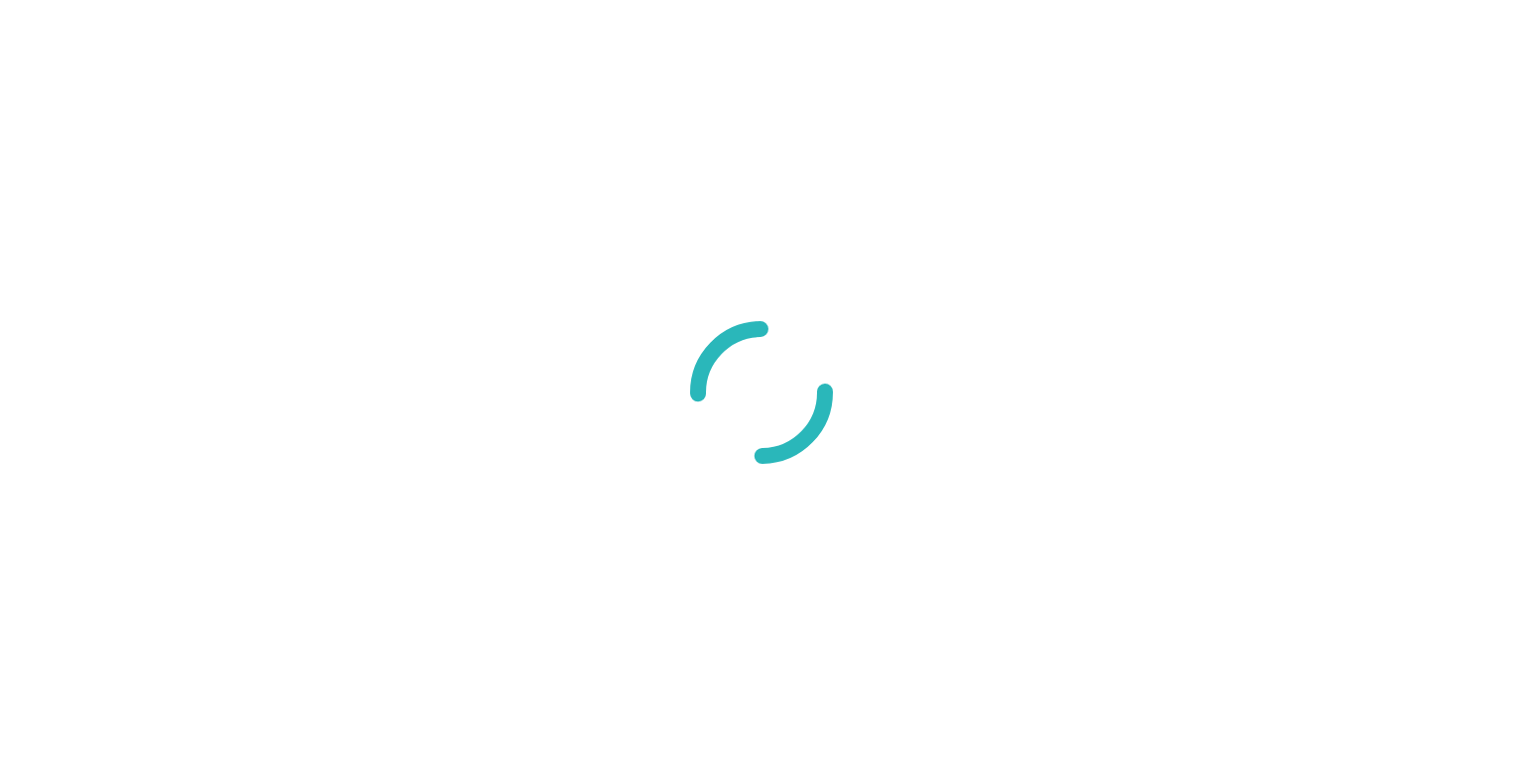 scroll, scrollTop: 0, scrollLeft: 0, axis: both 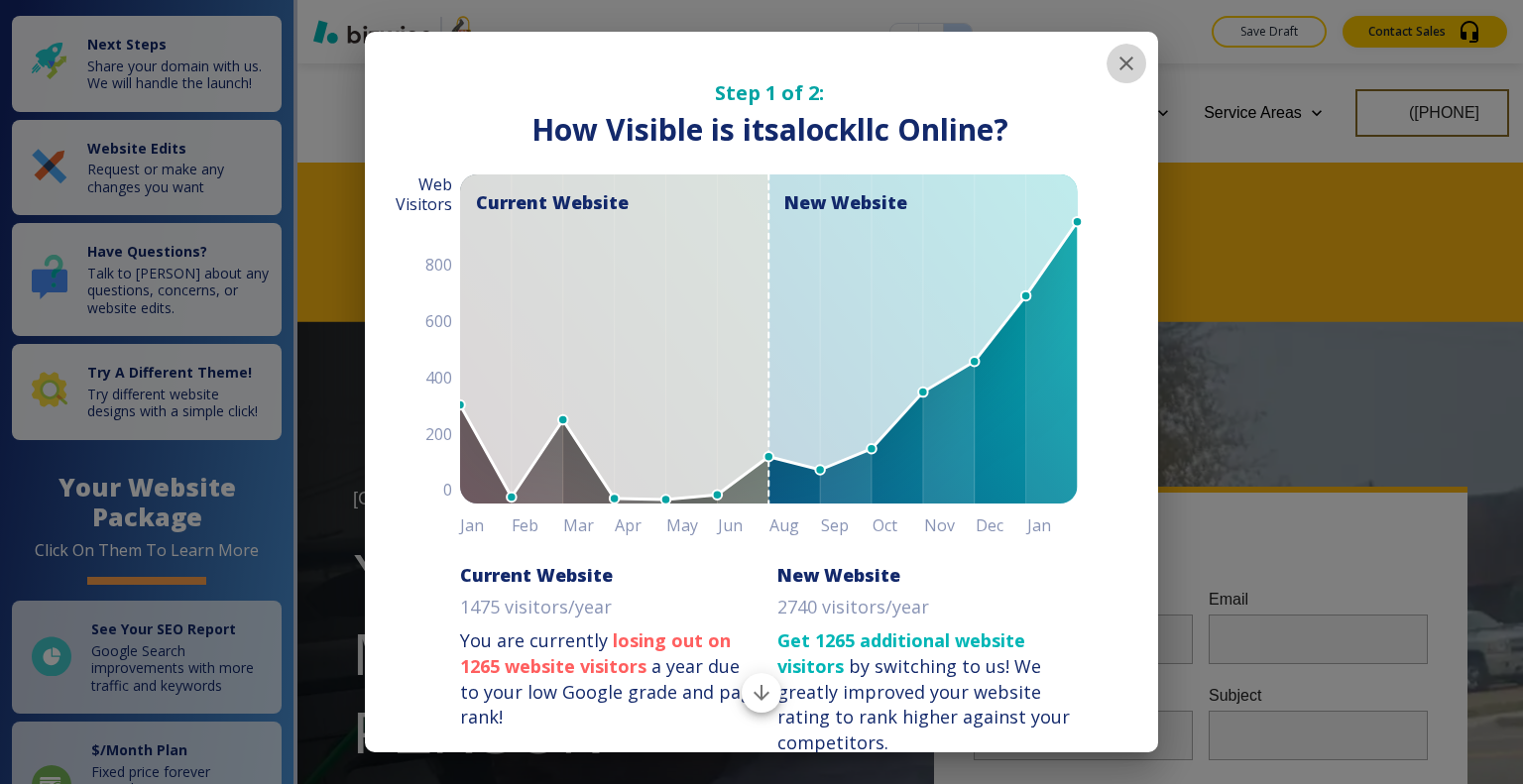click 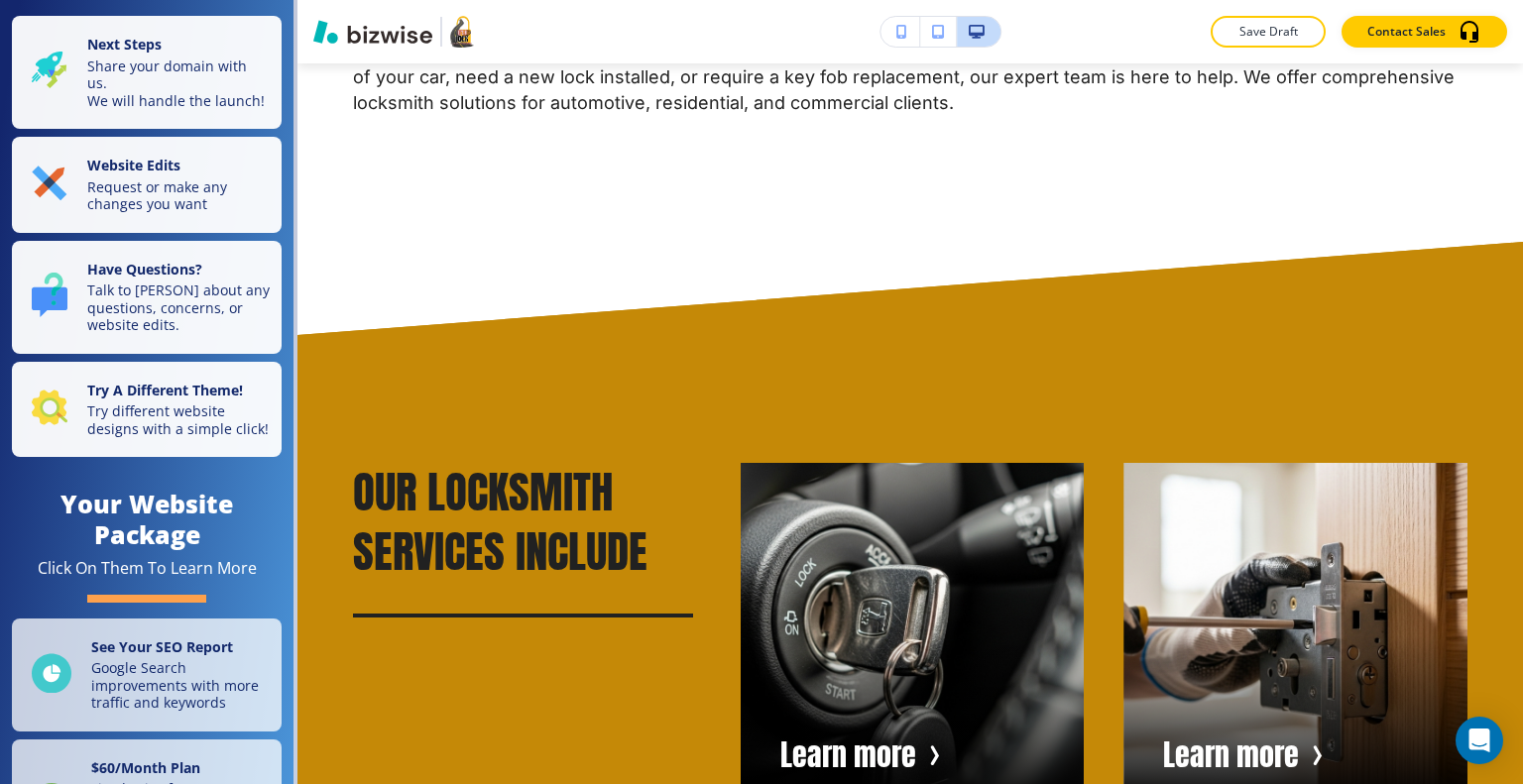scroll, scrollTop: 0, scrollLeft: 0, axis: both 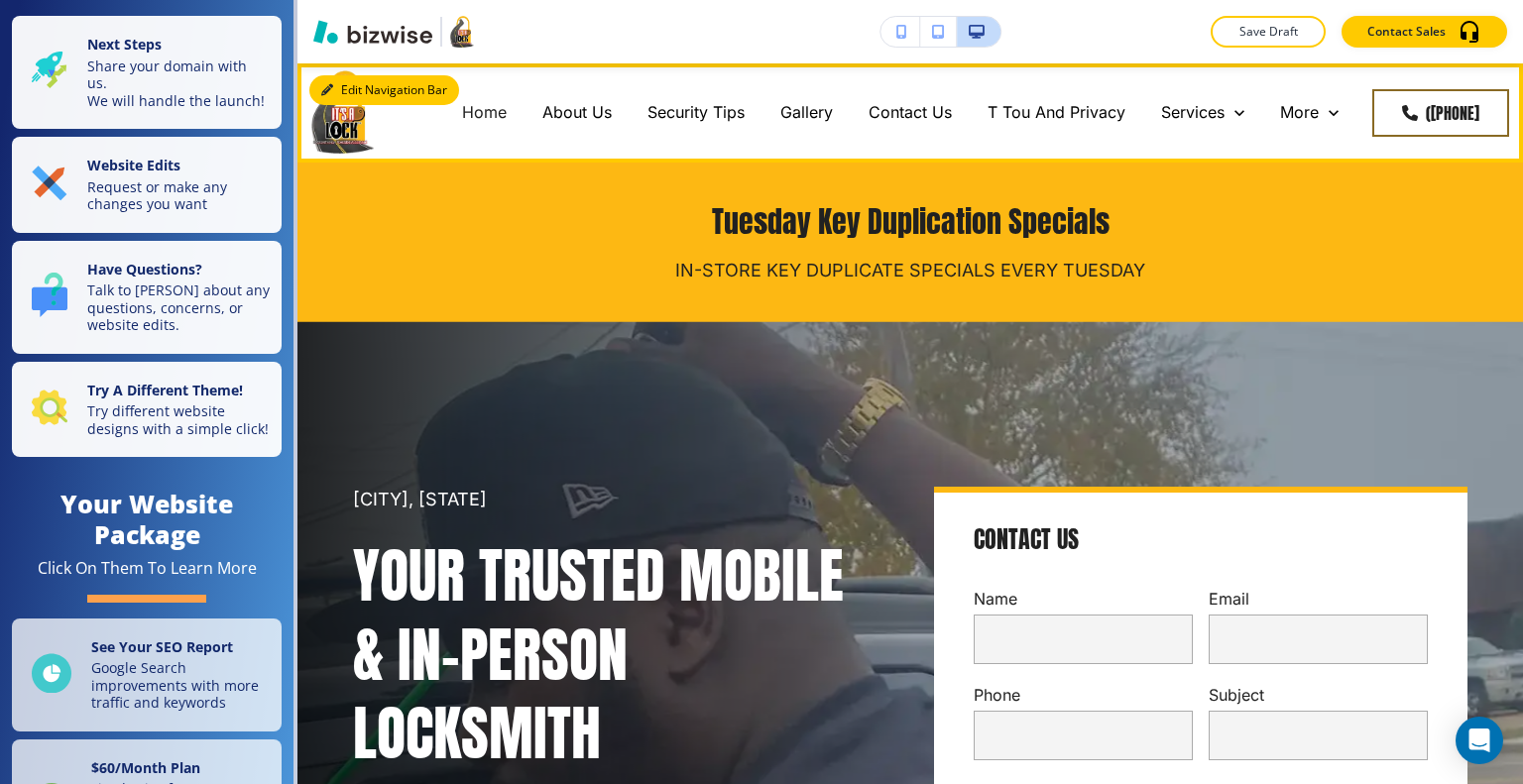 click on "Edit Navigation Bar" at bounding box center [384, 90] 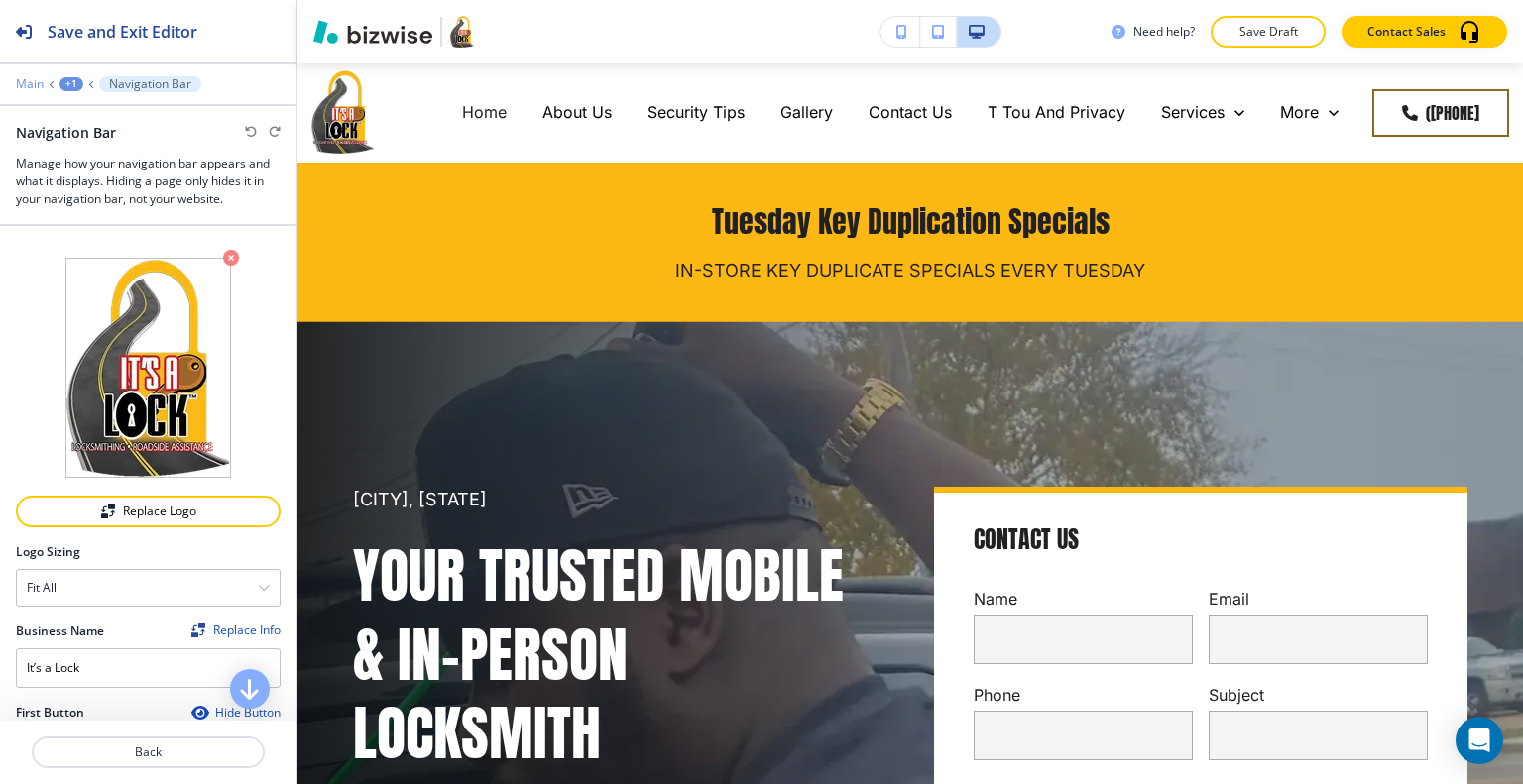 click on "Main" at bounding box center (30, 84) 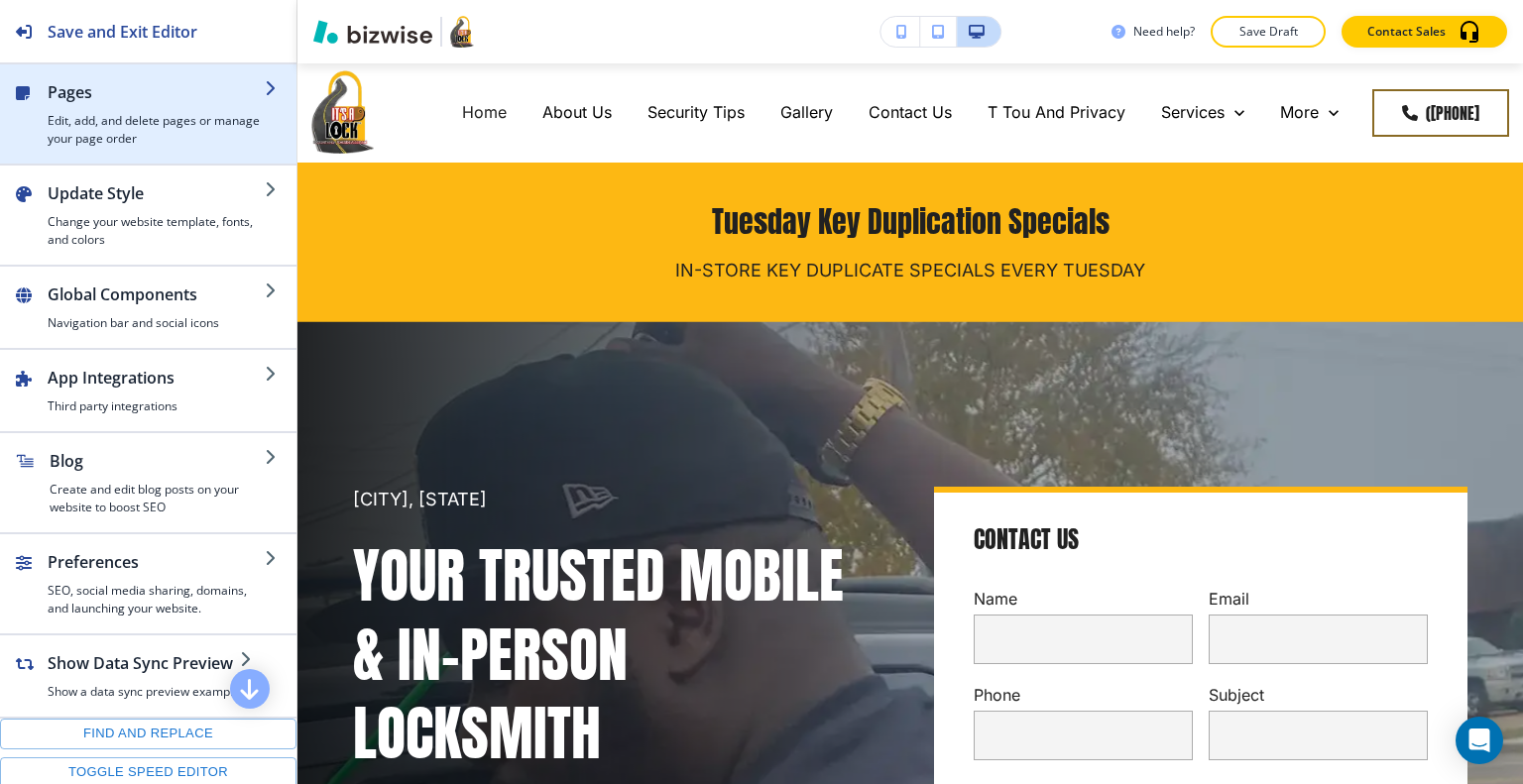 click on "Edit, add, and delete pages or manage your page order" at bounding box center [156, 130] 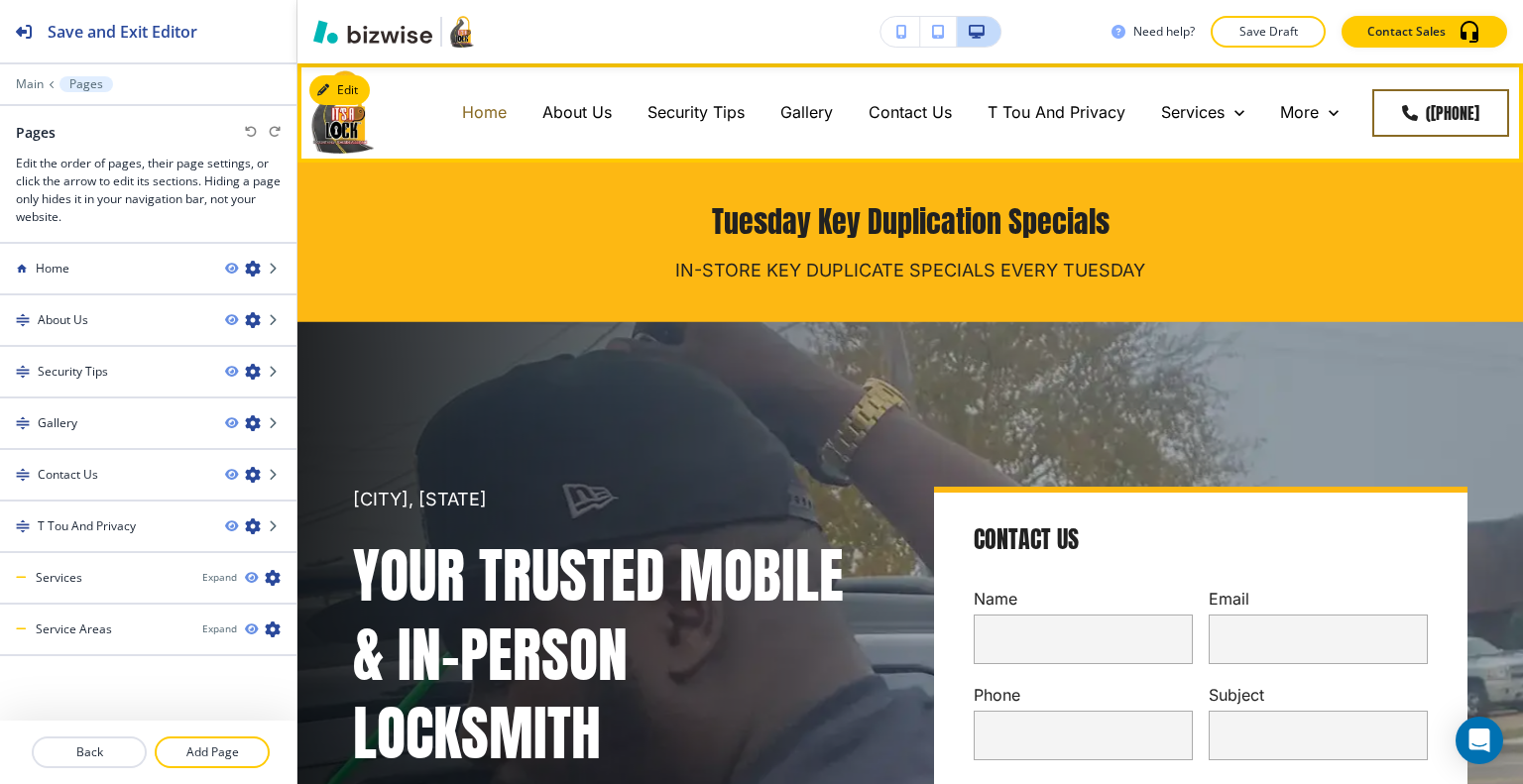 click on "Home" at bounding box center (484, 112) 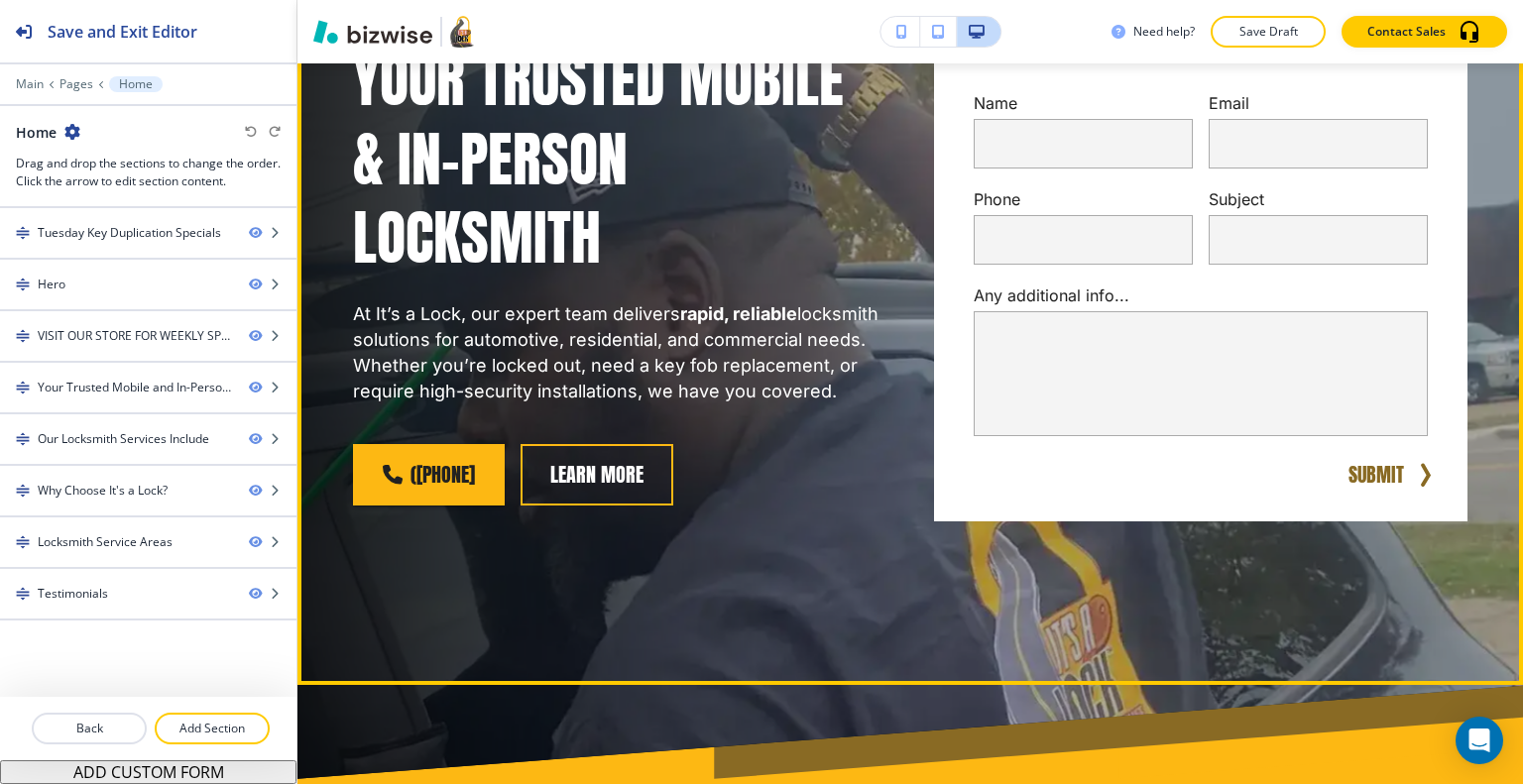 scroll, scrollTop: 99, scrollLeft: 0, axis: vertical 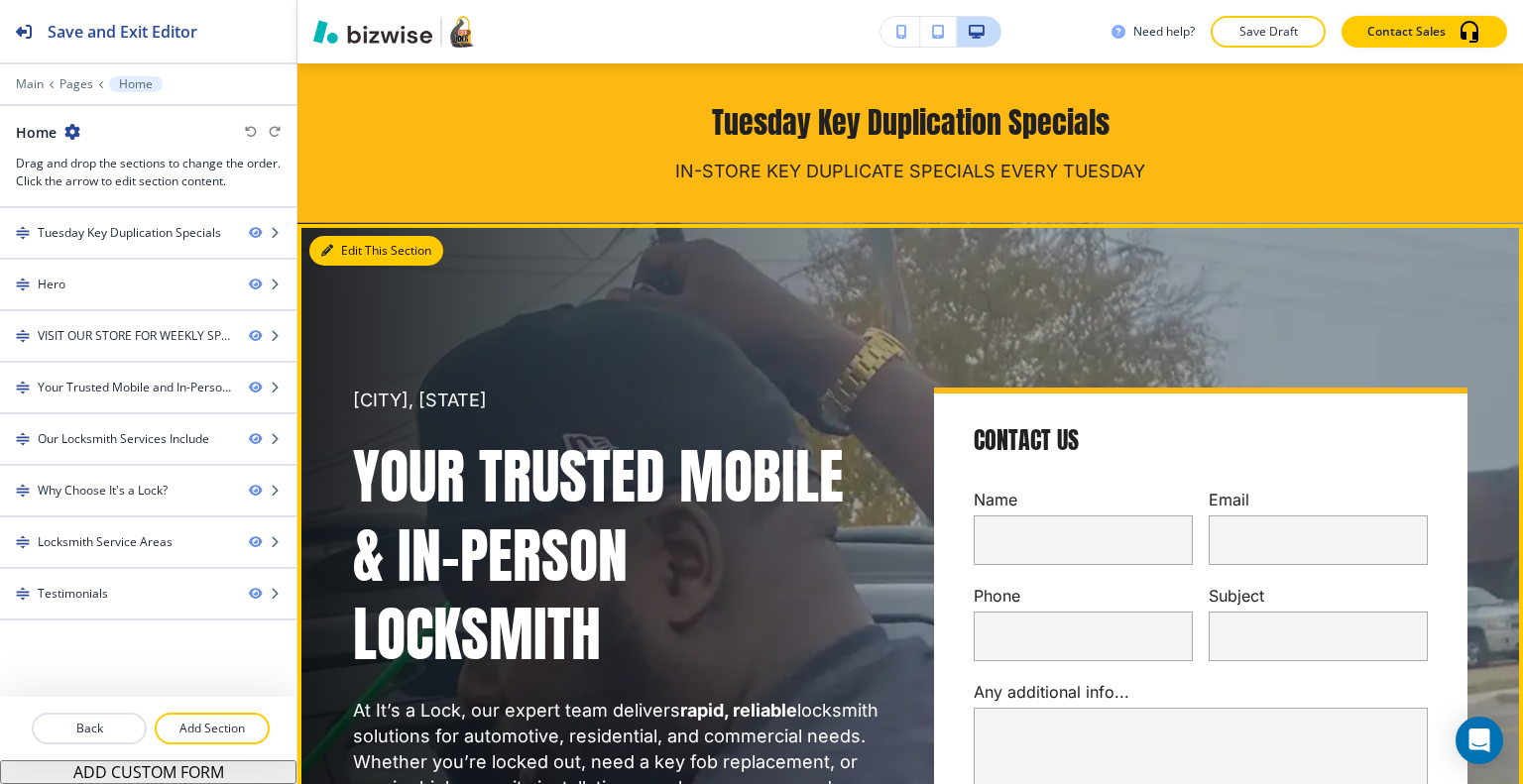 click on "Edit This Section" at bounding box center (376, 251) 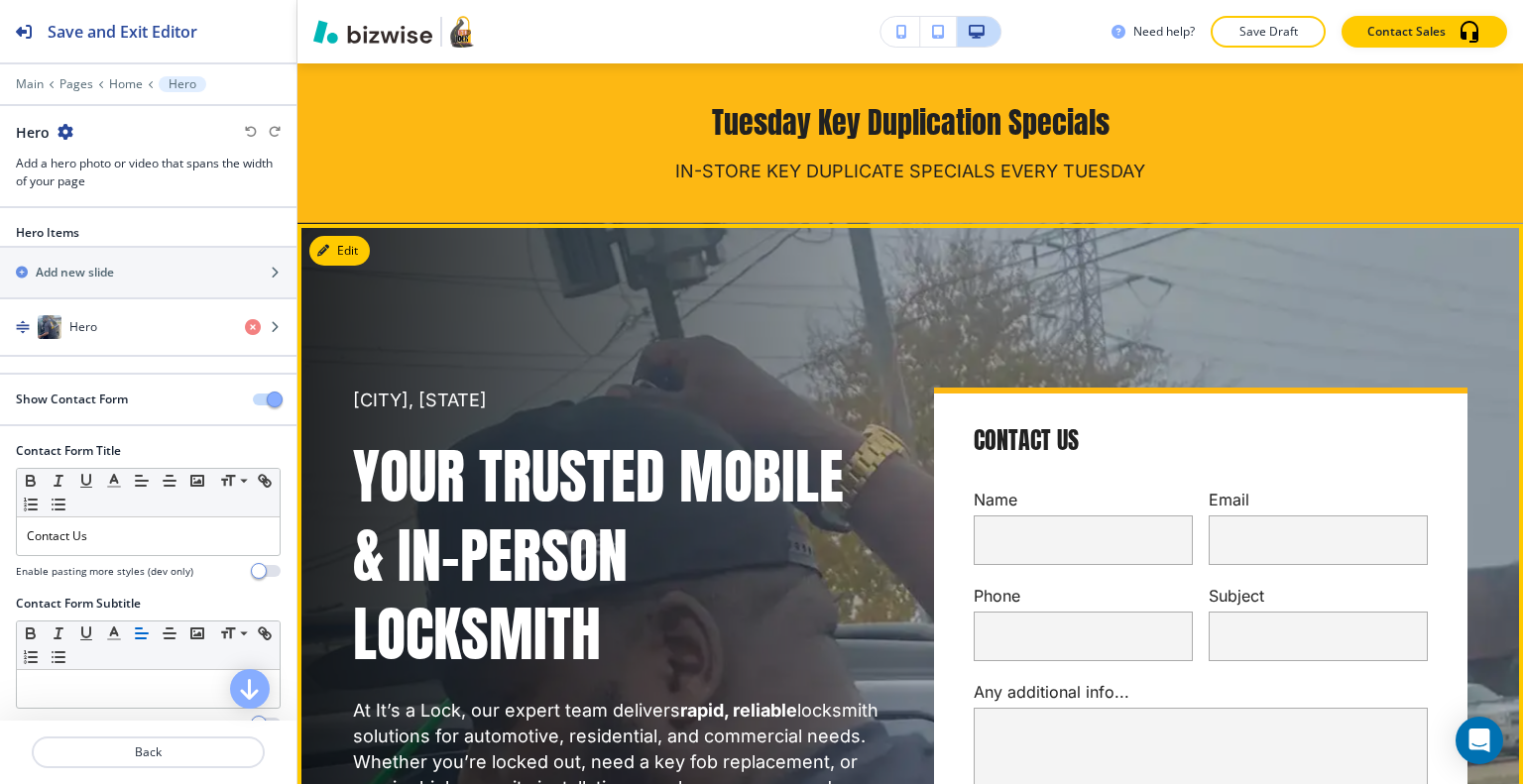 scroll, scrollTop: 259, scrollLeft: 0, axis: vertical 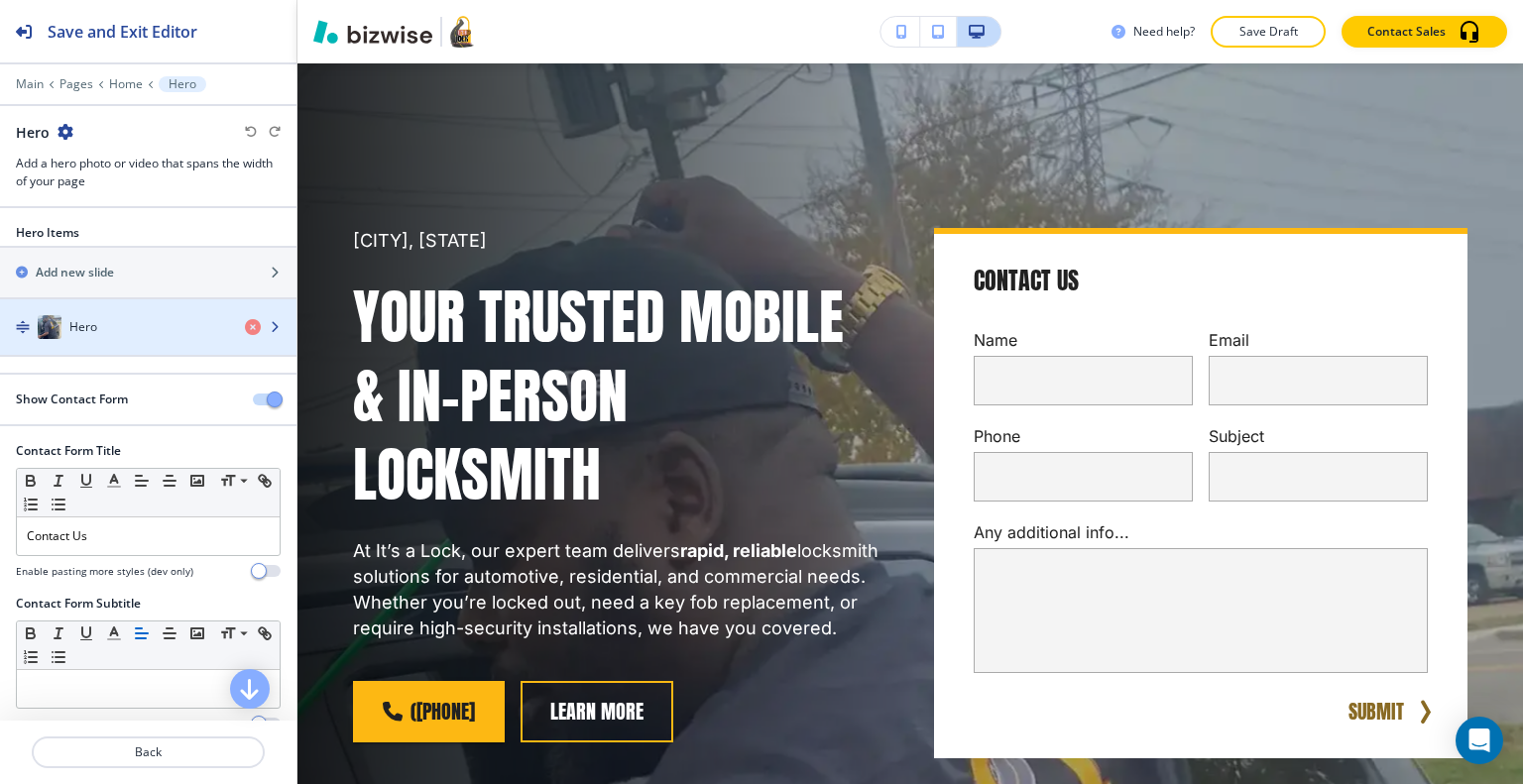 click on "Hero" at bounding box center [83, 327] 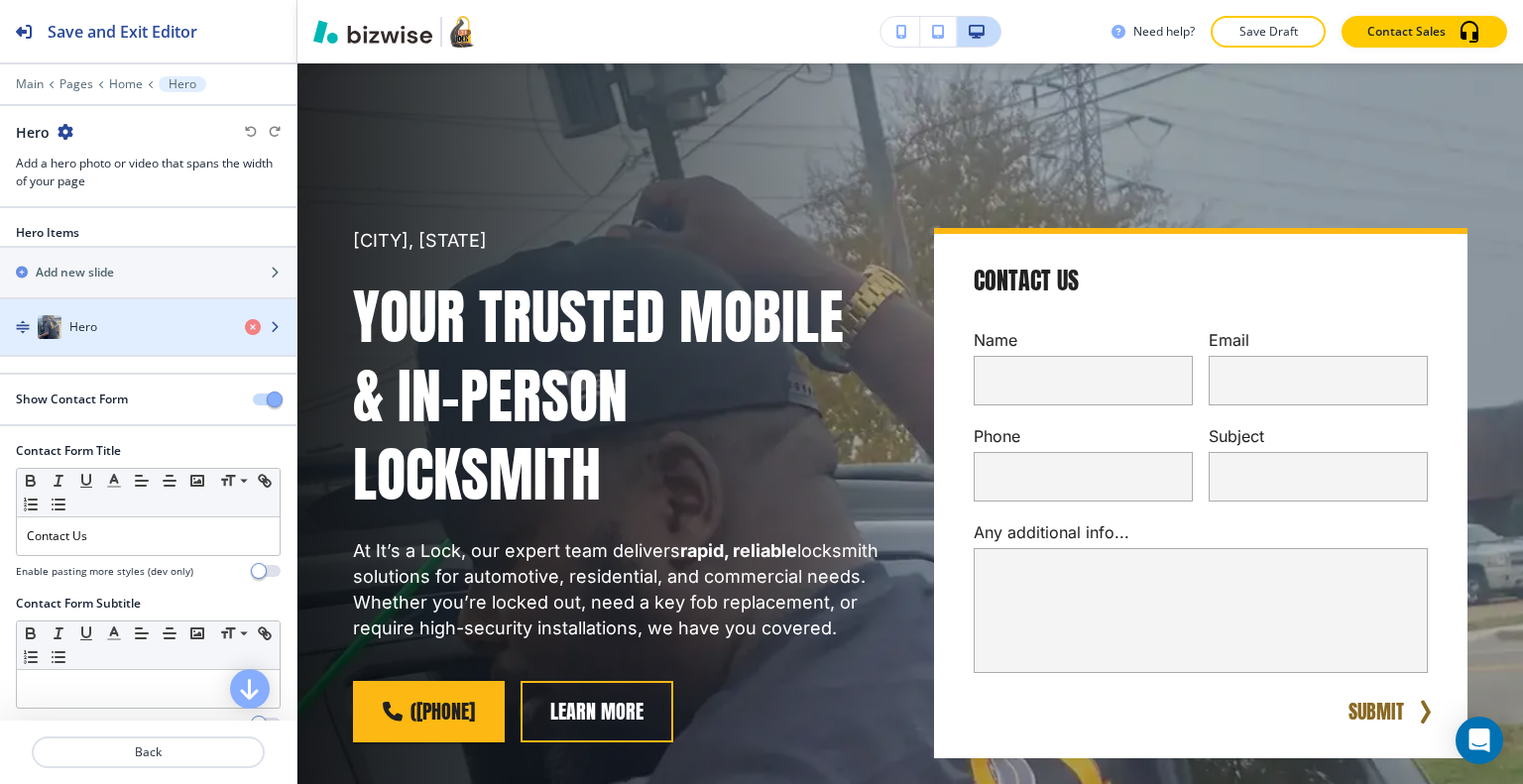 click on "Hero" at bounding box center (83, 327) 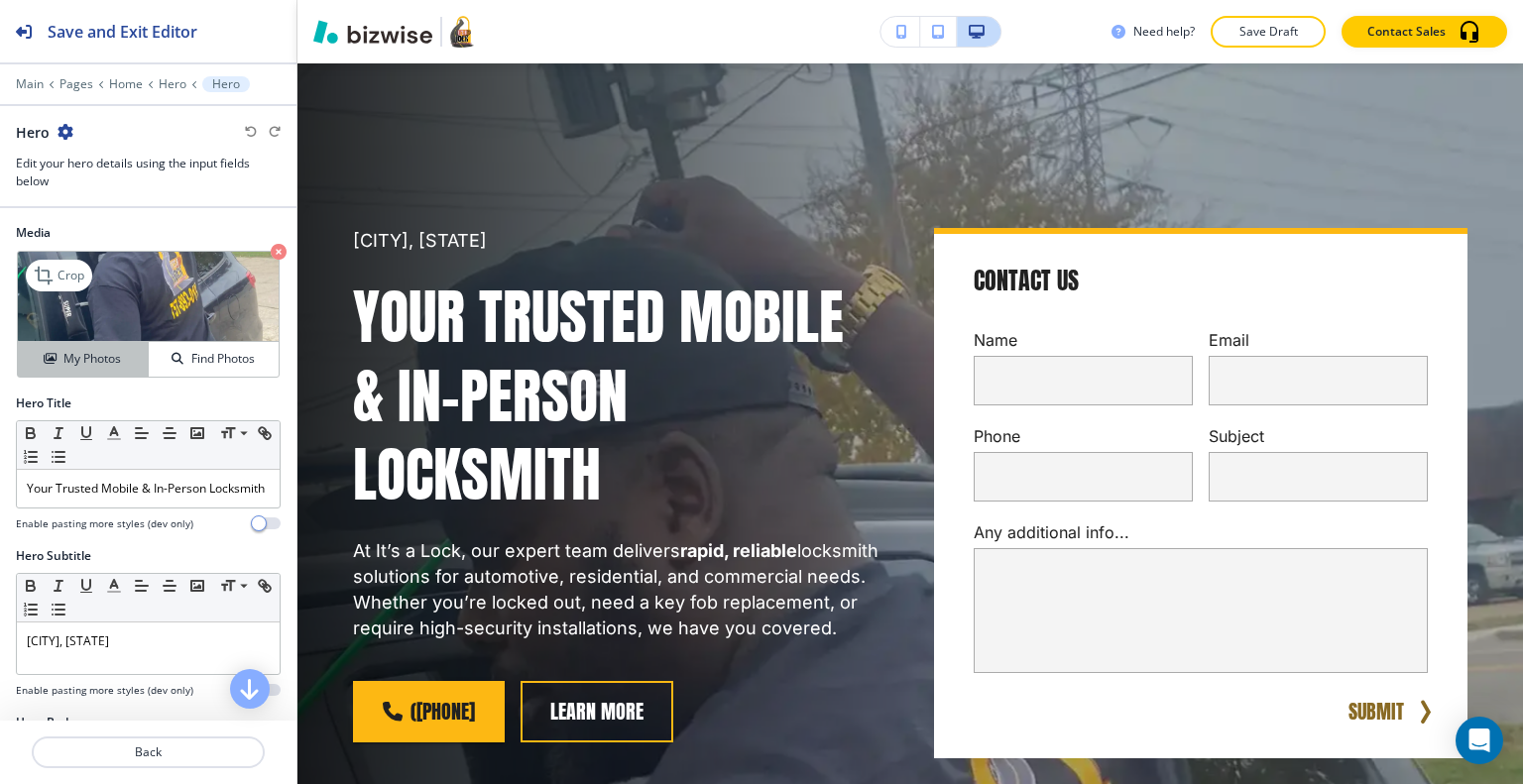 click on "My Photos" at bounding box center (92, 359) 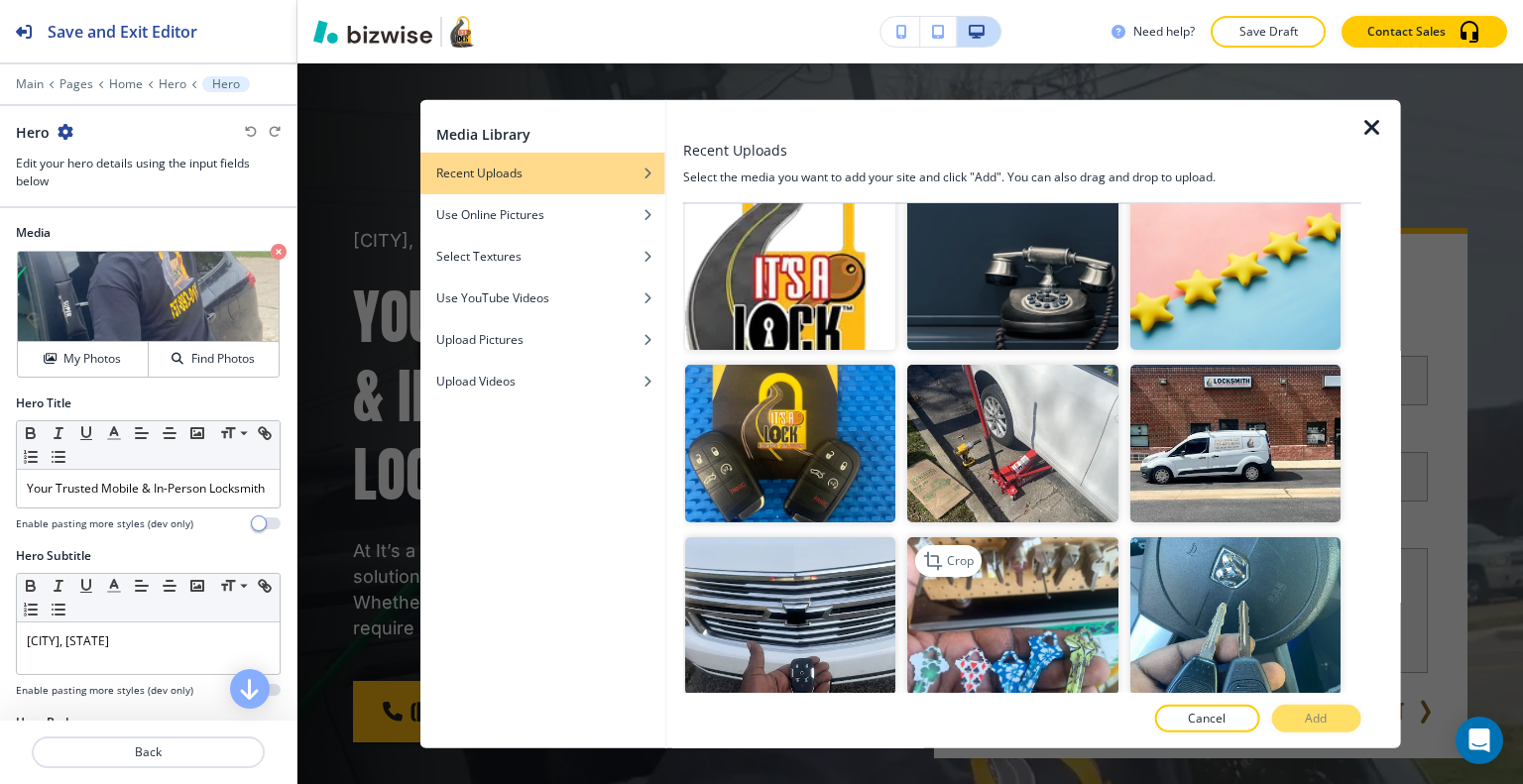 scroll, scrollTop: 396, scrollLeft: 0, axis: vertical 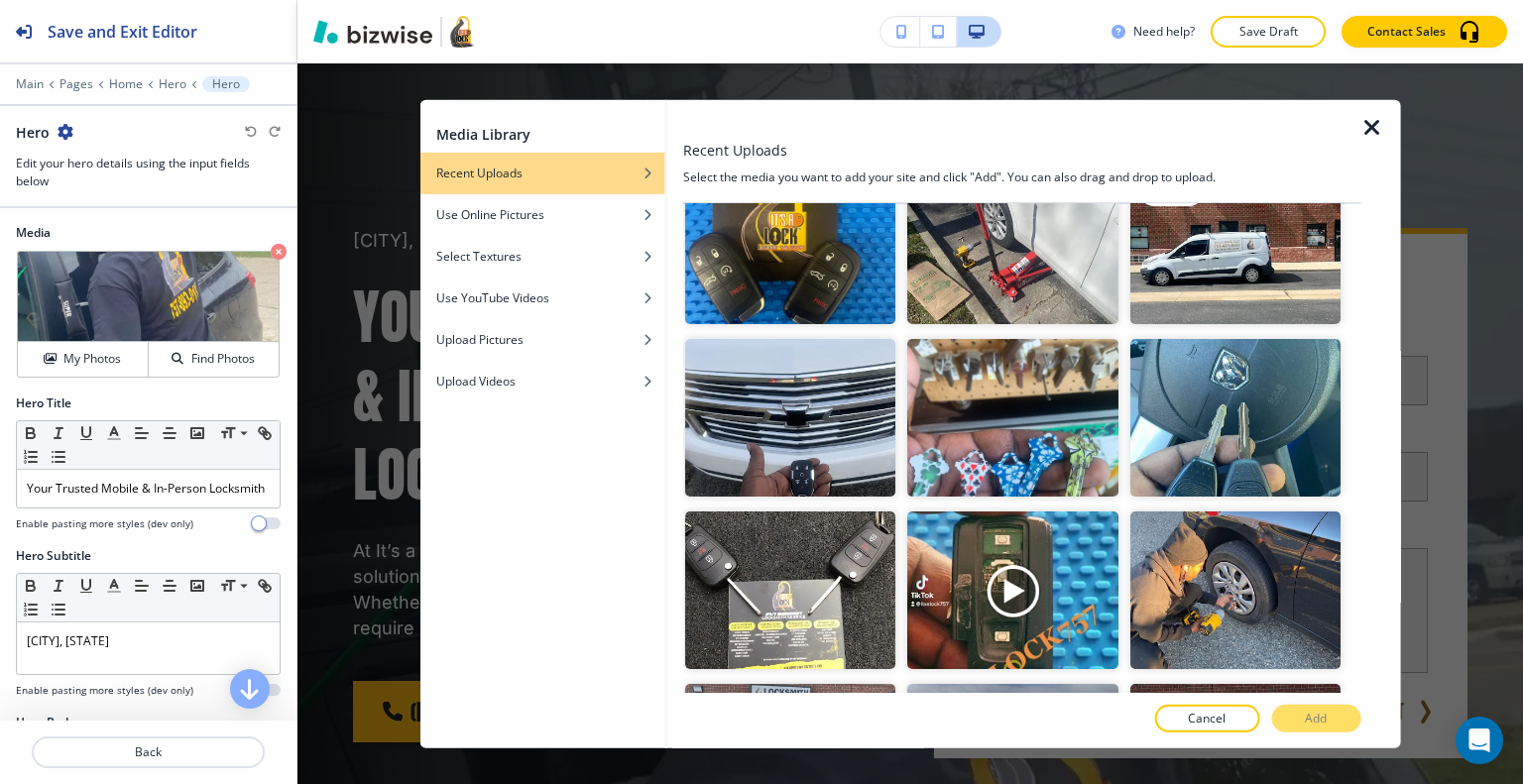 click at bounding box center (1234, 245) 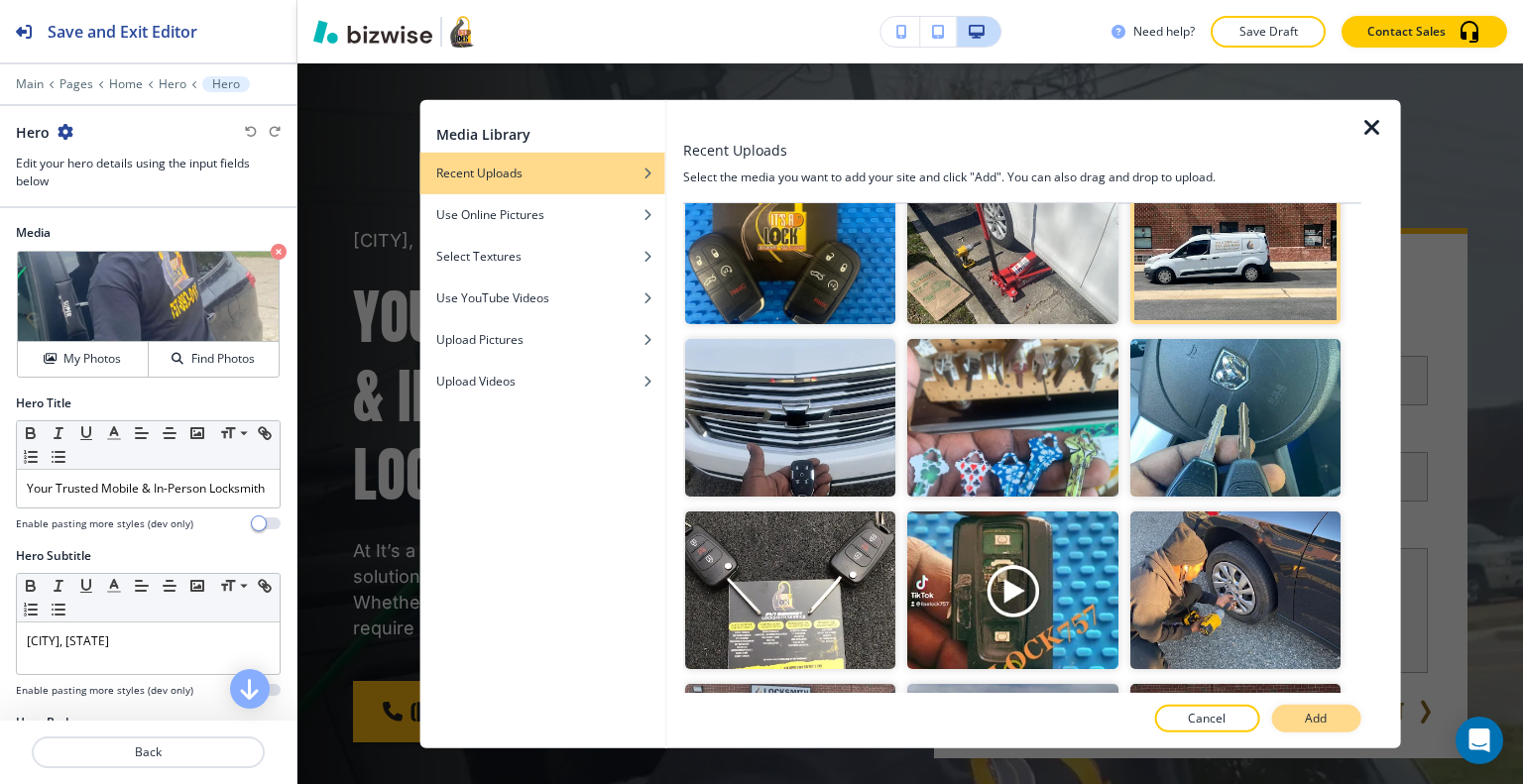 click on "Add" at bounding box center [1316, 719] 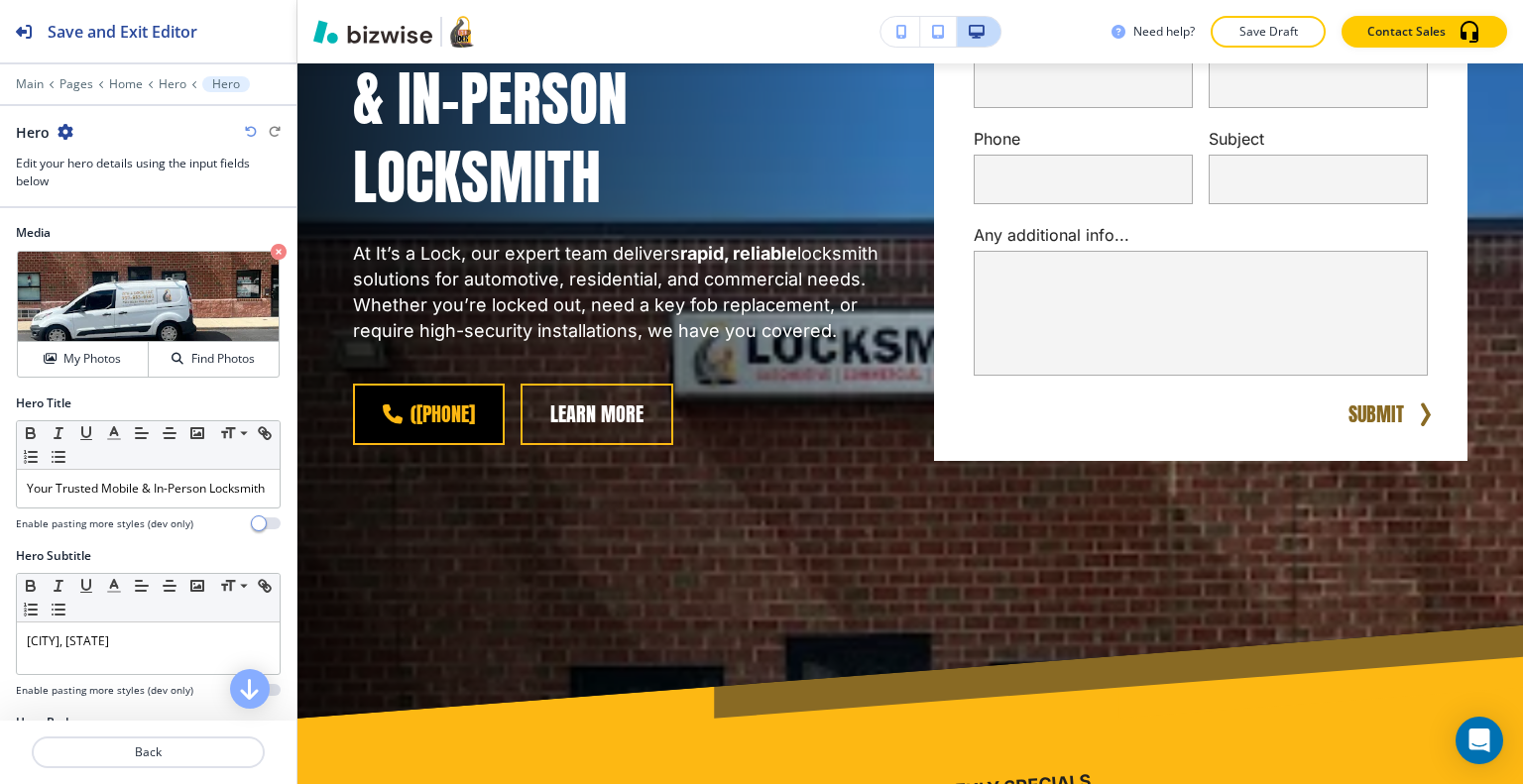 scroll, scrollTop: 259, scrollLeft: 0, axis: vertical 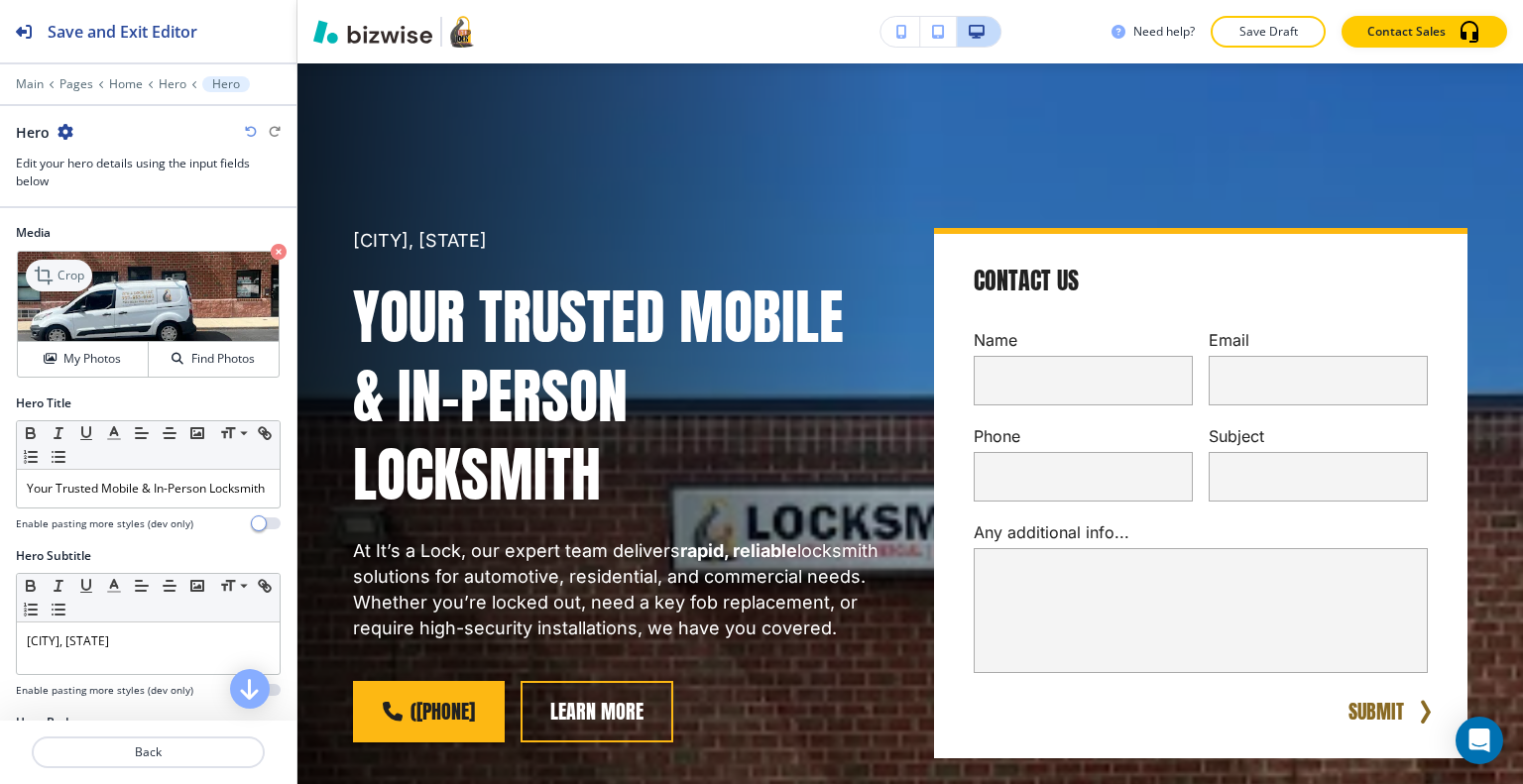 click on "Crop" at bounding box center (59, 276) 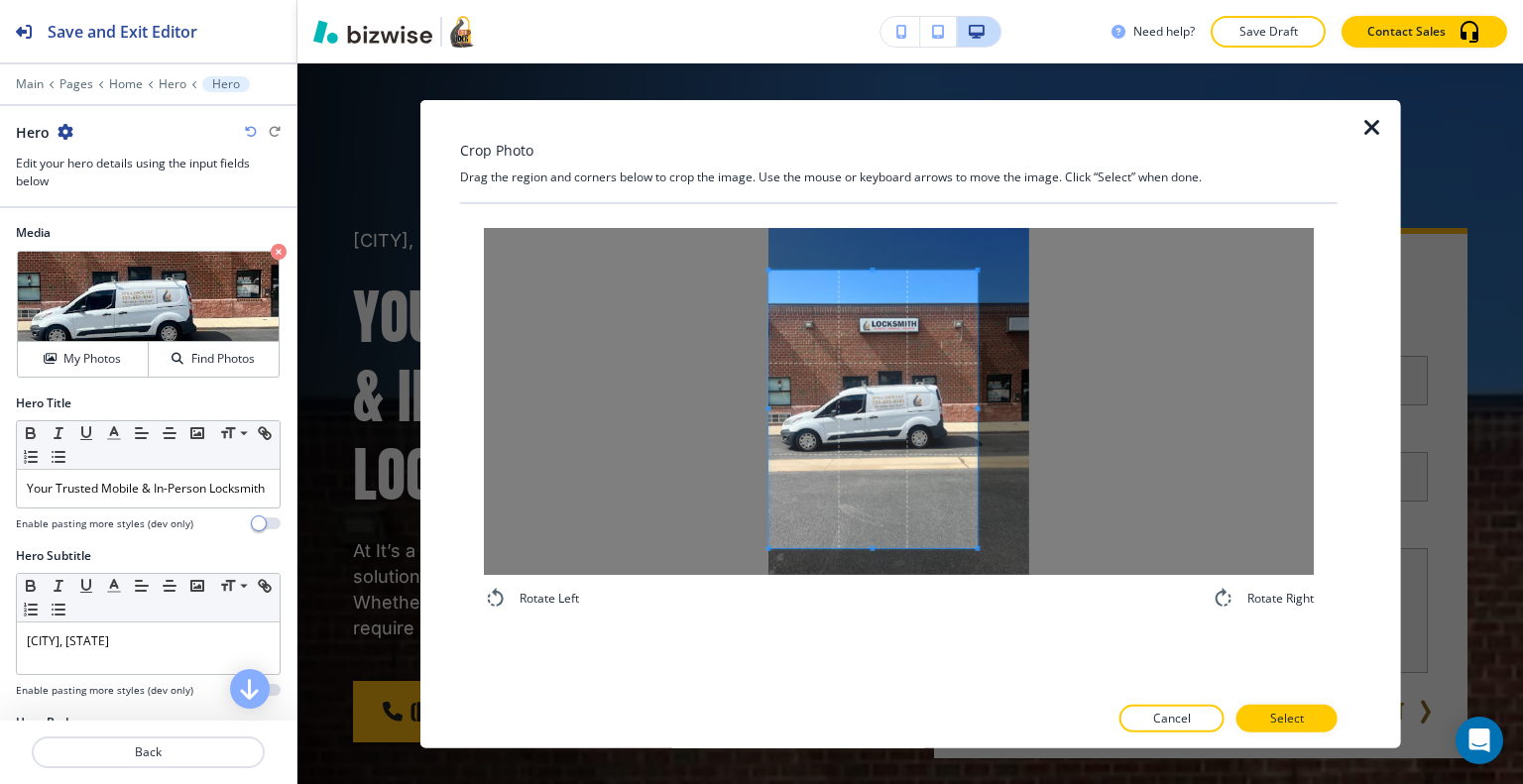 click at bounding box center (874, 408) 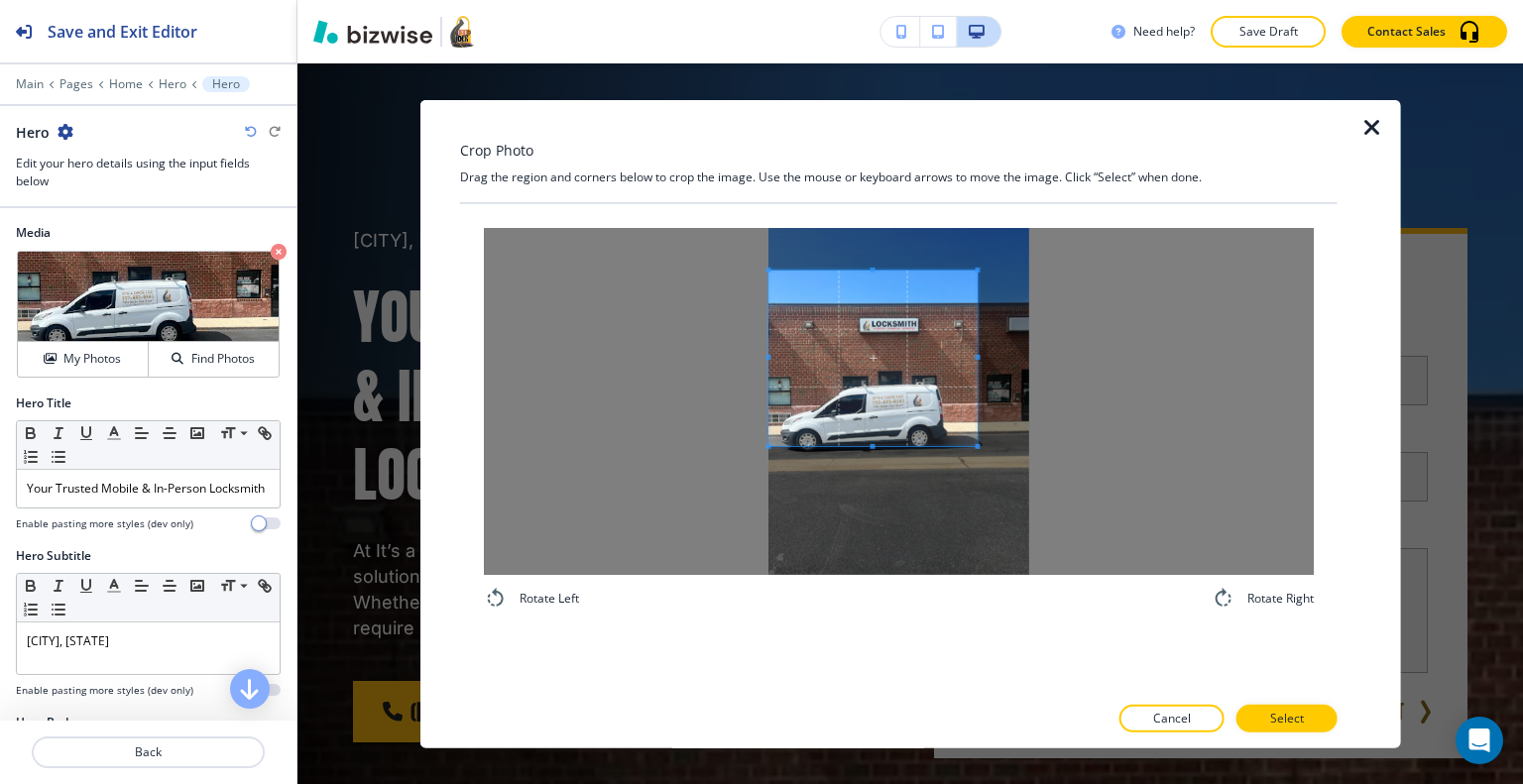 click at bounding box center (874, 358) 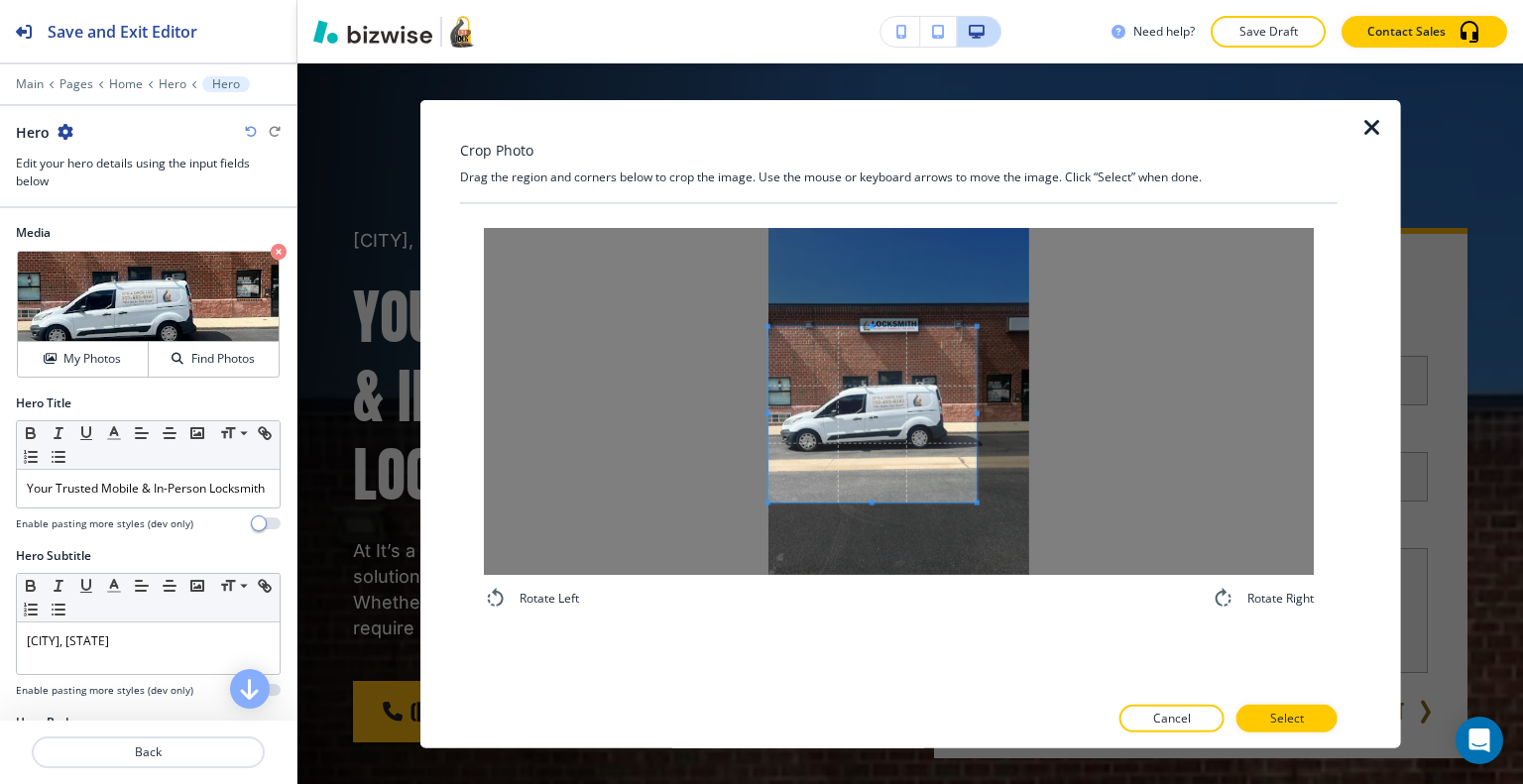 click at bounding box center [873, 414] 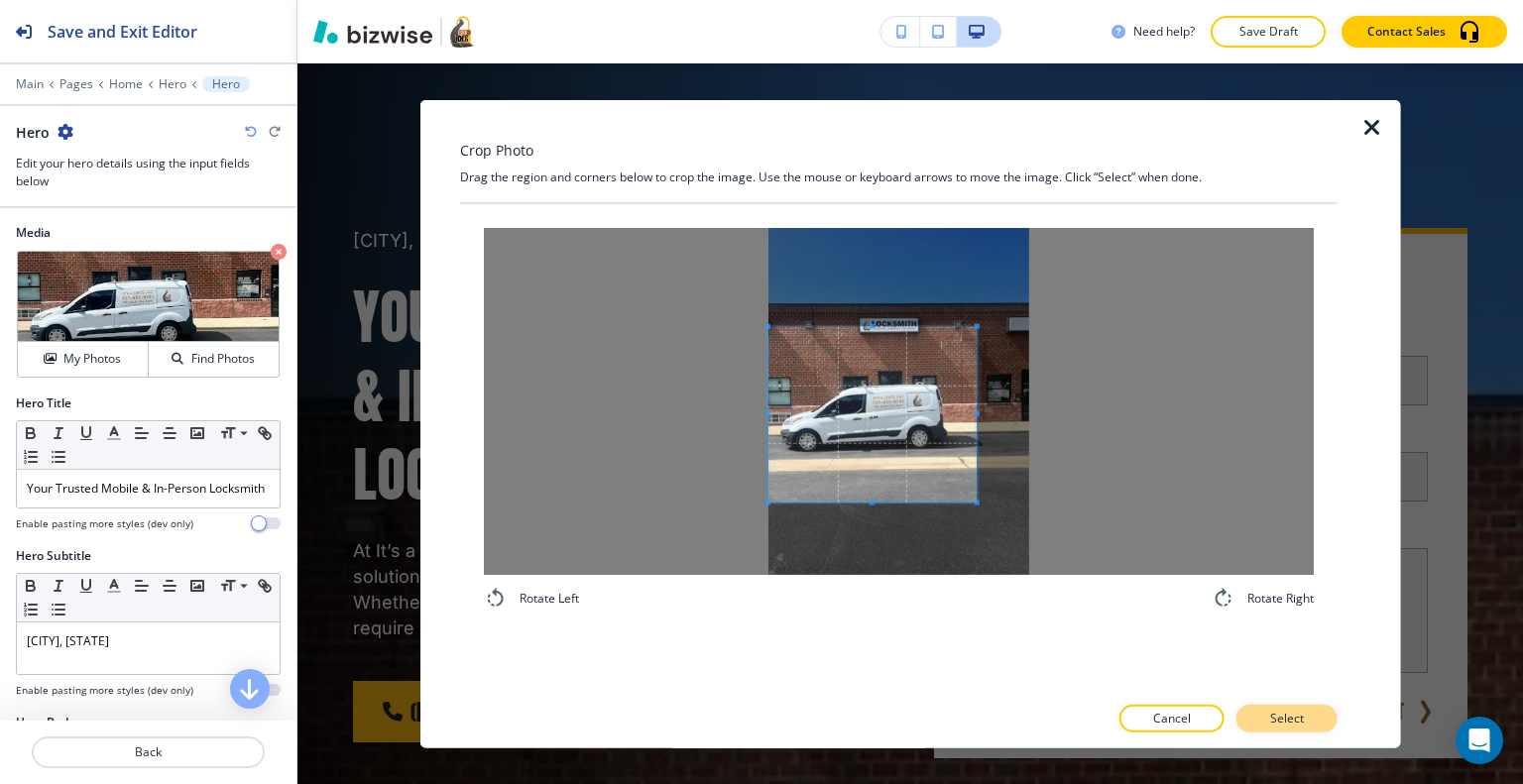 click on "Select" at bounding box center (1287, 719) 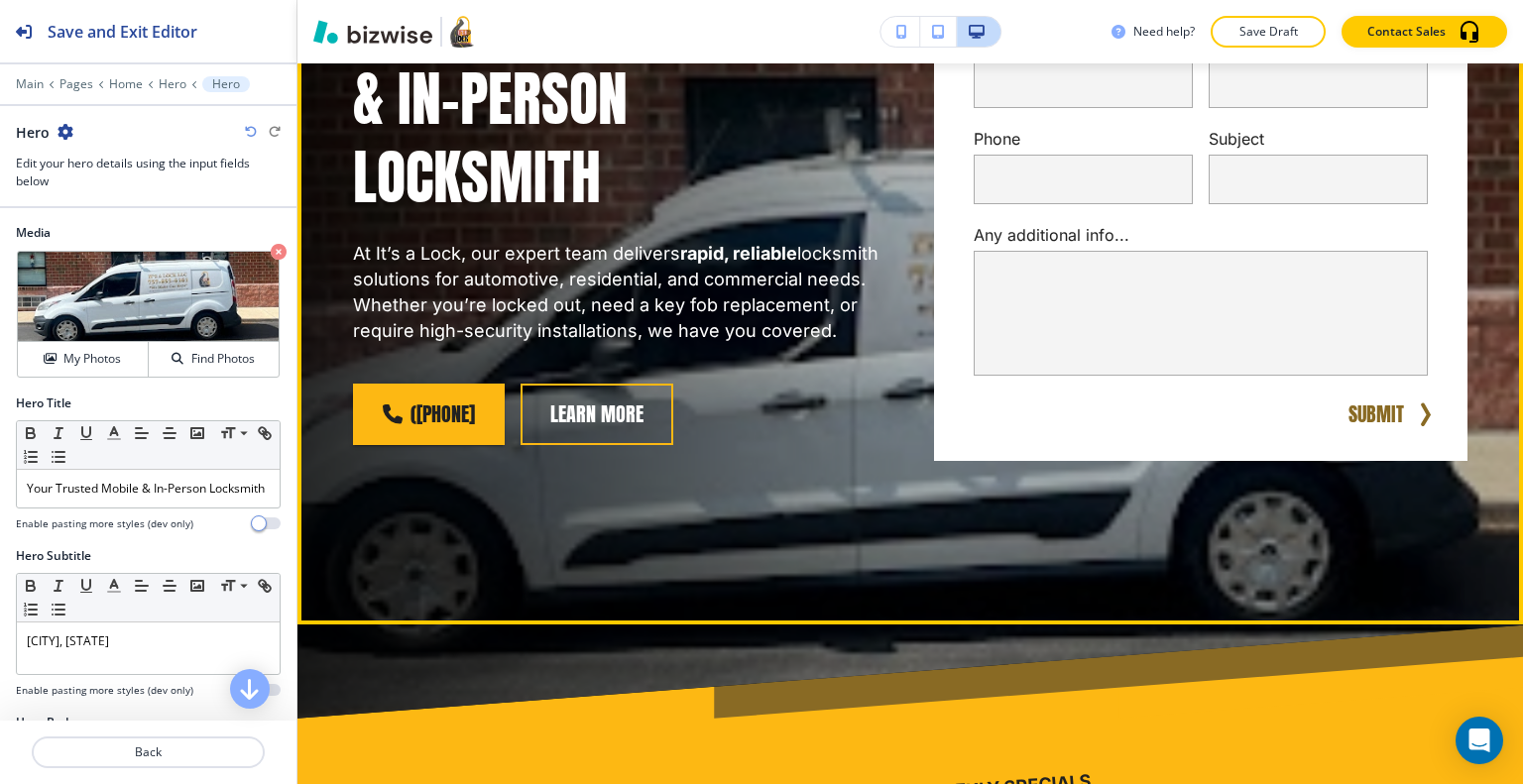 scroll, scrollTop: 358, scrollLeft: 0, axis: vertical 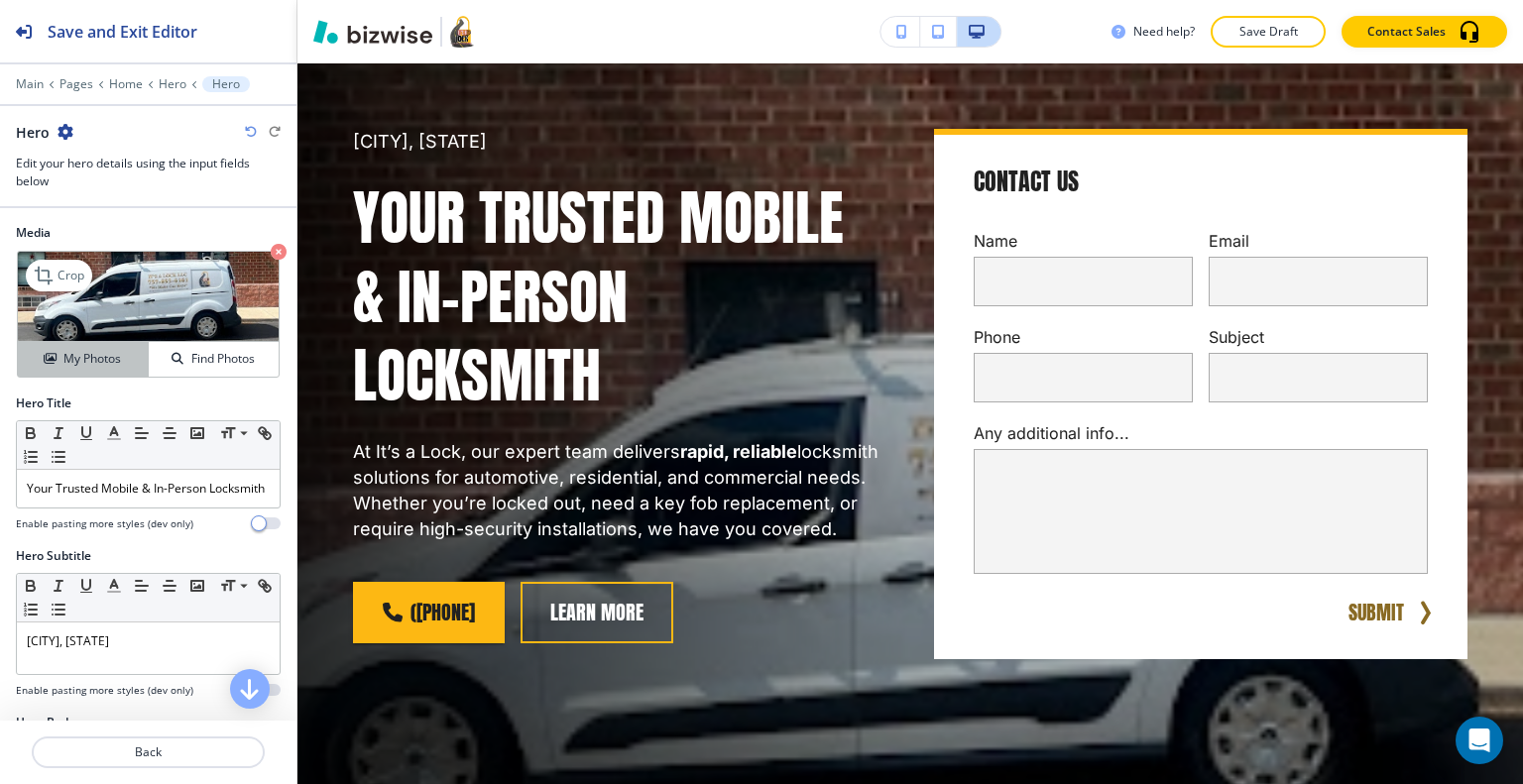 click on "My Photos" at bounding box center (83, 359) 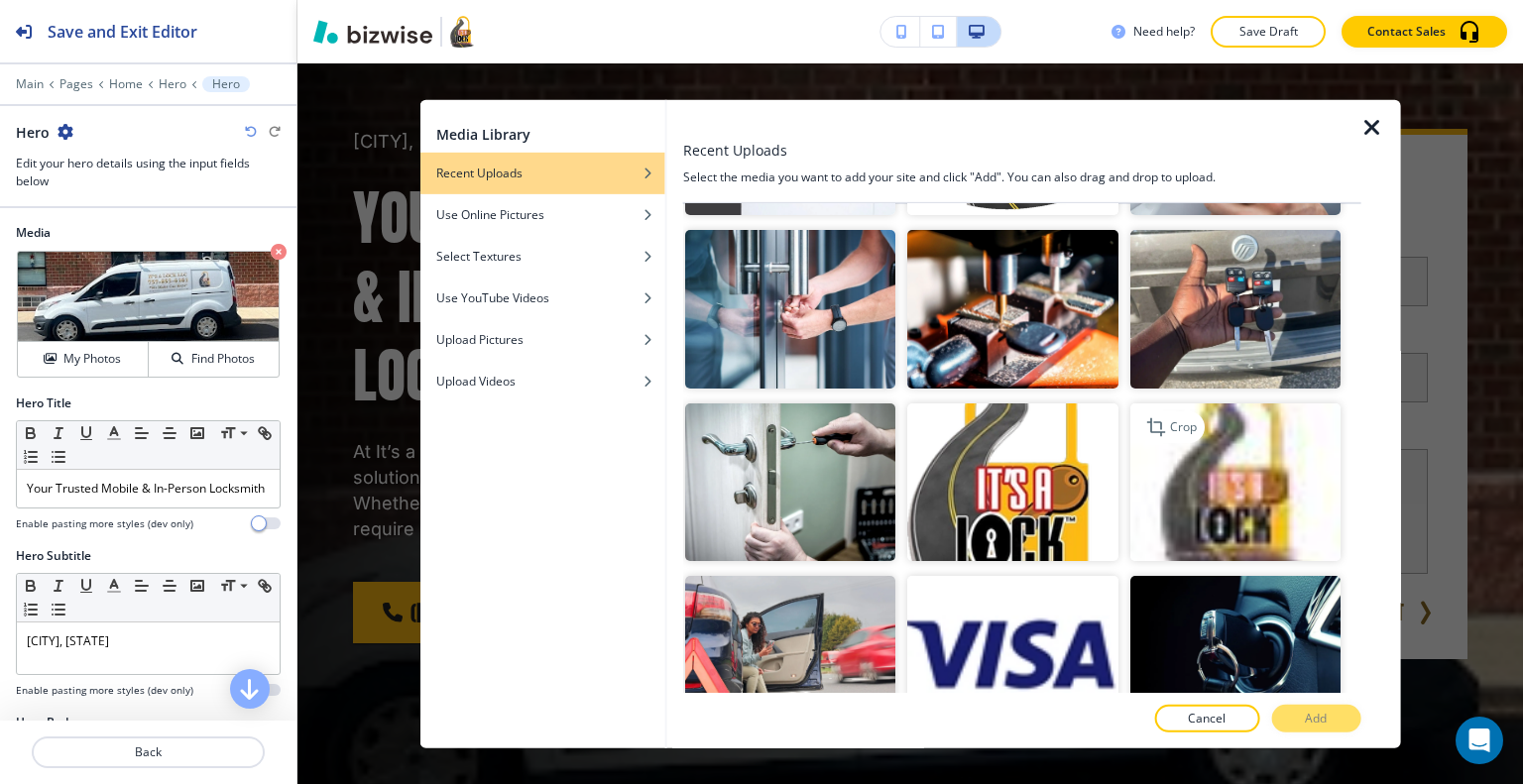 scroll, scrollTop: 2874, scrollLeft: 0, axis: vertical 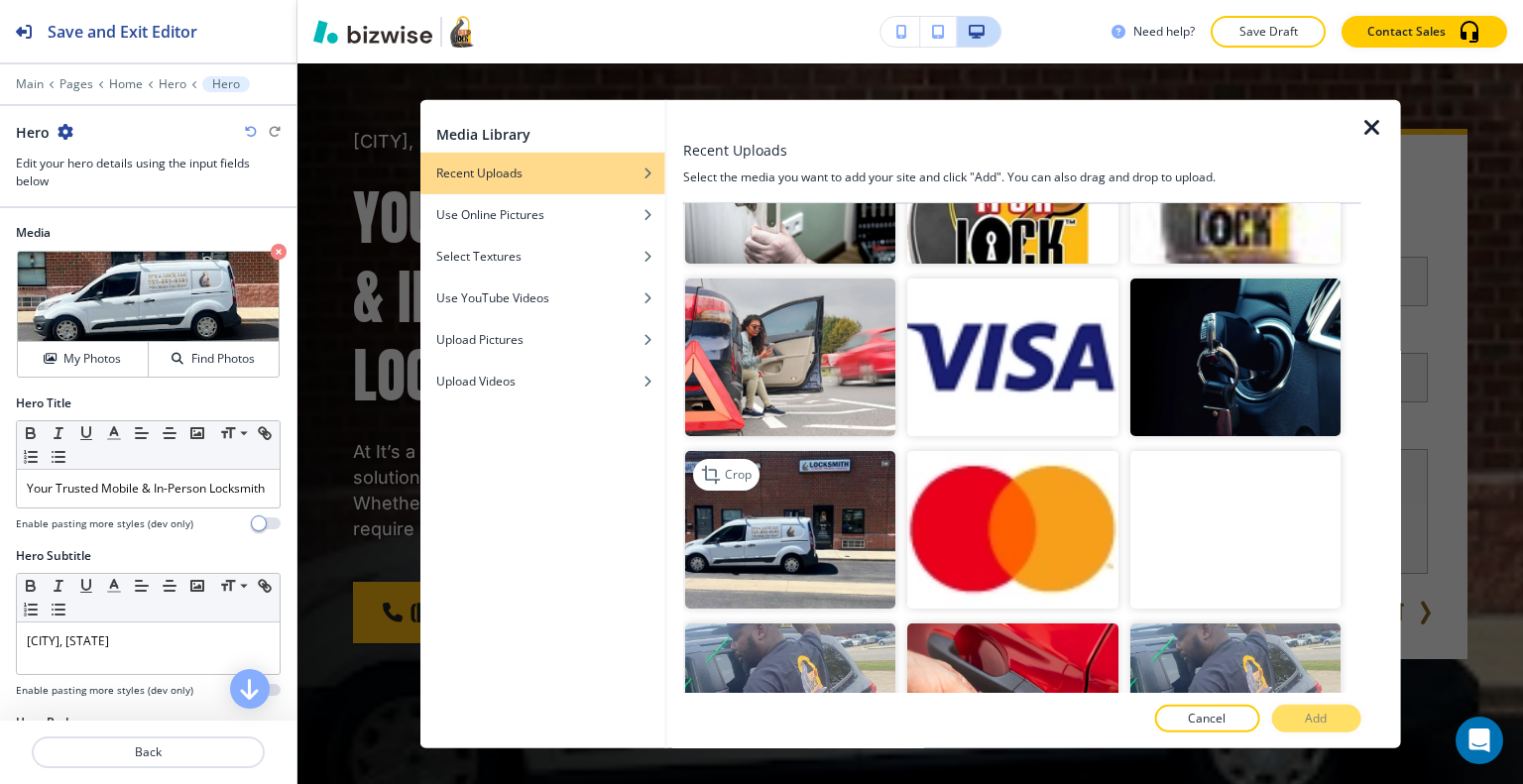 click at bounding box center (790, 529) 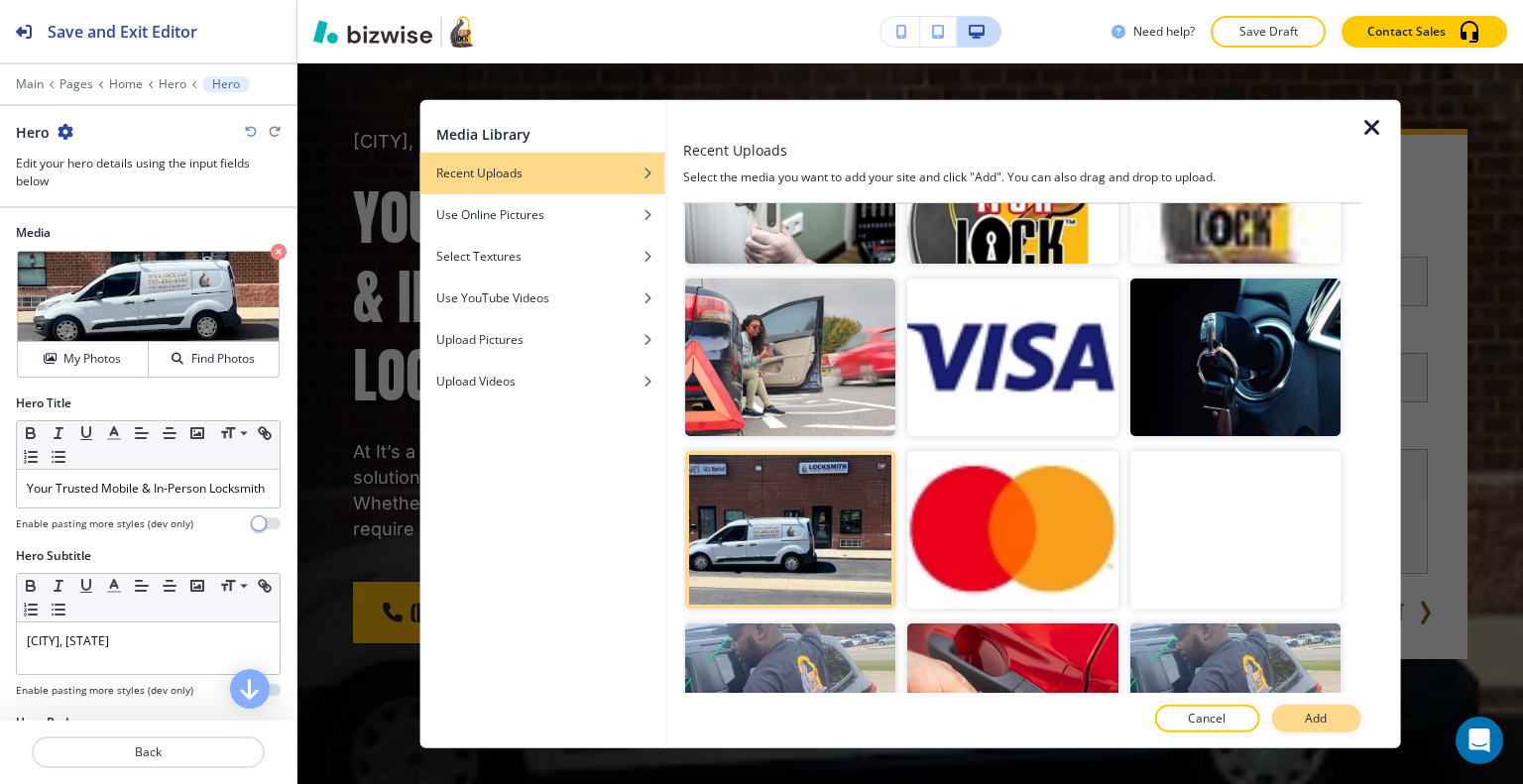 click on "Add" at bounding box center [1316, 719] 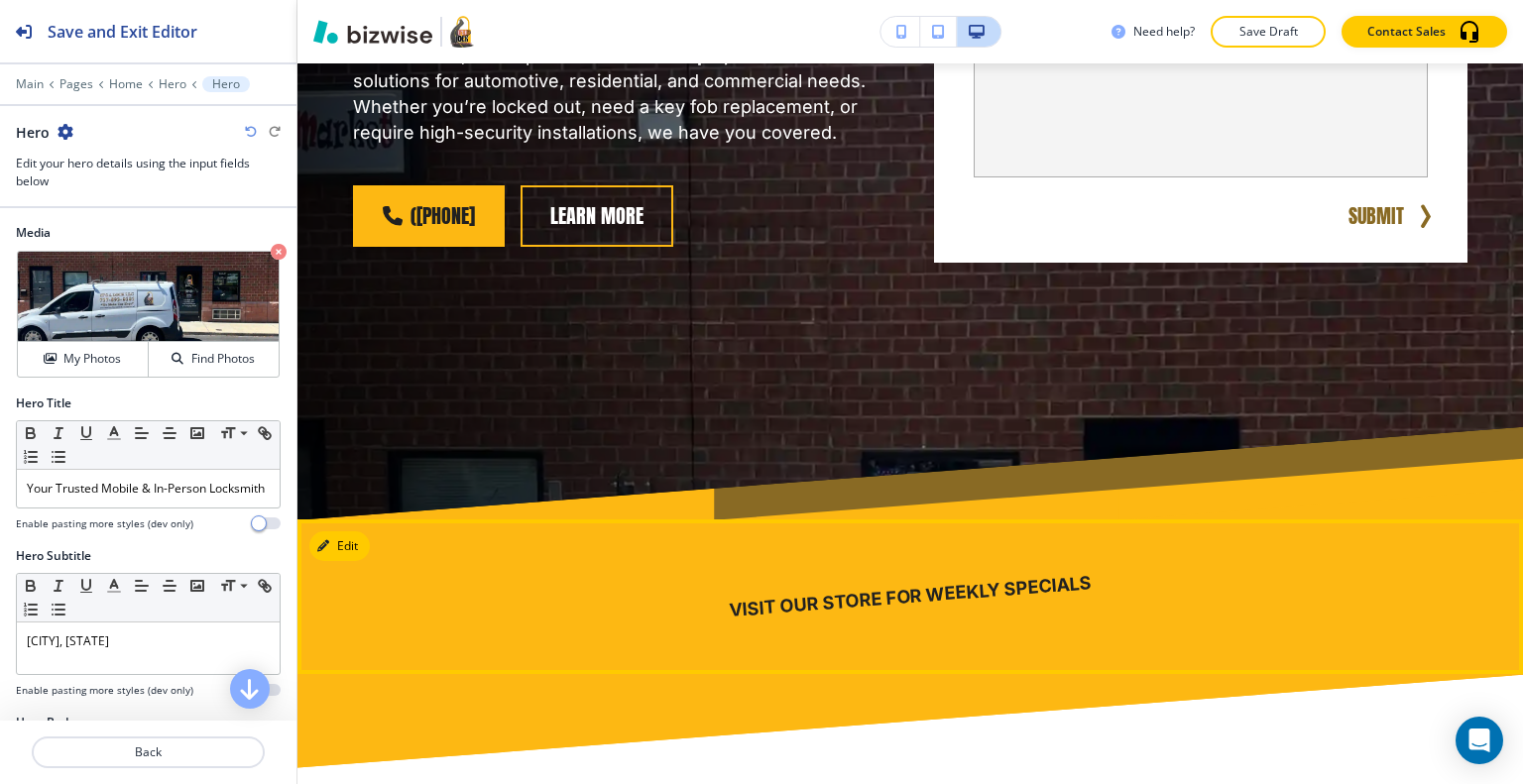 scroll, scrollTop: 457, scrollLeft: 0, axis: vertical 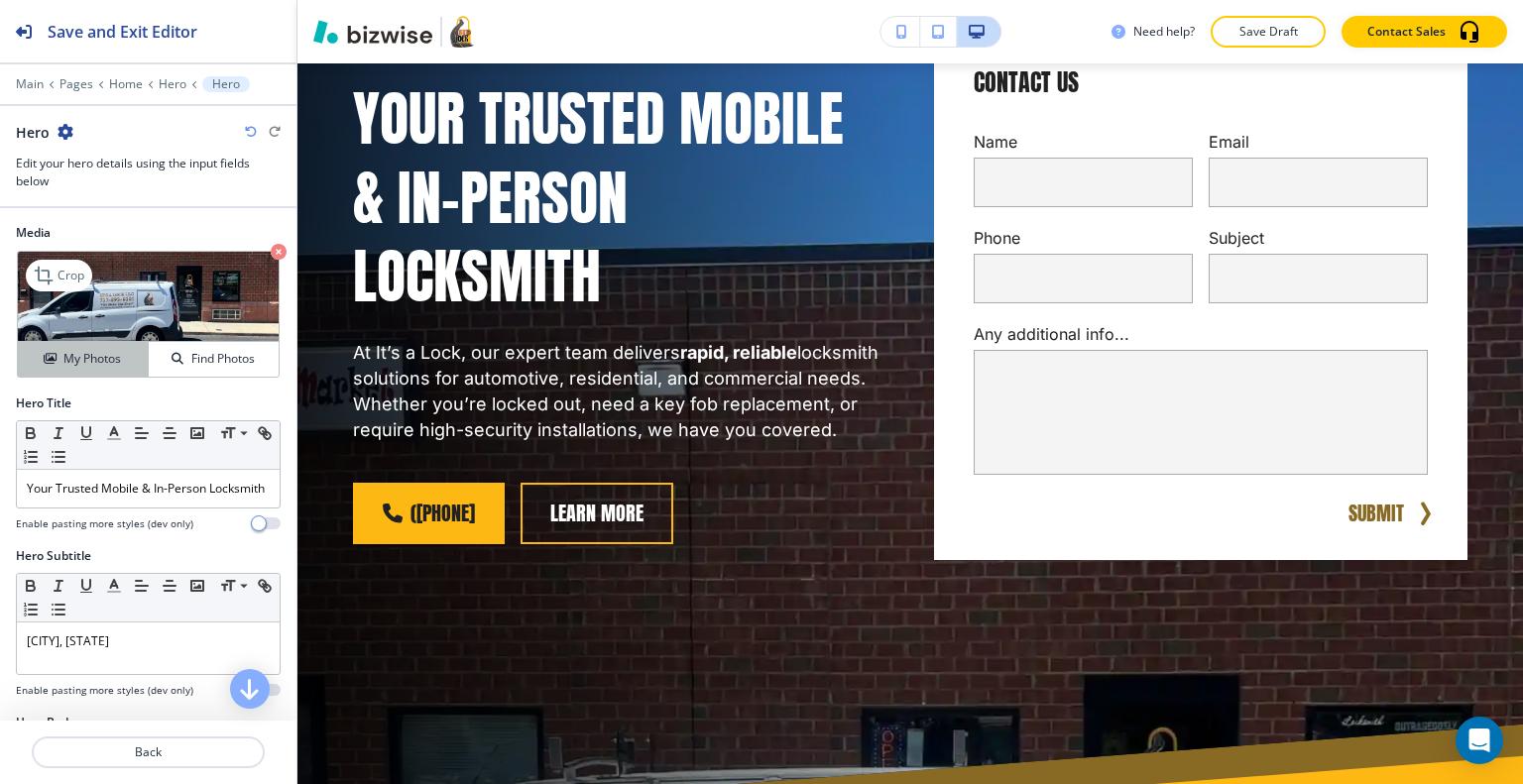 click on "My Photos" at bounding box center [92, 359] 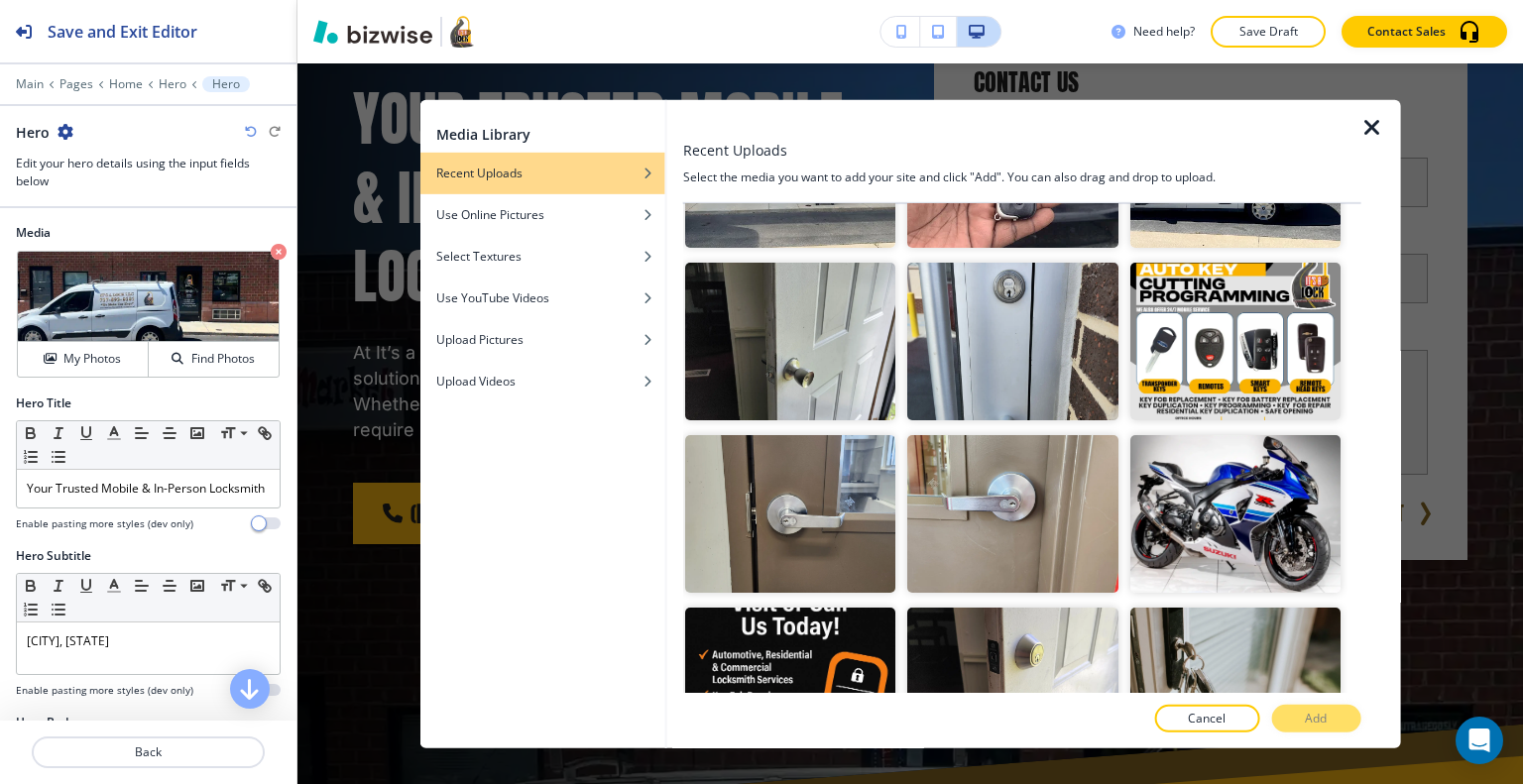 scroll, scrollTop: 1685, scrollLeft: 0, axis: vertical 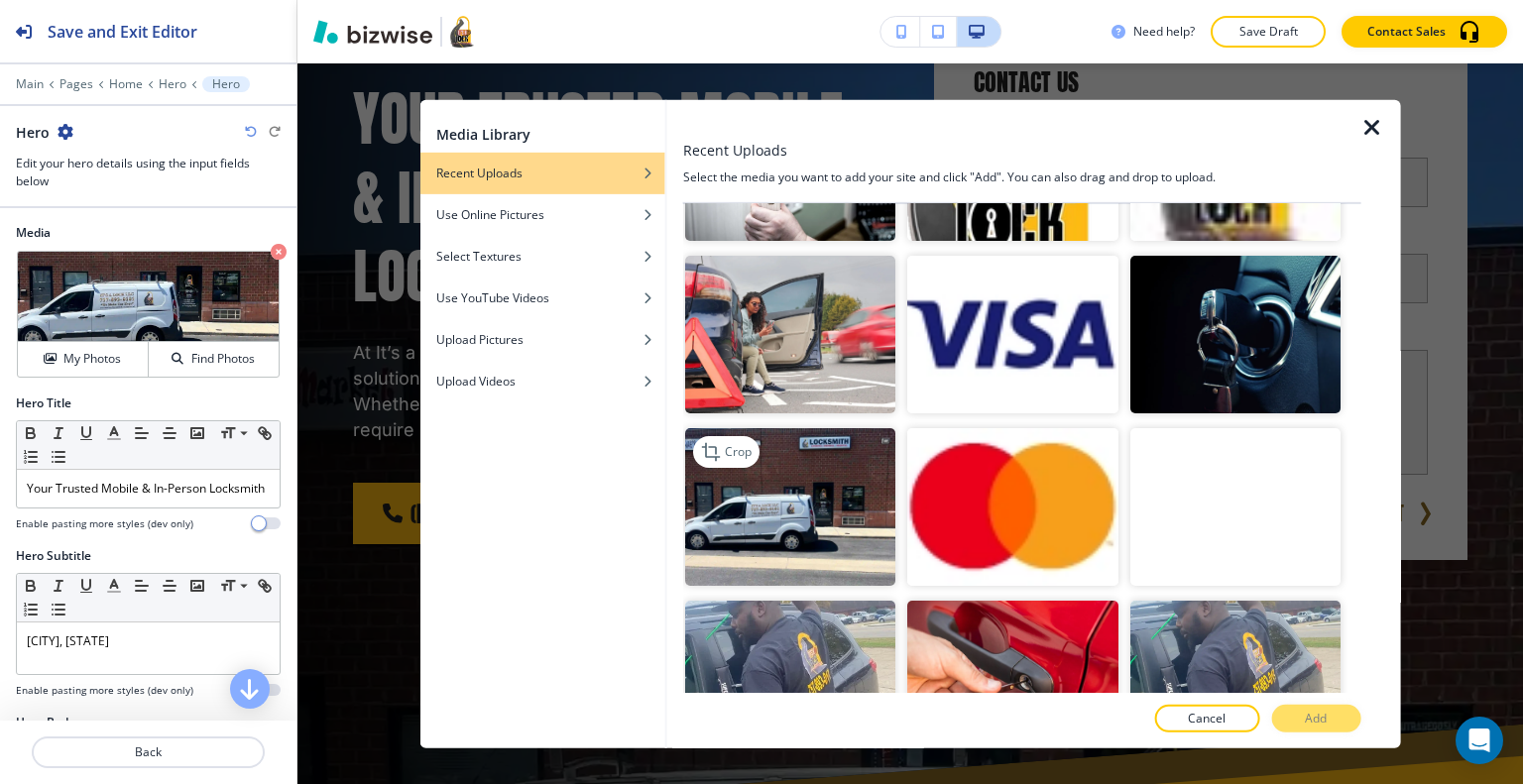 click at bounding box center [790, 506] 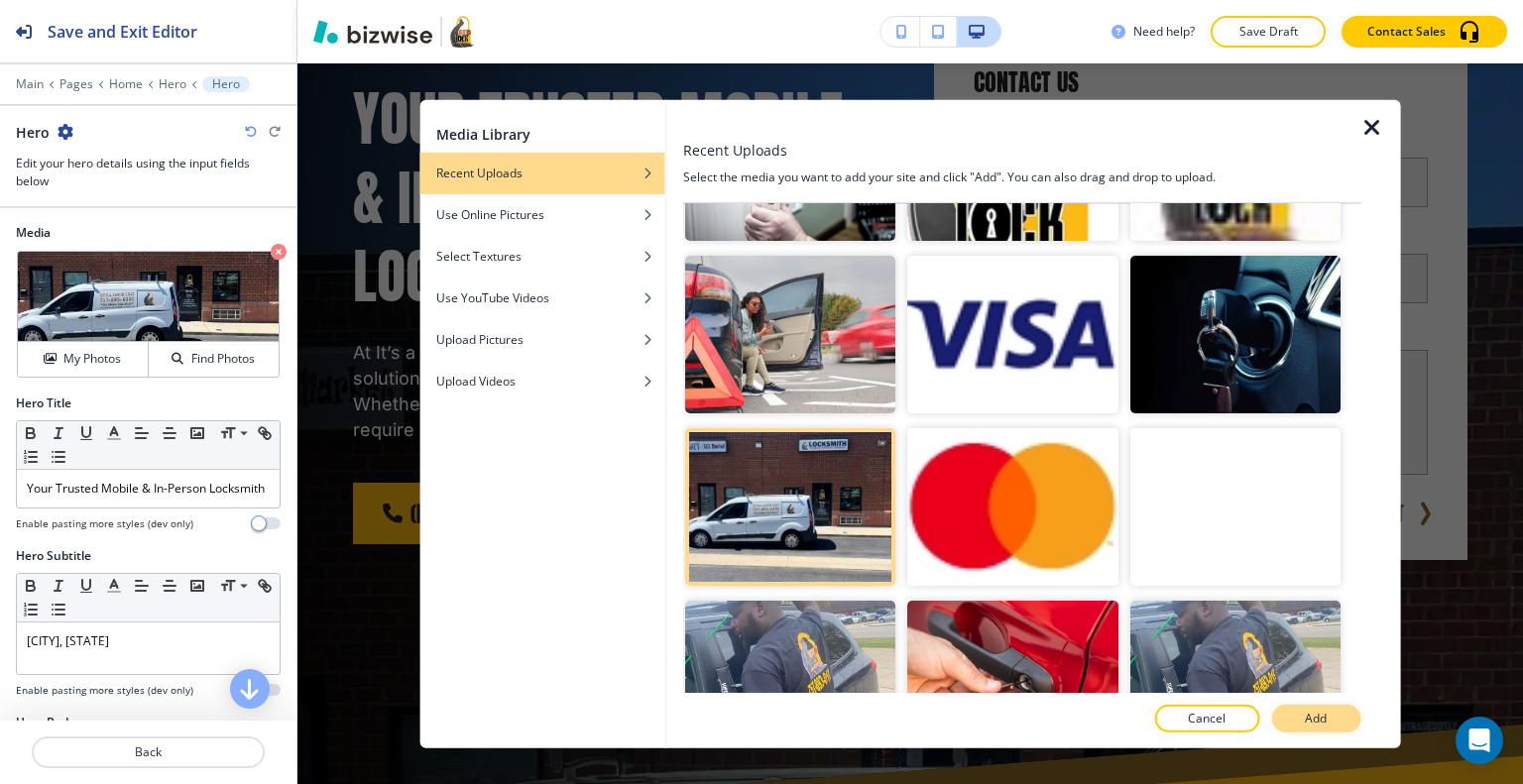 click on "Add" at bounding box center [1316, 719] 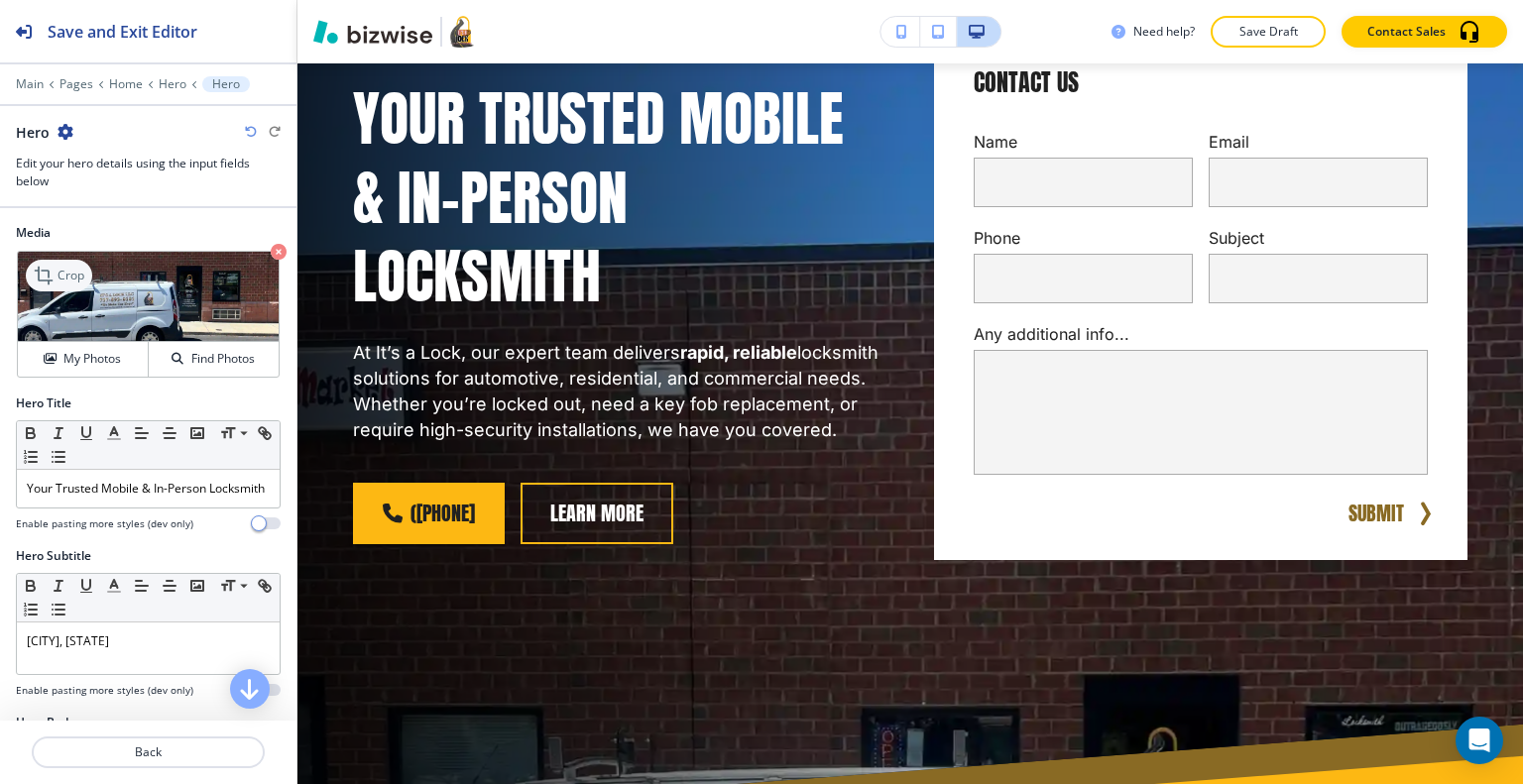 click on "Crop" at bounding box center (70, 276) 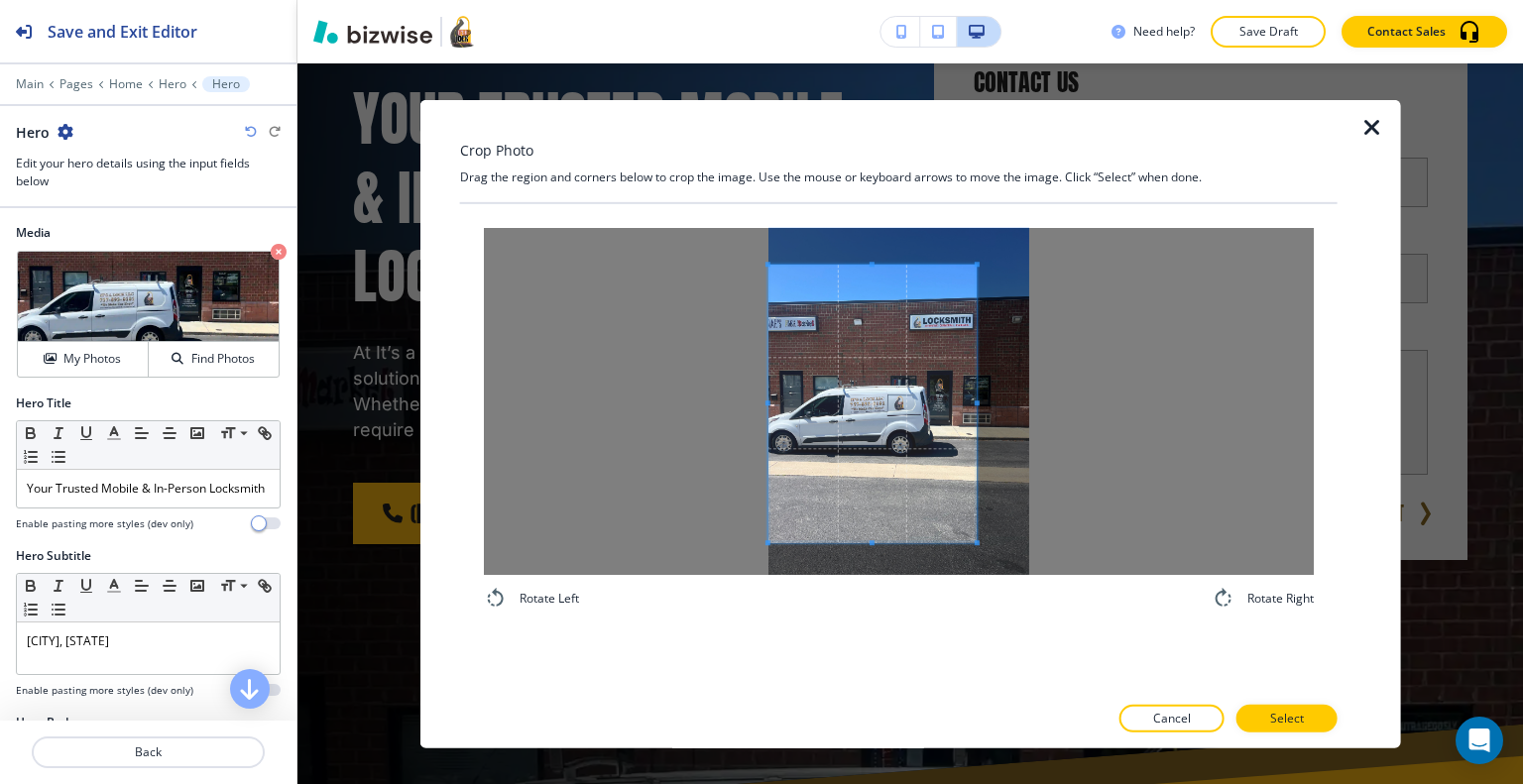 click at bounding box center [873, 403] 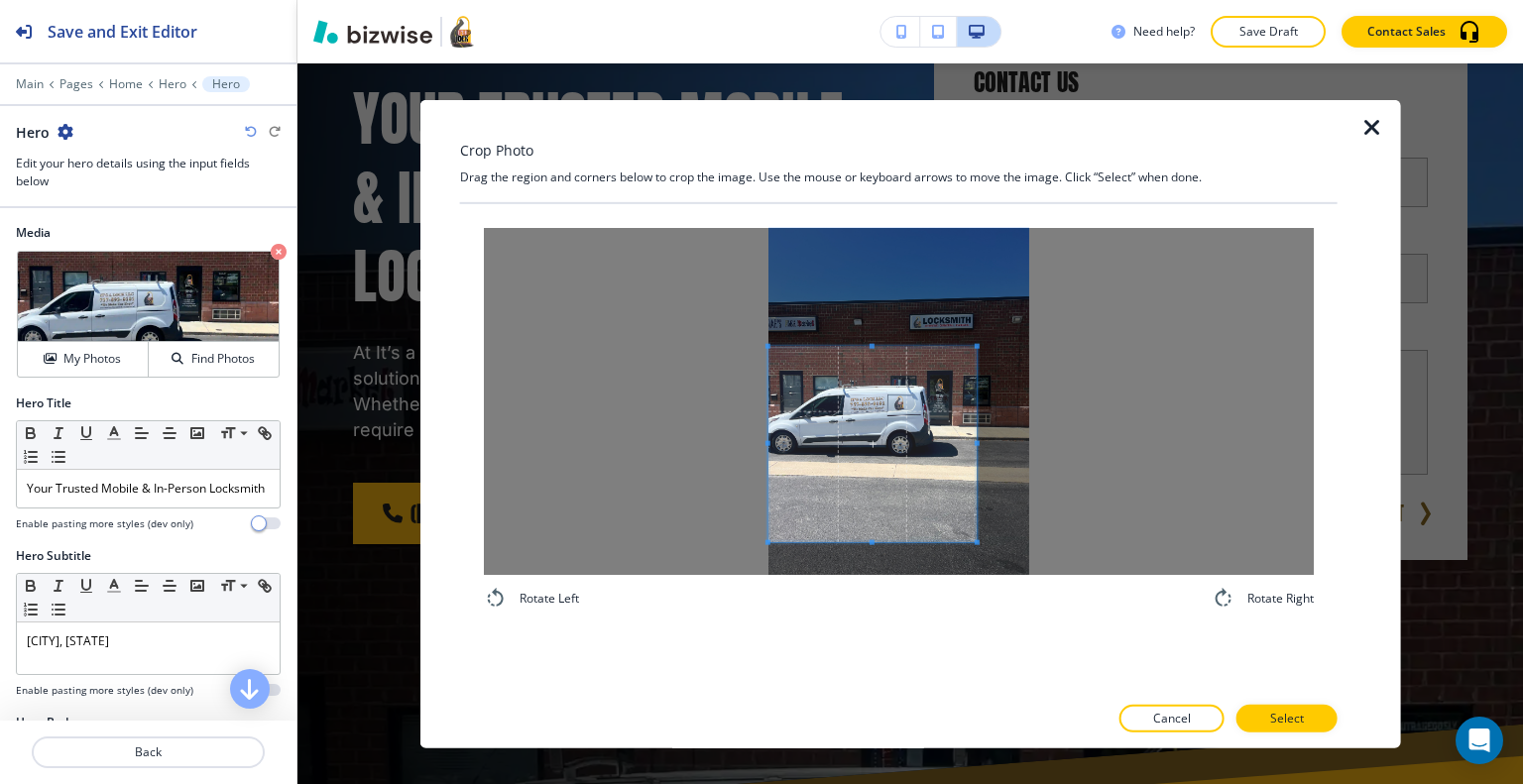 click at bounding box center [873, 345] 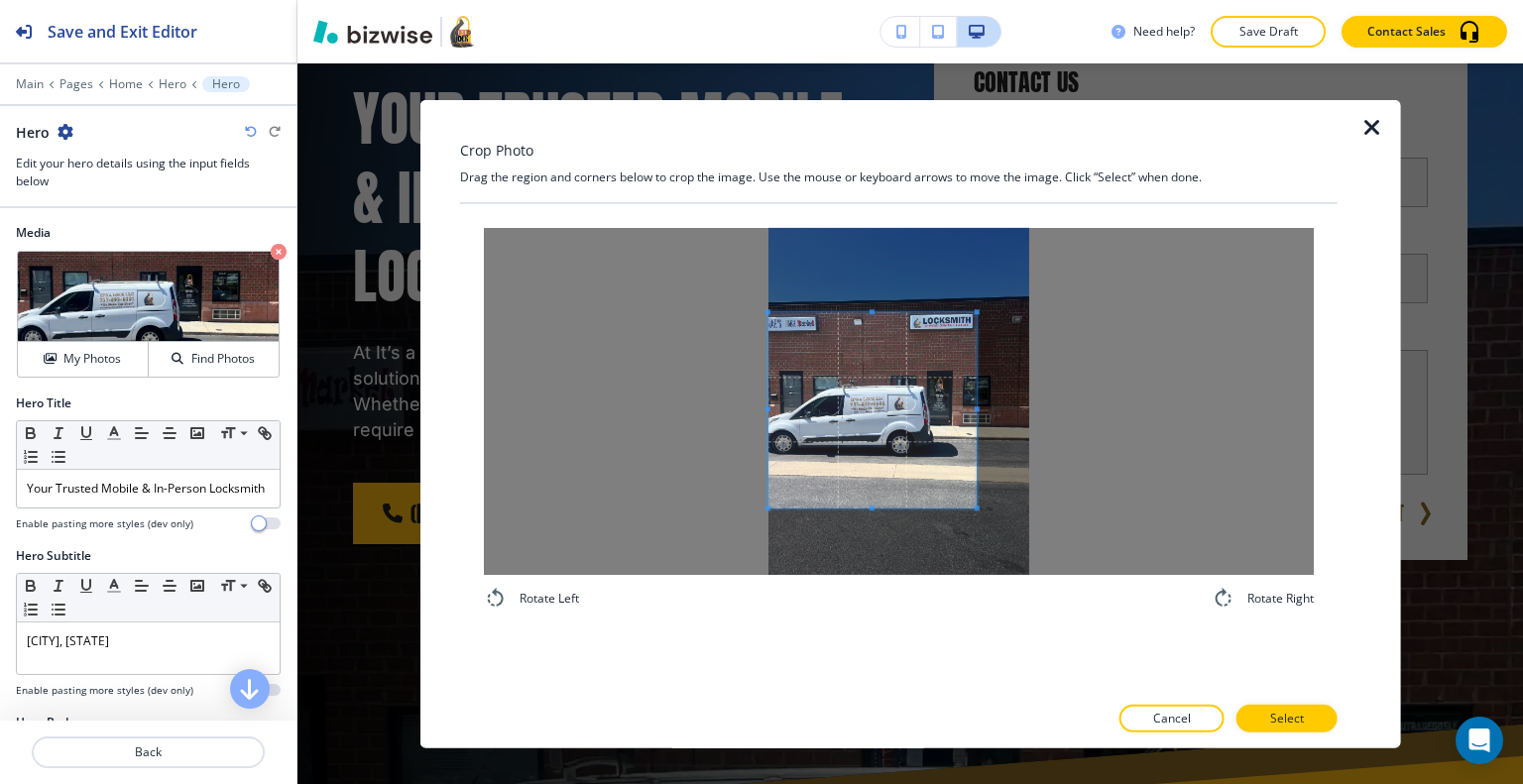 click at bounding box center (873, 410) 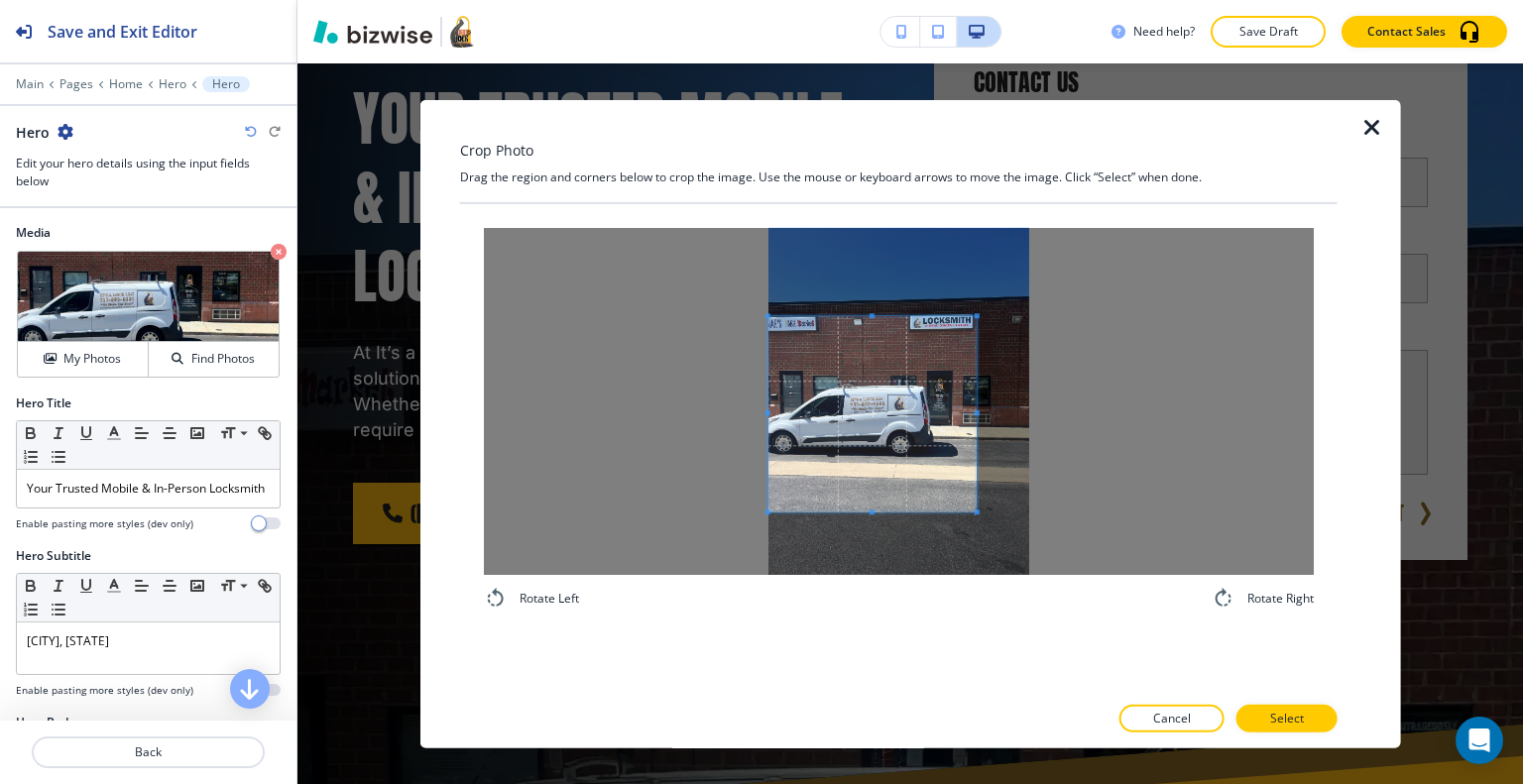 click at bounding box center [873, 414] 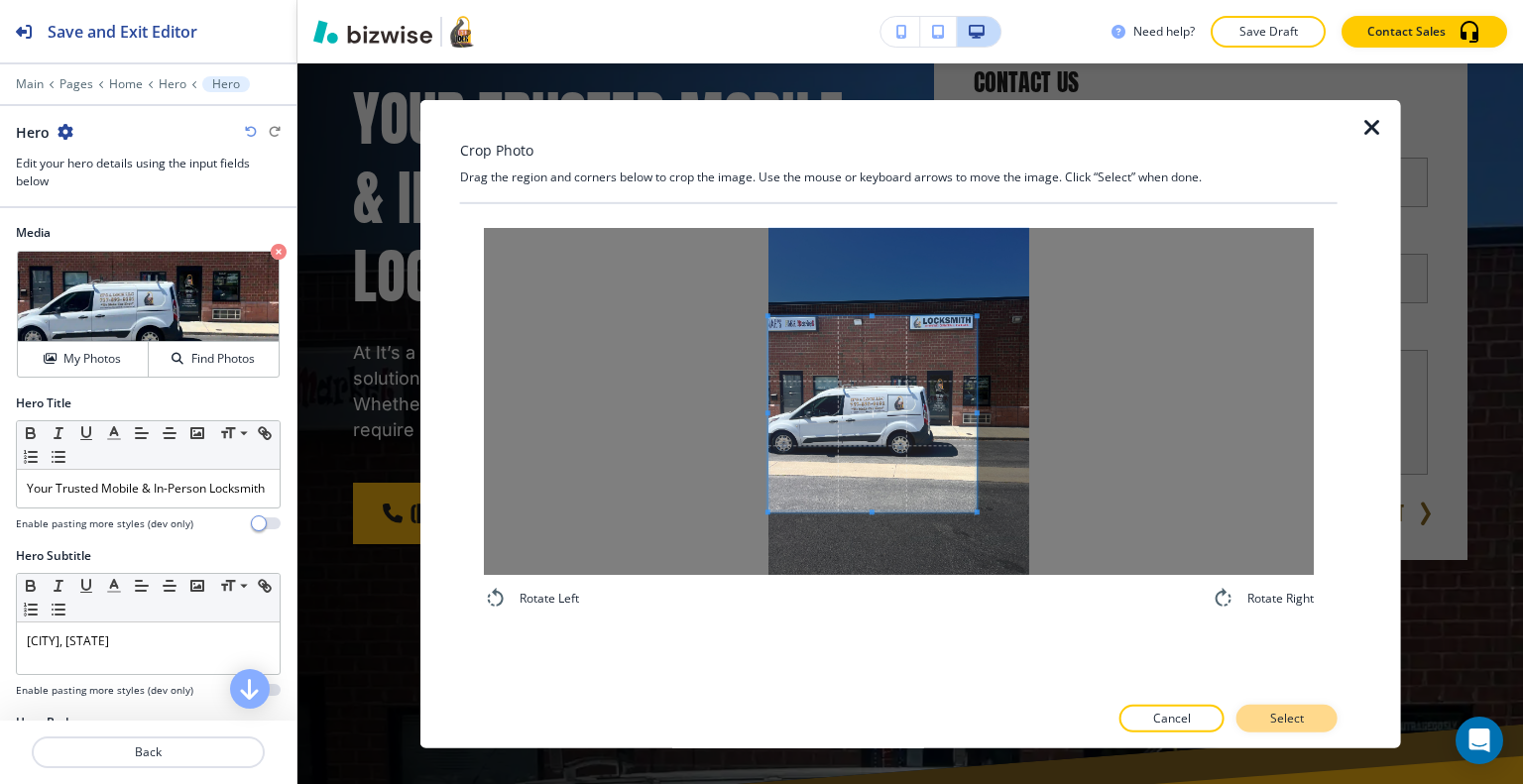 click on "Select" at bounding box center [1287, 719] 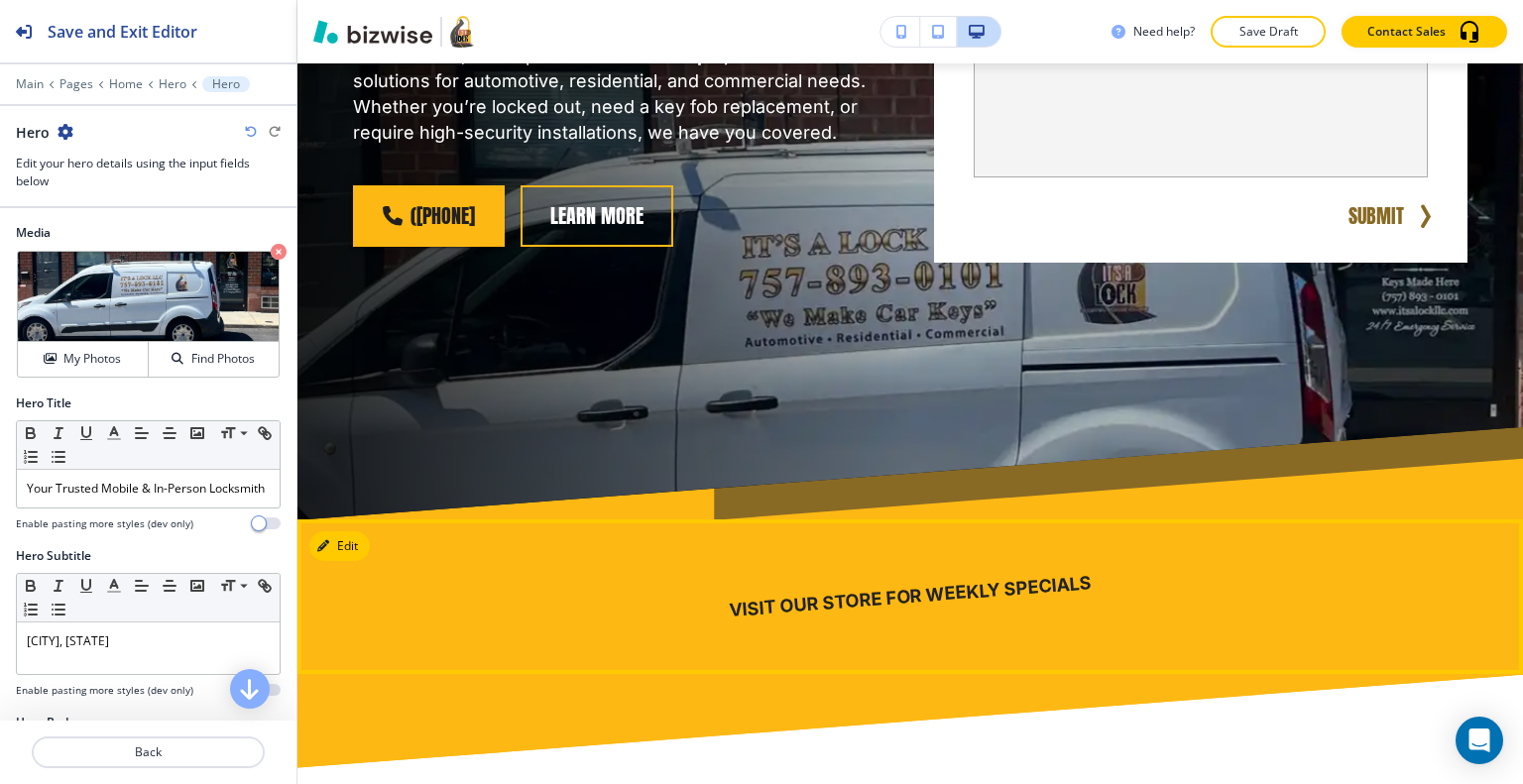 scroll, scrollTop: 358, scrollLeft: 0, axis: vertical 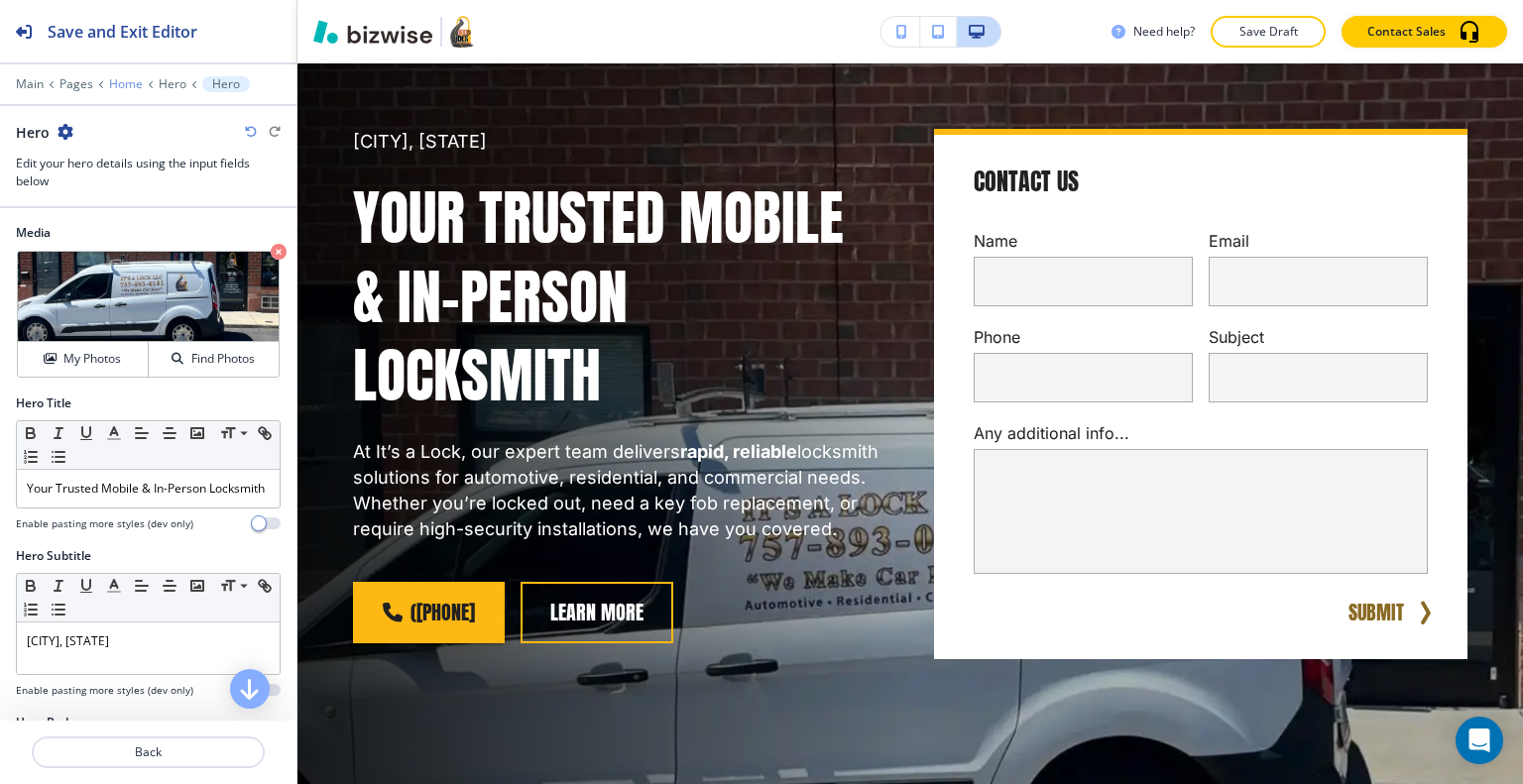 click on "Home" at bounding box center [126, 84] 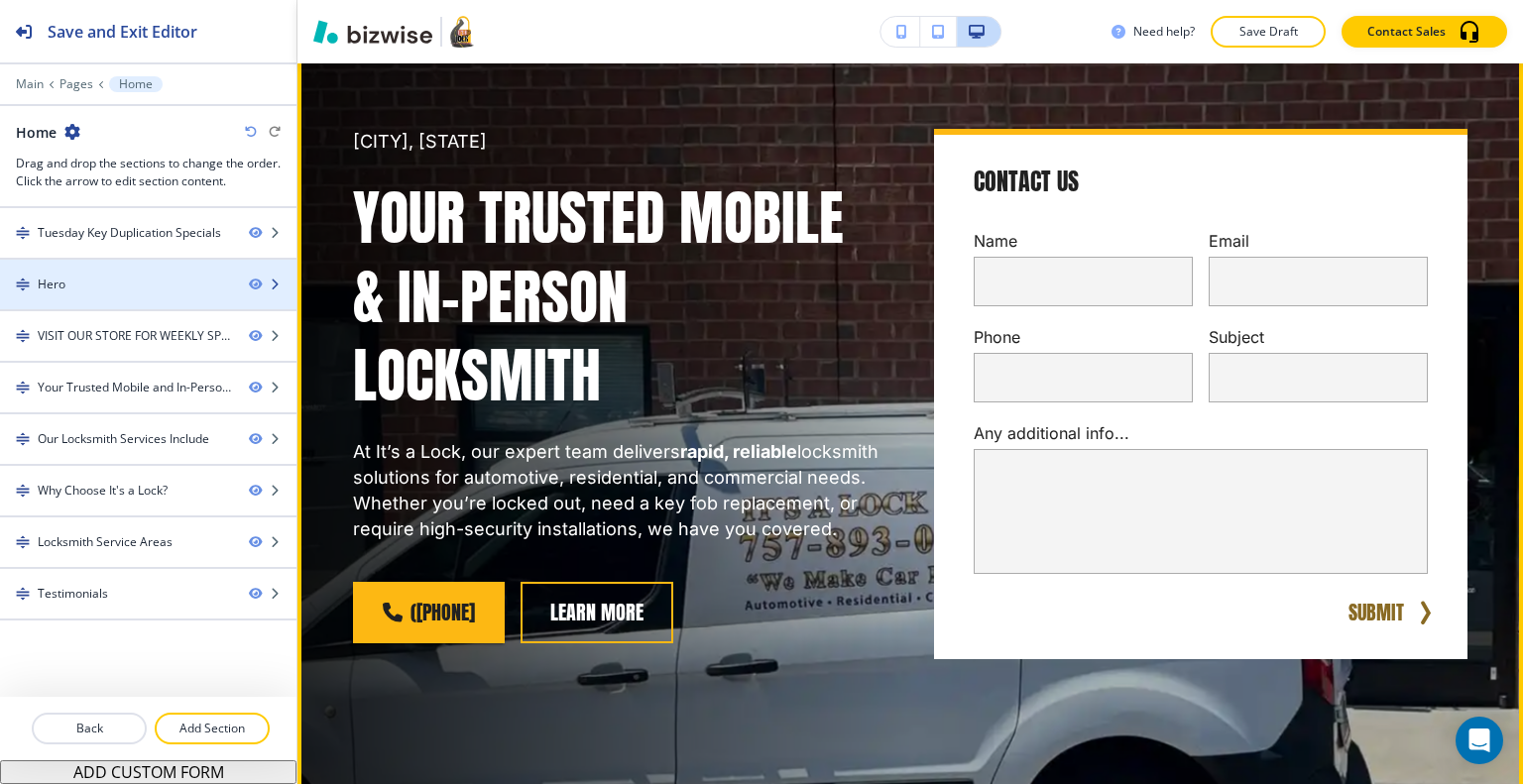 click on "Hero" at bounding box center (116, 284) 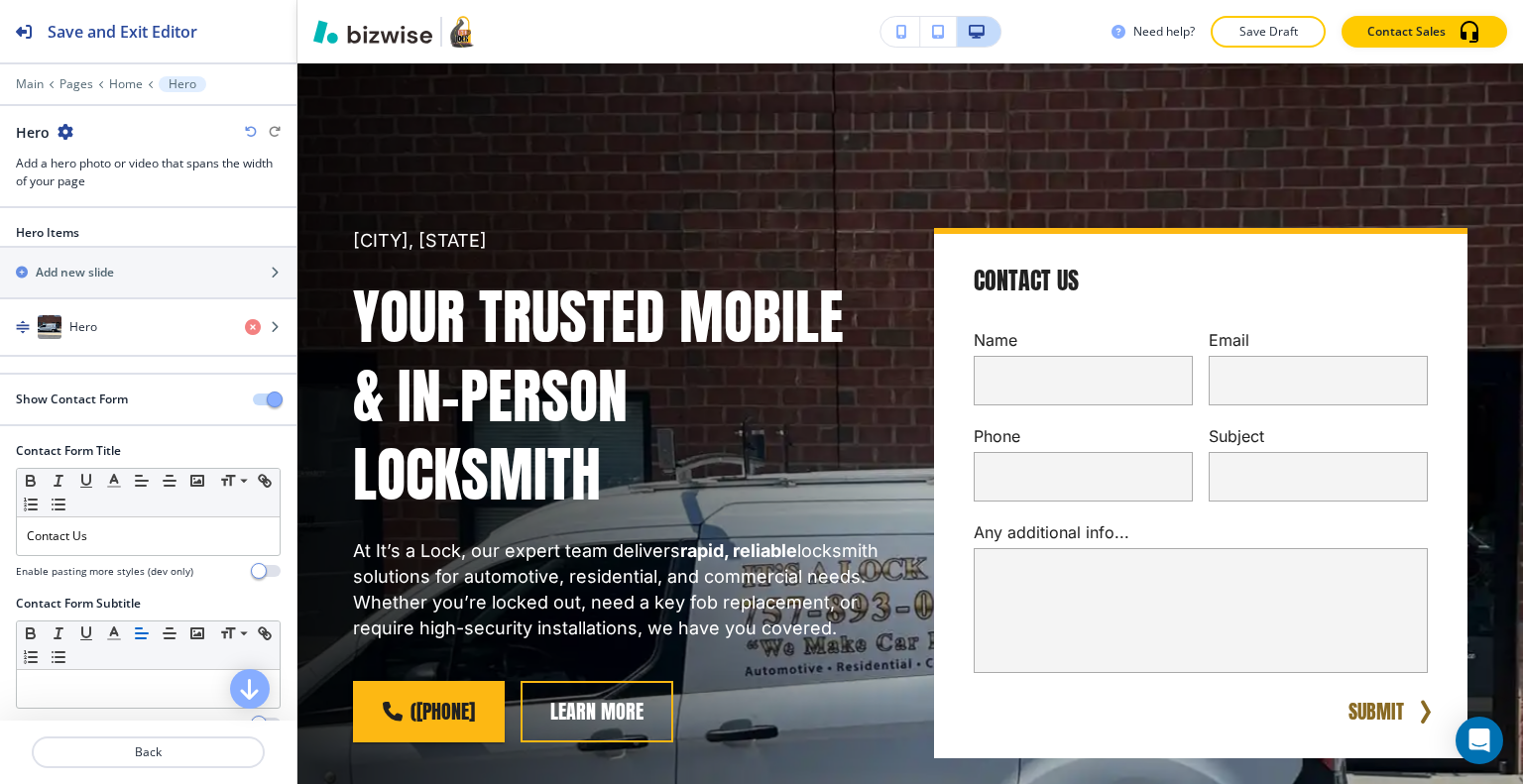 click at bounding box center (65, 132) 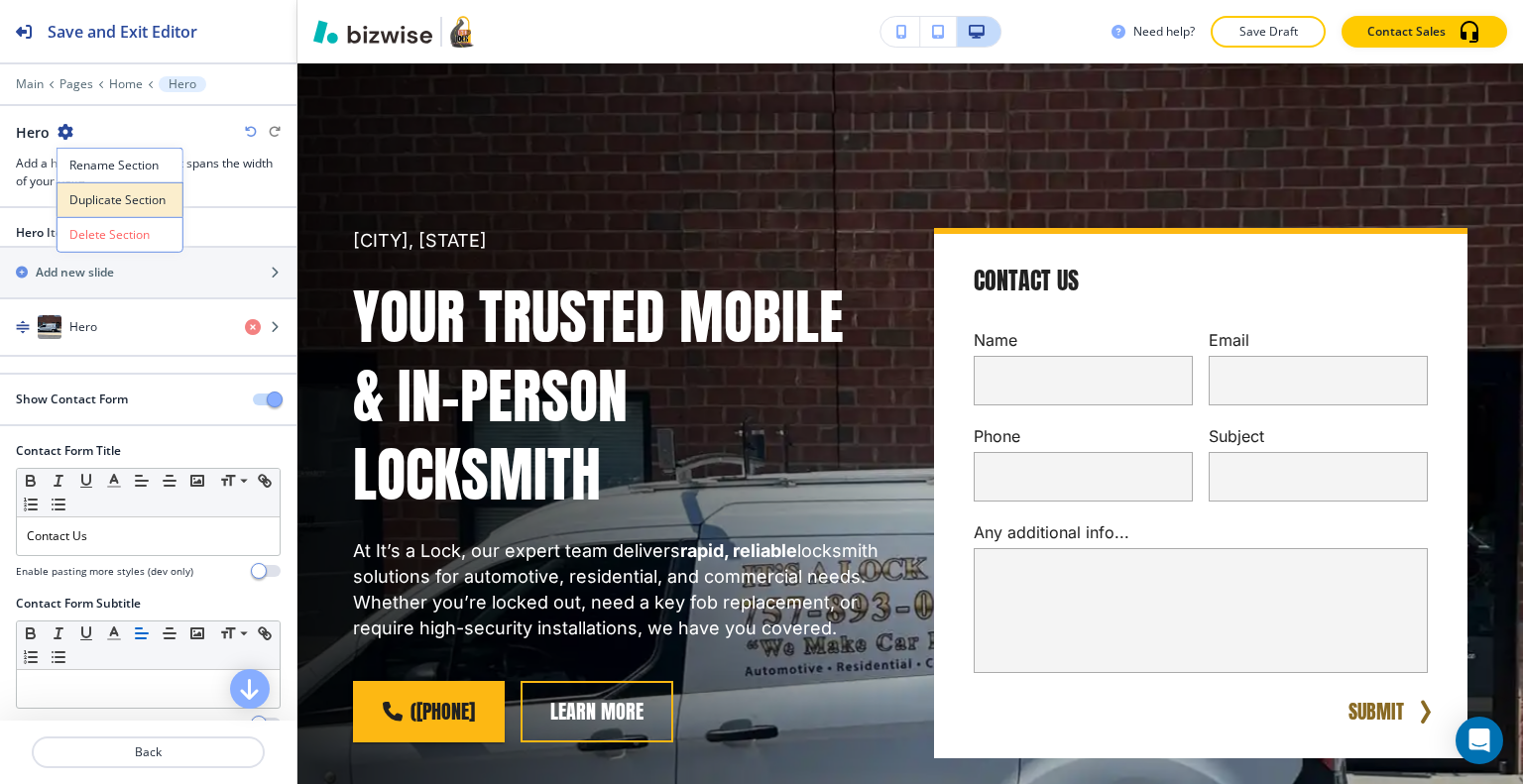 click on "Duplicate Section" at bounding box center [120, 200] 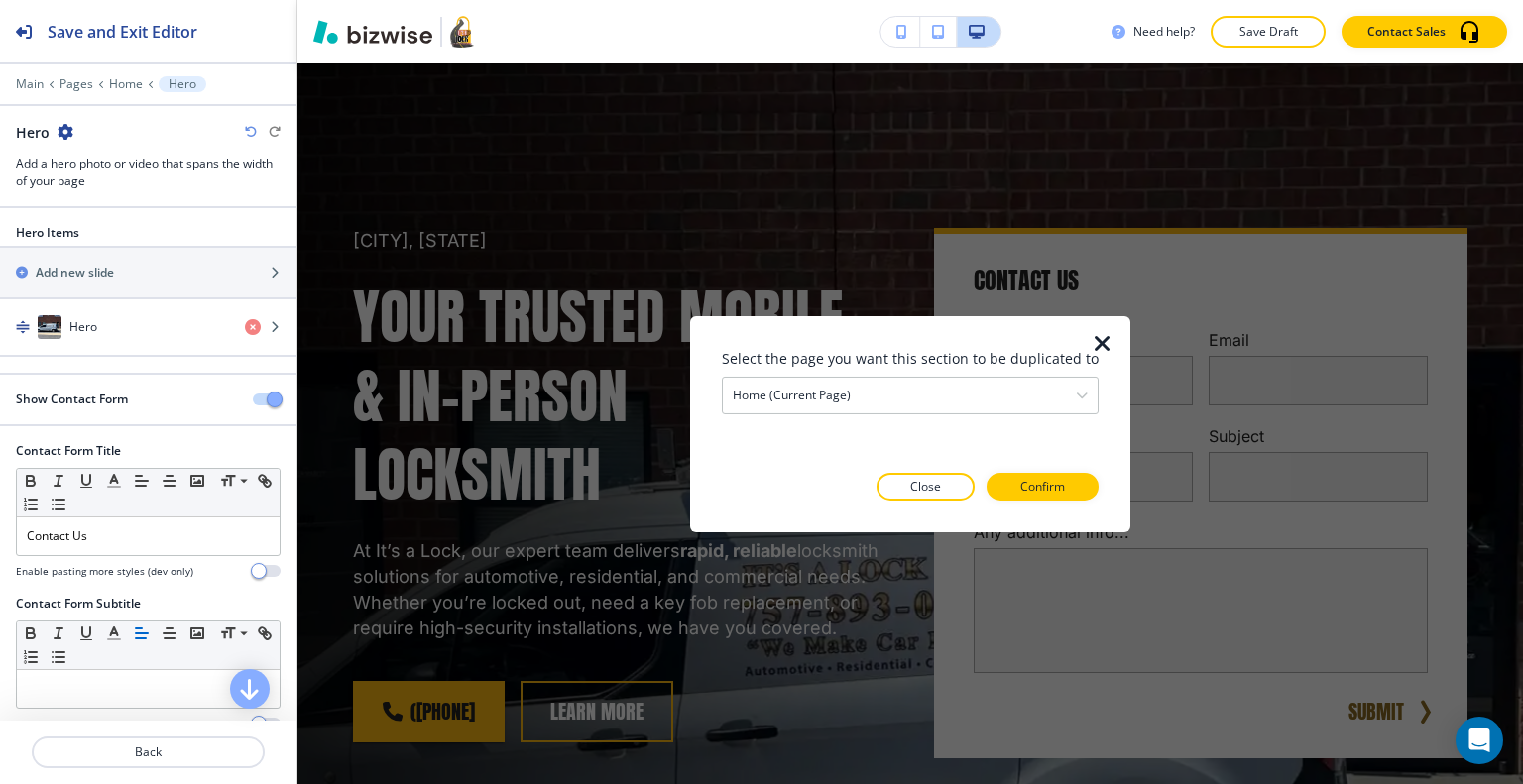 click at bounding box center [1103, 343] 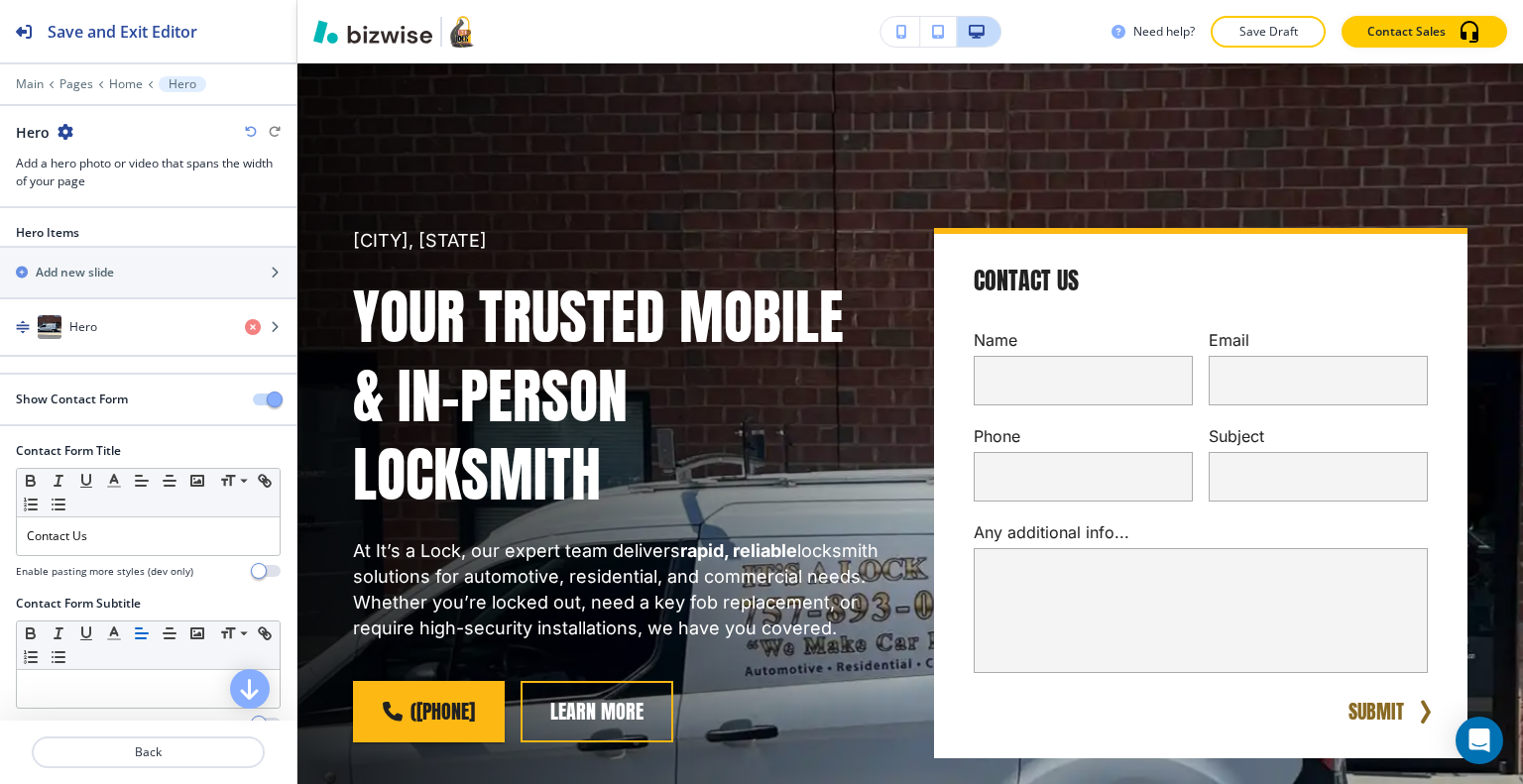 click at bounding box center [65, 132] 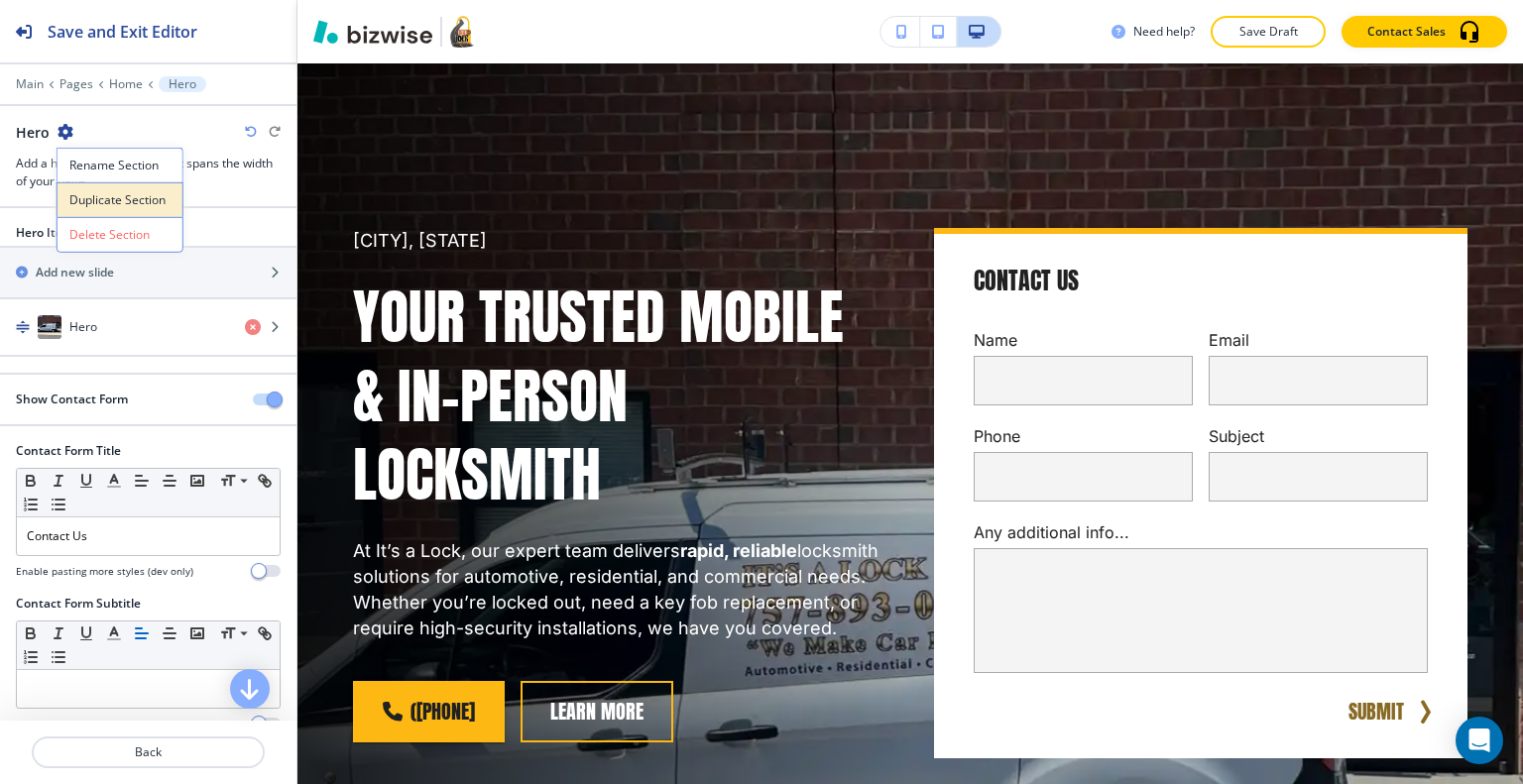 click on "Duplicate Section" at bounding box center (120, 200) 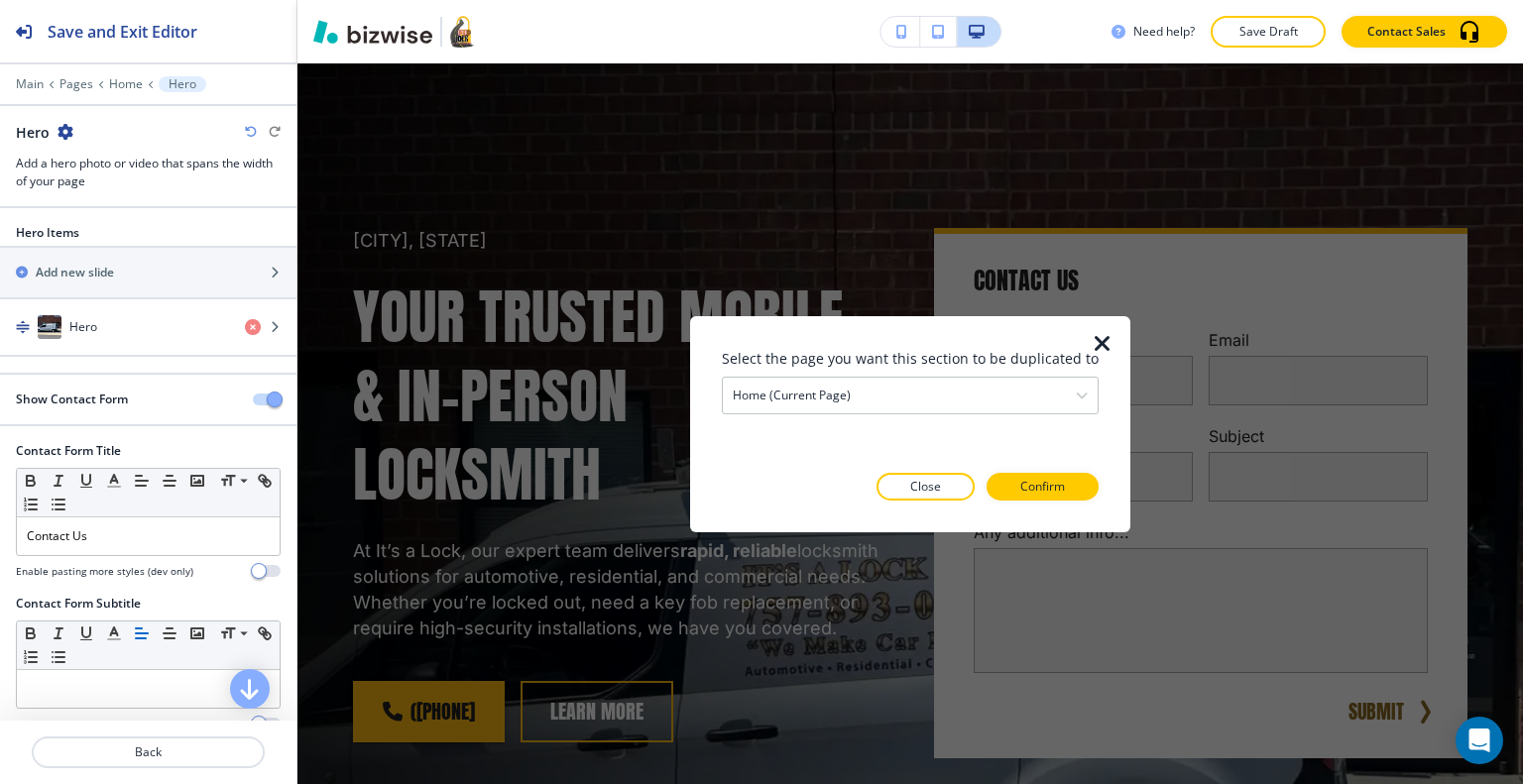drag, startPoint x: 1102, startPoint y: 338, endPoint x: 1088, endPoint y: 339, distance: 14.035669 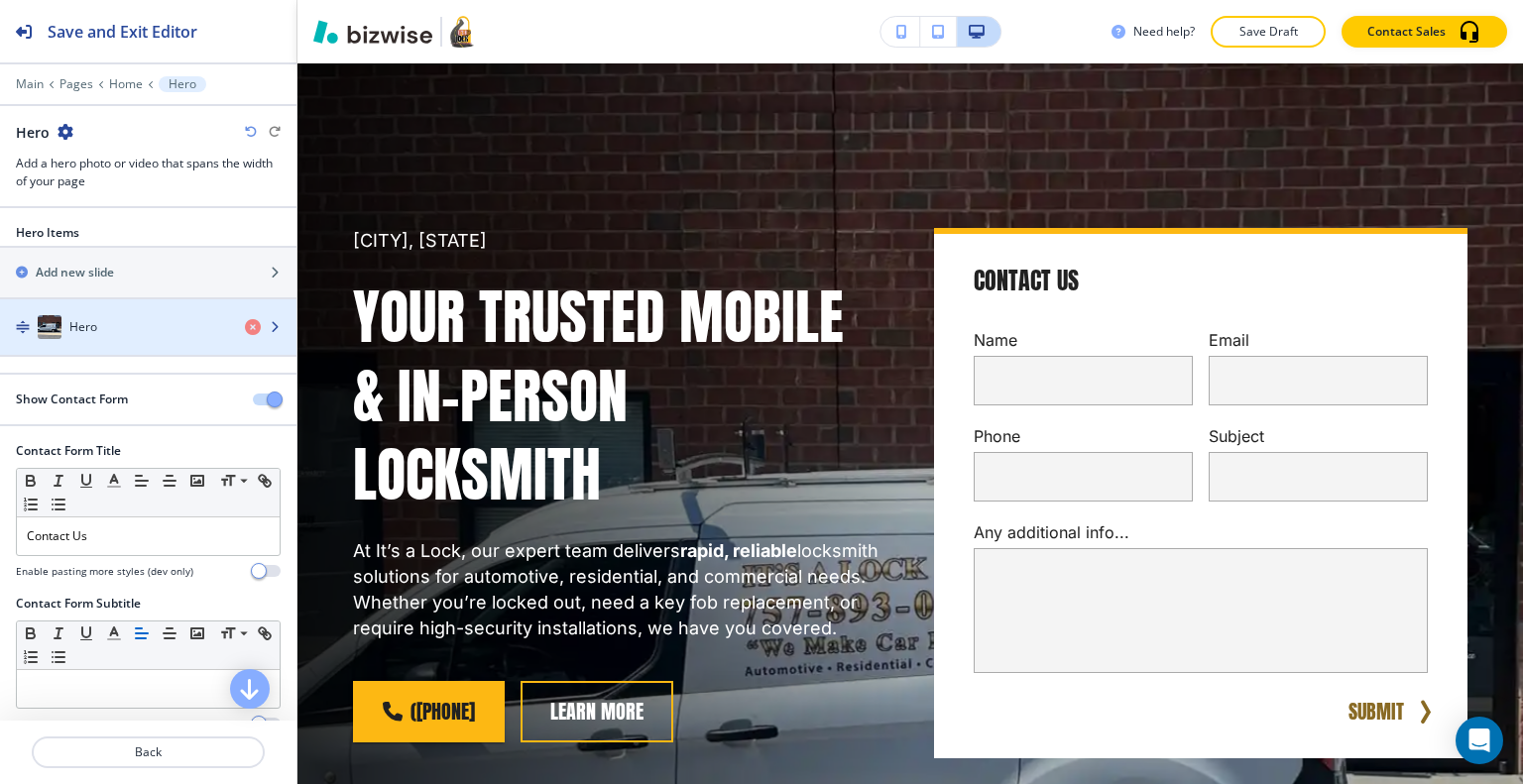 click on "Hero" at bounding box center [114, 327] 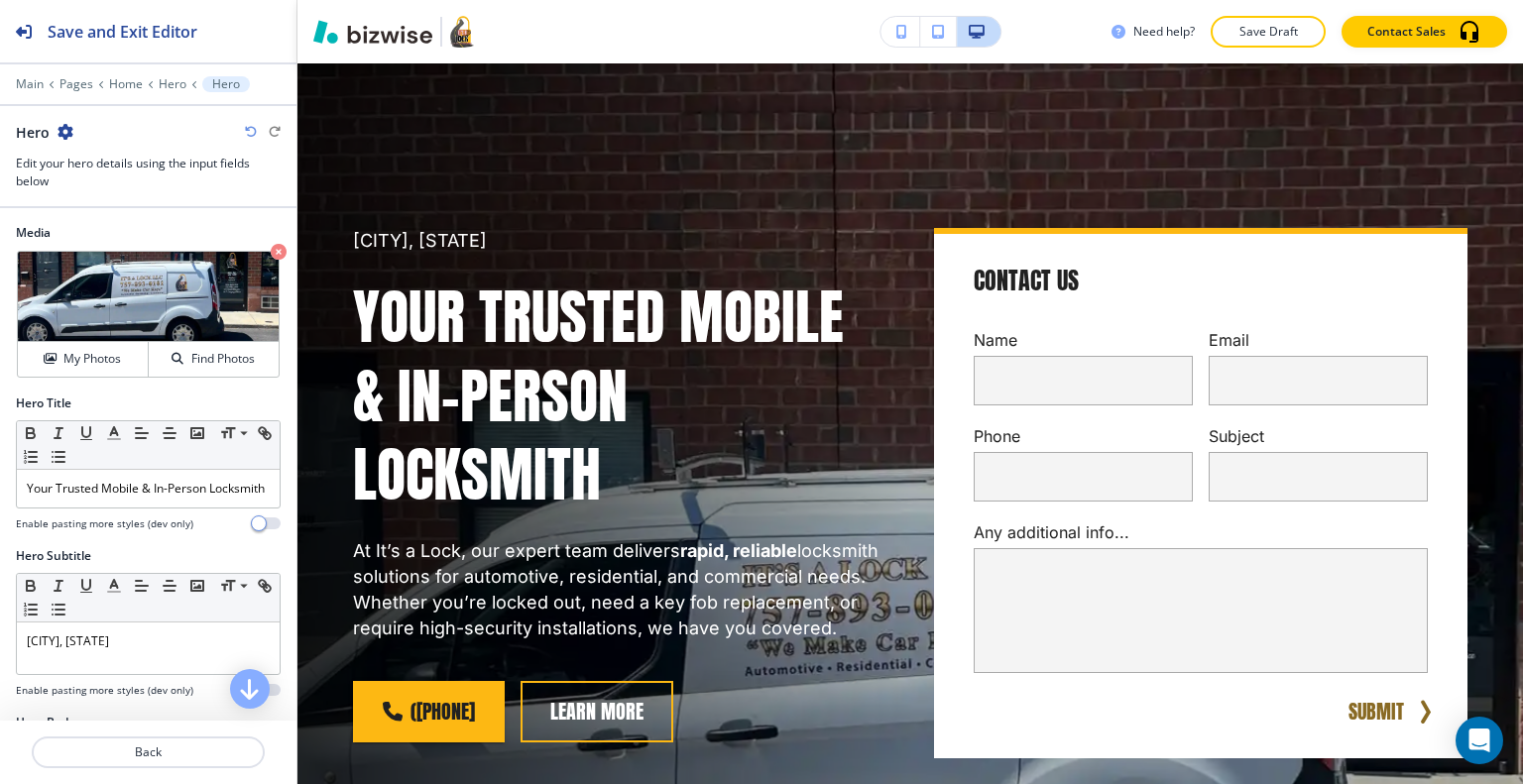click at bounding box center [65, 132] 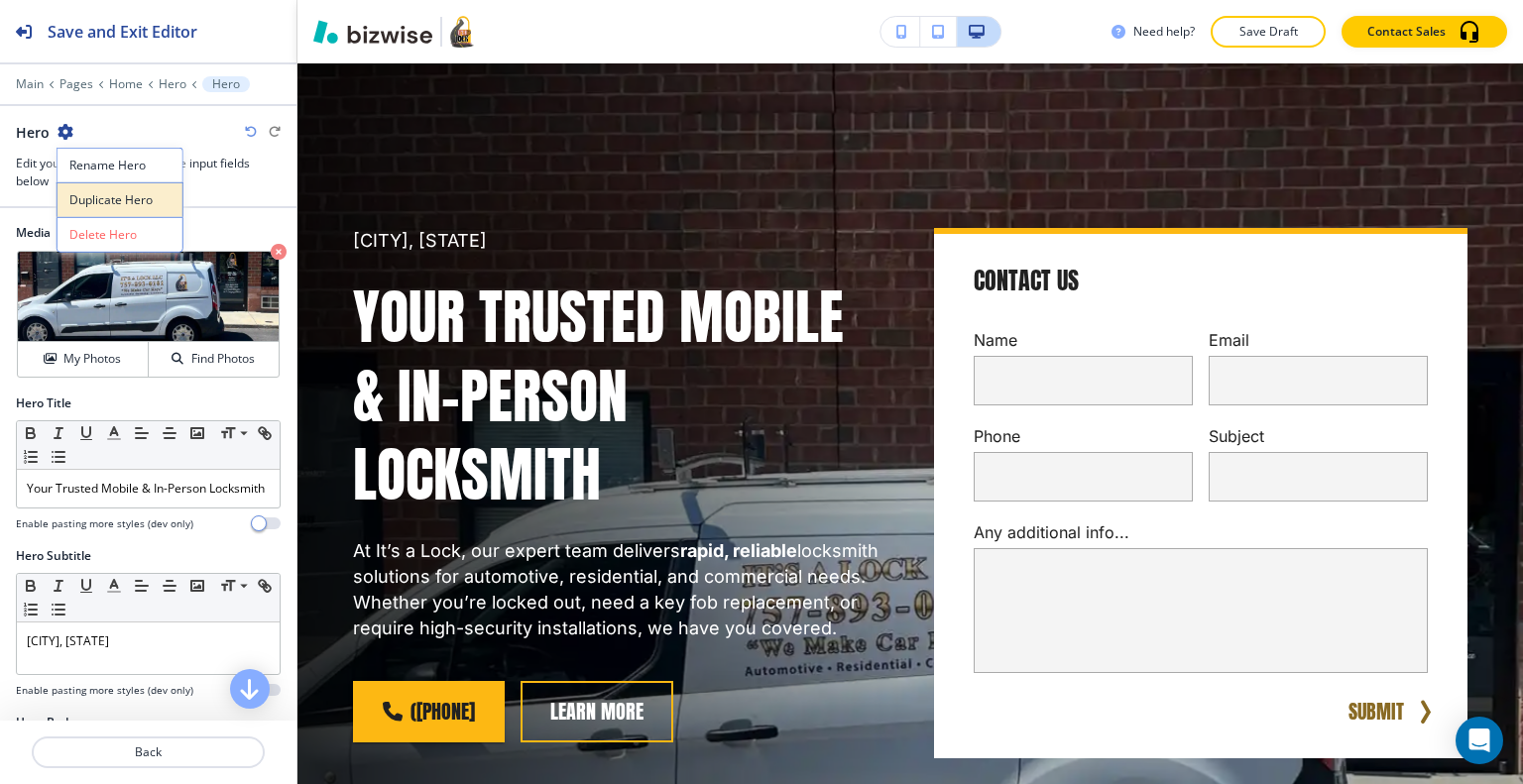 click on "Duplicate Hero" at bounding box center [120, 200] 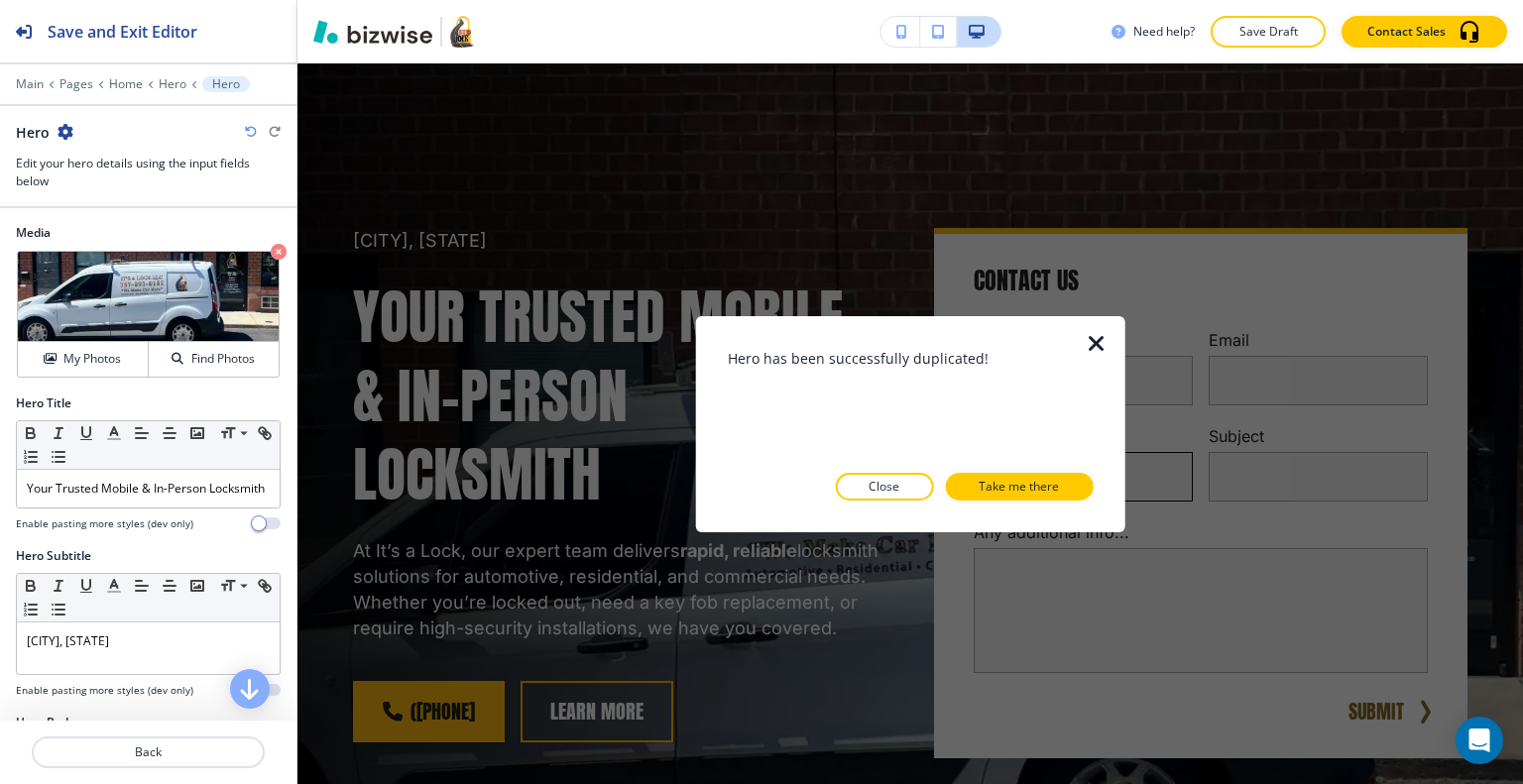 click on "Take me there" at bounding box center (1018, 487) 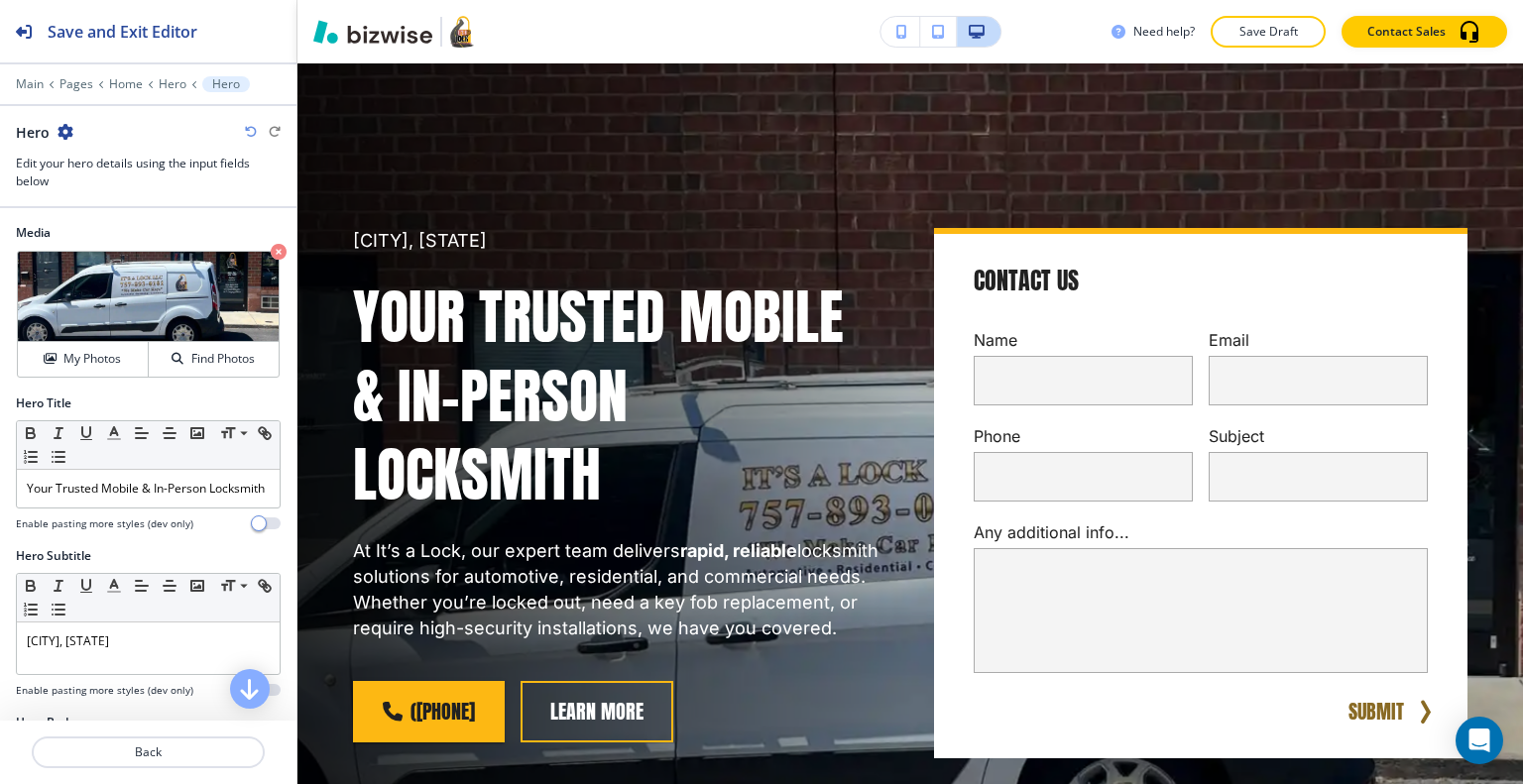 click at bounding box center (65, 132) 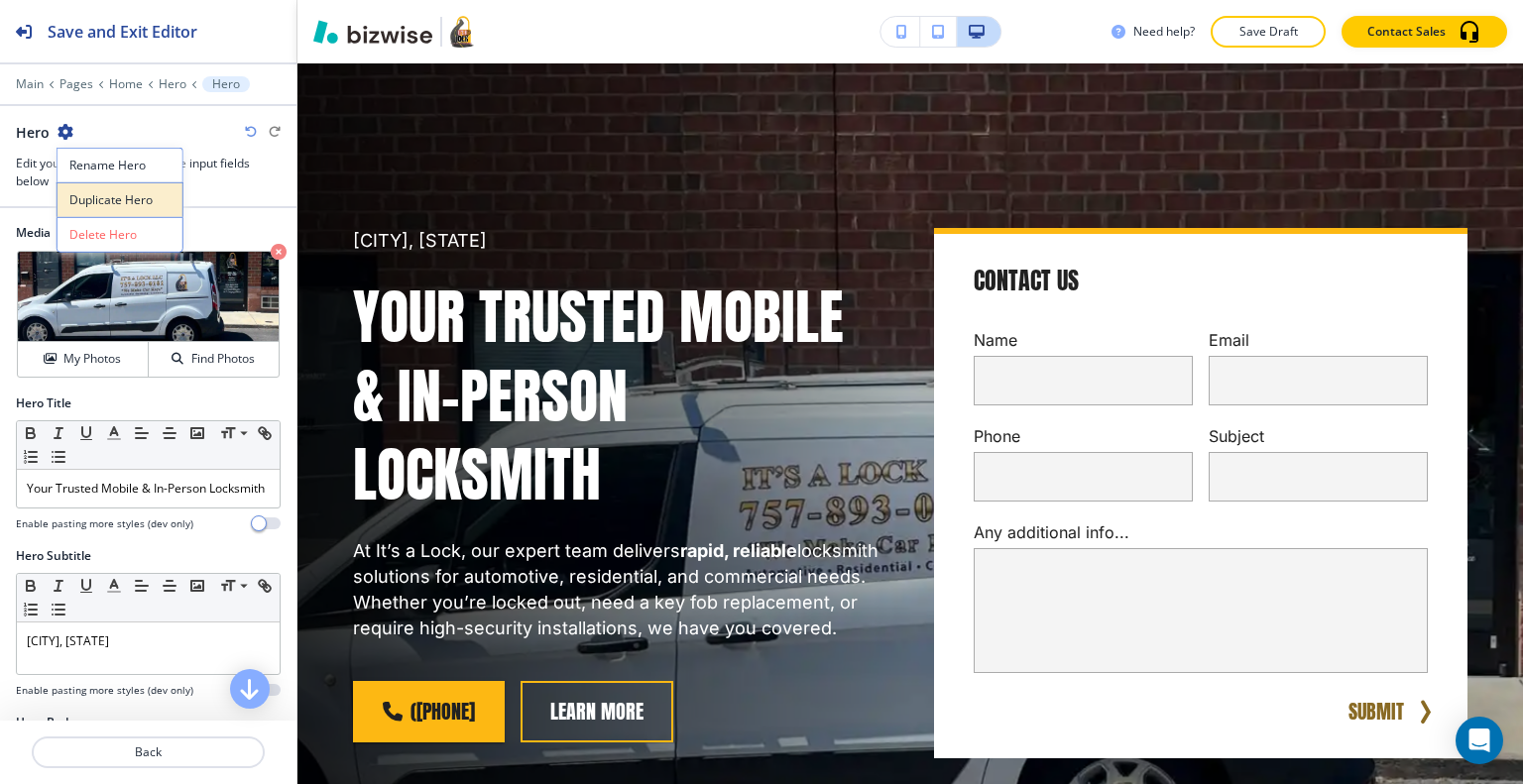 click on "Duplicate Hero" at bounding box center (120, 199) 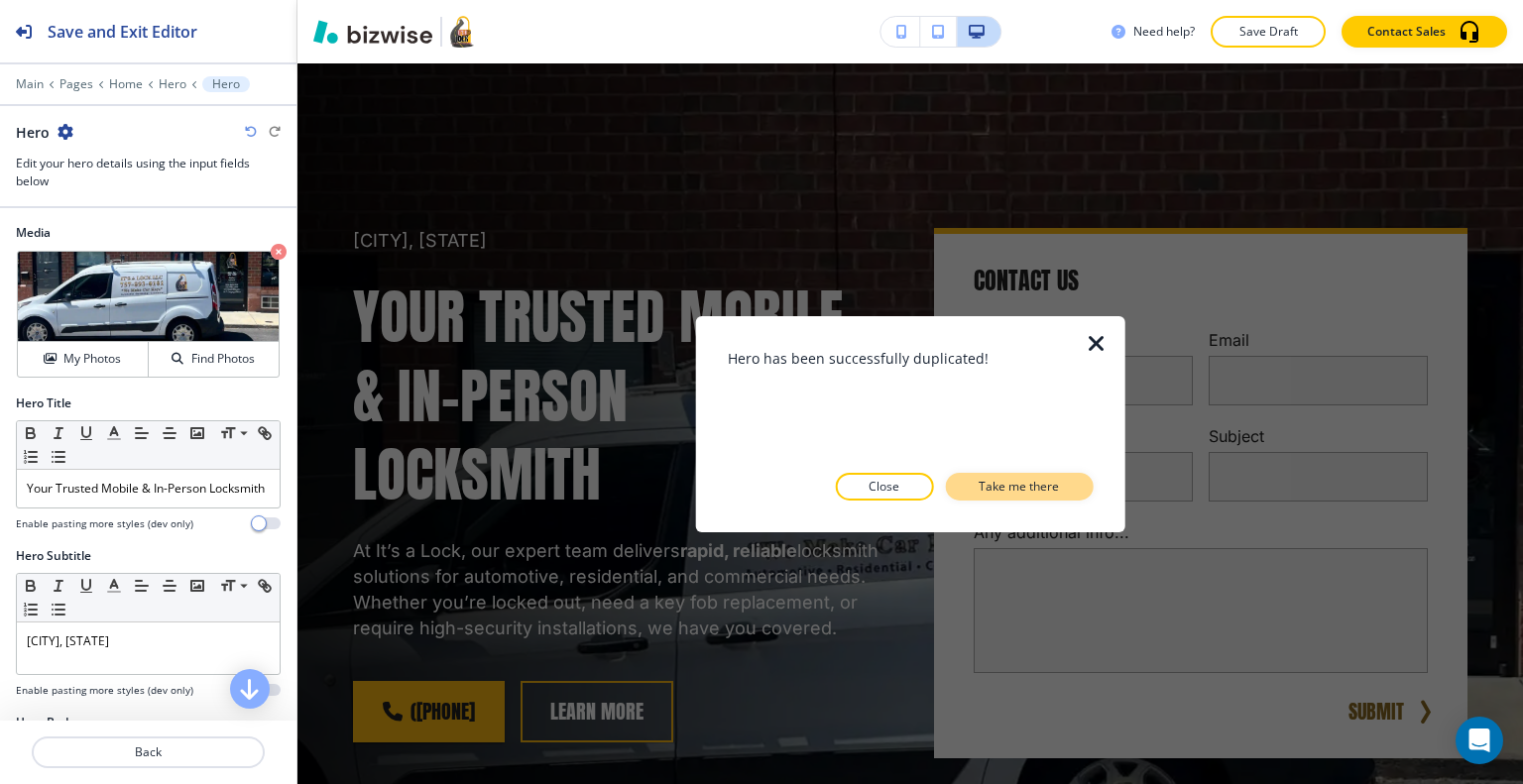 click on "Take me there" at bounding box center (1018, 487) 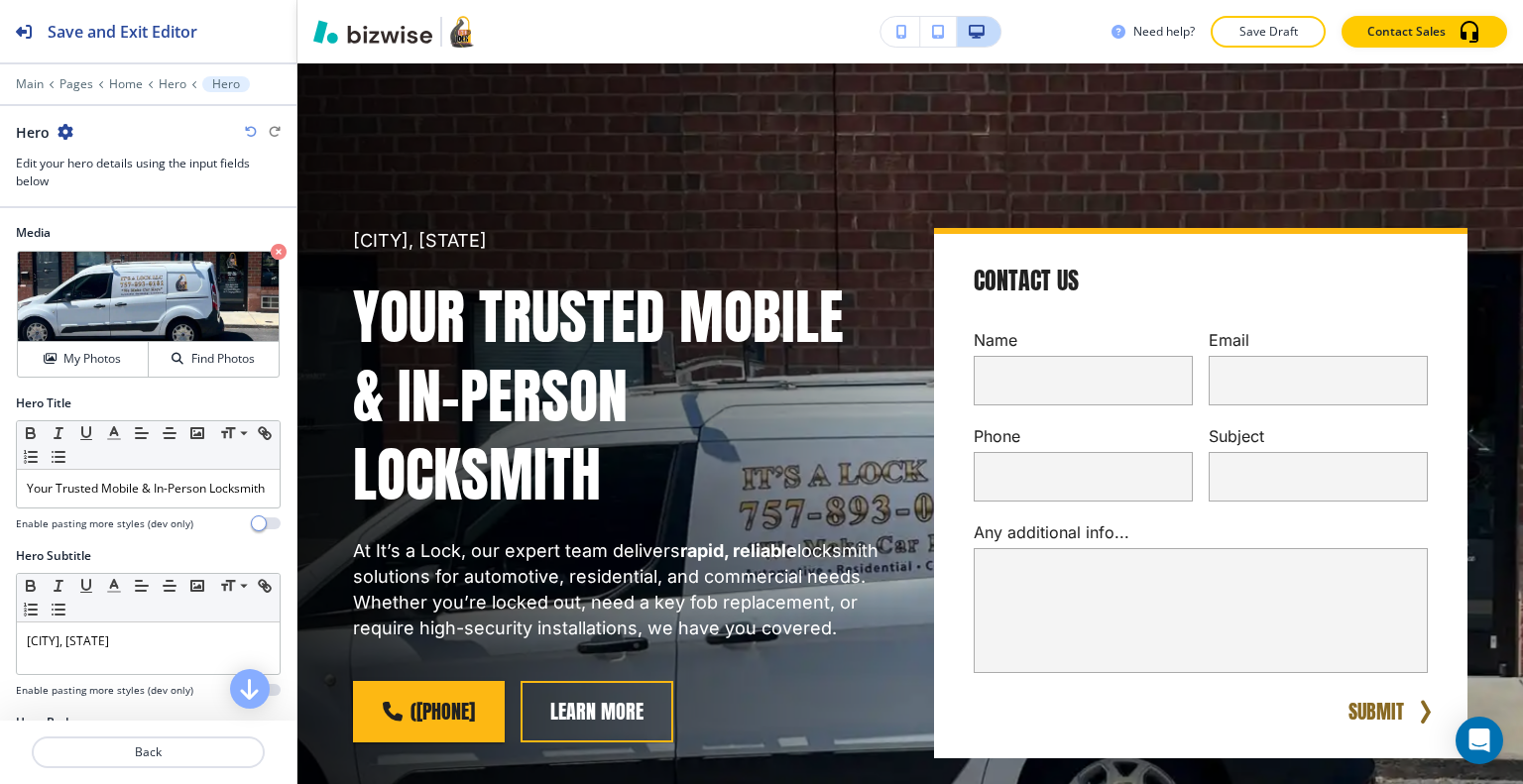 click at bounding box center (65, 132) 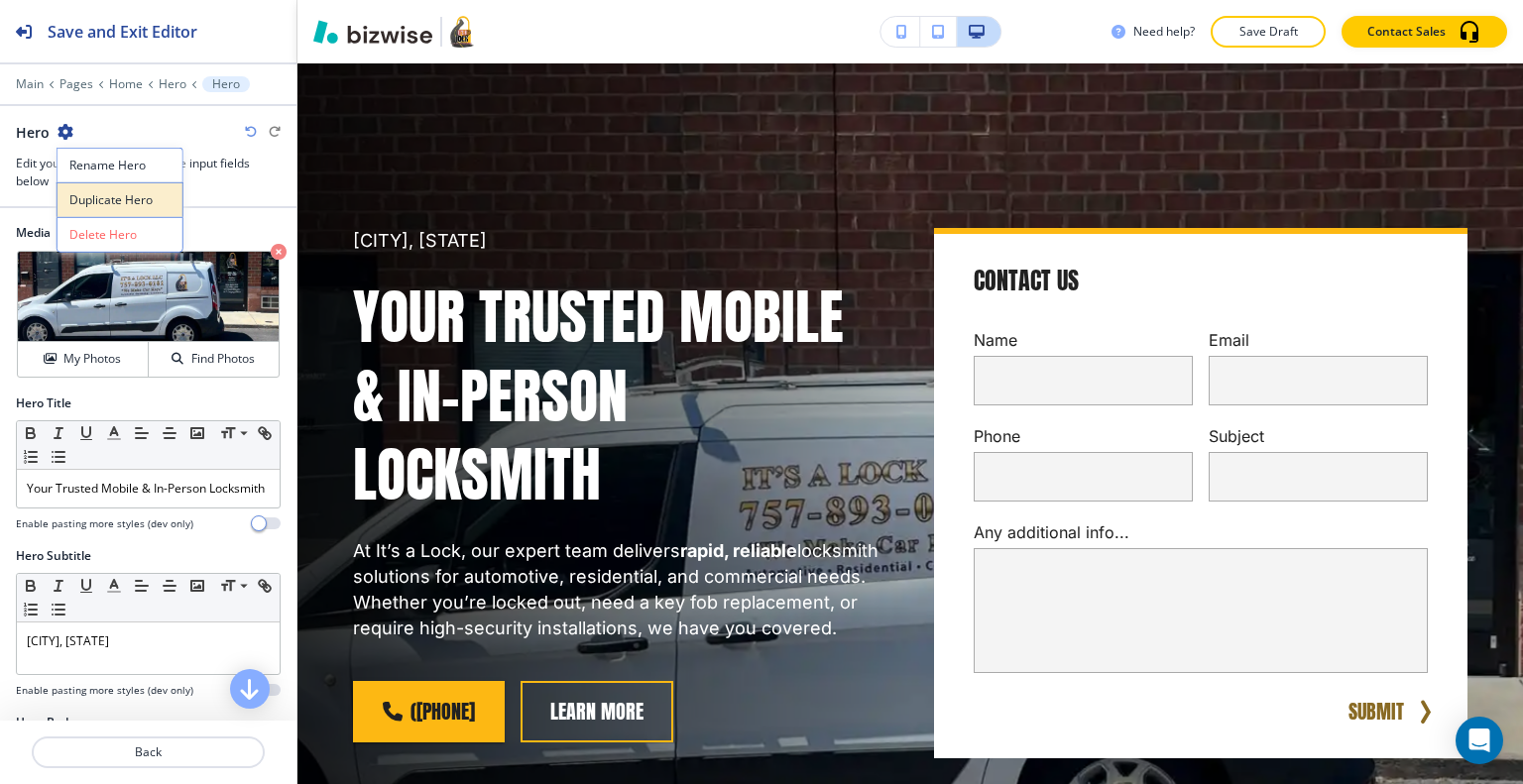 click on "Duplicate Hero" at bounding box center (120, 200) 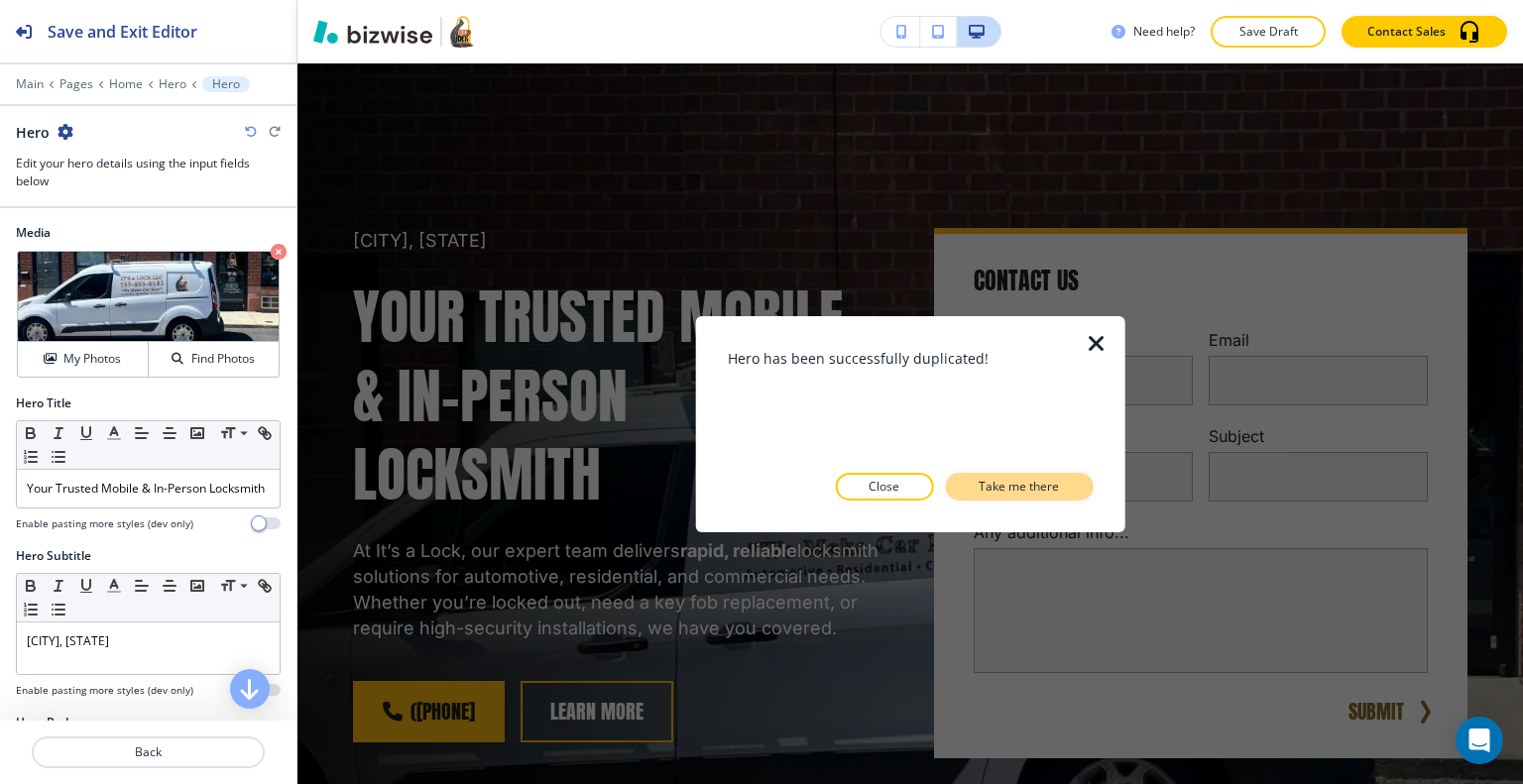 drag, startPoint x: 1045, startPoint y: 473, endPoint x: 1045, endPoint y: 486, distance: 13 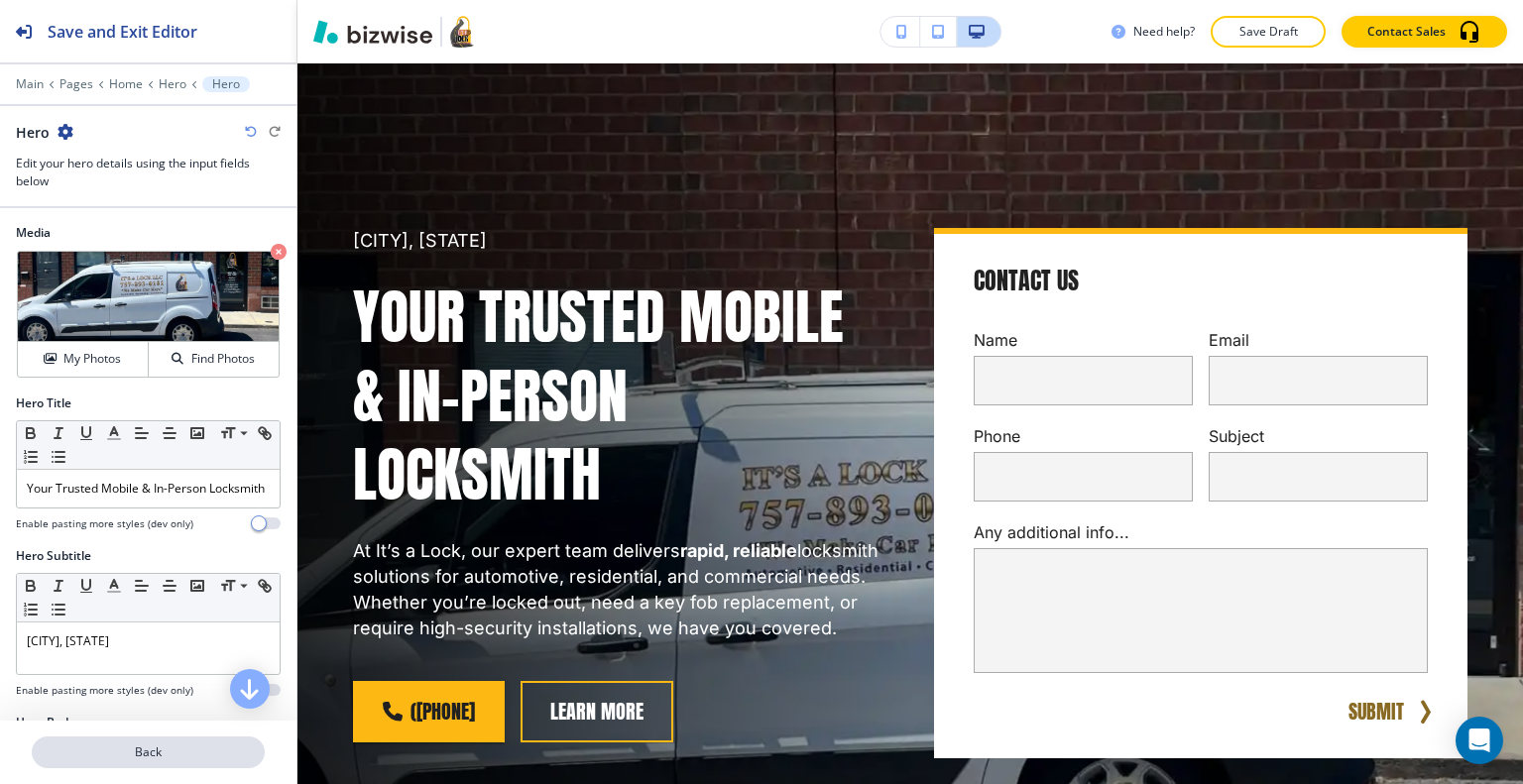 click on "Back" at bounding box center [148, 752] 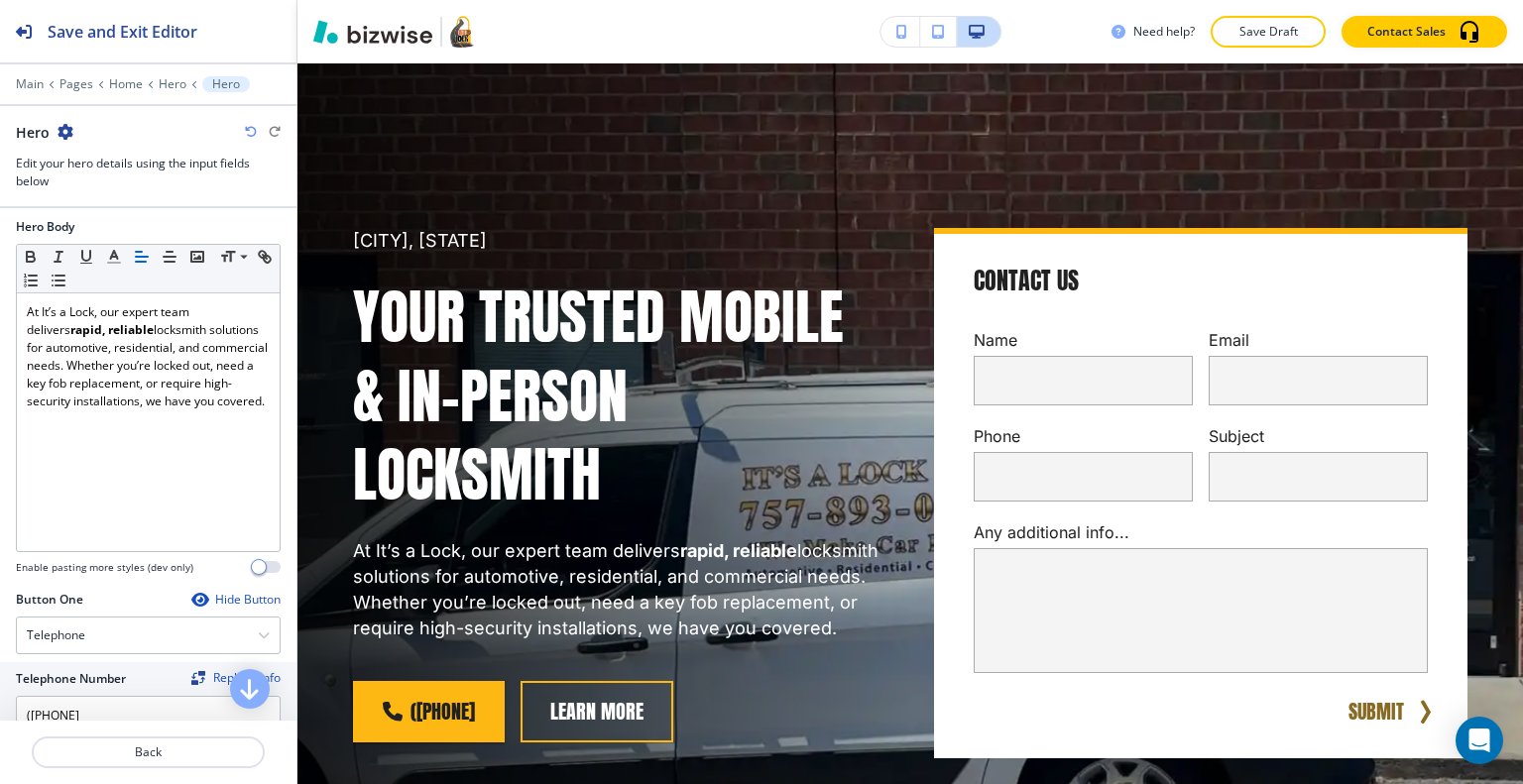 scroll, scrollTop: 99, scrollLeft: 0, axis: vertical 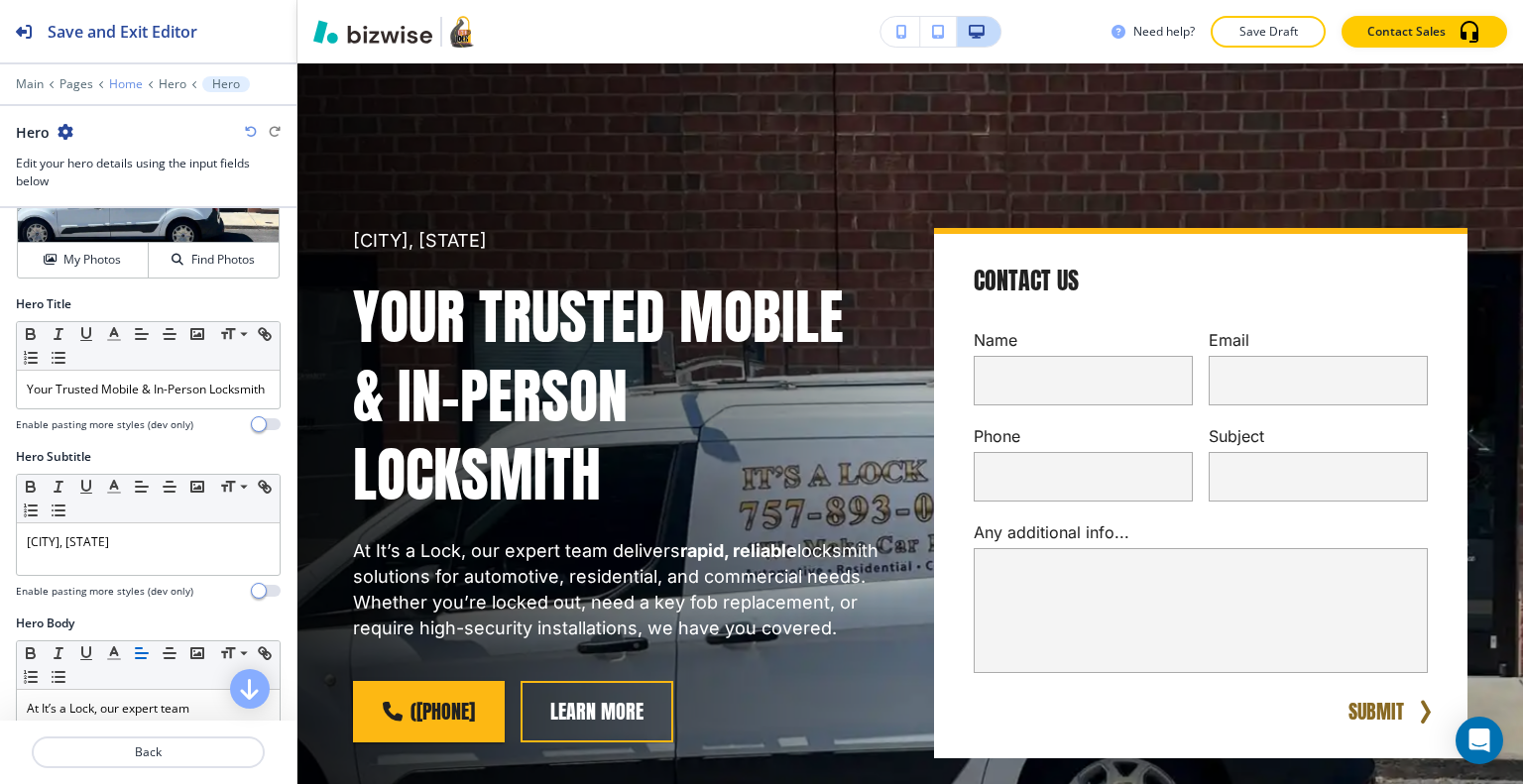 click on "Home" at bounding box center [126, 84] 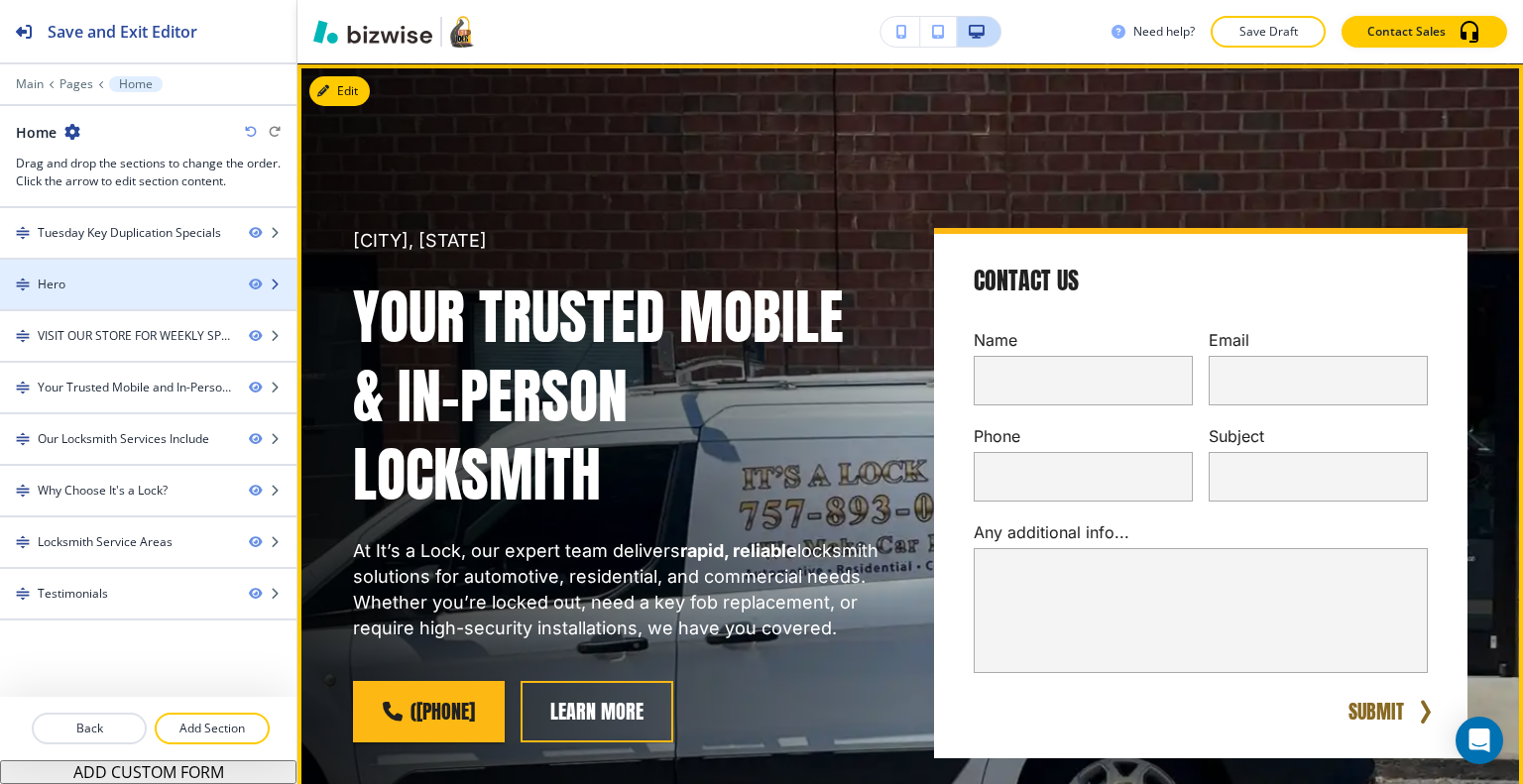 click on "Hero" at bounding box center [116, 284] 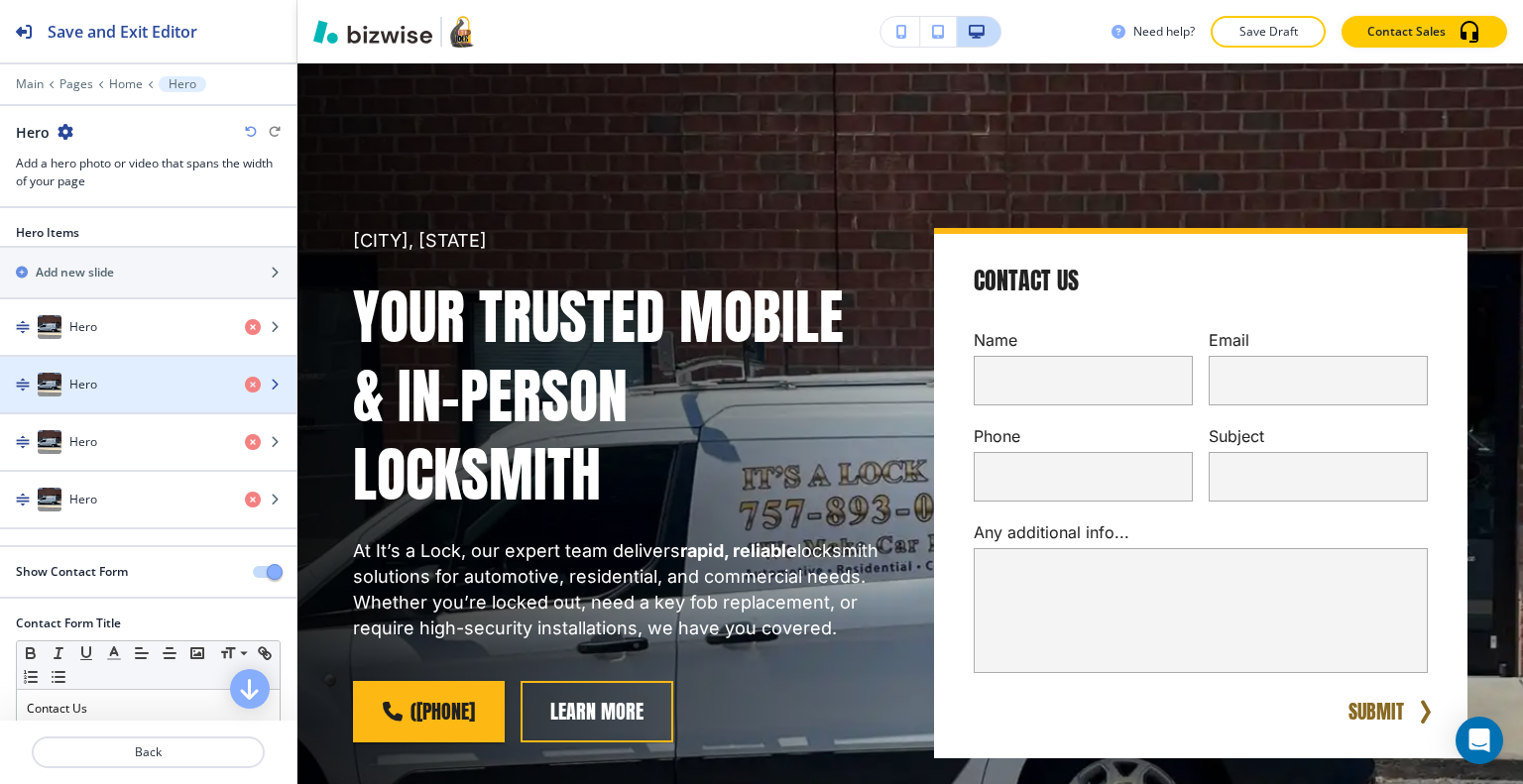 click on "Hero" at bounding box center (114, 385) 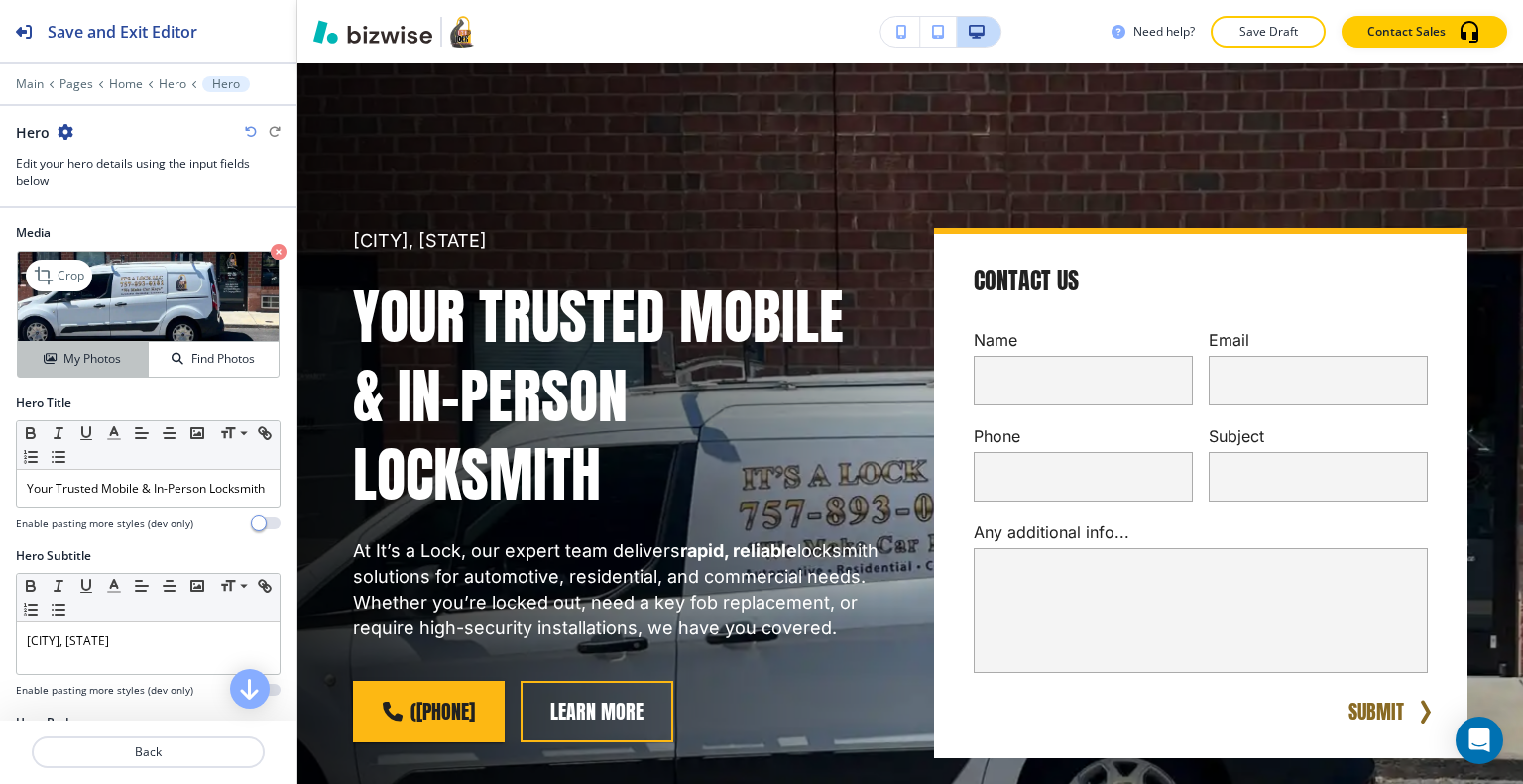 click on "My Photos" at bounding box center [92, 359] 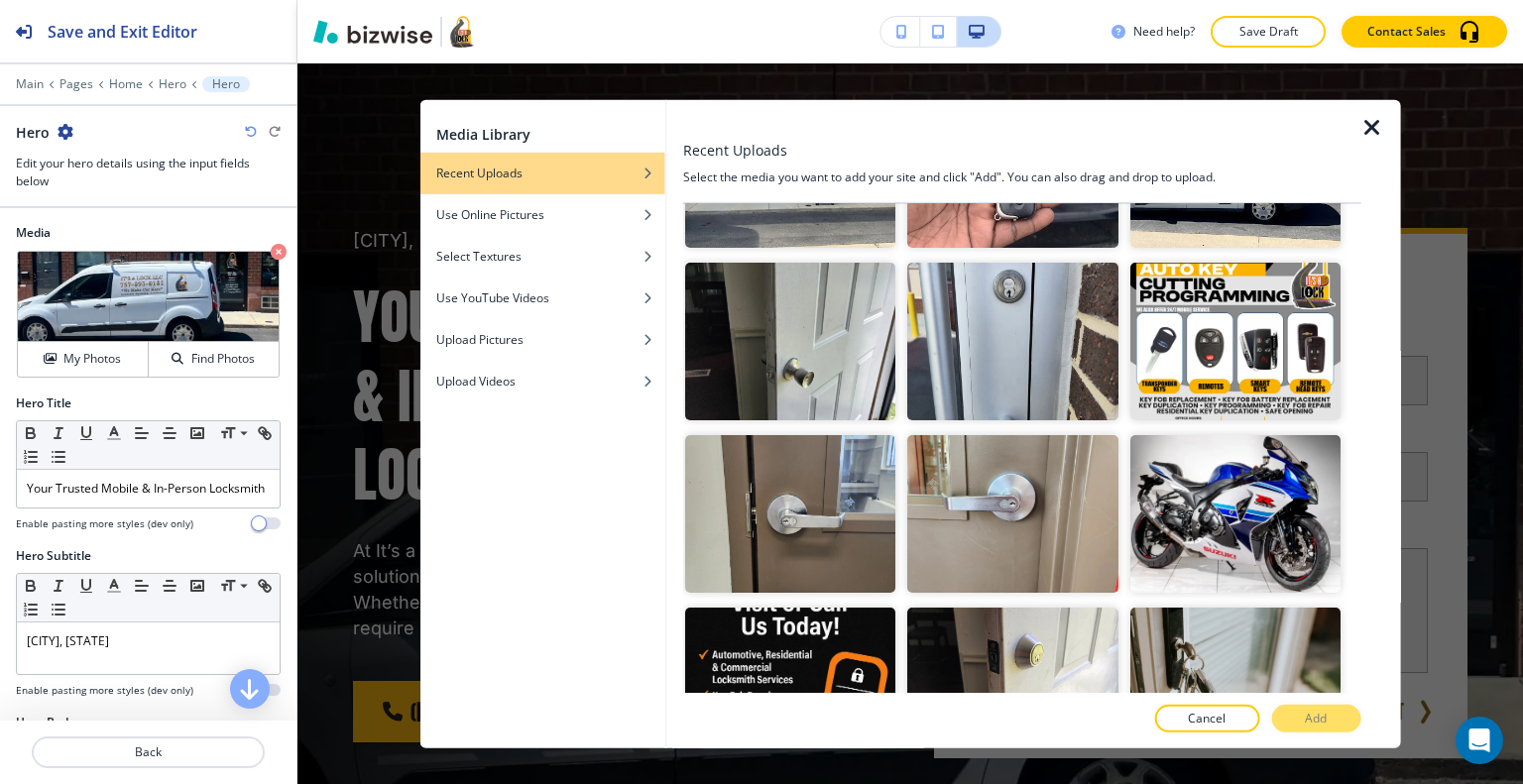 scroll, scrollTop: 1388, scrollLeft: 0, axis: vertical 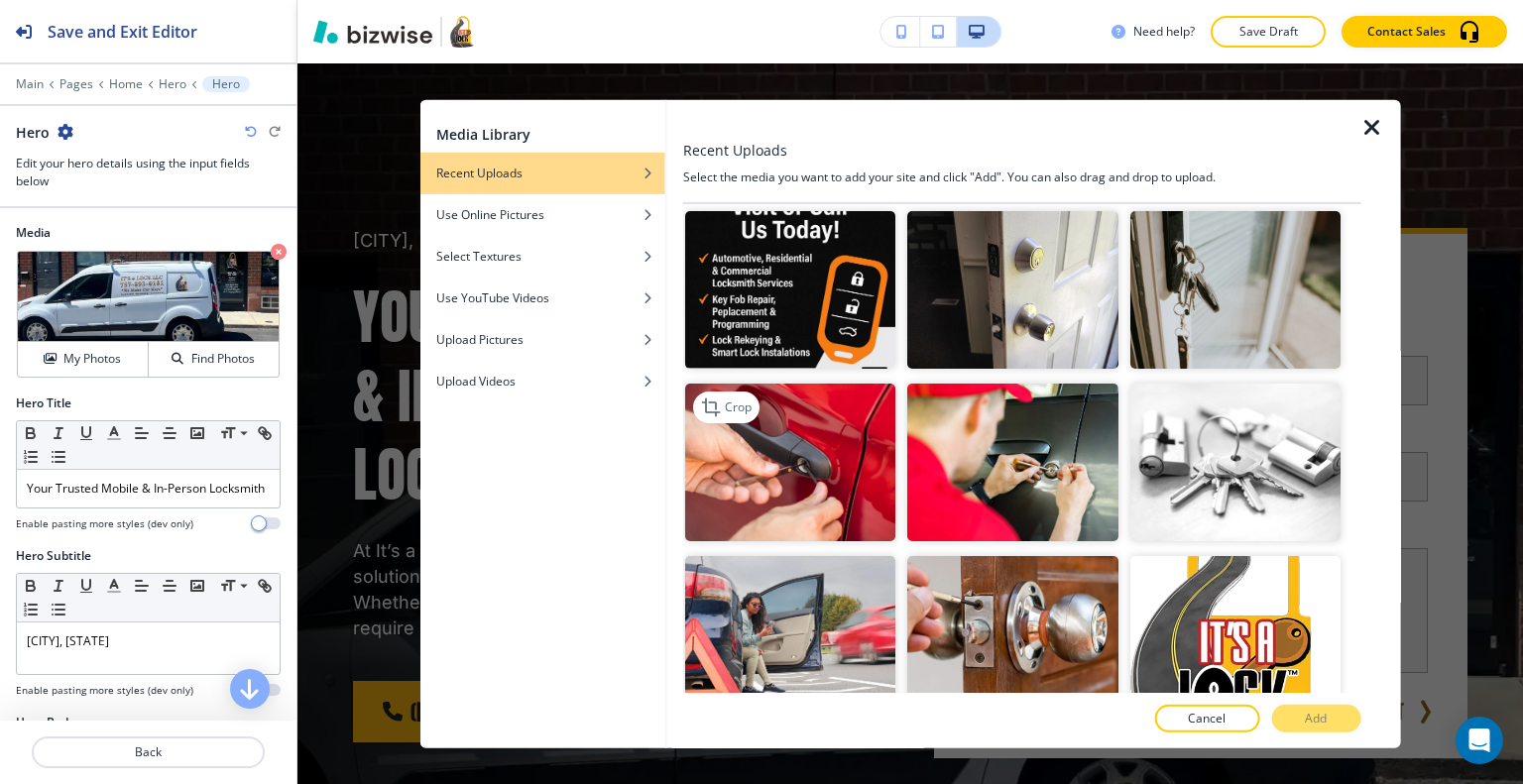 click at bounding box center [790, 462] 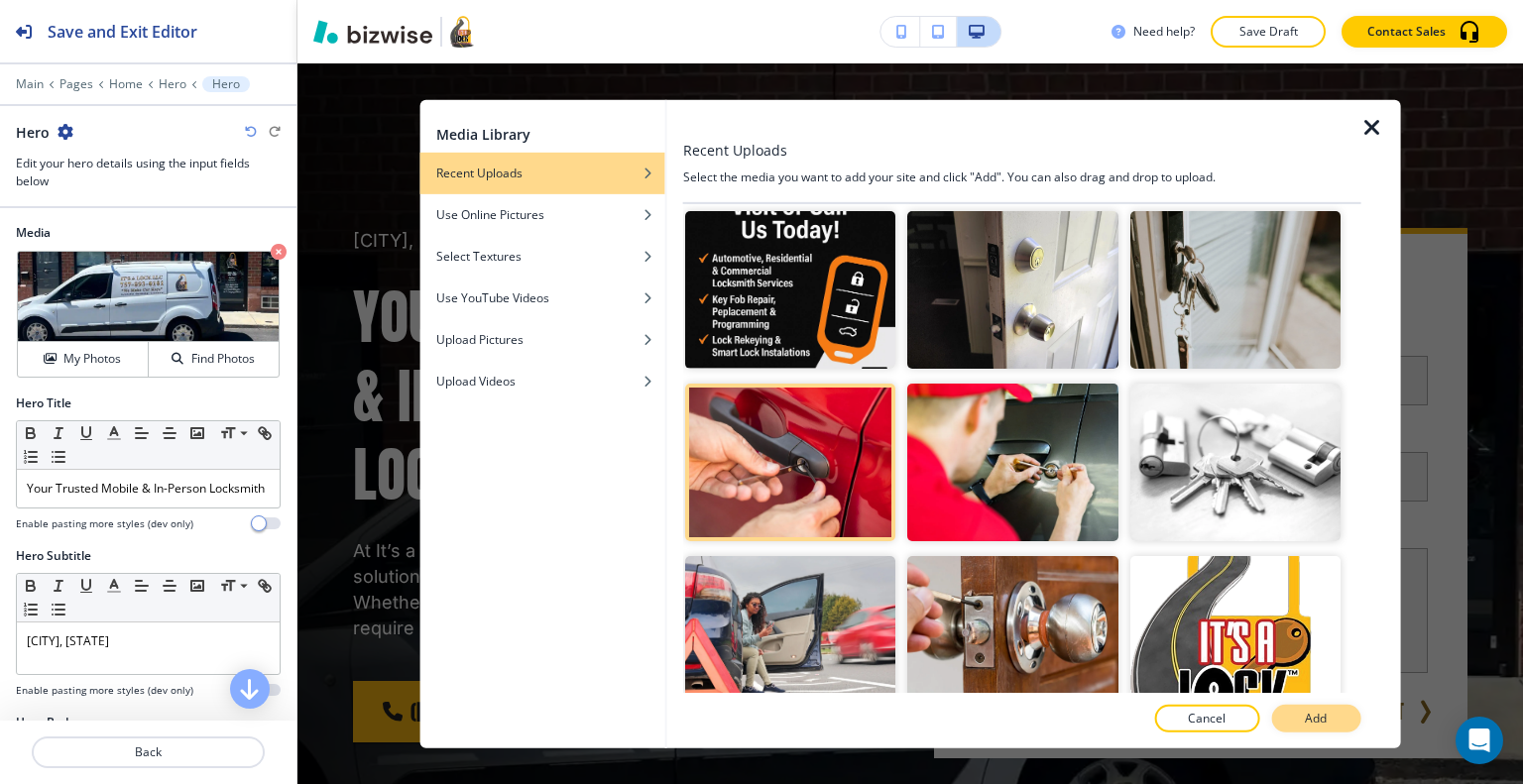 click on "Add" at bounding box center (1316, 719) 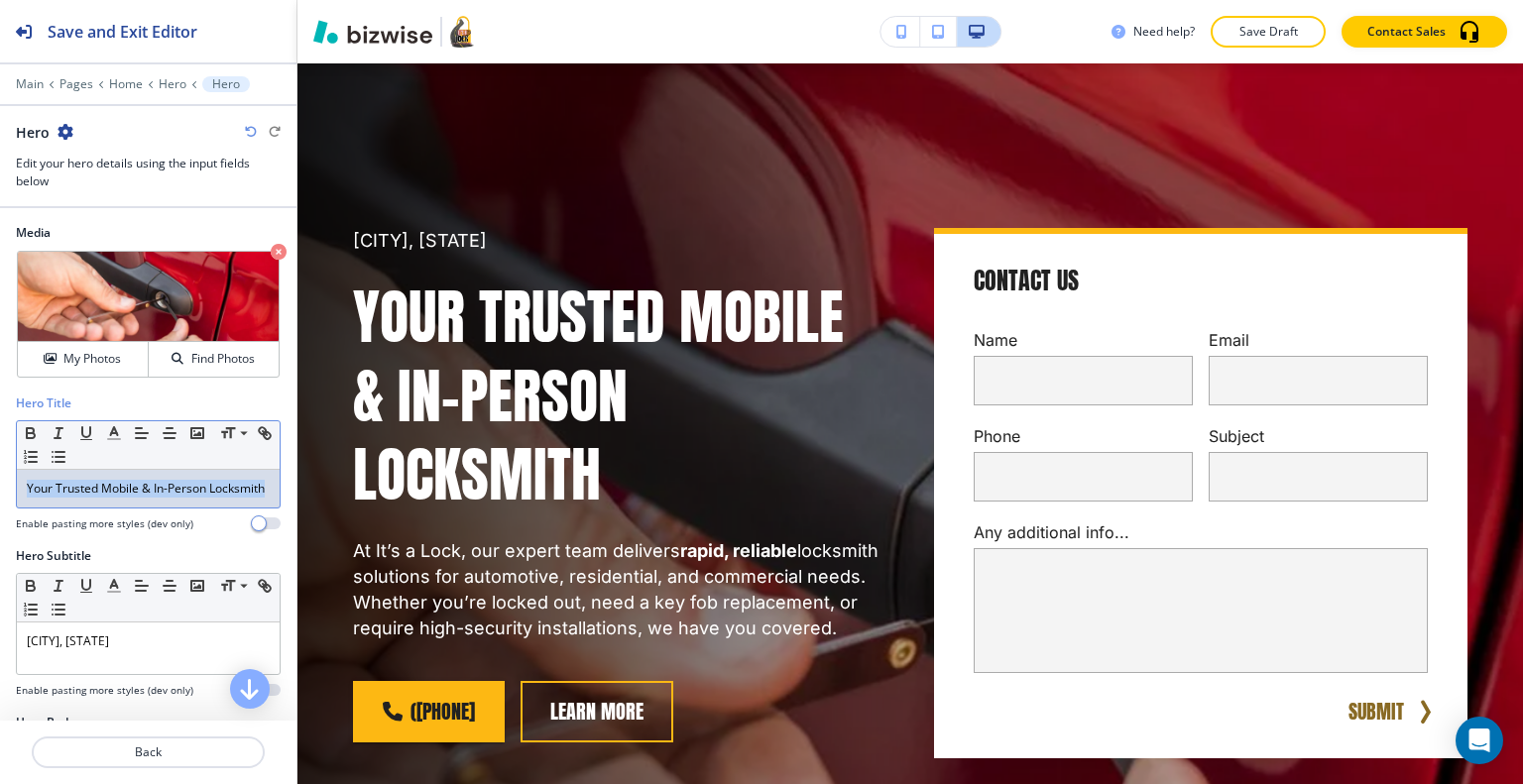 drag, startPoint x: 135, startPoint y: 509, endPoint x: 27, endPoint y: 478, distance: 112.361025 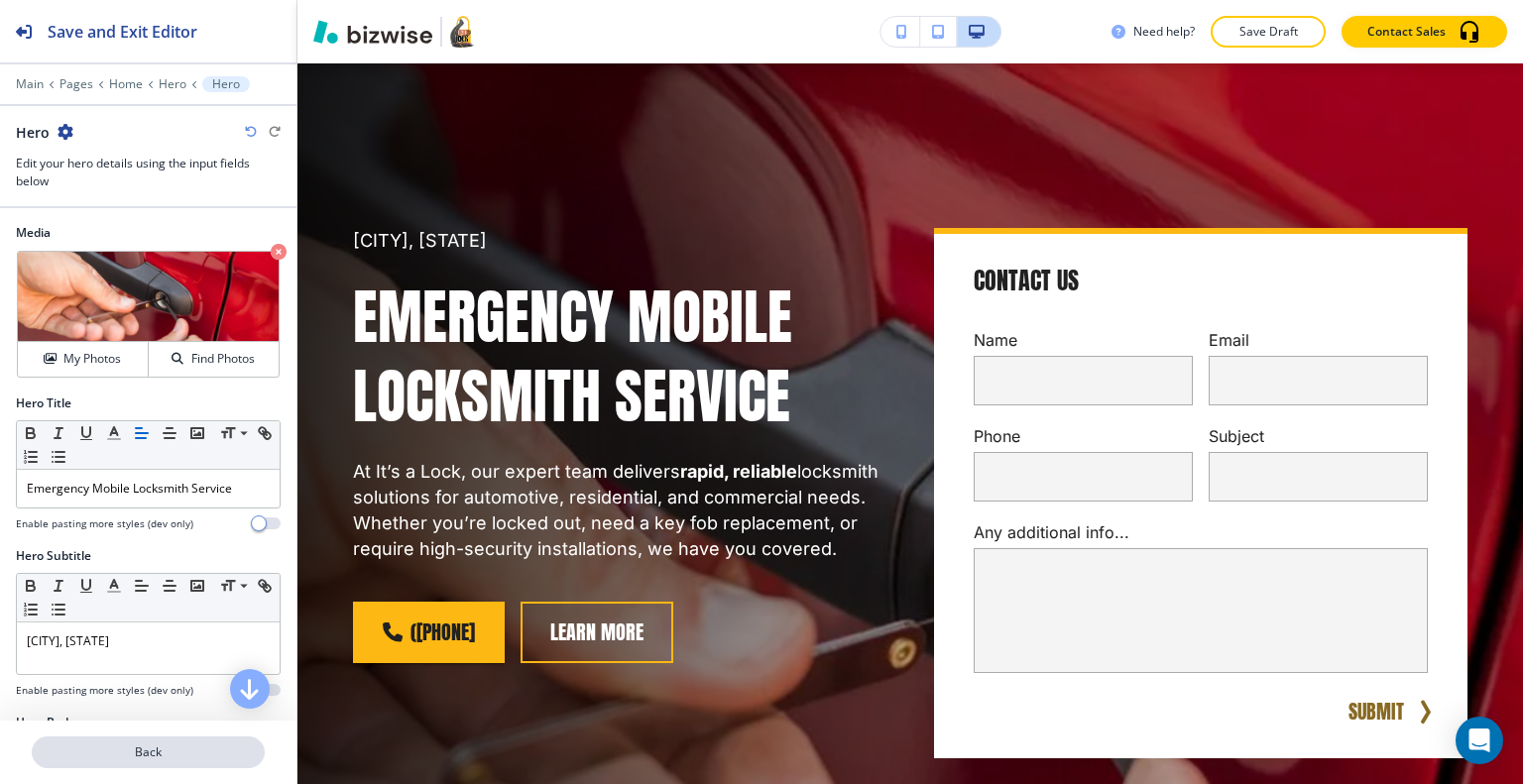 click on "Back" at bounding box center [148, 752] 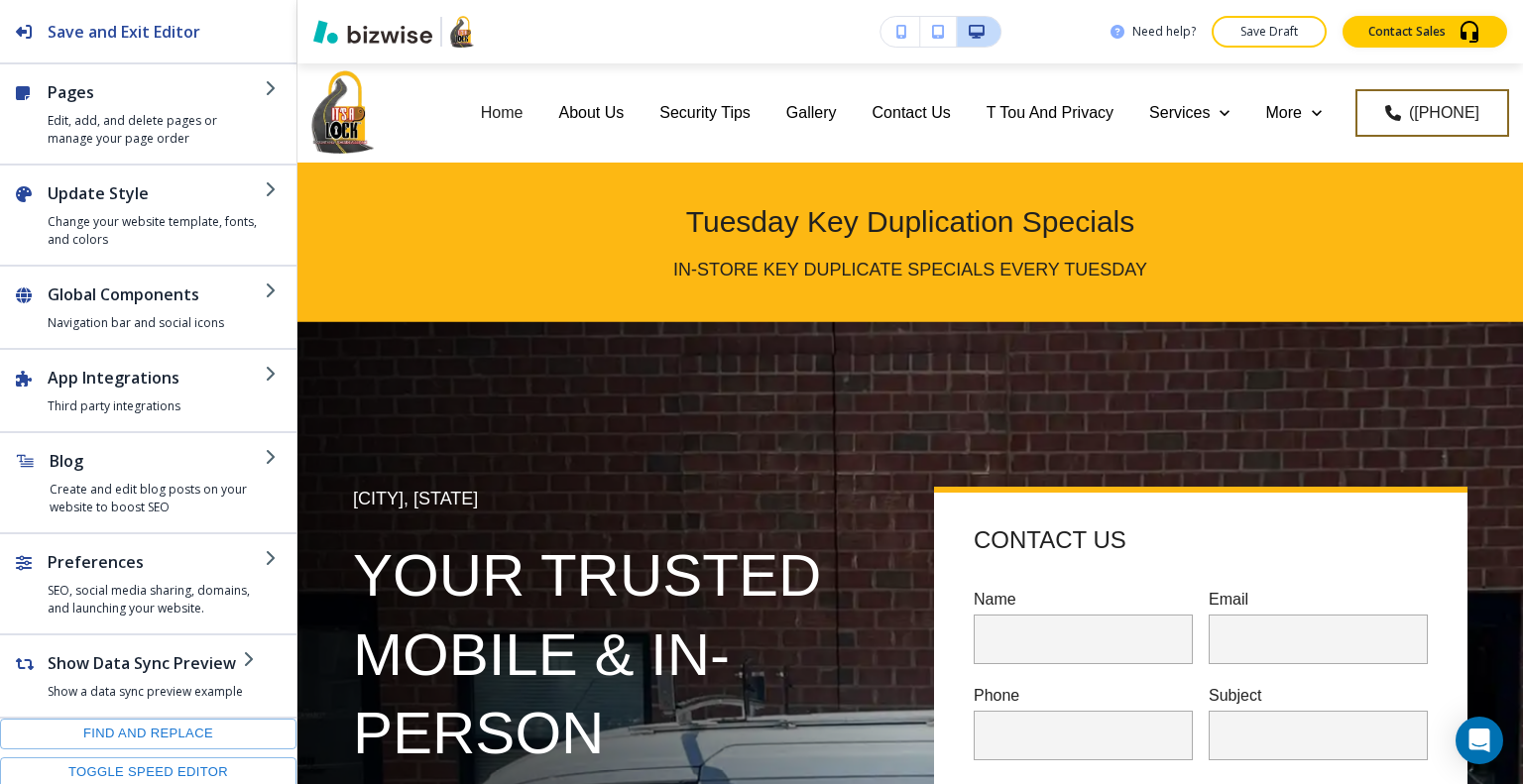 click at bounding box center [148, 441] 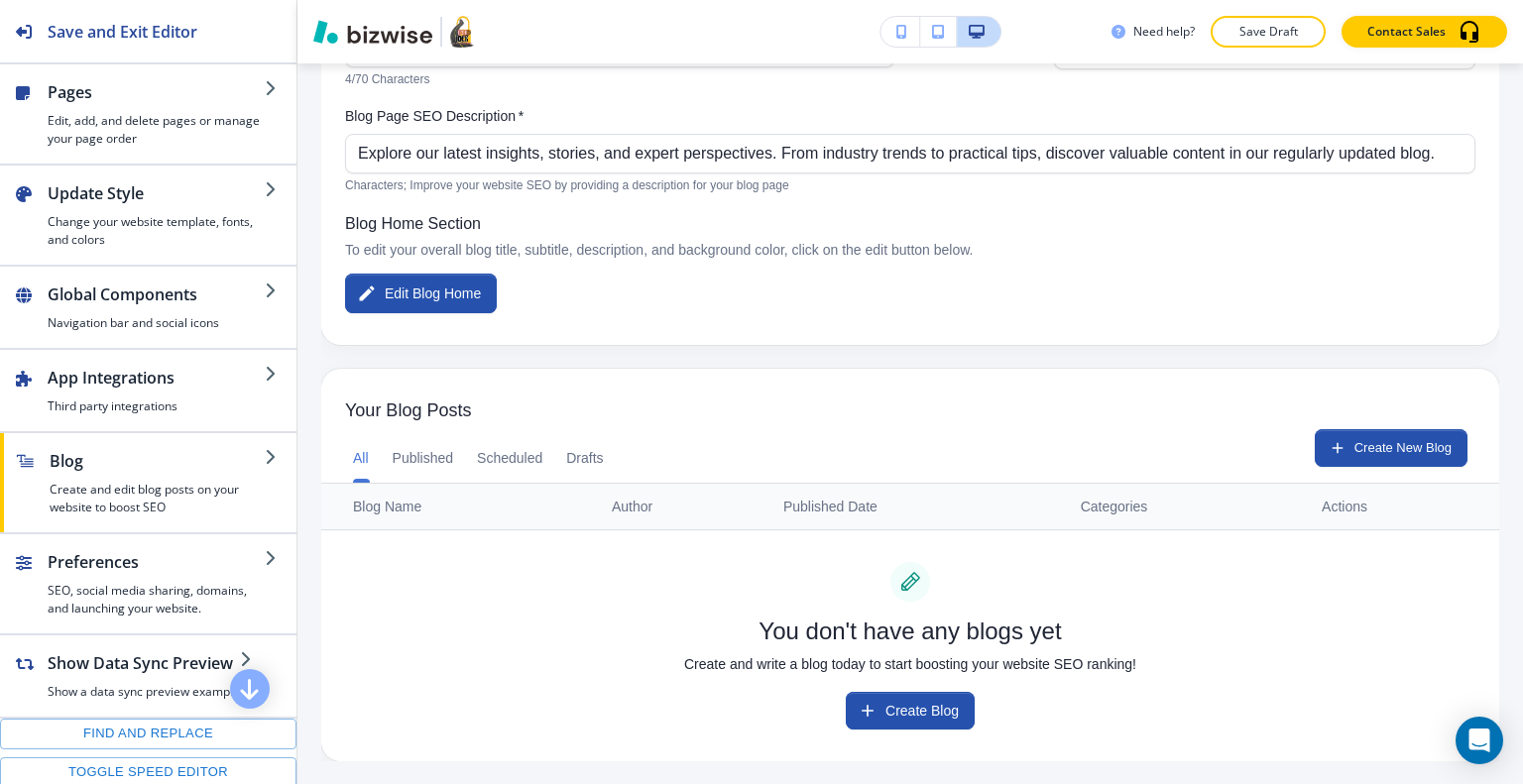 scroll, scrollTop: 0, scrollLeft: 0, axis: both 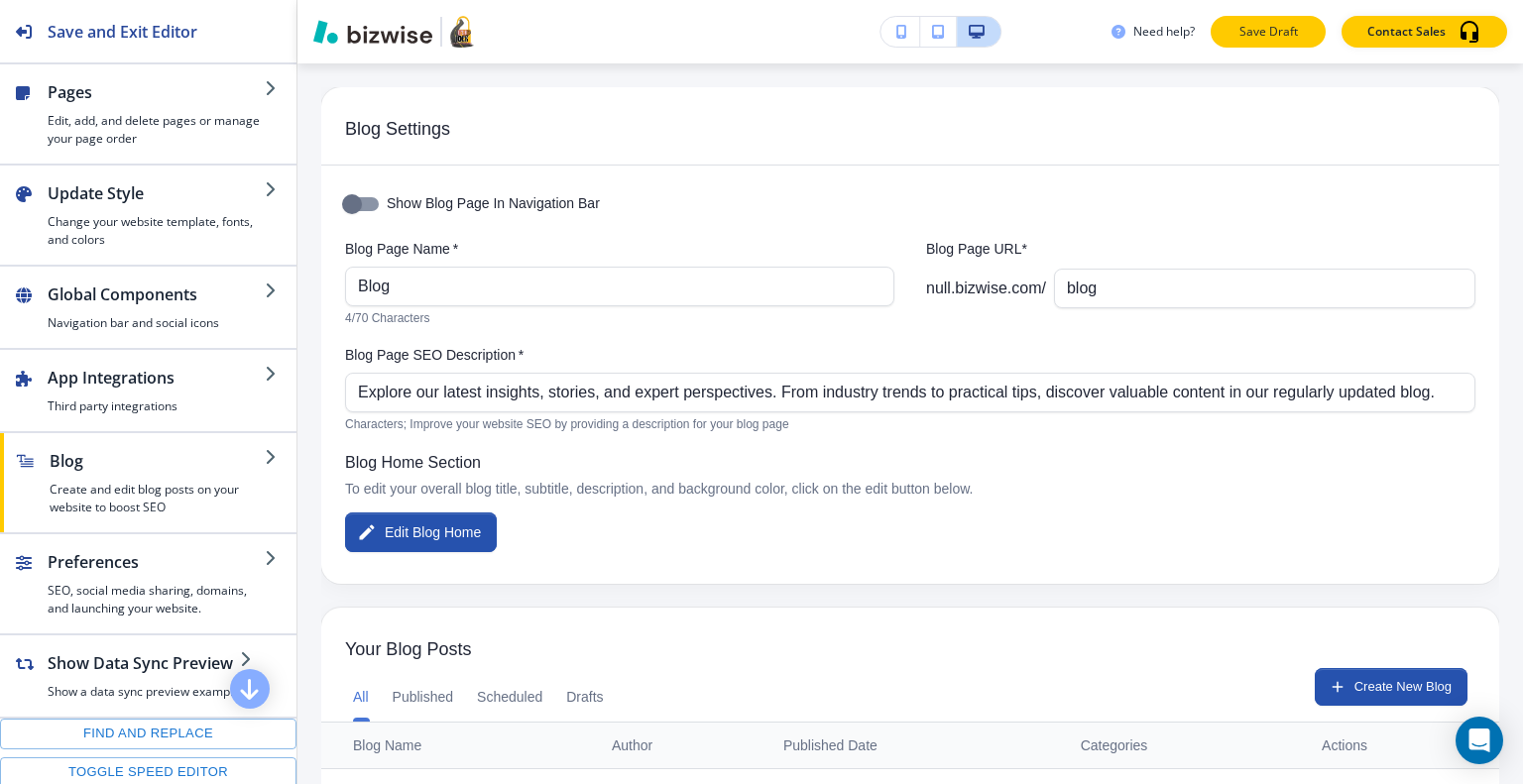 click on "Save Draft" at bounding box center [1268, 32] 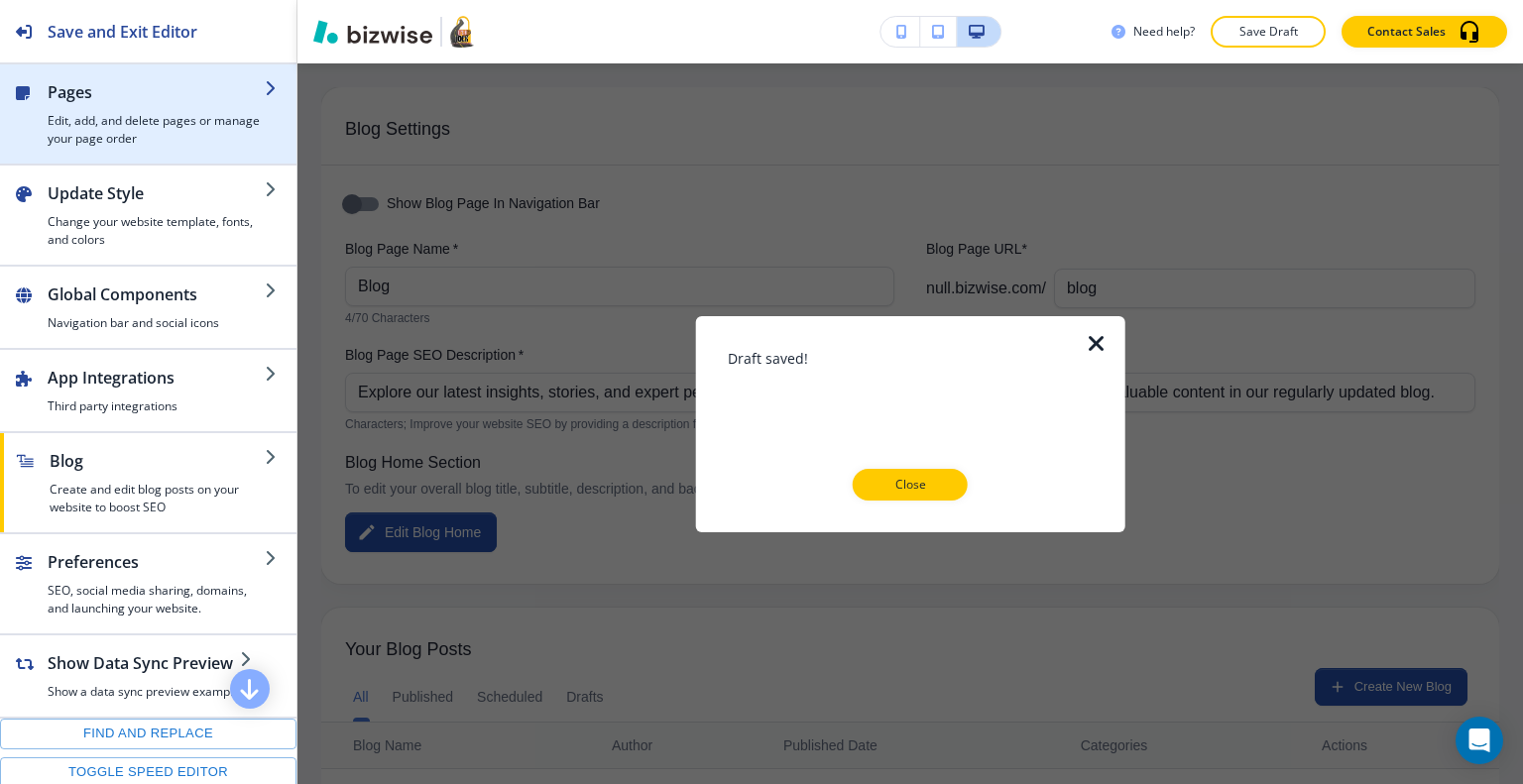 click on "Pages" at bounding box center [156, 92] 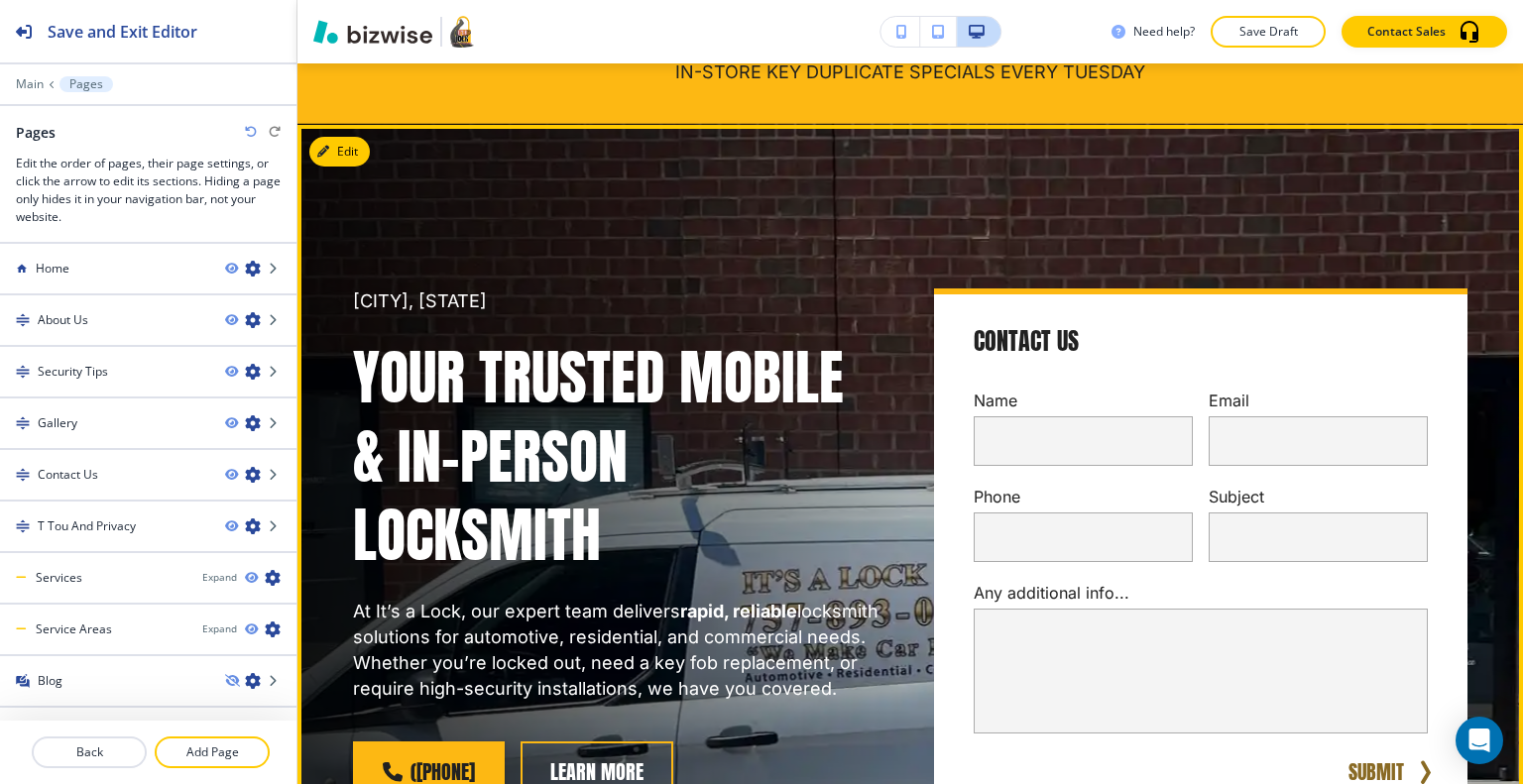 scroll, scrollTop: 396, scrollLeft: 0, axis: vertical 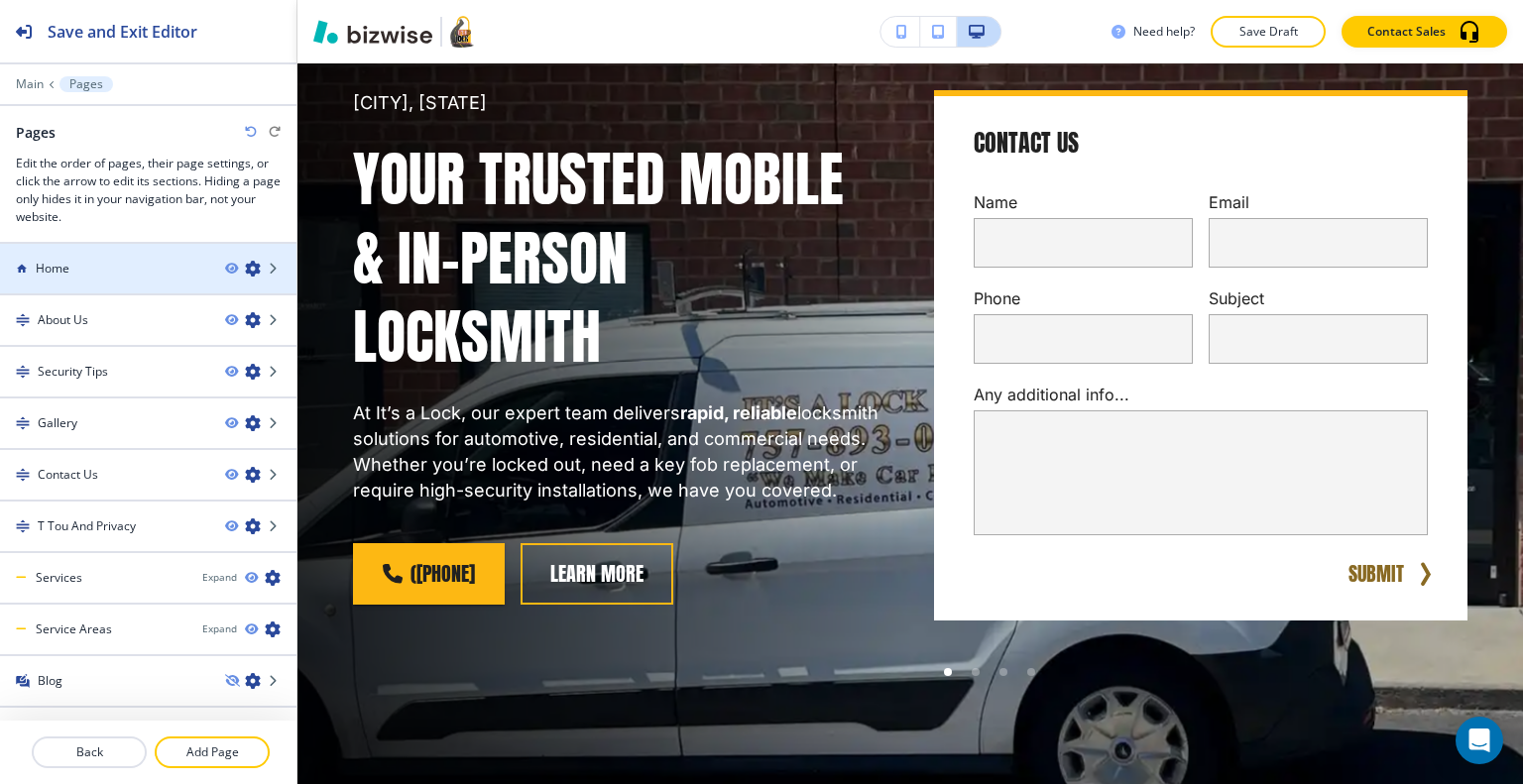 click on "Home" at bounding box center [104, 269] 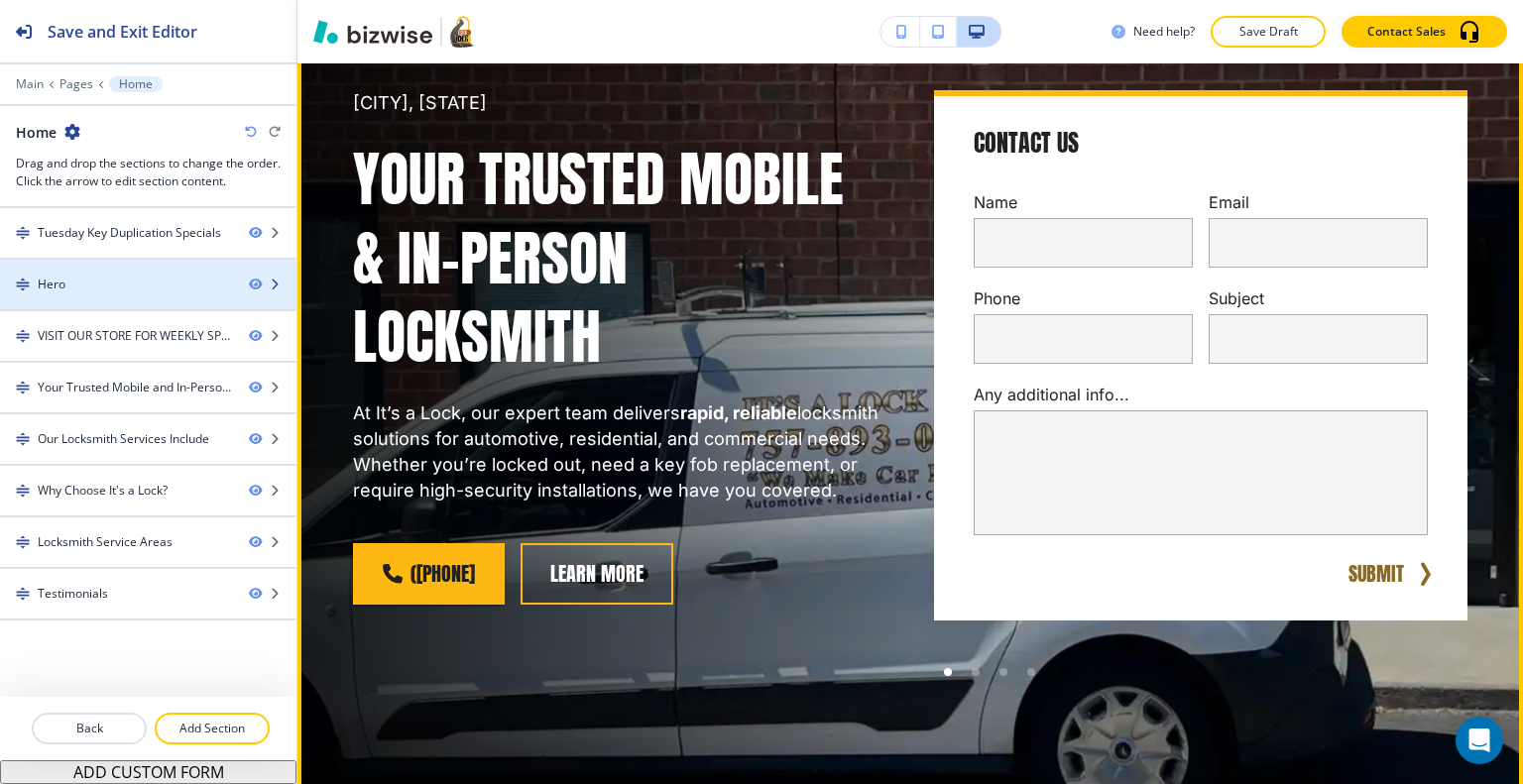 click on "Hero" at bounding box center [116, 284] 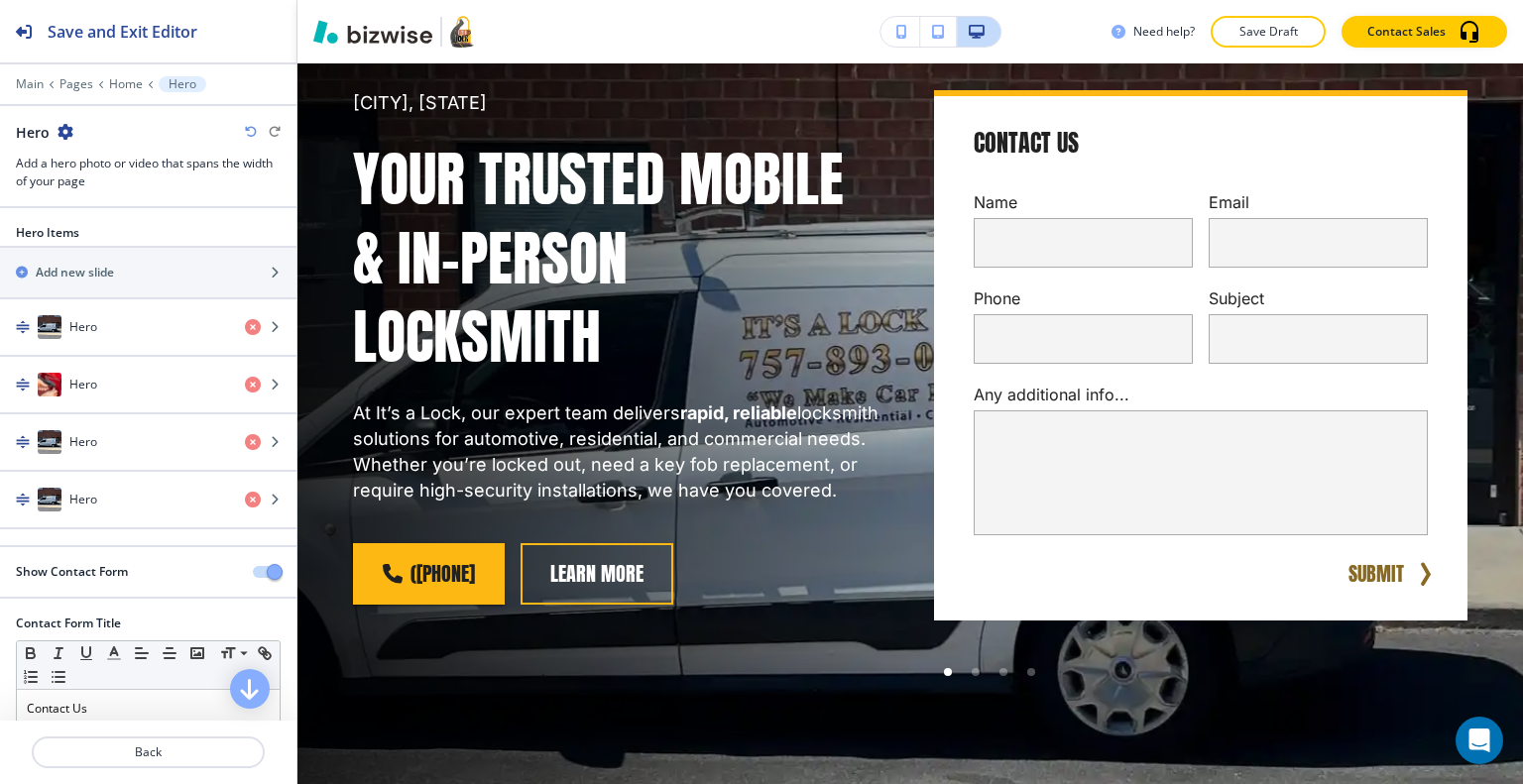 scroll, scrollTop: 259, scrollLeft: 0, axis: vertical 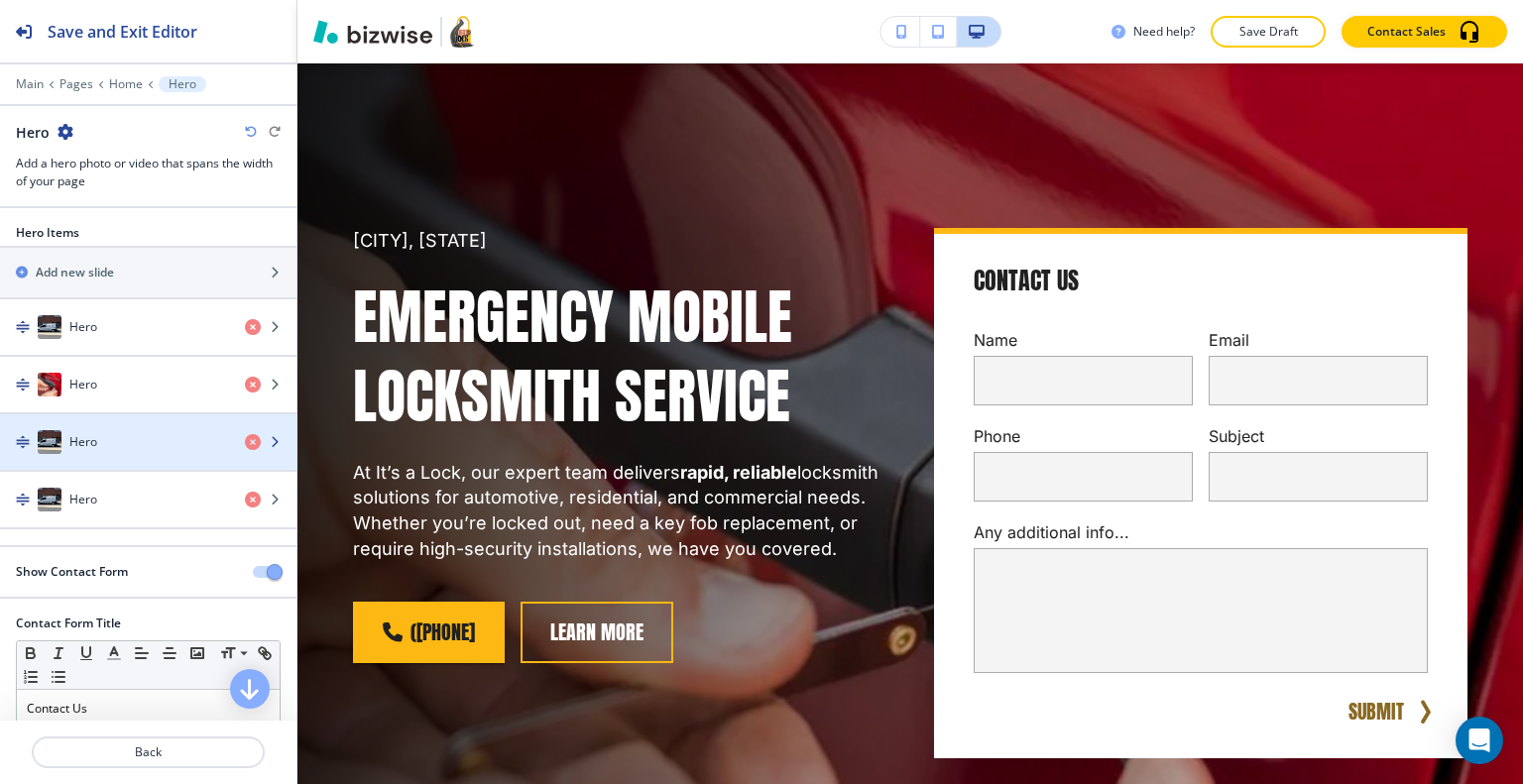 click on "Hero" at bounding box center [114, 442] 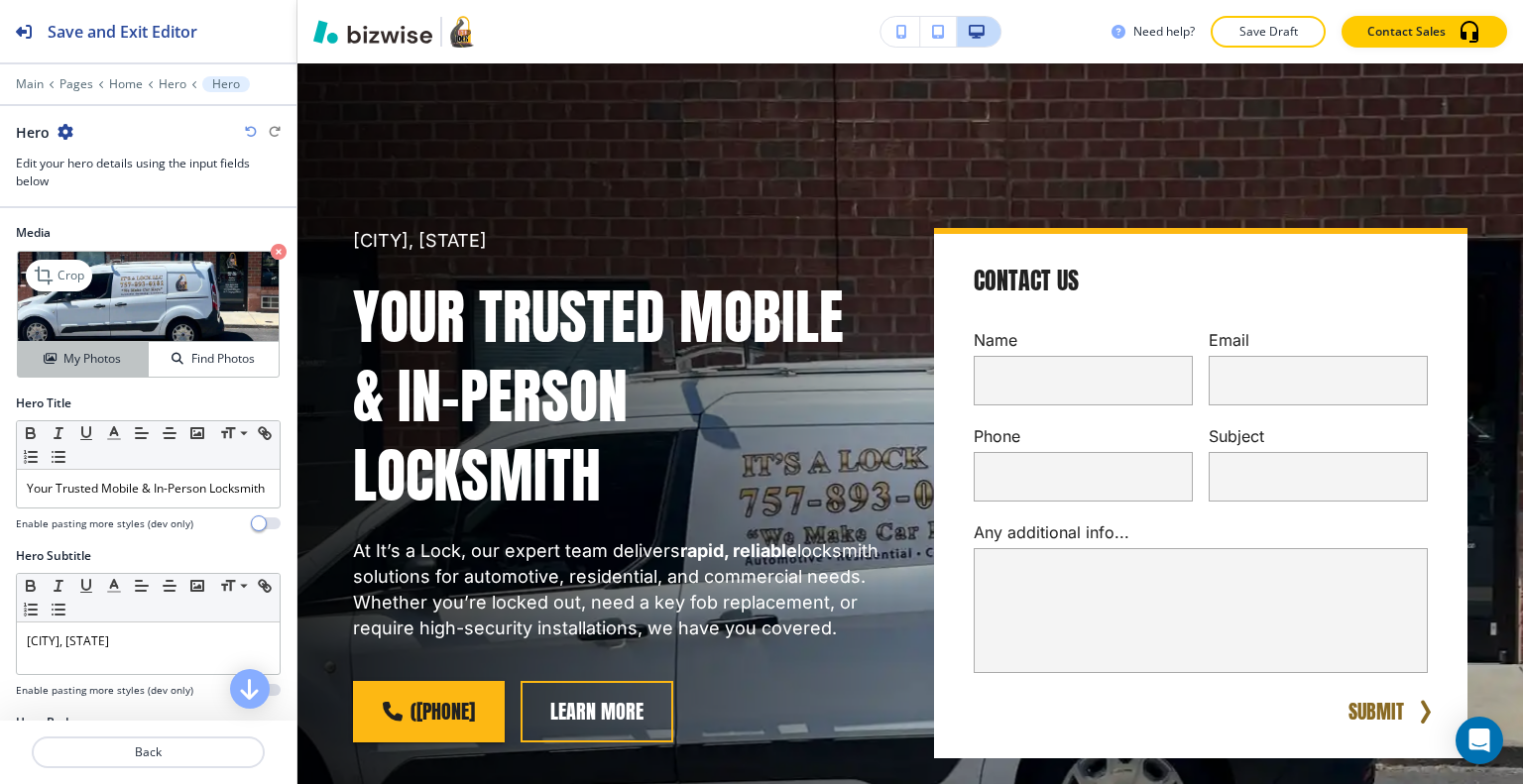 click on "My Photos" at bounding box center (83, 359) 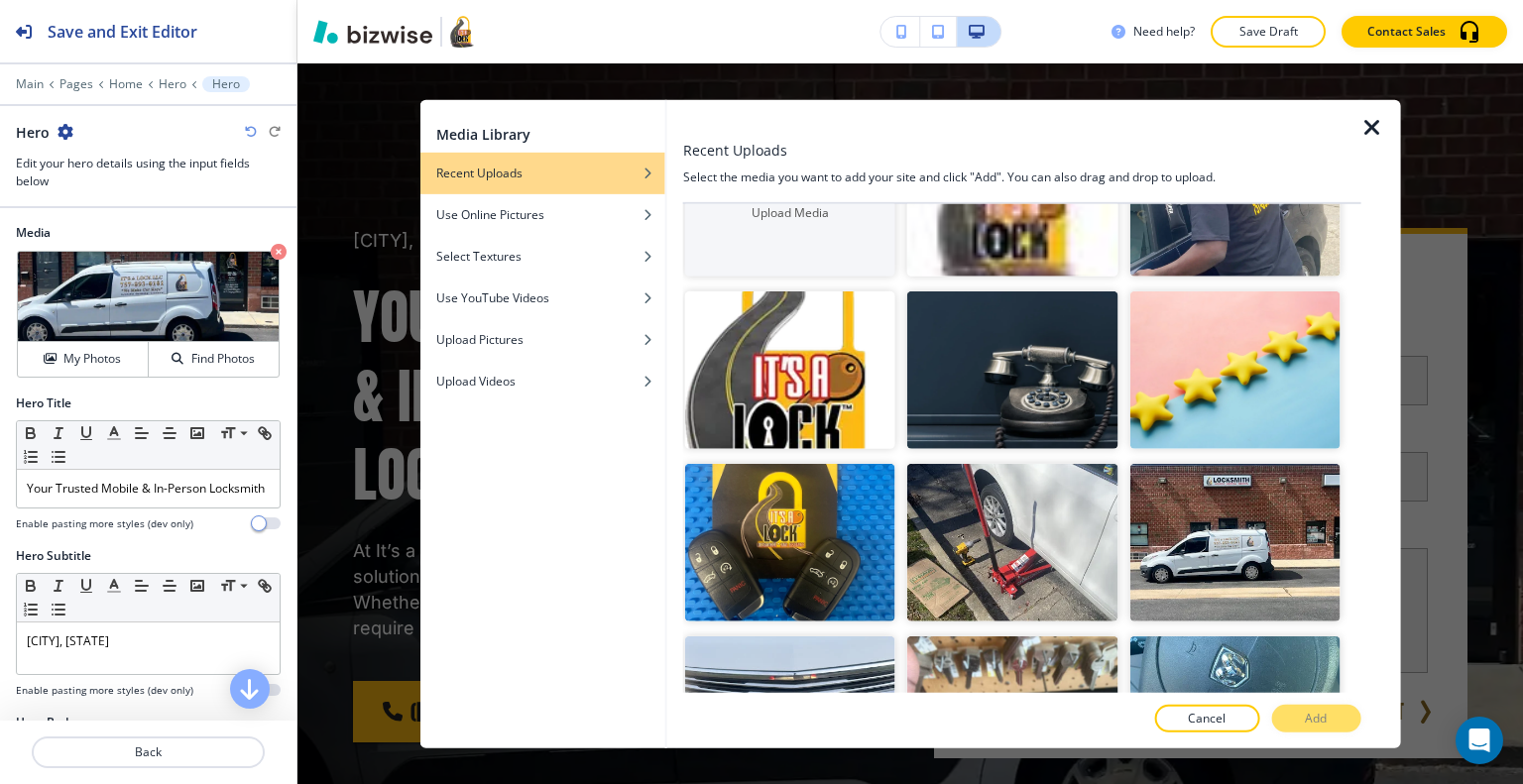 scroll, scrollTop: 0, scrollLeft: 0, axis: both 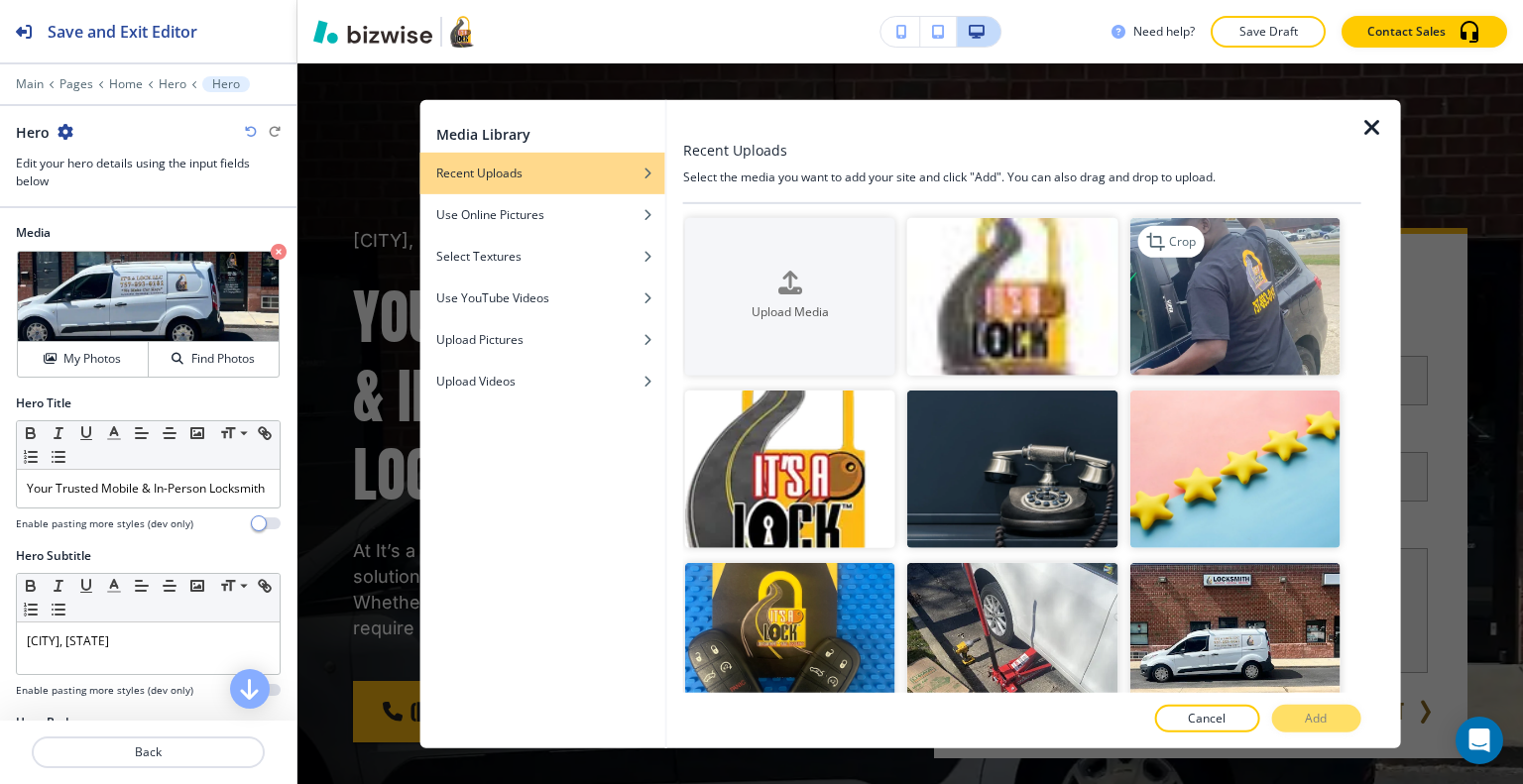 click at bounding box center (1234, 295) 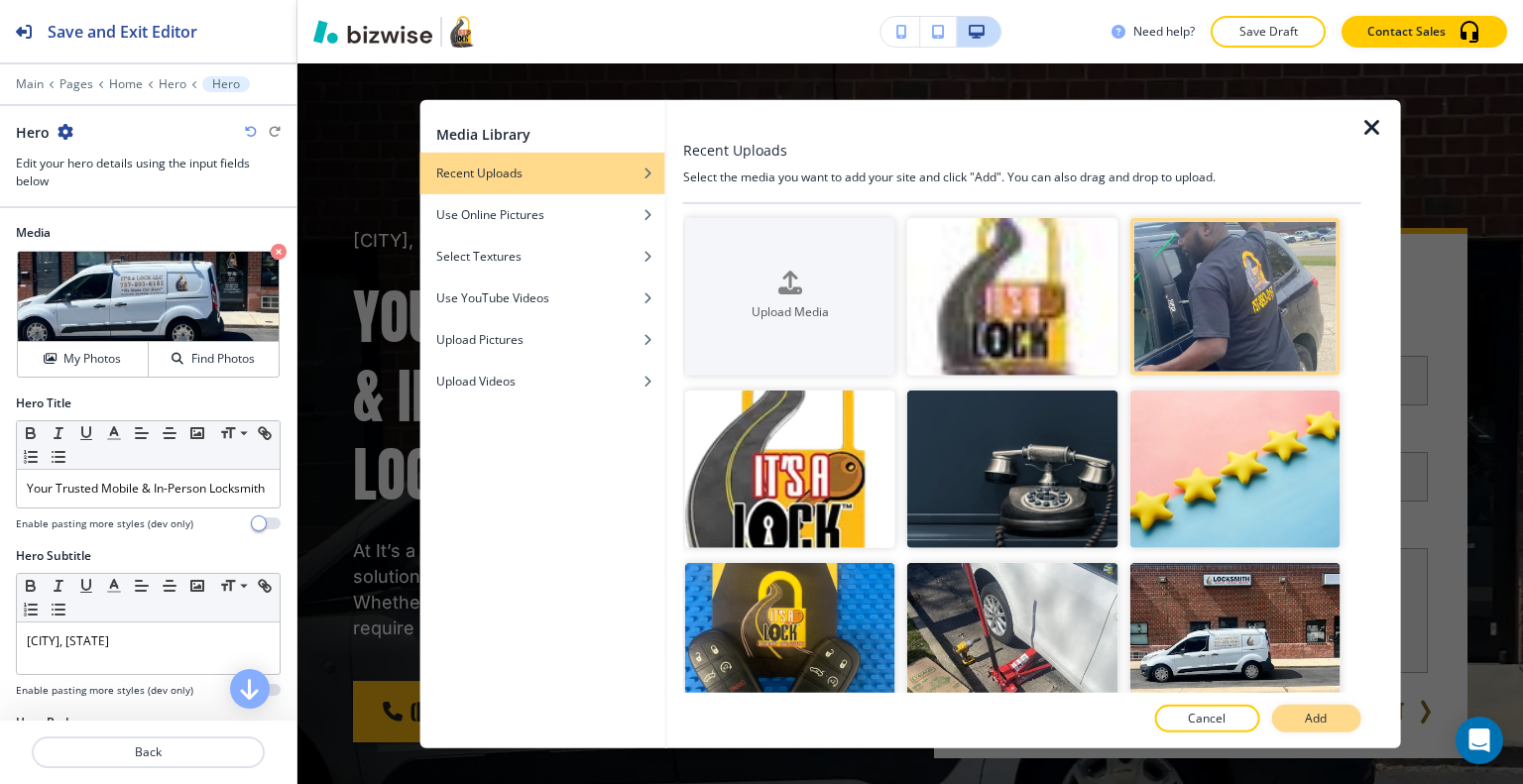 click on "Add" at bounding box center (1316, 719) 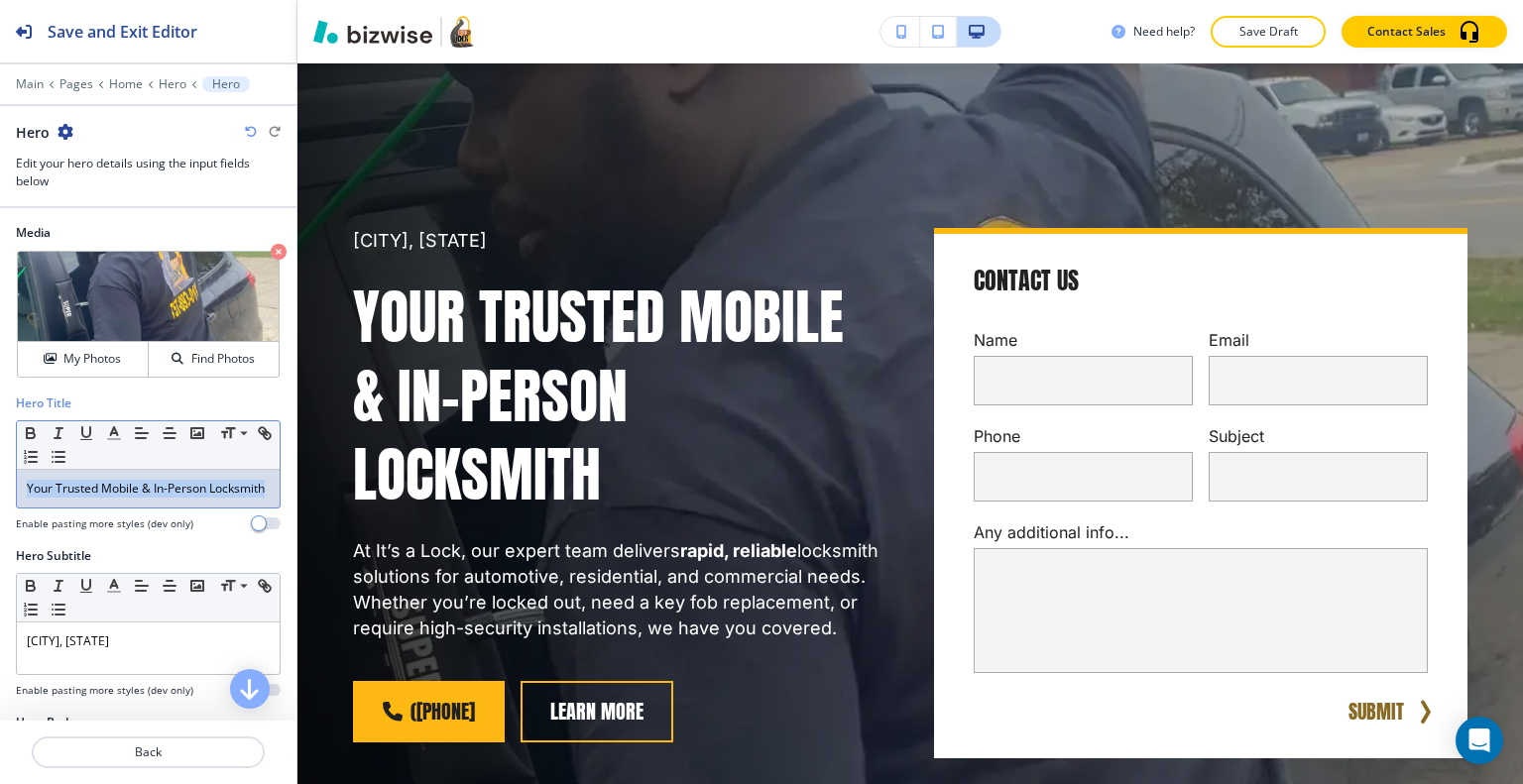 drag, startPoint x: 137, startPoint y: 513, endPoint x: 54, endPoint y: 489, distance: 86.40023 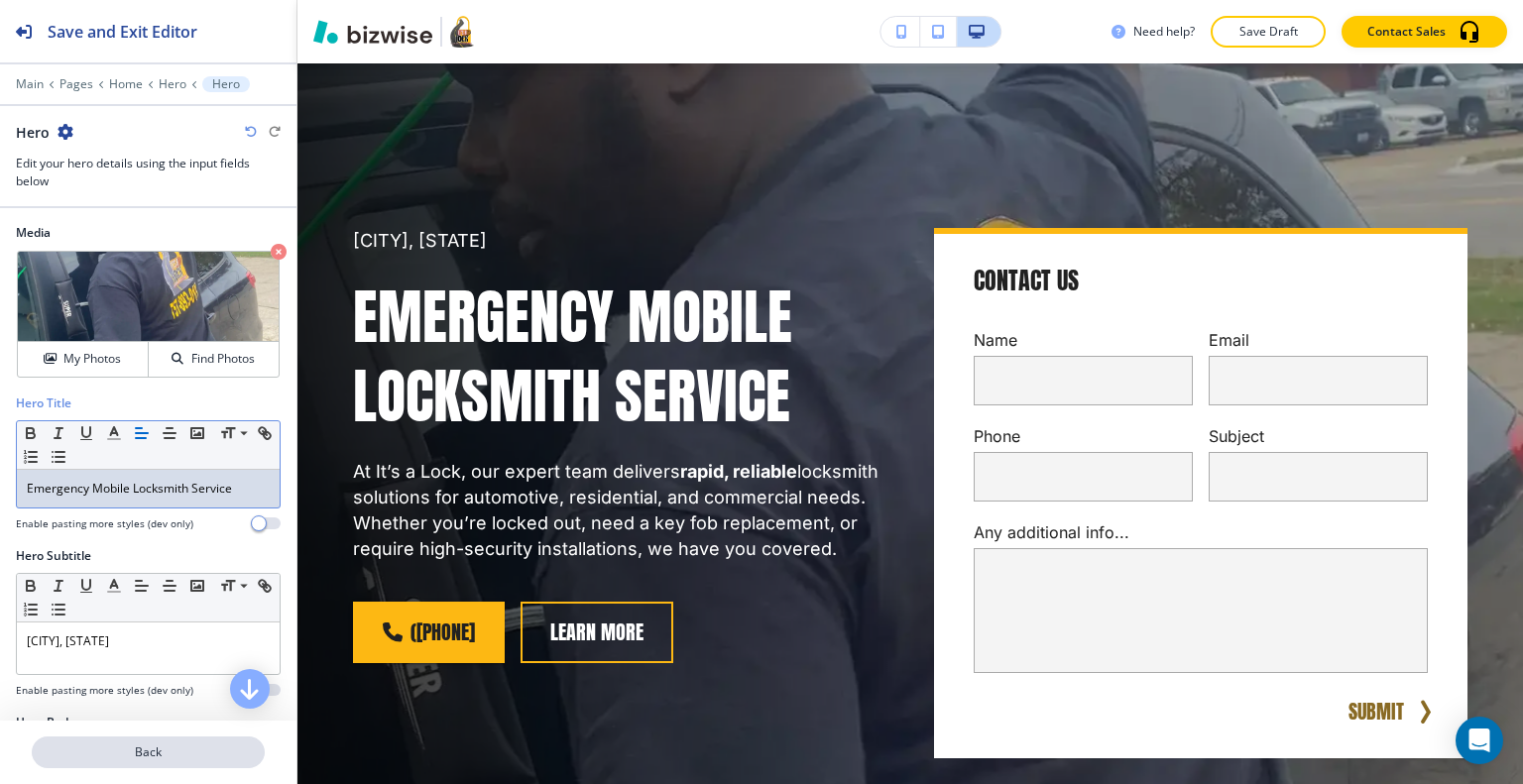 click on "Back" at bounding box center (148, 752) 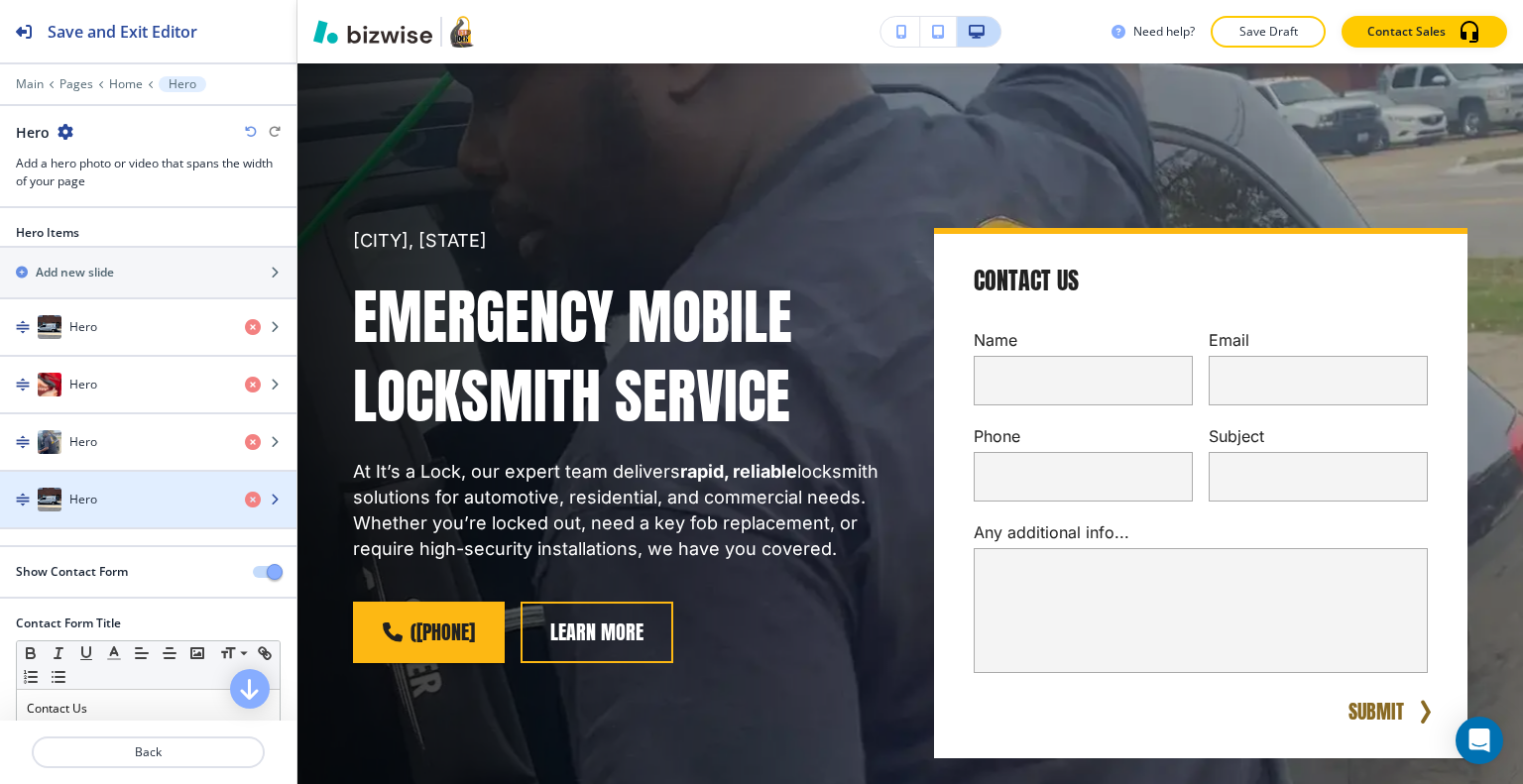 click at bounding box center [148, 519] 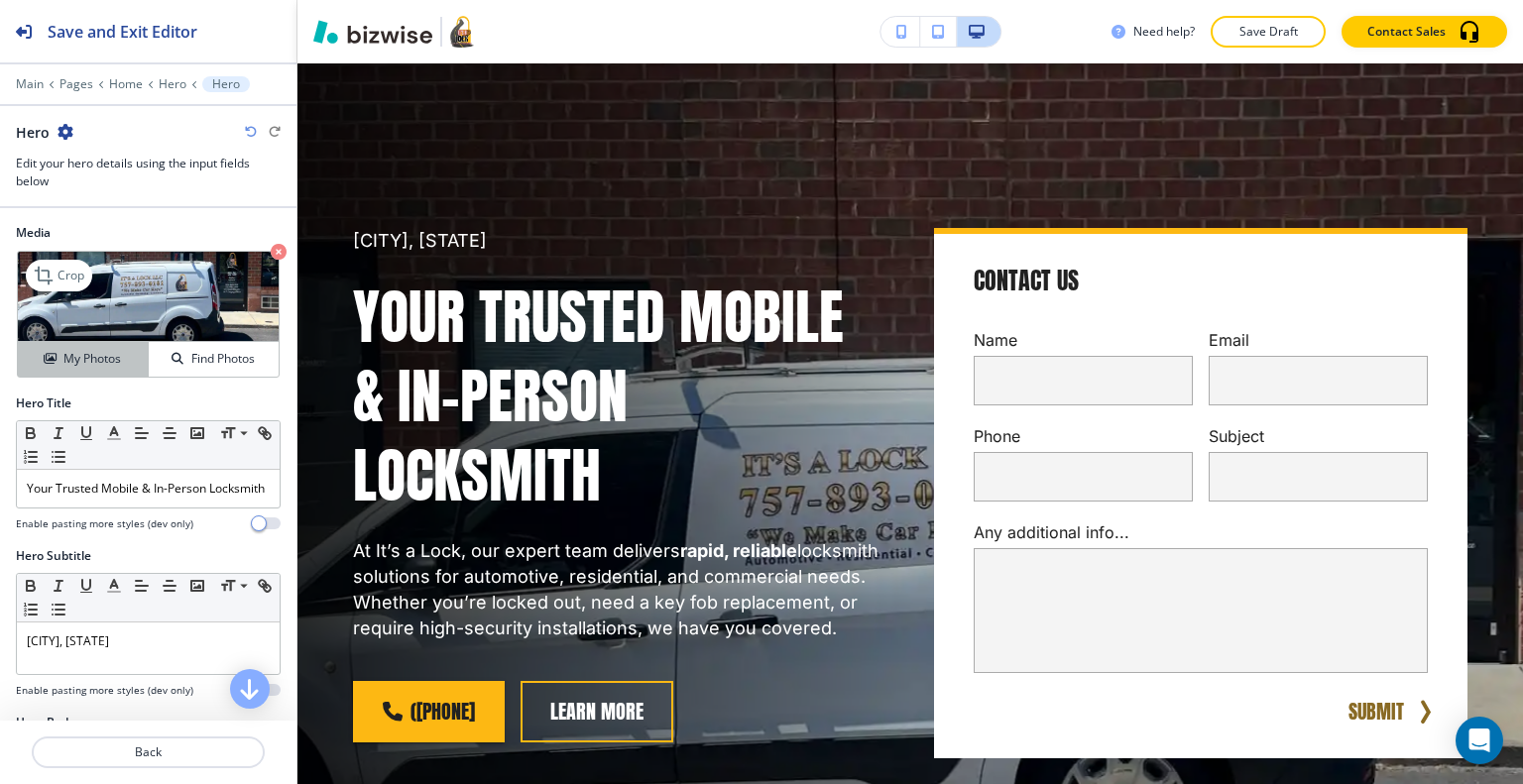 click on "My Photos" at bounding box center [83, 359] 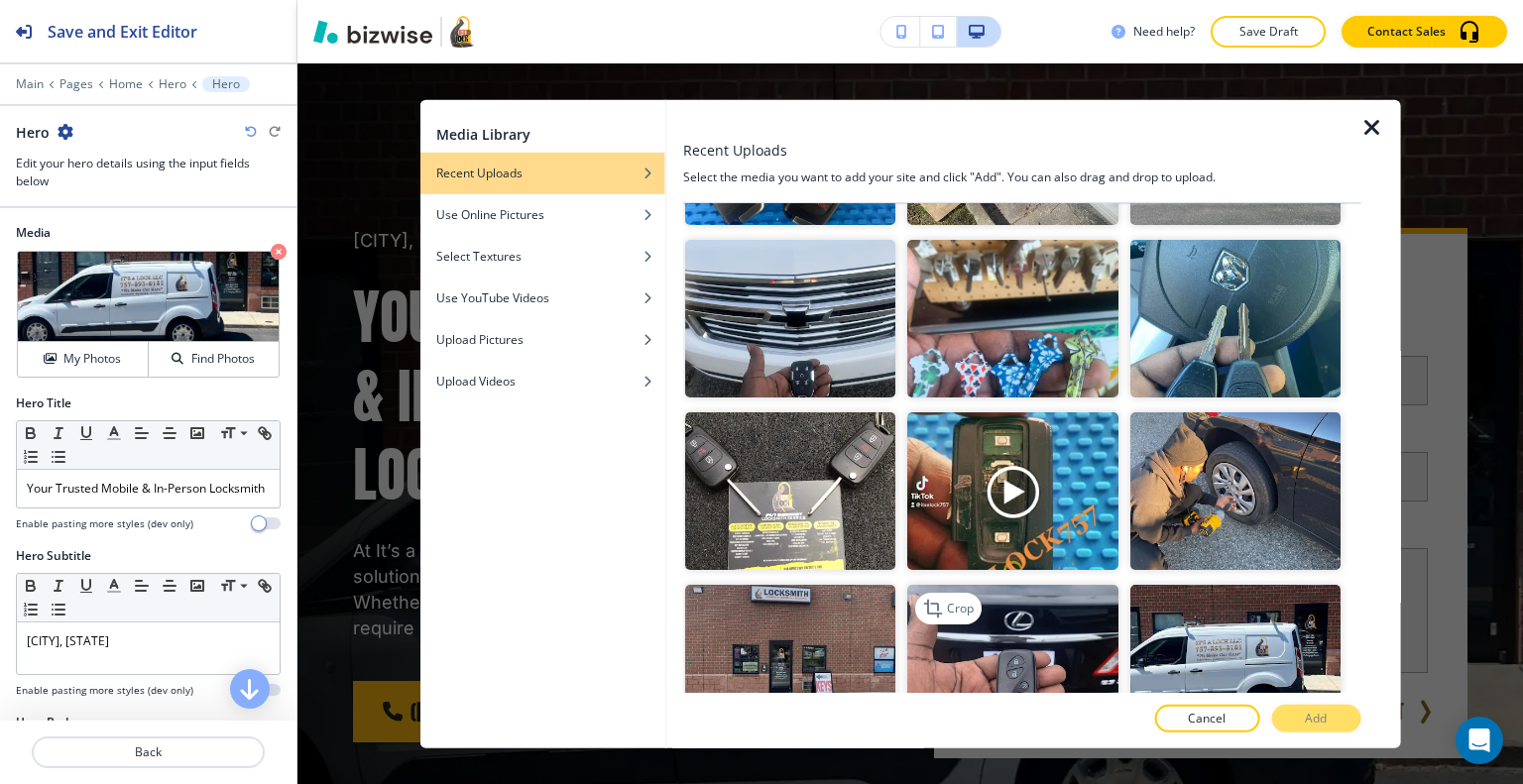 scroll, scrollTop: 793, scrollLeft: 0, axis: vertical 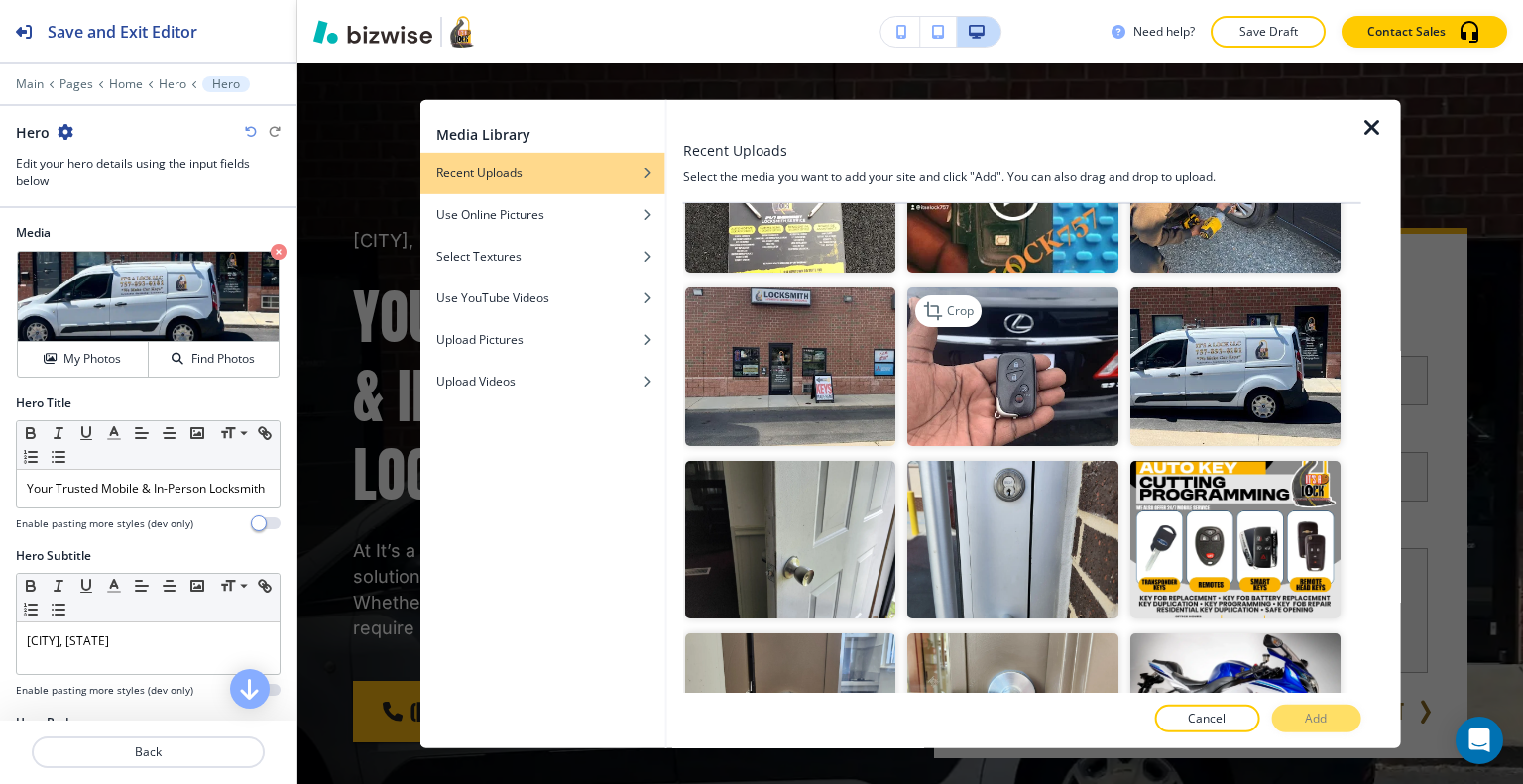 click at bounding box center [1012, 366] 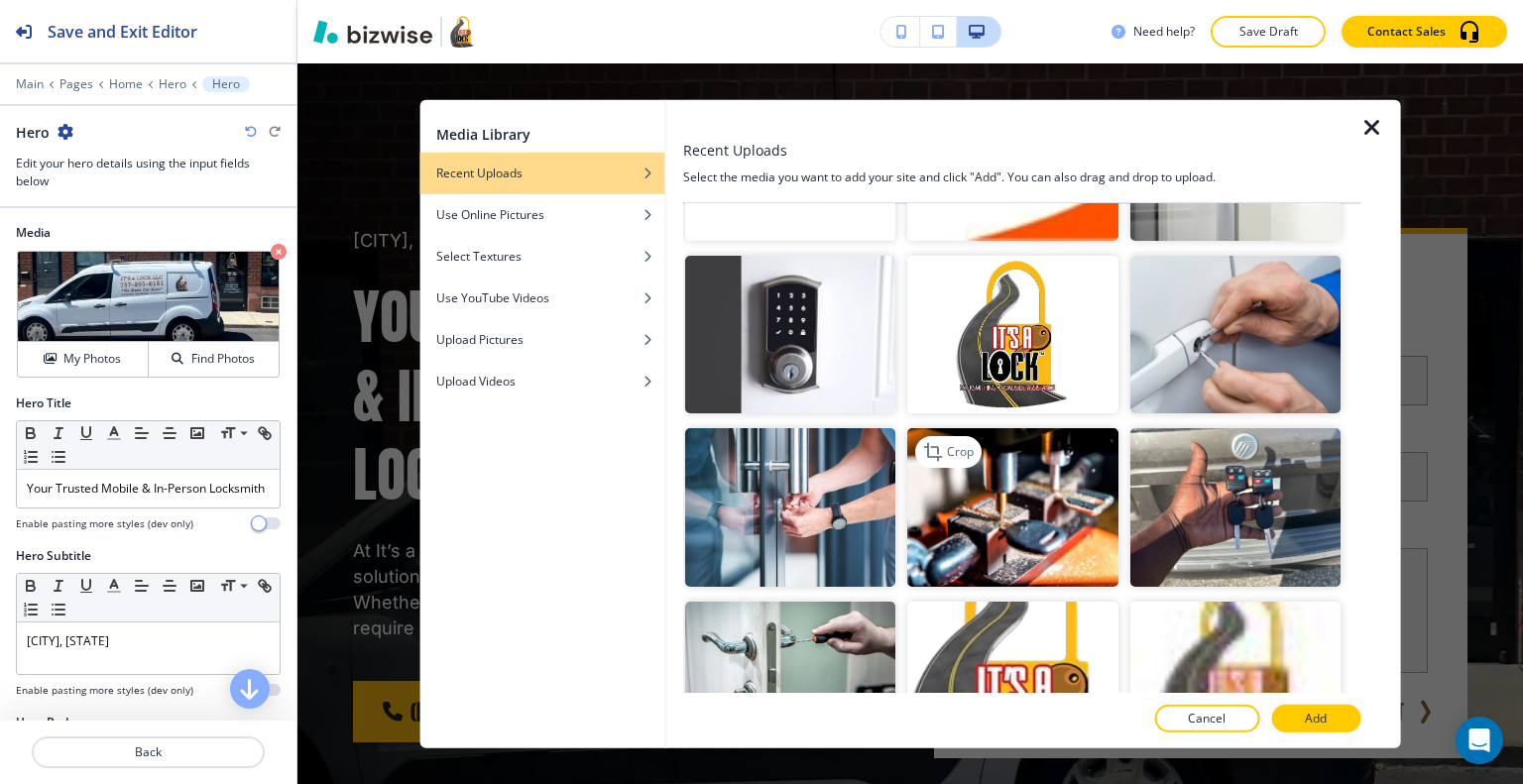 scroll, scrollTop: 2280, scrollLeft: 0, axis: vertical 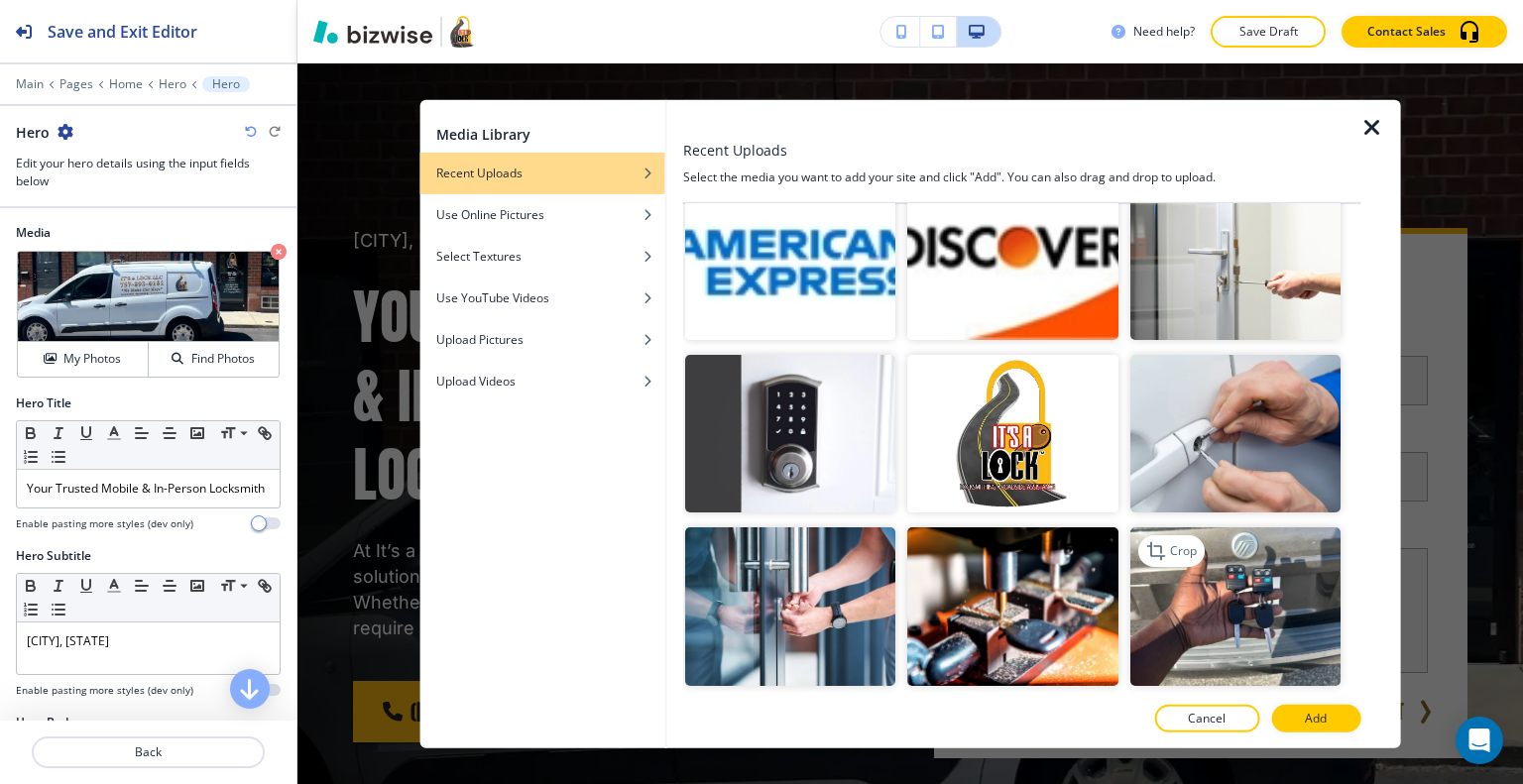 click at bounding box center (1234, 606) 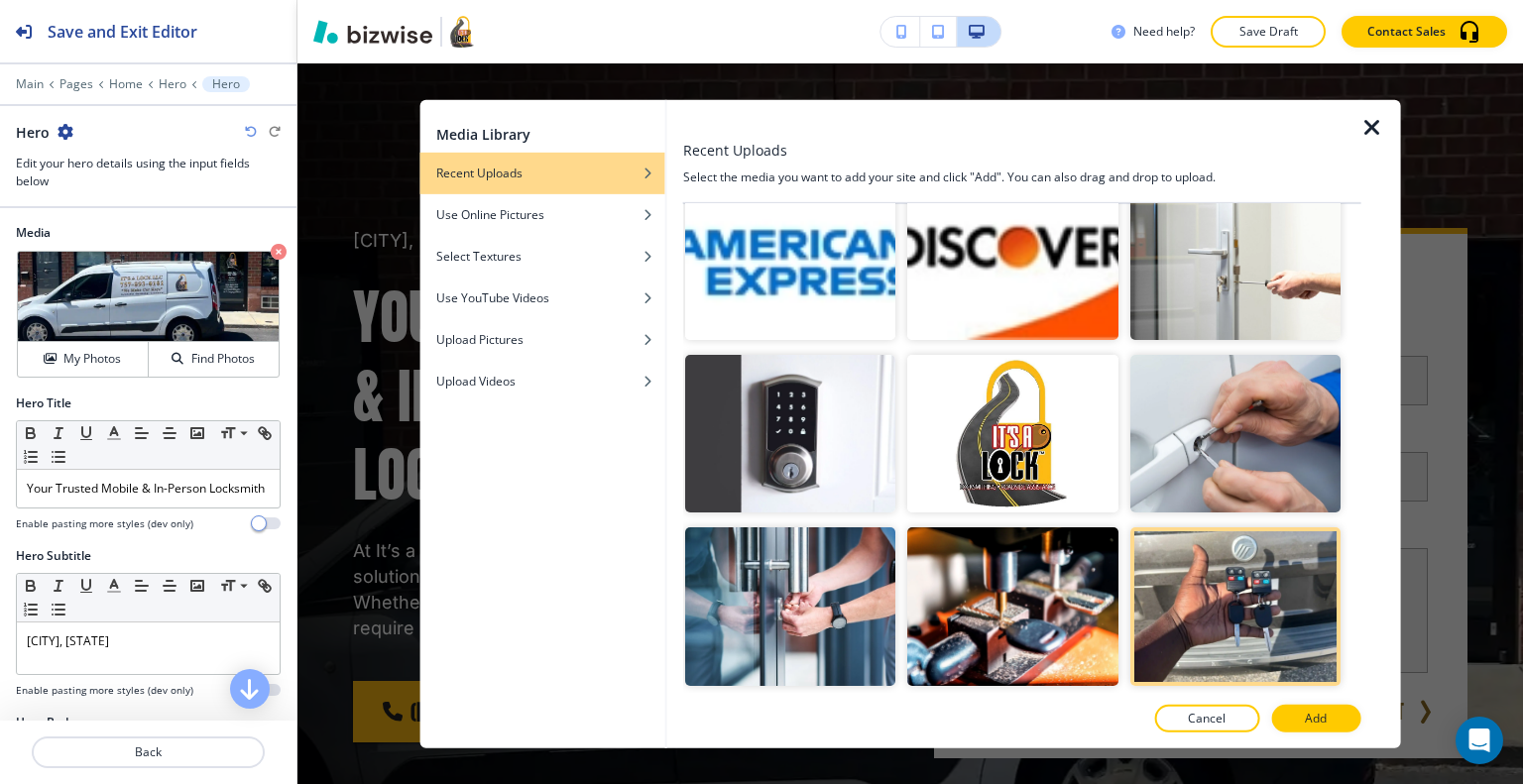 click on "Add" at bounding box center (1316, 719) 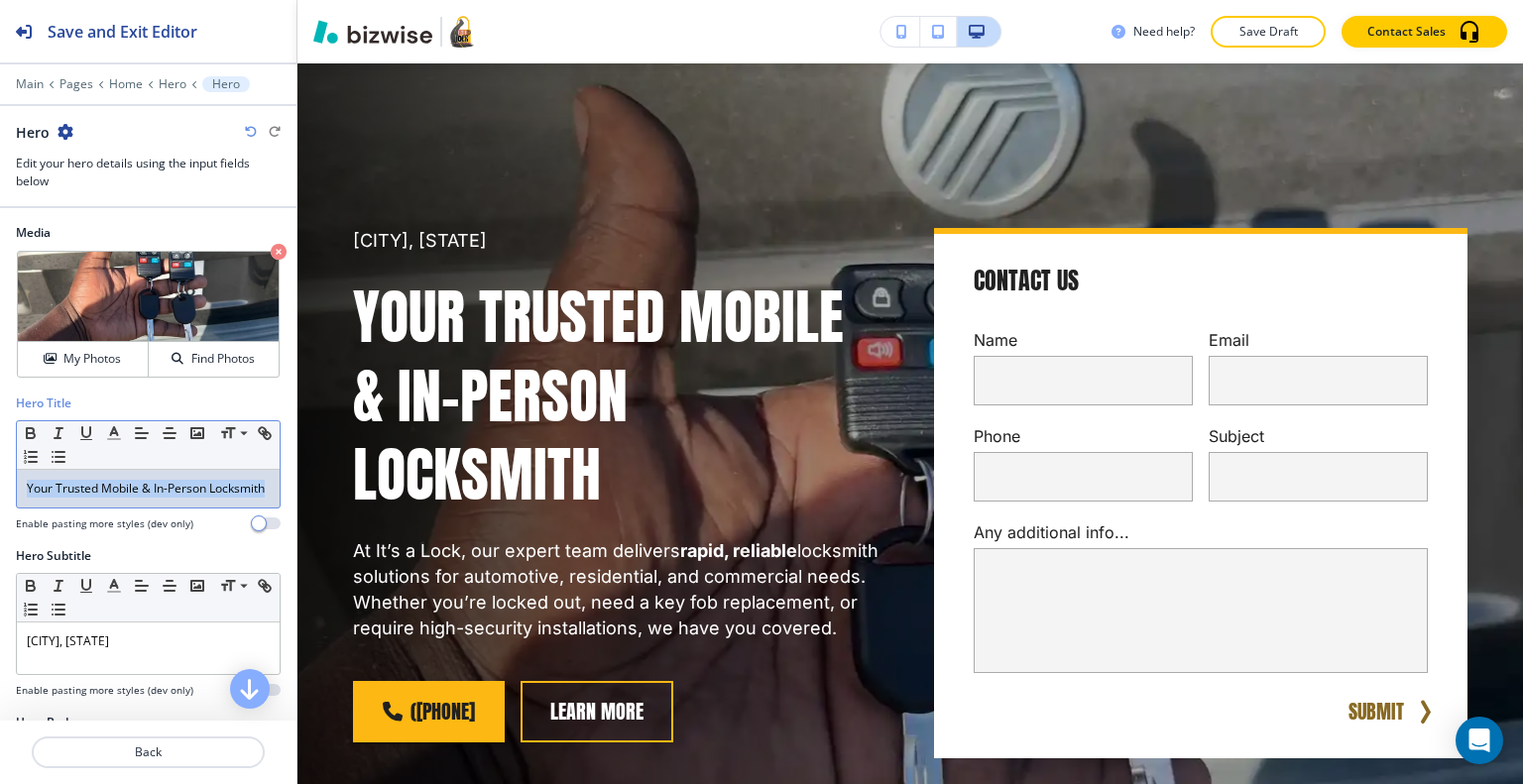 drag, startPoint x: 165, startPoint y: 513, endPoint x: 22, endPoint y: 469, distance: 149.6162 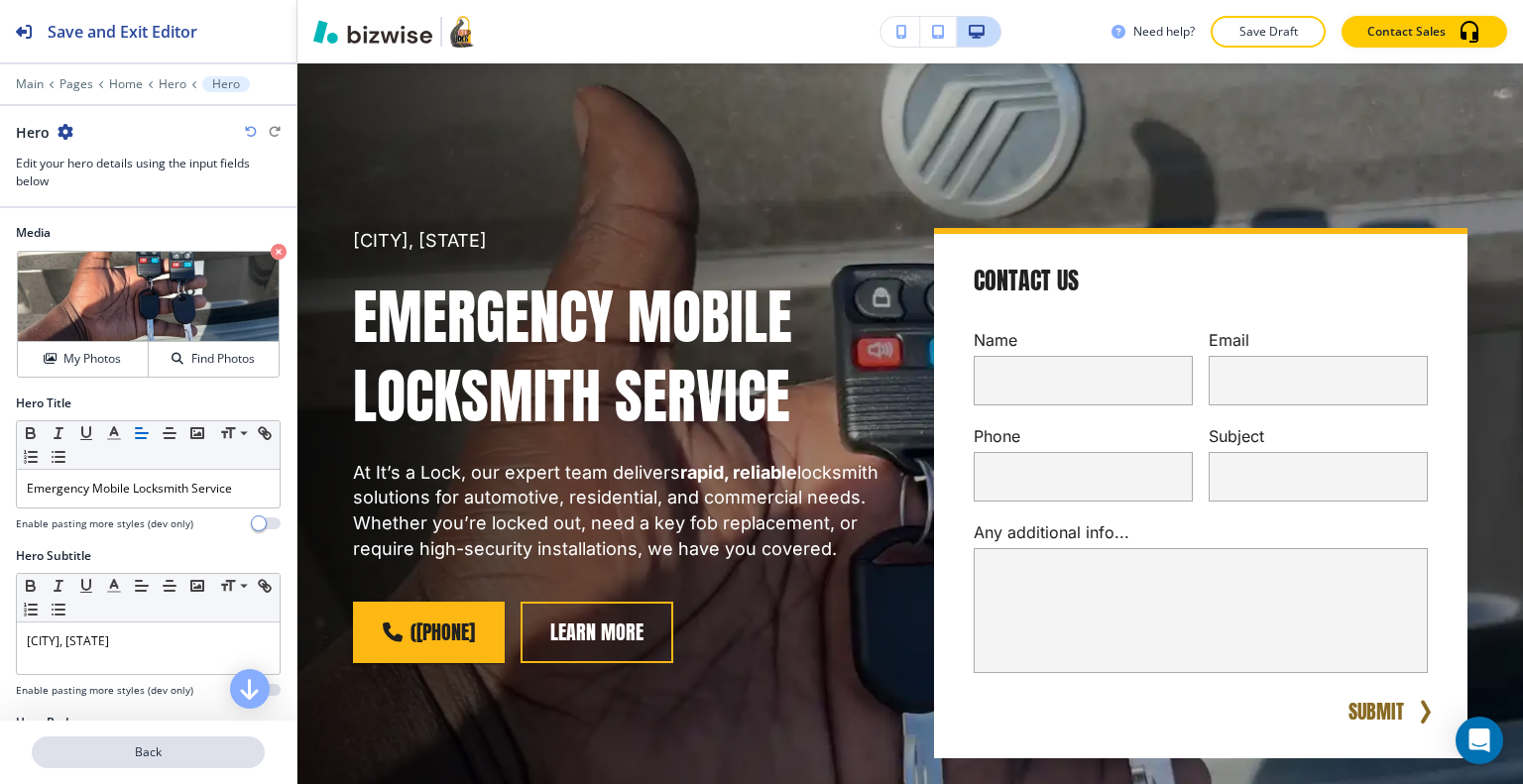 click on "Back" at bounding box center [148, 752] 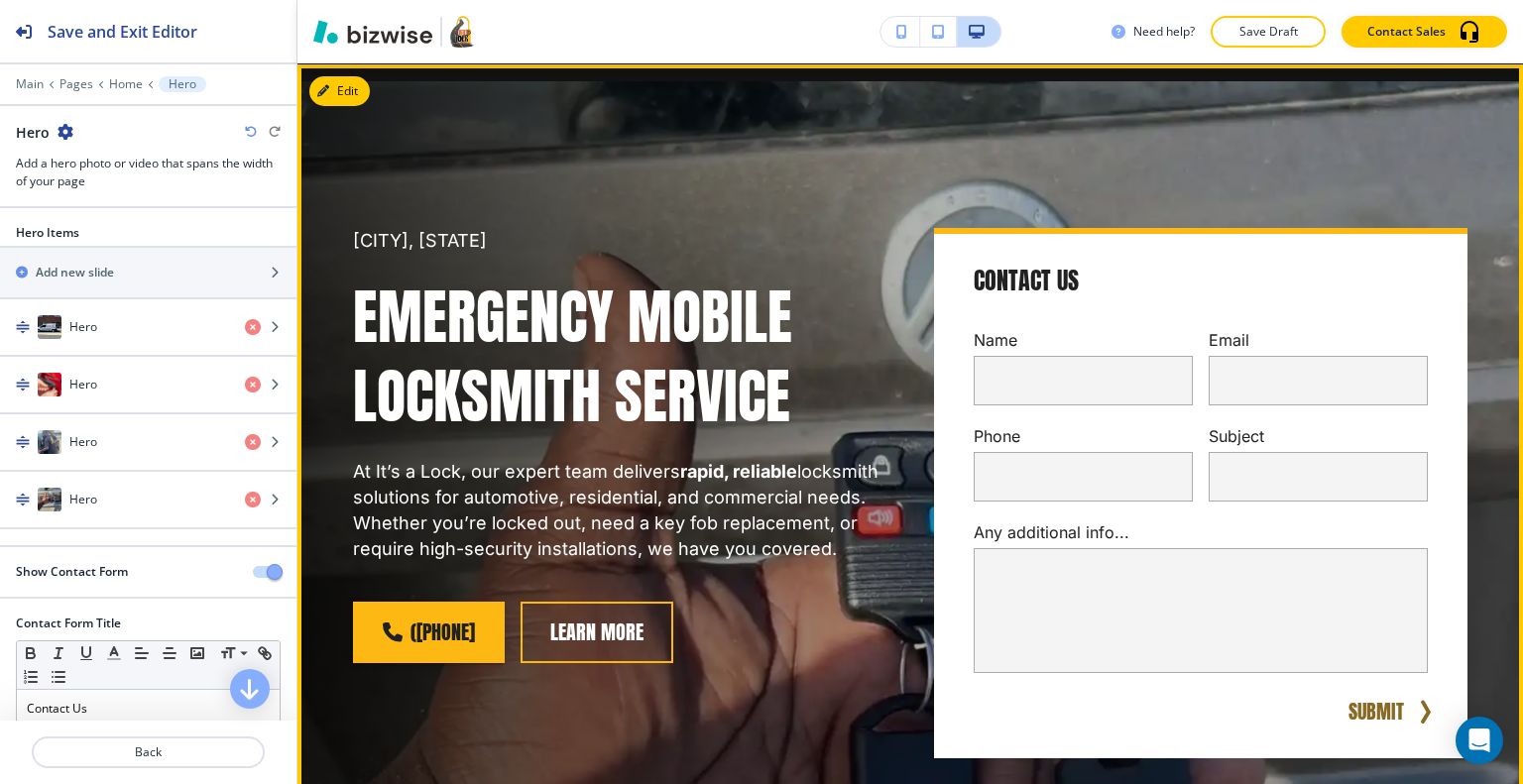 scroll, scrollTop: 754, scrollLeft: 0, axis: vertical 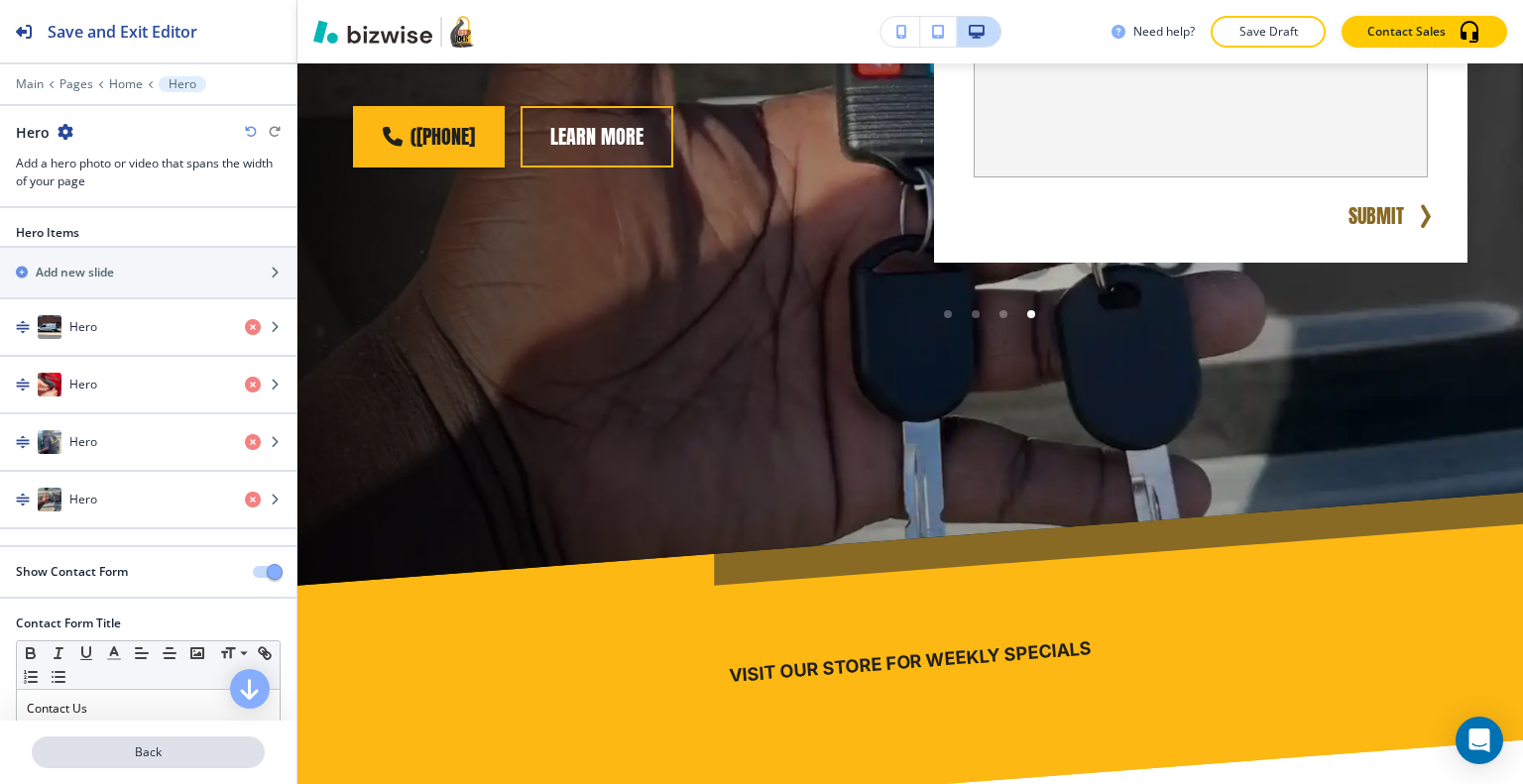 click on "Back" at bounding box center [148, 752] 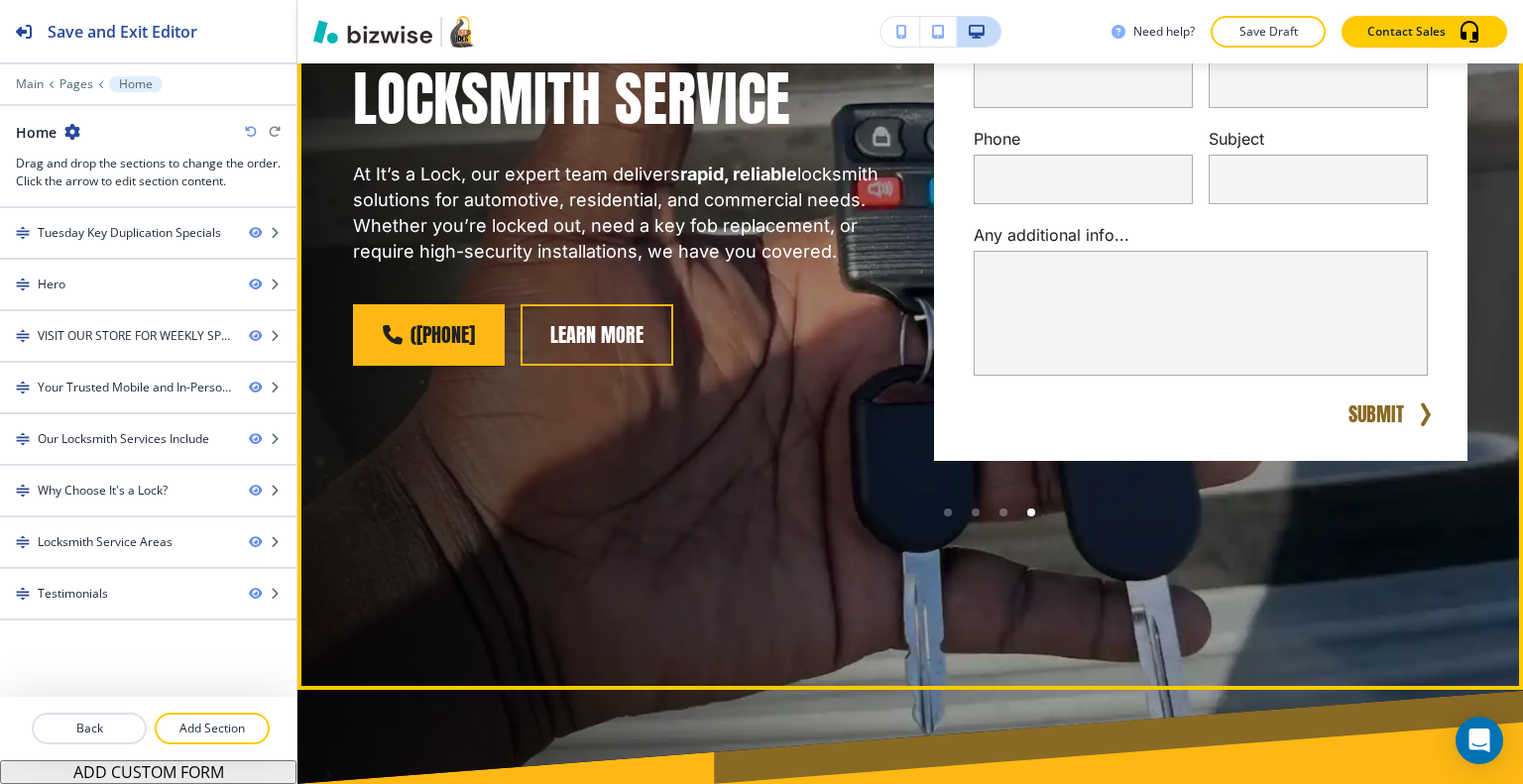 scroll, scrollTop: 457, scrollLeft: 0, axis: vertical 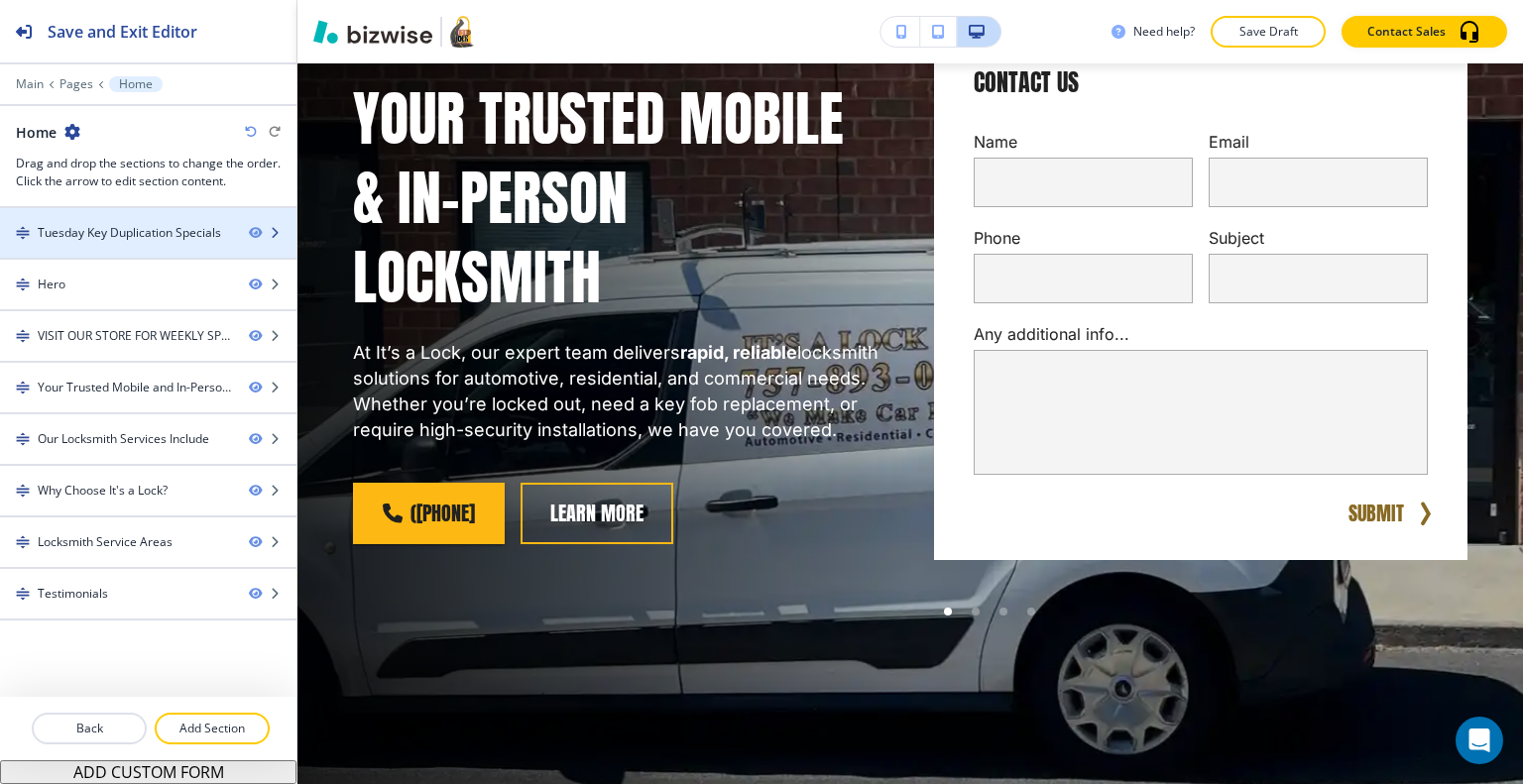 click at bounding box center (148, 250) 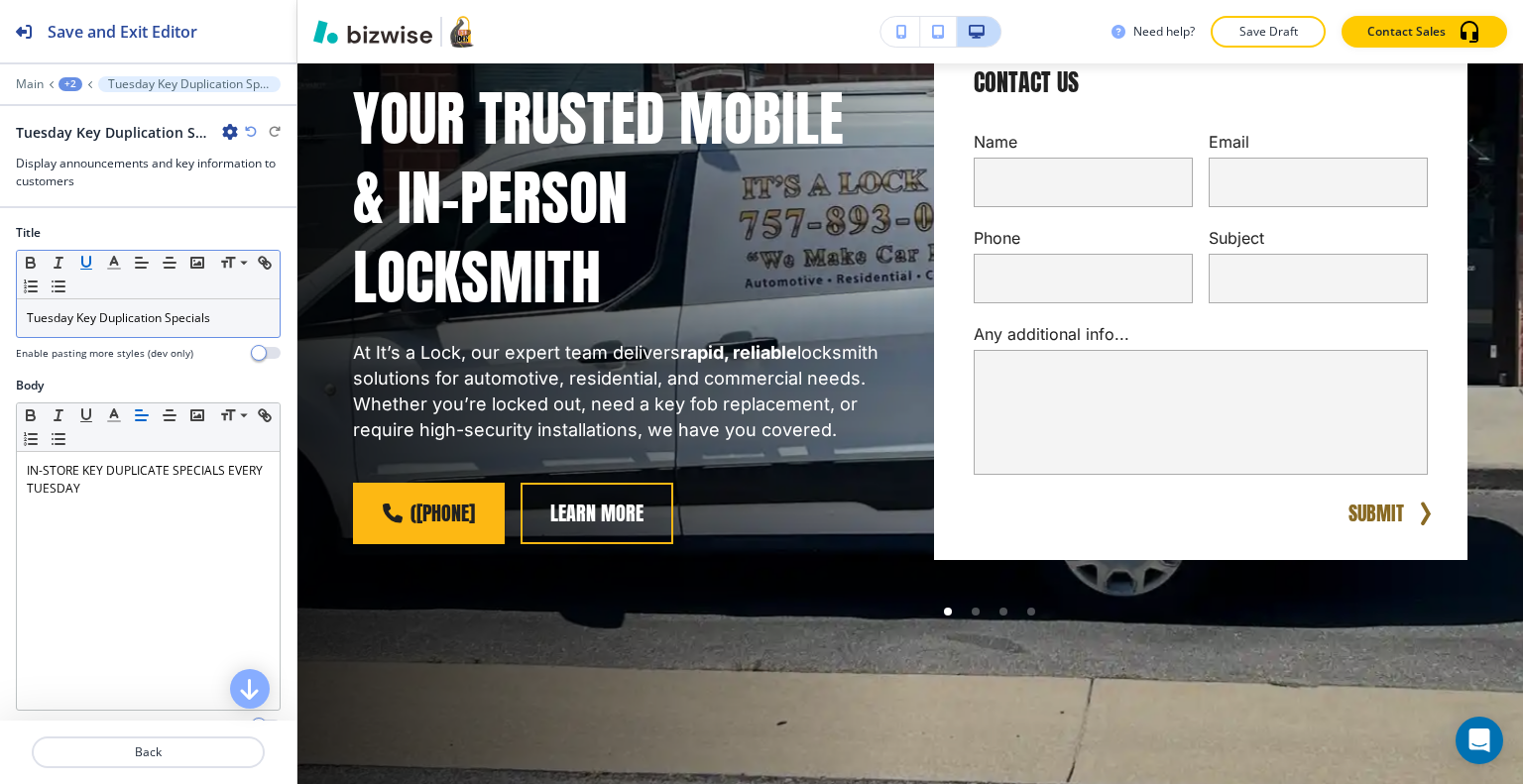 scroll, scrollTop: 99, scrollLeft: 0, axis: vertical 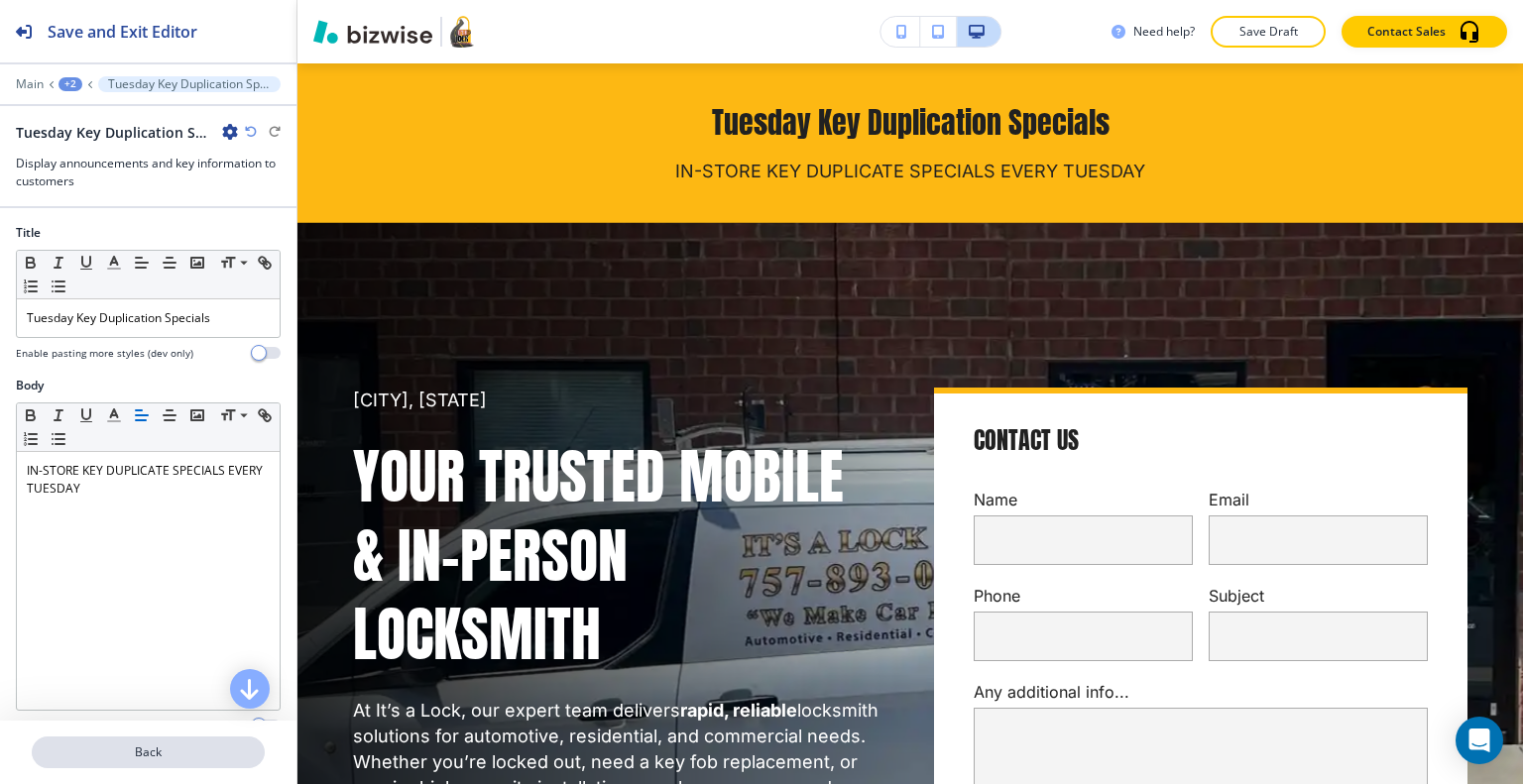 click on "Back" at bounding box center (148, 752) 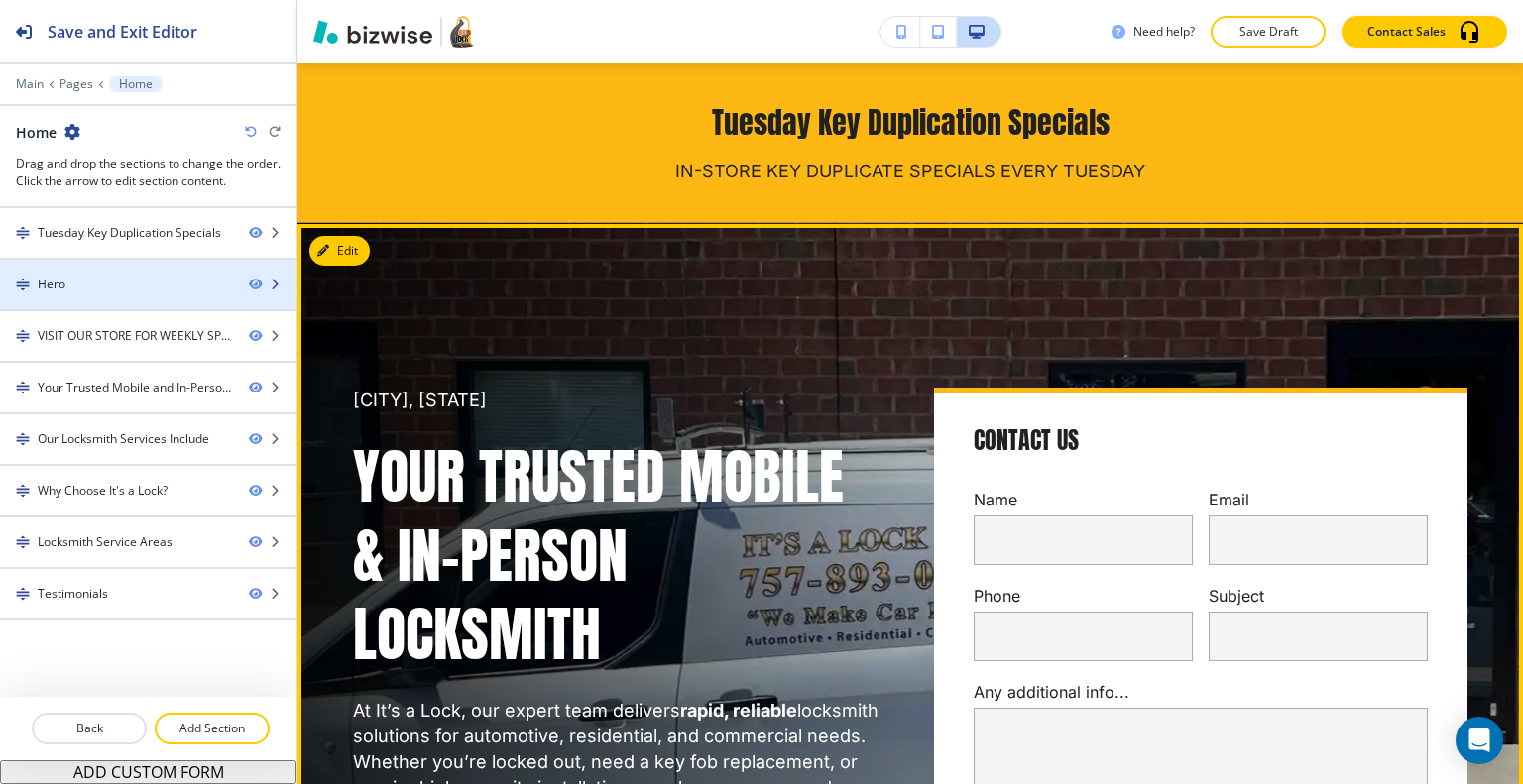 click at bounding box center [148, 268] 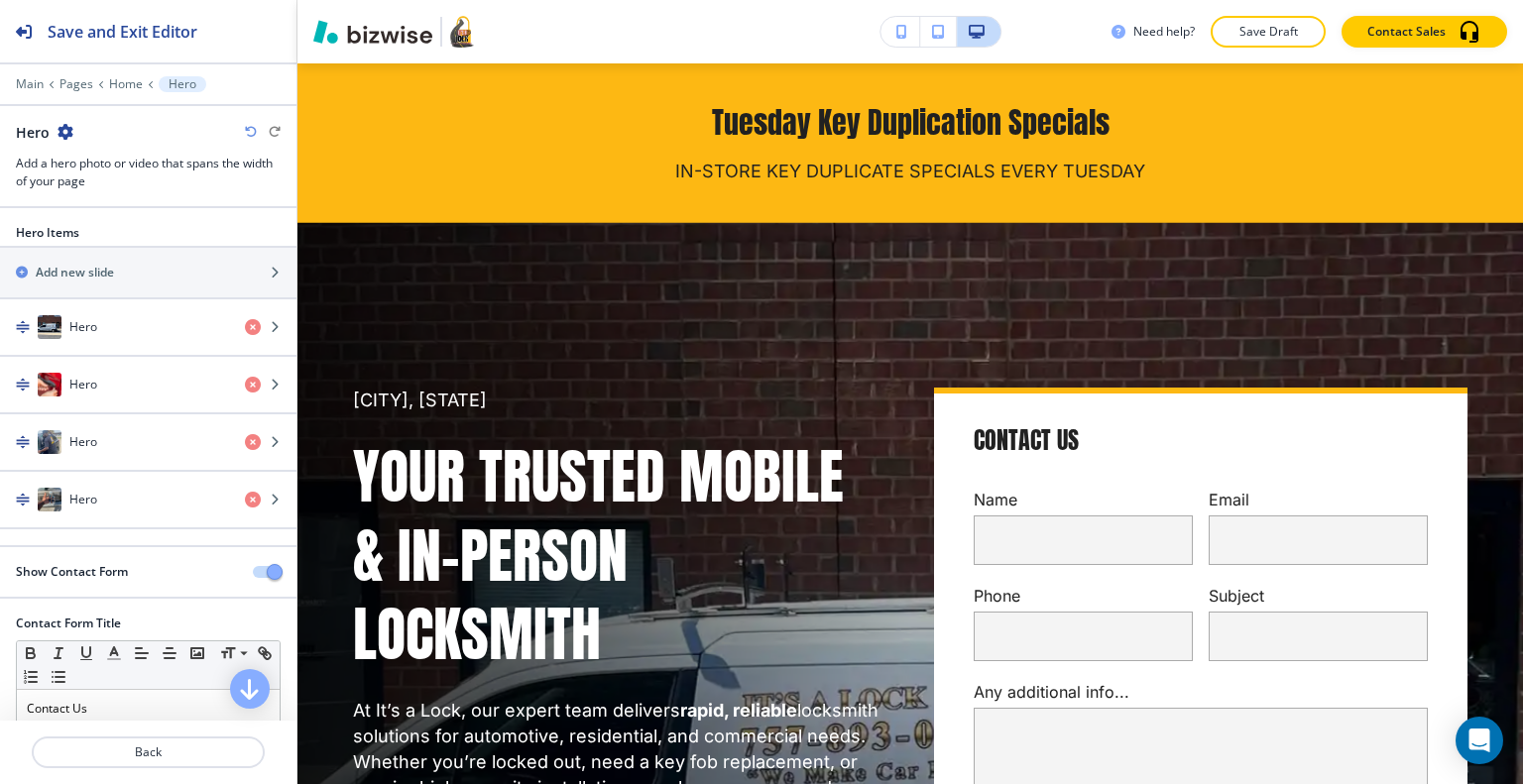 scroll, scrollTop: 259, scrollLeft: 0, axis: vertical 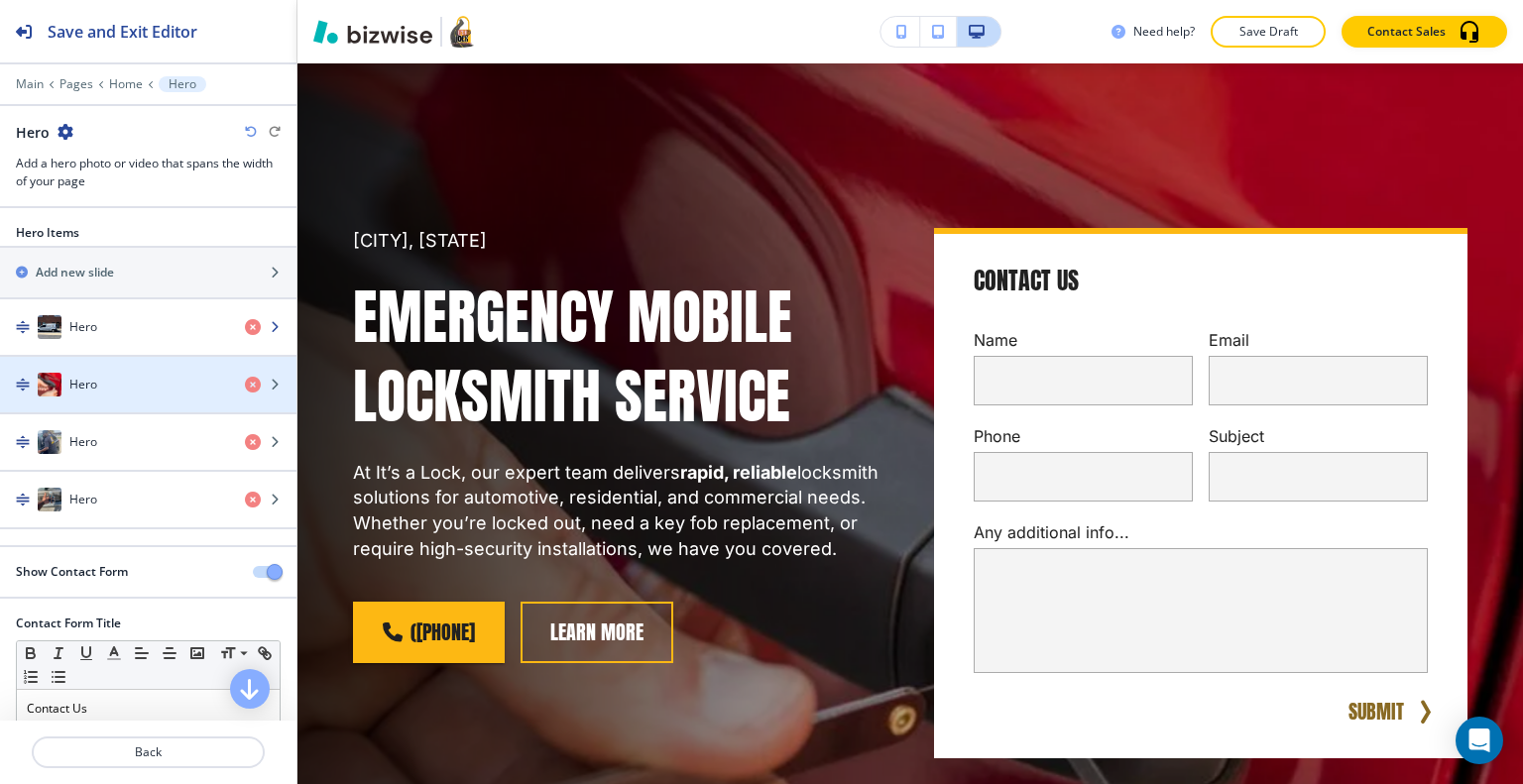 click at bounding box center [148, 347] 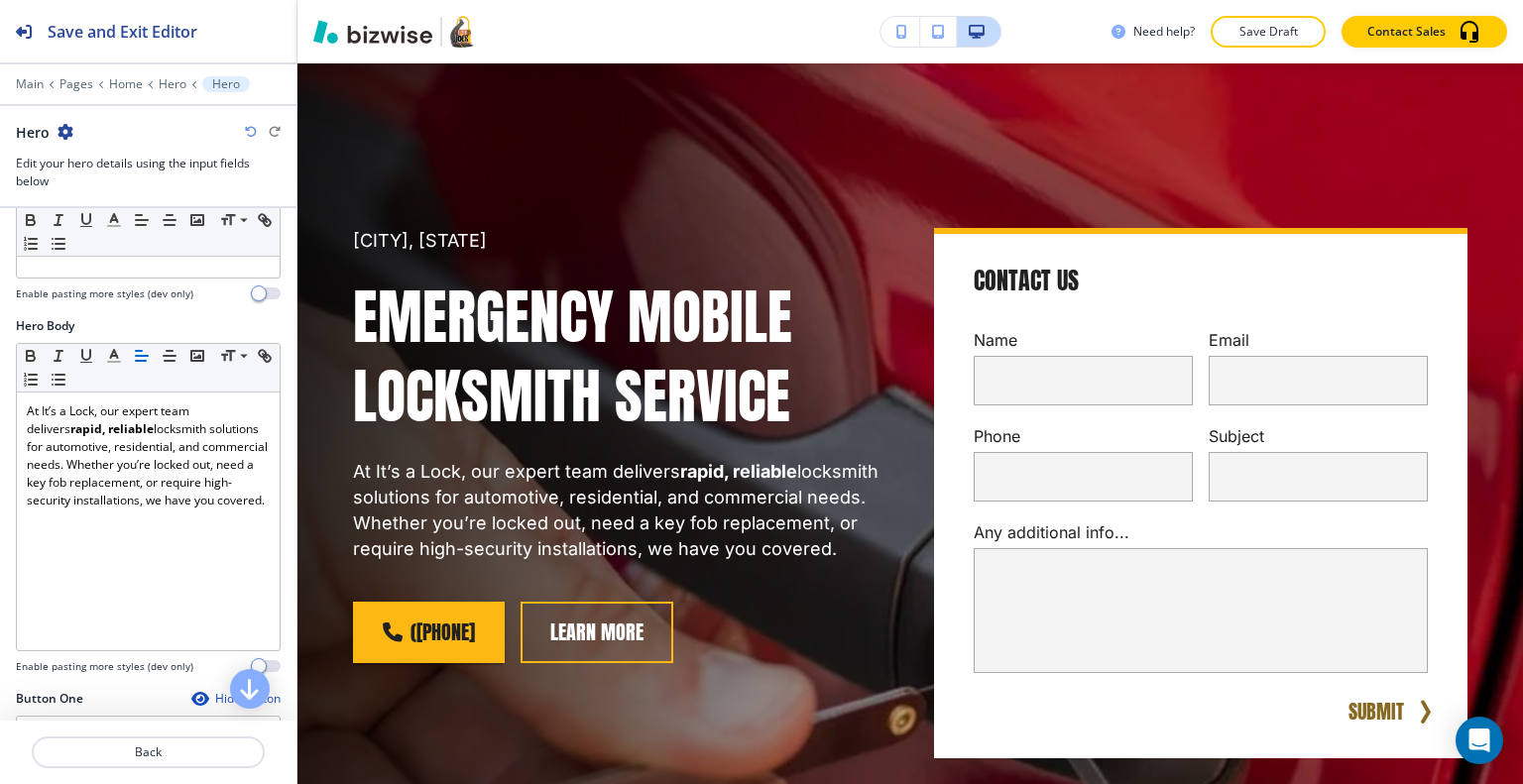 scroll, scrollTop: 892, scrollLeft: 0, axis: vertical 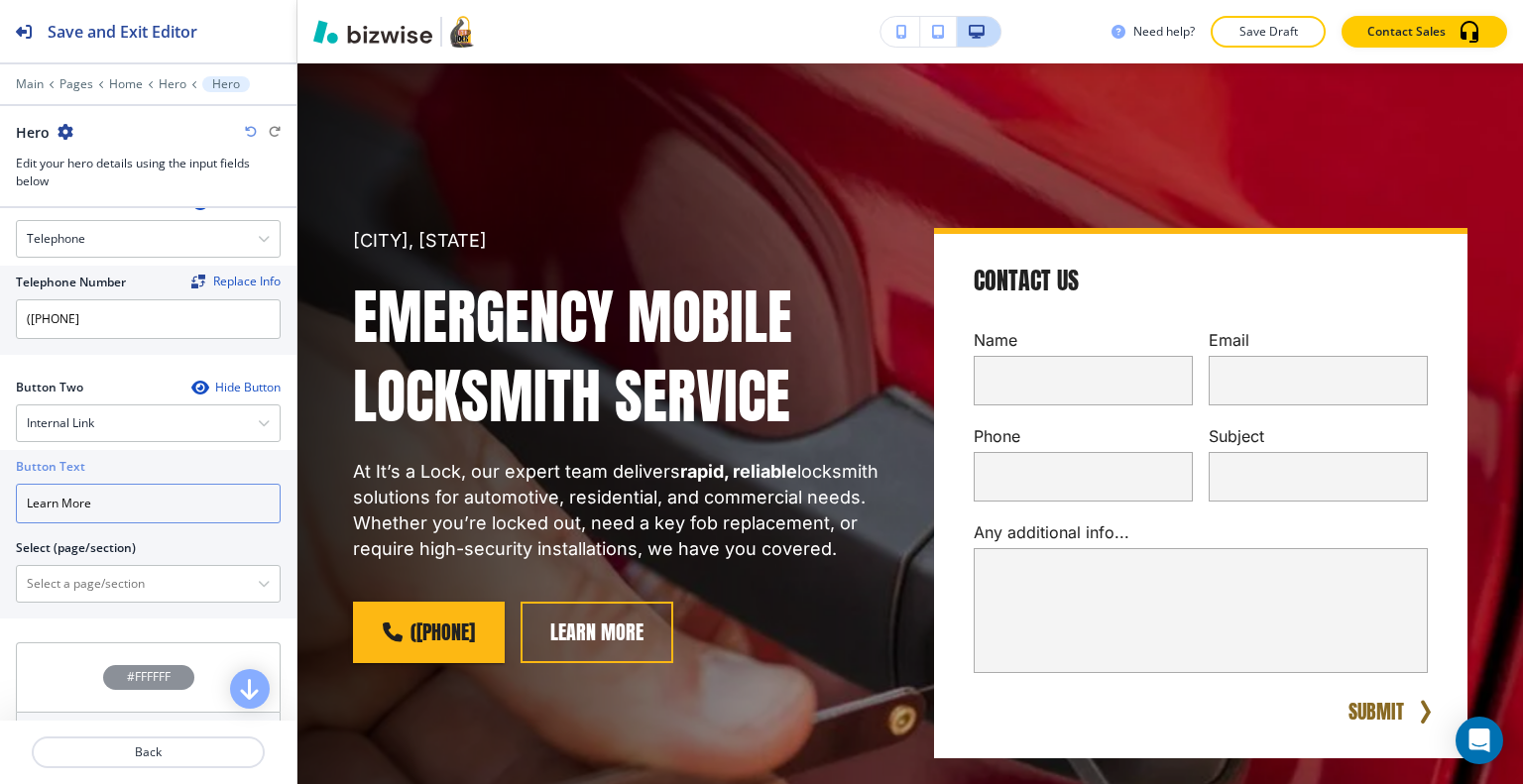 drag, startPoint x: 128, startPoint y: 518, endPoint x: 0, endPoint y: 521, distance: 128.03515 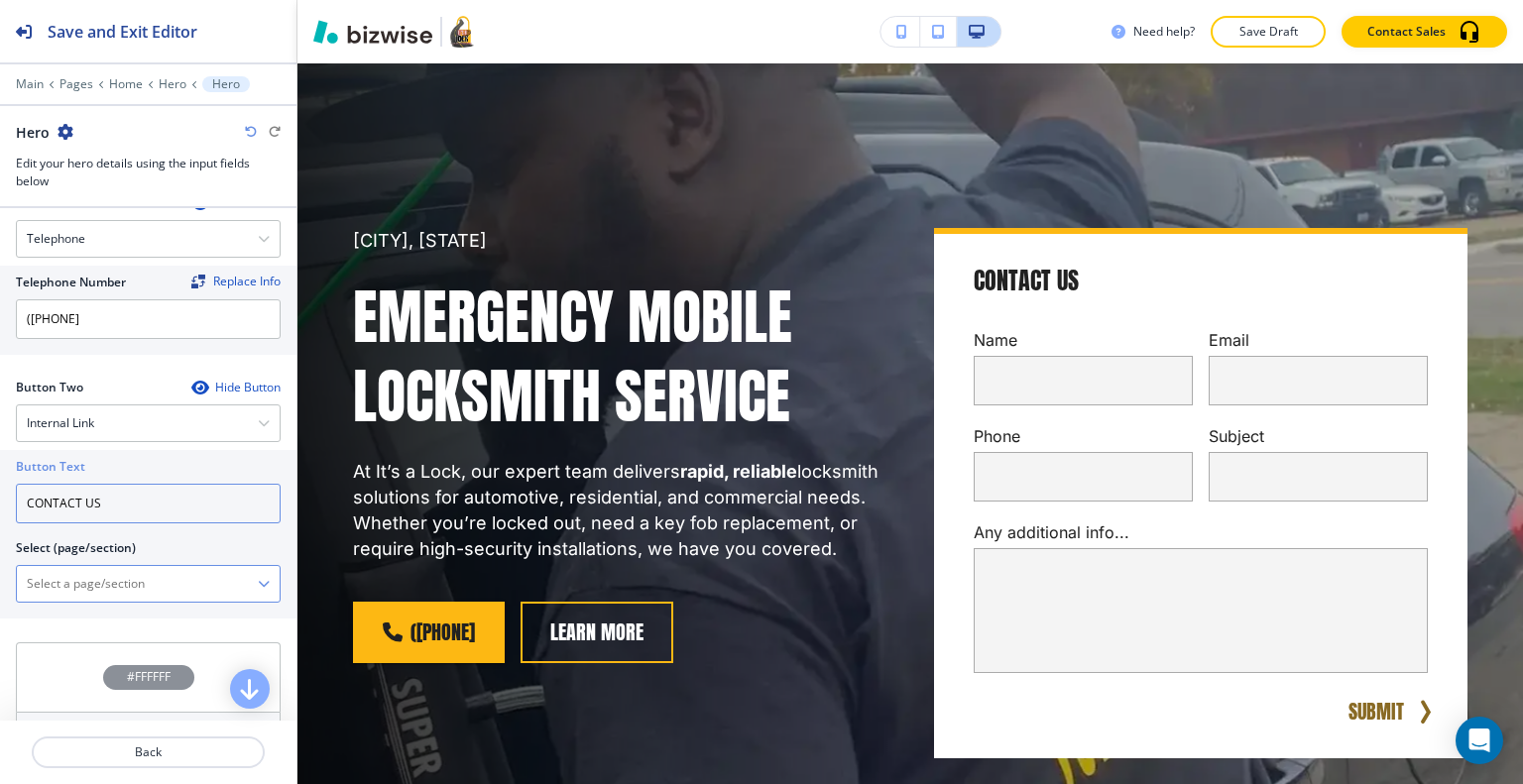 type on "CONTACT US" 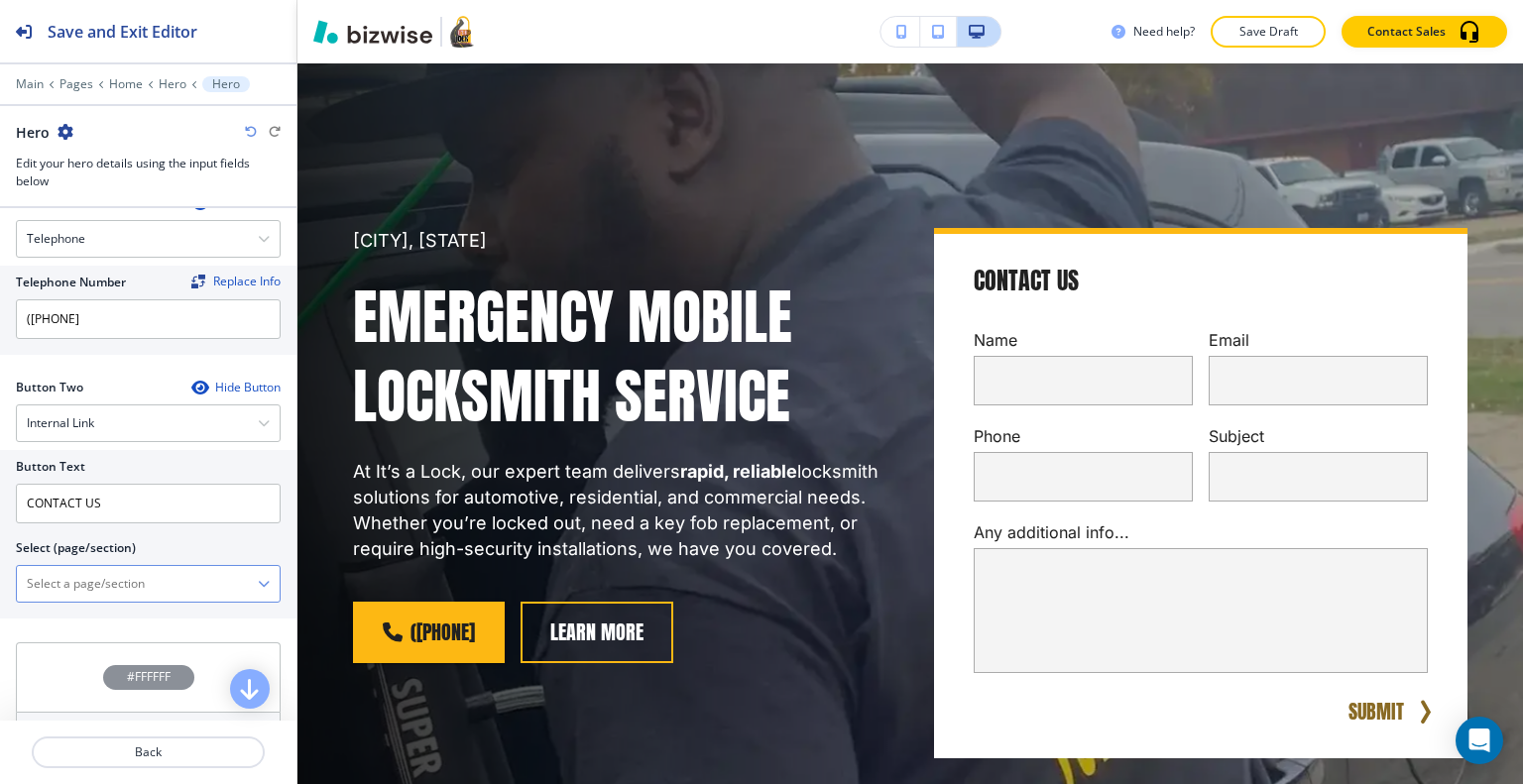 click at bounding box center (137, 584) 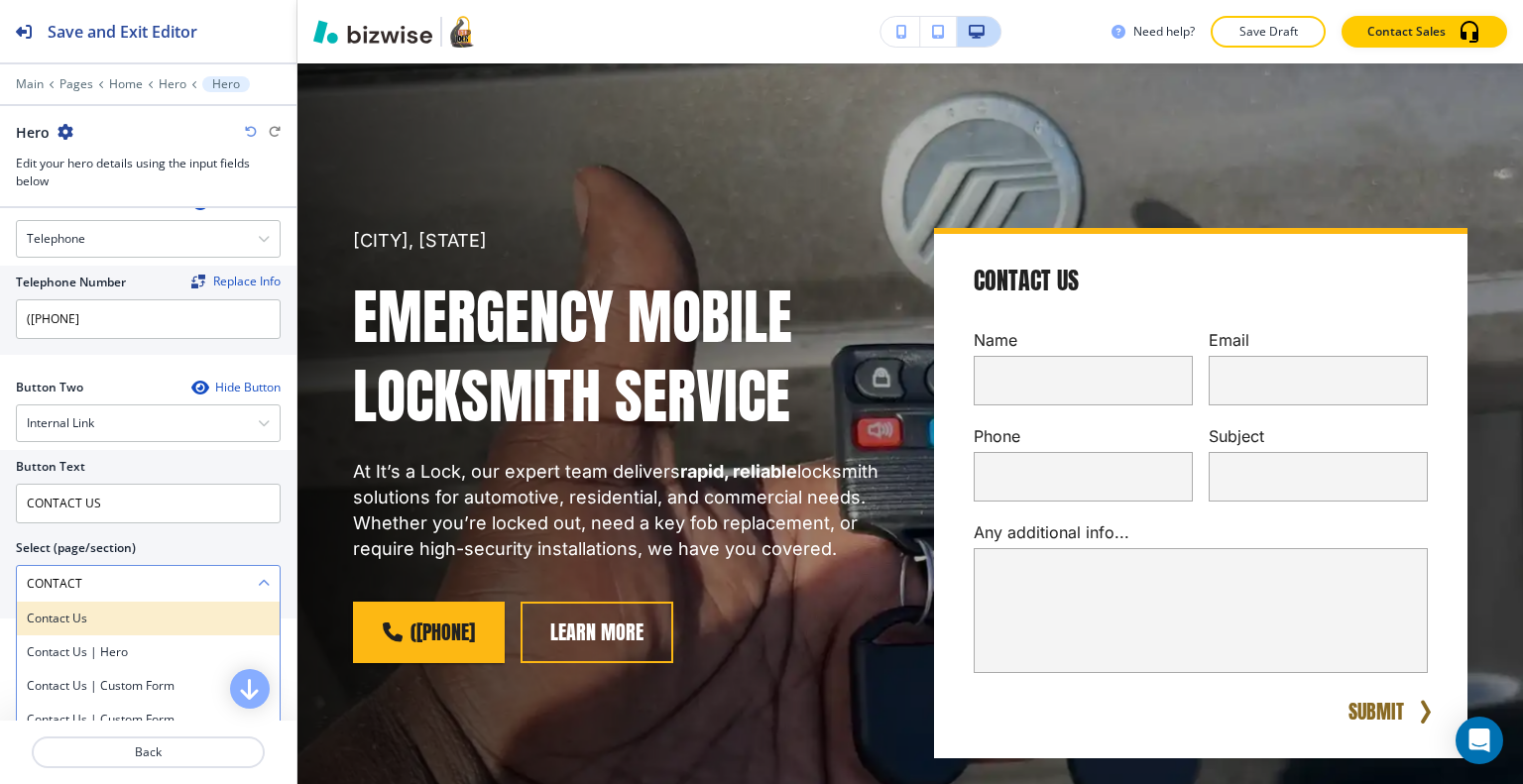 click on "Contact Us" at bounding box center (148, 618) 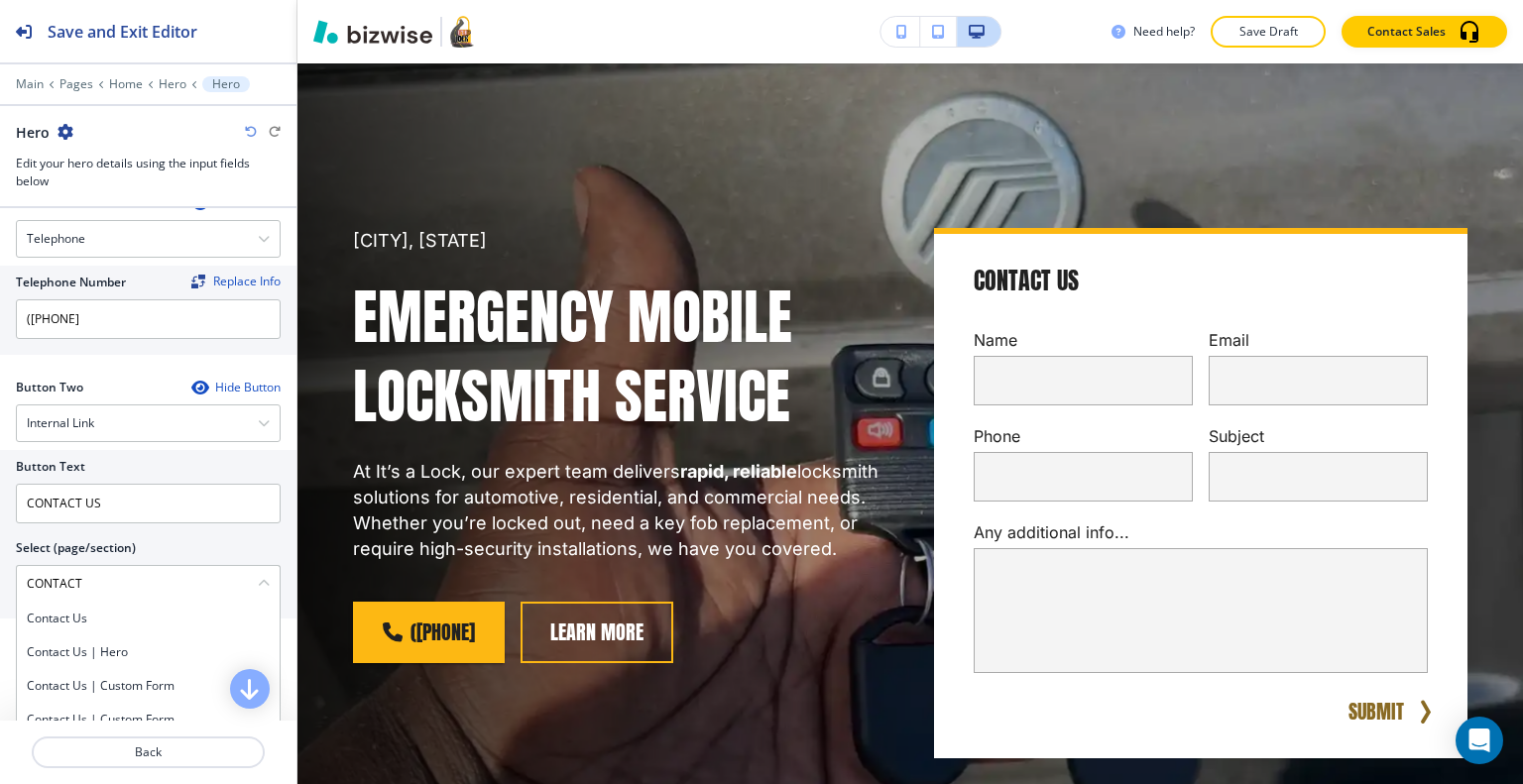type on "Contact Us" 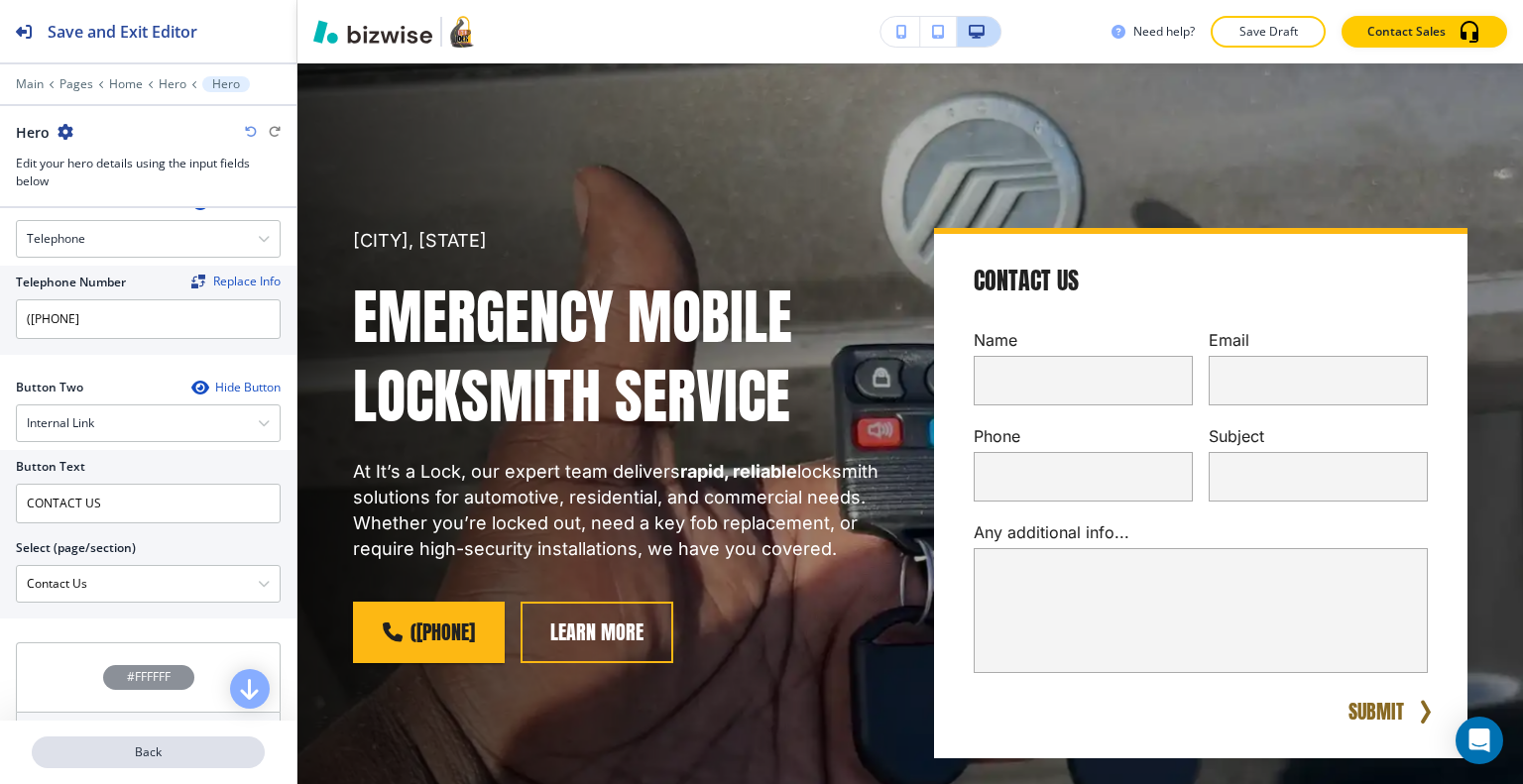 click on "Back" at bounding box center (148, 752) 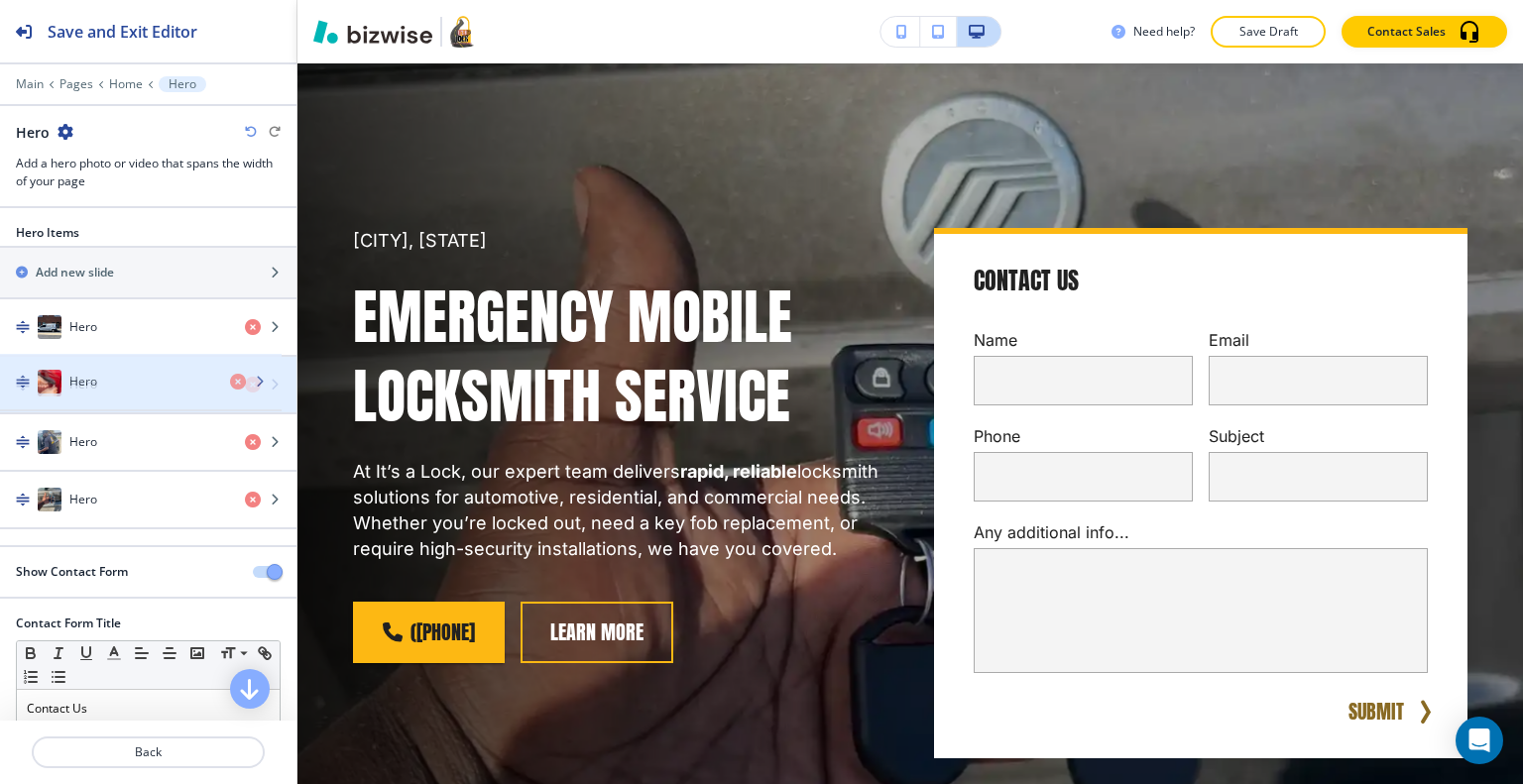 click on "Hero" at bounding box center (114, 385) 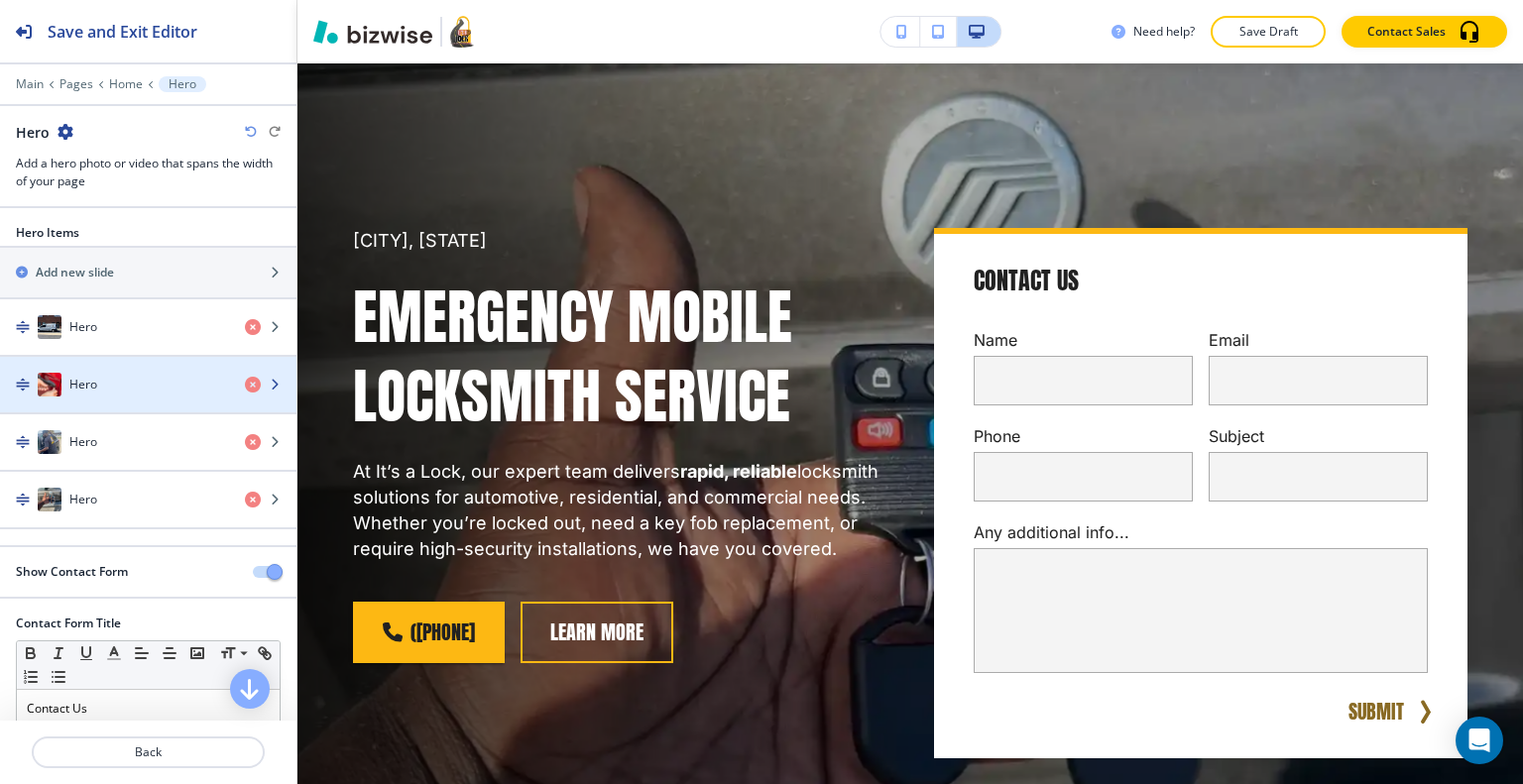 click at bounding box center (148, 404) 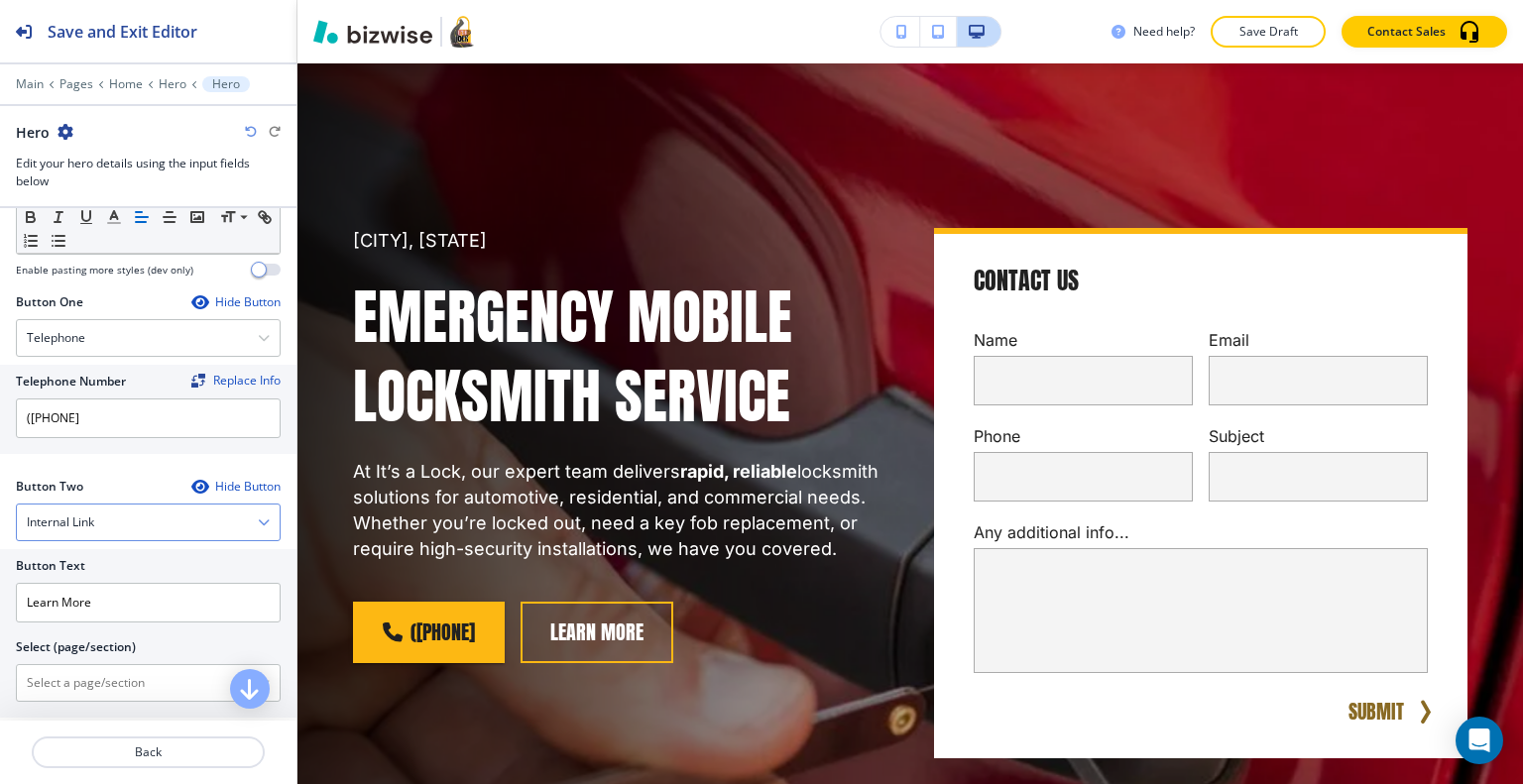 click on "Internal Link" at bounding box center (148, 522) 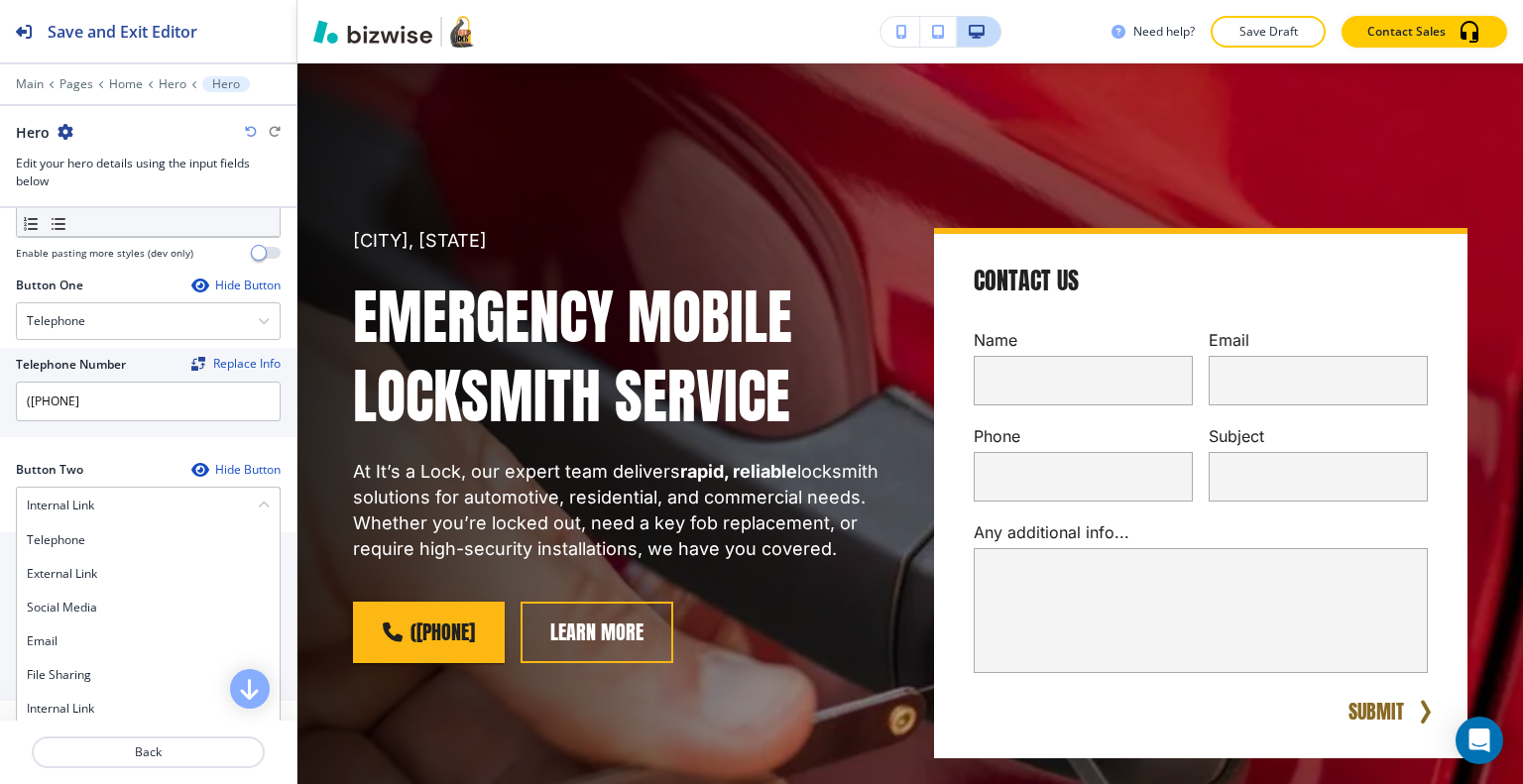 scroll, scrollTop: 994, scrollLeft: 0, axis: vertical 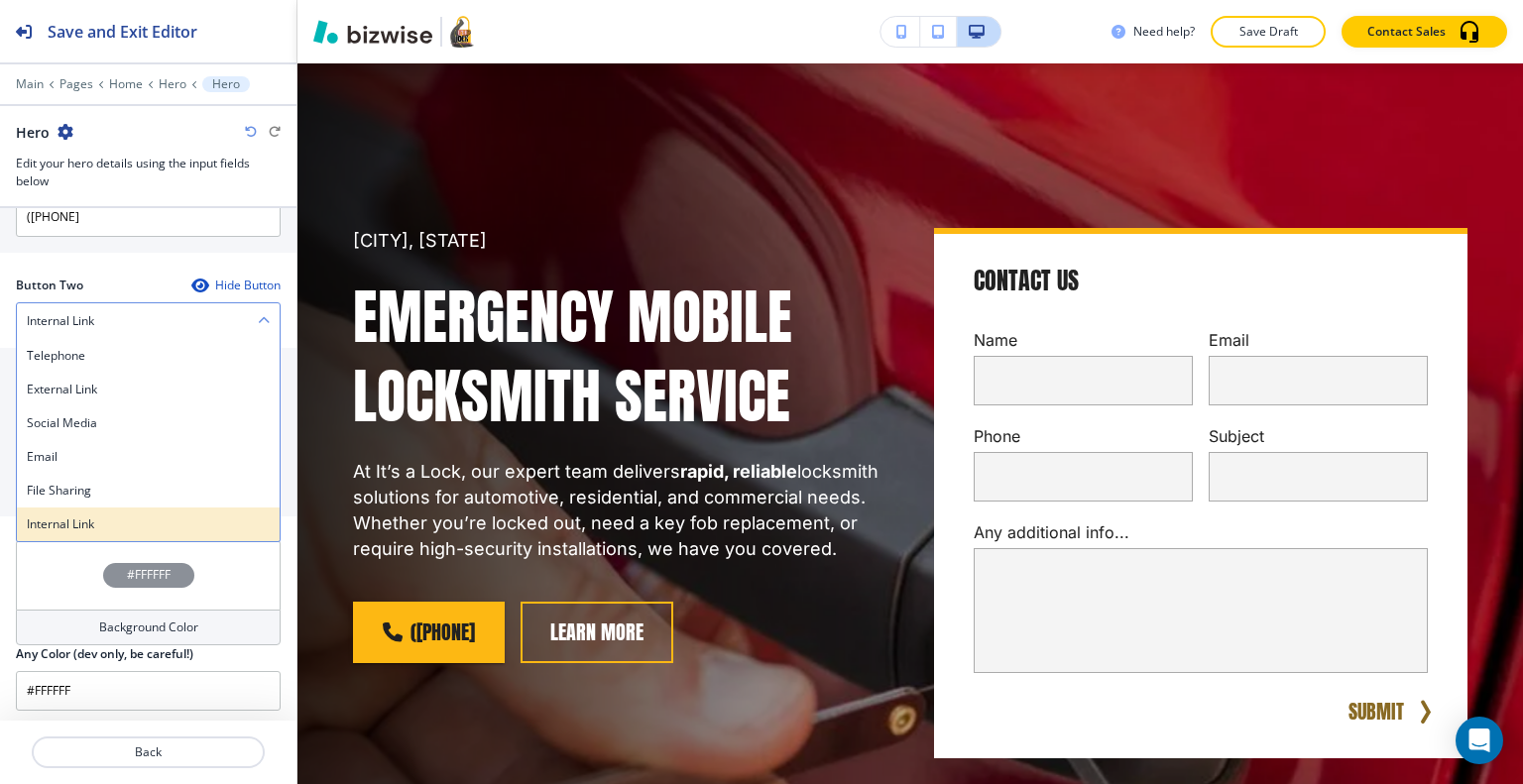 click on "Internal Link" at bounding box center [148, 524] 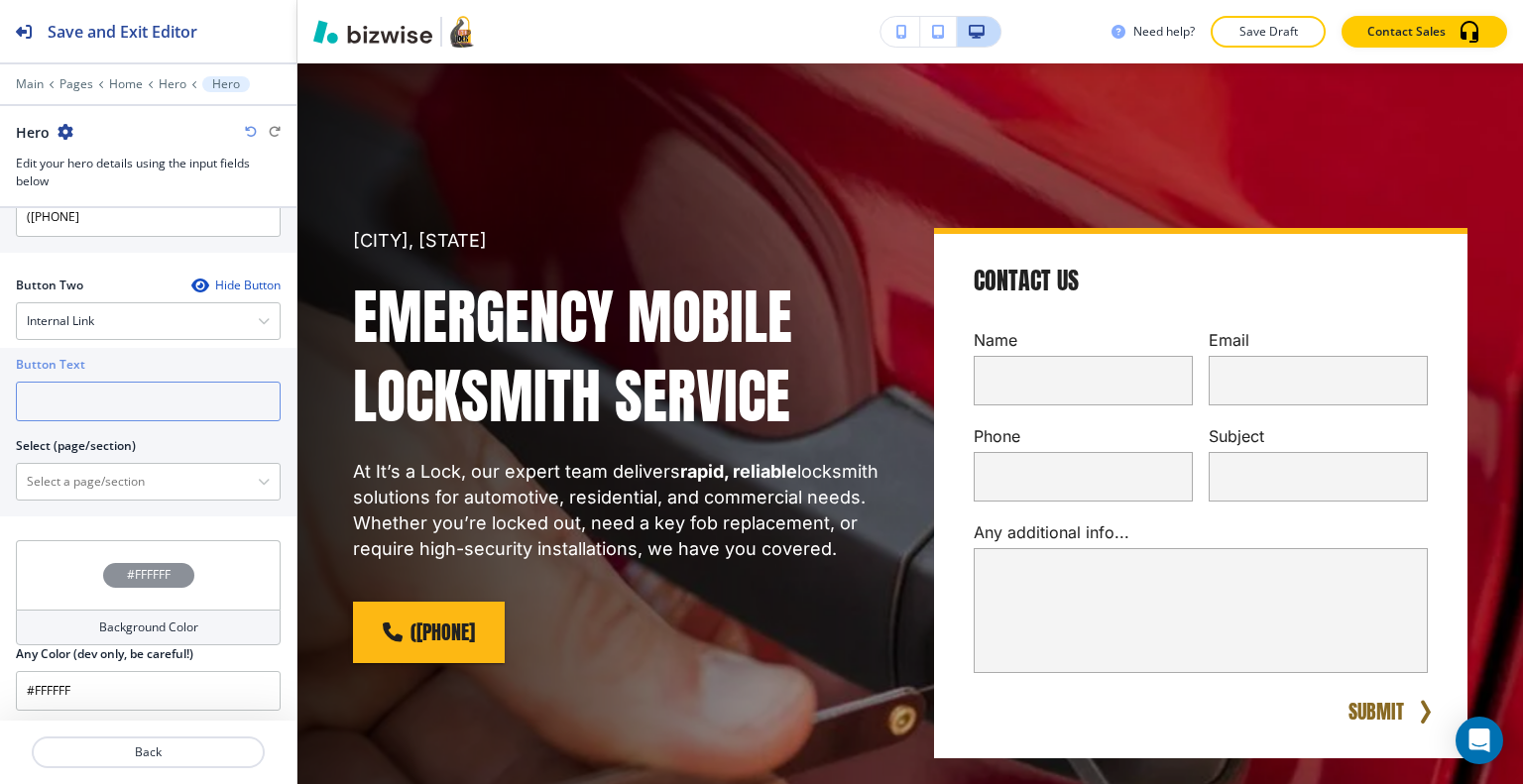 click at bounding box center (148, 401) 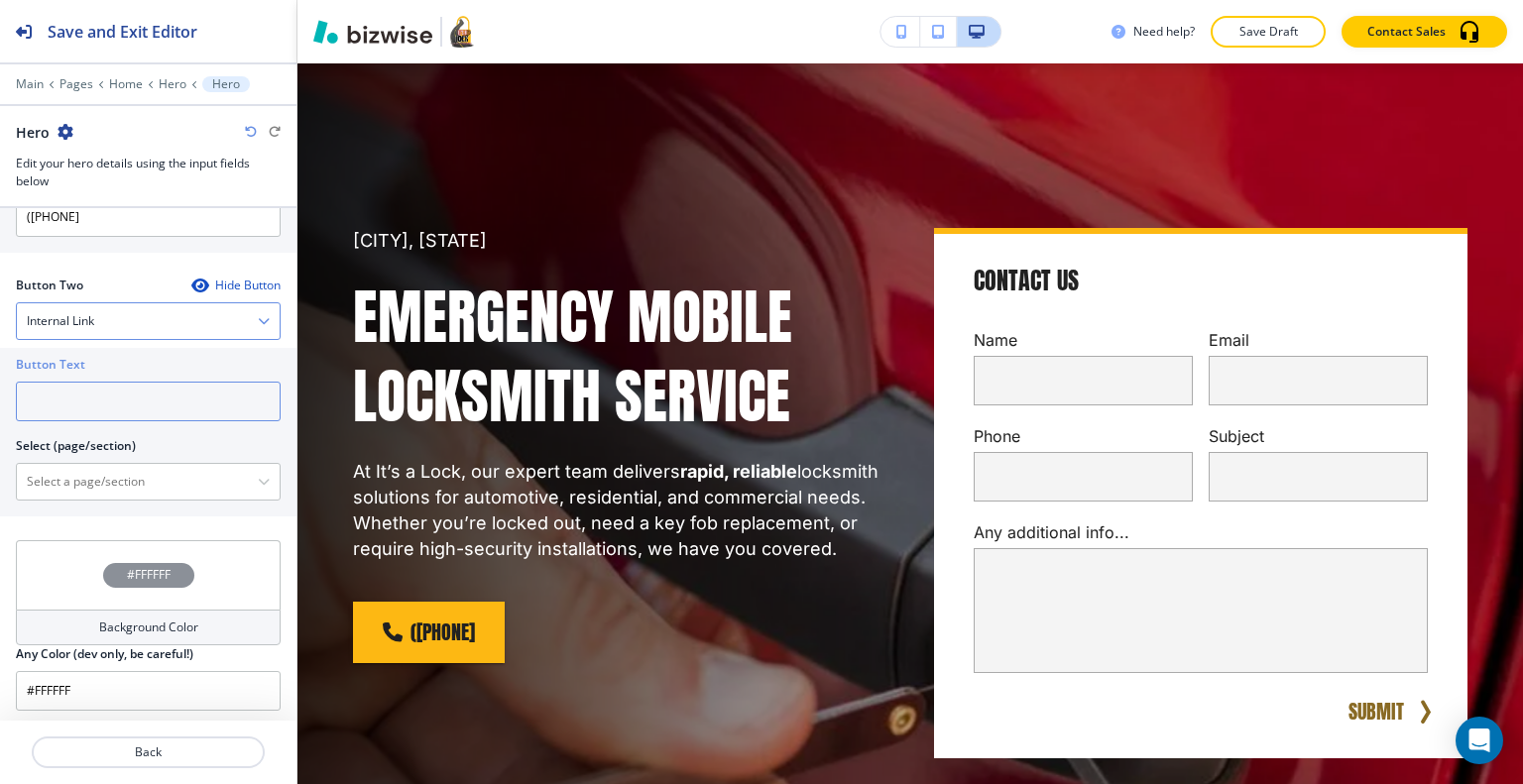 scroll, scrollTop: 895, scrollLeft: 0, axis: vertical 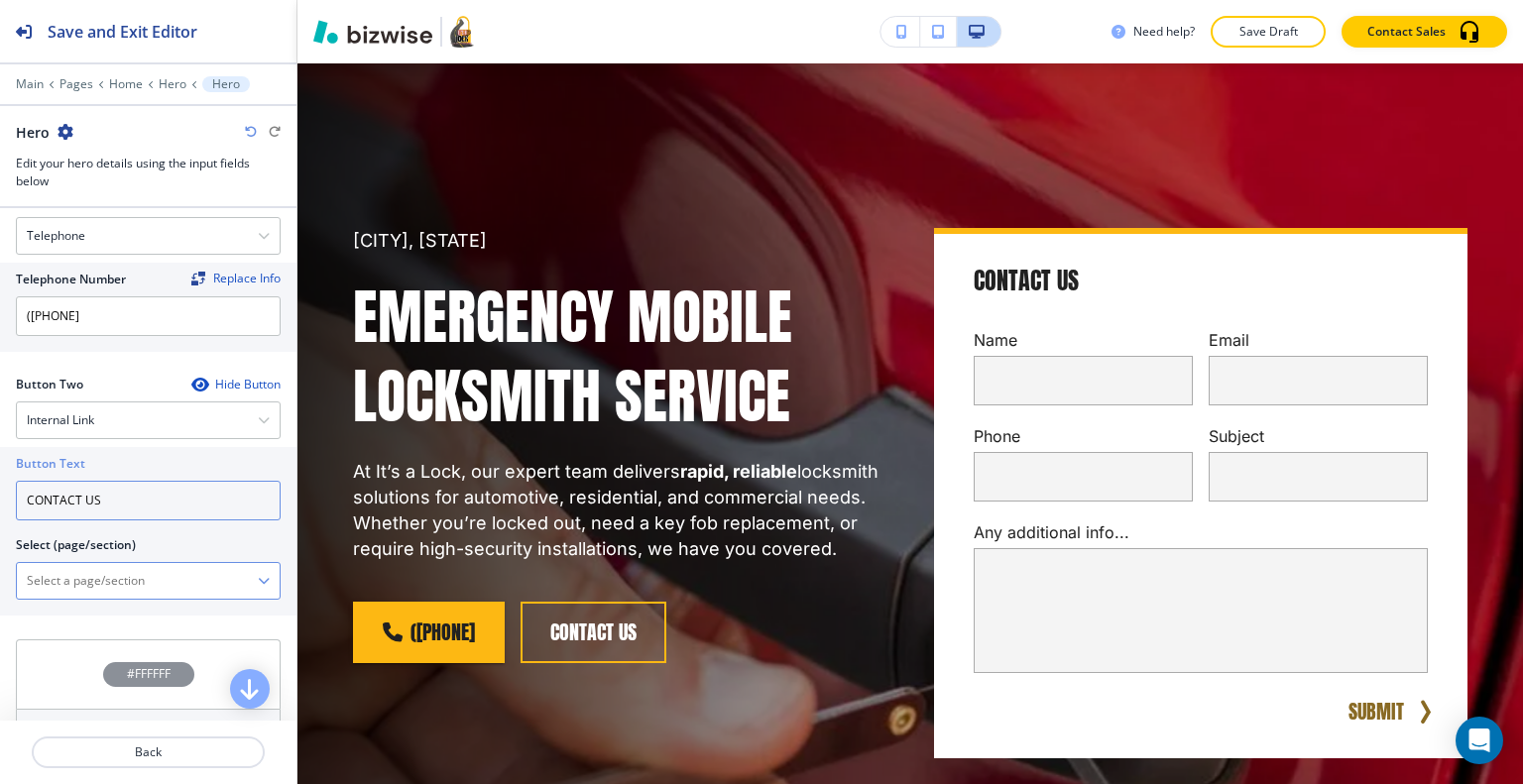 type on "CONTACT US" 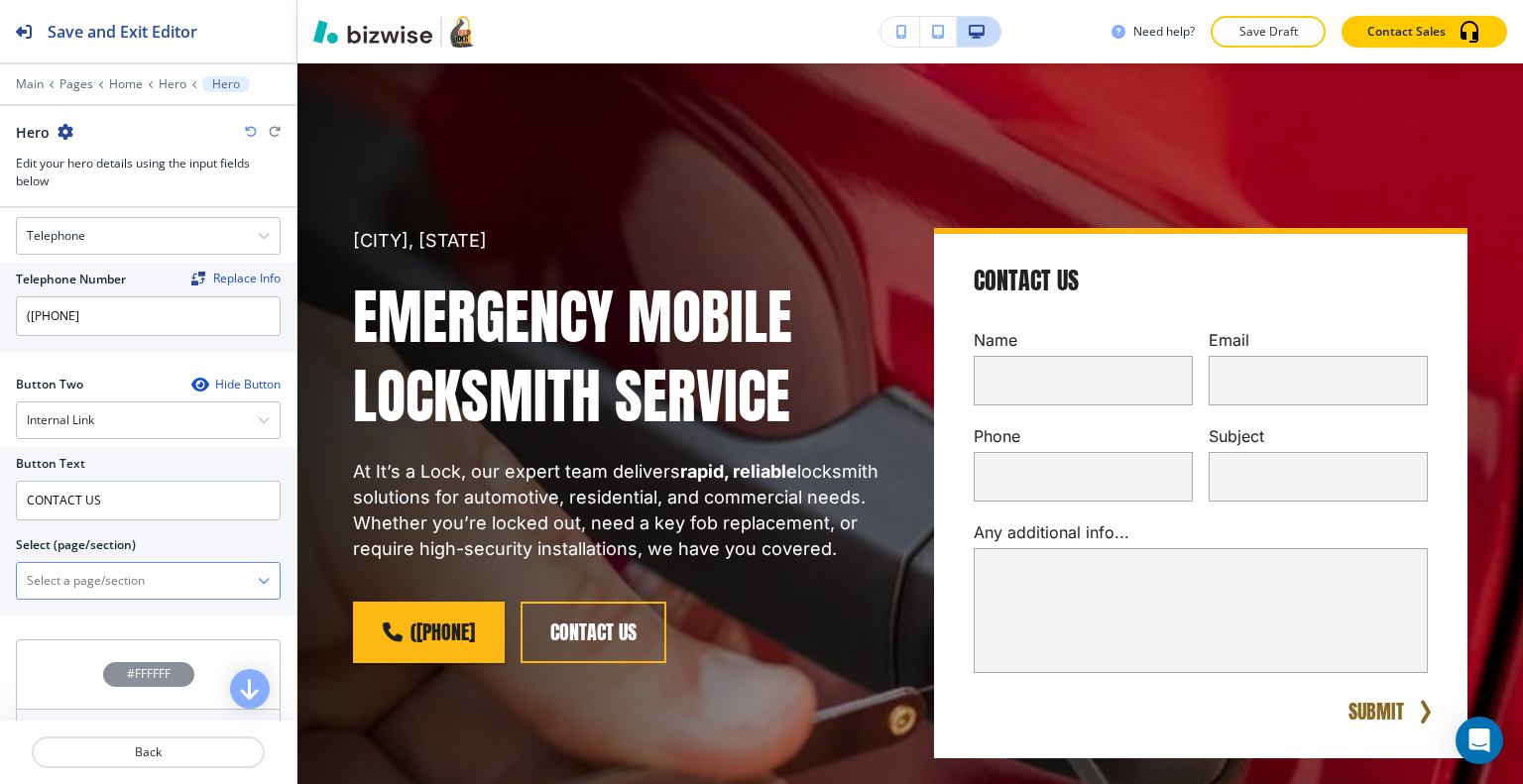 click at bounding box center [137, 581] 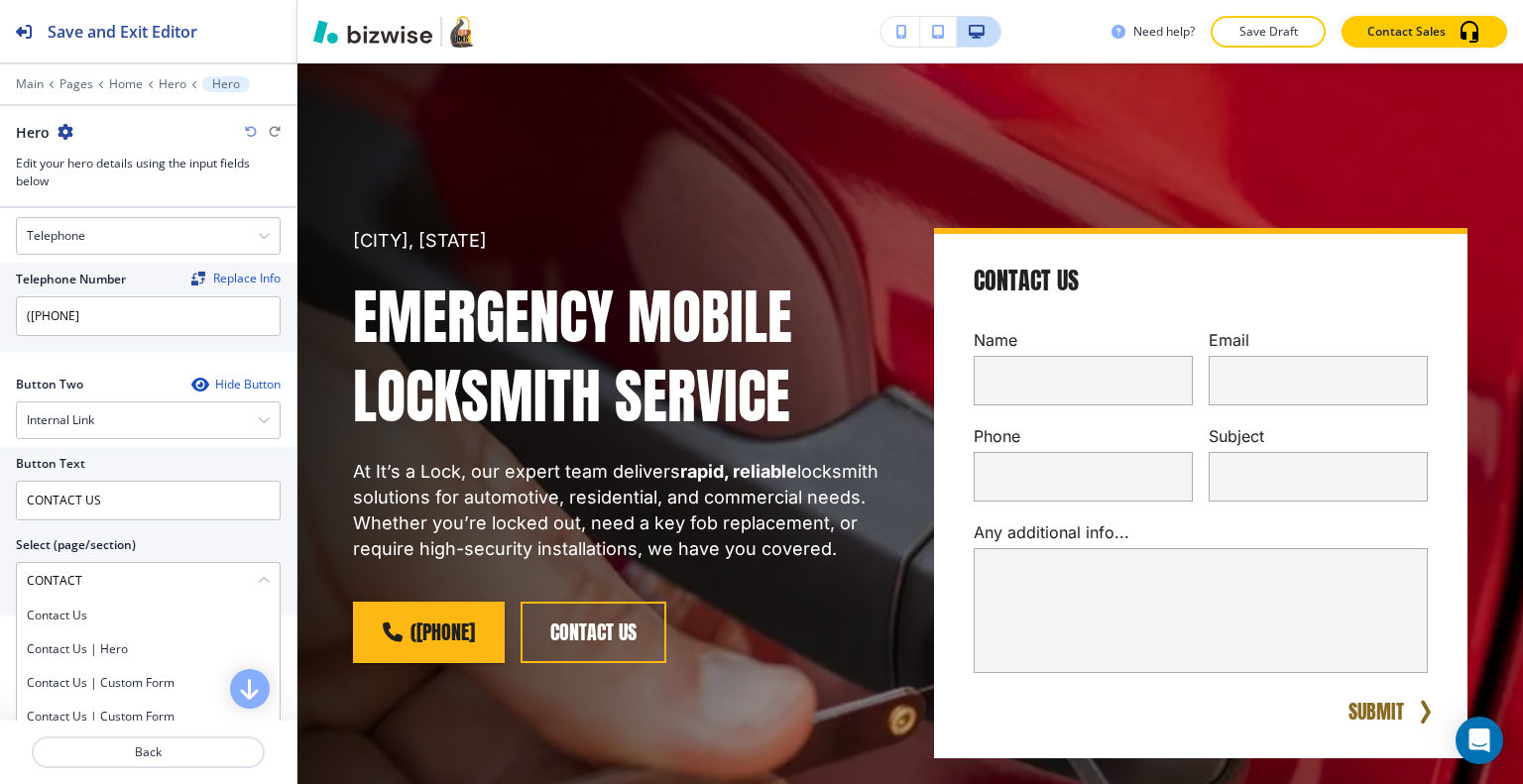 click on "Contact Us" at bounding box center [148, 616] 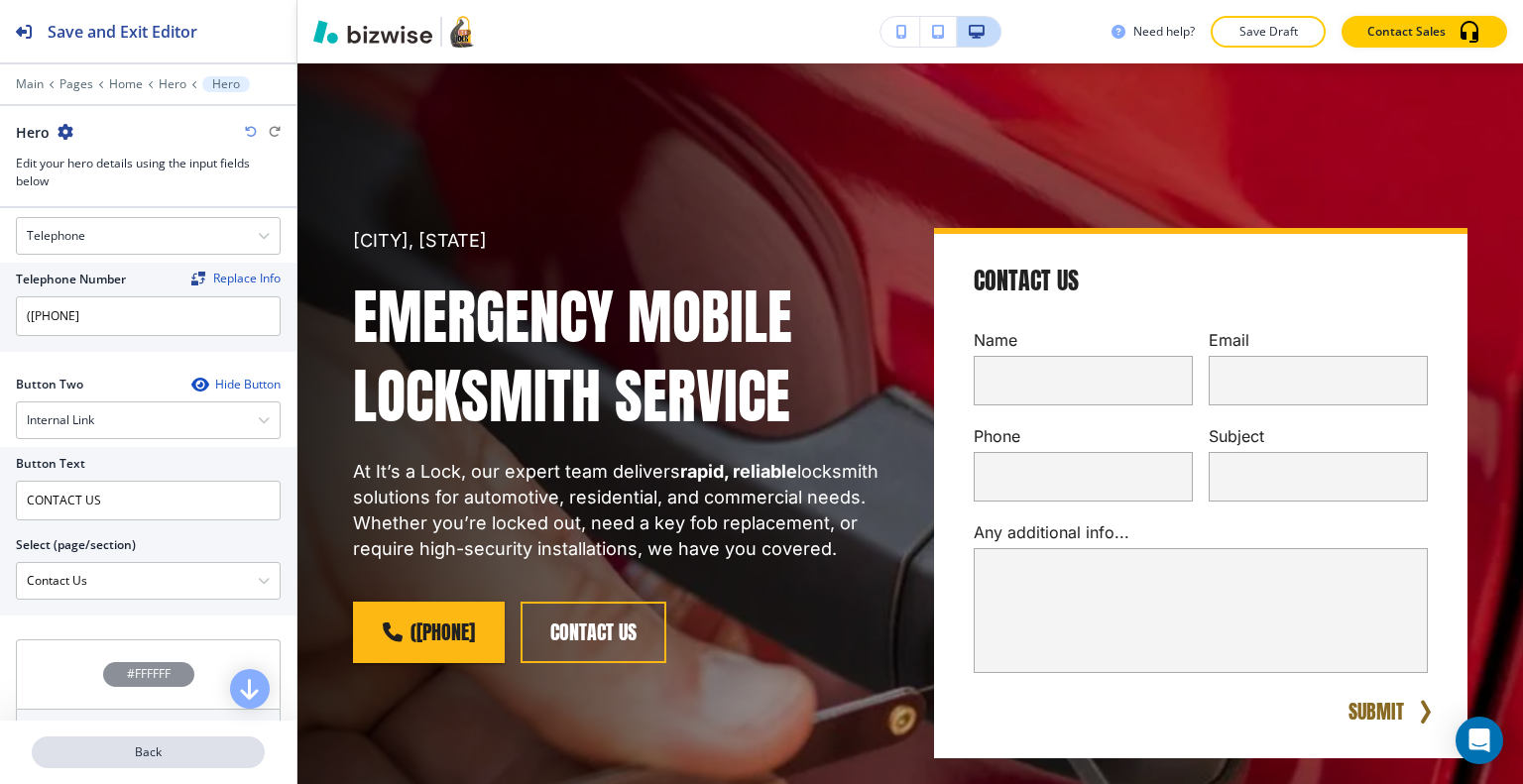 click on "Back" at bounding box center (148, 752) 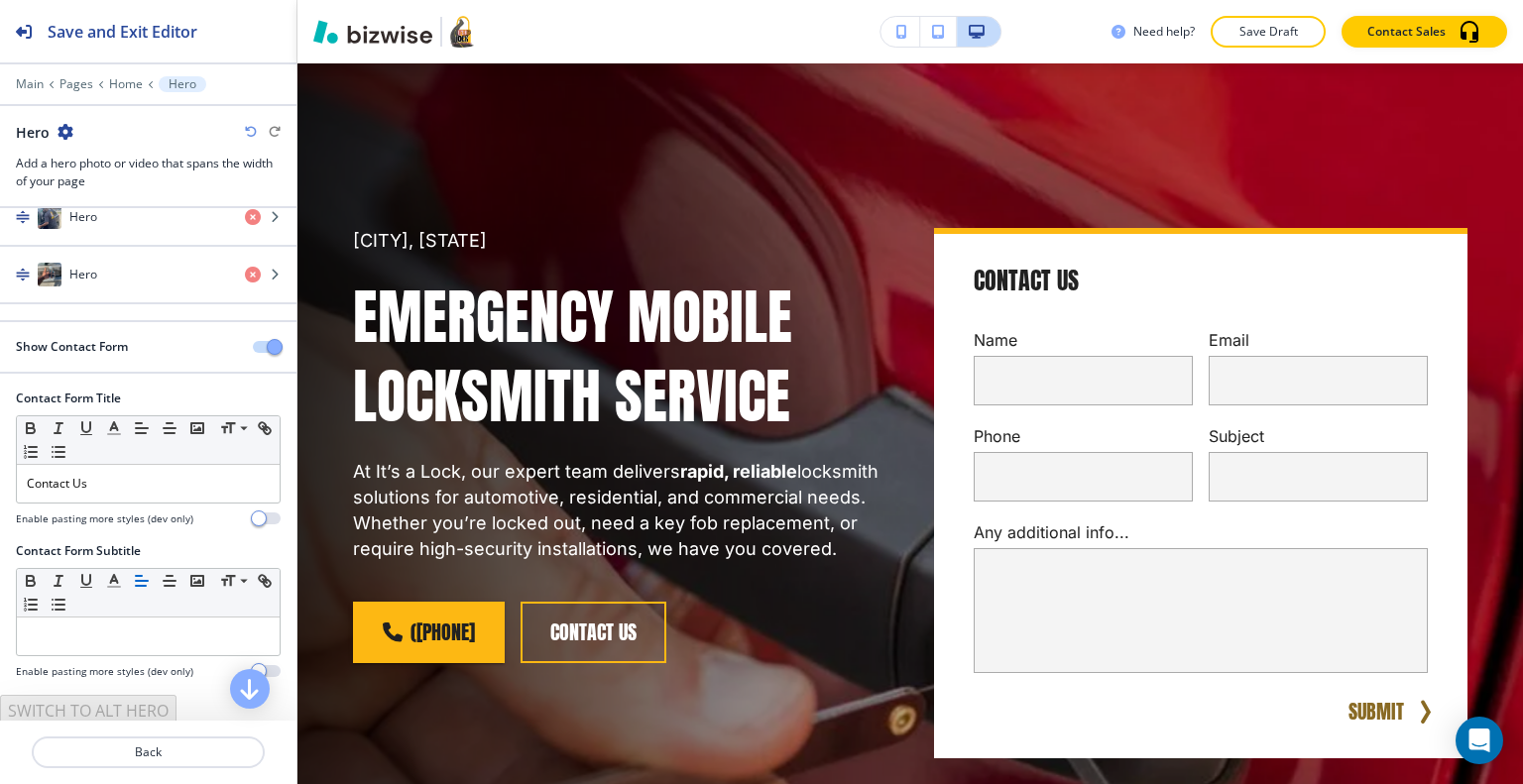scroll, scrollTop: 126, scrollLeft: 0, axis: vertical 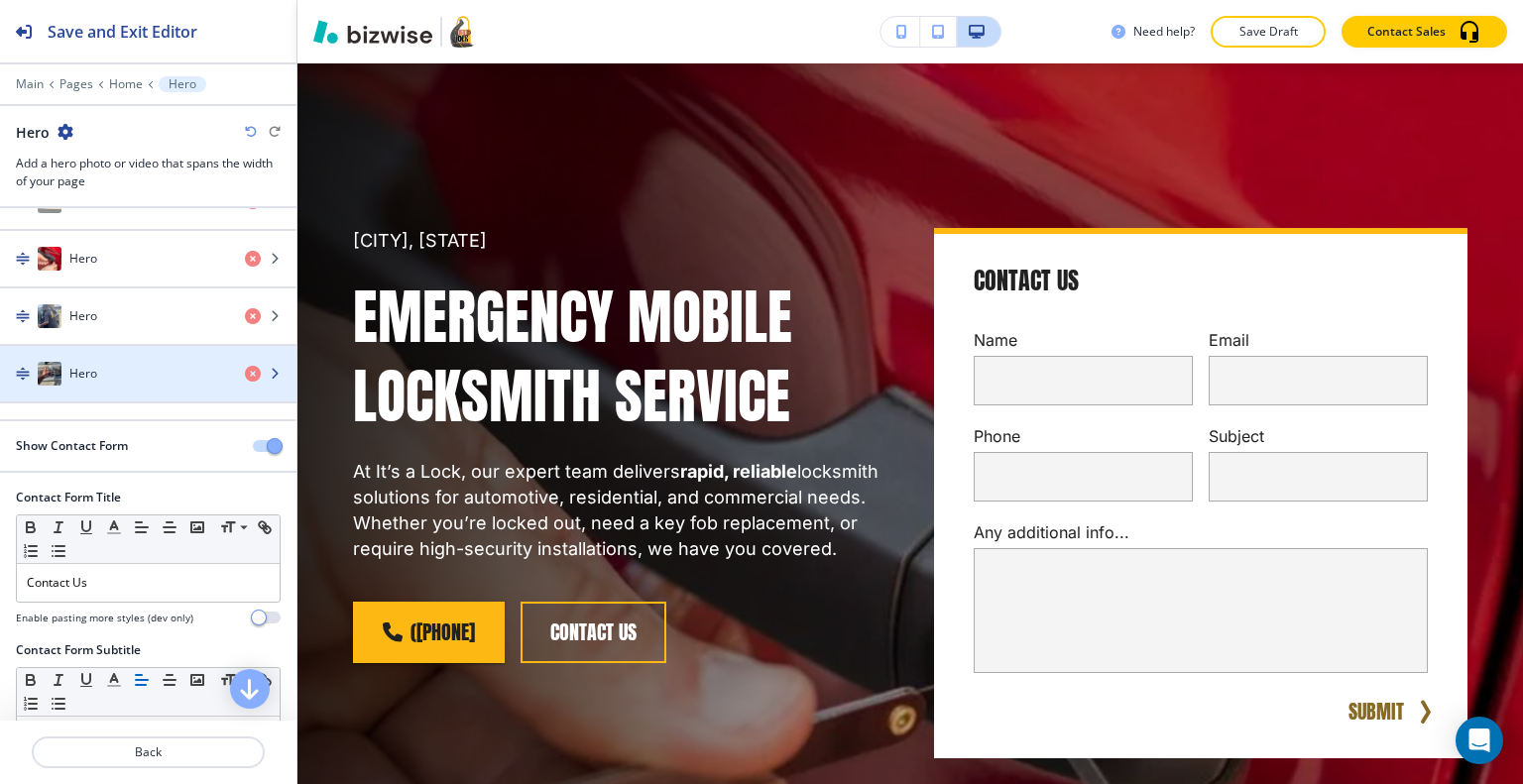 click at bounding box center (148, 354) 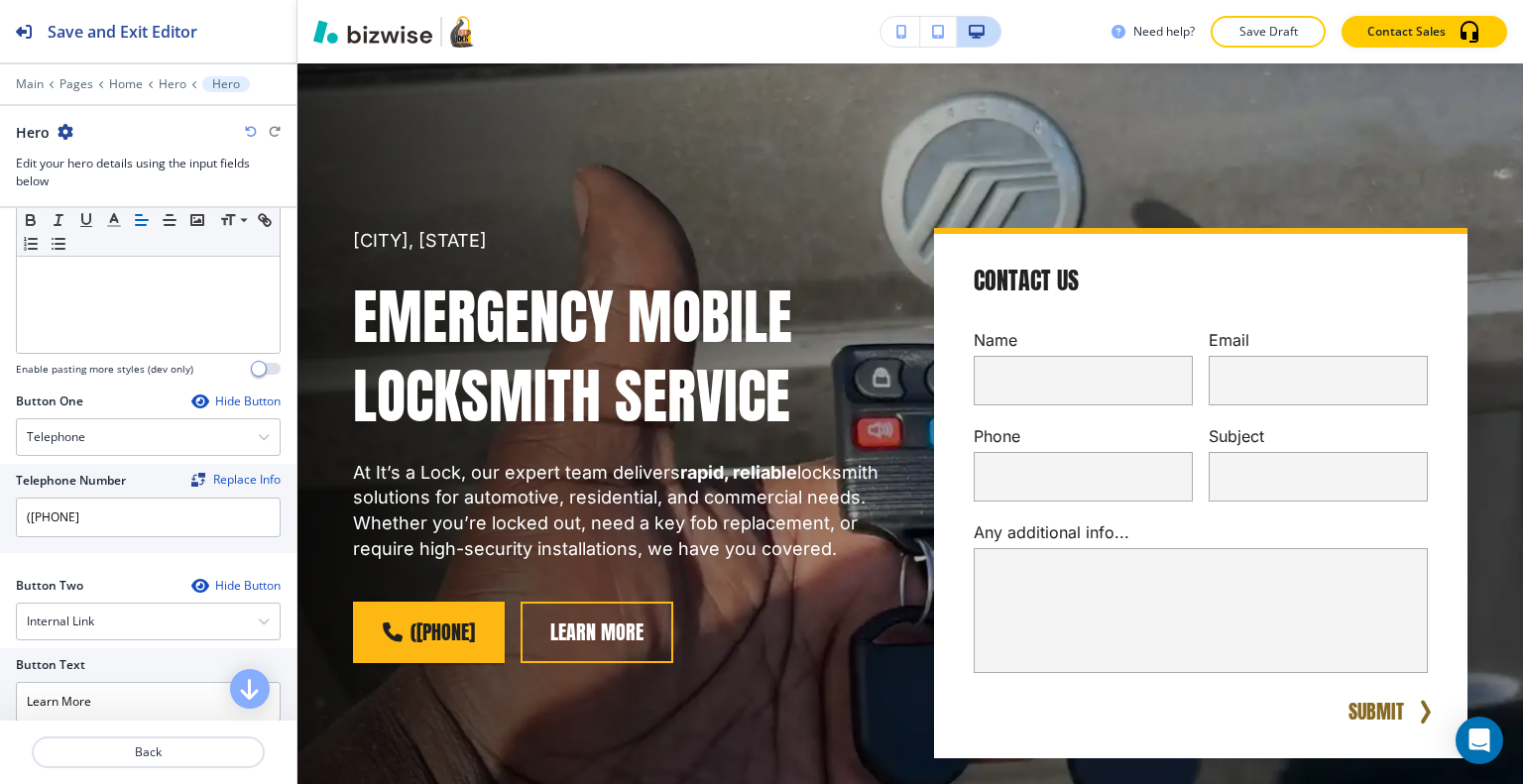 scroll, scrollTop: 892, scrollLeft: 0, axis: vertical 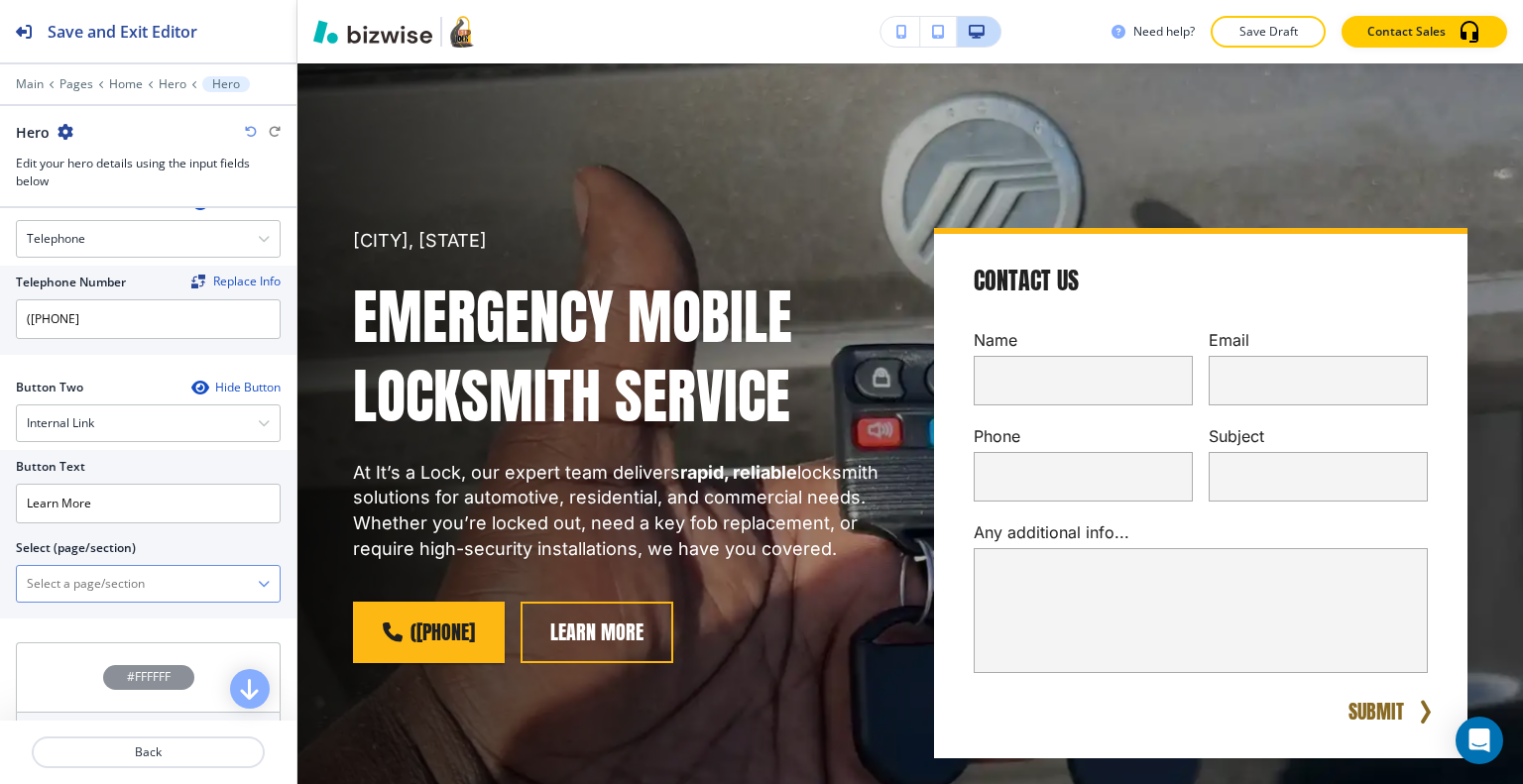 click at bounding box center (137, 584) 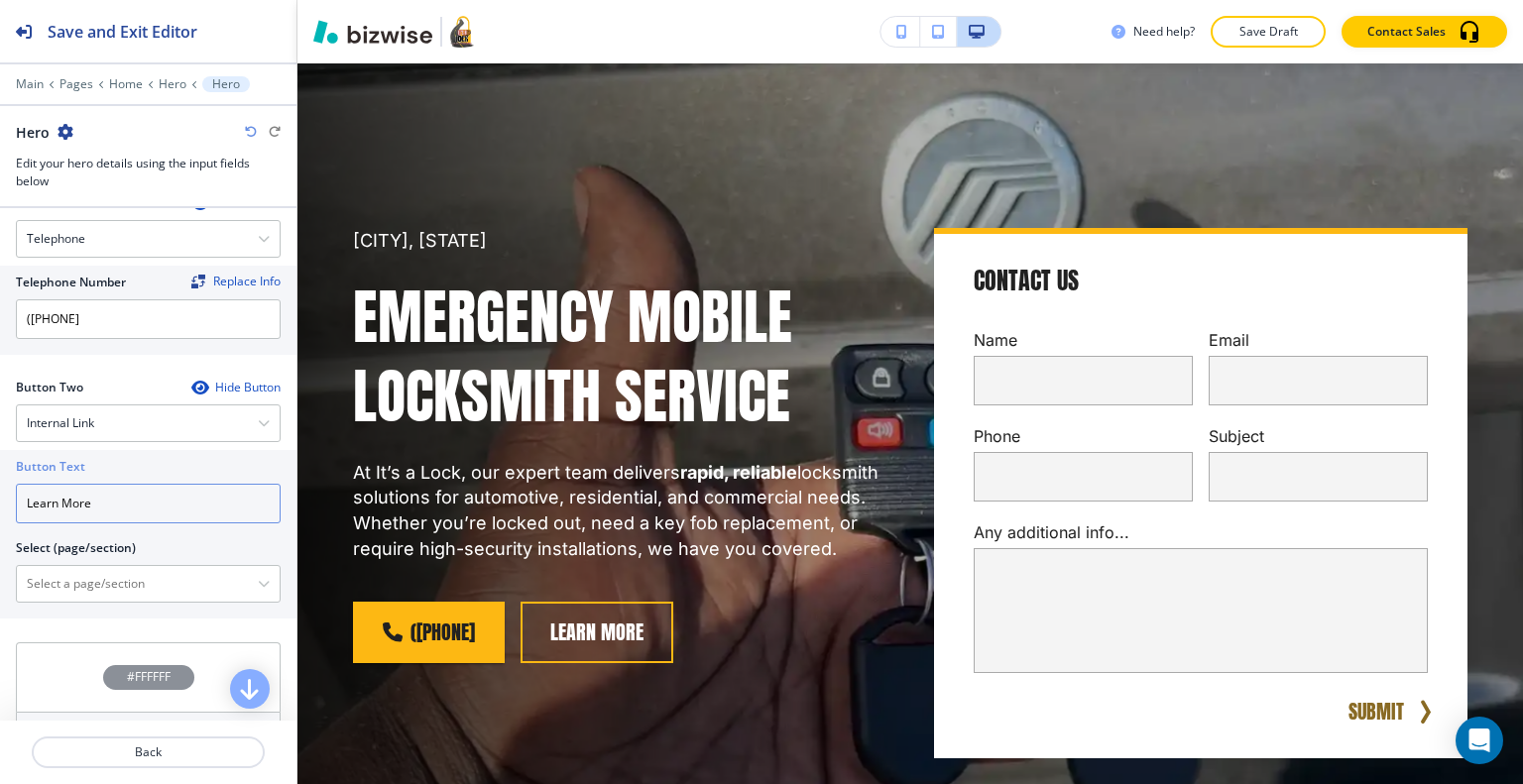 click on "Learn More" at bounding box center (148, 504) 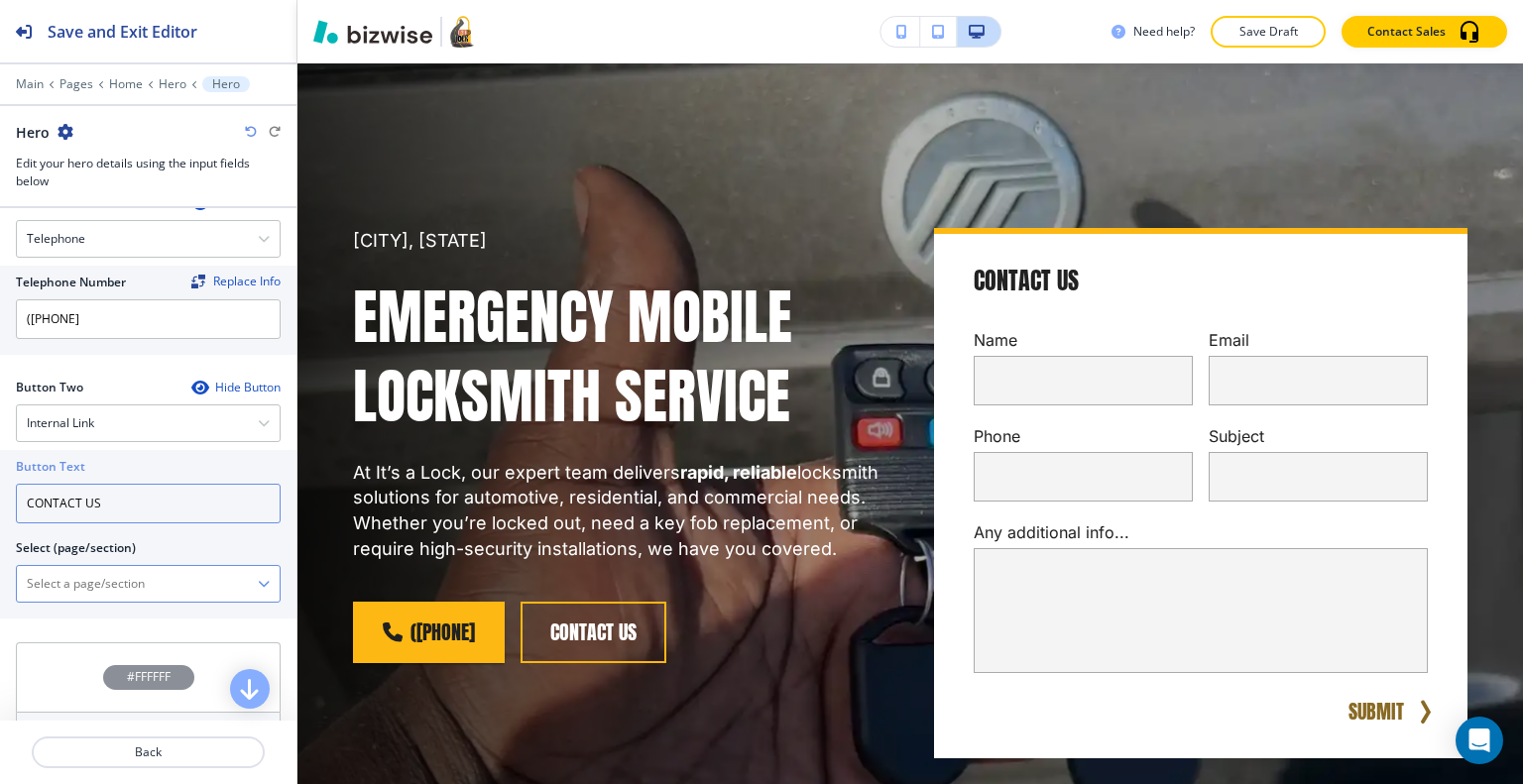 type on "CONTACT US" 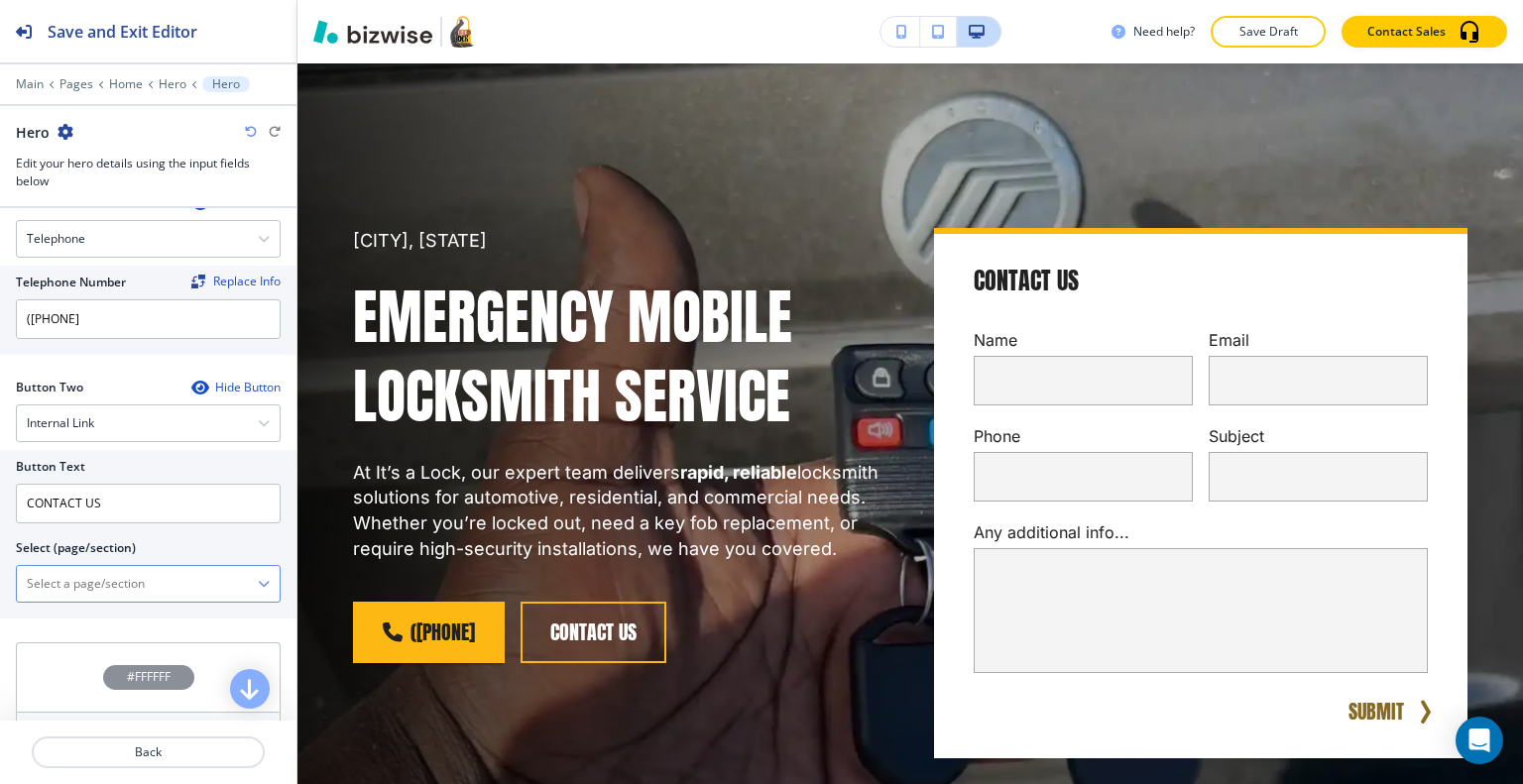 click at bounding box center [137, 584] 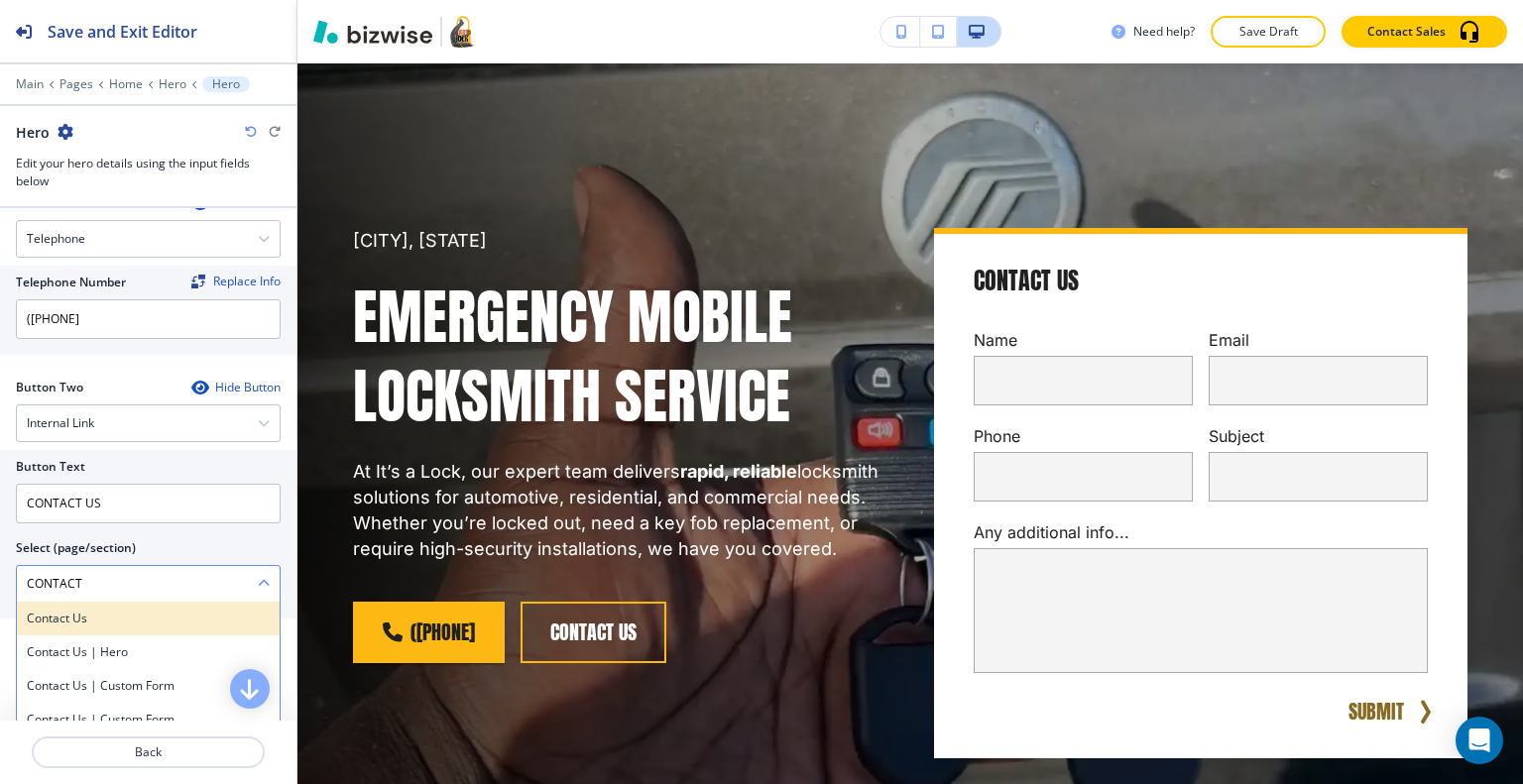 click on "Contact Us" at bounding box center (148, 618) 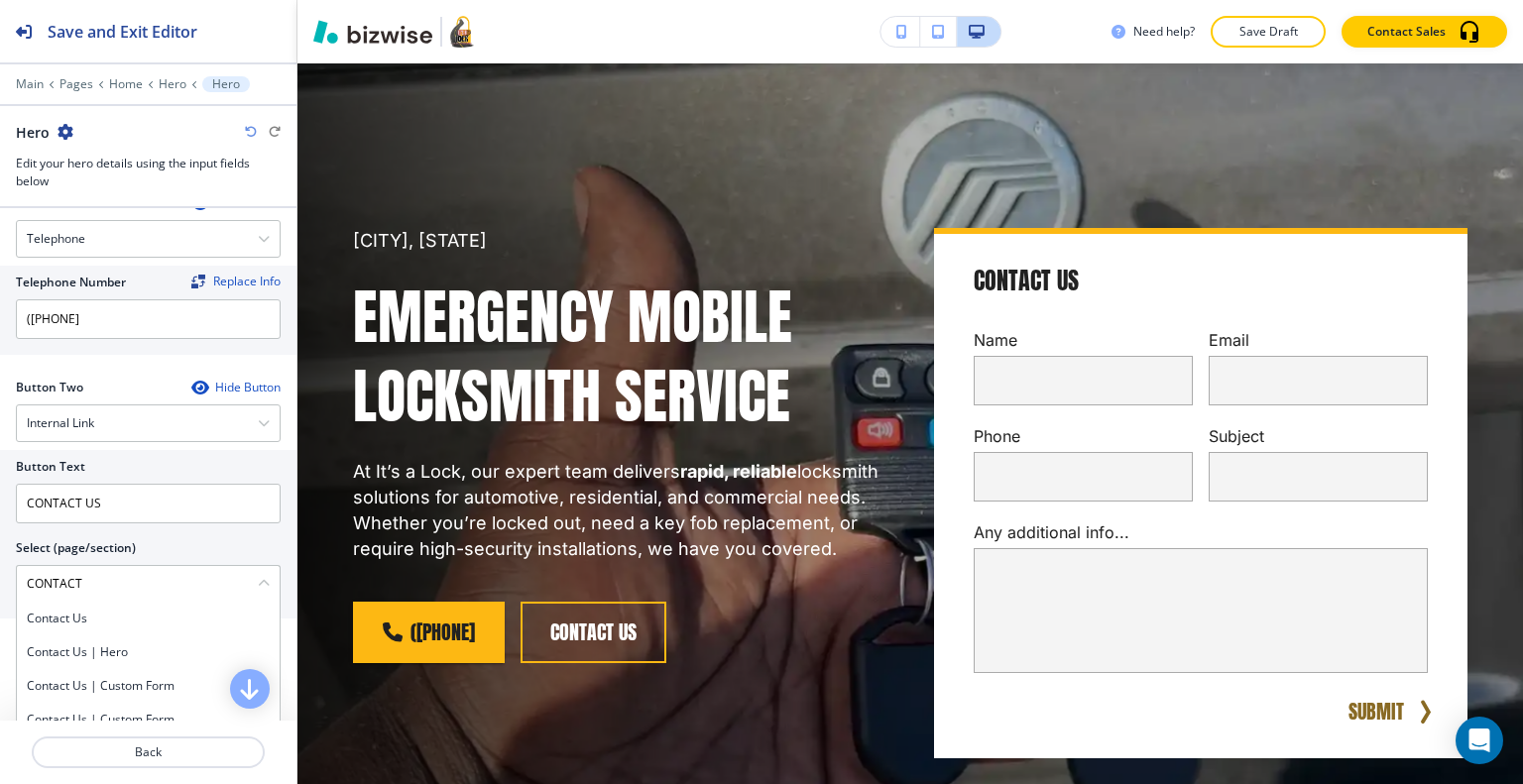 type on "Contact Us" 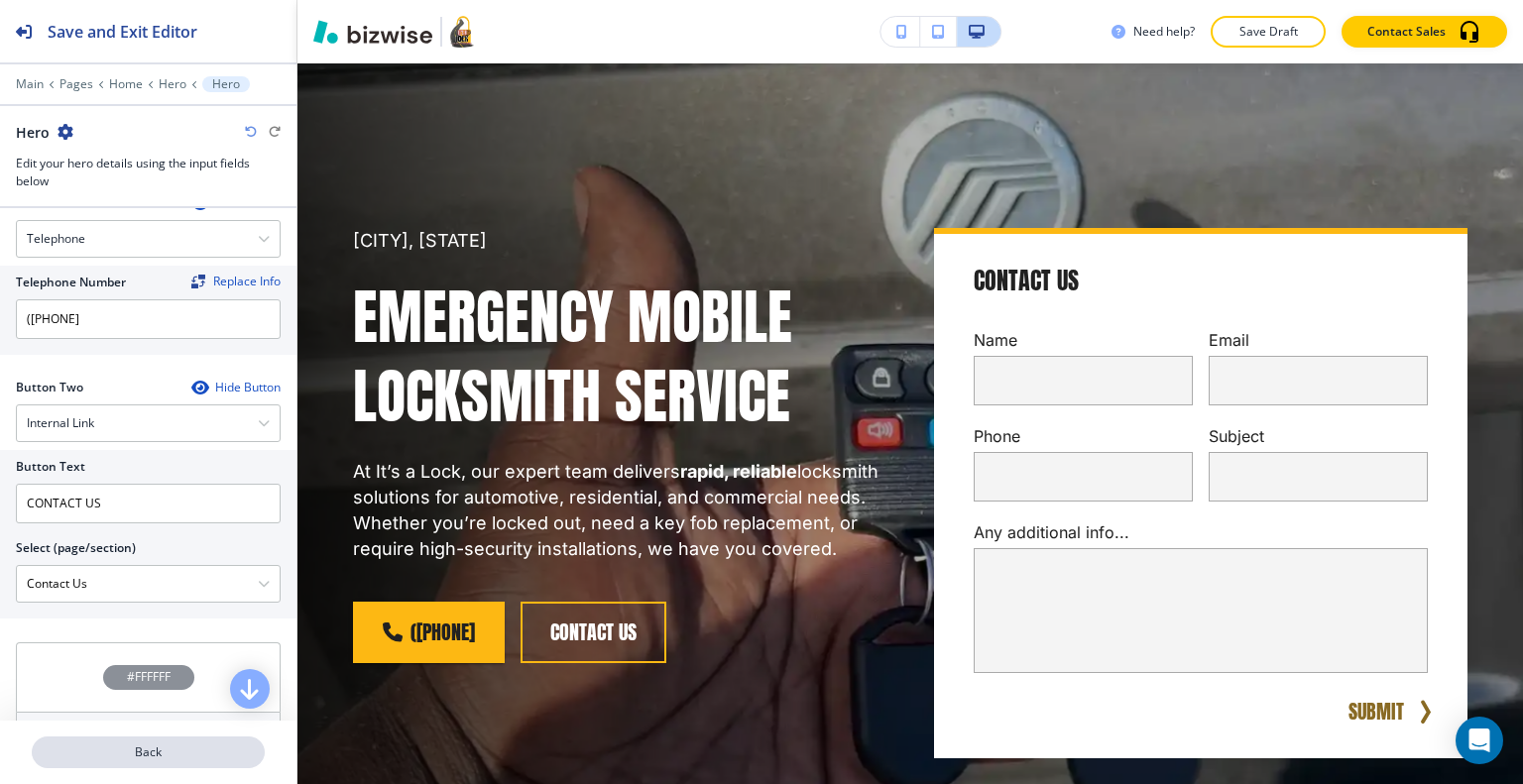 click on "Back" at bounding box center [148, 752] 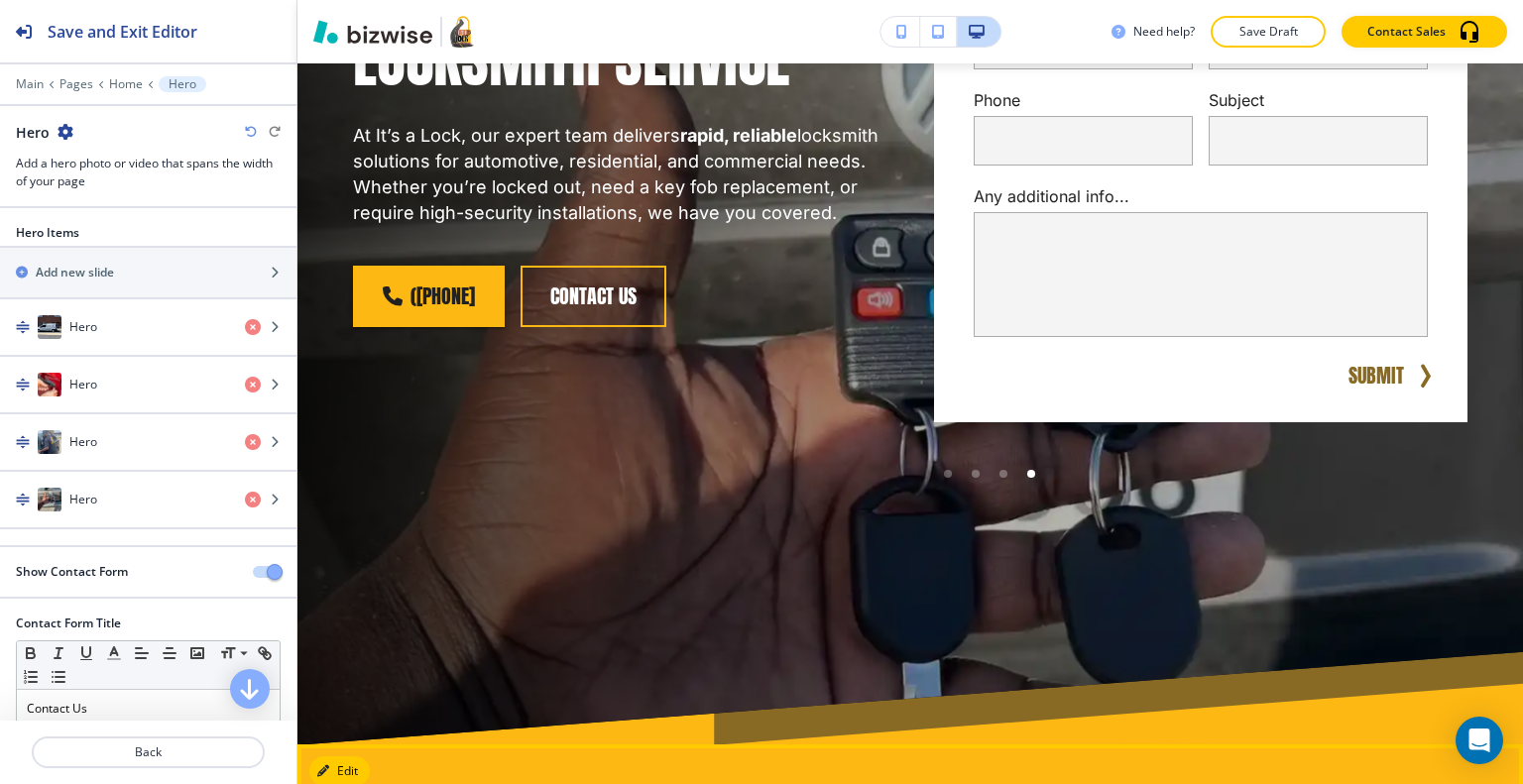 scroll, scrollTop: 991, scrollLeft: 0, axis: vertical 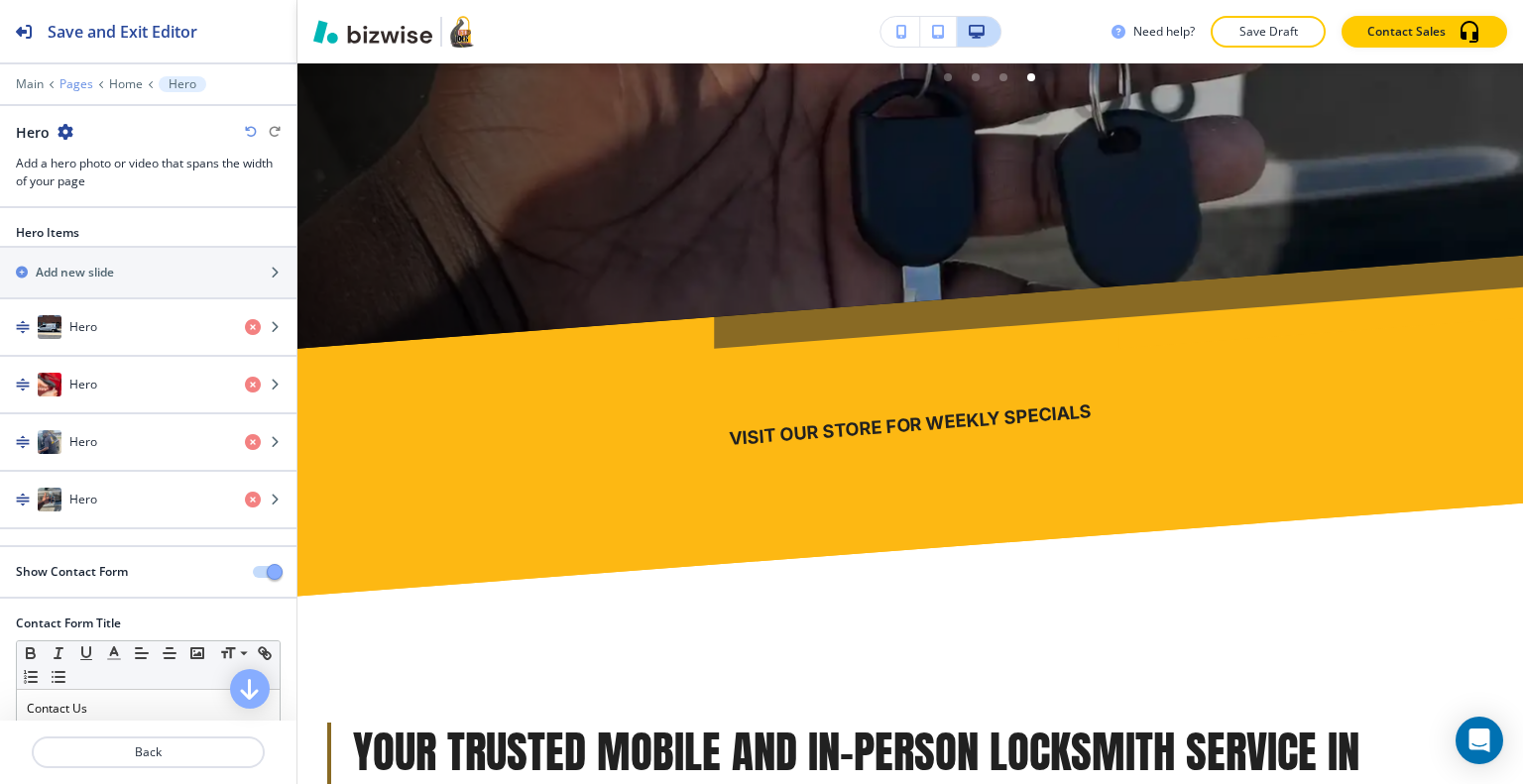 click on "Pages" at bounding box center [76, 84] 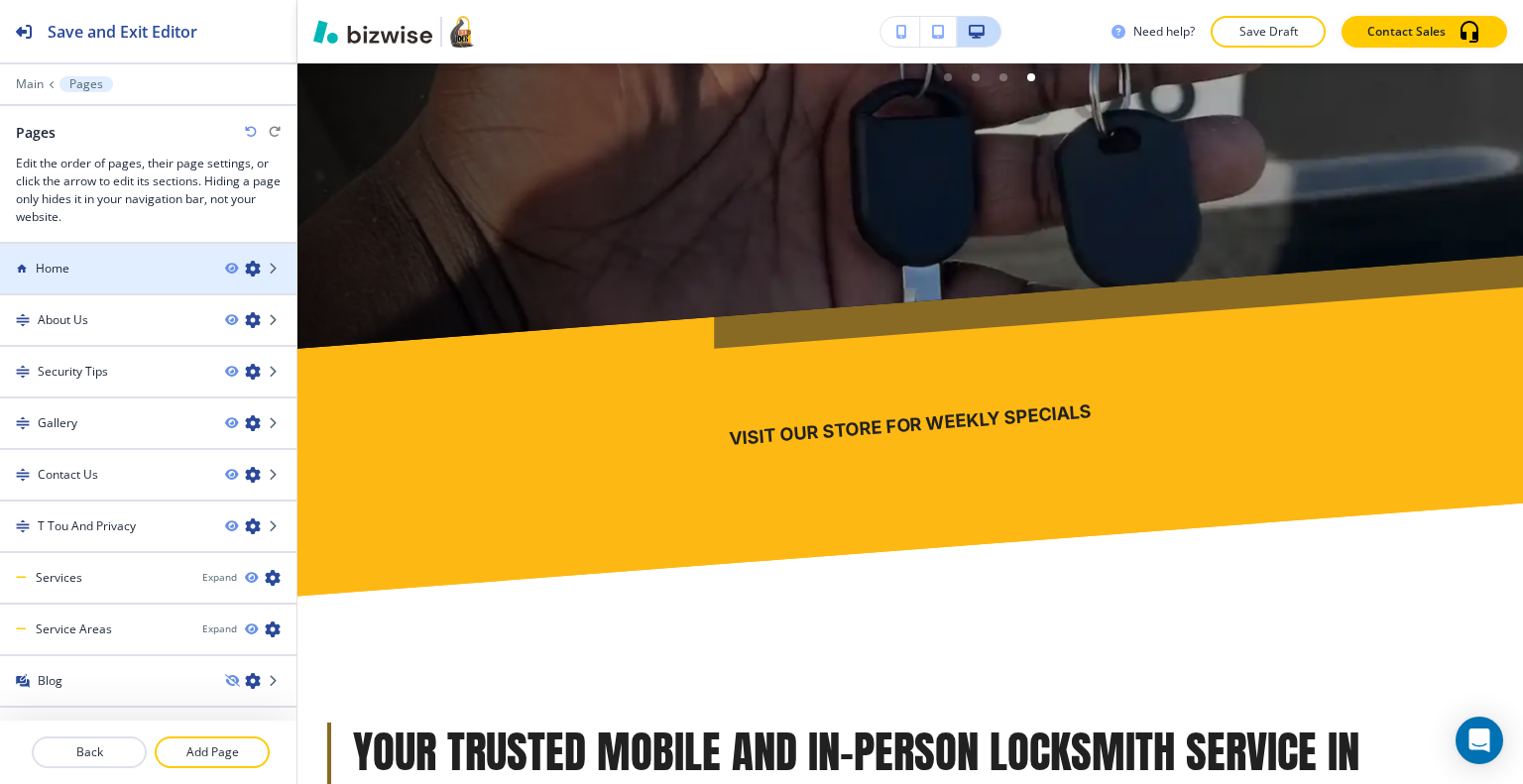 click on "Home" at bounding box center [104, 269] 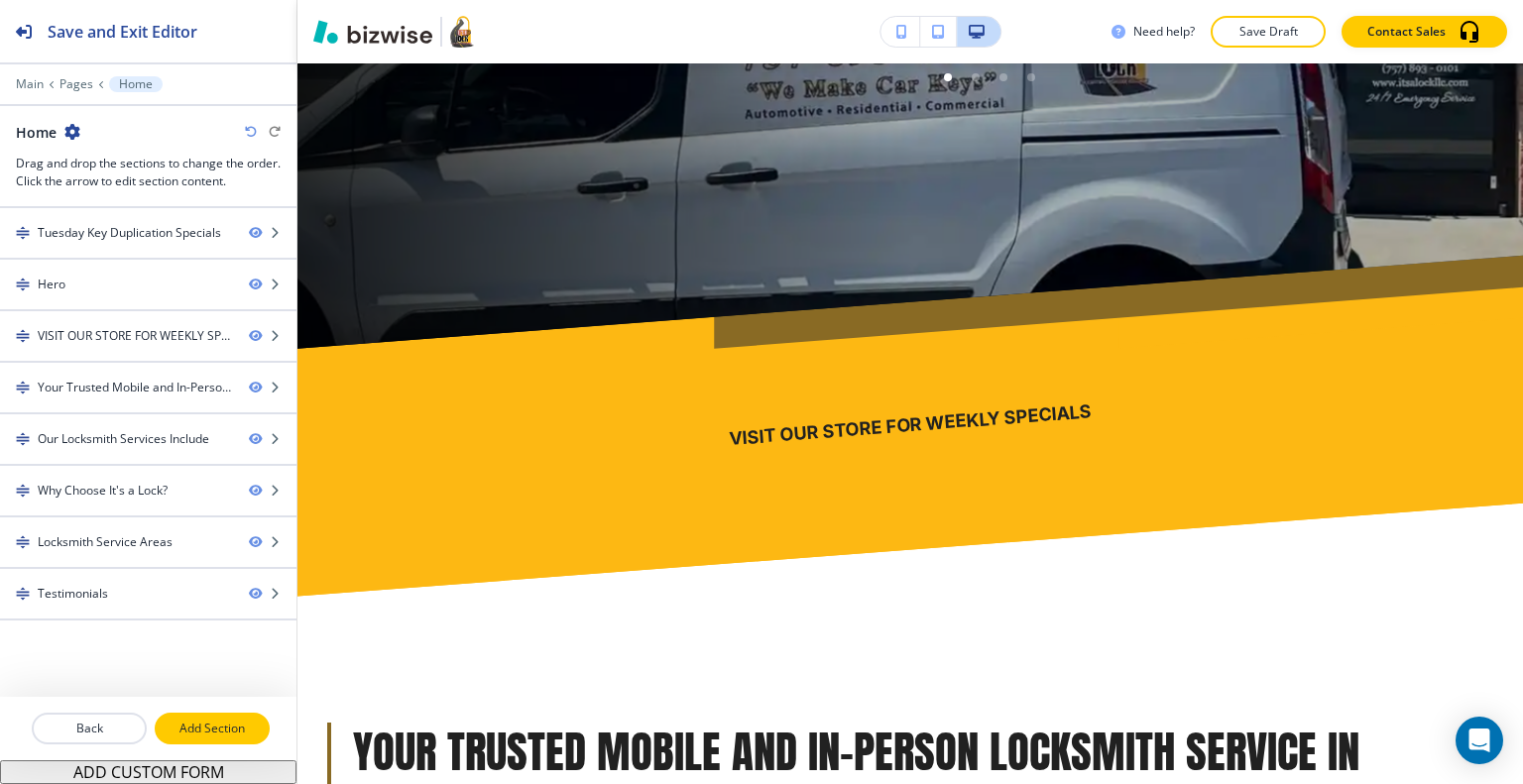 click on "Add Section" at bounding box center (212, 728) 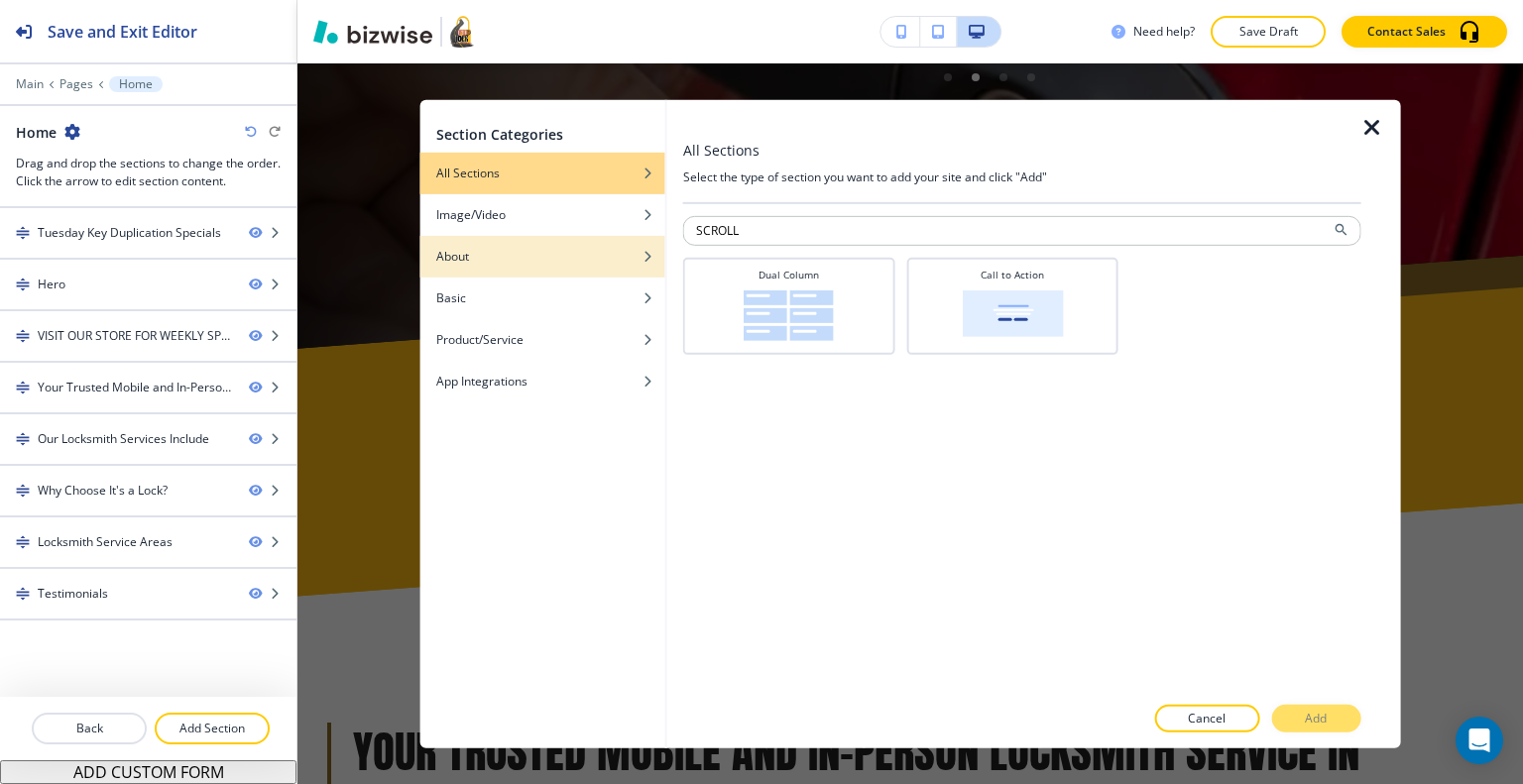 drag, startPoint x: 844, startPoint y: 225, endPoint x: 592, endPoint y: 236, distance: 252.23997 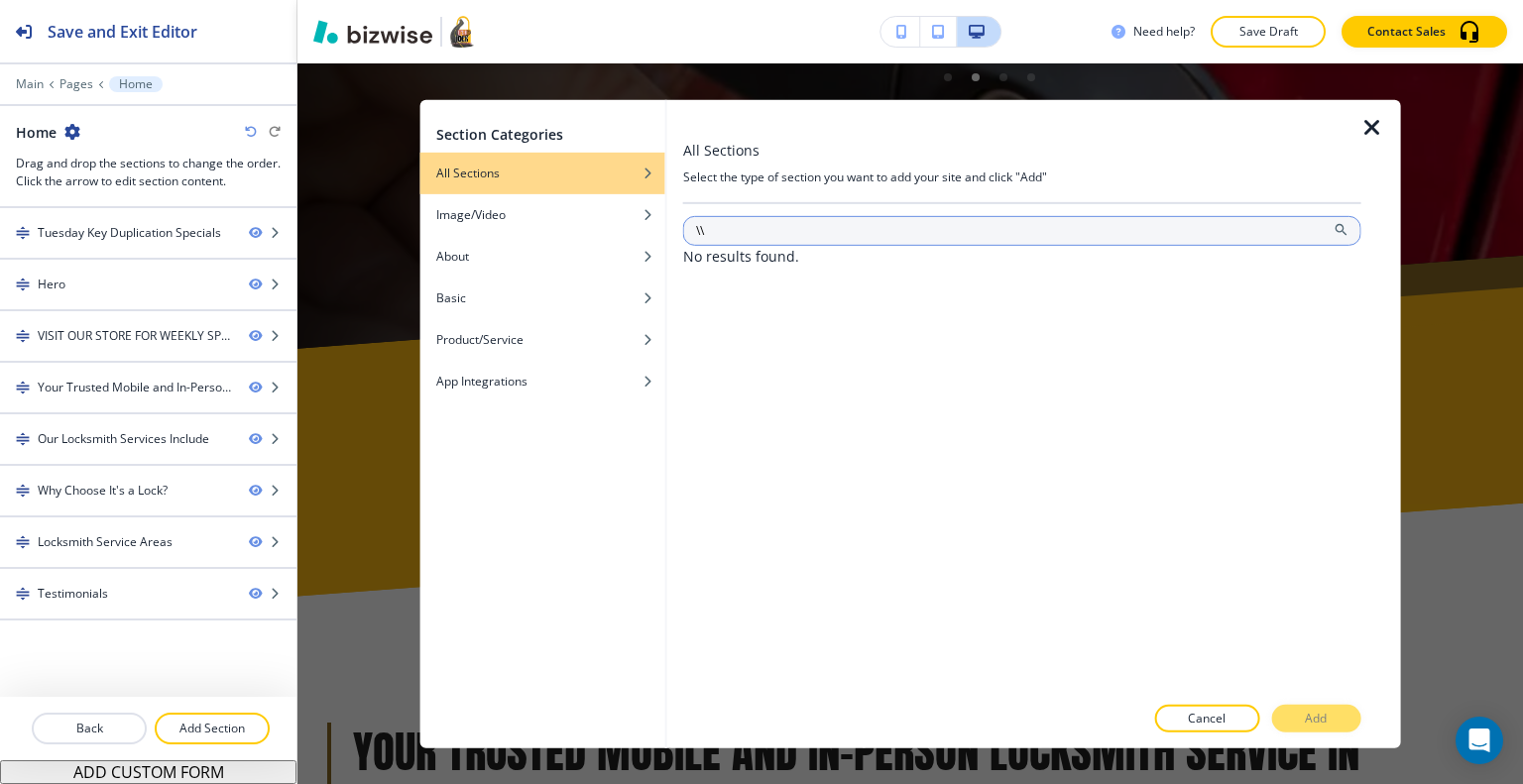 type on "\" 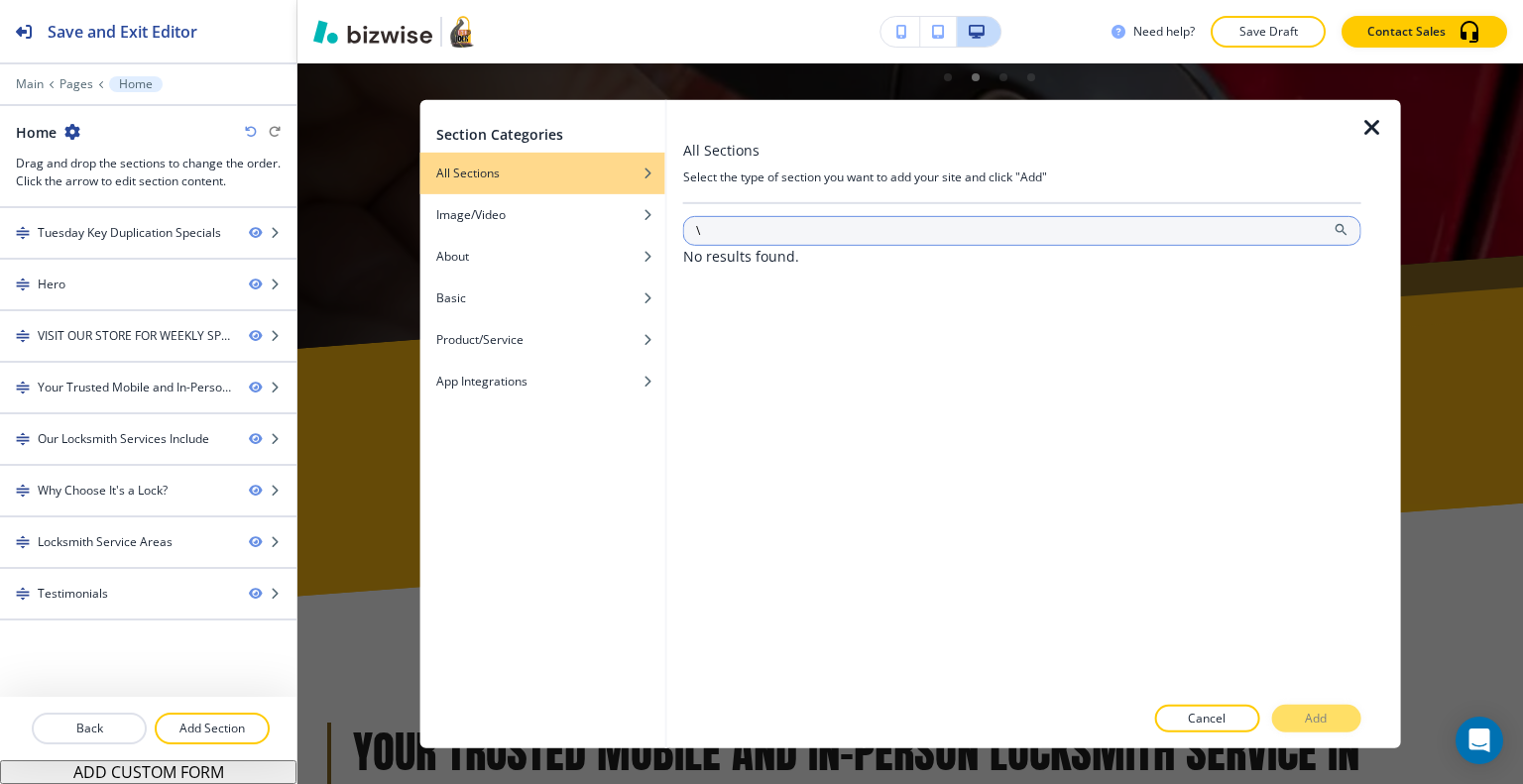 type 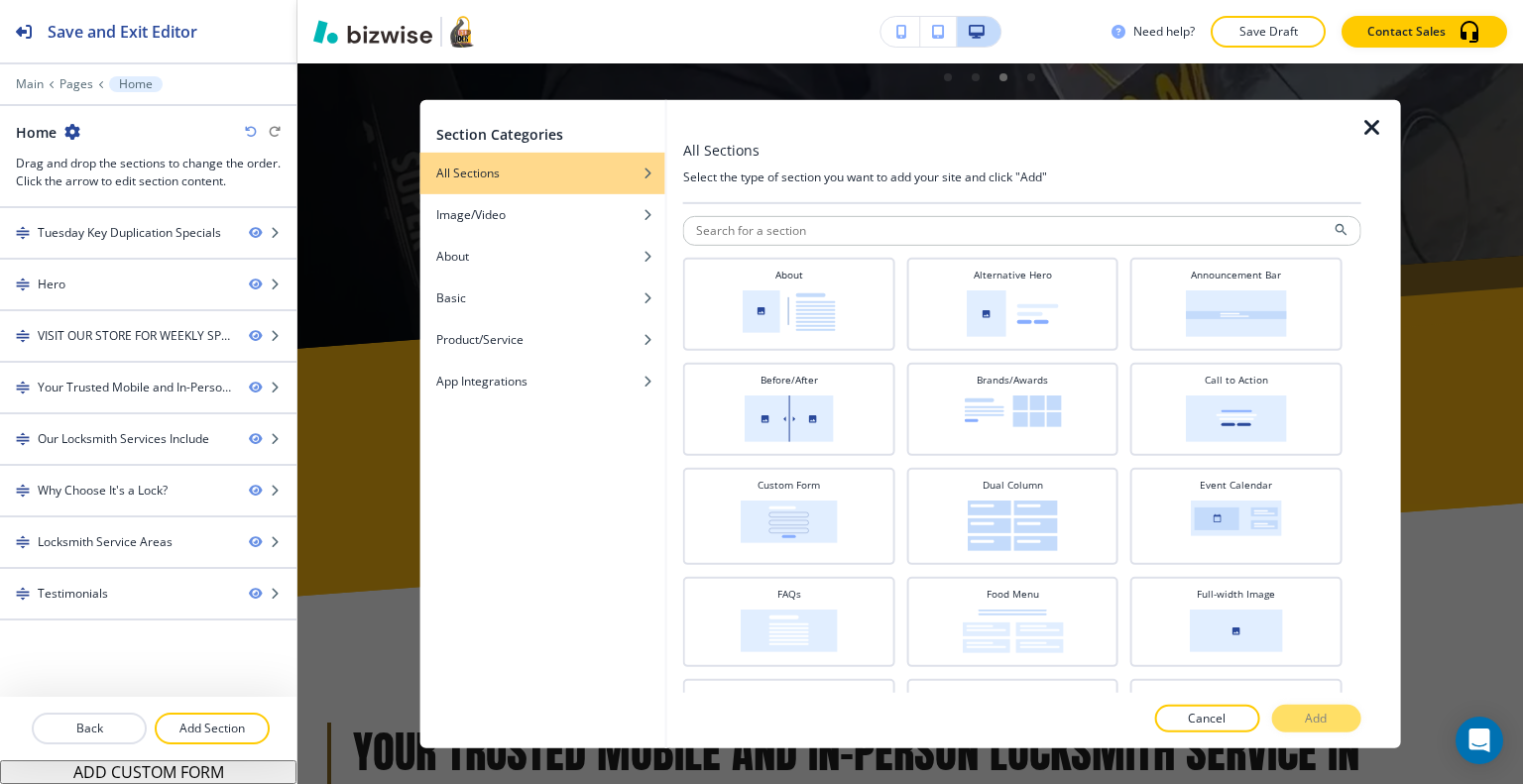click at bounding box center (1372, 127) 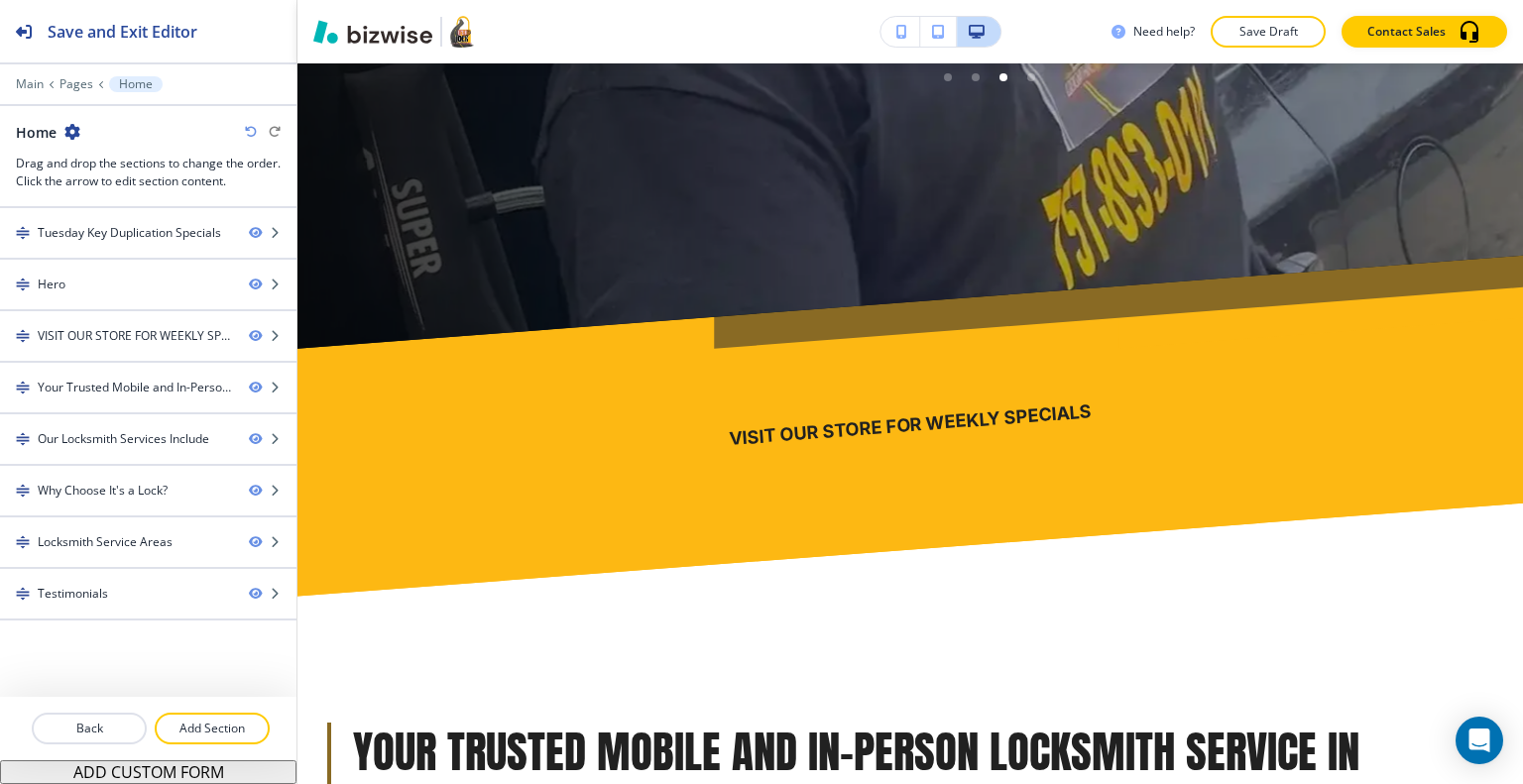 scroll, scrollTop: 1090, scrollLeft: 0, axis: vertical 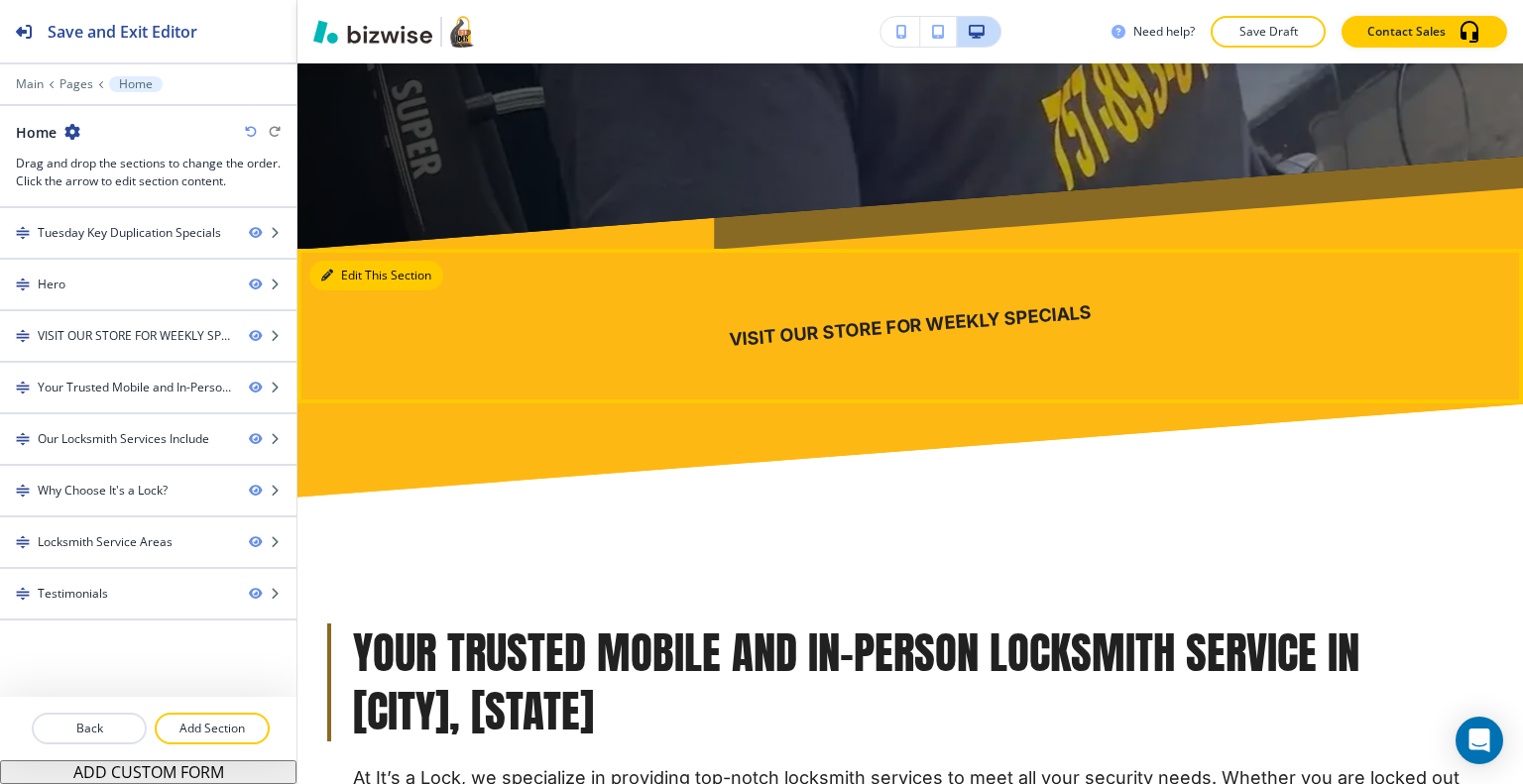 click on "Edit This Section" at bounding box center (376, 276) 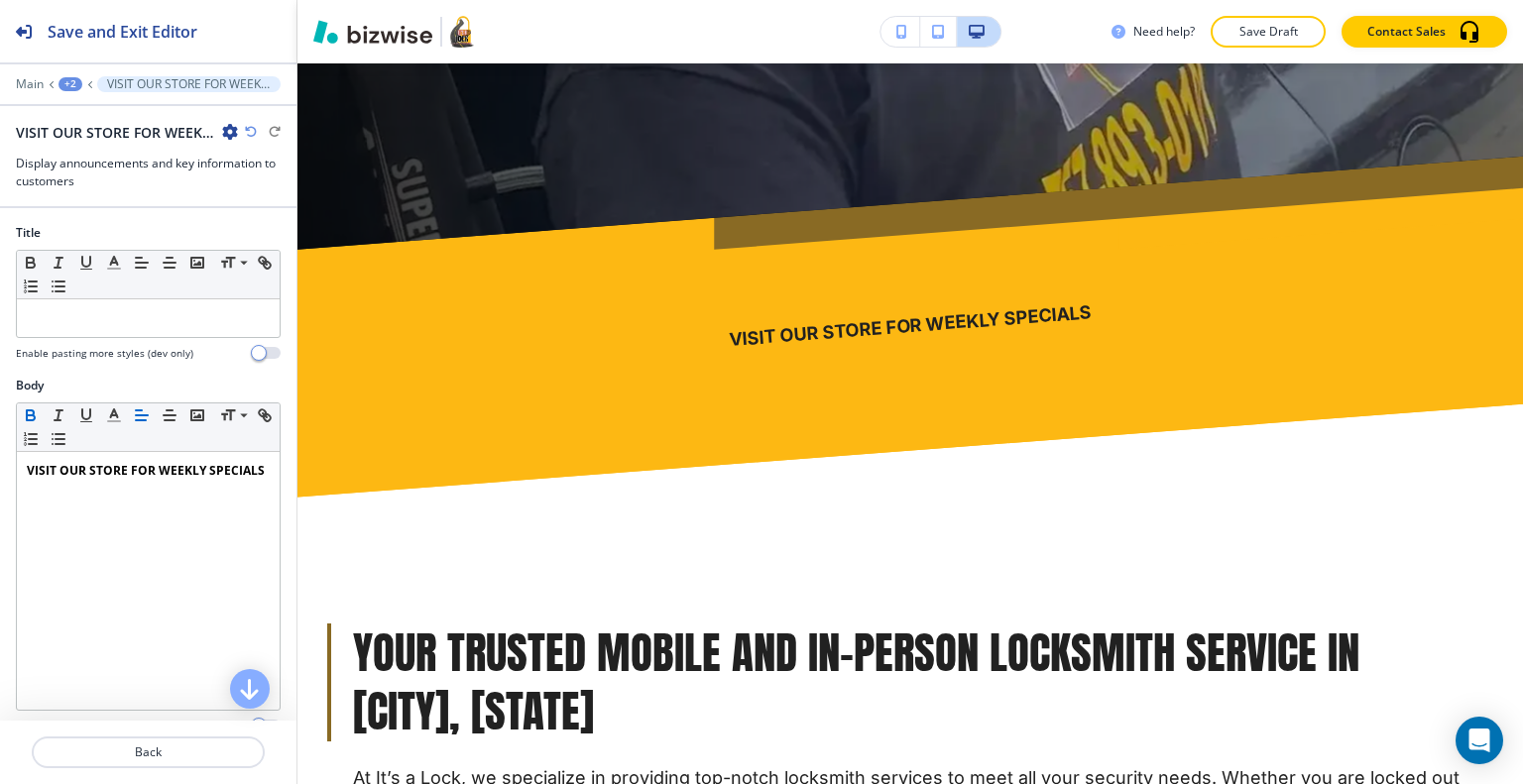 scroll, scrollTop: 1275, scrollLeft: 0, axis: vertical 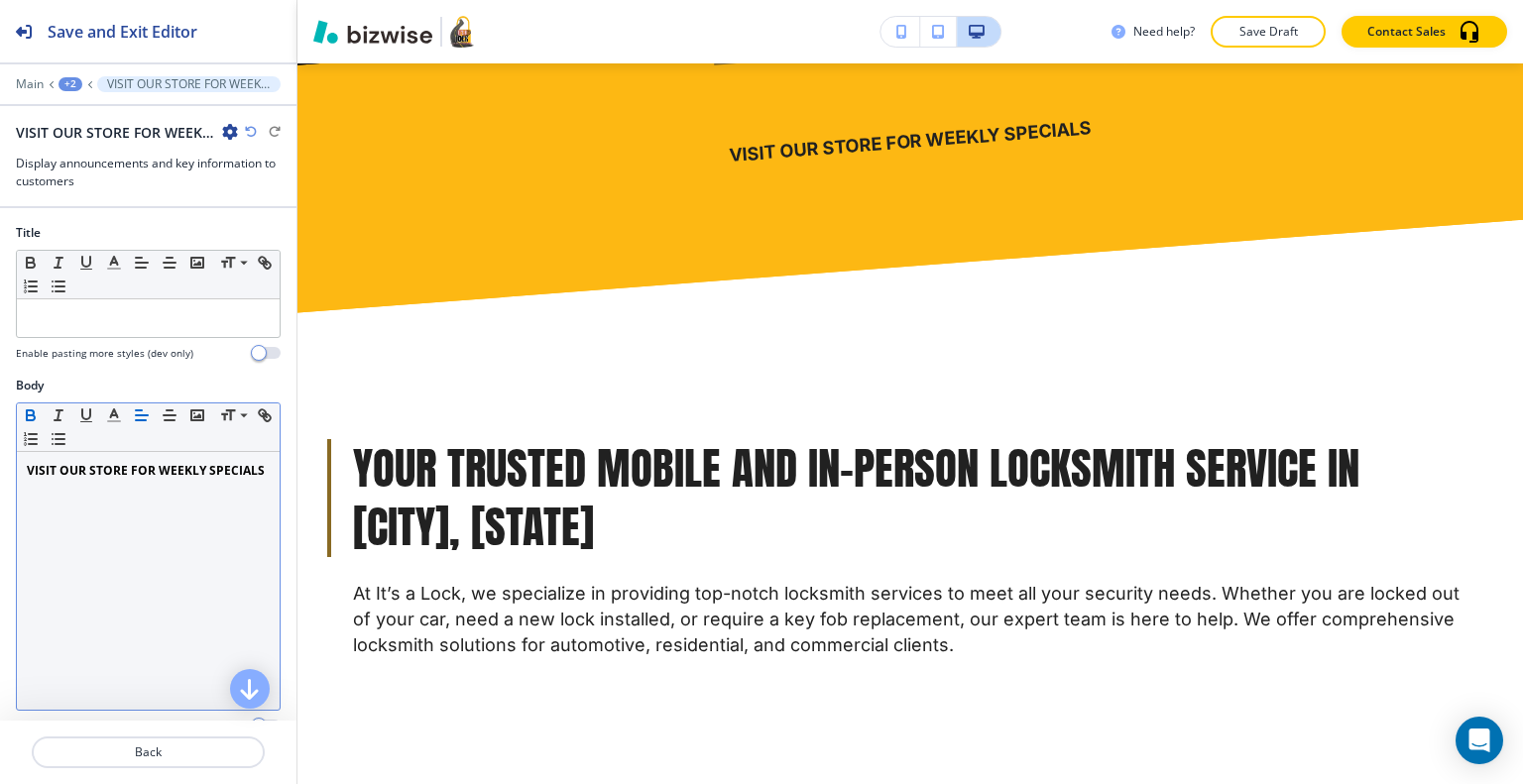 click on "VISIT OUR STORE FOR WEEKLY SPECIALS" at bounding box center (148, 581) 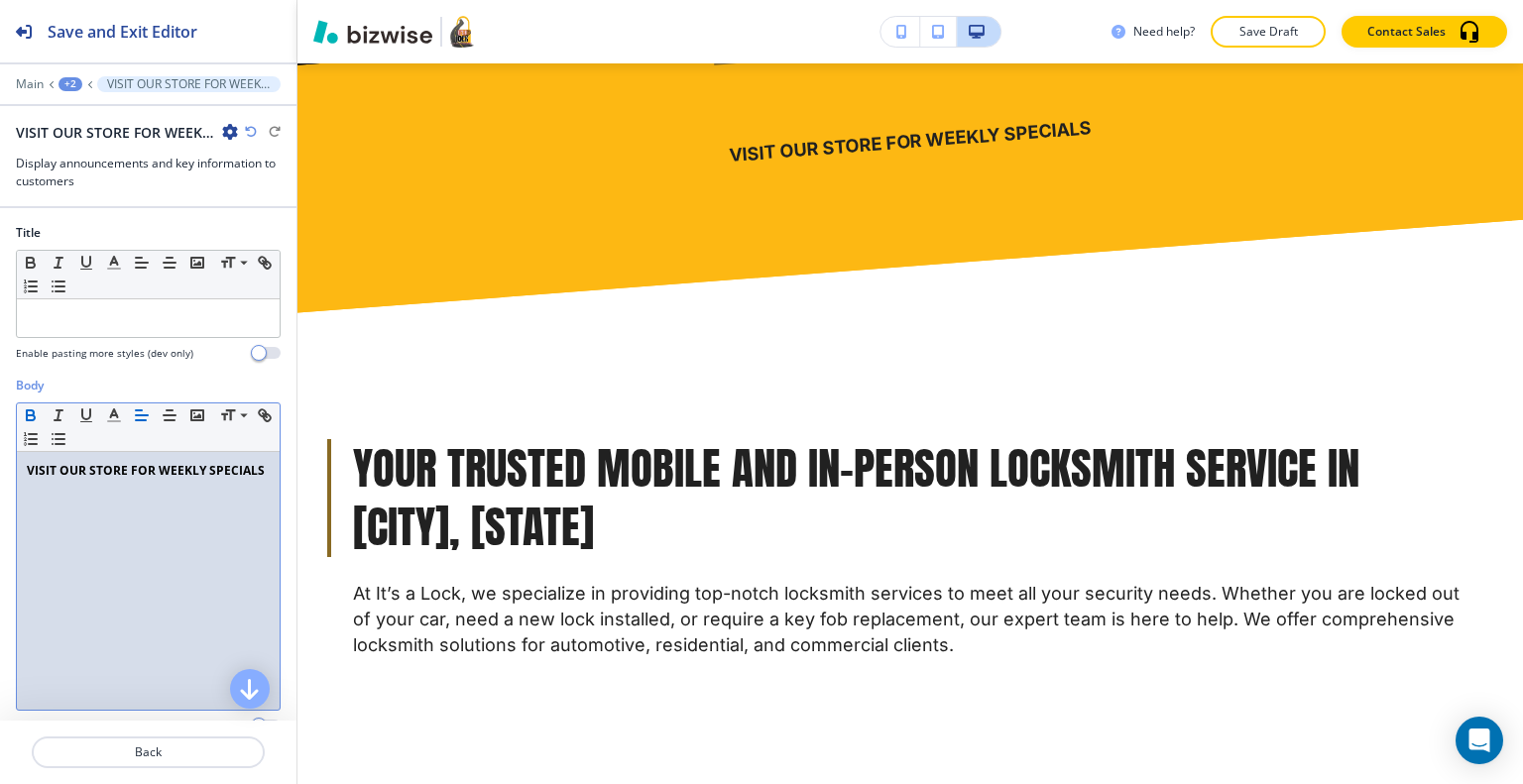 type 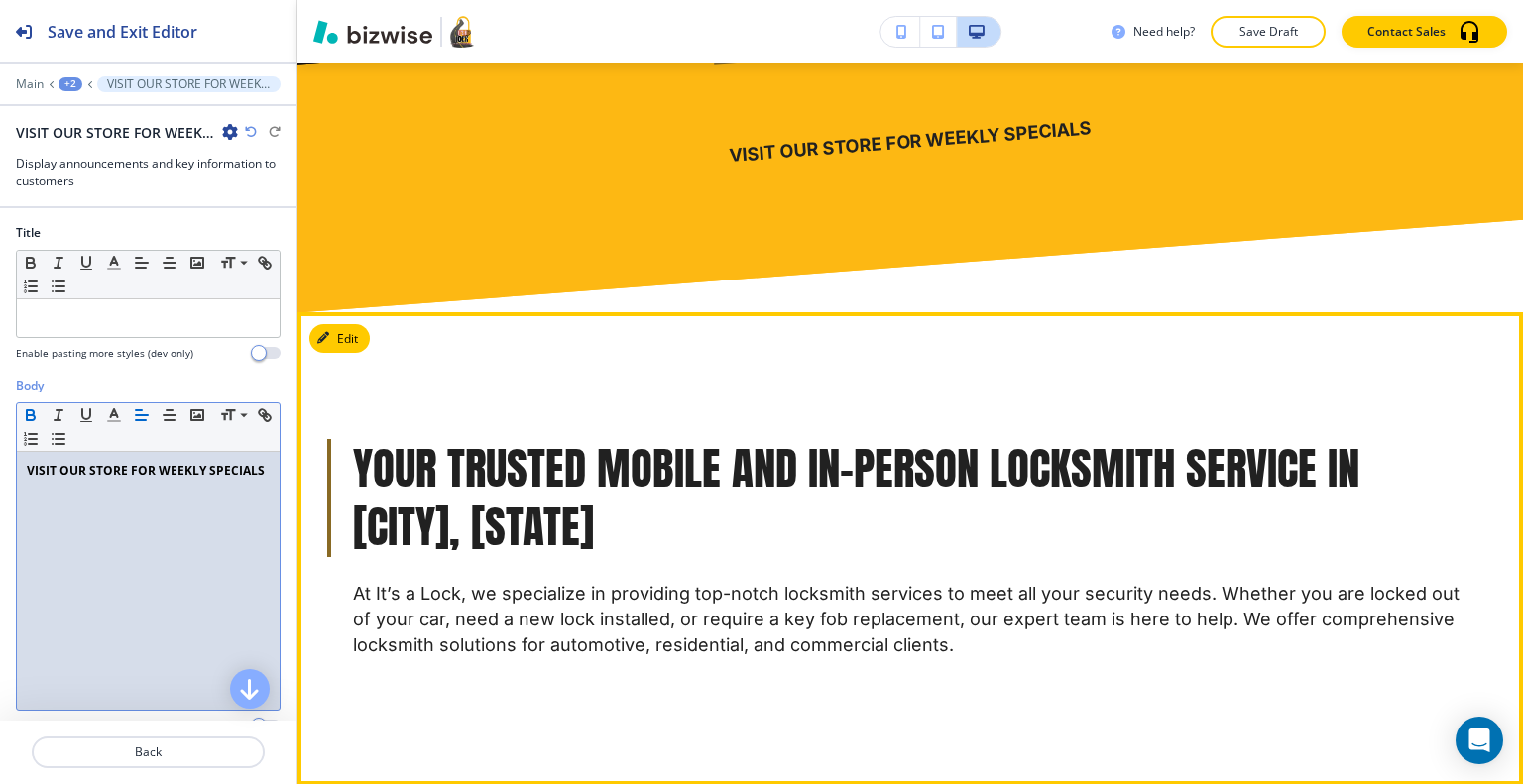 scroll, scrollTop: 1076, scrollLeft: 0, axis: vertical 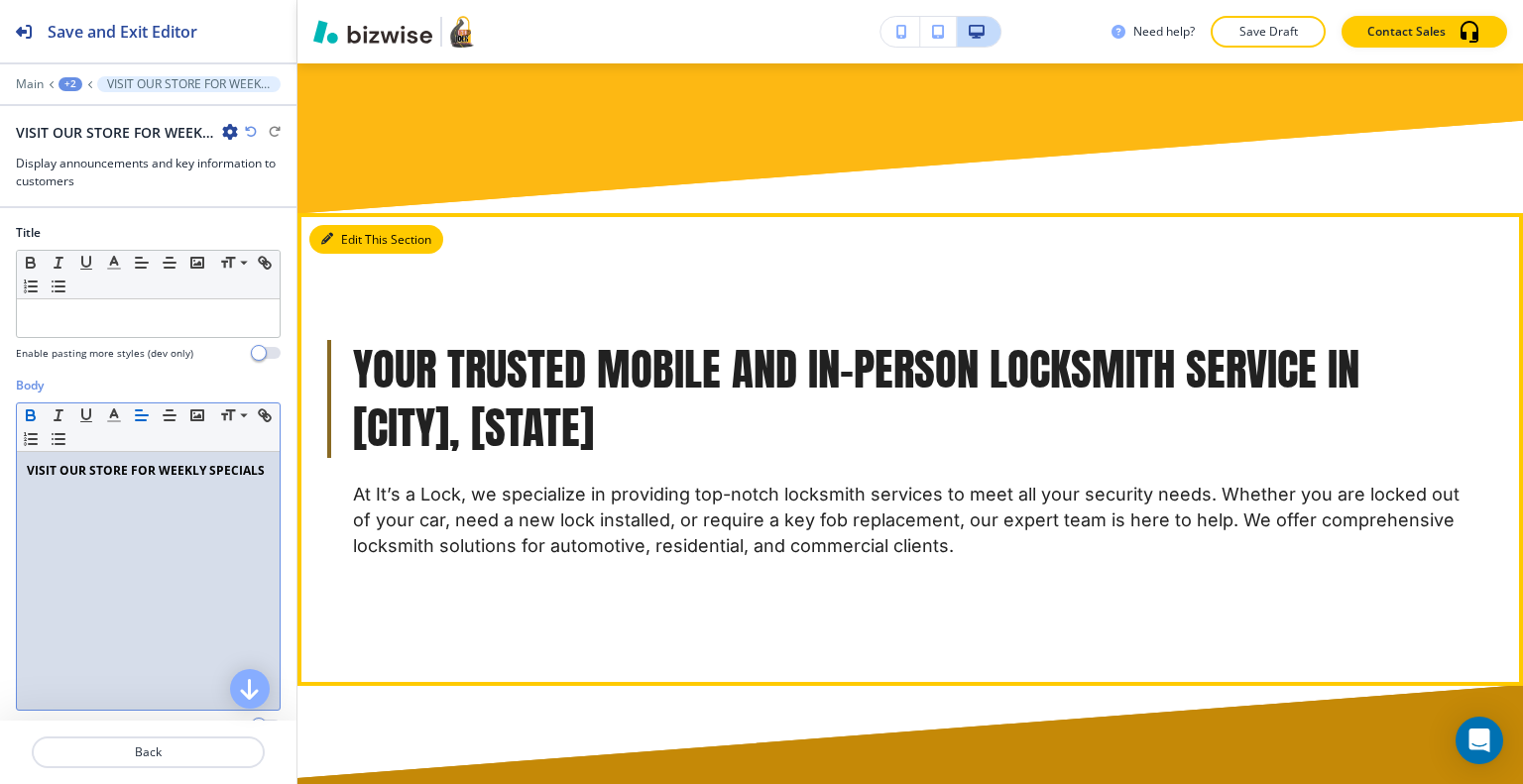 click on "Edit This Section" at bounding box center [376, 240] 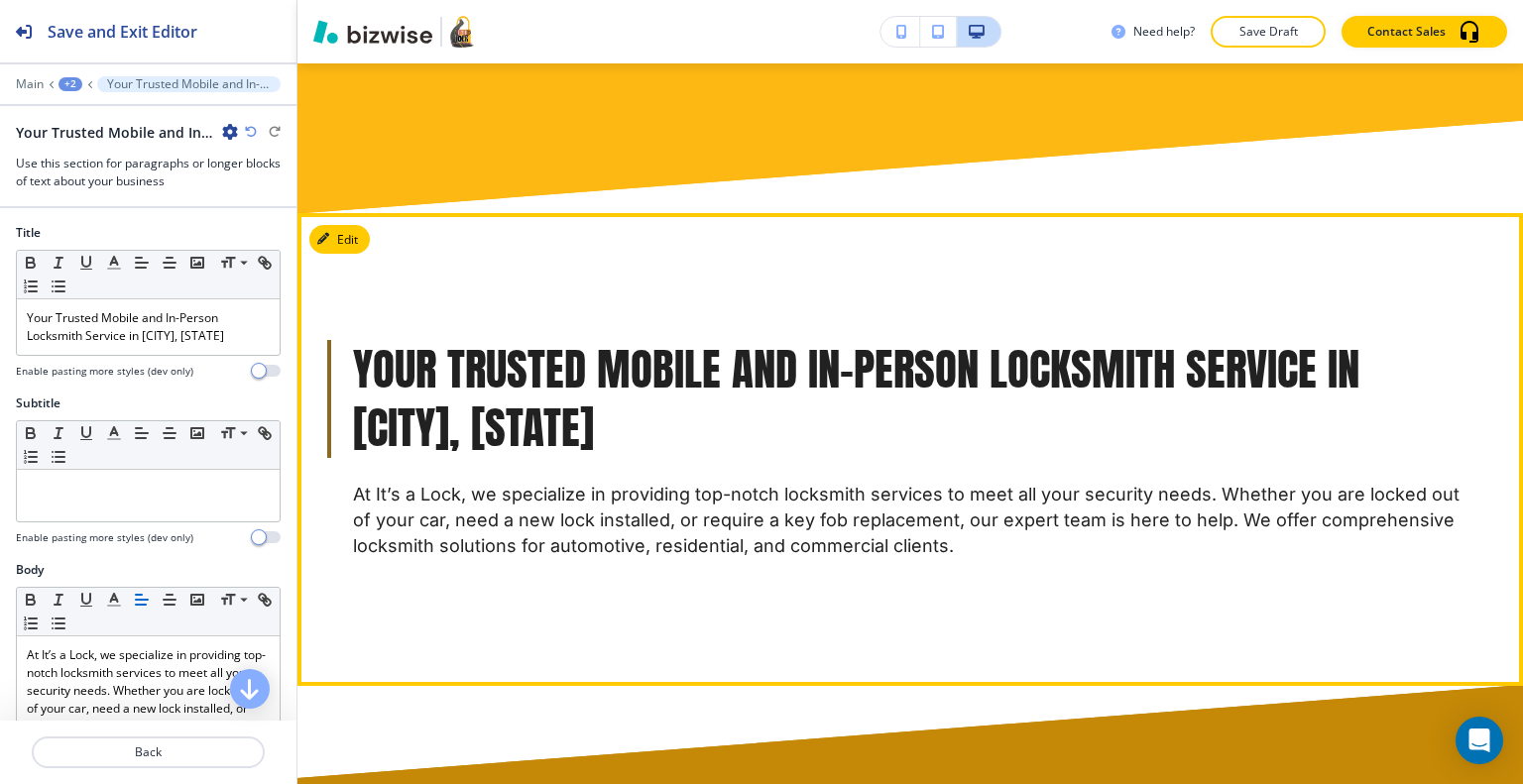 scroll, scrollTop: 1522, scrollLeft: 0, axis: vertical 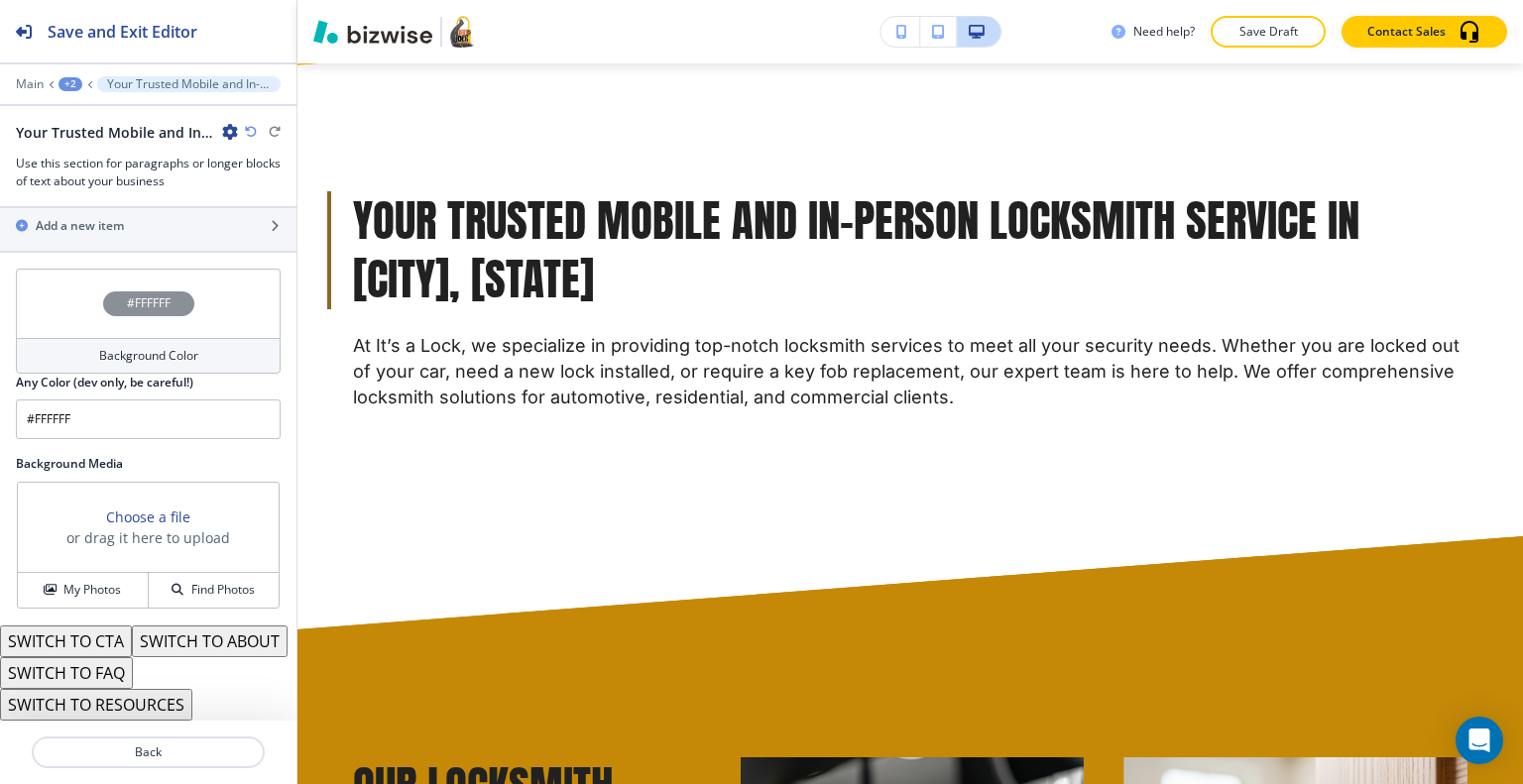 click on "SWITCH TO ABOUT" at bounding box center (209, 641) 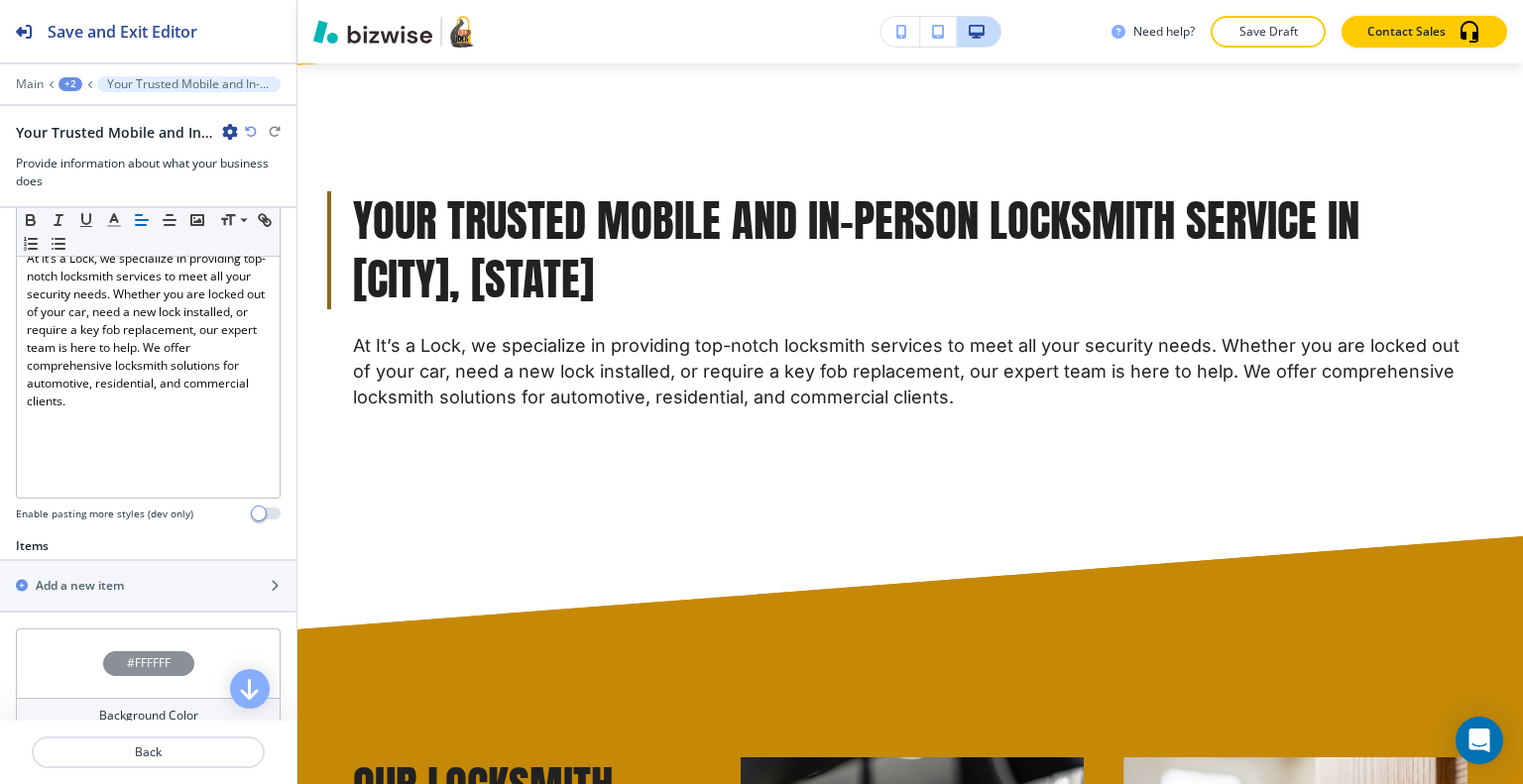 scroll, scrollTop: 496, scrollLeft: 0, axis: vertical 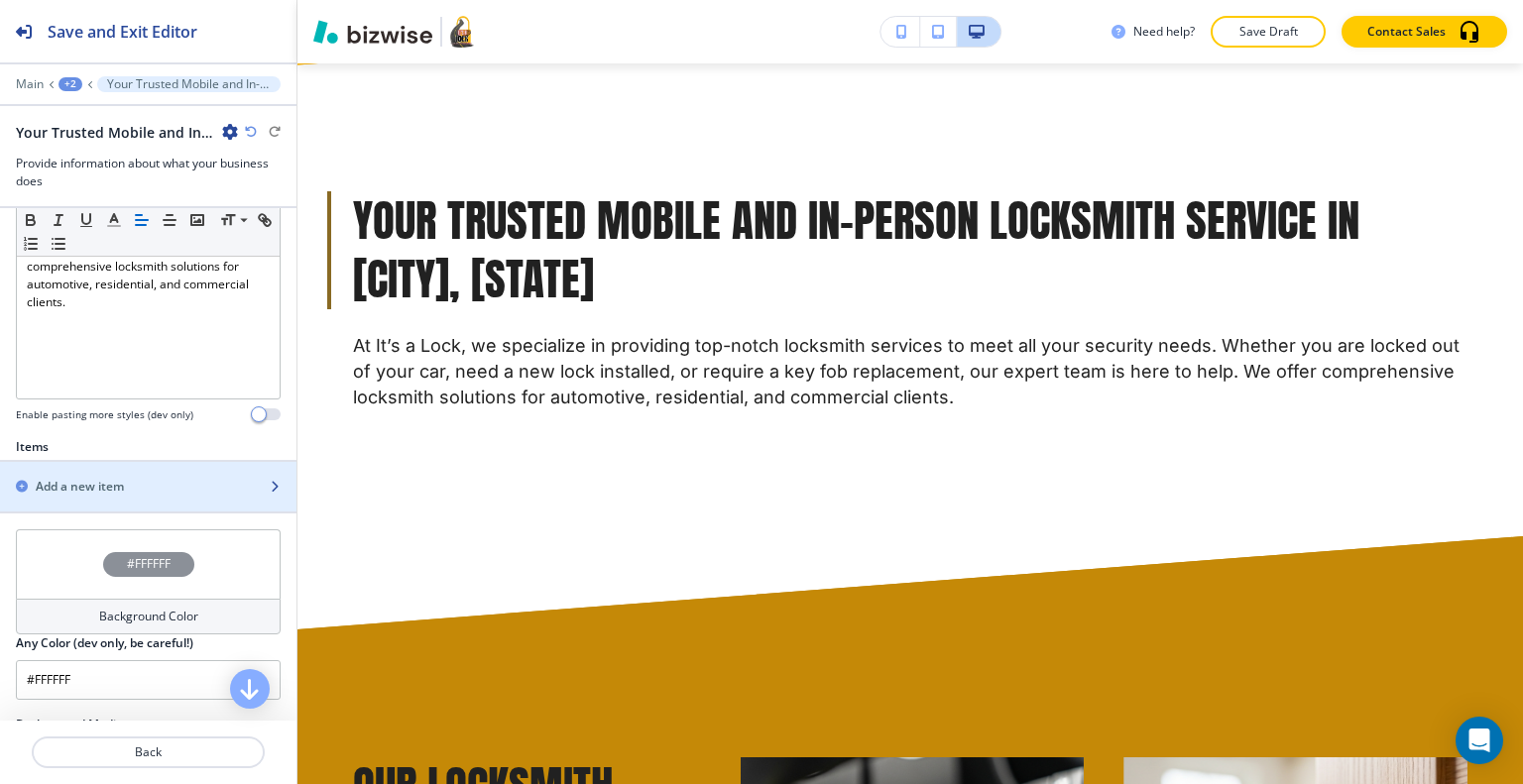 click at bounding box center [148, 504] 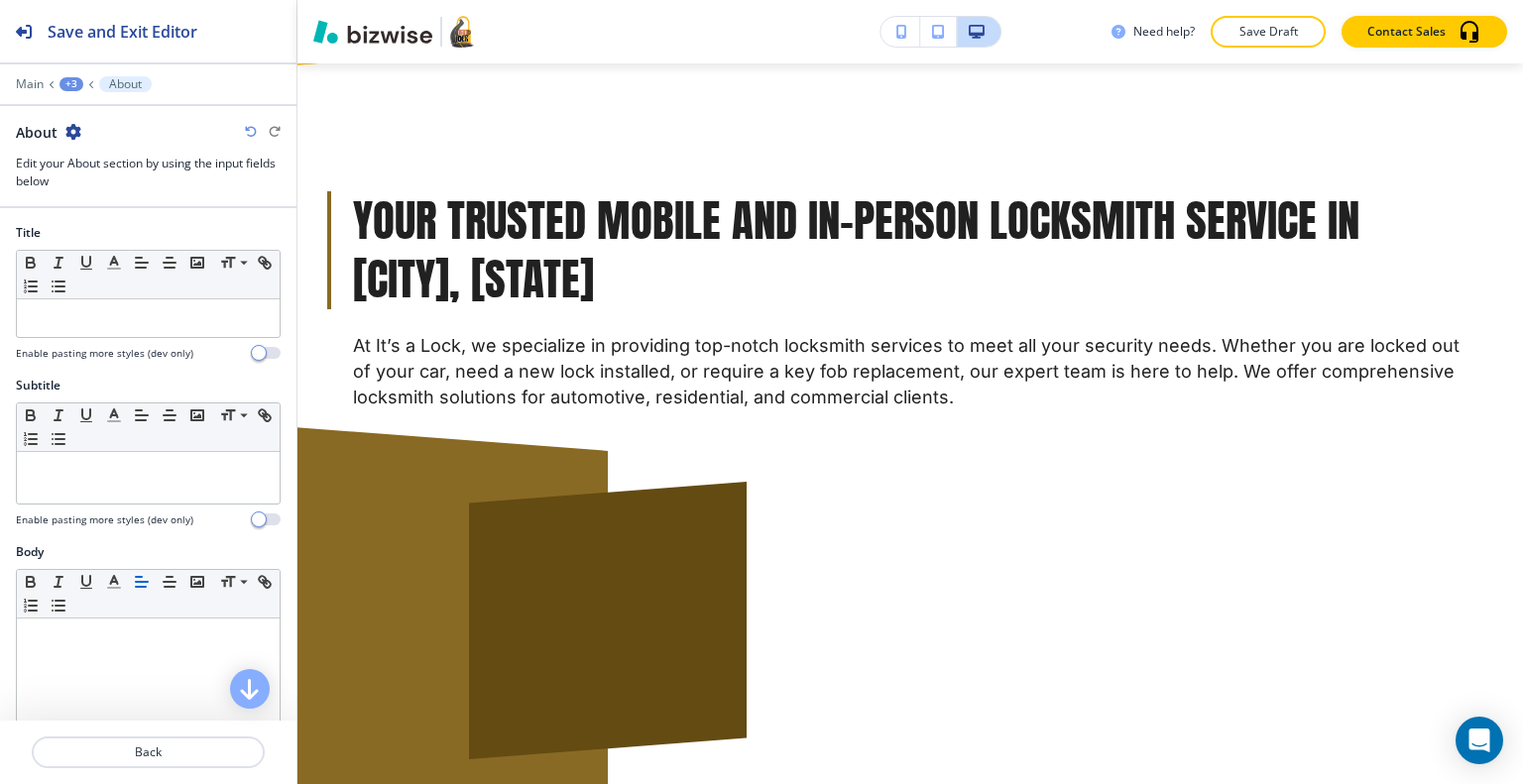 scroll, scrollTop: 1984, scrollLeft: 0, axis: vertical 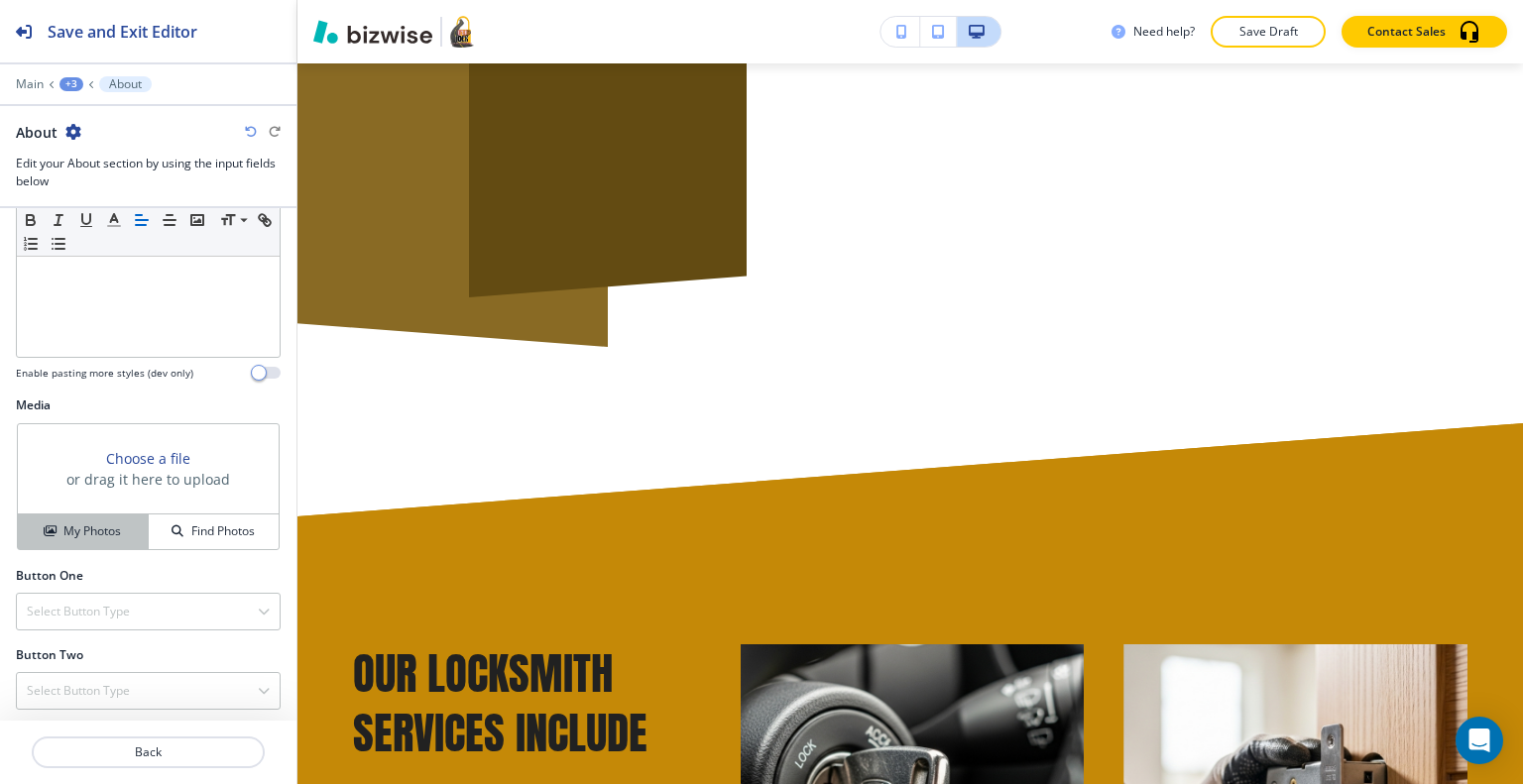 click on "My Photos" at bounding box center [82, 531] 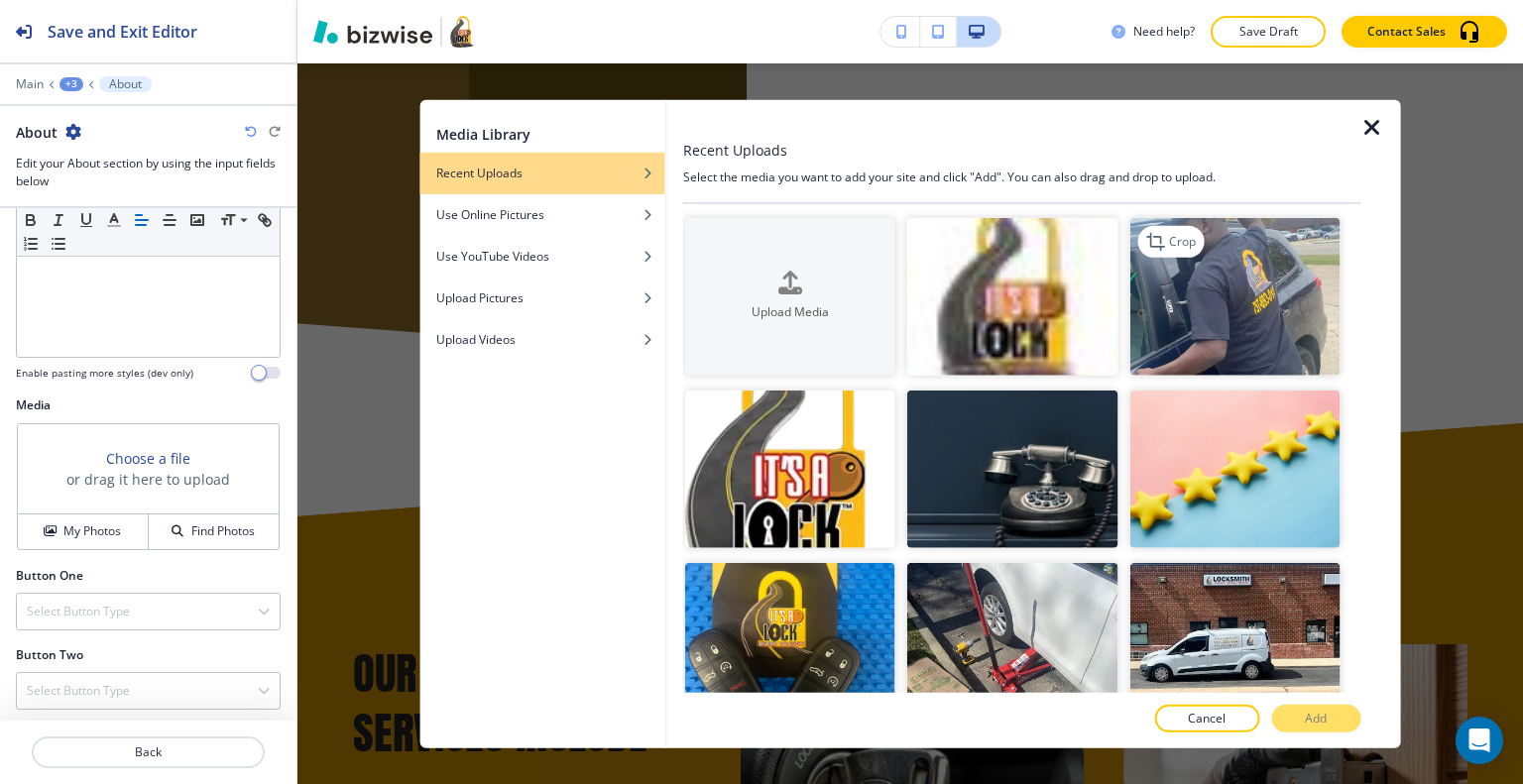 click at bounding box center (1234, 295) 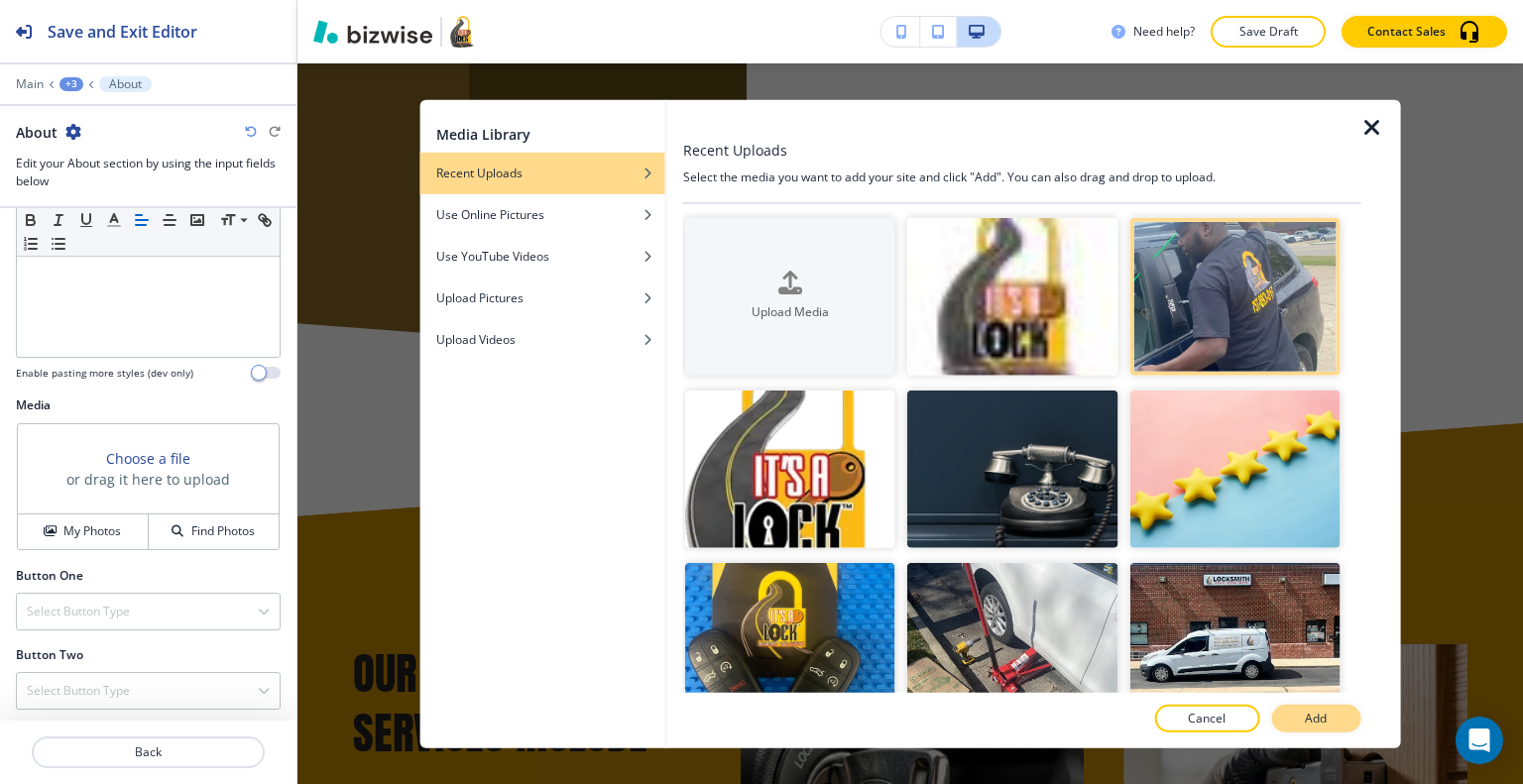 click on "Add" at bounding box center [1316, 719] 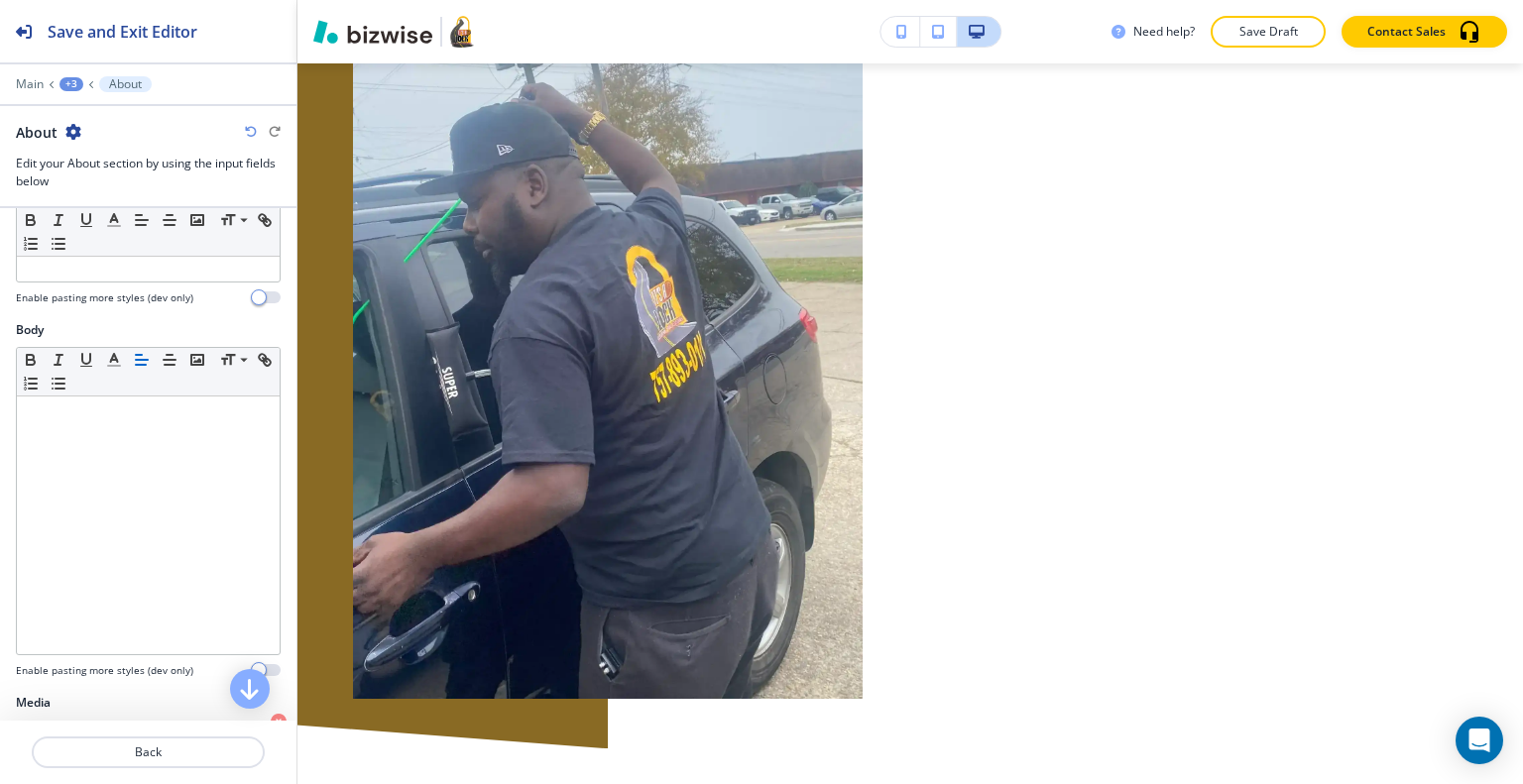 scroll, scrollTop: 0, scrollLeft: 0, axis: both 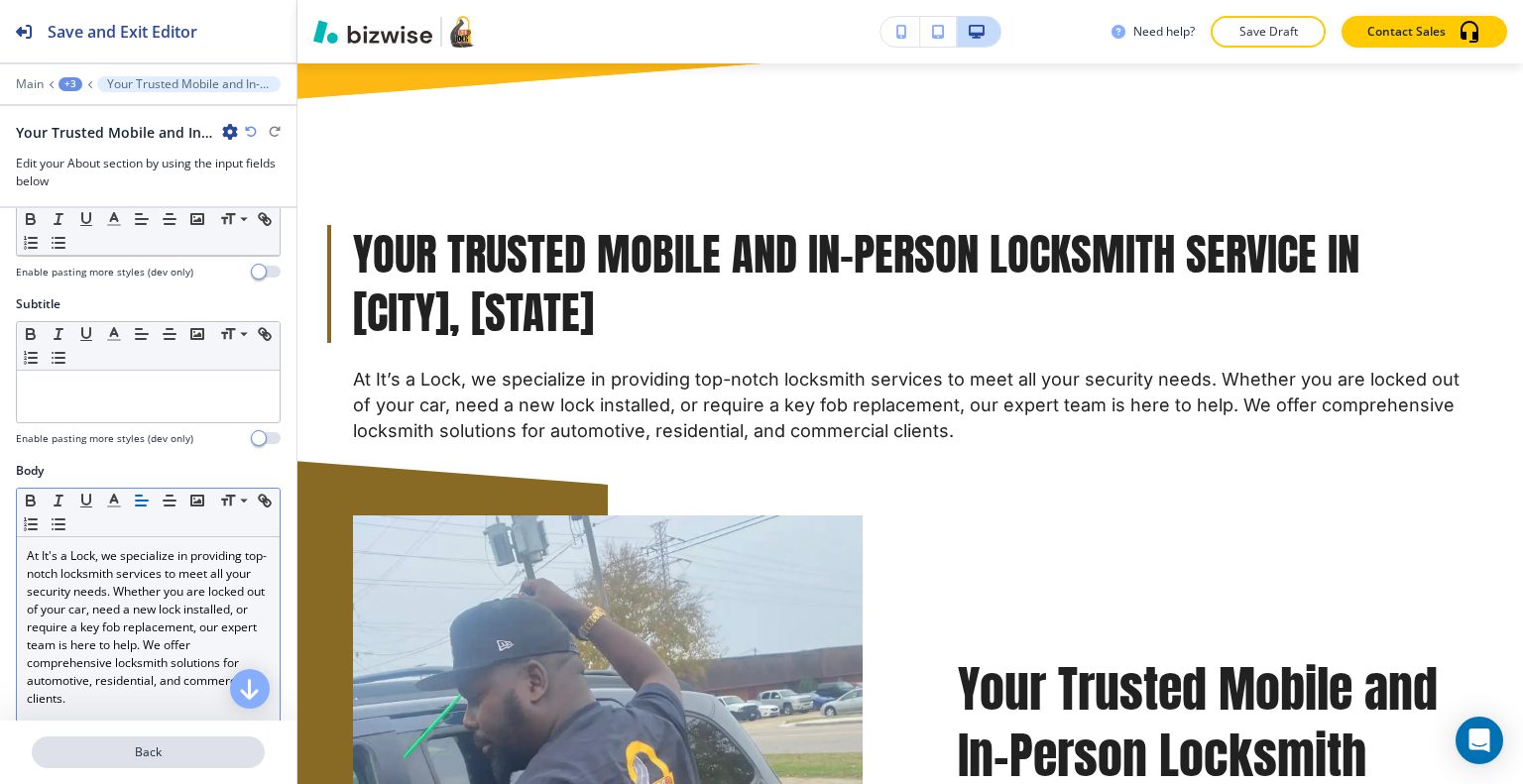 click on "Back" at bounding box center (148, 752) 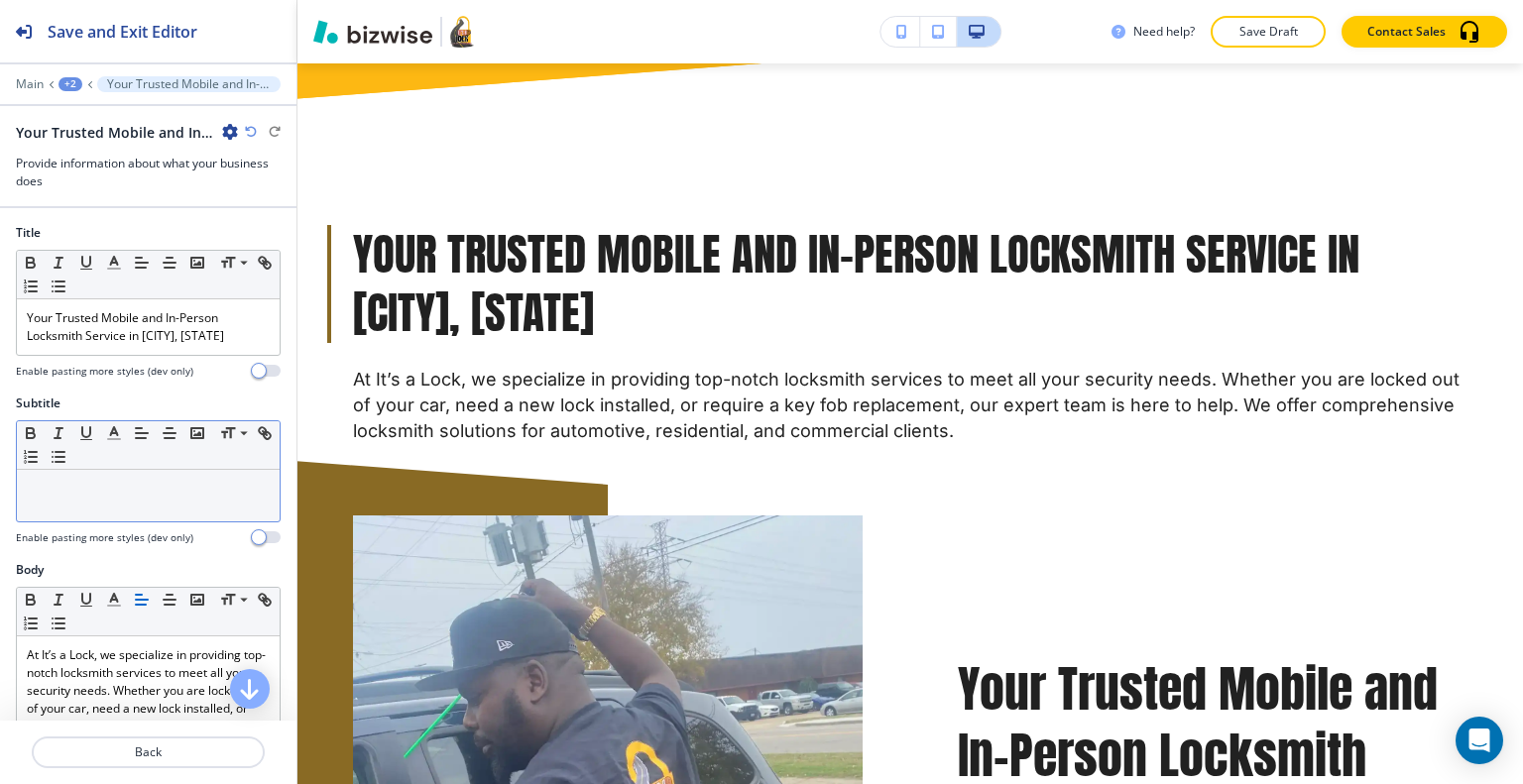 scroll, scrollTop: 1522, scrollLeft: 0, axis: vertical 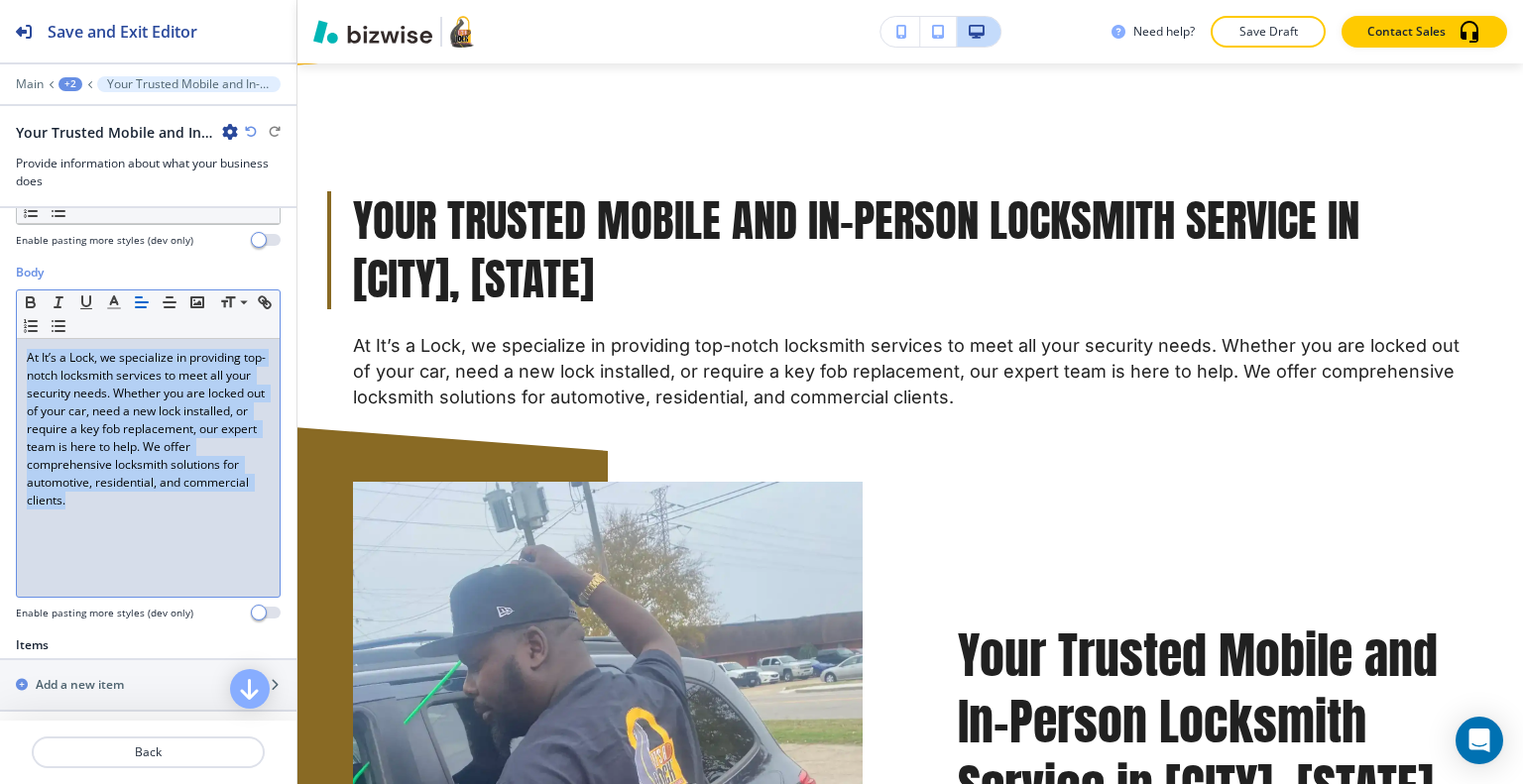 drag, startPoint x: 151, startPoint y: 527, endPoint x: 0, endPoint y: 211, distance: 350.22421 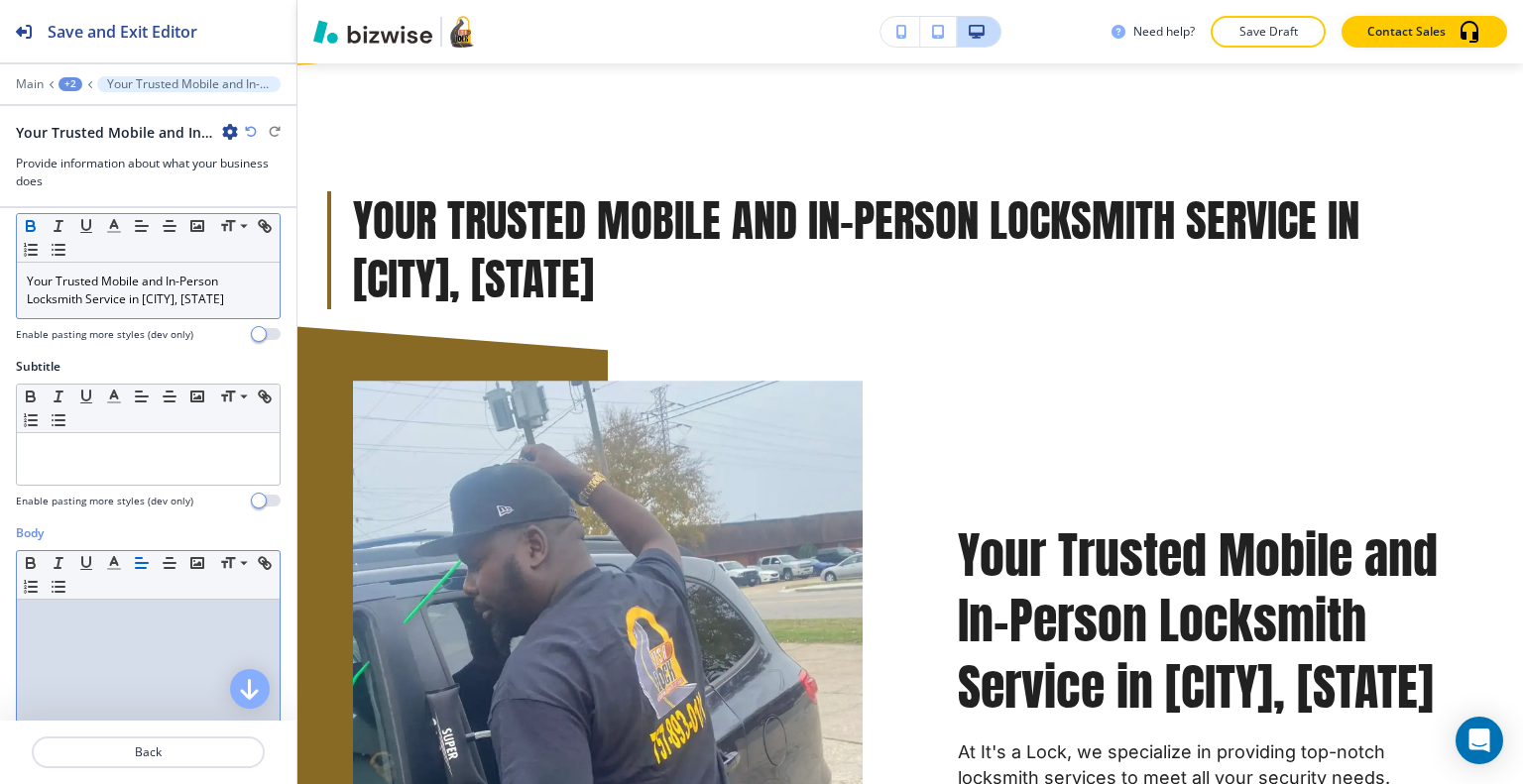 scroll, scrollTop: 0, scrollLeft: 0, axis: both 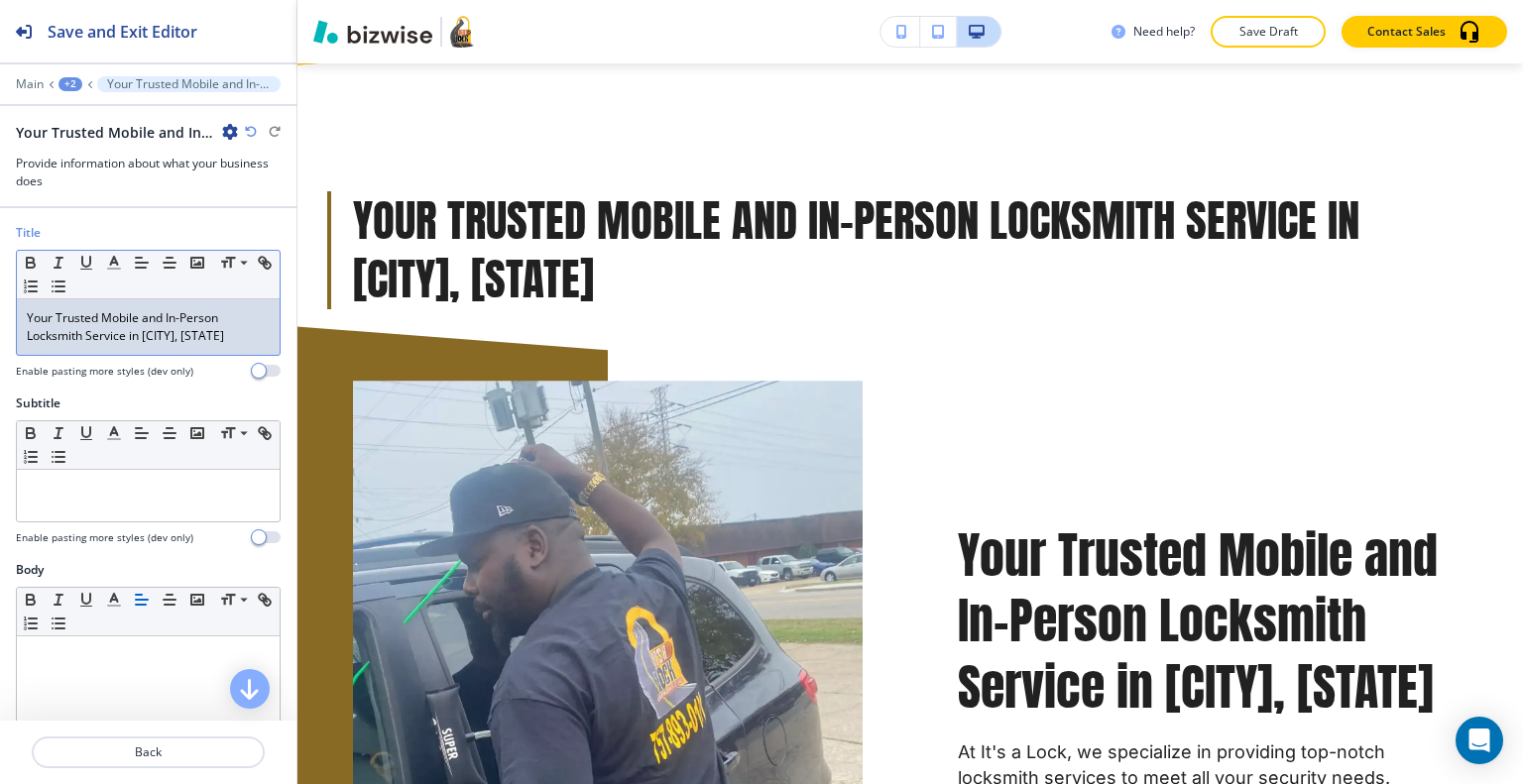 drag, startPoint x: 233, startPoint y: 339, endPoint x: 0, endPoint y: 246, distance: 250.87447 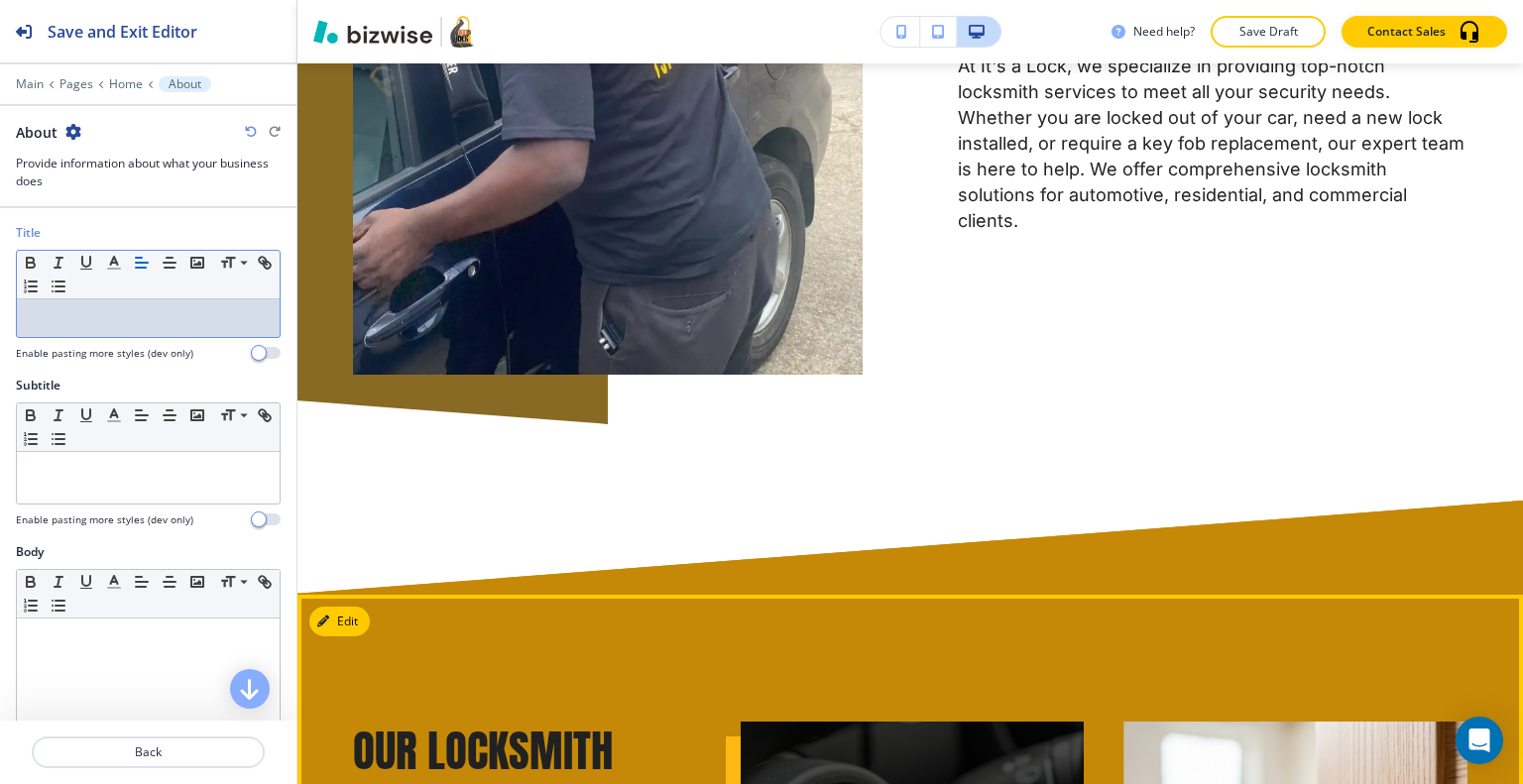 scroll, scrollTop: 2414, scrollLeft: 0, axis: vertical 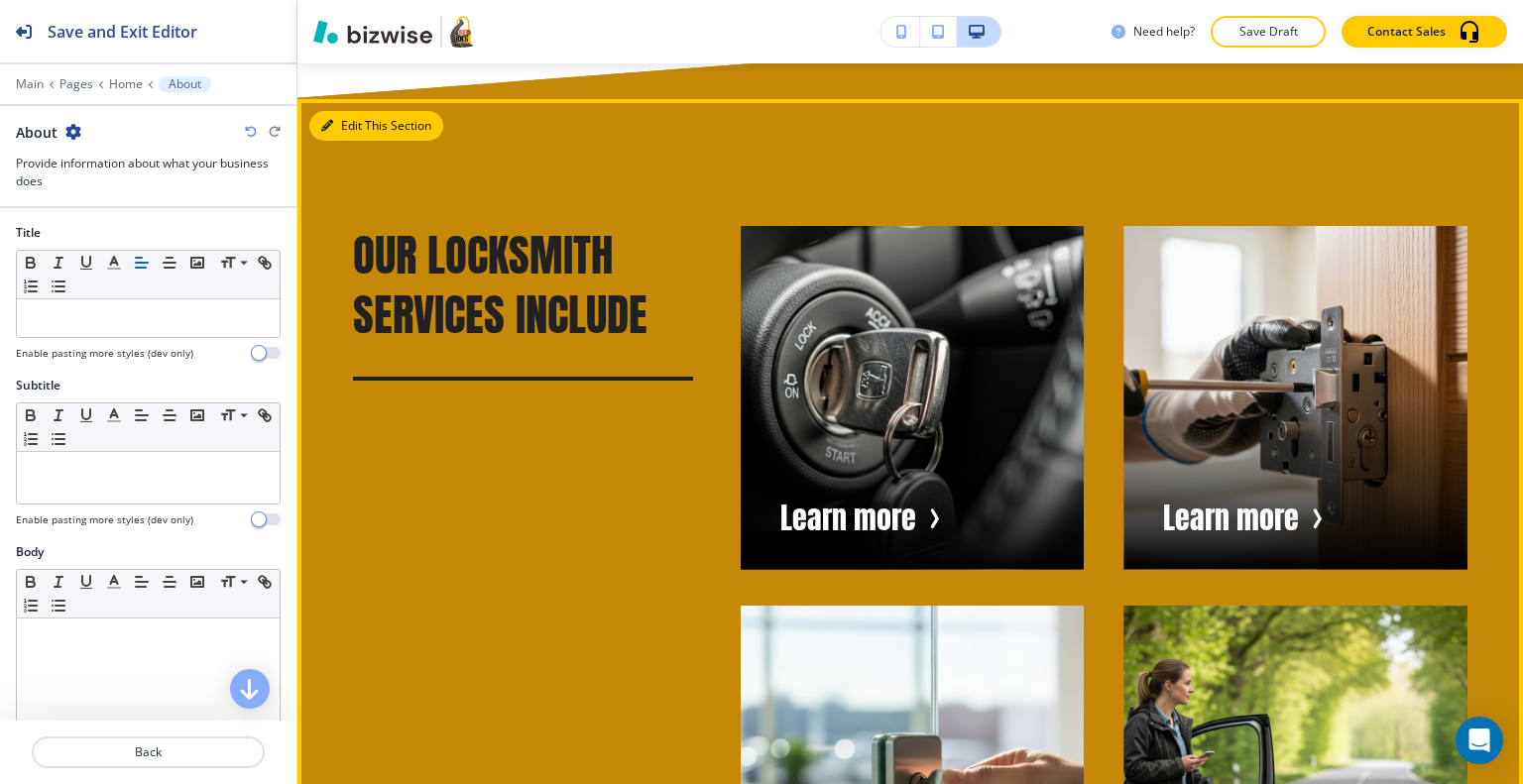 click on "Edit This Section" at bounding box center [376, 126] 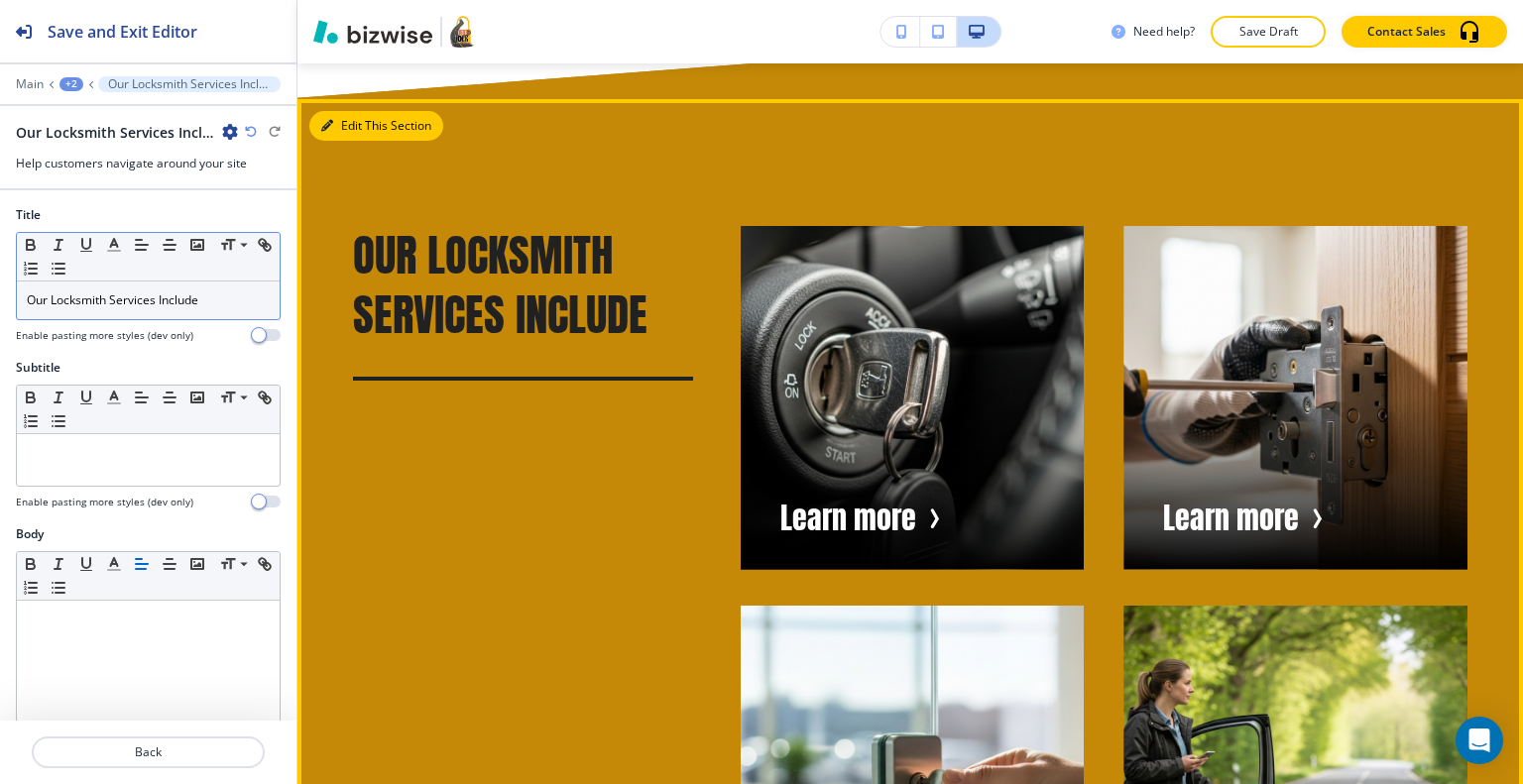 scroll, scrollTop: 2538, scrollLeft: 0, axis: vertical 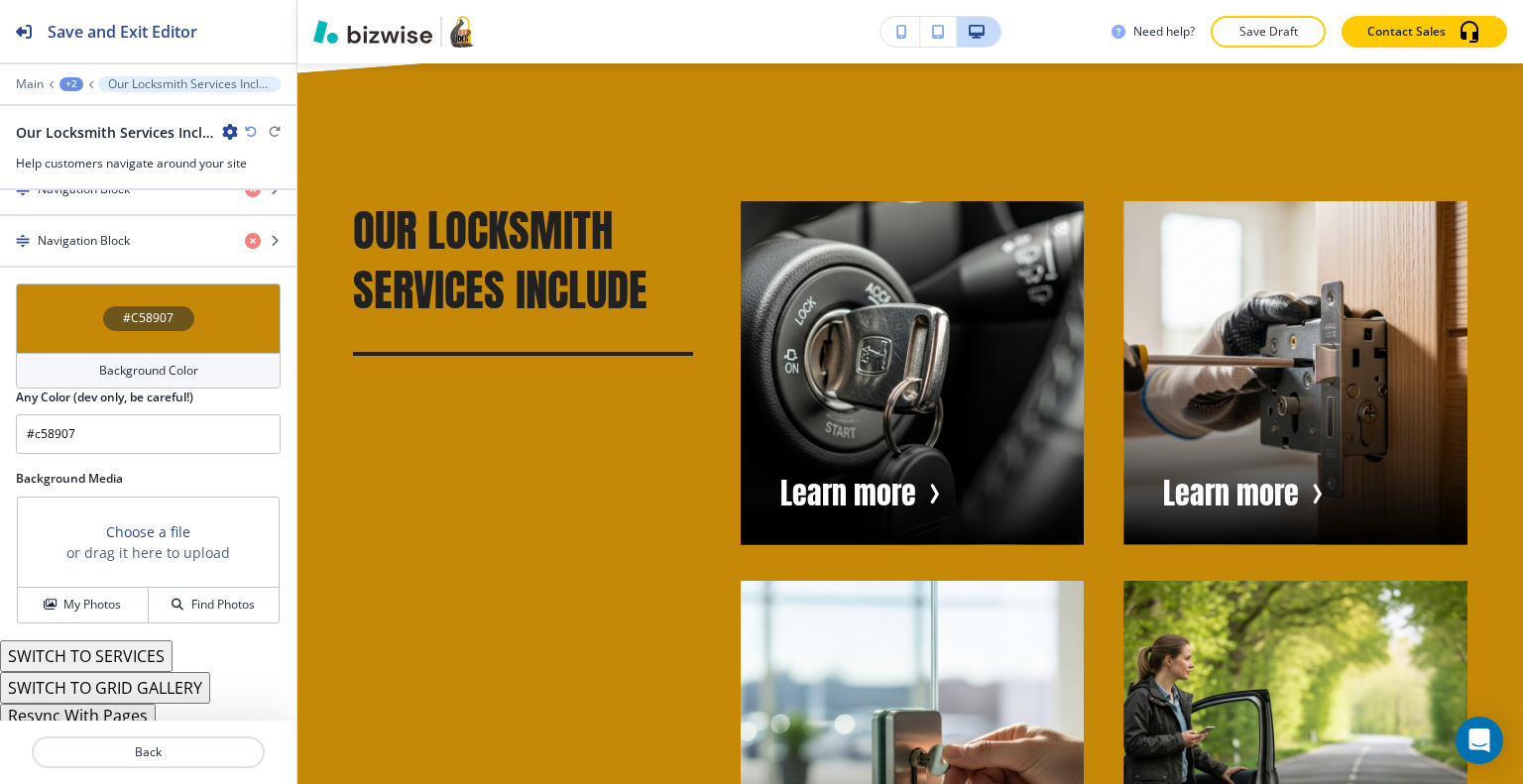 click on "SWITCH TO SERVICES" at bounding box center (86, 656) 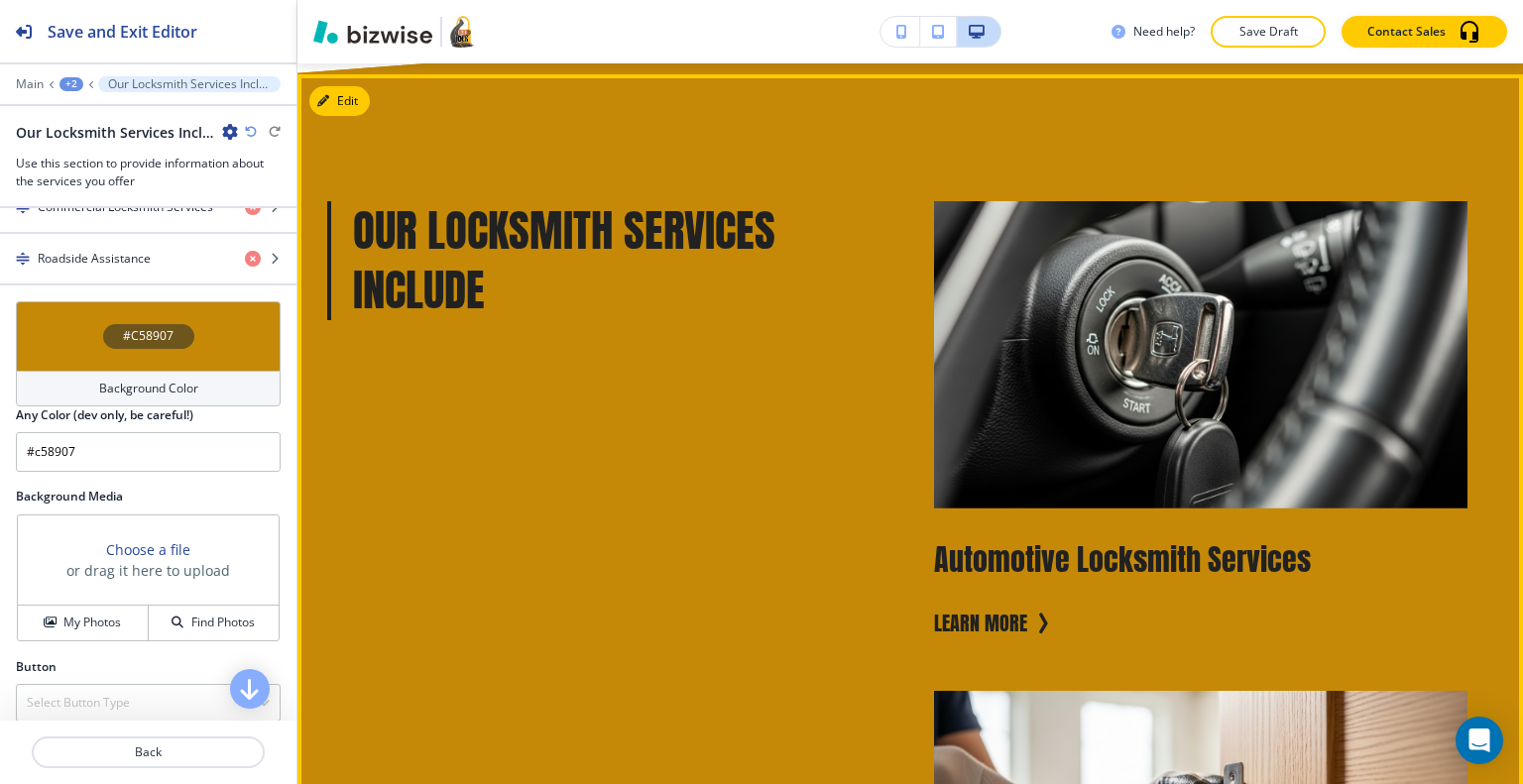 scroll, scrollTop: 2439, scrollLeft: 0, axis: vertical 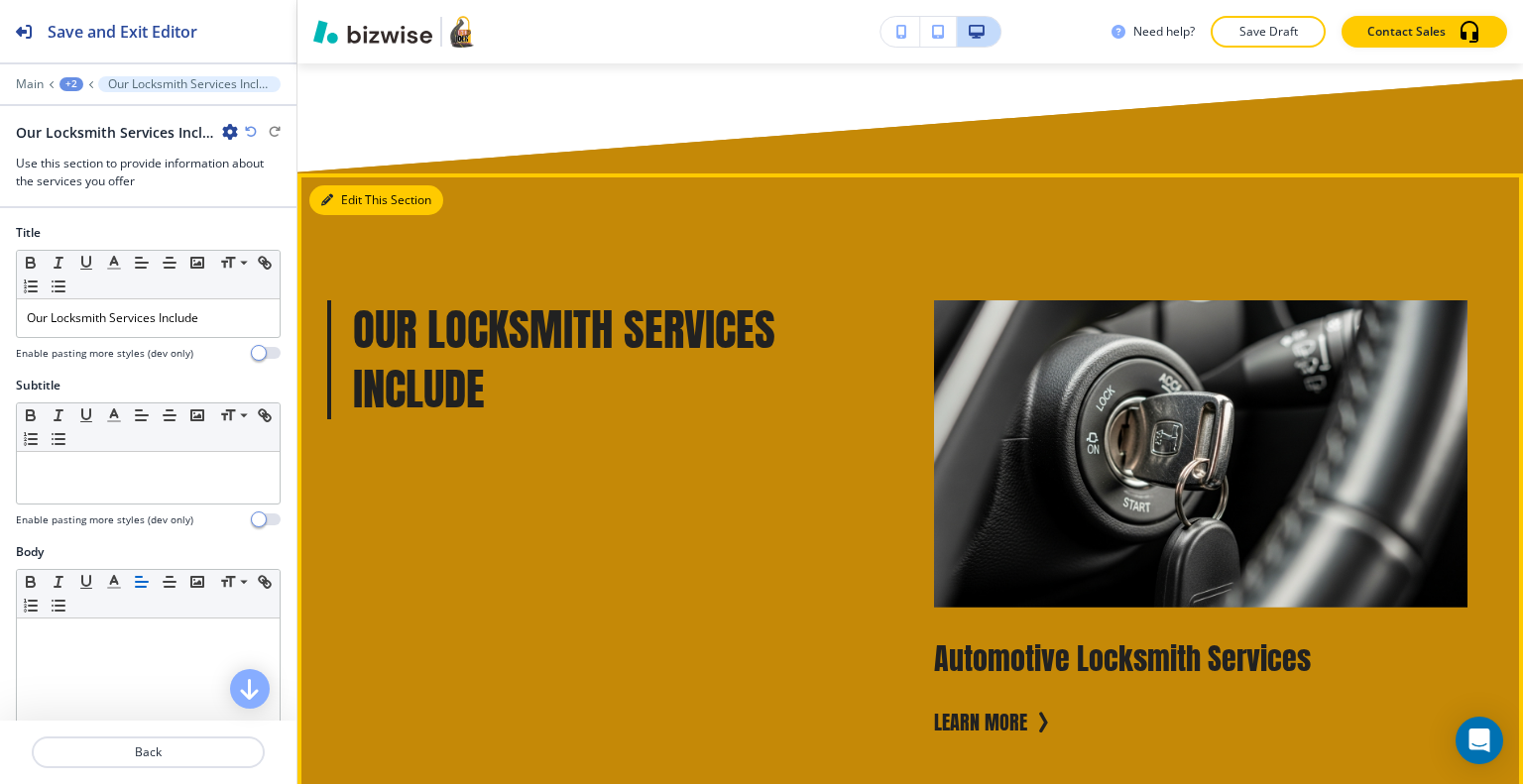 click on "Edit This Section" at bounding box center [376, 200] 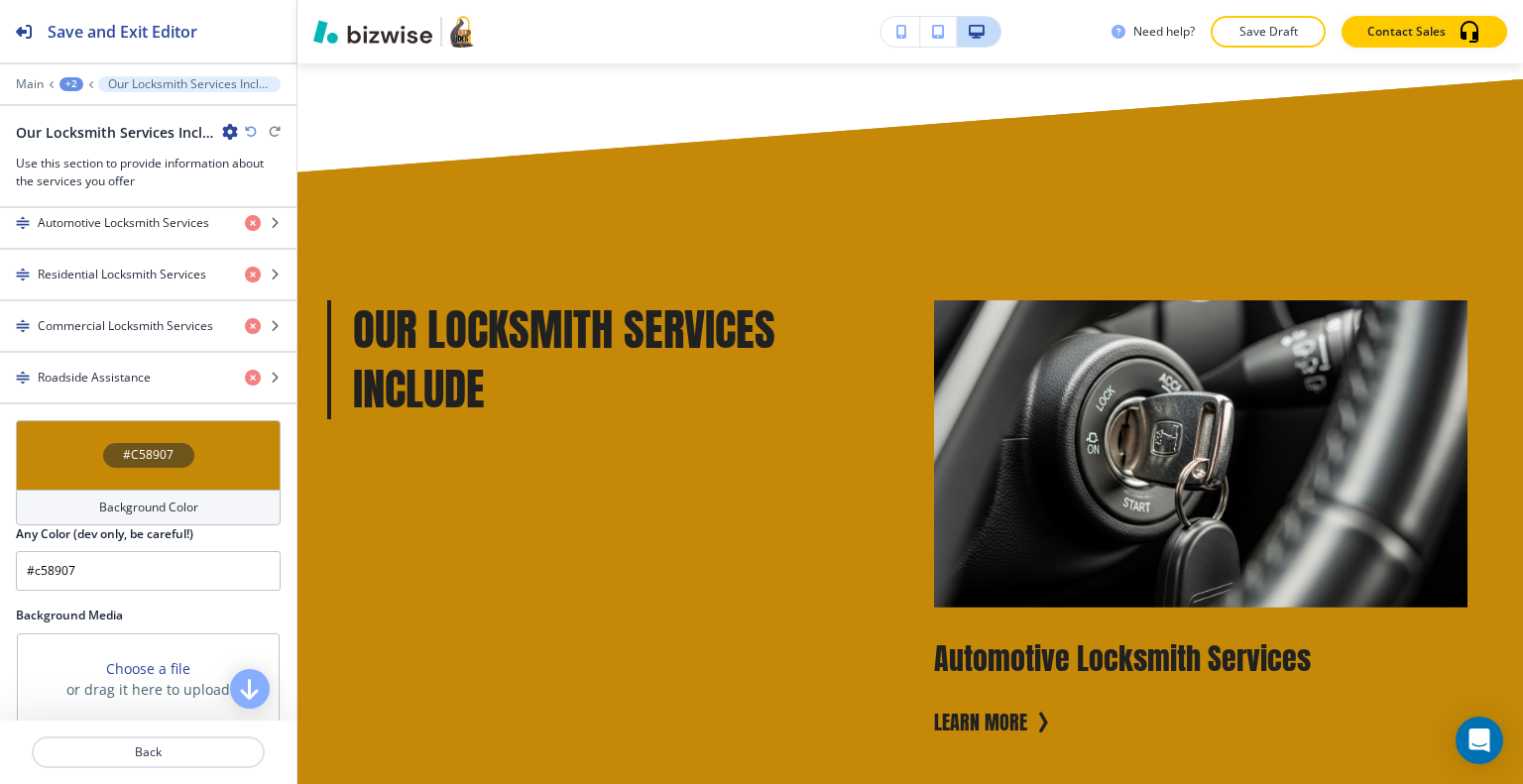 scroll, scrollTop: 1144, scrollLeft: 0, axis: vertical 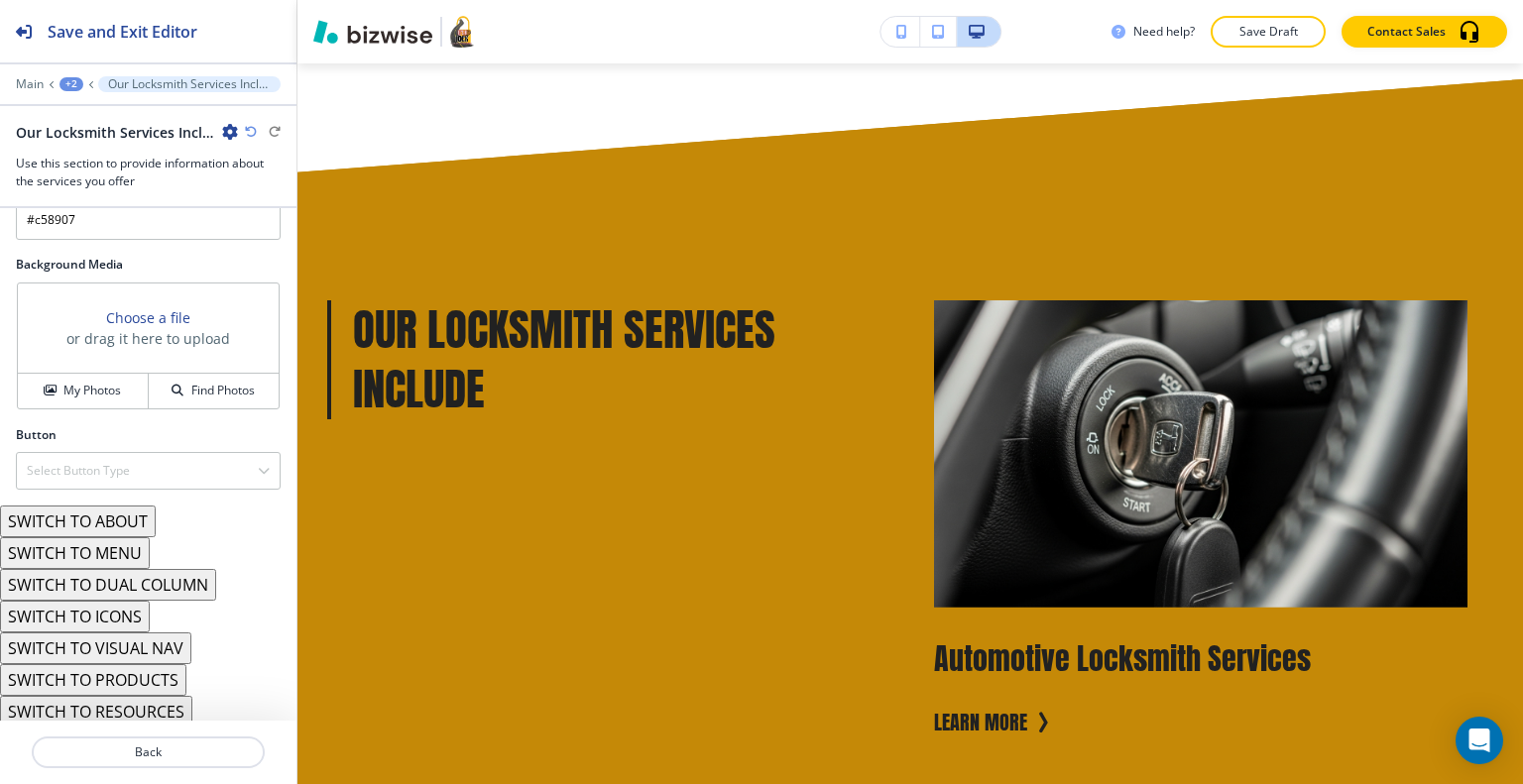 click on "Background Media Choose a file or drag it here to upload My Photos Find Photos" at bounding box center [148, 341] 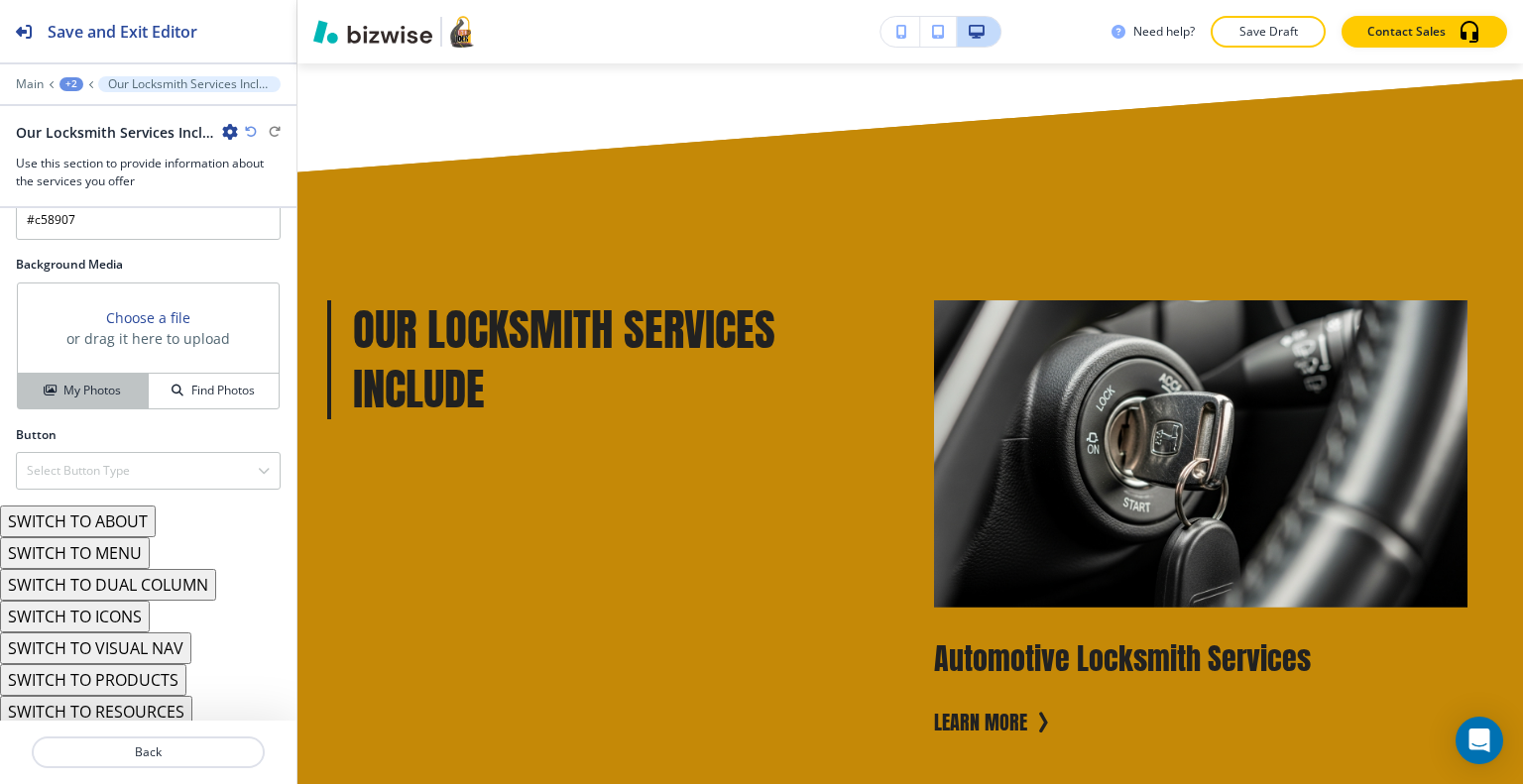 click on "My Photos" at bounding box center (92, 391) 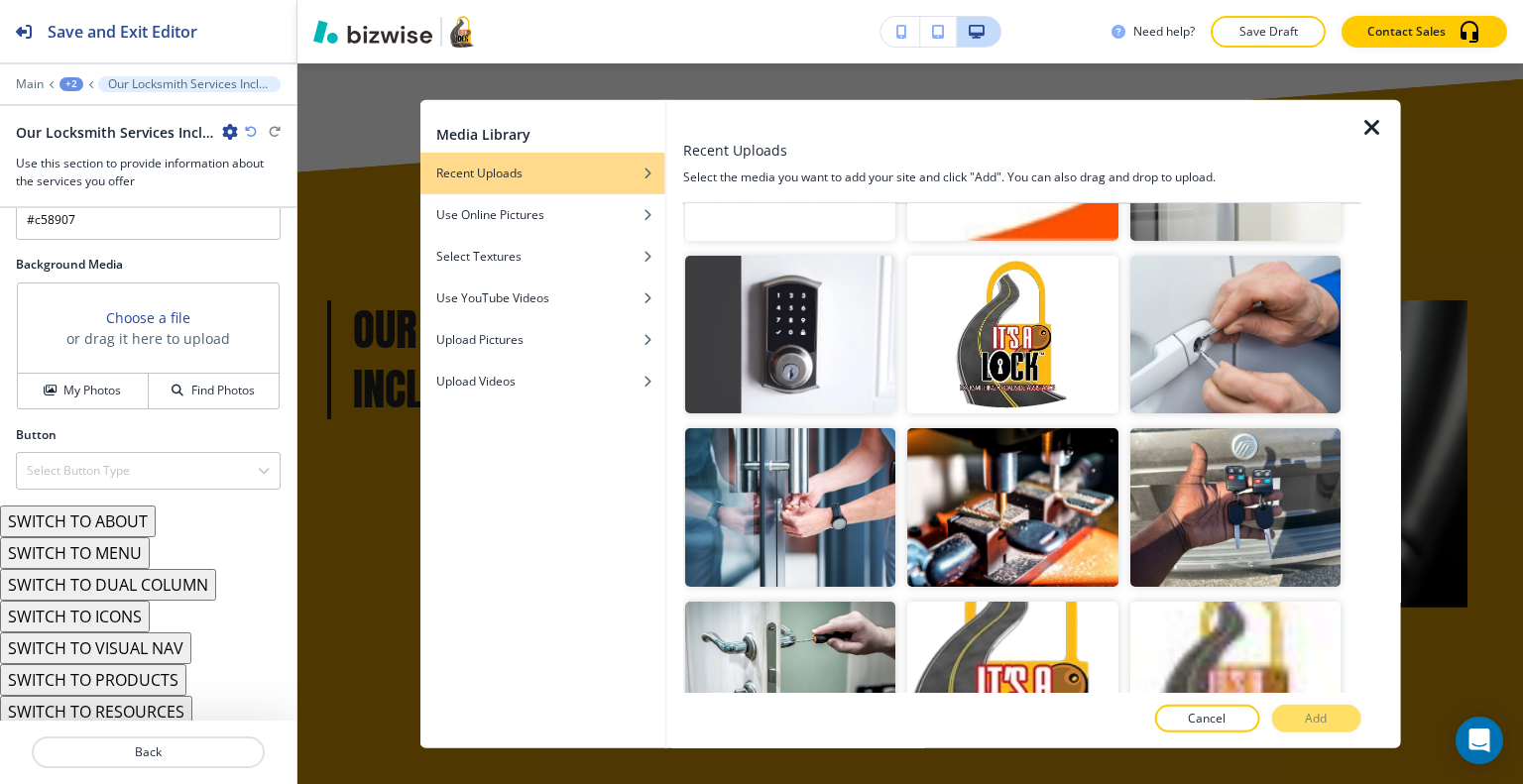 scroll, scrollTop: 2897, scrollLeft: 0, axis: vertical 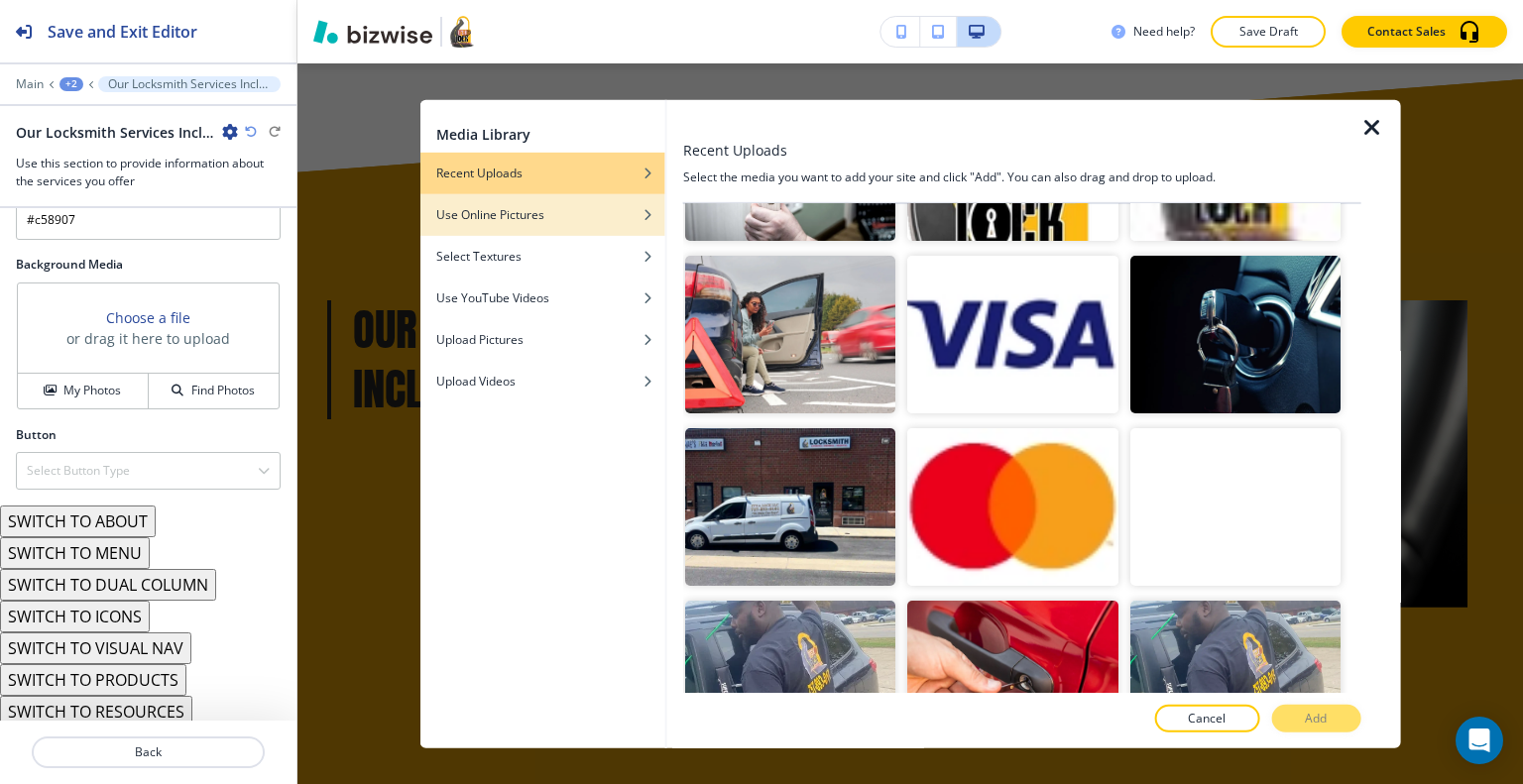click on "Use Online Pictures" at bounding box center [490, 214] 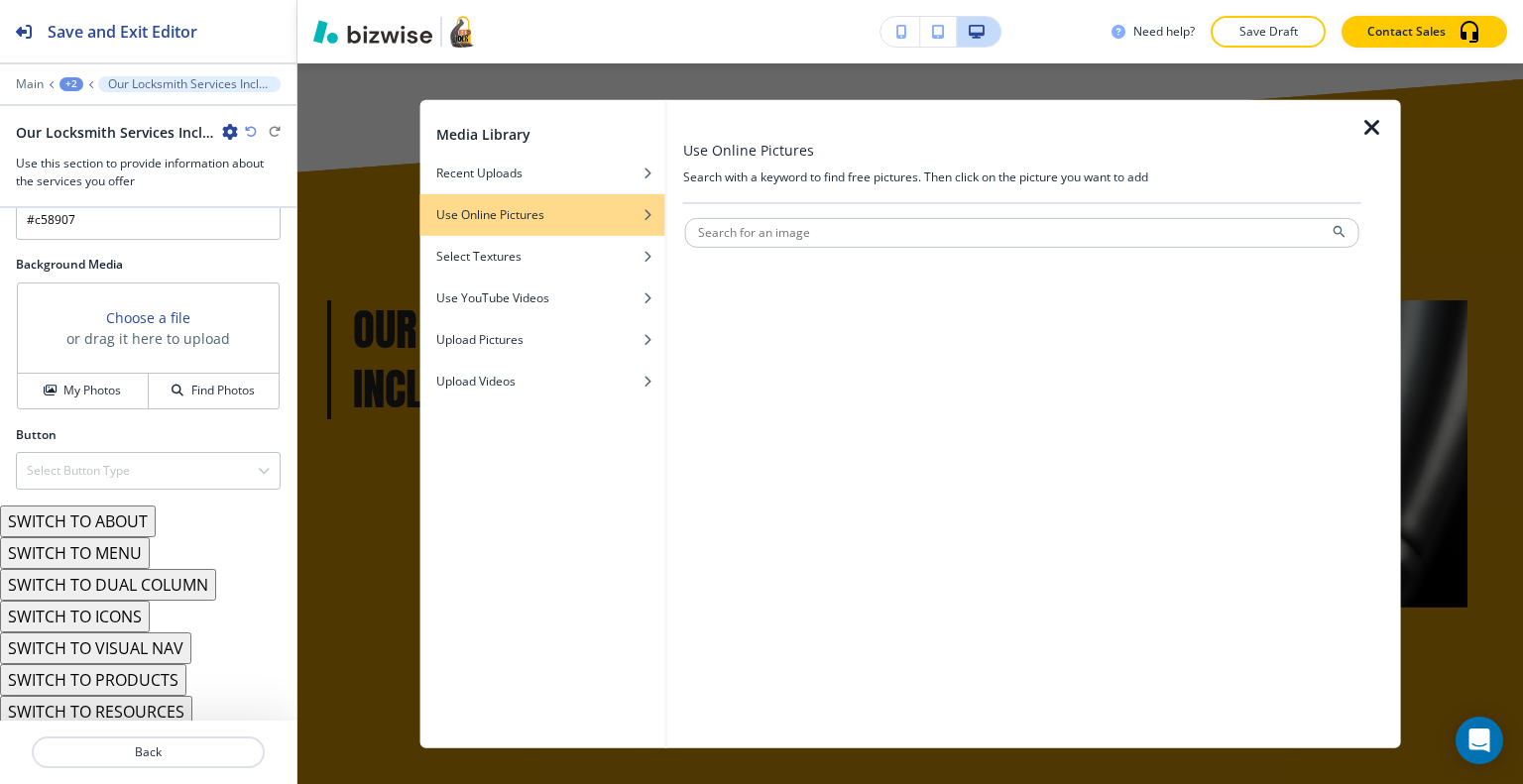 scroll, scrollTop: 0, scrollLeft: 0, axis: both 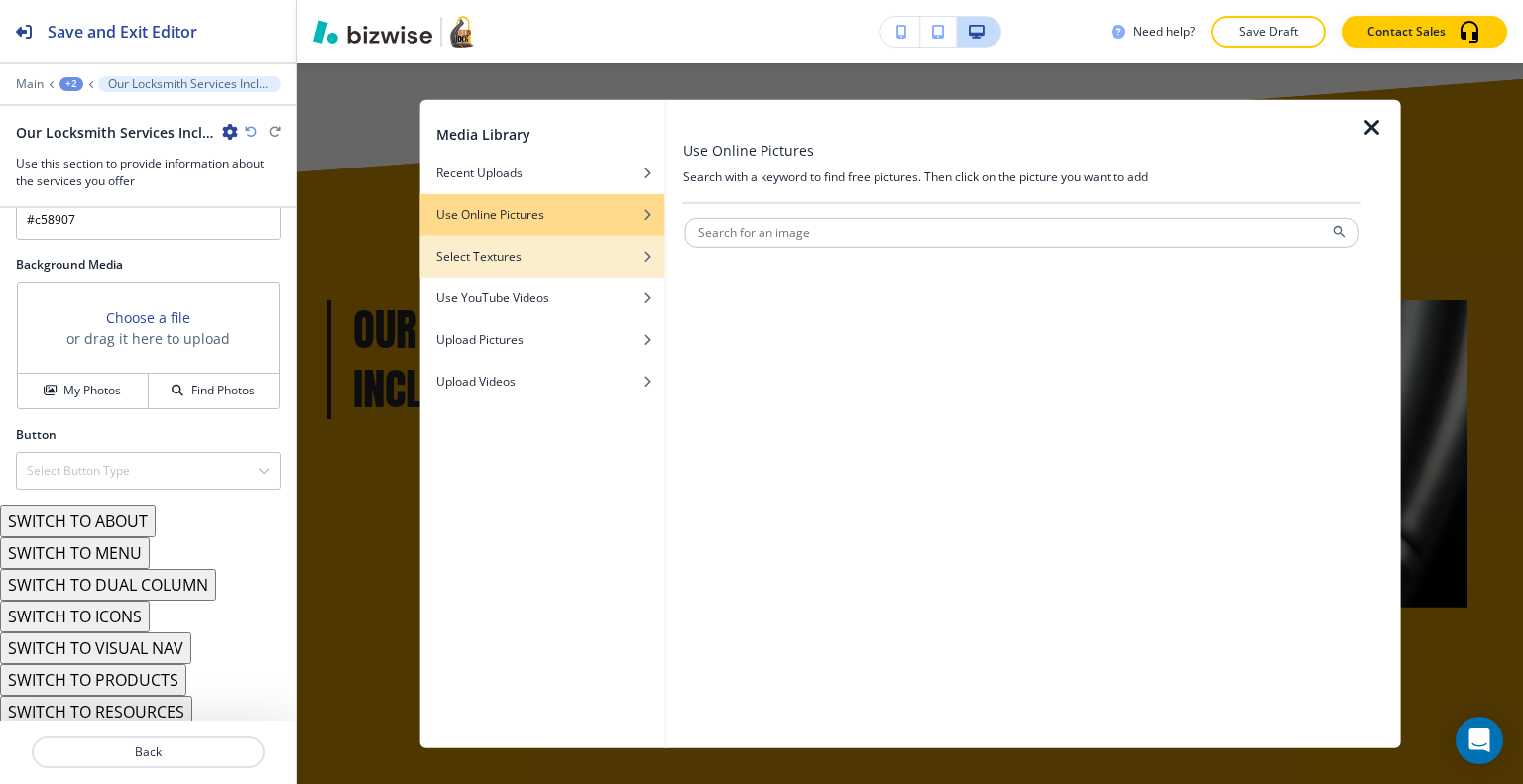 click on "Select Textures" at bounding box center (542, 256) 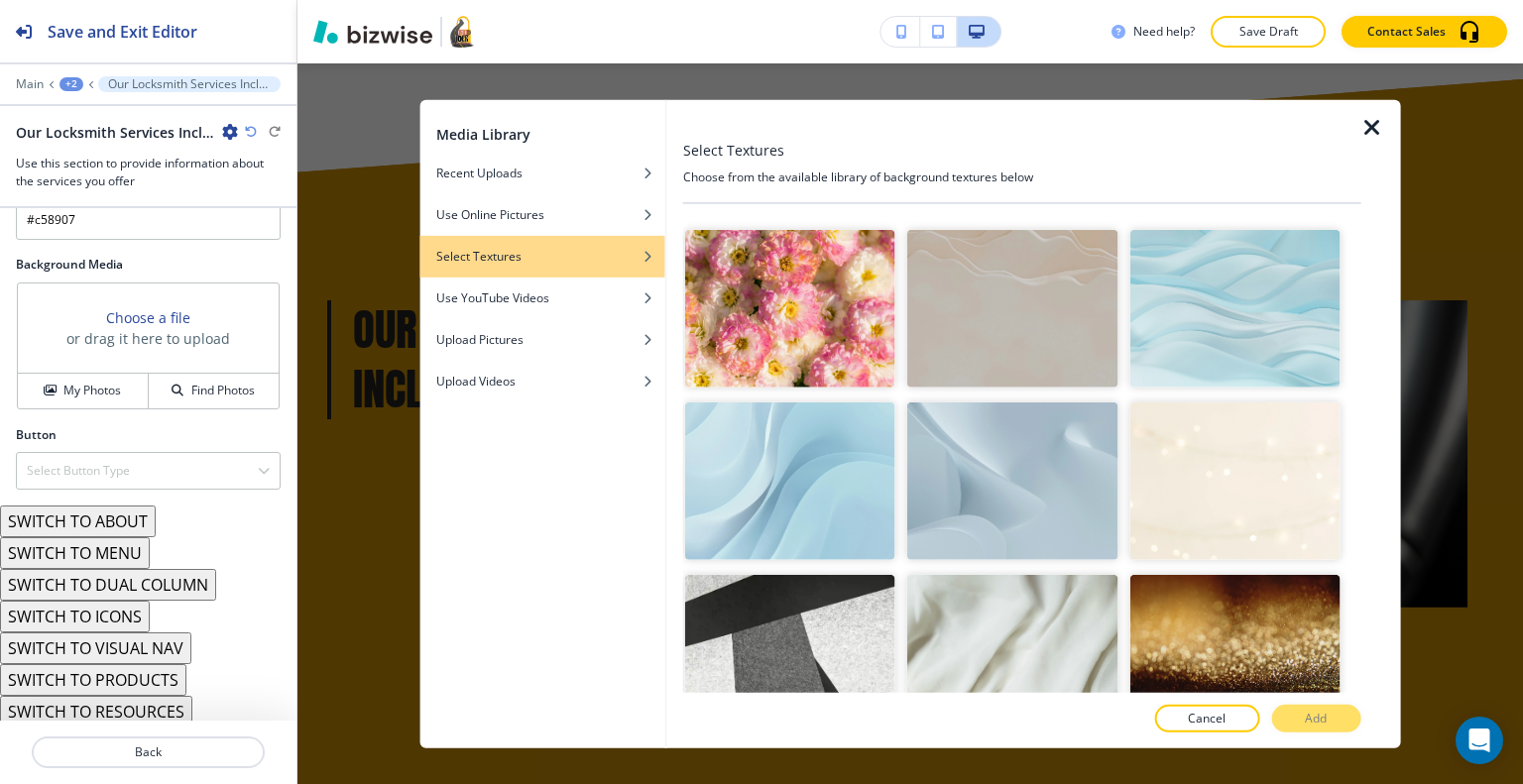 click at bounding box center (1012, 481) 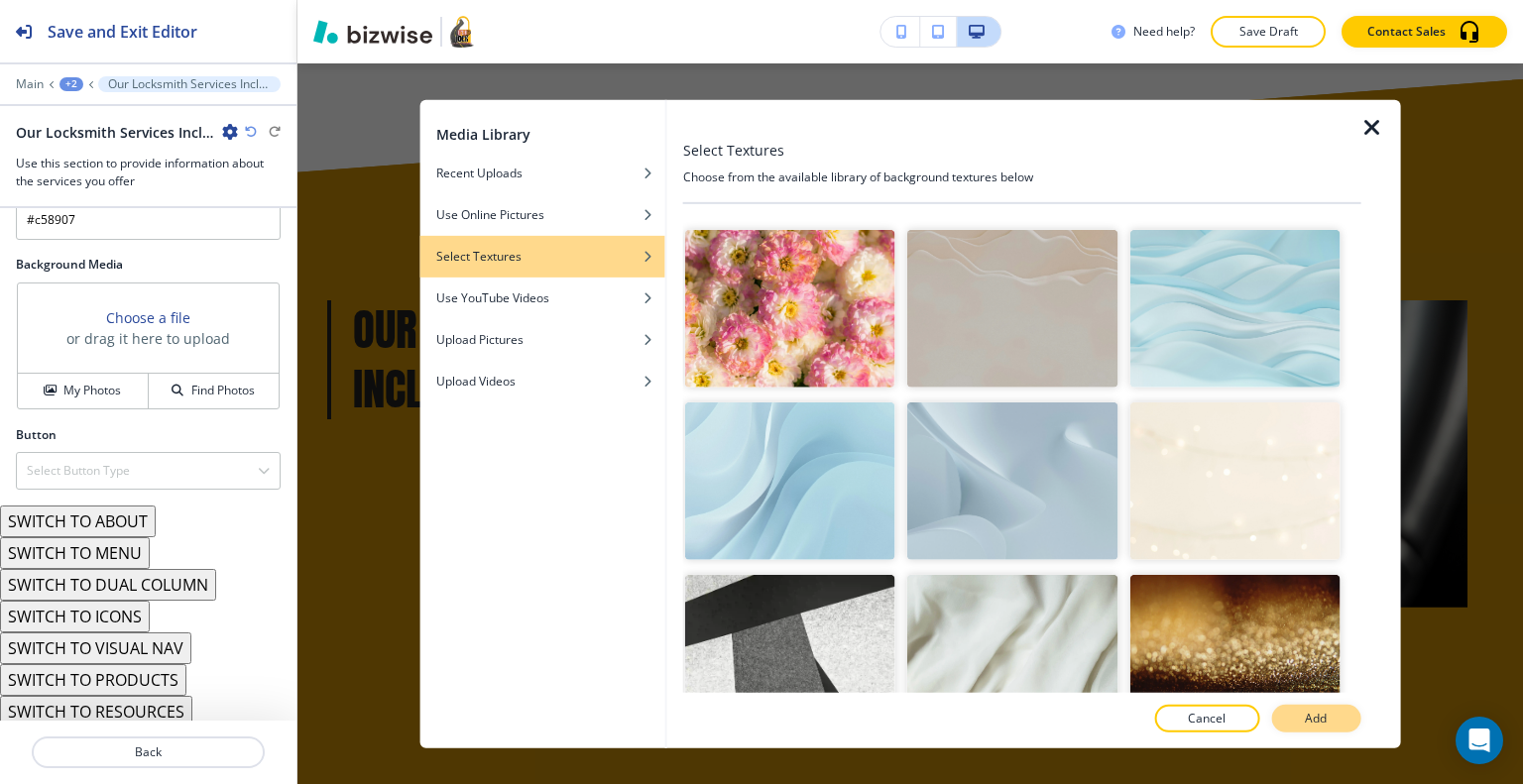 click on "Add" at bounding box center (1316, 719) 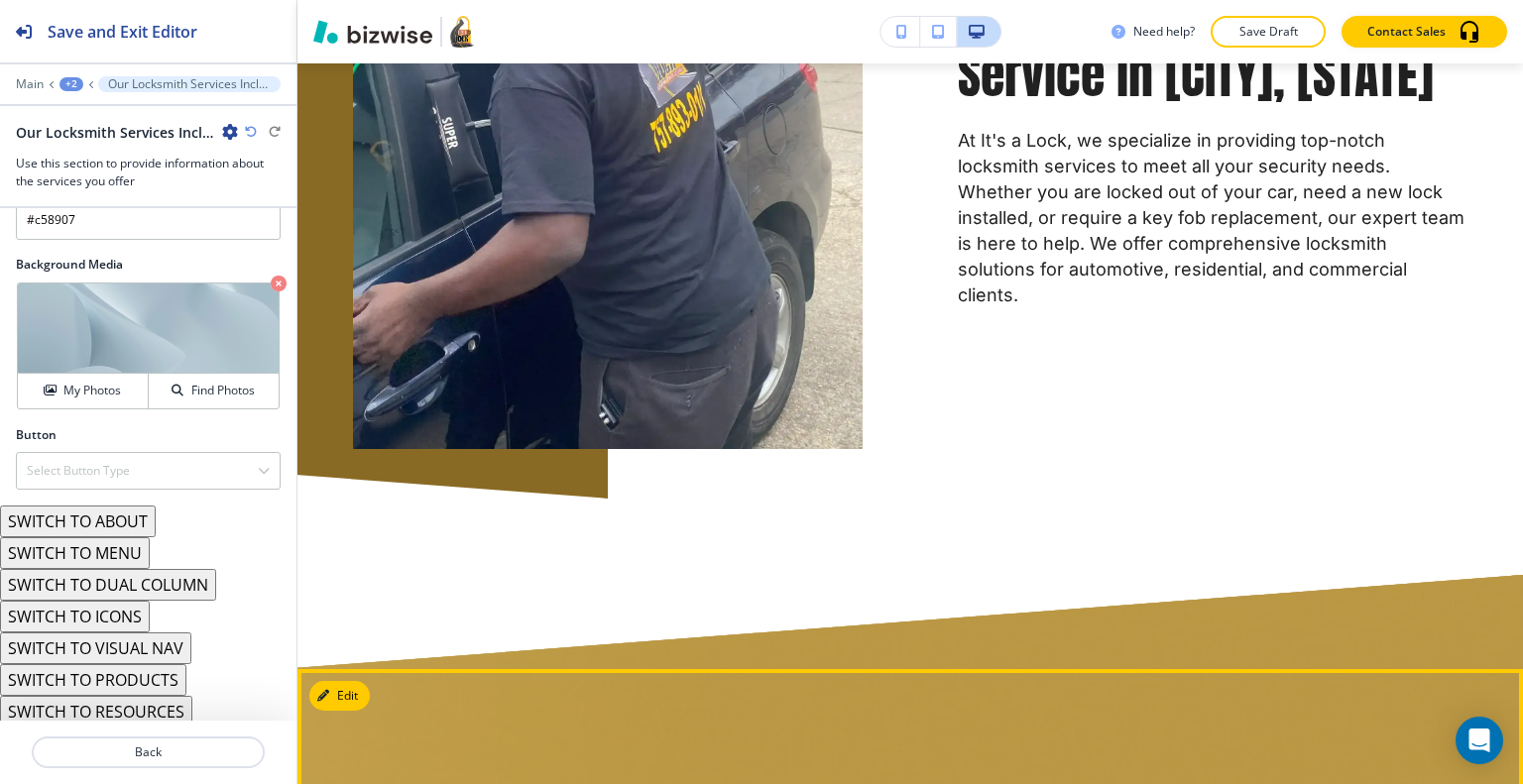 scroll, scrollTop: 2241, scrollLeft: 0, axis: vertical 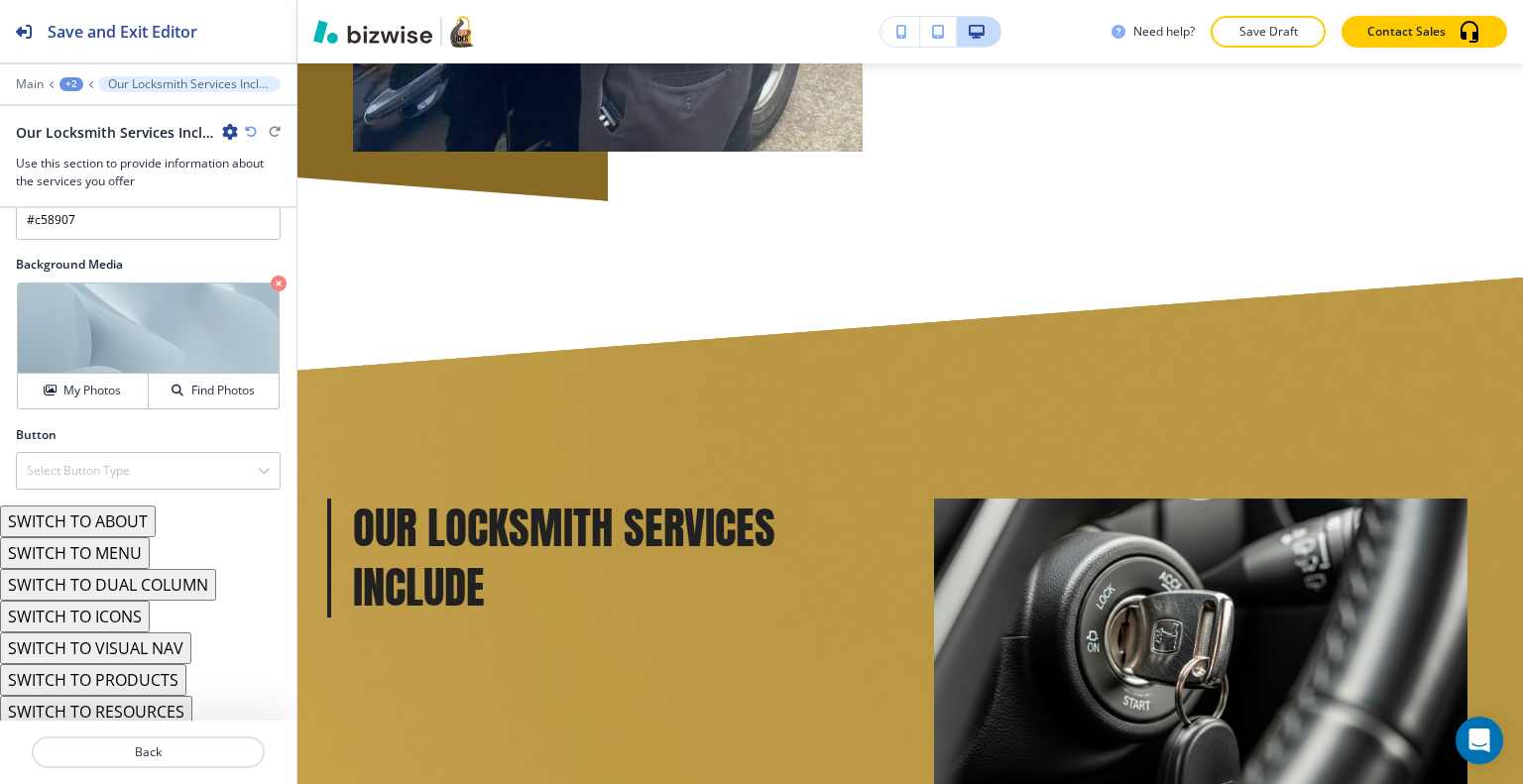 click at bounding box center [251, 132] 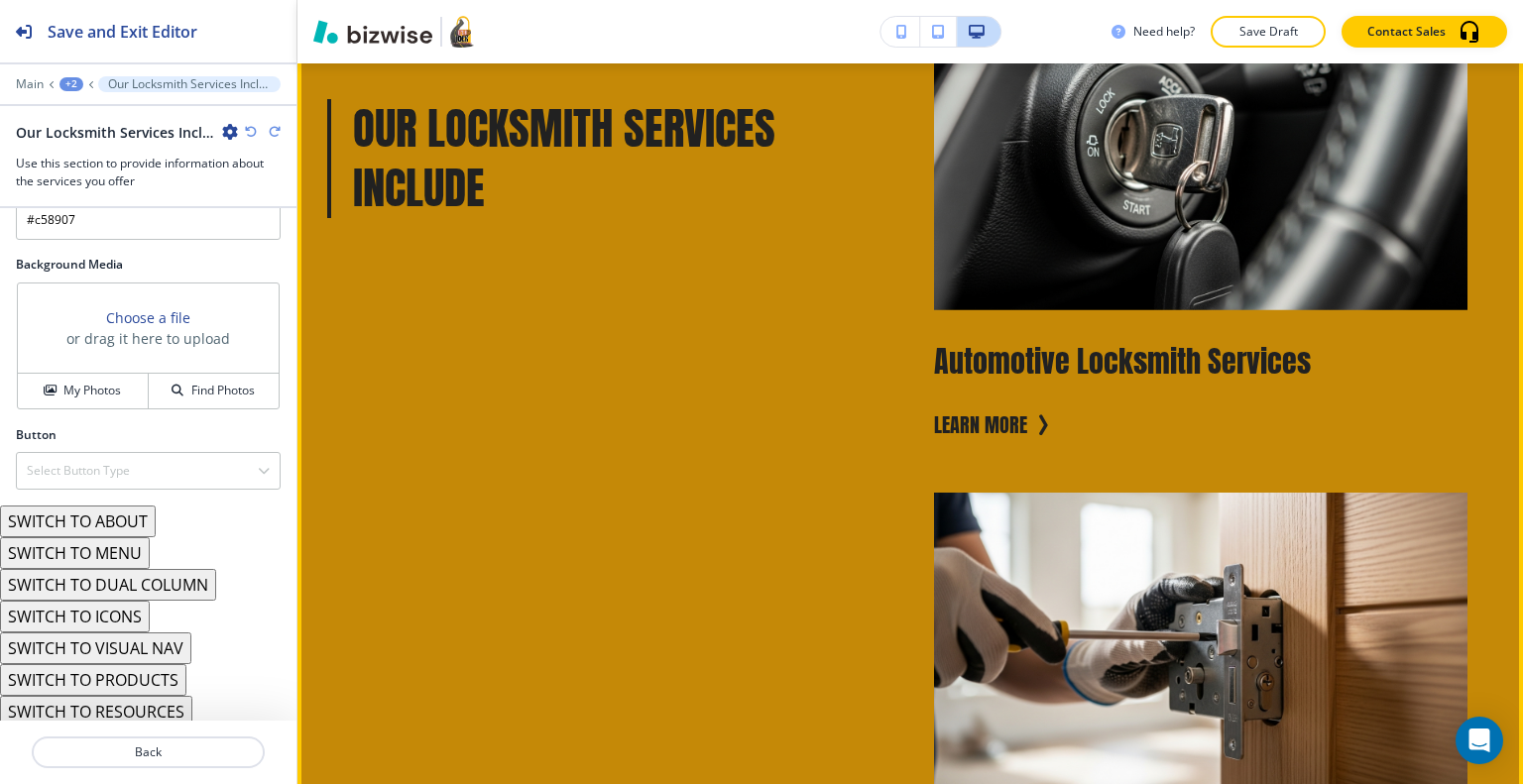 scroll, scrollTop: 2538, scrollLeft: 0, axis: vertical 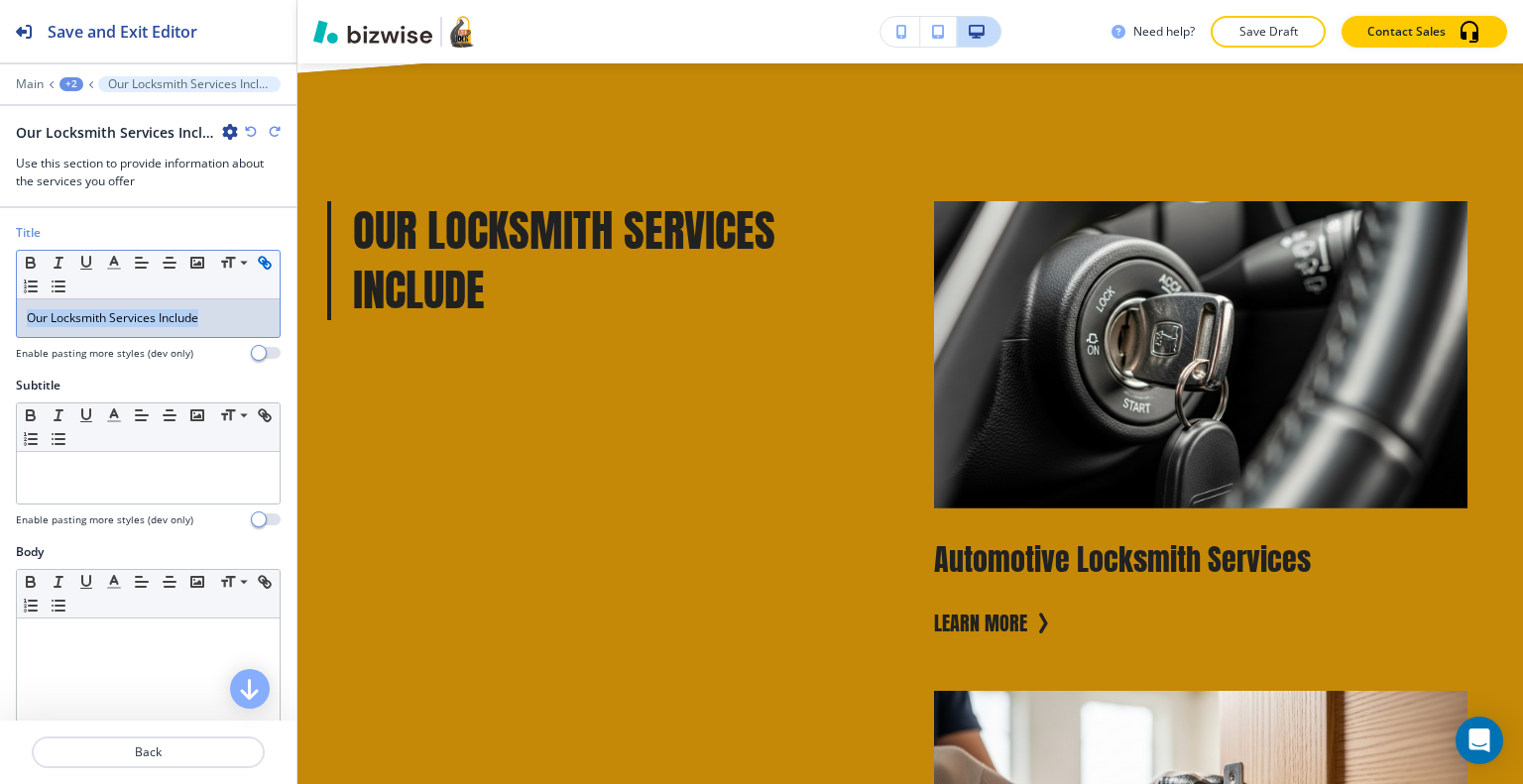 drag, startPoint x: 197, startPoint y: 320, endPoint x: 23, endPoint y: 288, distance: 176.91806 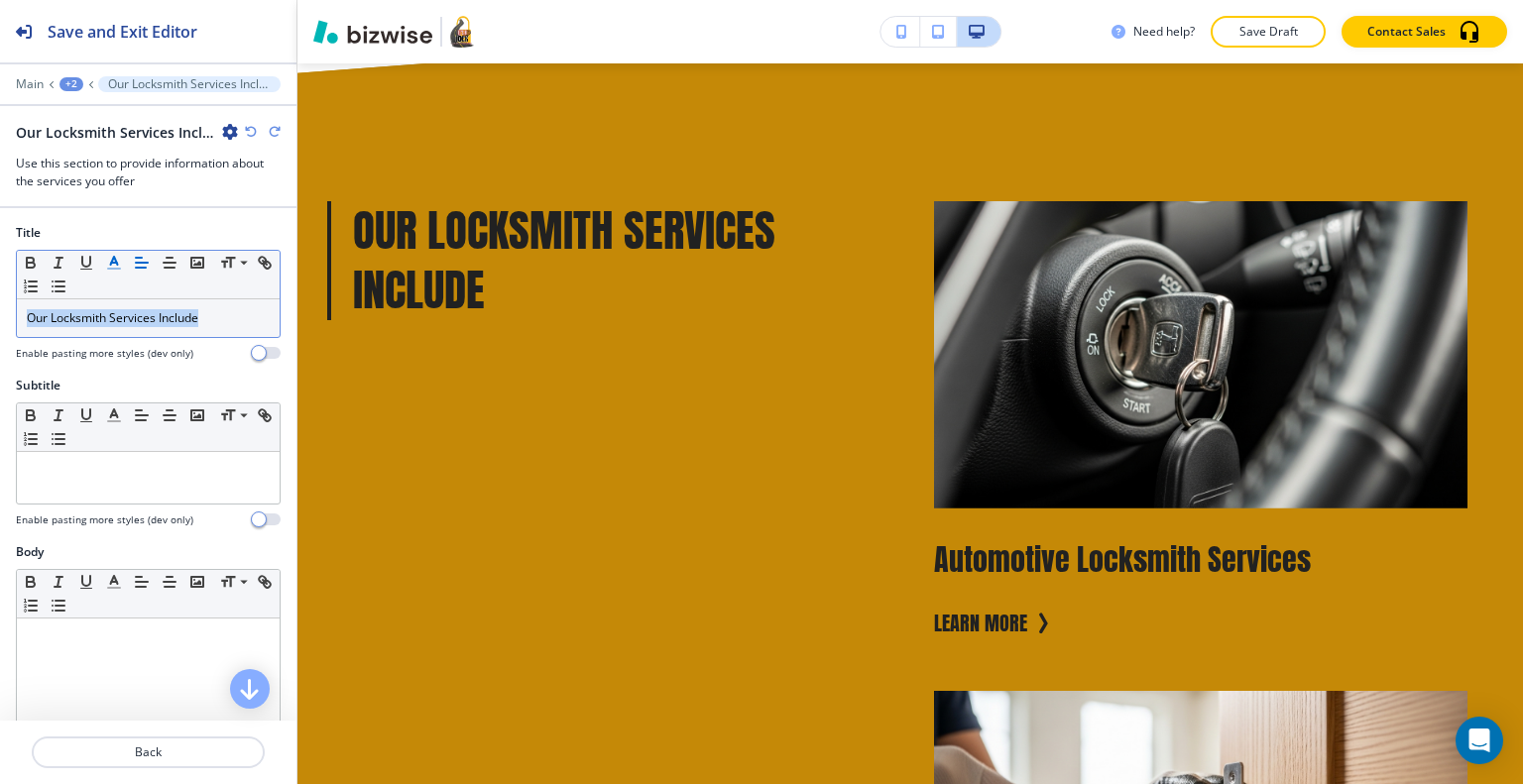 click 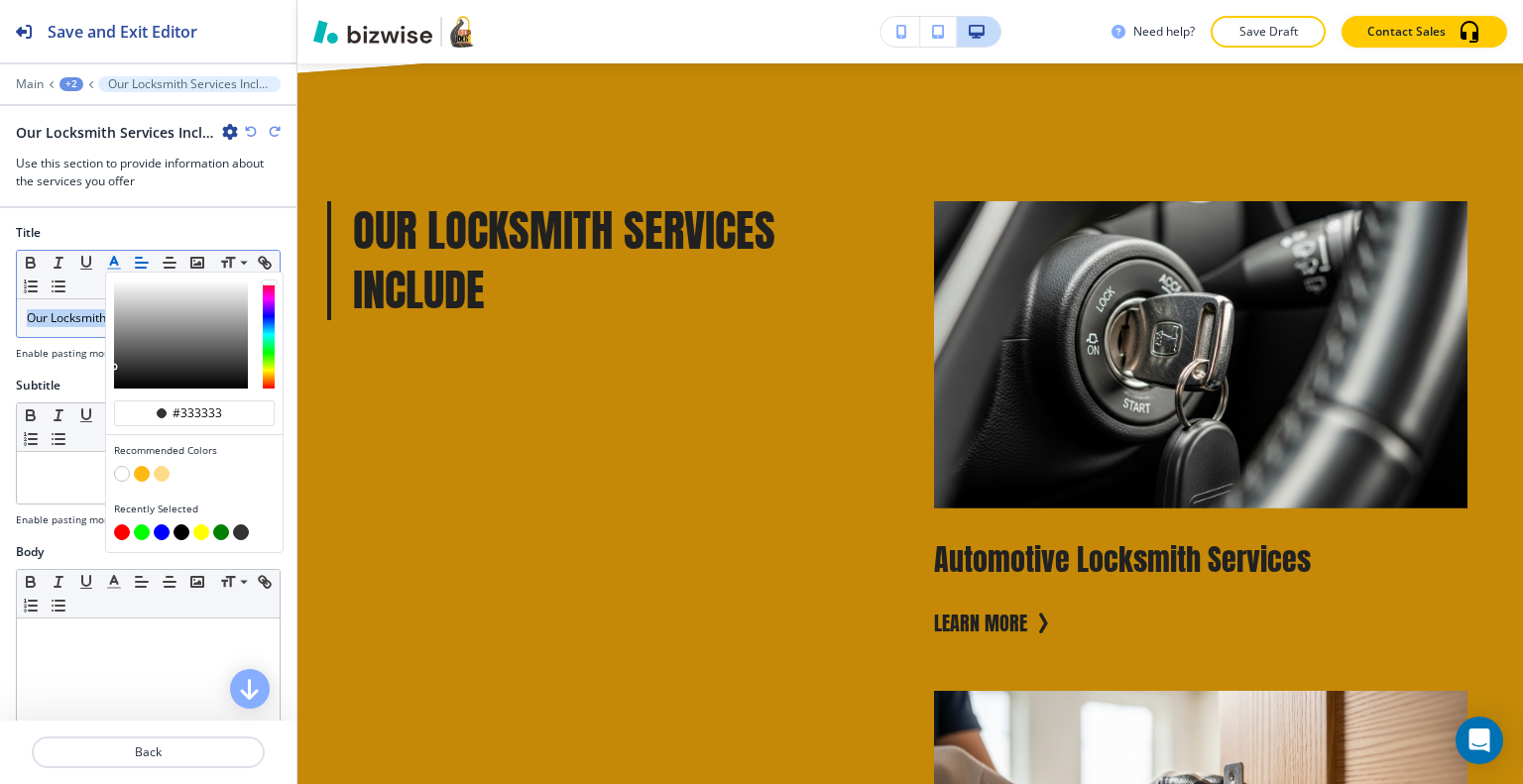 click at bounding box center [194, 476] 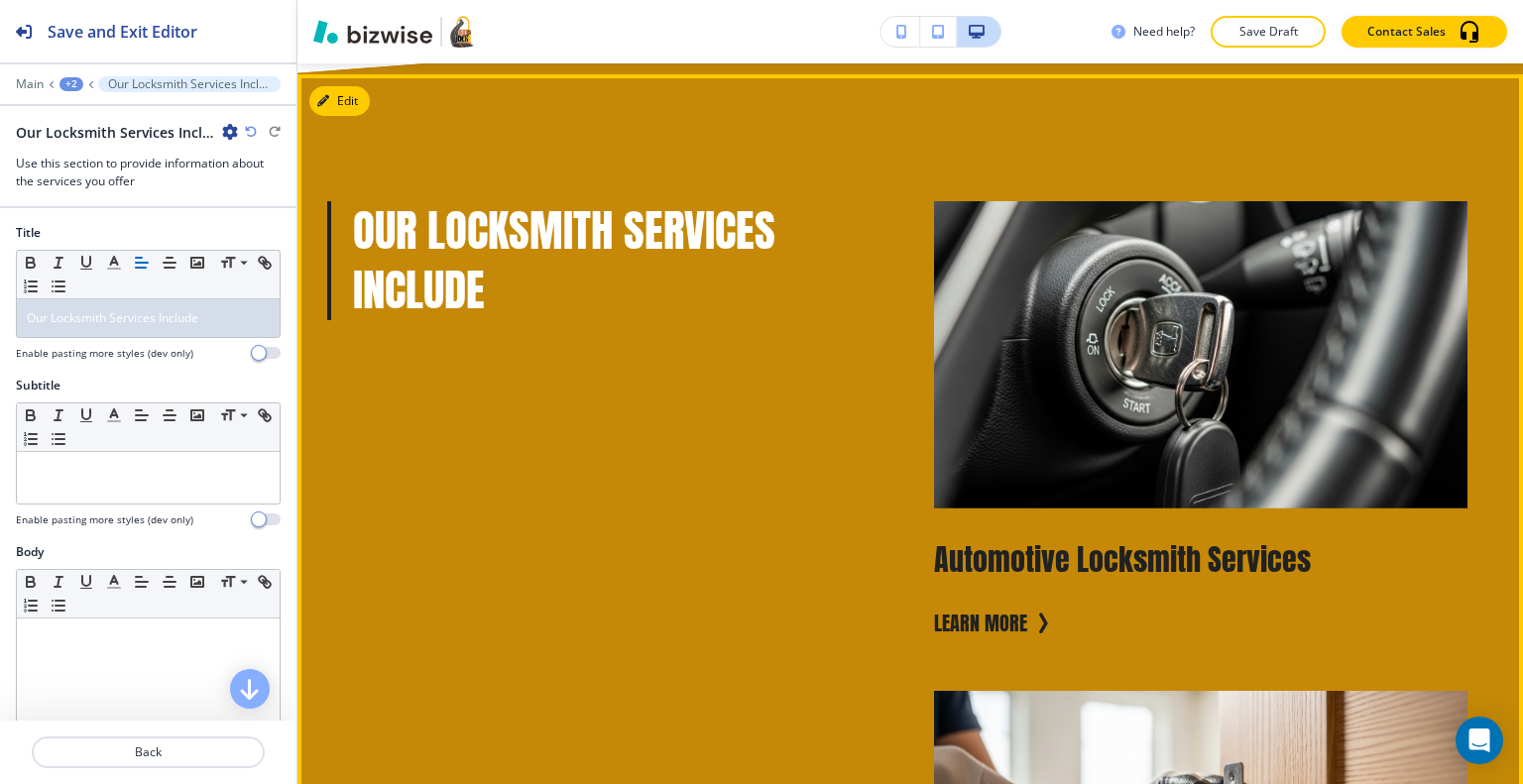 click on "Our Locksmith Services Include Automotive Locksmith Services Learn more Residential Locksmith Services Learn more Commercial Locksmith Services Learn more Roadside Assistance Learn more" at bounding box center (886, 1157) 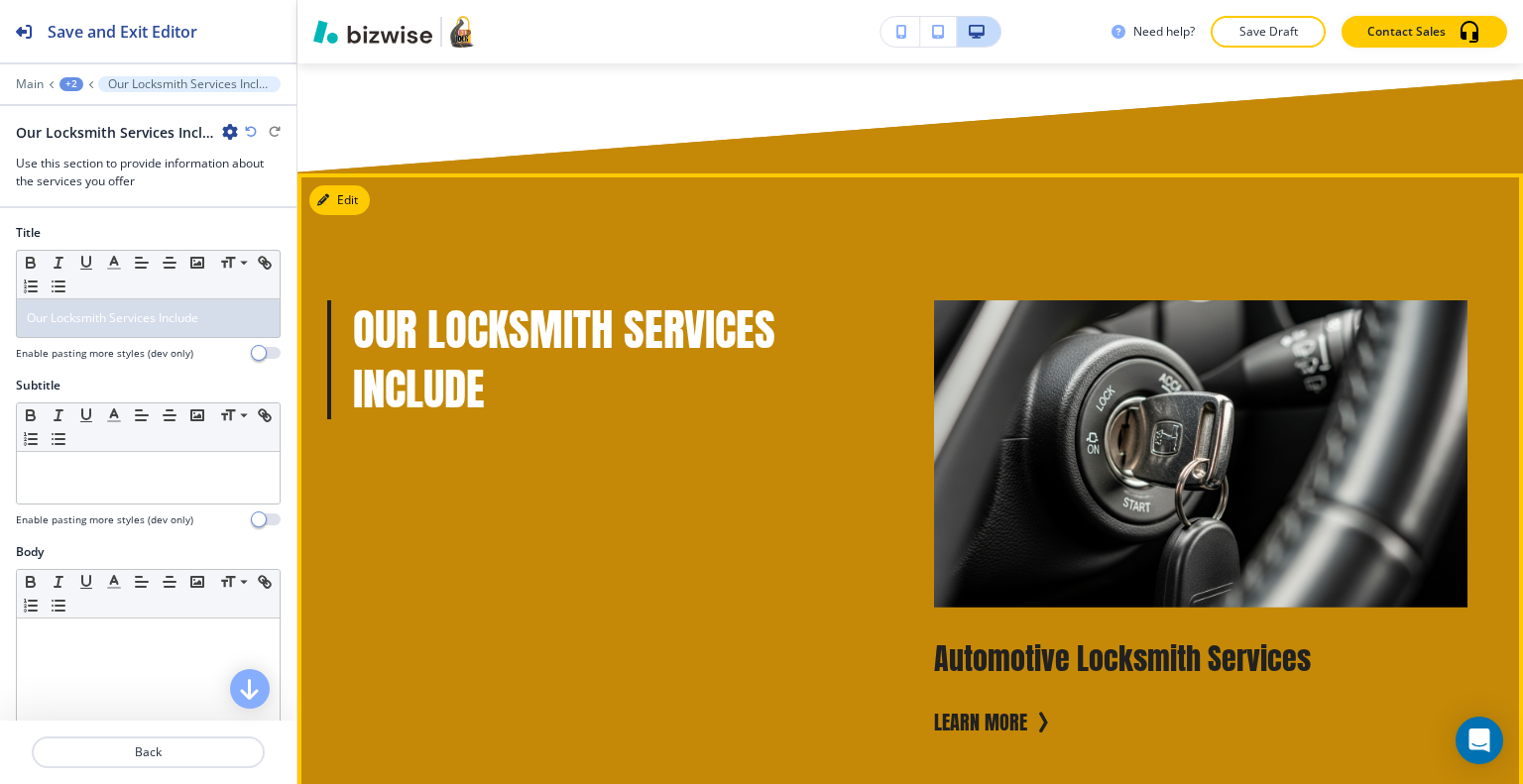 scroll, scrollTop: 2737, scrollLeft: 0, axis: vertical 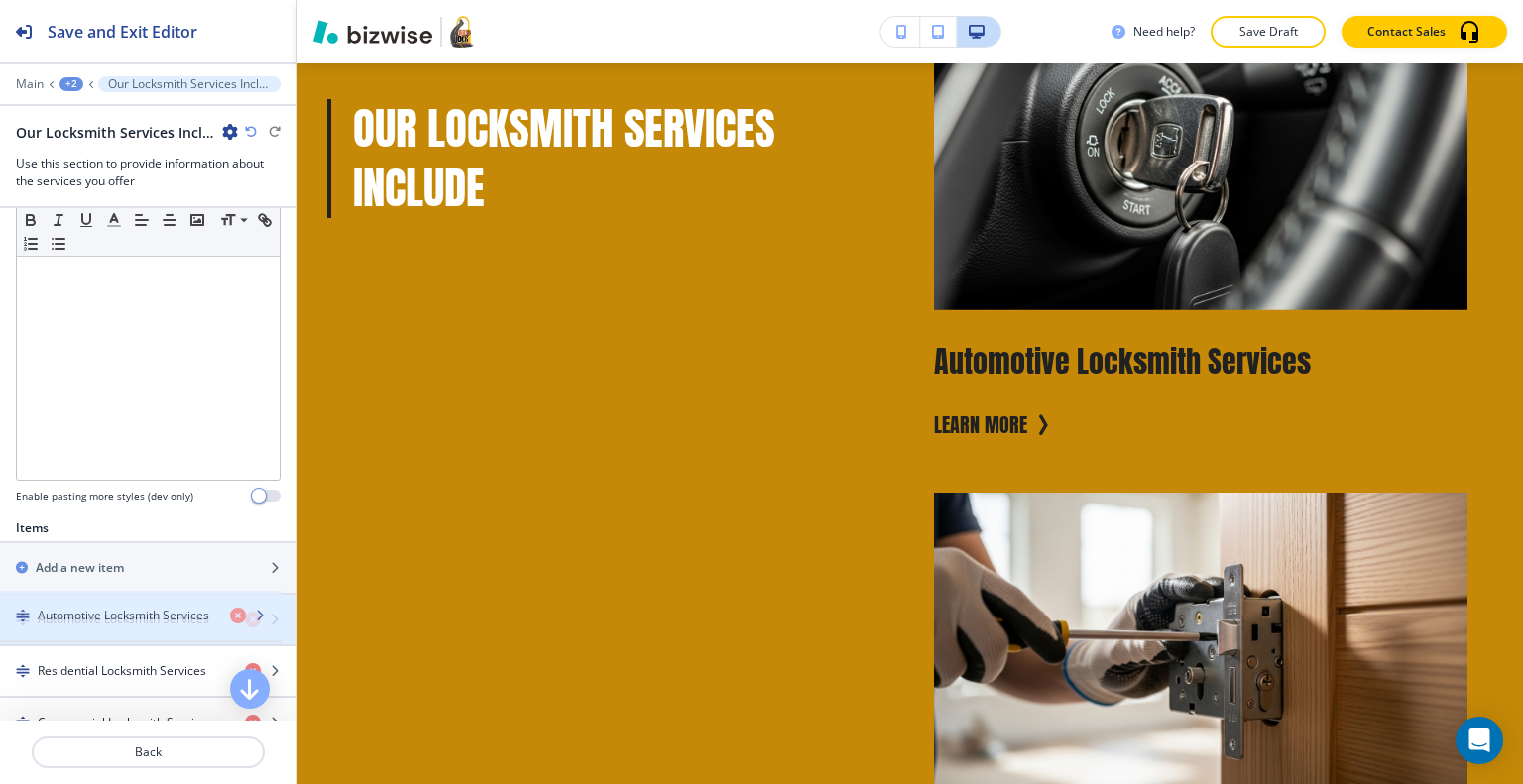 click on "Automotive Locksmith Services" at bounding box center [123, 619] 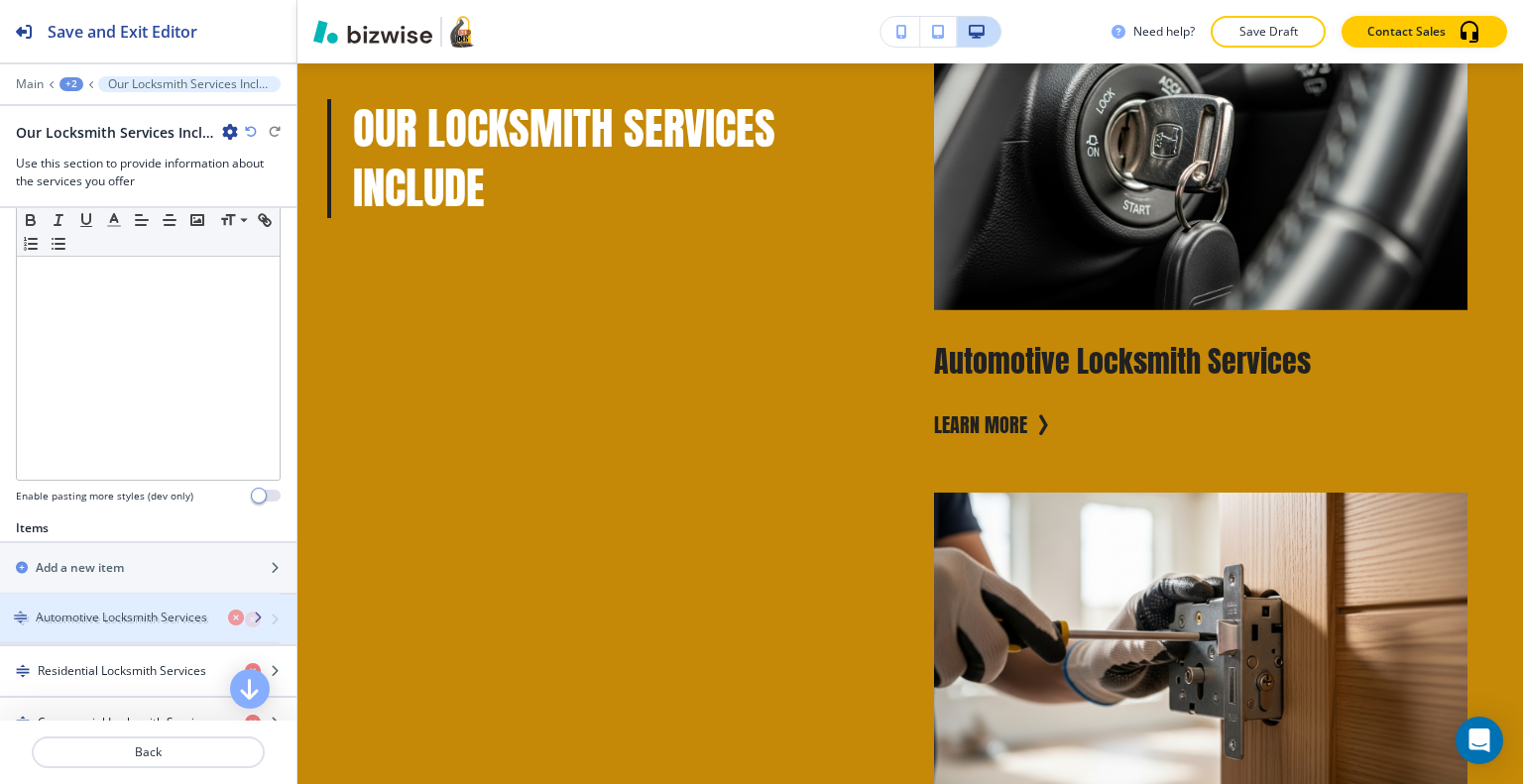 click on "Automotive Locksmith Services" at bounding box center (123, 619) 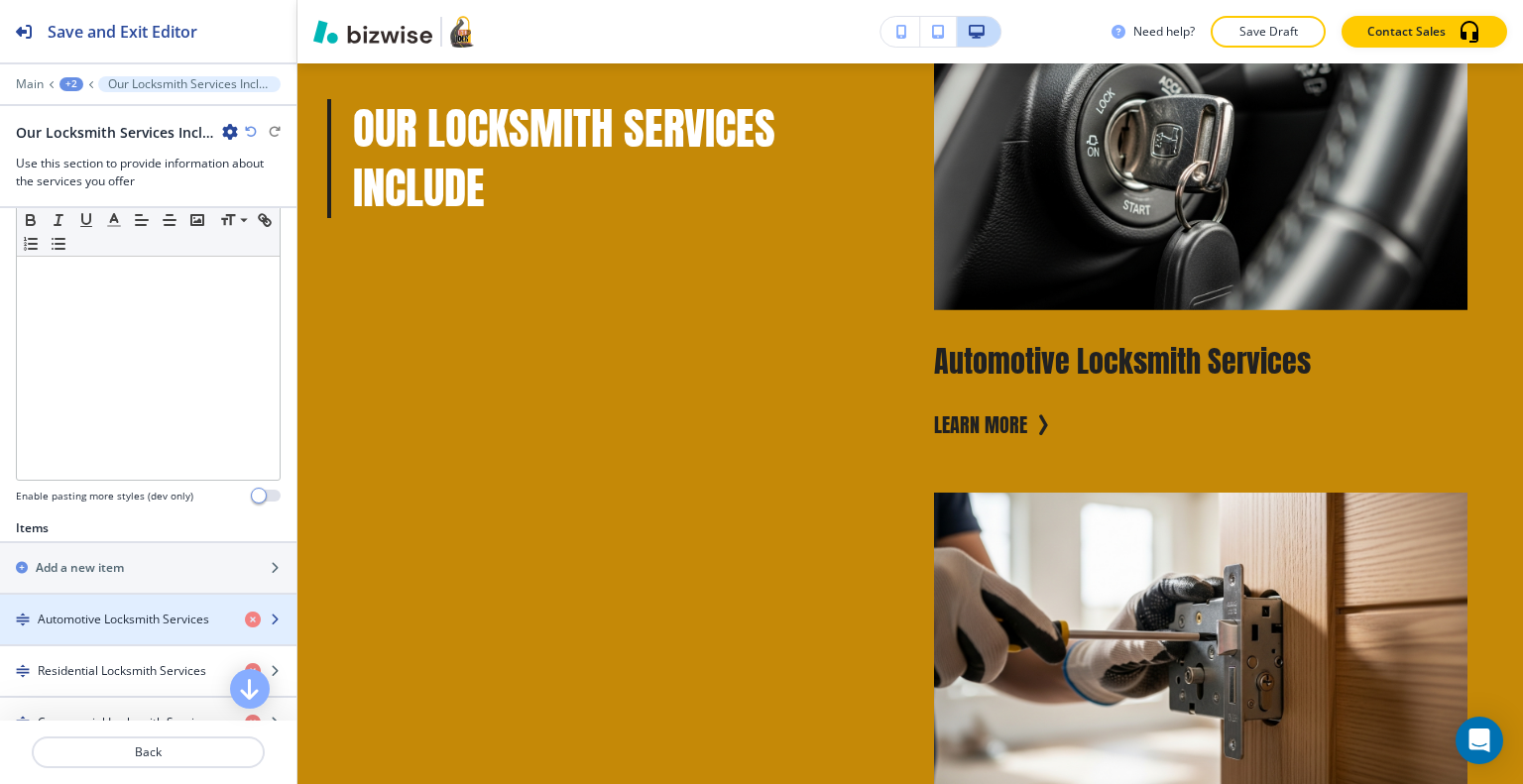 click on "Automotive Locksmith Services" at bounding box center [123, 619] 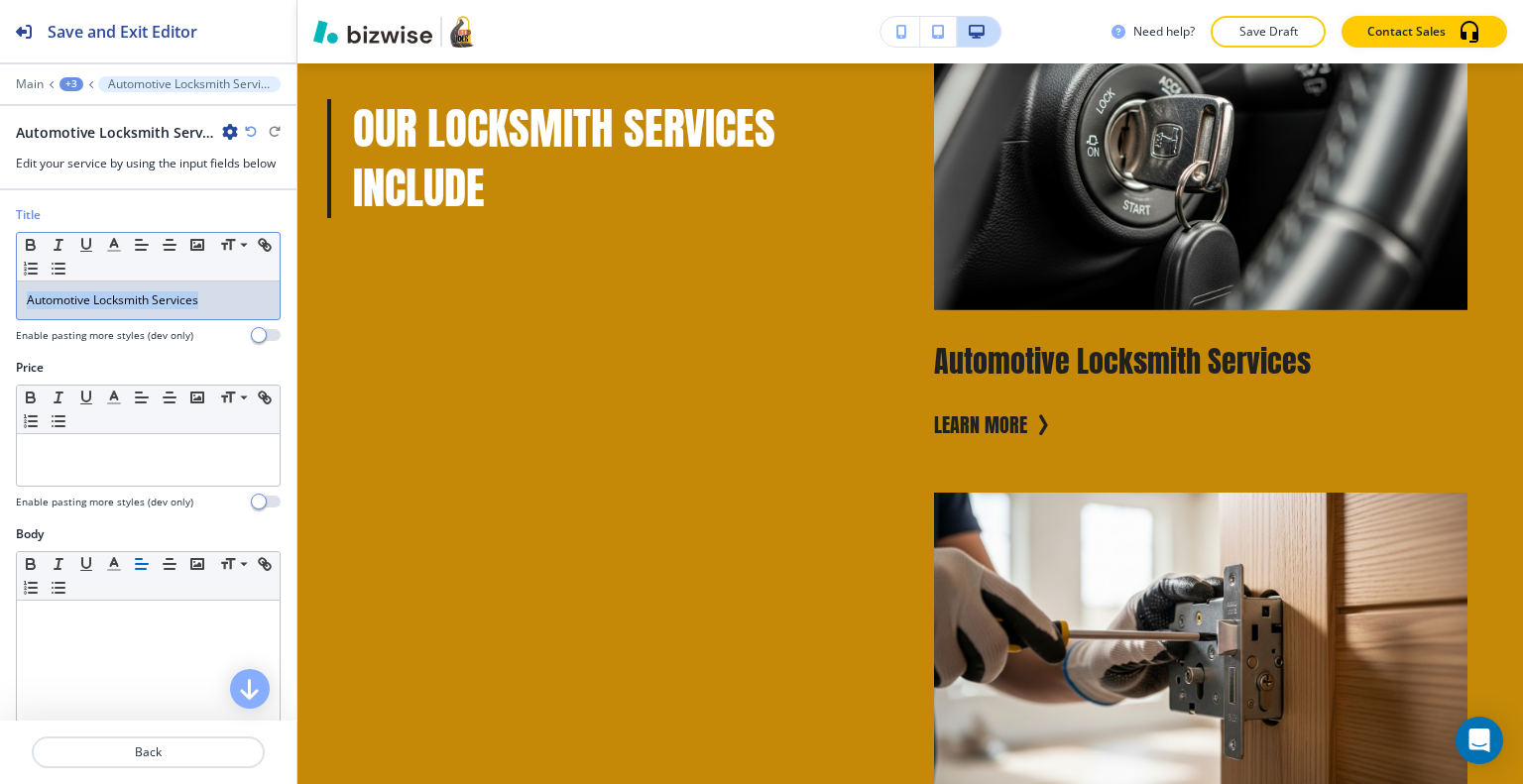 drag, startPoint x: 208, startPoint y: 296, endPoint x: 0, endPoint y: 285, distance: 208.2907 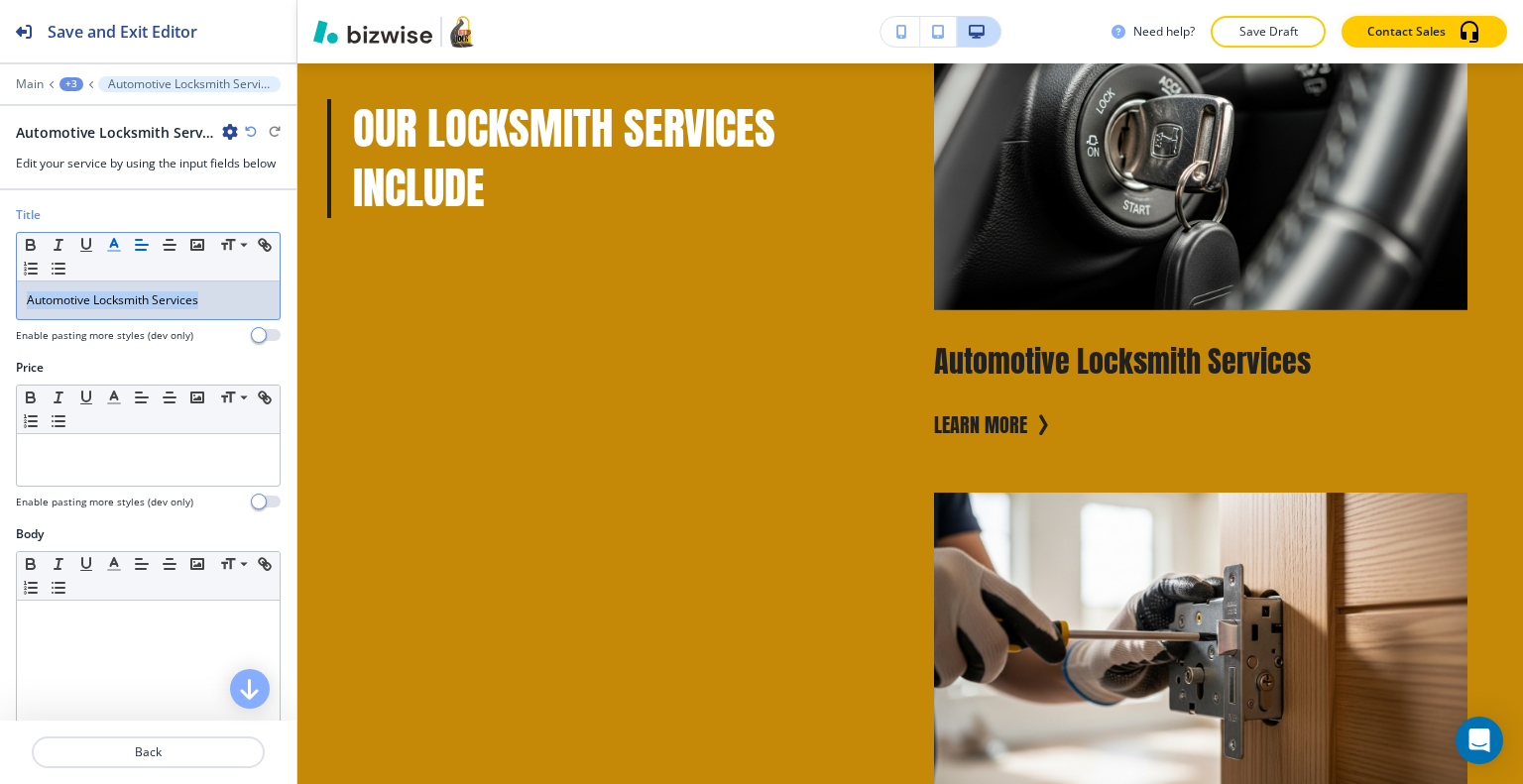 click 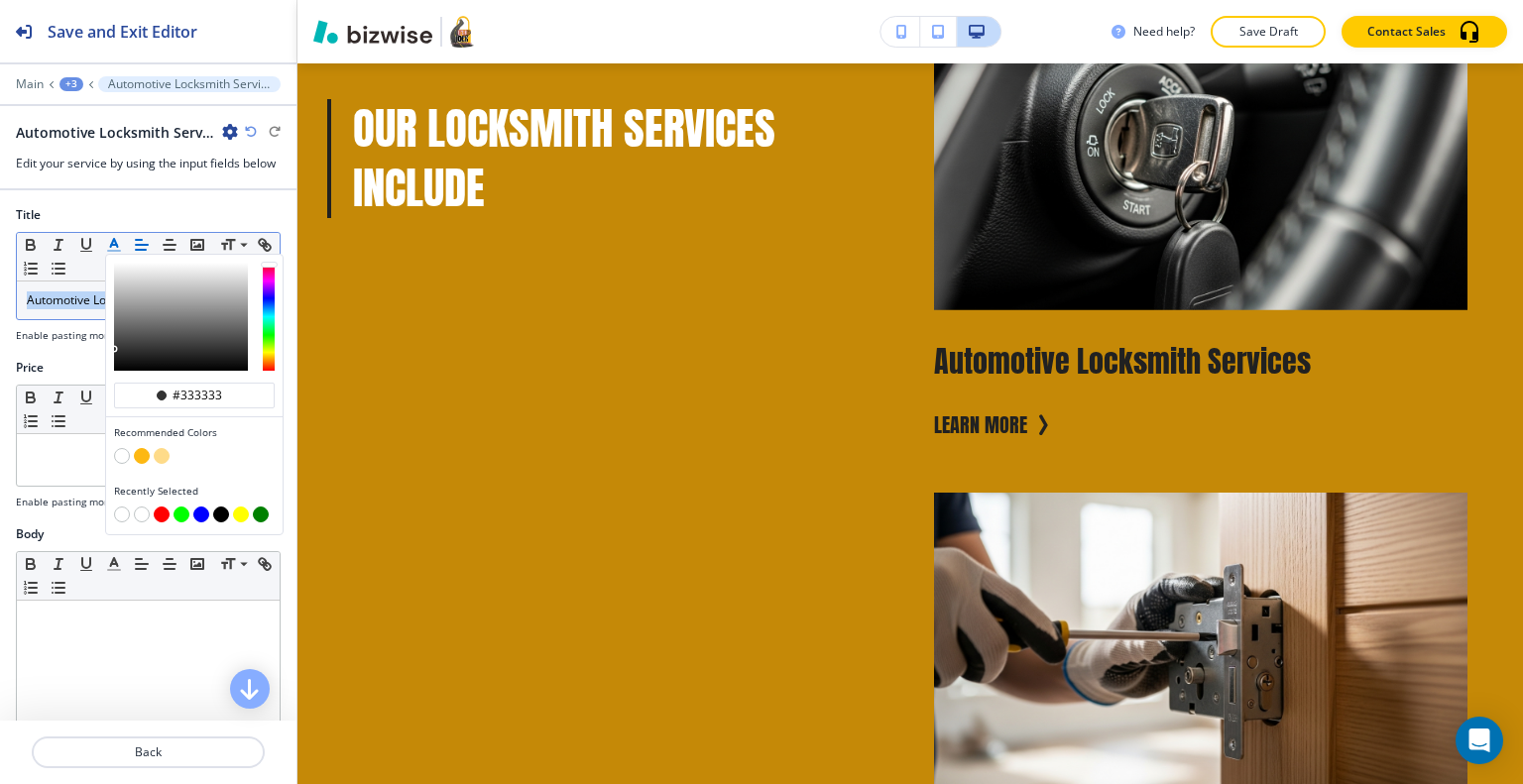 click at bounding box center [122, 456] 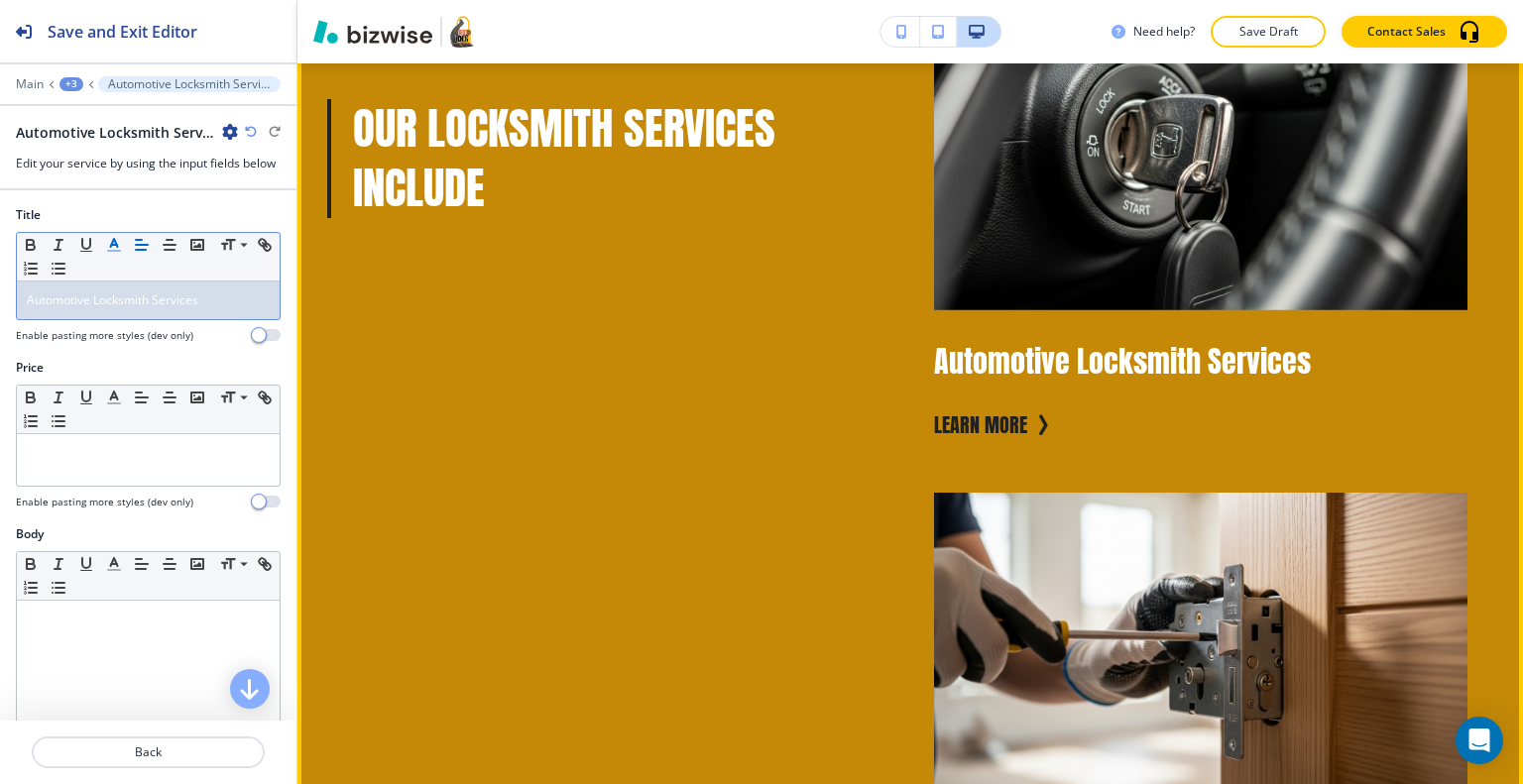 click on "Our Locksmith Services Include Automotive Locksmith Services Learn more Residential Locksmith Services Learn more Commercial Locksmith Services Learn more Roadside Assistance Learn more" at bounding box center [886, 958] 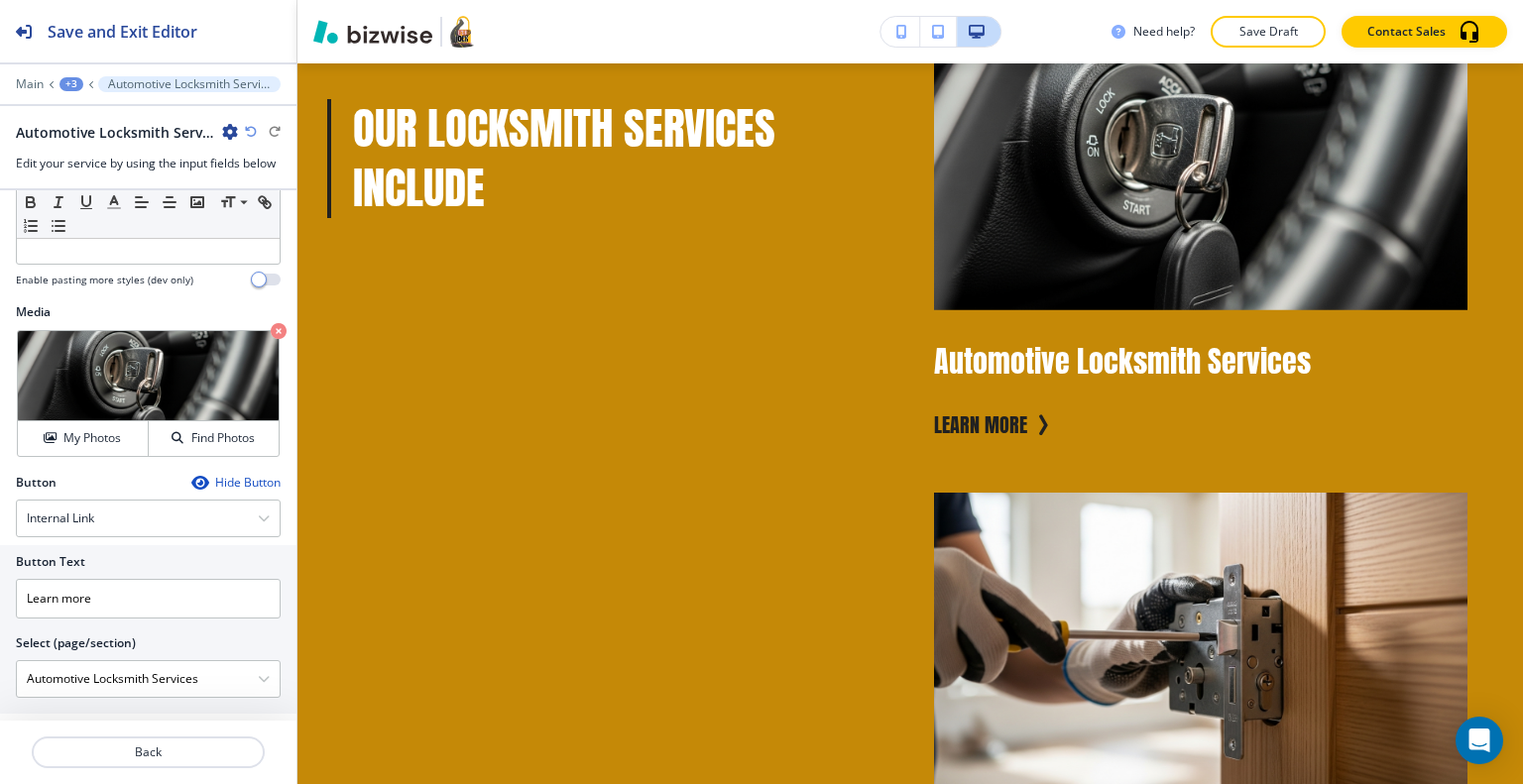 scroll, scrollTop: 607, scrollLeft: 0, axis: vertical 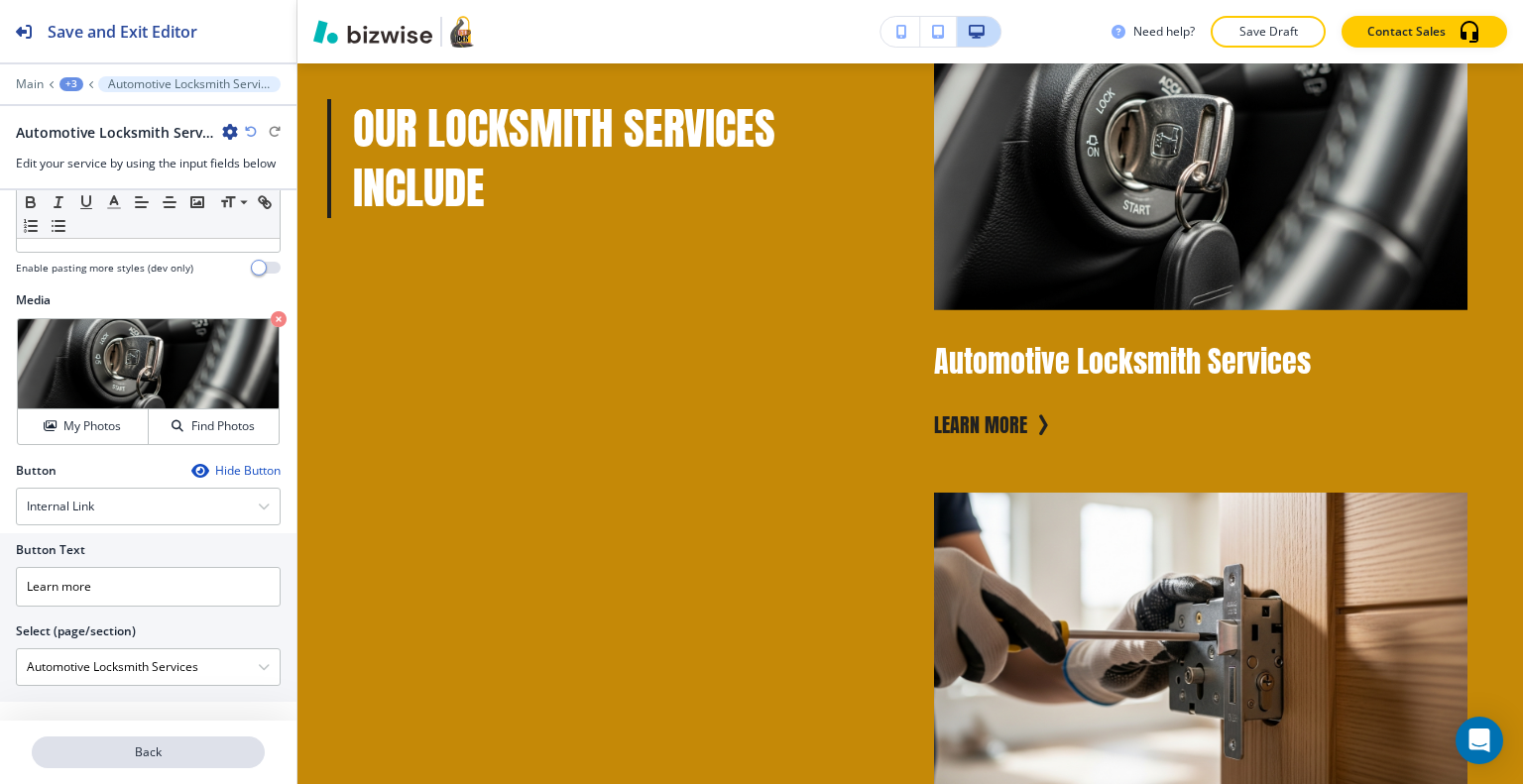 click on "Back" at bounding box center [148, 752] 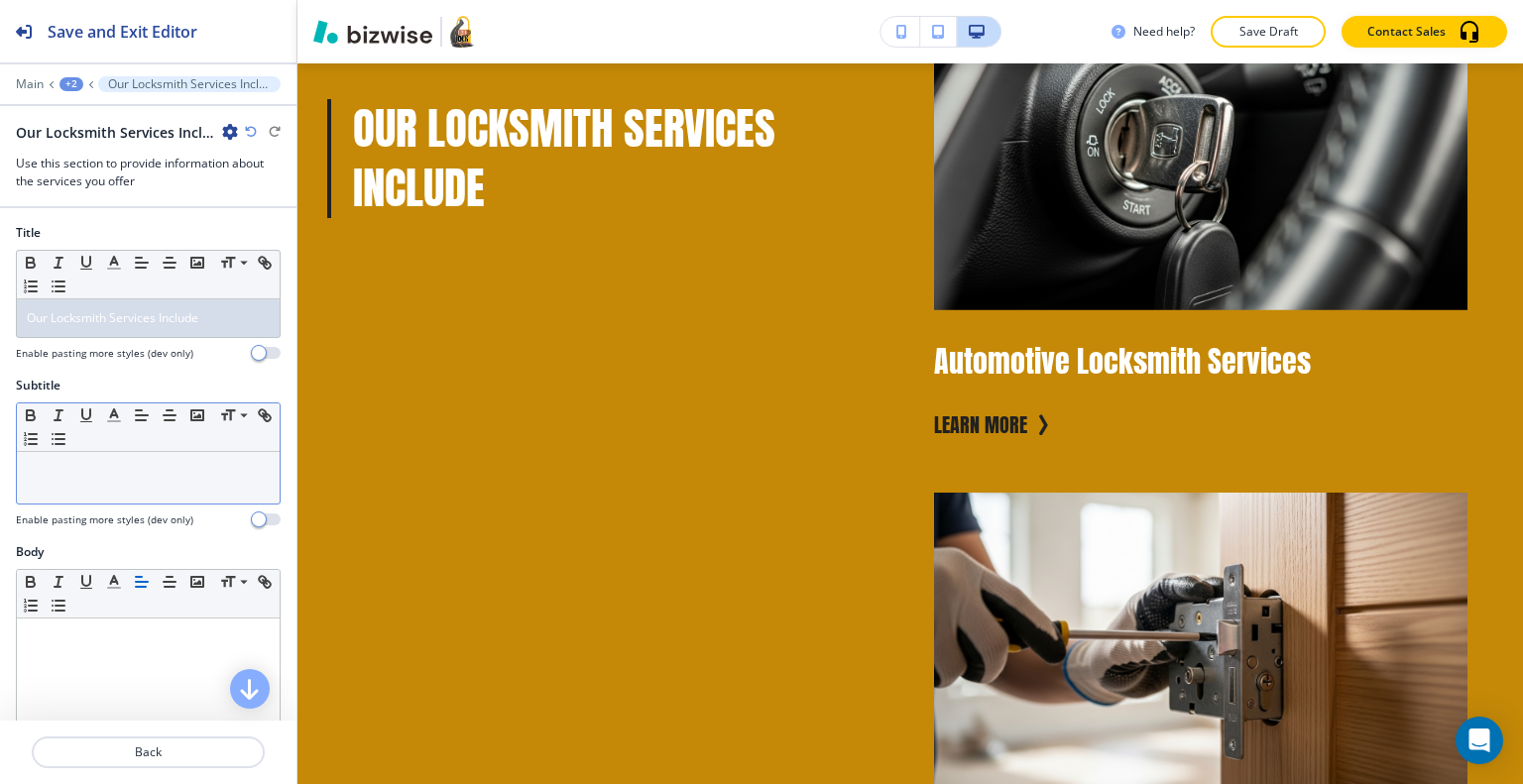 scroll, scrollTop: 2538, scrollLeft: 0, axis: vertical 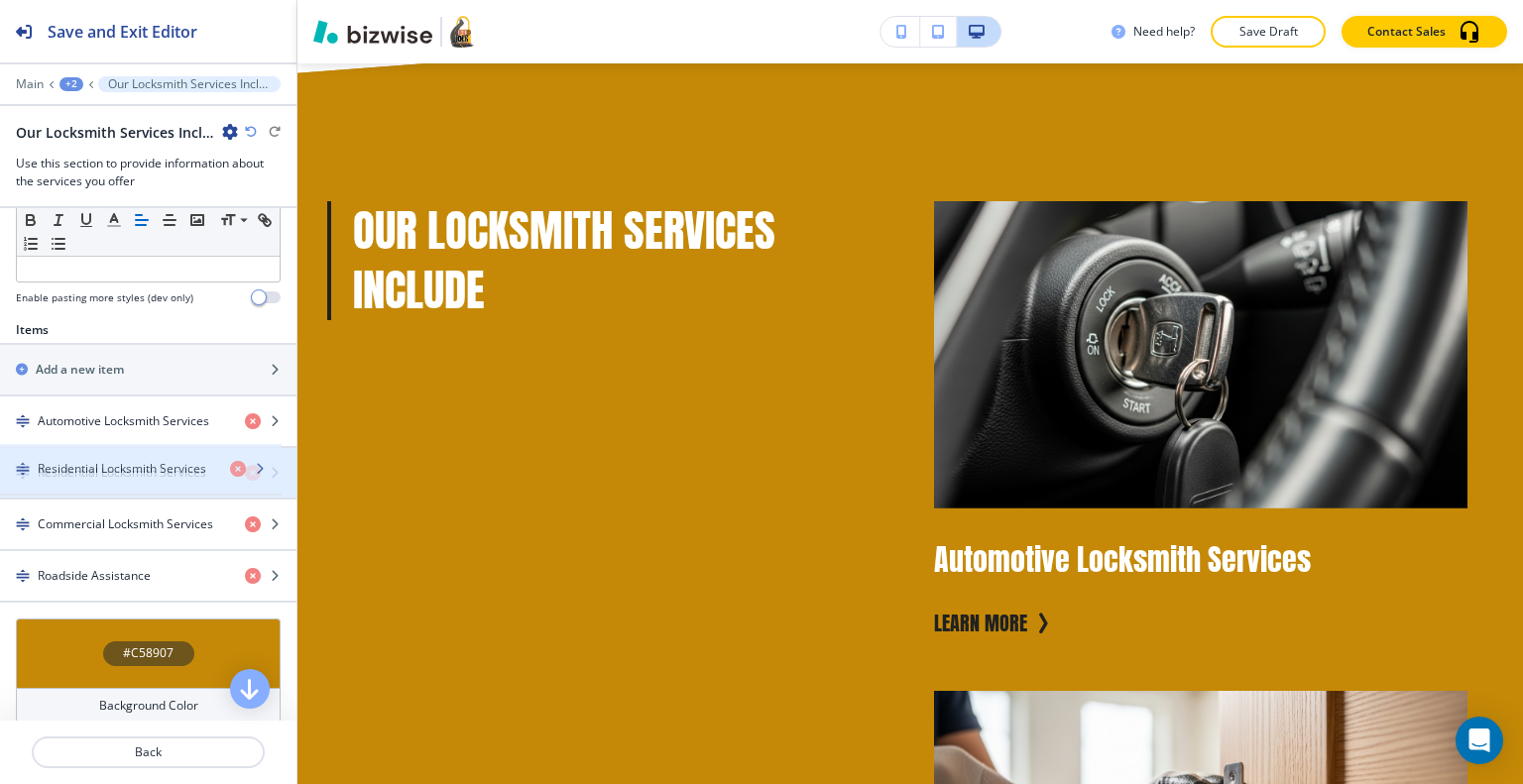 click on "Residential Locksmith Services" at bounding box center (148, 474) 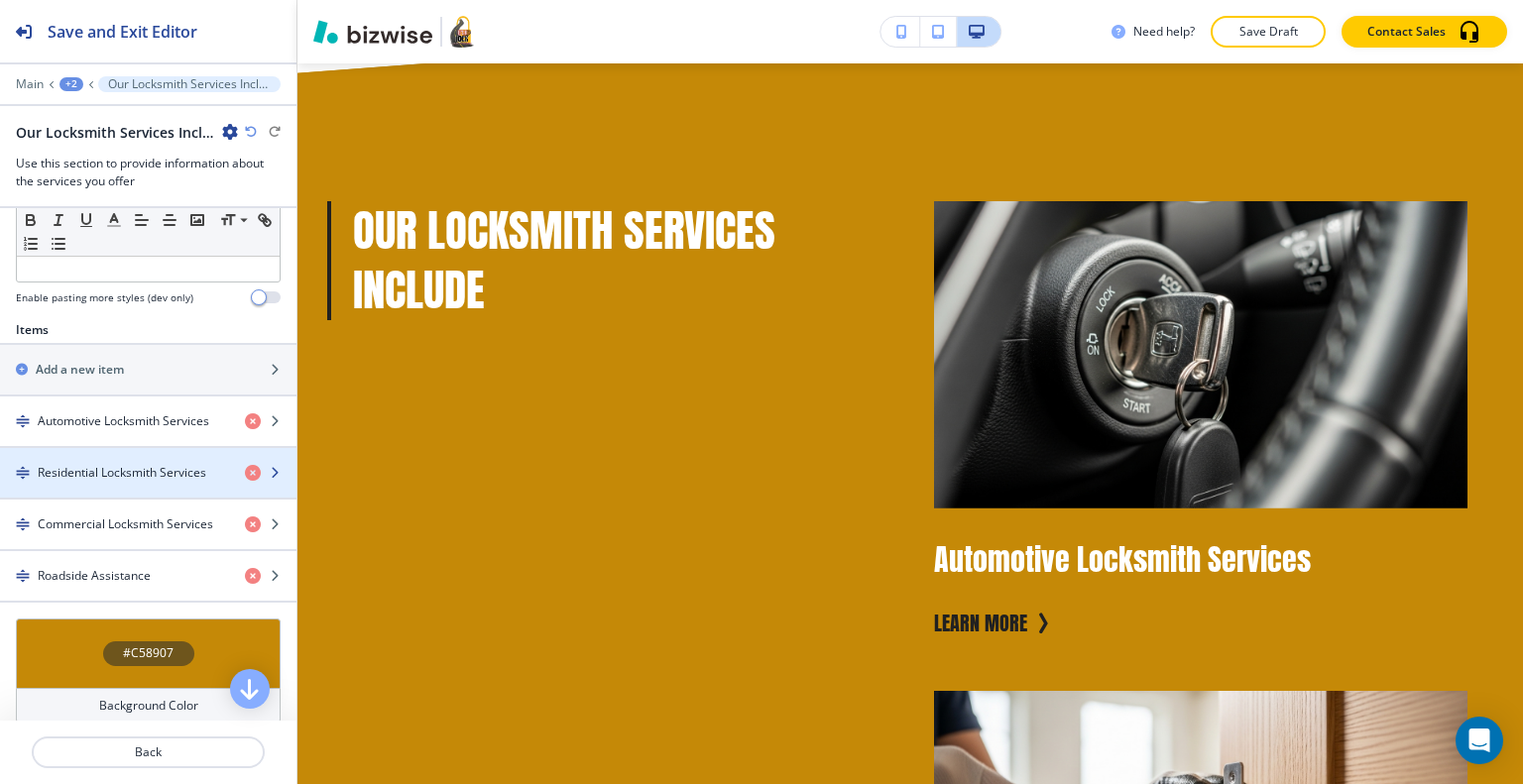 click at bounding box center [148, 490] 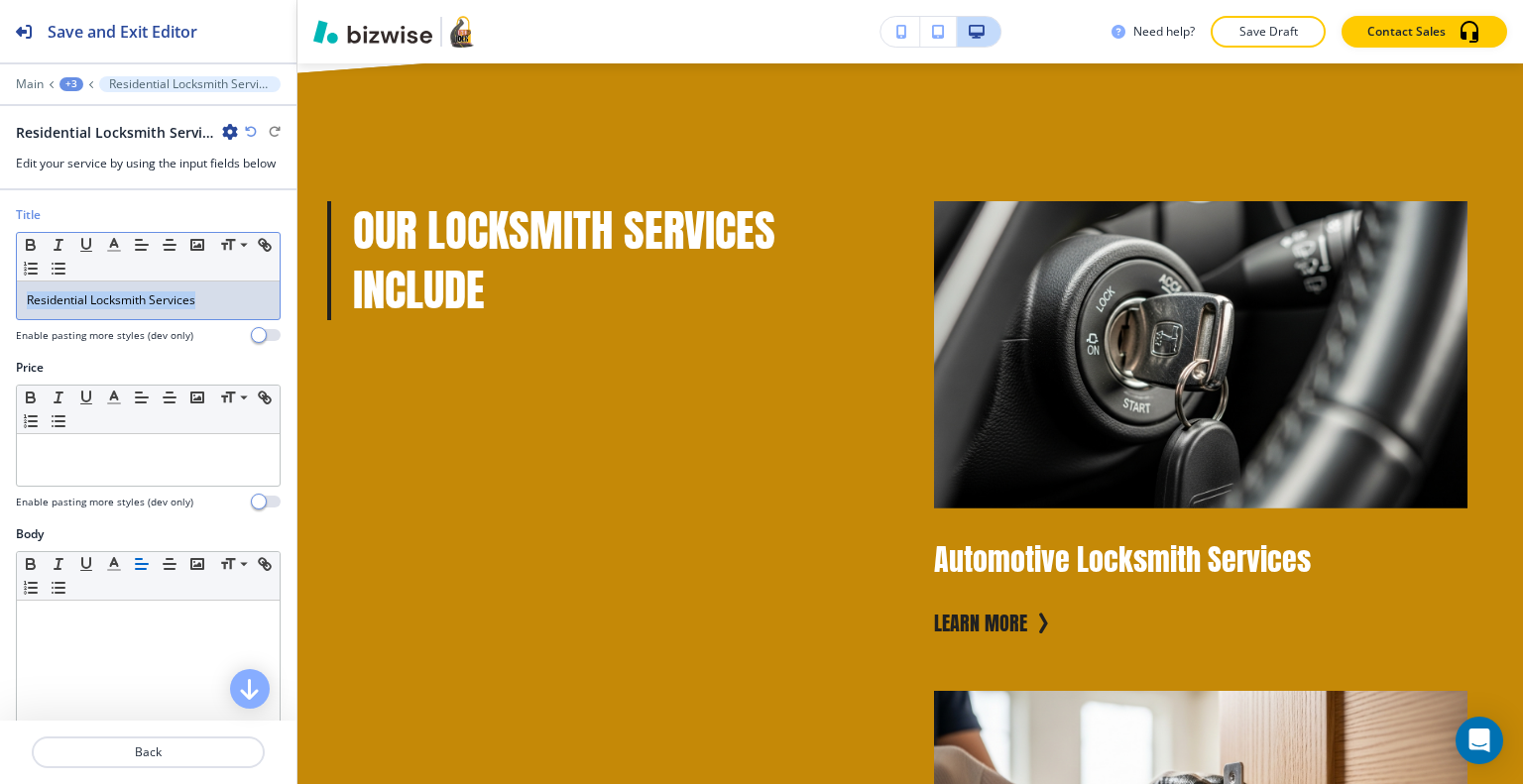 drag, startPoint x: 225, startPoint y: 294, endPoint x: 0, endPoint y: 293, distance: 225.0022 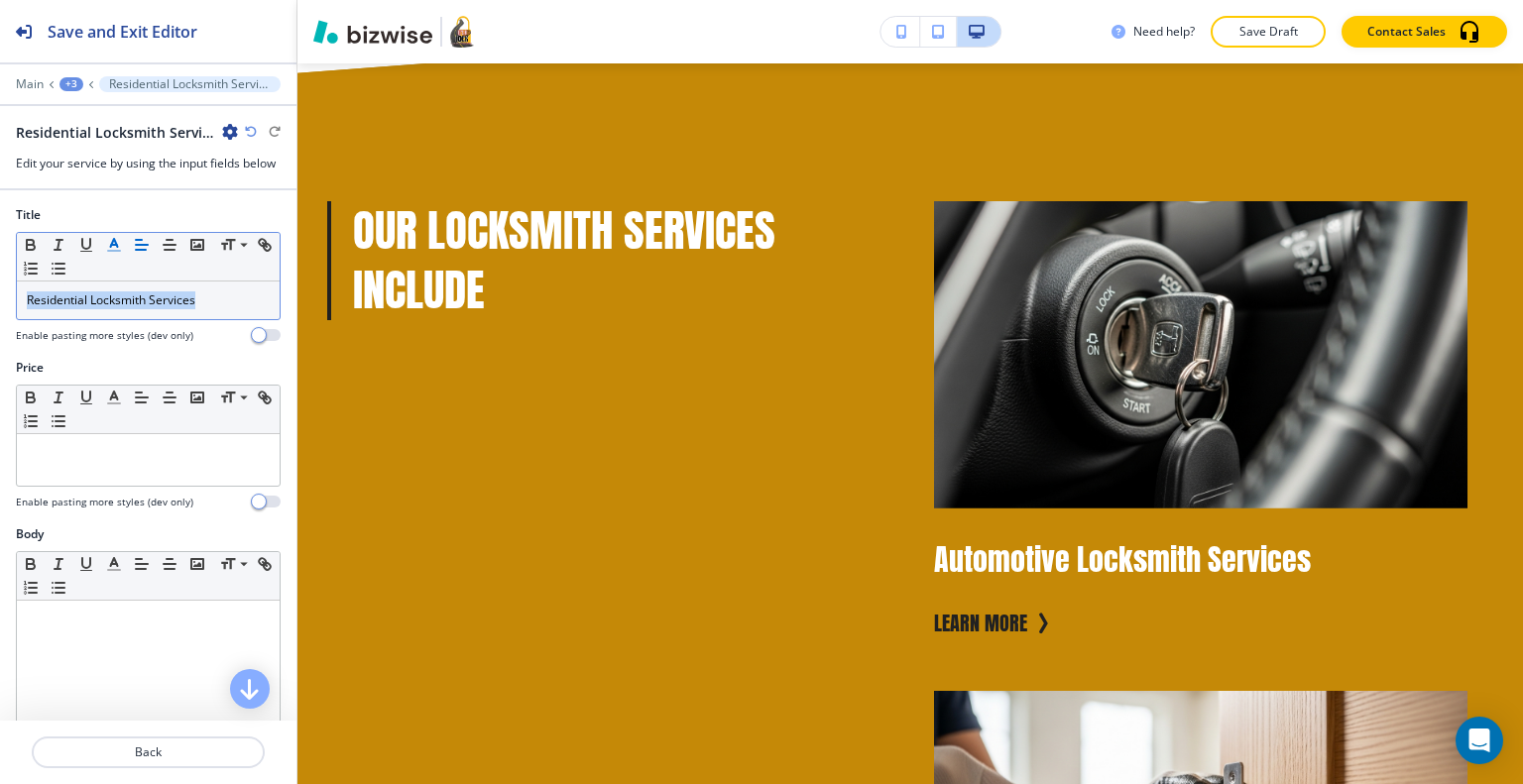 click 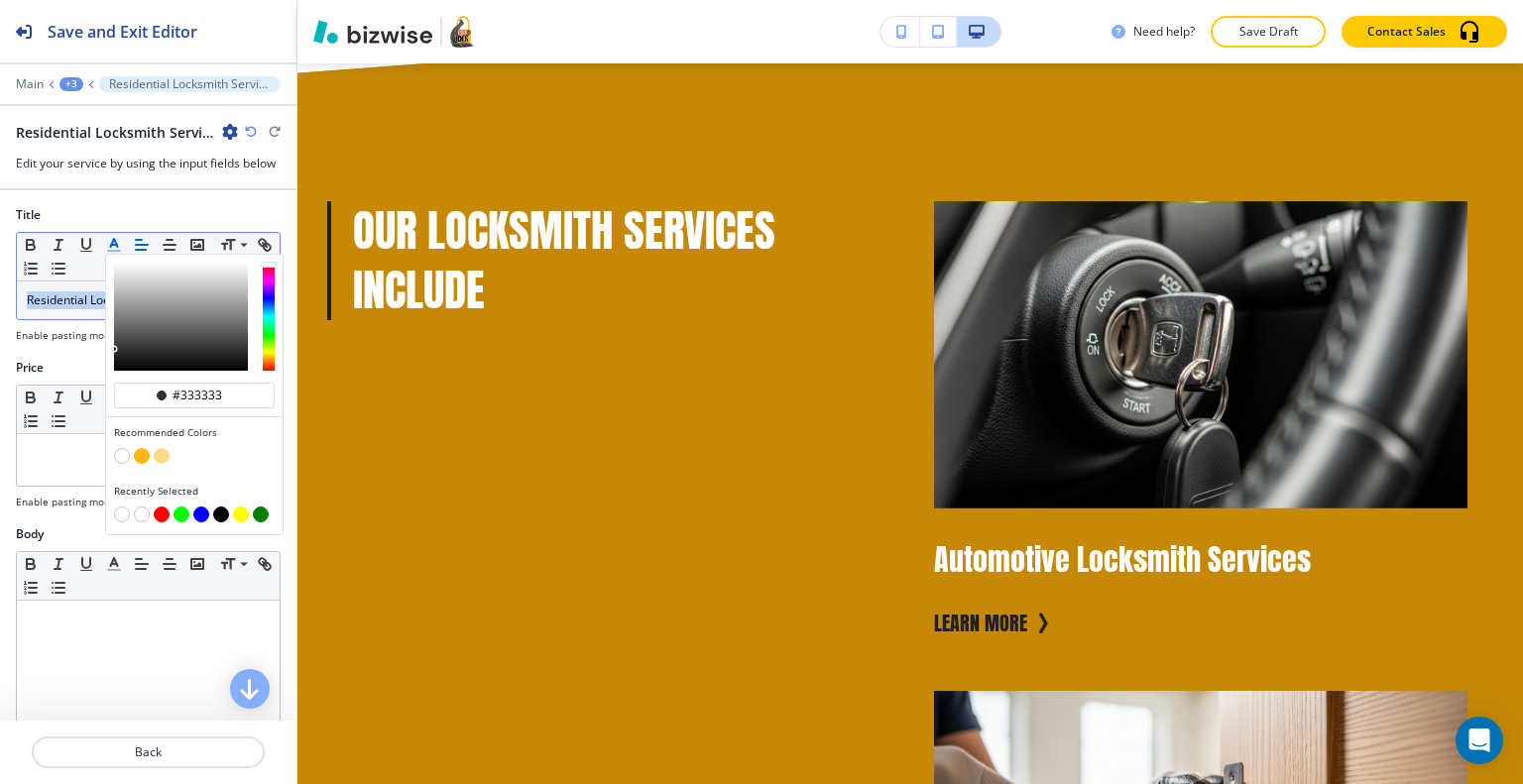 click at bounding box center [122, 456] 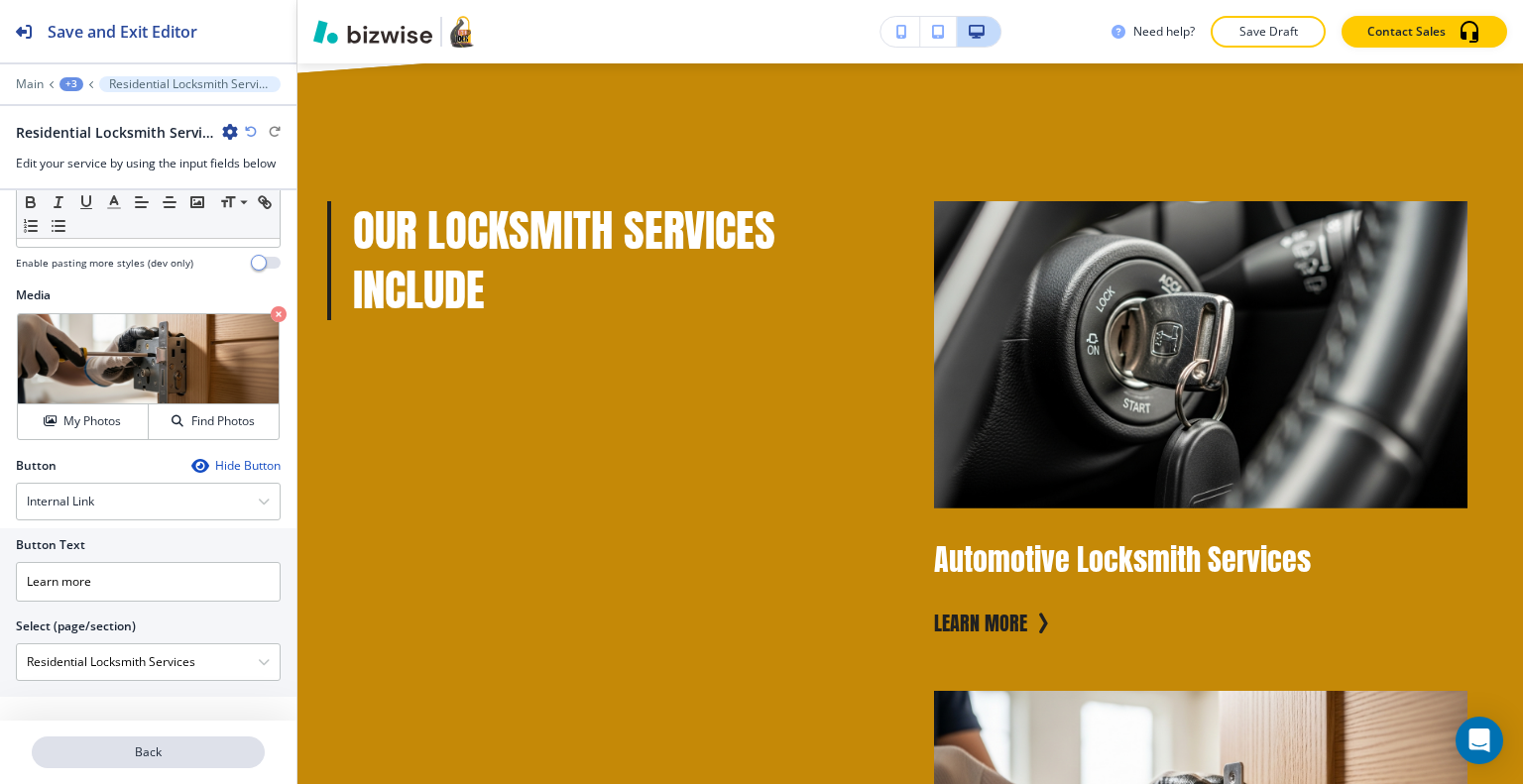 scroll, scrollTop: 607, scrollLeft: 0, axis: vertical 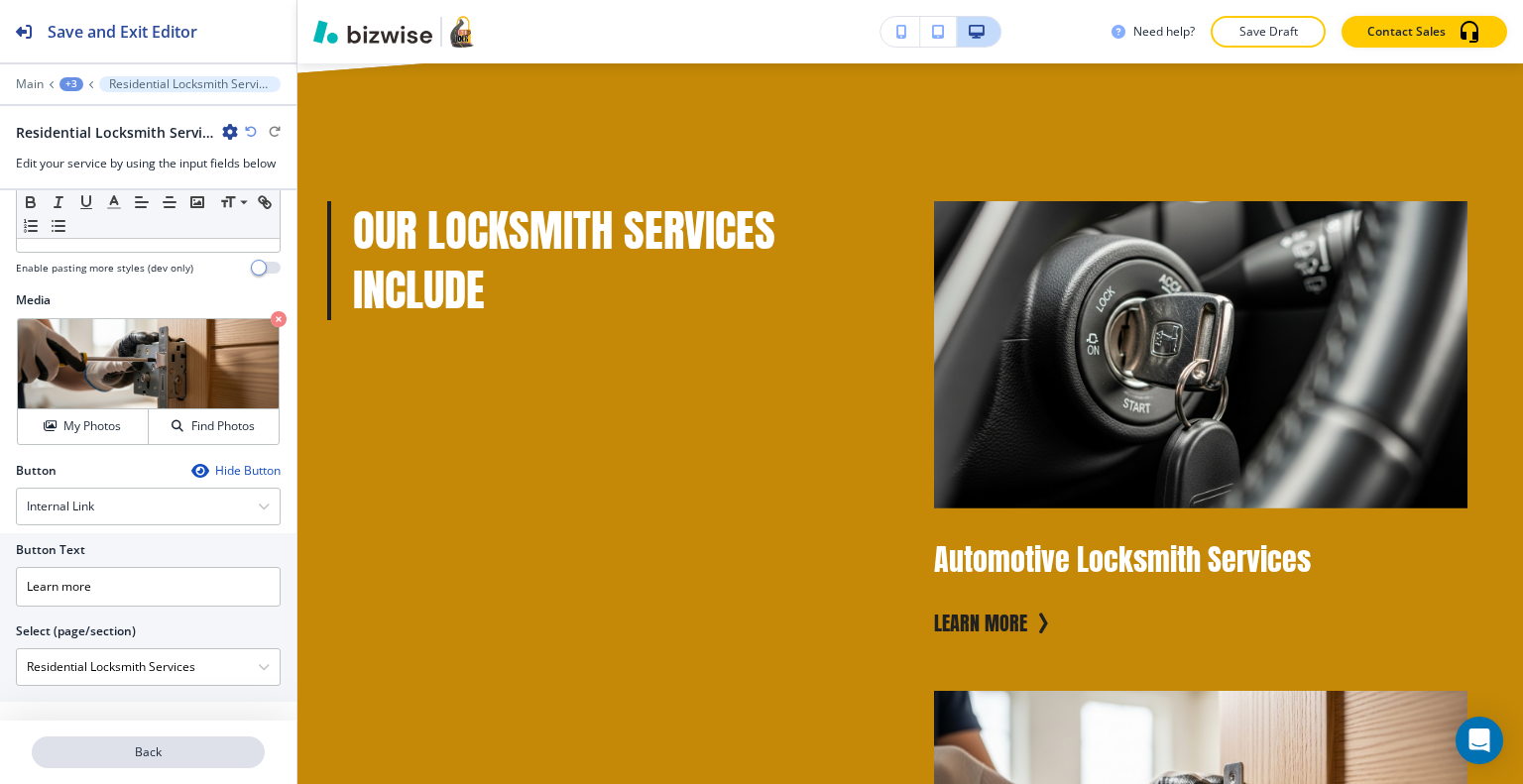 click on "Back" at bounding box center [148, 752] 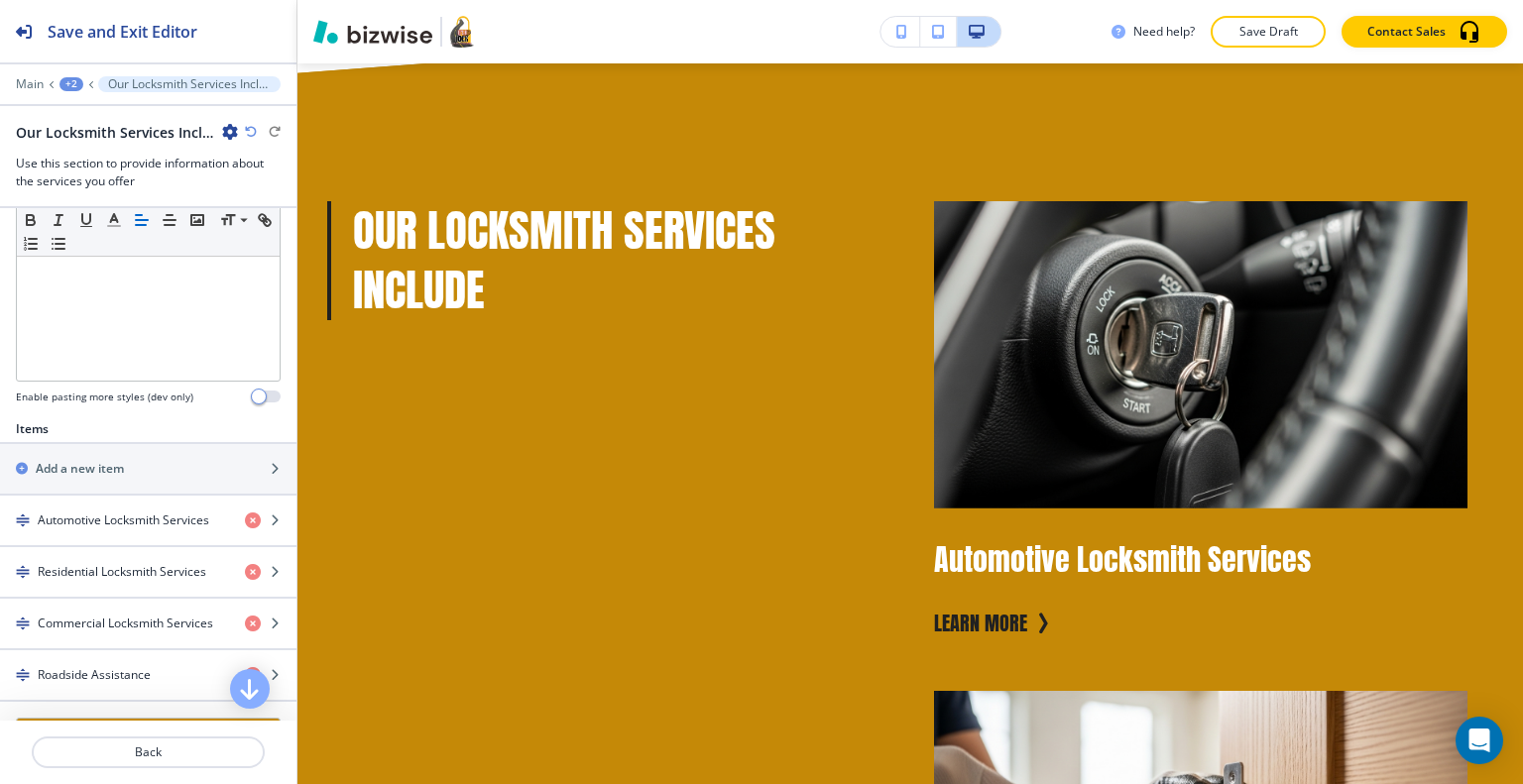 scroll, scrollTop: 694, scrollLeft: 0, axis: vertical 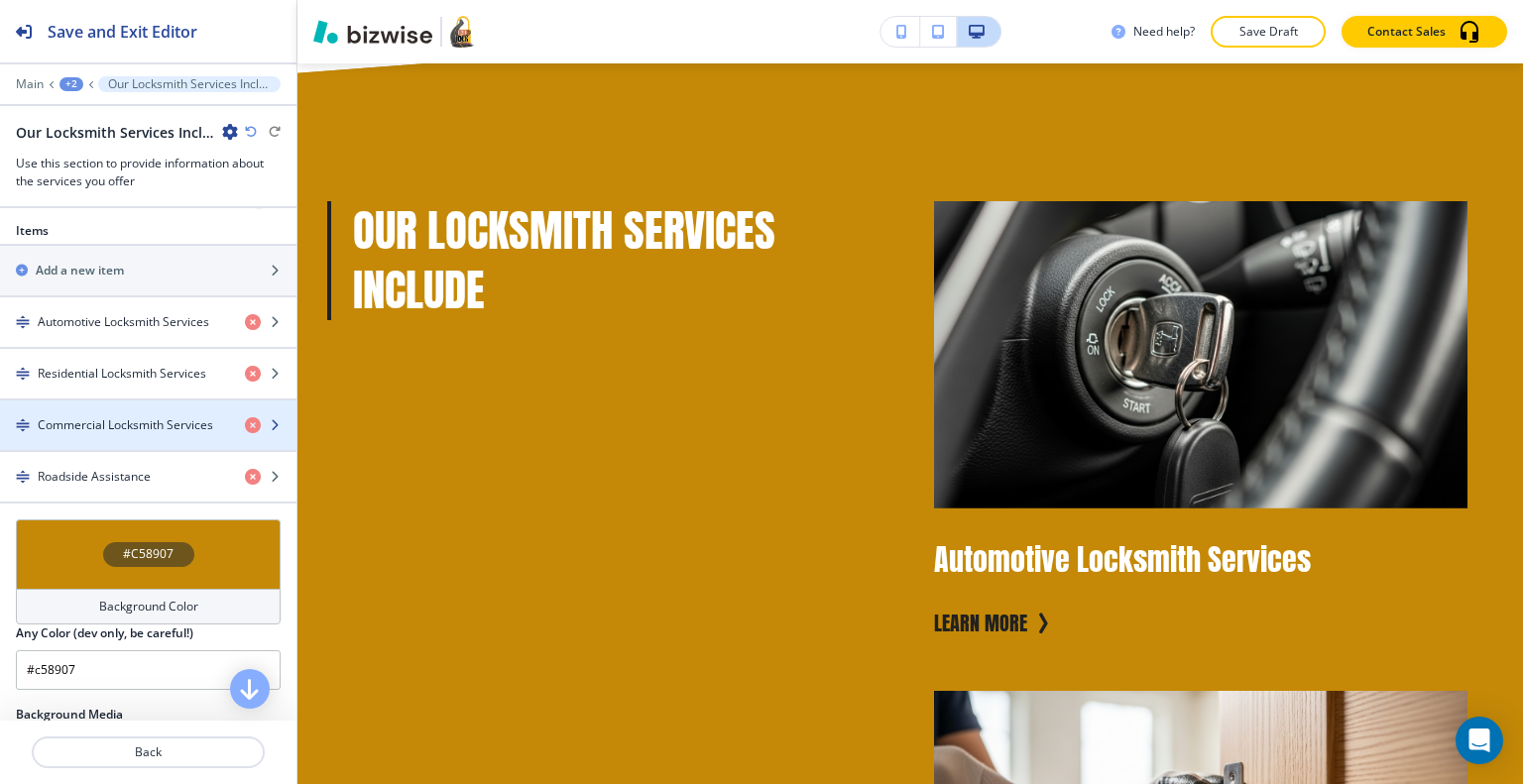 click at bounding box center (148, 408) 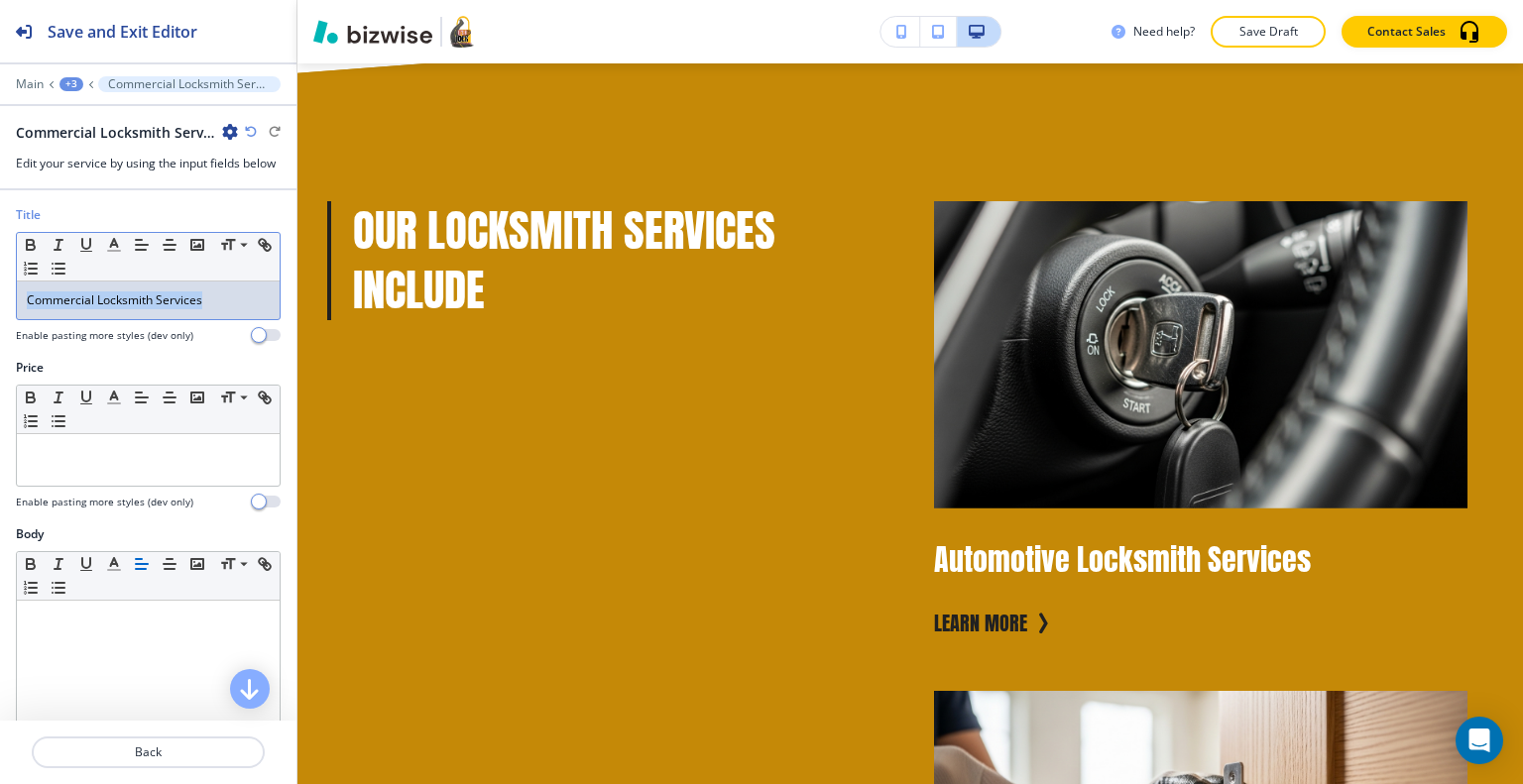 drag, startPoint x: 263, startPoint y: 303, endPoint x: 4, endPoint y: 283, distance: 259.77105 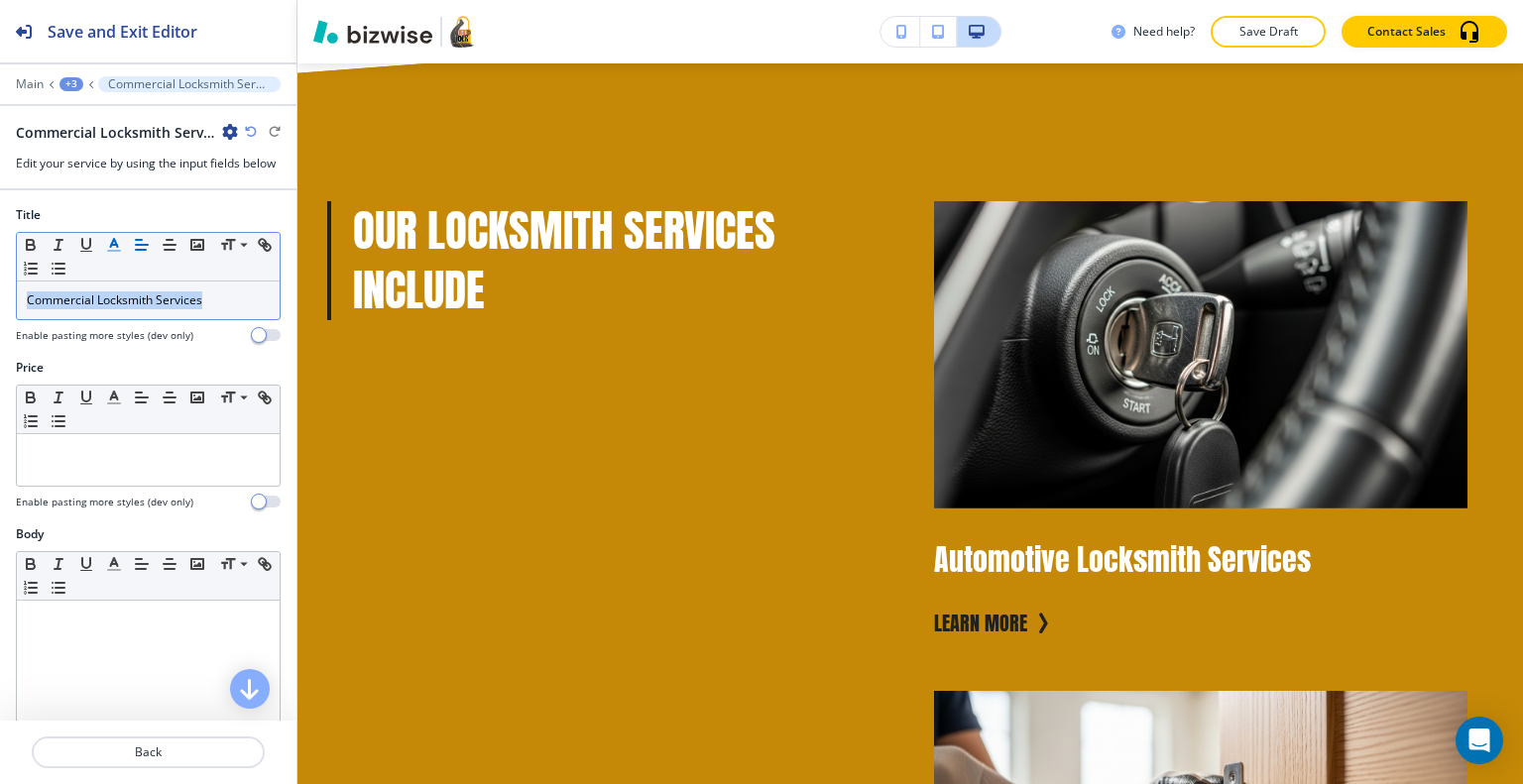 click 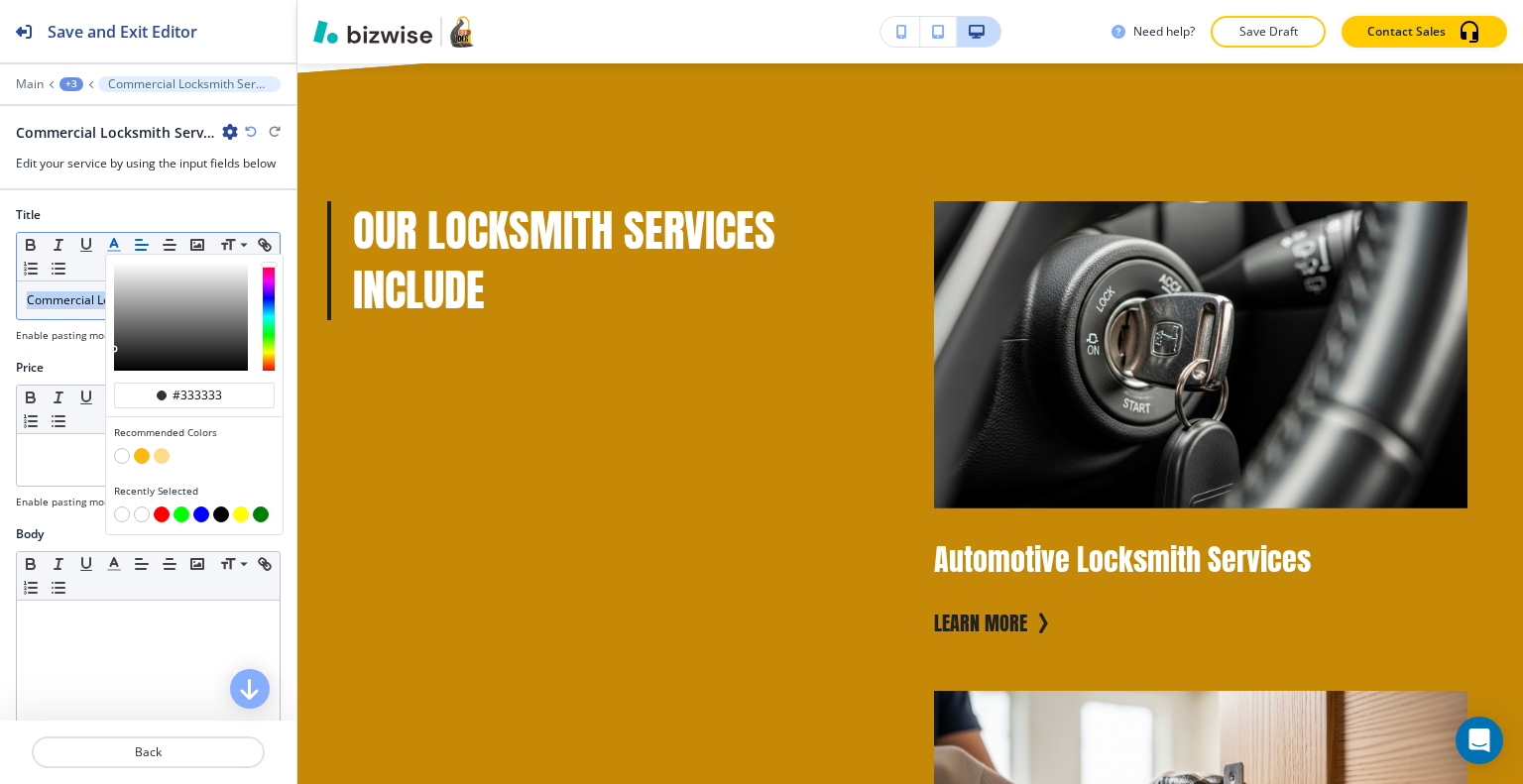 click at bounding box center (122, 456) 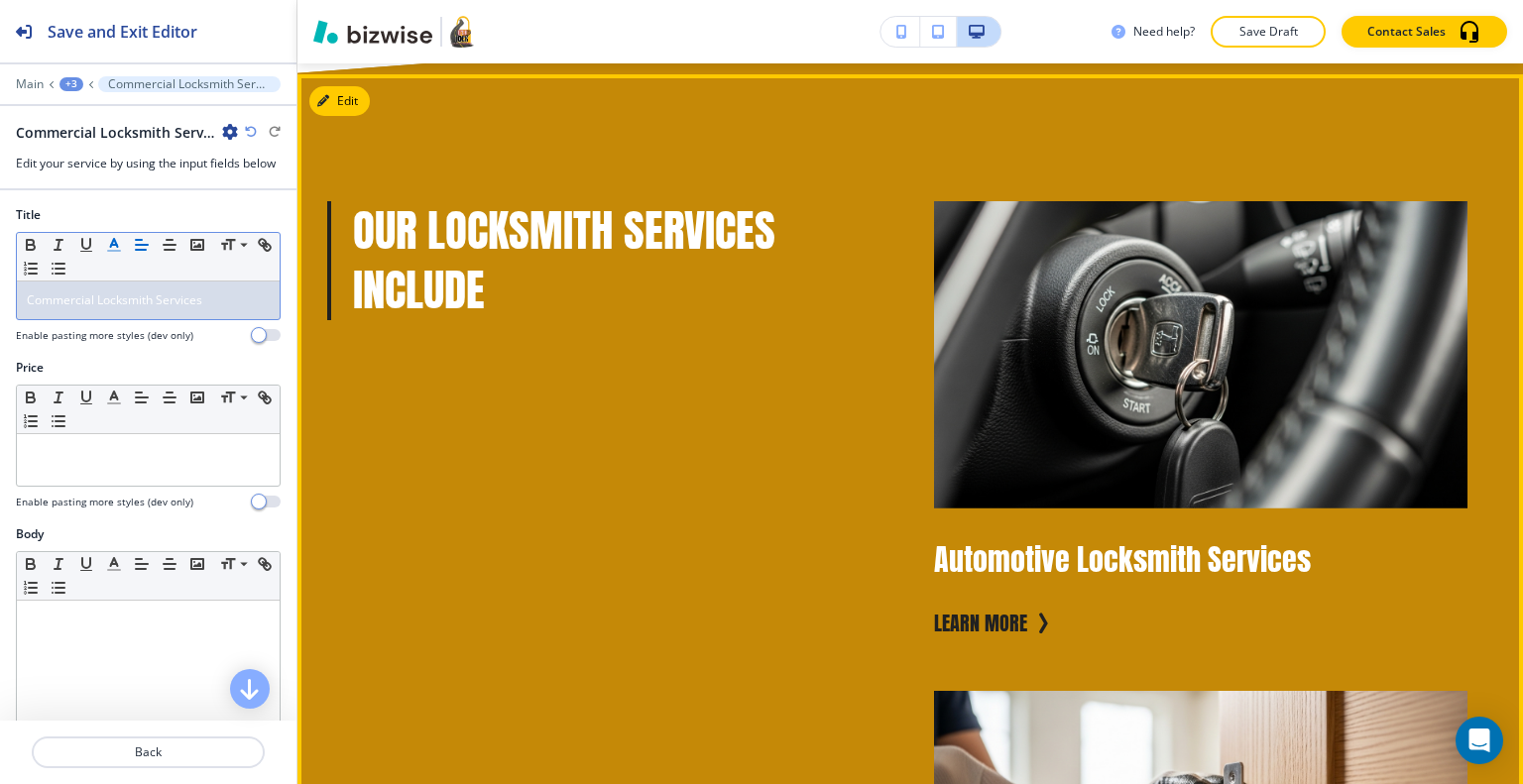 click on "Our Locksmith Services Include Automotive Locksmith Services Learn more Residential Locksmith Services Learn more Commercial Locksmith Services Learn more Roadside Assistance Learn more" at bounding box center [886, 1157] 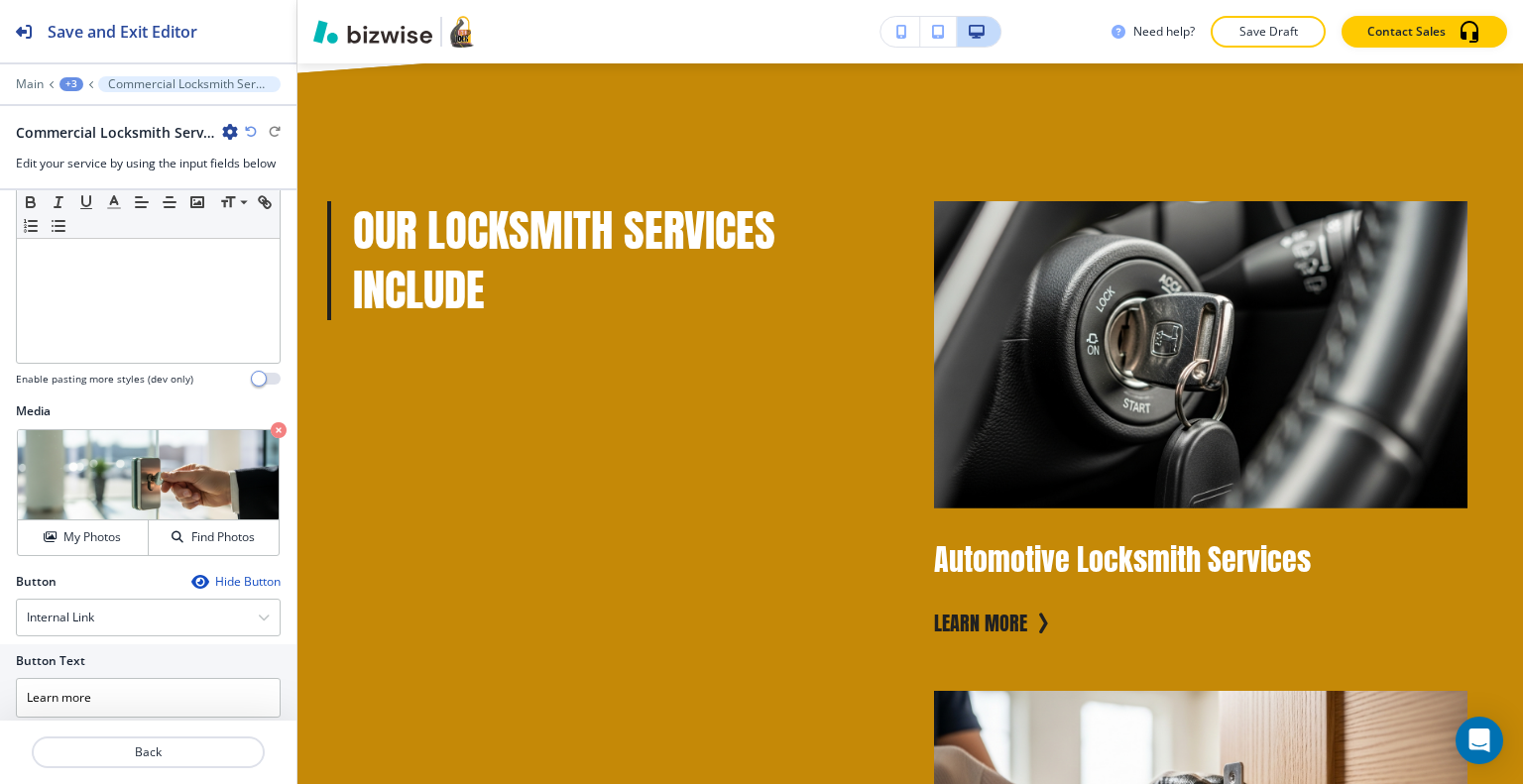 scroll, scrollTop: 607, scrollLeft: 0, axis: vertical 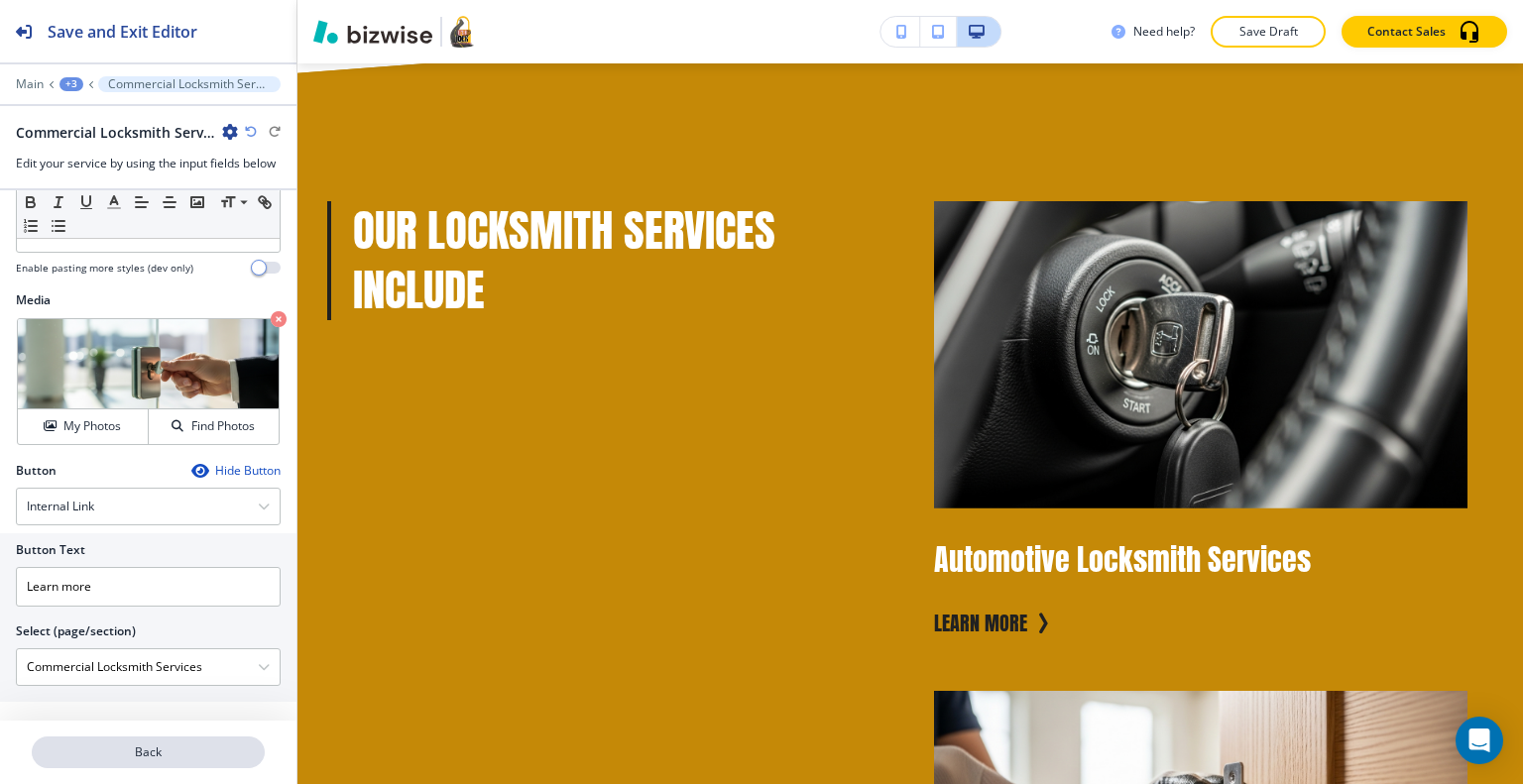click on "Back" at bounding box center [148, 752] 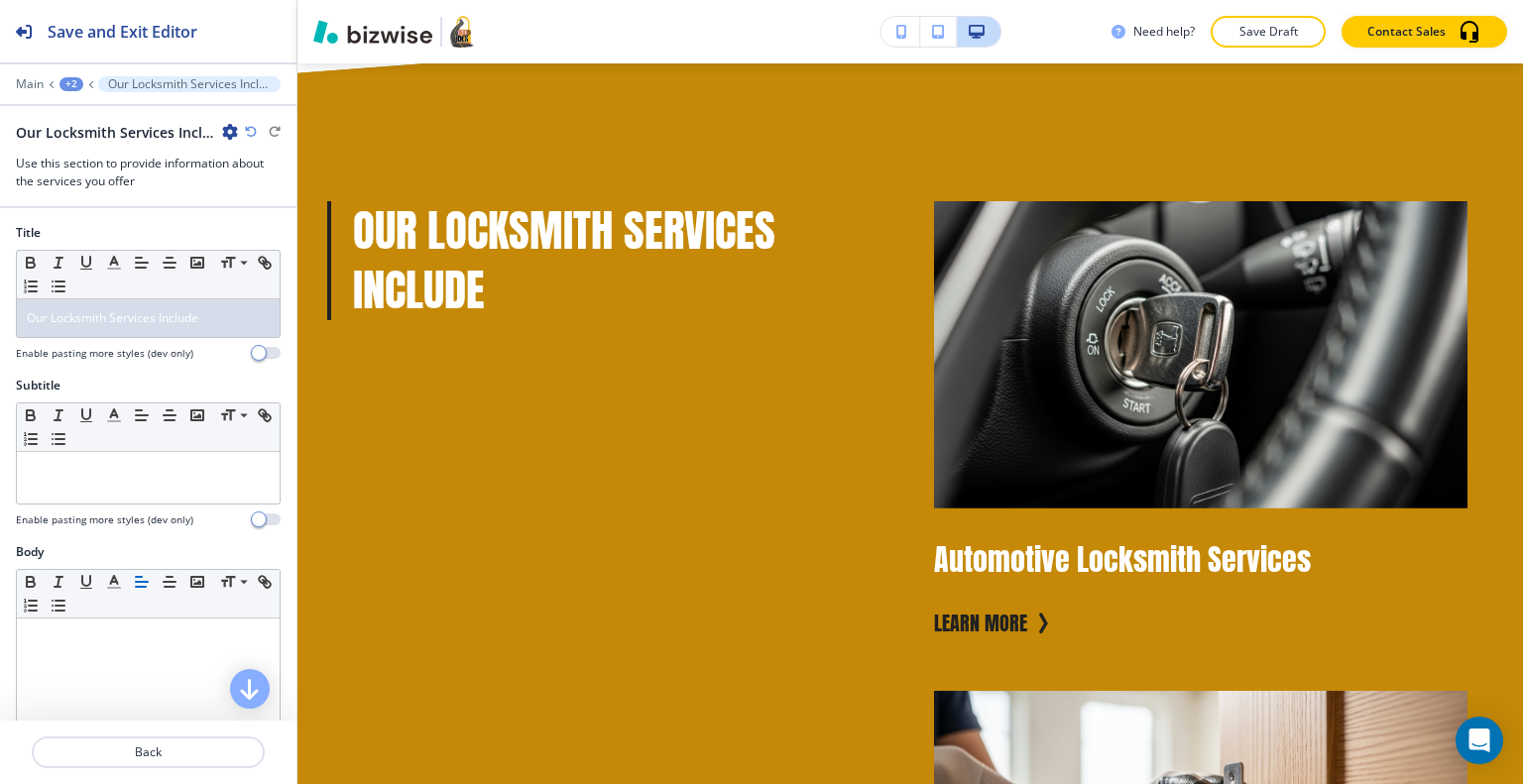scroll, scrollTop: 595, scrollLeft: 0, axis: vertical 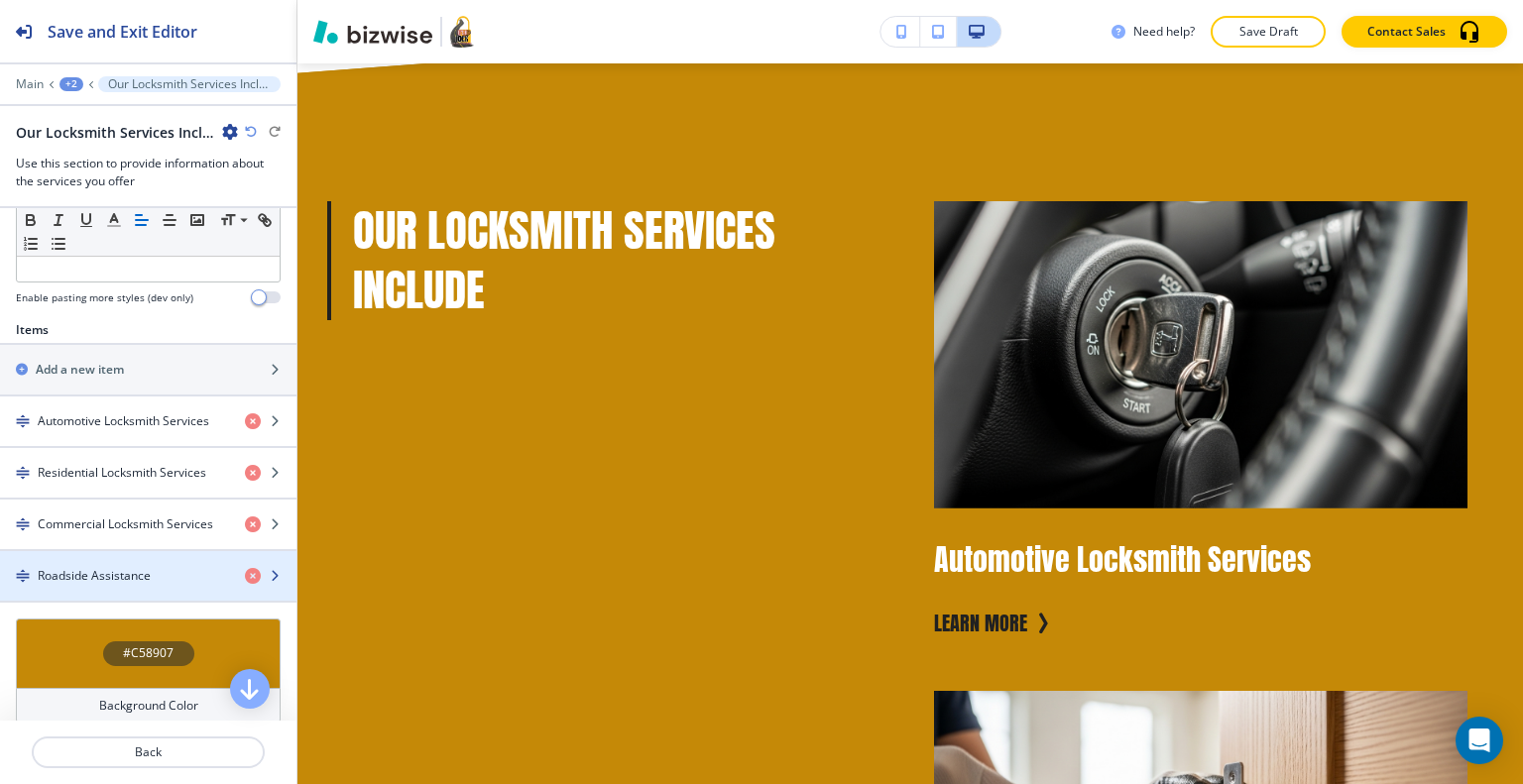 click at bounding box center (148, 593) 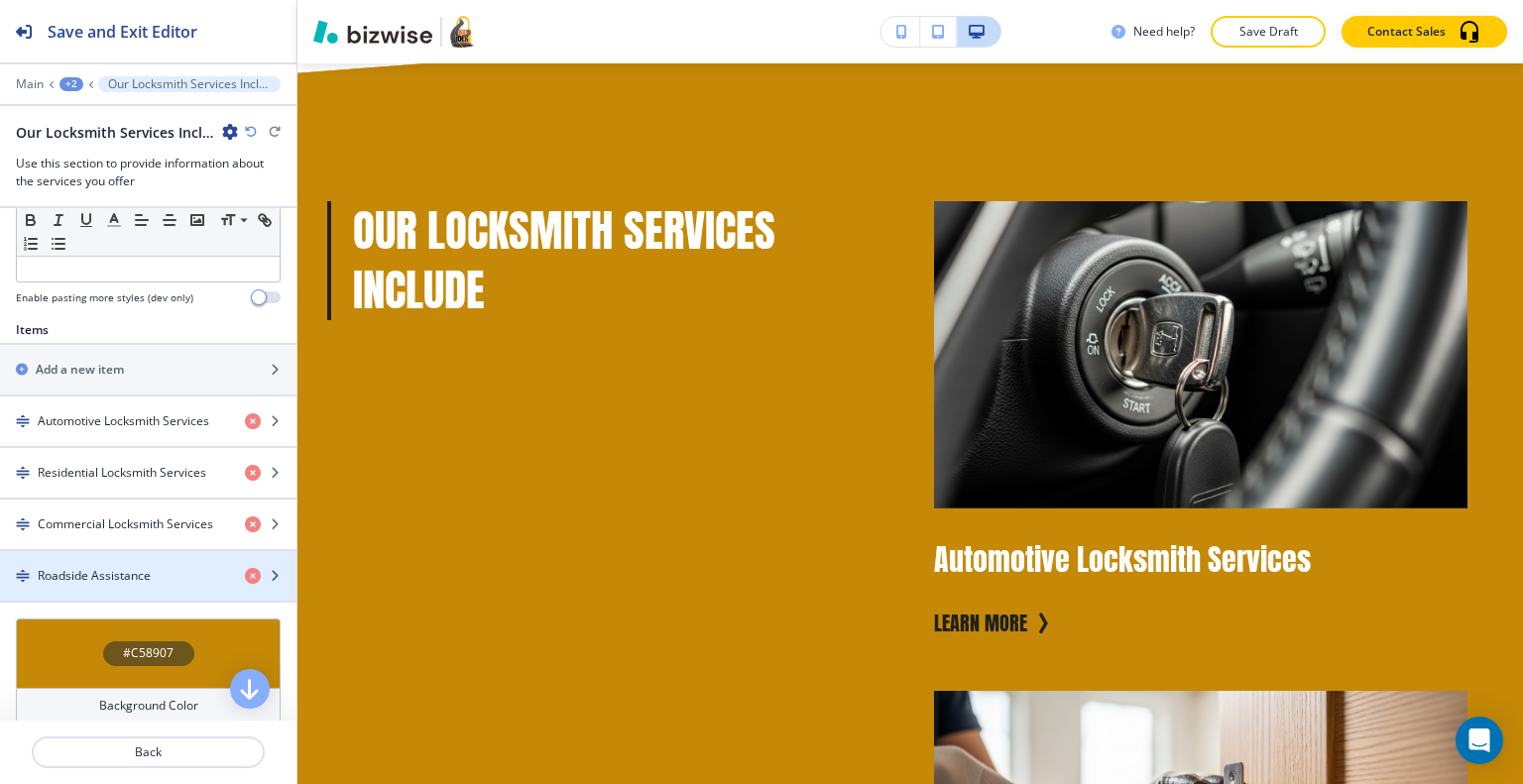 click at bounding box center [148, 593] 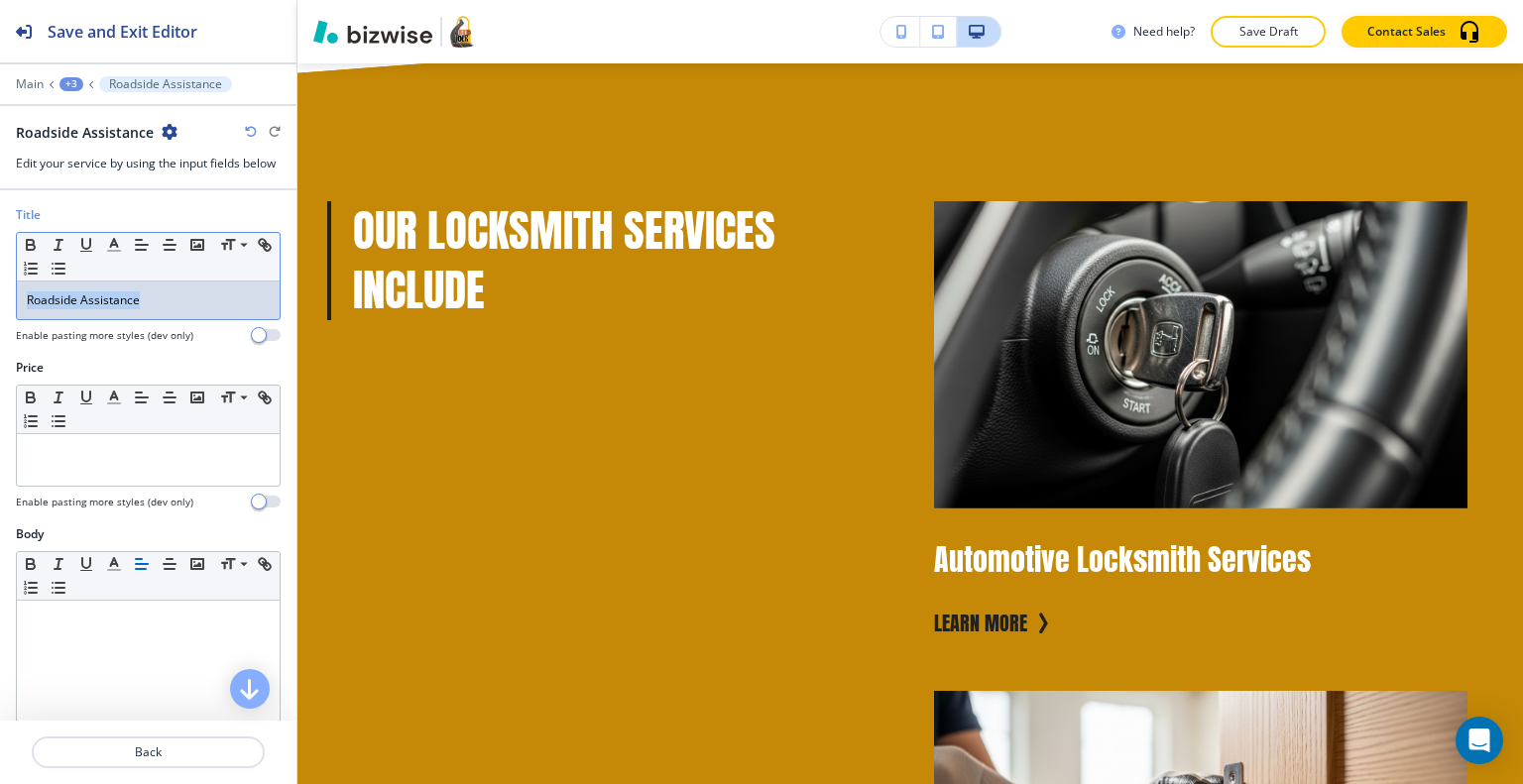 drag, startPoint x: 178, startPoint y: 292, endPoint x: 5, endPoint y: 299, distance: 173.14156 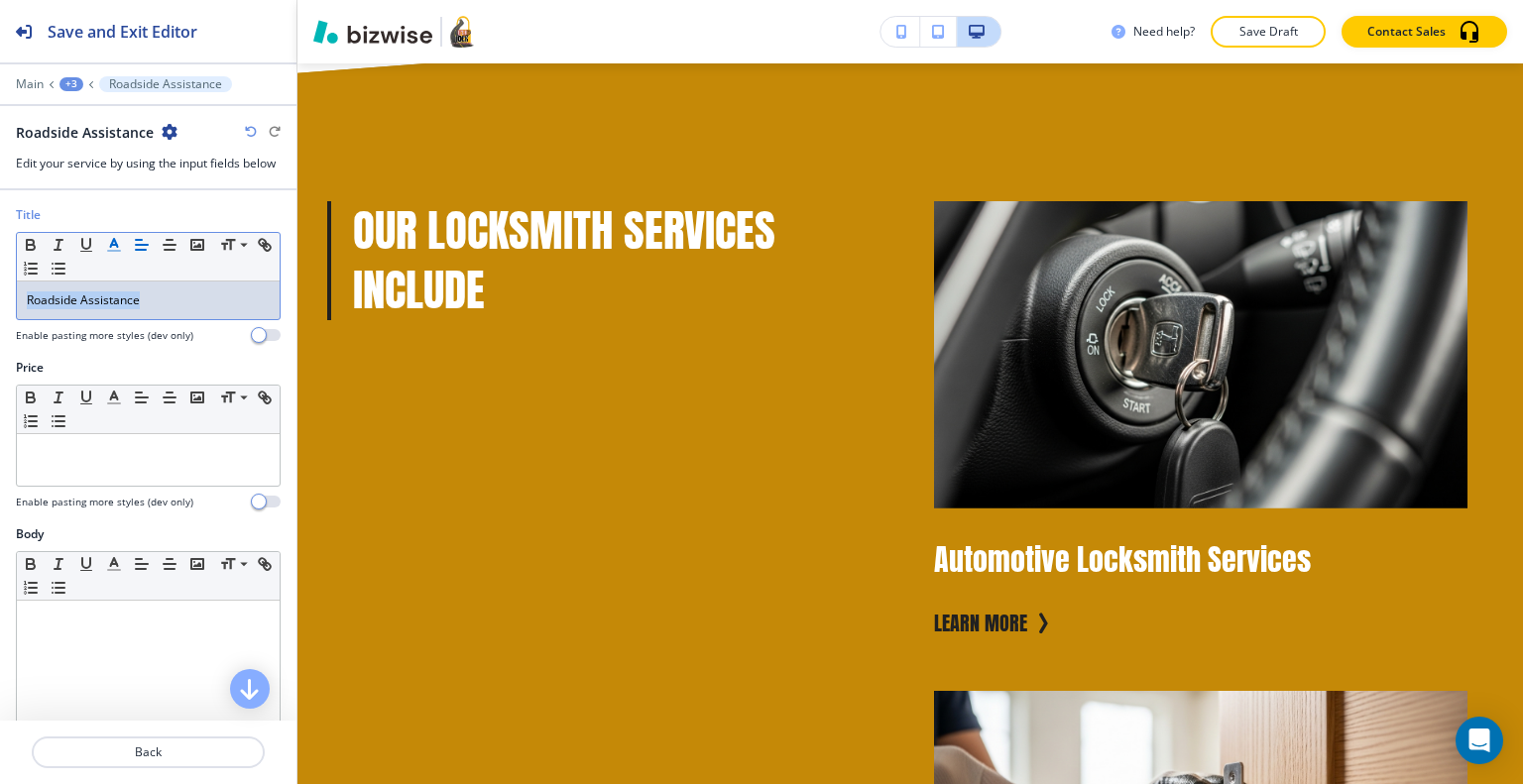 click 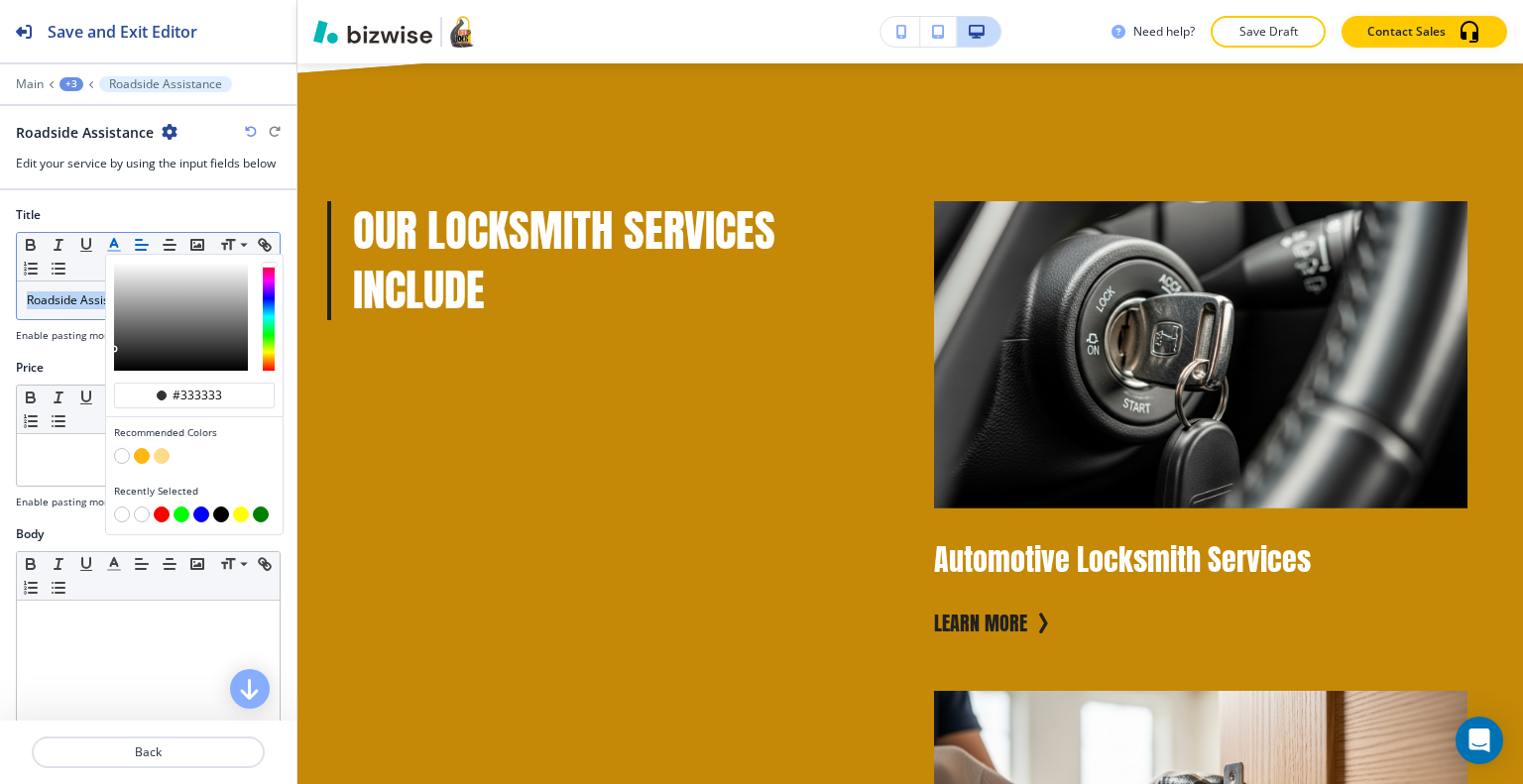 click at bounding box center (122, 456) 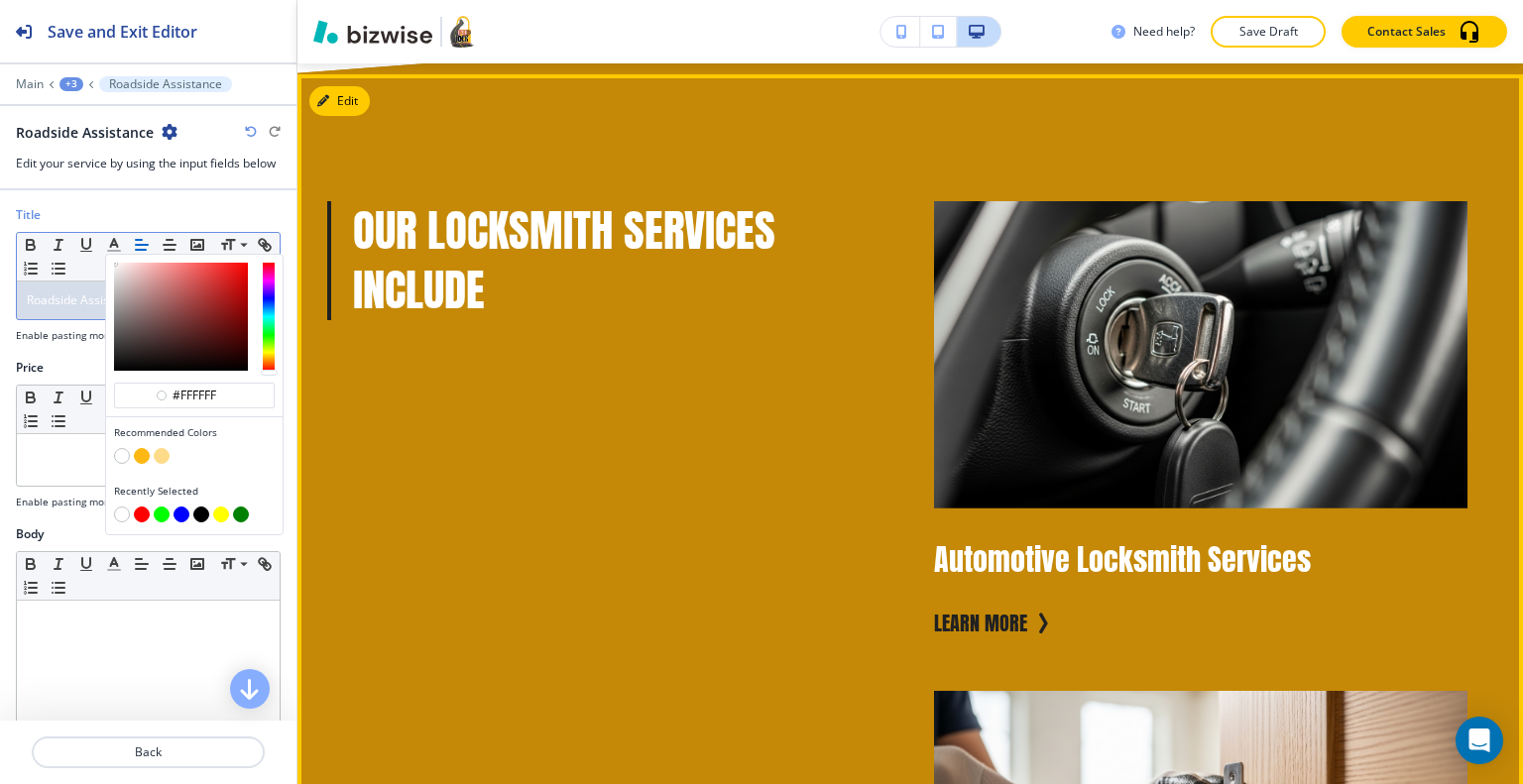 click on "Our Locksmith Services Include Automotive Locksmith Services Learn more Residential Locksmith Services Learn more Commercial Locksmith Services Learn more Roadside Assistance Learn more" at bounding box center [886, 1157] 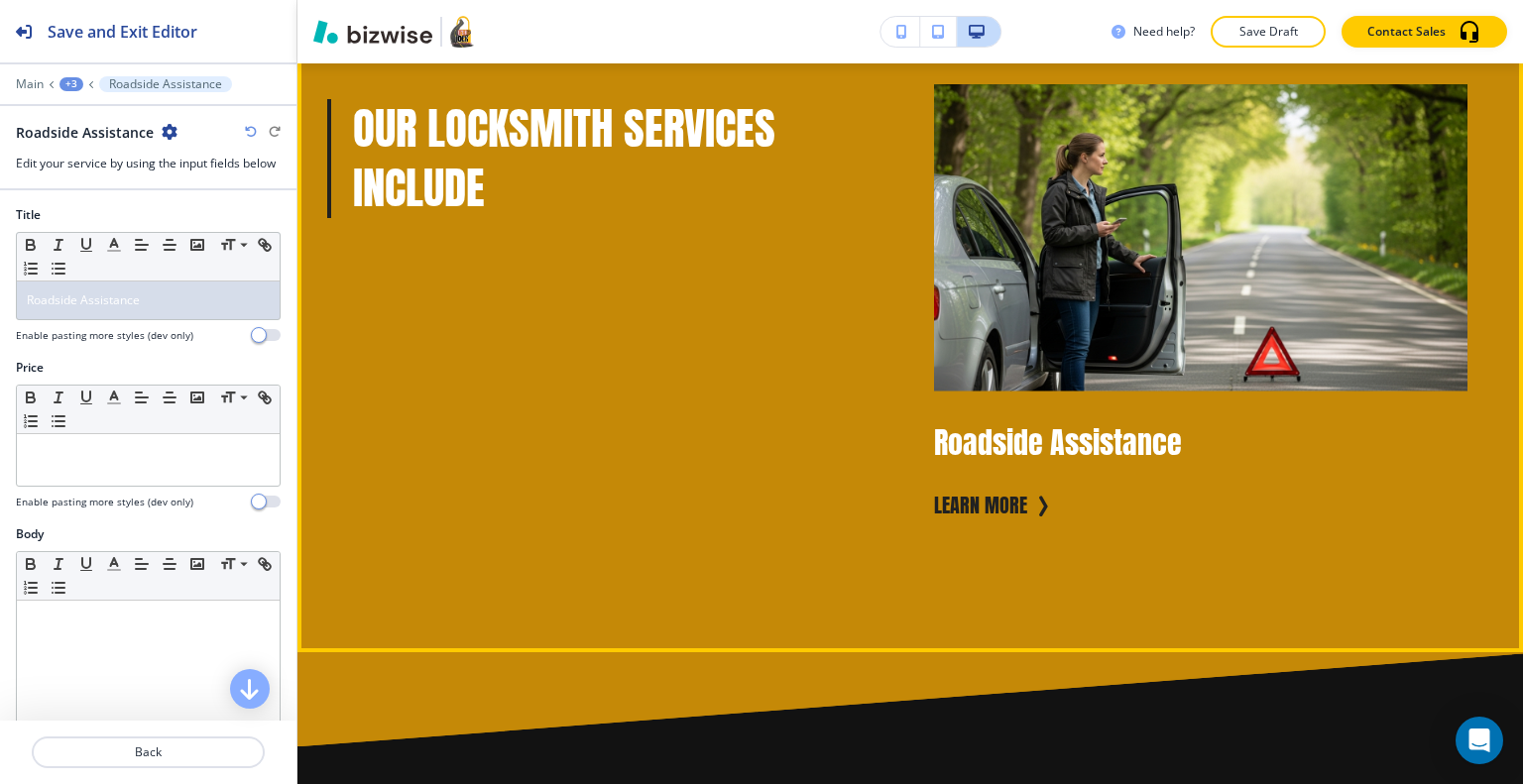 scroll, scrollTop: 4223, scrollLeft: 0, axis: vertical 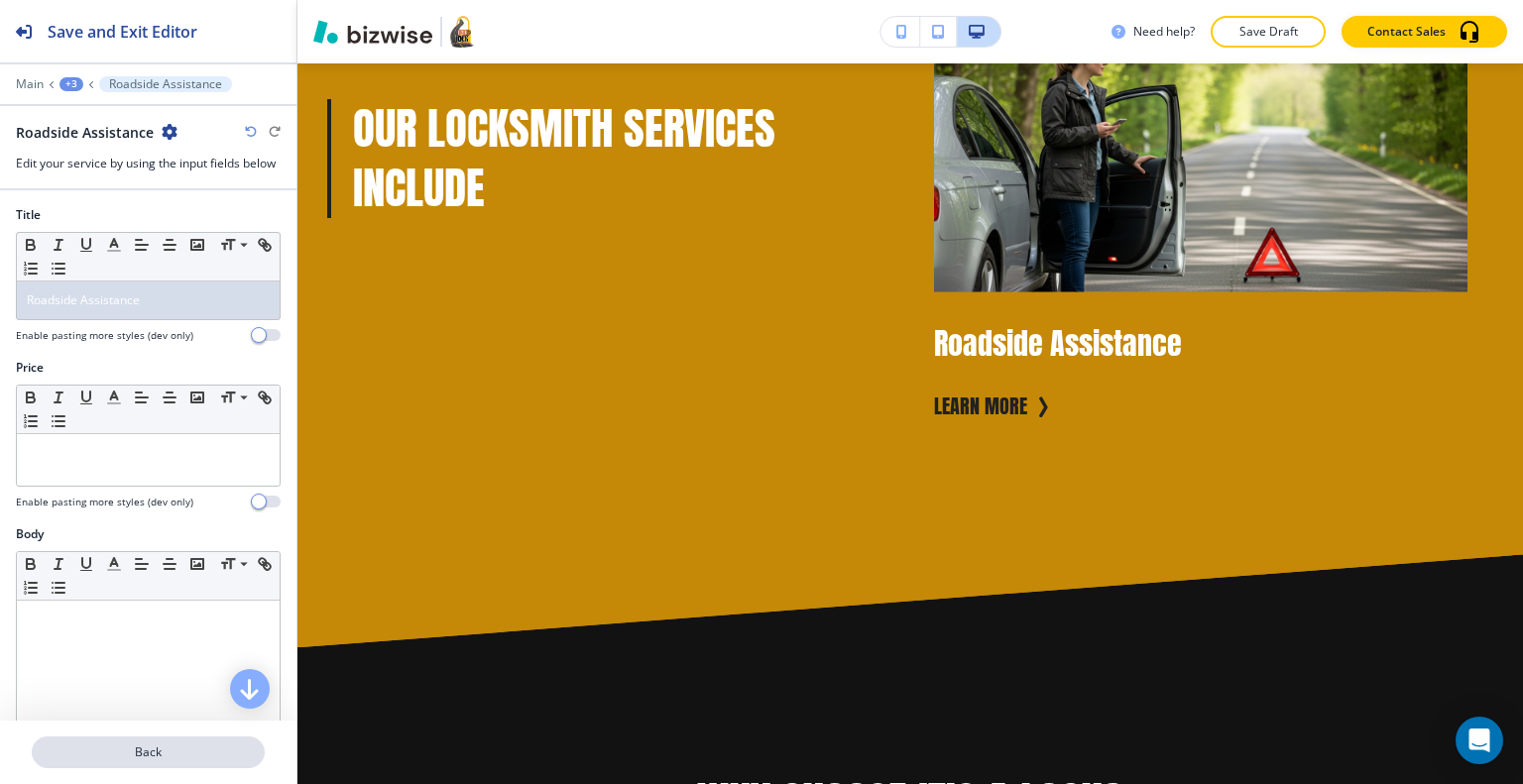 click on "Back" at bounding box center [148, 752] 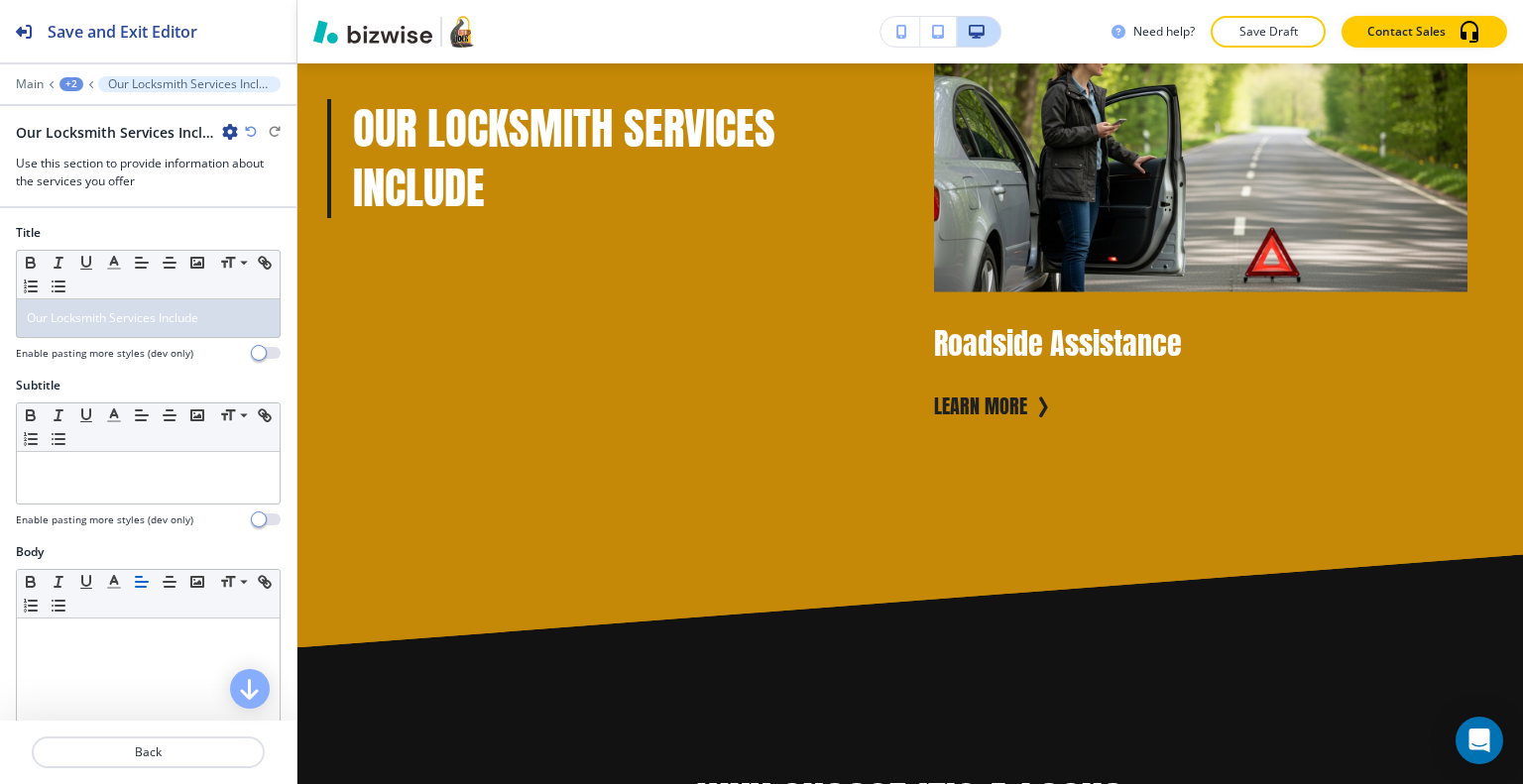 scroll, scrollTop: 2538, scrollLeft: 0, axis: vertical 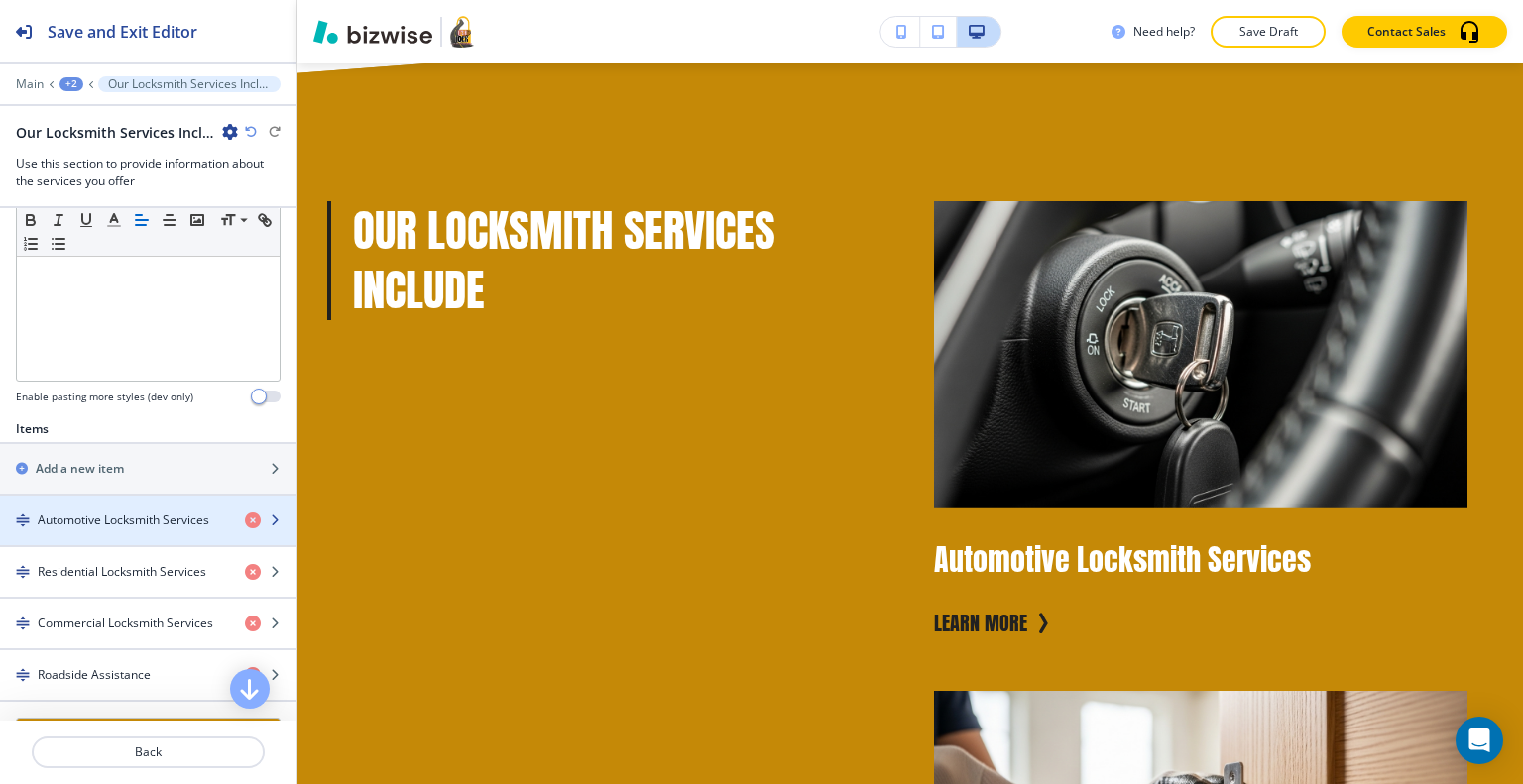 click on "Automotive Locksmith Services" at bounding box center [123, 520] 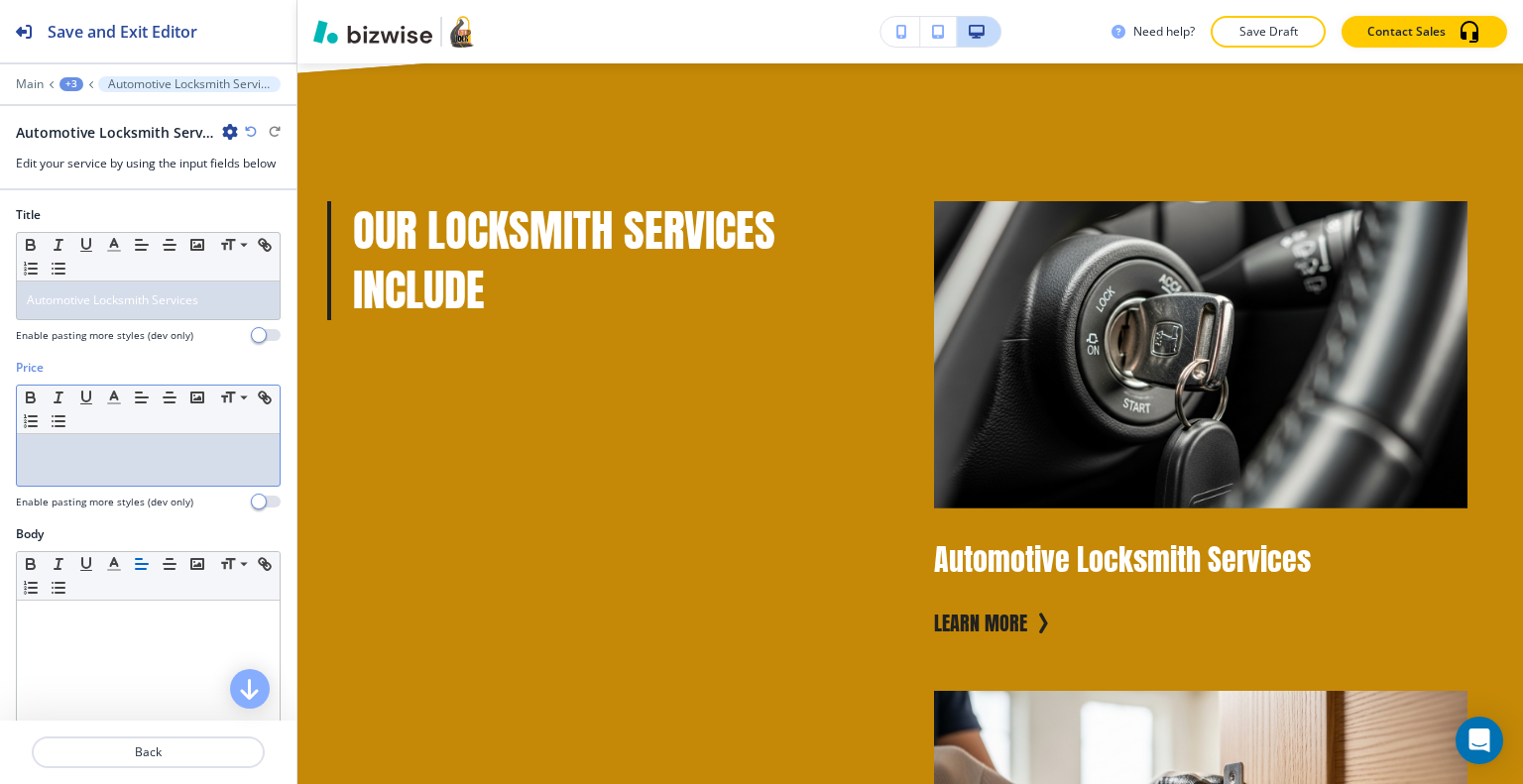 click at bounding box center (148, 453) 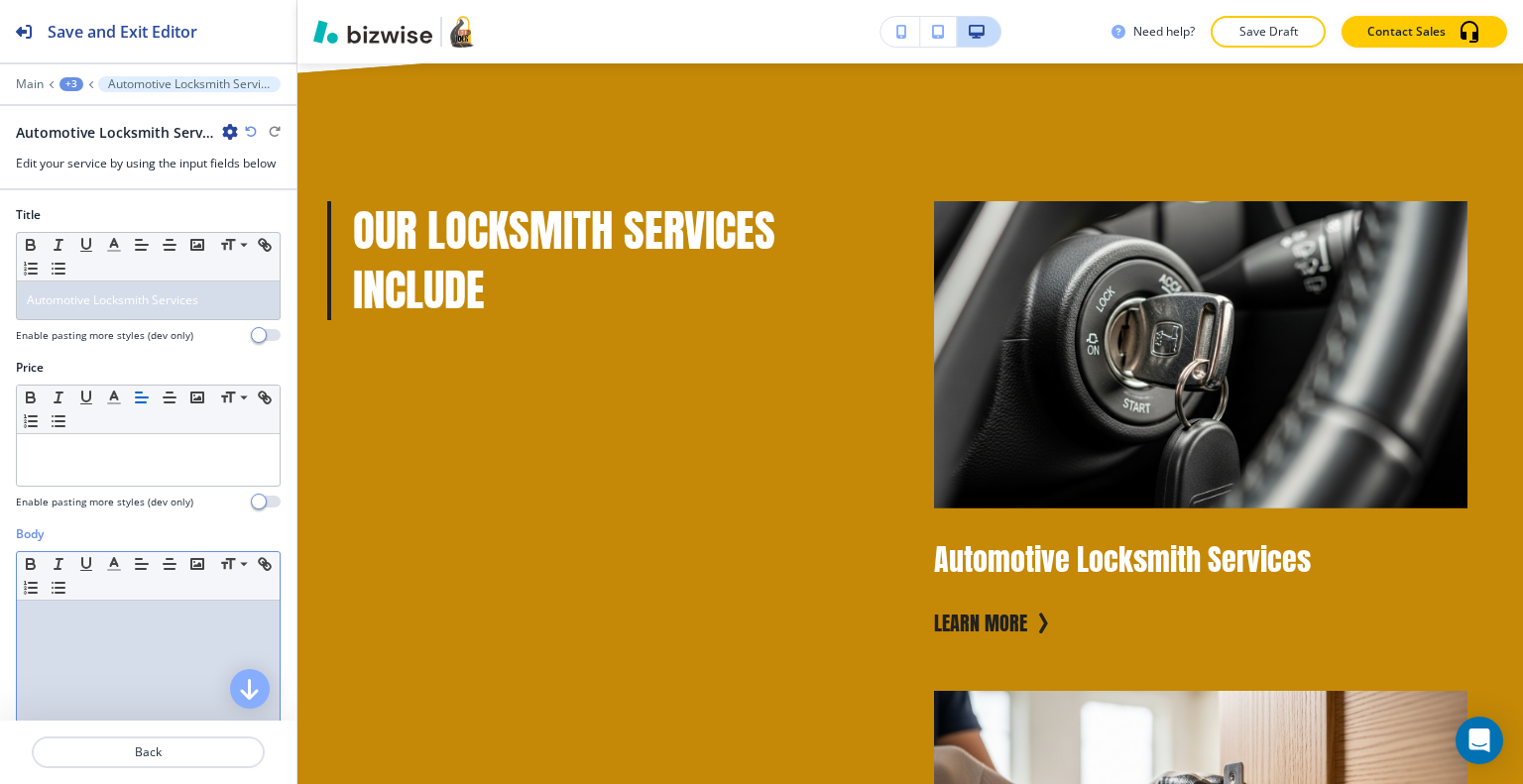 click at bounding box center [148, 729] 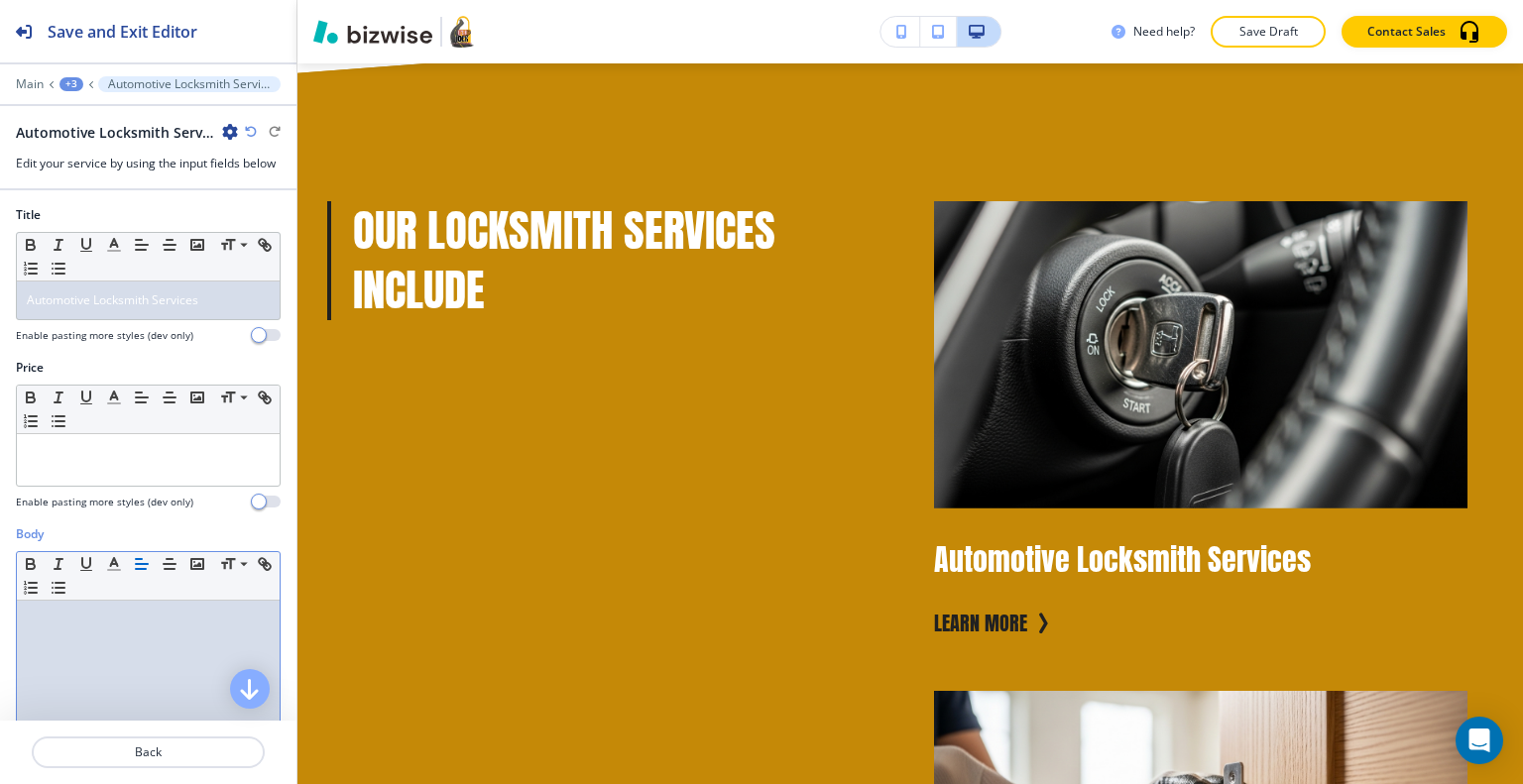 scroll, scrollTop: 198, scrollLeft: 0, axis: vertical 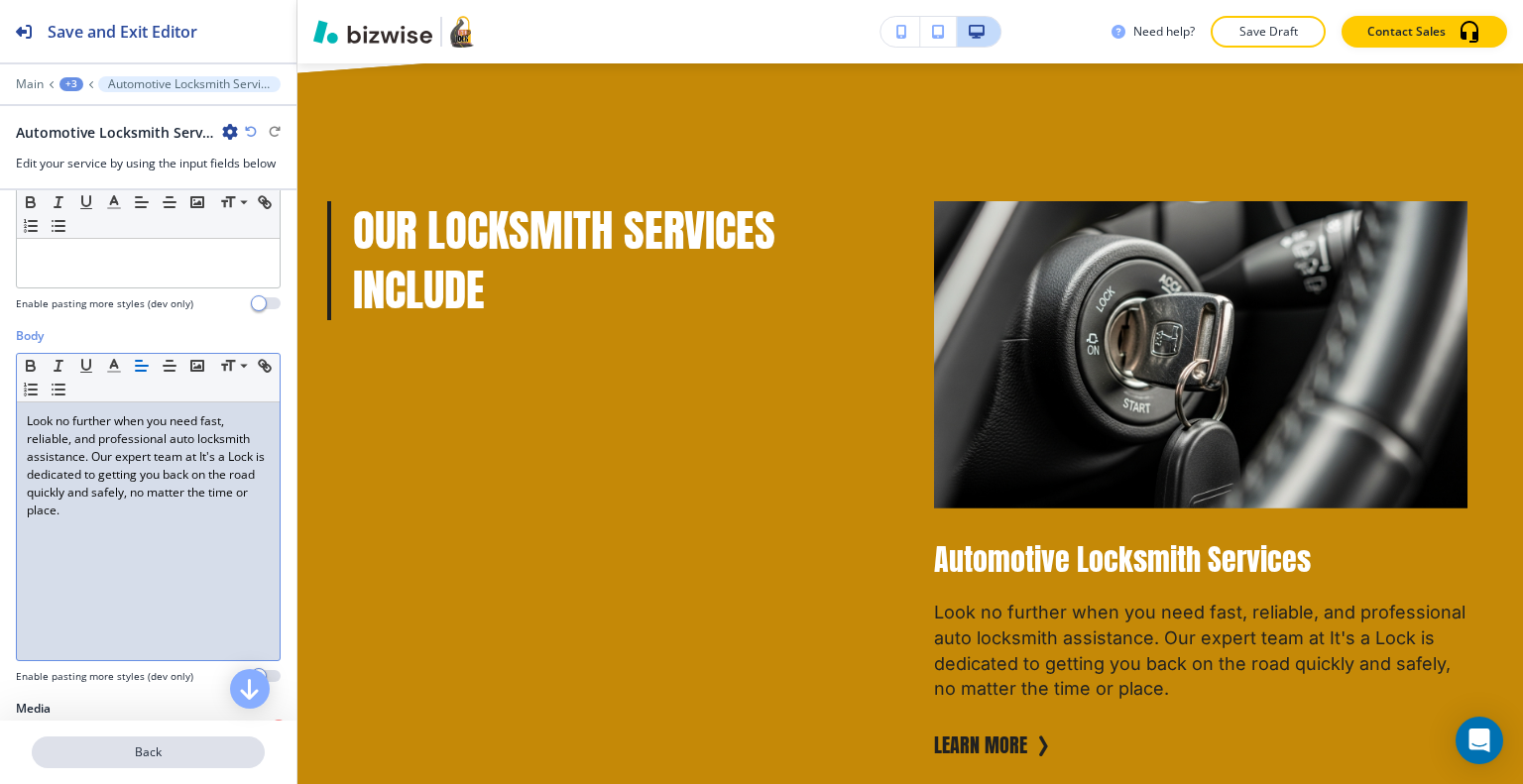 click on "Back" at bounding box center (148, 752) 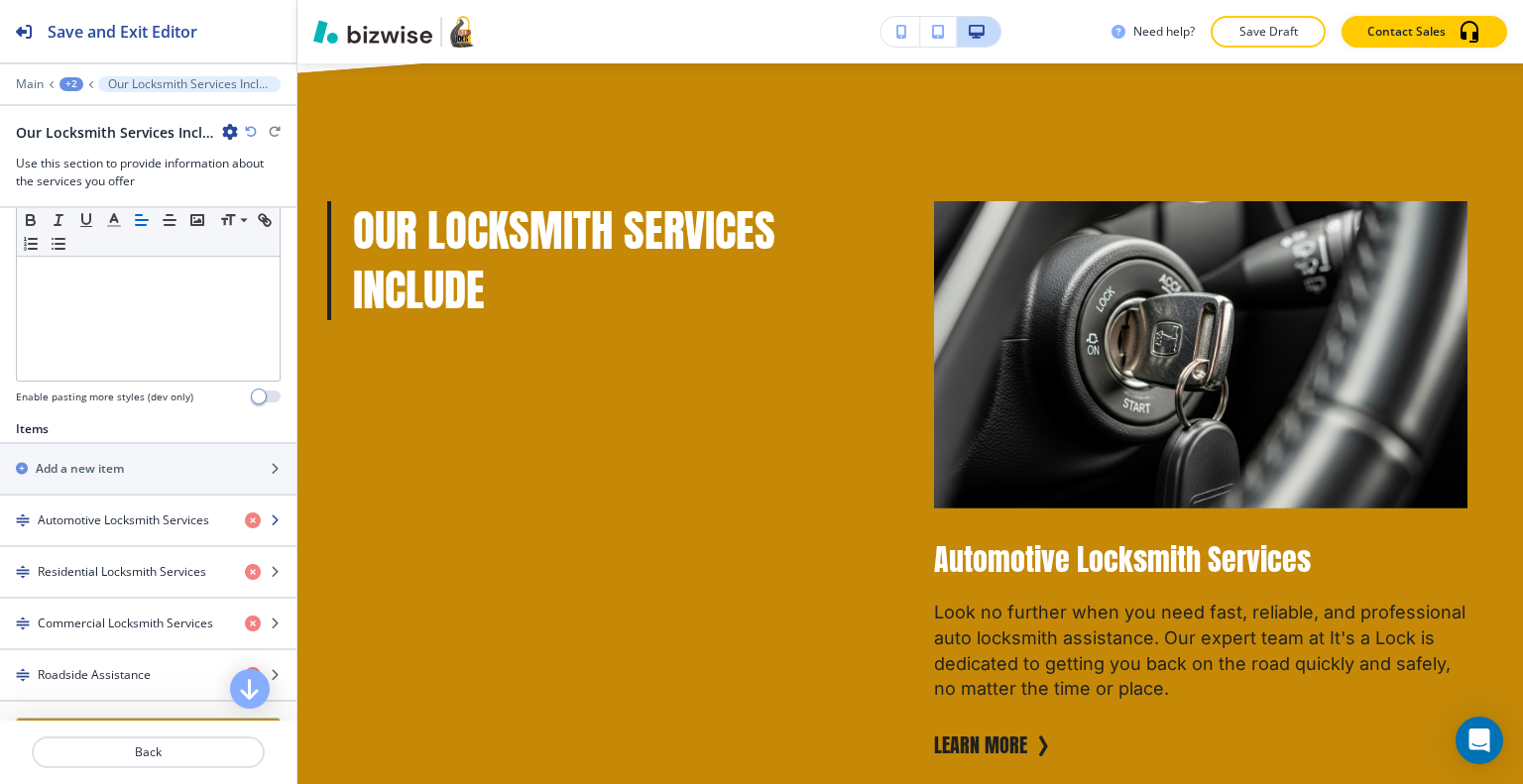 scroll, scrollTop: 595, scrollLeft: 0, axis: vertical 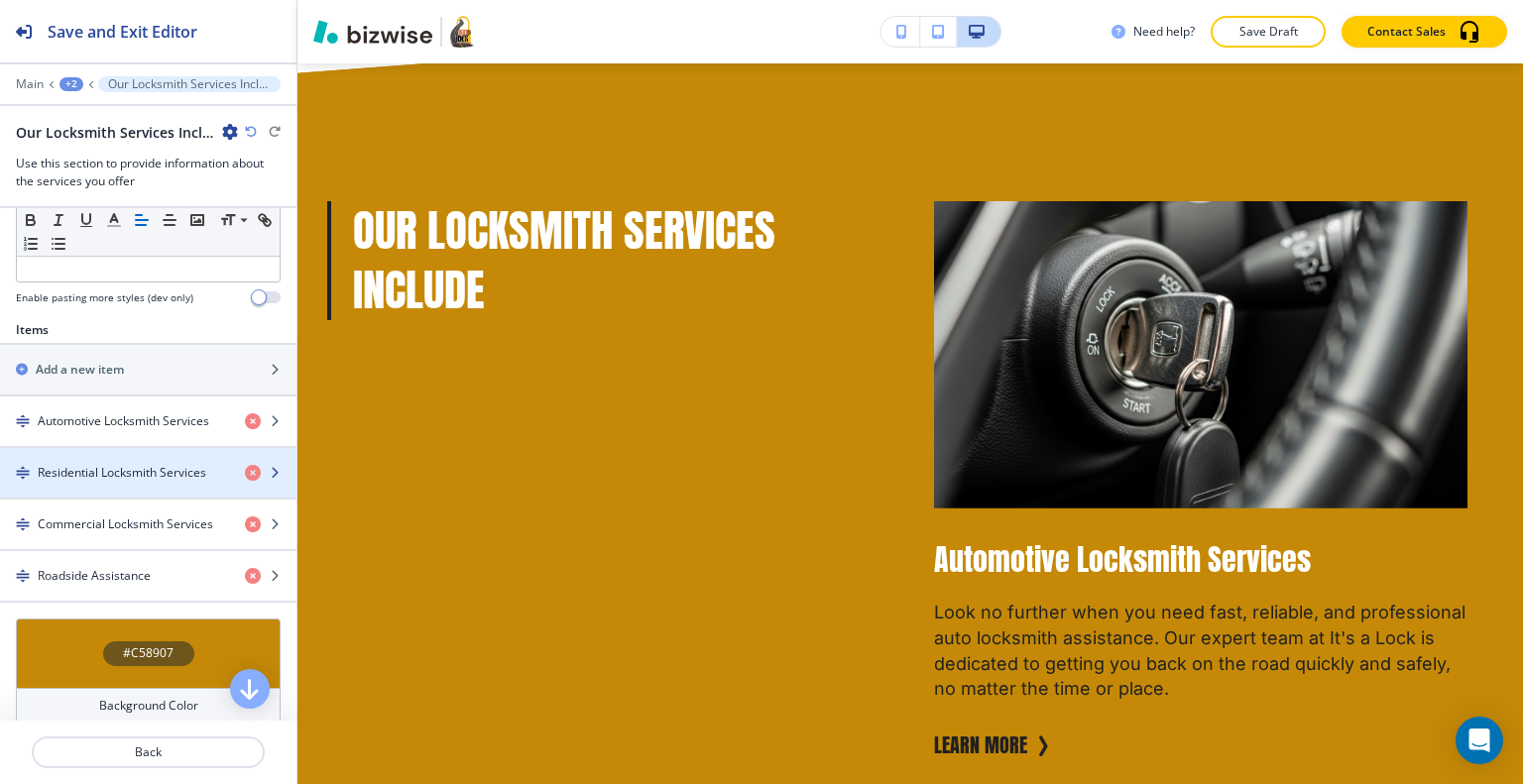 click at bounding box center (148, 490) 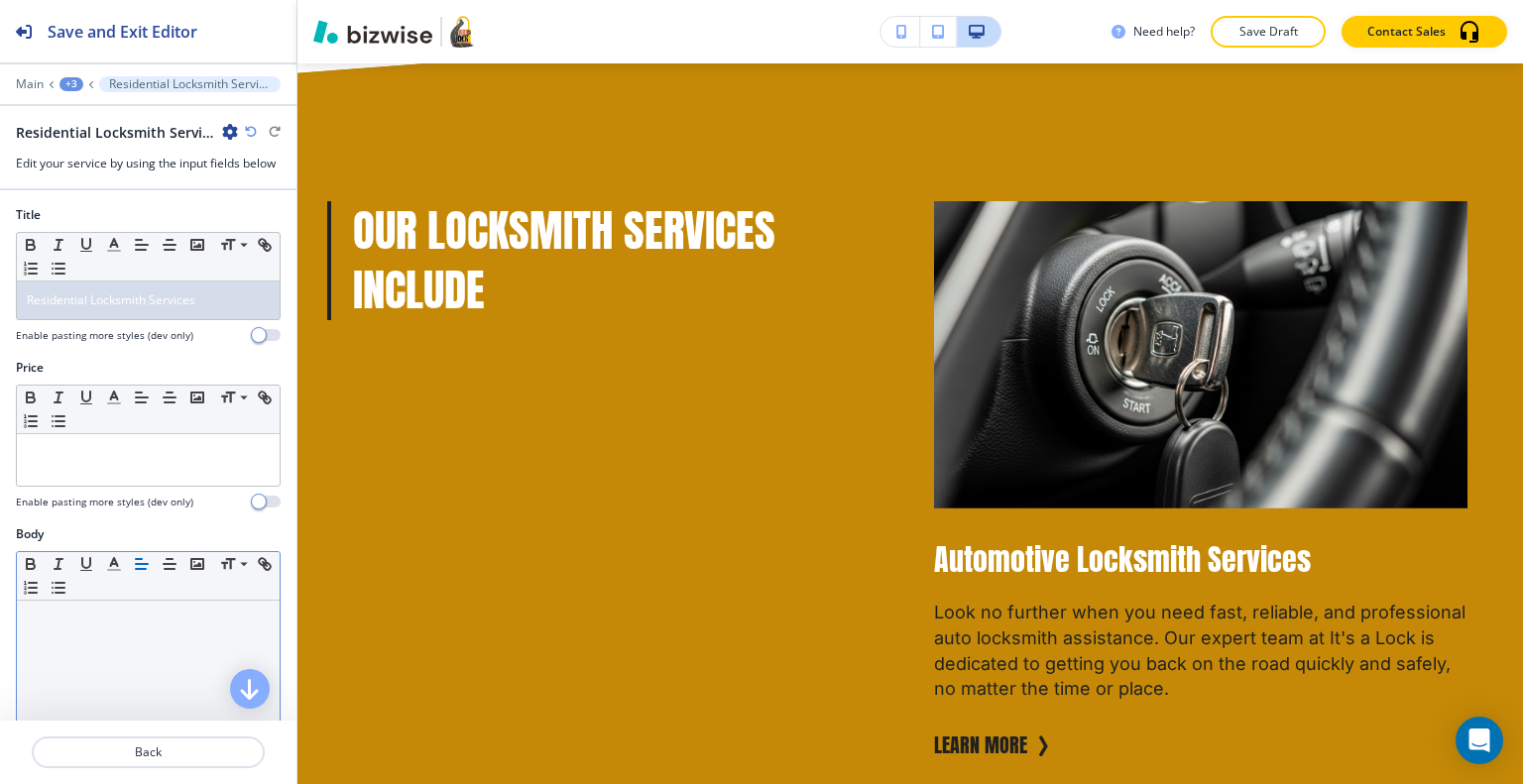 scroll, scrollTop: 198, scrollLeft: 0, axis: vertical 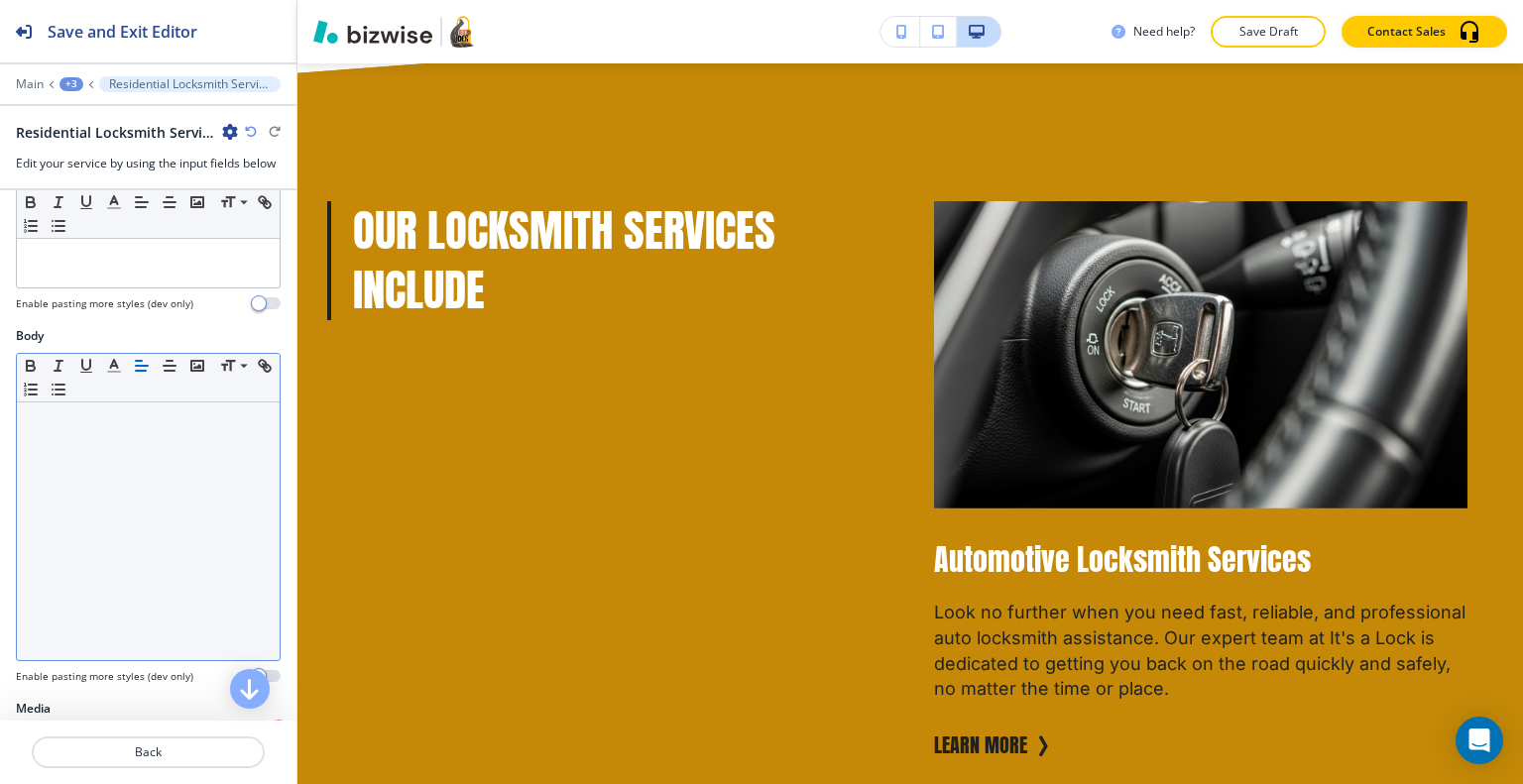 drag, startPoint x: 135, startPoint y: 473, endPoint x: 123, endPoint y: 485, distance: 16.970563 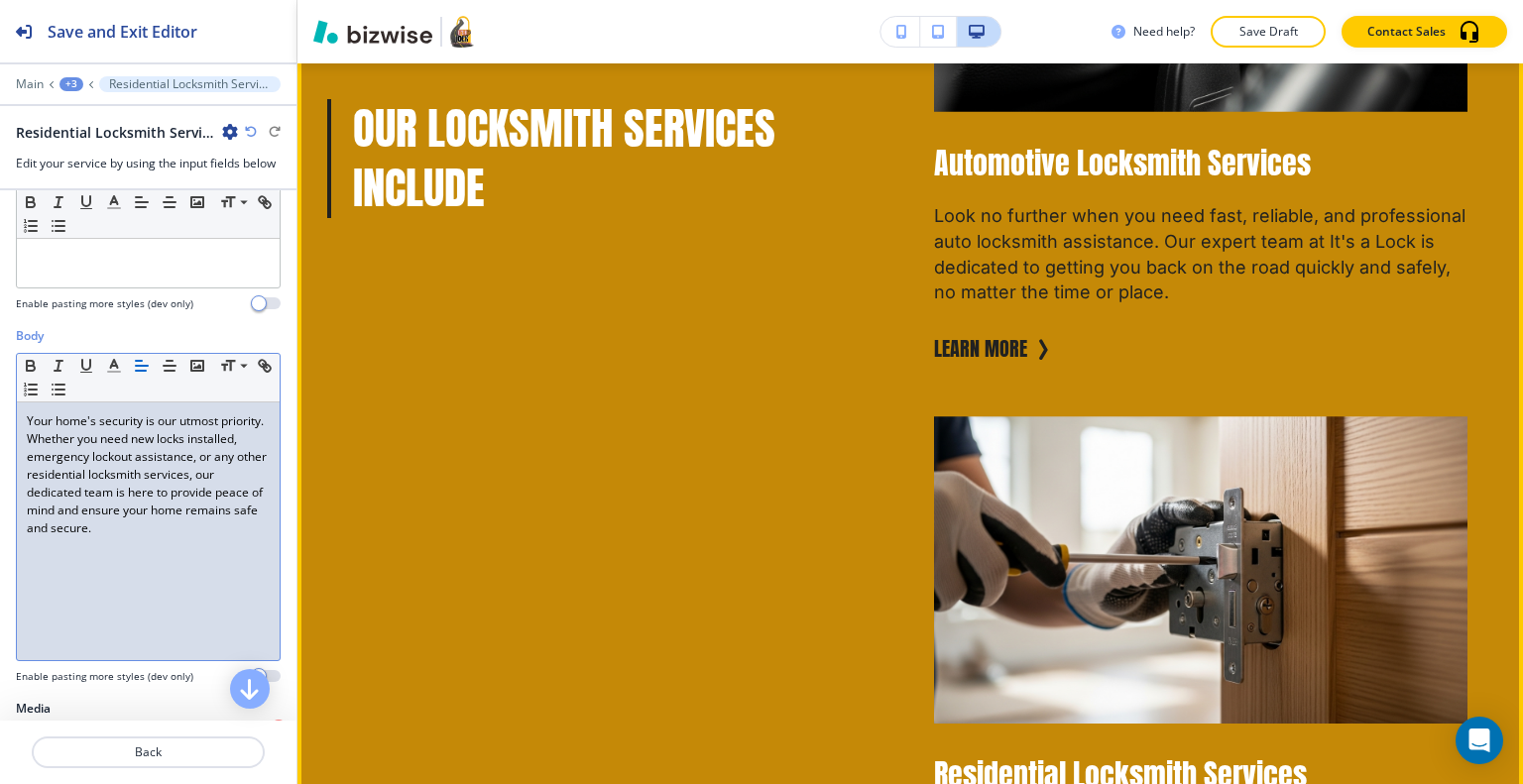 scroll, scrollTop: 3232, scrollLeft: 0, axis: vertical 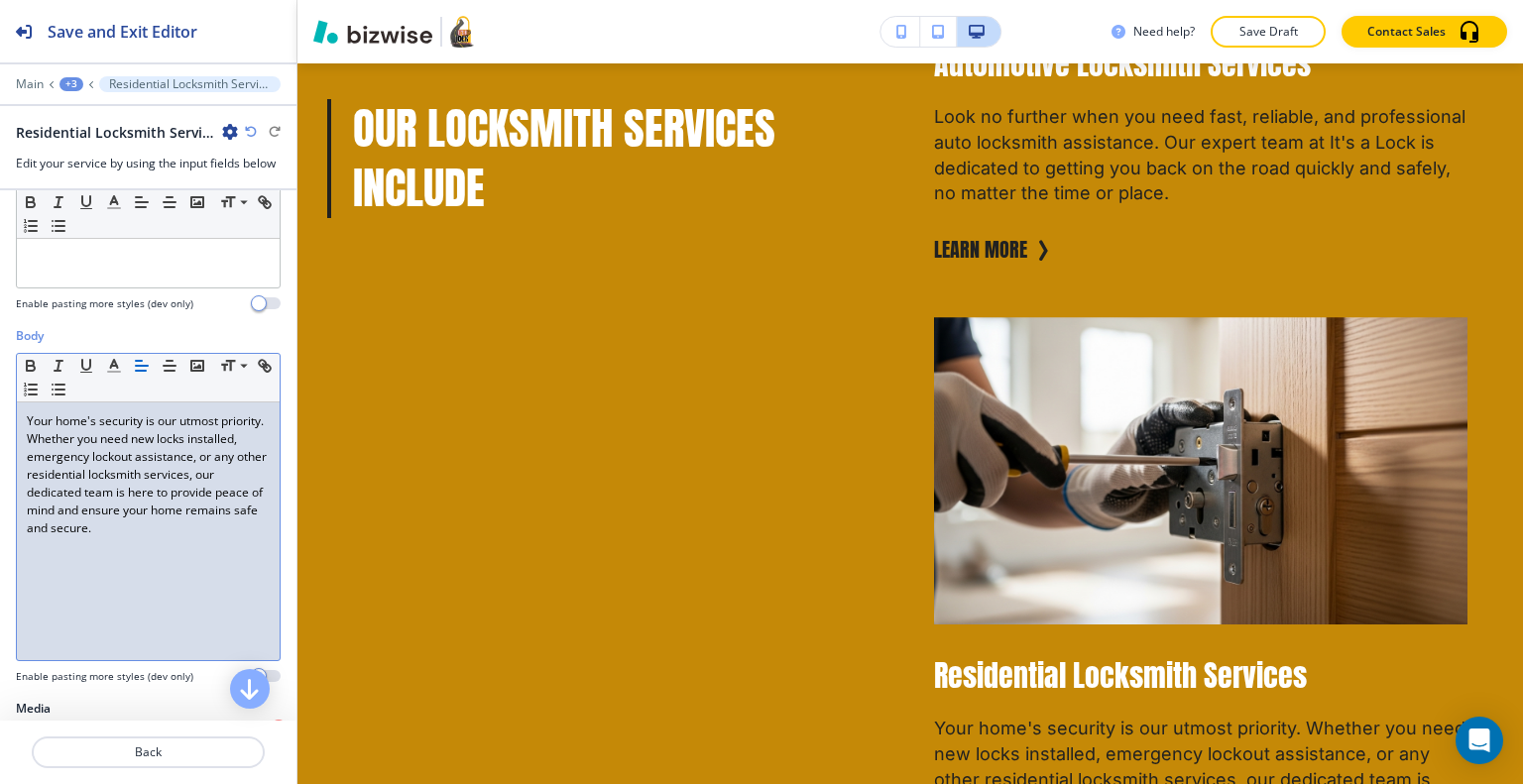 drag, startPoint x: 171, startPoint y: 752, endPoint x: 467, endPoint y: 264, distance: 570.7539 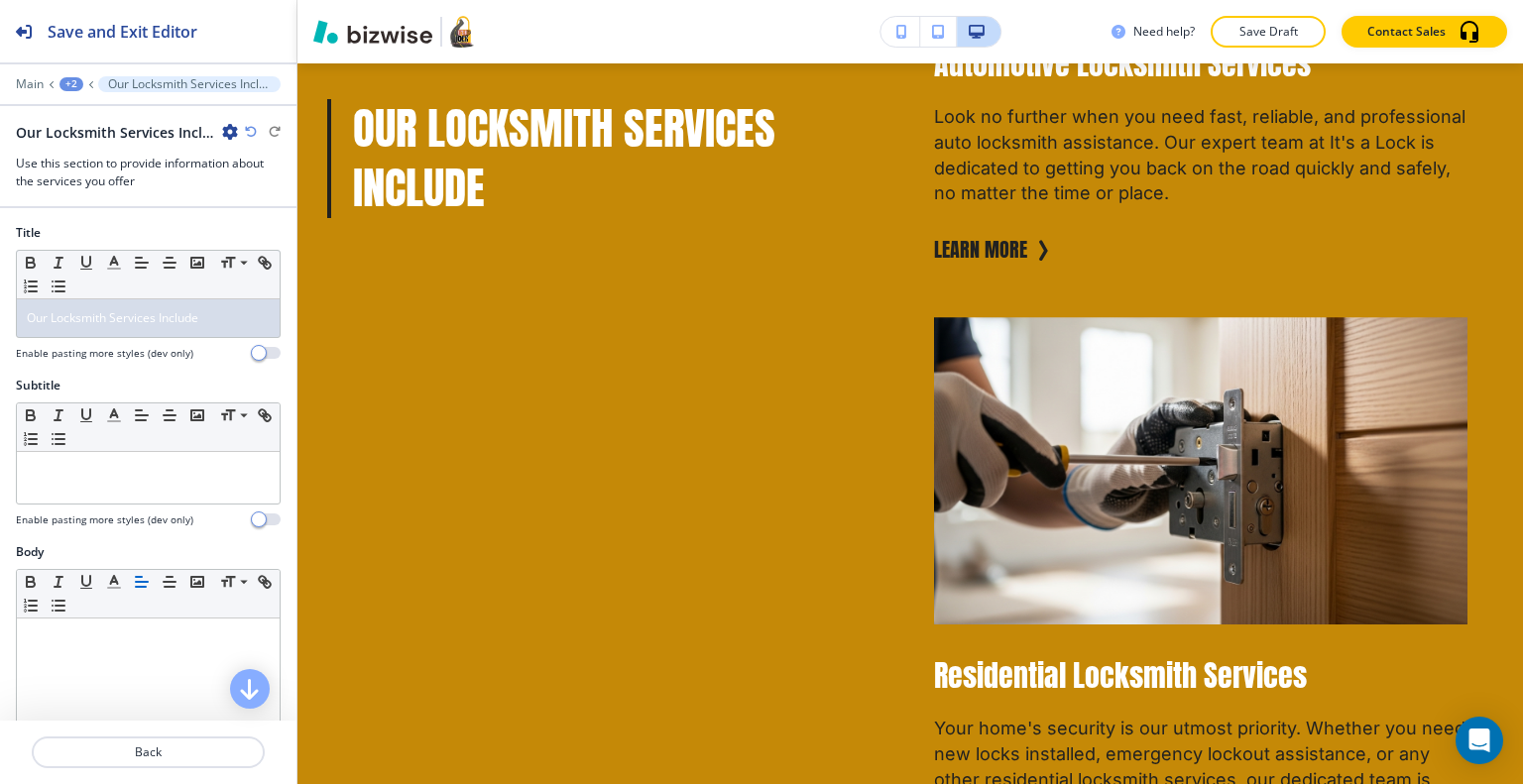 scroll, scrollTop: 2538, scrollLeft: 0, axis: vertical 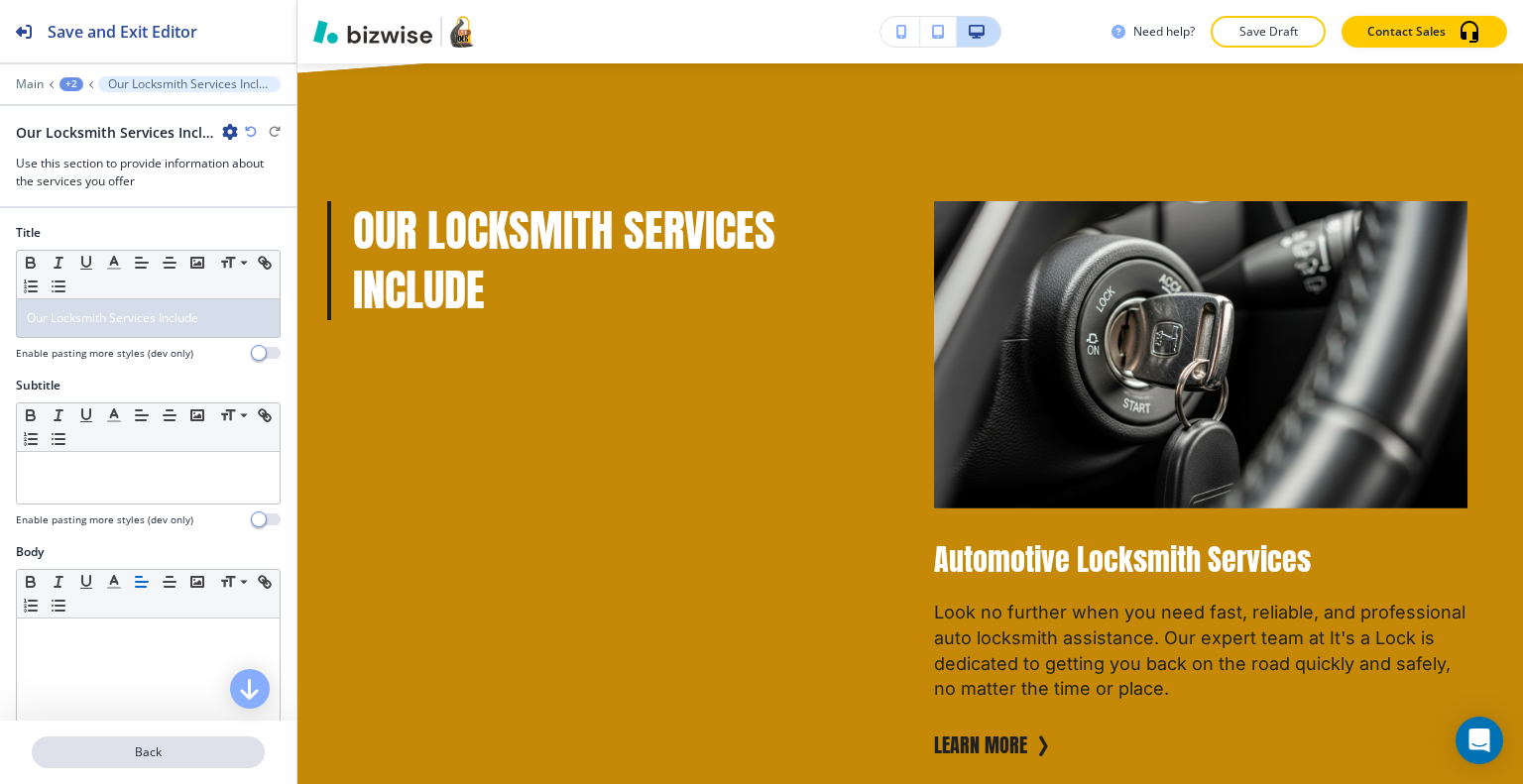 click on "Back" at bounding box center [148, 752] 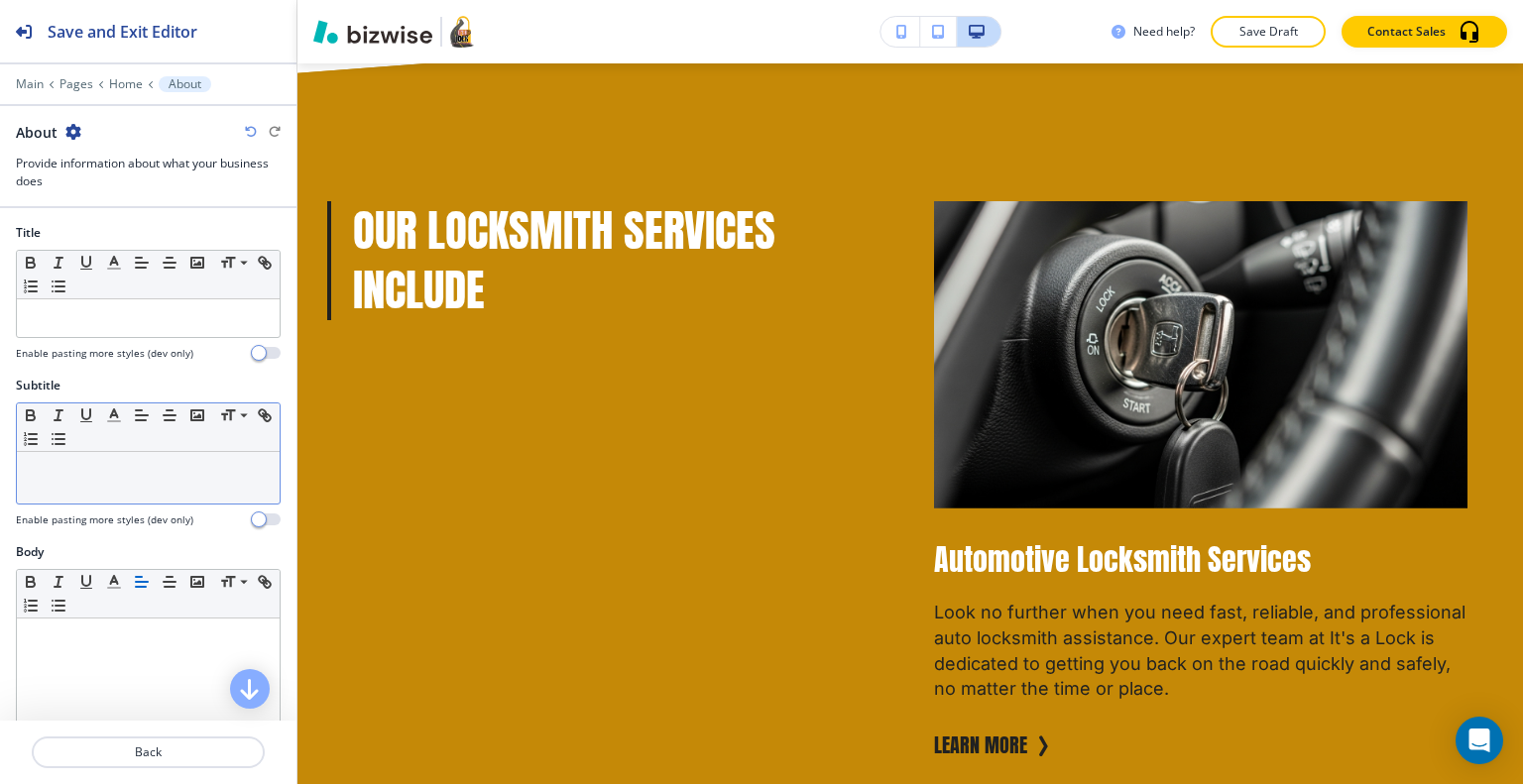 scroll, scrollTop: 1522, scrollLeft: 0, axis: vertical 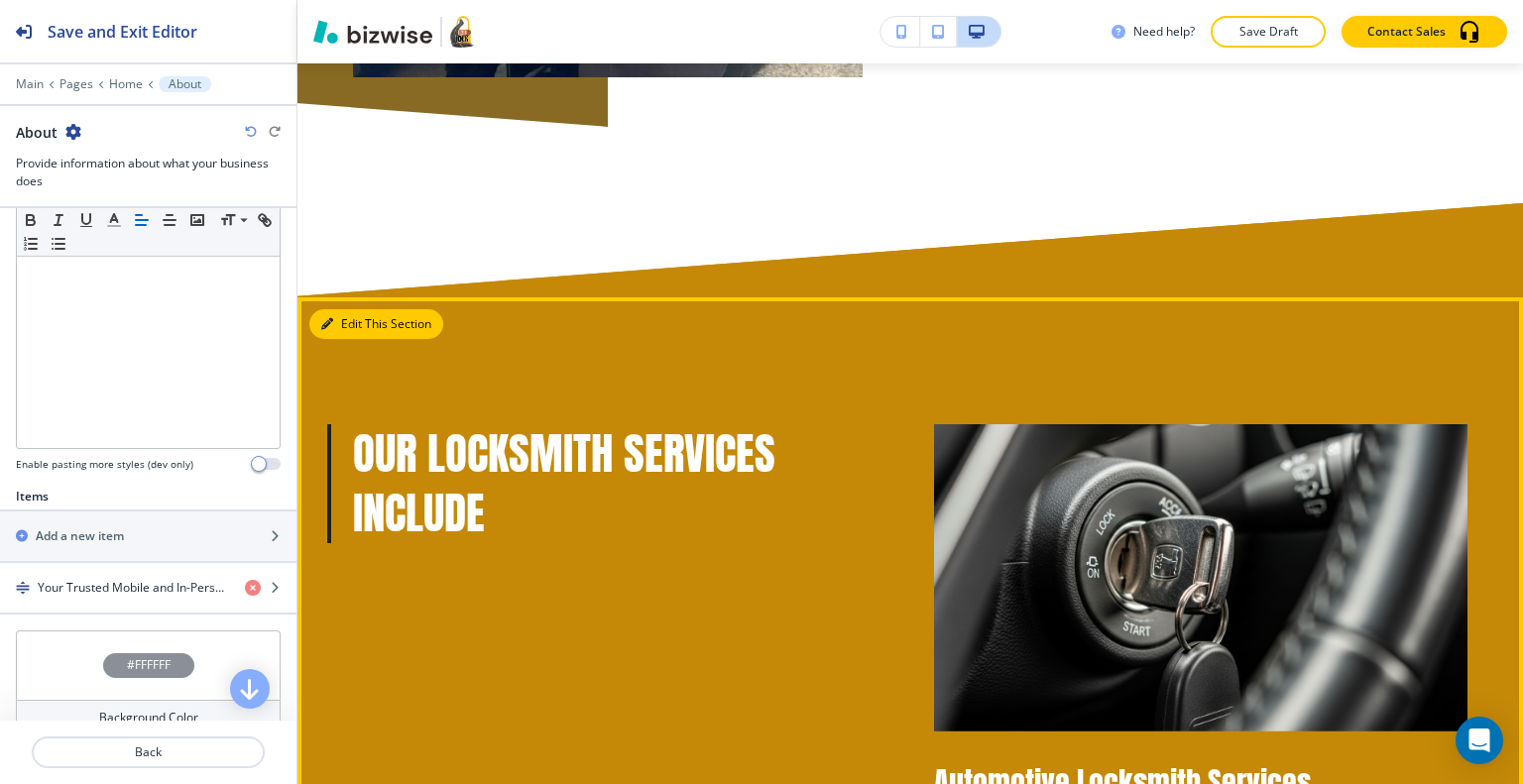 click on "Edit This Section" at bounding box center [376, 324] 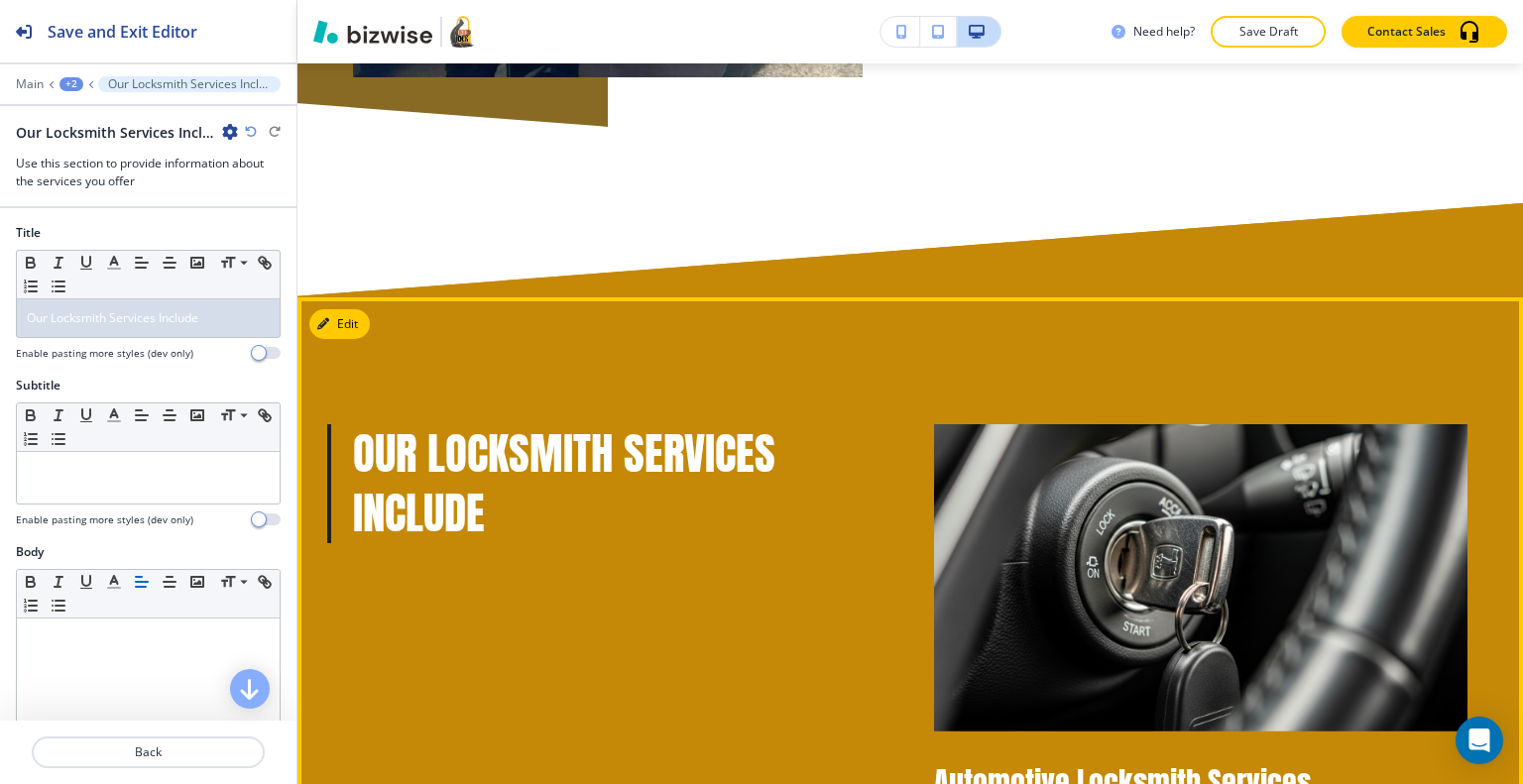 scroll, scrollTop: 2538, scrollLeft: 0, axis: vertical 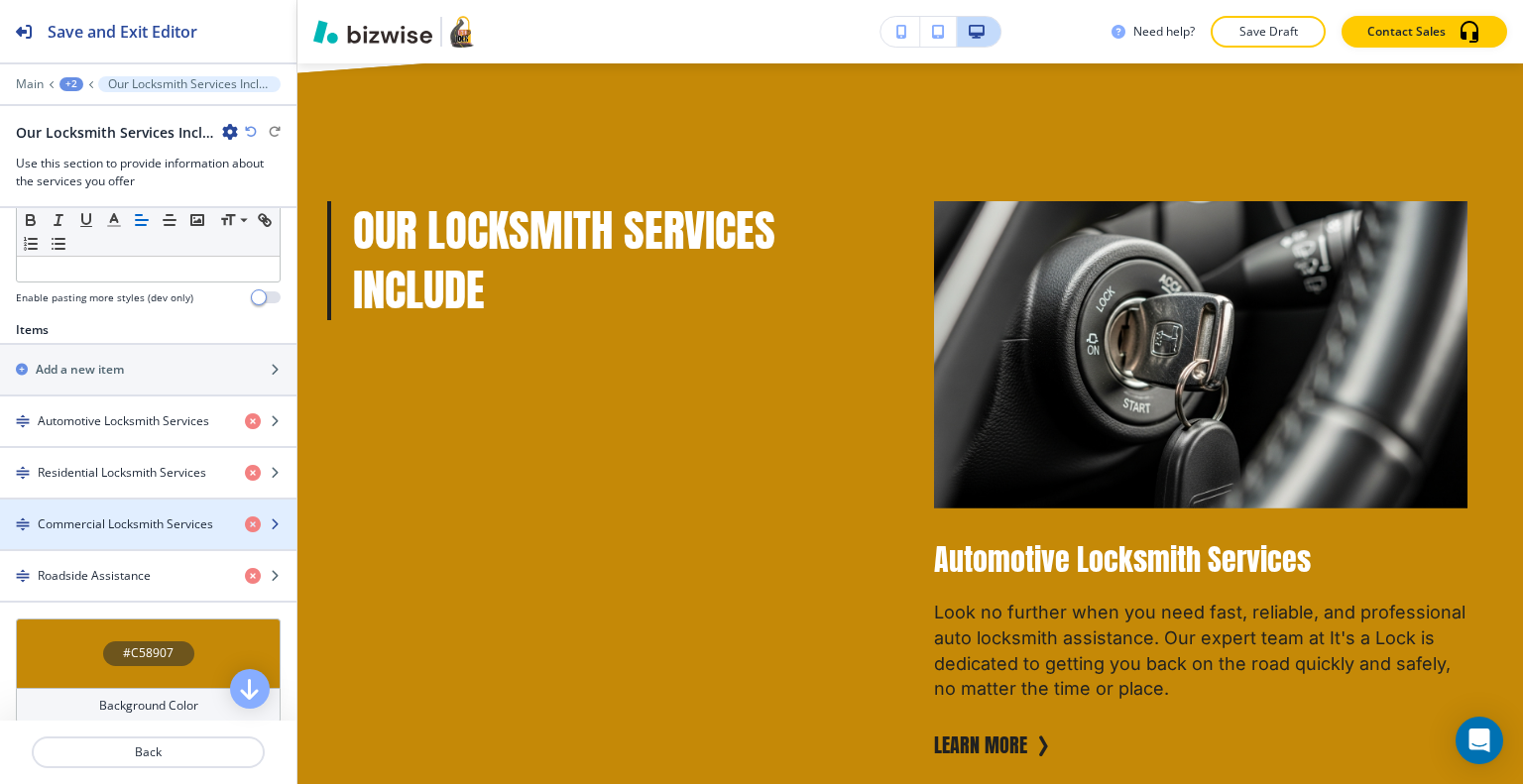 click at bounding box center (148, 541) 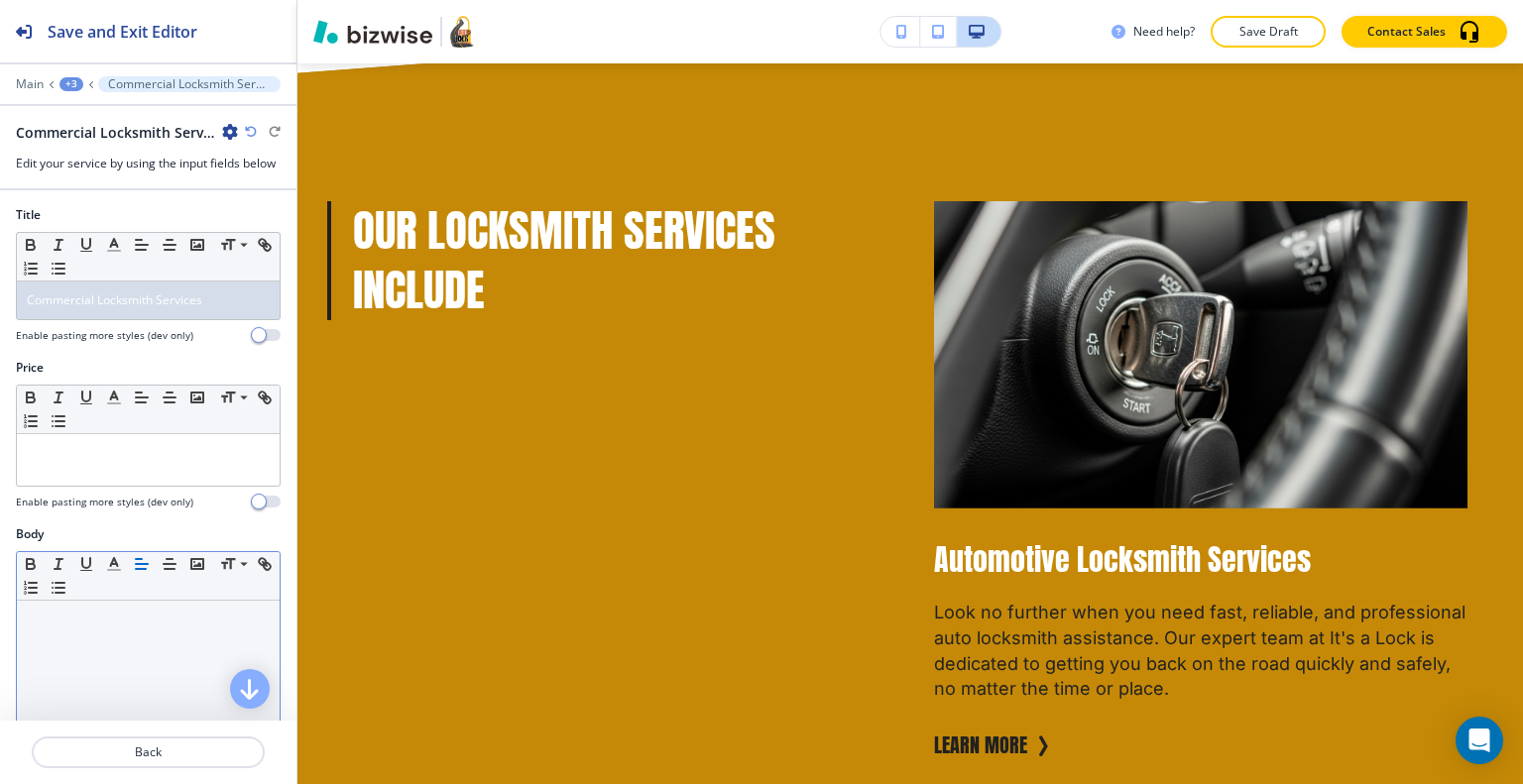 scroll, scrollTop: 99, scrollLeft: 0, axis: vertical 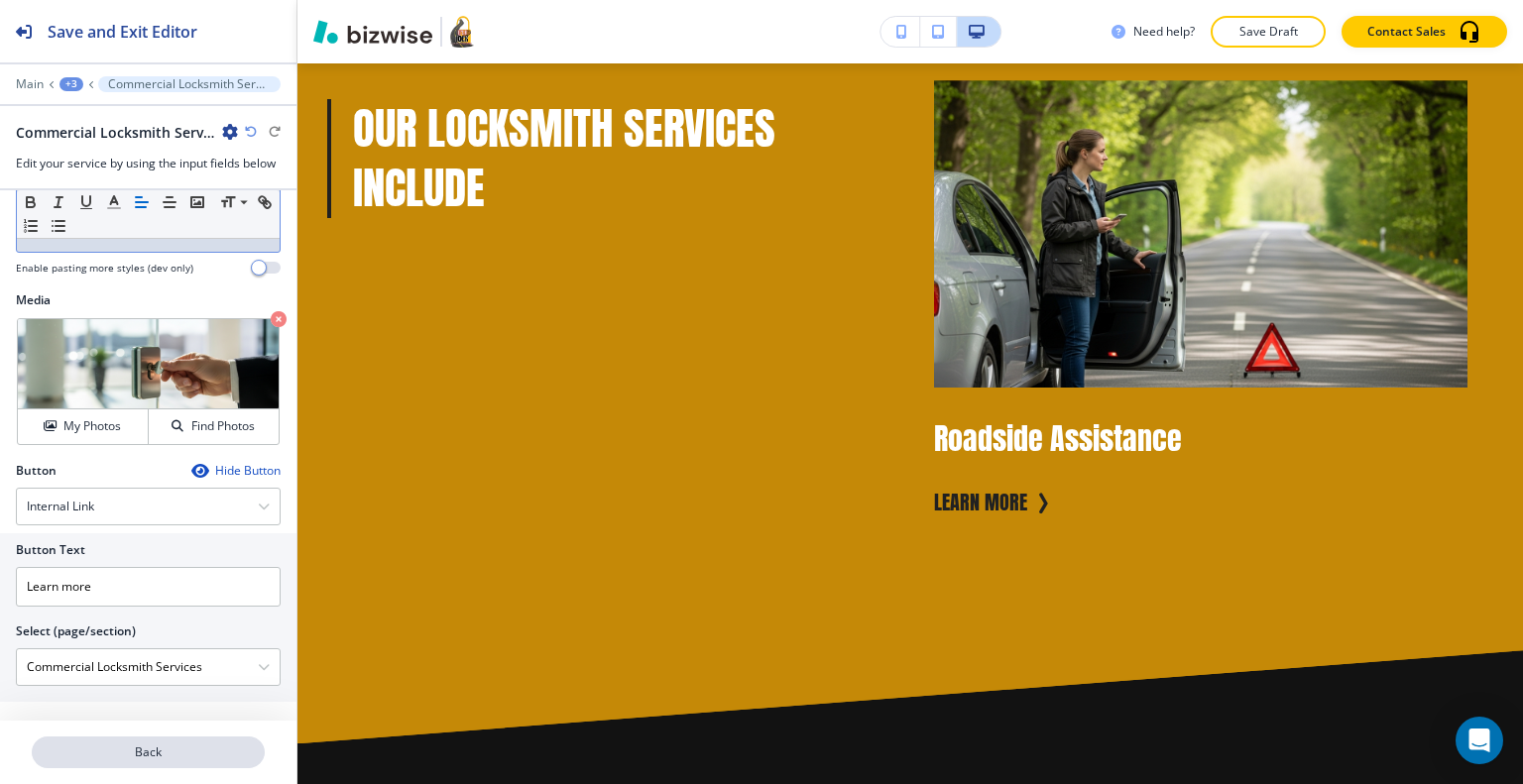 click on "Back" at bounding box center [148, 752] 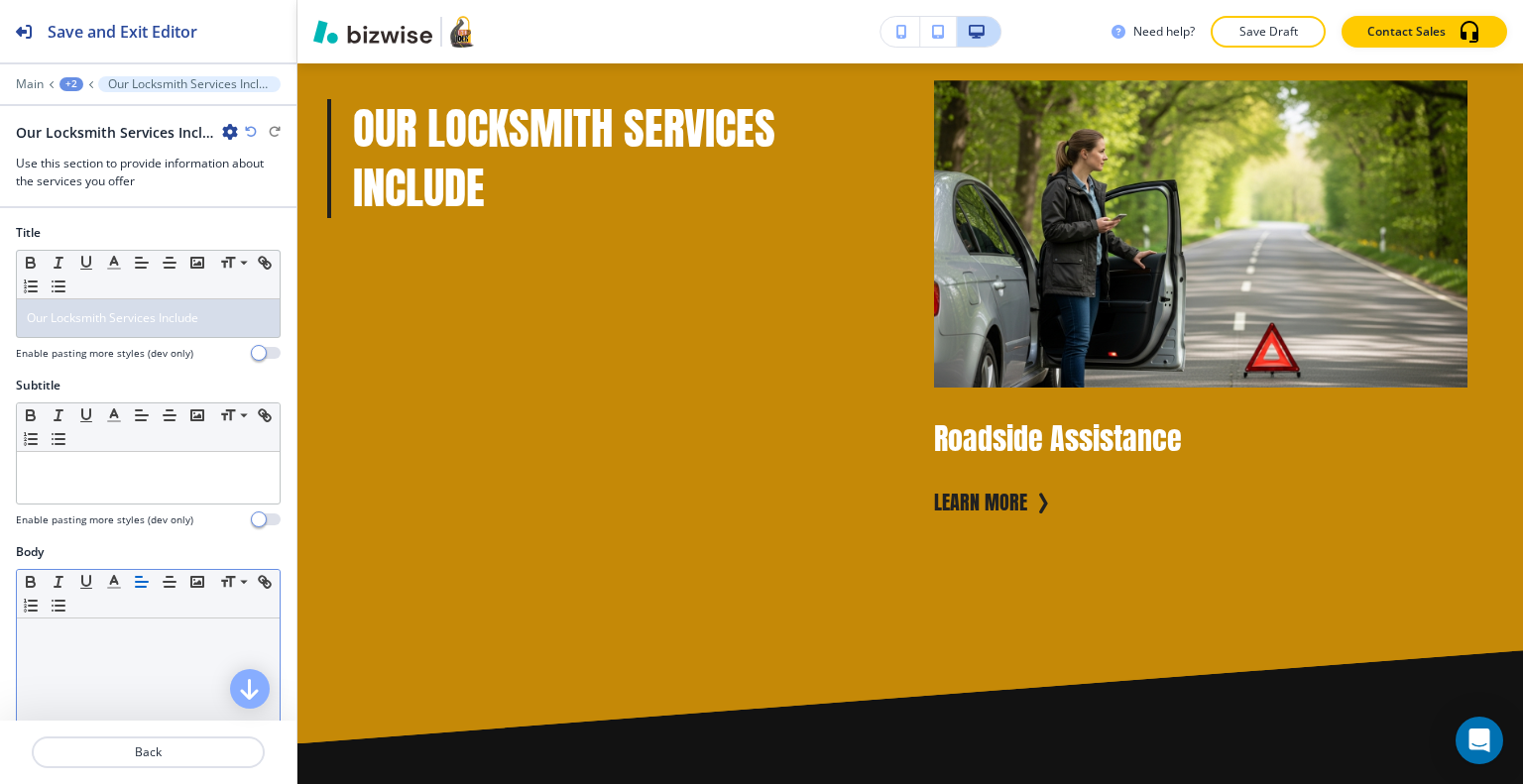 scroll, scrollTop: 2538, scrollLeft: 0, axis: vertical 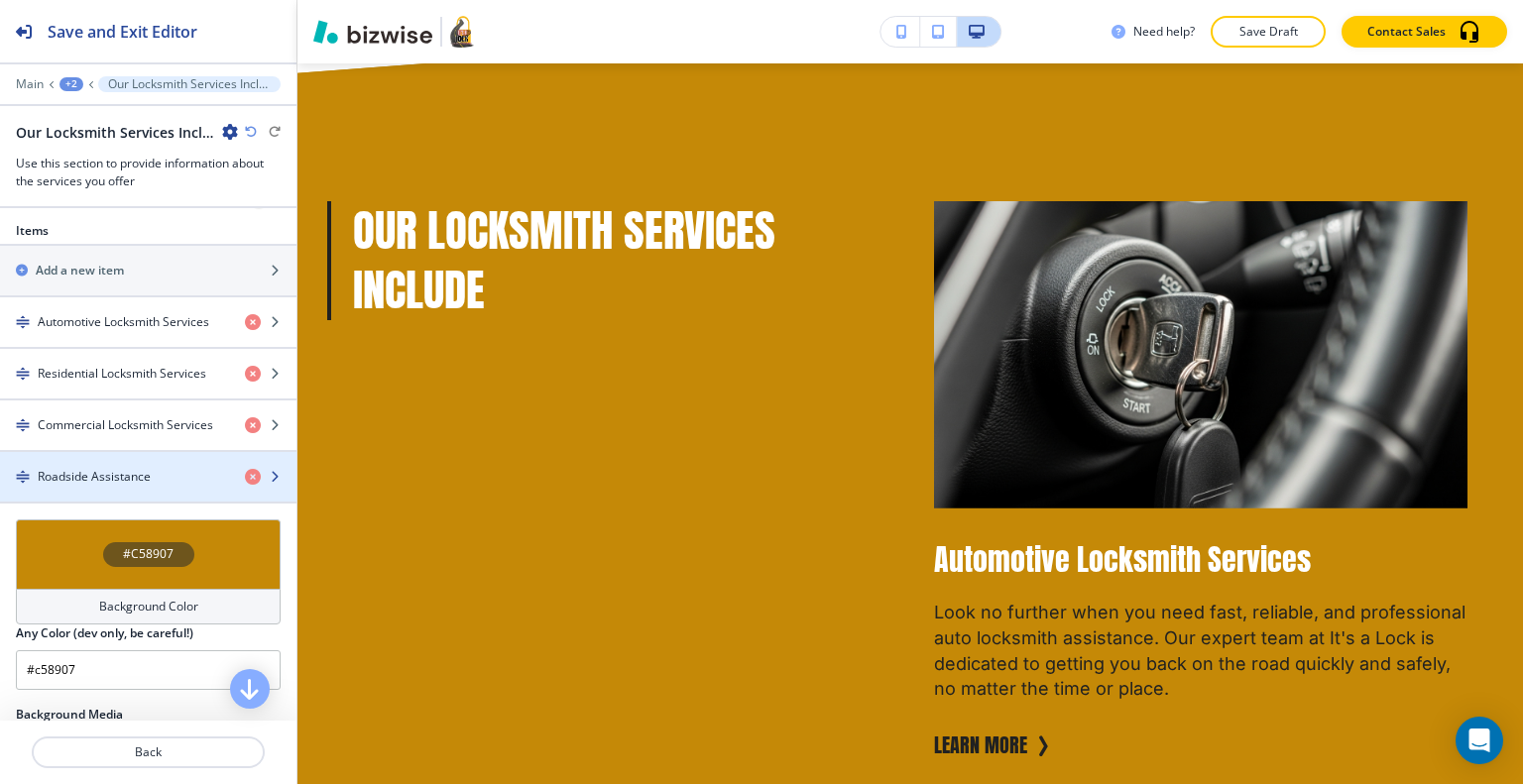 click at bounding box center (148, 494) 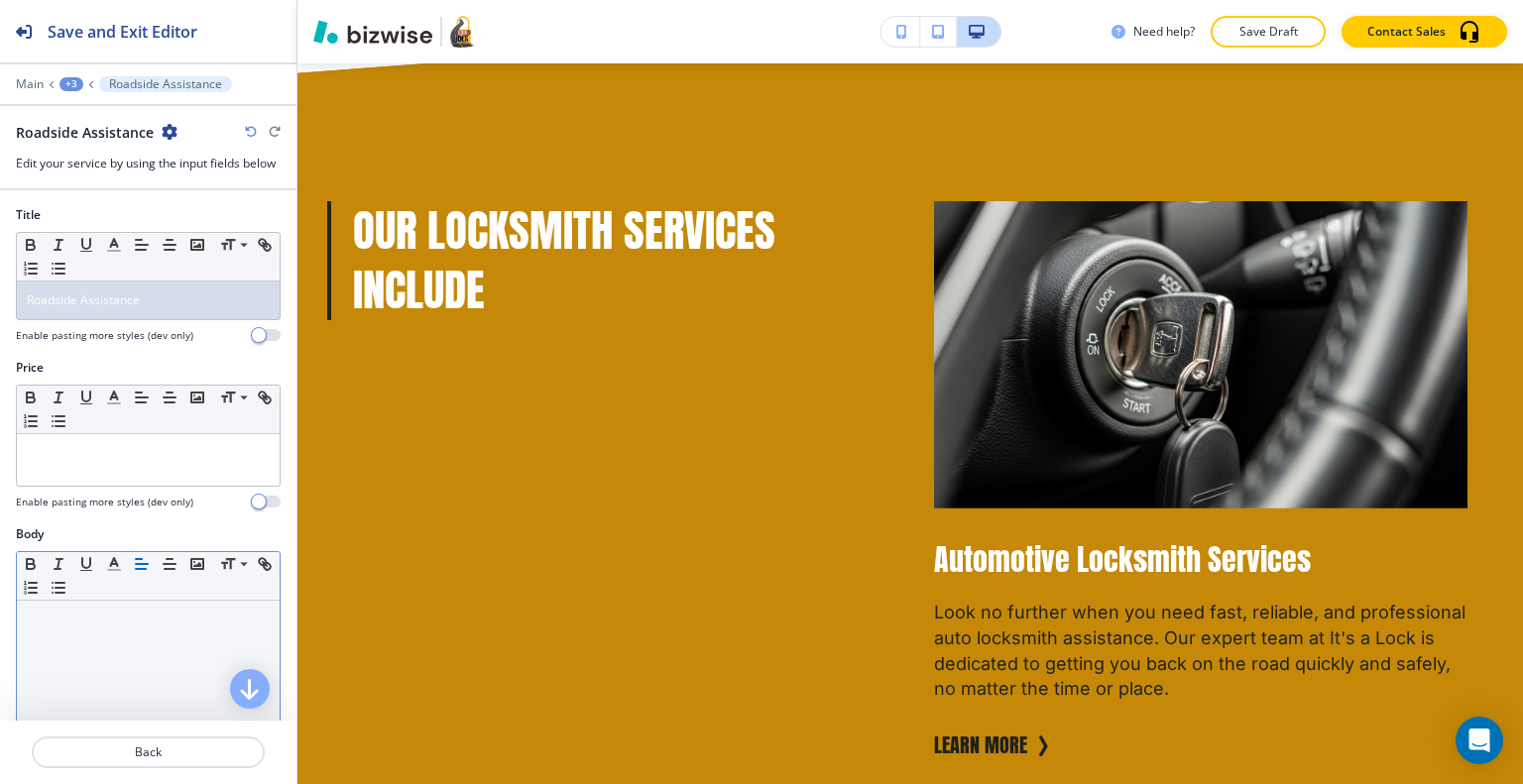 scroll, scrollTop: 99, scrollLeft: 0, axis: vertical 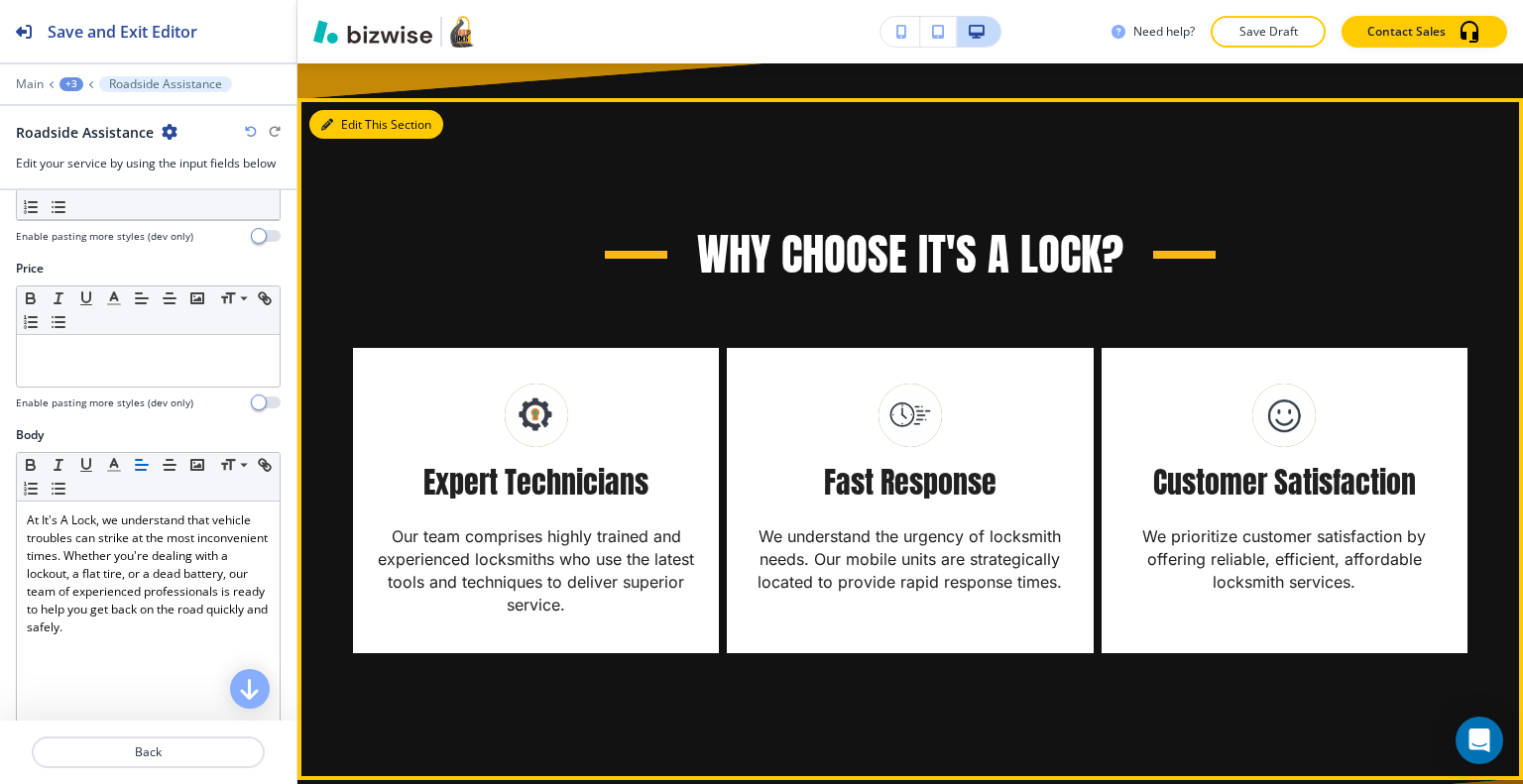 click on "Edit This Section" at bounding box center (376, 125) 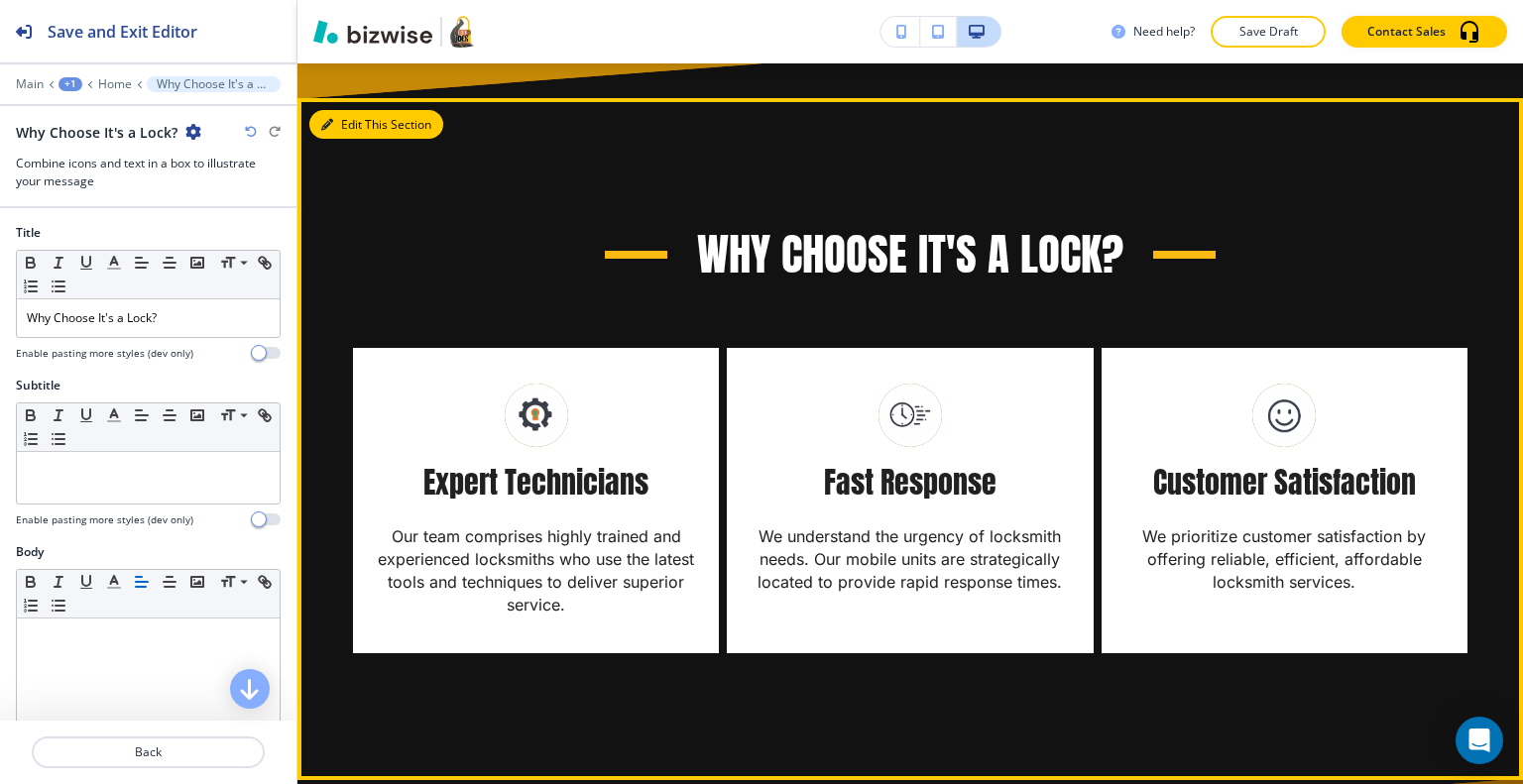 scroll, scrollTop: 5337, scrollLeft: 0, axis: vertical 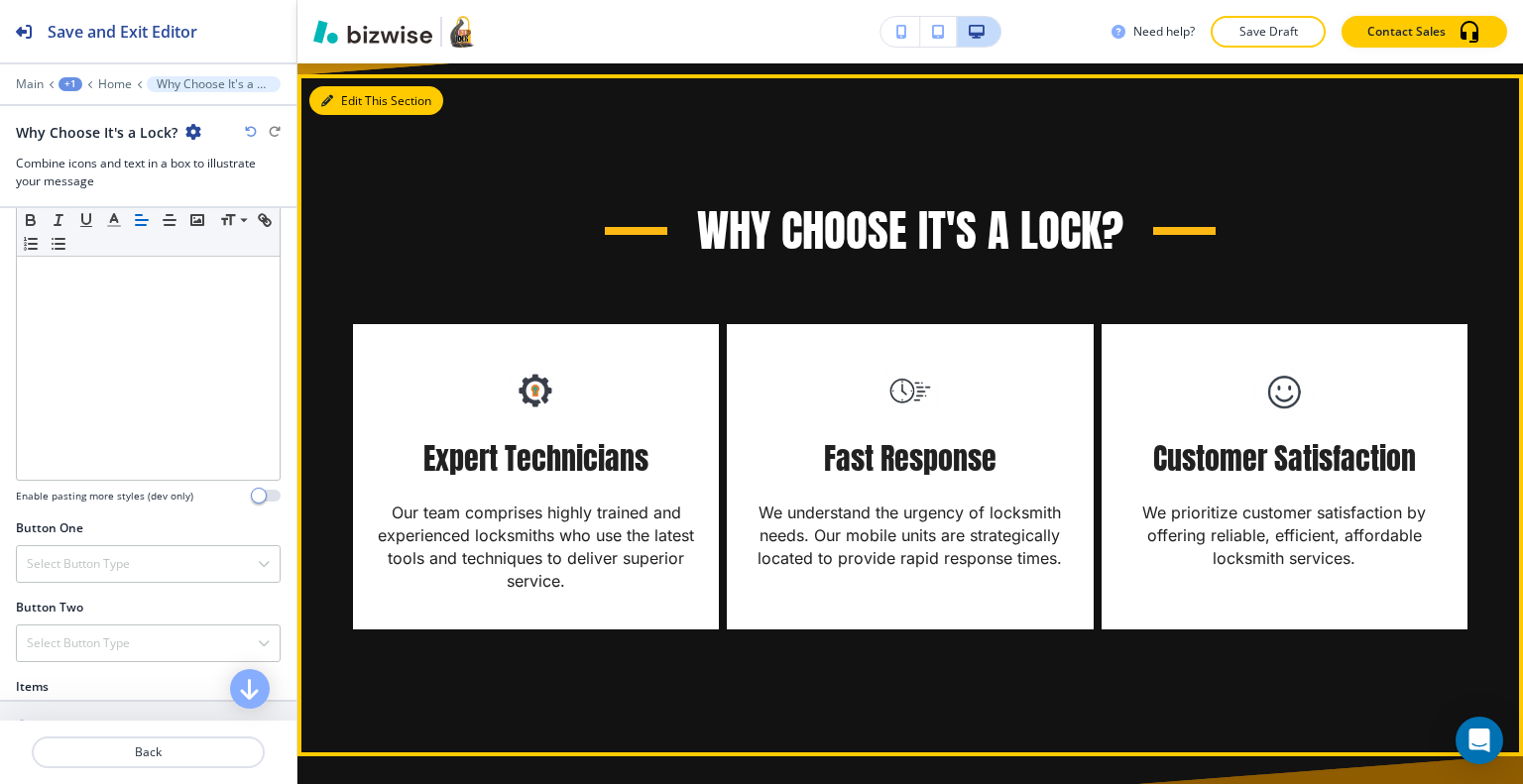 click on "Edit This Section" at bounding box center [376, 101] 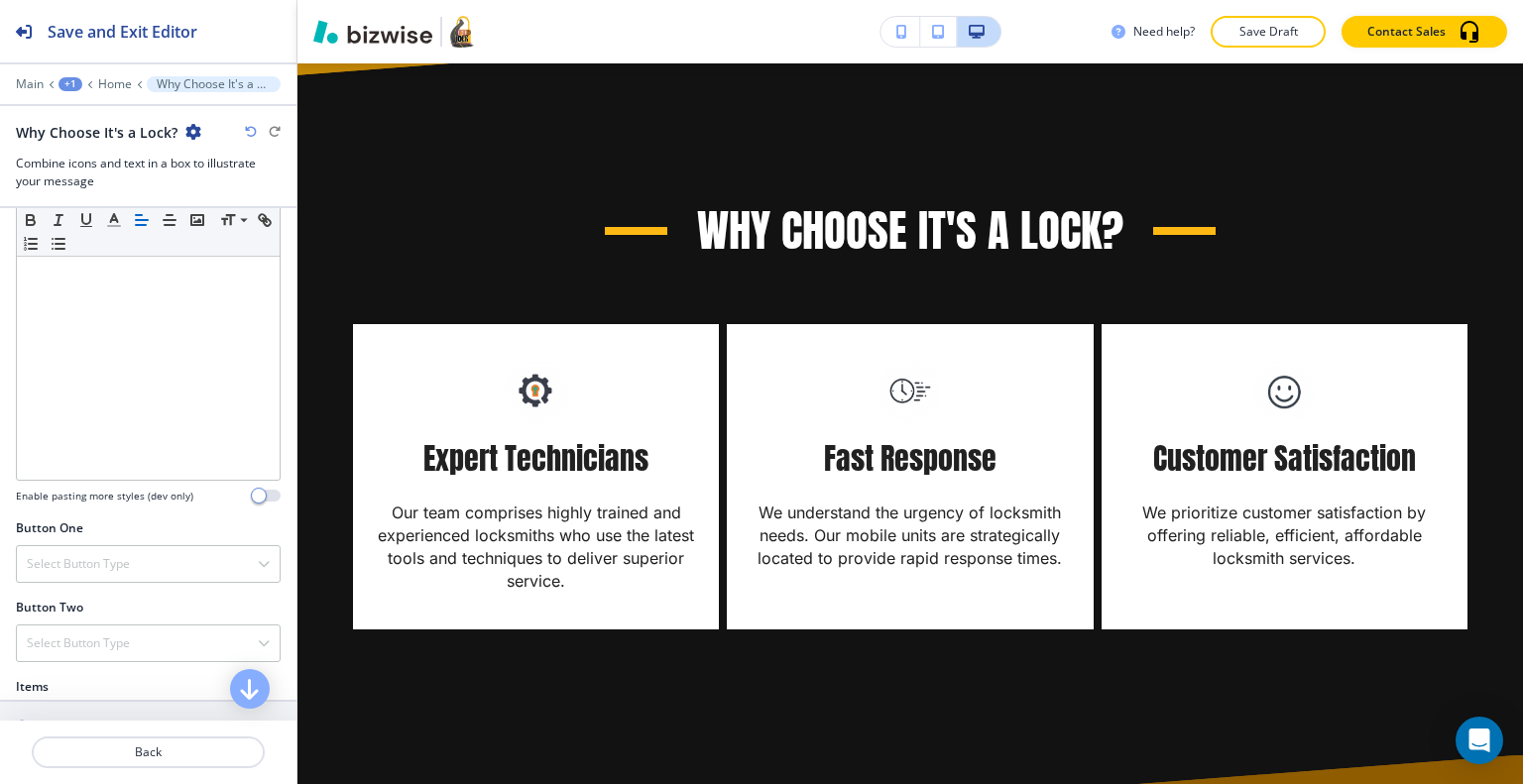 scroll, scrollTop: 892, scrollLeft: 0, axis: vertical 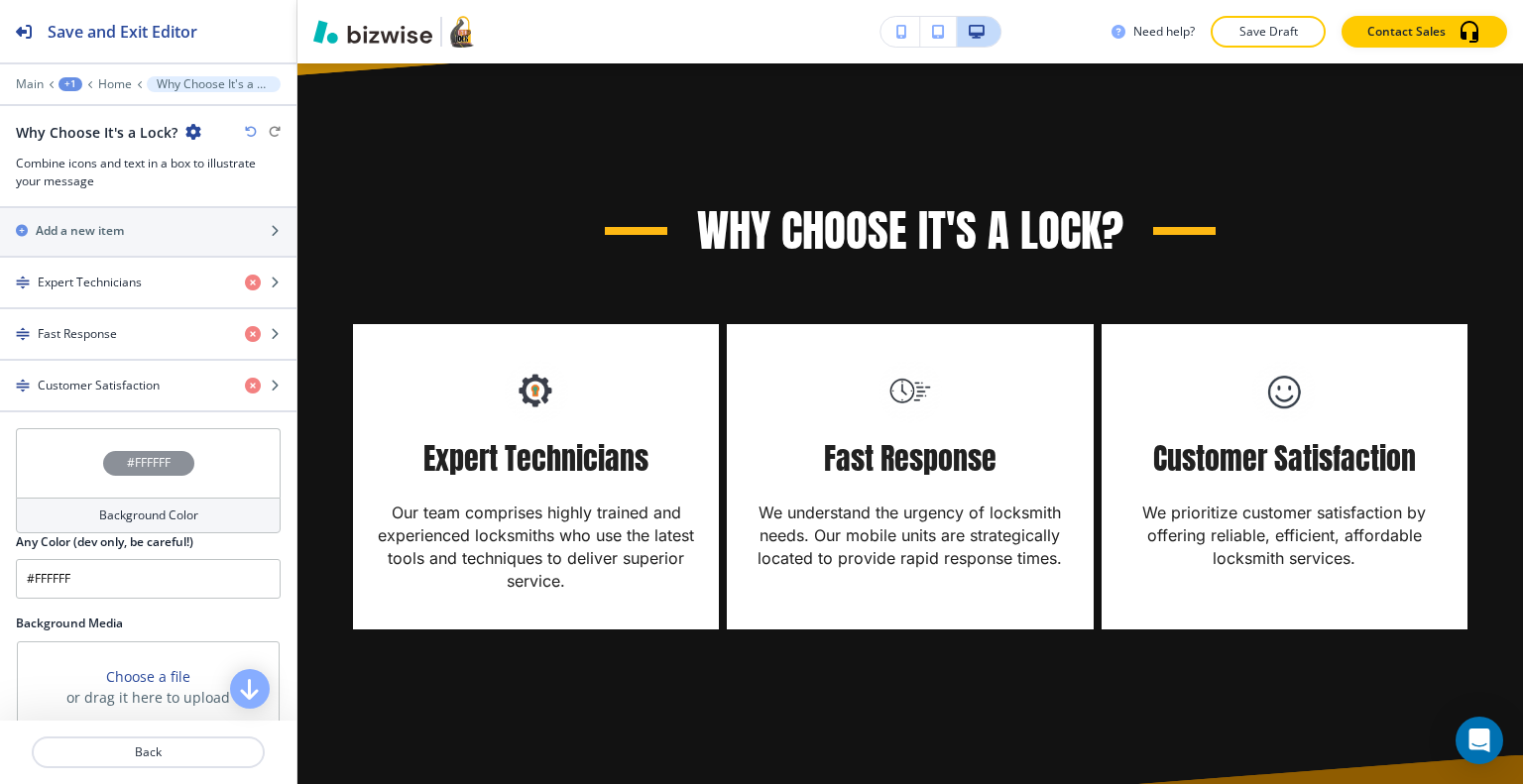 click on "#FFFFFF" at bounding box center [148, 463] 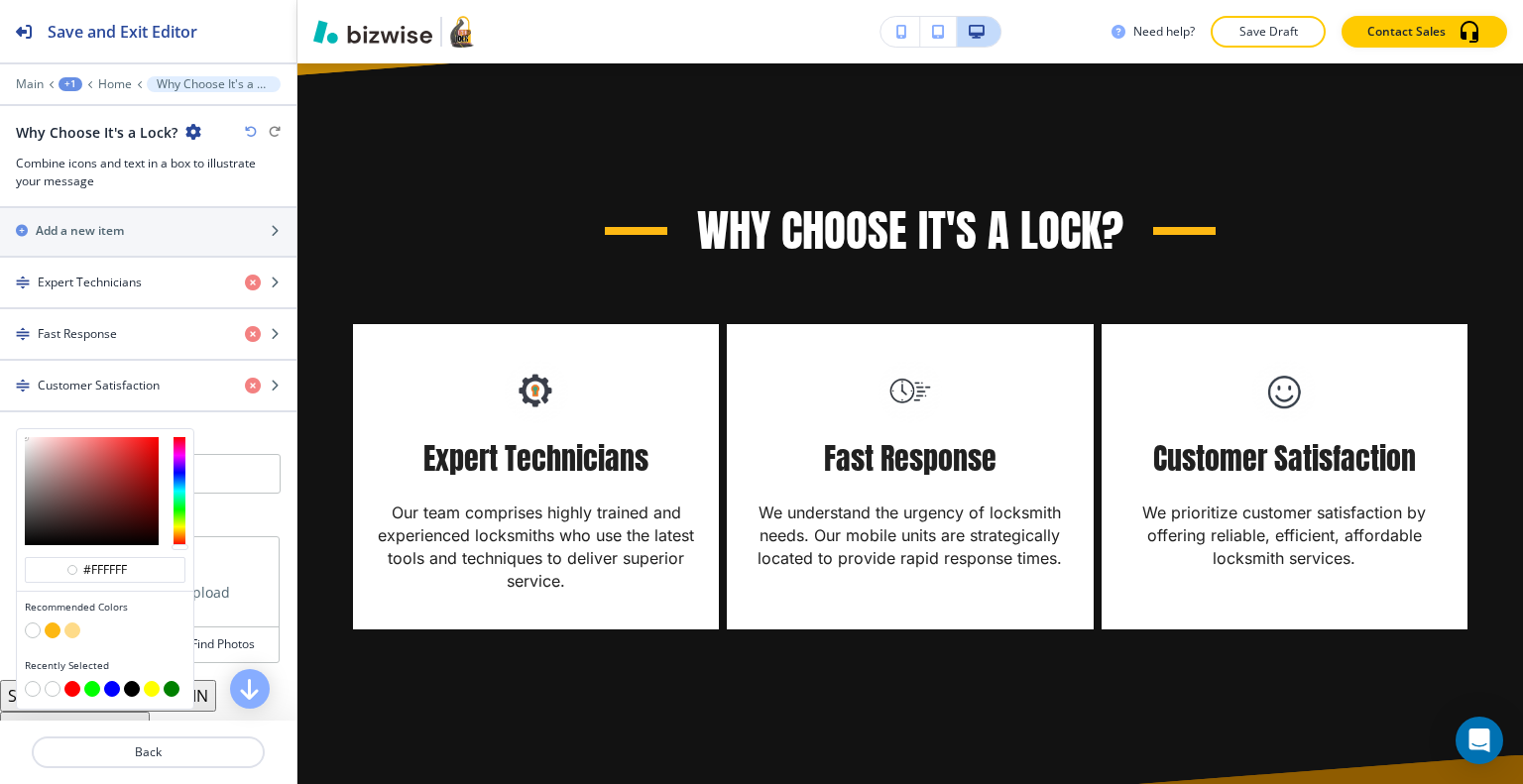 scroll, scrollTop: 971, scrollLeft: 0, axis: vertical 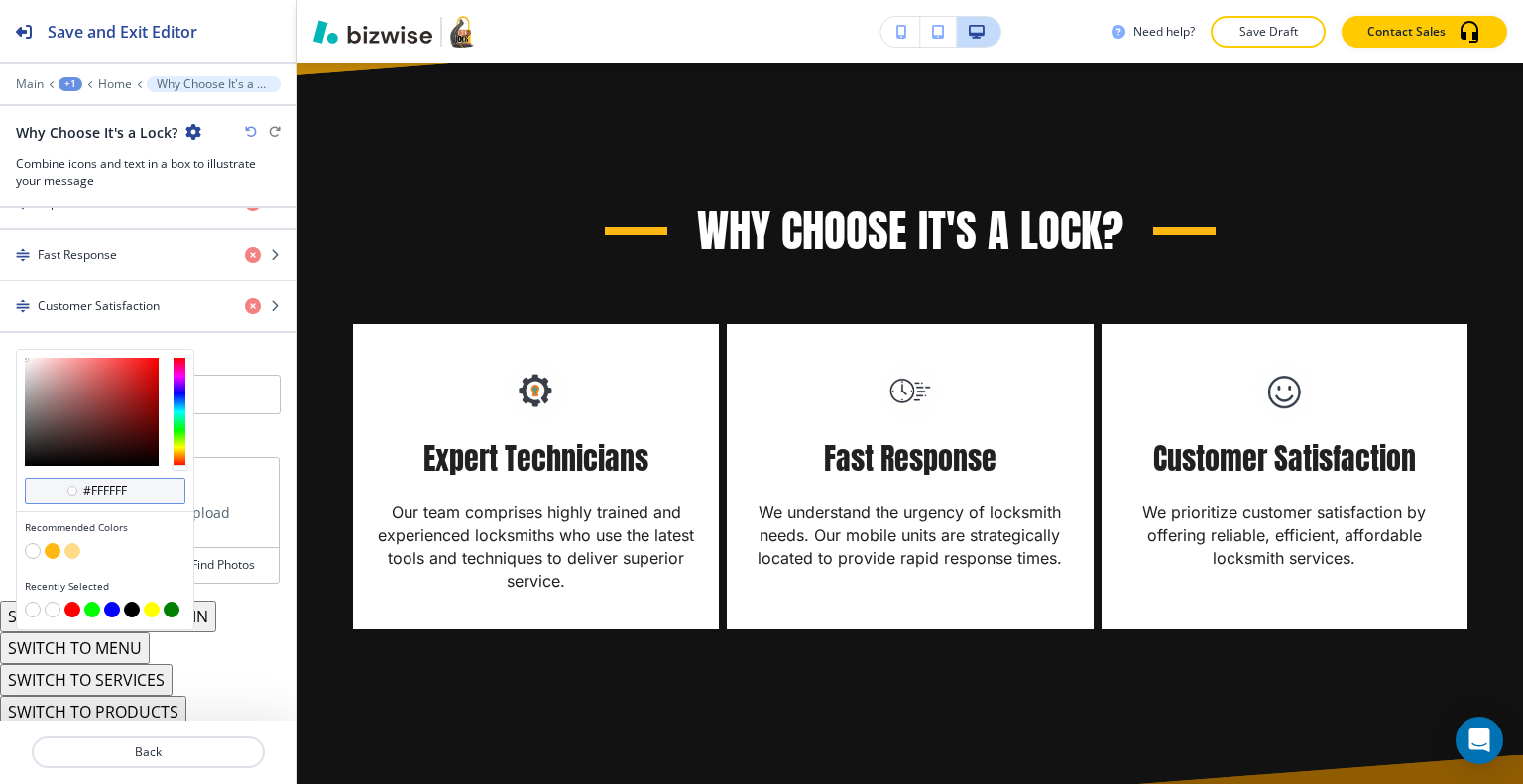 click on "#ffffff" at bounding box center (116, 491) 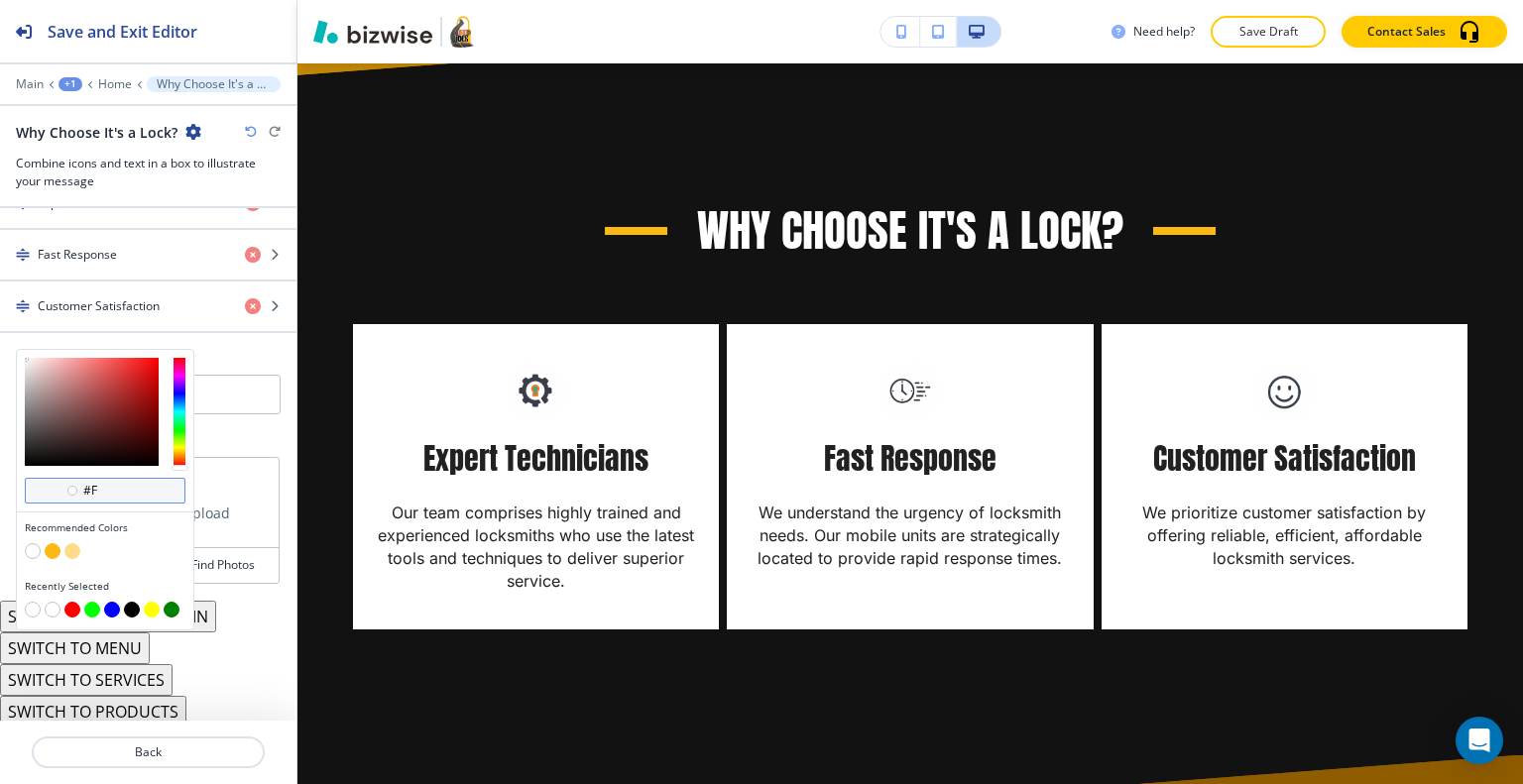type on "#" 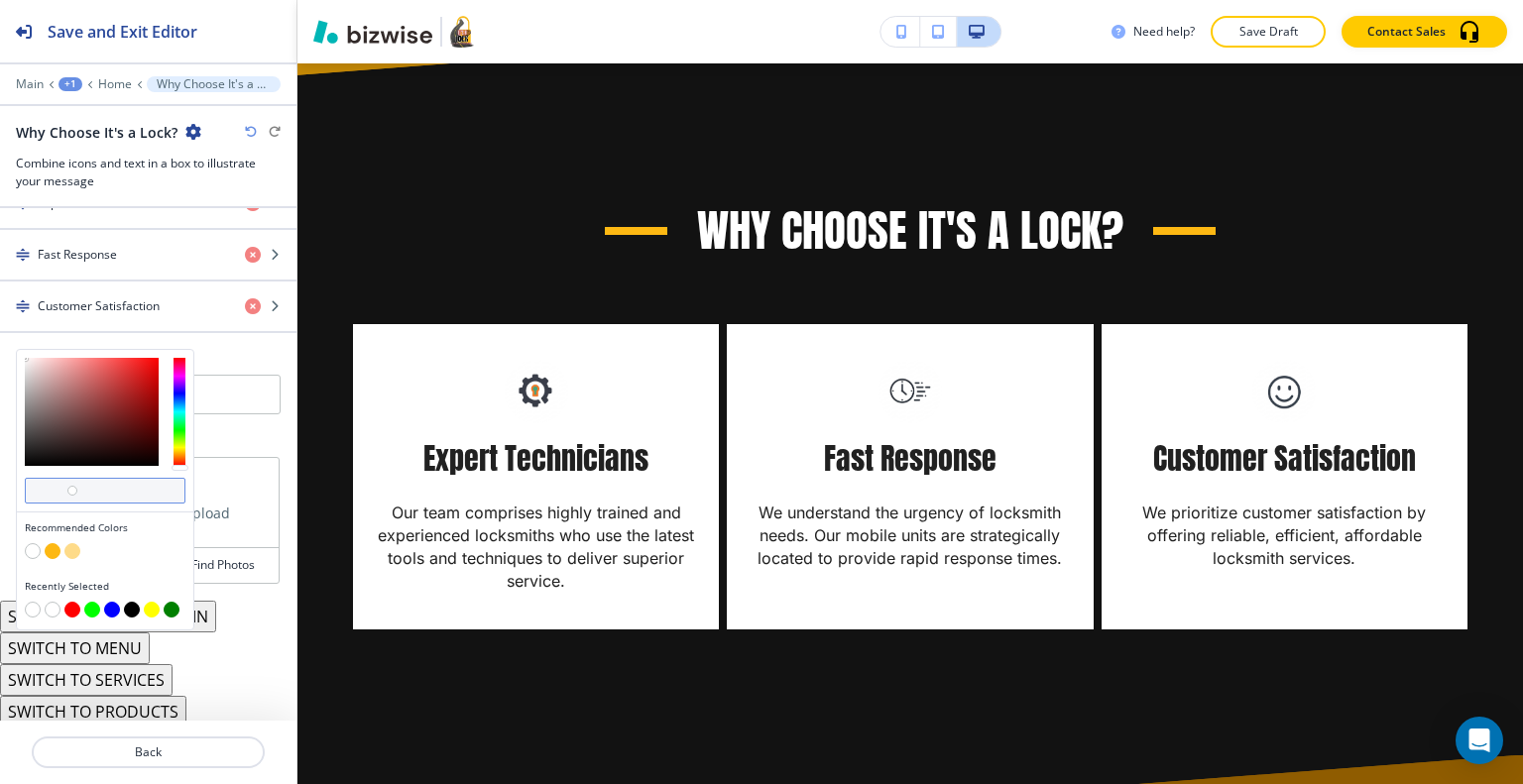 paste on "At It's A Lock, we understand that vehicle troubles can strike at the most inconvenient times. Whether you're dealing with a lockout, a flat tire, or a dead battery, our team of experienced professionals is ready to help you get back on the road quickly and safely." 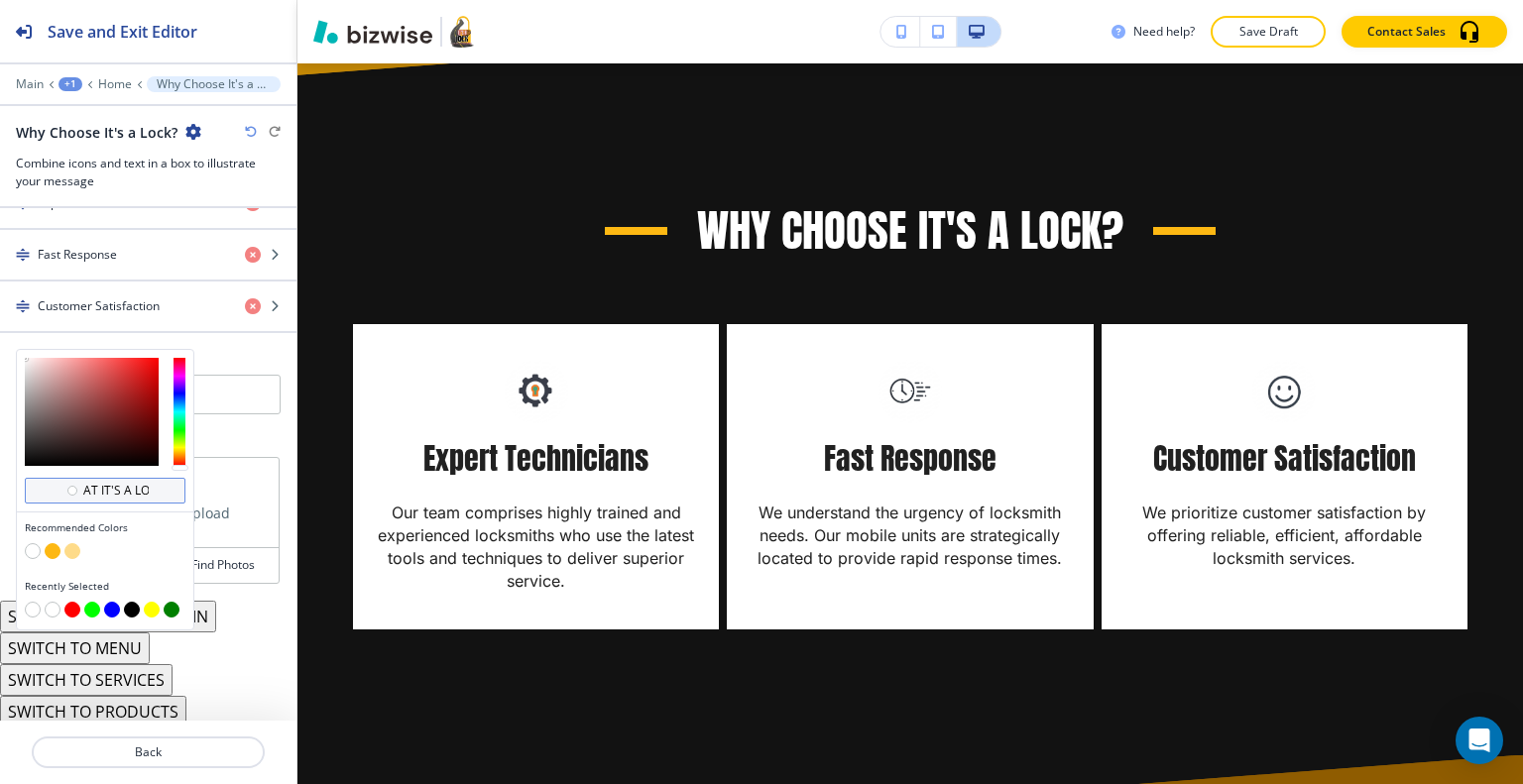 scroll, scrollTop: 0, scrollLeft: 1641, axis: horizontal 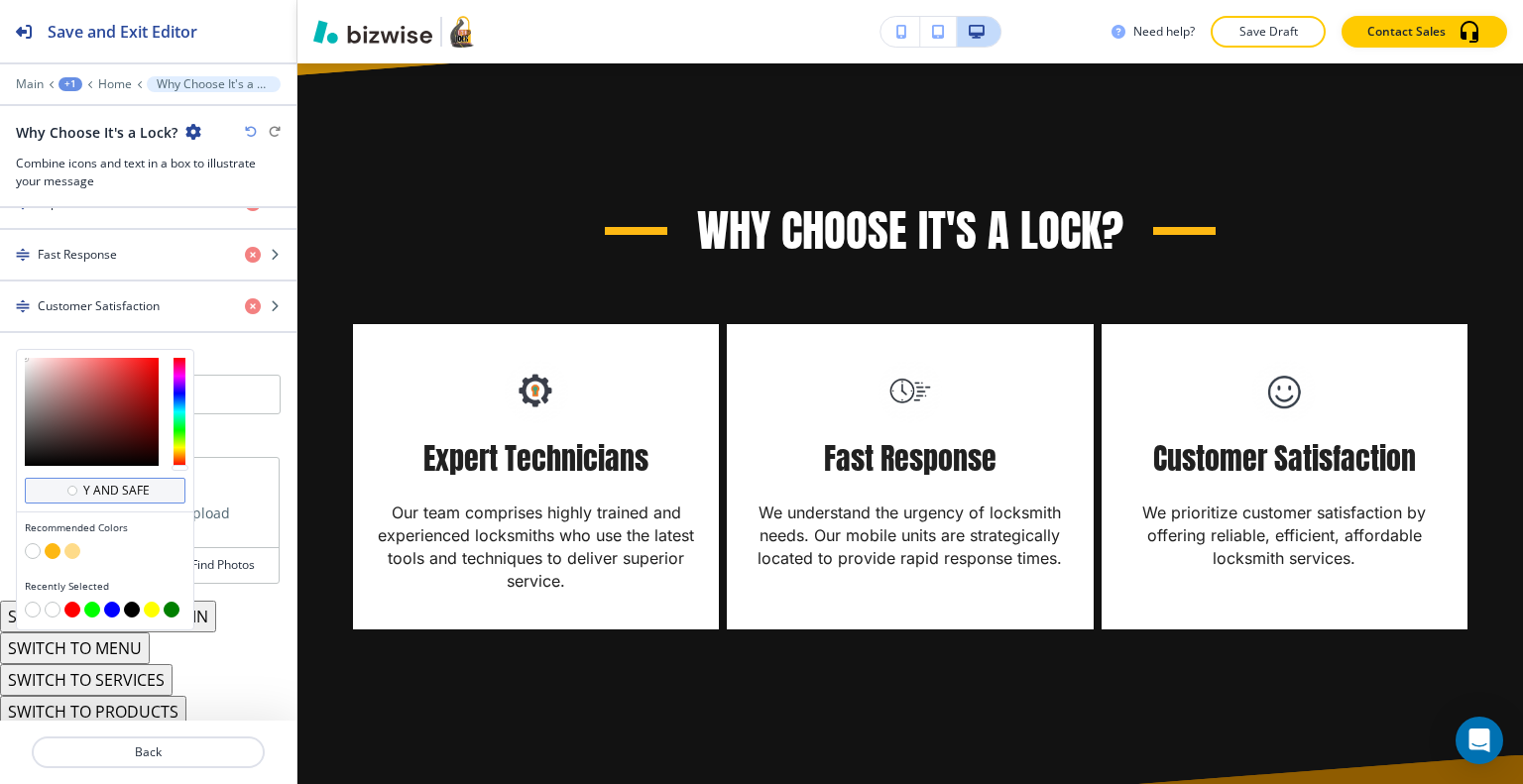 type on "#ffffff" 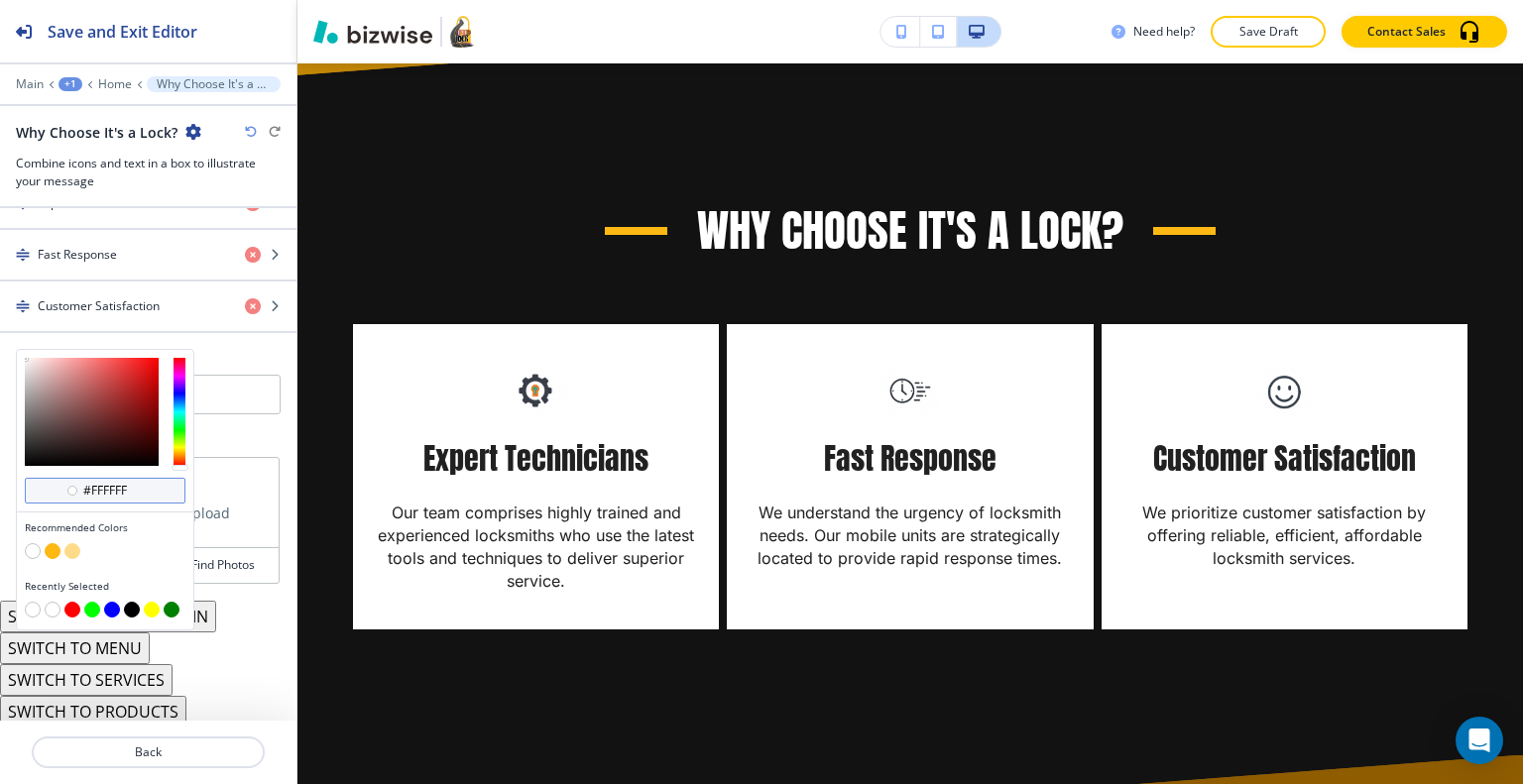 scroll, scrollTop: 0, scrollLeft: 0, axis: both 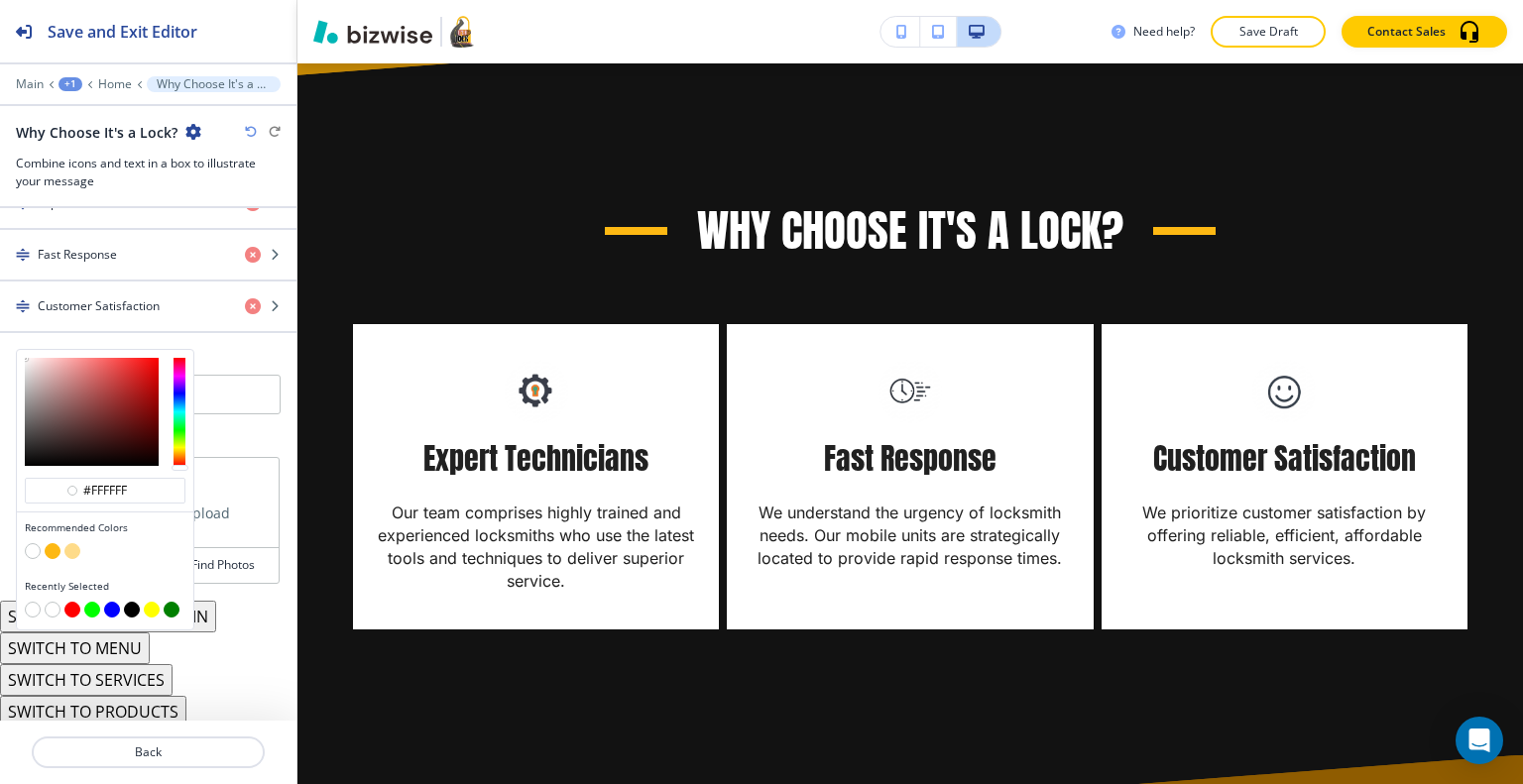 drag, startPoint x: 159, startPoint y: 479, endPoint x: 16, endPoint y: 479, distance: 143 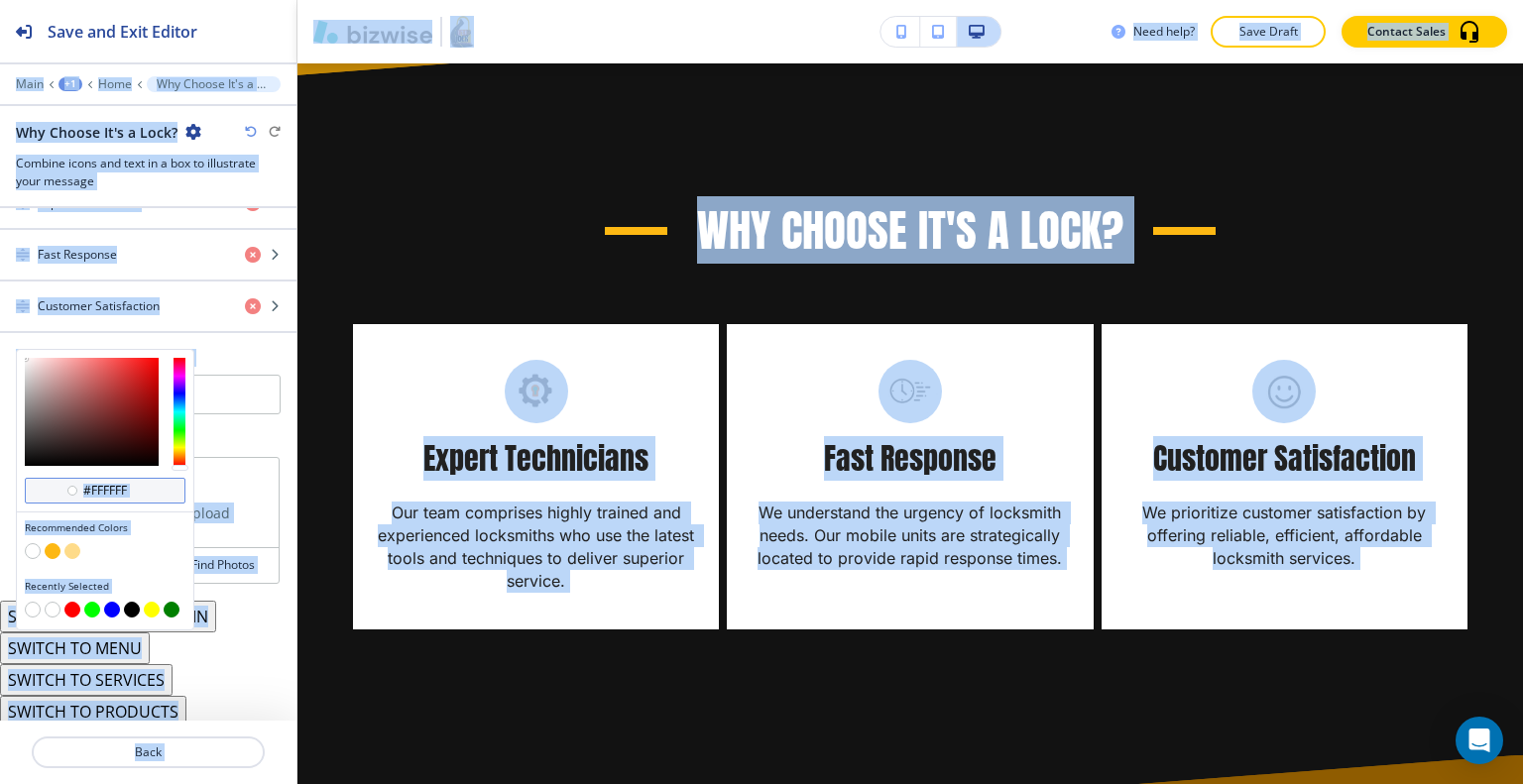 click on "#ffffff" at bounding box center (105, 491) 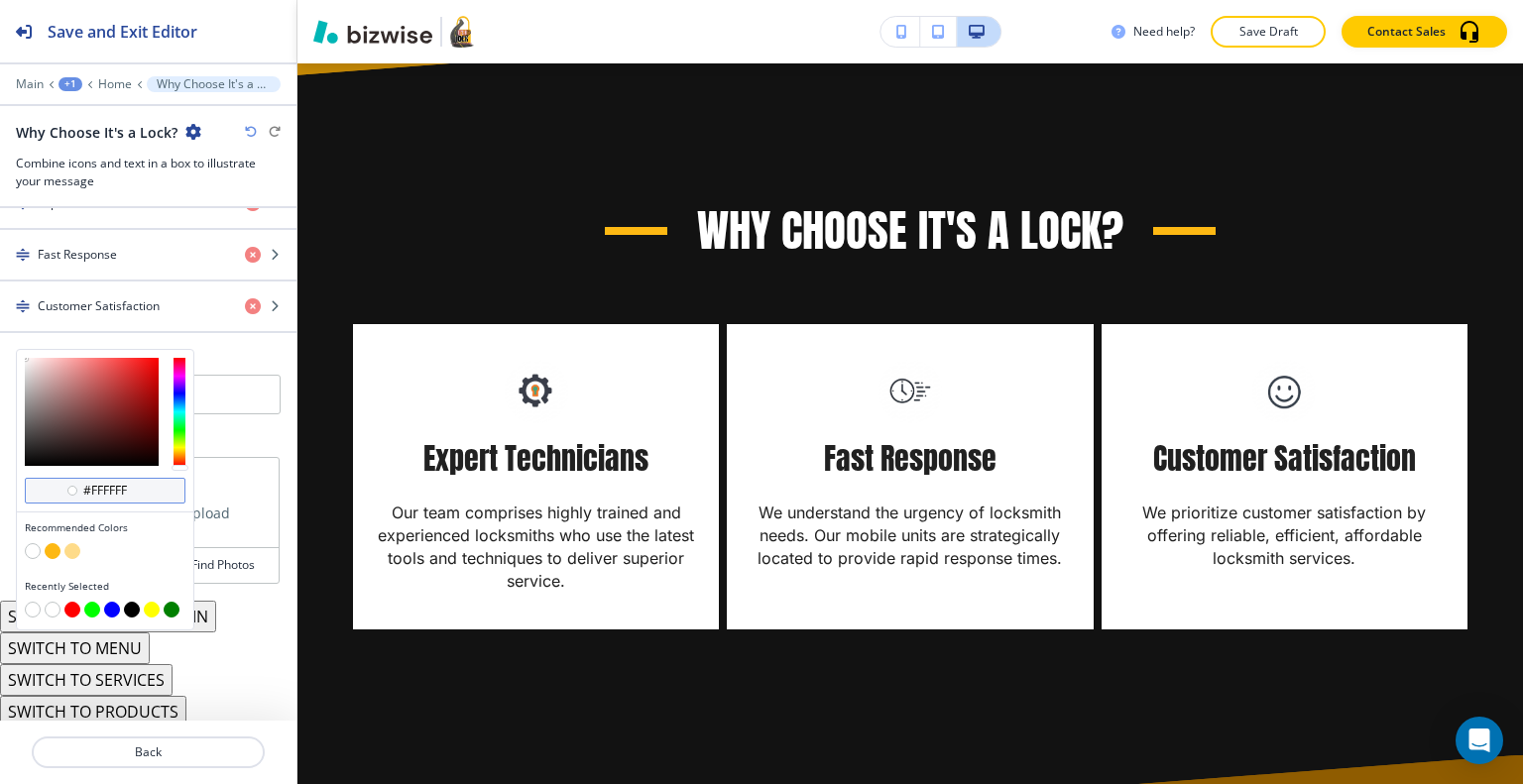 click on "#ffffff" at bounding box center [105, 491] 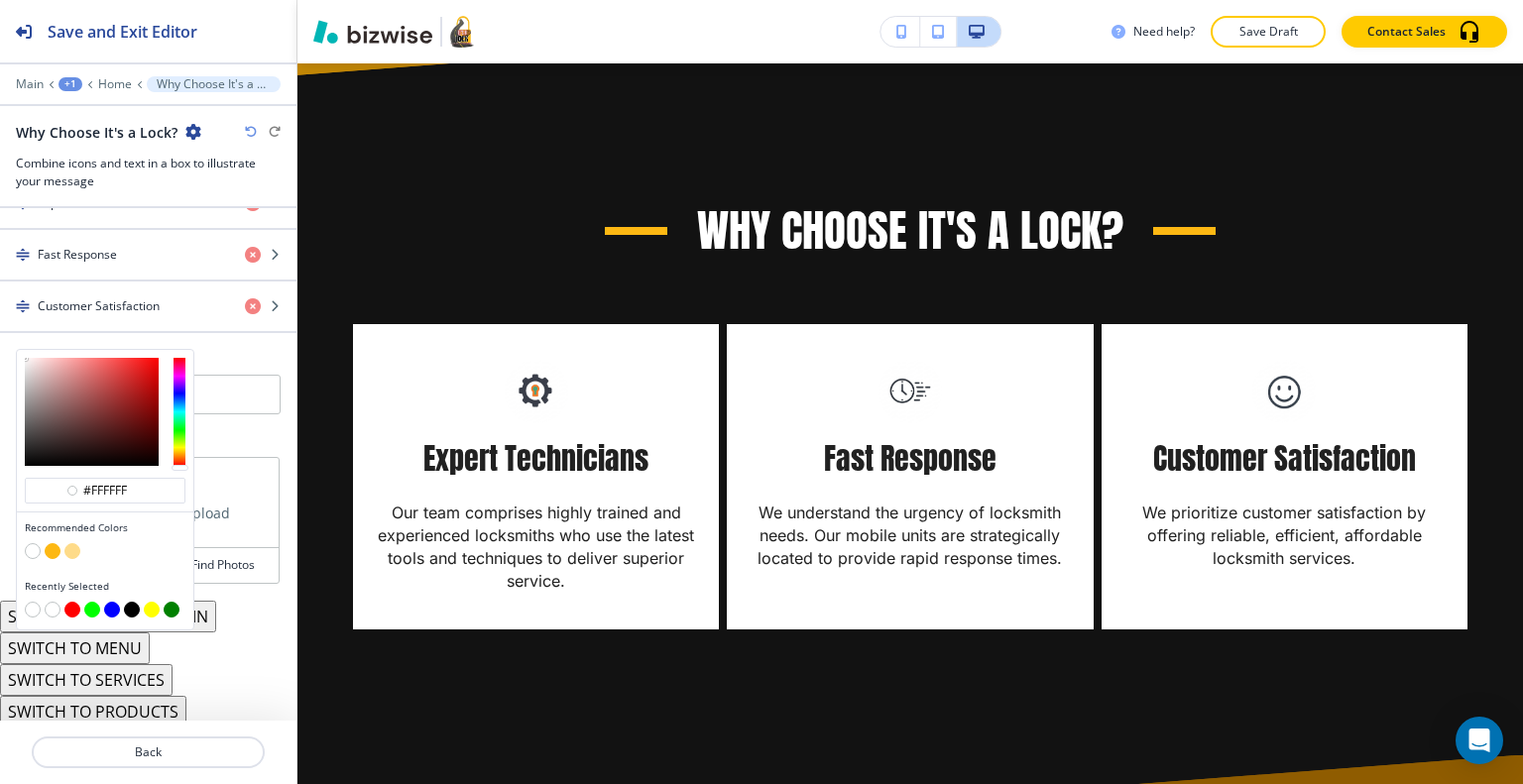 drag, startPoint x: 128, startPoint y: 484, endPoint x: 0, endPoint y: 480, distance: 128.062 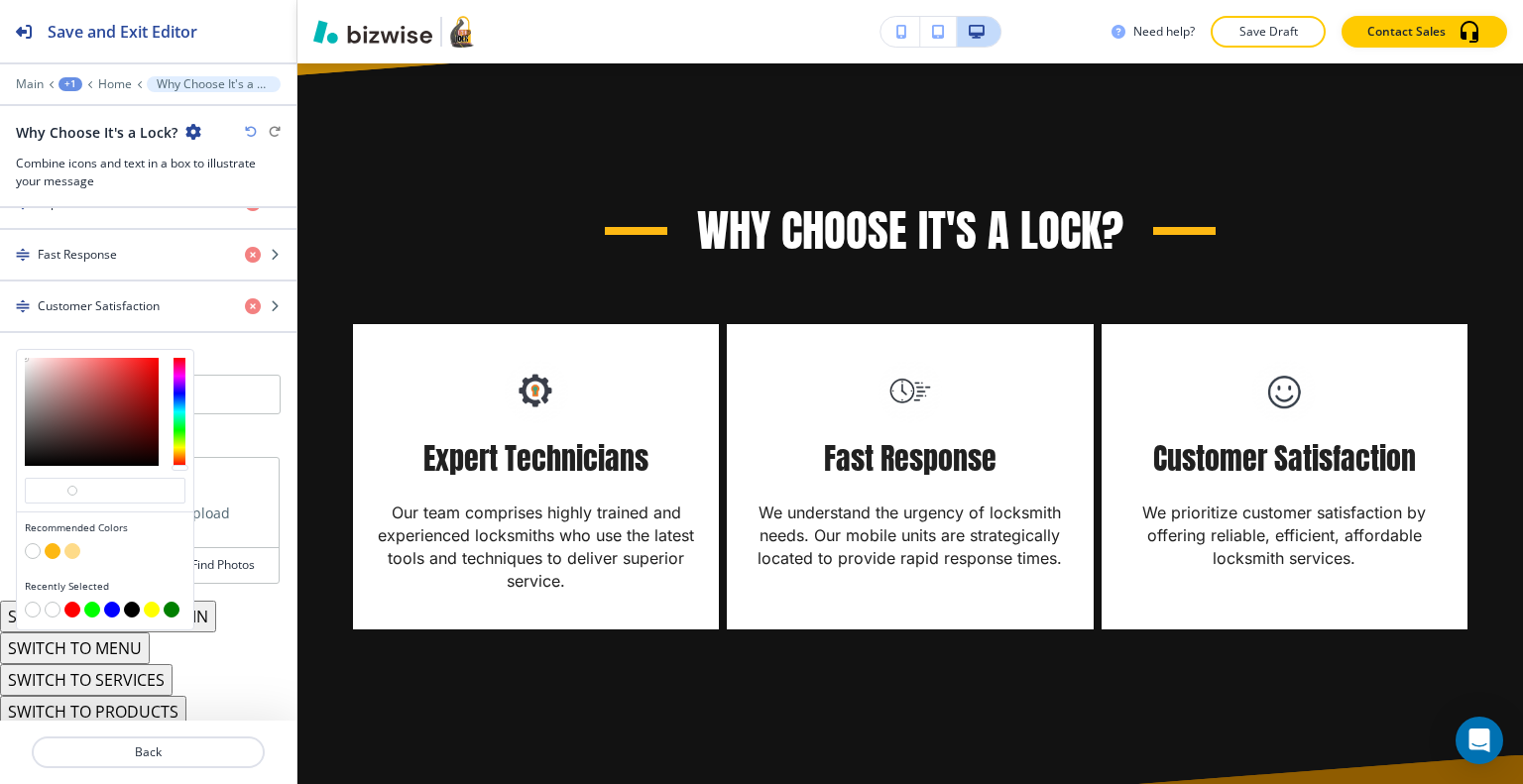 type on "#ffffff" 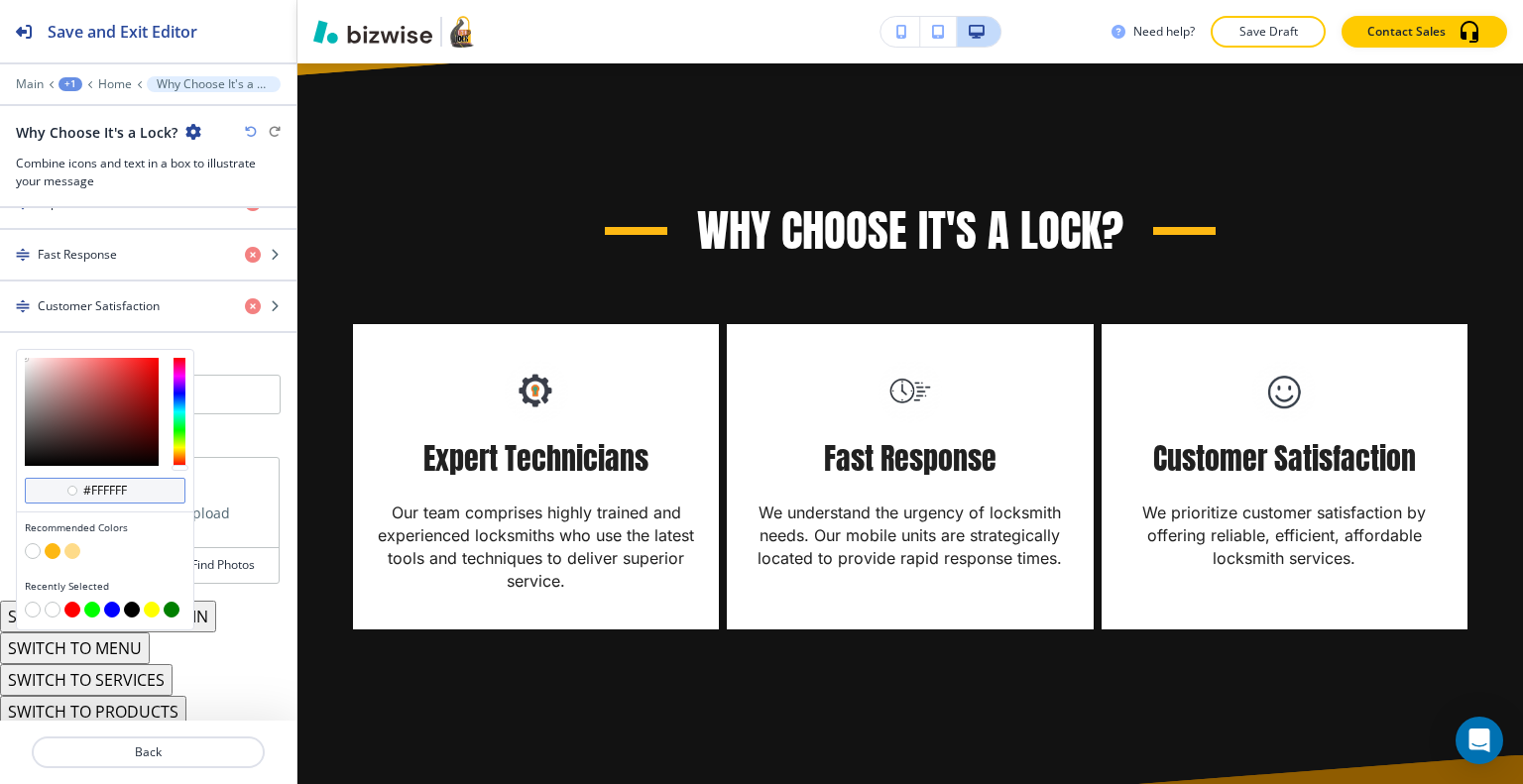 drag, startPoint x: 131, startPoint y: 492, endPoint x: 119, endPoint y: 477, distance: 19.209373 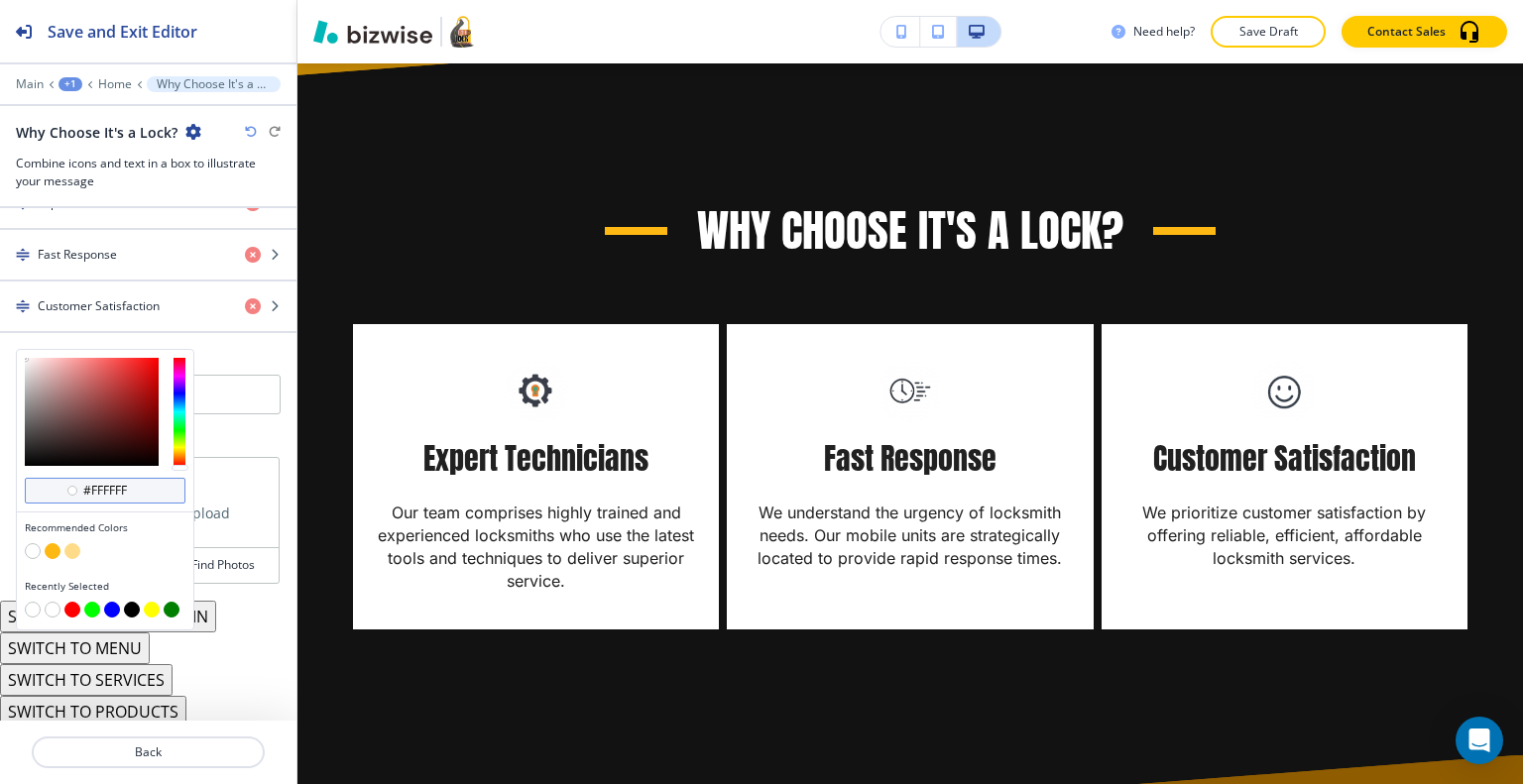 click on "#ffffff" at bounding box center [105, 491] 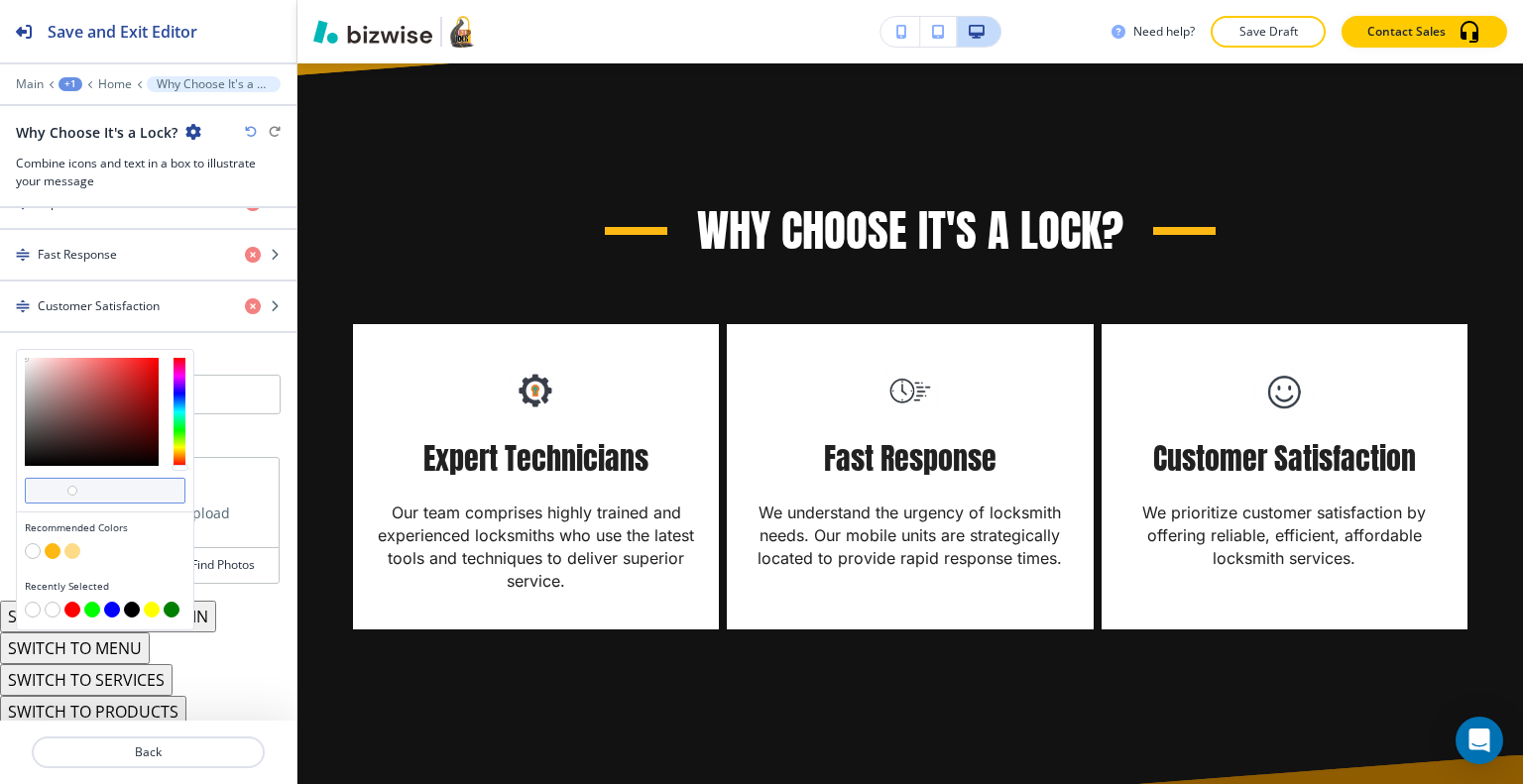 paste on "#585858" 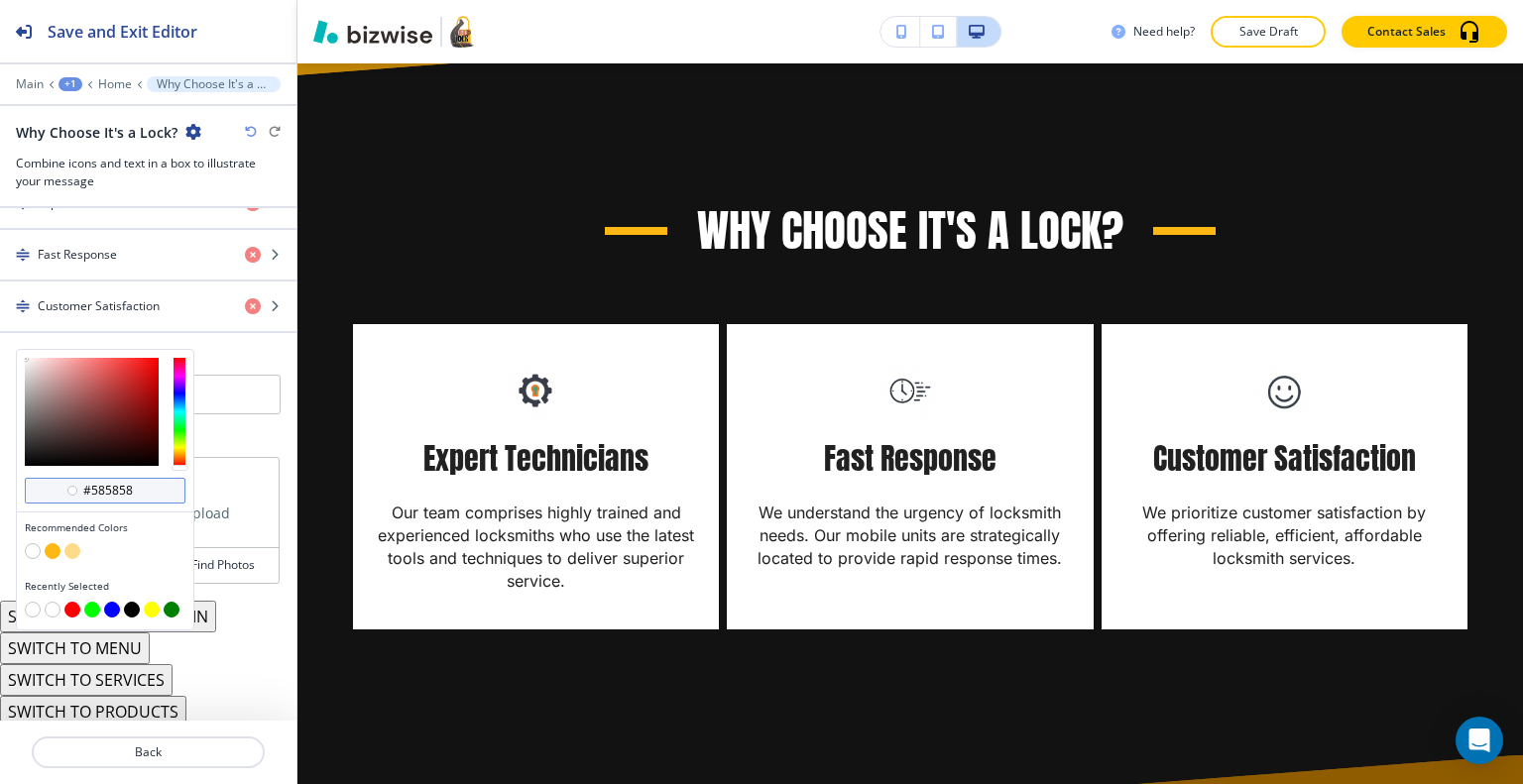 type on "#585858" 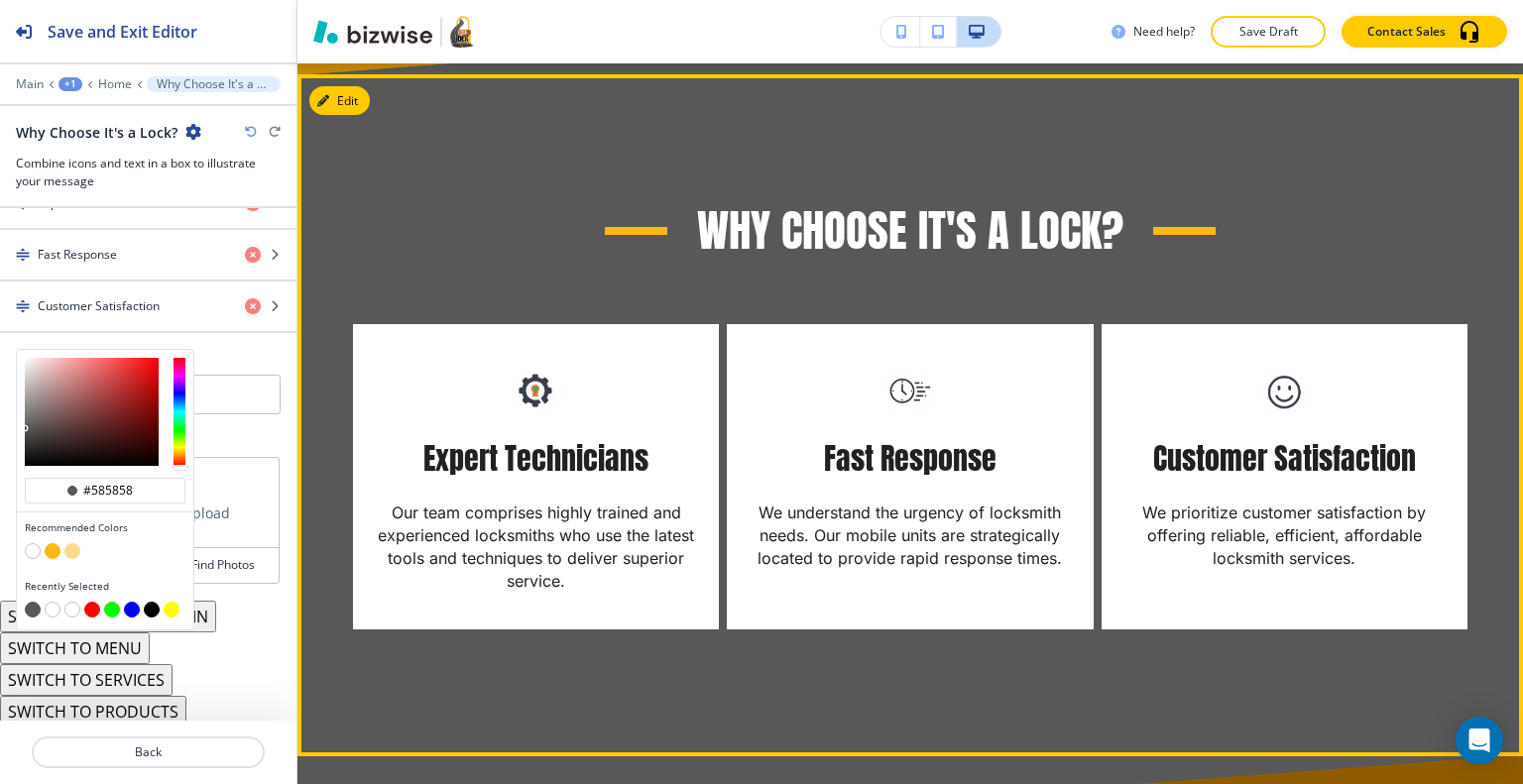 click on "Why Choose It's a Lock? Expert Technicians Our team comprises highly trained and experienced locksmiths who use the latest tools and techniques to deliver superior service. Fast Response We understand the urgency of locksmith needs. Our mobile units are strategically located to provide rapid response times. Customer Satisfaction We prioritize customer satisfaction by offering reliable, efficient, affordable locksmith services." at bounding box center (910, 415) 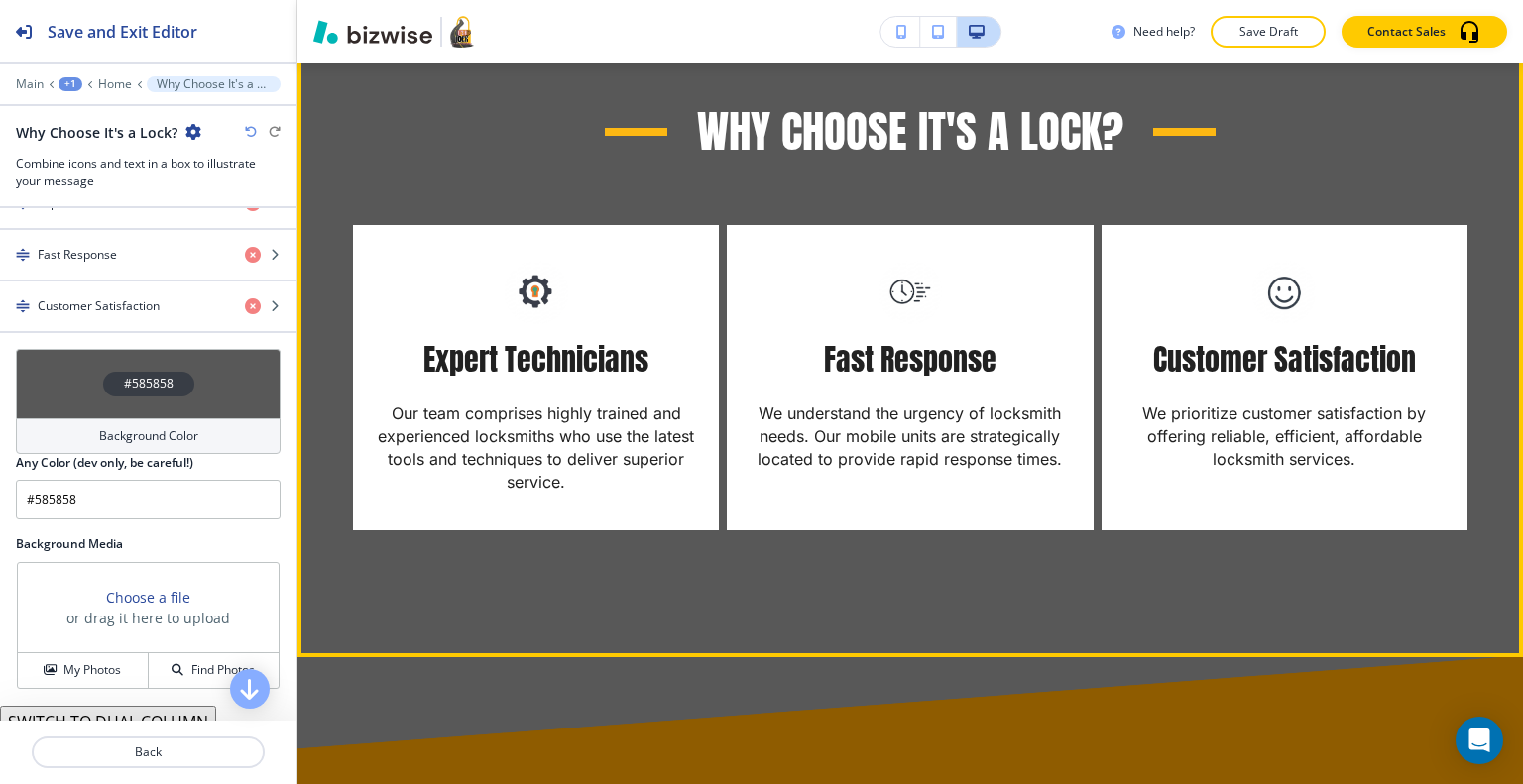 scroll, scrollTop: 5337, scrollLeft: 0, axis: vertical 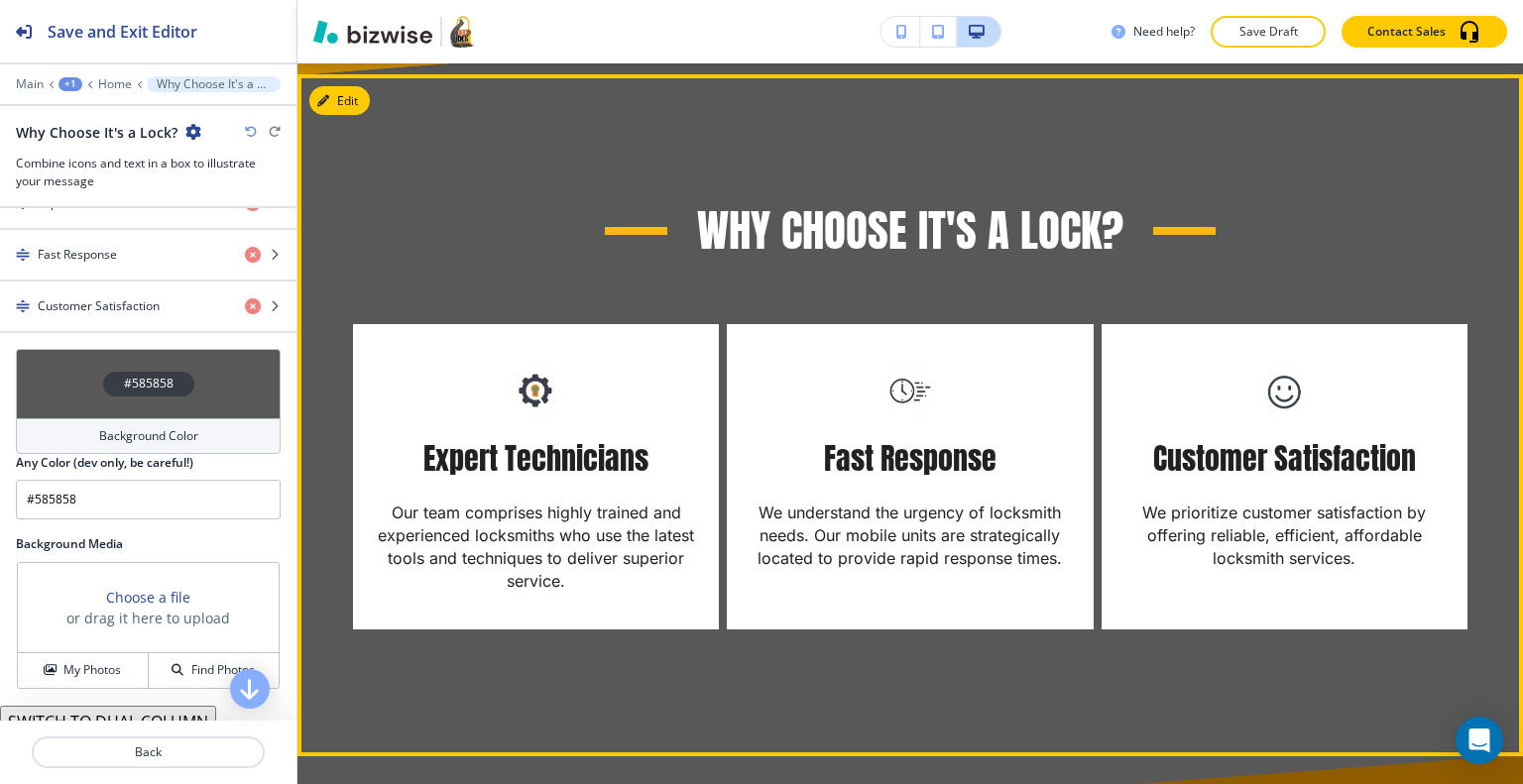 click on "Why Choose It's a Lock?" at bounding box center [910, 231] 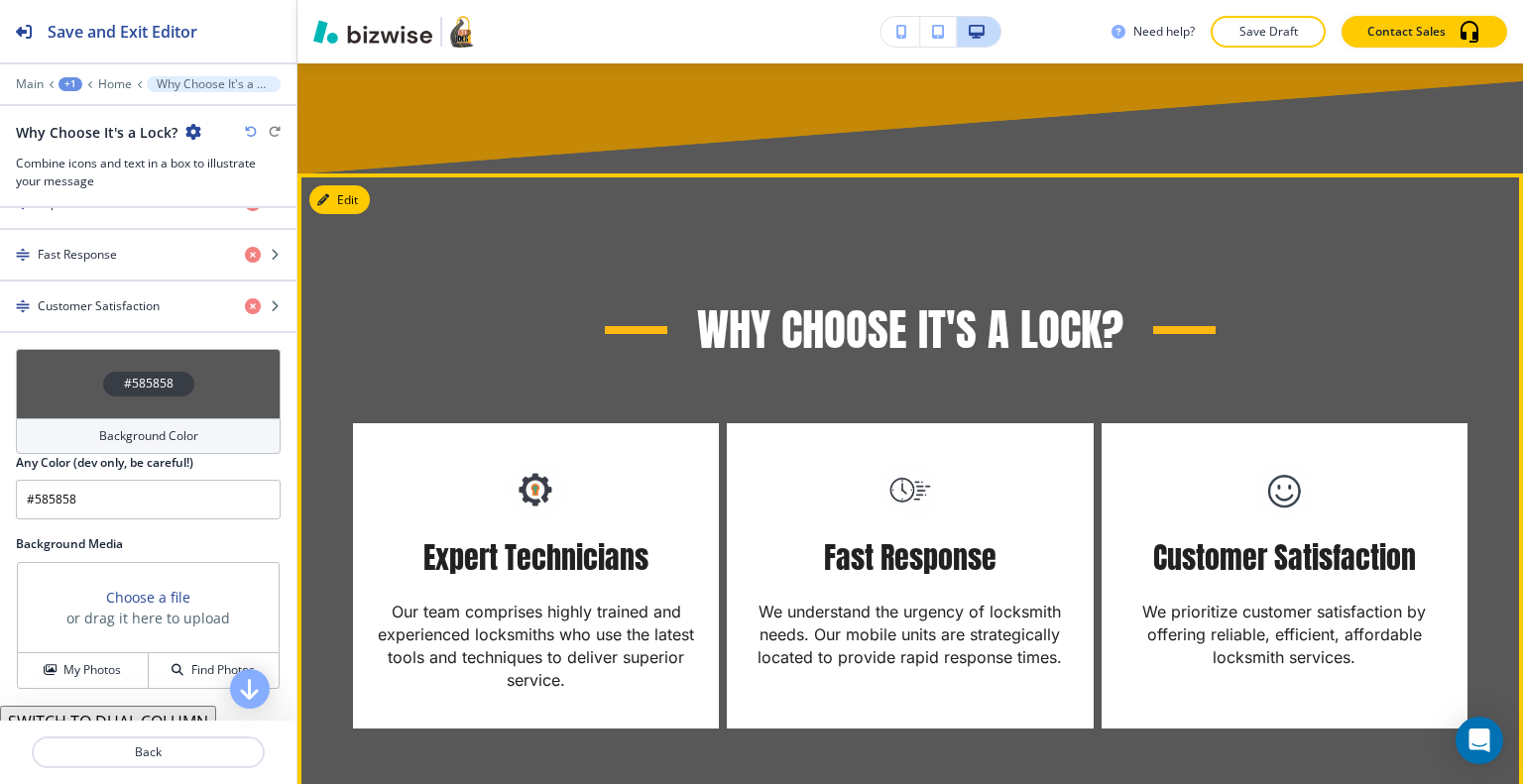 scroll, scrollTop: 5139, scrollLeft: 0, axis: vertical 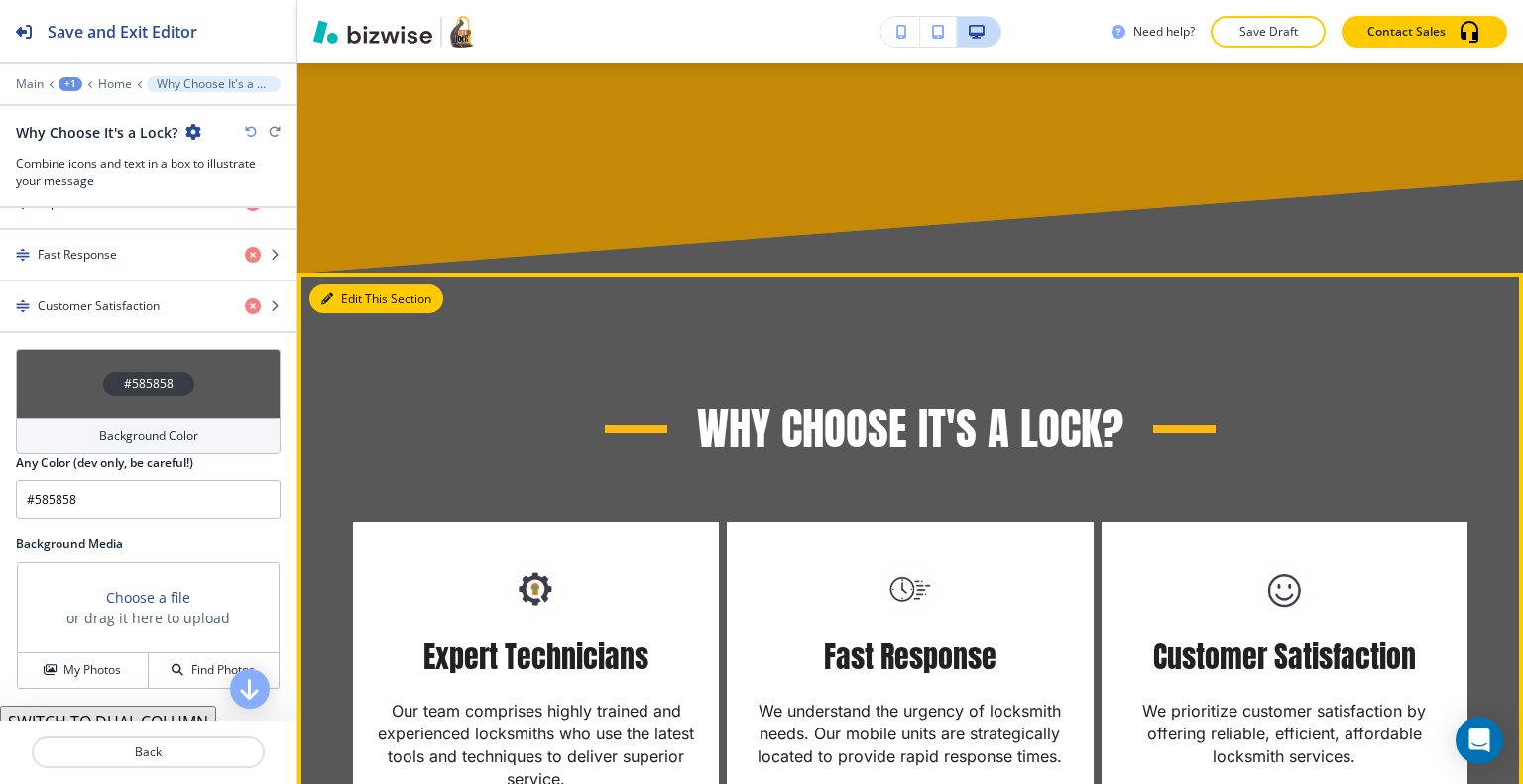 click on "Edit This Section" at bounding box center (376, 299) 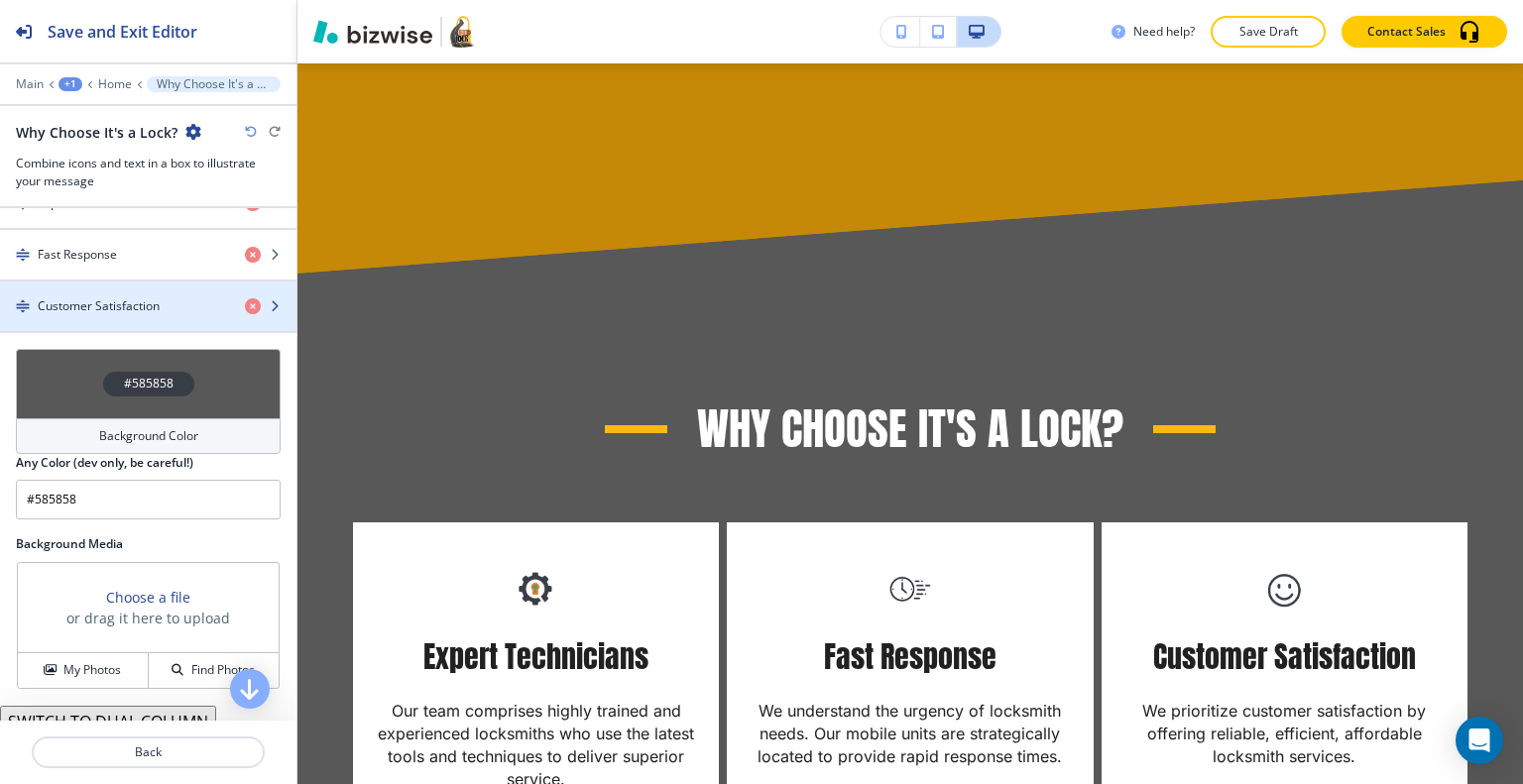 click on "Customer Satisfaction" at bounding box center (114, 306) 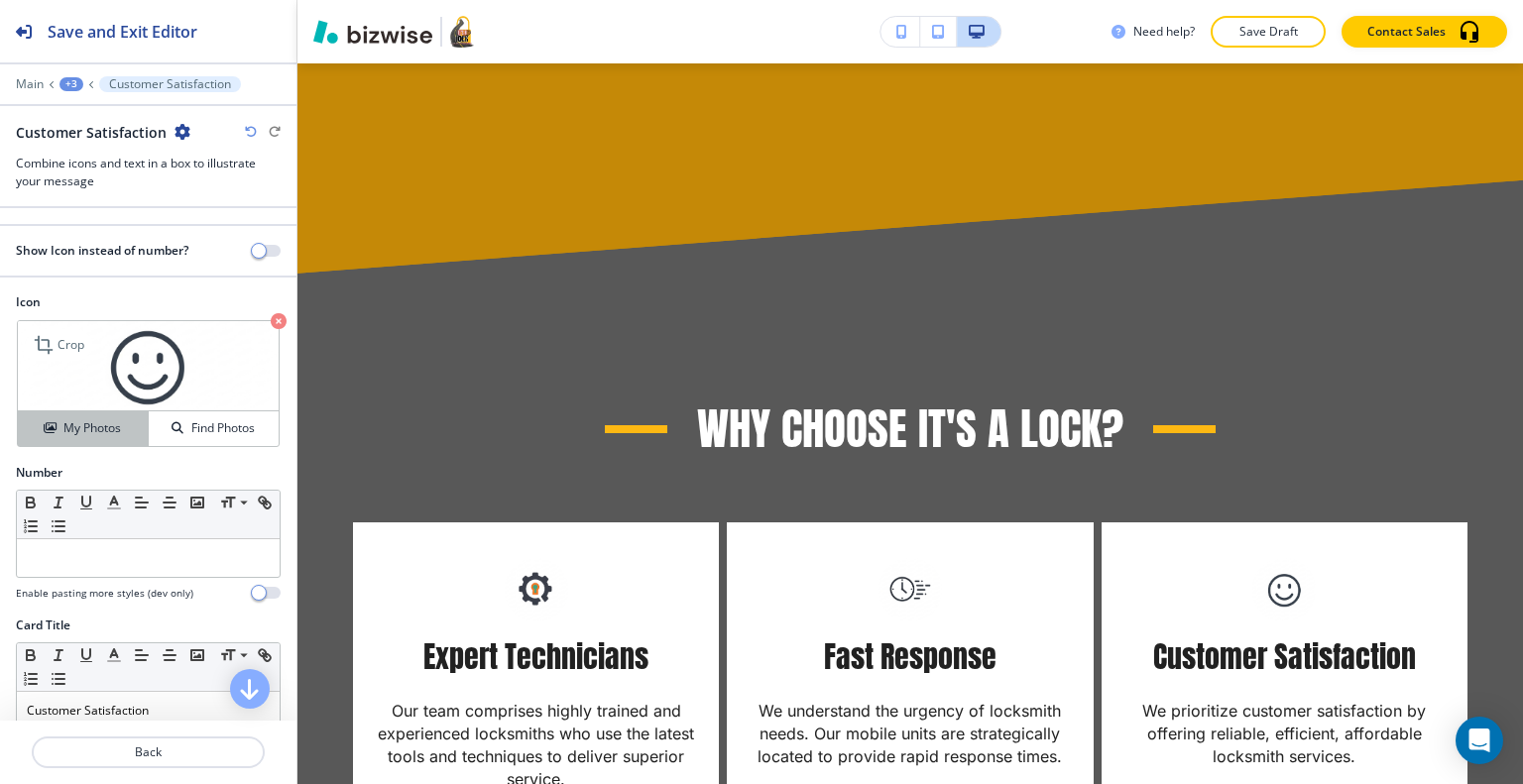 click on "My Photos" at bounding box center [82, 428] 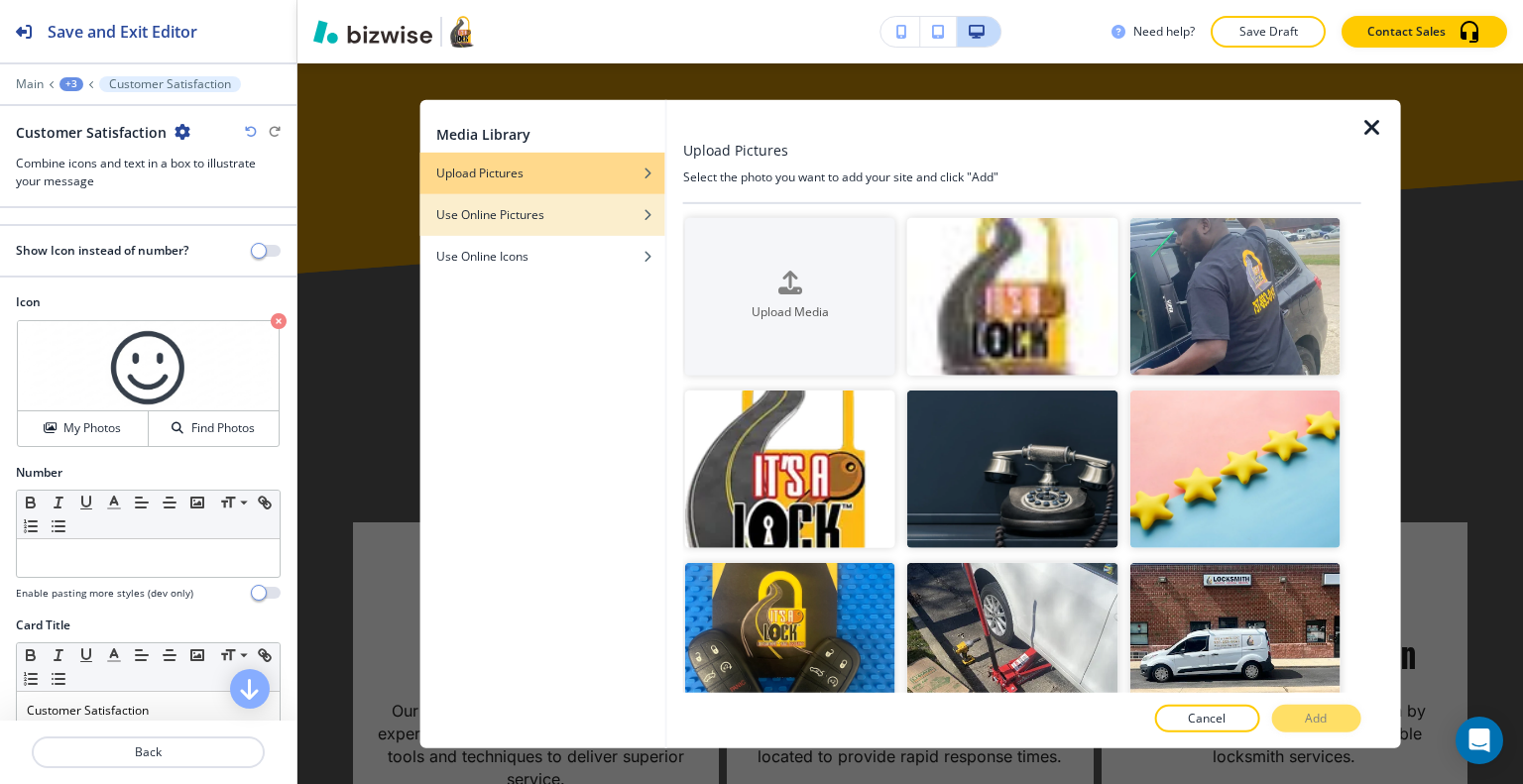 click on "Use Online Pictures" at bounding box center [542, 214] 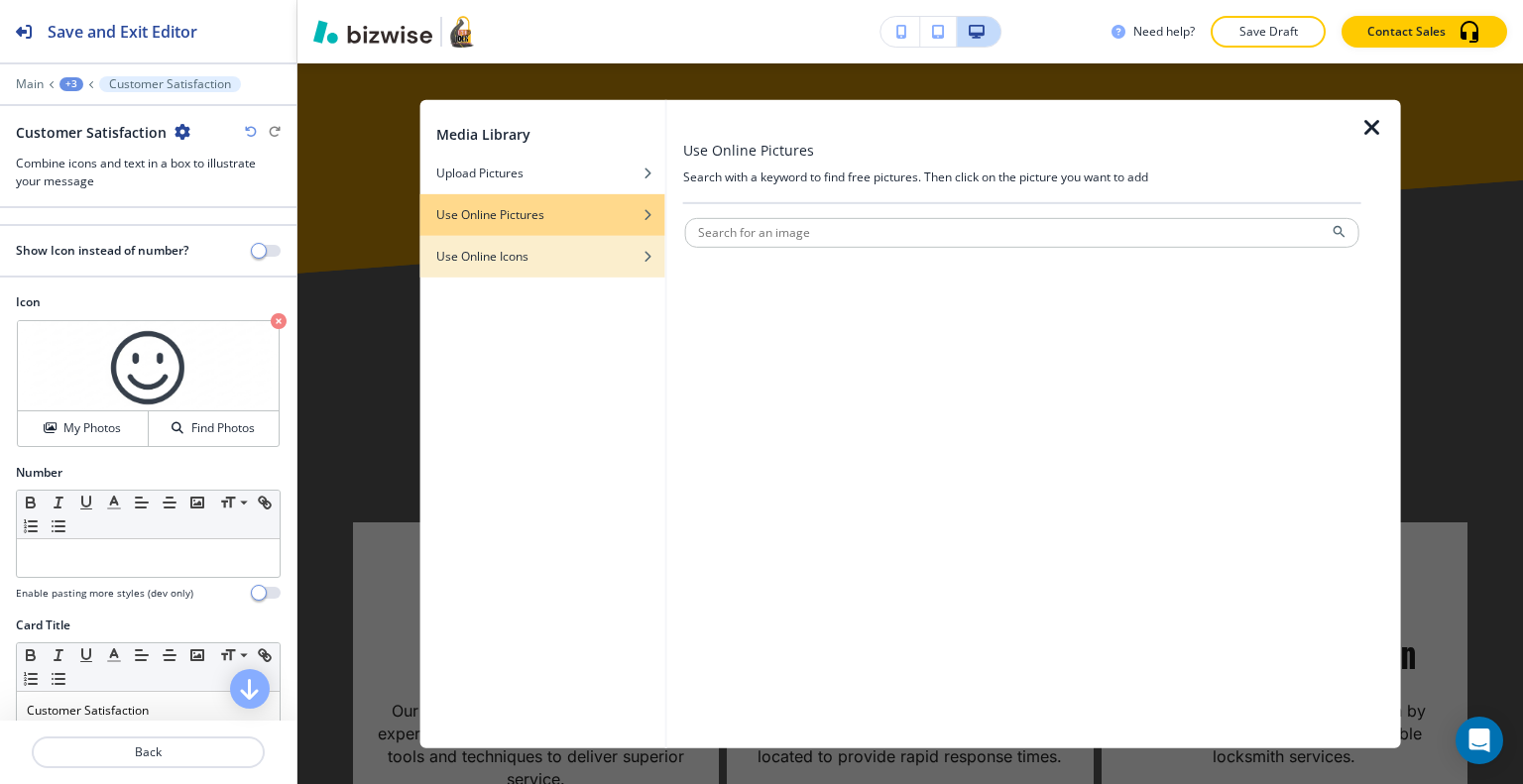 click on "Use Online Icons" at bounding box center (542, 256) 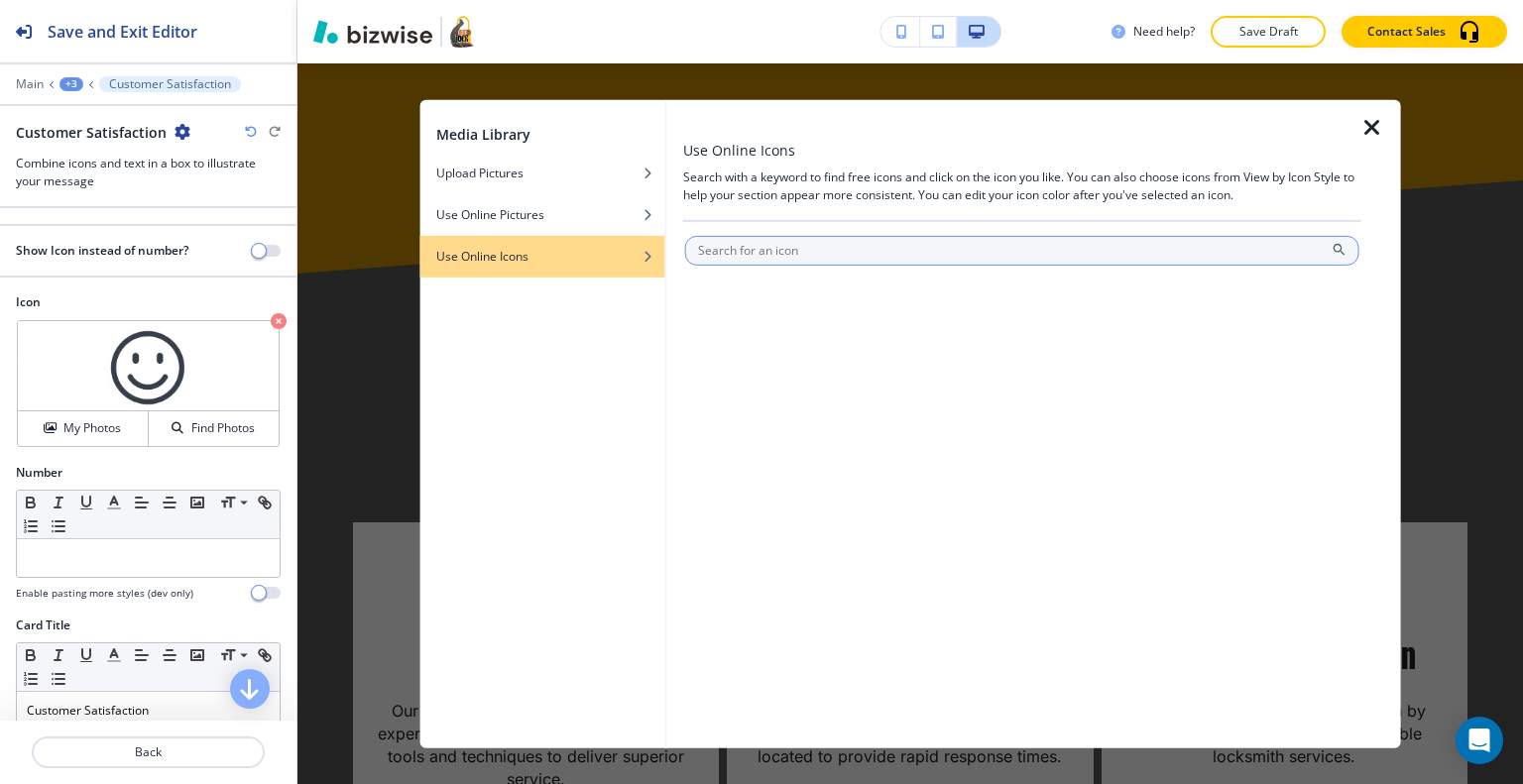 click at bounding box center (1022, 250) 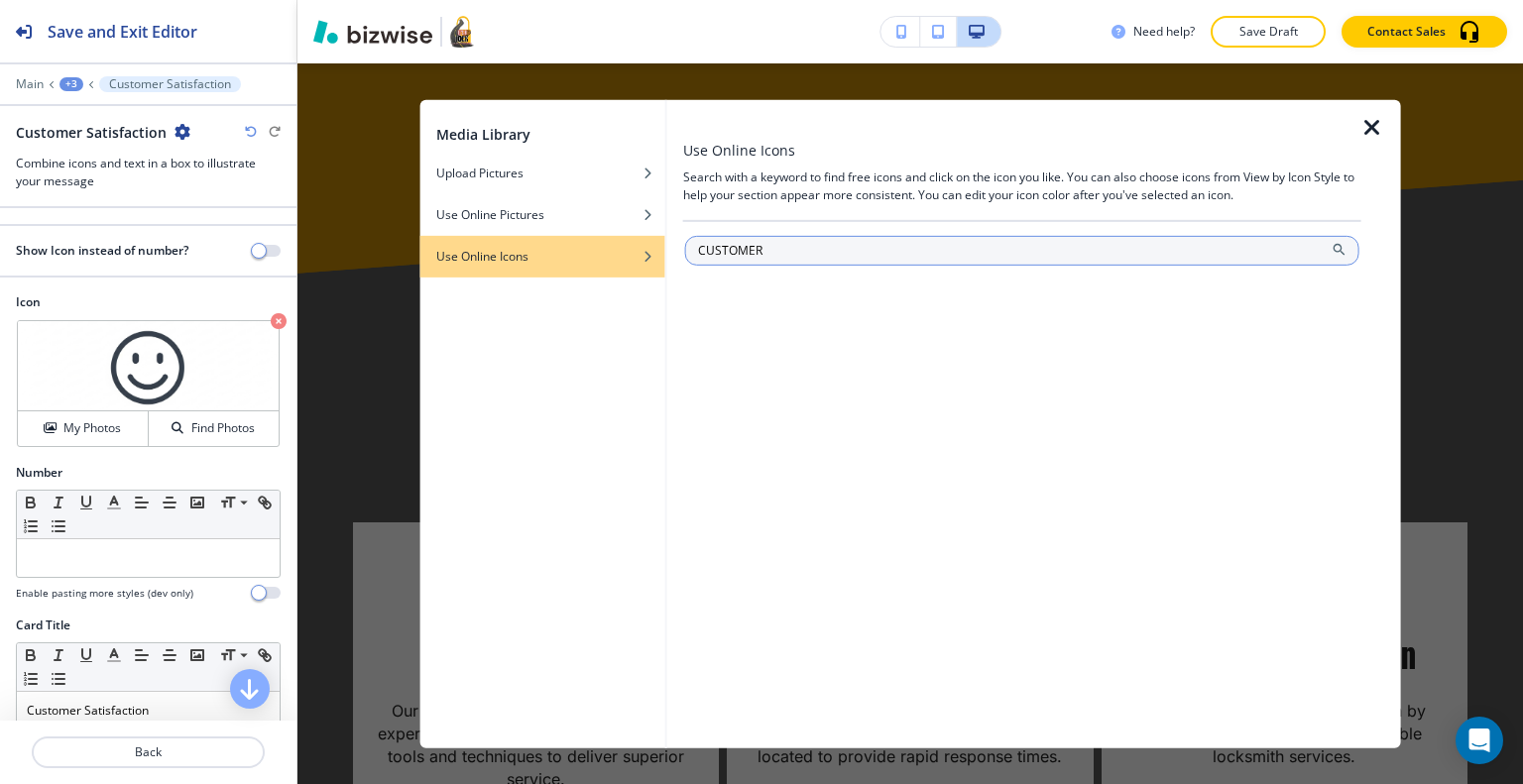 type on "CUSTOMER" 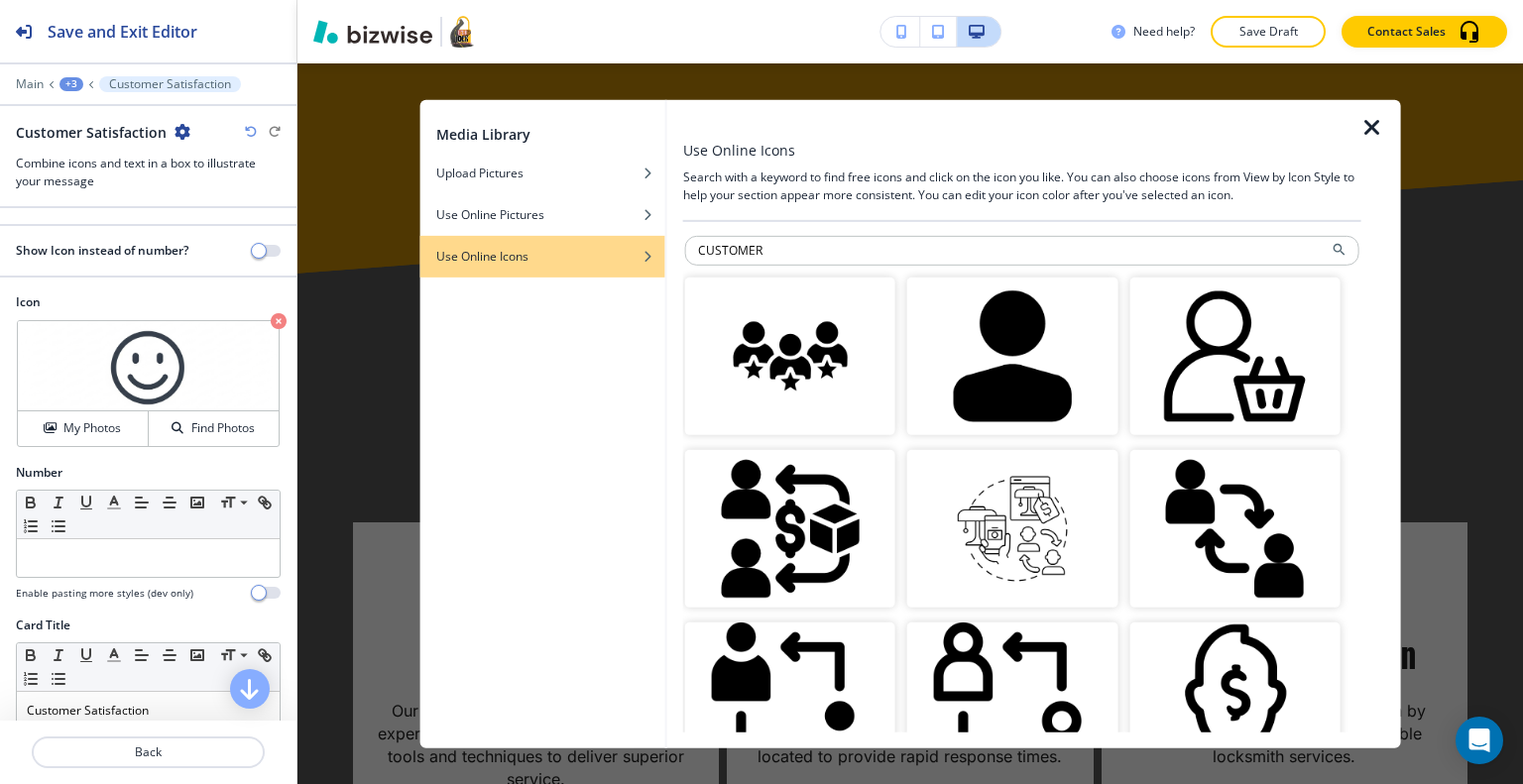 click at bounding box center [790, 355] 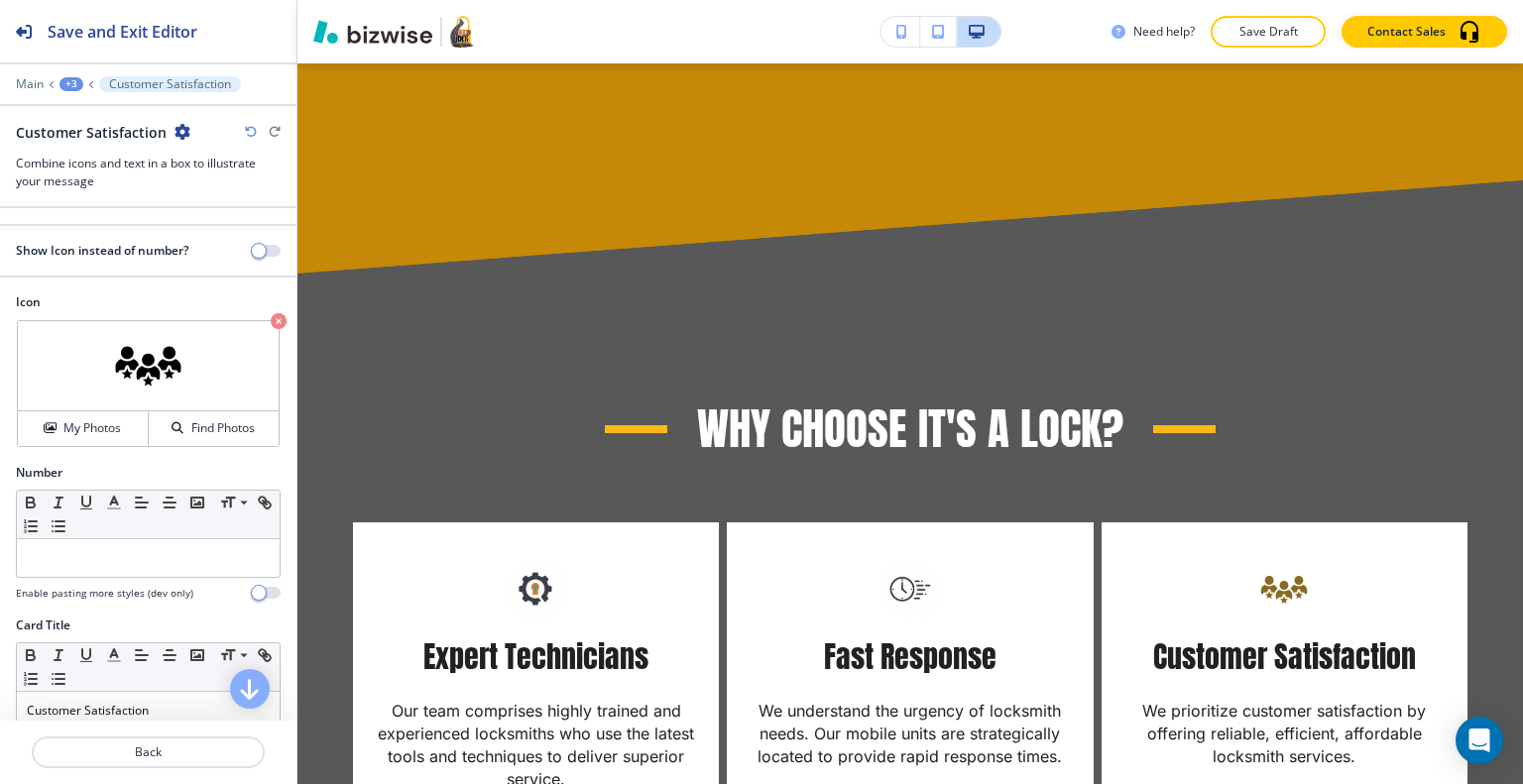 click at bounding box center (148, 776) 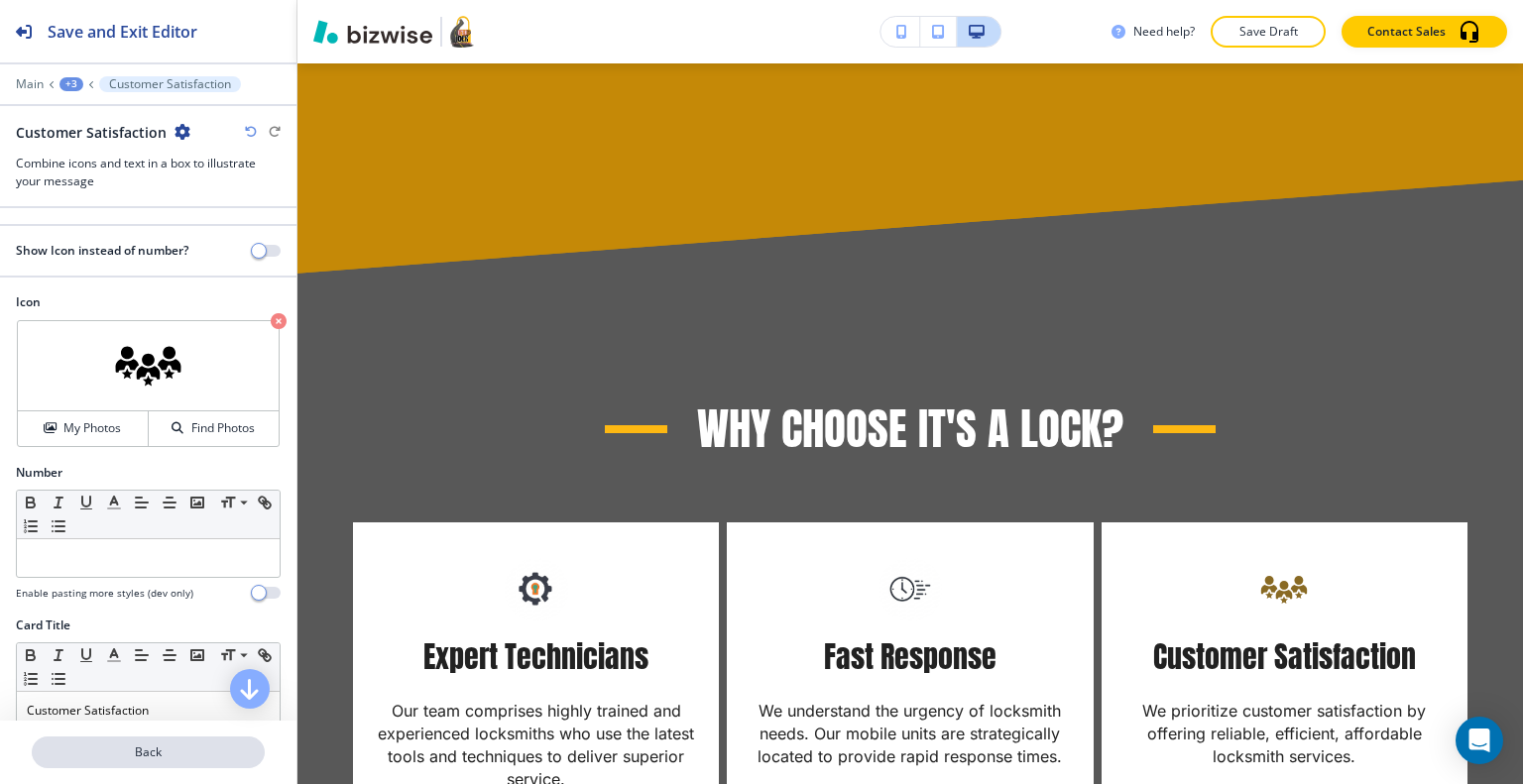 click on "Back" at bounding box center (148, 752) 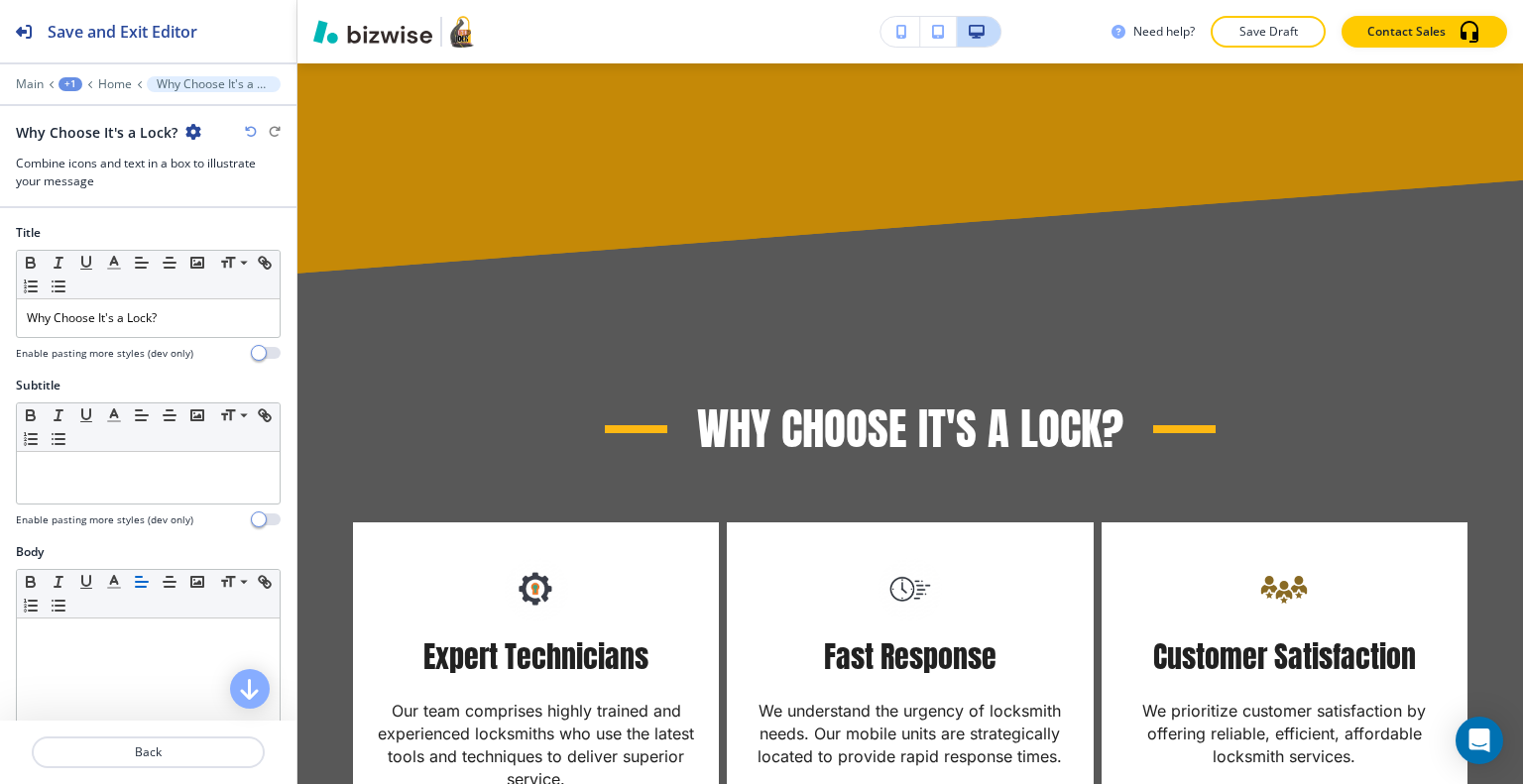 scroll, scrollTop: 5337, scrollLeft: 0, axis: vertical 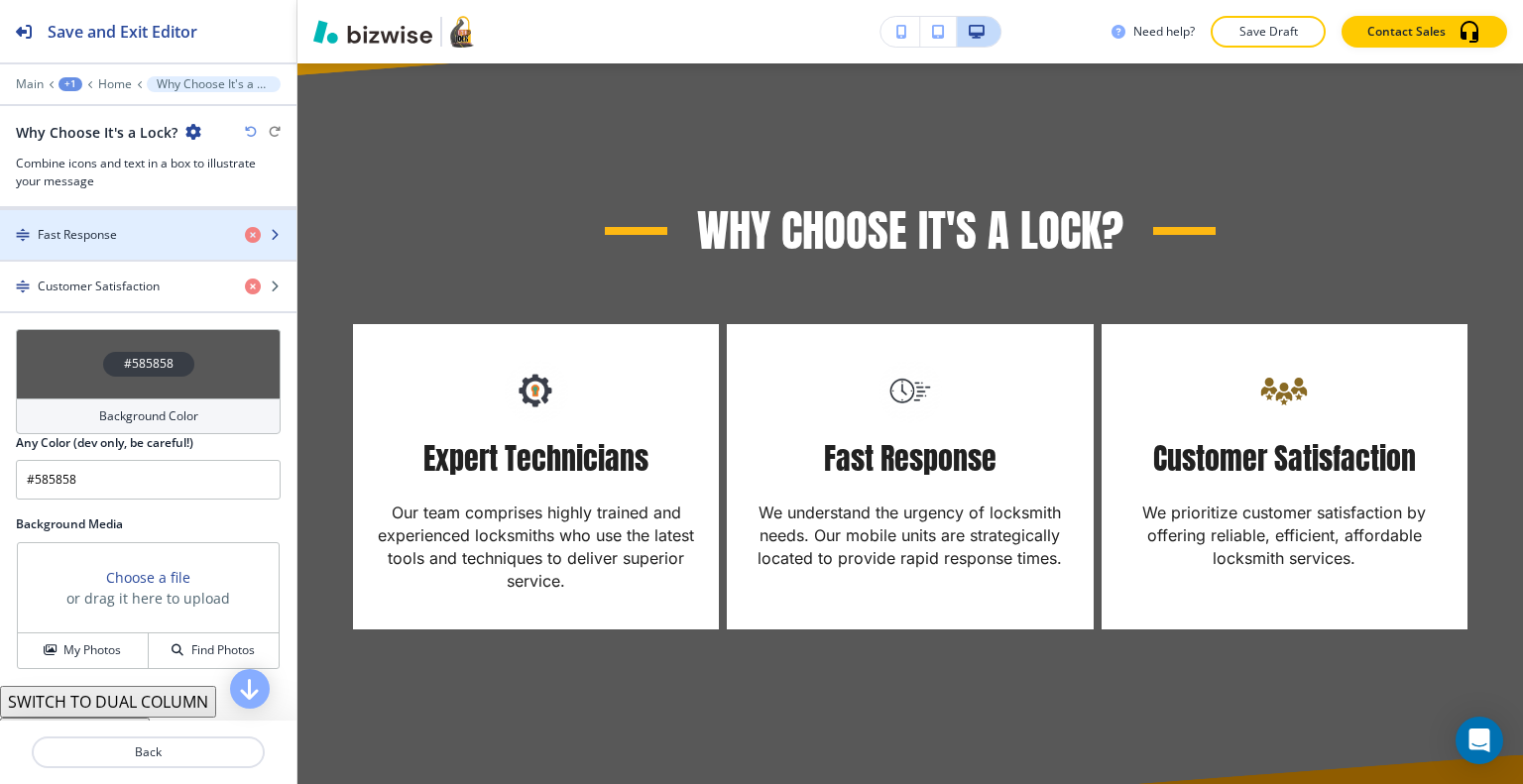 click on "Fast Response" at bounding box center [114, 235] 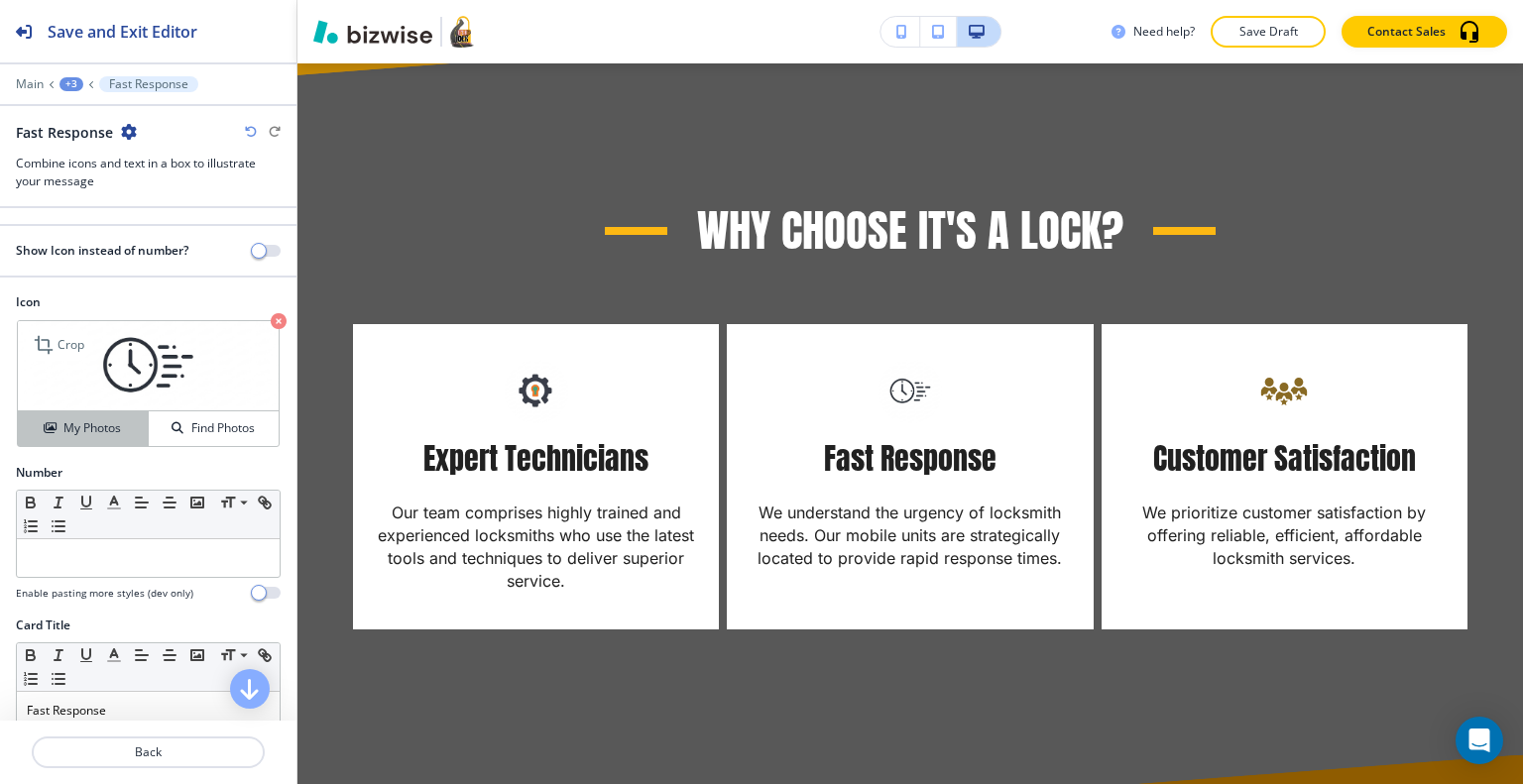 drag, startPoint x: 95, startPoint y: 433, endPoint x: 119, endPoint y: 427, distance: 24.738634 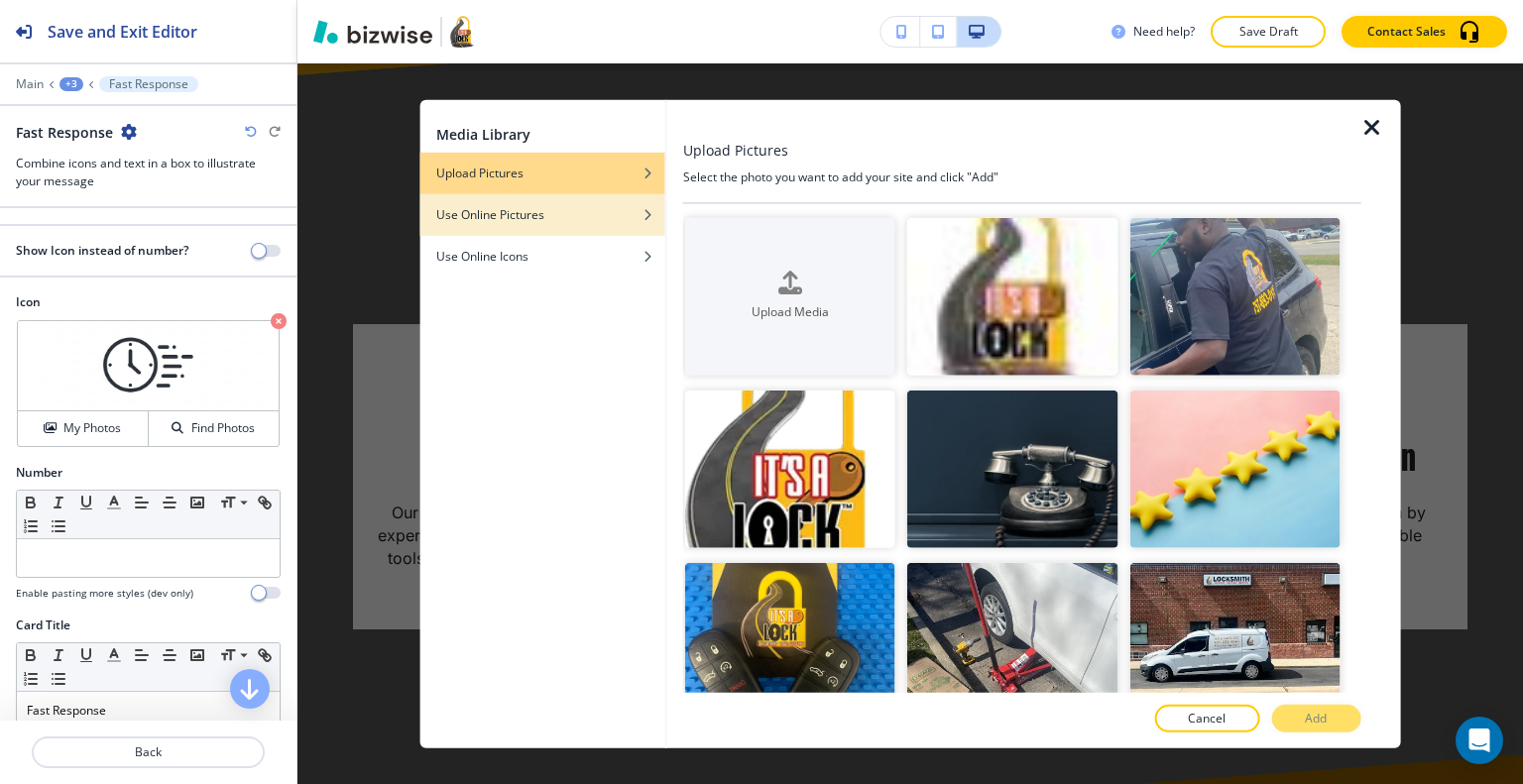 click on "Use Online Pictures" at bounding box center (542, 214) 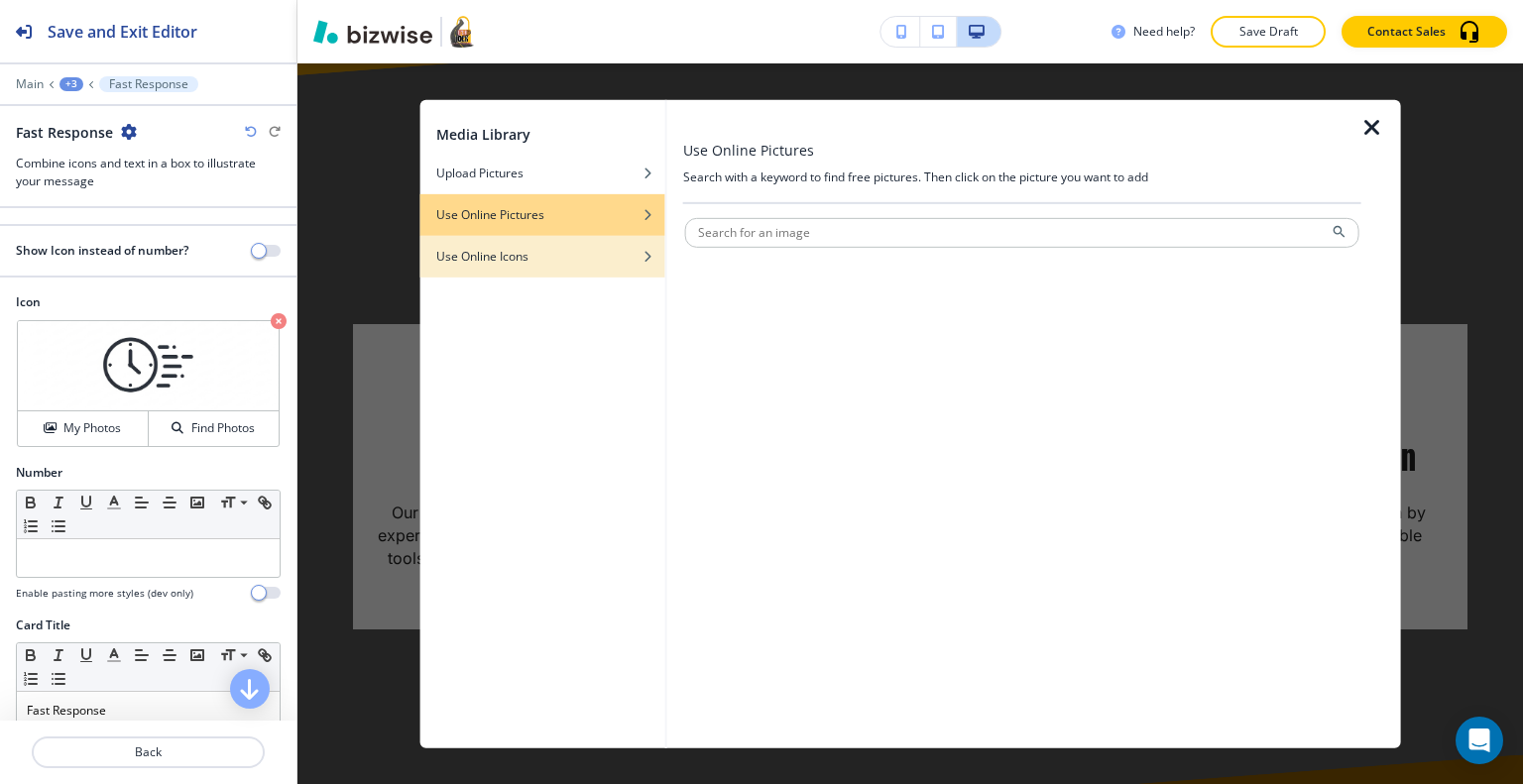 click on "Use Online Icons" at bounding box center [542, 256] 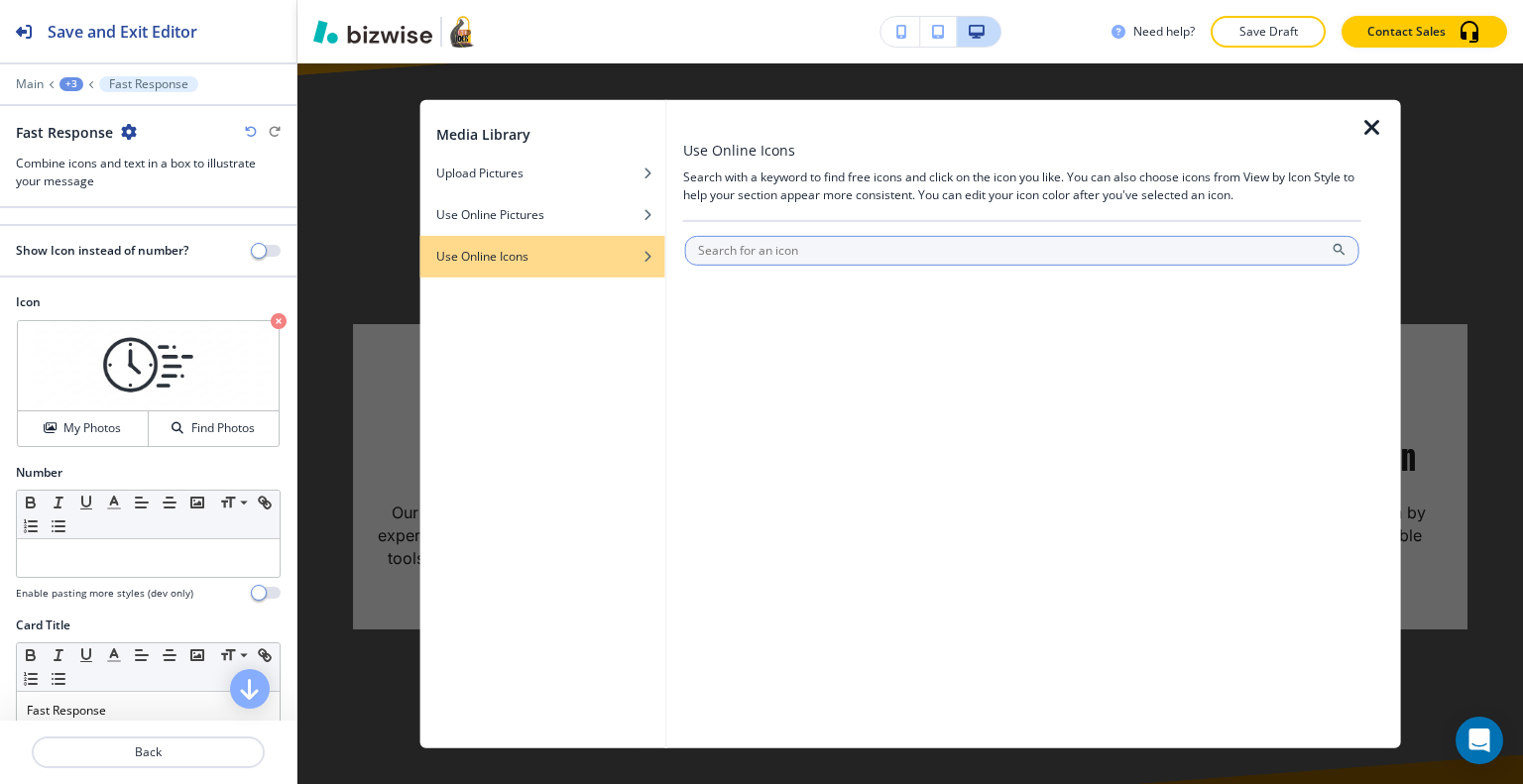 click at bounding box center (1022, 250) 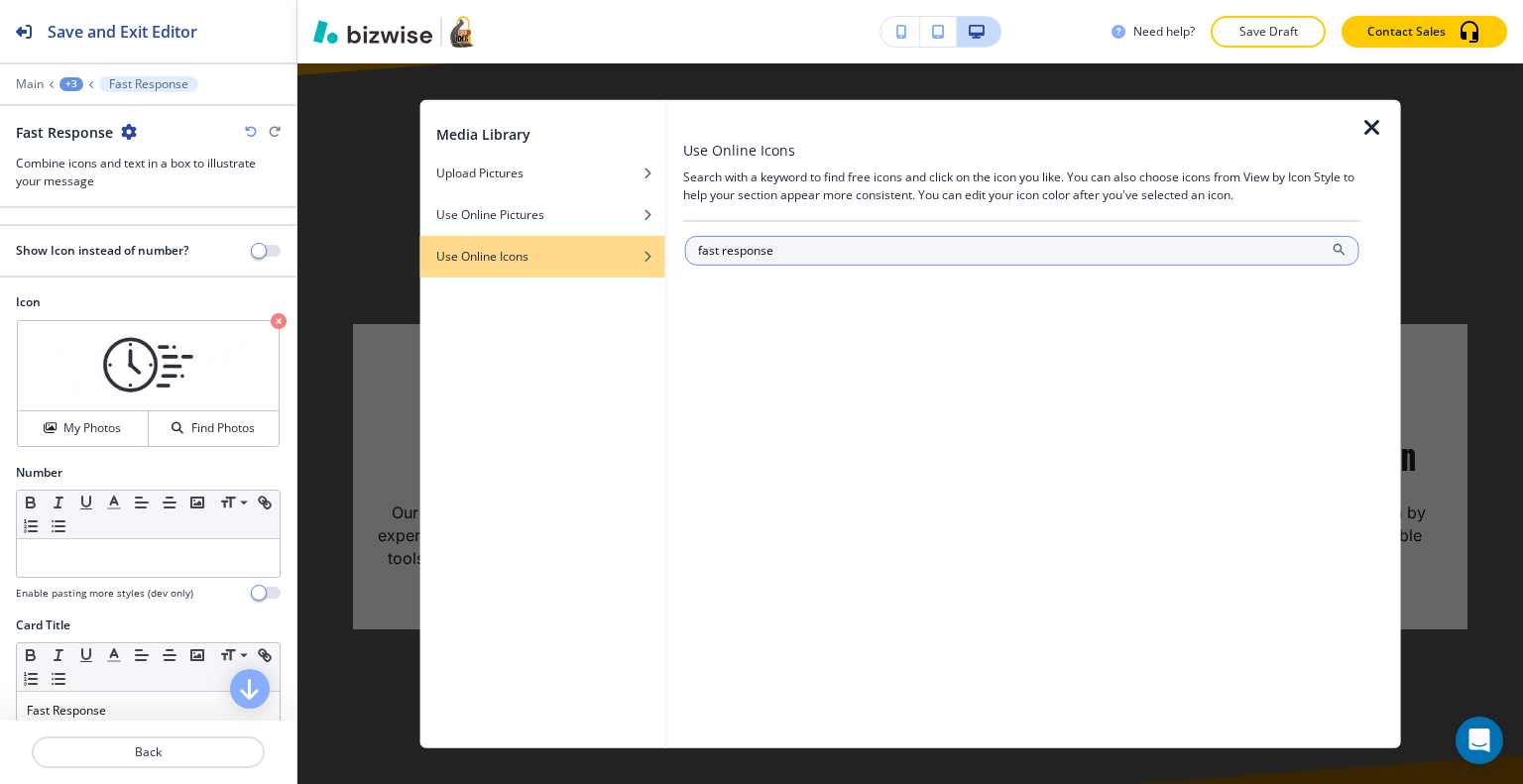 type on "fast response" 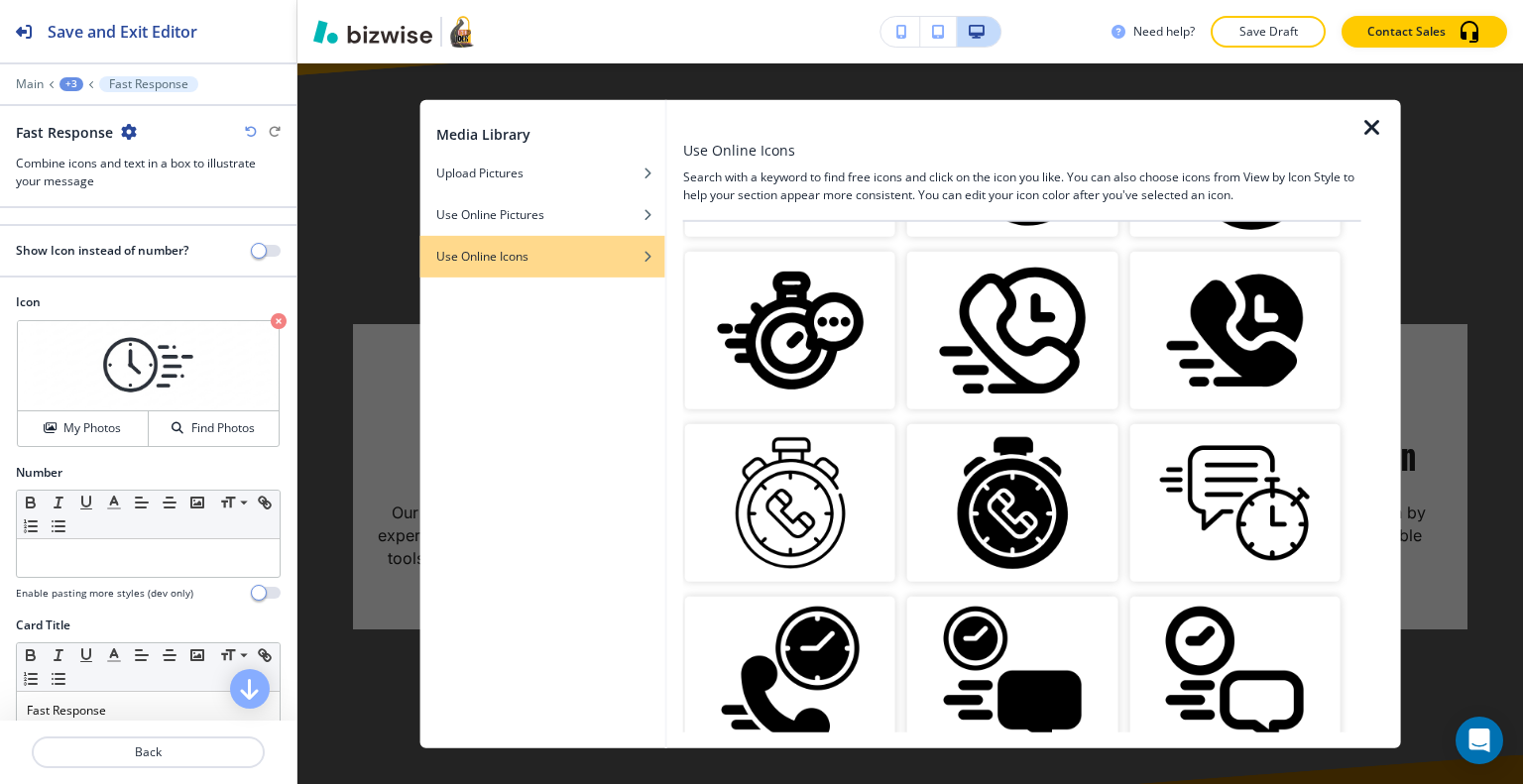 scroll, scrollTop: 297, scrollLeft: 0, axis: vertical 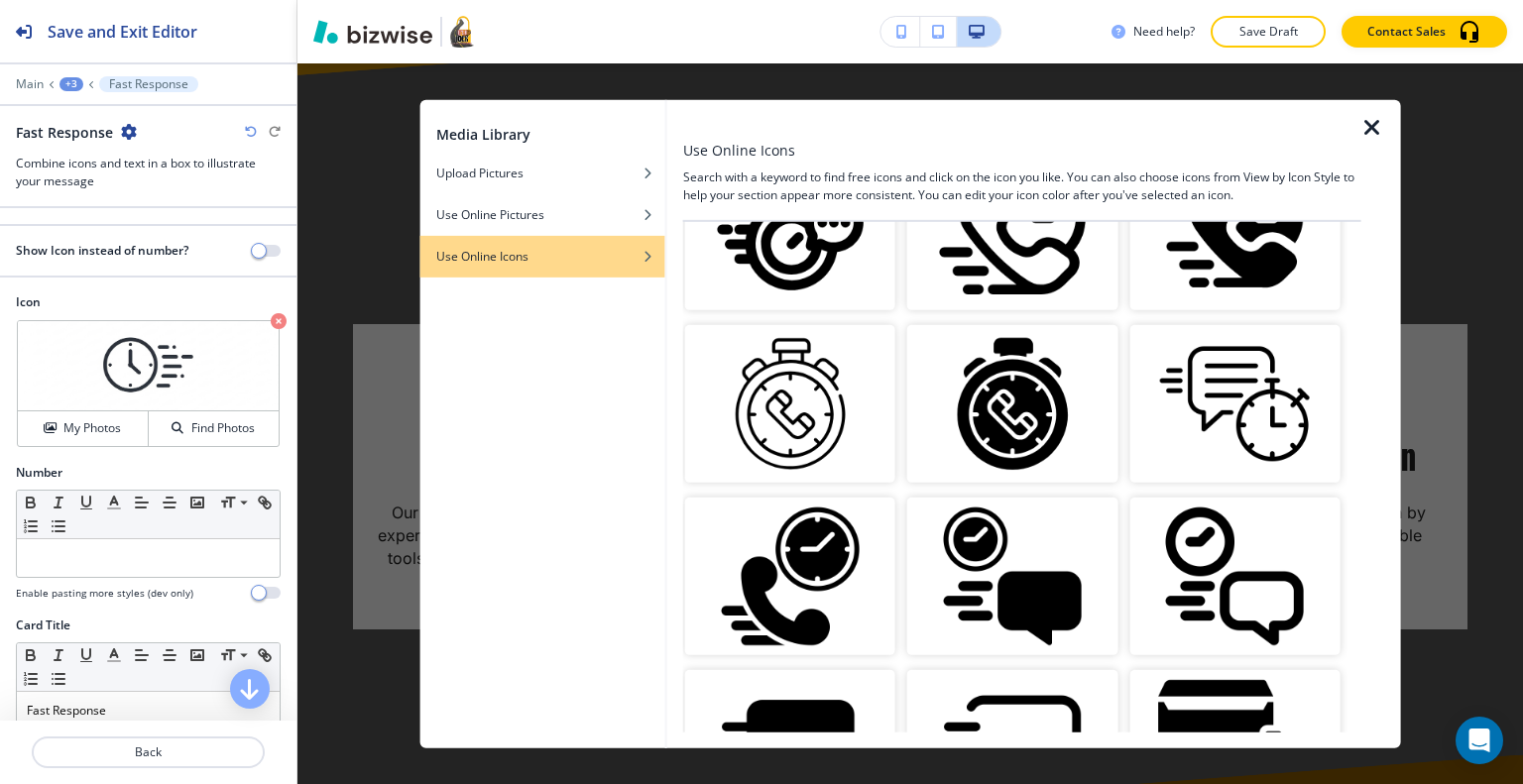 click at bounding box center [1012, 576] 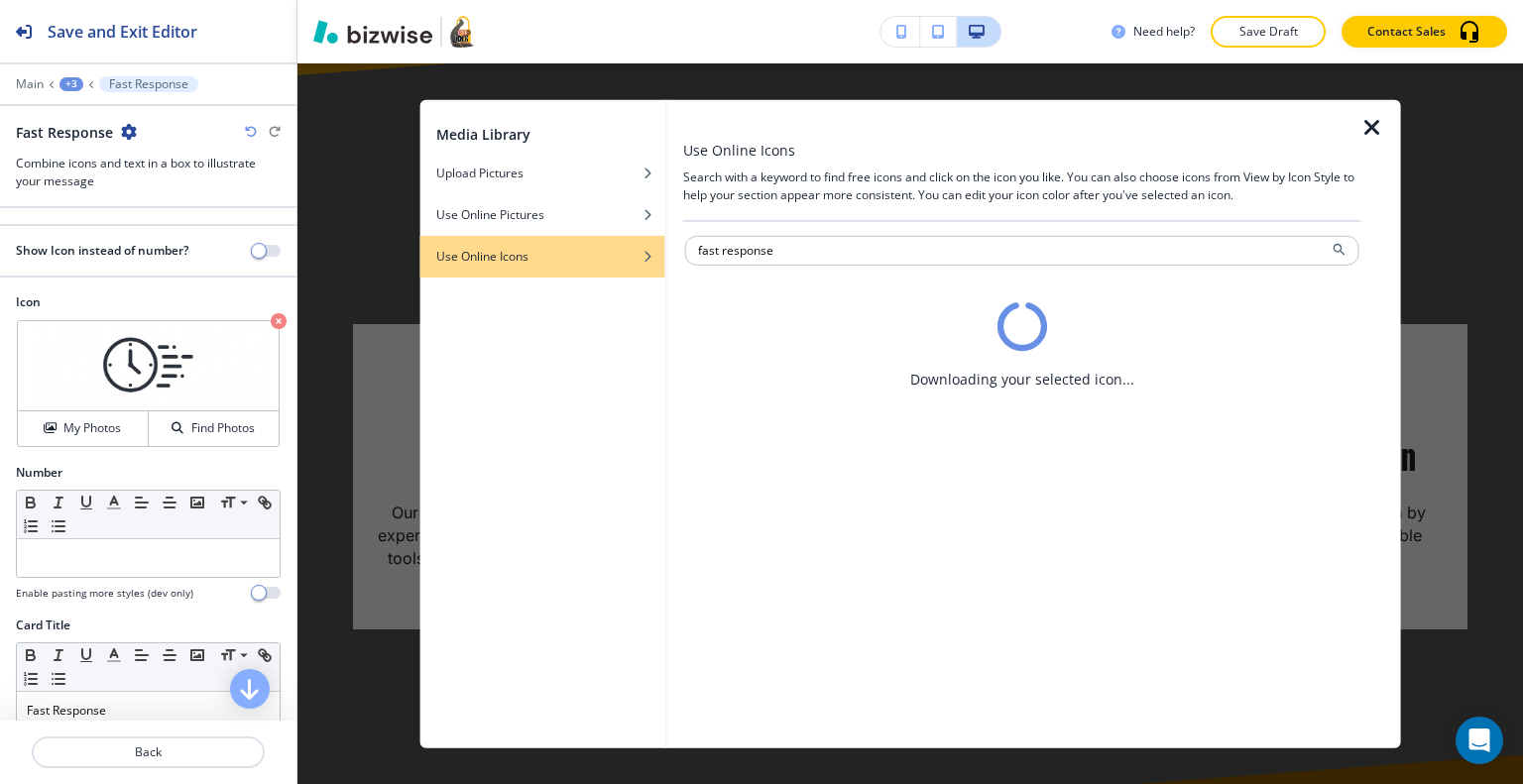 scroll, scrollTop: 0, scrollLeft: 0, axis: both 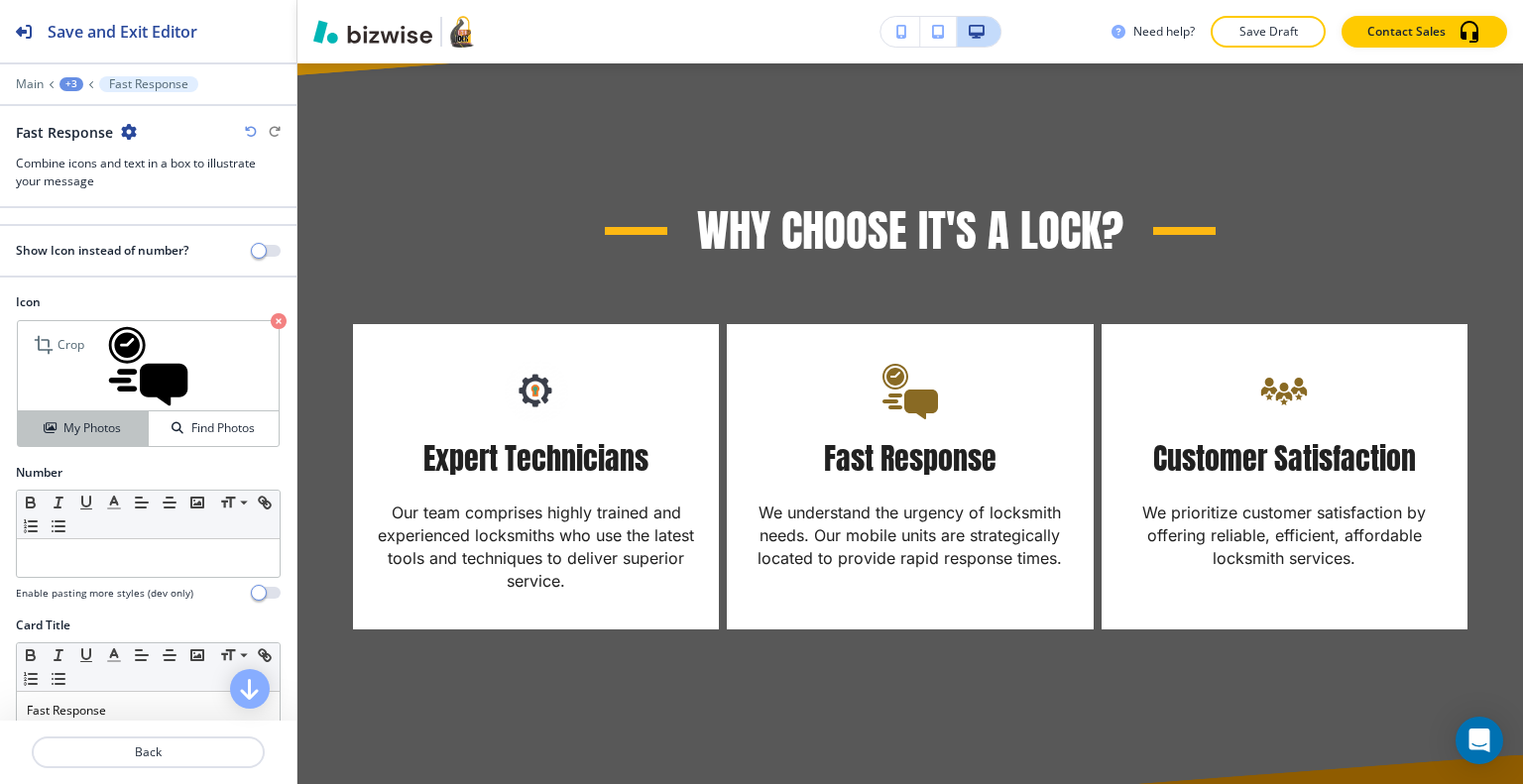 click on "My Photos" at bounding box center [92, 428] 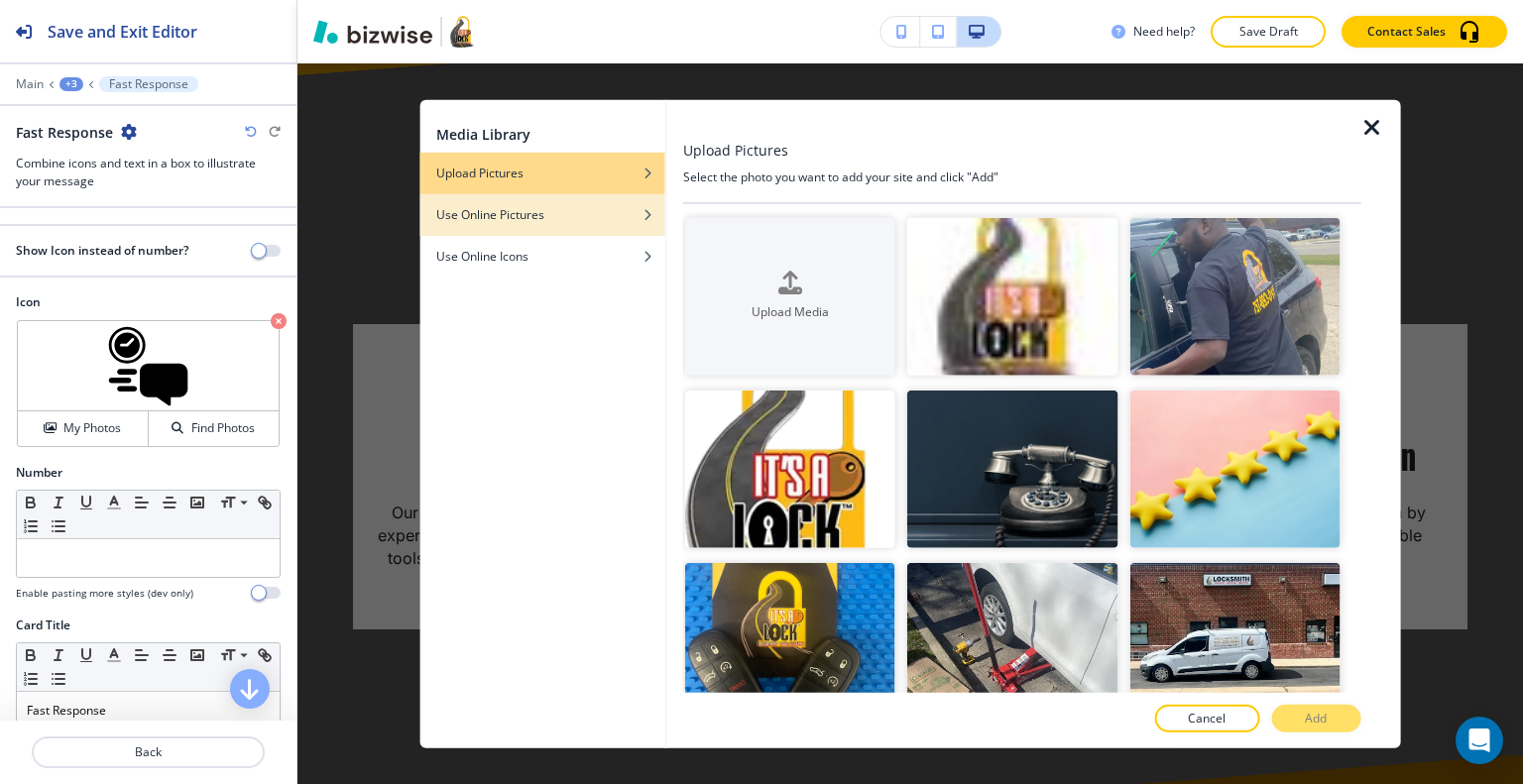 click on "Use Online Pictures" at bounding box center (542, 214) 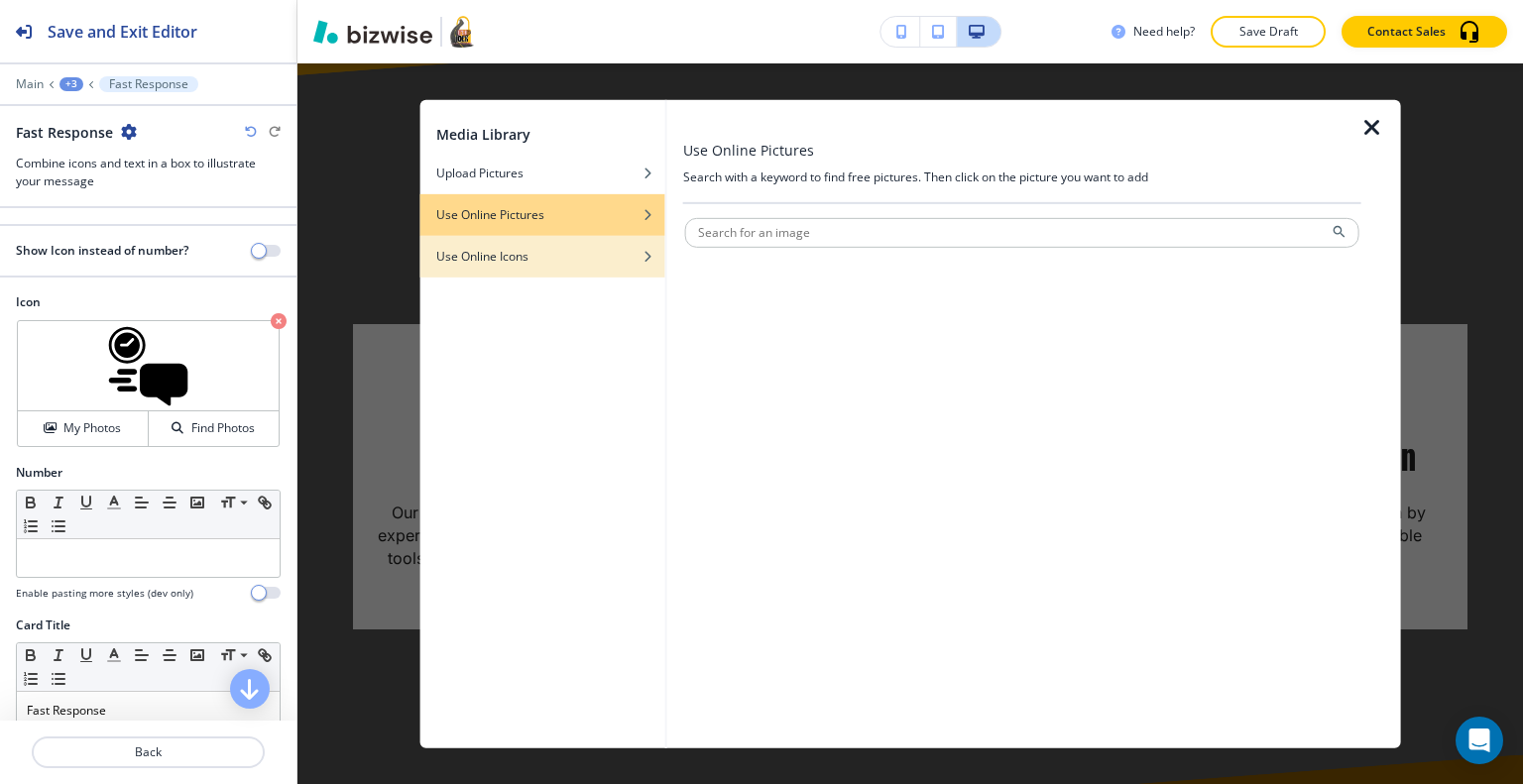 click on "Use Online Icons" at bounding box center (542, 256) 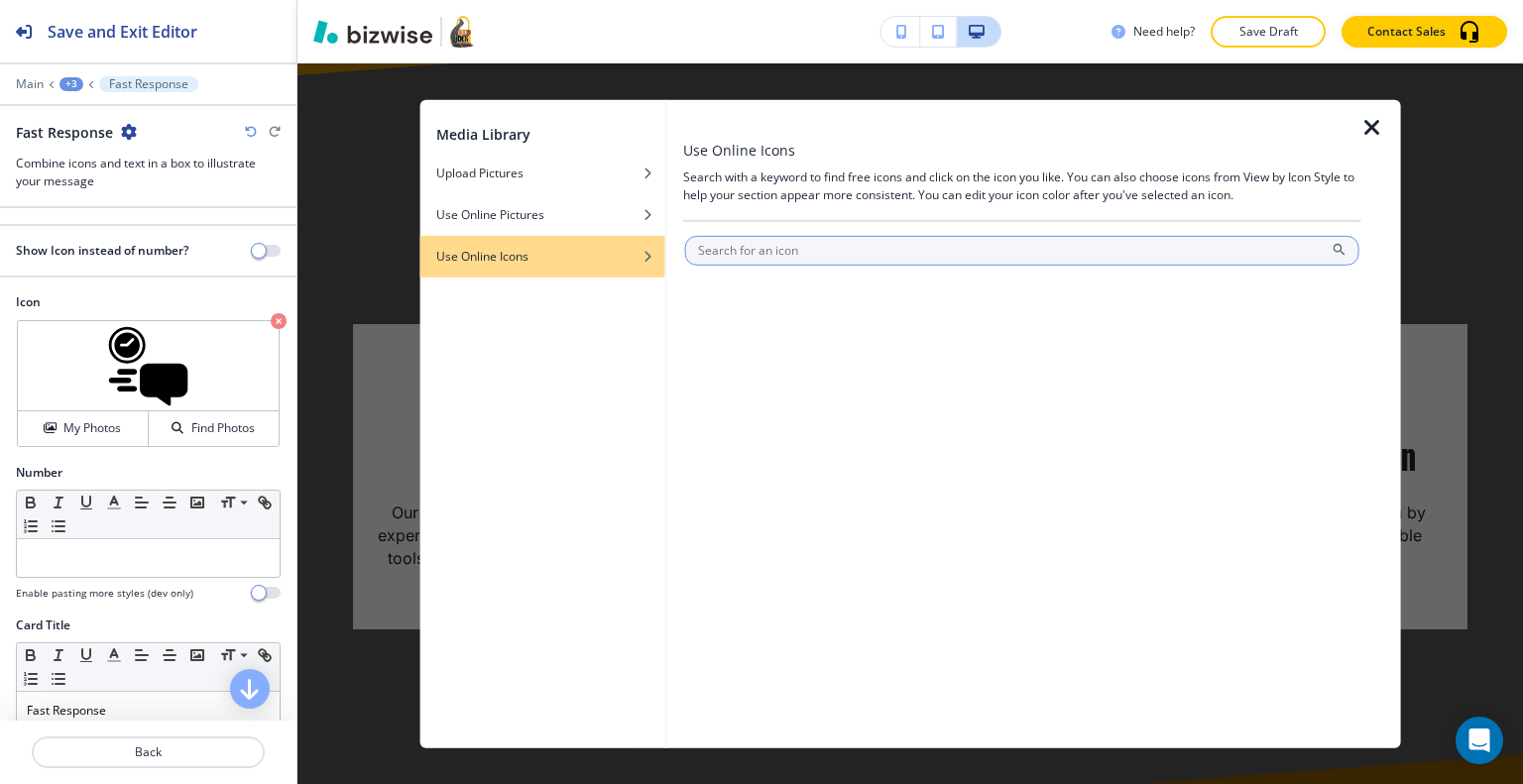 click at bounding box center [1022, 250] 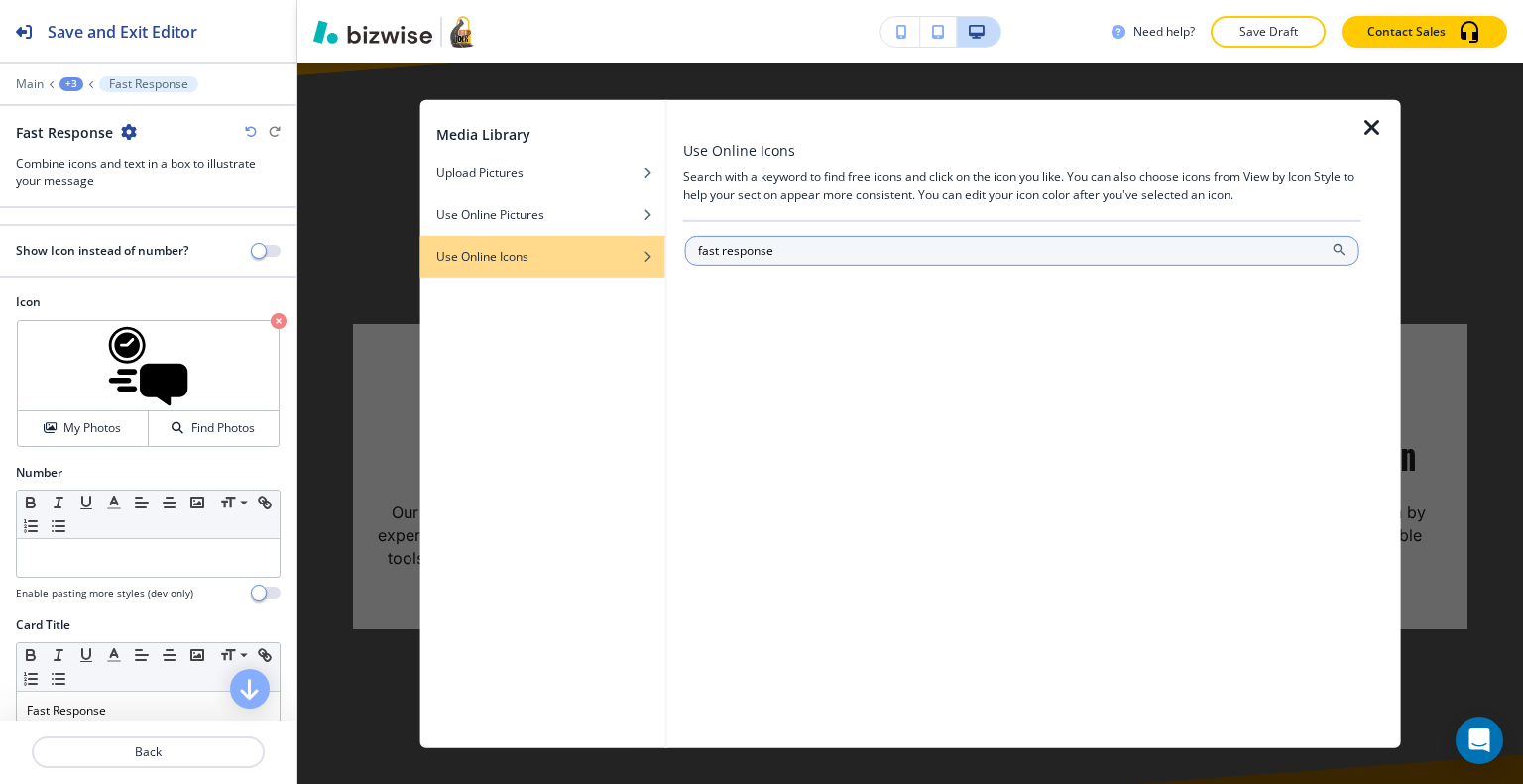 type on "fast response" 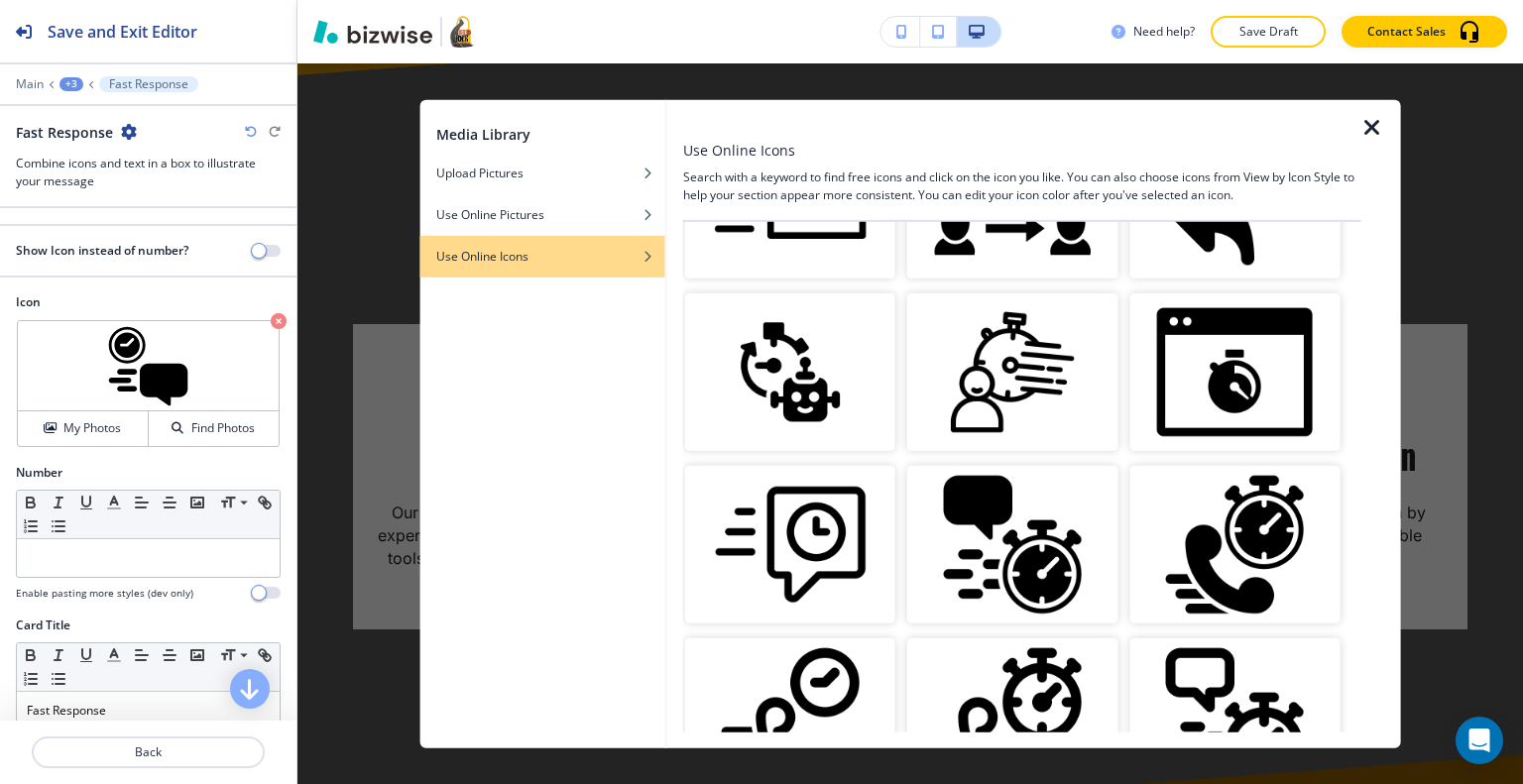 scroll, scrollTop: 1982, scrollLeft: 0, axis: vertical 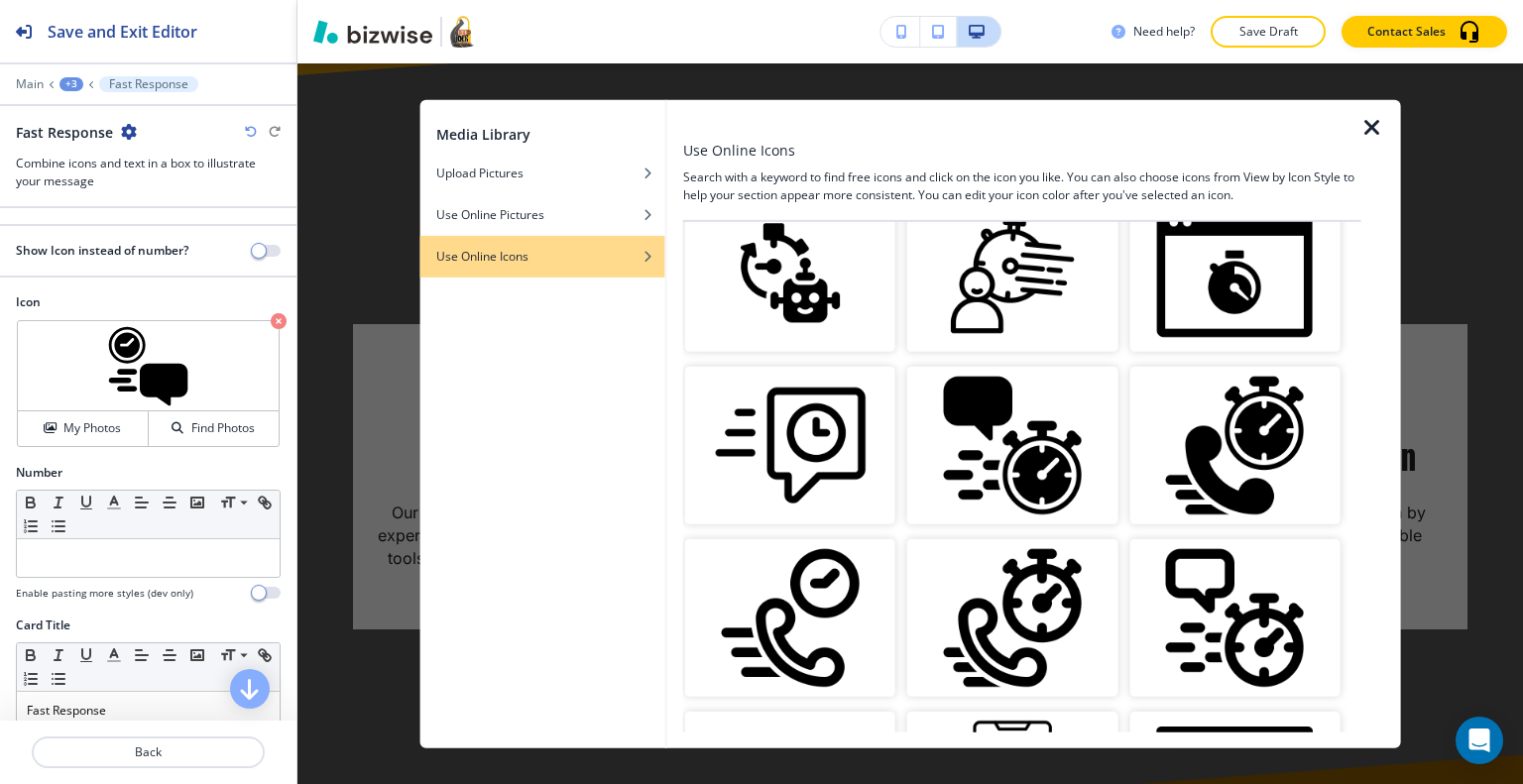 click at bounding box center [1234, 617] 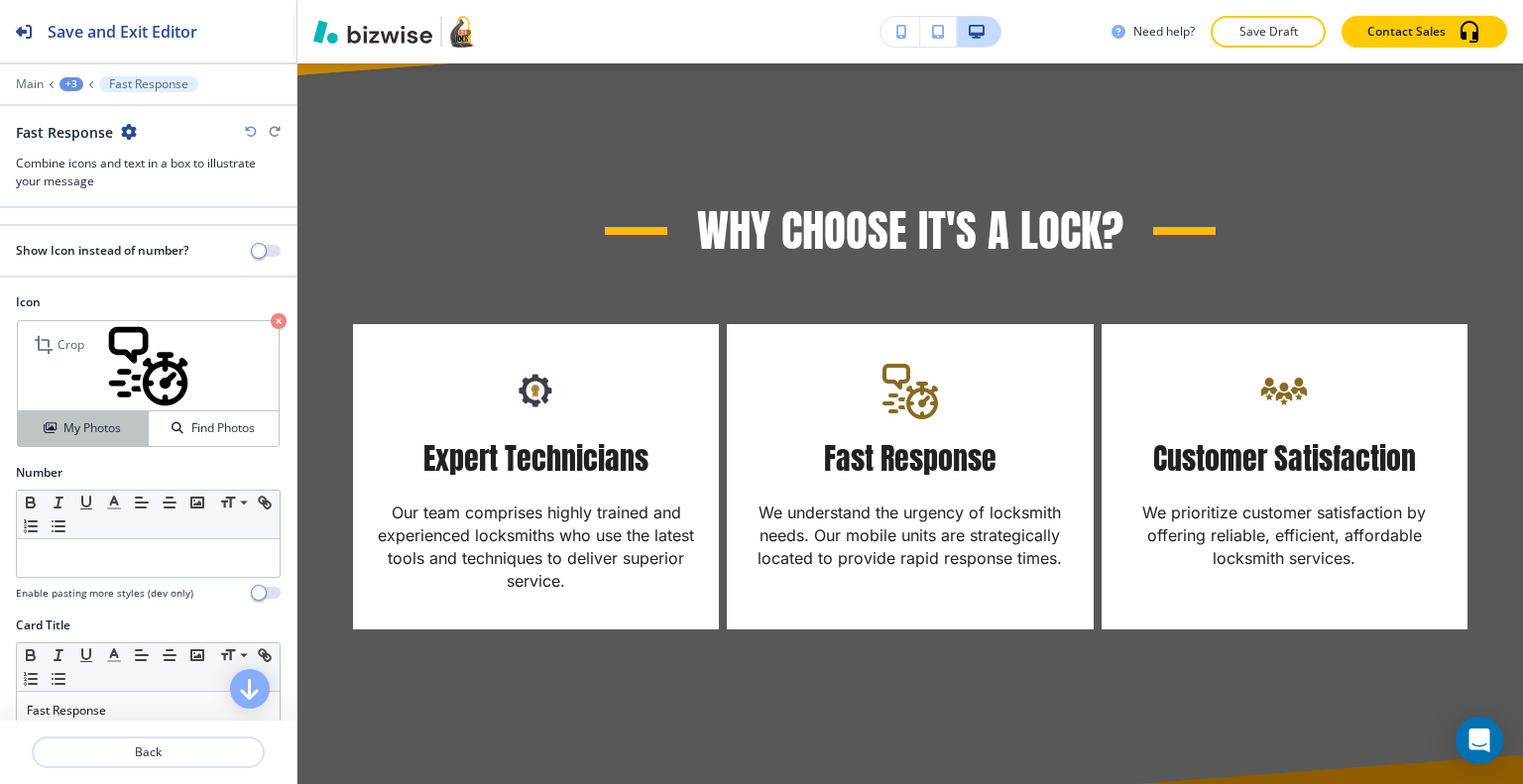 click on "My Photos" at bounding box center (82, 428) 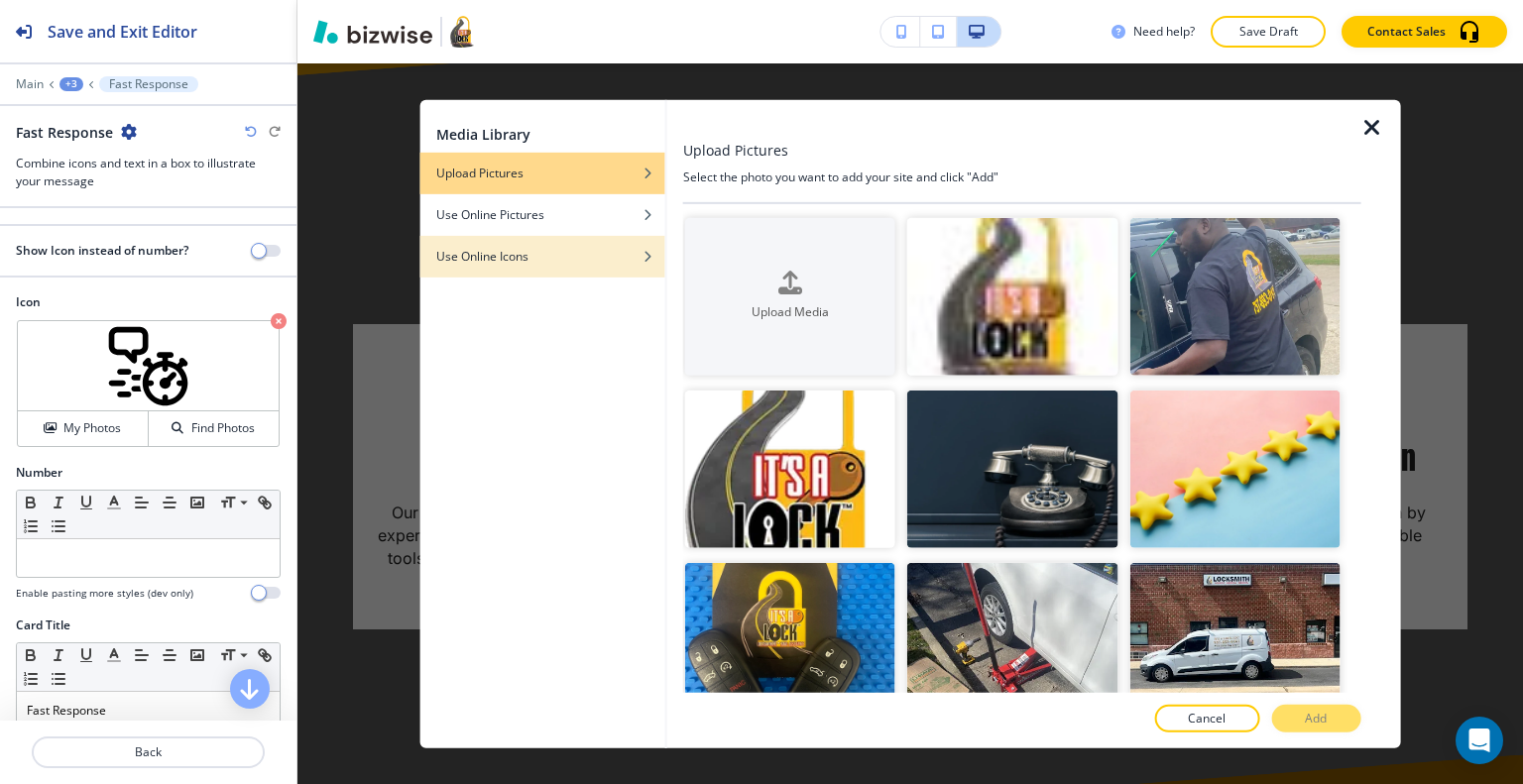 click on "Use Online Icons" at bounding box center (482, 256) 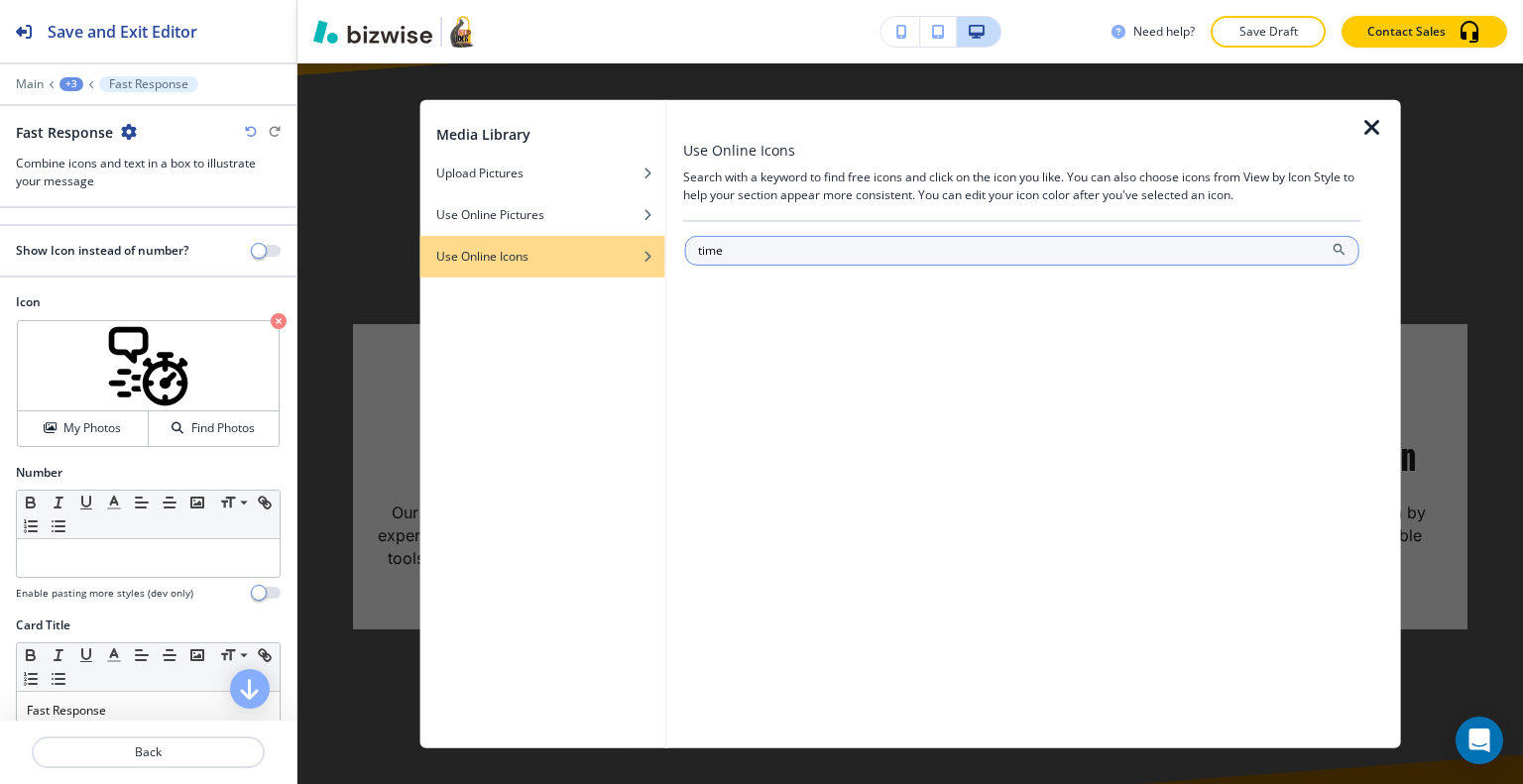 type on "time" 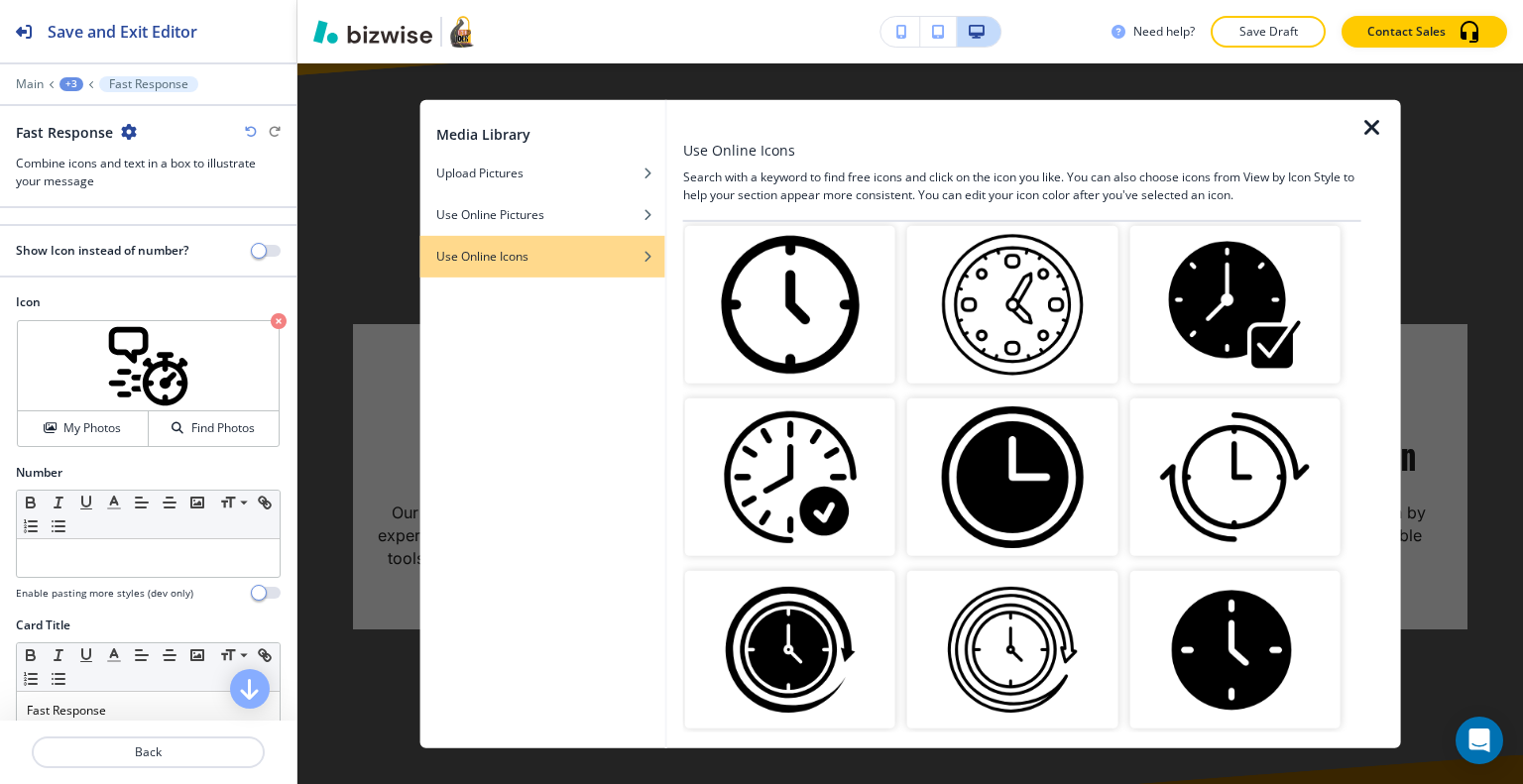 scroll, scrollTop: 496, scrollLeft: 0, axis: vertical 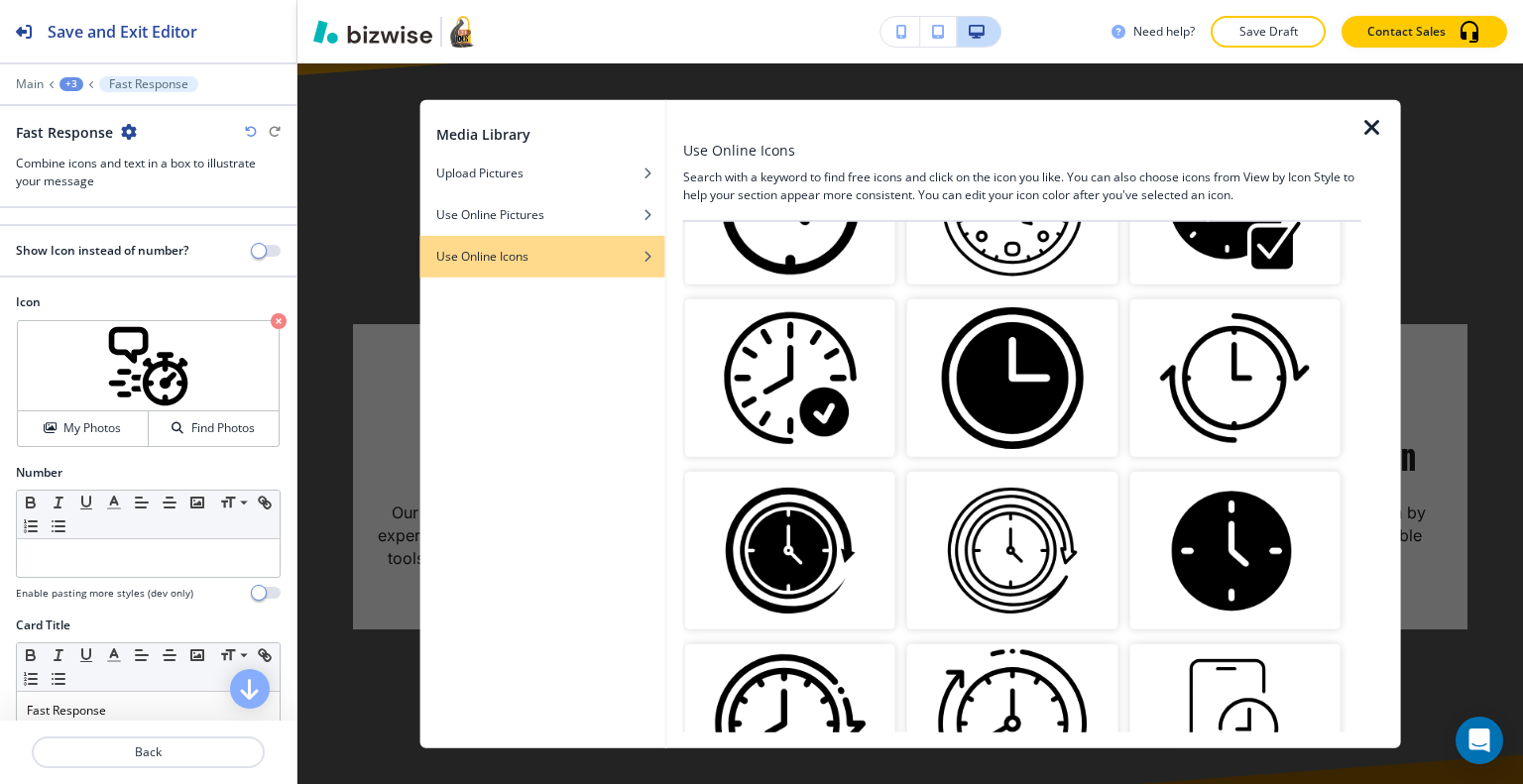 click at bounding box center (790, 550) 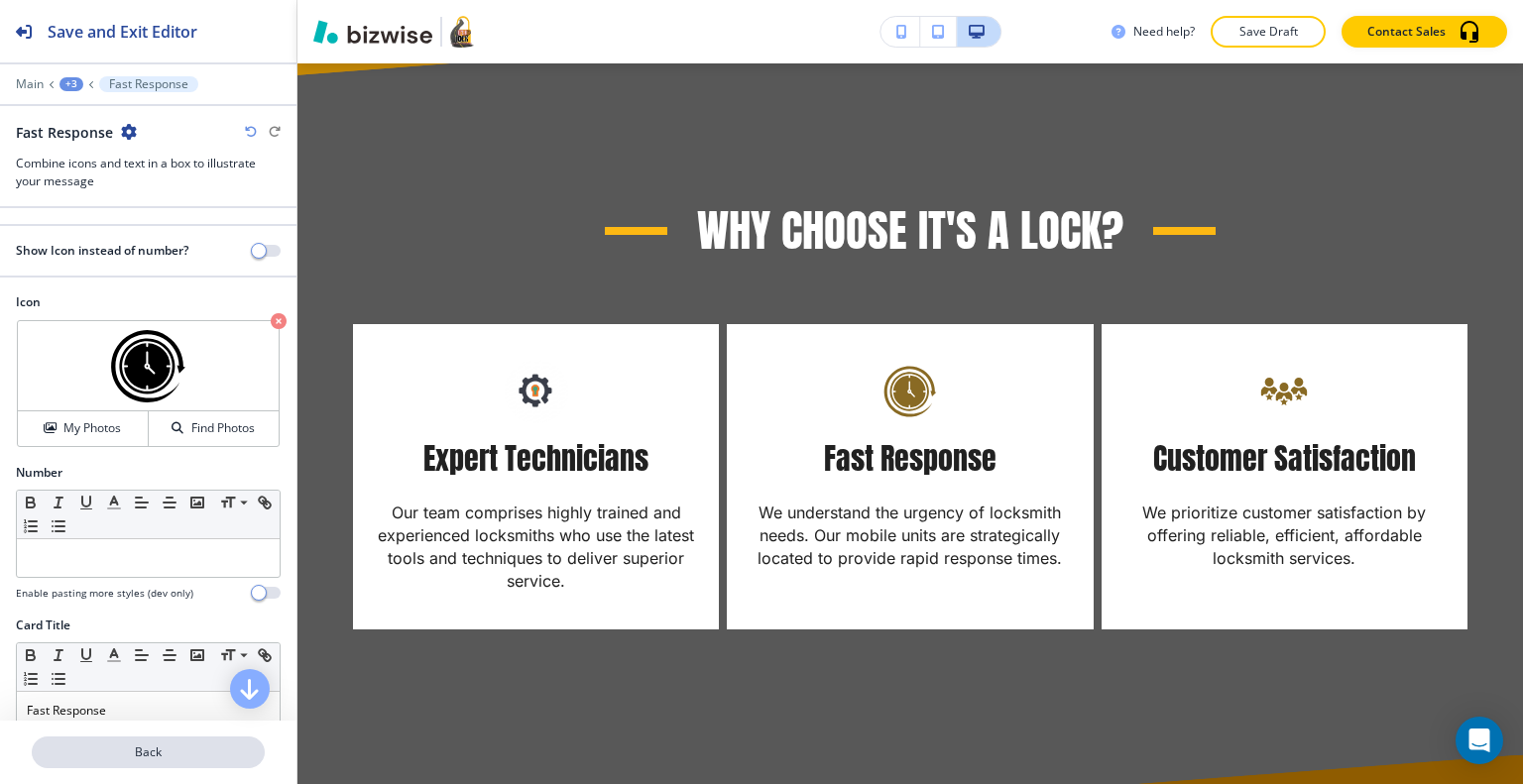 click on "Back" at bounding box center (148, 752) 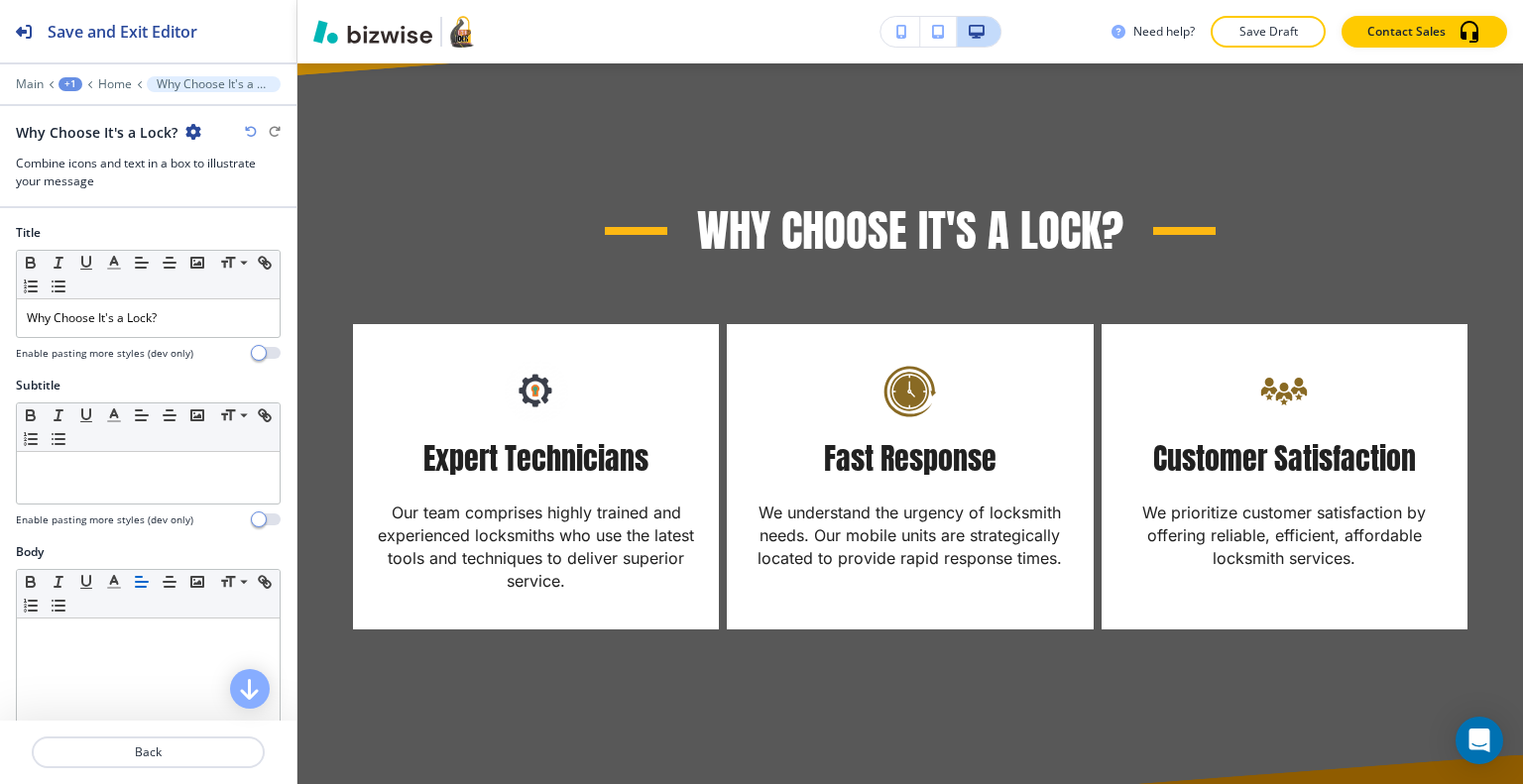 scroll, scrollTop: 694, scrollLeft: 0, axis: vertical 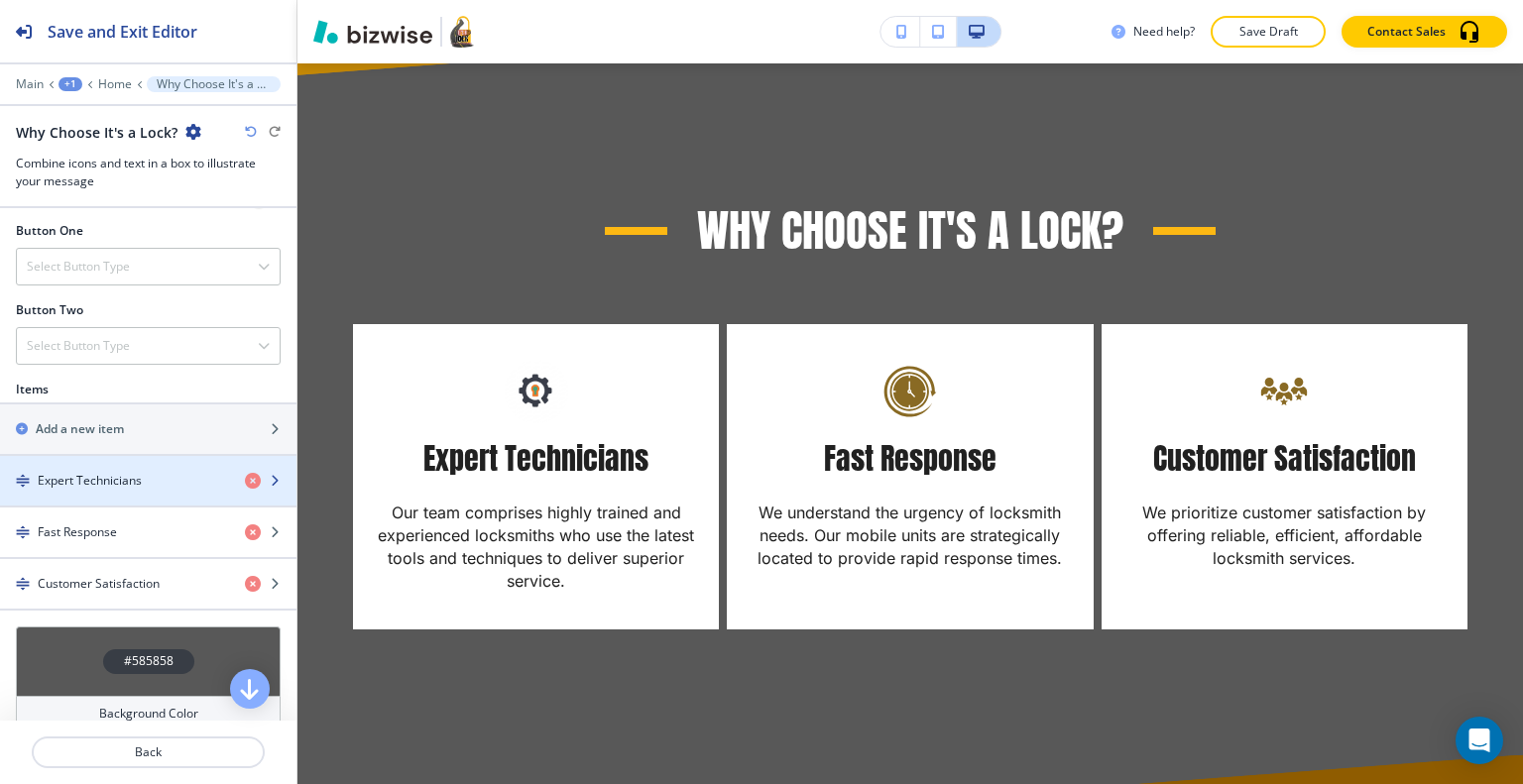 click on "Expert Technicians" at bounding box center [114, 481] 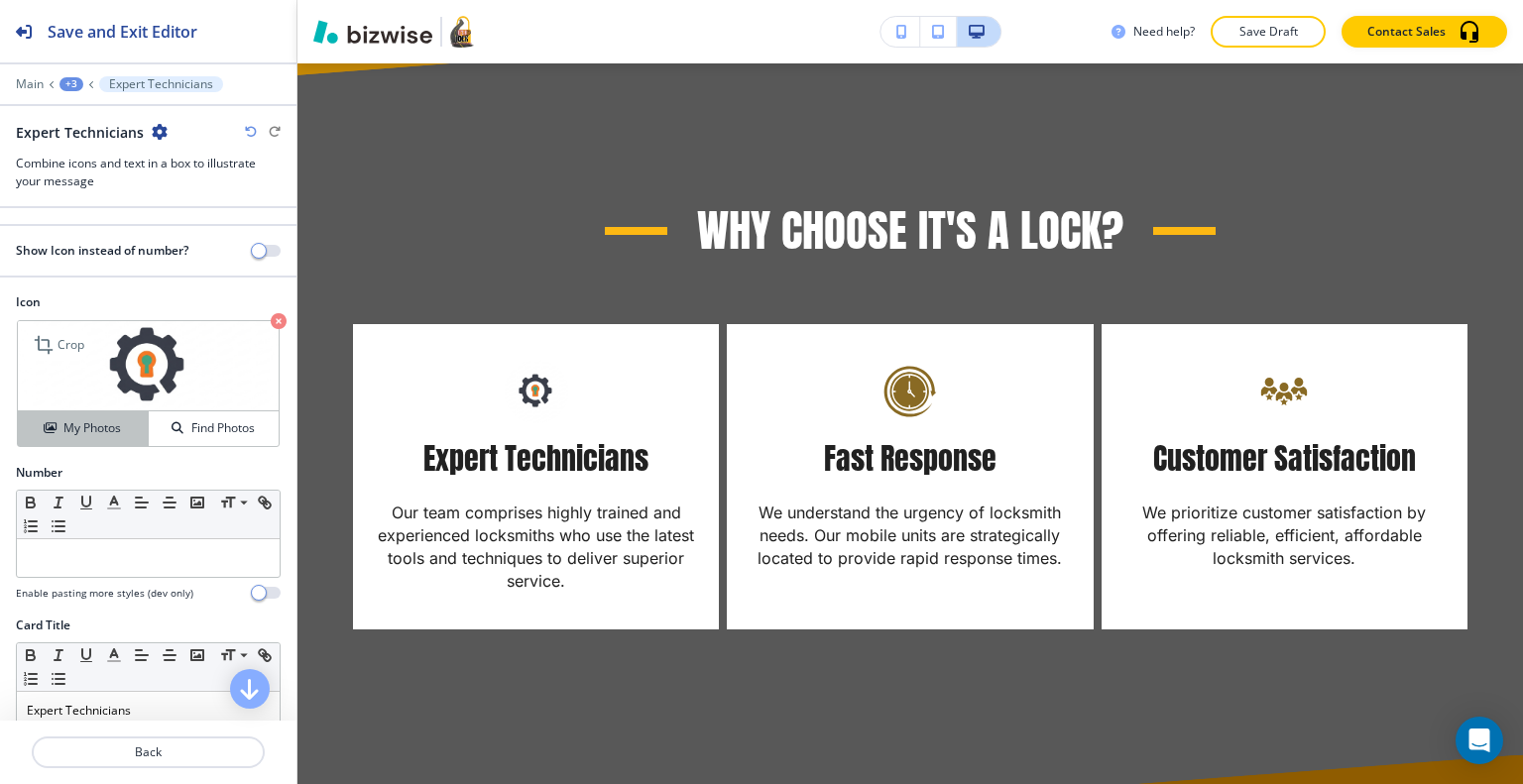 click on "My Photos" at bounding box center (92, 428) 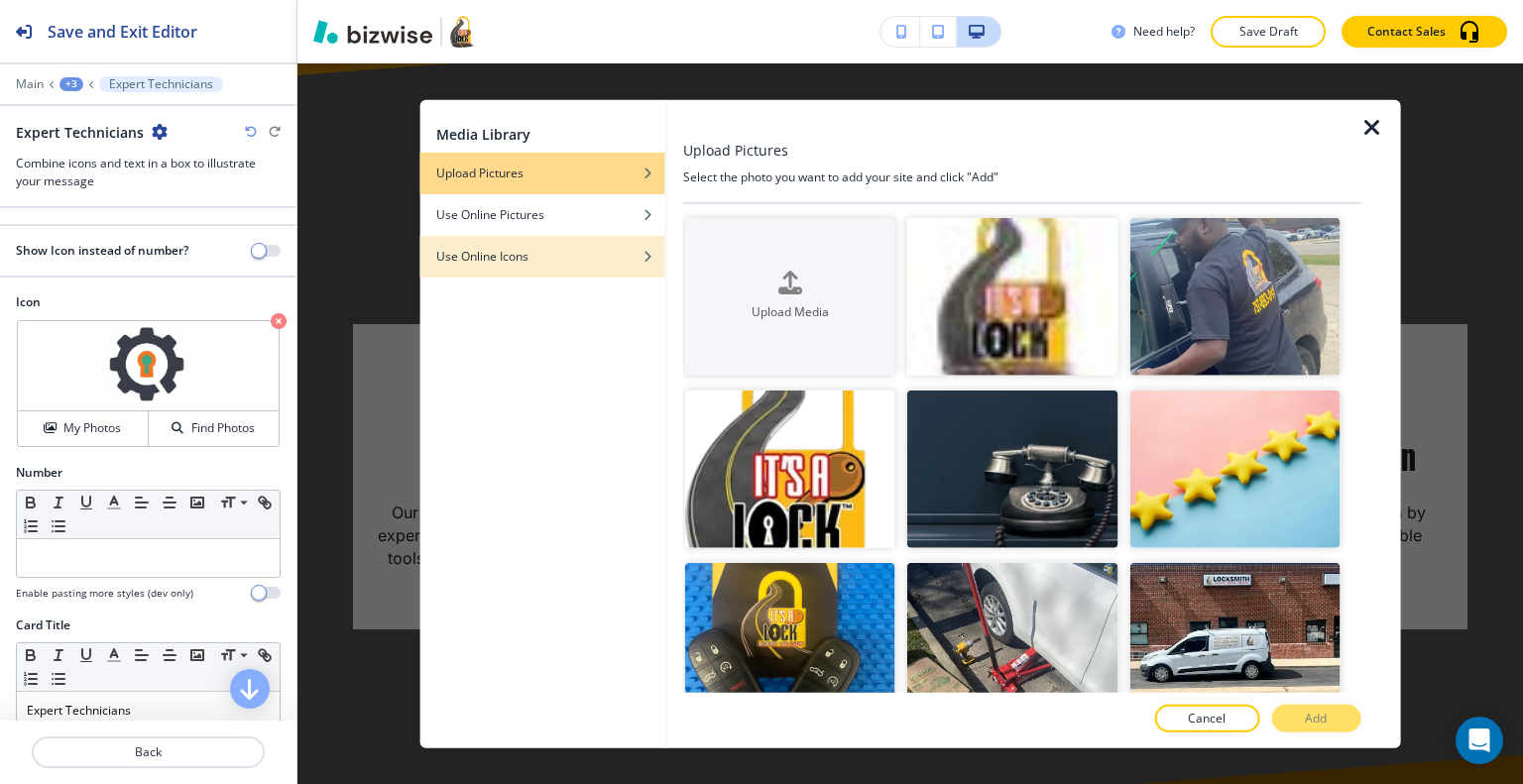 click on "Use Online Icons" at bounding box center [542, 256] 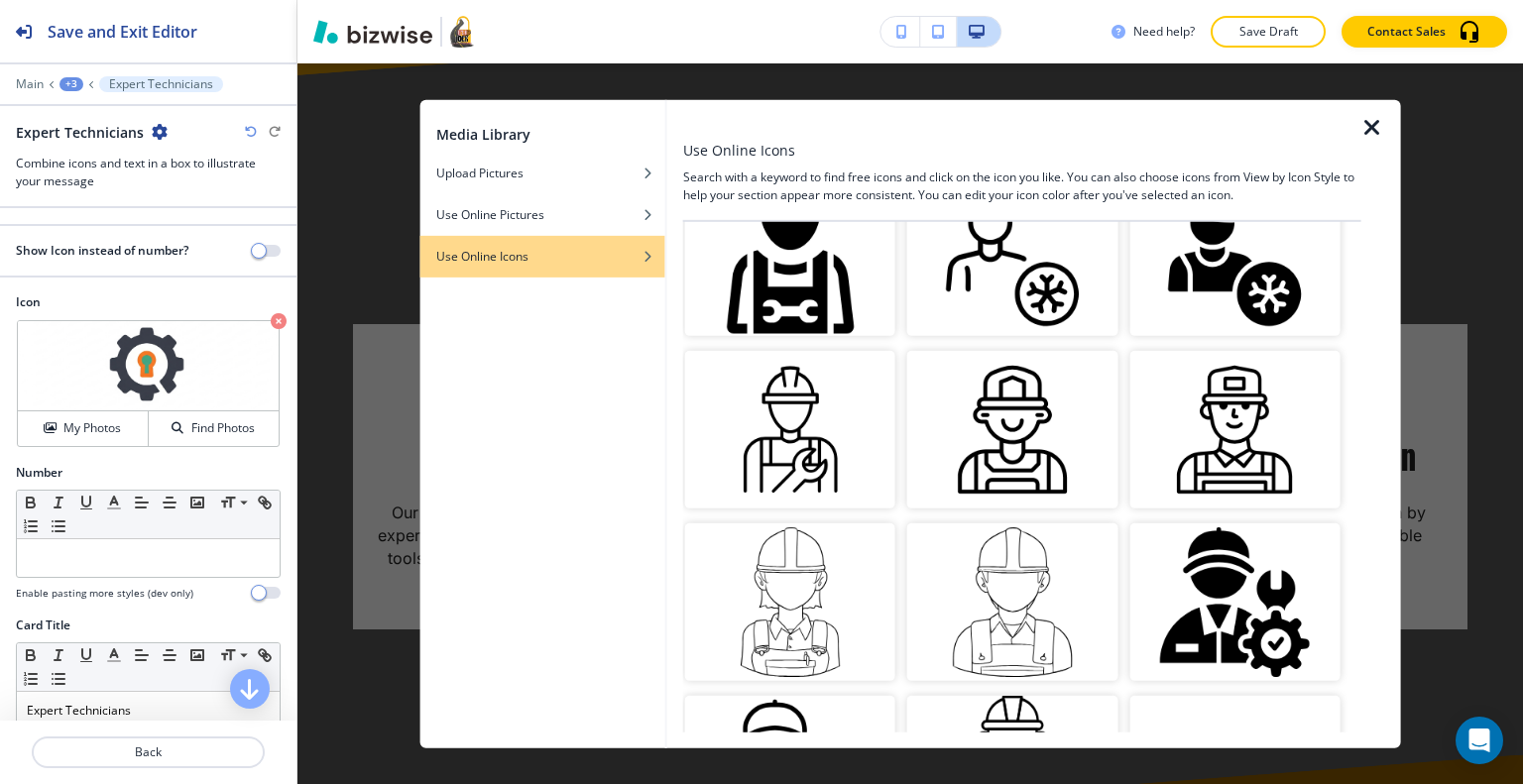 scroll, scrollTop: 0, scrollLeft: 0, axis: both 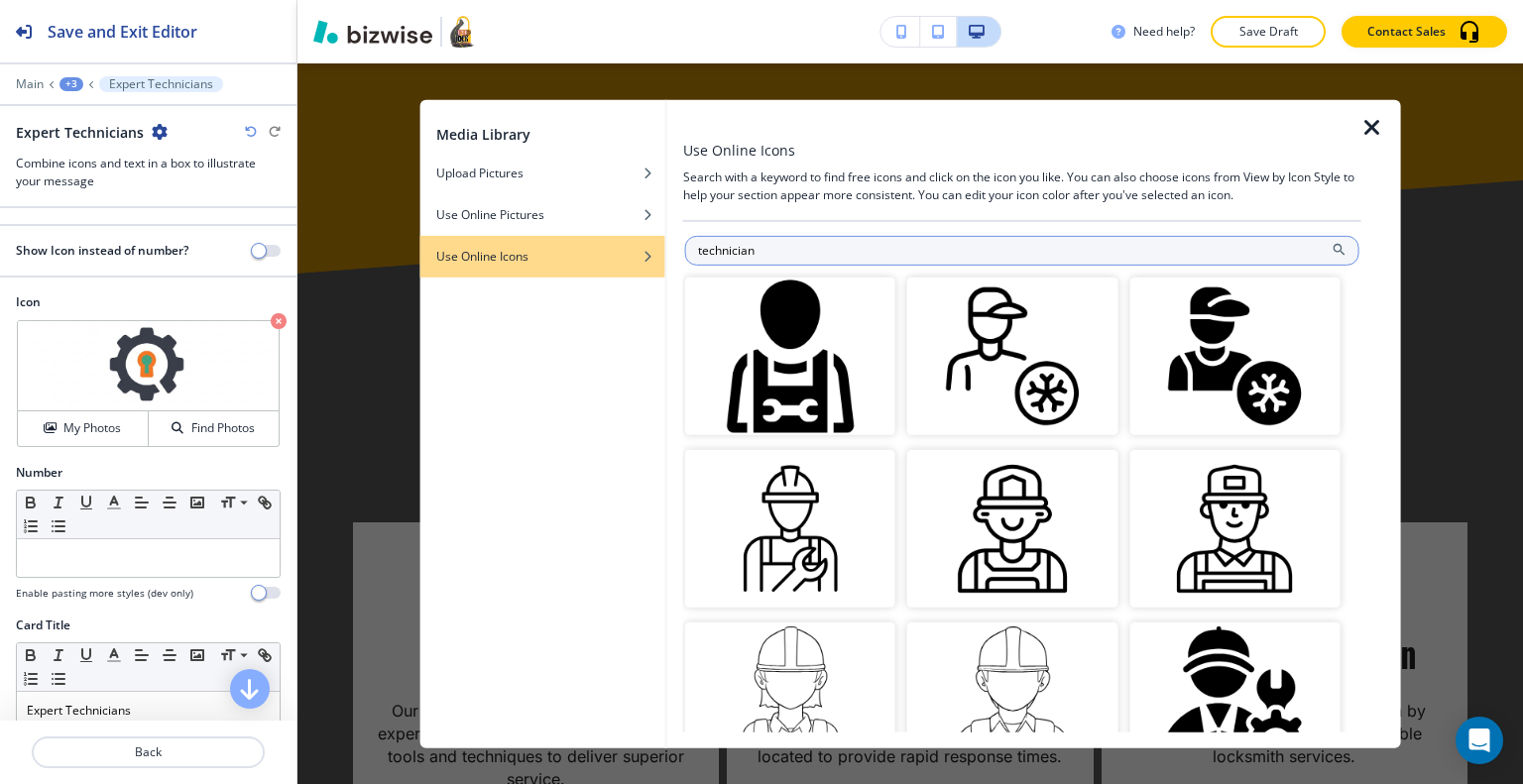 click on "technician" at bounding box center (1022, 250) 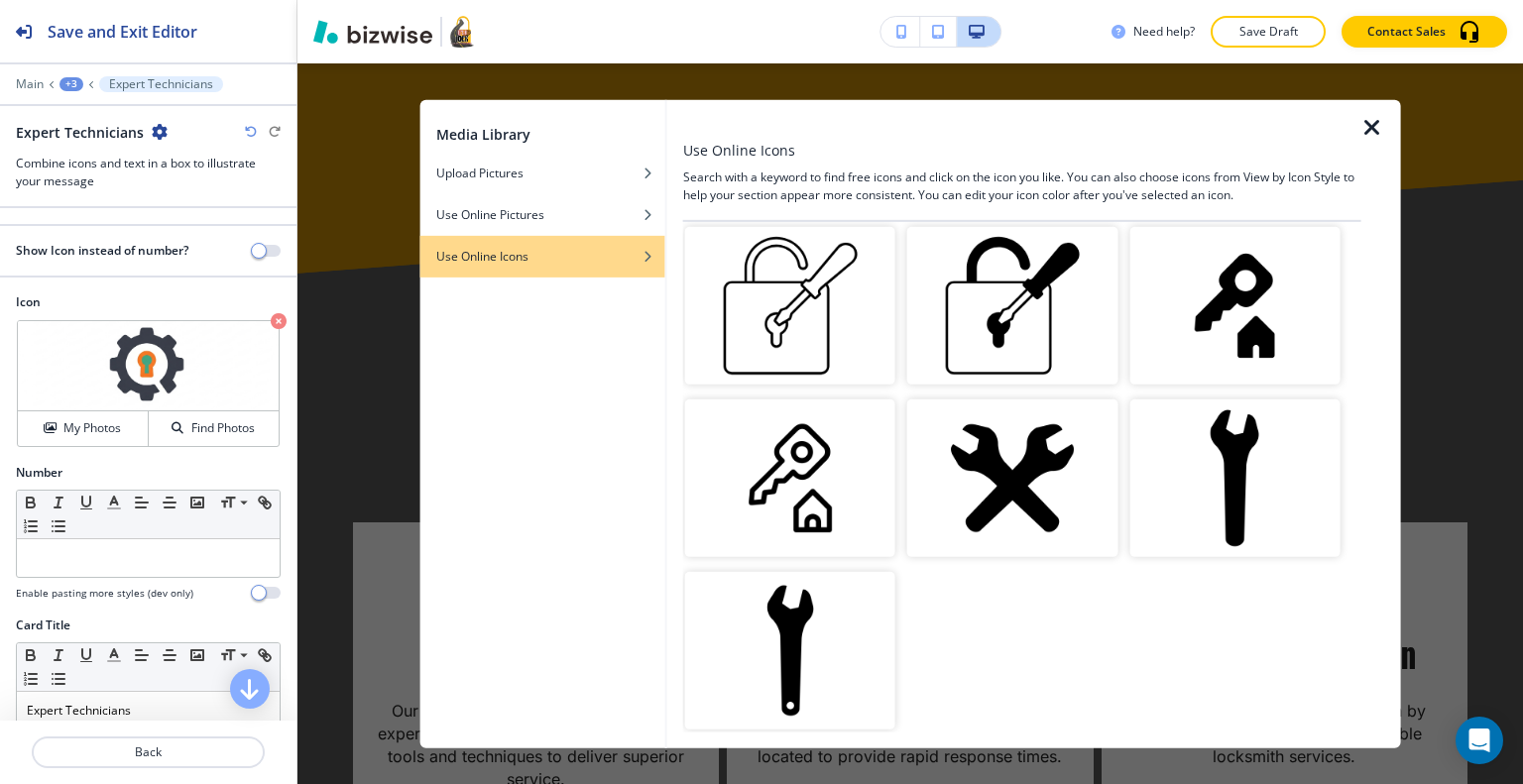 scroll, scrollTop: 0, scrollLeft: 0, axis: both 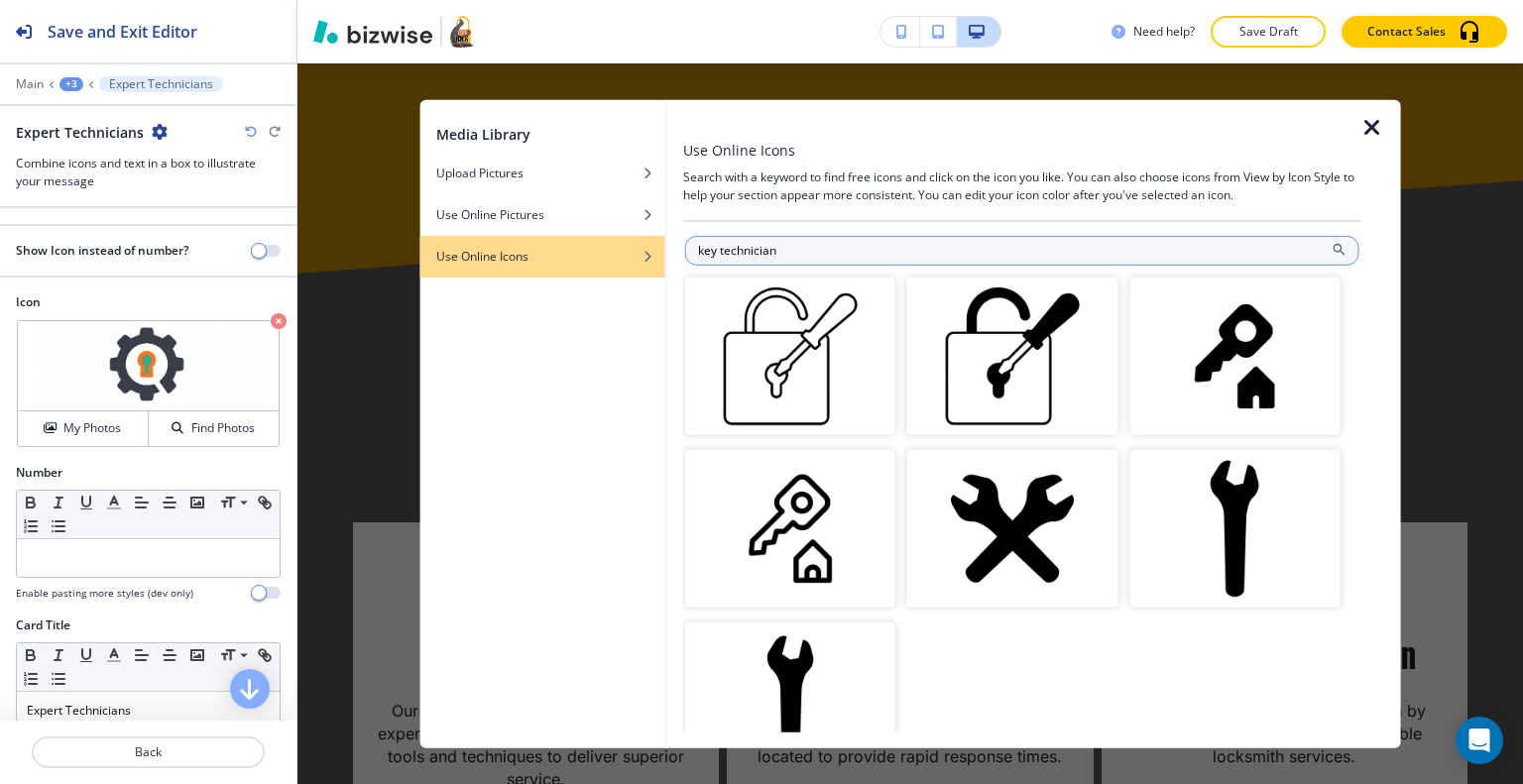 click on "key technician" at bounding box center [1022, 250] 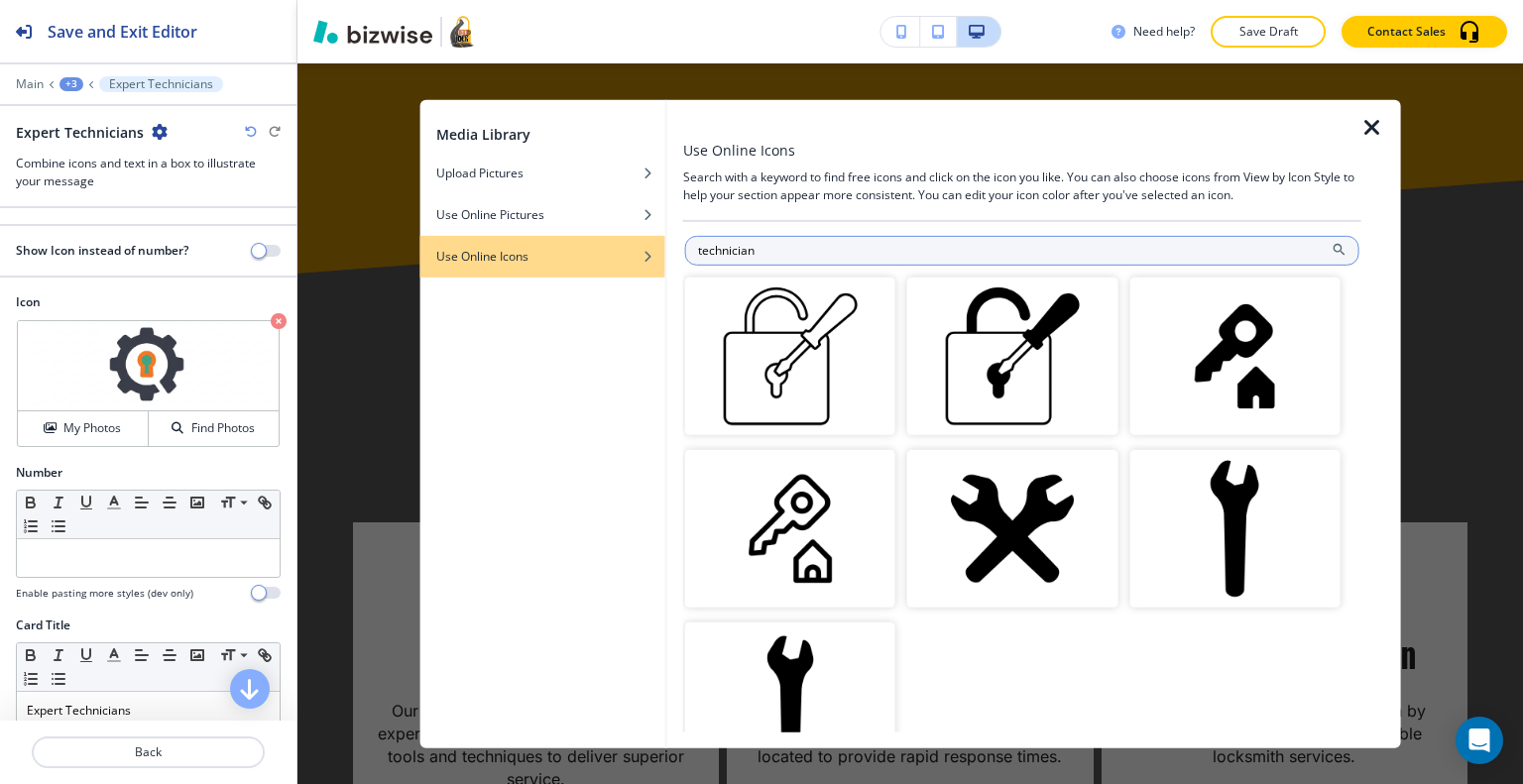type on "technician" 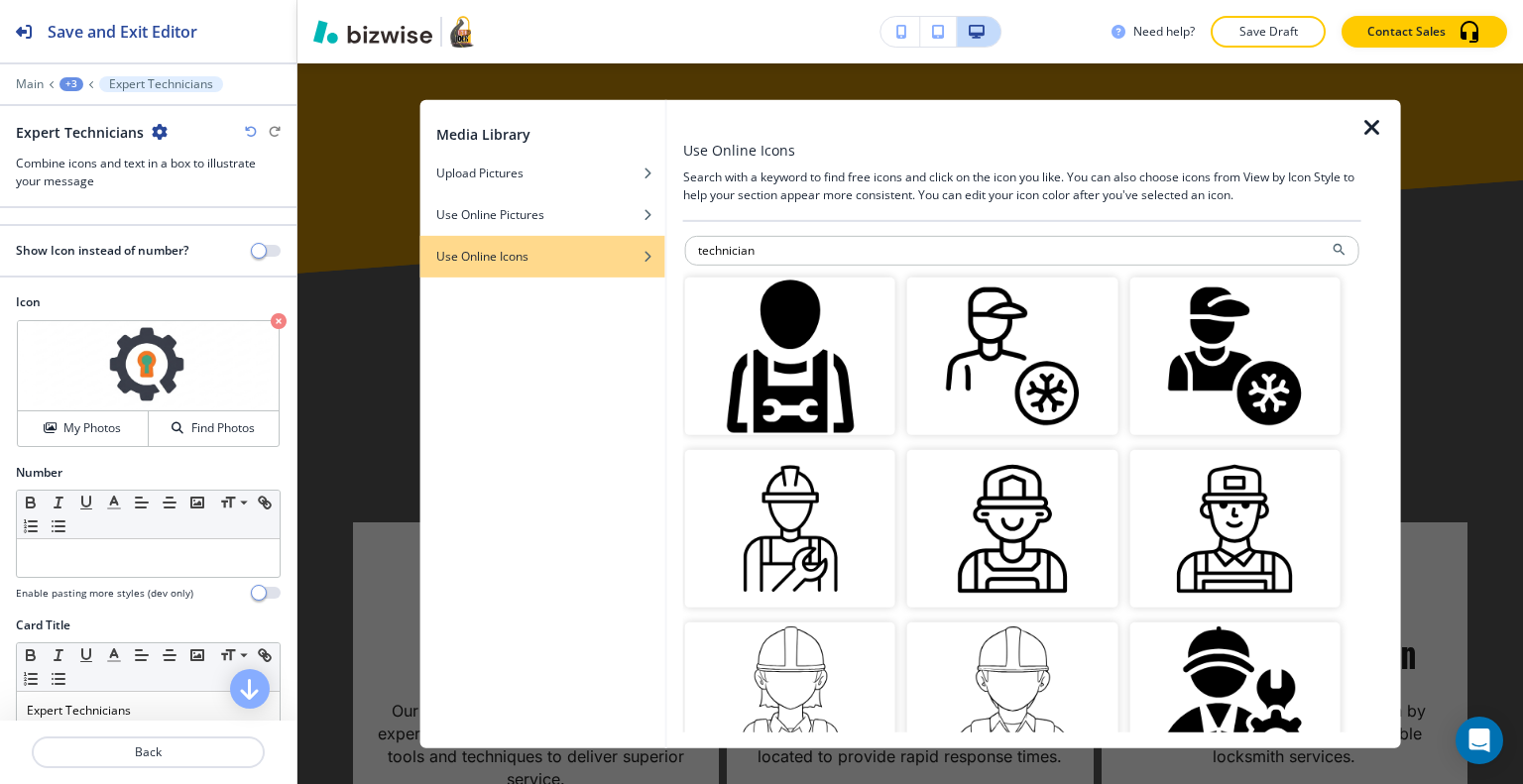 scroll, scrollTop: 496, scrollLeft: 0, axis: vertical 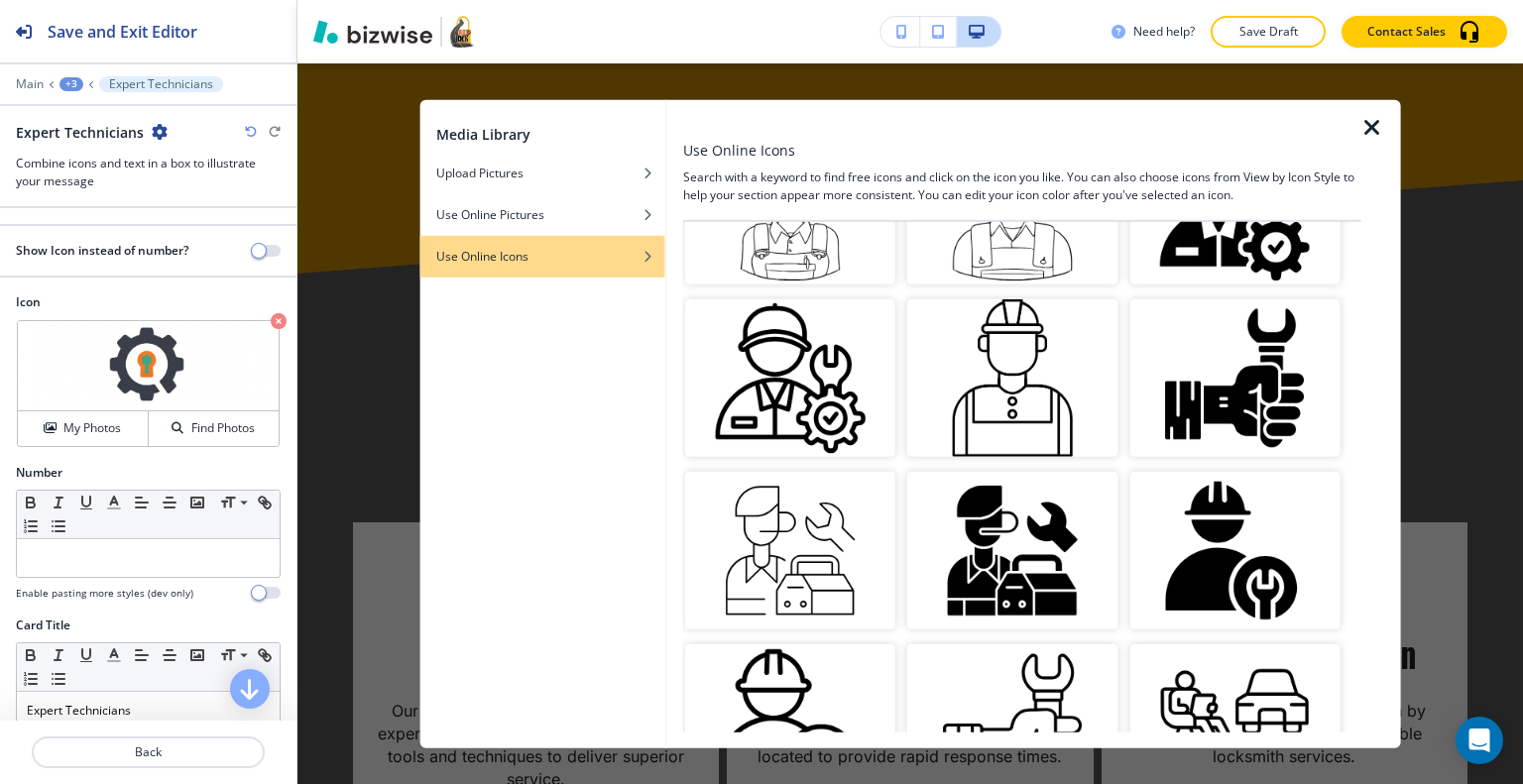 click at bounding box center [1234, 550] 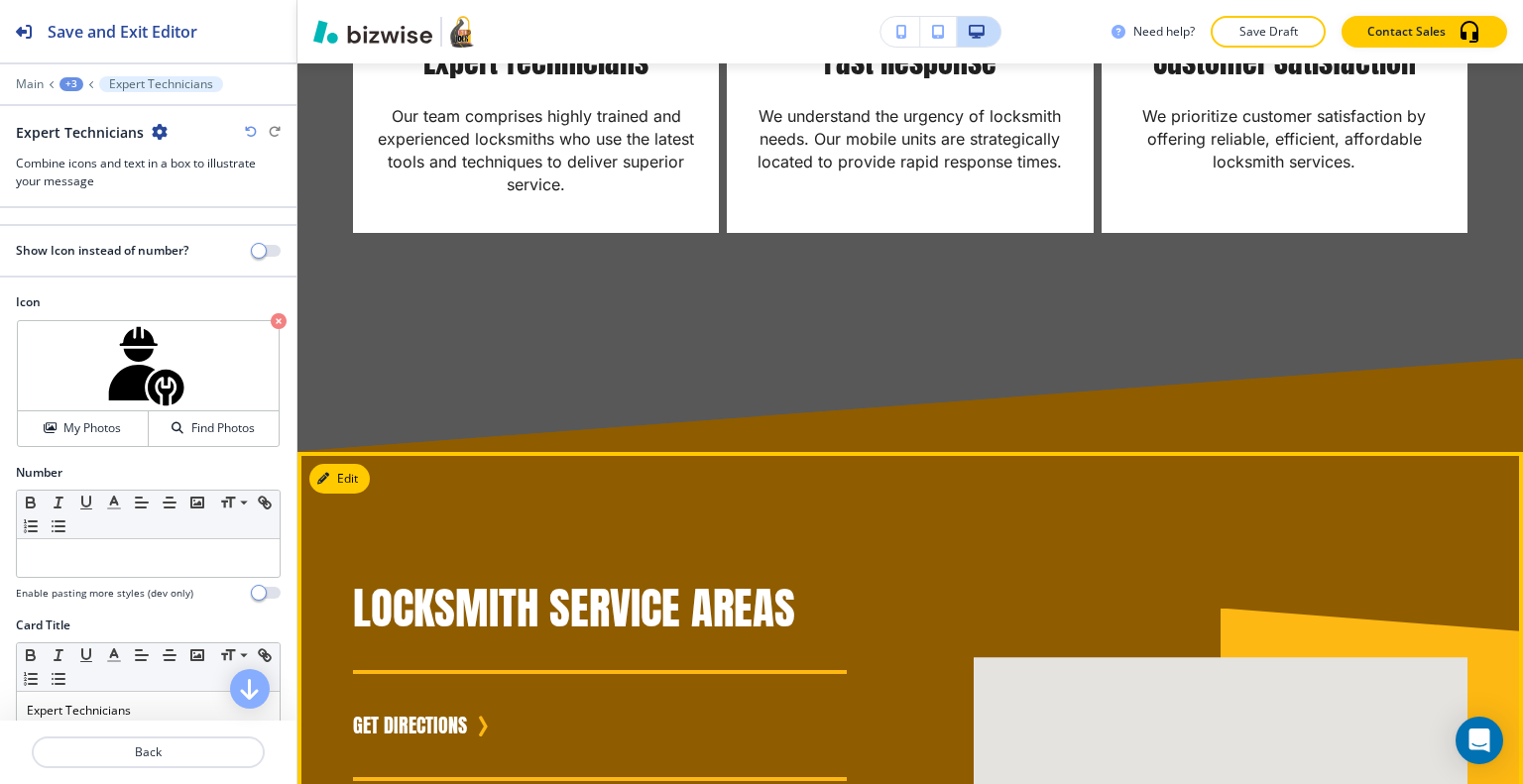 scroll, scrollTop: 5932, scrollLeft: 0, axis: vertical 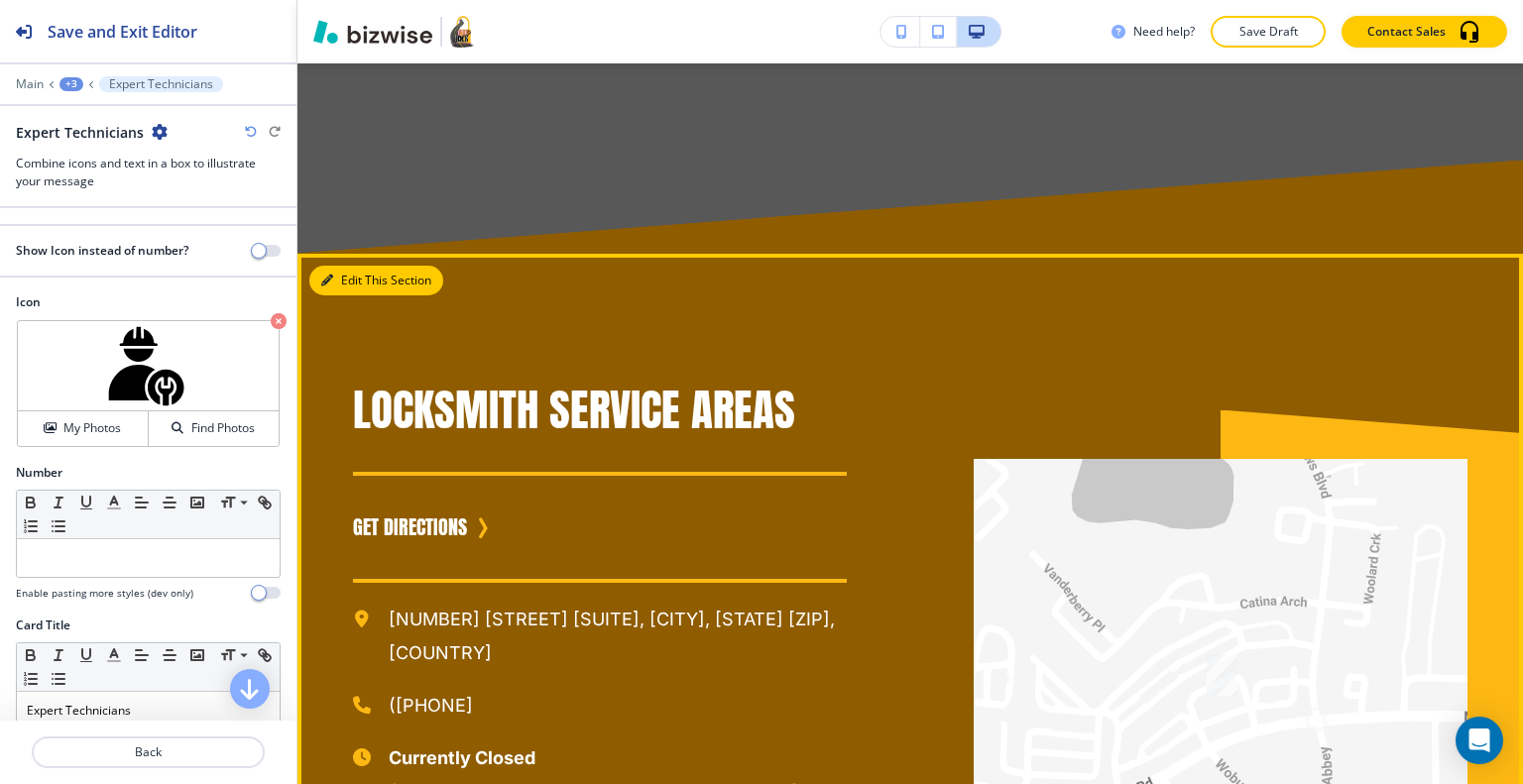 click on "Edit This Section" at bounding box center (376, 280) 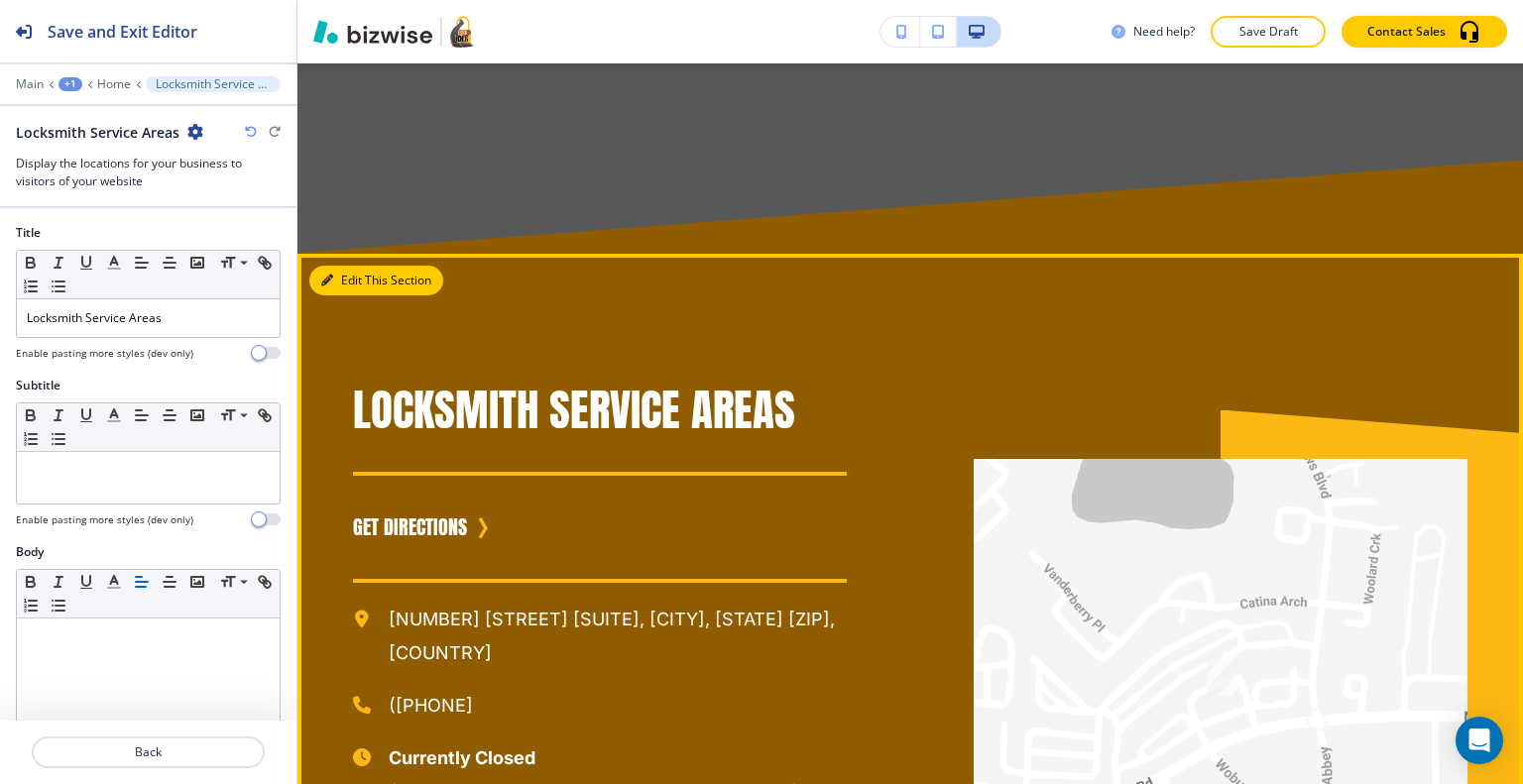 scroll, scrollTop: 6112, scrollLeft: 0, axis: vertical 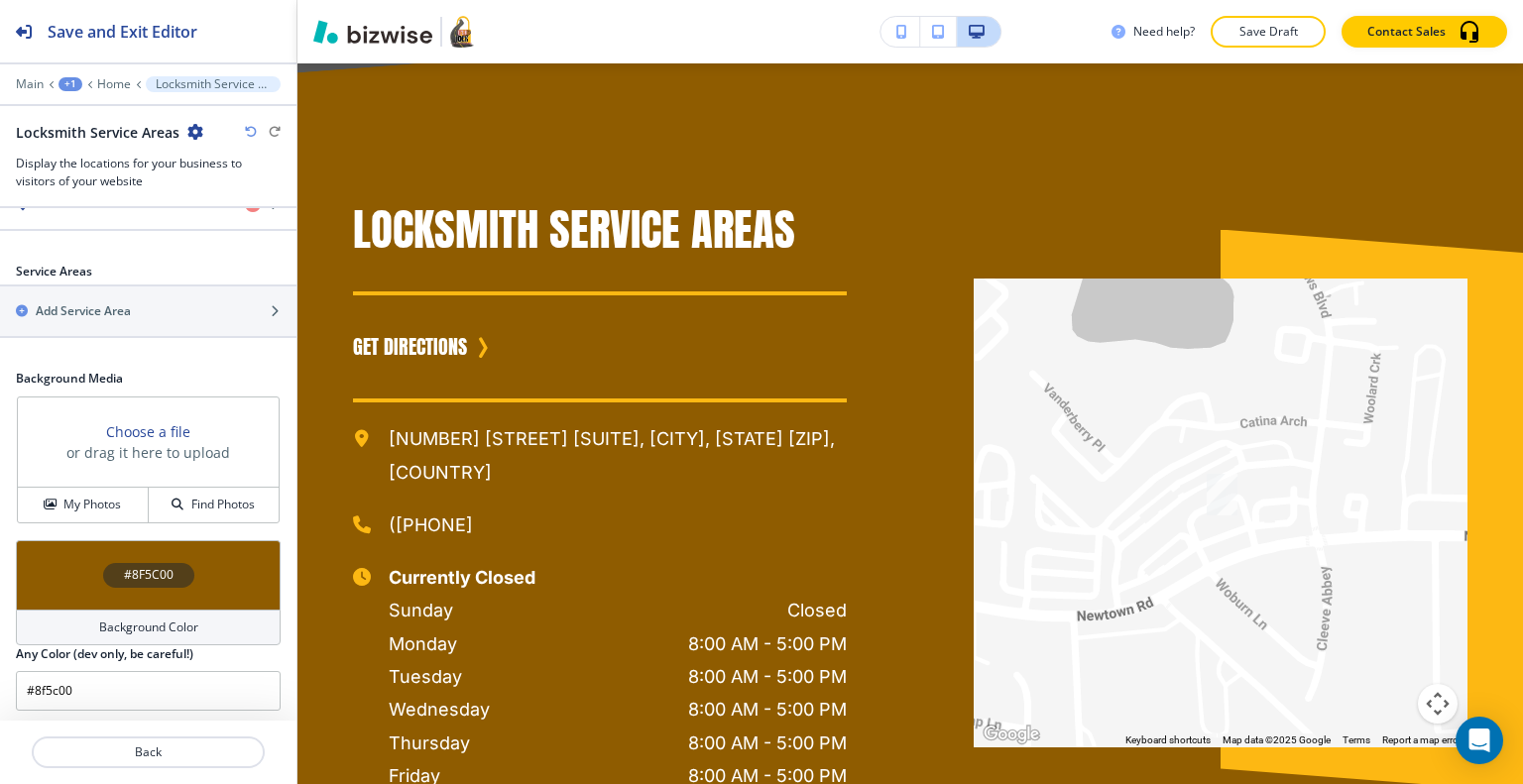 click on "#8F5C00" at bounding box center [148, 575] 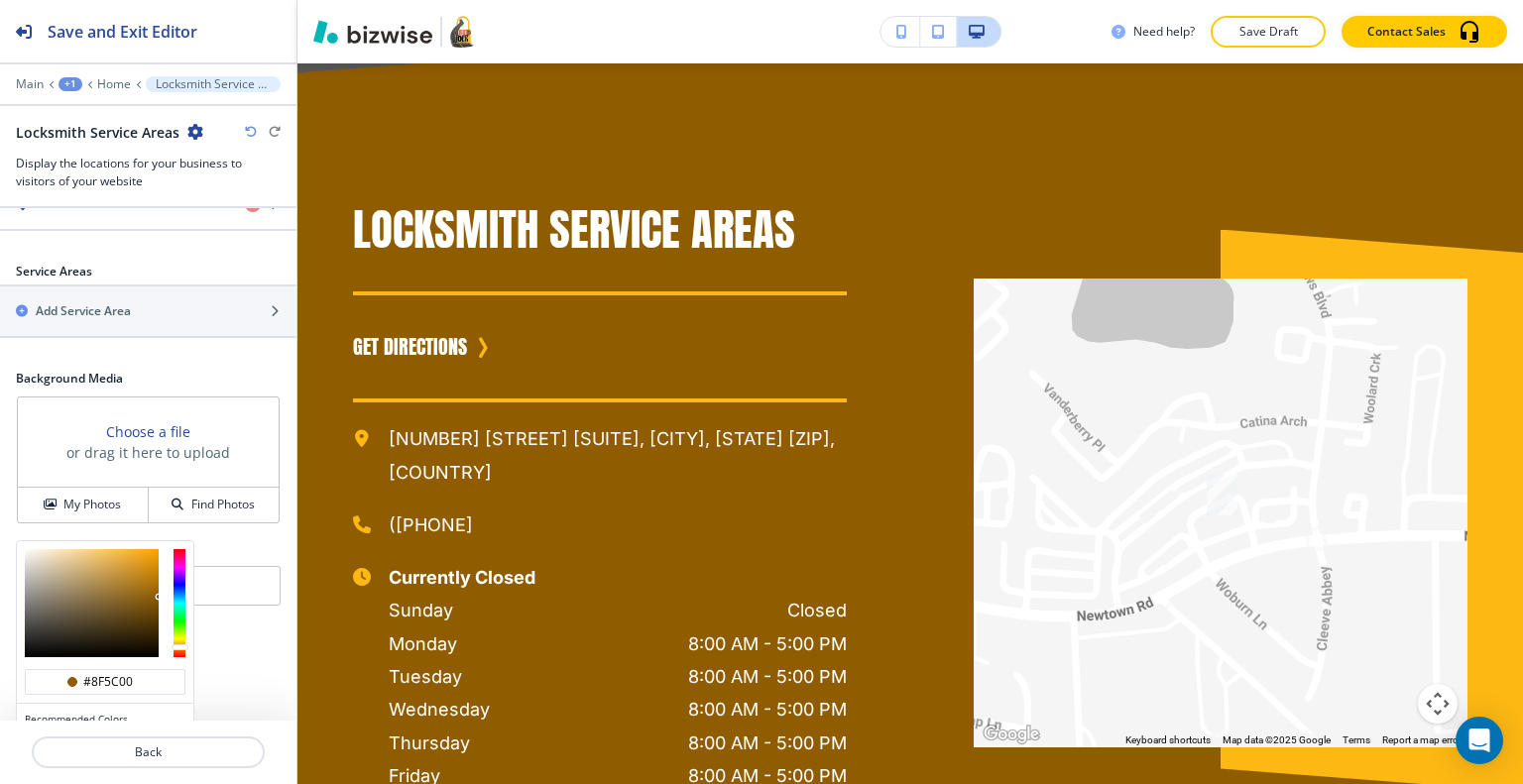 scroll, scrollTop: 906, scrollLeft: 0, axis: vertical 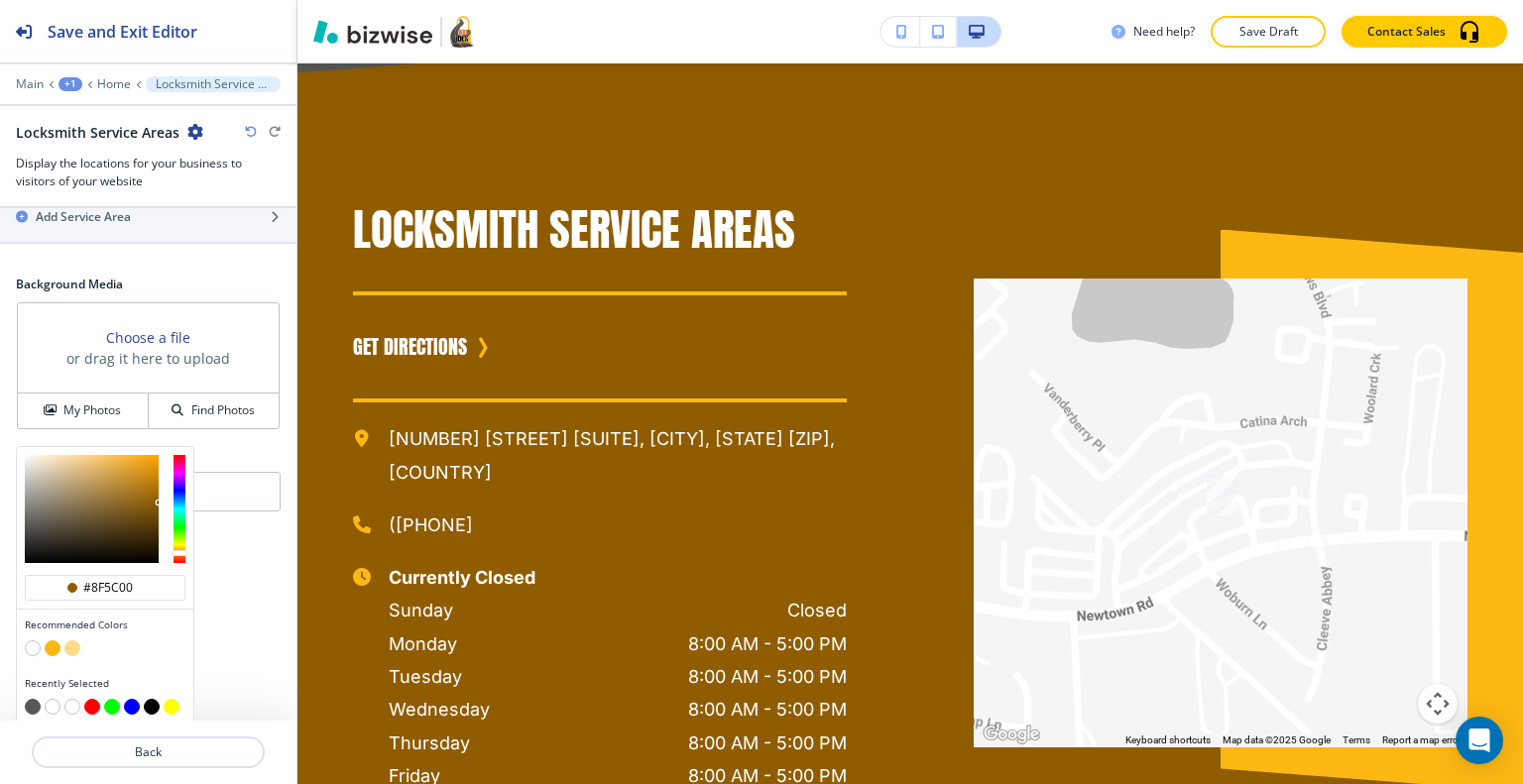 click at bounding box center [72, 707] 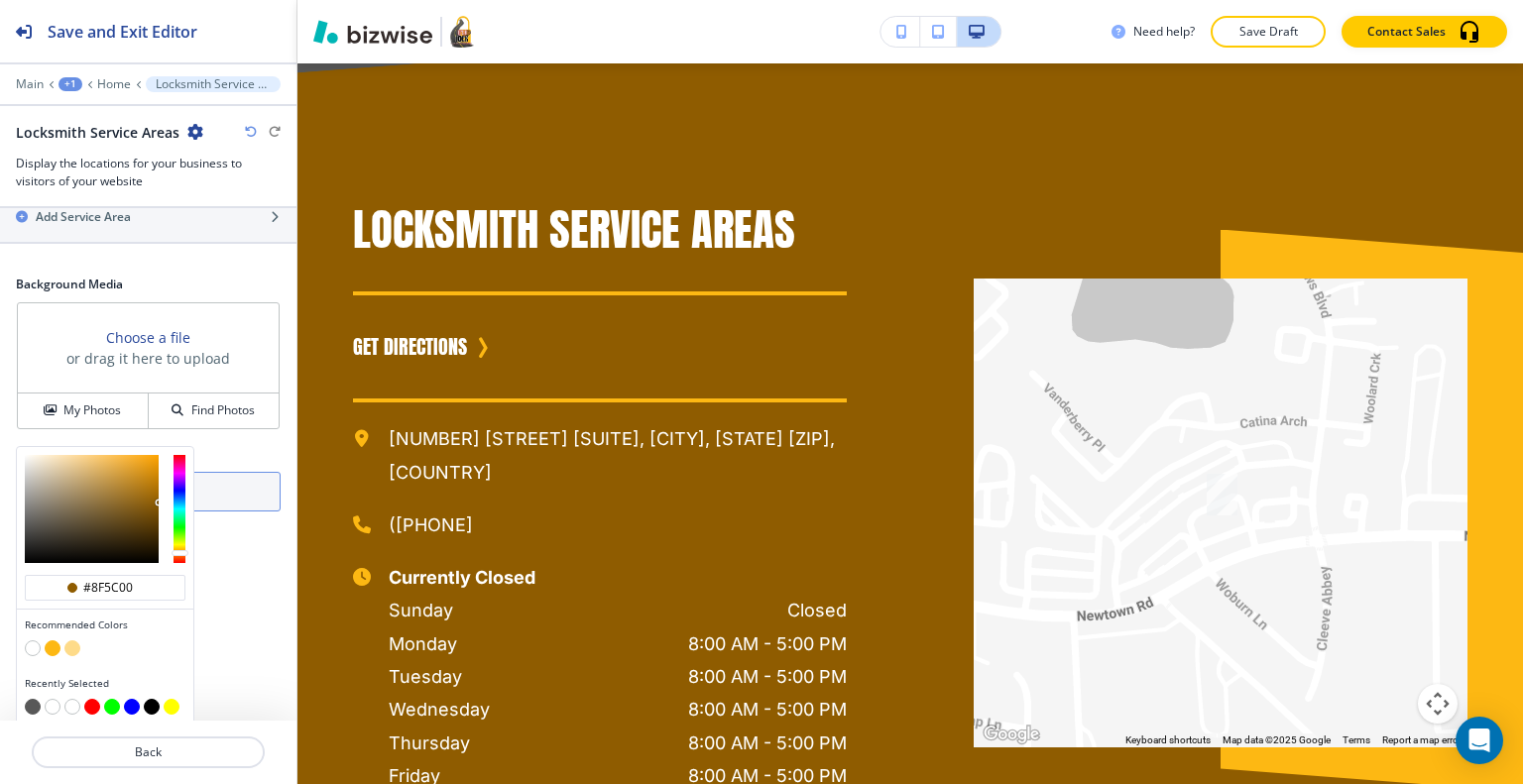 type on "#FFFFFF" 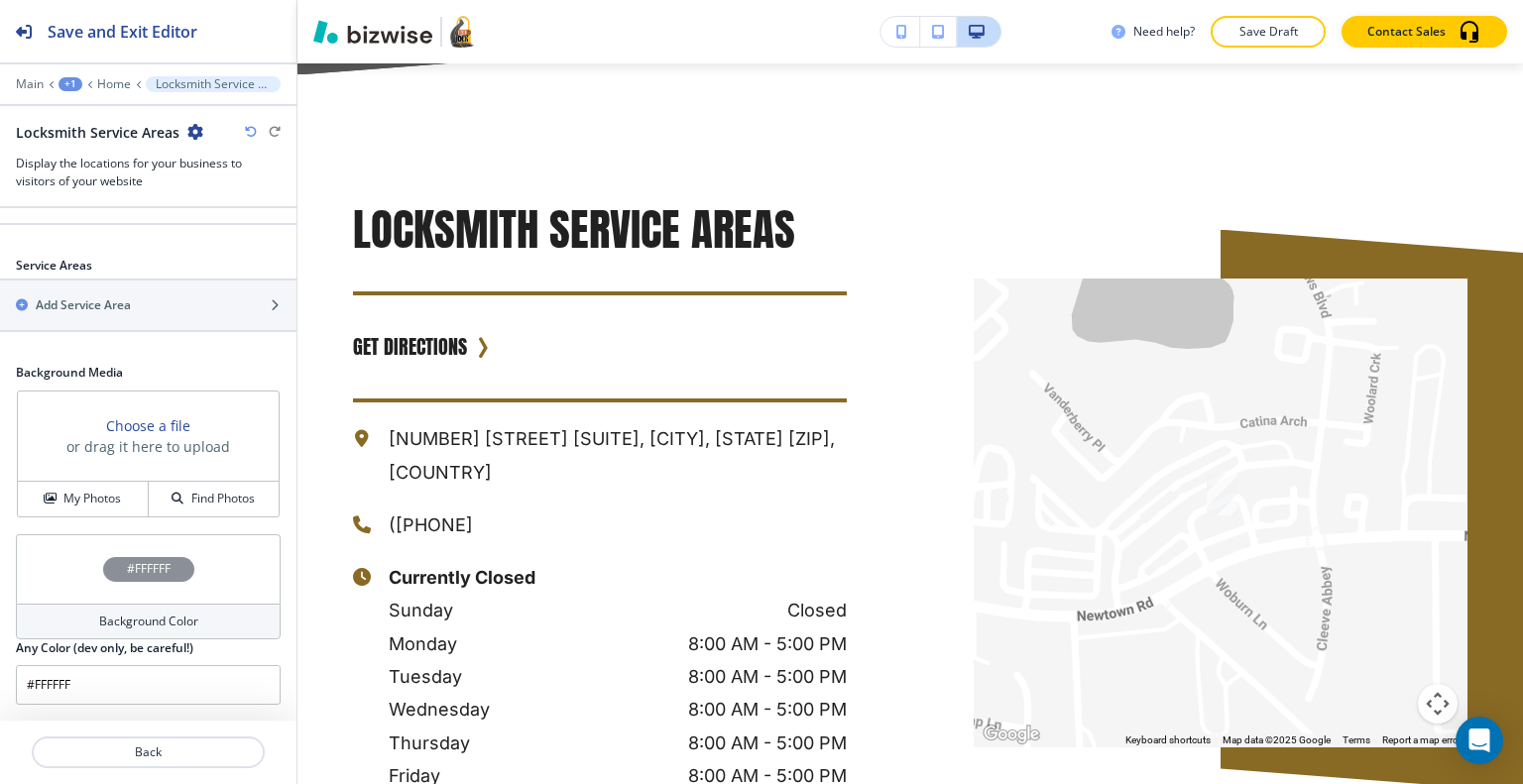 scroll, scrollTop: 812, scrollLeft: 0, axis: vertical 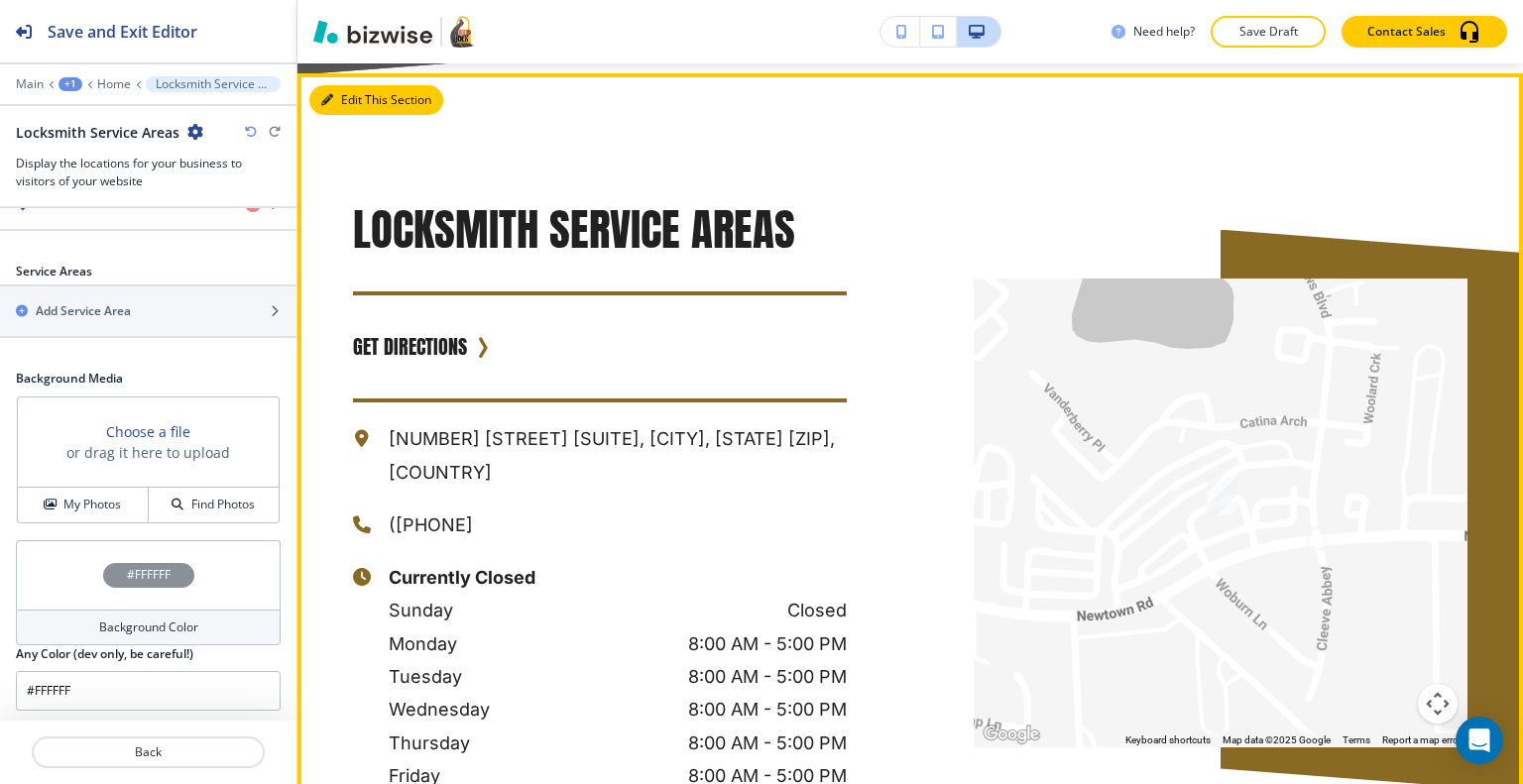click on "Edit This Section" at bounding box center [376, 100] 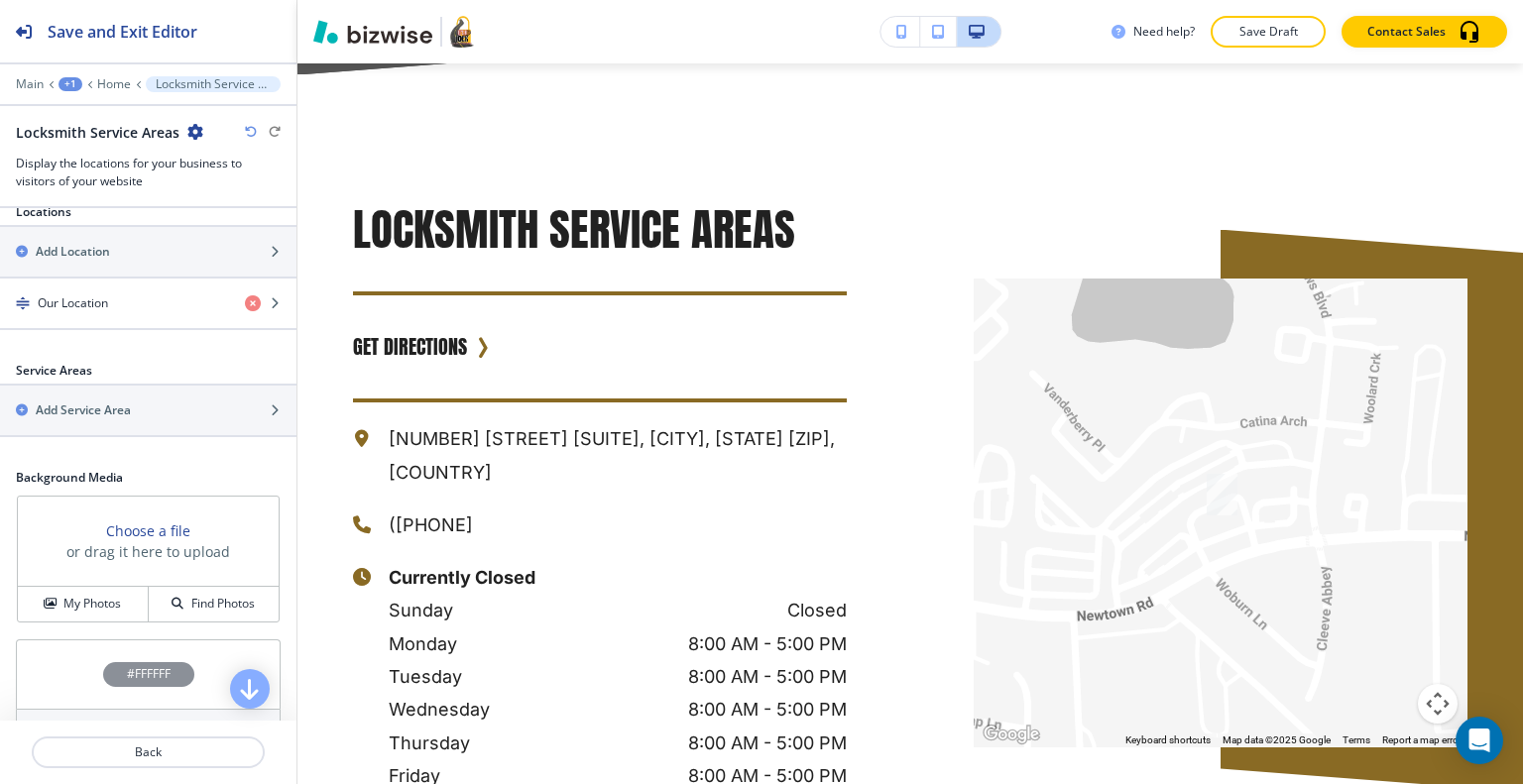 scroll, scrollTop: 514, scrollLeft: 0, axis: vertical 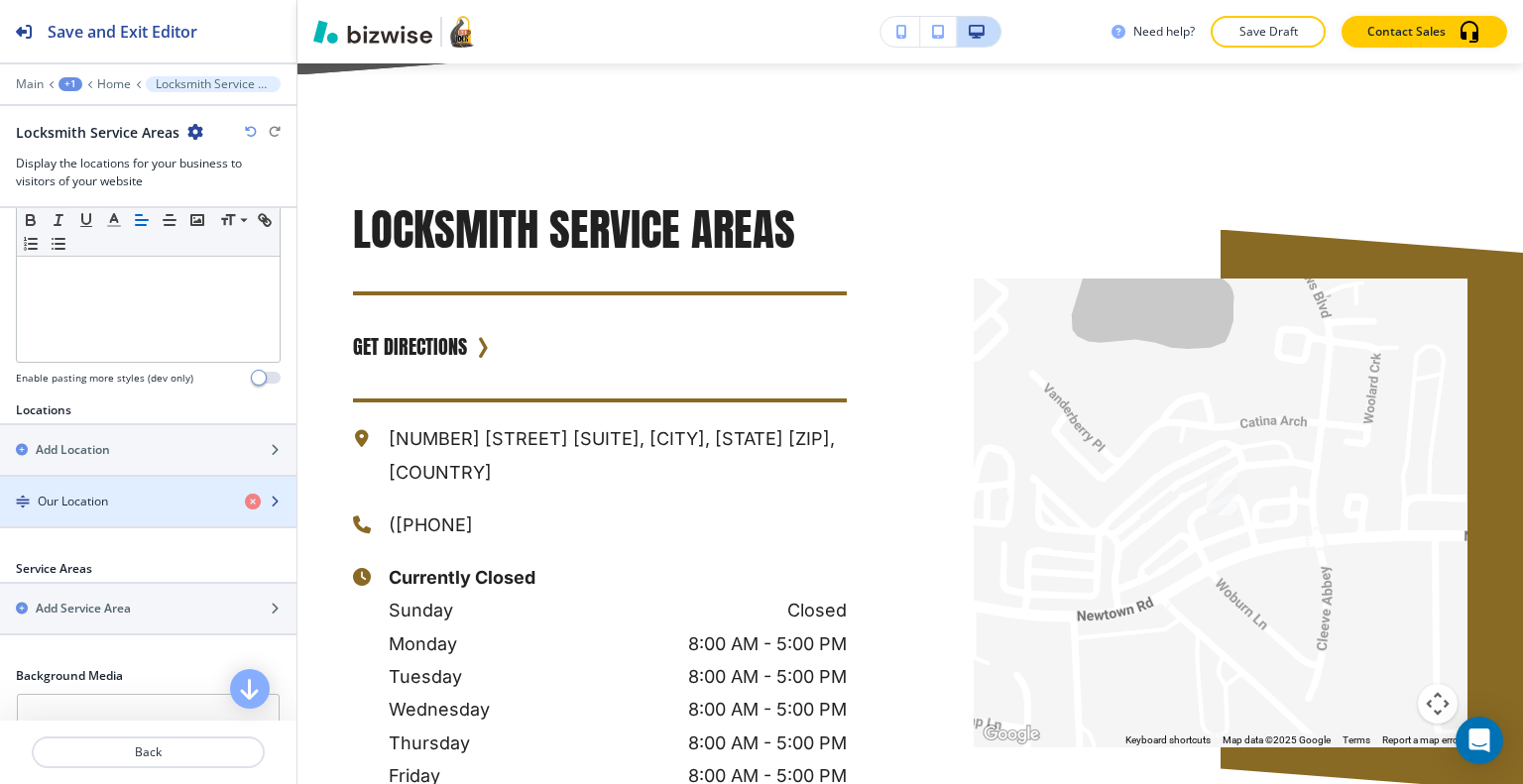 click at bounding box center (148, 485) 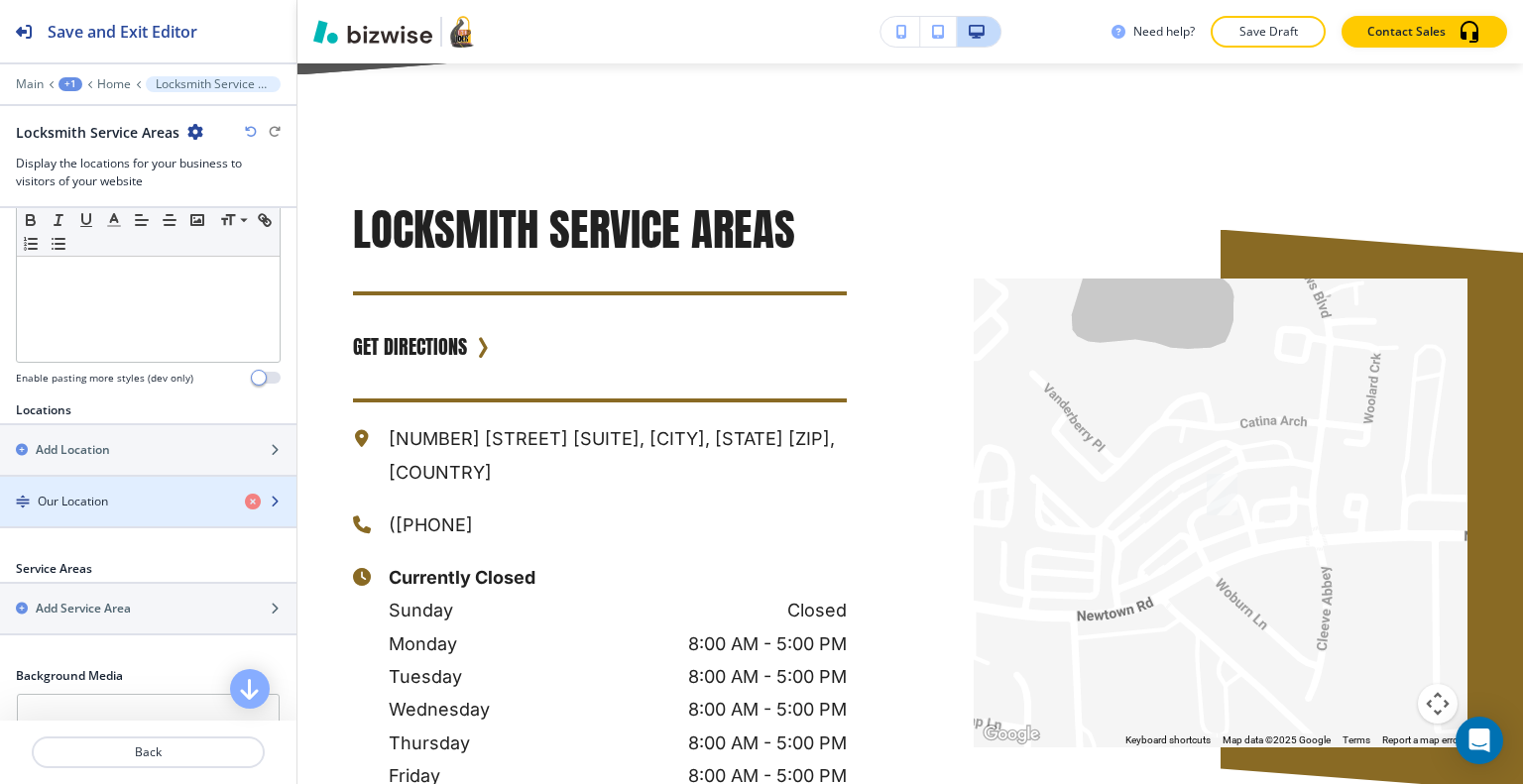 click at bounding box center (148, 485) 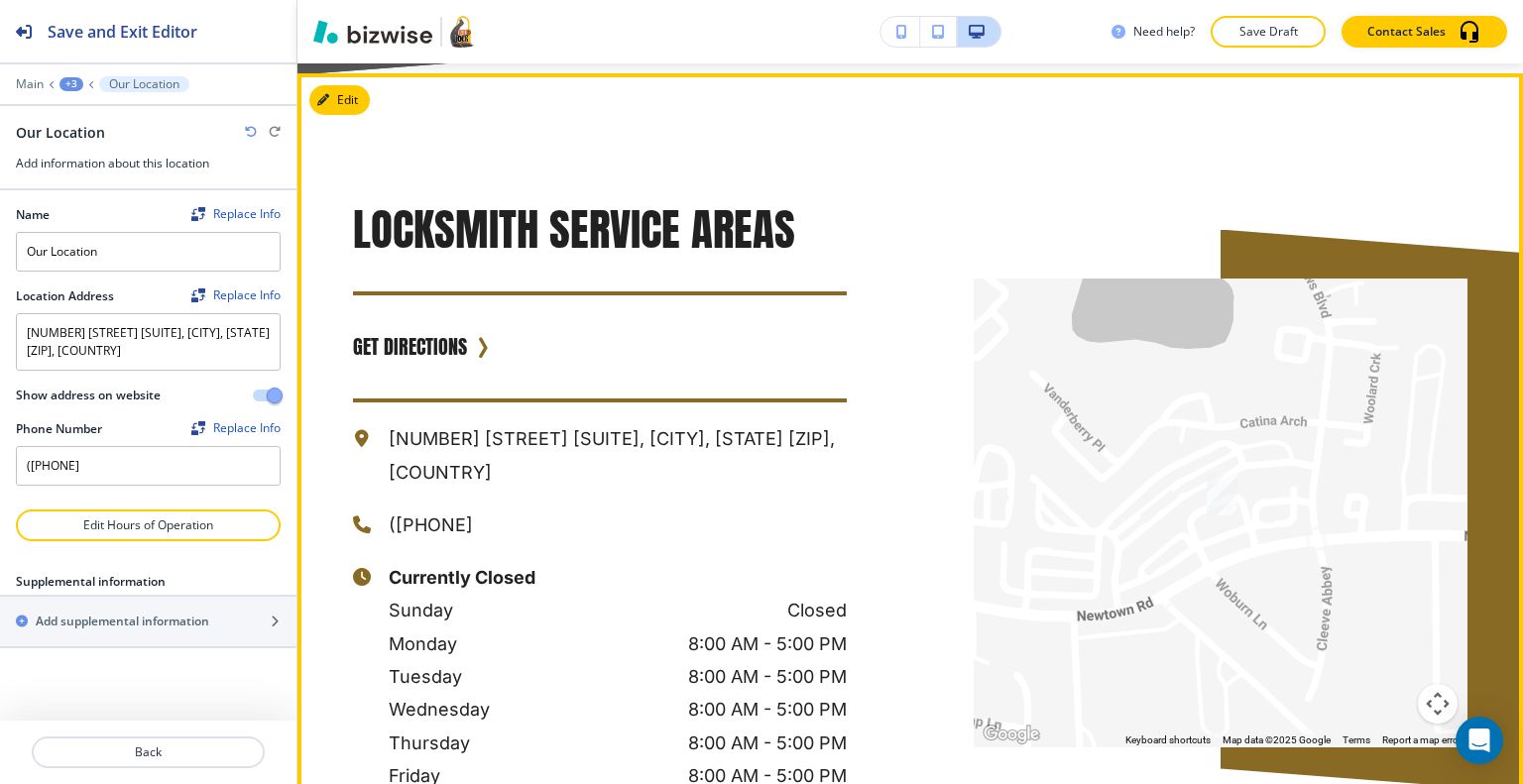 scroll, scrollTop: 6212, scrollLeft: 0, axis: vertical 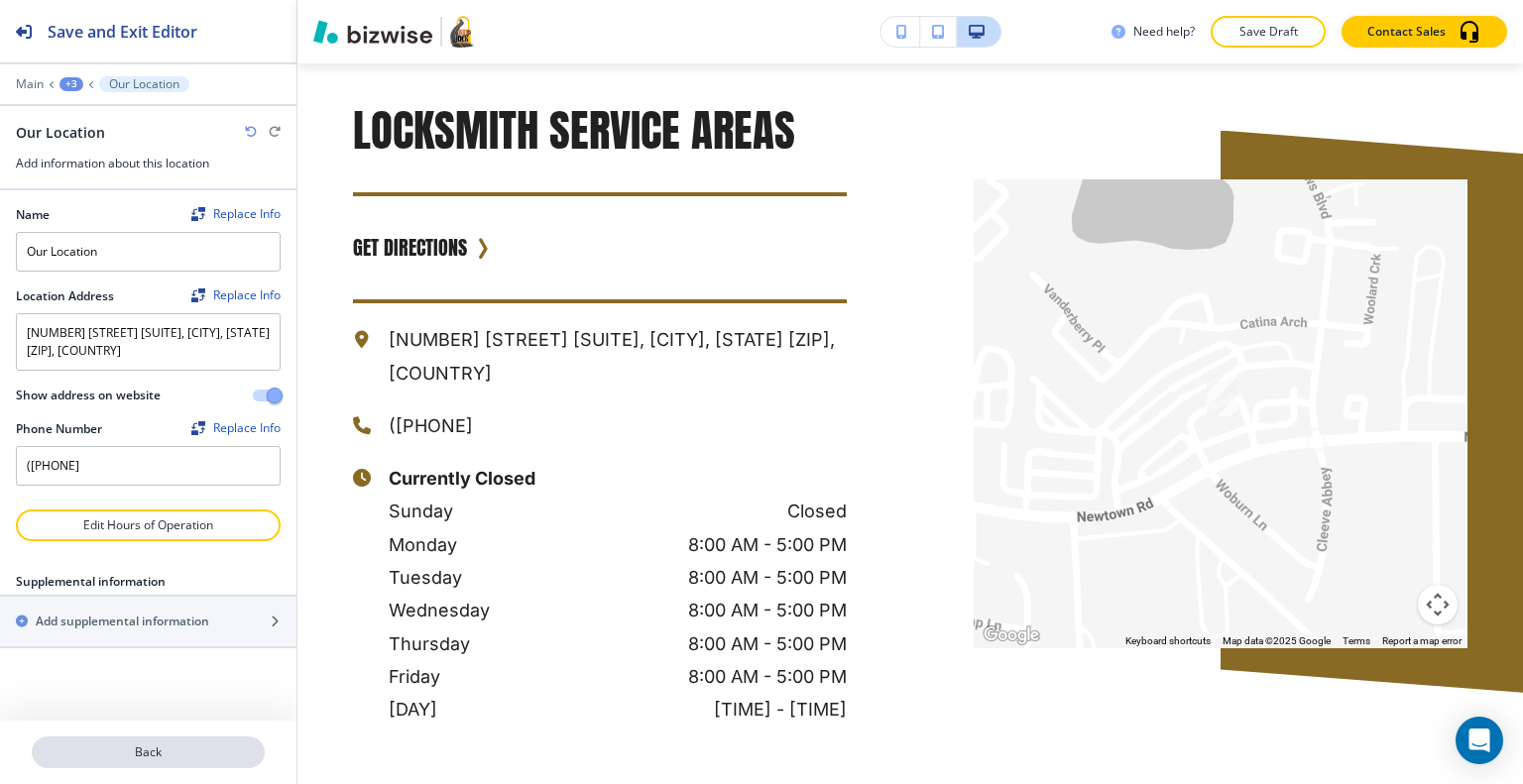 click on "Back" at bounding box center [148, 752] 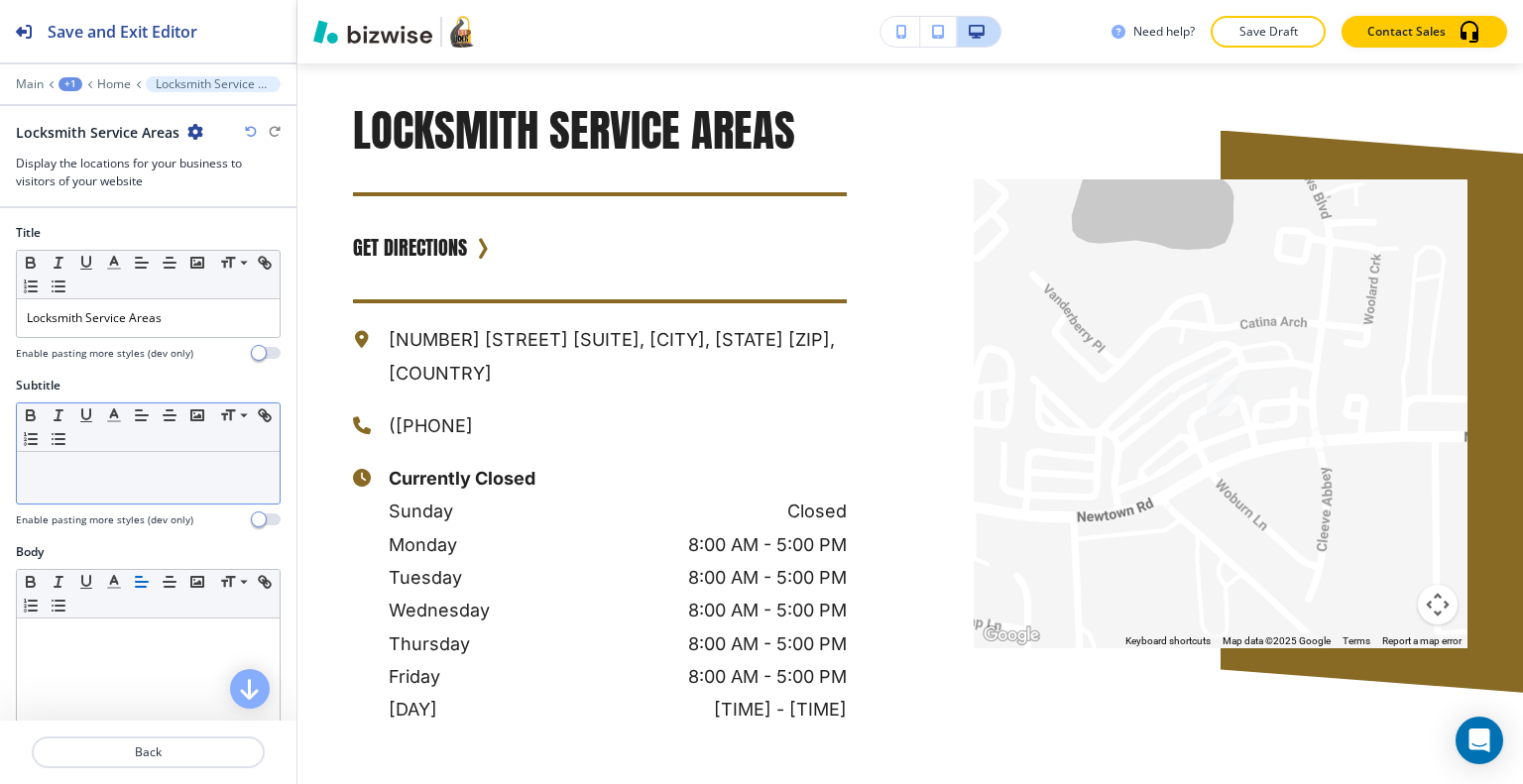 scroll, scrollTop: 6112, scrollLeft: 0, axis: vertical 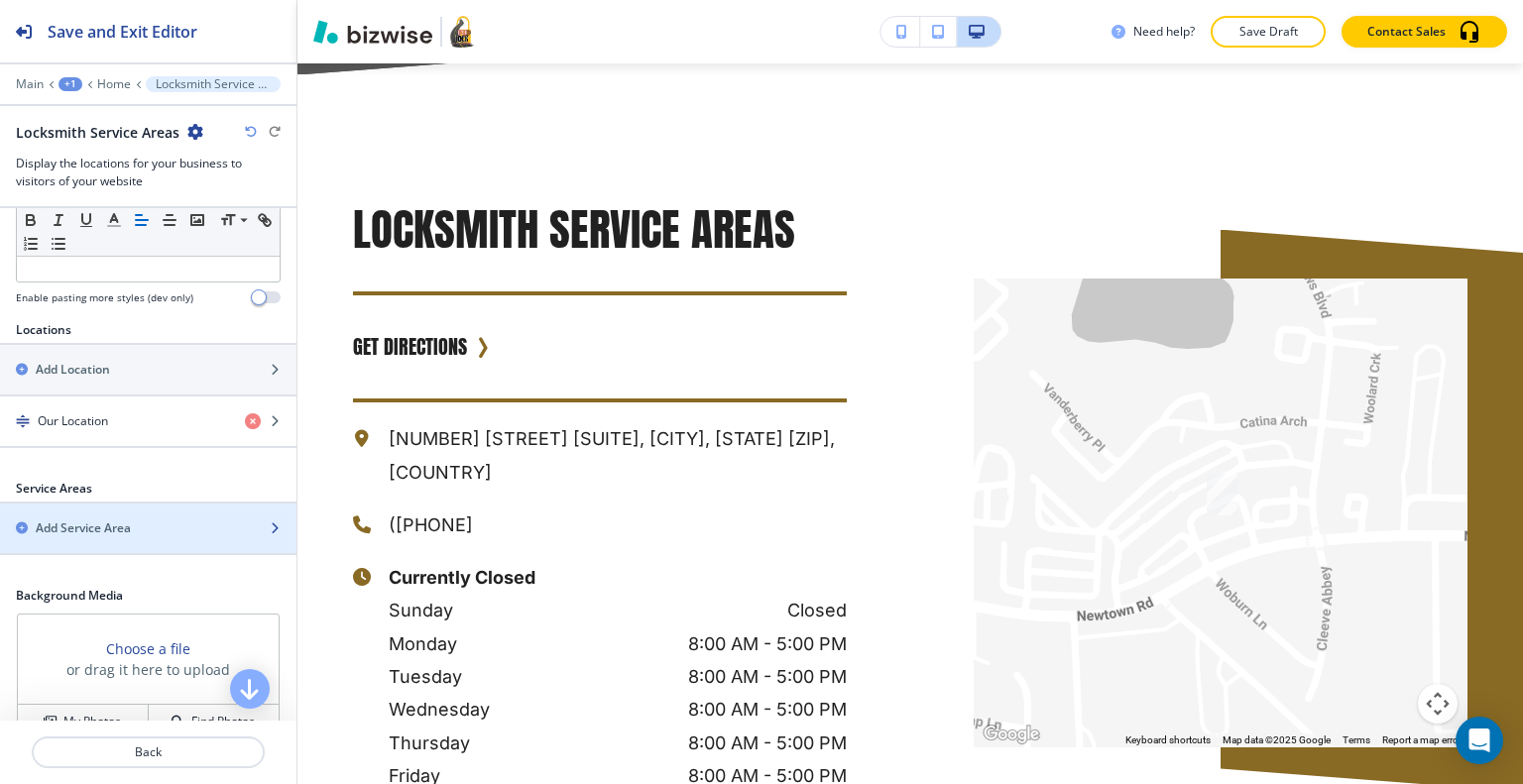 click on "Add Service Area" at bounding box center [126, 528] 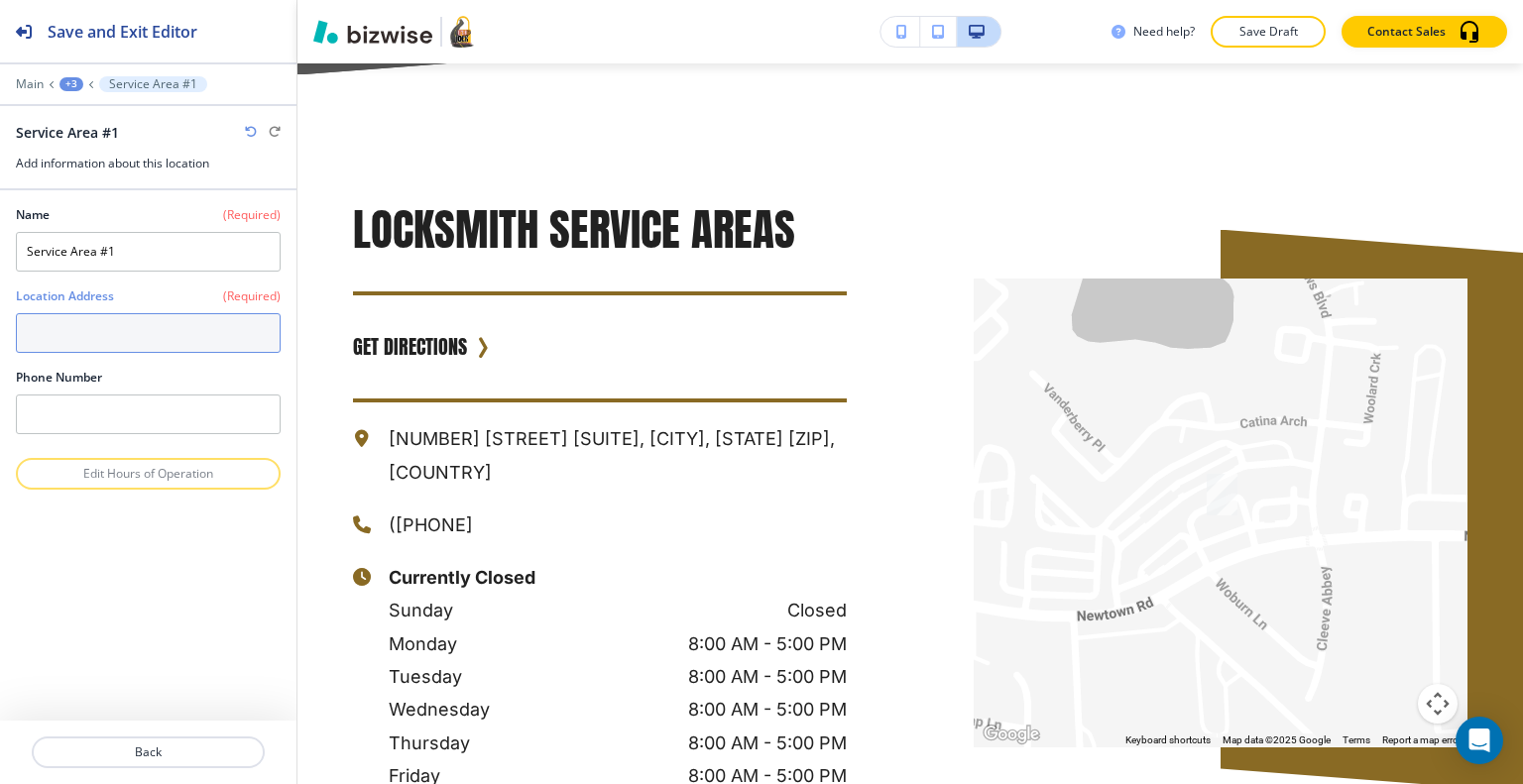 paste on "917 Newtown RD, Suite 105, [CITY], [STATE] [ZIP]" 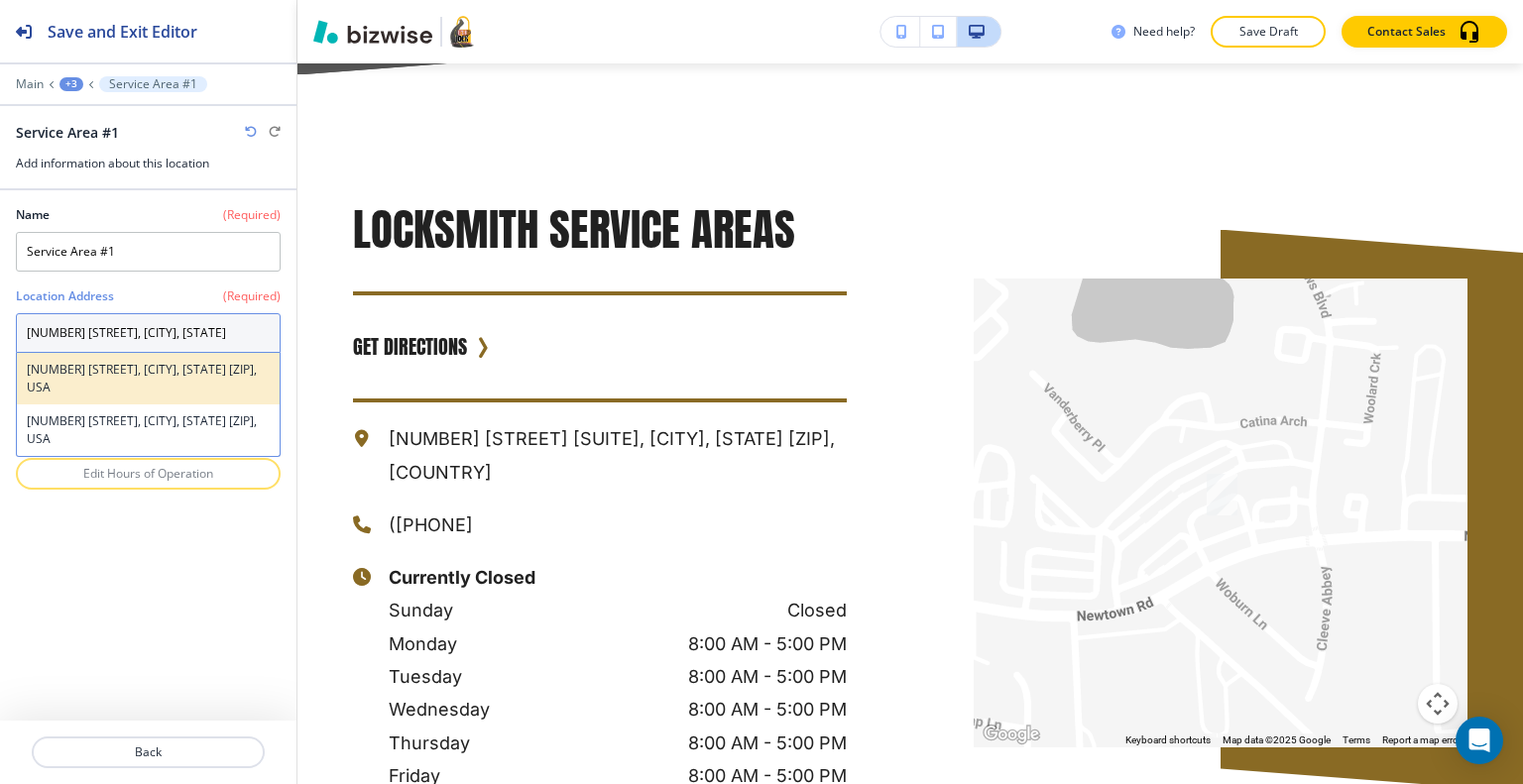 click on "[NUMBER] [STREET] suite [NUMBER], [CITY], [STATE] [POSTAL_CODE], [COUNTRY]" at bounding box center [148, 379] 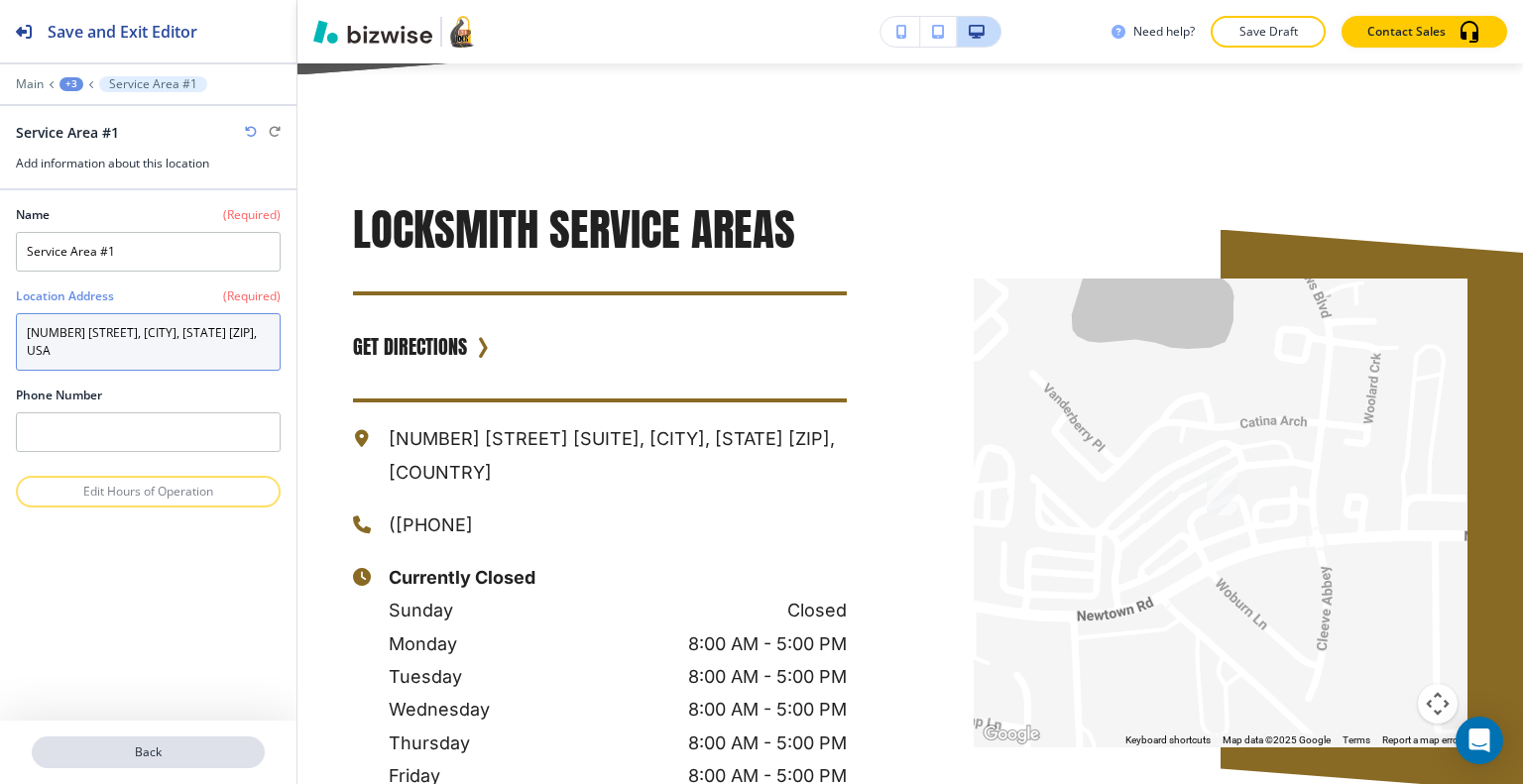 type on "[NUMBER] [STREET] suite [NUMBER], [CITY], [STATE] [POSTAL_CODE], [COUNTRY]" 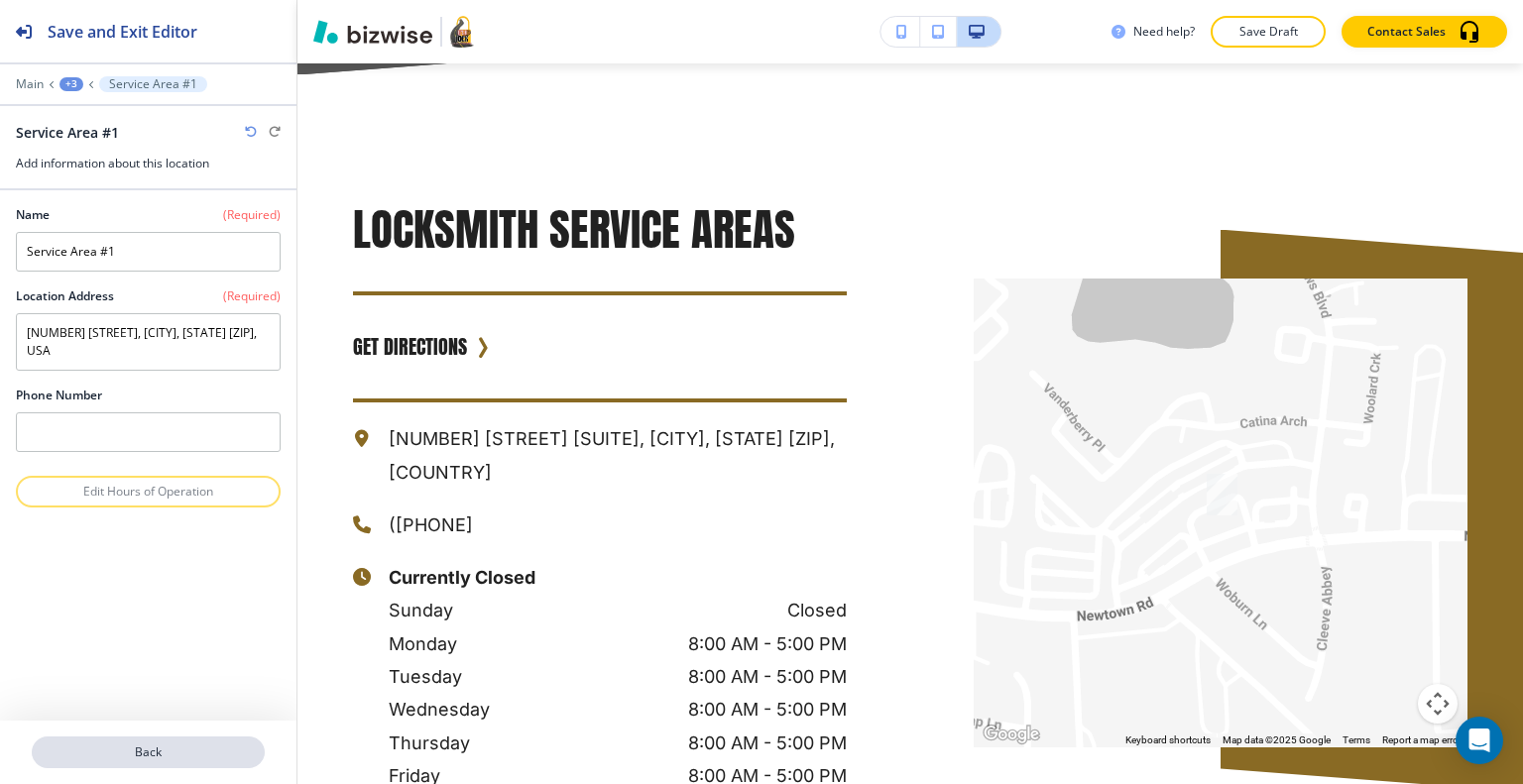 click on "Back" at bounding box center [148, 752] 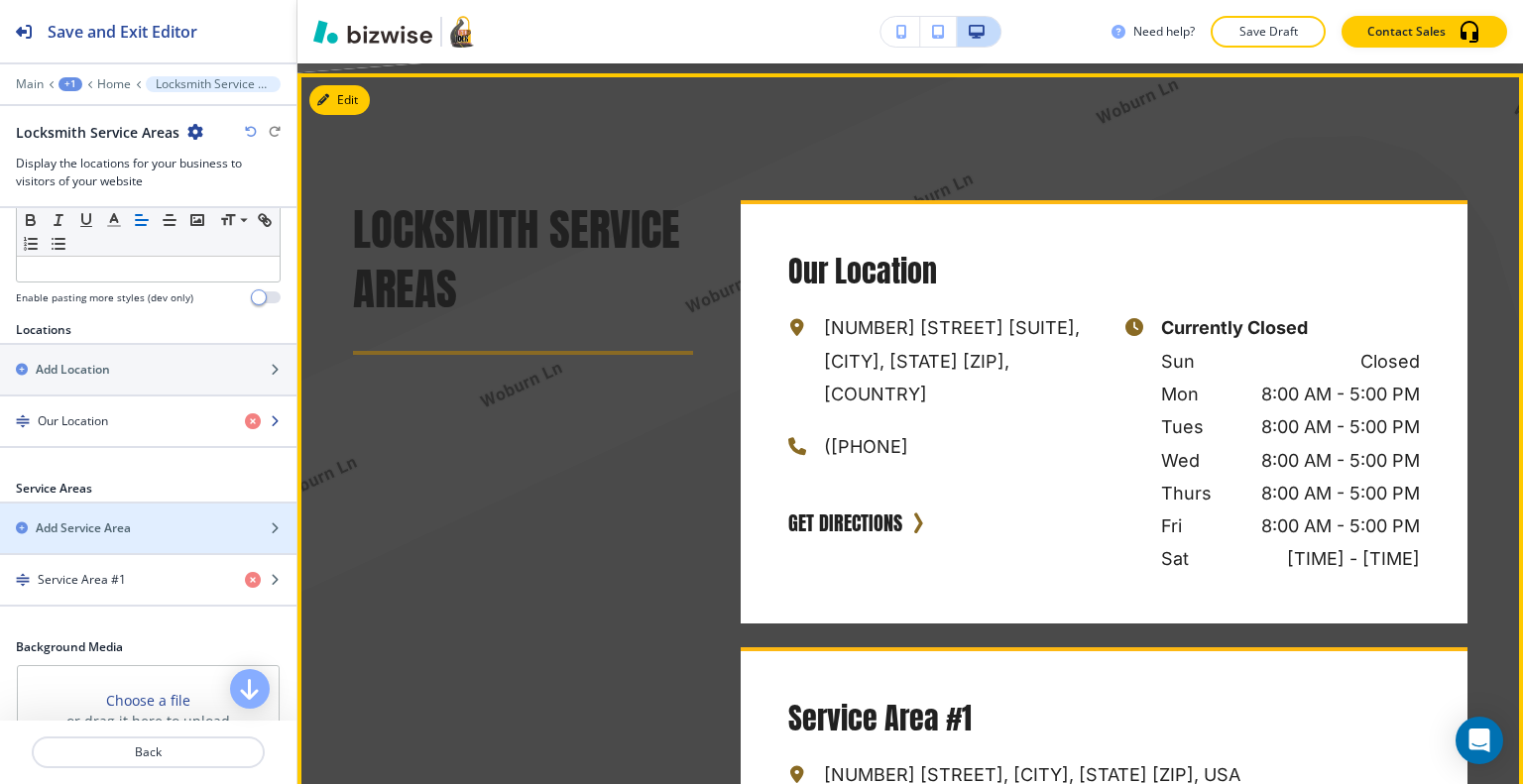 scroll, scrollTop: 496, scrollLeft: 0, axis: vertical 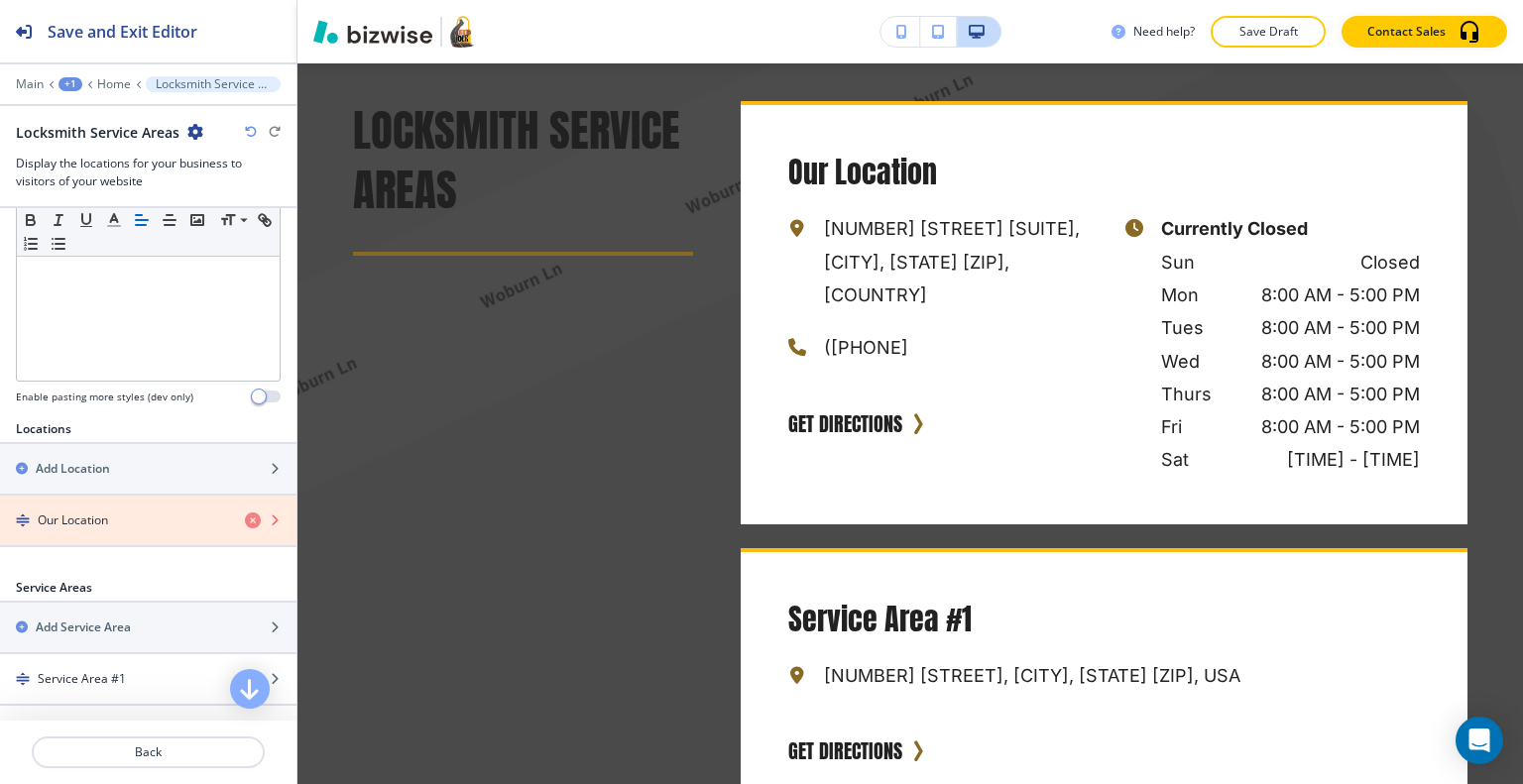 click at bounding box center [253, 520] 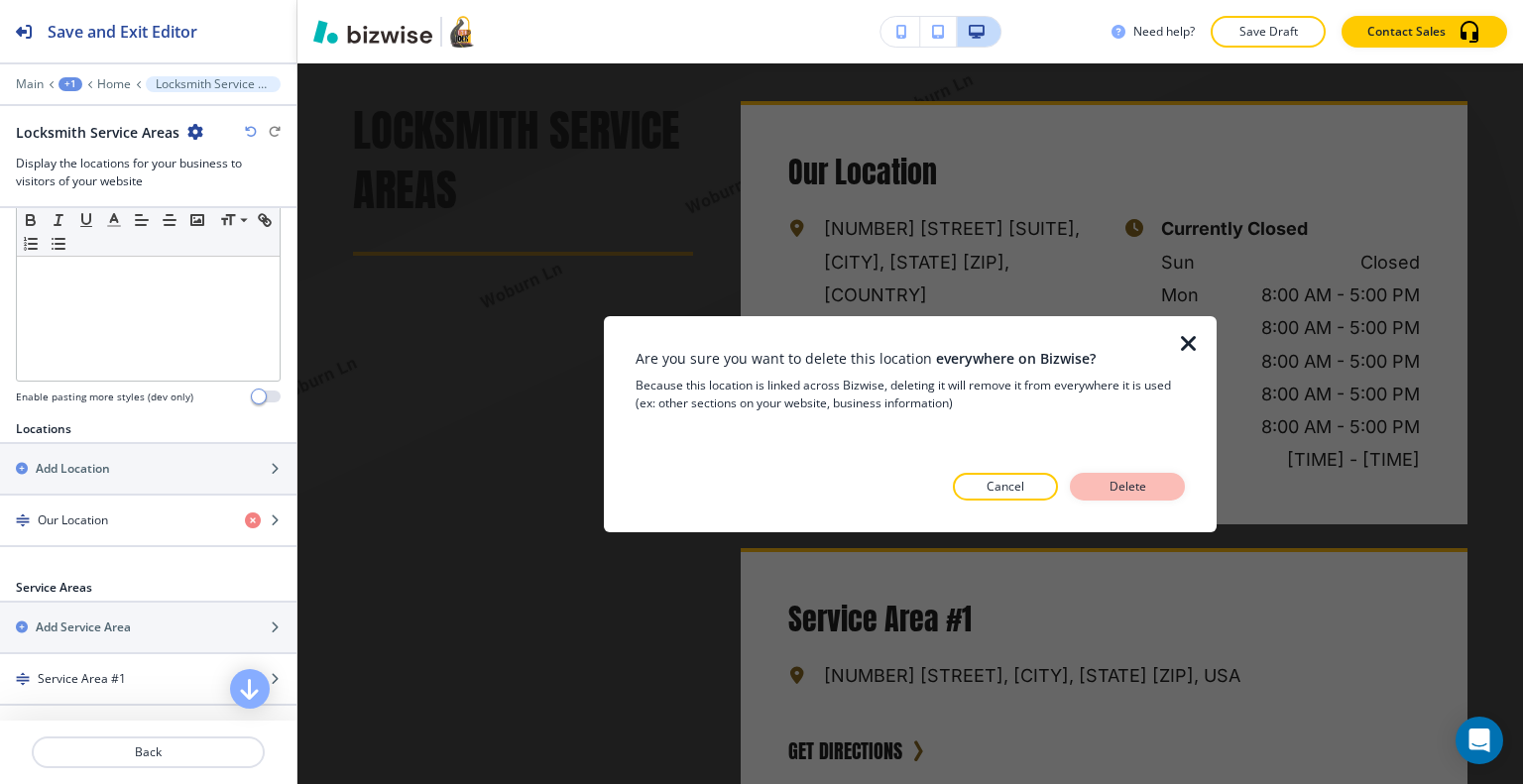 click on "Delete" at bounding box center (1127, 487) 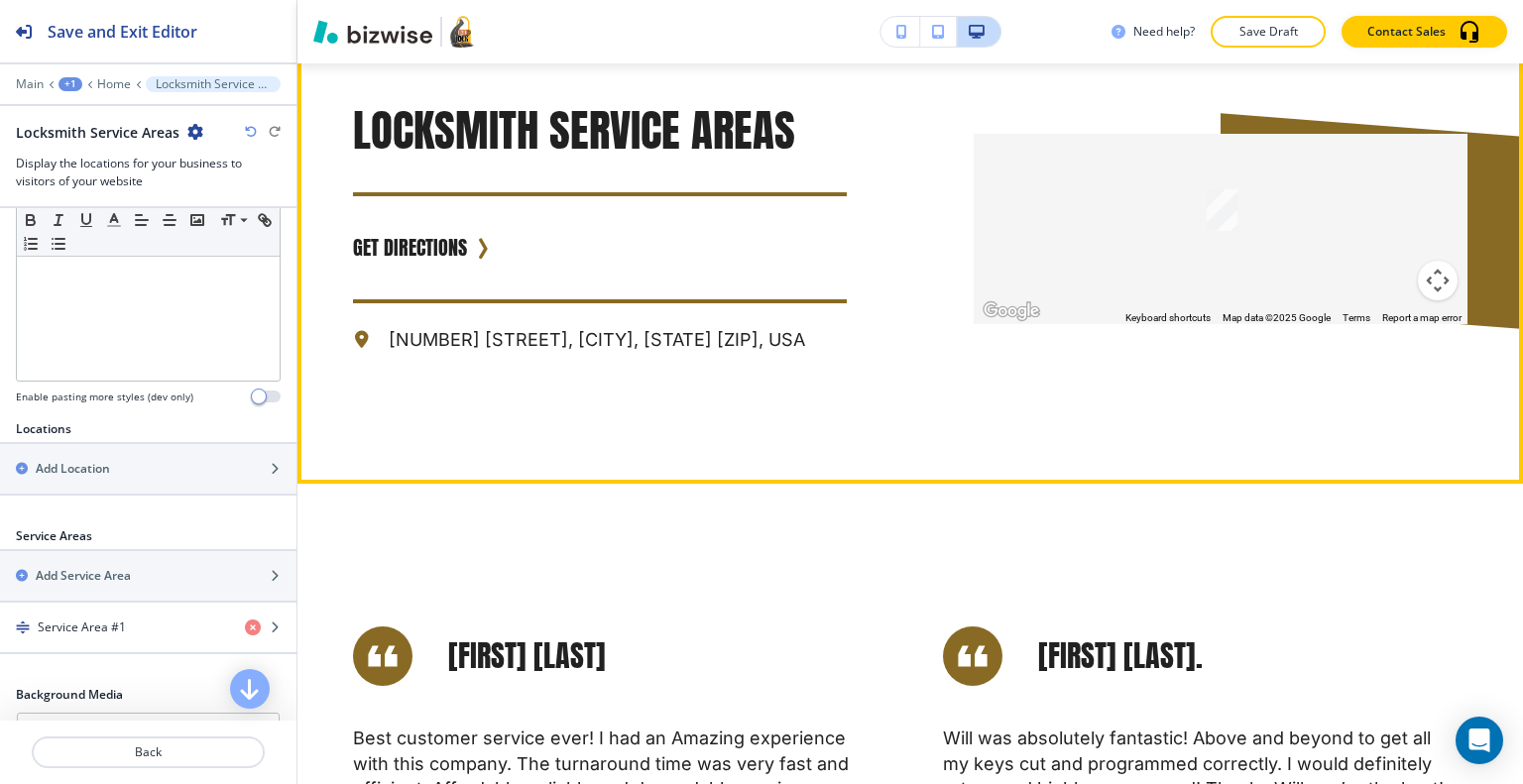 scroll, scrollTop: 6112, scrollLeft: 0, axis: vertical 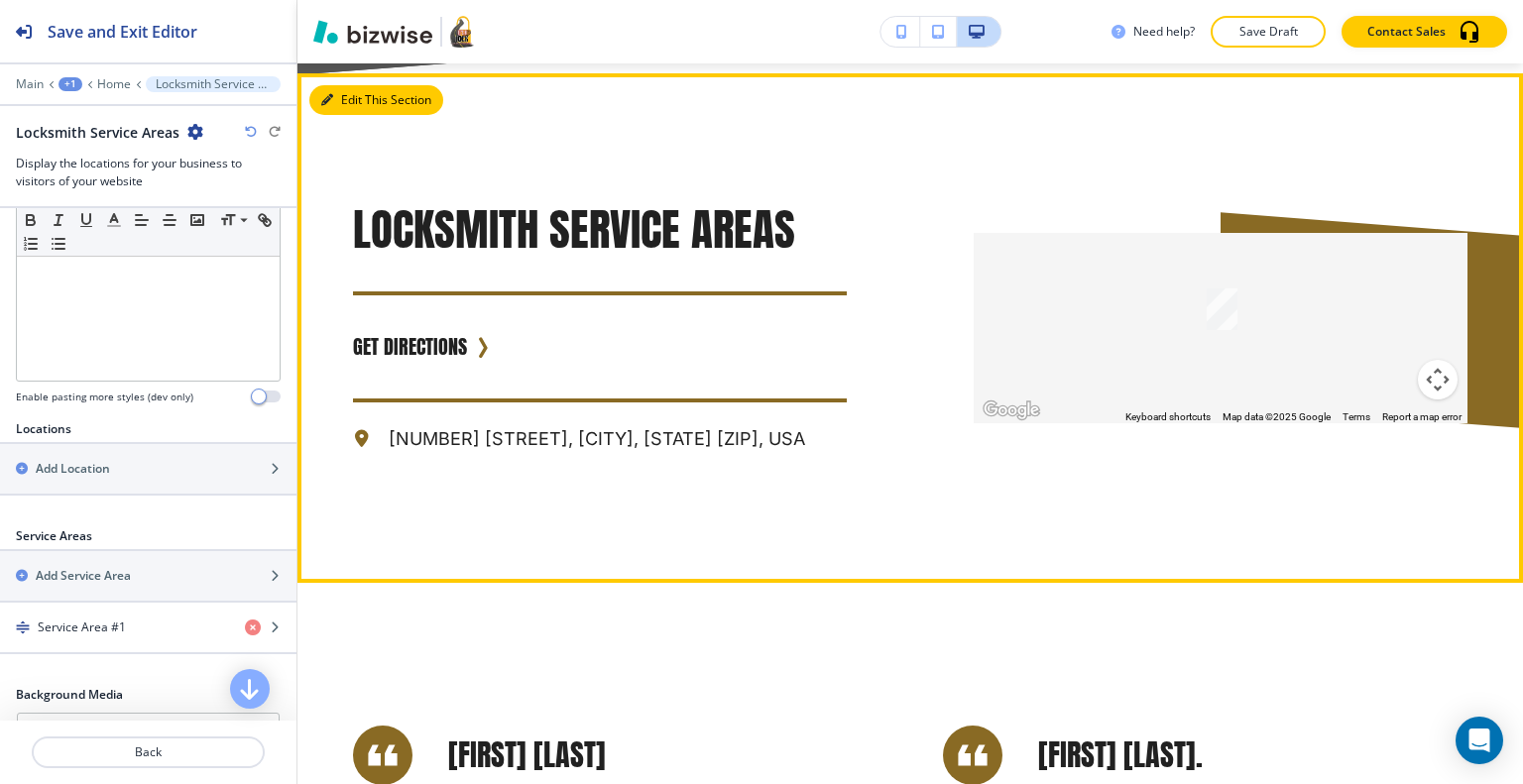 click on "Edit This Section" at bounding box center [376, 100] 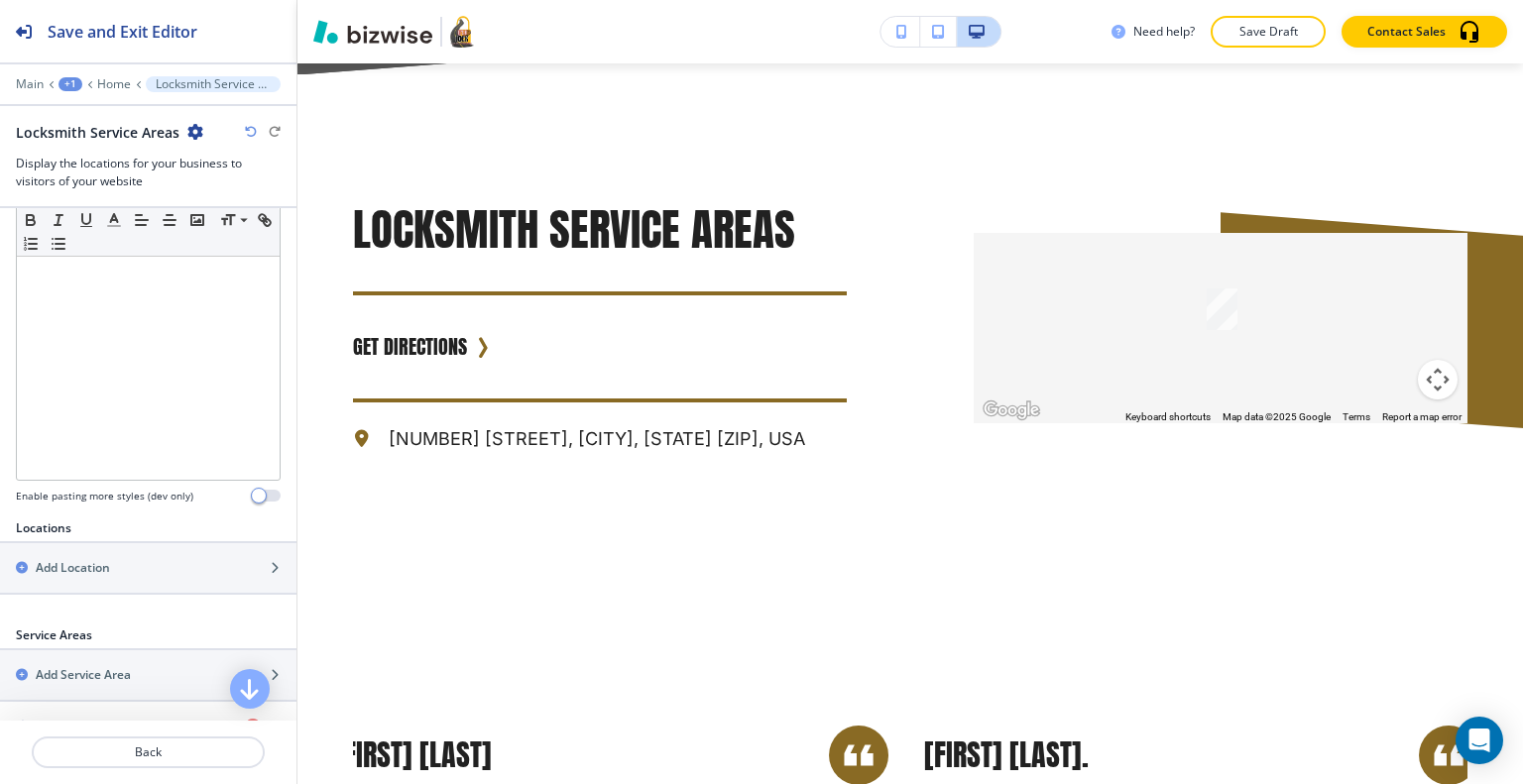 scroll, scrollTop: 496, scrollLeft: 0, axis: vertical 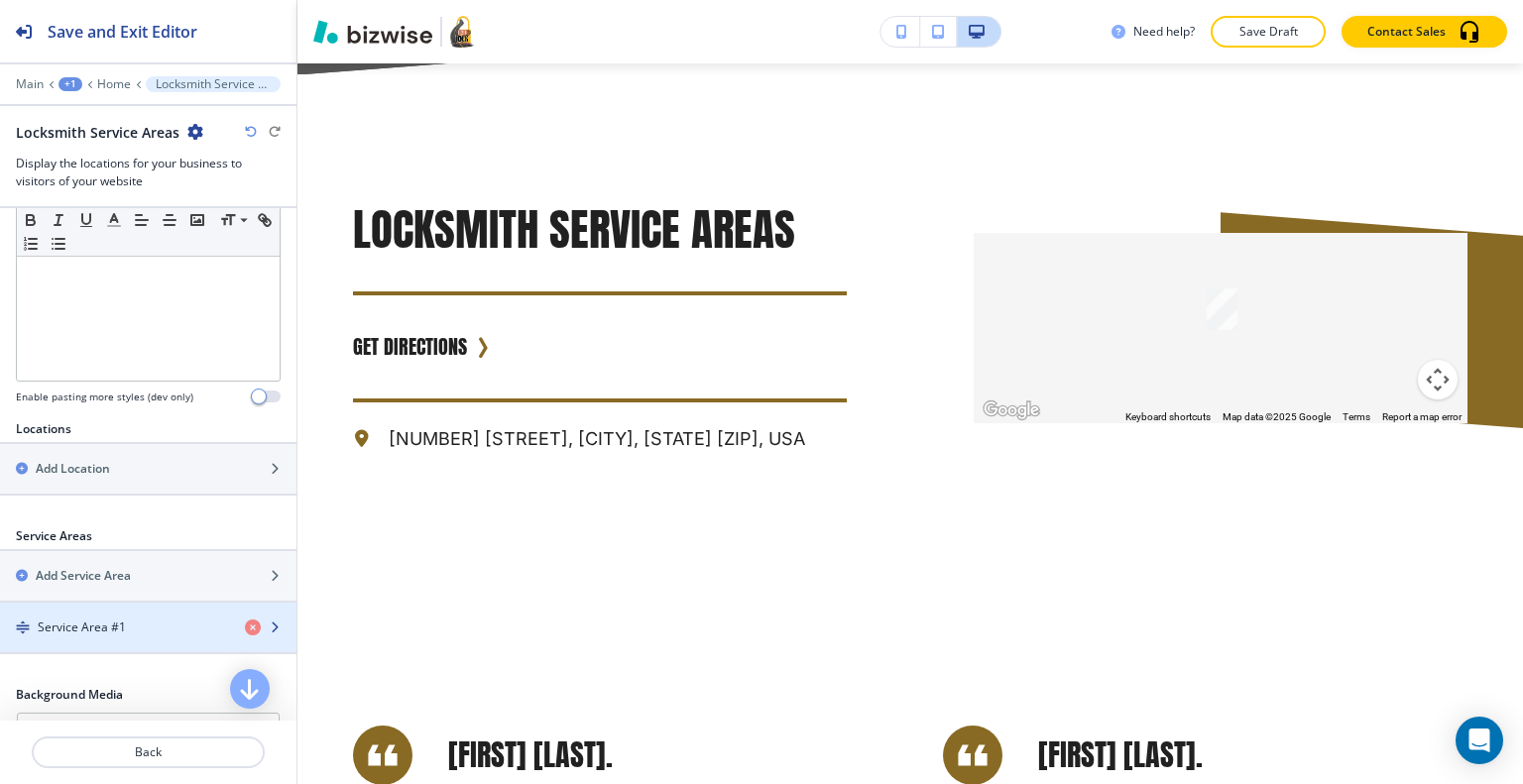 click on "Service Area #1" at bounding box center [114, 627] 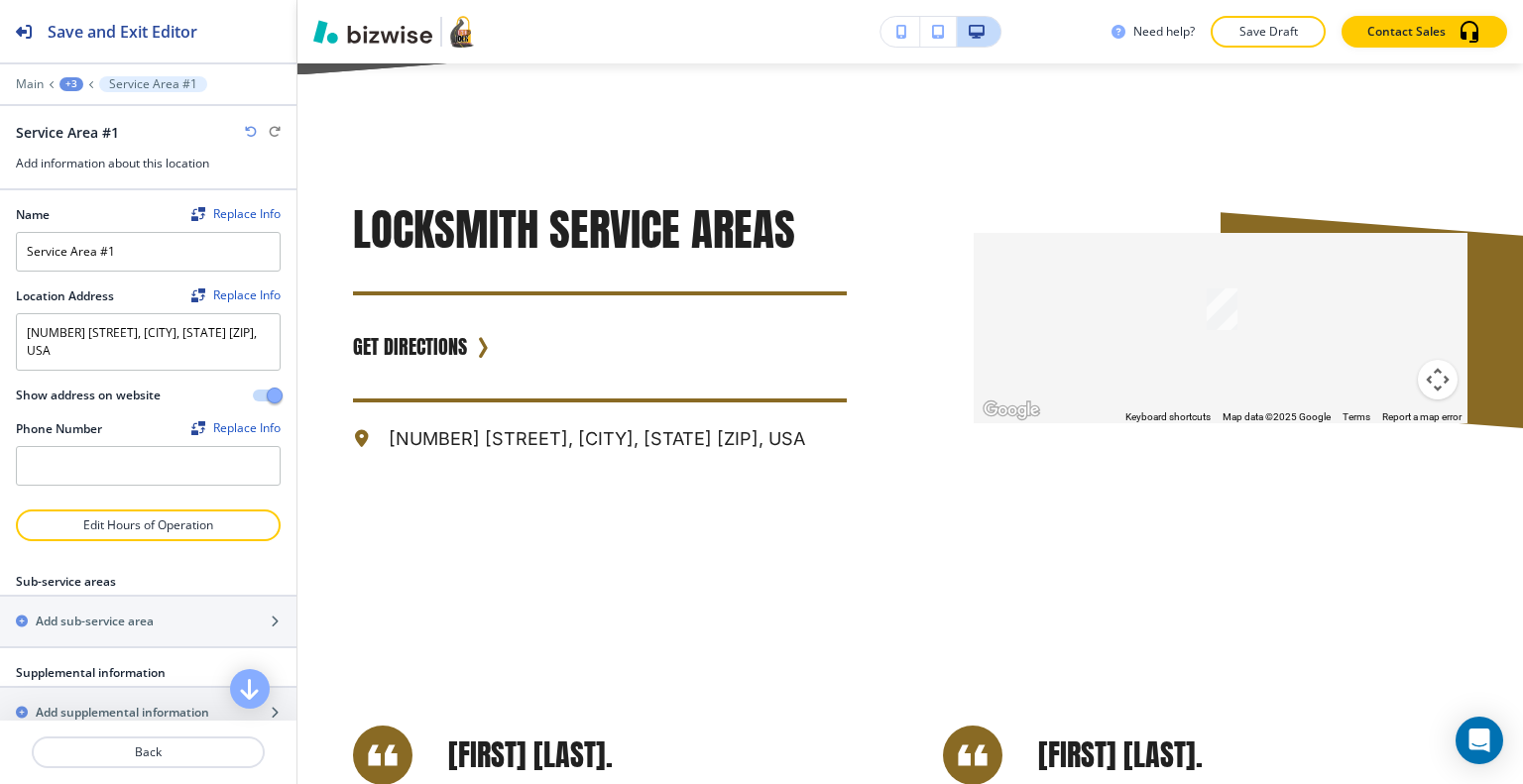scroll, scrollTop: 30, scrollLeft: 0, axis: vertical 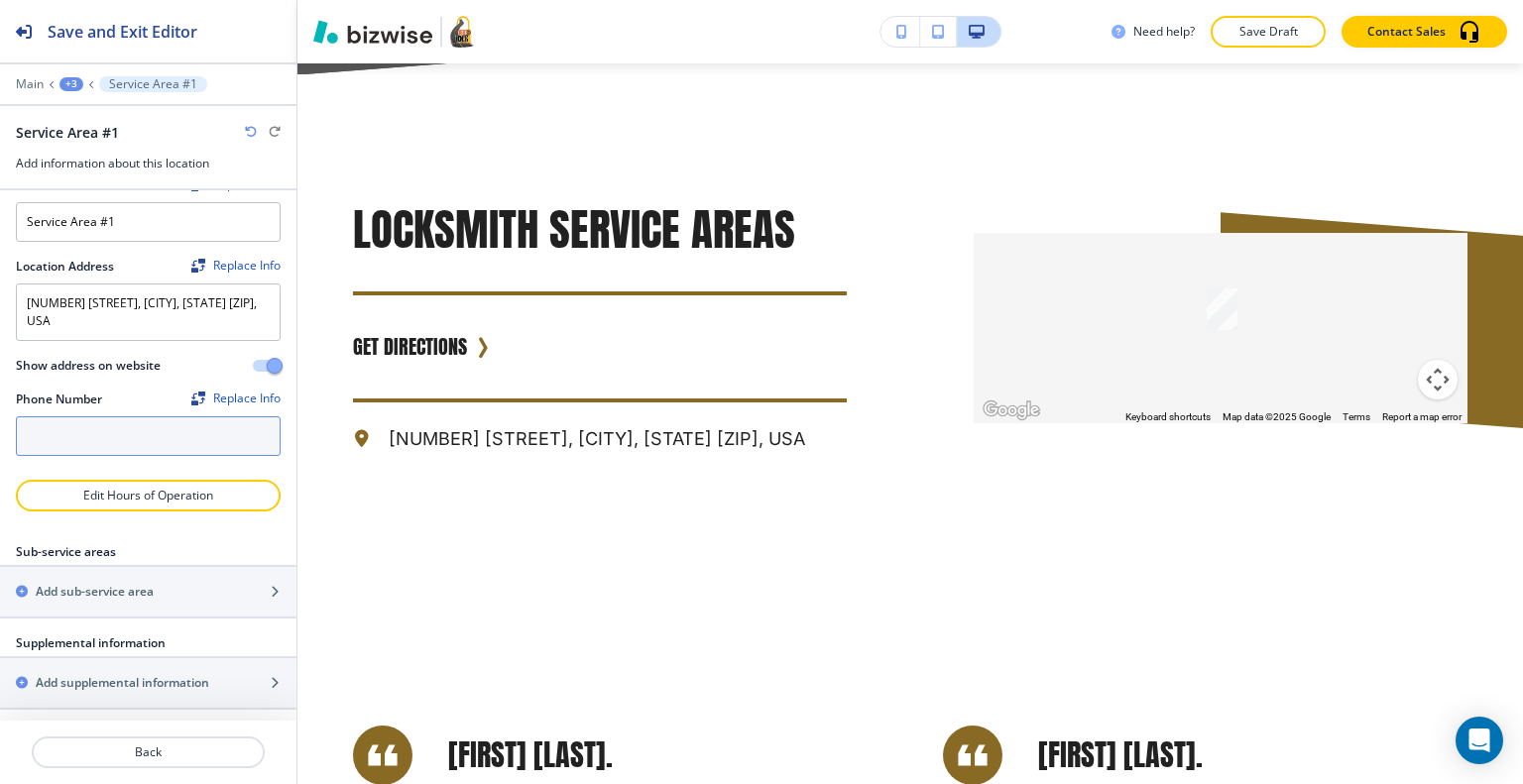 click at bounding box center (148, 436) 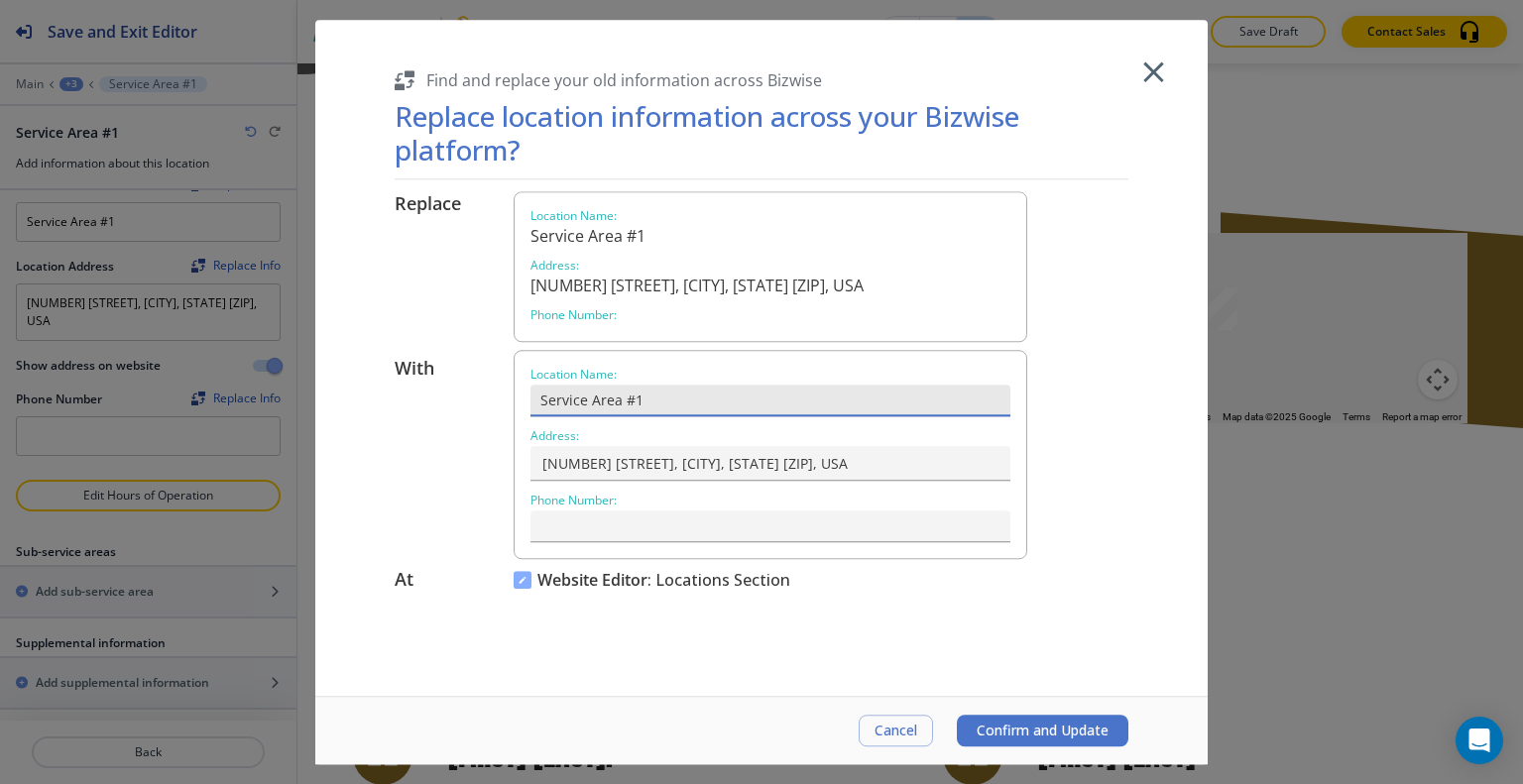 drag, startPoint x: 654, startPoint y: 400, endPoint x: 311, endPoint y: 372, distance: 344.141 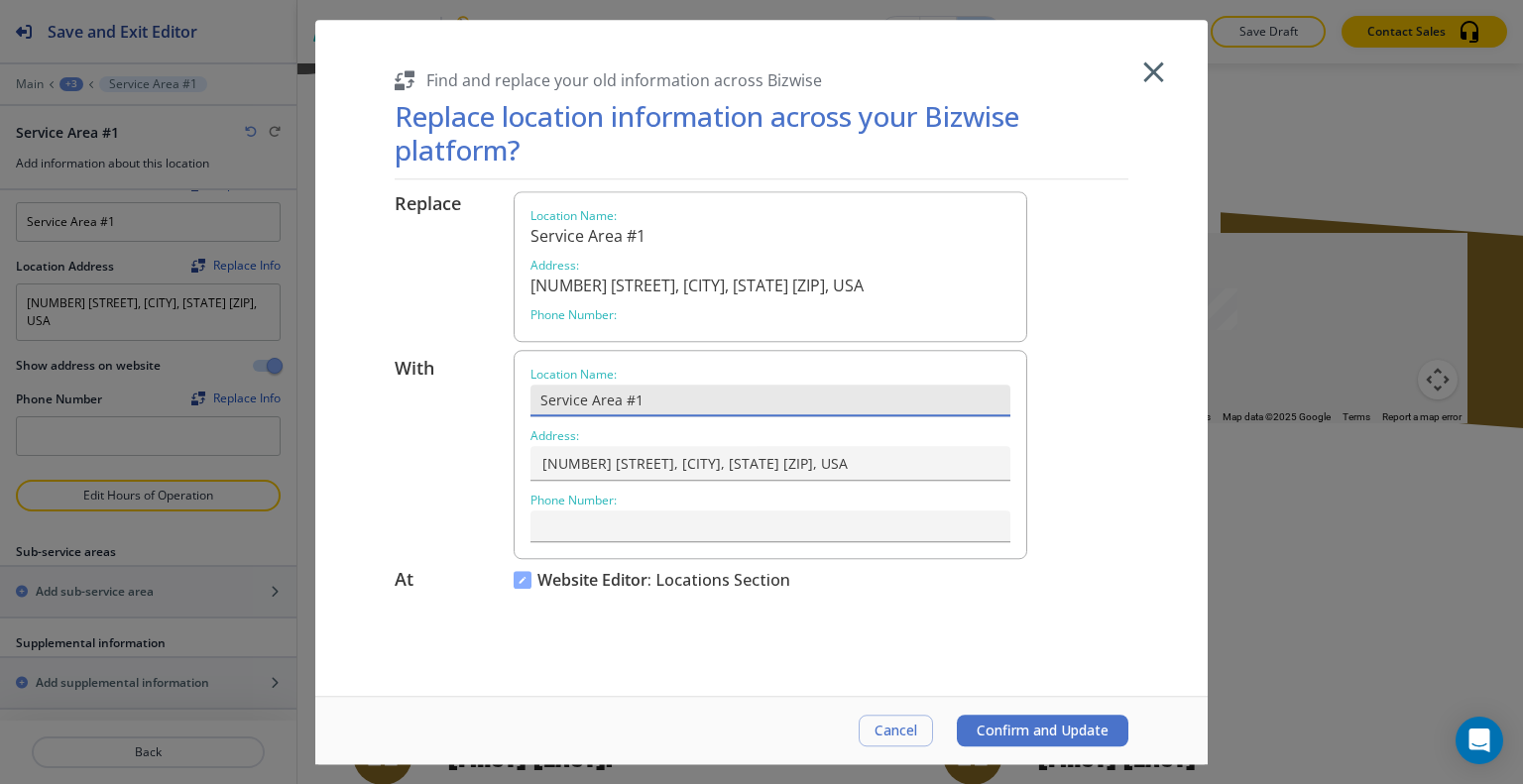 click on "Find and replace your old information across Bizwise Replace location information across your Bizwise platform? Replace Location Name : Service Area #1 Address : 917 Newtown Rd suite 105, Virginia Beach, VA 23462, USA Phone Number : With Location Name : Service Area #1 Address : 917 Newtown Rd suite 105, Virginia Beach, VA 23462, USA Phone Number : At Website Editor :   Locations Section Cancel Confirm and Update" at bounding box center (762, 392) 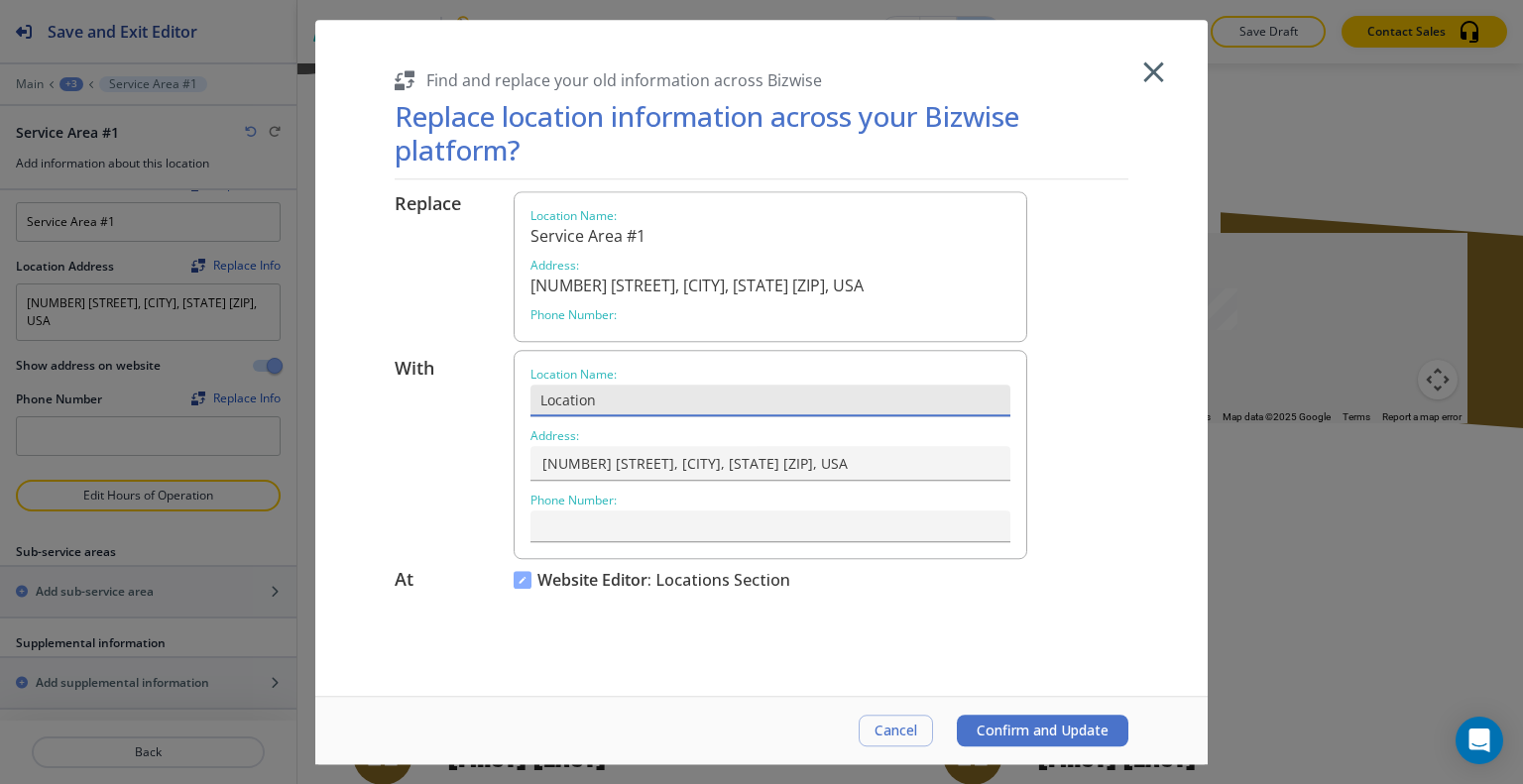 type on "Location" 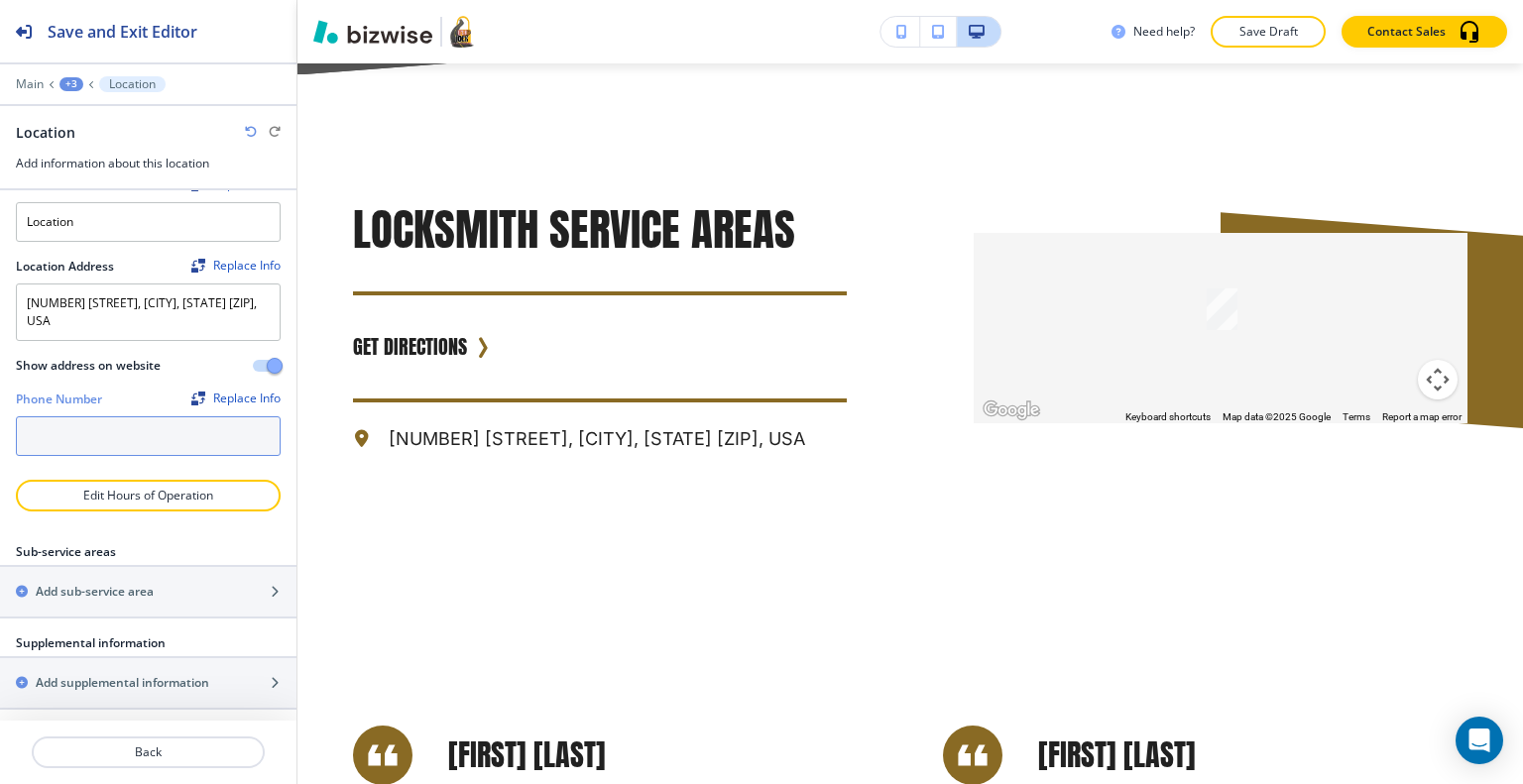 type on "Location" 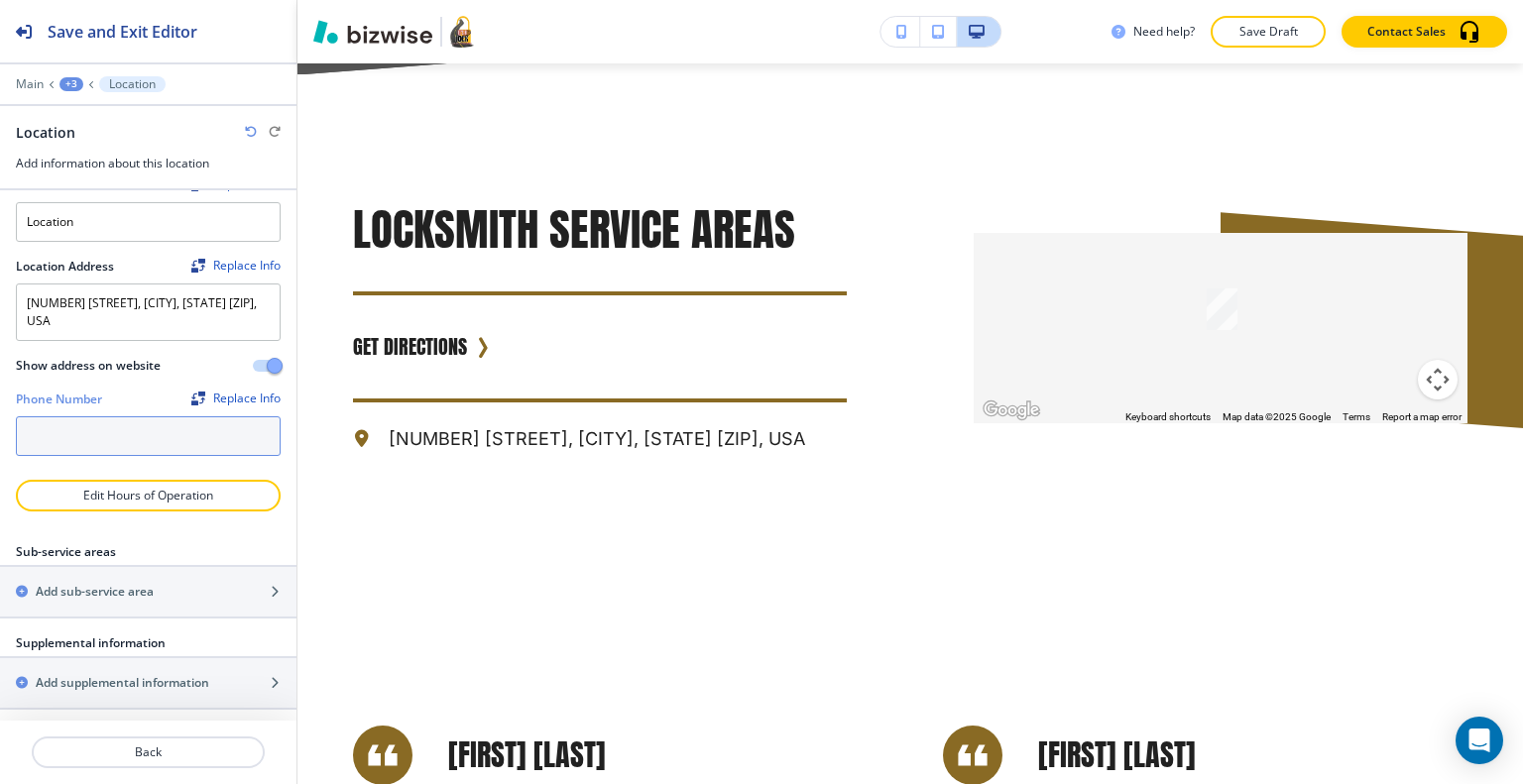 paste on "([PHONE])" 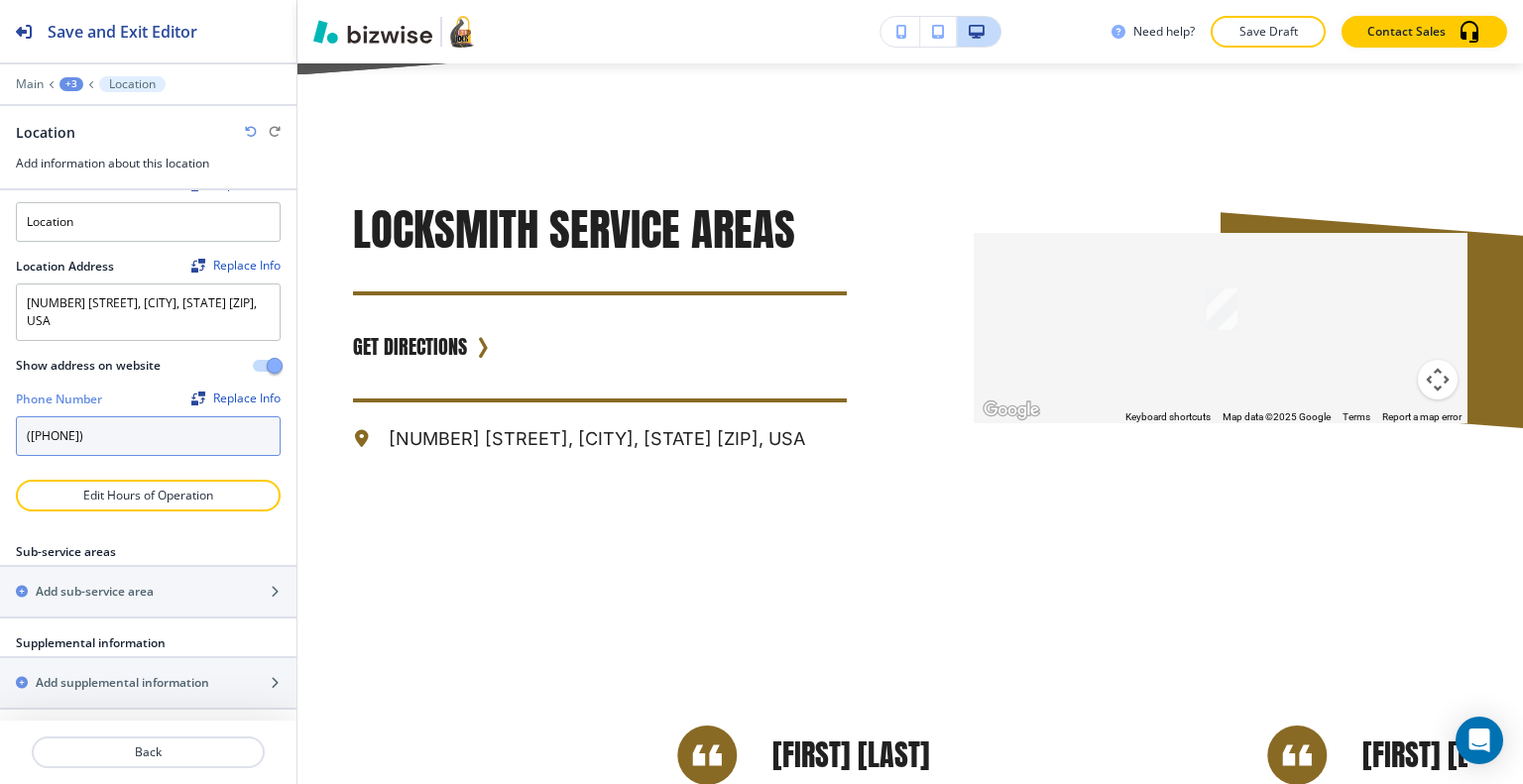drag, startPoint x: 142, startPoint y: 427, endPoint x: 0, endPoint y: 403, distance: 144 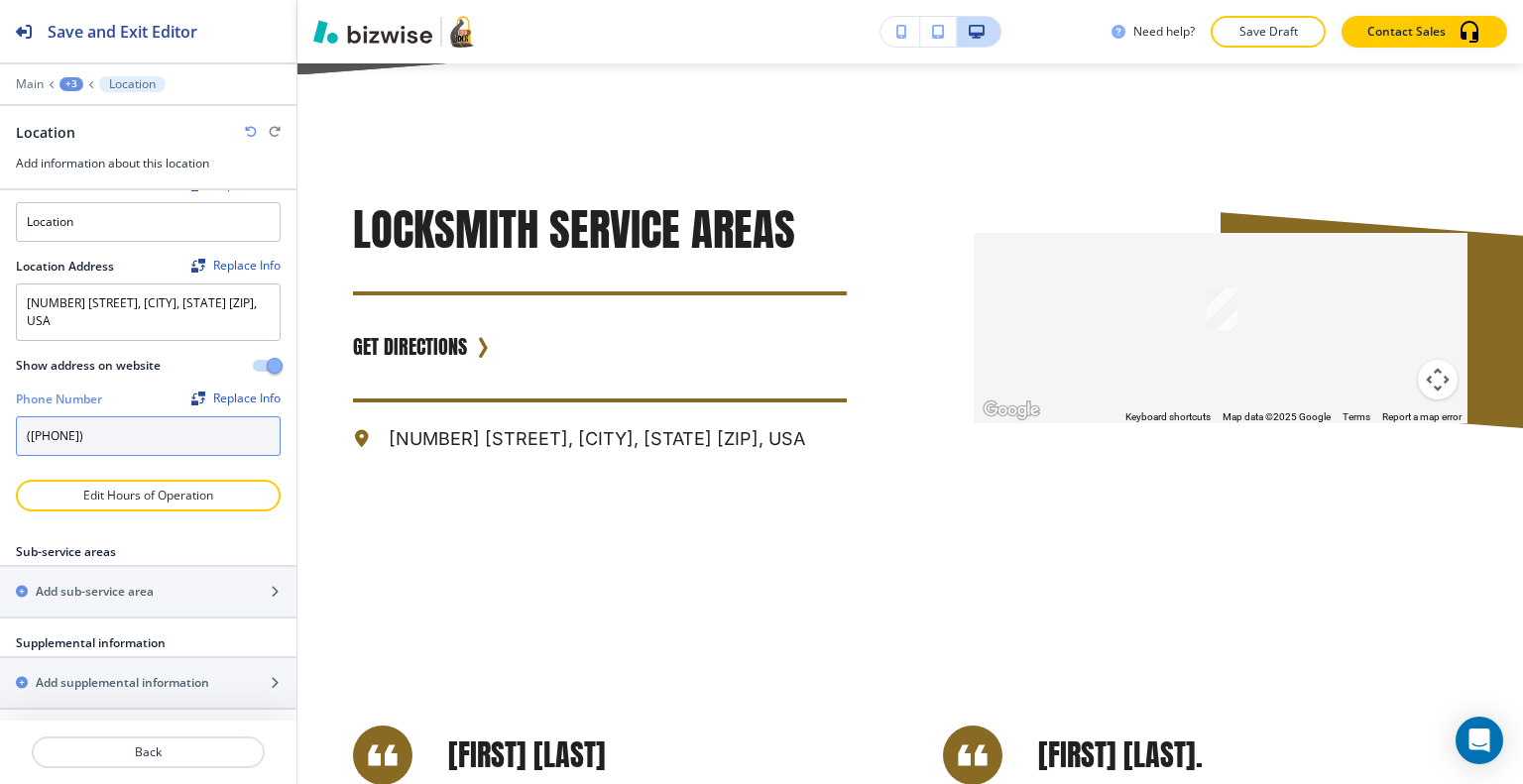 paste on "101" 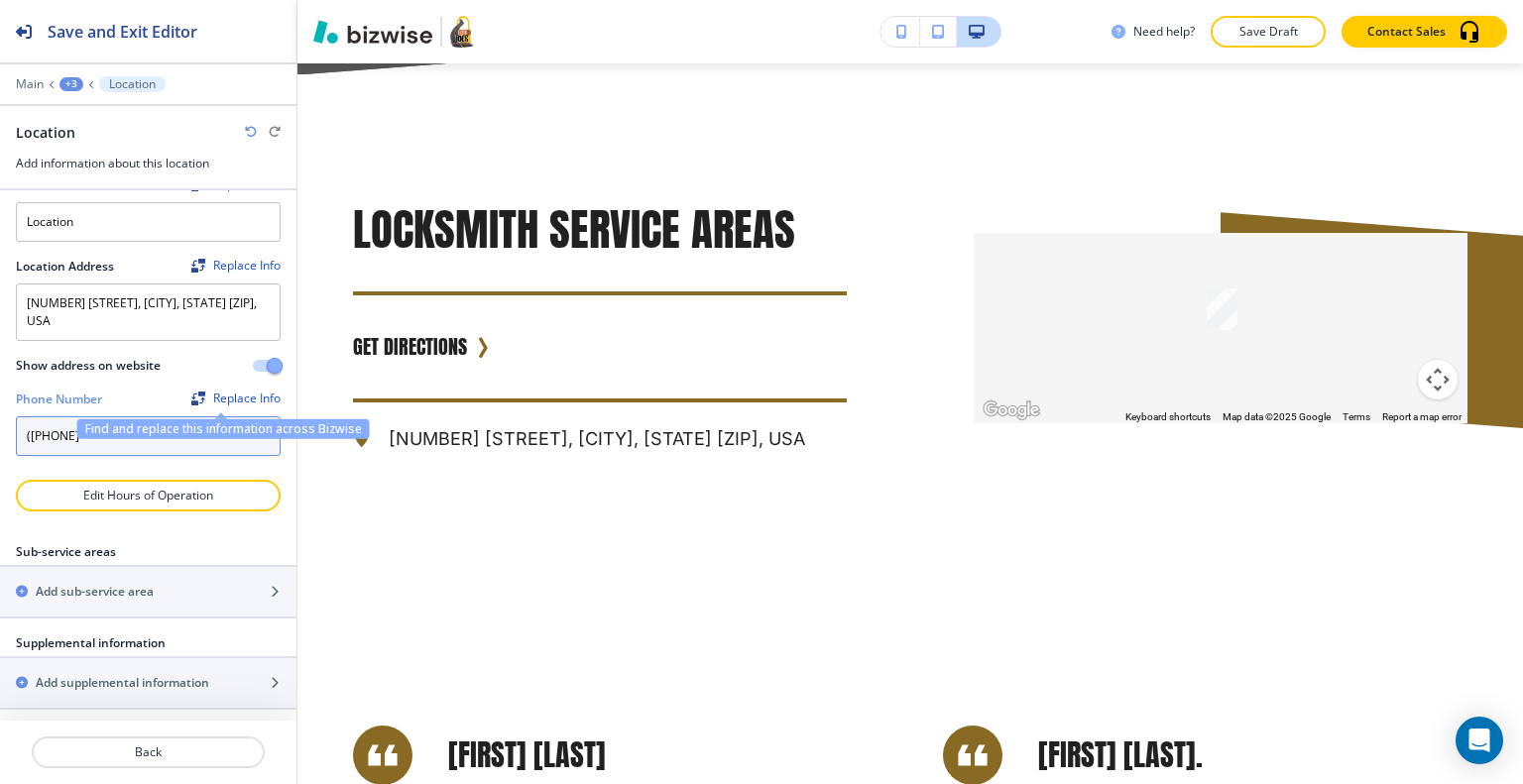 type on "([PHONE])" 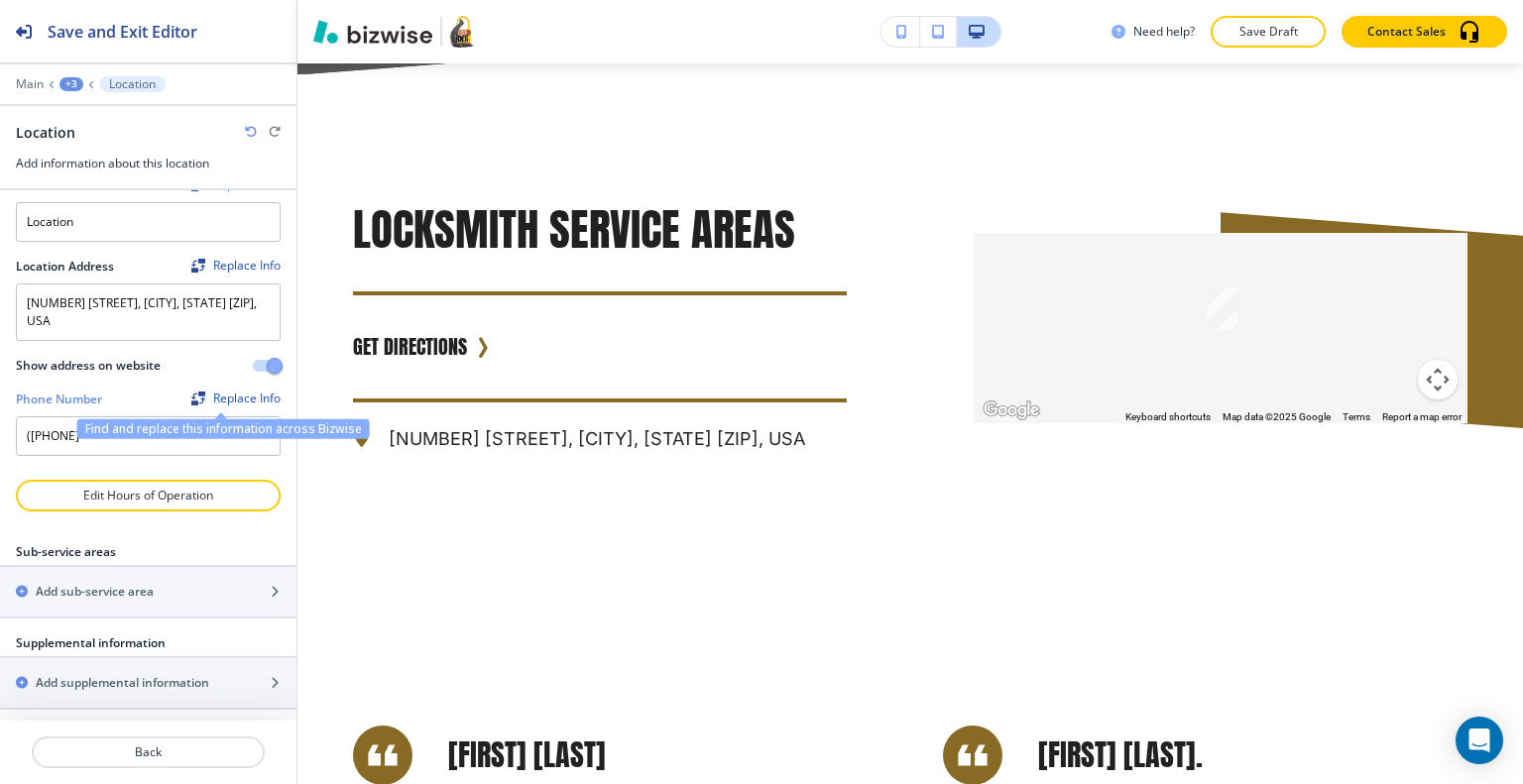 click at bounding box center (148, 383) 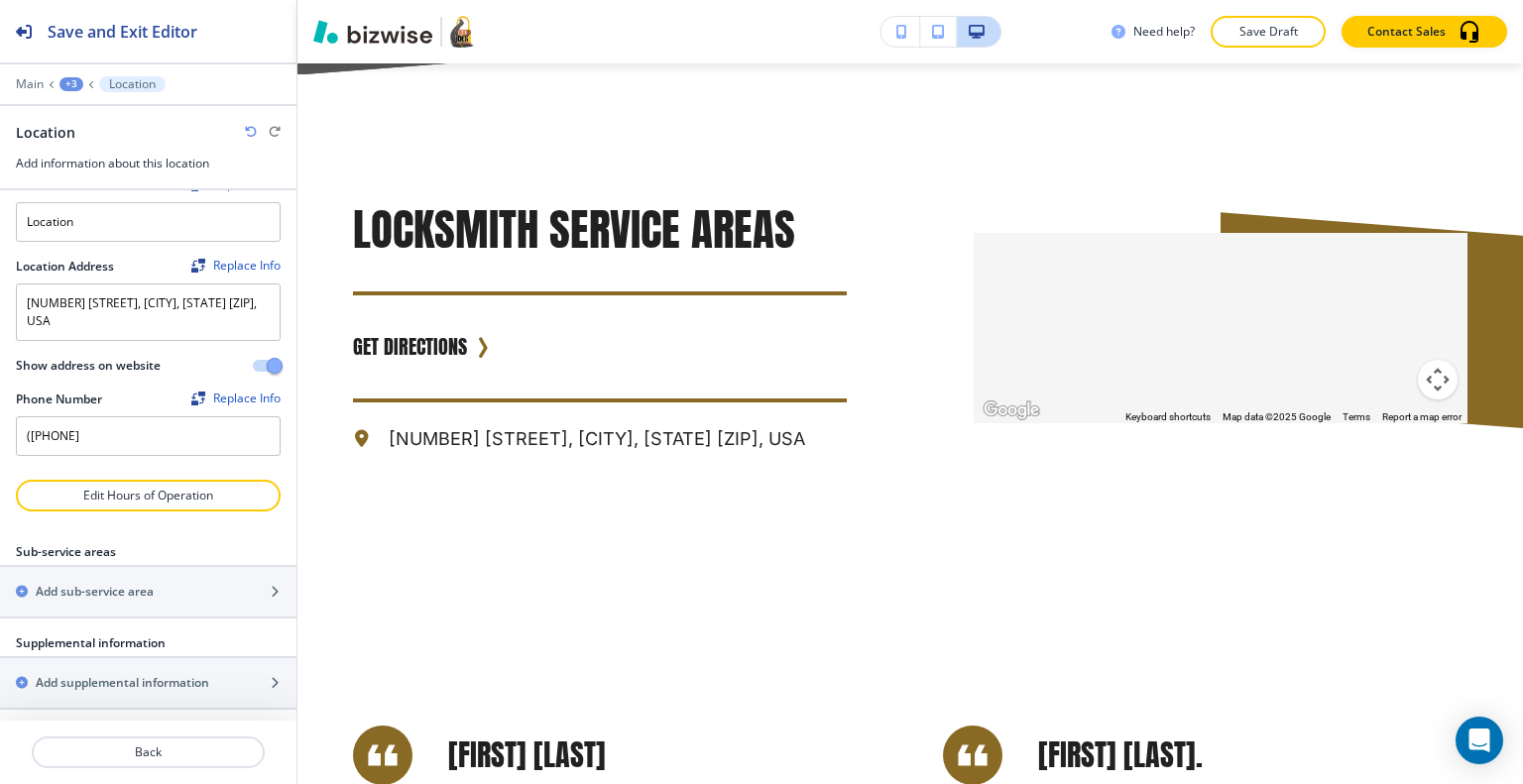 click on "Replace Info" at bounding box center (236, 398) 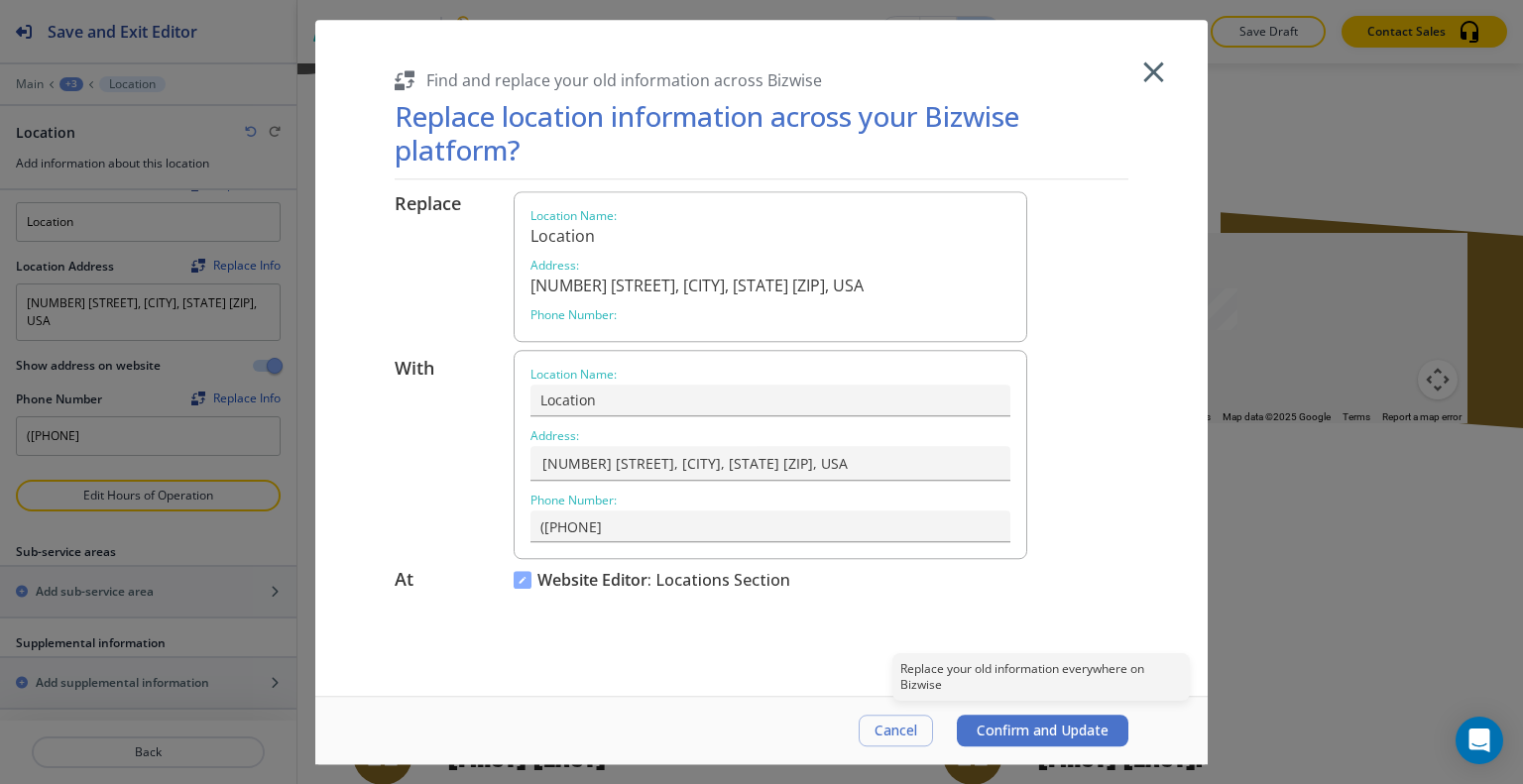 click on "Confirm and Update" at bounding box center [1042, 730] 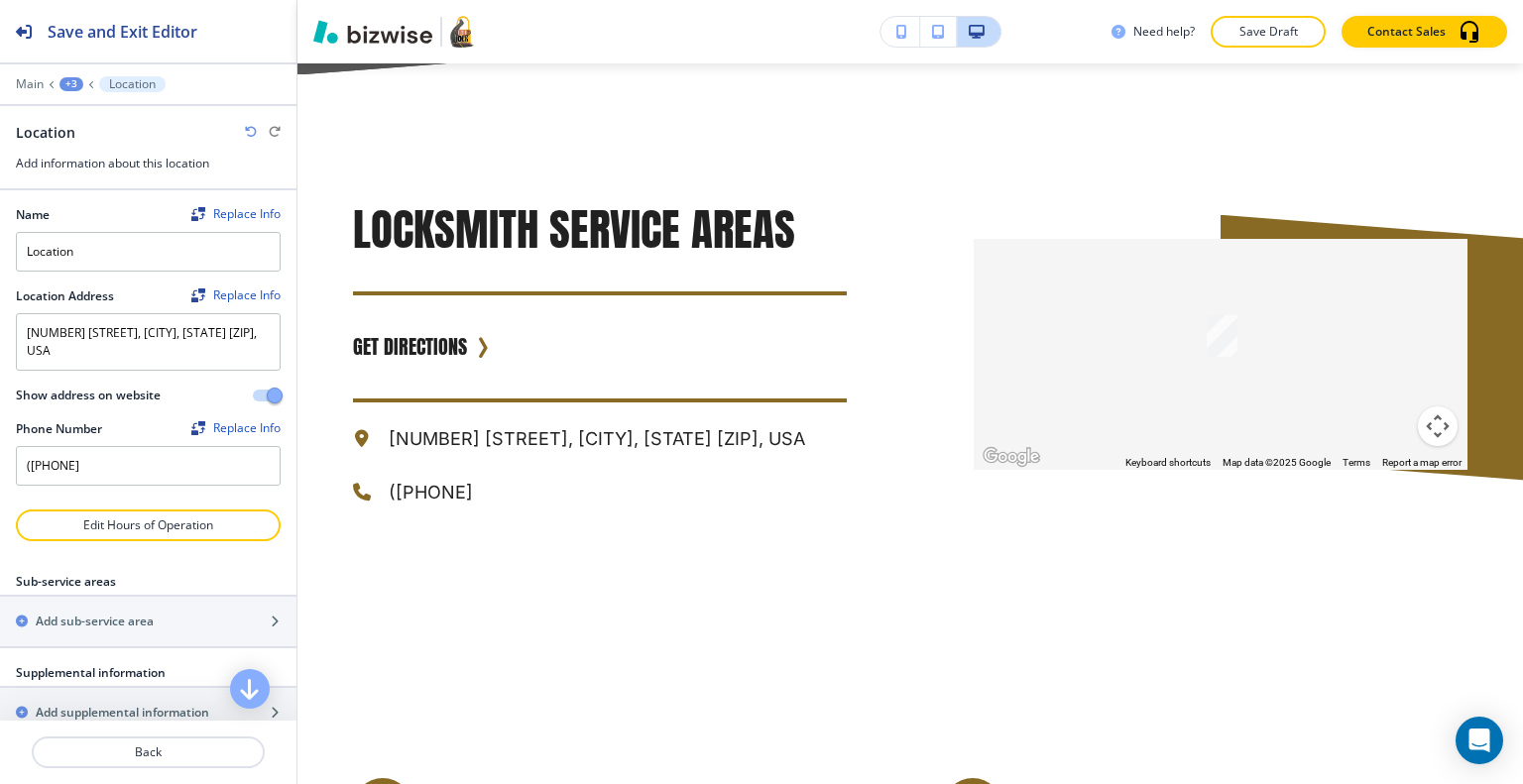 scroll, scrollTop: 30, scrollLeft: 0, axis: vertical 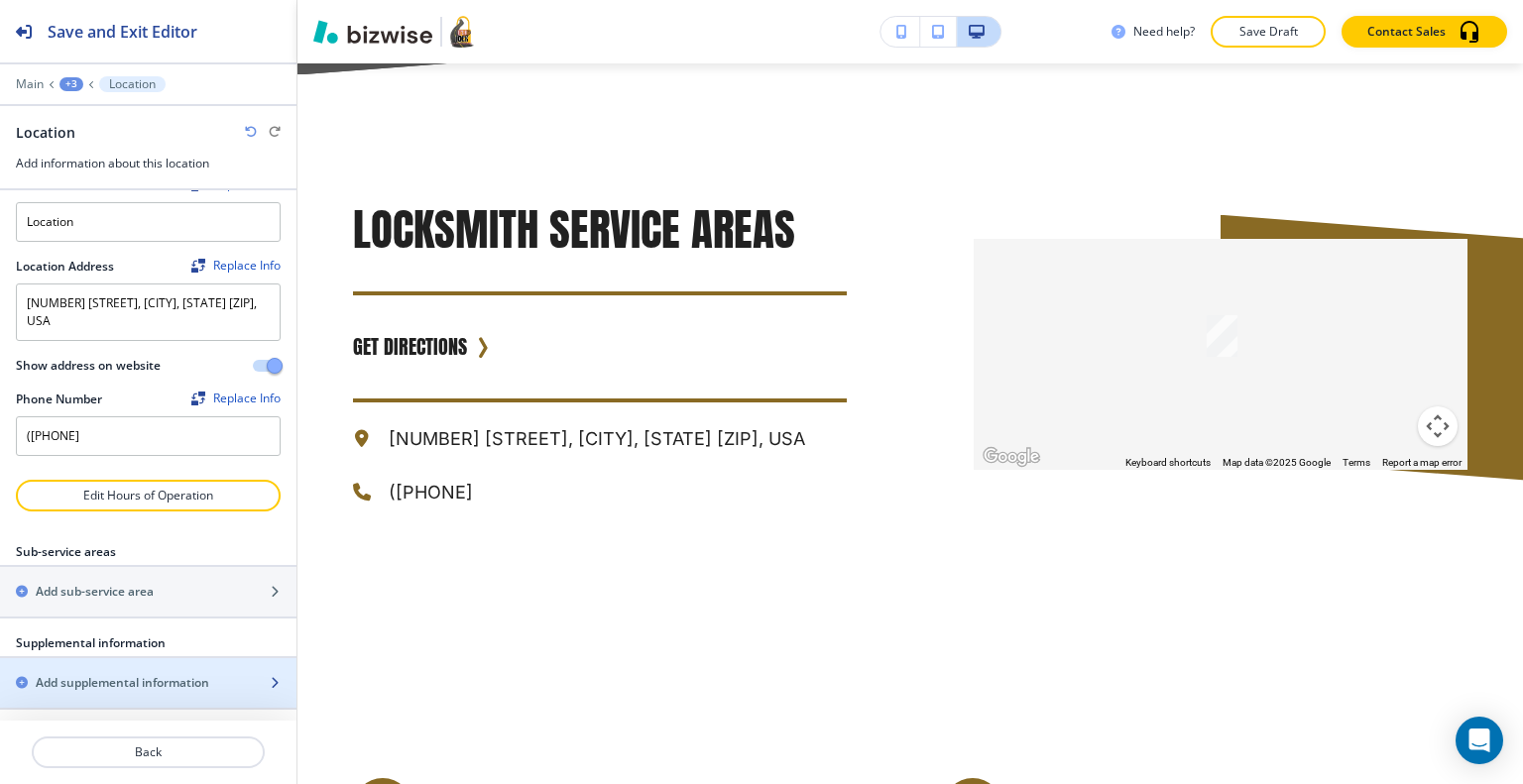 click on "Add supplemental information" at bounding box center [122, 683] 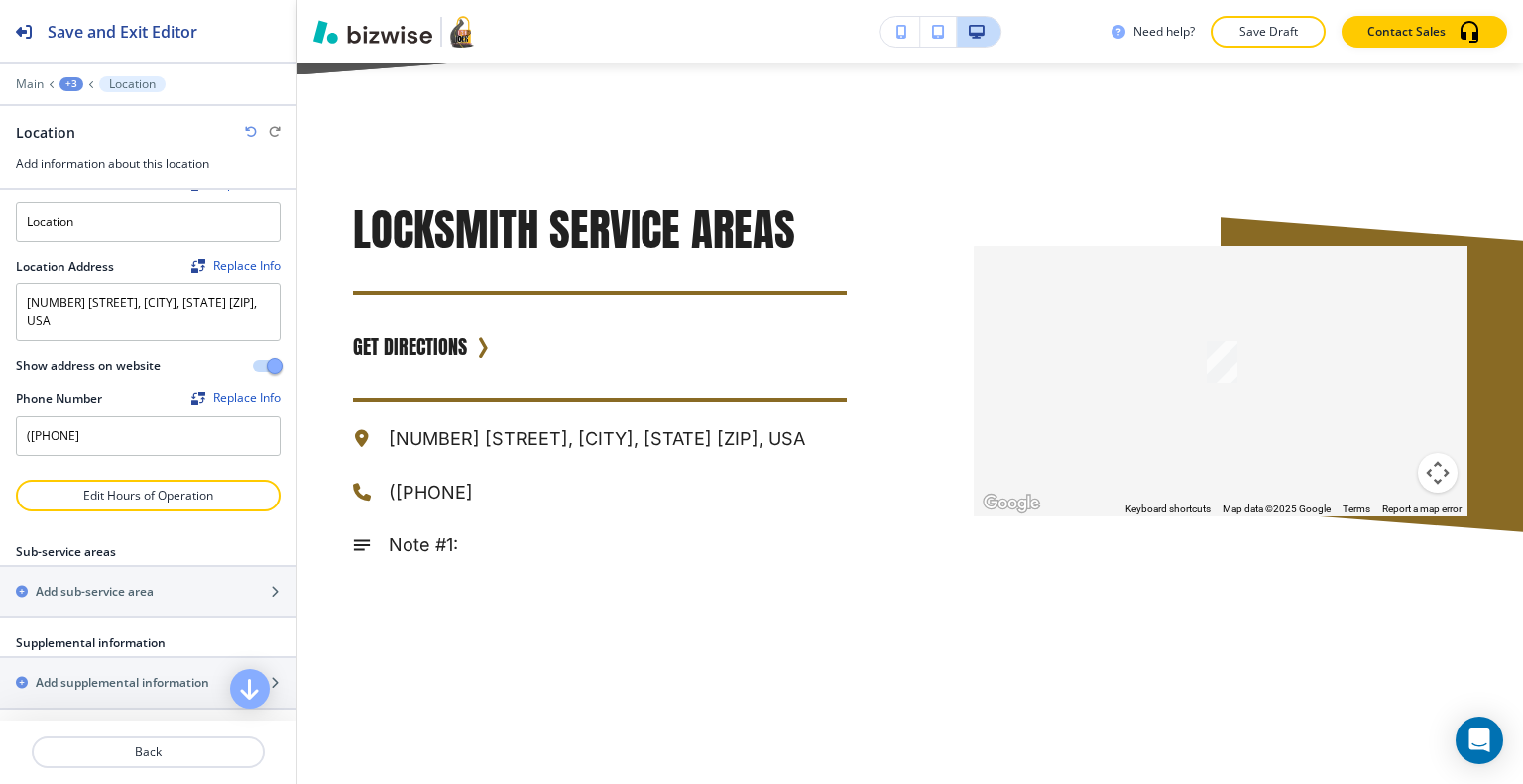 scroll, scrollTop: 343, scrollLeft: 0, axis: vertical 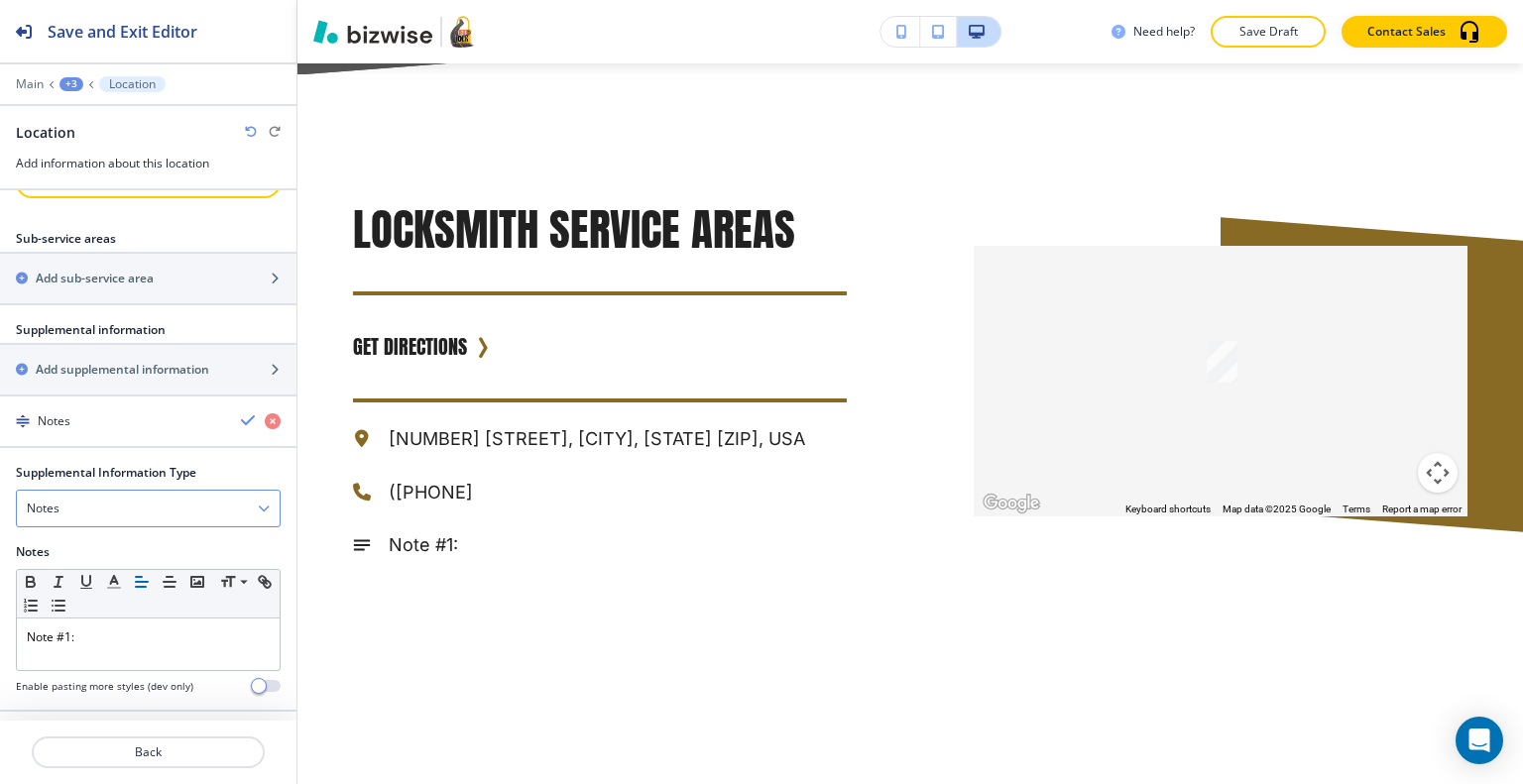click on "Notes" at bounding box center [148, 508] 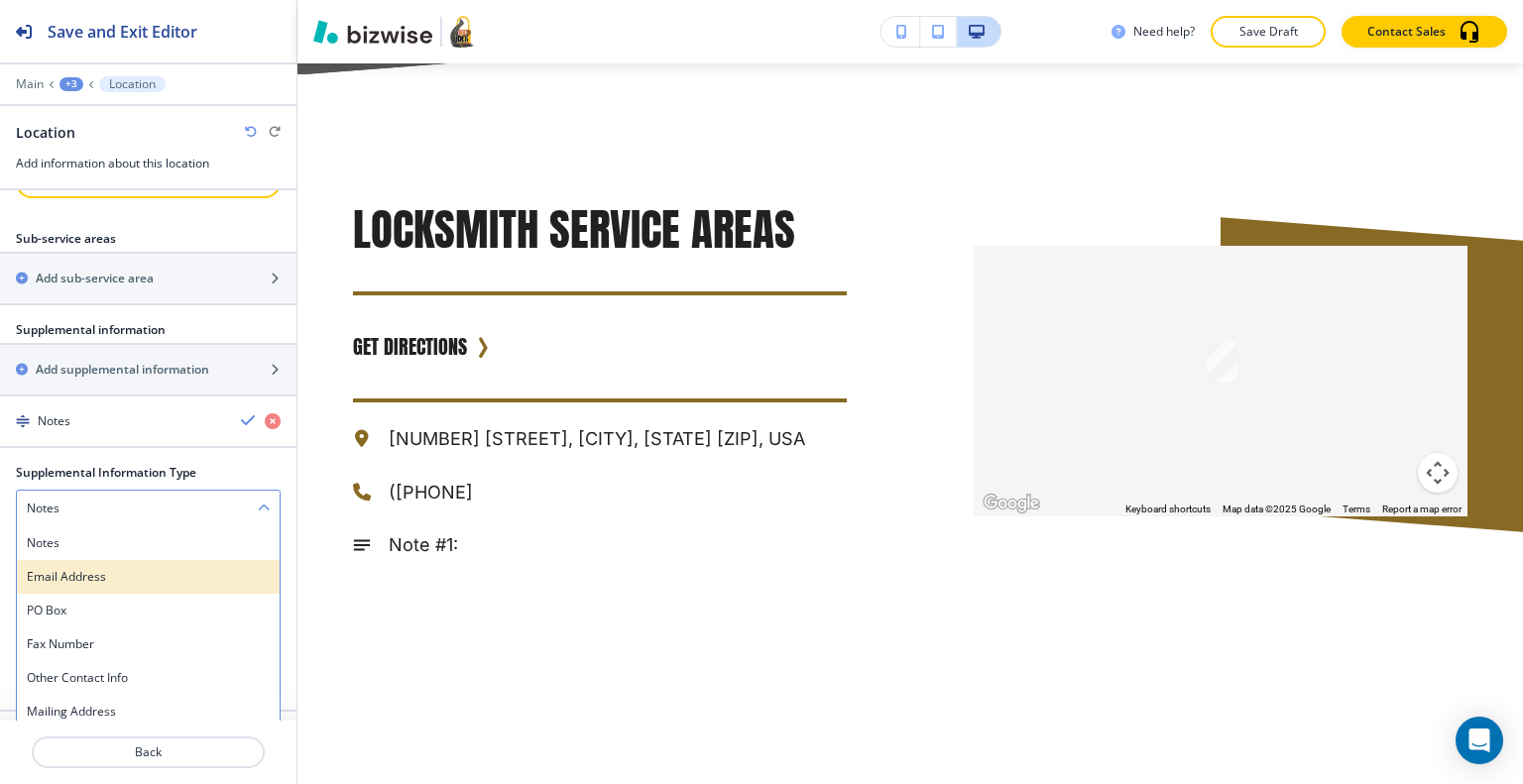 click on "Email Address" at bounding box center [148, 577] 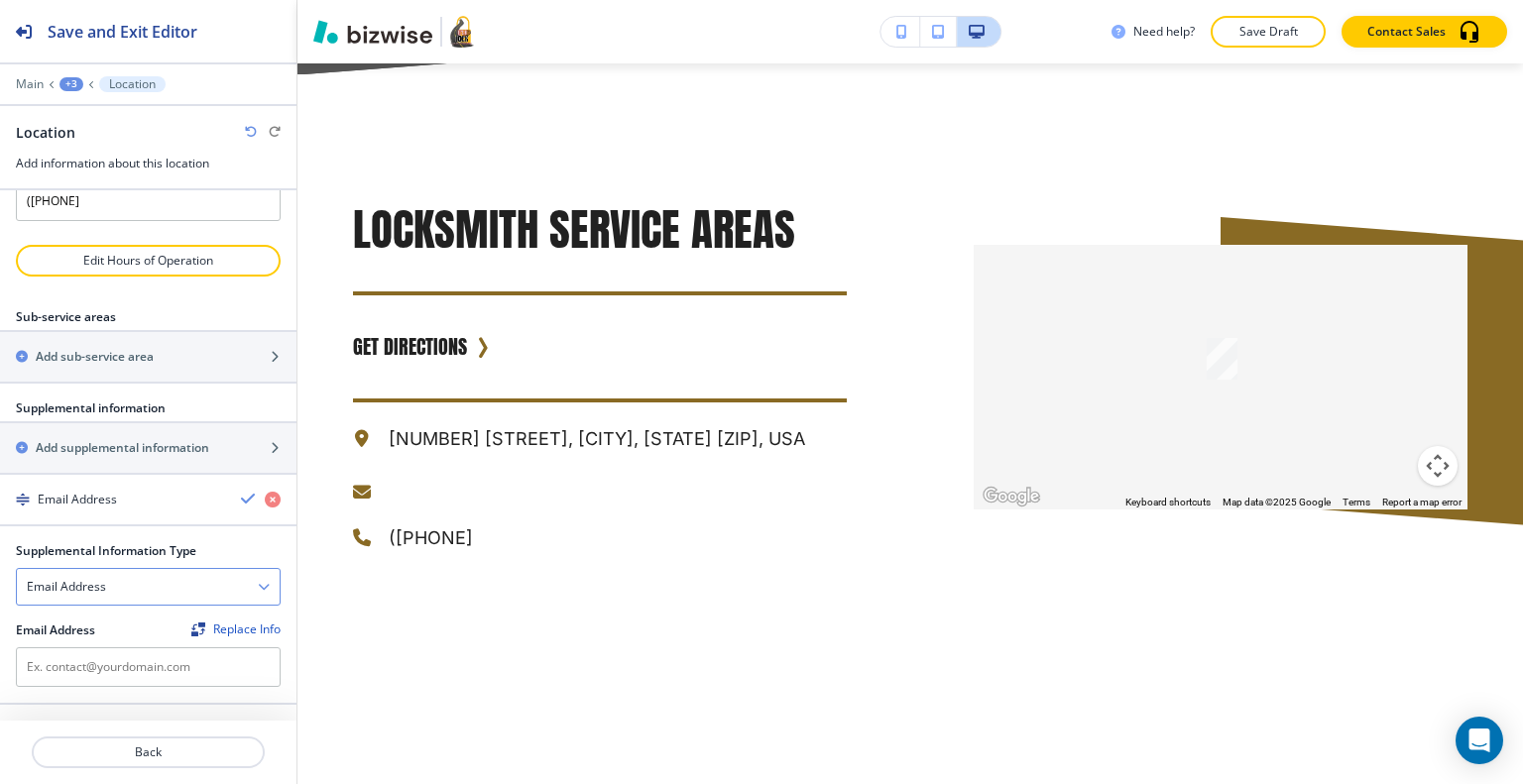 scroll, scrollTop: 258, scrollLeft: 0, axis: vertical 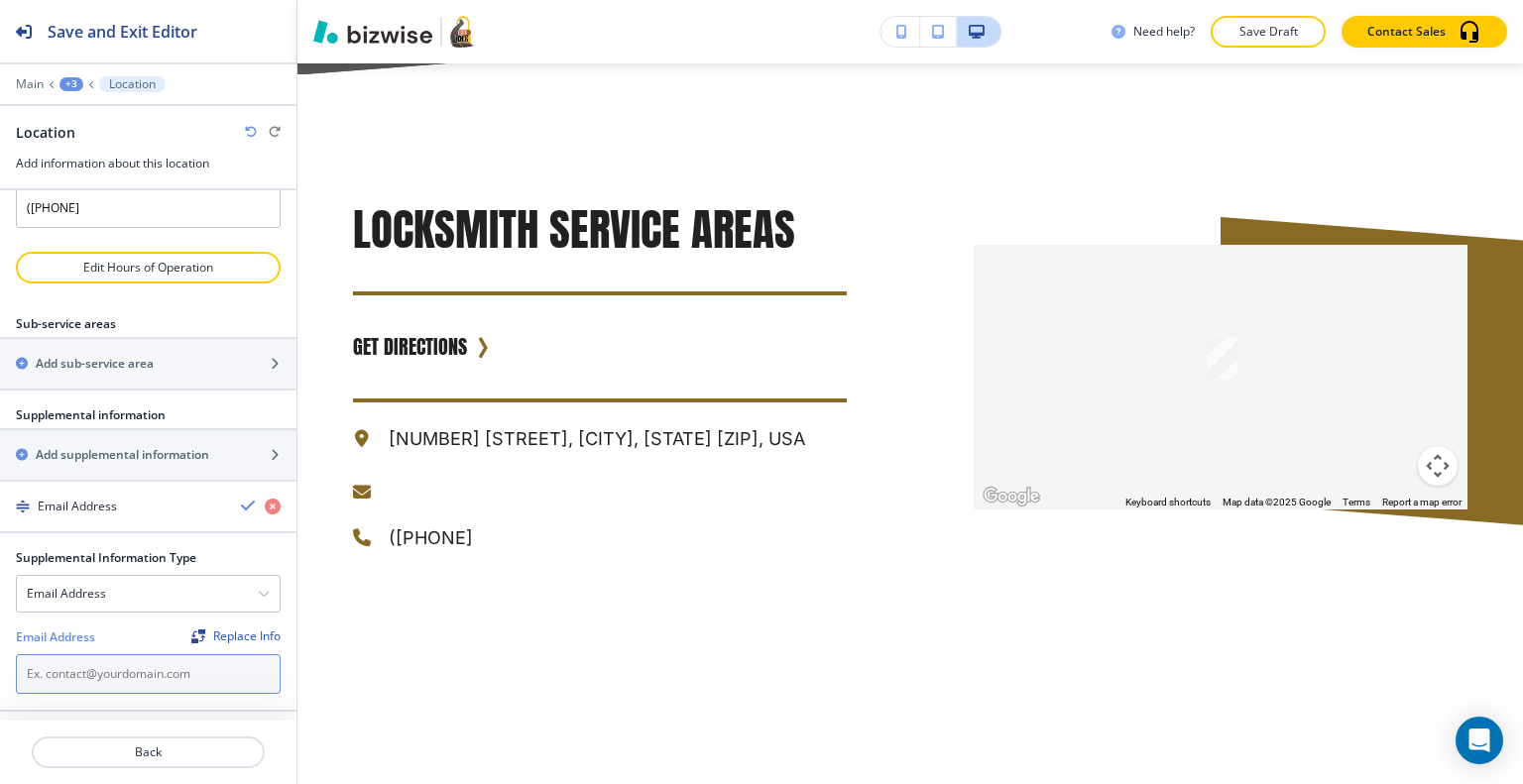 paste on "itsalock757@[EXAMPLE.COM]" 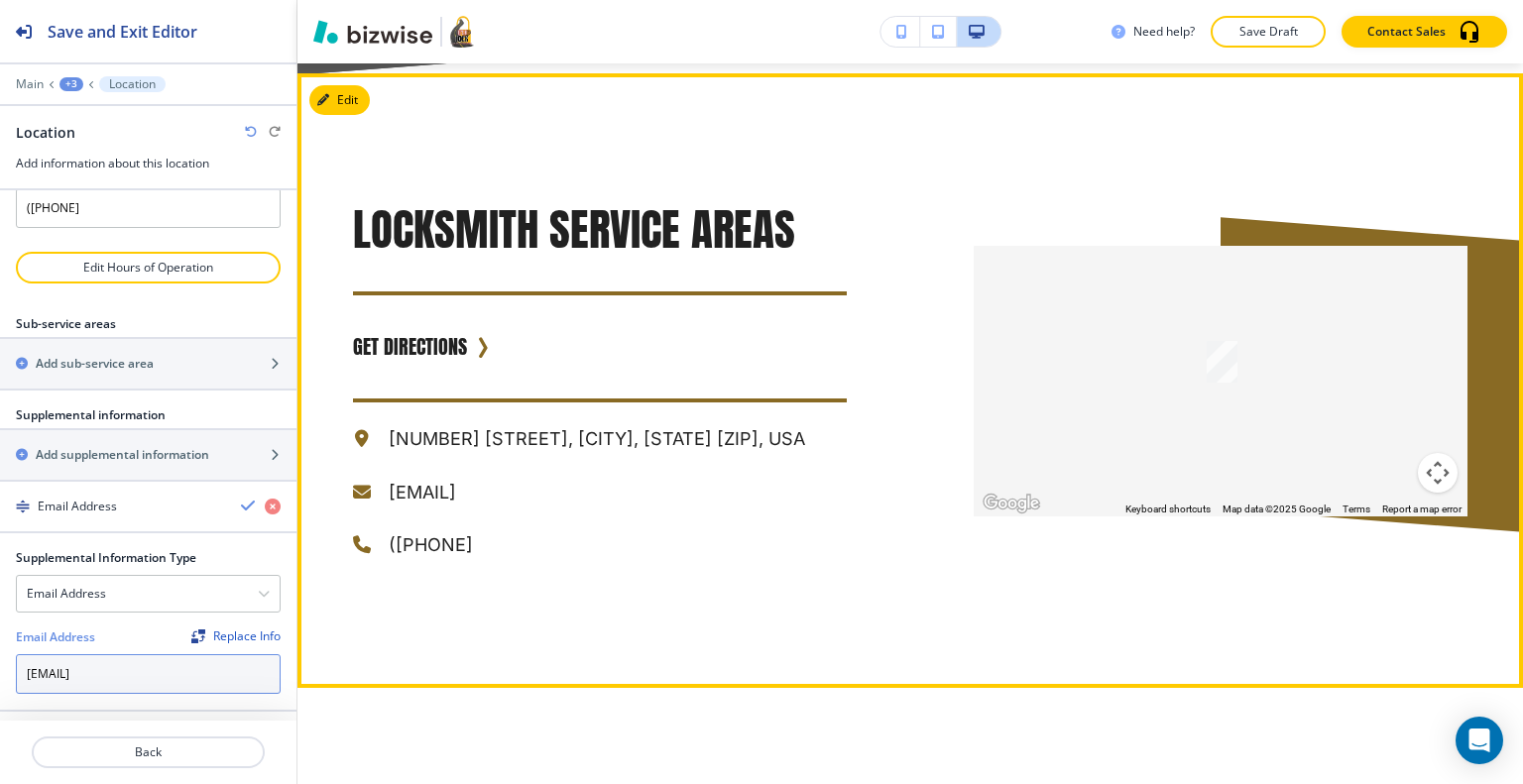type on "itsalock757@[EXAMPLE.COM]" 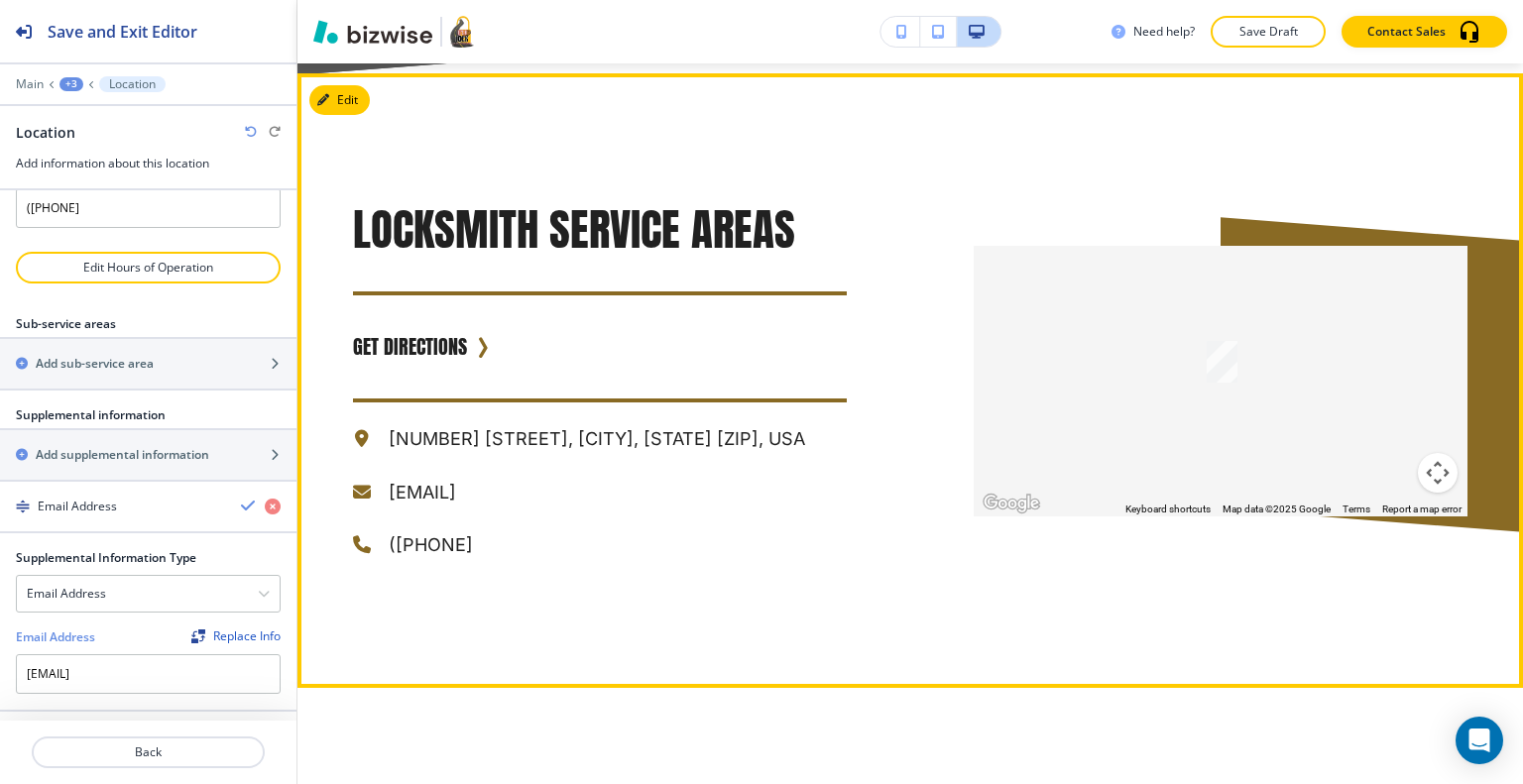 click on "Locksmith Service Areas GET DIRECTIONS 917 Newtown Rd suite 105, Virginia Beach, VA 23462, USA itsalock757@gmail.com (757) 893-0101 ← Move left → Move right ↑ Move up ↓ Move down + Zoom in - Zoom out Home Jump left by 75% End Jump right by 75% Page Up Jump up by 75% Page Down Jump down by 75% Keyboard shortcuts Map Data Map data ©2025 Google Map data ©2025 Google 2 m  Click to toggle between metric and imperial units Terms Report a map error" at bounding box center (910, 381) 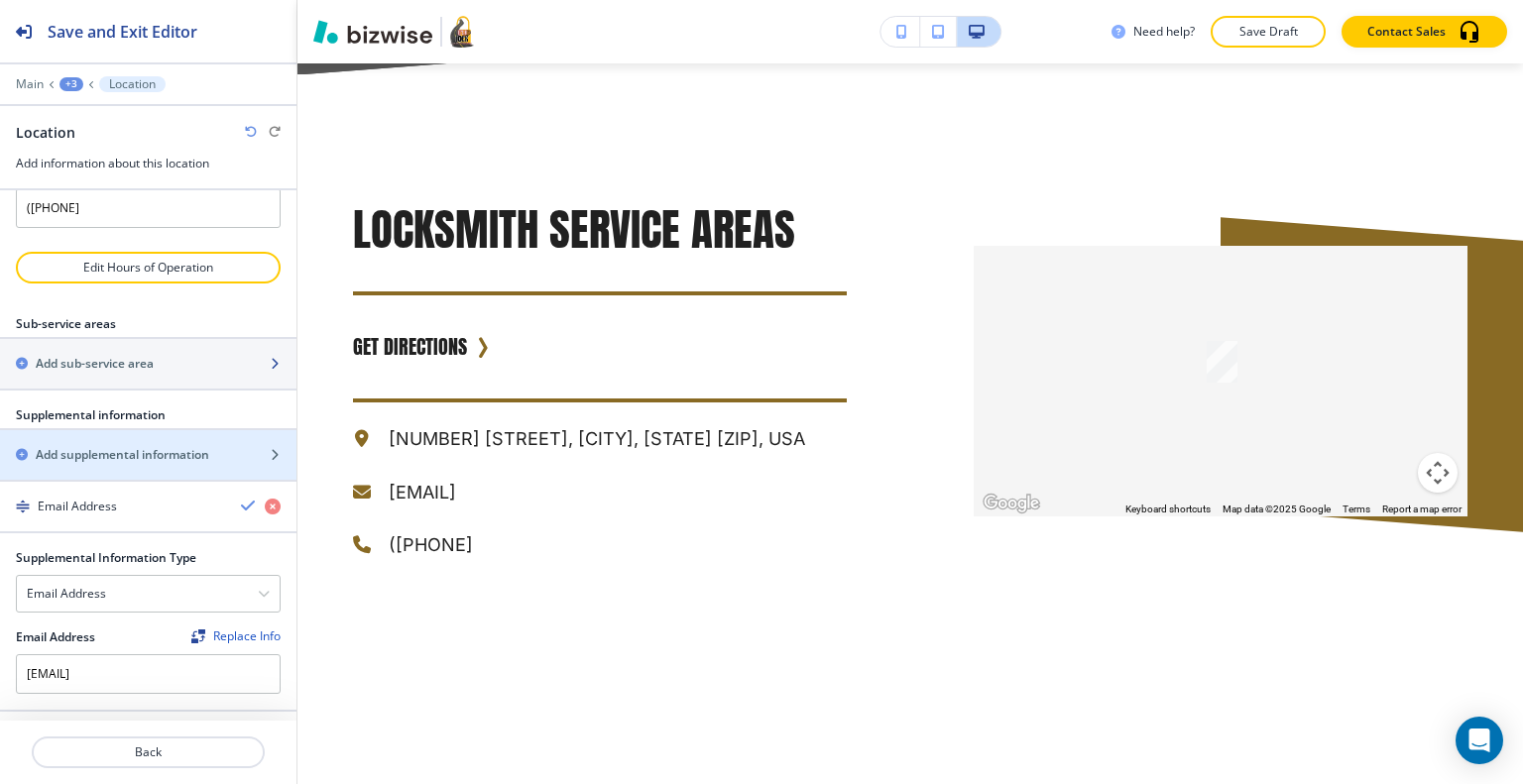 scroll, scrollTop: 59, scrollLeft: 0, axis: vertical 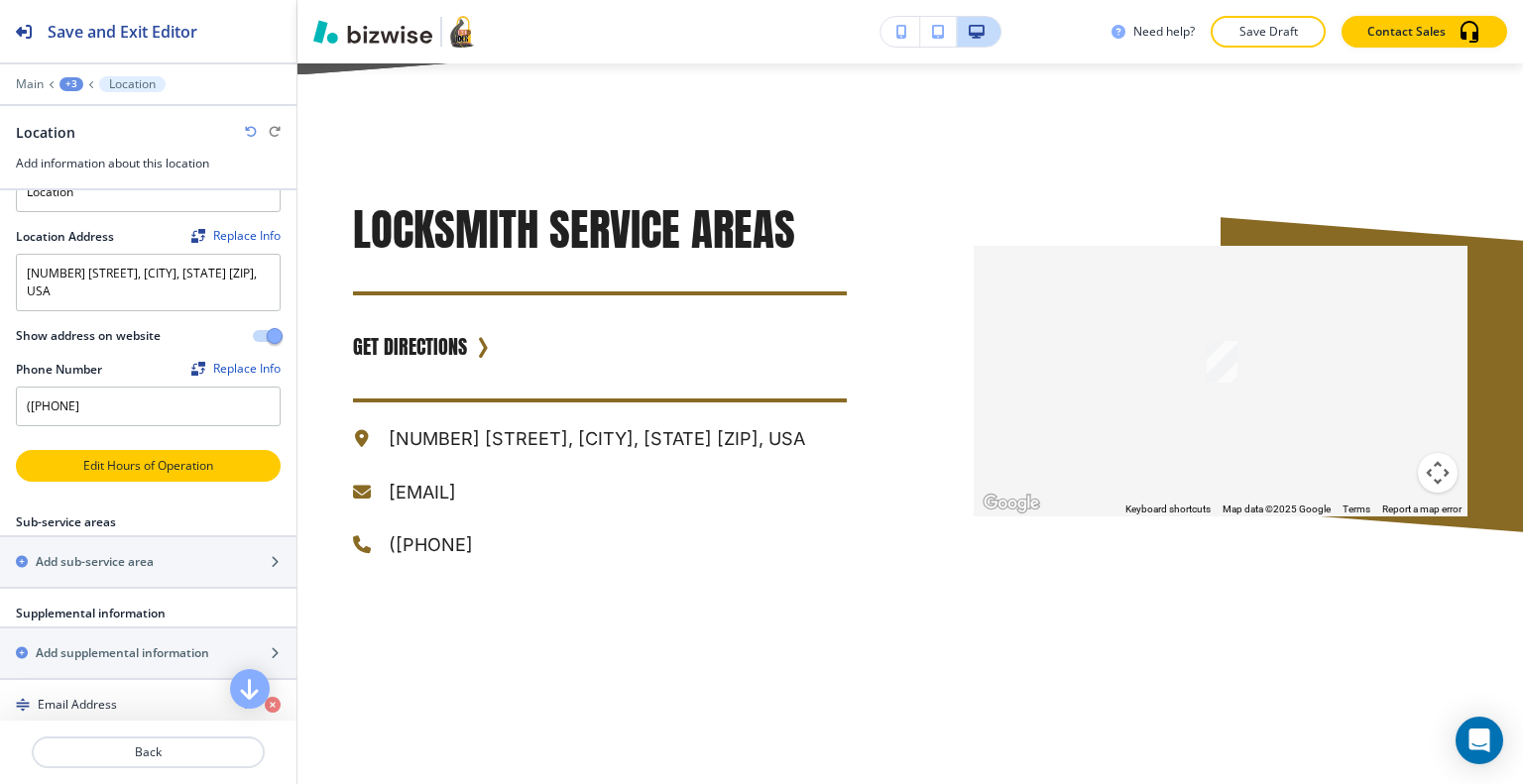 click on "Edit Hours of Operation" at bounding box center (148, 466) 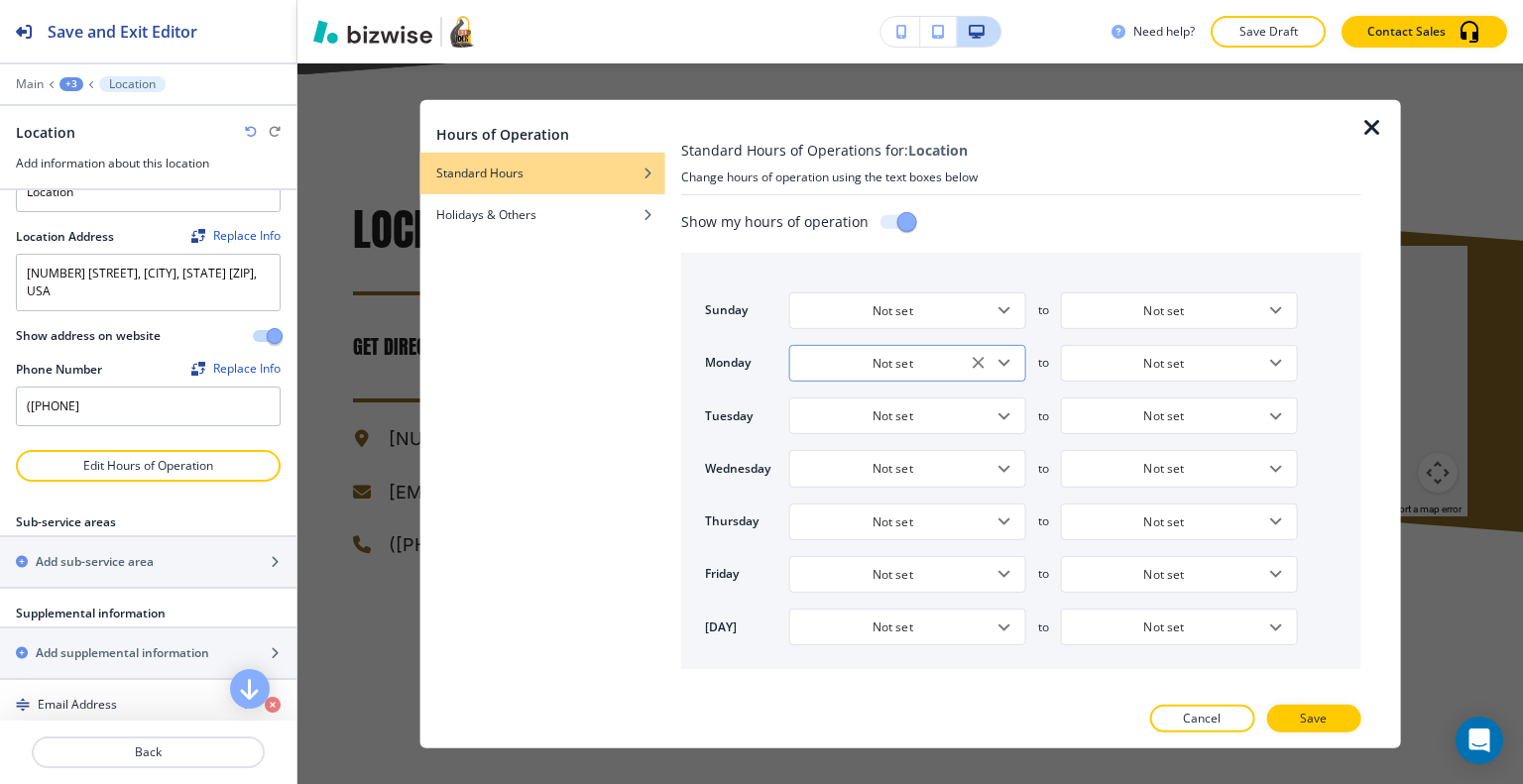 click 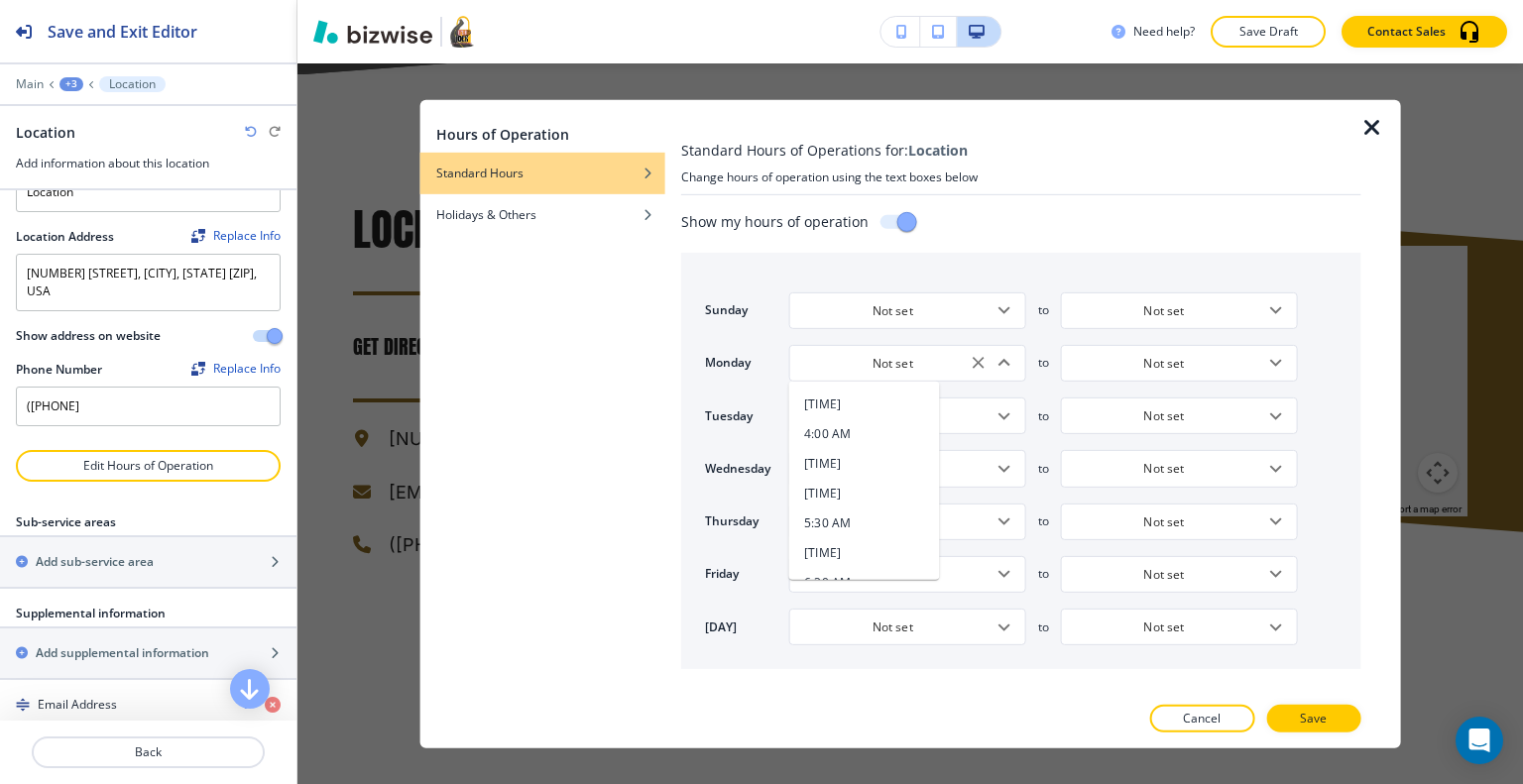 scroll, scrollTop: 496, scrollLeft: 0, axis: vertical 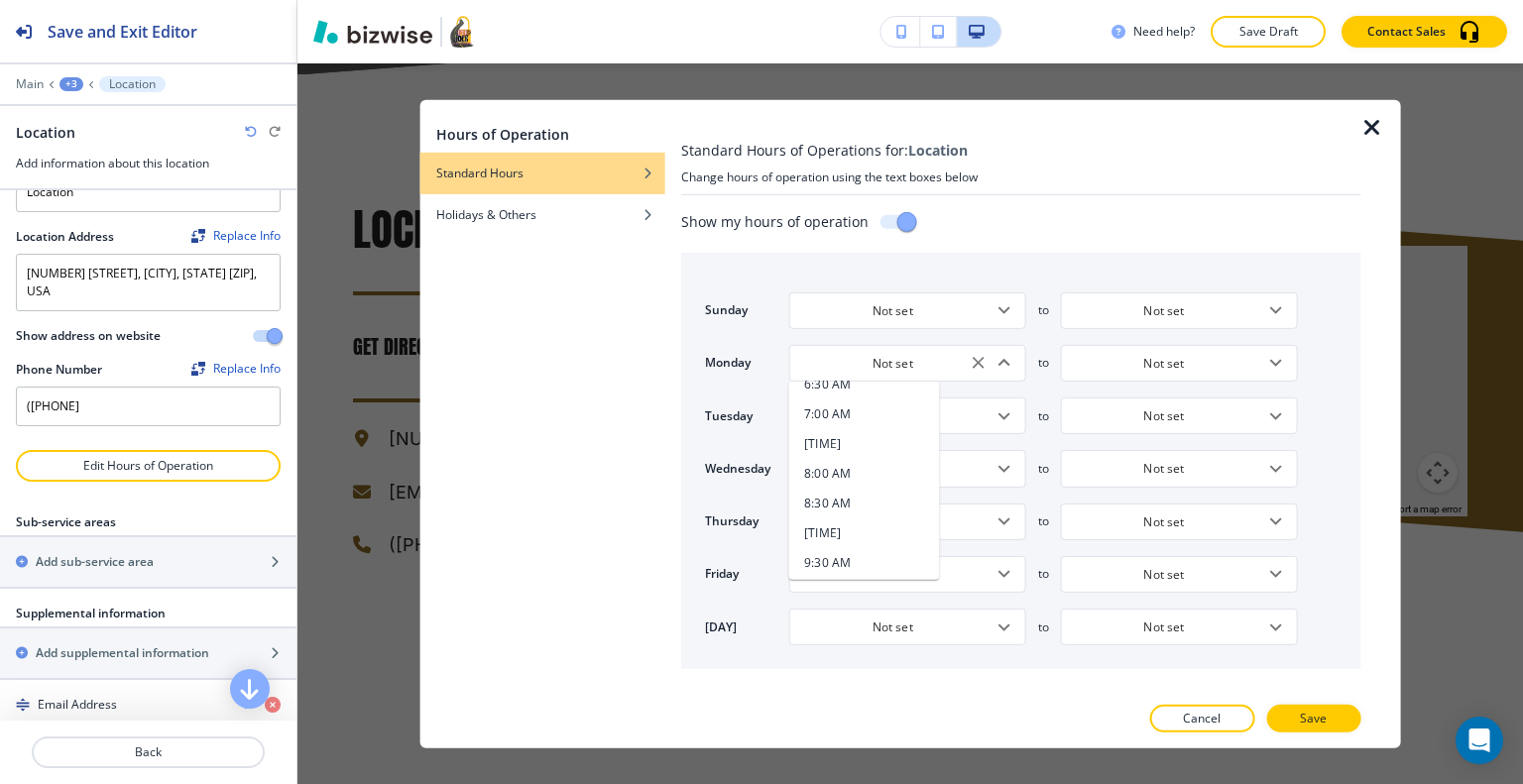 click on "8:00 AM" at bounding box center (828, 473) 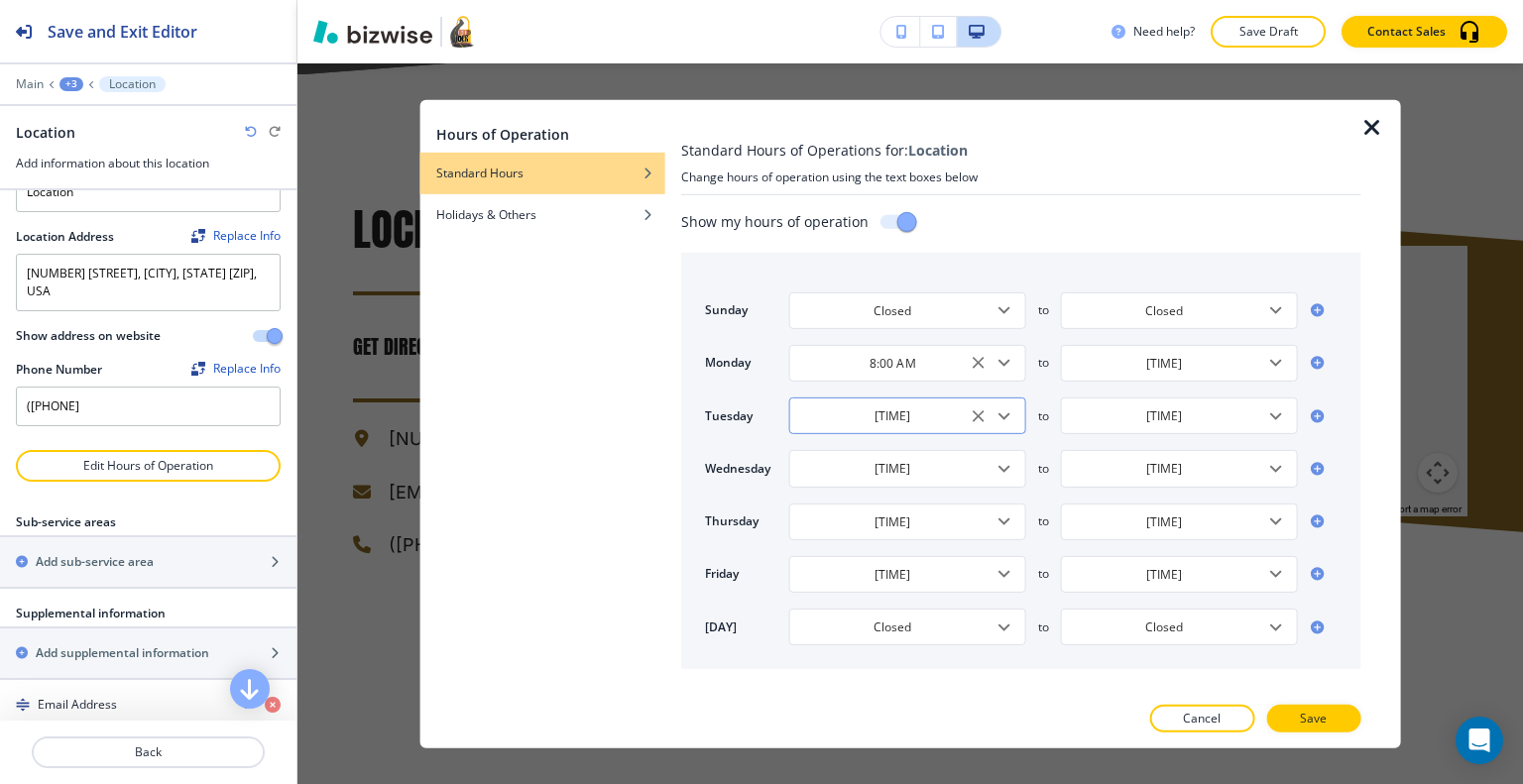 click 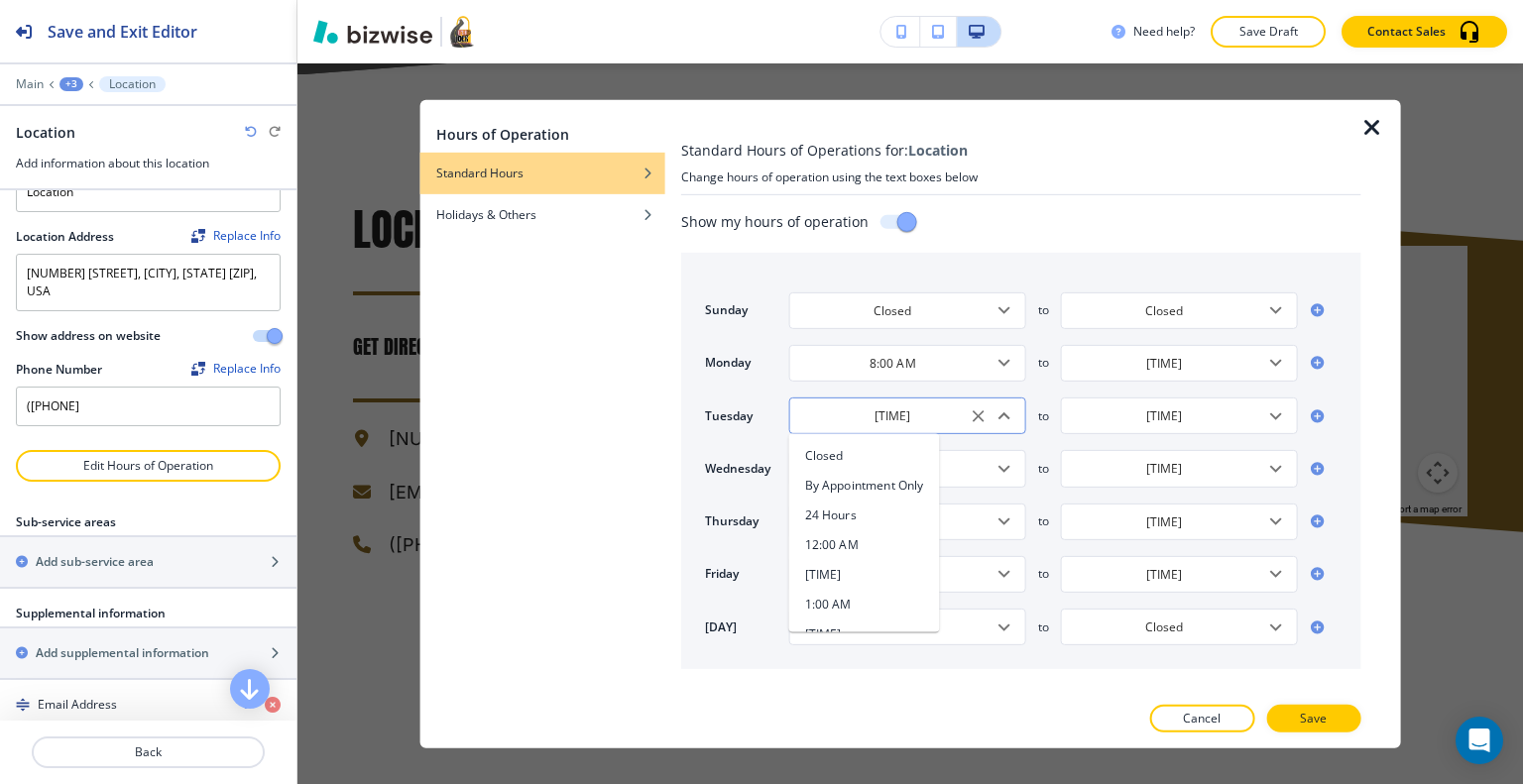 scroll, scrollTop: 464, scrollLeft: 0, axis: vertical 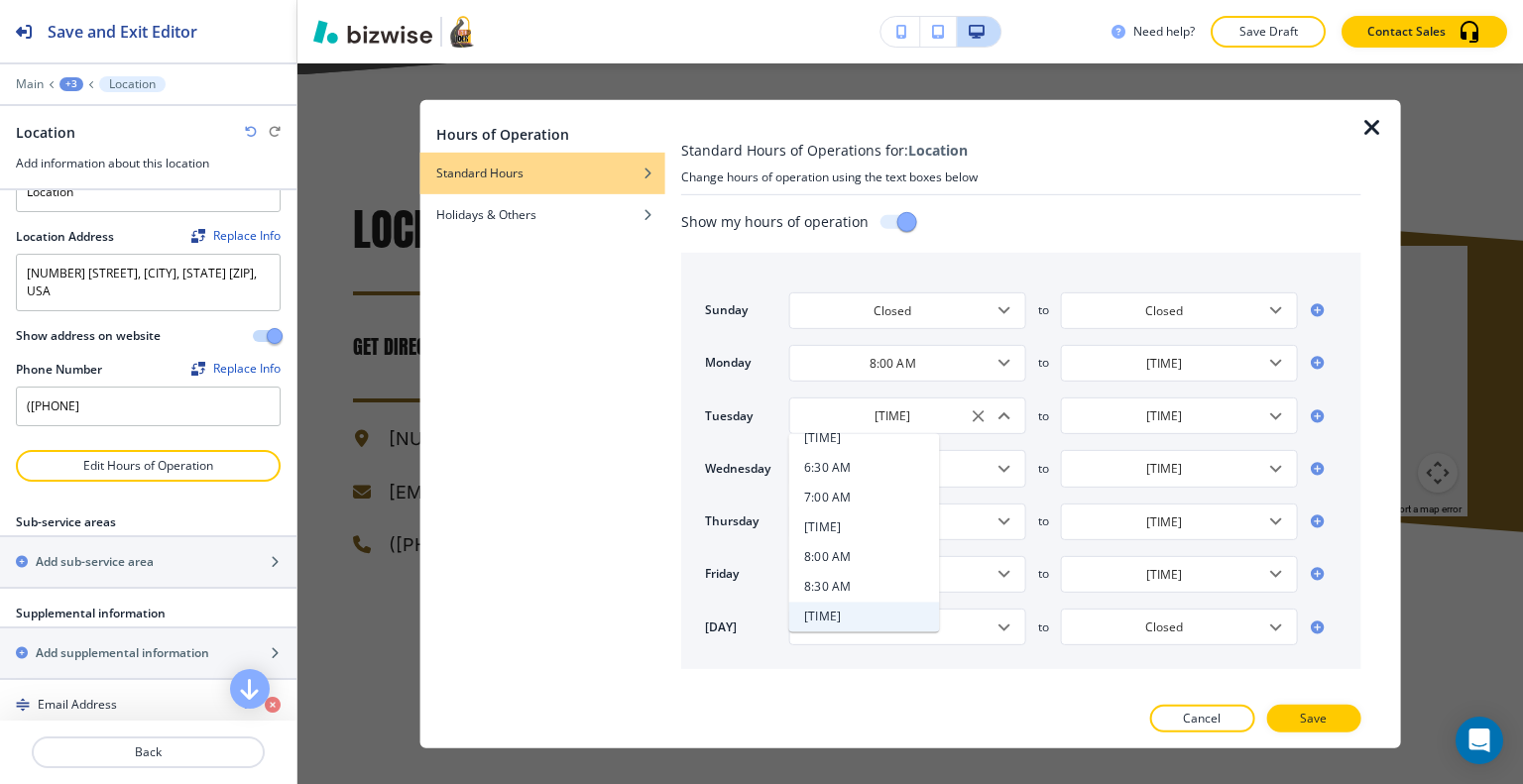 click on "8:00 AM" at bounding box center (865, 557) 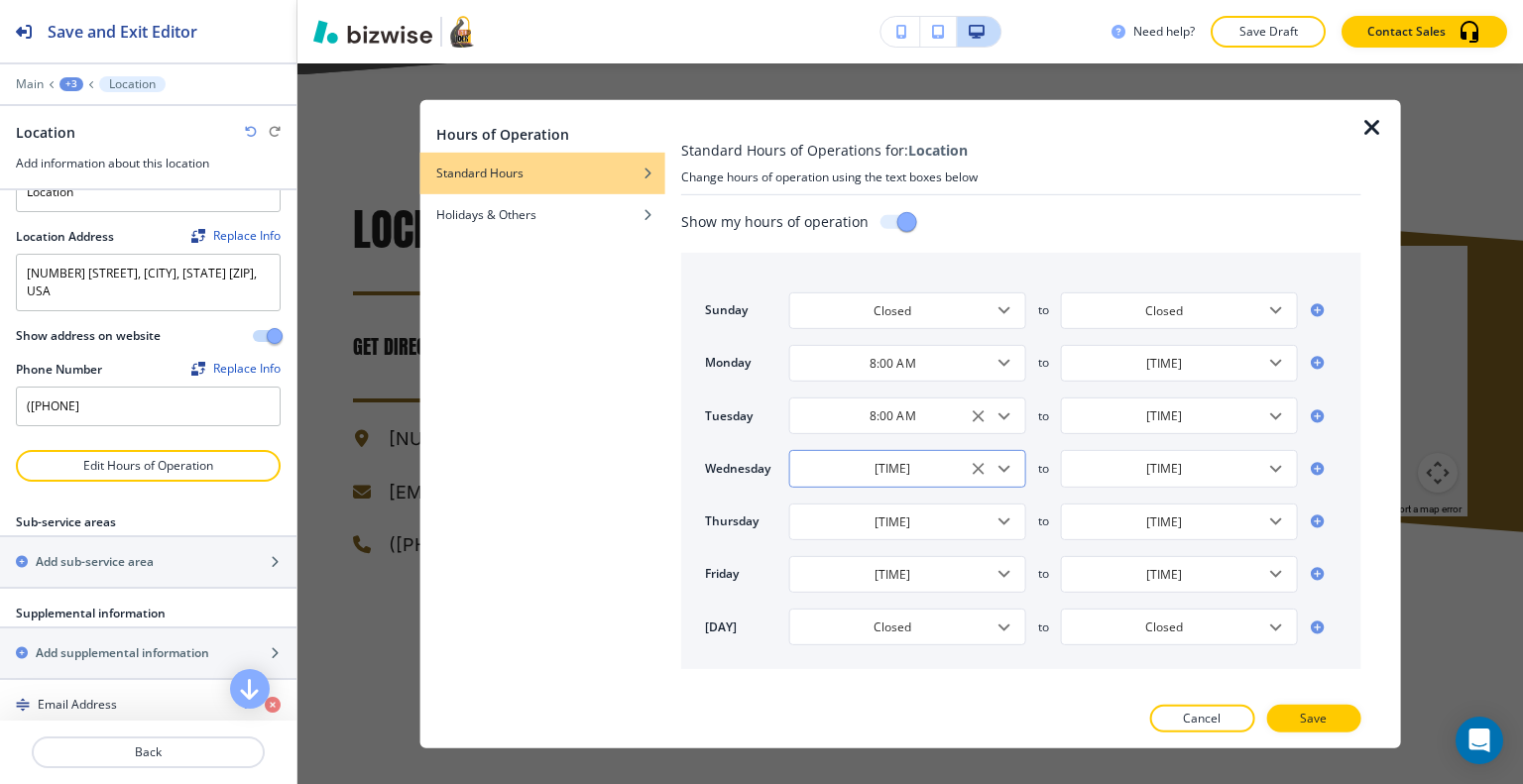 click 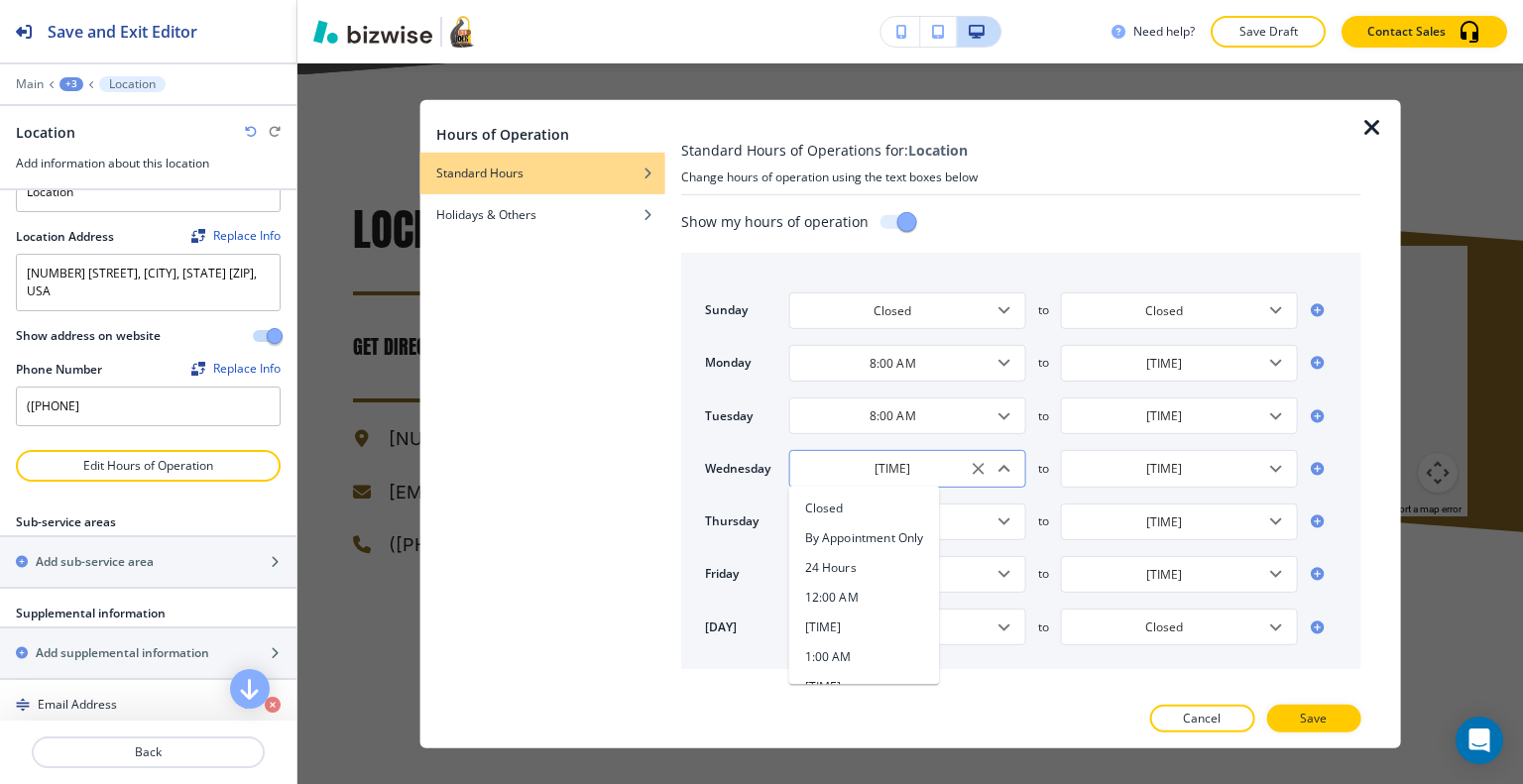 scroll, scrollTop: 464, scrollLeft: 0, axis: vertical 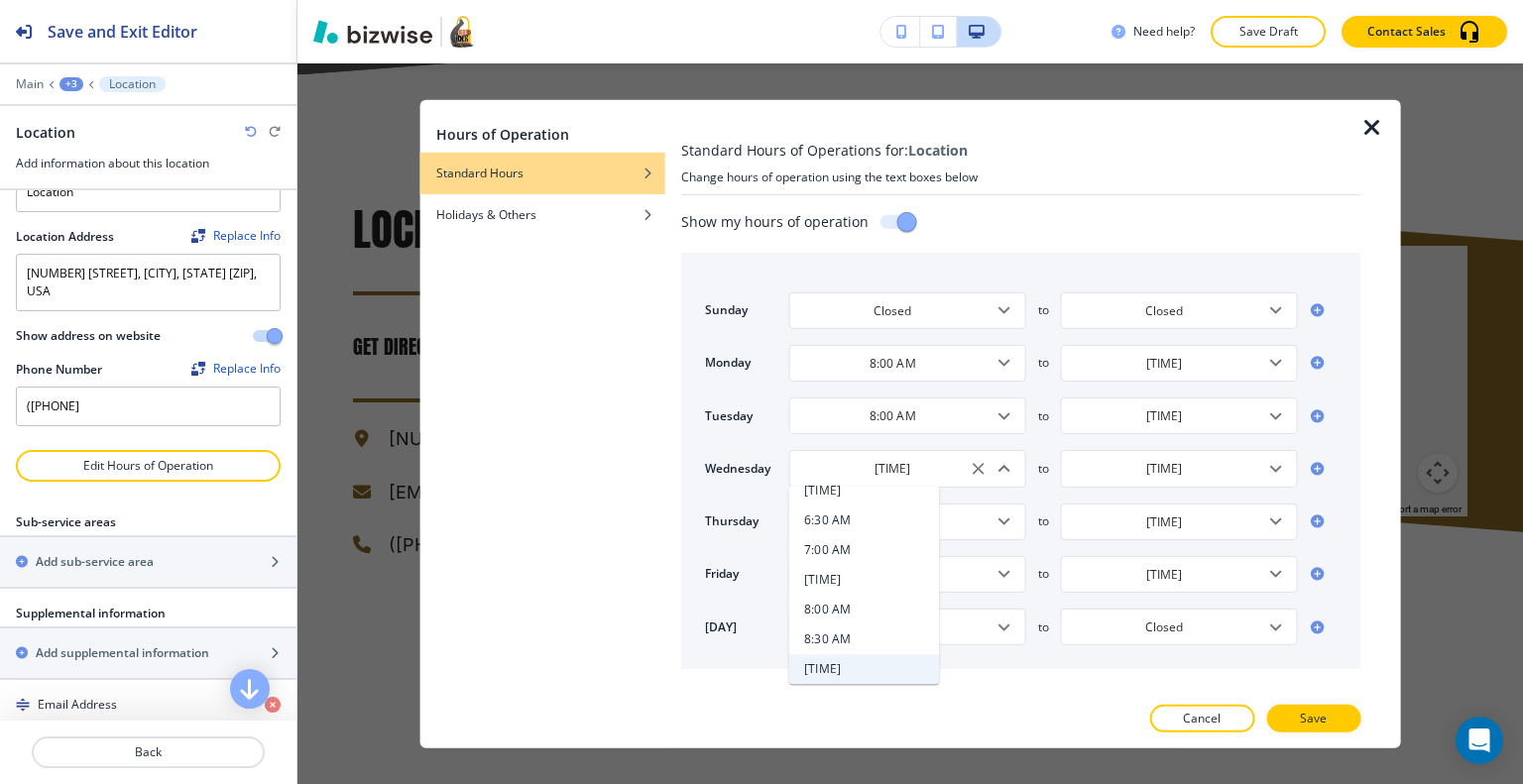 click on "8:00 AM" at bounding box center (865, 610) 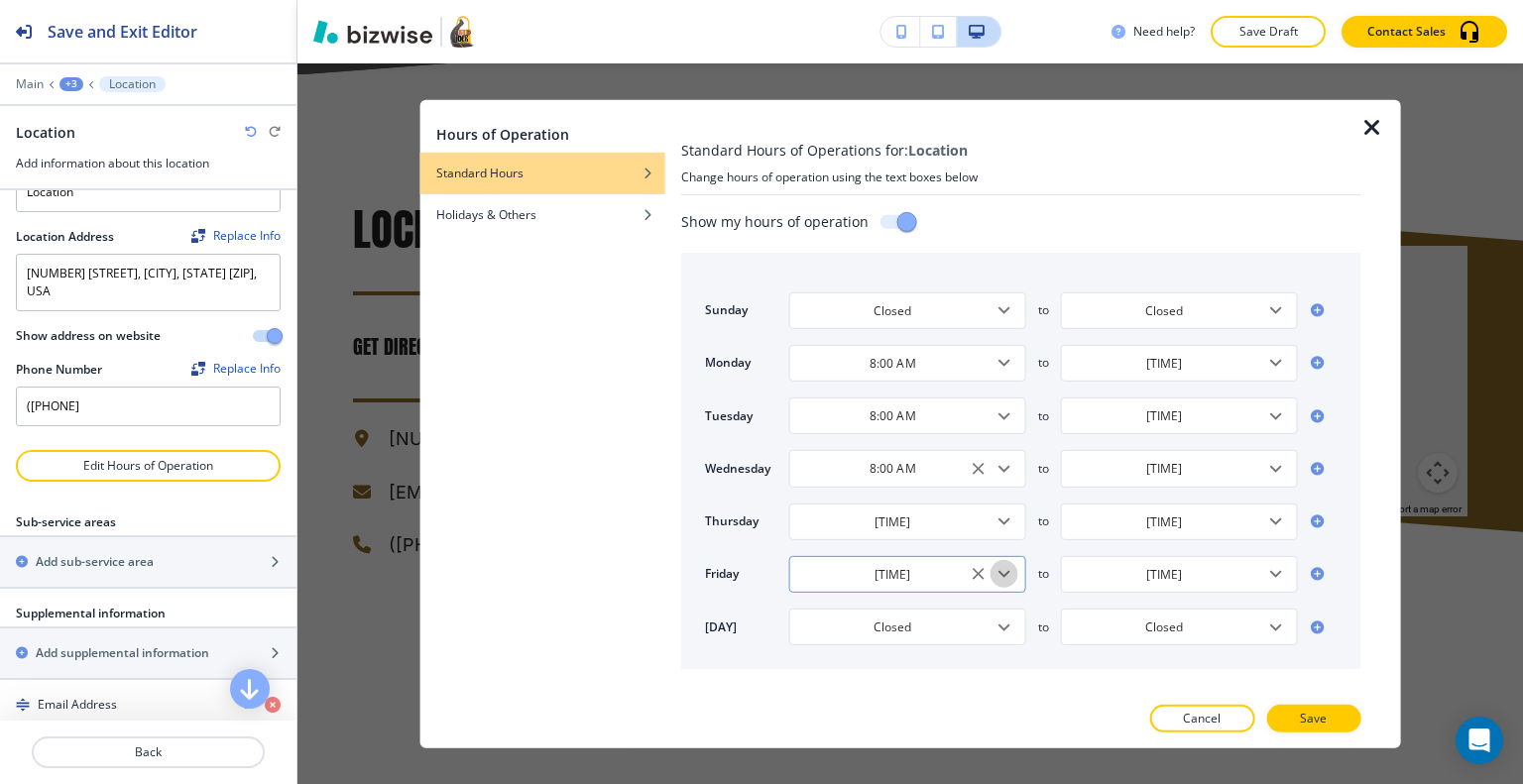 click 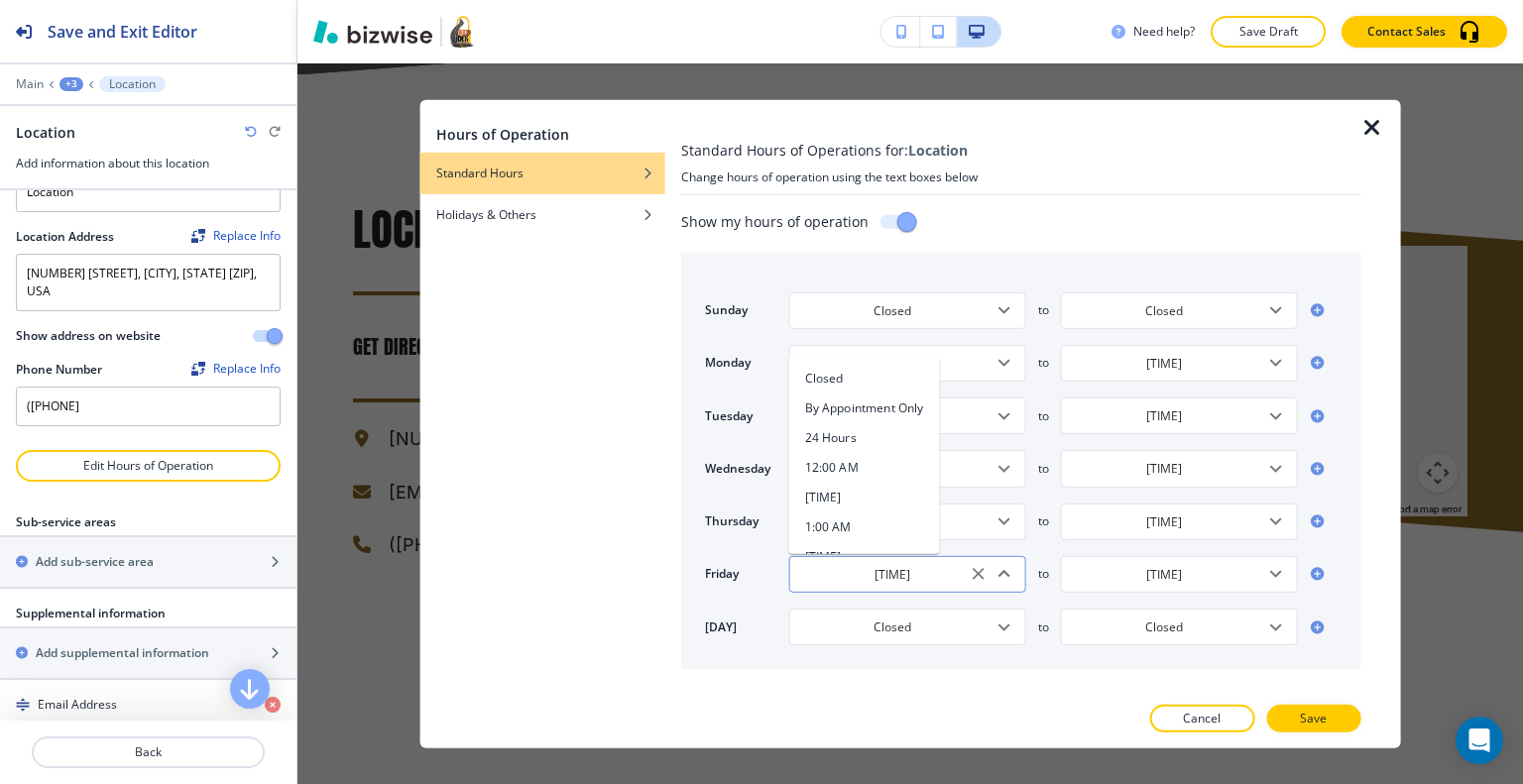 scroll, scrollTop: 464, scrollLeft: 0, axis: vertical 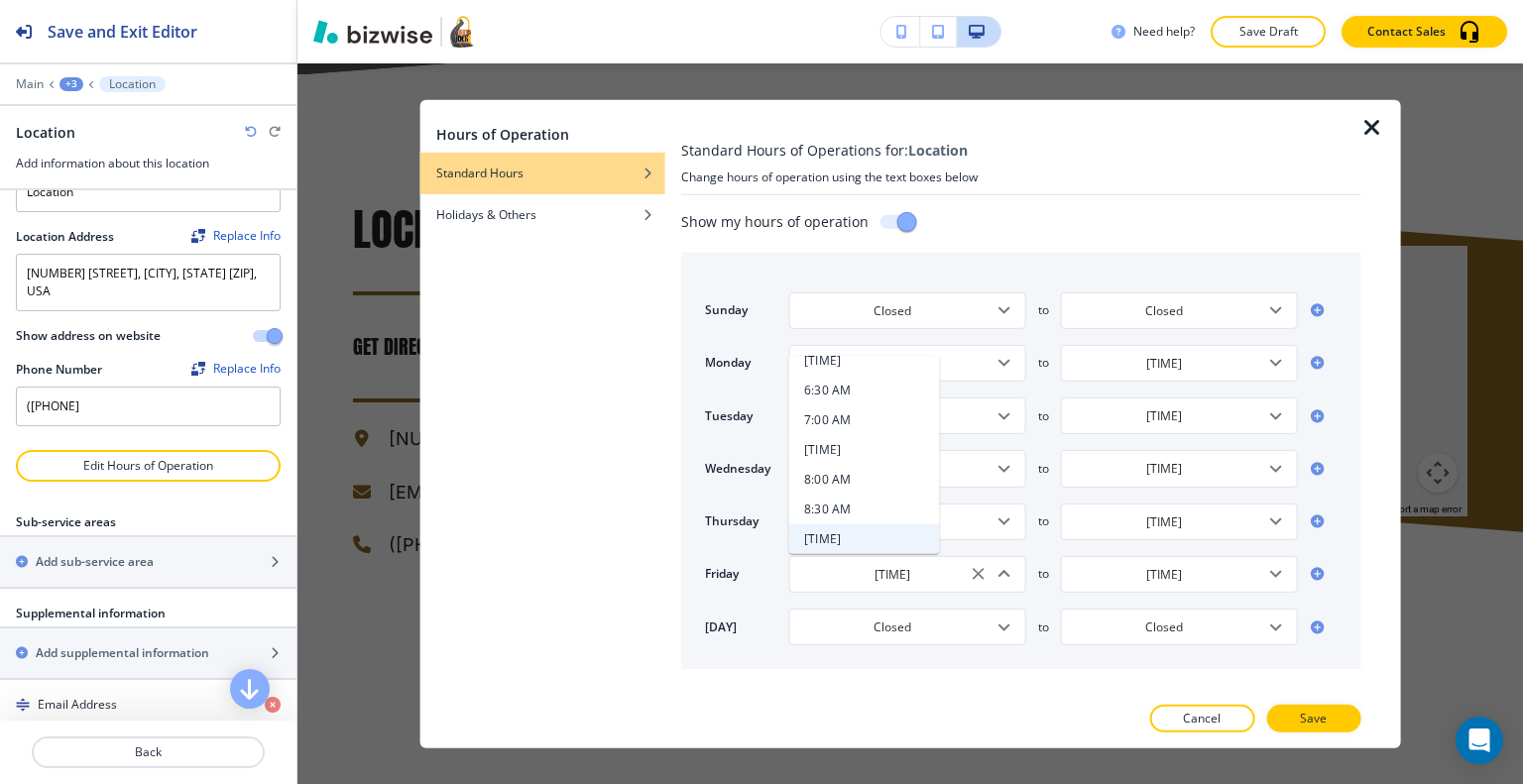 click on "8:00 AM" at bounding box center (865, 480) 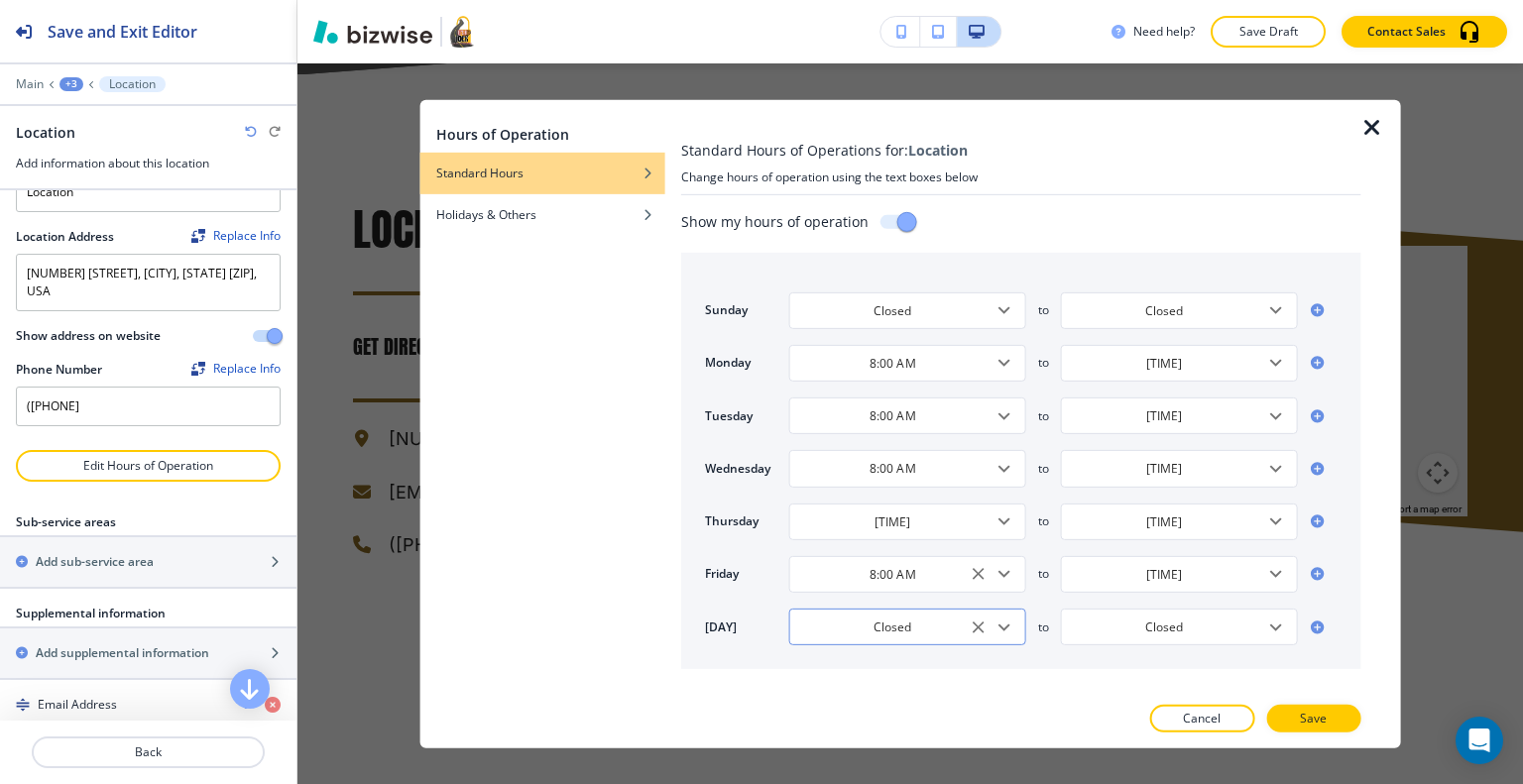 click 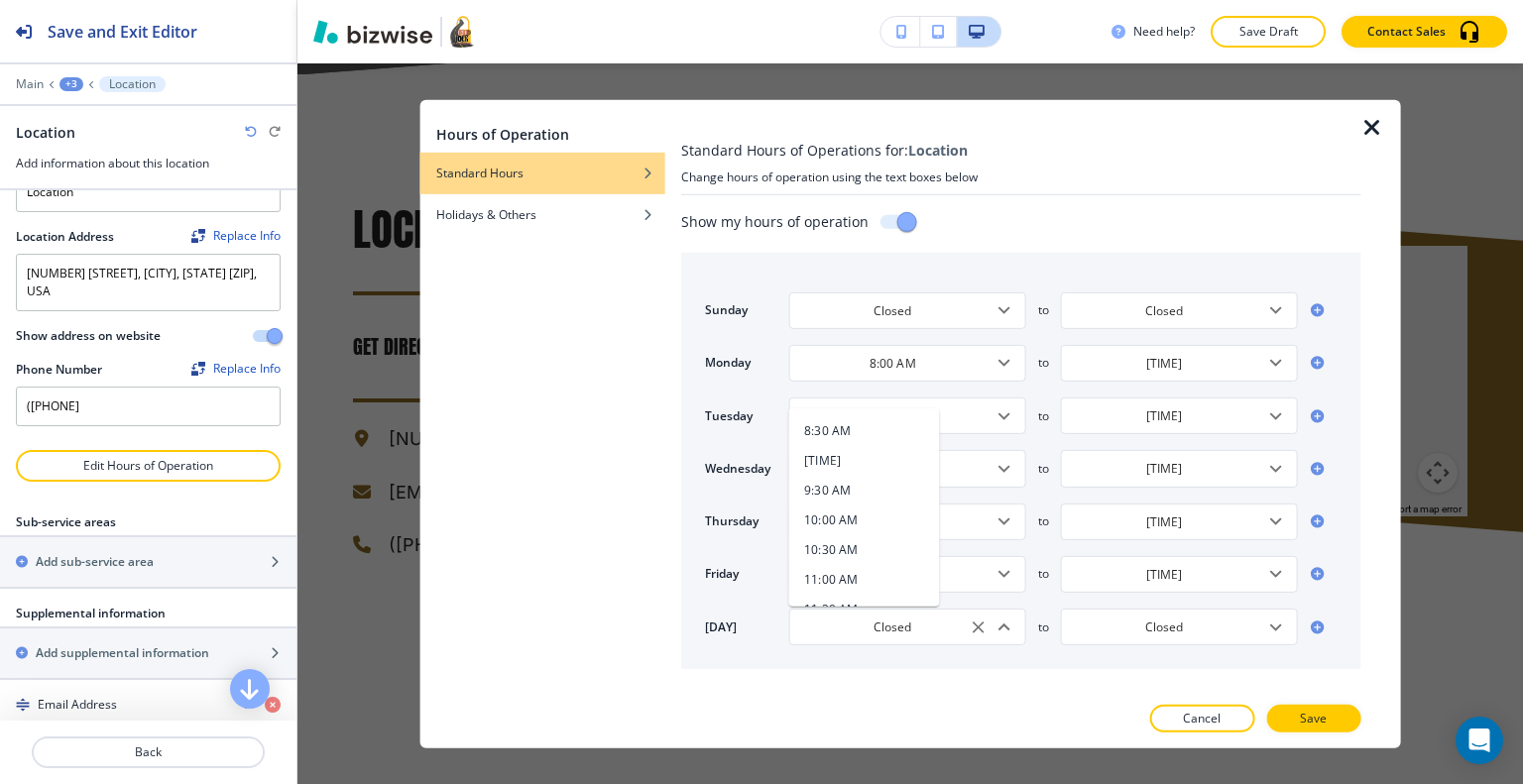 scroll, scrollTop: 496, scrollLeft: 0, axis: vertical 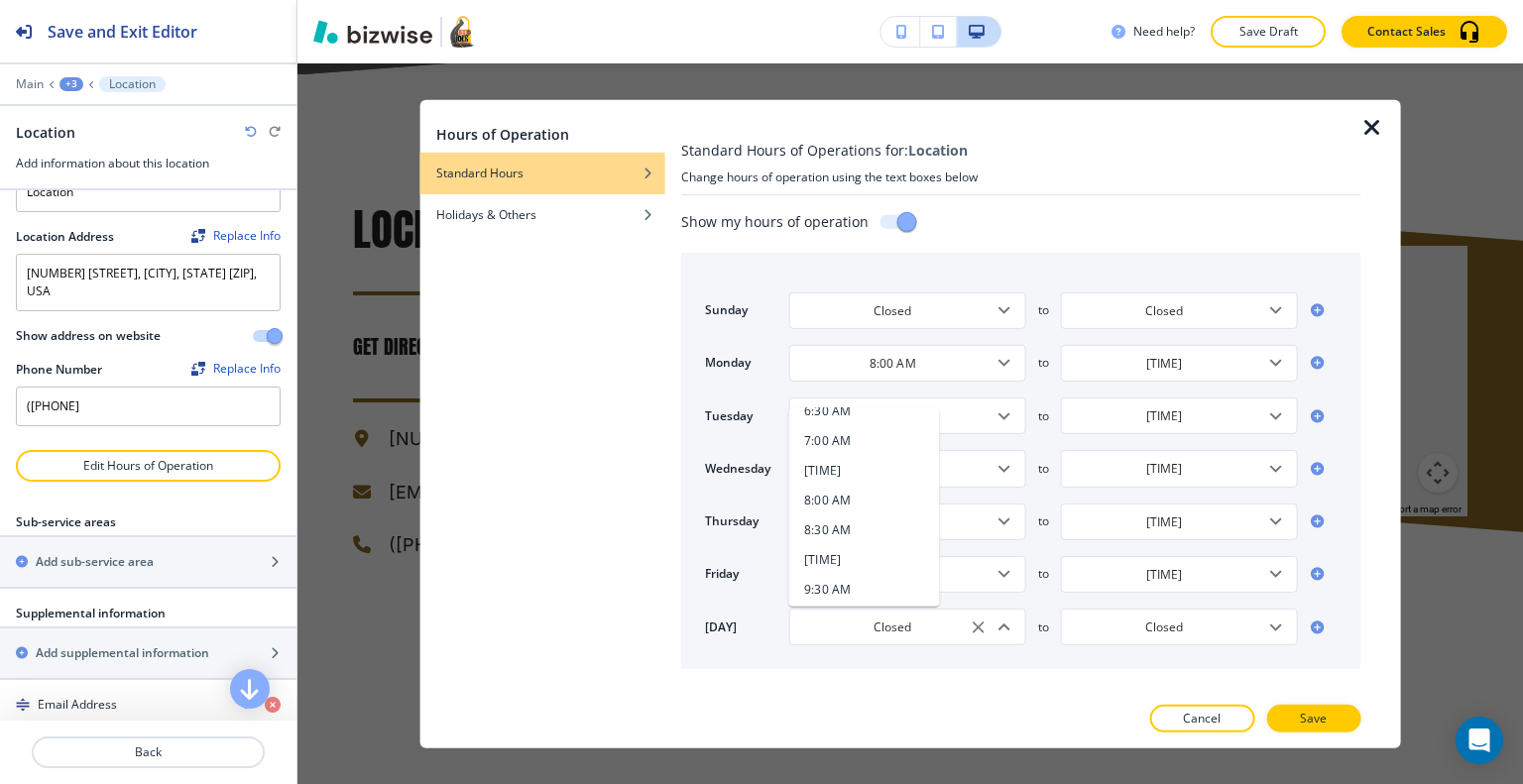 click on "8:00 AM" at bounding box center (828, 500) 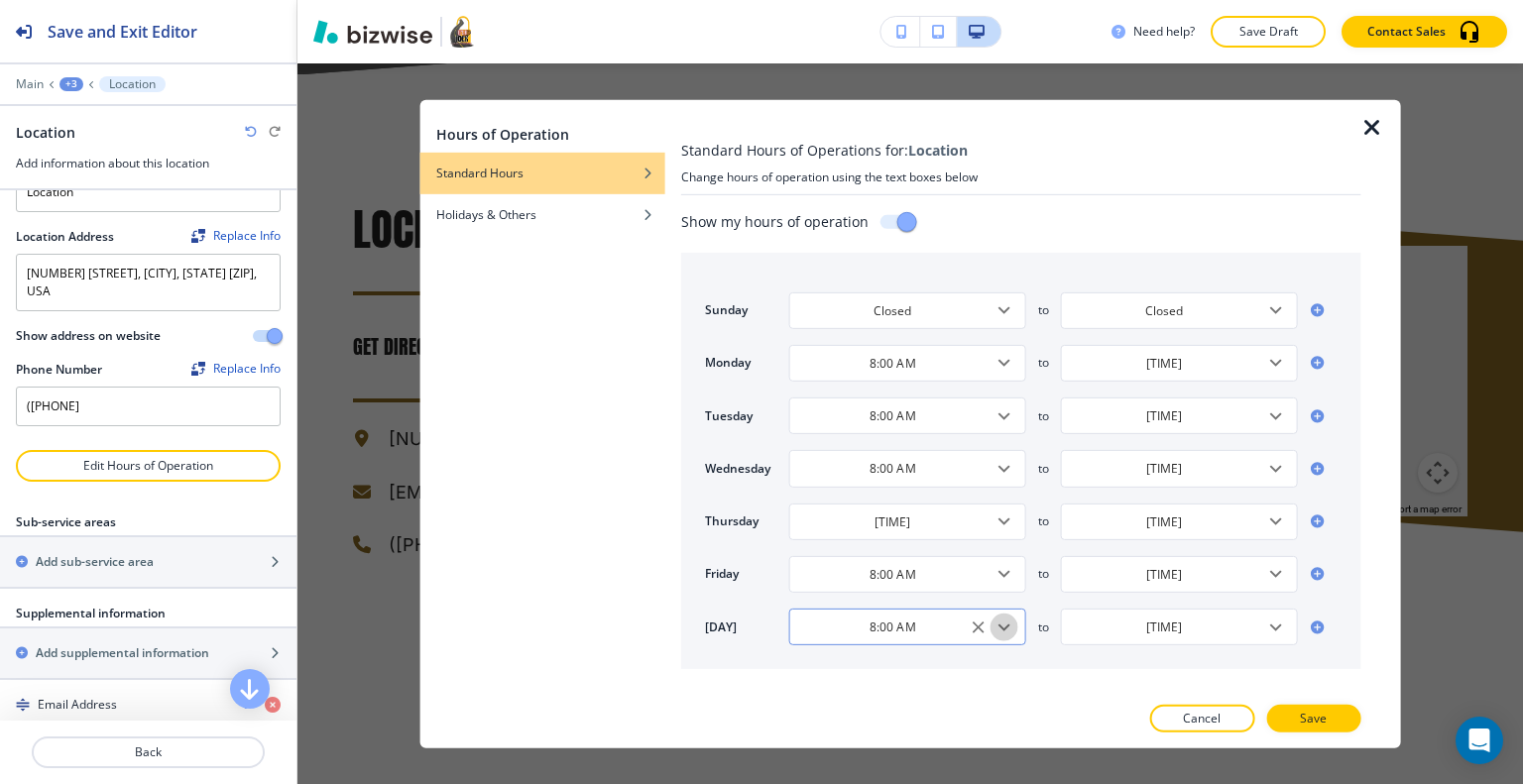 click 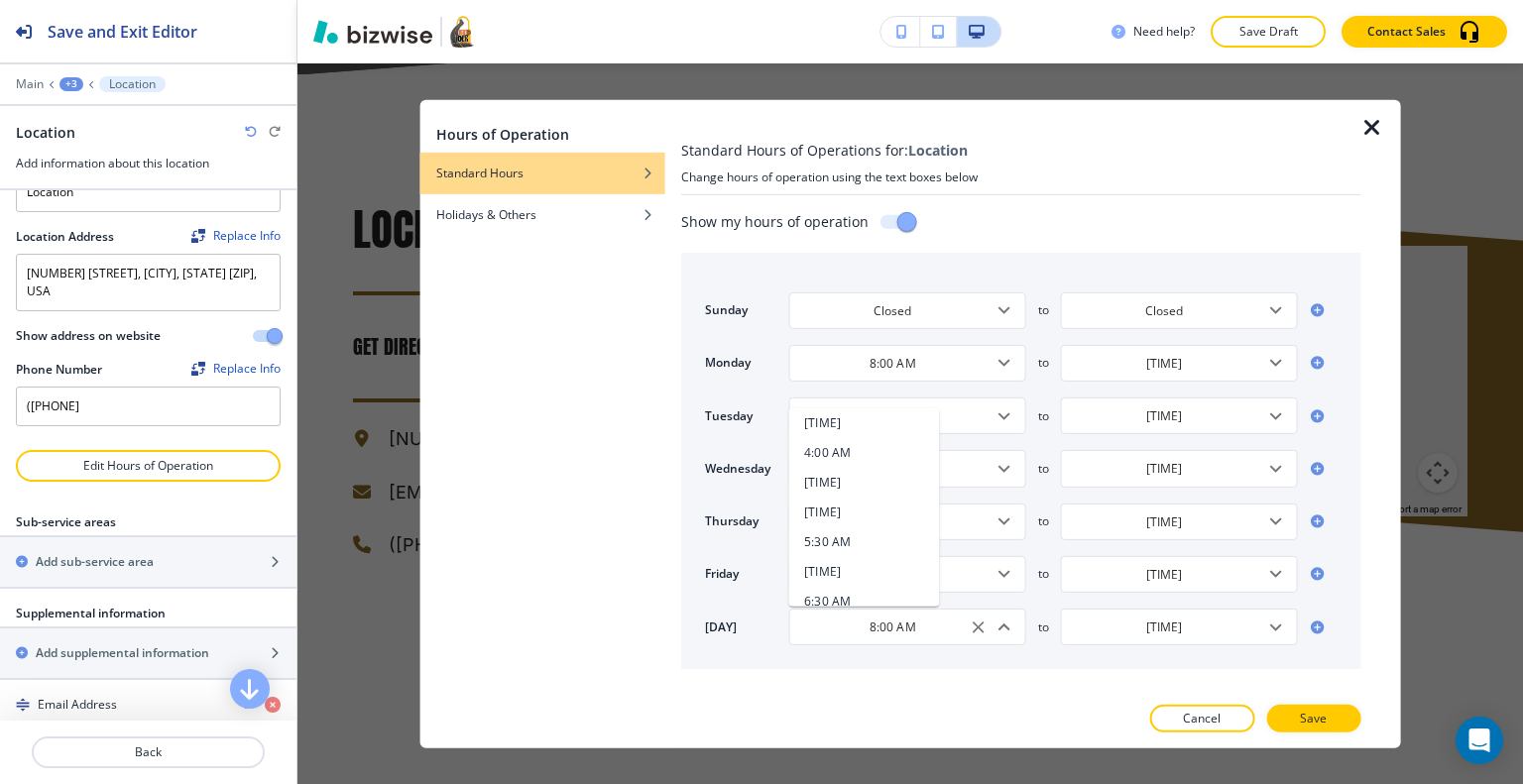 scroll, scrollTop: 504, scrollLeft: 0, axis: vertical 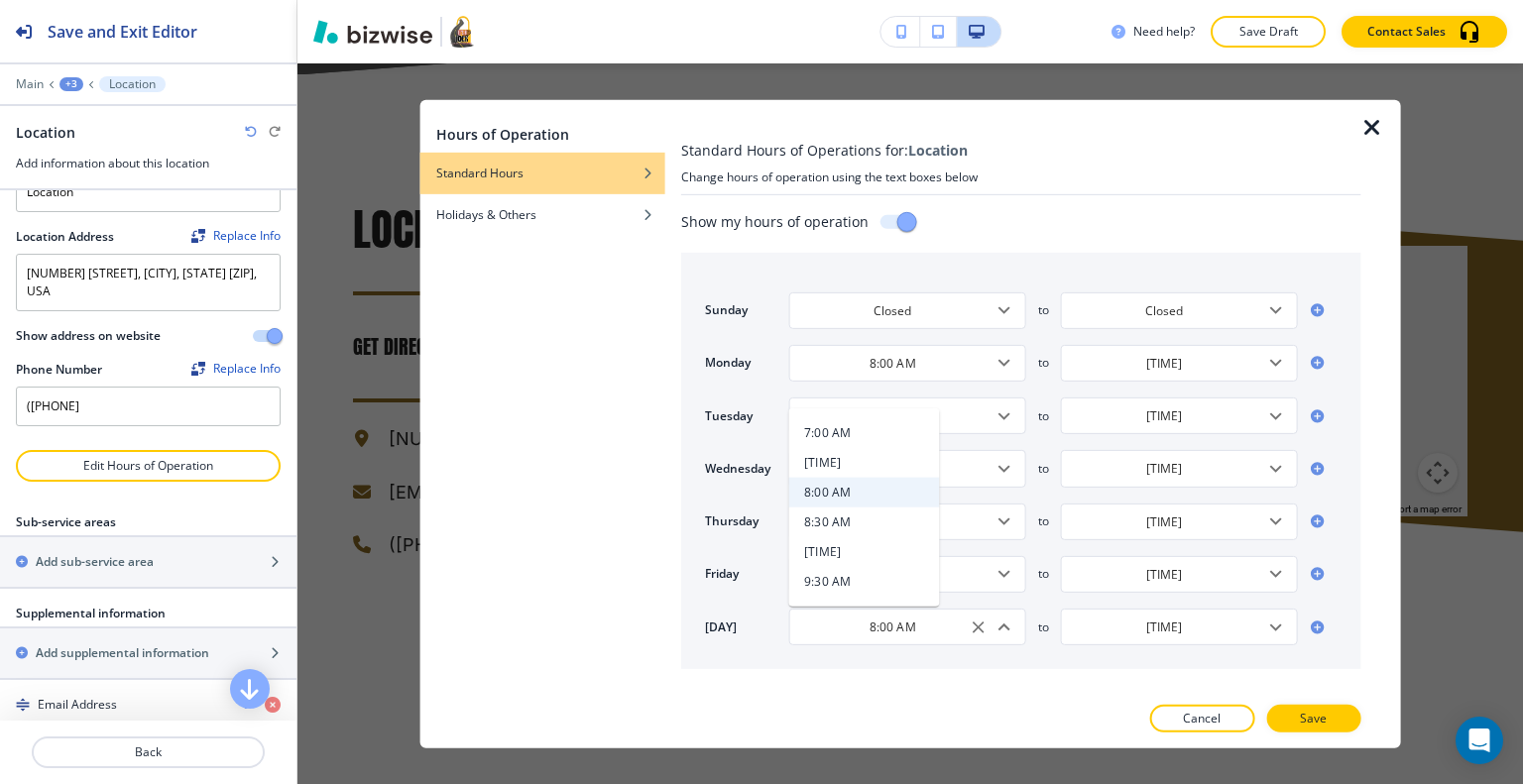 click on "9:00 AM" at bounding box center [865, 551] 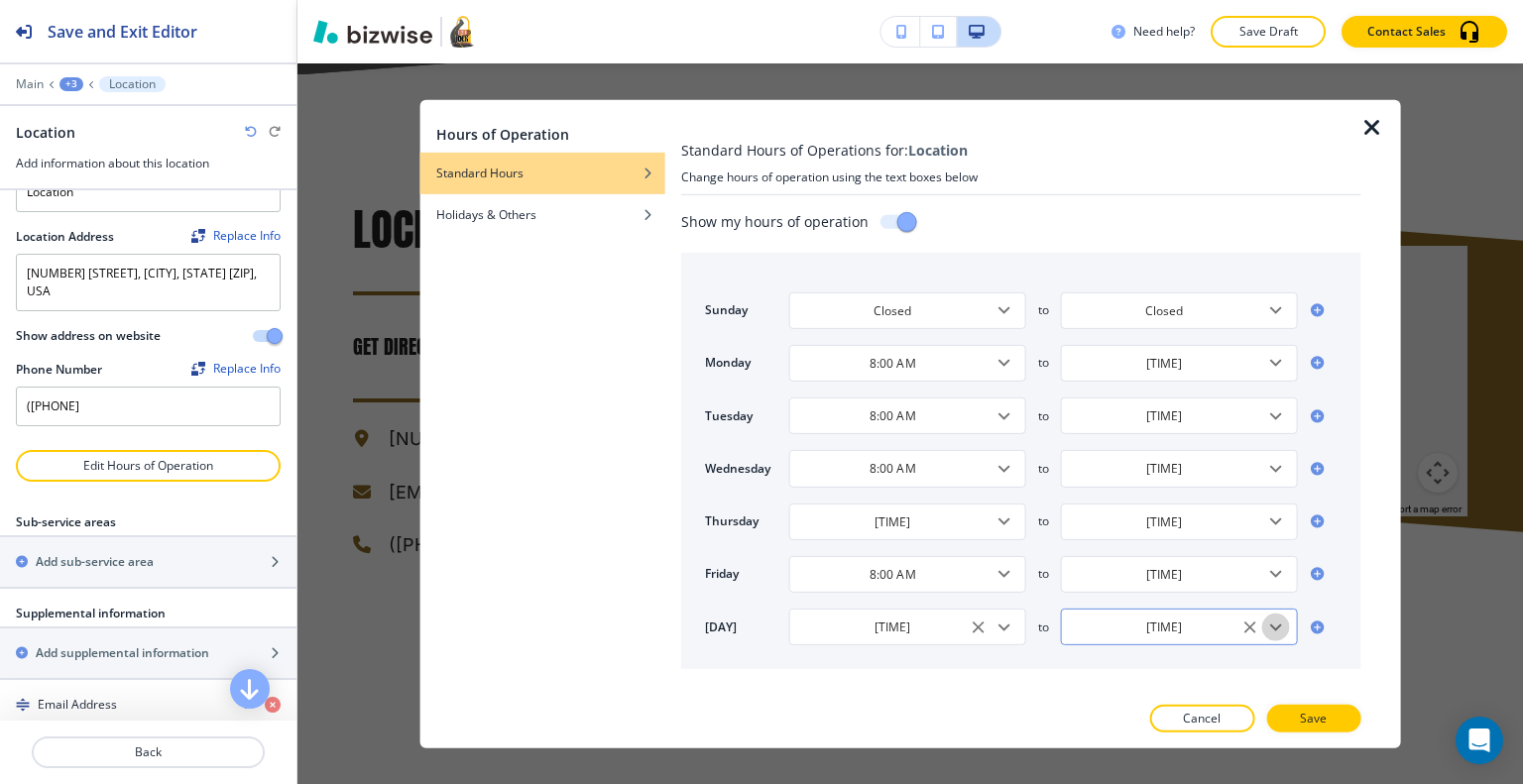 click 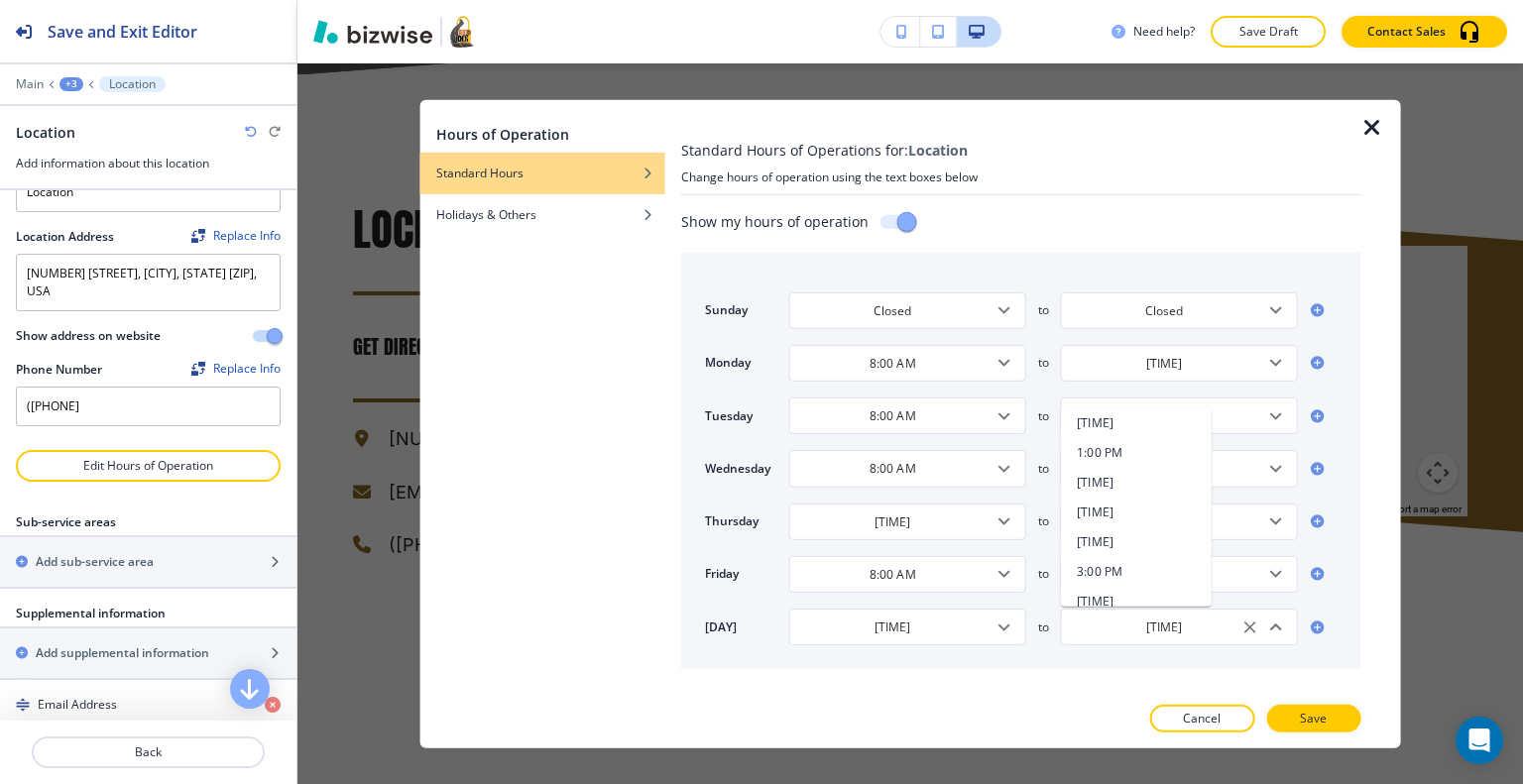 scroll, scrollTop: 741, scrollLeft: 0, axis: vertical 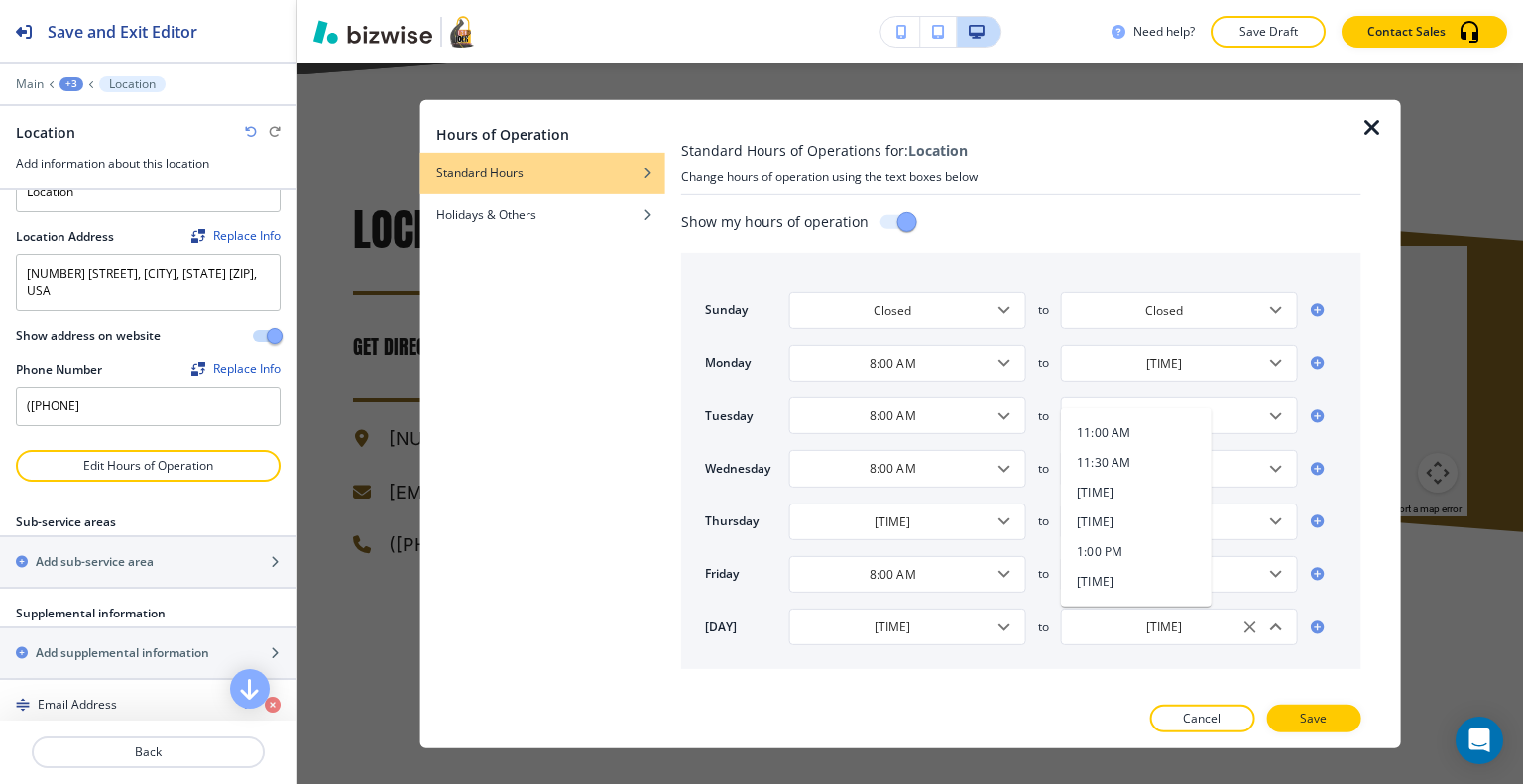 click on "1:00 PM" at bounding box center (1136, 551) 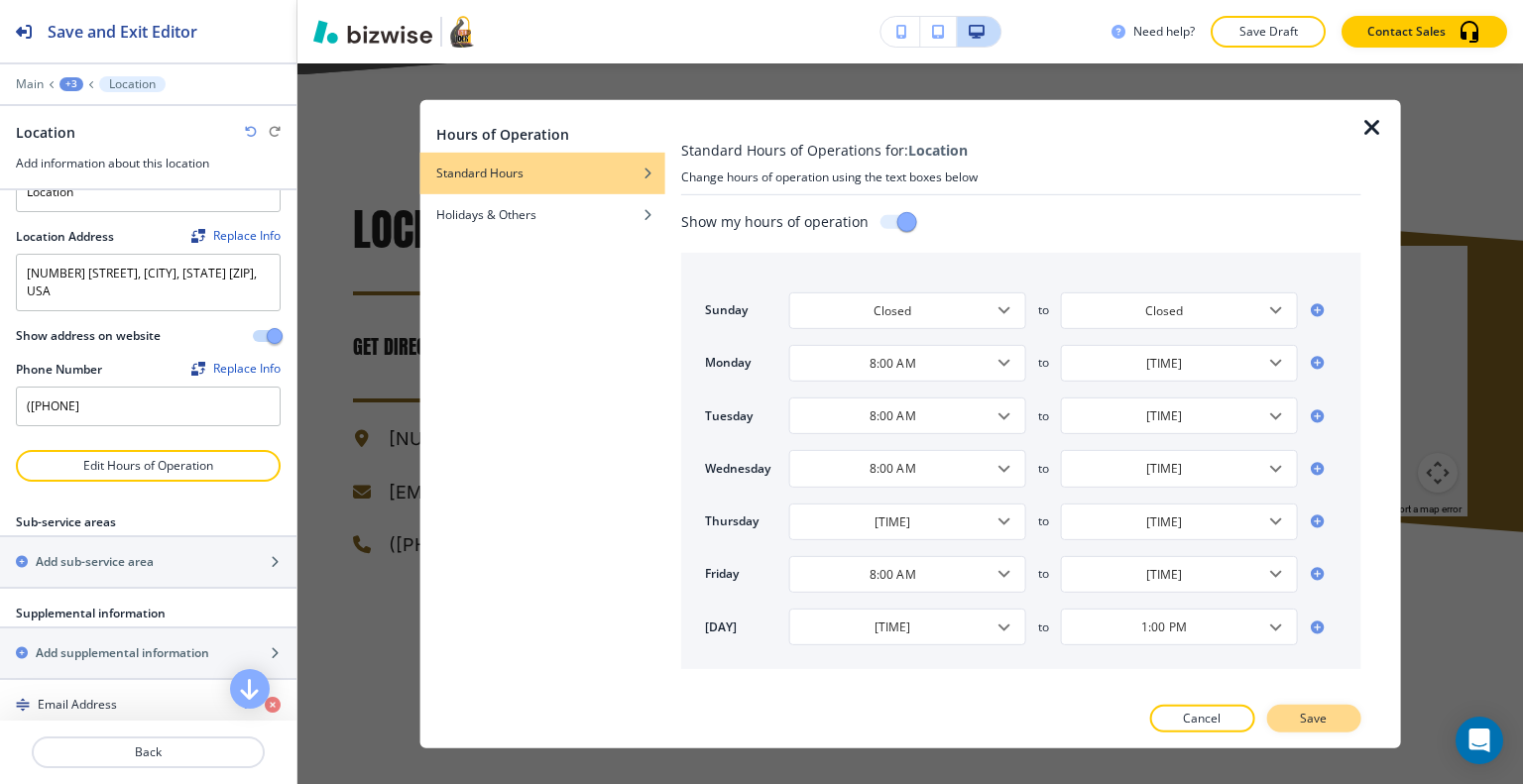 click on "Save" at bounding box center [1313, 719] 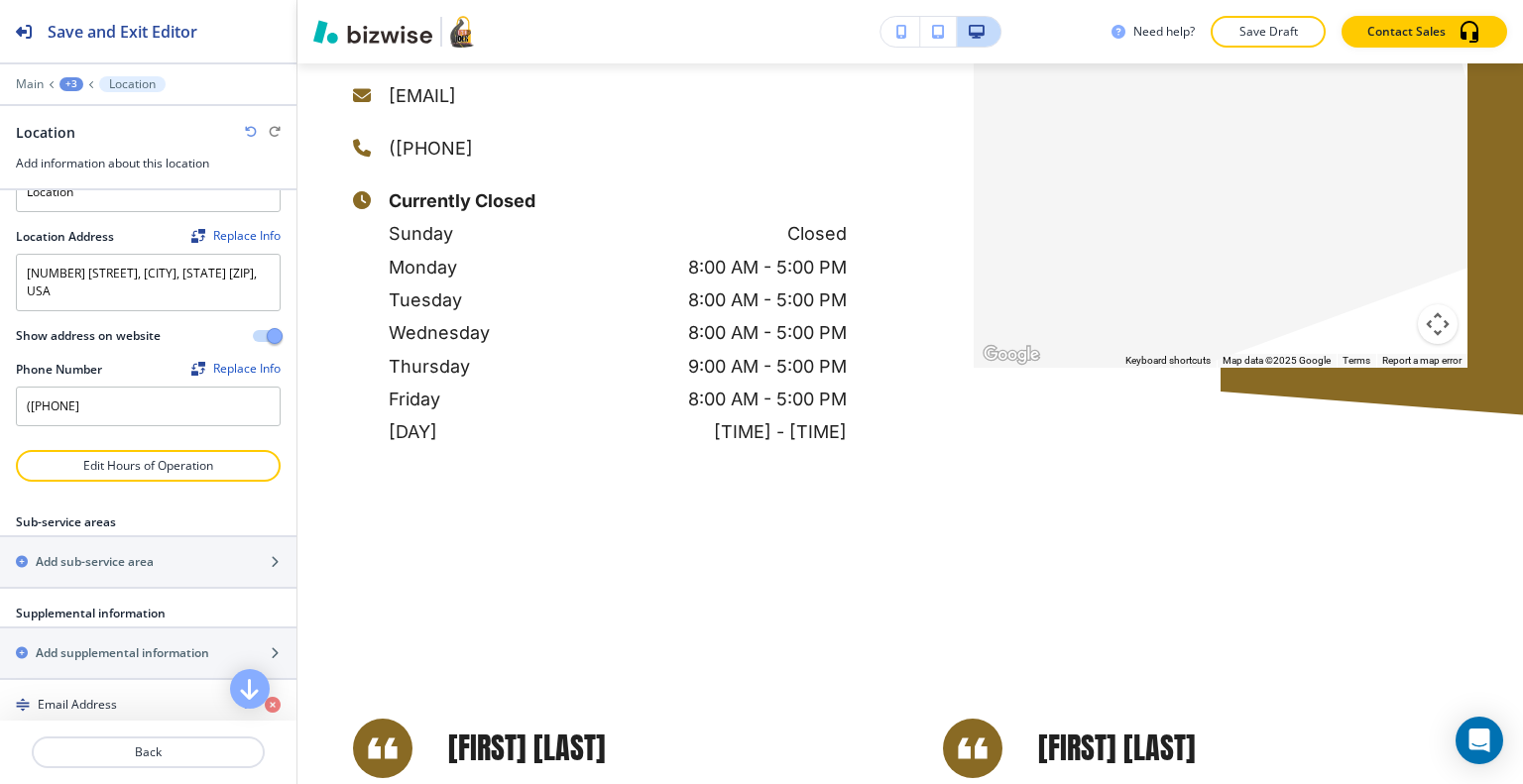 scroll, scrollTop: 6608, scrollLeft: 0, axis: vertical 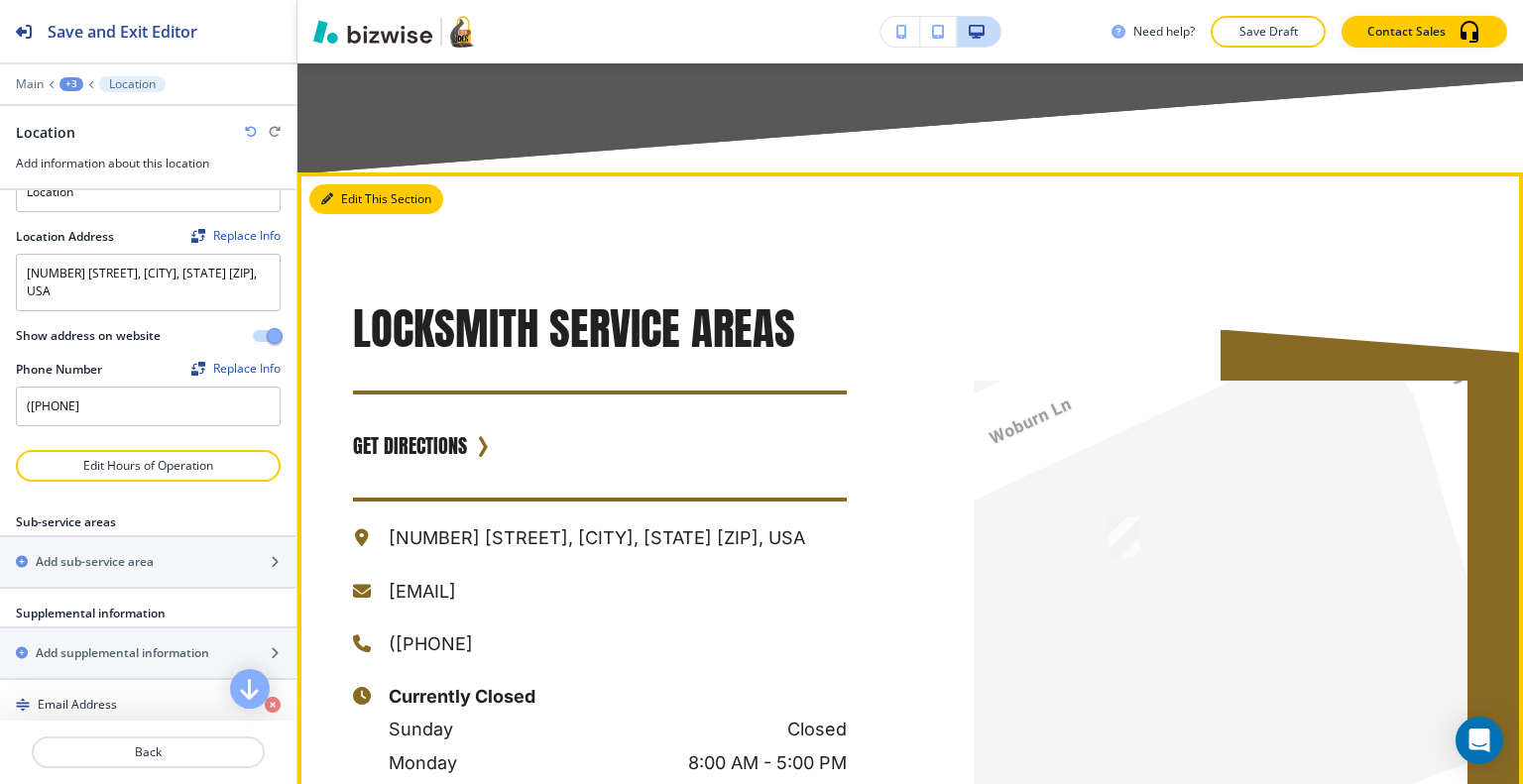 click on "Edit This Section" at bounding box center [376, 199] 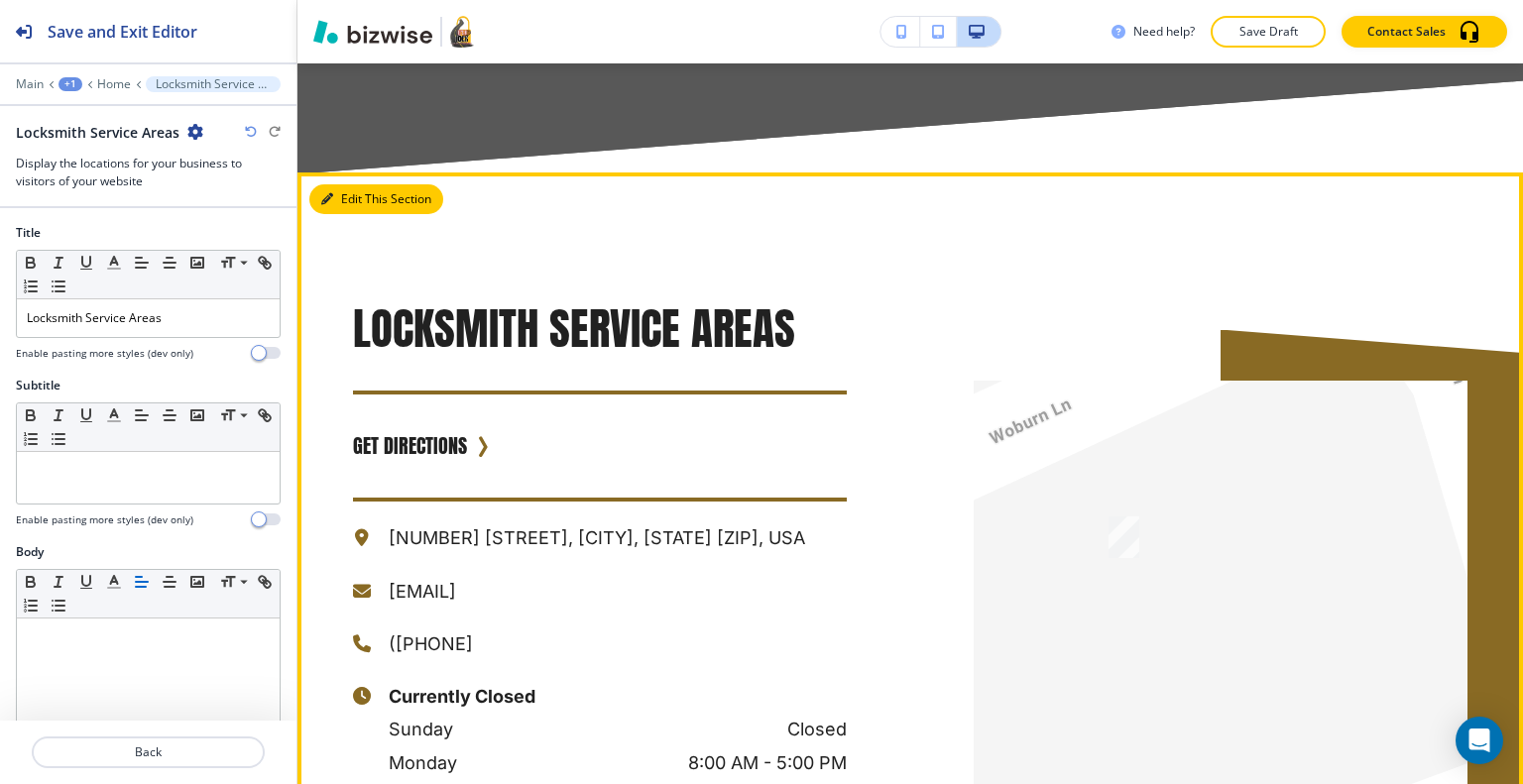 scroll, scrollTop: 6112, scrollLeft: 0, axis: vertical 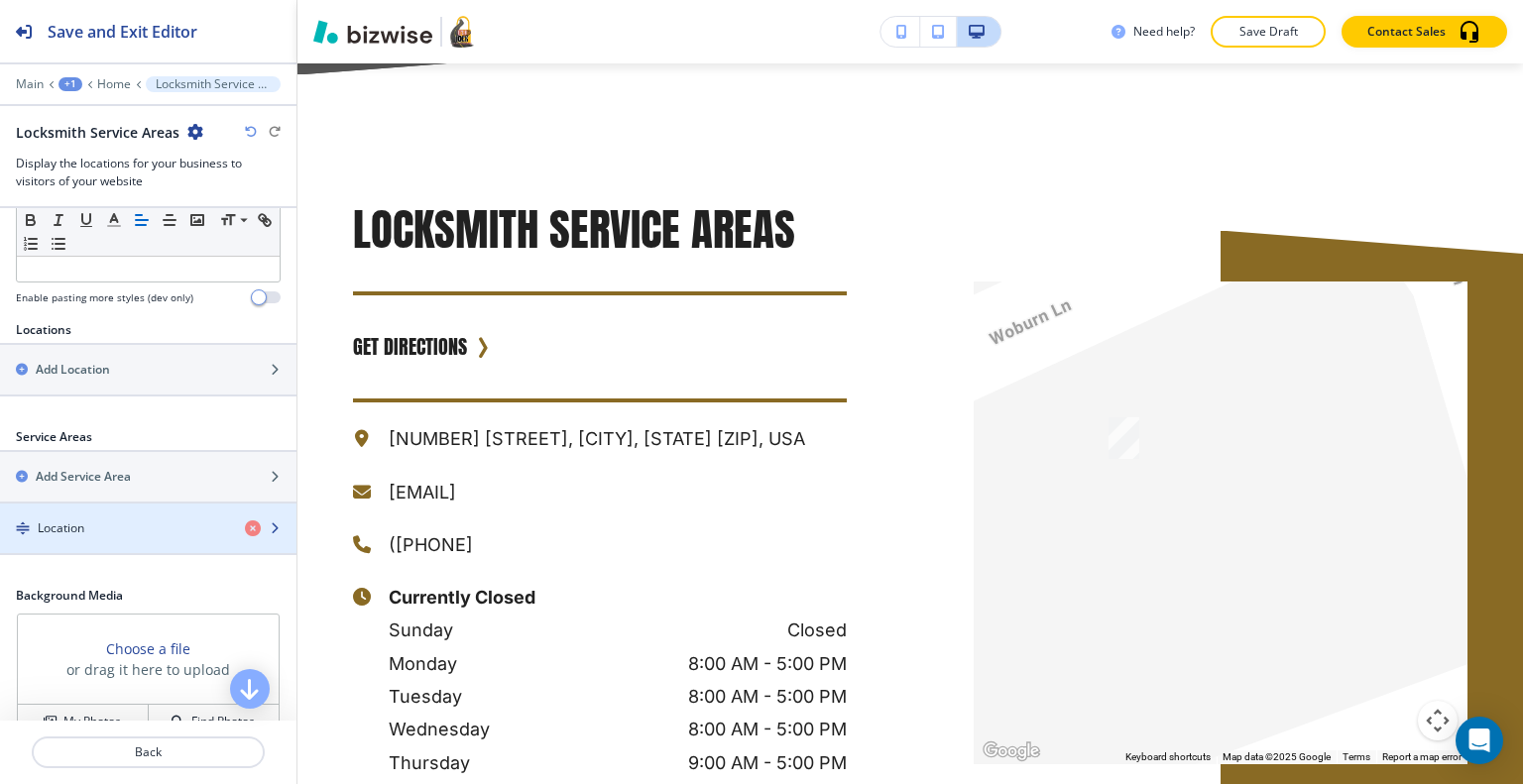 click on "Location" at bounding box center [114, 528] 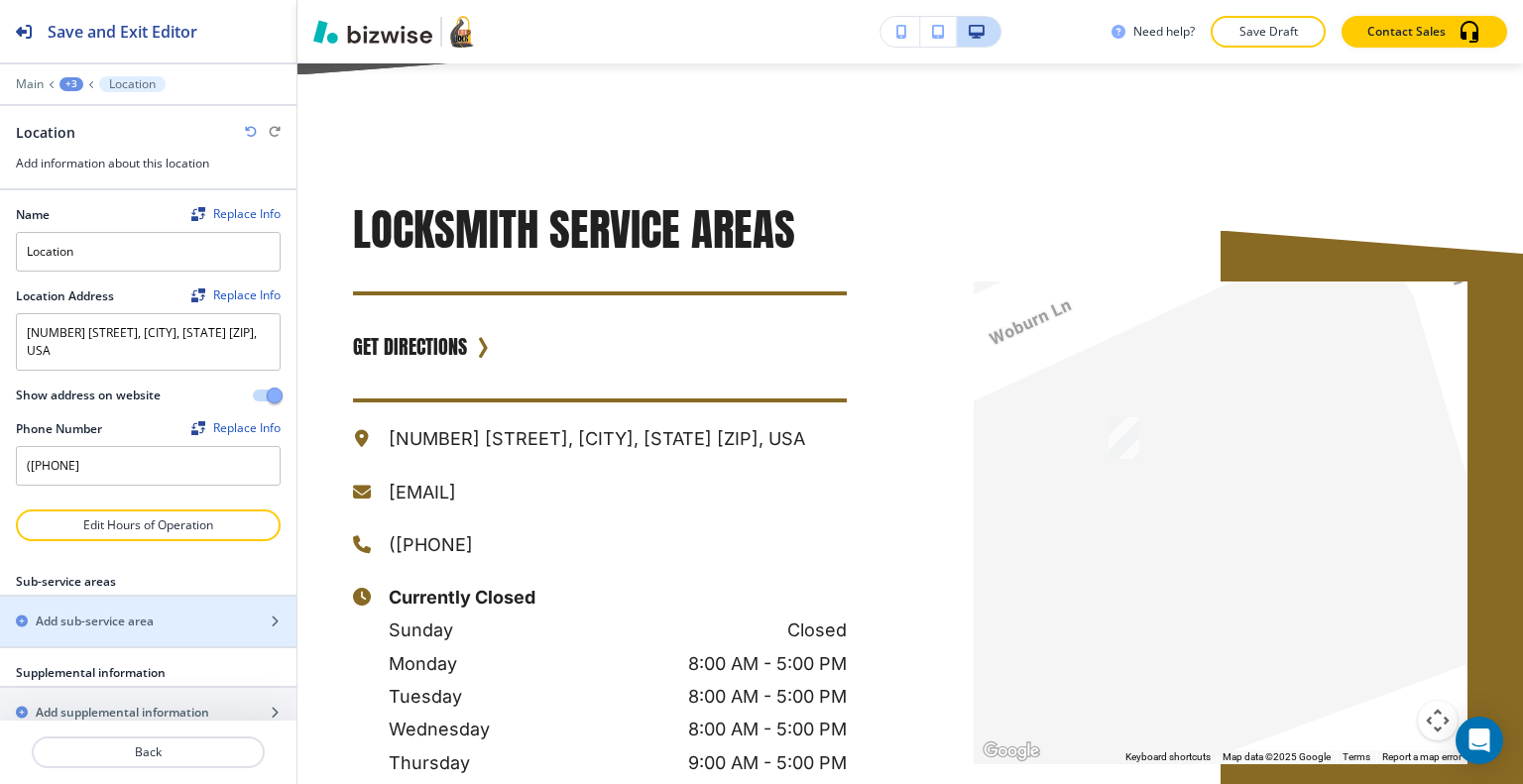 scroll, scrollTop: 81, scrollLeft: 0, axis: vertical 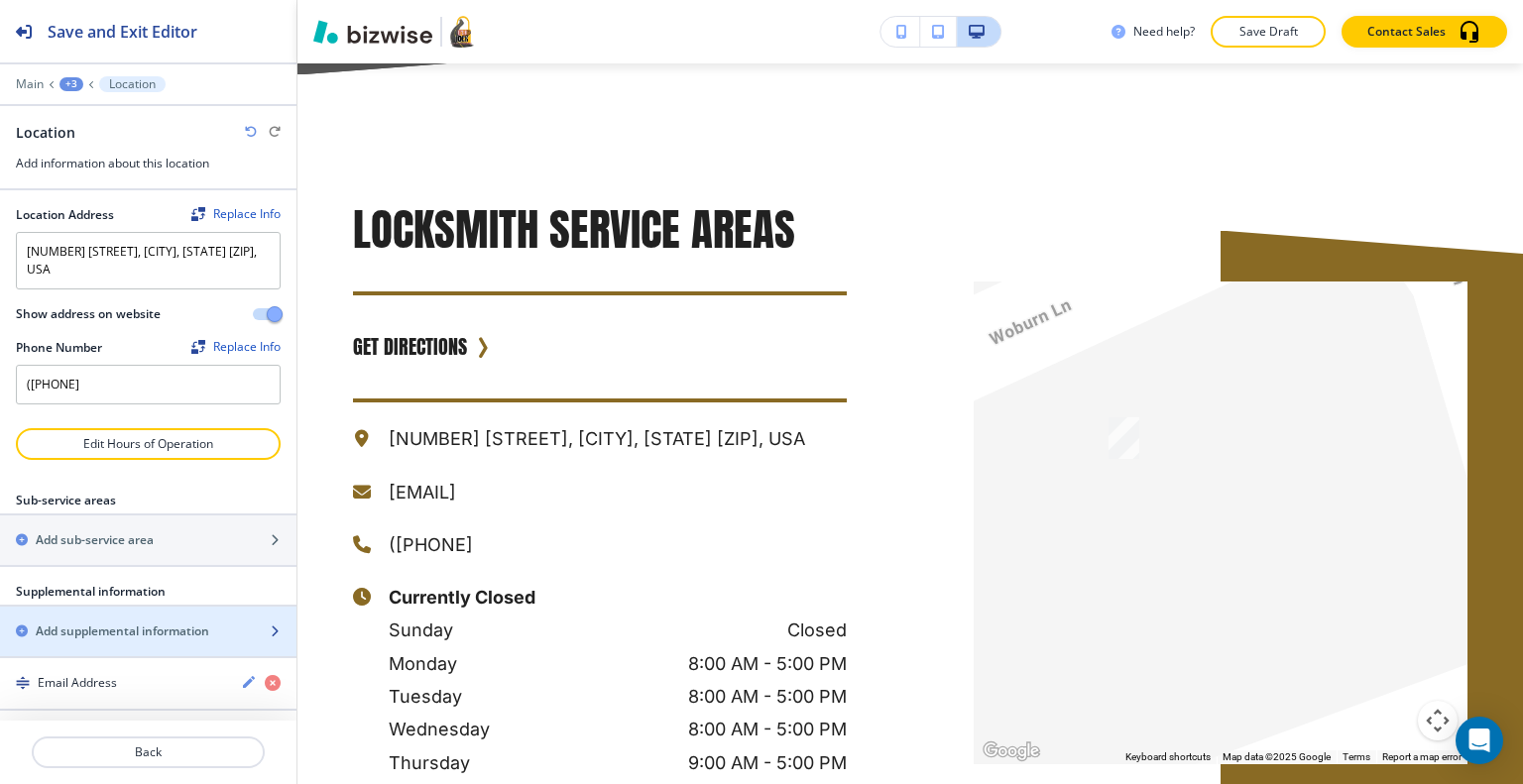click at bounding box center (148, 648) 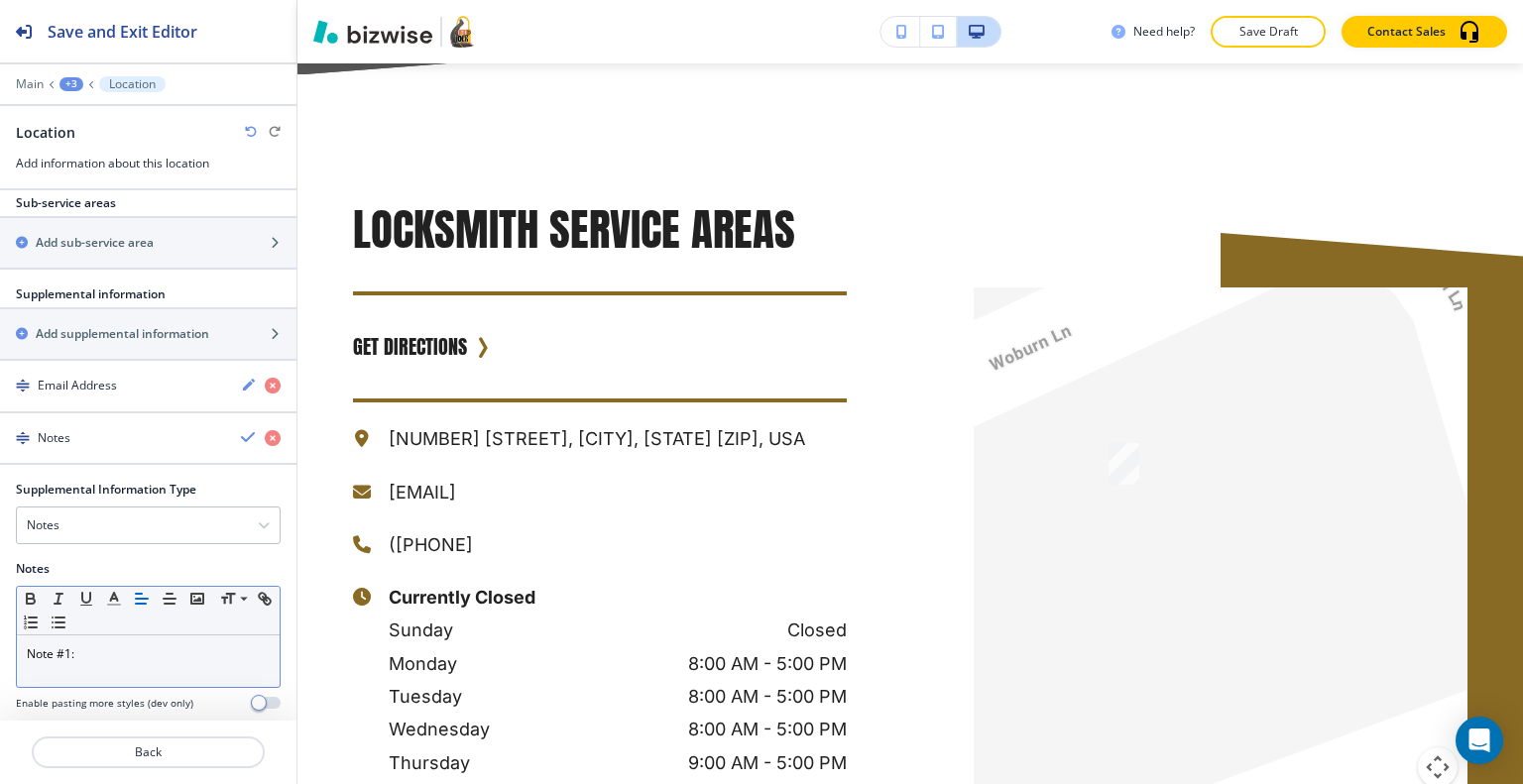 scroll, scrollTop: 395, scrollLeft: 0, axis: vertical 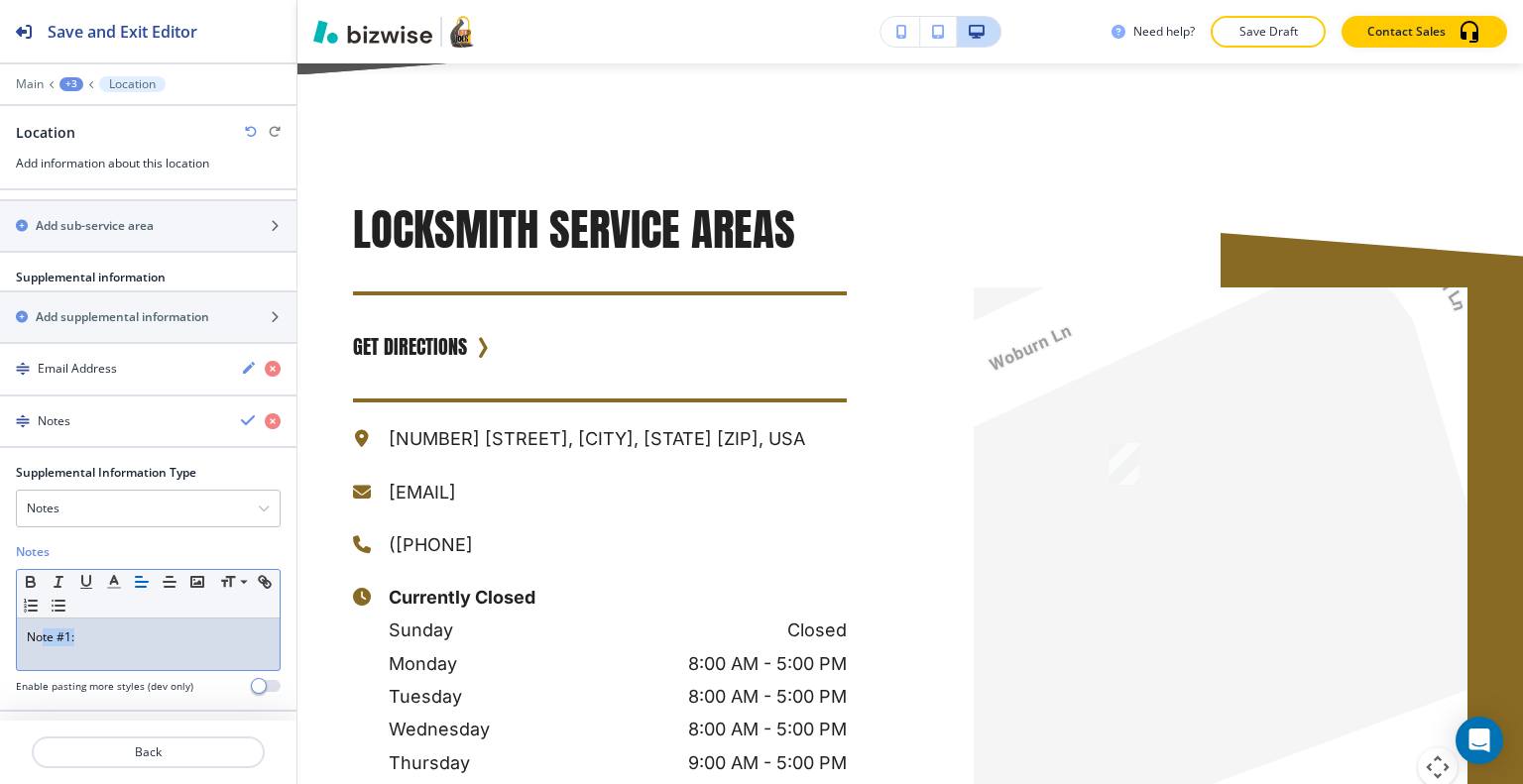drag, startPoint x: 128, startPoint y: 637, endPoint x: 39, endPoint y: 637, distance: 89 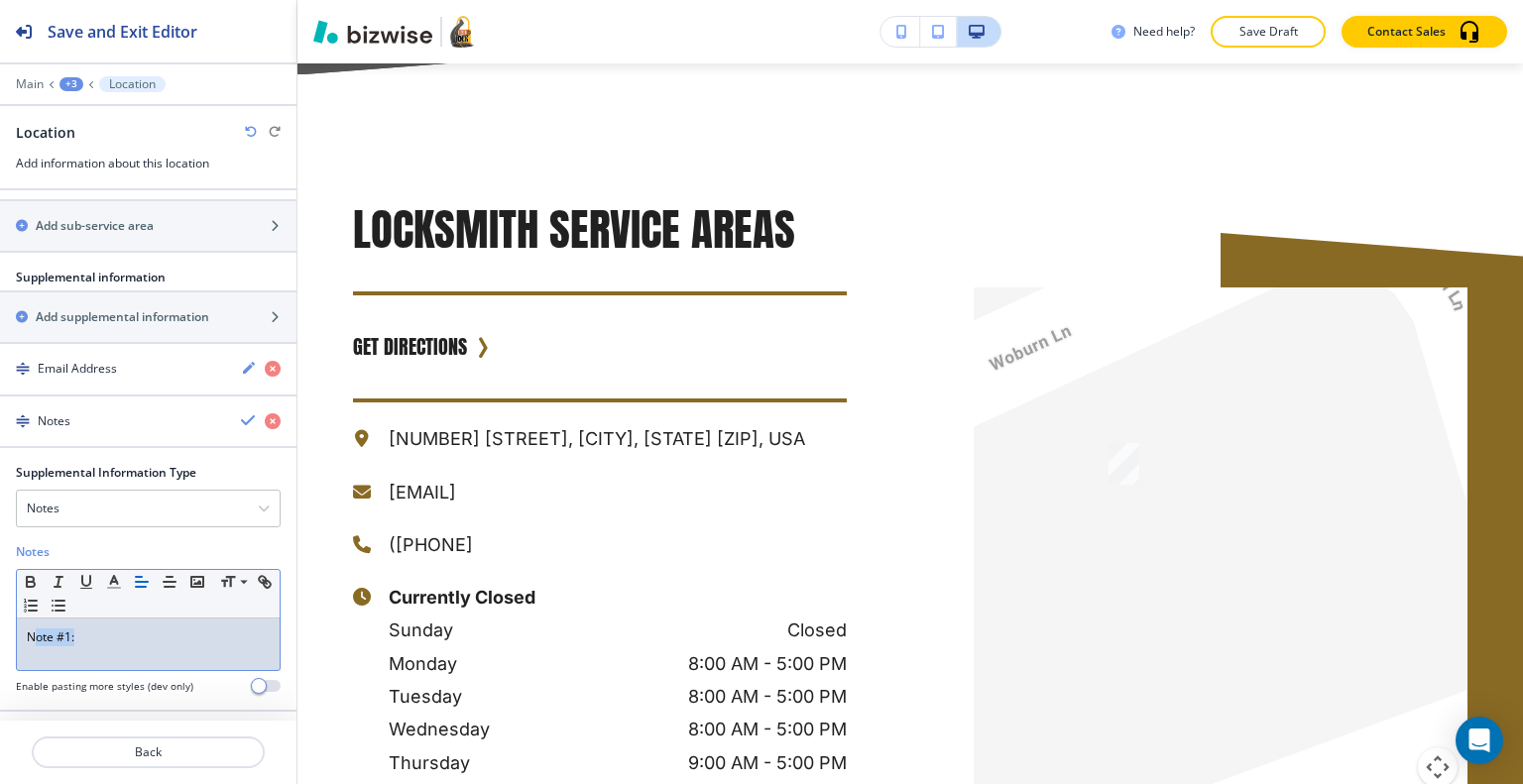 click on "Note #1:" at bounding box center (148, 637) 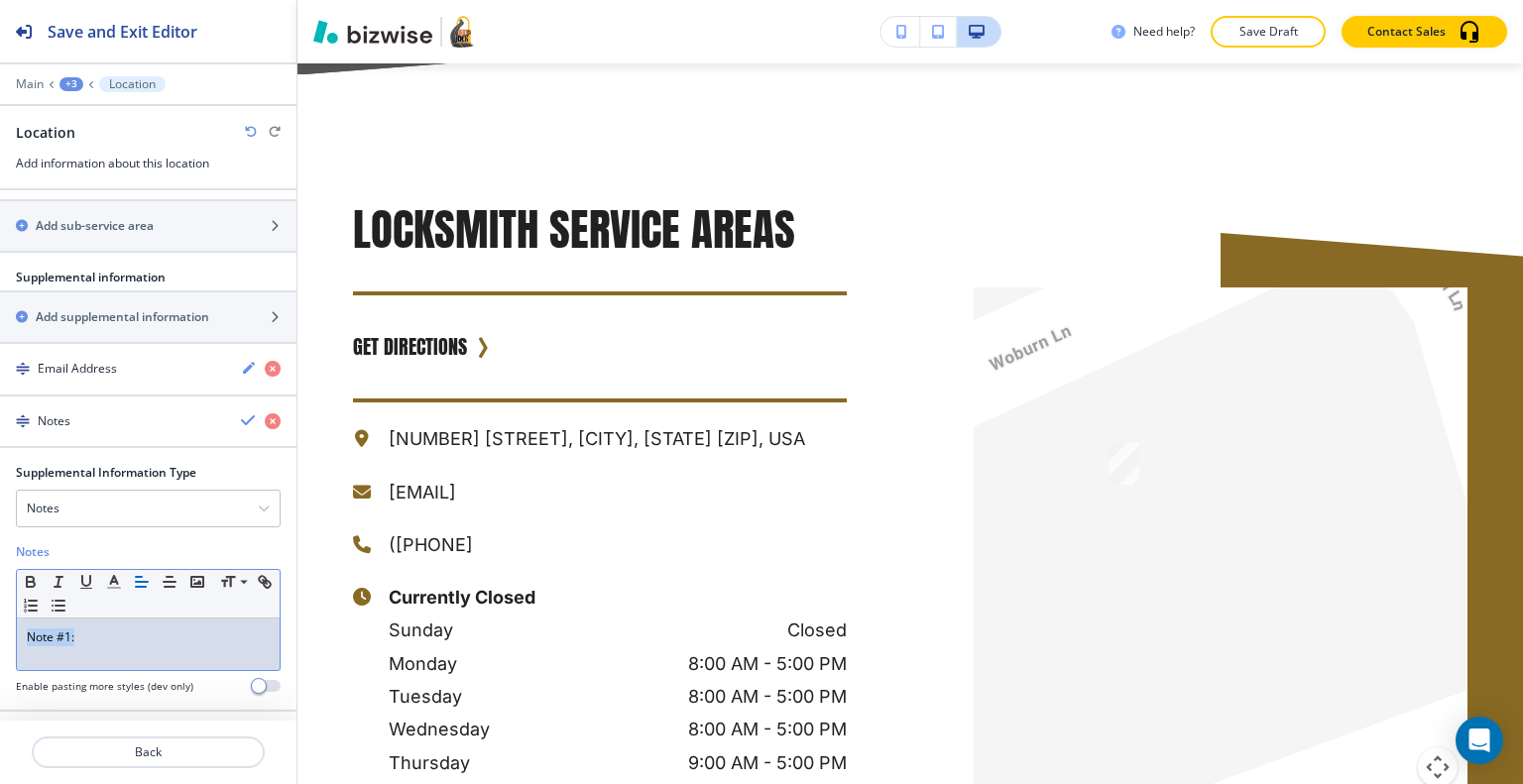 drag, startPoint x: 114, startPoint y: 637, endPoint x: 5, endPoint y: 633, distance: 109.0734 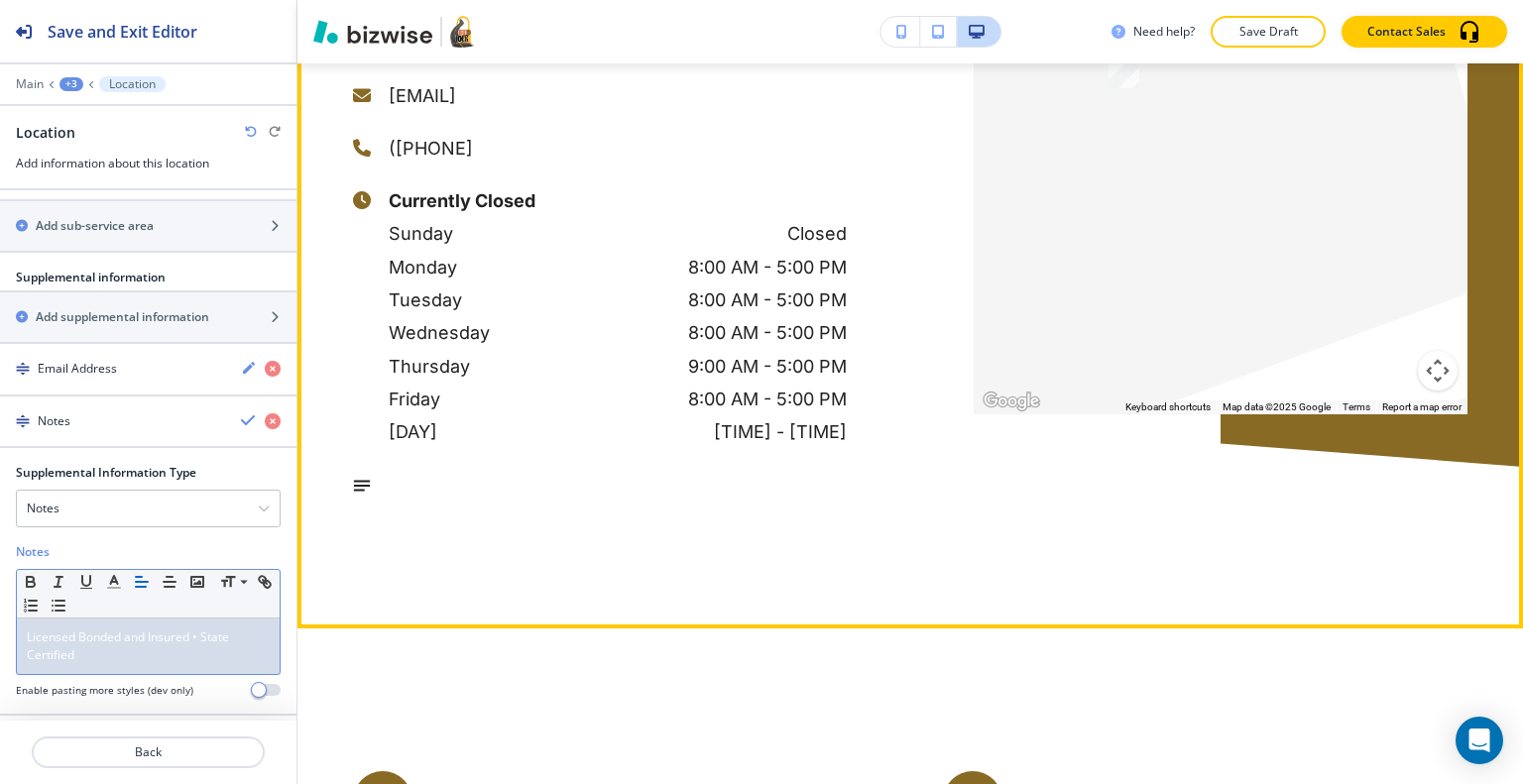 scroll, scrollTop: 6608, scrollLeft: 0, axis: vertical 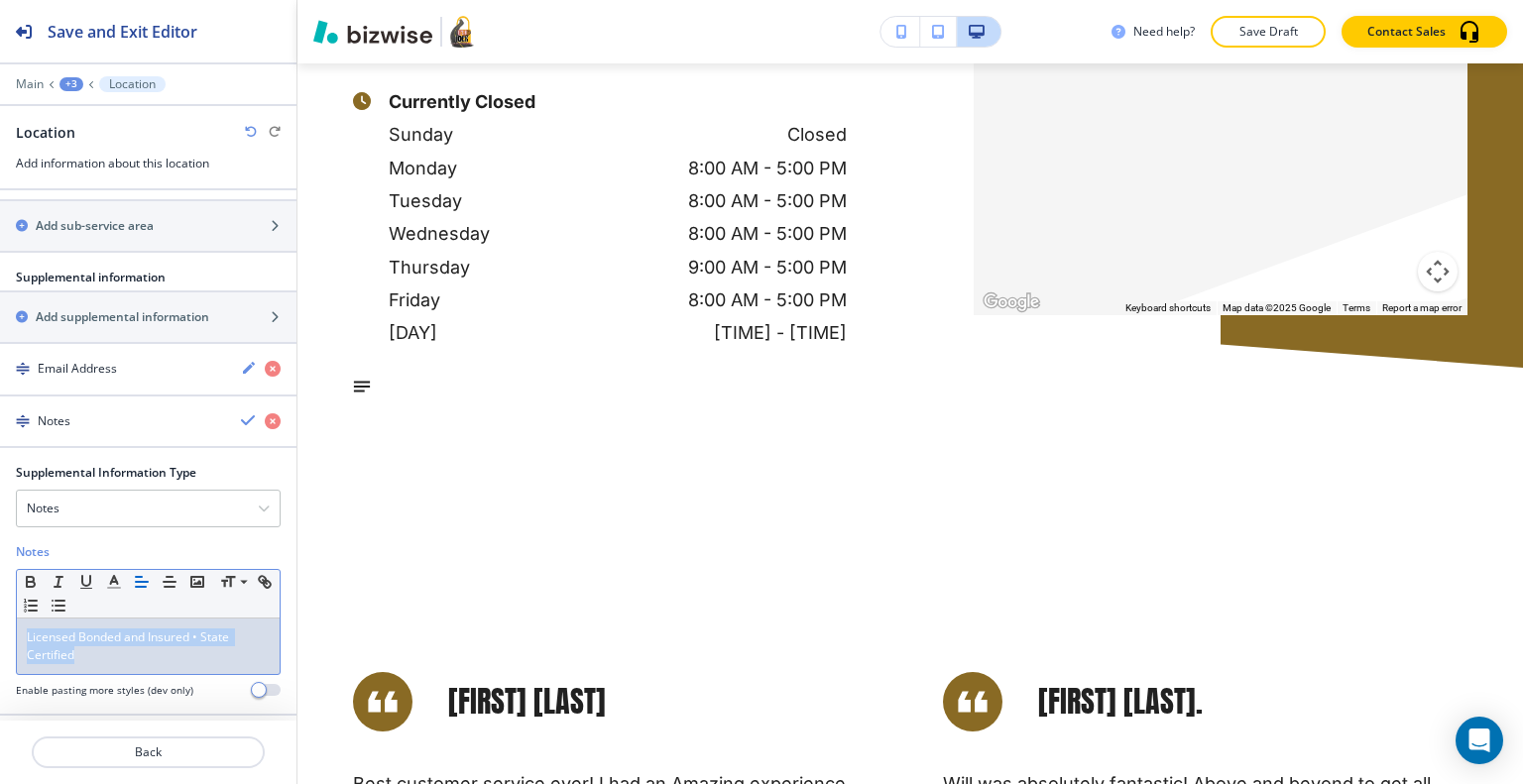 drag, startPoint x: 83, startPoint y: 658, endPoint x: 8, endPoint y: 604, distance: 92.417531 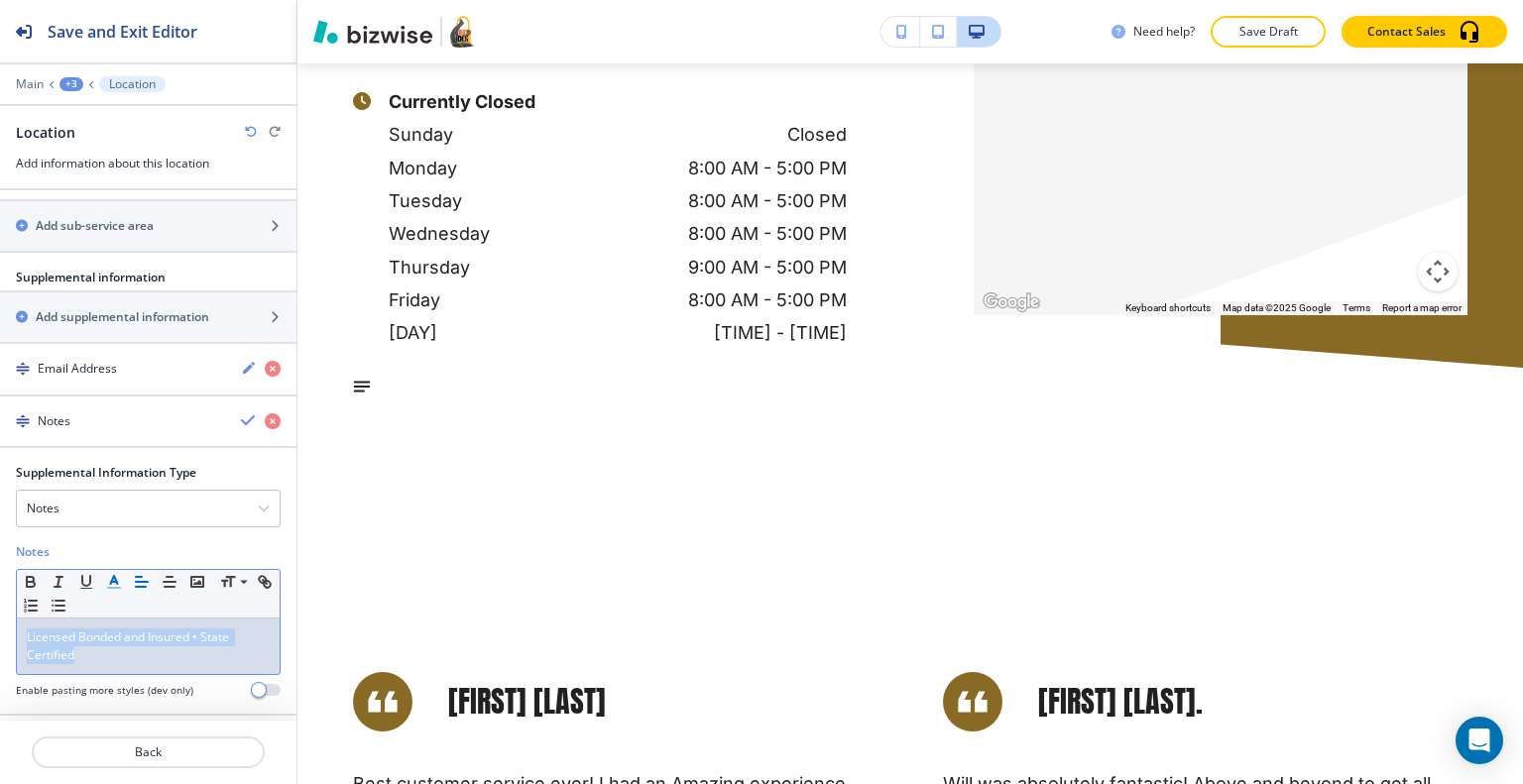 click 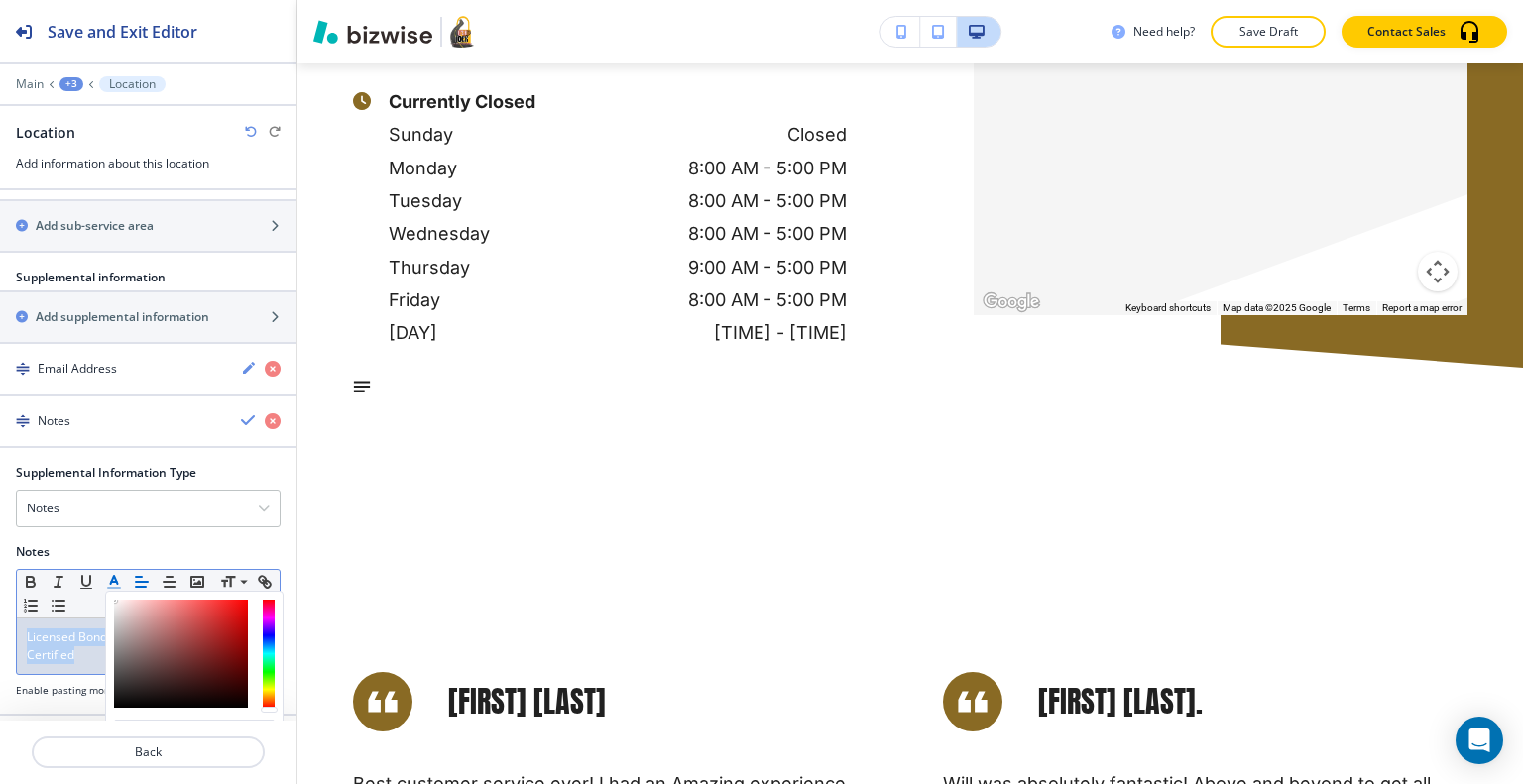 scroll, scrollTop: 555, scrollLeft: 0, axis: vertical 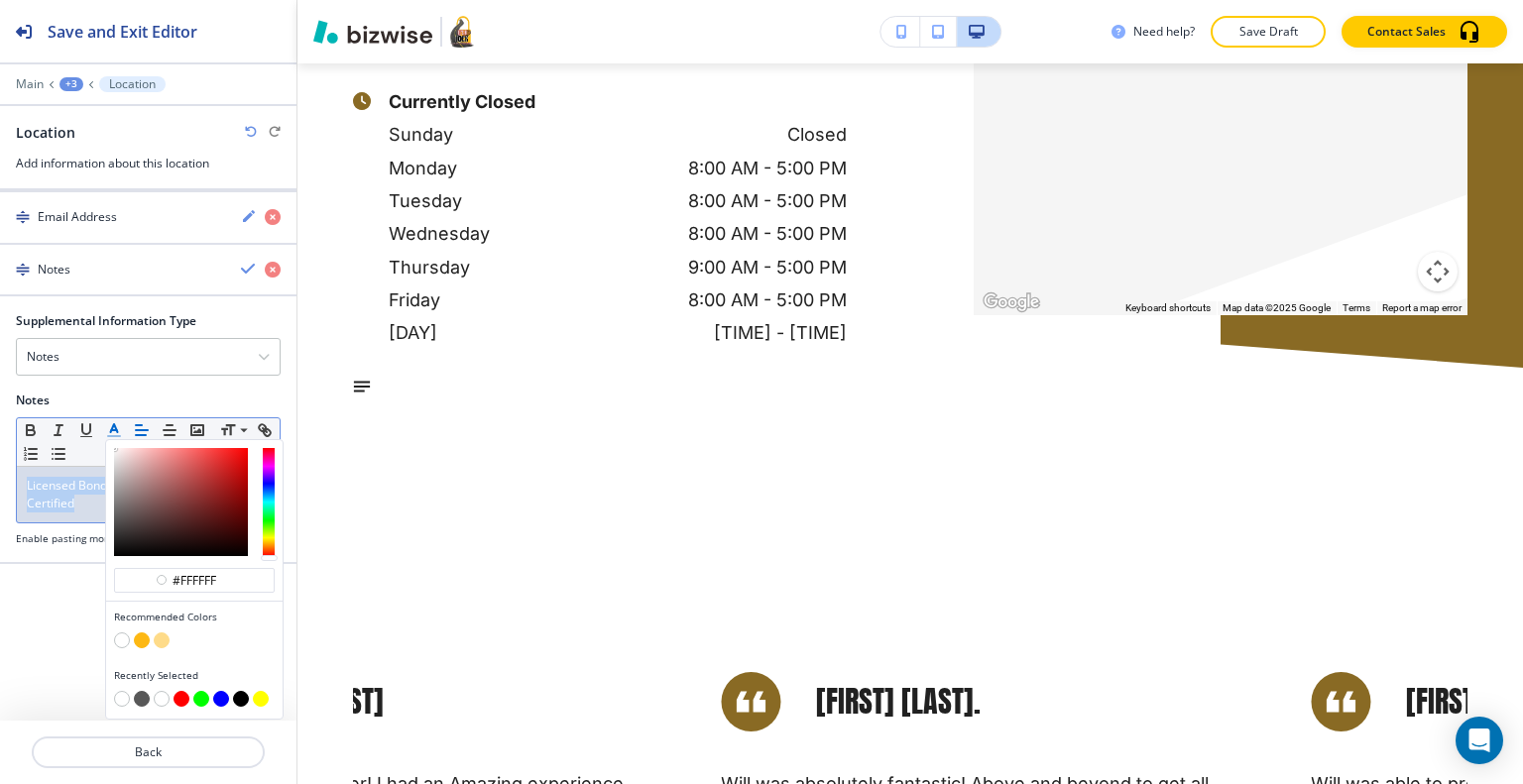 click at bounding box center (241, 699) 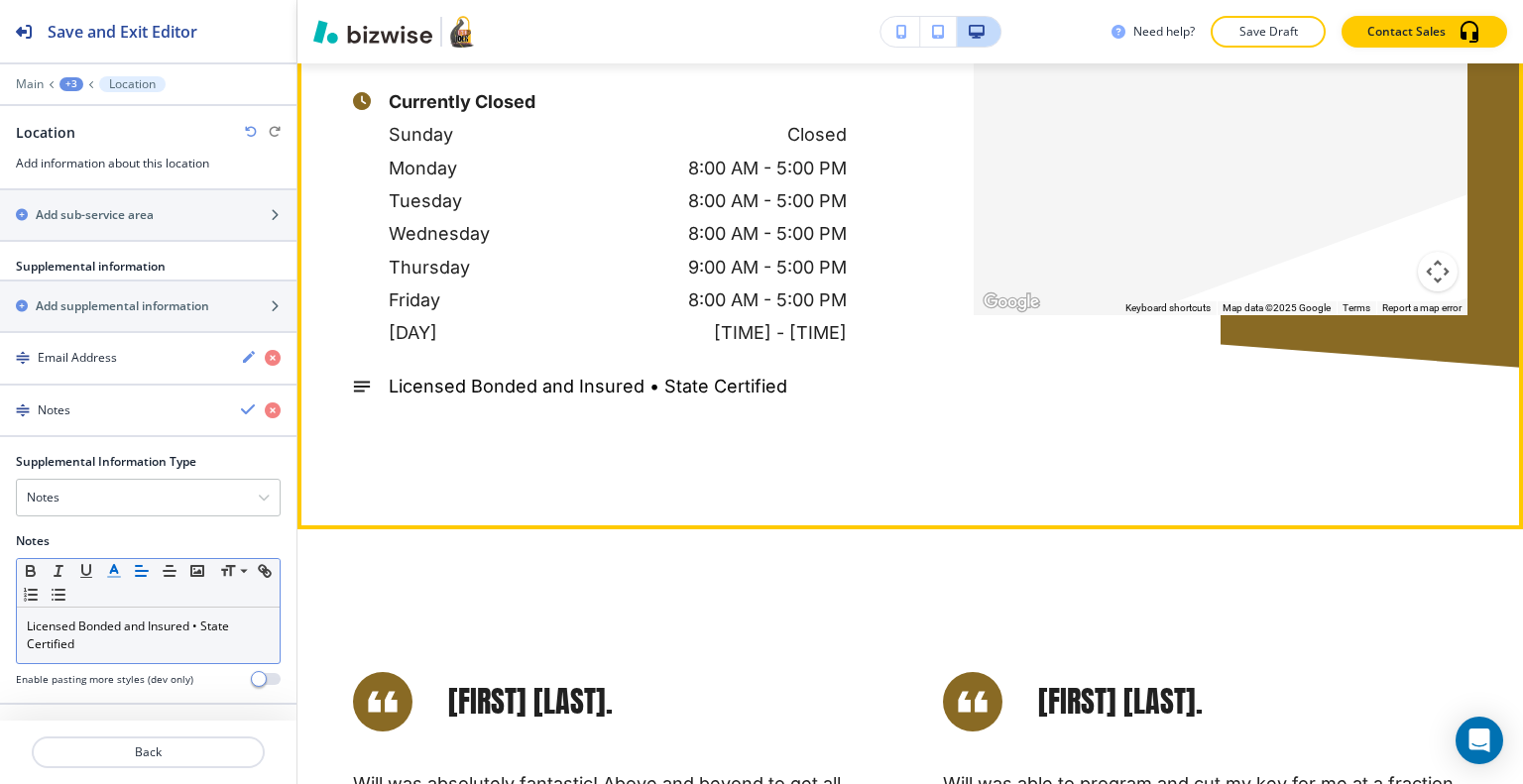 click on "Locksmith Service Areas GET DIRECTIONS 917 Newtown Rd suite 105, Virginia Beach, VA 23462, USA itsalock757@gmail.com (757) 893-0101 Currently Closed sunday Closed monday 8:00 AM - 5:00 PM tuesday 8:00 AM - 5:00 PM wednesday 8:00 AM - 5:00 PM thursday 9:00 AM - 5:00 PM friday 8:00 AM - 5:00 PM saturday 9:00 AM - 1:00 PM Licensed Bonded and Insured • State Certified ← Move left → Move right ↑ Move up ↓ Move down + Zoom in - Zoom out Home Jump left by 75% End Jump right by 75% Page Up Jump up by 75% Page Down Jump down by 75% Keyboard shortcuts Map Data Map data ©2025 Google Map data ©2025 Google 2 m  Click to toggle between metric and imperial units Terms Report a map error" at bounding box center [910, 53] 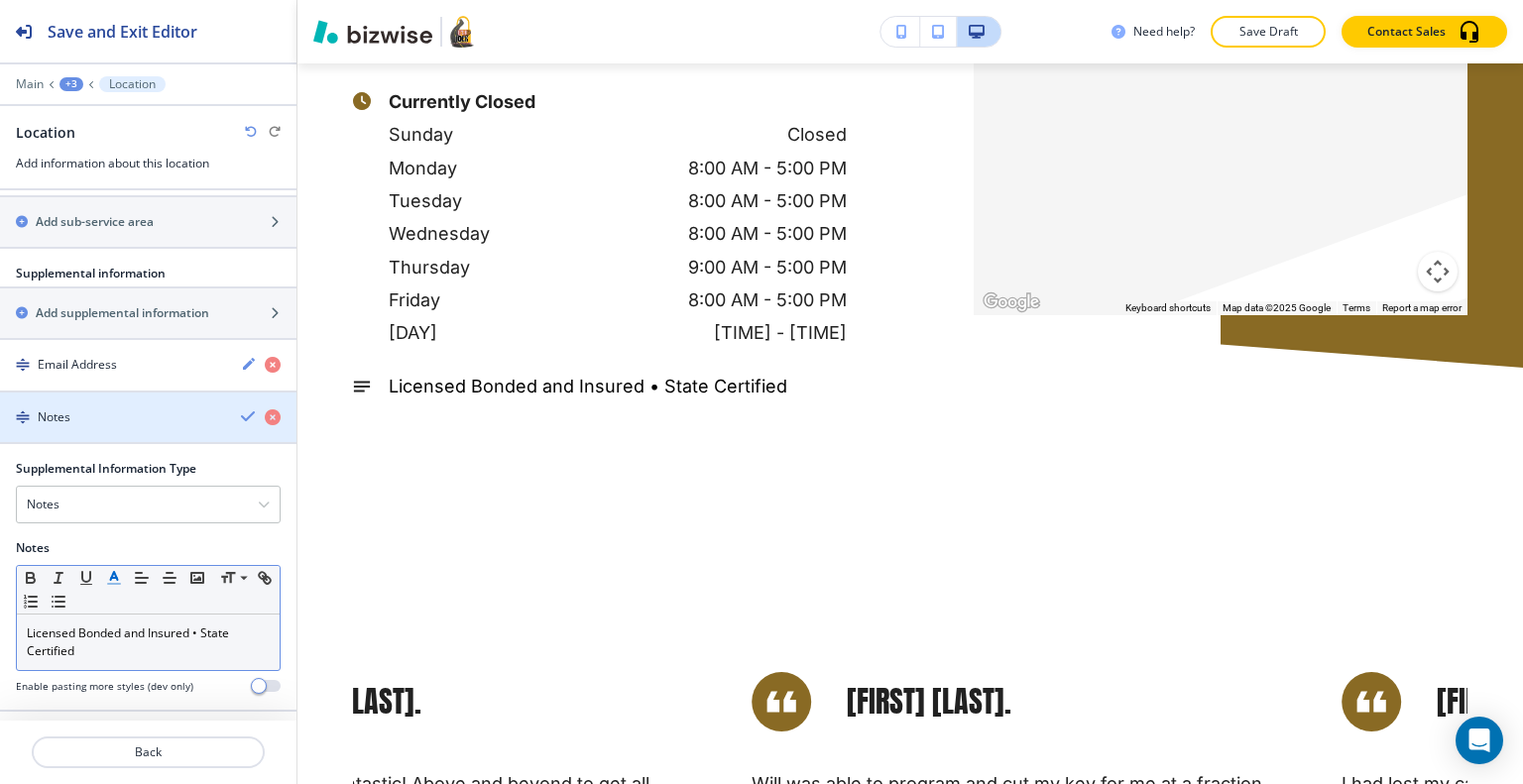 click at bounding box center [249, 416] 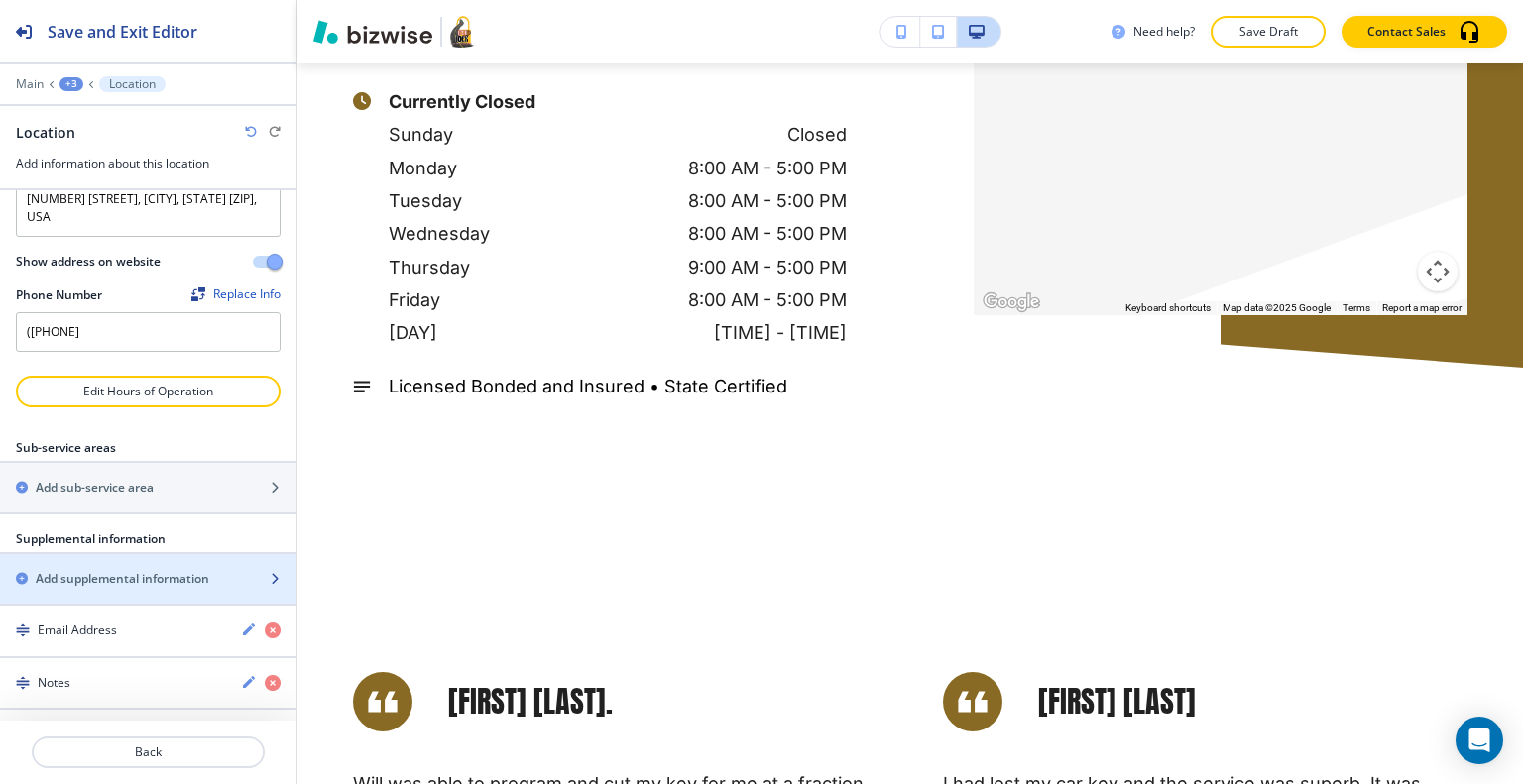 click on "Add supplemental information" at bounding box center (122, 579) 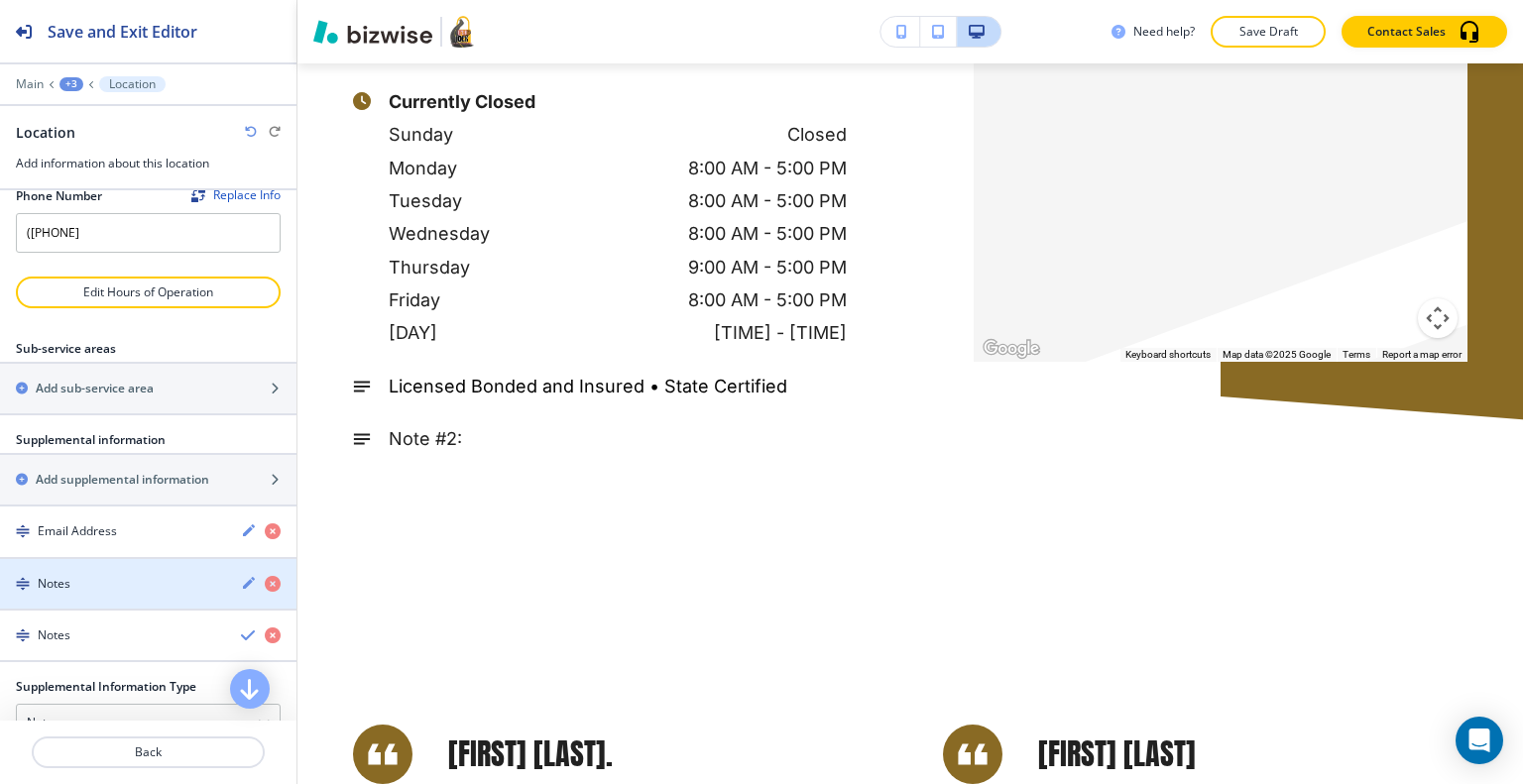 scroll, scrollTop: 447, scrollLeft: 0, axis: vertical 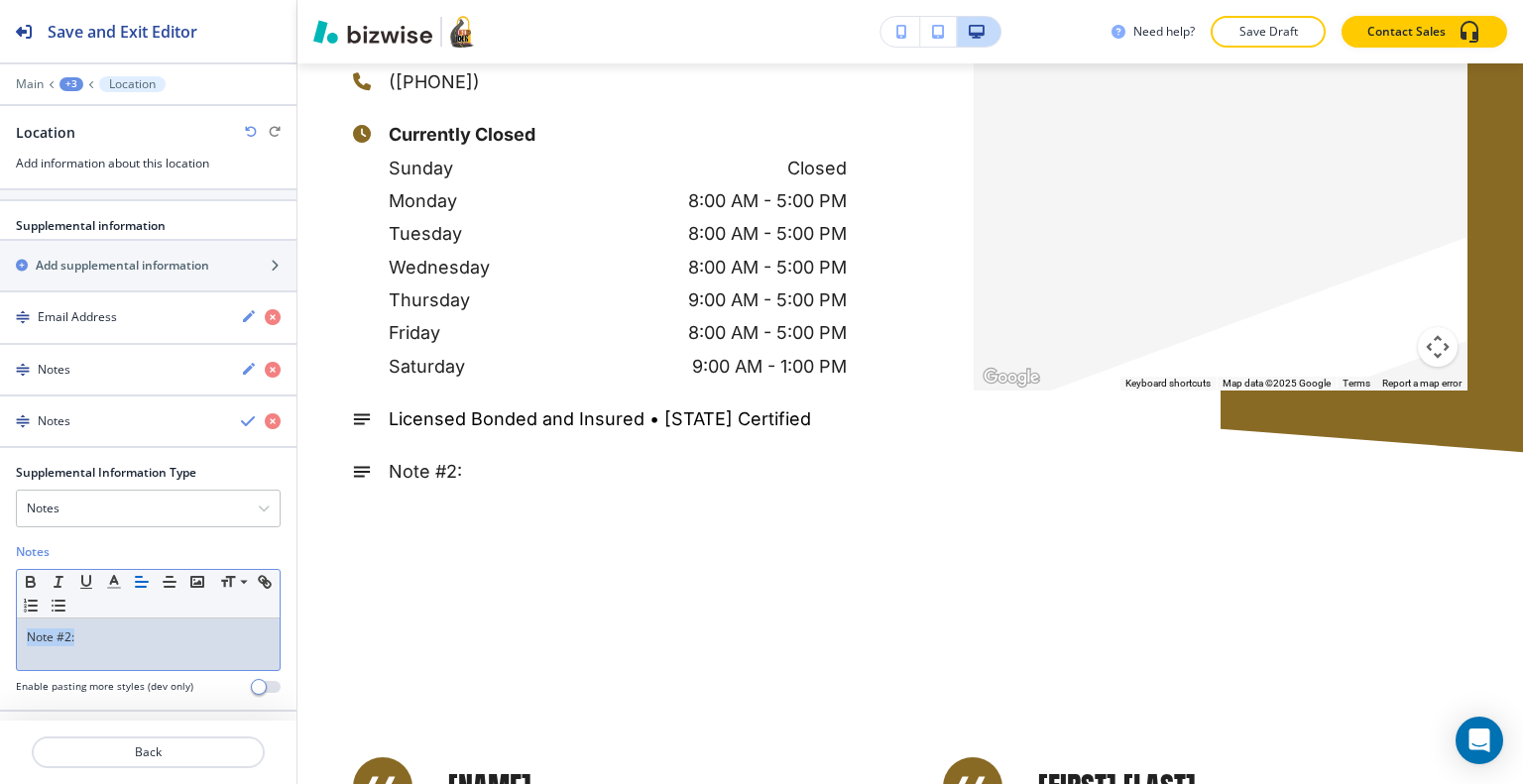 type 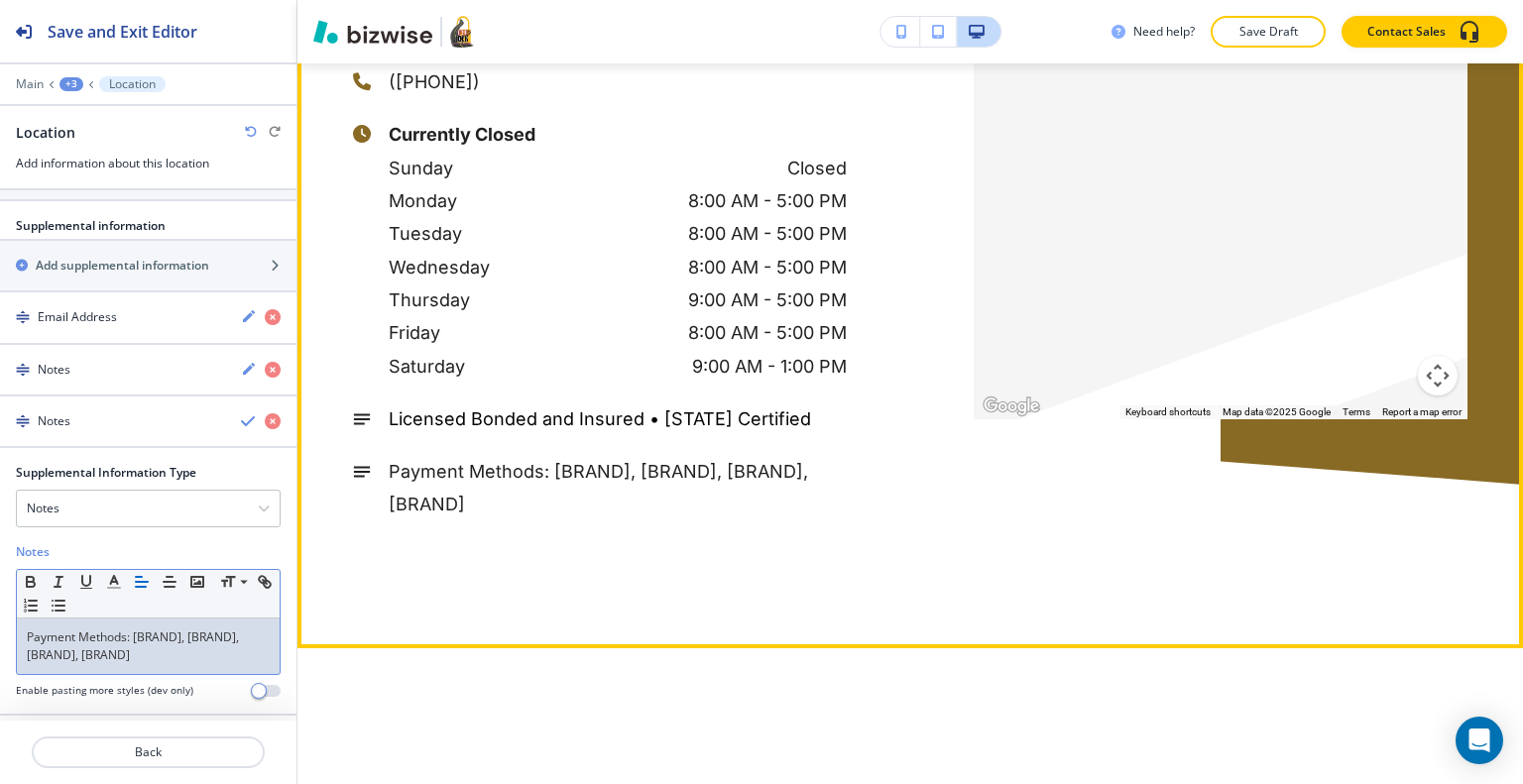 scroll, scrollTop: 6509, scrollLeft: 0, axis: vertical 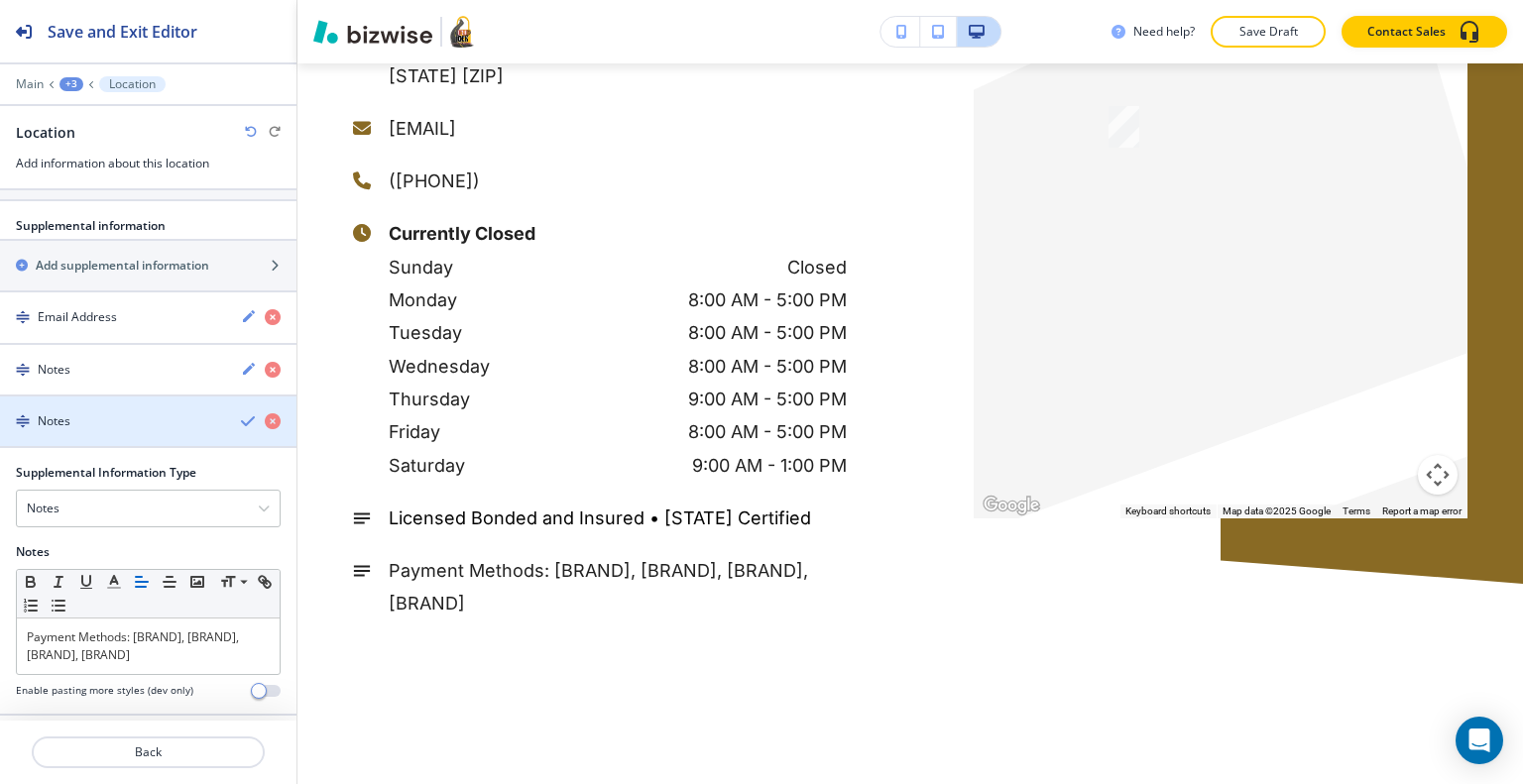 click at bounding box center [249, 421] 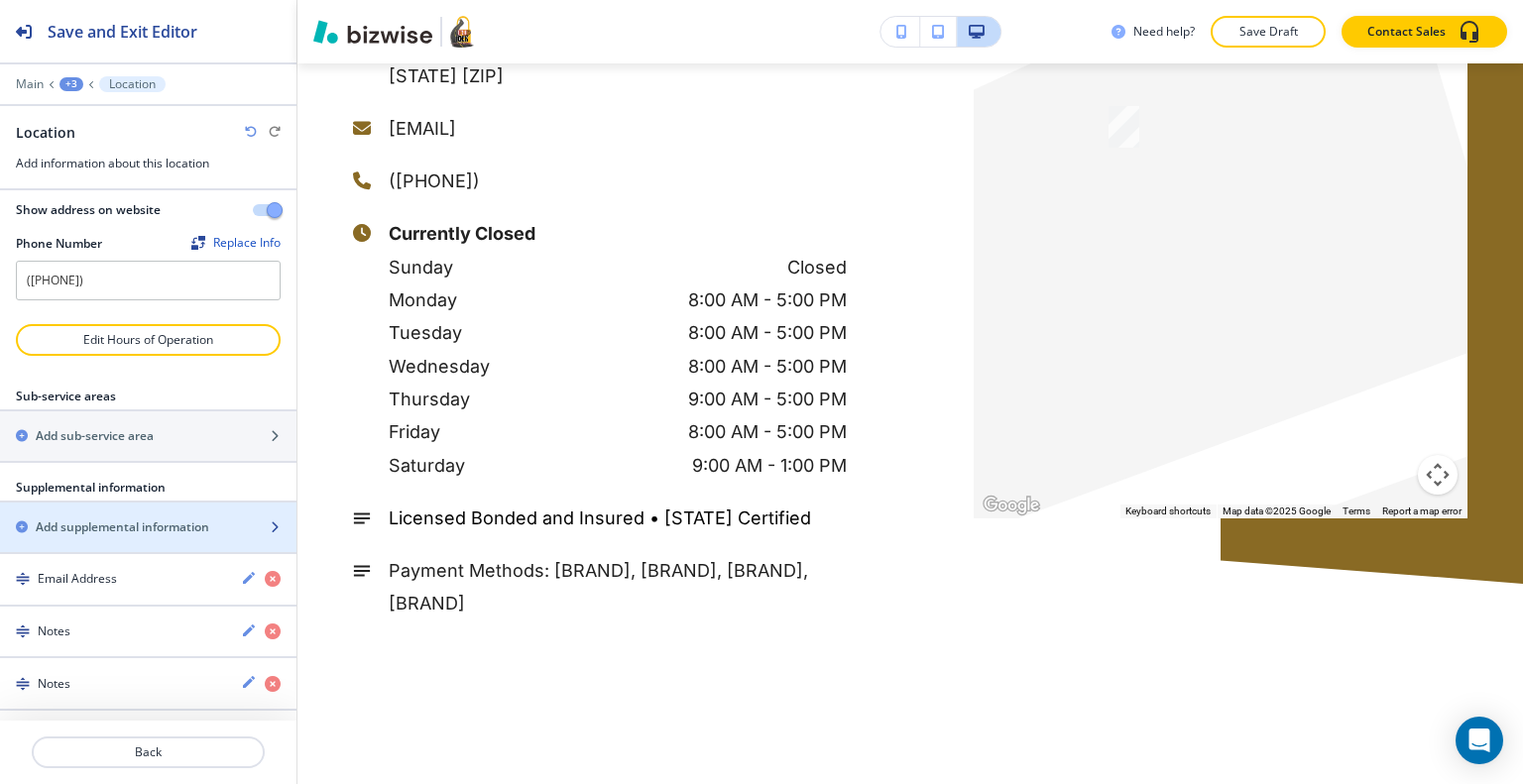 click on "Add supplemental information" at bounding box center [122, 527] 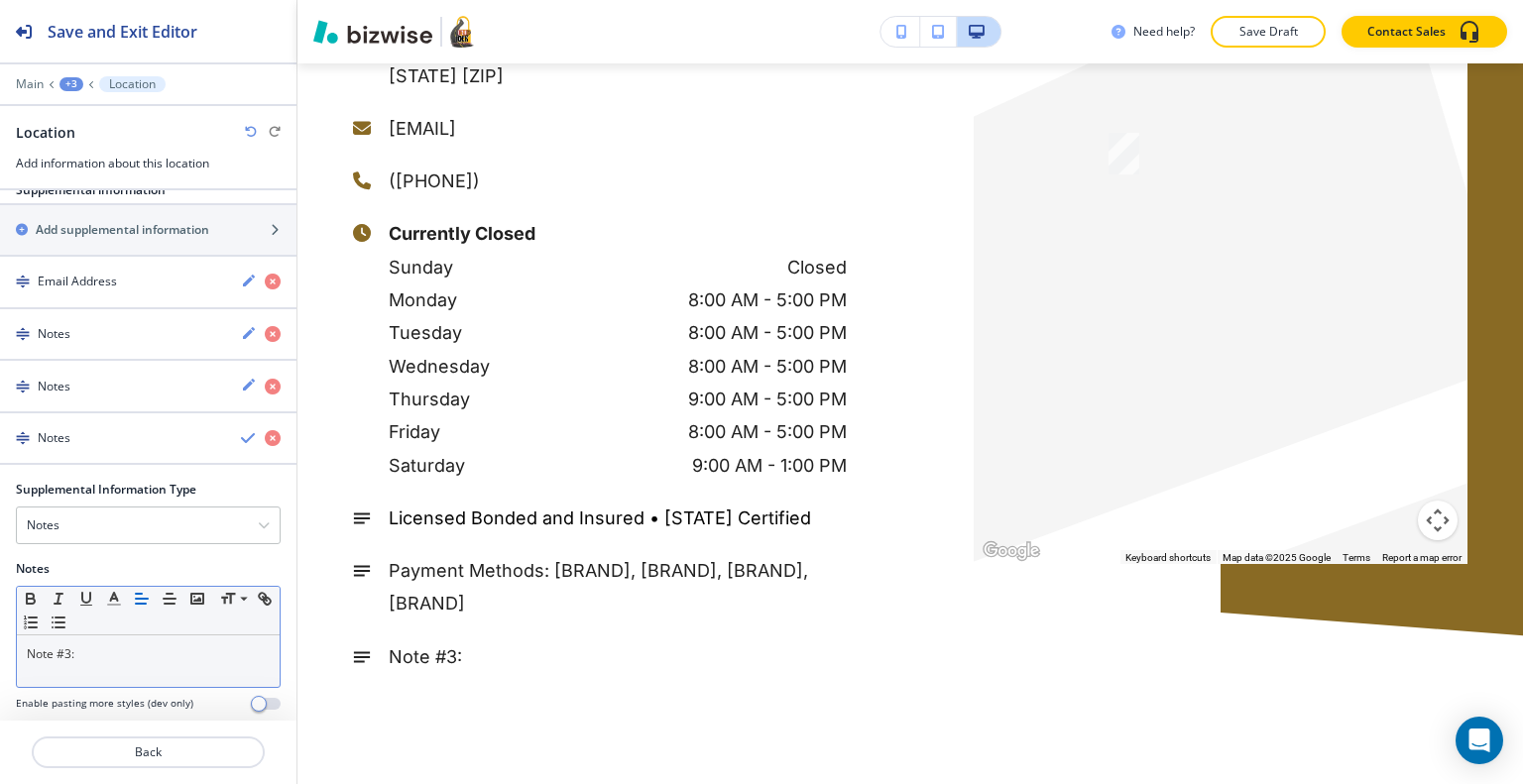 scroll, scrollTop: 499, scrollLeft: 0, axis: vertical 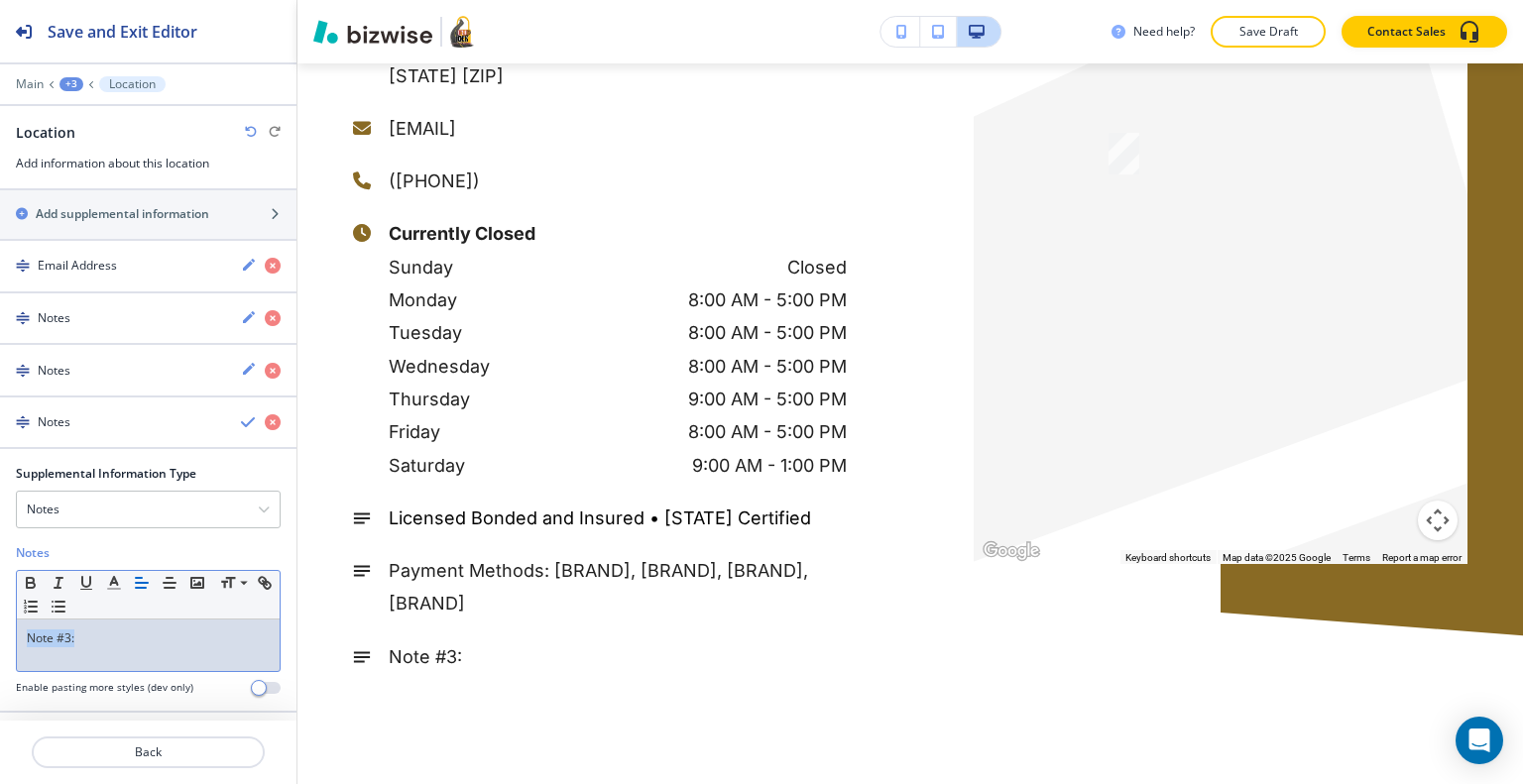 drag, startPoint x: 127, startPoint y: 649, endPoint x: 11, endPoint y: 674, distance: 118.66339 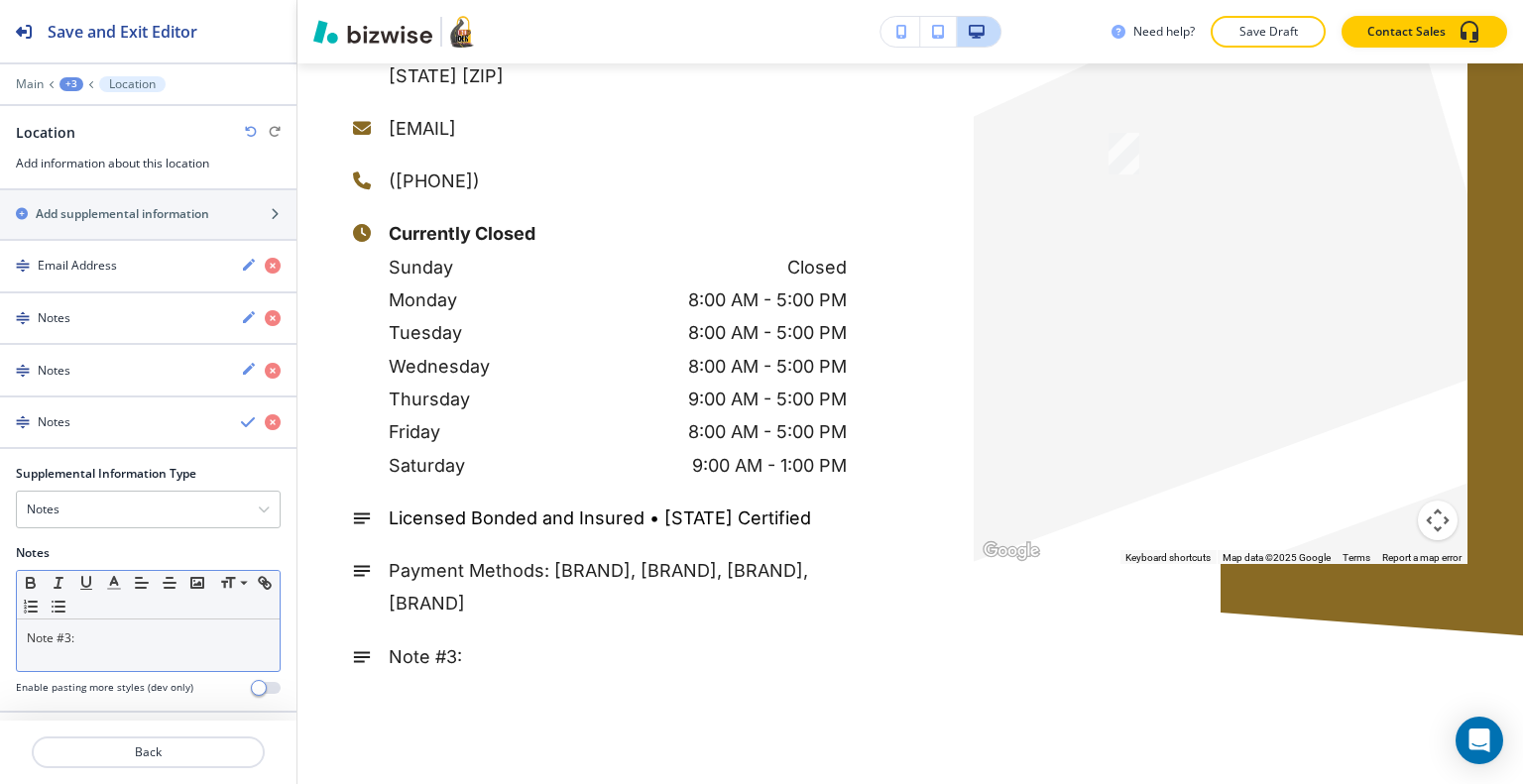 drag, startPoint x: 63, startPoint y: 667, endPoint x: 52, endPoint y: 640, distance: 29.154759 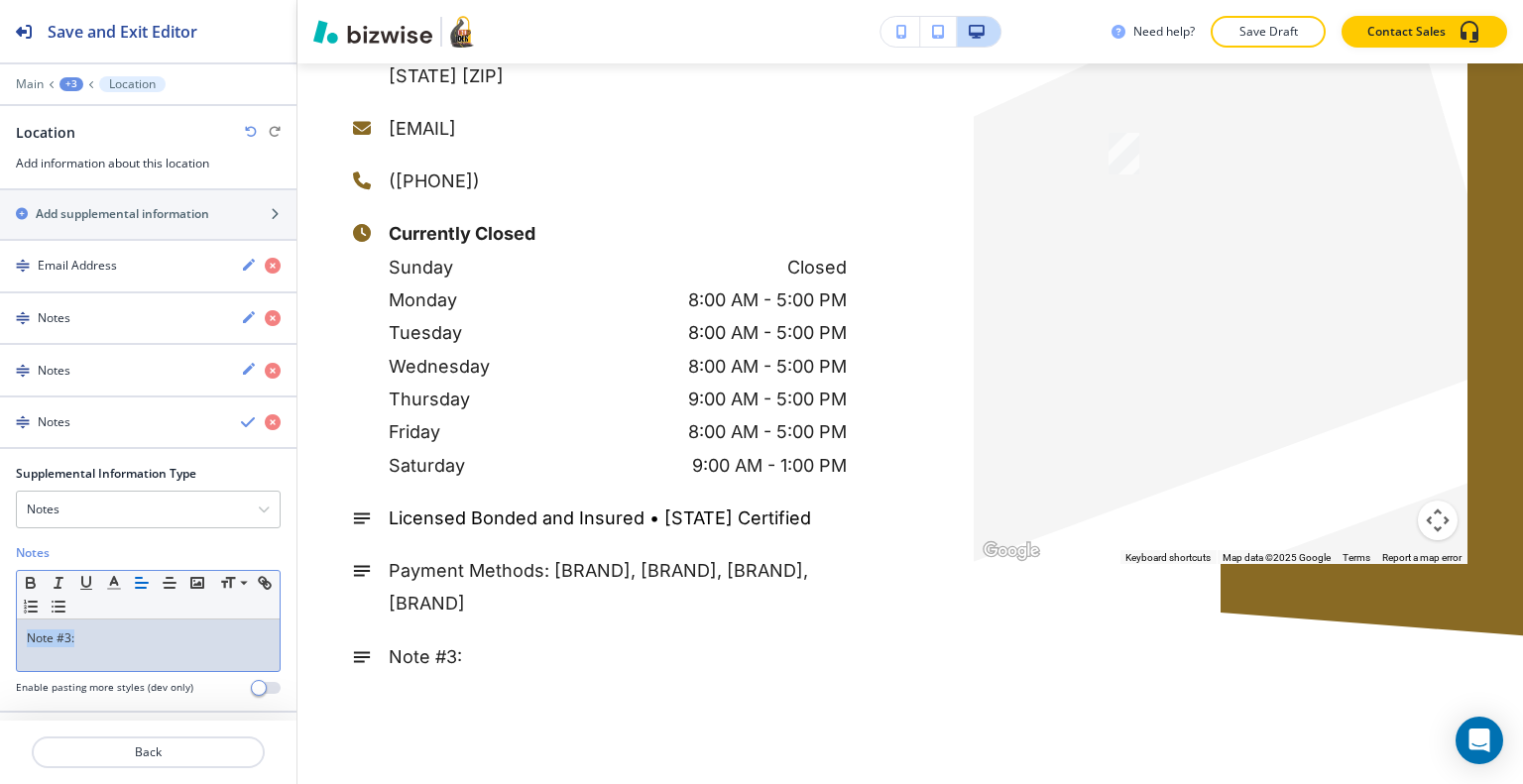 click on "Supplemental Information Type Notes Notes Email Address PO Box Fax Number Other Contact Info Mailing Address Notes                                                   Small Normal Large Huge                                       Note #3: Enable pasting more styles (dev only)" at bounding box center (148, 588) 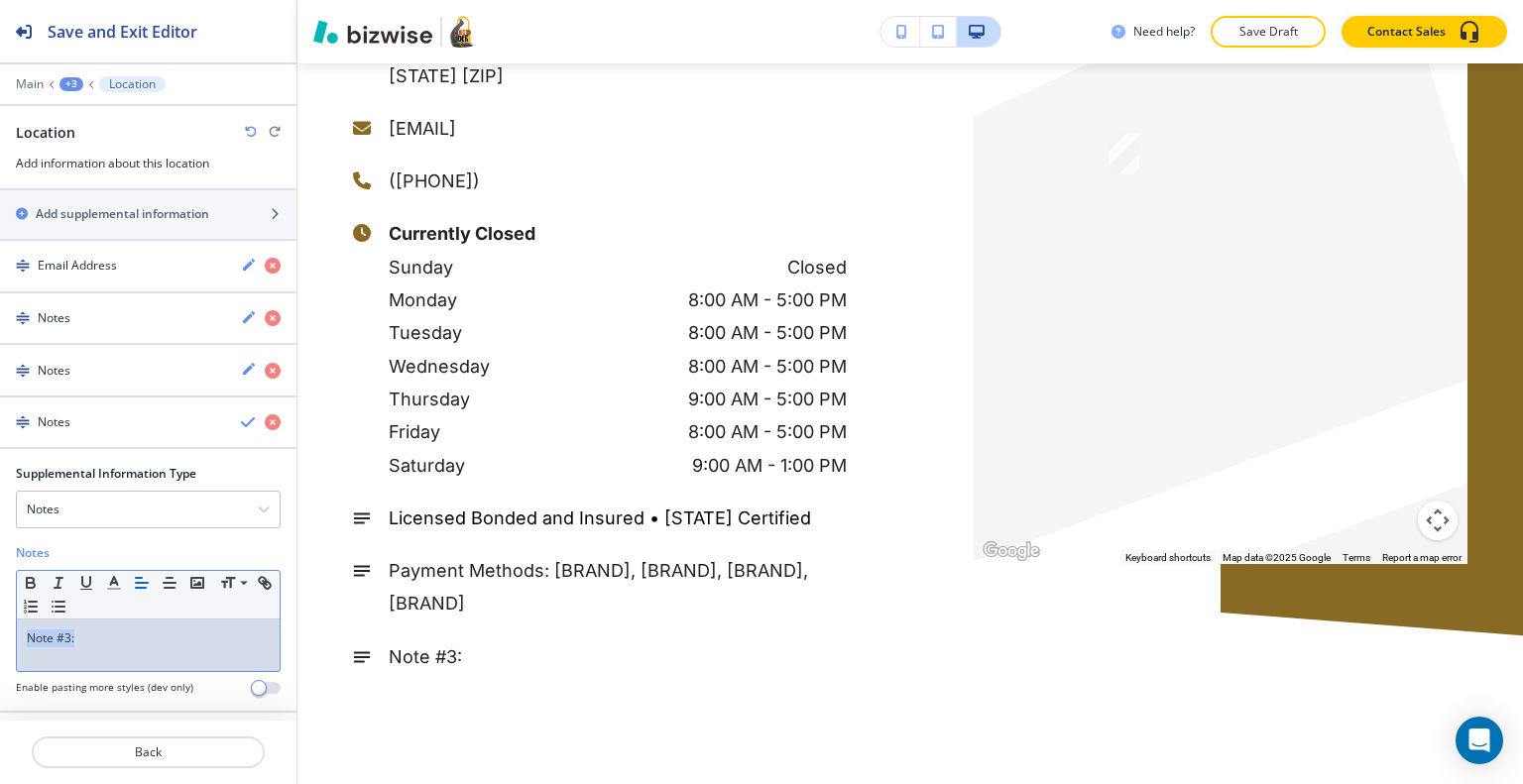 copy on "Note #3:" 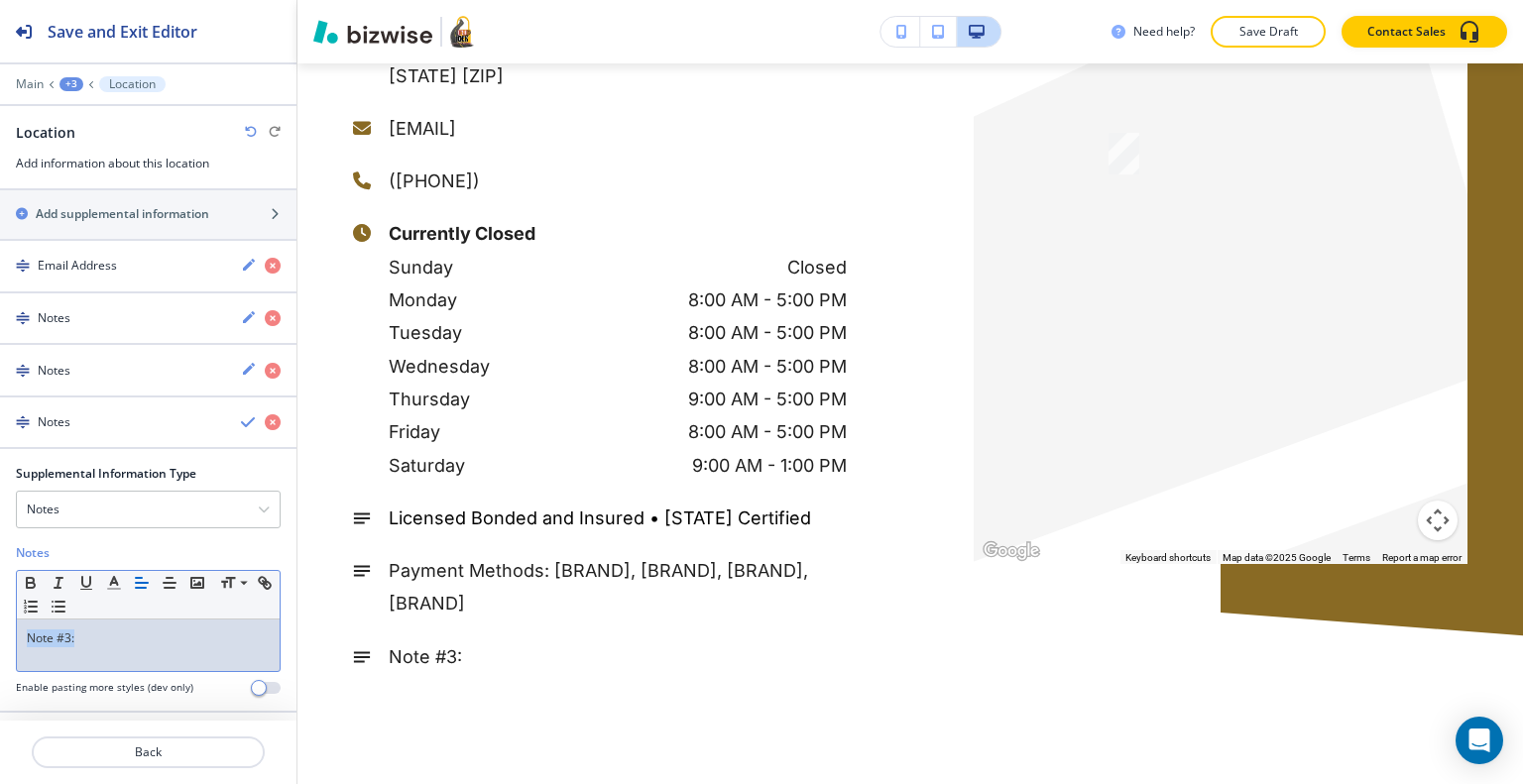 drag, startPoint x: 89, startPoint y: 637, endPoint x: 1, endPoint y: 644, distance: 88.27797 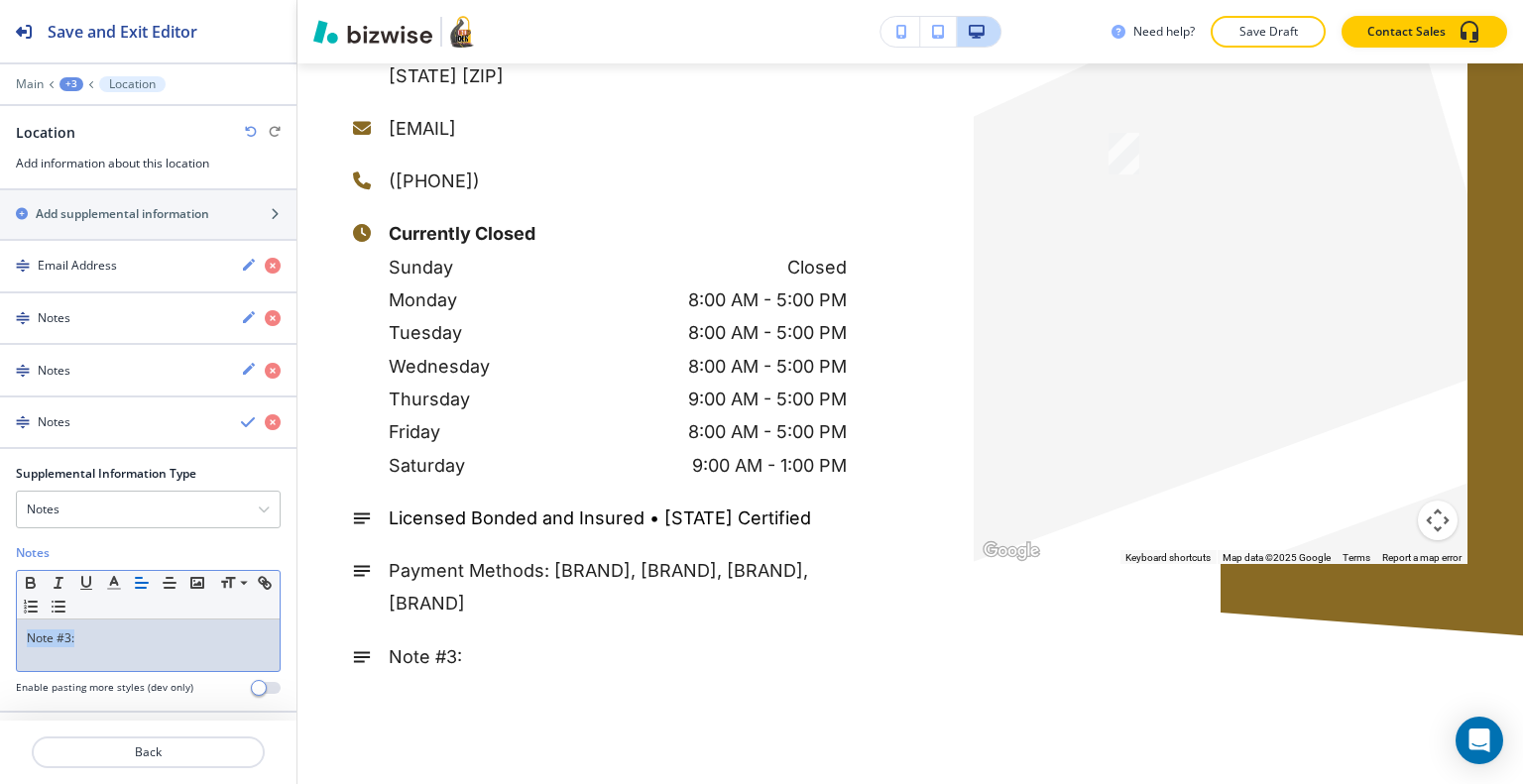 drag, startPoint x: 107, startPoint y: 641, endPoint x: 84, endPoint y: 626, distance: 27.45906 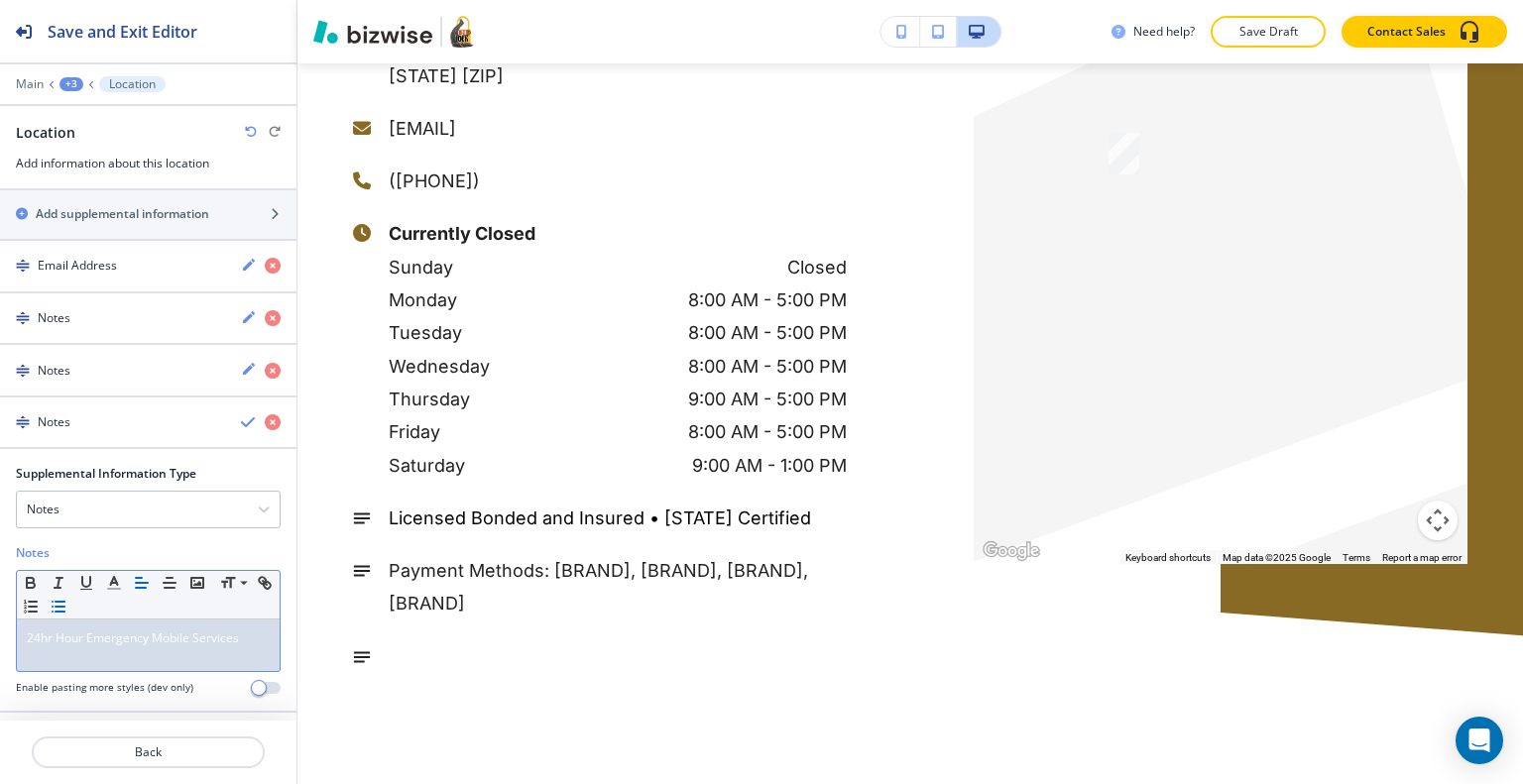 drag, startPoint x: 258, startPoint y: 630, endPoint x: 83, endPoint y: 611, distance: 176.02841 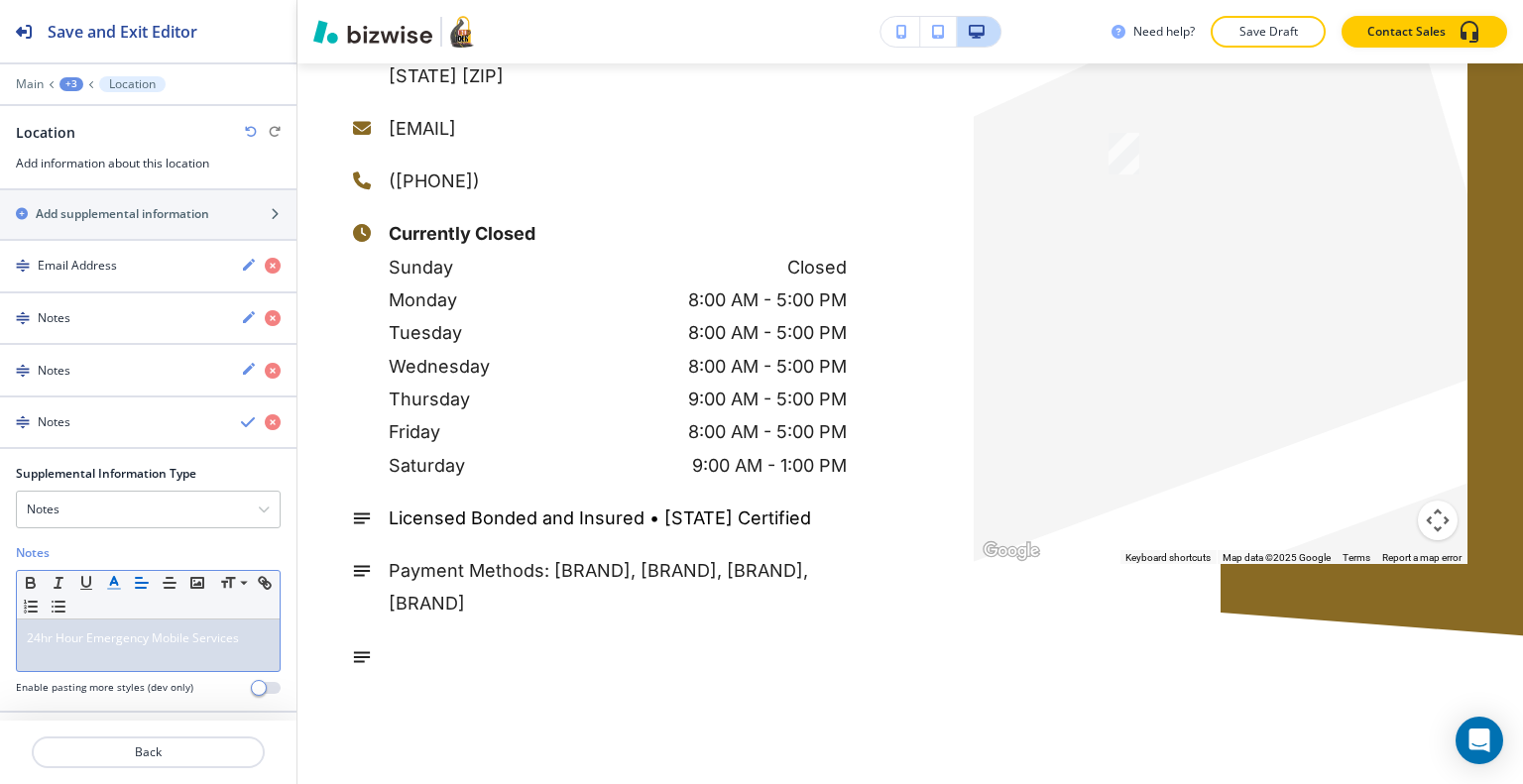 click 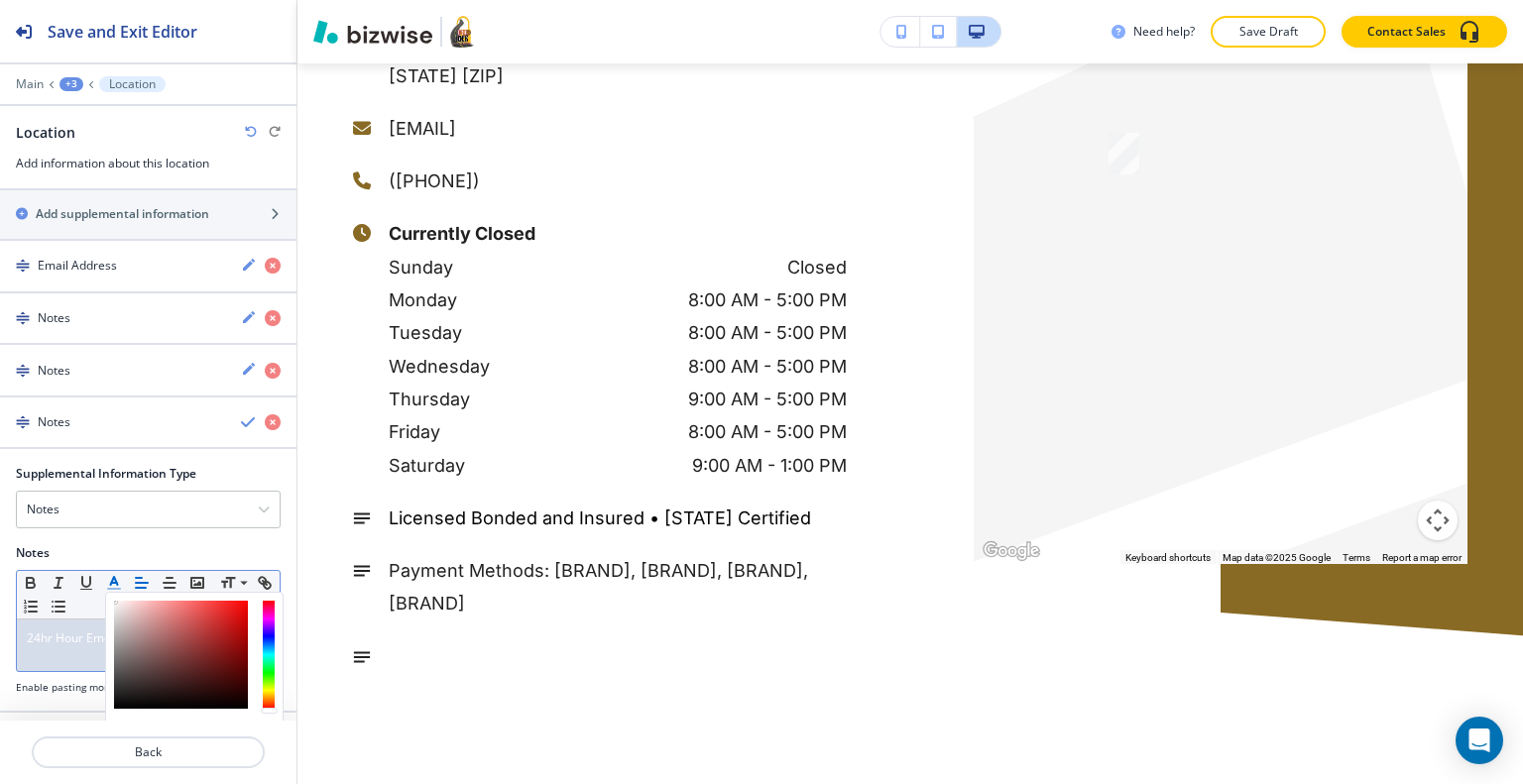scroll, scrollTop: 658, scrollLeft: 0, axis: vertical 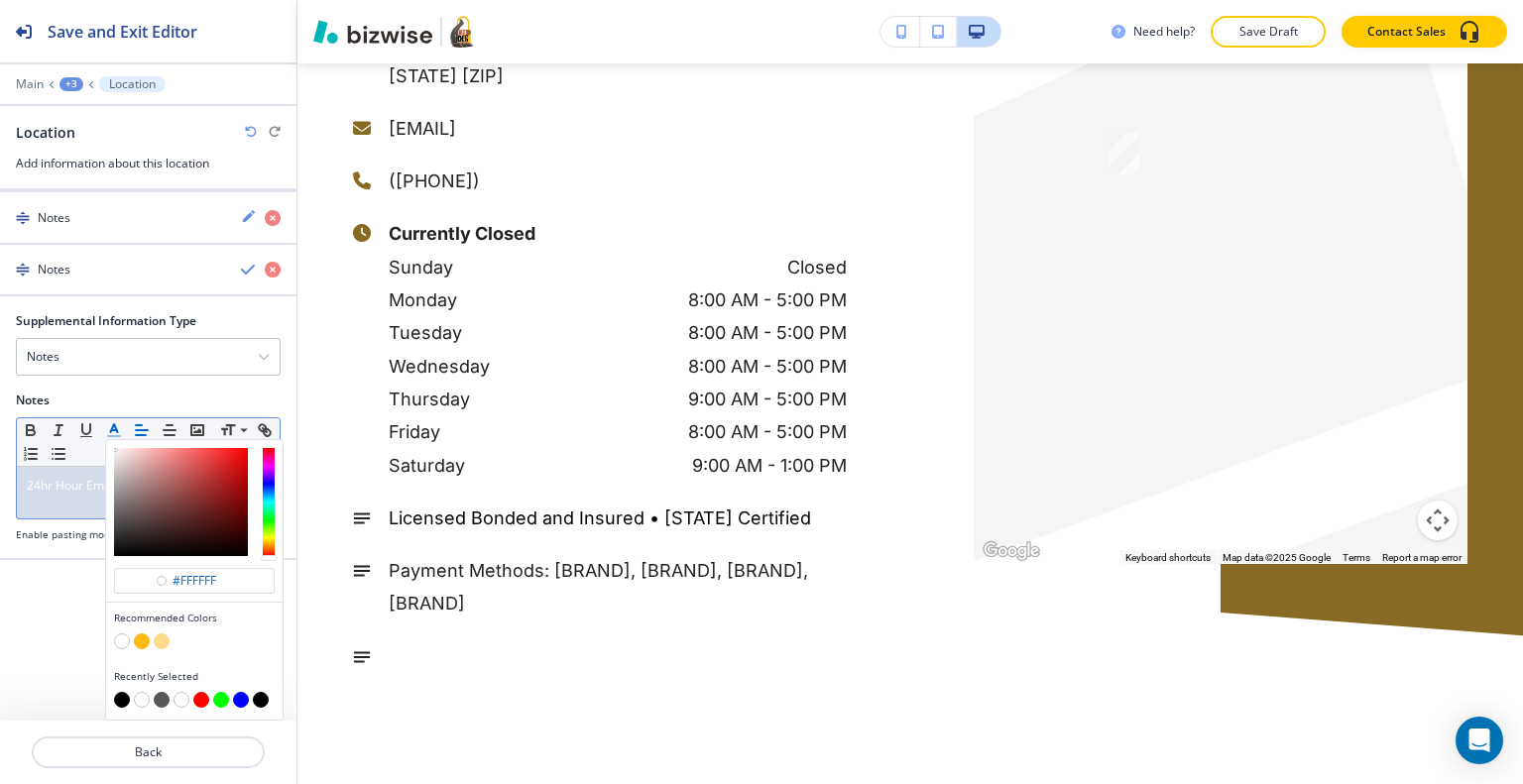 click at bounding box center [122, 700] 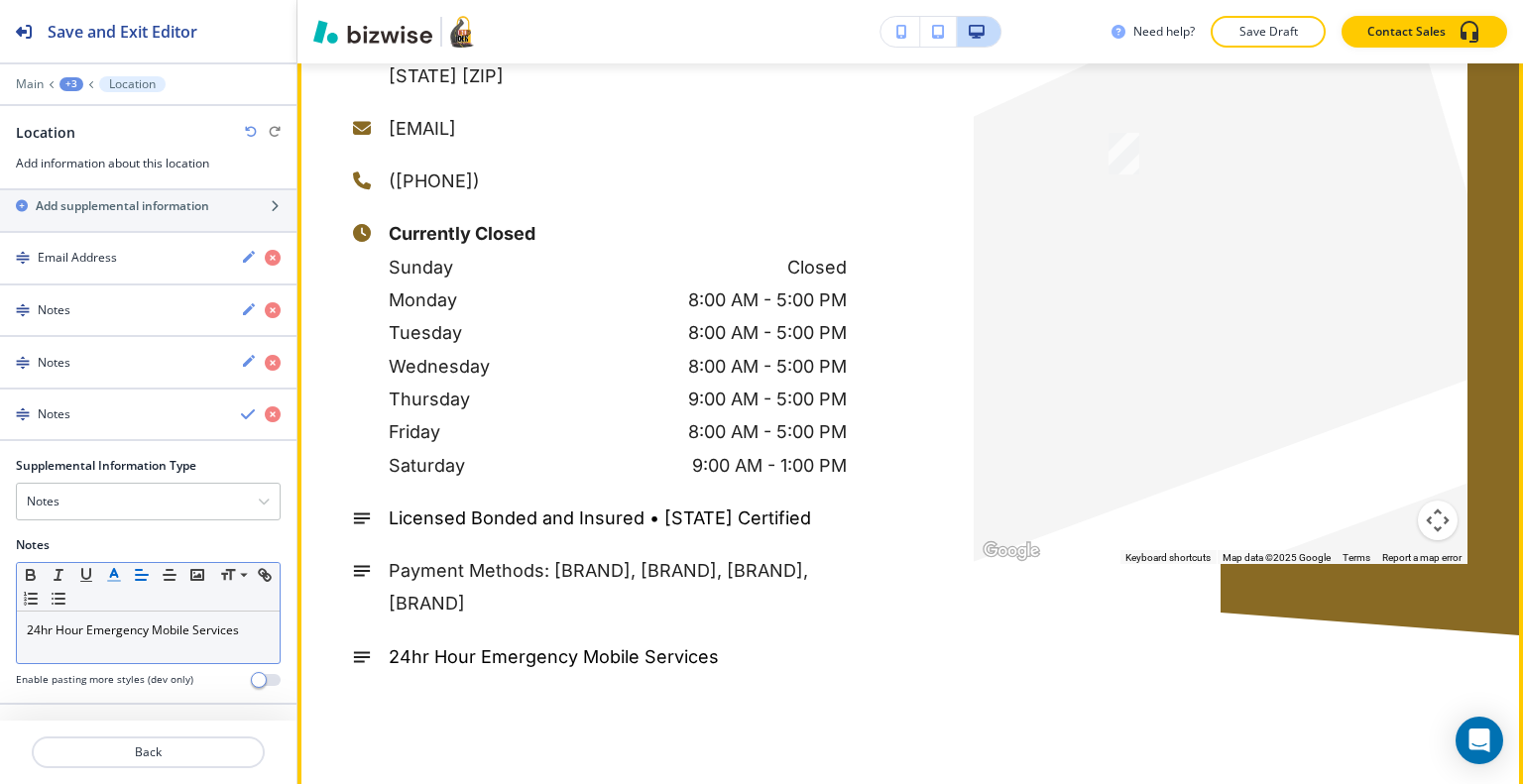 click on "Locksmith Service Areas GET DIRECTIONS 917 Newtown Rd suite 105, Virginia Beach, VA 23462, USA itsalock757@gmail.com (757) 893-0101 Currently Closed sunday Closed monday 8:00 AM - 5:00 PM tuesday 8:00 AM - 5:00 PM wednesday 8:00 AM - 5:00 PM thursday 9:00 AM - 5:00 PM friday 8:00 AM - 5:00 PM saturday 9:00 AM - 1:00 PM Licensed Bonded and Insured • State Certified Payment Methods: Visa, MasterCard, American Express, Discover 24hr Hour Emergency Mobile Services  ← Move left → Move right ↑ Move up ↓ Move down + Zoom in - Zoom out Home Jump left by 75% End Jump right by 75% Page Up Jump up by 75% Page Down Jump down by 75% Keyboard shortcuts Map Data Map data ©2025 Google Map data ©2025 Google 2 m  Click to toggle between metric and imperial units Terms Report a map error" at bounding box center (910, 238) 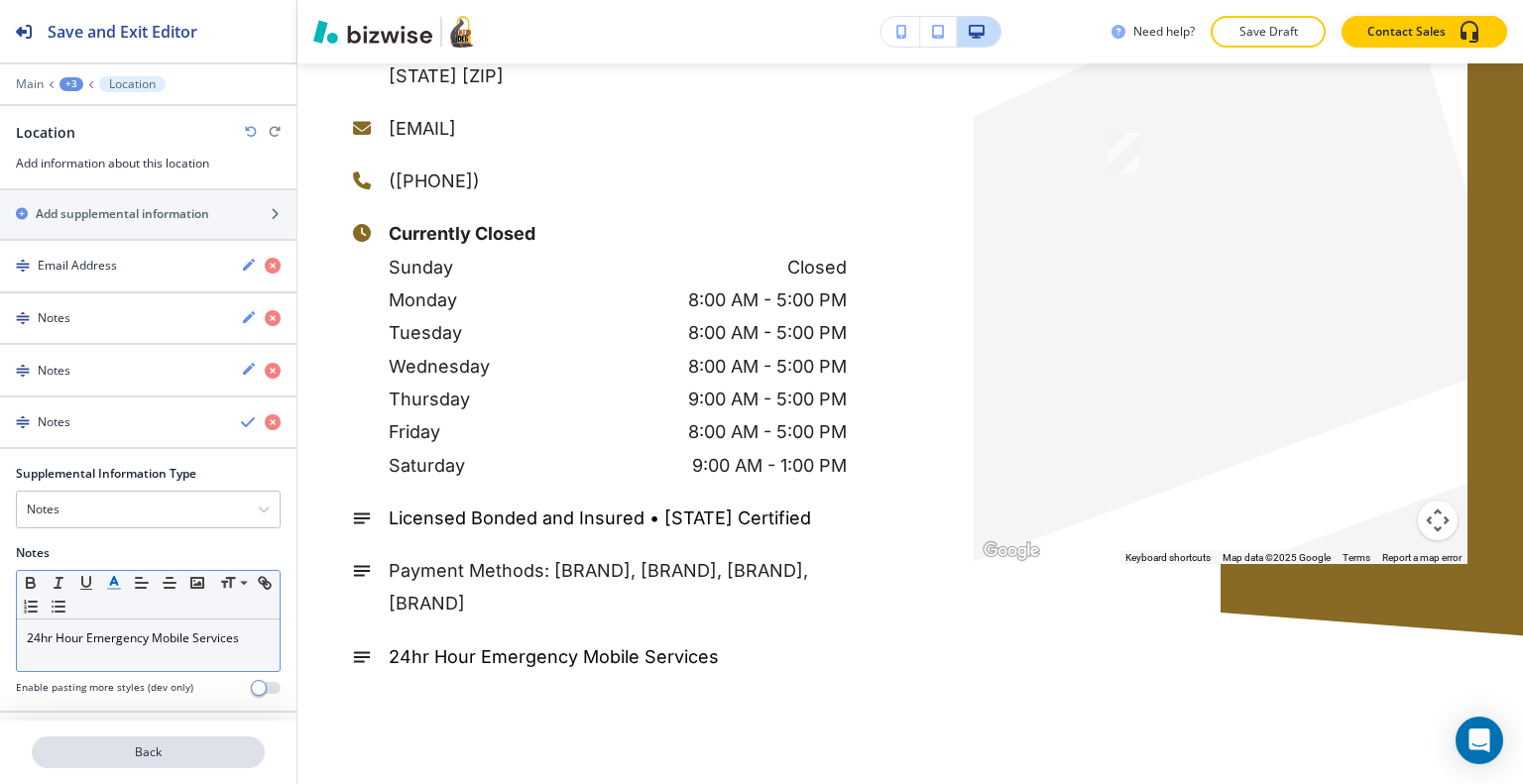 click on "Back" at bounding box center [148, 752] 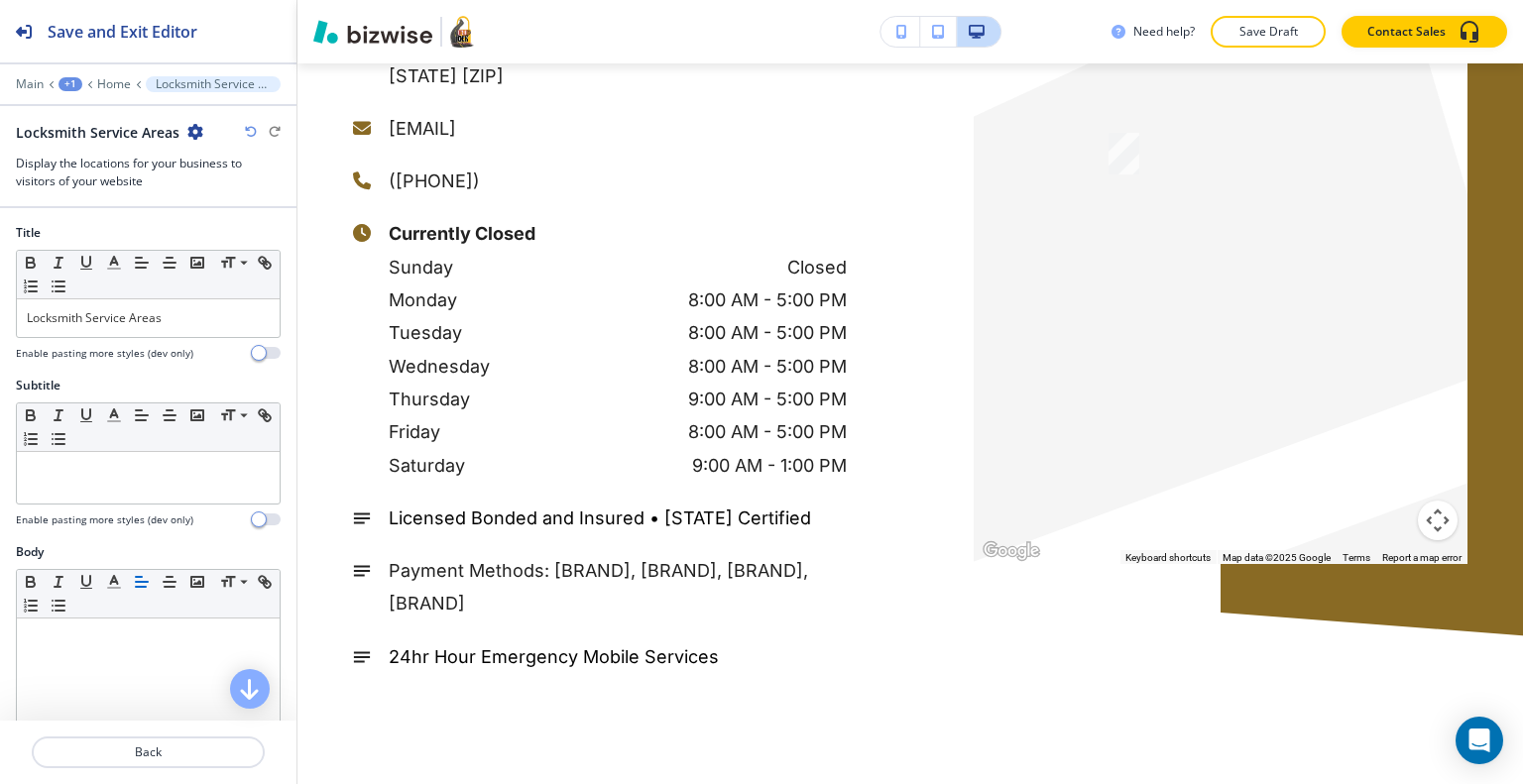 scroll, scrollTop: 6112, scrollLeft: 0, axis: vertical 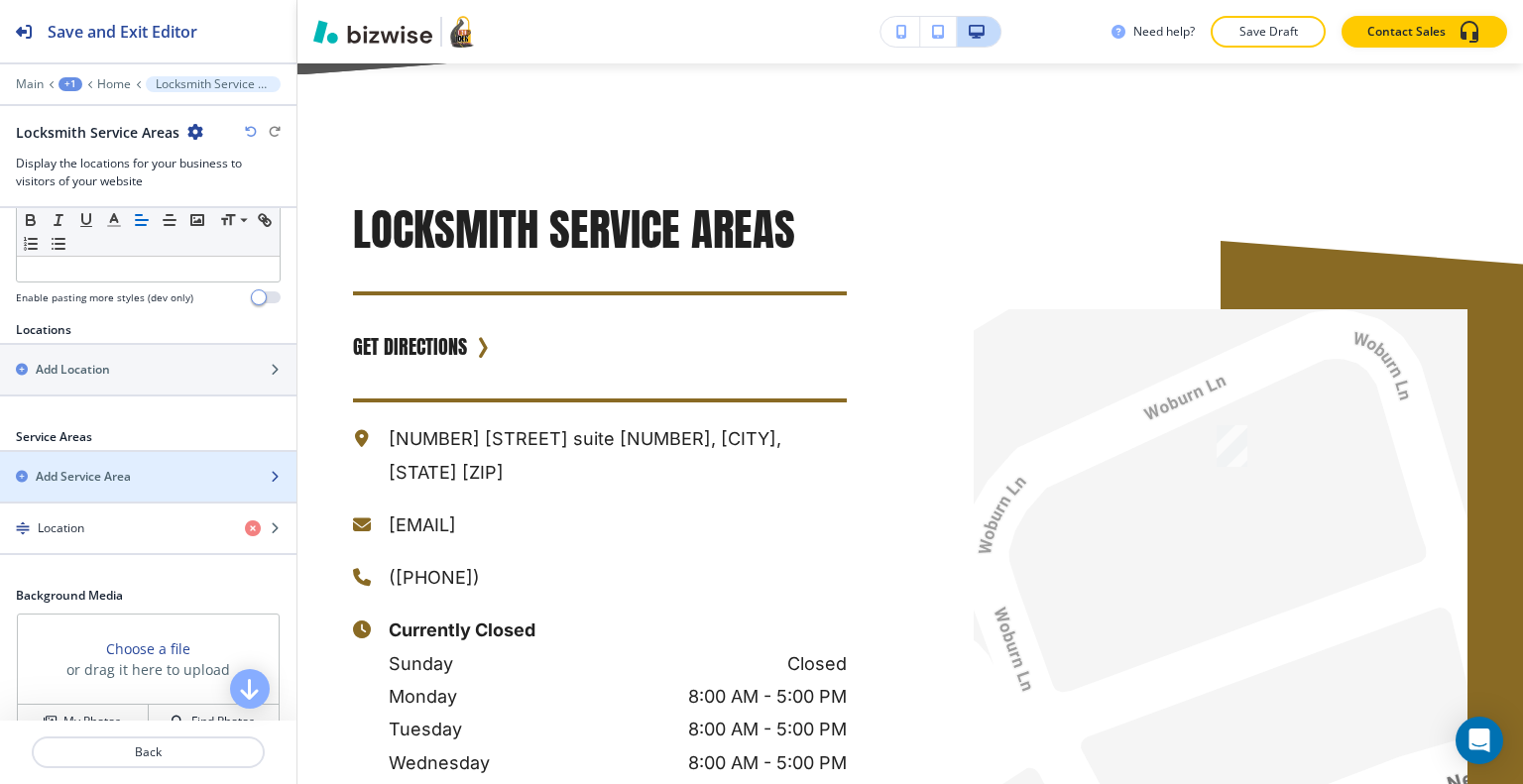 click on "Add Service Area" at bounding box center [83, 477] 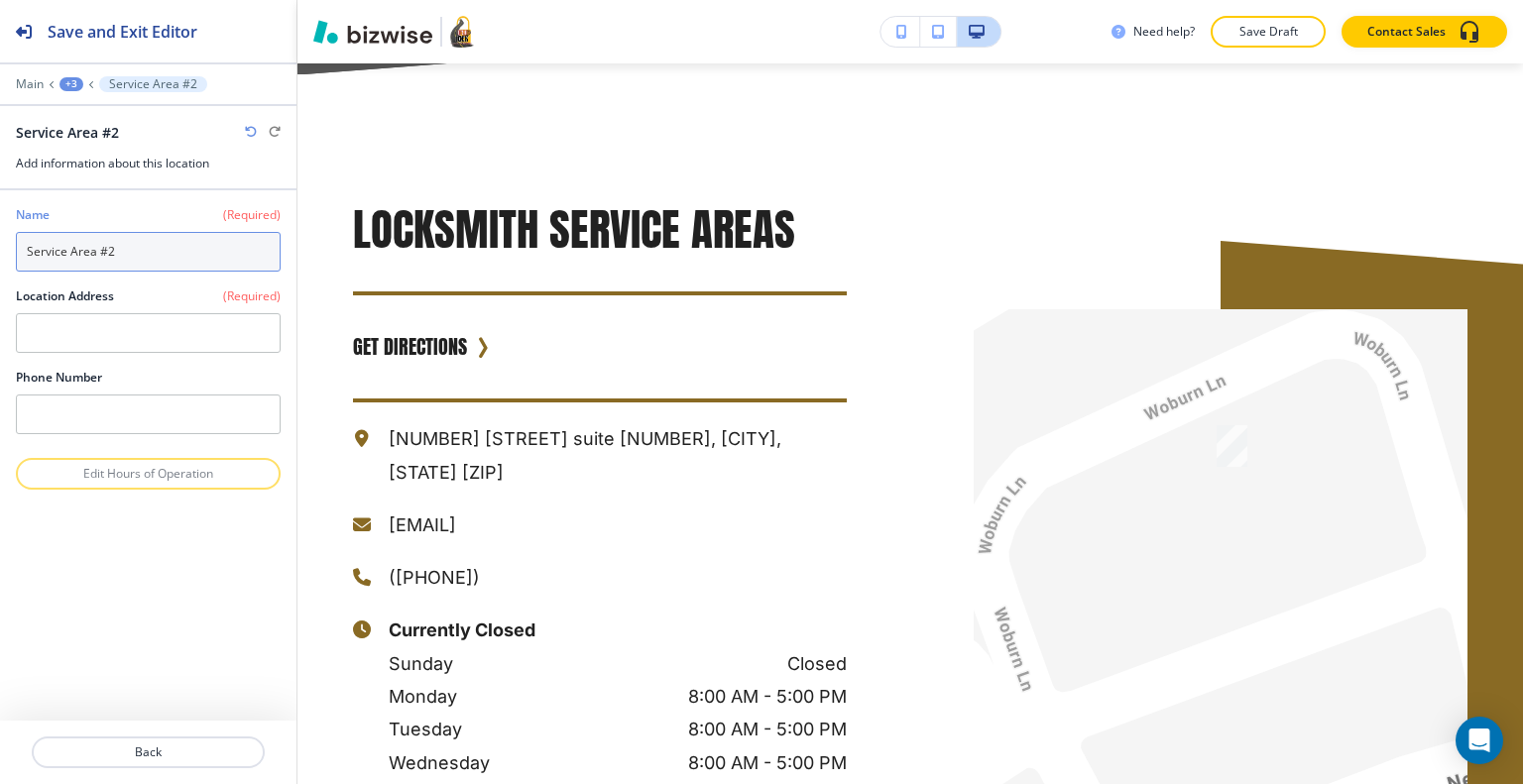 drag, startPoint x: 140, startPoint y: 249, endPoint x: 0, endPoint y: 249, distance: 140 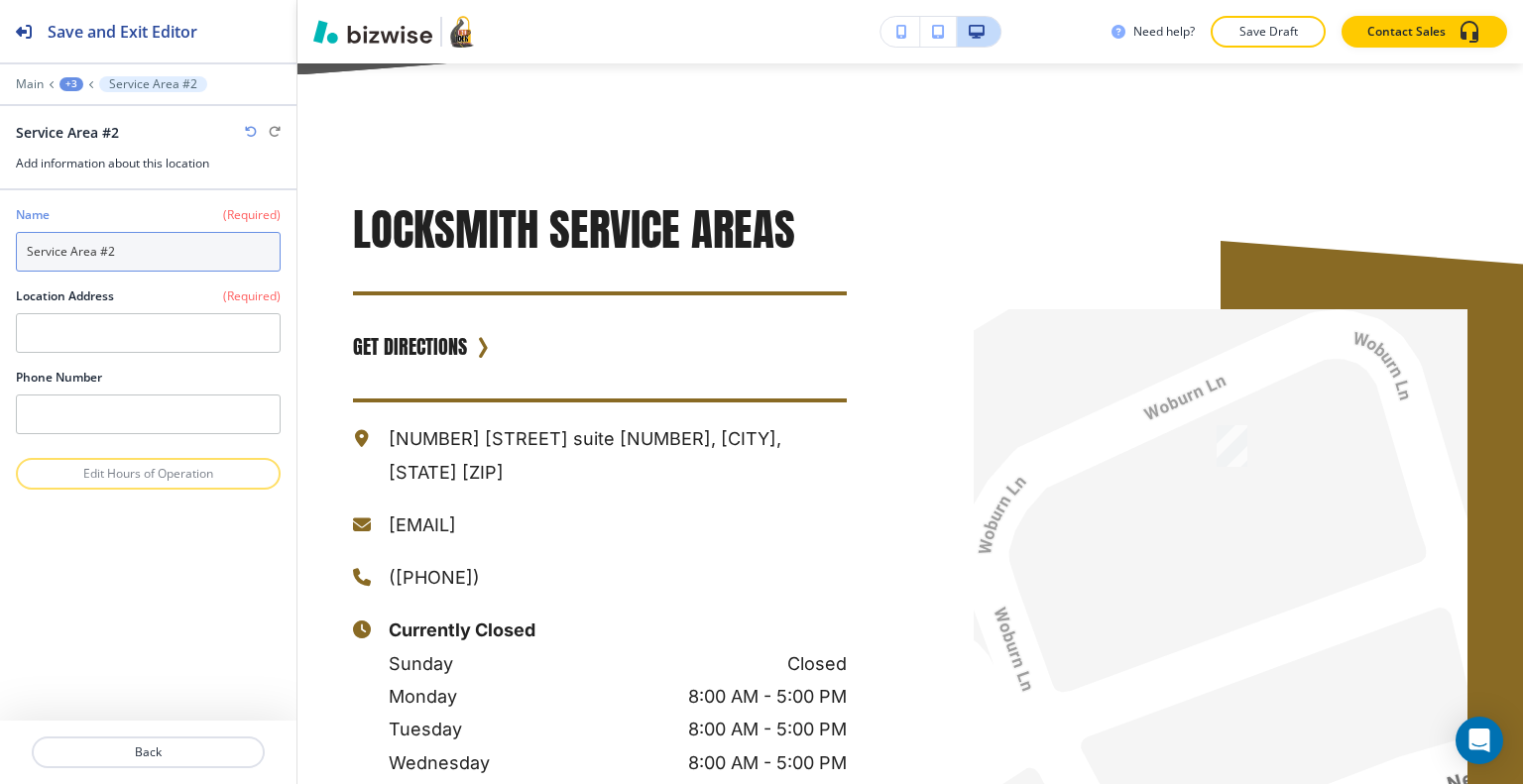 paste on "[CITY]" 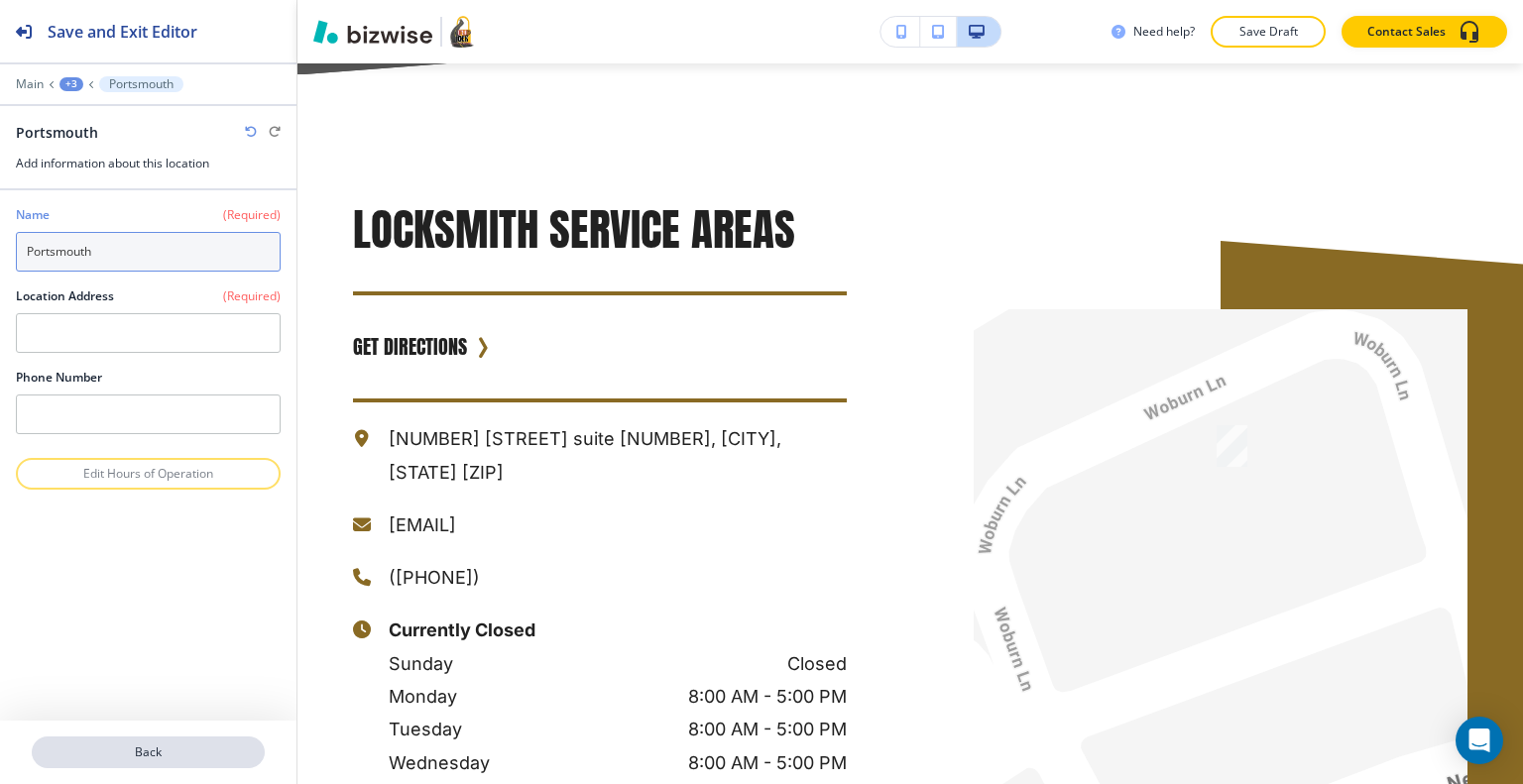 type on "[CITY]" 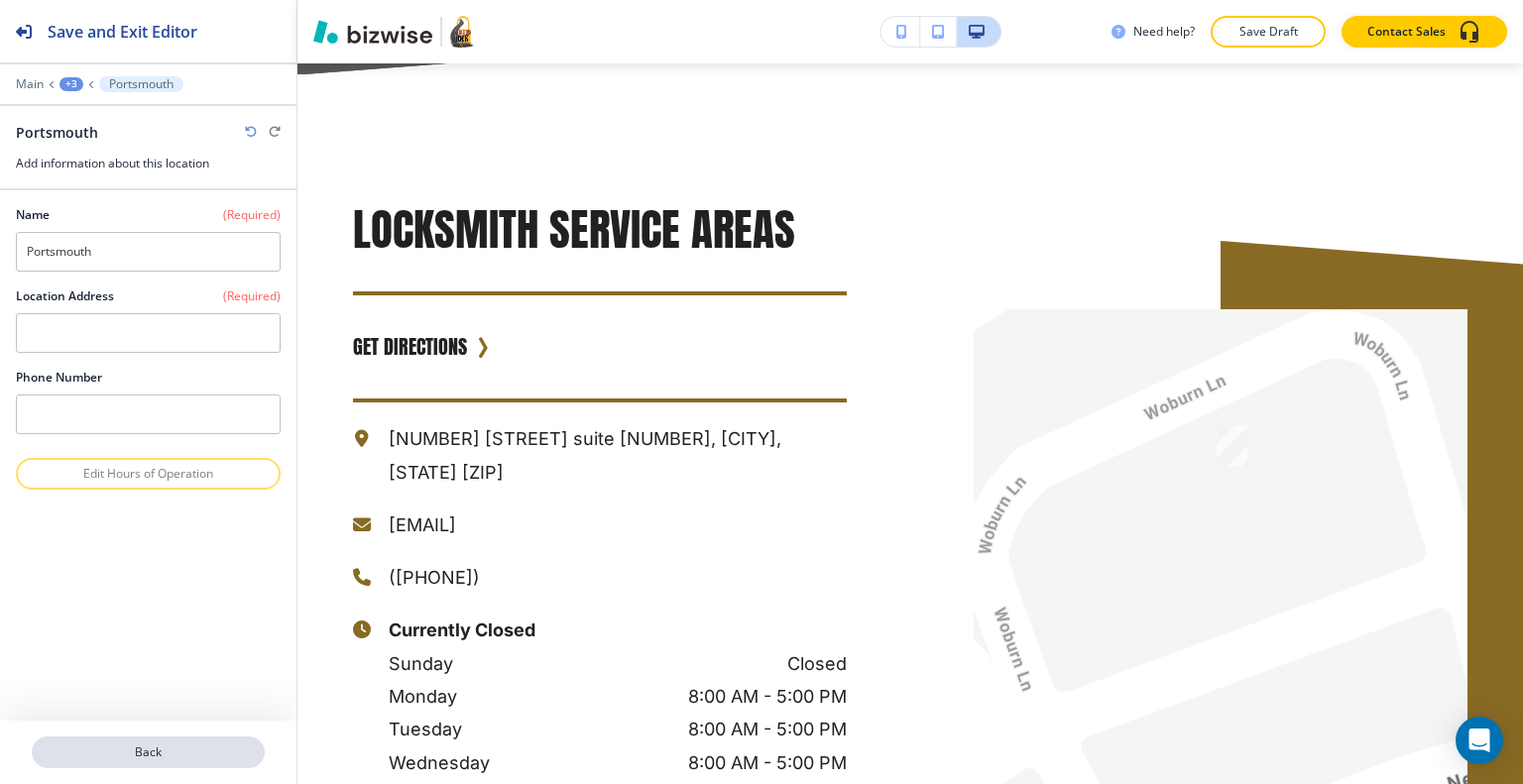 click on "Back" at bounding box center [148, 752] 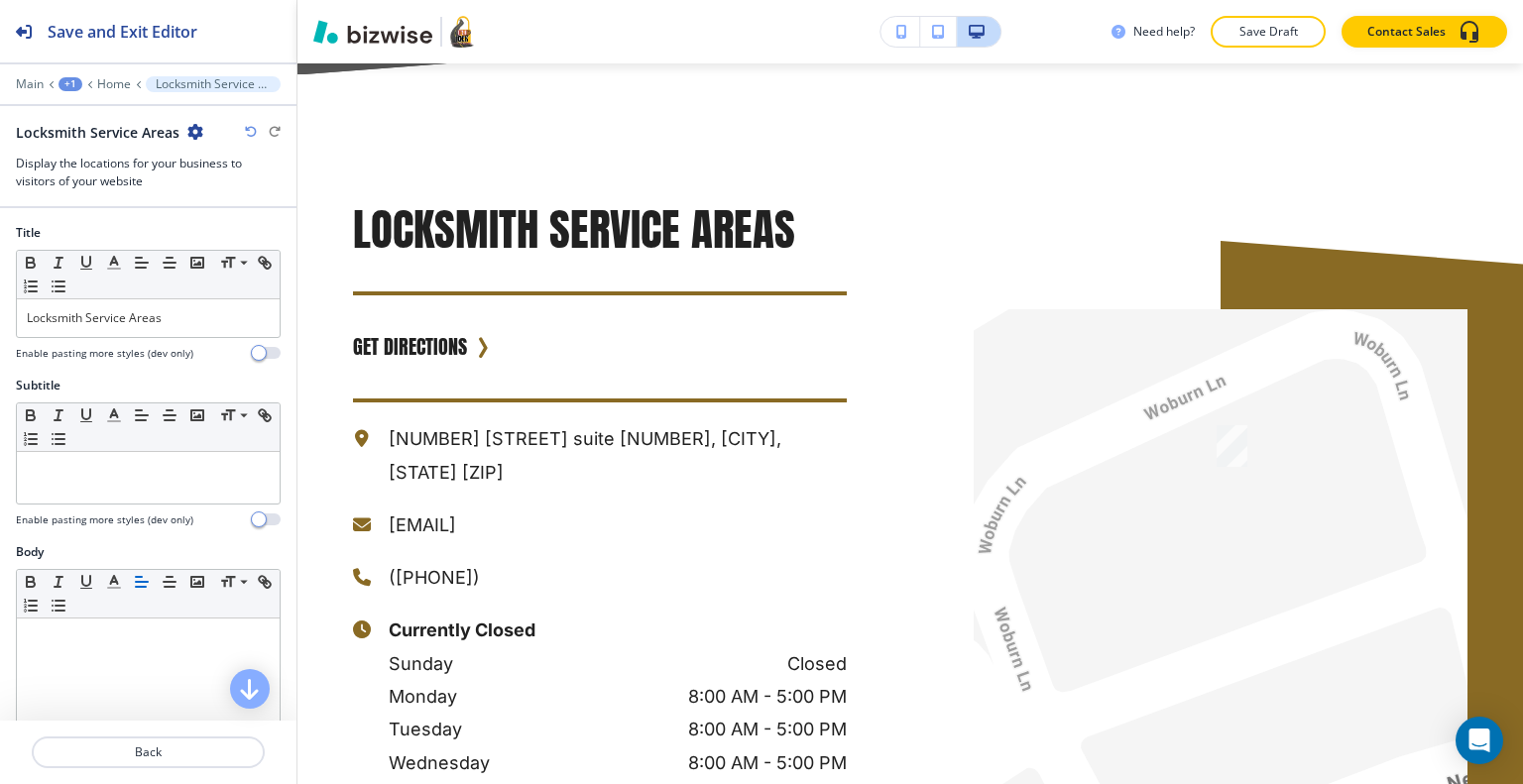 scroll, scrollTop: 694, scrollLeft: 0, axis: vertical 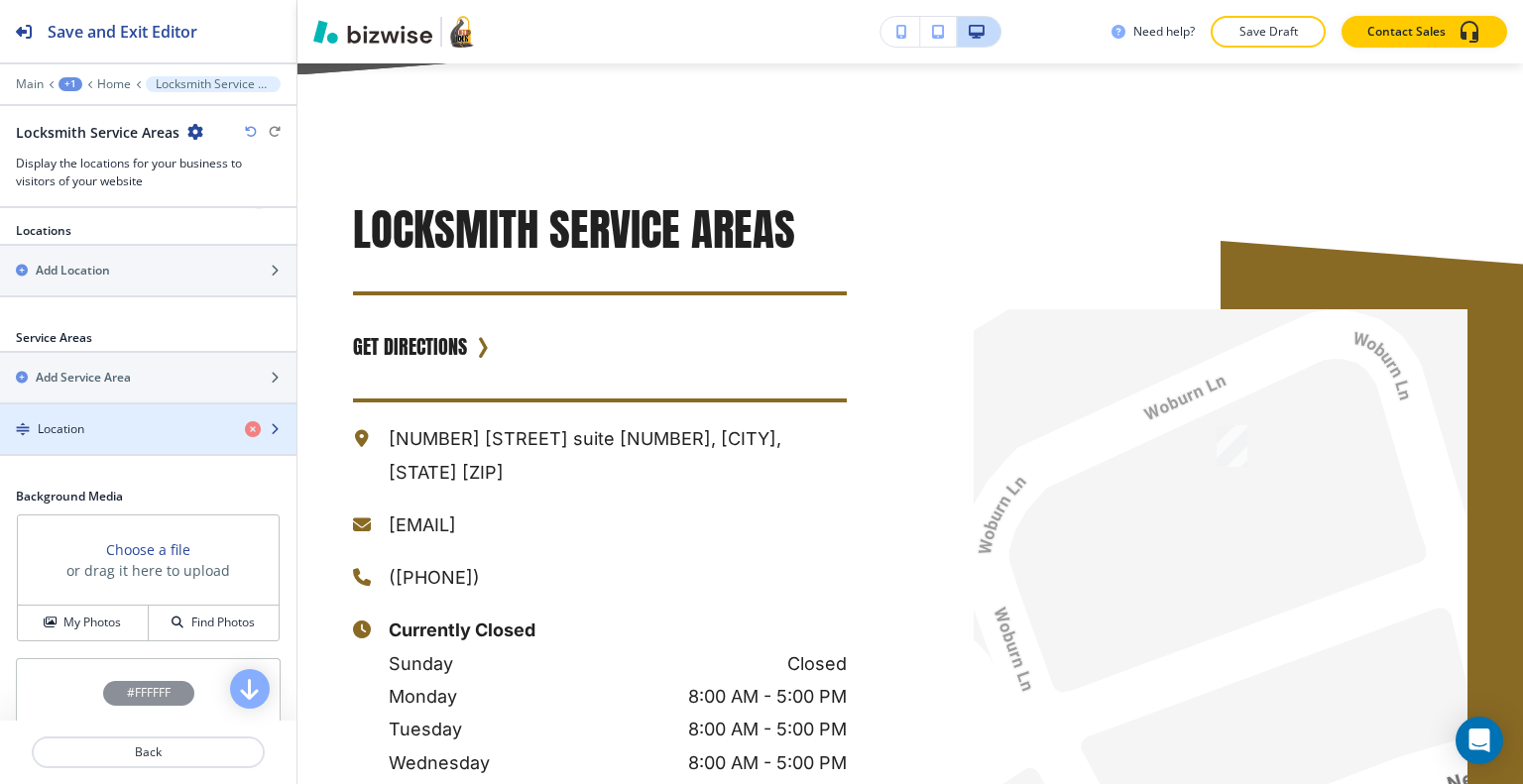 click on "Location" at bounding box center [114, 429] 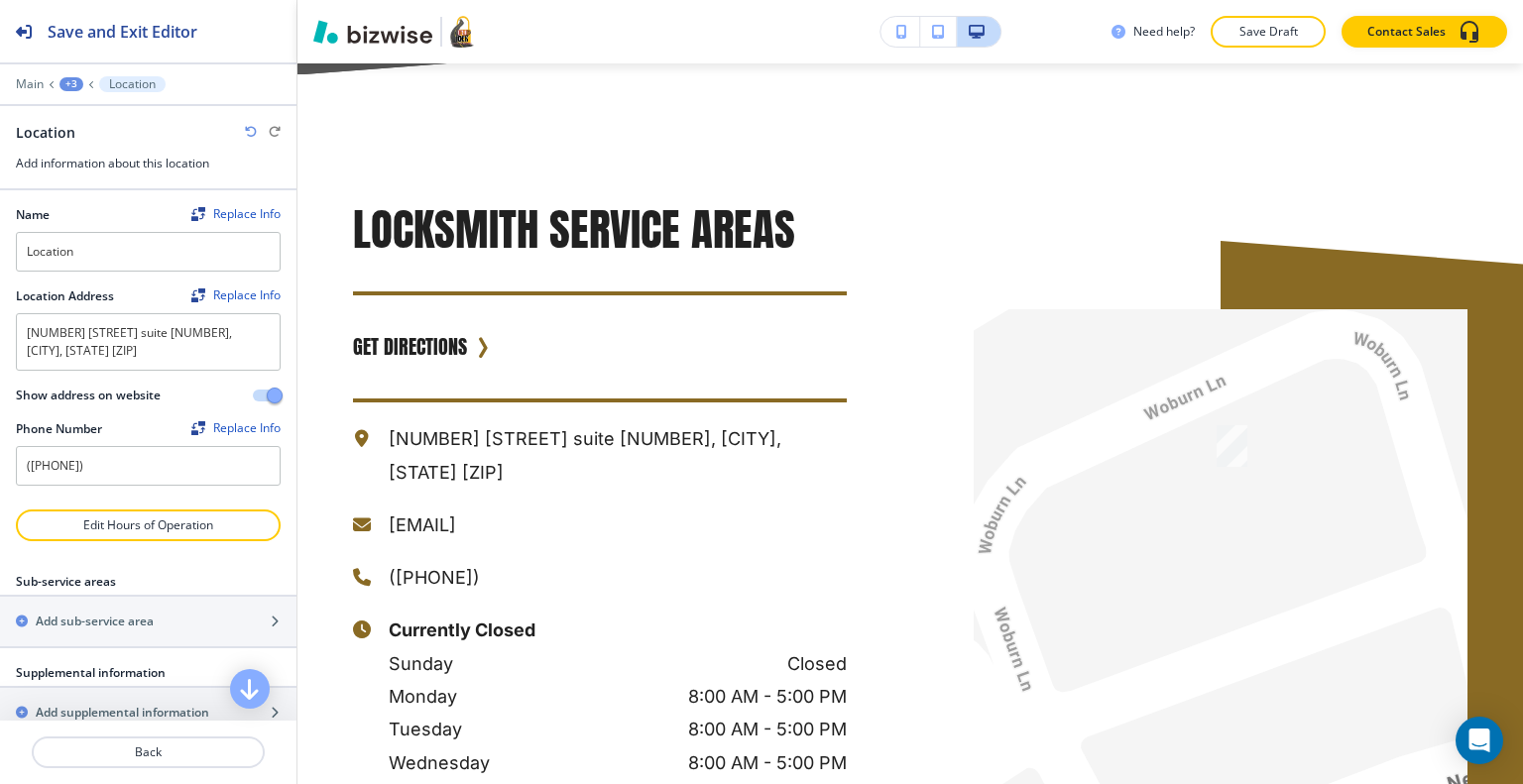 scroll, scrollTop: 198, scrollLeft: 0, axis: vertical 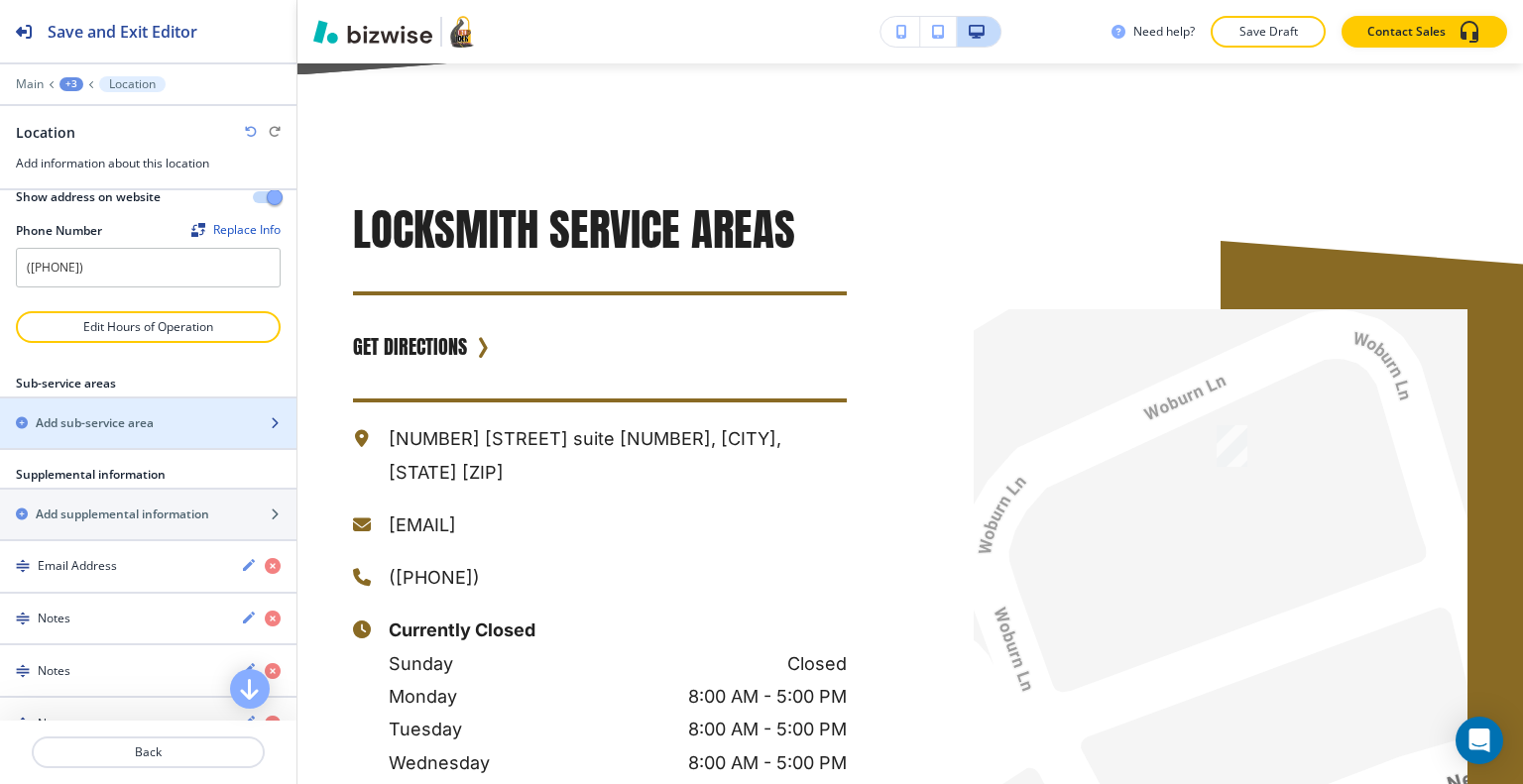 click on "Add sub-service area" at bounding box center [126, 423] 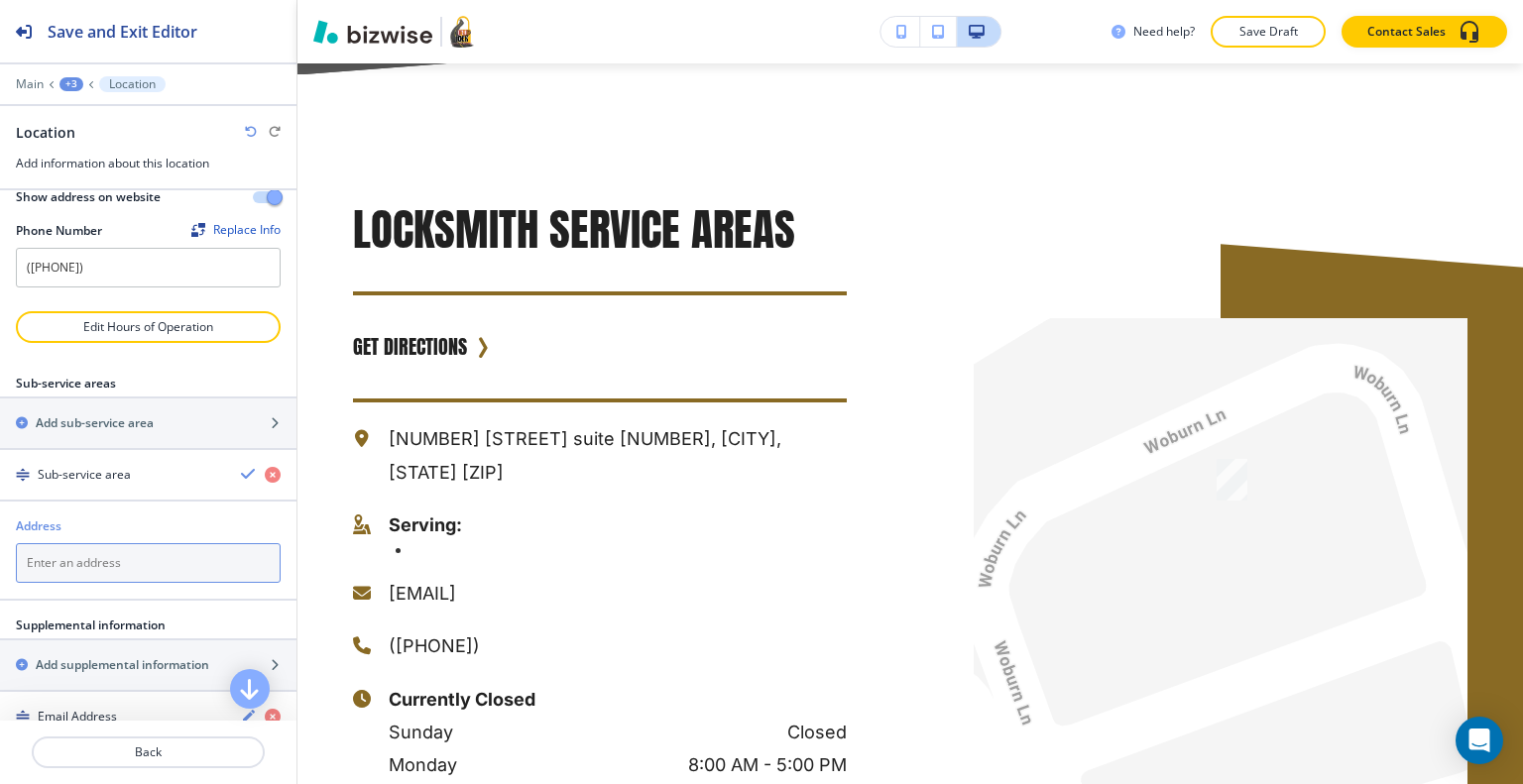 paste on "[CITY]" 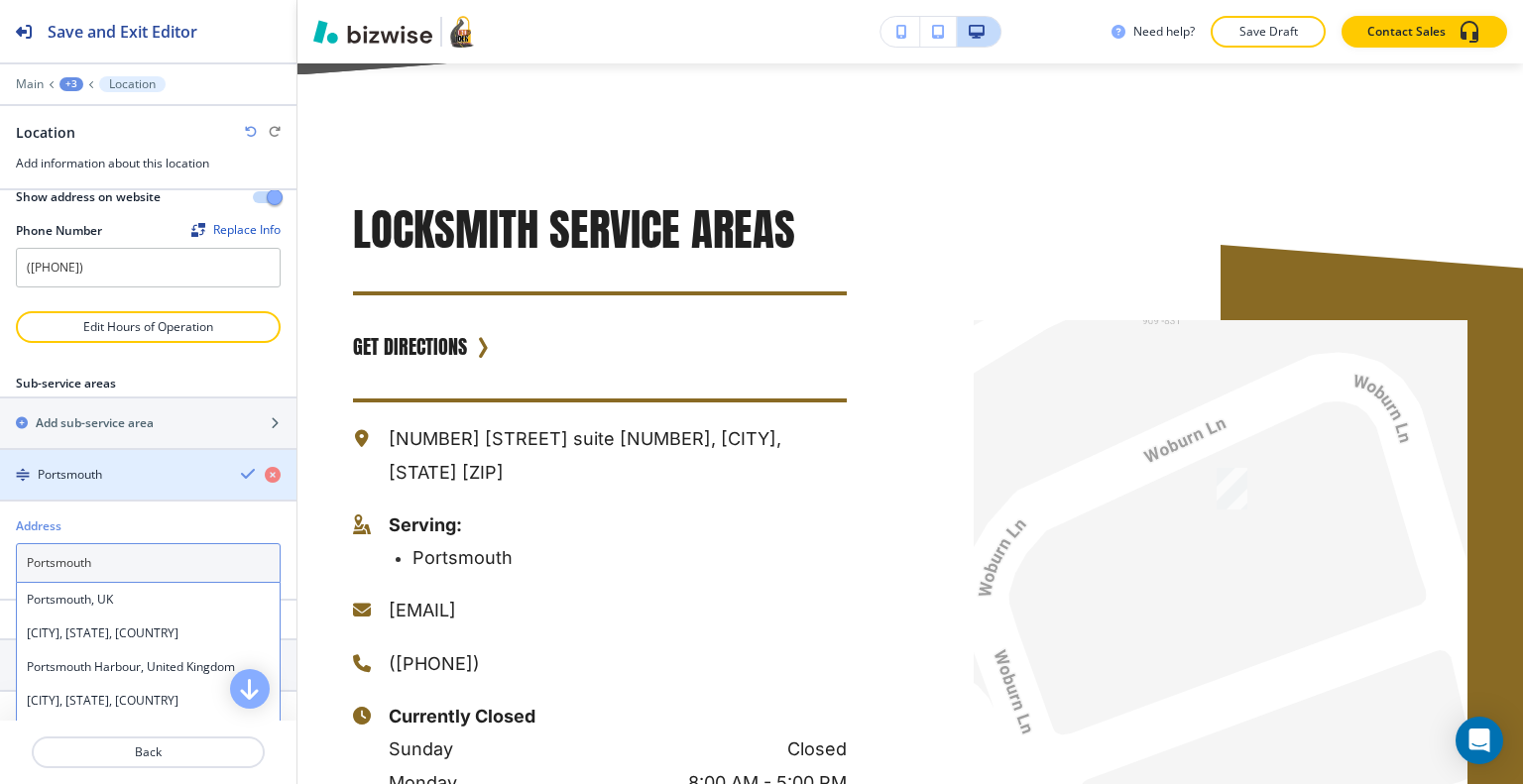 type on "[CITY]" 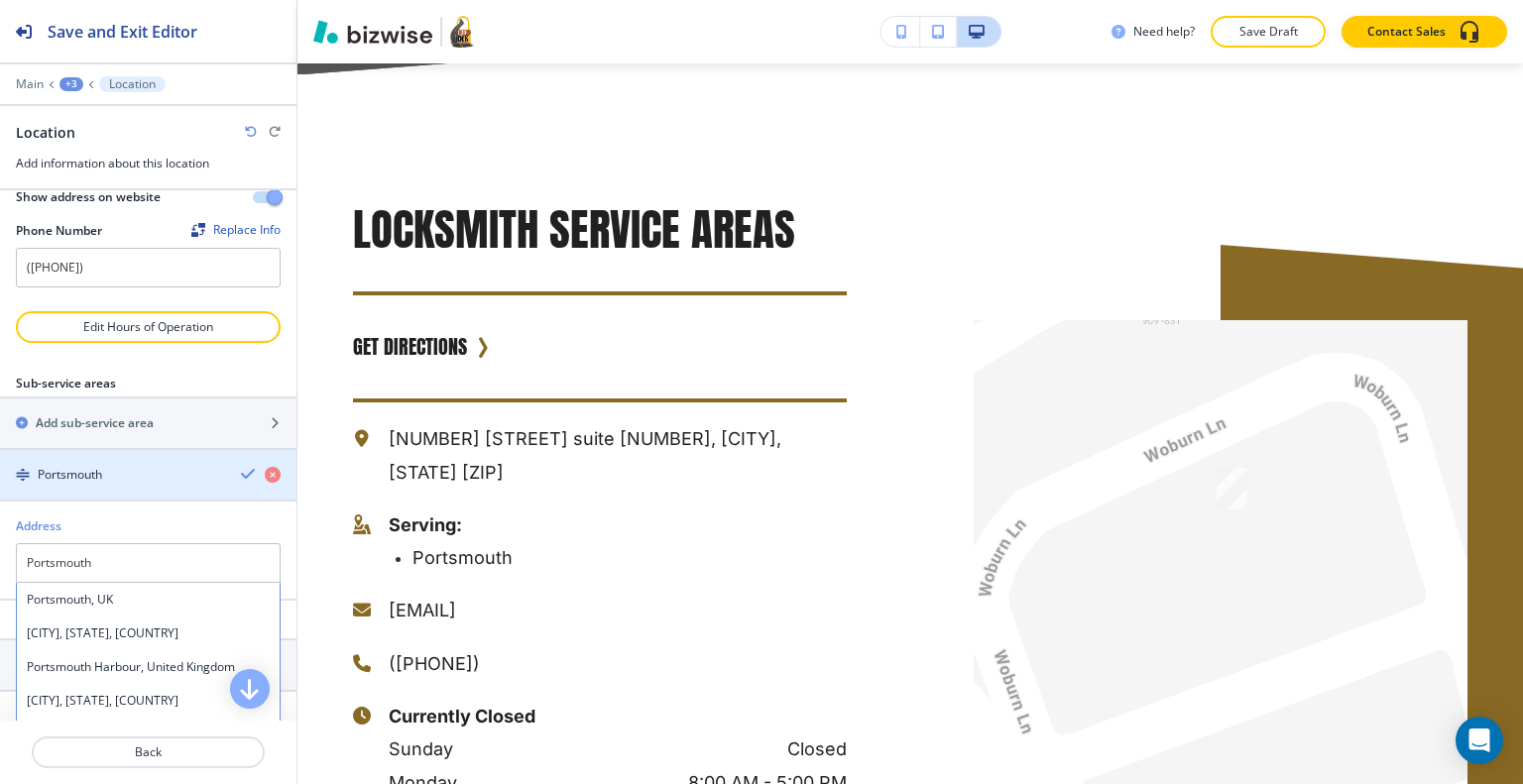click at bounding box center (249, 474) 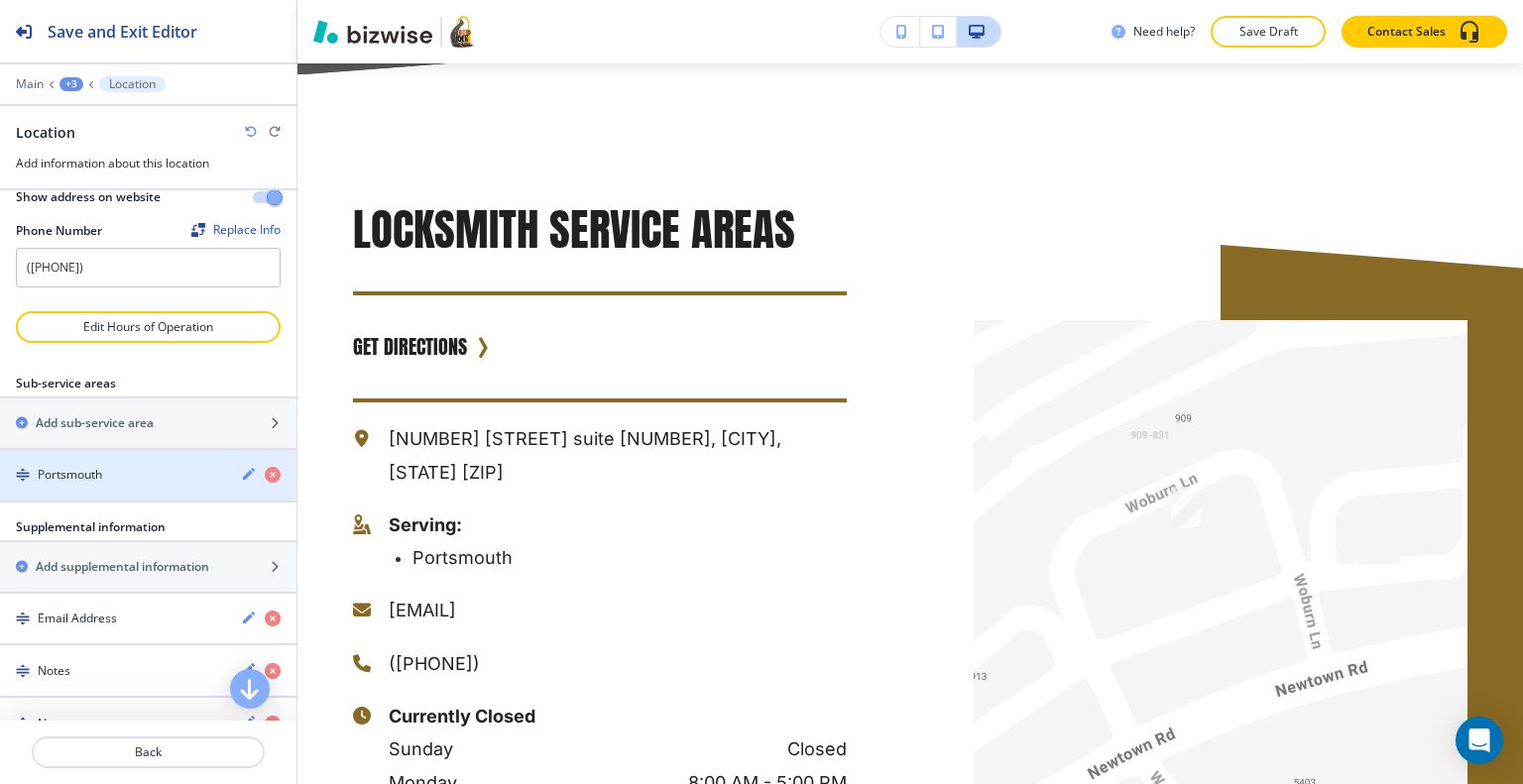 click 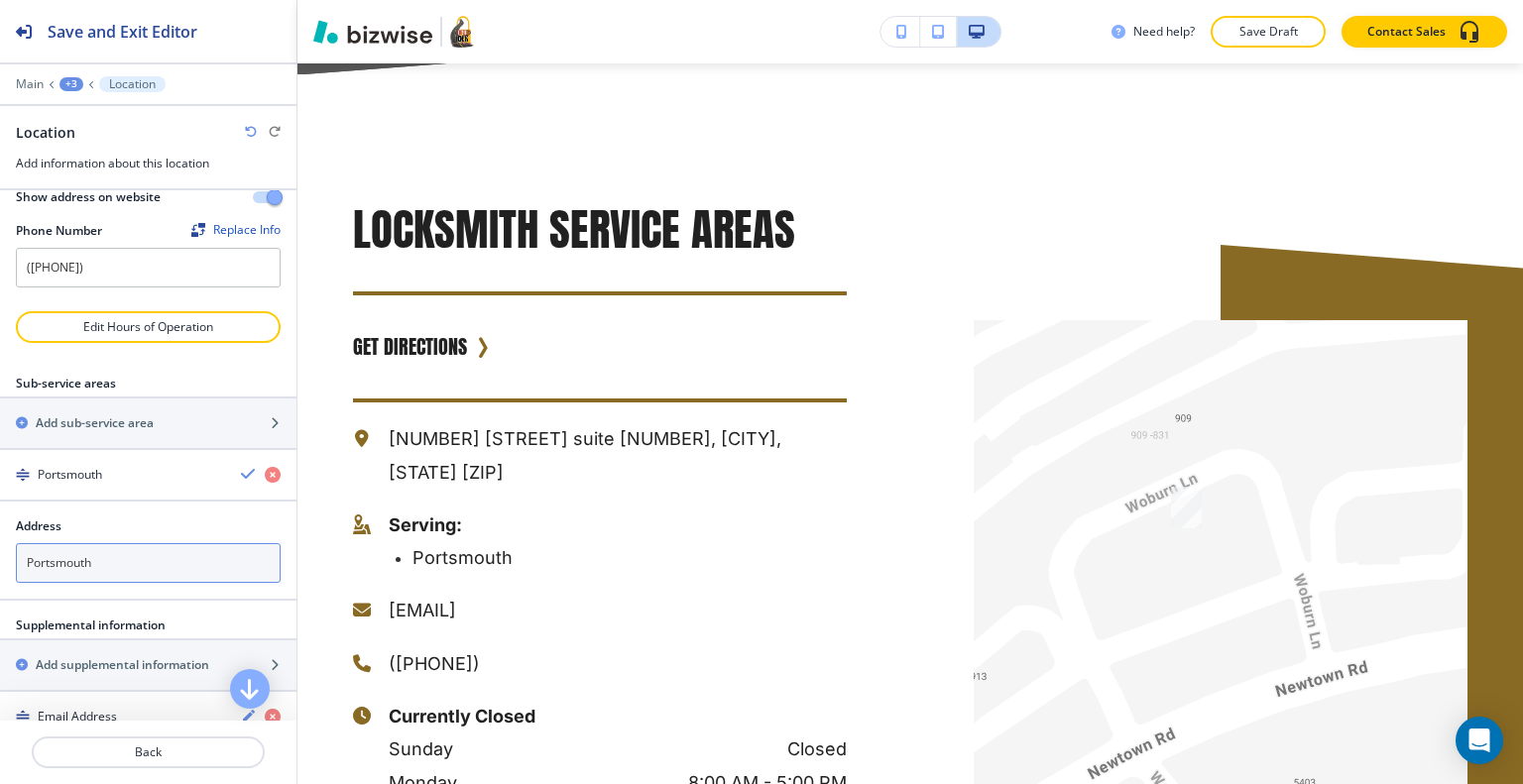 click on "[CITY]" at bounding box center (148, 563) 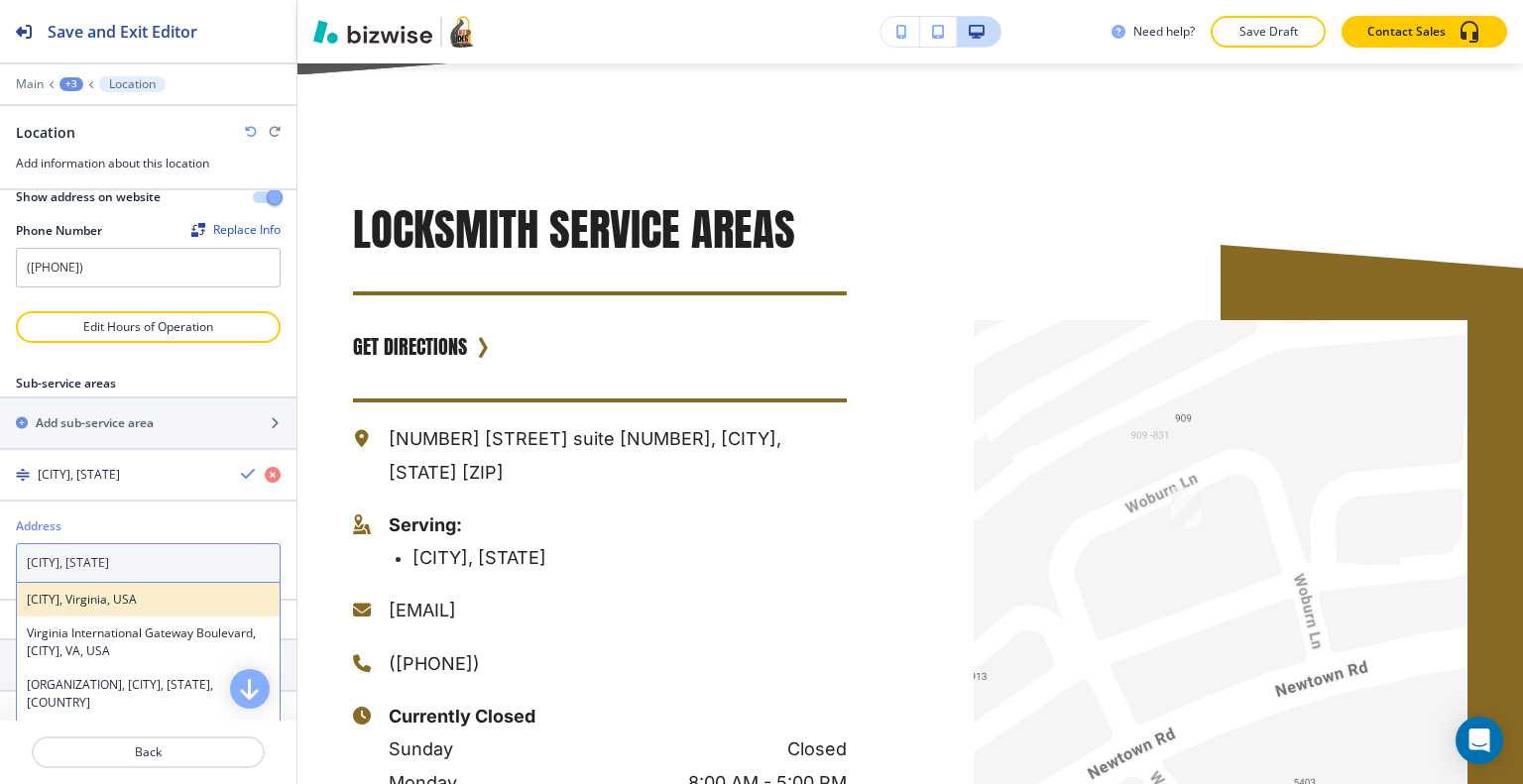 click on "Portsmouth, Virginia, USA" at bounding box center [148, 600] 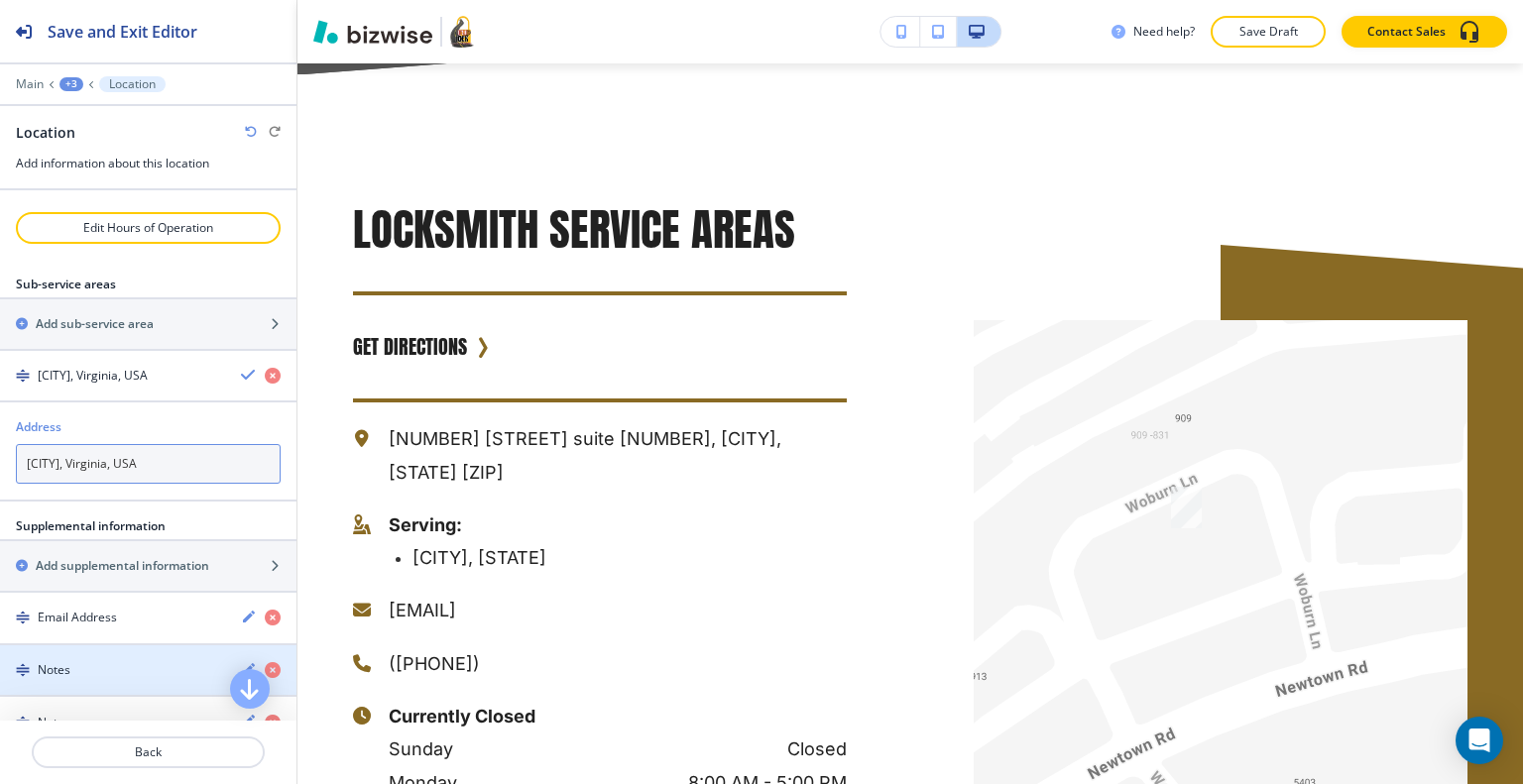 scroll, scrollTop: 387, scrollLeft: 0, axis: vertical 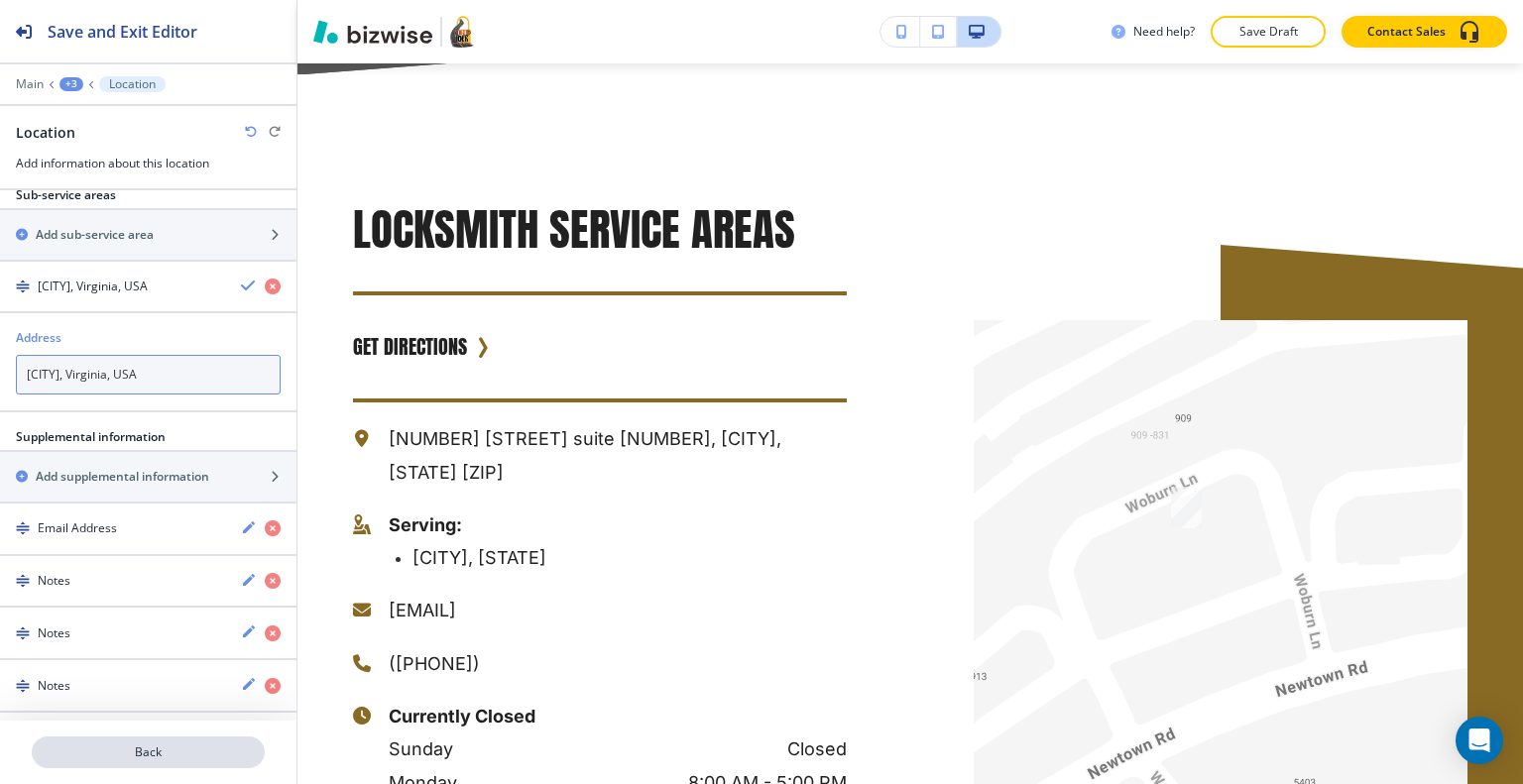 type on "Portsmouth, Virginia, USA" 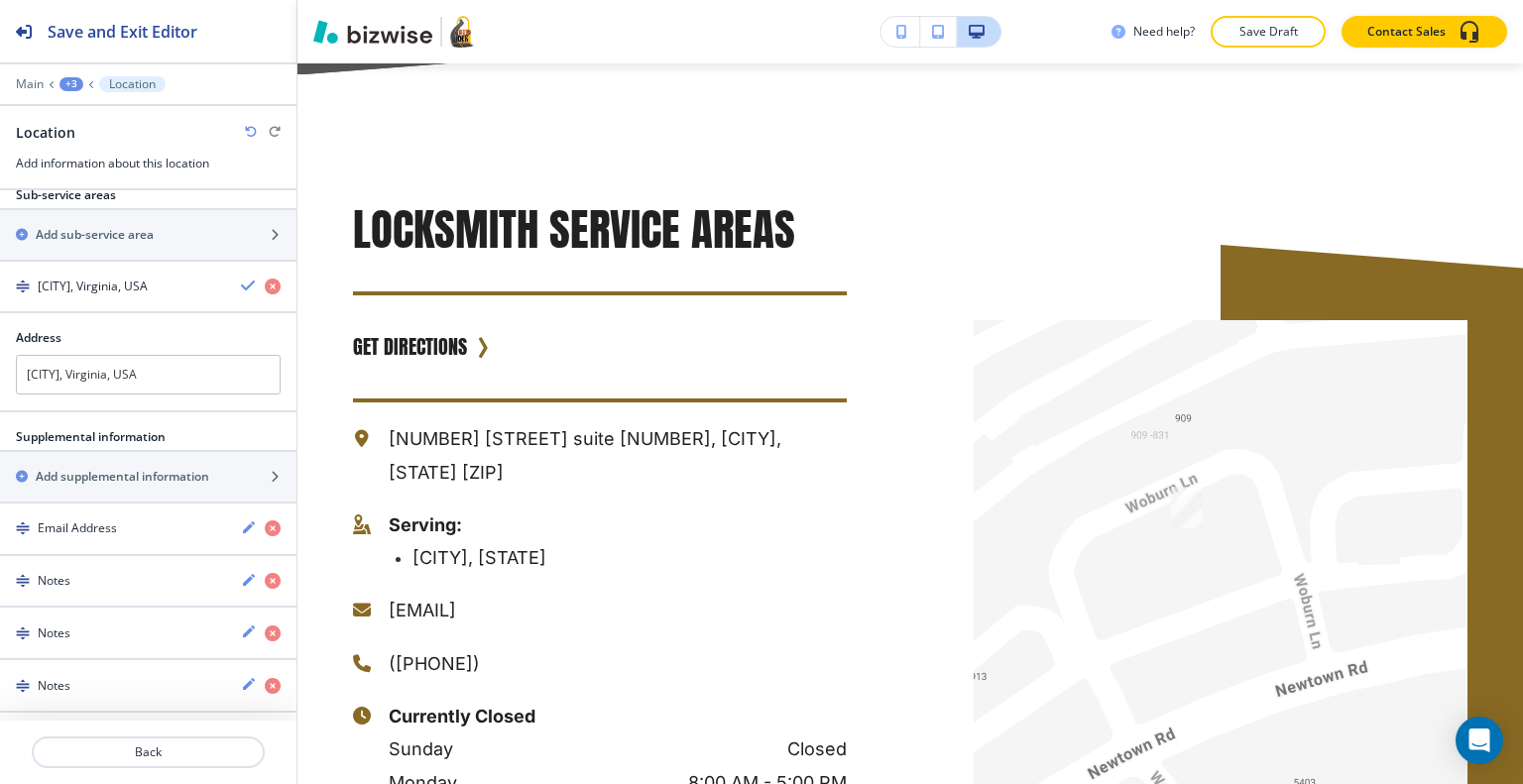 drag, startPoint x: 128, startPoint y: 756, endPoint x: 549, endPoint y: 2, distance: 863.5722 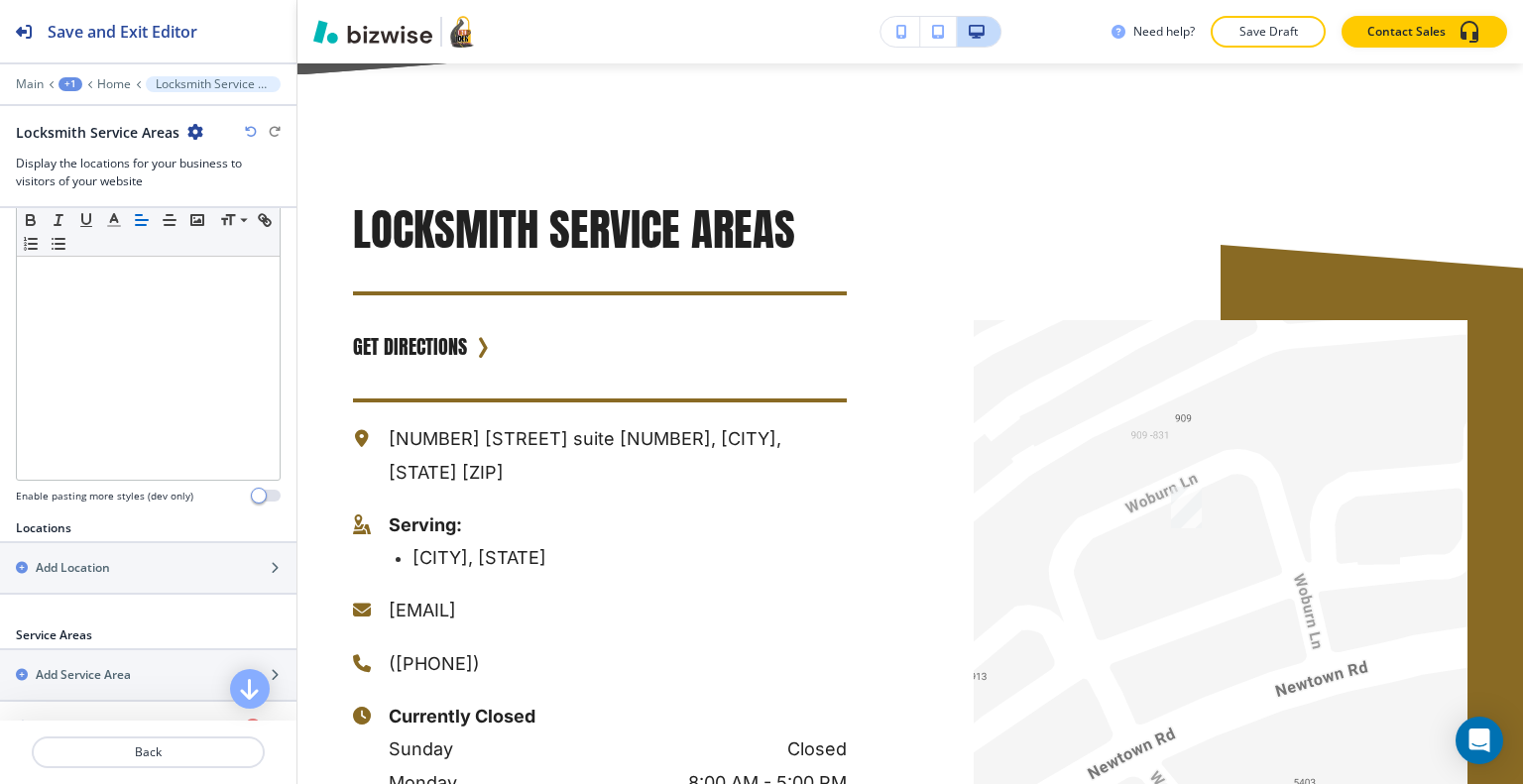 scroll, scrollTop: 694, scrollLeft: 0, axis: vertical 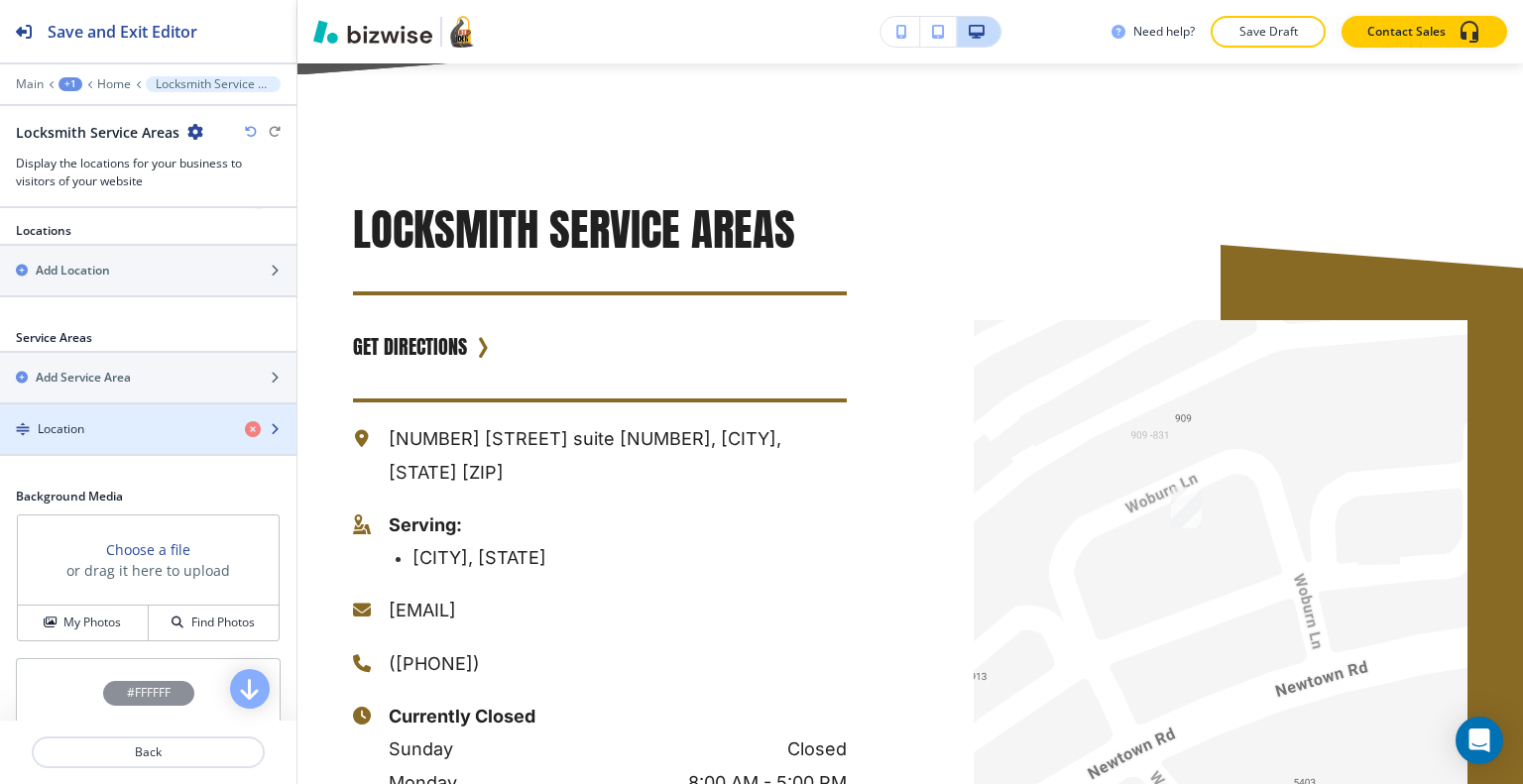 click on "Location" at bounding box center [114, 429] 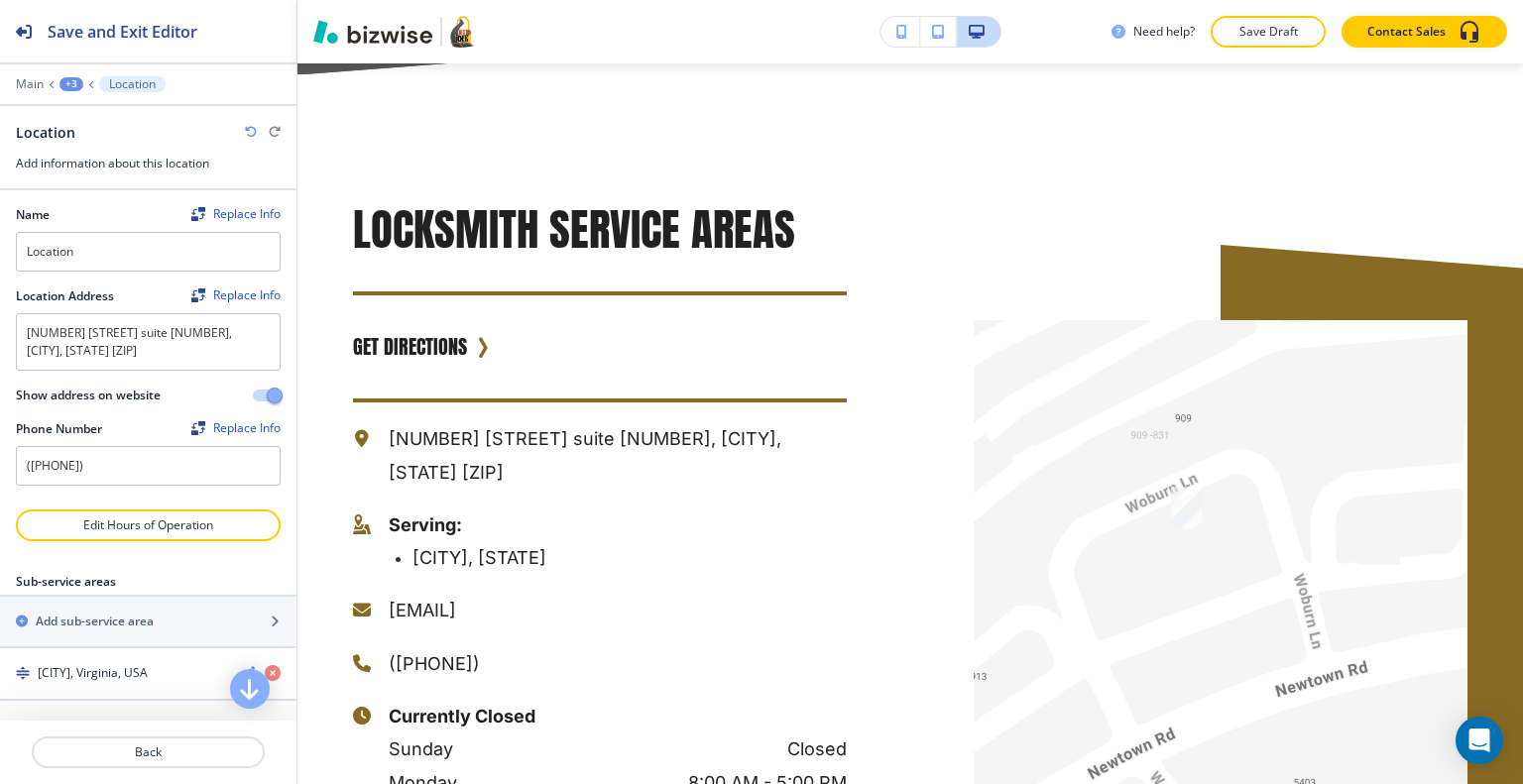 scroll, scrollTop: 288, scrollLeft: 0, axis: vertical 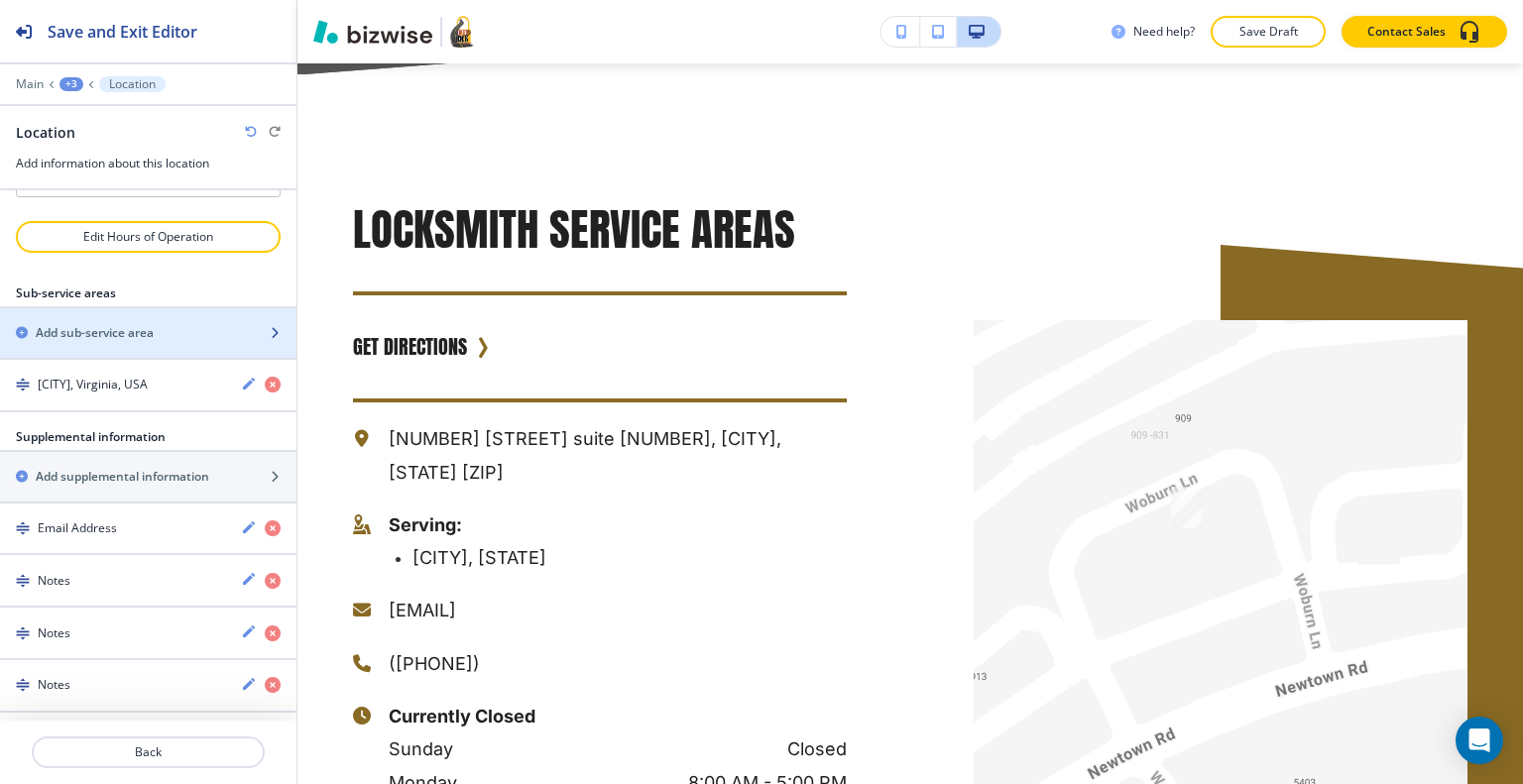click on "Add sub-service area" at bounding box center [94, 333] 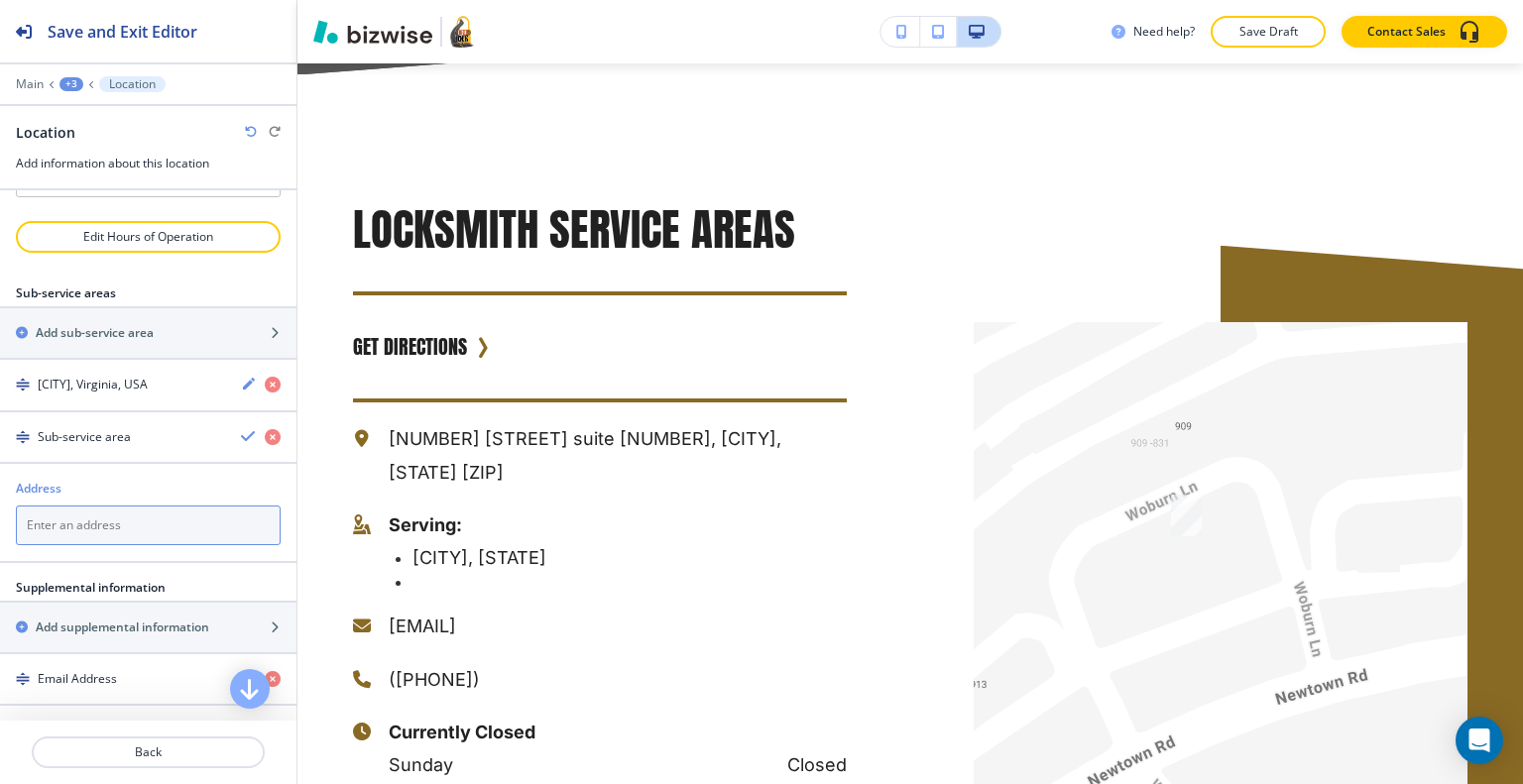 paste on "[CITY]" 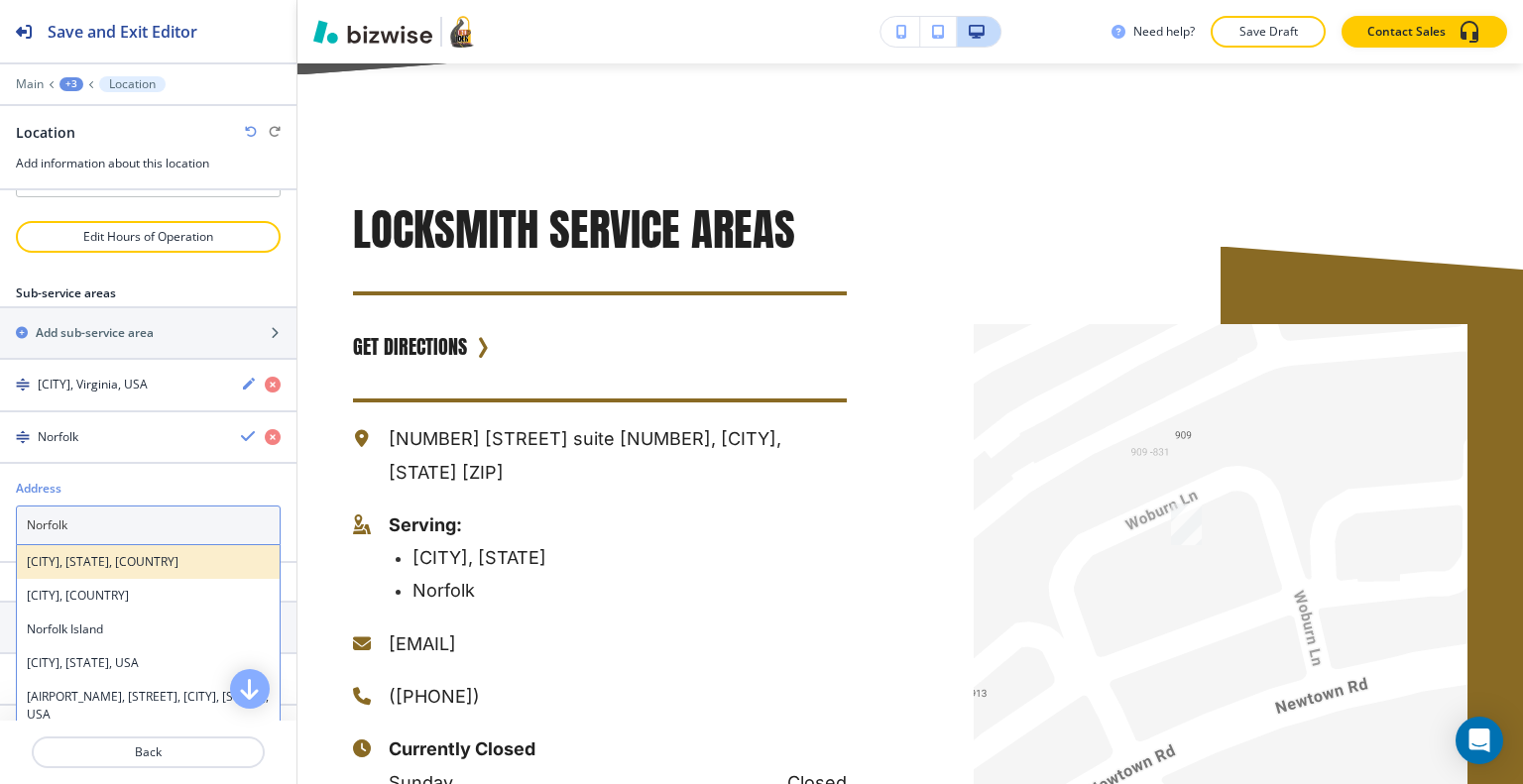 click on "Norfolk, VA, USA" at bounding box center [148, 562] 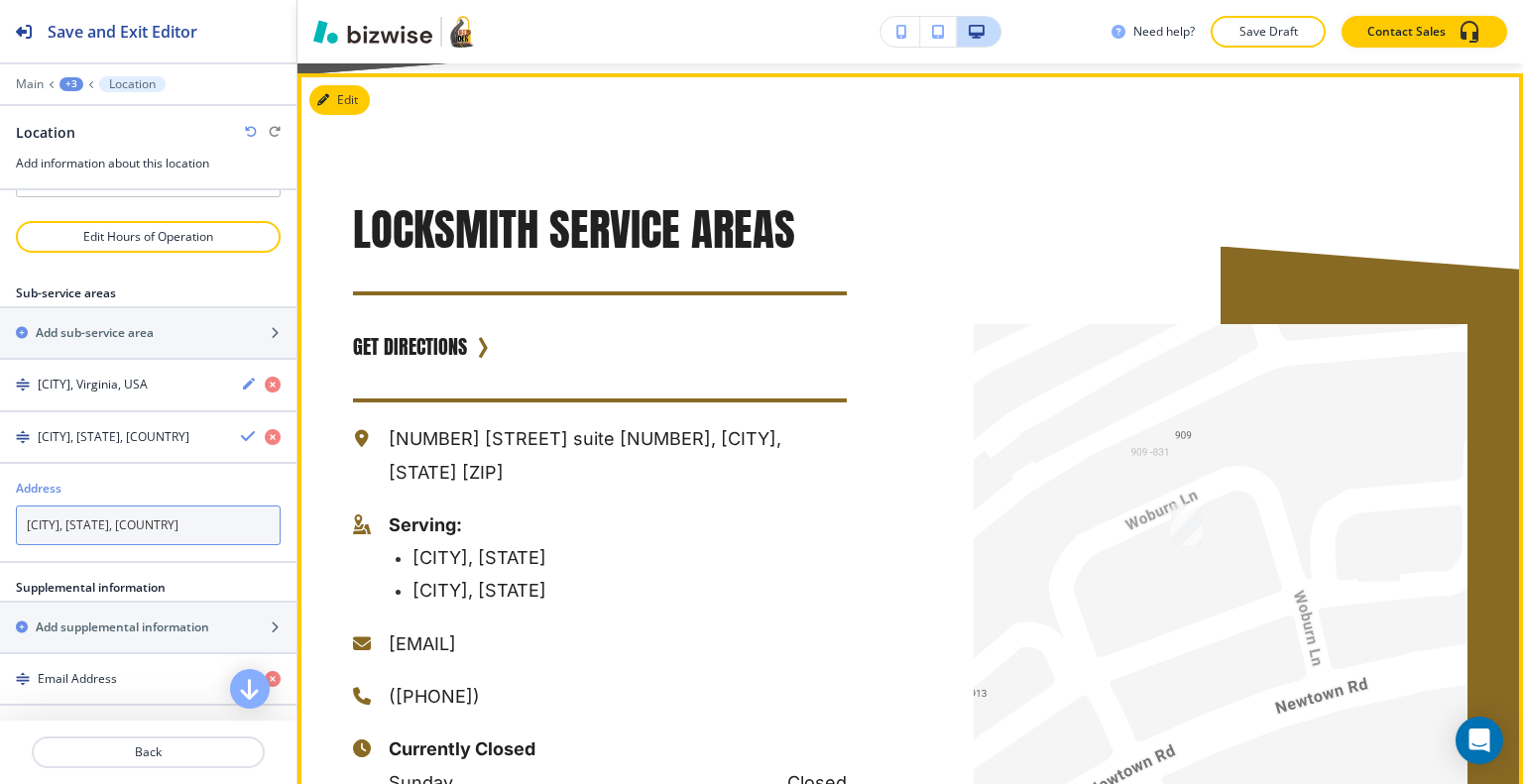 type on "Norfolk, VA, USA" 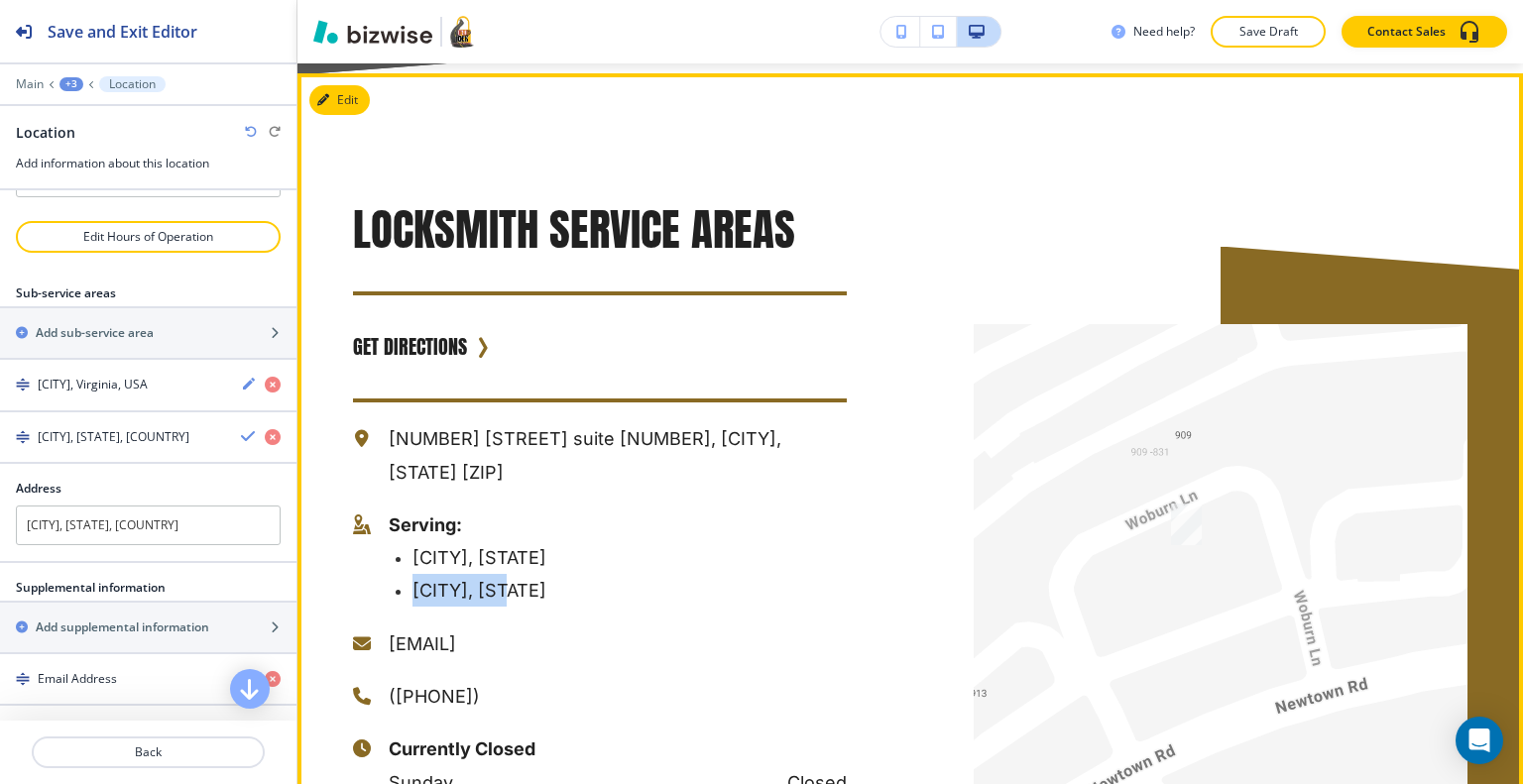 drag, startPoint x: 523, startPoint y: 574, endPoint x: 409, endPoint y: 574, distance: 114 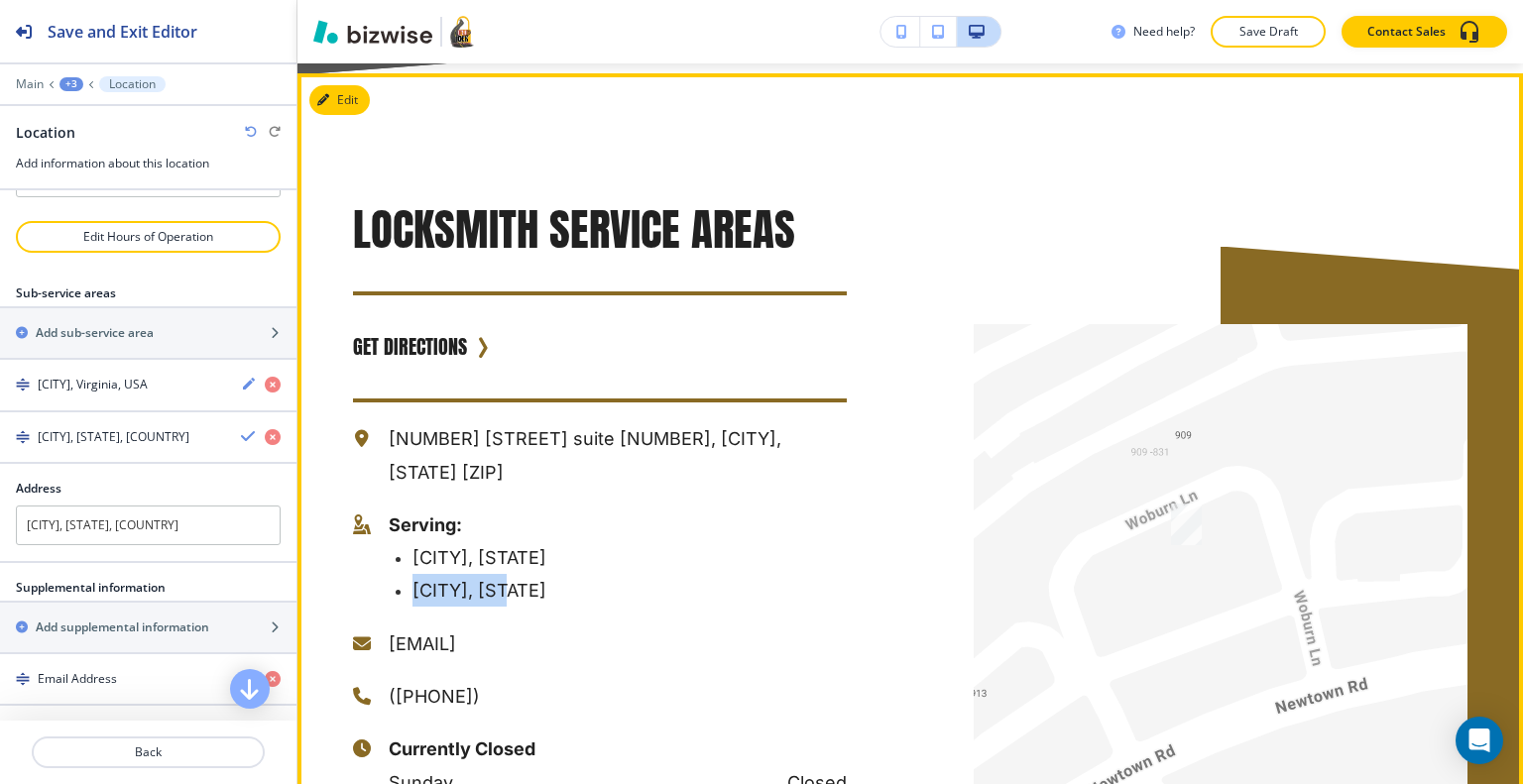 copy on "[CITY], [STATE]" 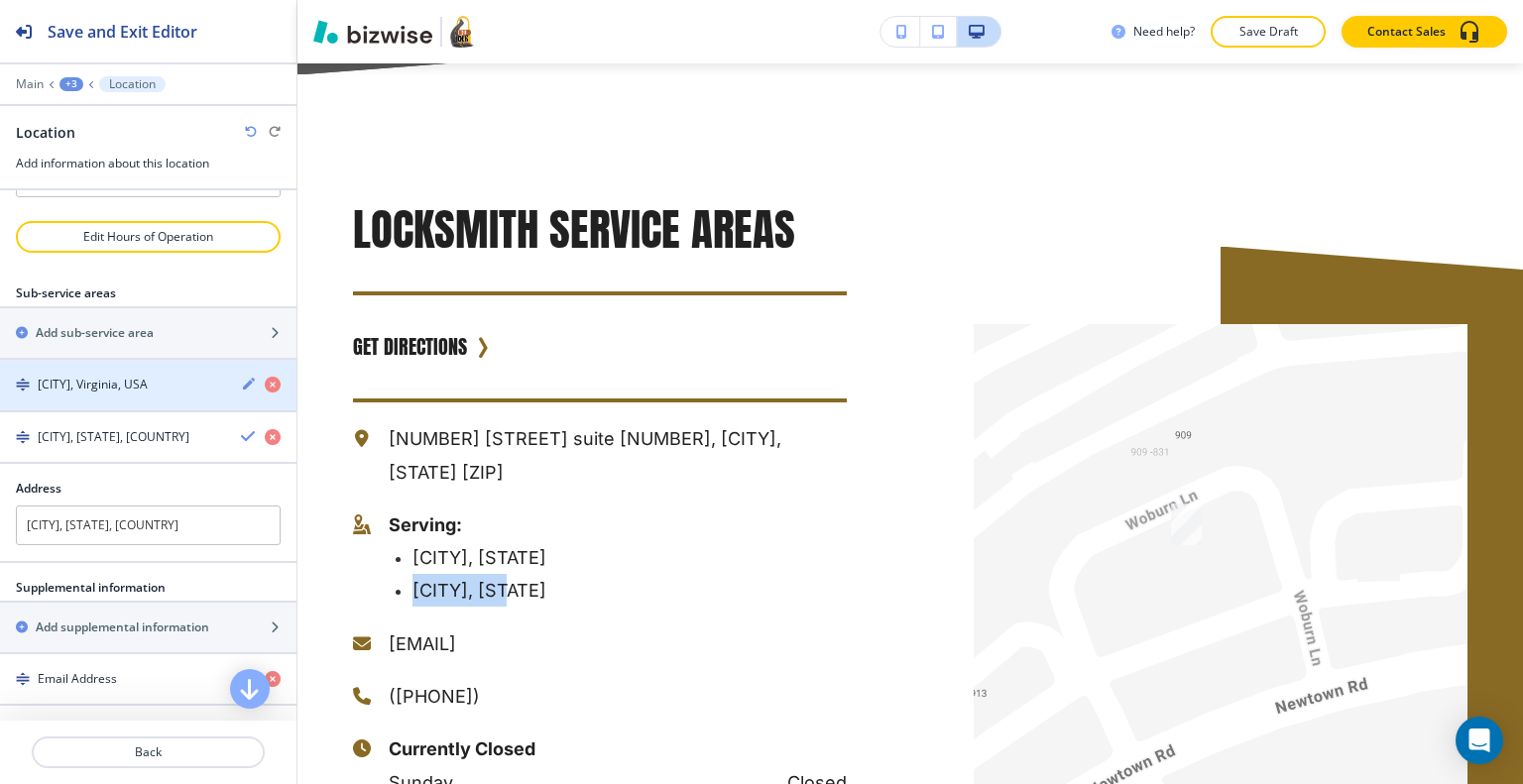 click 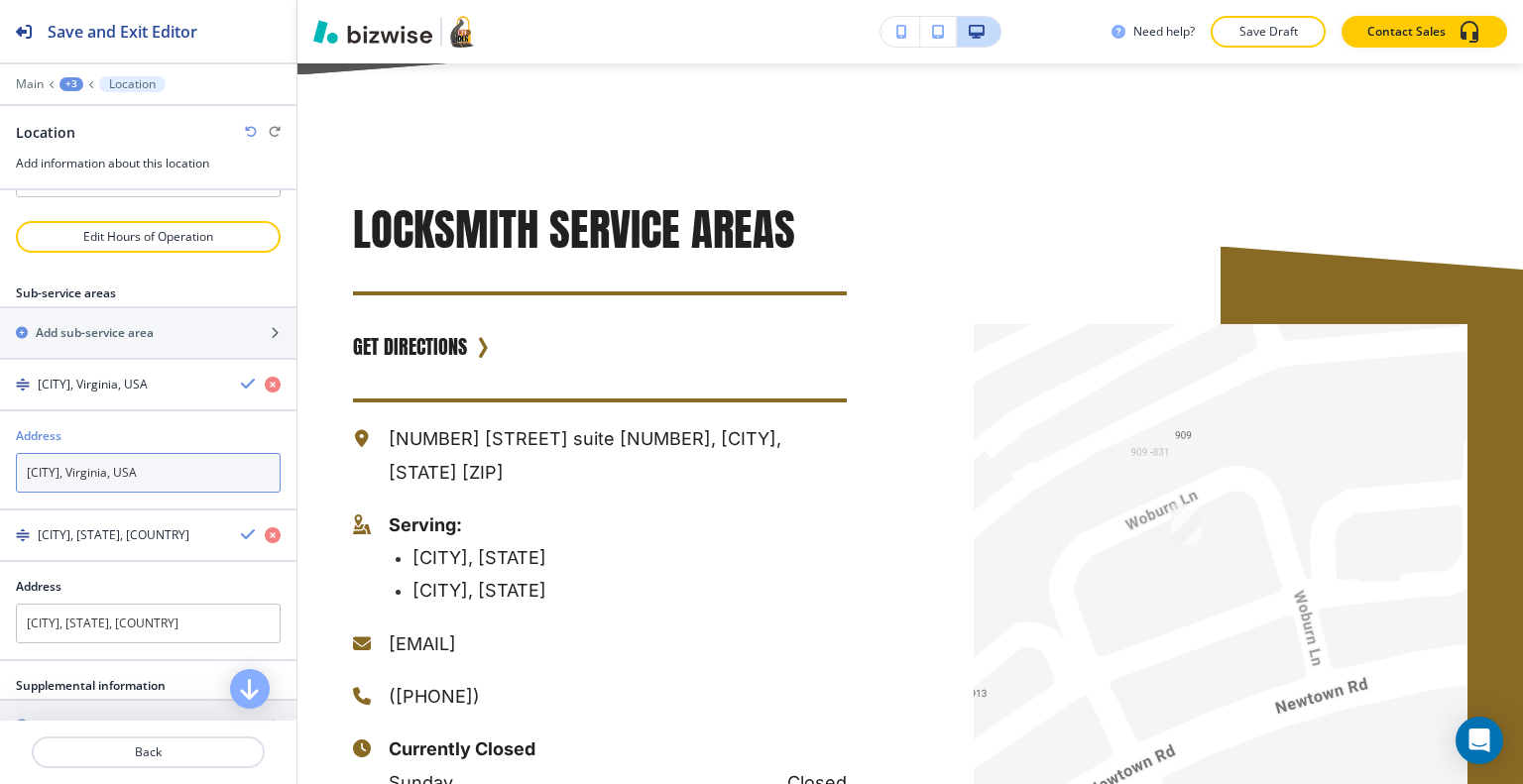 drag, startPoint x: 188, startPoint y: 479, endPoint x: 111, endPoint y: 475, distance: 77.10383 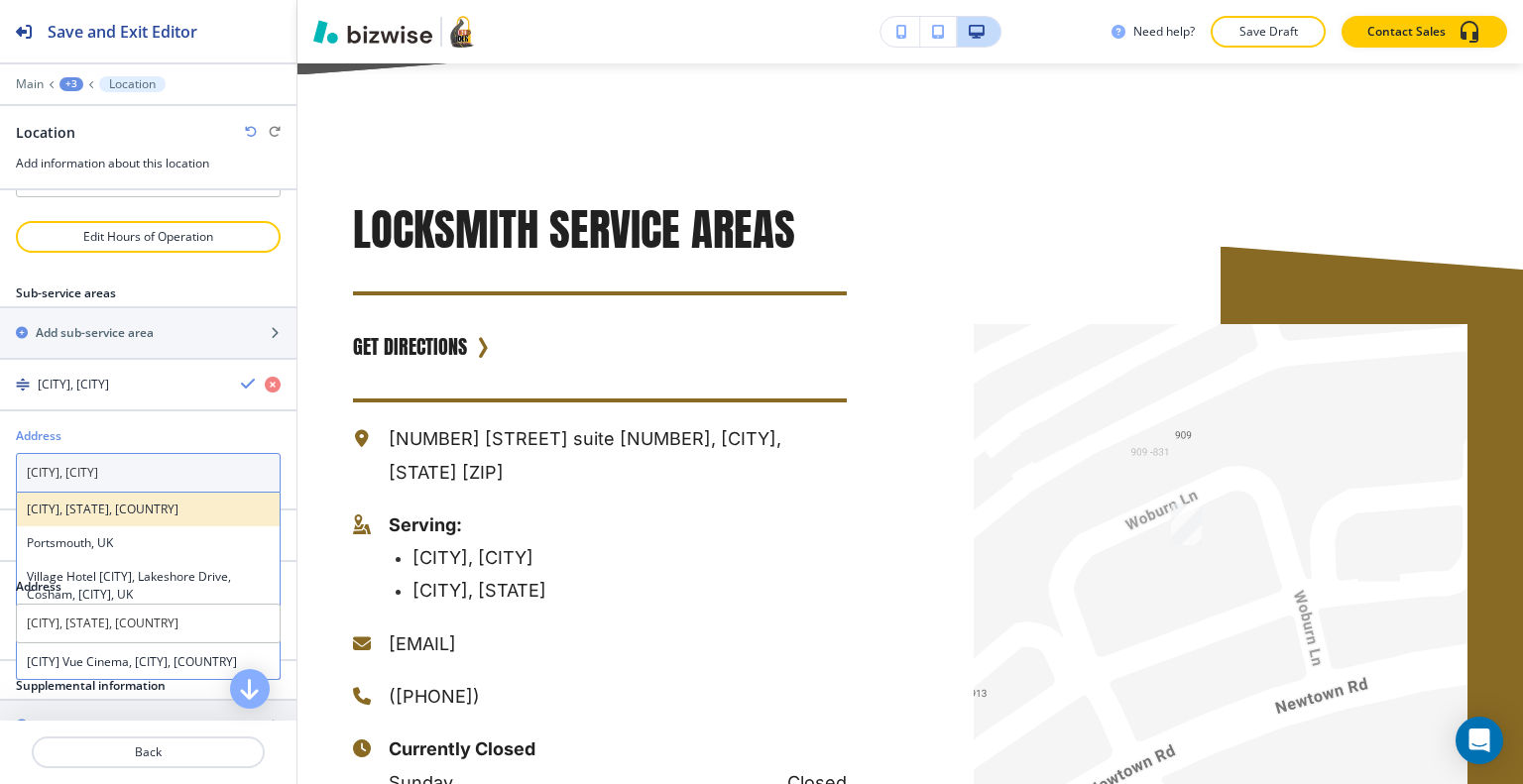 click on "Portsmouth, VA, USA" at bounding box center (148, 509) 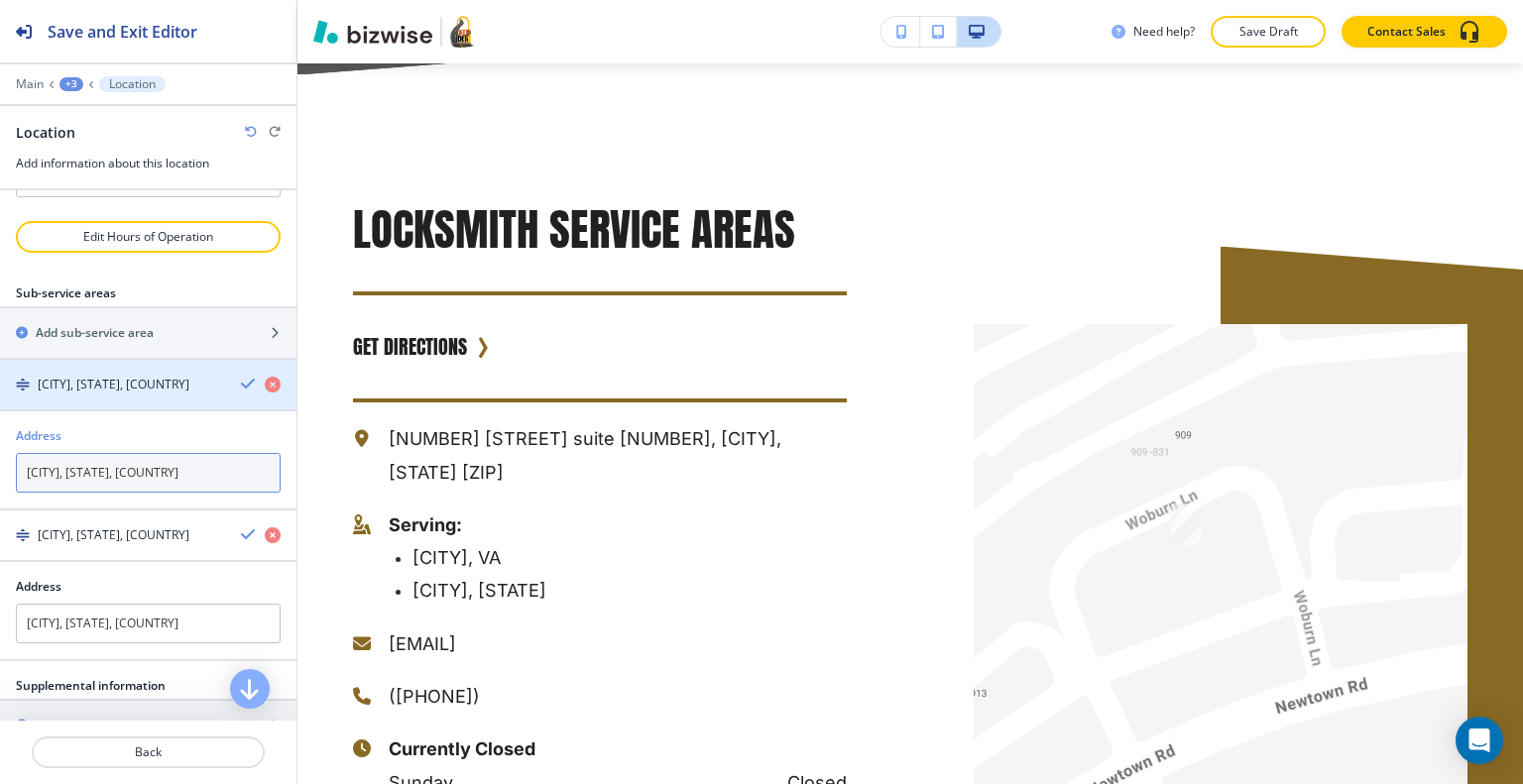 type on "Portsmouth, VA, USA" 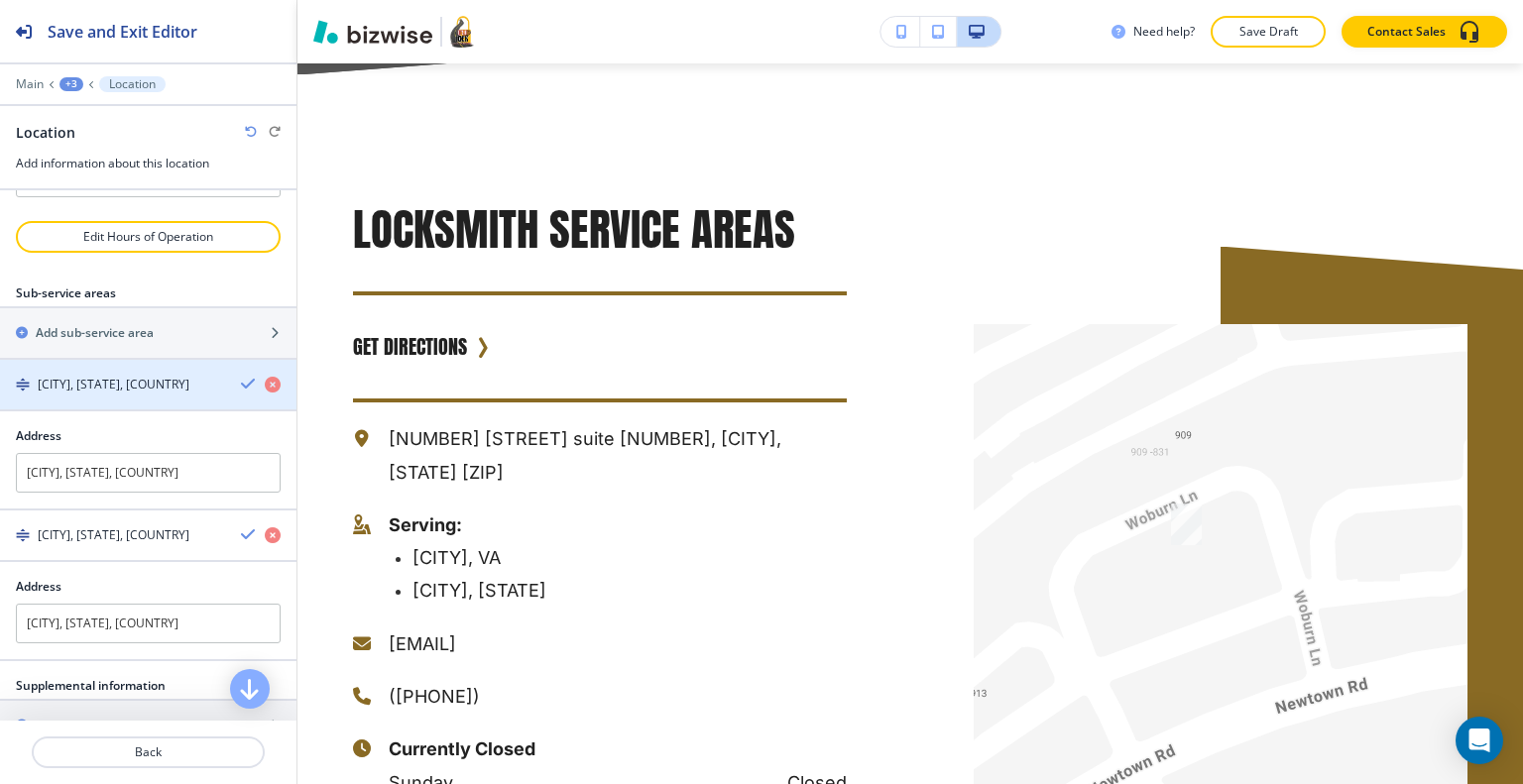 click at bounding box center (249, 384) 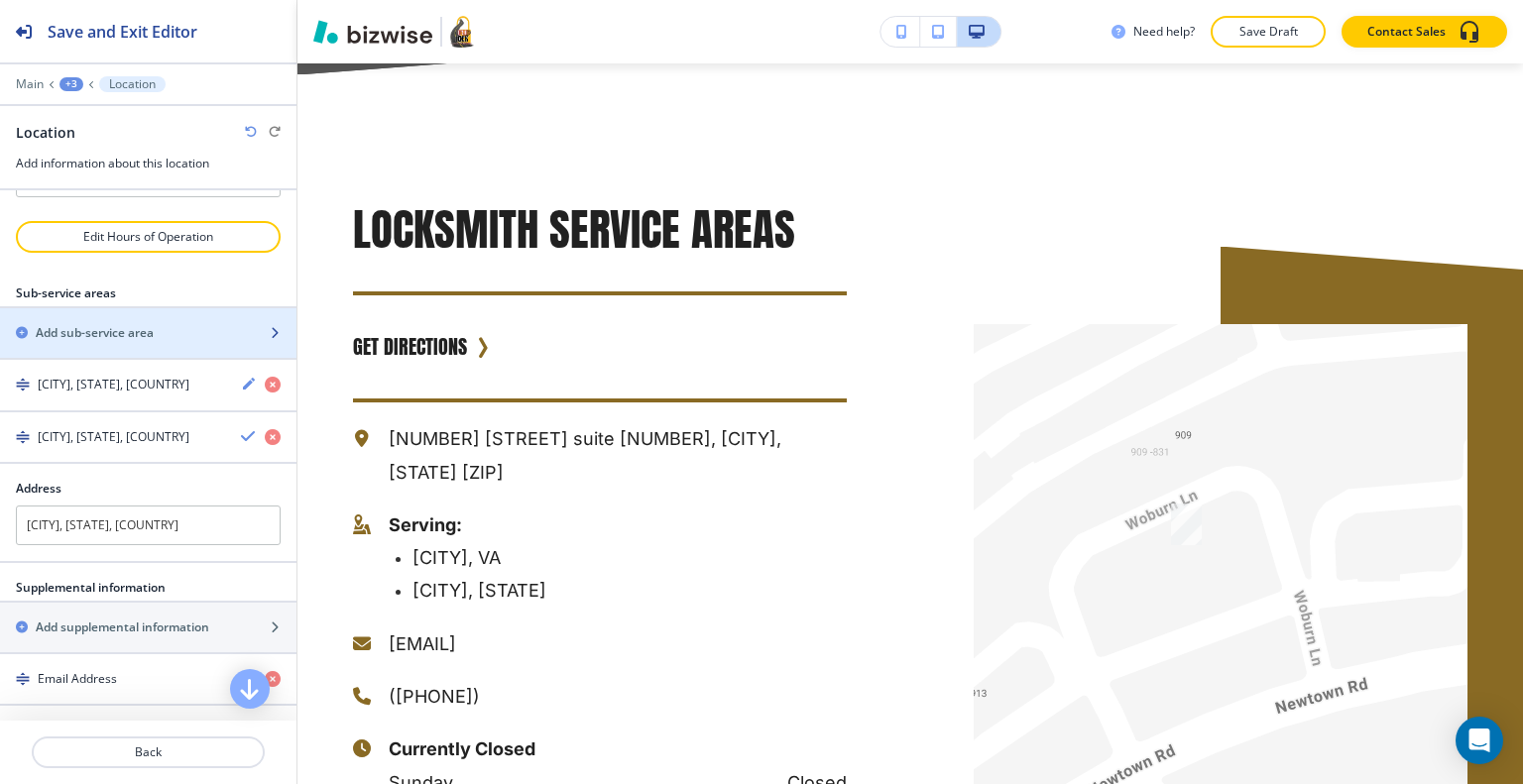 click on "Add sub-service area" at bounding box center [126, 333] 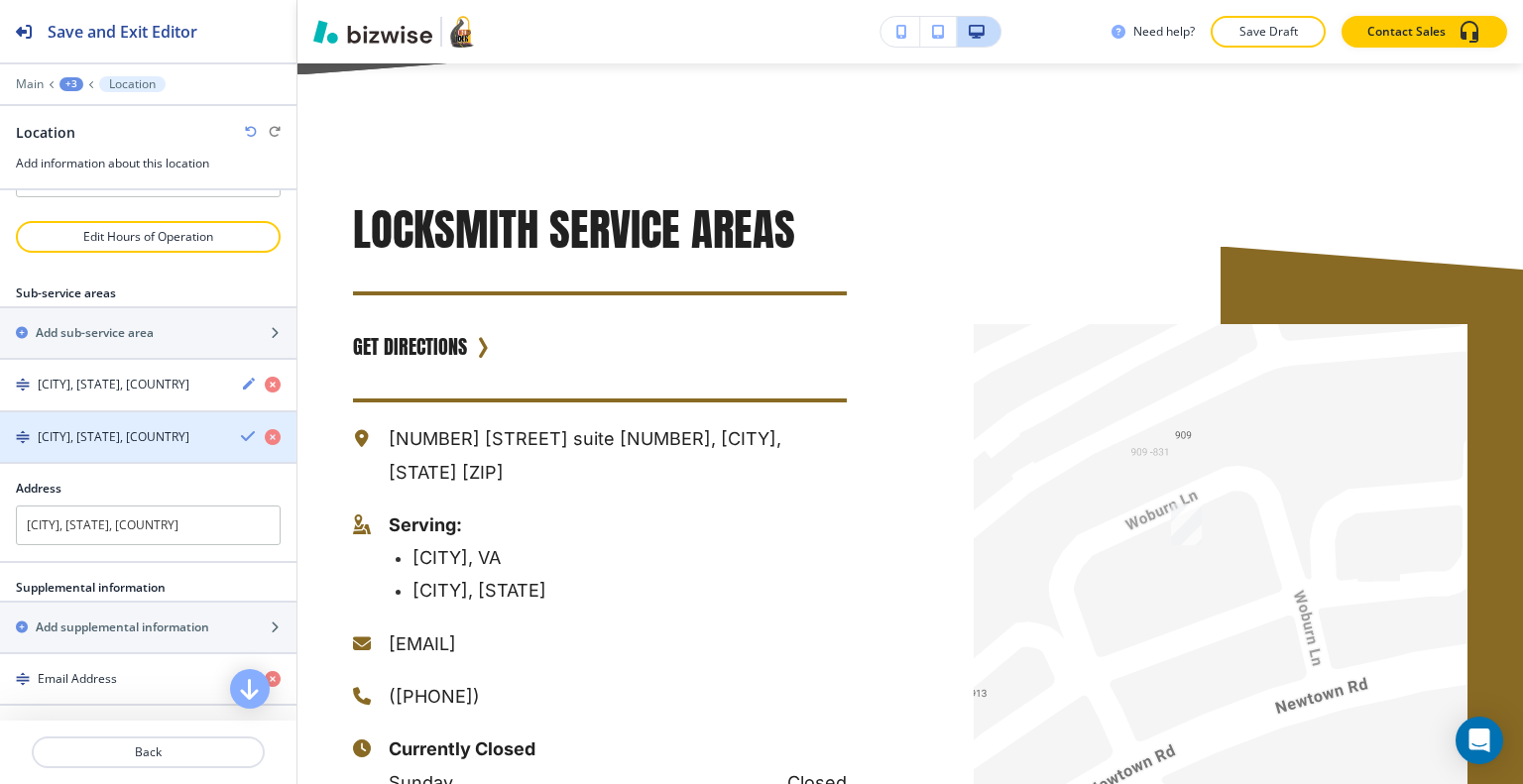 click at bounding box center (249, 436) 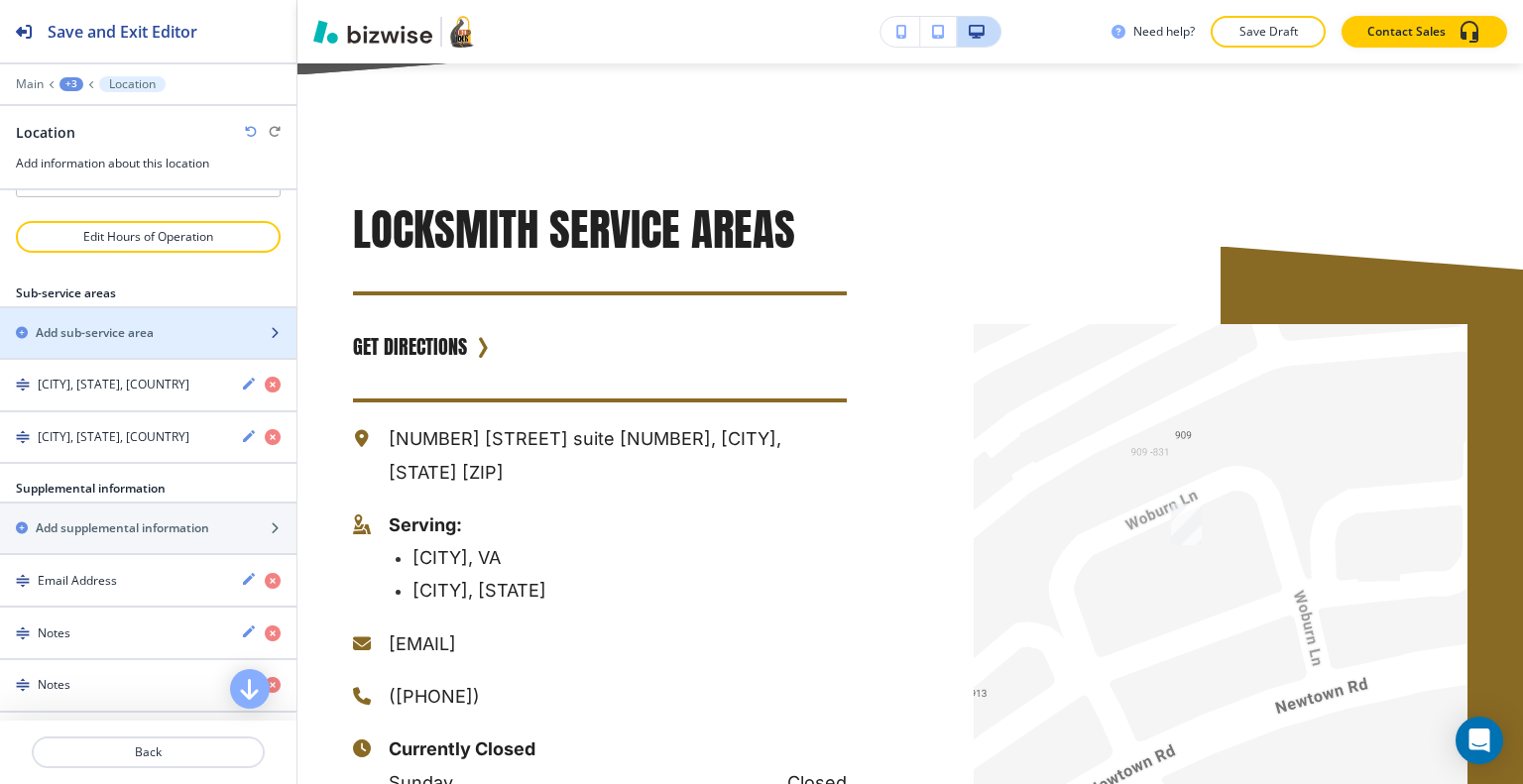 click at bounding box center [148, 350] 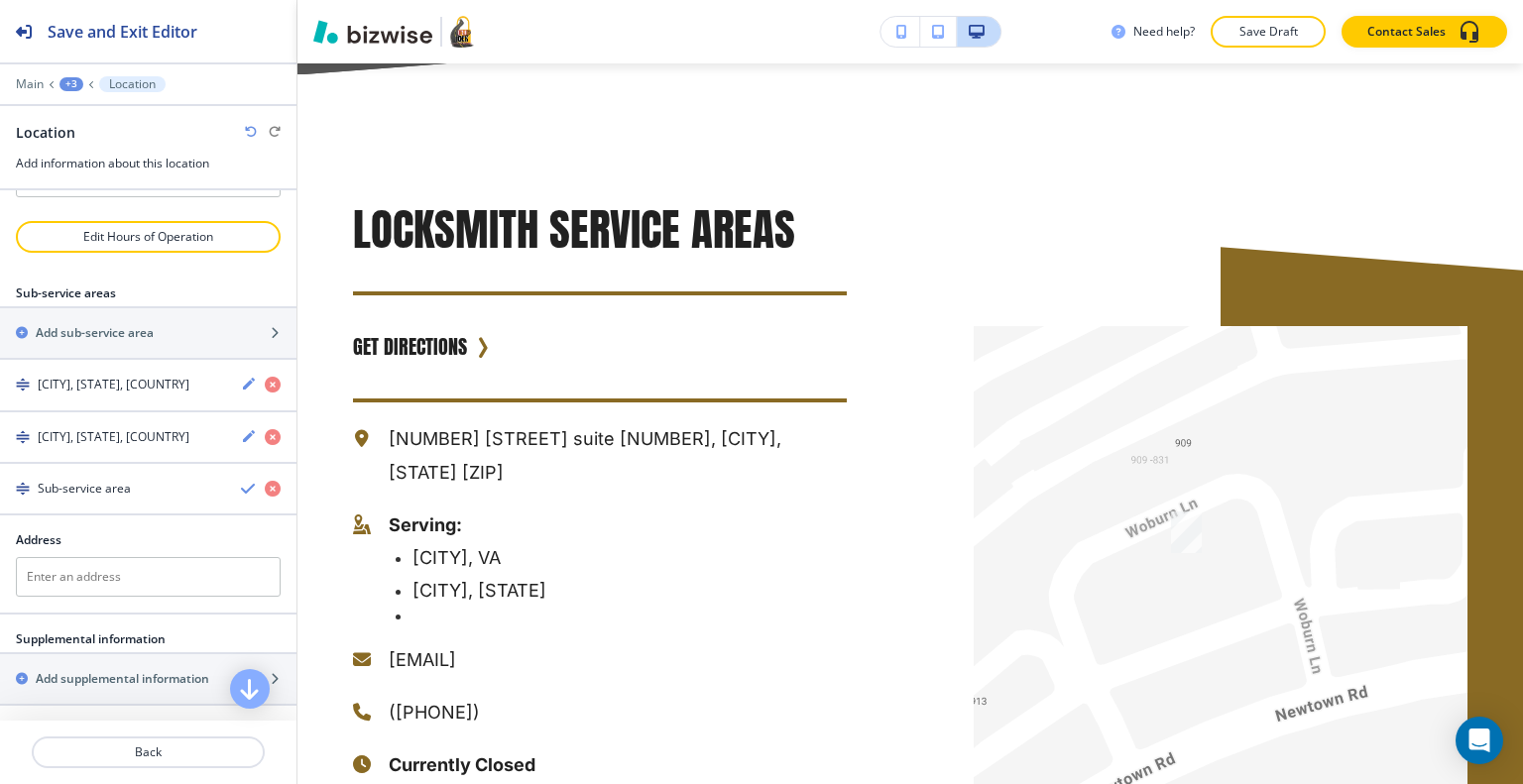 scroll, scrollTop: 388, scrollLeft: 0, axis: vertical 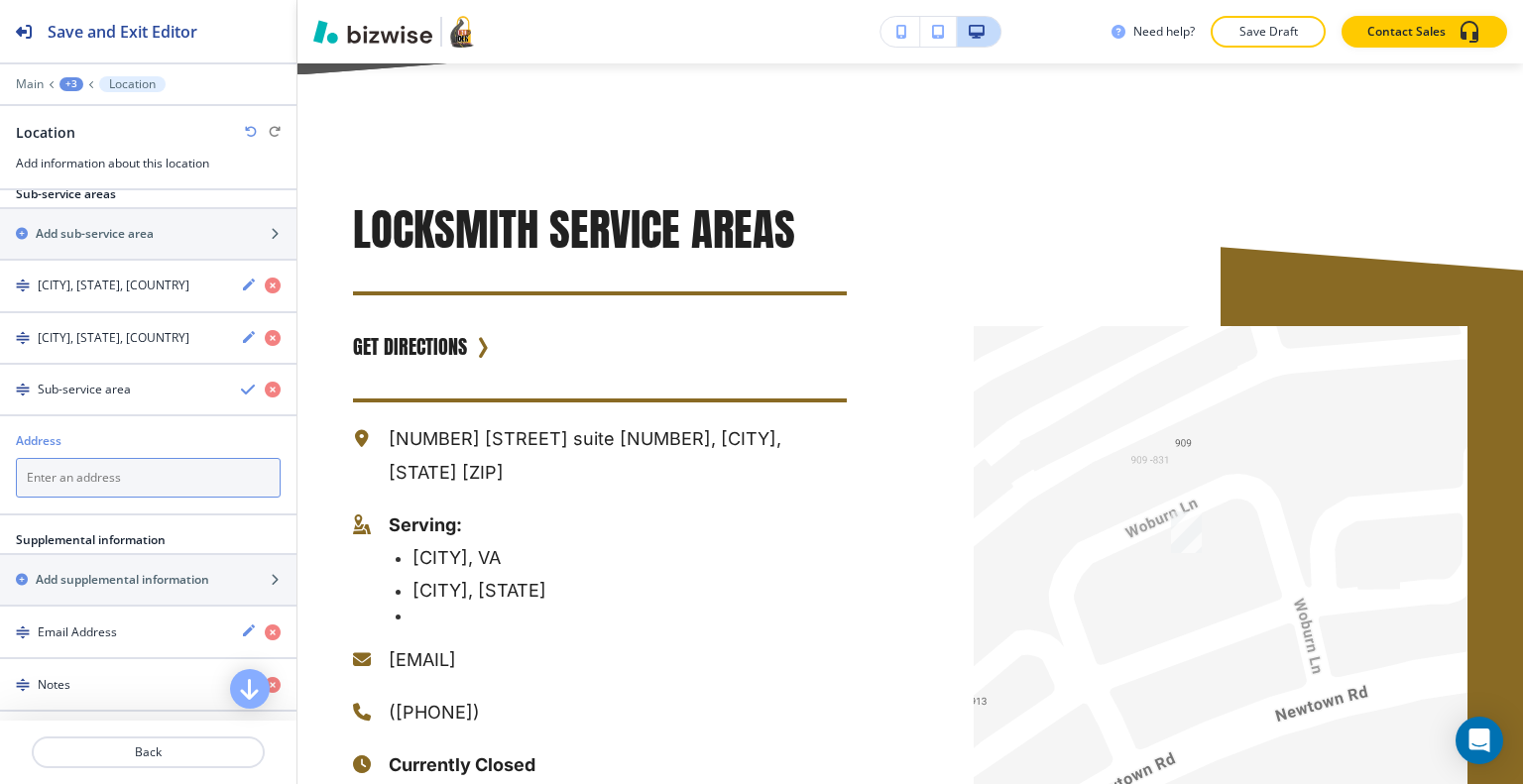 paste on "[CITY]" 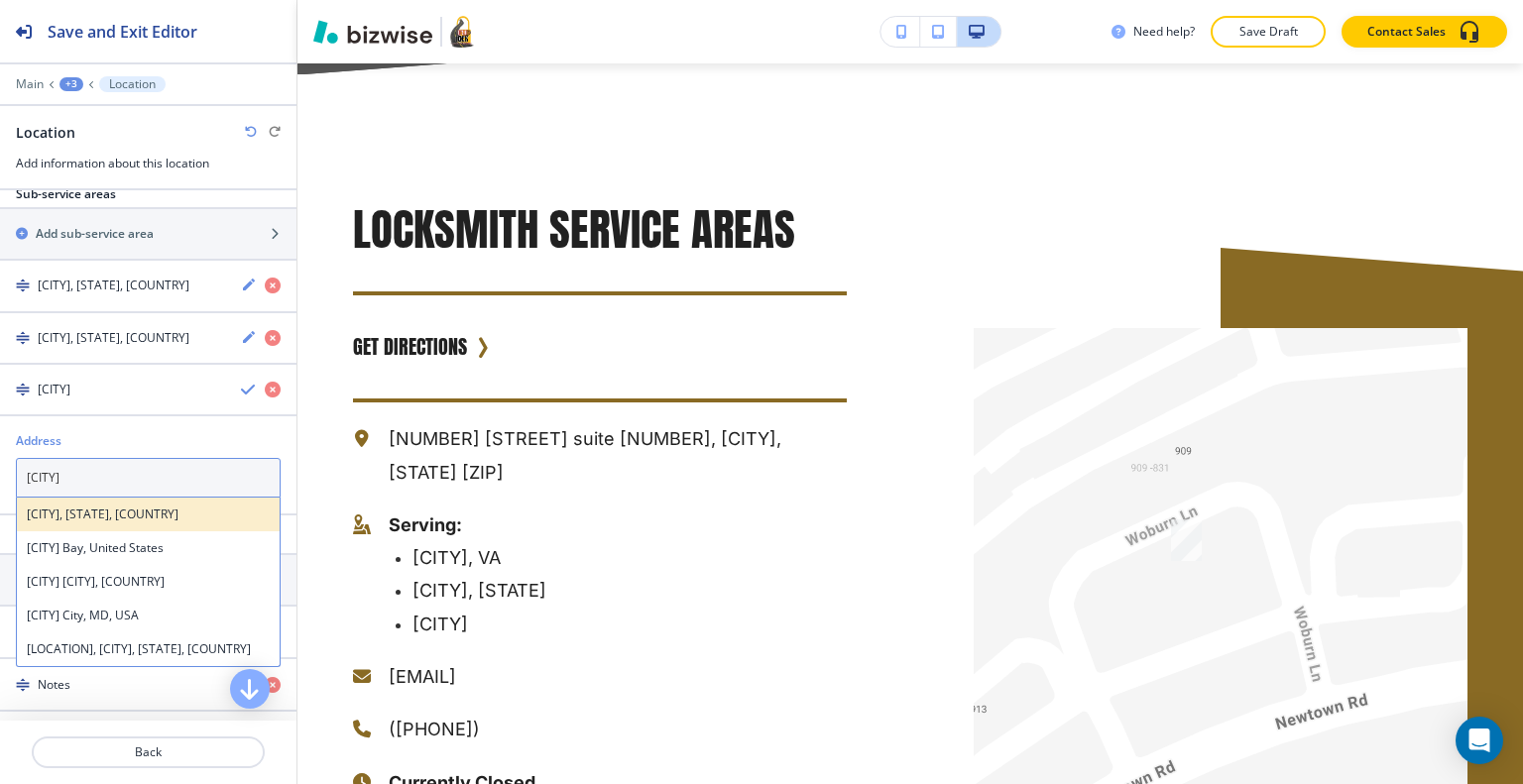 click on "Chesapeake, VA, USA" at bounding box center [148, 514] 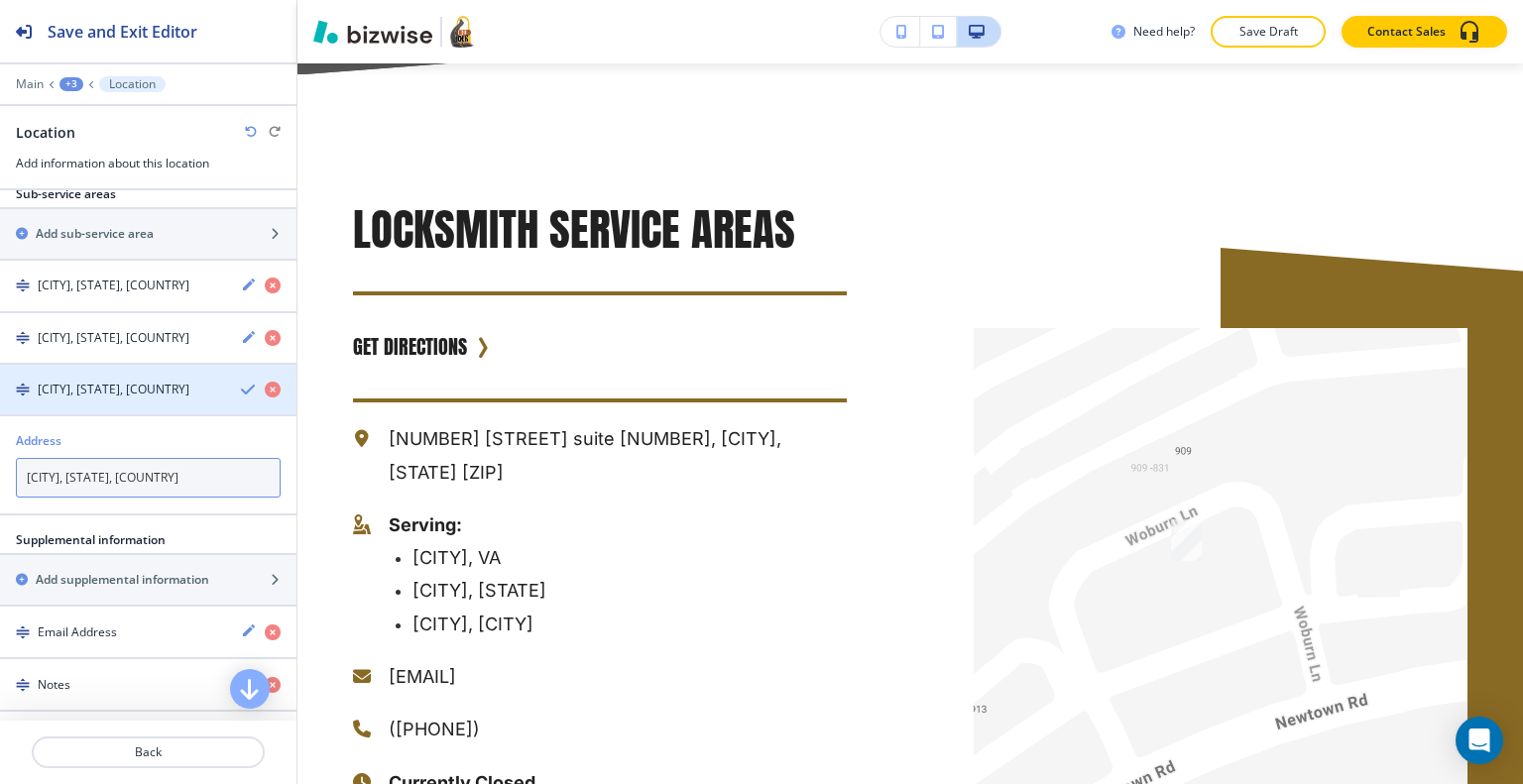 type on "Chesapeake, VA, USA" 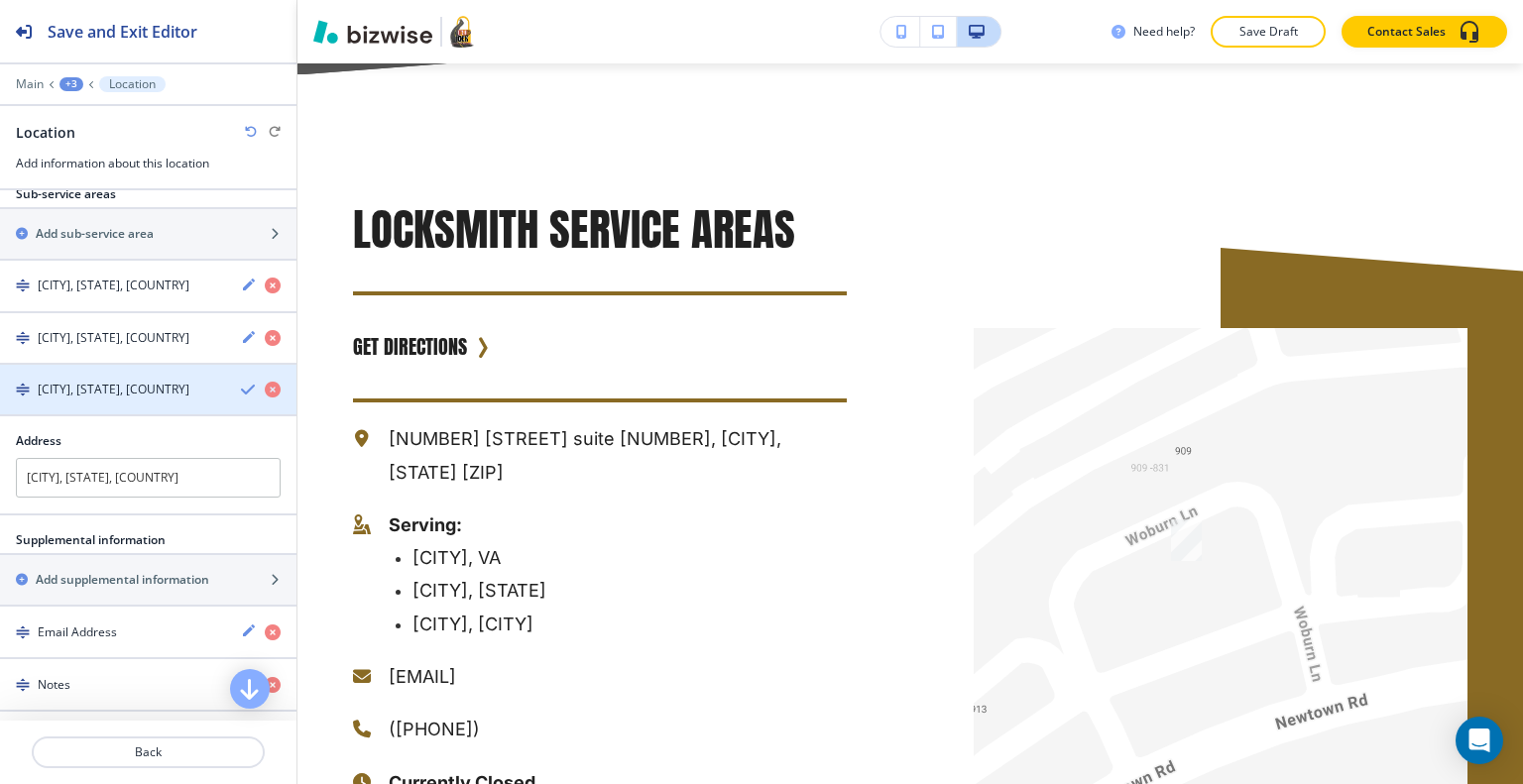 click at bounding box center (249, 390) 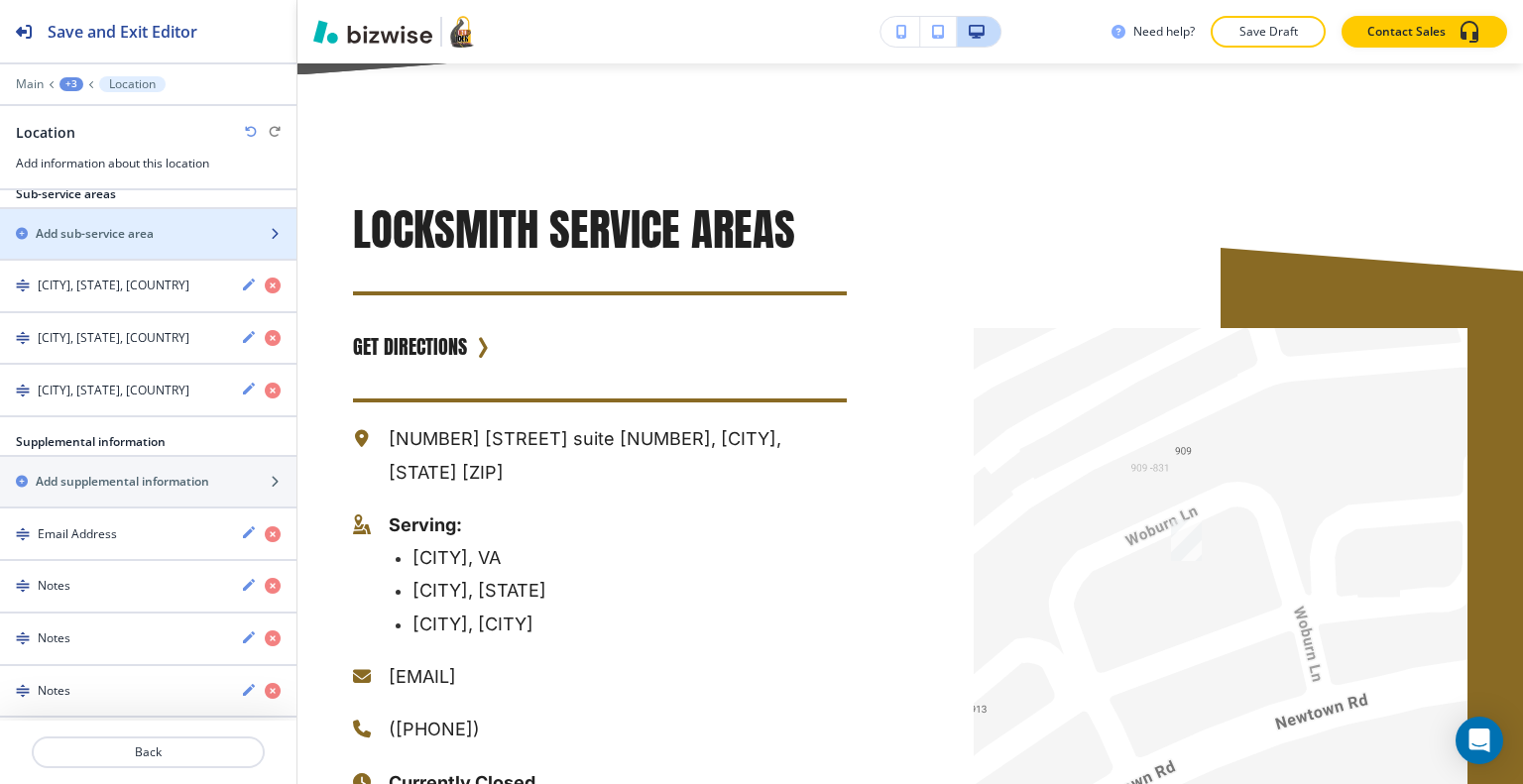 click on "Add sub-service area" at bounding box center [126, 234] 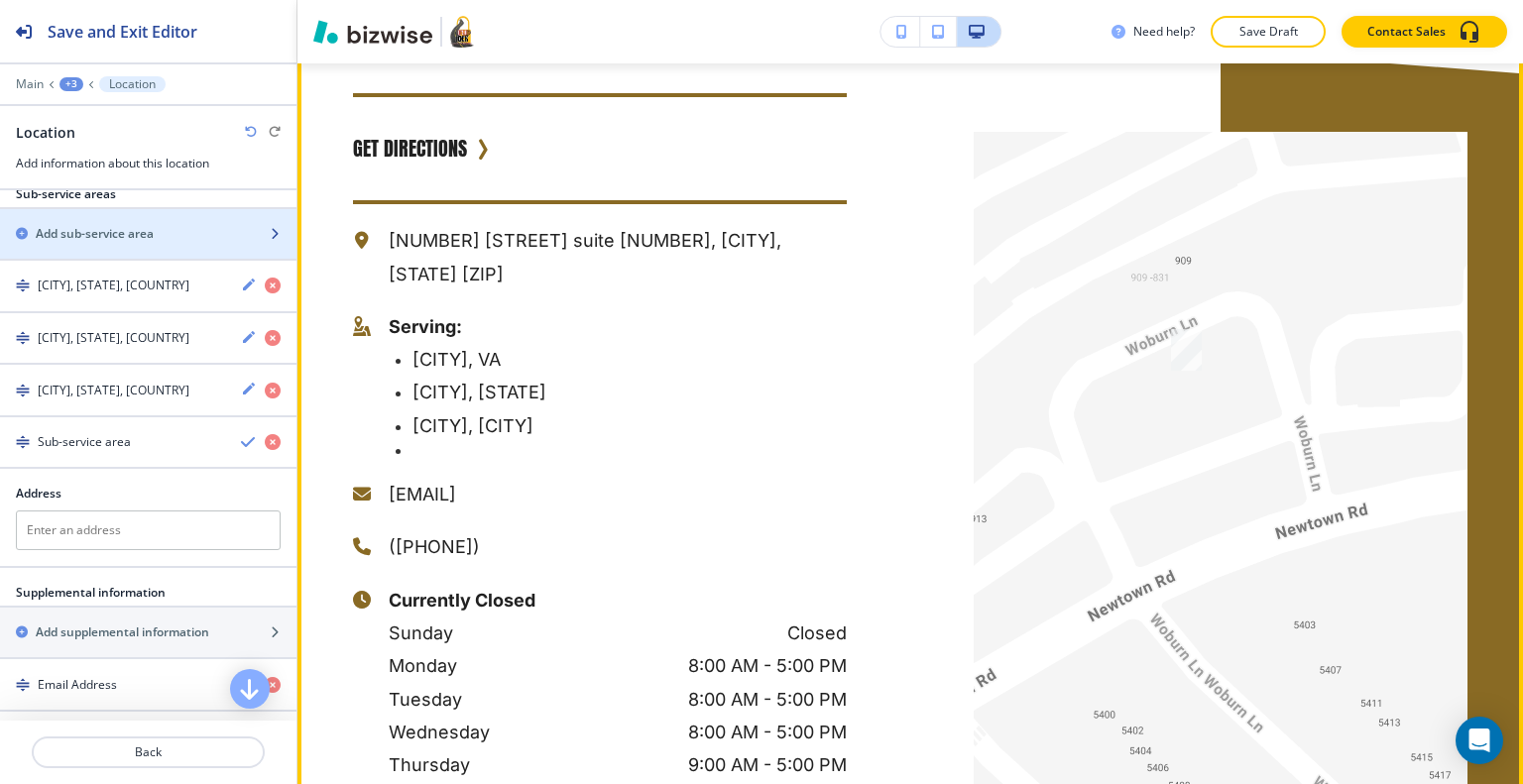 scroll, scrollTop: 6509, scrollLeft: 0, axis: vertical 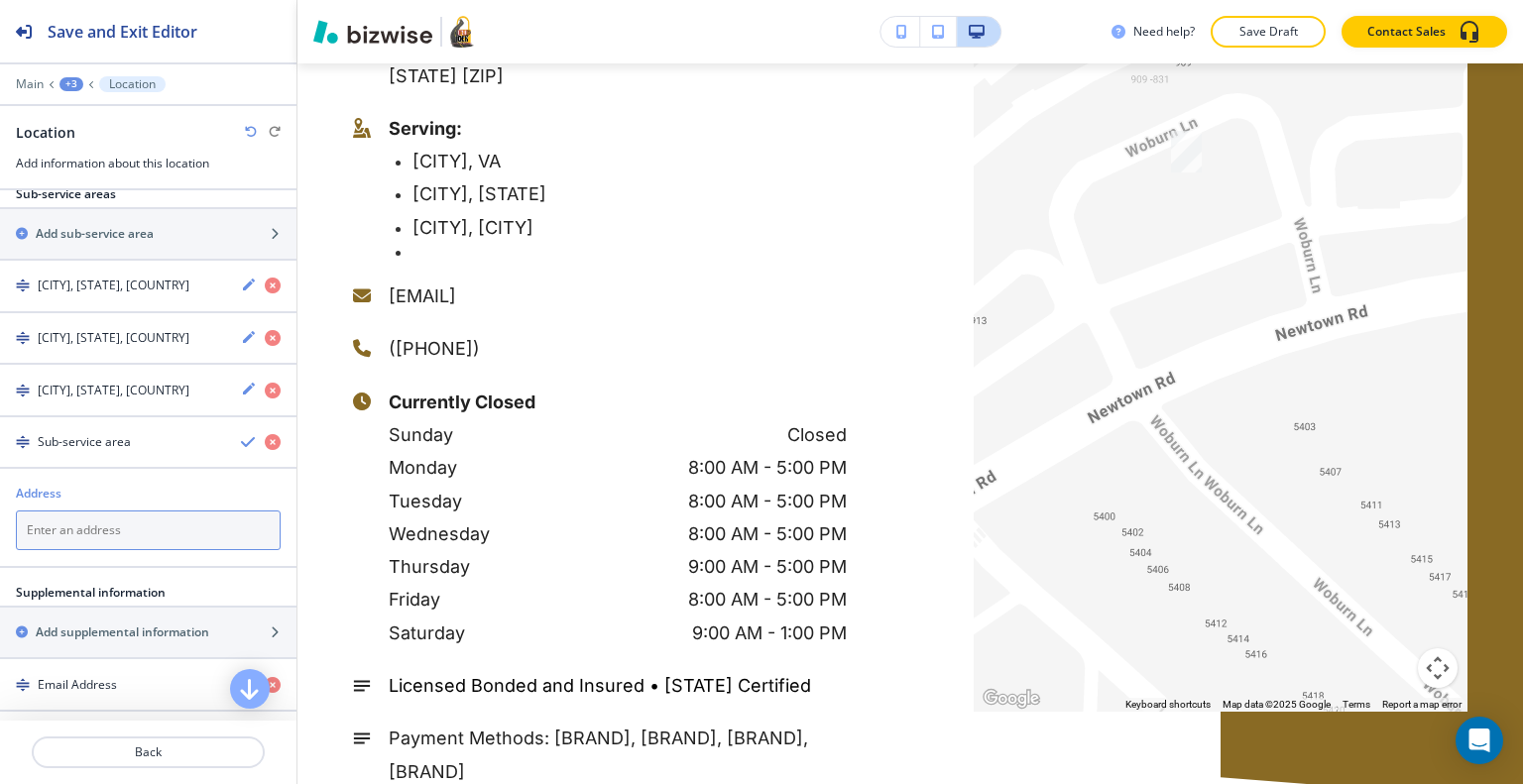paste on "Virginia Beach" 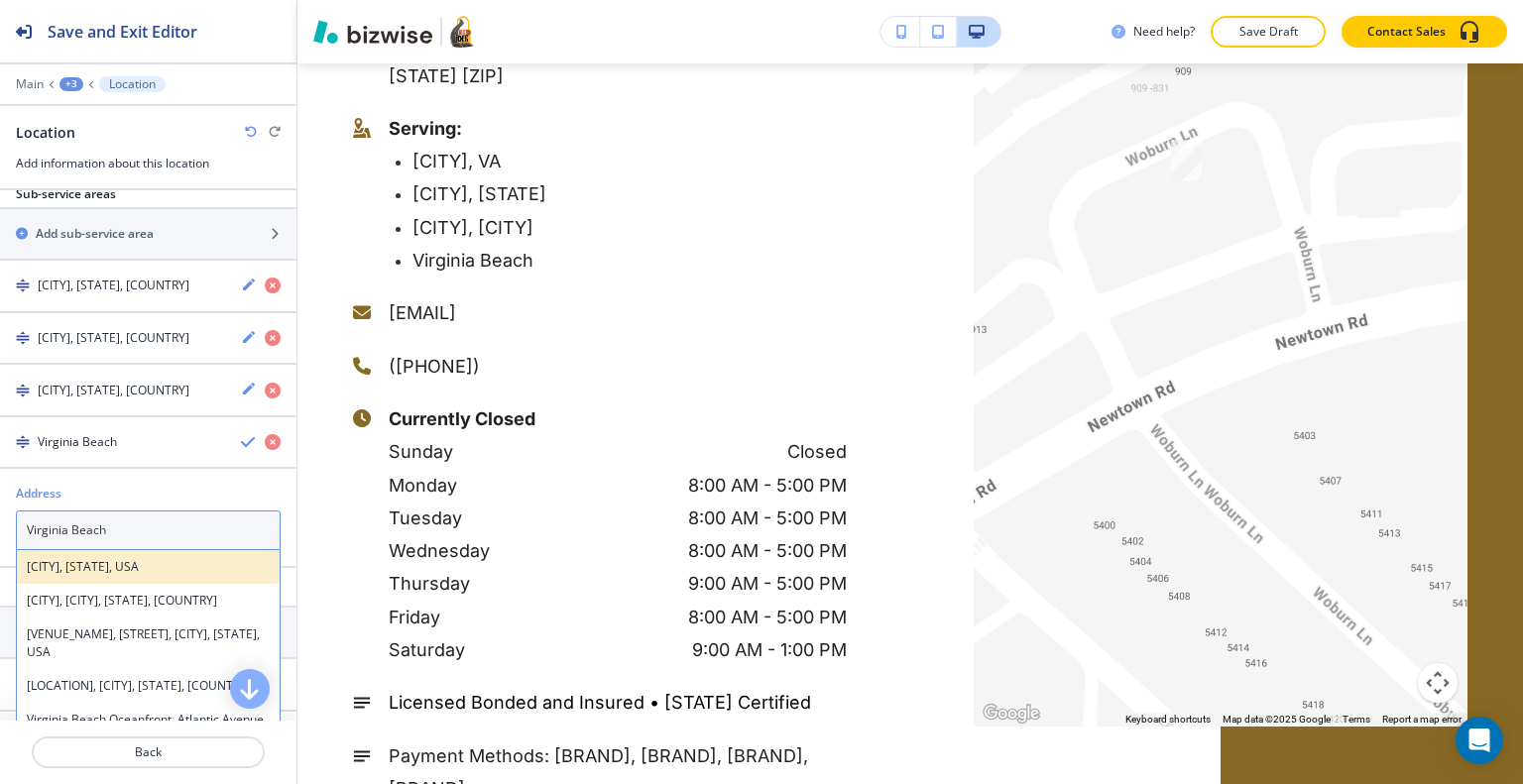 click on "Virginia Beach, VA, USA" at bounding box center [148, 567] 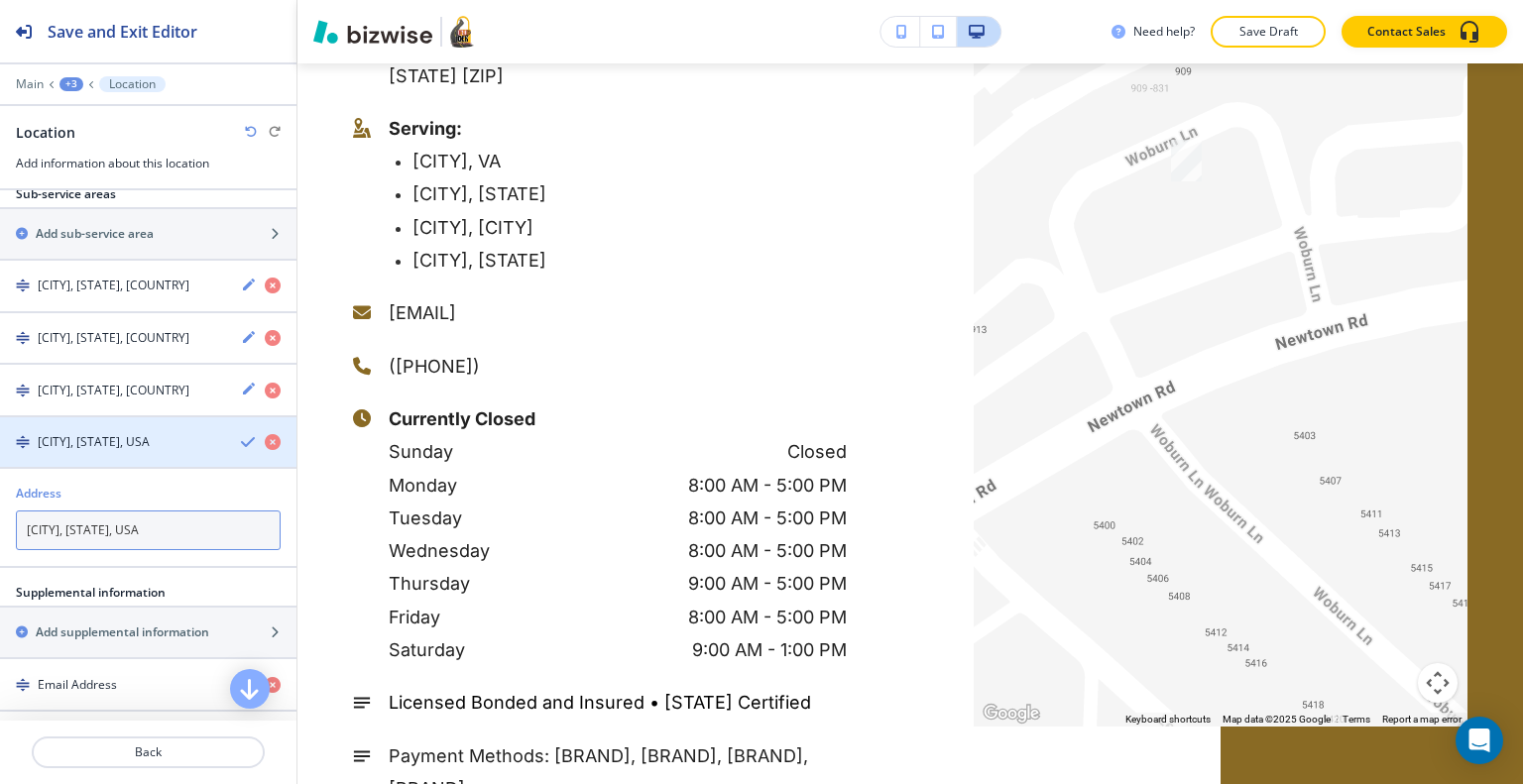 type on "Virginia Beach, VA, USA" 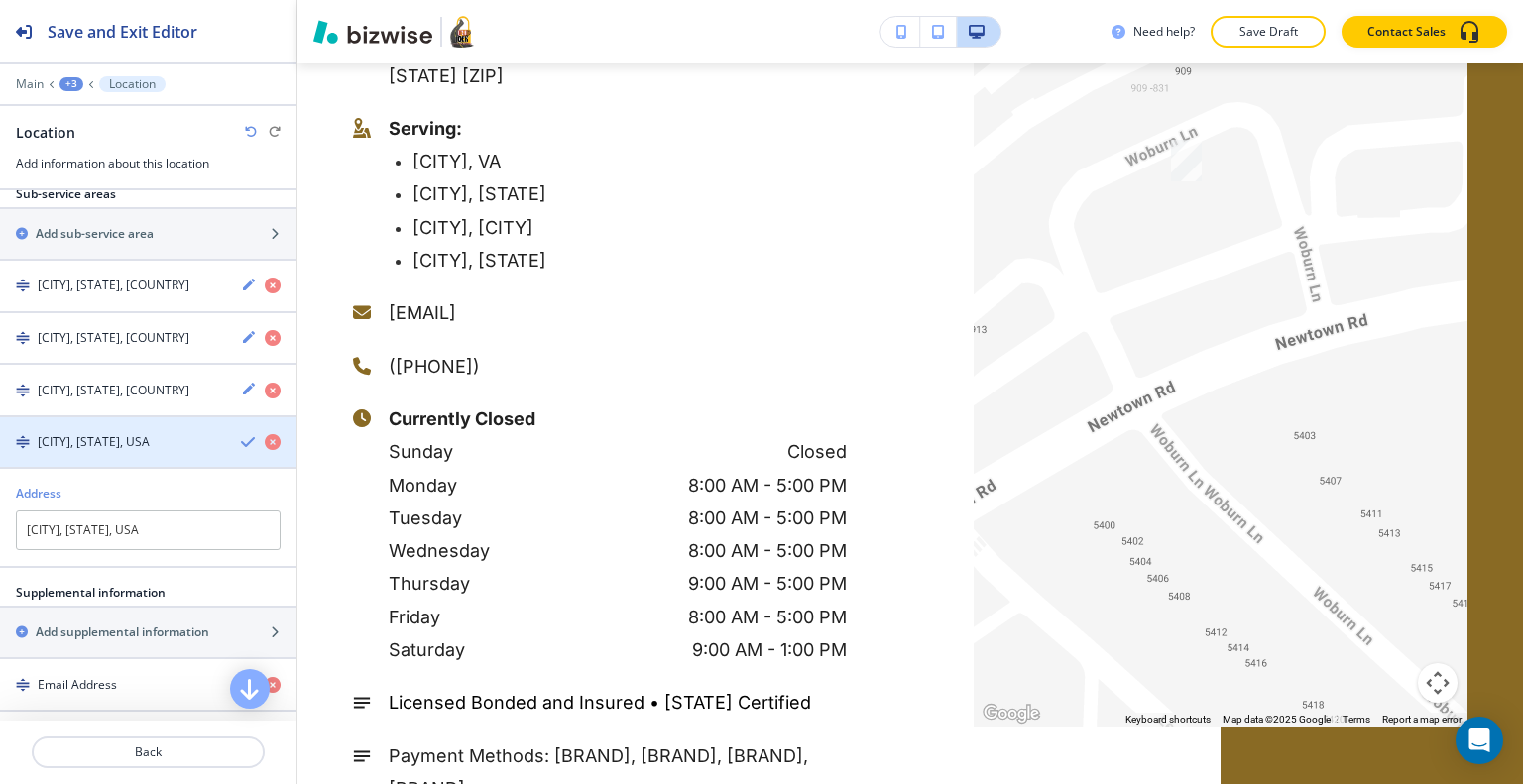 click at bounding box center (249, 442) 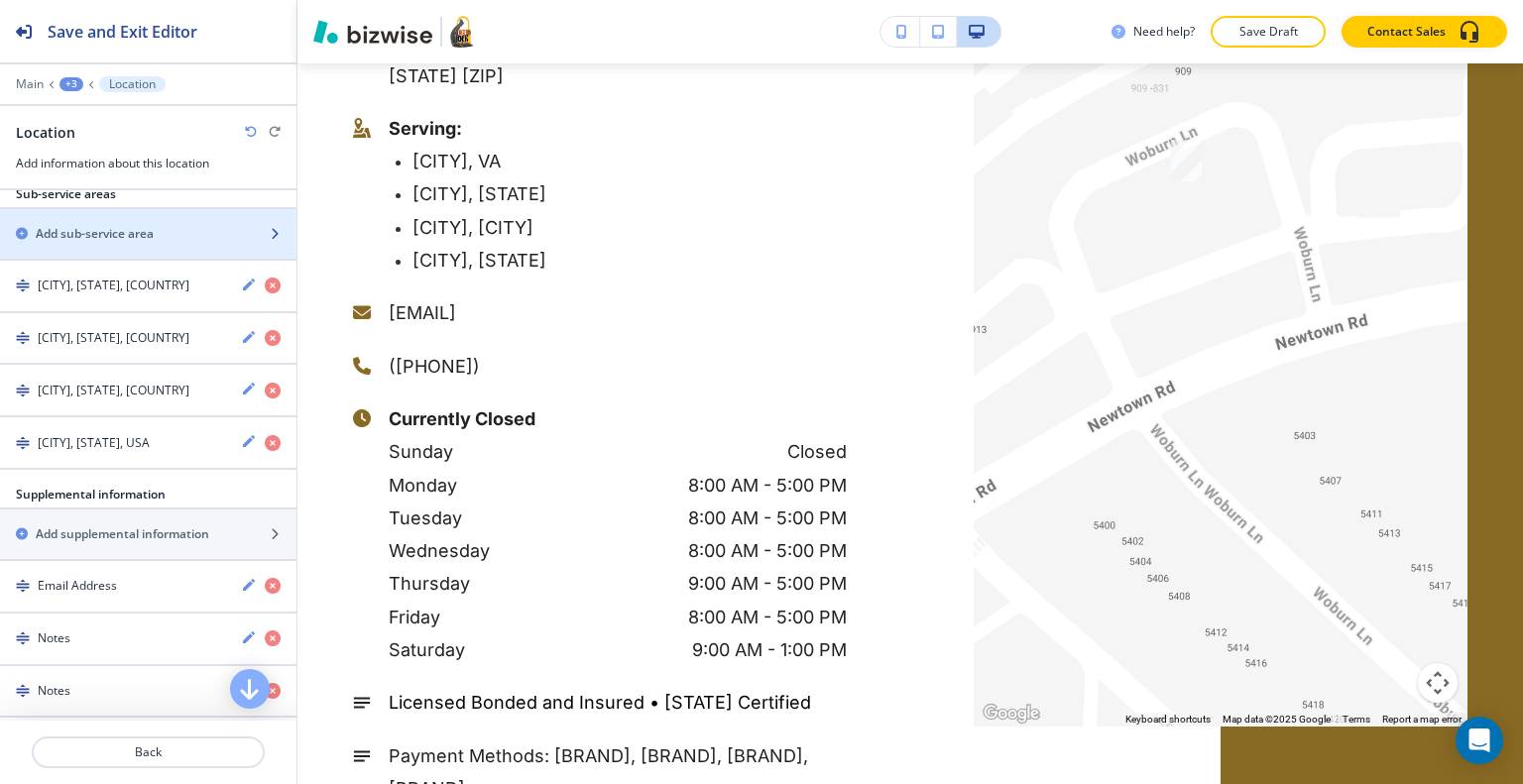 click on "Add sub-service area" at bounding box center [126, 234] 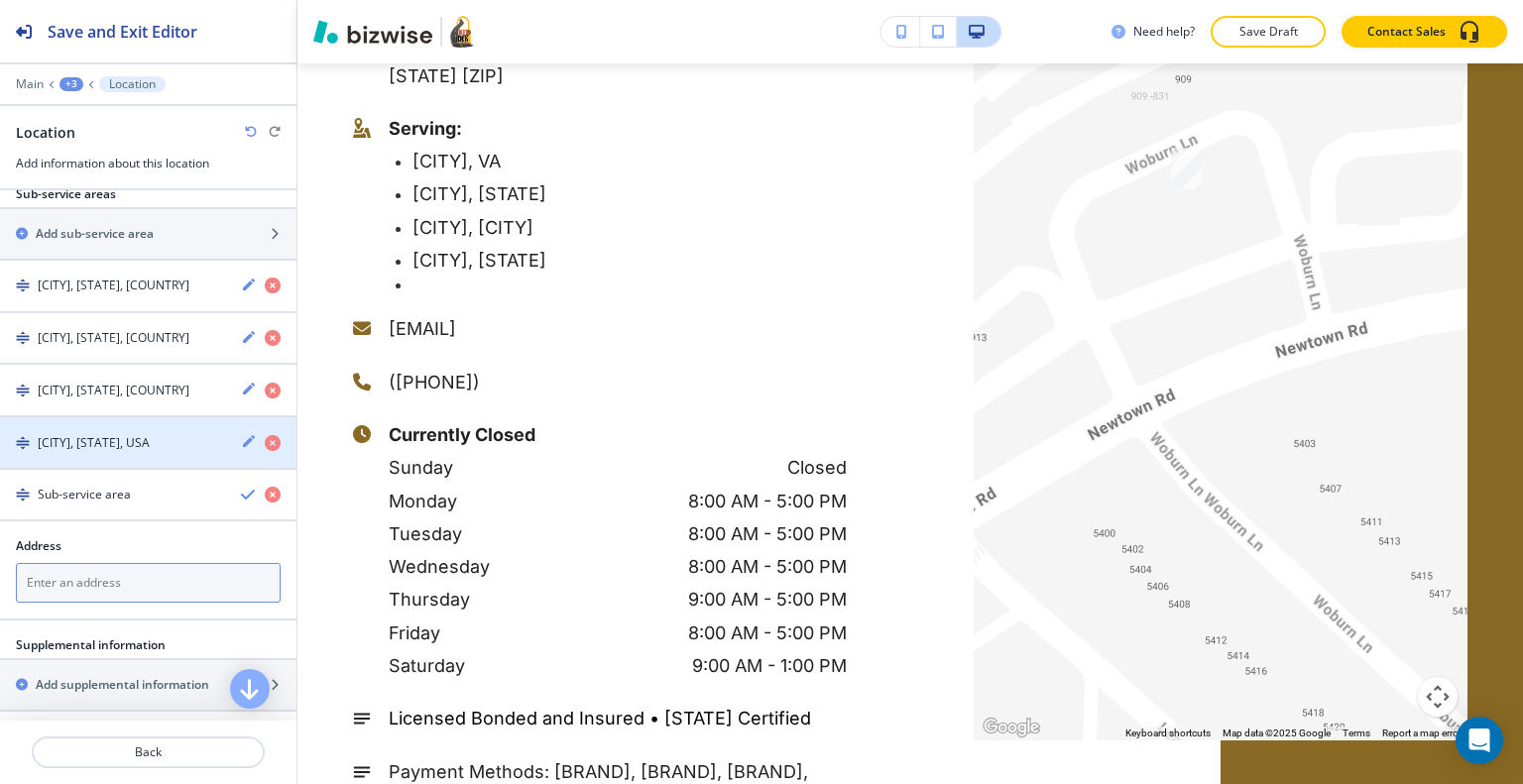 scroll, scrollTop: 487, scrollLeft: 0, axis: vertical 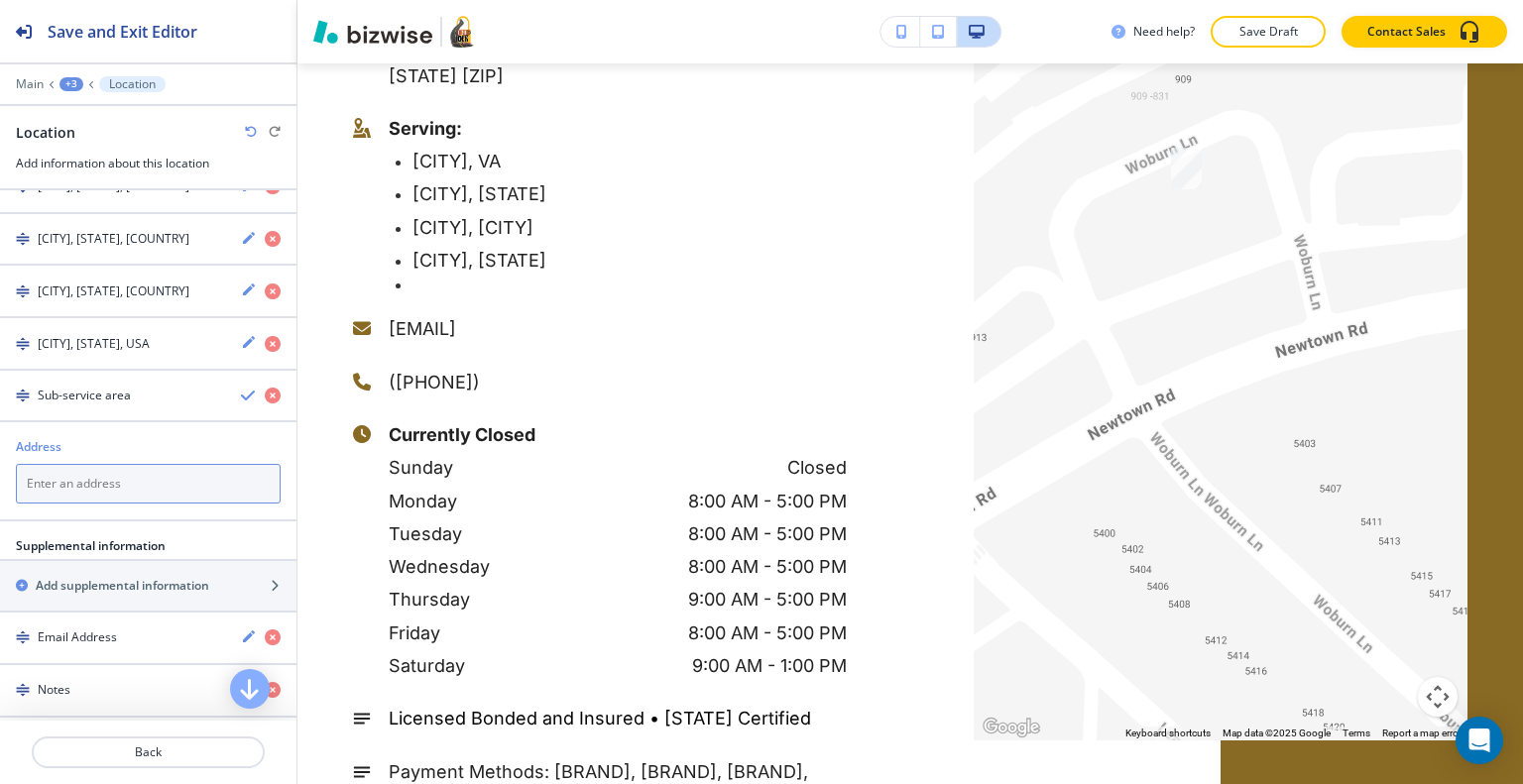 paste on "[CITY]" 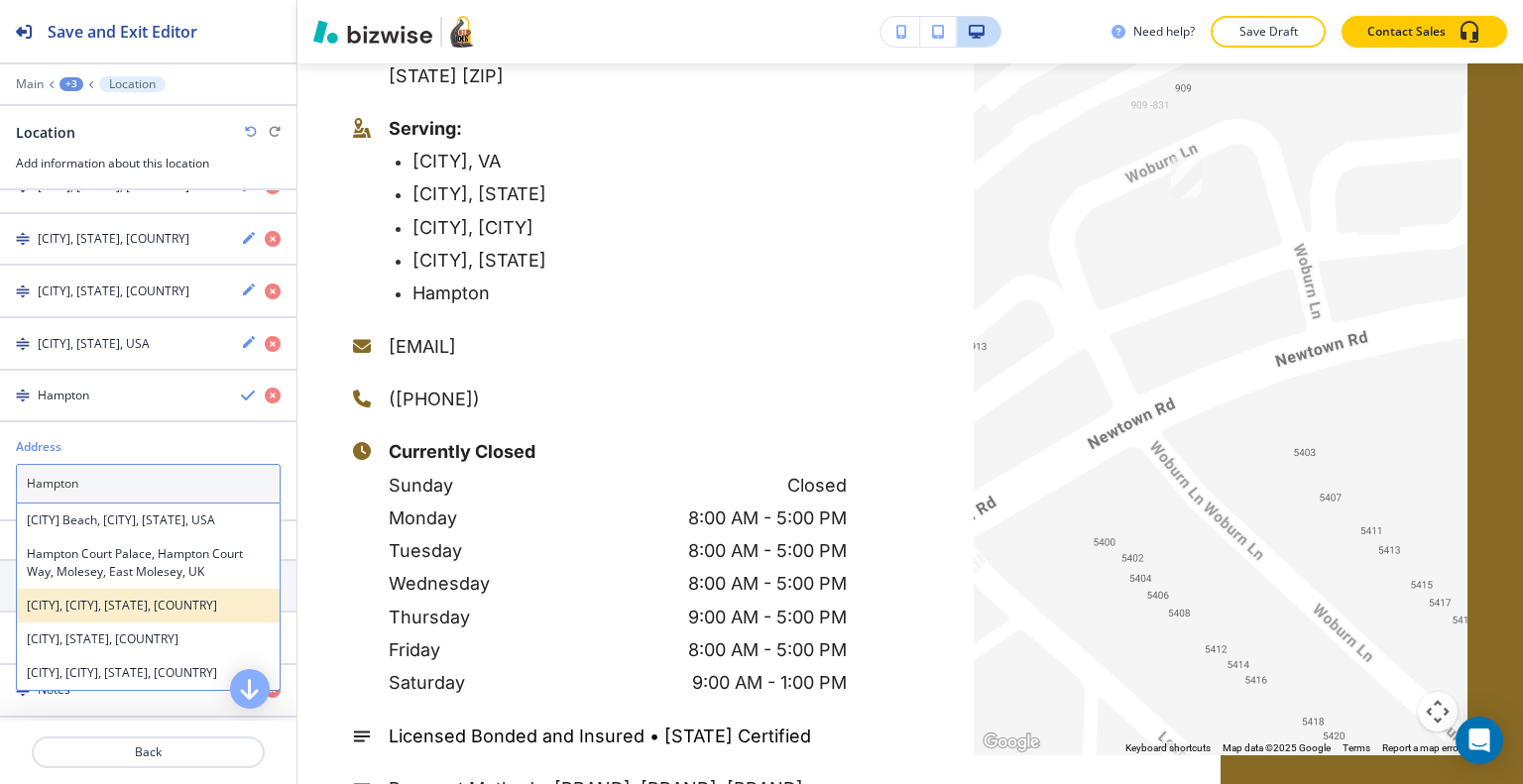 click on "Hampton, VA, USA" at bounding box center (148, 606) 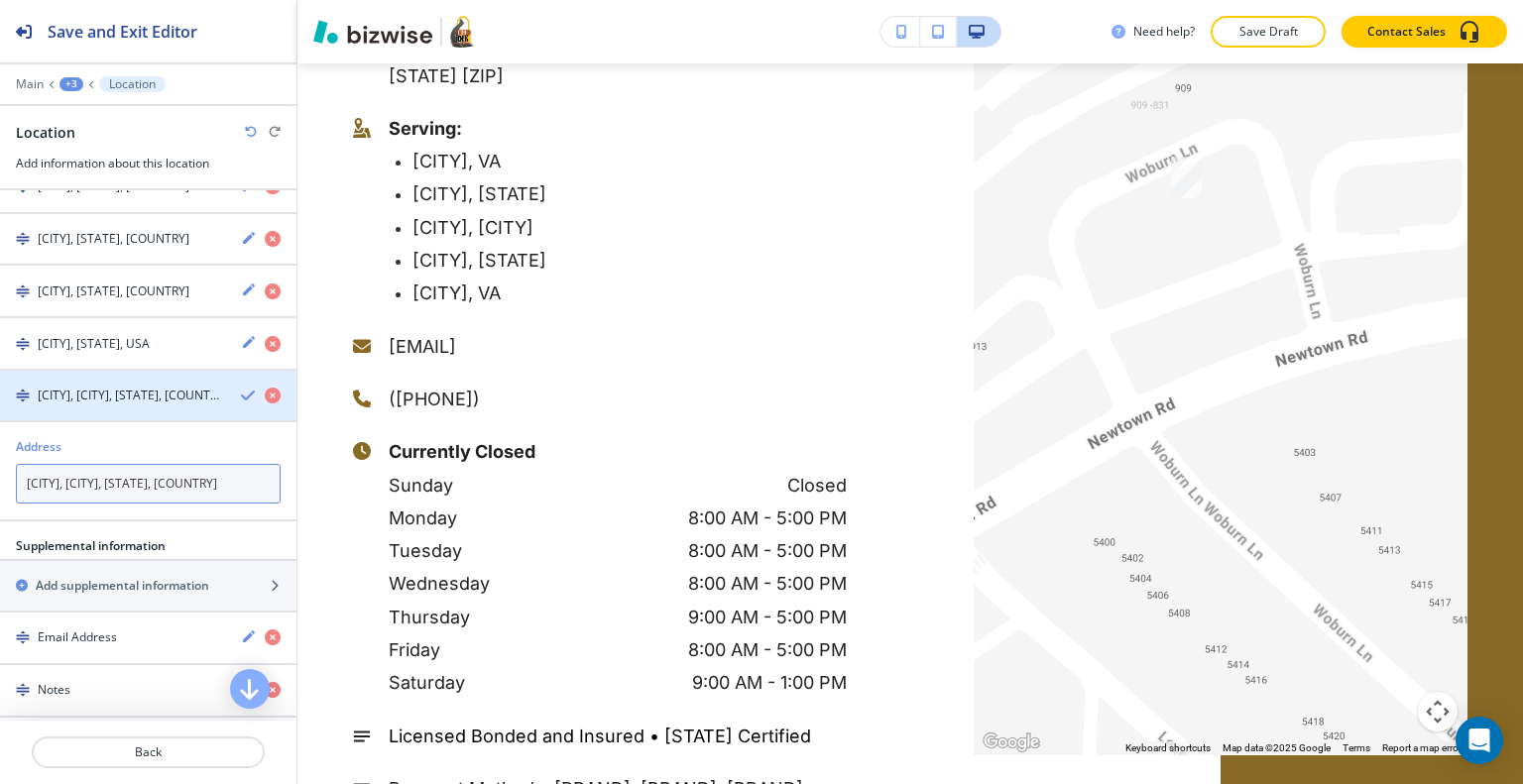 type on "Hampton, VA, USA" 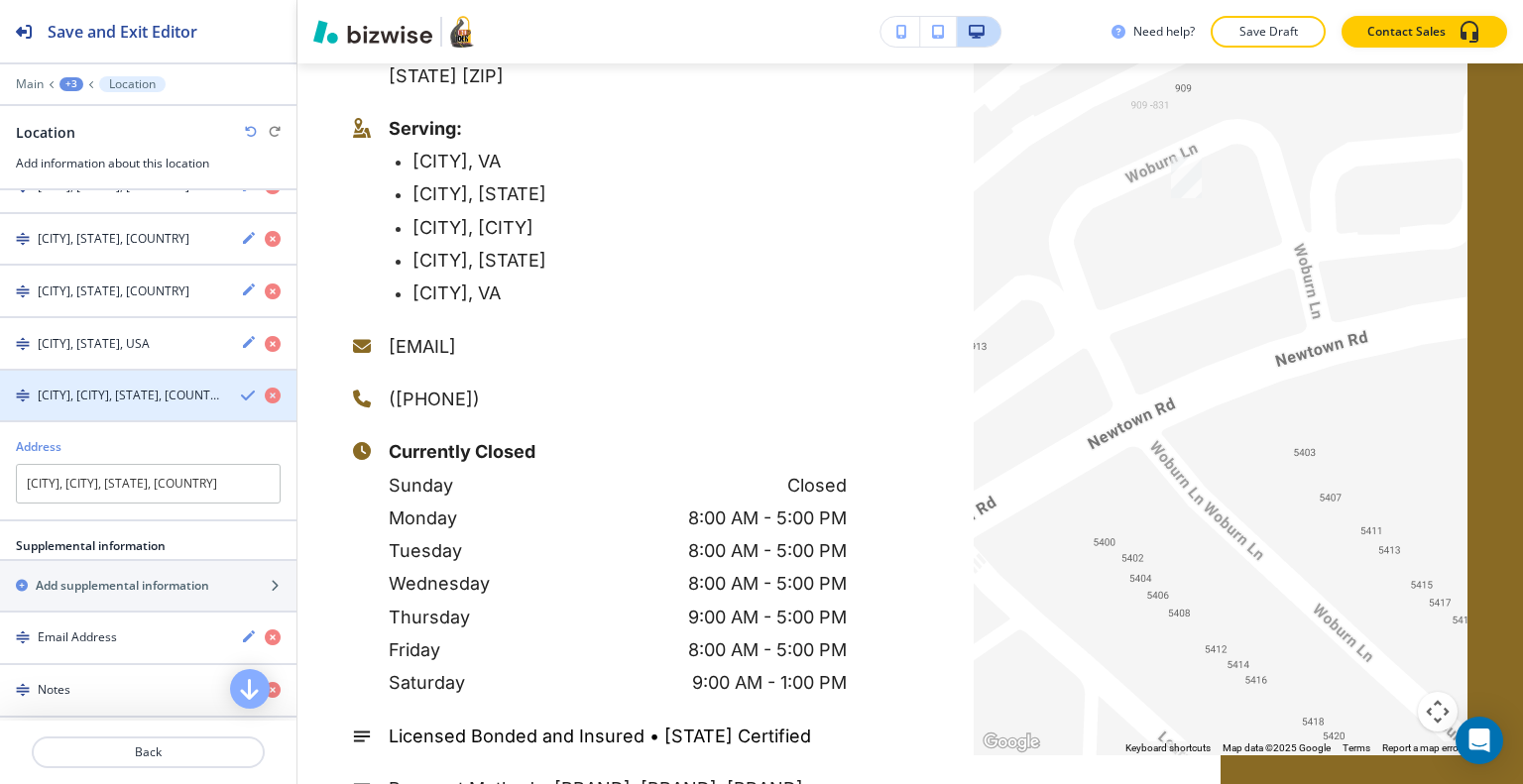 click at bounding box center (249, 395) 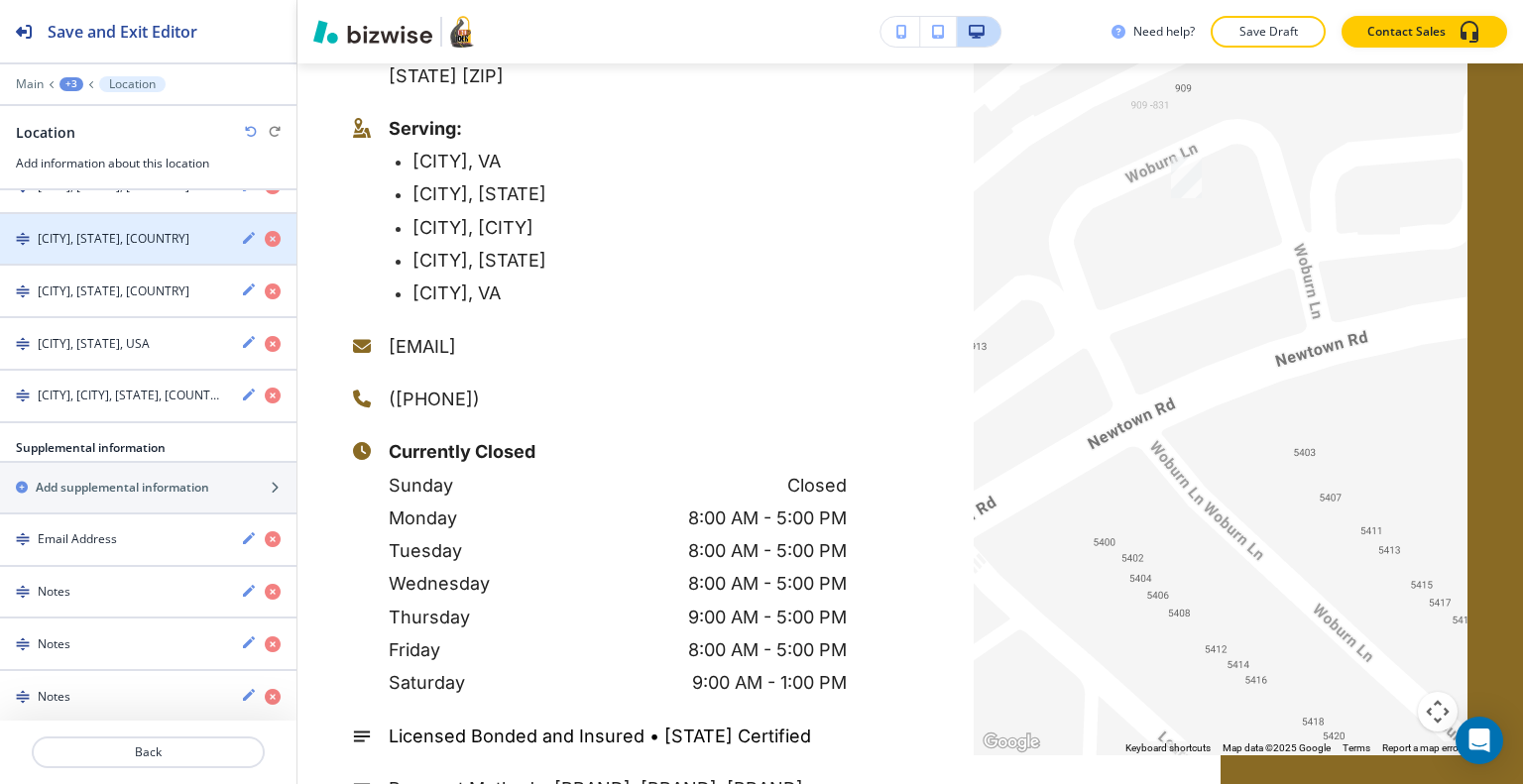 scroll, scrollTop: 388, scrollLeft: 0, axis: vertical 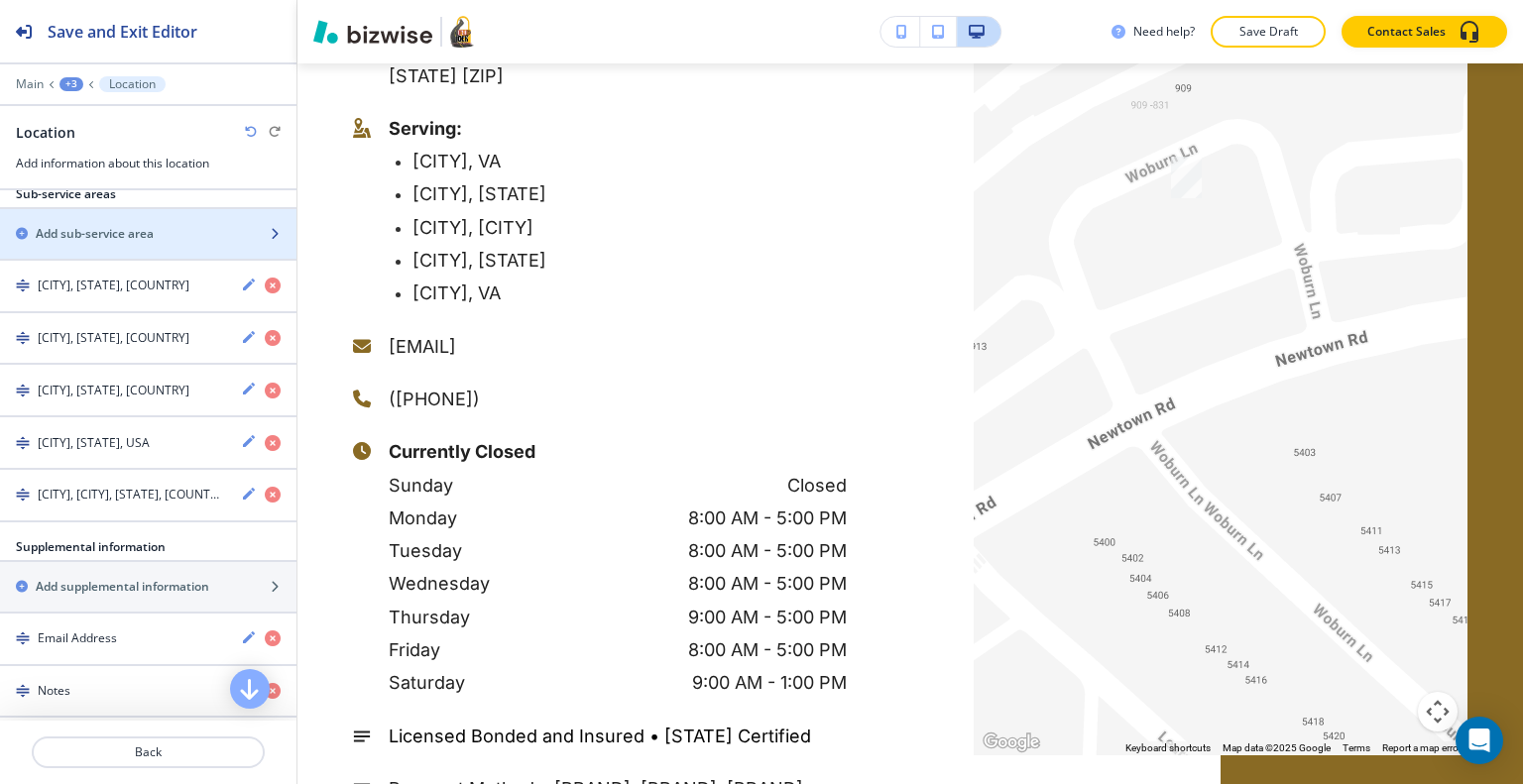 click at bounding box center [148, 251] 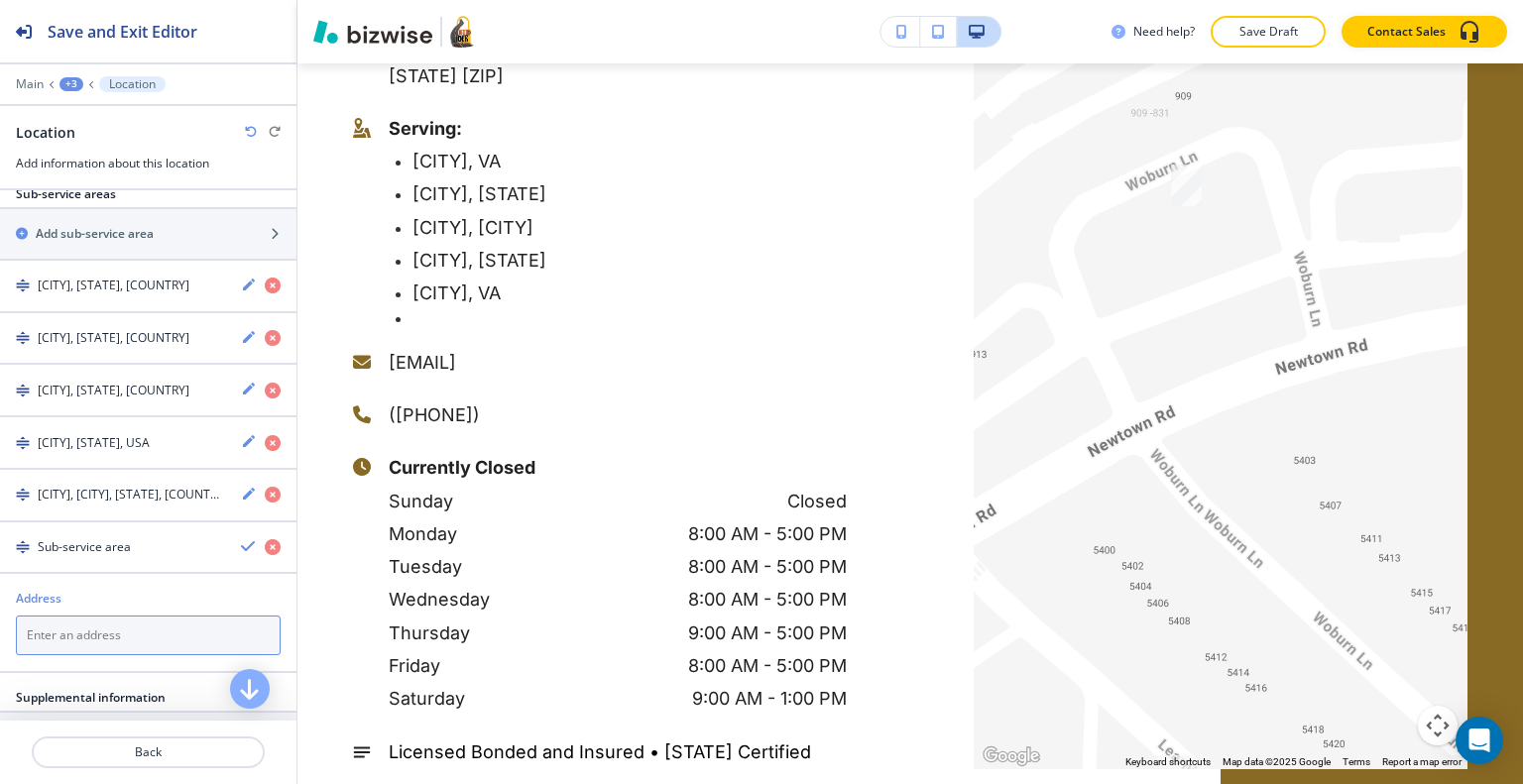 paste on "[CITY]" 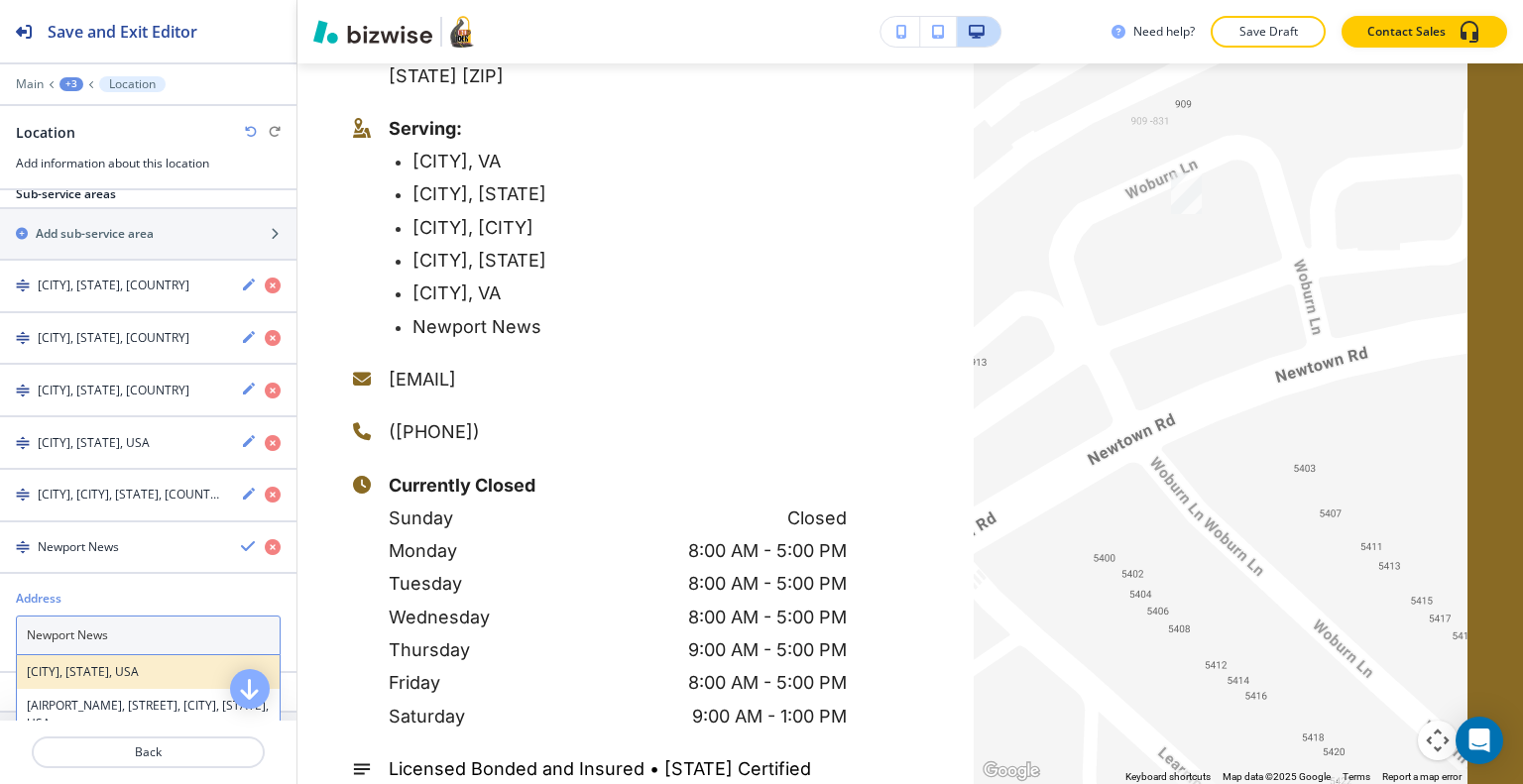 click on "Newport News, VA, USA" at bounding box center [148, 672] 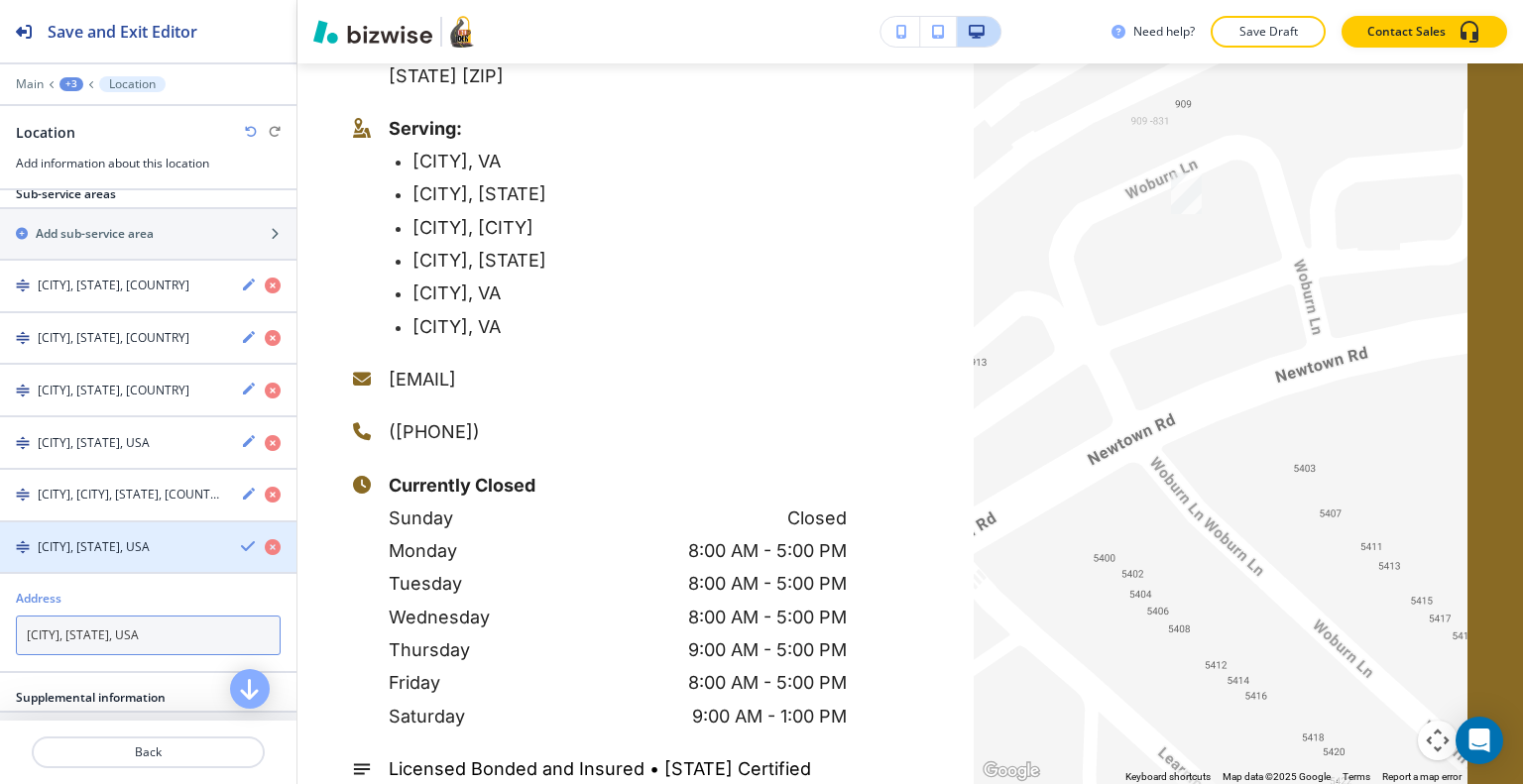 type on "Newport News, VA, USA" 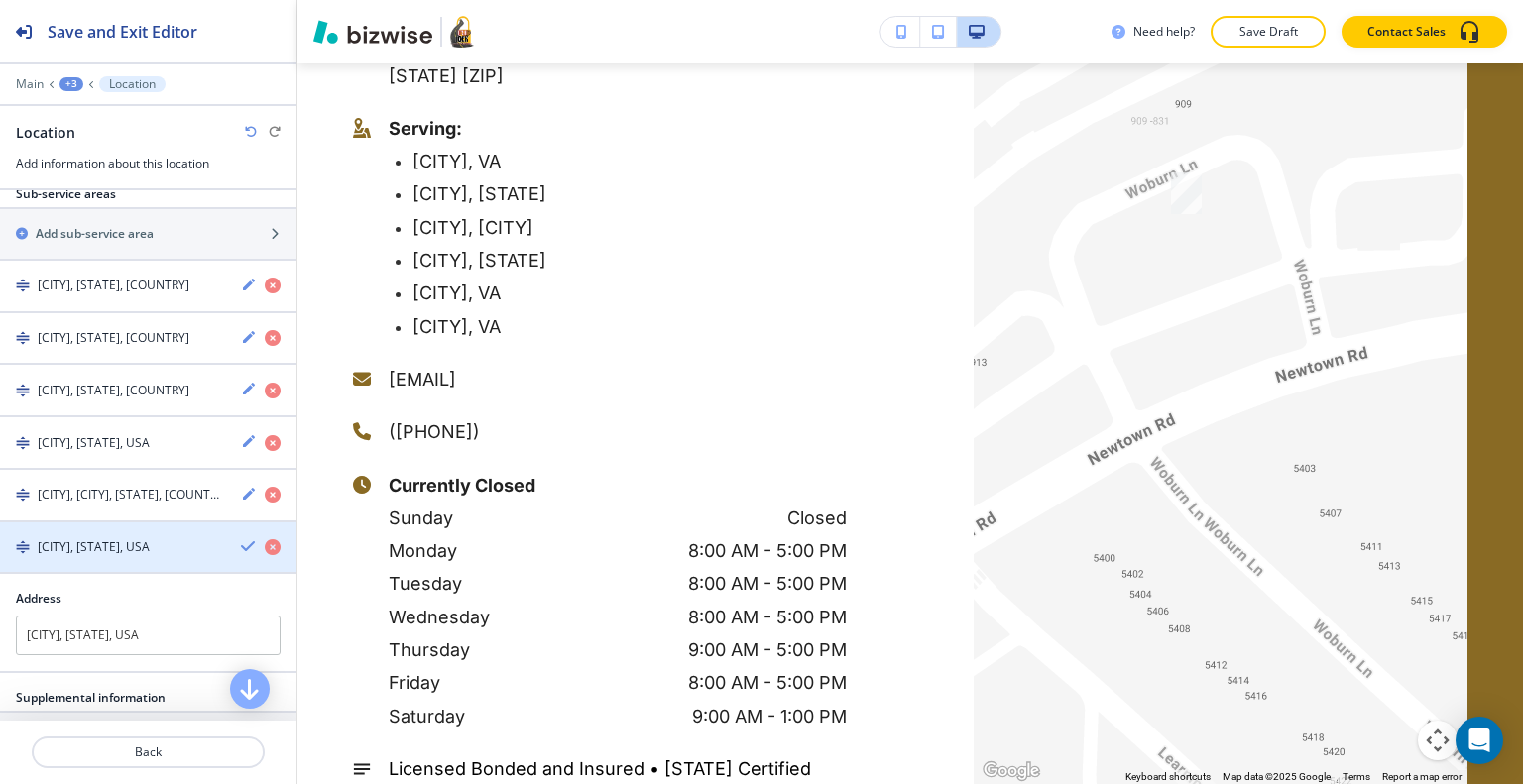 click on "Newport News, VA, USA" at bounding box center [148, 547] 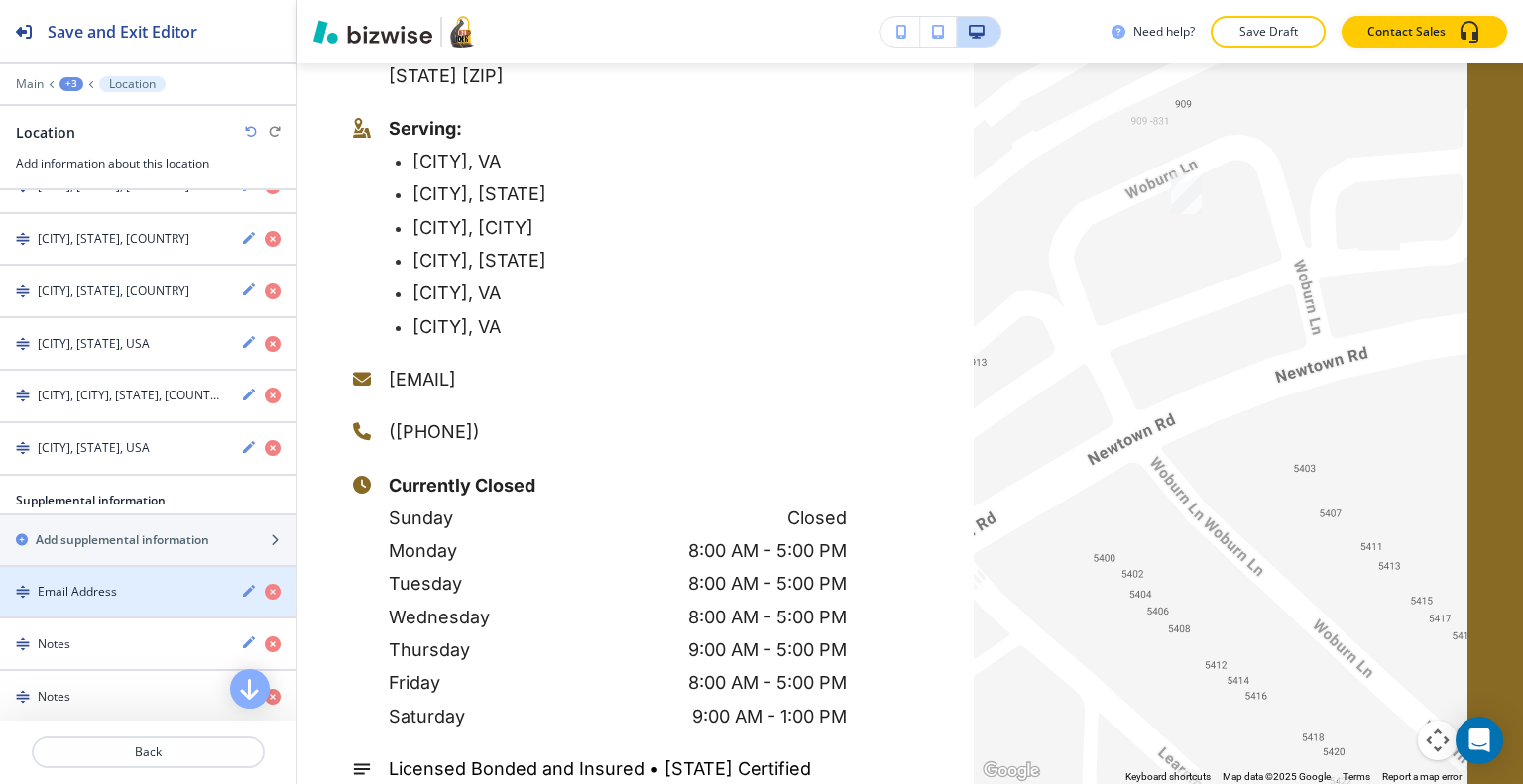 scroll, scrollTop: 288, scrollLeft: 0, axis: vertical 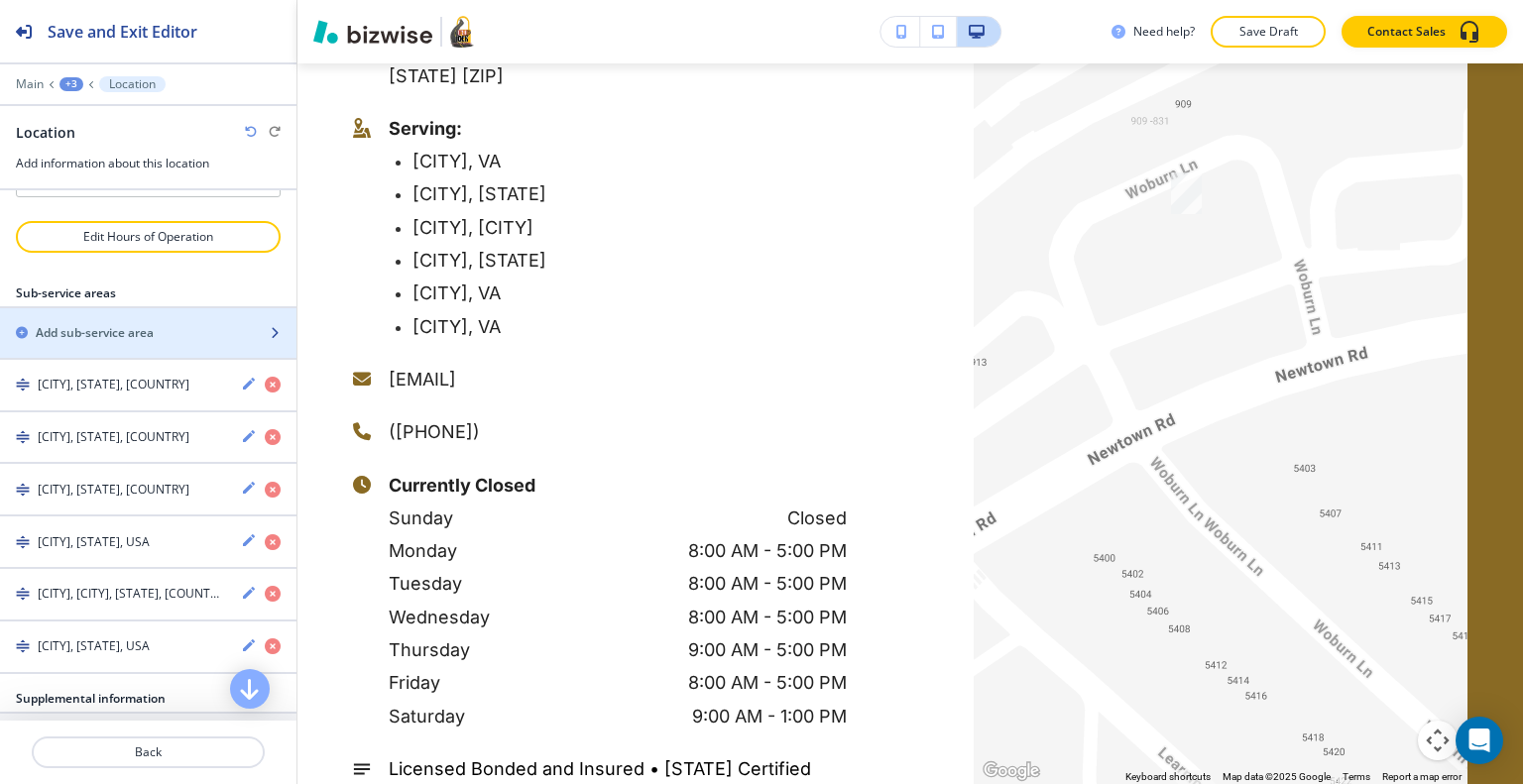 click at bounding box center (148, 316) 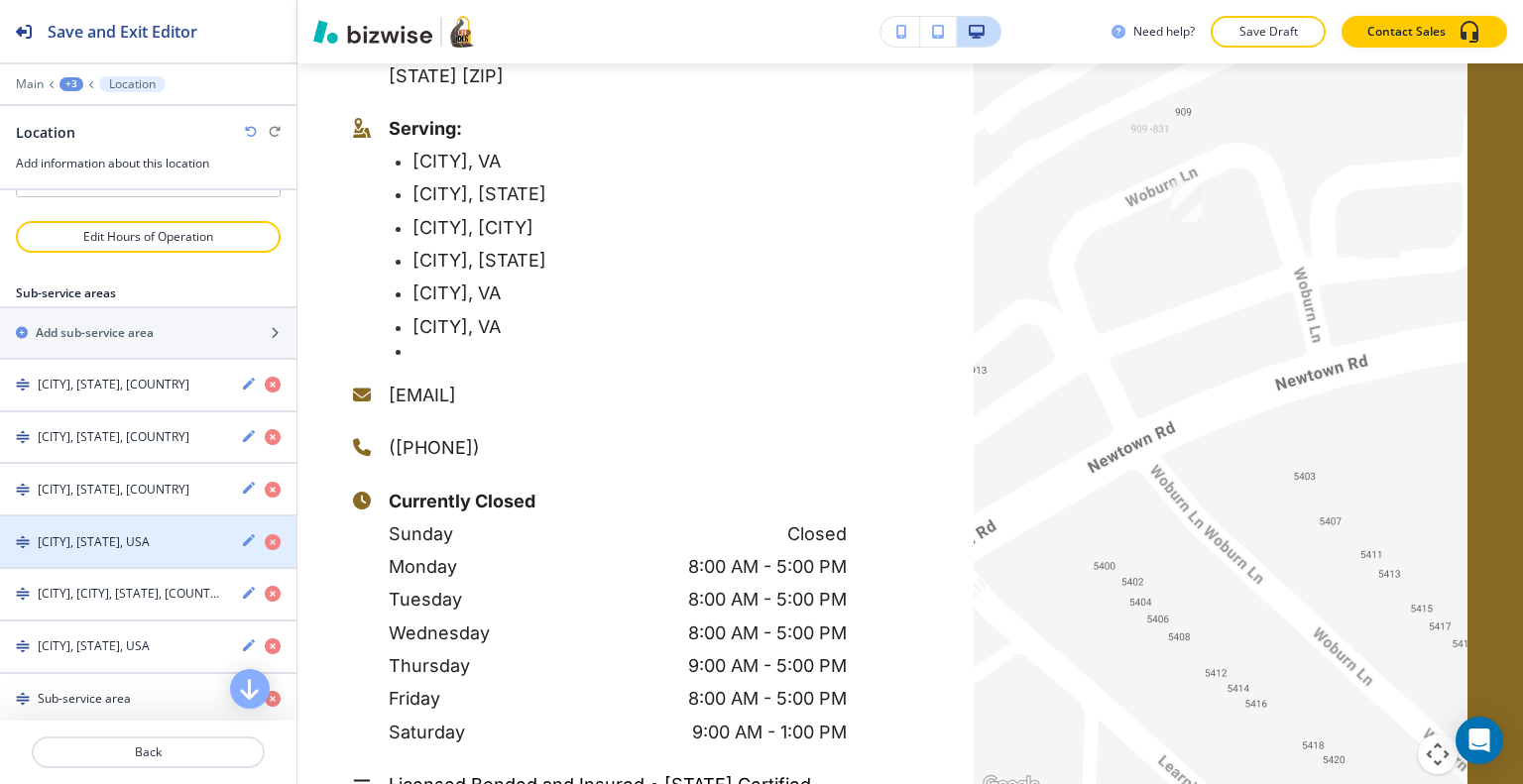 scroll, scrollTop: 388, scrollLeft: 0, axis: vertical 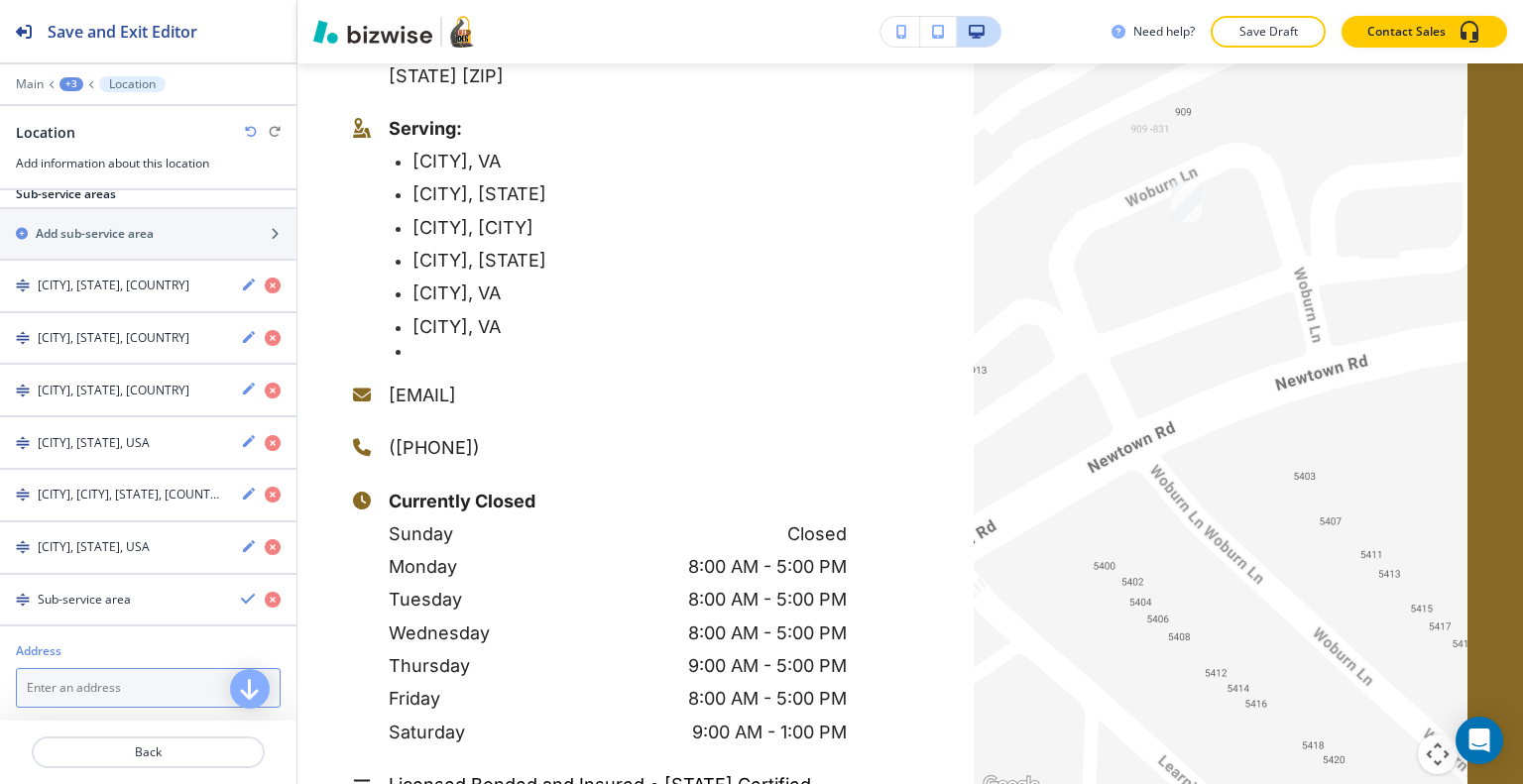 paste on "[CITY]" 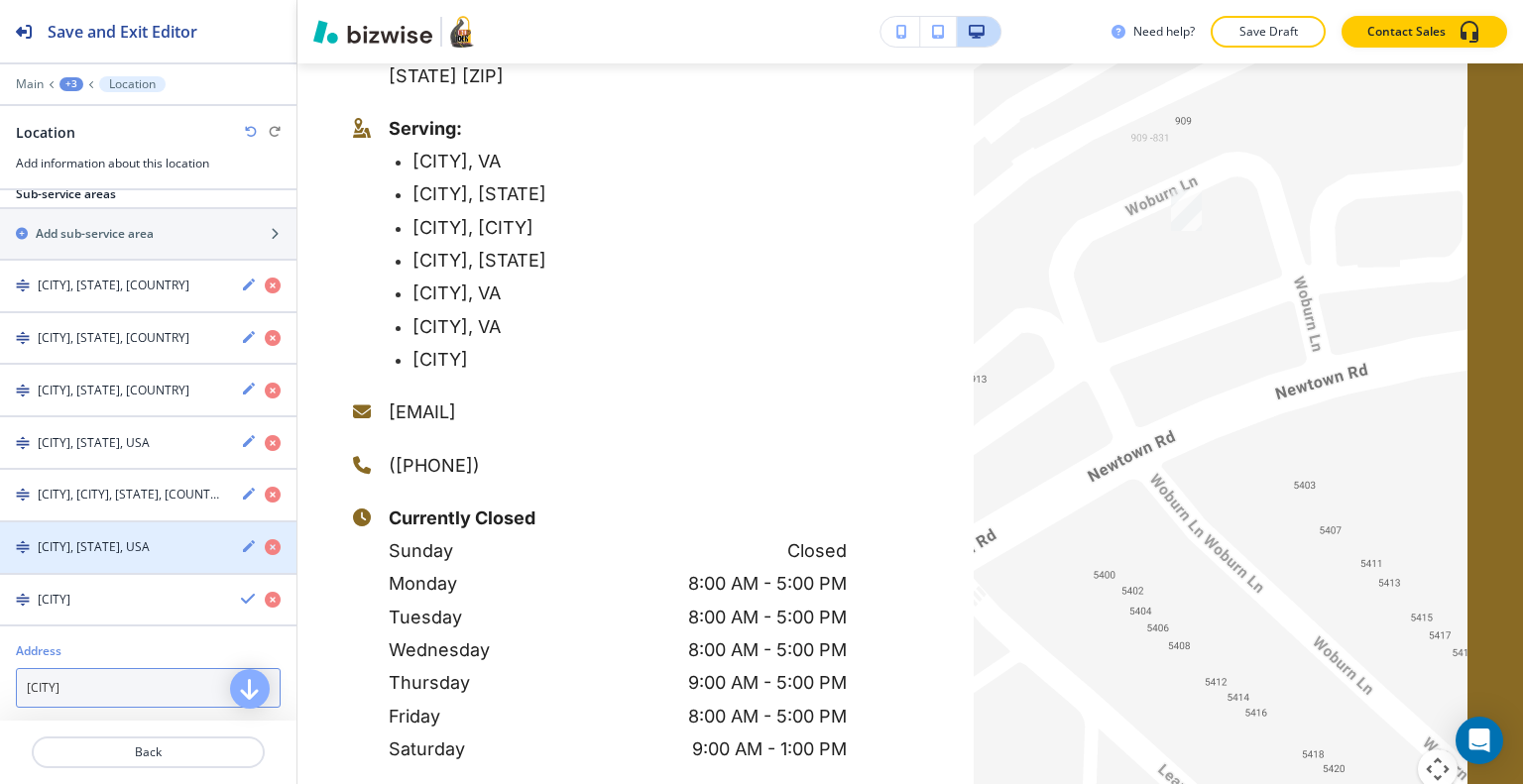 scroll, scrollTop: 487, scrollLeft: 0, axis: vertical 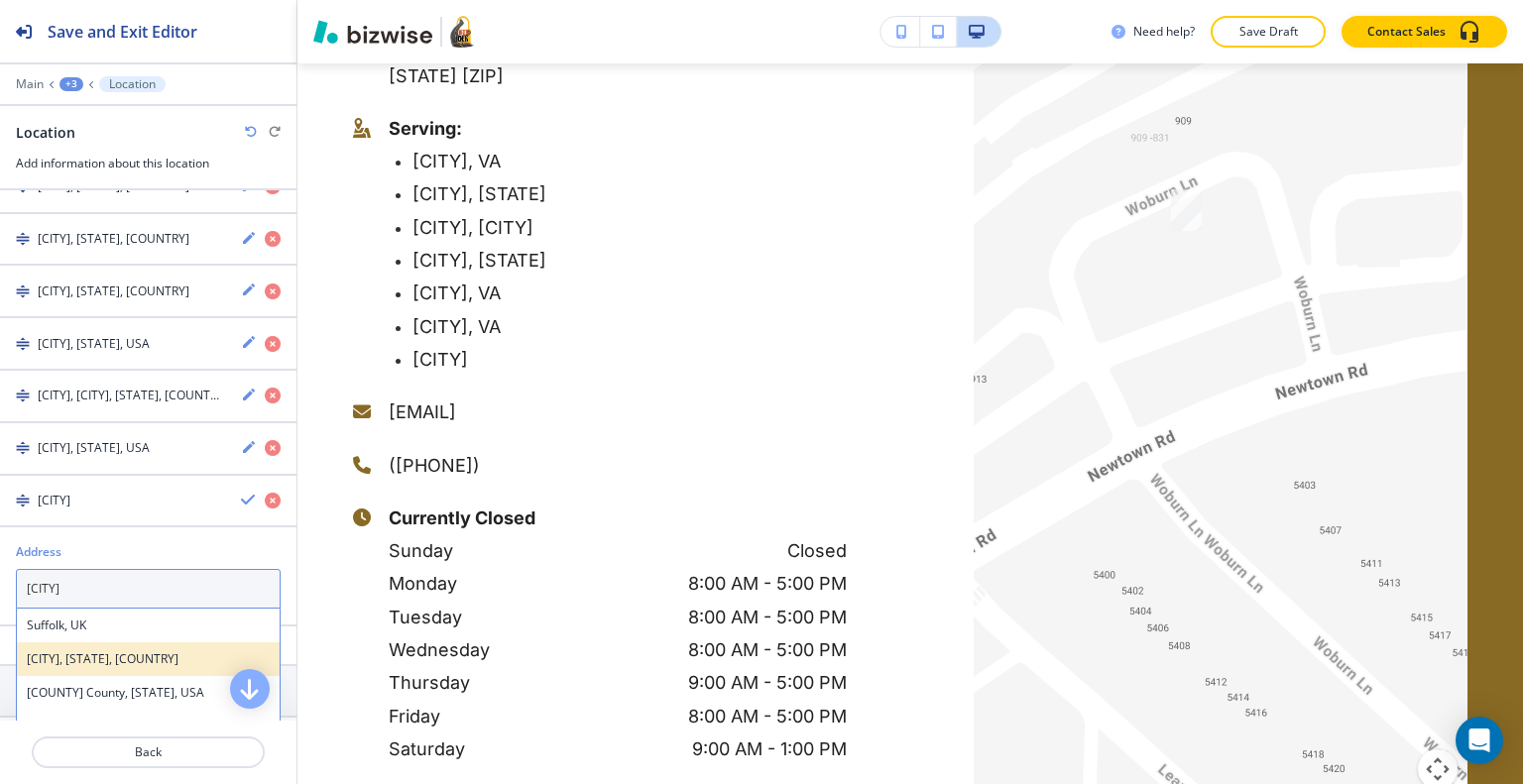 click on "Suffolk, VA, USA" at bounding box center [148, 659] 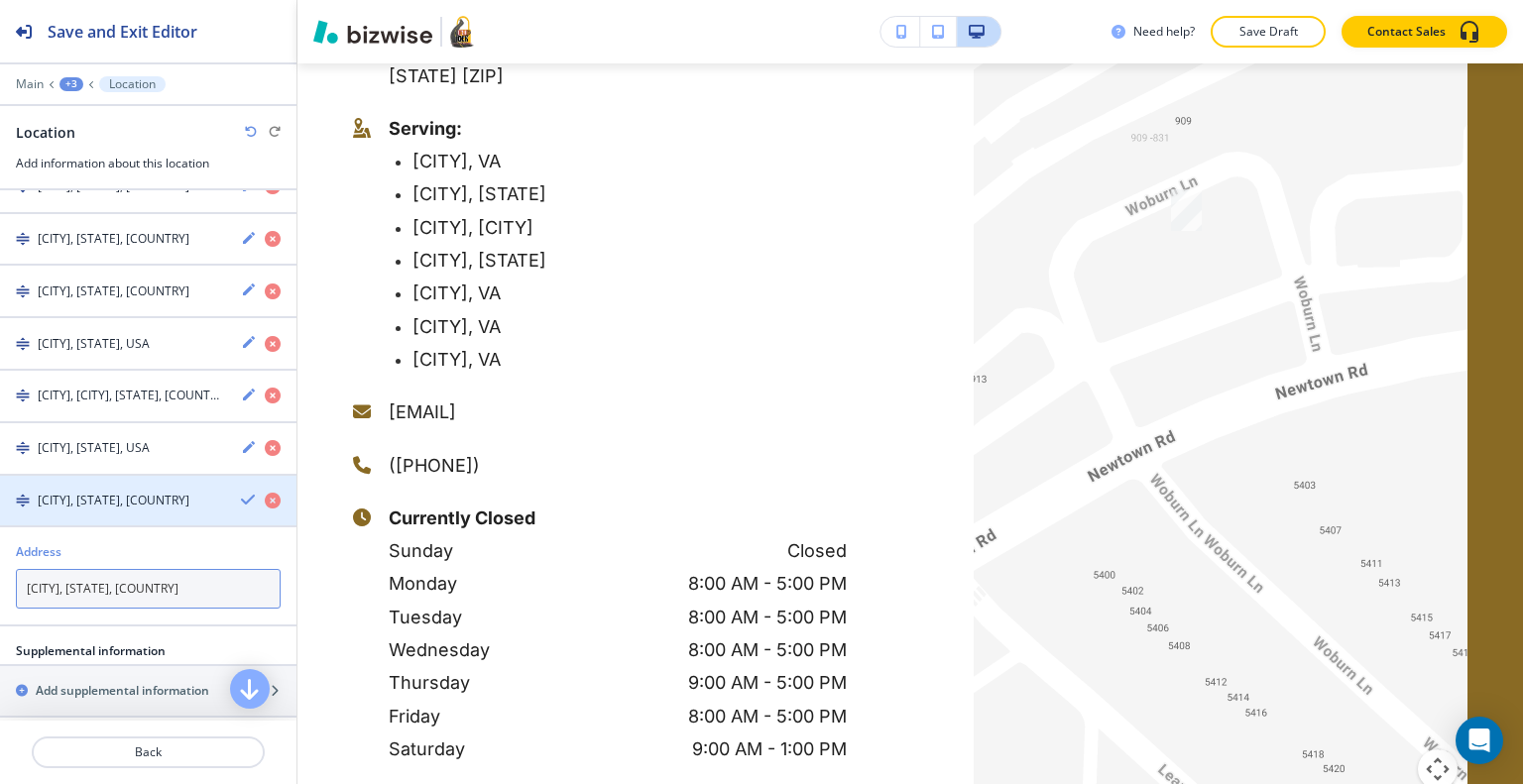type on "Suffolk, VA, USA" 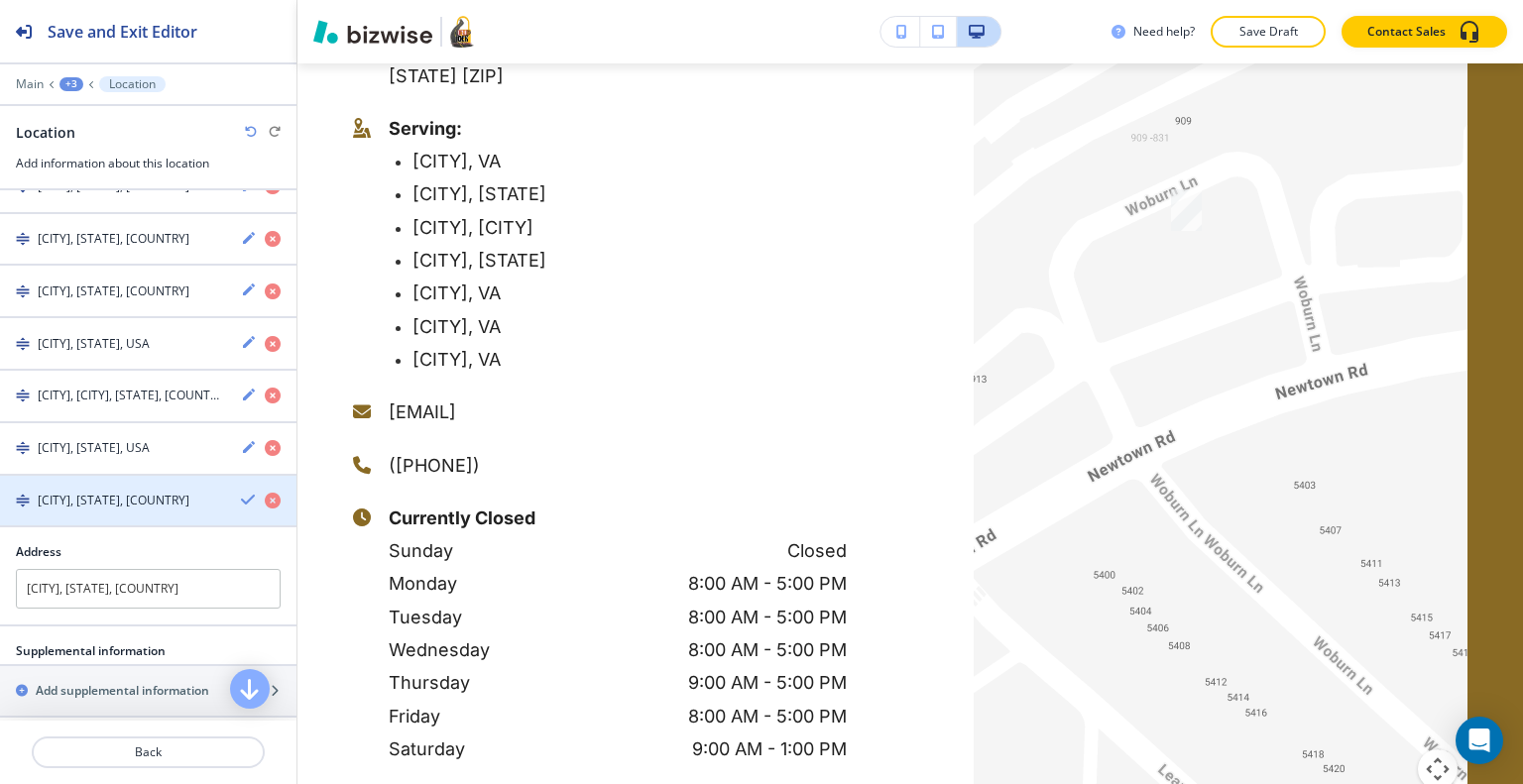 click at bounding box center [249, 500] 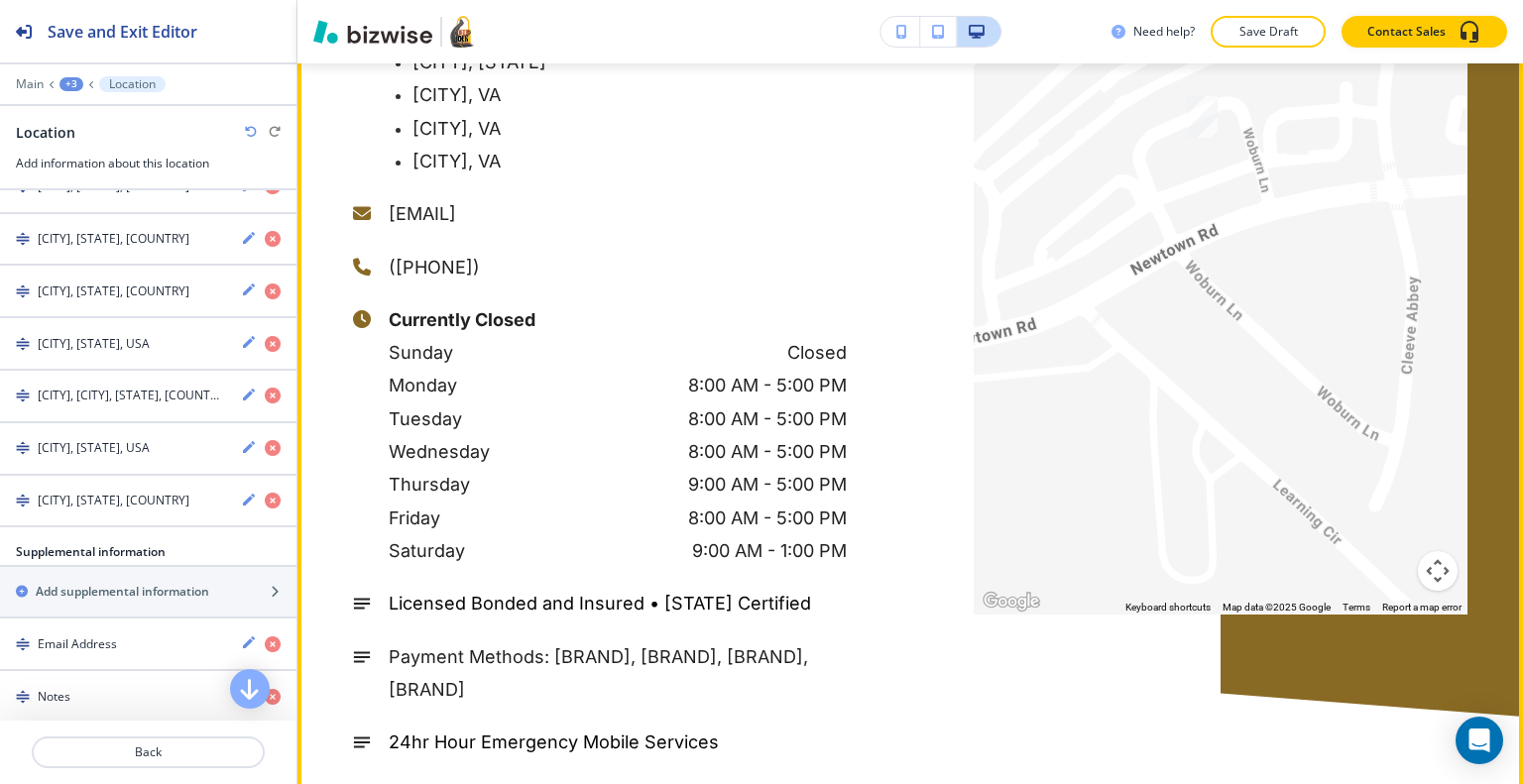 scroll, scrollTop: 7302, scrollLeft: 0, axis: vertical 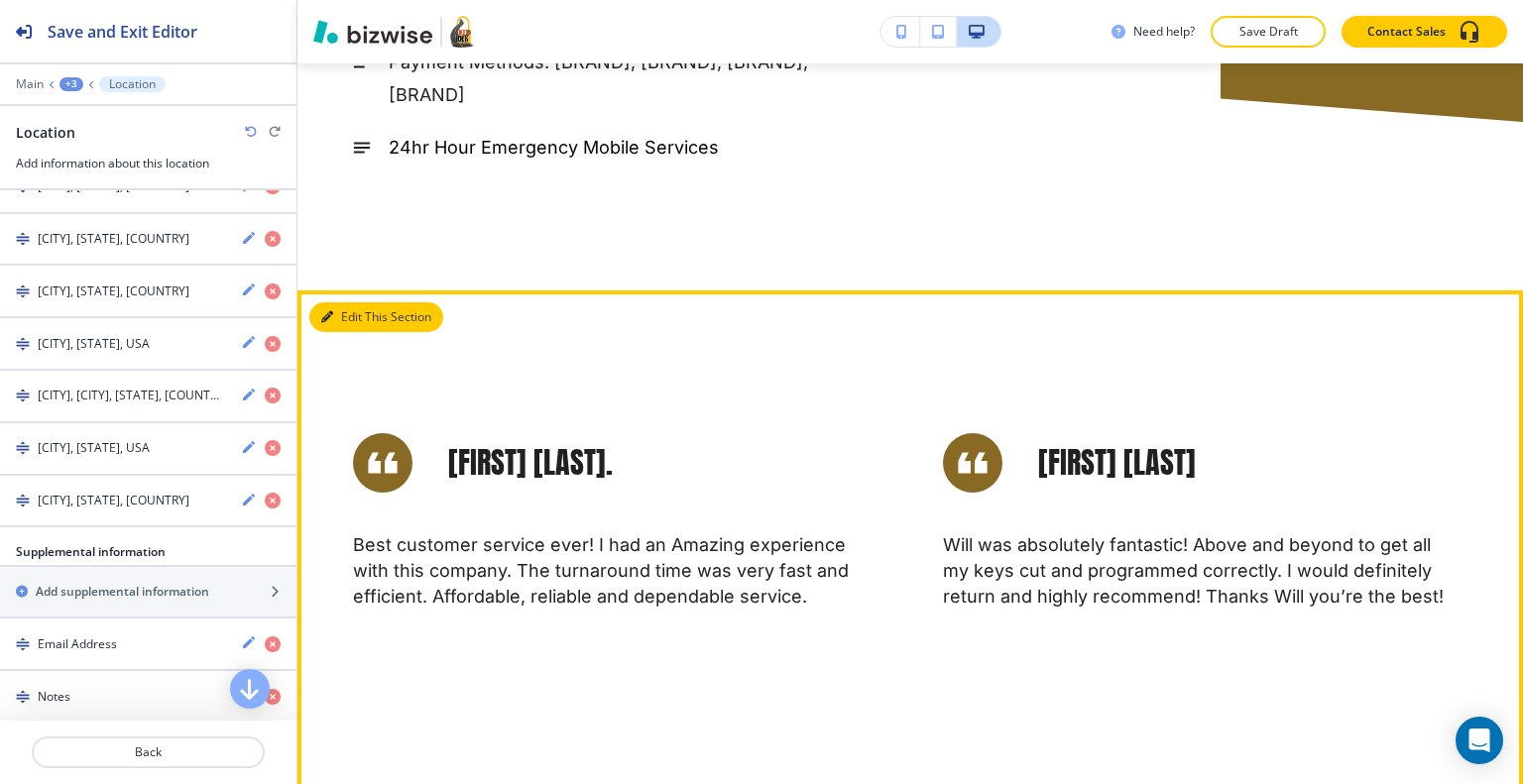 click on "Edit This Section" at bounding box center (376, 317) 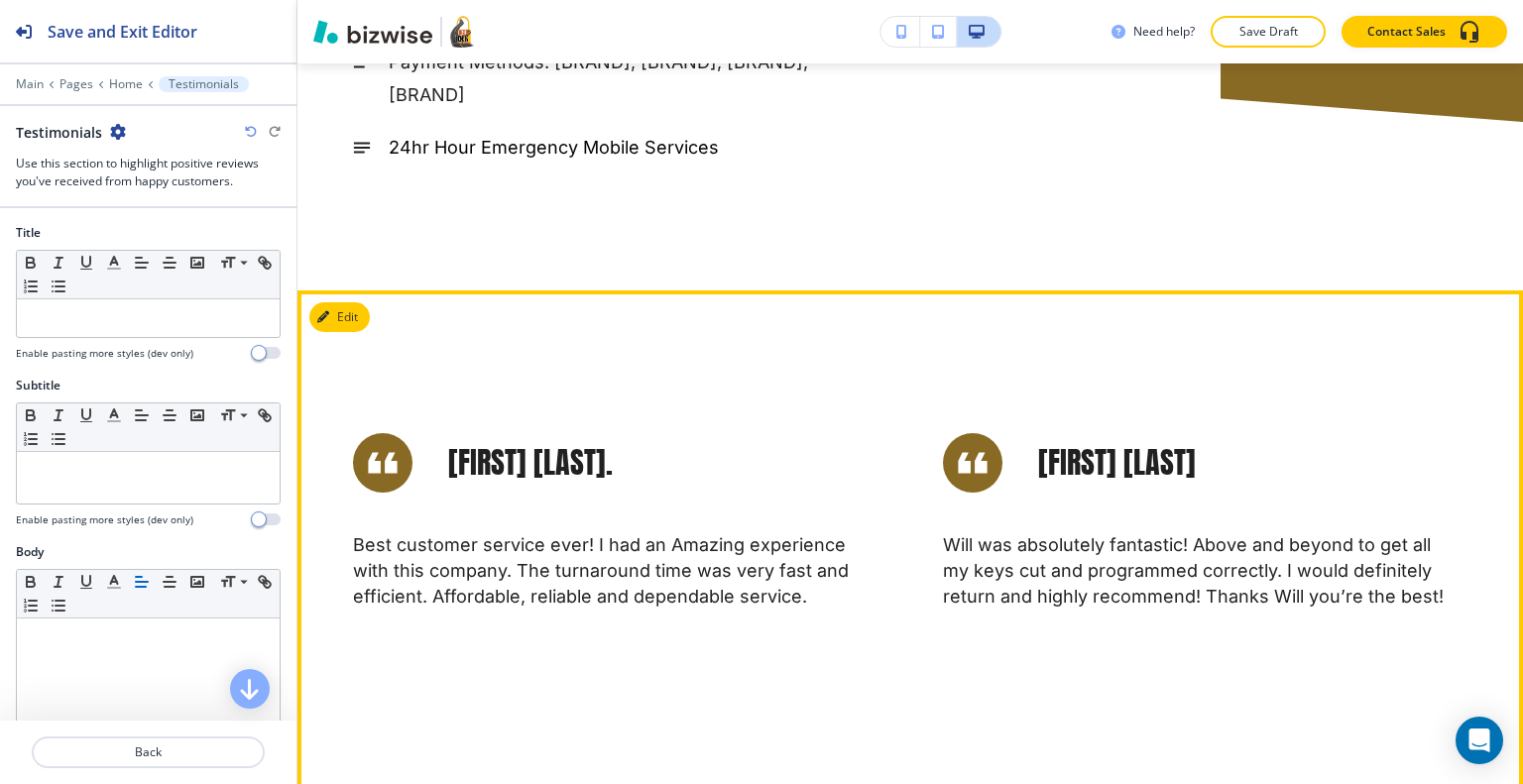 scroll, scrollTop: 7519, scrollLeft: 0, axis: vertical 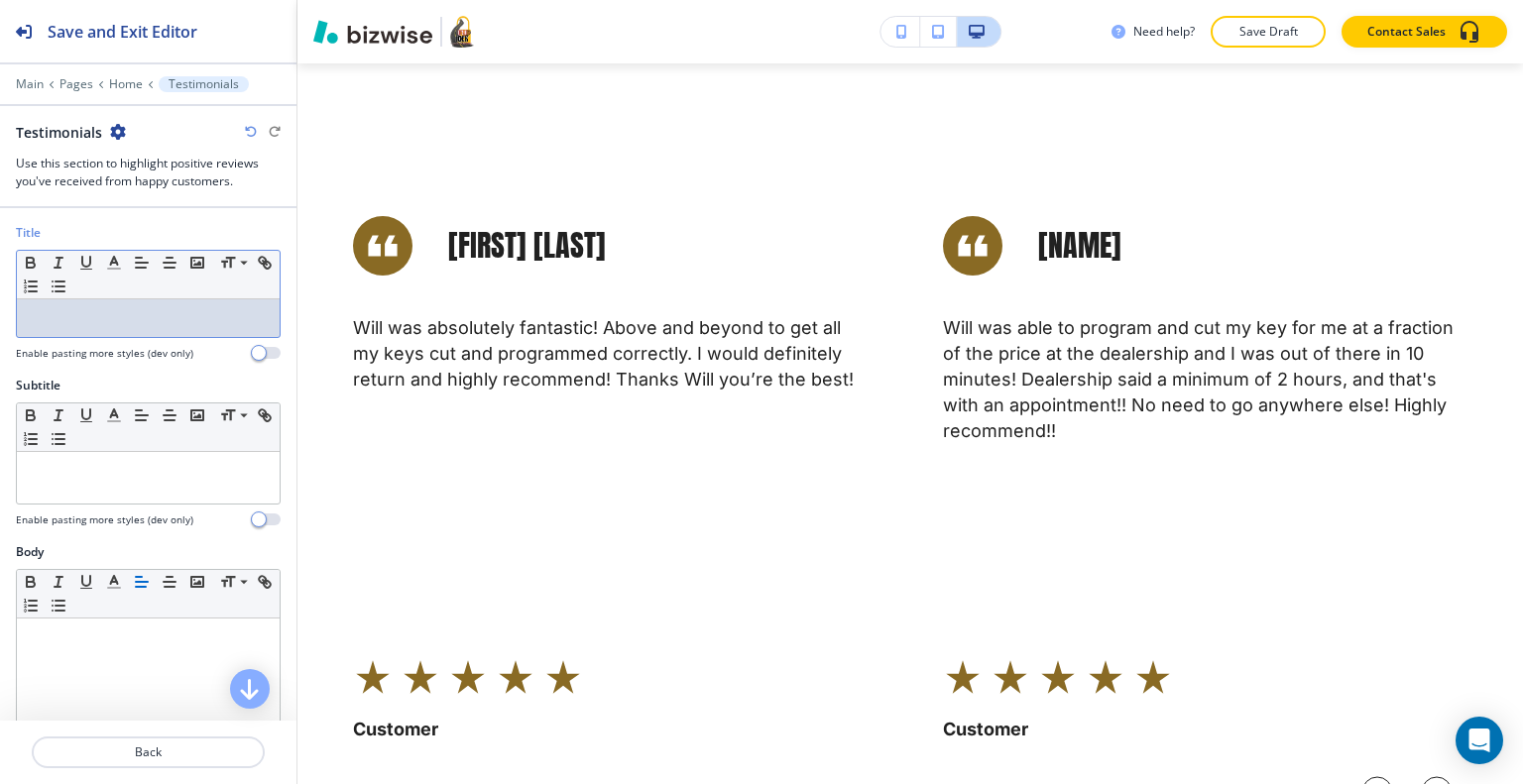 click at bounding box center [148, 318] 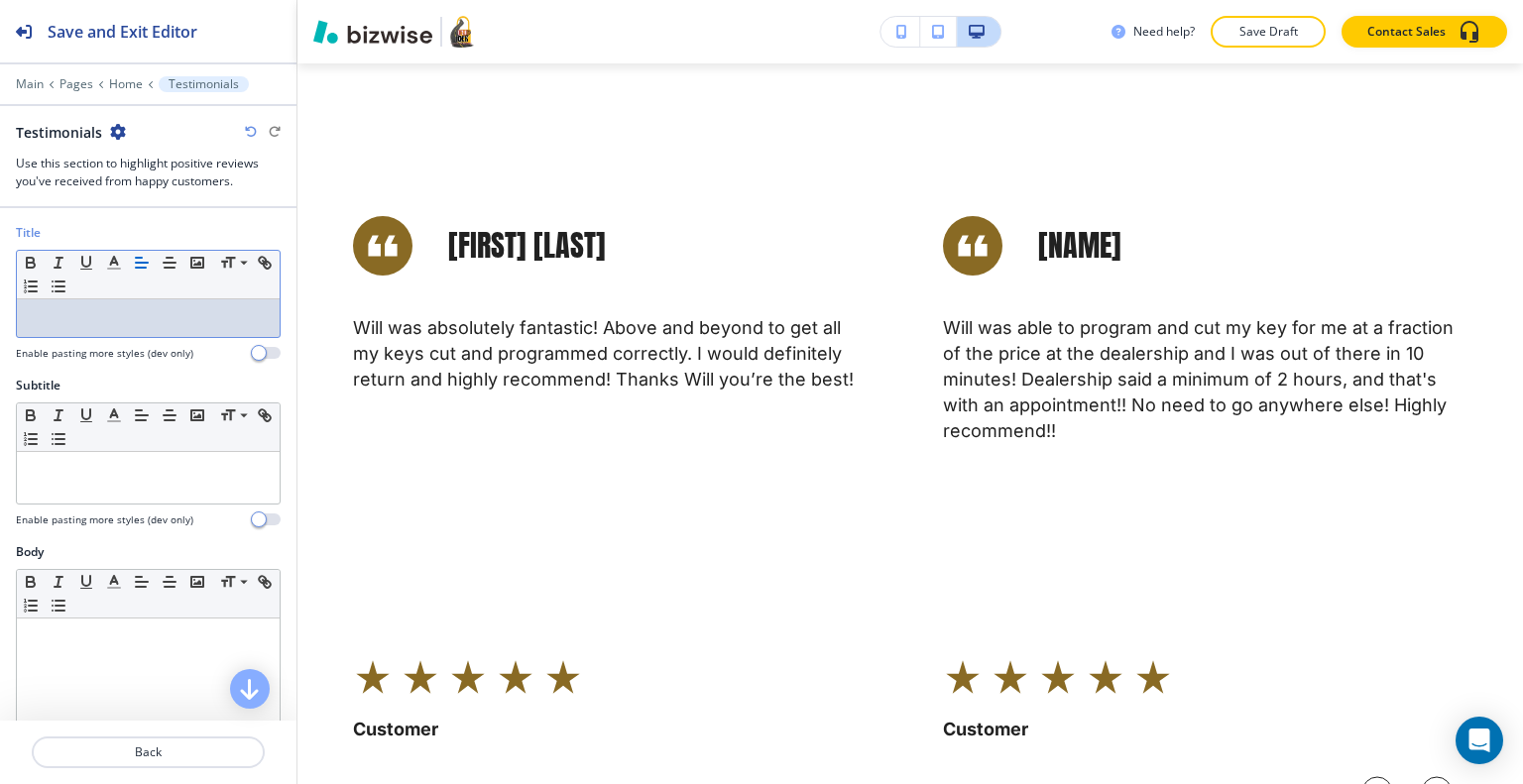 type 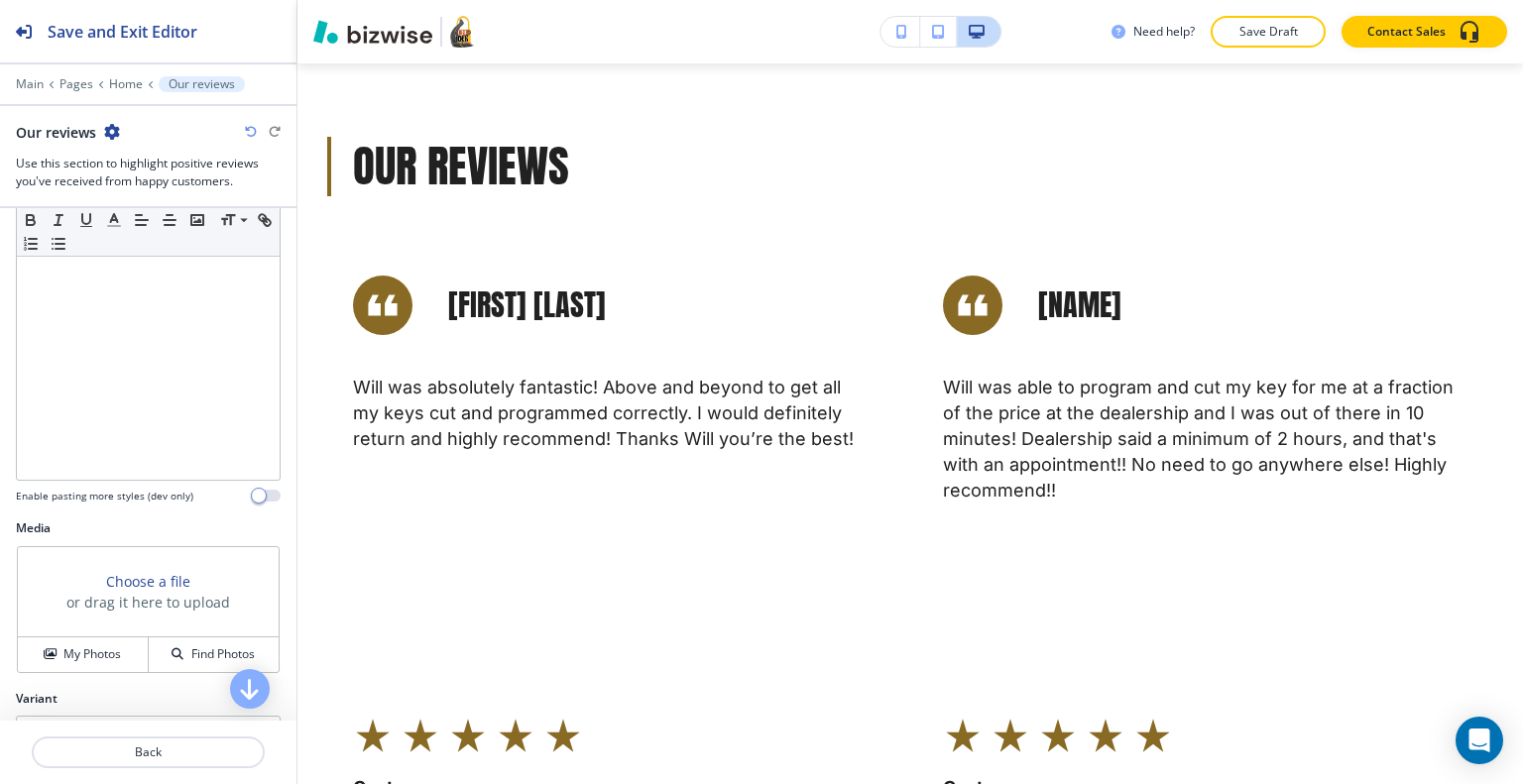 scroll, scrollTop: 793, scrollLeft: 0, axis: vertical 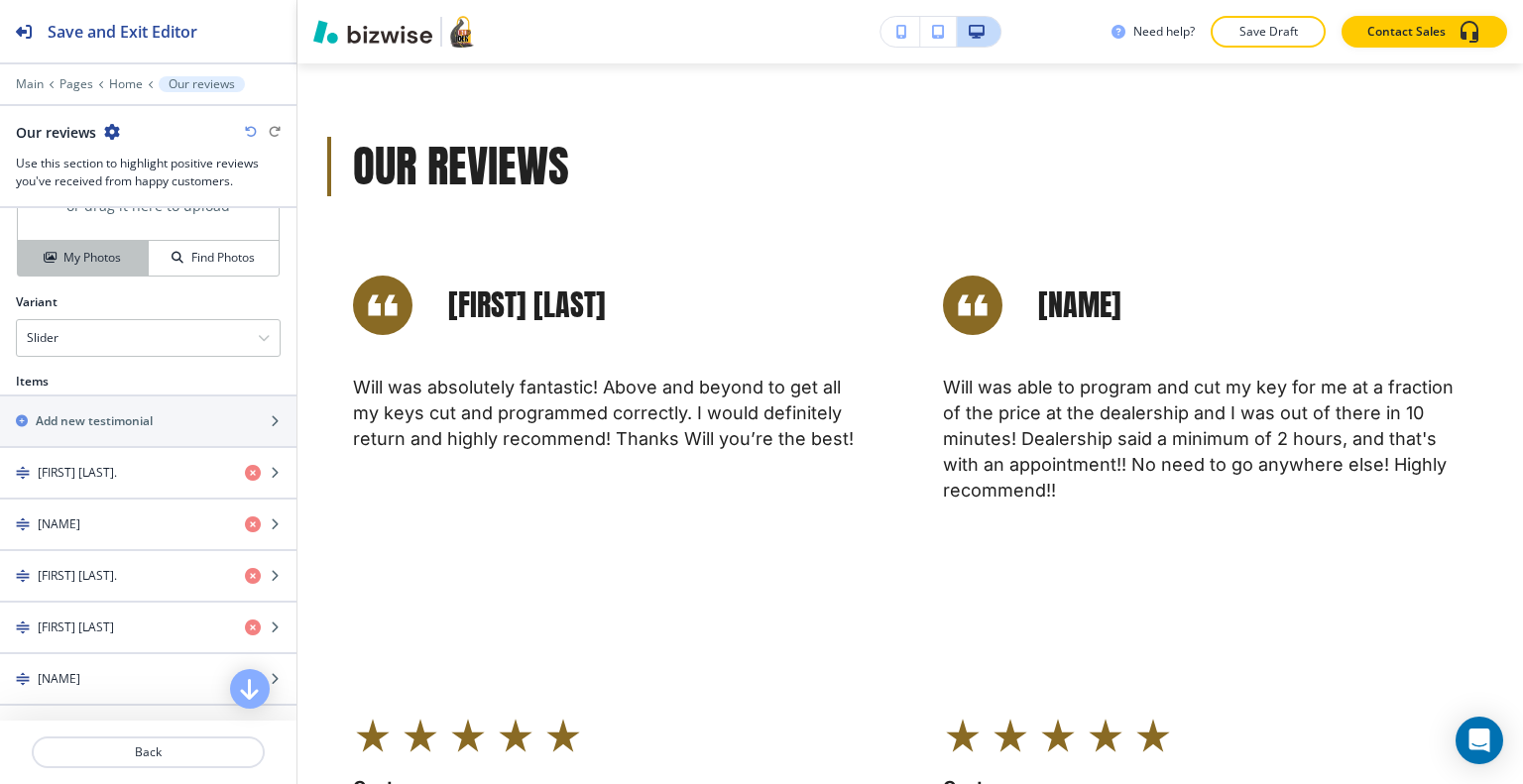 click on "My Photos" at bounding box center [92, 258] 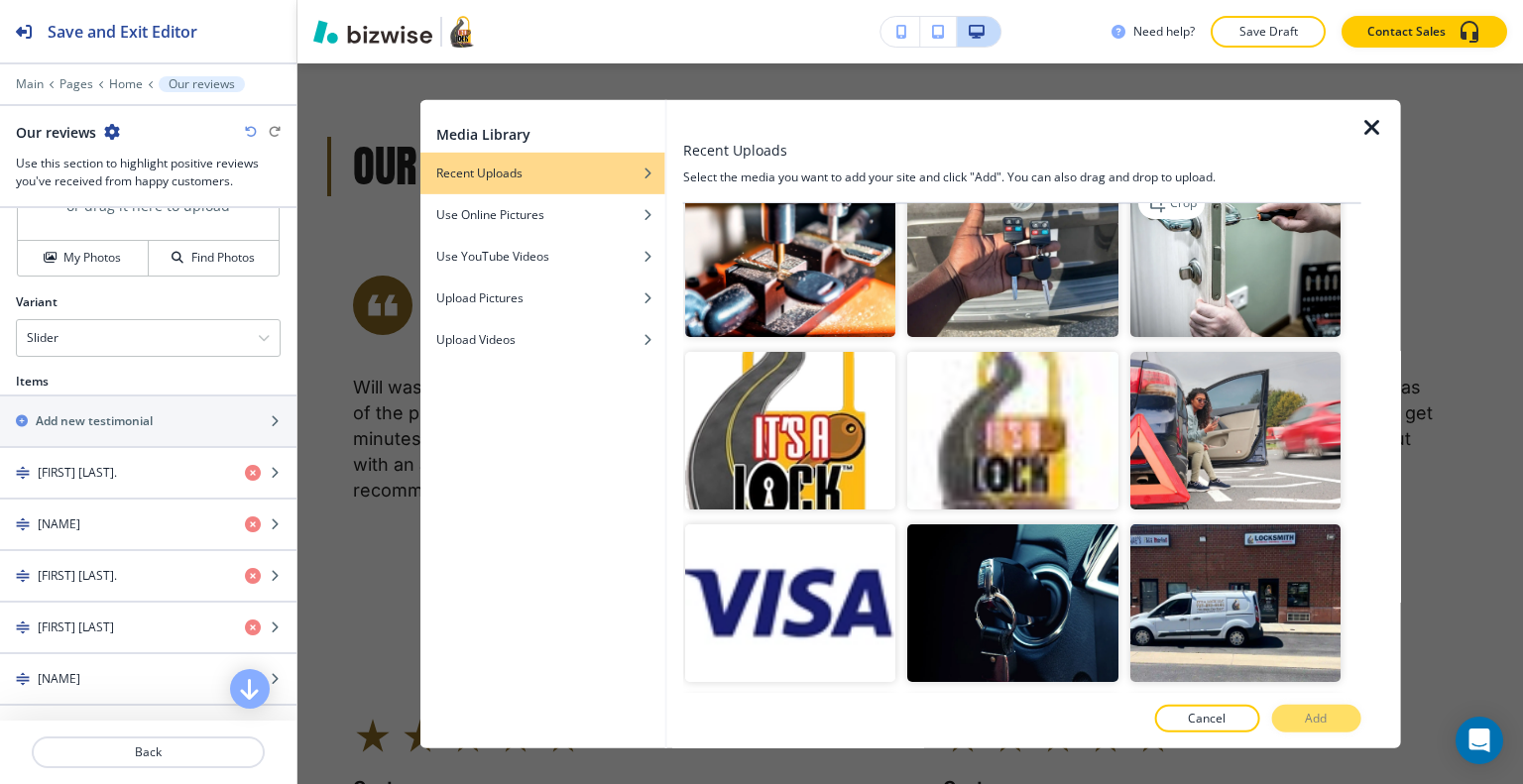 scroll, scrollTop: 2874, scrollLeft: 0, axis: vertical 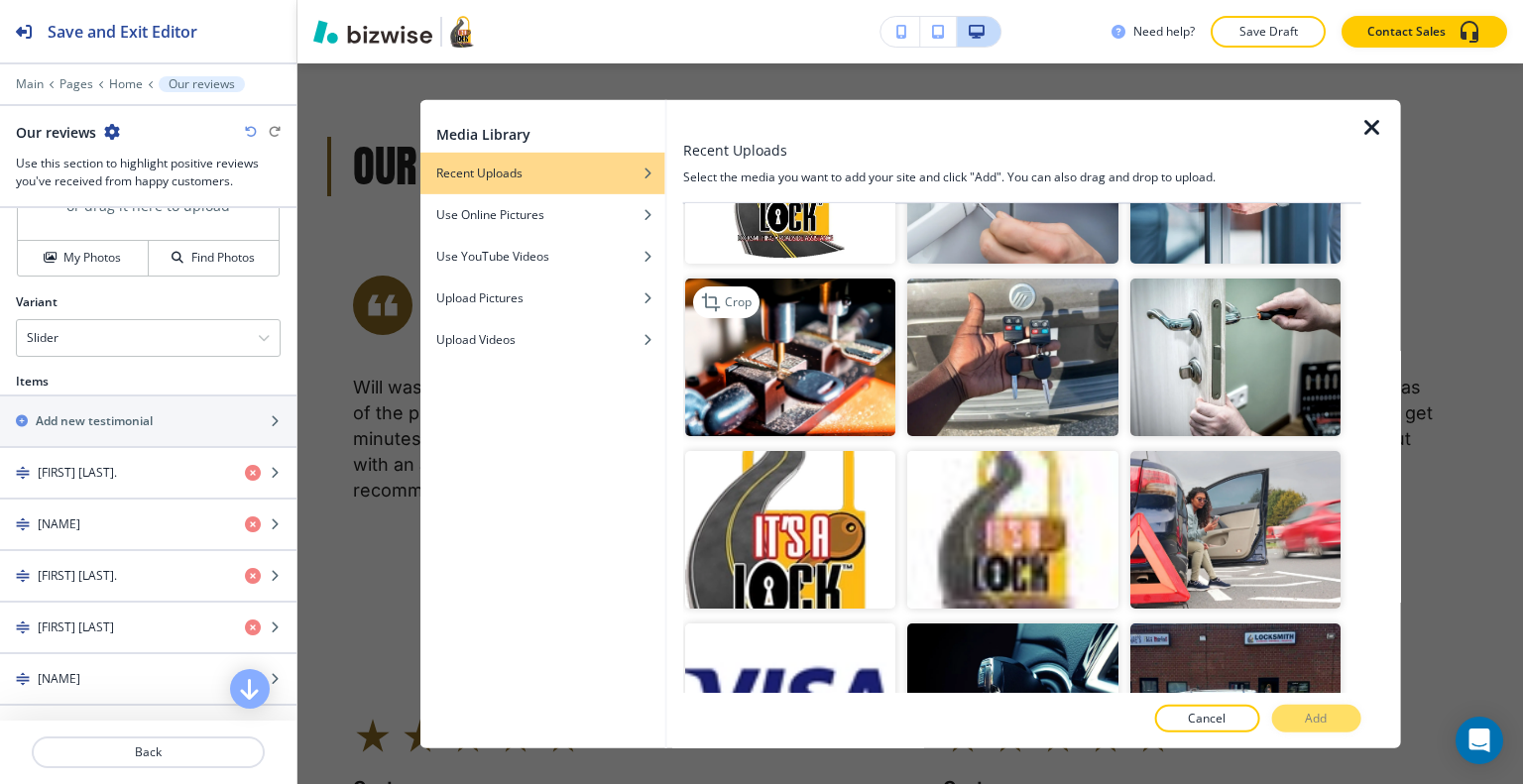 click at bounding box center [790, 357] 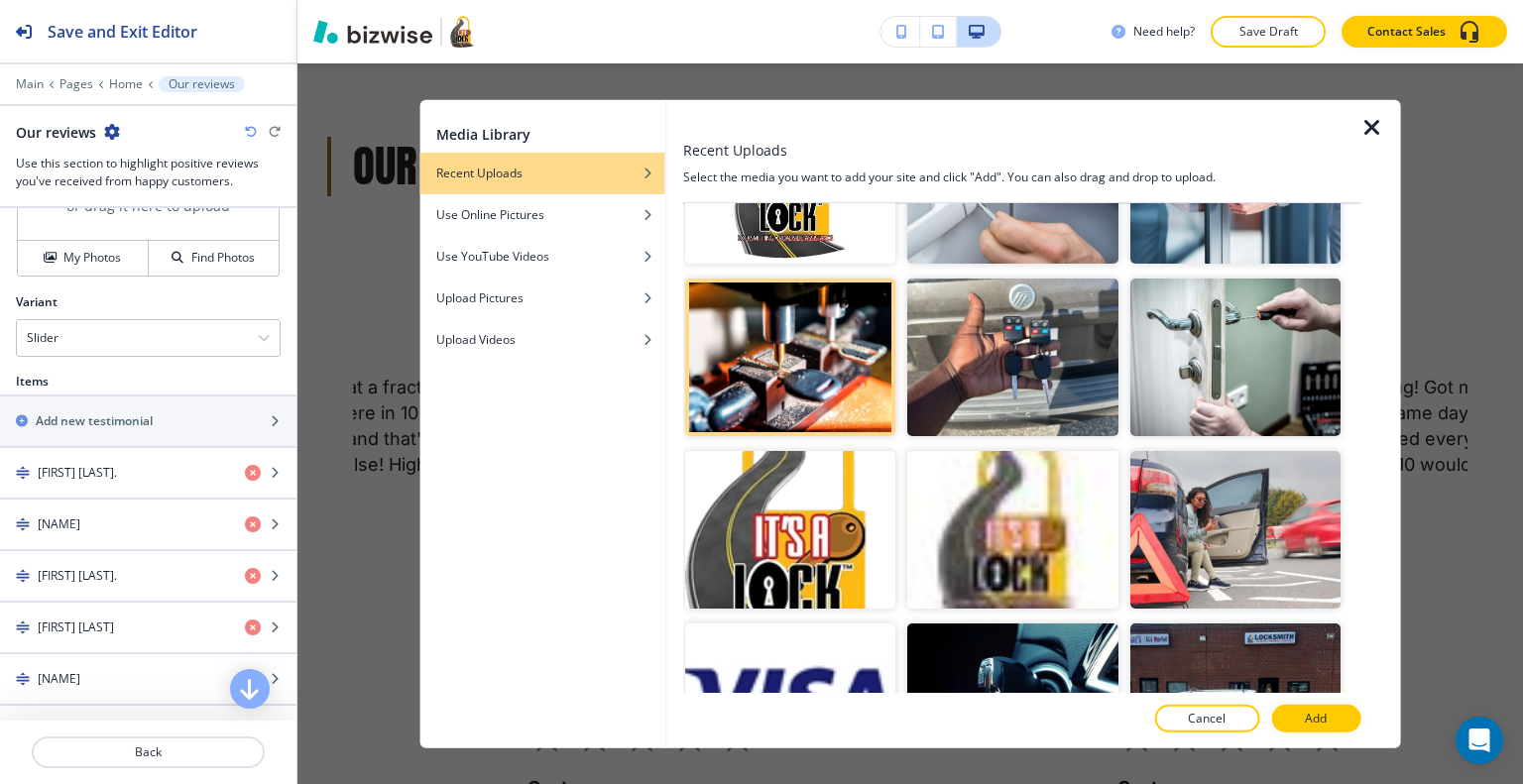 click on "Add" at bounding box center (1316, 719) 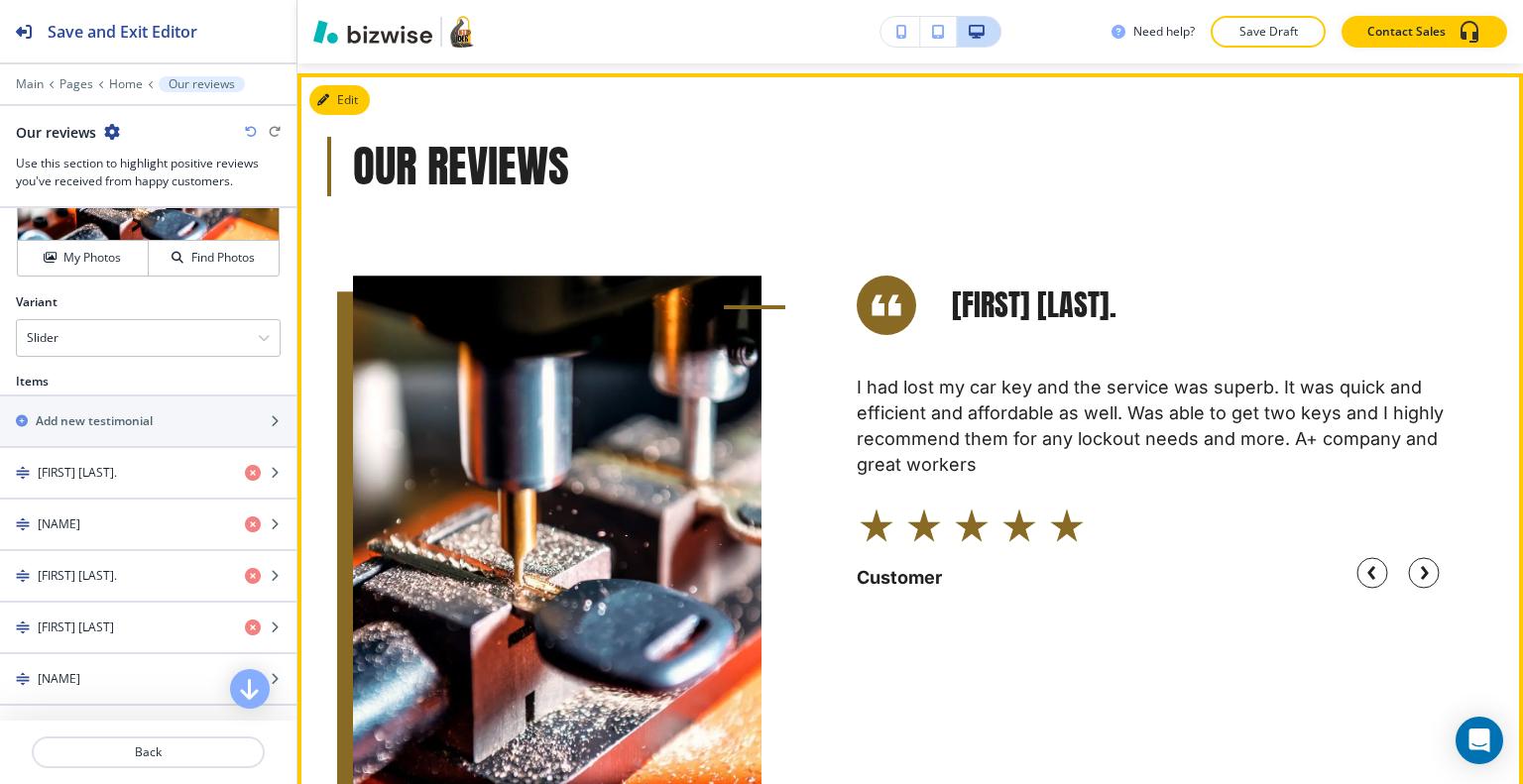 scroll, scrollTop: 7321, scrollLeft: 0, axis: vertical 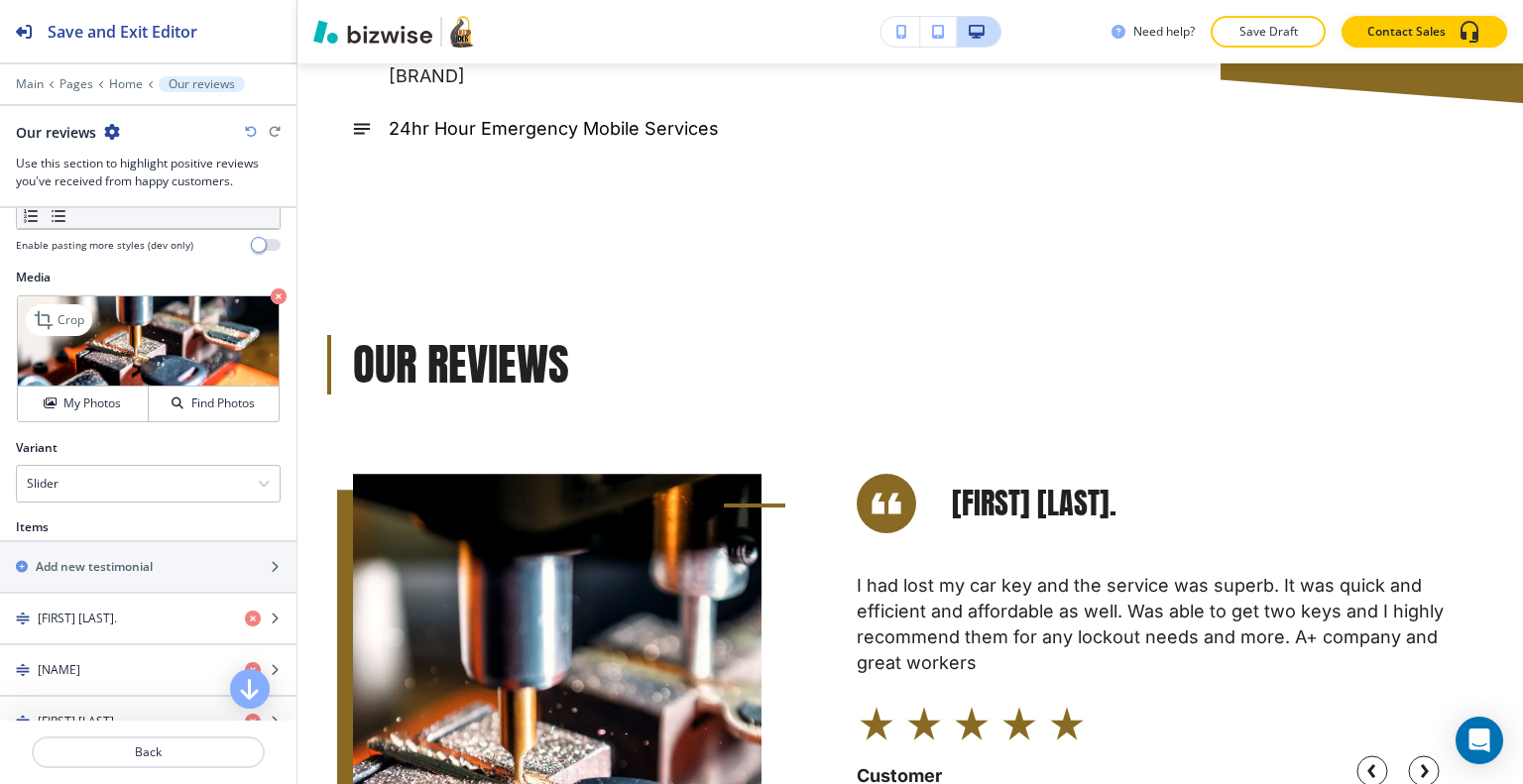 click at bounding box center [279, 296] 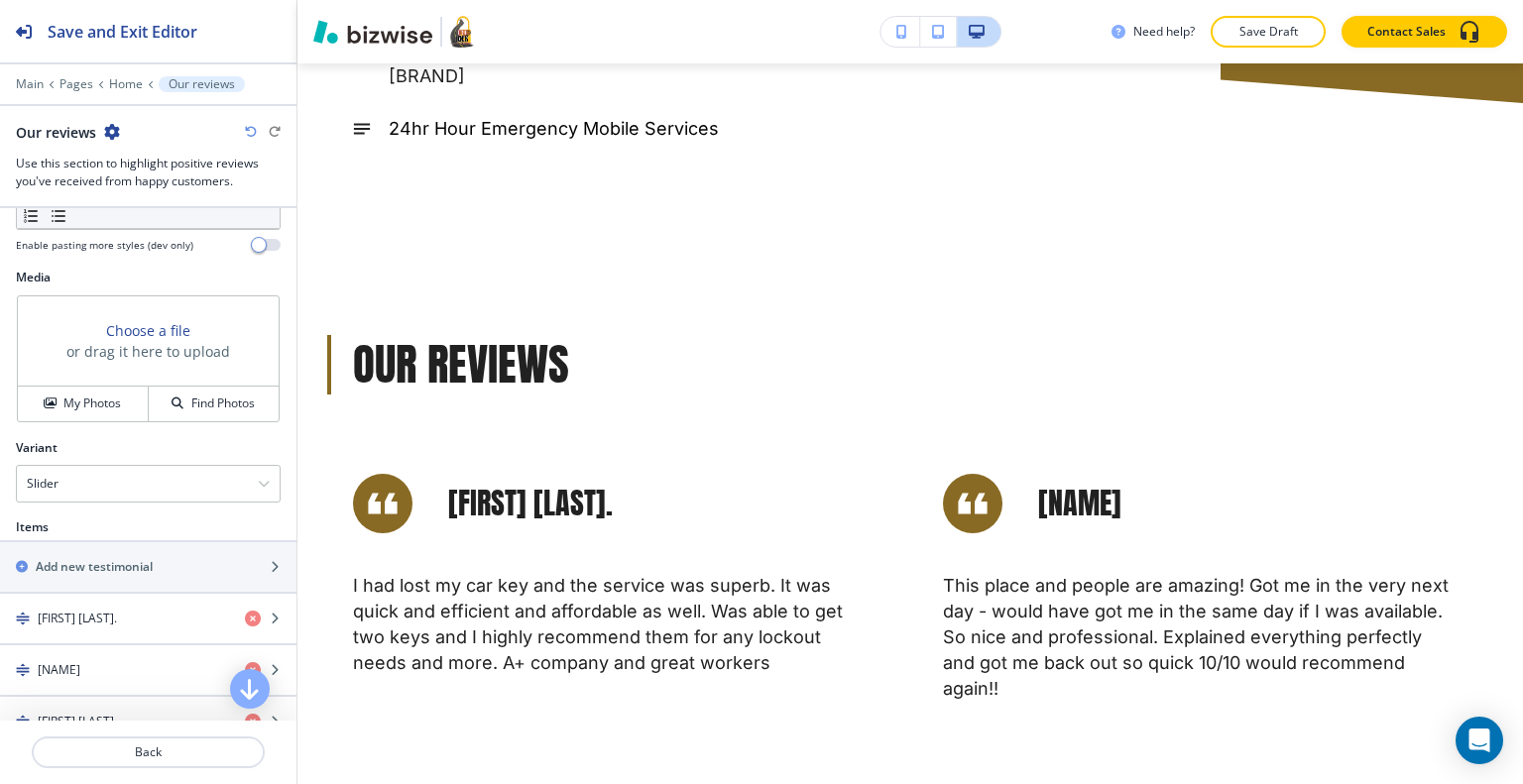 scroll, scrollTop: 1143, scrollLeft: 0, axis: vertical 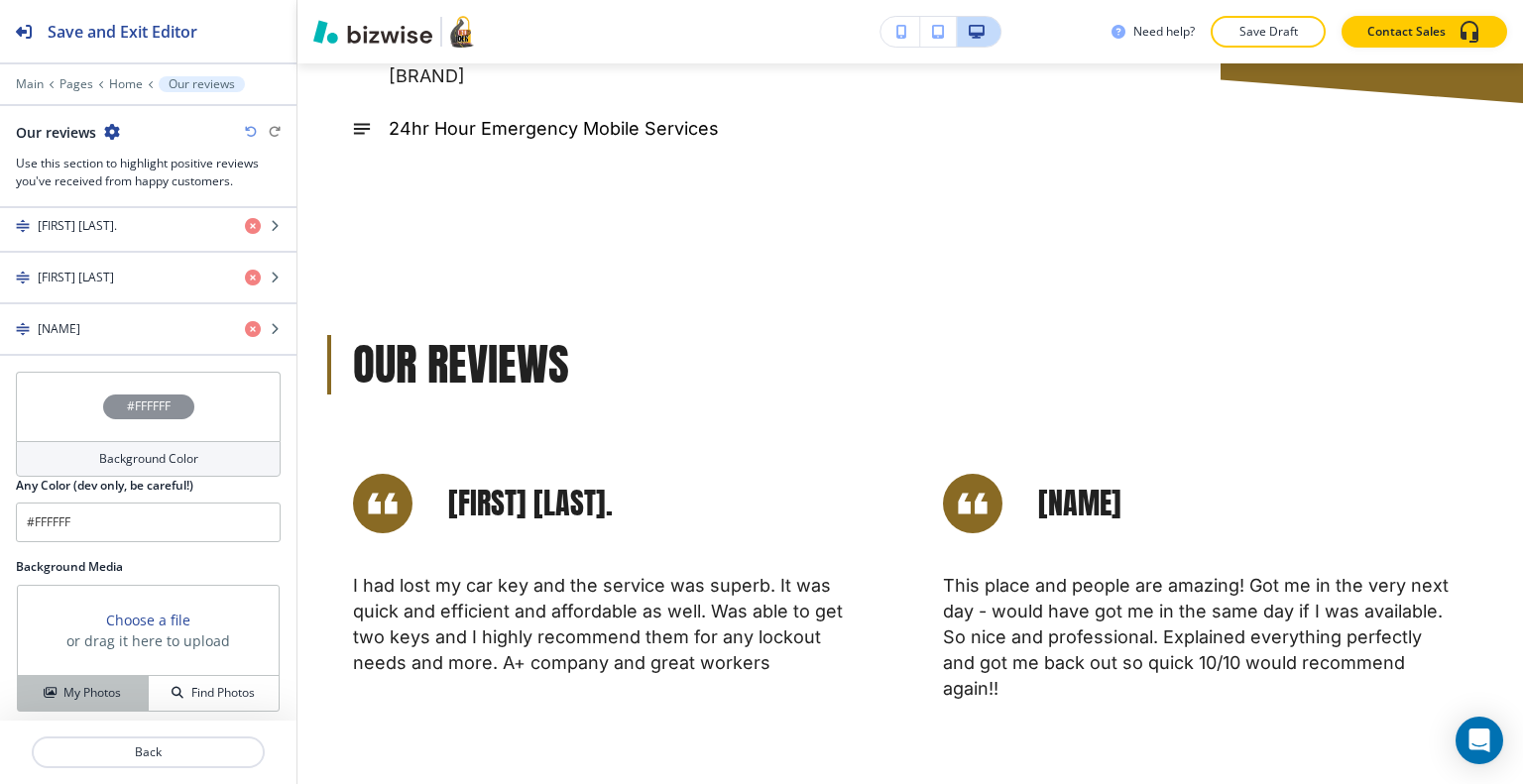 click on "My Photos" at bounding box center [92, 693] 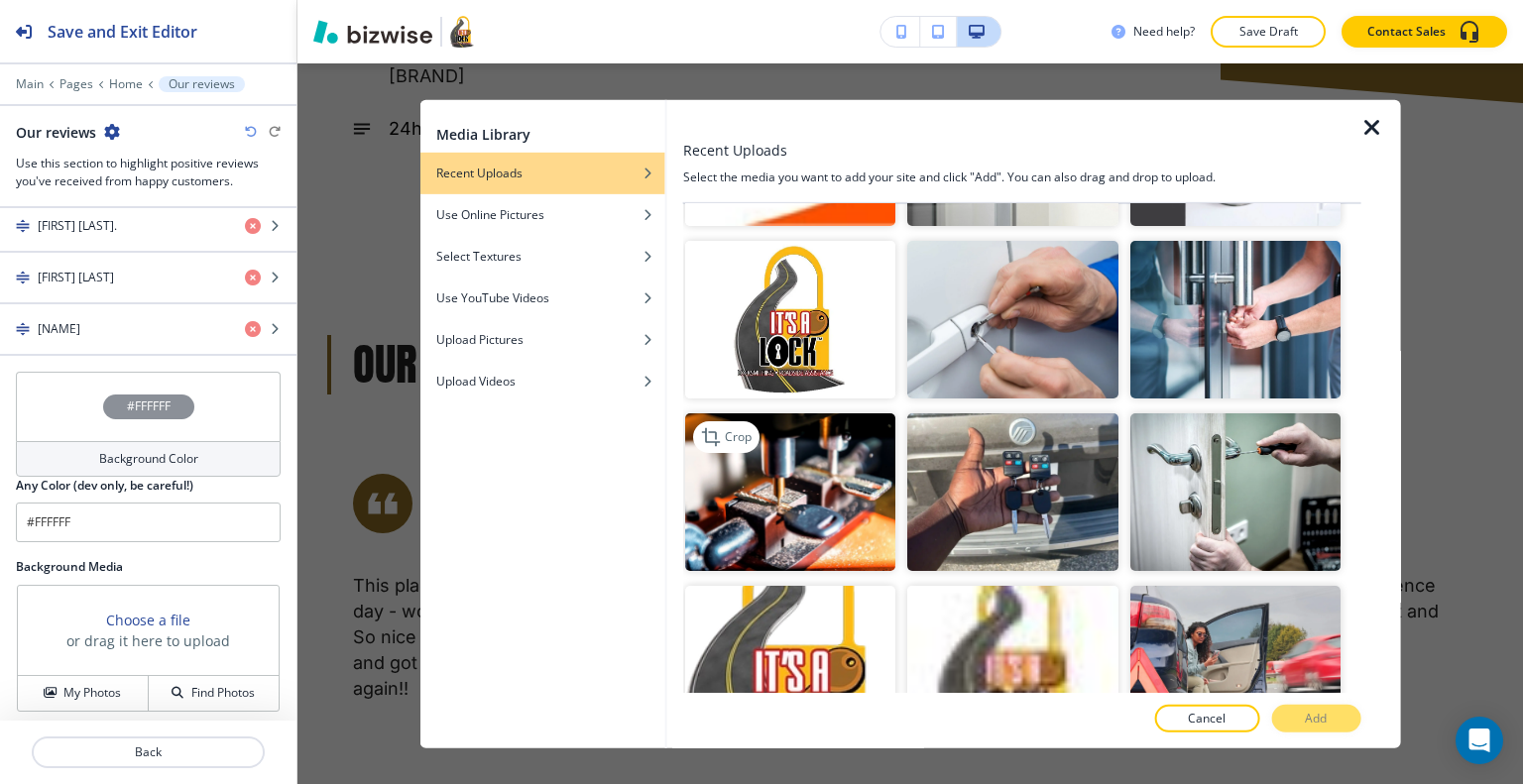 scroll, scrollTop: 2640, scrollLeft: 0, axis: vertical 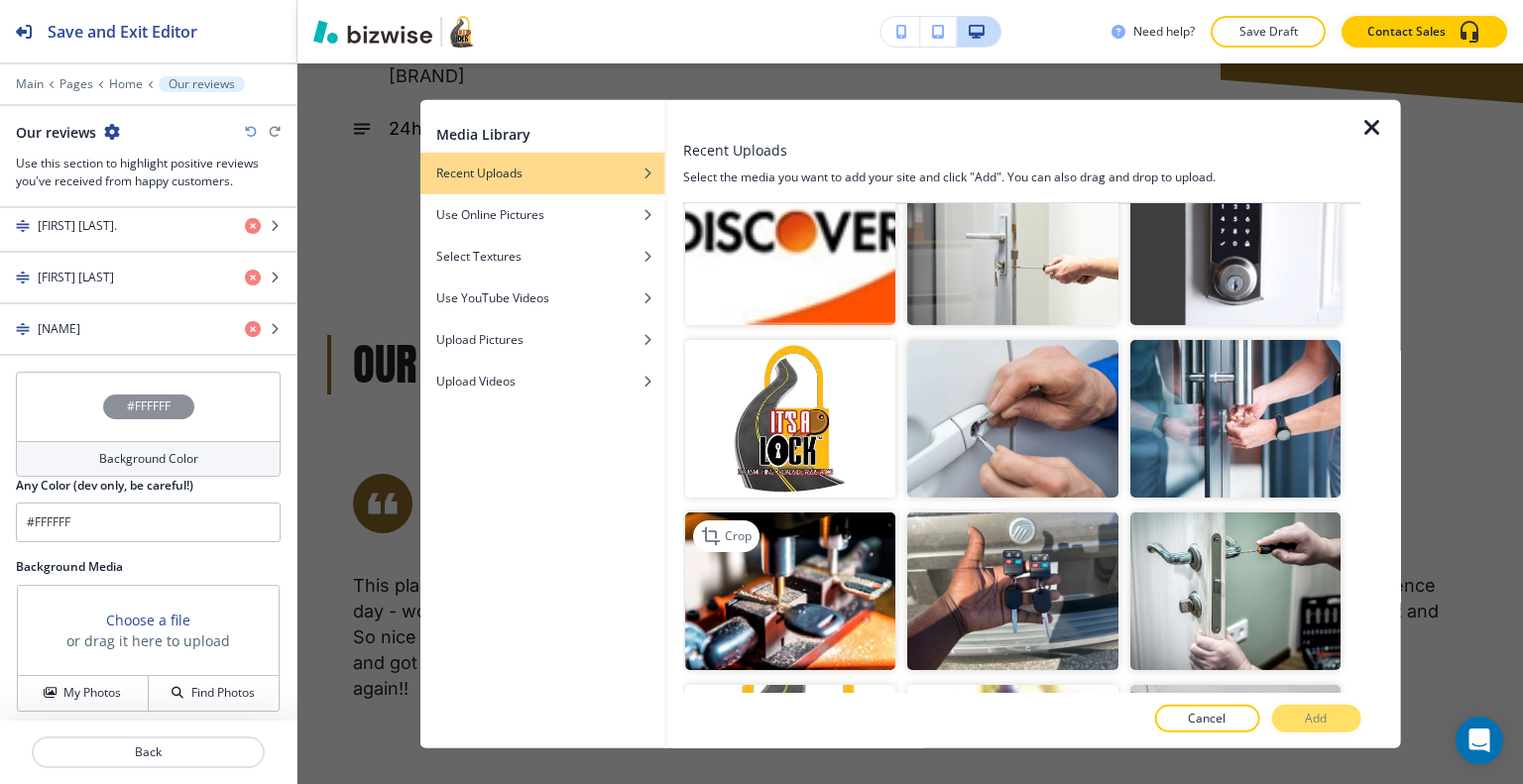 click at bounding box center (790, 591) 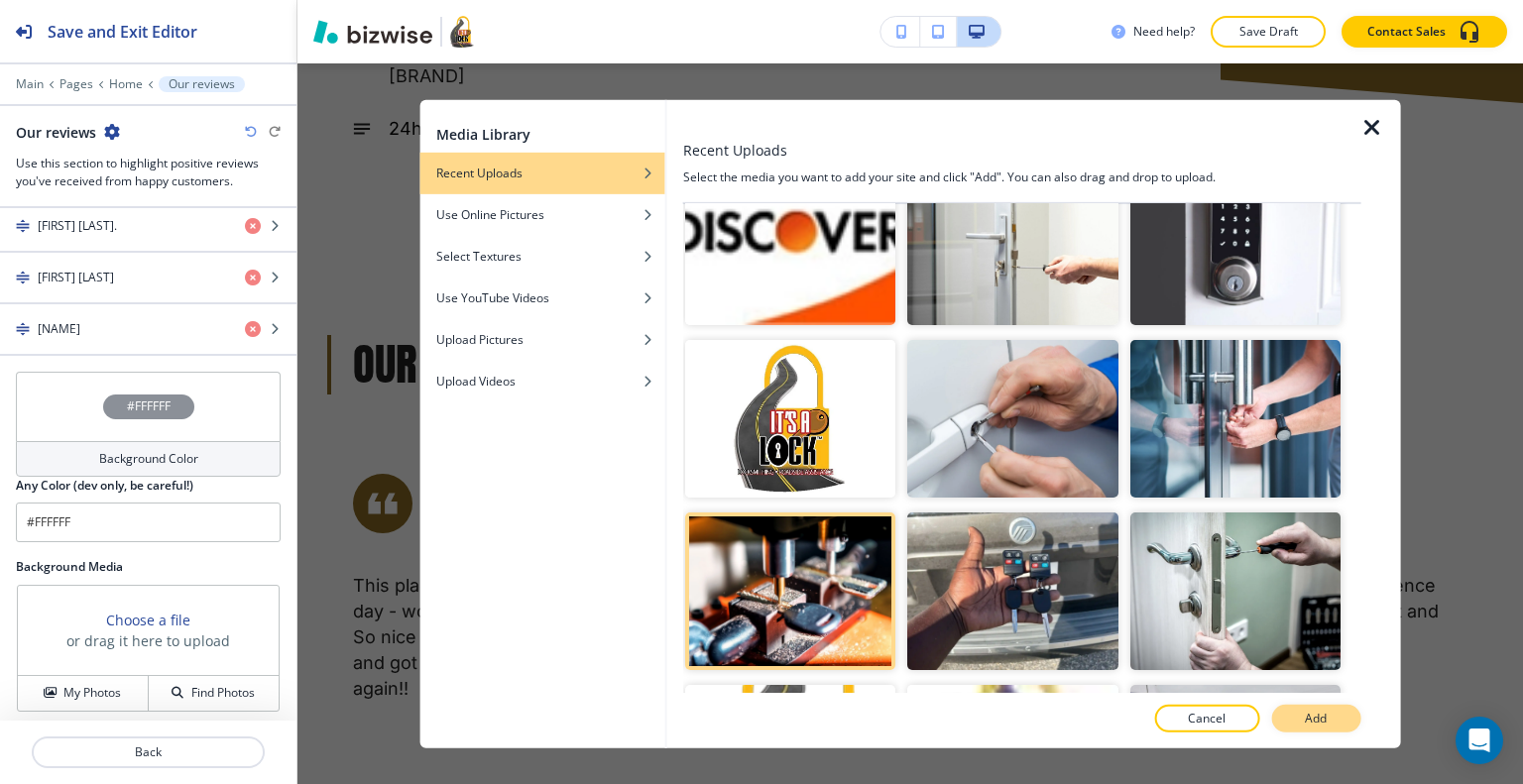 click on "Add" at bounding box center [1316, 719] 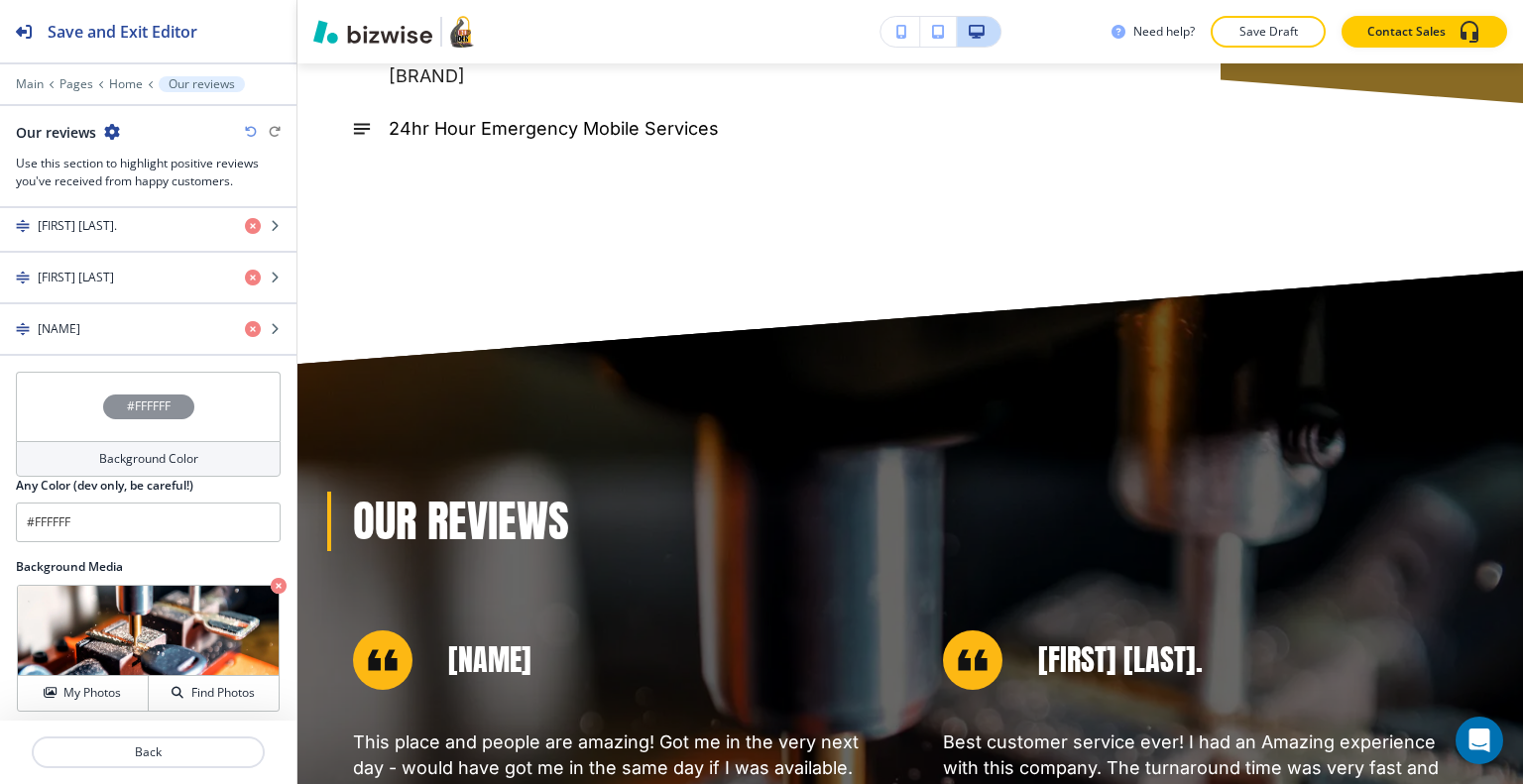 click on "#FFFFFF" at bounding box center (148, 406) 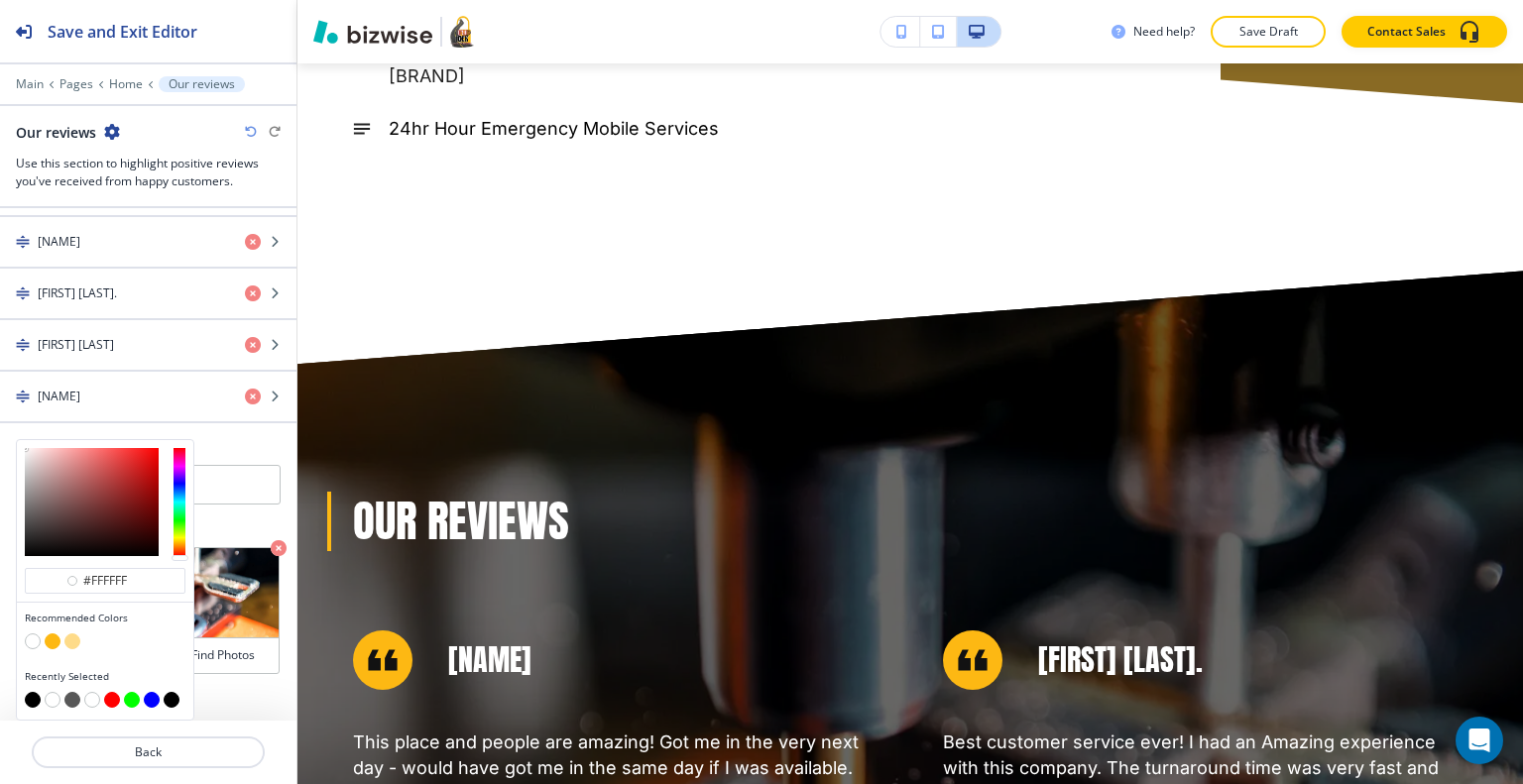 scroll, scrollTop: 1066, scrollLeft: 0, axis: vertical 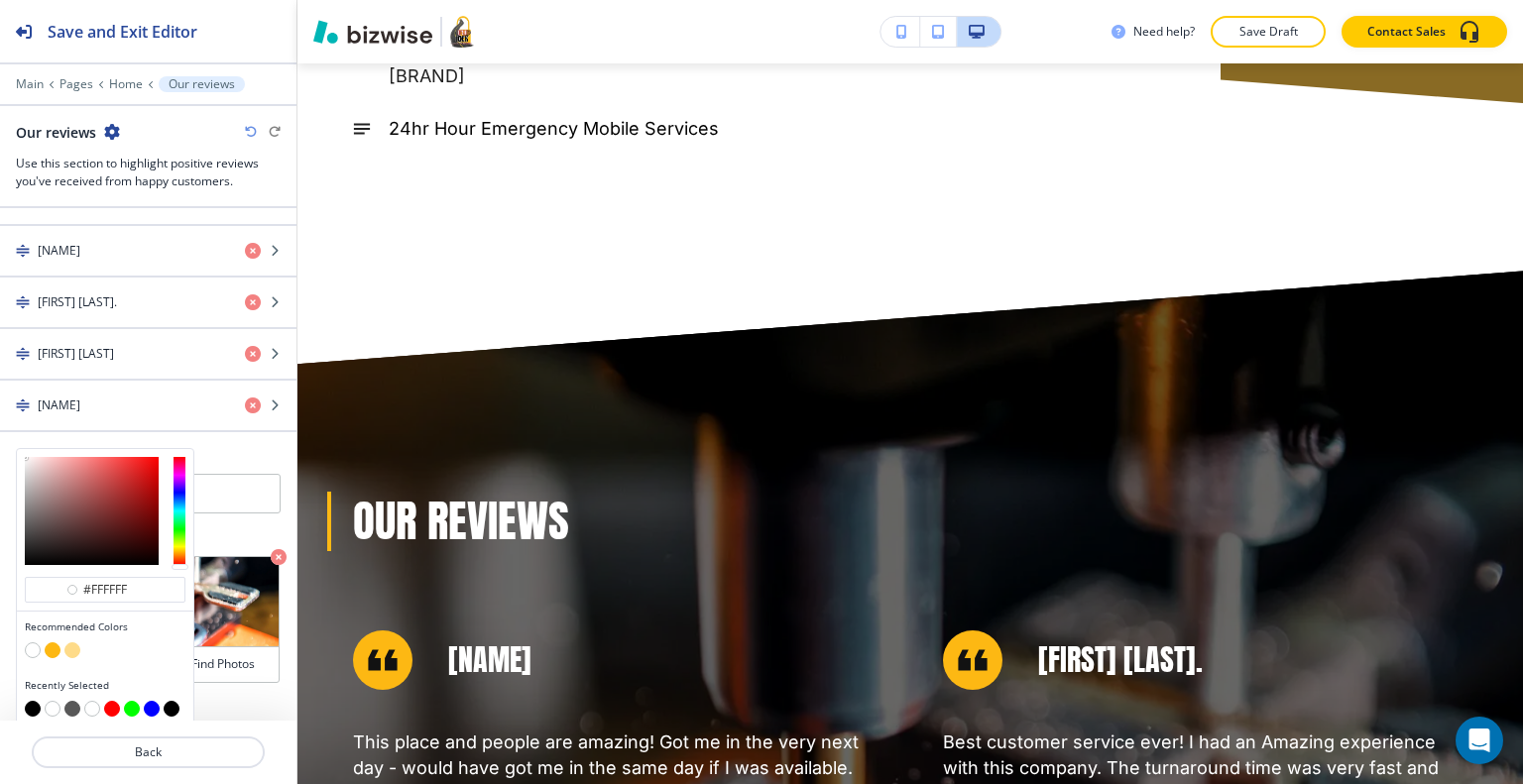 click at bounding box center (33, 709) 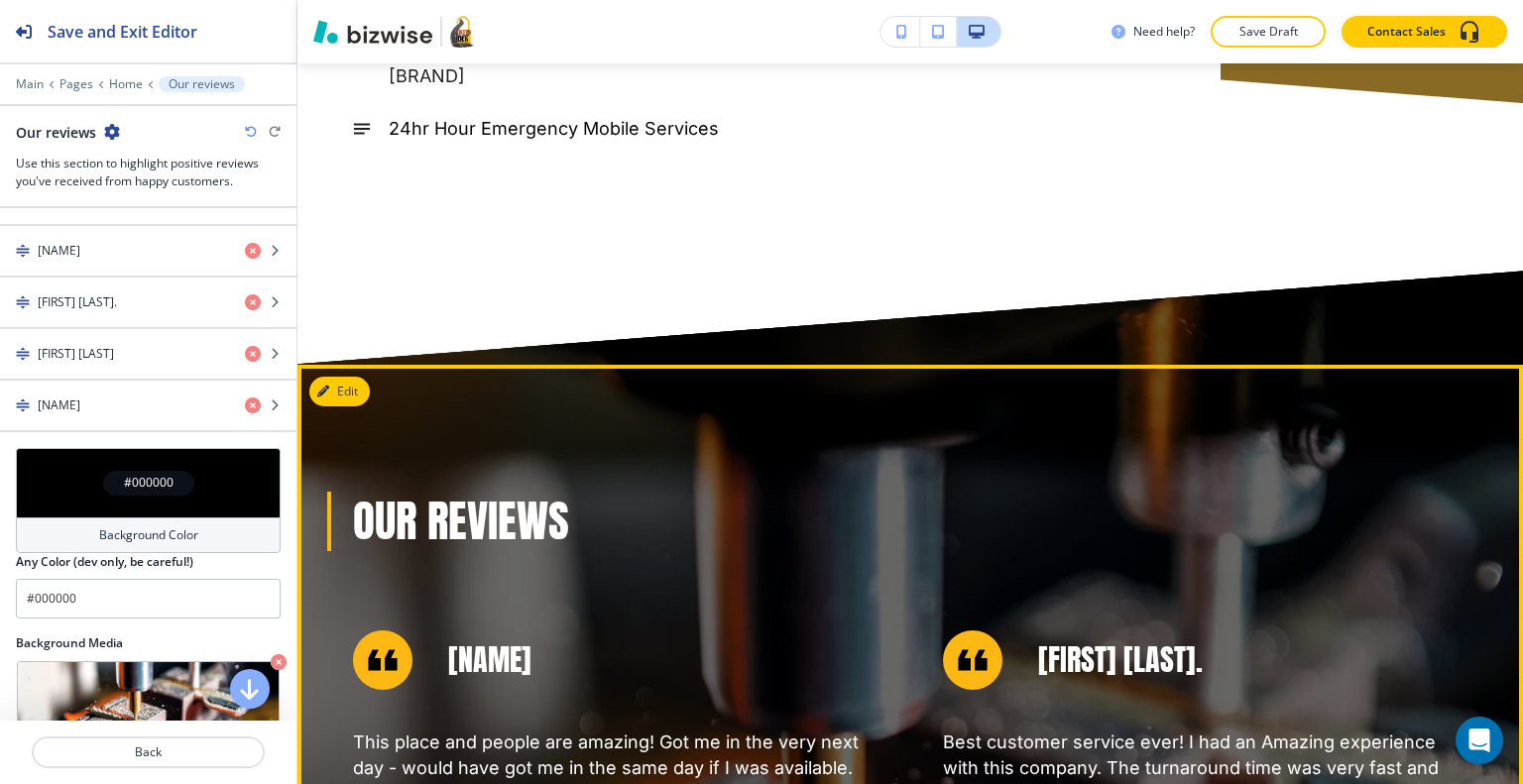 scroll, scrollTop: 7717, scrollLeft: 0, axis: vertical 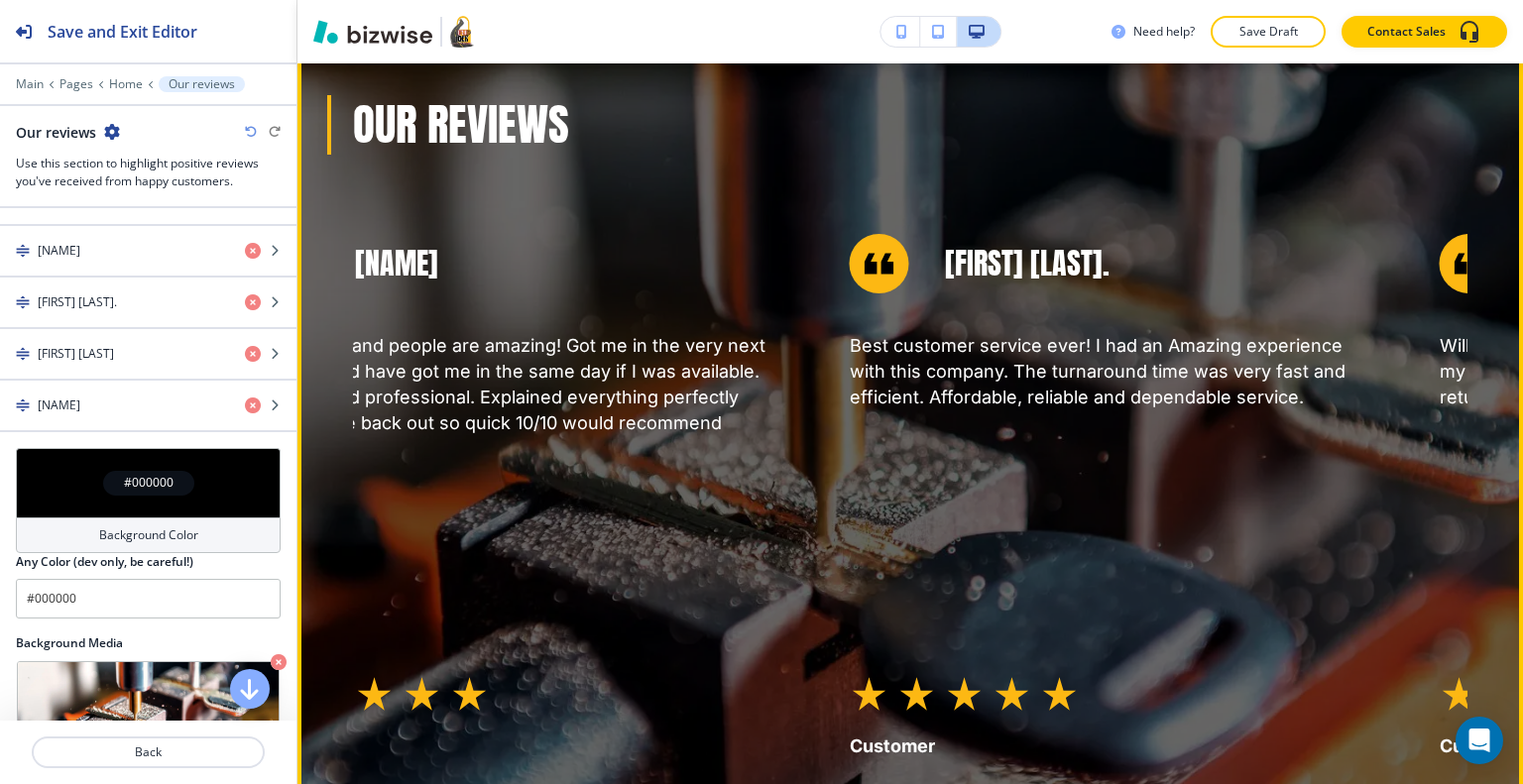 click on "Matt P. Best customer service ever! I had an Amazing experience with this company. The turnaround time was very fast and efficient. Affordable, reliable and dependable service. Customer" at bounding box center (1105, 497) 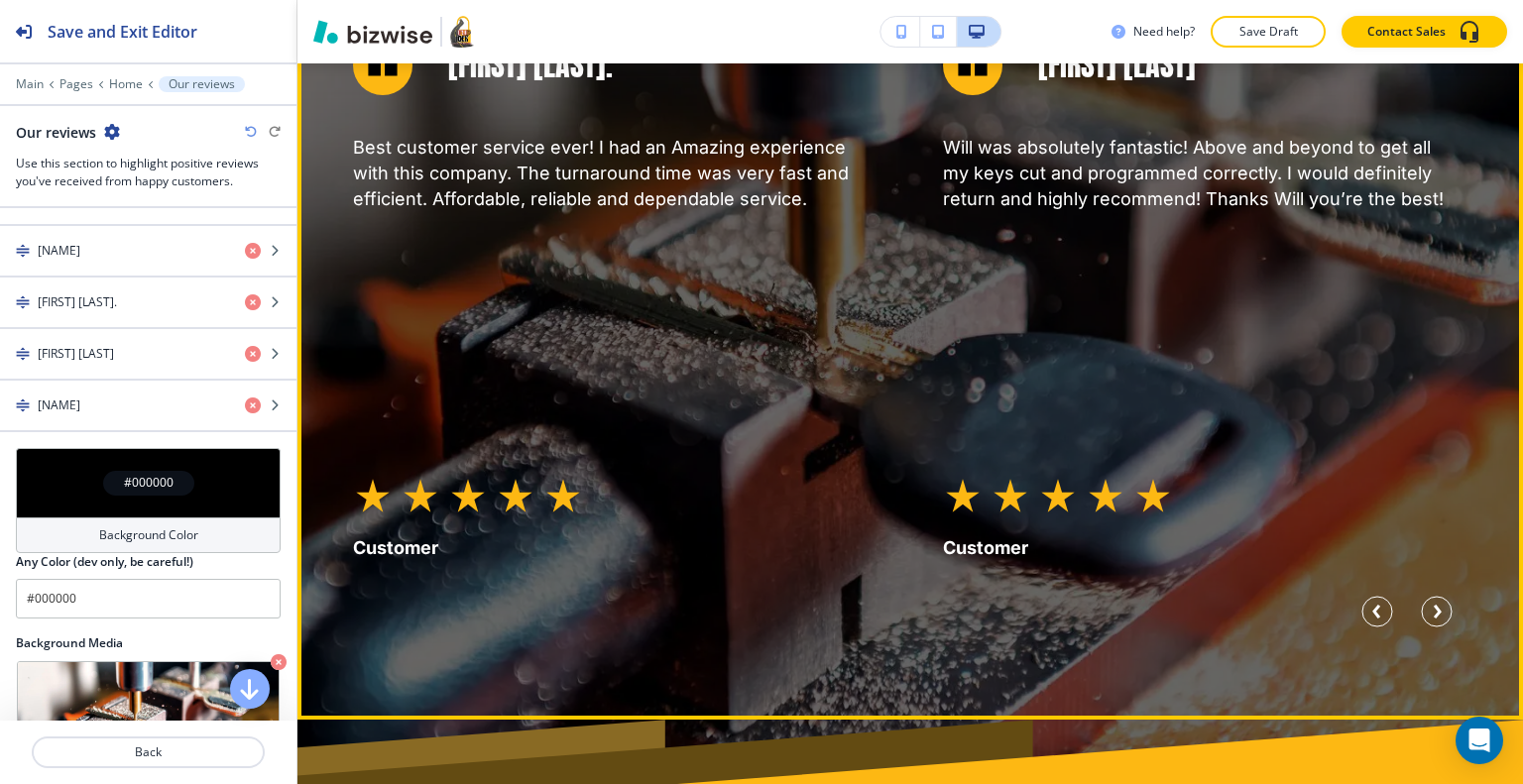 scroll, scrollTop: 8014, scrollLeft: 0, axis: vertical 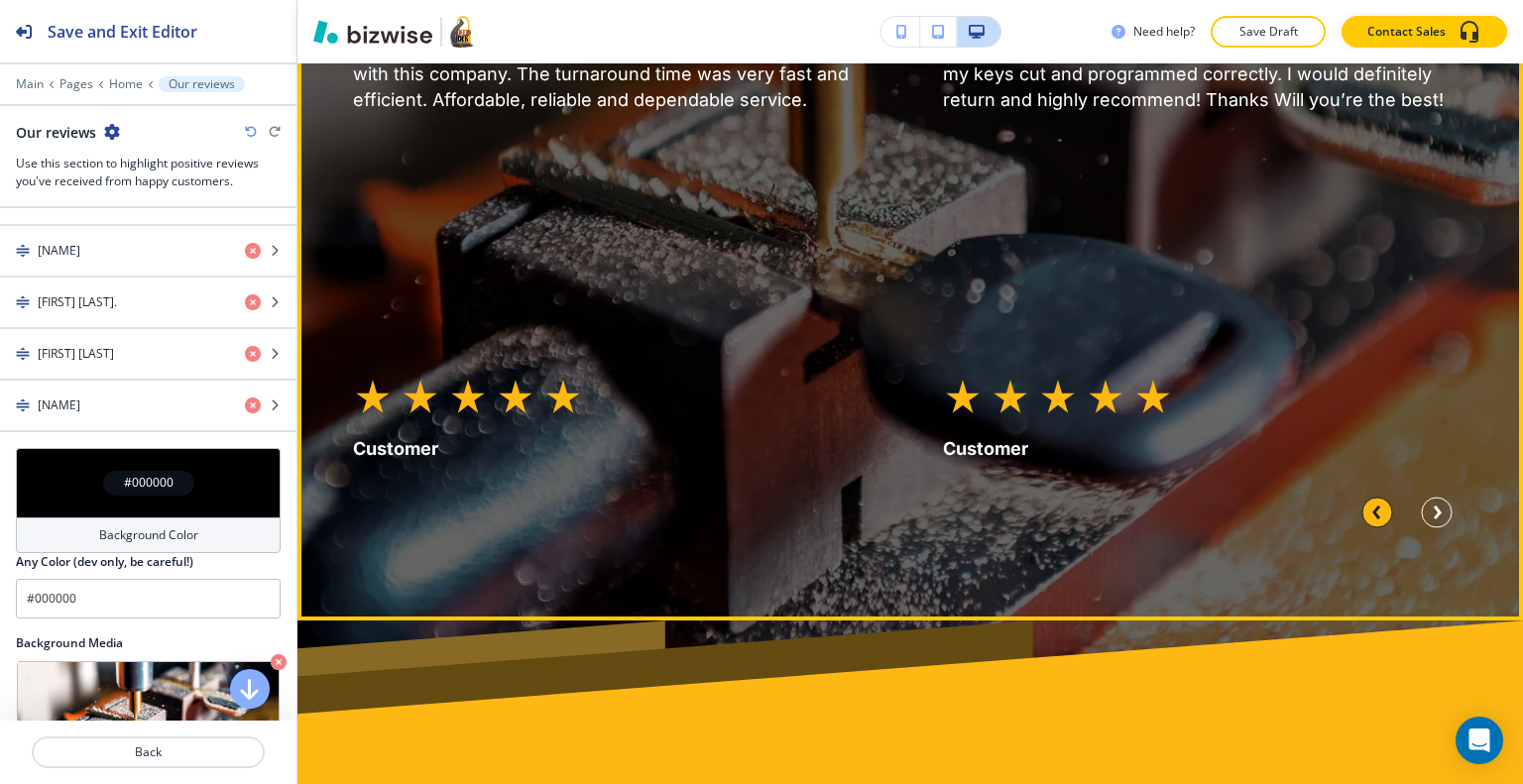 click 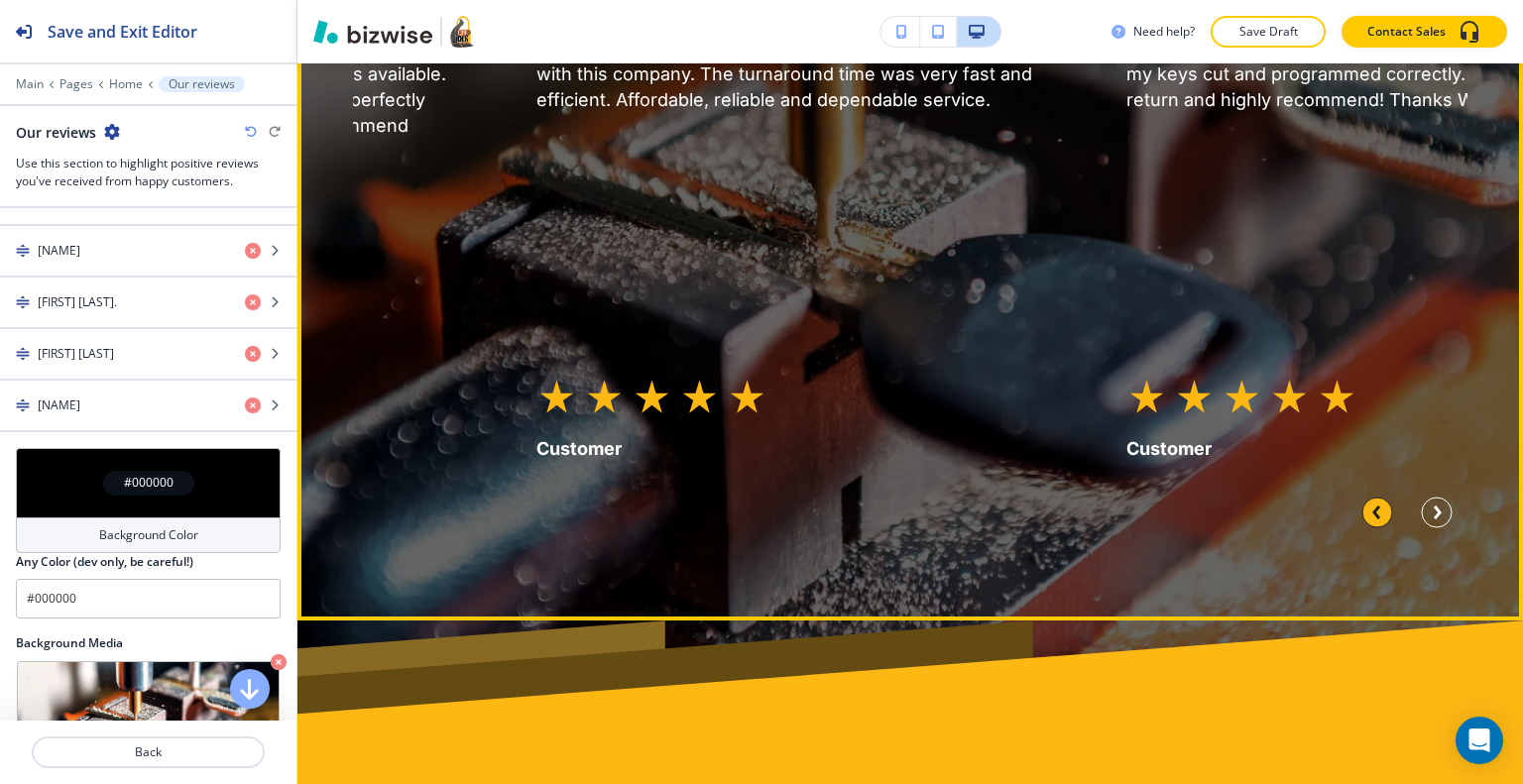 click 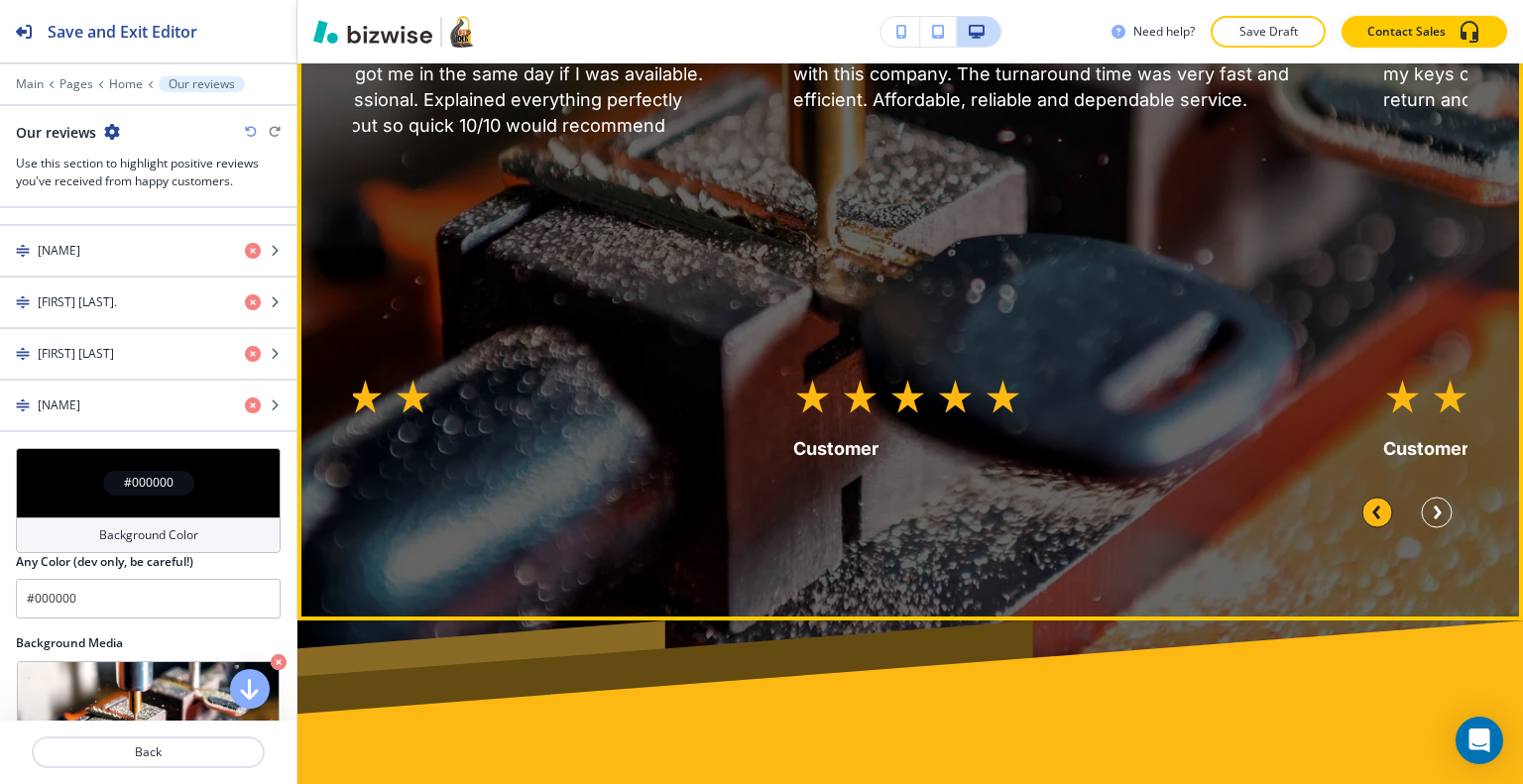 click 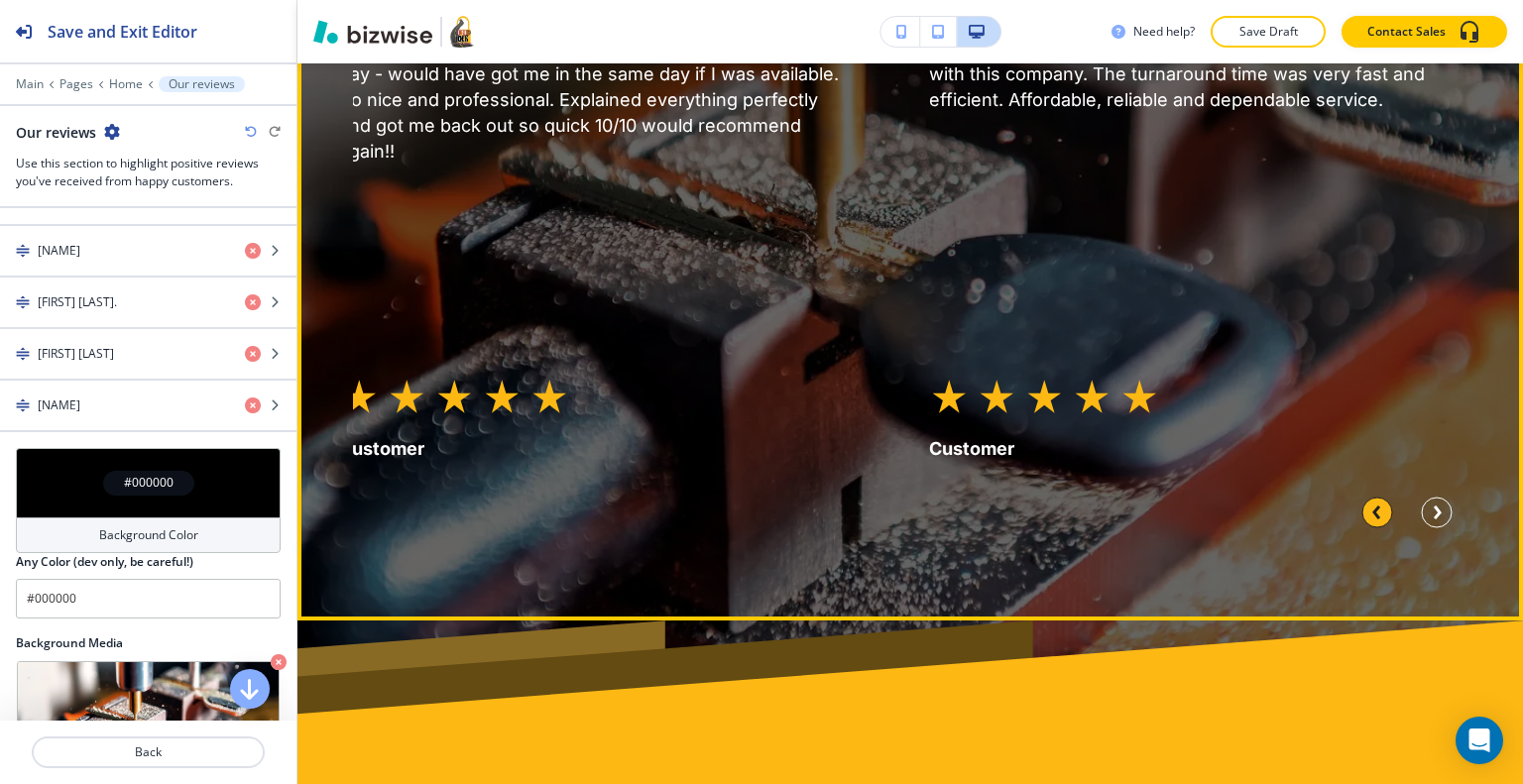 click 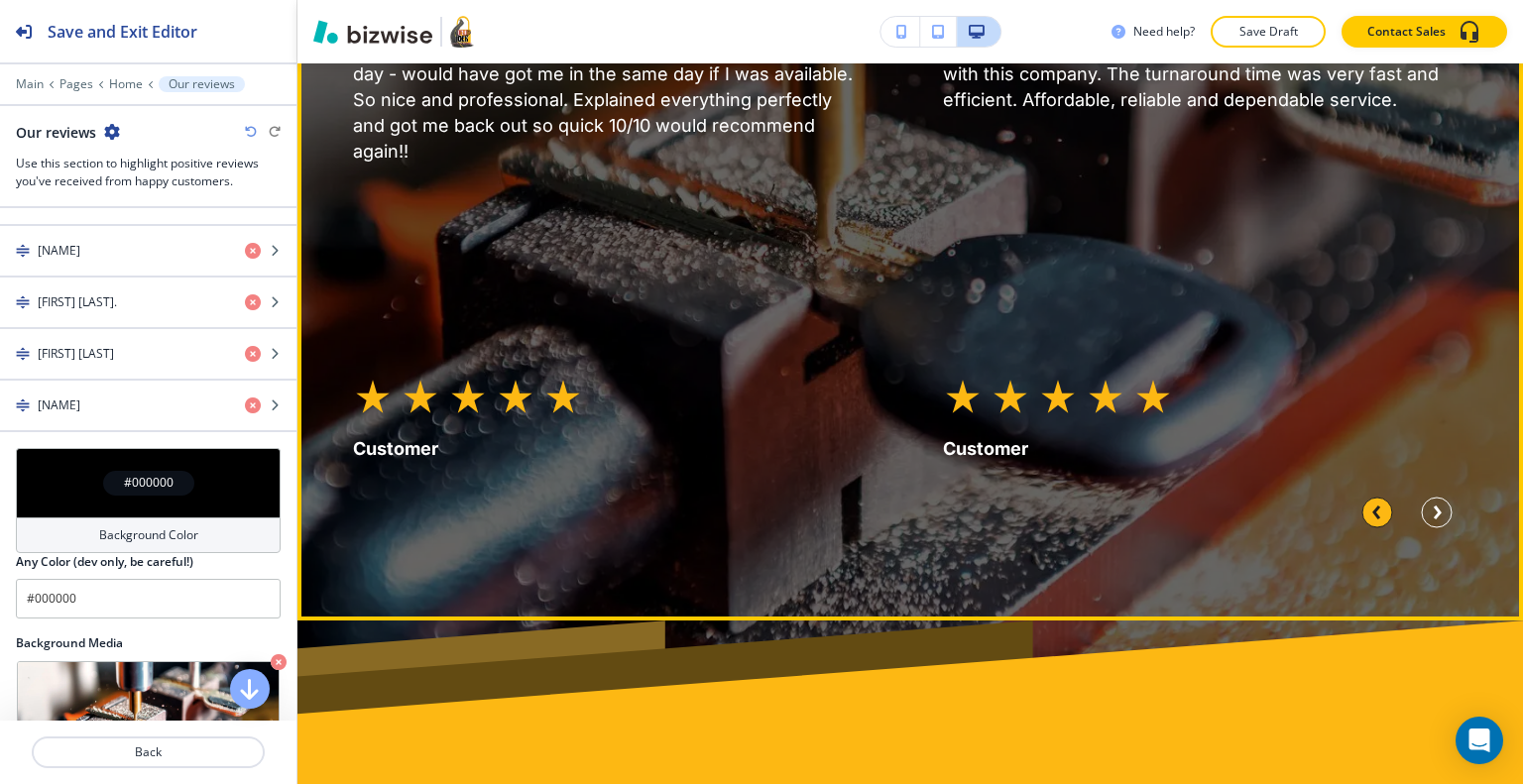 click 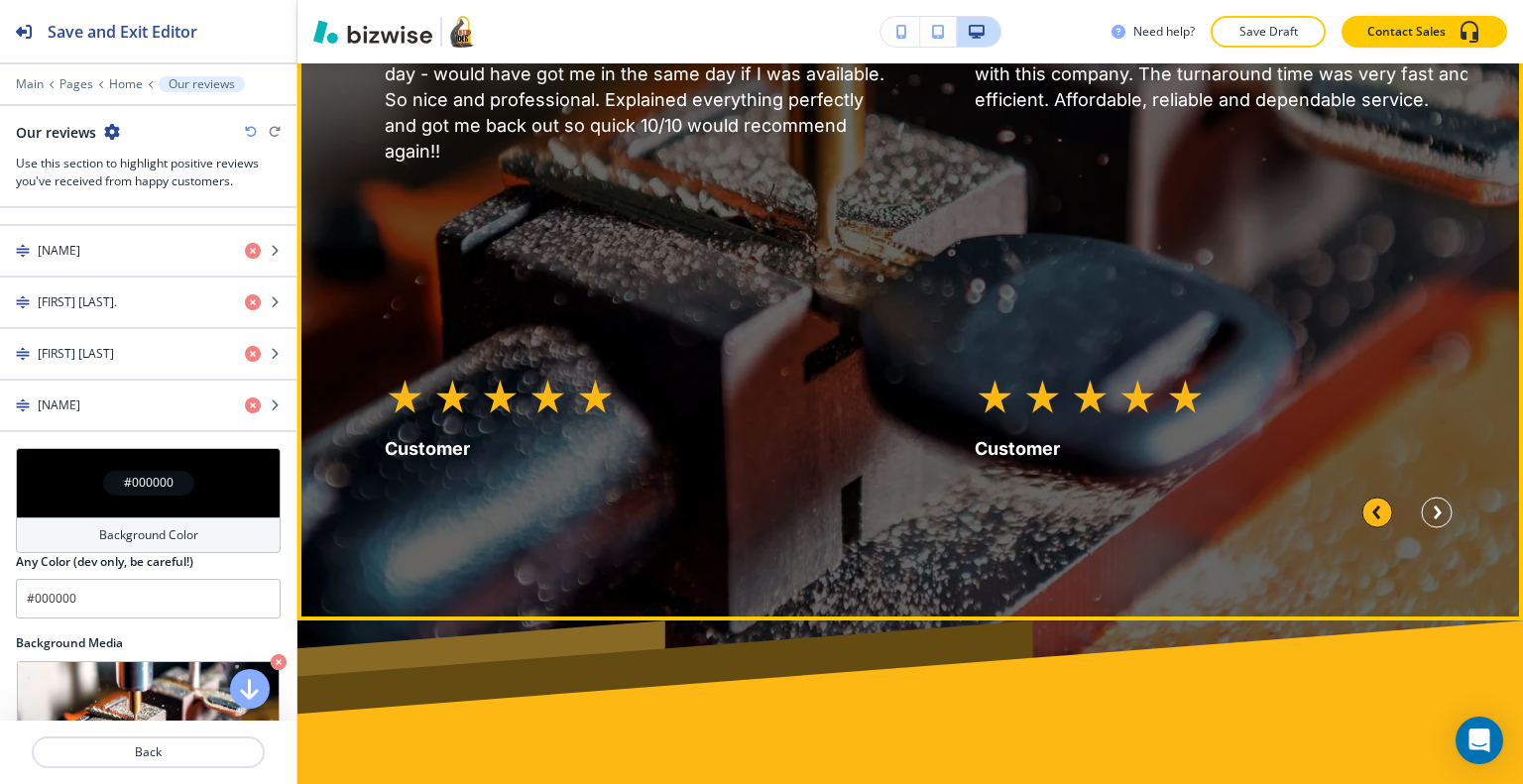 click 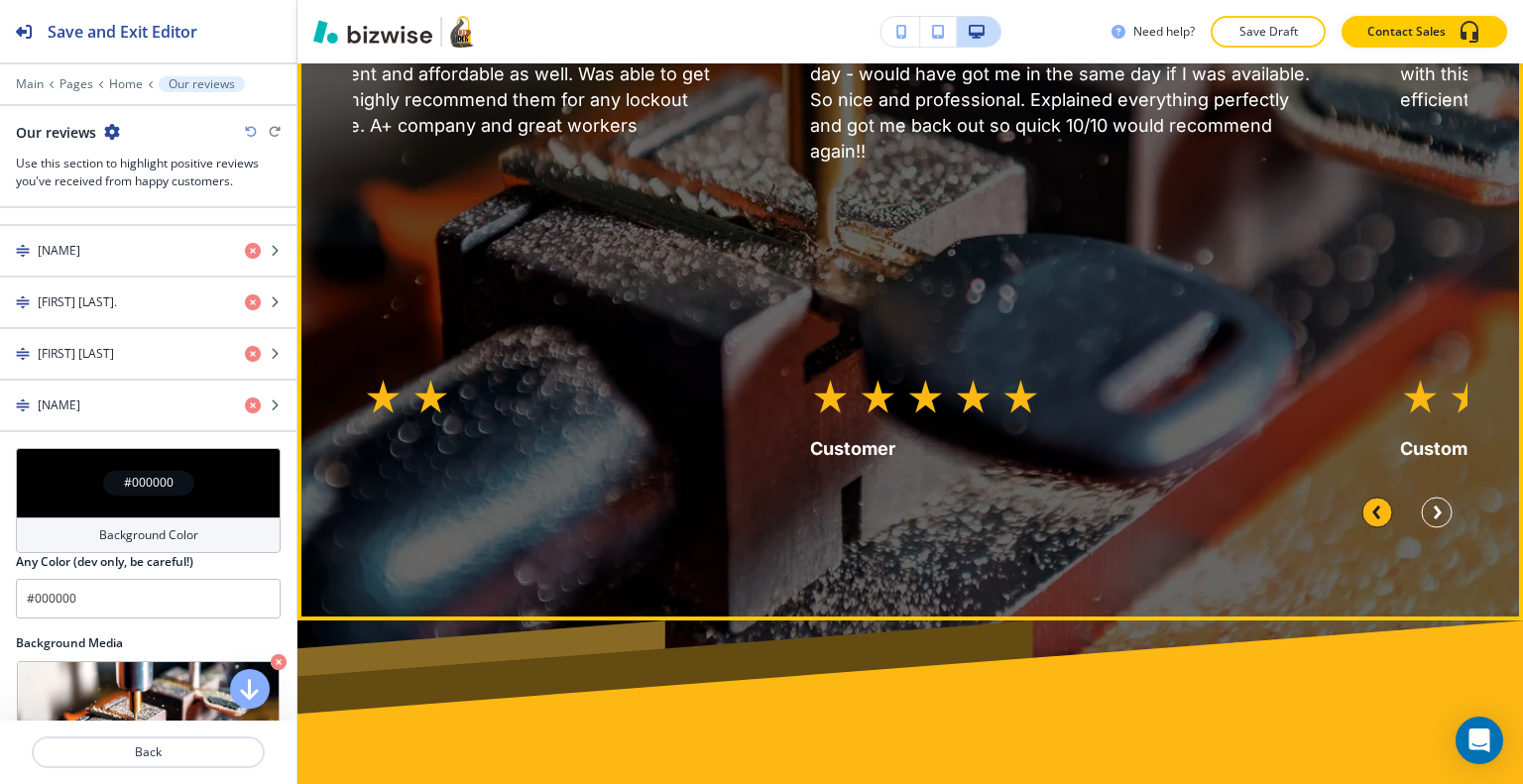 click 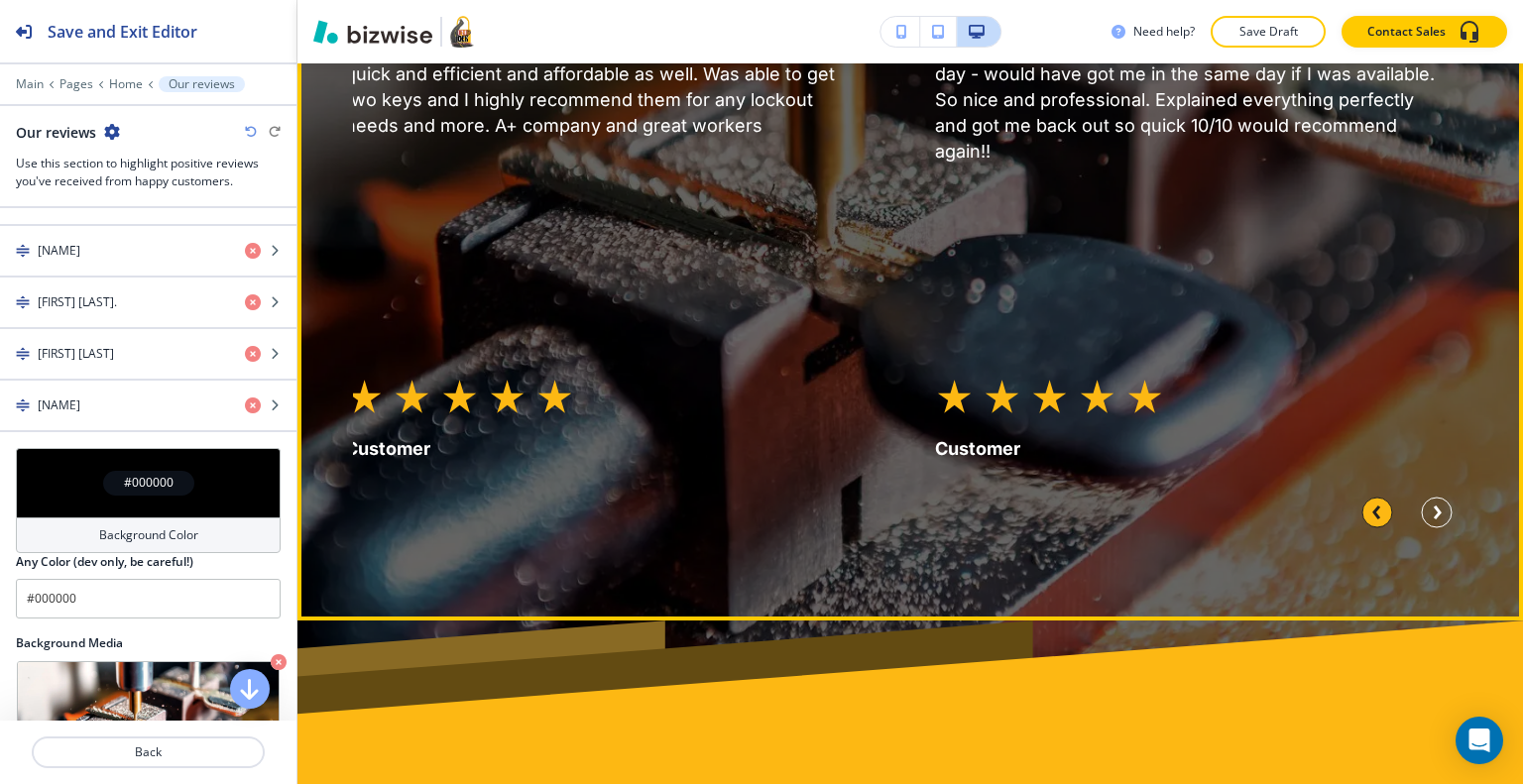 click 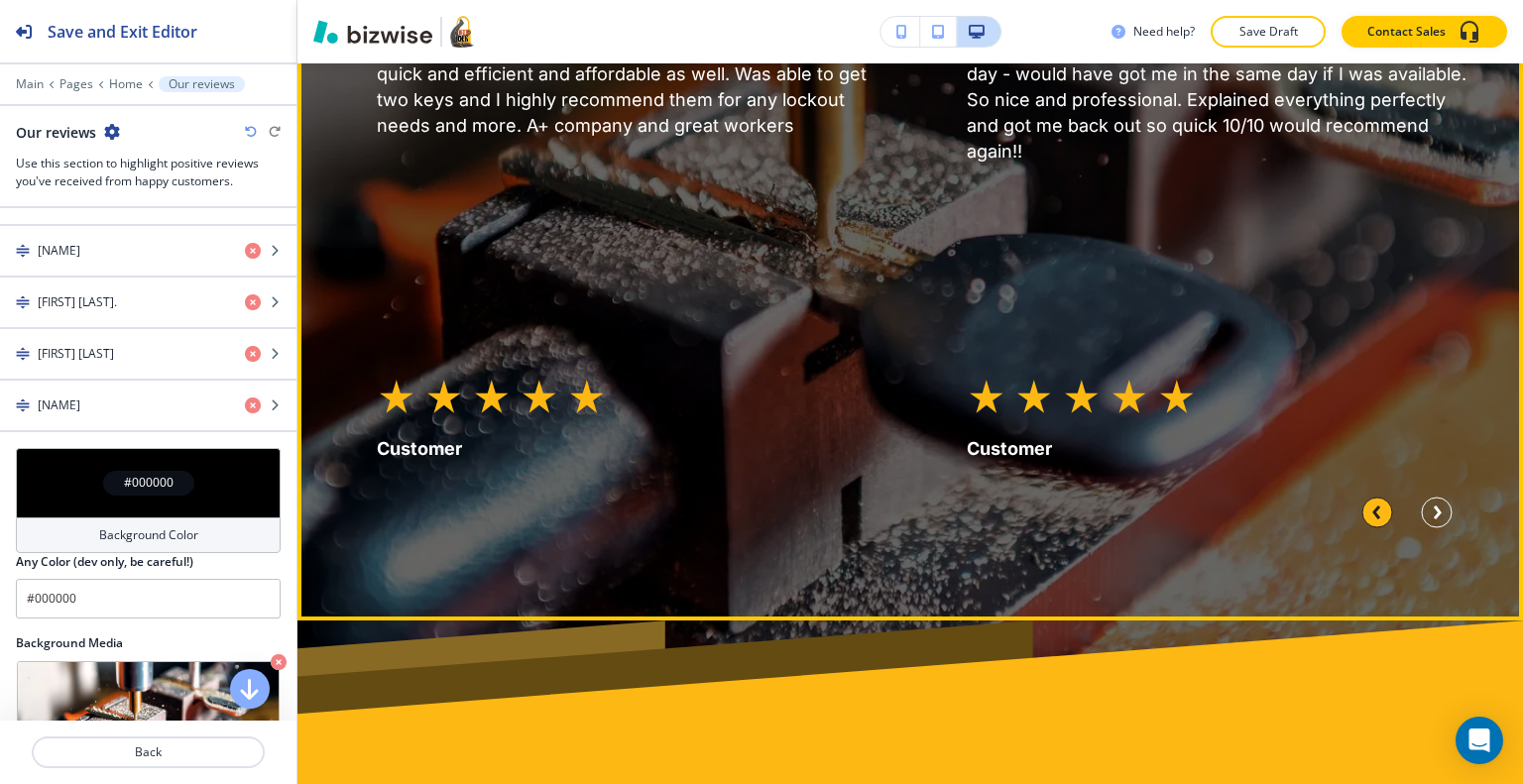 click 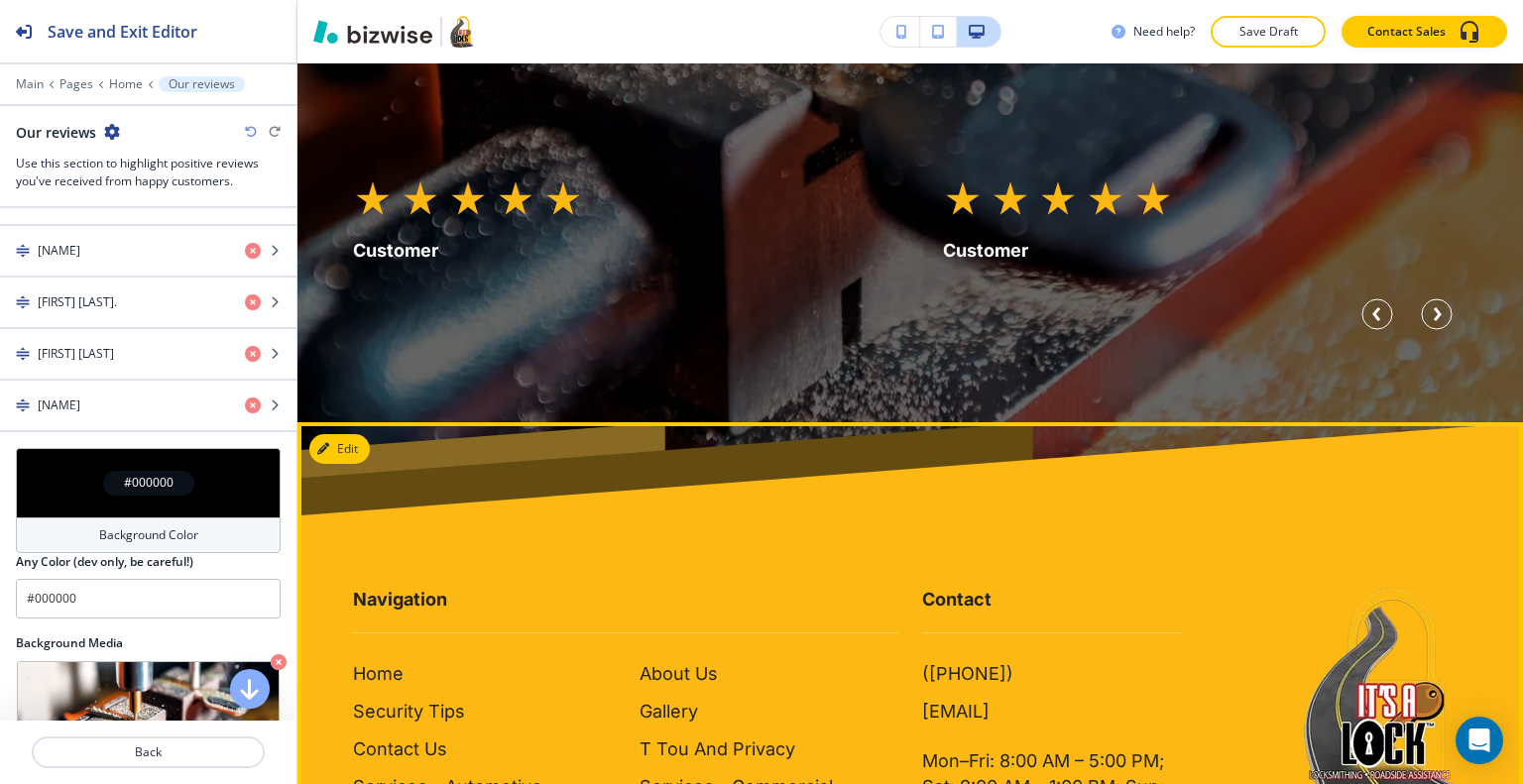 scroll, scrollTop: 8554, scrollLeft: 0, axis: vertical 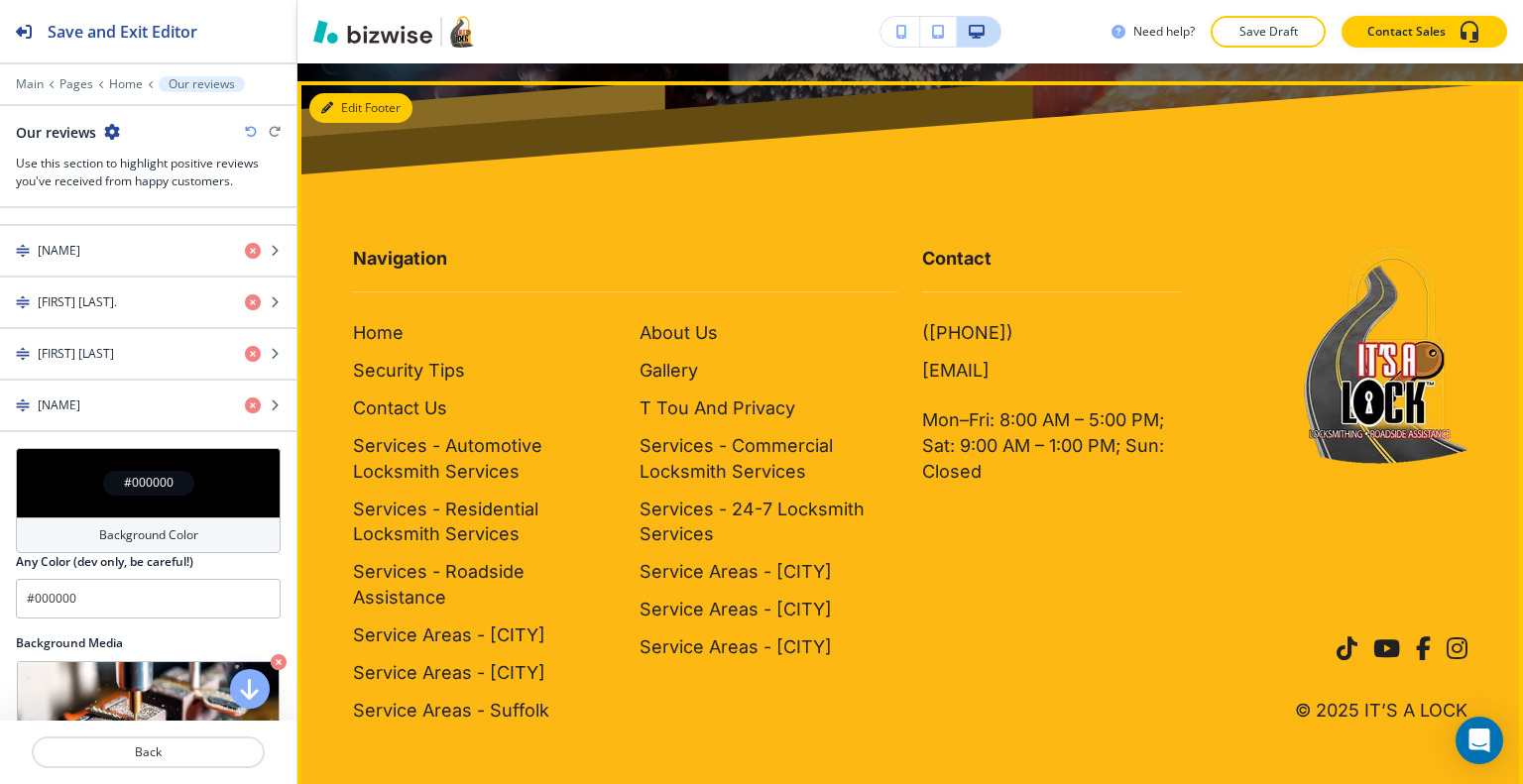 click on "Edit Footer" at bounding box center [361, 108] 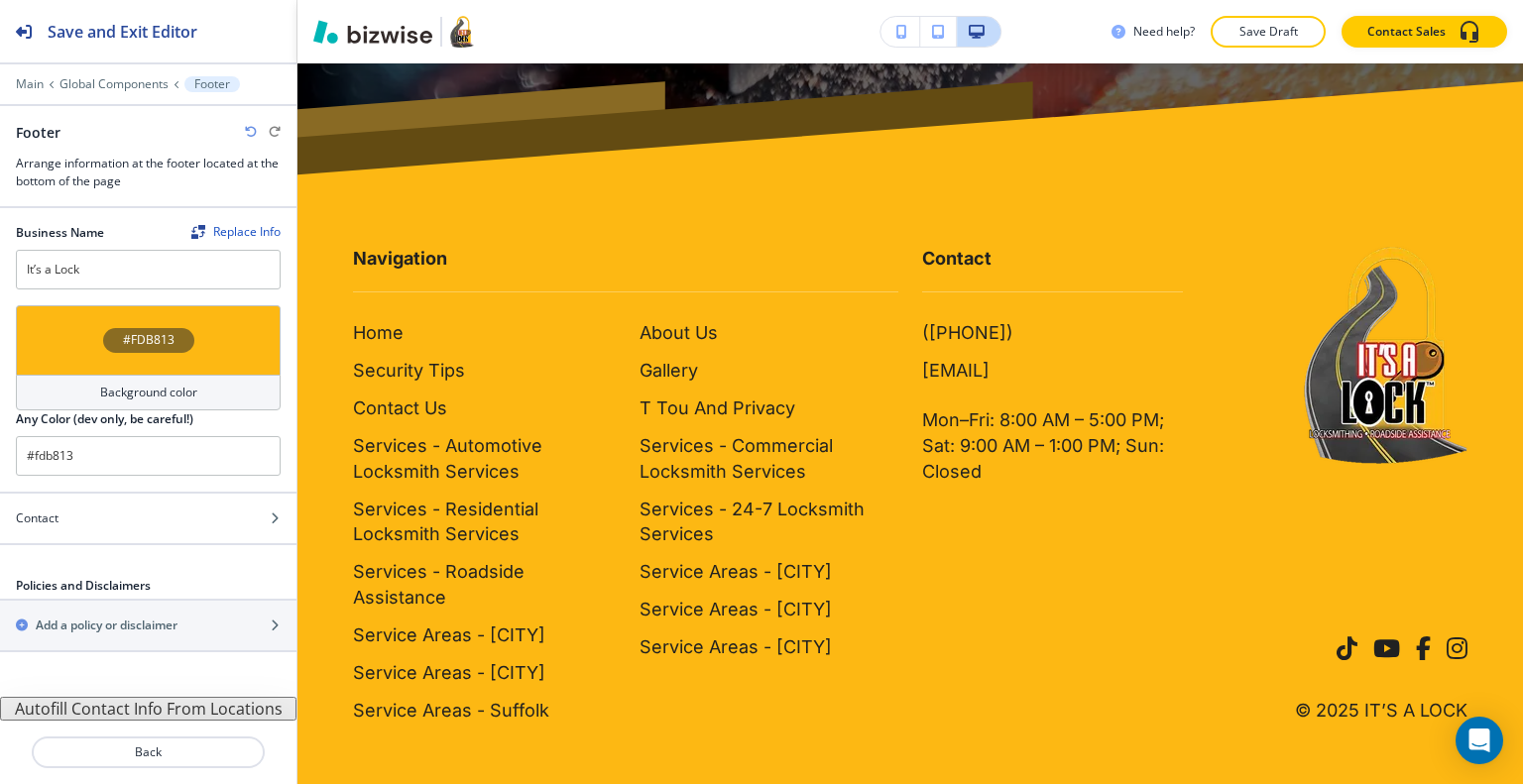 click on "#FDB813 Background color Any Color (dev only, be careful!) #fdb813" at bounding box center (148, 398) 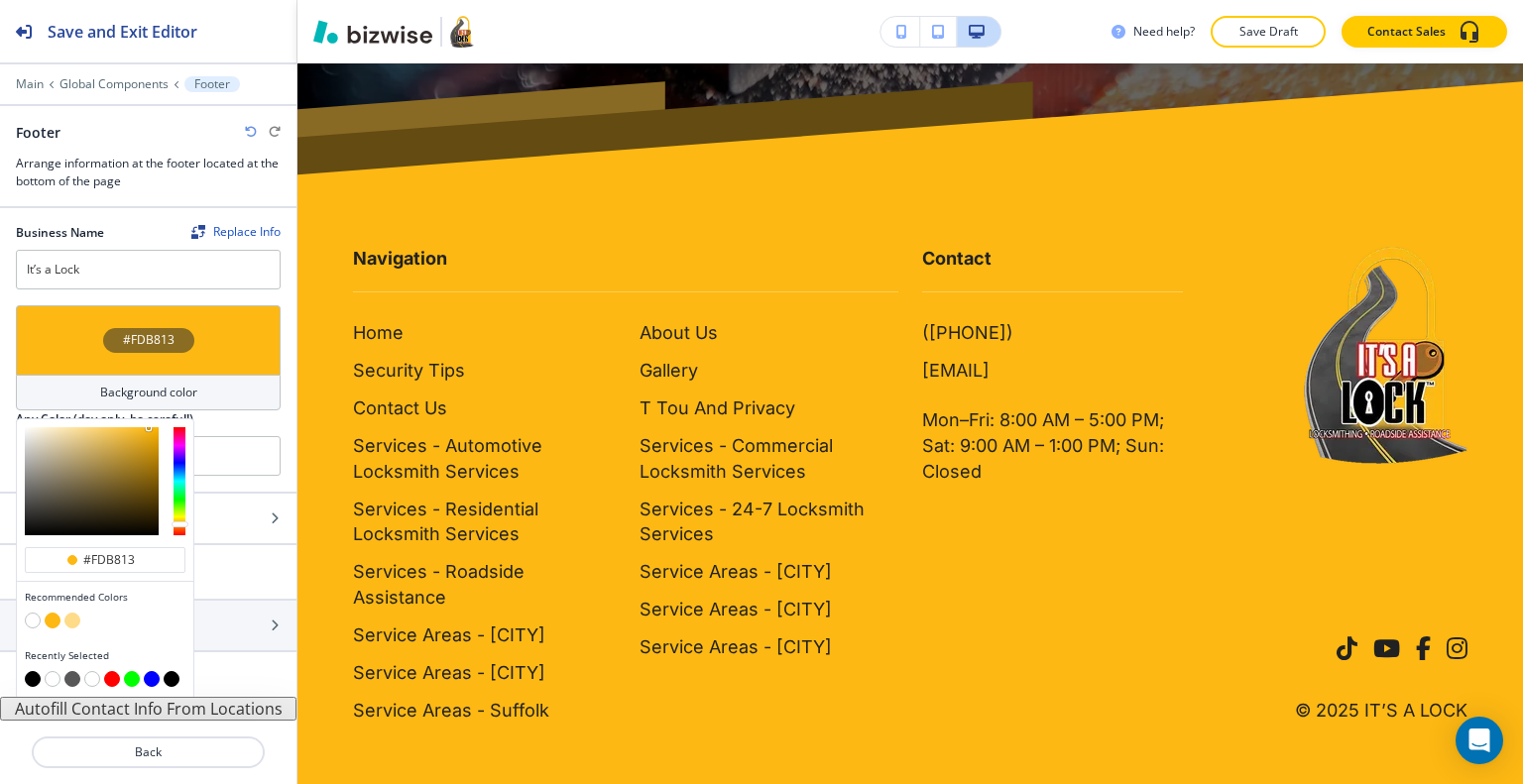 click at bounding box center [33, 679] 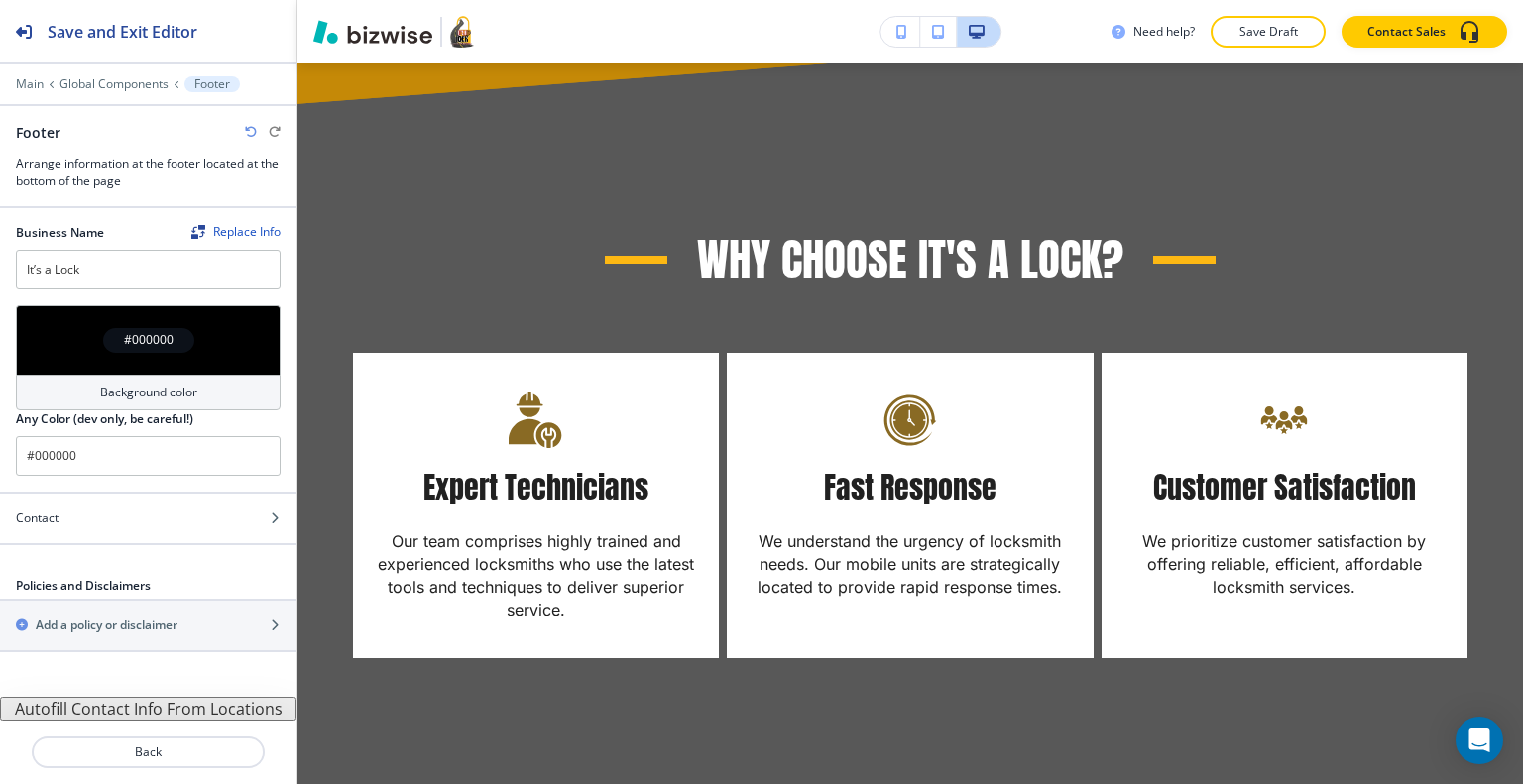 scroll, scrollTop: 8554, scrollLeft: 0, axis: vertical 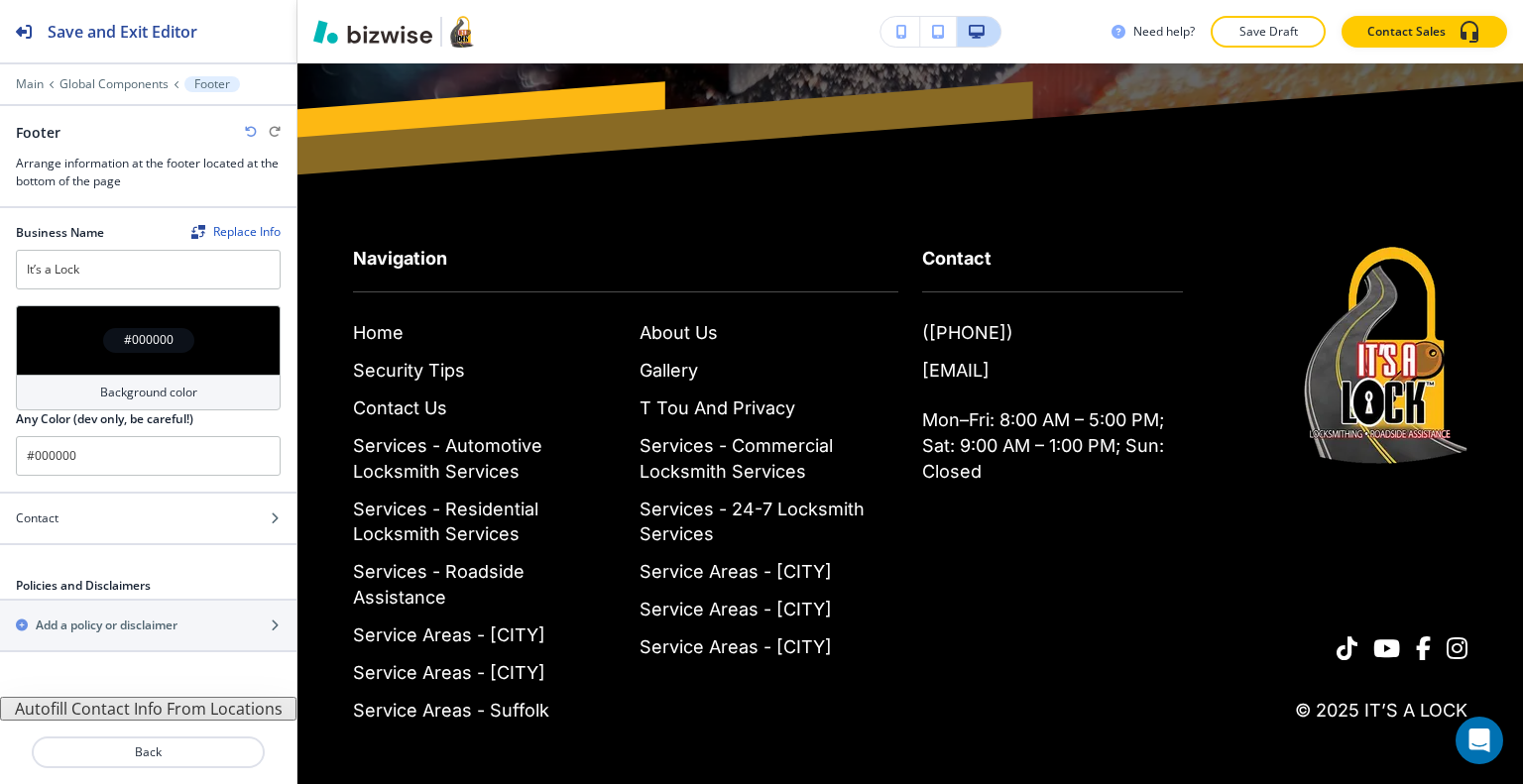 click on "Autofill Contact Info From Locations" at bounding box center [148, 709] 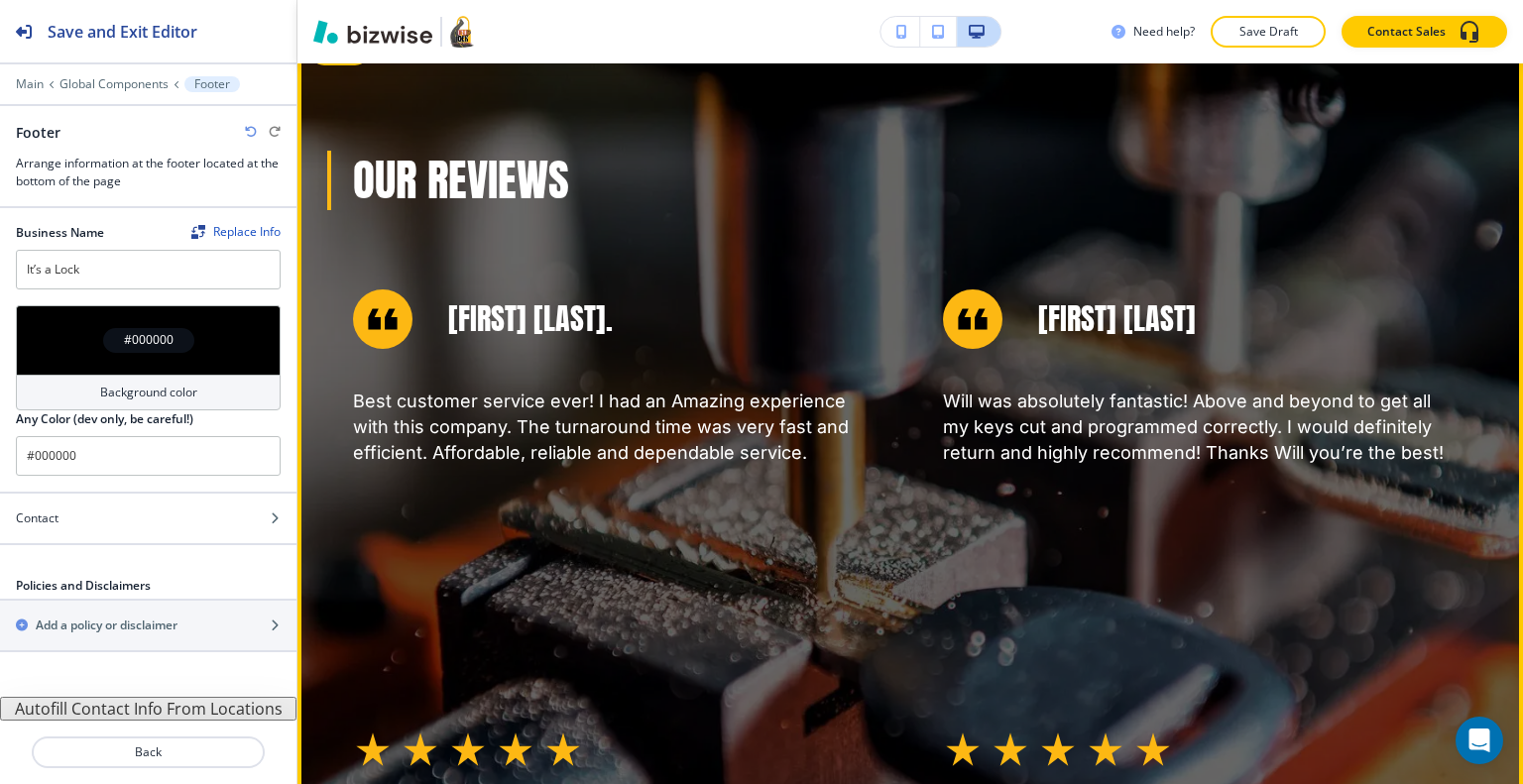 scroll, scrollTop: 7265, scrollLeft: 0, axis: vertical 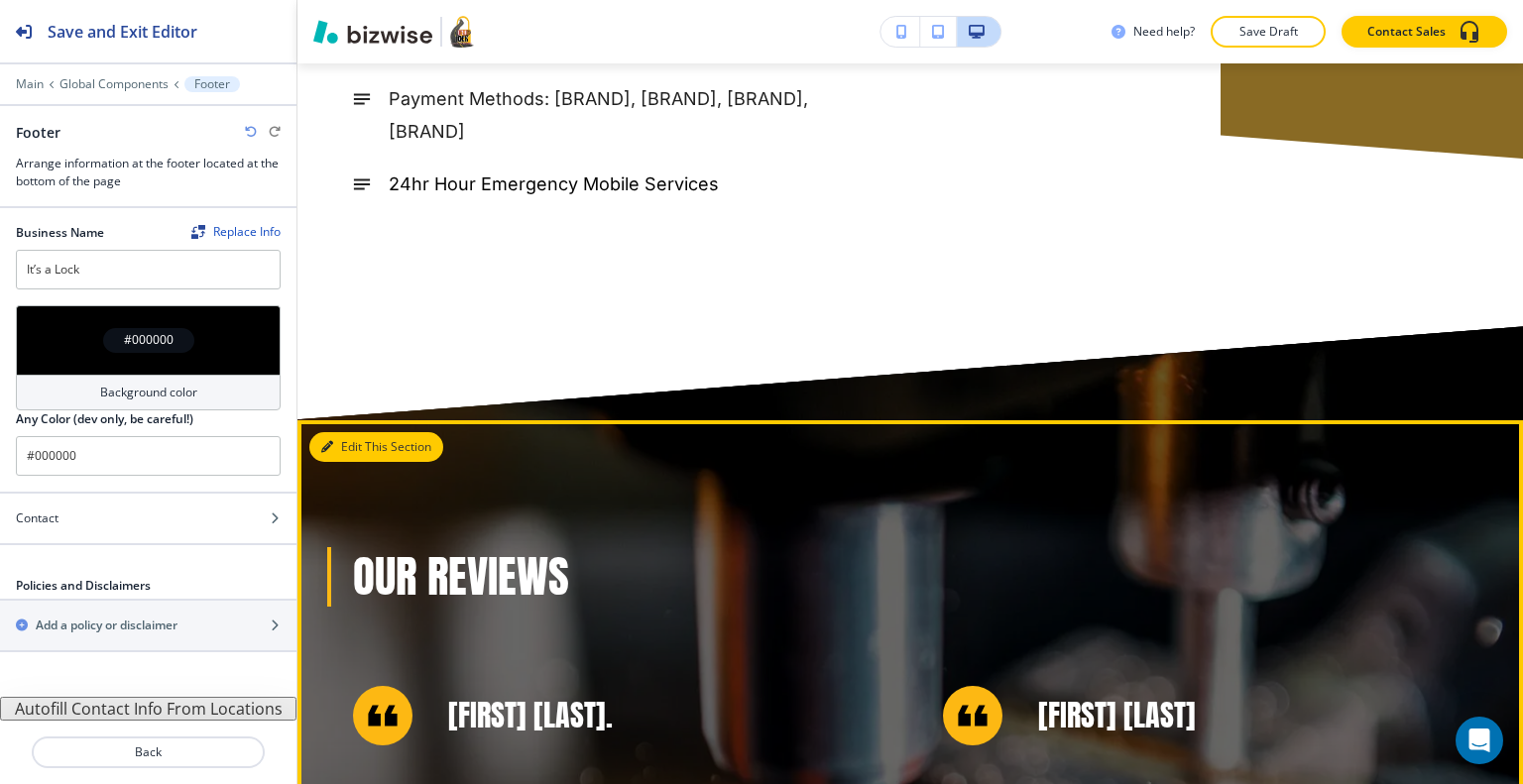 click on "Edit This Section" at bounding box center (376, 447) 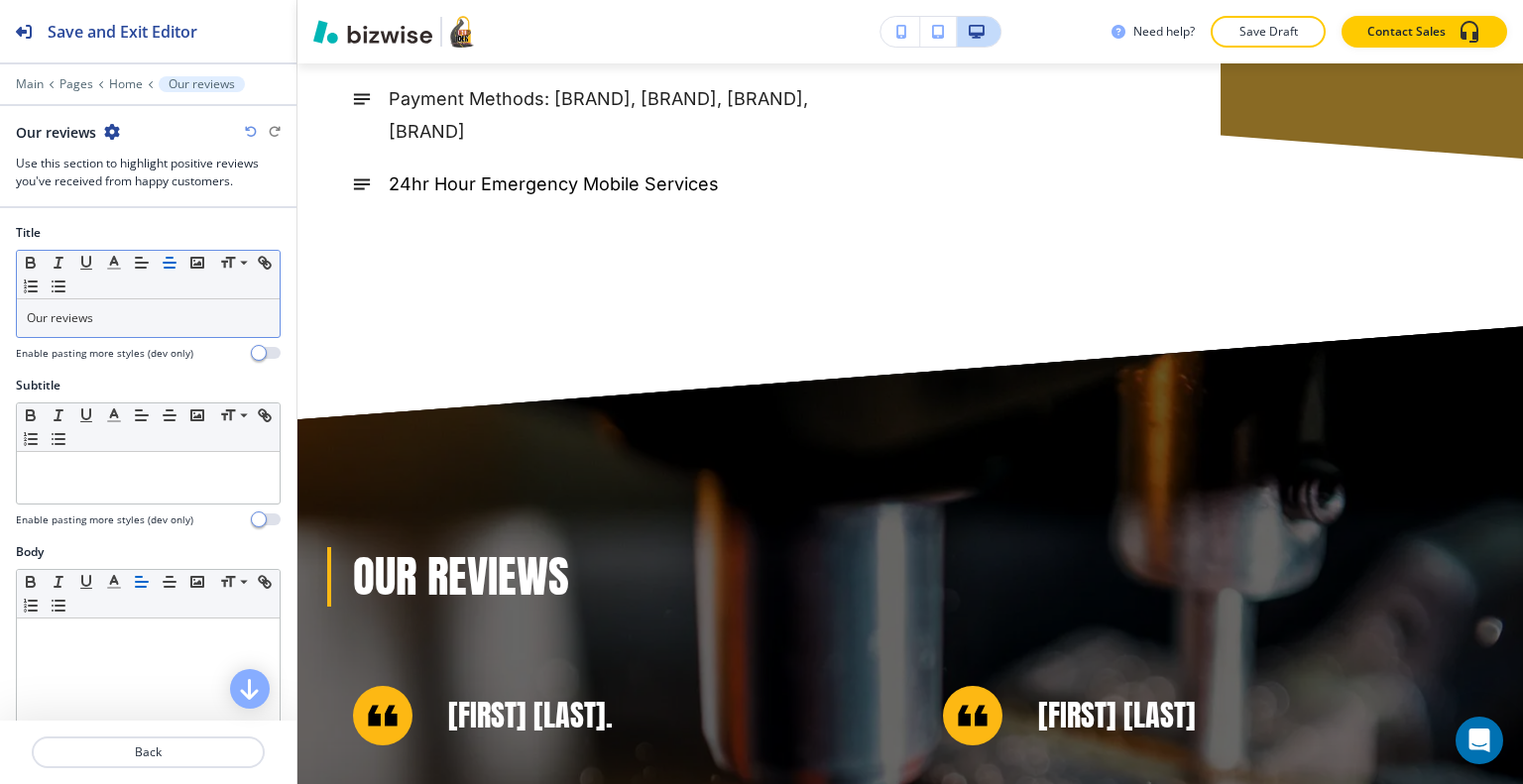 scroll, scrollTop: 7612, scrollLeft: 0, axis: vertical 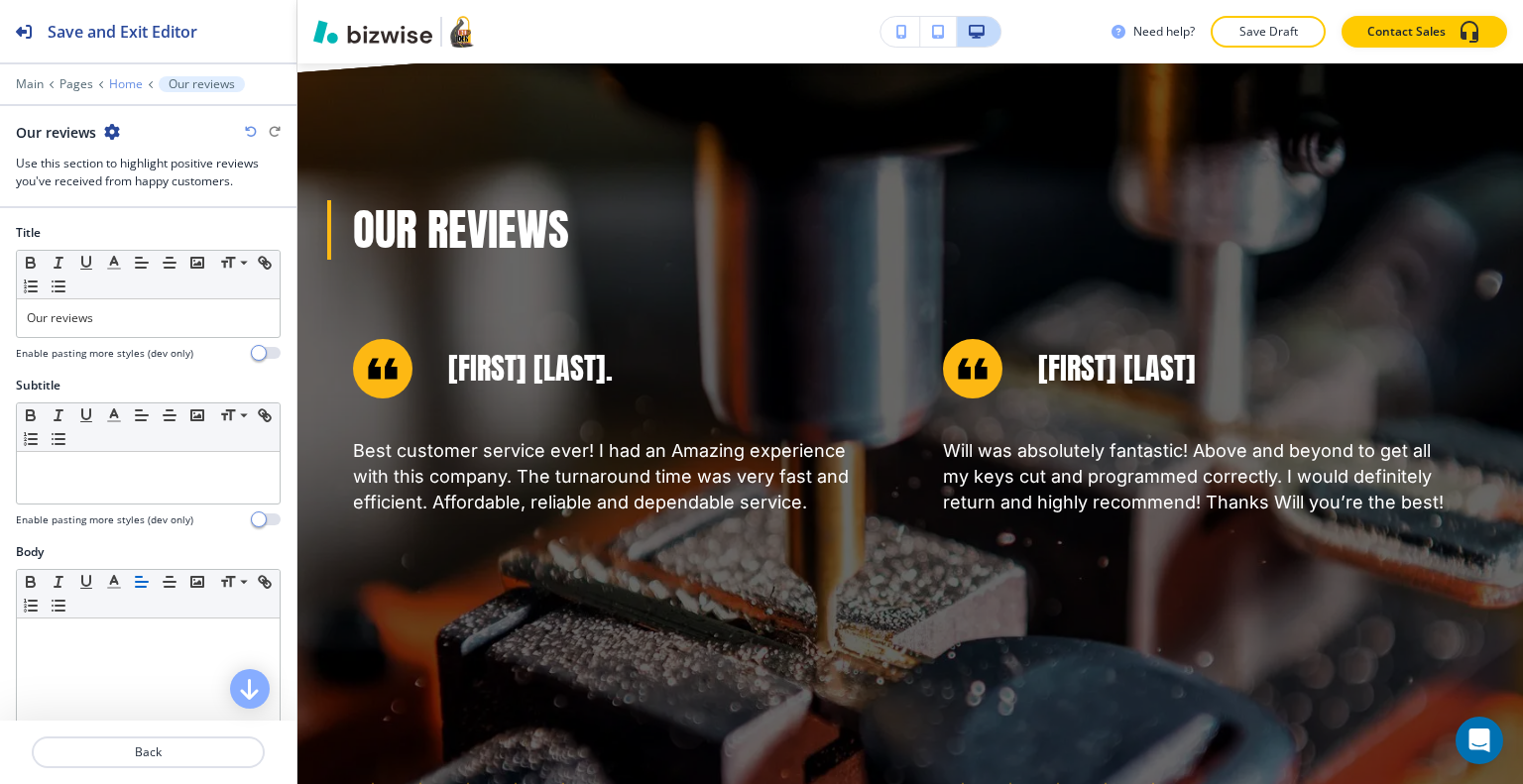 click on "Home" at bounding box center (126, 84) 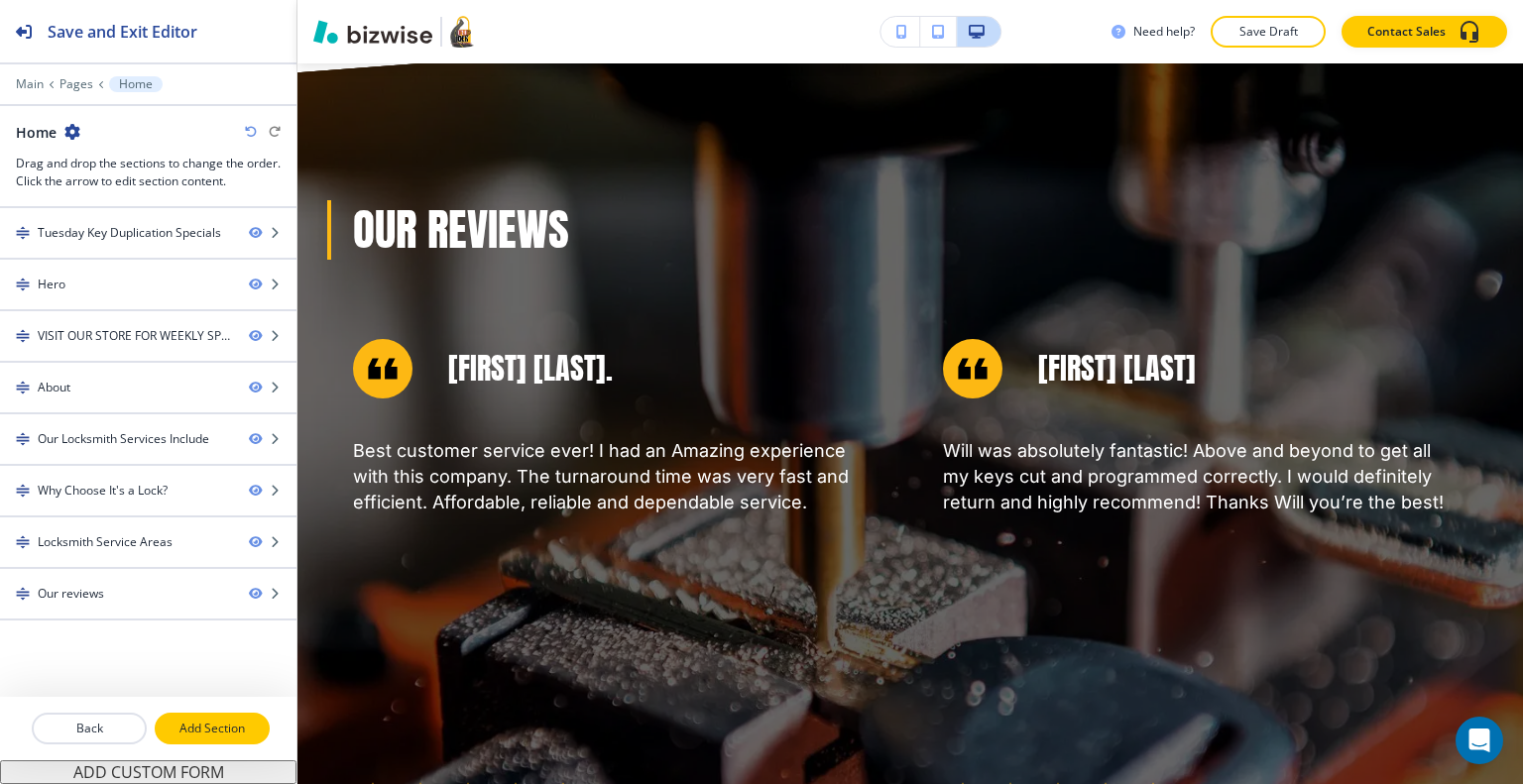click on "Add Section" at bounding box center (212, 728) 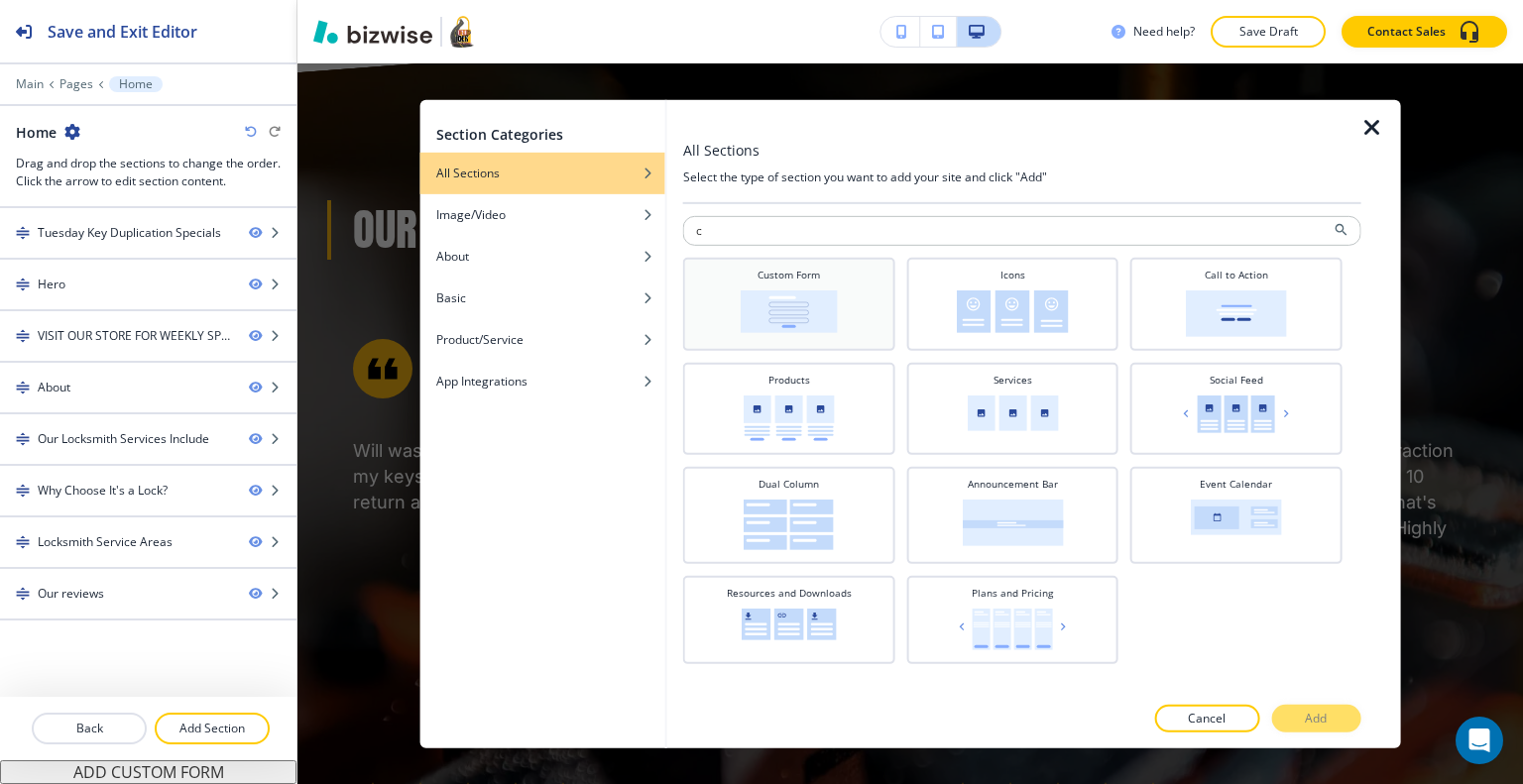 type on "c" 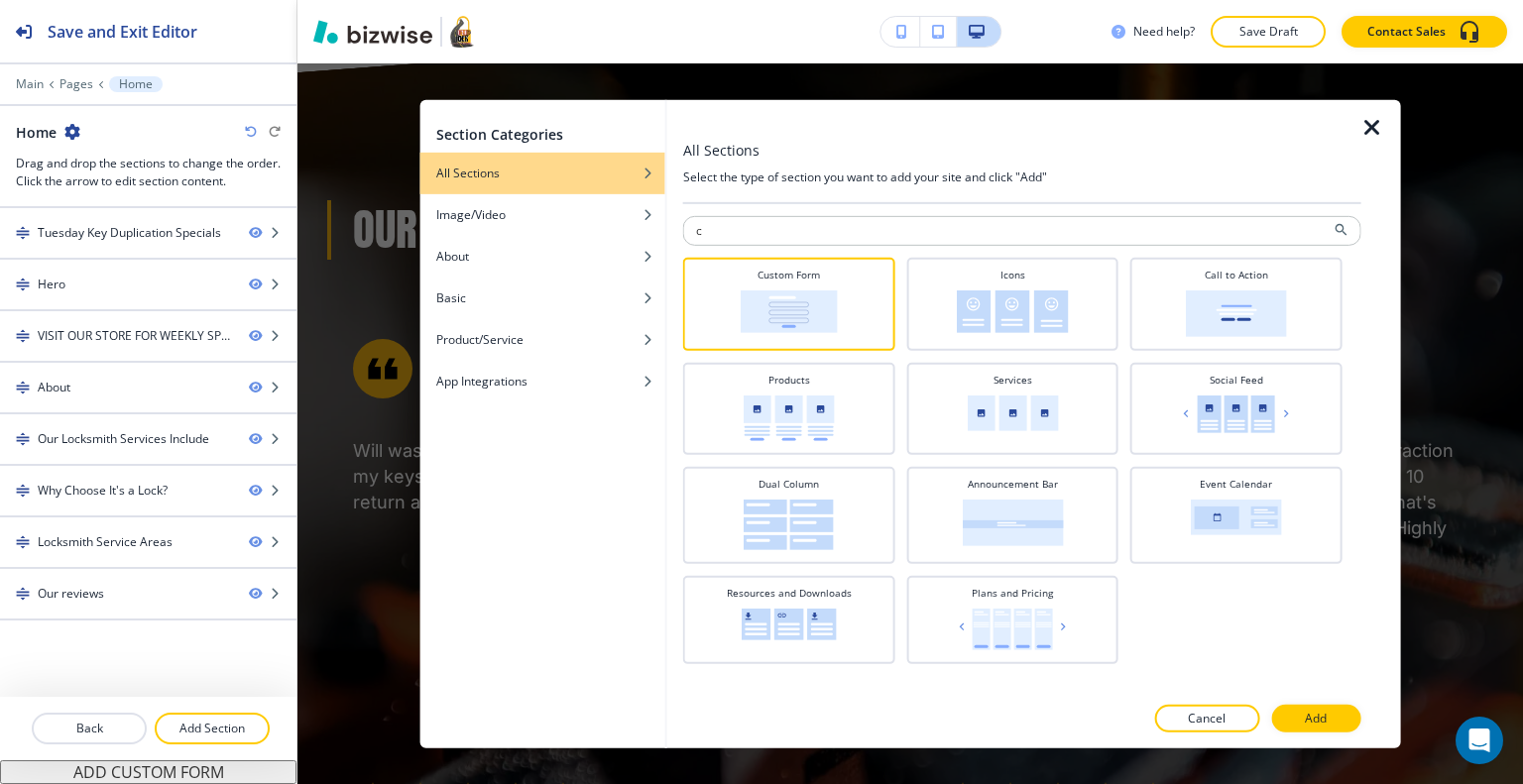 click on "Add" at bounding box center (1316, 719) 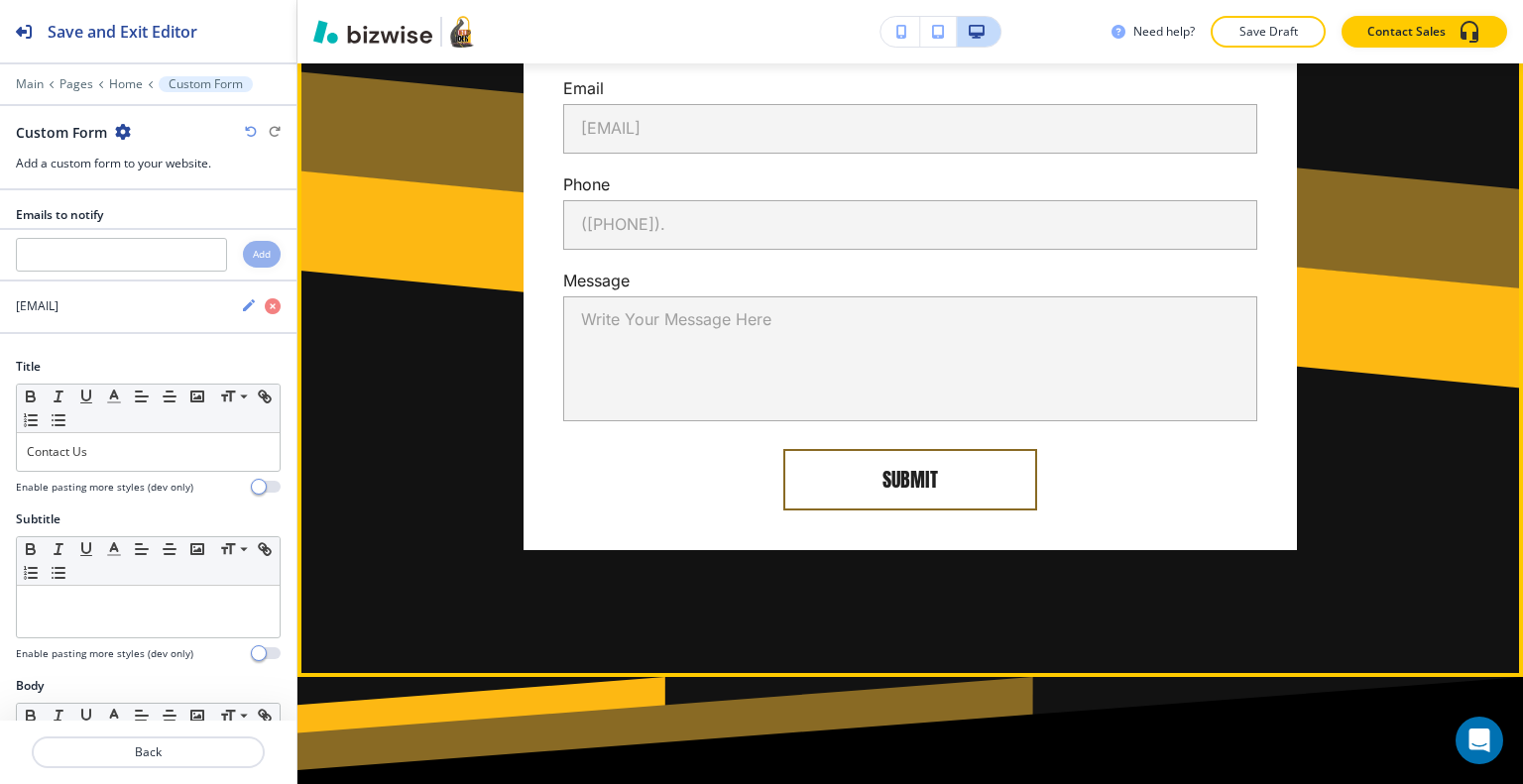 scroll, scrollTop: 8450, scrollLeft: 0, axis: vertical 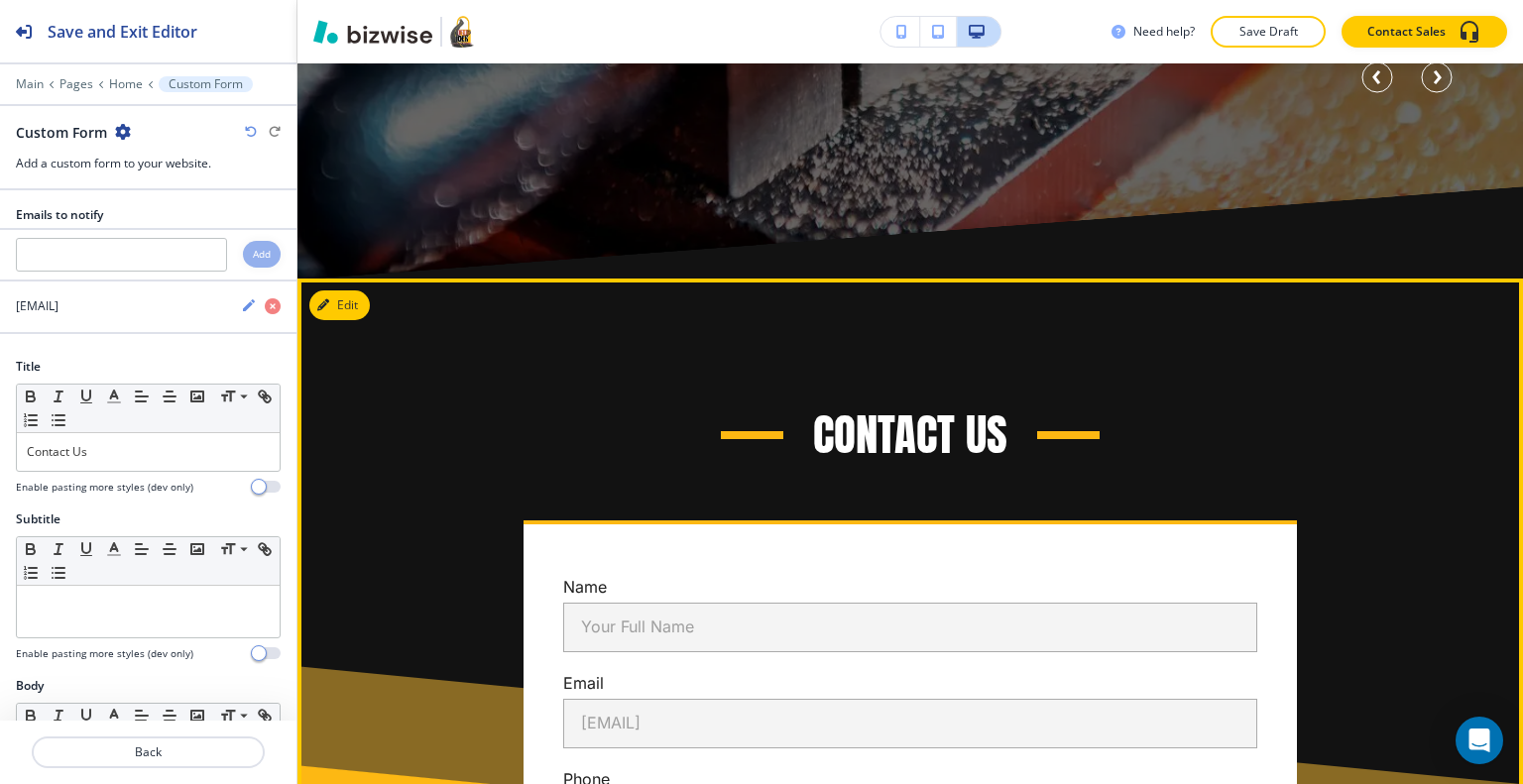 click on "Edit" at bounding box center (339, 305) 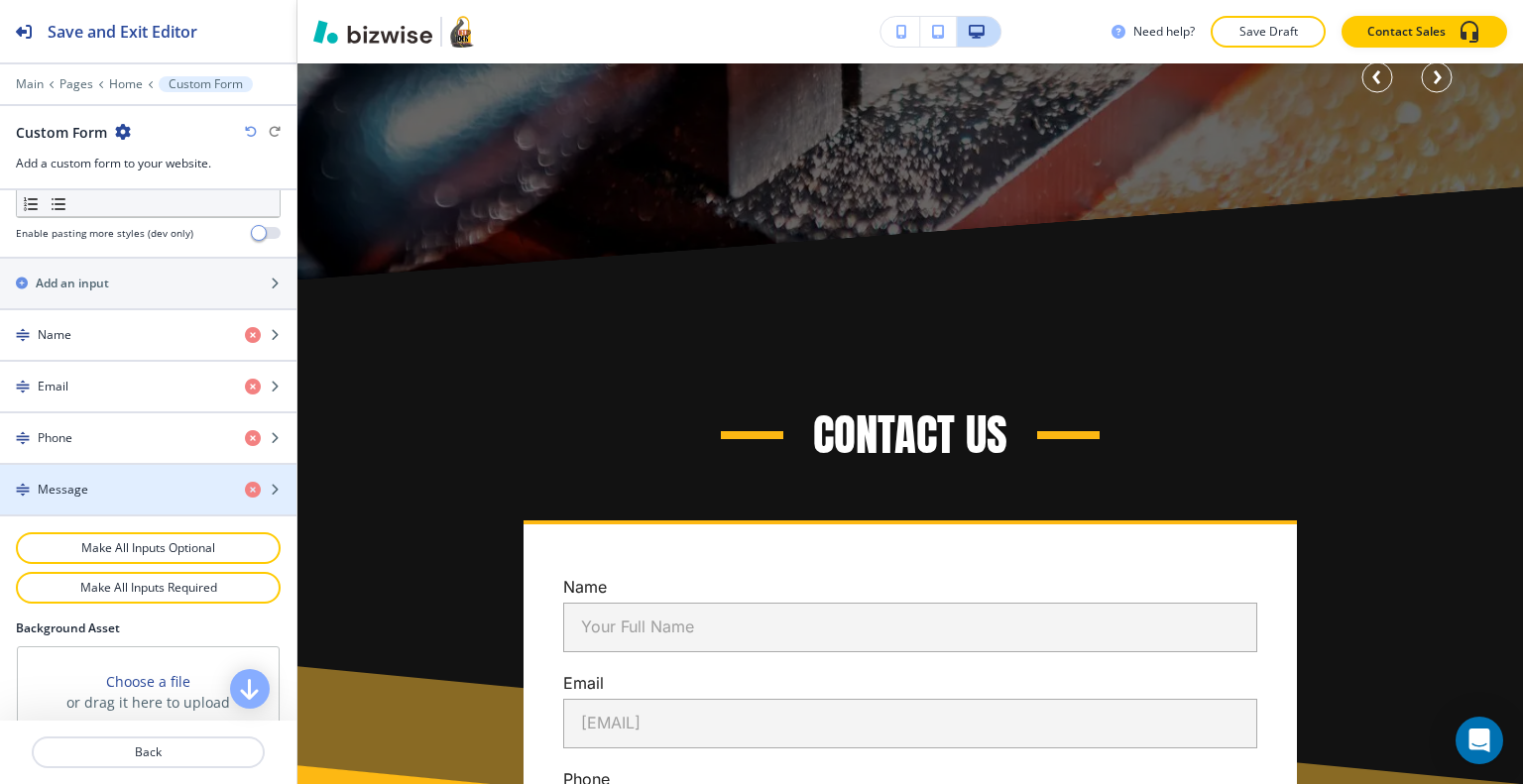 scroll, scrollTop: 1040, scrollLeft: 0, axis: vertical 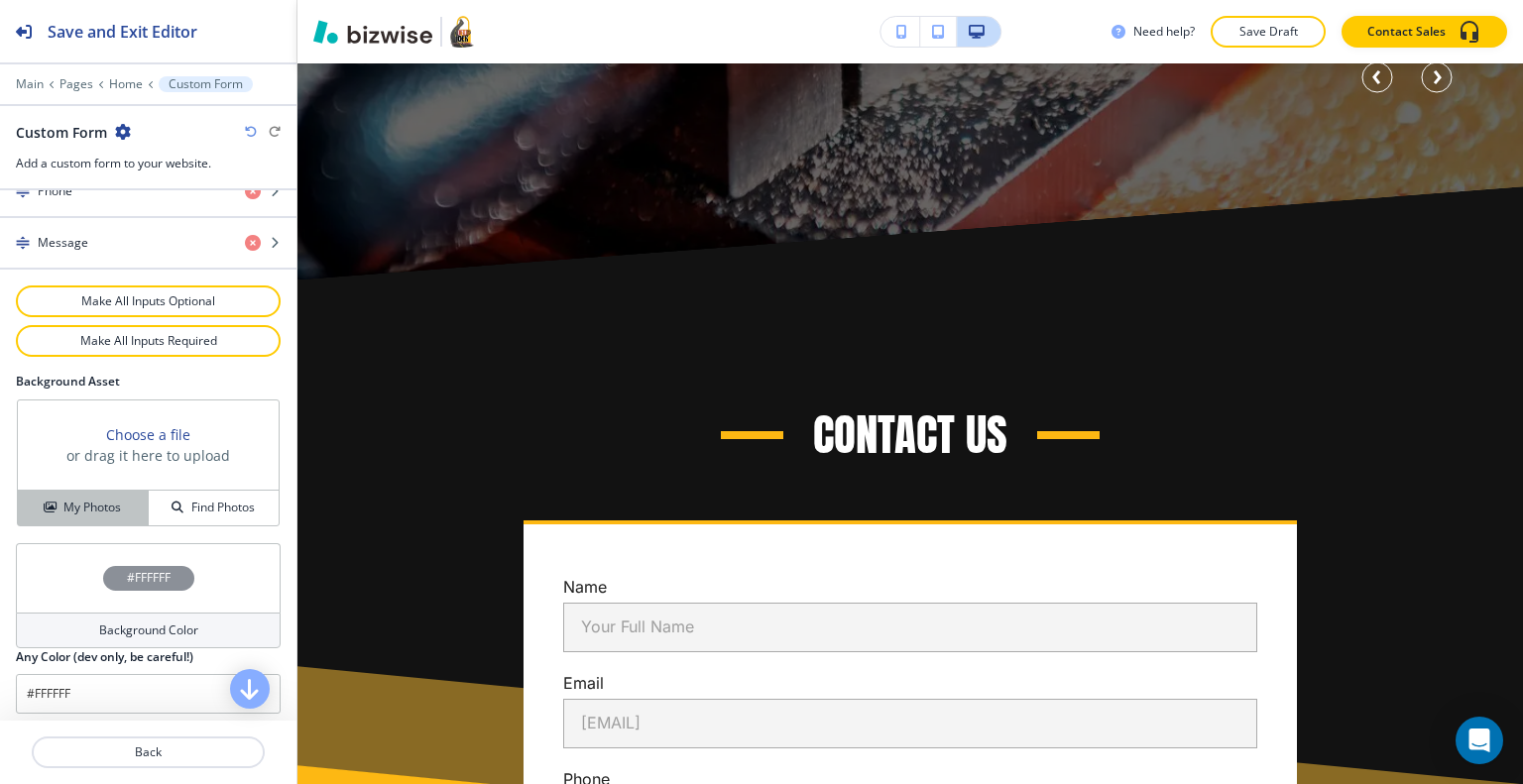 click on "My Photos" at bounding box center [92, 507] 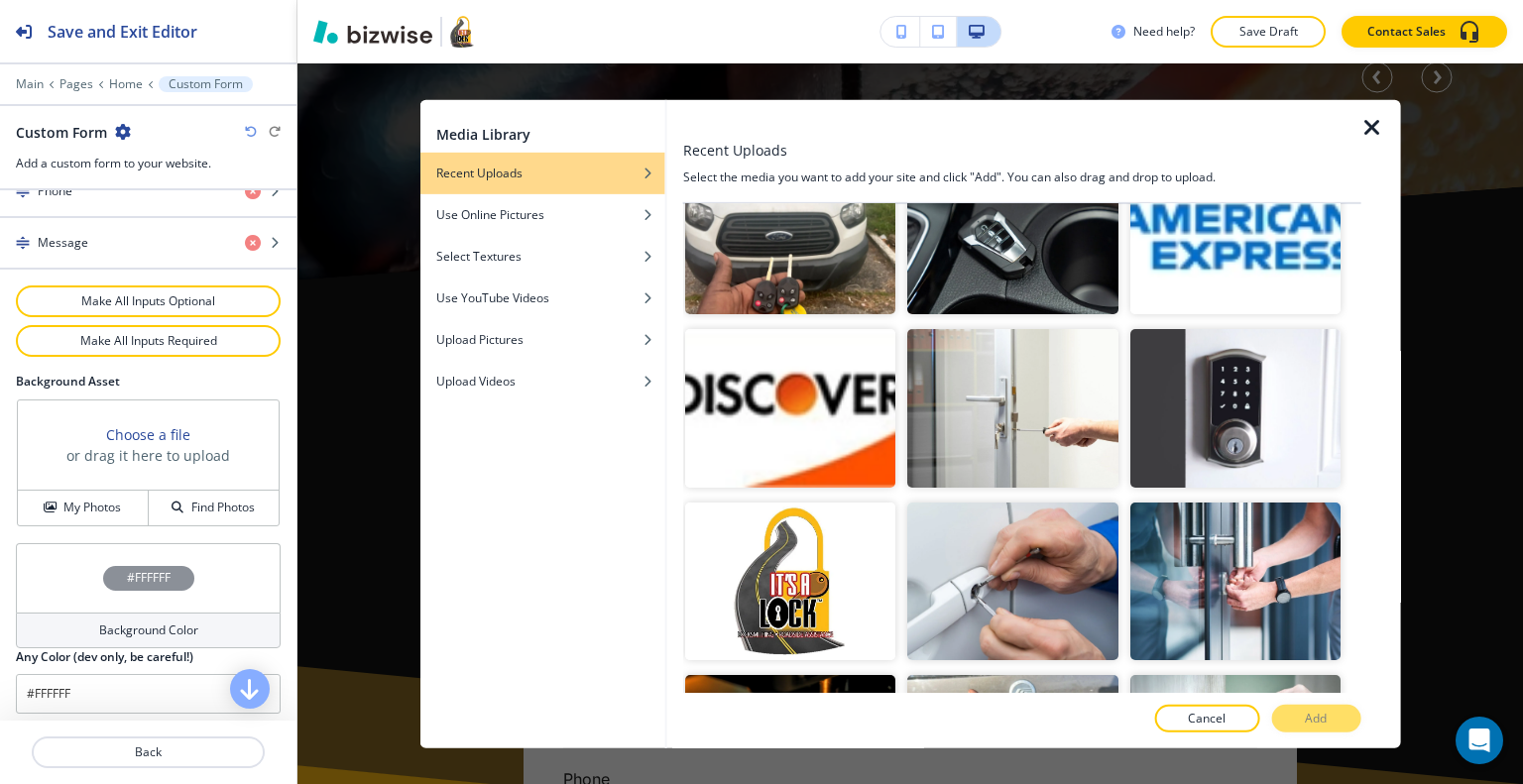 scroll, scrollTop: 2280, scrollLeft: 0, axis: vertical 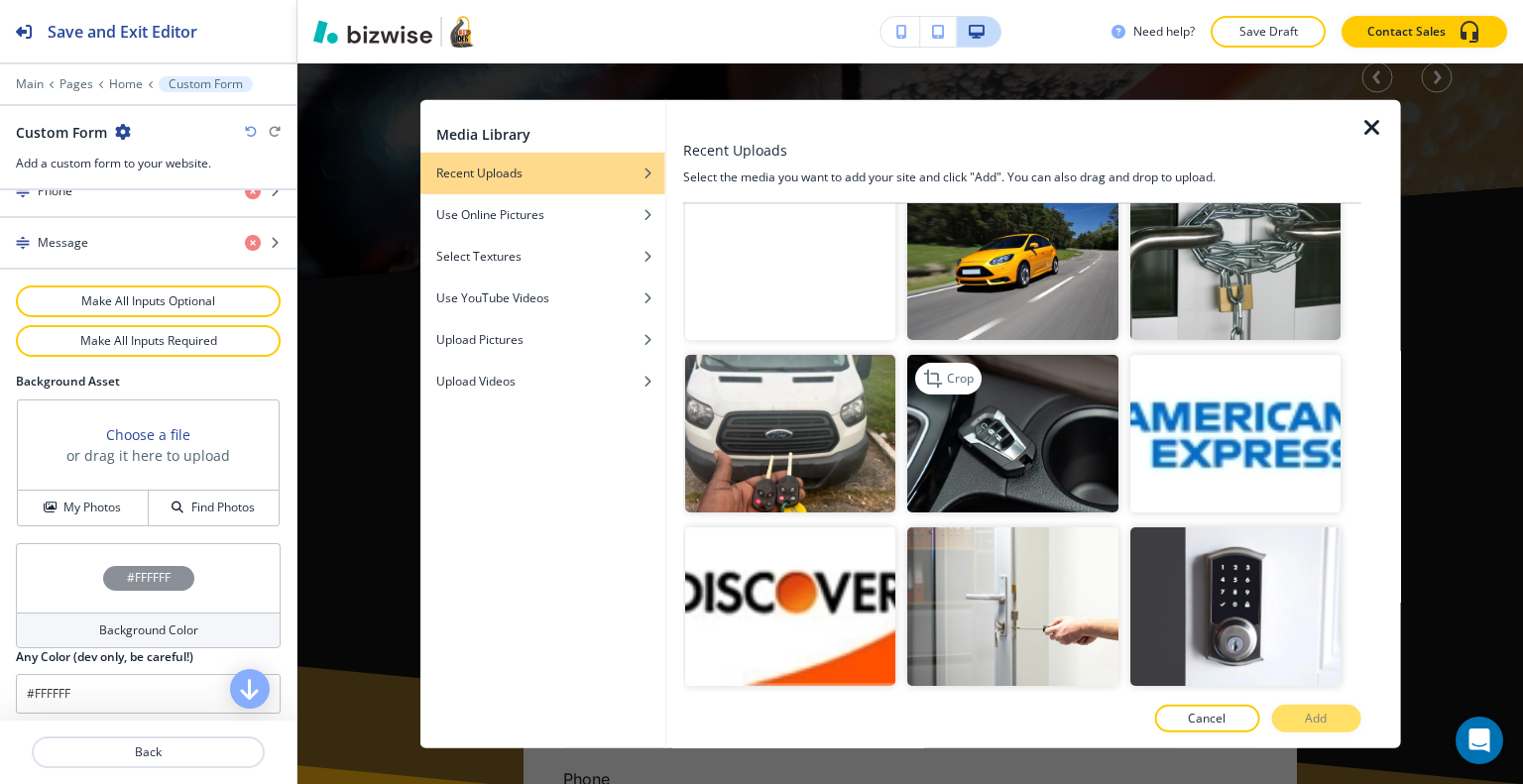 click at bounding box center [1012, 433] 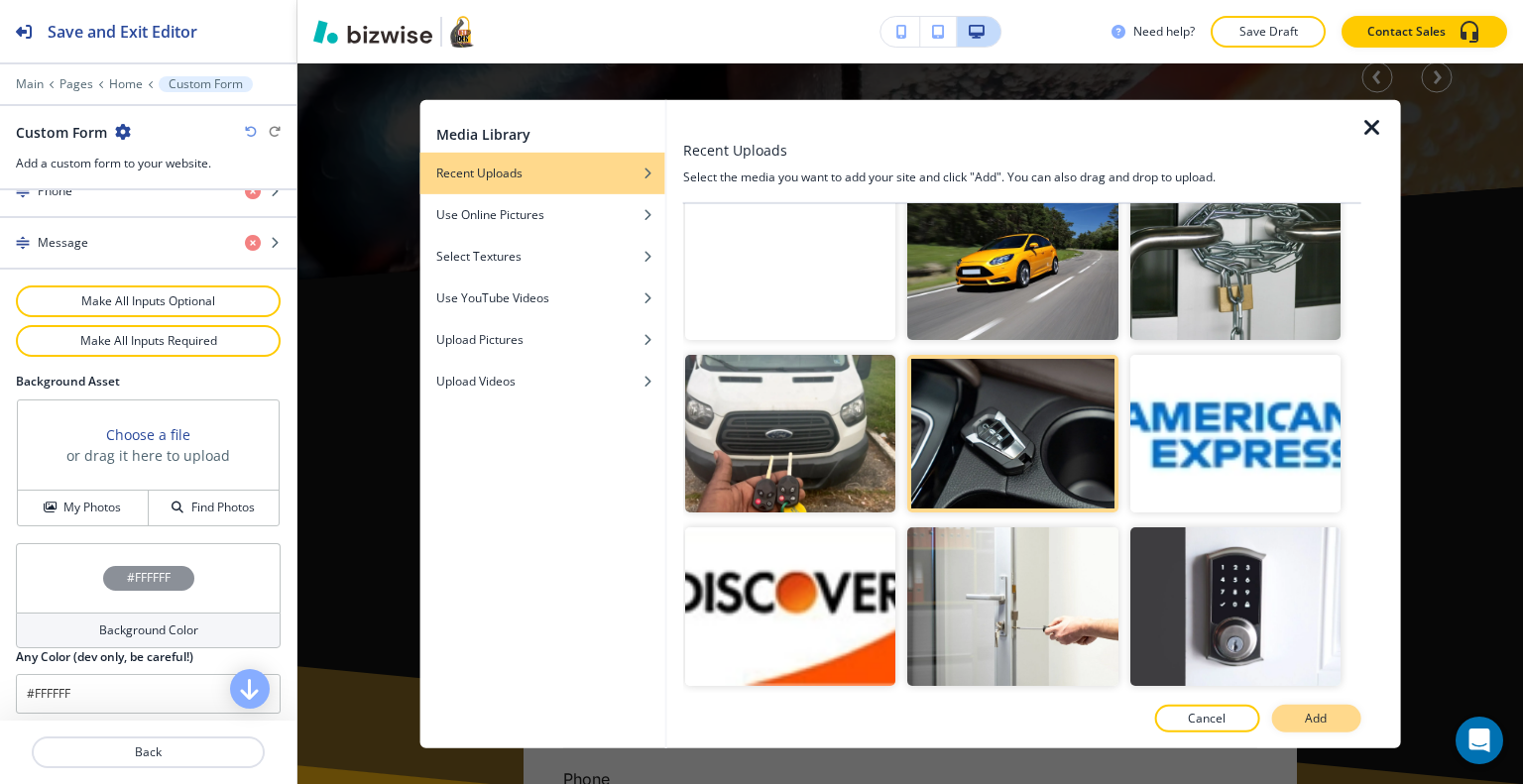 click on "Add" at bounding box center [1316, 719] 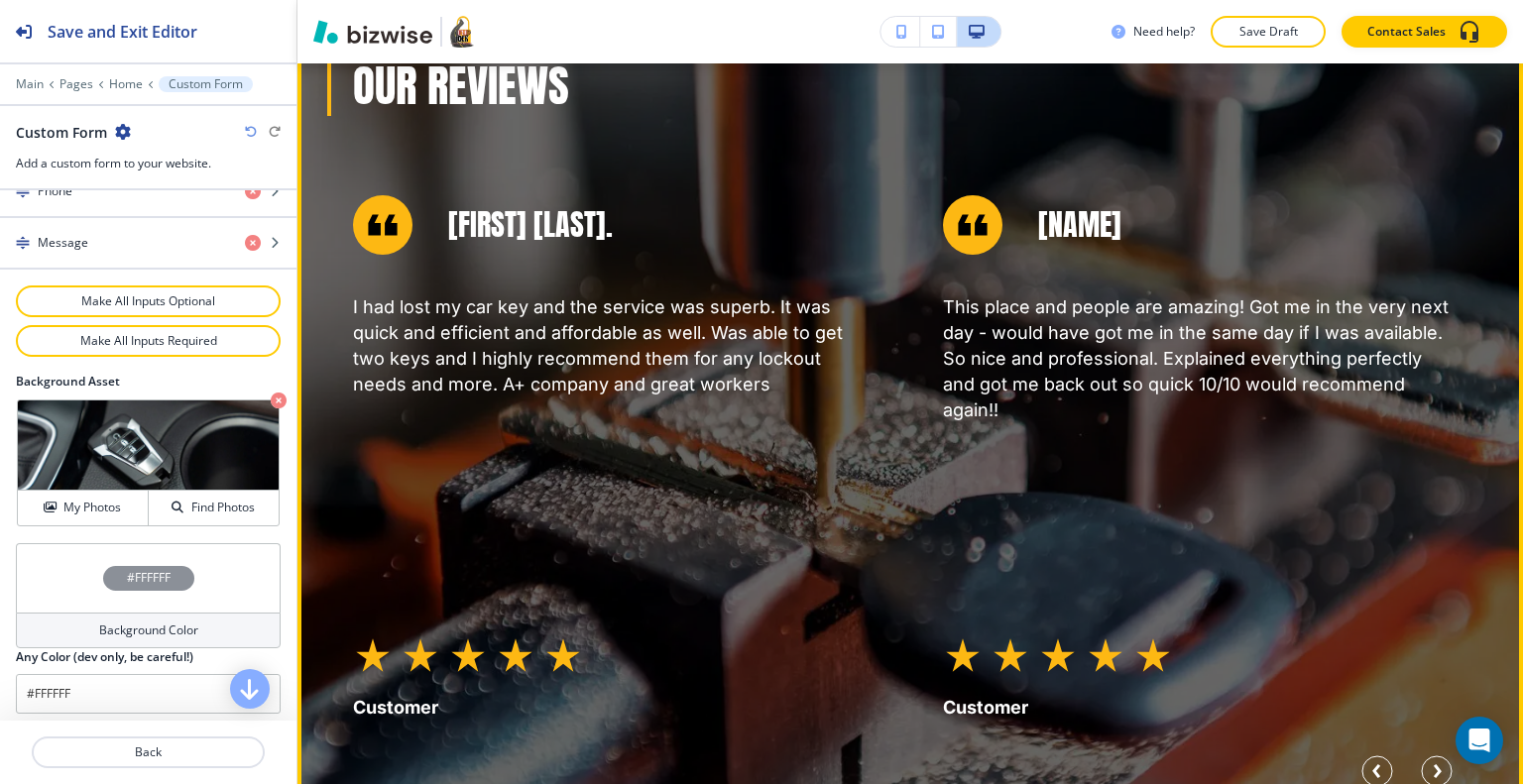scroll, scrollTop: 7260, scrollLeft: 0, axis: vertical 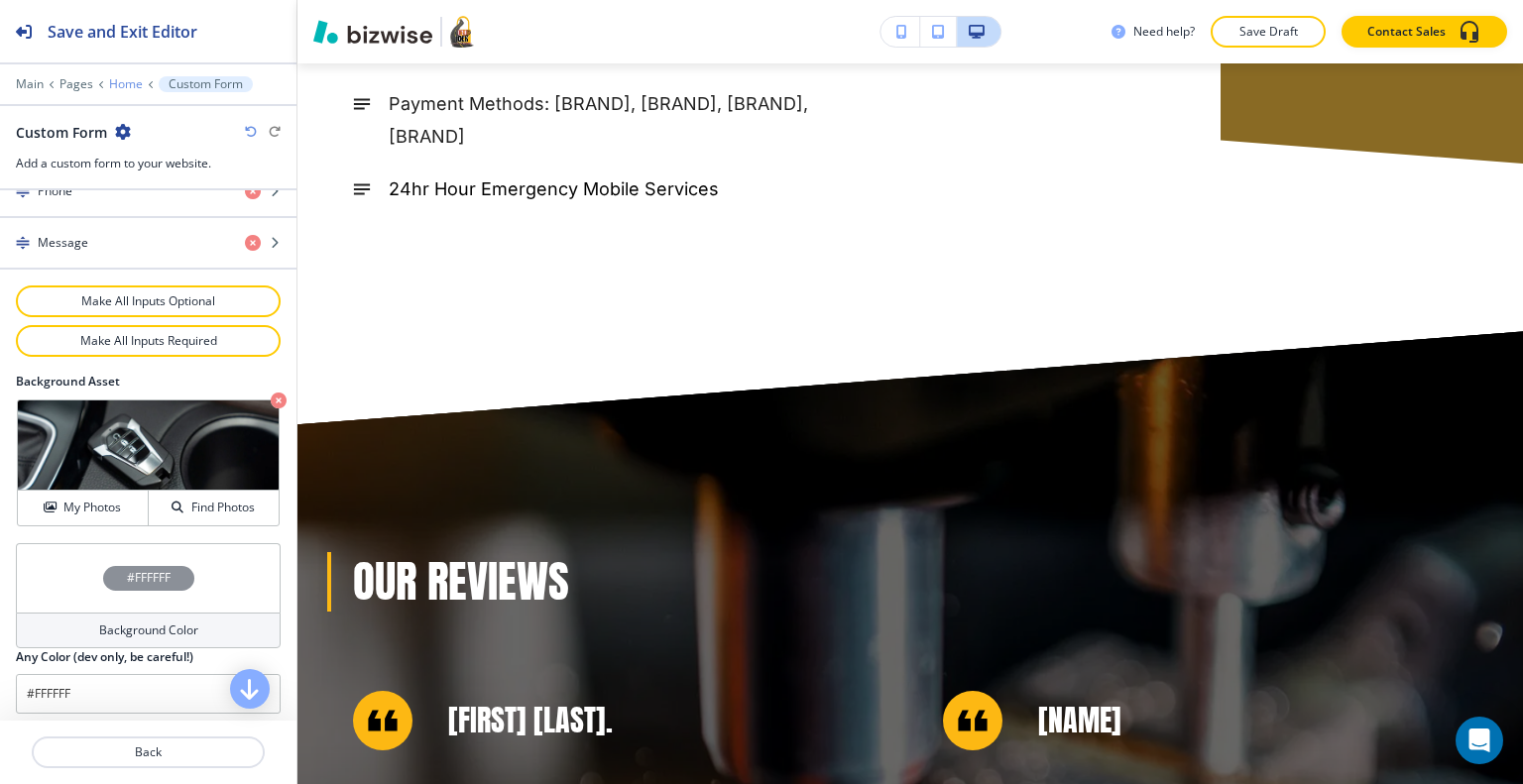 click on "Home" at bounding box center (126, 84) 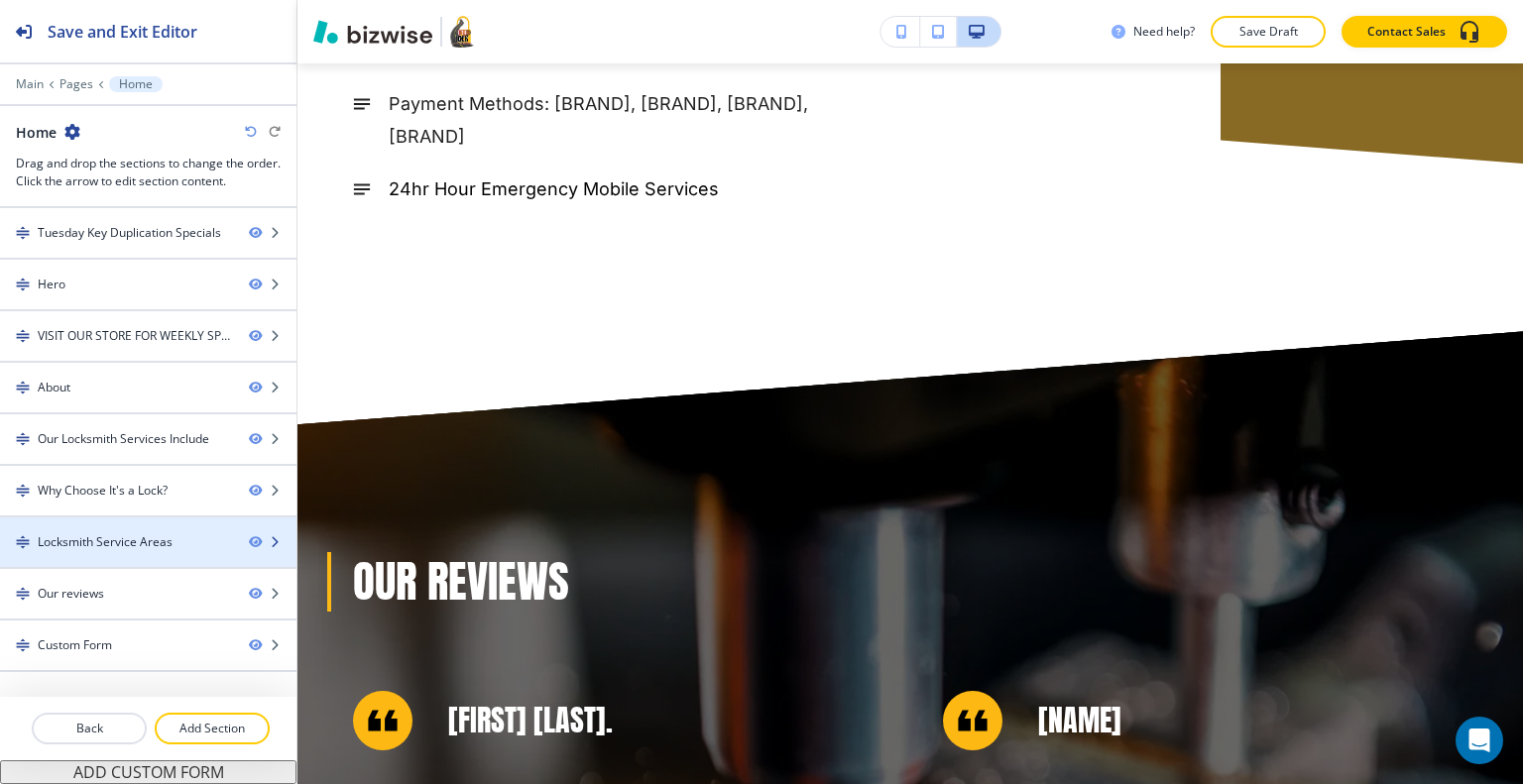 type 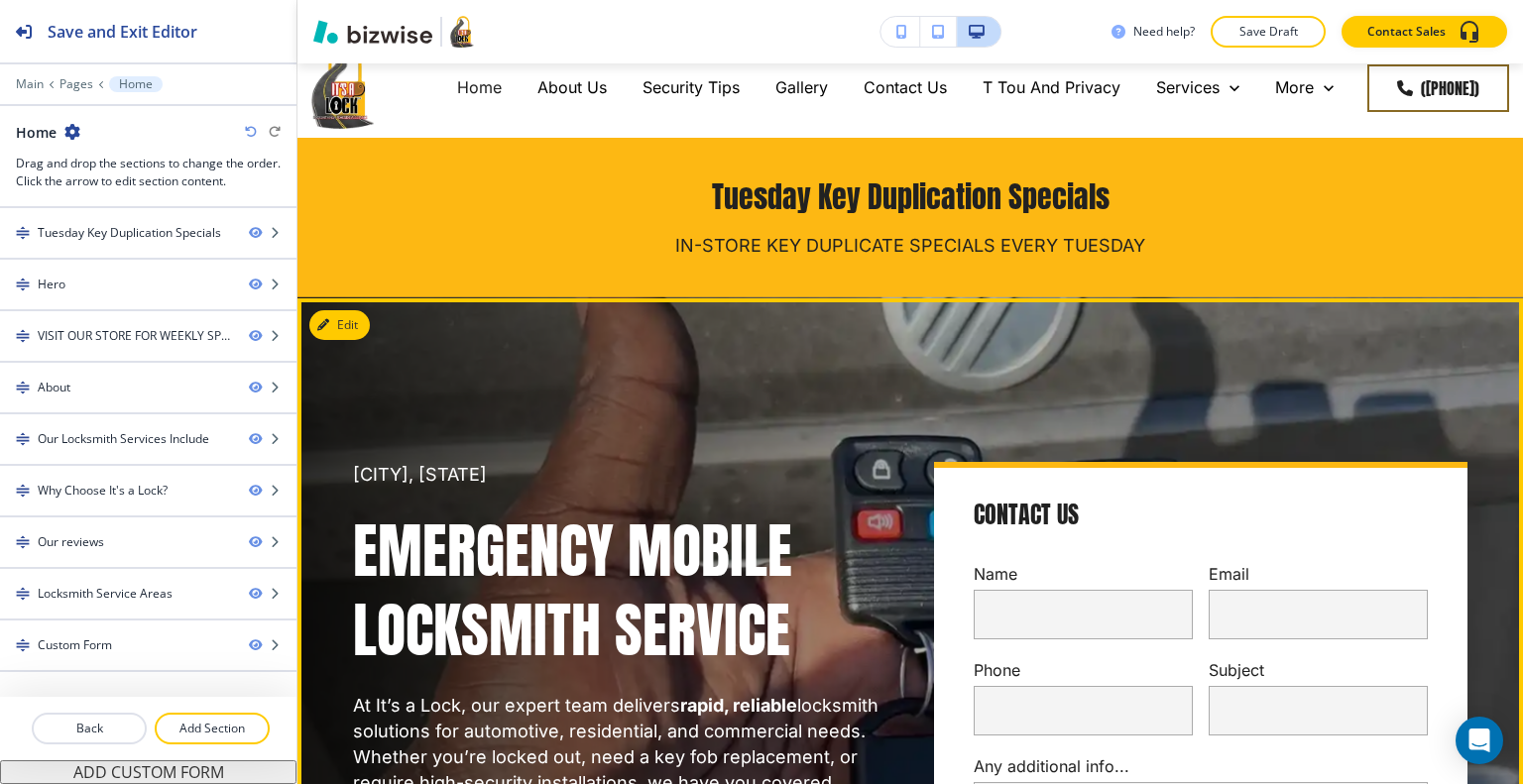 scroll, scrollTop: 0, scrollLeft: 0, axis: both 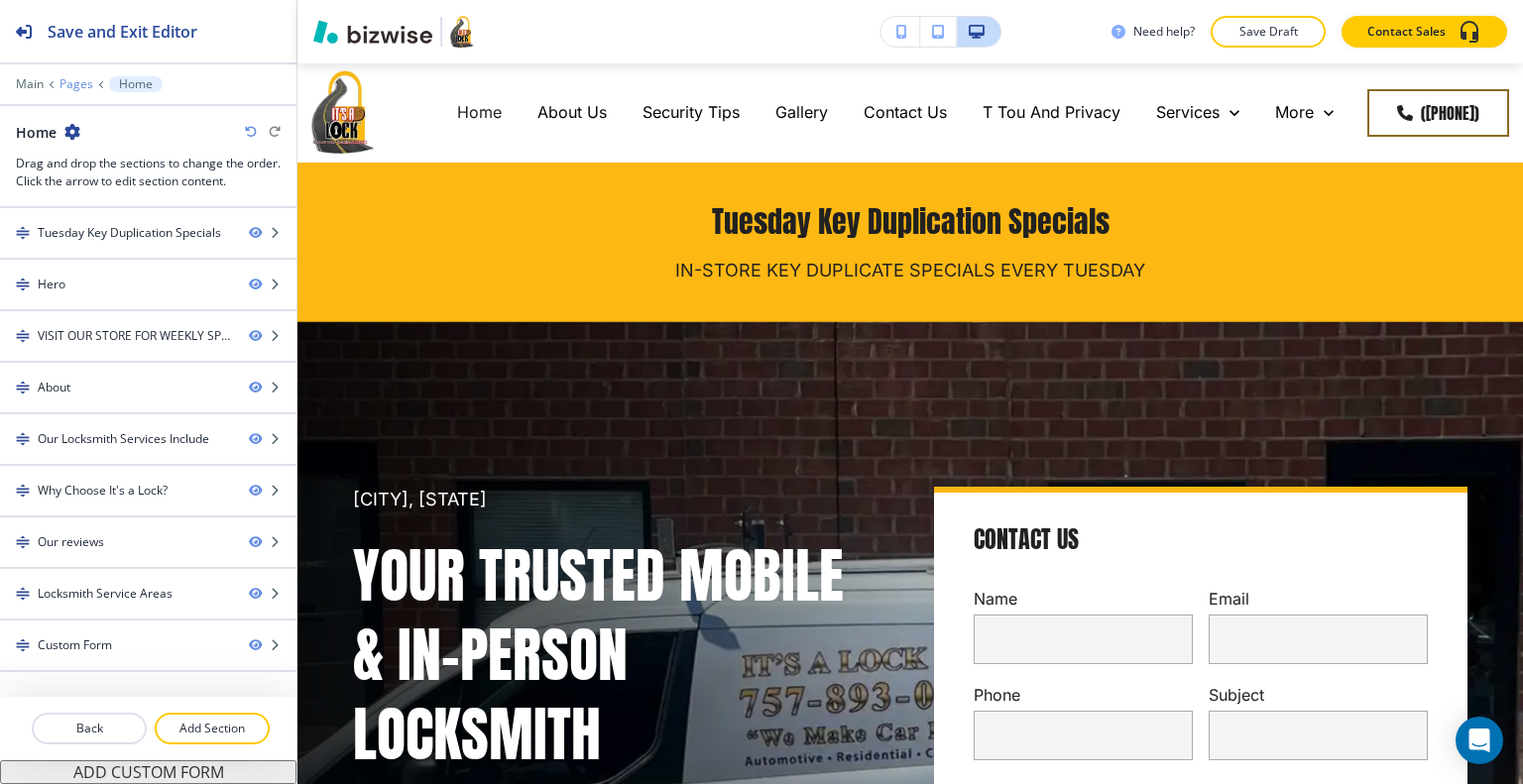 click on "Pages" at bounding box center (76, 84) 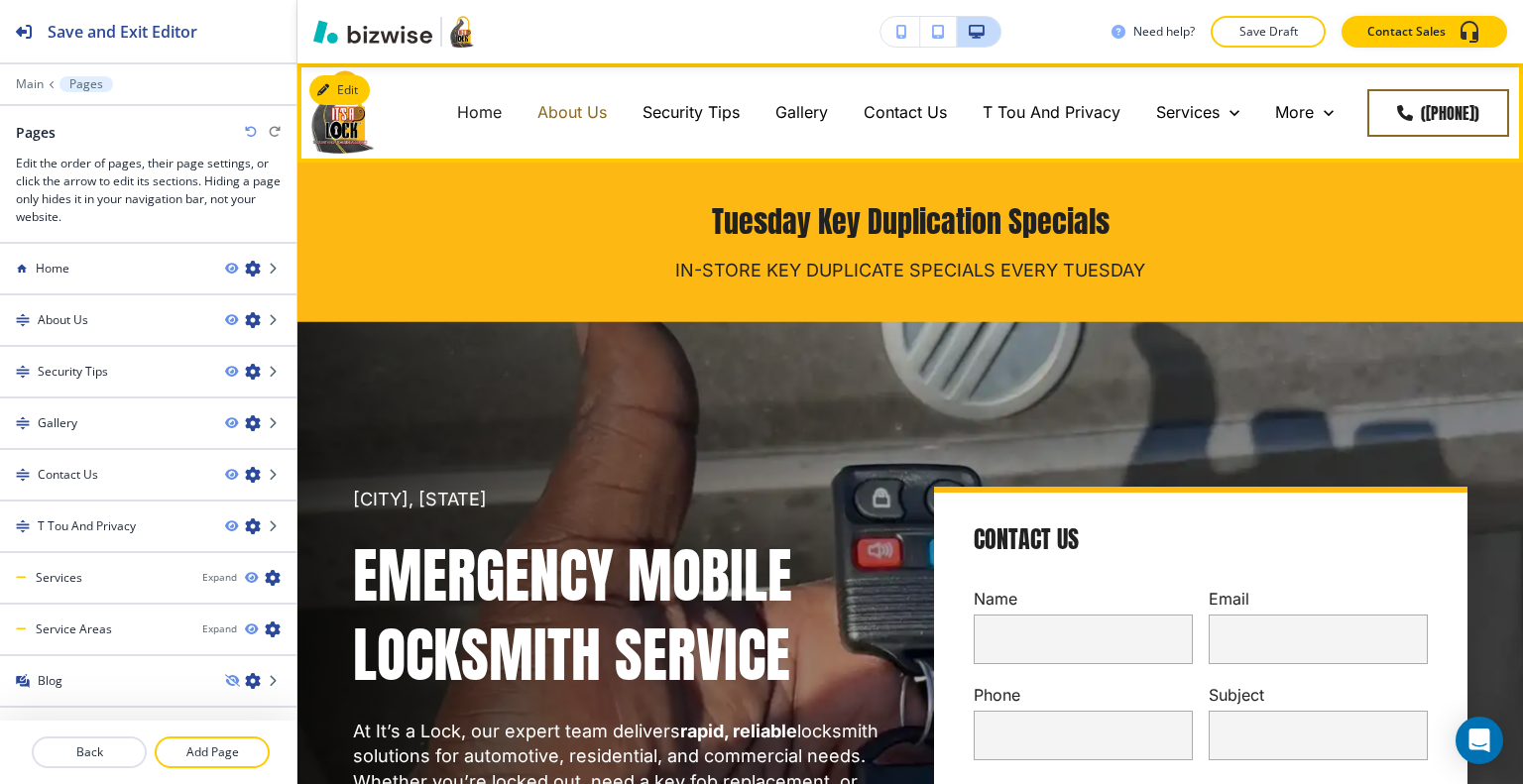 click on "About Us" at bounding box center [572, 112] 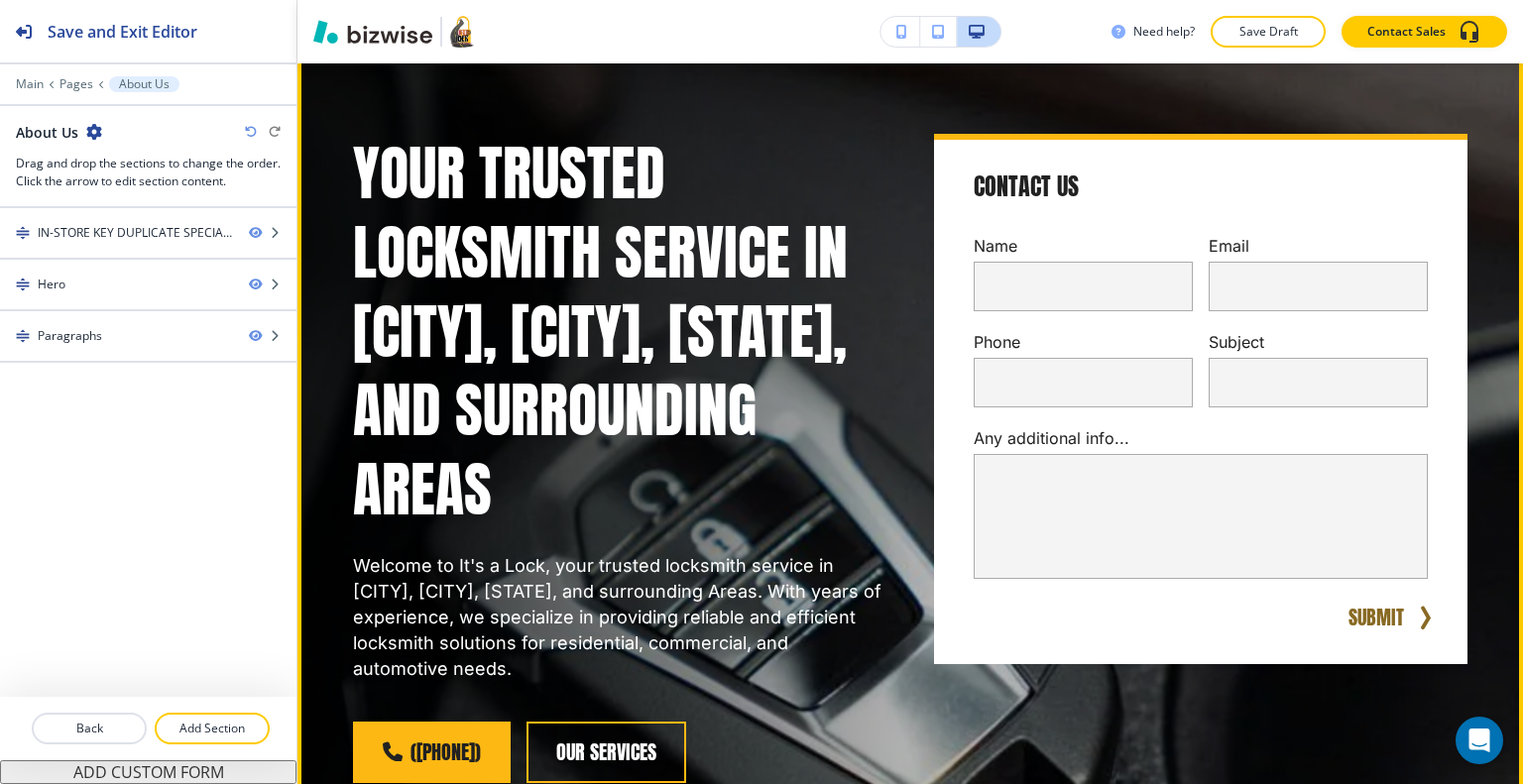 scroll, scrollTop: 0, scrollLeft: 0, axis: both 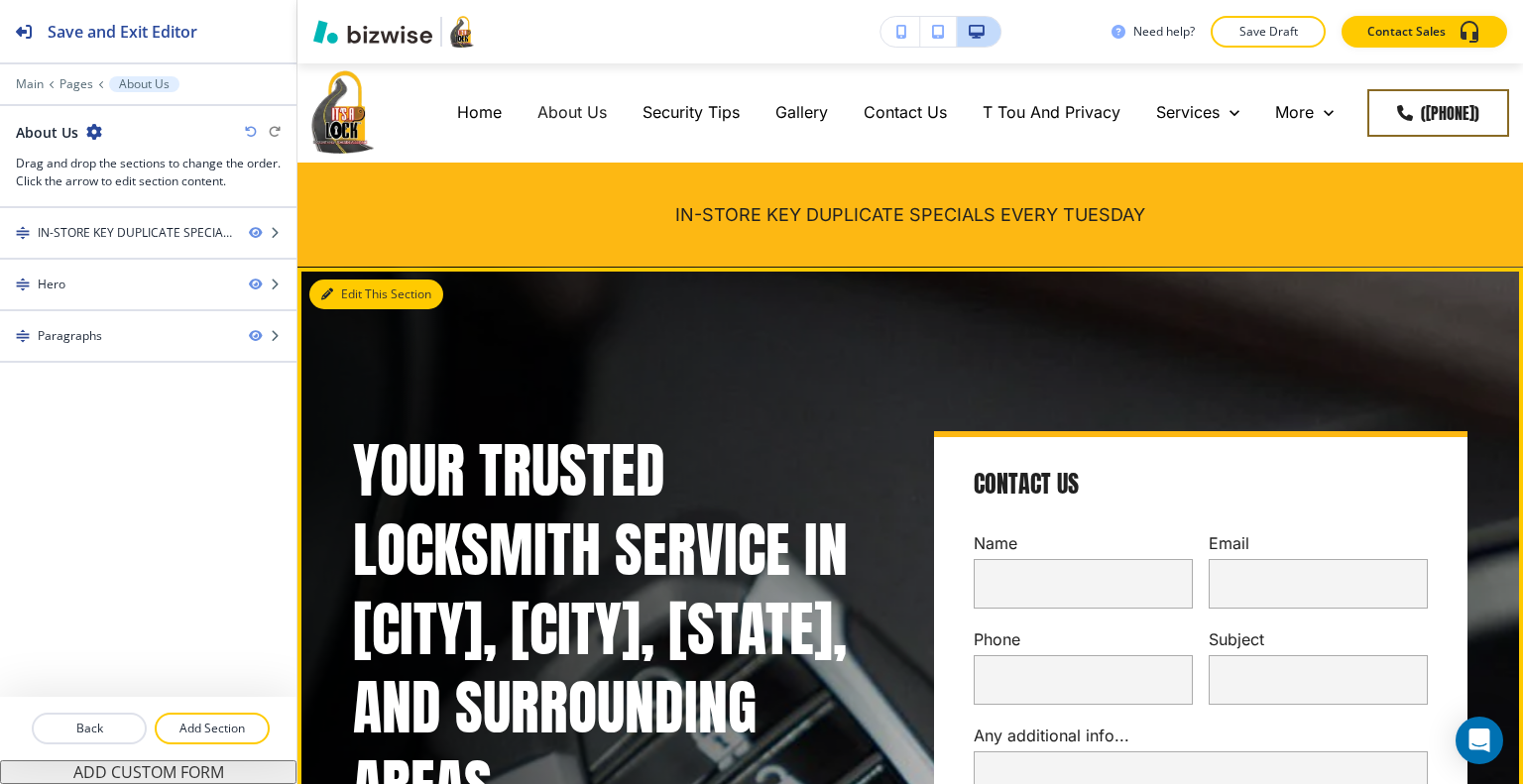 click on "Edit This Section" at bounding box center [376, 294] 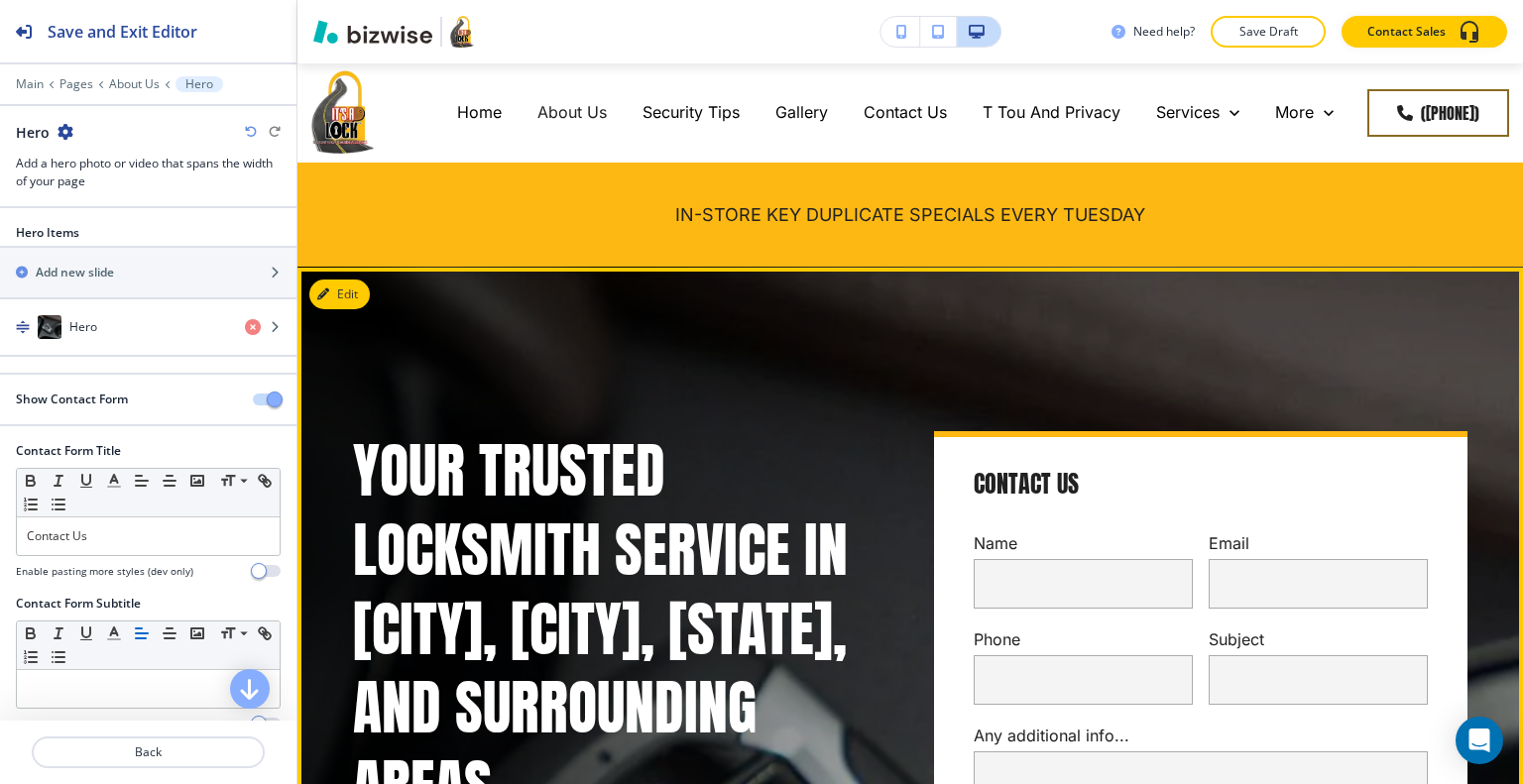 scroll, scrollTop: 203, scrollLeft: 0, axis: vertical 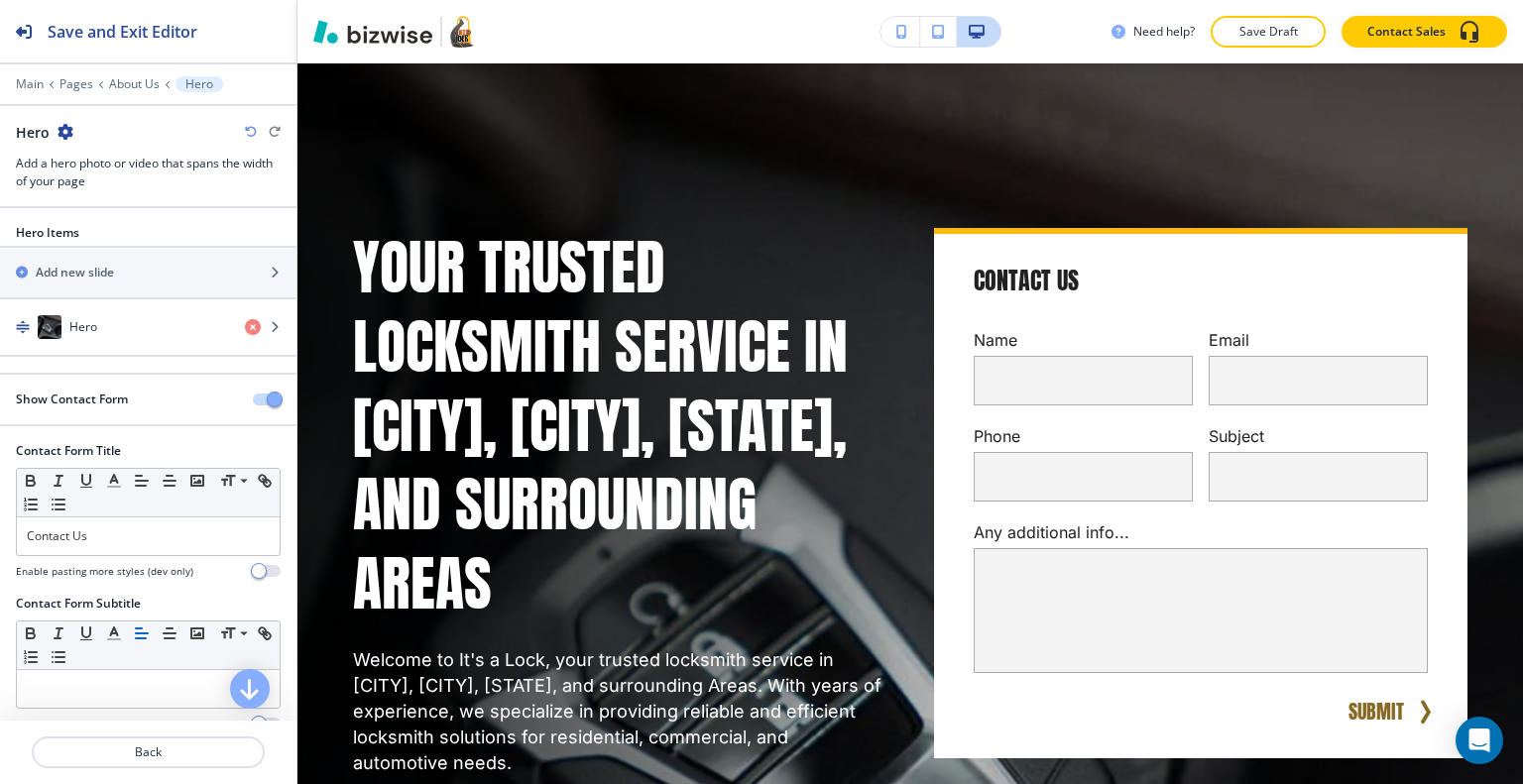 click at bounding box center (267, 399) 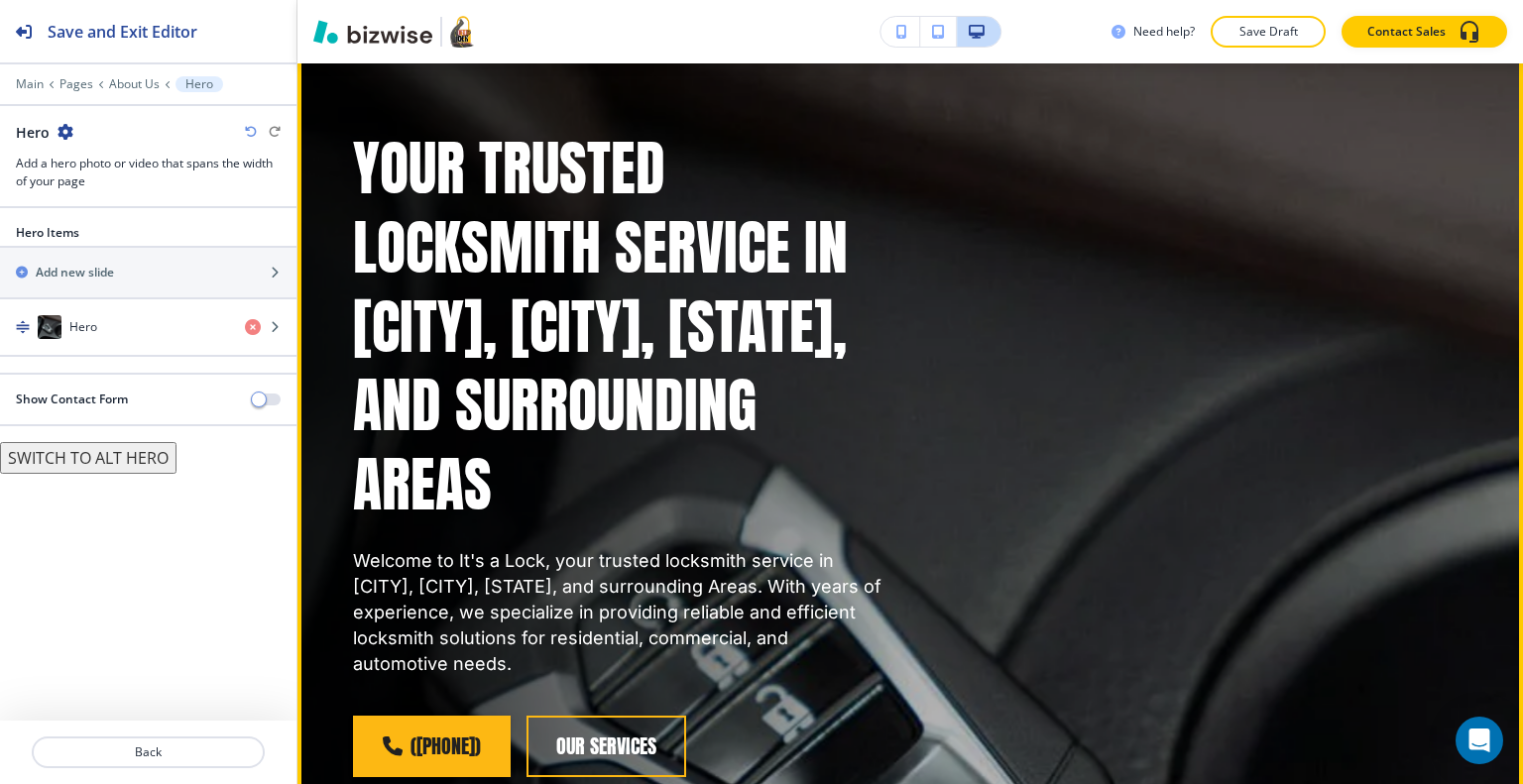 scroll, scrollTop: 600, scrollLeft: 0, axis: vertical 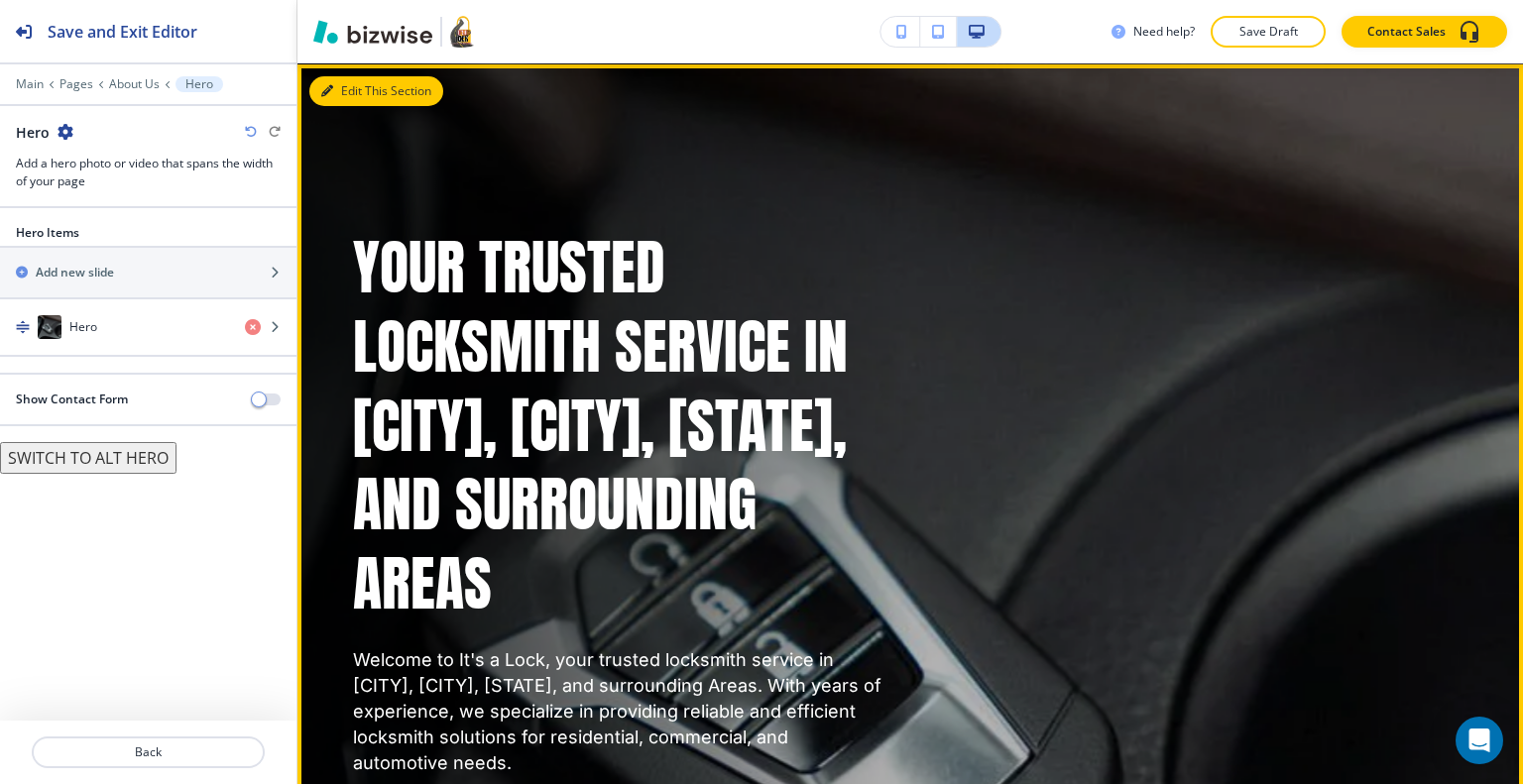 click at bounding box center [327, 91] 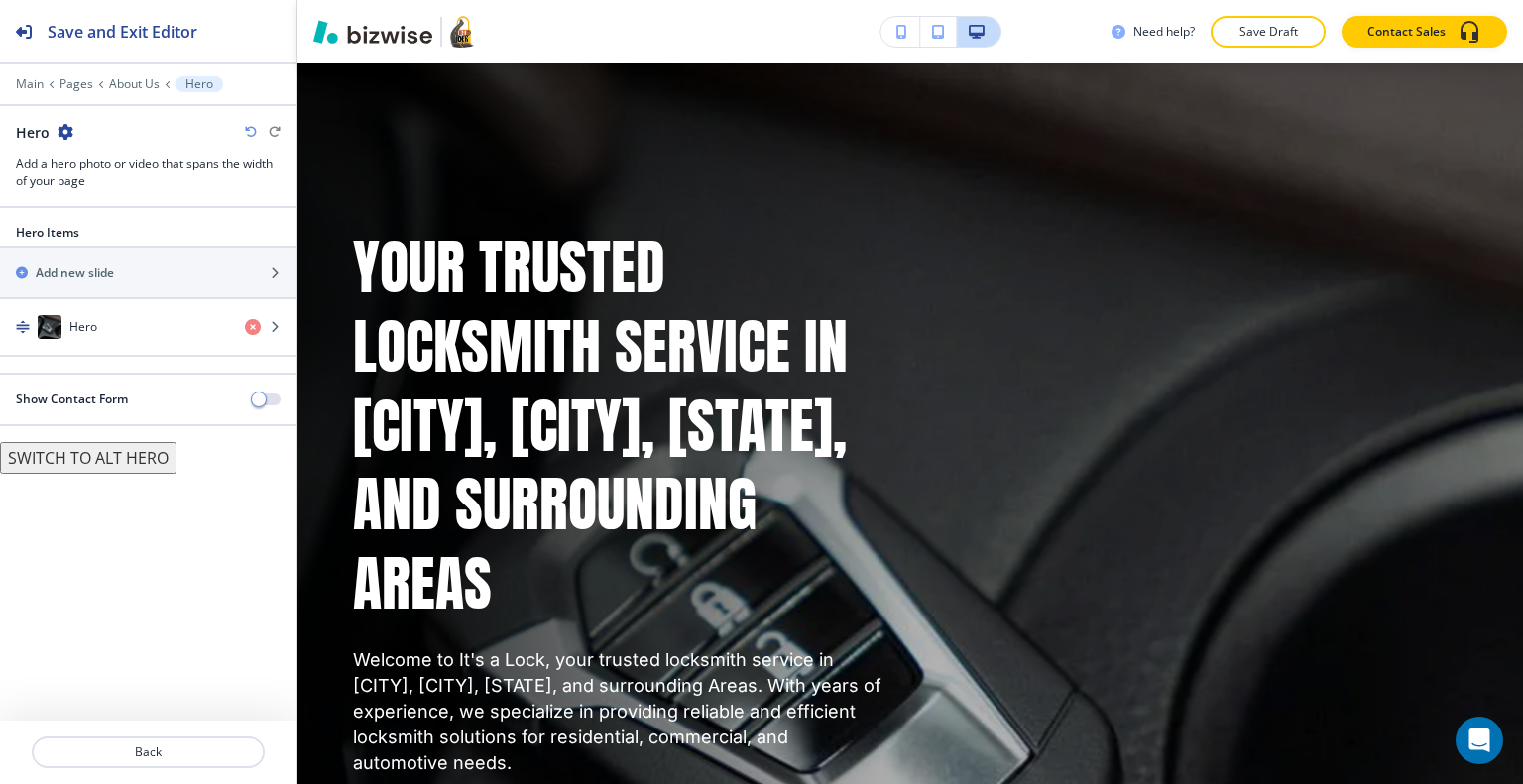click on "SWITCH TO ALT HERO" at bounding box center [88, 458] 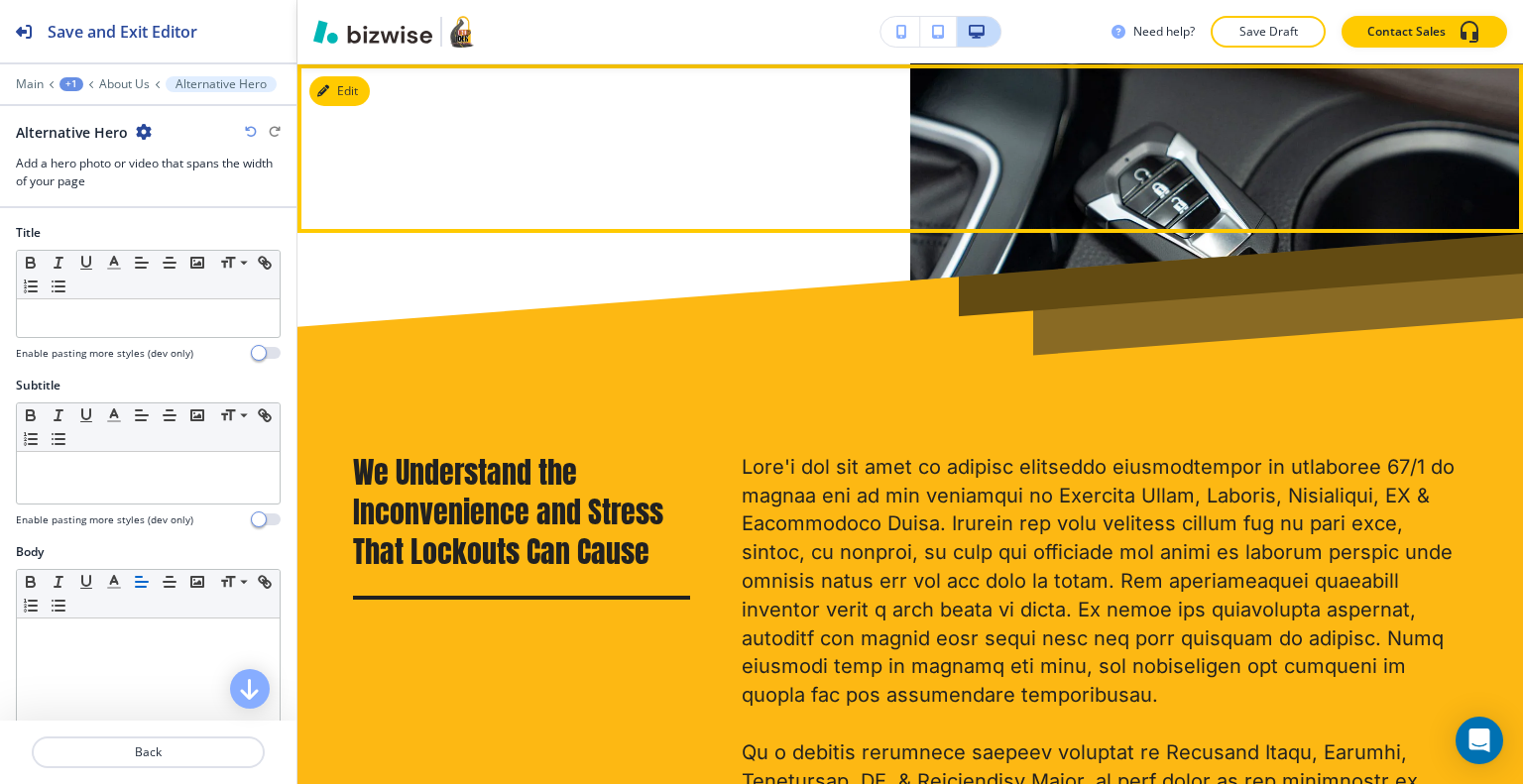 scroll, scrollTop: 0, scrollLeft: 0, axis: both 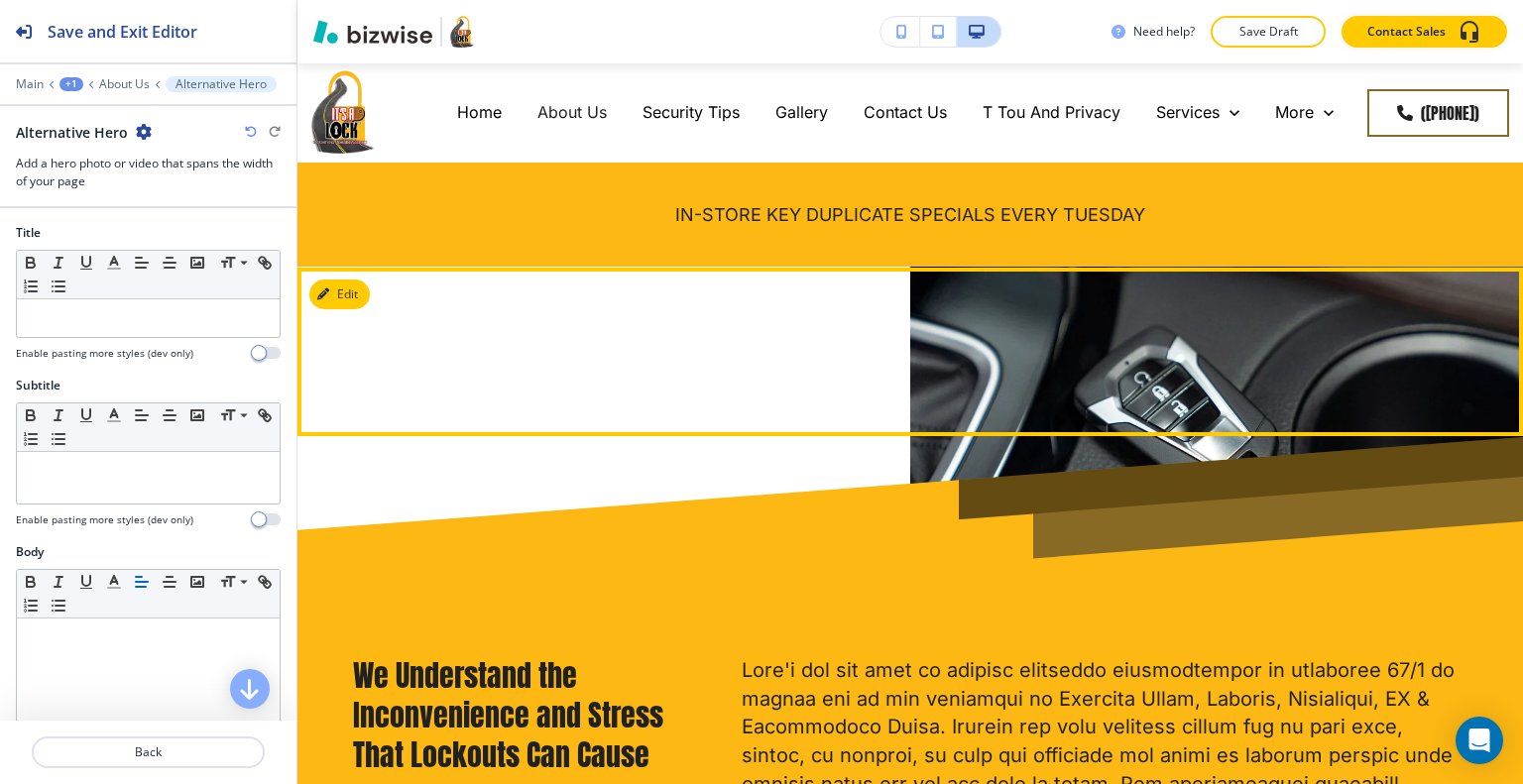 click on "Edit" at bounding box center (339, 294) 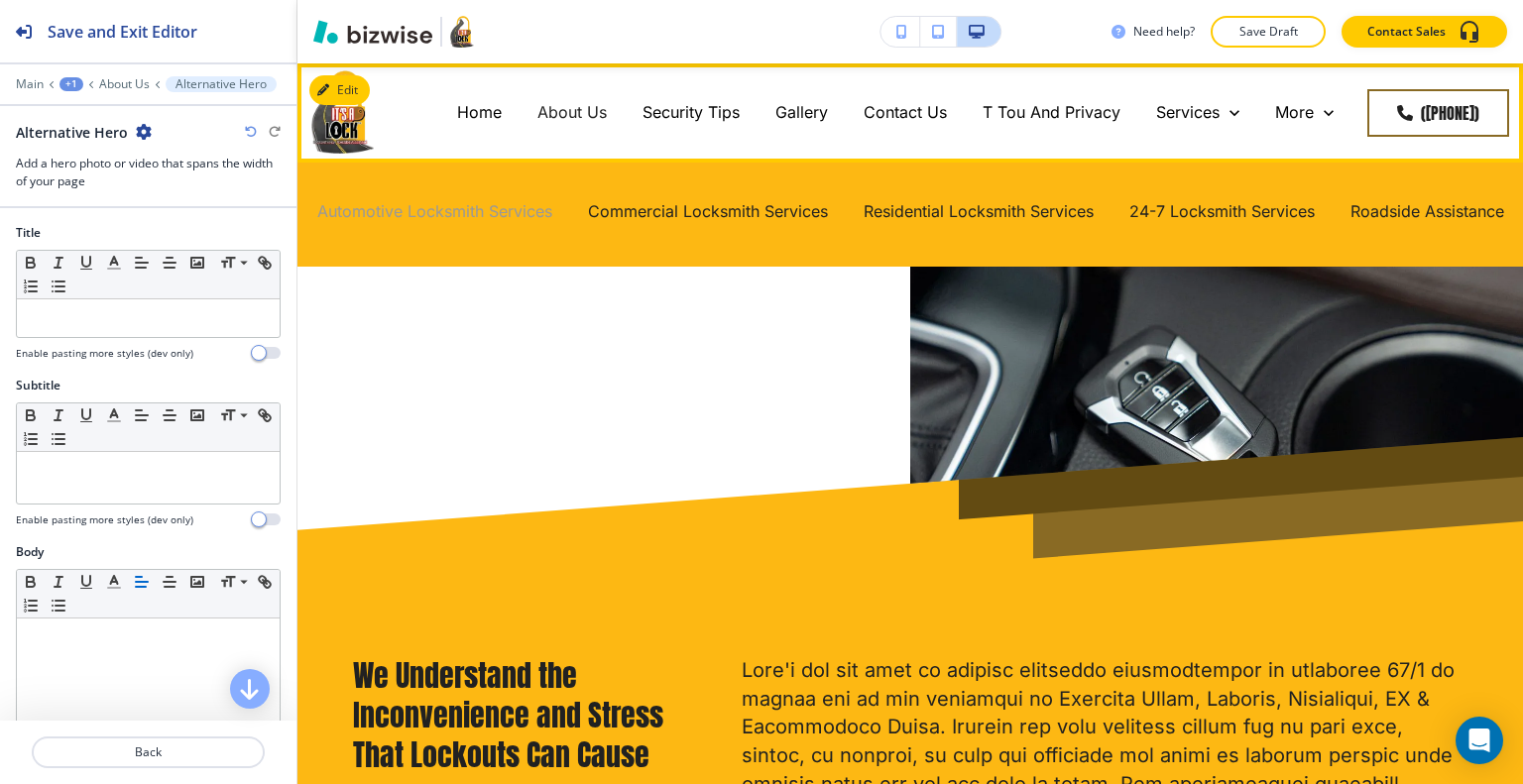 click on "Automotive Locksmith Services" at bounding box center (434, 211) 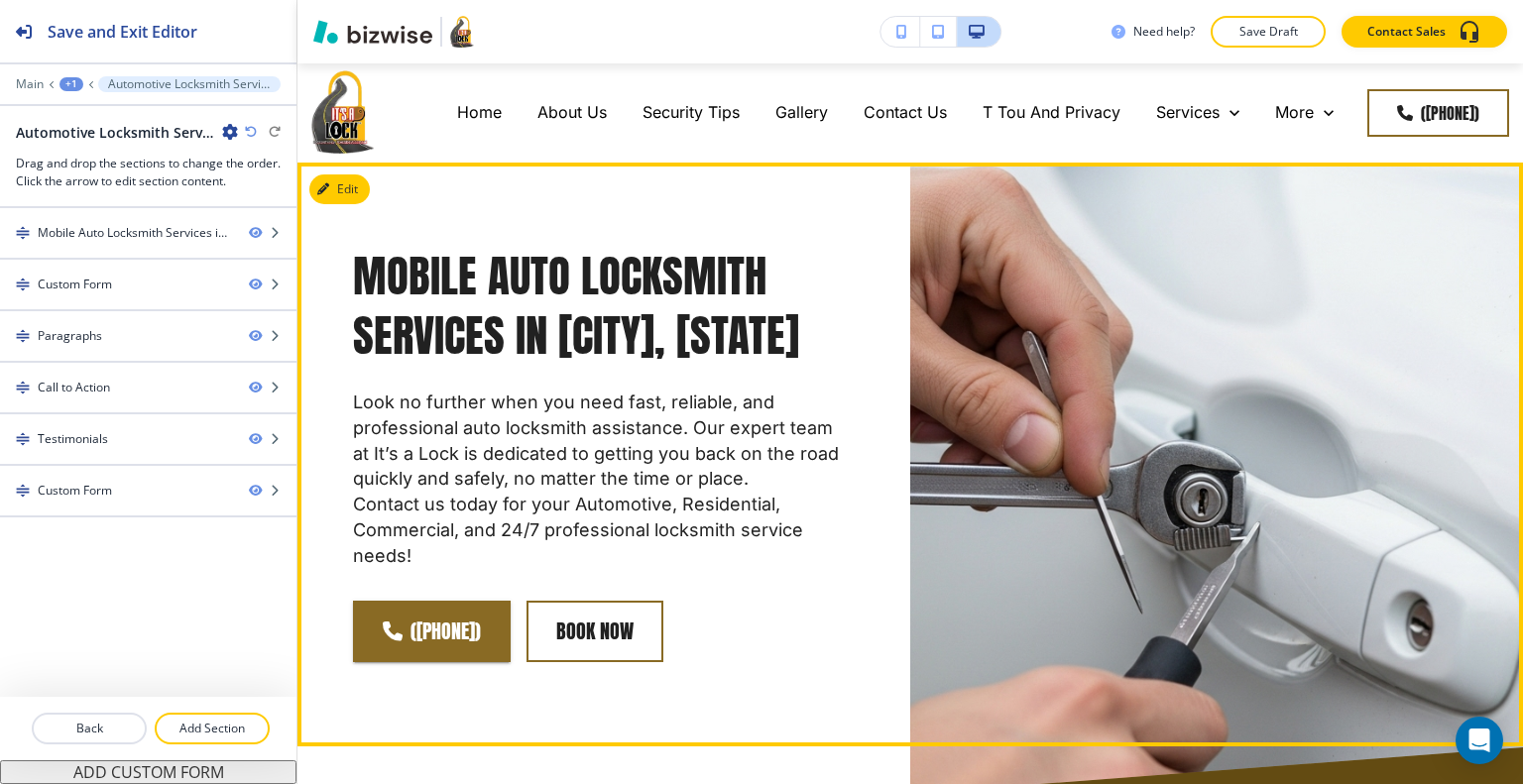 click on "Mobile Auto Locksmith Services in Virginia Beach, VA Look no further when you need fast, reliable, and professional auto locksmith assistance. Our expert team at It’s a Lock is dedicated to getting you back on the road quickly and safely, no matter the time or place. Contact us today for your Automotive, Residential, Commercial, and 24/7 professional locksmith service needs!" at bounding box center (596, 407) 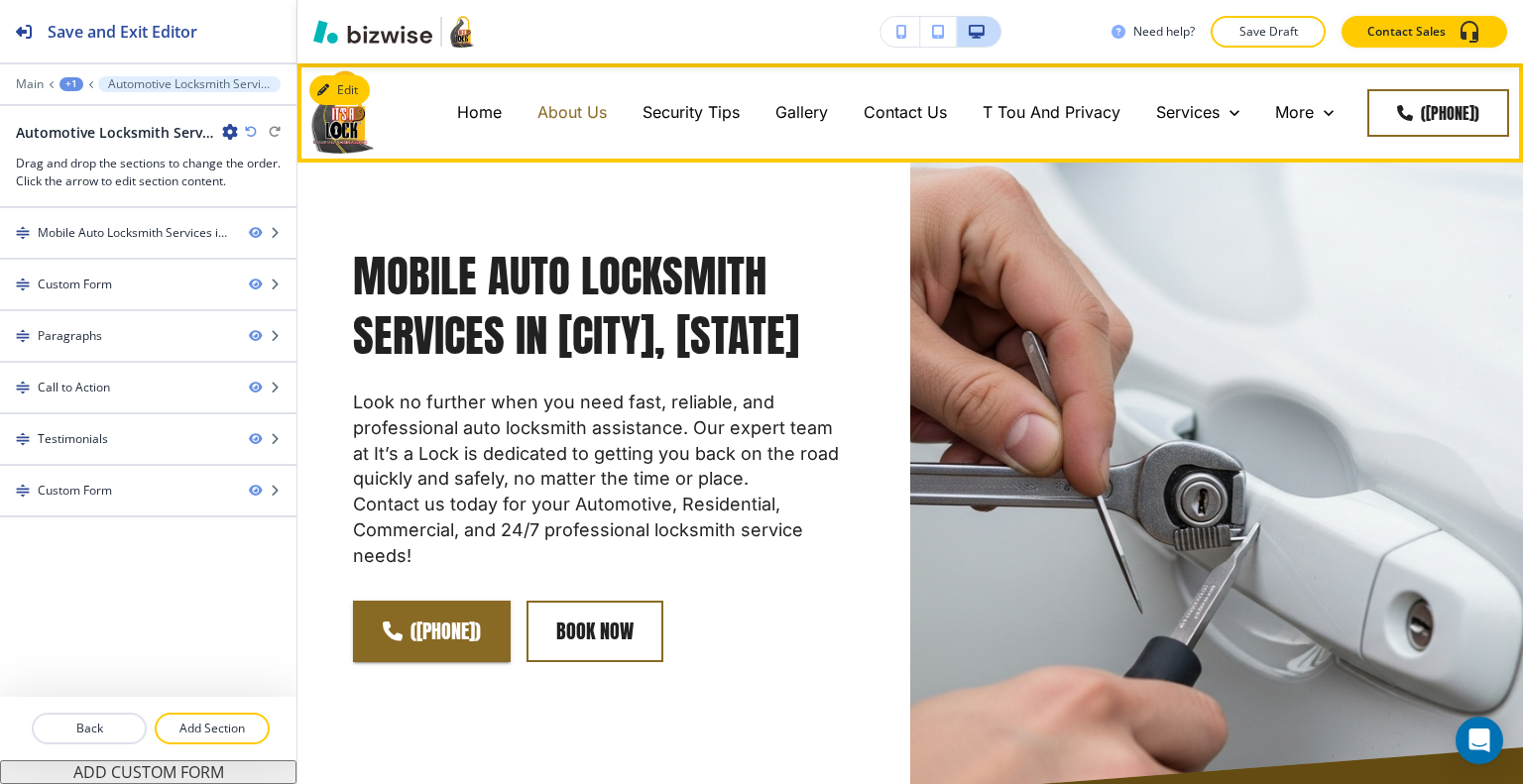 click on "About Us" at bounding box center [572, 112] 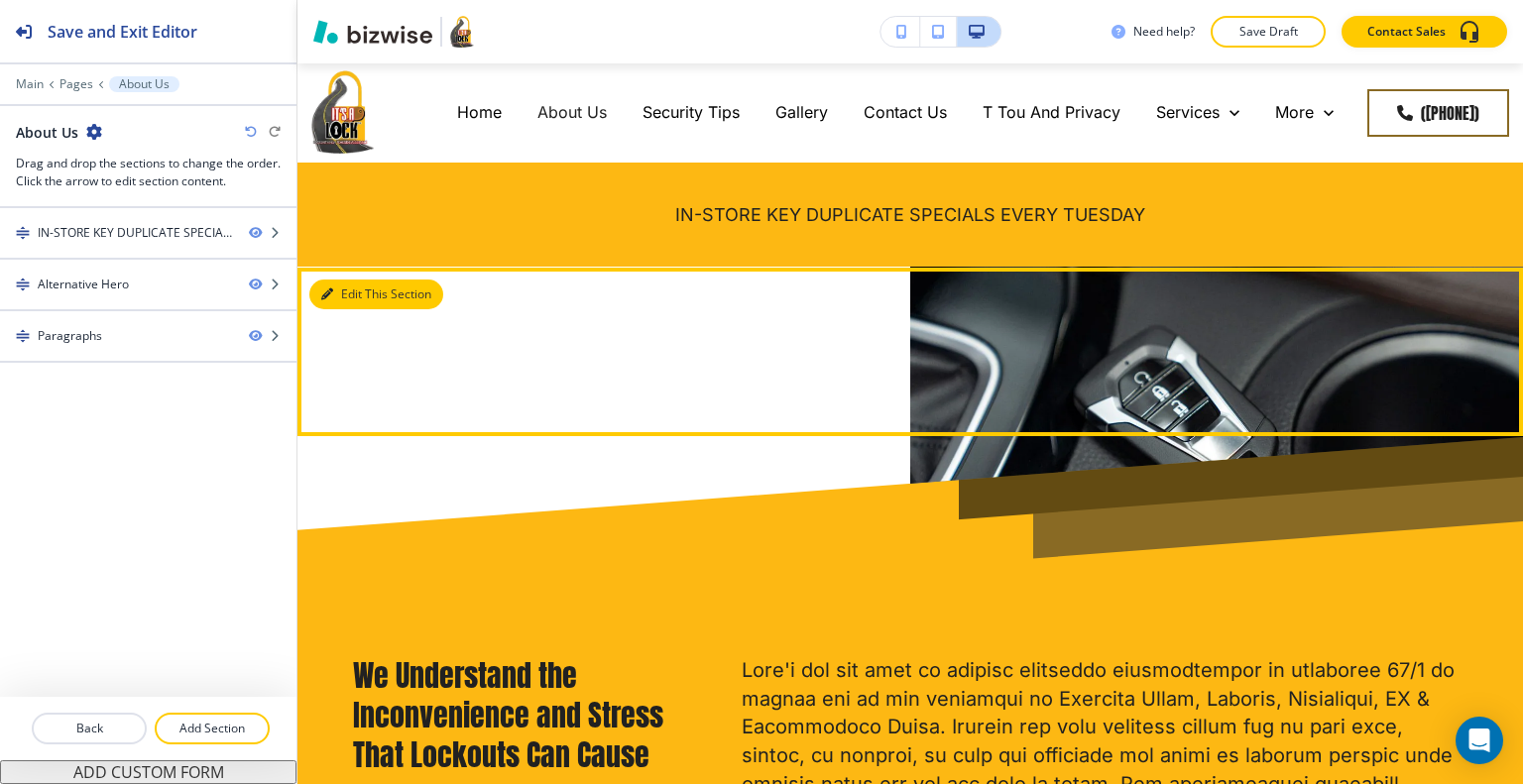 click on "Edit This Section" at bounding box center (376, 294) 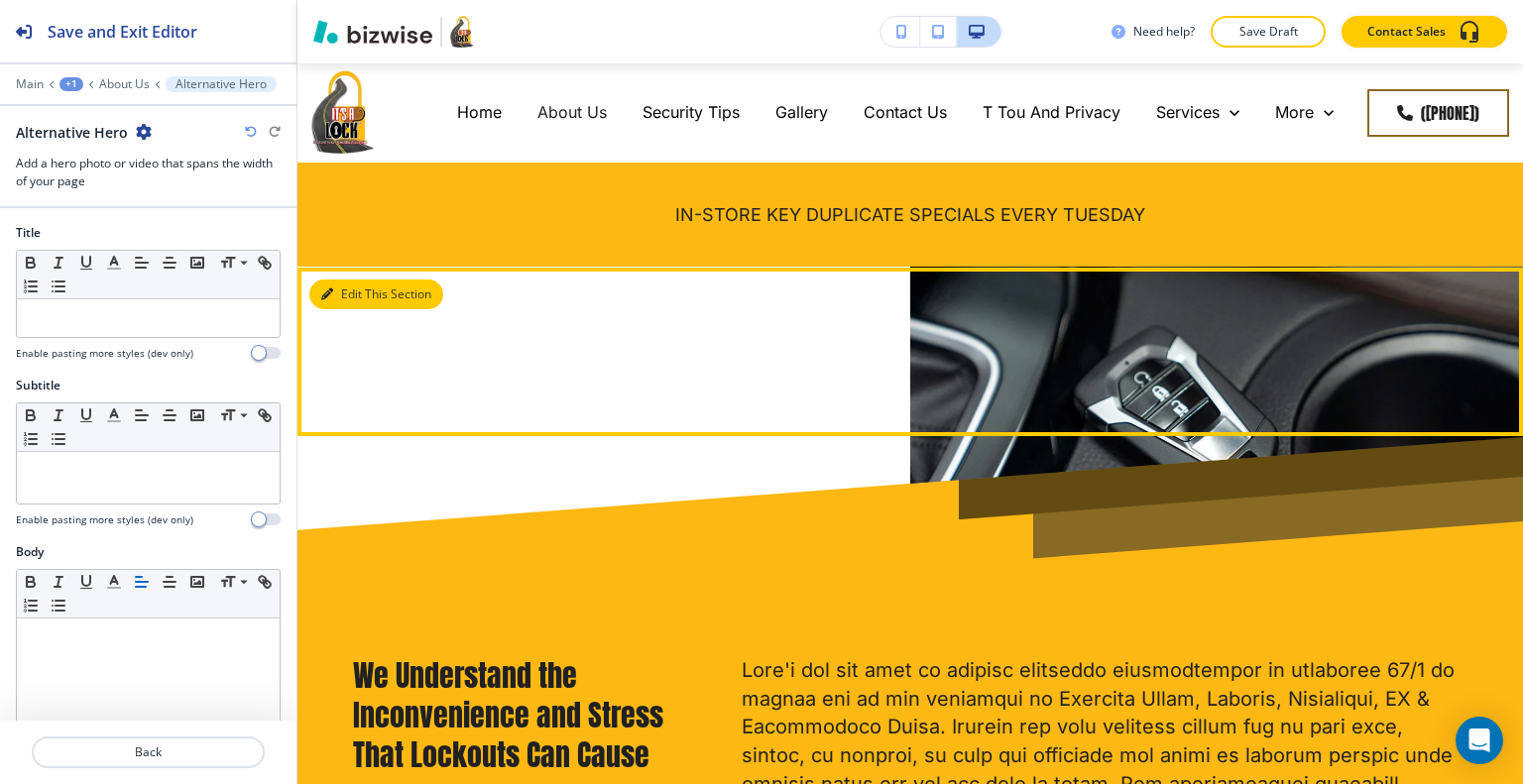 scroll, scrollTop: 203, scrollLeft: 0, axis: vertical 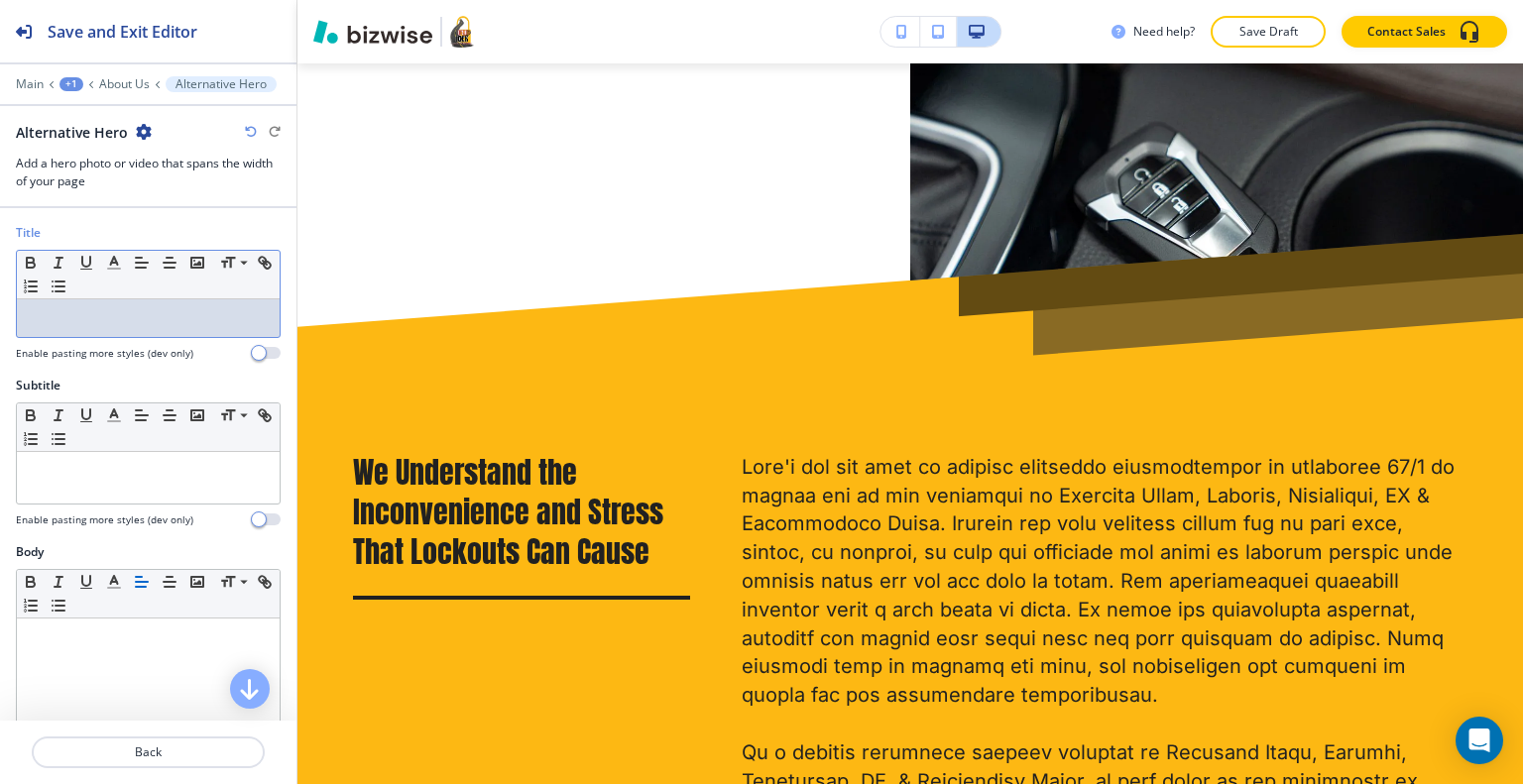 click at bounding box center (148, 318) 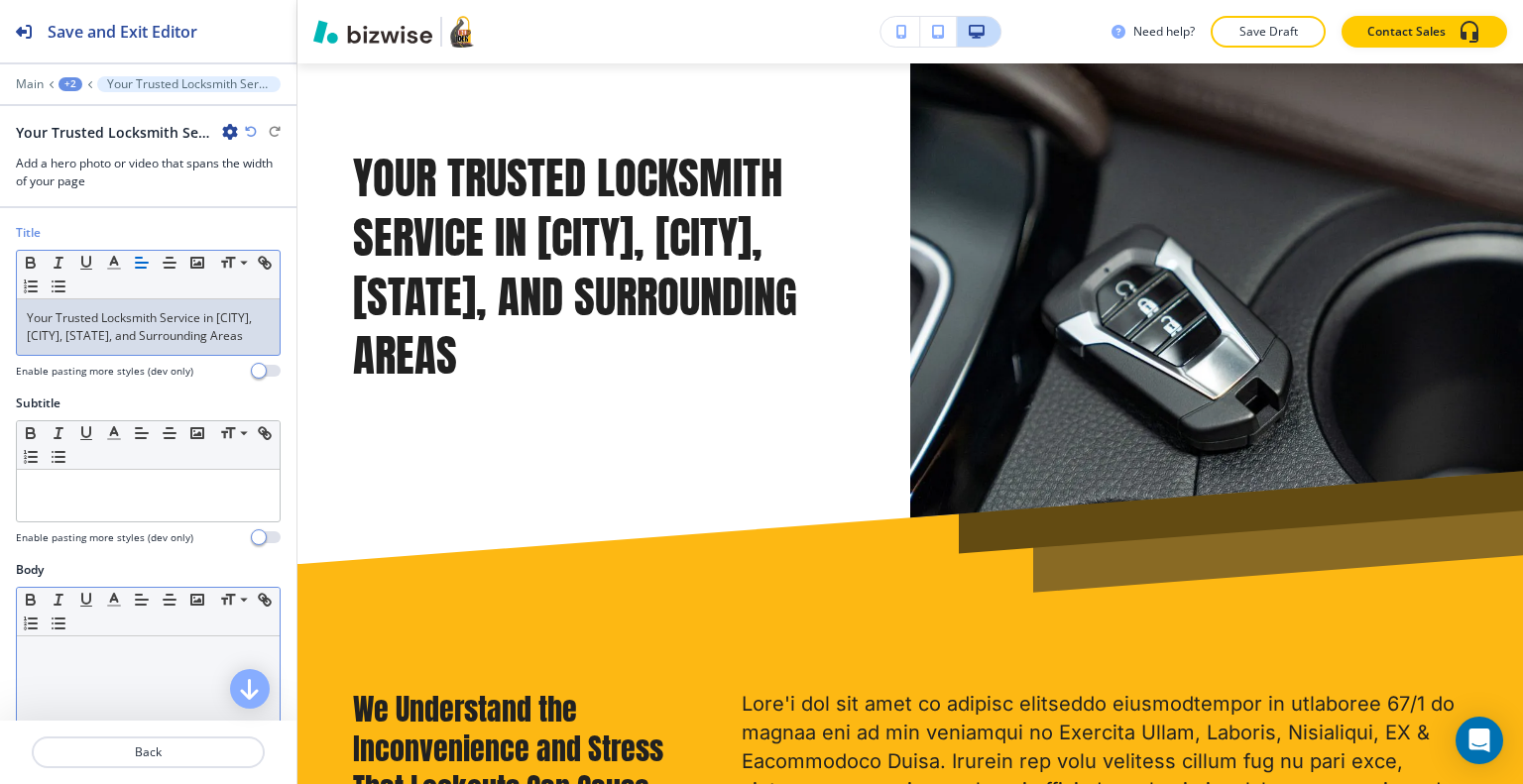 scroll, scrollTop: 297, scrollLeft: 0, axis: vertical 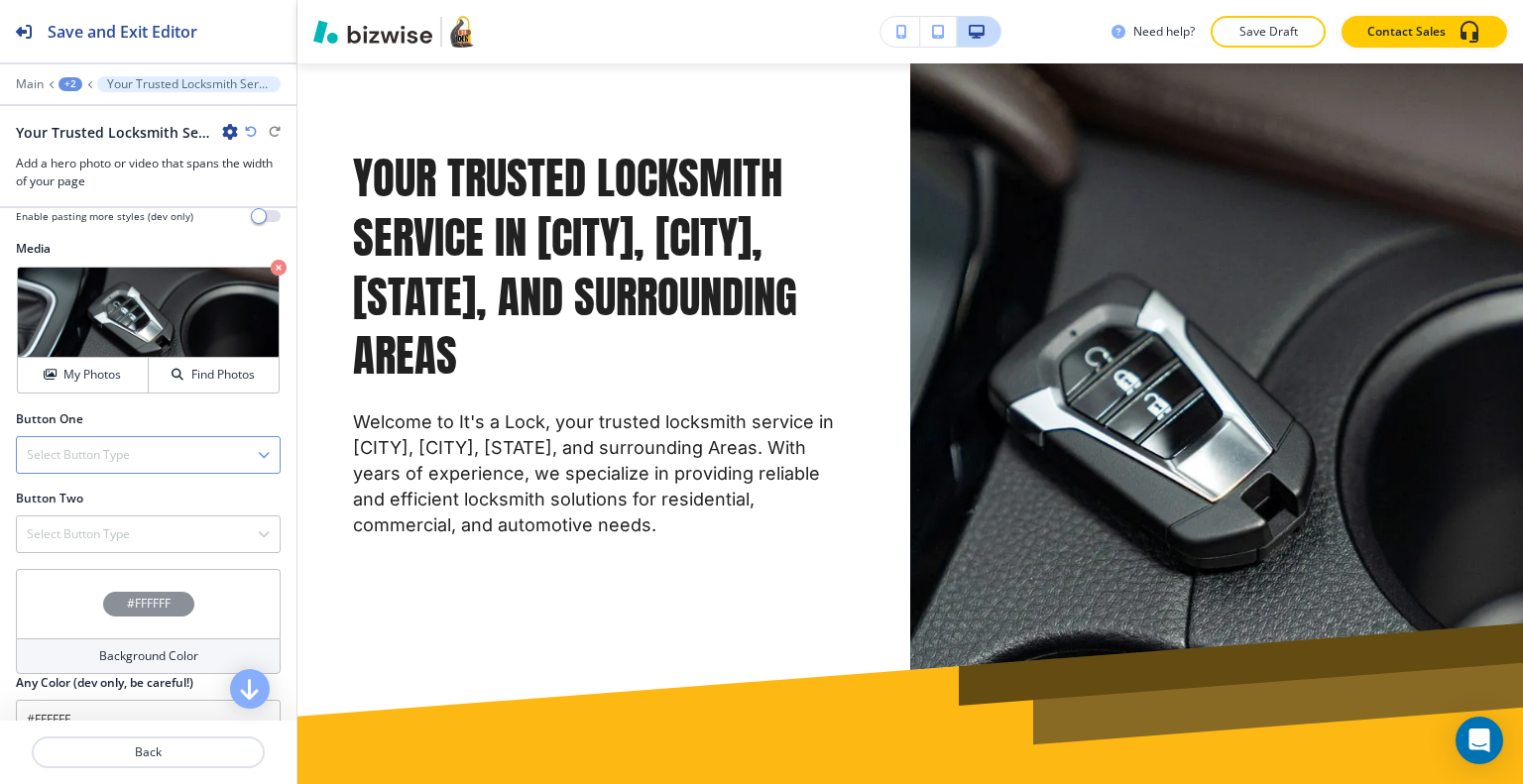 click on "Select Button Type" at bounding box center [78, 455] 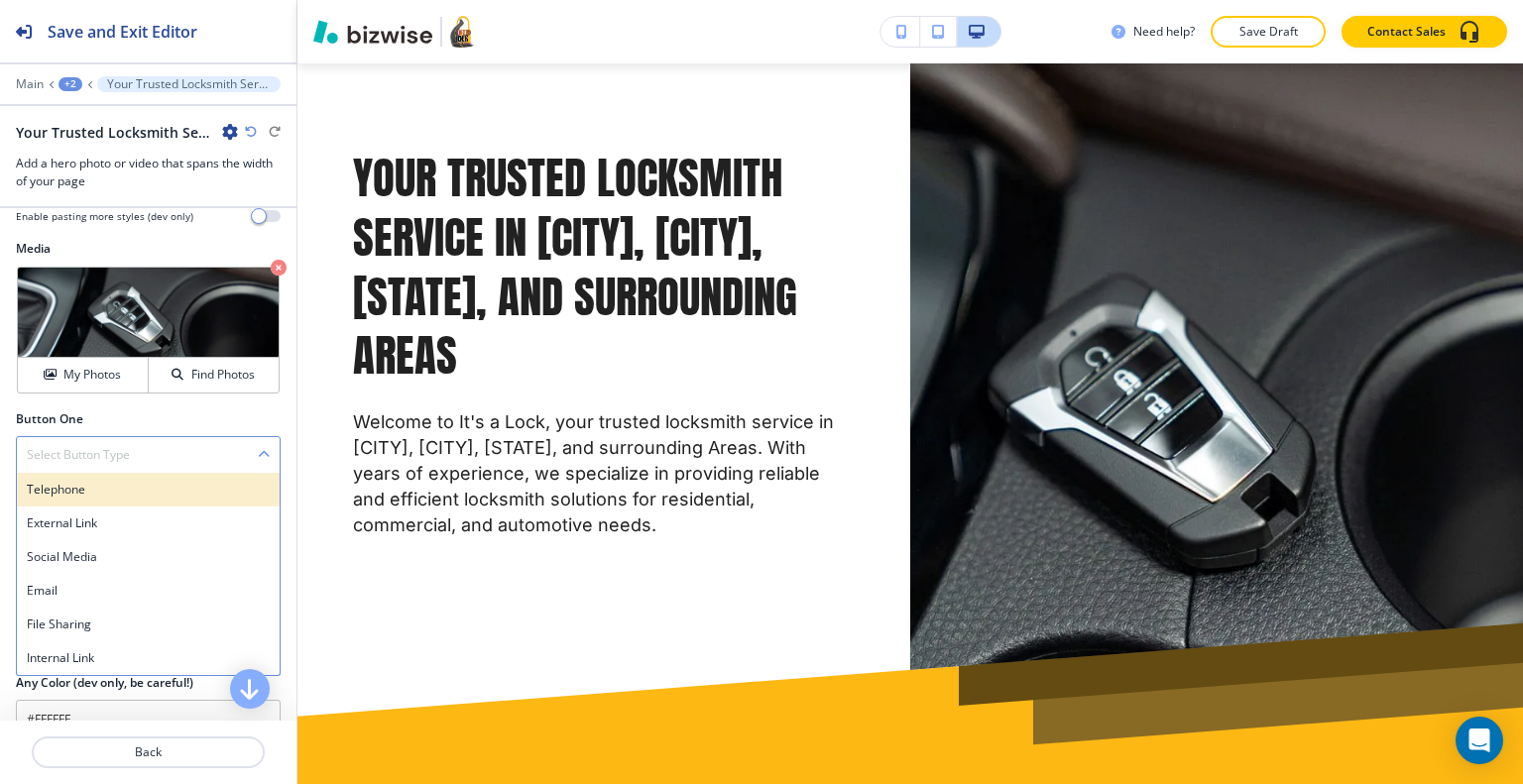 click on "Telephone" at bounding box center (148, 490) 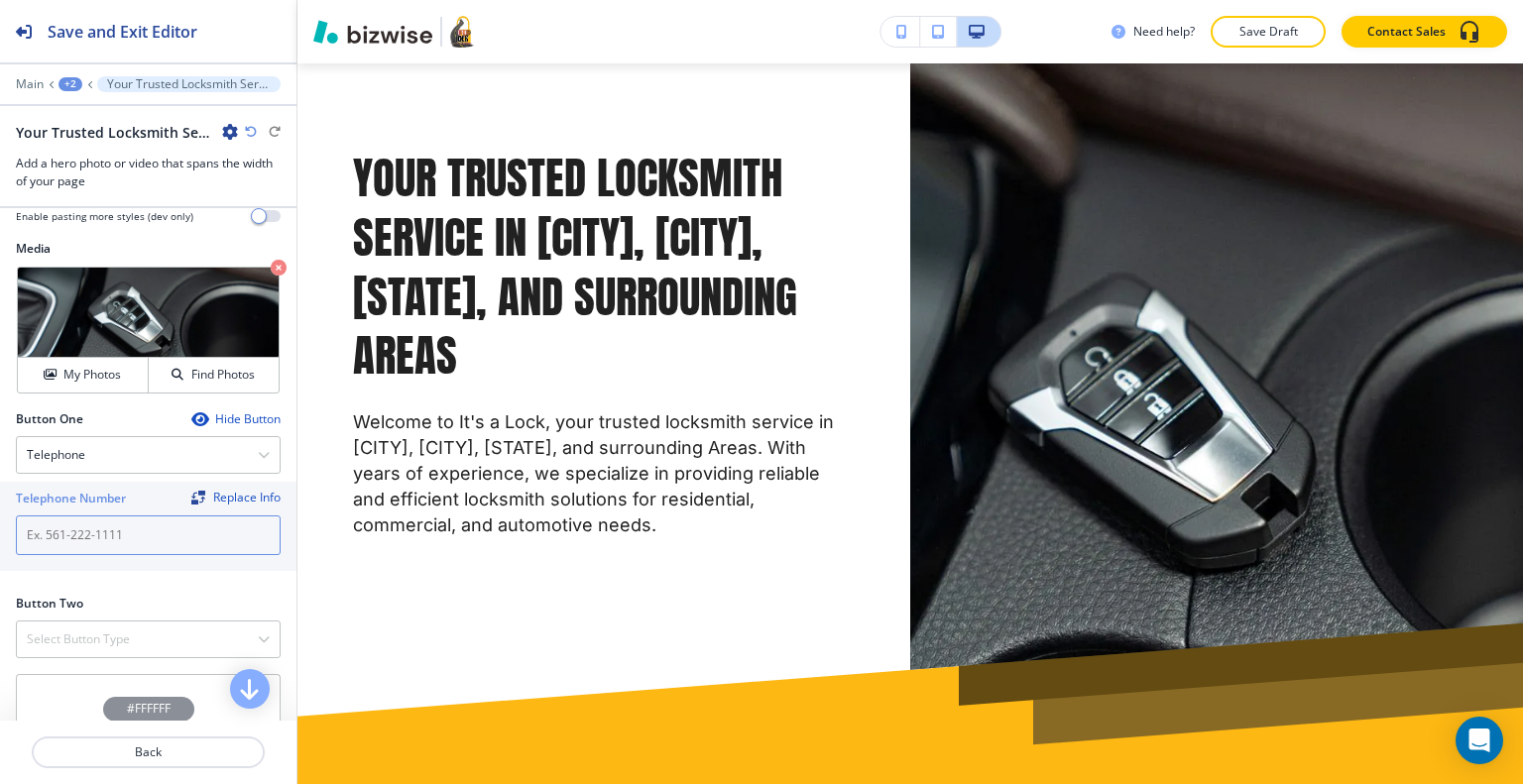 paste on "([PHONE])" 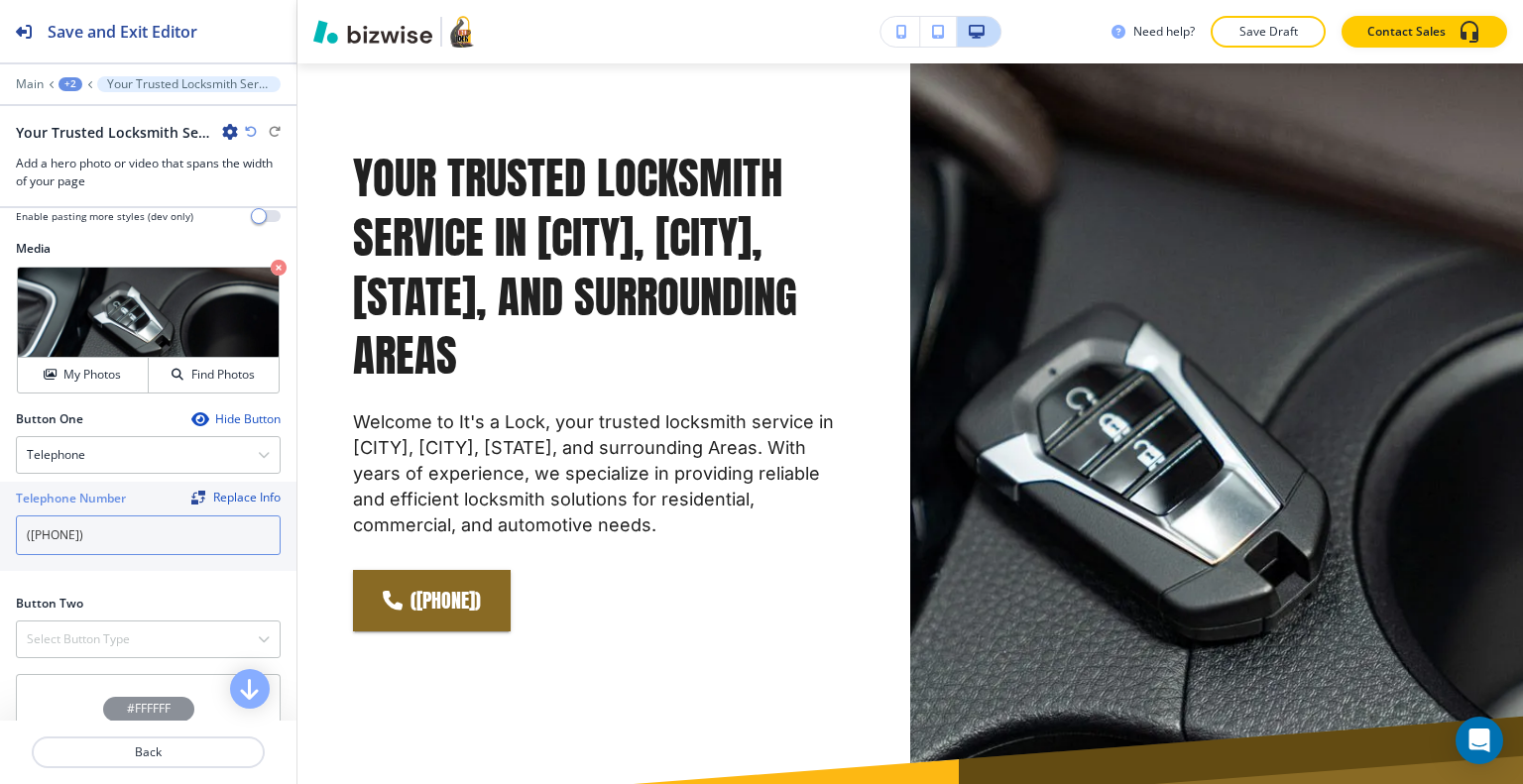 scroll, scrollTop: 877, scrollLeft: 0, axis: vertical 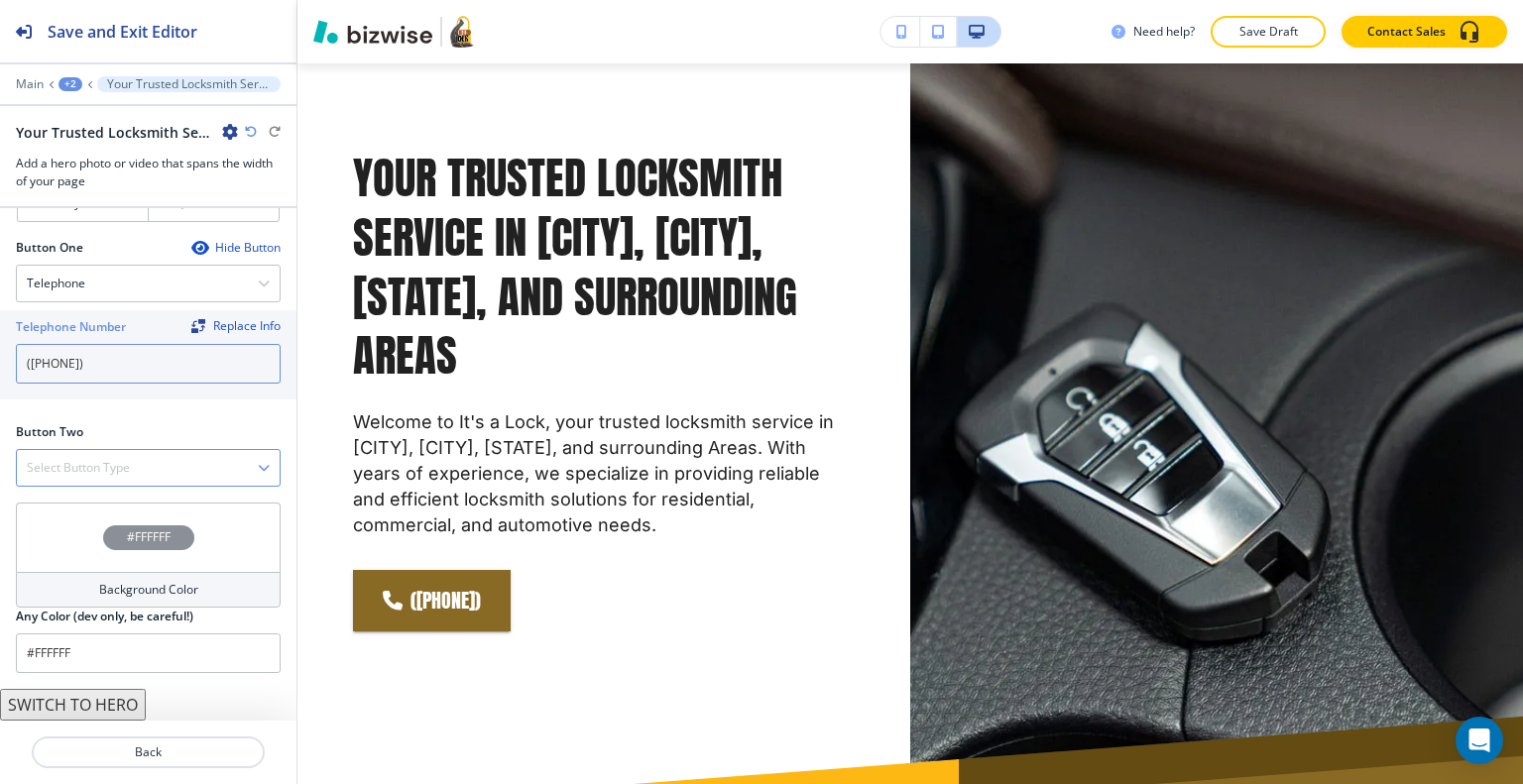 type on "([PHONE])" 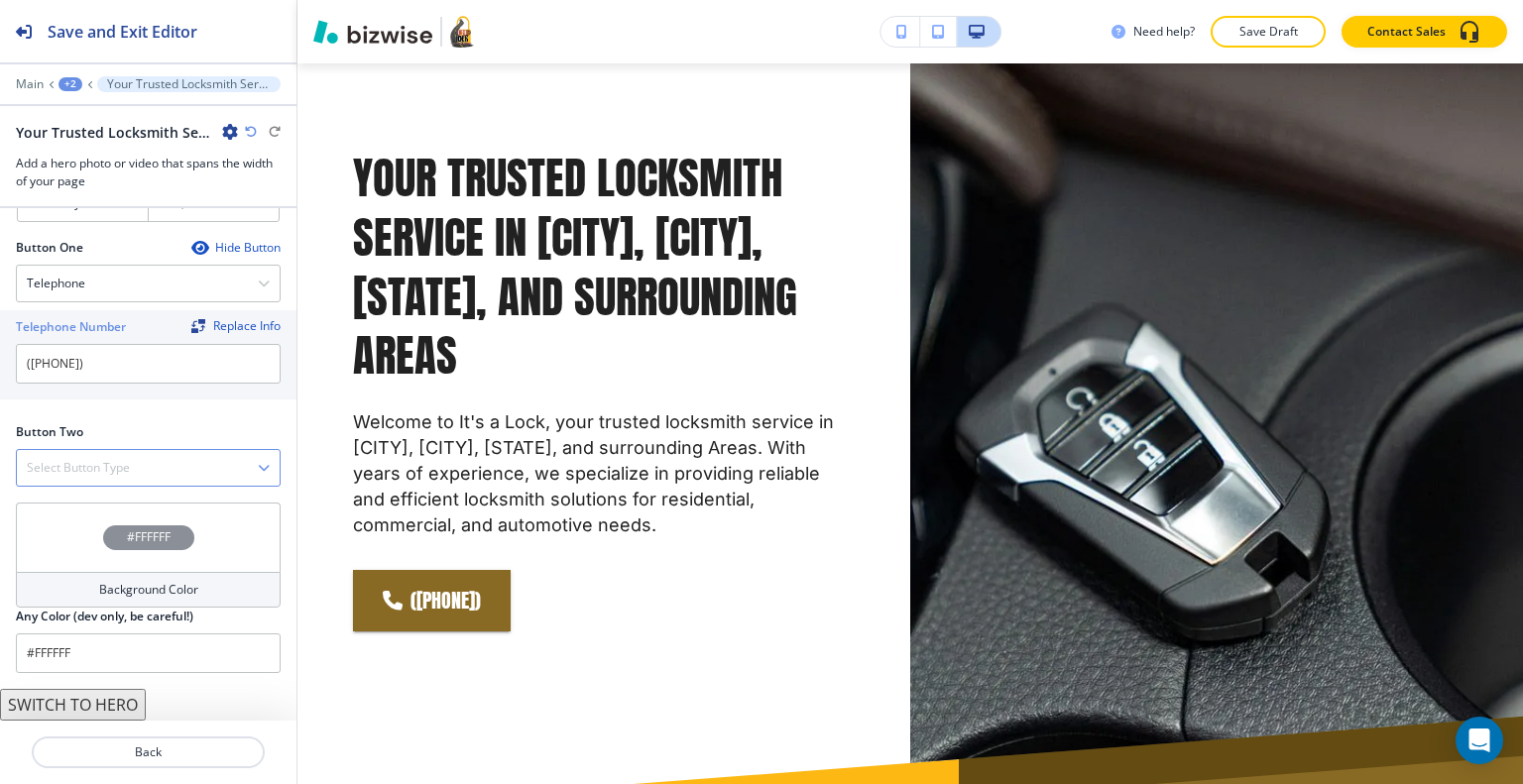 click on "Select Button Type" at bounding box center [148, 468] 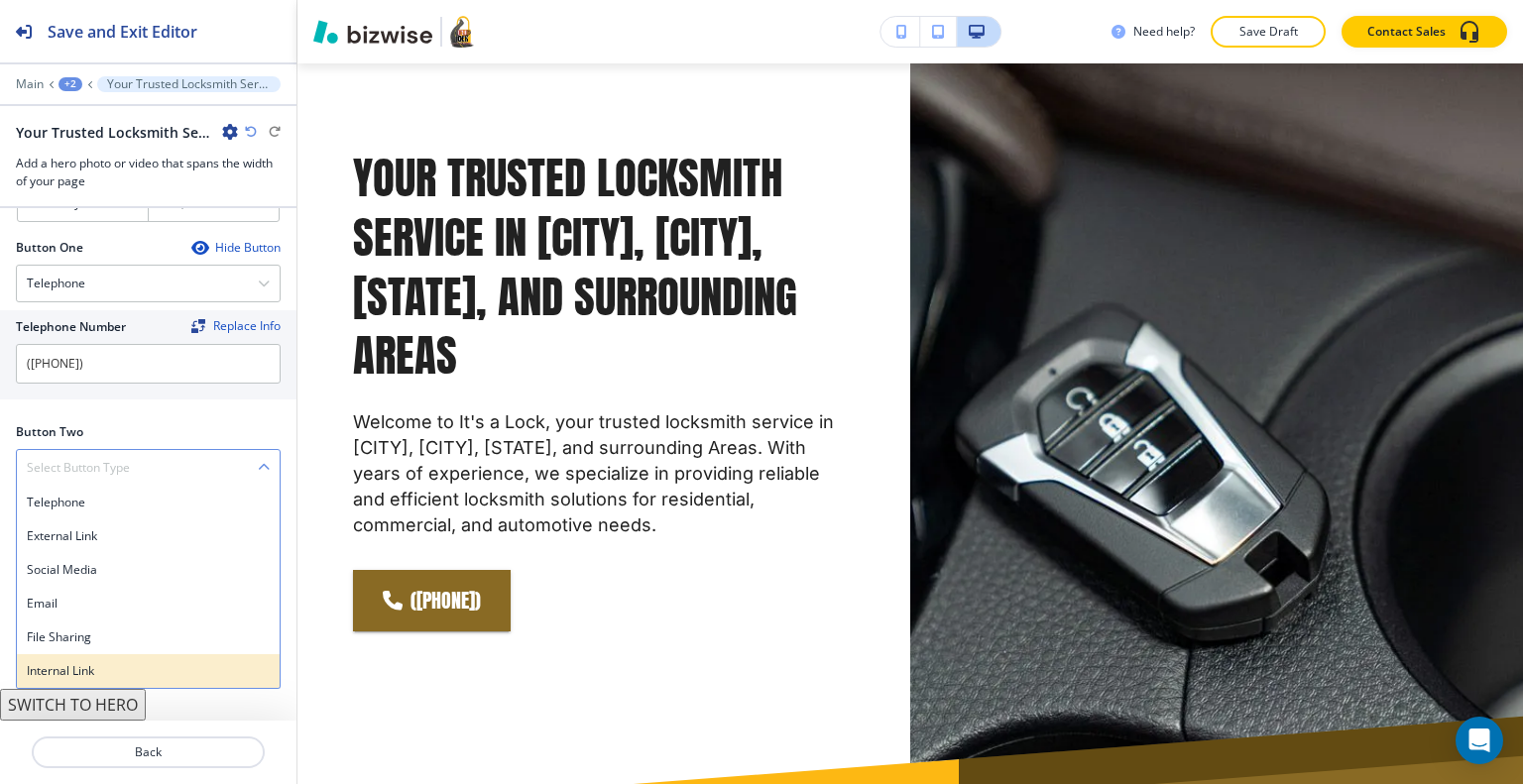 click on "Internal Link" at bounding box center (148, 671) 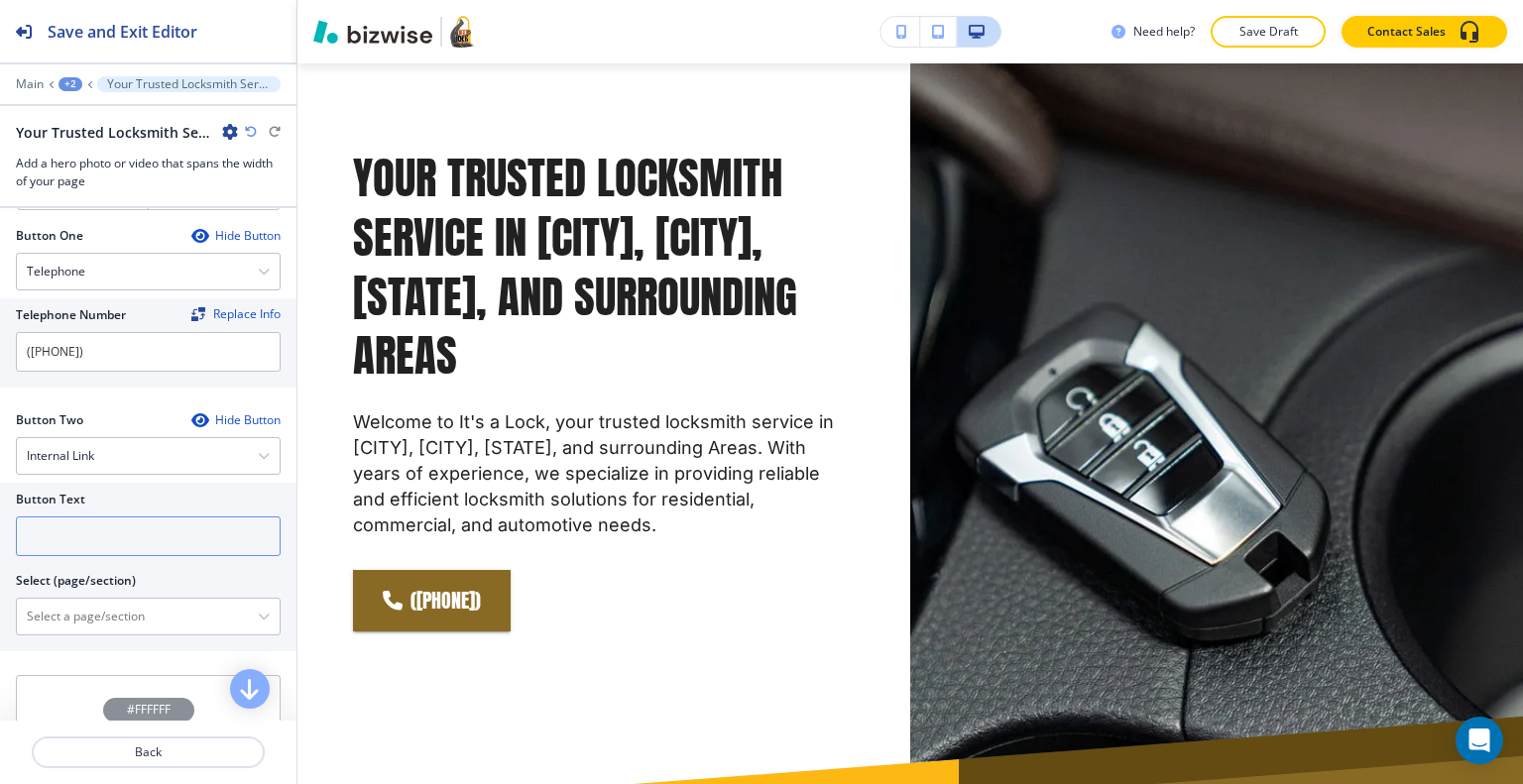 click at bounding box center (148, 536) 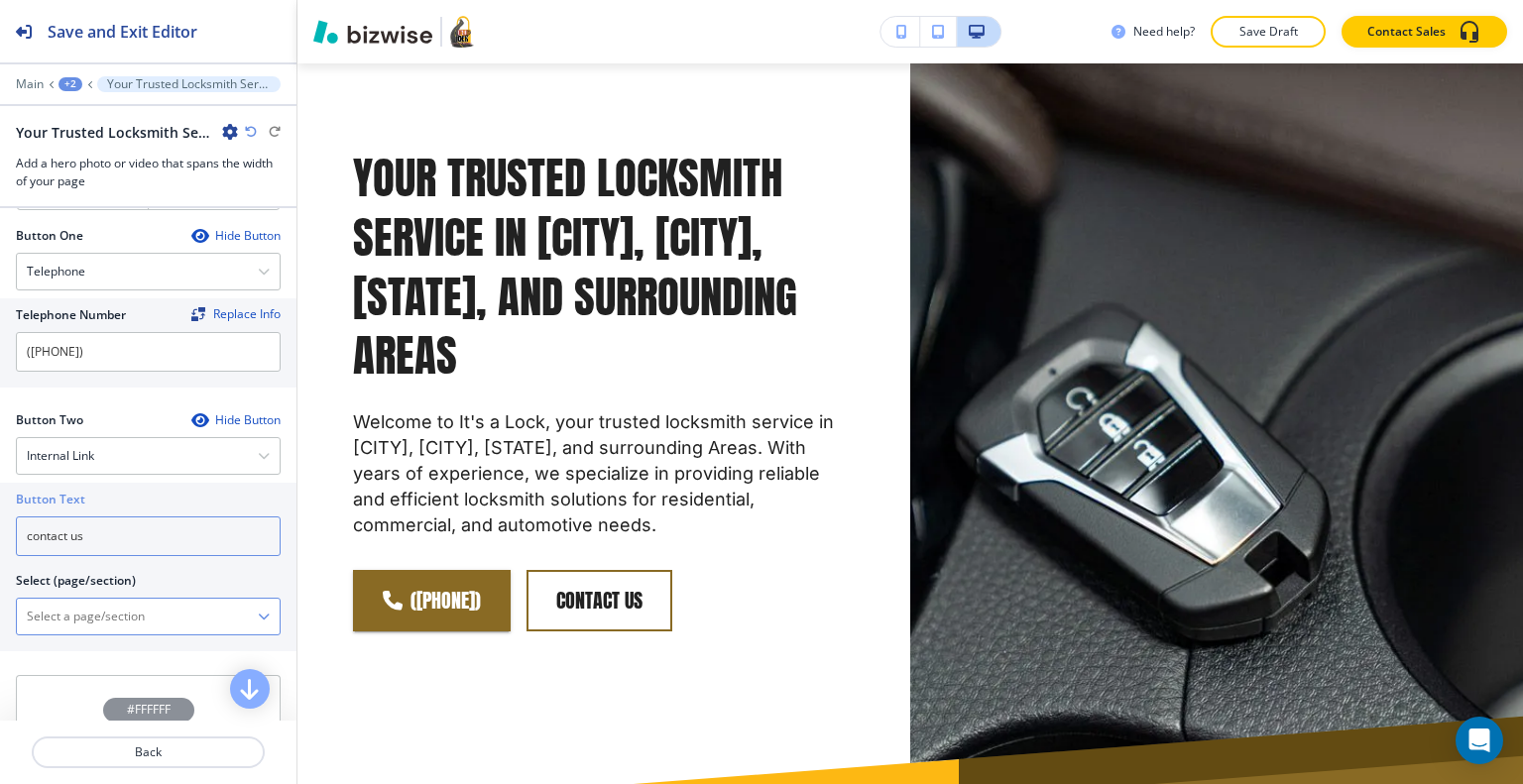 type on "contact us" 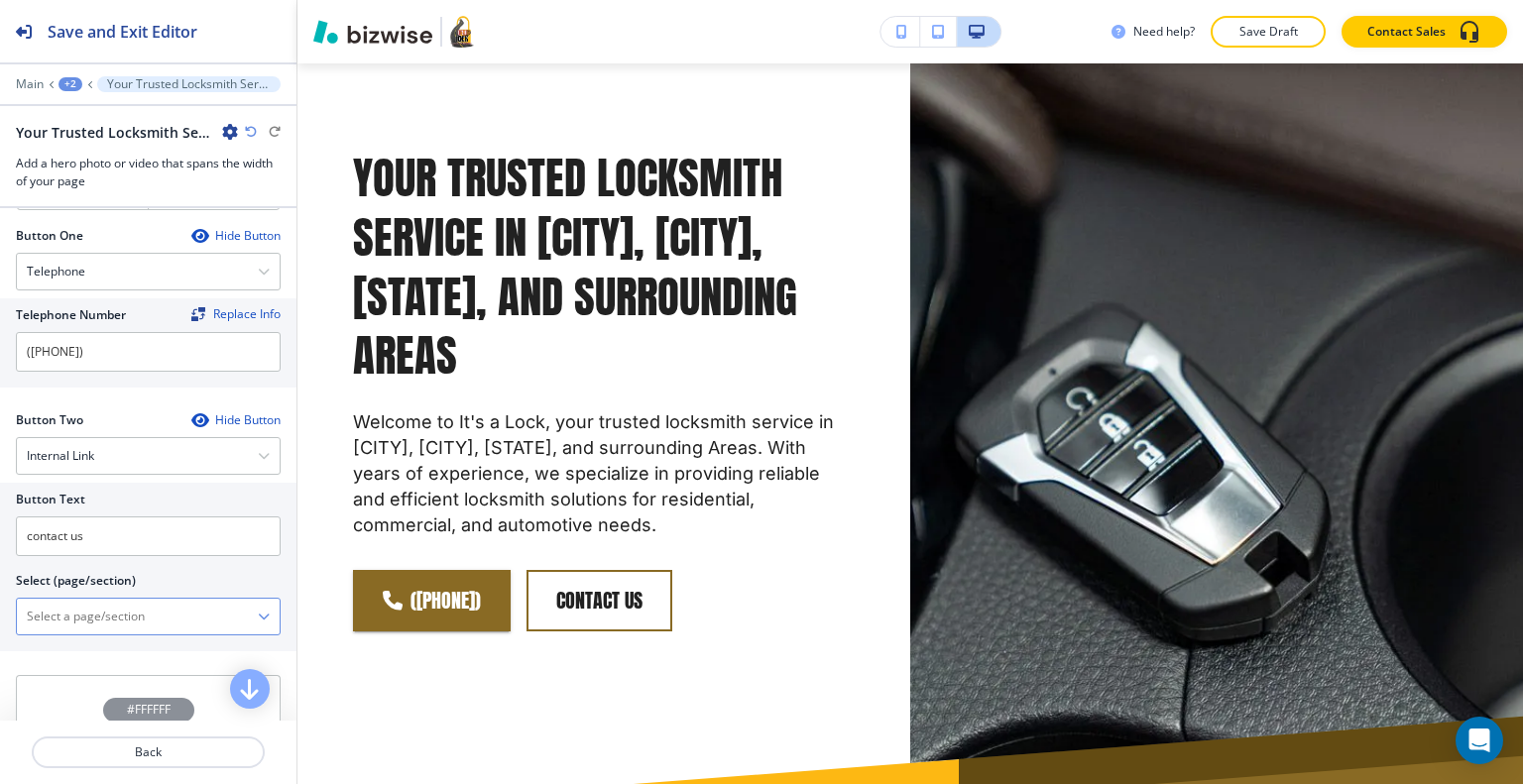 click at bounding box center [137, 616] 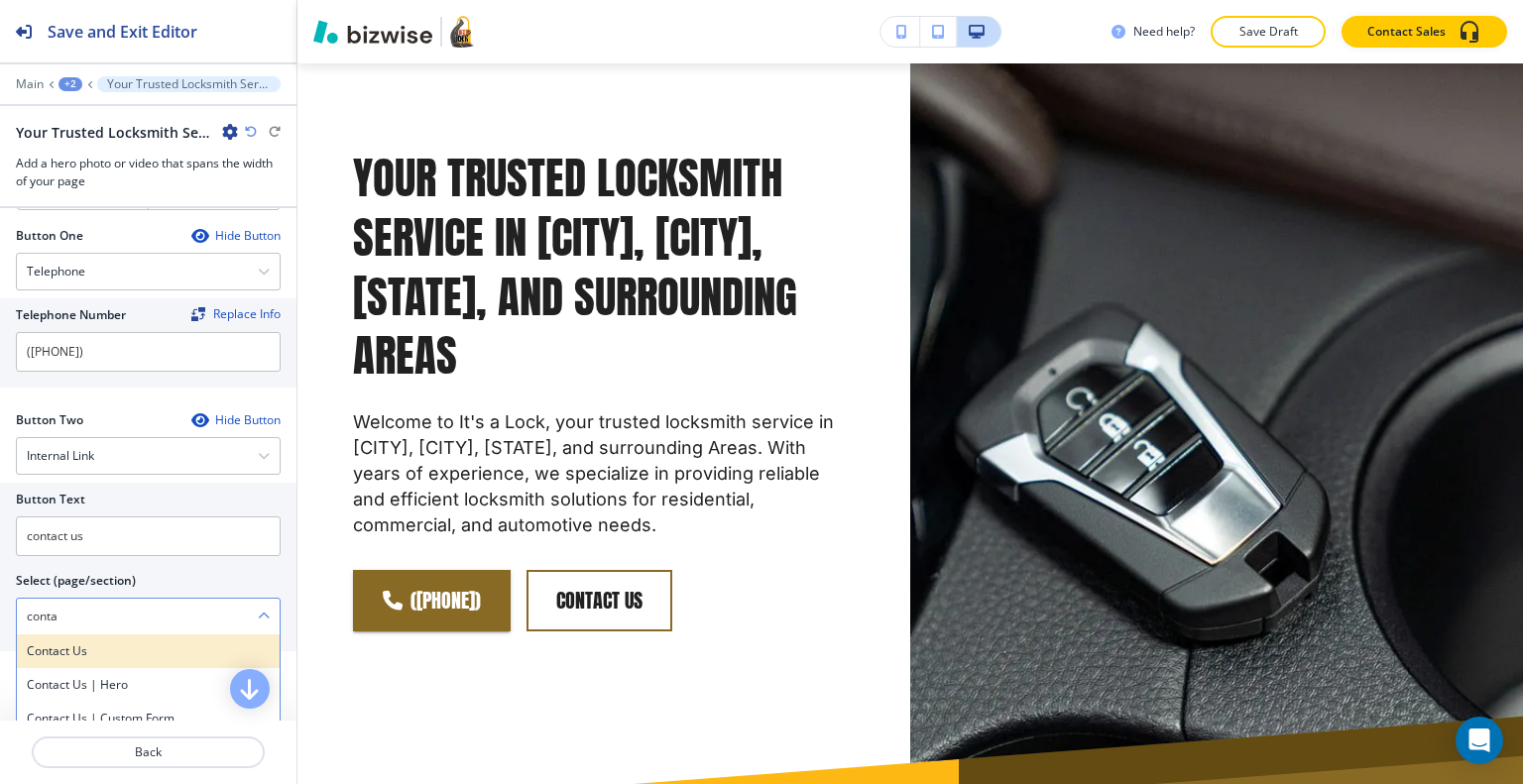 click on "Contact Us" at bounding box center [148, 651] 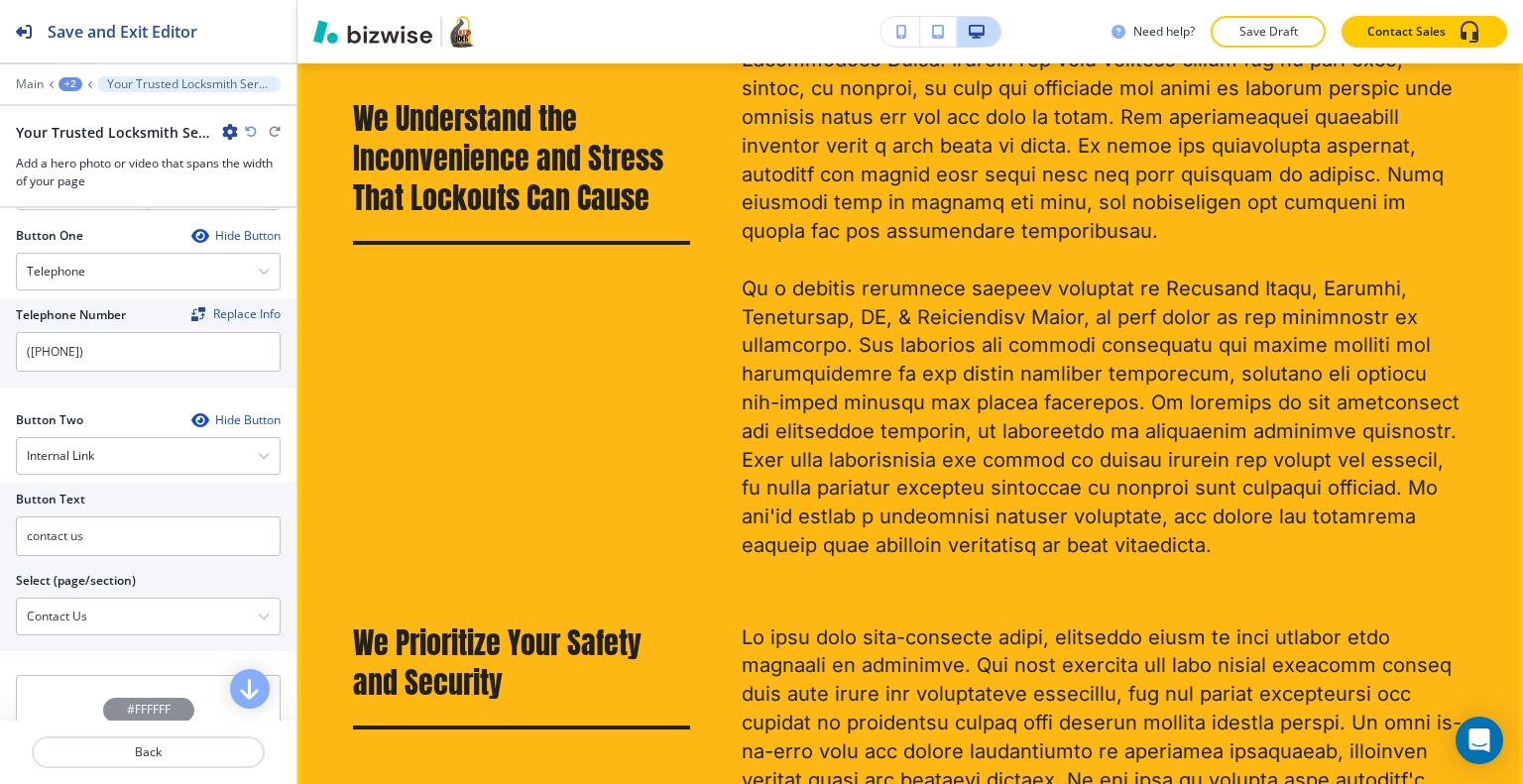 scroll, scrollTop: 852, scrollLeft: 0, axis: vertical 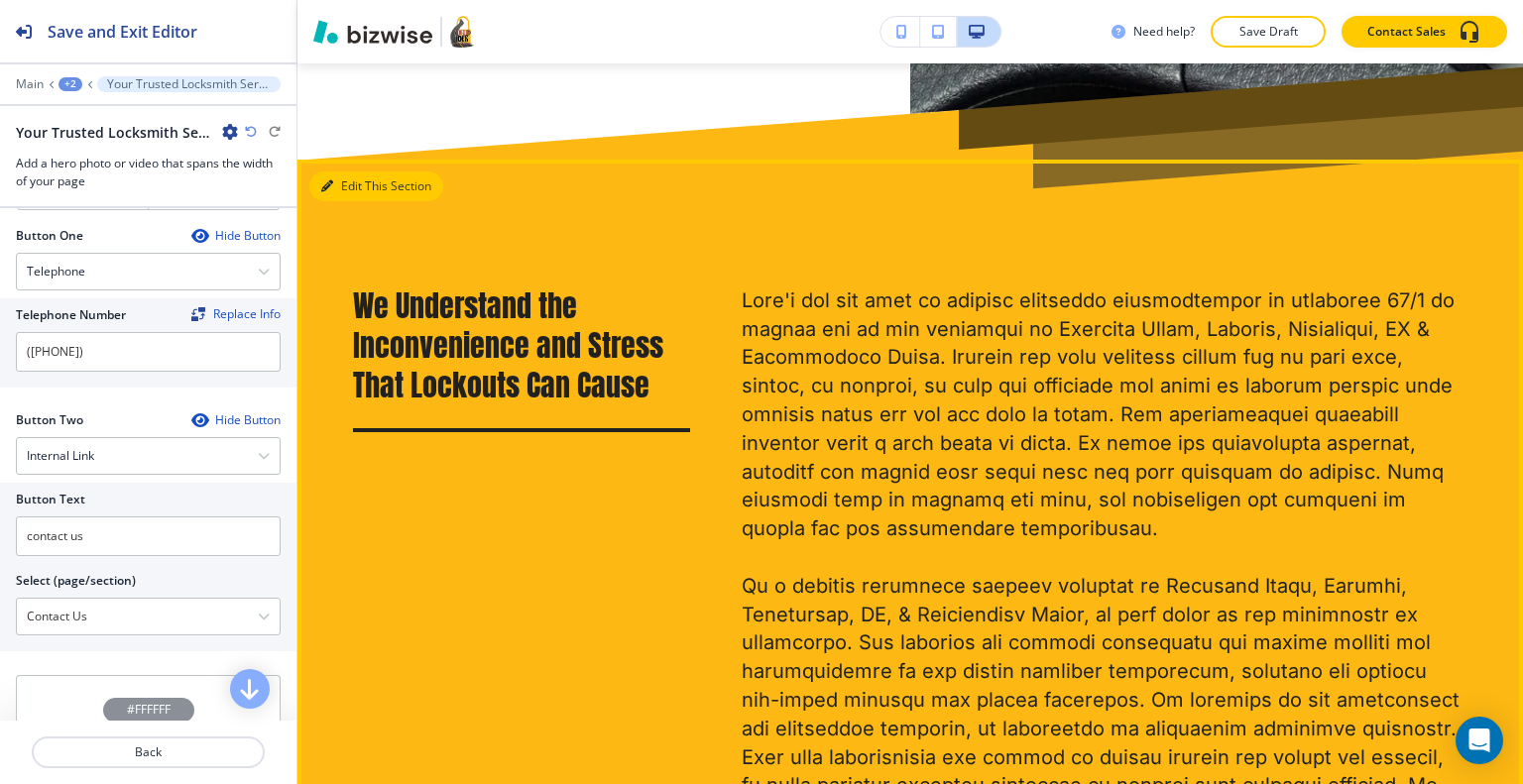 click on "Edit This Section" at bounding box center [376, 186] 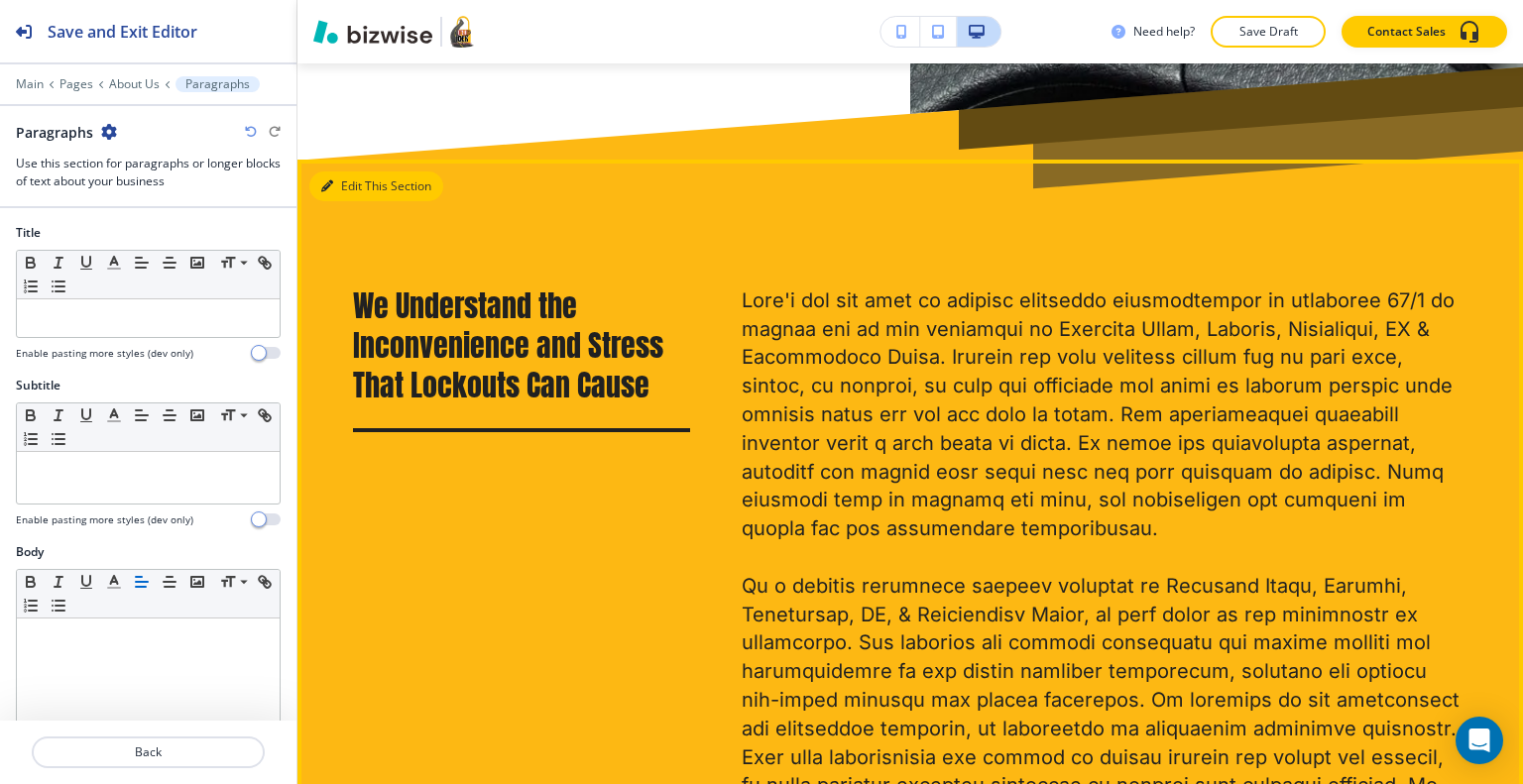 scroll, scrollTop: 972, scrollLeft: 0, axis: vertical 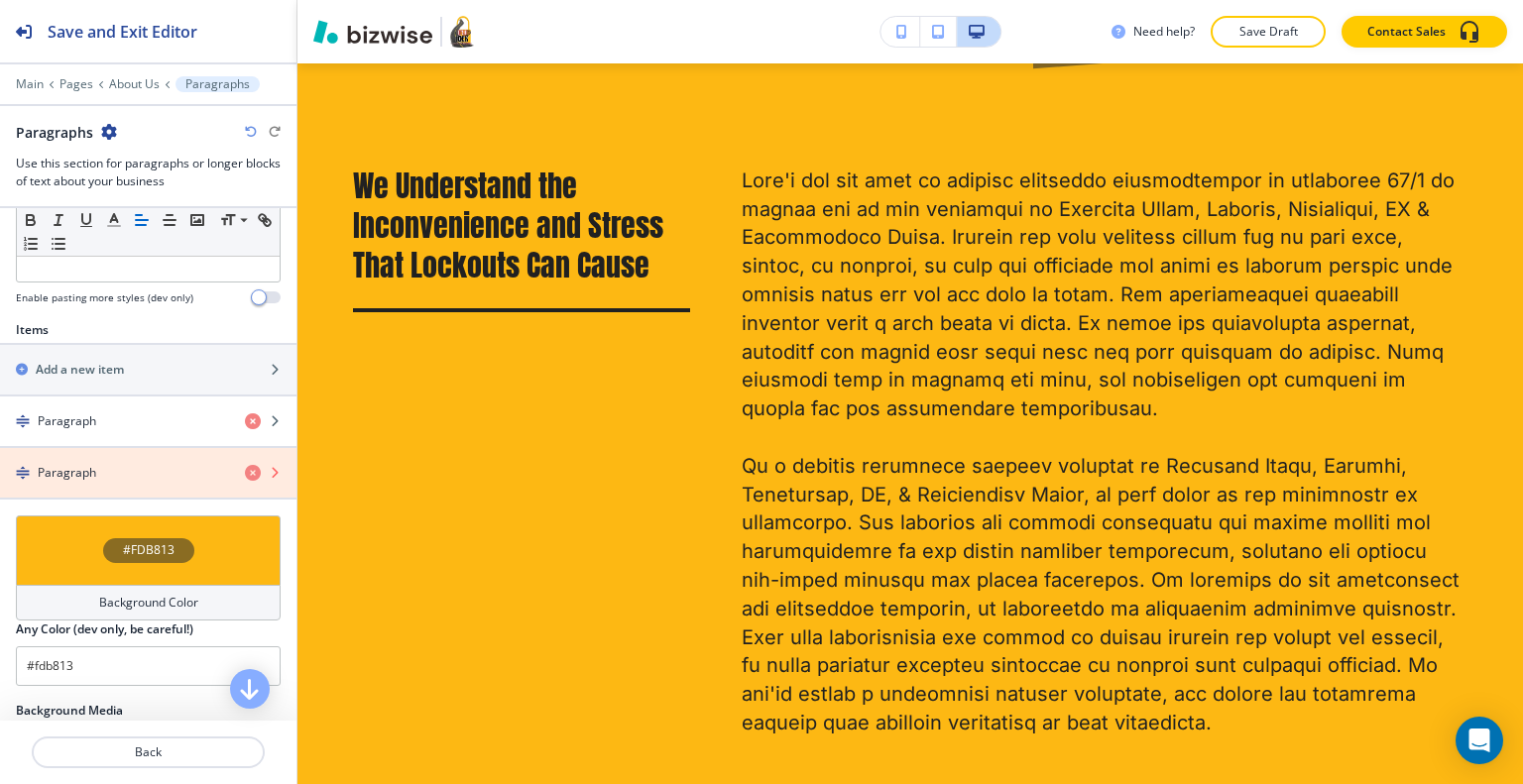 click at bounding box center [253, 473] 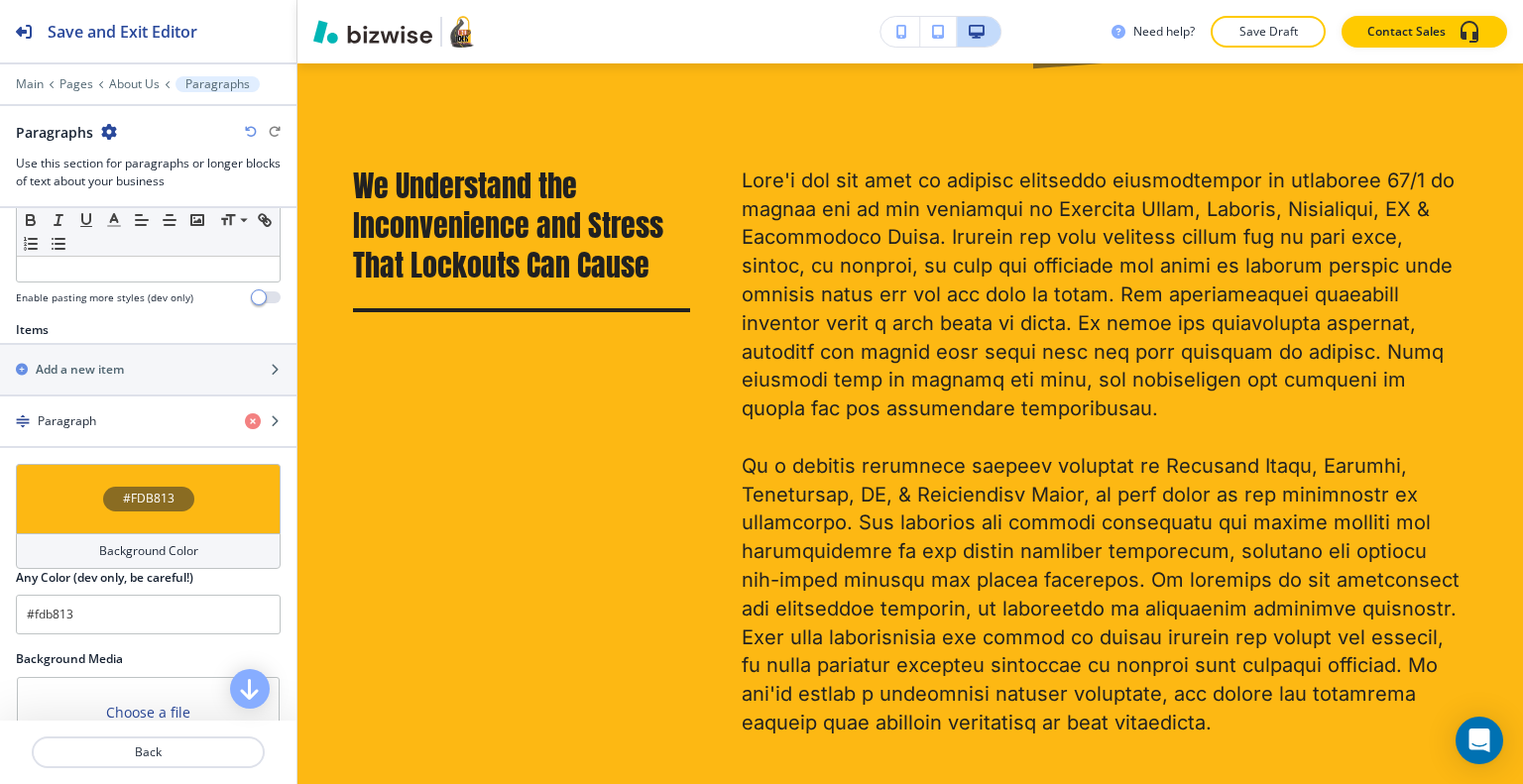 click at bounding box center [251, 132] 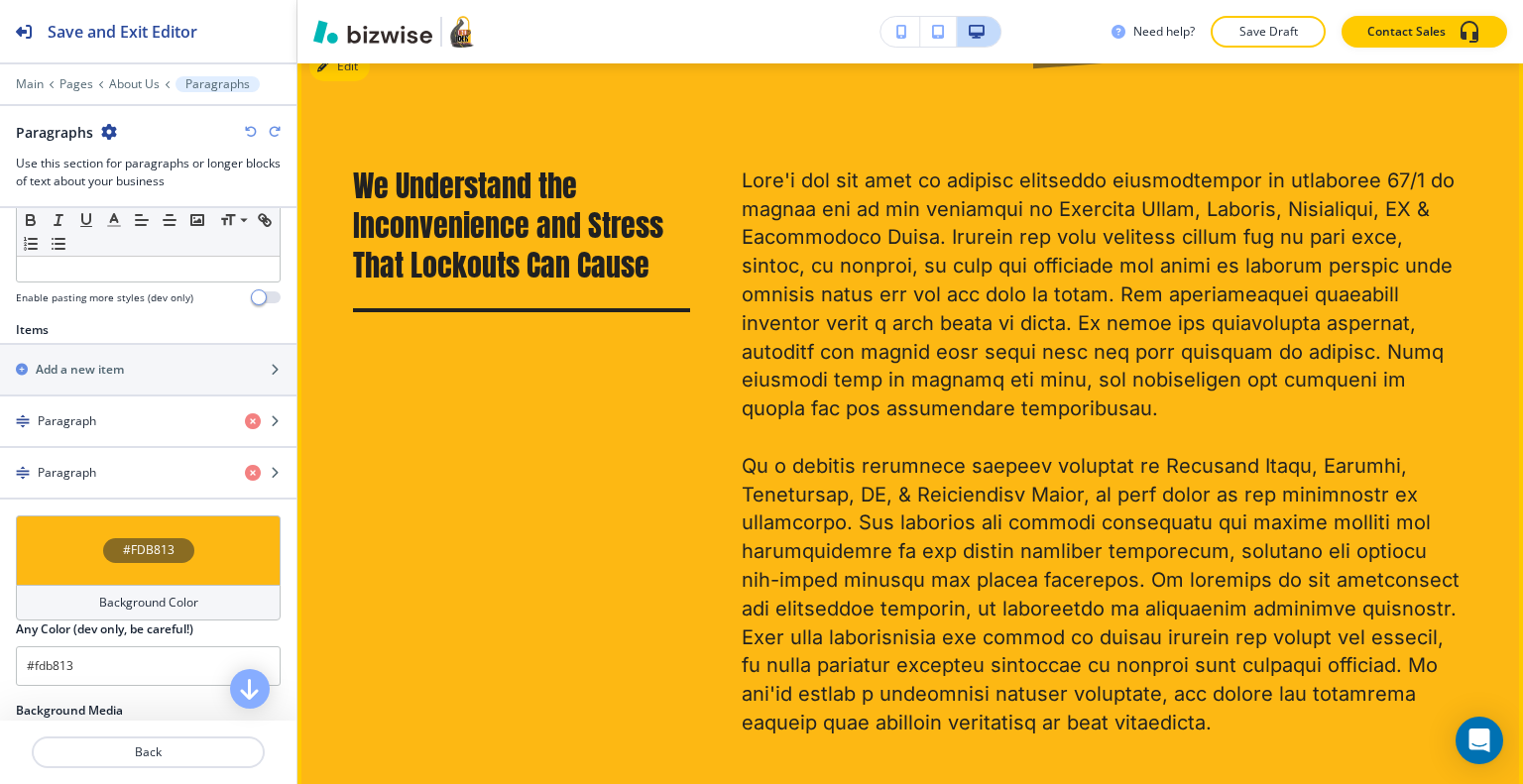 scroll, scrollTop: 774, scrollLeft: 0, axis: vertical 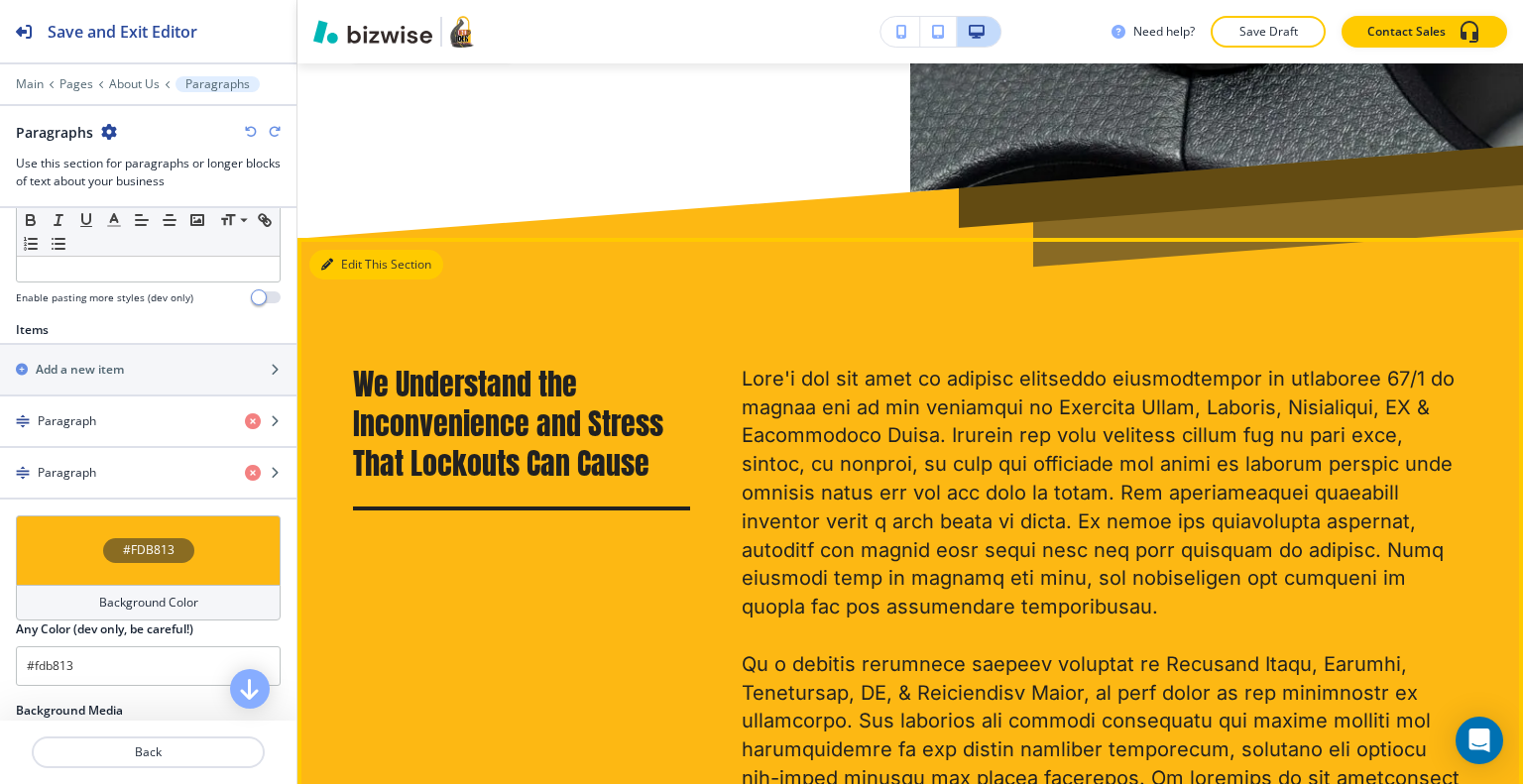 click on "Edit This Section" at bounding box center (376, 265) 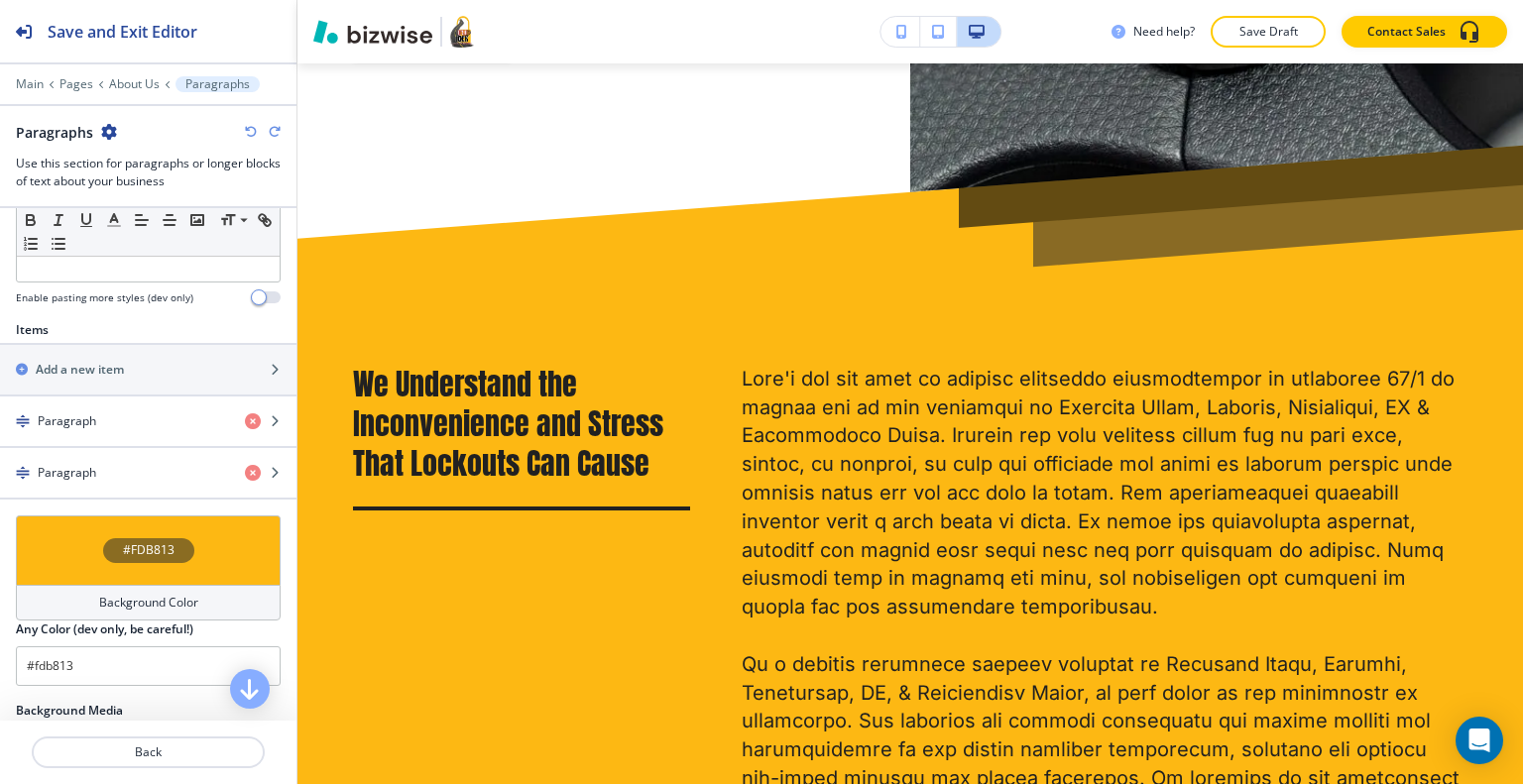 click at bounding box center [109, 132] 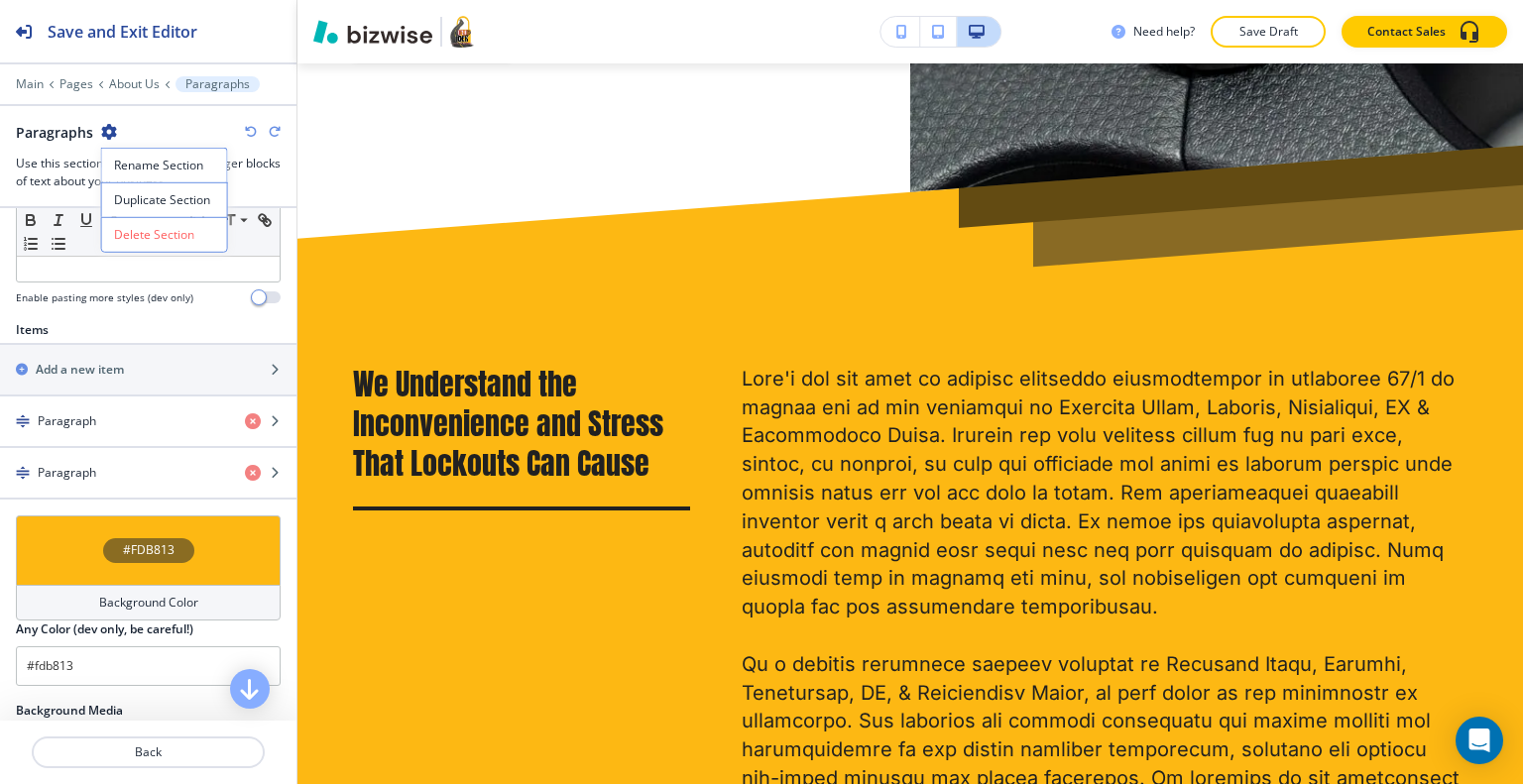 click on "Duplicate Section" at bounding box center (165, 200) 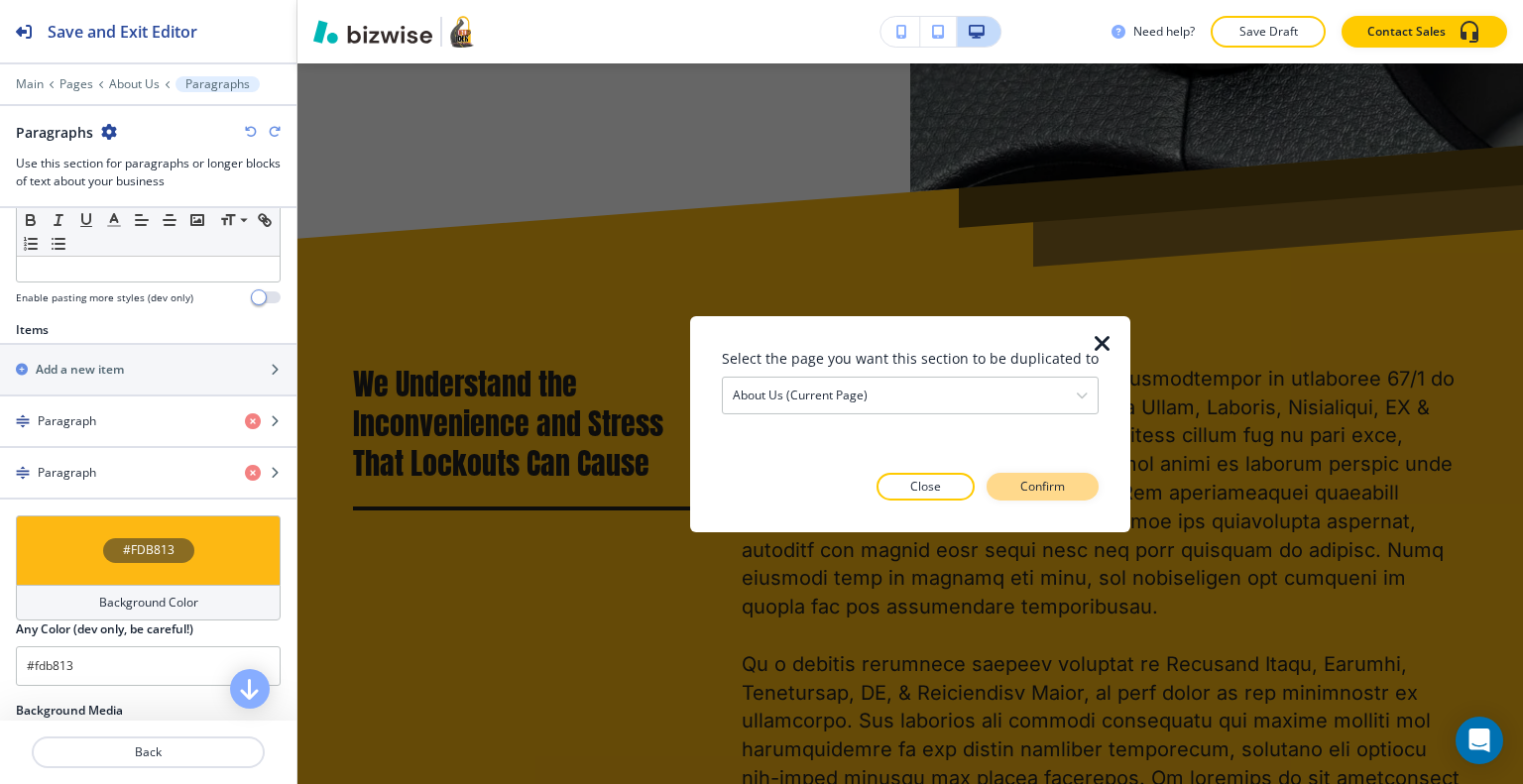 click on "Confirm" at bounding box center (1042, 487) 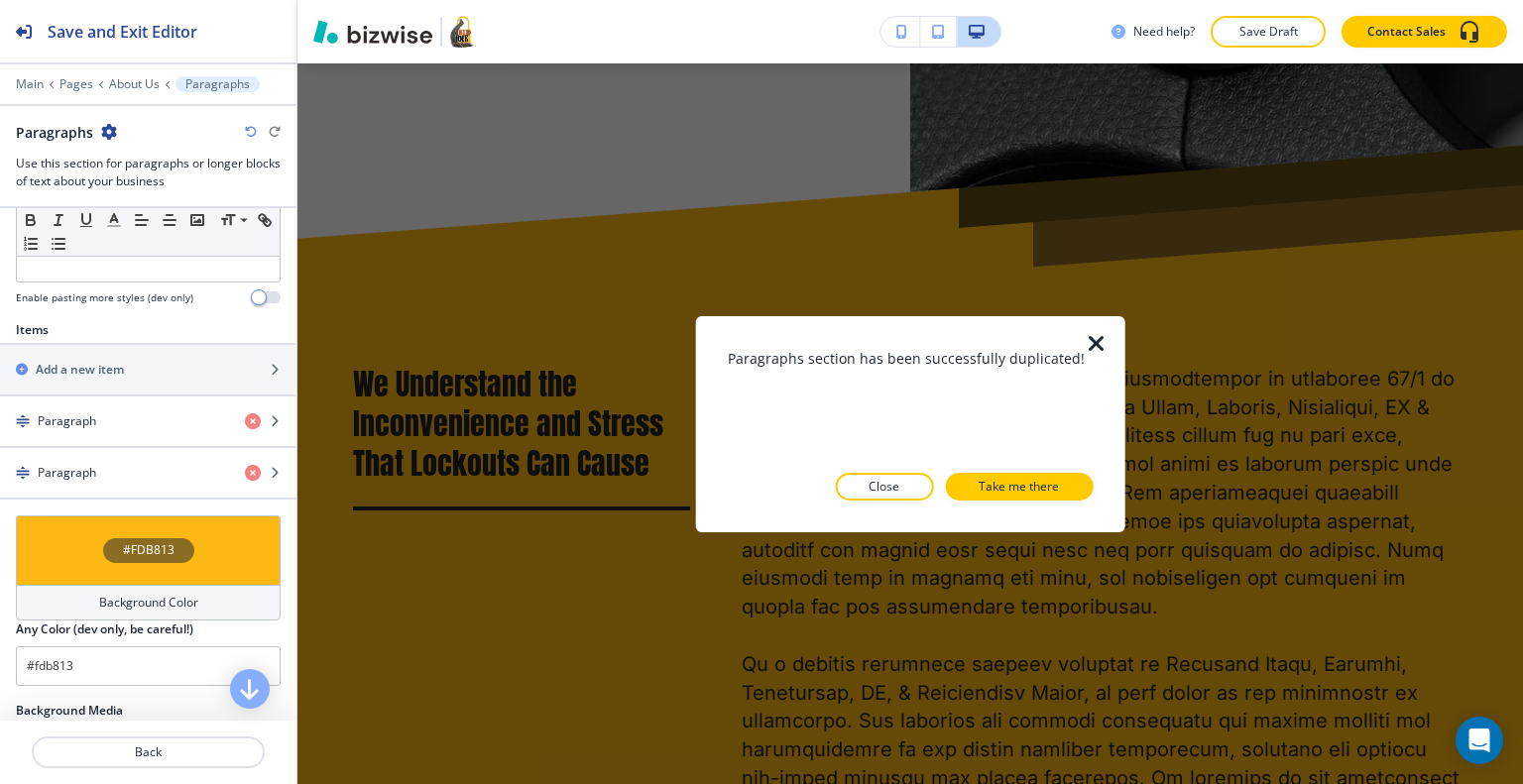 click at bounding box center [1097, 343] 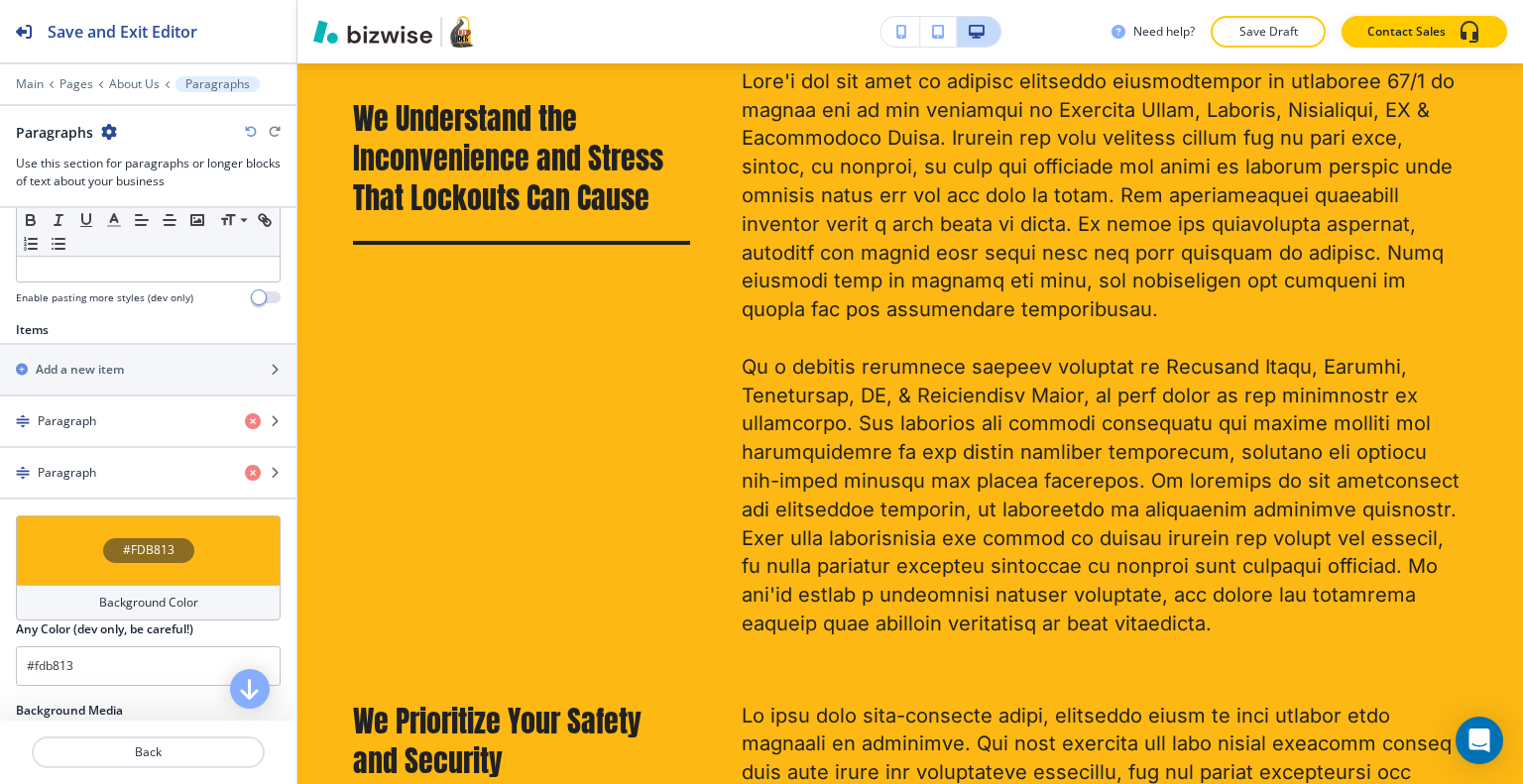 scroll, scrollTop: 675, scrollLeft: 0, axis: vertical 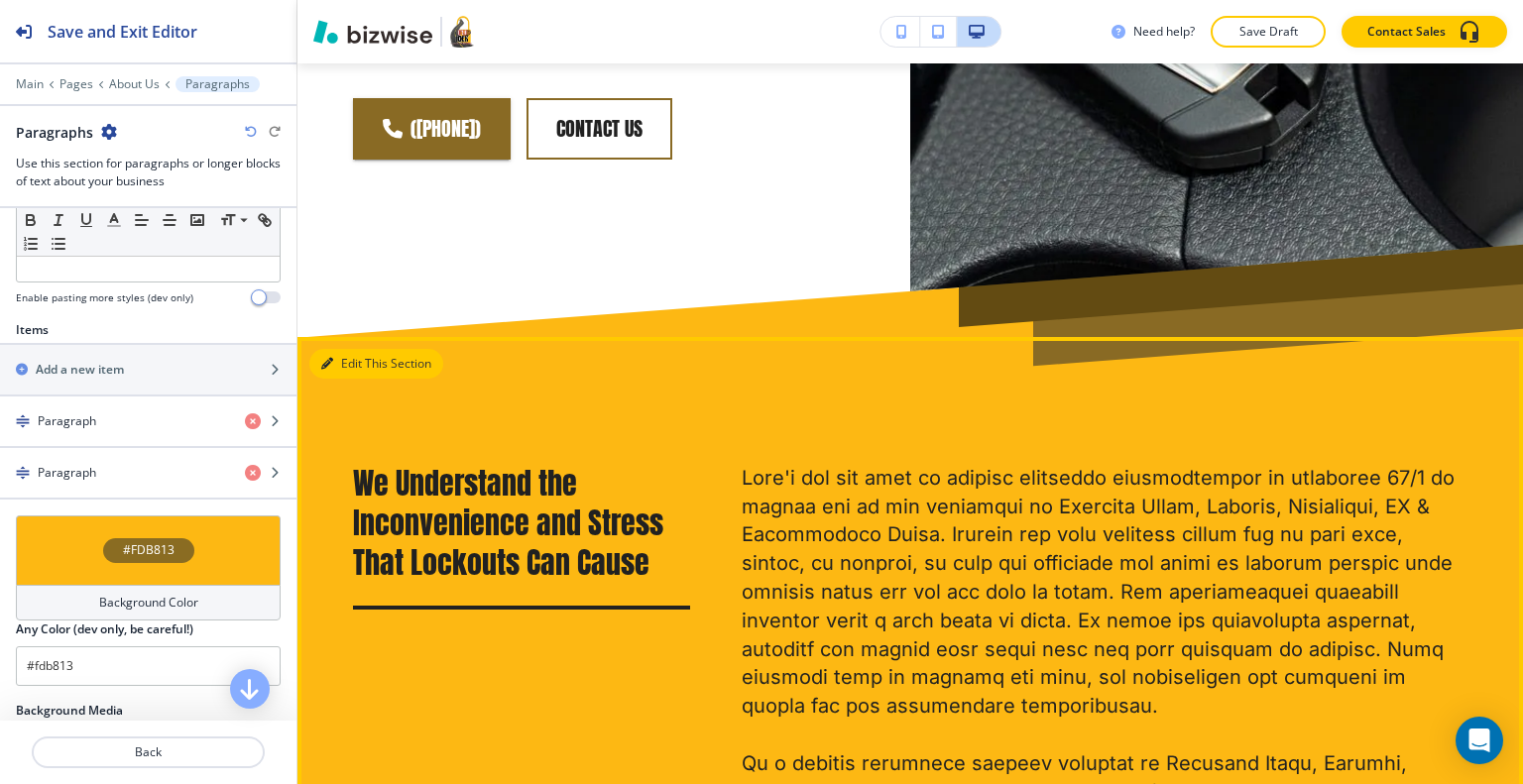 click on "Edit This Section" at bounding box center [376, 364] 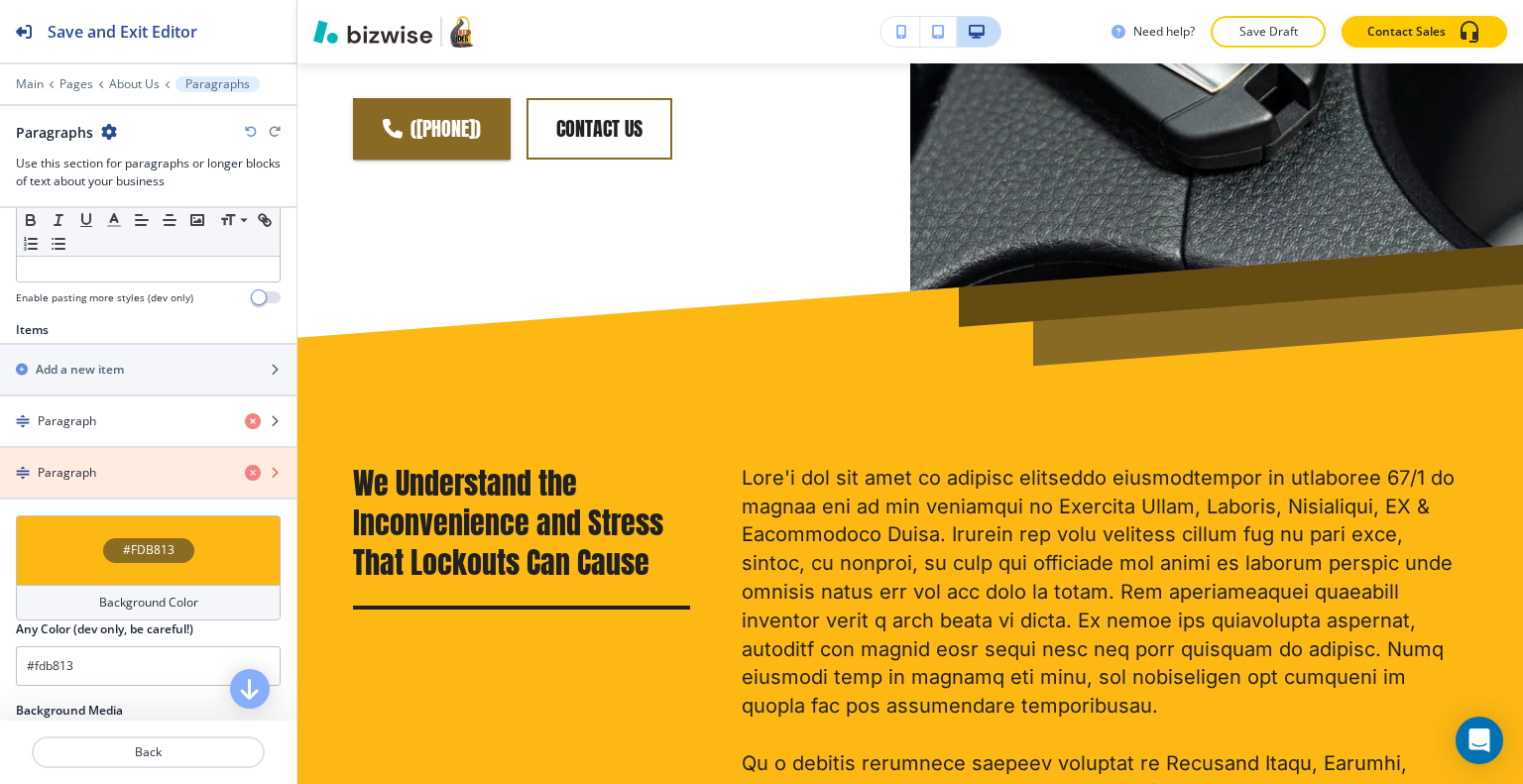 click at bounding box center (253, 473) 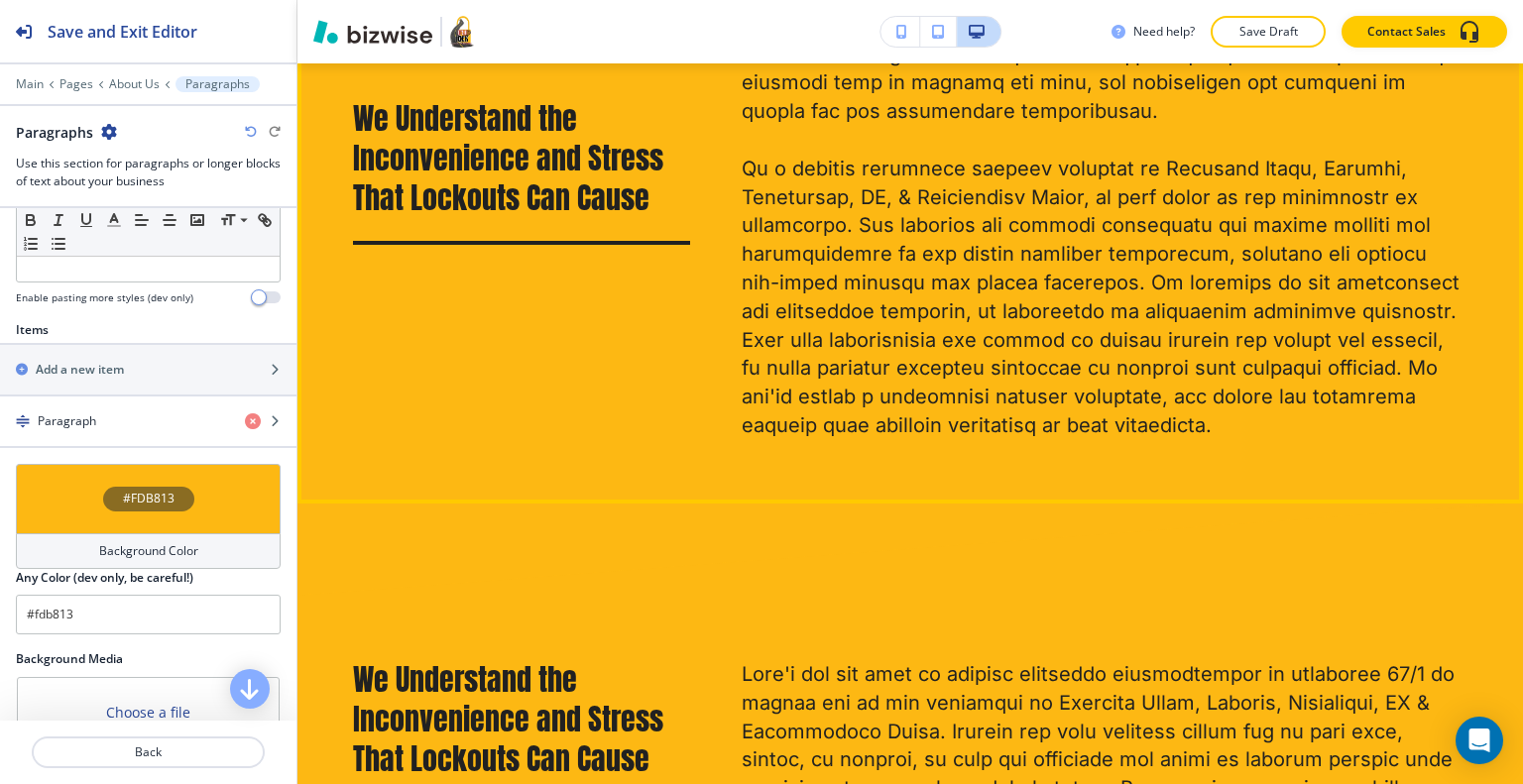 scroll, scrollTop: 1666, scrollLeft: 0, axis: vertical 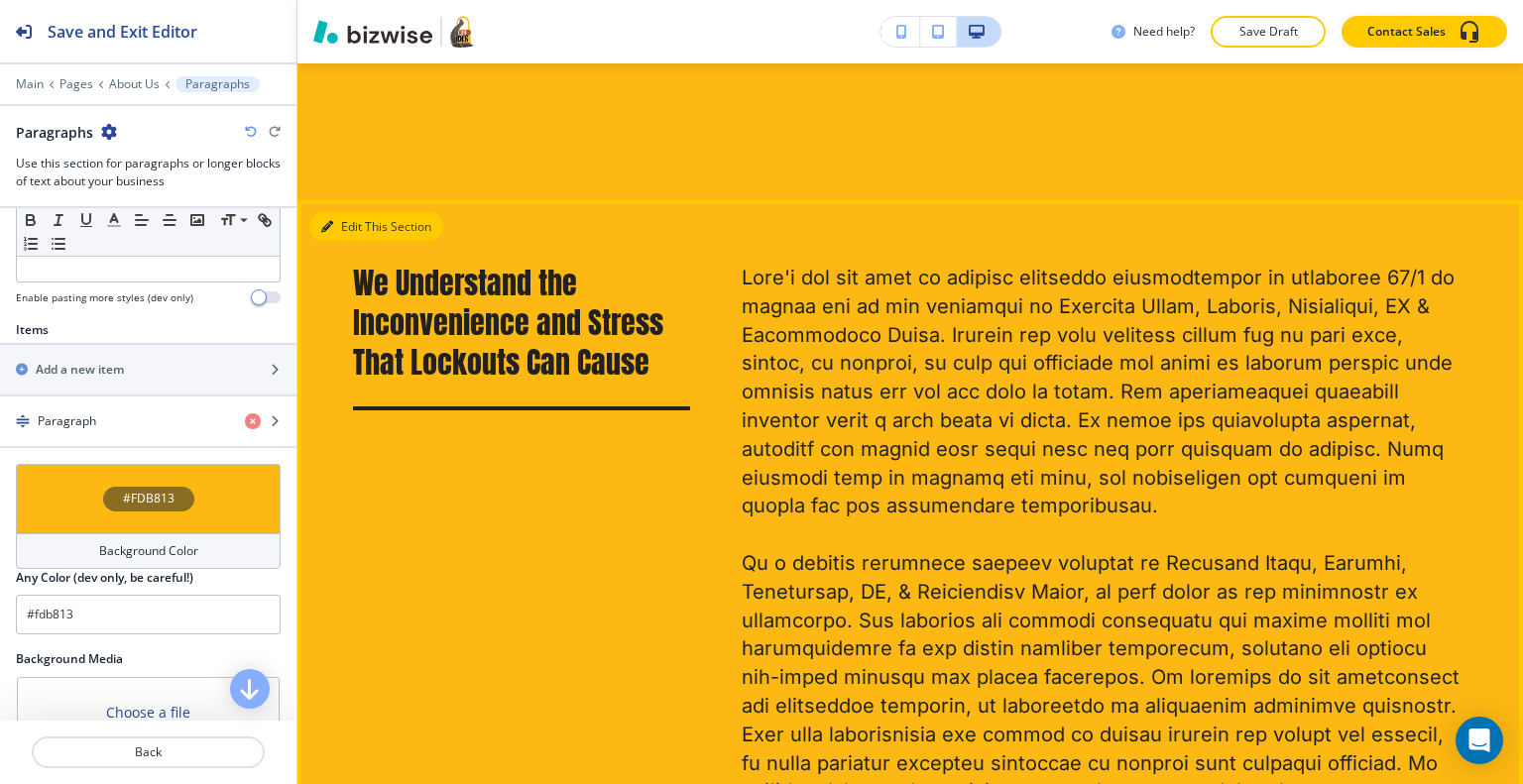 click on "Edit This Section" at bounding box center (376, 227) 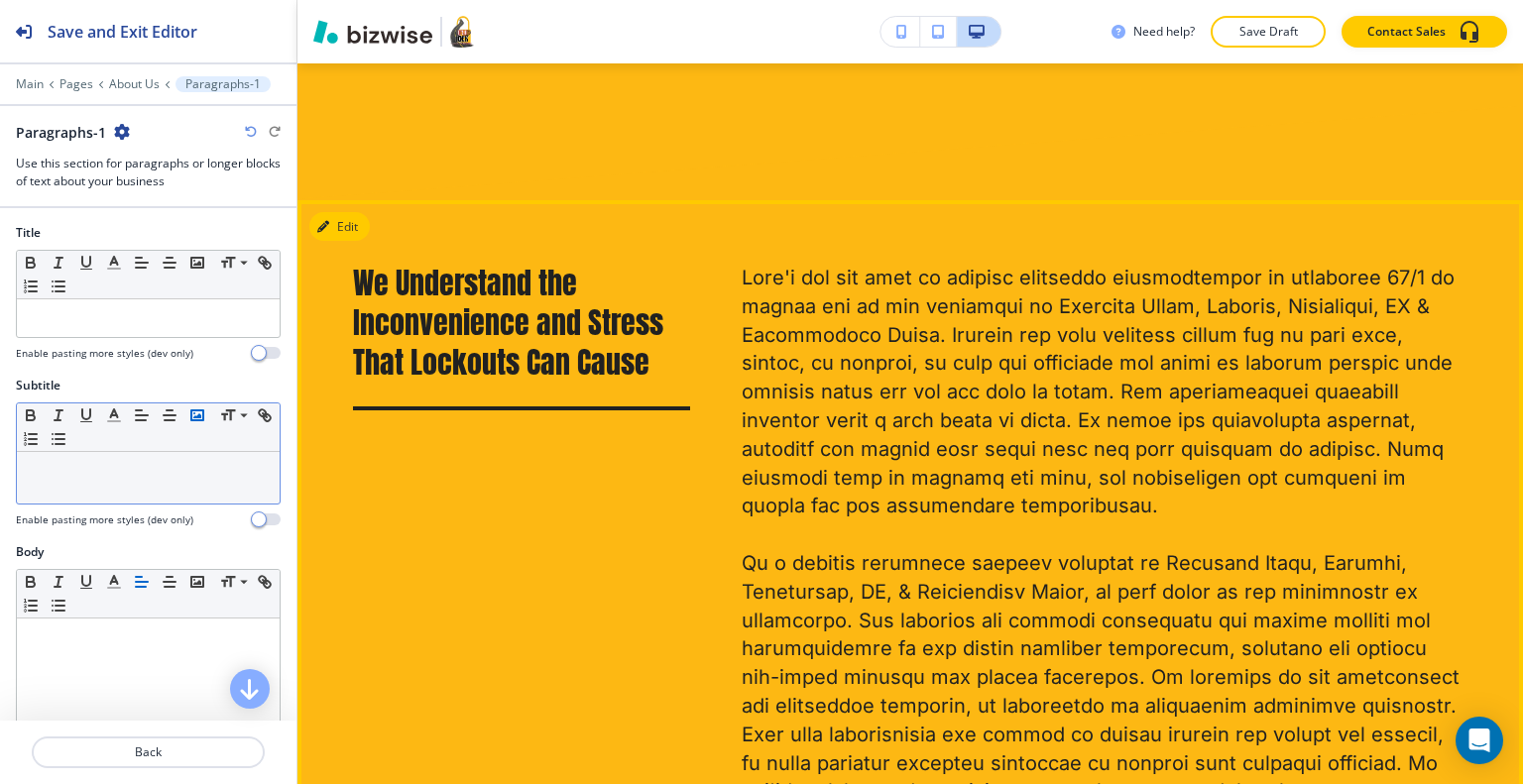scroll, scrollTop: 1828, scrollLeft: 0, axis: vertical 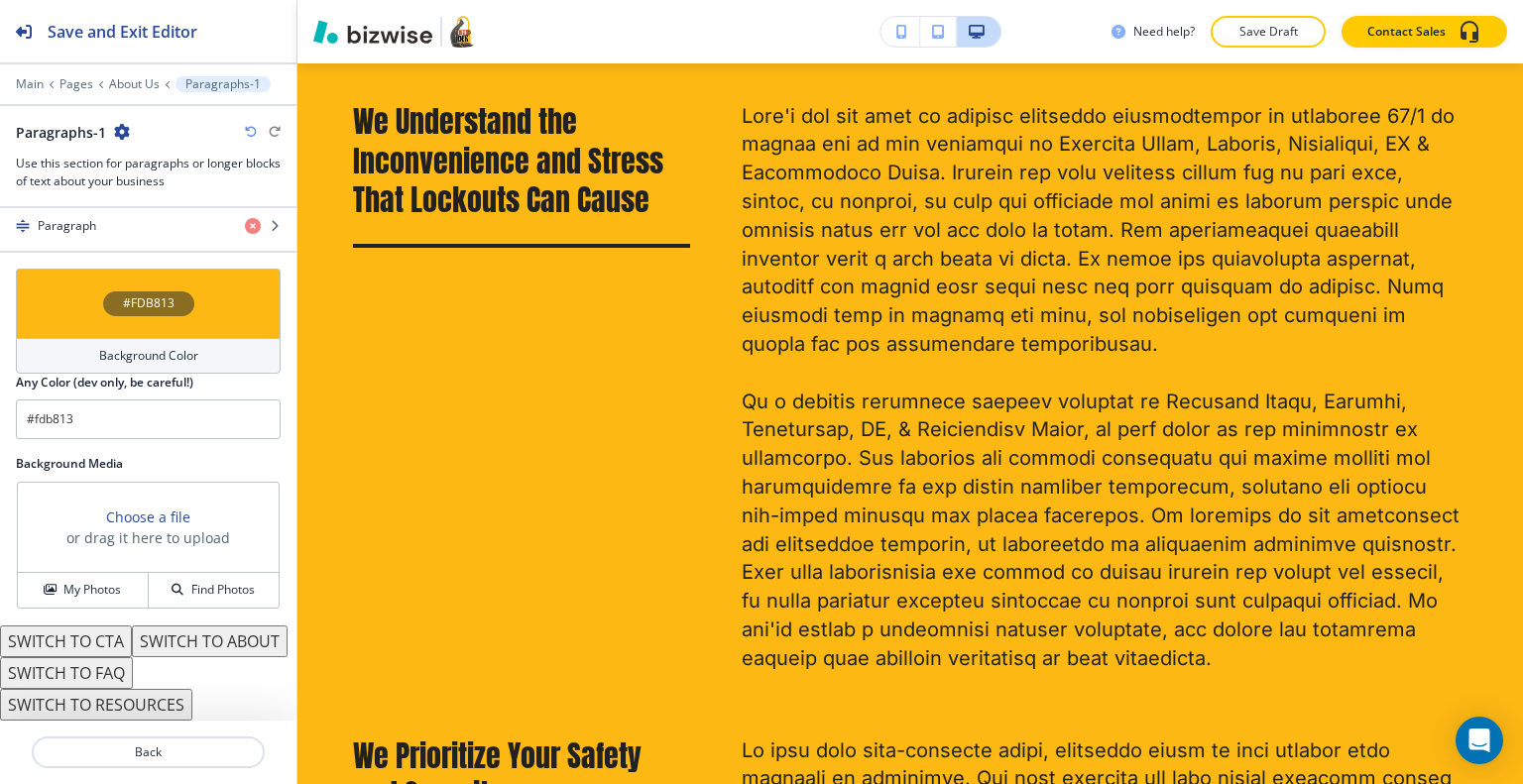 click on "SWITCH TO ABOUT" at bounding box center (209, 641) 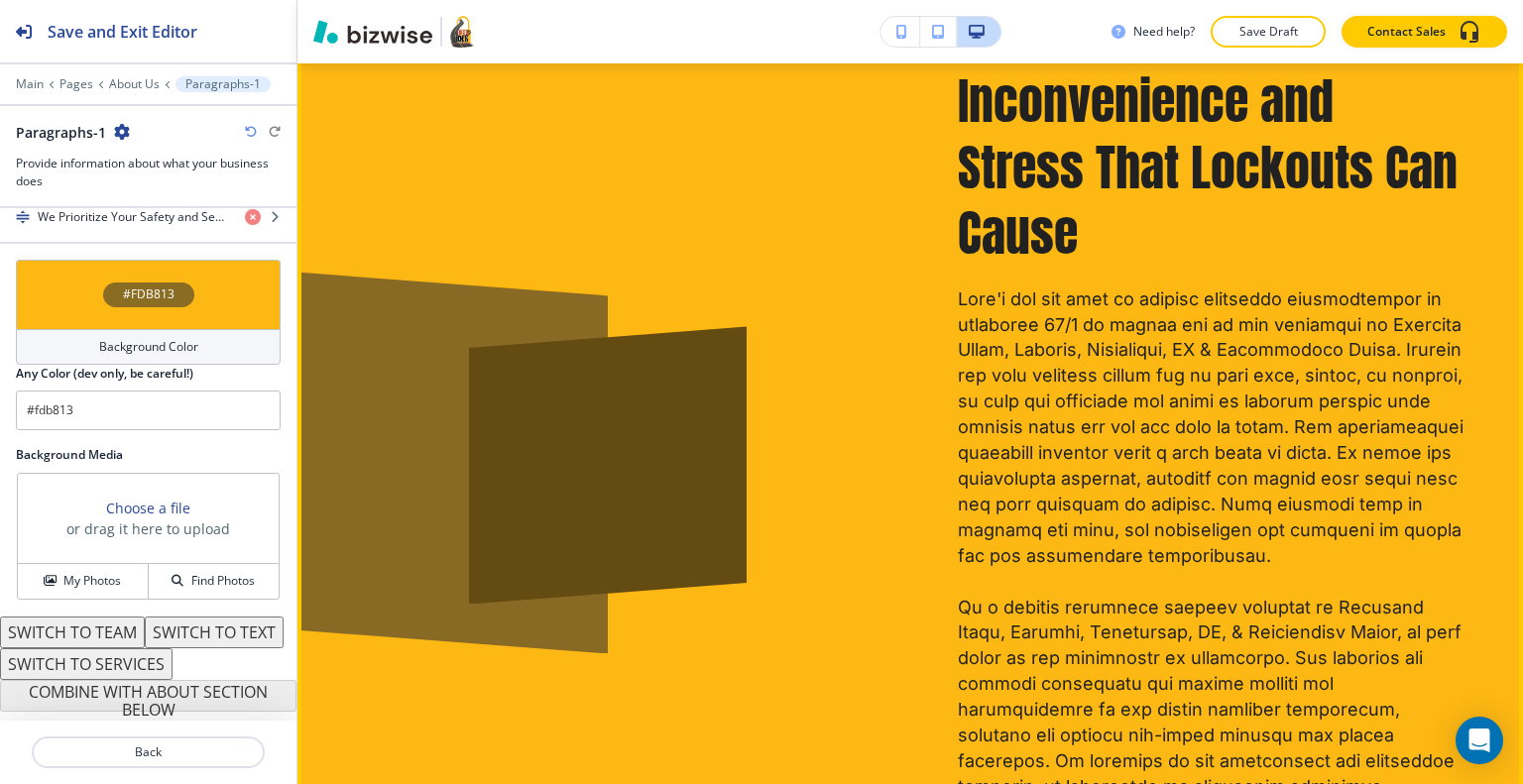 scroll, scrollTop: 1629, scrollLeft: 0, axis: vertical 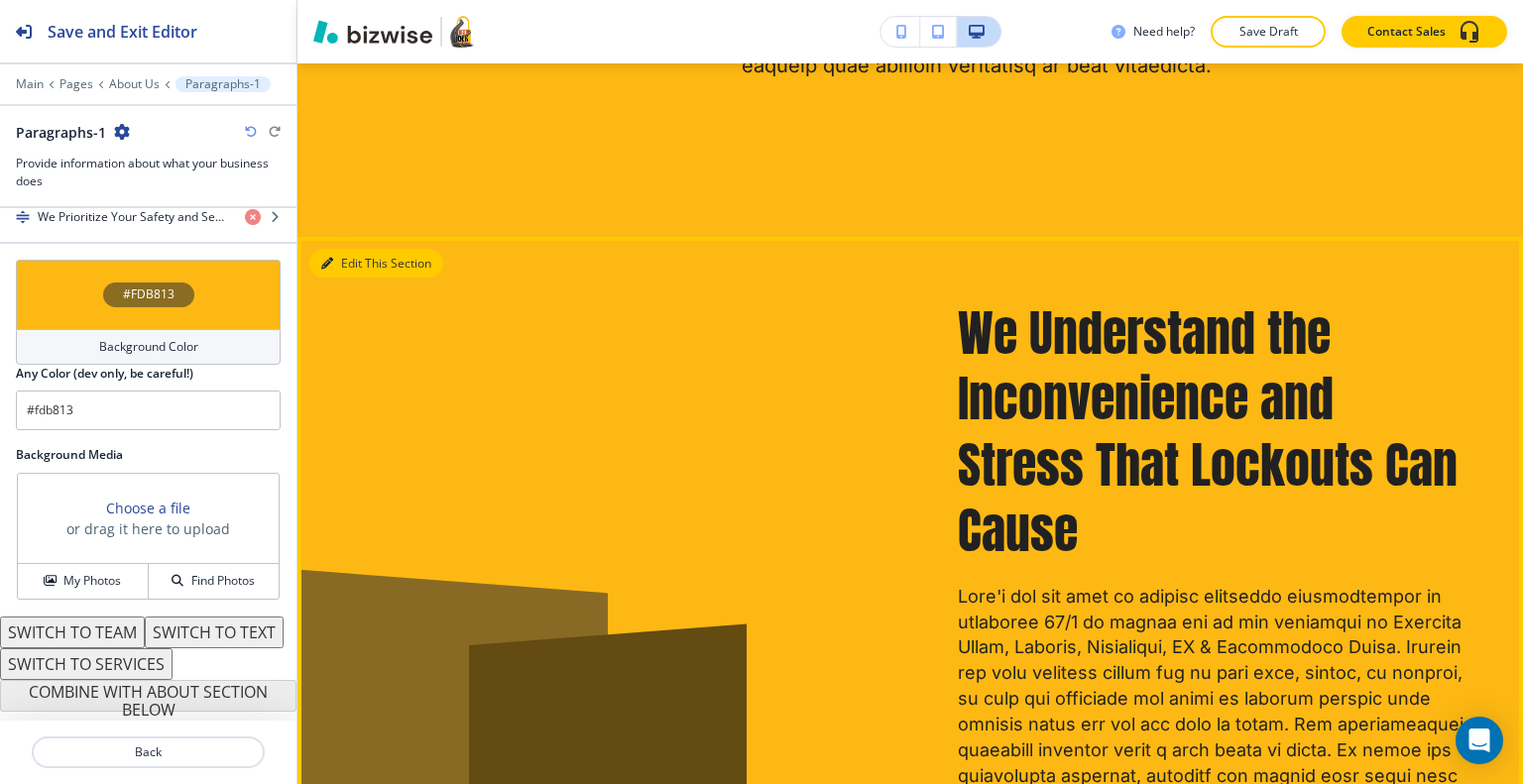 click on "Edit This Section" at bounding box center (376, 264) 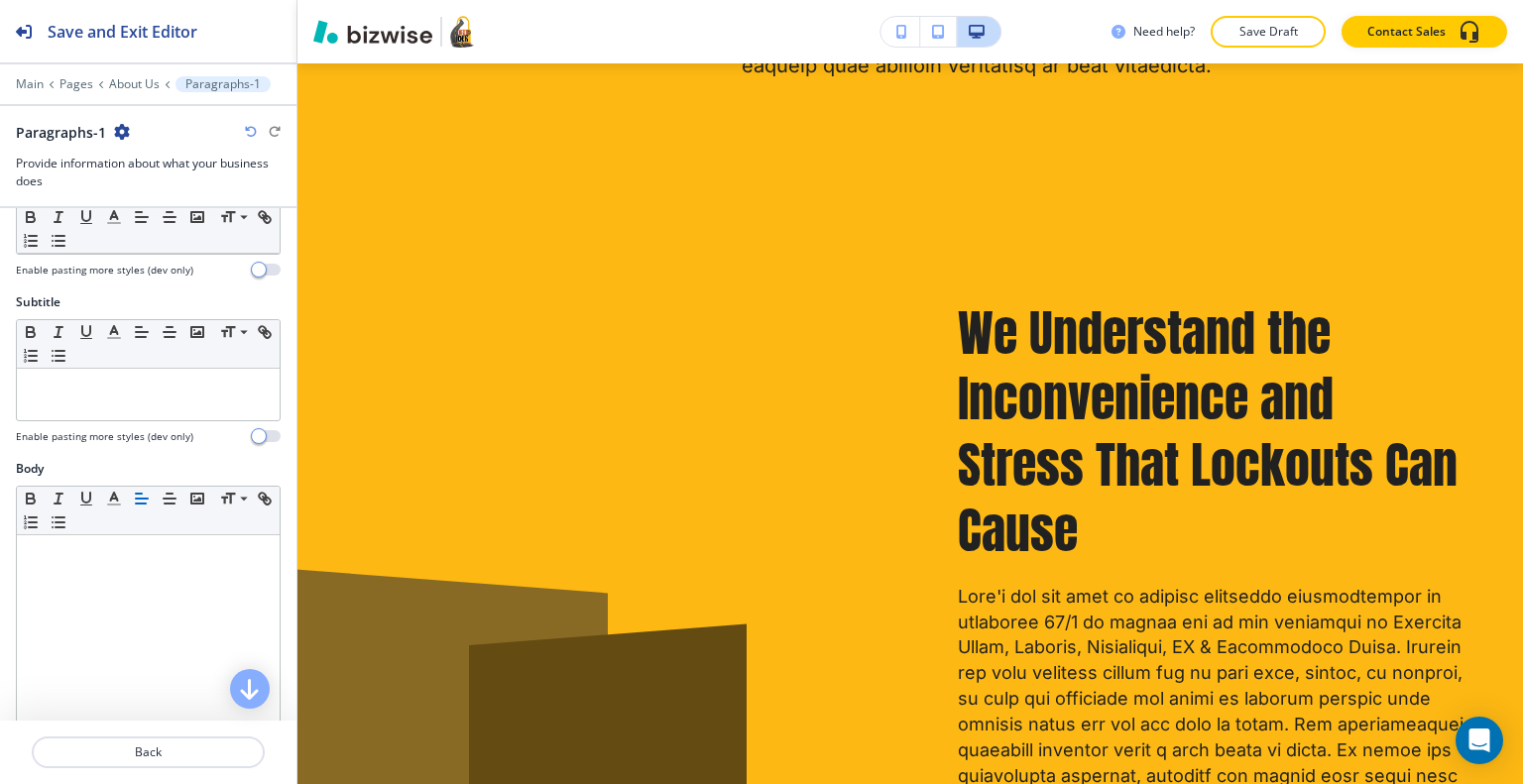 scroll, scrollTop: 480, scrollLeft: 0, axis: vertical 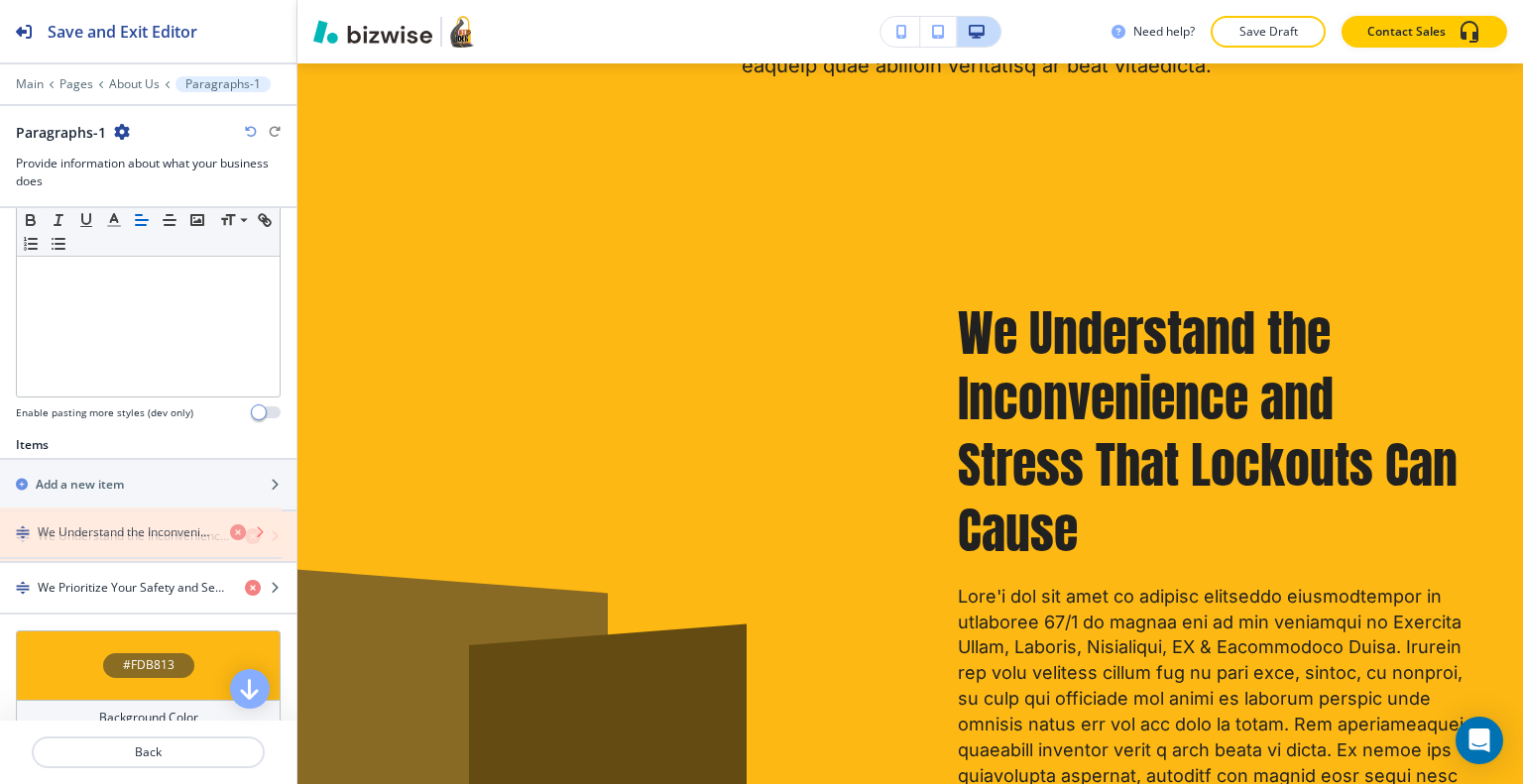 click at bounding box center [253, 536] 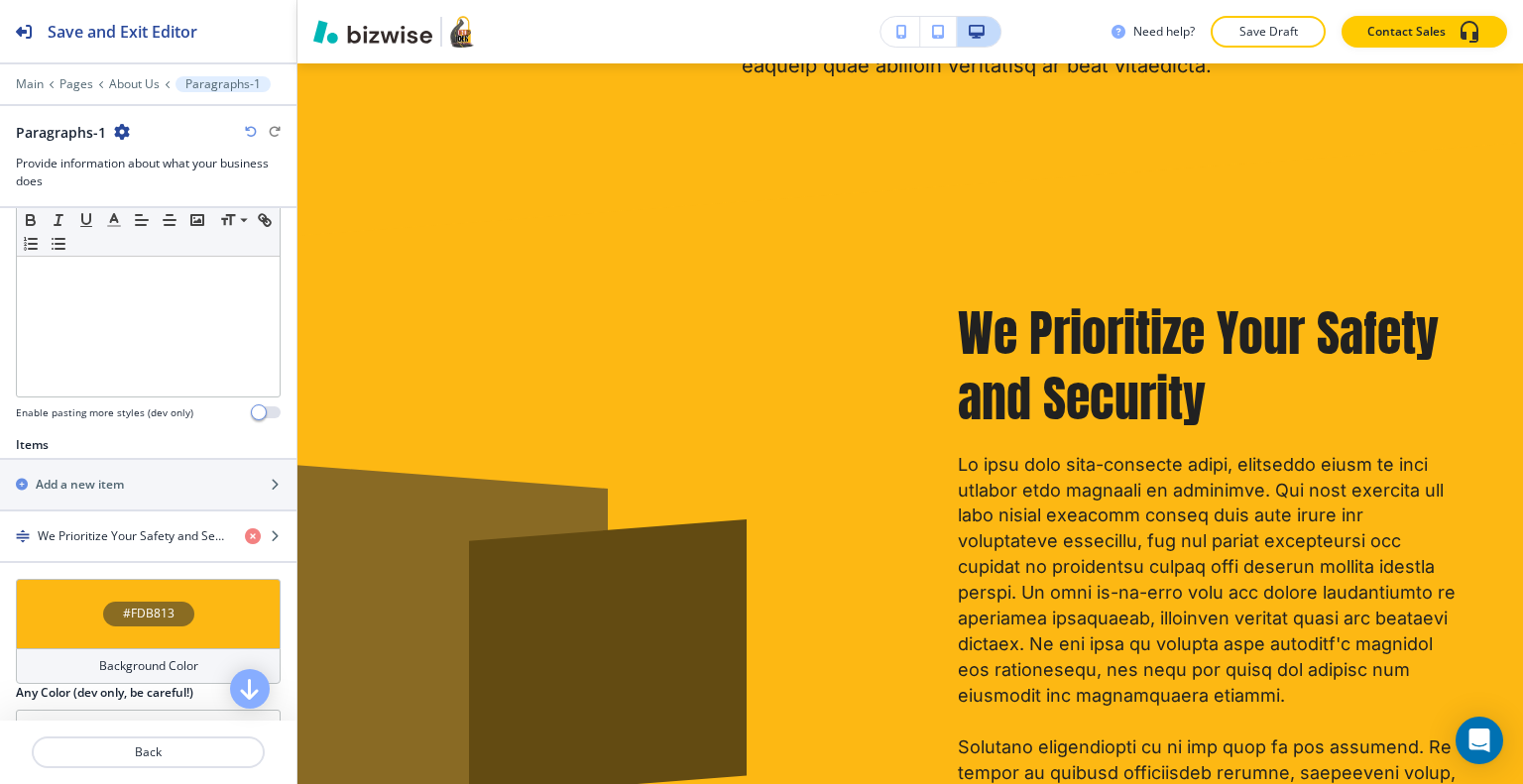 click on "#FDB813" at bounding box center (148, 614) 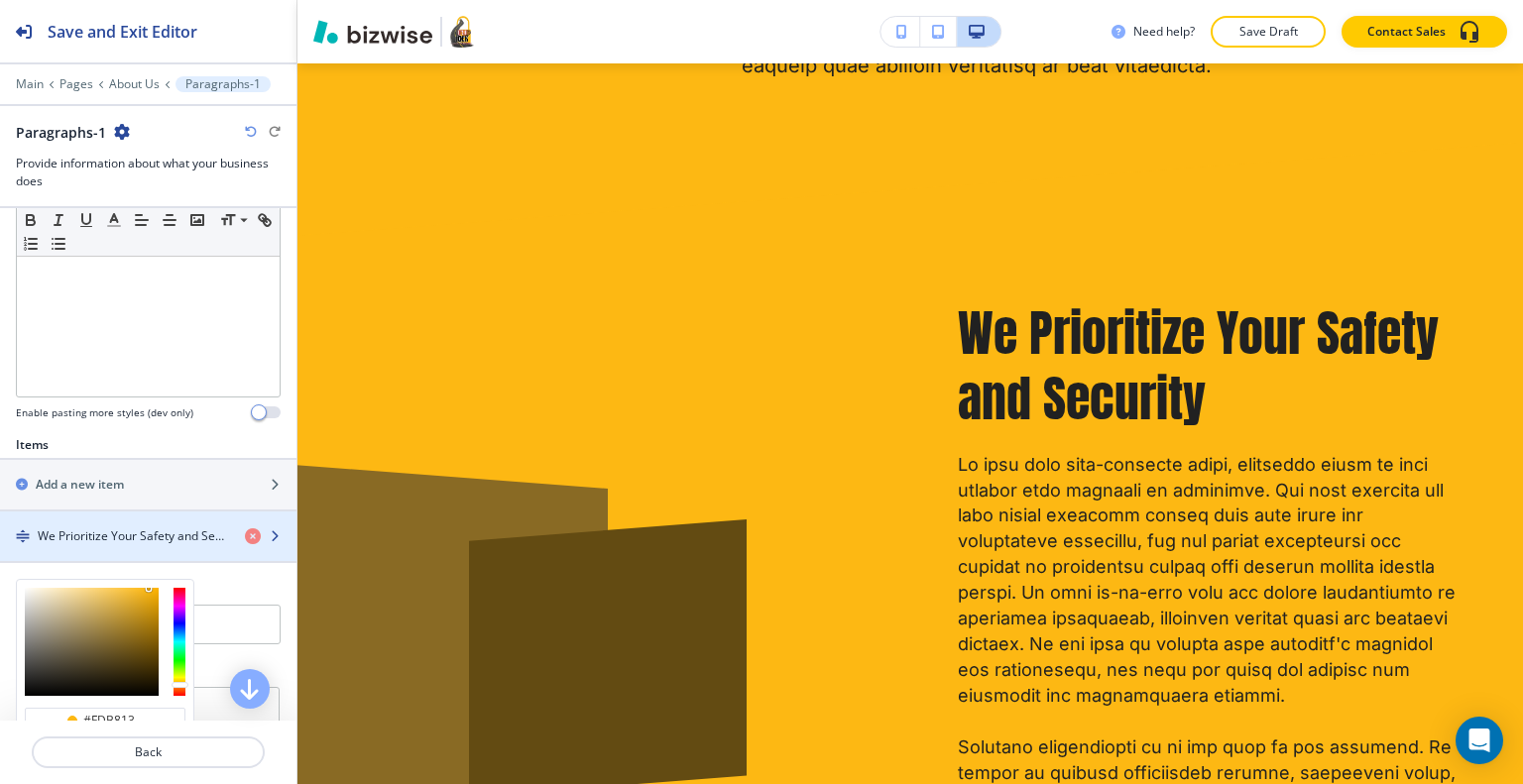 click at bounding box center [148, 553] 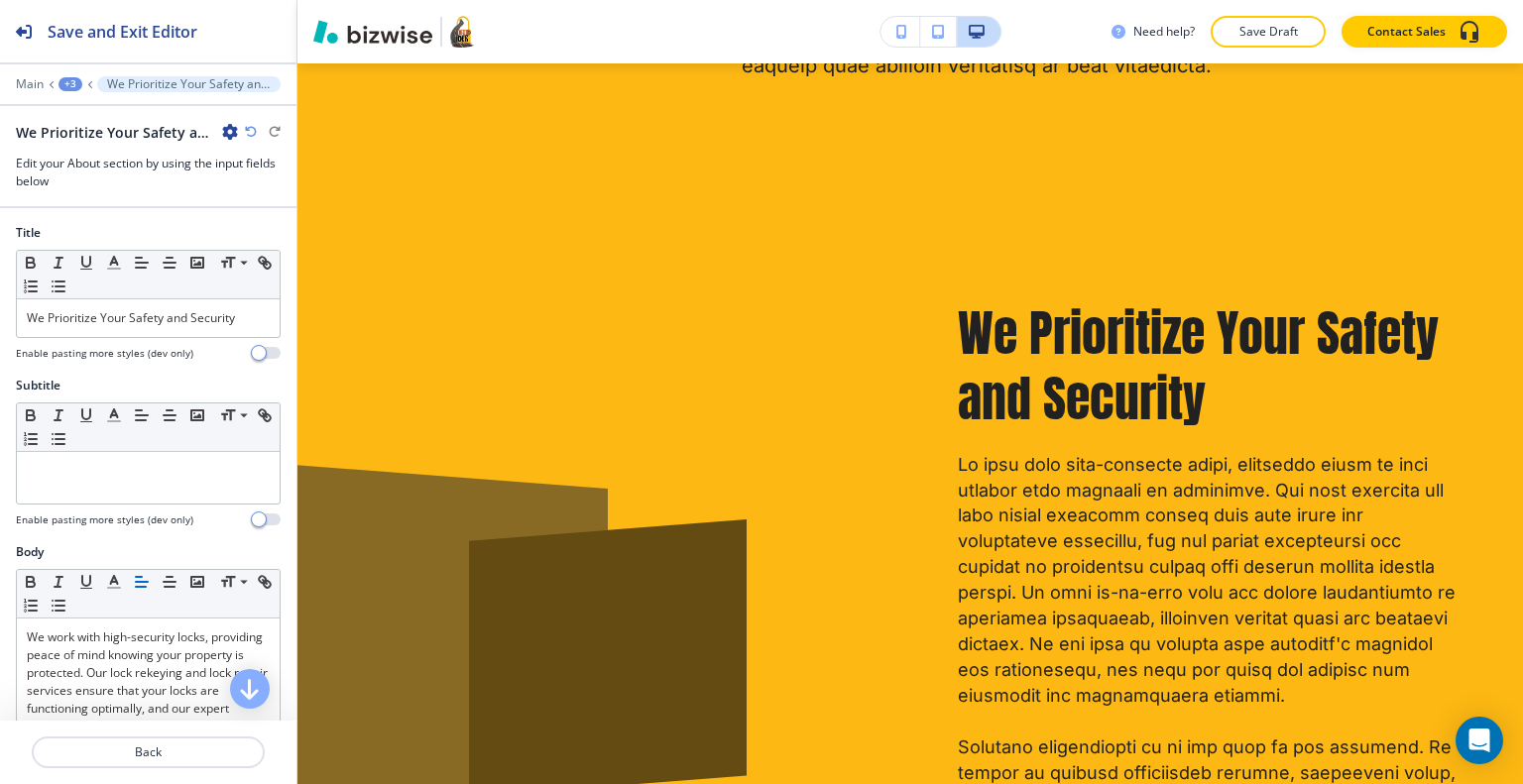 scroll, scrollTop: 1796, scrollLeft: 0, axis: vertical 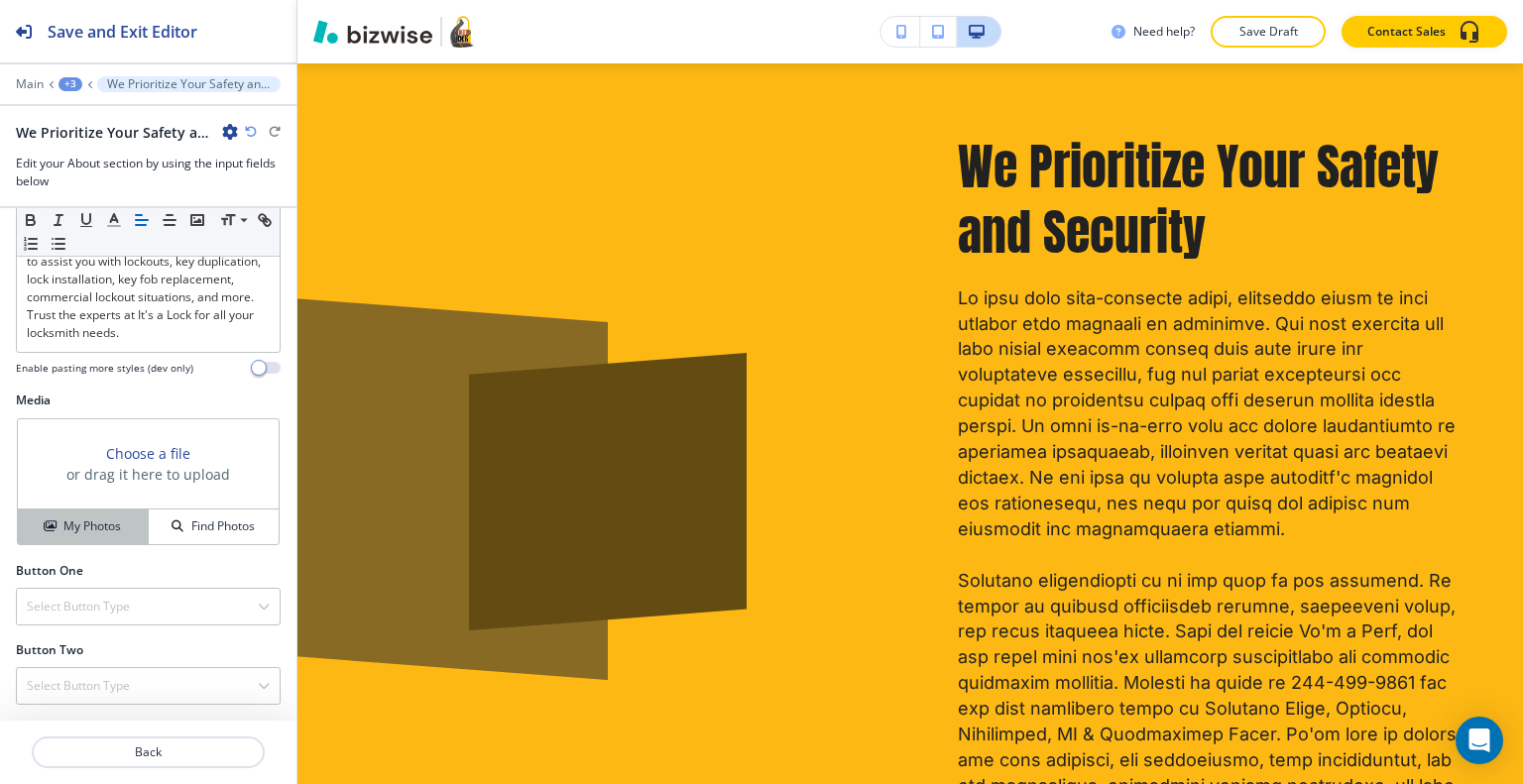 click on "My Photos" at bounding box center [92, 526] 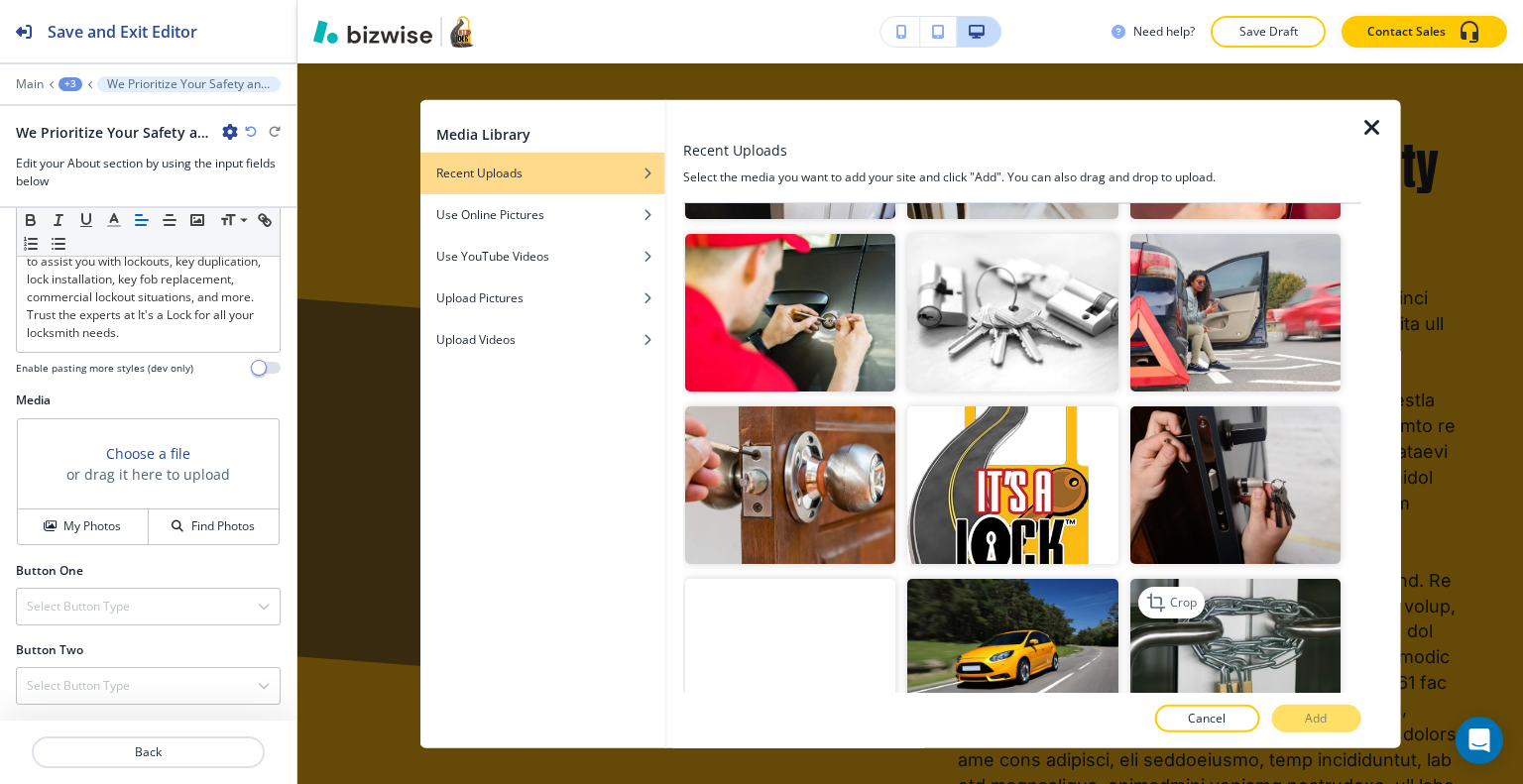 scroll, scrollTop: 2280, scrollLeft: 0, axis: vertical 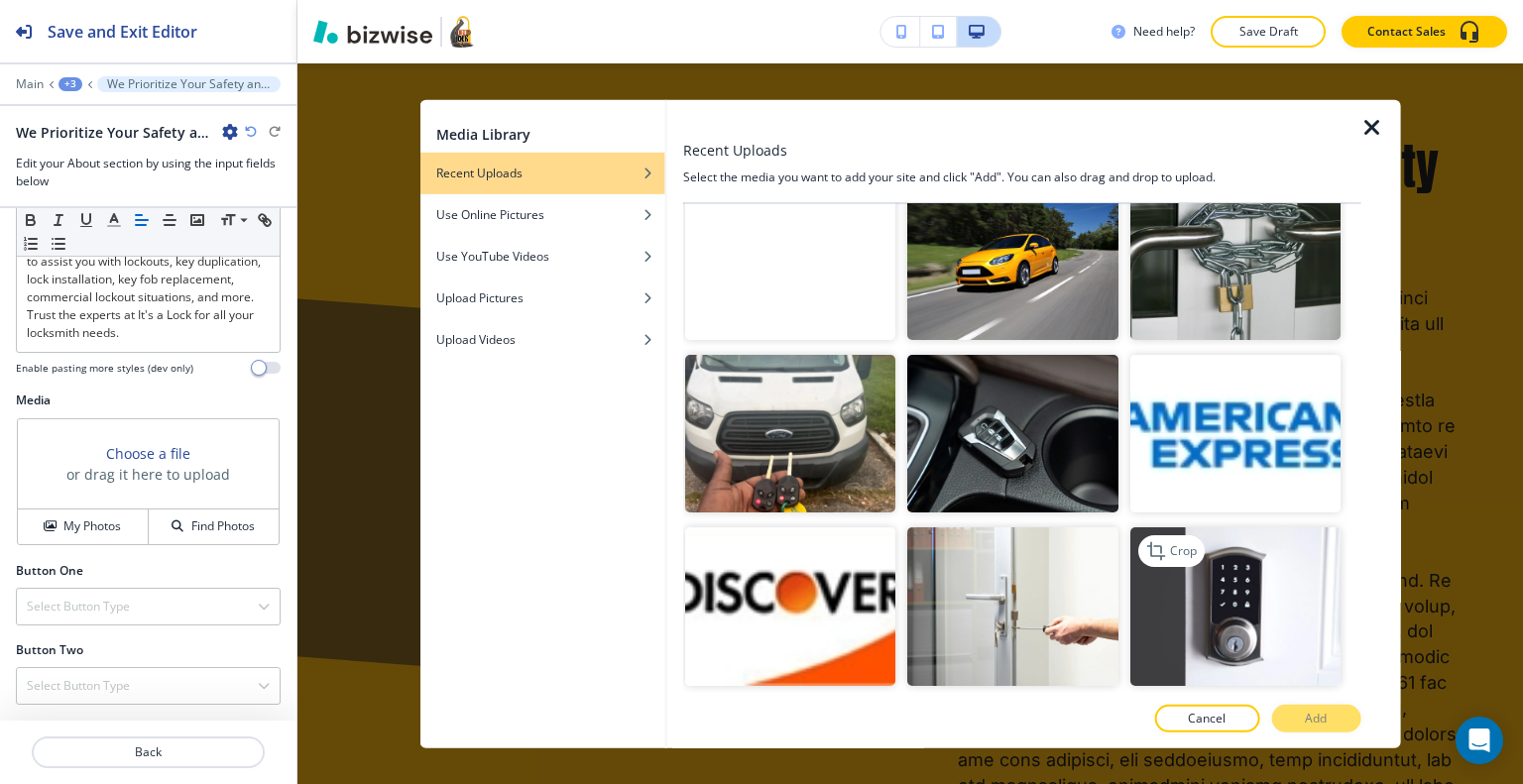 click at bounding box center (1234, 606) 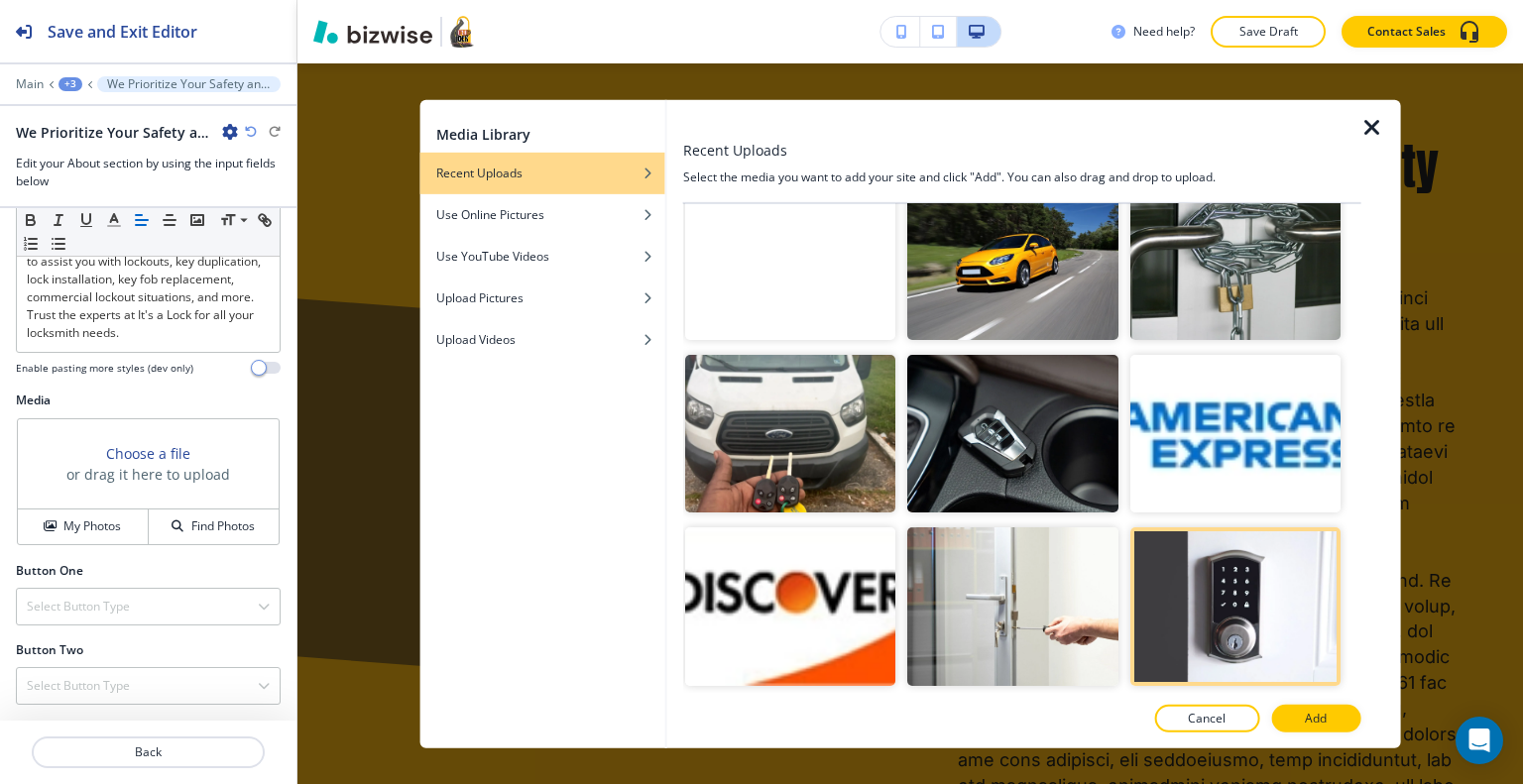 scroll, scrollTop: 2478, scrollLeft: 0, axis: vertical 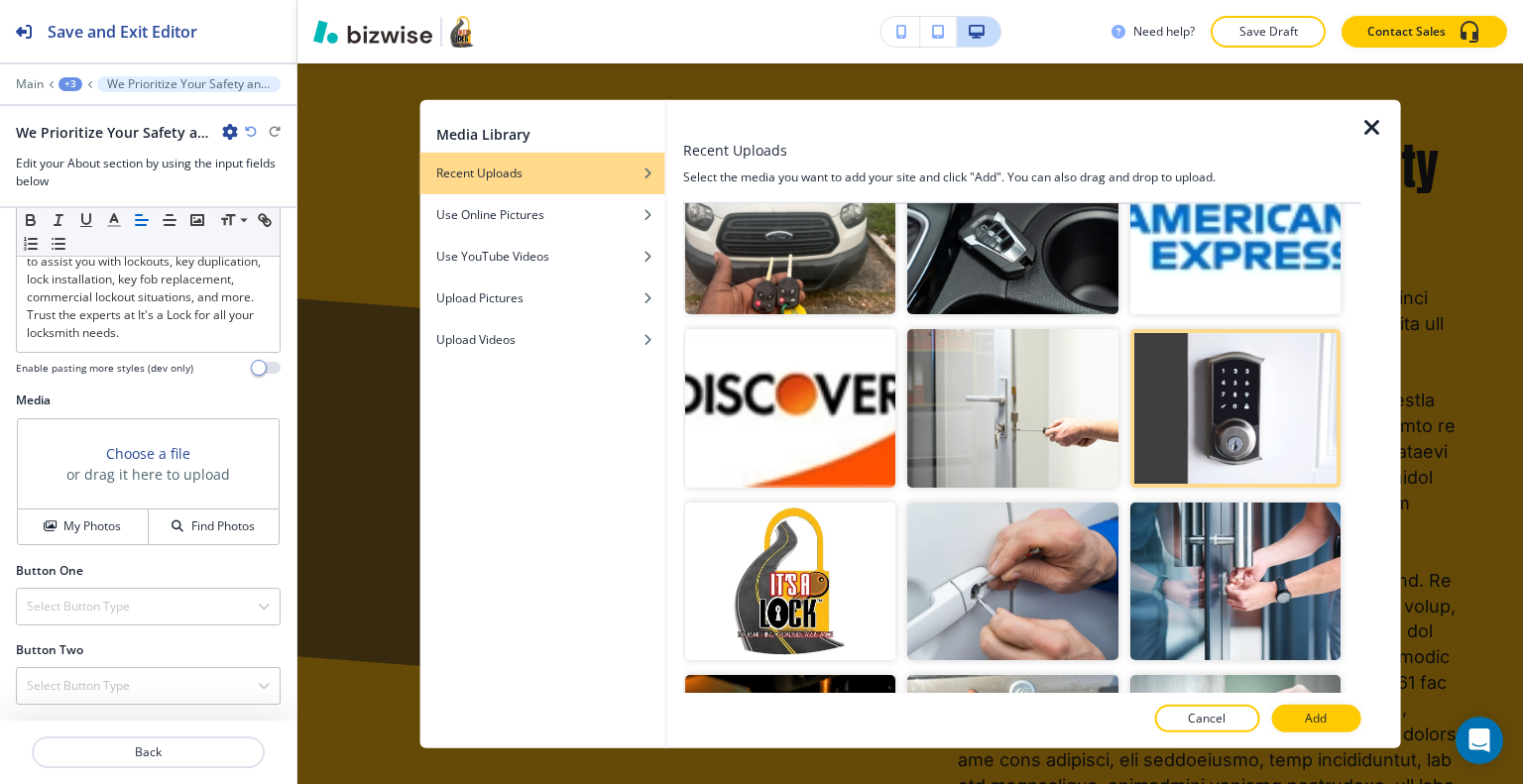 click on "Add" at bounding box center (1316, 719) 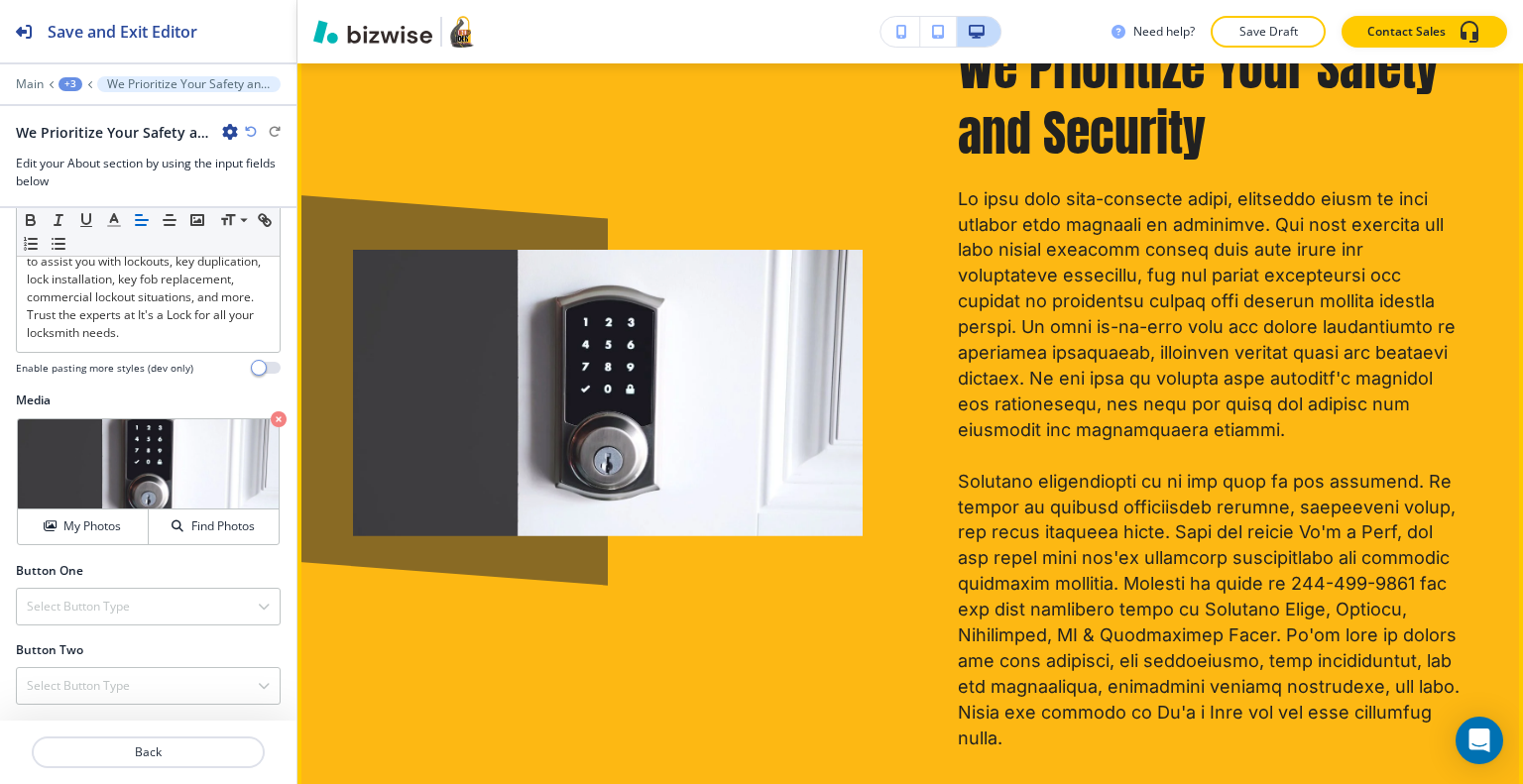 scroll, scrollTop: 1994, scrollLeft: 0, axis: vertical 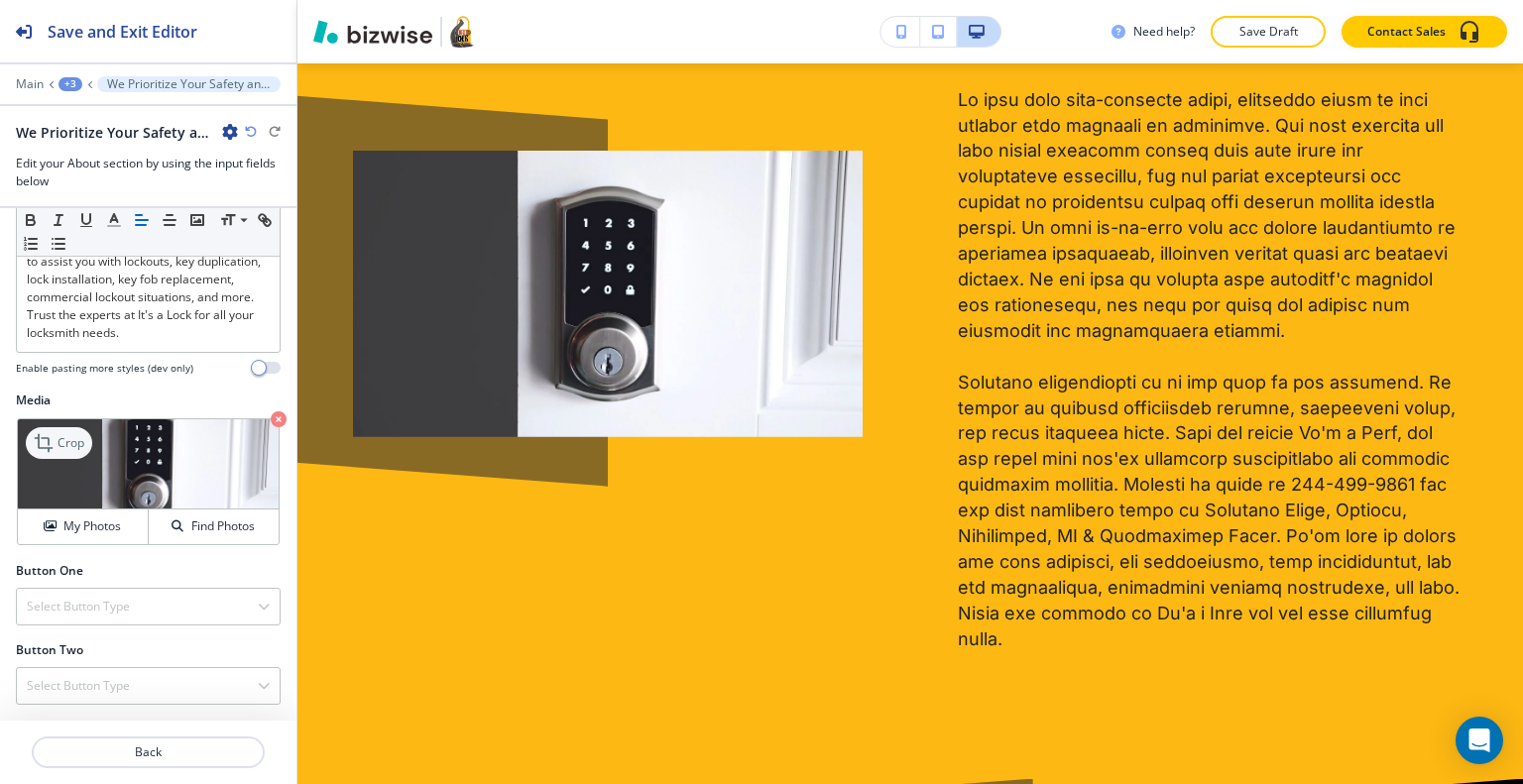 click on "Crop" at bounding box center (70, 443) 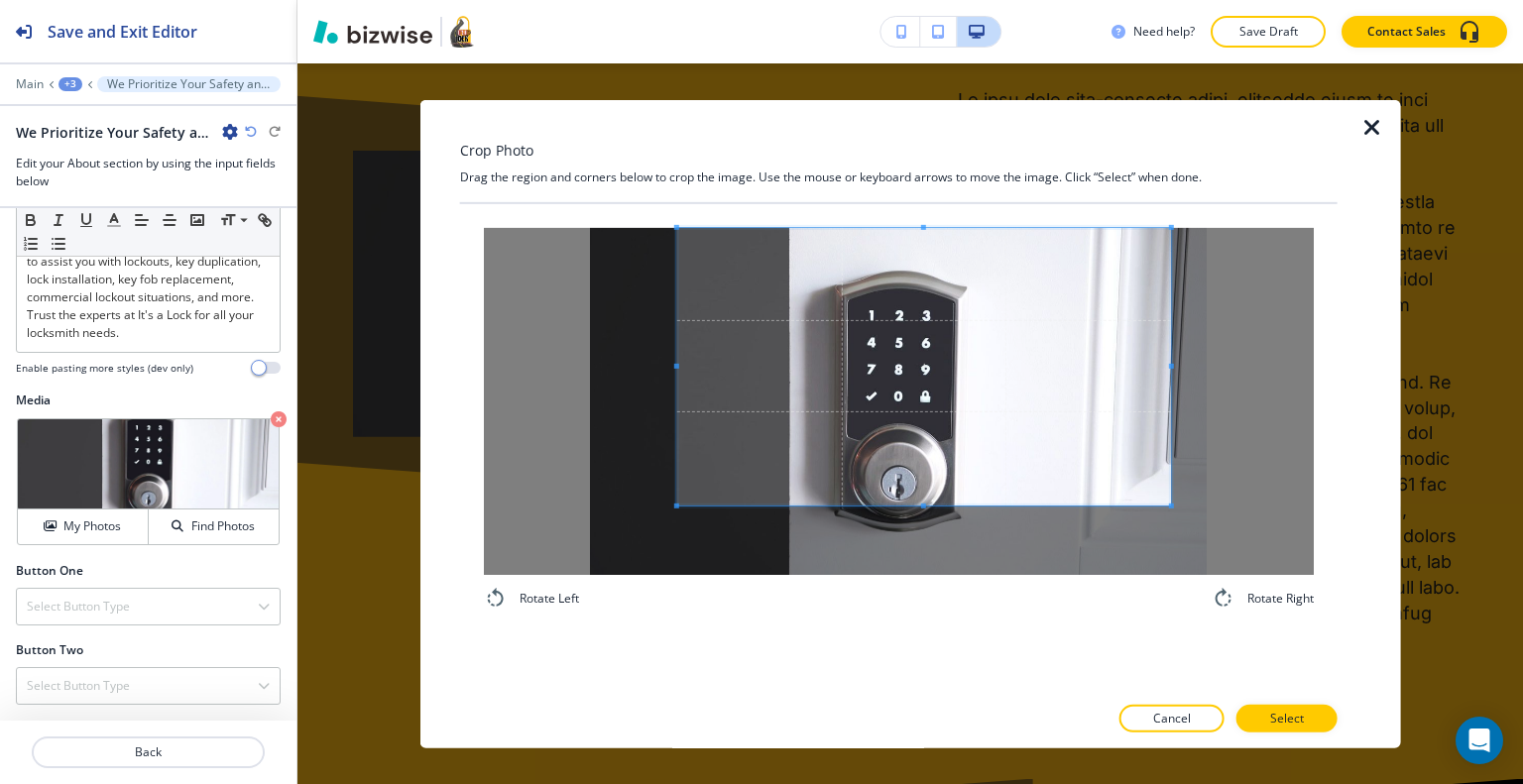 click at bounding box center (924, 366) 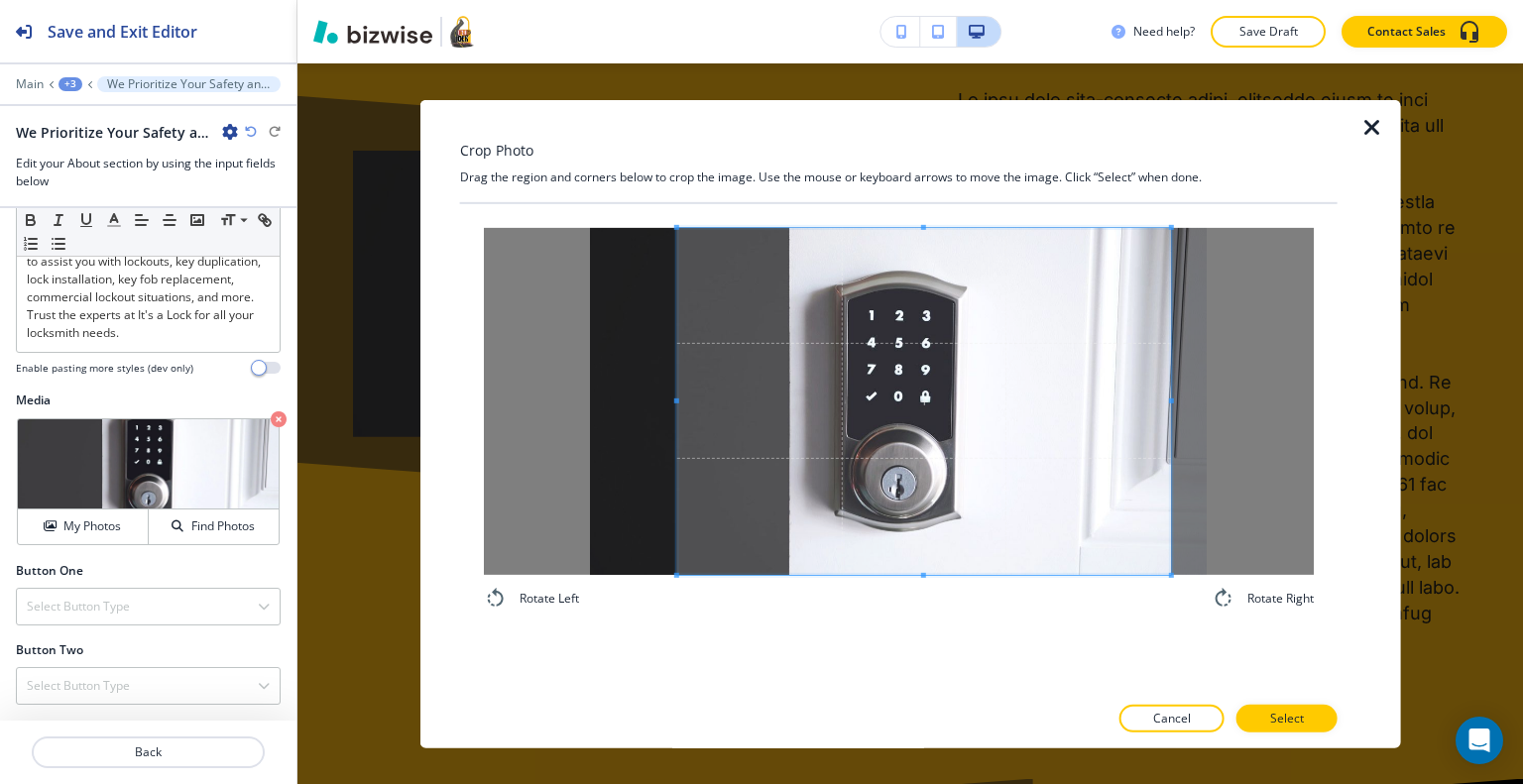click on "Rotate Left Rotate Right" at bounding box center (898, 418) 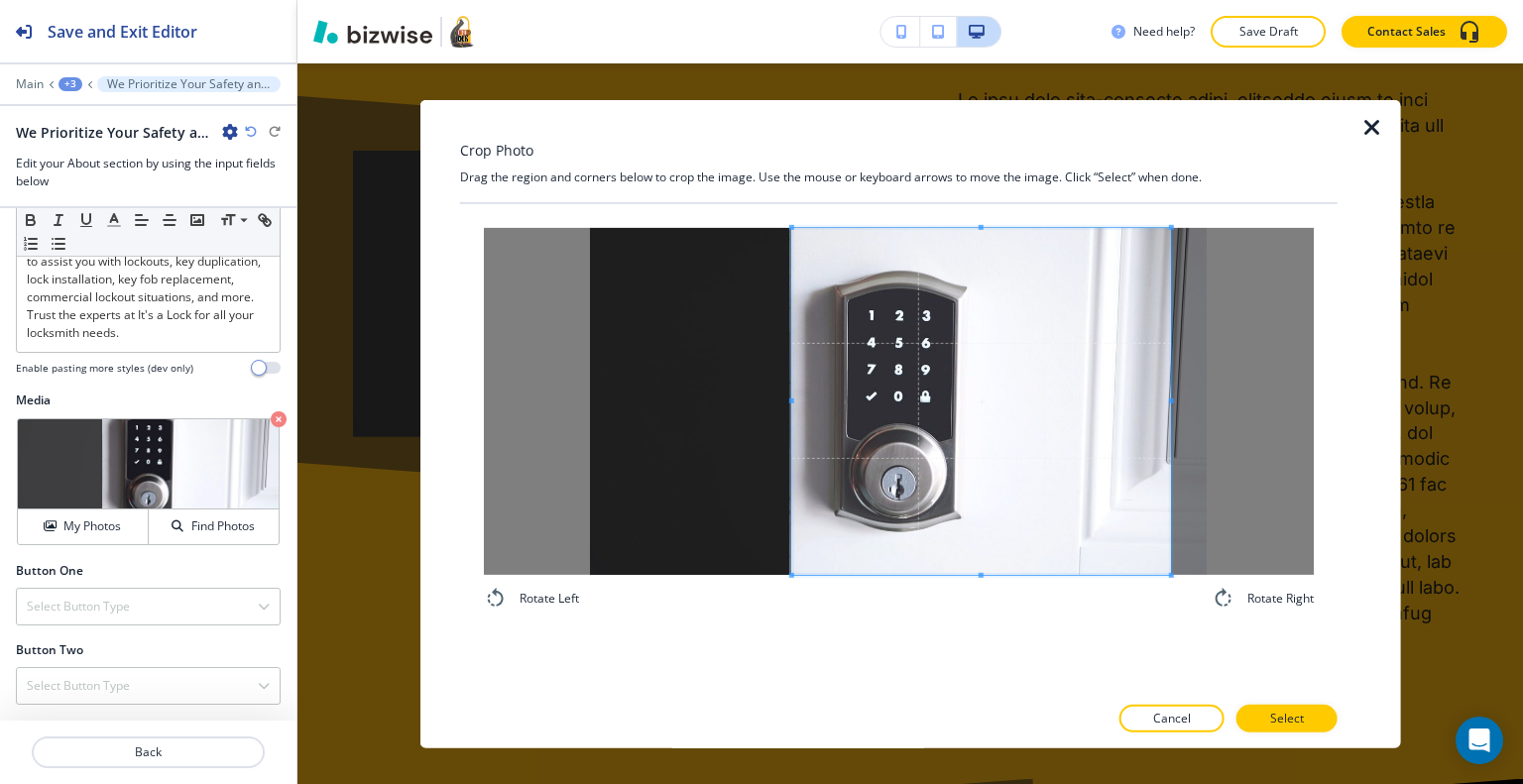 click at bounding box center [982, 400] 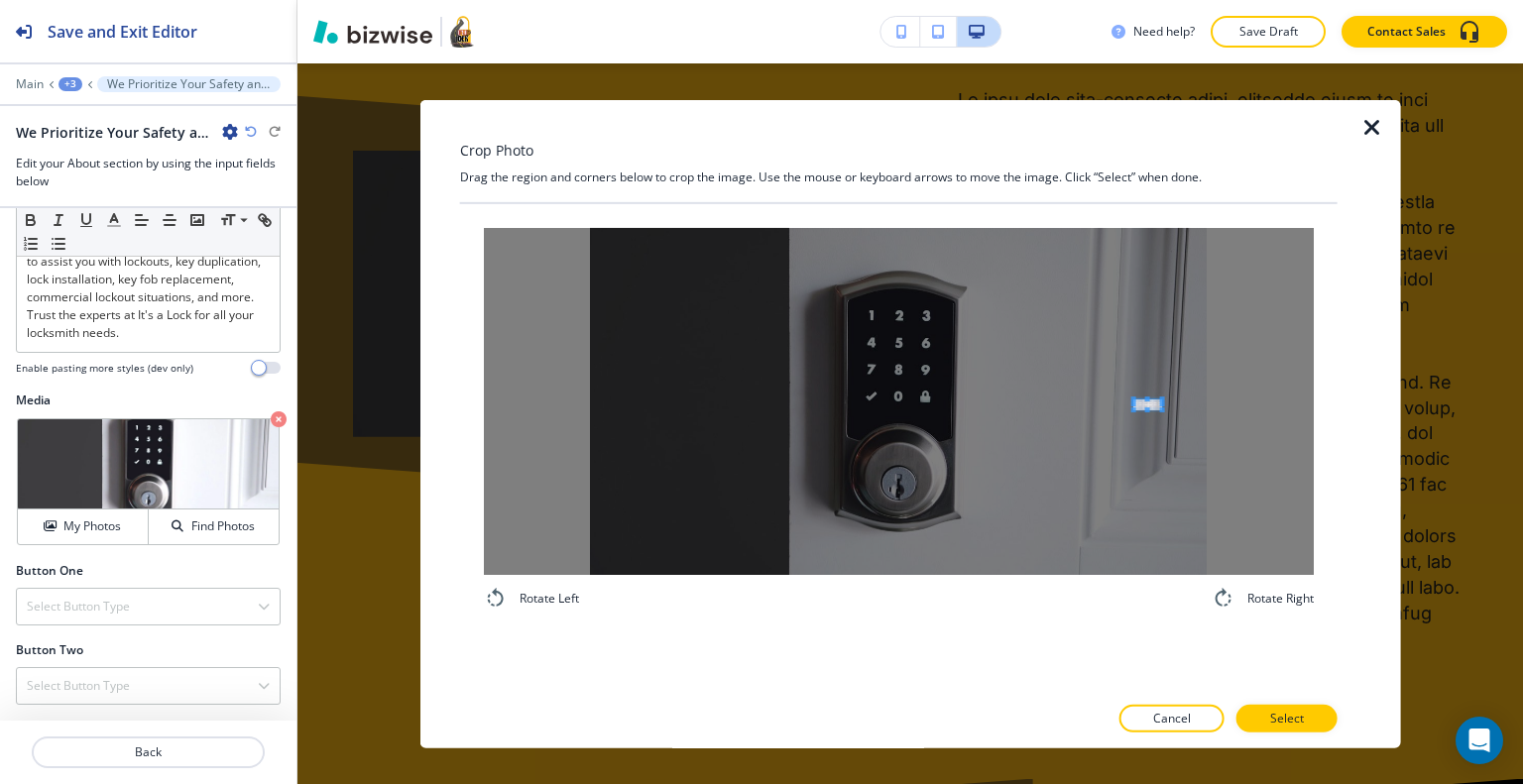 click at bounding box center [898, 400] 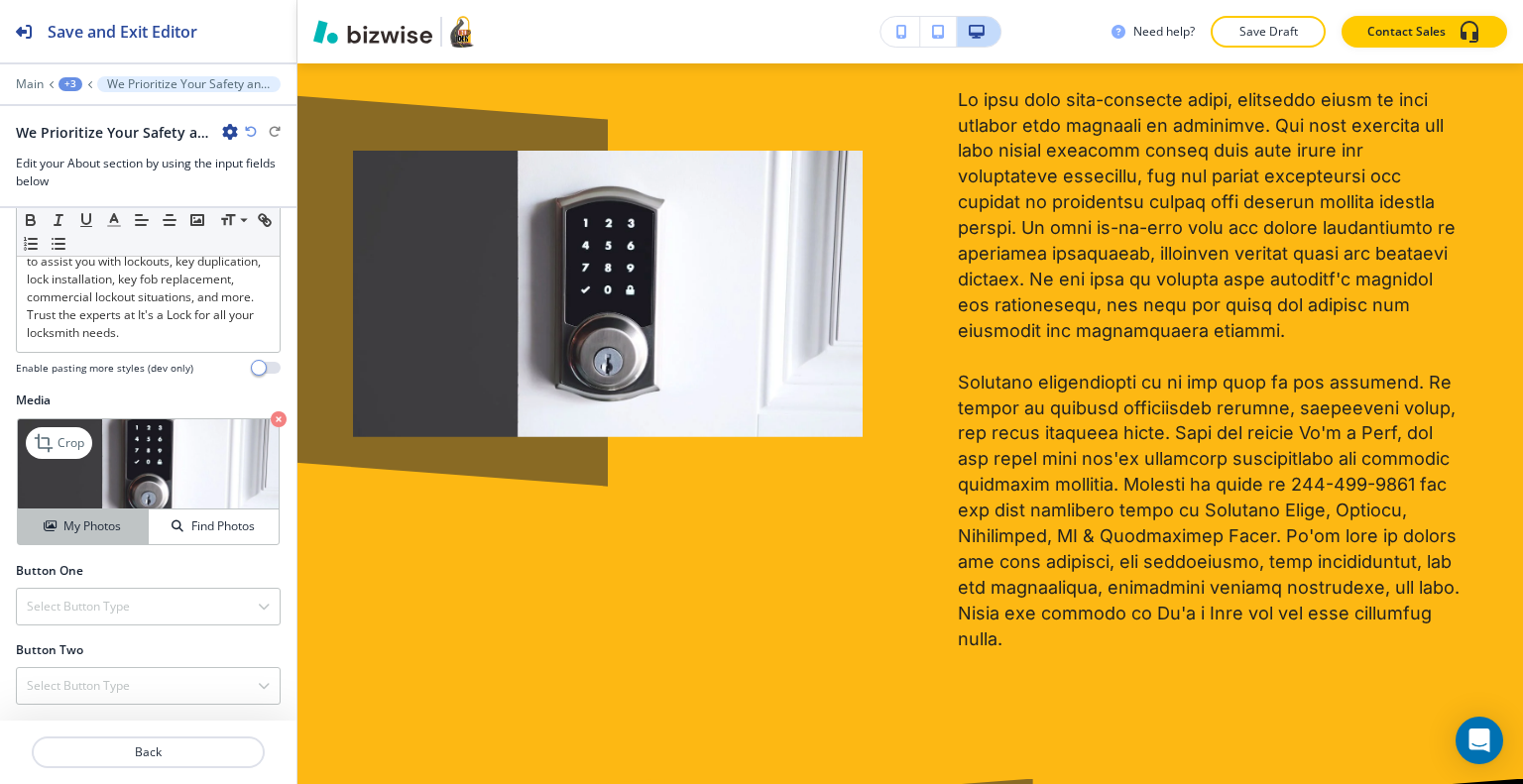 click on "My Photos Find Photos" at bounding box center (148, 526) 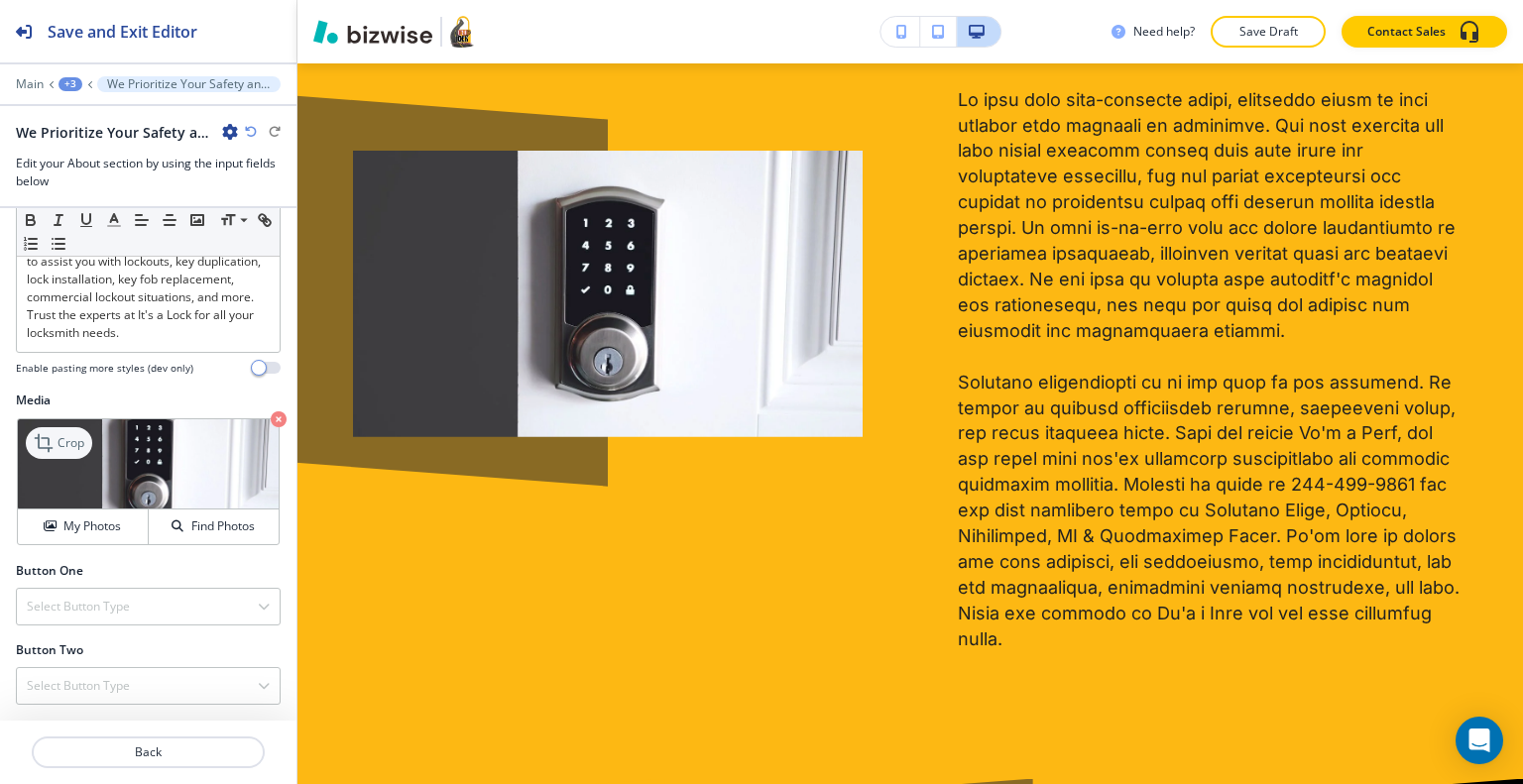click on "Crop" at bounding box center [70, 443] 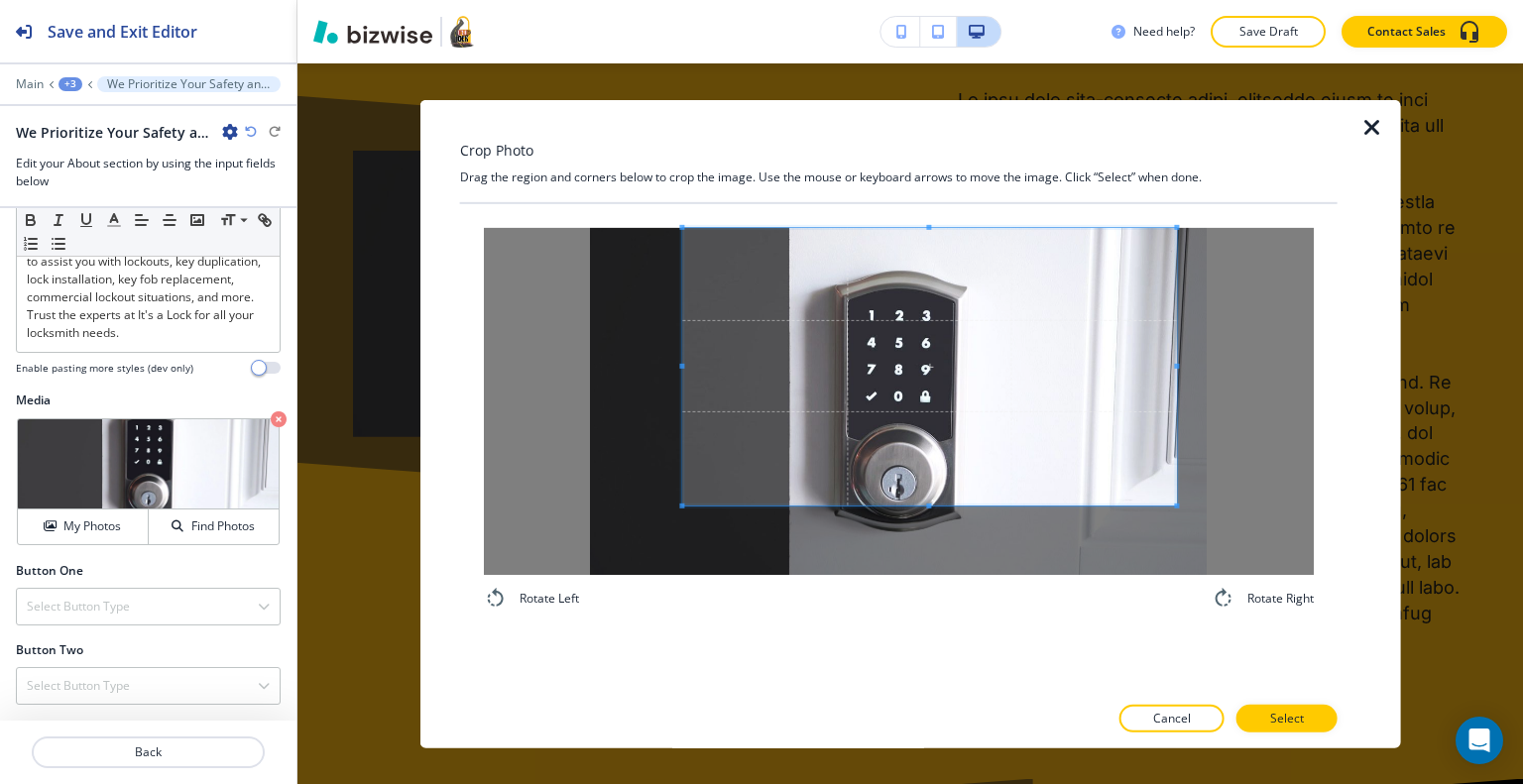 click at bounding box center [929, 366] 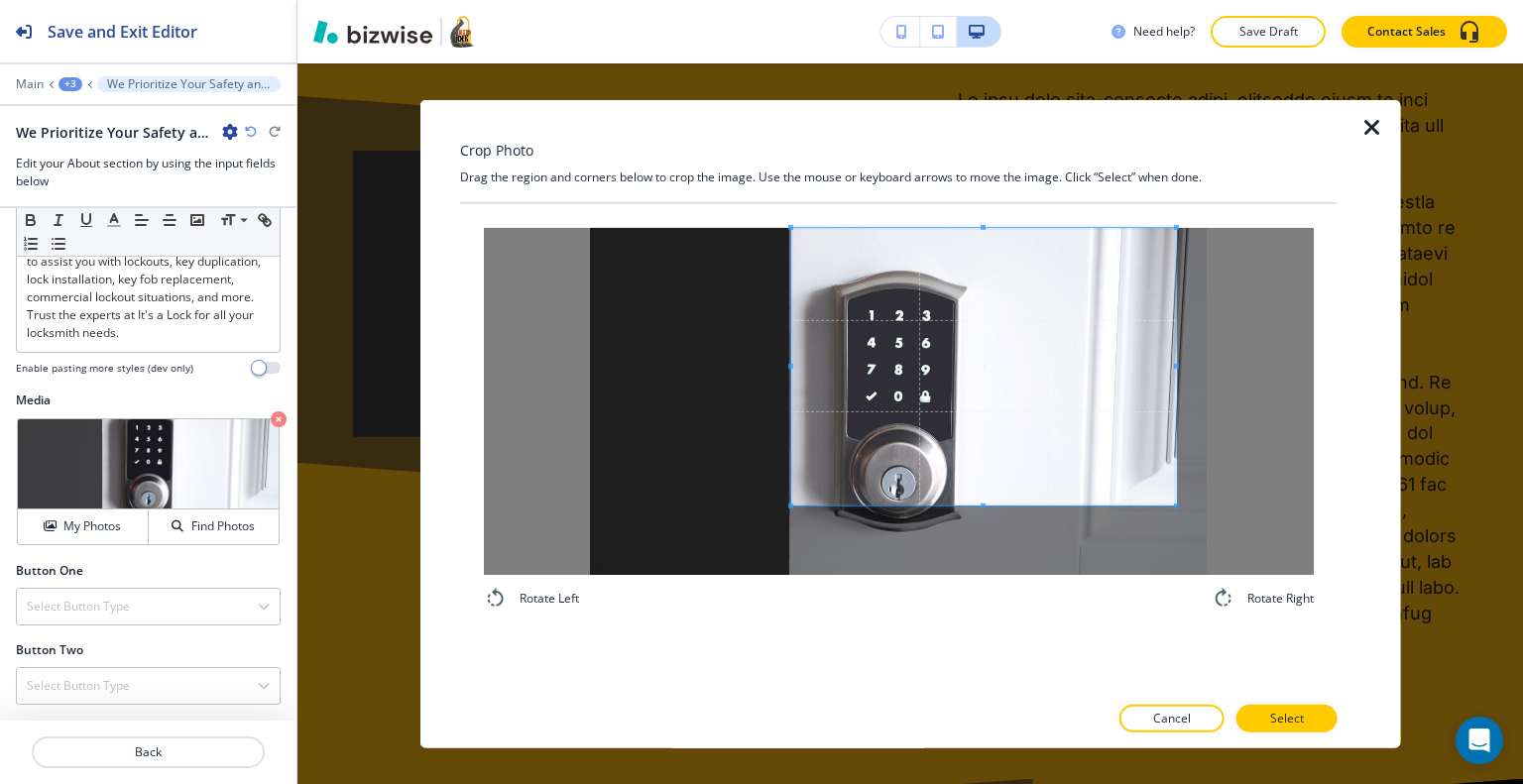 click at bounding box center (984, 366) 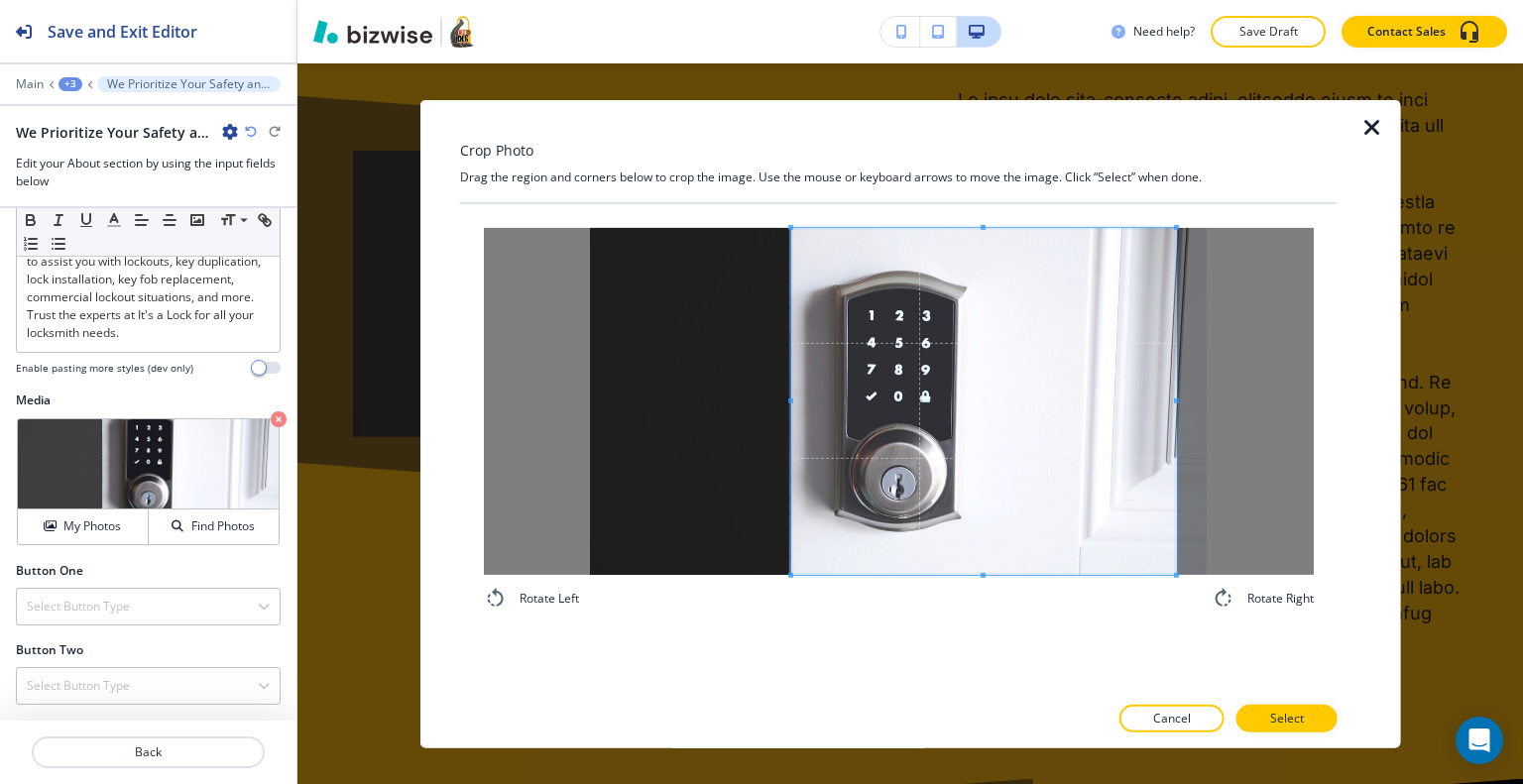 click on "Rotate Left Rotate Right" at bounding box center (898, 418) 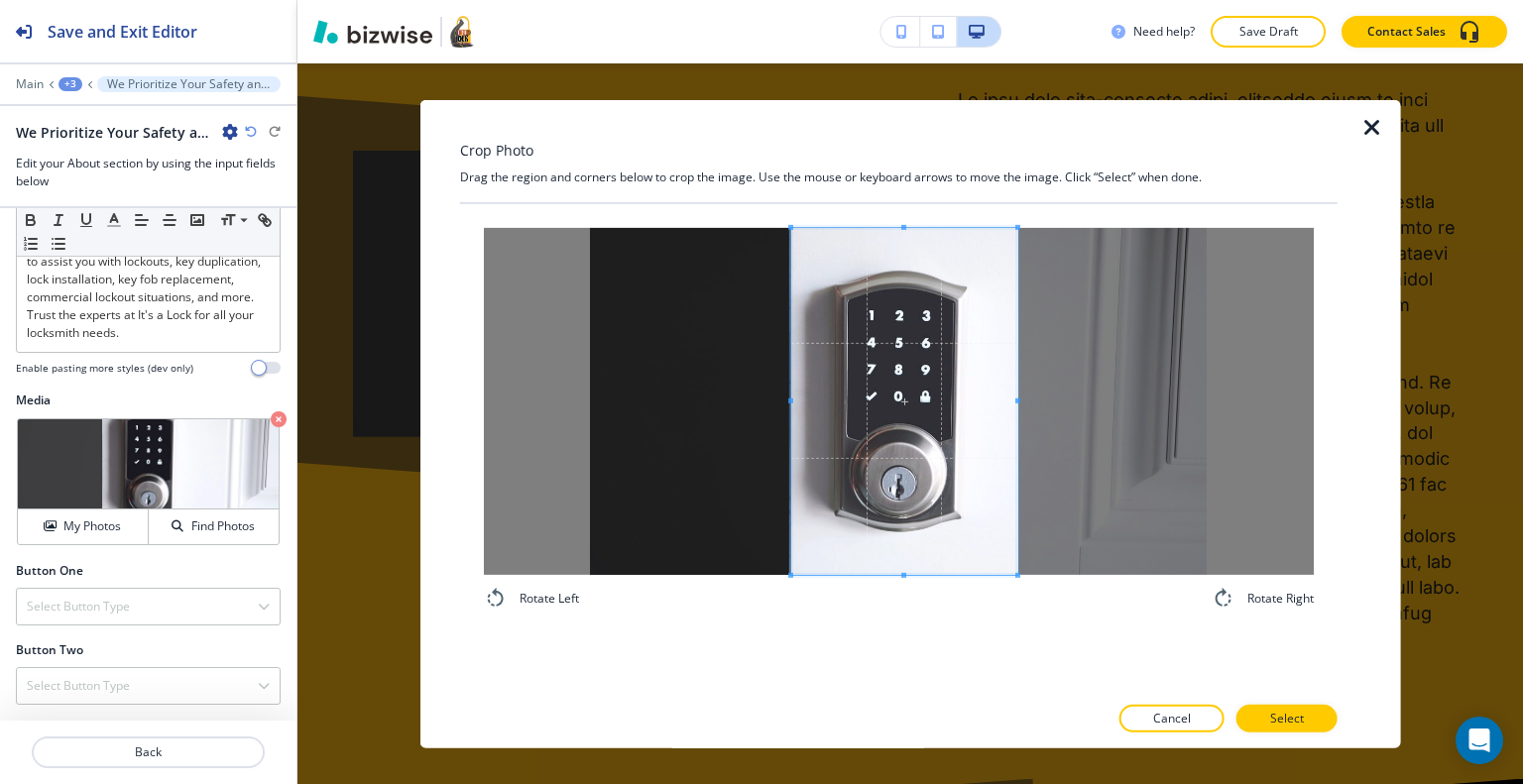 click at bounding box center [904, 400] 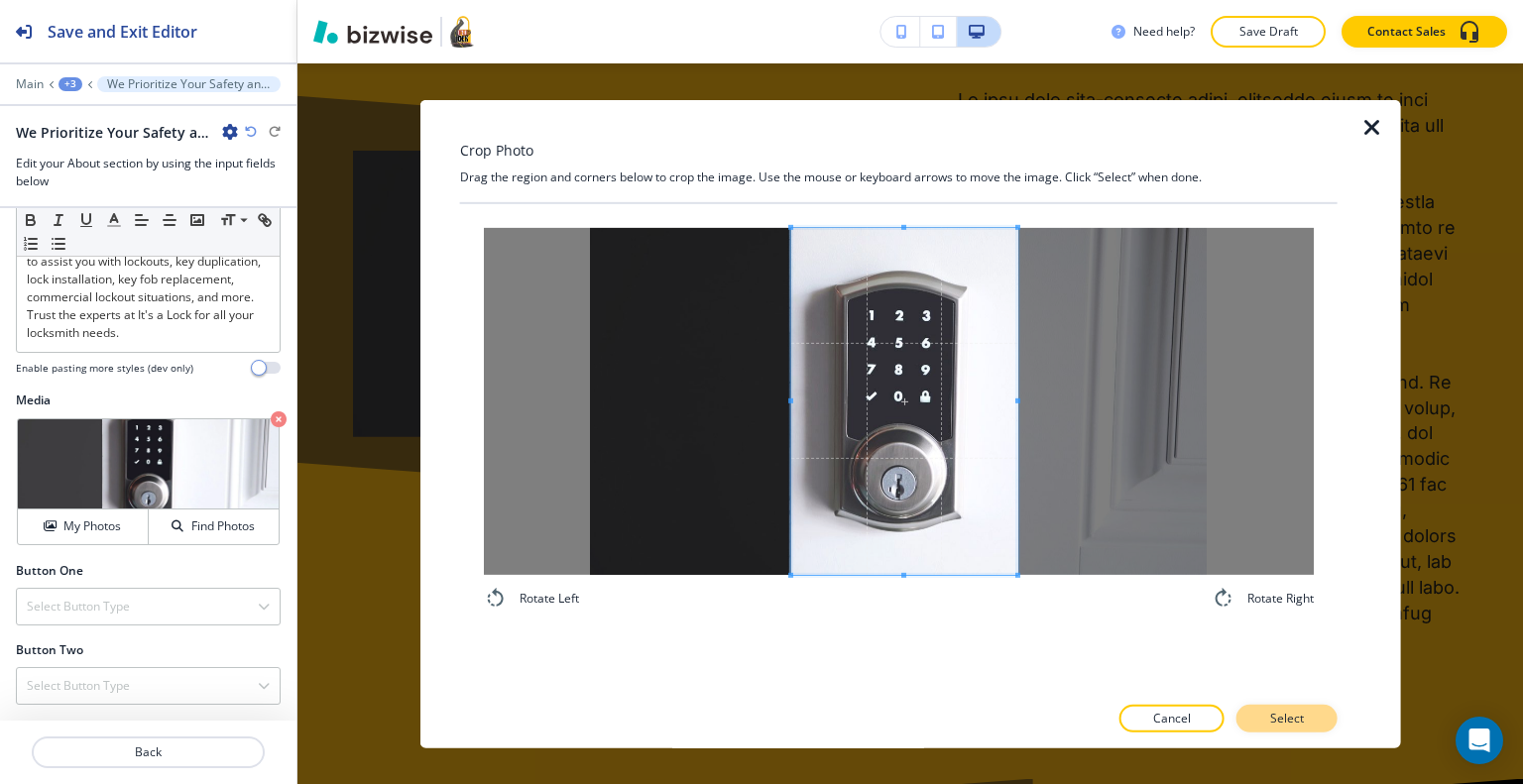click on "Select" at bounding box center [1287, 719] 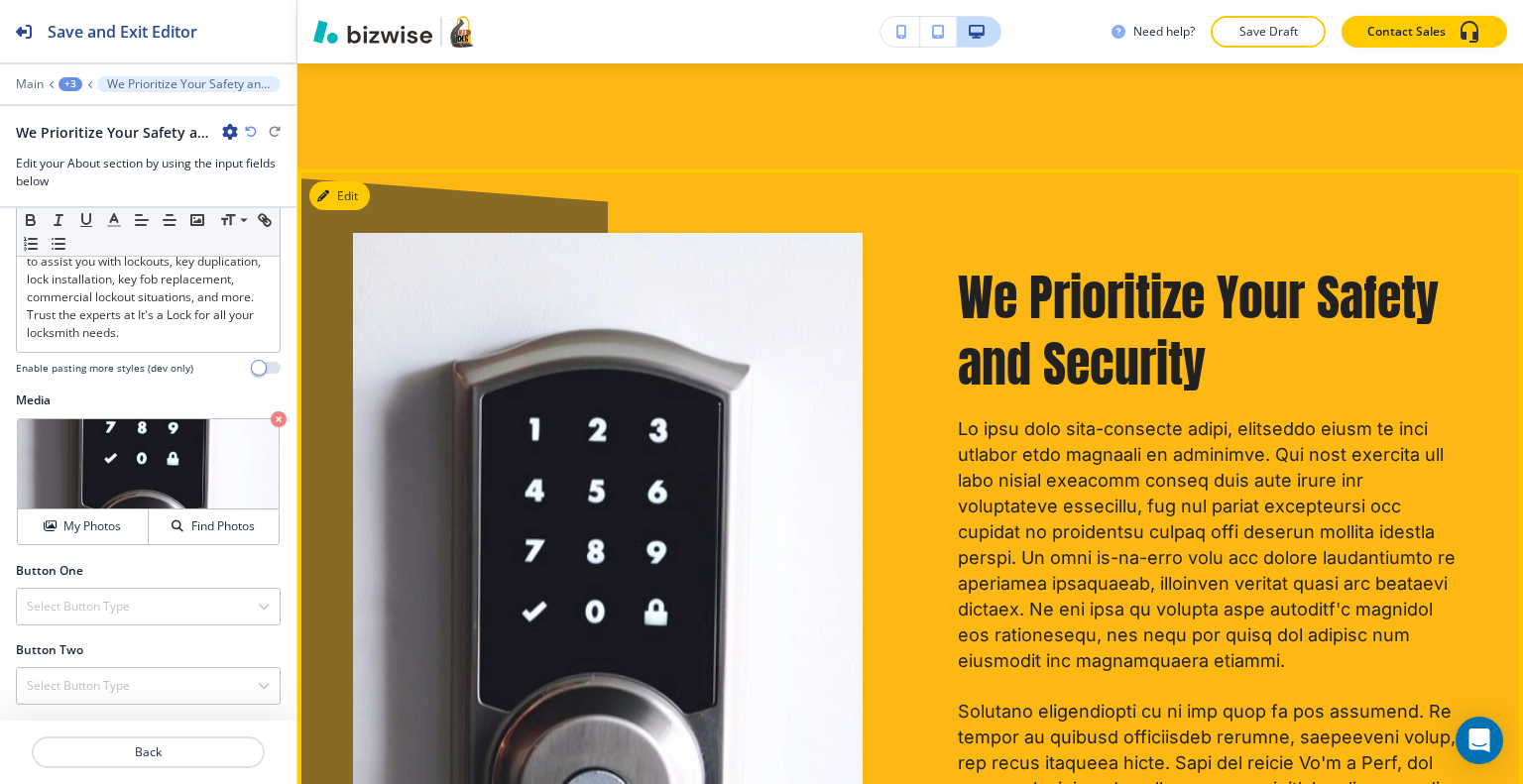 scroll, scrollTop: 1598, scrollLeft: 0, axis: vertical 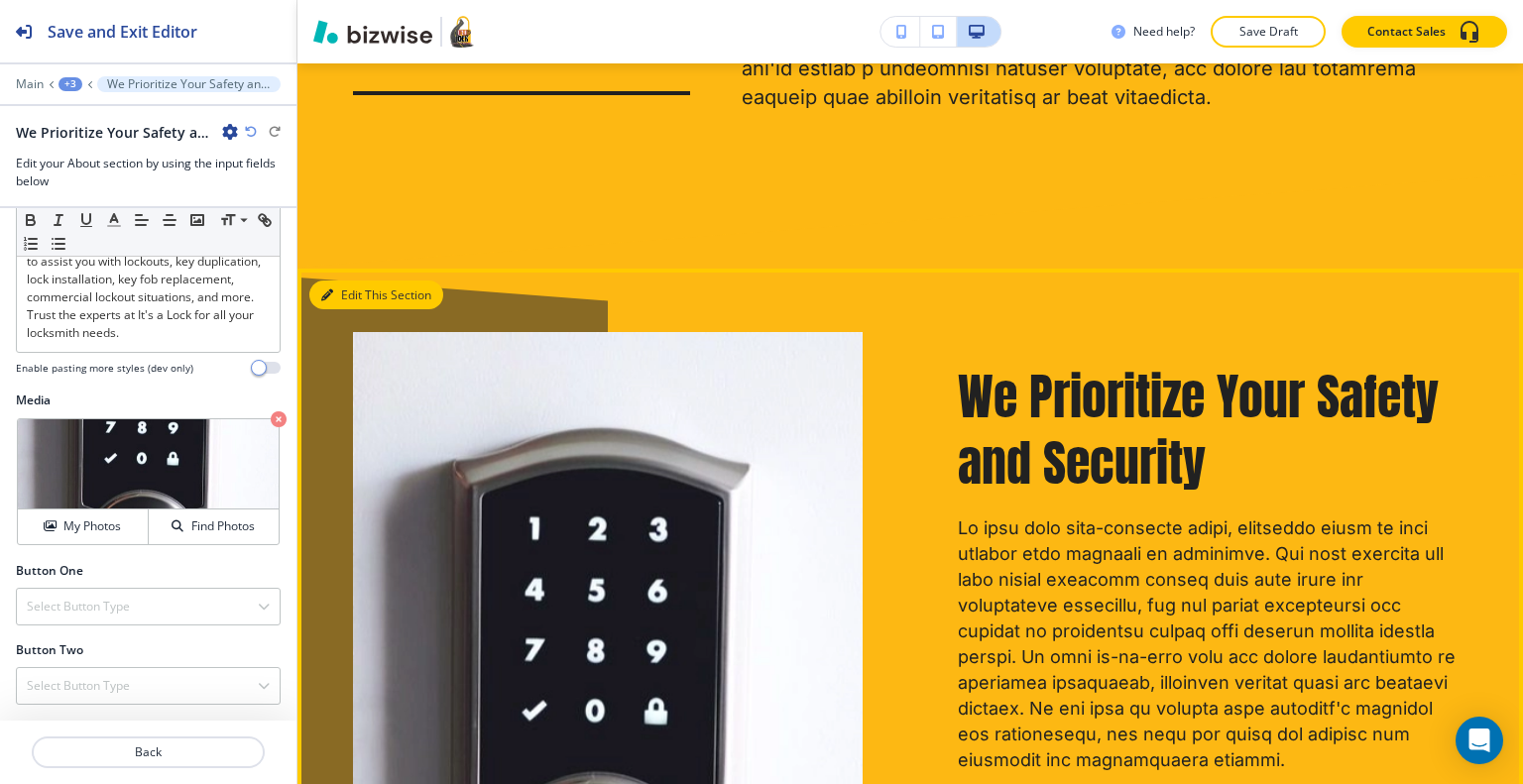 click on "Edit This Section" at bounding box center (376, 295) 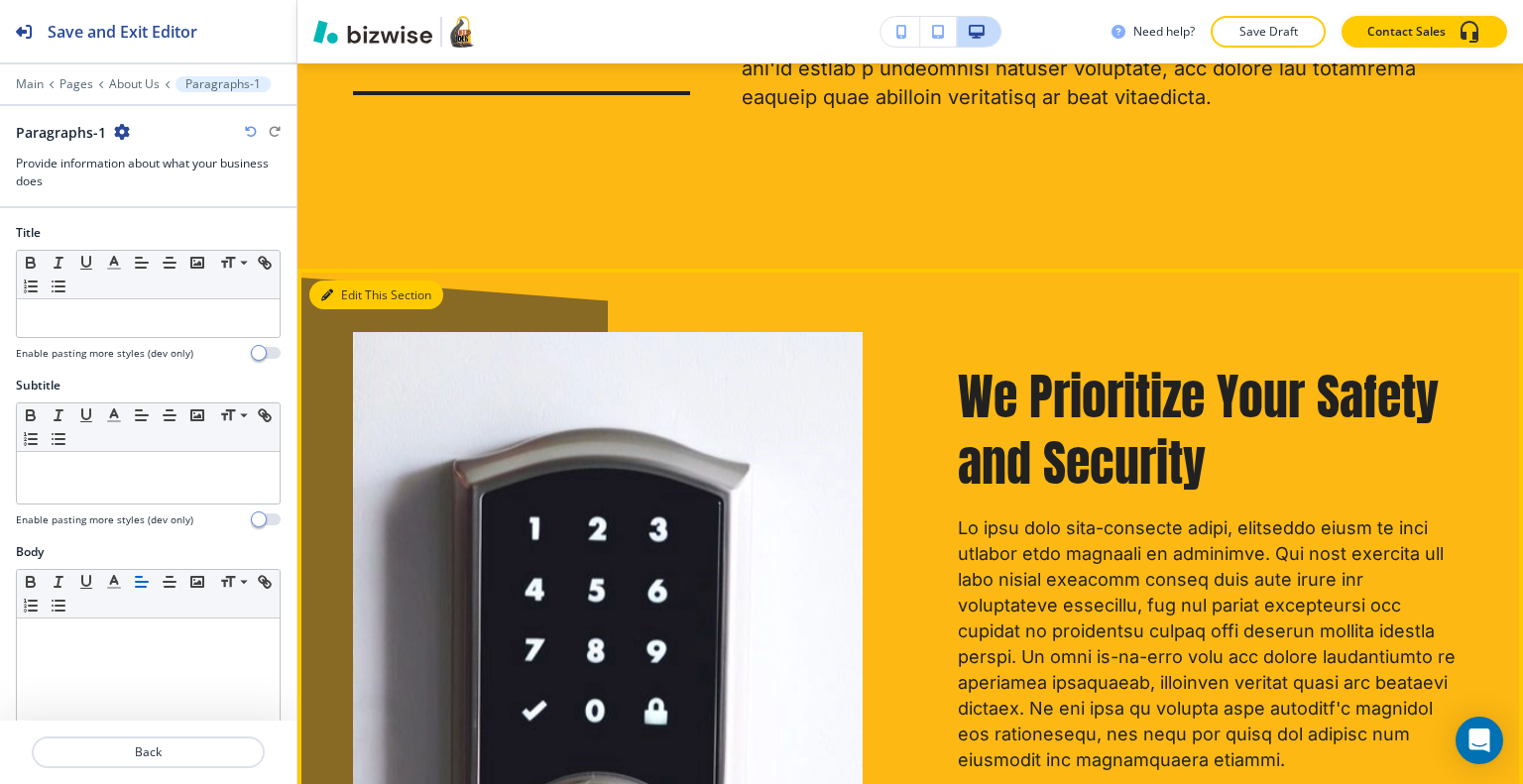 scroll, scrollTop: 1828, scrollLeft: 0, axis: vertical 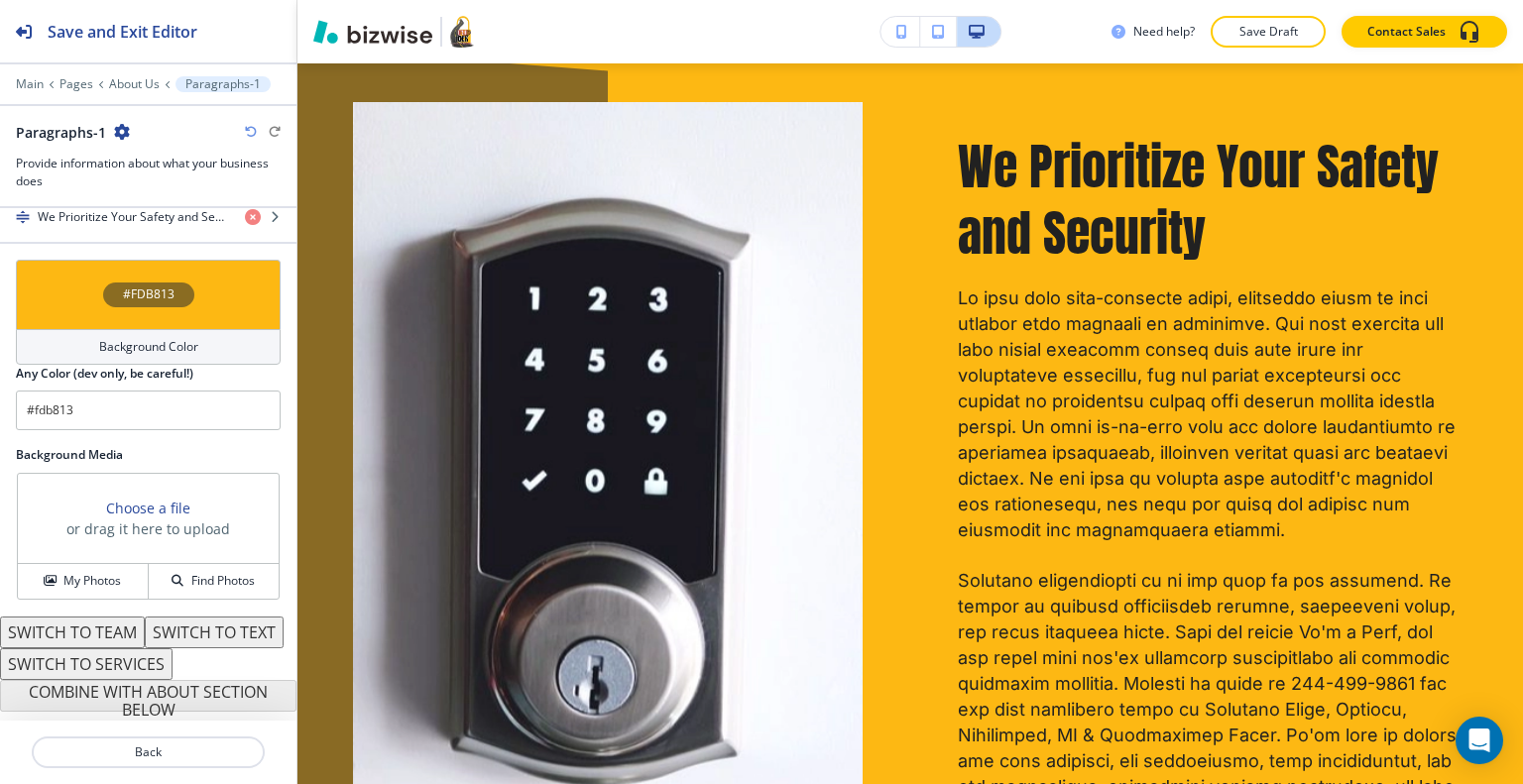 click on "#FDB813" at bounding box center (148, 294) 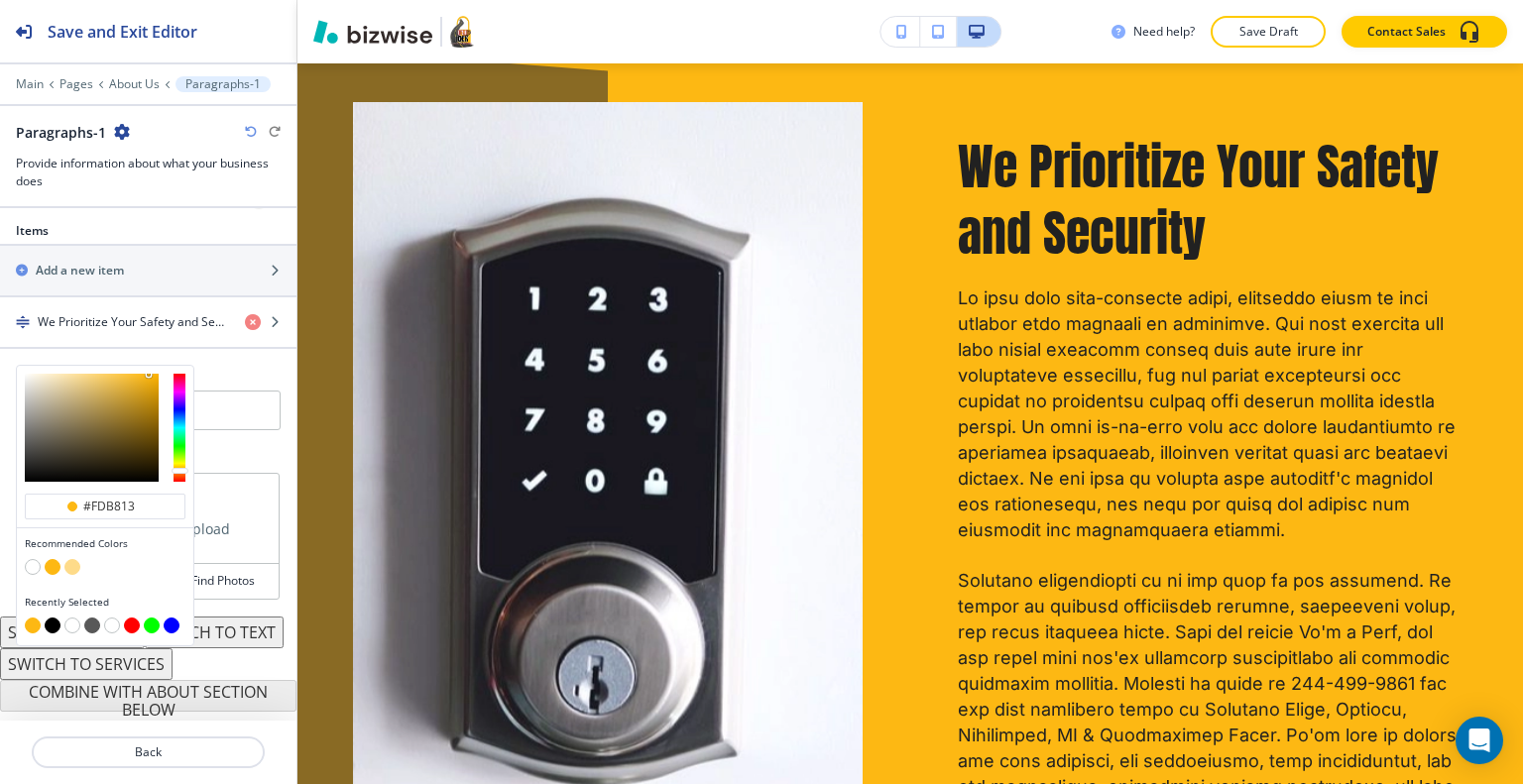scroll, scrollTop: 720, scrollLeft: 0, axis: vertical 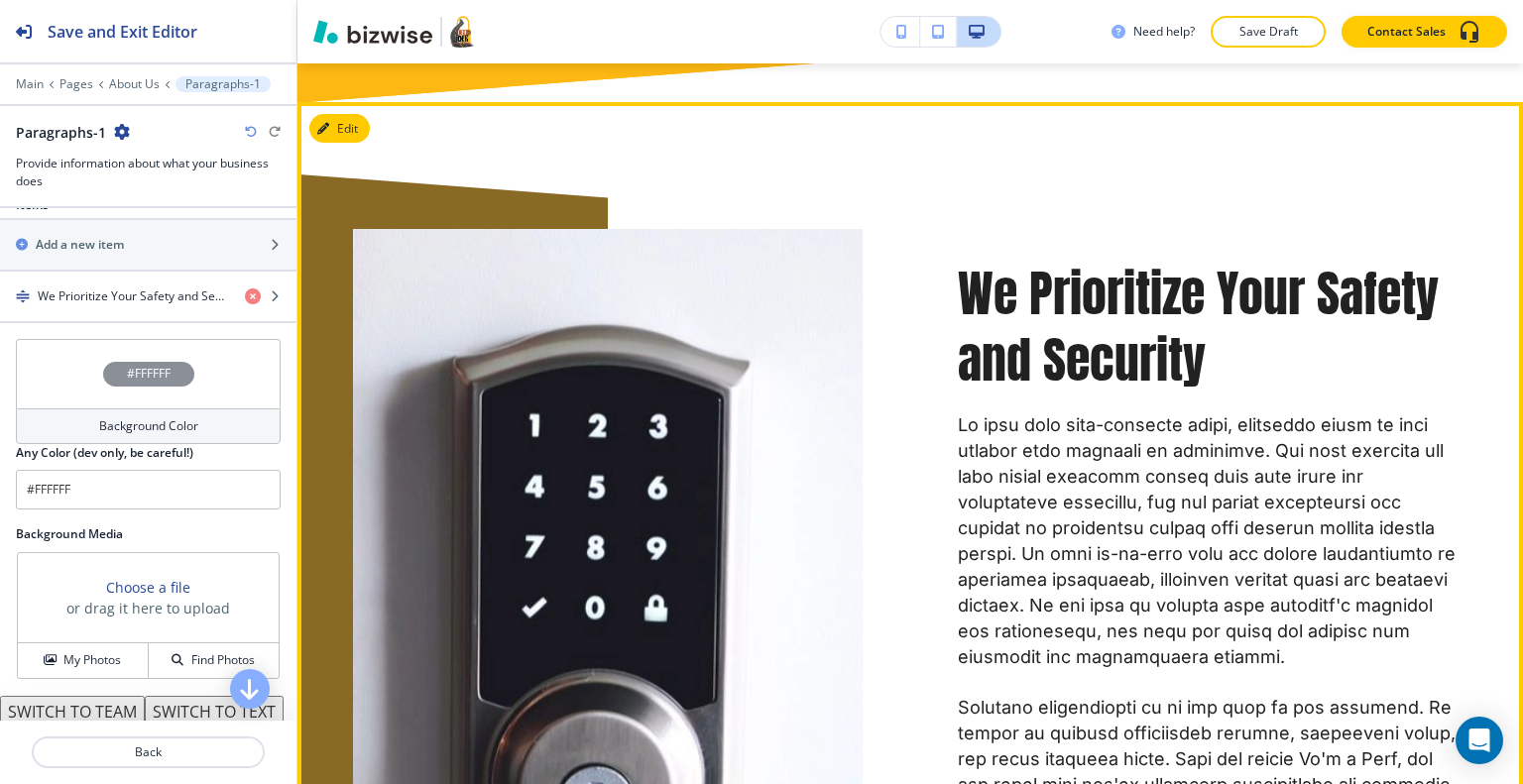 click on "We Prioritize Your Safety and Security" at bounding box center (1213, 326) 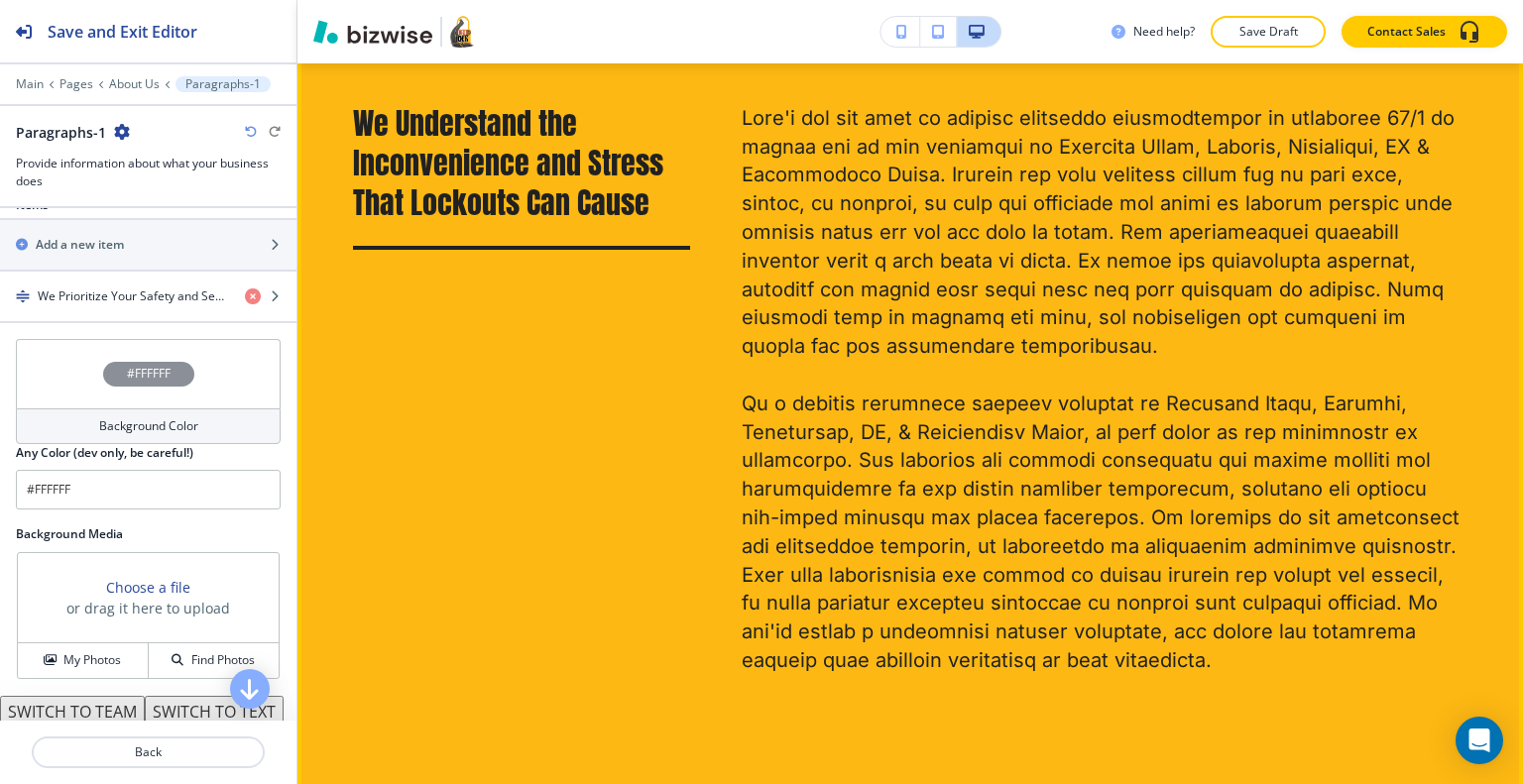 scroll, scrollTop: 837, scrollLeft: 0, axis: vertical 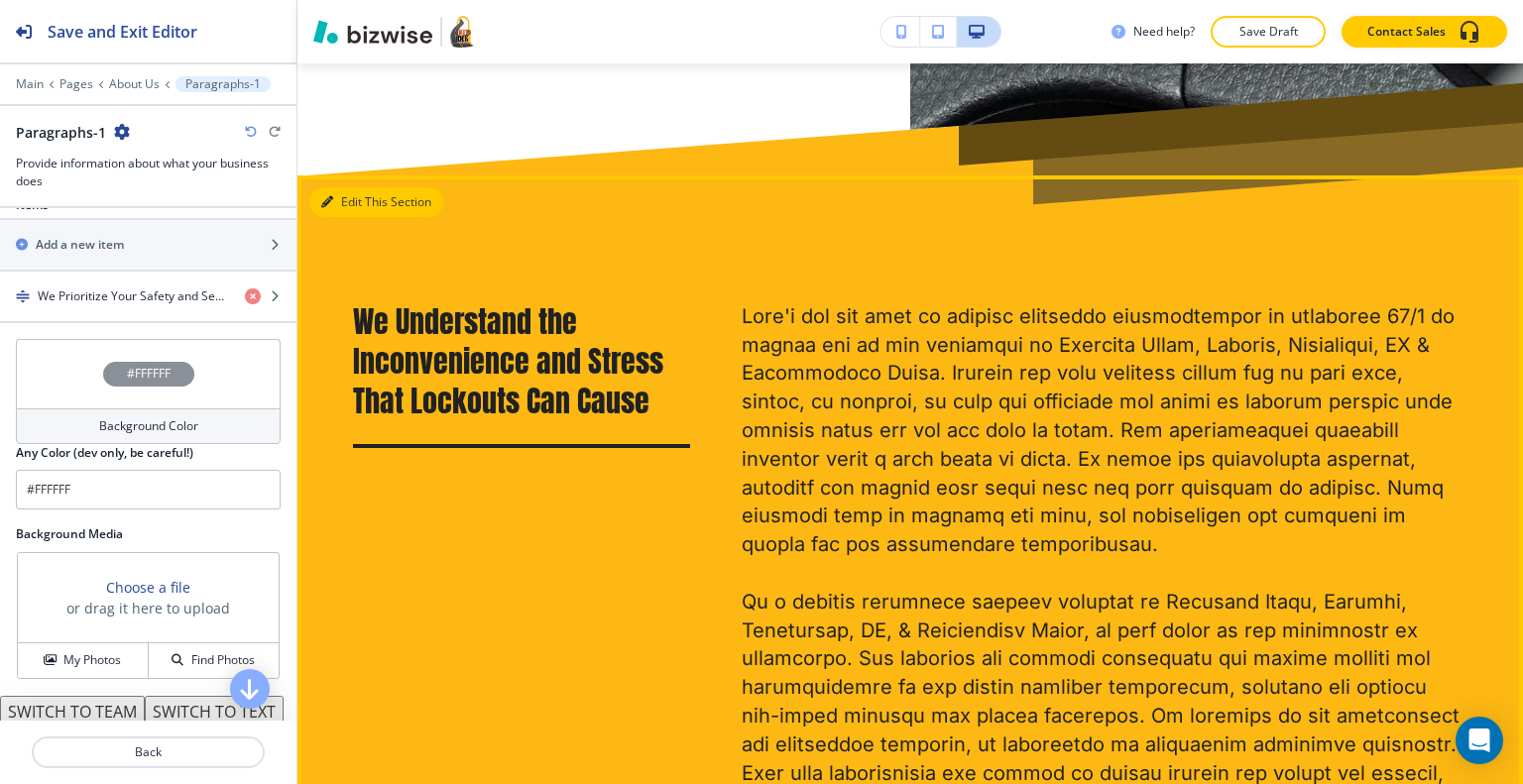 click on "Edit This Section" at bounding box center (376, 202) 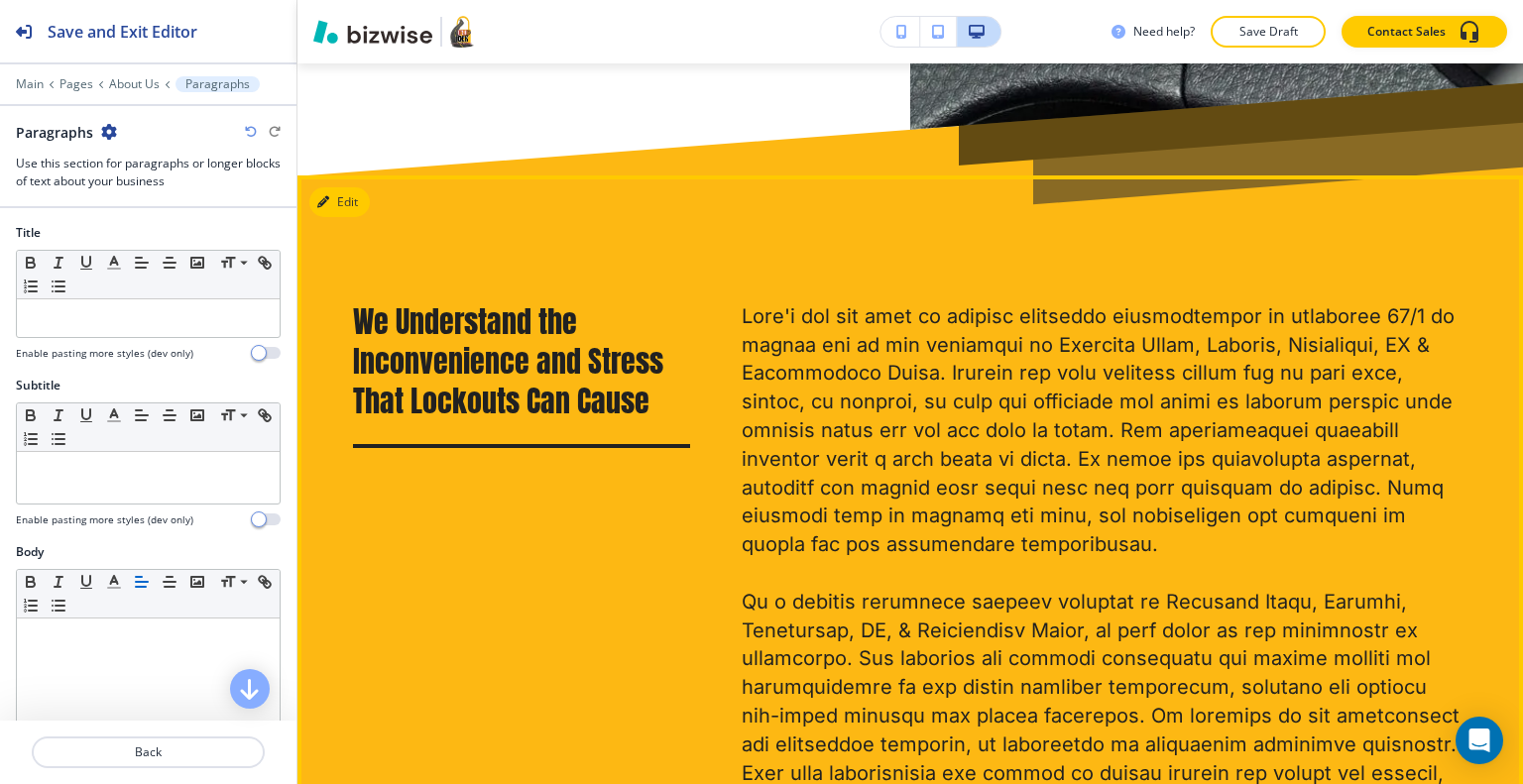 scroll, scrollTop: 972, scrollLeft: 0, axis: vertical 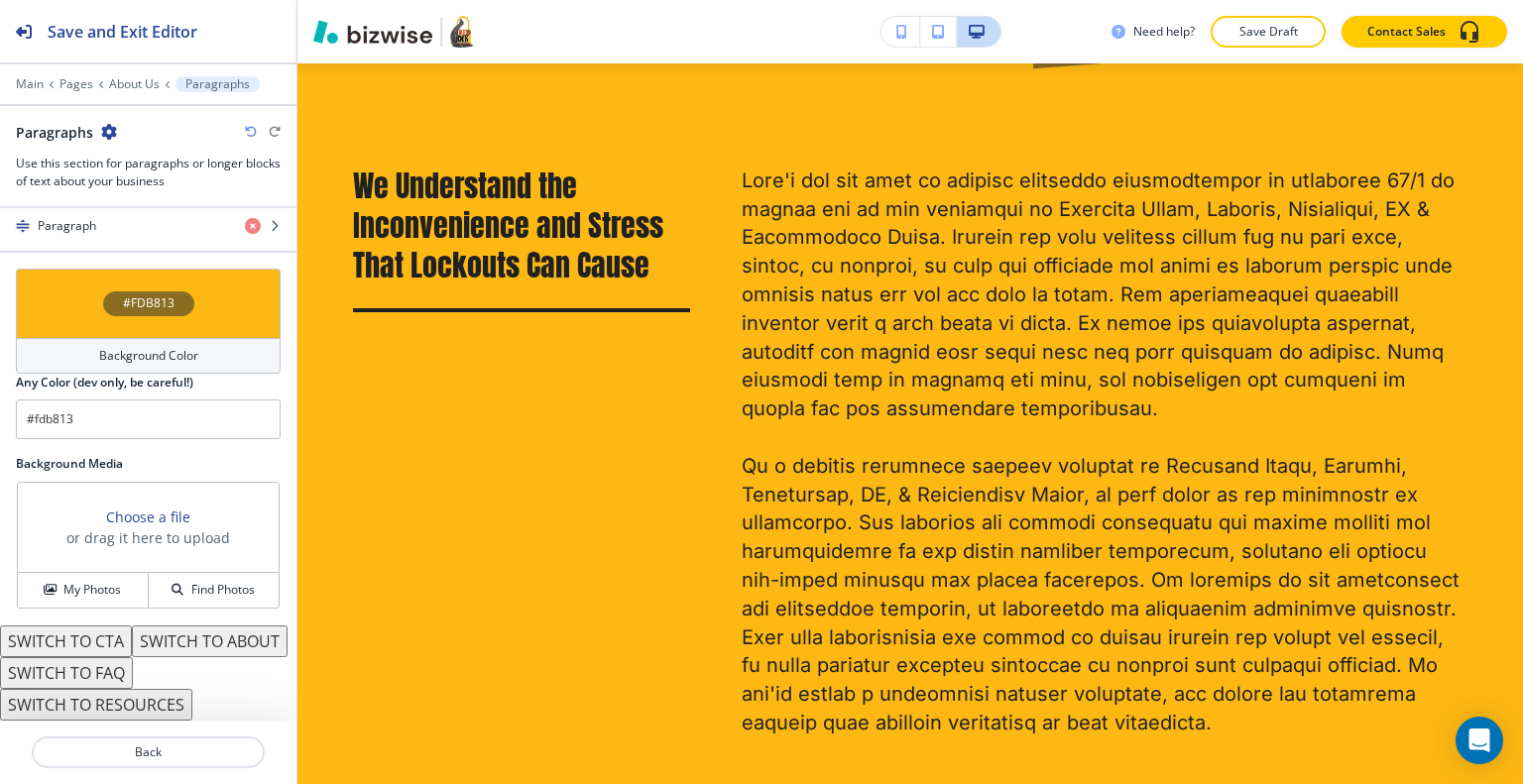click on "#FDB813" at bounding box center (148, 303) 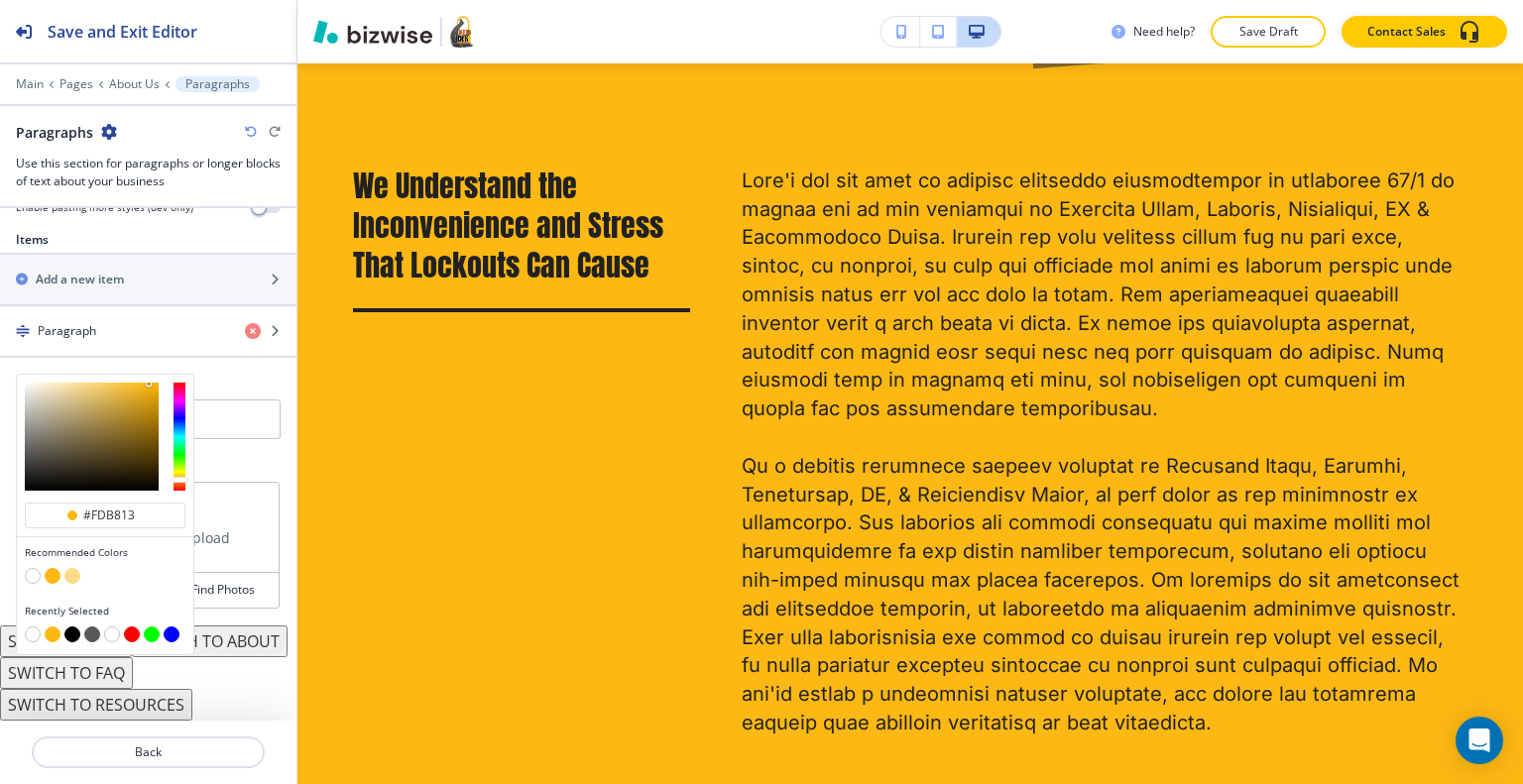 scroll, scrollTop: 711, scrollLeft: 0, axis: vertical 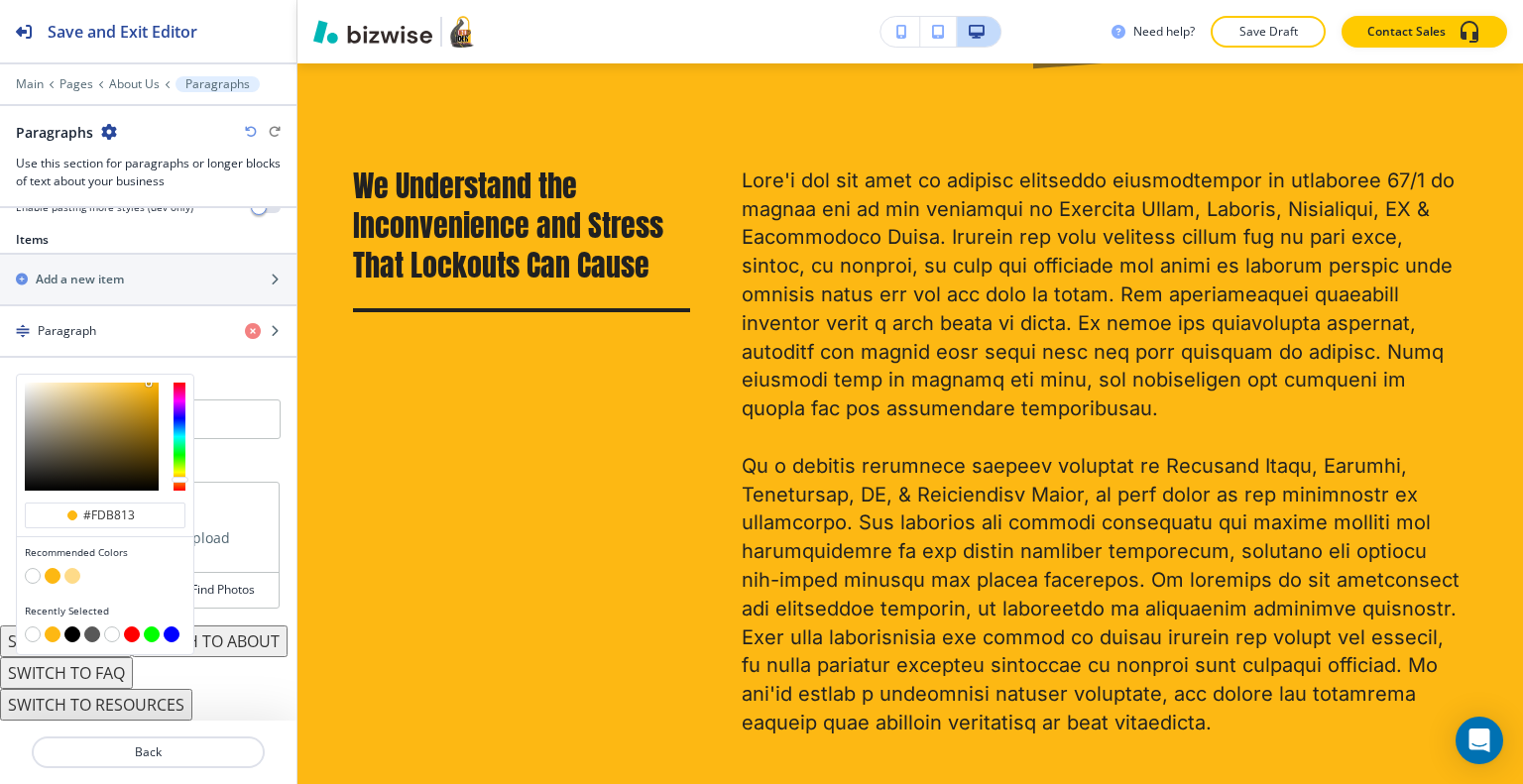 click at bounding box center (92, 634) 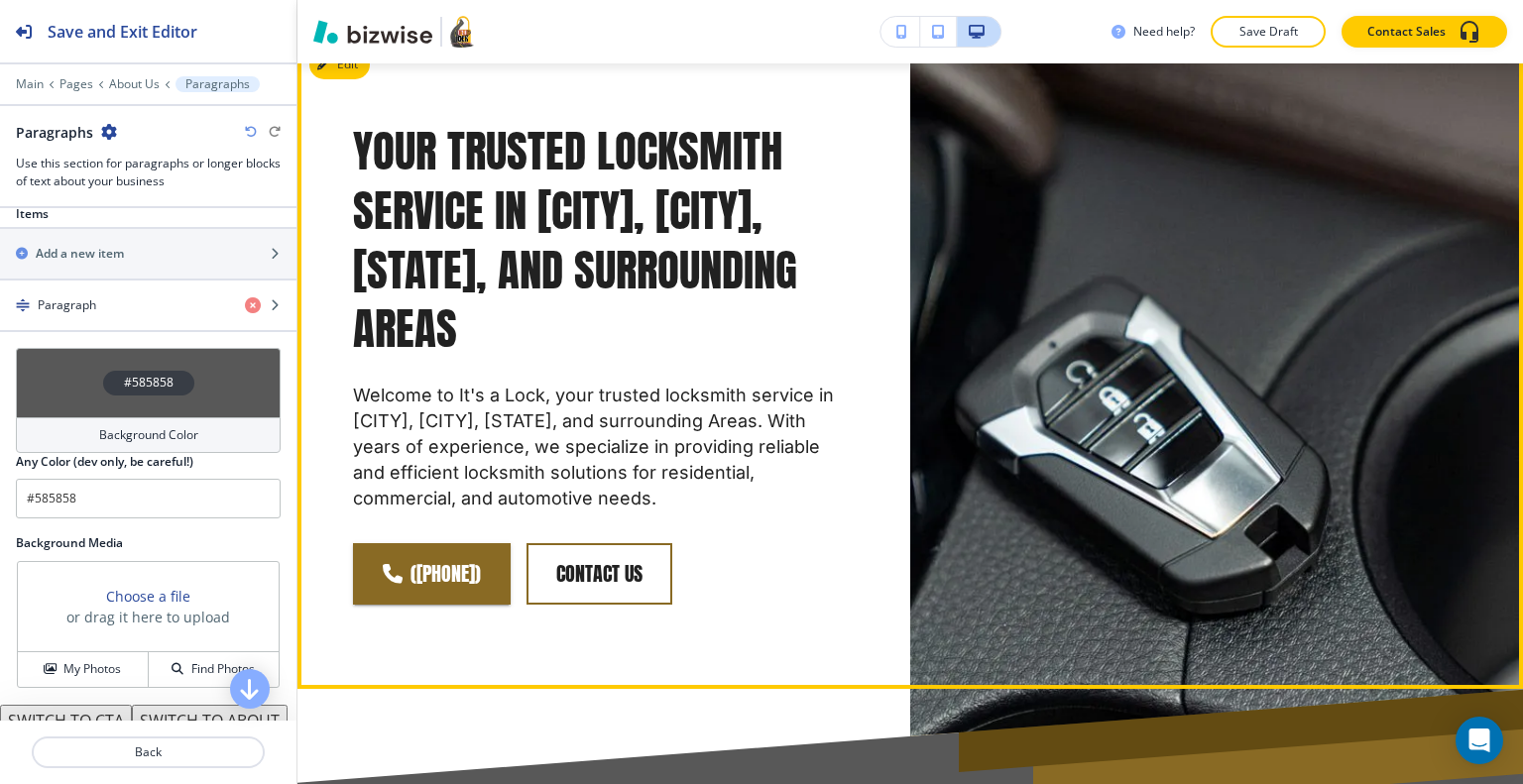 scroll, scrollTop: 0, scrollLeft: 0, axis: both 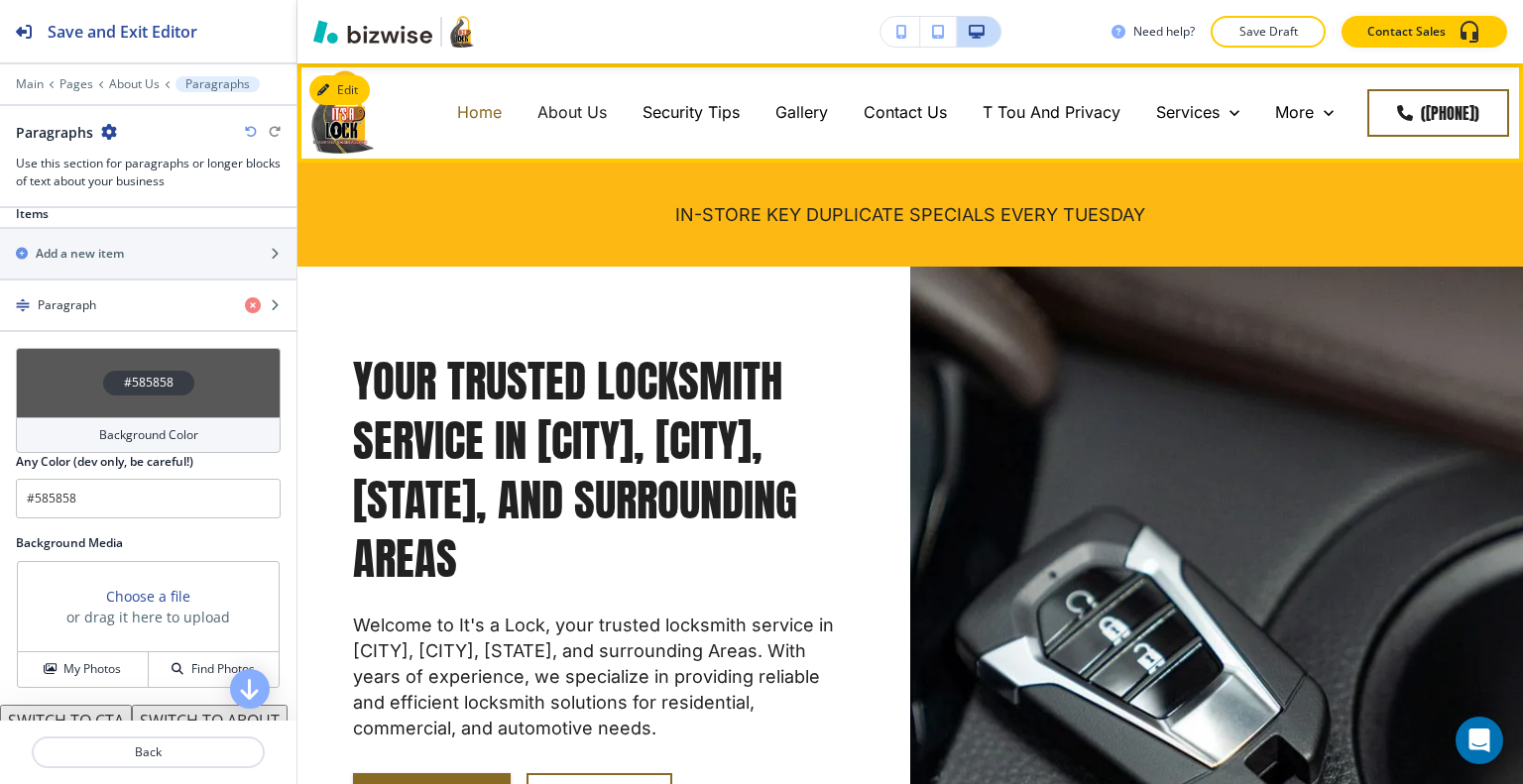 click on "Home" at bounding box center [479, 112] 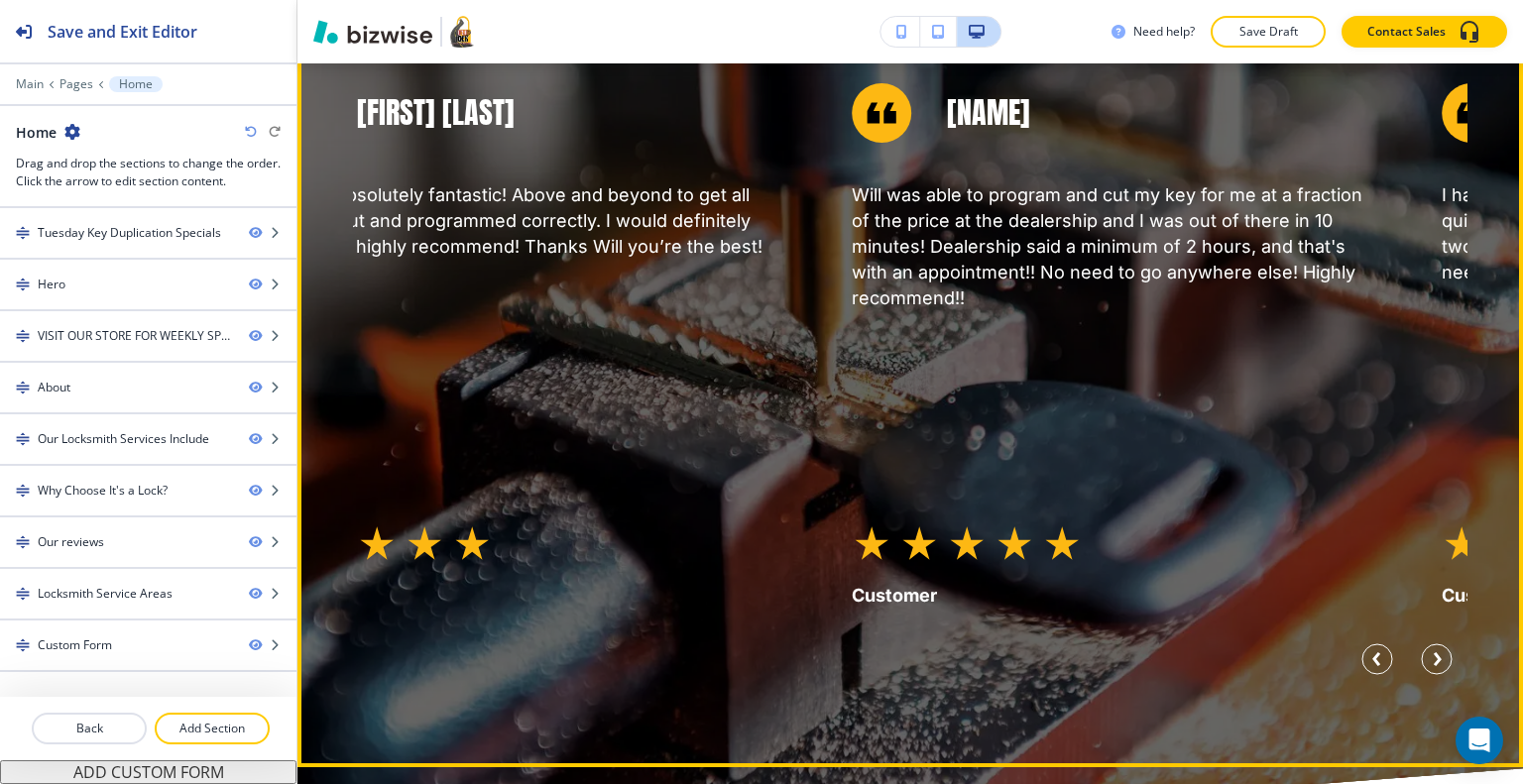 scroll, scrollTop: 6071, scrollLeft: 0, axis: vertical 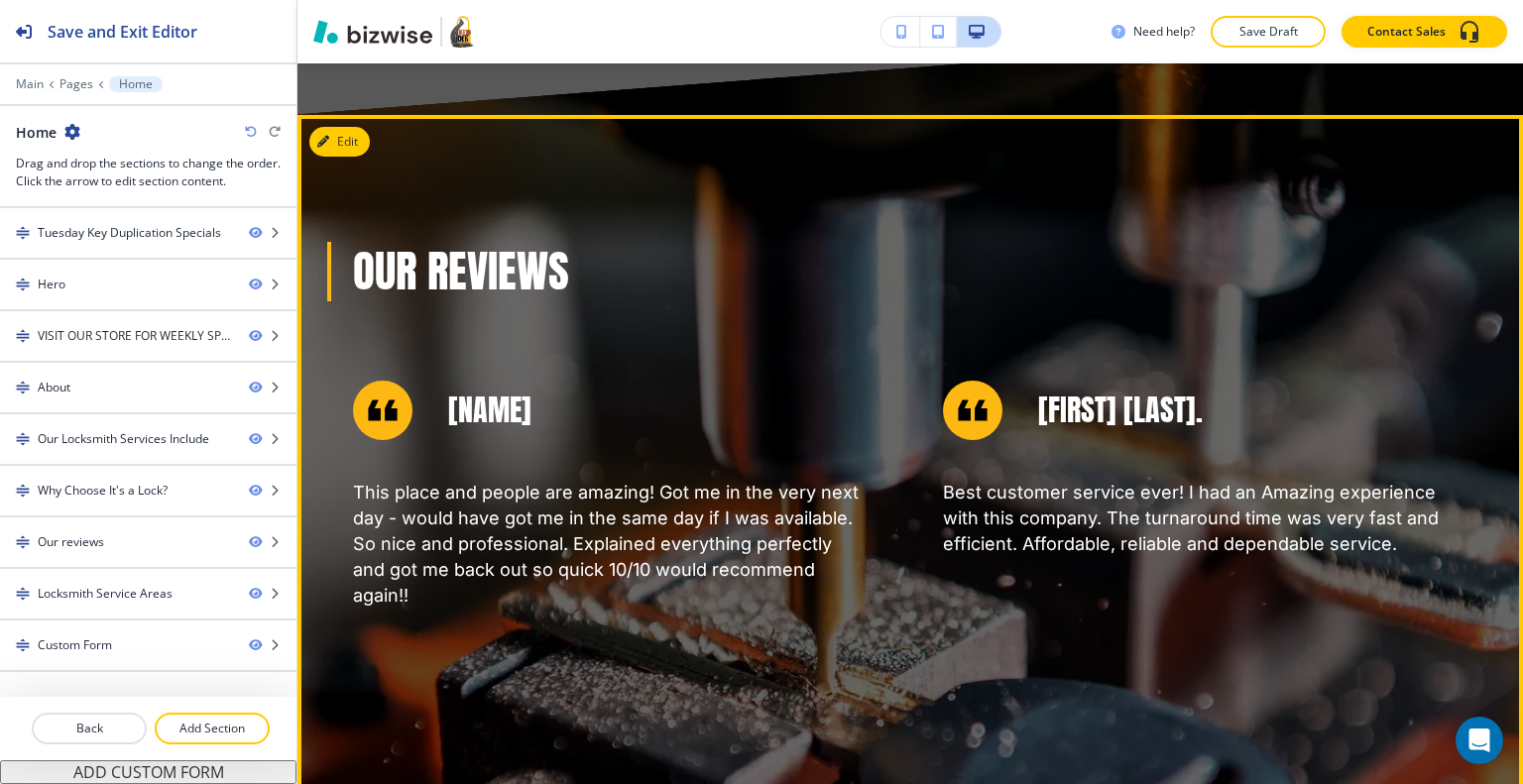 click on "Our reviews Lisa G. Will was absolutely fantastic! Above and beyond to get all my keys cut and programmed correctly. I would definitely return and highly recommend! Thanks Will you’re the best! Customer Shane W. Will was able to program and cut my key for me at a fraction of the price at the dealership and I was out of there in 10 minutes! Dealership said a minimum of 2 hours, and that's with an appointment!! No need to go anywhere else! Highly recommend!! Customer Milton M. I had lost my car key and the service was superb. It was quick and efficient and affordable as well. Was able to get two keys and I highly recommend them for any lockout needs and more. A+ company and great workers Customer Samantha W. This place and people are amazing! Got me in the very next day - would have got me in the same day if I was available. So nice and professional. Explained everything perfectly and got me back out so quick 10/10 would recommend again!! Customer Matt P. Customer Lisa G. Customer Shane W. Customer Milton M." at bounding box center [910, 590] 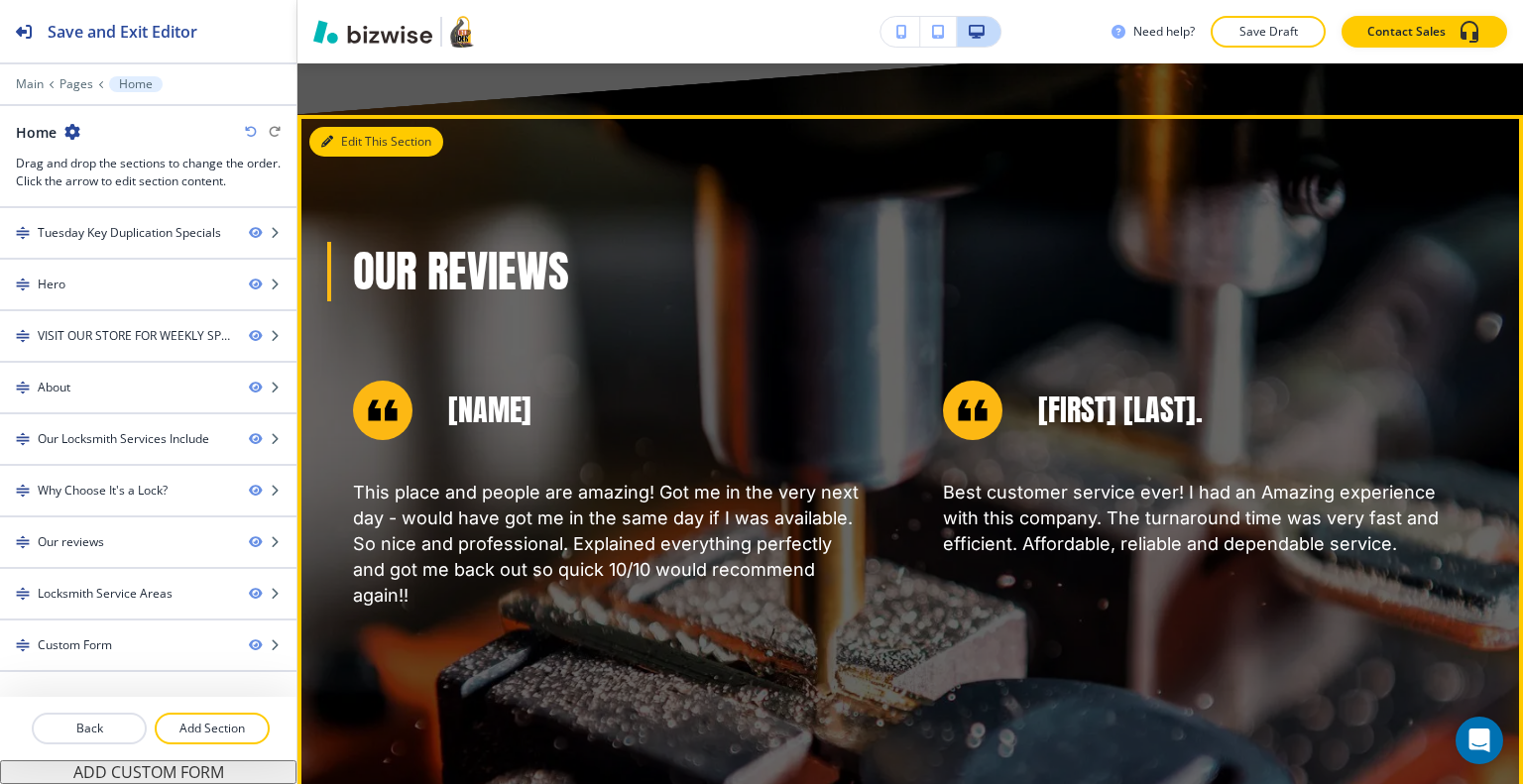 click on "Edit This Section" at bounding box center [376, 142] 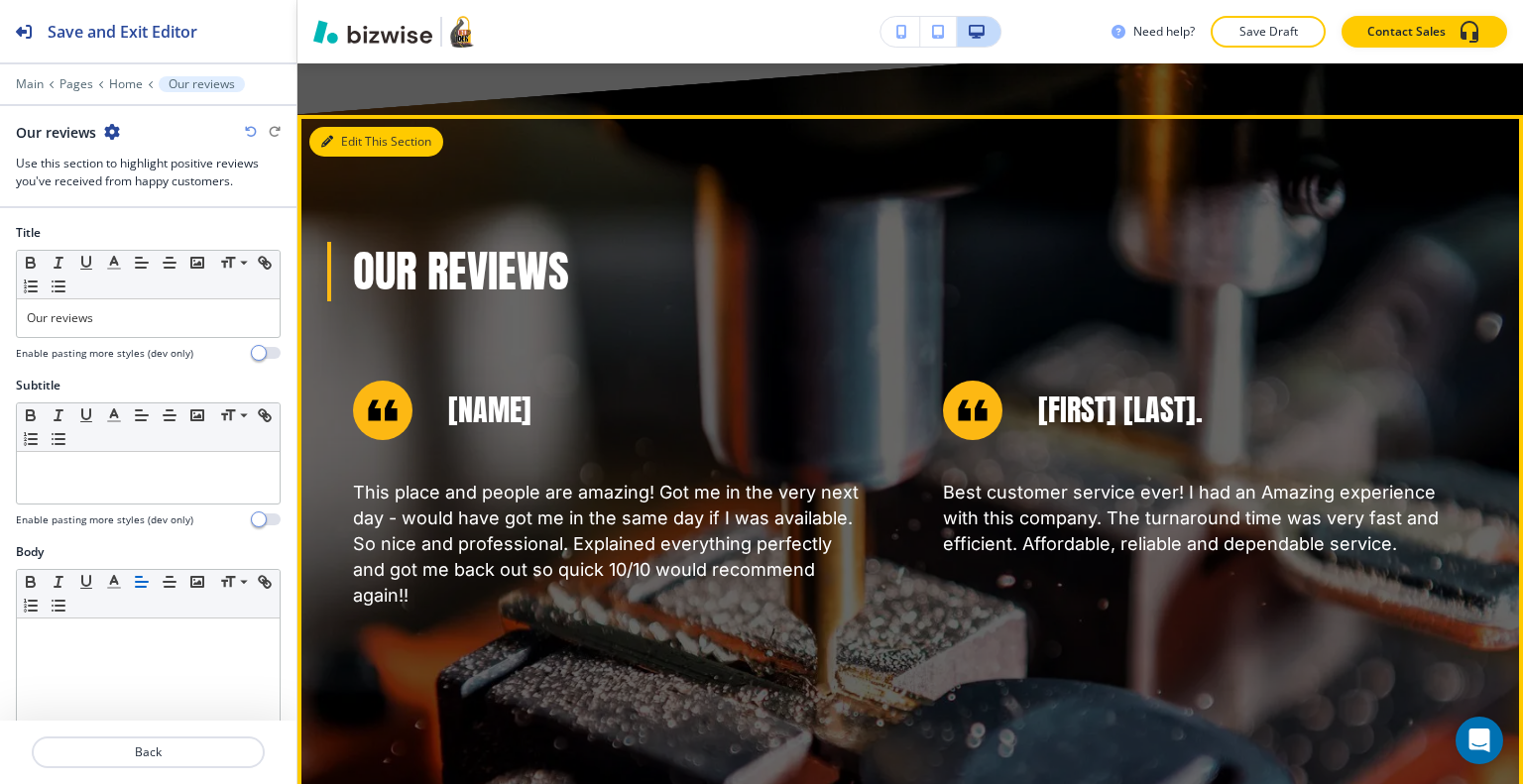 scroll, scrollTop: 6112, scrollLeft: 0, axis: vertical 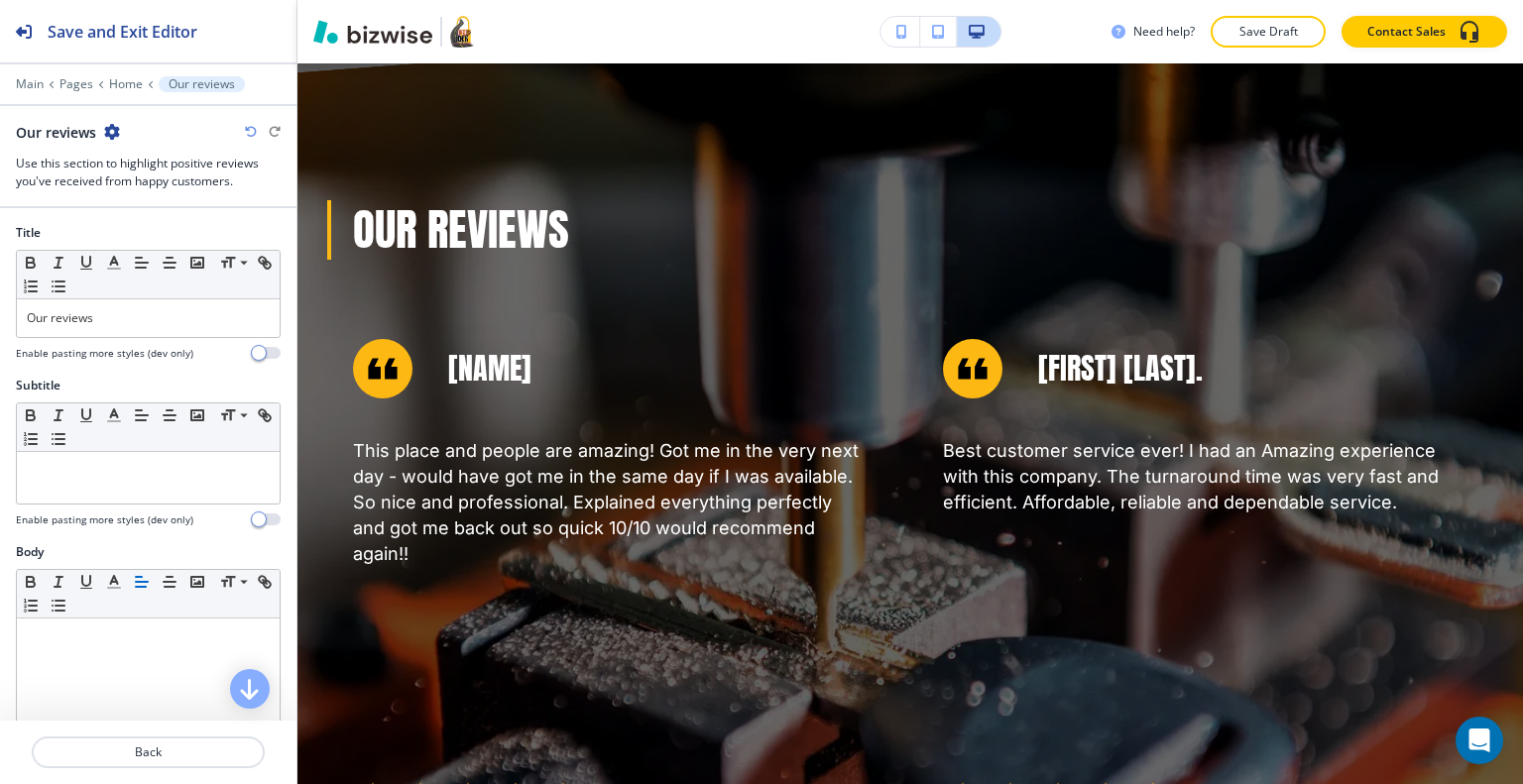 click at bounding box center [112, 132] 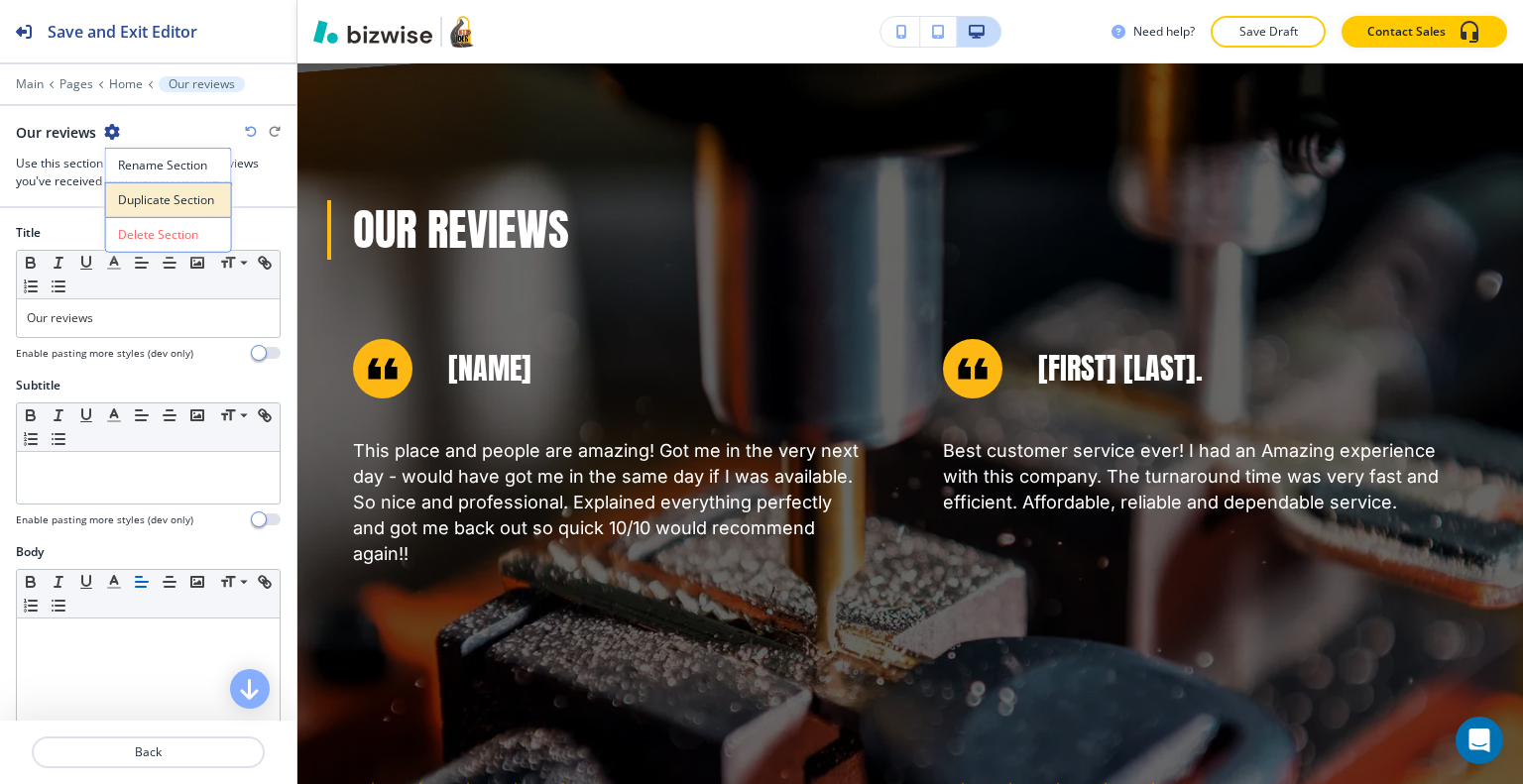 click on "Duplicate Section" at bounding box center (169, 200) 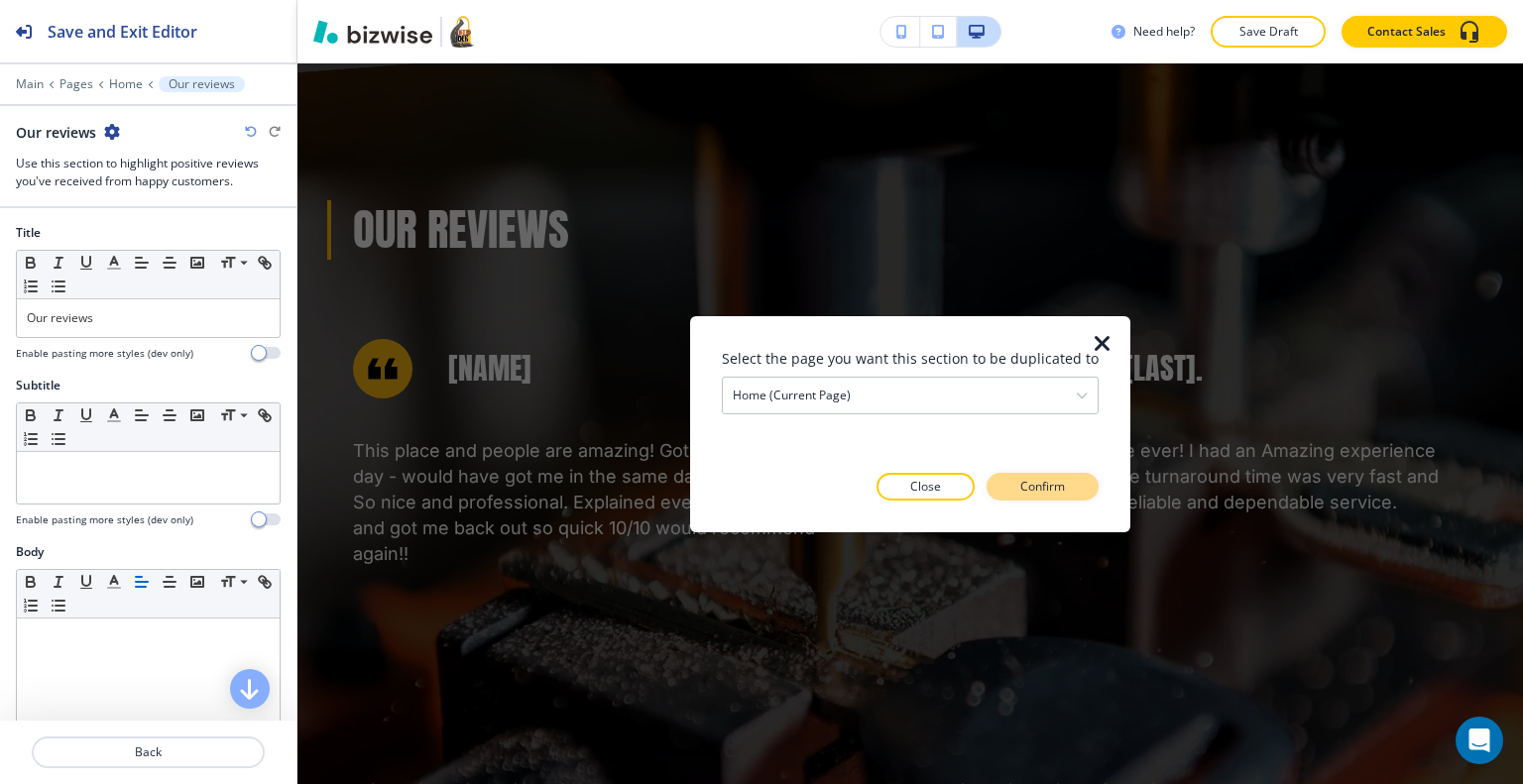 click on "Confirm" at bounding box center [1042, 487] 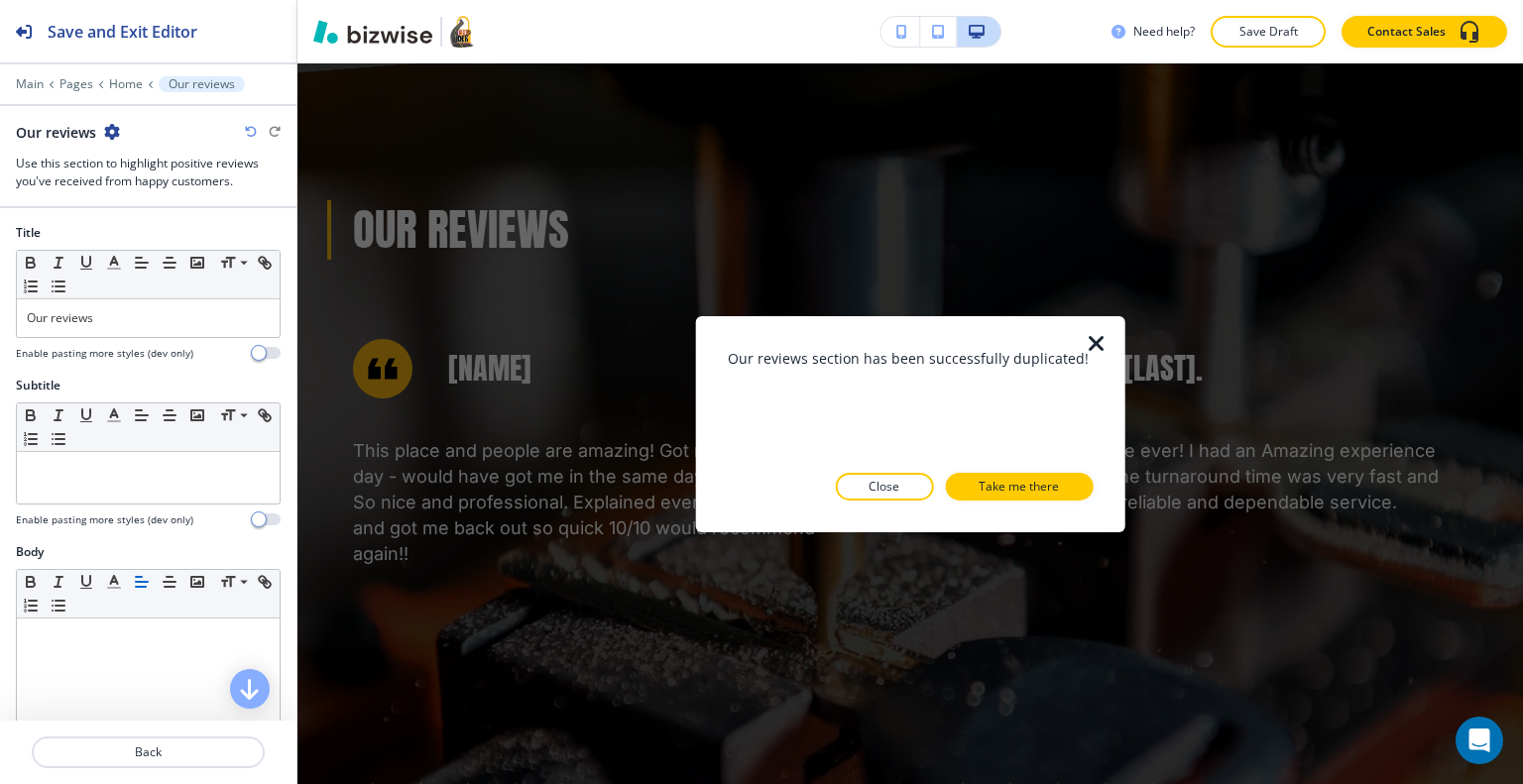 click at bounding box center (1097, 343) 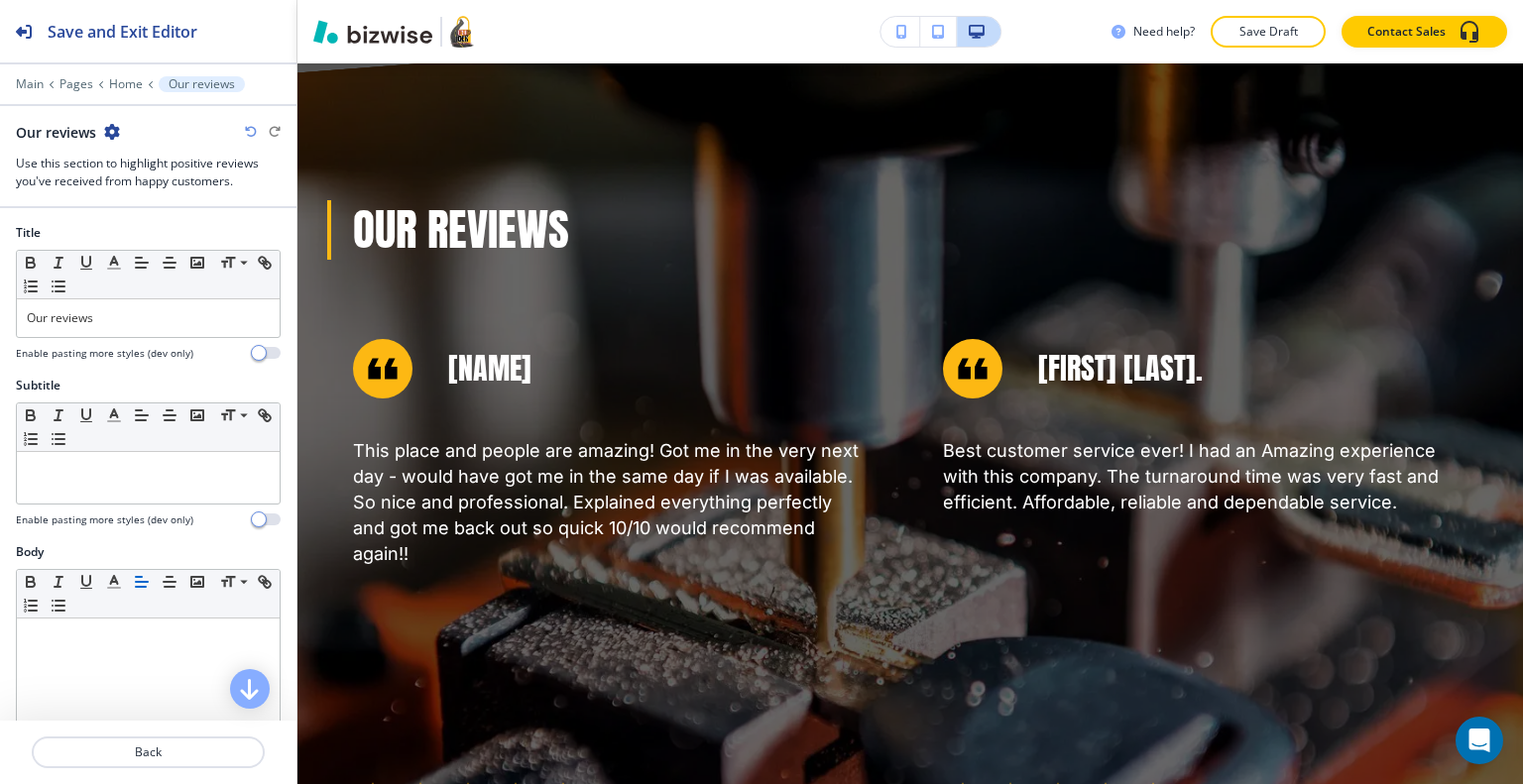 click at bounding box center (112, 132) 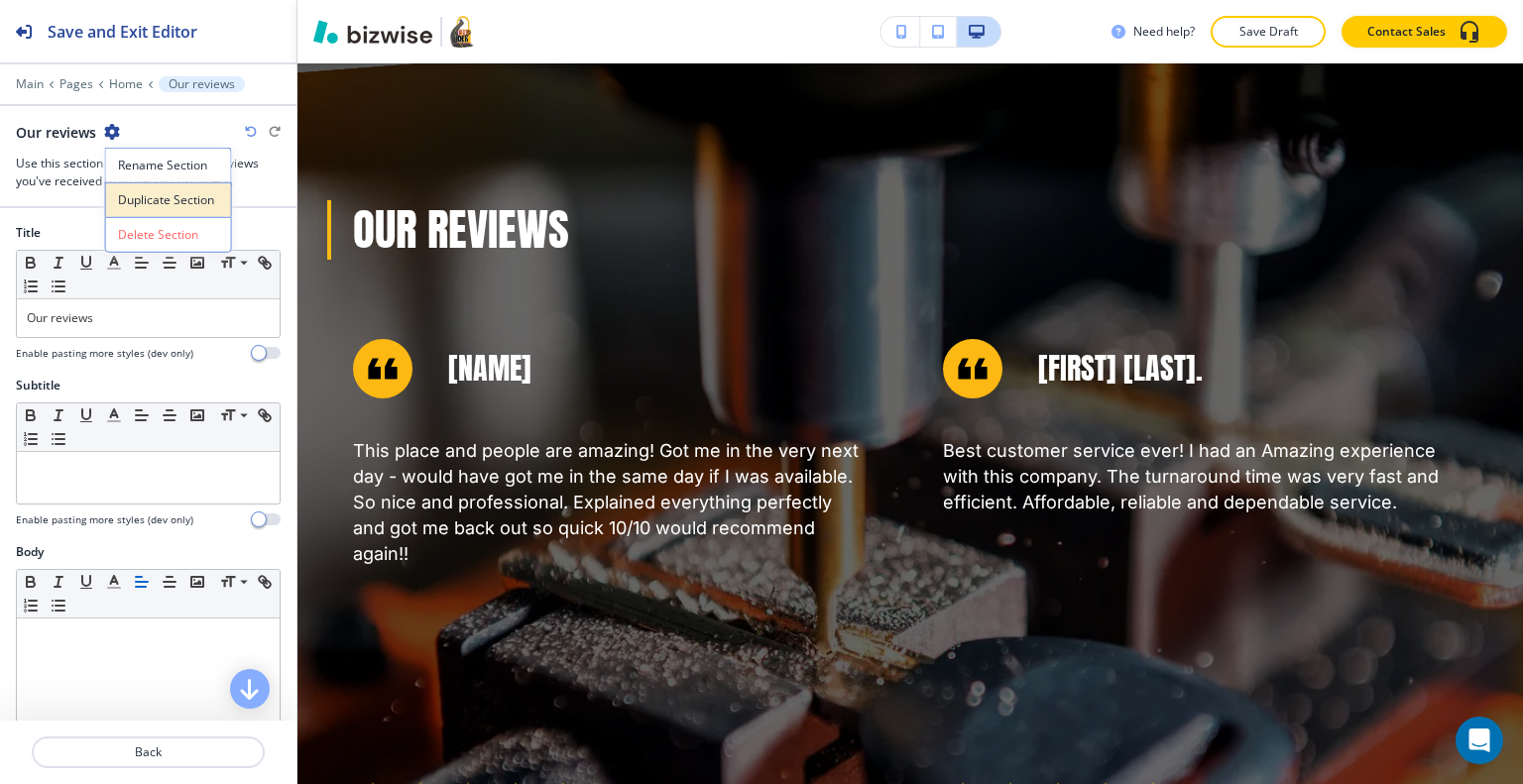 click on "Duplicate Section" at bounding box center [169, 200] 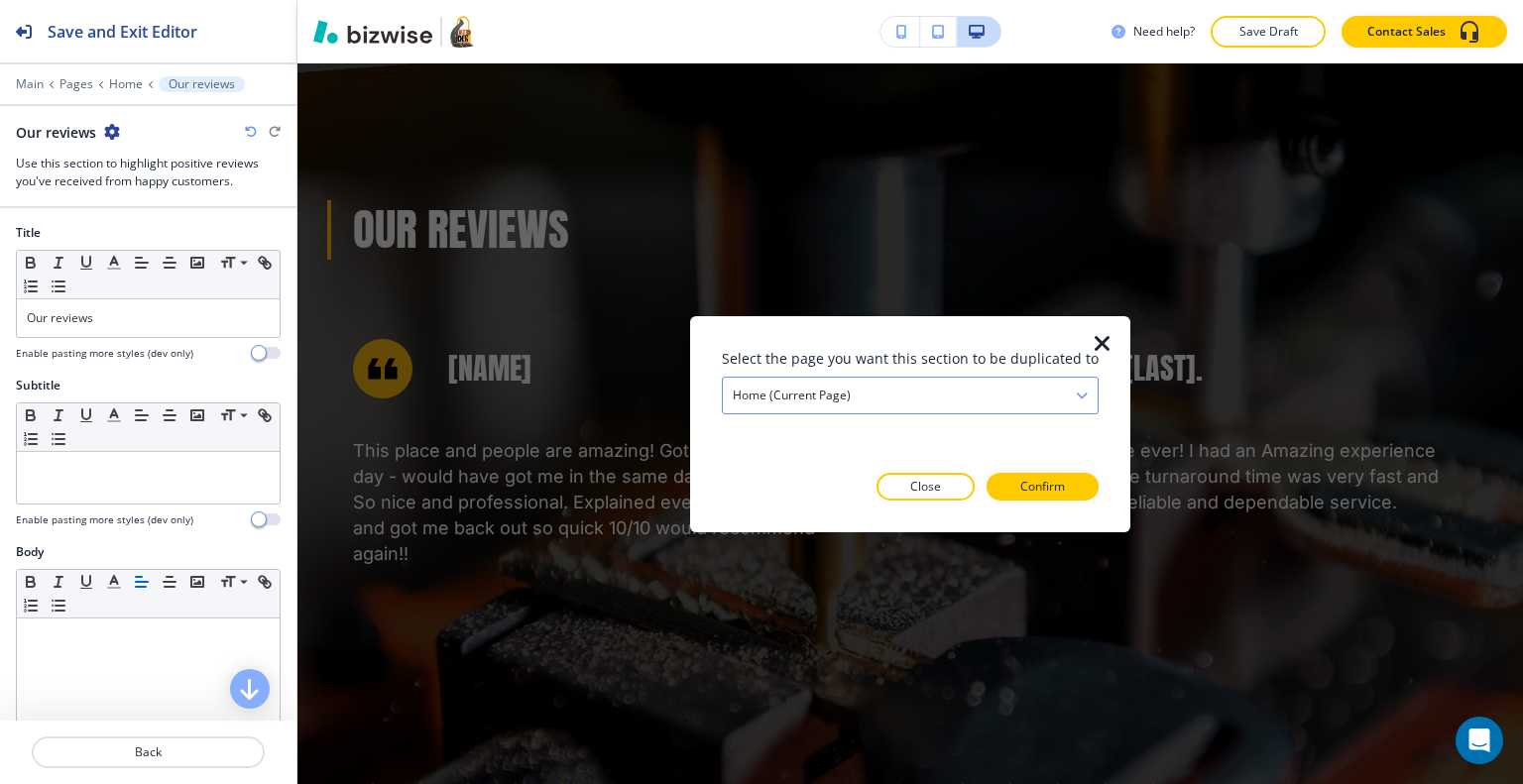 click on "Home (current page)" at bounding box center (910, 394) 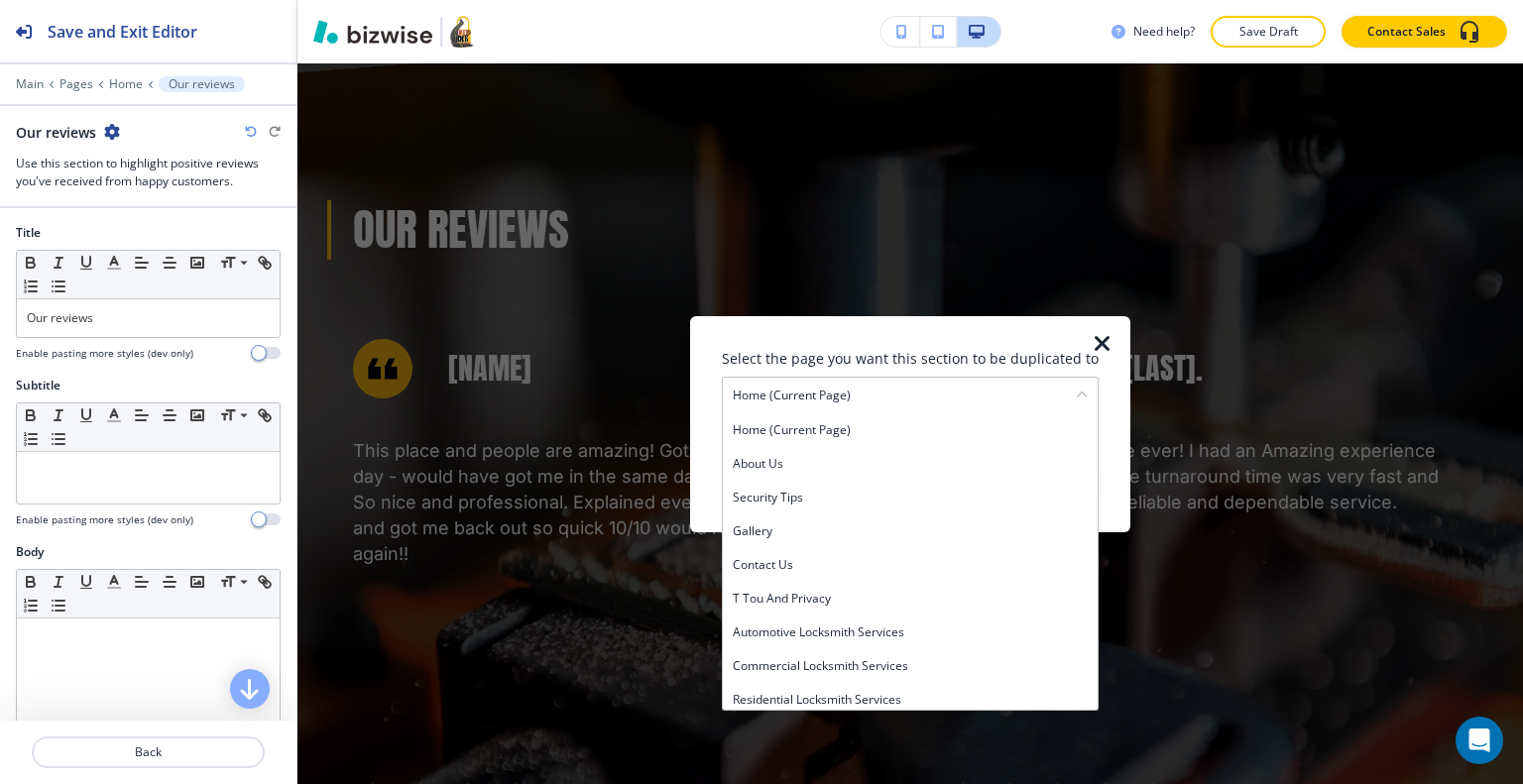 drag, startPoint x: 888, startPoint y: 458, endPoint x: 908, endPoint y: 458, distance: 20 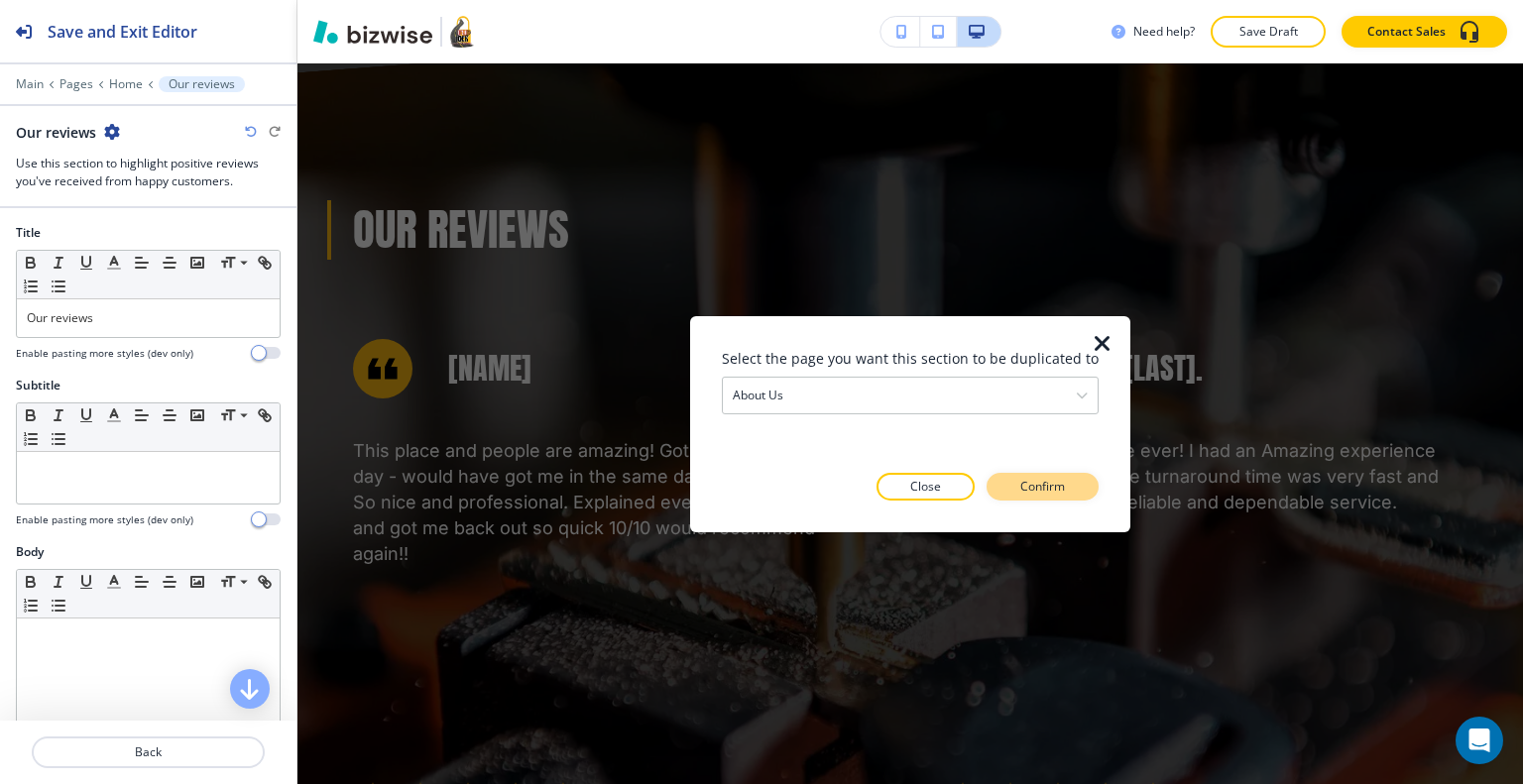 click on "Confirm" at bounding box center [1042, 487] 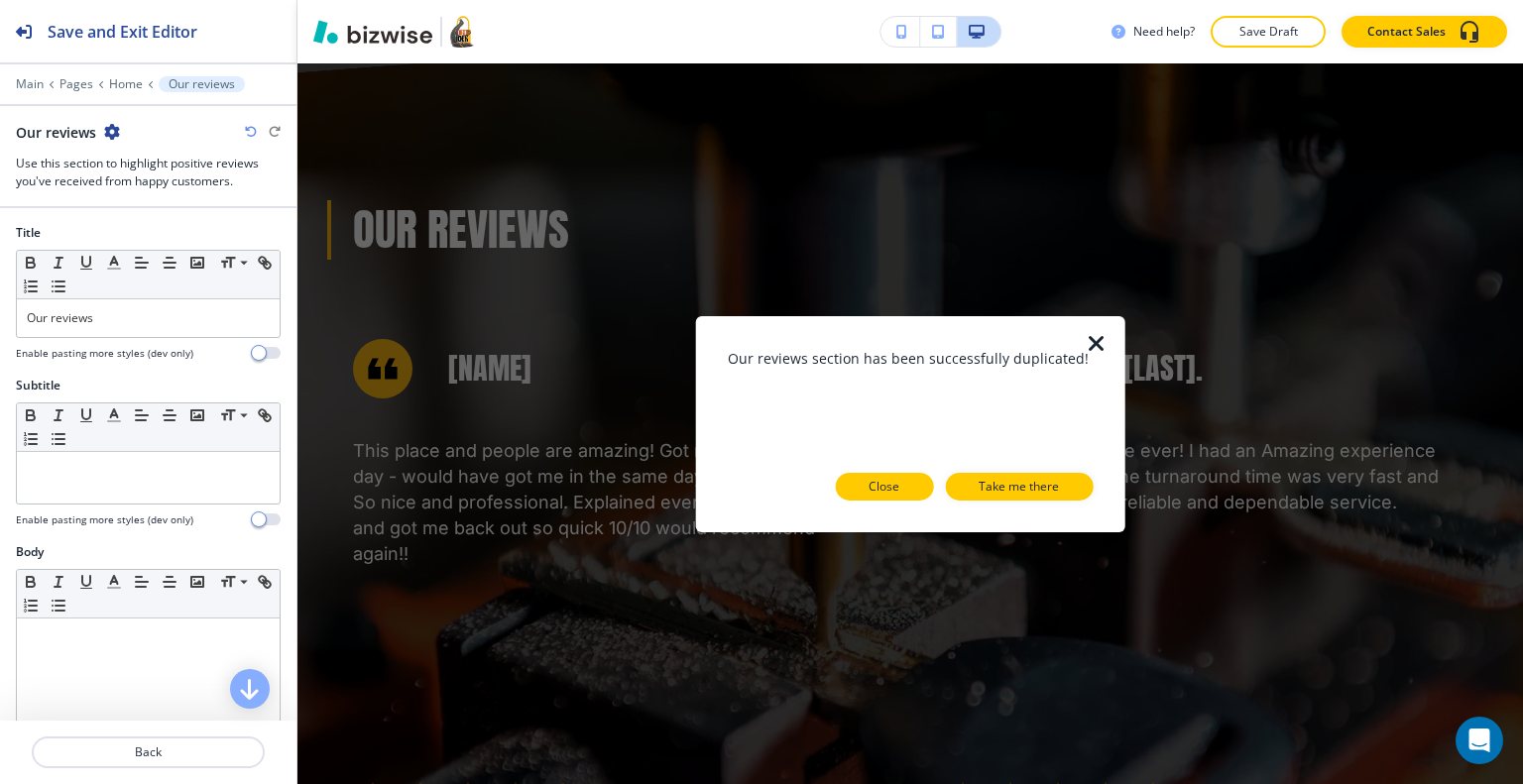 click on "Close" at bounding box center (883, 487) 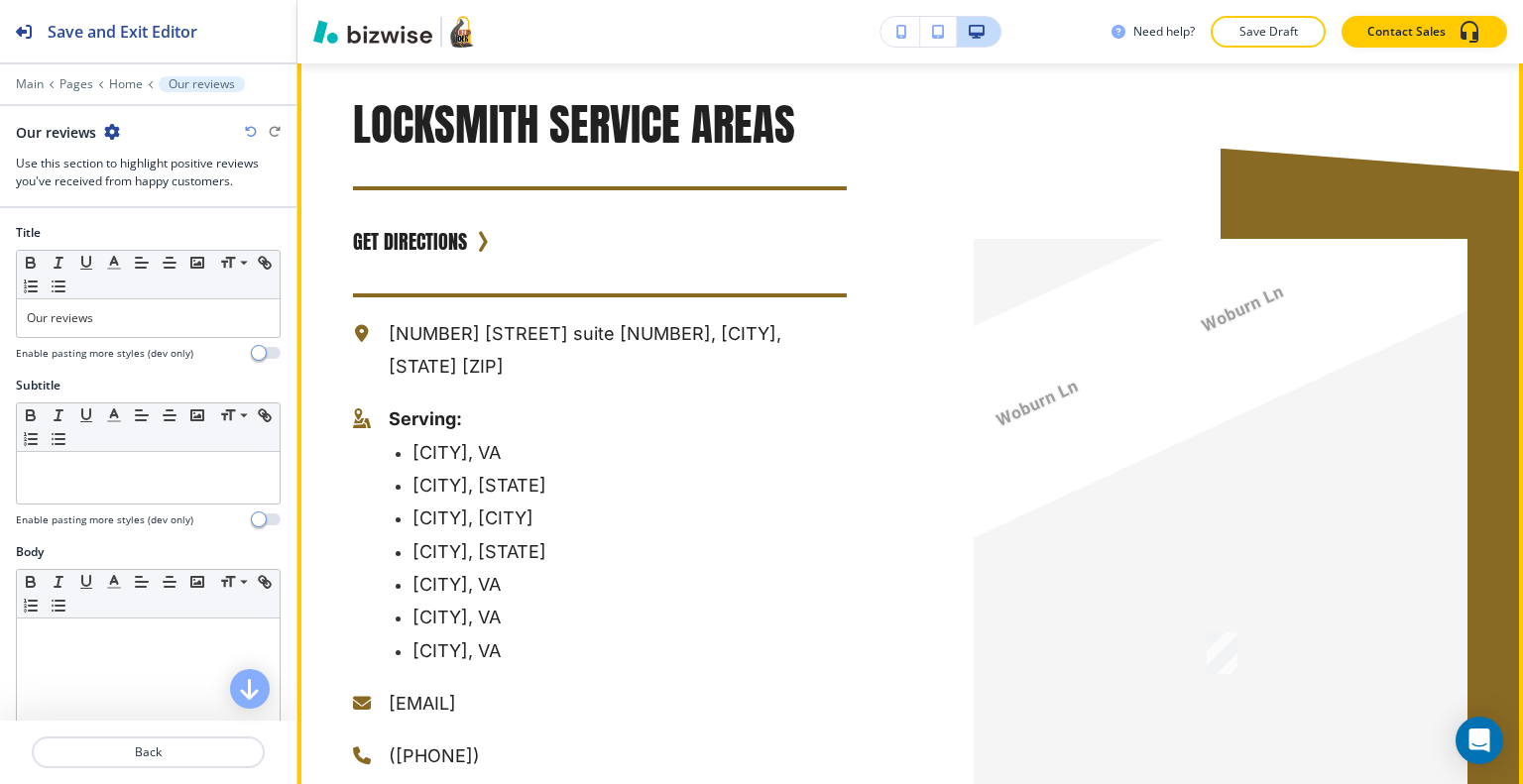 scroll, scrollTop: 8006, scrollLeft: 0, axis: vertical 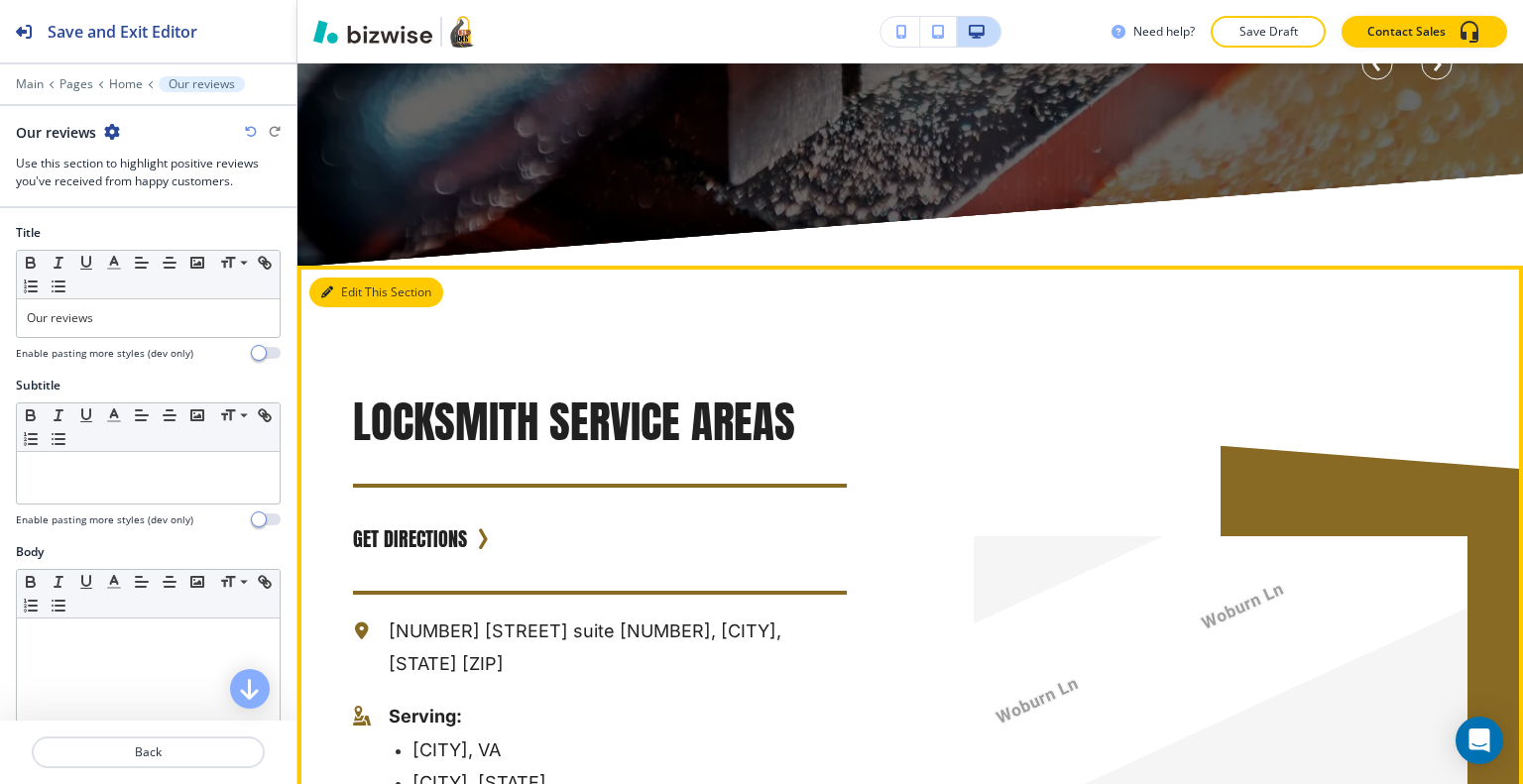 click on "Edit This Section" at bounding box center (376, 292) 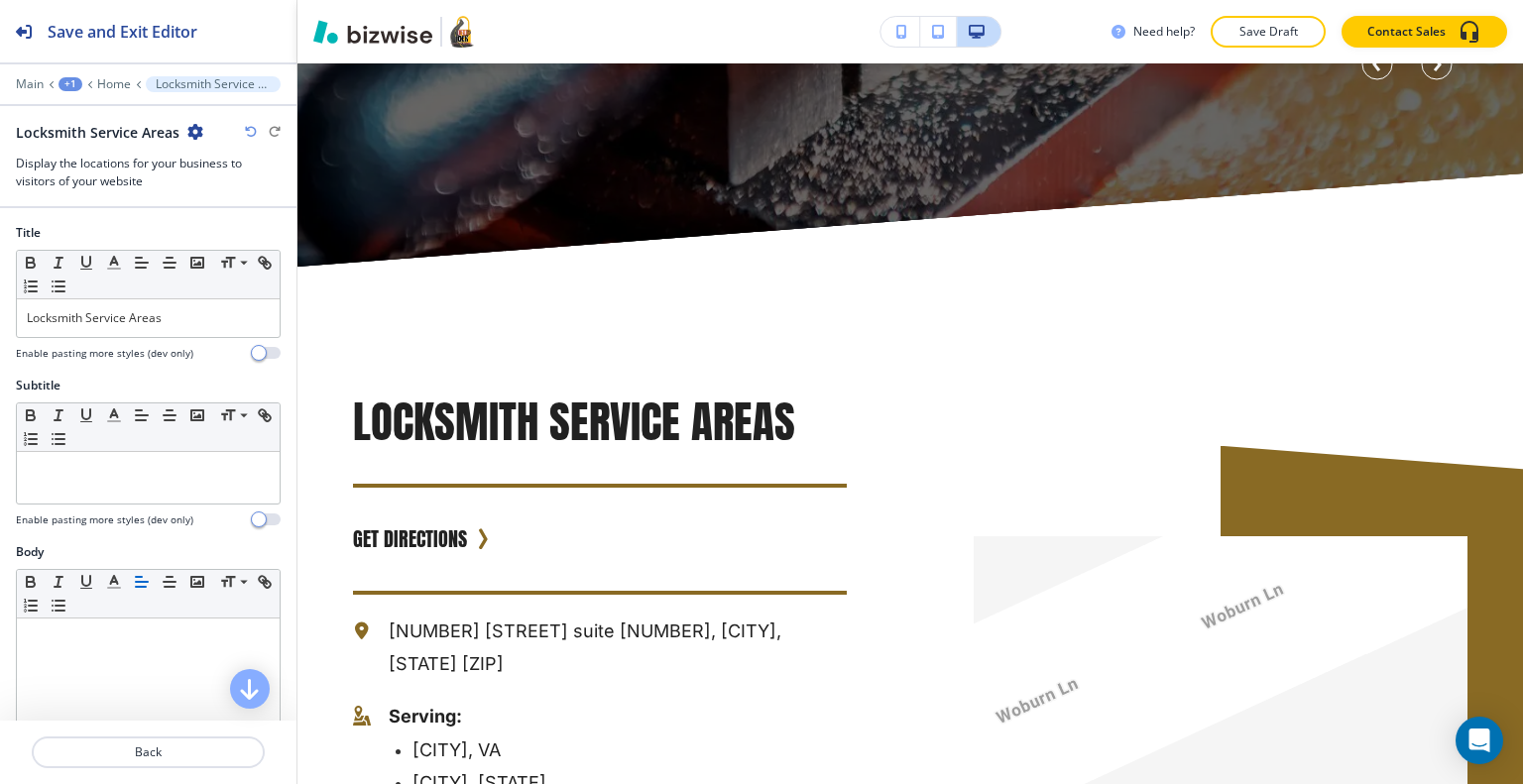 scroll, scrollTop: 8198, scrollLeft: 0, axis: vertical 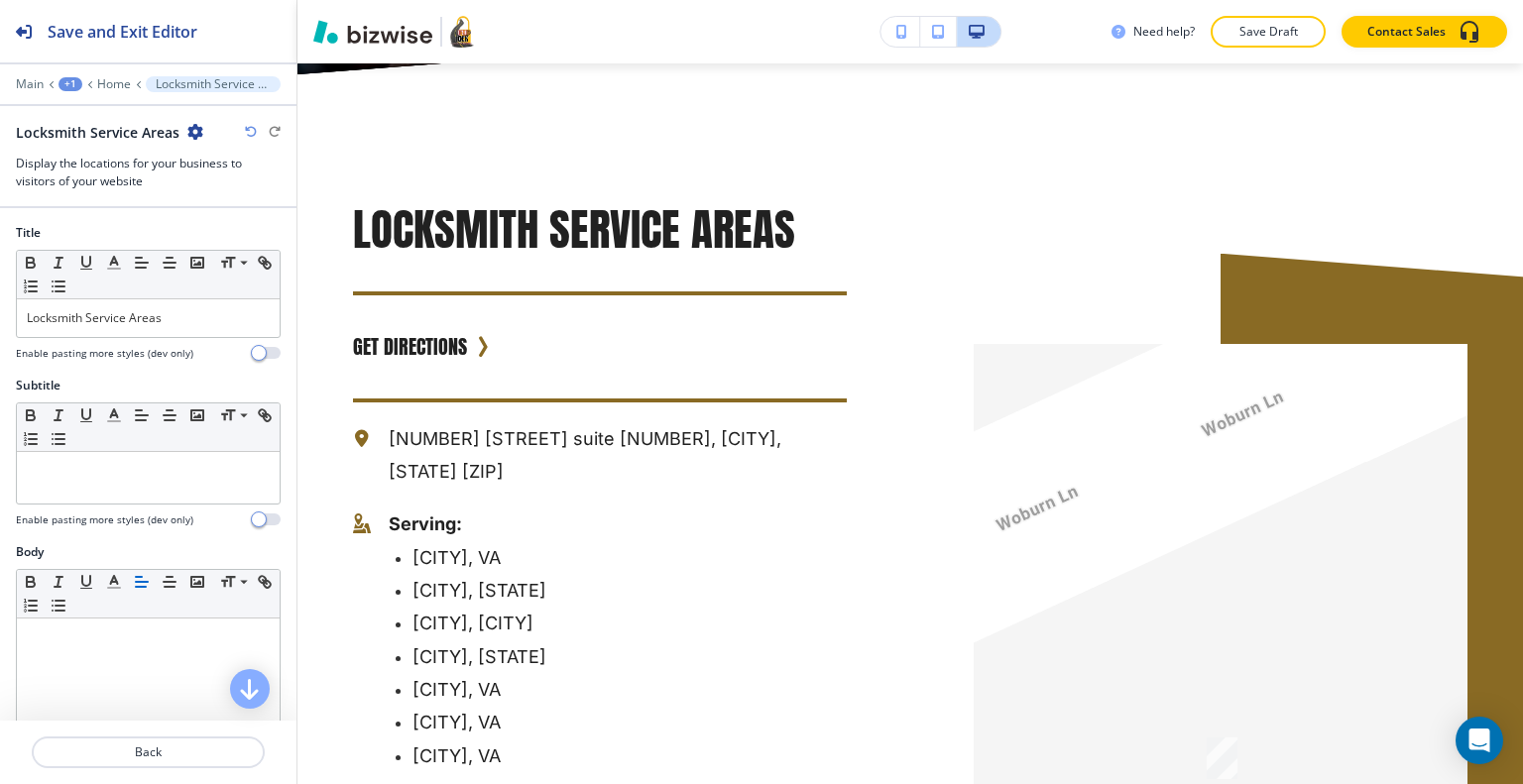 click at bounding box center (195, 132) 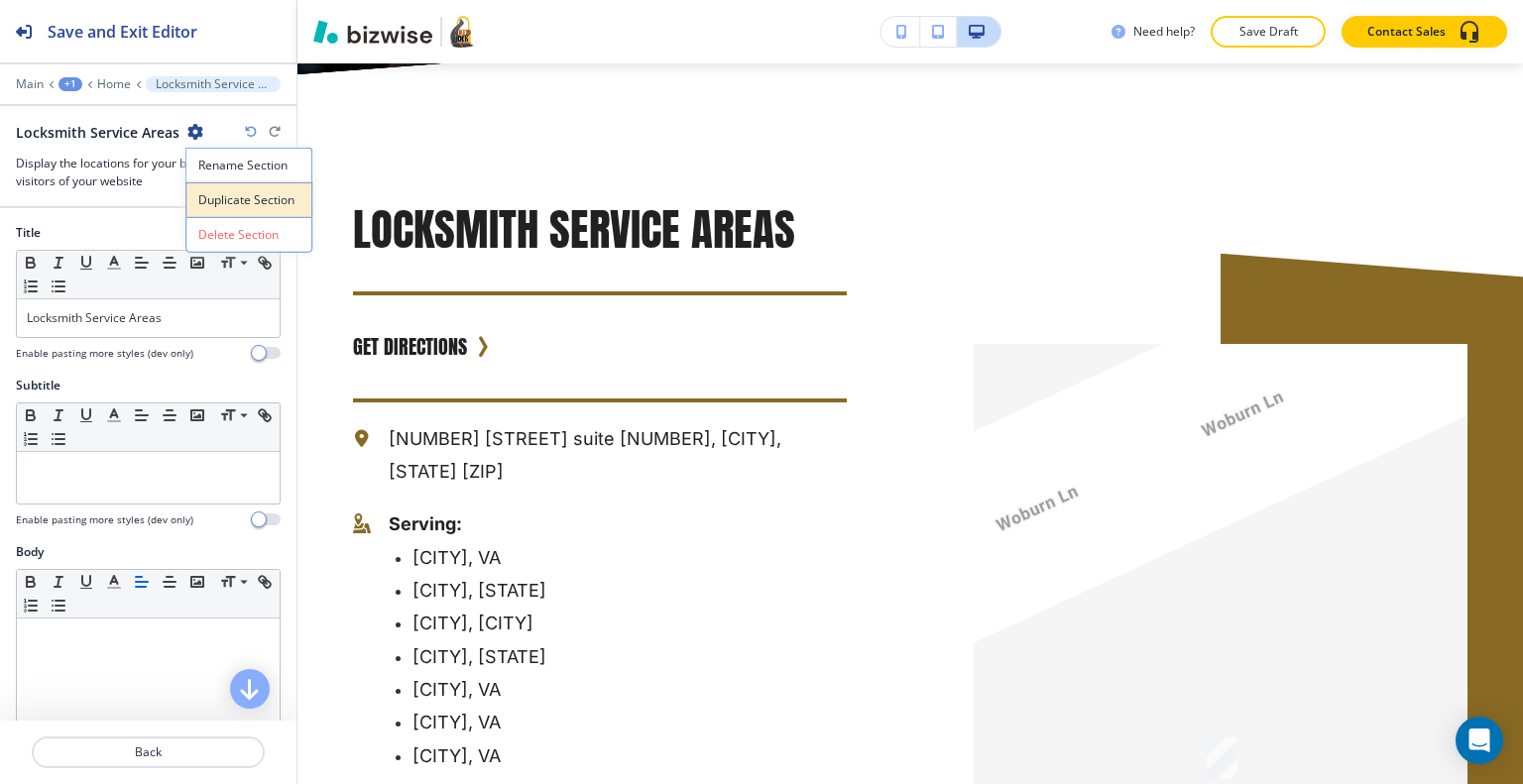 click on "Duplicate Section" at bounding box center (249, 200) 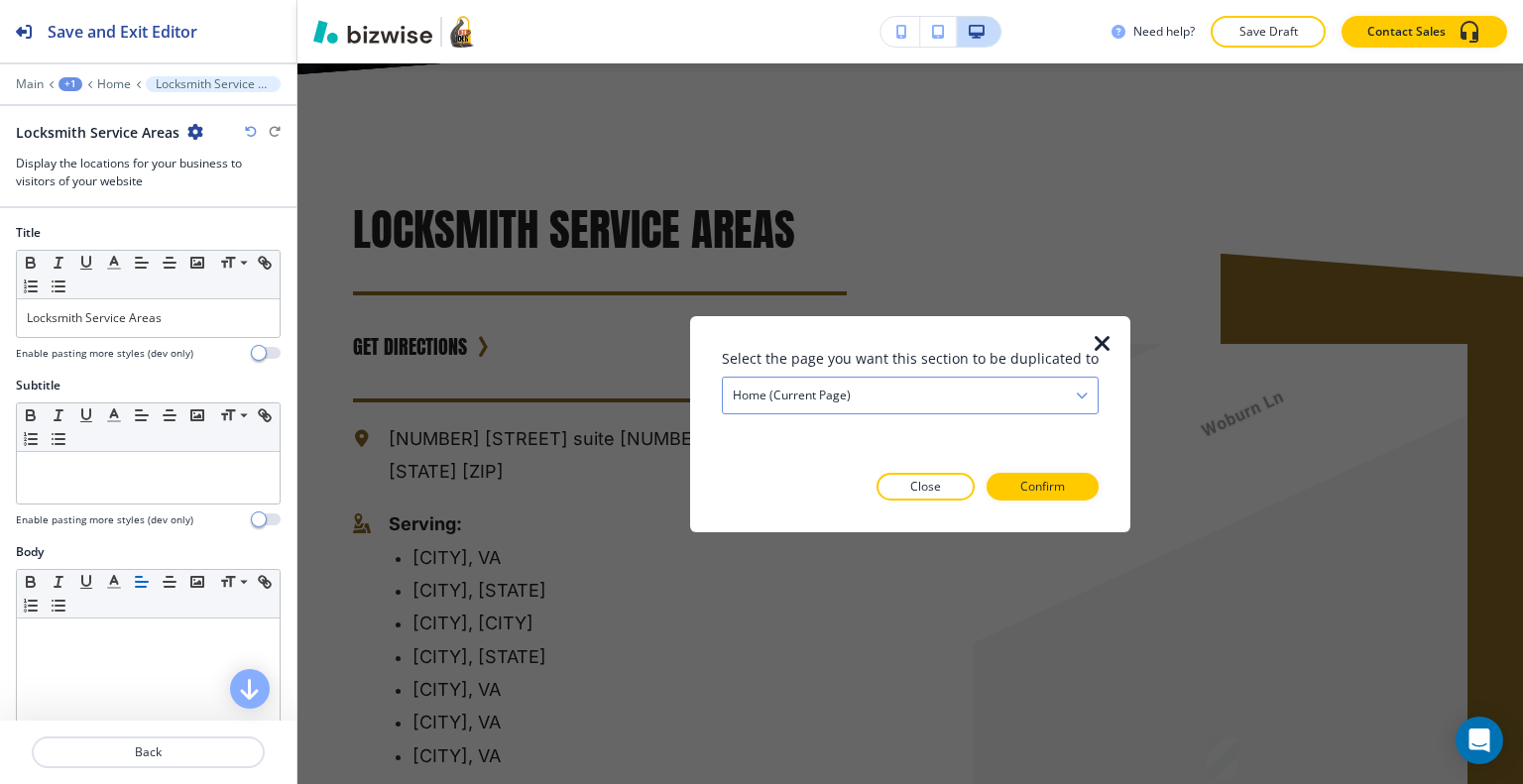 click on "Home (current page)" at bounding box center (791, 394) 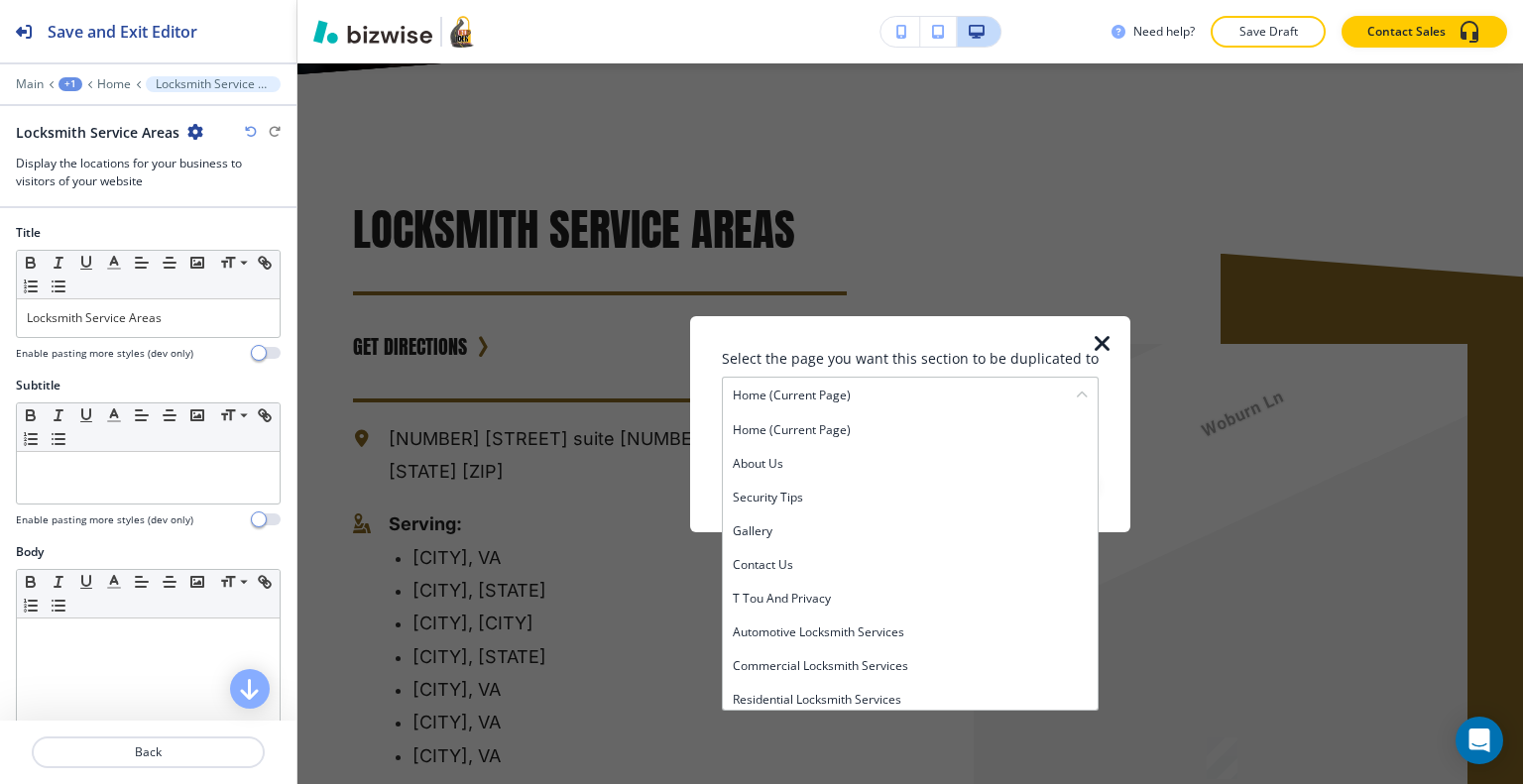 click on "About Us" at bounding box center [910, 463] 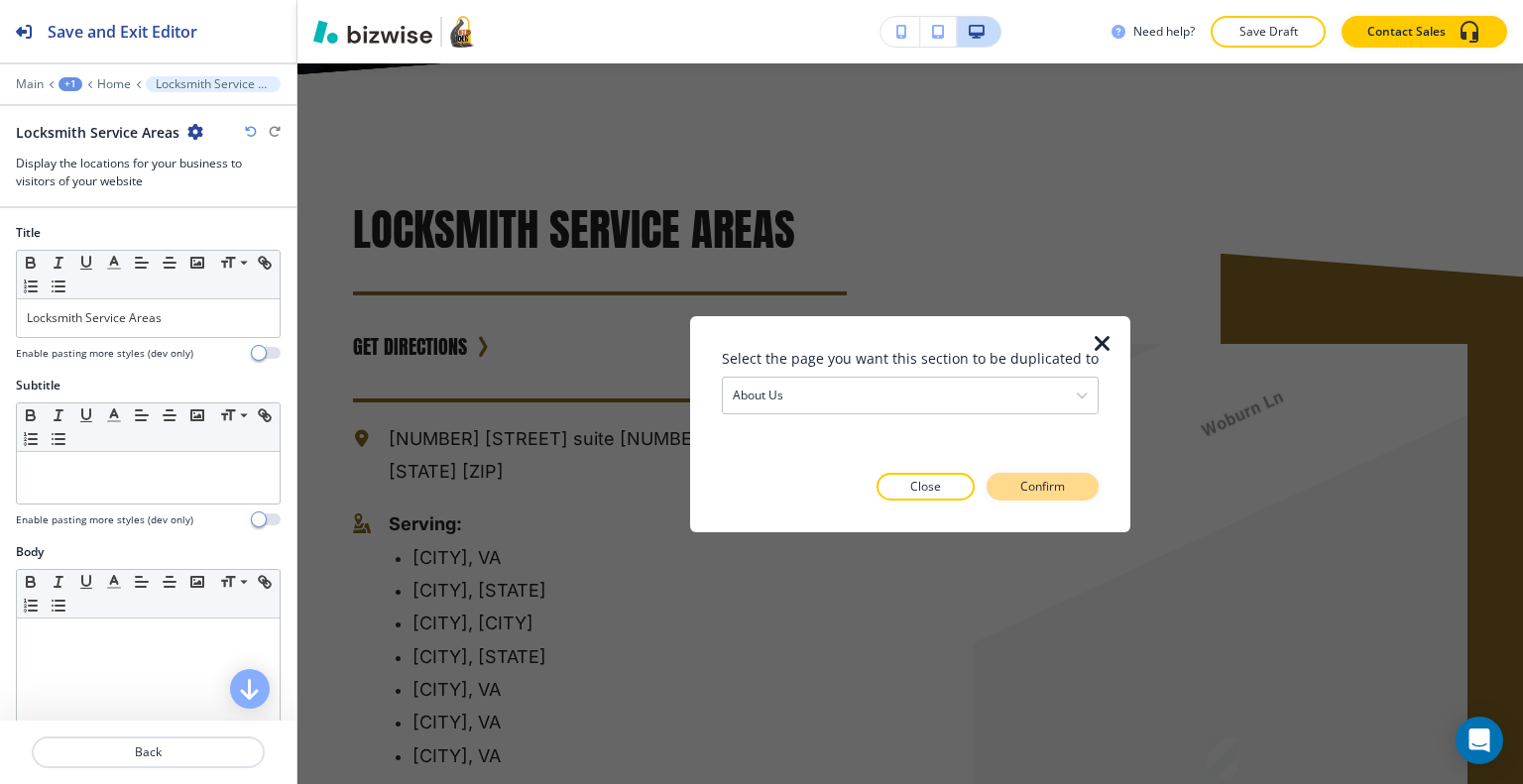 click on "Confirm" at bounding box center [1042, 487] 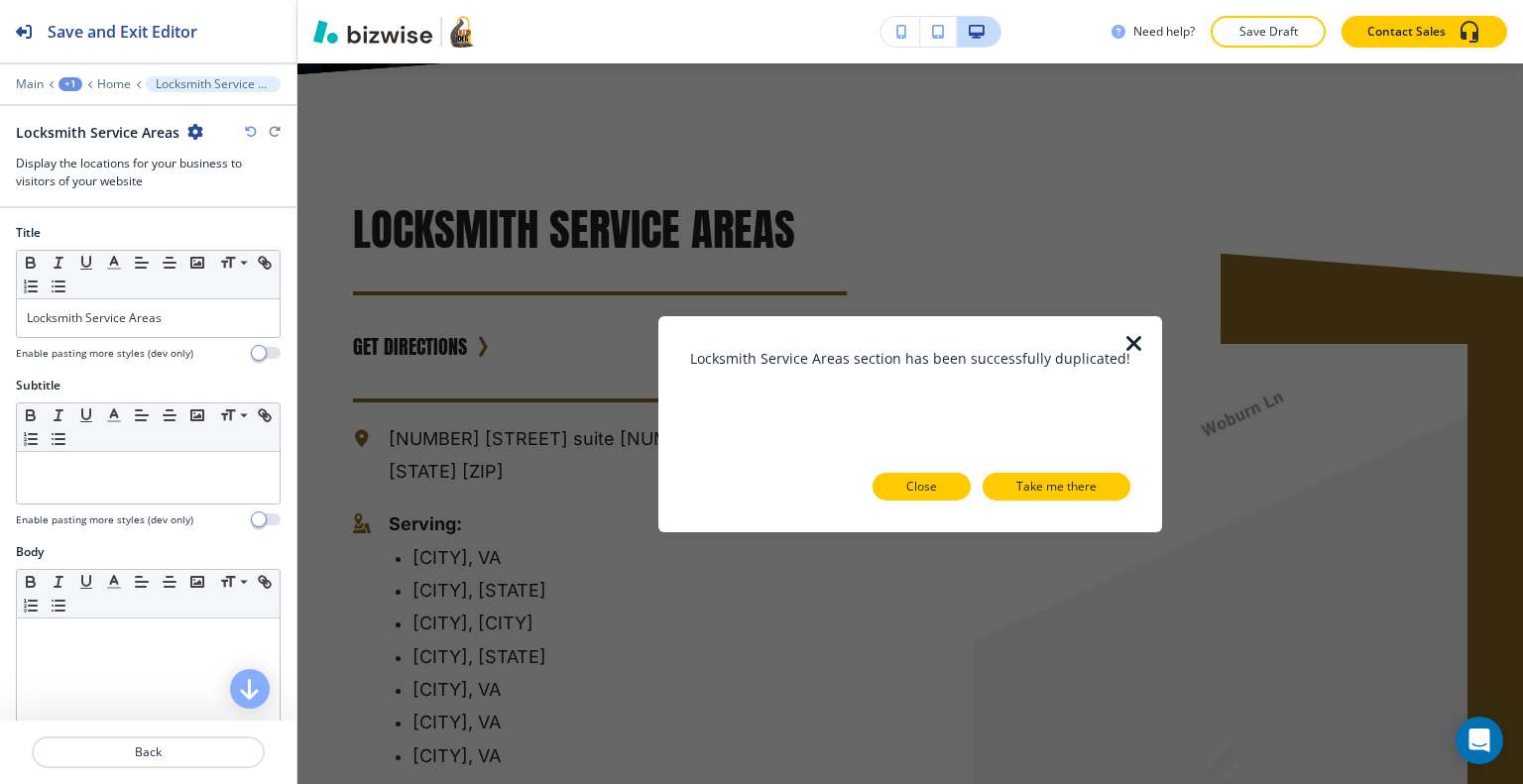 click on "Close" at bounding box center [921, 487] 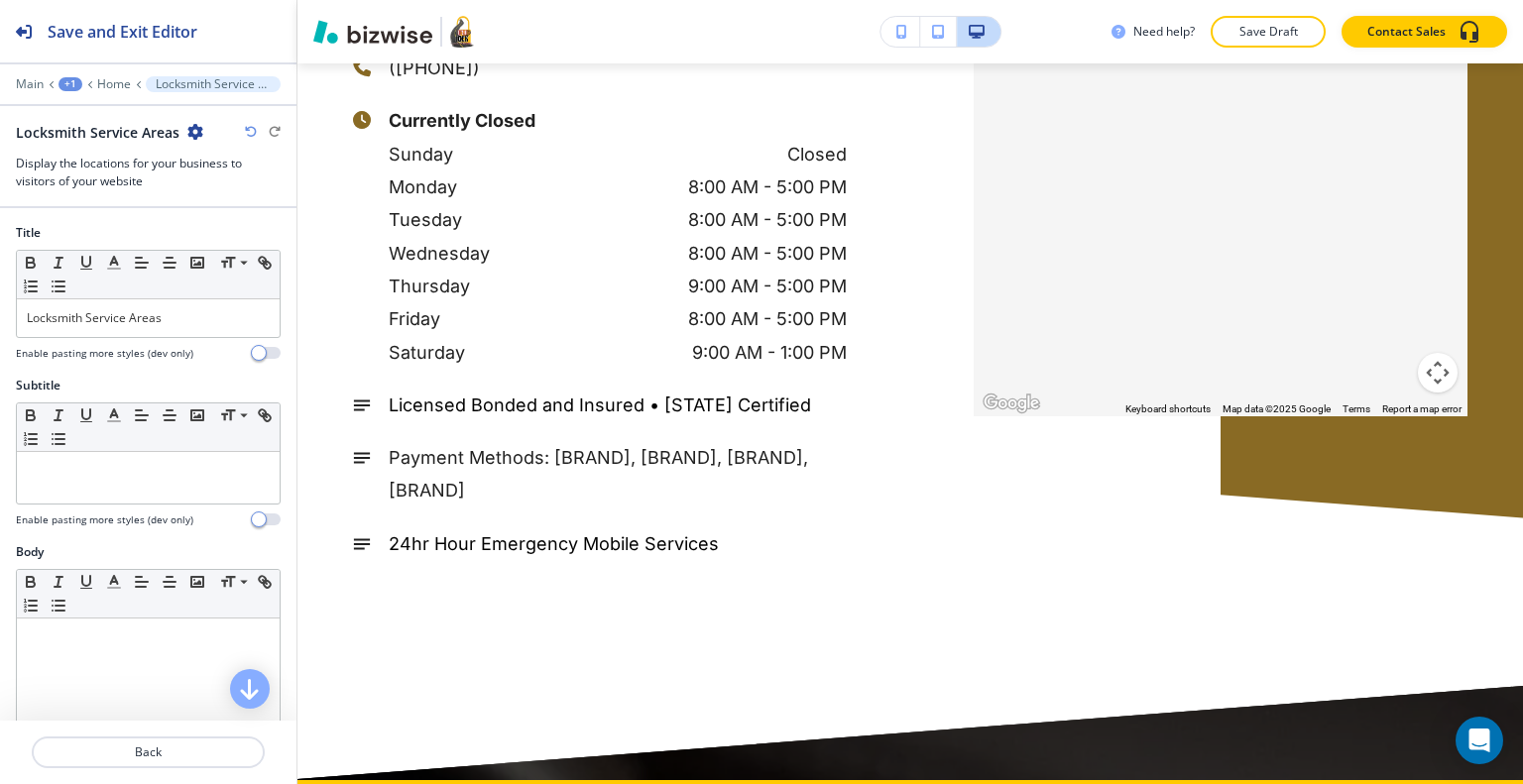 scroll, scrollTop: 9486, scrollLeft: 0, axis: vertical 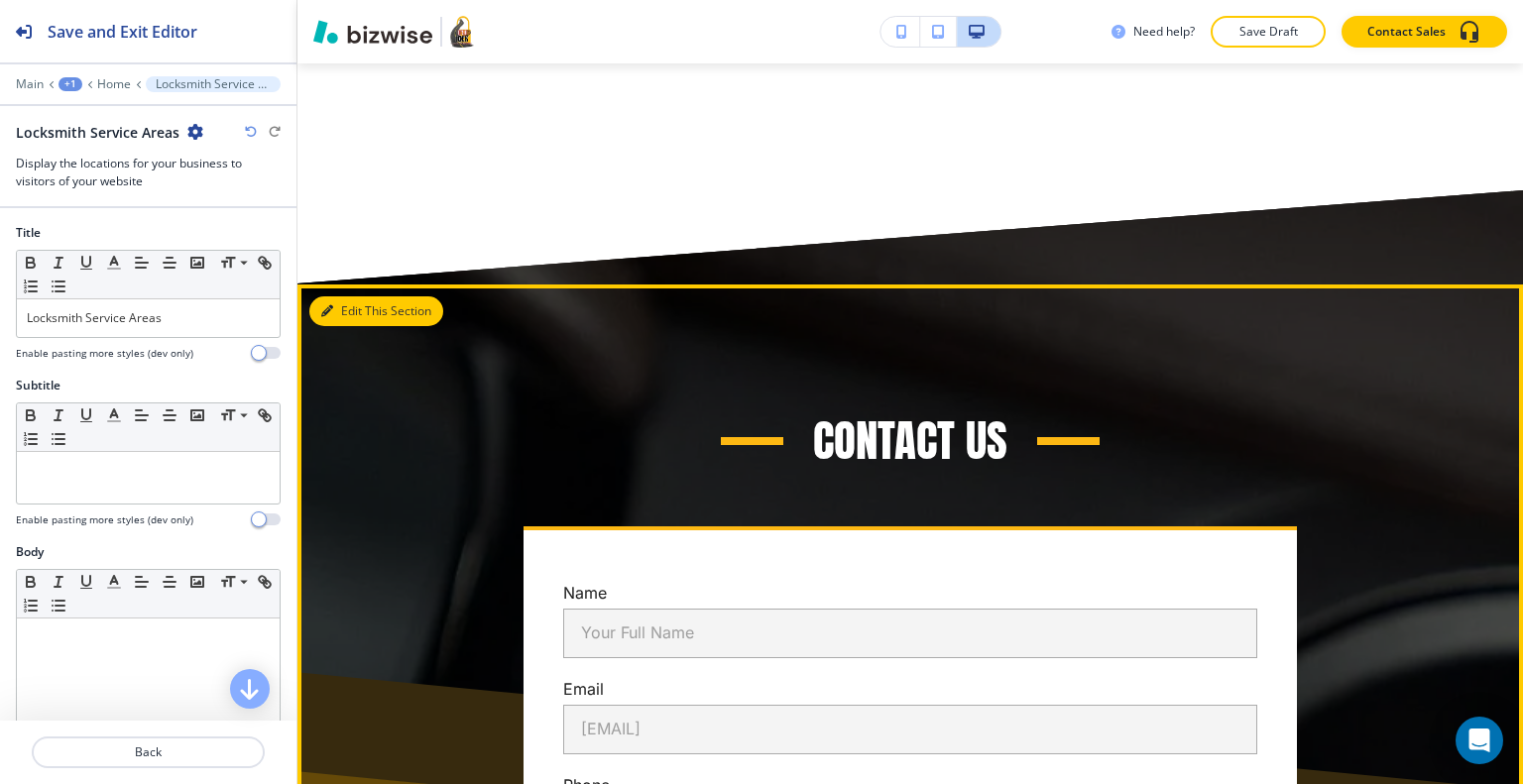 click on "Edit This Section" at bounding box center (376, 311) 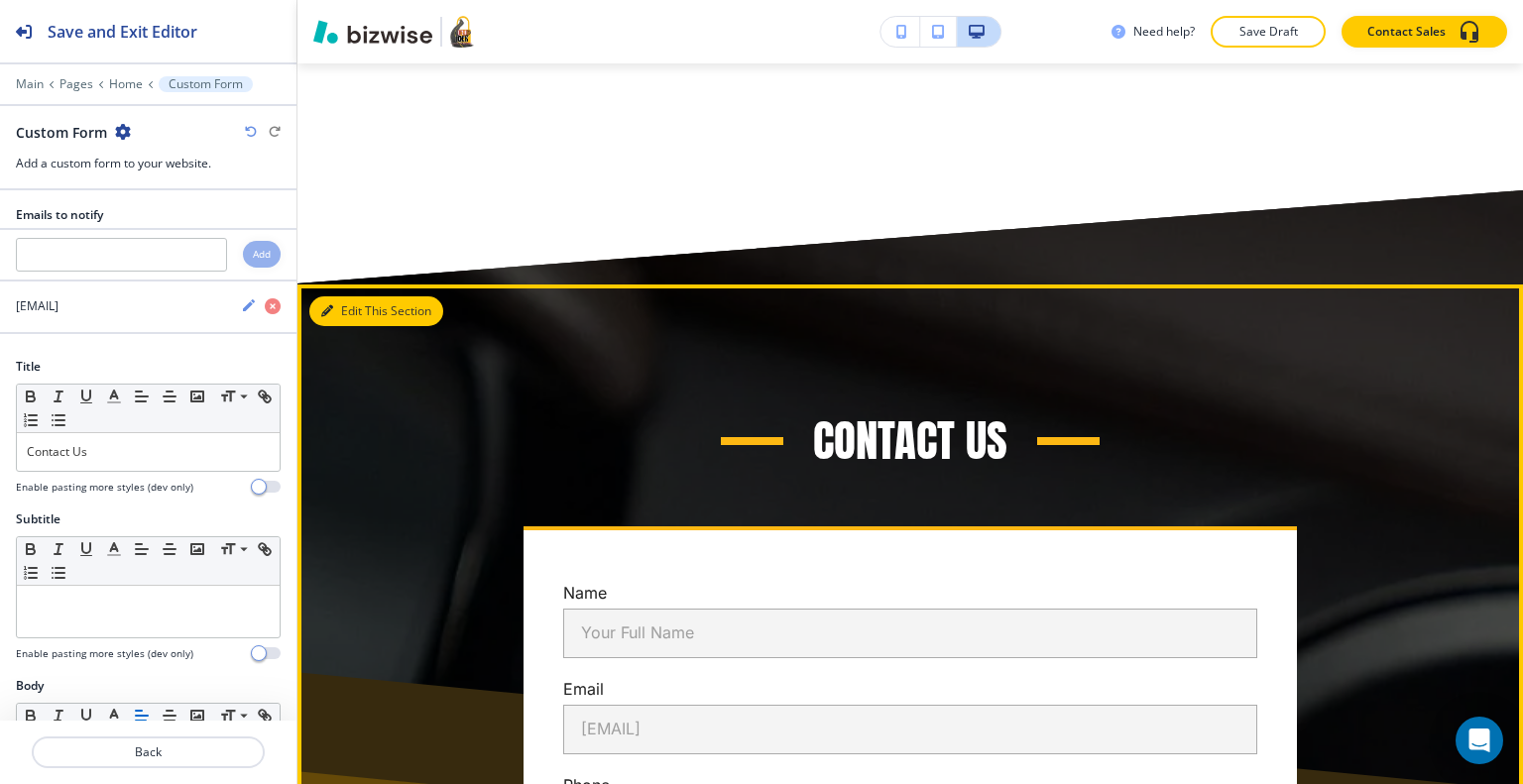scroll, scrollTop: 9697, scrollLeft: 0, axis: vertical 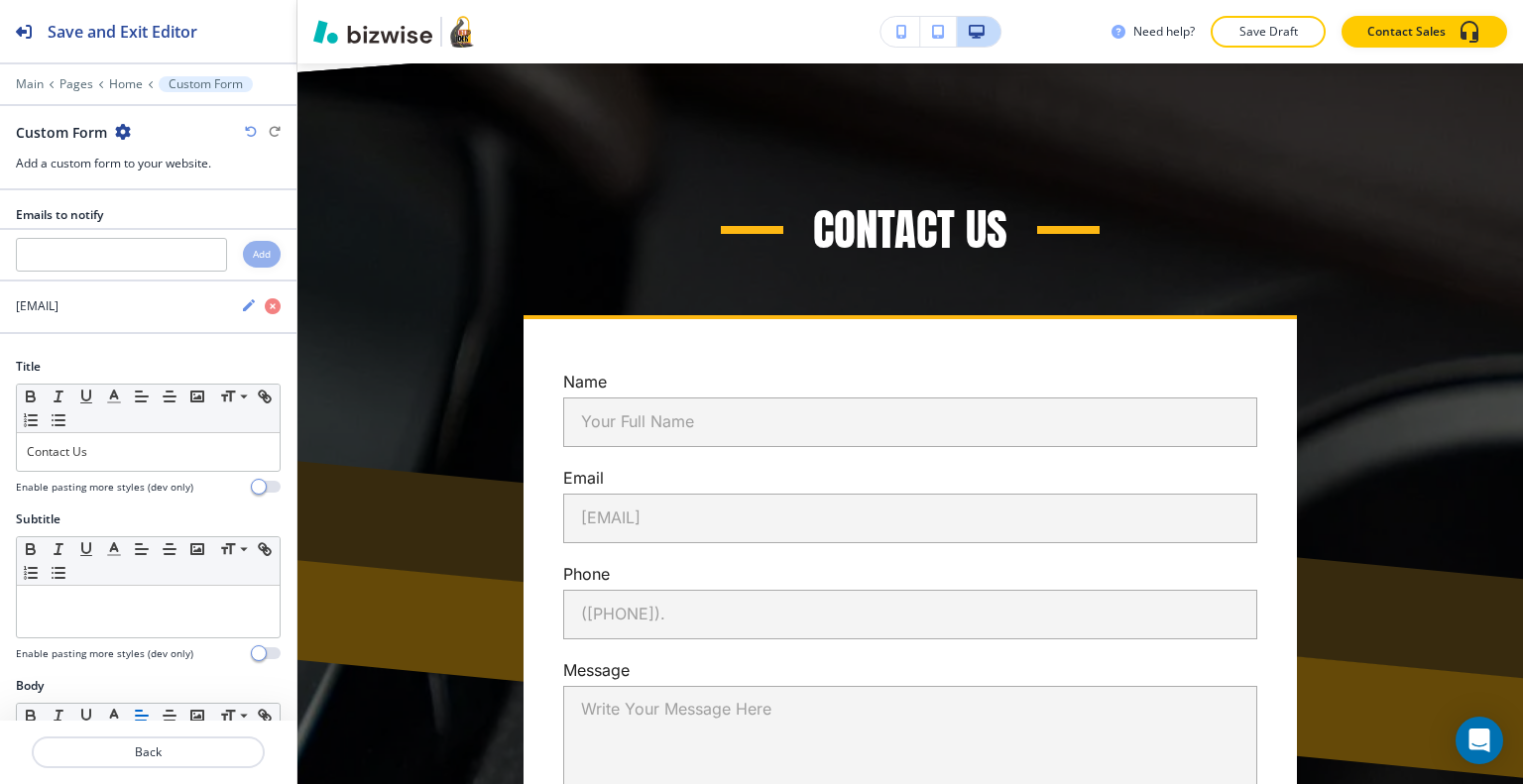 click at bounding box center (123, 132) 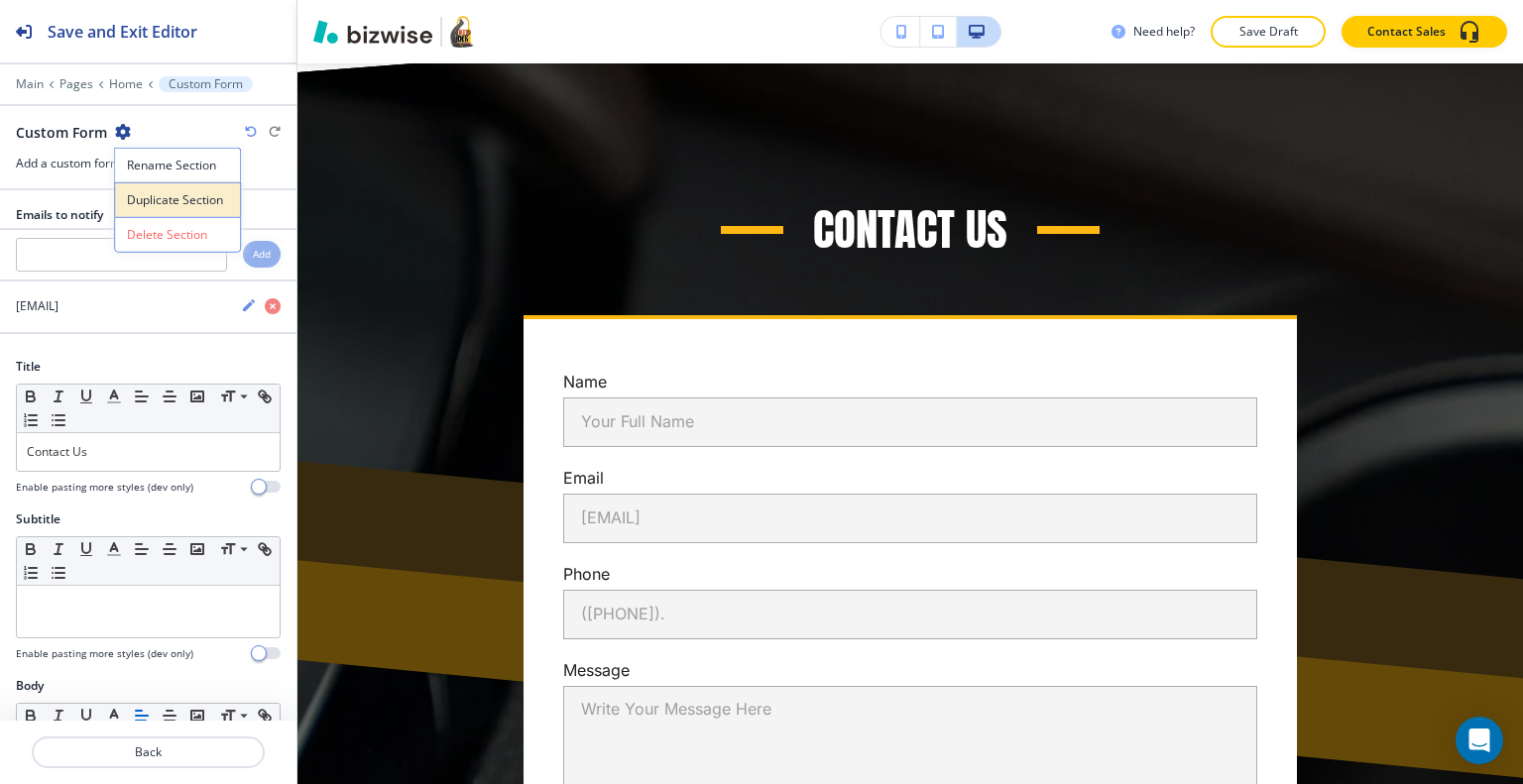 click on "Duplicate Section" at bounding box center [177, 200] 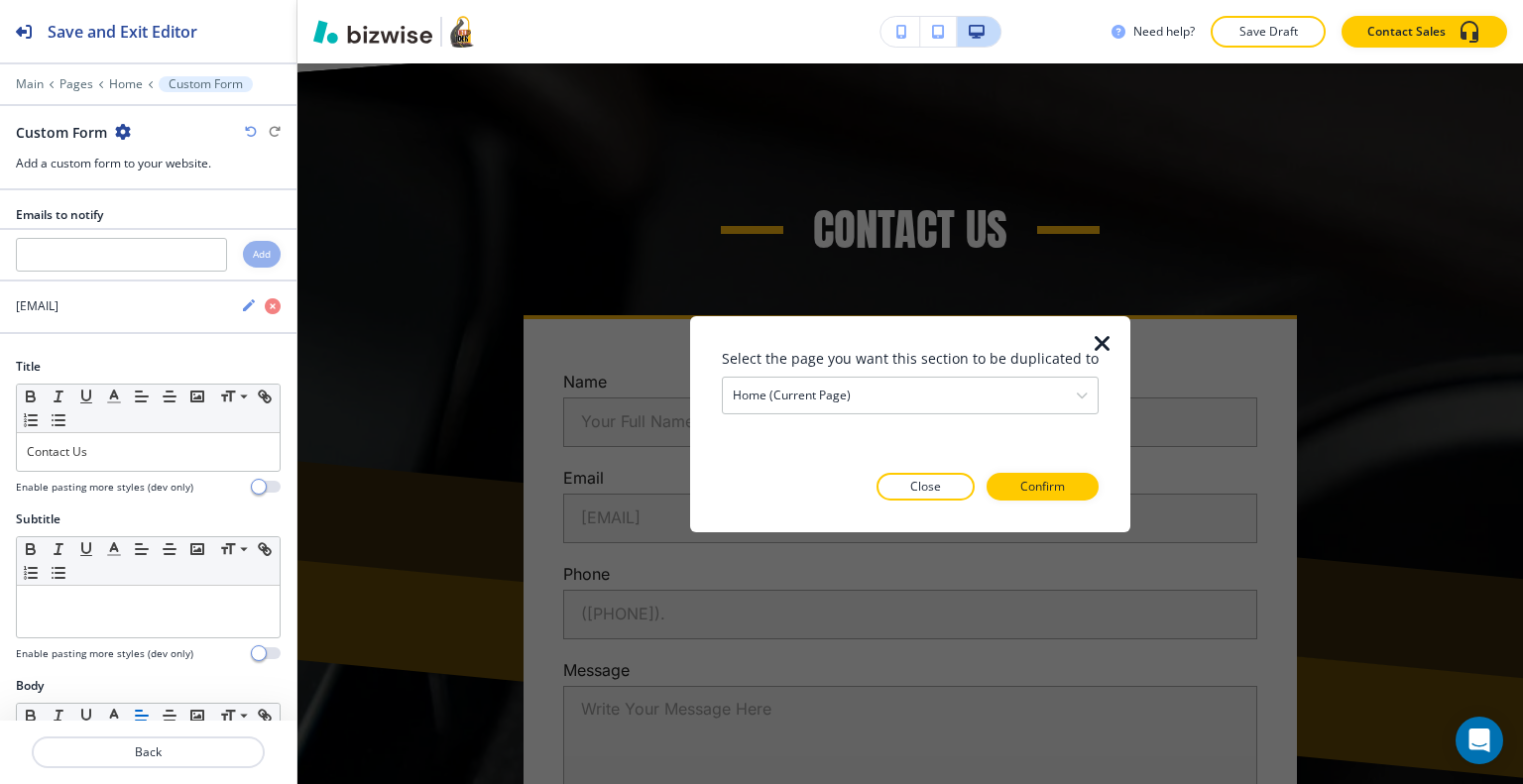 click on "Select the page you want this section to be duplicated to Home (current page) Home (current page) About Us Security Tips Gallery Contact Us T Tou And Privacy Automotive Locksmith Services Commercial Locksmith Services Residential Locksmith Services 24-7 Locksmith Services Roadside Assistance Chesapeake Hampton Newport News Norfolk Portsmouth Suffolk Blog Close Confirm" at bounding box center [910, 423] 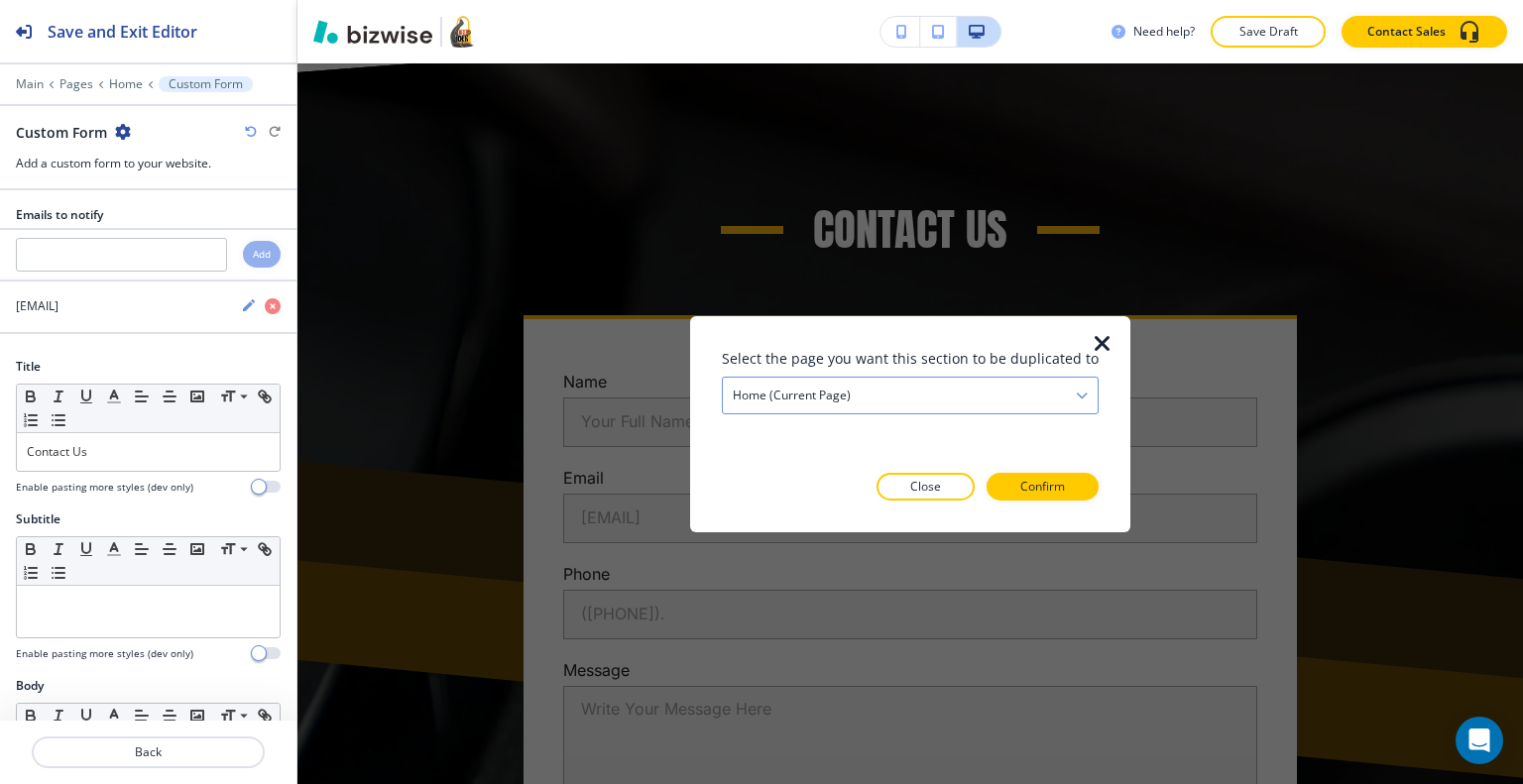 click on "Home (current page)" at bounding box center [910, 394] 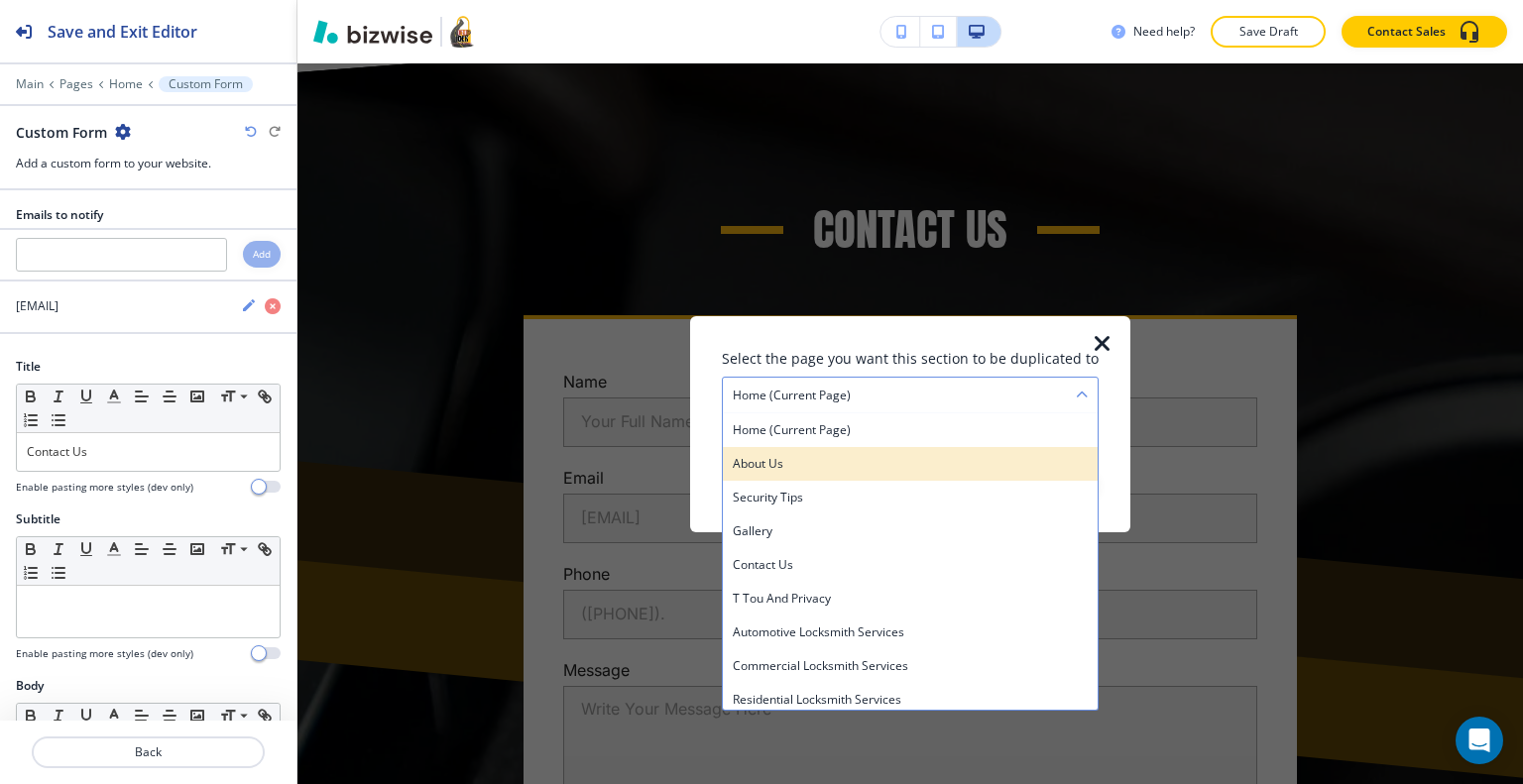 click on "About Us" at bounding box center (910, 463) 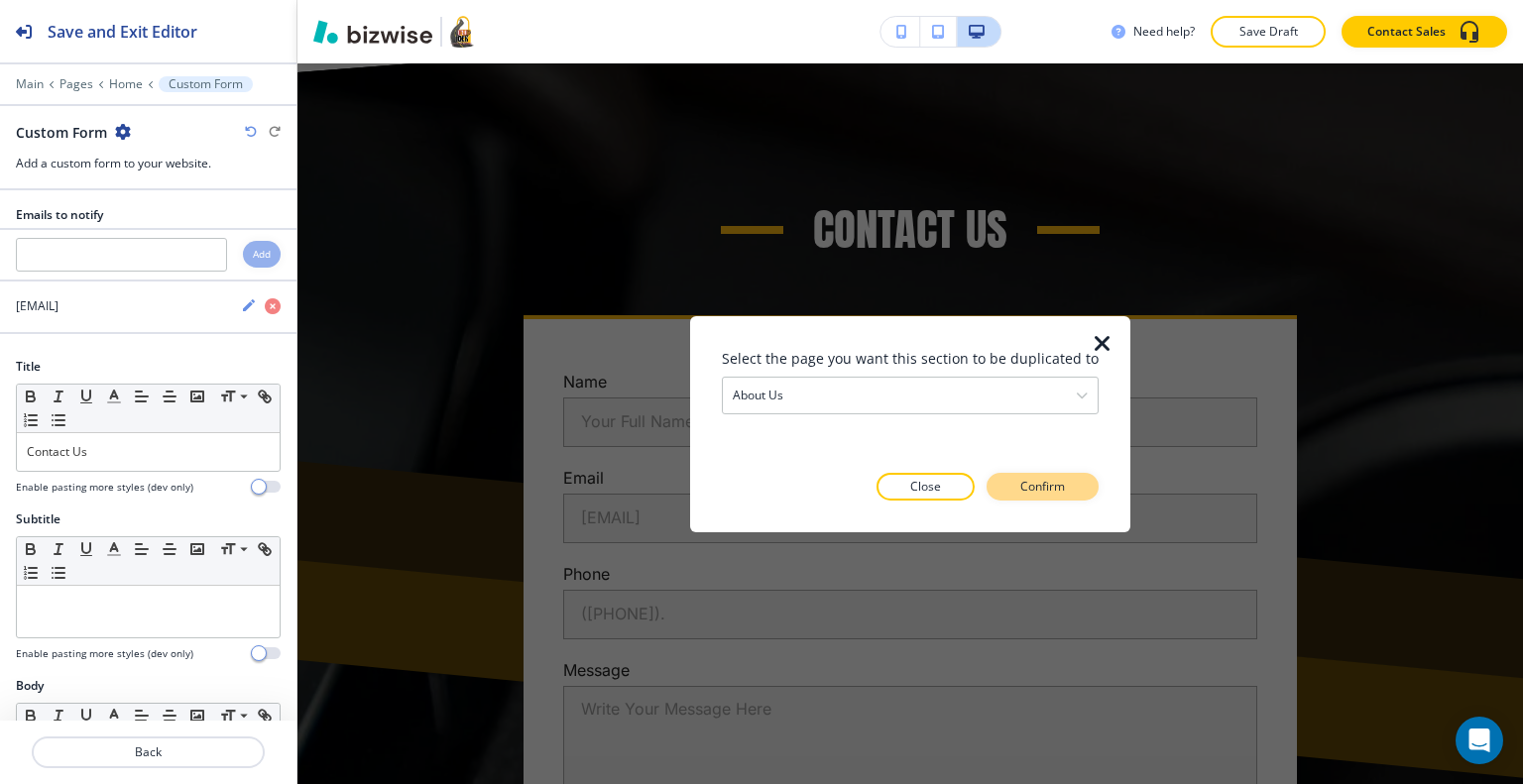 click on "Confirm" at bounding box center [1042, 487] 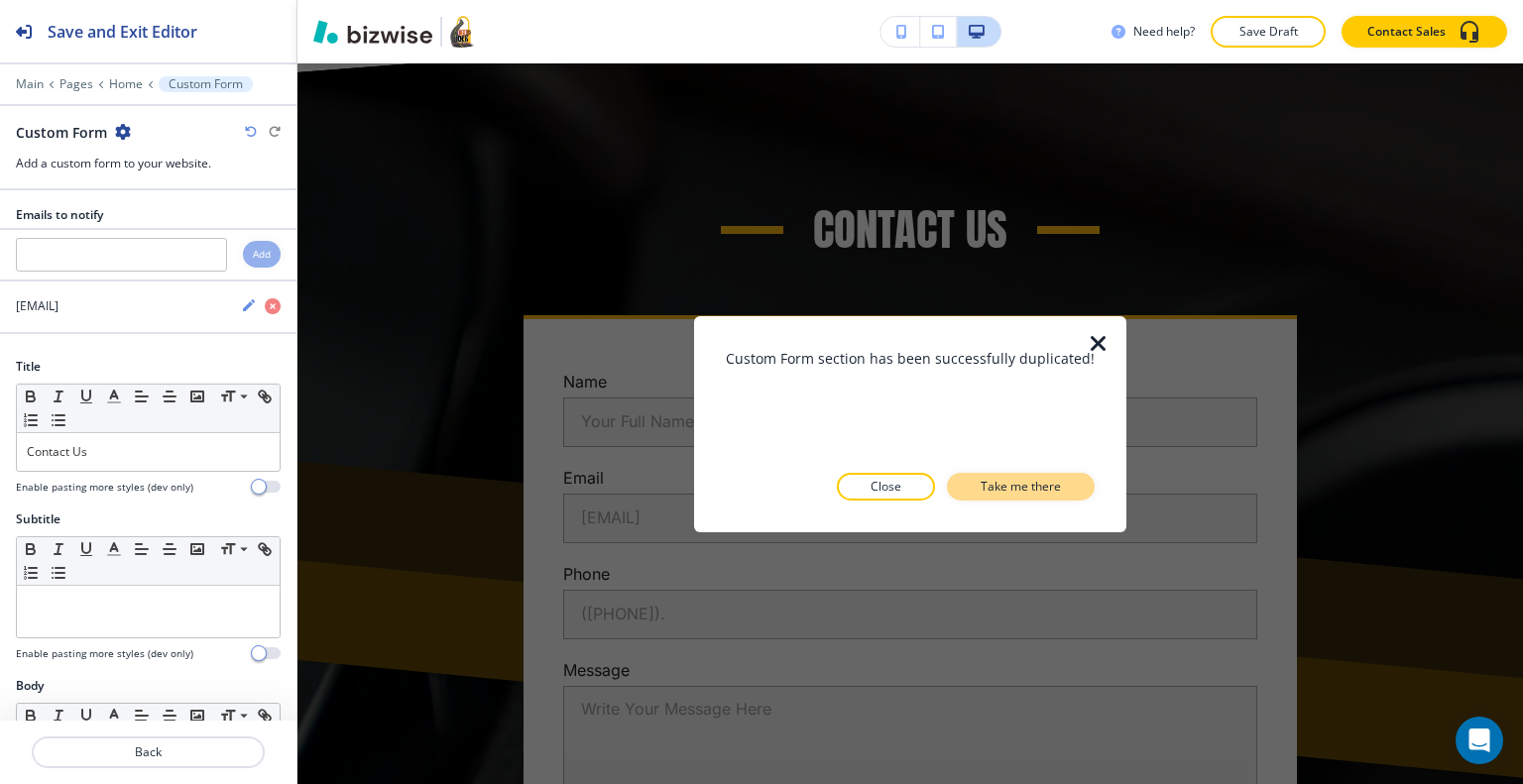 click on "Take me there" at bounding box center (1020, 487) 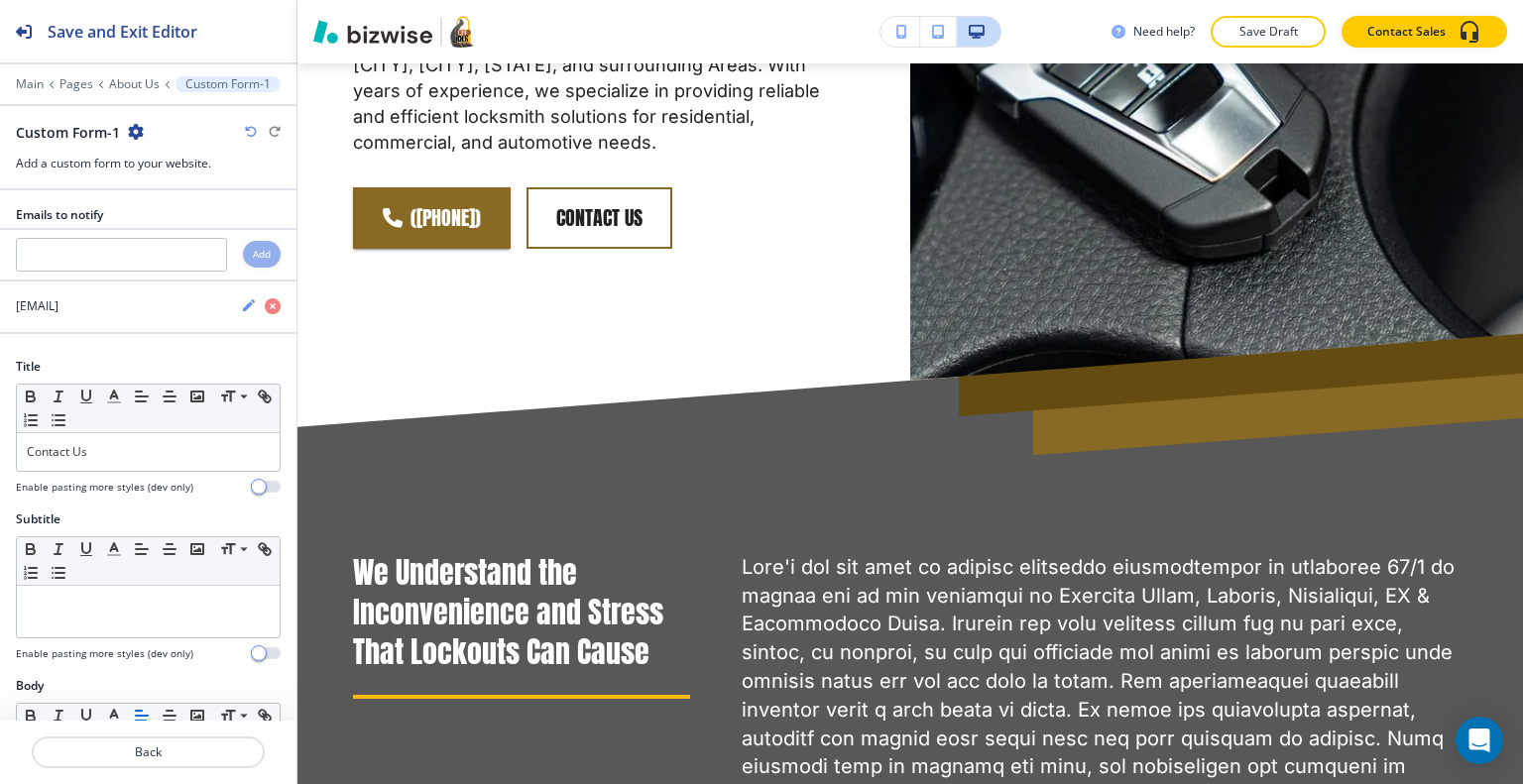 scroll, scrollTop: 0, scrollLeft: 0, axis: both 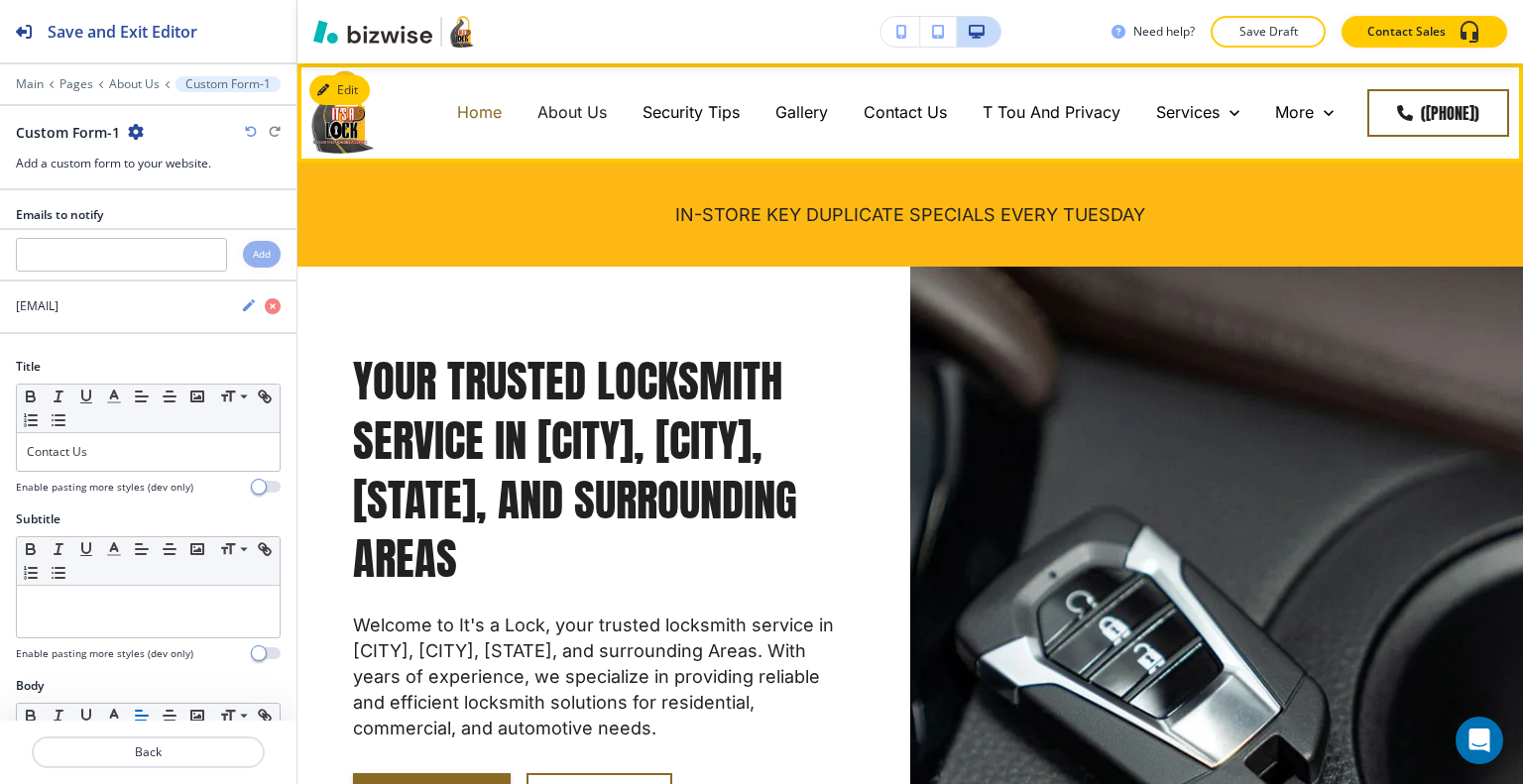 click on "Home" at bounding box center [479, 112] 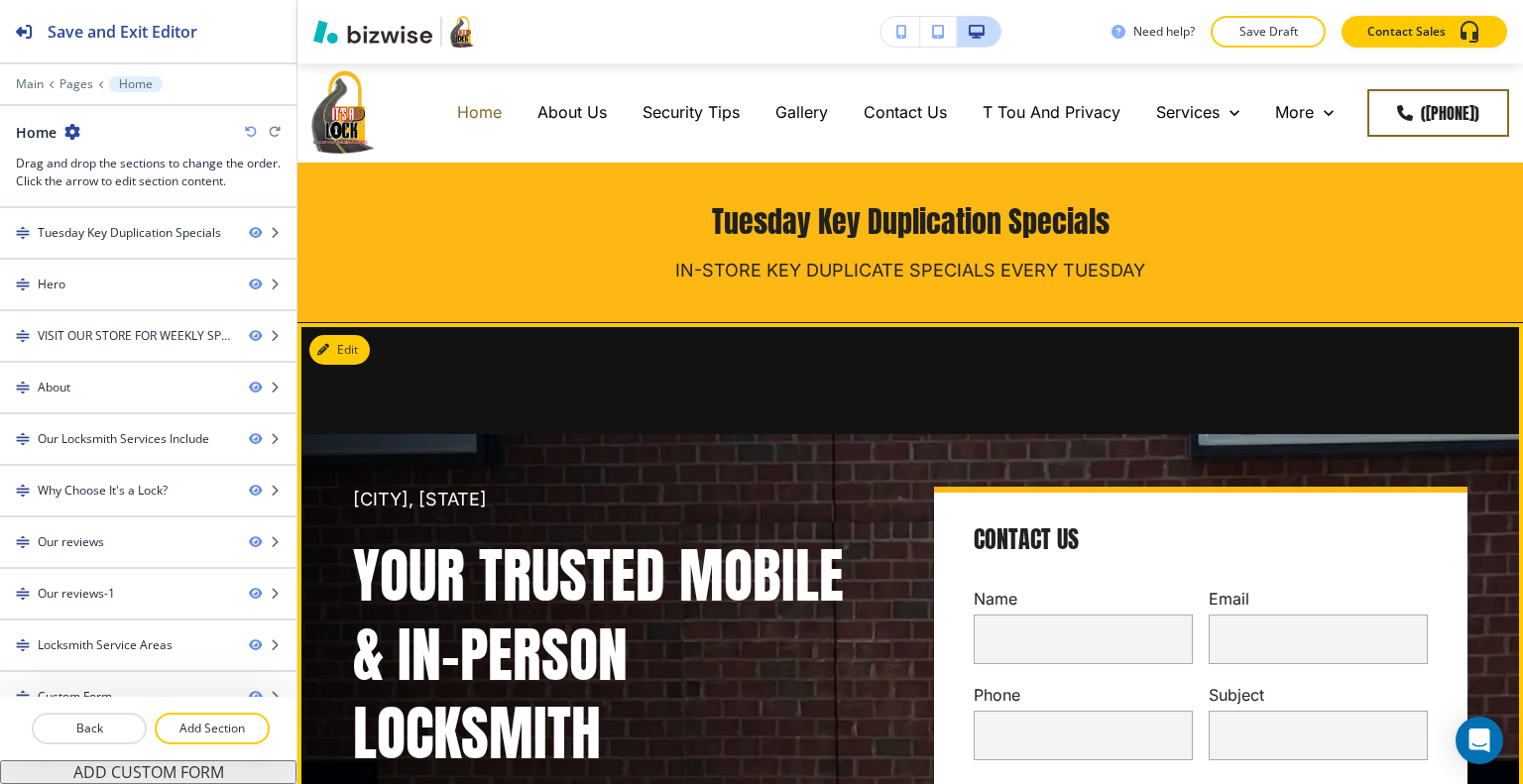 click on "Your Trusted Mobile & In-Person Locksmith" at bounding box center (620, 654) 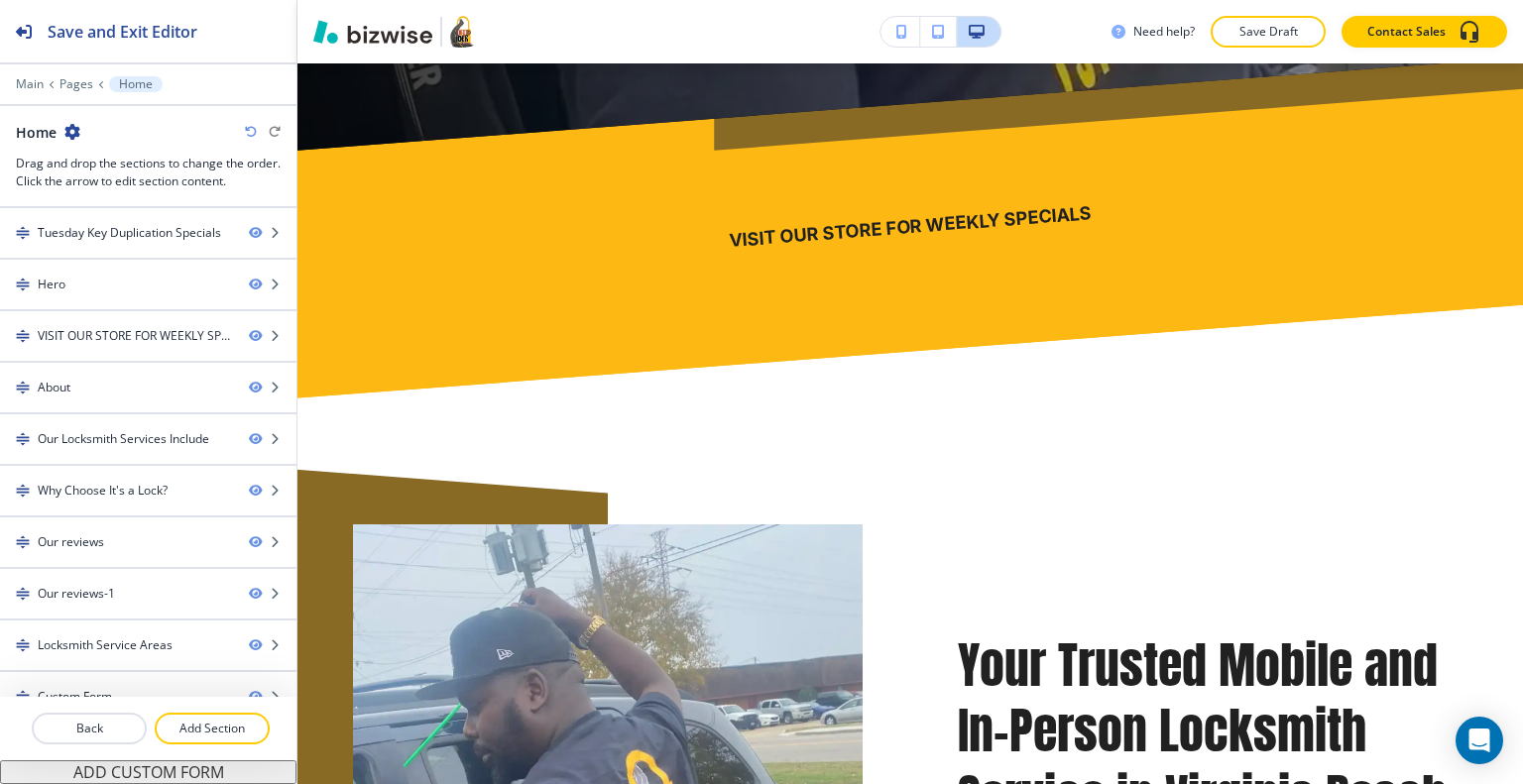 scroll, scrollTop: 1099, scrollLeft: 0, axis: vertical 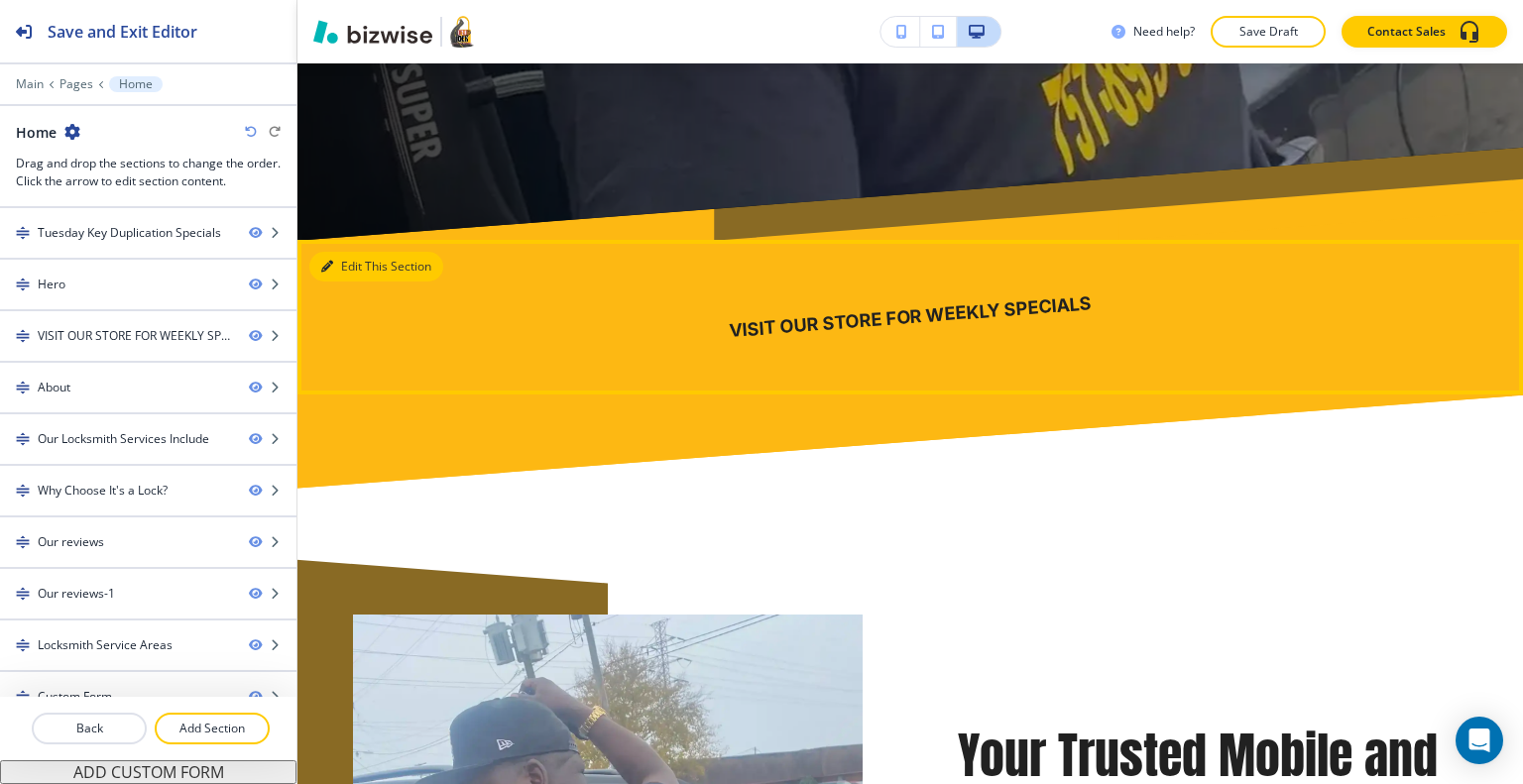 click on "Edit This Section" at bounding box center (376, 267) 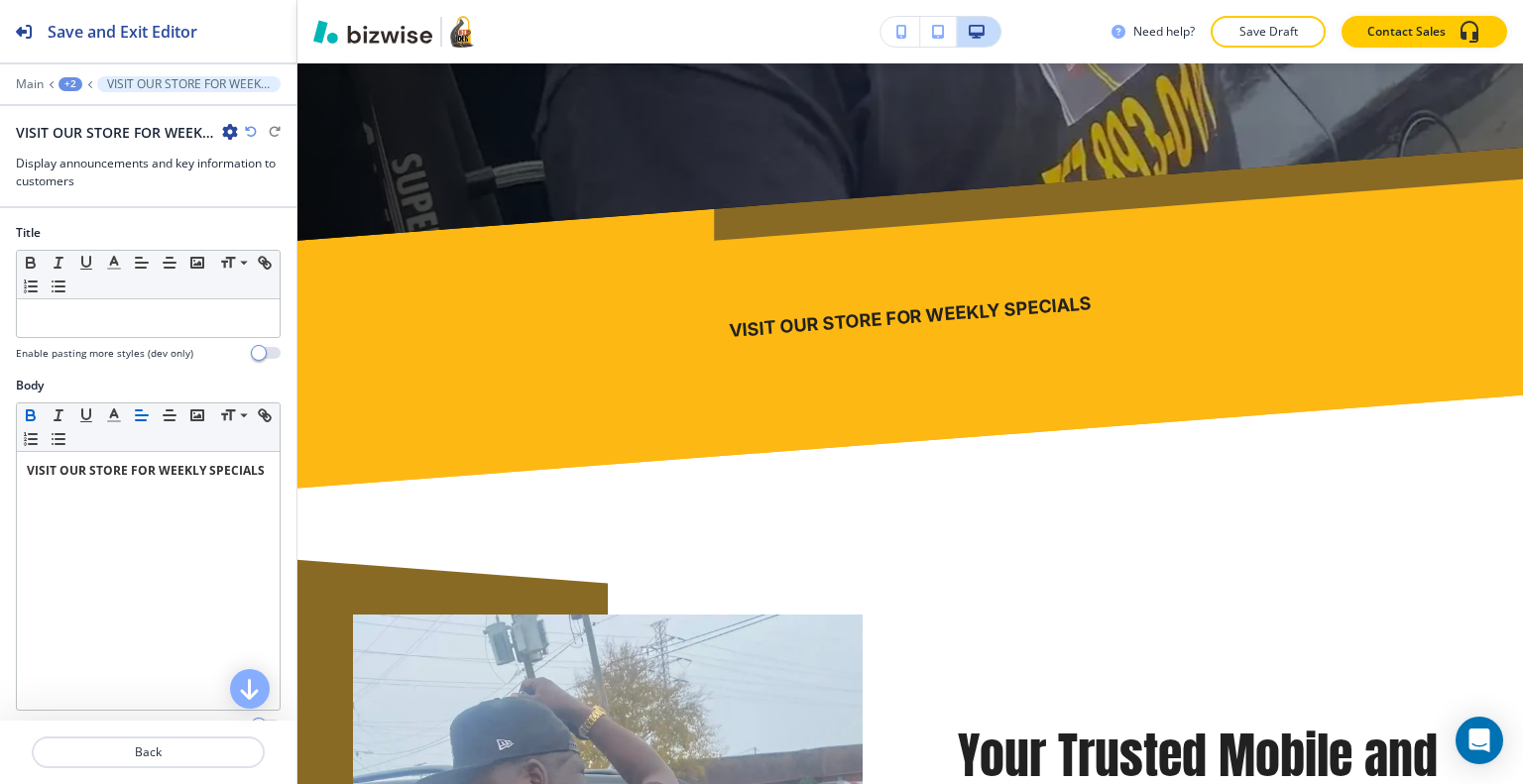 scroll, scrollTop: 1275, scrollLeft: 0, axis: vertical 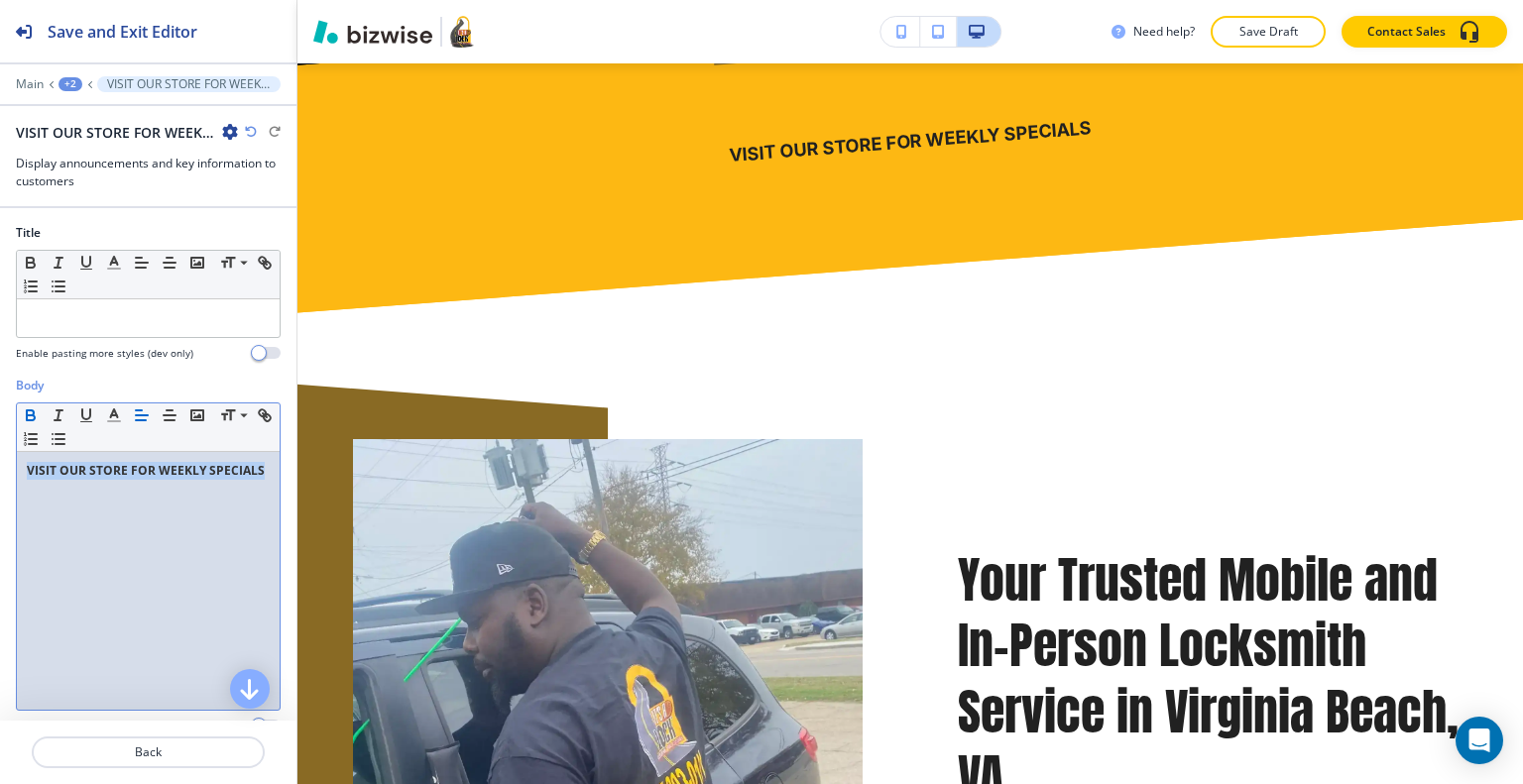 drag, startPoint x: 147, startPoint y: 495, endPoint x: 0, endPoint y: 441, distance: 156.6046 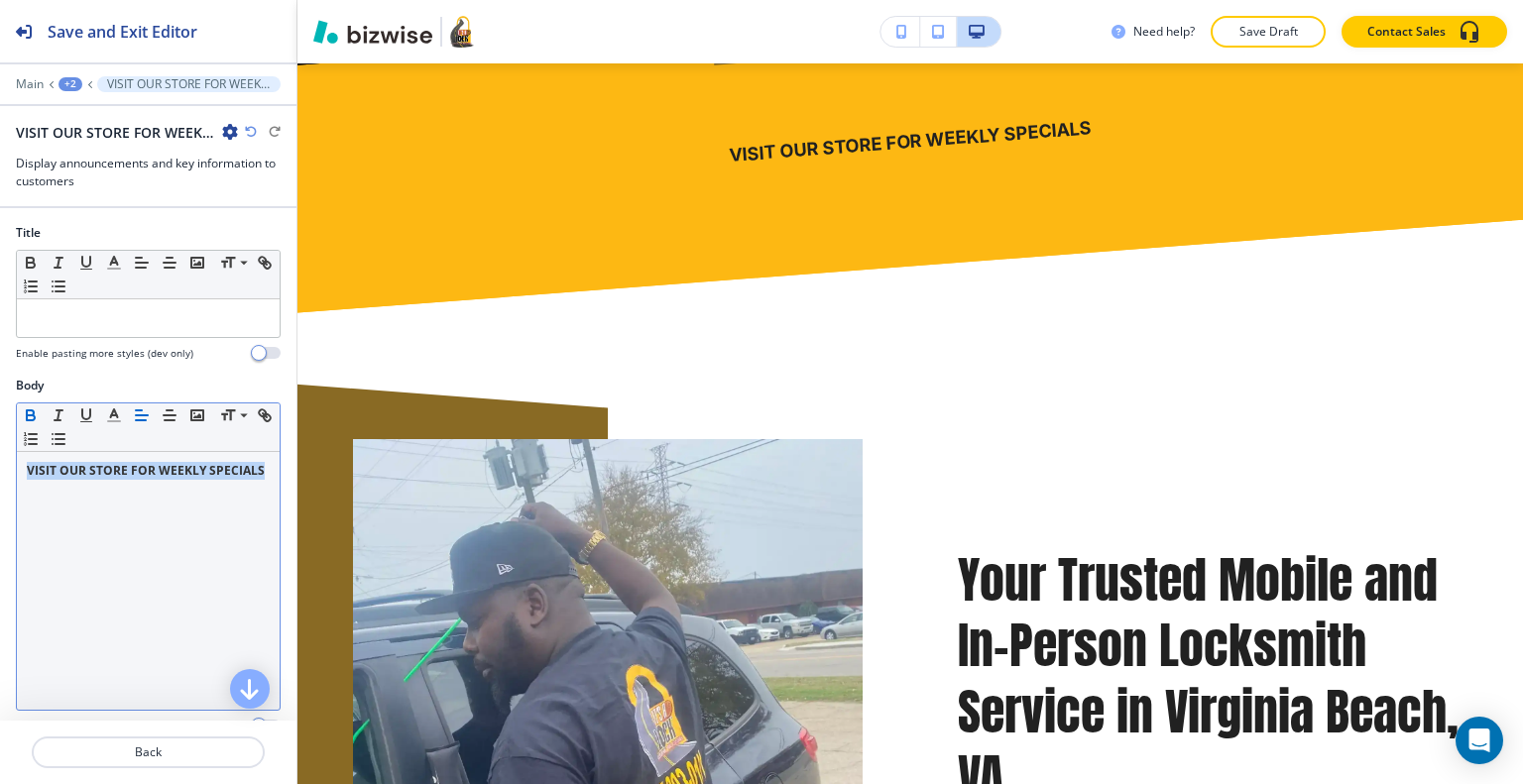 click 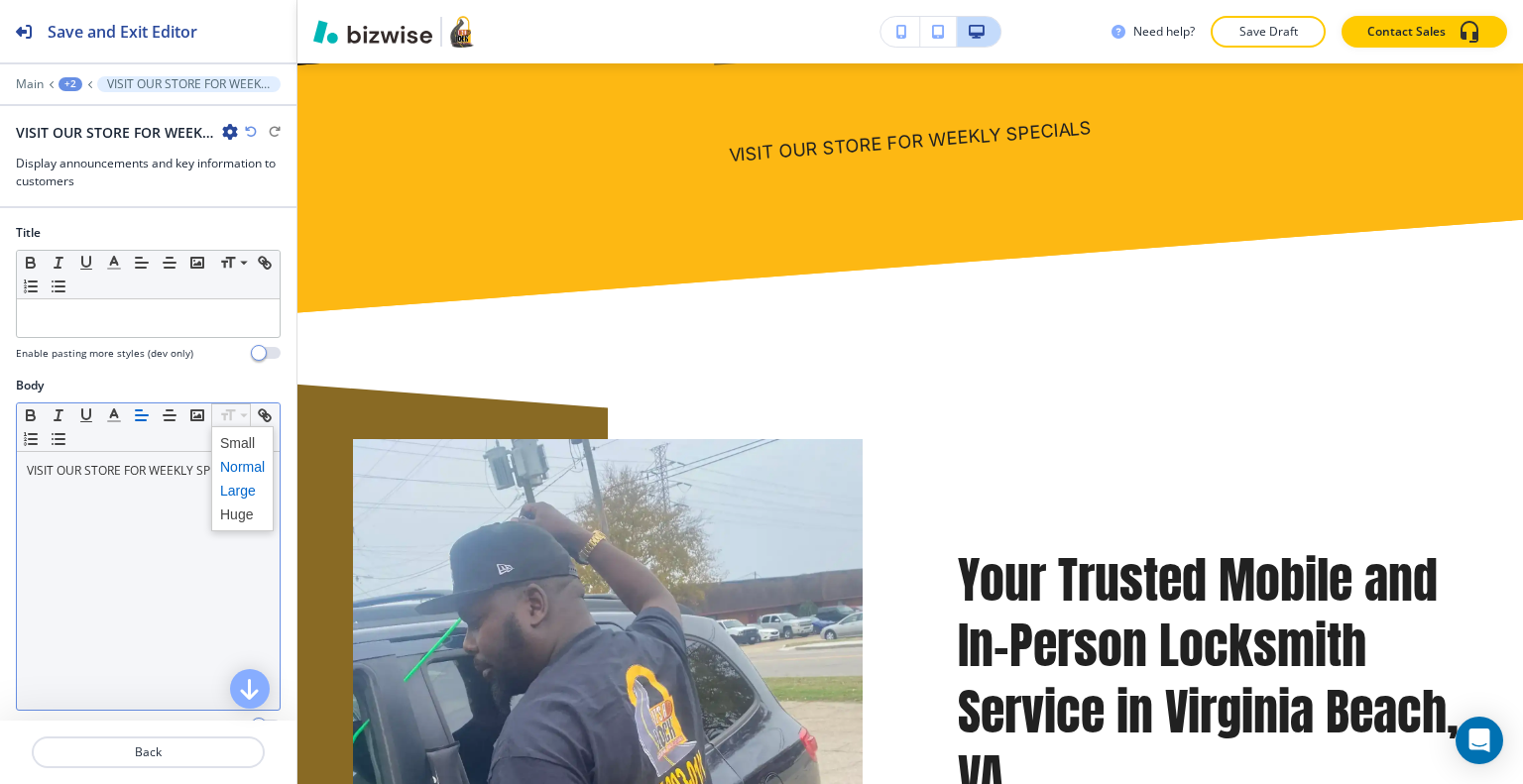 click at bounding box center [242, 491] 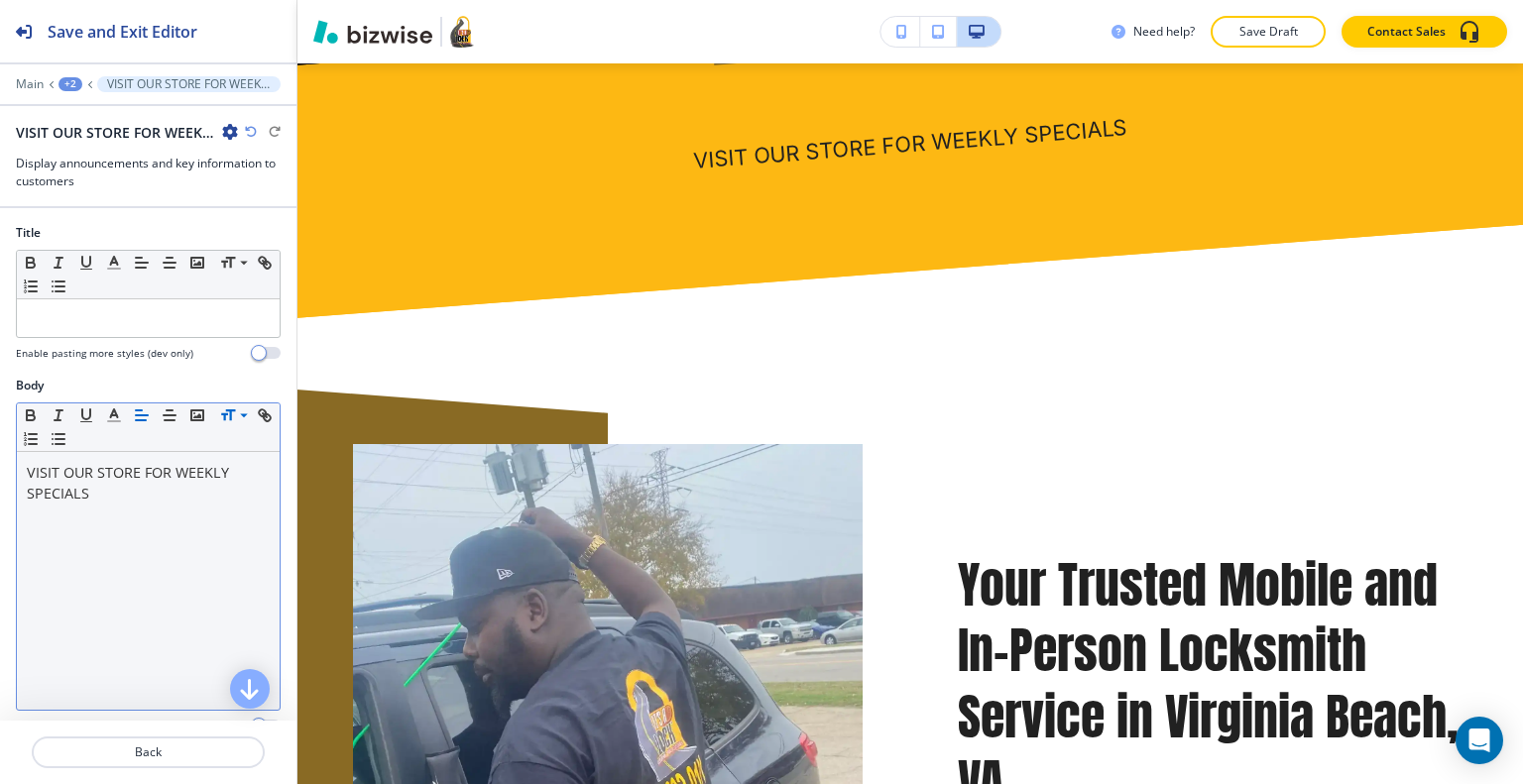 click on "Small Normal Large Huge" at bounding box center [148, 427] 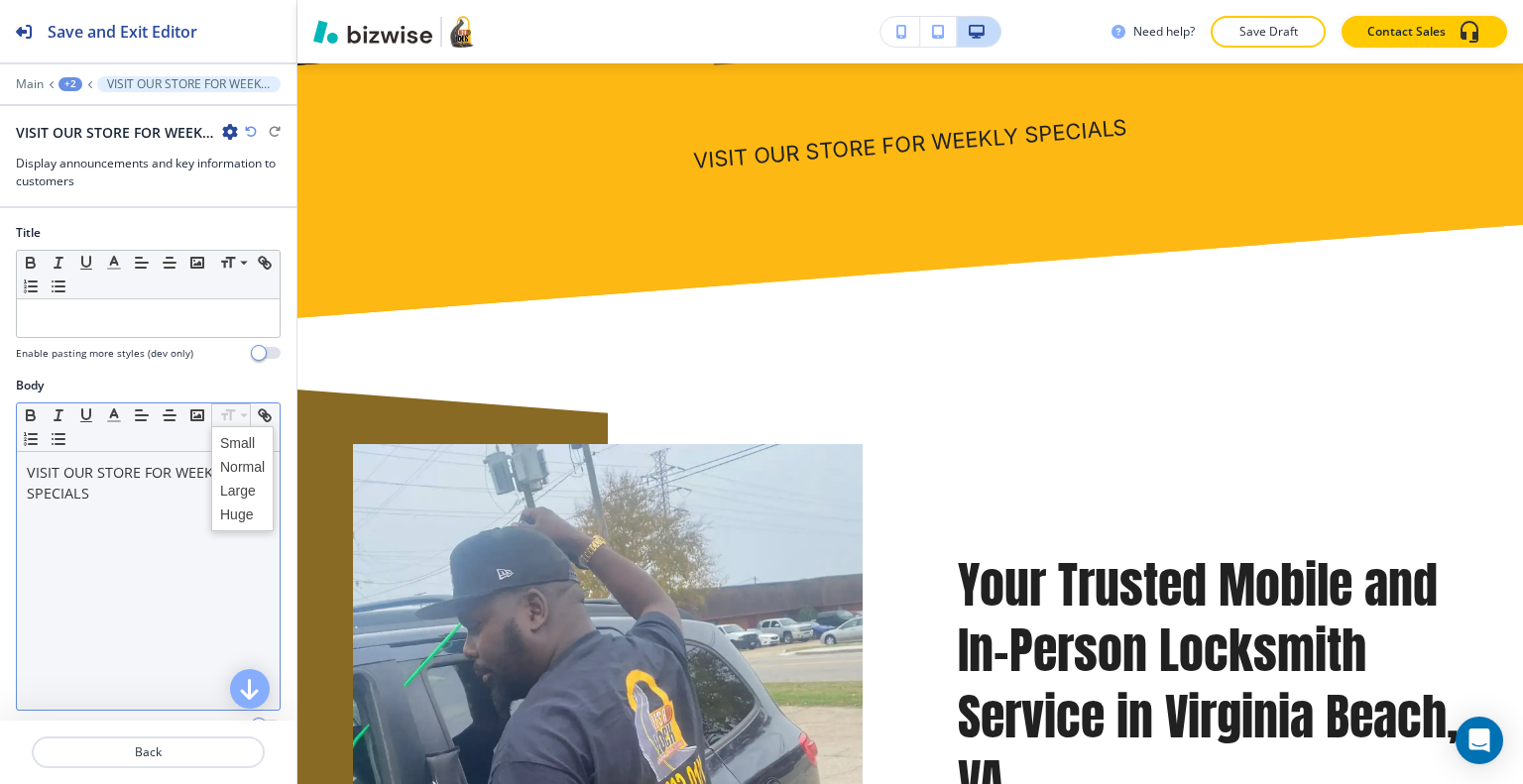 click 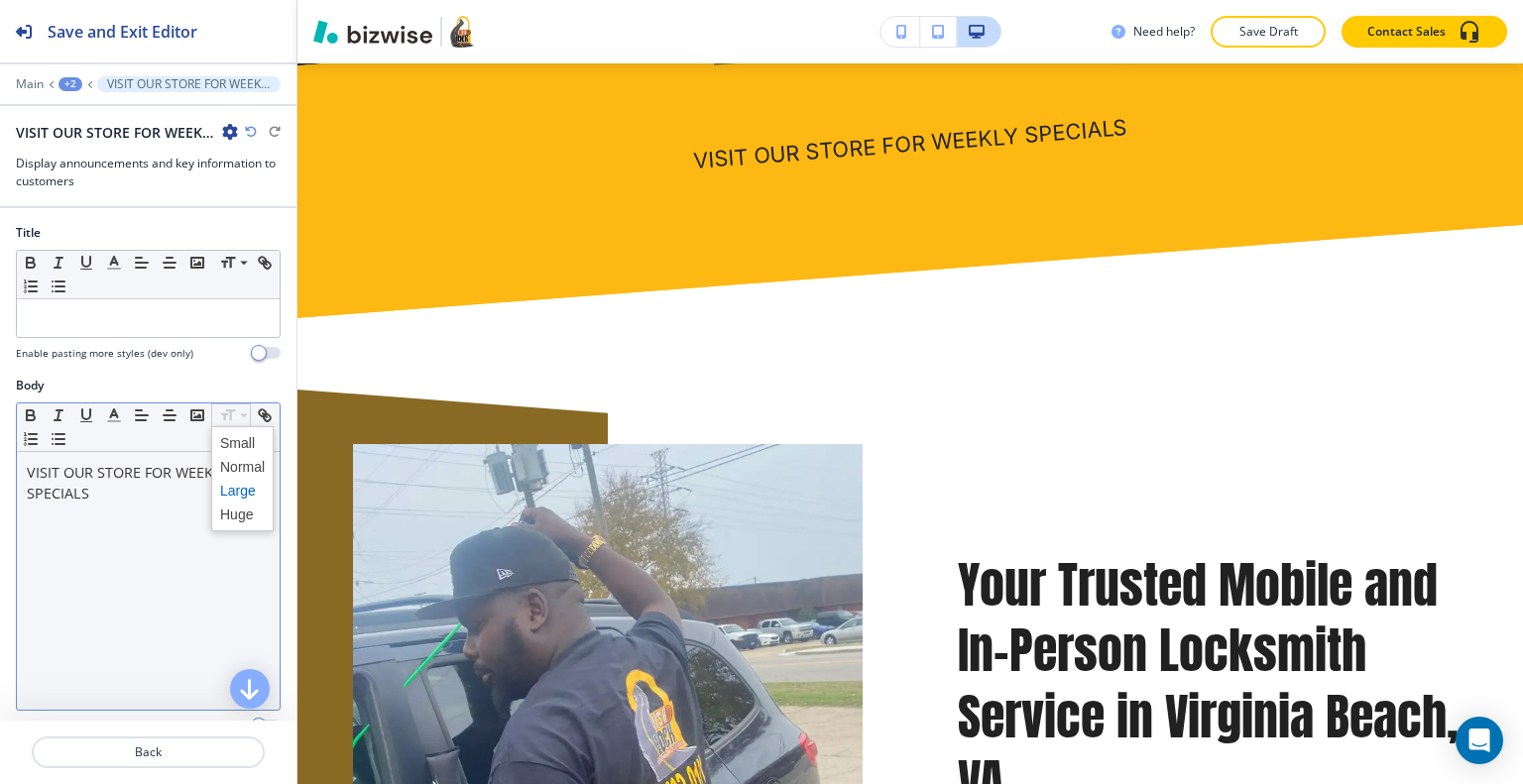 click at bounding box center (242, 491) 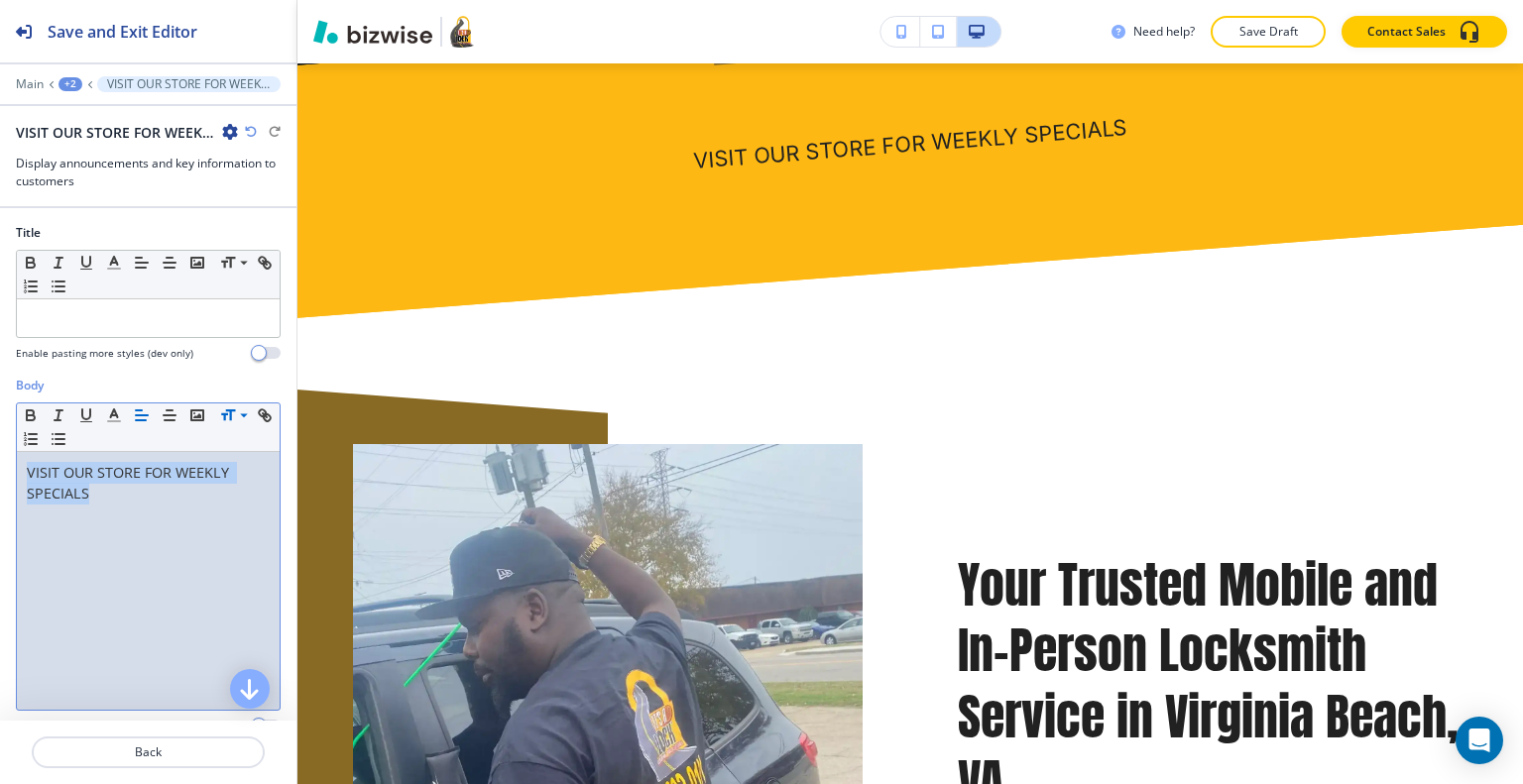click on "VISIT OUR STORE FOR WEEKLY SPECIALS" at bounding box center (148, 581) 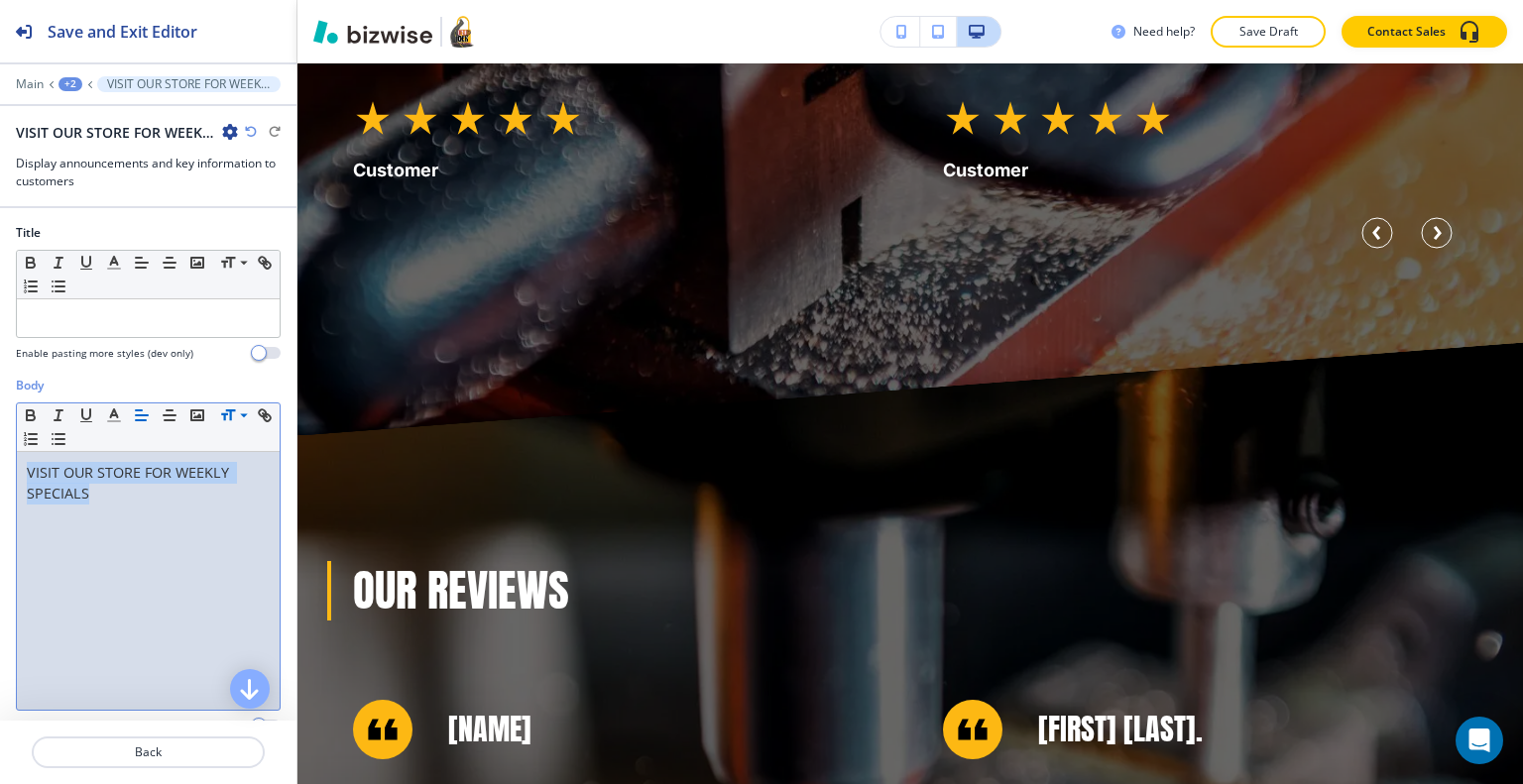 scroll, scrollTop: 6811, scrollLeft: 0, axis: vertical 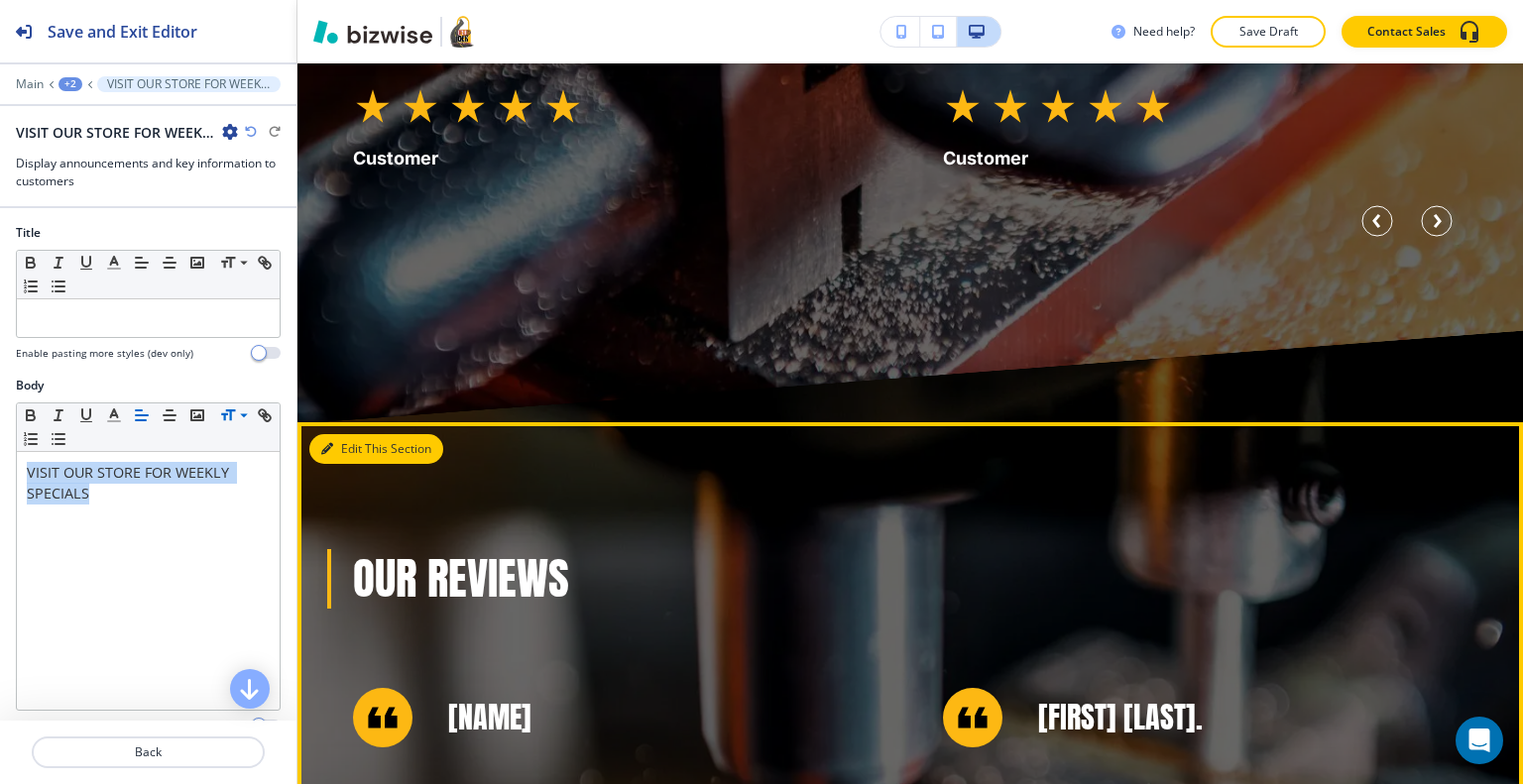 click on "Edit This Section" at bounding box center [376, 449] 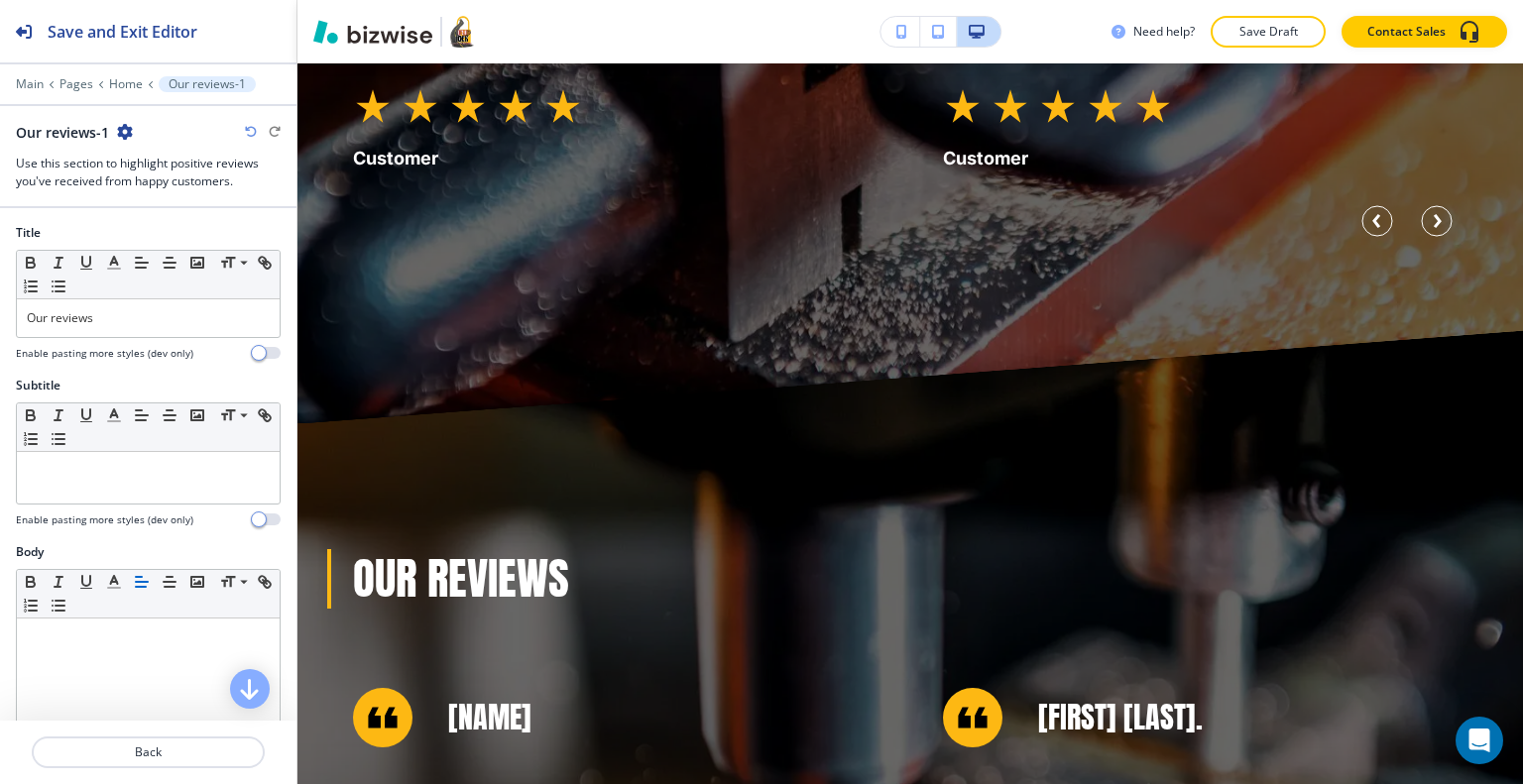 scroll, scrollTop: 7160, scrollLeft: 0, axis: vertical 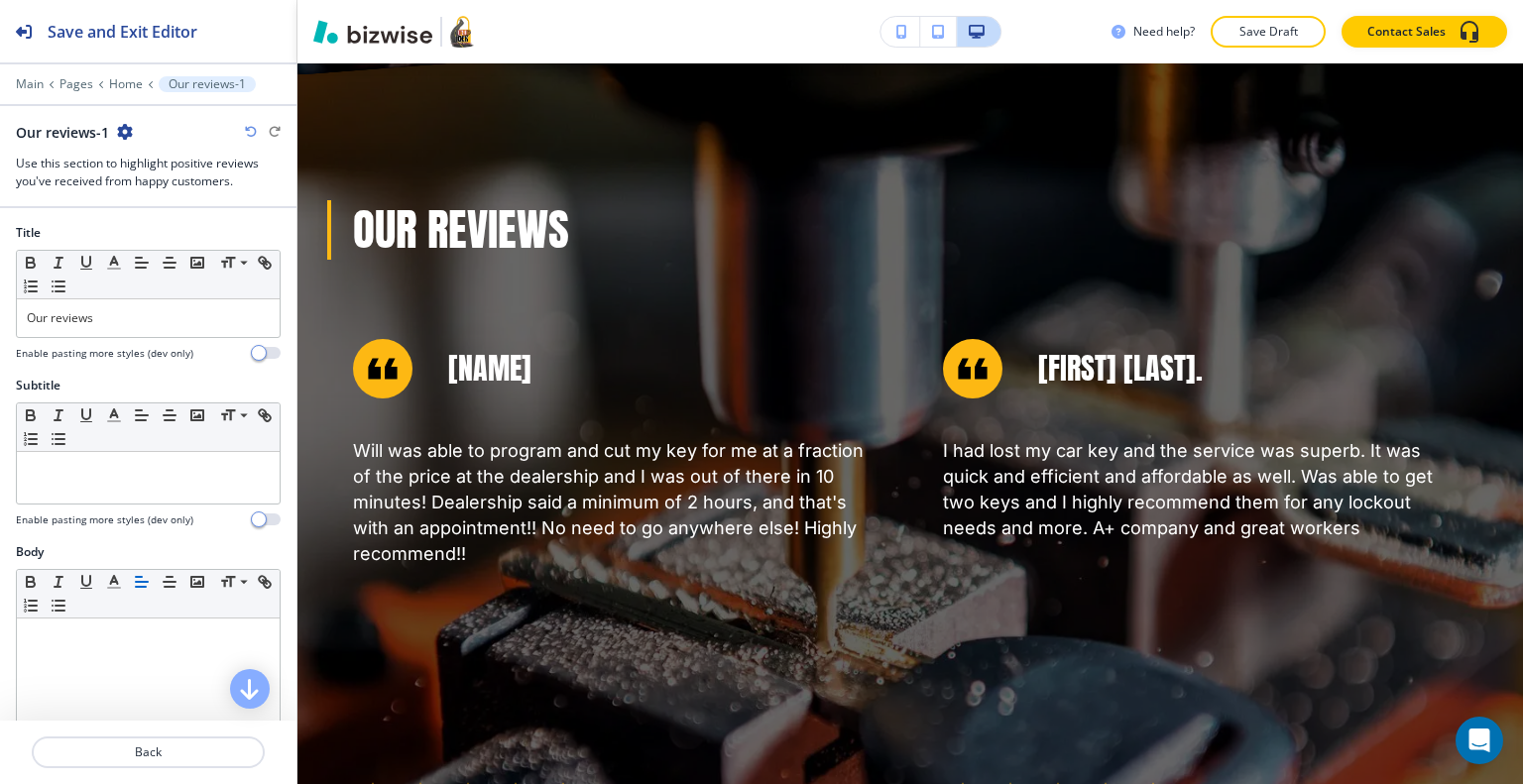 click at bounding box center [125, 132] 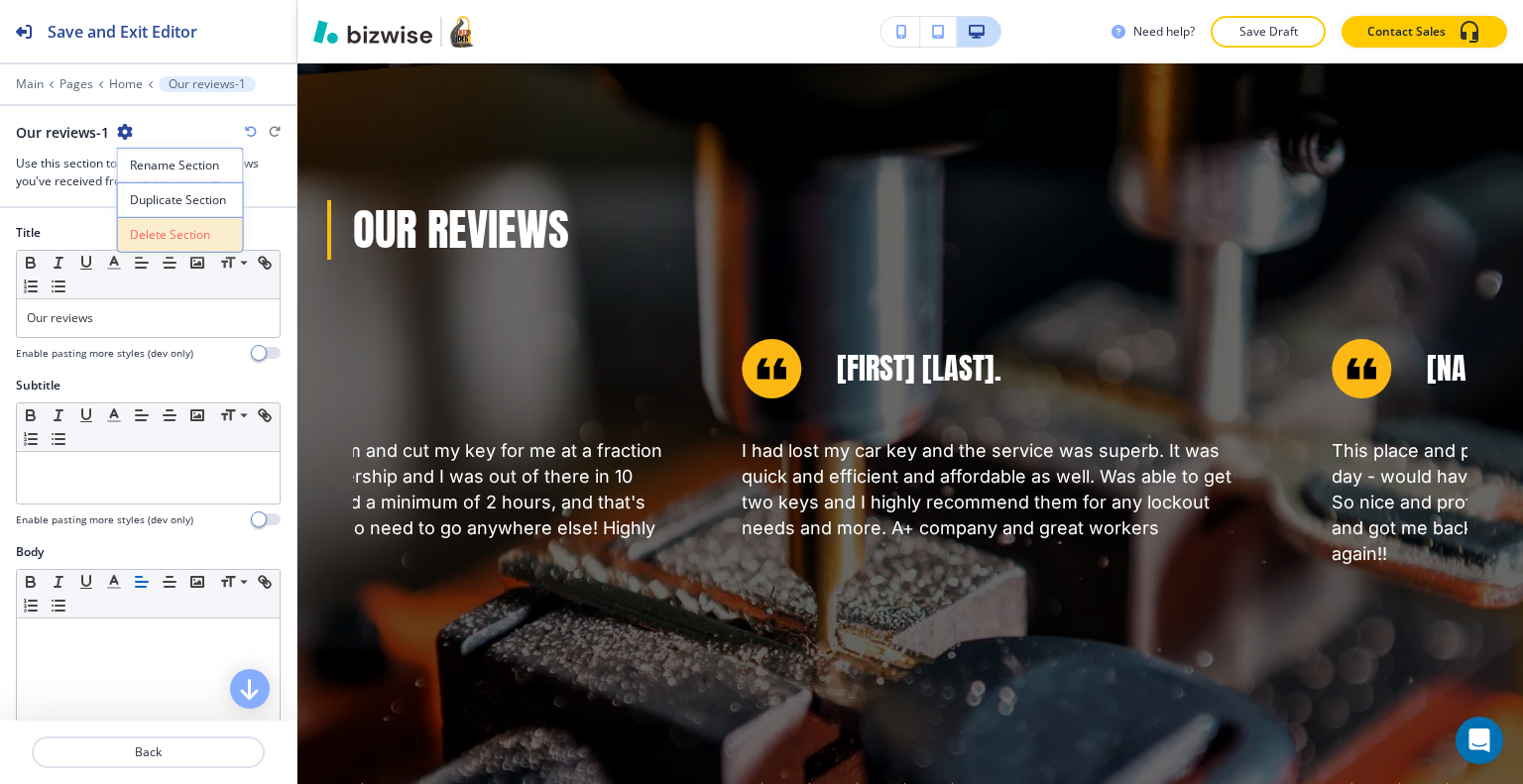 click on "Delete Section" at bounding box center (180, 235) 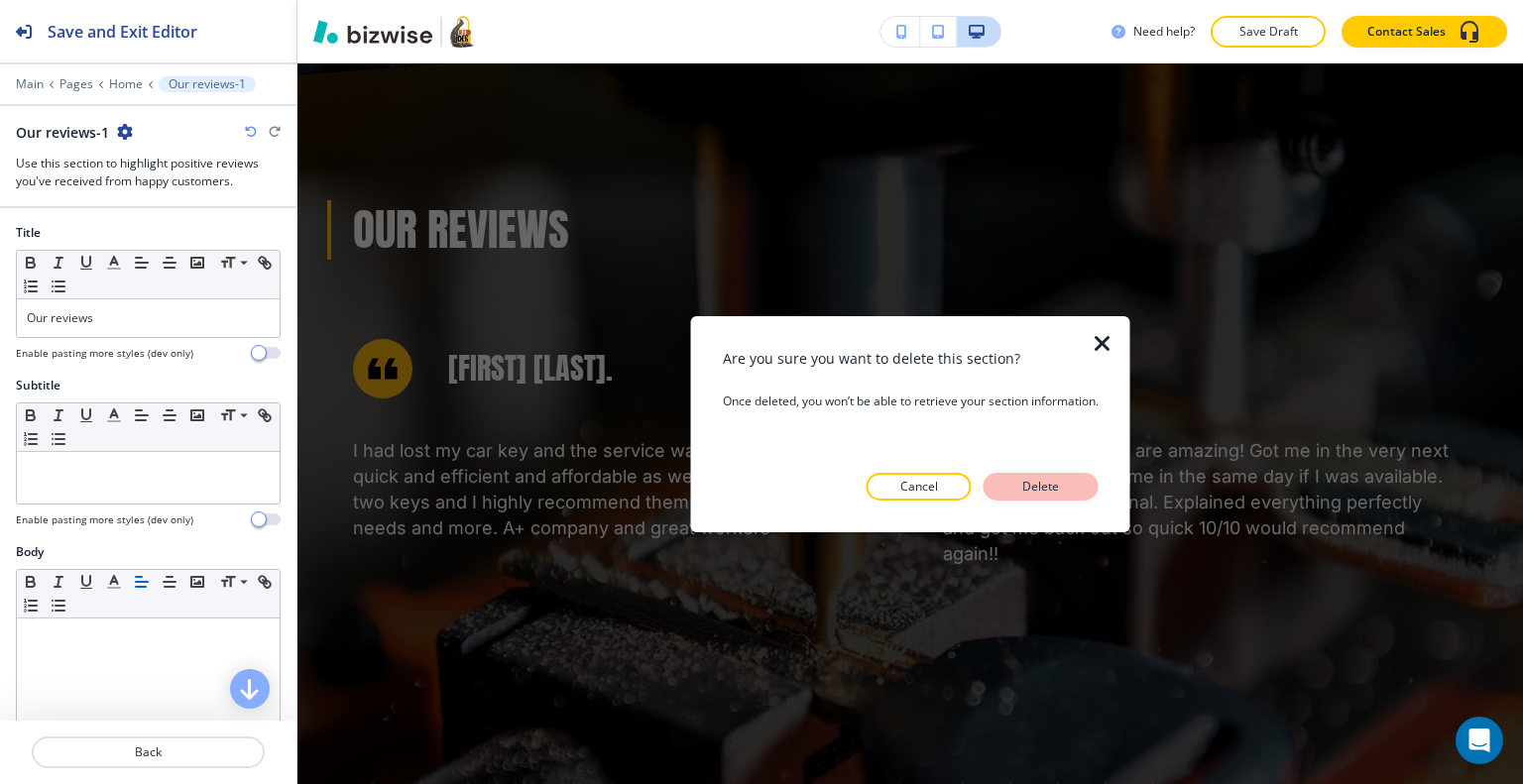 click on "Delete" at bounding box center (1041, 487) 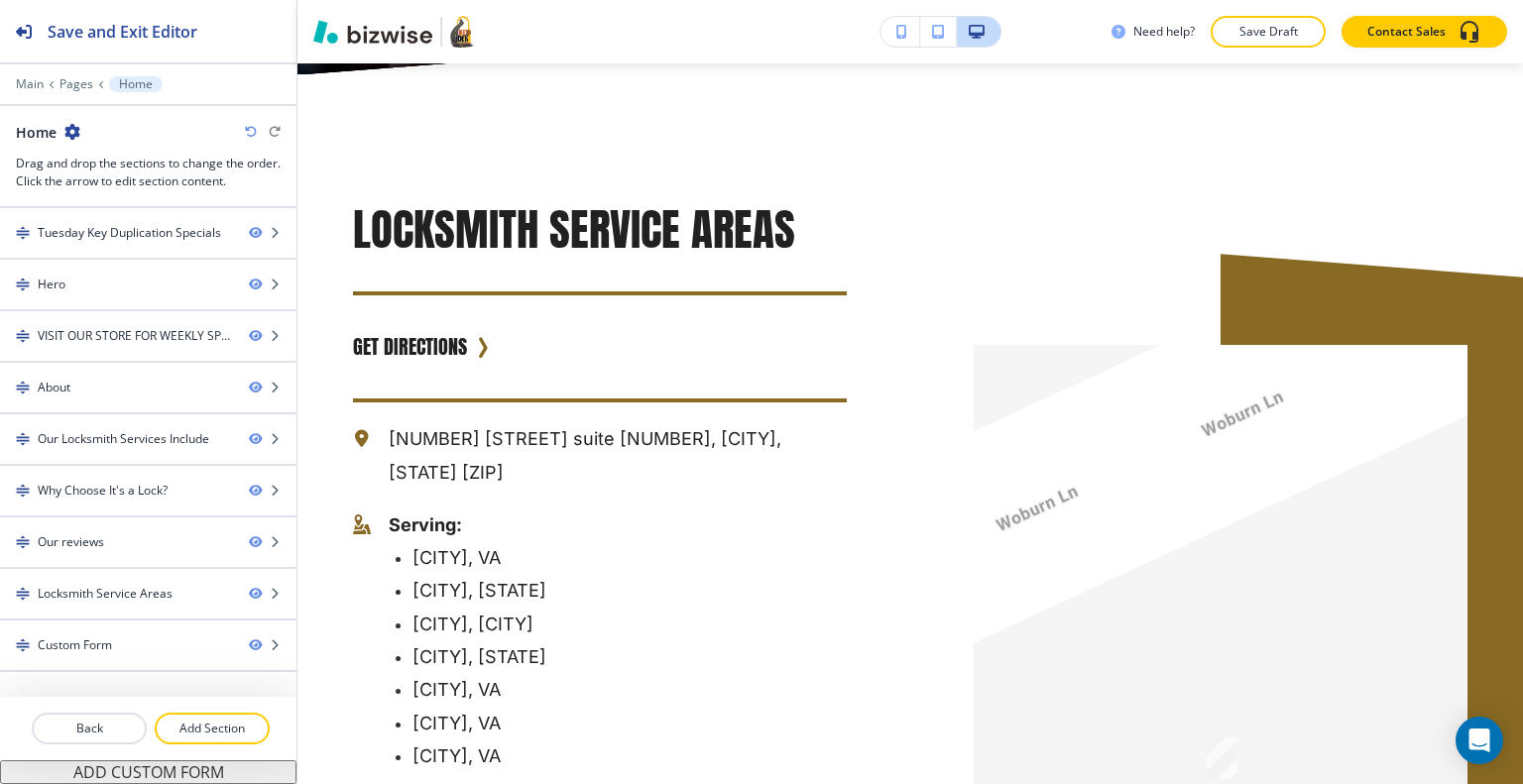 scroll, scrollTop: 0, scrollLeft: 0, axis: both 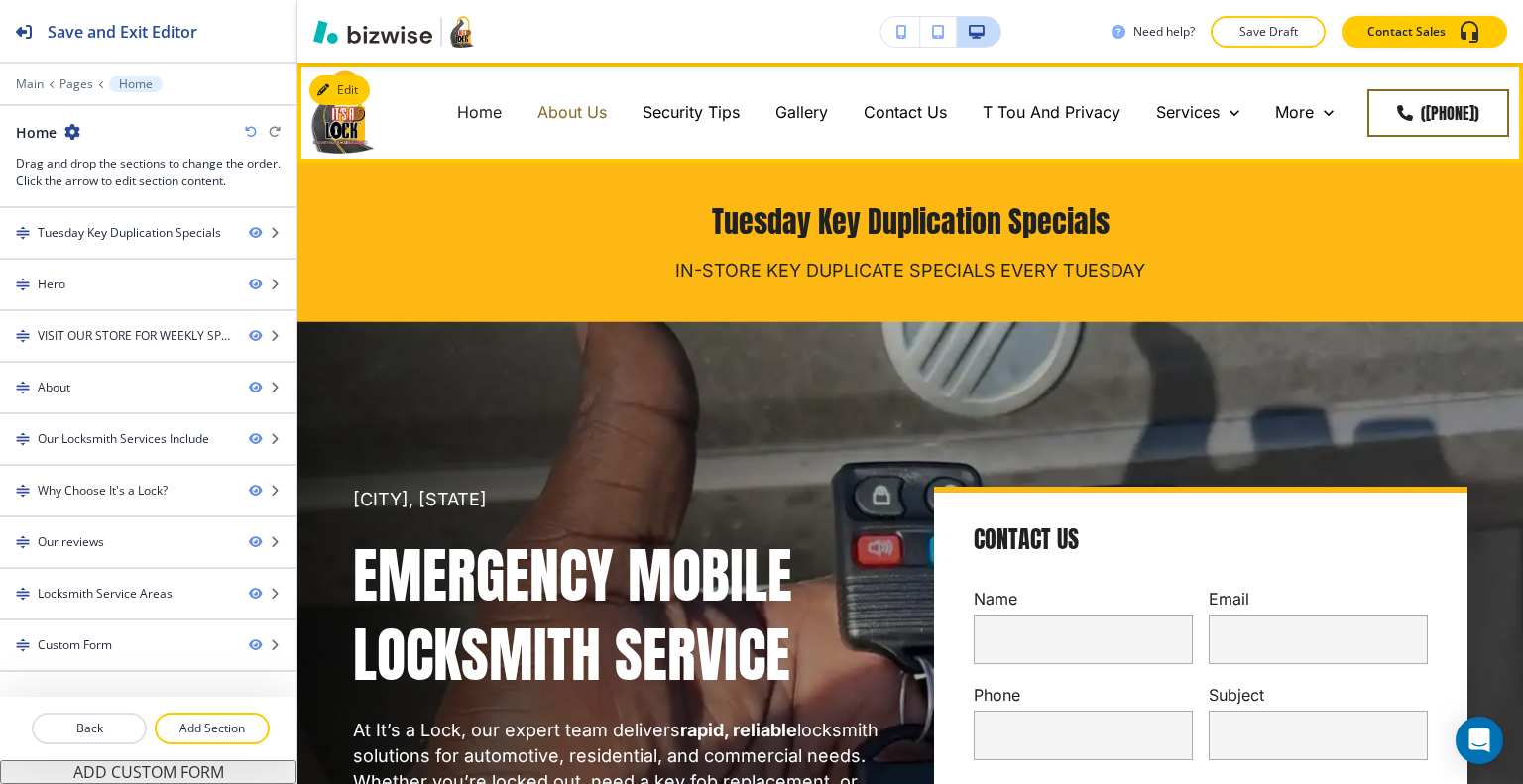click on "About Us" at bounding box center [572, 112] 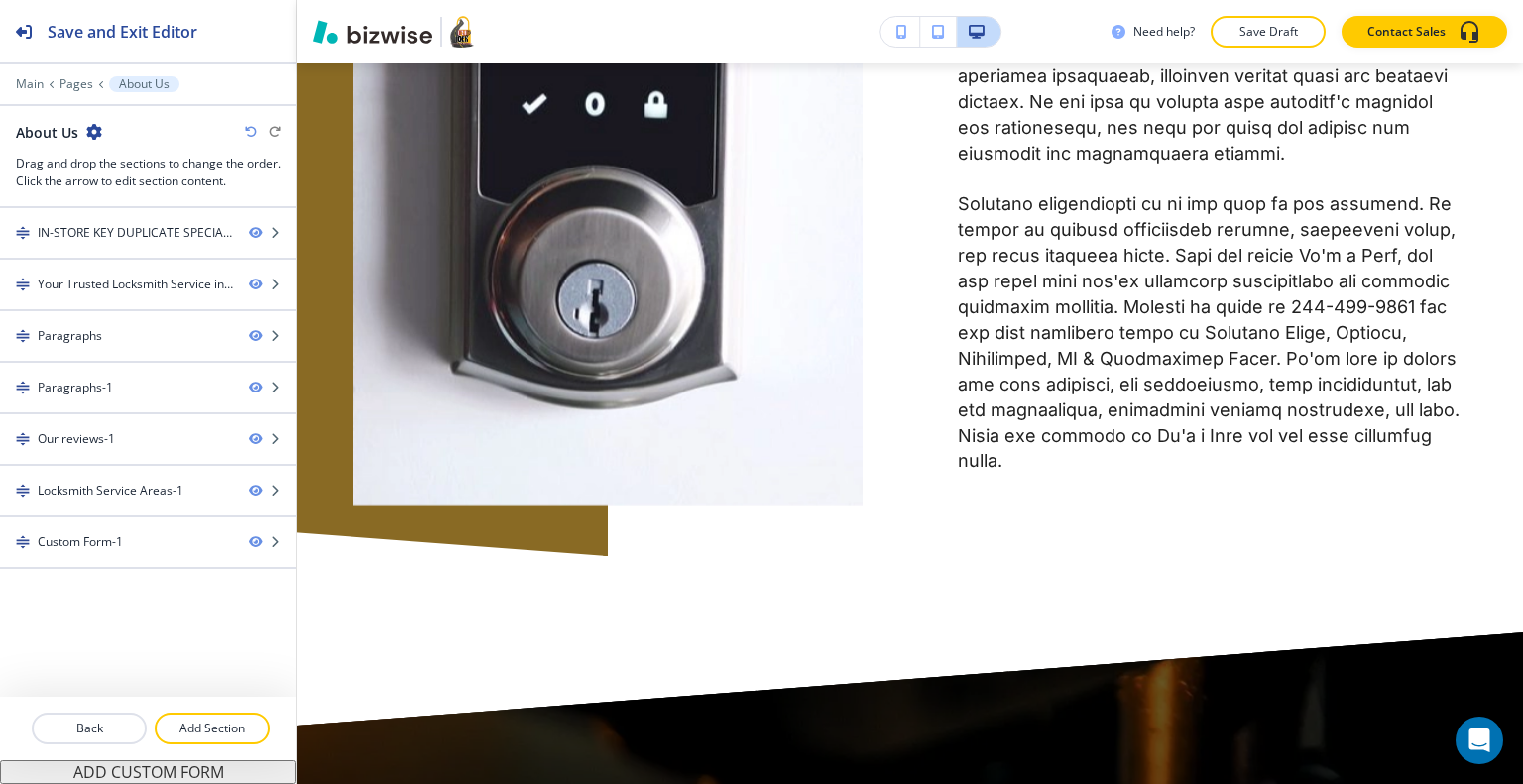 scroll, scrollTop: 0, scrollLeft: 0, axis: both 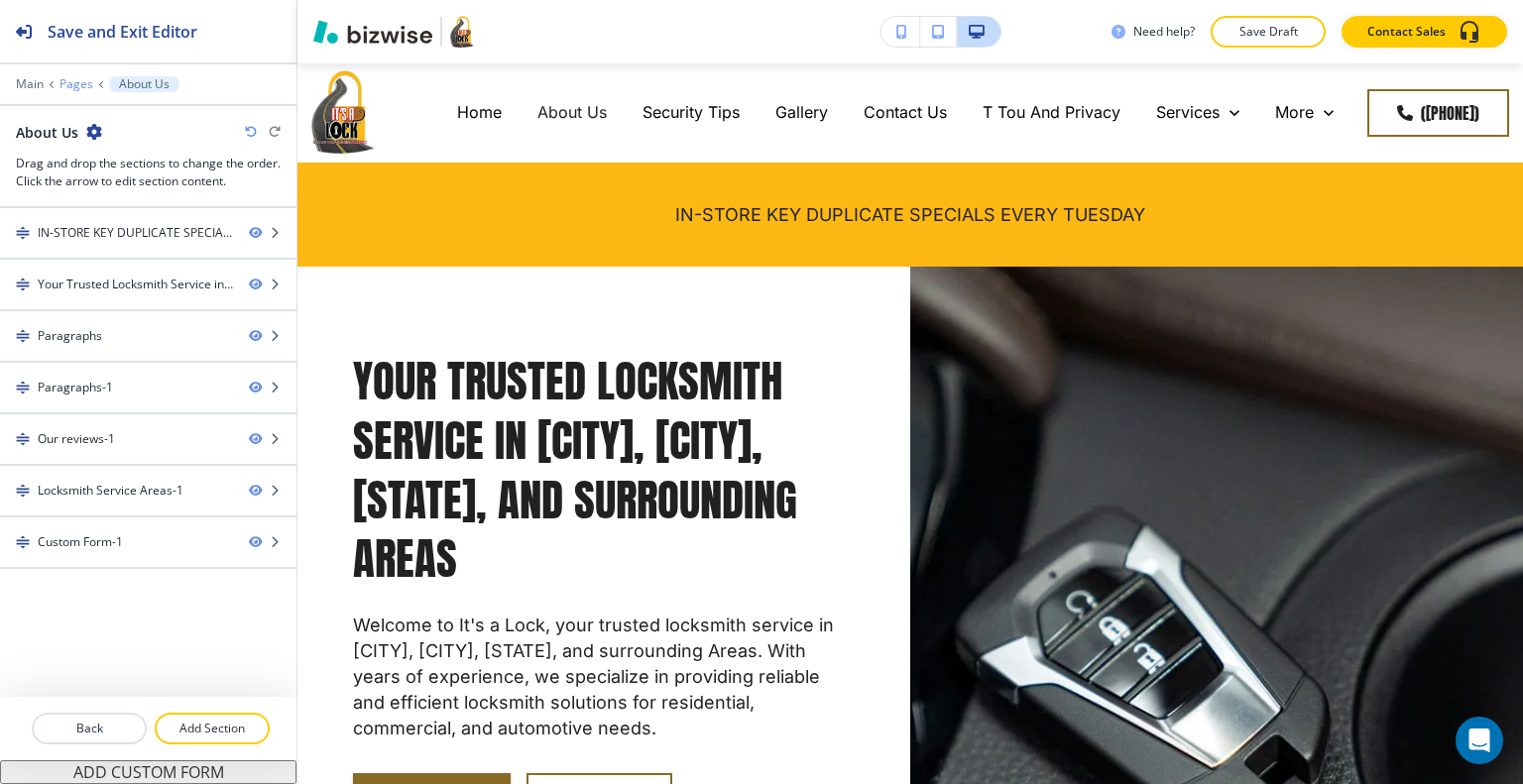 click on "Pages" at bounding box center (76, 84) 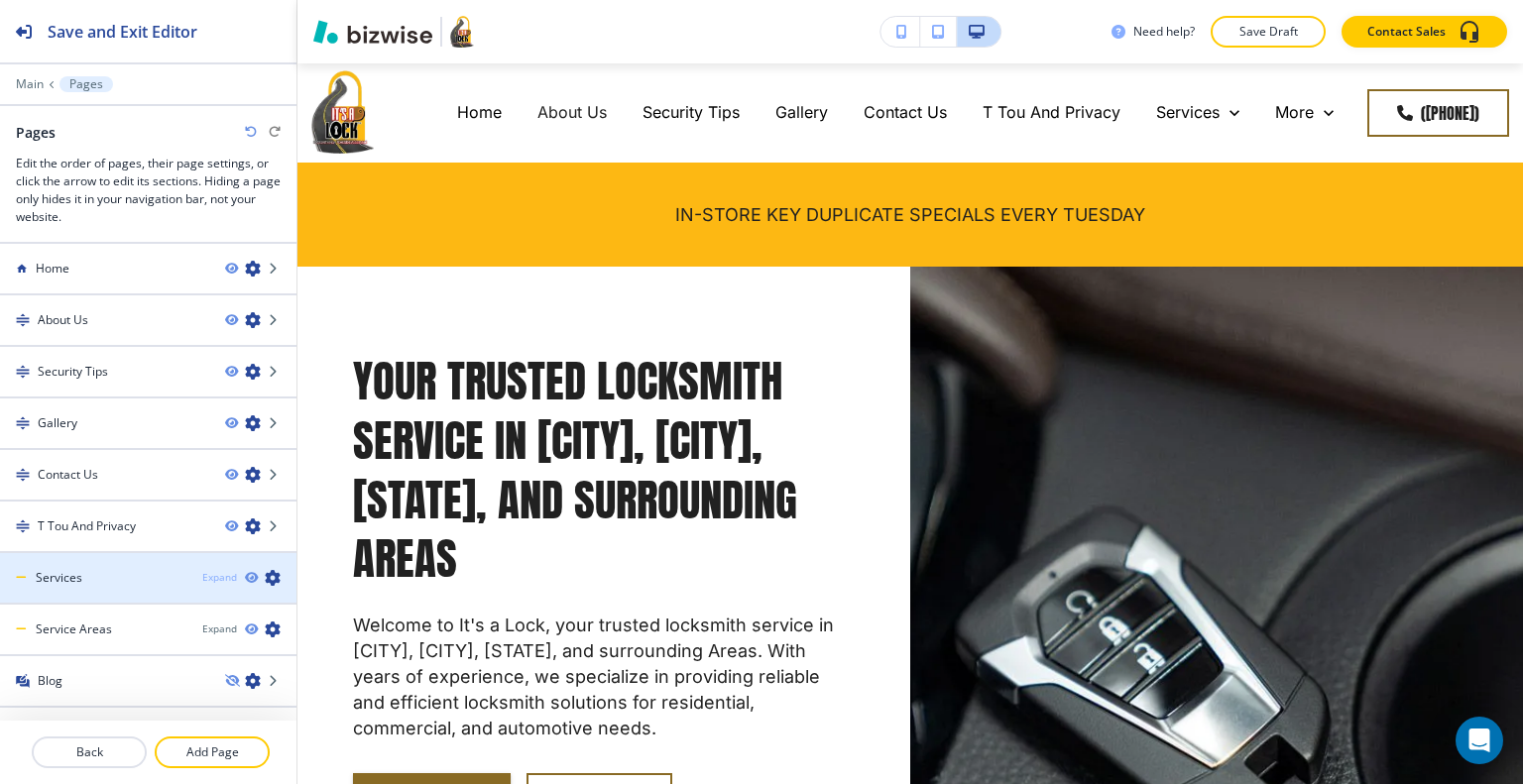 click on "Expand" at bounding box center [219, 577] 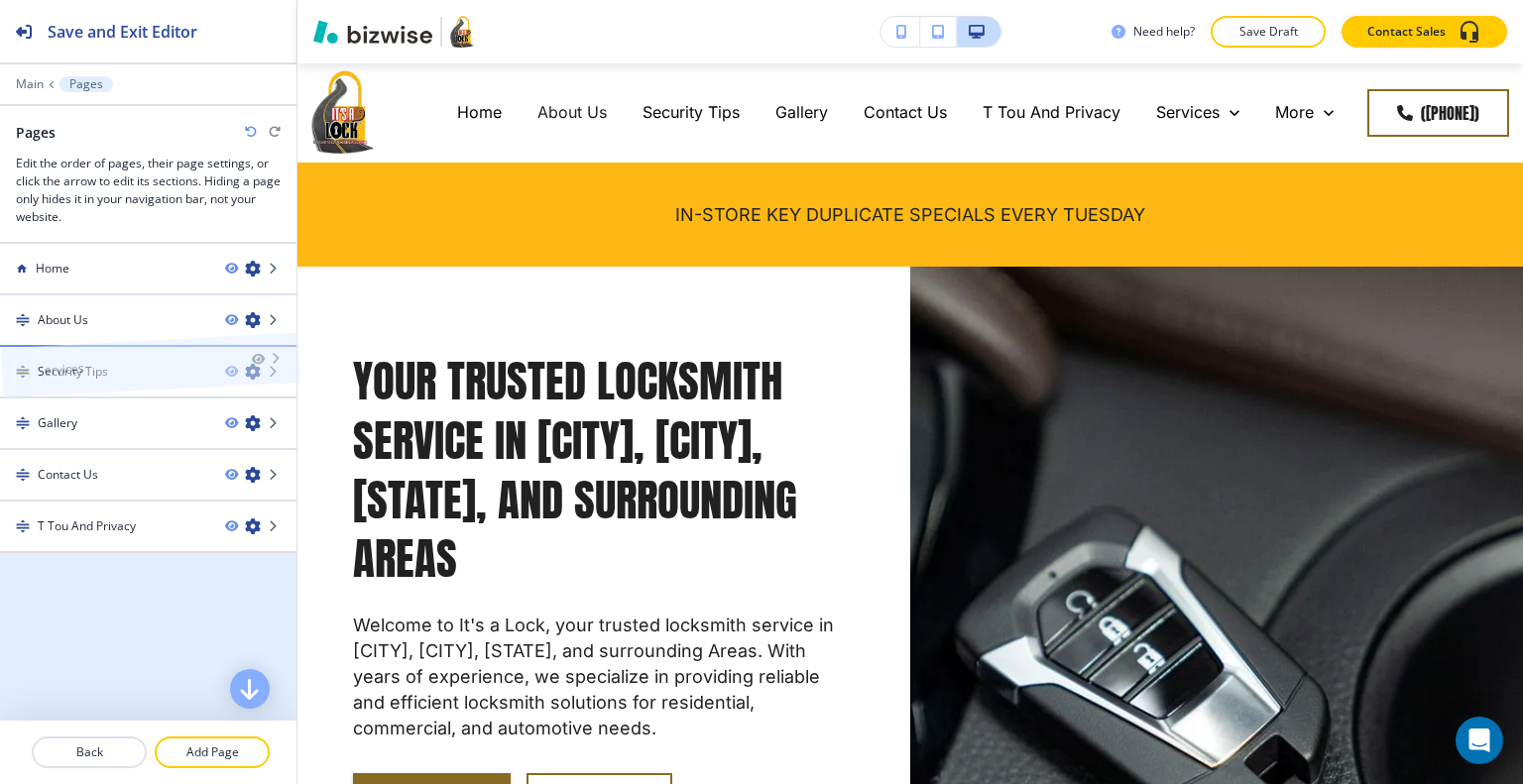drag, startPoint x: 116, startPoint y: 577, endPoint x: 117, endPoint y: 336, distance: 241.00207 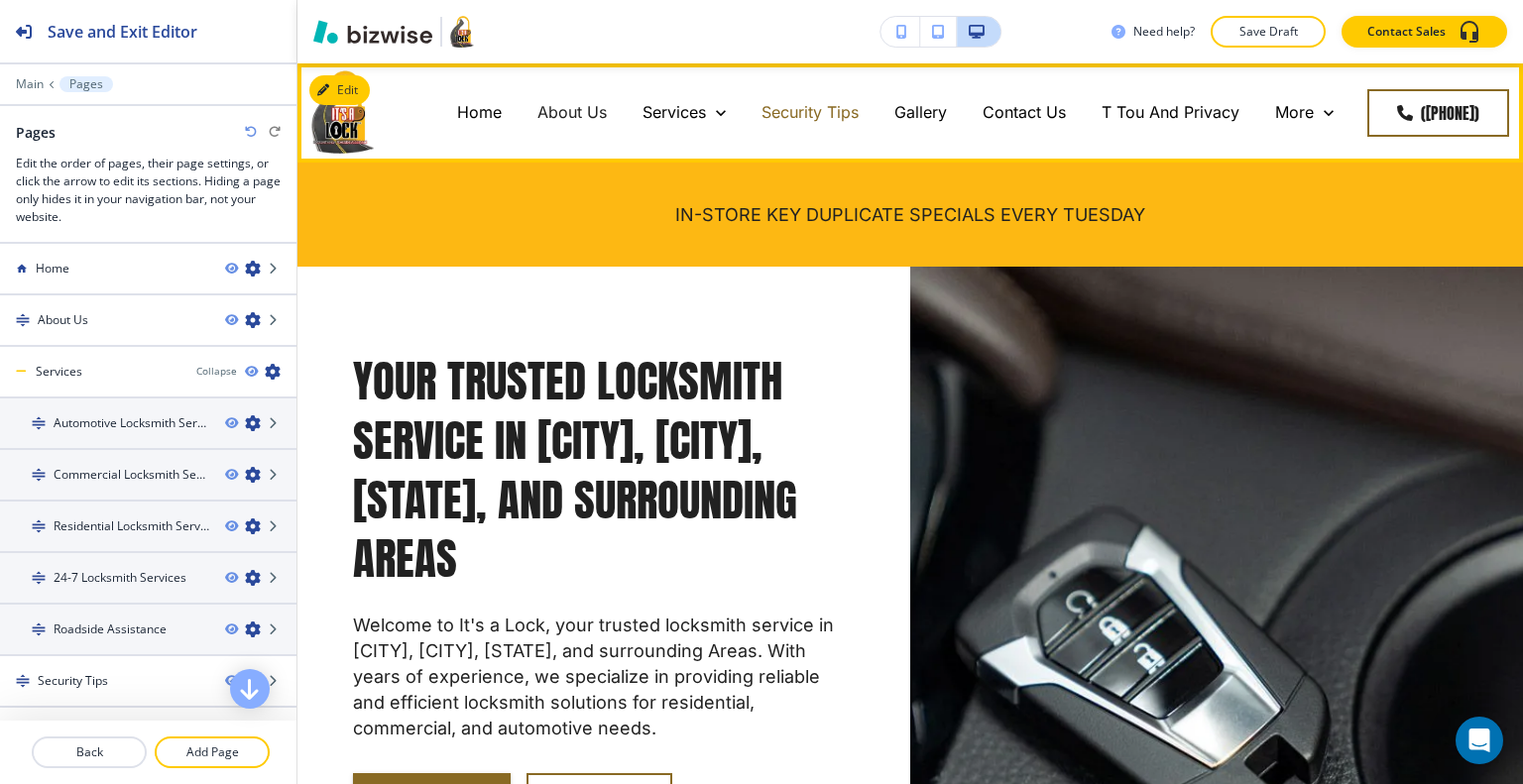 click on "Security Tips" at bounding box center (810, 112) 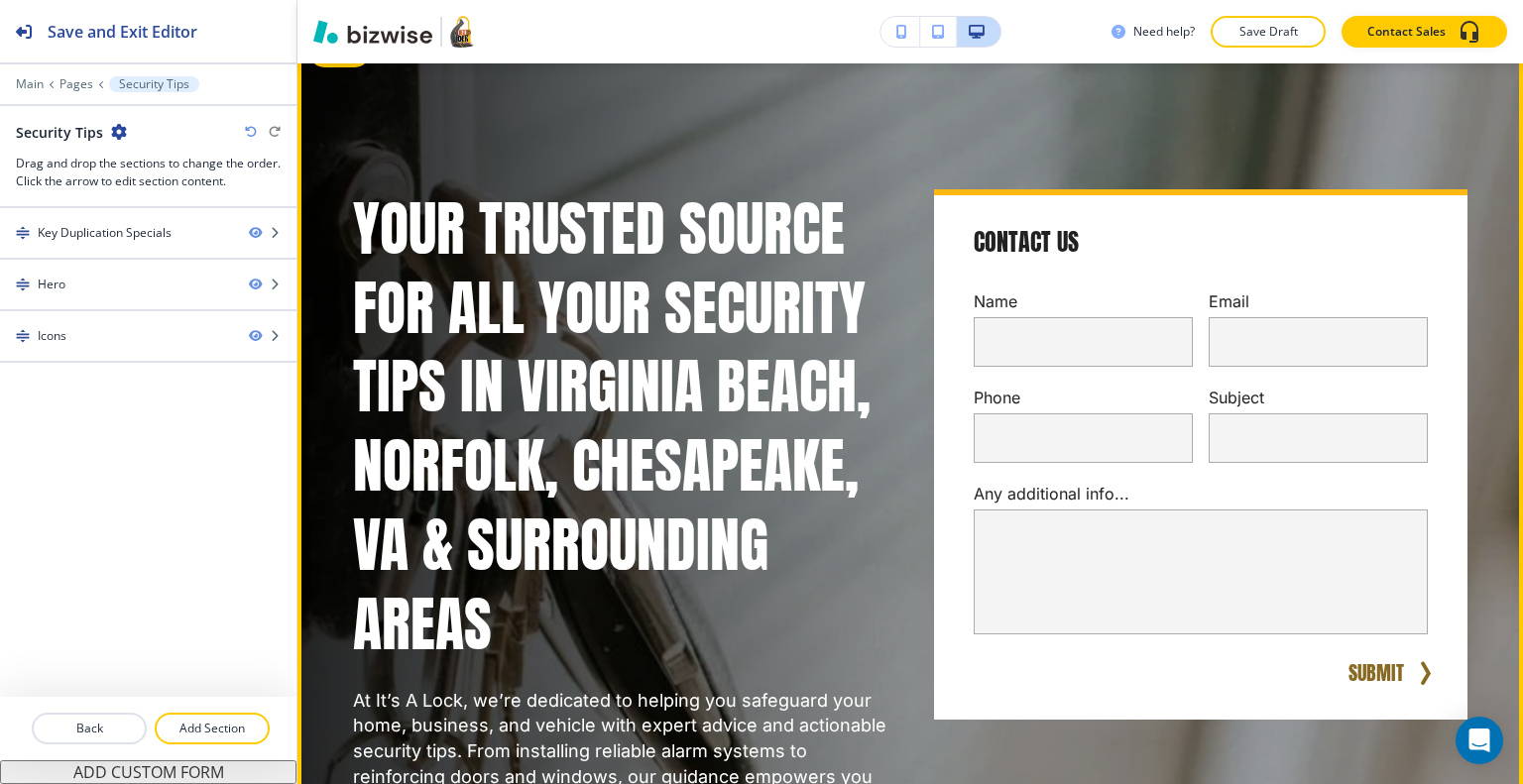 scroll, scrollTop: 99, scrollLeft: 0, axis: vertical 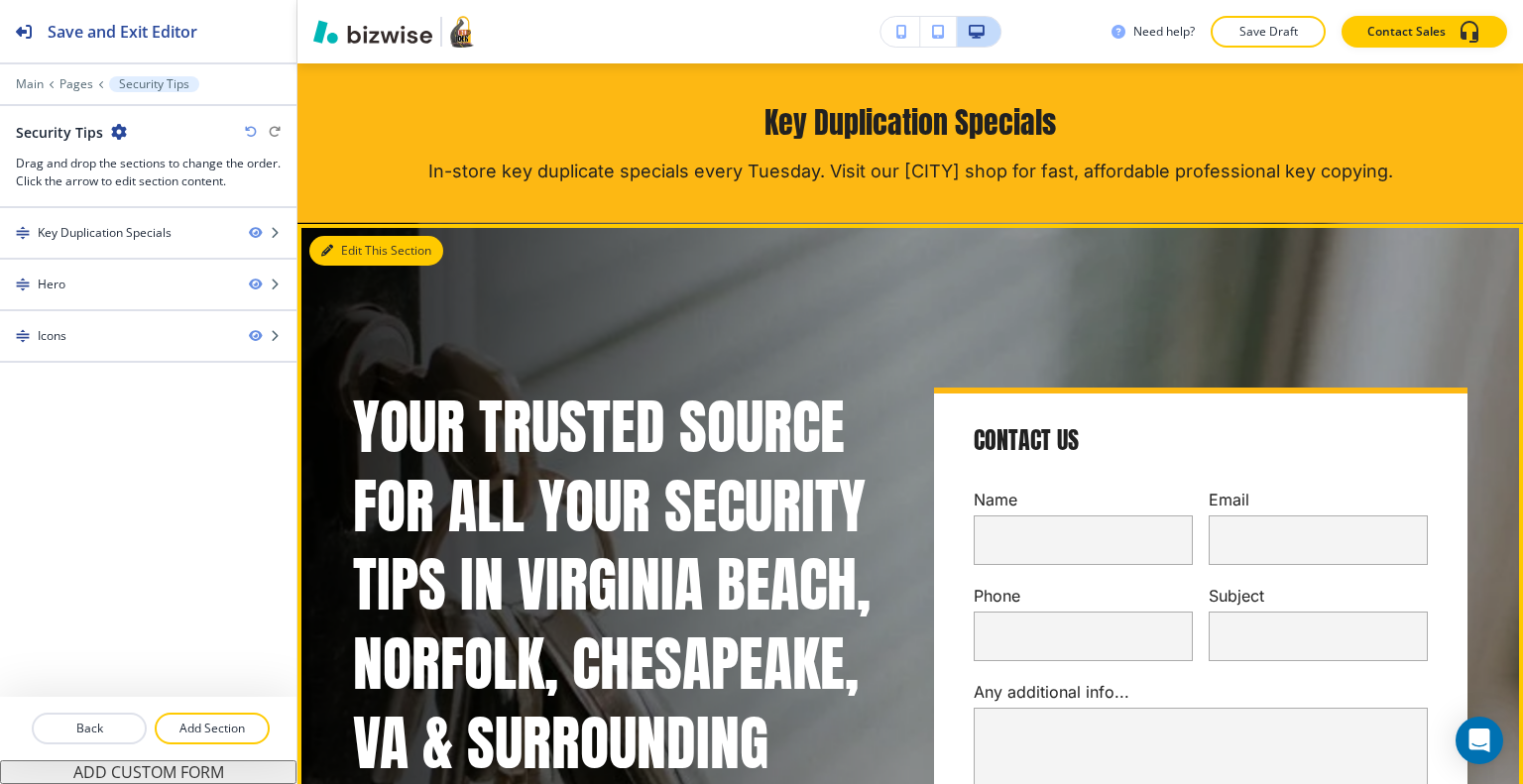 click on "Edit This Section" at bounding box center [376, 251] 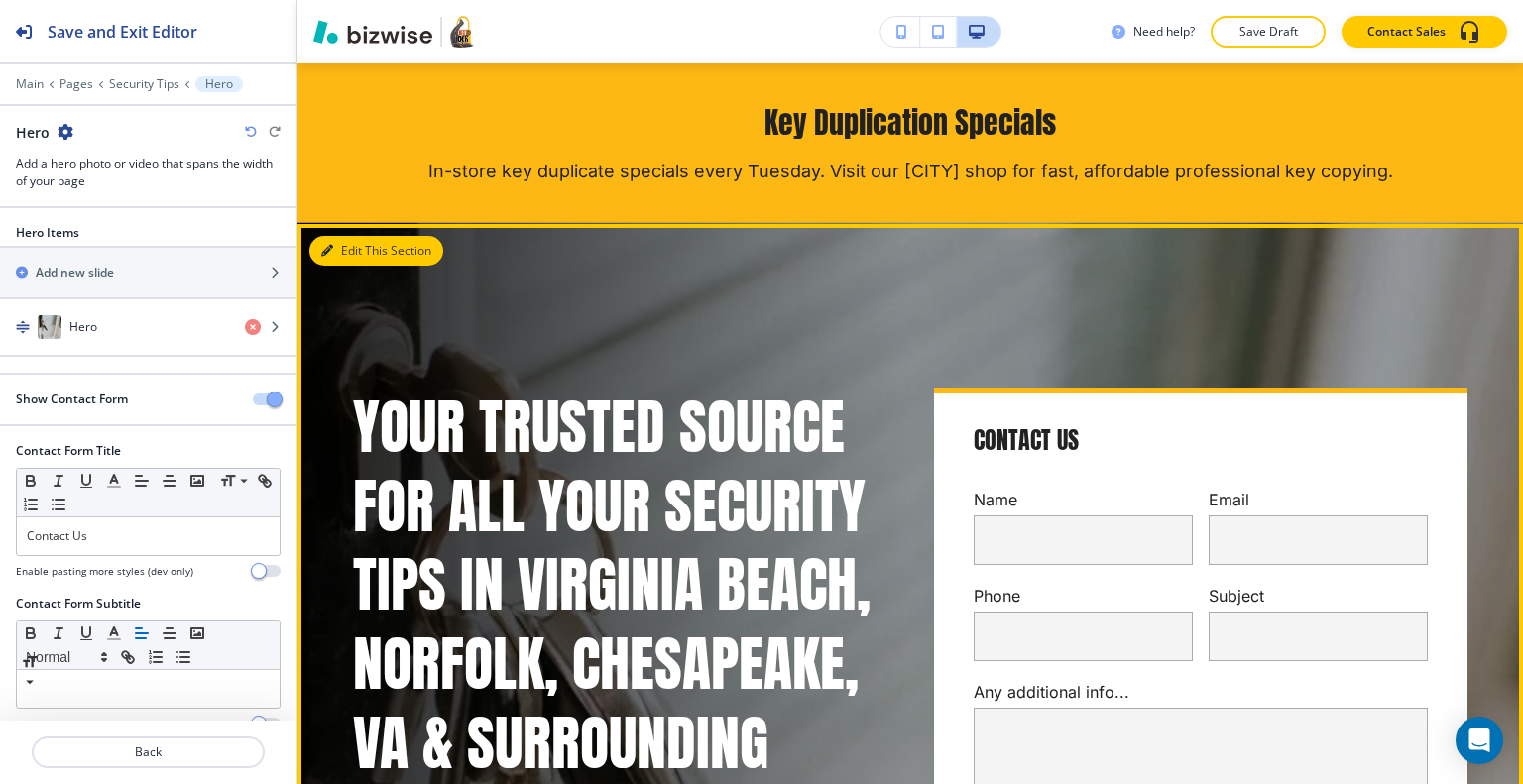 scroll, scrollTop: 259, scrollLeft: 0, axis: vertical 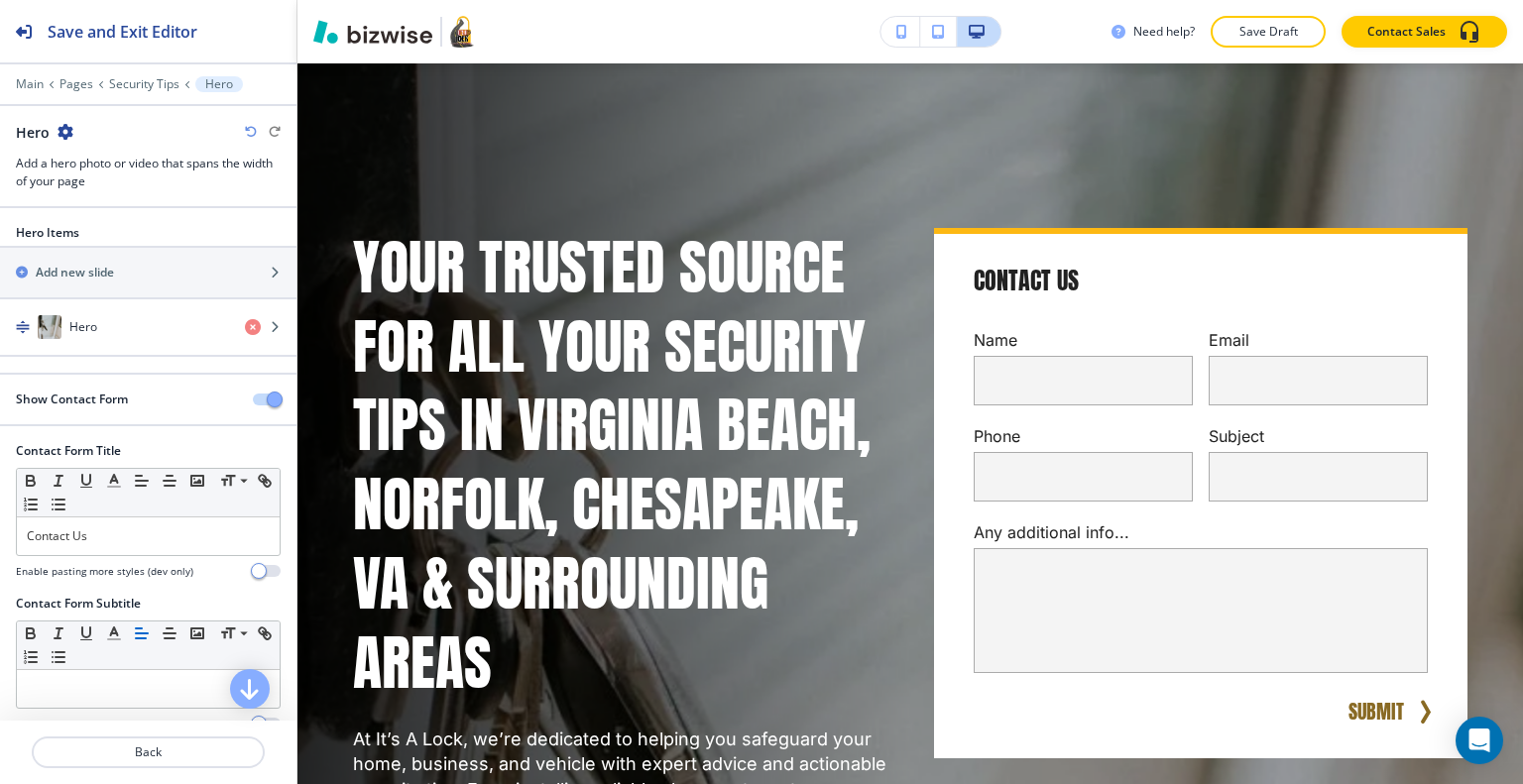 click at bounding box center [267, 399] 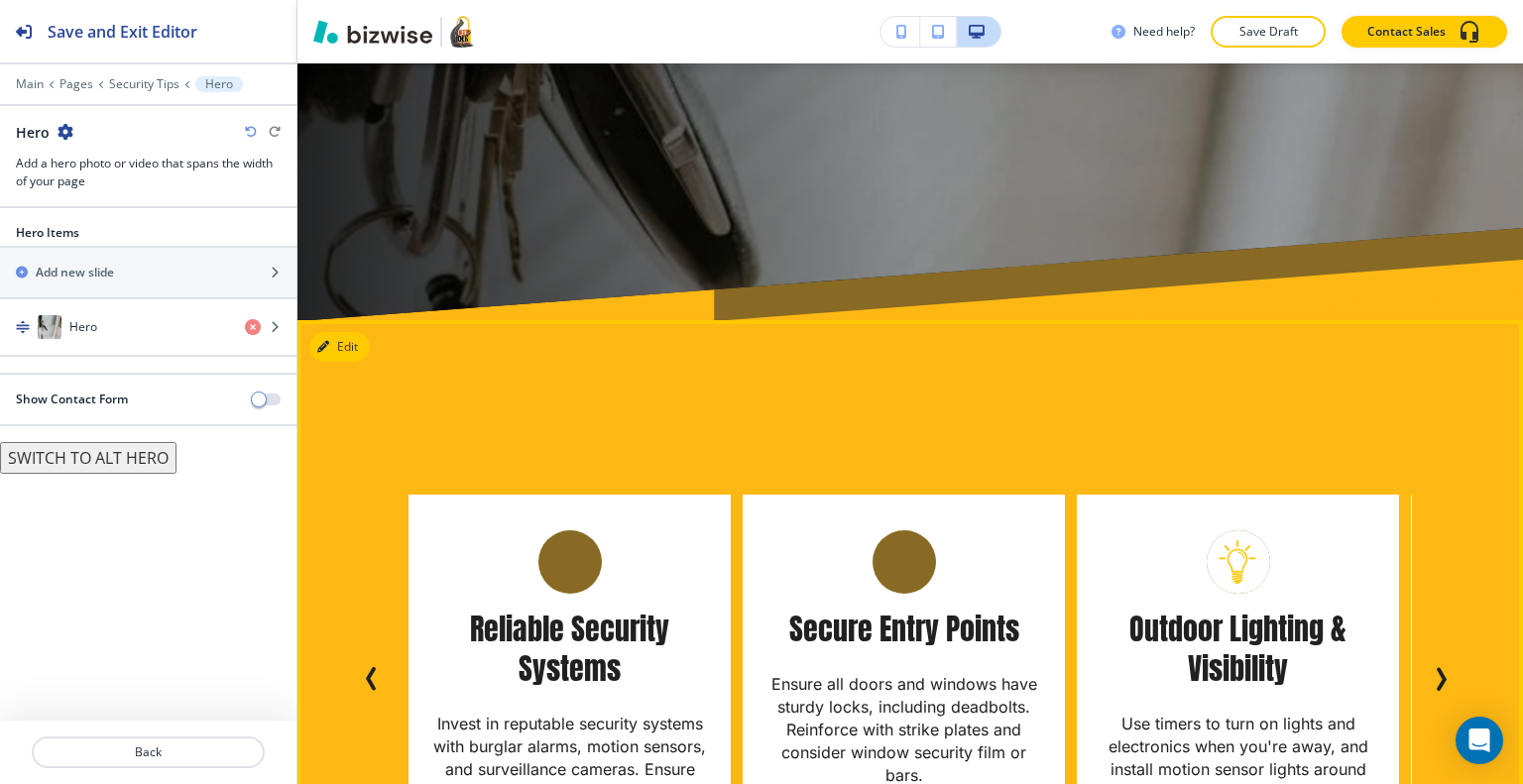 scroll, scrollTop: 952, scrollLeft: 0, axis: vertical 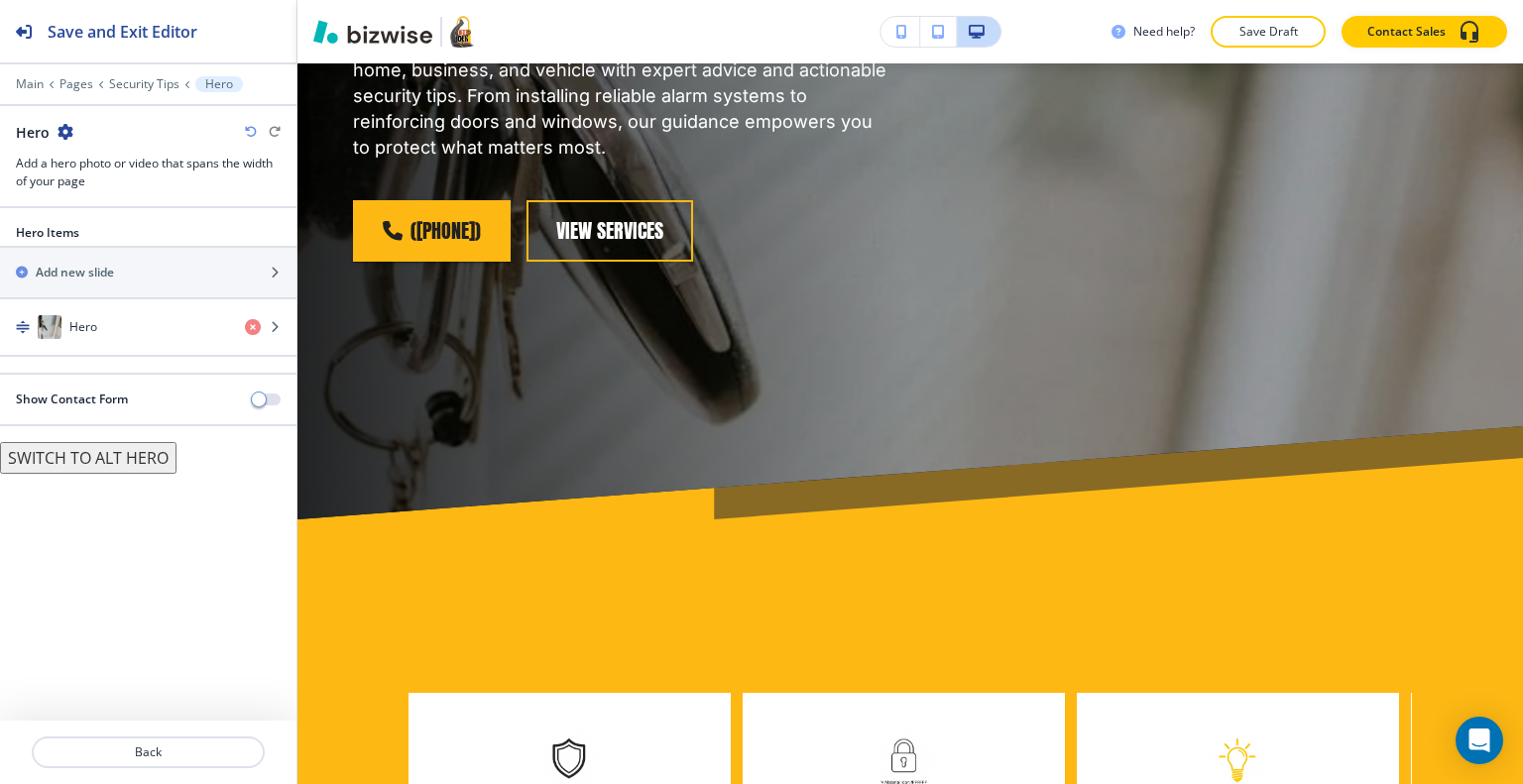 click on "Show Contact Form" at bounding box center (148, 399) 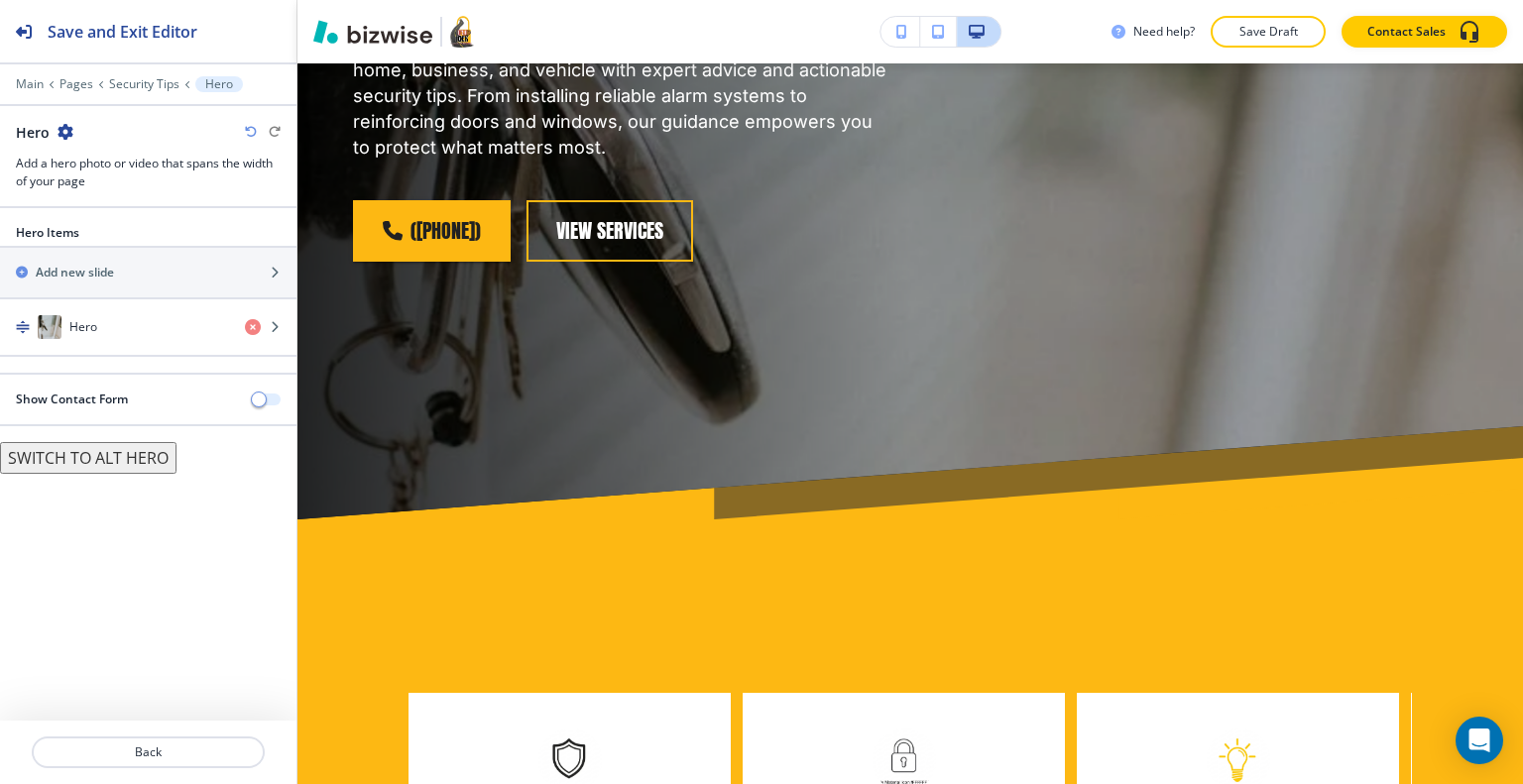click at bounding box center (259, 399) 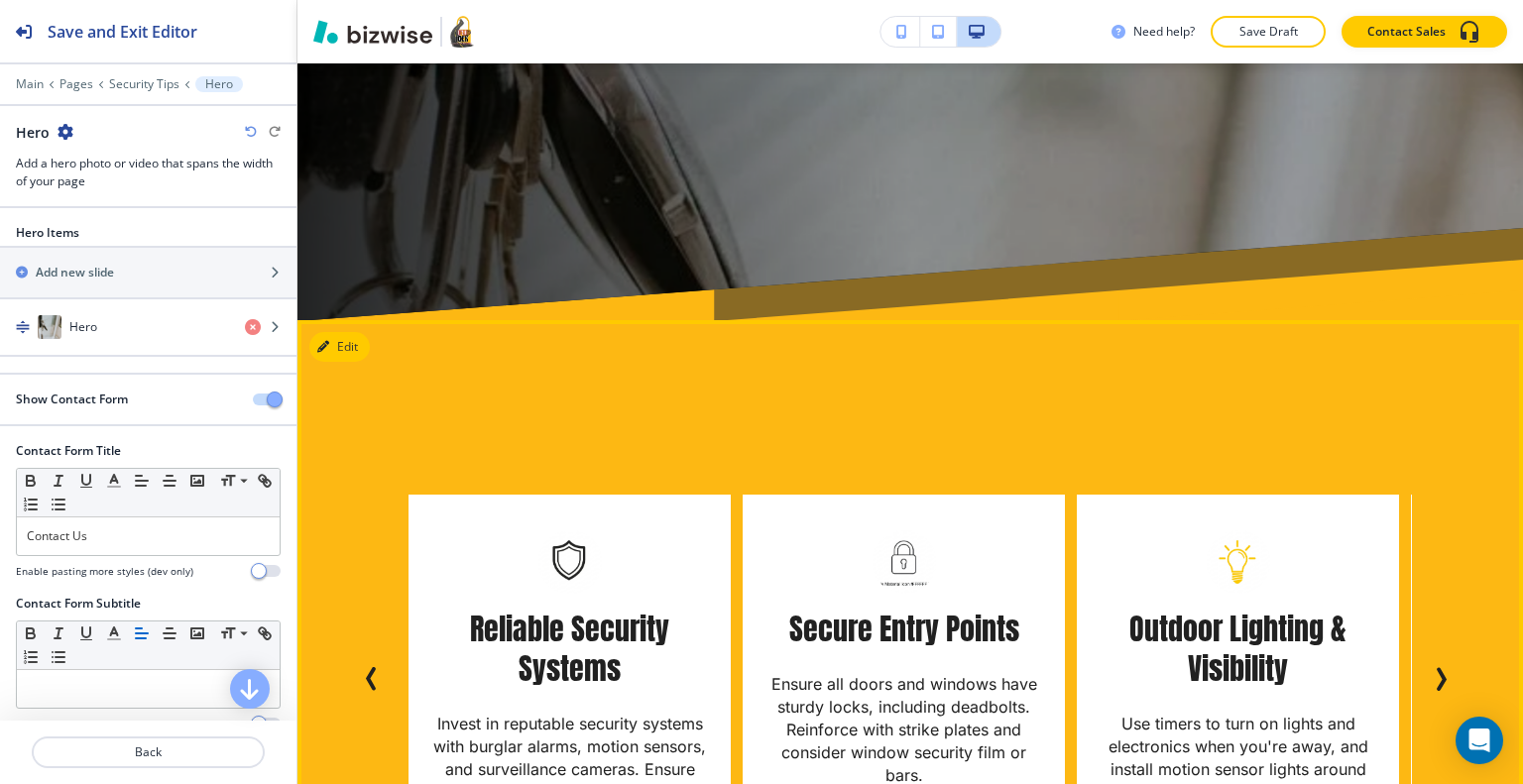 scroll, scrollTop: 1547, scrollLeft: 0, axis: vertical 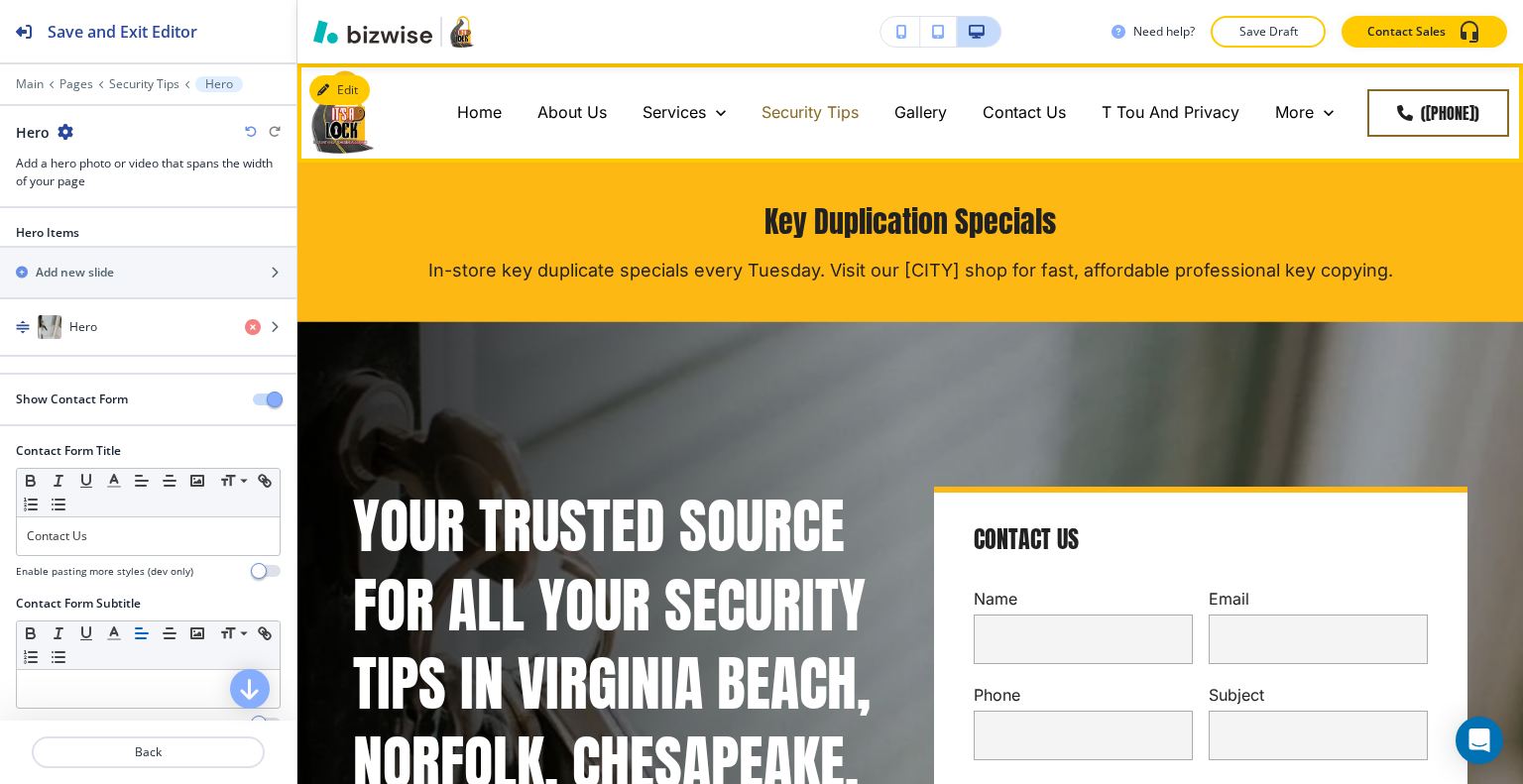 click on "Security Tips" at bounding box center [810, 113] 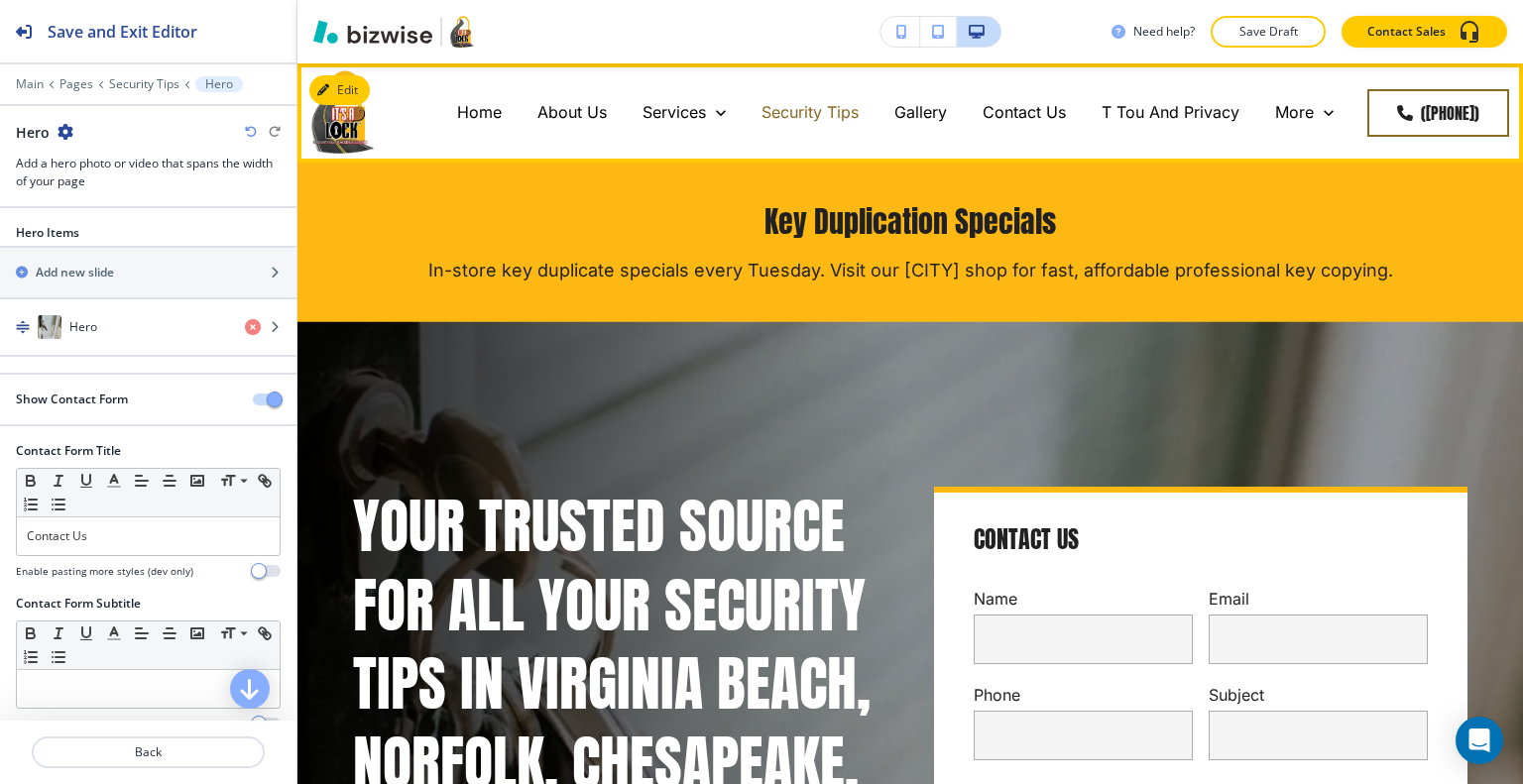 click on "Security Tips" at bounding box center (810, 112) 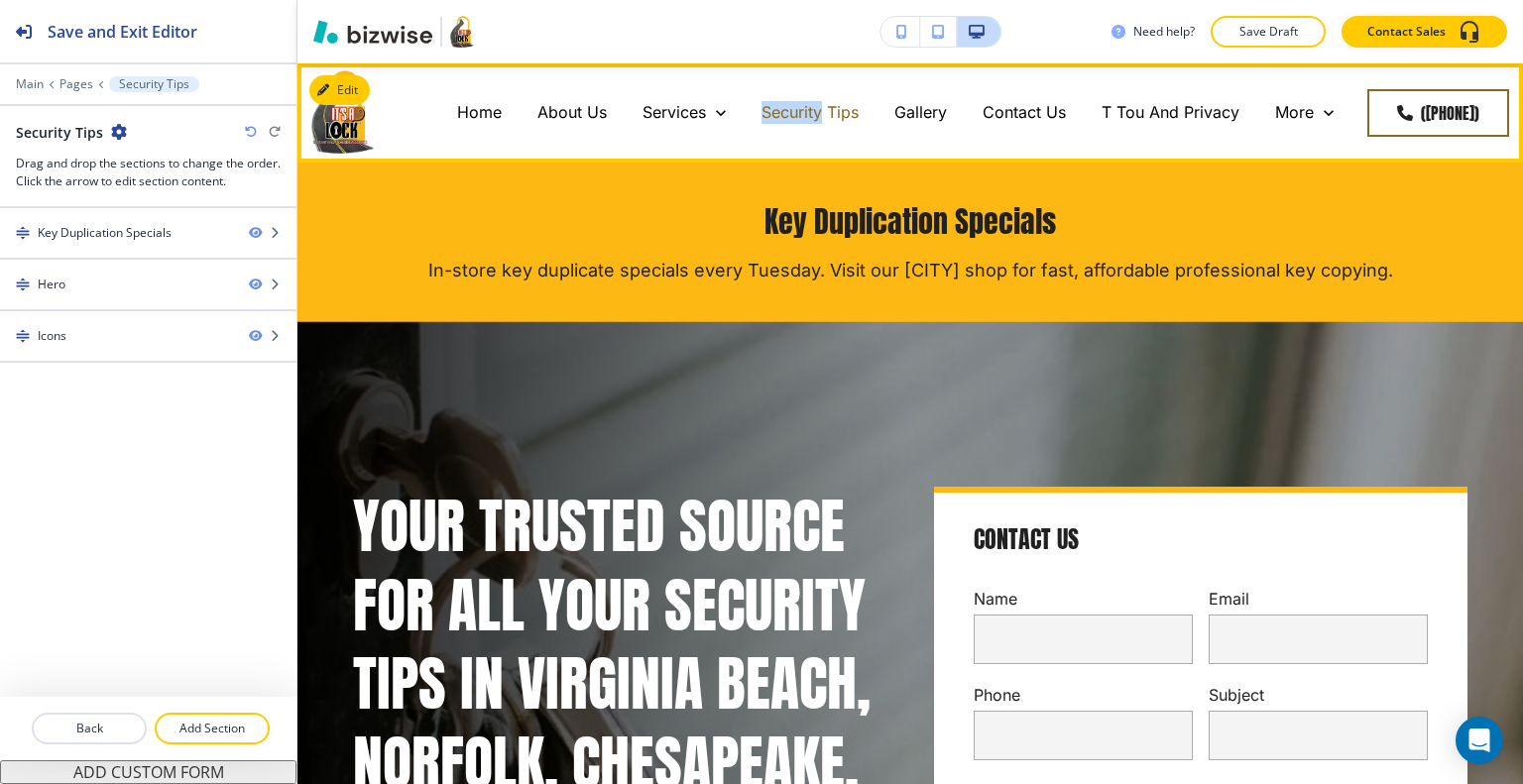 click on "Security Tips" at bounding box center (810, 112) 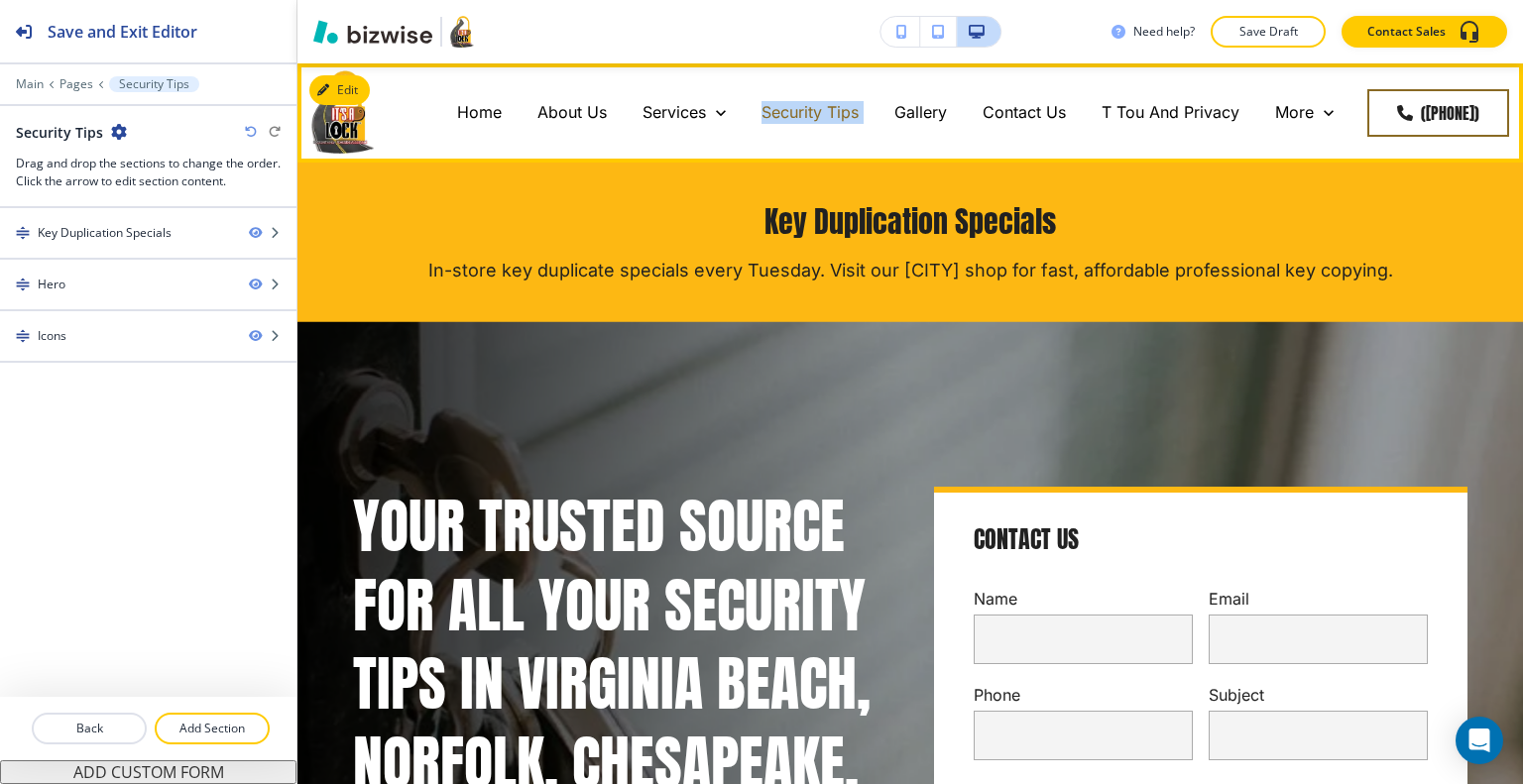 click on "Security Tips" at bounding box center (810, 112) 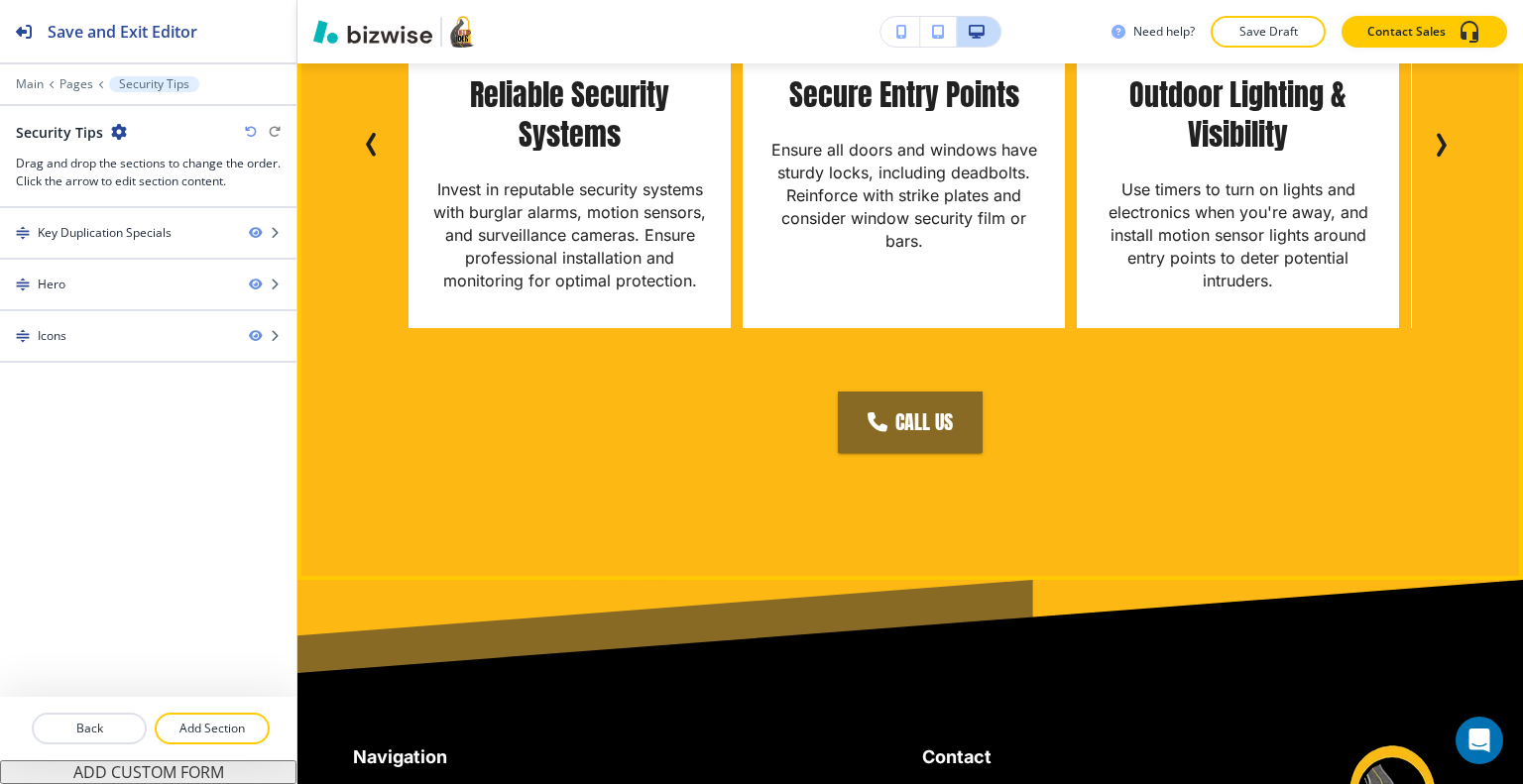 scroll, scrollTop: 1388, scrollLeft: 0, axis: vertical 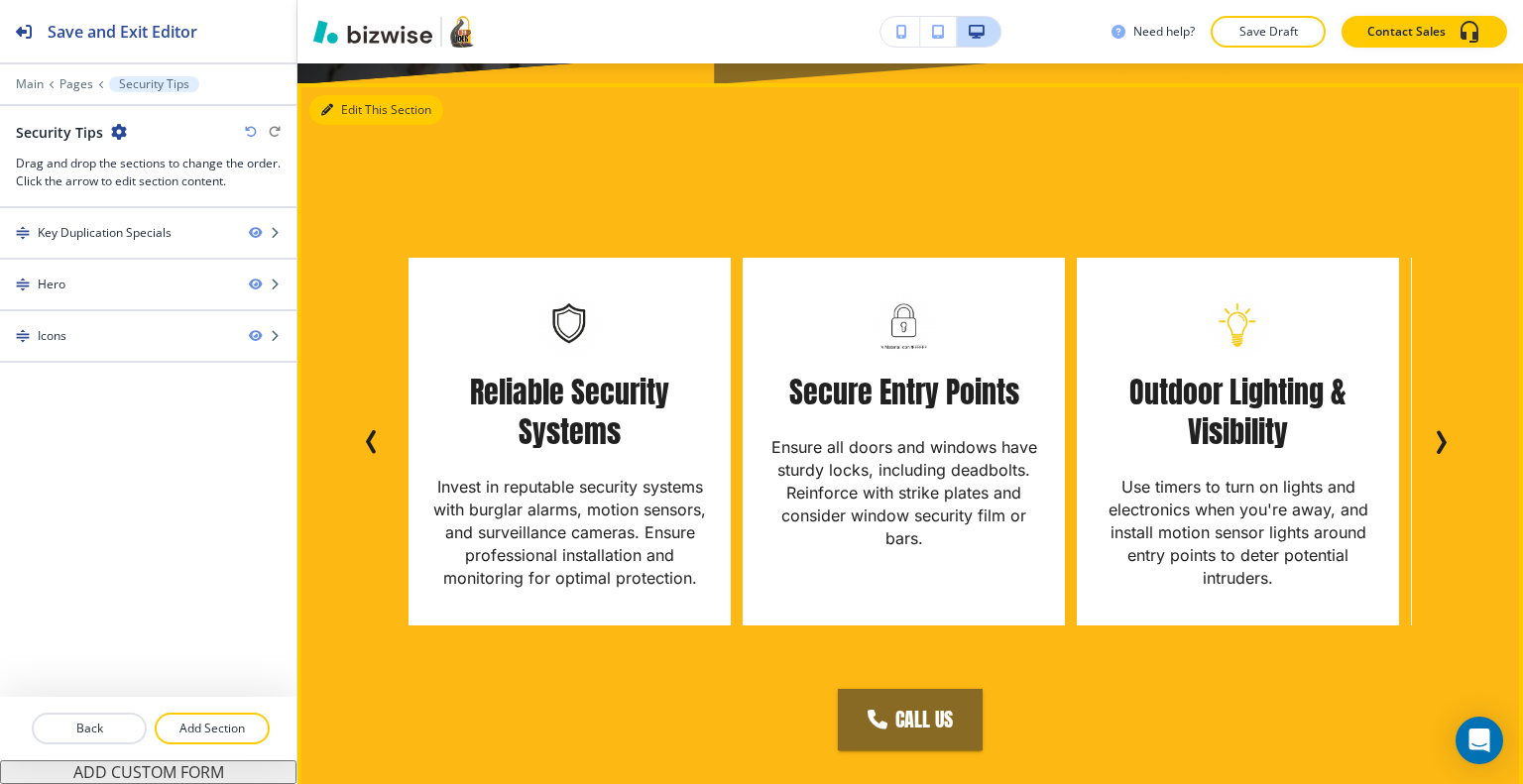 click on "Edit This Section" at bounding box center [376, 110] 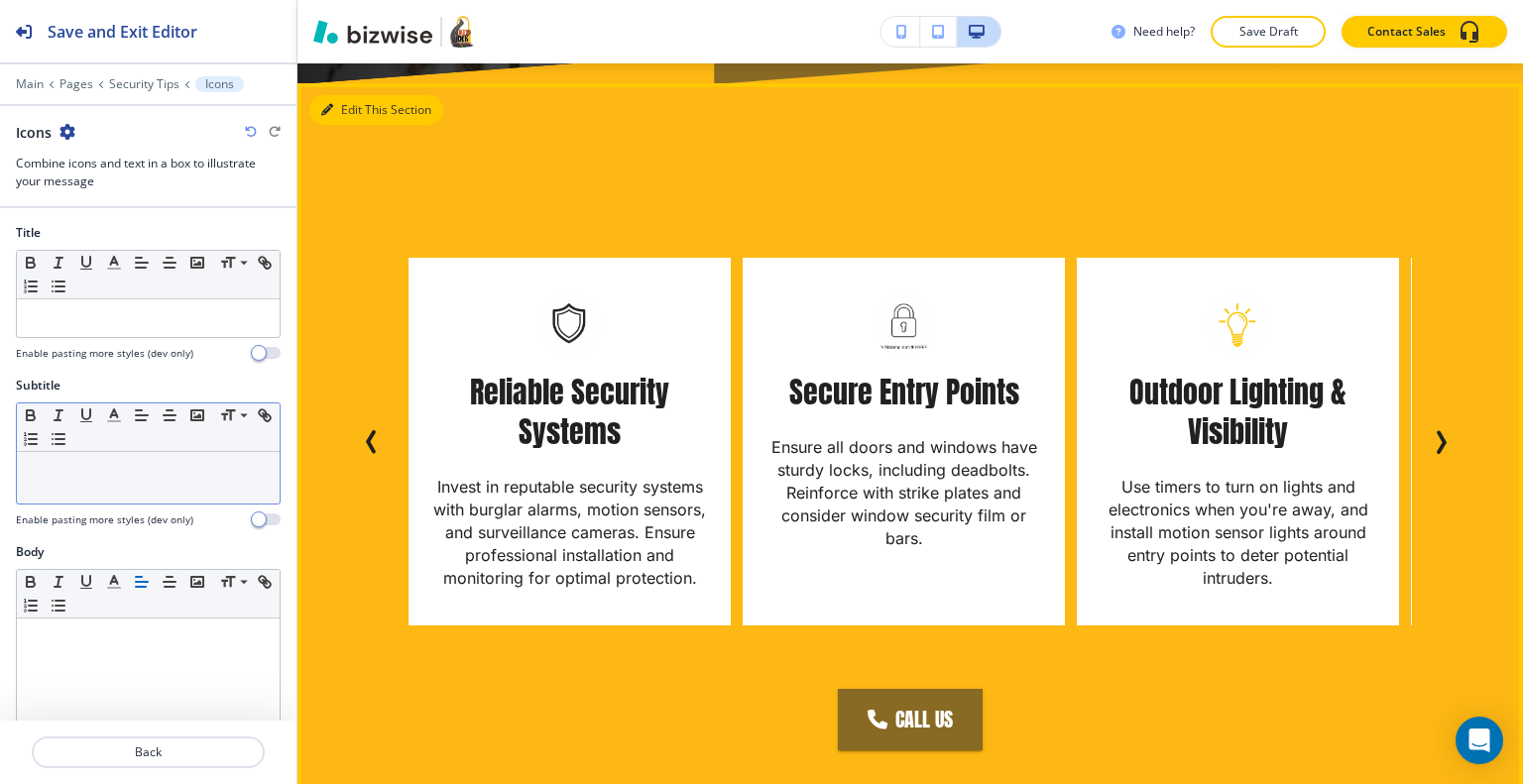 scroll, scrollTop: 1406, scrollLeft: 0, axis: vertical 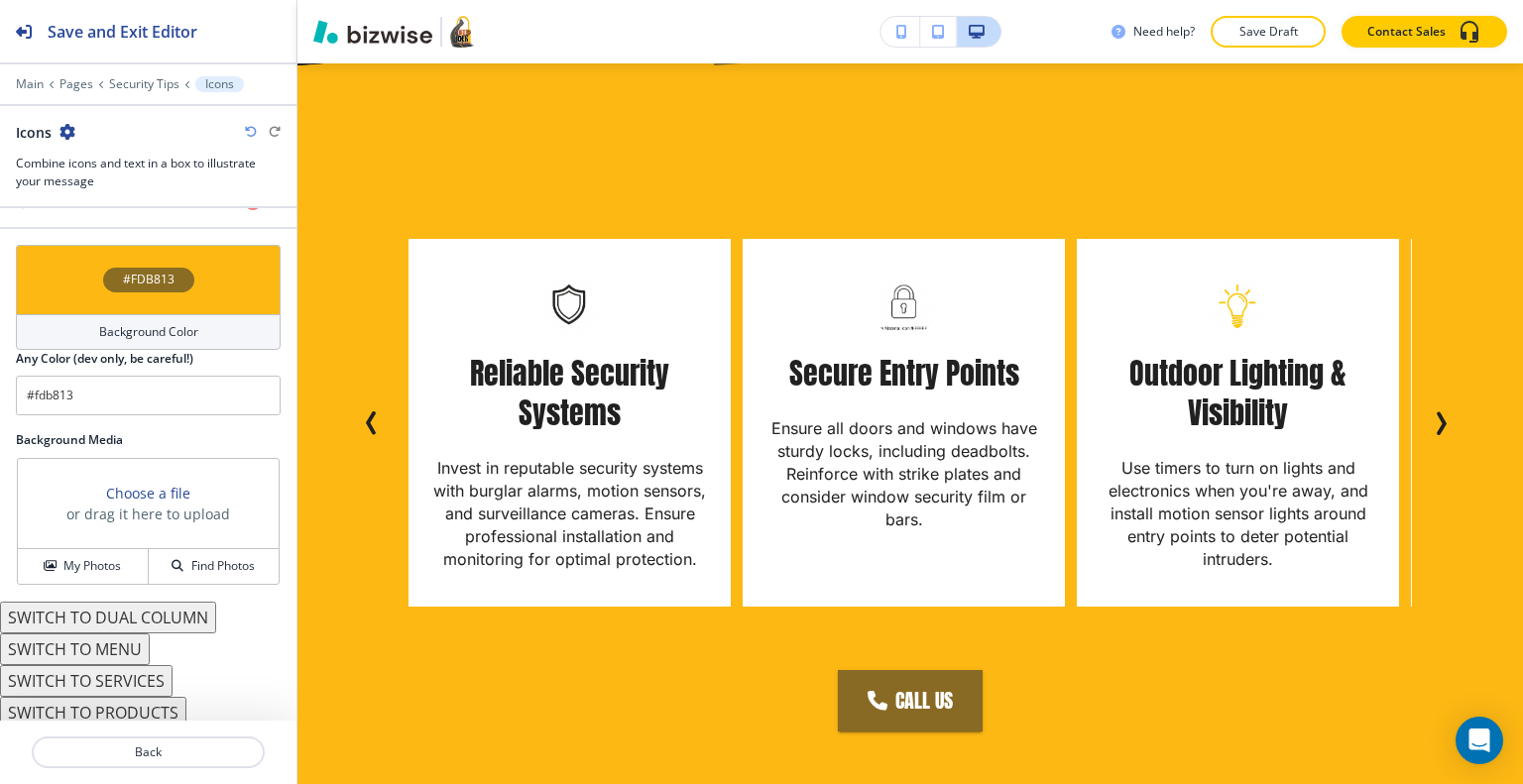 click on "SWITCH TO MENU" at bounding box center (74, 649) 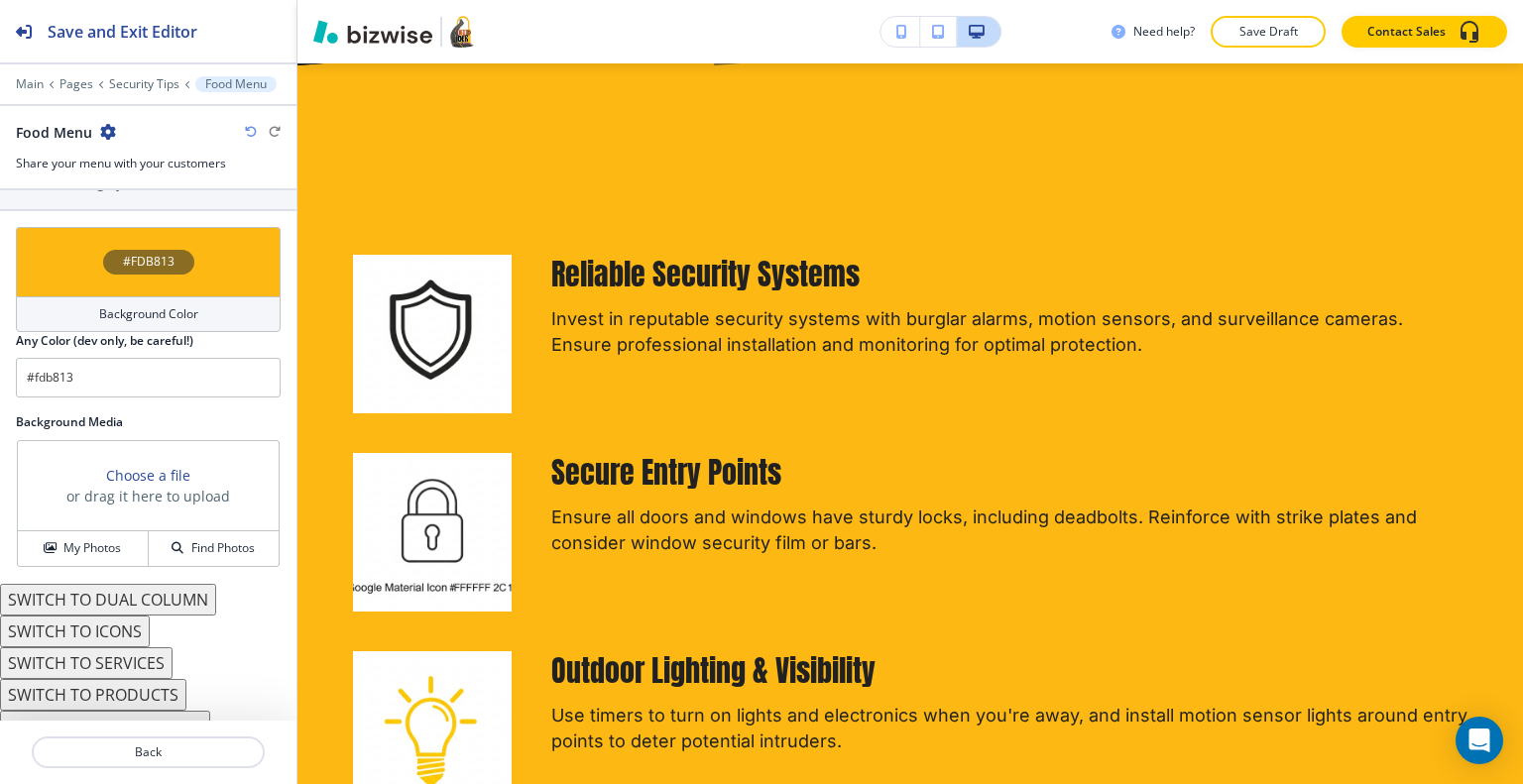 scroll, scrollTop: 1097, scrollLeft: 0, axis: vertical 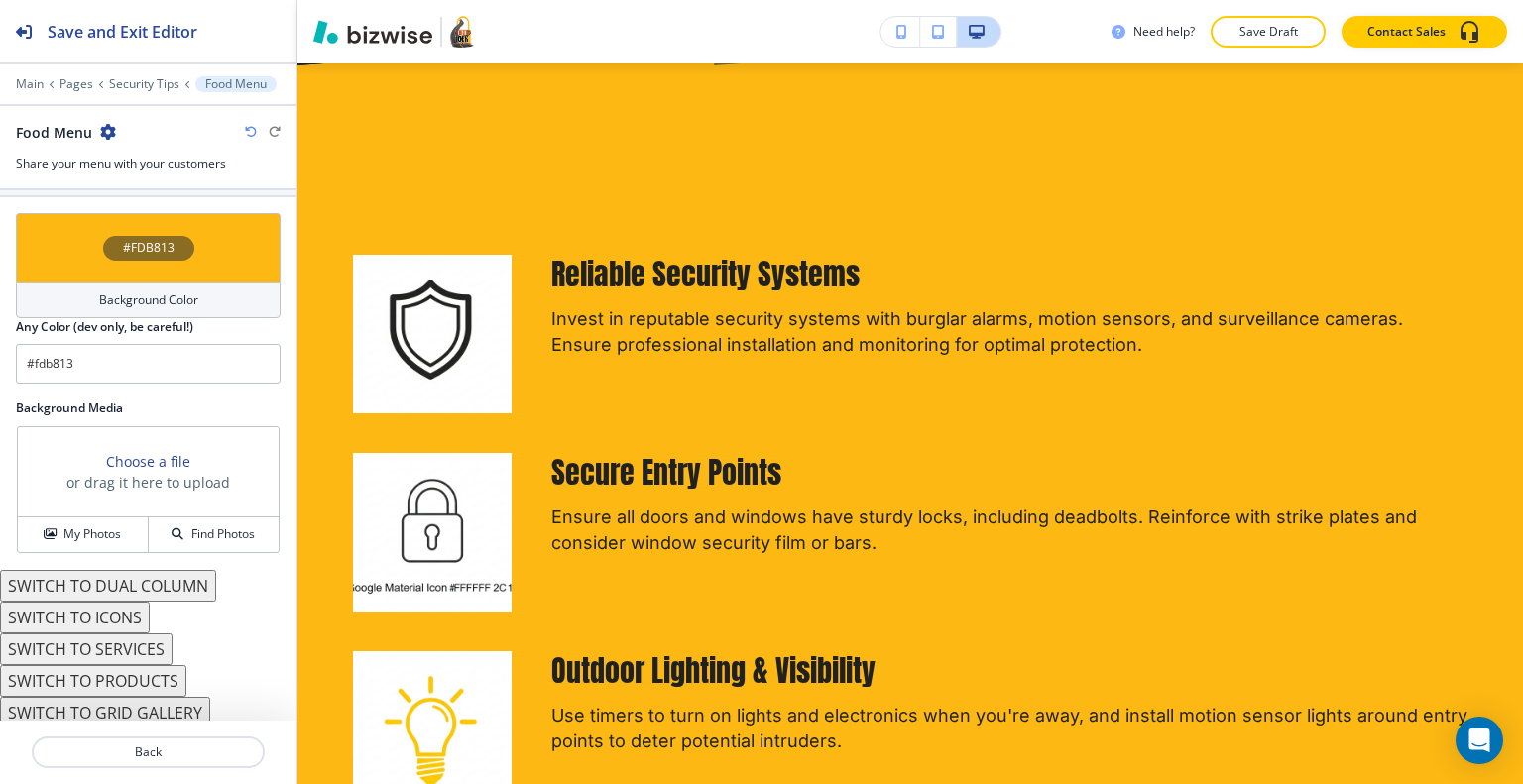 click on "SWITCH TO SERVICES" at bounding box center (86, 649) 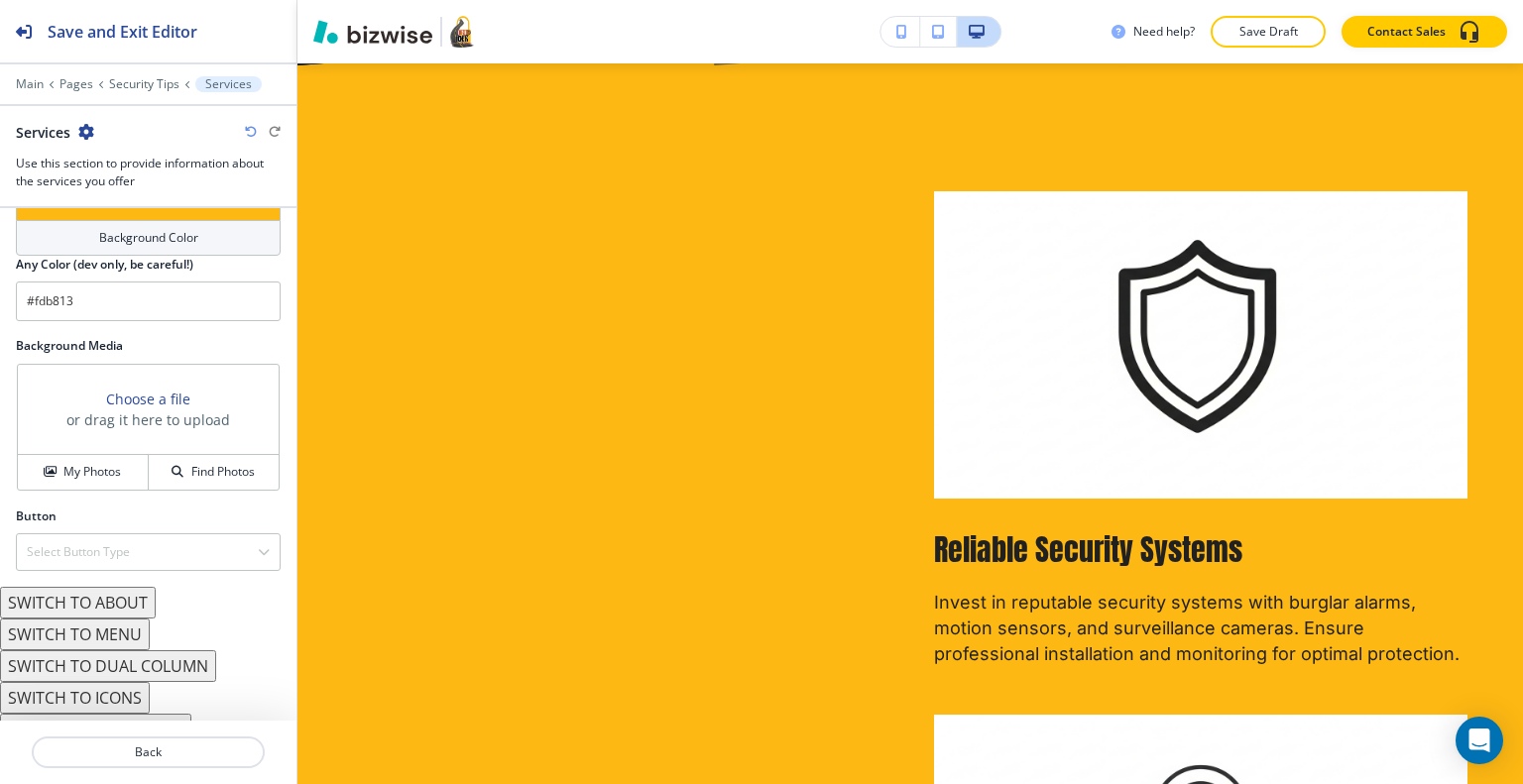 scroll, scrollTop: 1144, scrollLeft: 0, axis: vertical 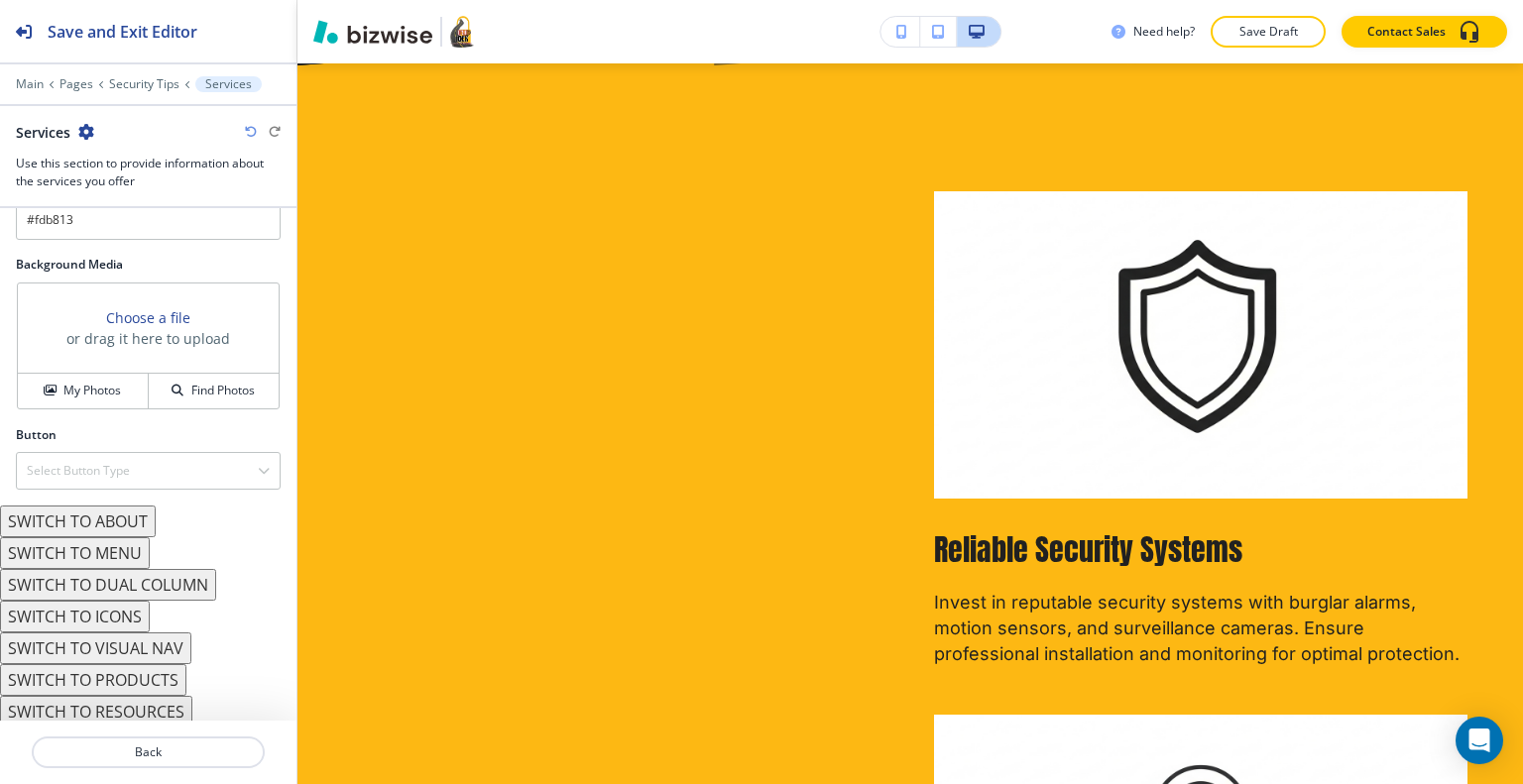 click on "SWITCH TO ABOUT" at bounding box center (77, 521) 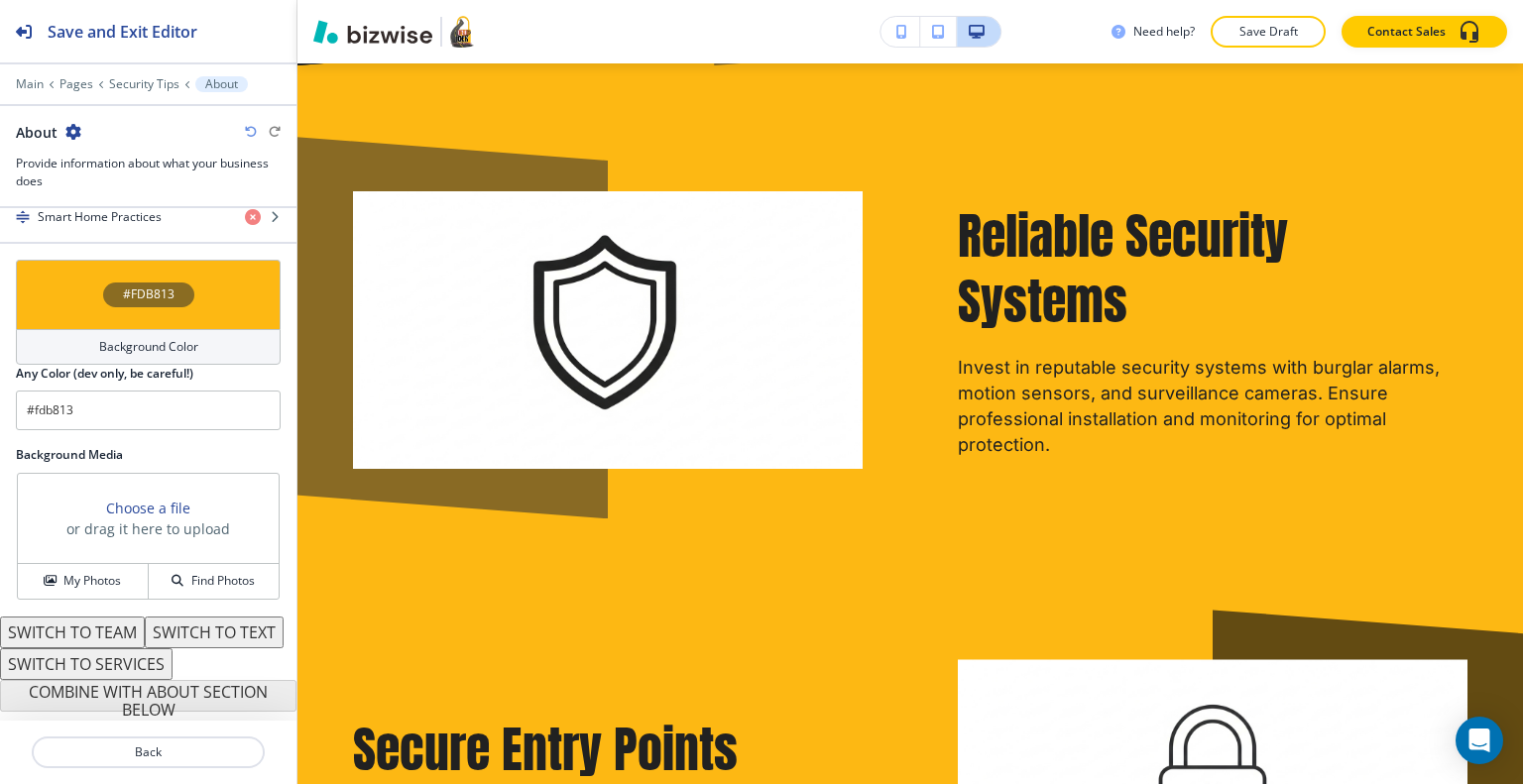 click on "SWITCH TO TEXT" at bounding box center (214, 632) 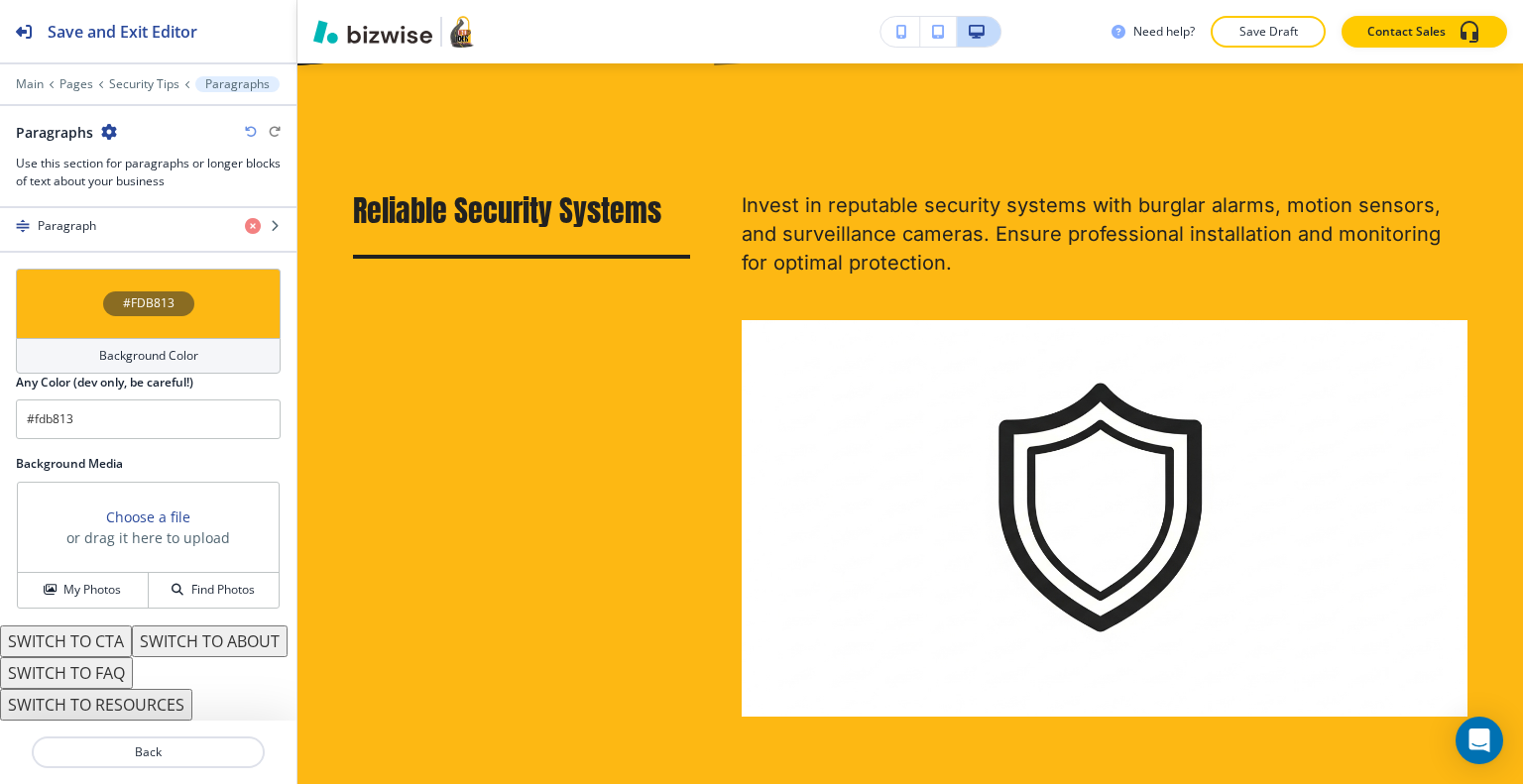 scroll, scrollTop: 969, scrollLeft: 0, axis: vertical 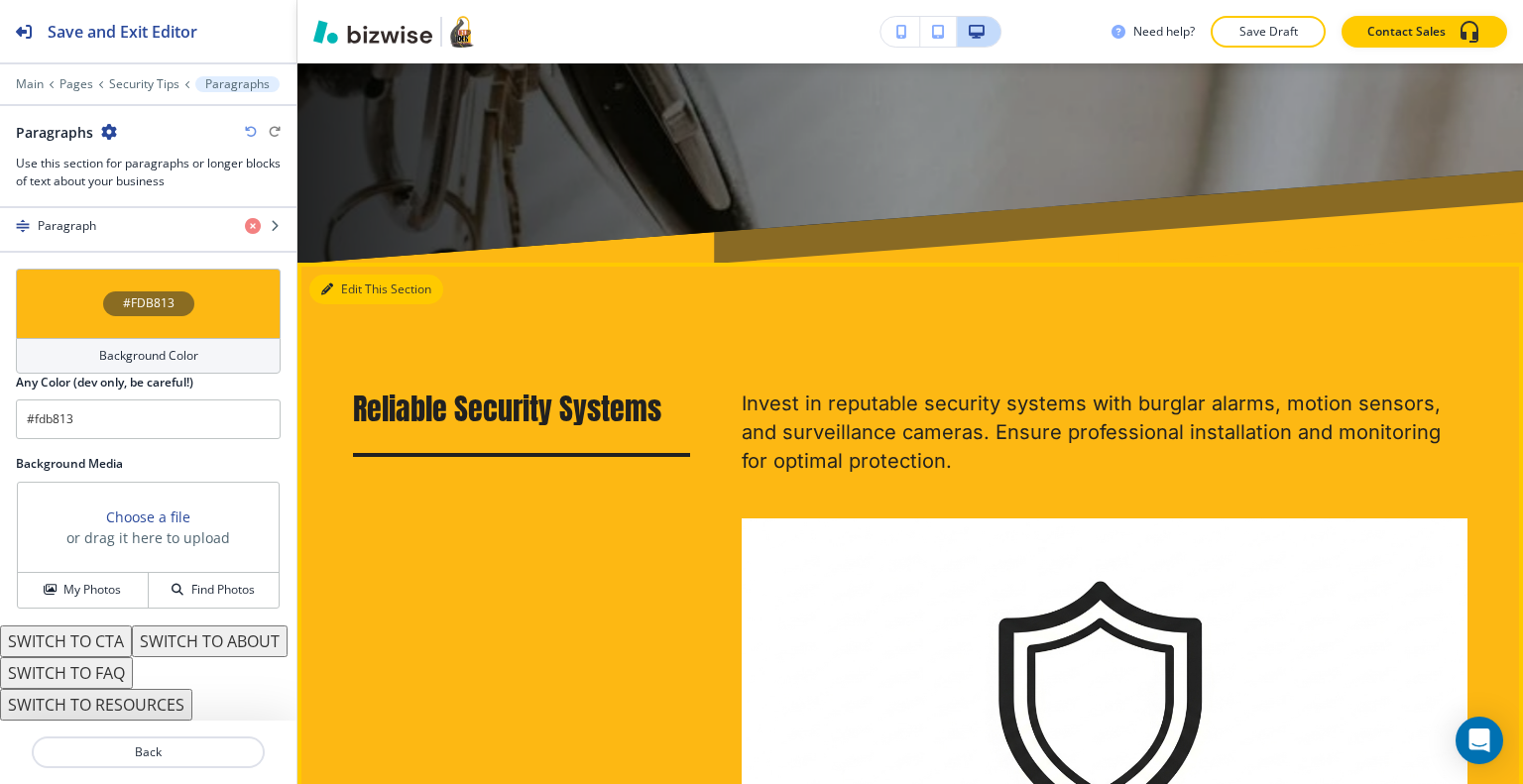 click on "Edit This Section" at bounding box center [376, 289] 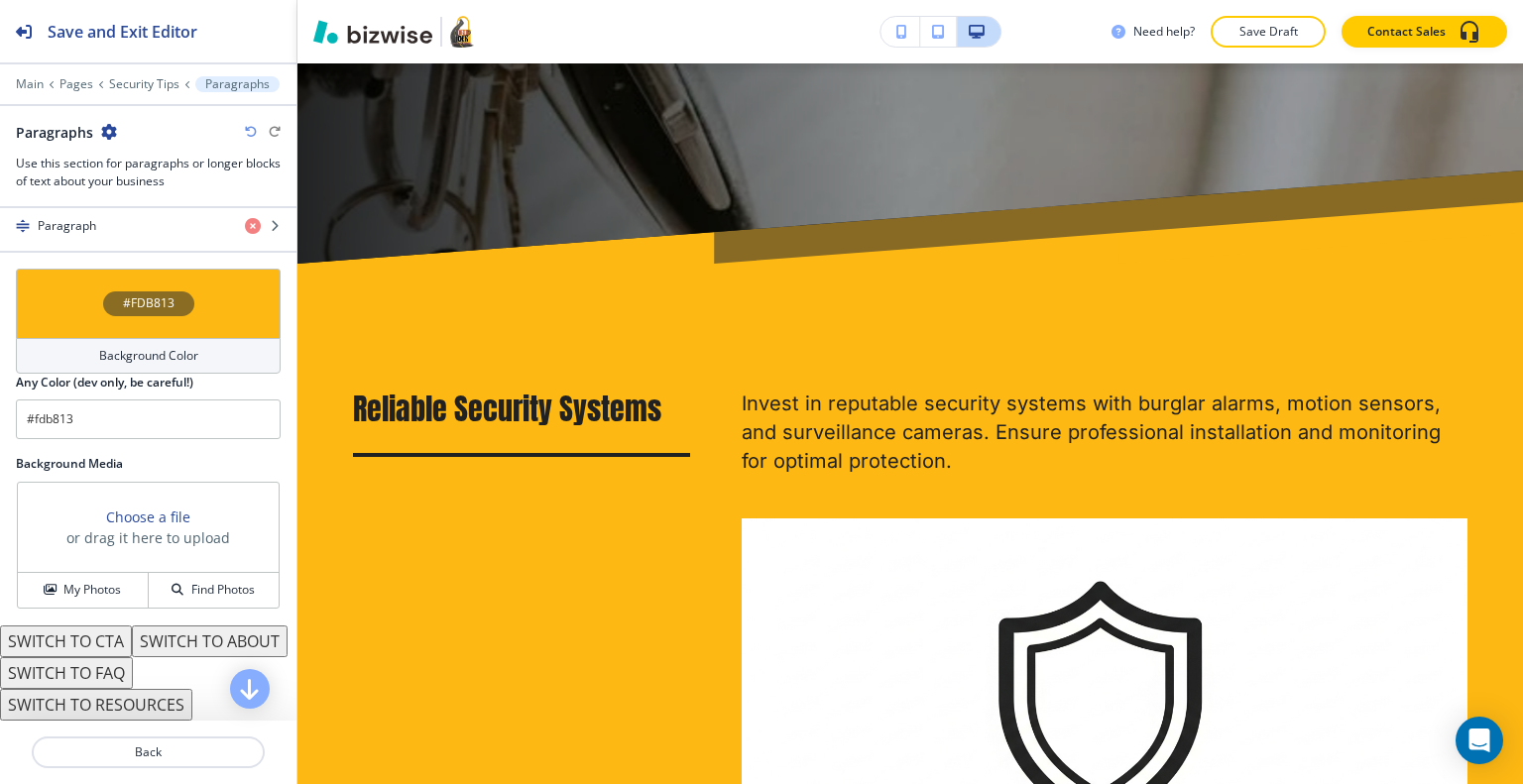 scroll, scrollTop: 573, scrollLeft: 0, axis: vertical 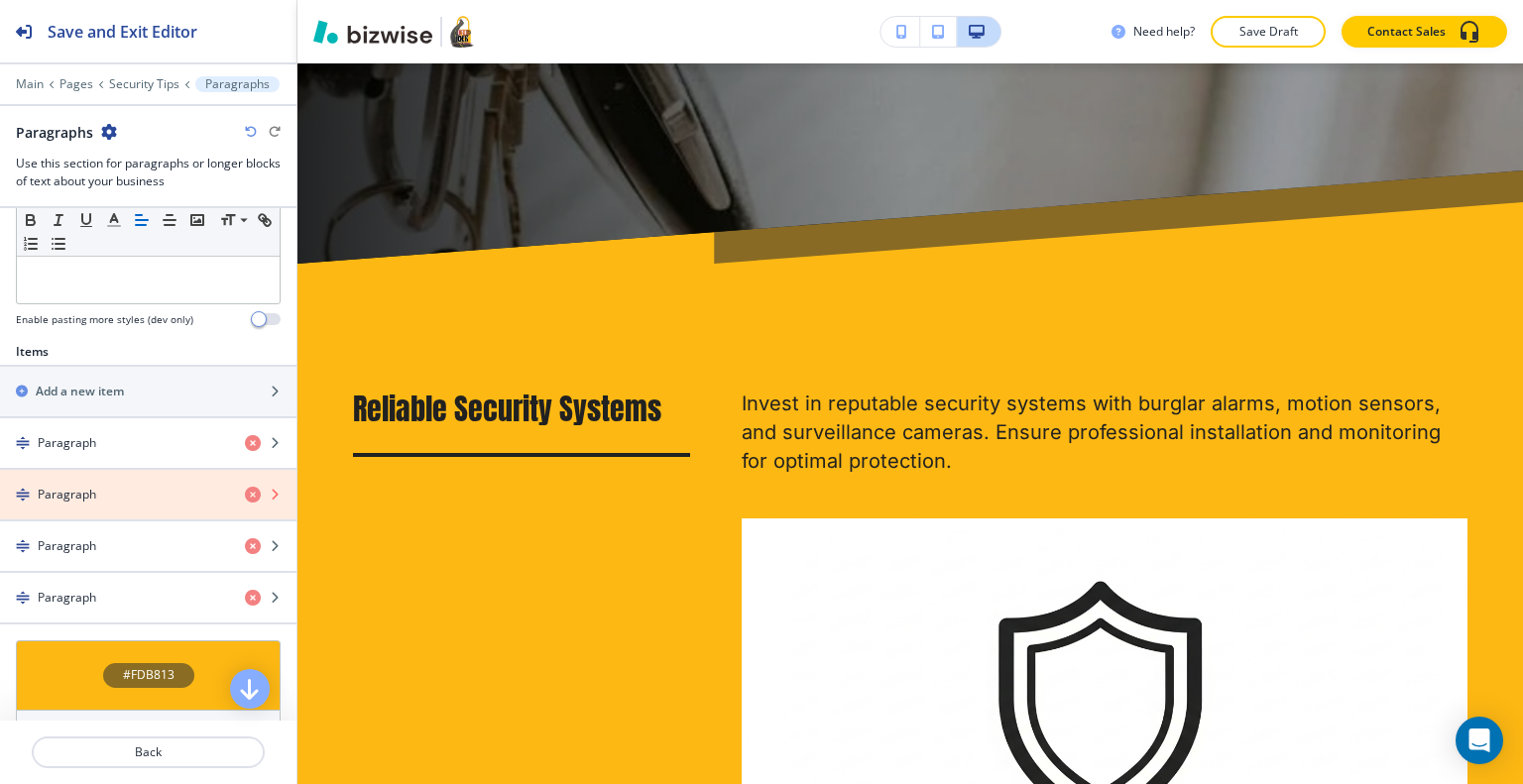 click at bounding box center [253, 495] 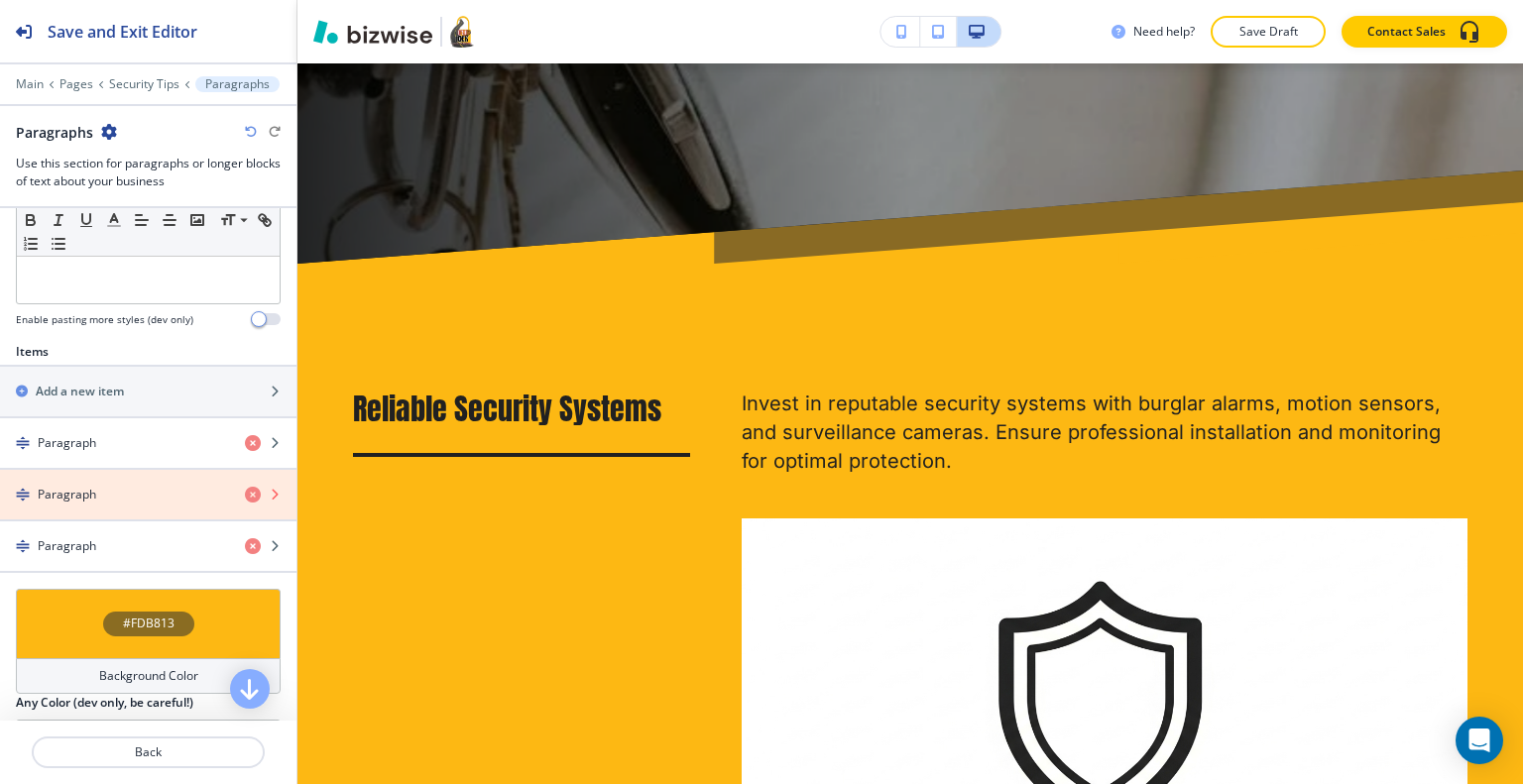 click at bounding box center (253, 495) 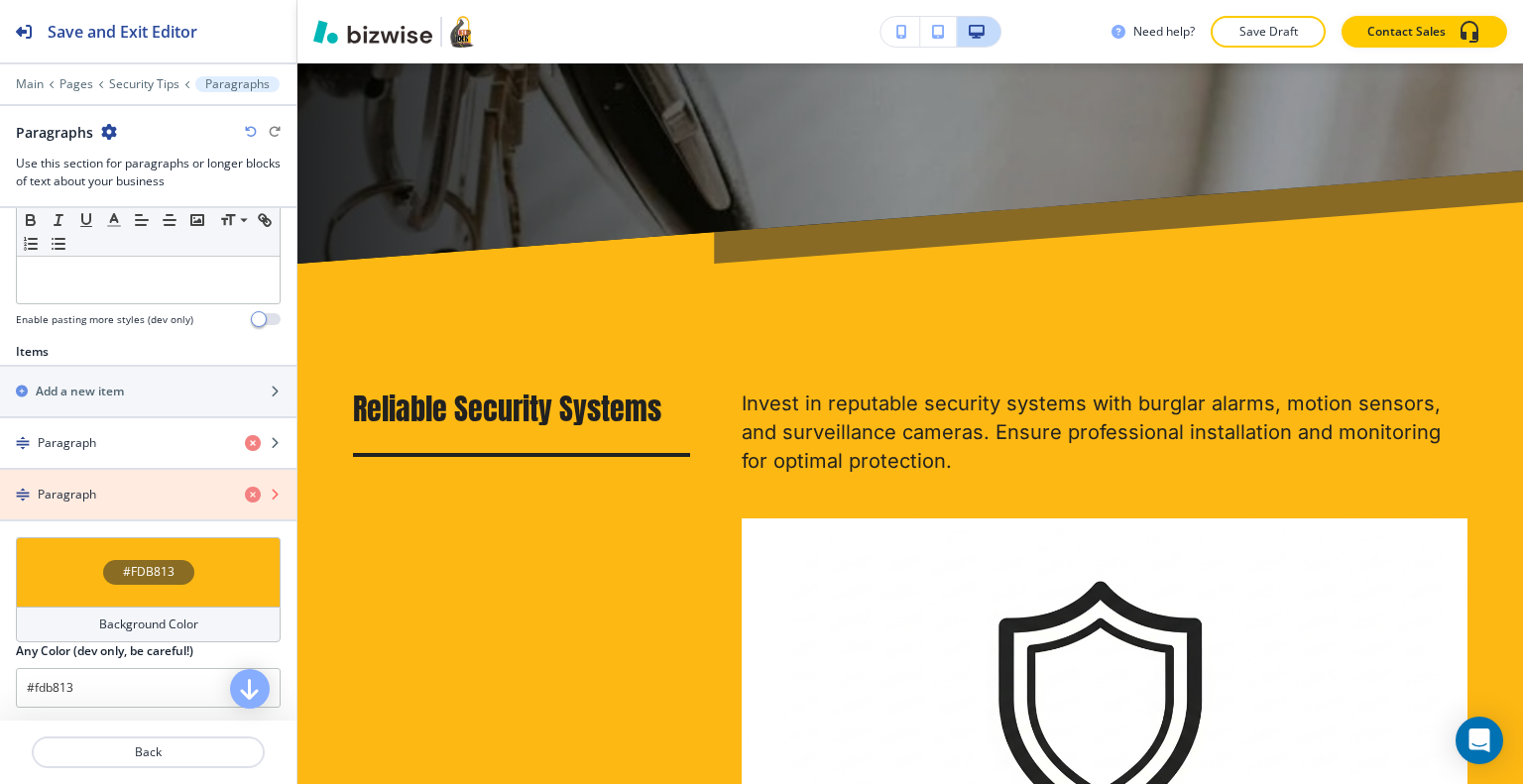 drag, startPoint x: 237, startPoint y: 487, endPoint x: 237, endPoint y: 471, distance: 16 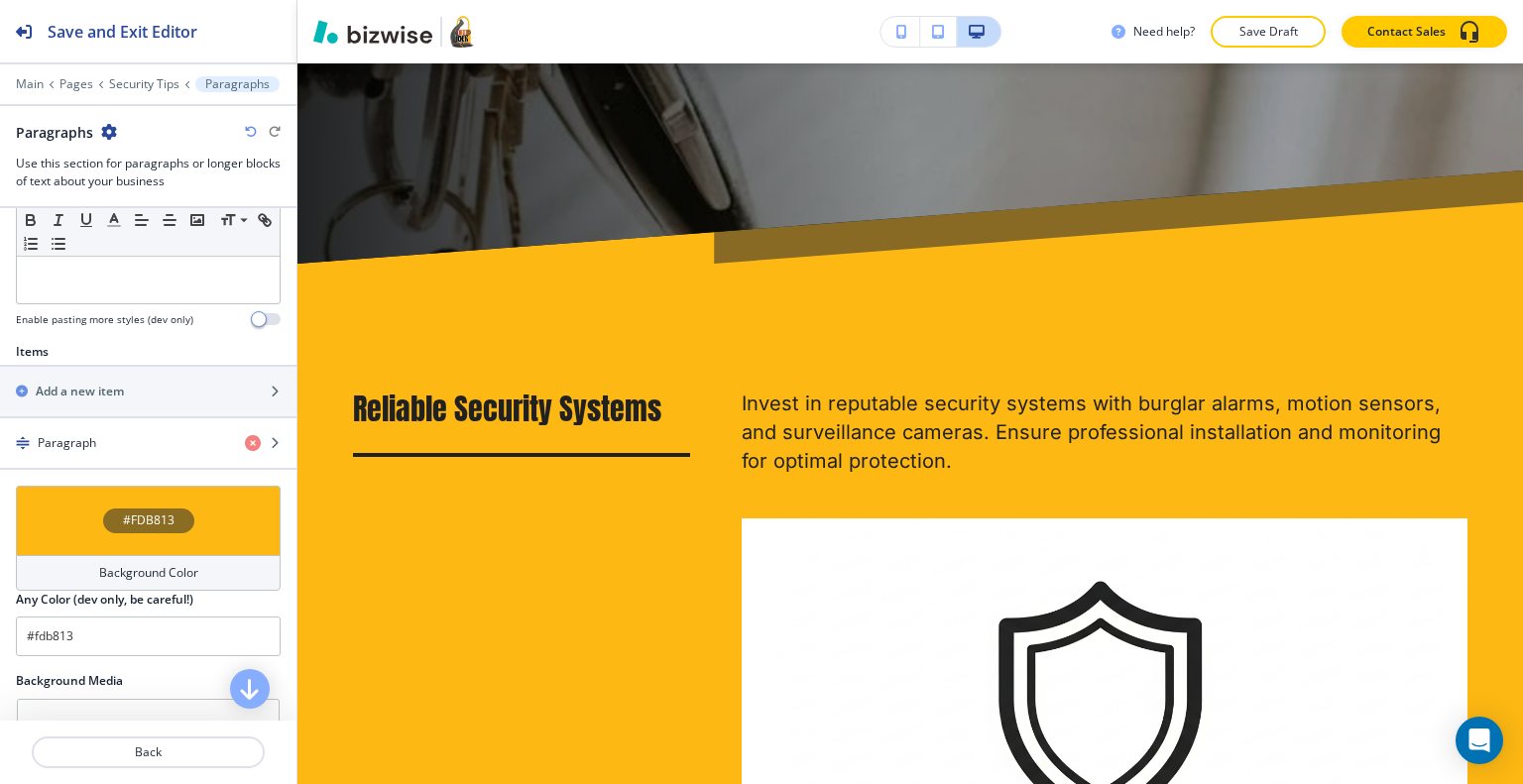 click on "#FDB813" at bounding box center (148, 520) 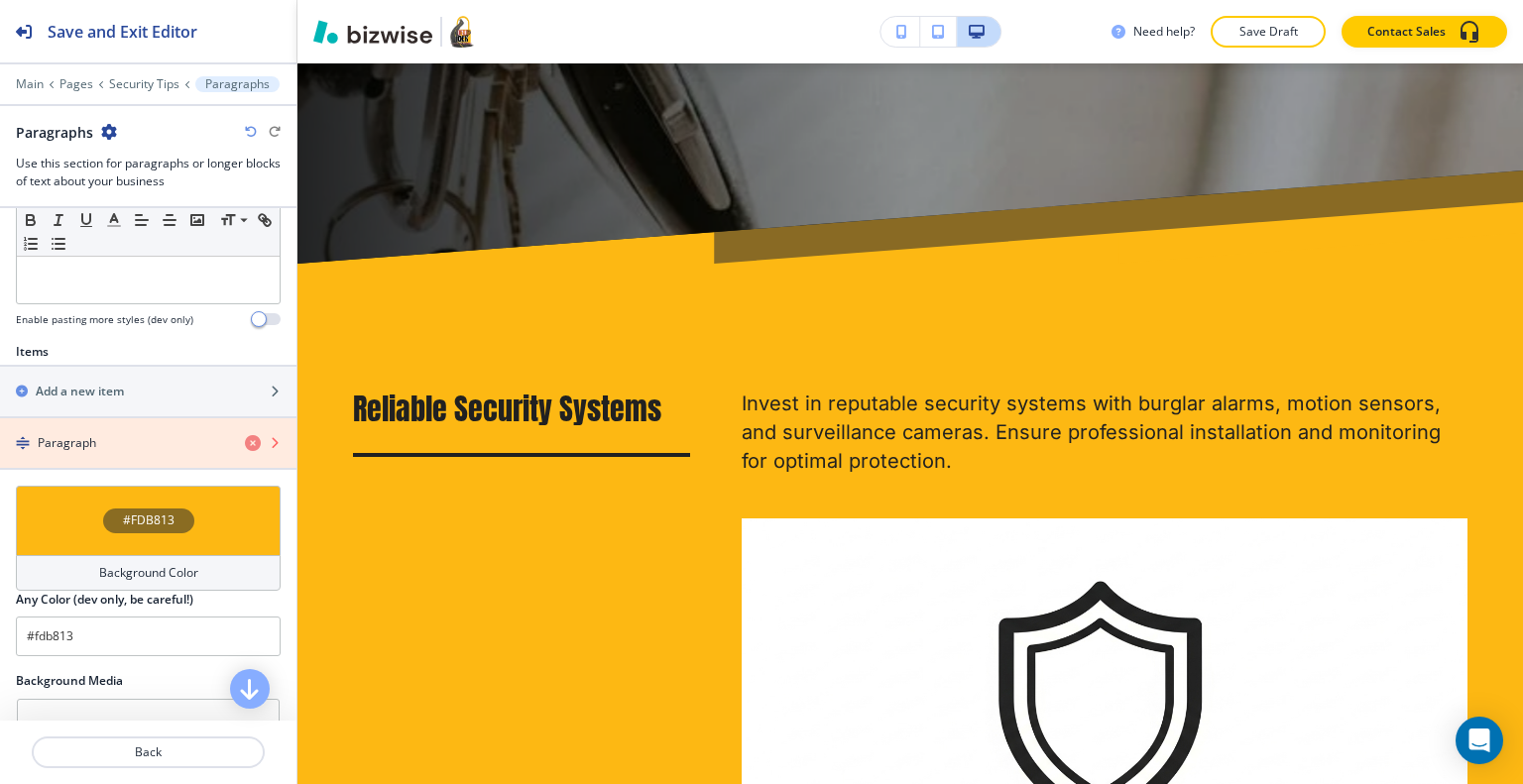 click at bounding box center [253, 443] 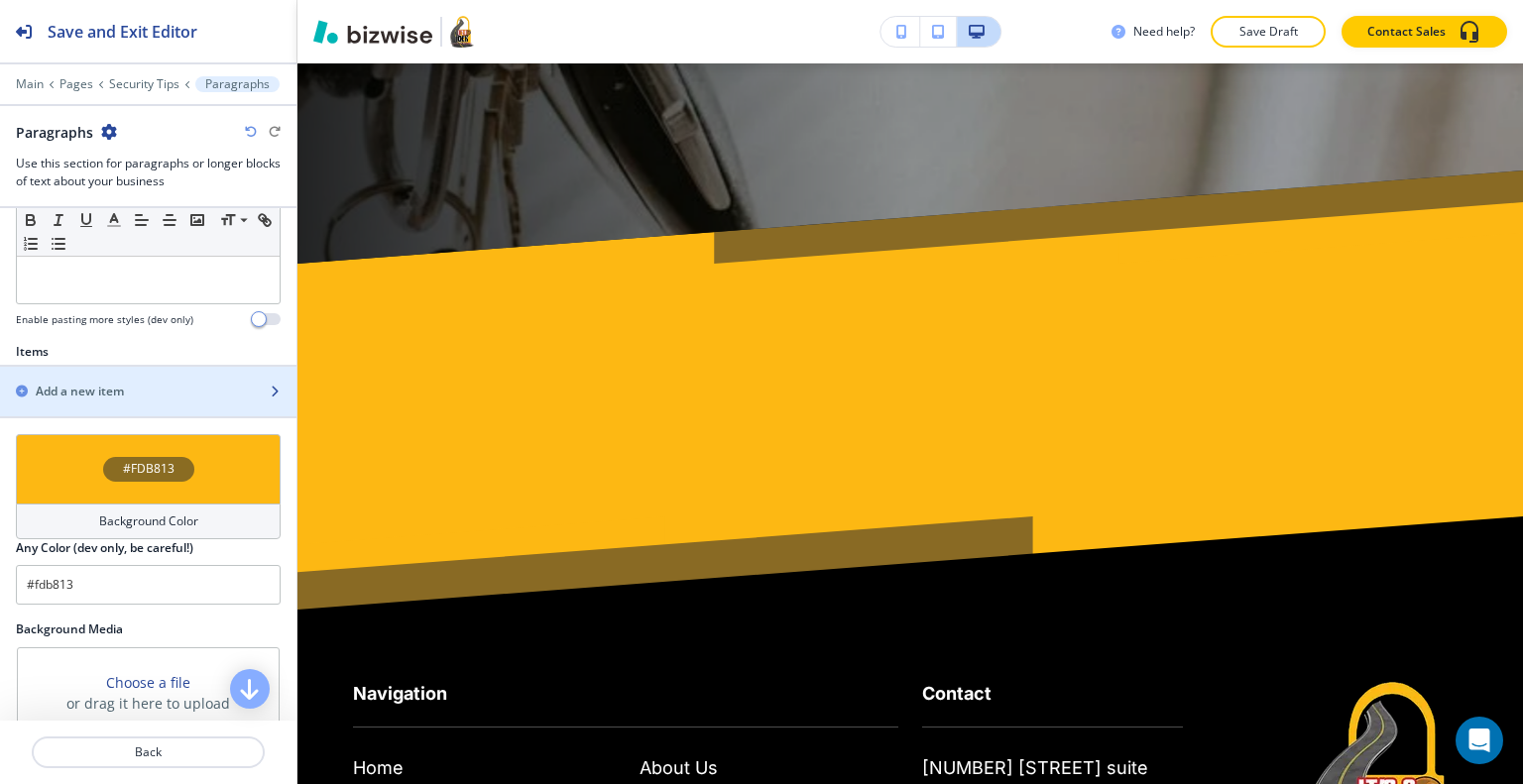click on "Add a new item" at bounding box center [79, 392] 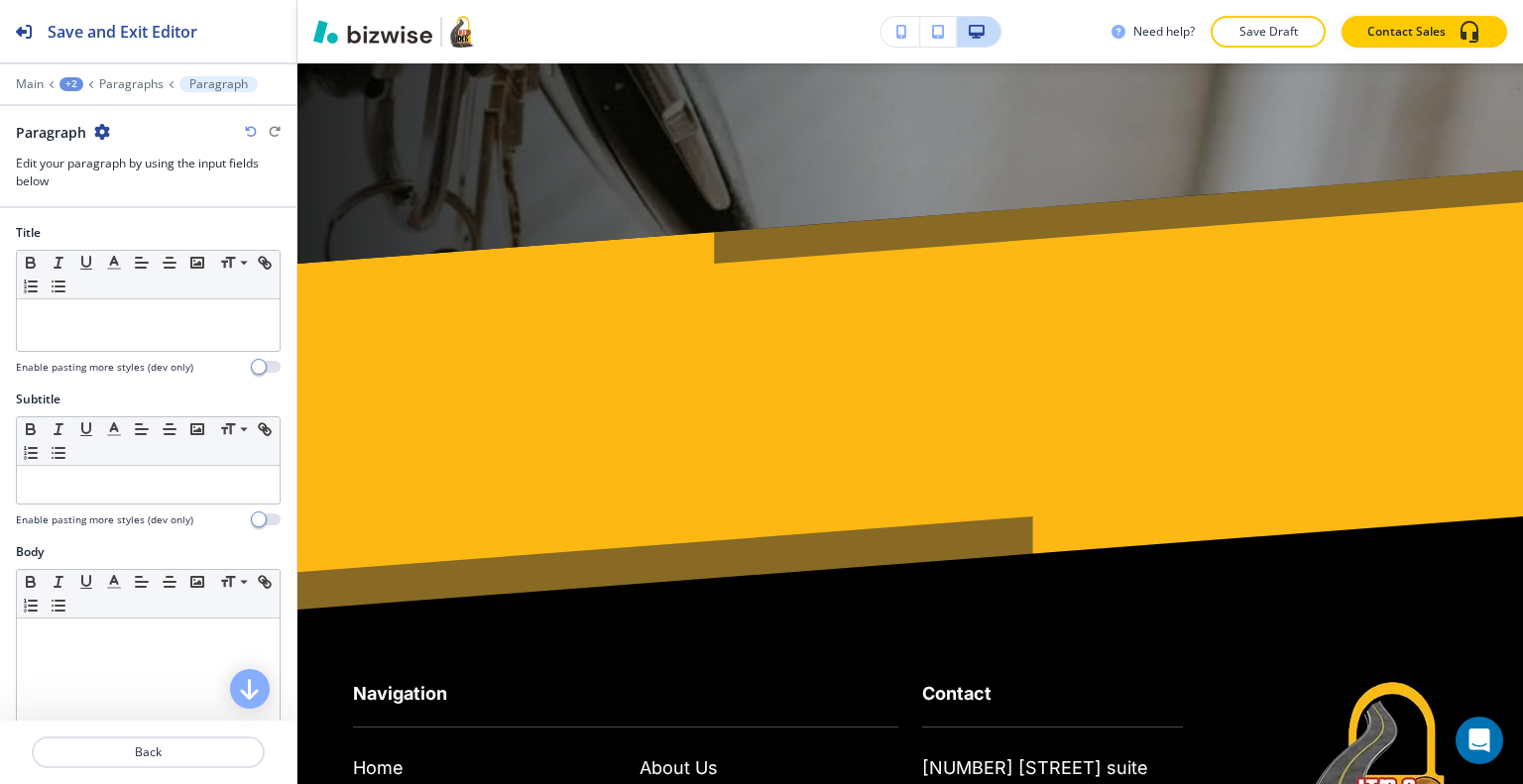 scroll, scrollTop: 198, scrollLeft: 0, axis: vertical 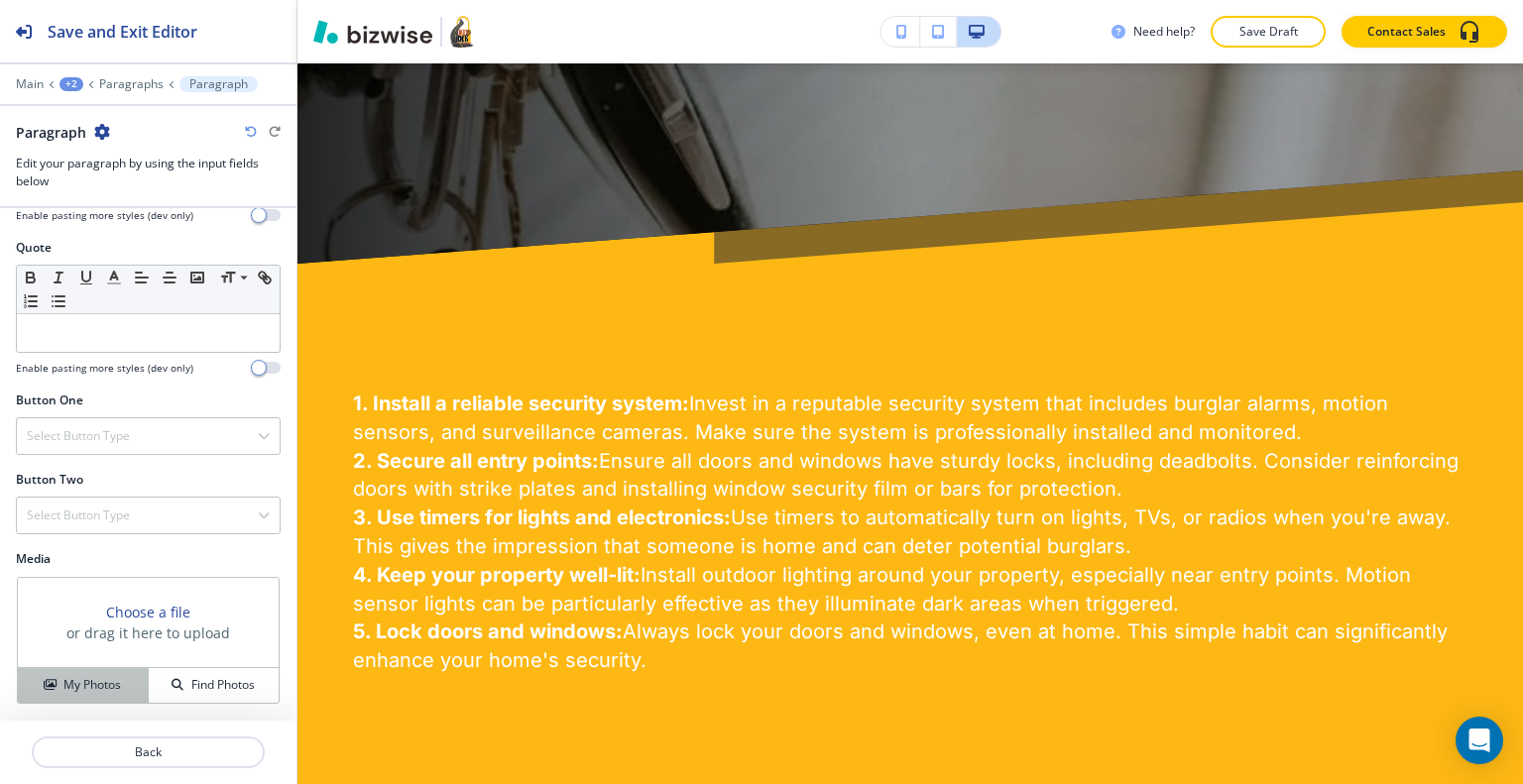 click on "My Photos" at bounding box center (83, 685) 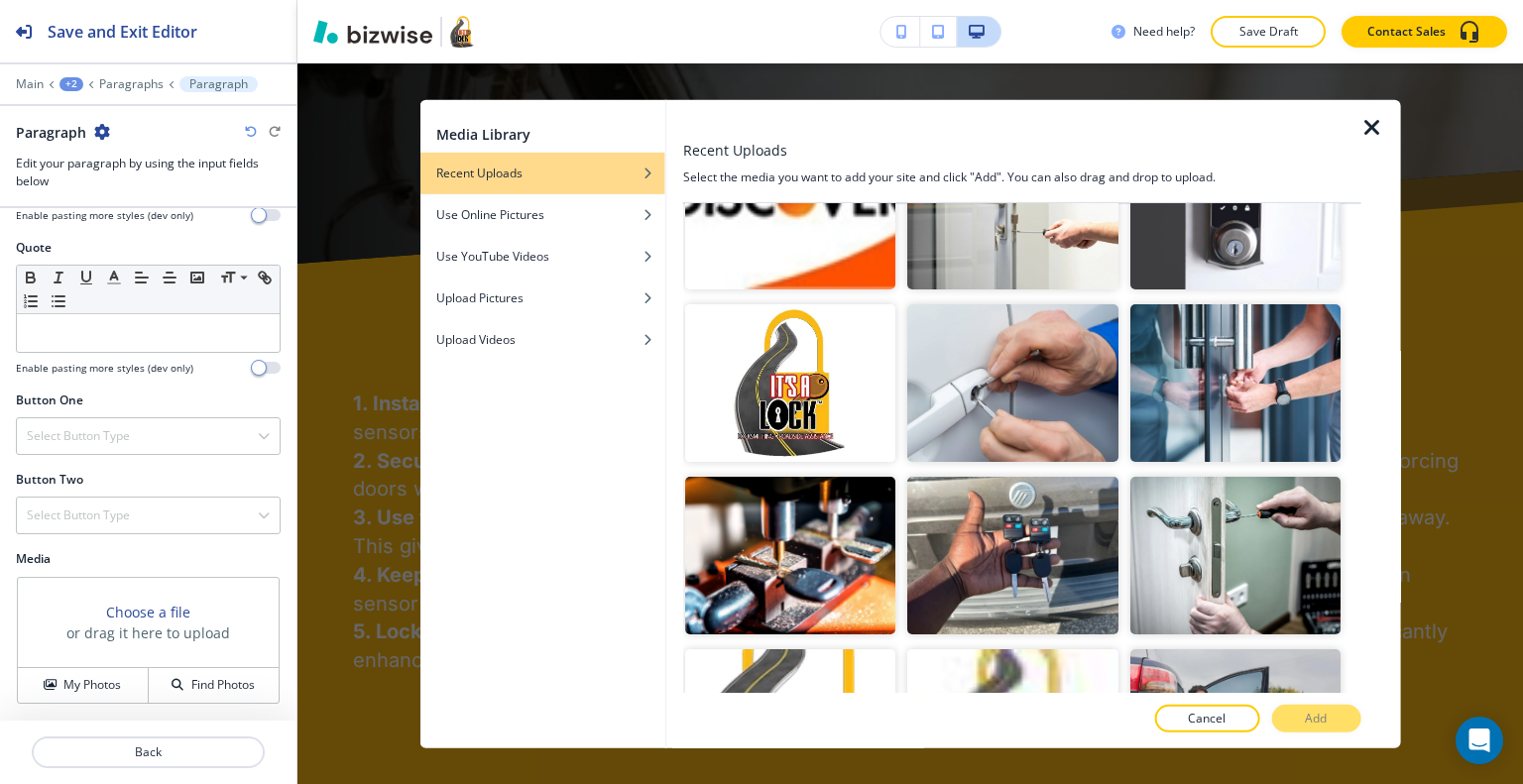 scroll, scrollTop: 3073, scrollLeft: 0, axis: vertical 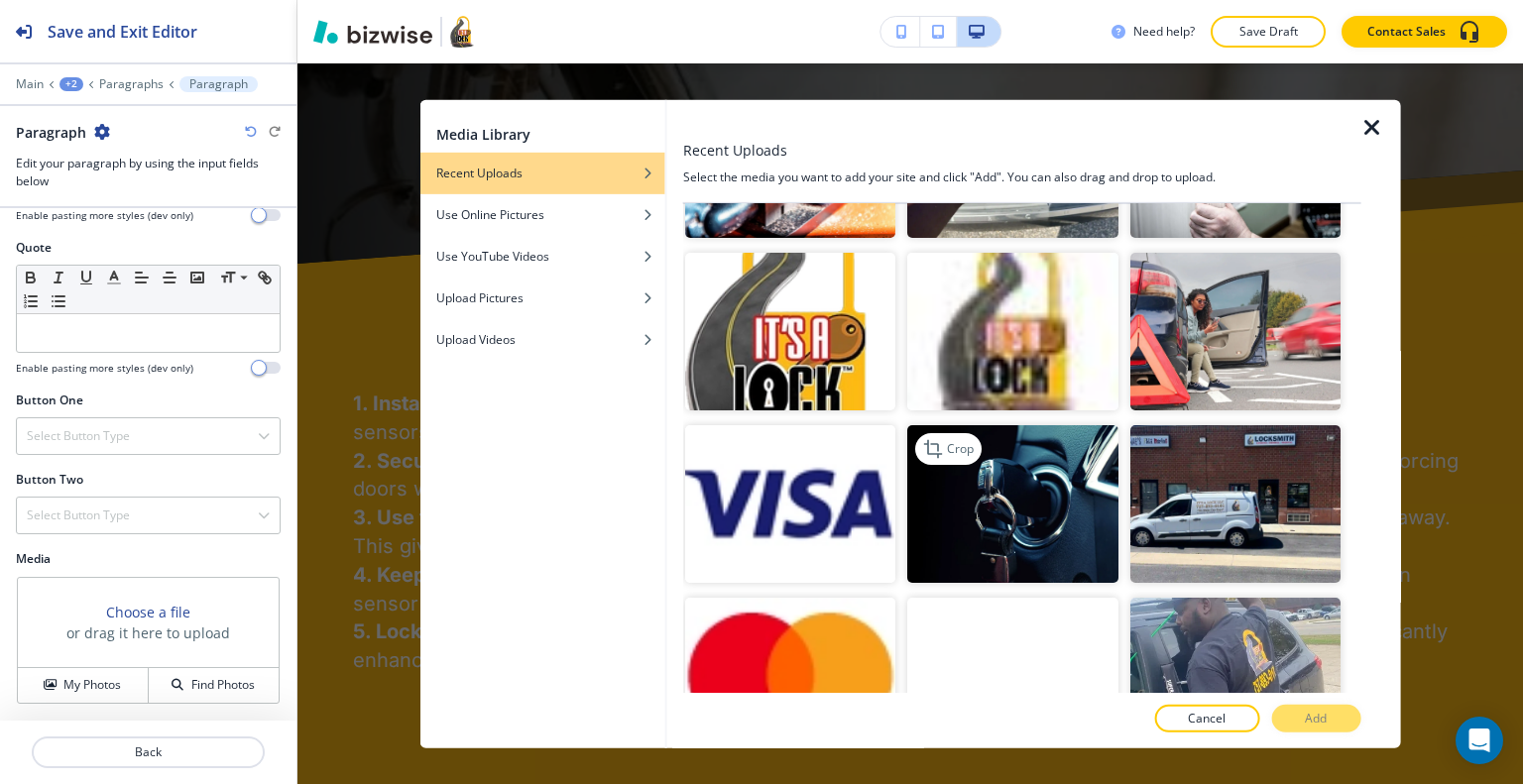 click at bounding box center [1012, 504] 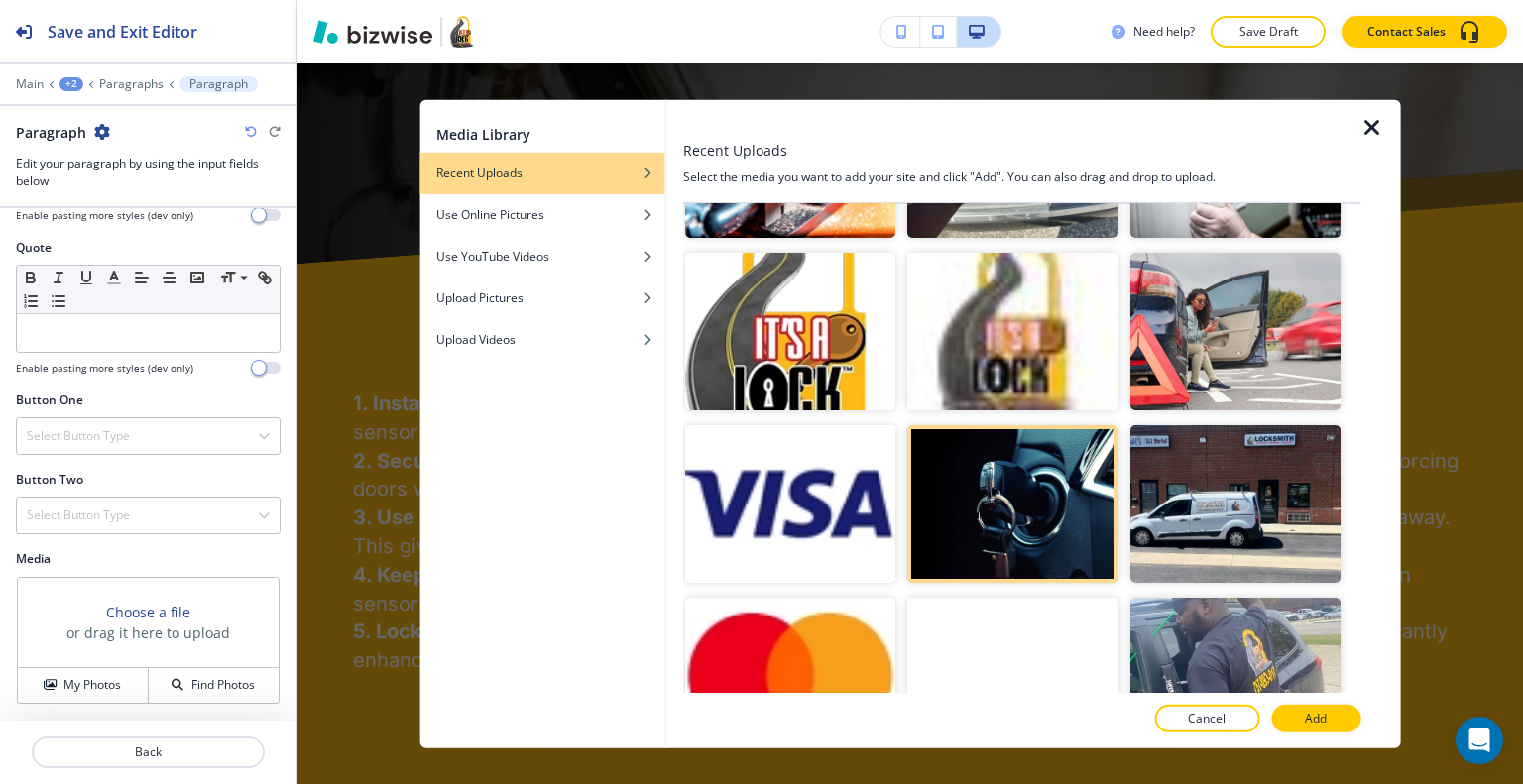click on "Add" at bounding box center [1316, 719] 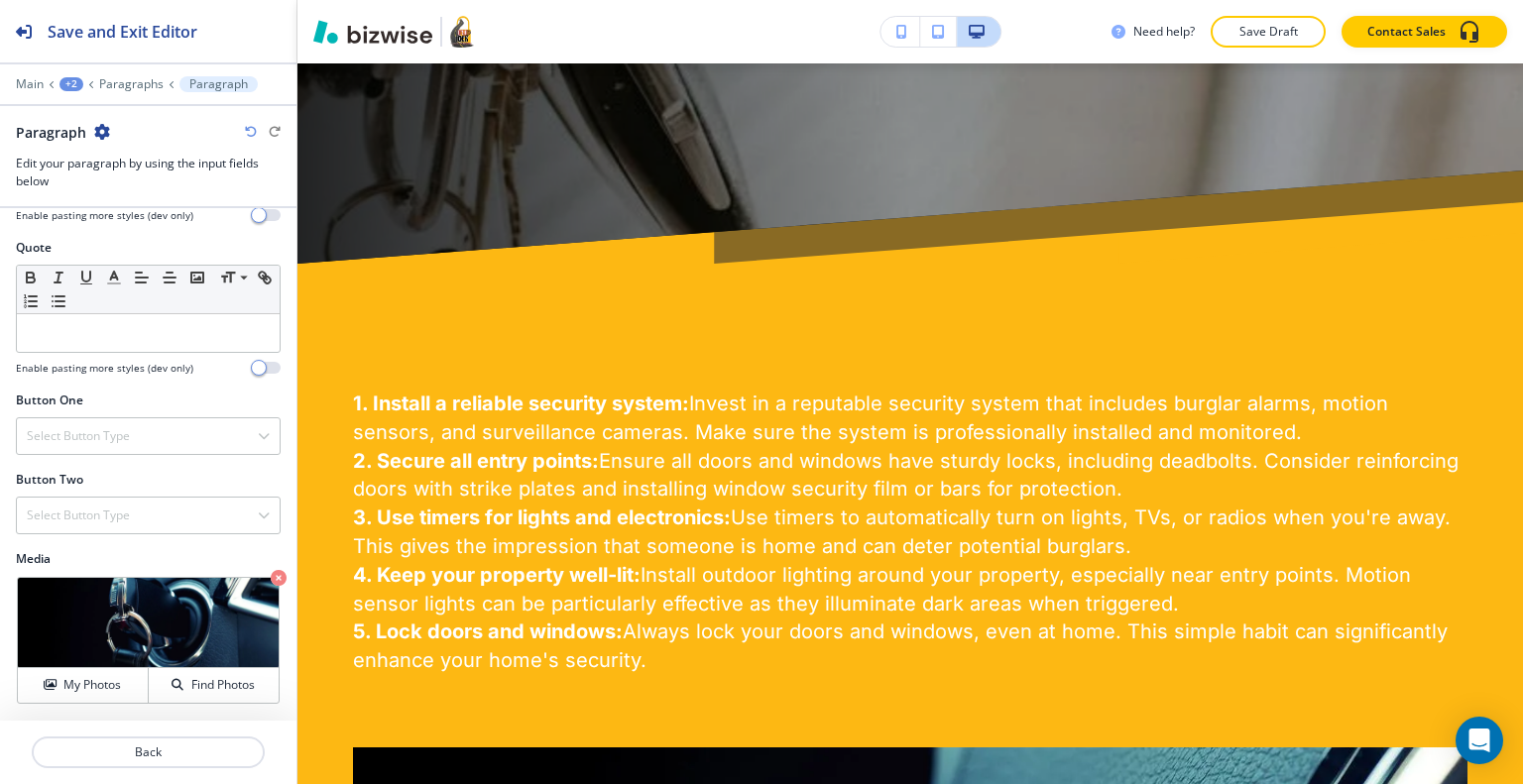 scroll, scrollTop: 1506, scrollLeft: 0, axis: vertical 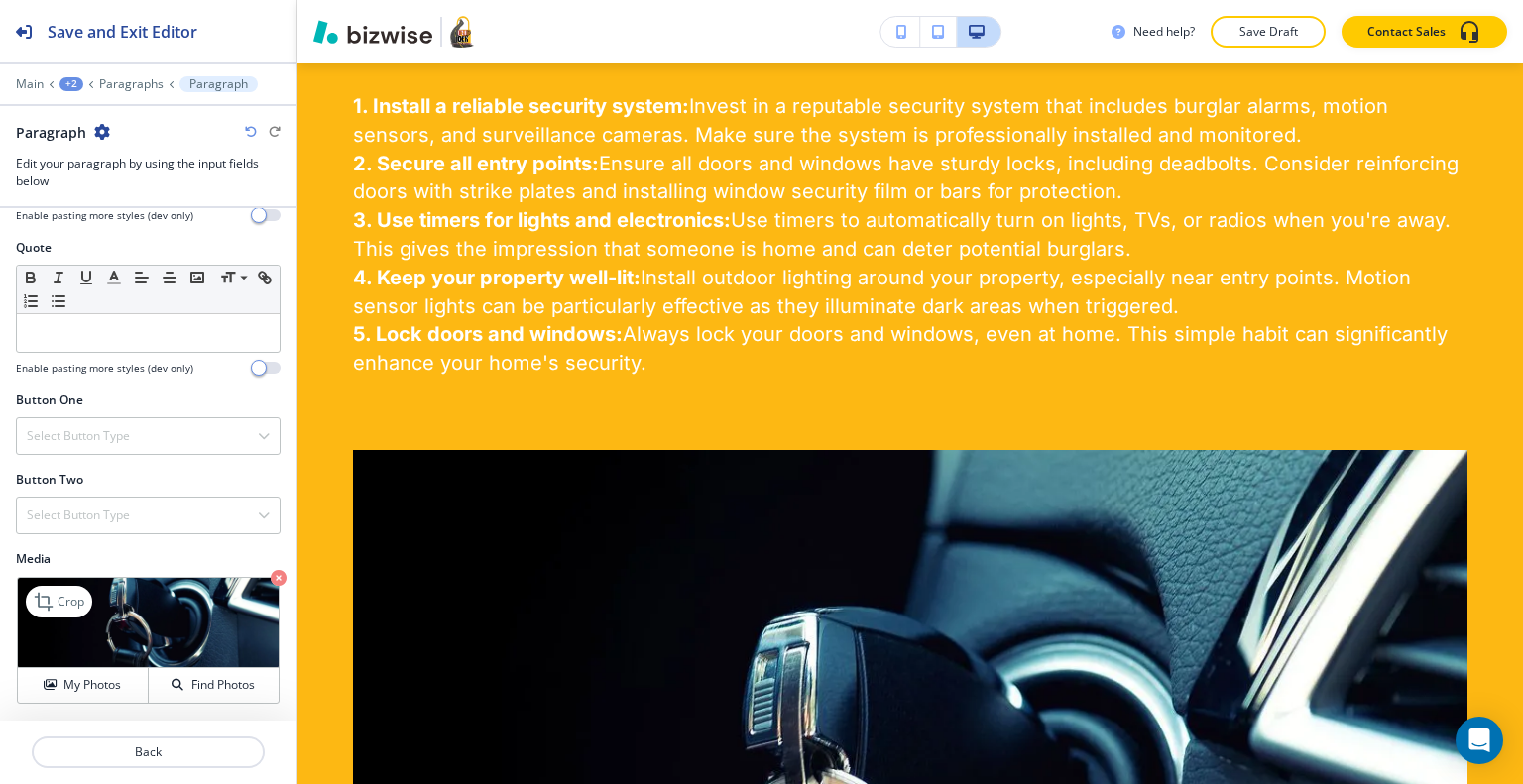 click at bounding box center (279, 578) 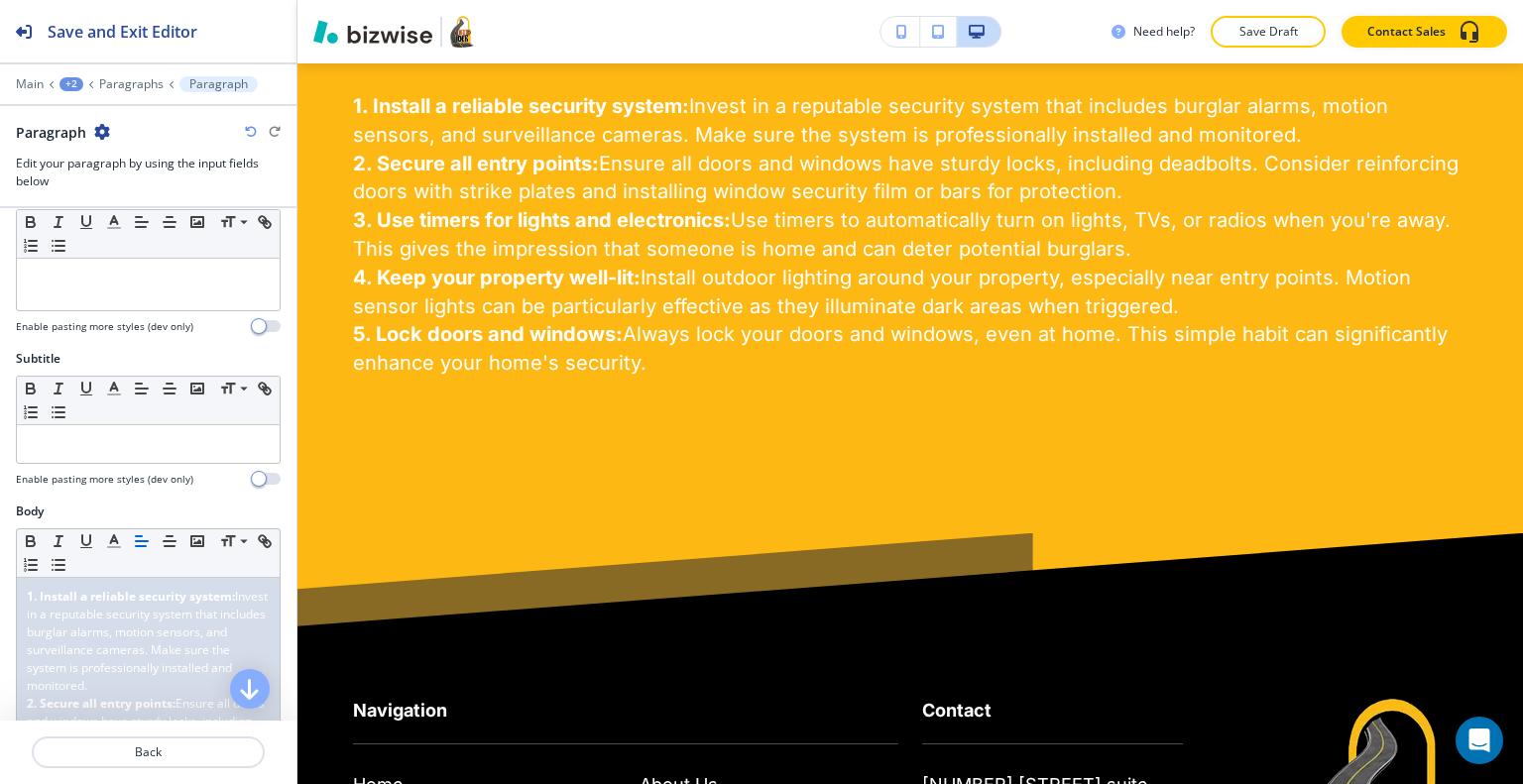 scroll, scrollTop: 0, scrollLeft: 0, axis: both 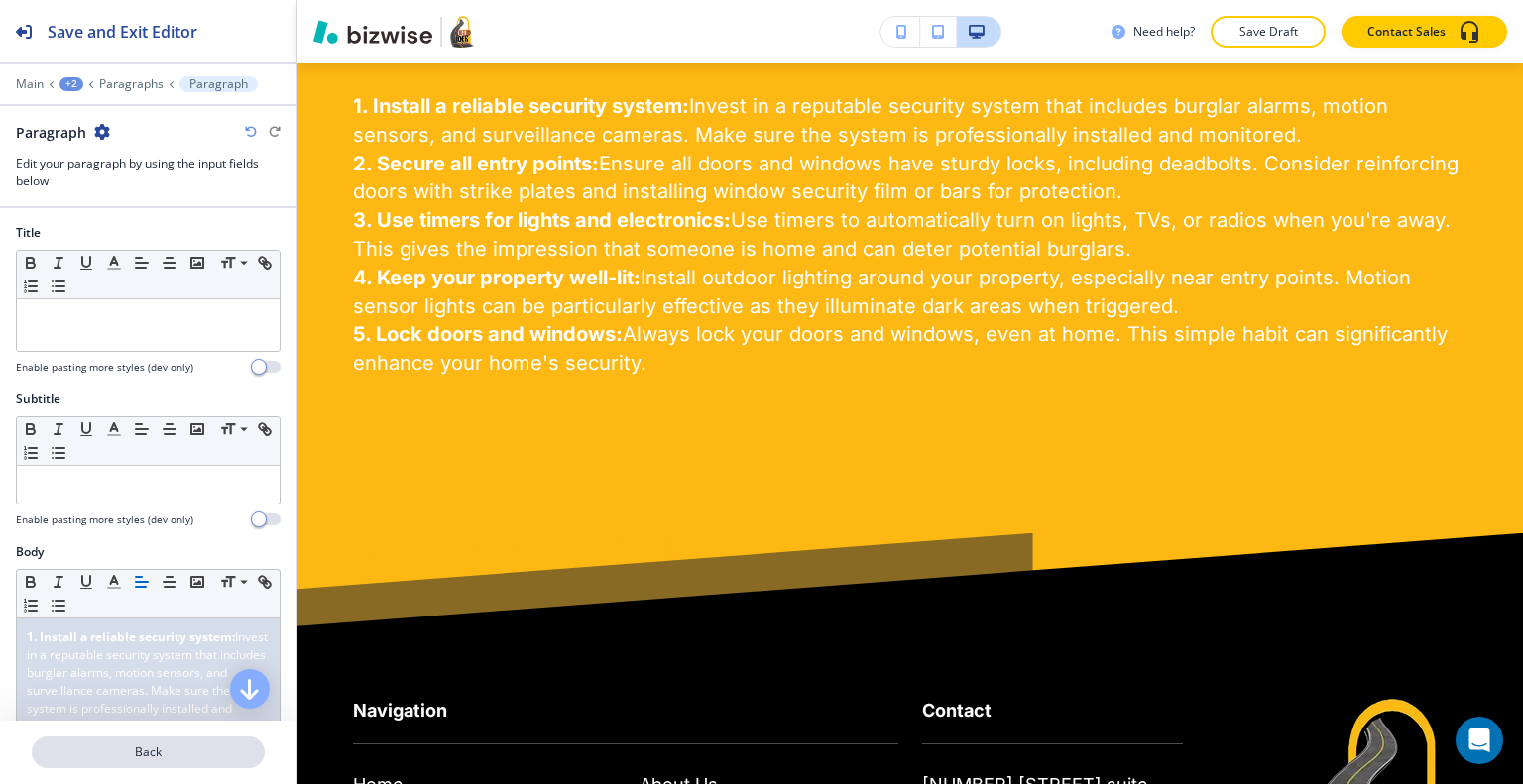 click on "Back" at bounding box center [148, 752] 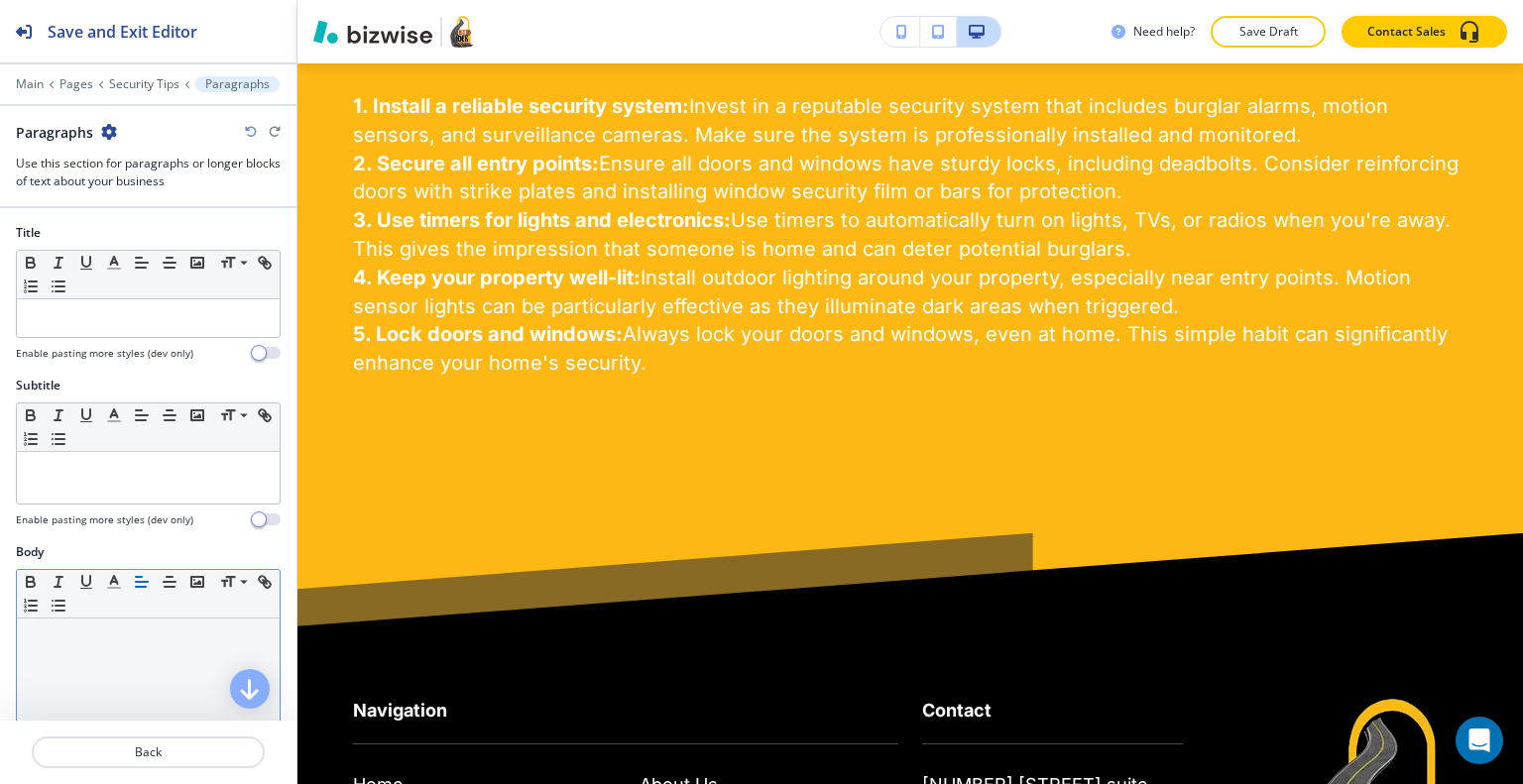 scroll, scrollTop: 1406, scrollLeft: 0, axis: vertical 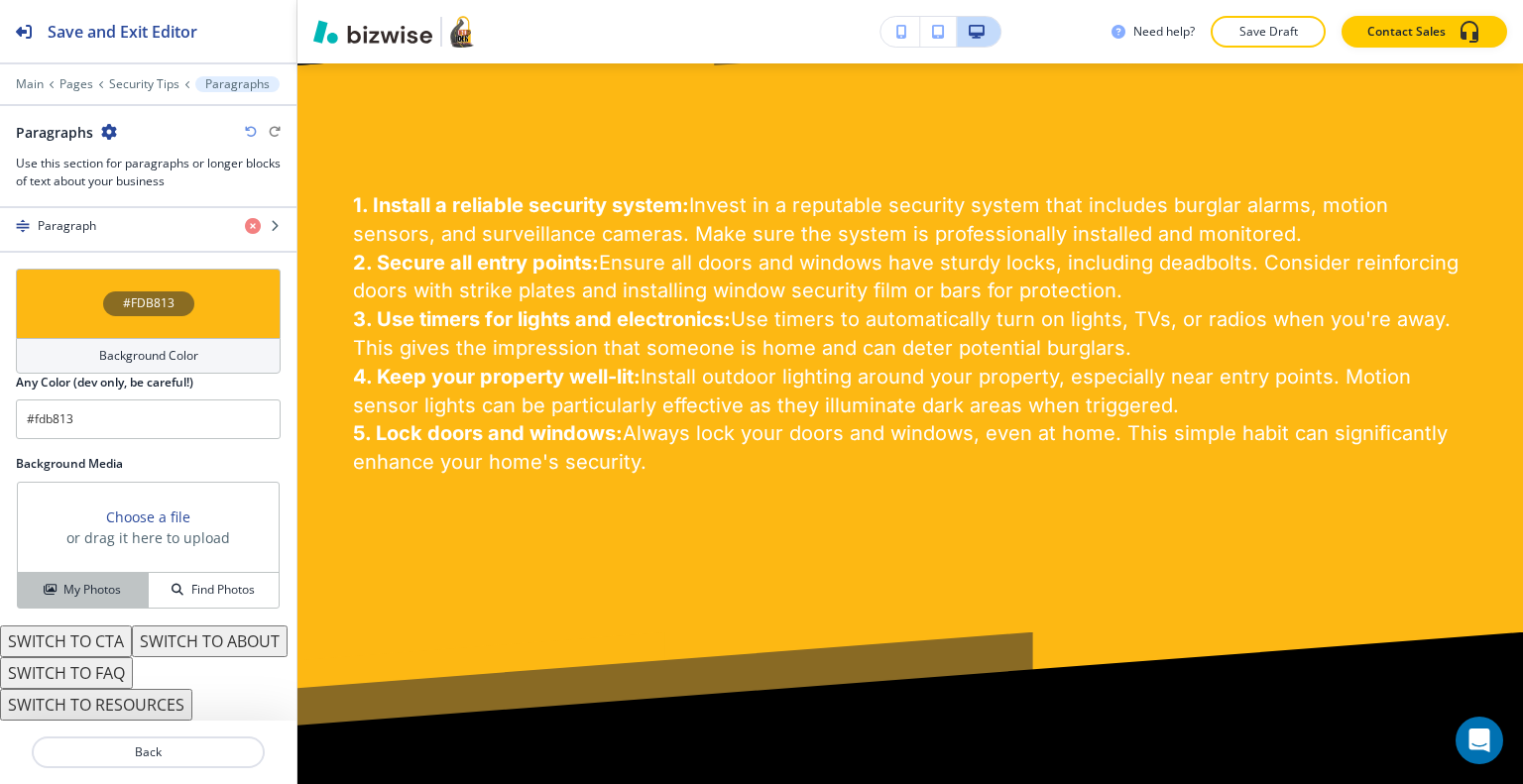 click on "My Photos" at bounding box center [82, 590] 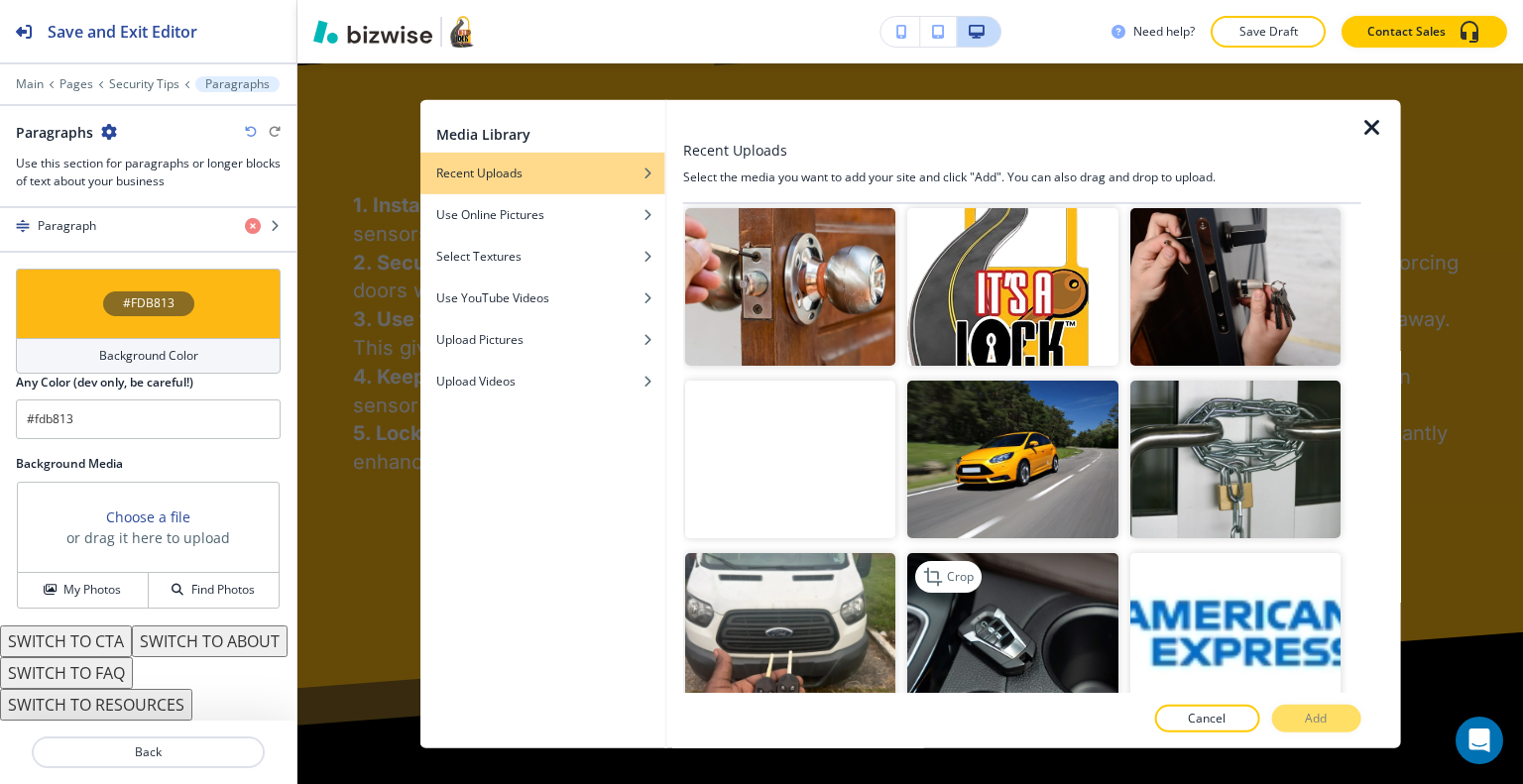scroll, scrollTop: 2379, scrollLeft: 0, axis: vertical 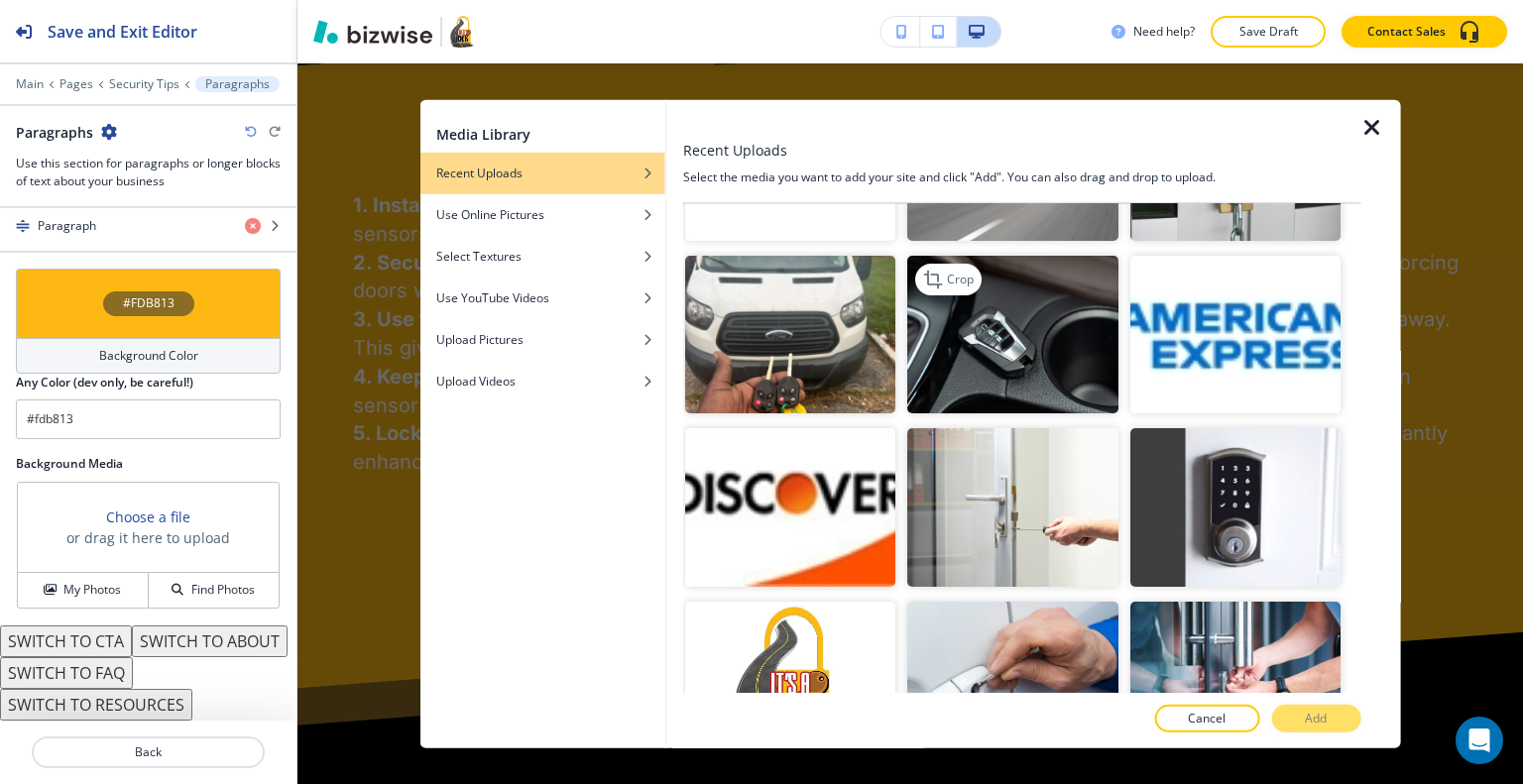 click at bounding box center (1012, 334) 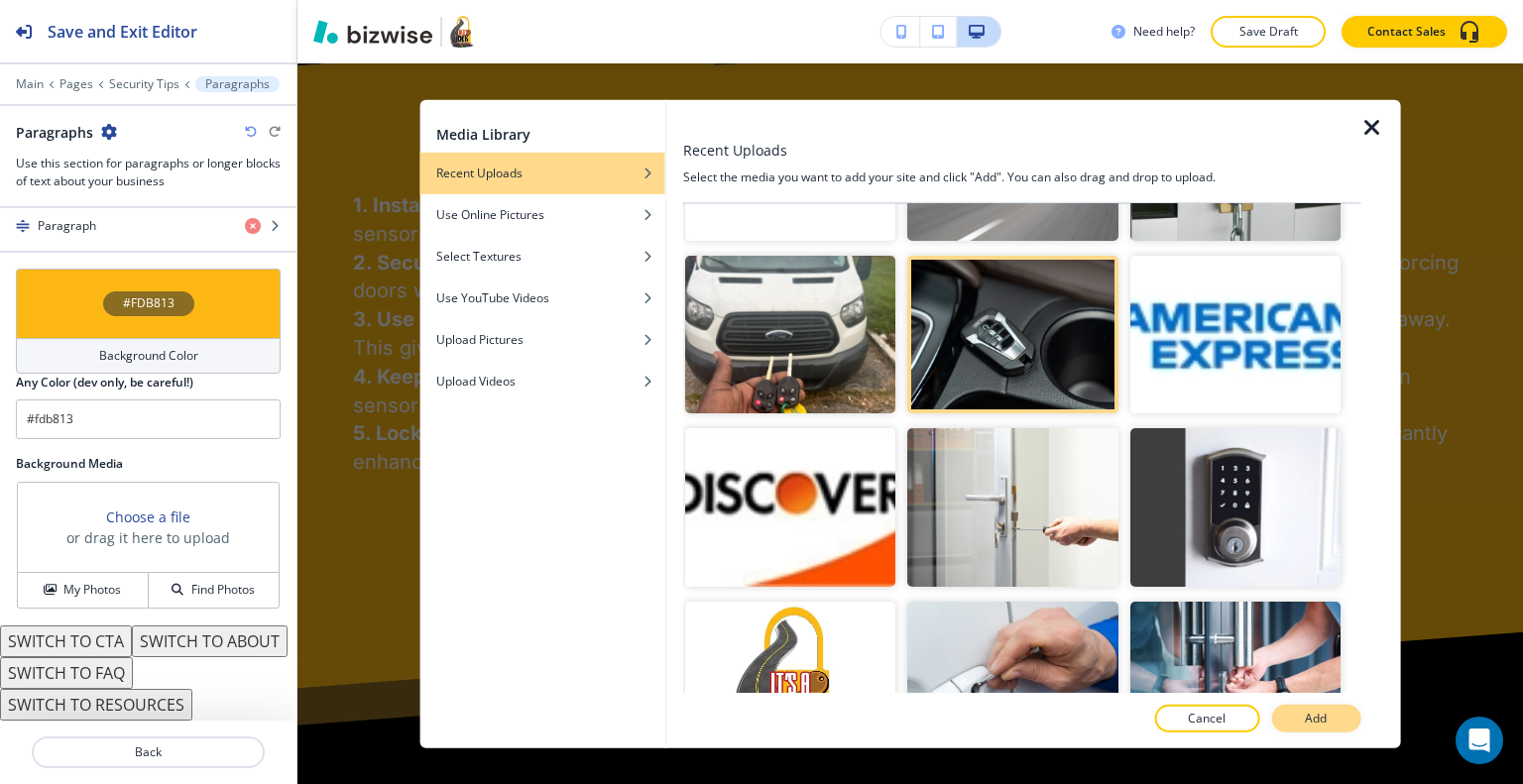 click on "Add" at bounding box center (1316, 719) 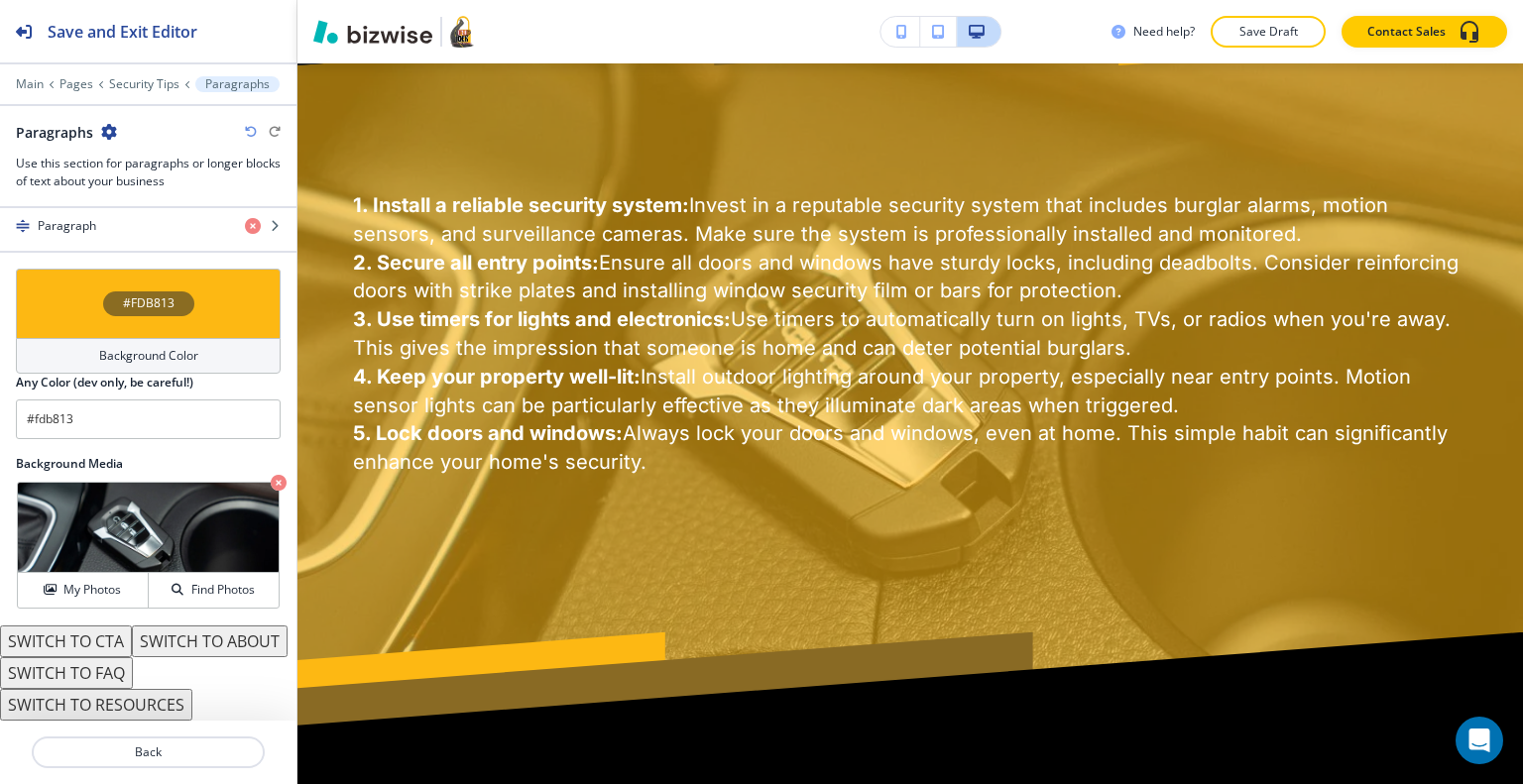 click on "#FDB813" at bounding box center [148, 303] 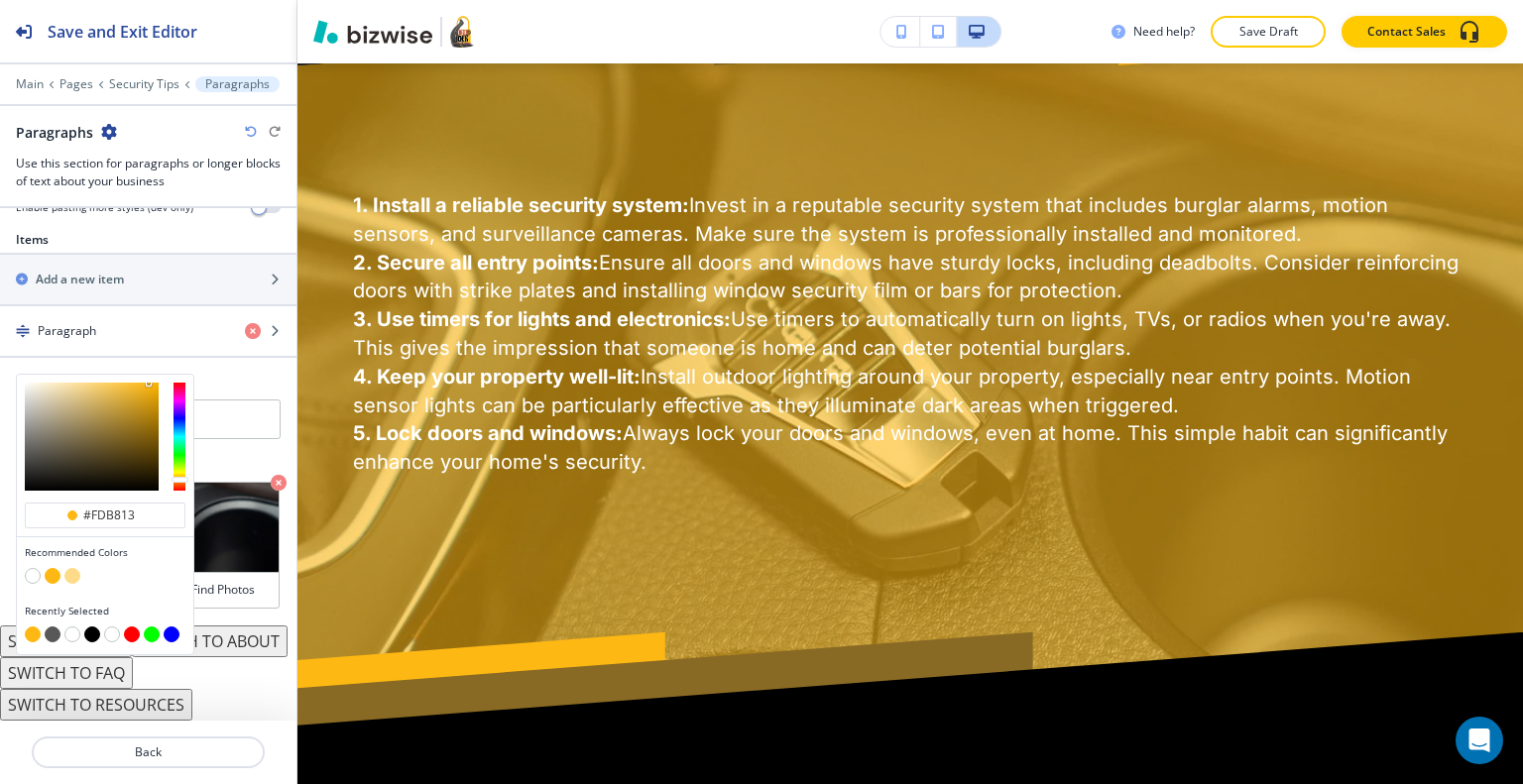 scroll, scrollTop: 711, scrollLeft: 0, axis: vertical 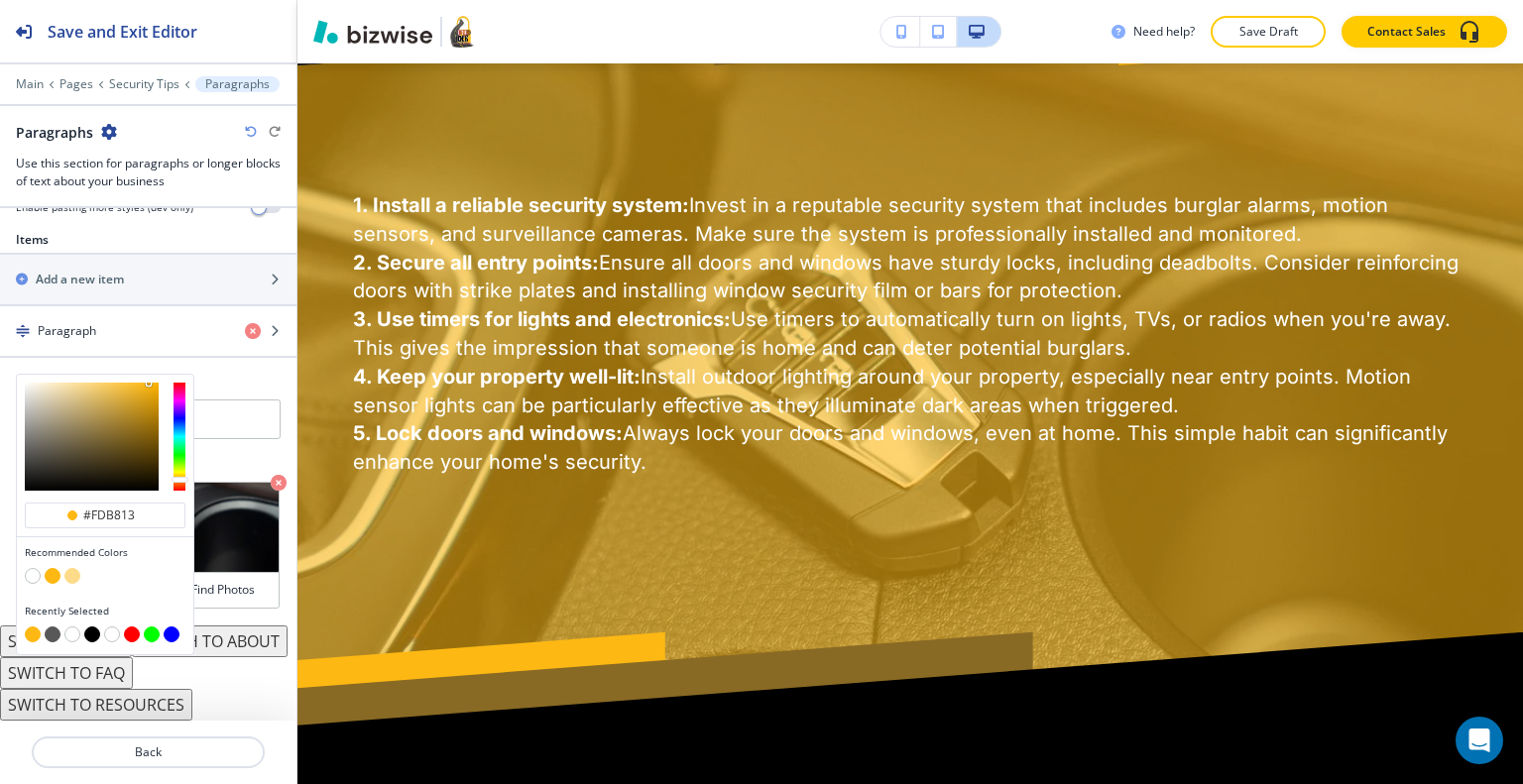 click at bounding box center (92, 634) 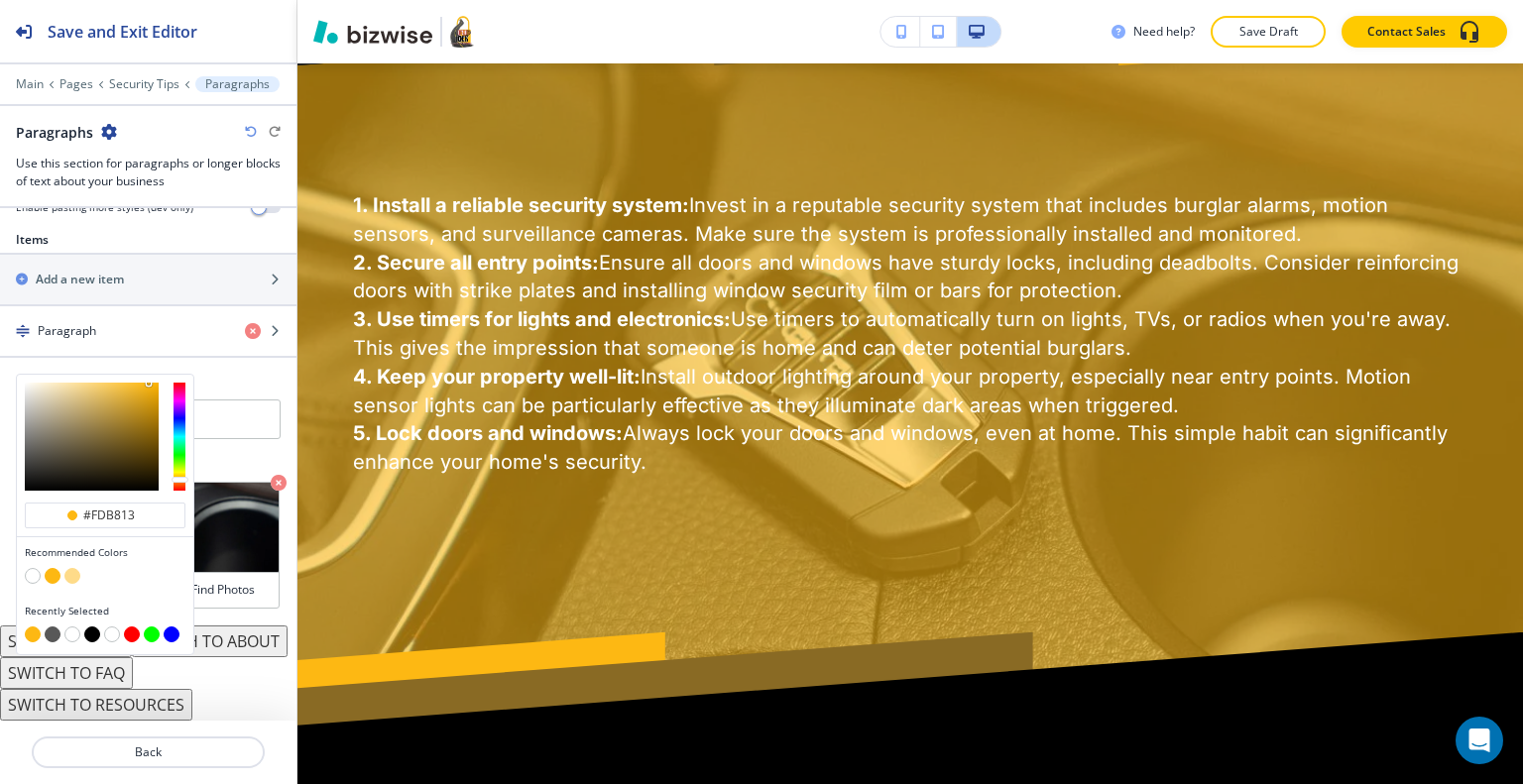 type on "#000000" 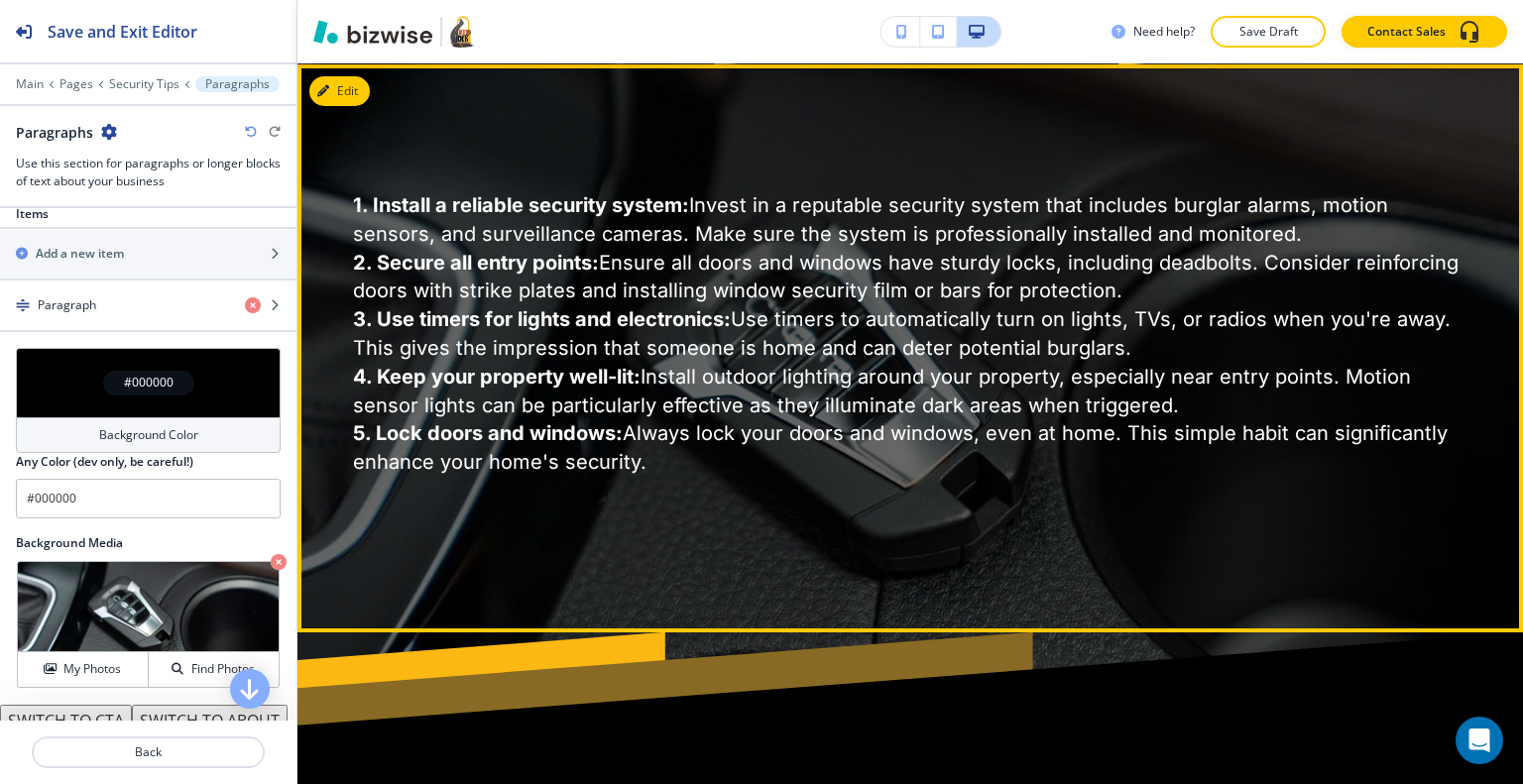 scroll, scrollTop: 1307, scrollLeft: 0, axis: vertical 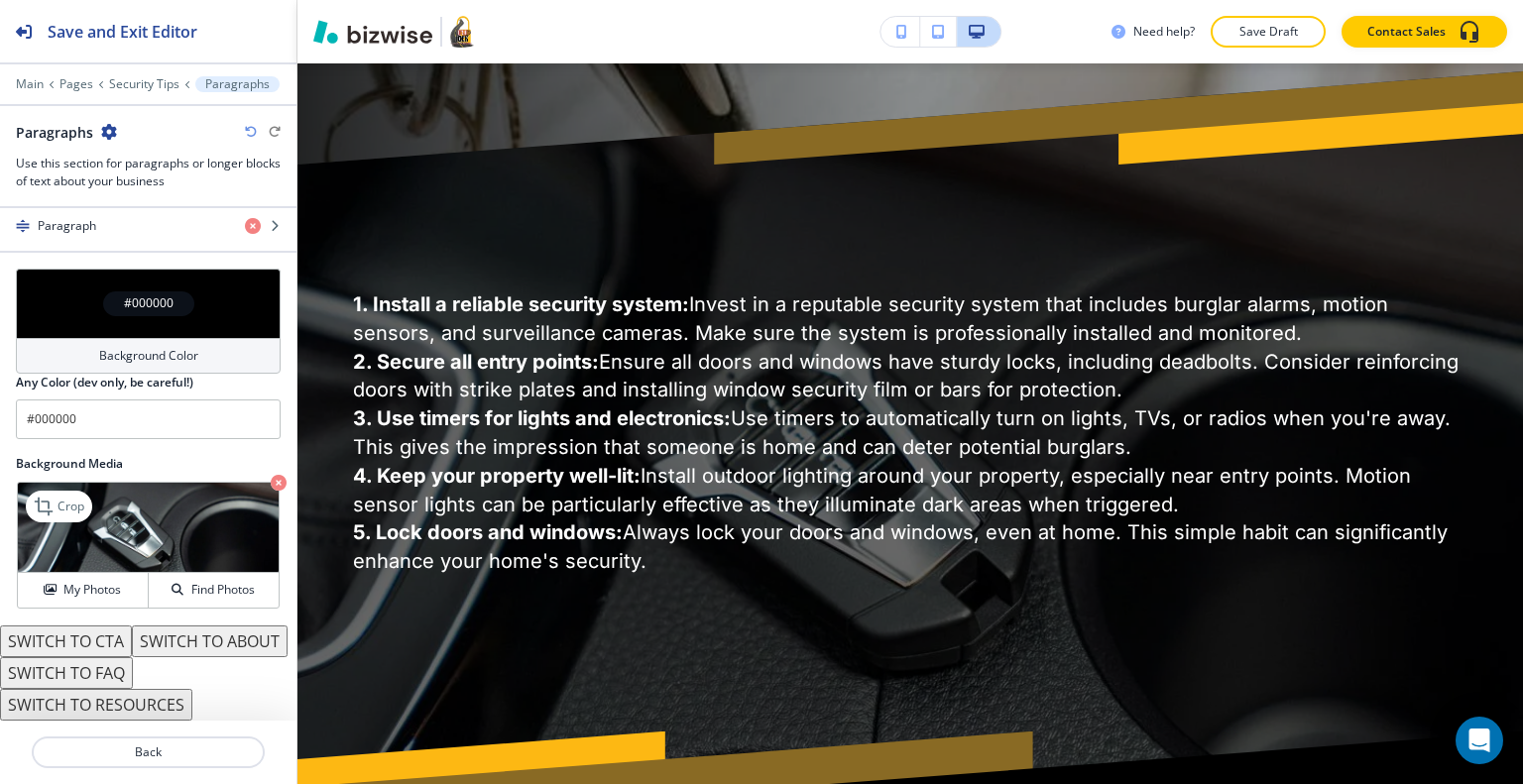 click at bounding box center [279, 483] 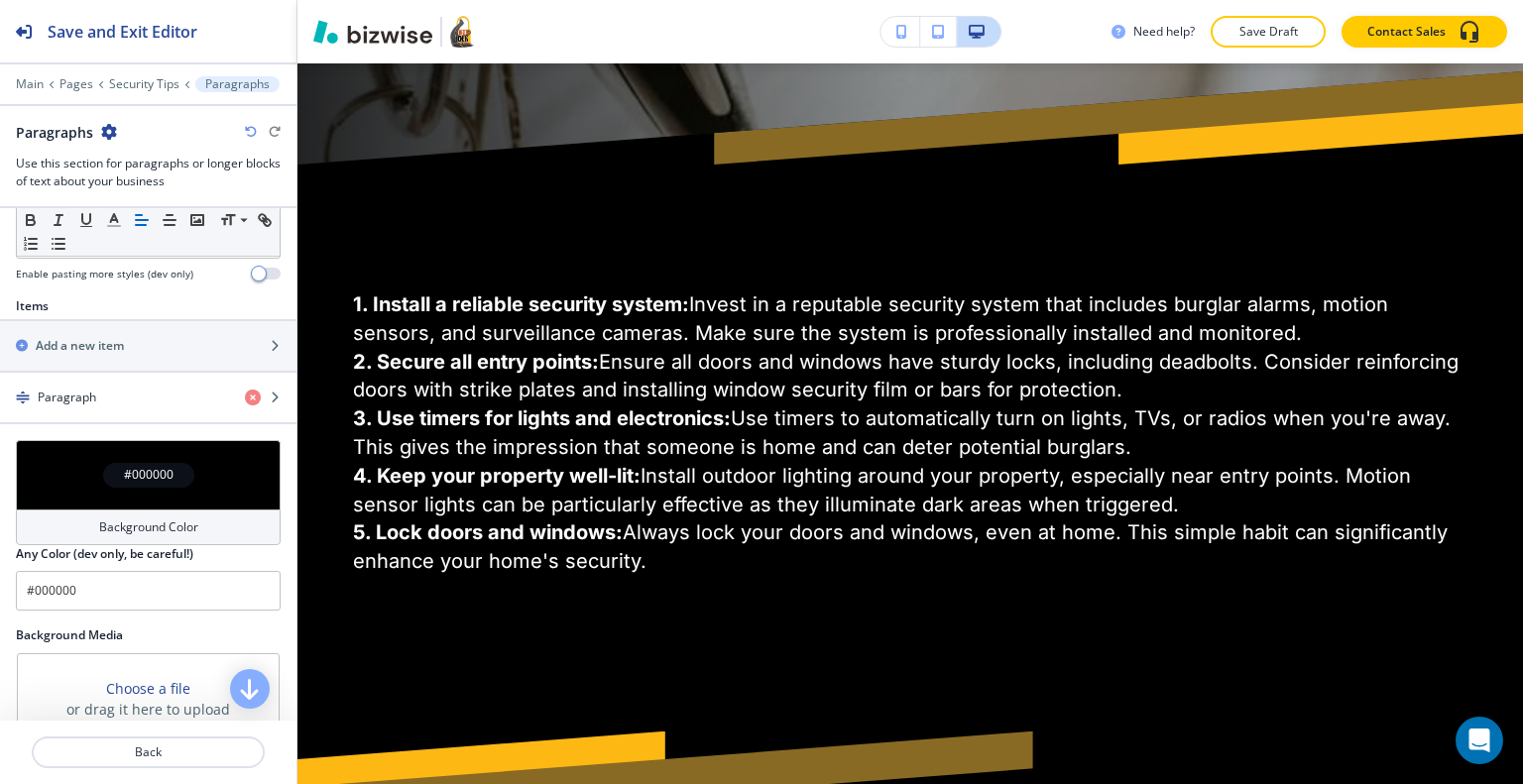 scroll, scrollTop: 718, scrollLeft: 0, axis: vertical 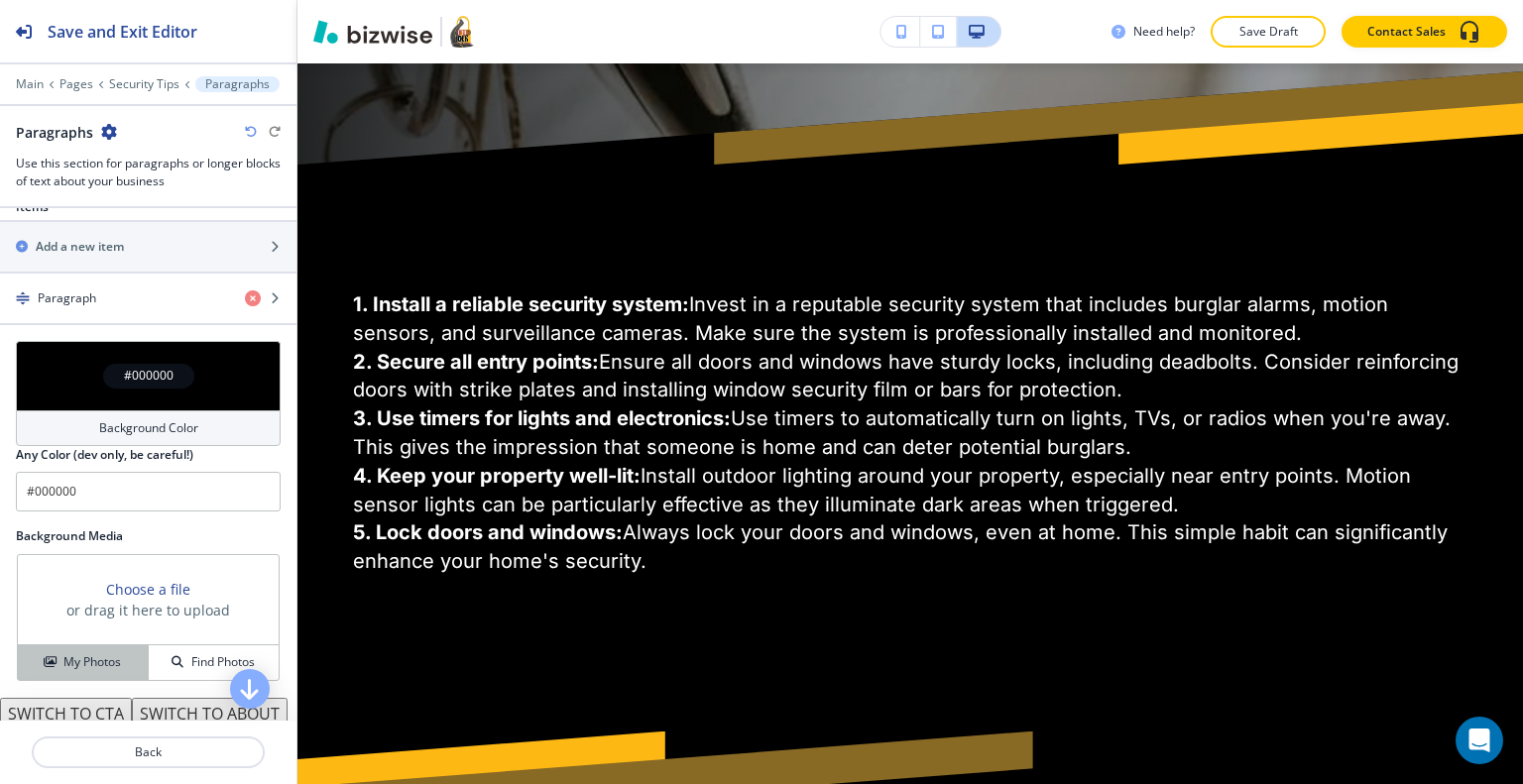 click on "My Photos" at bounding box center (83, 662) 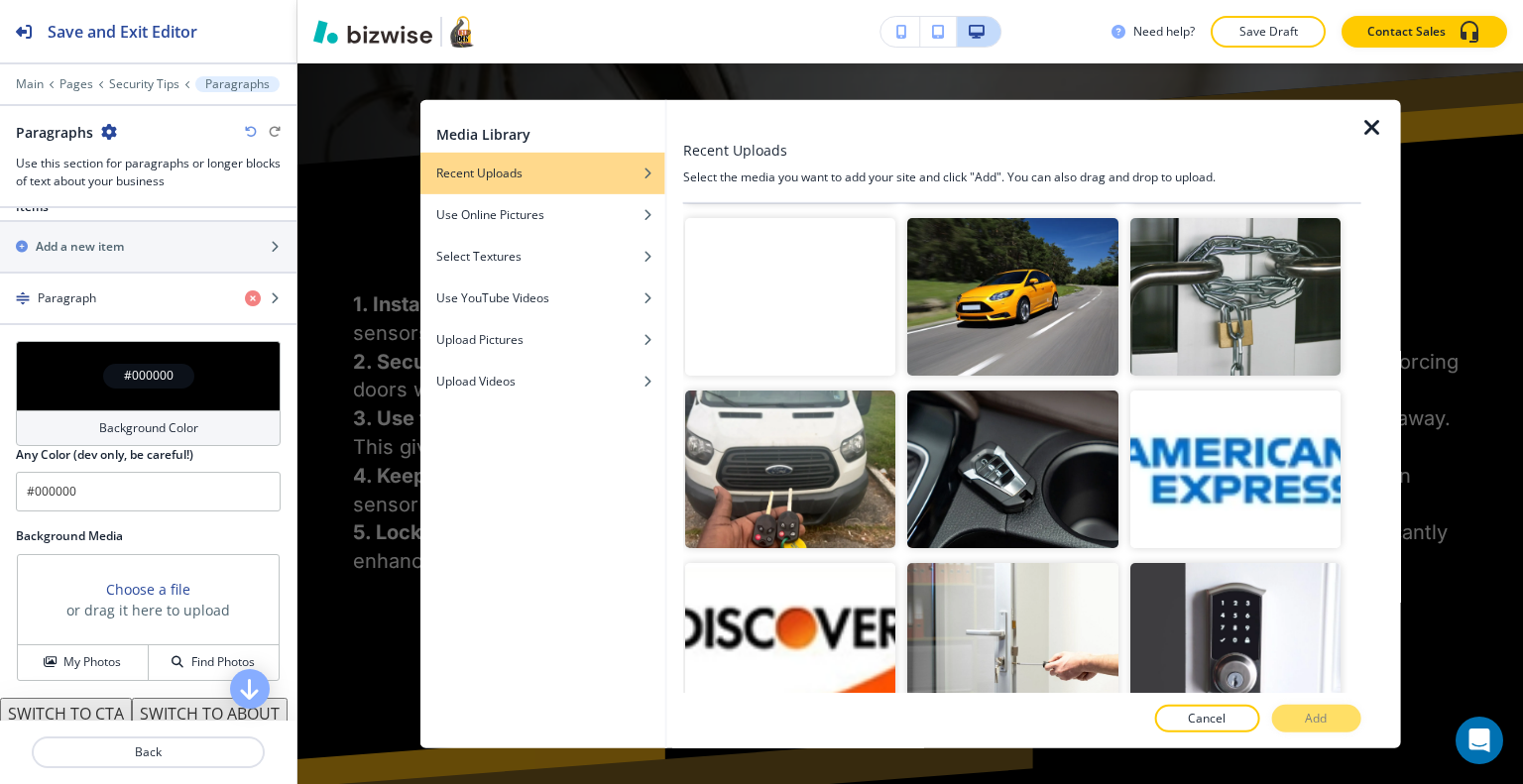 scroll, scrollTop: 2938, scrollLeft: 0, axis: vertical 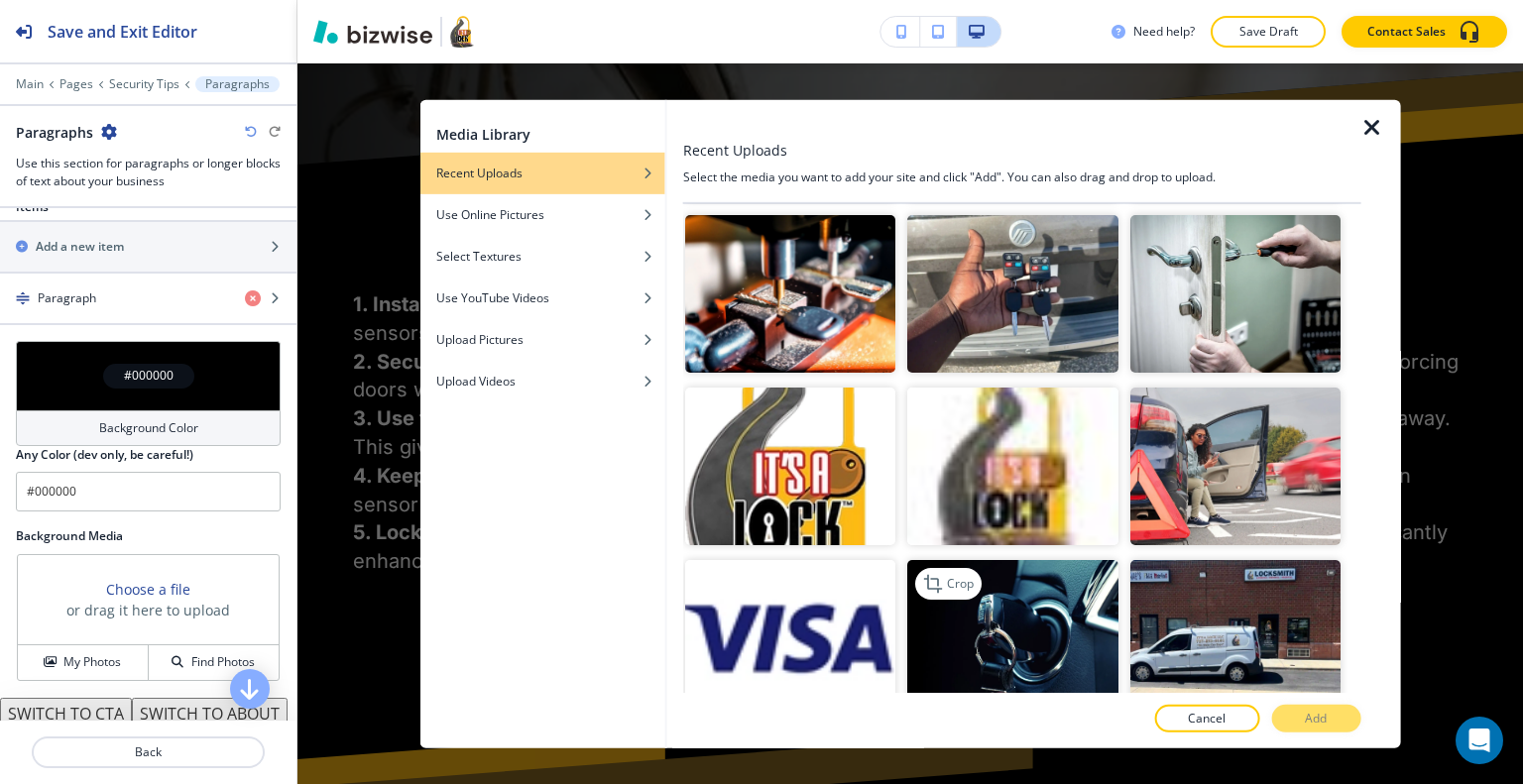 click at bounding box center (1012, 638) 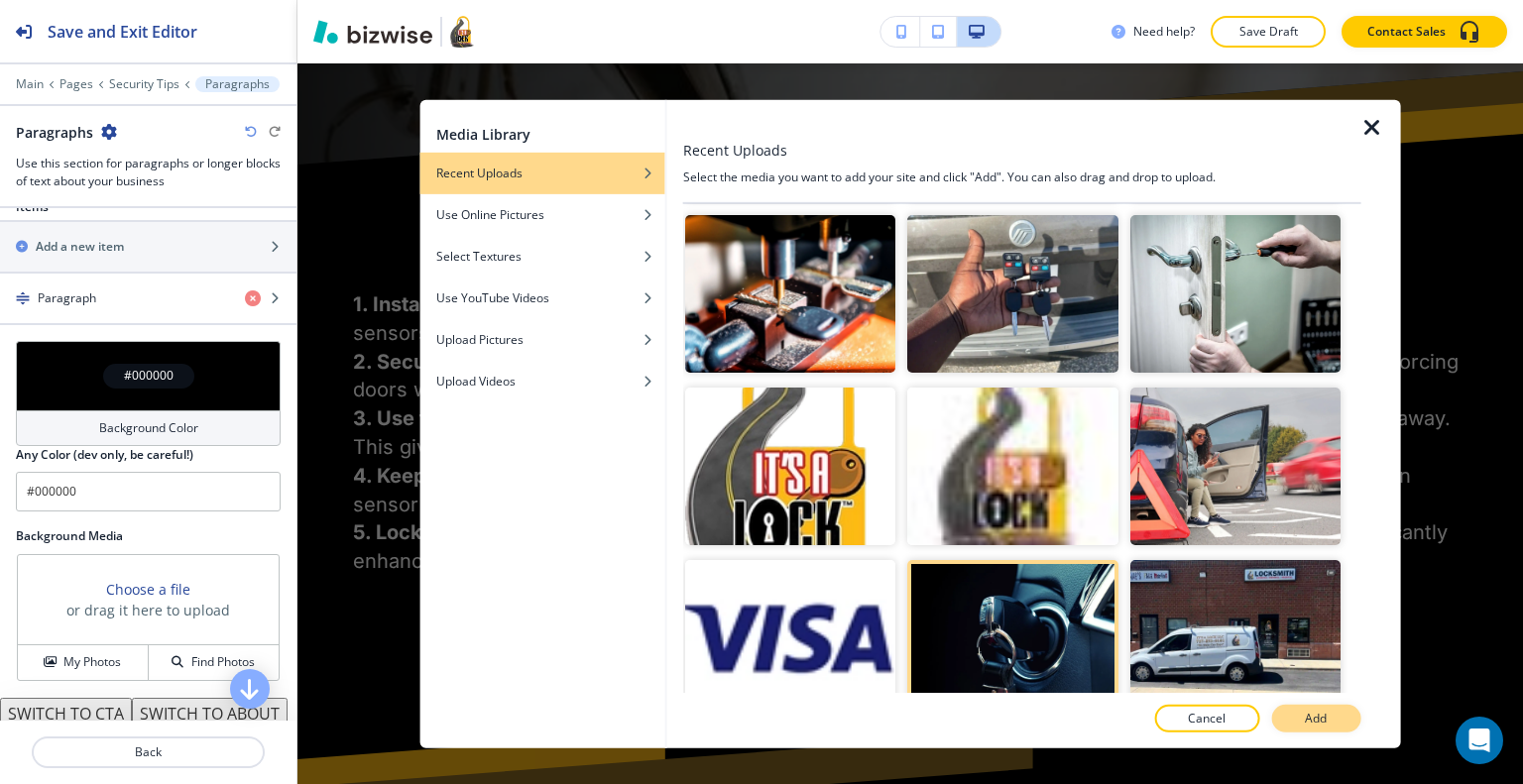 click on "Cancel Add" at bounding box center [1022, 719] 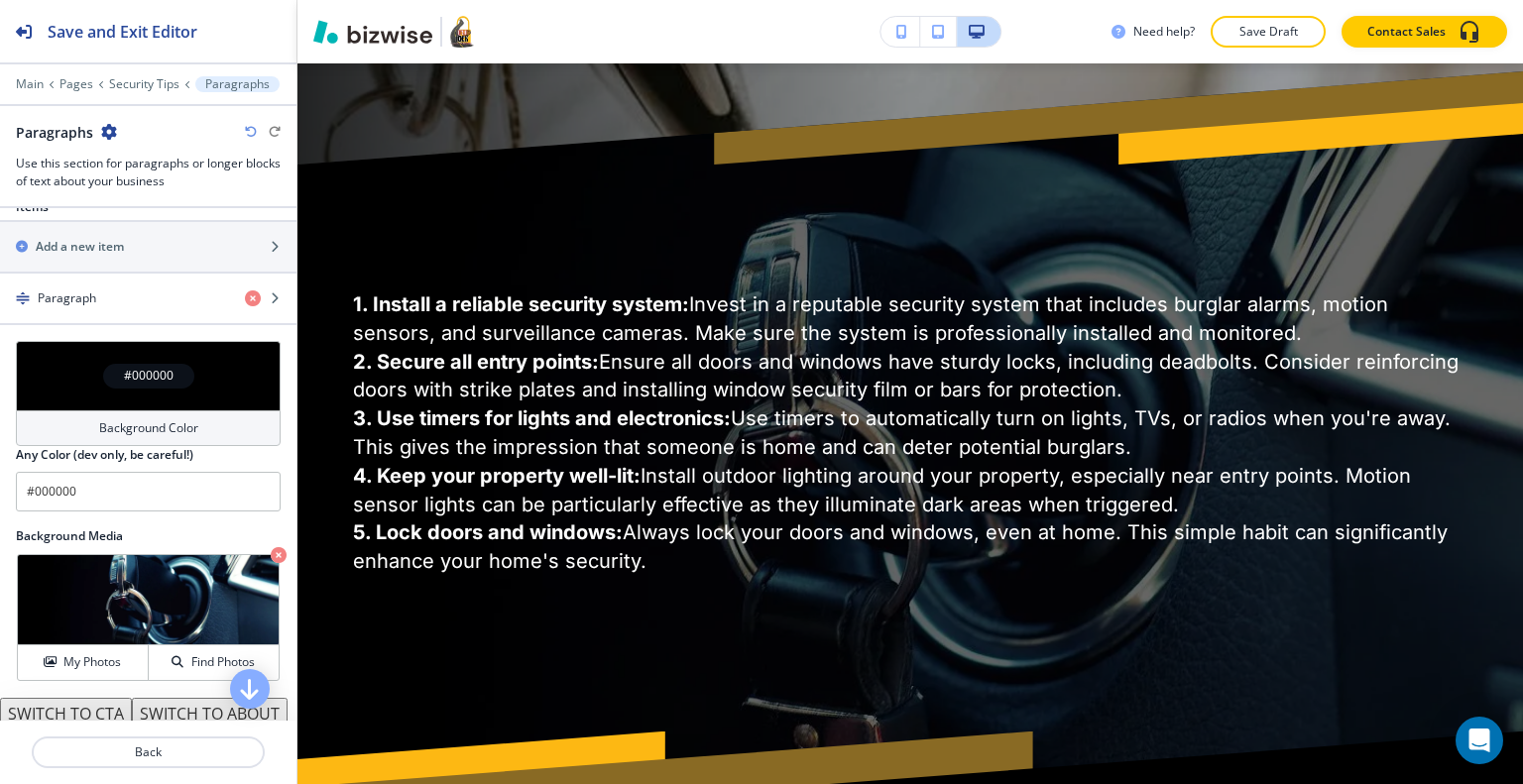 scroll, scrollTop: 1406, scrollLeft: 0, axis: vertical 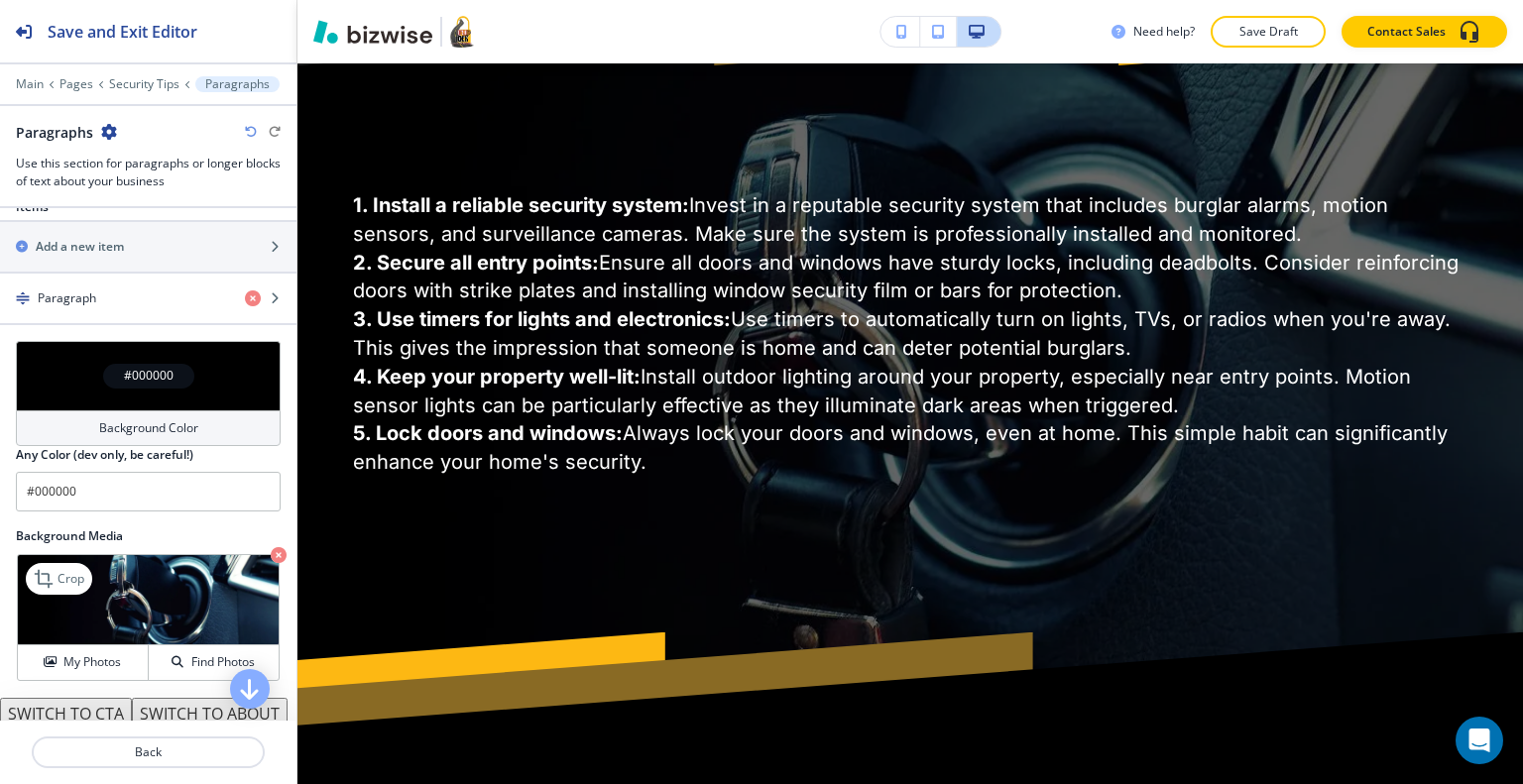 click at bounding box center (279, 555) 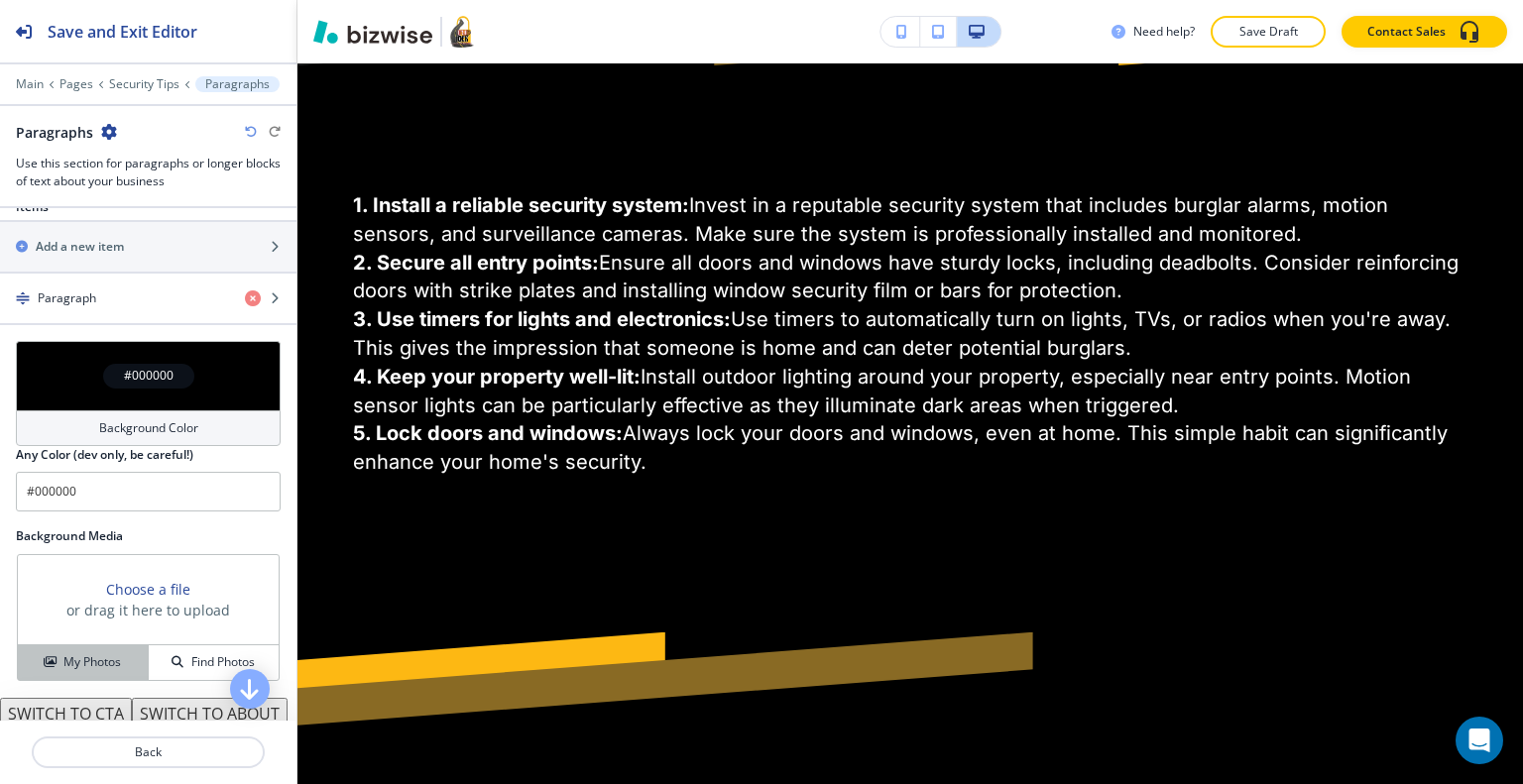 click on "My Photos" at bounding box center (92, 662) 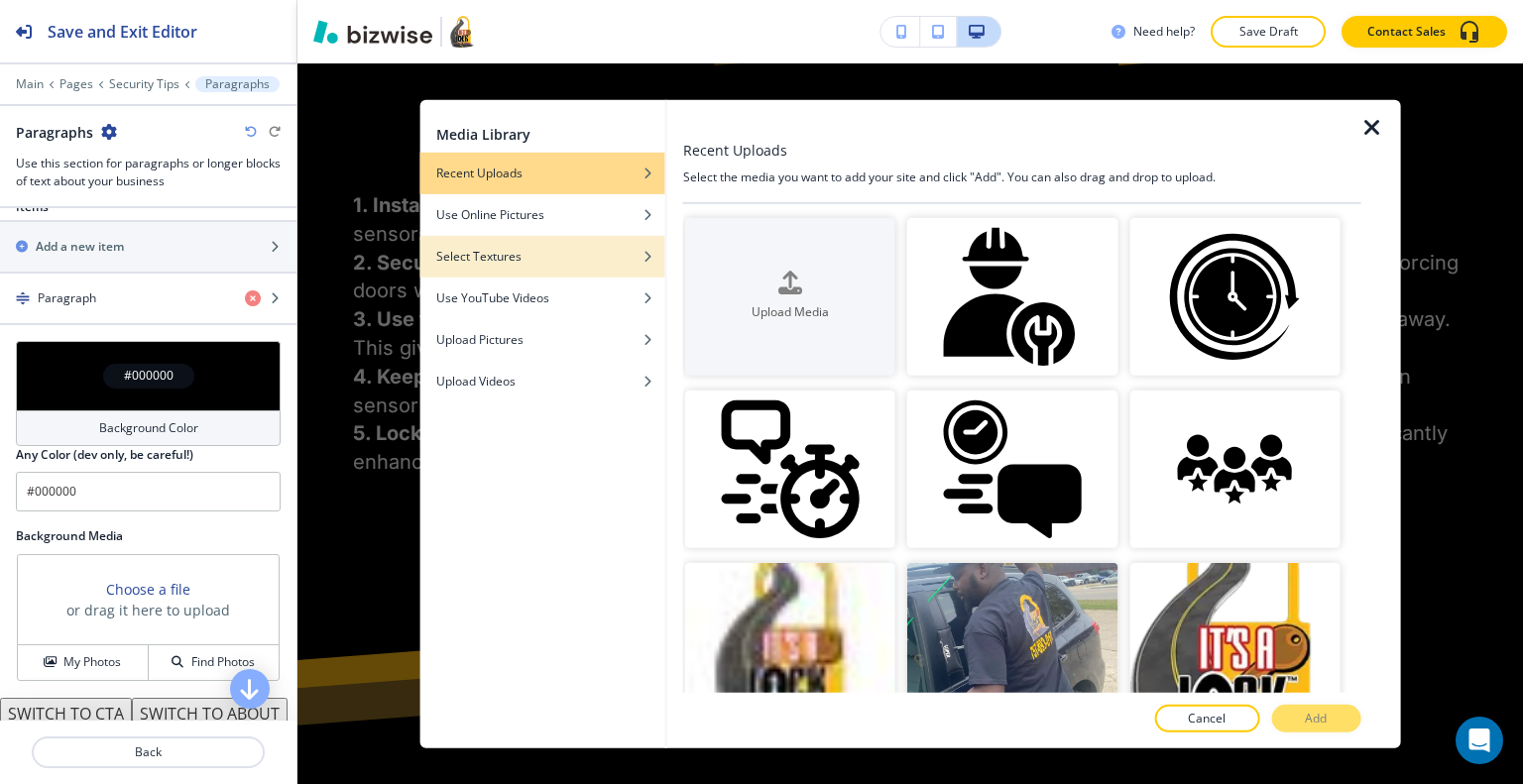 click at bounding box center [542, 241] 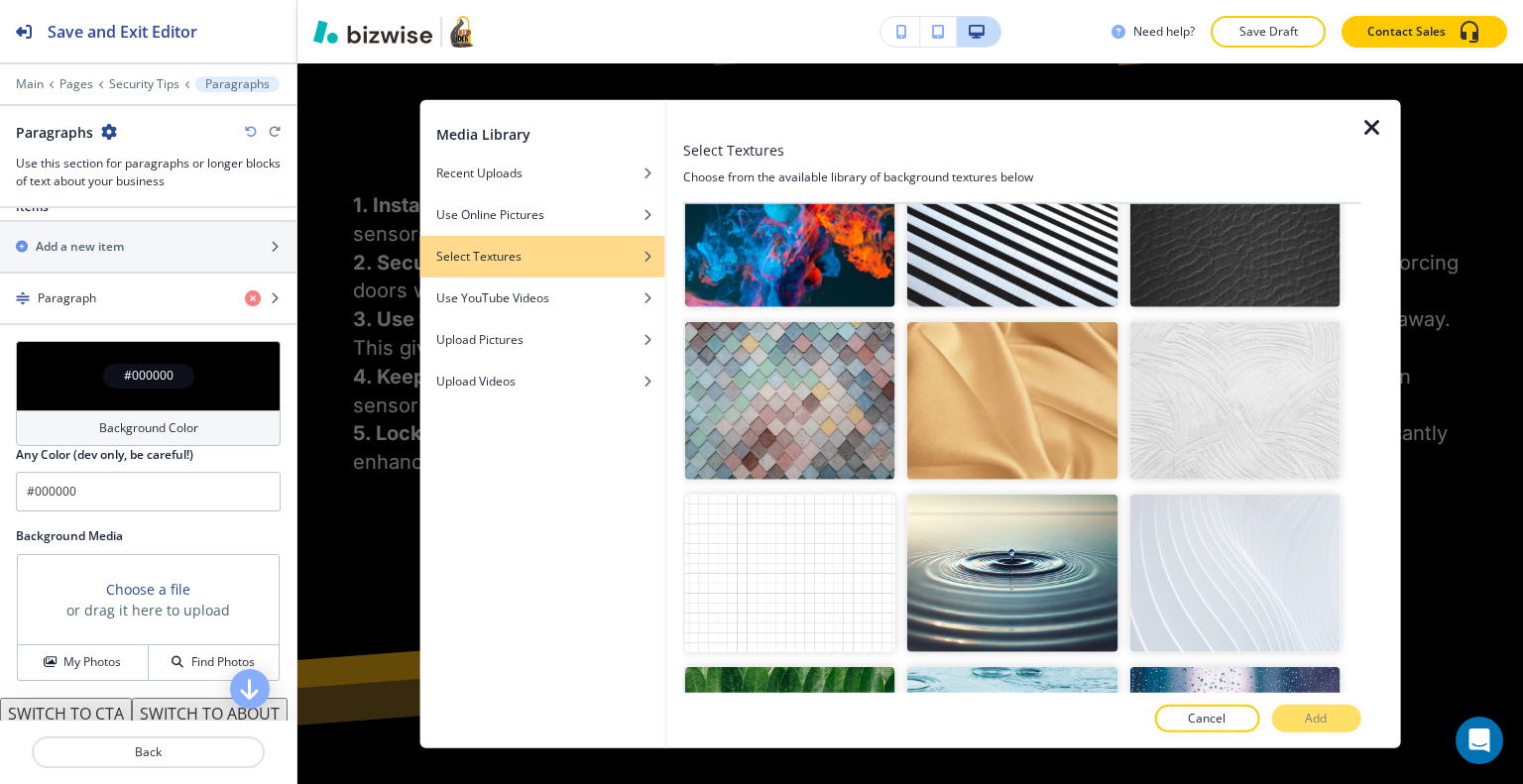 scroll, scrollTop: 1189, scrollLeft: 0, axis: vertical 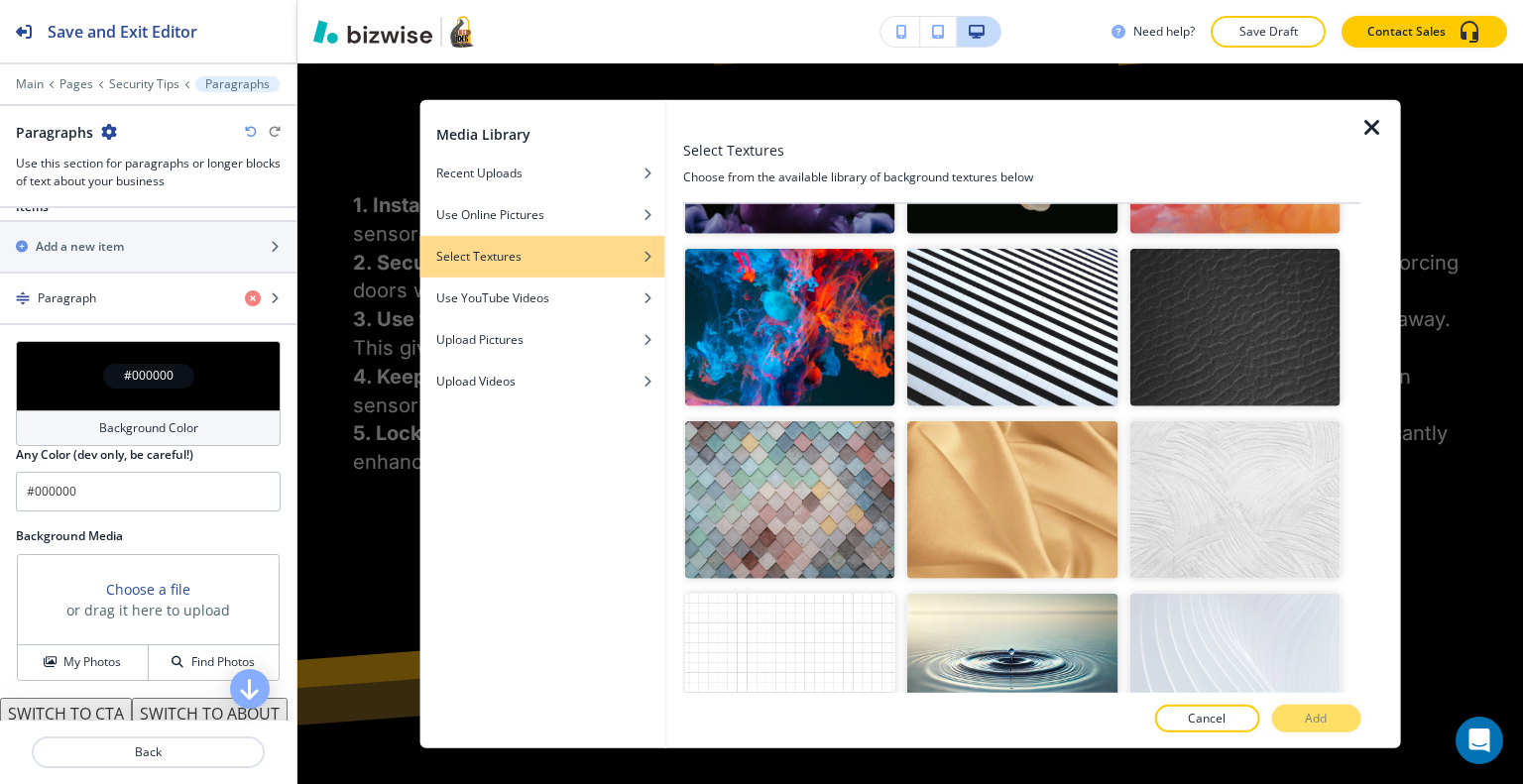 click at bounding box center [1234, 327] 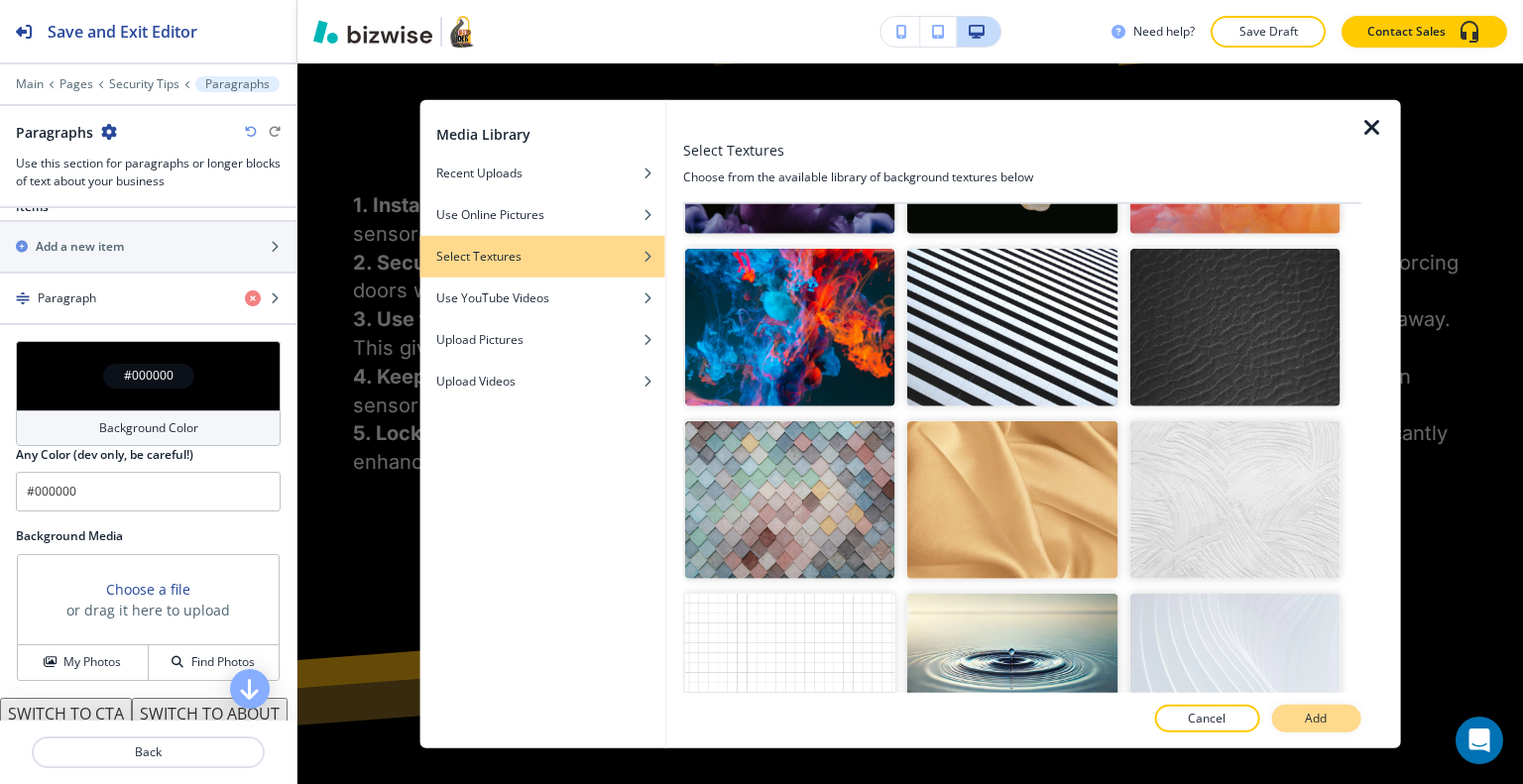 click on "Add" at bounding box center [1316, 719] 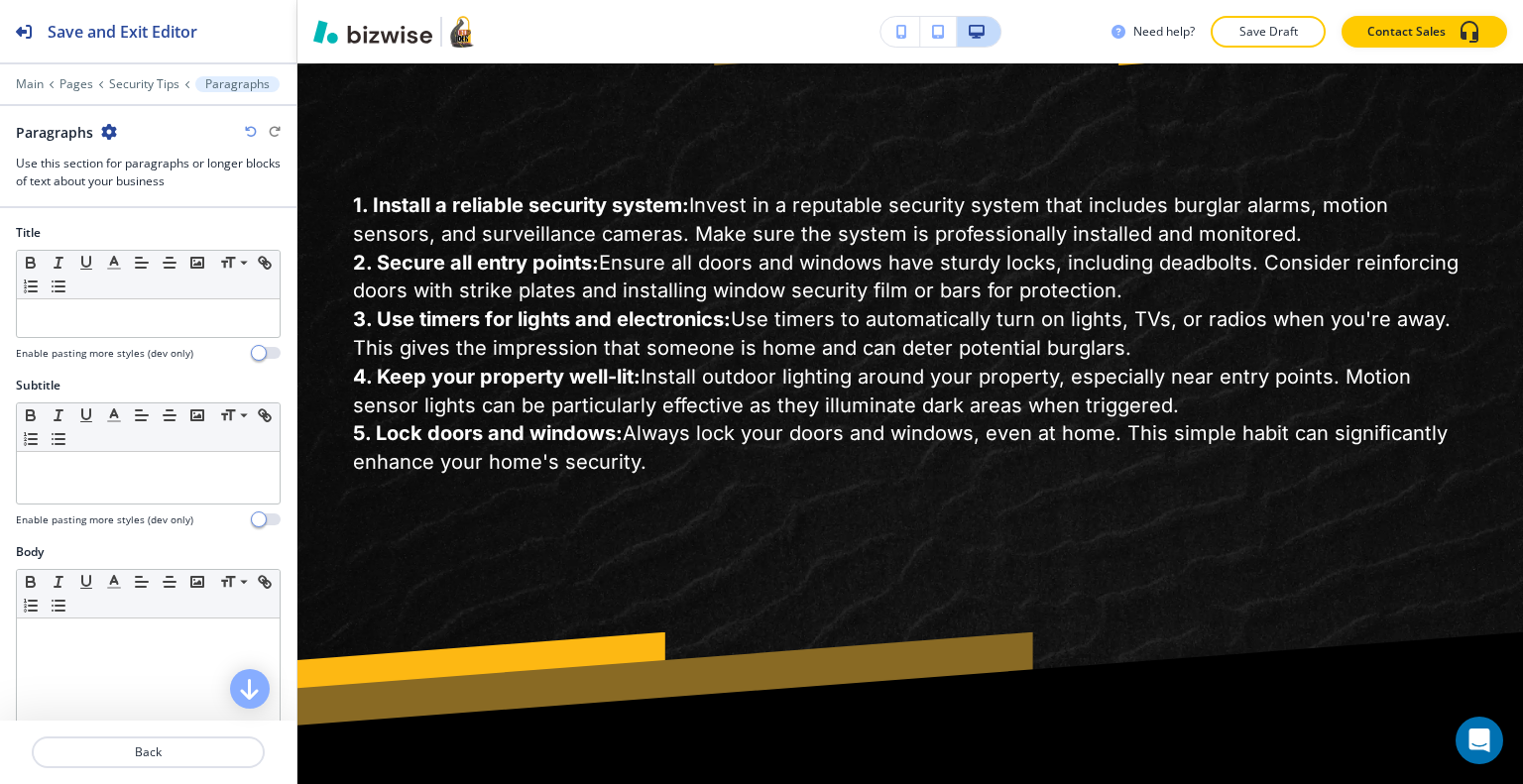 scroll, scrollTop: 694, scrollLeft: 0, axis: vertical 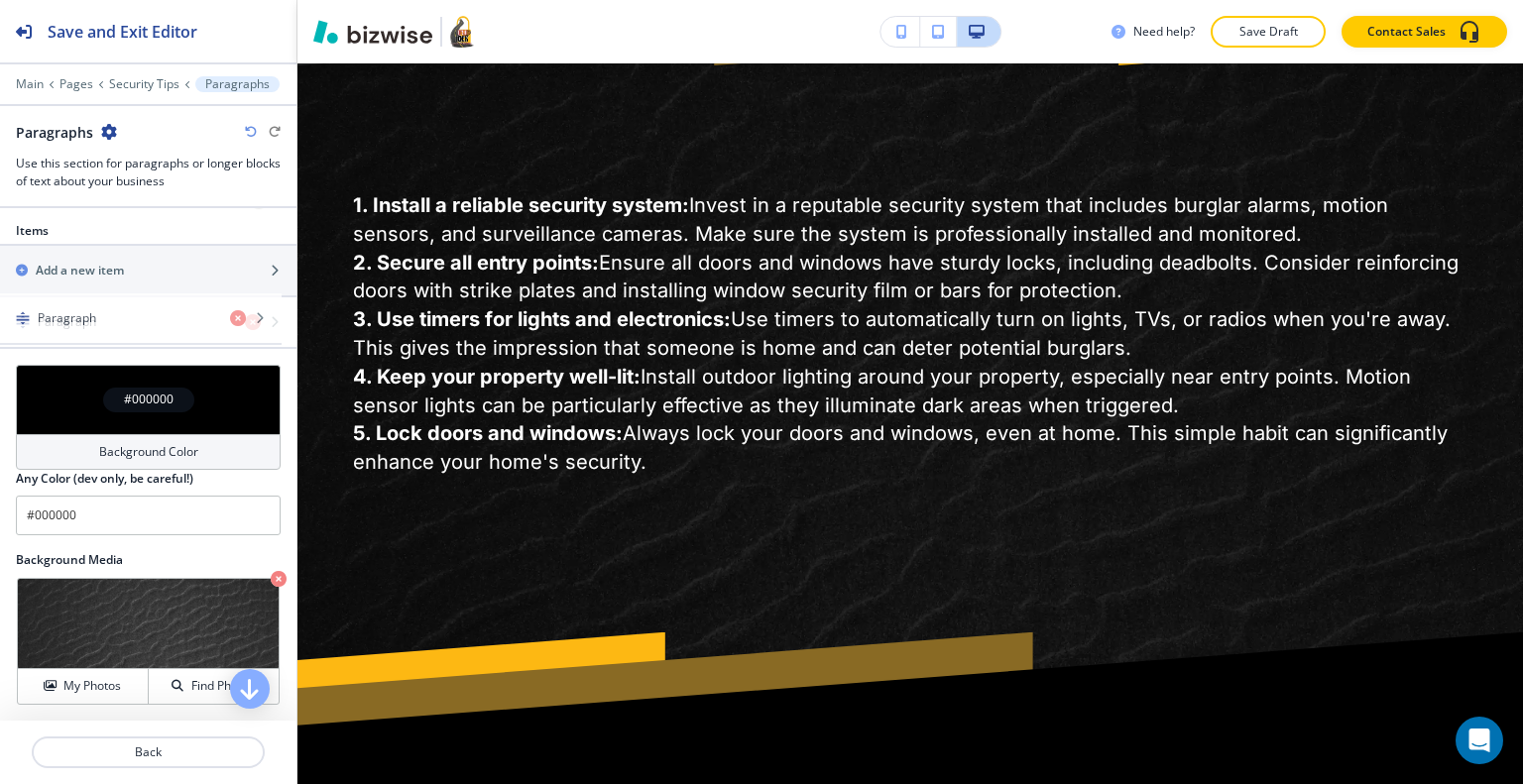click on "Items Add a new item Paragraph" at bounding box center (148, 293) 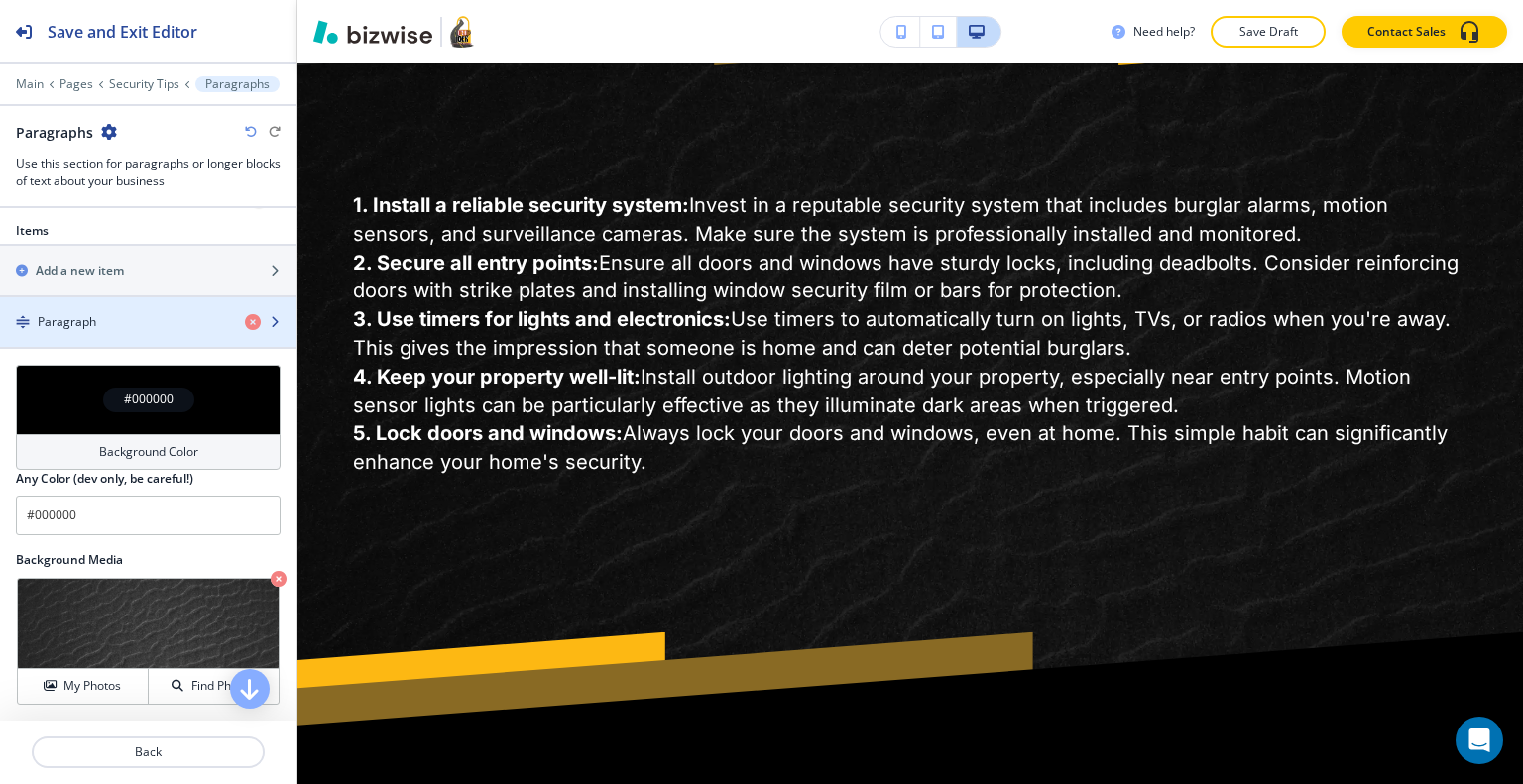 click at bounding box center (148, 339) 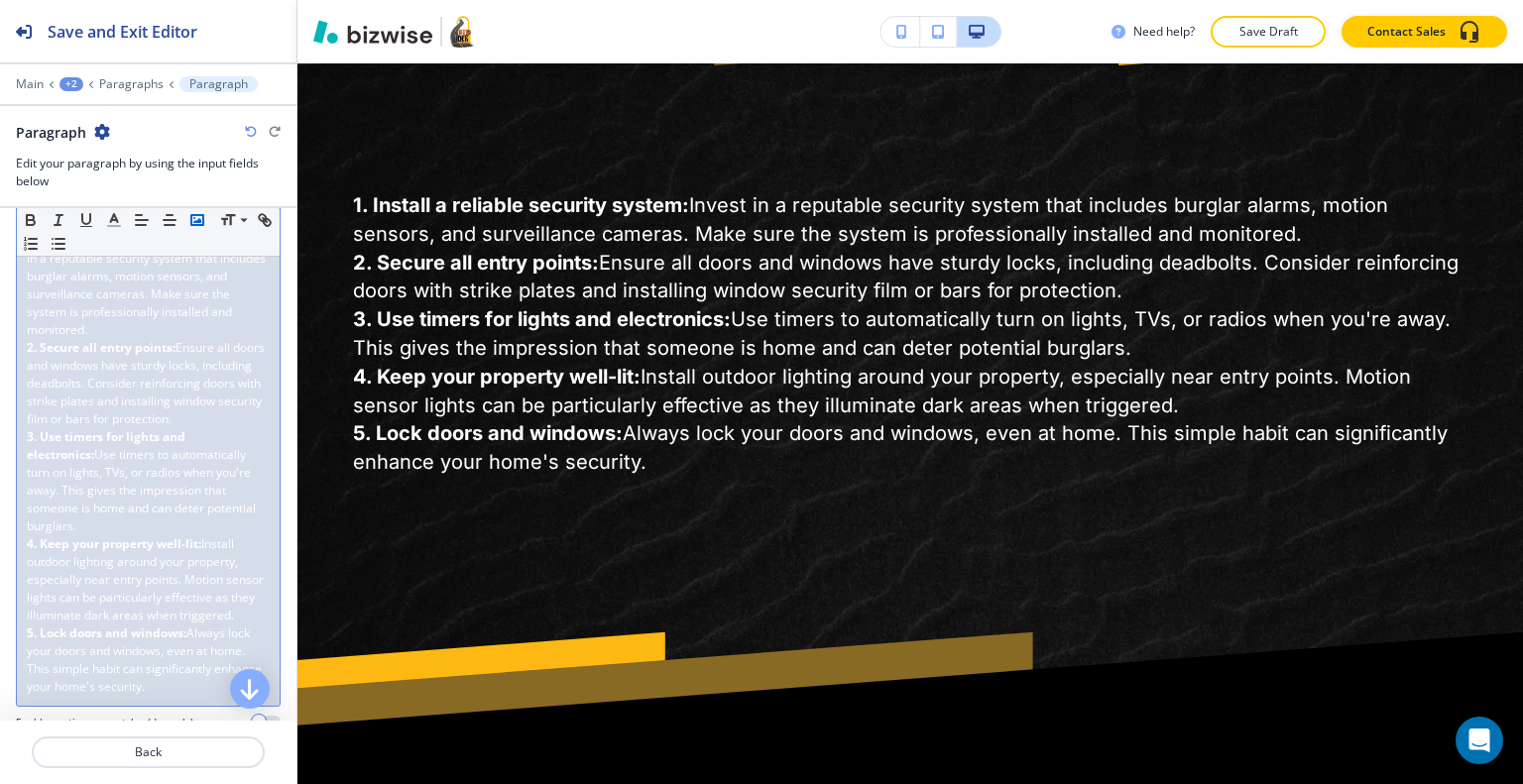 scroll, scrollTop: 198, scrollLeft: 0, axis: vertical 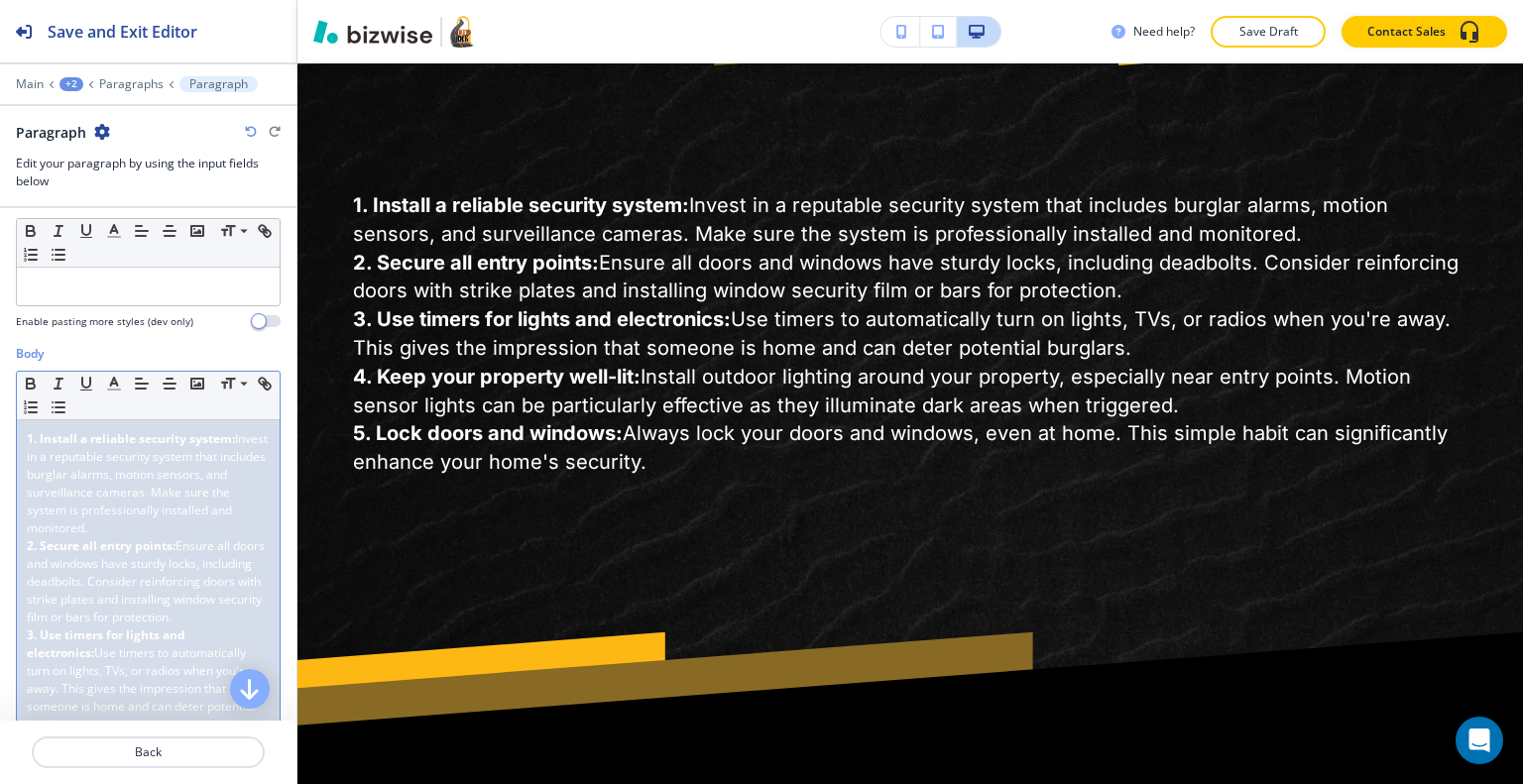 click on "1. Install a reliable security system:  Invest in a reputable security system that includes burglar alarms, motion sensors, and surveillance cameras. Make sure the system is professionally installed and monitored." at bounding box center (148, 484) 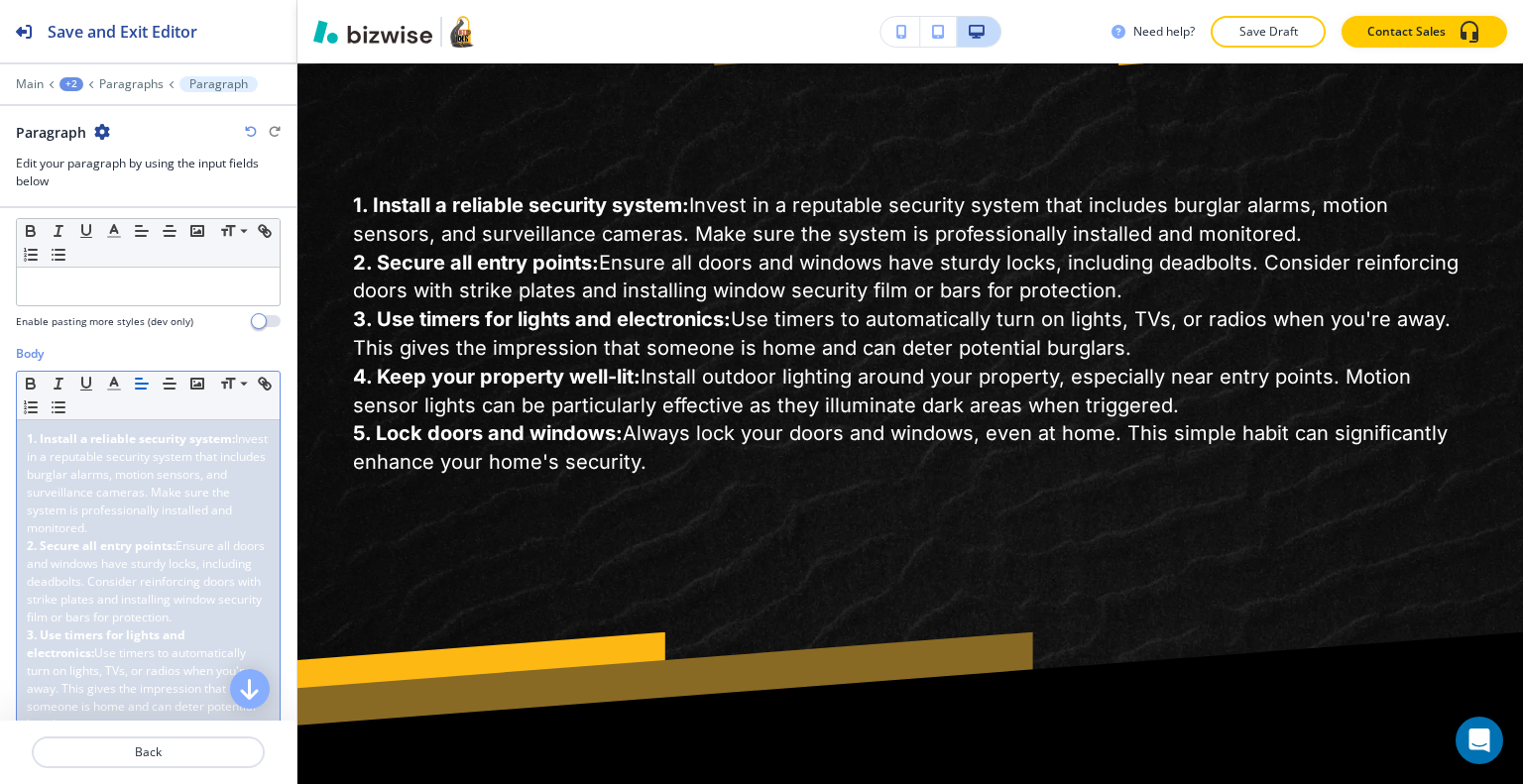 click on "1. Install a reliable security system:  Invest in a reputable security system that includes burglar alarms, motion sensors, and surveillance cameras. Make sure the system is professionally installed and monitored." at bounding box center (148, 484) 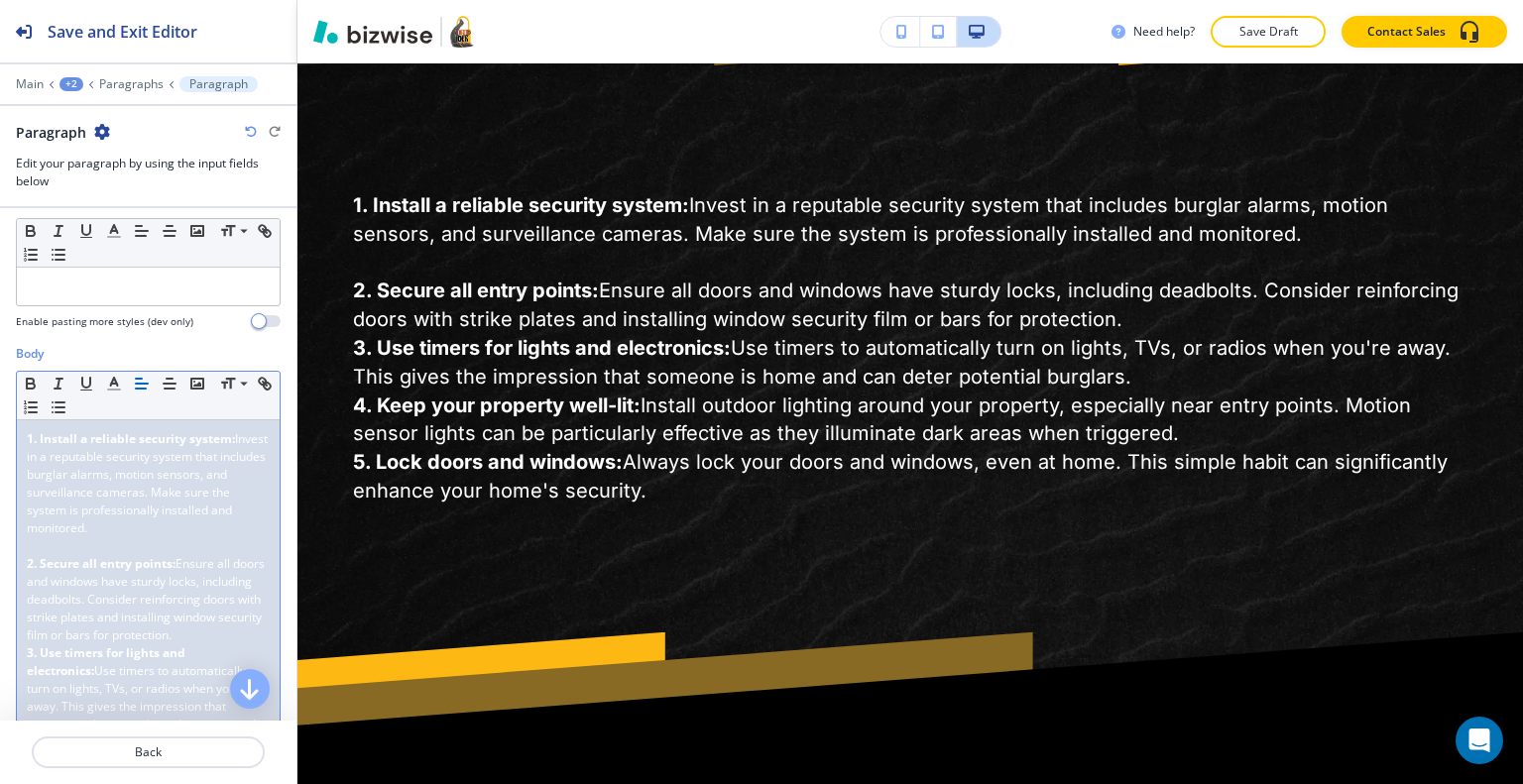 scroll, scrollTop: 297, scrollLeft: 0, axis: vertical 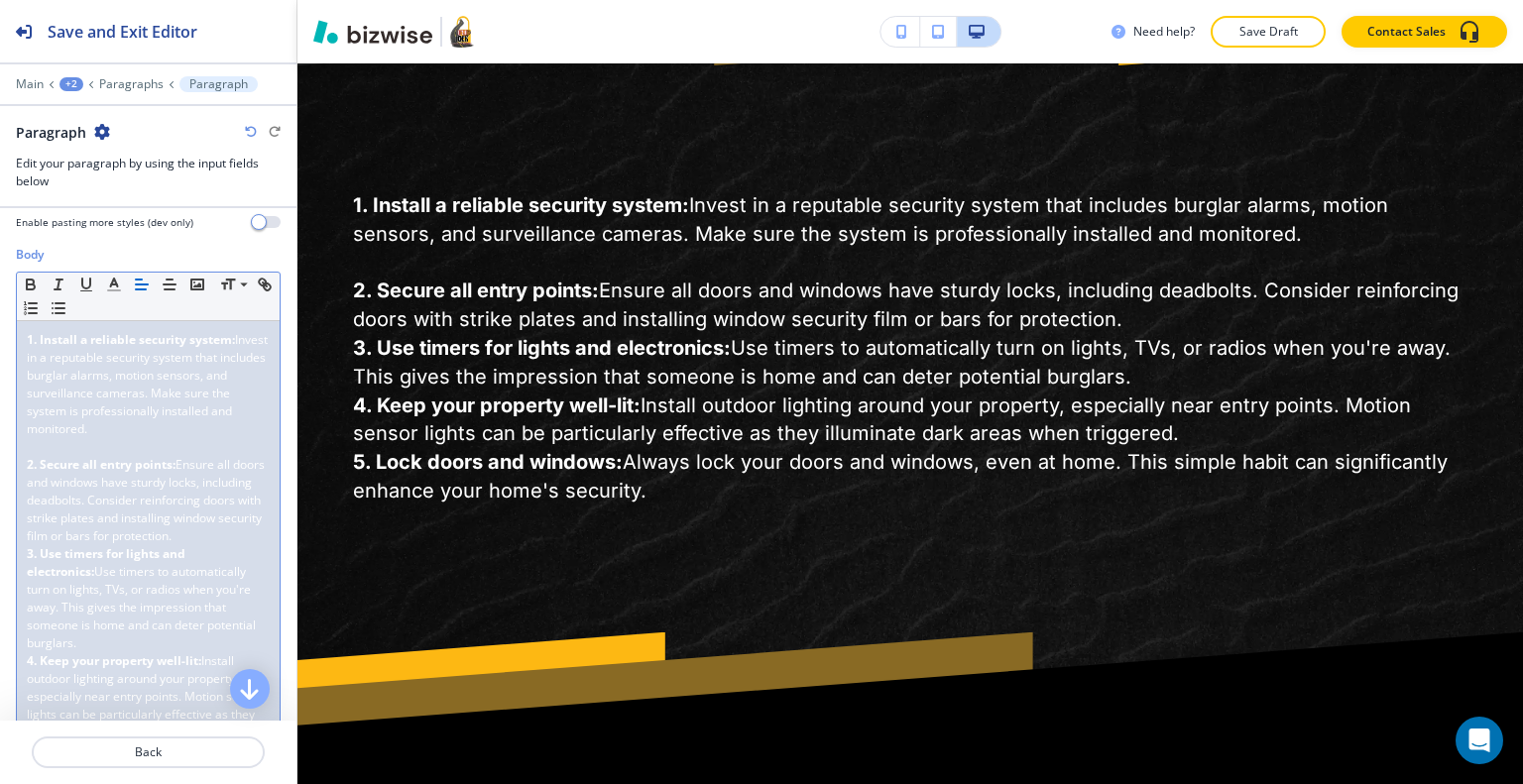 click on "2. Secure all entry points:  Ensure all doors and windows have sturdy locks, including deadbolts. Consider reinforcing doors with strike plates and installing window security film or bars for protection." at bounding box center [148, 501] 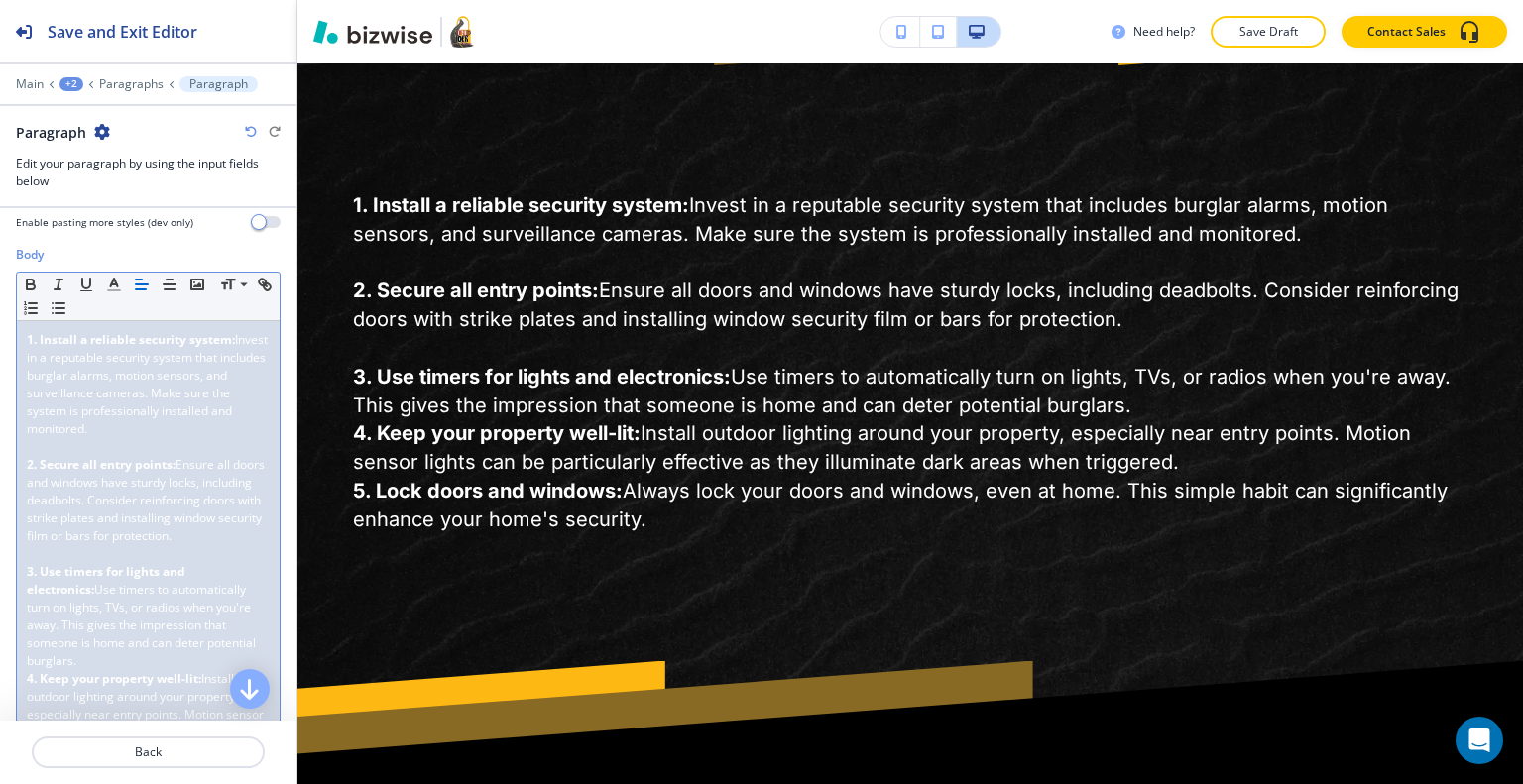 scroll, scrollTop: 396, scrollLeft: 0, axis: vertical 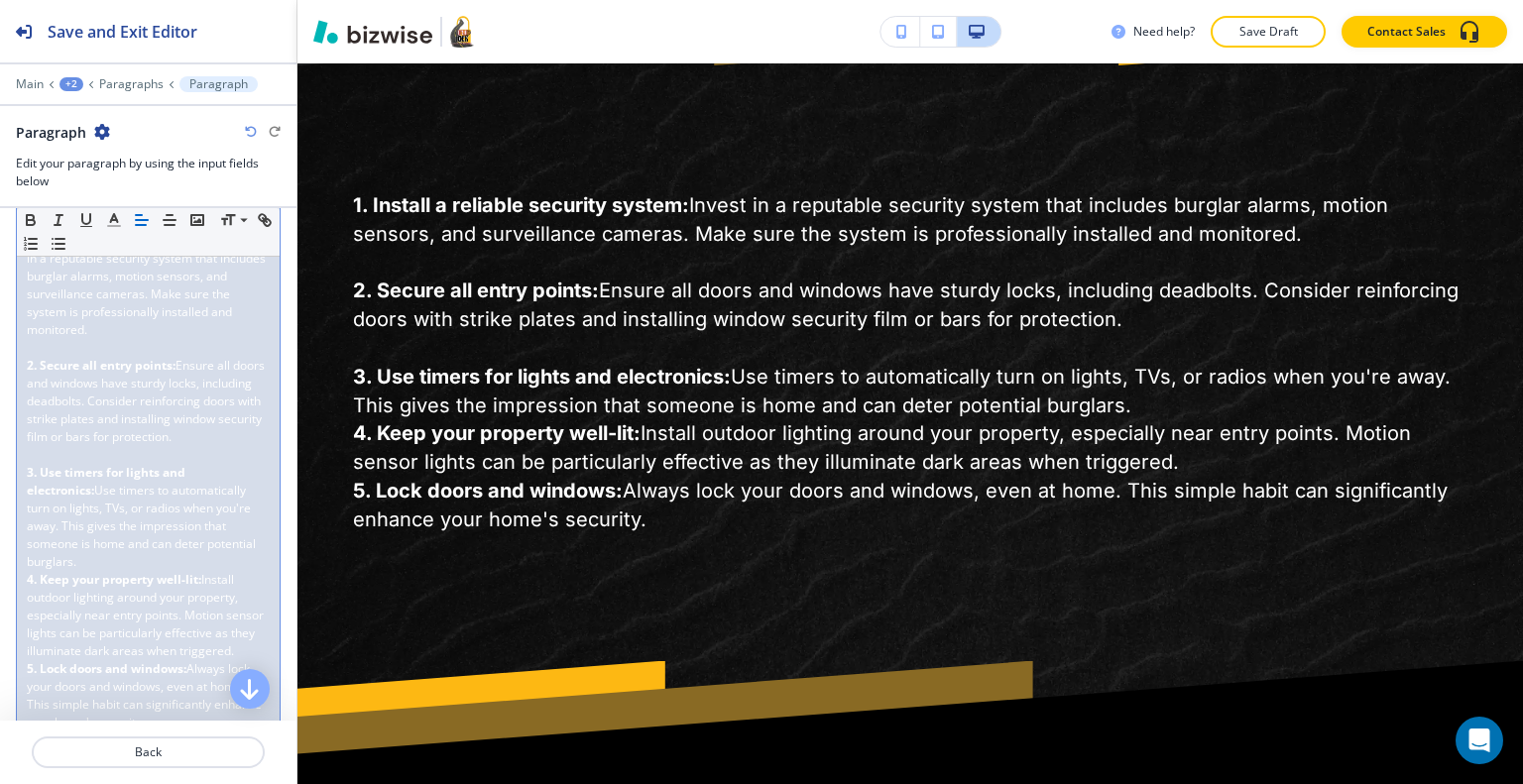 click on "3. Use timers for lights and electronics:  Use timers to automatically turn on lights, TVs, or radios when you're away. This gives the impression that someone is home and can deter potential burglars." at bounding box center [148, 517] 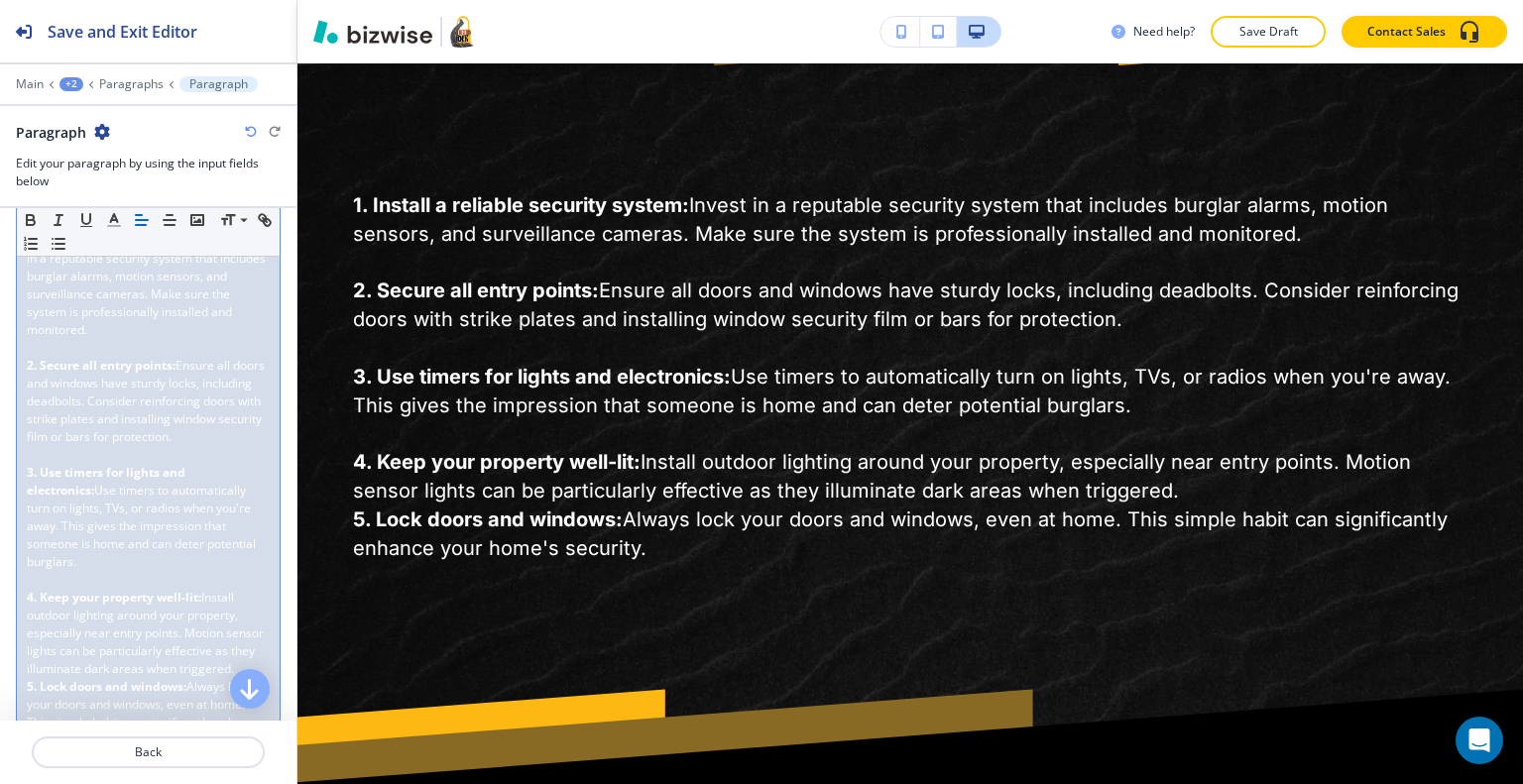 scroll, scrollTop: 496, scrollLeft: 0, axis: vertical 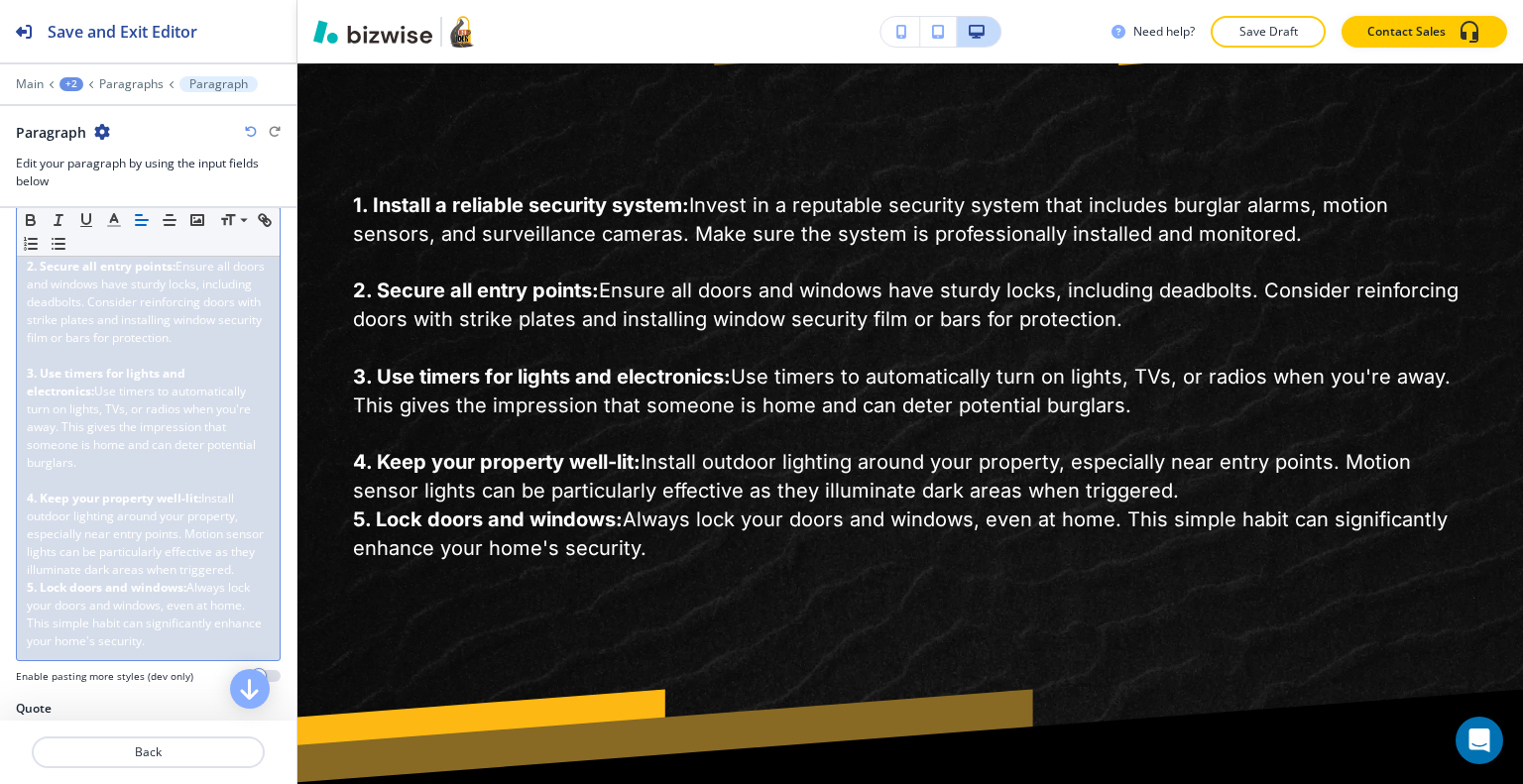 click on "4. Keep your property well-lit:  Install outdoor lighting around your property, especially near entry points. Motion sensor lights can be particularly effective as they illuminate dark areas when triggered." at bounding box center [148, 534] 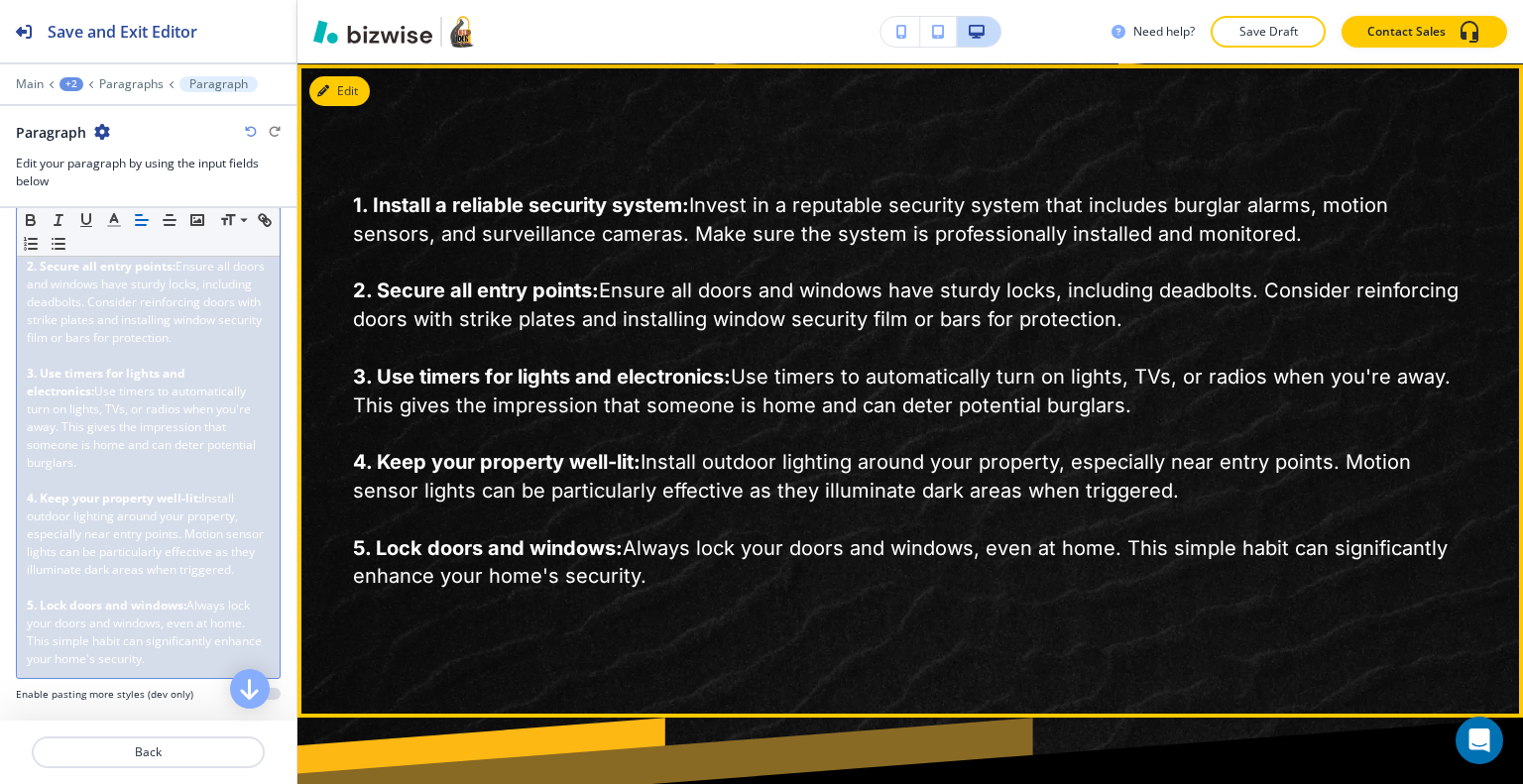 scroll, scrollTop: 1208, scrollLeft: 0, axis: vertical 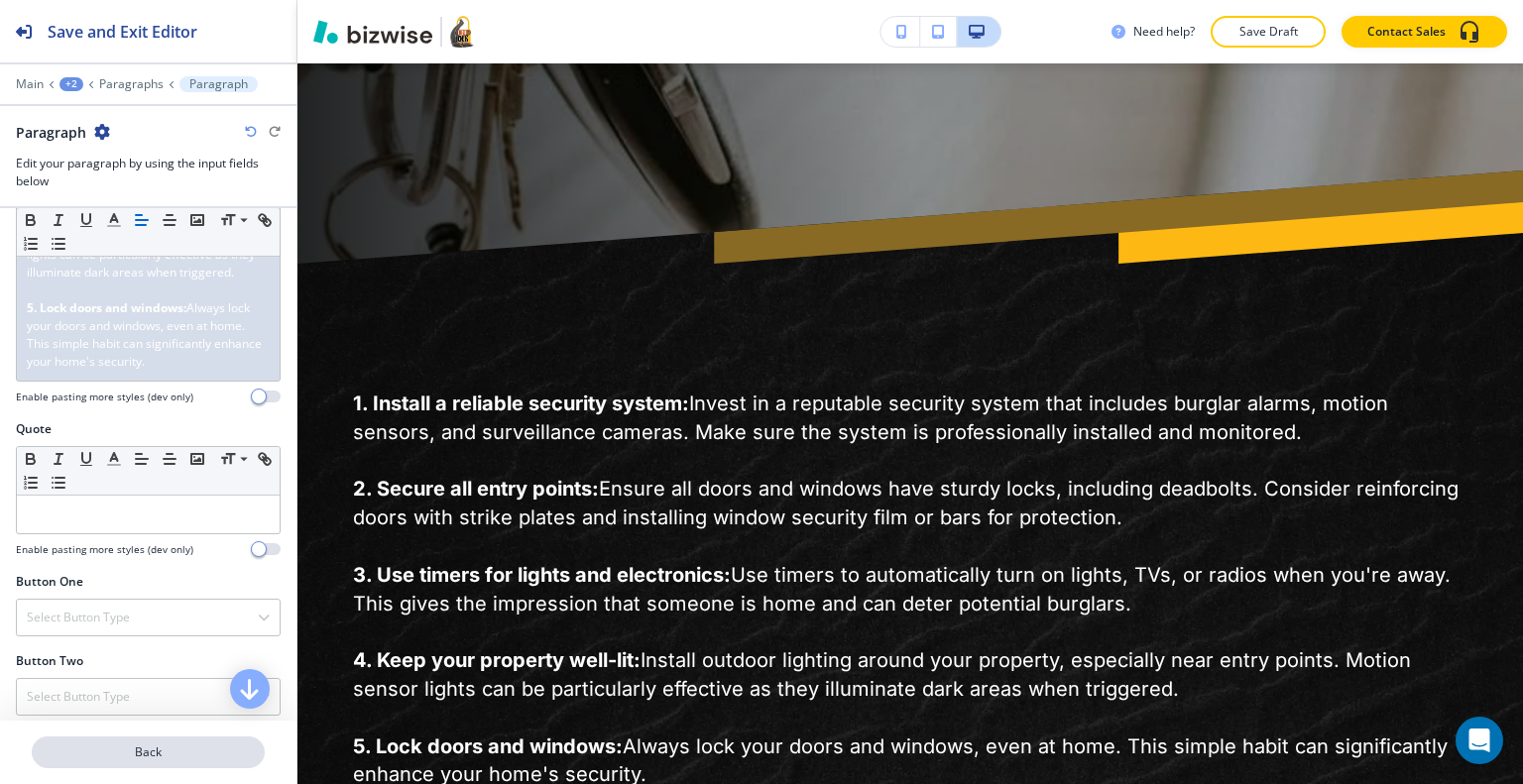 click on "Back" at bounding box center (148, 752) 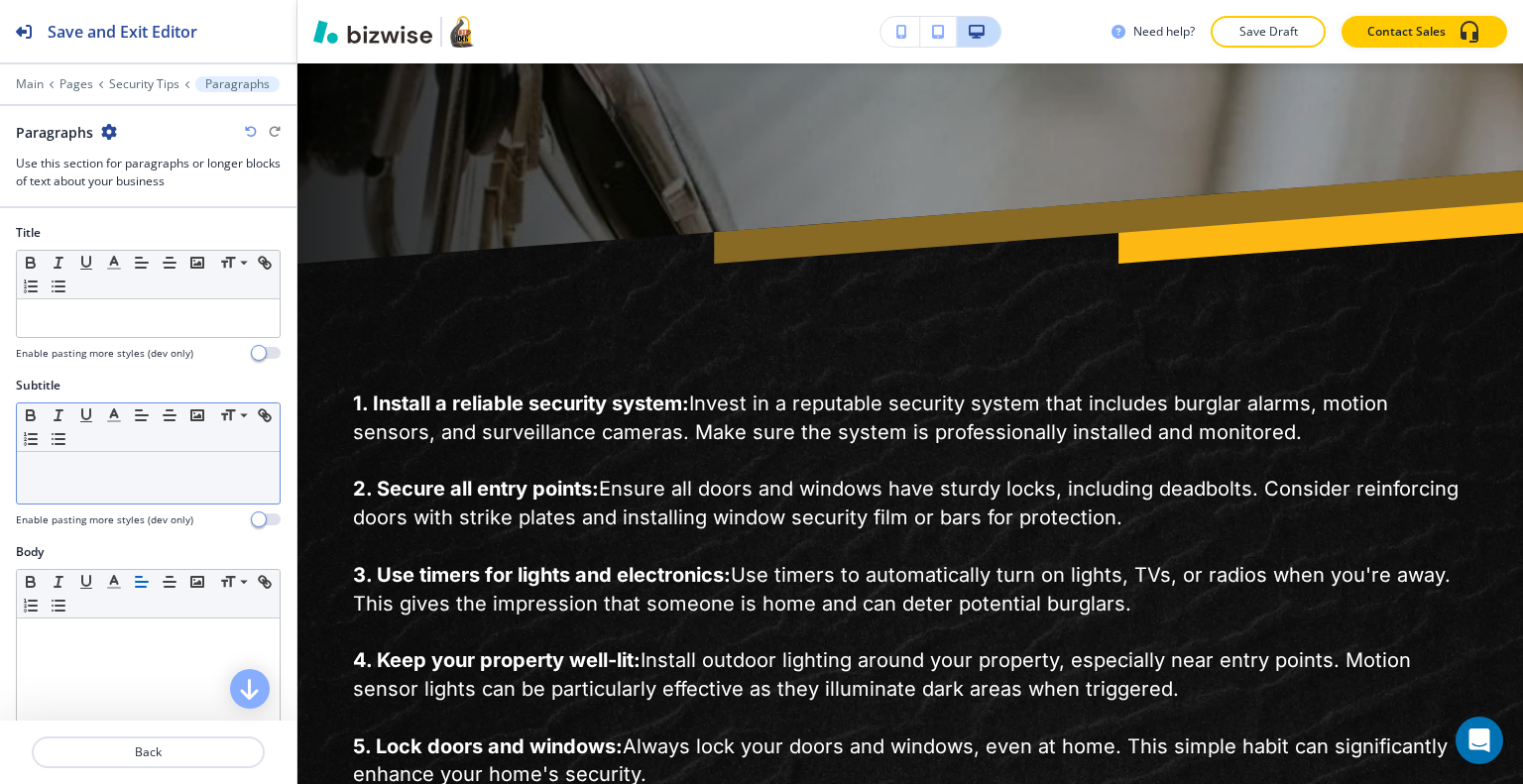 scroll, scrollTop: 1406, scrollLeft: 0, axis: vertical 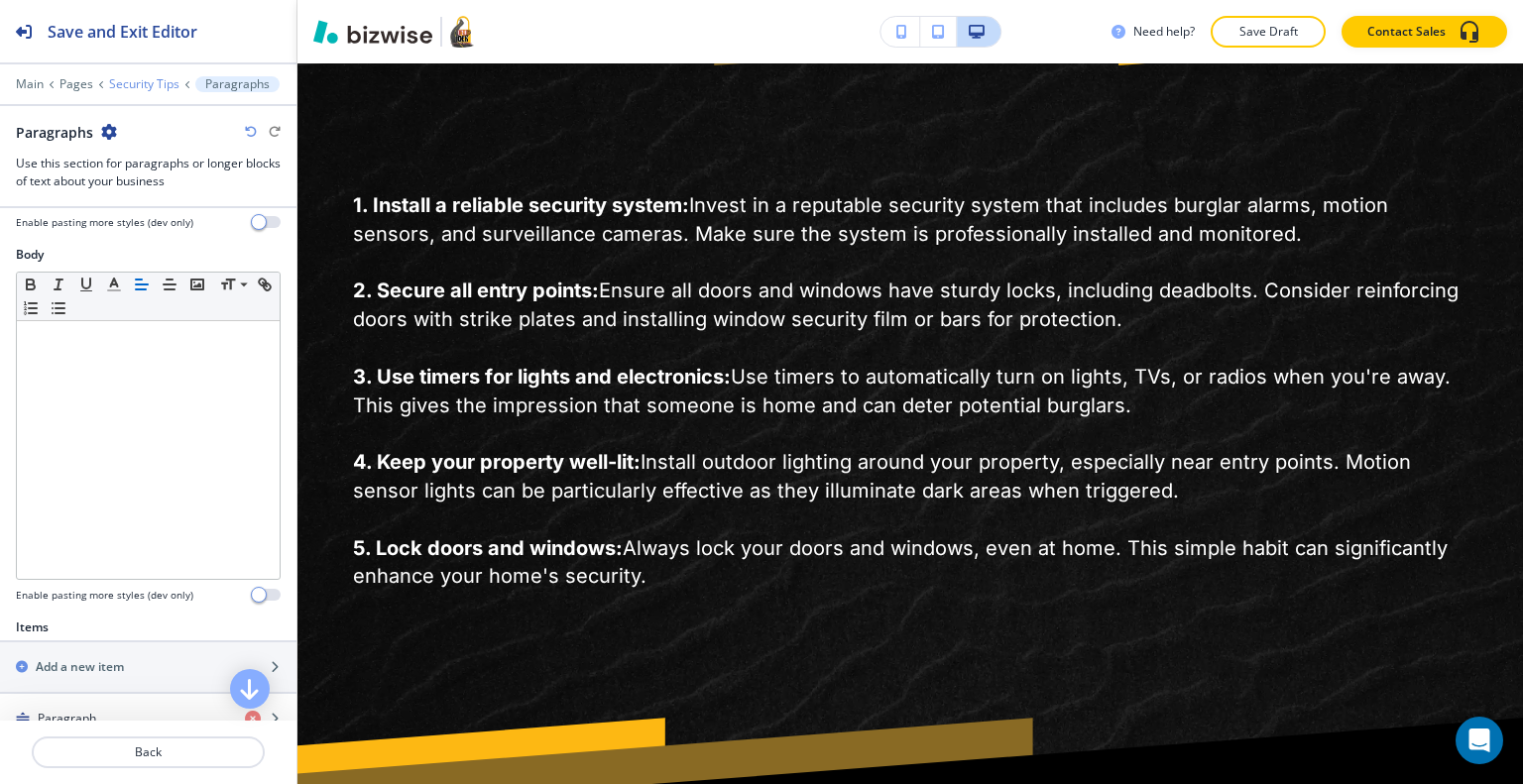 click on "Security Tips" at bounding box center (144, 84) 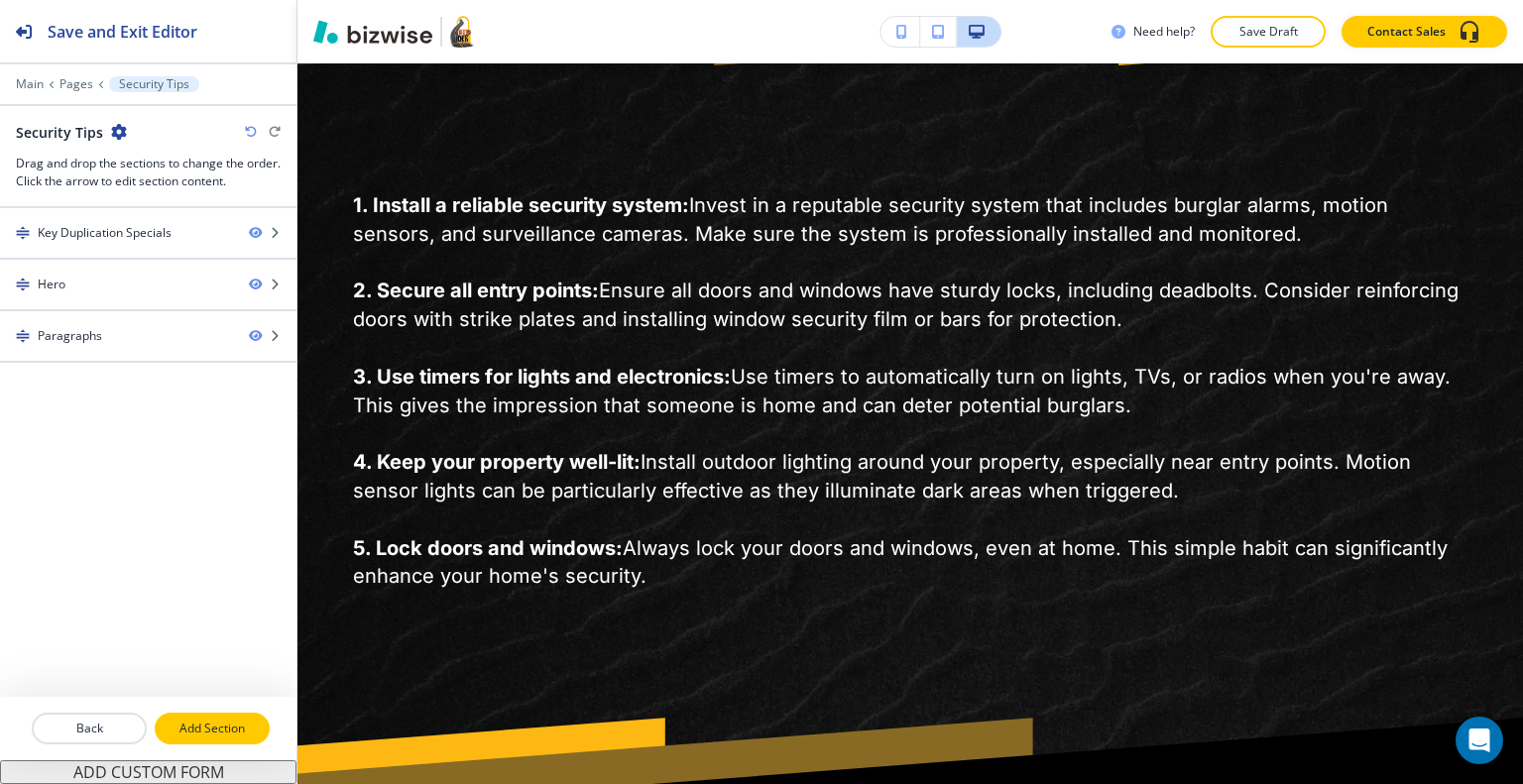 click on "Add Section" at bounding box center (212, 728) 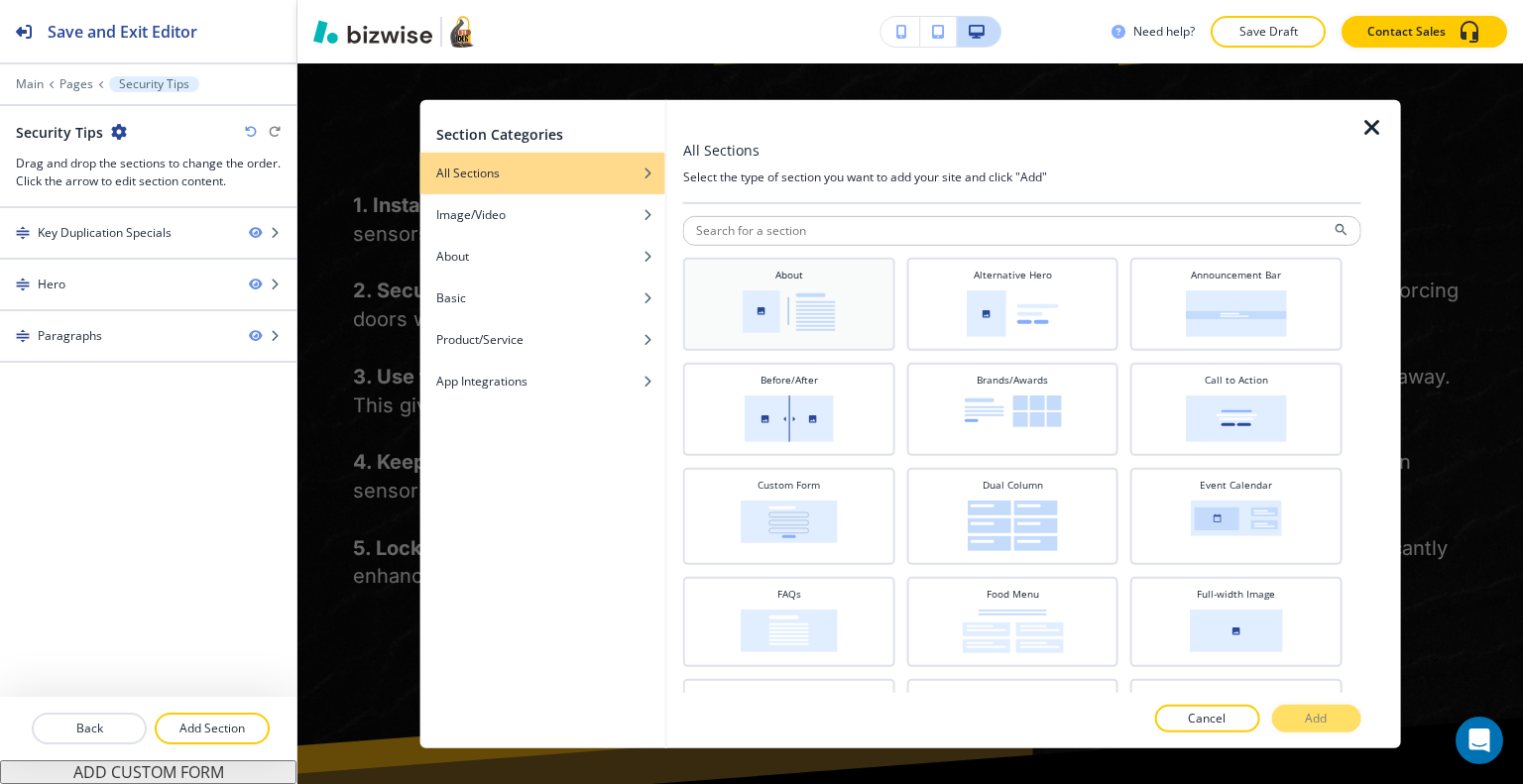click at bounding box center (789, 310) 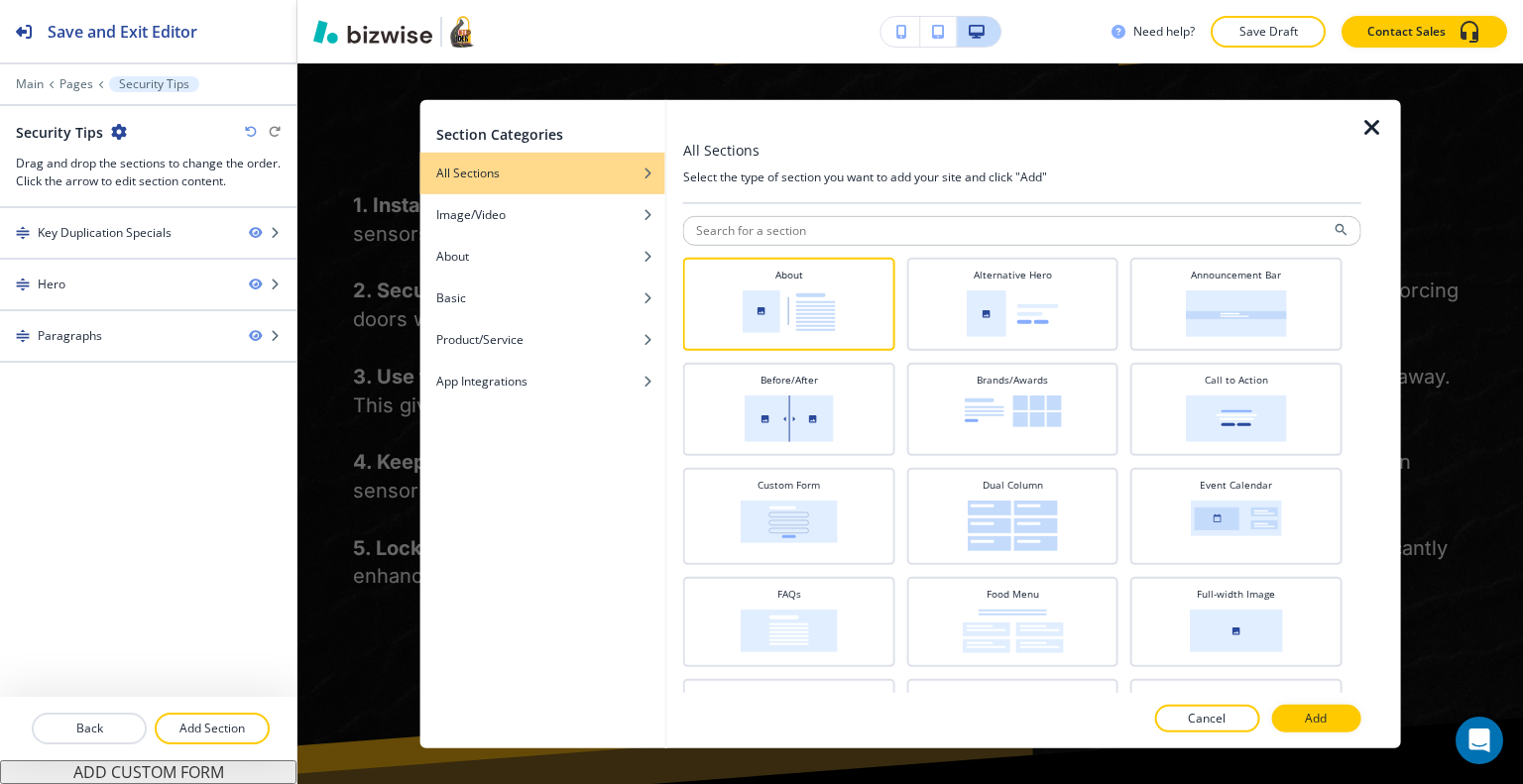 drag, startPoint x: 1333, startPoint y: 708, endPoint x: 1289, endPoint y: 562, distance: 152.4861 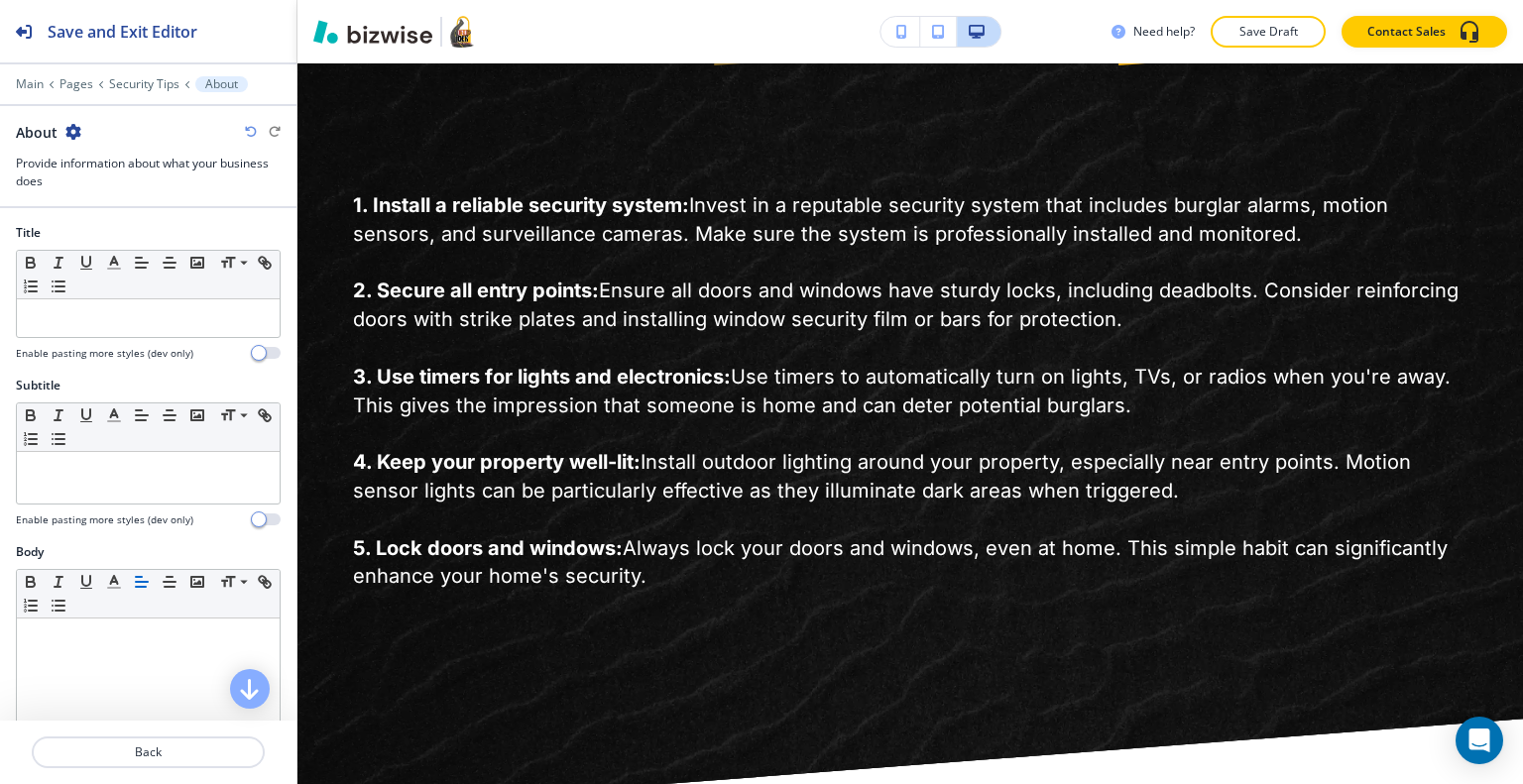 scroll, scrollTop: 2153, scrollLeft: 0, axis: vertical 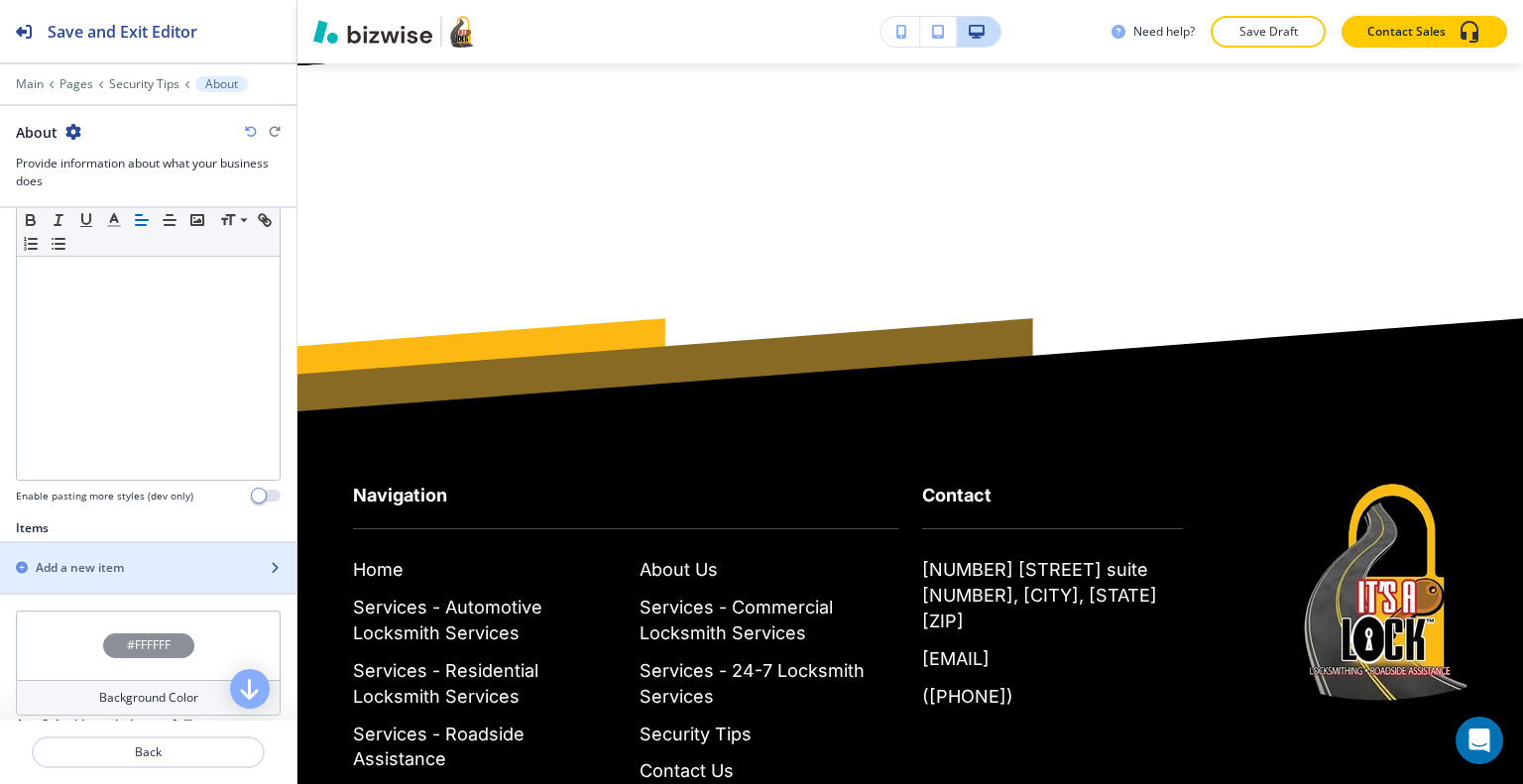 click on "Add a new item" at bounding box center [79, 568] 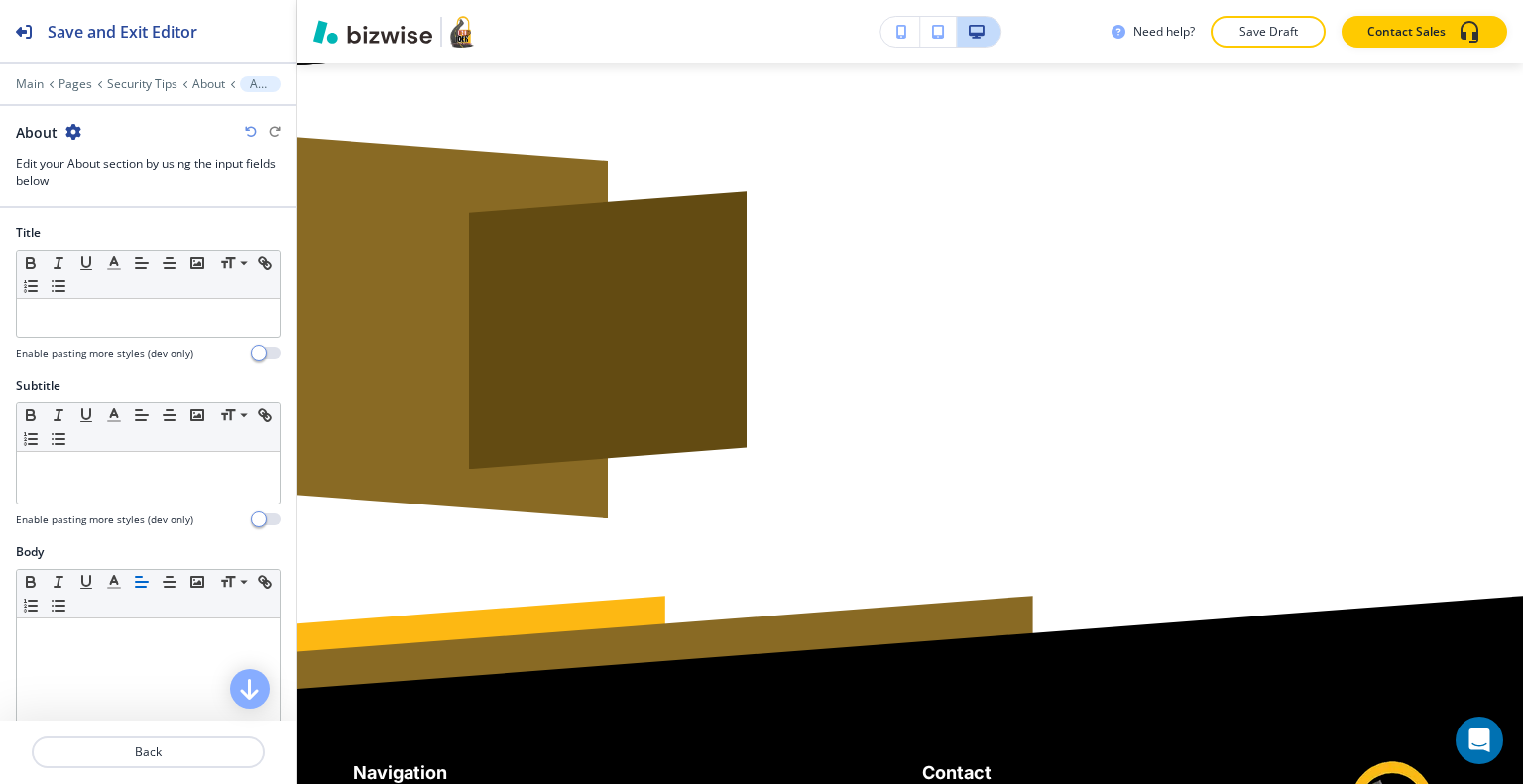 scroll, scrollTop: 2324, scrollLeft: 0, axis: vertical 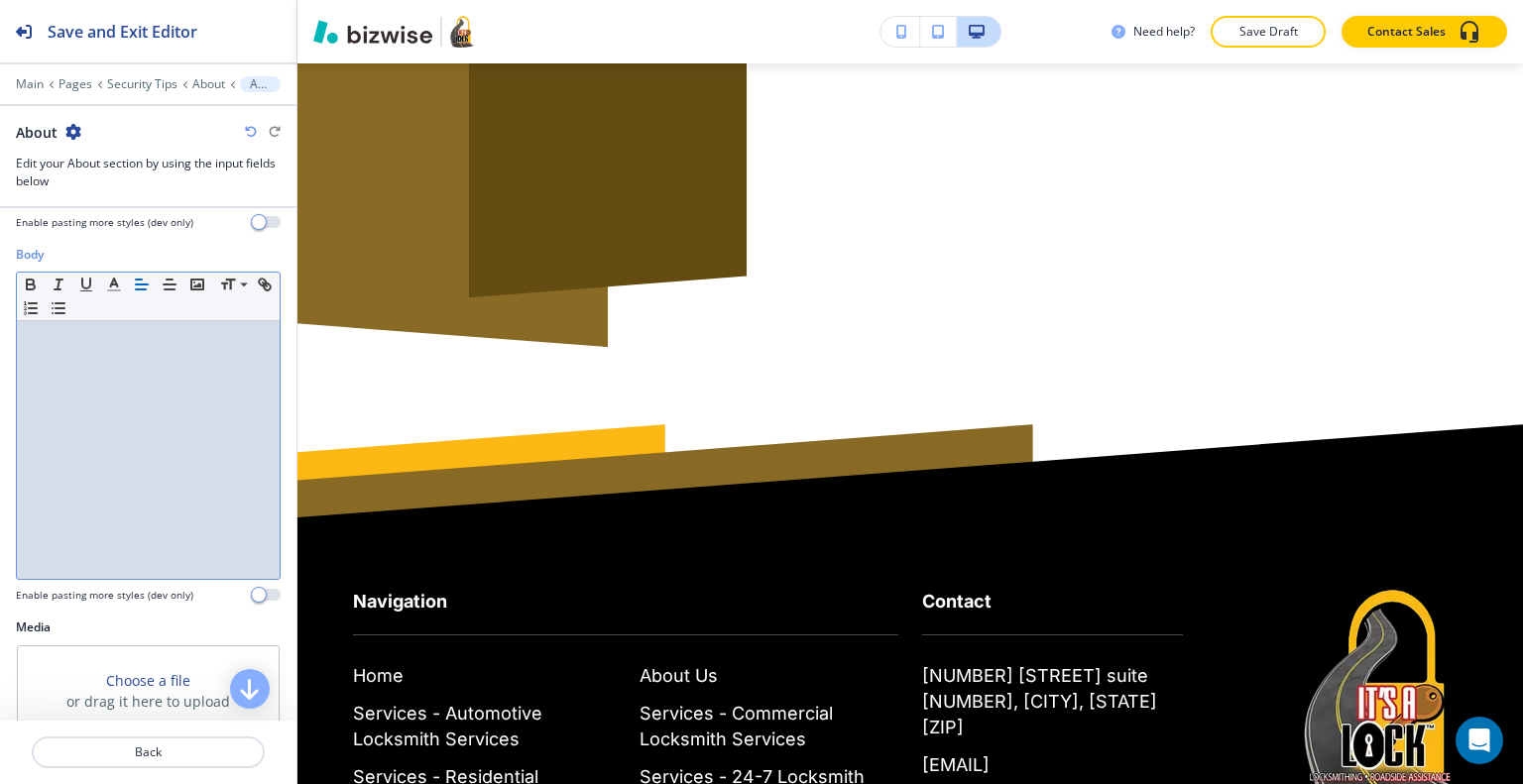 drag, startPoint x: 103, startPoint y: 385, endPoint x: 95, endPoint y: 397, distance: 14.422205 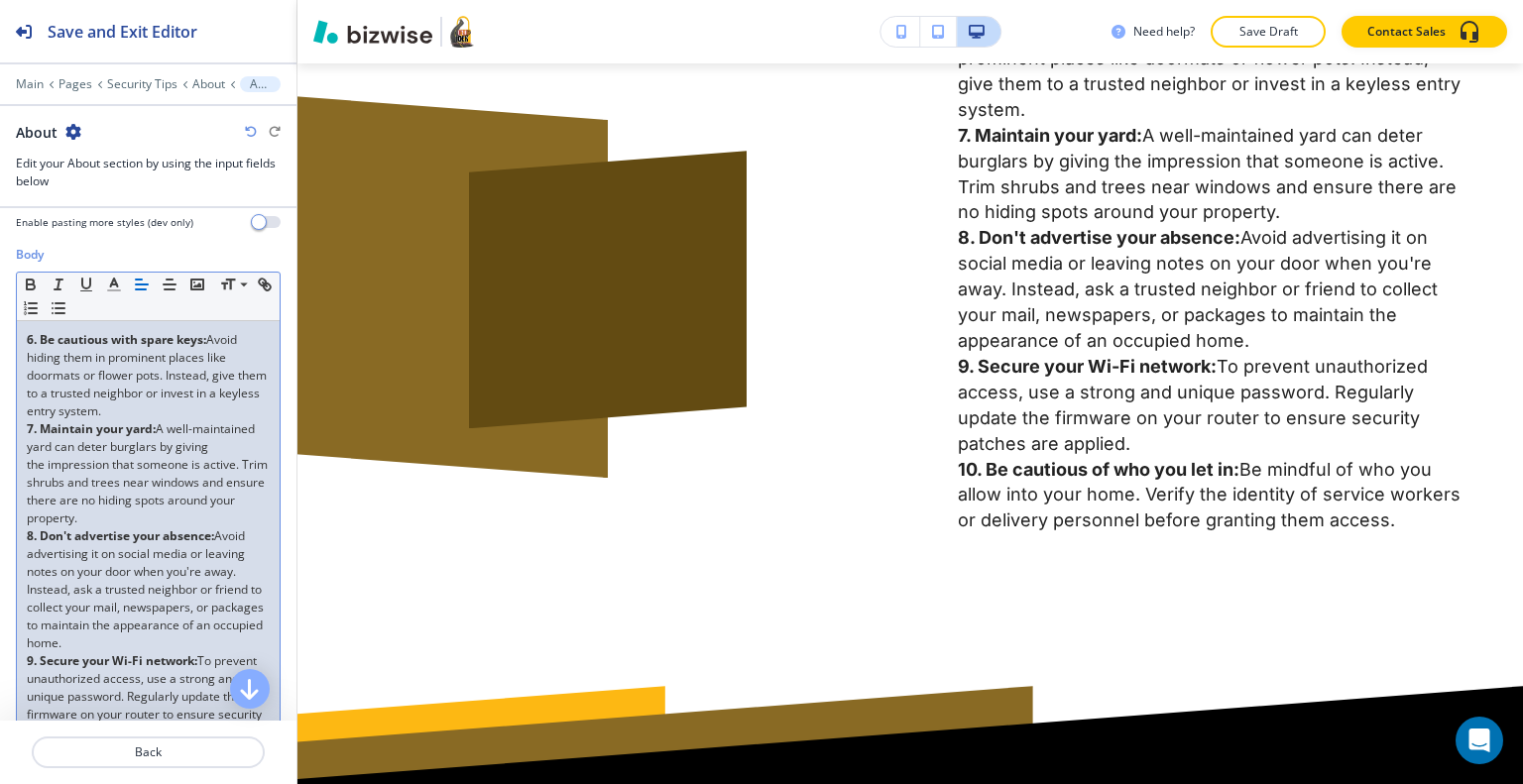 scroll, scrollTop: 0, scrollLeft: 0, axis: both 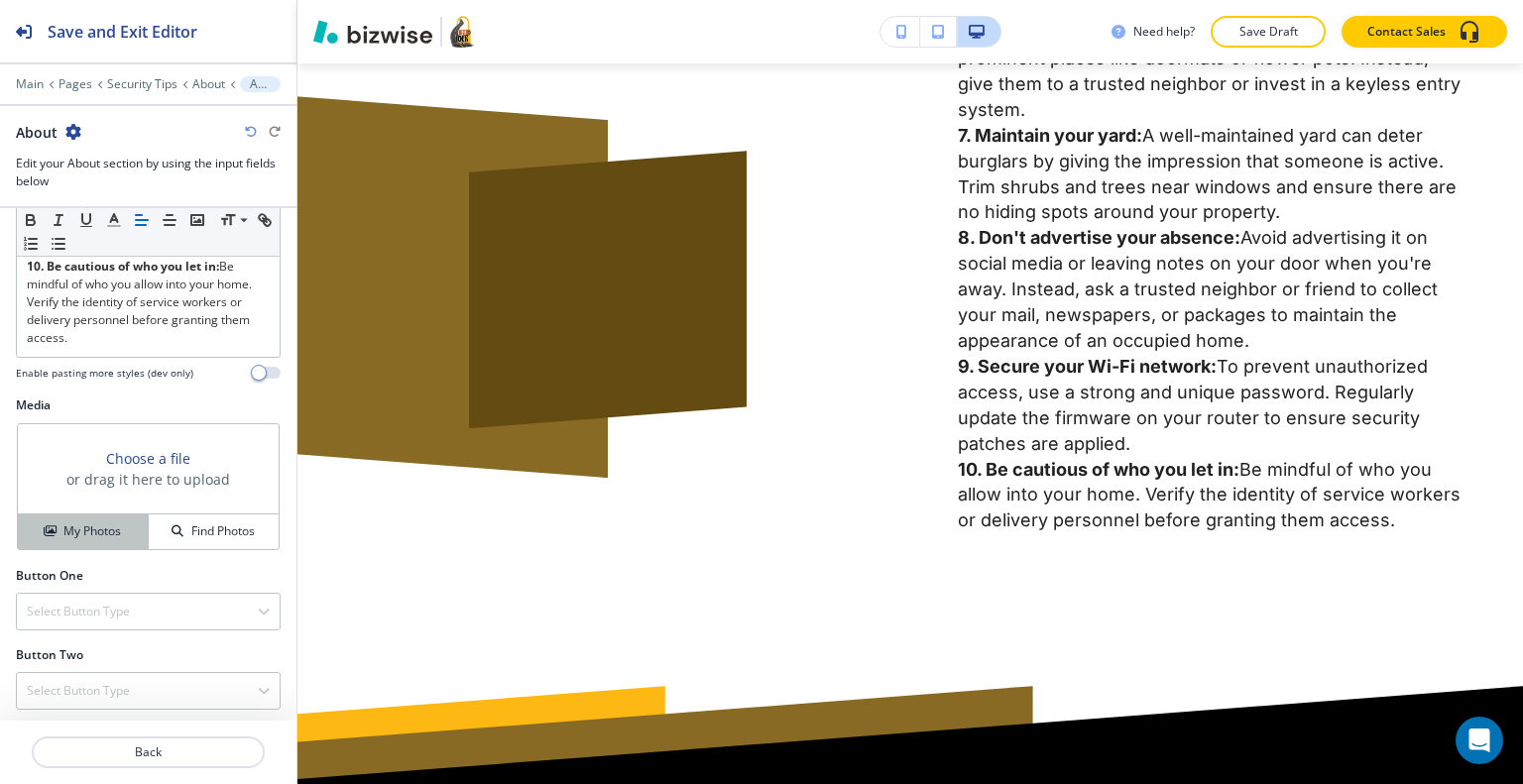 click on "My Photos" at bounding box center [92, 531] 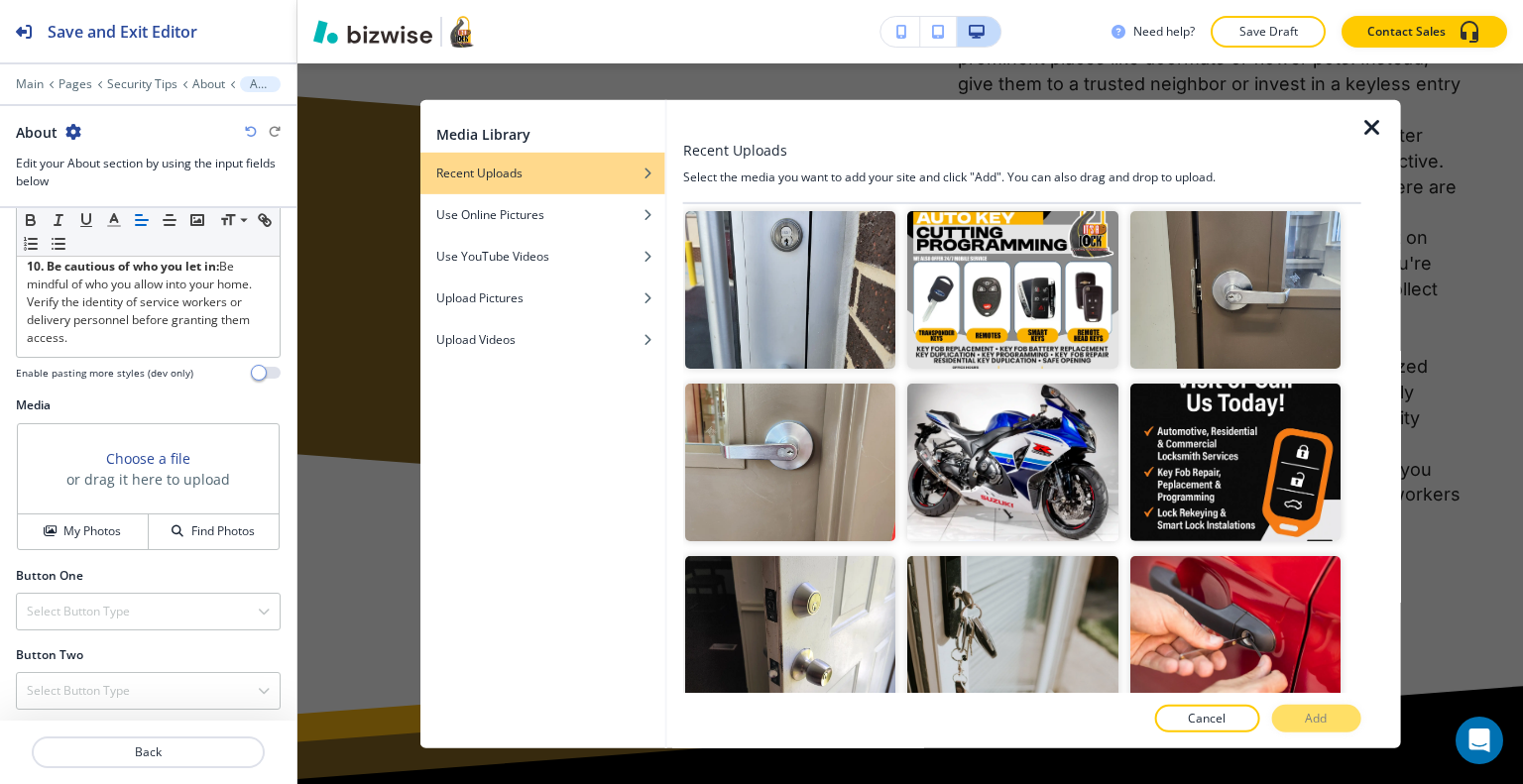 scroll, scrollTop: 1784, scrollLeft: 0, axis: vertical 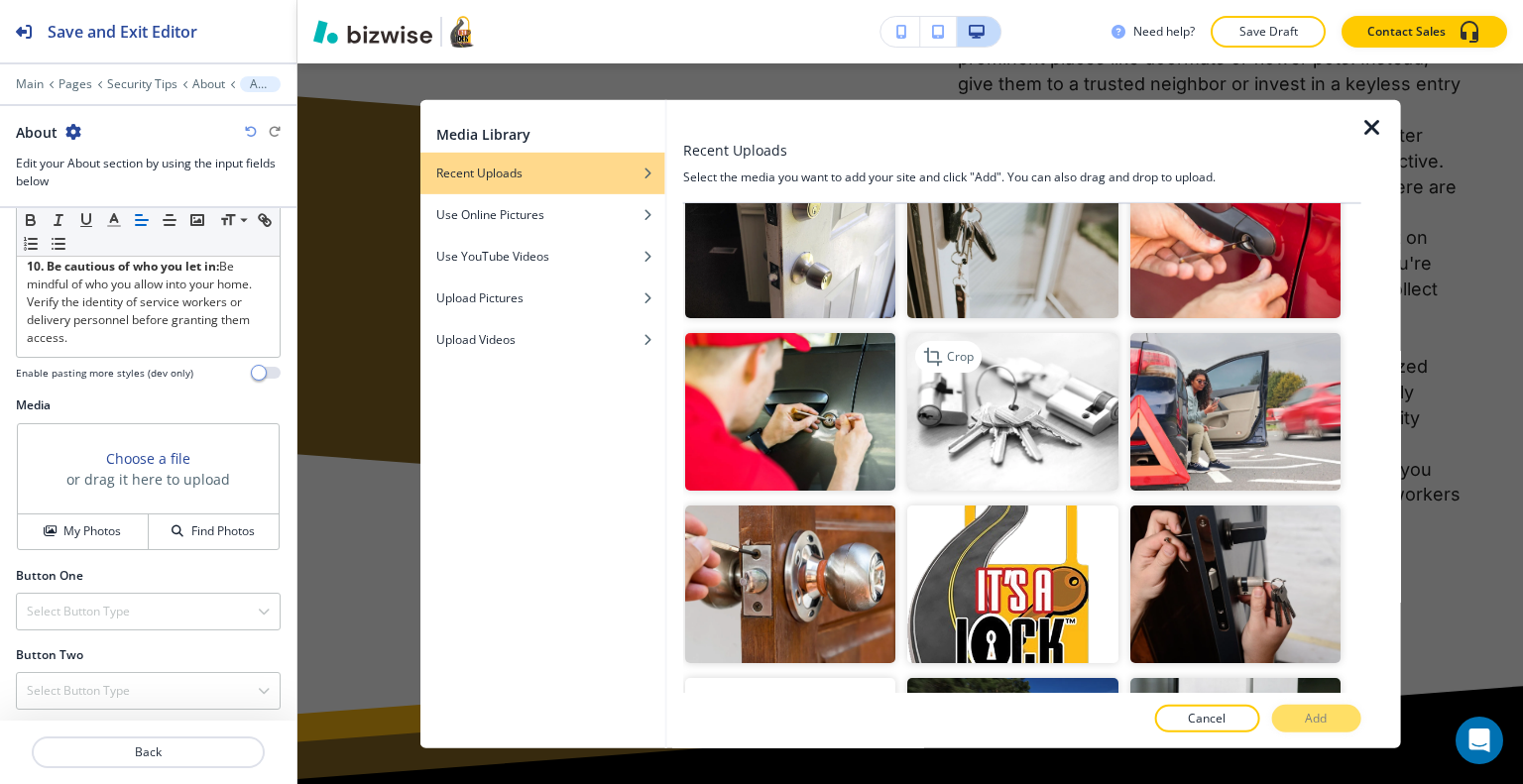 click at bounding box center (1012, 410) 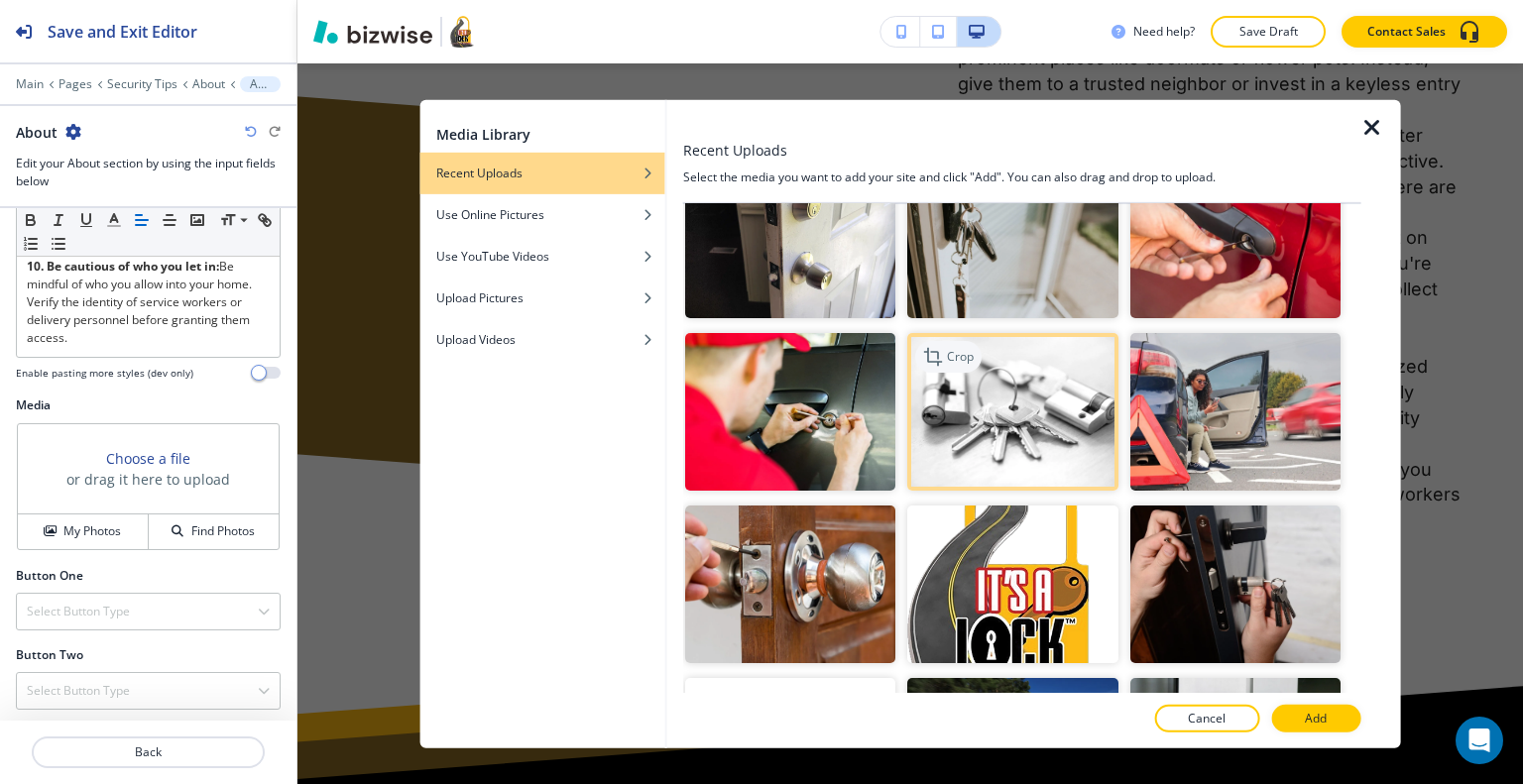 click on "Crop" at bounding box center [960, 356] 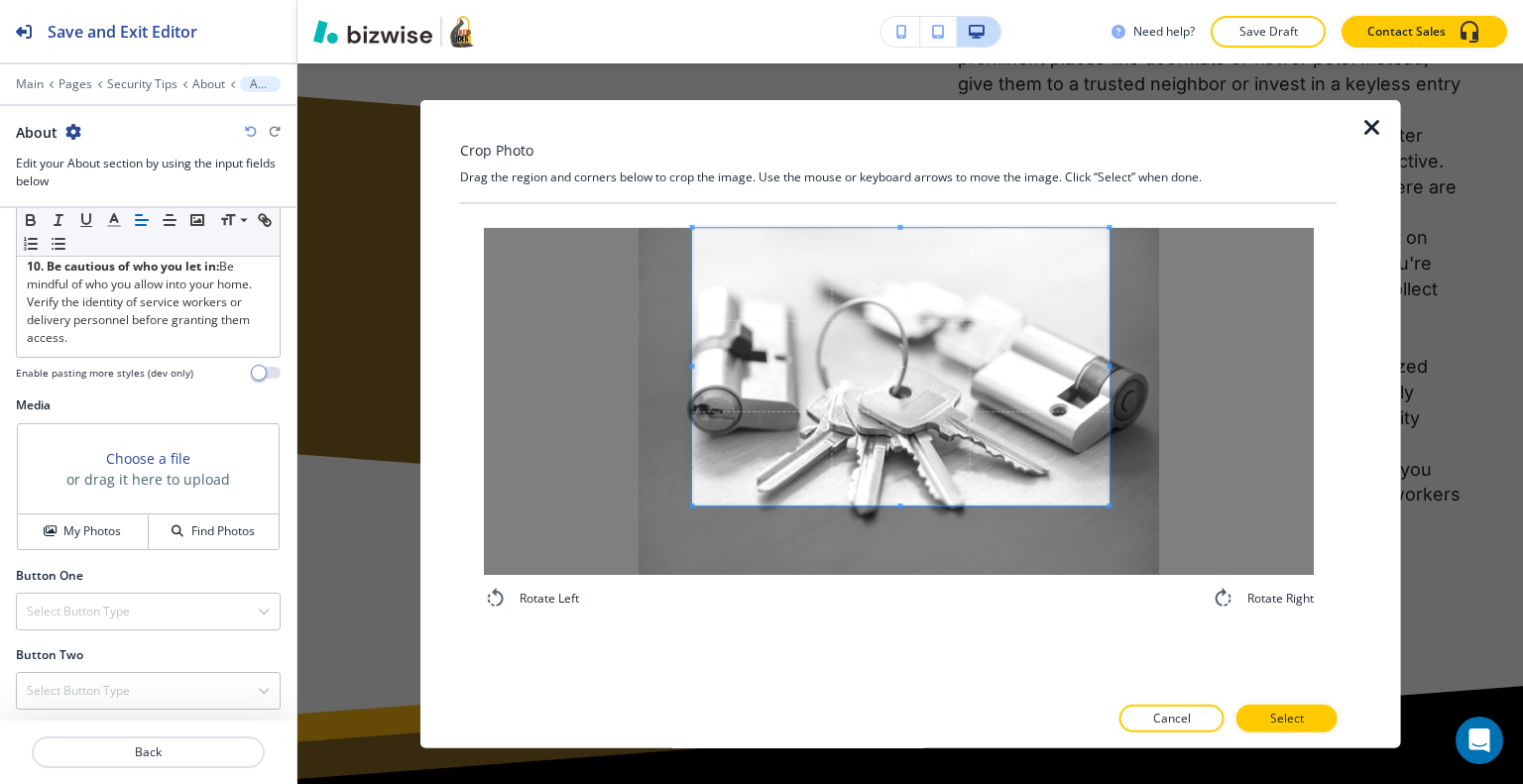 click at bounding box center [901, 366] 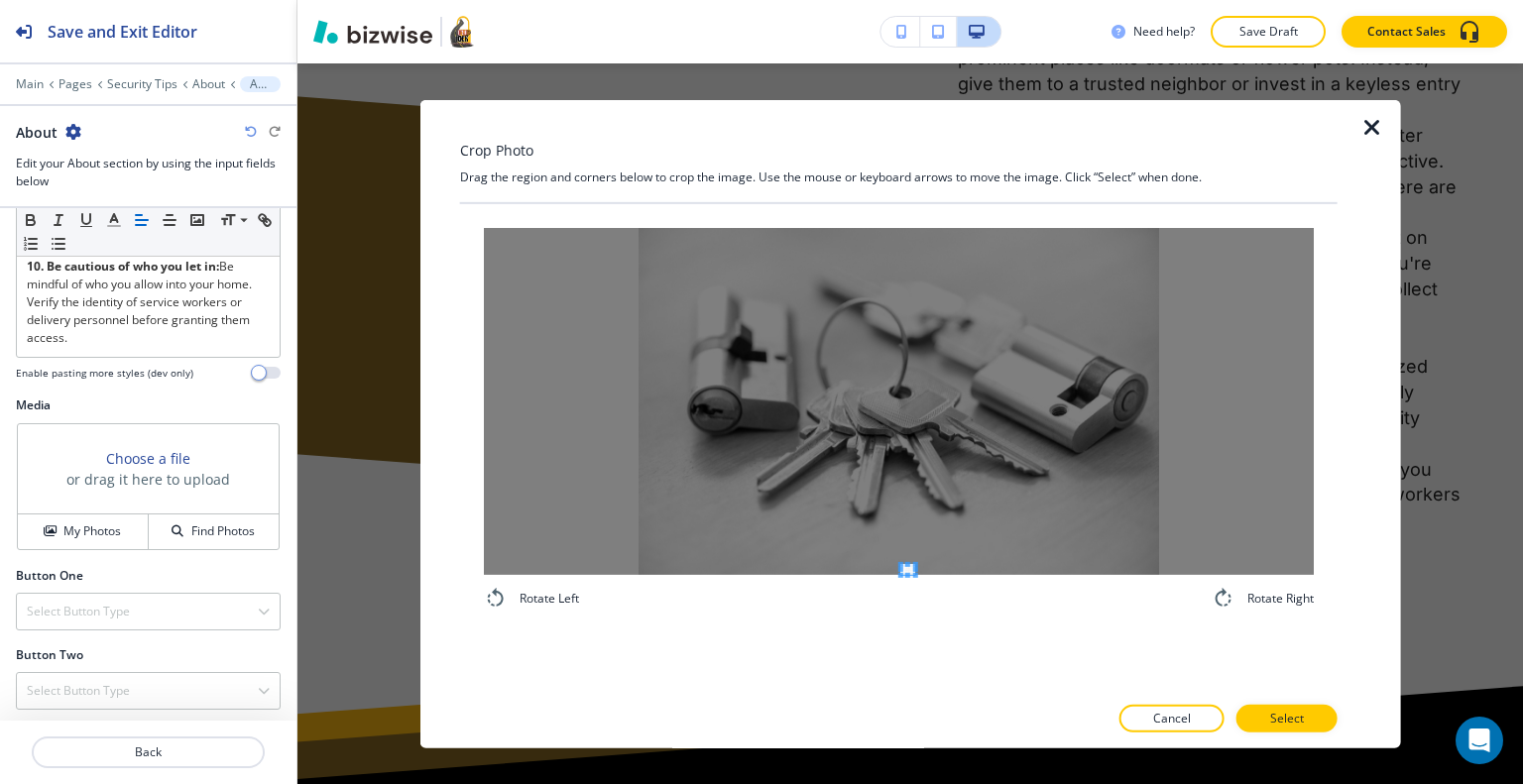 click on "Crop Photo Drag the region and corners below to crop the image. Use the mouse or keyboard arrows to move the image. Click “Select” when done. Rotate Left Rotate Right Cancel Select" at bounding box center (898, 423) 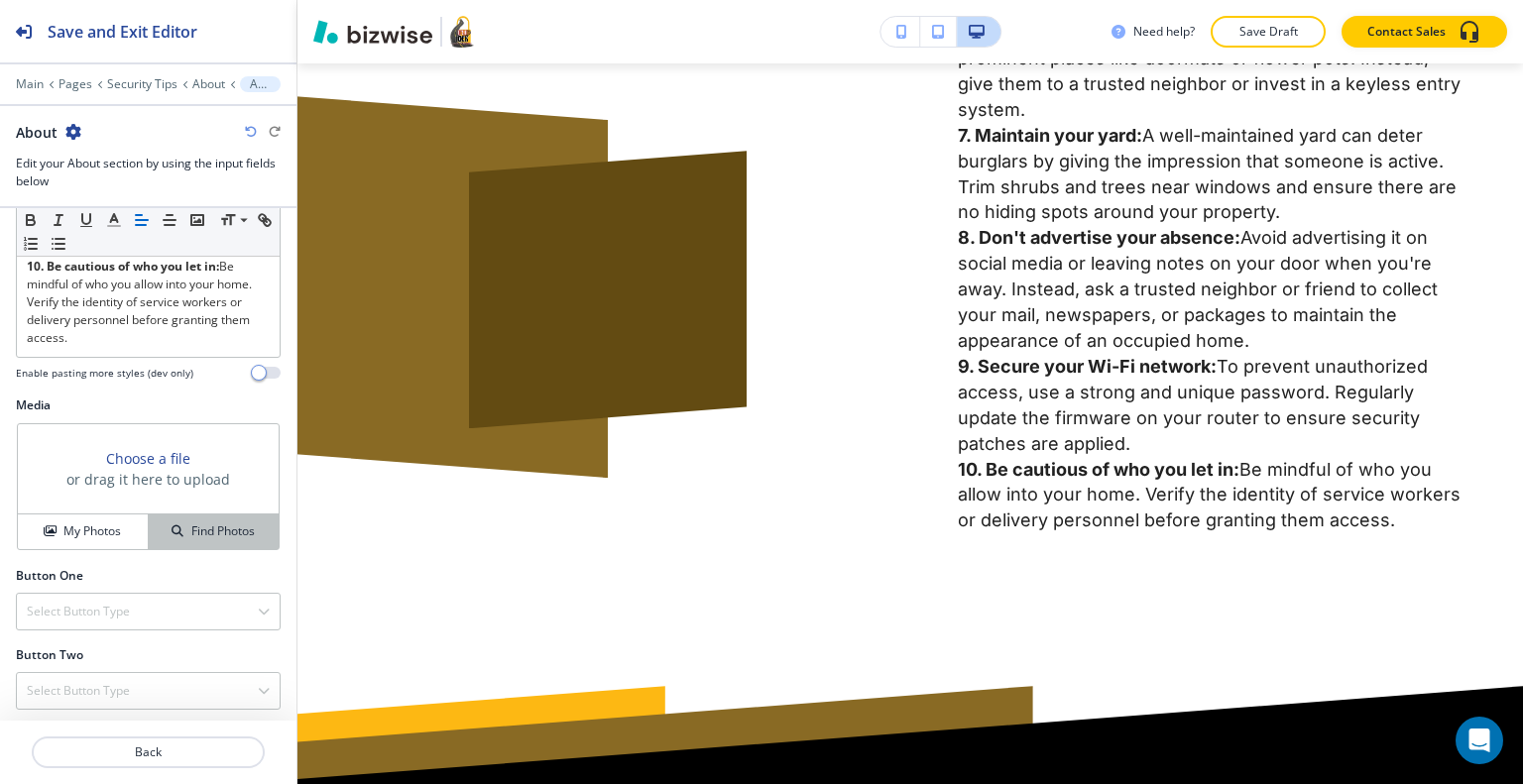 click on "Find Photos" at bounding box center [213, 531] 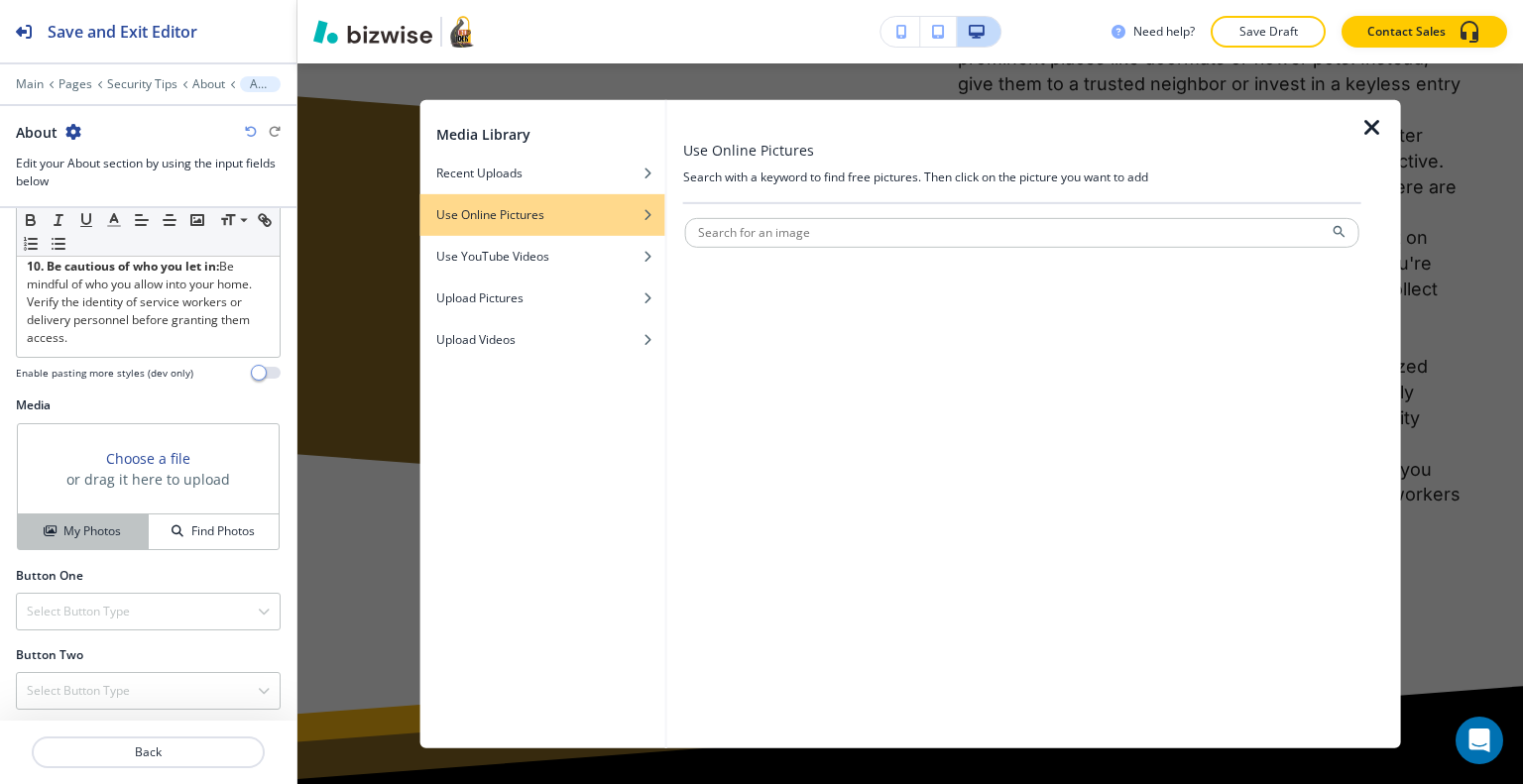 click on "My Photos" at bounding box center [92, 531] 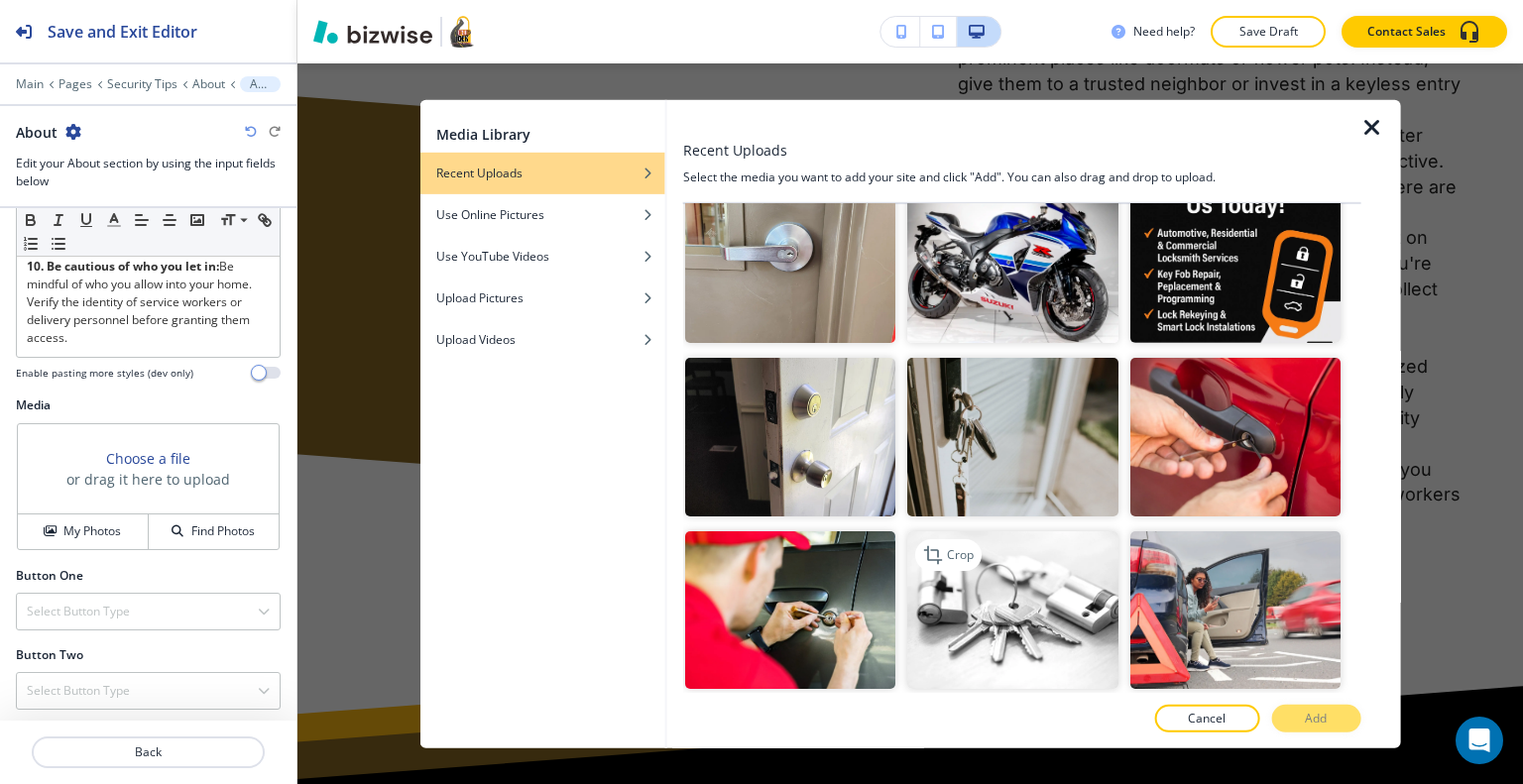 scroll, scrollTop: 1685, scrollLeft: 0, axis: vertical 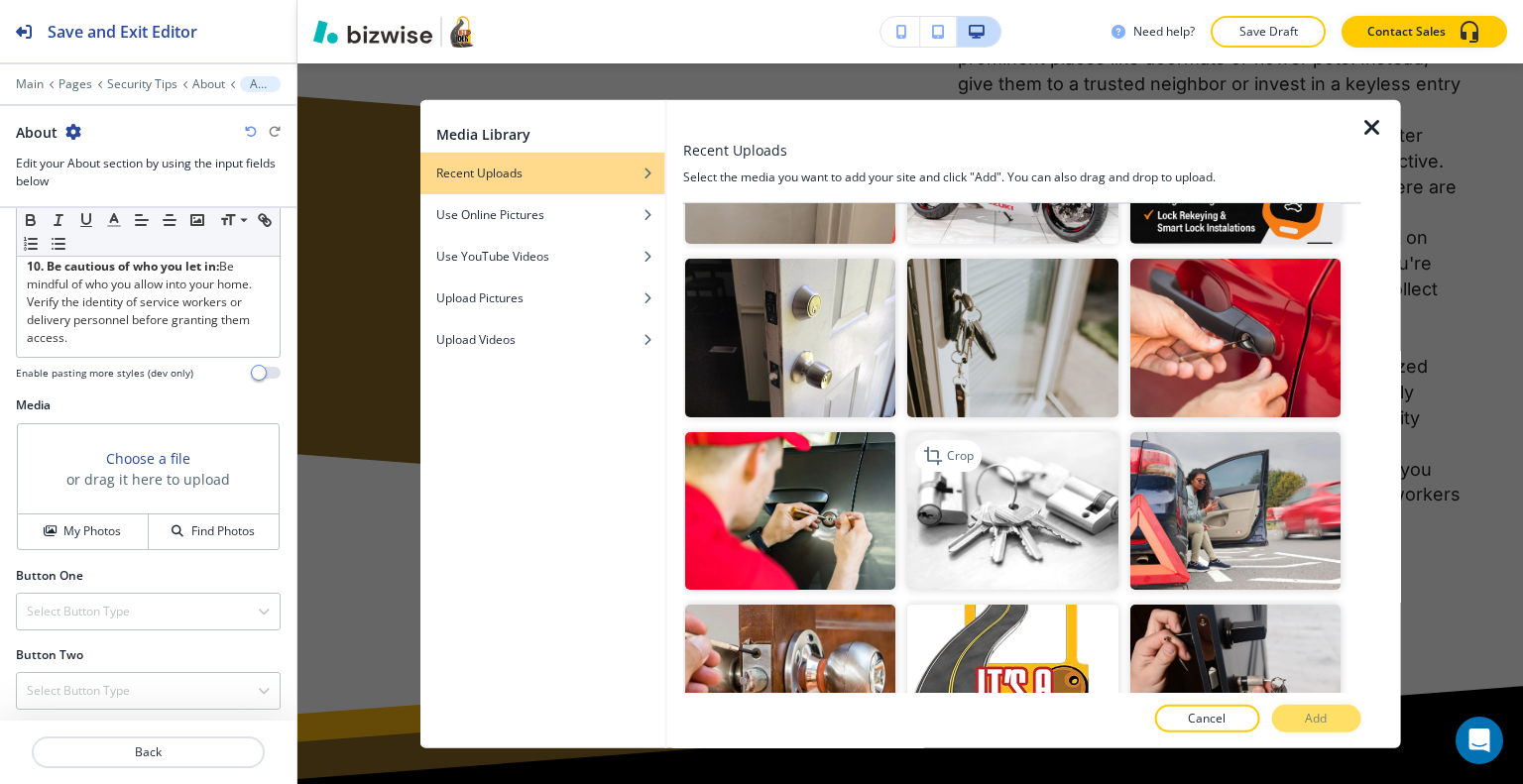 click at bounding box center (1012, 509) 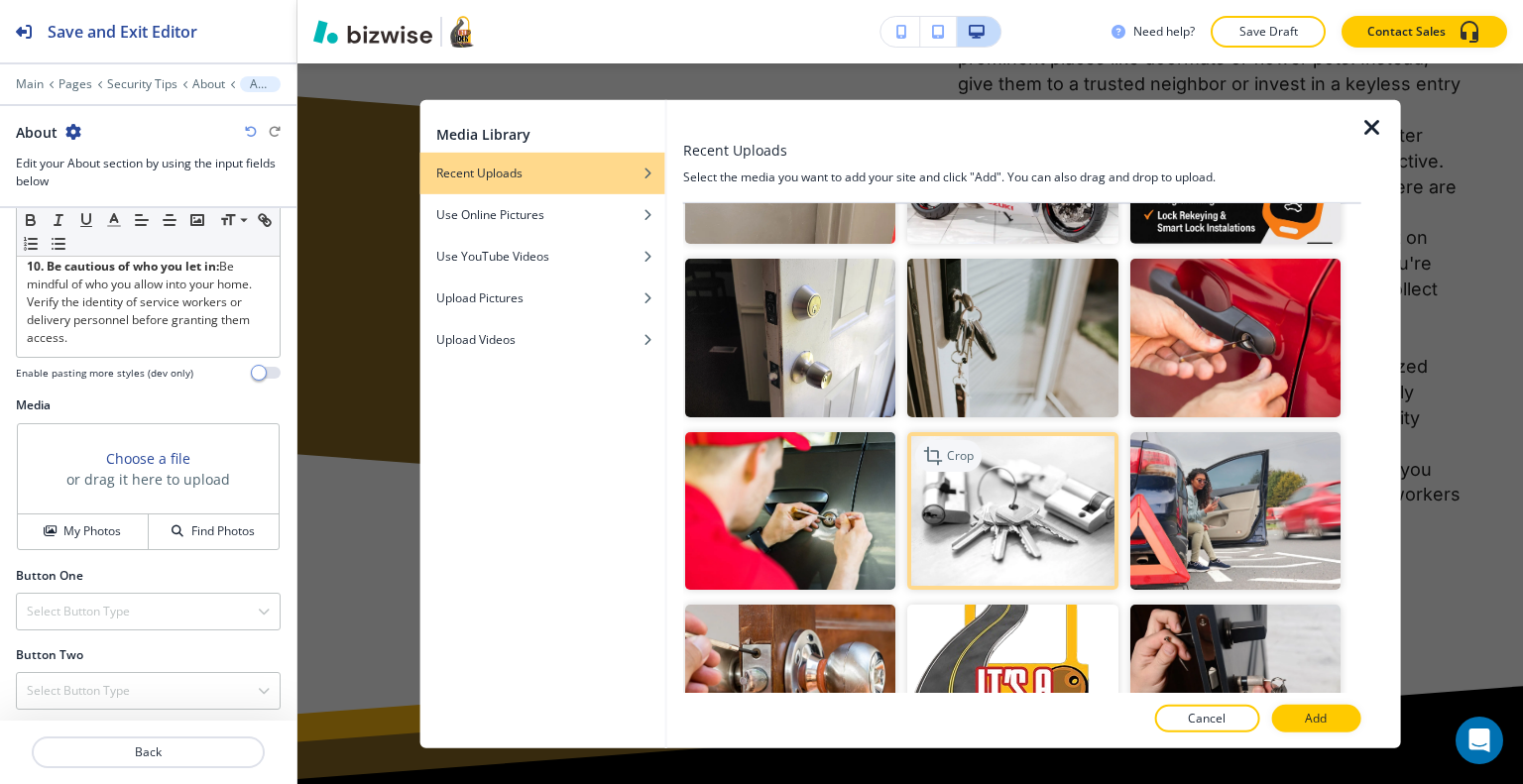 click on "Crop" at bounding box center (948, 455) 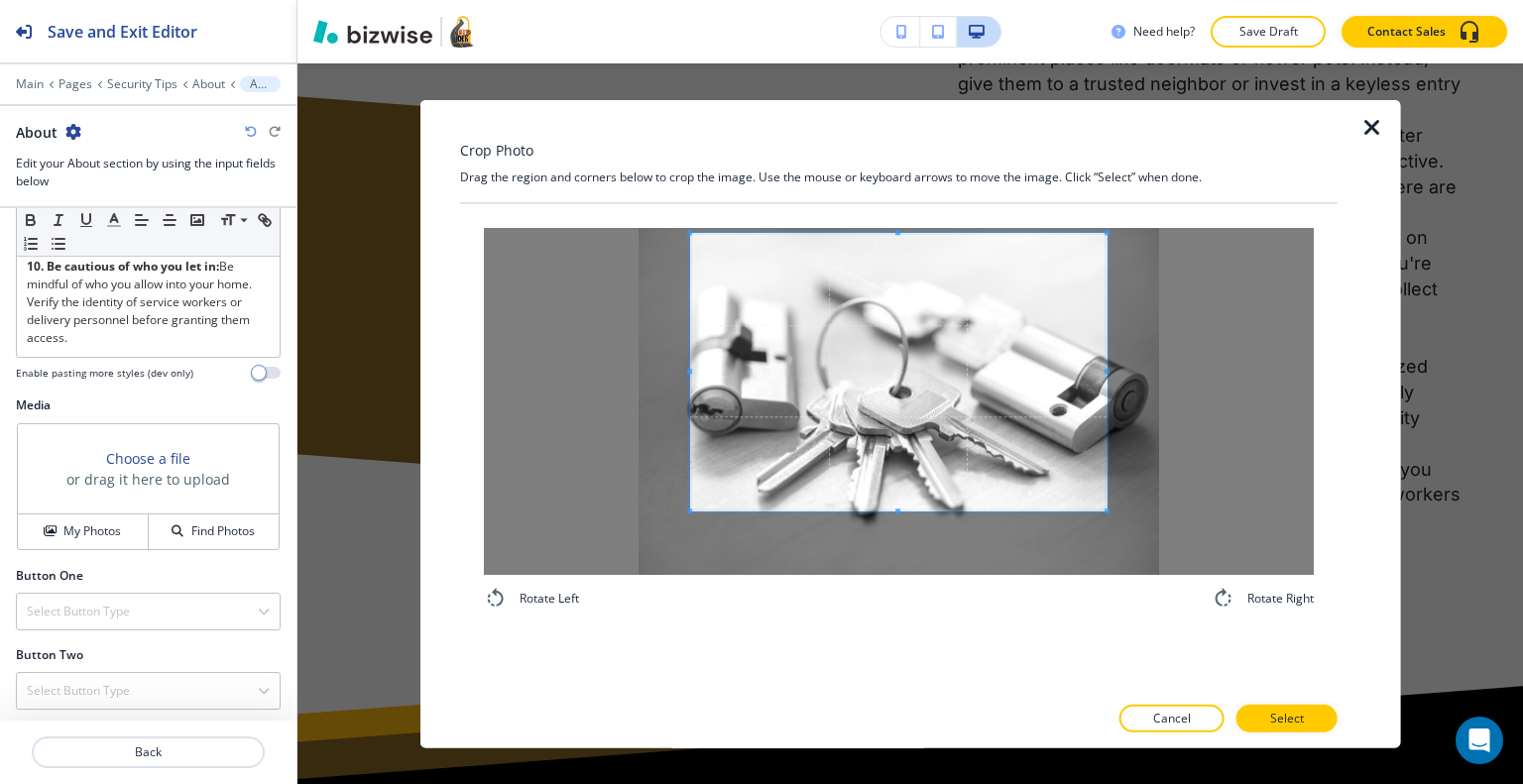 click at bounding box center [898, 372] 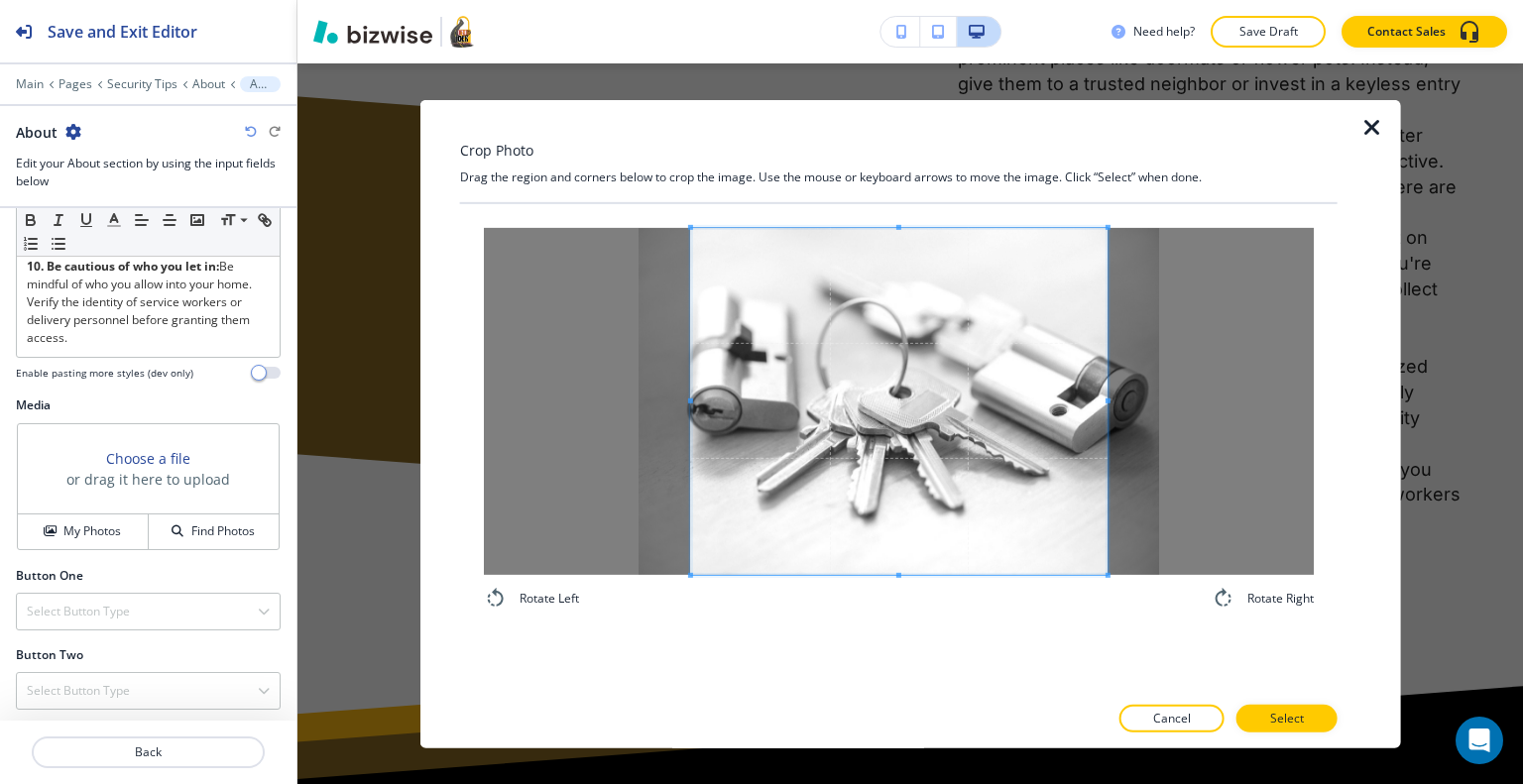 click on "Rotate Left Rotate Right" at bounding box center (898, 447) 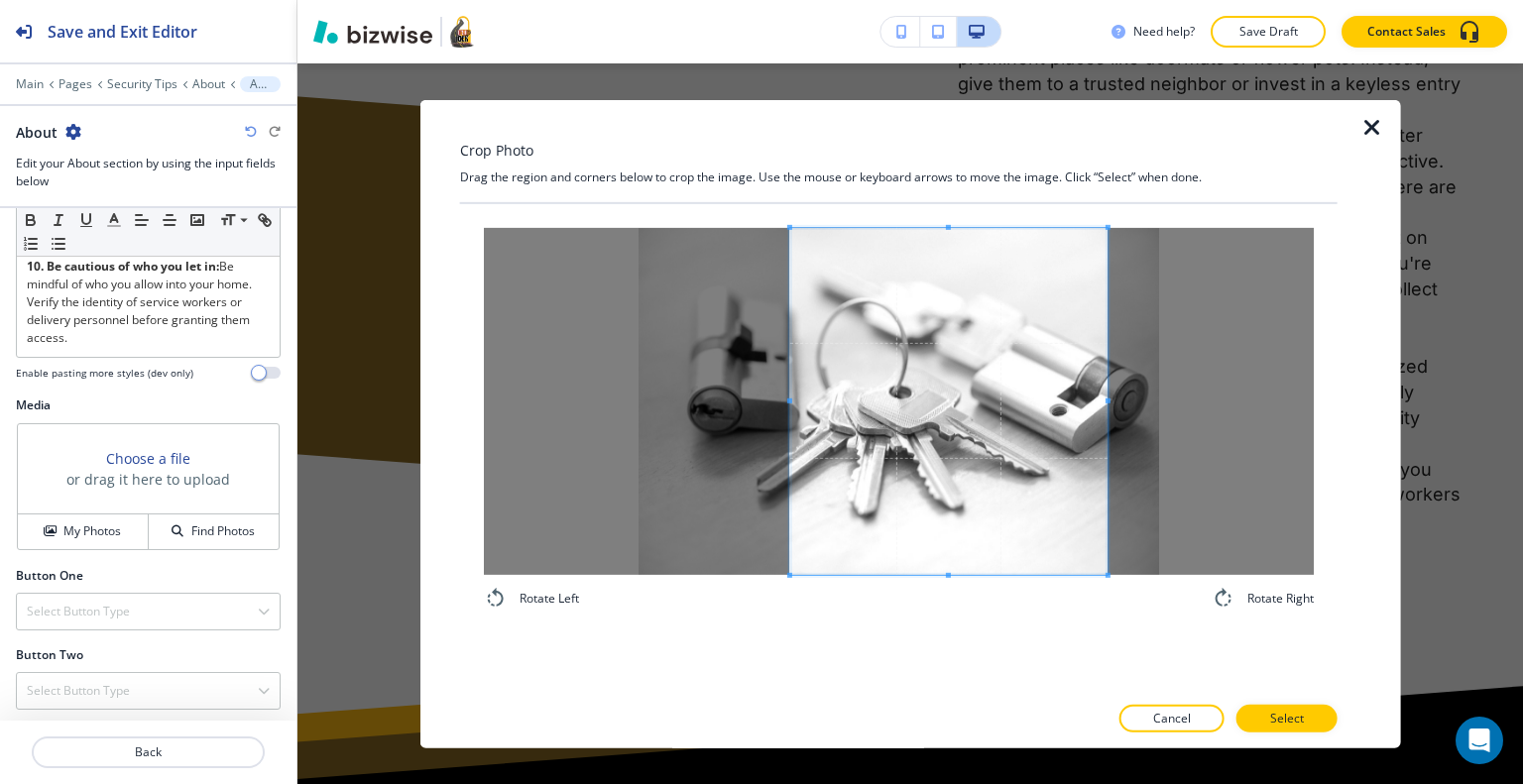click at bounding box center [789, 400] 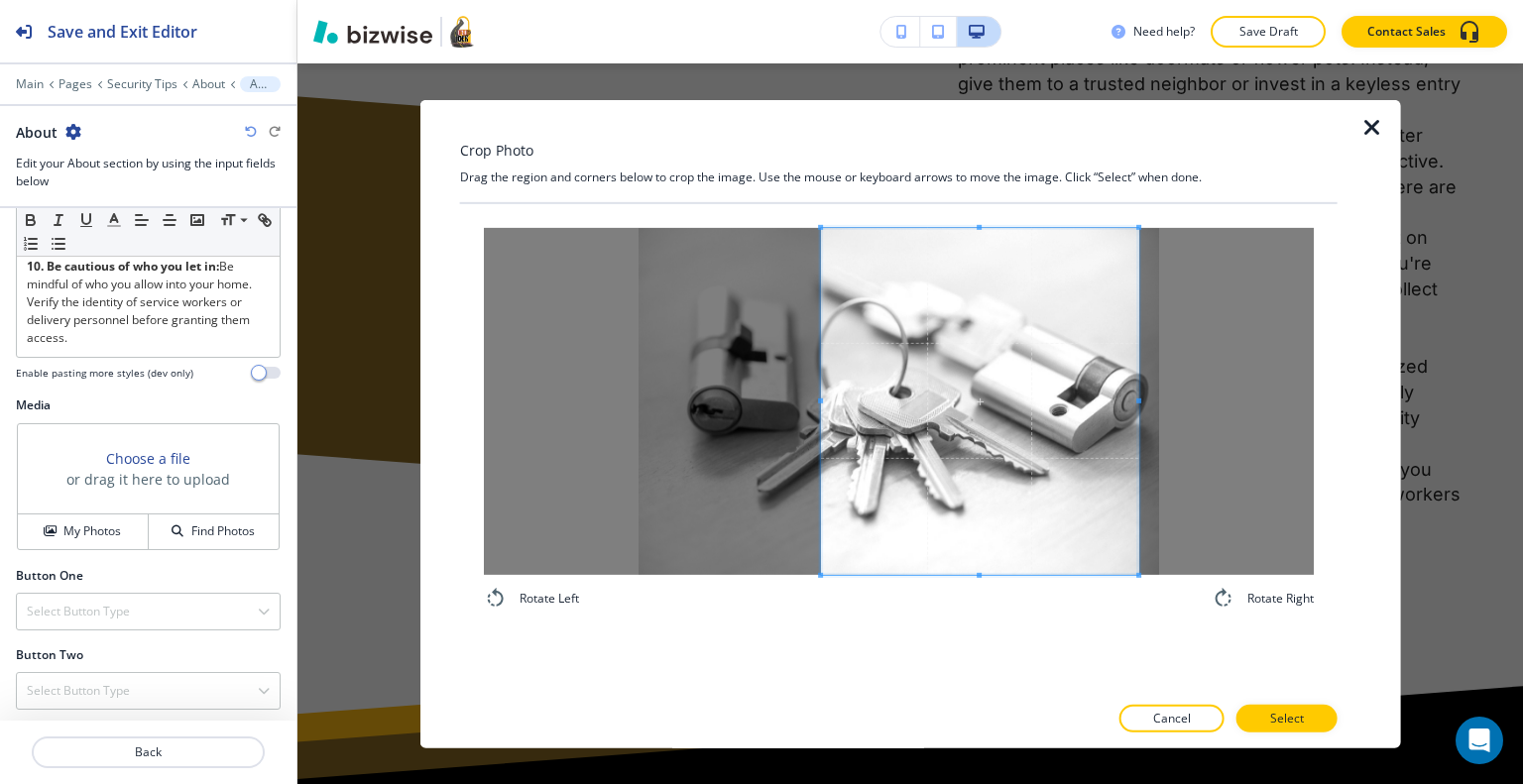 click at bounding box center [980, 400] 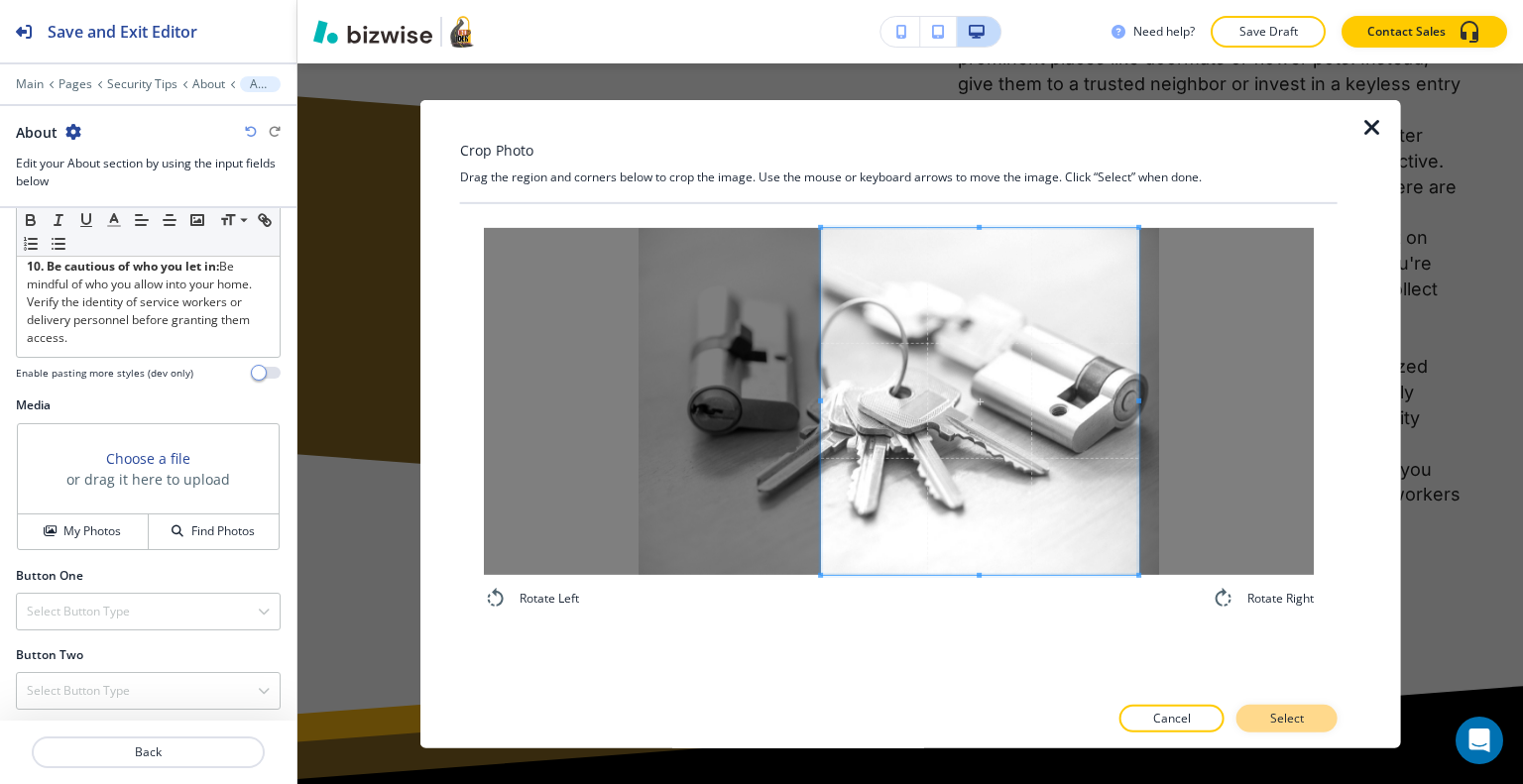 click on "Select" at bounding box center [1287, 719] 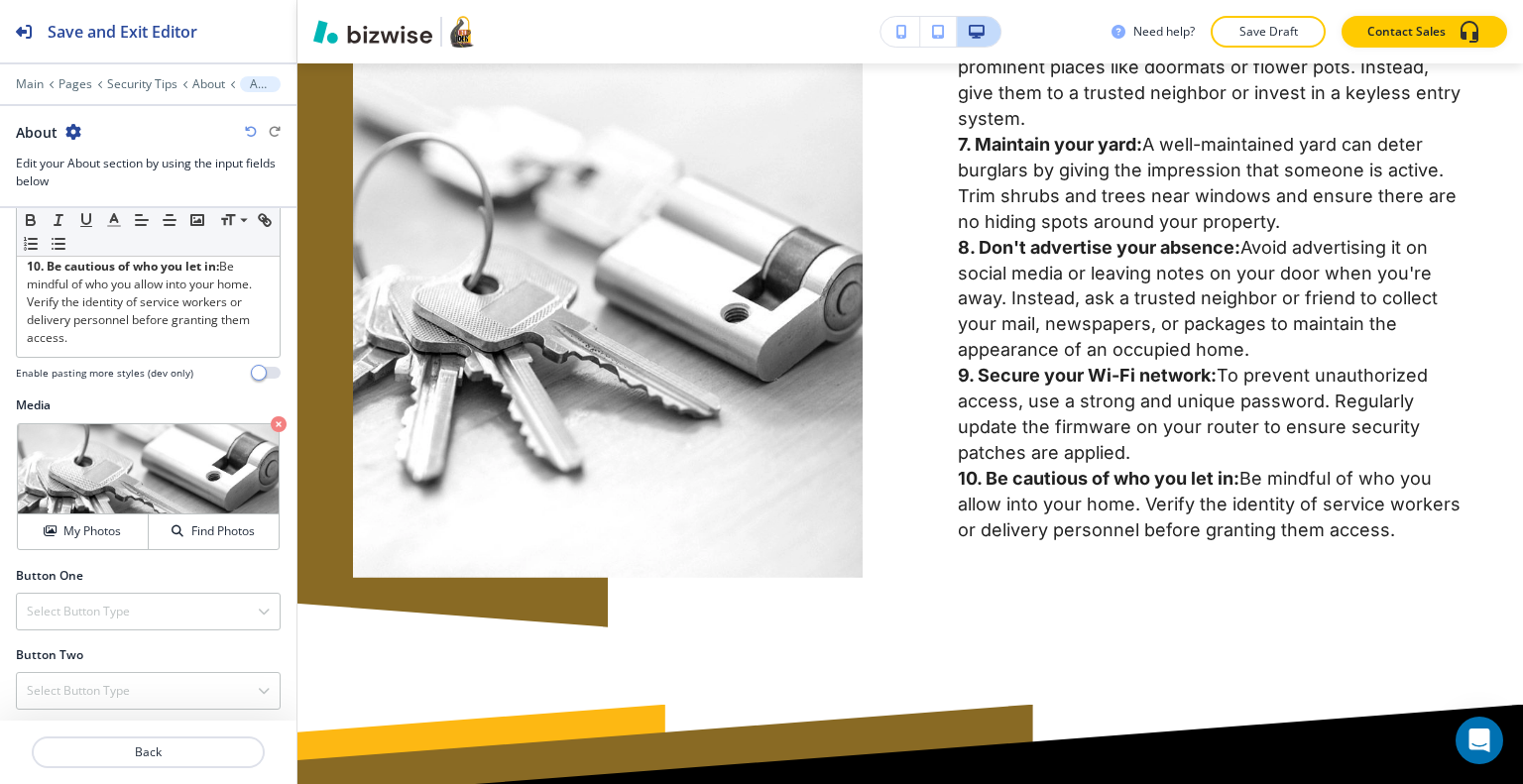 scroll, scrollTop: 2027, scrollLeft: 0, axis: vertical 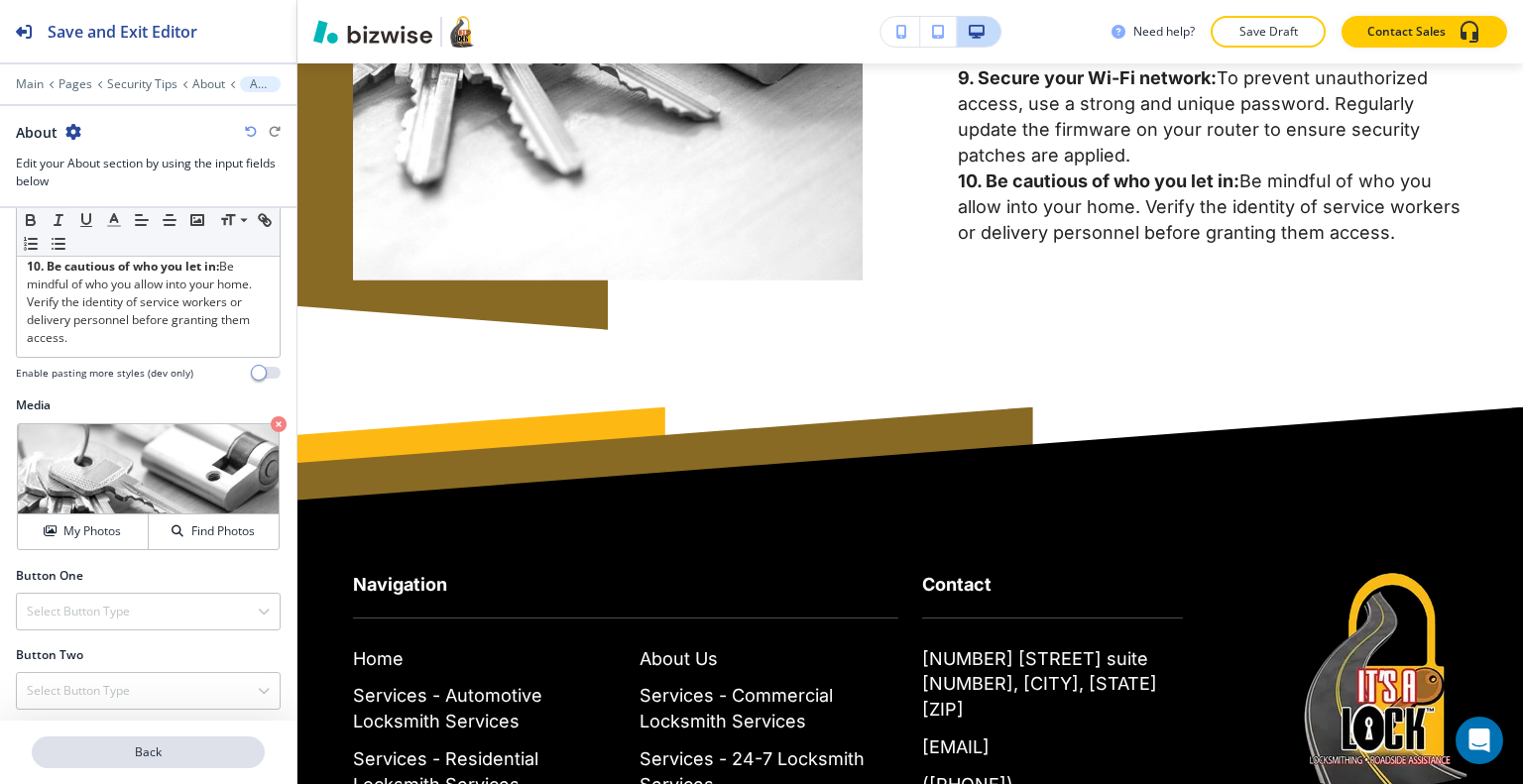 click on "Back" at bounding box center [148, 752] 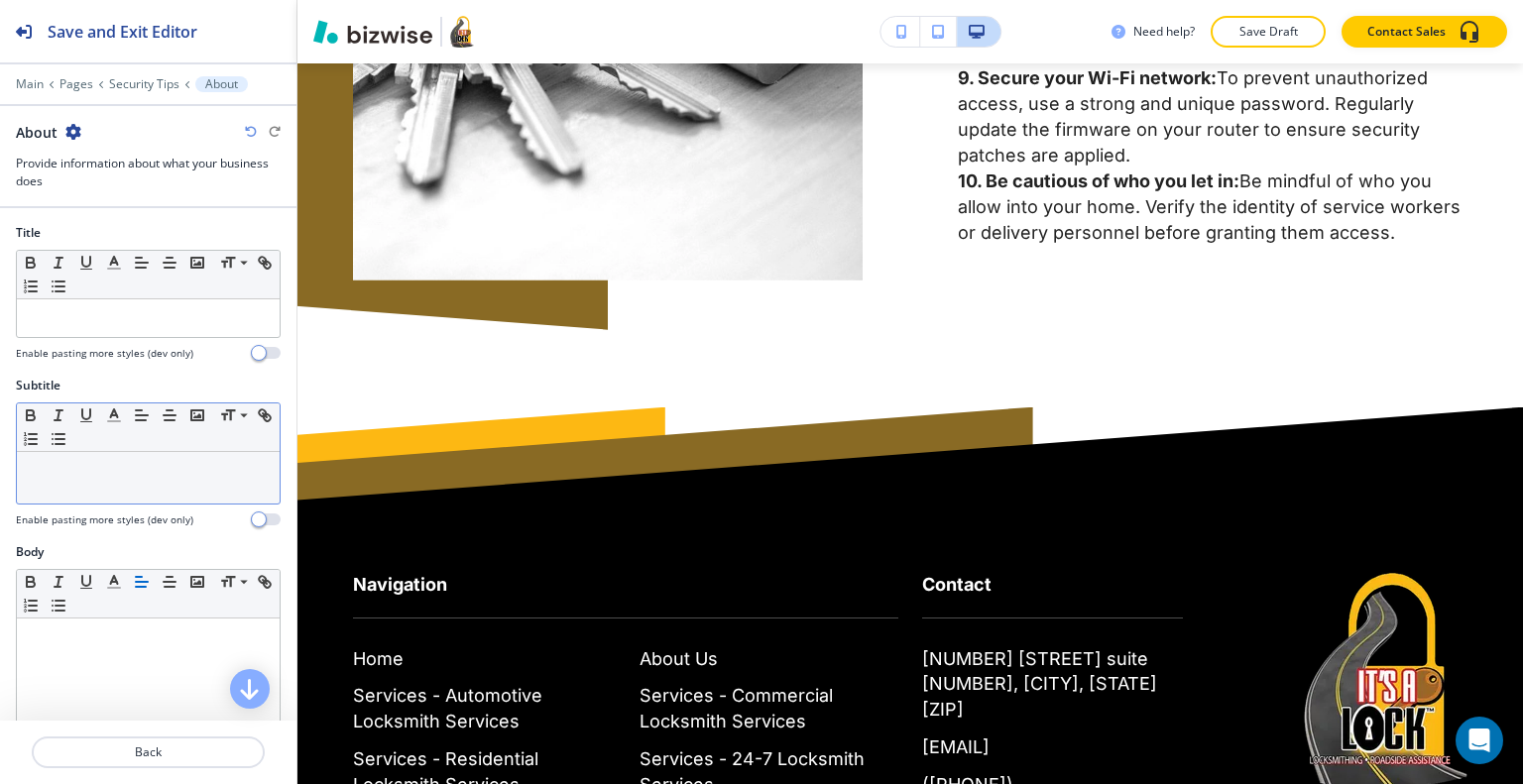 scroll, scrollTop: 2153, scrollLeft: 0, axis: vertical 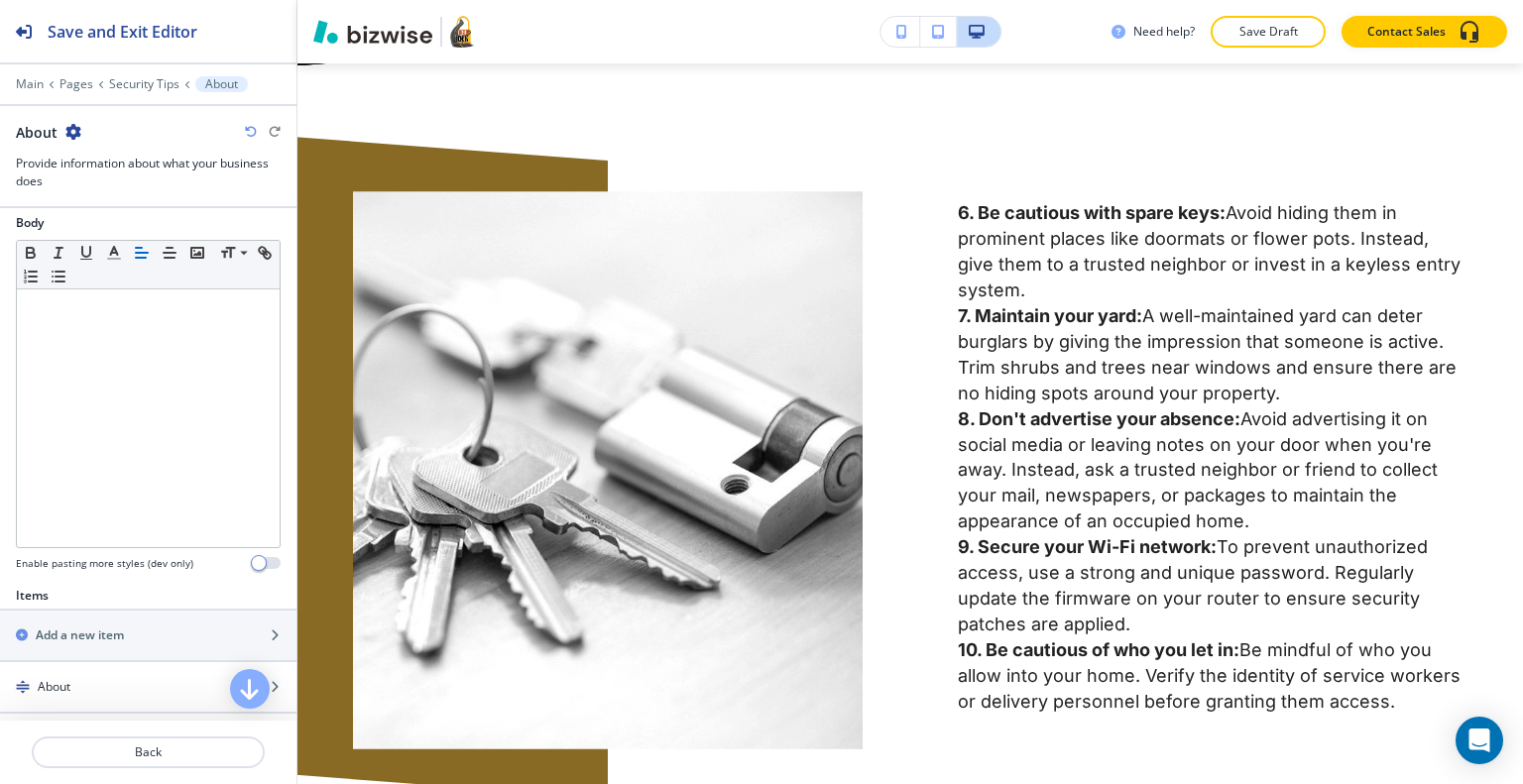 click on "Main Pages Security Tips About" at bounding box center (148, 84) 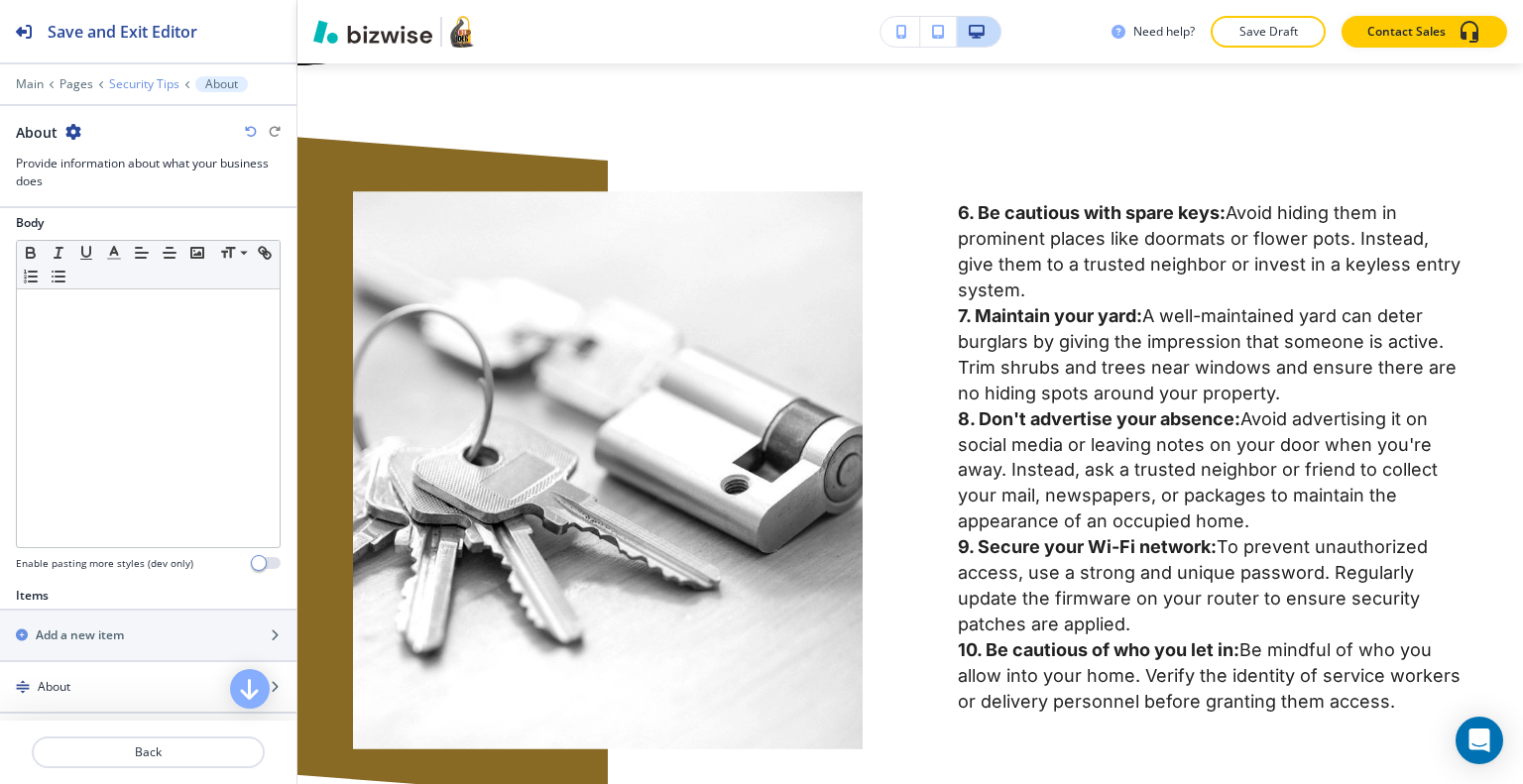 click on "Security Tips" at bounding box center [144, 84] 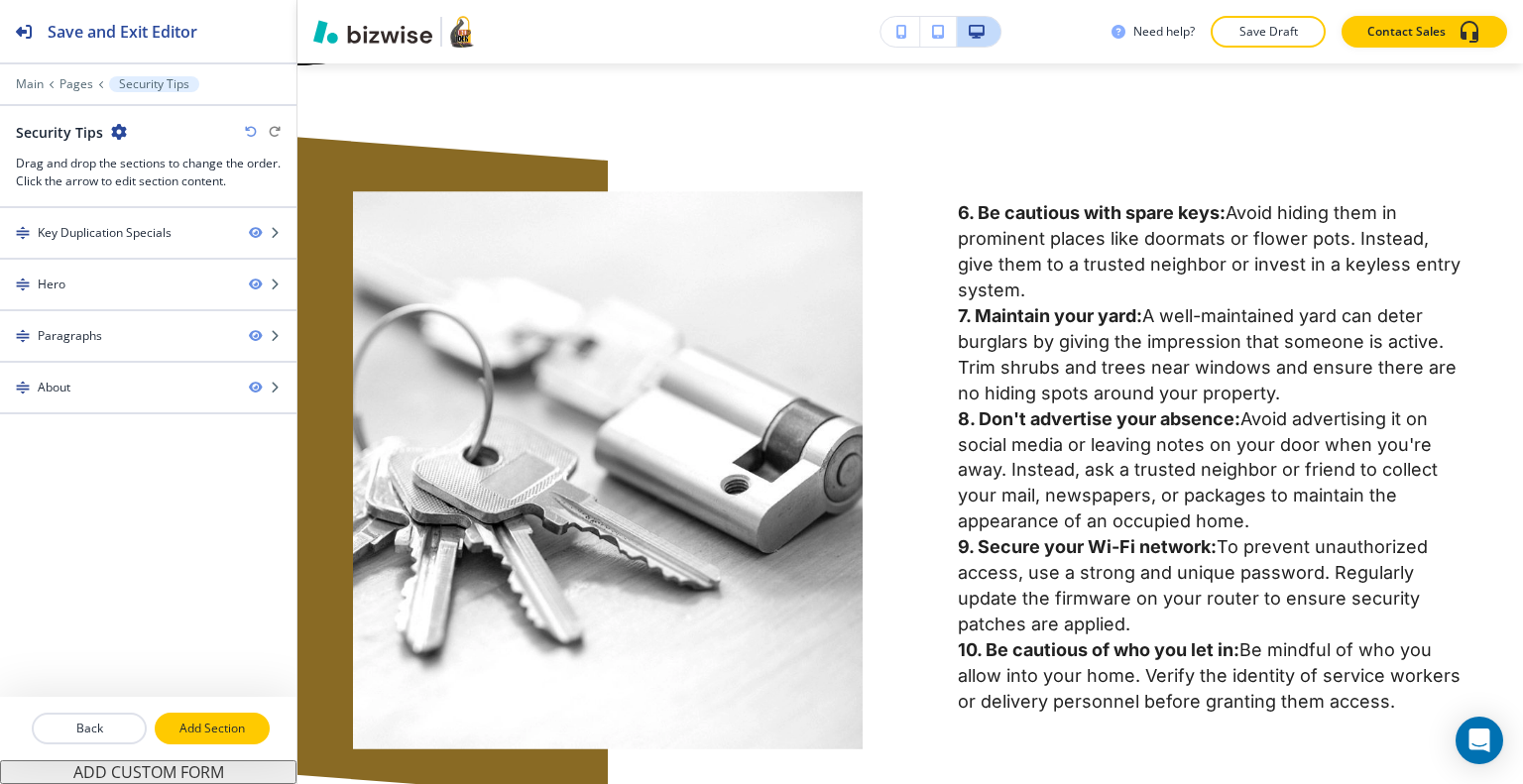 click on "Add Section" at bounding box center [212, 728] 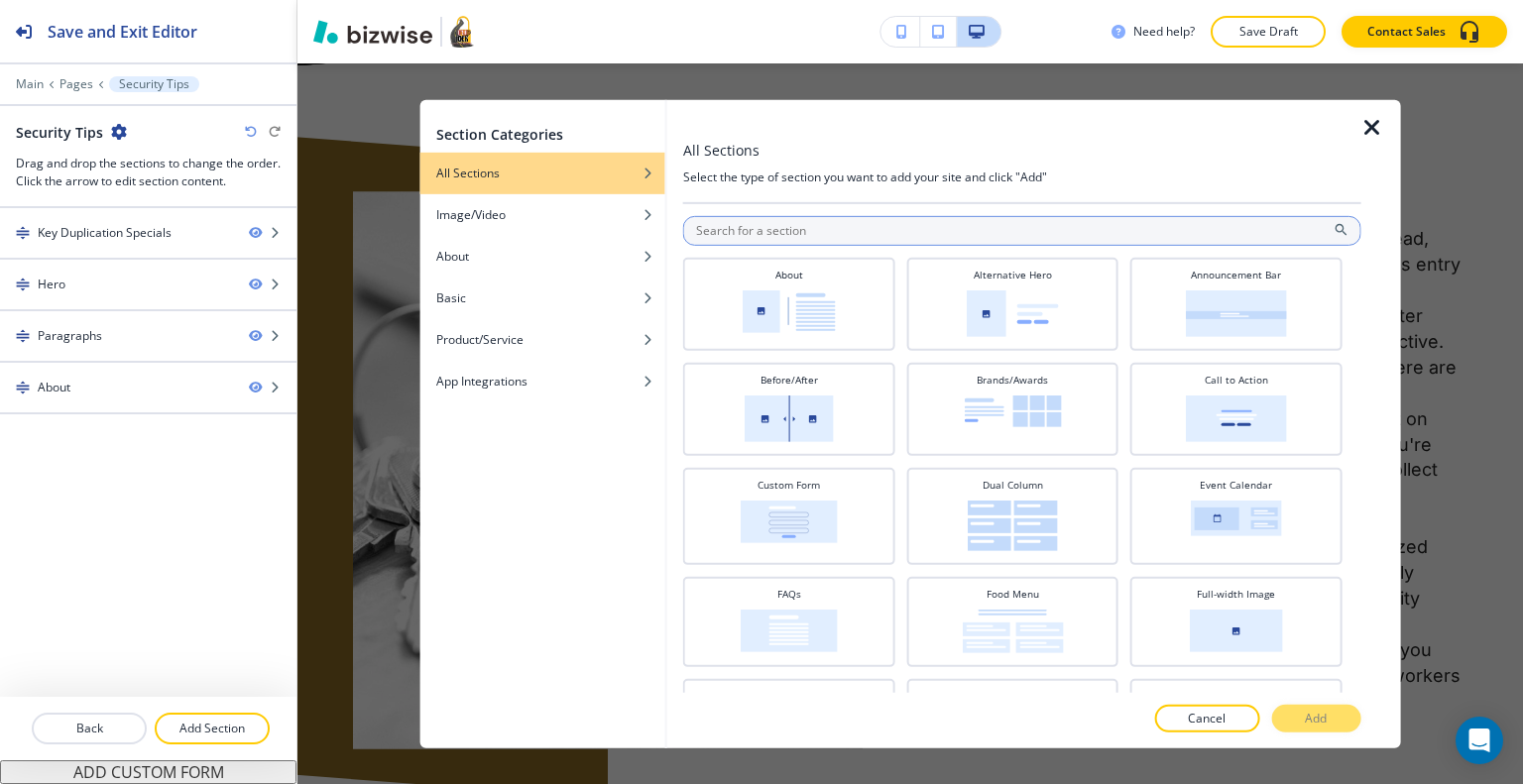 click at bounding box center (1022, 230) 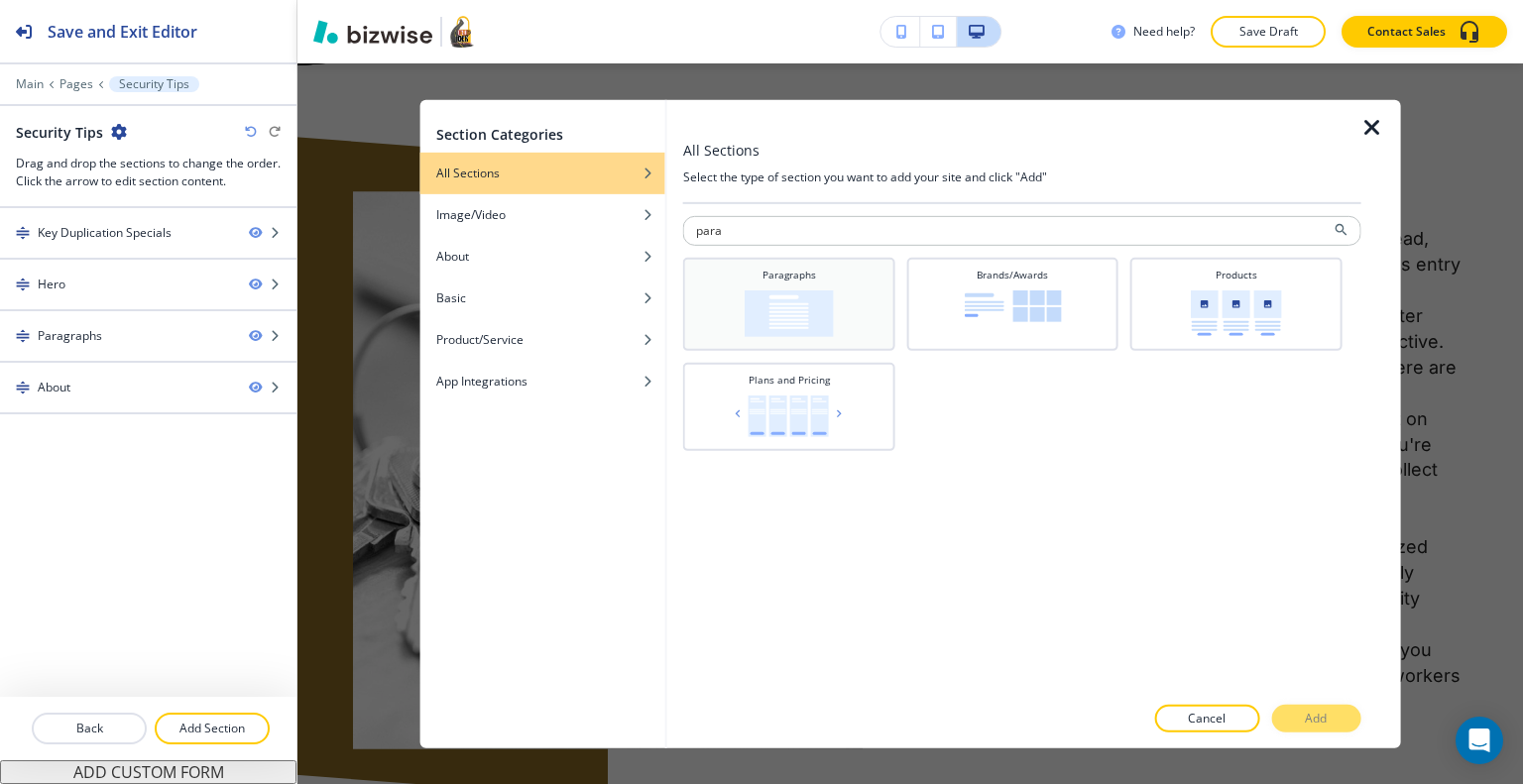 type on "para" 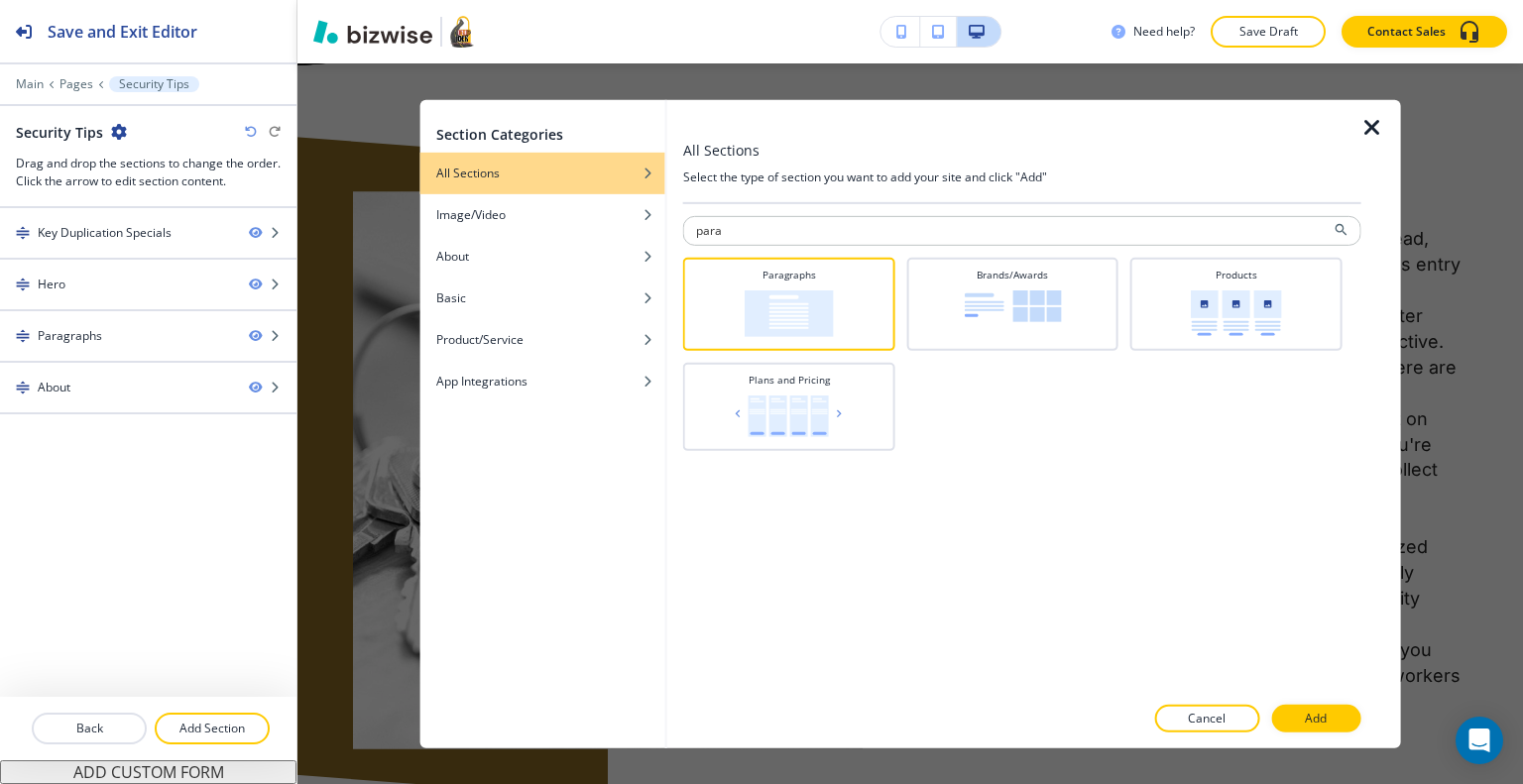drag, startPoint x: 1302, startPoint y: 718, endPoint x: 1342, endPoint y: 610, distance: 115.16944 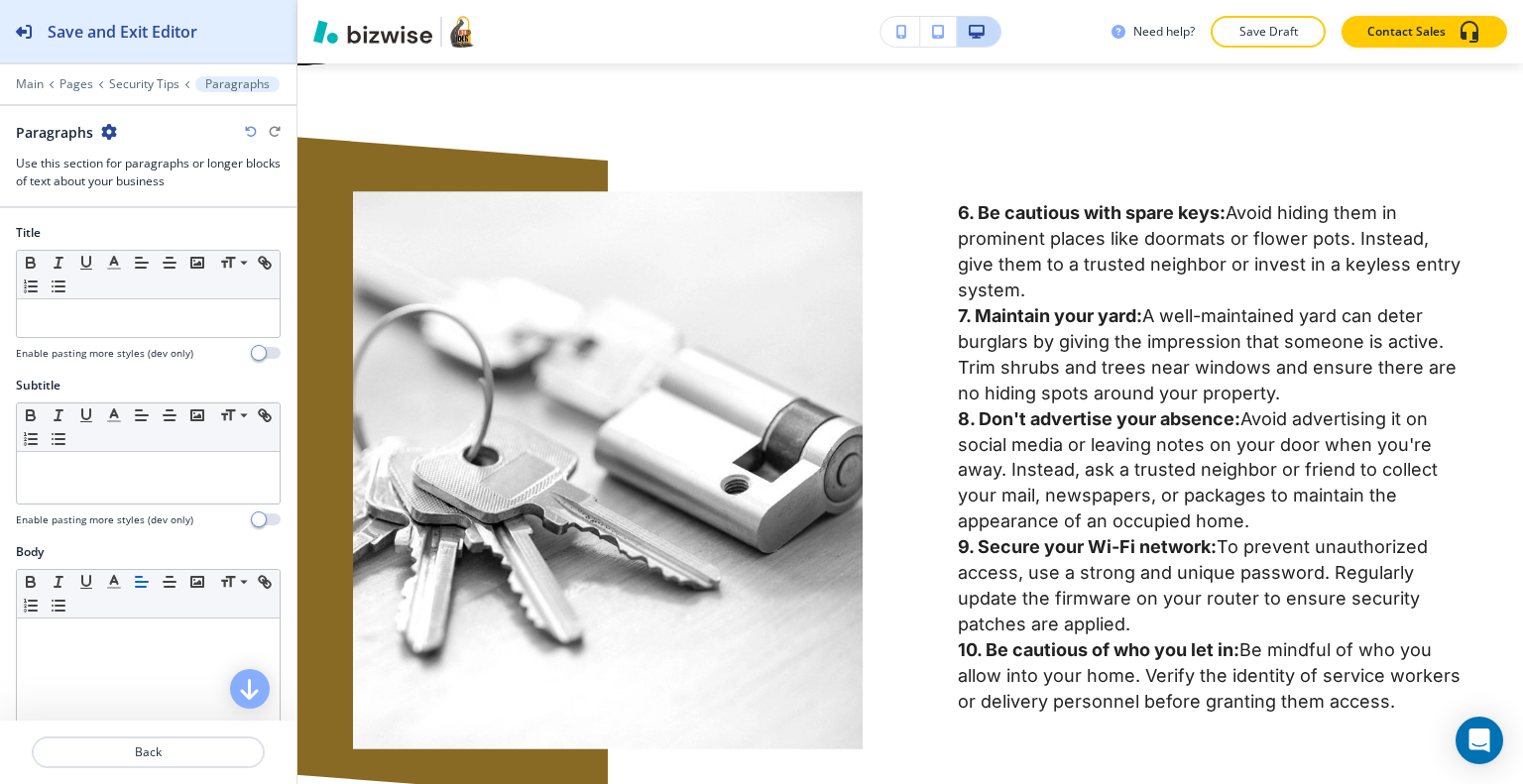 scroll, scrollTop: 2892, scrollLeft: 0, axis: vertical 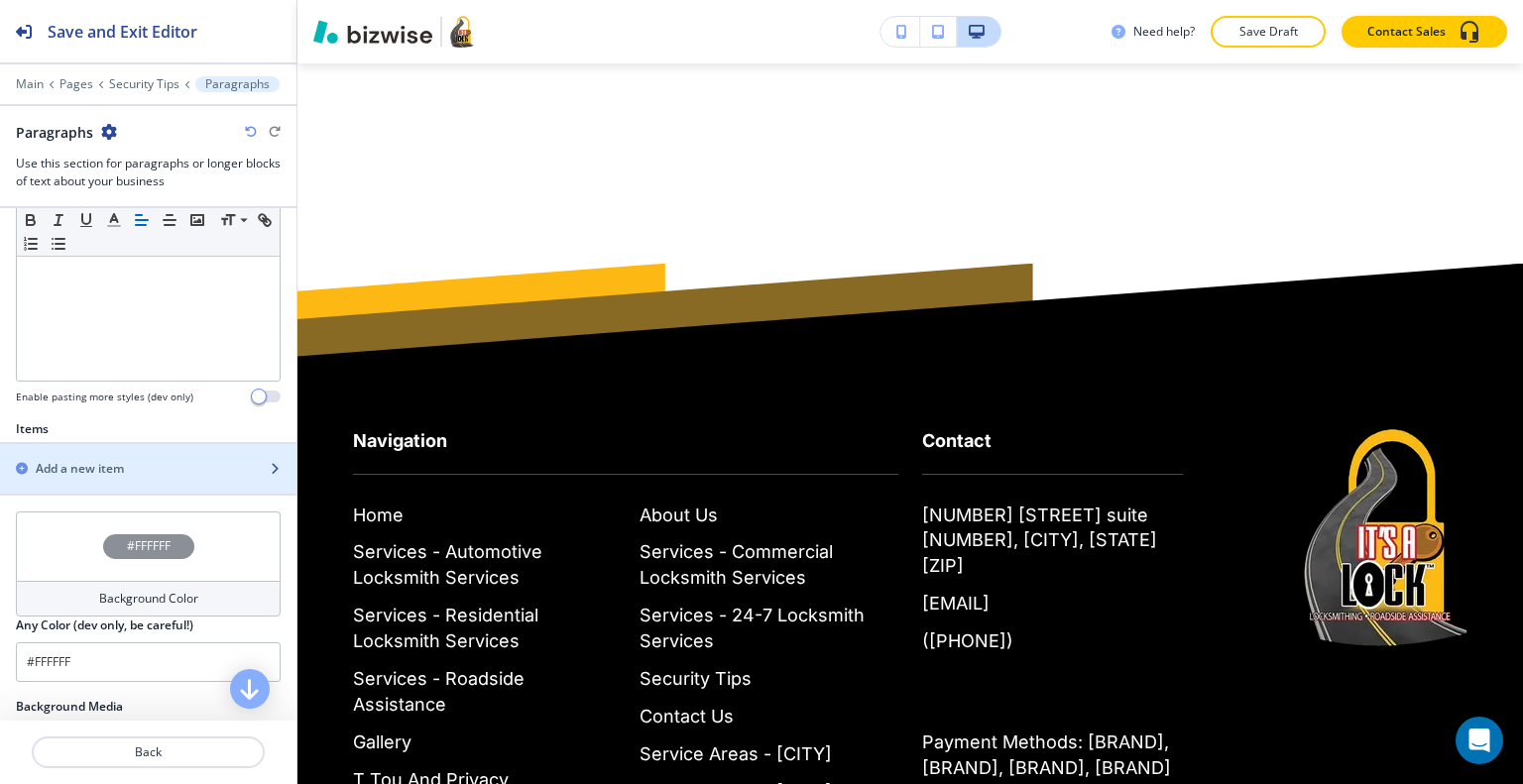 click on "Add a new item" at bounding box center (126, 469) 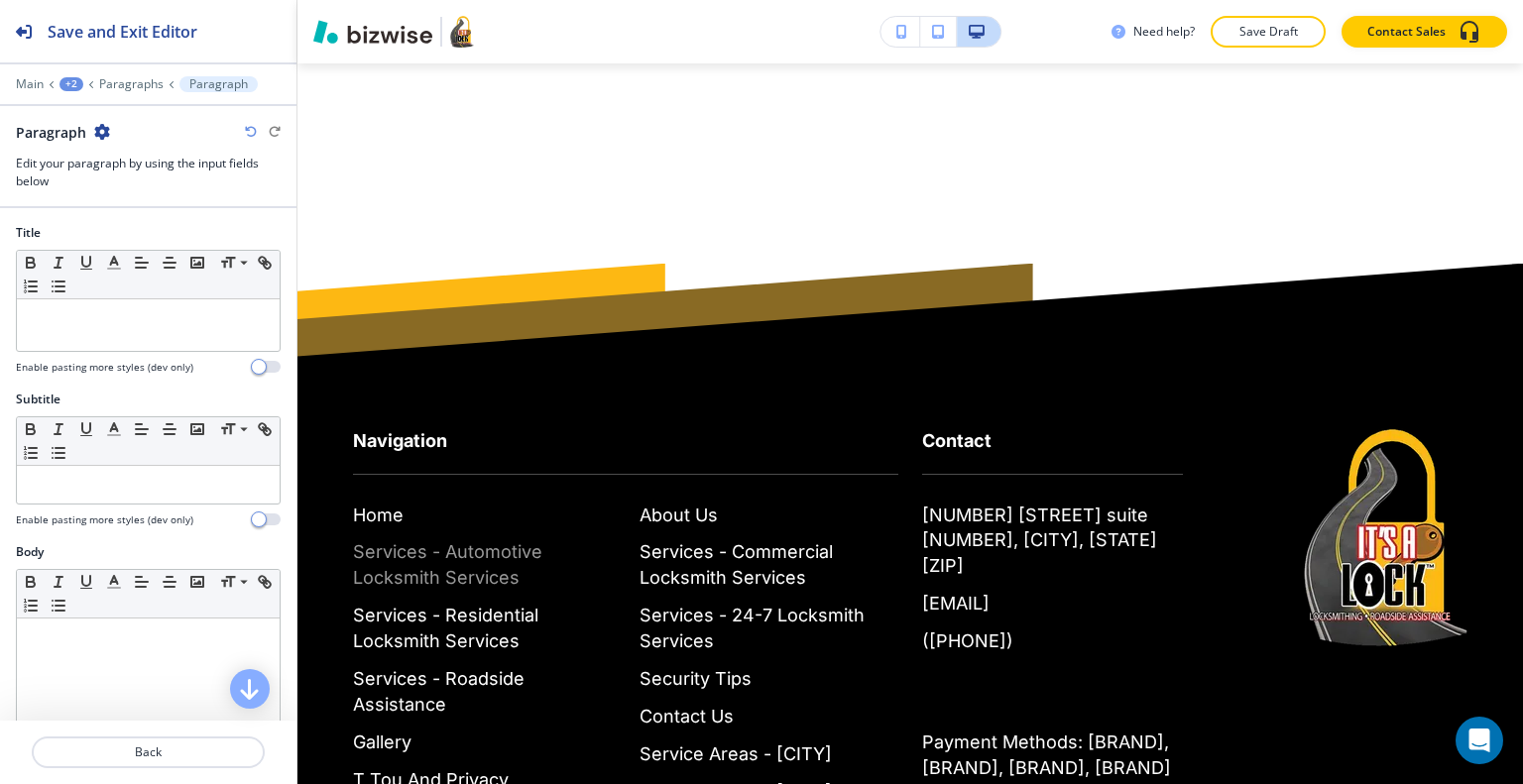 drag, startPoint x: 167, startPoint y: 759, endPoint x: 459, endPoint y: 537, distance: 366.80785 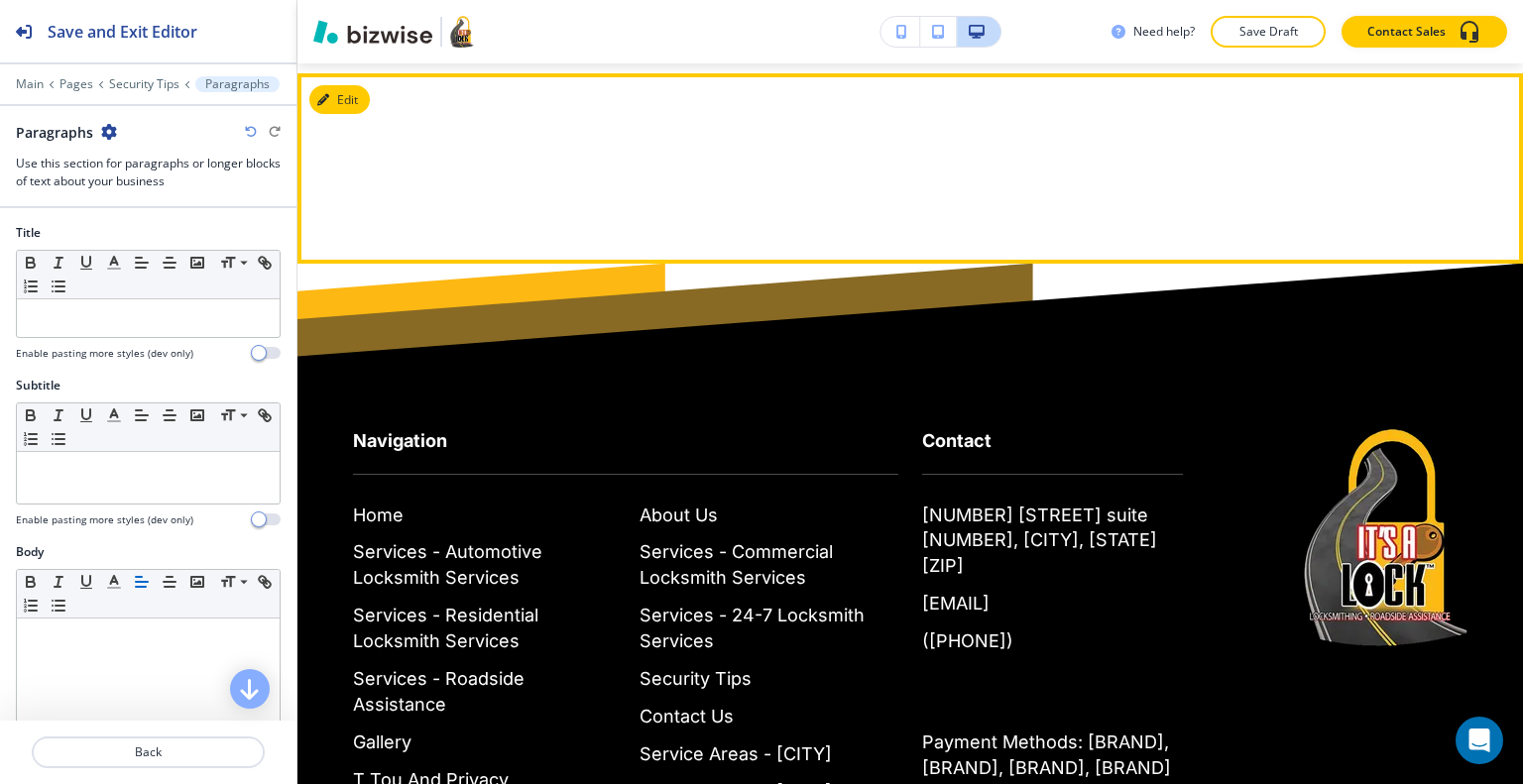 scroll, scrollTop: 2496, scrollLeft: 0, axis: vertical 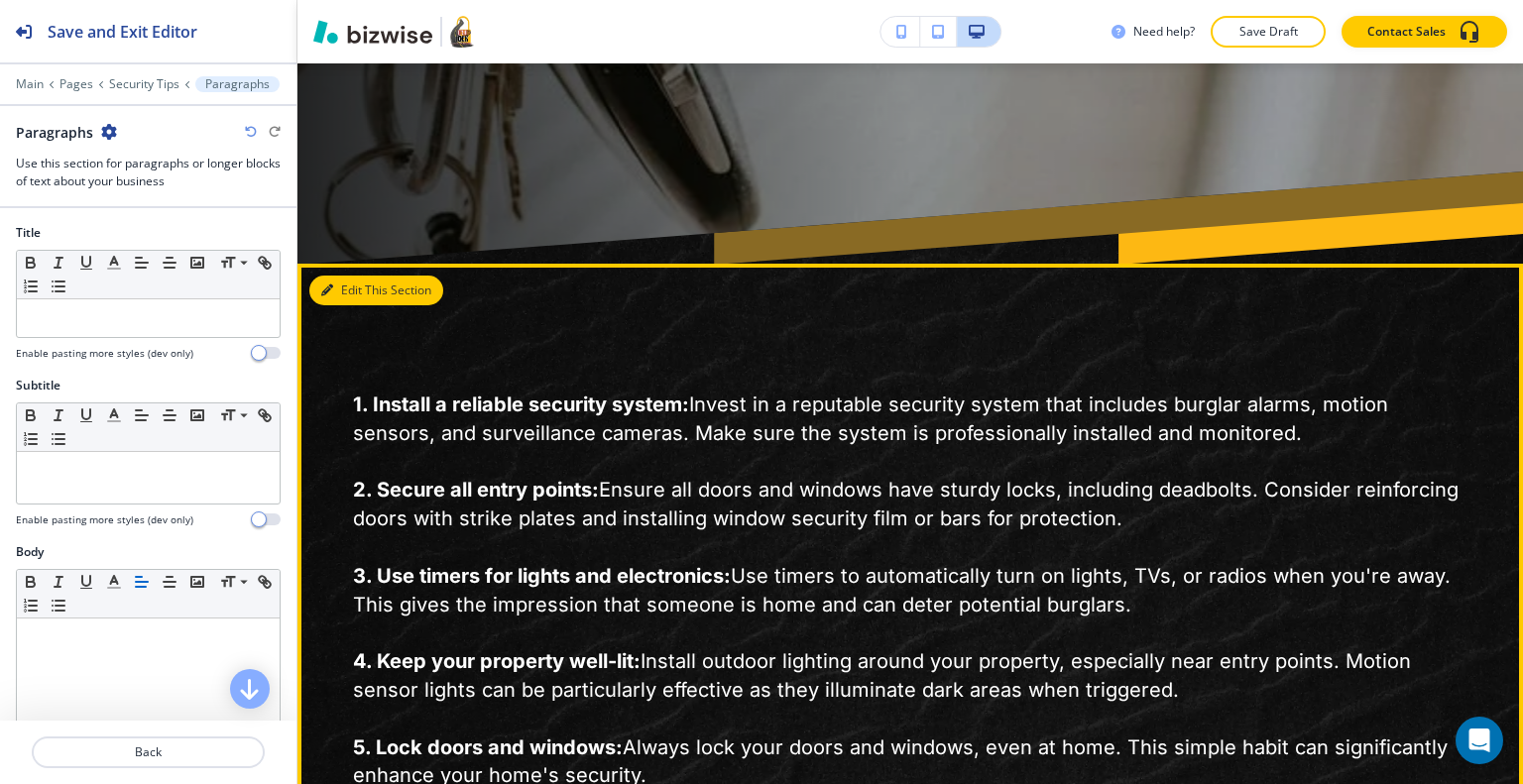 click on "Edit This Section" at bounding box center [376, 290] 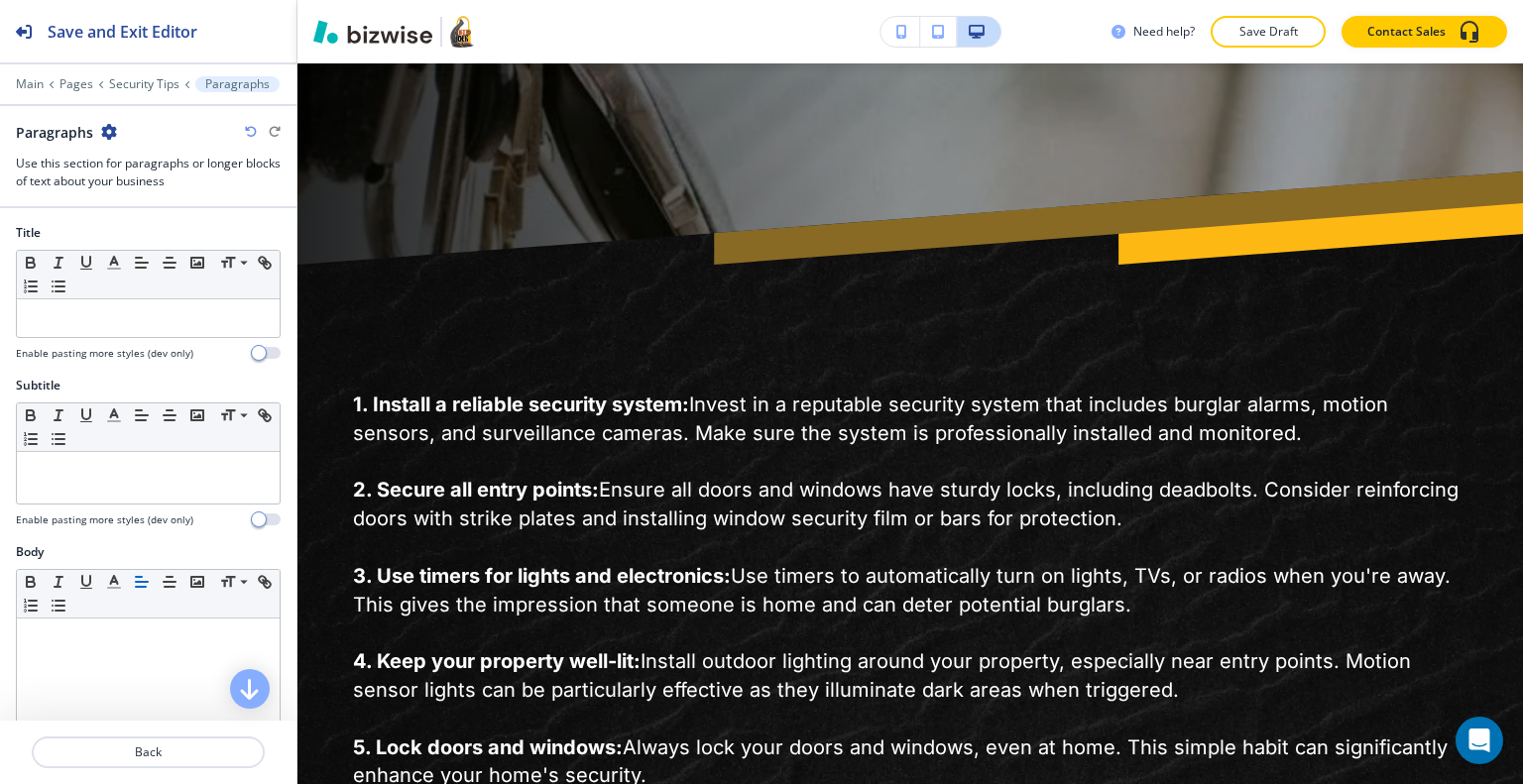 scroll, scrollTop: 1406, scrollLeft: 0, axis: vertical 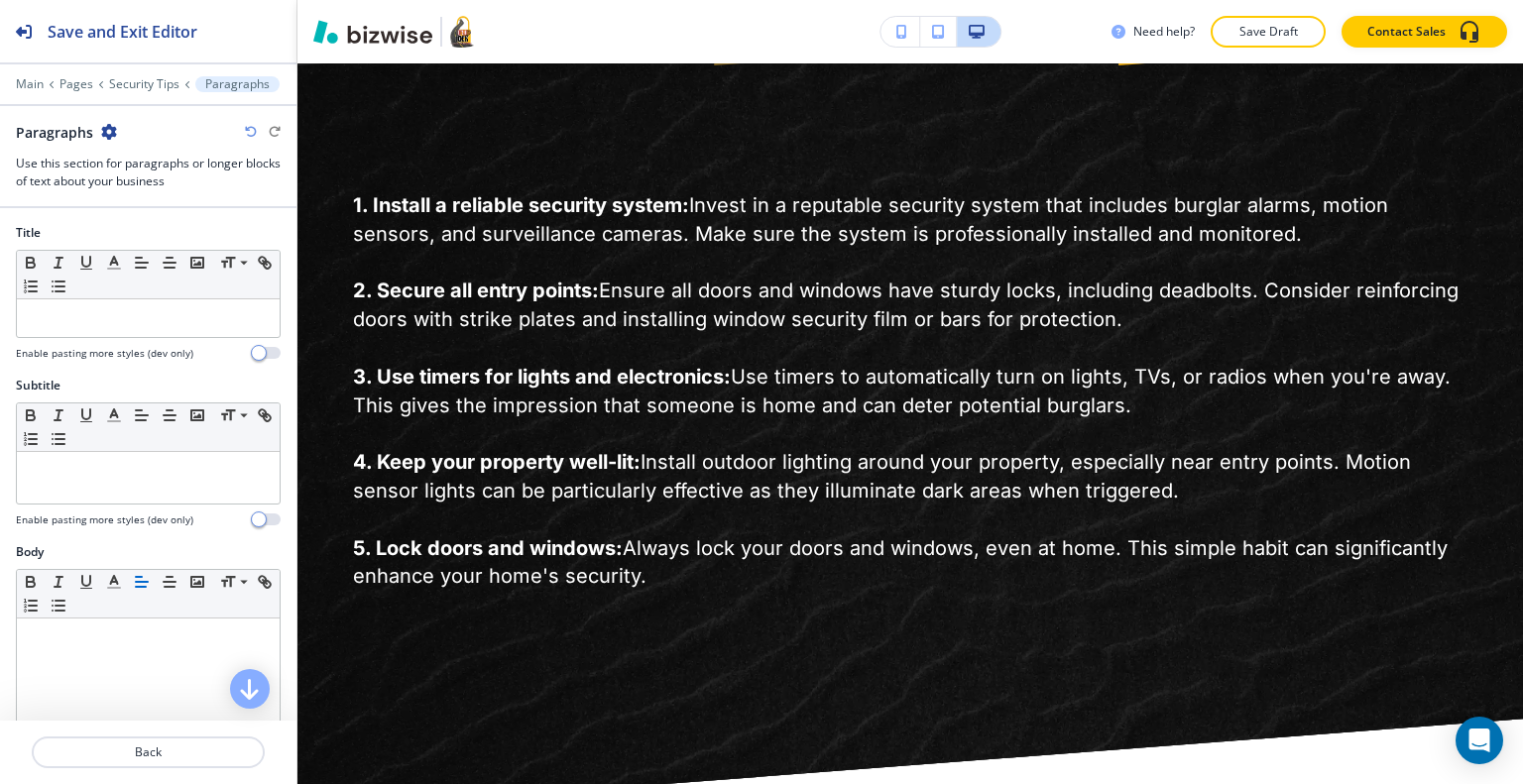 click at bounding box center (109, 132) 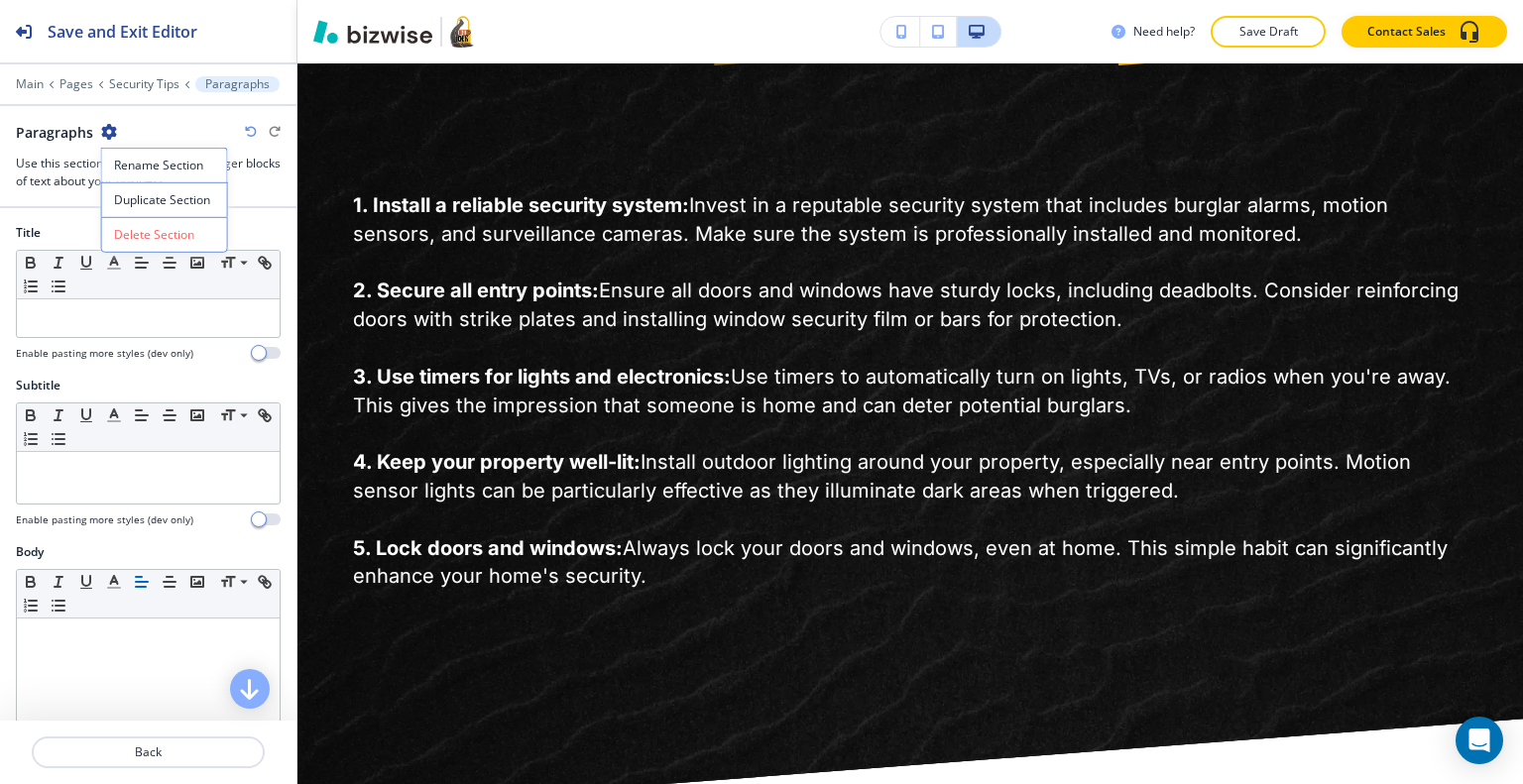 drag, startPoint x: 139, startPoint y: 198, endPoint x: 234, endPoint y: 213, distance: 96.17692 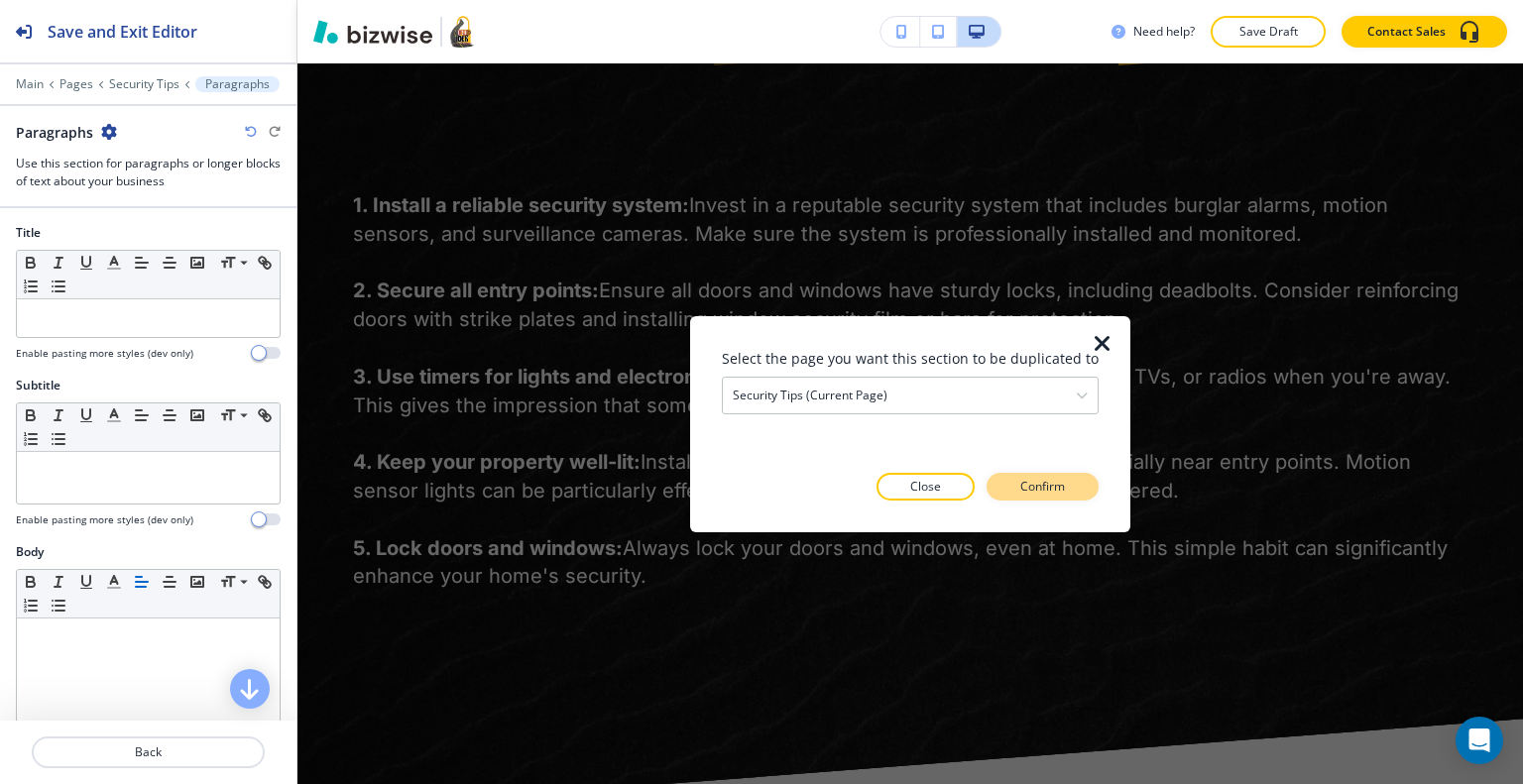 click on "Confirm" at bounding box center (1042, 487) 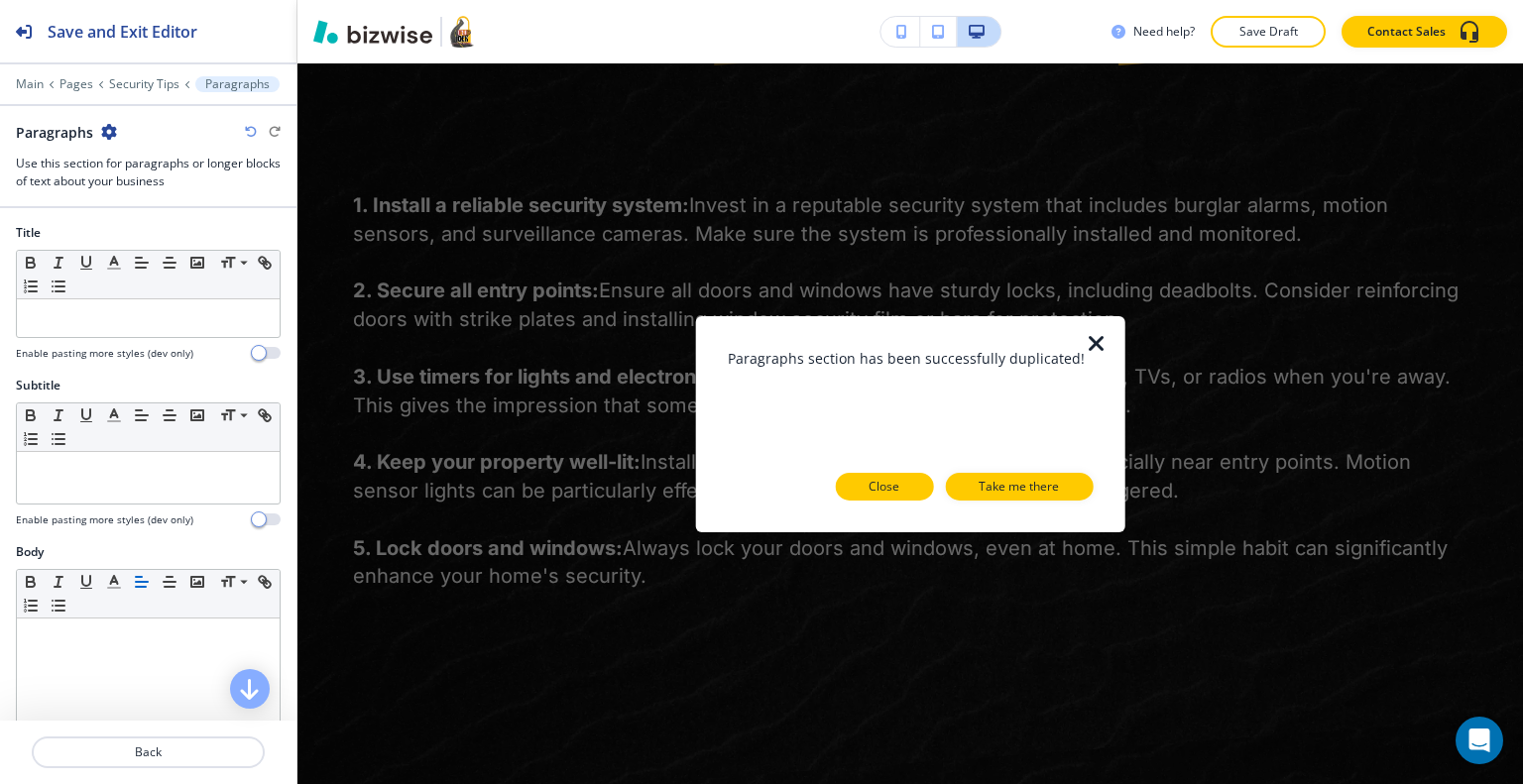 click on "Close" at bounding box center (883, 487) 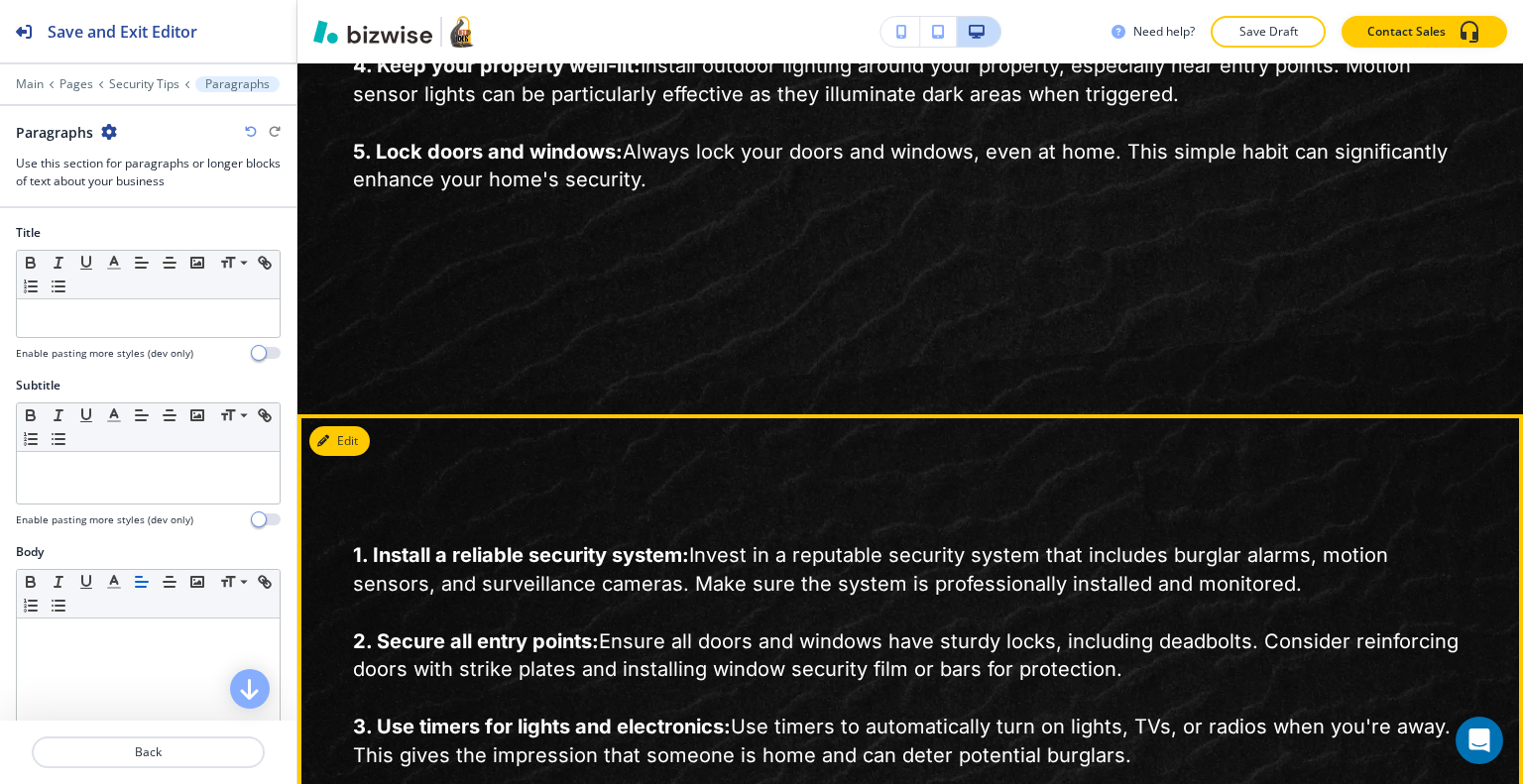 scroll, scrollTop: 1902, scrollLeft: 0, axis: vertical 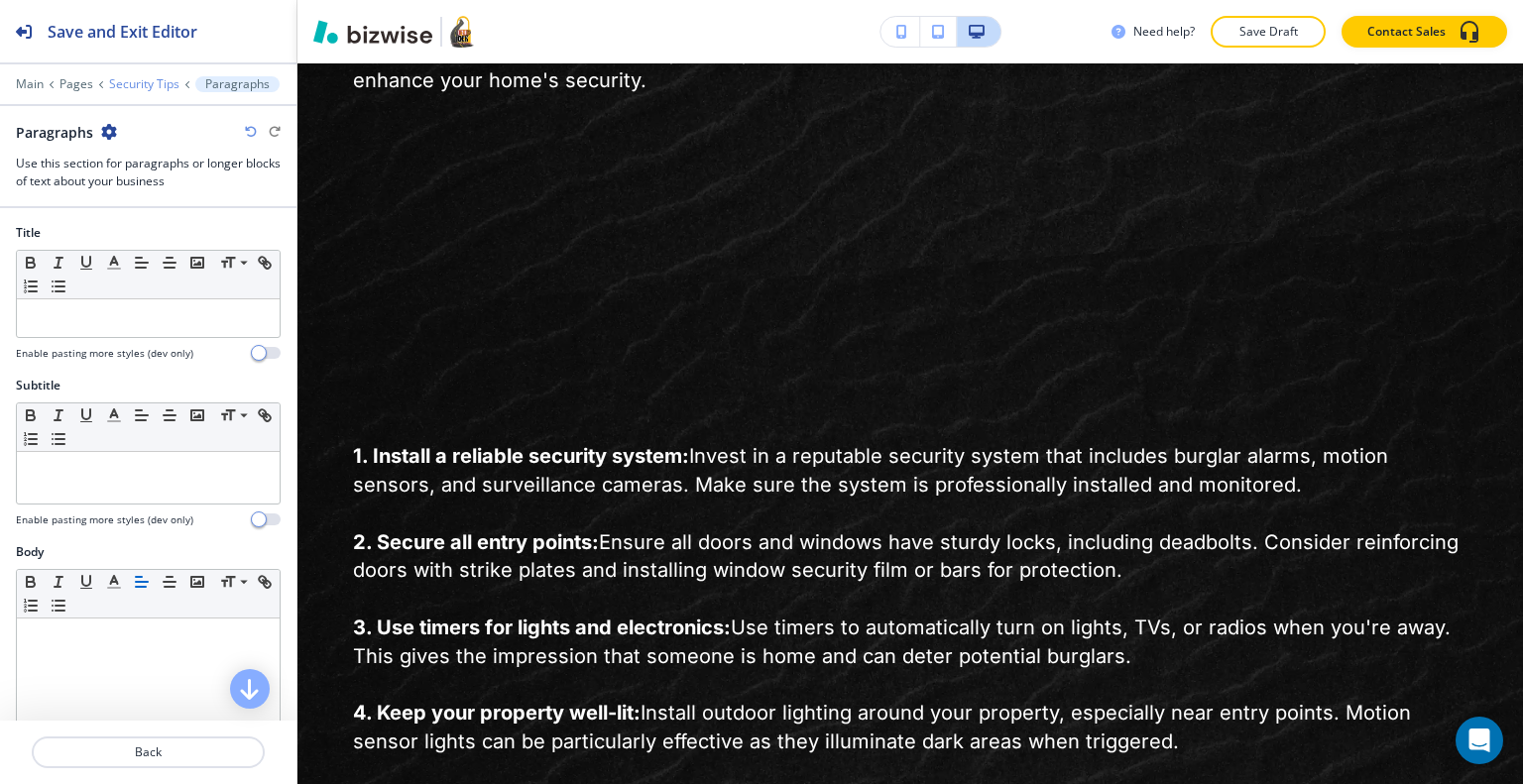 click on "Security Tips" at bounding box center [144, 84] 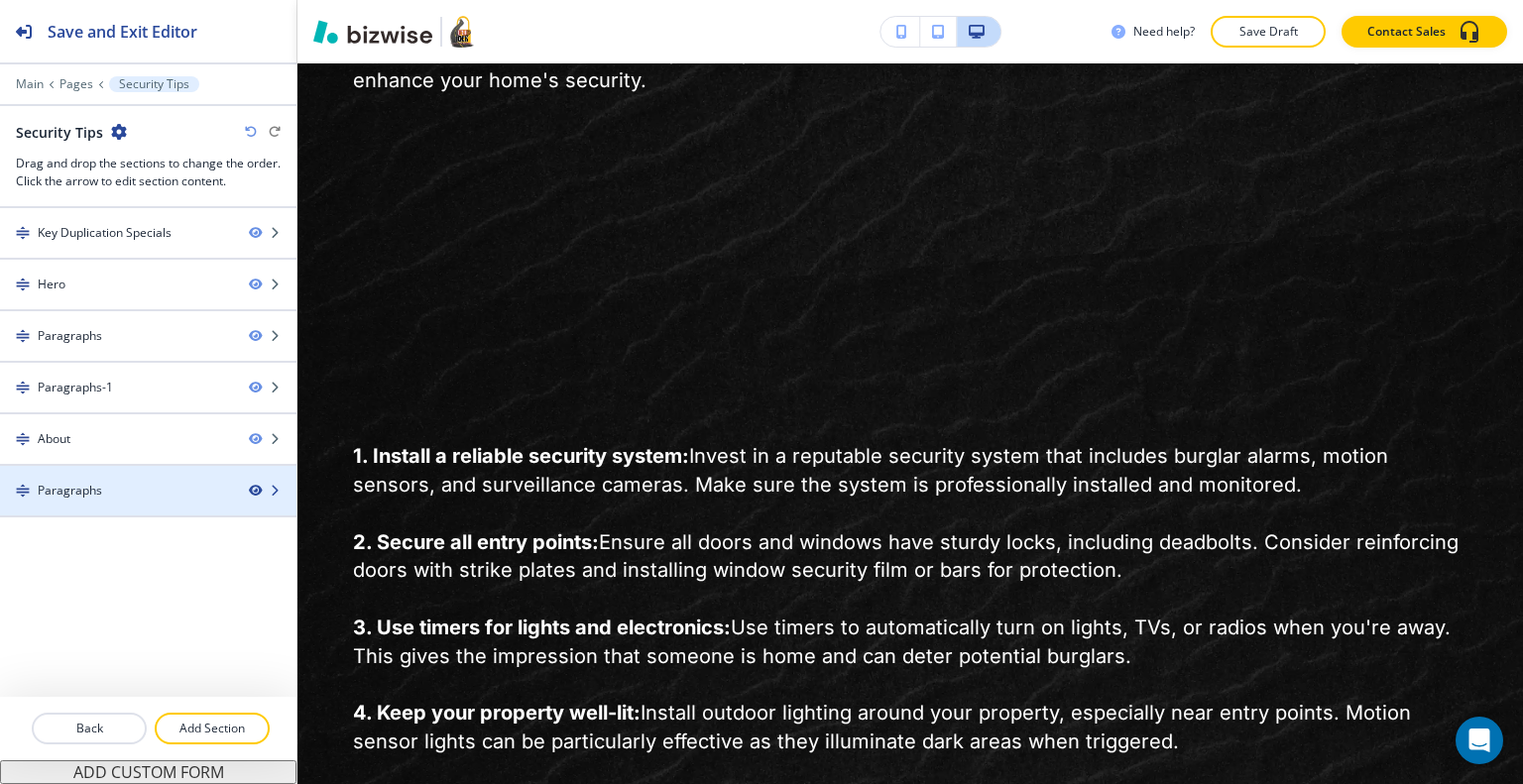click at bounding box center [255, 491] 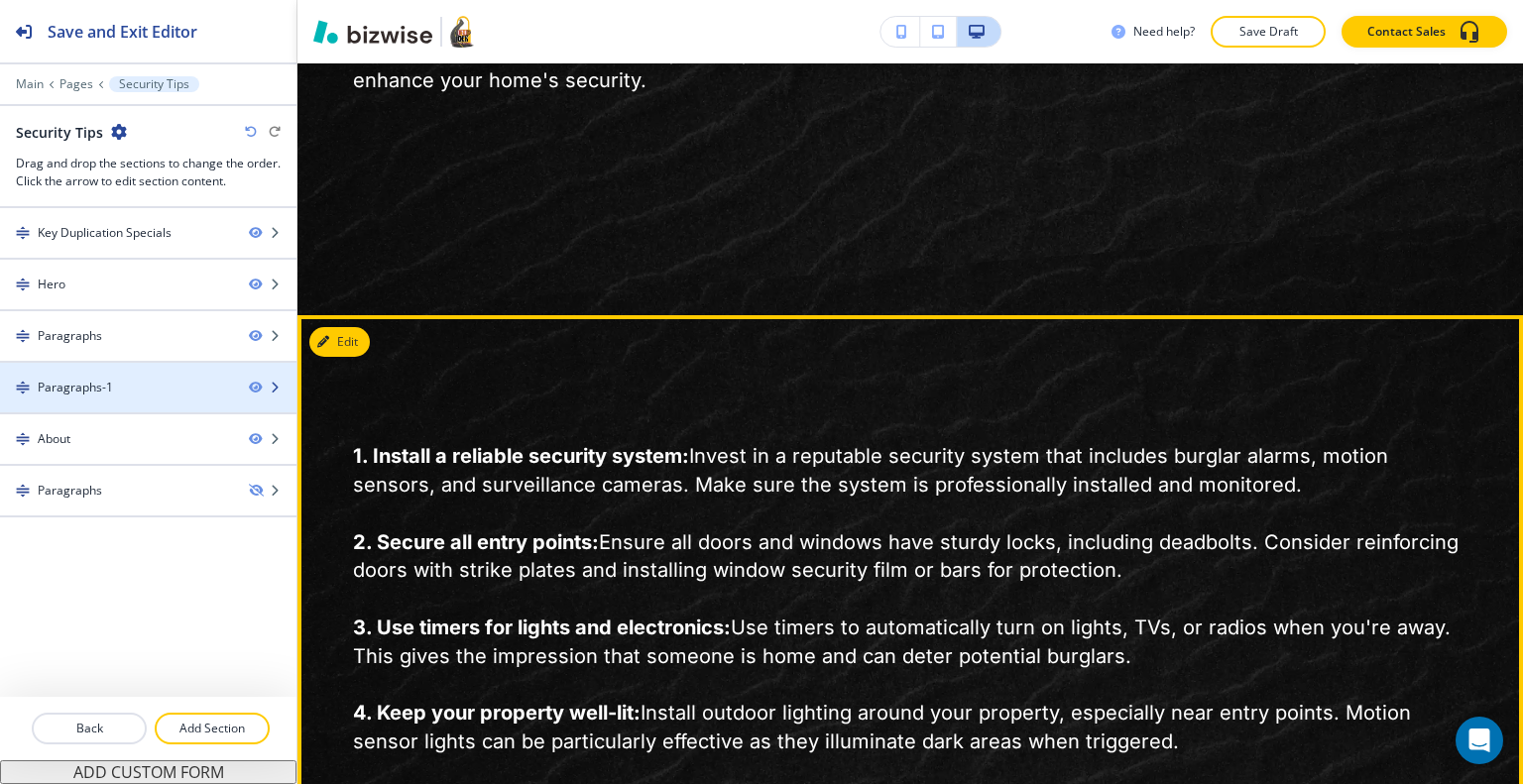 type 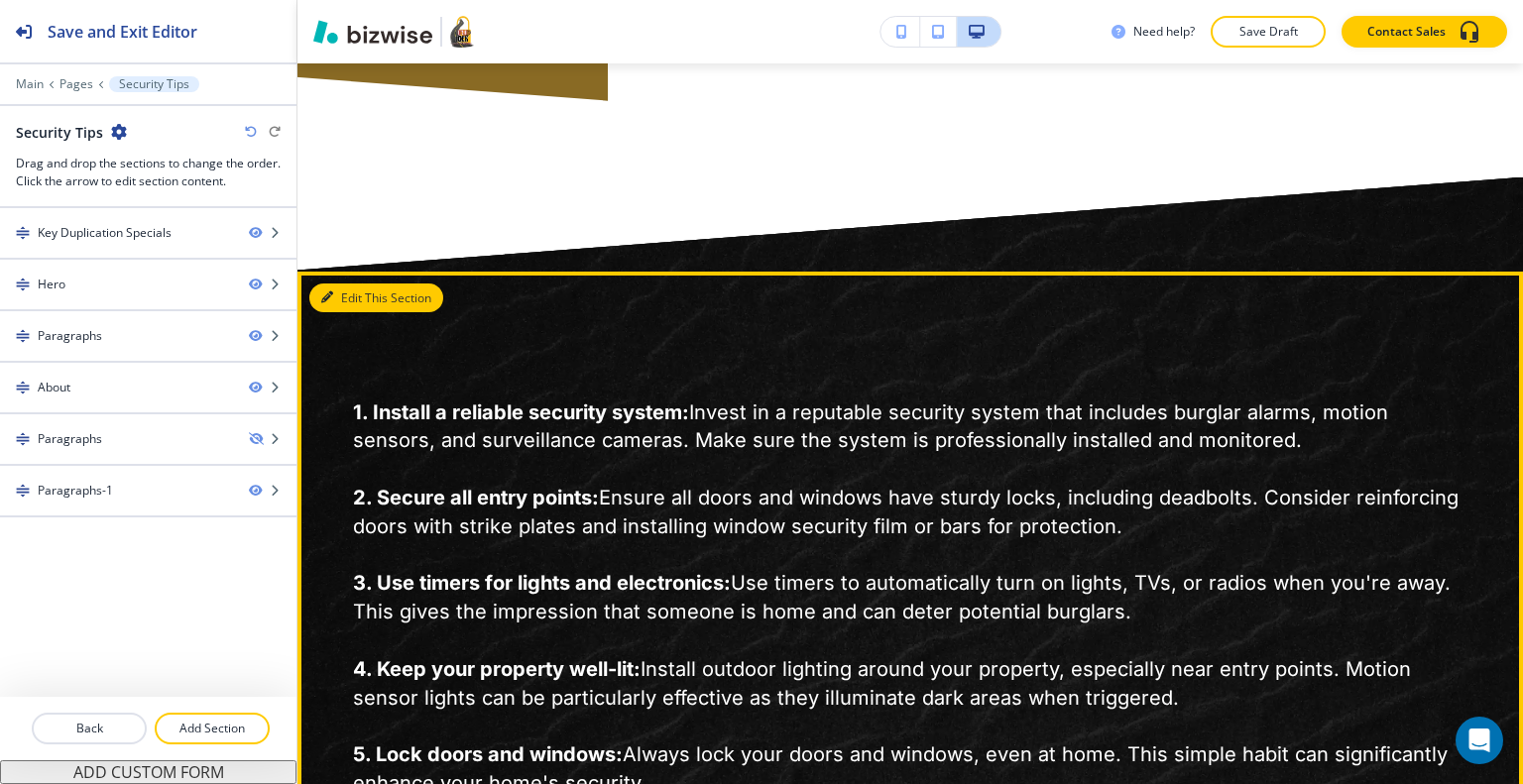 click on "Edit This Section" at bounding box center (376, 298) 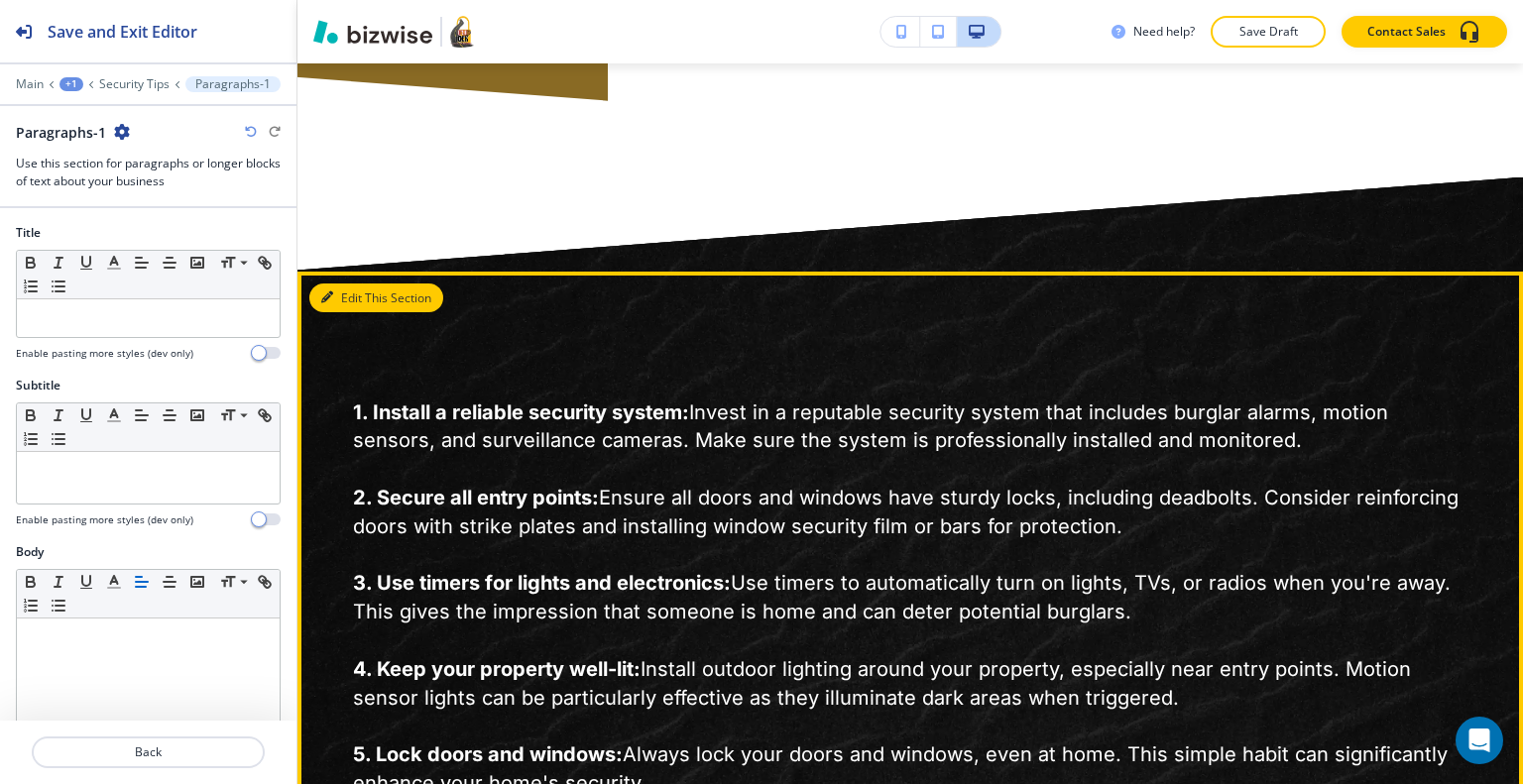 scroll, scrollTop: 3049, scrollLeft: 0, axis: vertical 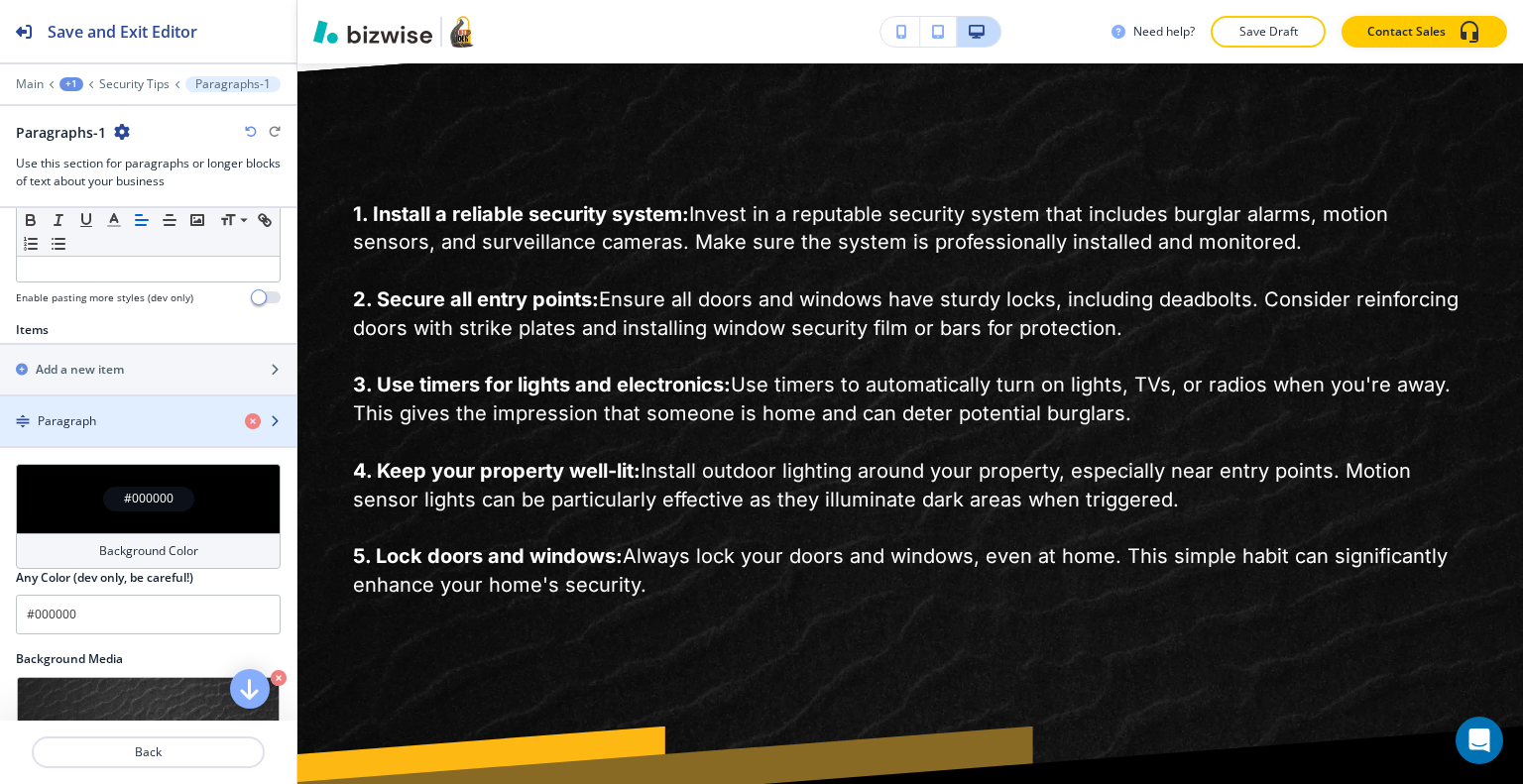 click on "Paragraph" at bounding box center (114, 421) 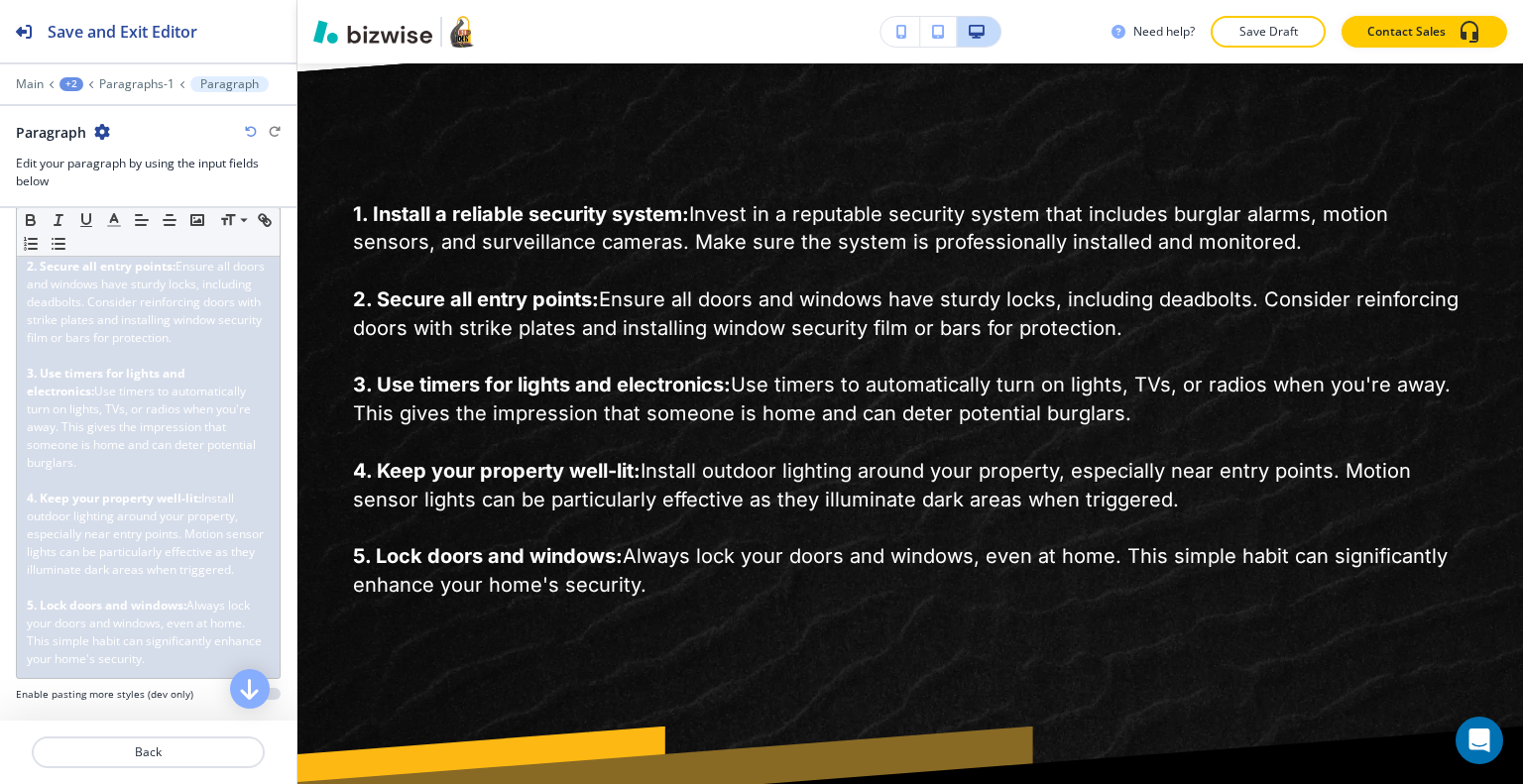 scroll, scrollTop: 694, scrollLeft: 0, axis: vertical 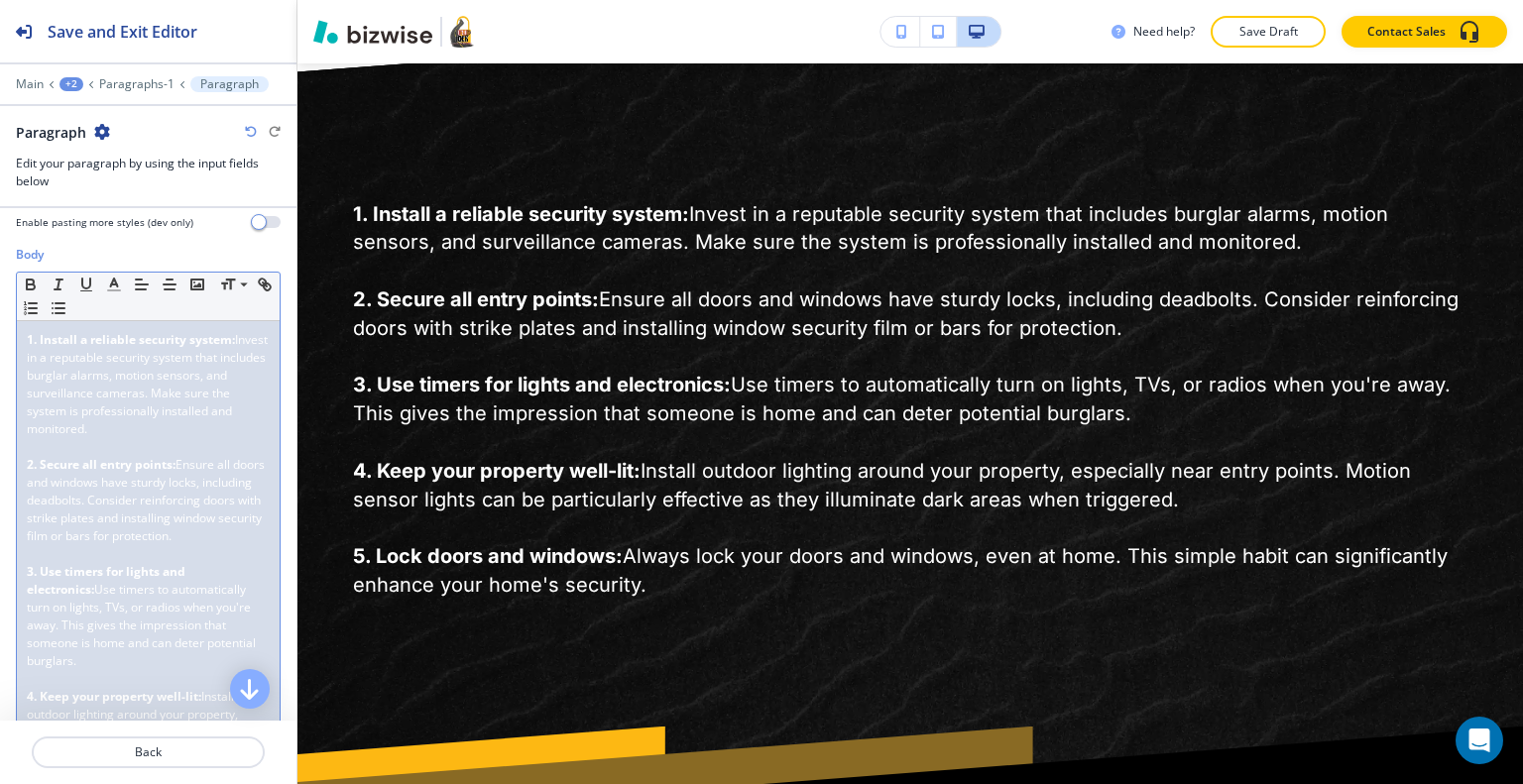 drag, startPoint x: 220, startPoint y: 509, endPoint x: 111, endPoint y: 337, distance: 203.62957 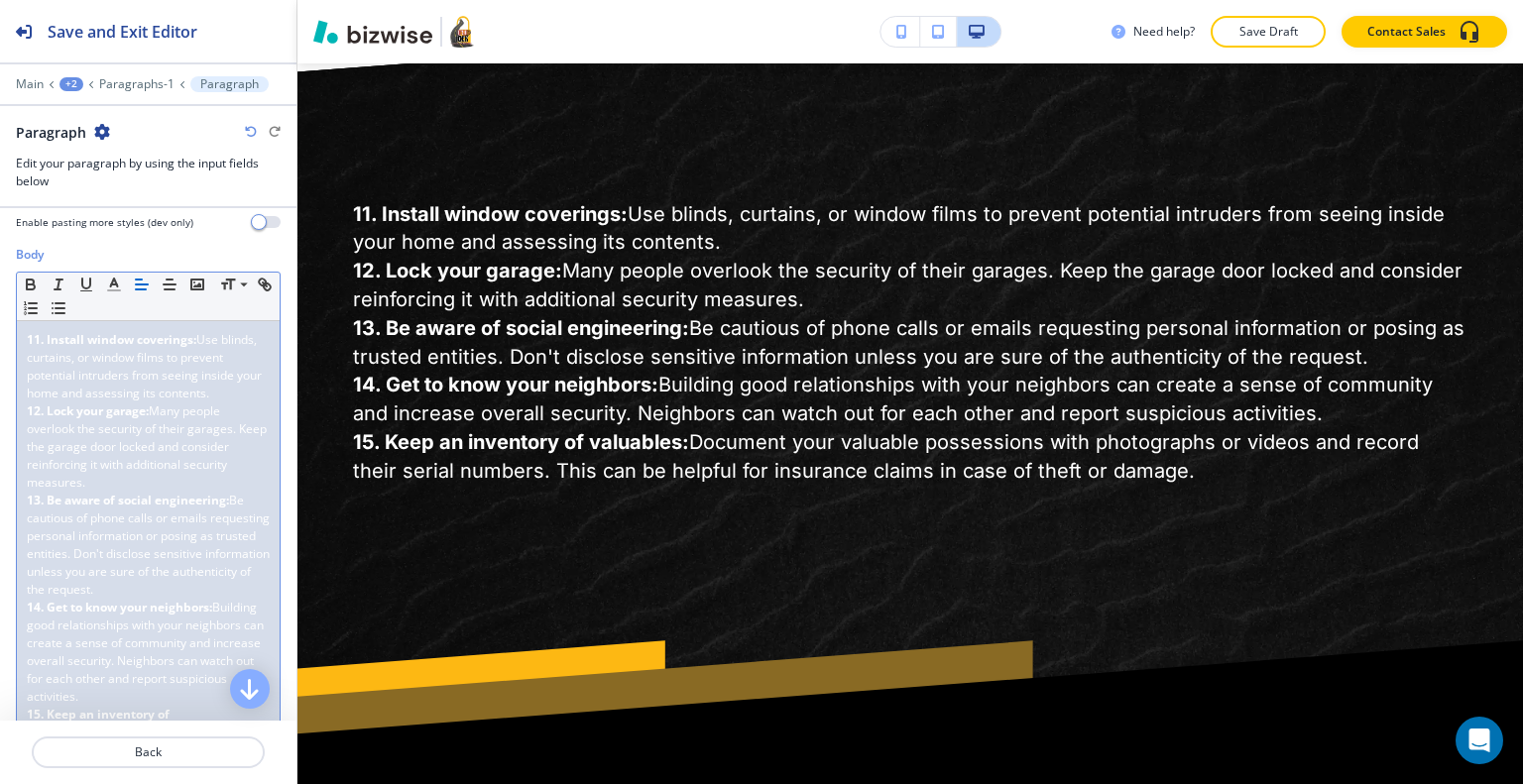 scroll, scrollTop: 0, scrollLeft: 0, axis: both 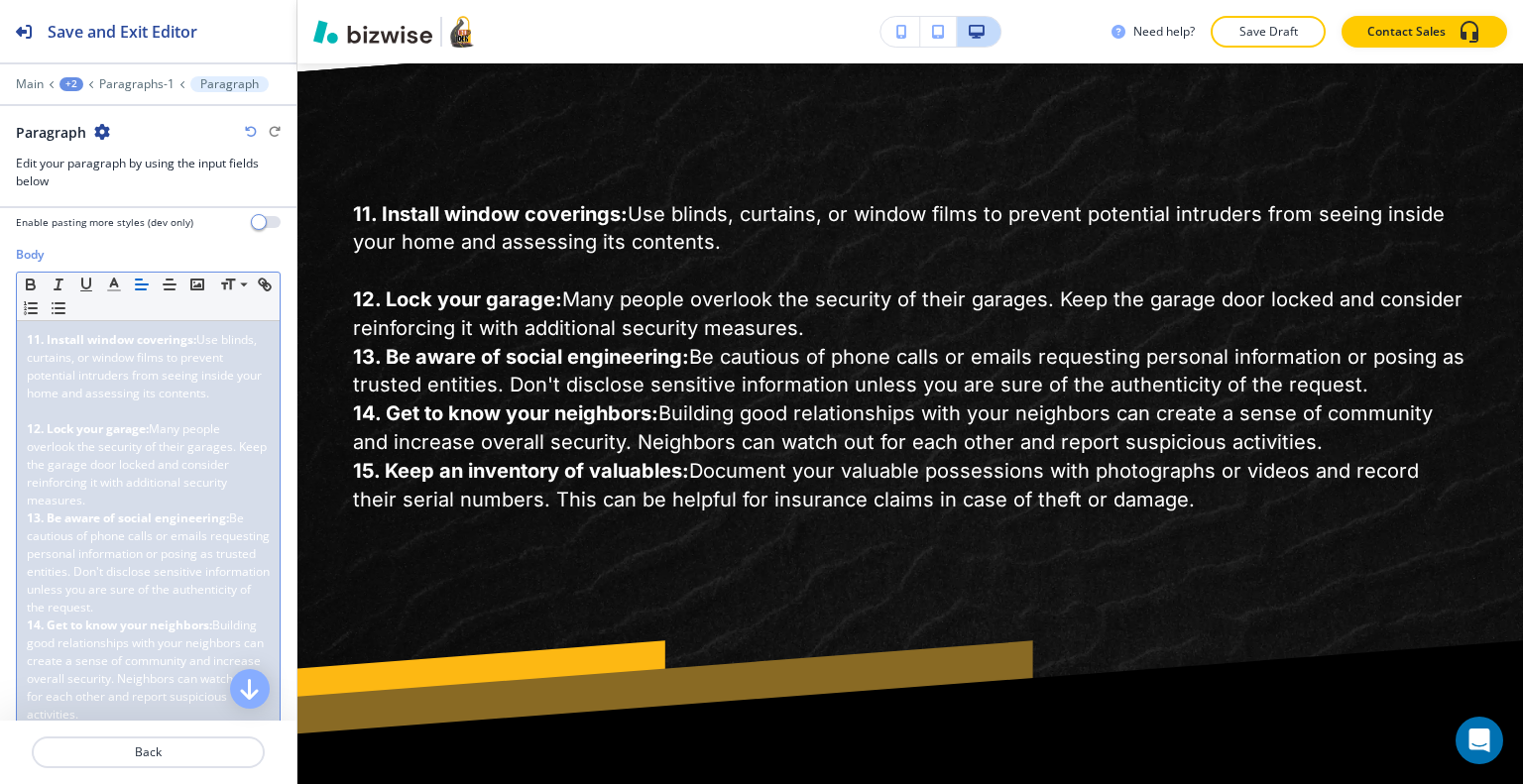click on "Many people overlook the security of their garages. Keep the garage door locked and consider reinforcing it with additional security measures." at bounding box center [148, 464] 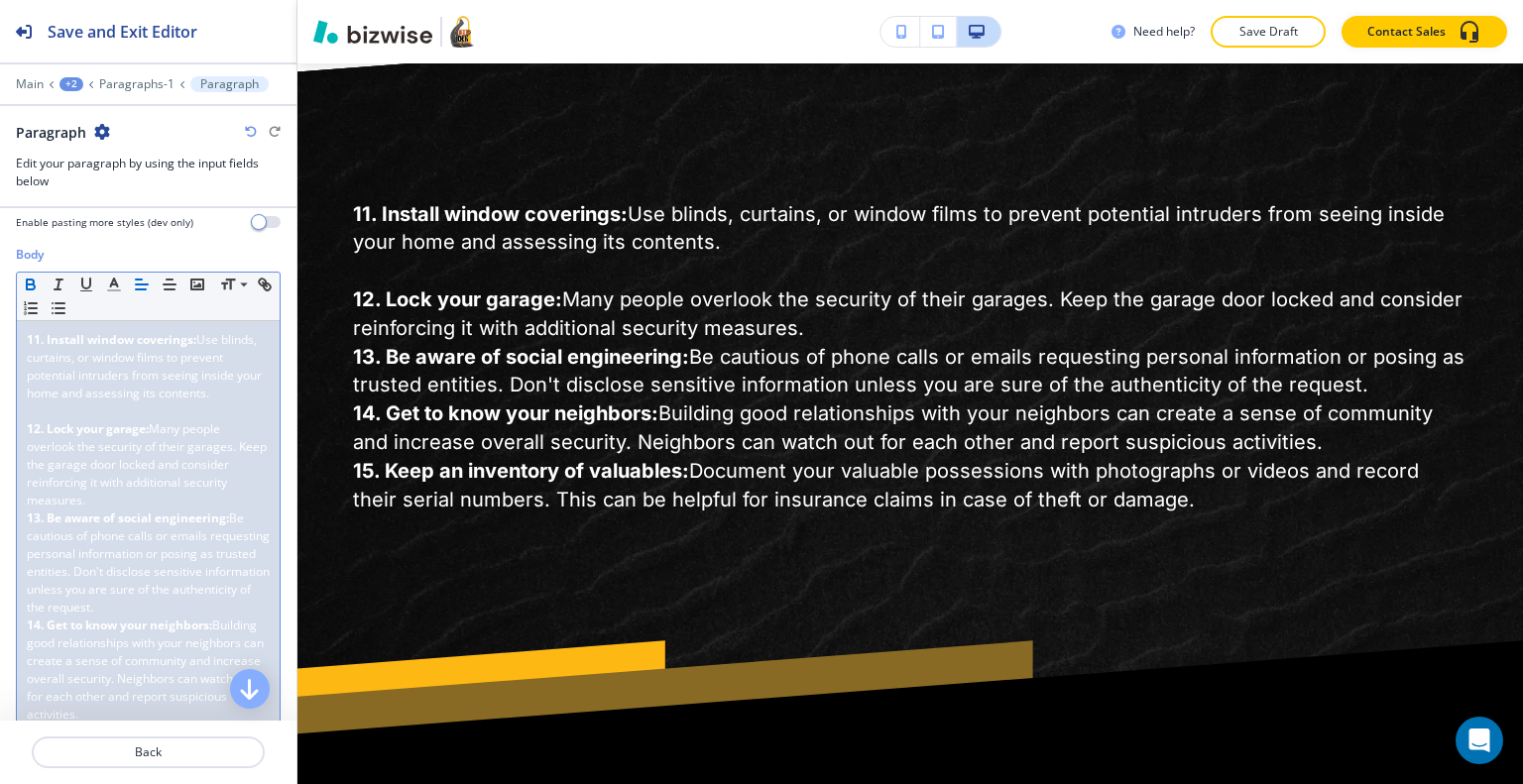 click on "12. Lock your garage:  Many people overlook the security of their garages. Keep the garage door locked and consider reinforcing it with additional security measures." at bounding box center (148, 465) 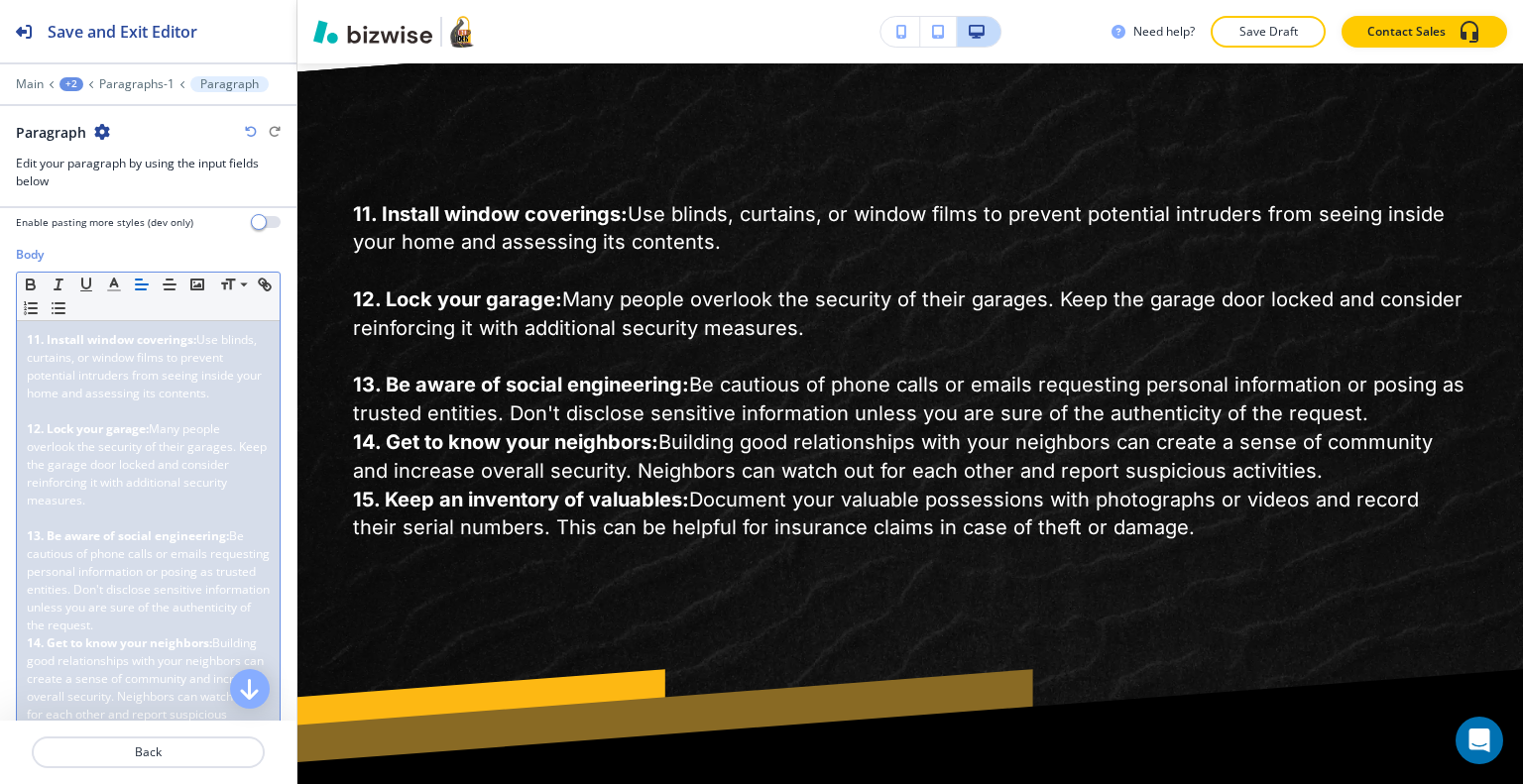 click on "13. Be aware of social engineering:  Be cautious of phone calls or emails requesting personal information or posing as trusted entities. Don't disclose sensitive information unless you are sure of the authenticity of the request." at bounding box center (148, 581) 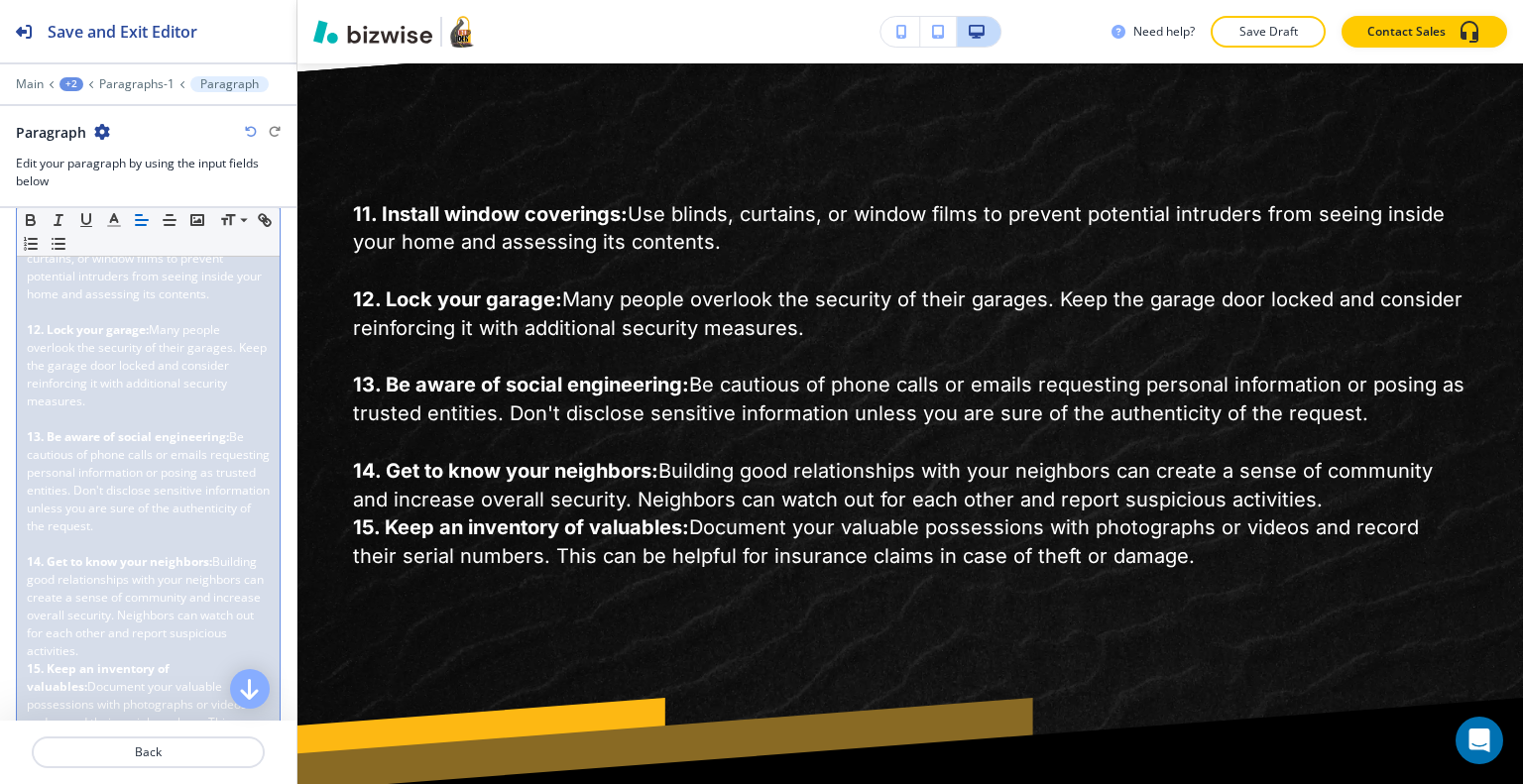 scroll, scrollTop: 595, scrollLeft: 0, axis: vertical 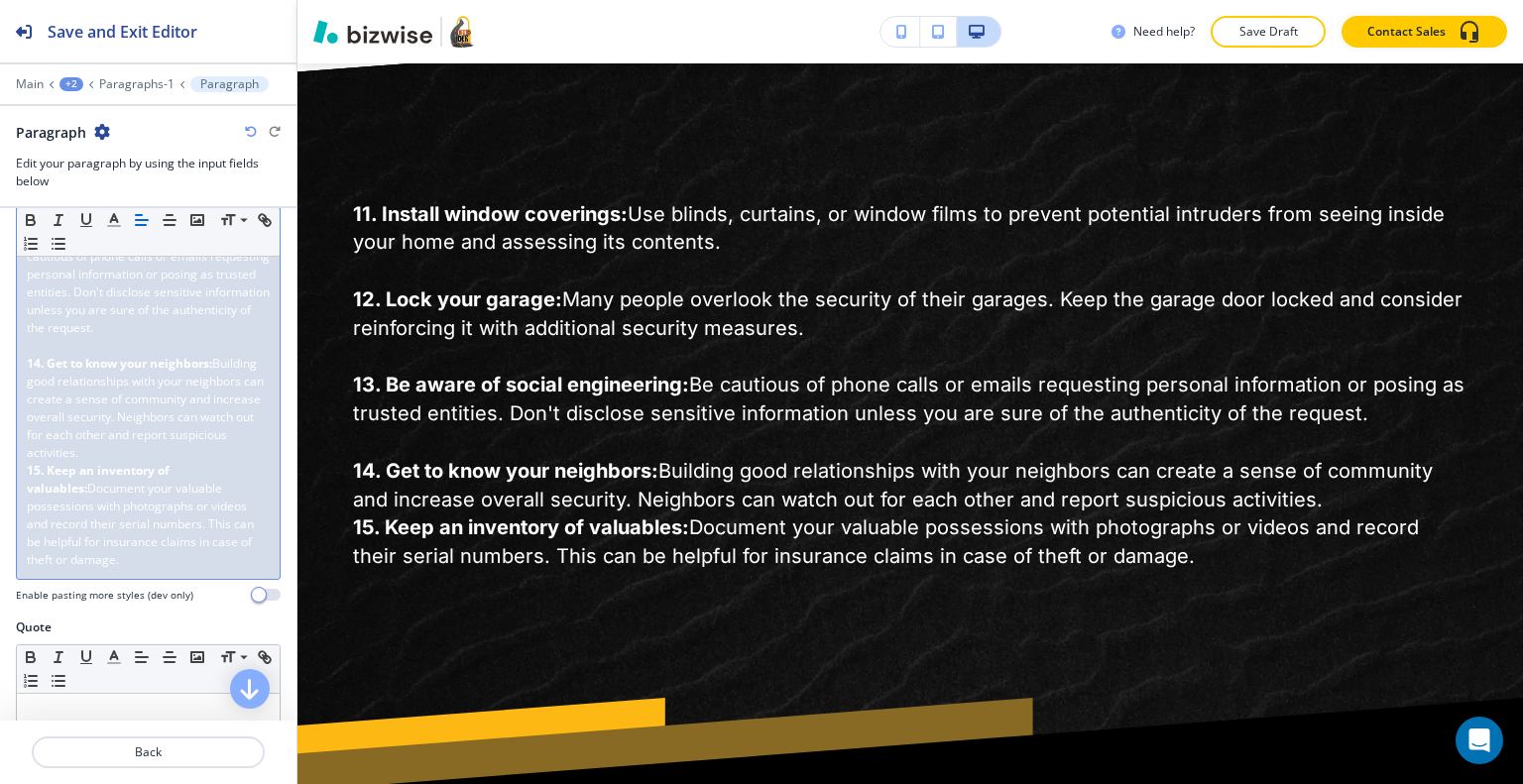click on "14. Get to know your neighbors:  Building good relationships with your neighbors can create a sense of community and increase overall security. Neighbors can watch out for each other and report suspicious activities." at bounding box center (148, 408) 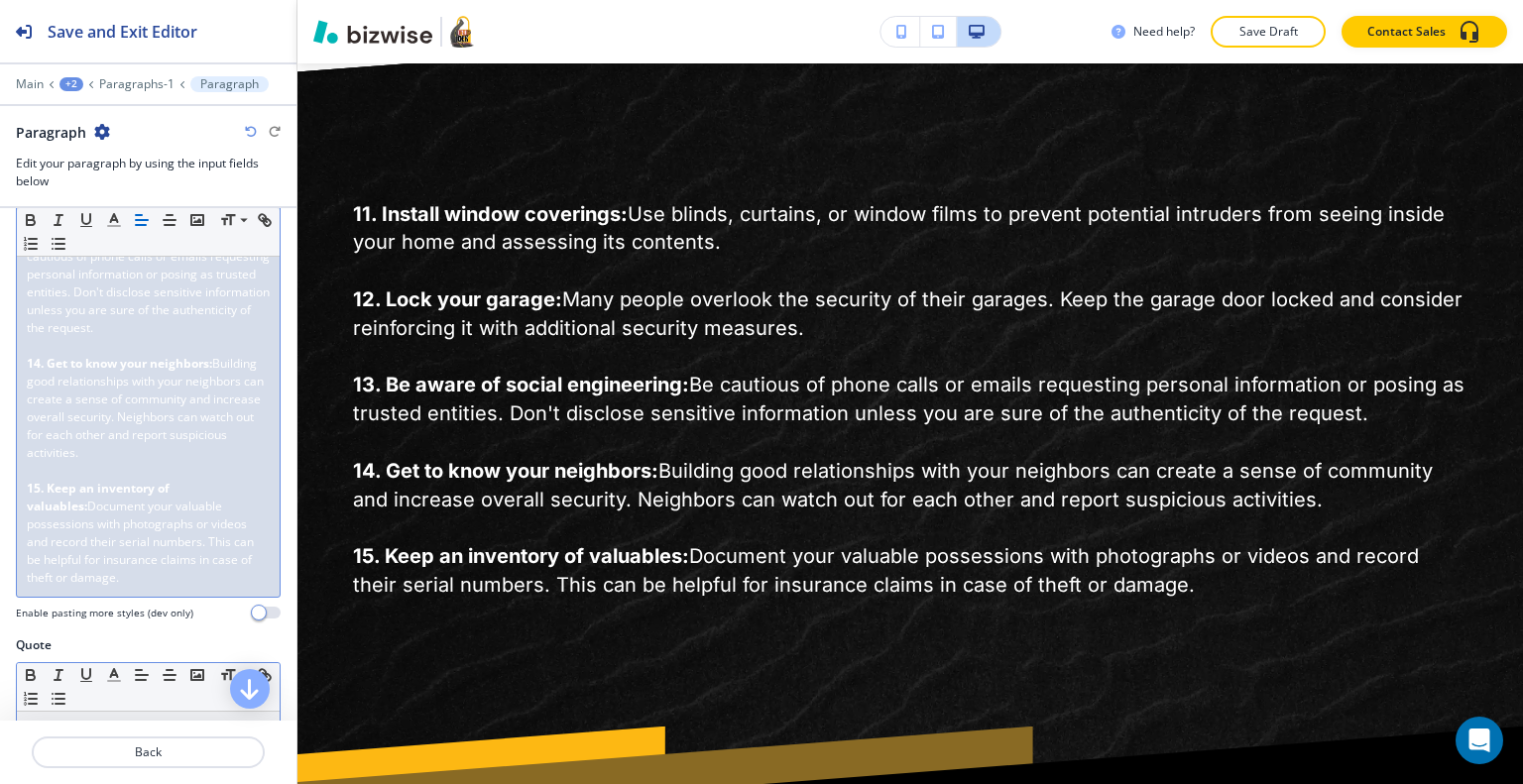 scroll, scrollTop: 793, scrollLeft: 0, axis: vertical 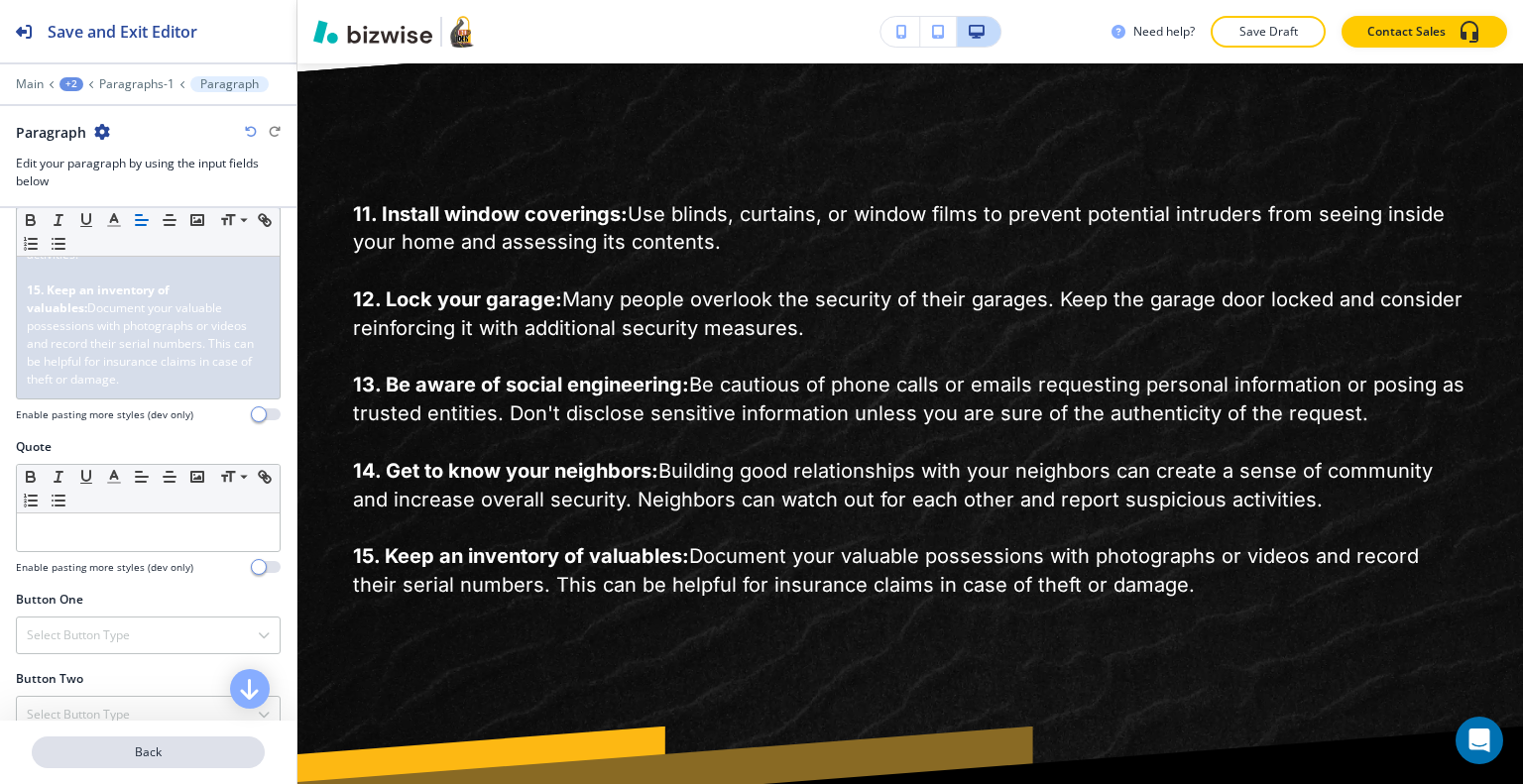 click on "Back" at bounding box center [148, 752] 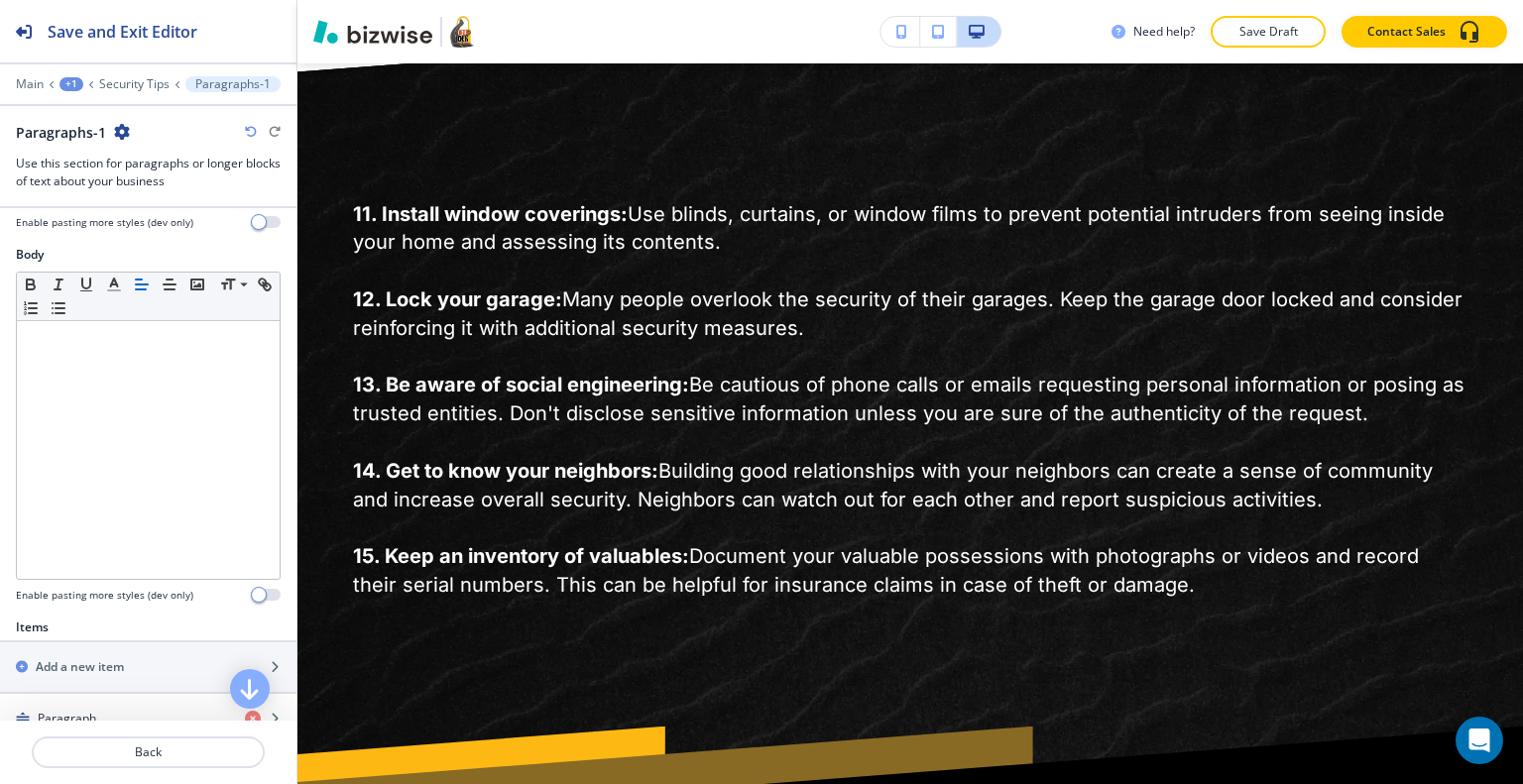 scroll, scrollTop: 396, scrollLeft: 0, axis: vertical 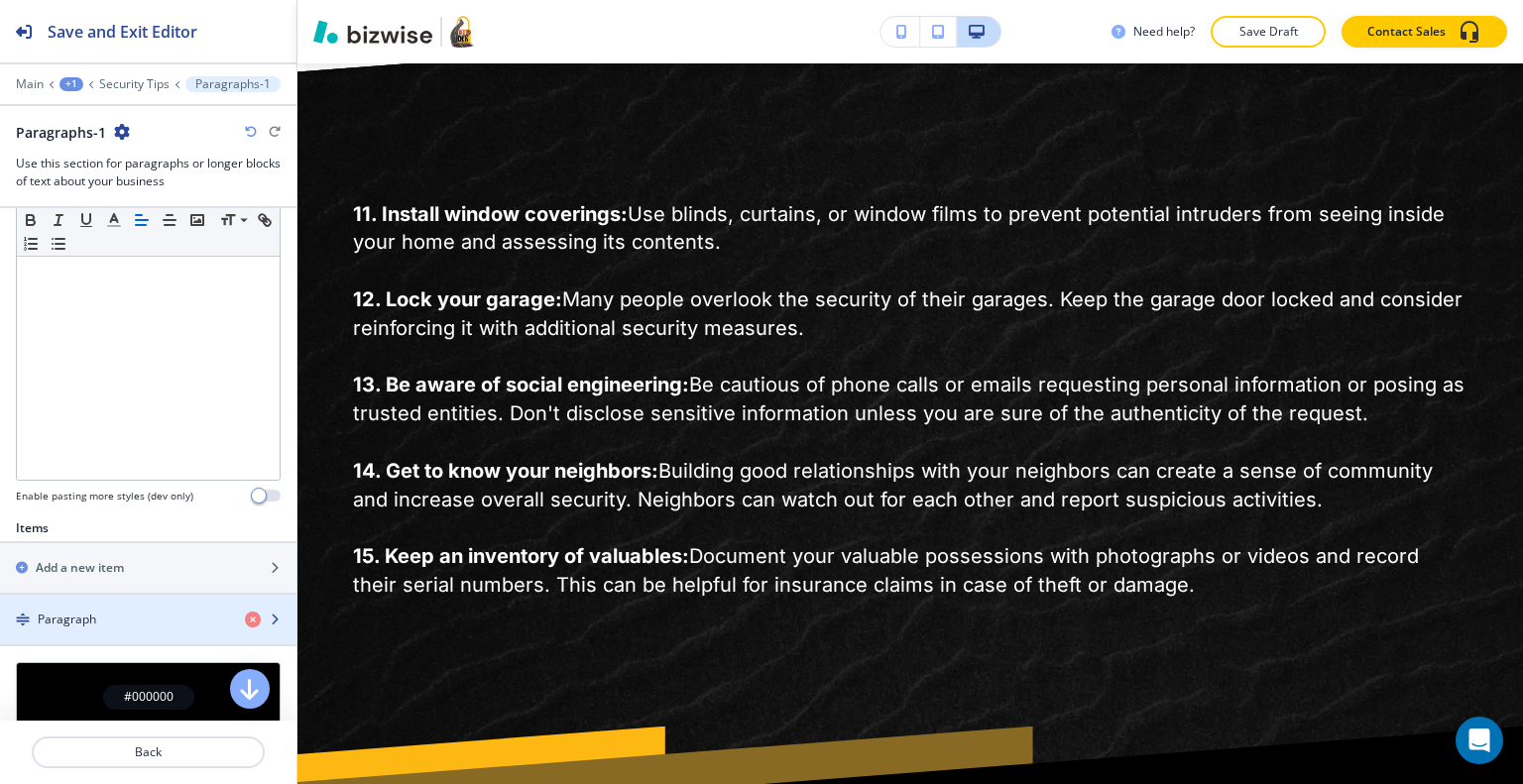 click at bounding box center [148, 603] 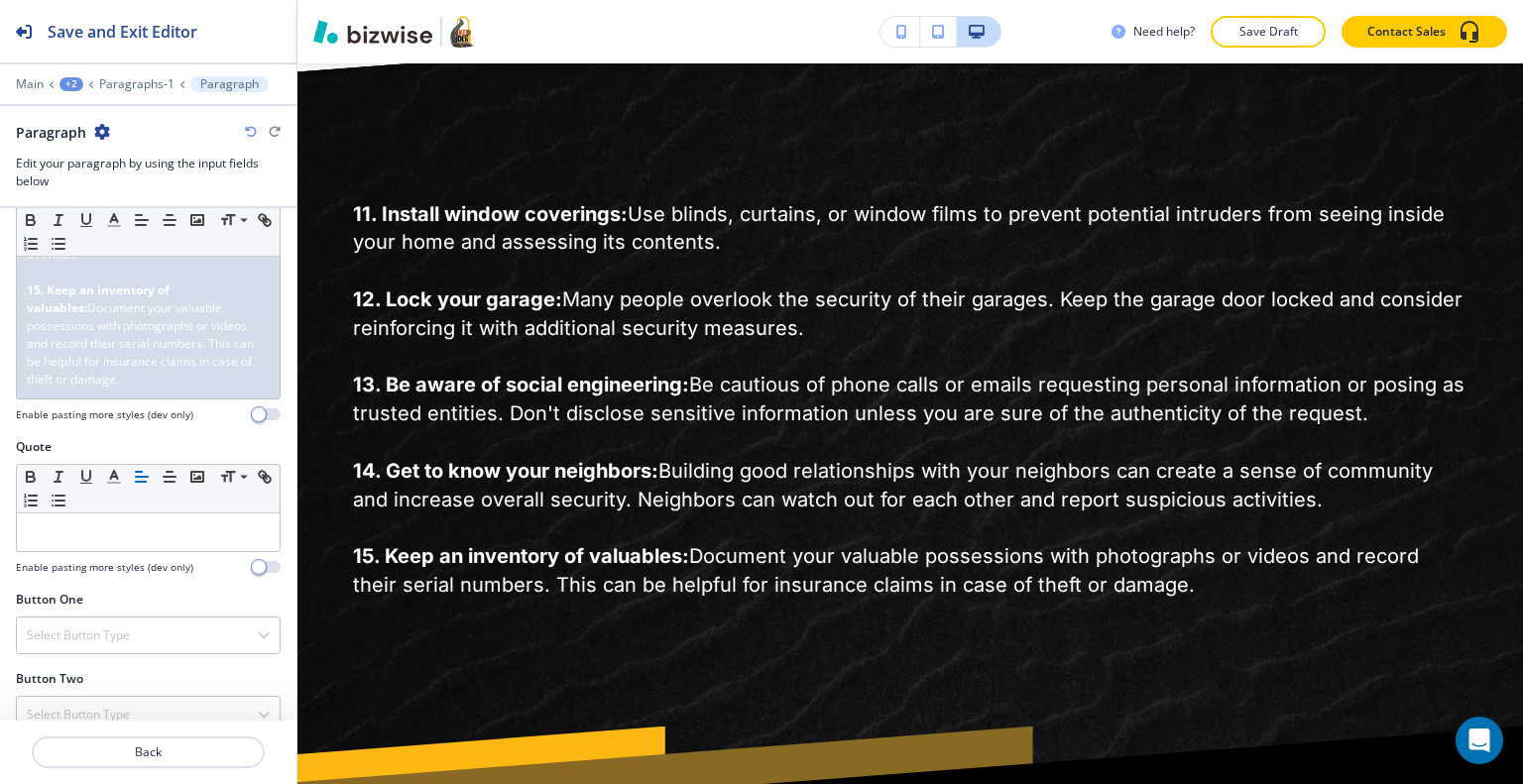 scroll, scrollTop: 1023, scrollLeft: 0, axis: vertical 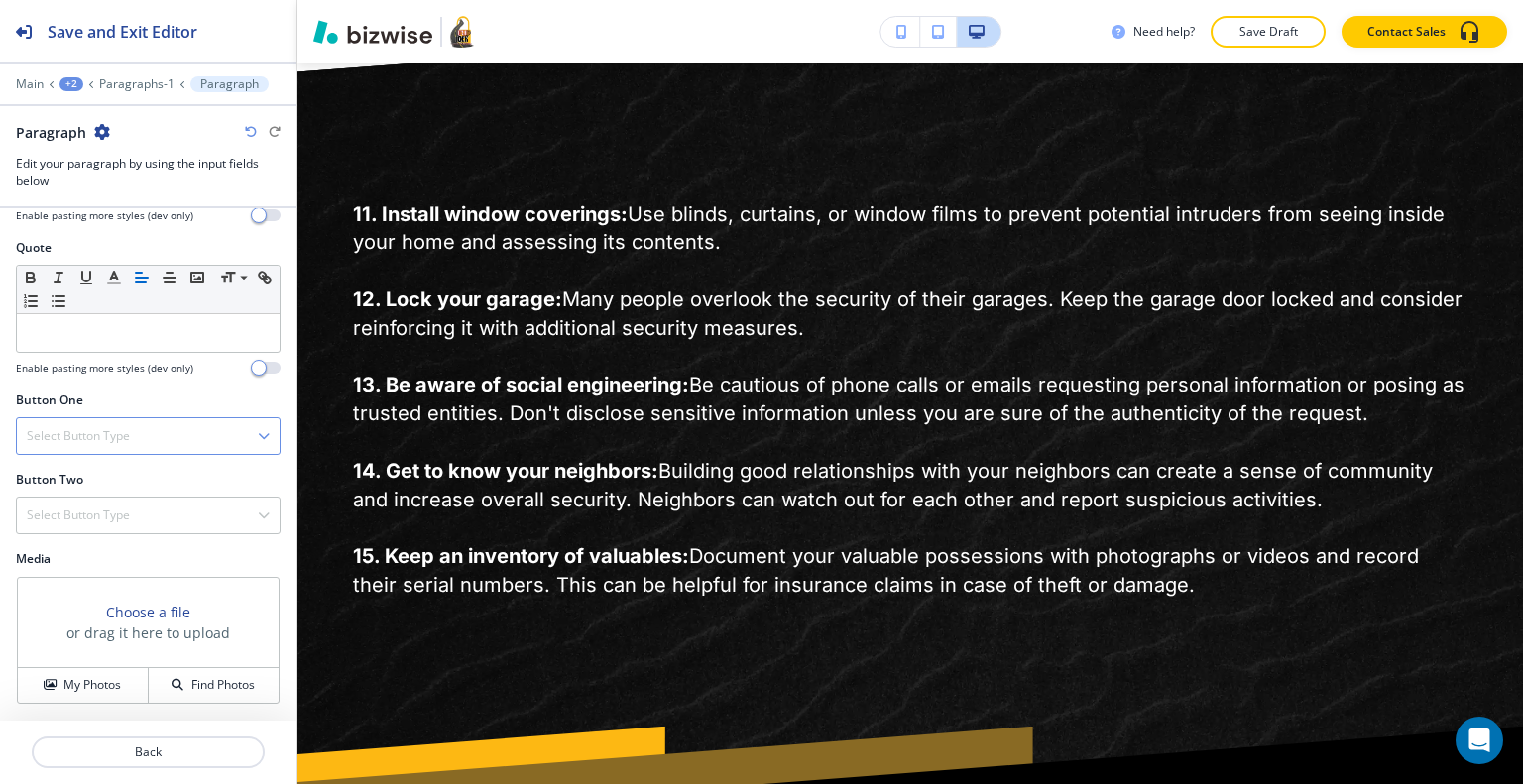 click on "Select Button Type" at bounding box center [78, 436] 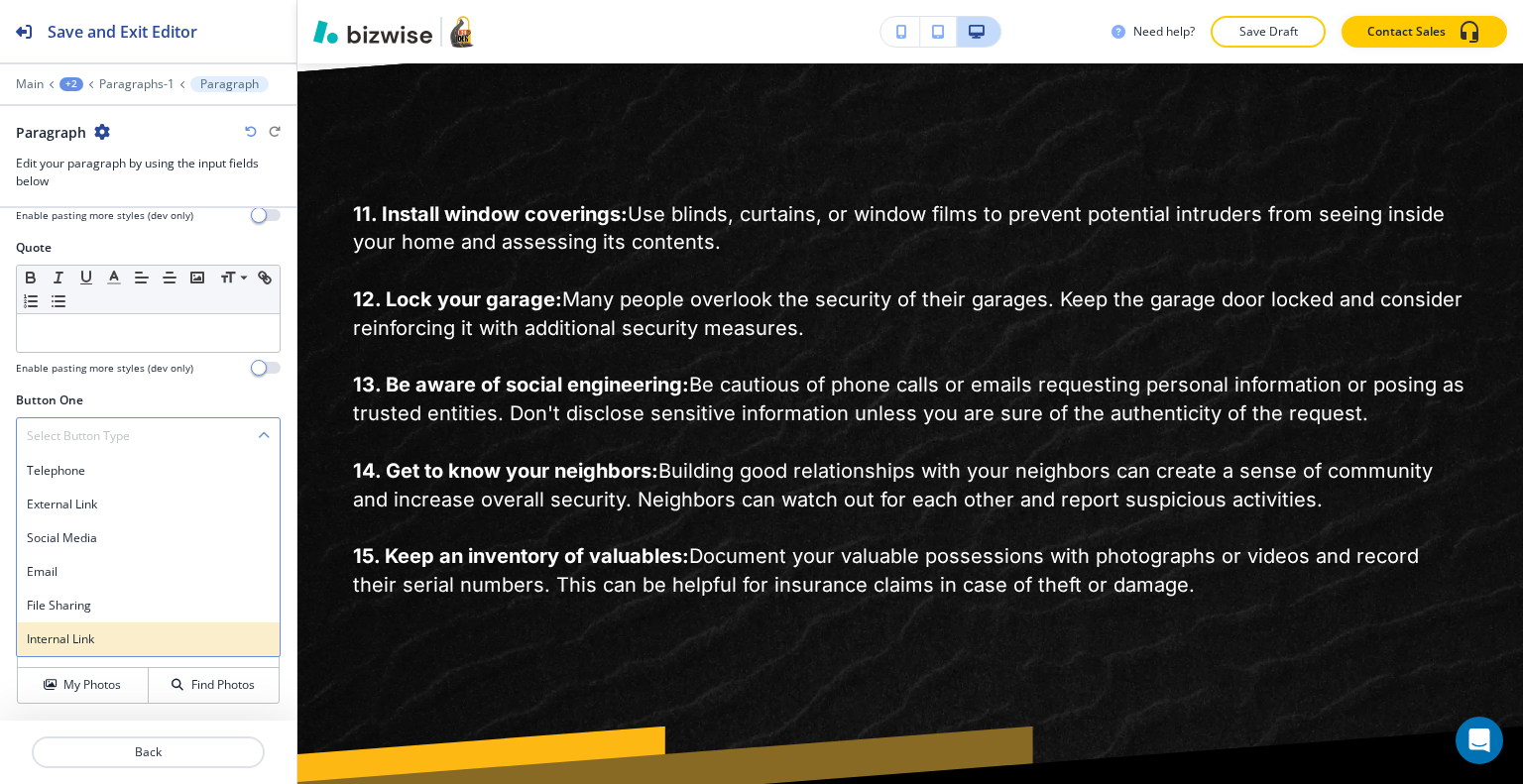 click on "Internal Link" at bounding box center (148, 639) 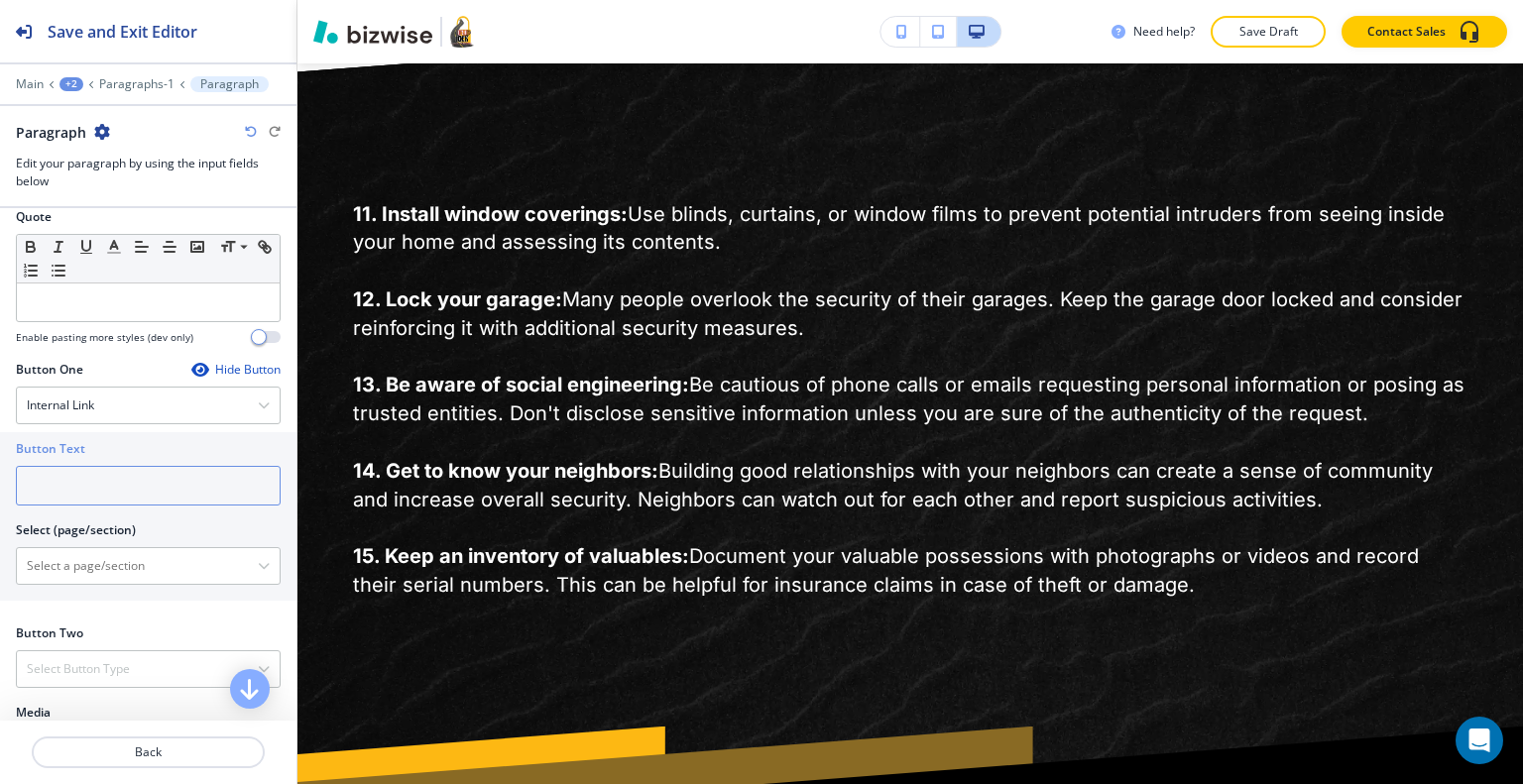 click at bounding box center [148, 486] 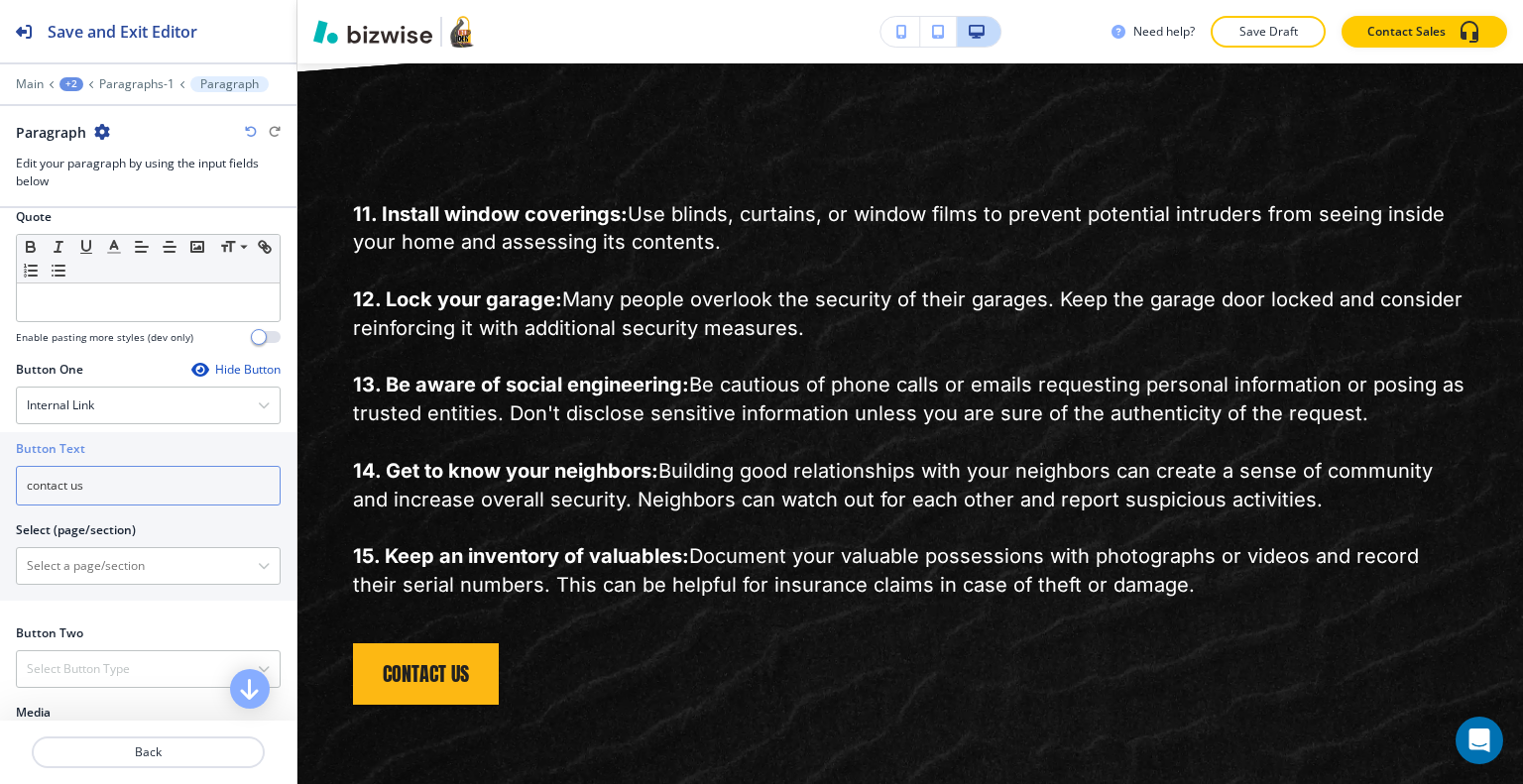 scroll, scrollTop: 825, scrollLeft: 0, axis: vertical 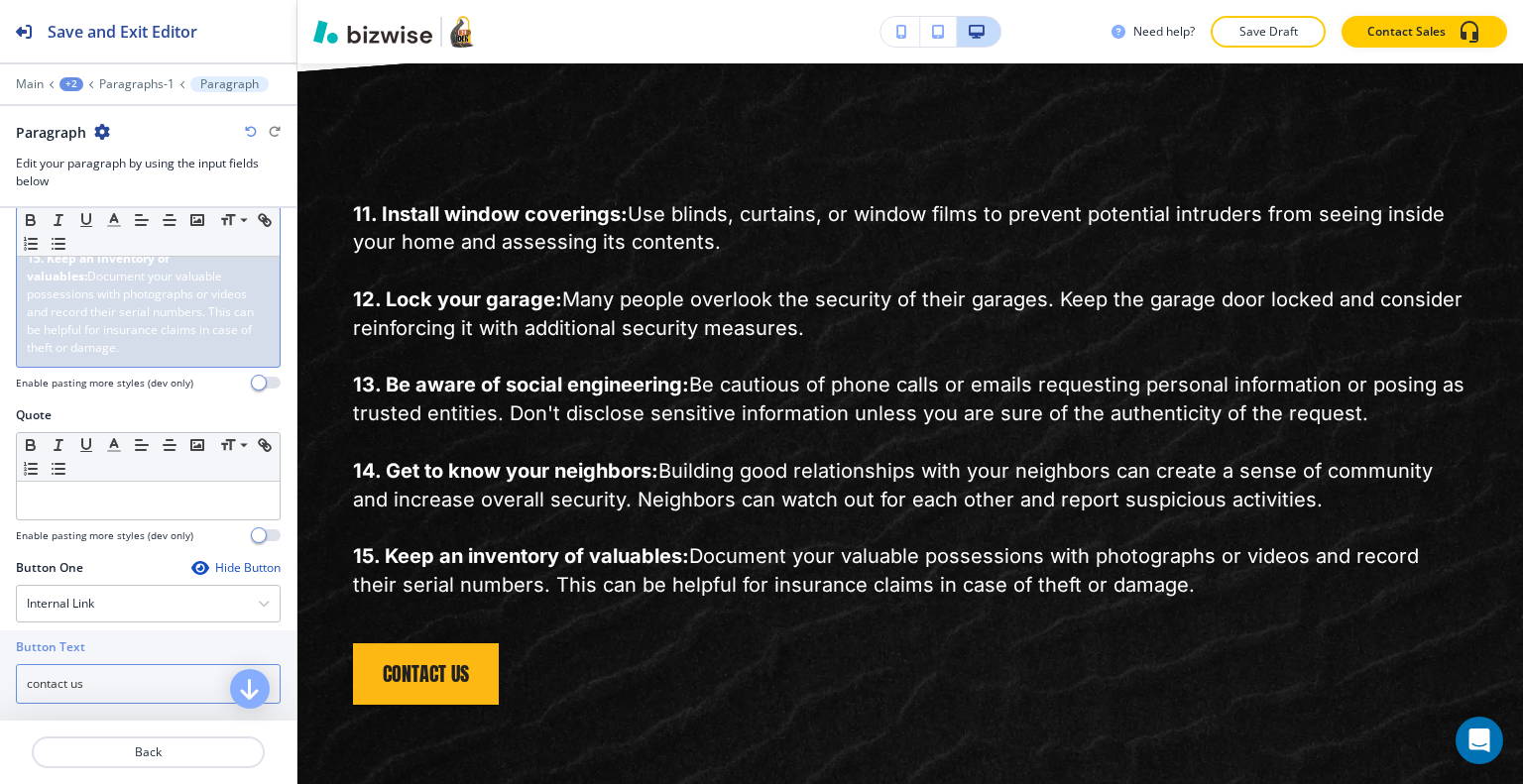 type on "contact us" 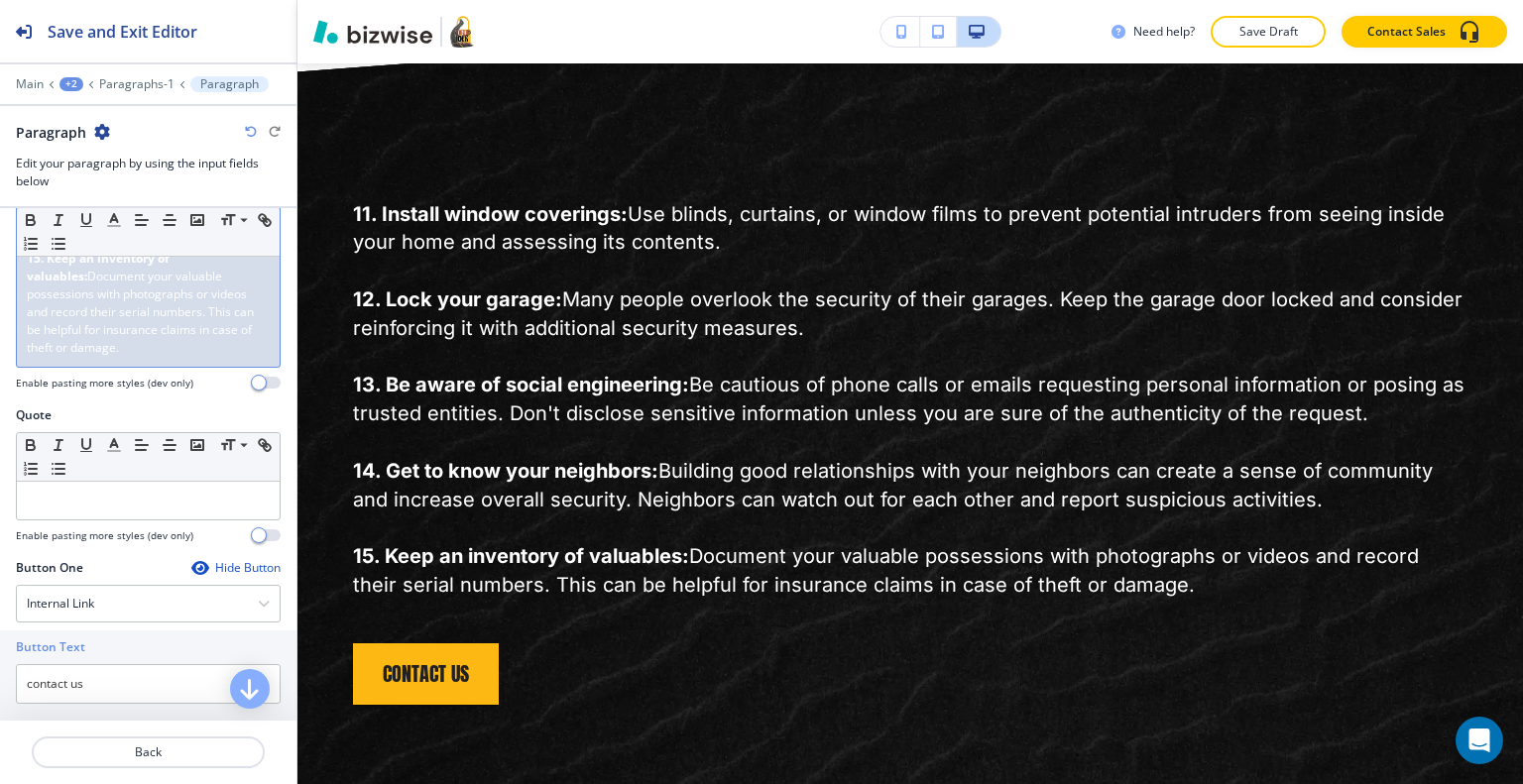 click on "15. Keep an inventory of valuables:  Document your valuable possessions with photographs or videos and record their serial numbers. This can be helpful for insurance claims in case of theft or damage." at bounding box center (148, 303) 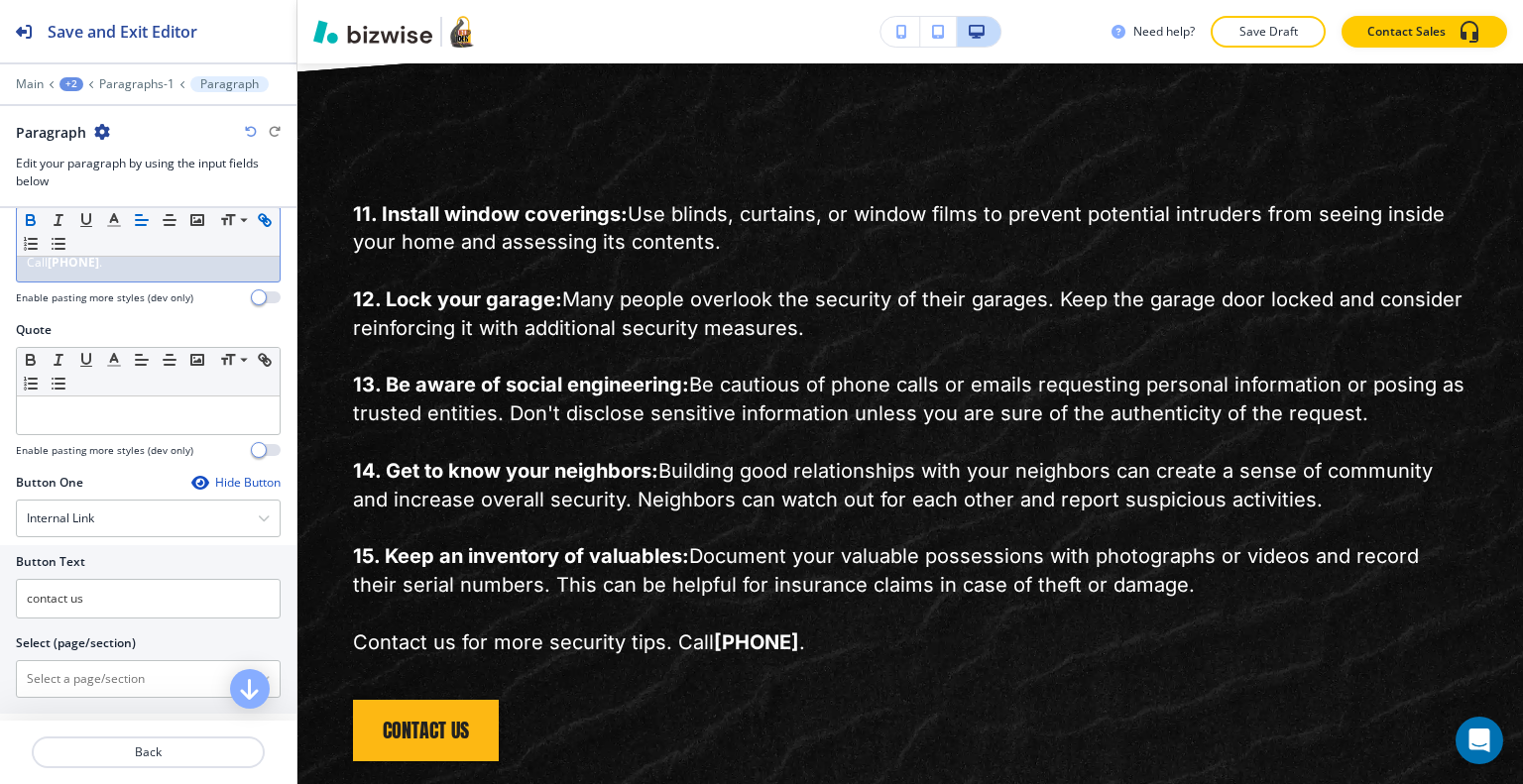 scroll, scrollTop: 1162, scrollLeft: 0, axis: vertical 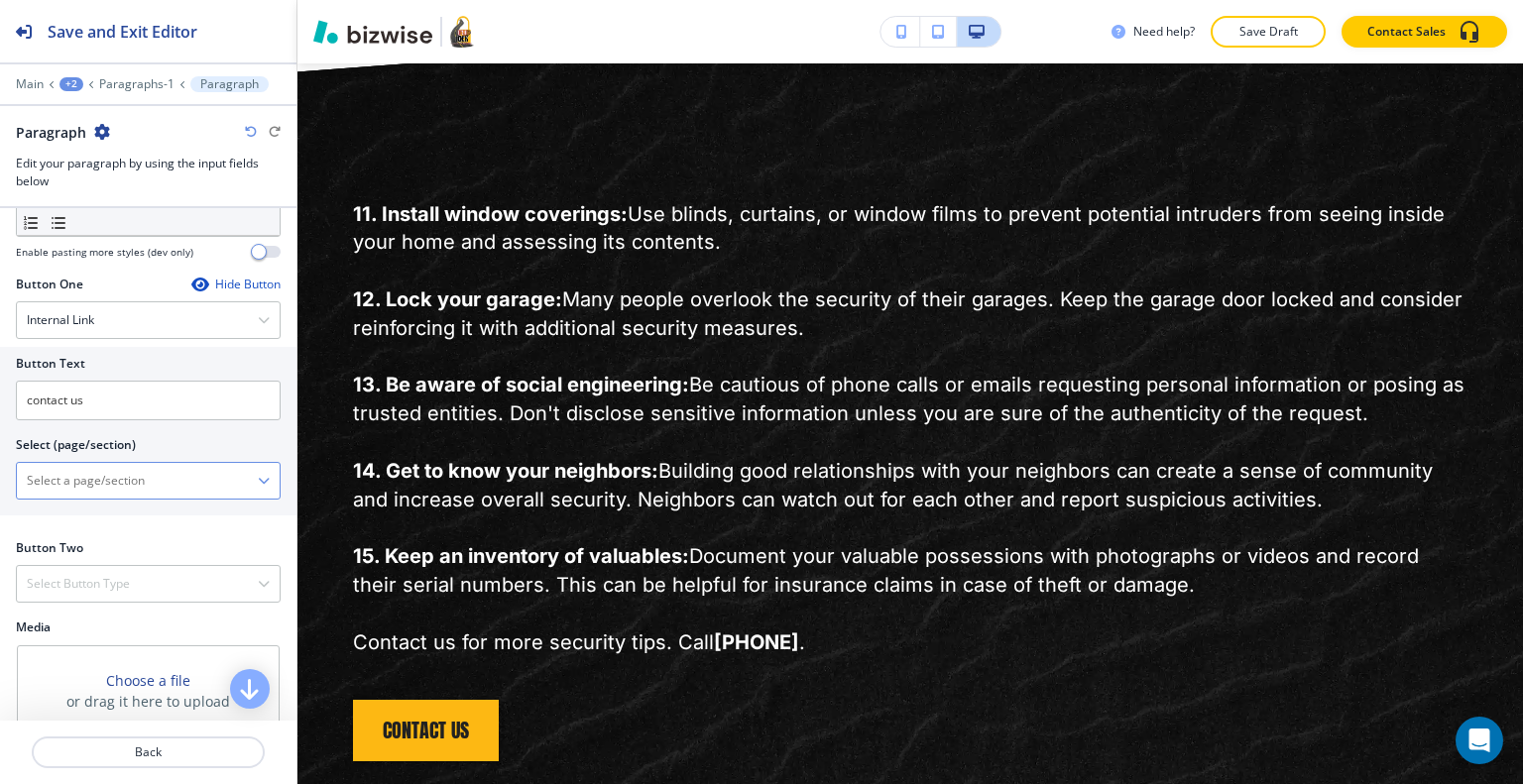 click at bounding box center (137, 481) 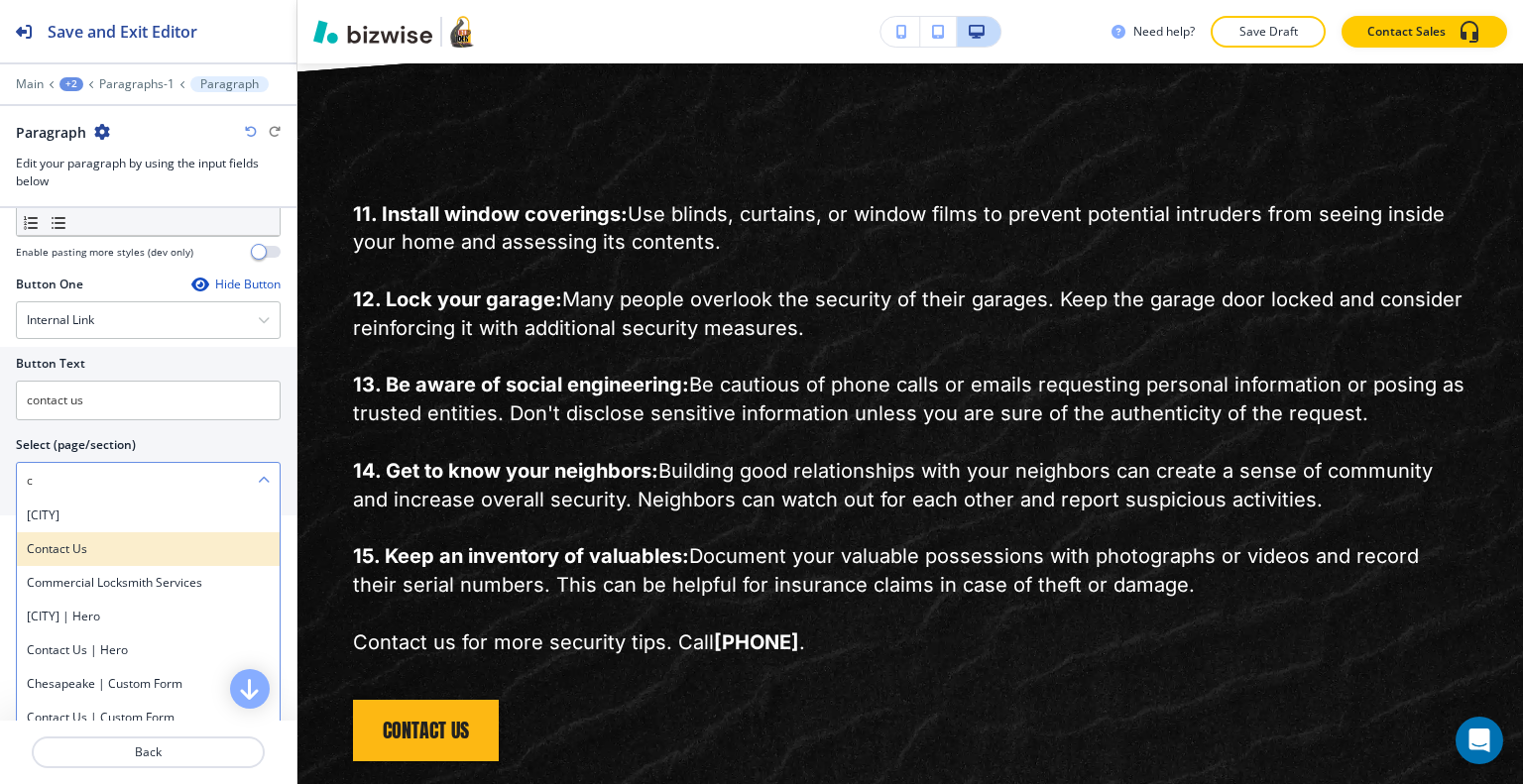 click on "Contact Us" at bounding box center [148, 549] 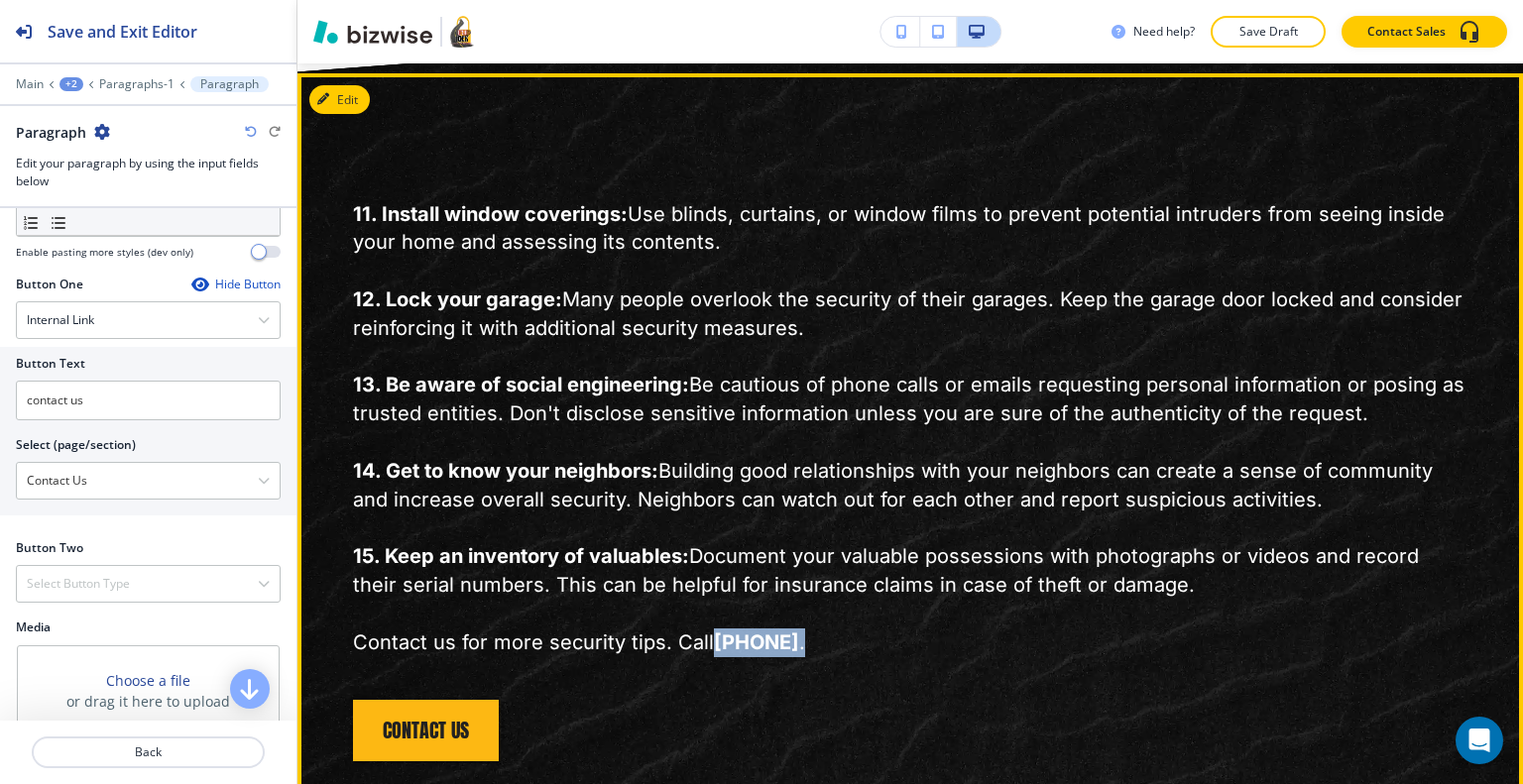 drag, startPoint x: 870, startPoint y: 634, endPoint x: 711, endPoint y: 641, distance: 159.15401 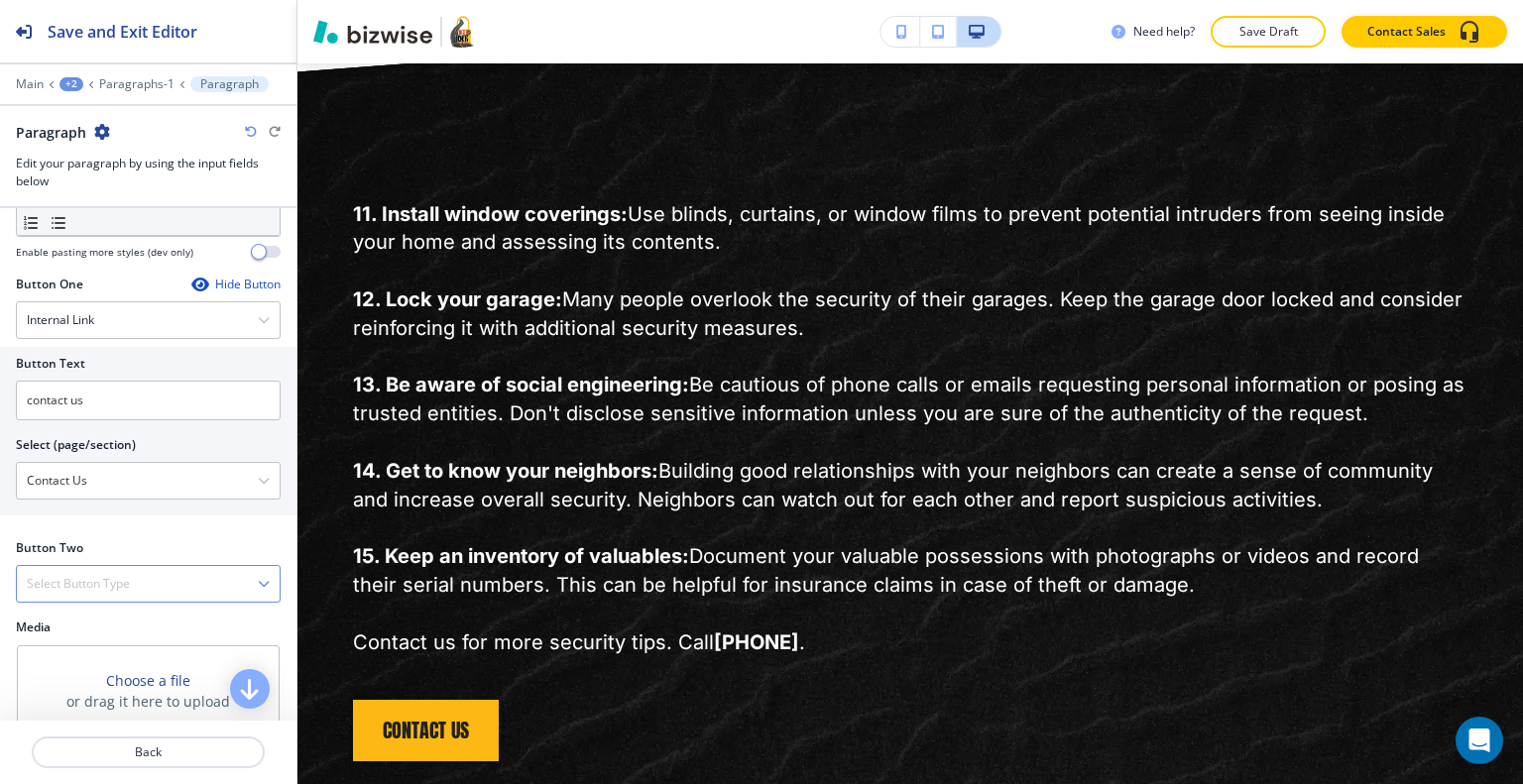 click on "Select Button Type" at bounding box center (78, 584) 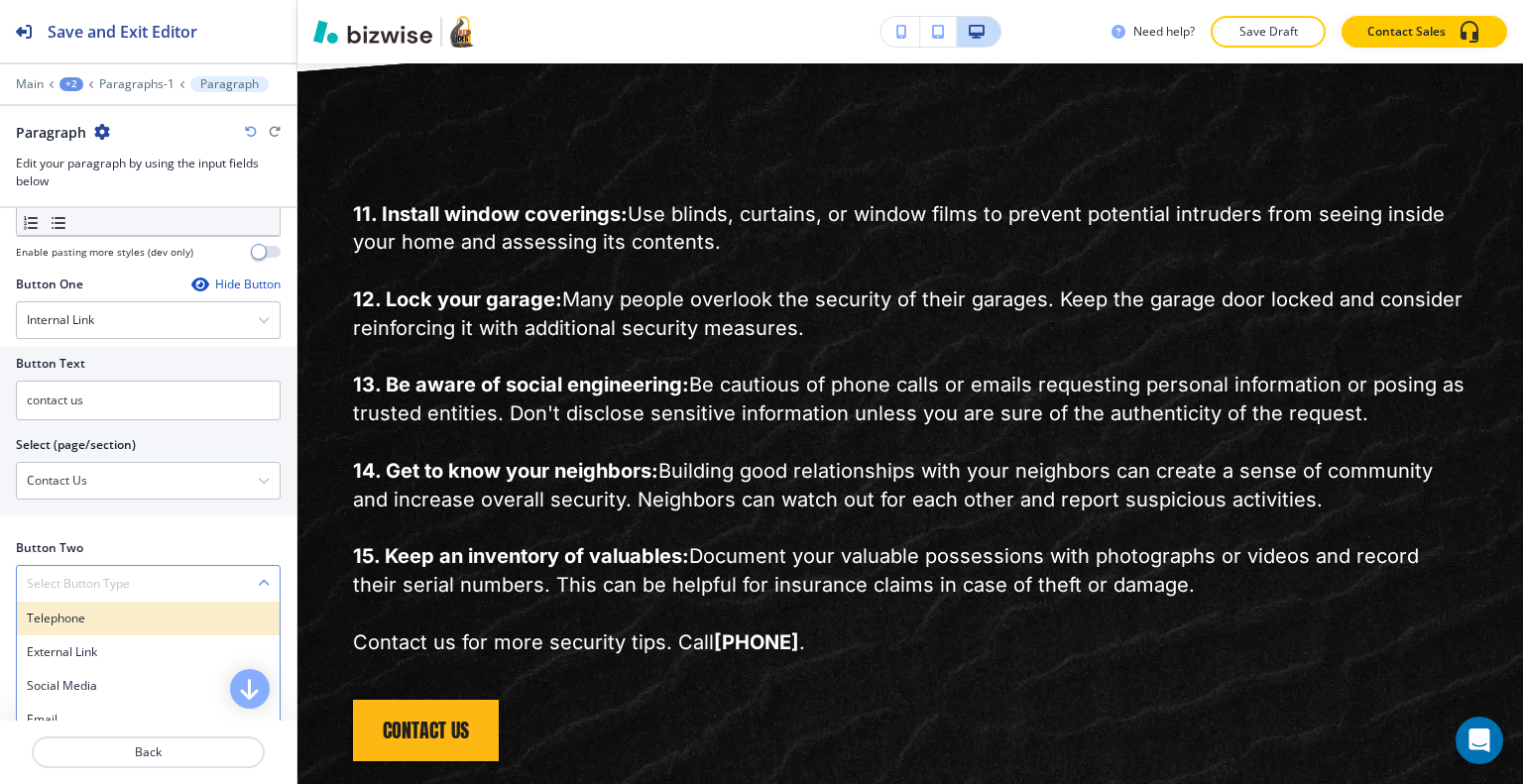 click on "Telephone" at bounding box center (148, 618) 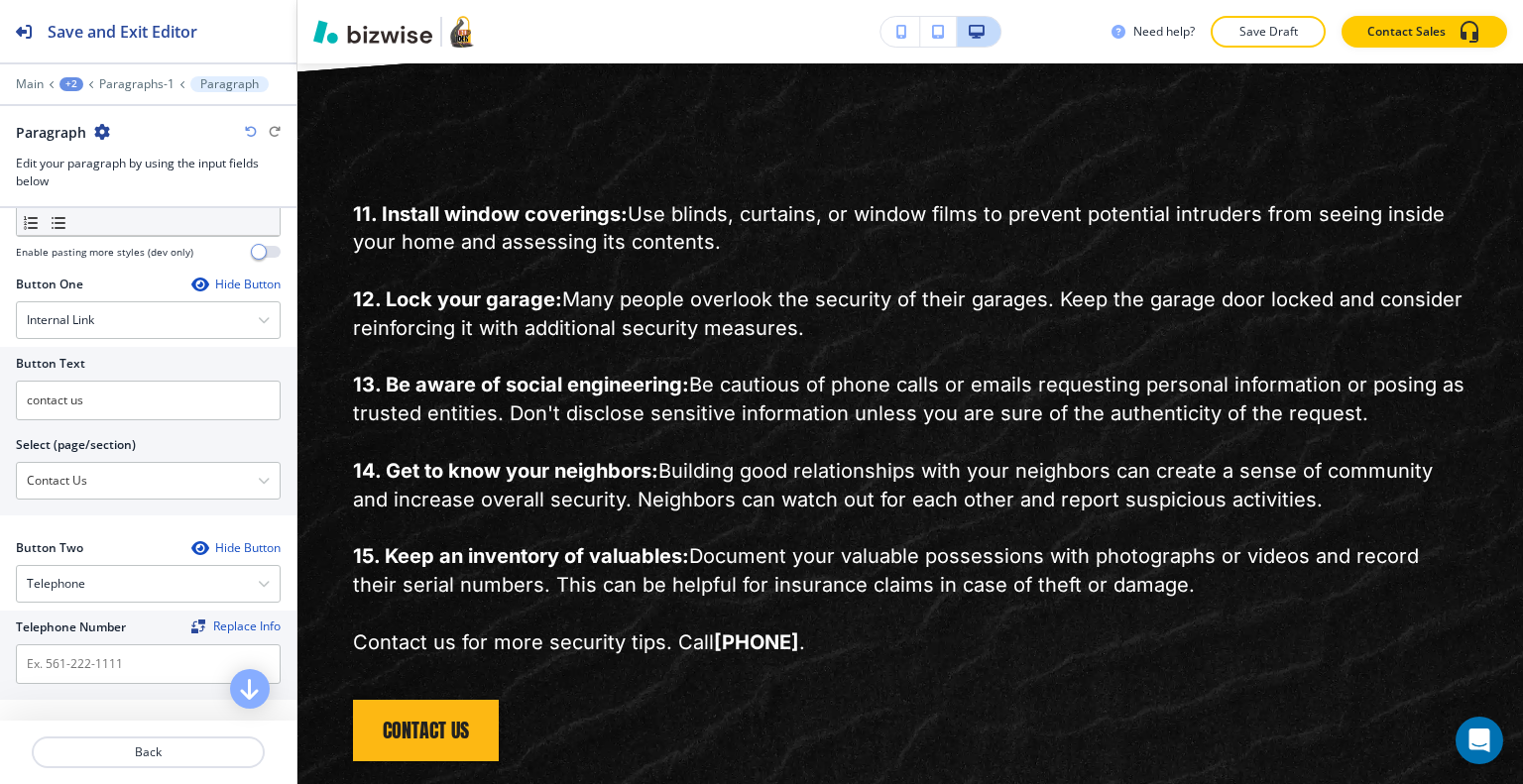 scroll, scrollTop: 1261, scrollLeft: 0, axis: vertical 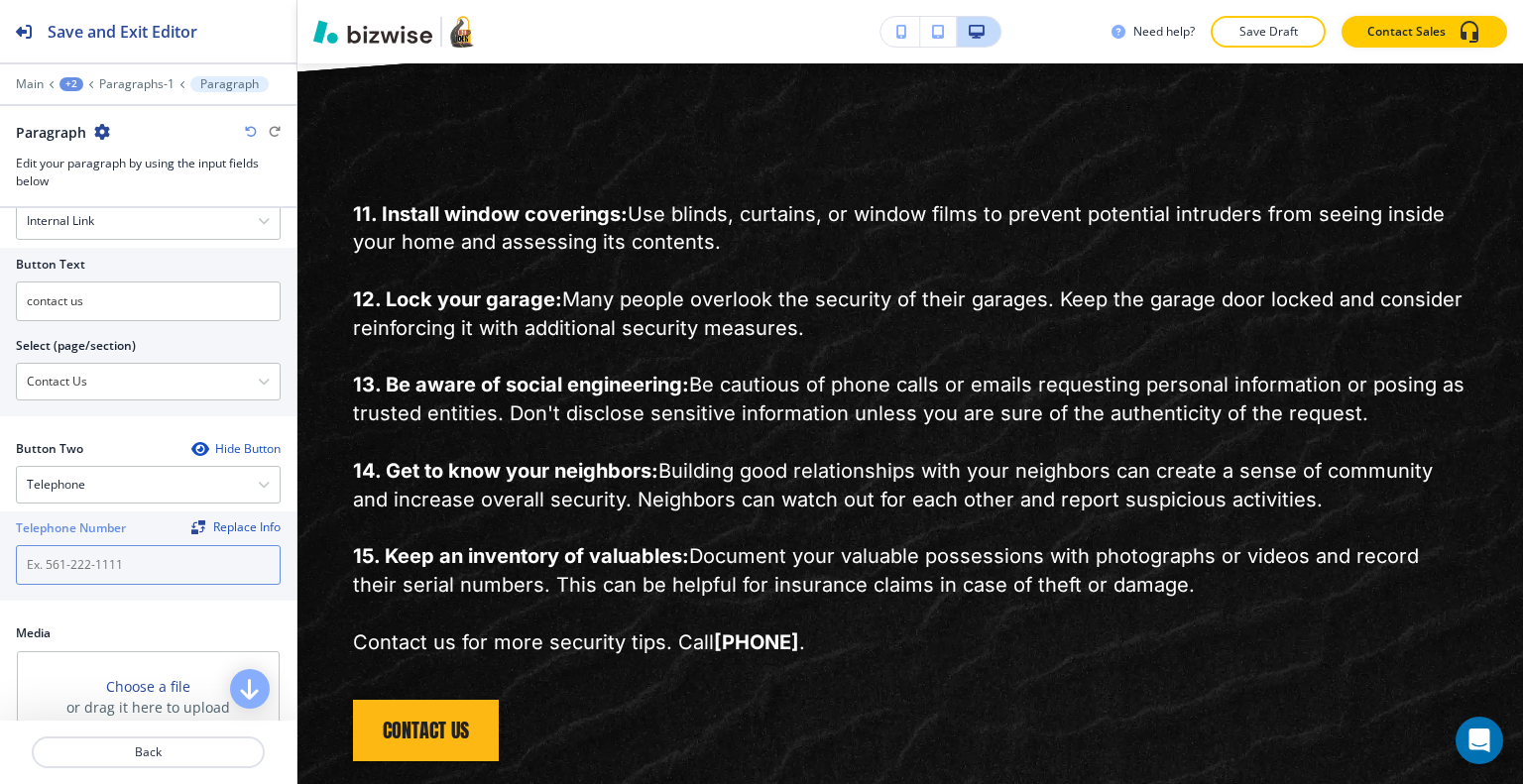 paste on "757-893-0101." 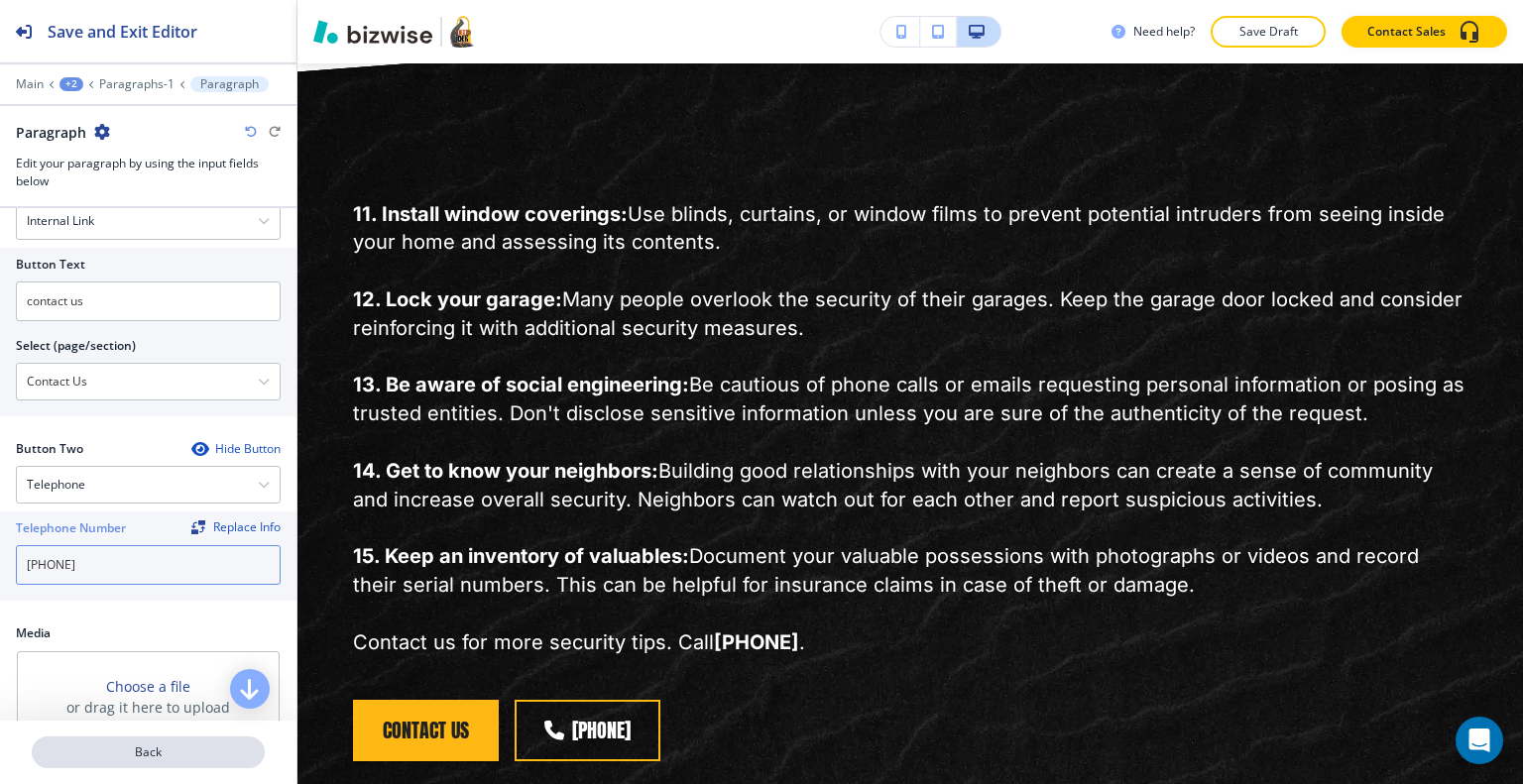 type on "[PHONE]" 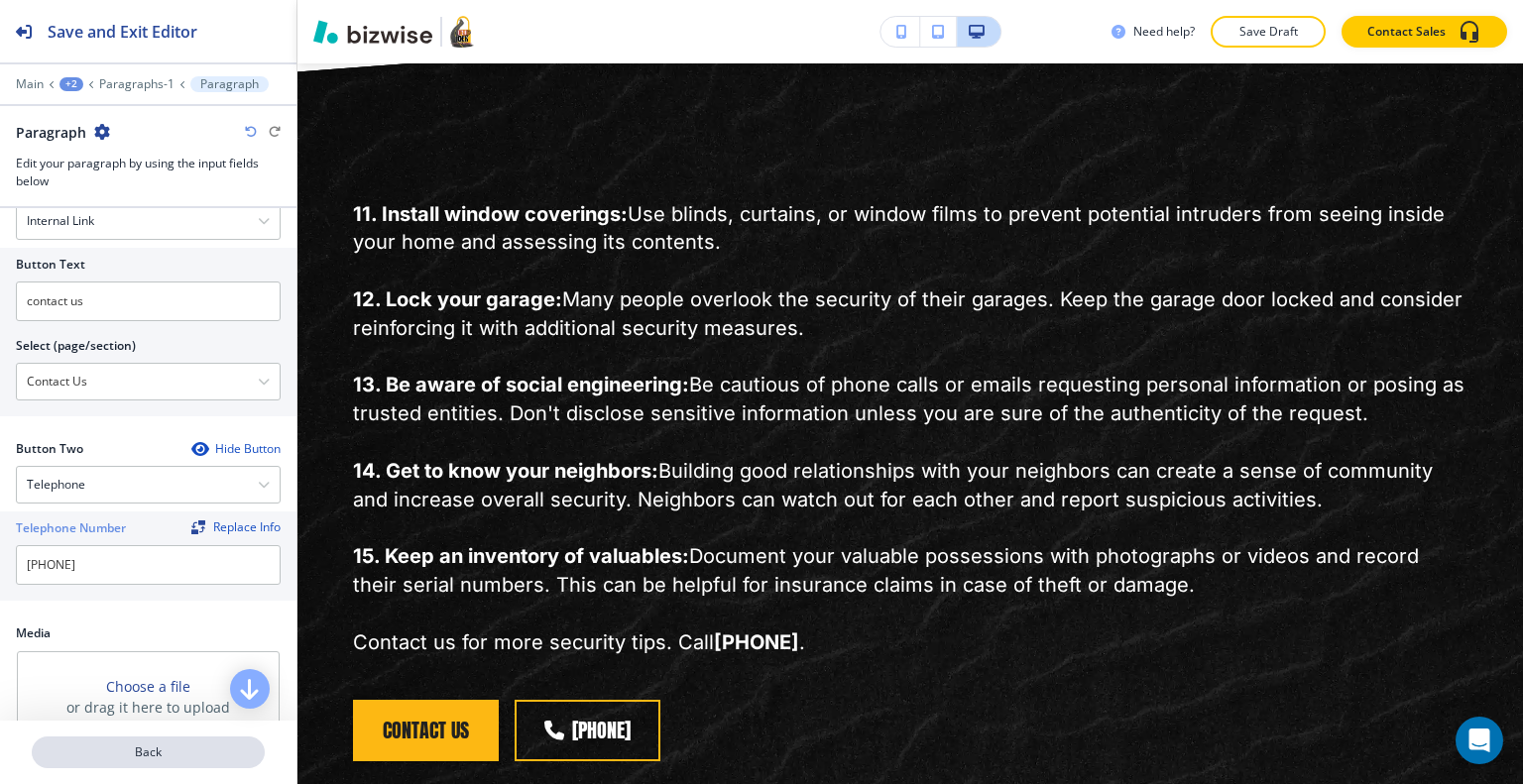 click on "Back" at bounding box center [148, 752] 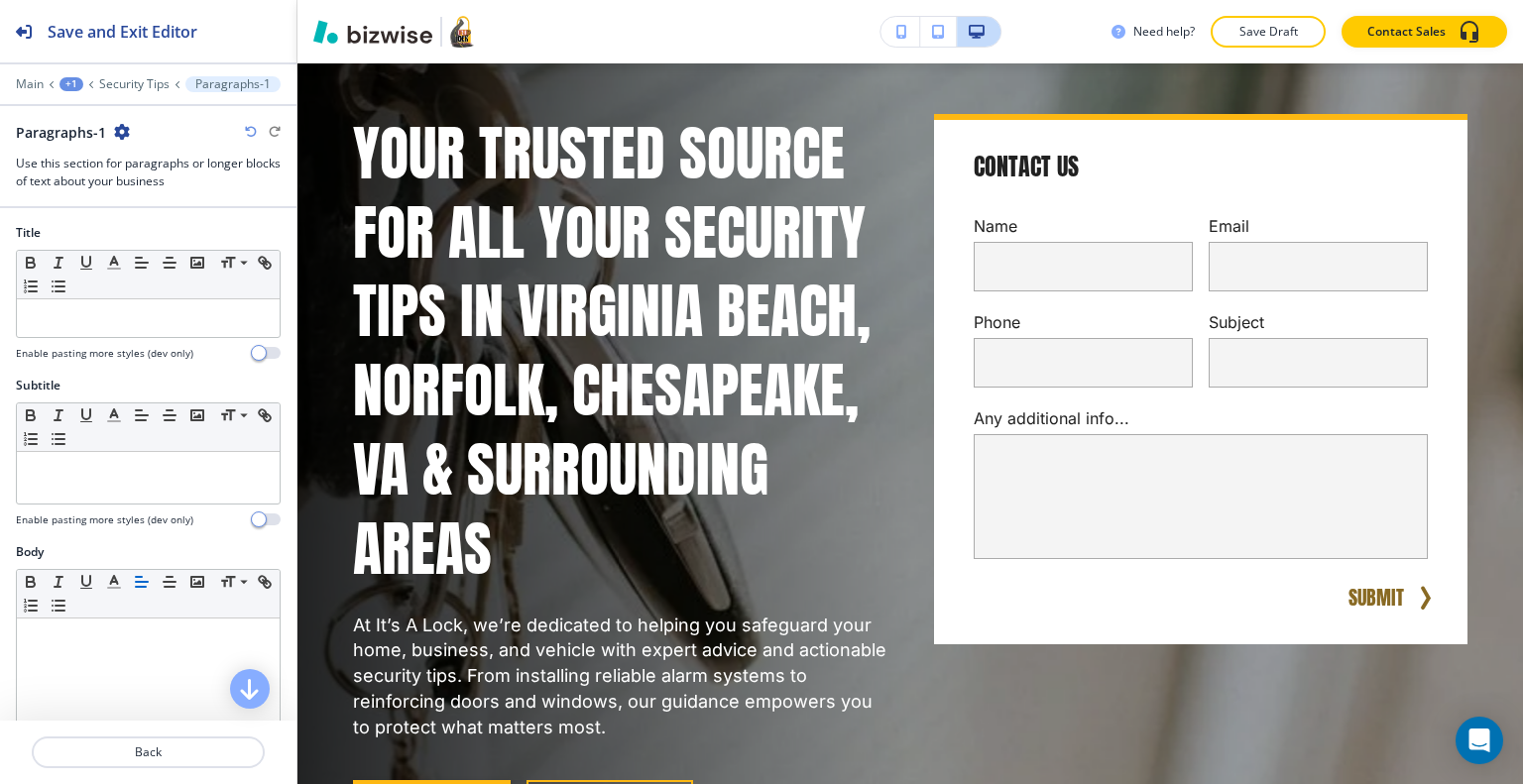 scroll, scrollTop: 0, scrollLeft: 0, axis: both 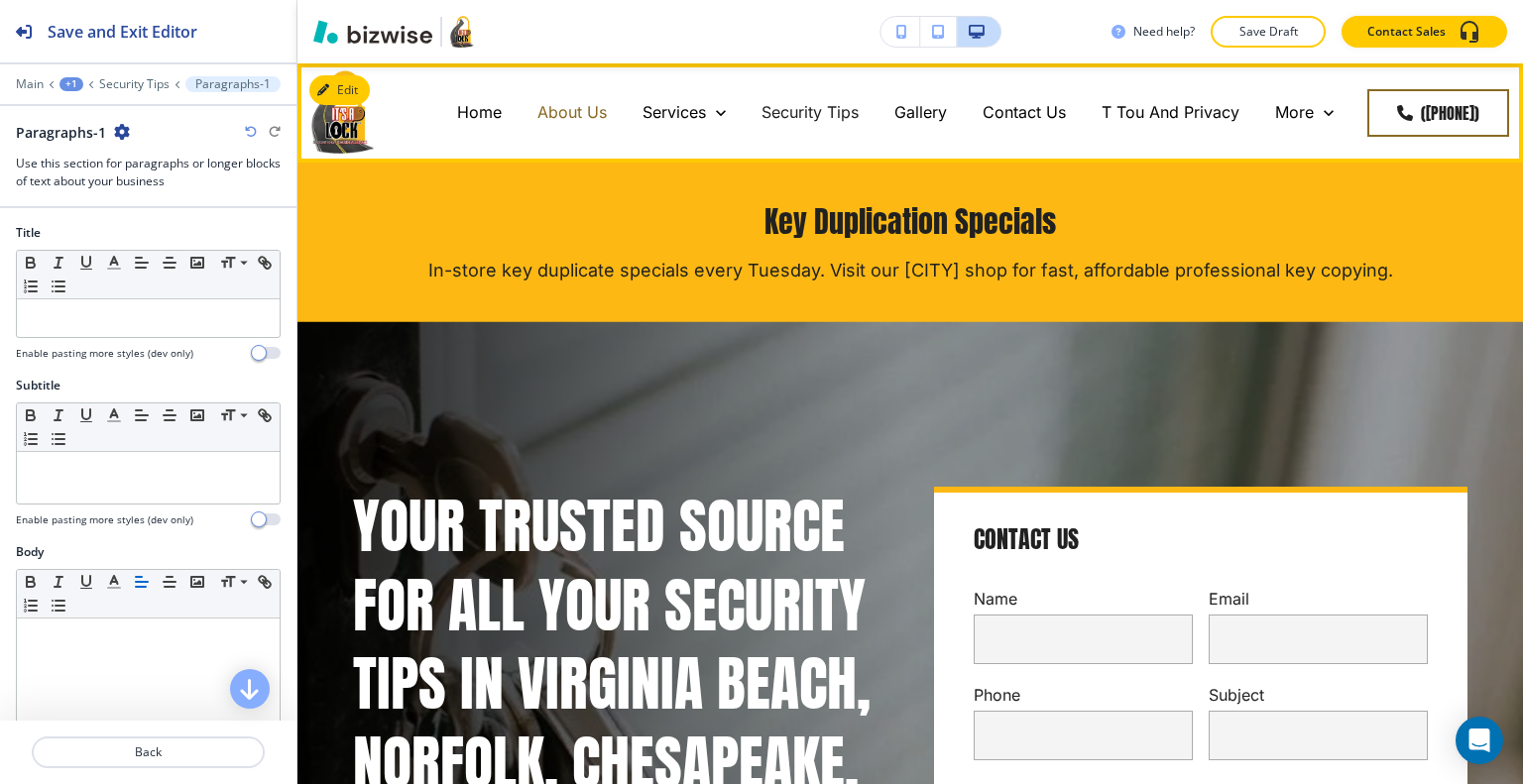 click on "About Us" at bounding box center [572, 112] 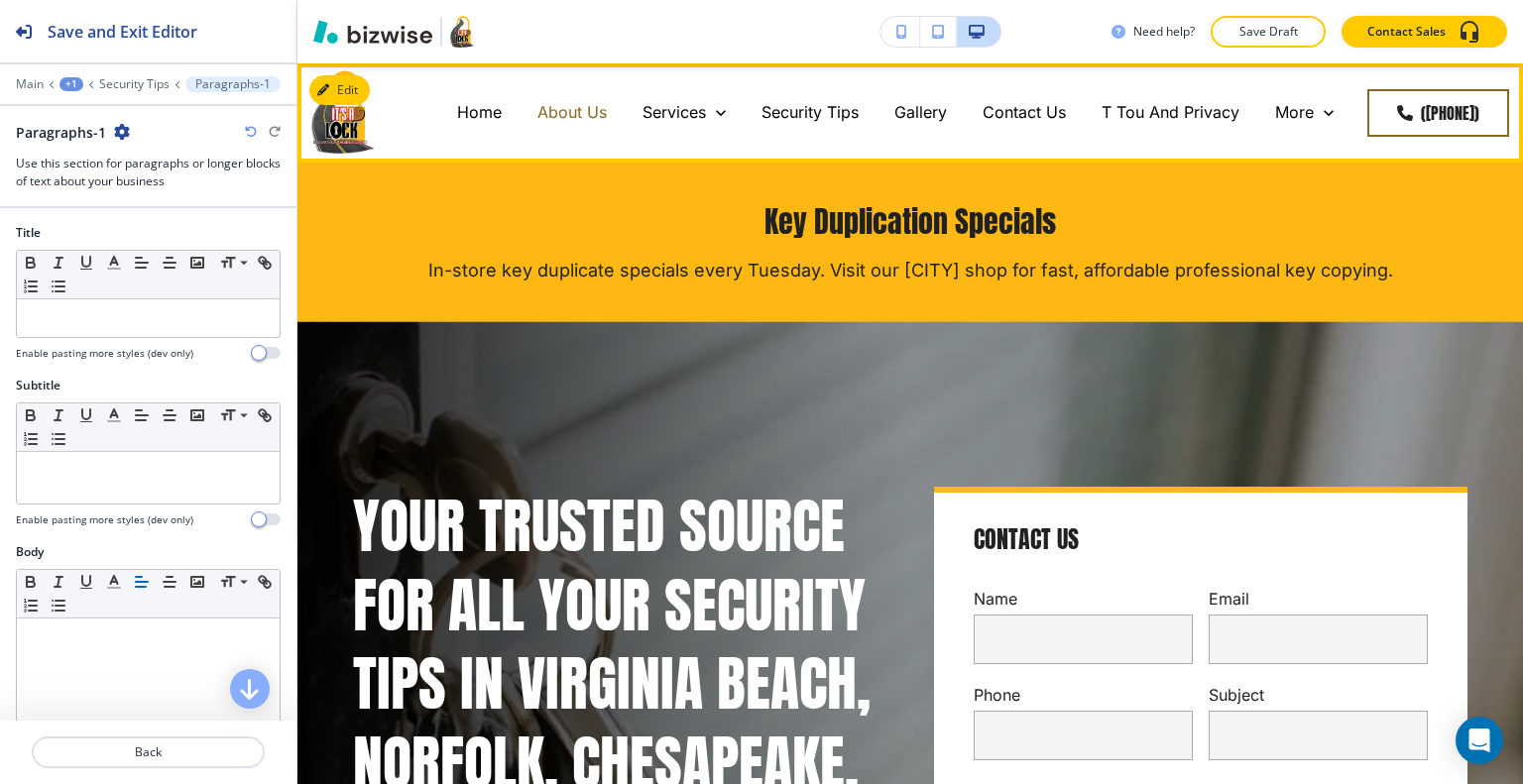 click on "About Us" at bounding box center (572, 112) 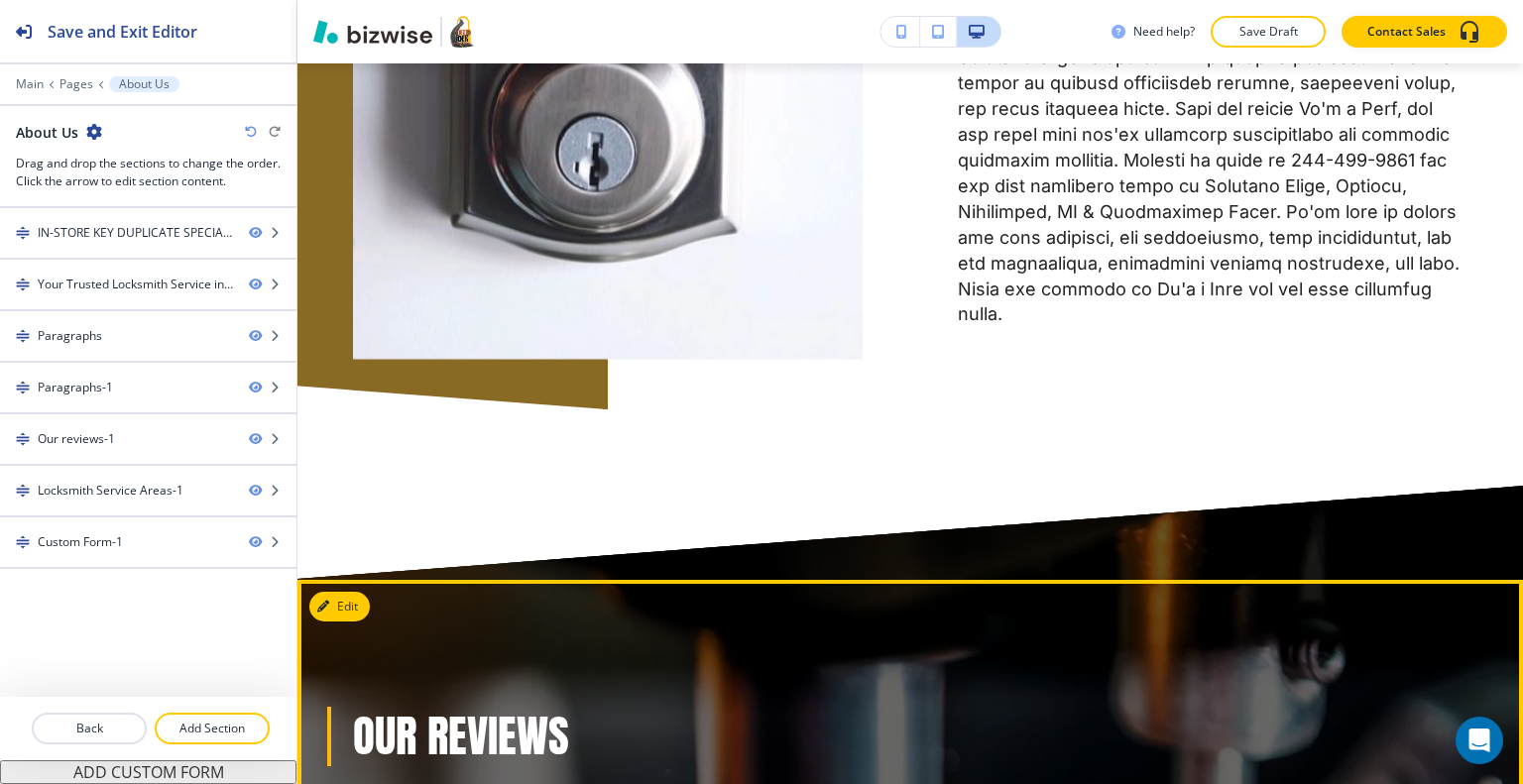 scroll, scrollTop: 2874, scrollLeft: 0, axis: vertical 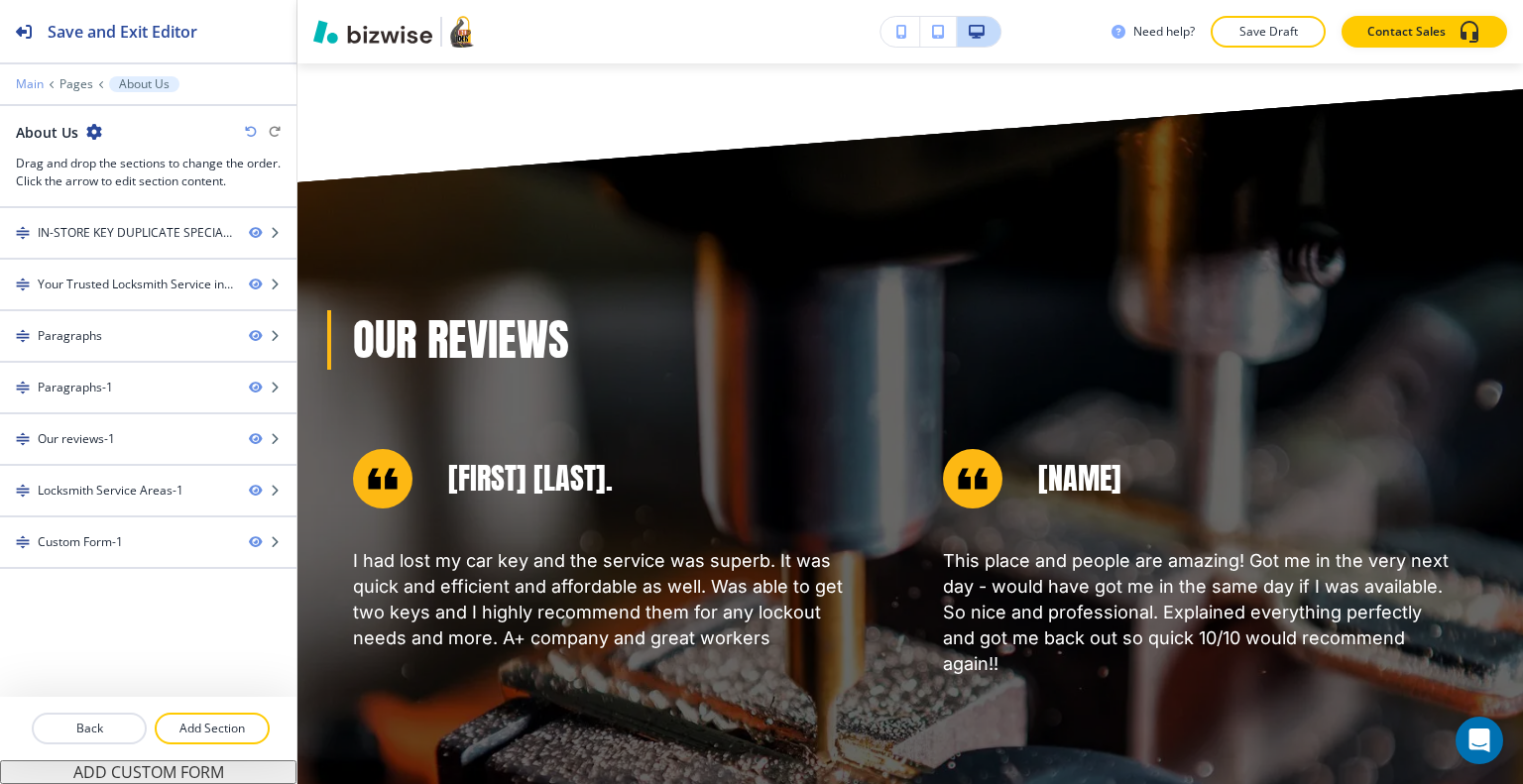 click on "Main" at bounding box center [30, 84] 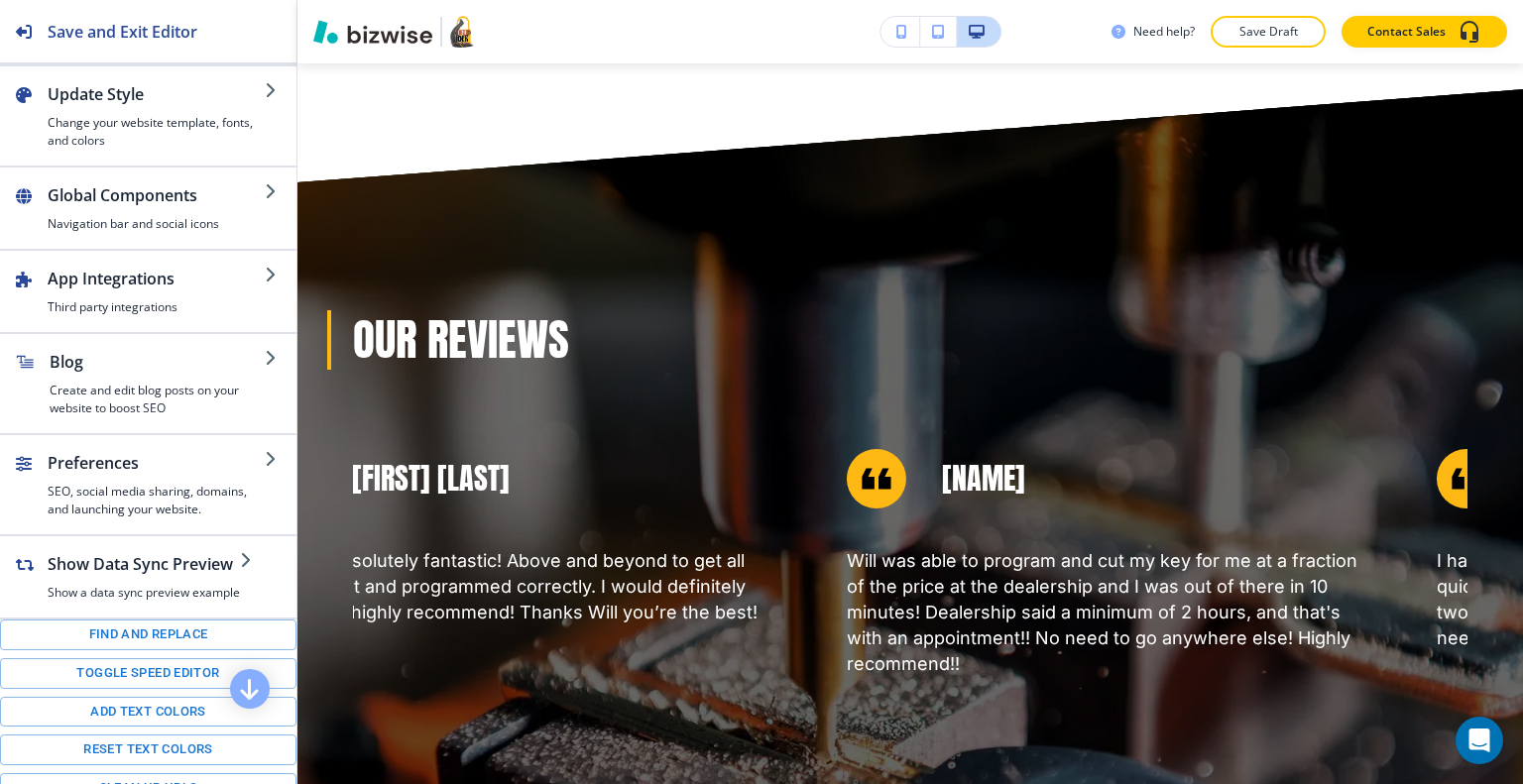 scroll, scrollTop: 266, scrollLeft: 0, axis: vertical 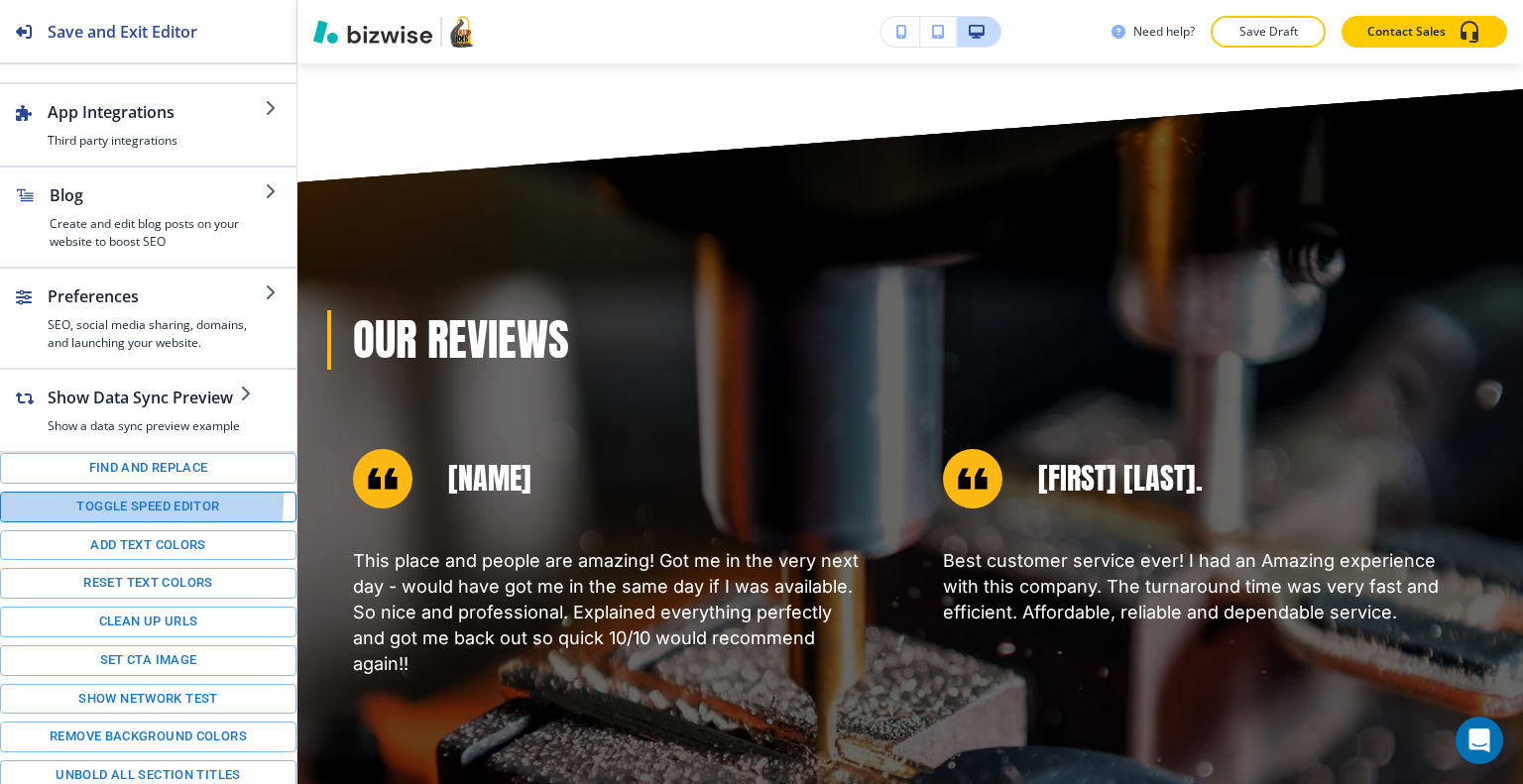 click on "Toggle speed editor" at bounding box center (148, 506) 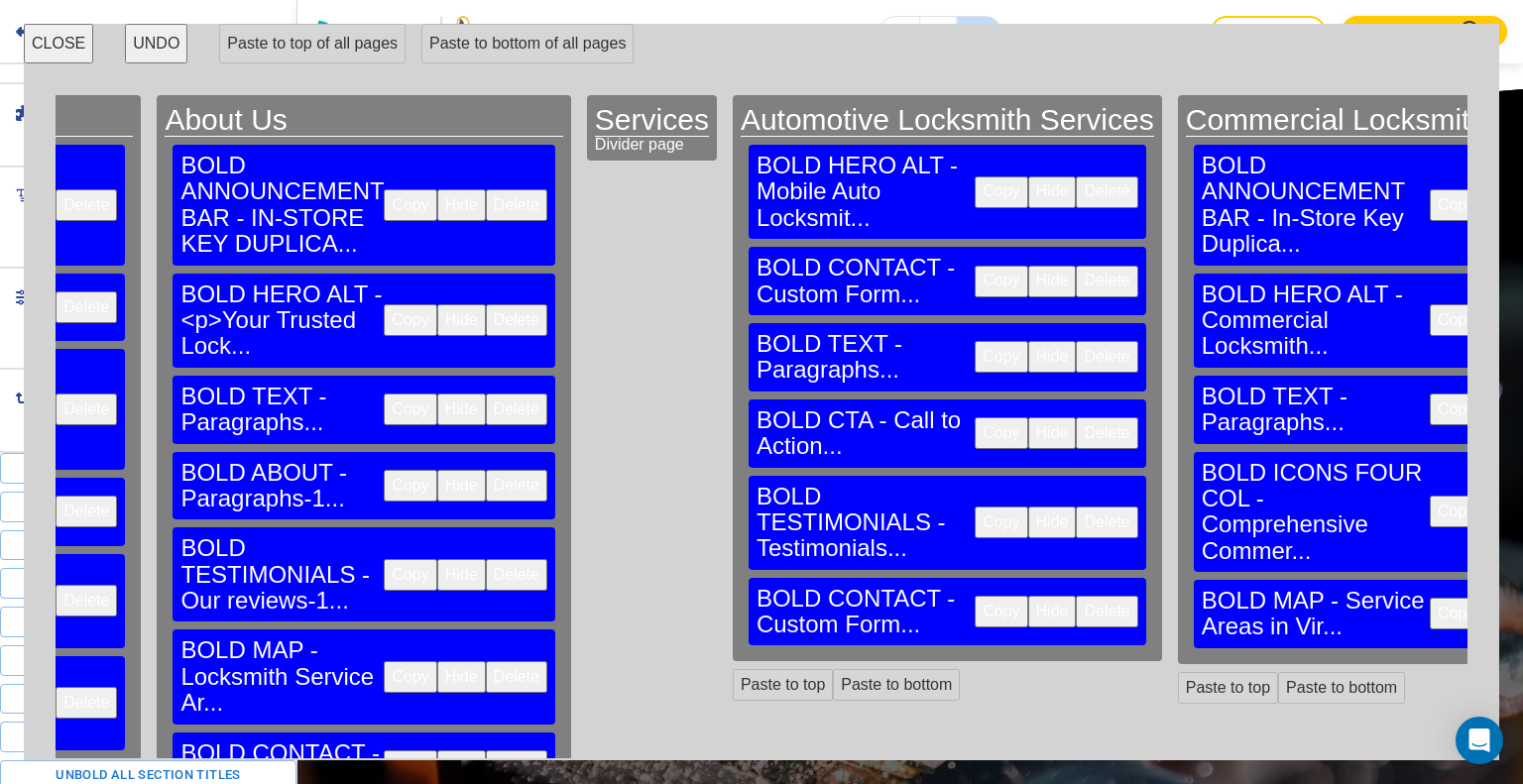 scroll, scrollTop: 0, scrollLeft: 361, axis: horizontal 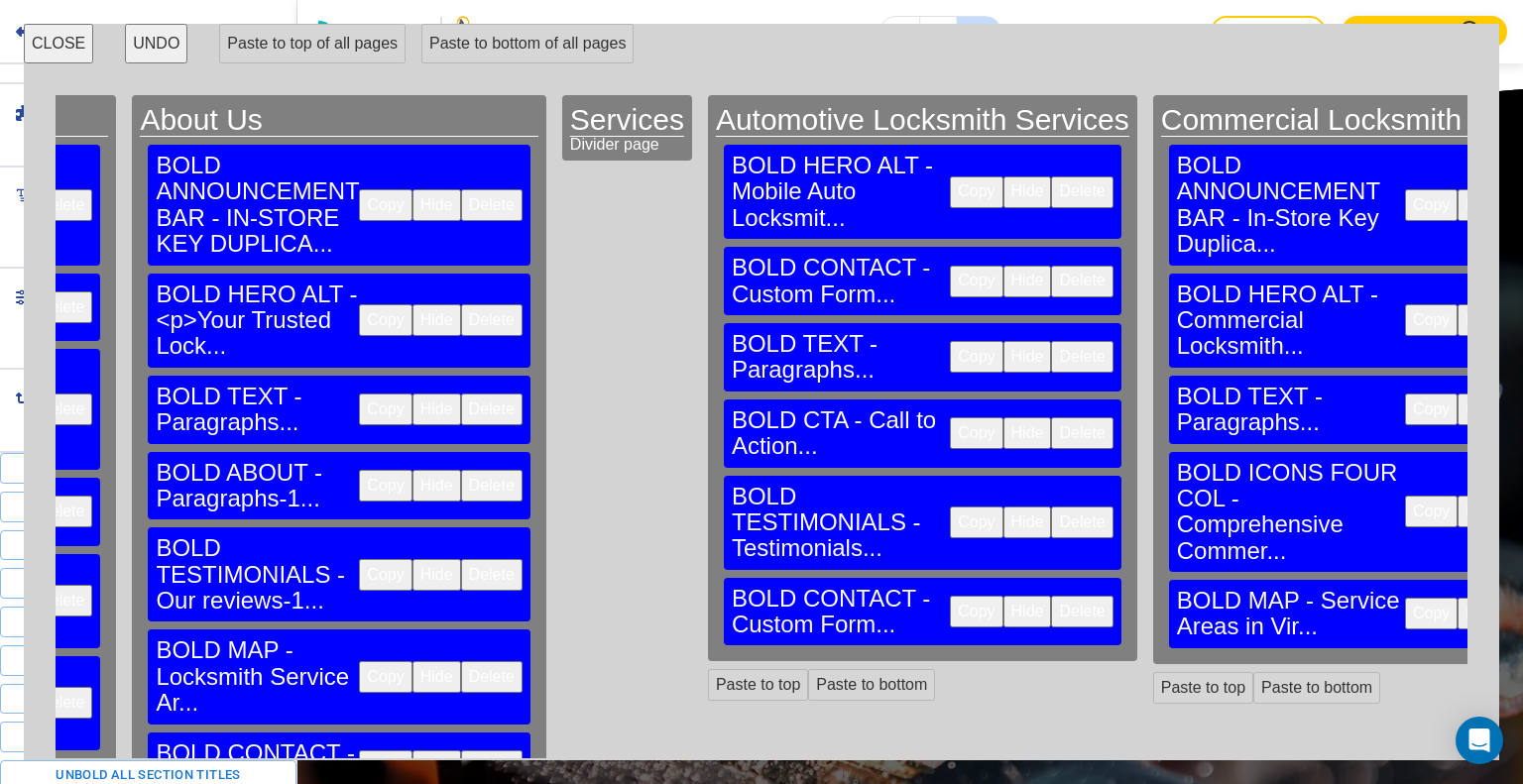 click on "Copy" at bounding box center (385, 575) 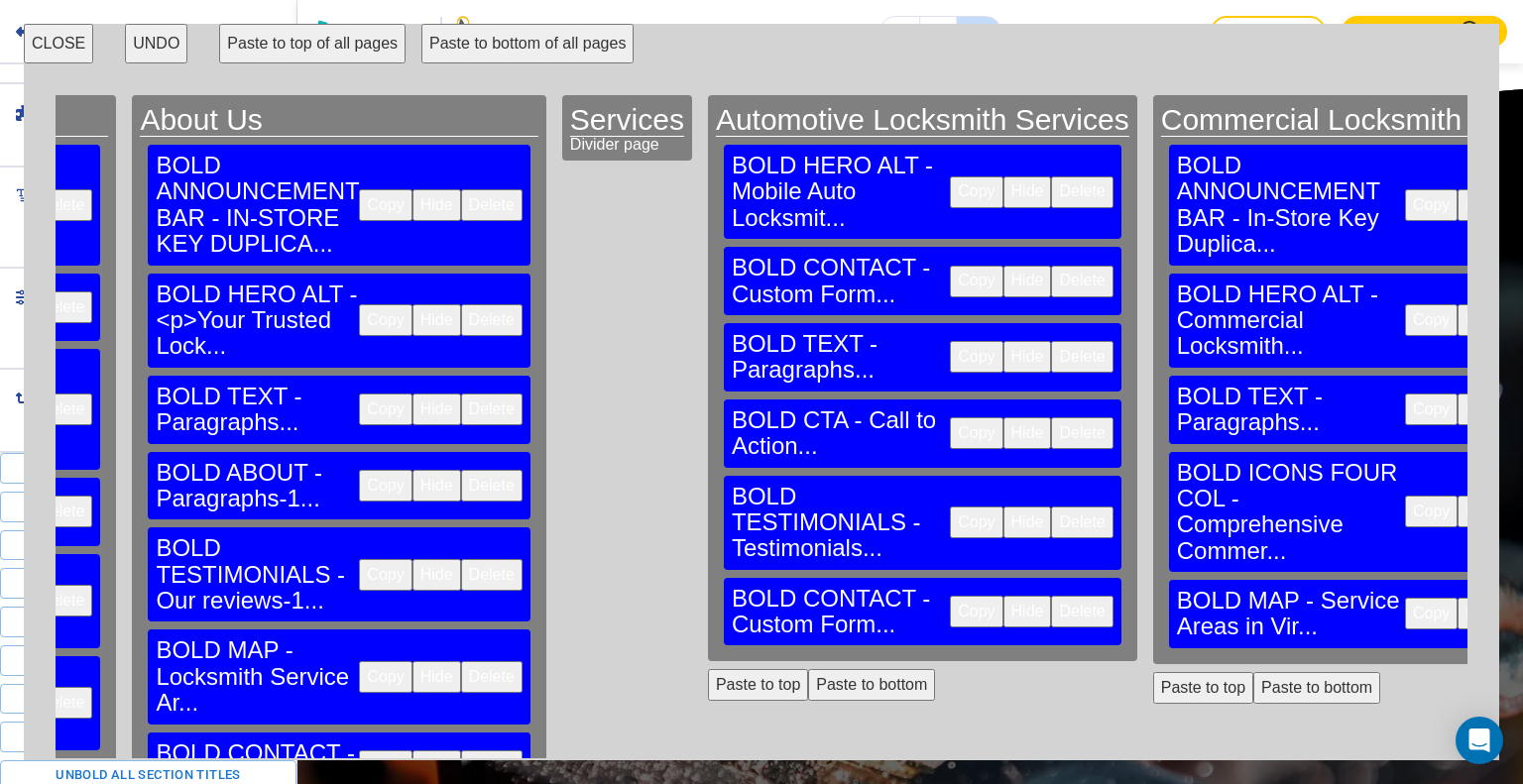 click on "Copy" at bounding box center [385, 575] 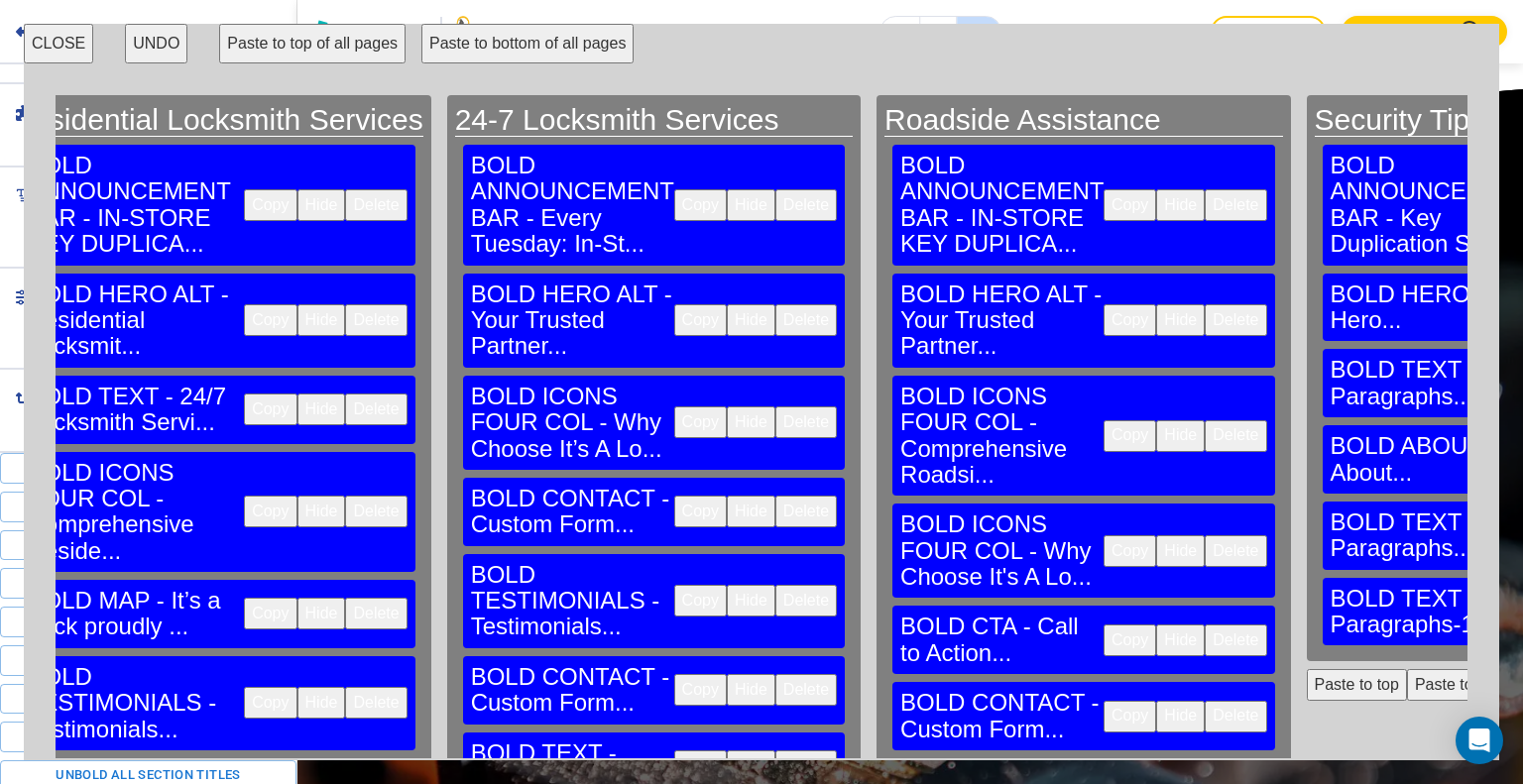 scroll, scrollTop: 0, scrollLeft: 2015, axis: horizontal 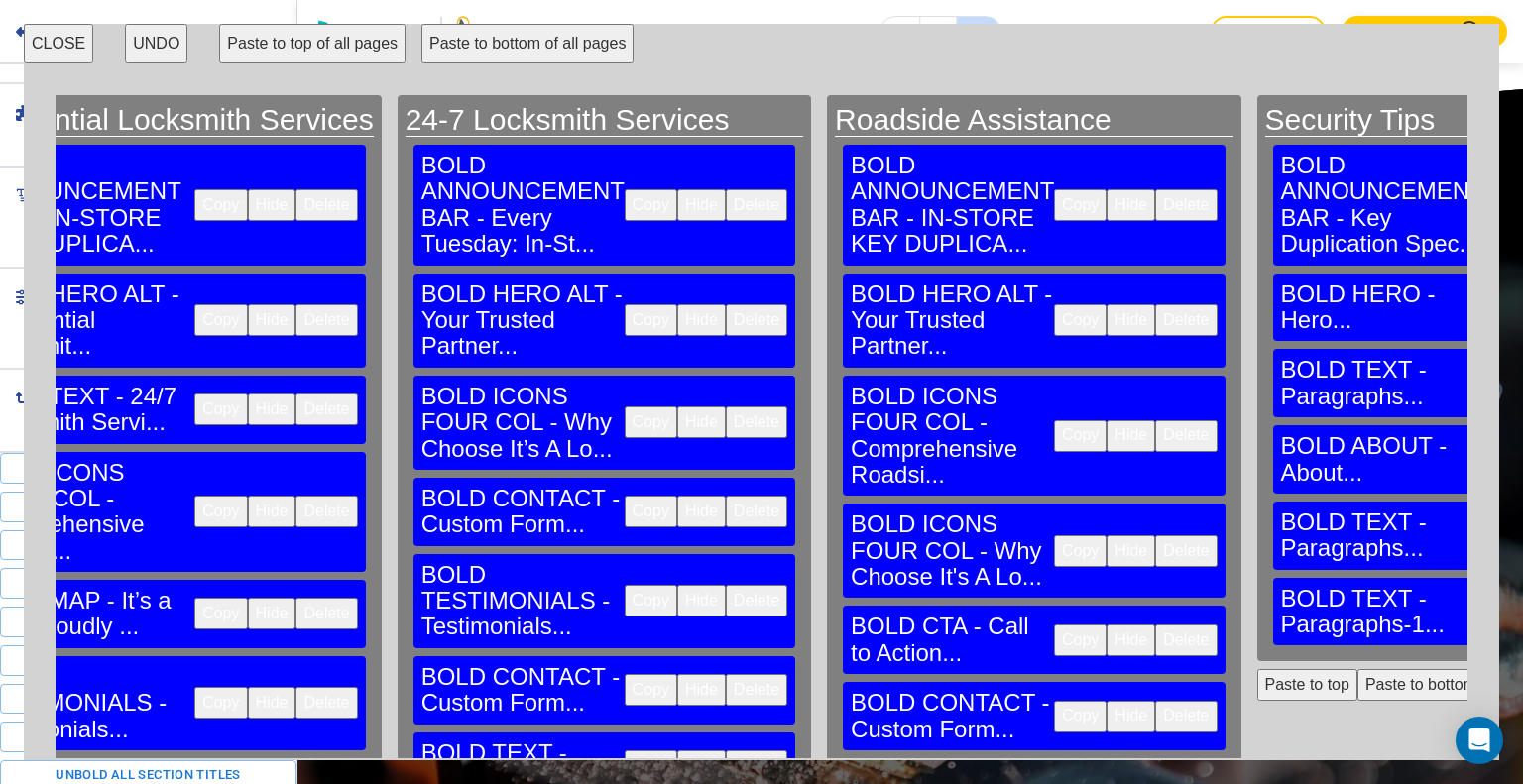 click on "Paste to bottom" at bounding box center (1421, 685) 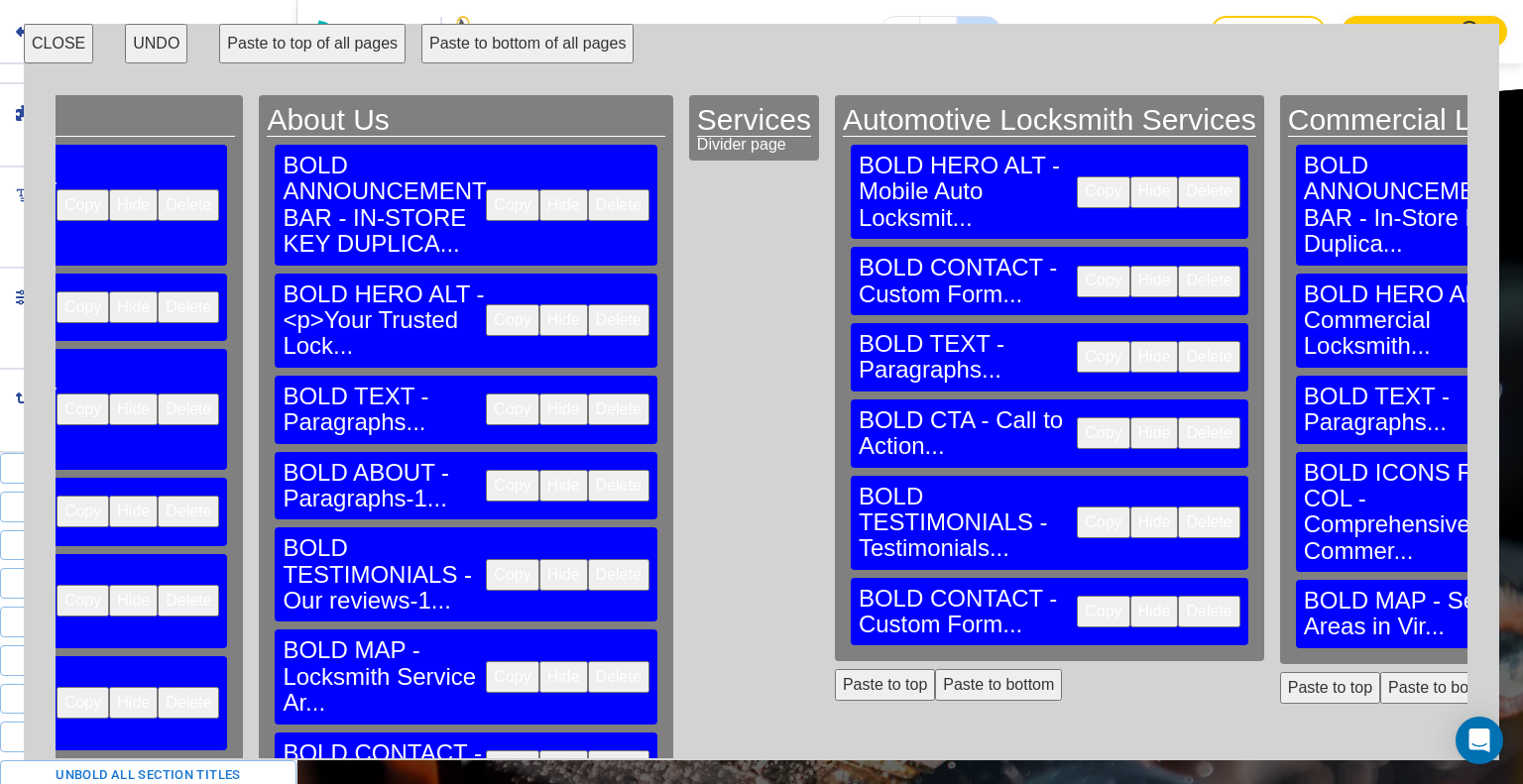 scroll, scrollTop: 0, scrollLeft: 226, axis: horizontal 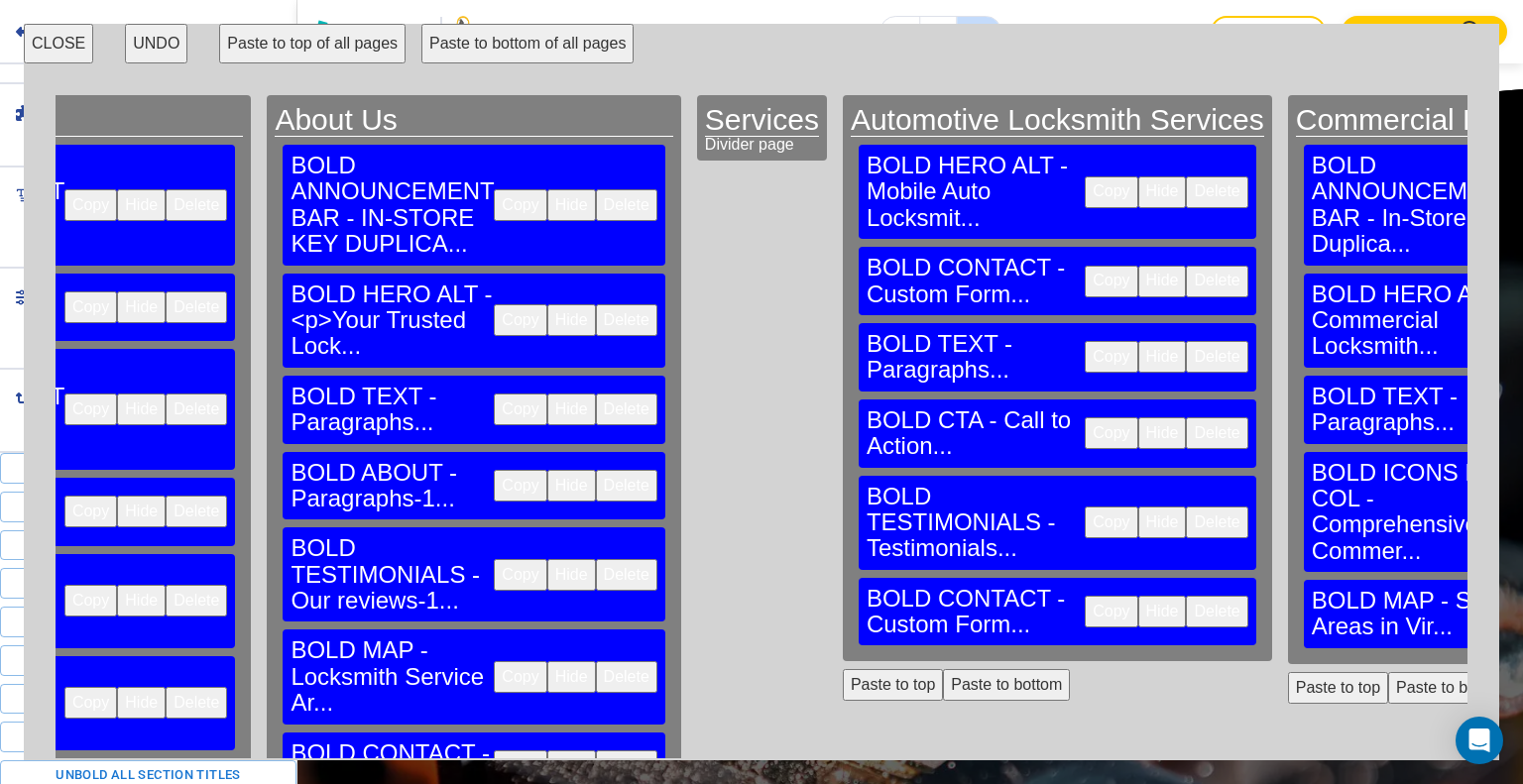 click on "Copy" at bounding box center [520, 677] 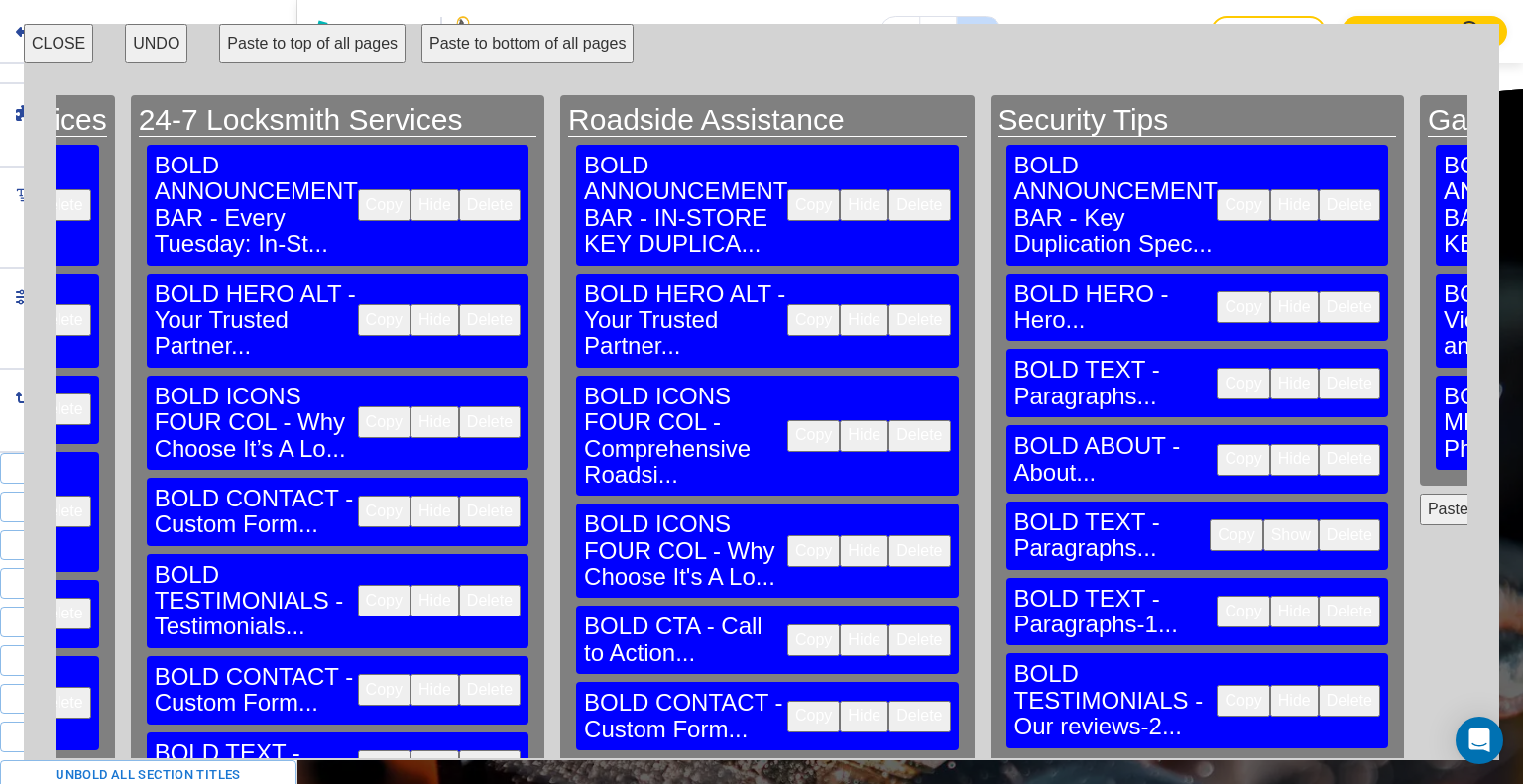 scroll, scrollTop: 0, scrollLeft: 2253, axis: horizontal 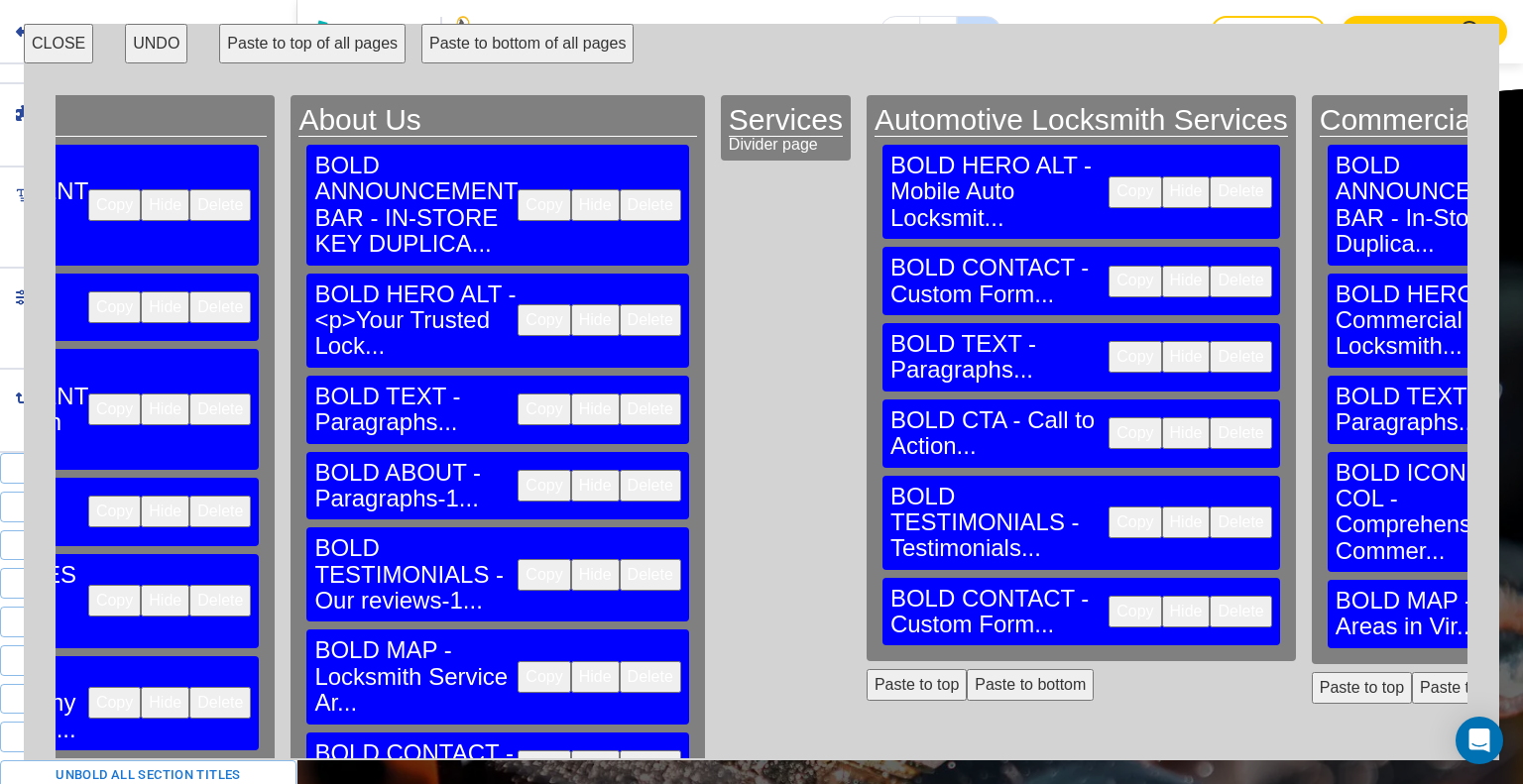click on "Copy" at bounding box center [543, 766] 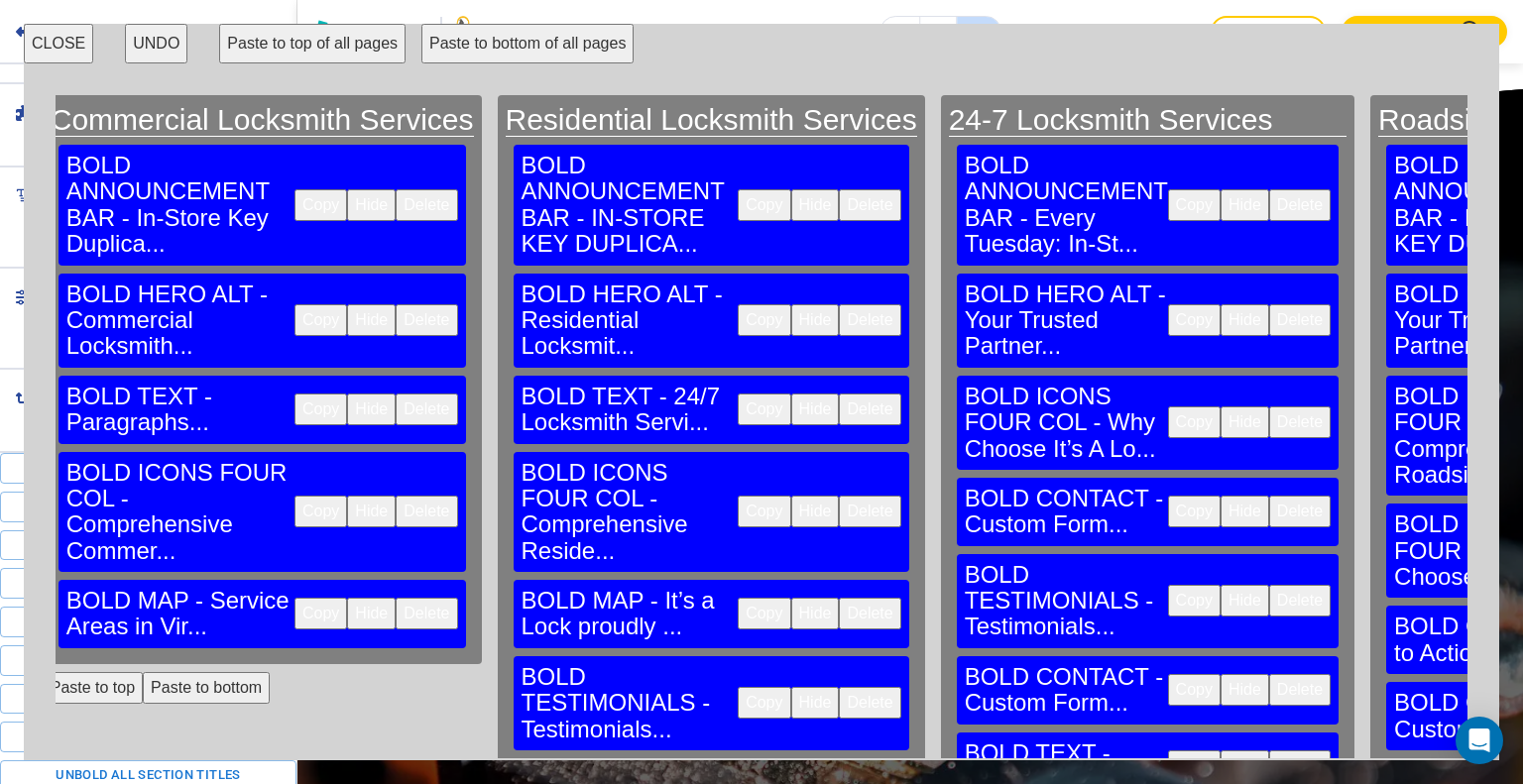 scroll, scrollTop: 0, scrollLeft: 1629, axis: horizontal 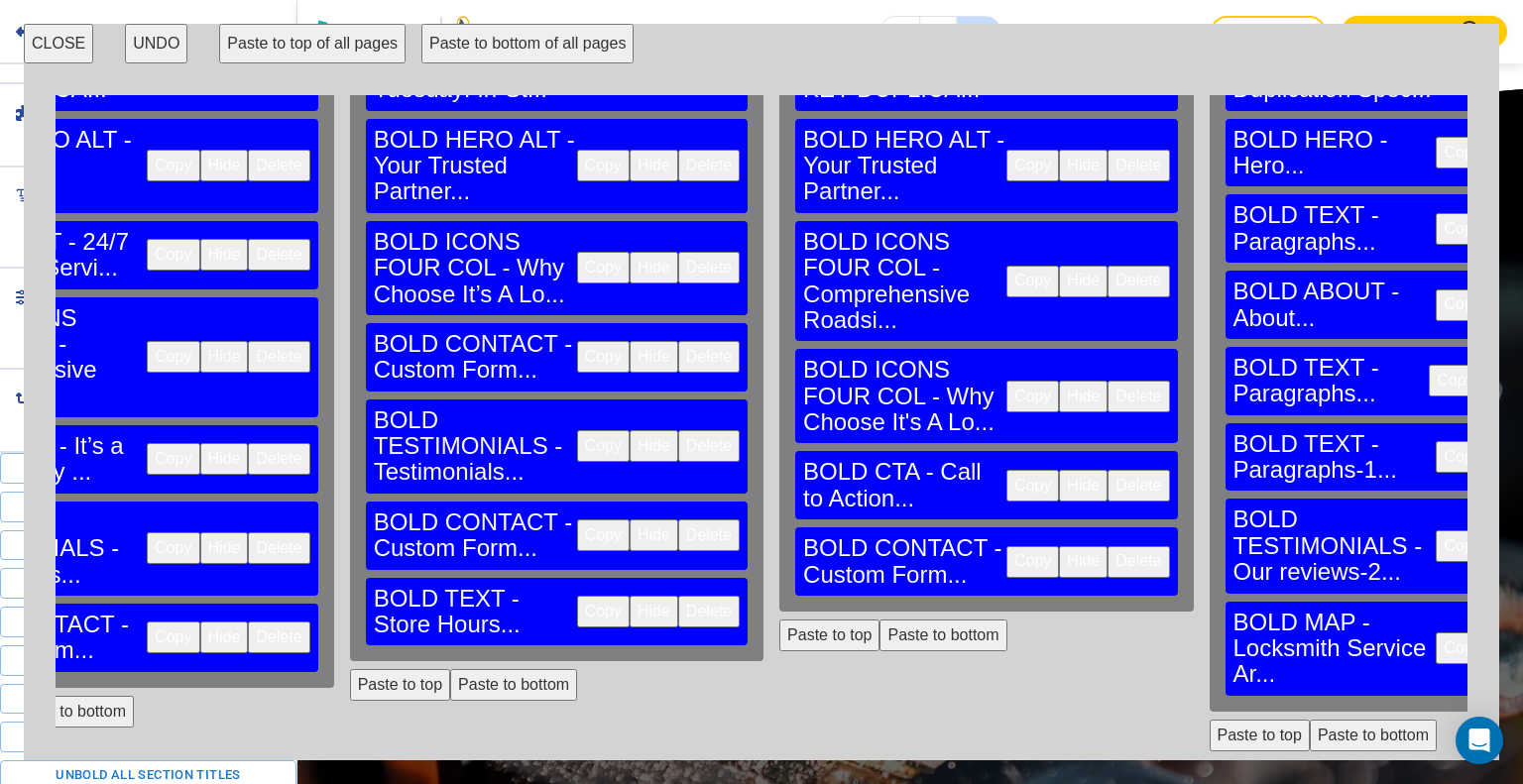 click on "Paste to bottom" at bounding box center (1373, 735) 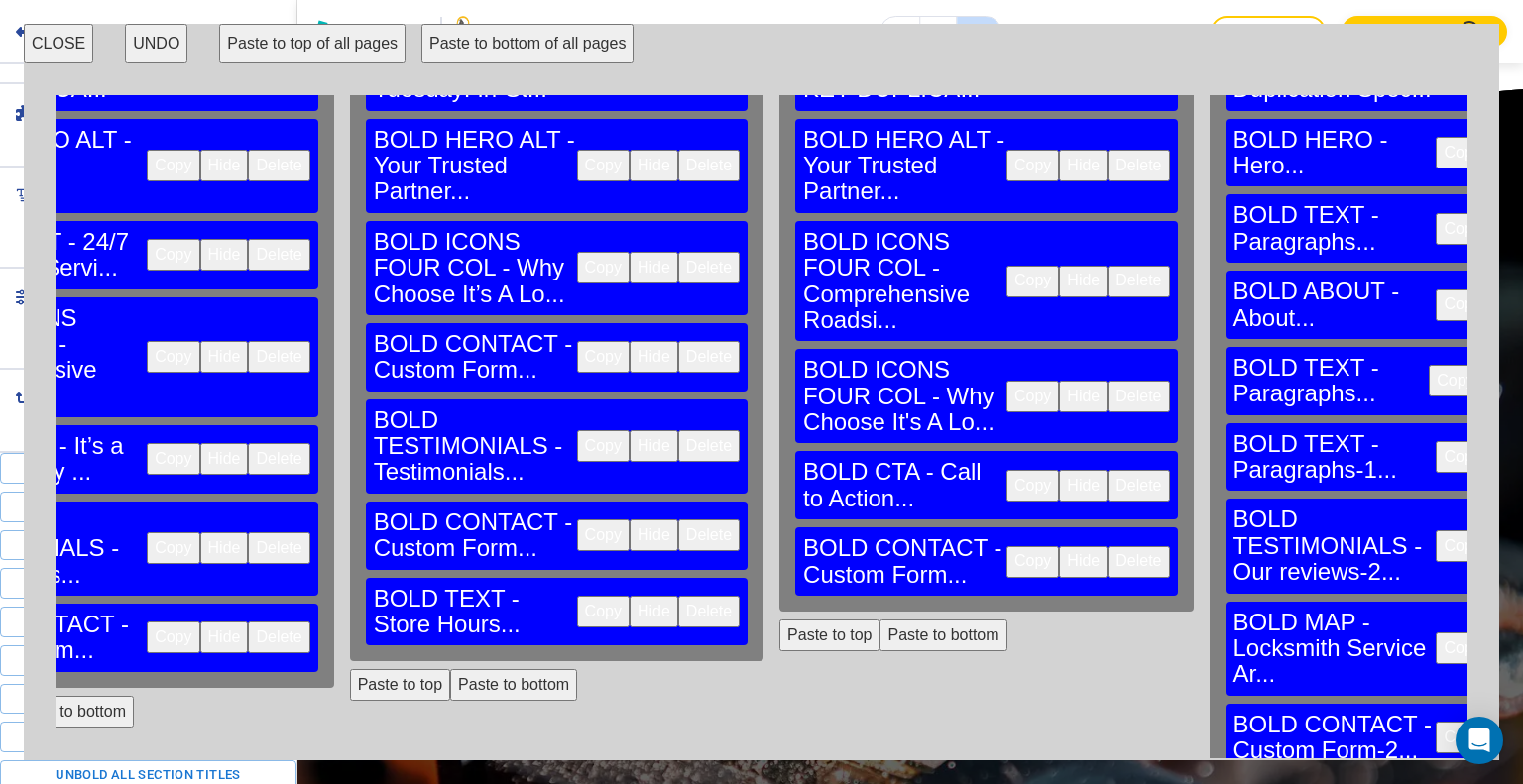 scroll, scrollTop: 155, scrollLeft: 0, axis: vertical 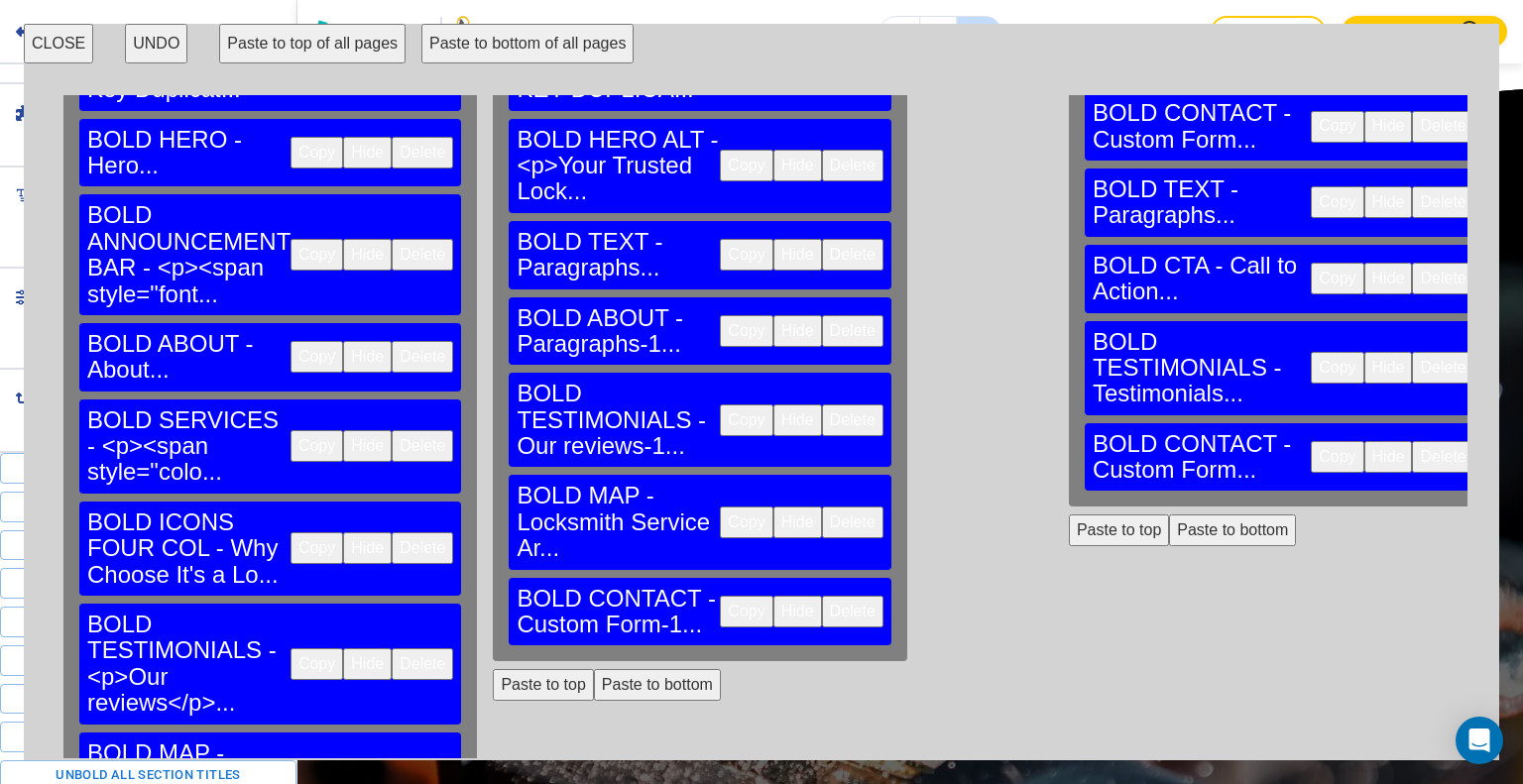 click on "CLOSE" at bounding box center (59, 44) 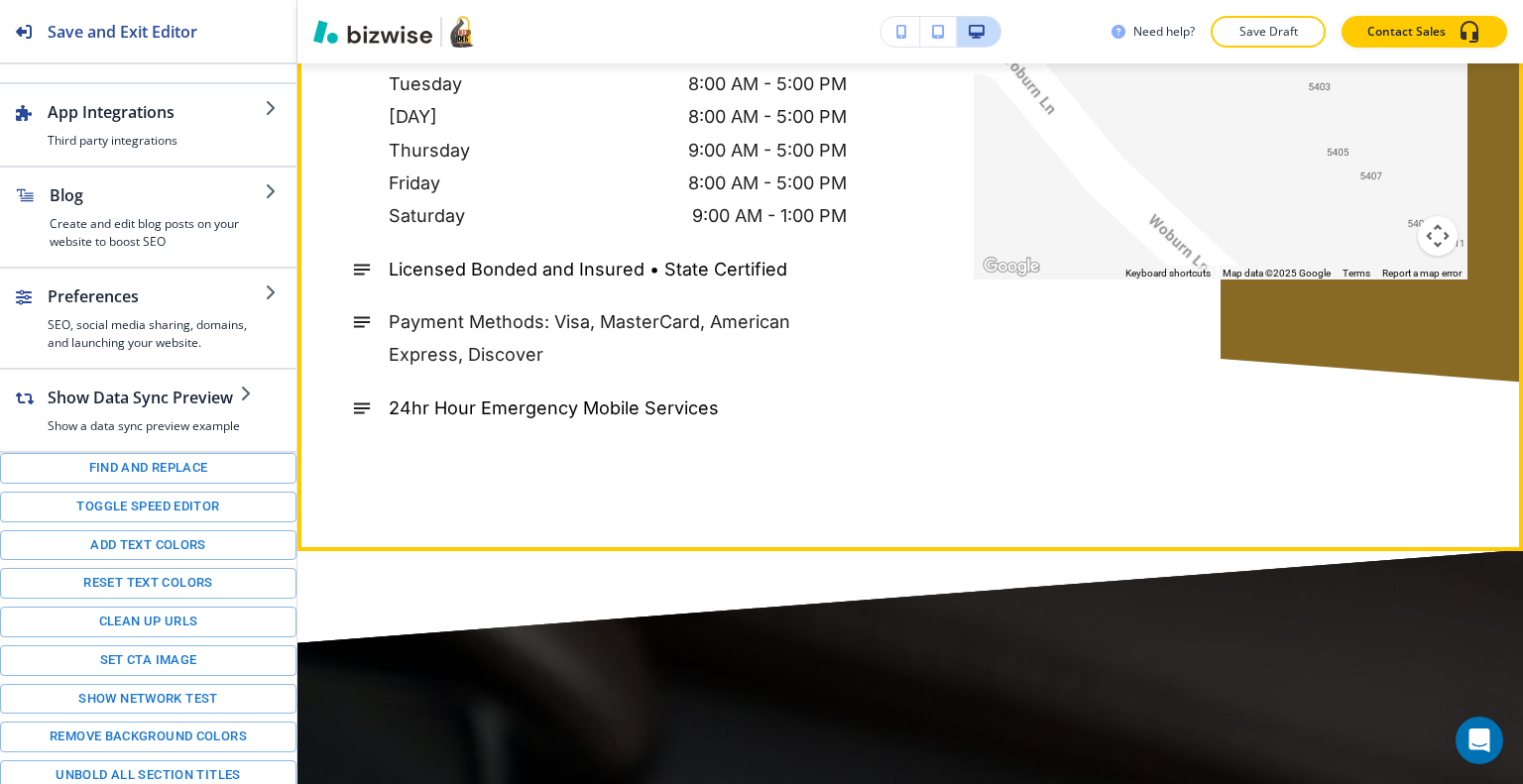 scroll, scrollTop: 5550, scrollLeft: 0, axis: vertical 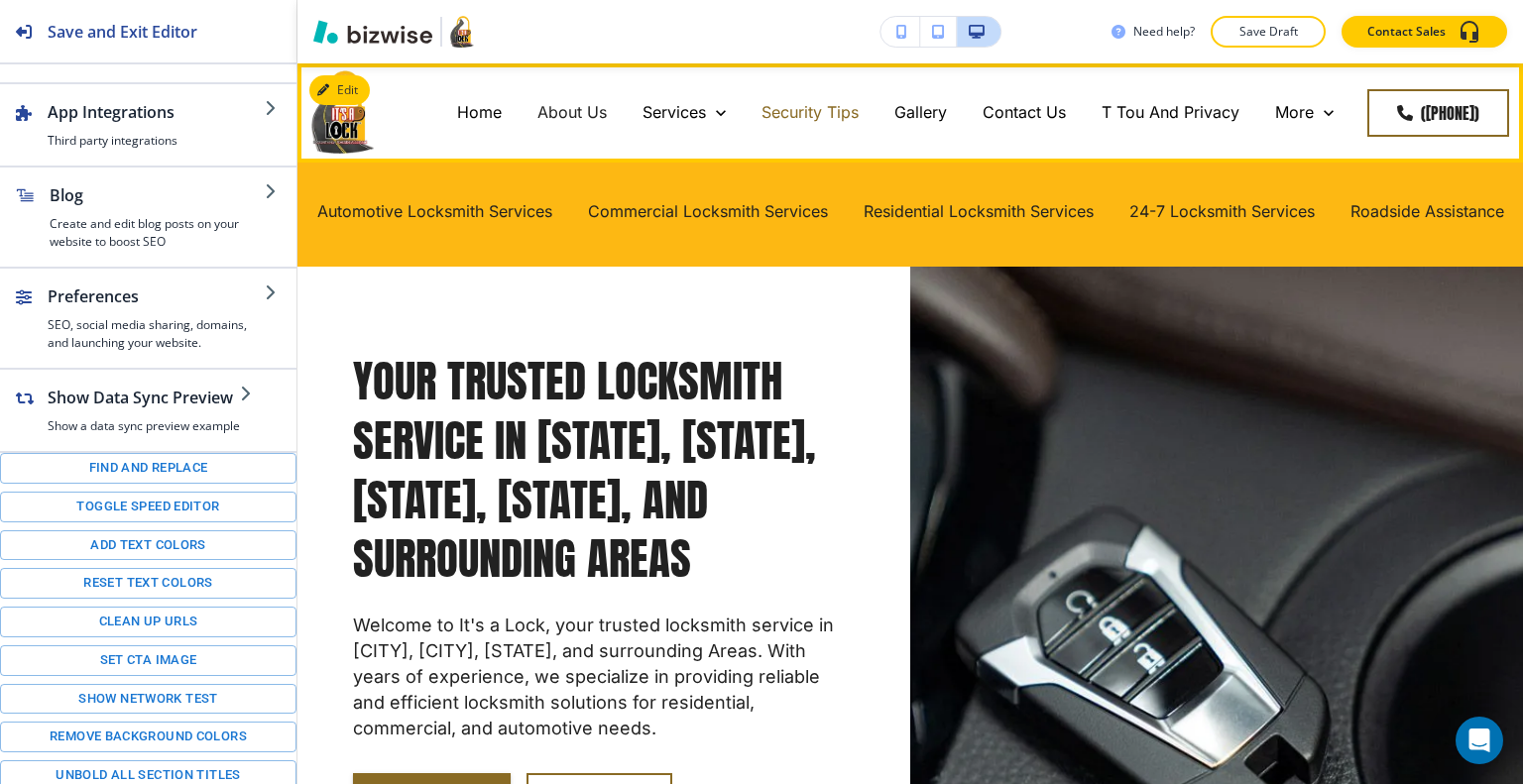 click on "Security Tips" at bounding box center (810, 112) 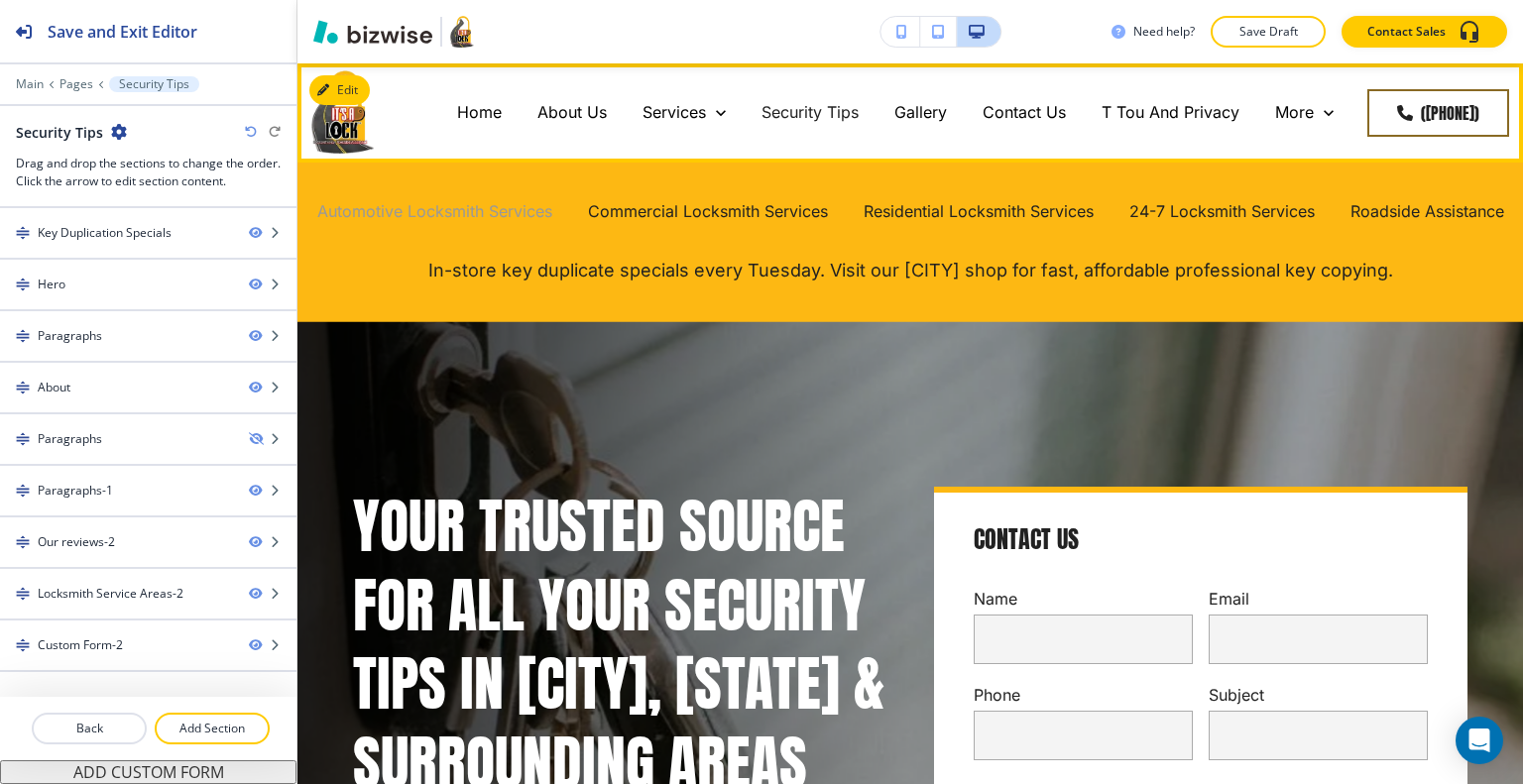 click on "Automotive Locksmith Services" at bounding box center [434, 211] 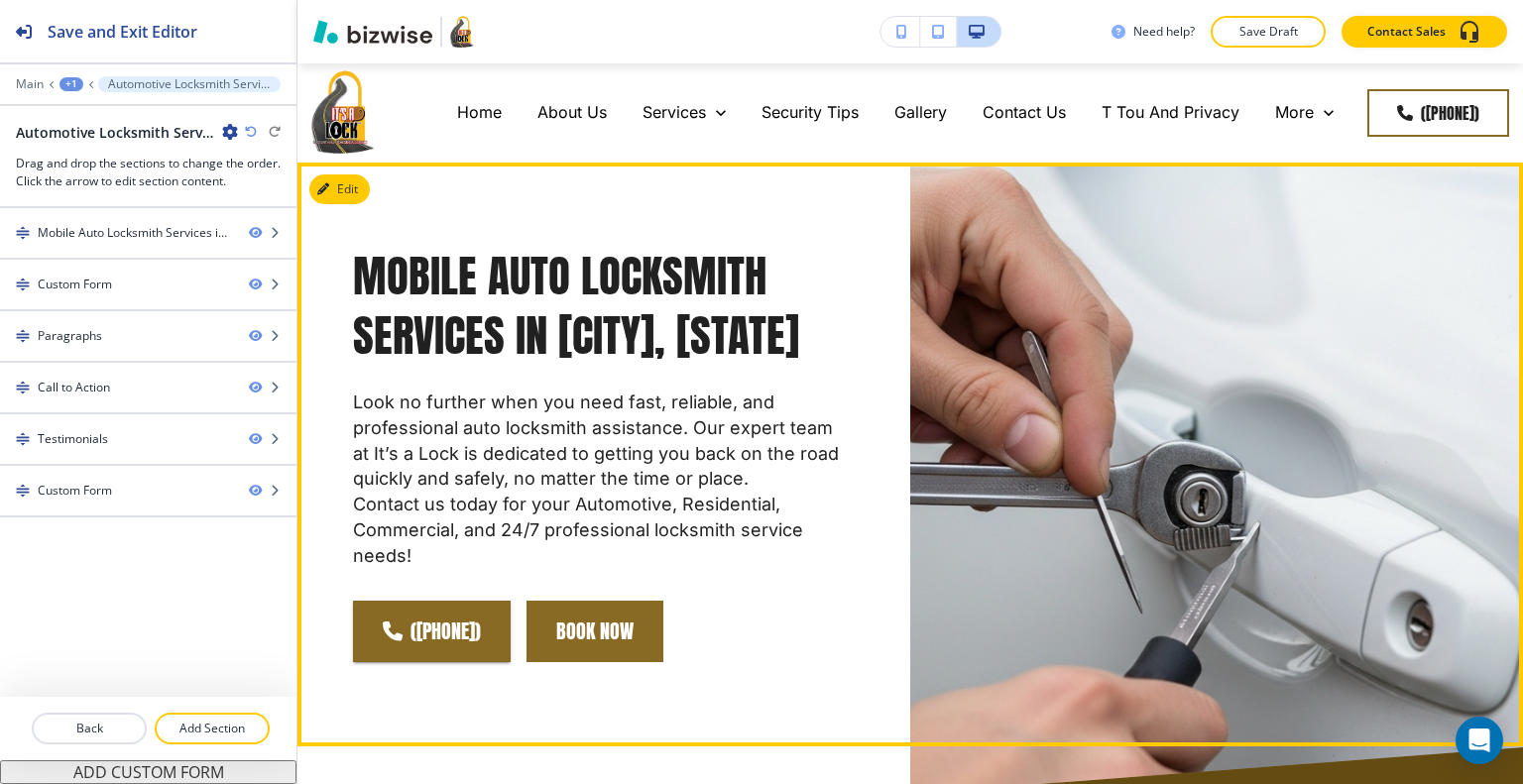 click on "Book Now" at bounding box center [595, 631] 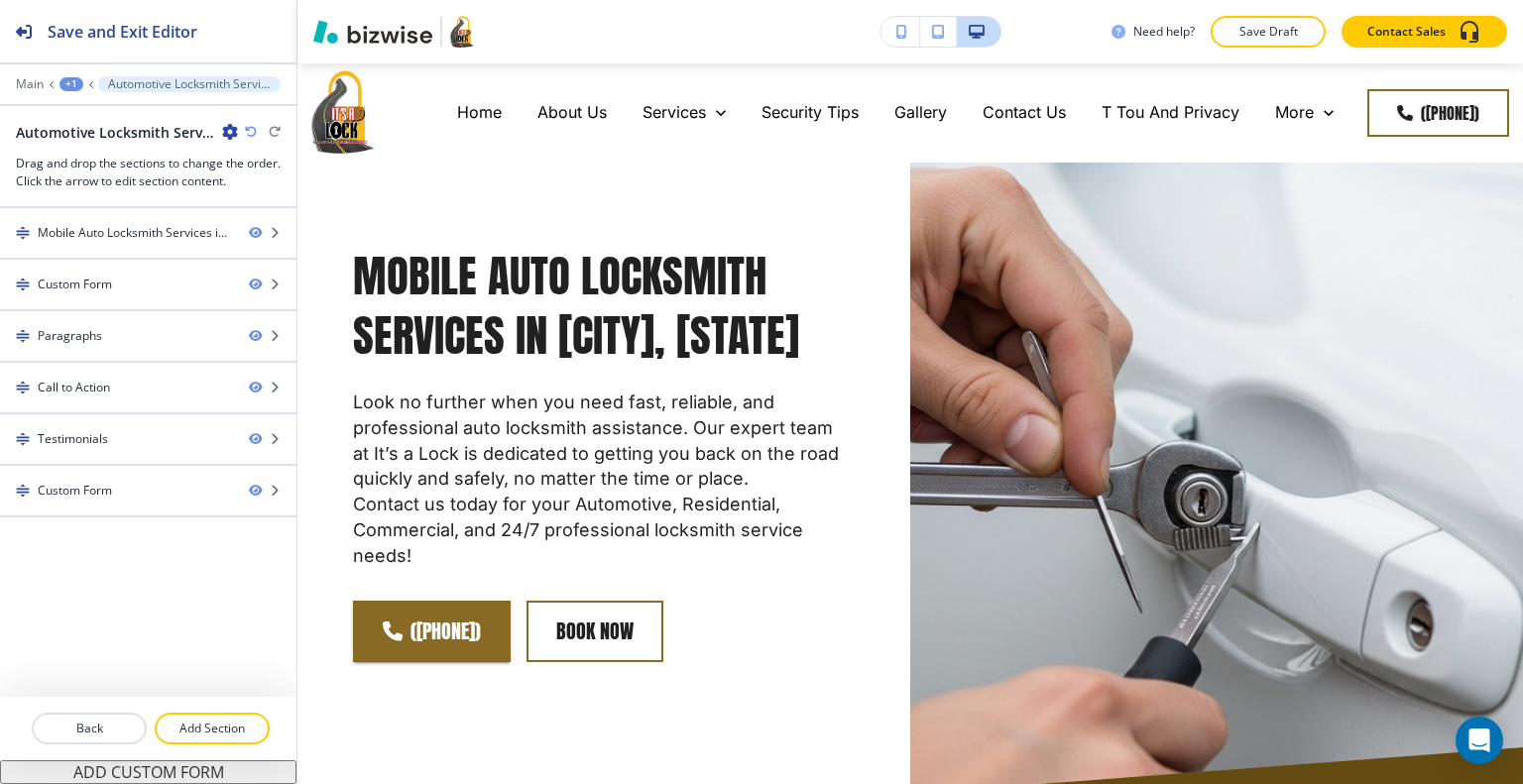click on "Edit Mobile Auto Locksmith Services in [CITY], [STATE] Look no further when you need fast, reliable, and professional auto locksmith assistance. Our expert team at It’s a Lock is dedicated to getting you back on the road quickly and safely, no matter the time or place. Contact us today for your Automotive, Residential, Commercial, and 24/7 professional locksmith service needs! ([PHONE]) Book Now" at bounding box center [910, 454] 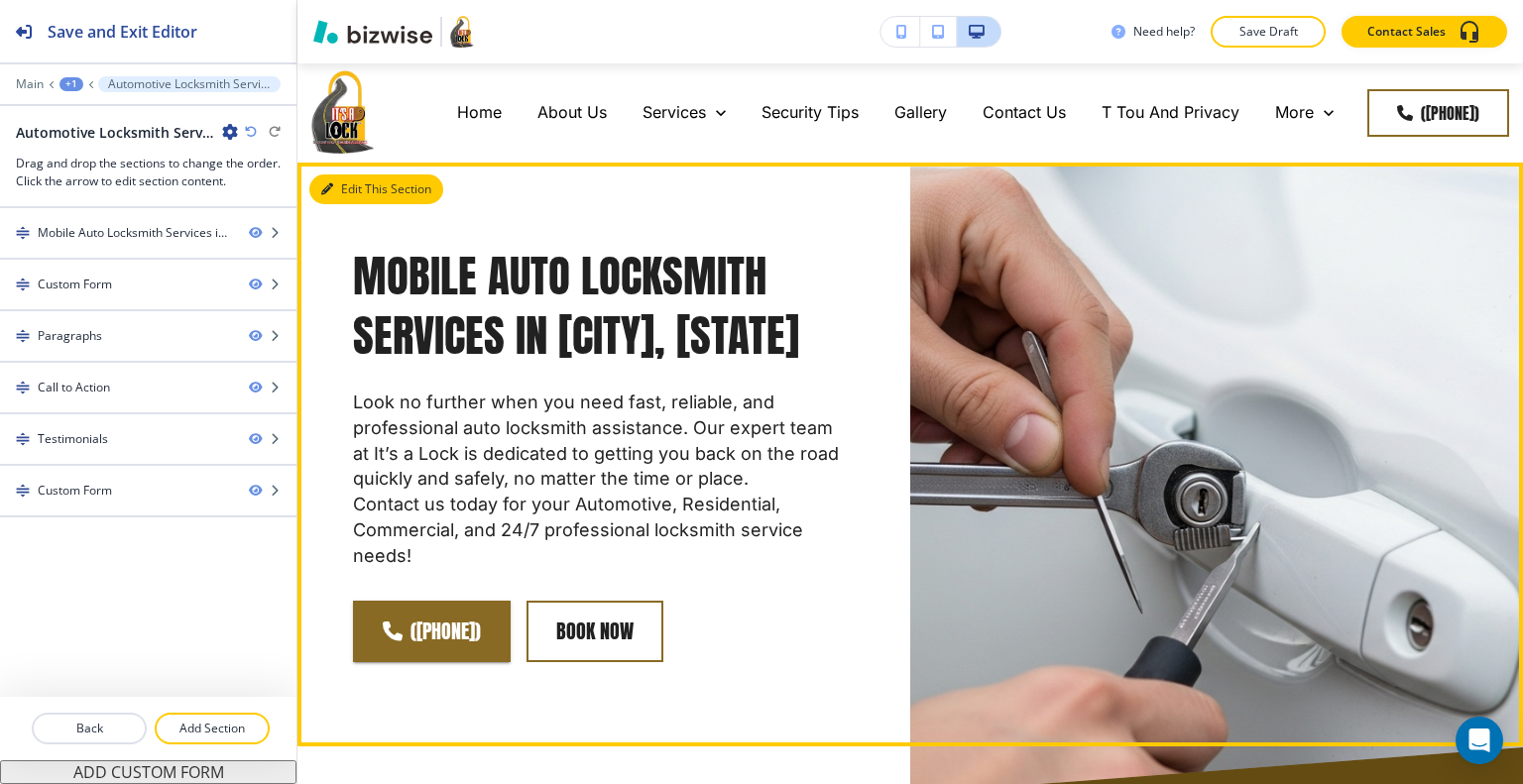 click on "Edit This Section" at bounding box center [376, 189] 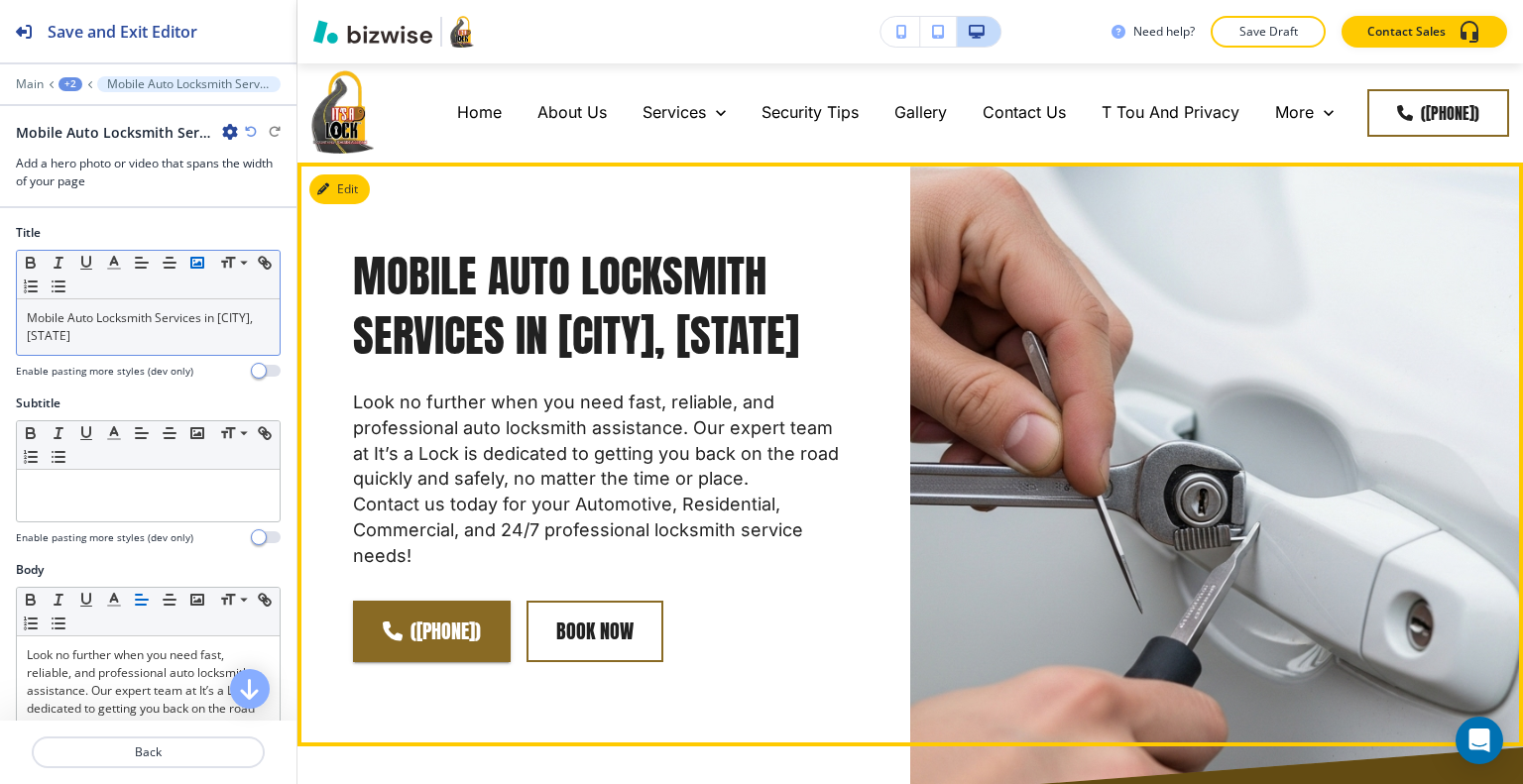 scroll, scrollTop: 99, scrollLeft: 0, axis: vertical 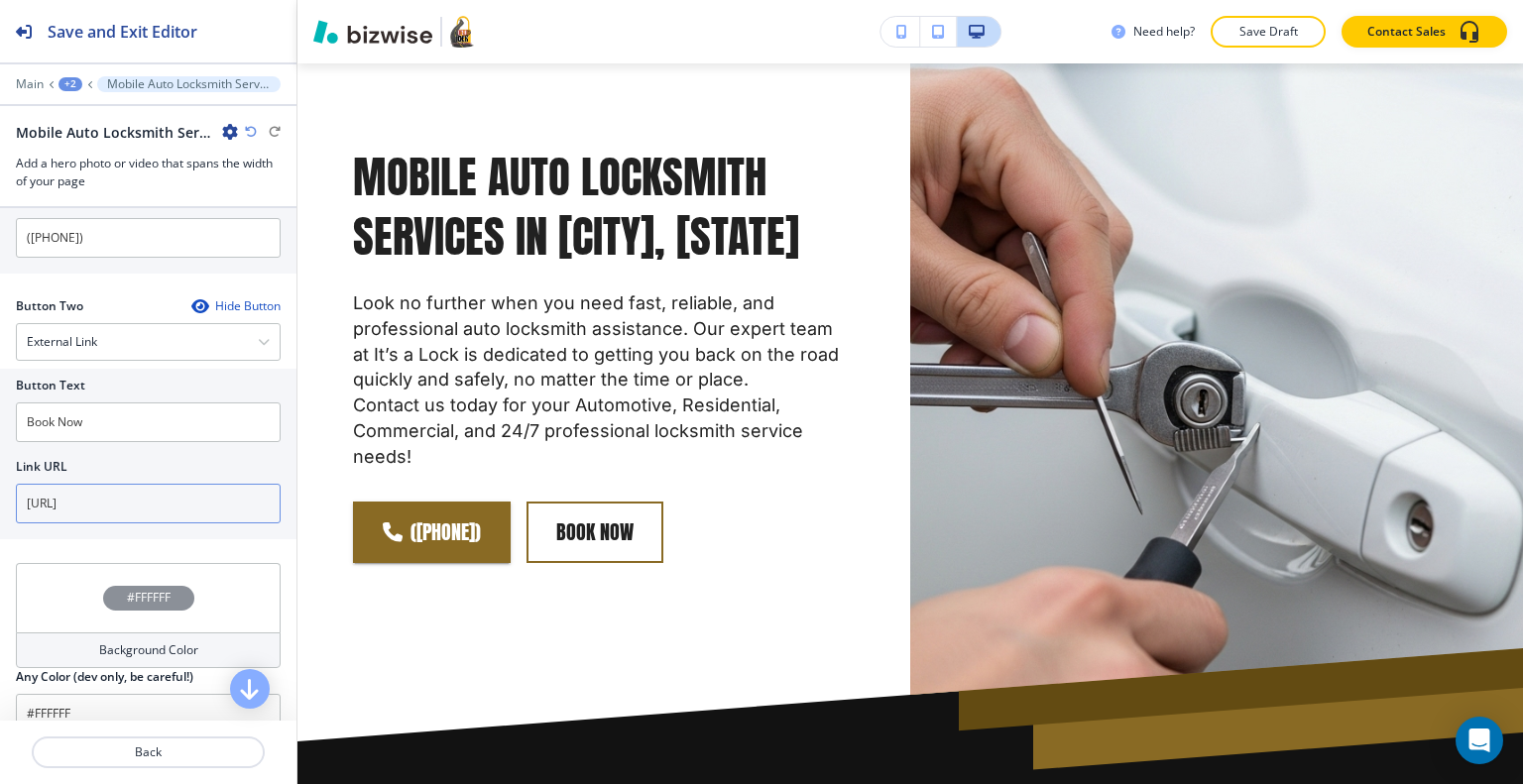 click on "[URL]" at bounding box center [148, 504] 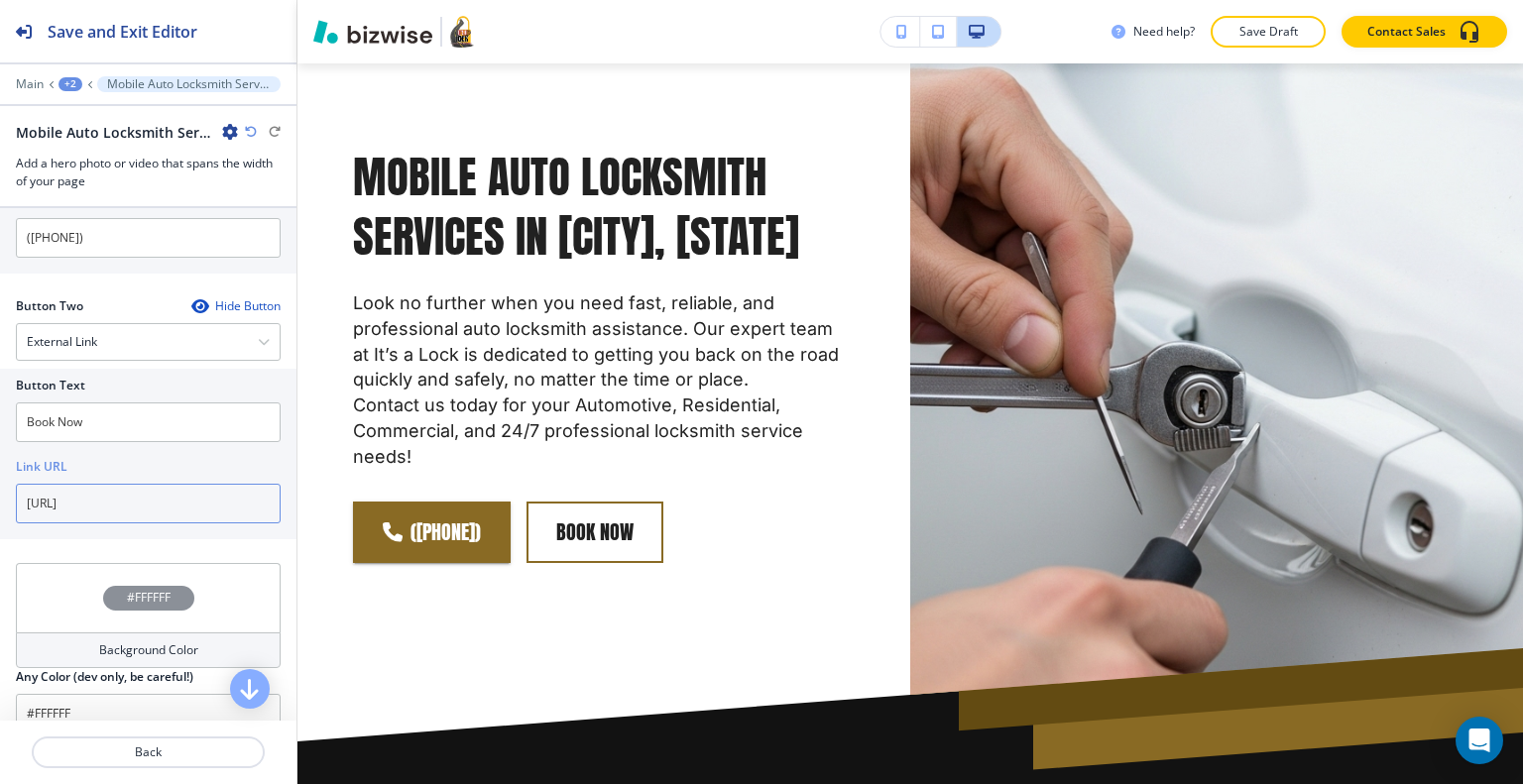 type on "=" 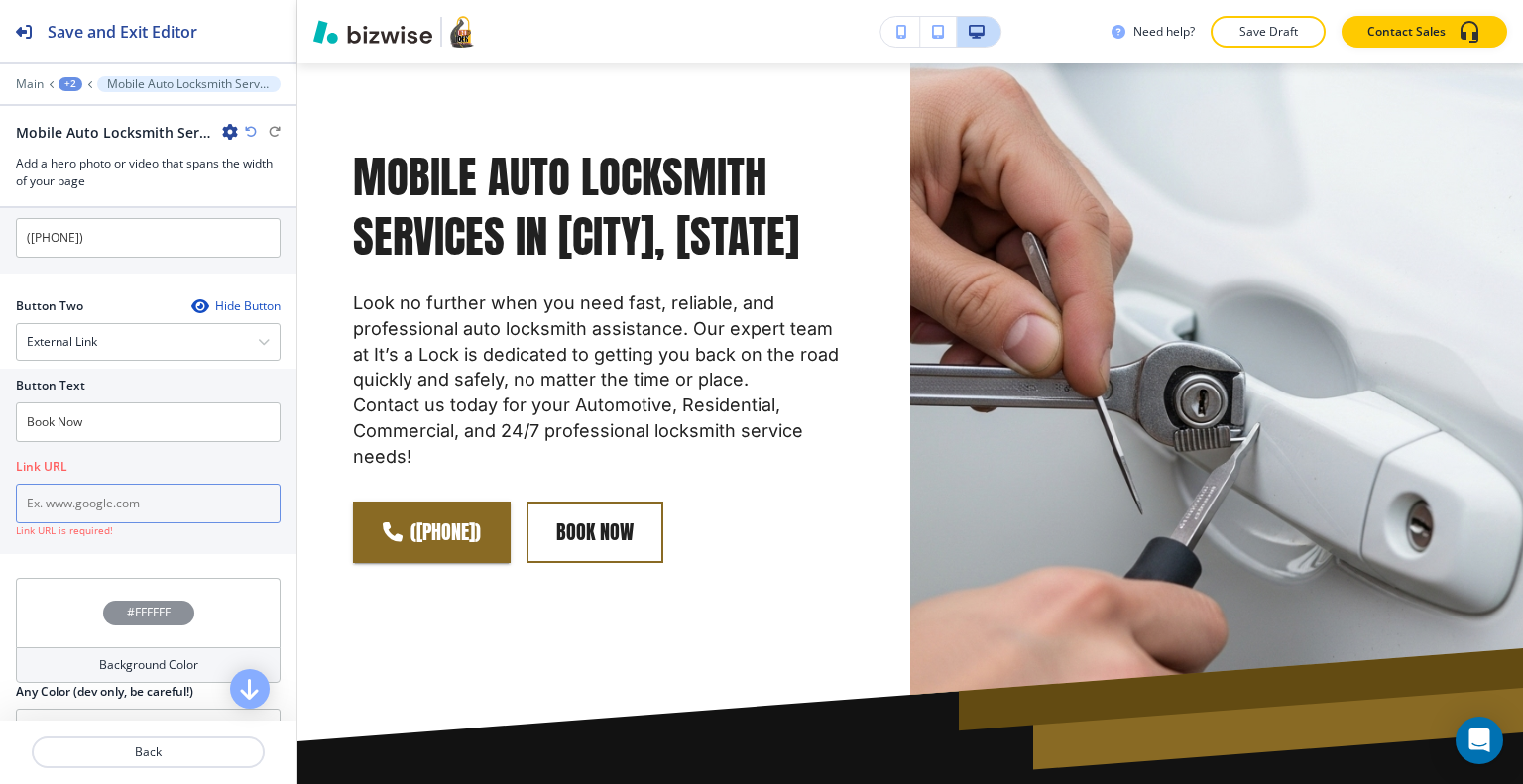 type on "v" 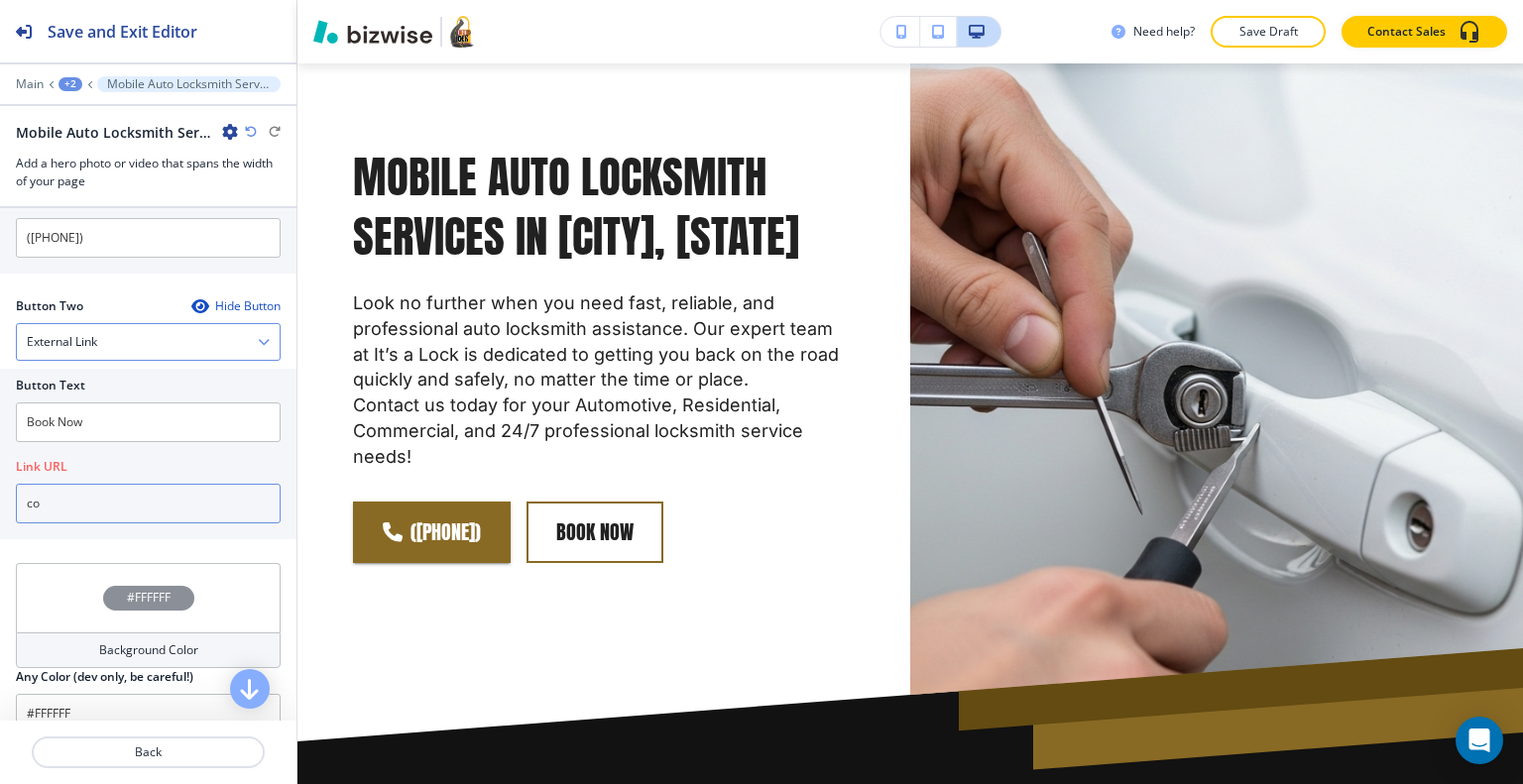 type on "co" 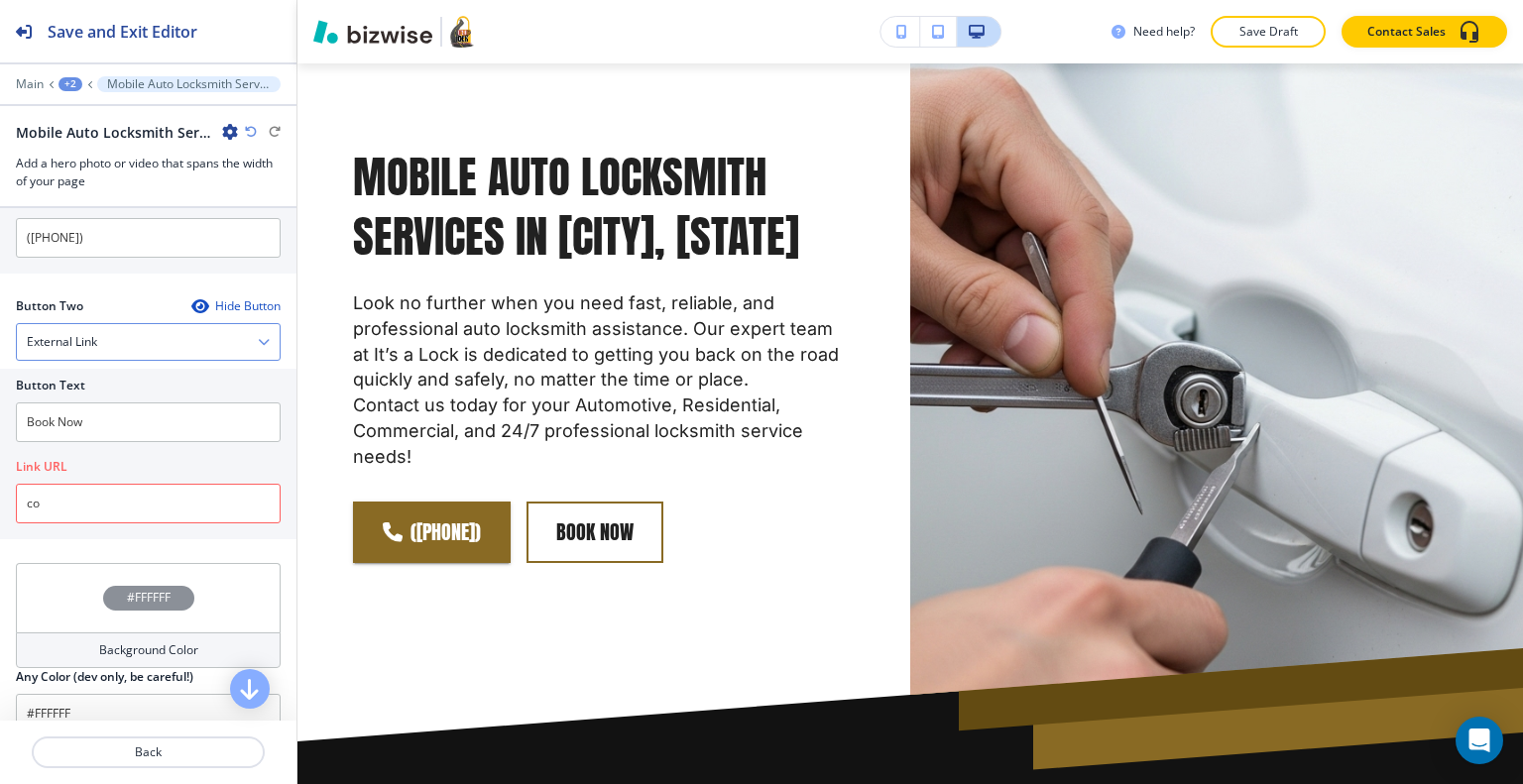 click on "External Link" at bounding box center [148, 342] 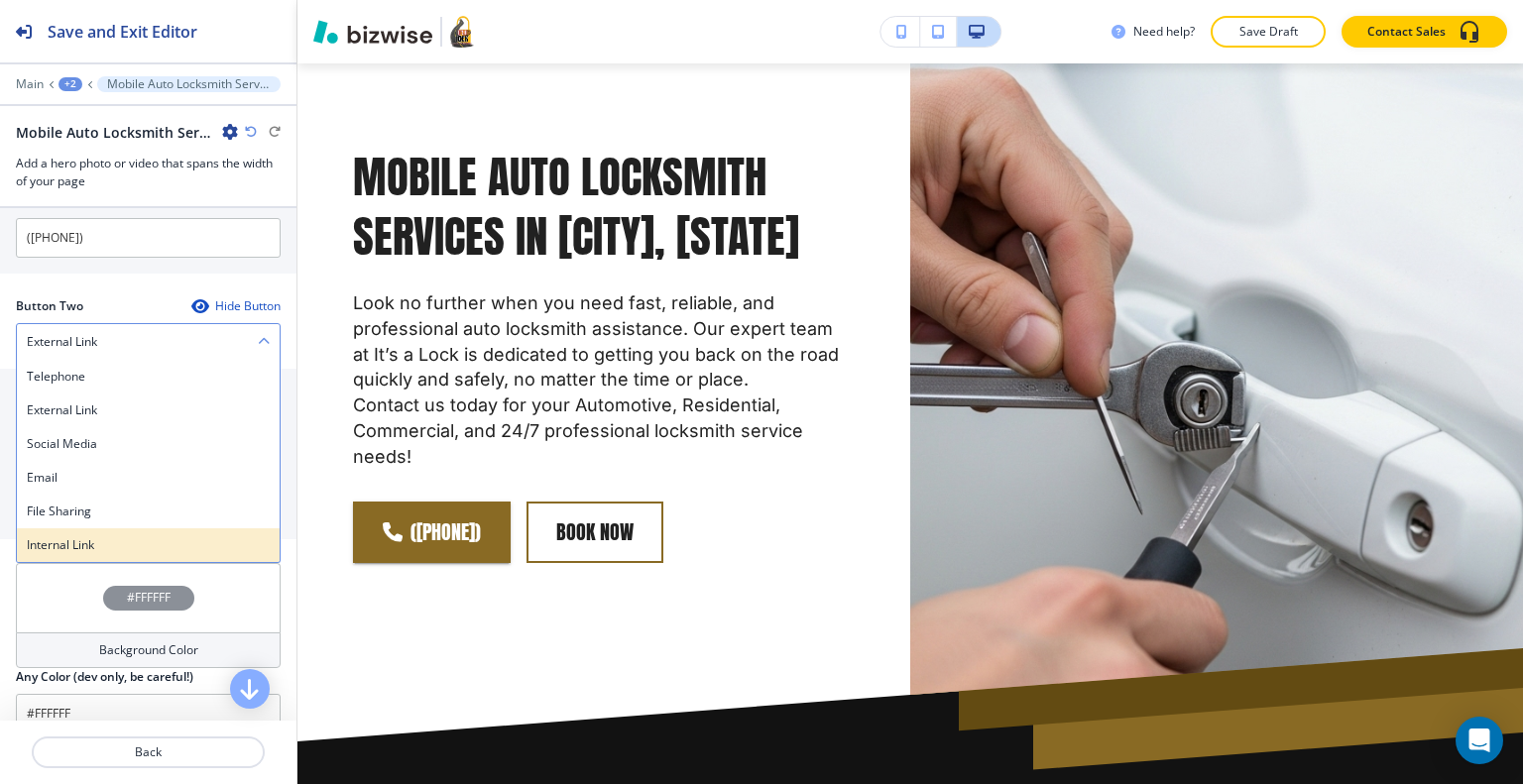 click on "Internal Link" at bounding box center (148, 545) 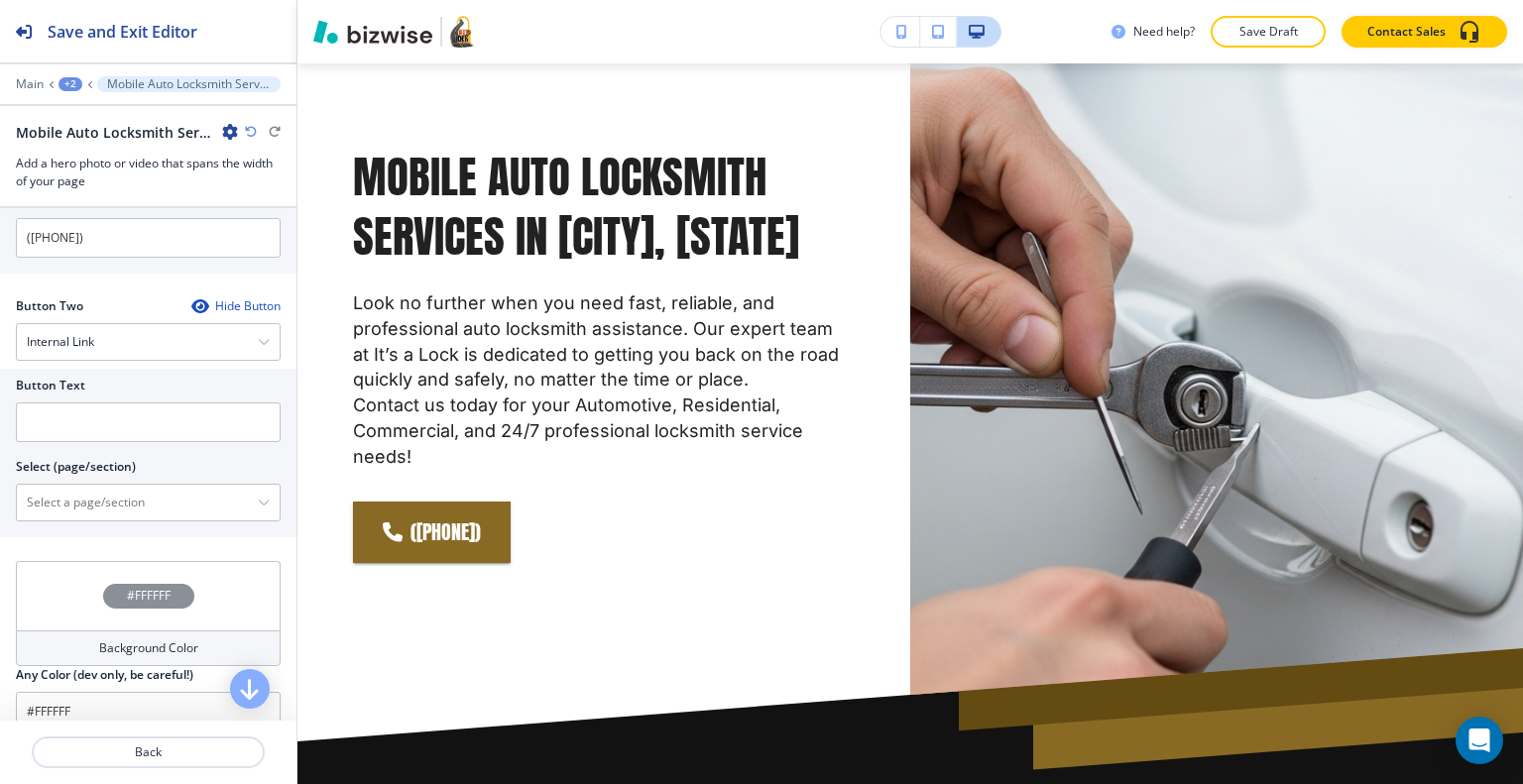 click at bounding box center (148, 450) 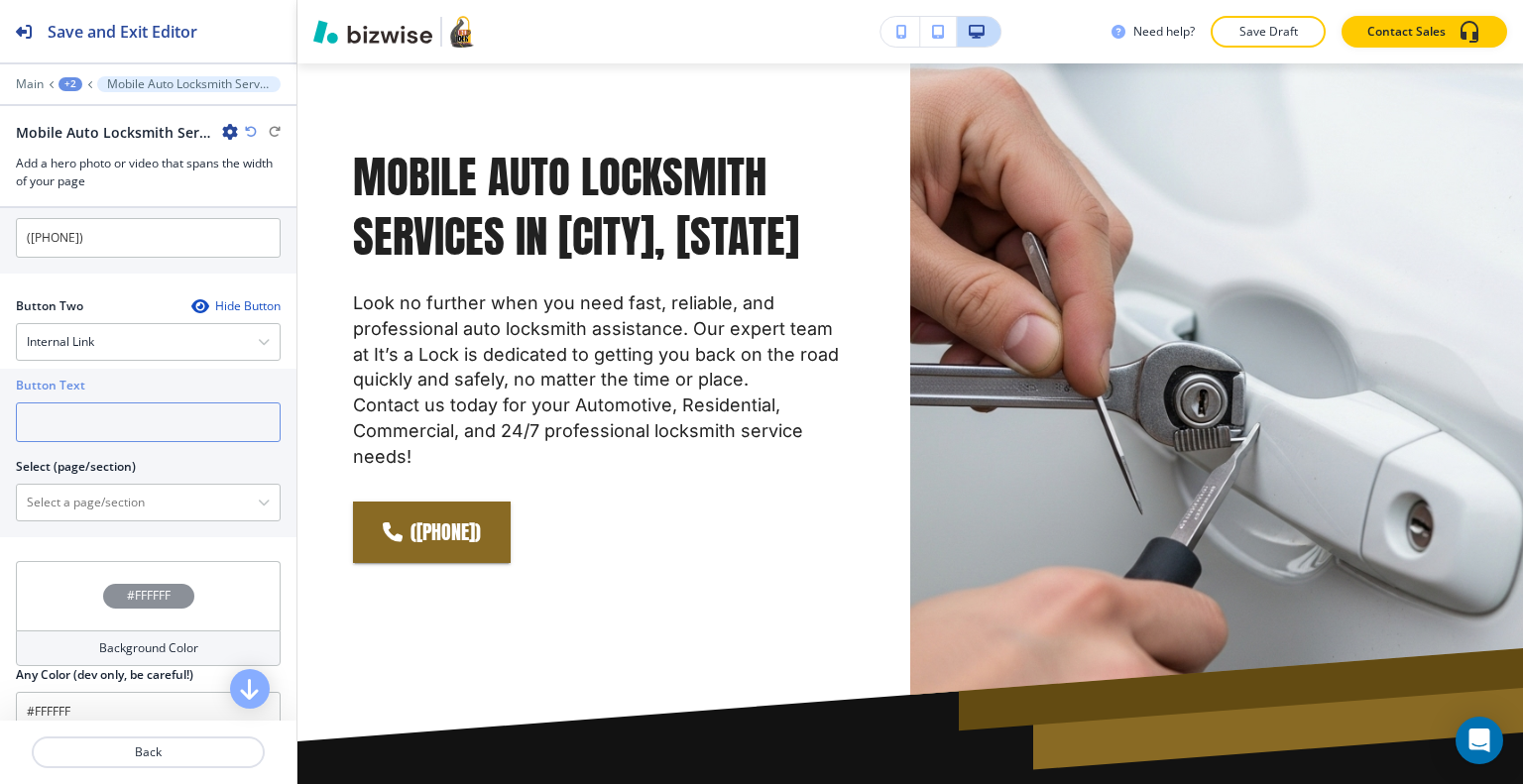 click at bounding box center [148, 422] 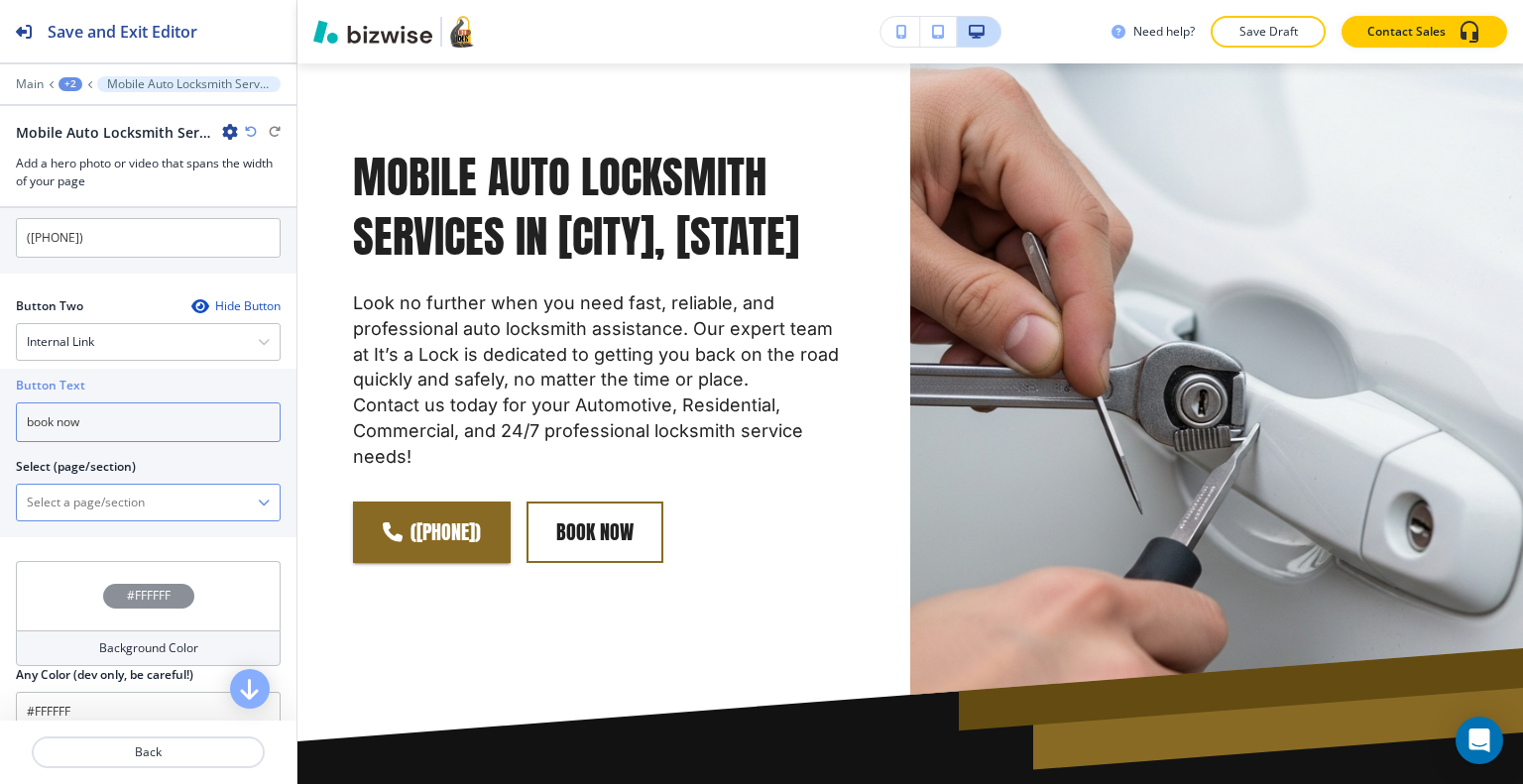 type on "book now" 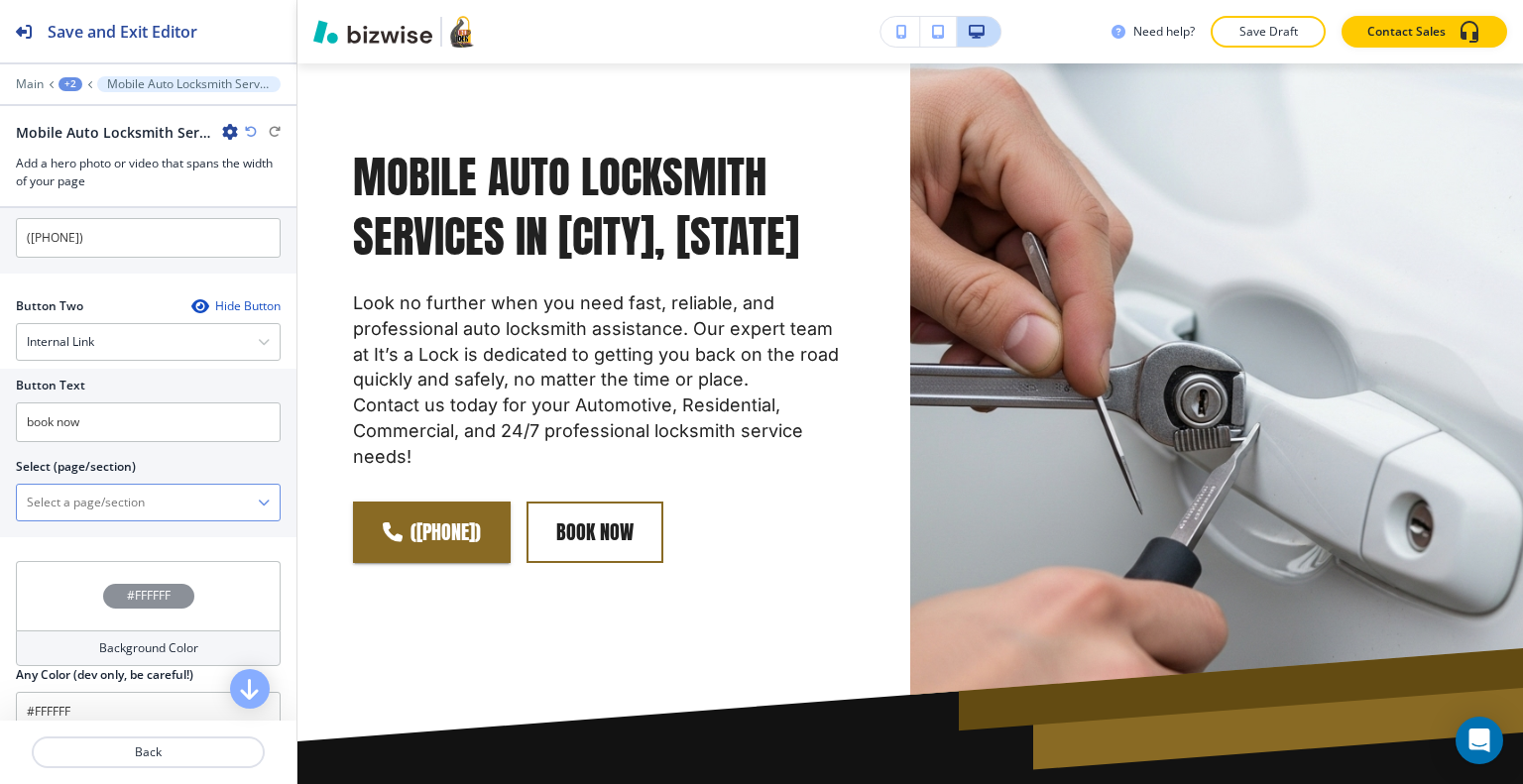 click at bounding box center (137, 503) 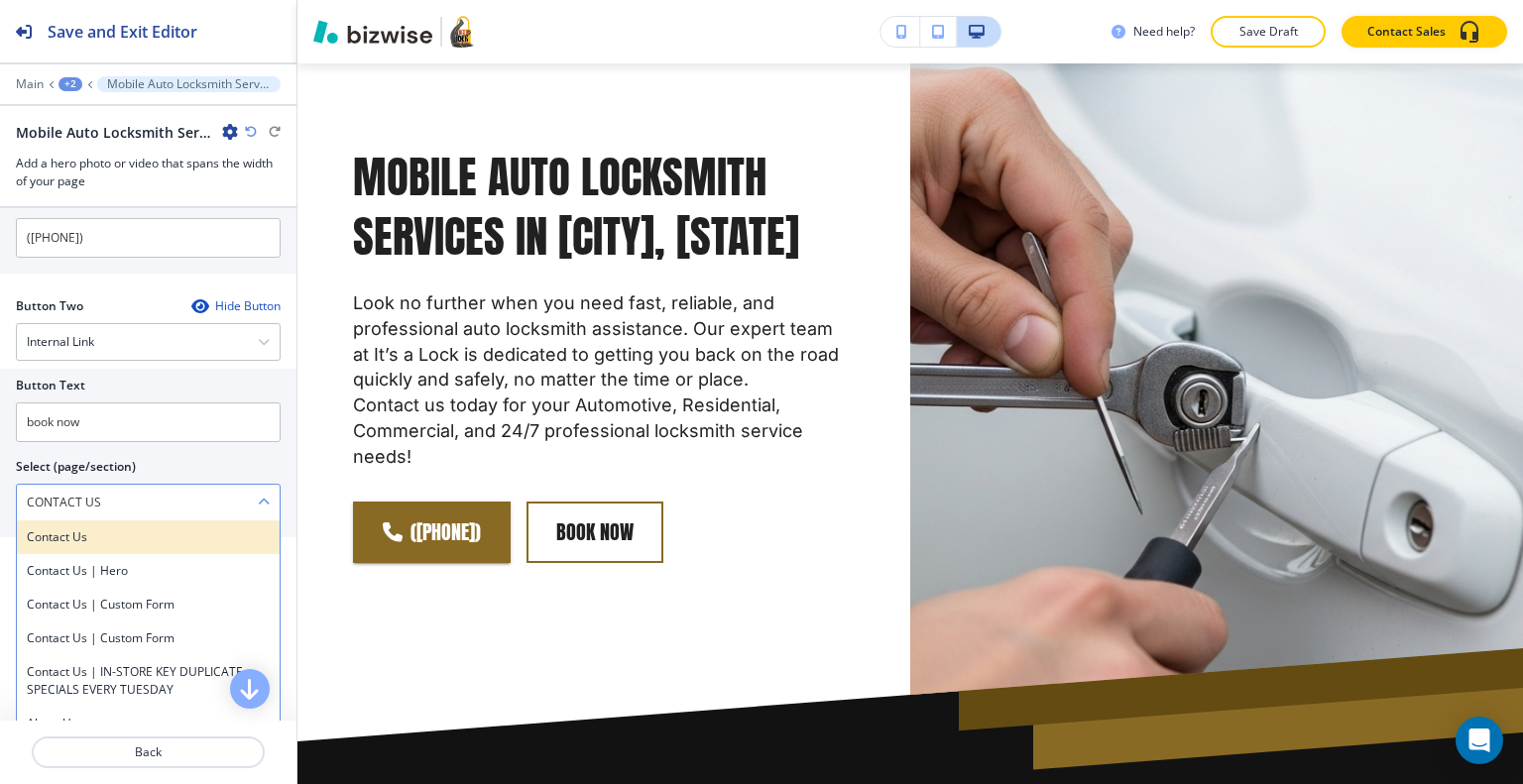 click on "Contact Us" at bounding box center [148, 537] 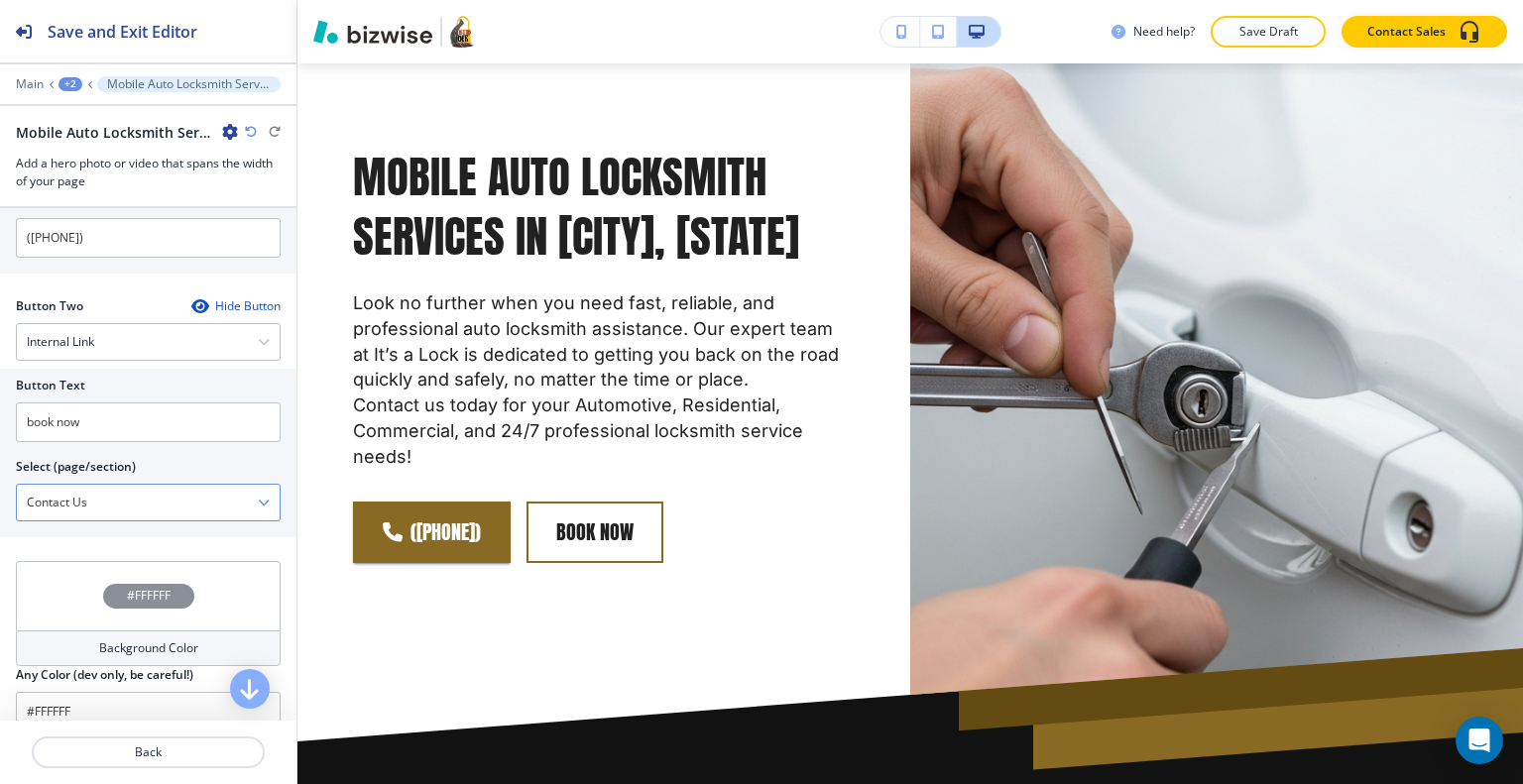 click on "Contact Us" at bounding box center [137, 503] 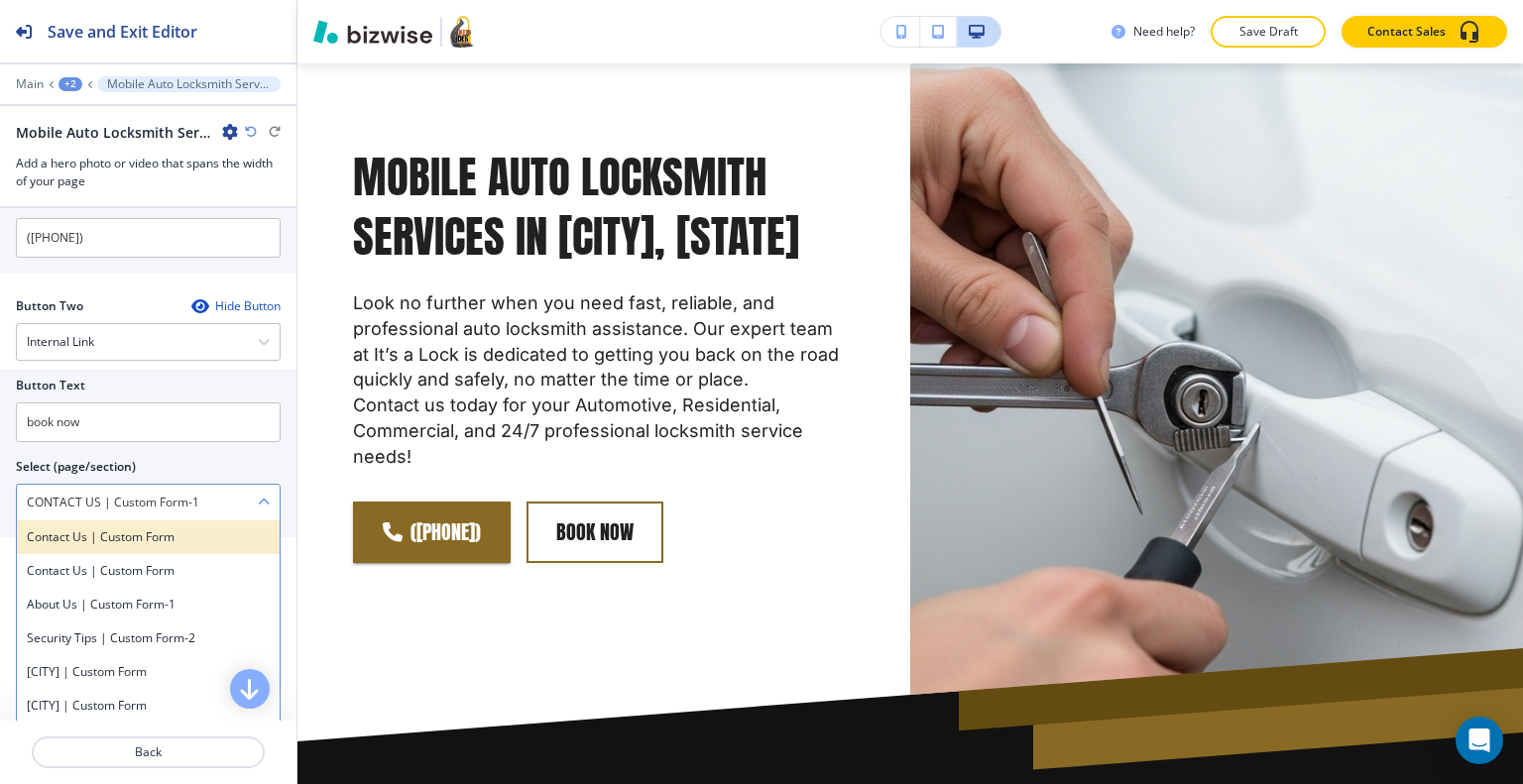 click on "Contact Us | Custom Form" at bounding box center [148, 537] 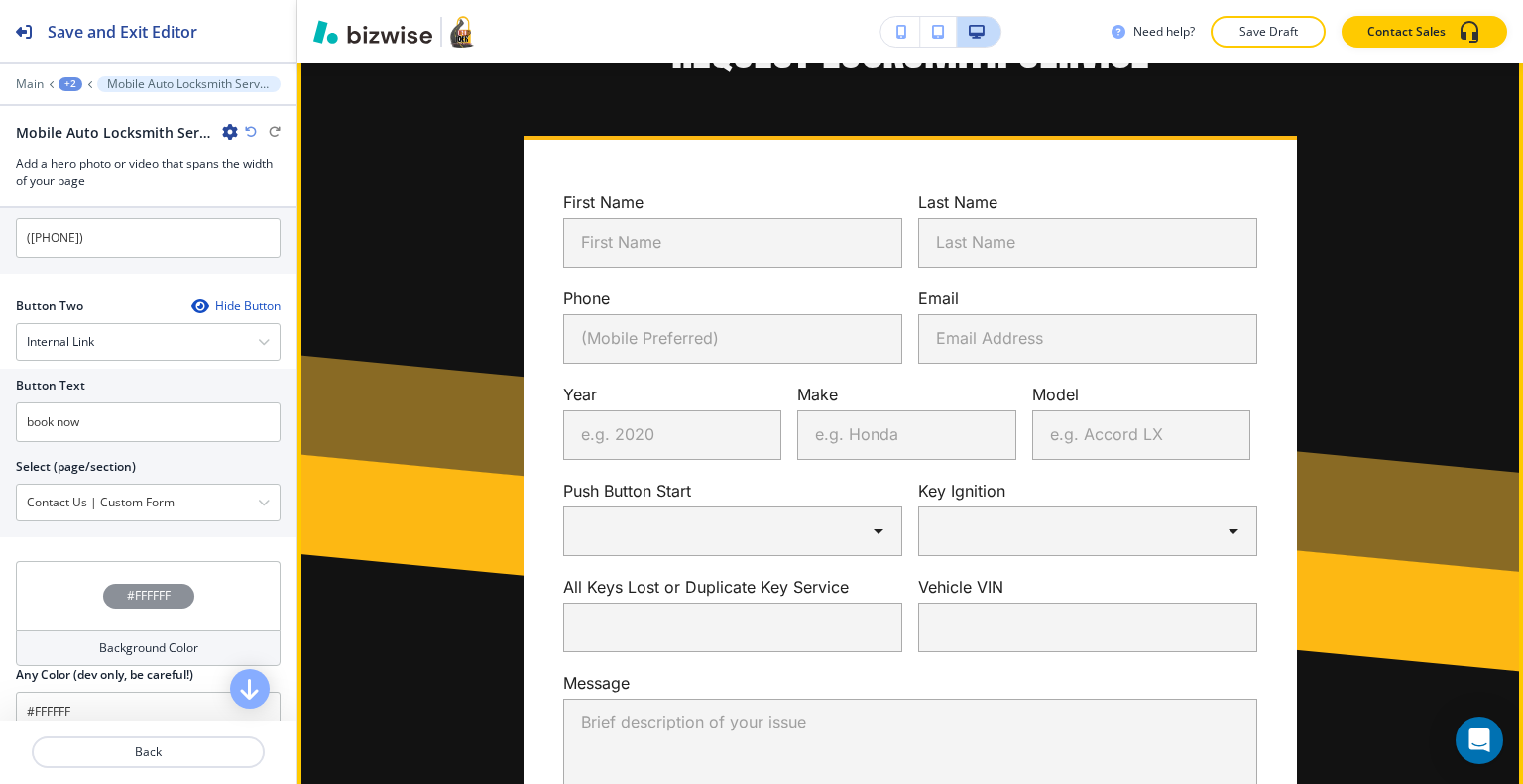 scroll, scrollTop: 1189, scrollLeft: 0, axis: vertical 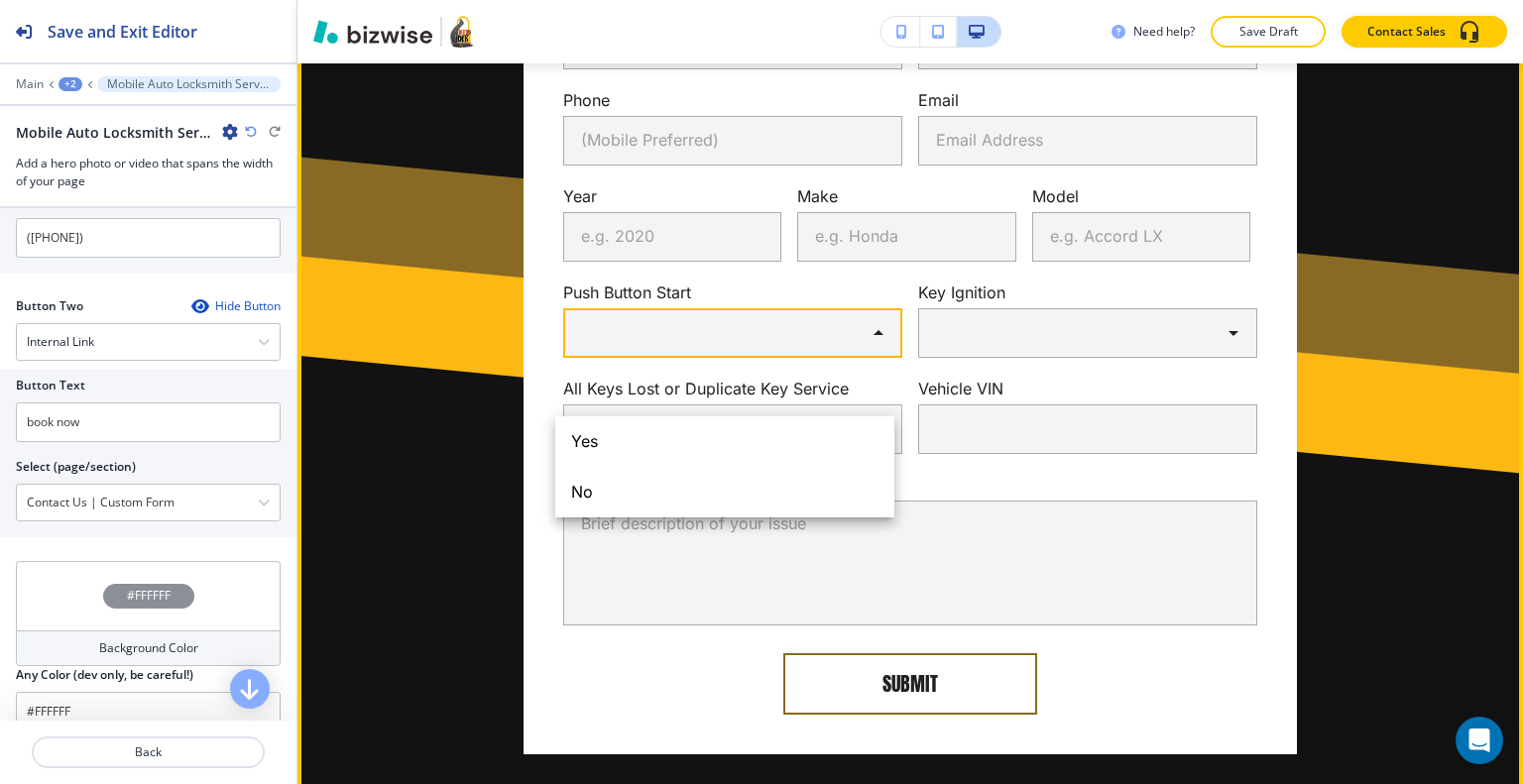click on "Save and Exit Editor Main +2 Mobile Auto Locksmith Services in [CITY], [STATE] Mobile Auto Locksmith Services in [CITY], [STATE] Add a hero photo or video that spans the width of your page Title                                                   Small Normal Large Huge                                       Mobile Auto Locksmith Services in [CITY], [STATE] Enable pasting more styles (dev only) Subtitle                                                   Small Normal Large Huge                                       Enable pasting more styles (dev only) Body                                                   Small Normal Large Huge                                       Look no further when you need fast, reliable, and professional auto locksmith assistance. Our expert team at It’s a Lock is dedicated to getting you back on the road quickly and safely, no matter the time or place. Contact us today for your Automotive, Residential, Commercial, and 24/7 professional locksmith service needs! Media Crop Email" at bounding box center (762, 0) 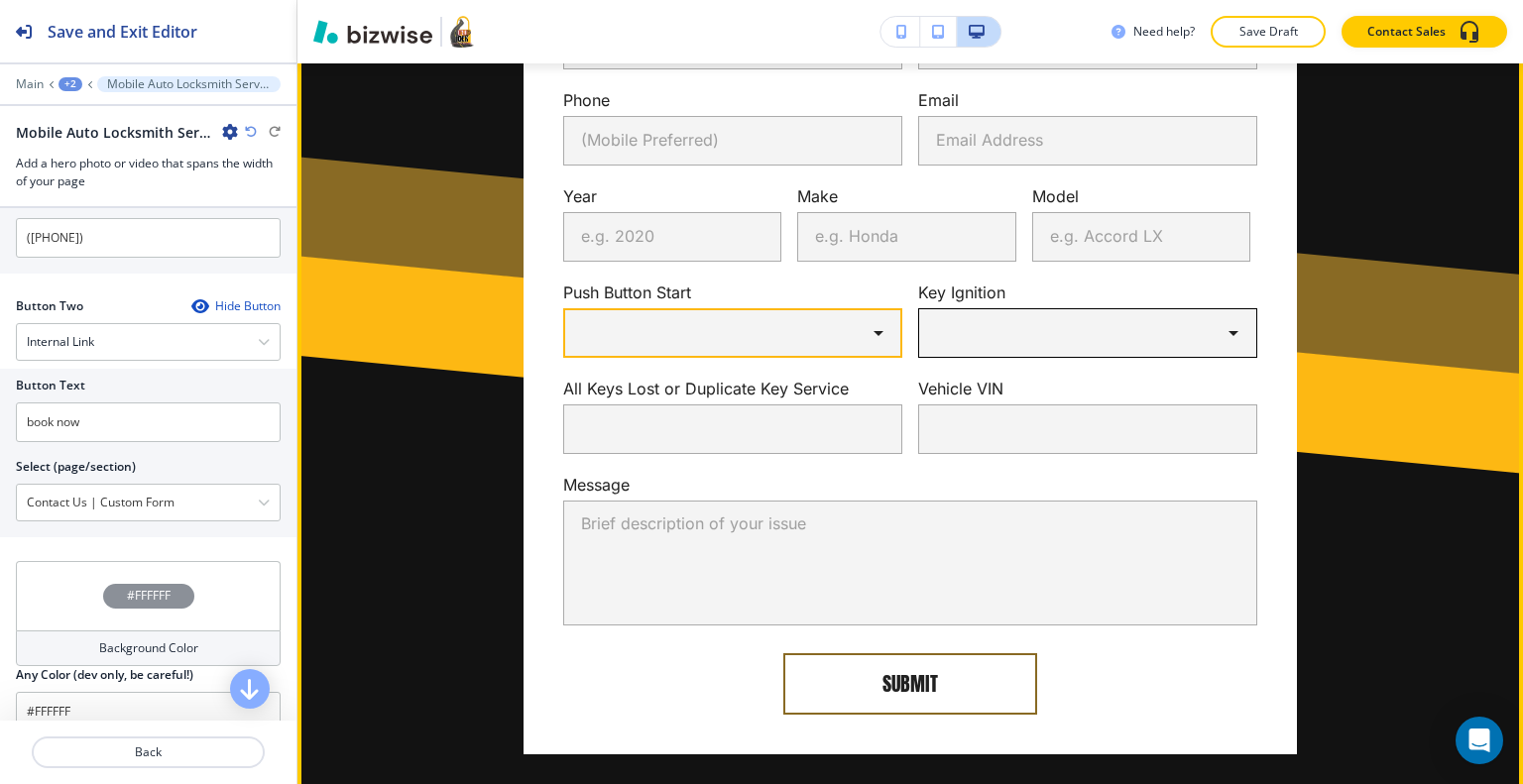 click on "Save and Exit Editor Main +2 Mobile Auto Locksmith Services in [CITY], [STATE] Mobile Auto Locksmith Services in [CITY], [STATE] Add a hero photo or video that spans the width of your page Title                                                   Small Normal Large Huge                                       Mobile Auto Locksmith Services in [CITY], [STATE] Enable pasting more styles (dev only) Subtitle                                                   Small Normal Large Huge                                       Enable pasting more styles (dev only) Body                                                   Small Normal Large Huge                                       Look no further when you need fast, reliable, and professional auto locksmith assistance. Our expert team at It’s a Lock is dedicated to getting you back on the road quickly and safely, no matter the time or place. Contact us today for your Automotive, Residential, Commercial, and 24/7 professional locksmith service needs! Media Crop Email" at bounding box center (762, 0) 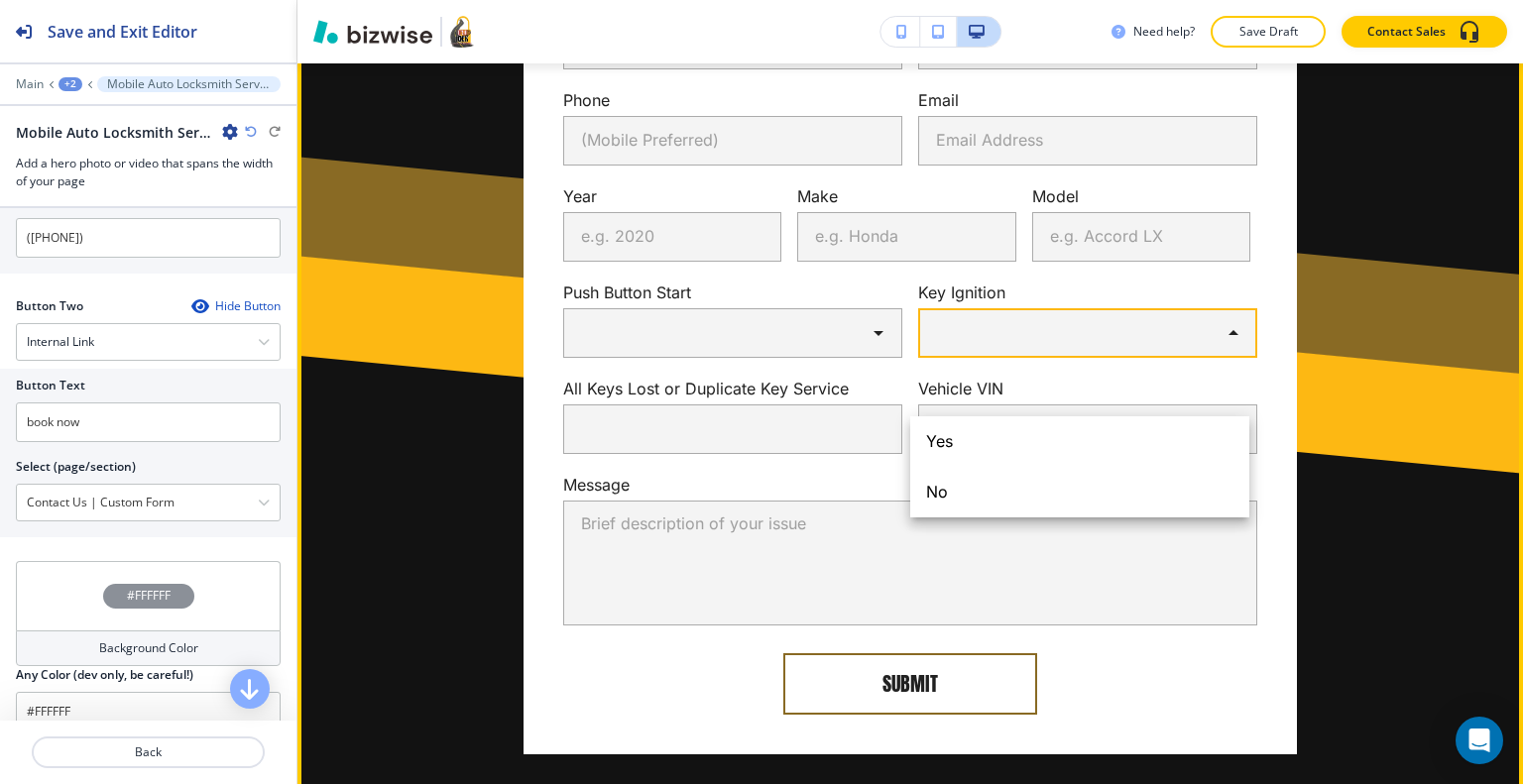 click at bounding box center (762, 392) 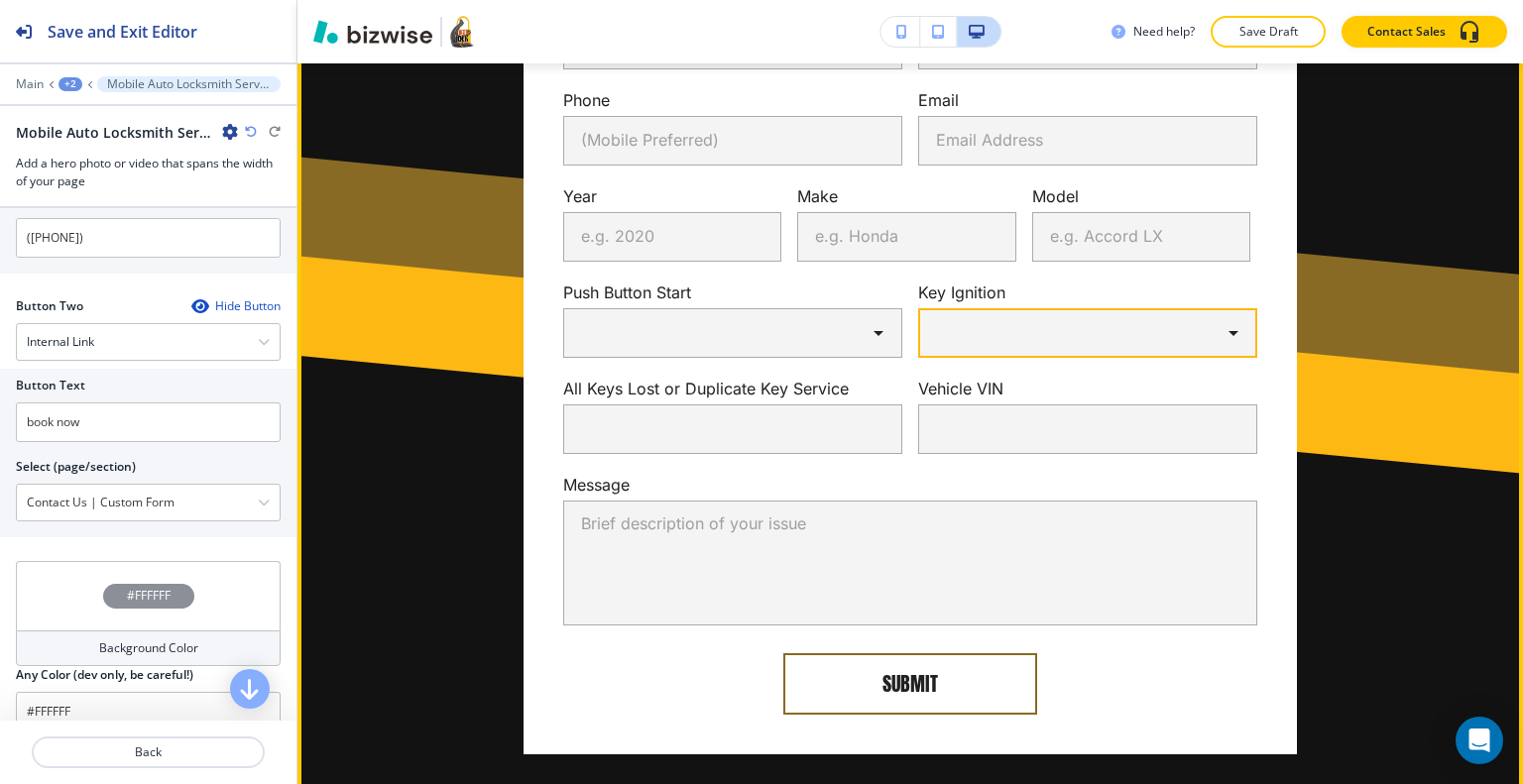 click at bounding box center (733, 429) 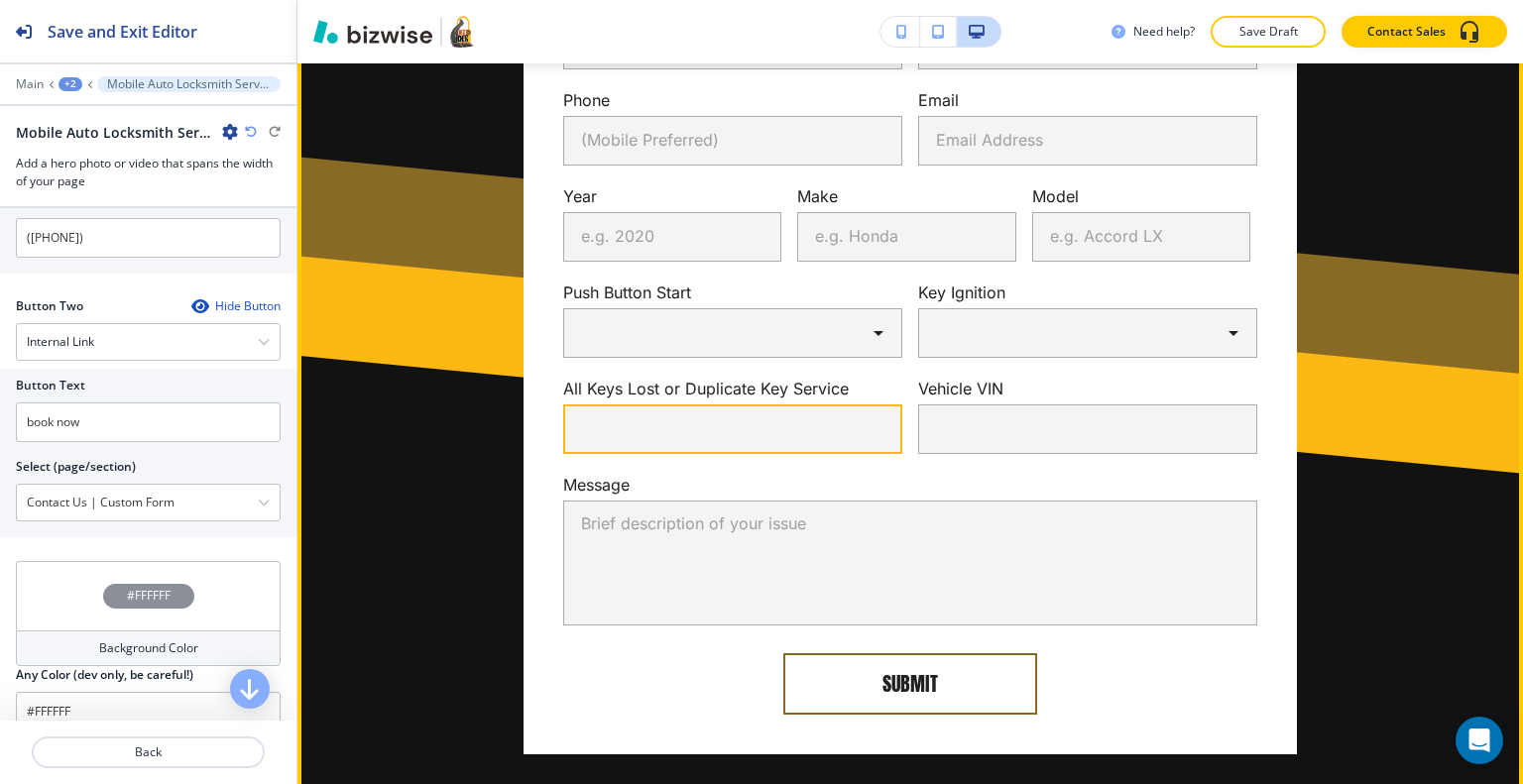 scroll, scrollTop: 1388, scrollLeft: 0, axis: vertical 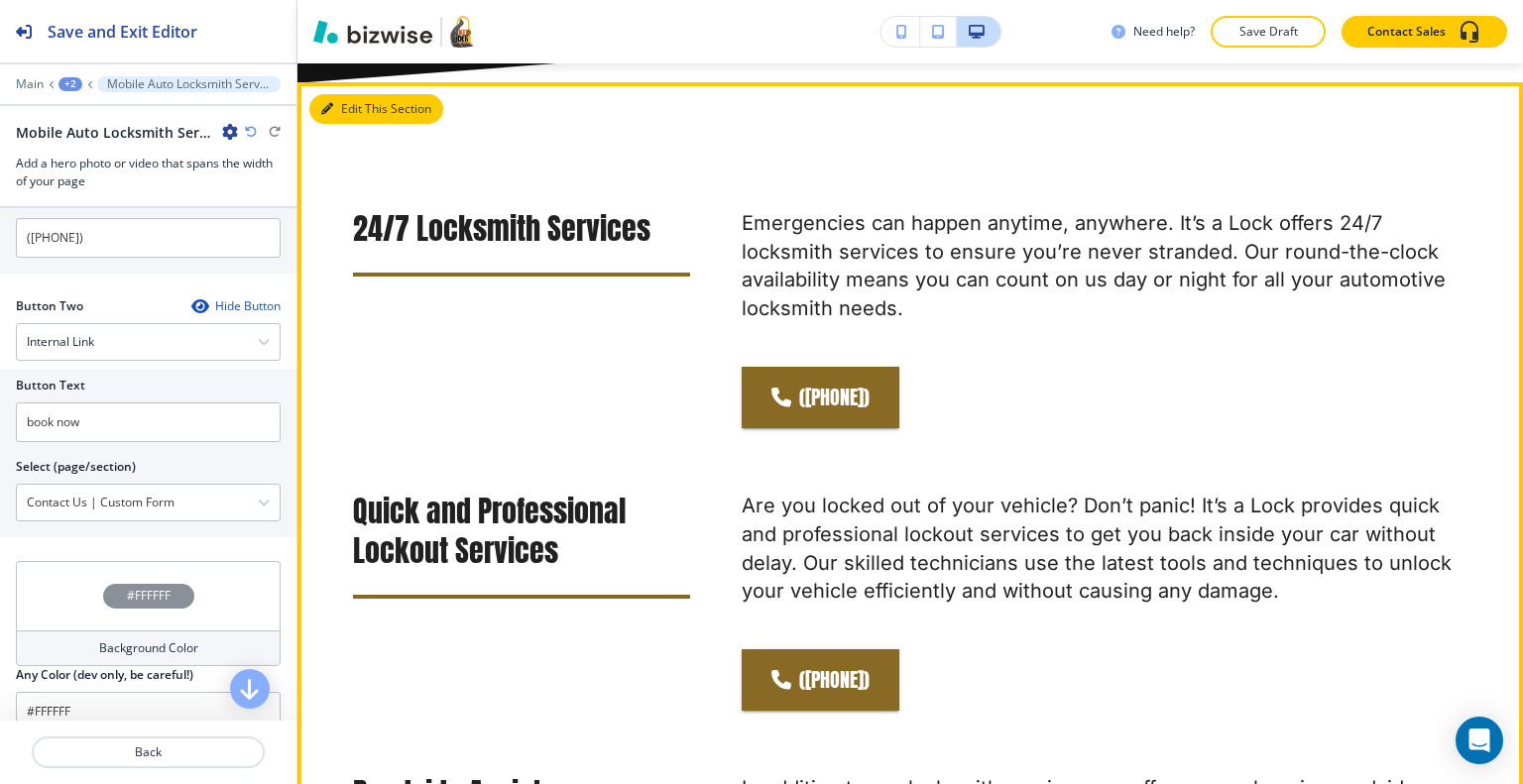 click on "Edit This Section" at bounding box center [376, 109] 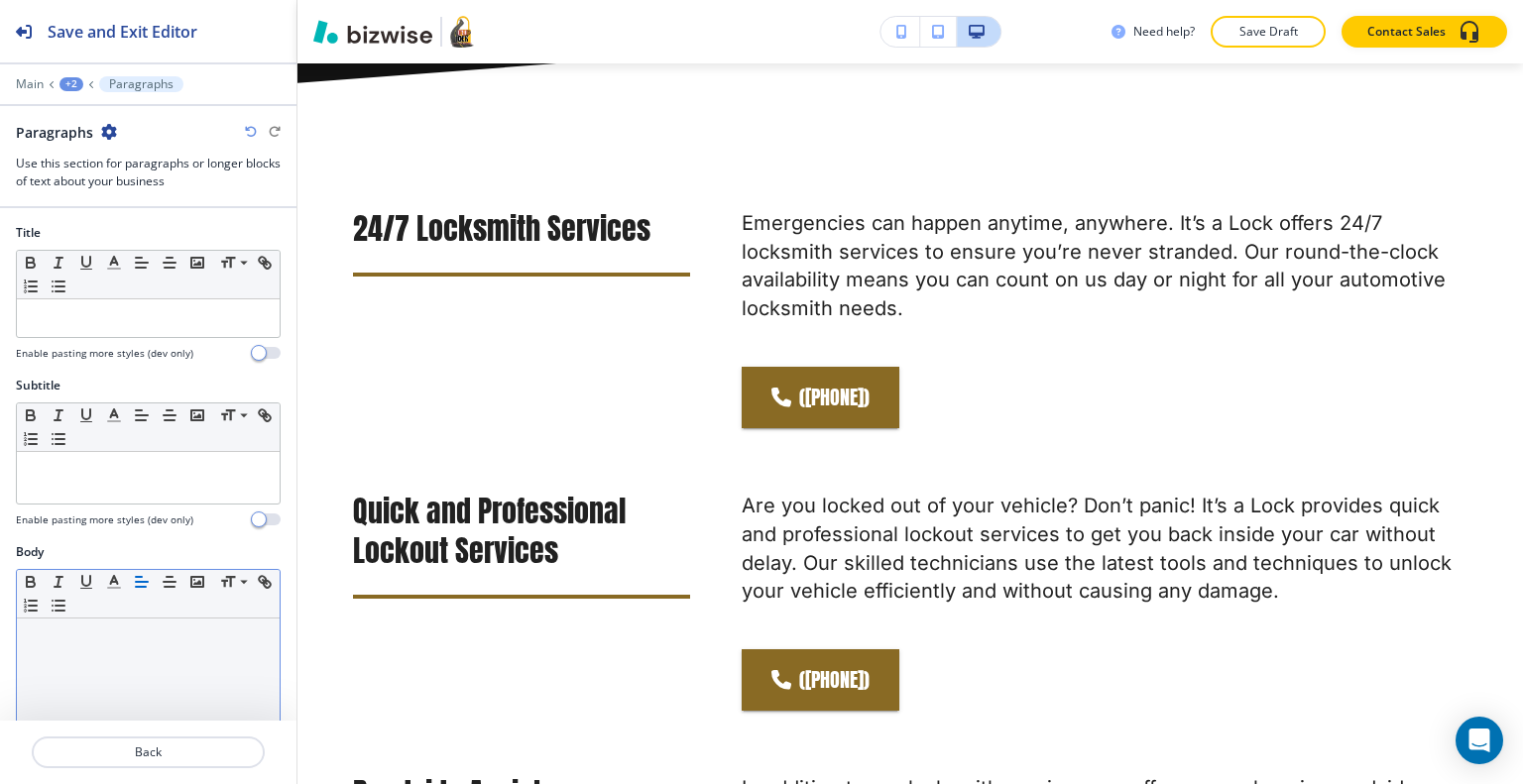 scroll, scrollTop: 2158, scrollLeft: 0, axis: vertical 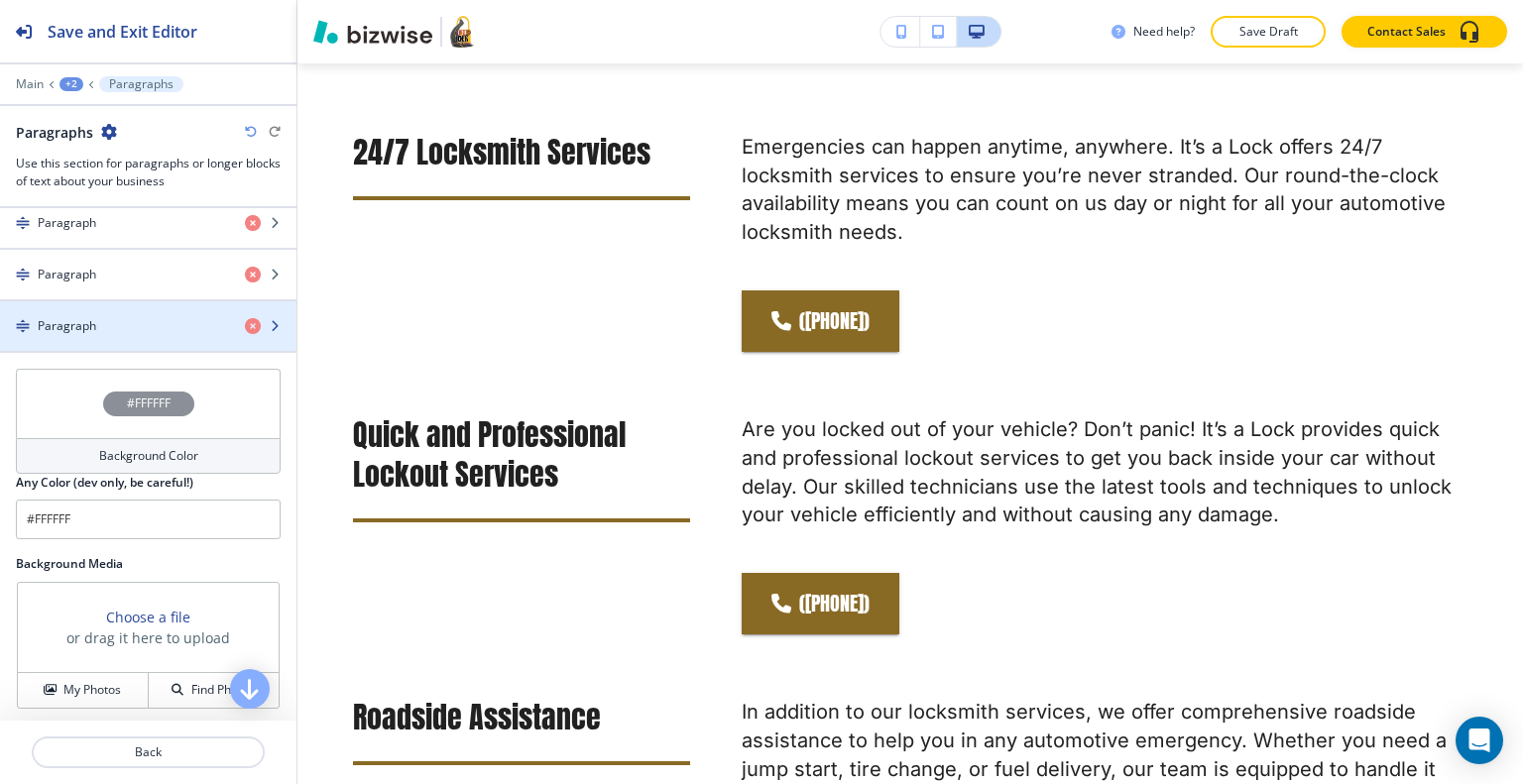 click at bounding box center (148, 309) 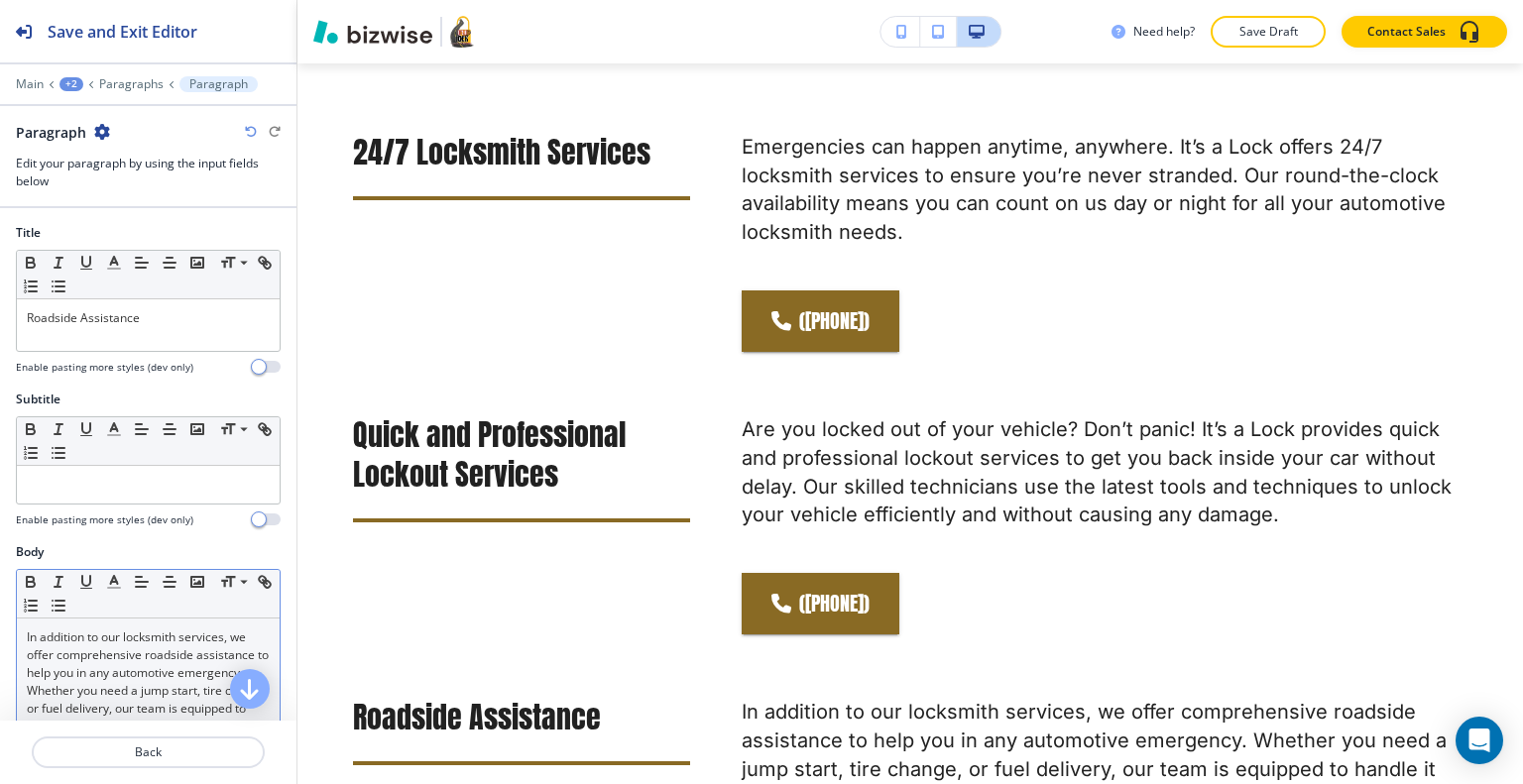 scroll, scrollTop: 198, scrollLeft: 0, axis: vertical 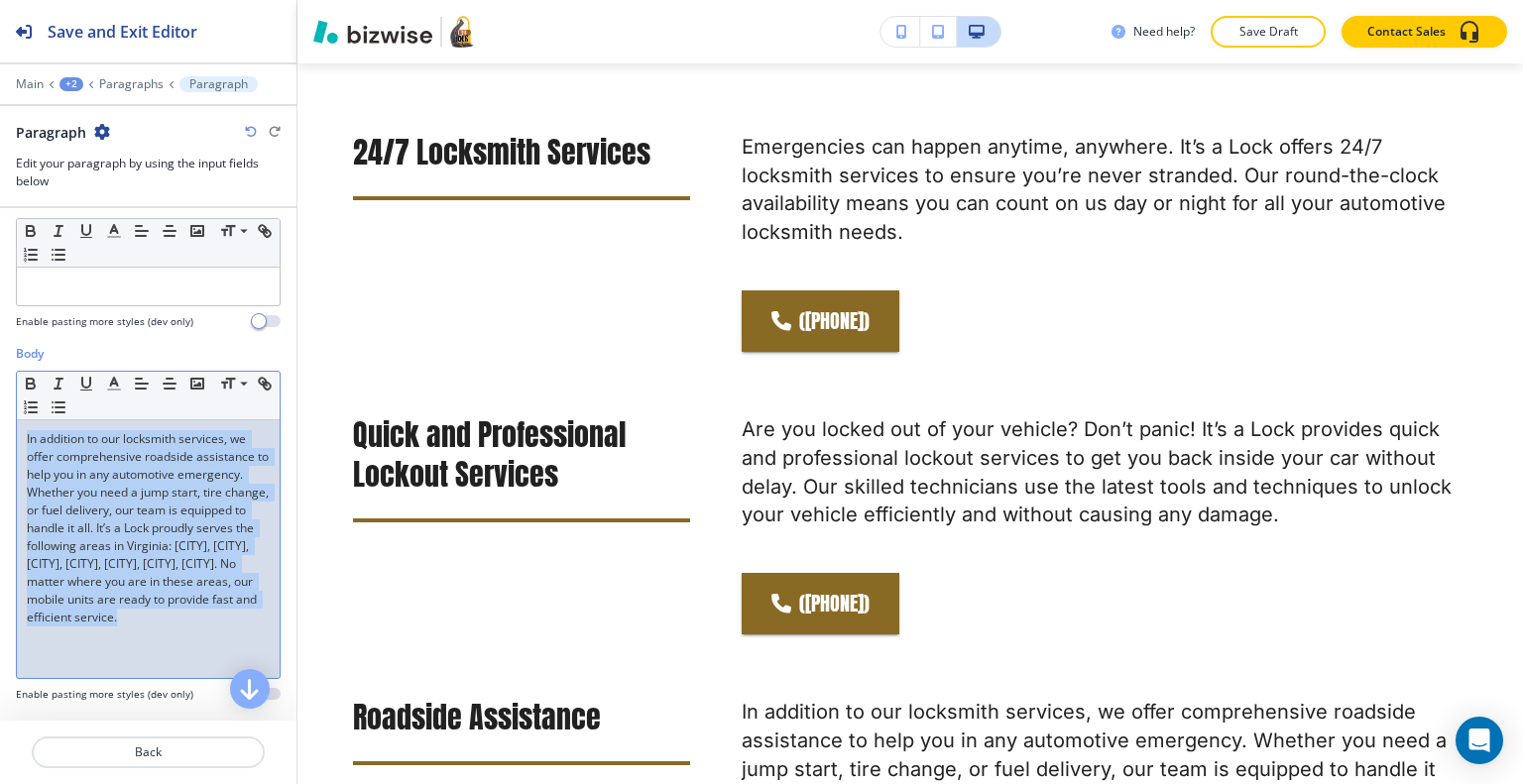drag, startPoint x: 123, startPoint y: 669, endPoint x: 0, endPoint y: 536, distance: 181.15739 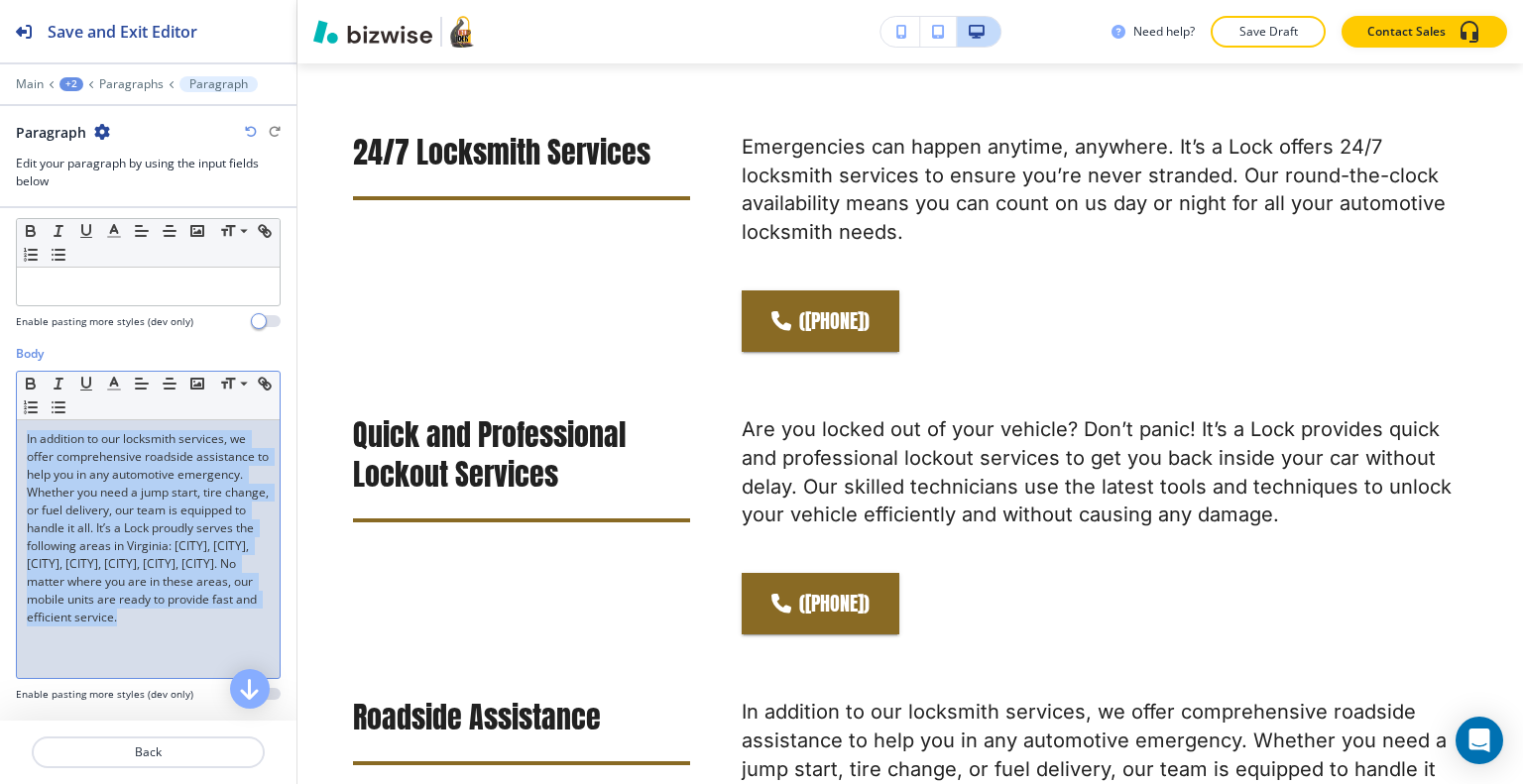 click on "In addition to our locksmith services, we offer comprehensive roadside assistance to help you in any automotive emergency. Whether you need a jump start, tire change, or fuel delivery, our team is equipped to handle it all. It’s a Lock proudly serves the following areas in Virginia: [CITY], [CITY], [CITY], [CITY], [CITY], [CITY], [CITY]. No matter where you are in these areas, our mobile units are ready to provide fast and efficient service." at bounding box center [148, 528] 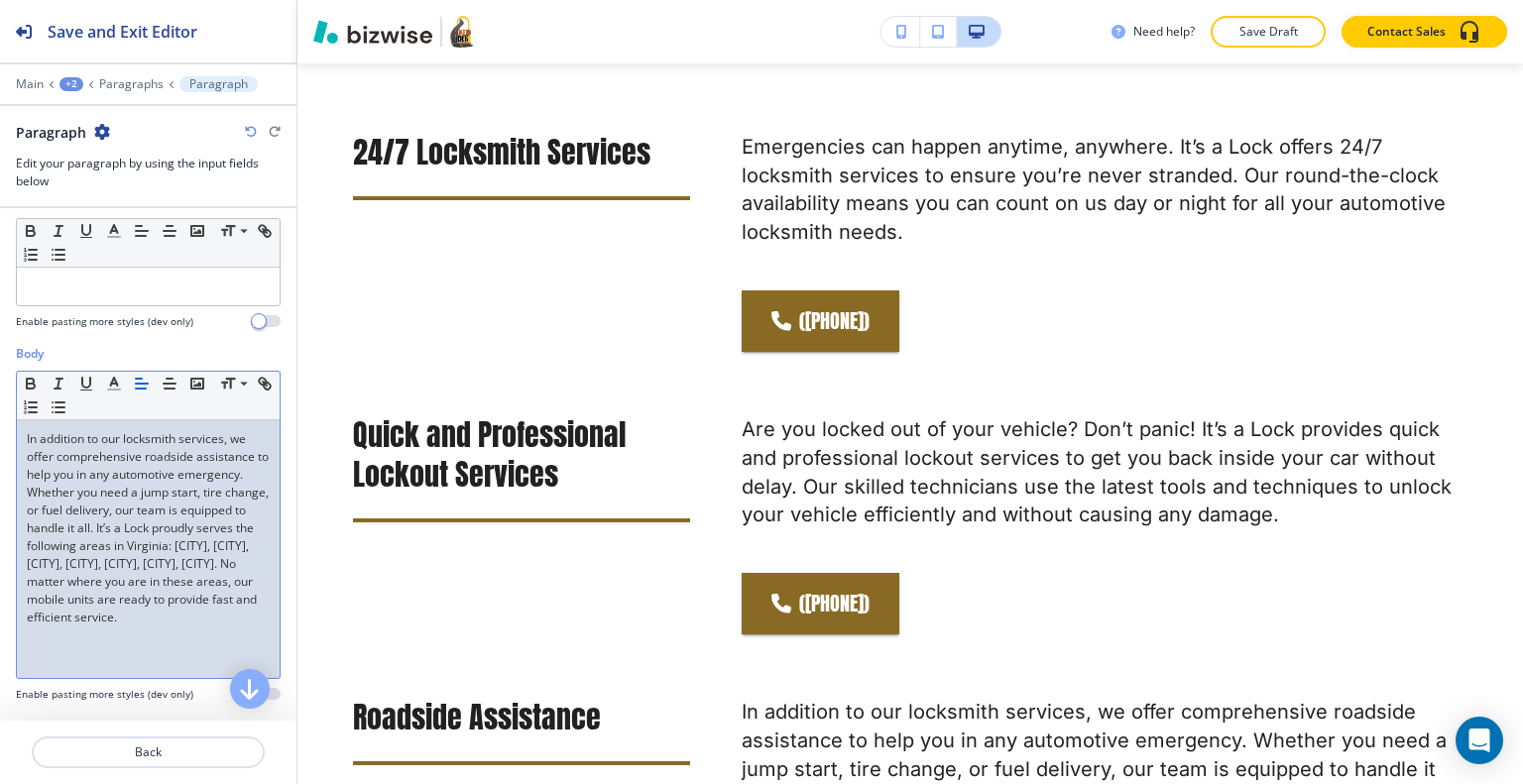 drag, startPoint x: 79, startPoint y: 649, endPoint x: 5, endPoint y: 344, distance: 314 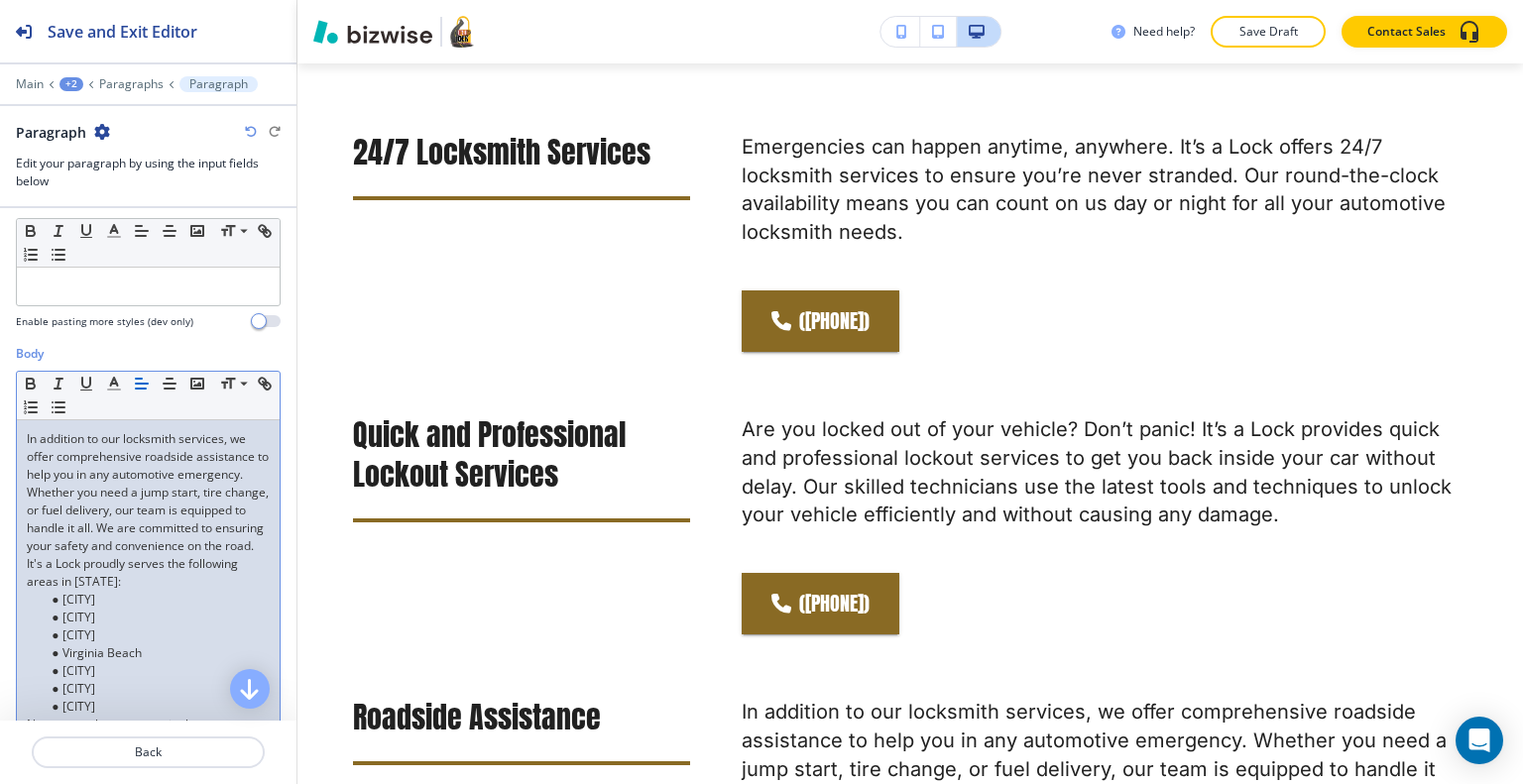 scroll, scrollTop: 0, scrollLeft: 0, axis: both 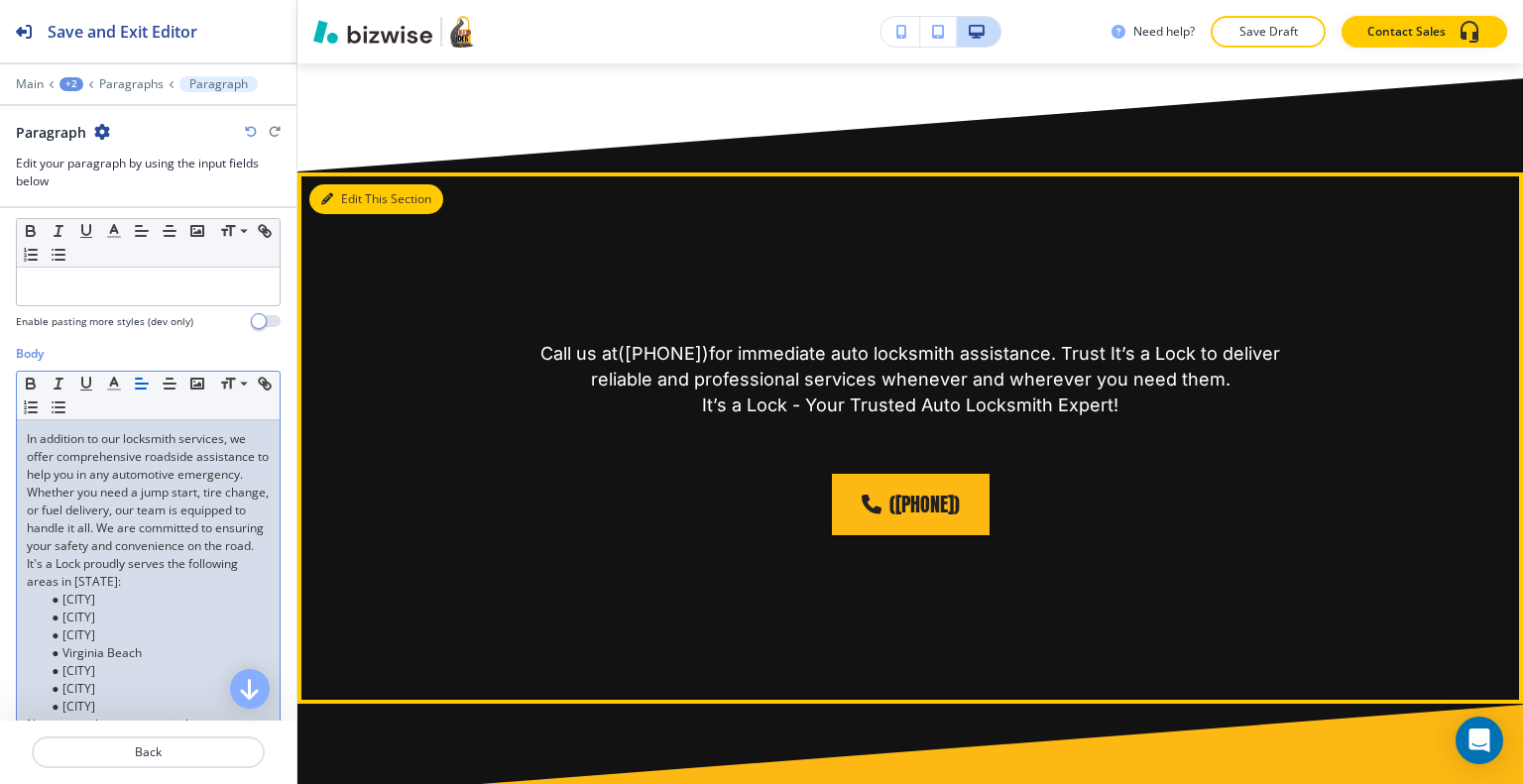 click on "Edit This Section" at bounding box center (376, 199) 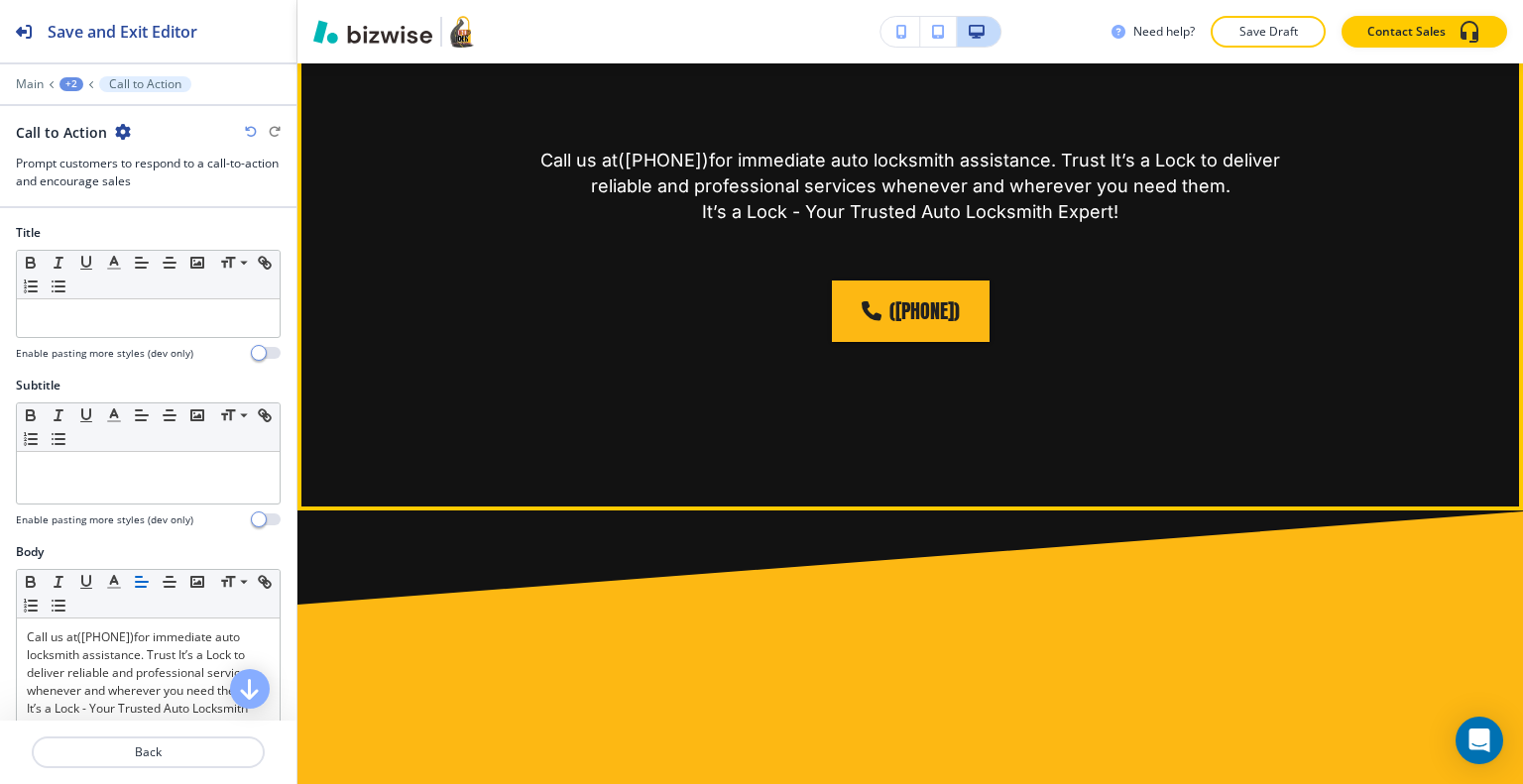 scroll, scrollTop: 3342, scrollLeft: 0, axis: vertical 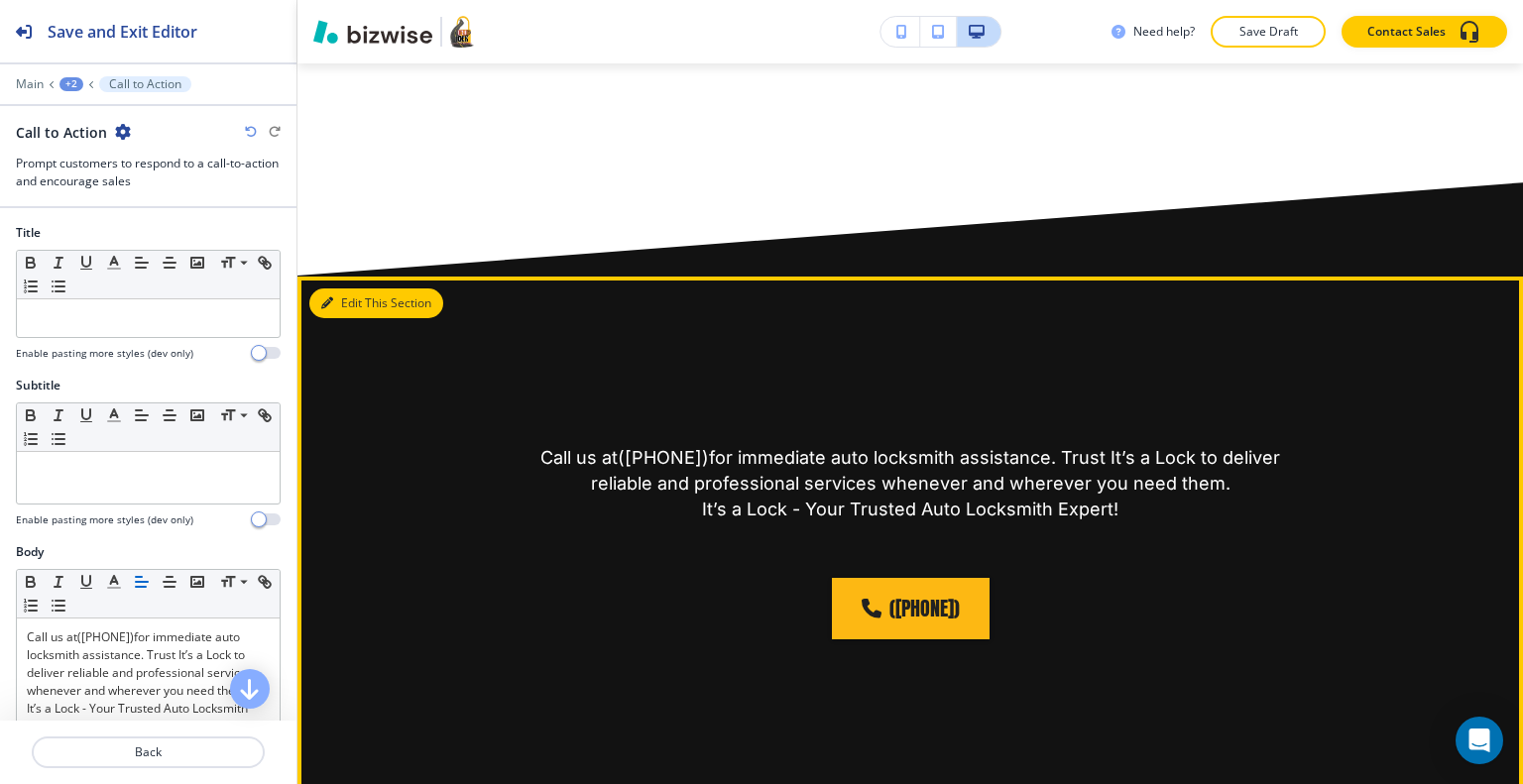 click on "Edit This Section" at bounding box center (376, 303) 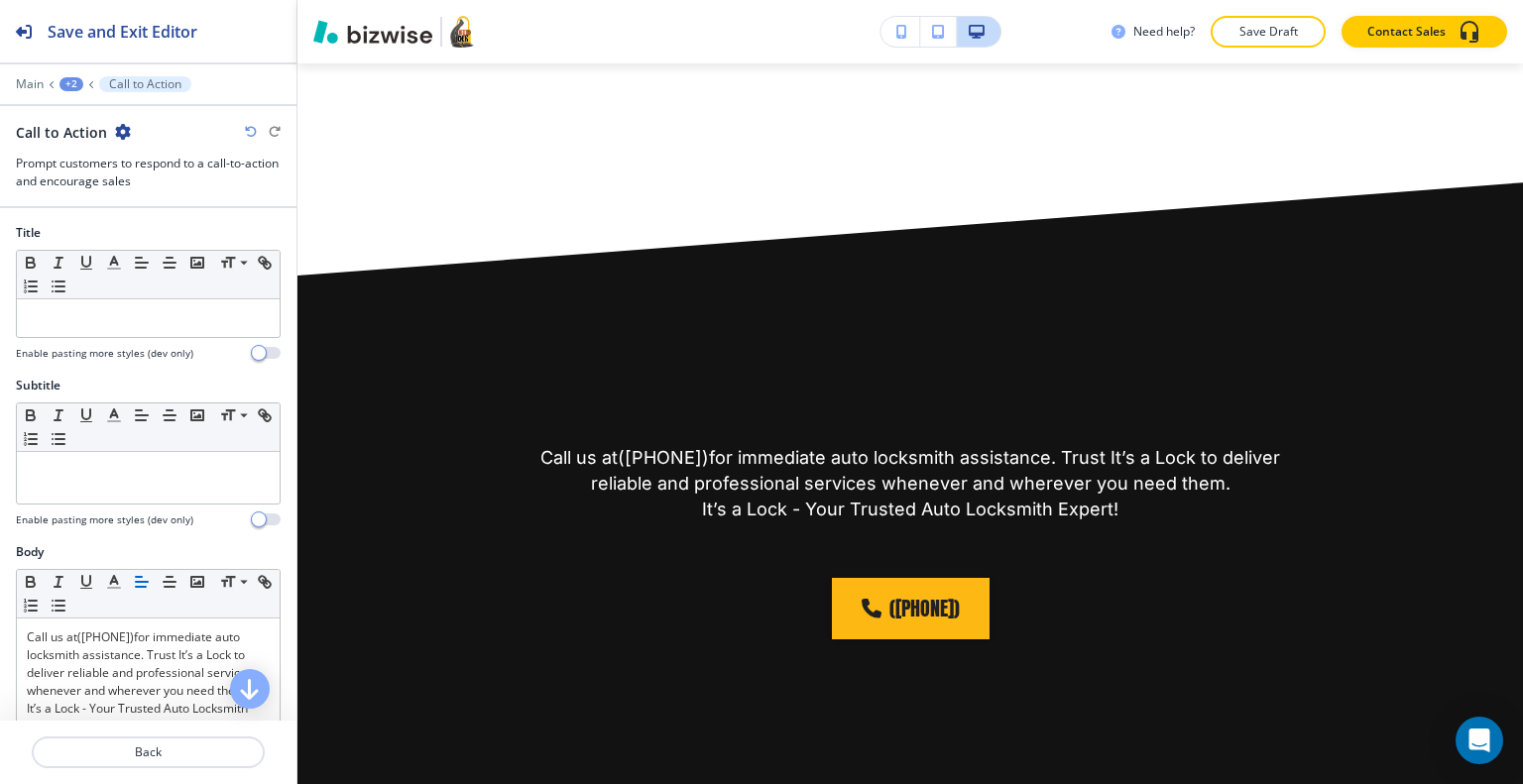 drag, startPoint x: 103, startPoint y: 372, endPoint x: 102, endPoint y: 383, distance: 11.045361 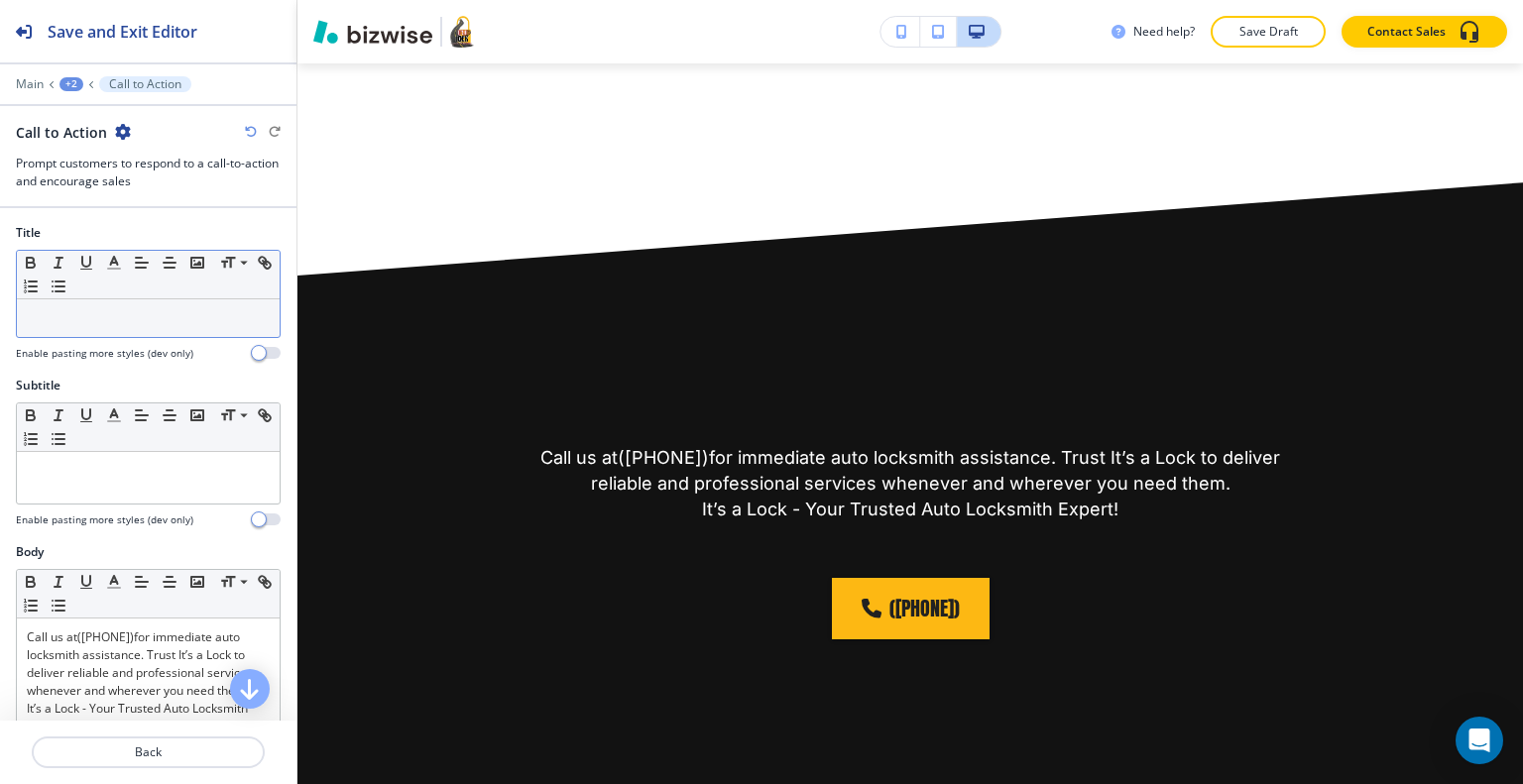 drag, startPoint x: 102, startPoint y: 383, endPoint x: 82, endPoint y: 324, distance: 62.297673 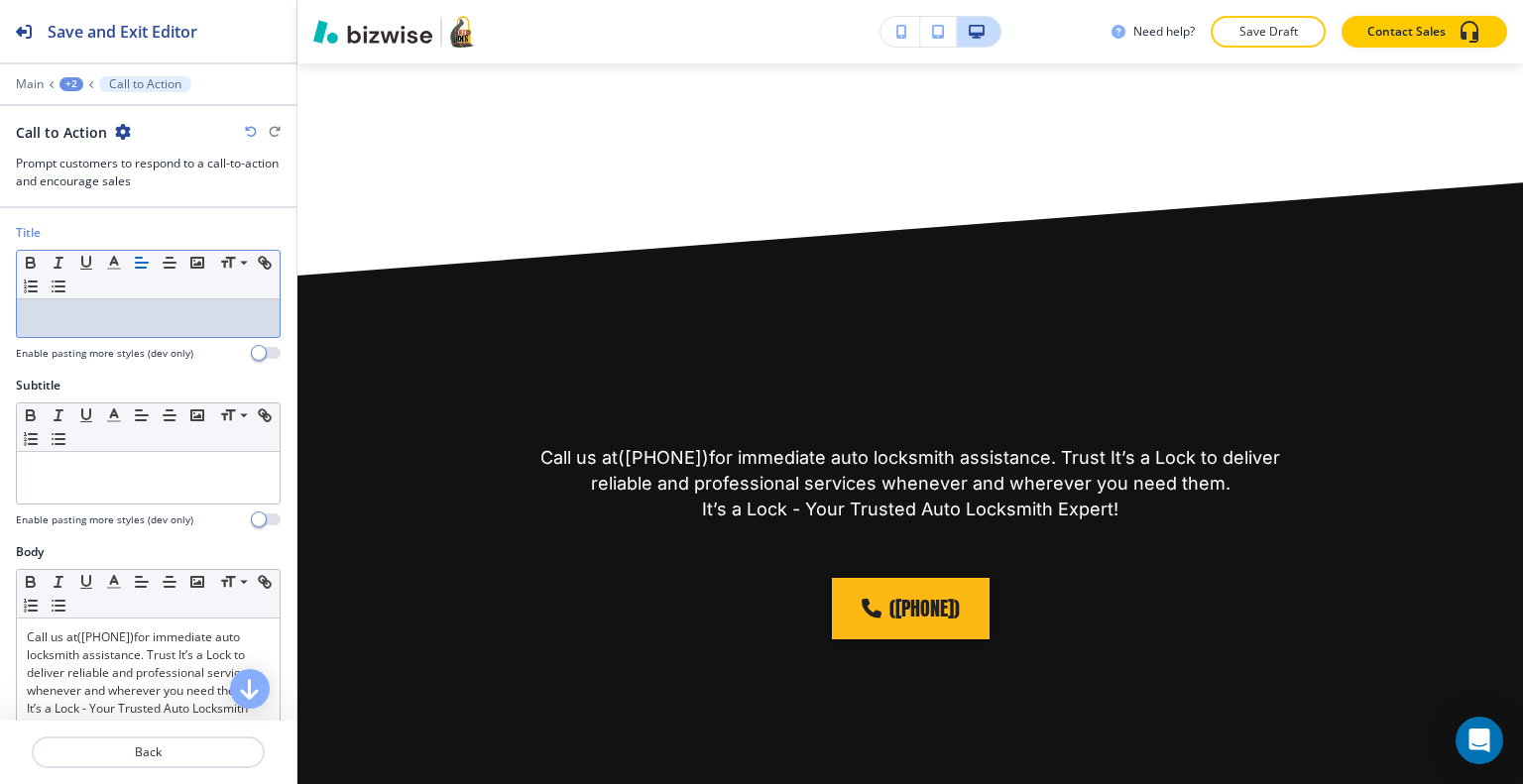 drag, startPoint x: 126, startPoint y: 308, endPoint x: 123, endPoint y: 328, distance: 20.22375 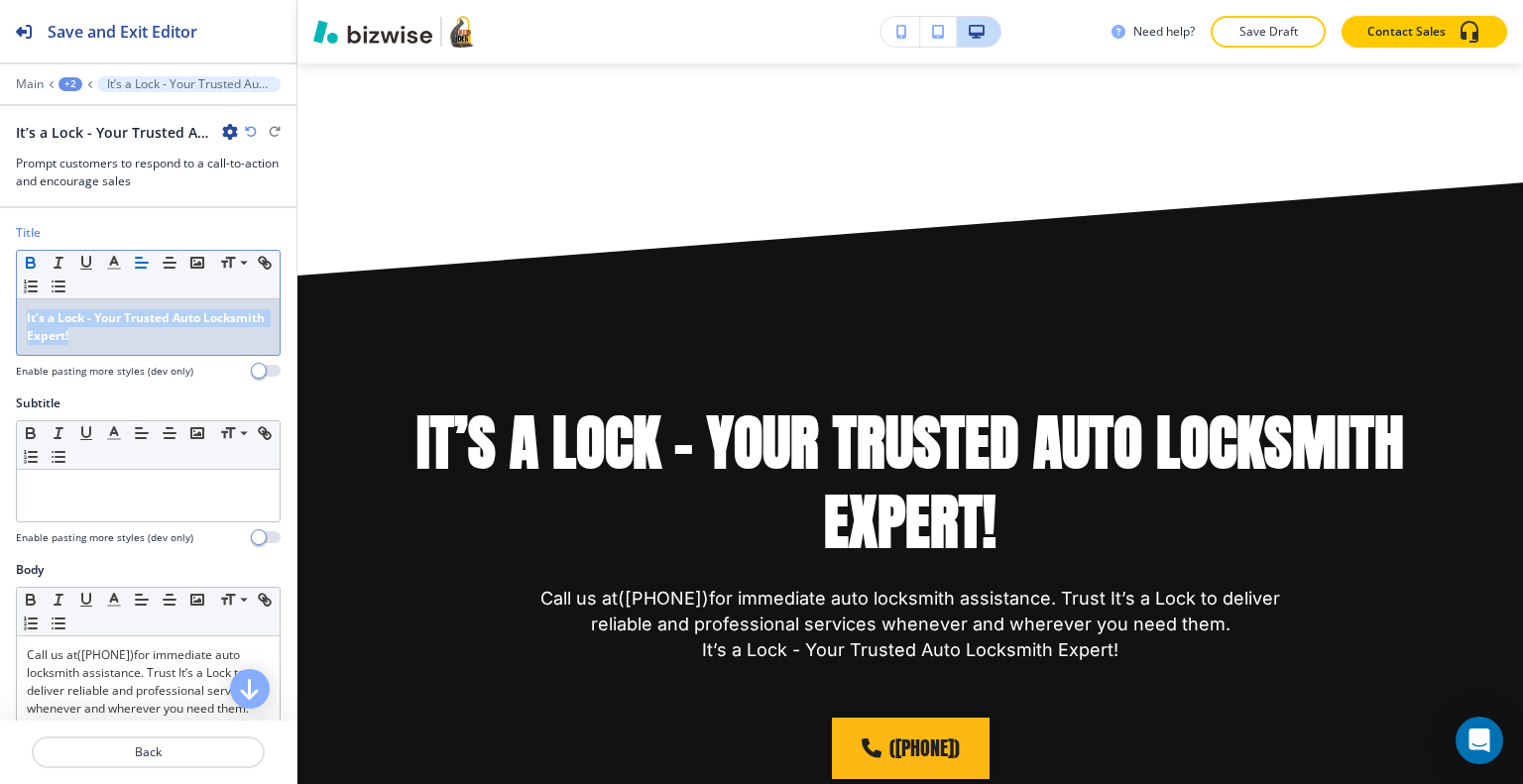 drag, startPoint x: 185, startPoint y: 333, endPoint x: 0, endPoint y: 290, distance: 189.93157 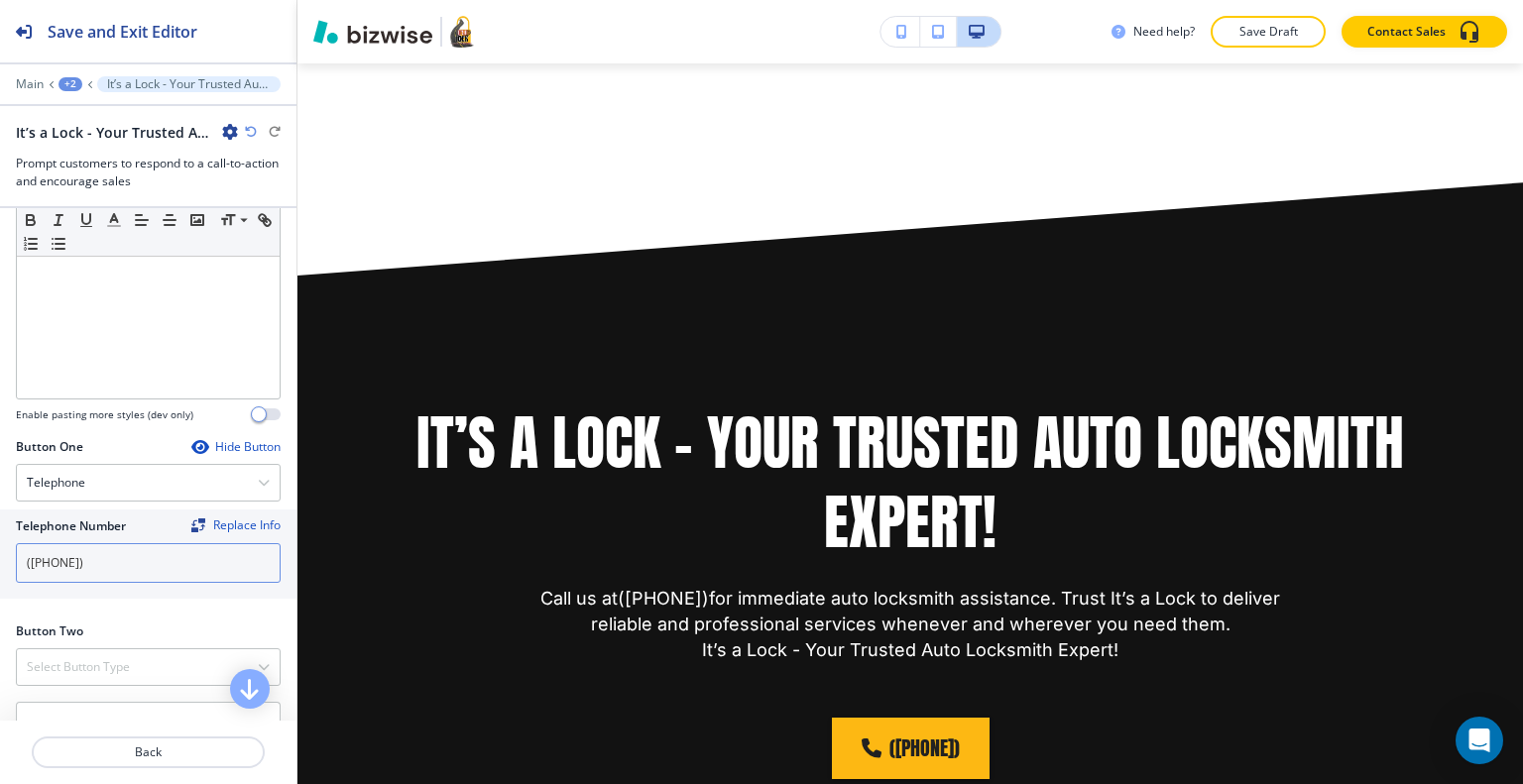 scroll, scrollTop: 892, scrollLeft: 0, axis: vertical 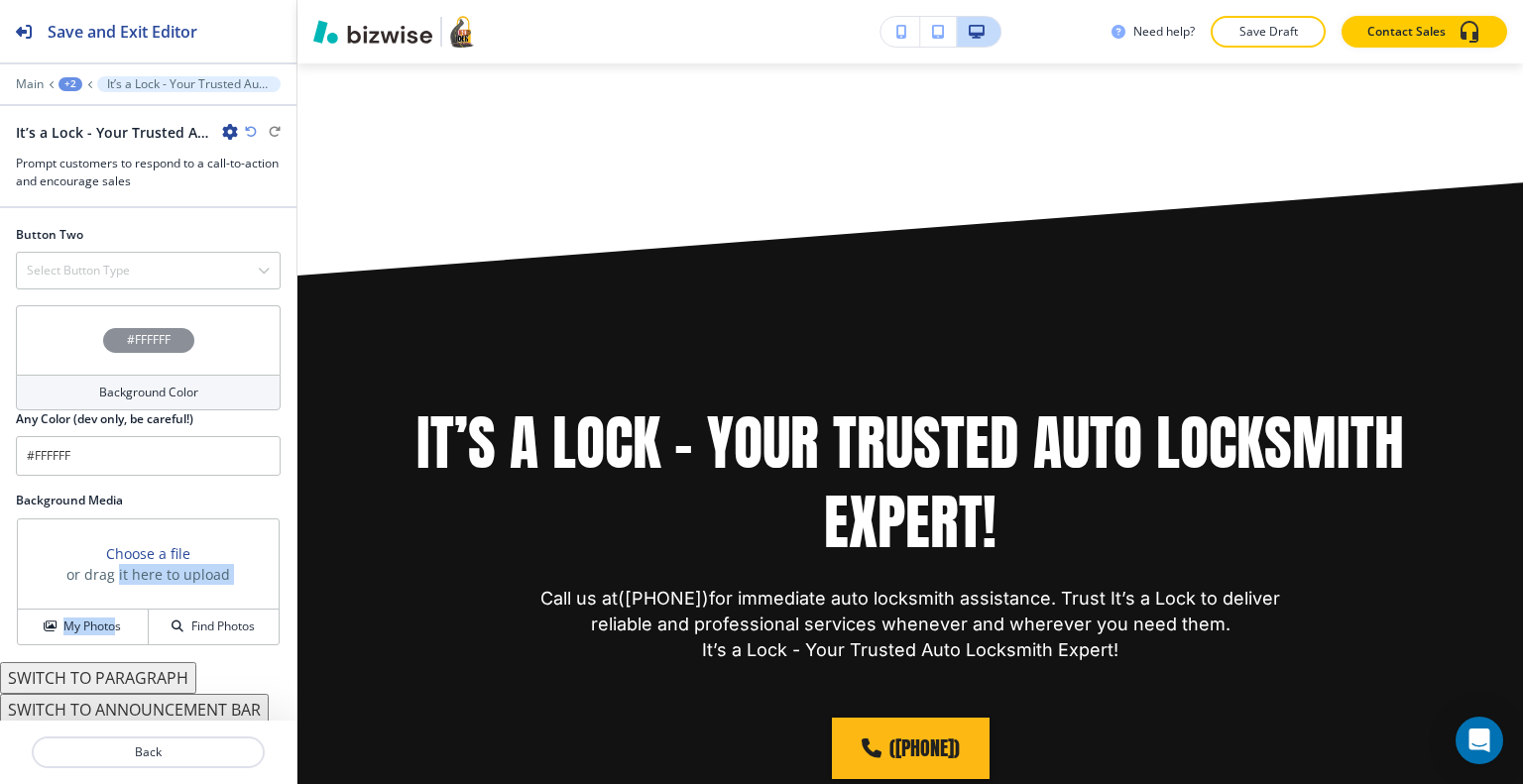 click on "Choose a file or drag it here to upload My Photos Find Photos" at bounding box center (148, 582) 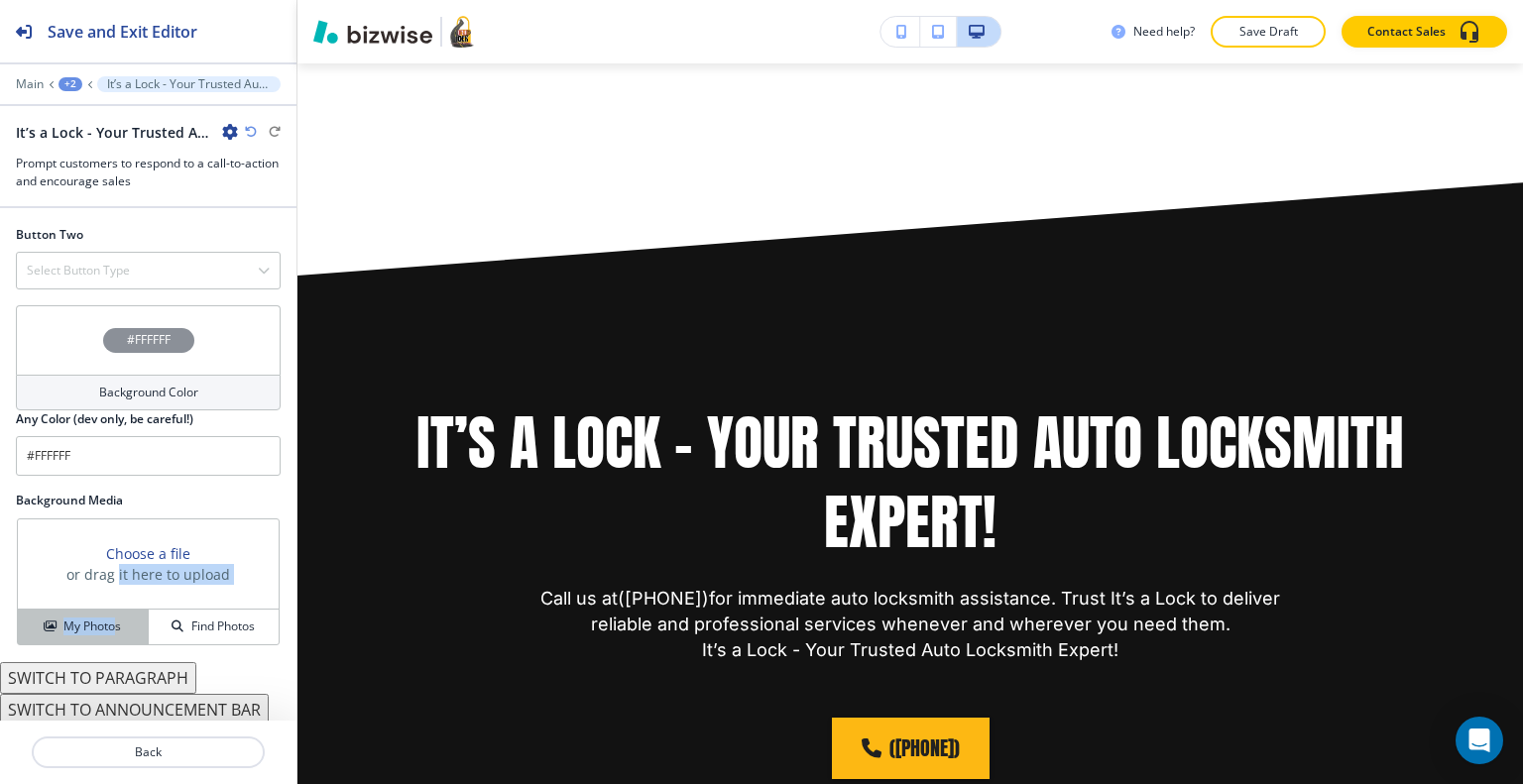click on "My Photos" at bounding box center [92, 626] 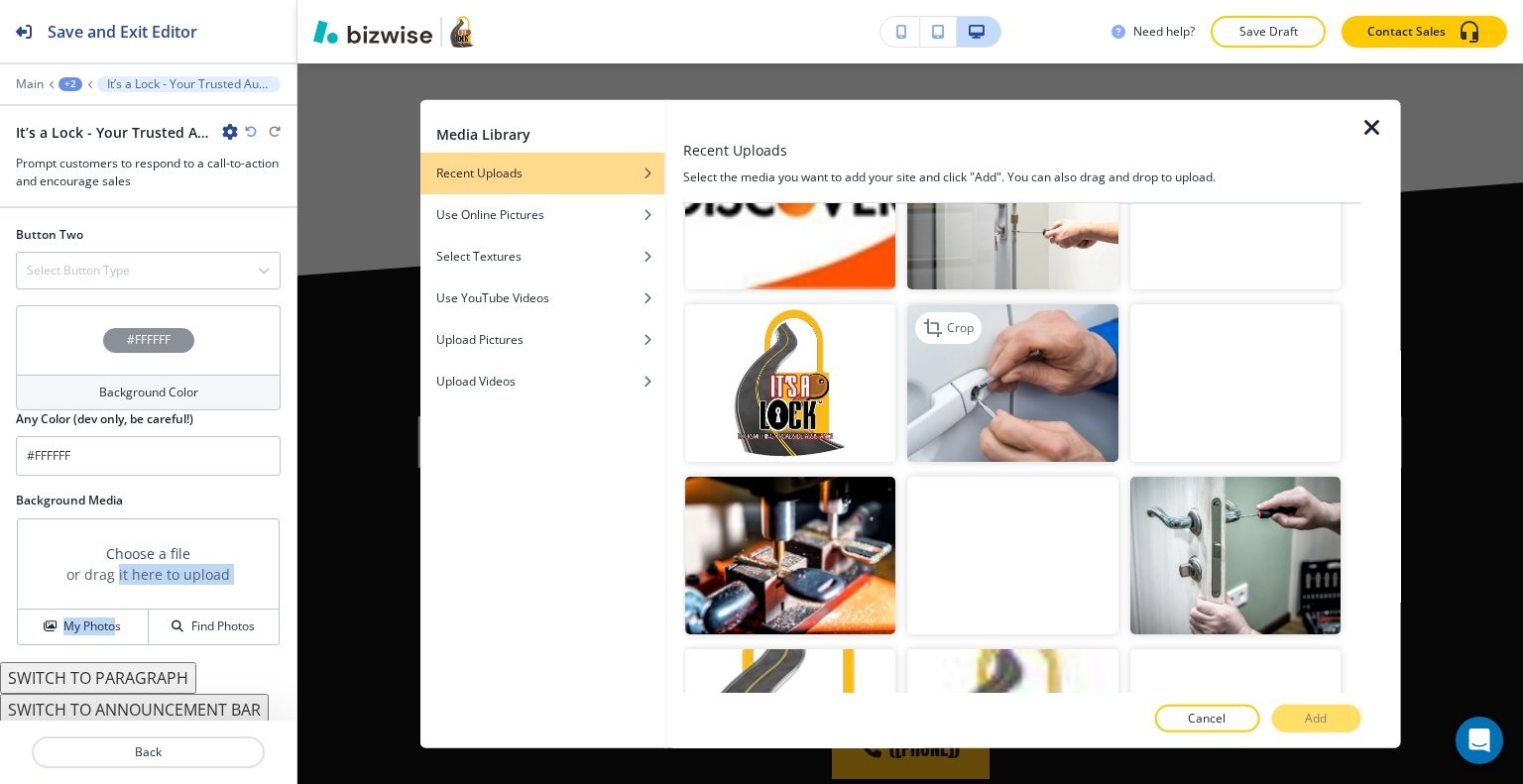scroll, scrollTop: 2280, scrollLeft: 0, axis: vertical 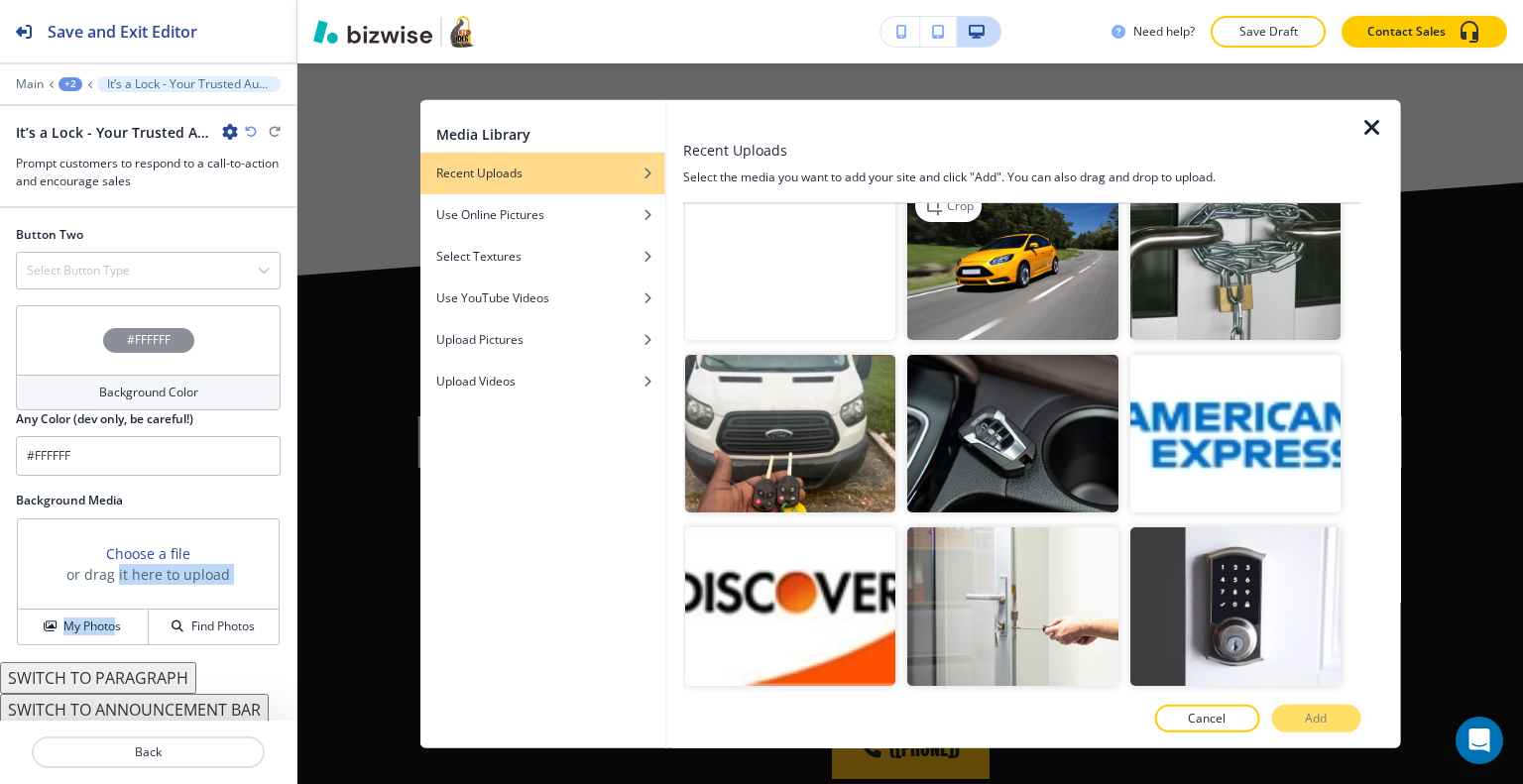 click at bounding box center [1012, 261] 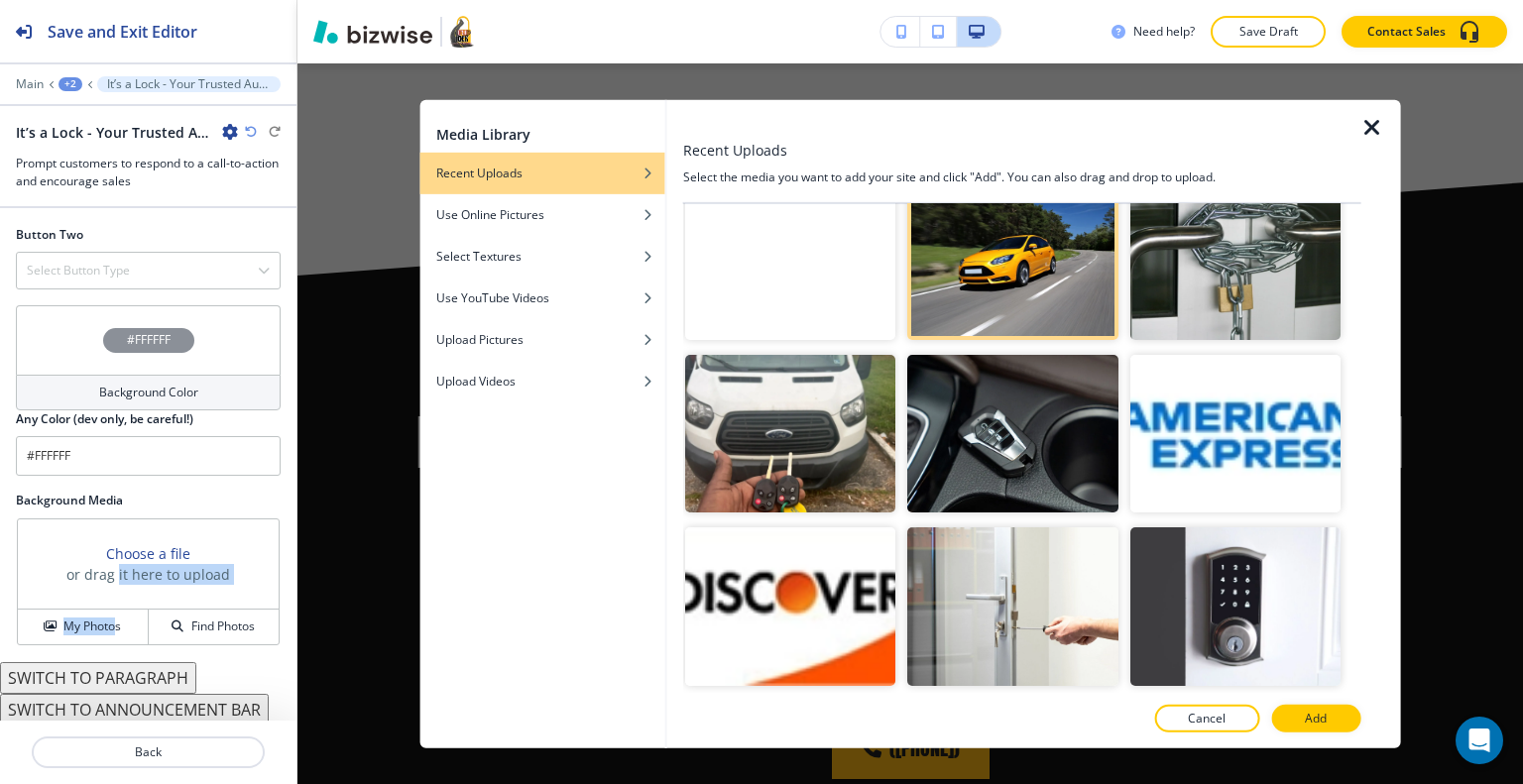 click on "Add" at bounding box center (1316, 719) 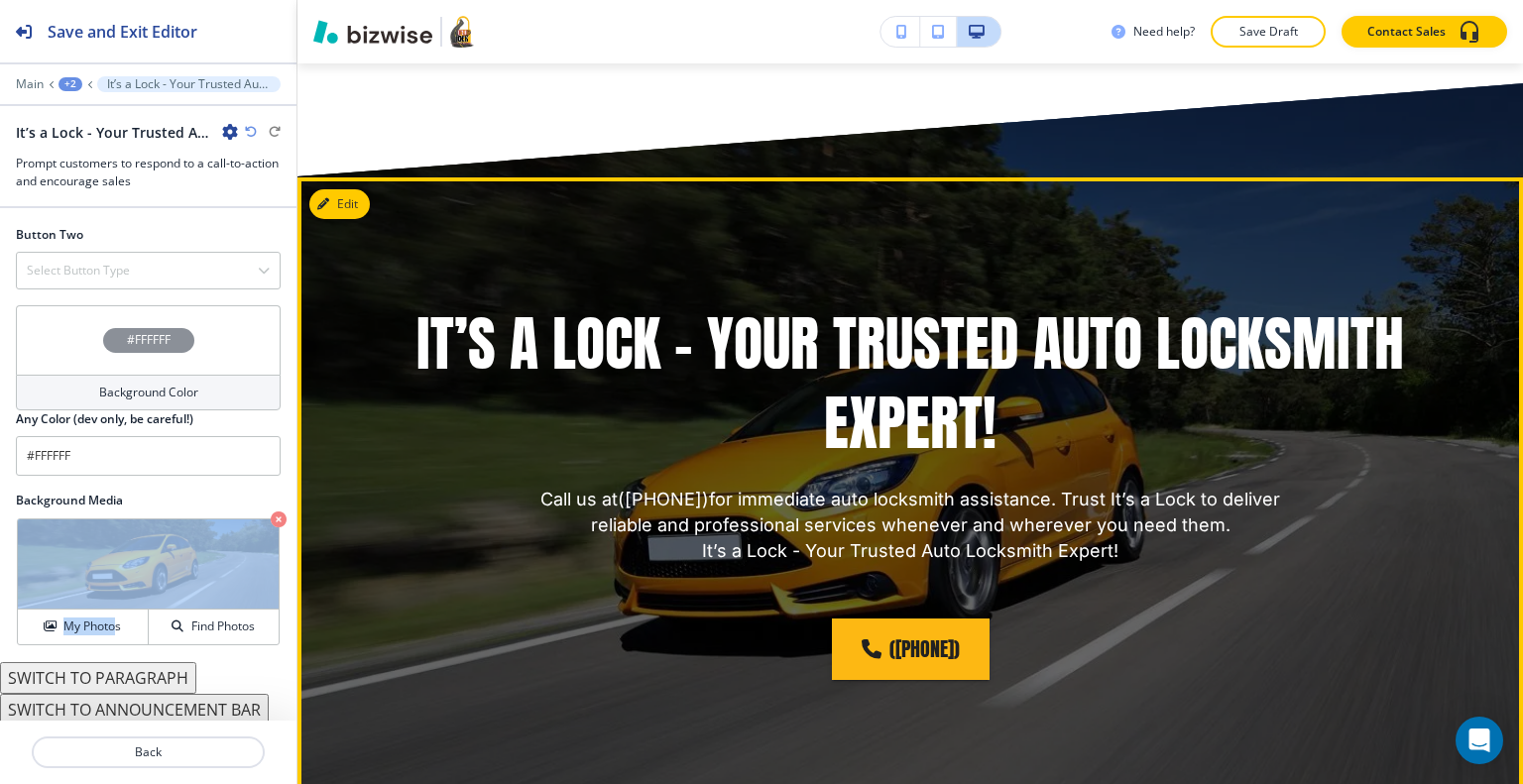 scroll, scrollTop: 3540, scrollLeft: 0, axis: vertical 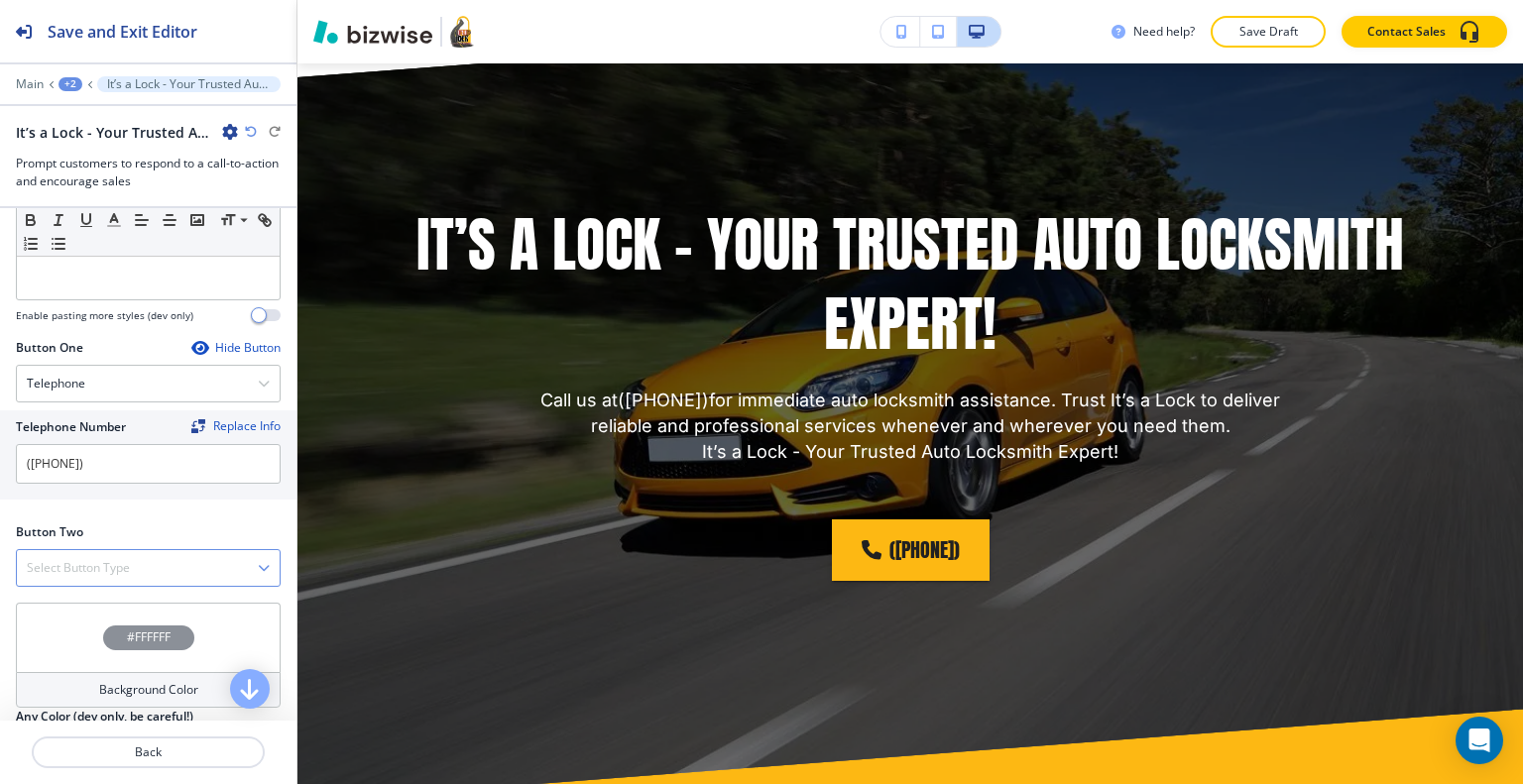 click on "Select Button Type" at bounding box center [148, 568] 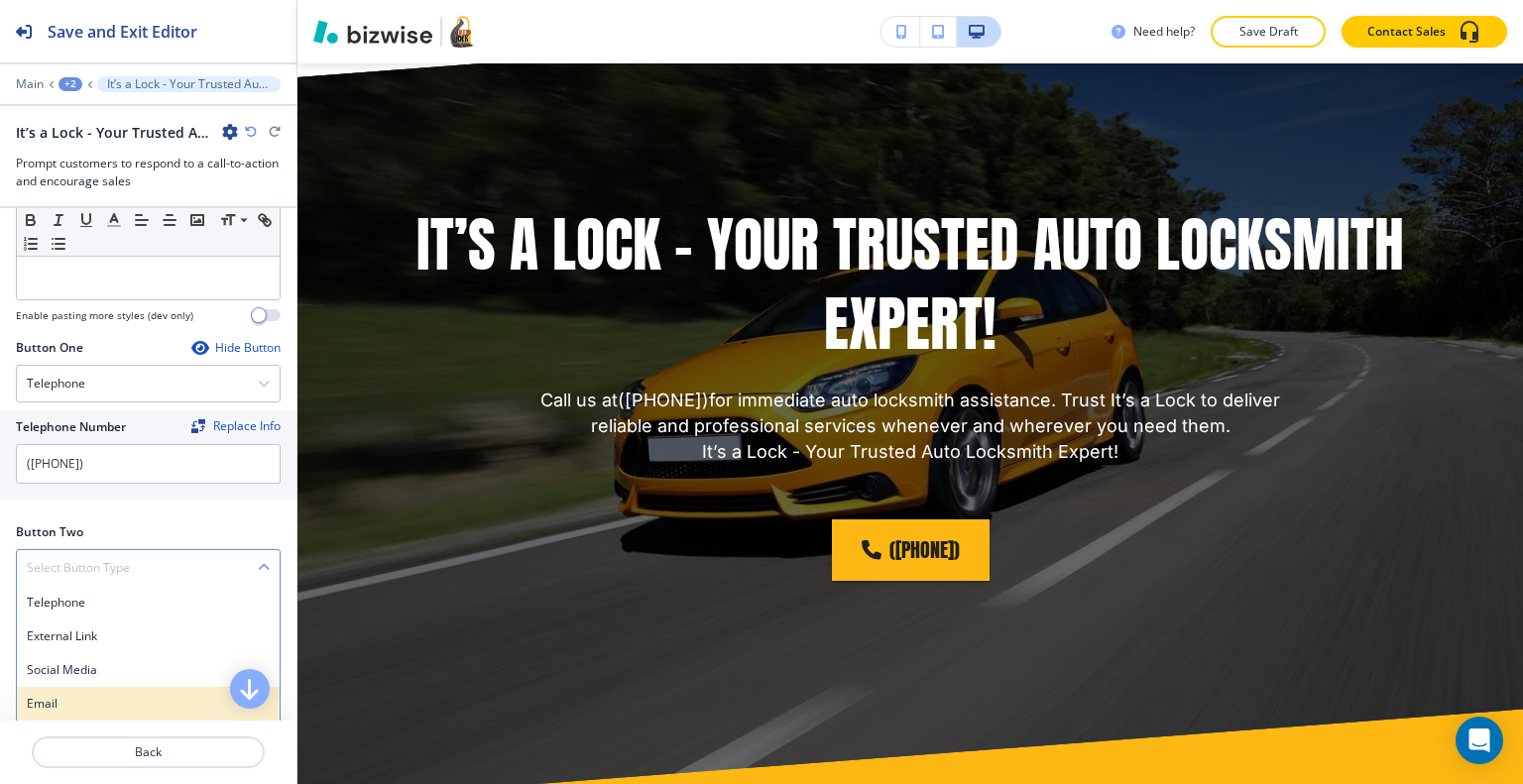 scroll, scrollTop: 694, scrollLeft: 0, axis: vertical 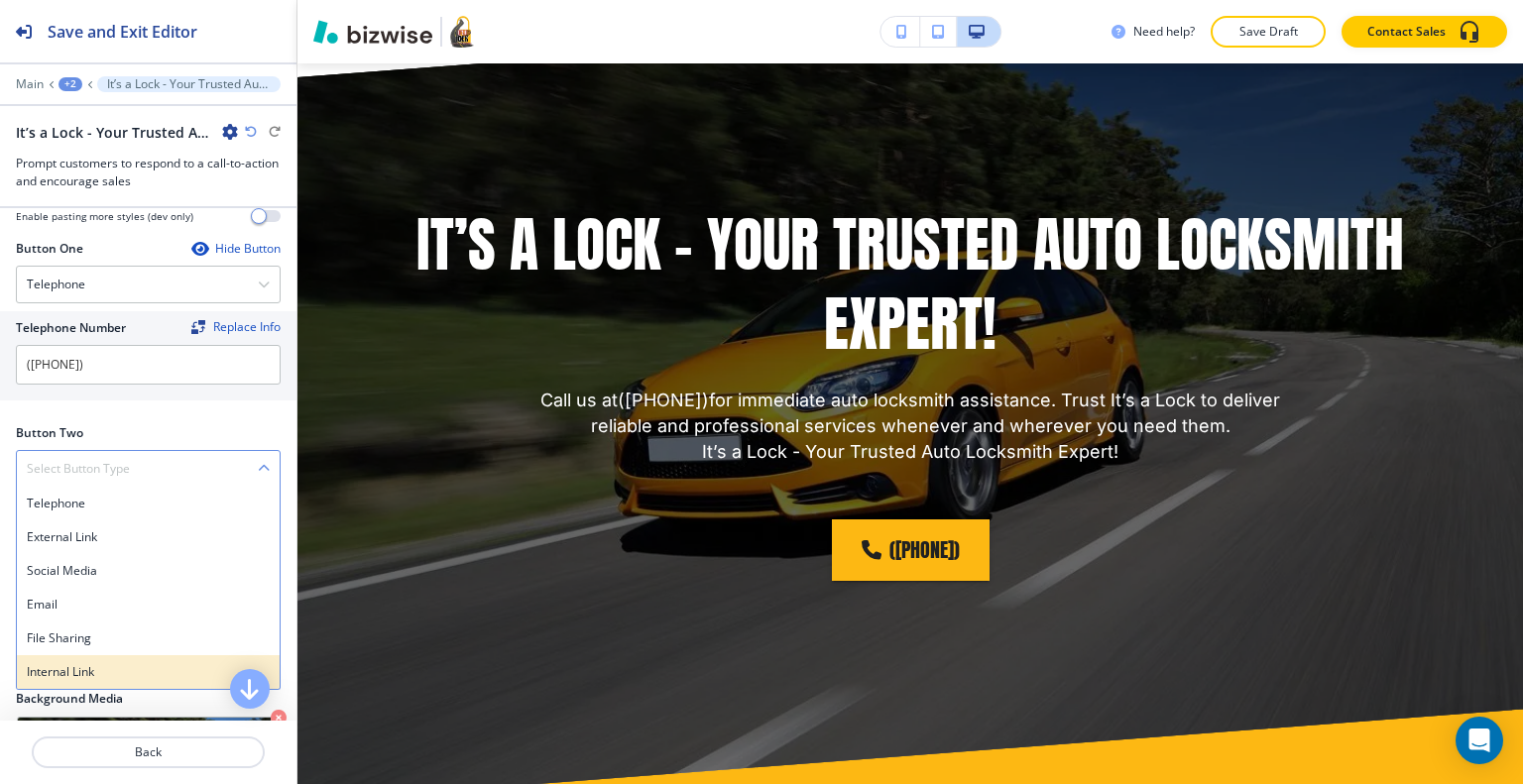 click on "Internal Link" at bounding box center (148, 672) 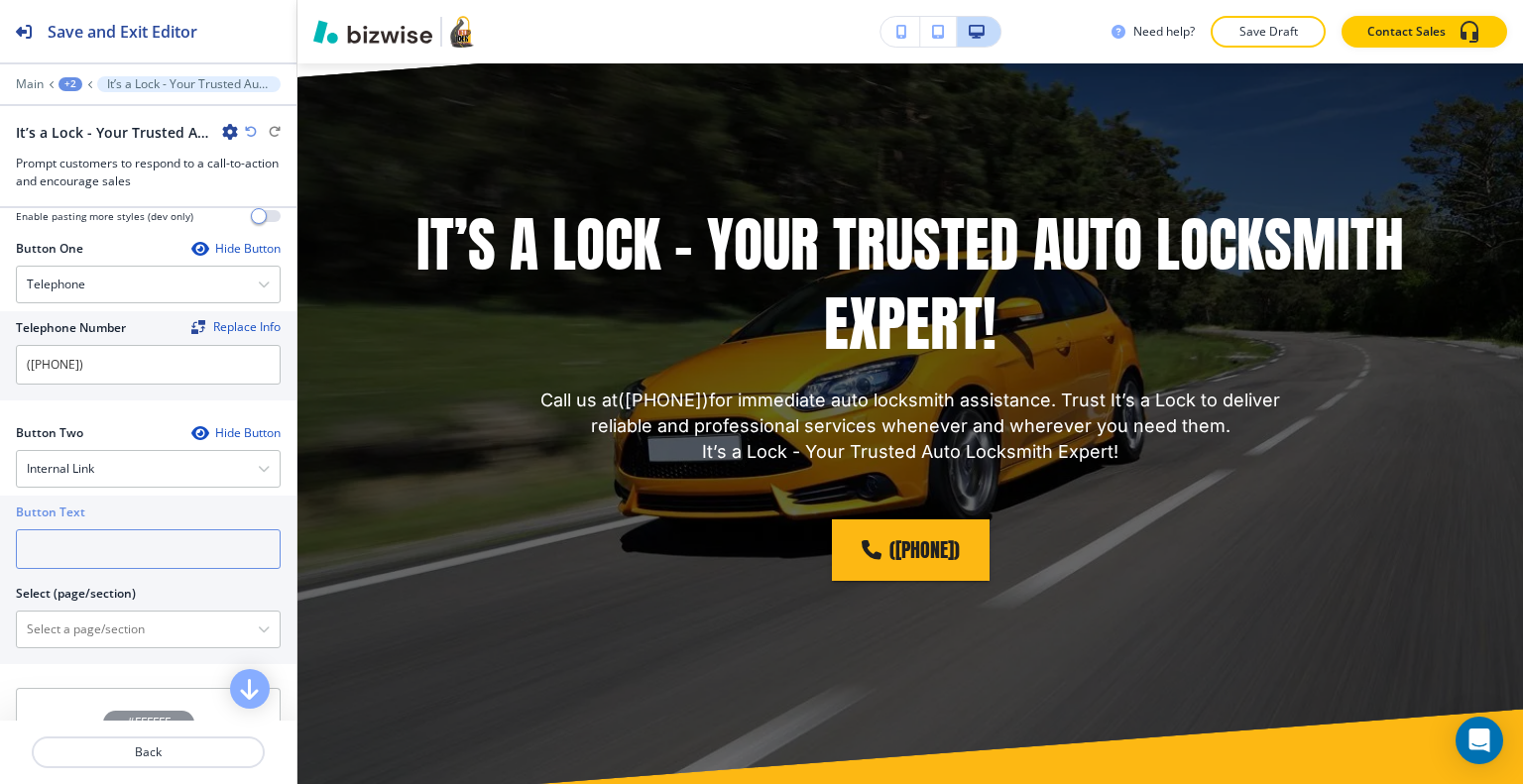 click at bounding box center (148, 549) 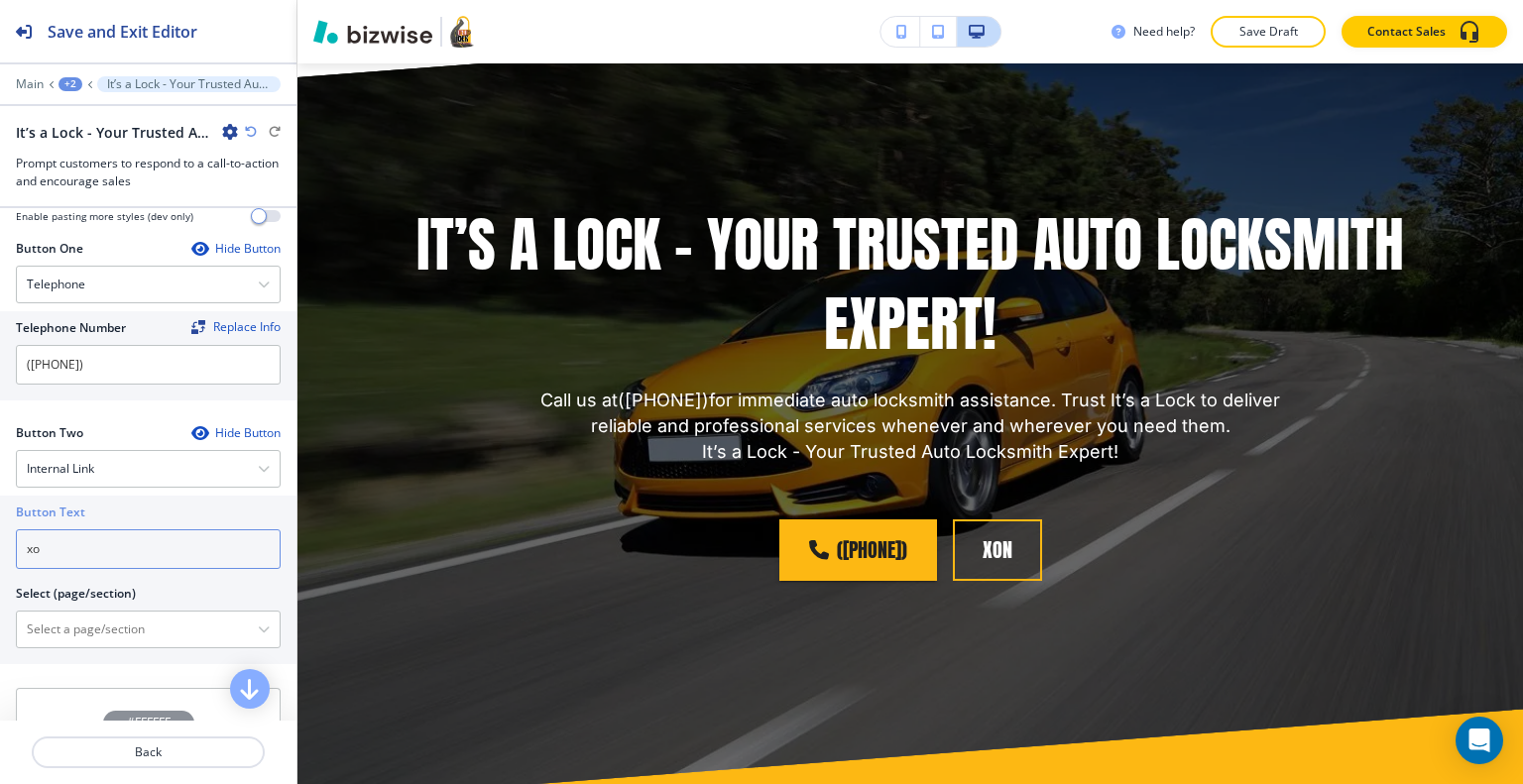 type on "x" 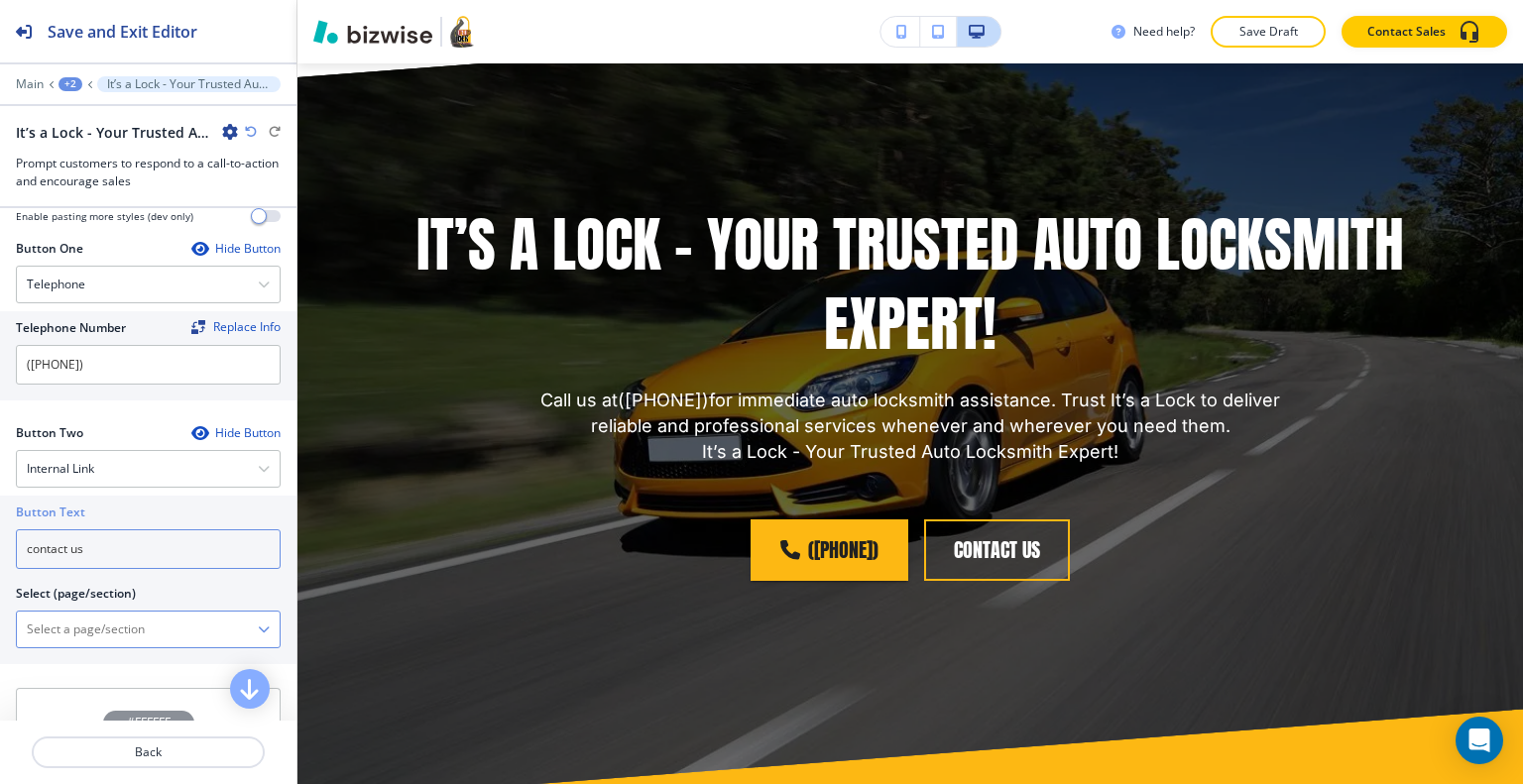 type on "contact us" 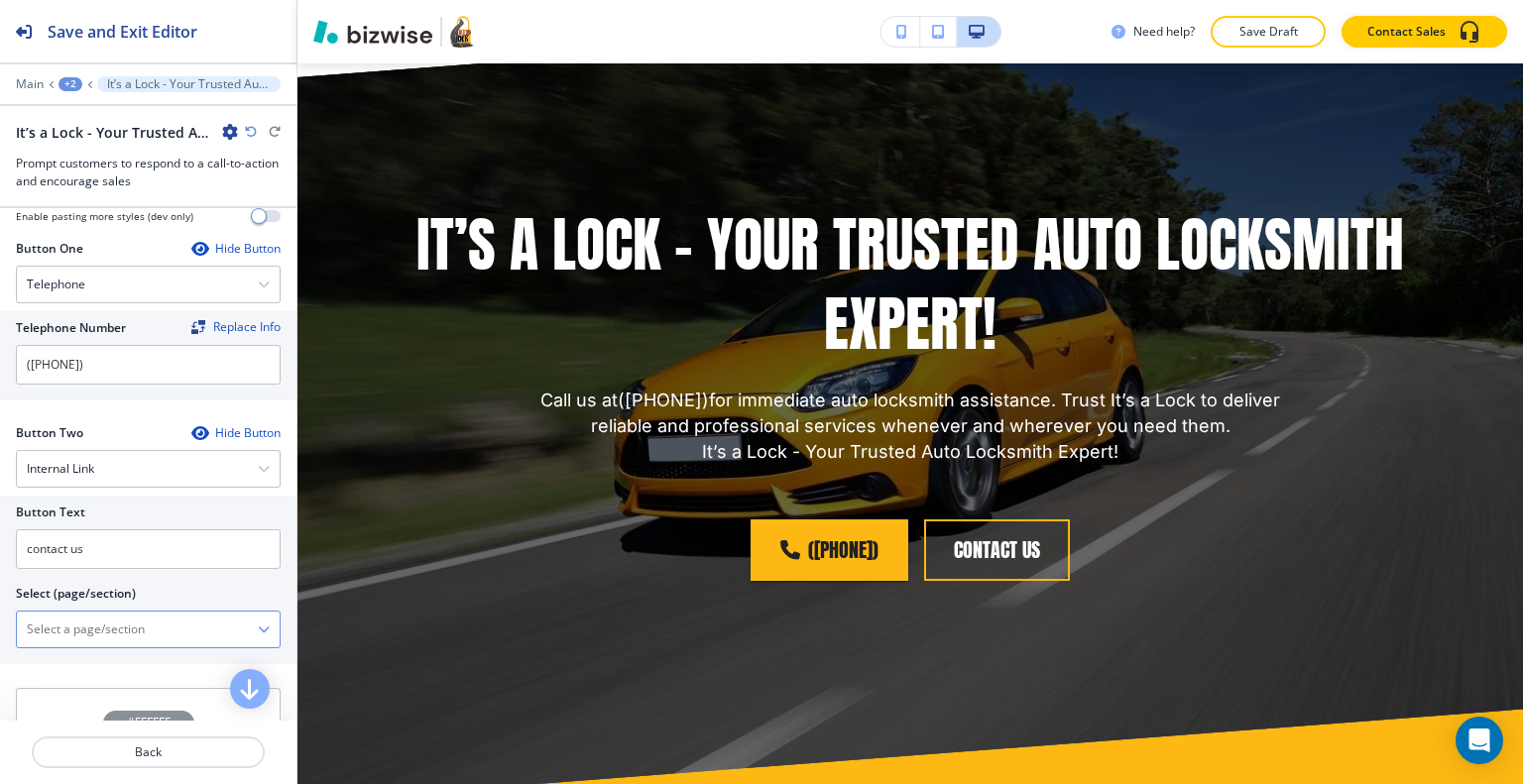 click at bounding box center (137, 629) 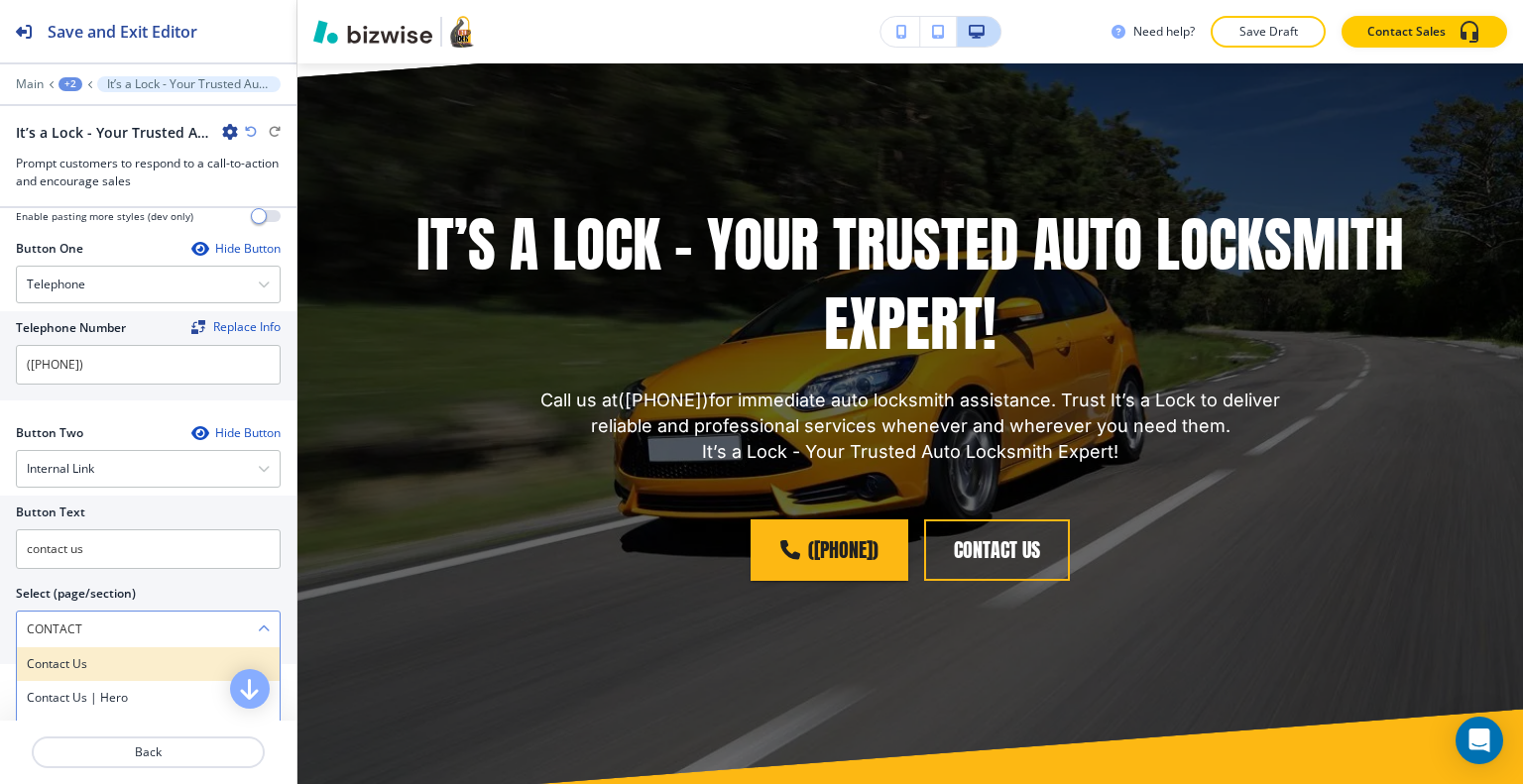 click on "Contact Us" at bounding box center [148, 664] 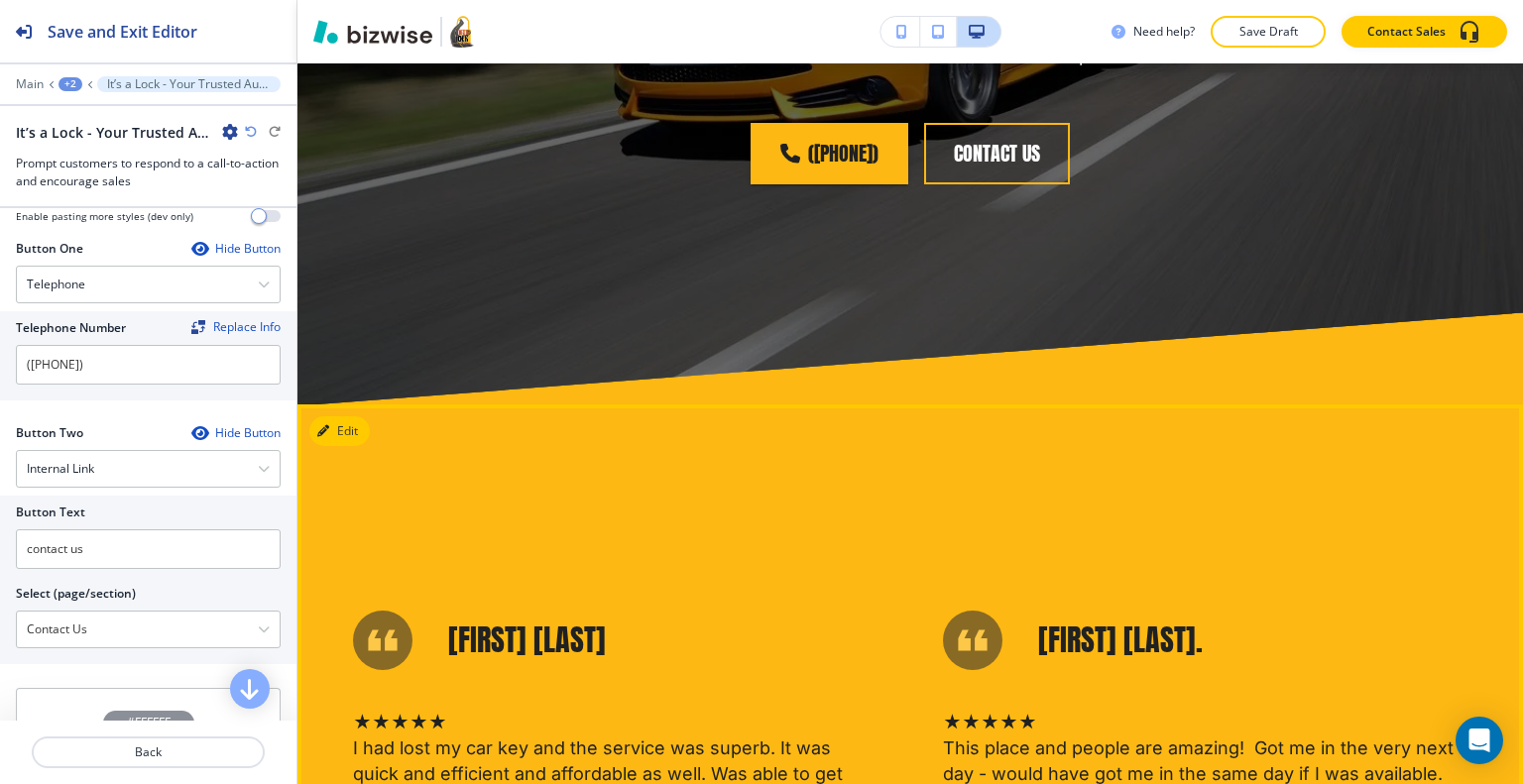 scroll, scrollTop: 4333, scrollLeft: 0, axis: vertical 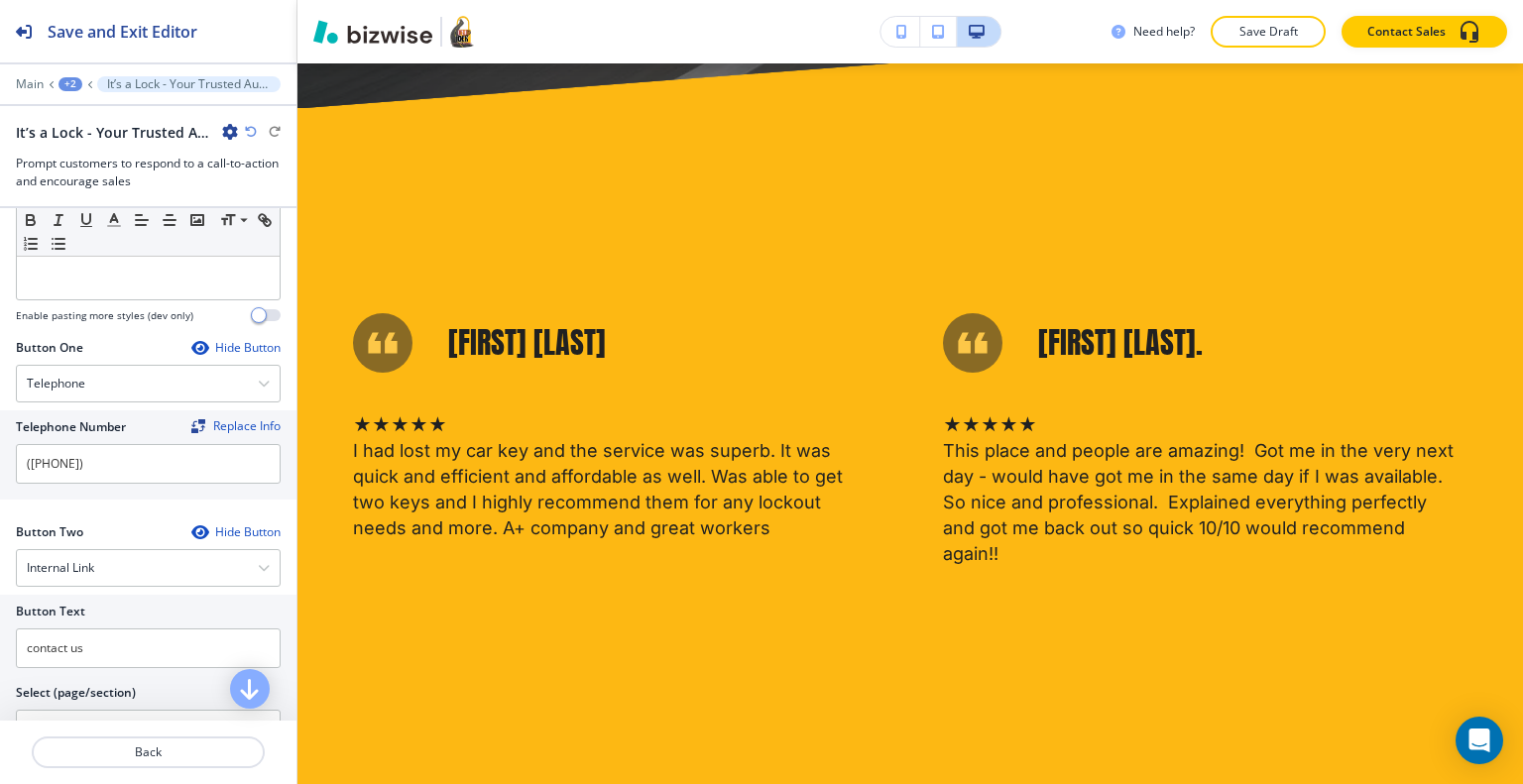 drag, startPoint x: 349, startPoint y: 132, endPoint x: 349, endPoint y: 154, distance: 22 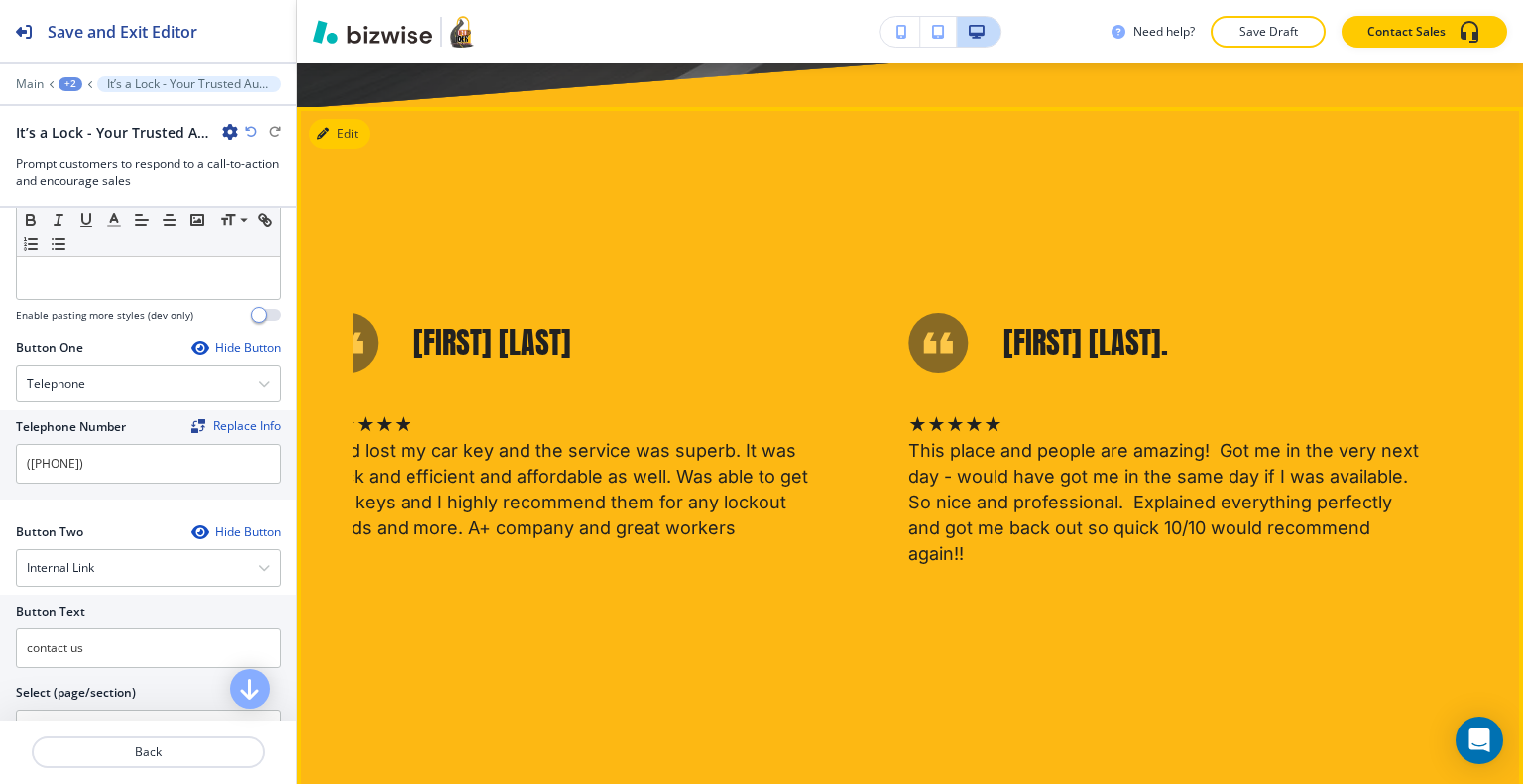 click on "Edit" at bounding box center (339, 134) 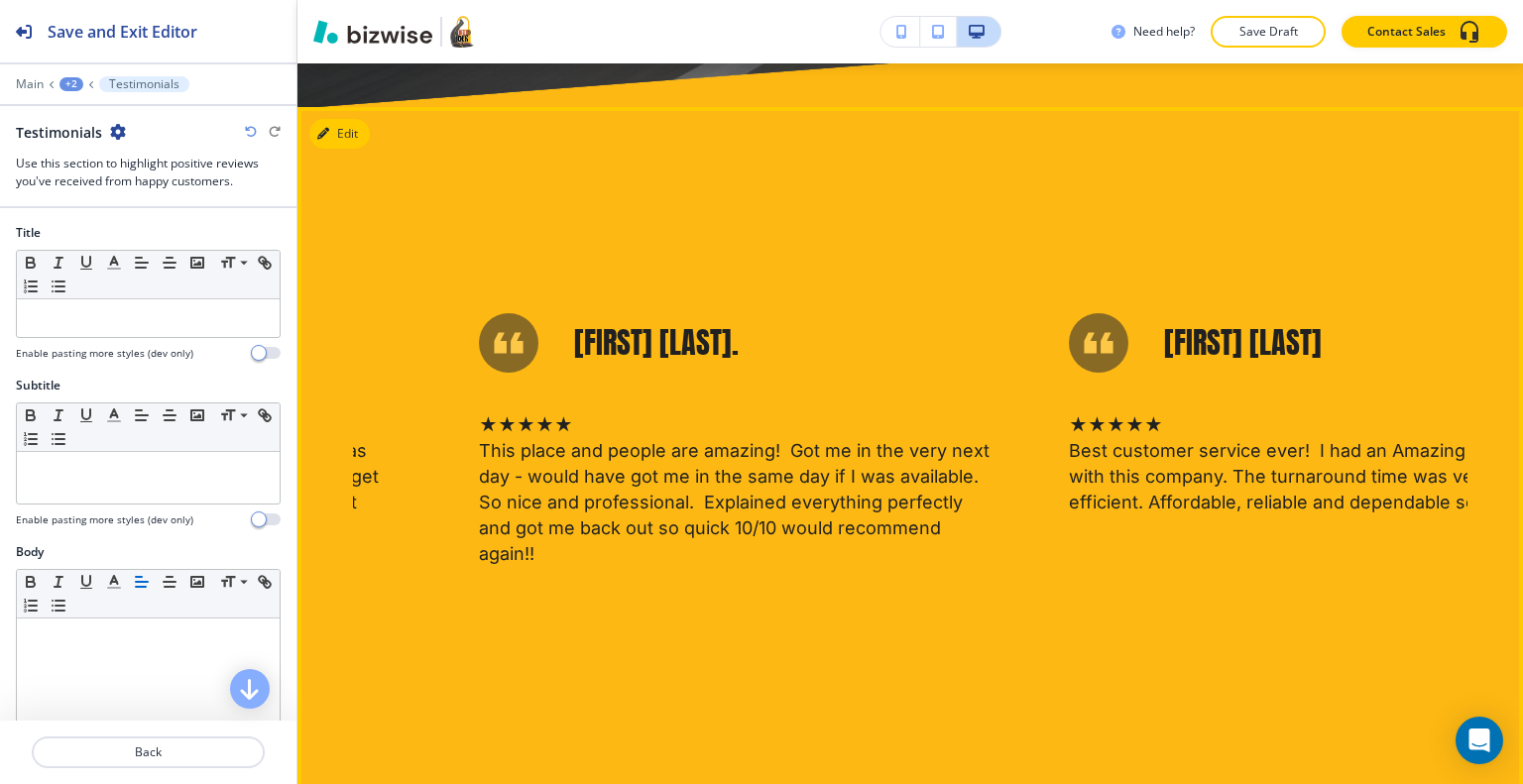 scroll, scrollTop: 4362, scrollLeft: 0, axis: vertical 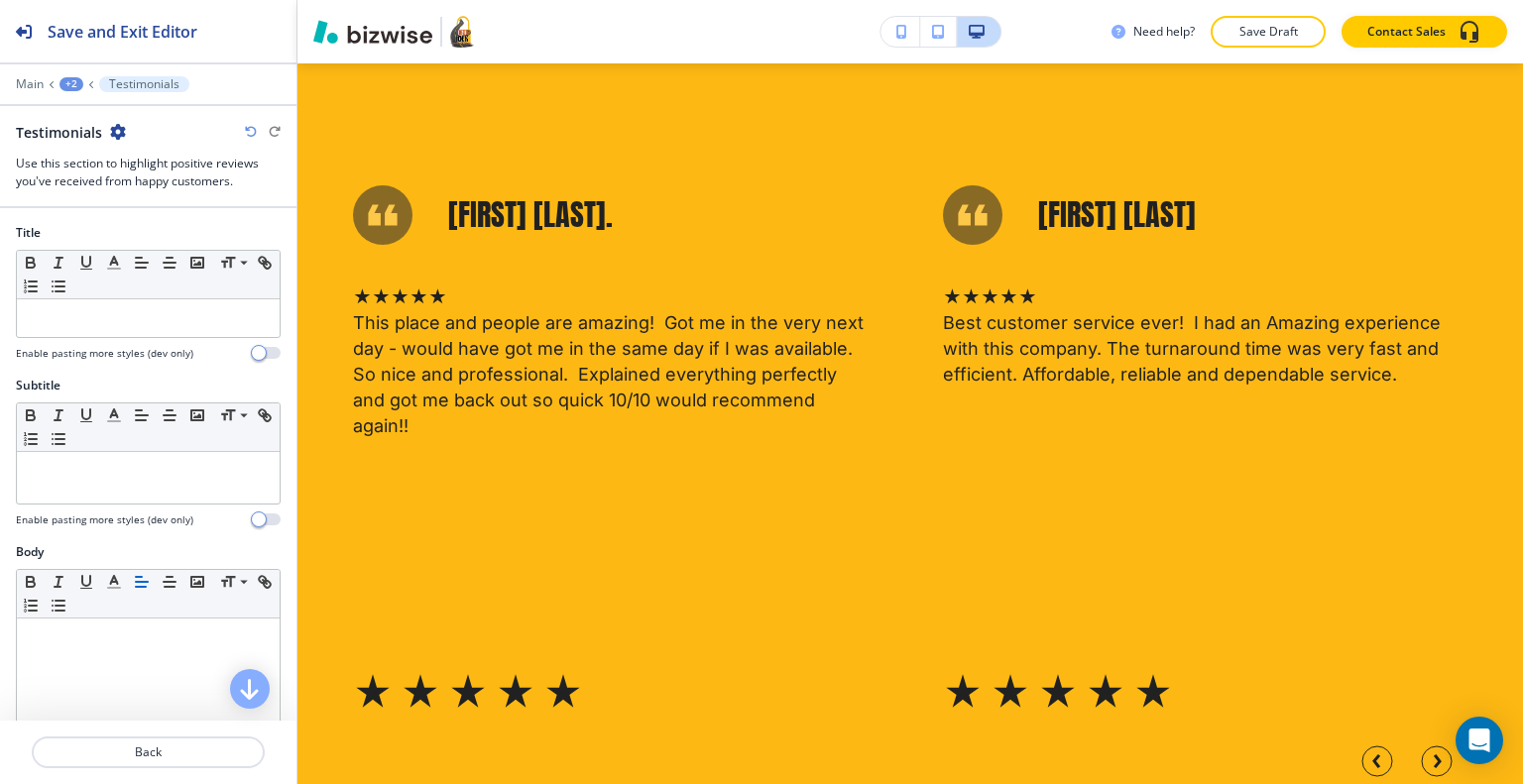 click at bounding box center (118, 132) 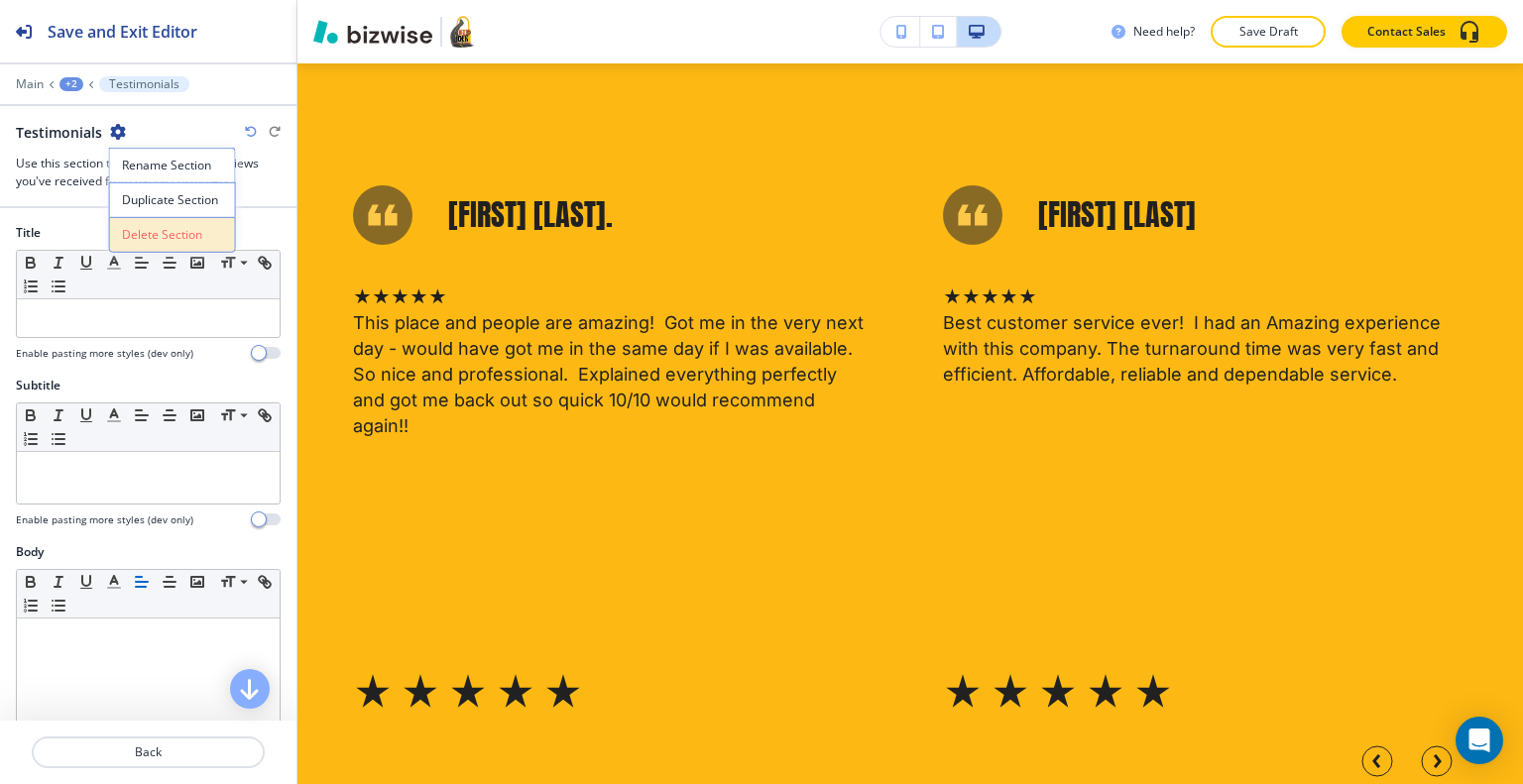 click on "Delete Section" at bounding box center [173, 235] 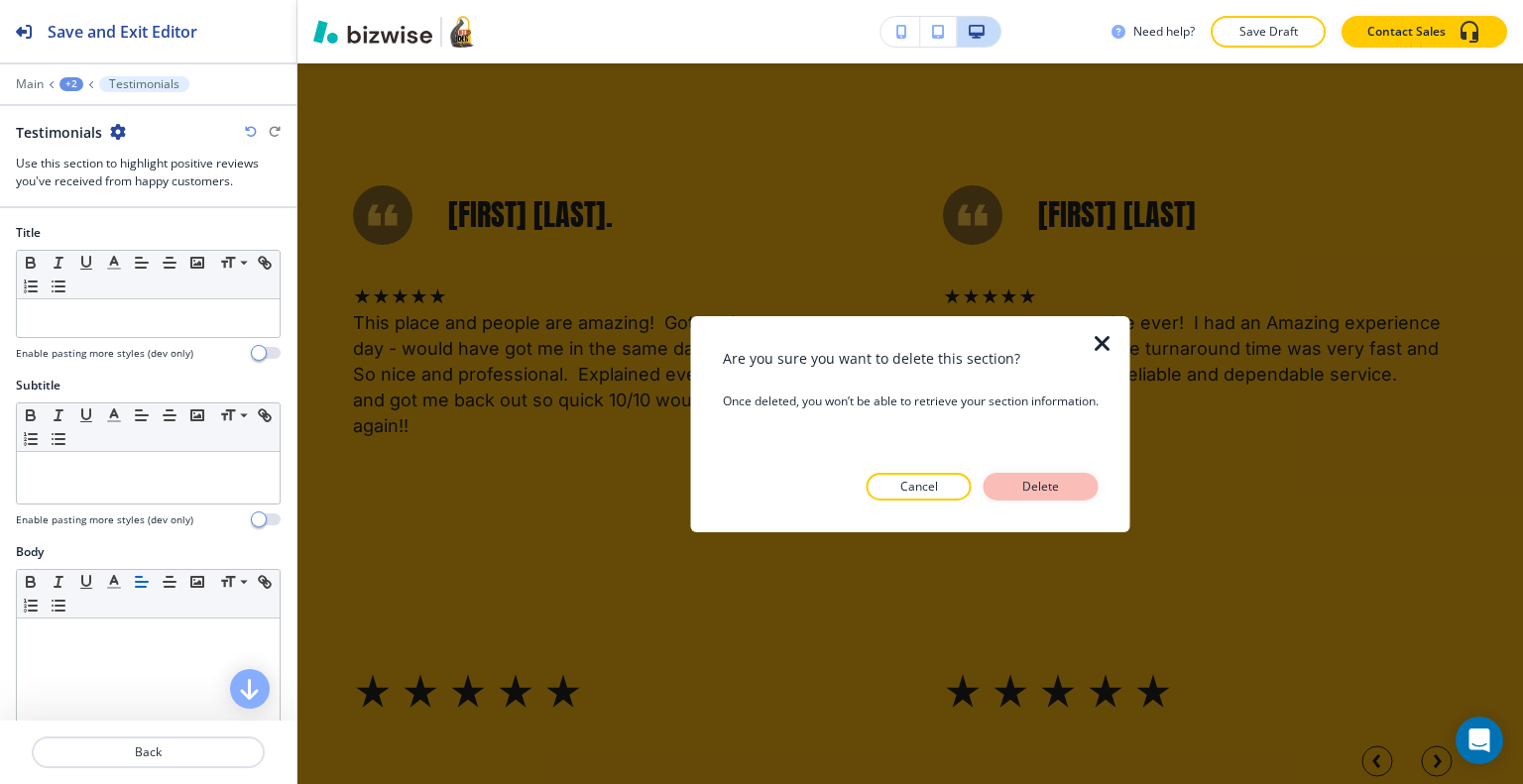 click on "Delete" at bounding box center [1041, 487] 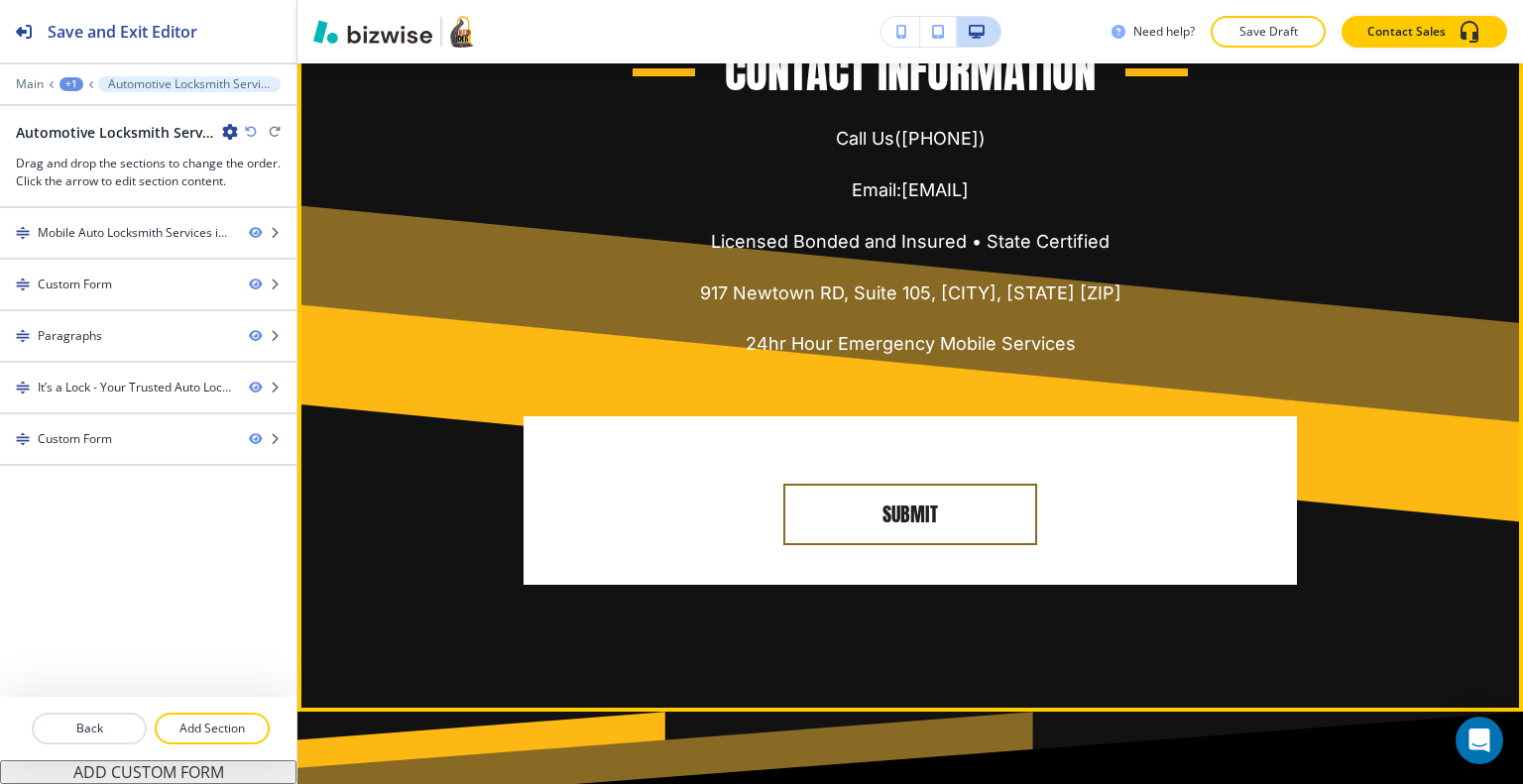 scroll, scrollTop: 4164, scrollLeft: 0, axis: vertical 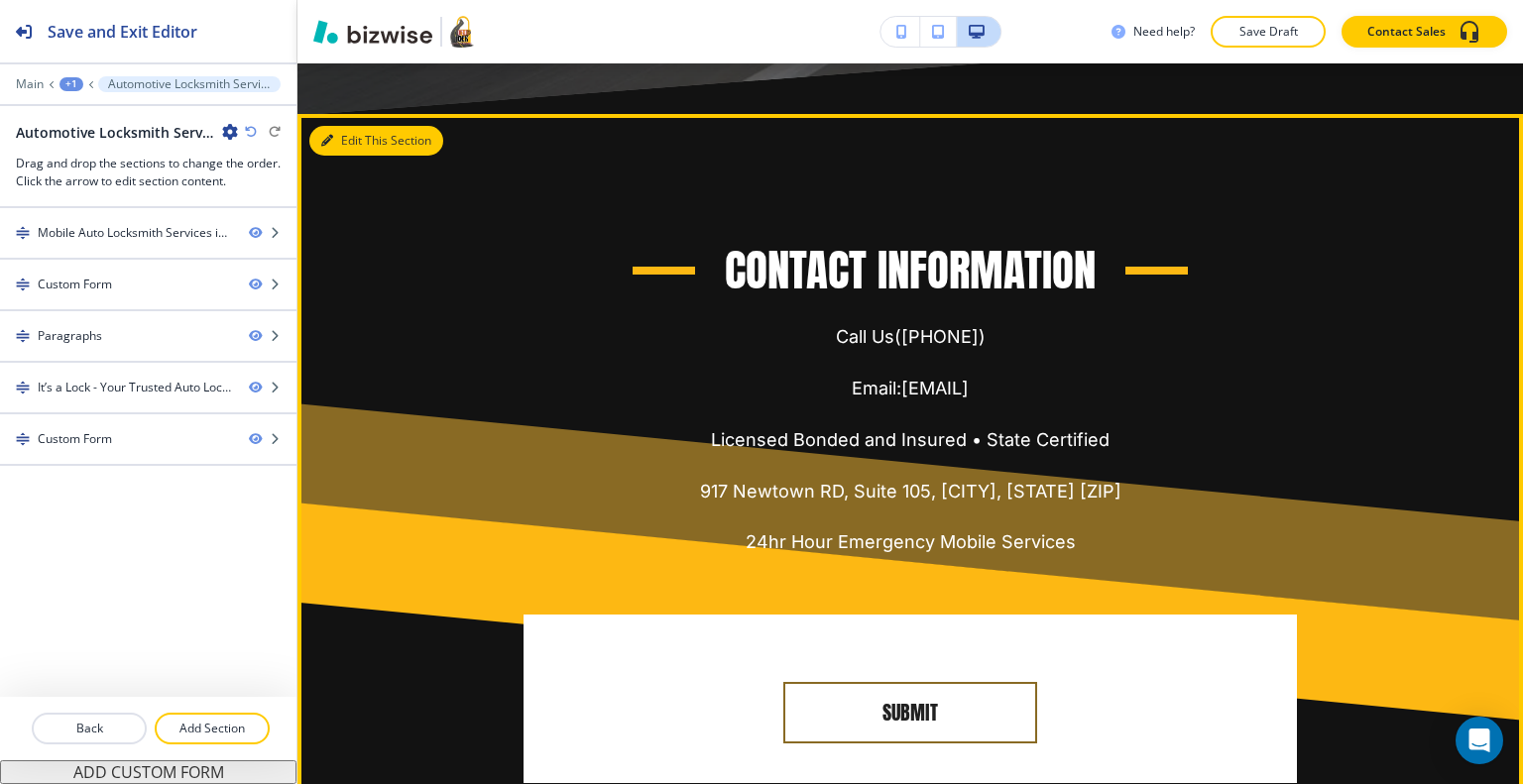 click on "Edit This Section" at bounding box center [376, 141] 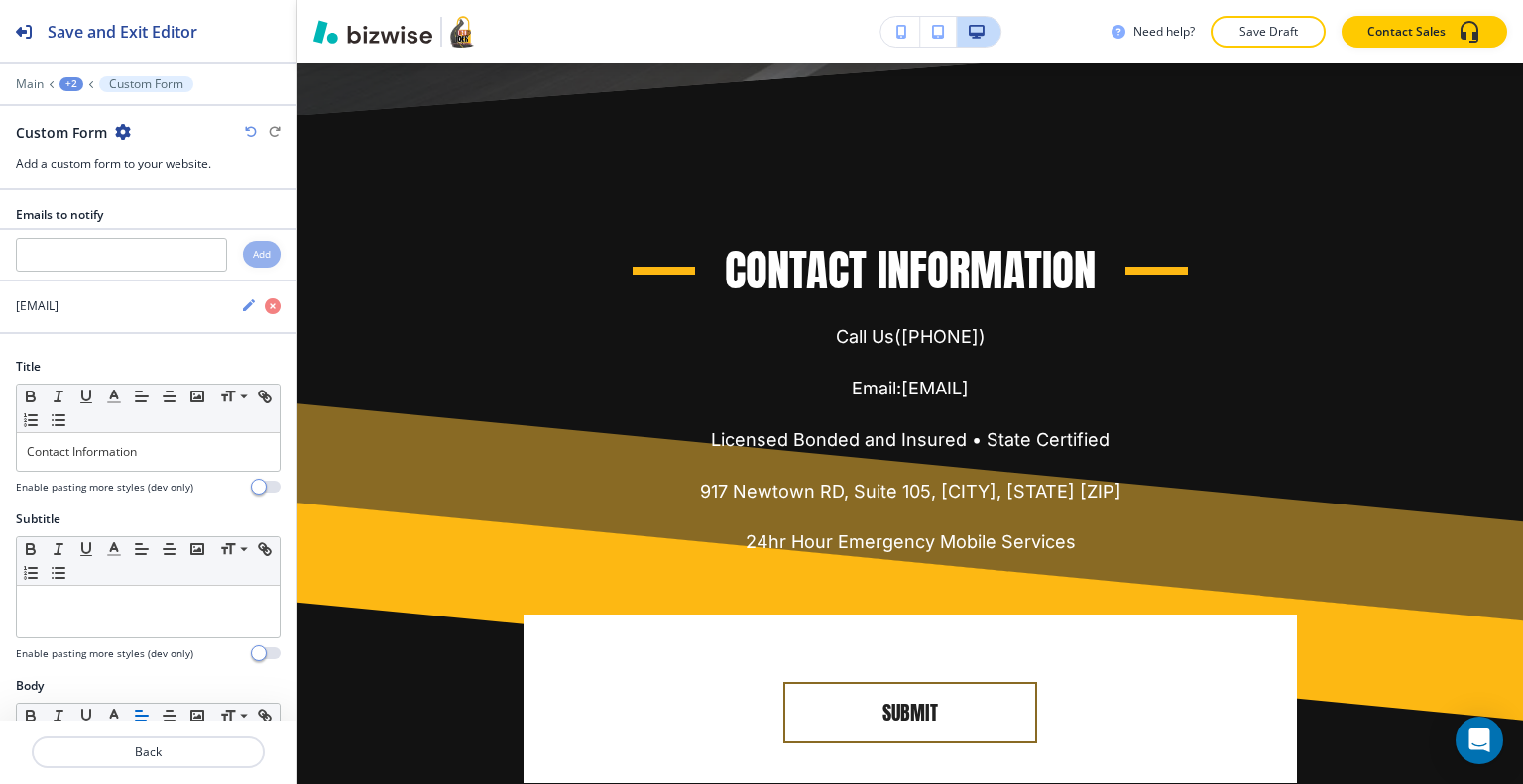 scroll, scrollTop: 4299, scrollLeft: 0, axis: vertical 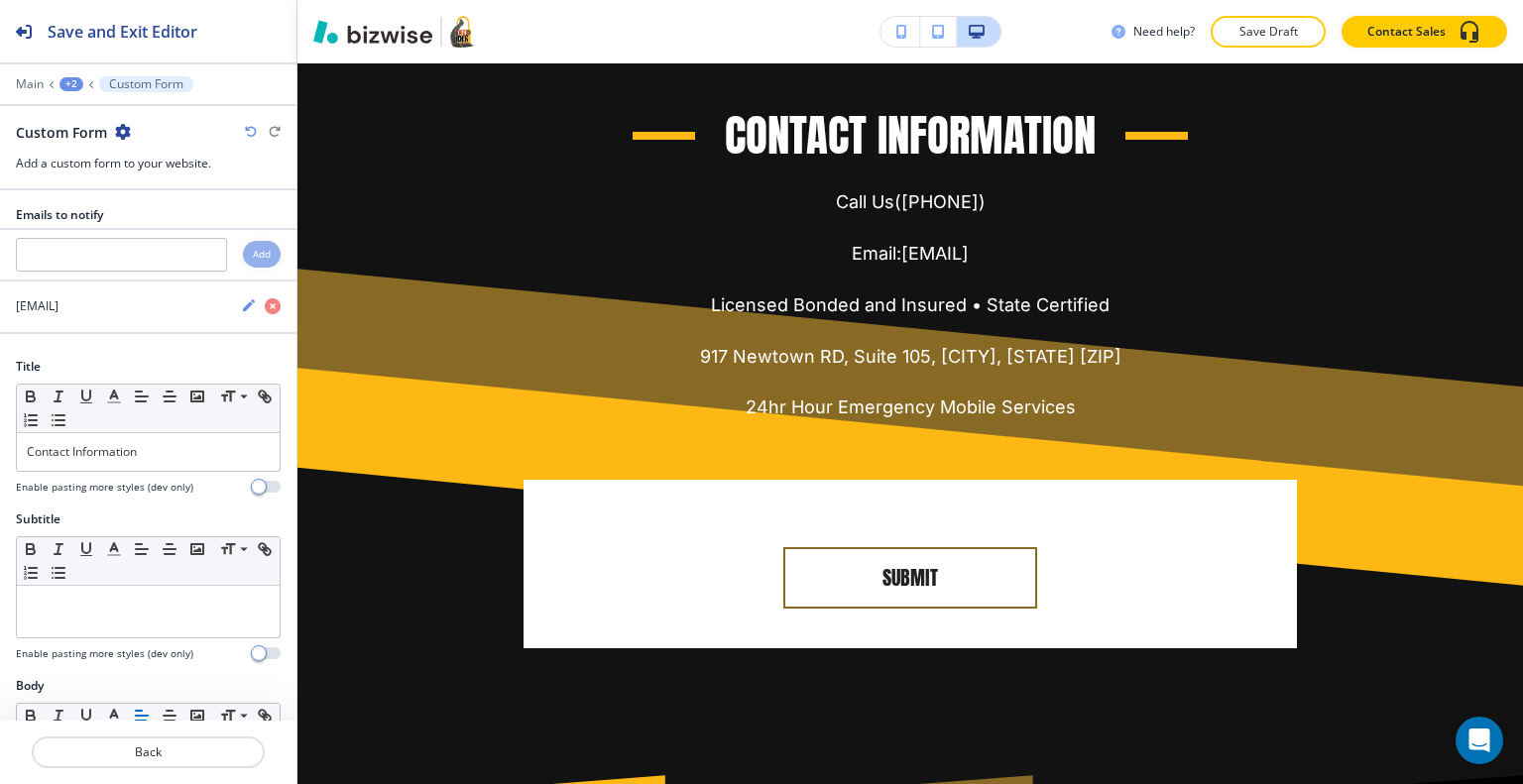 click at bounding box center (123, 132) 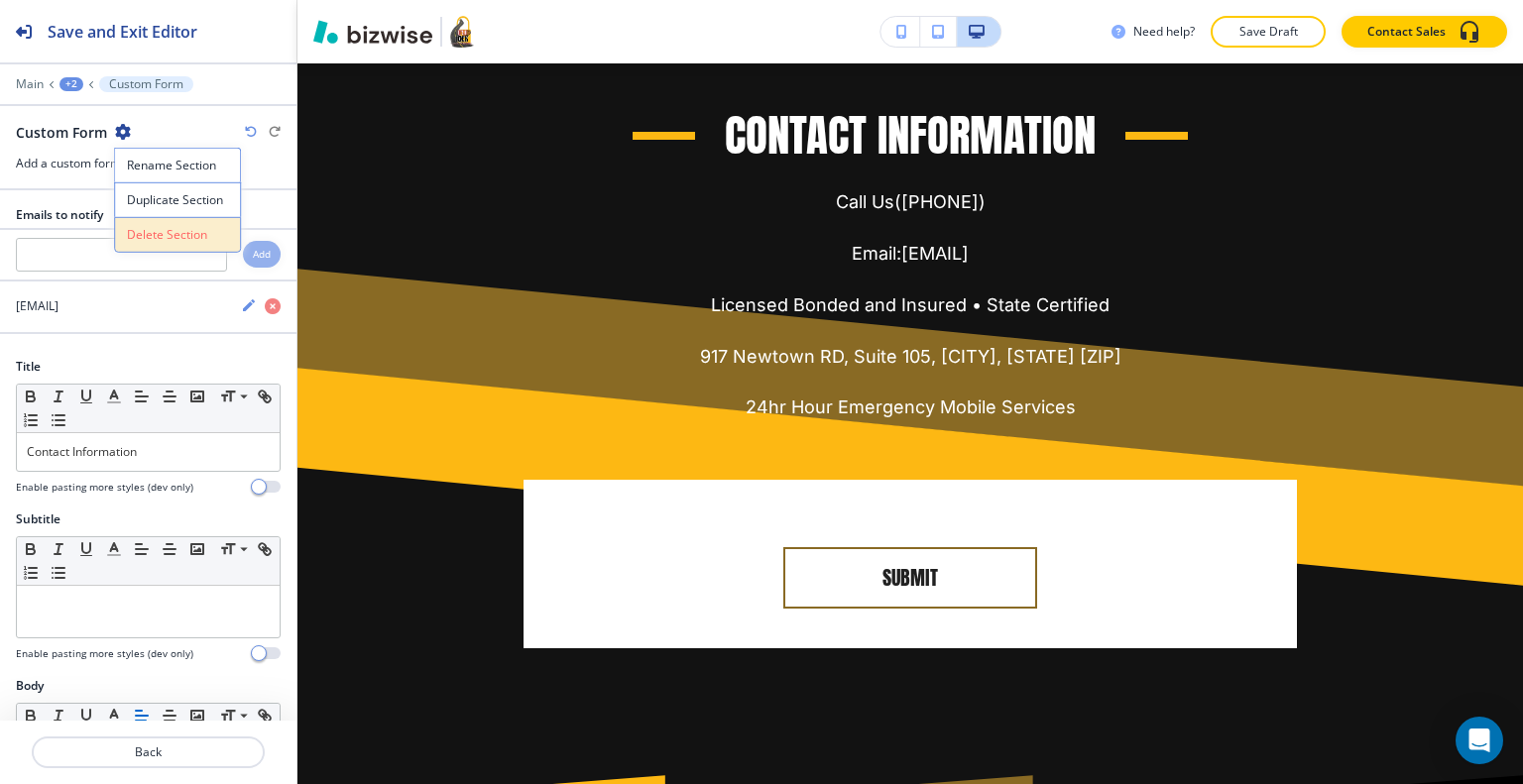 click on "Delete Section" at bounding box center [177, 235] 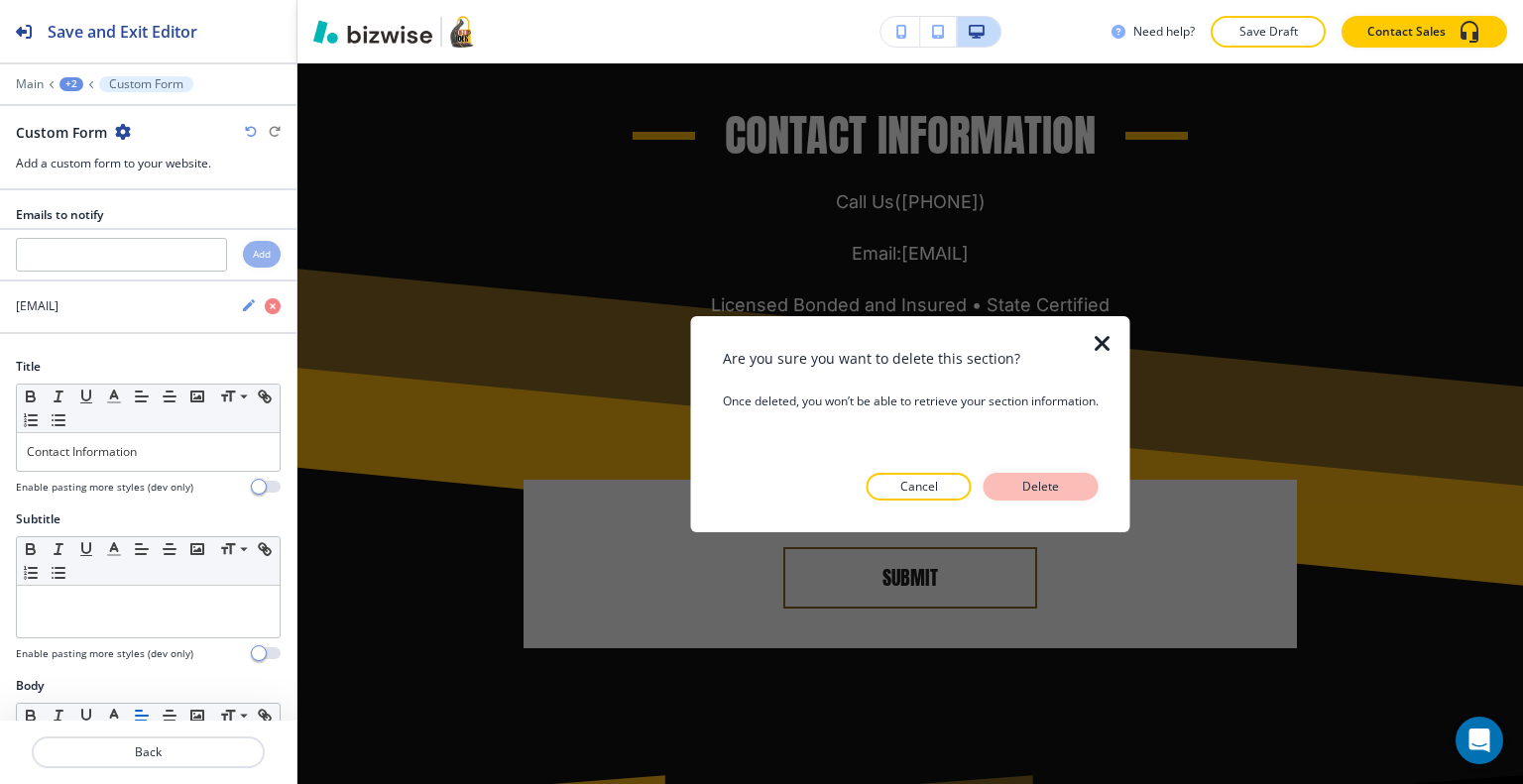 click on "Delete" at bounding box center [1041, 487] 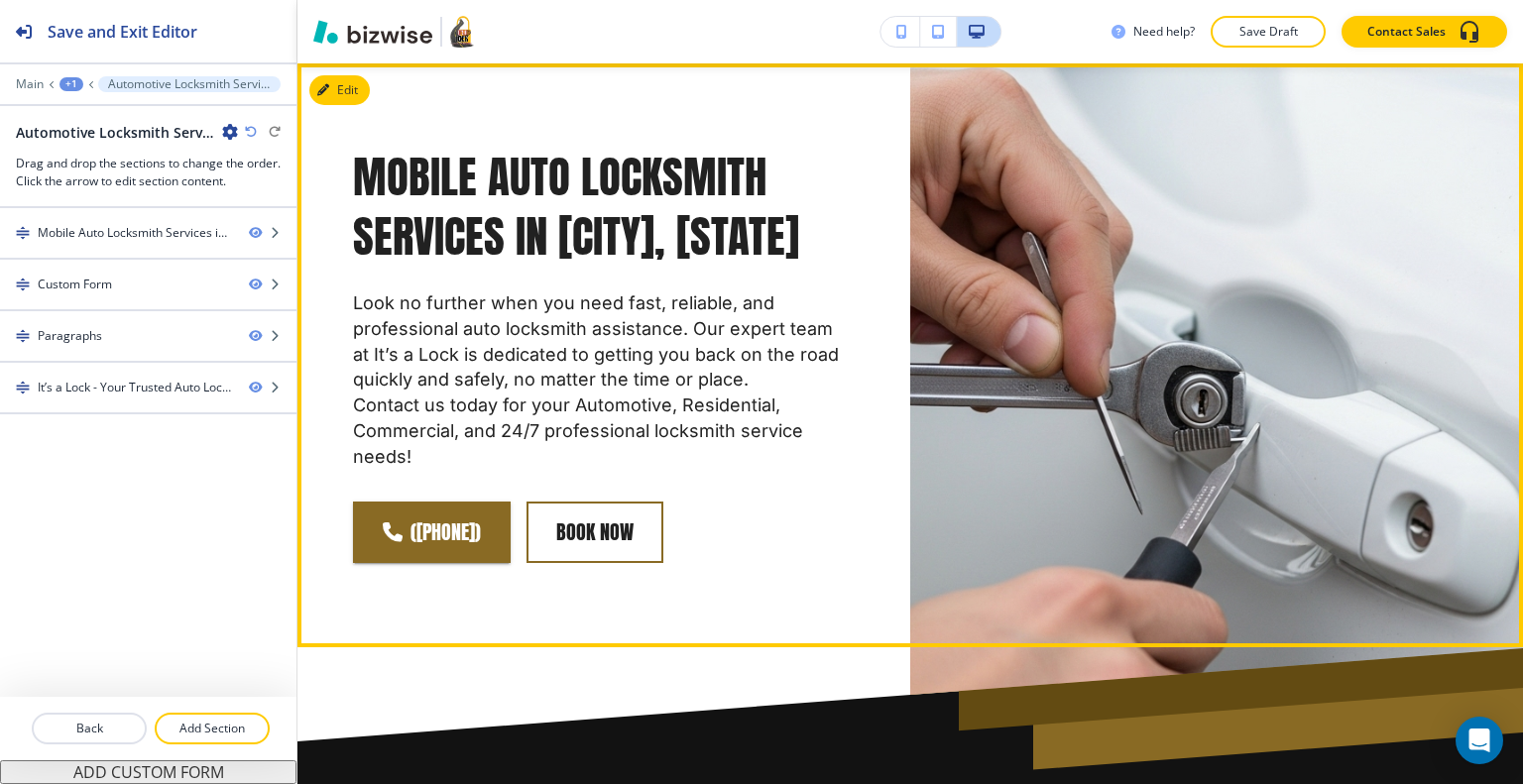 scroll, scrollTop: 0, scrollLeft: 0, axis: both 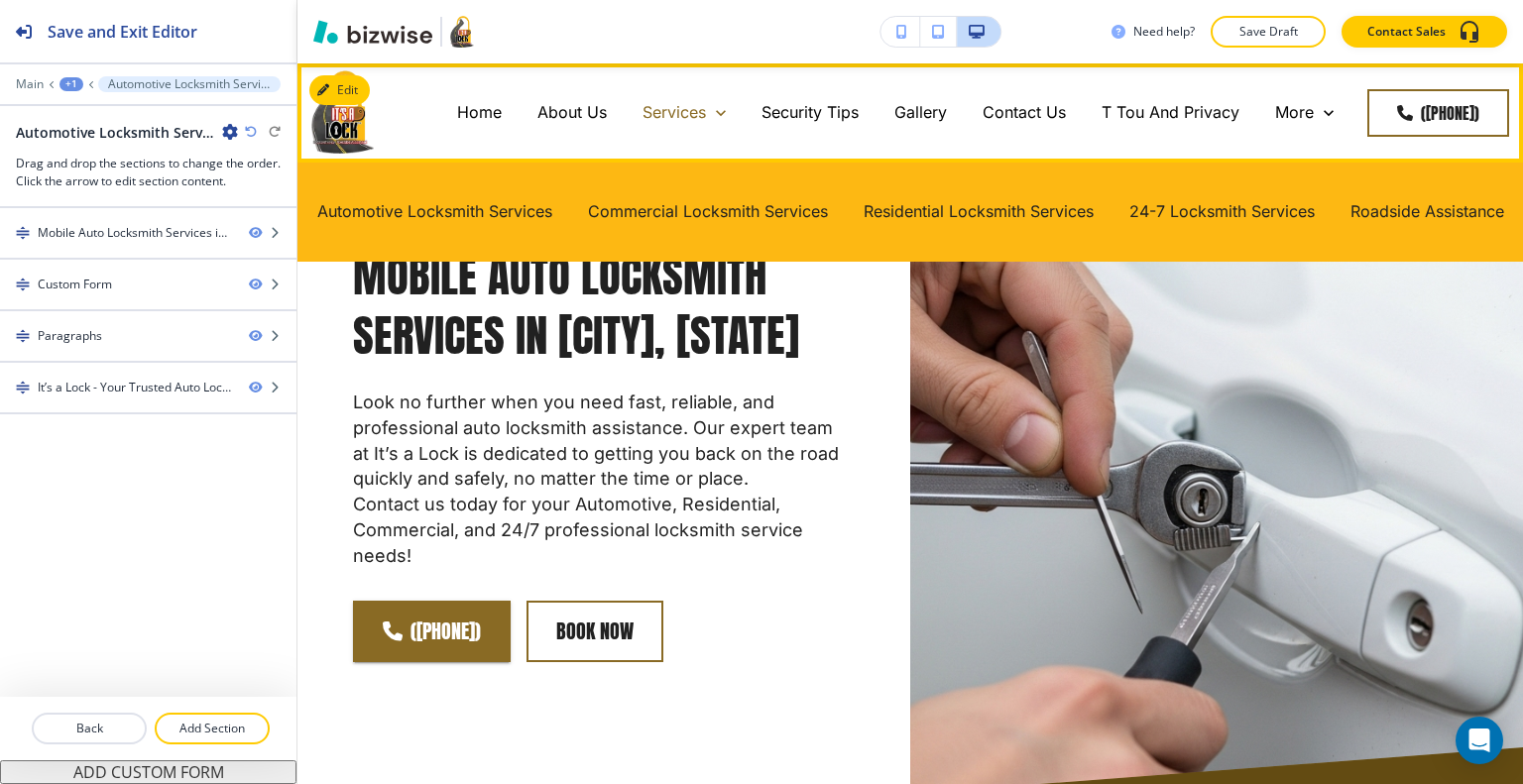 click 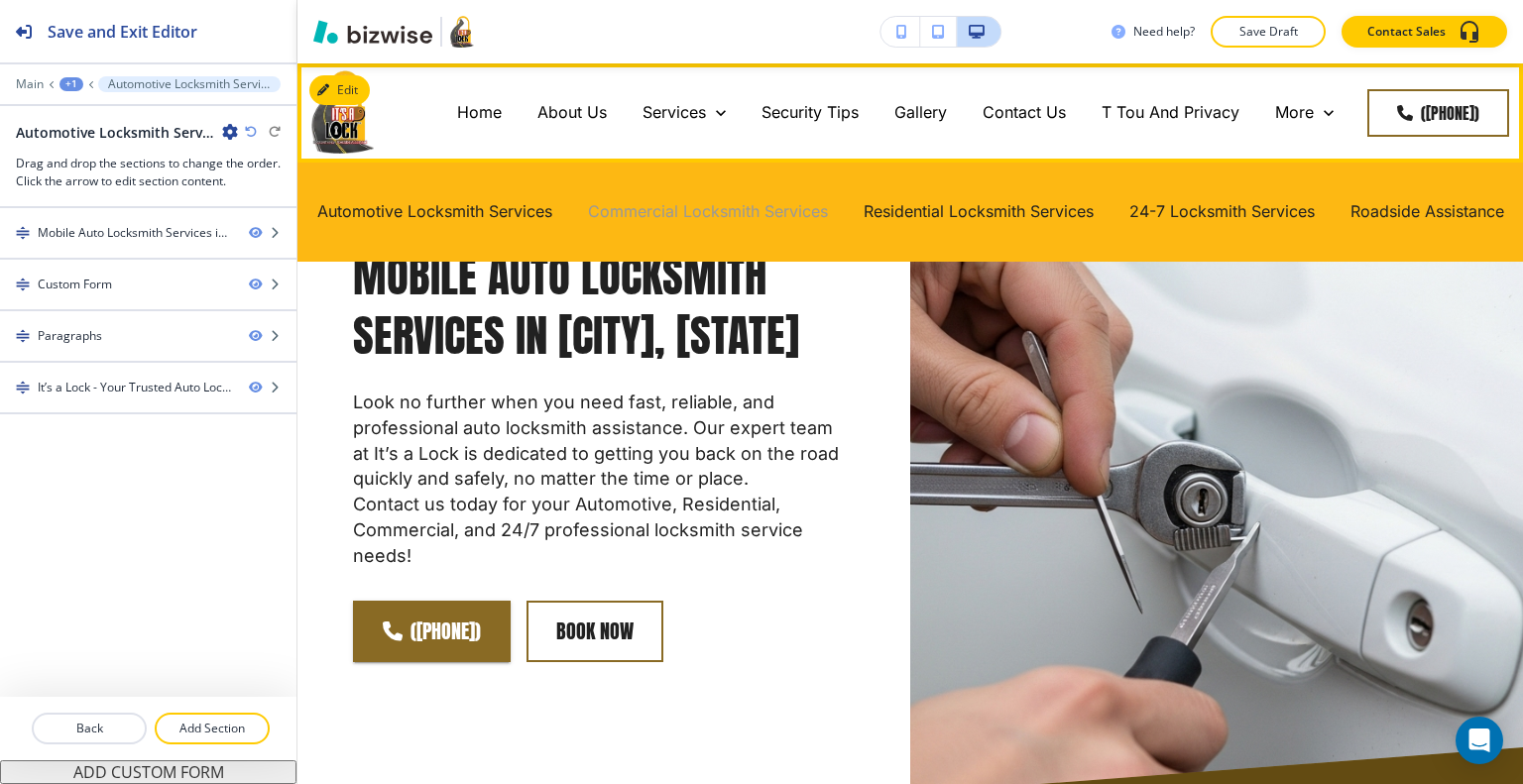 click on "Commercial Locksmith Services" at bounding box center [708, 211] 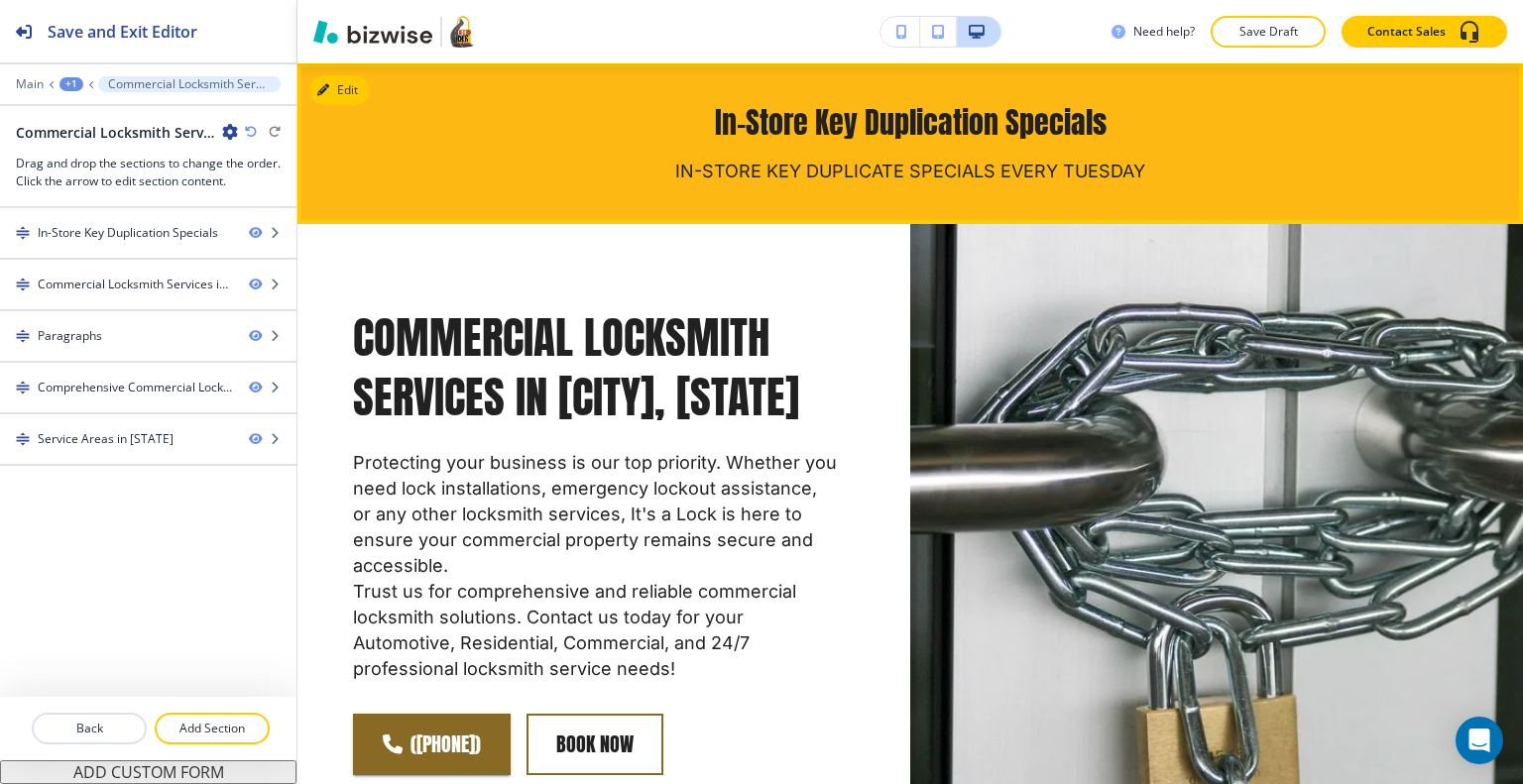 scroll, scrollTop: 0, scrollLeft: 0, axis: both 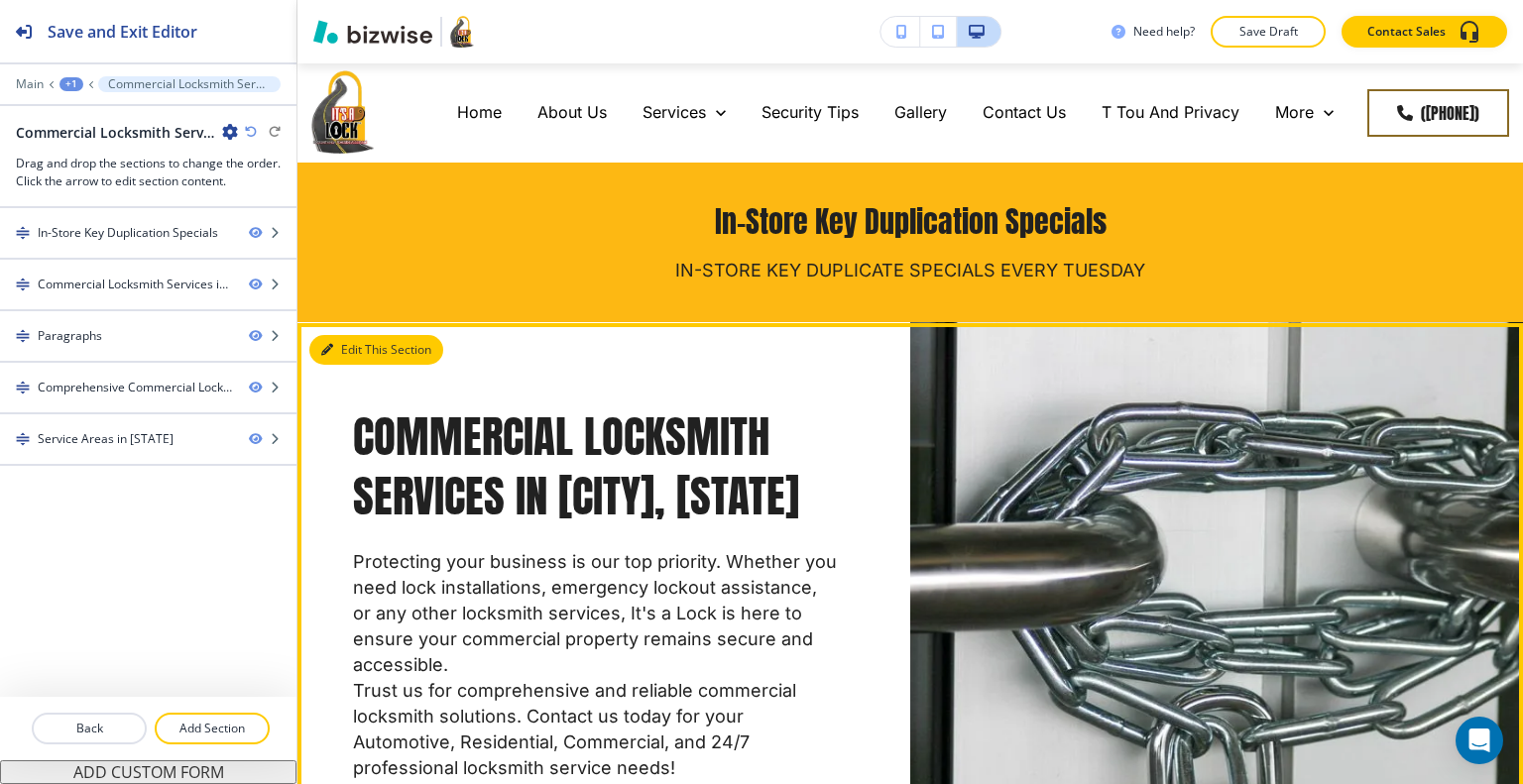click on "Edit This Section" at bounding box center [376, 350] 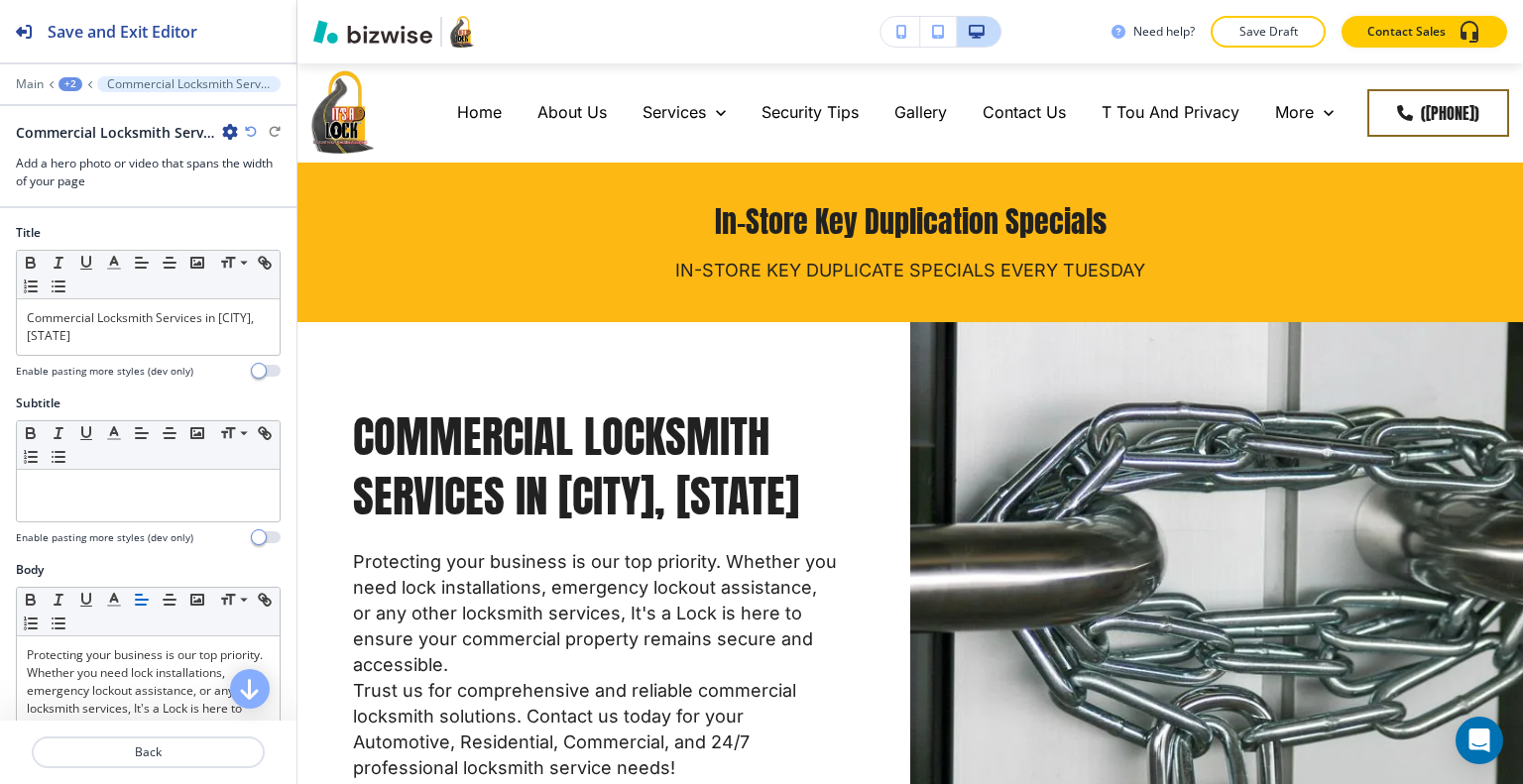 scroll, scrollTop: 259, scrollLeft: 0, axis: vertical 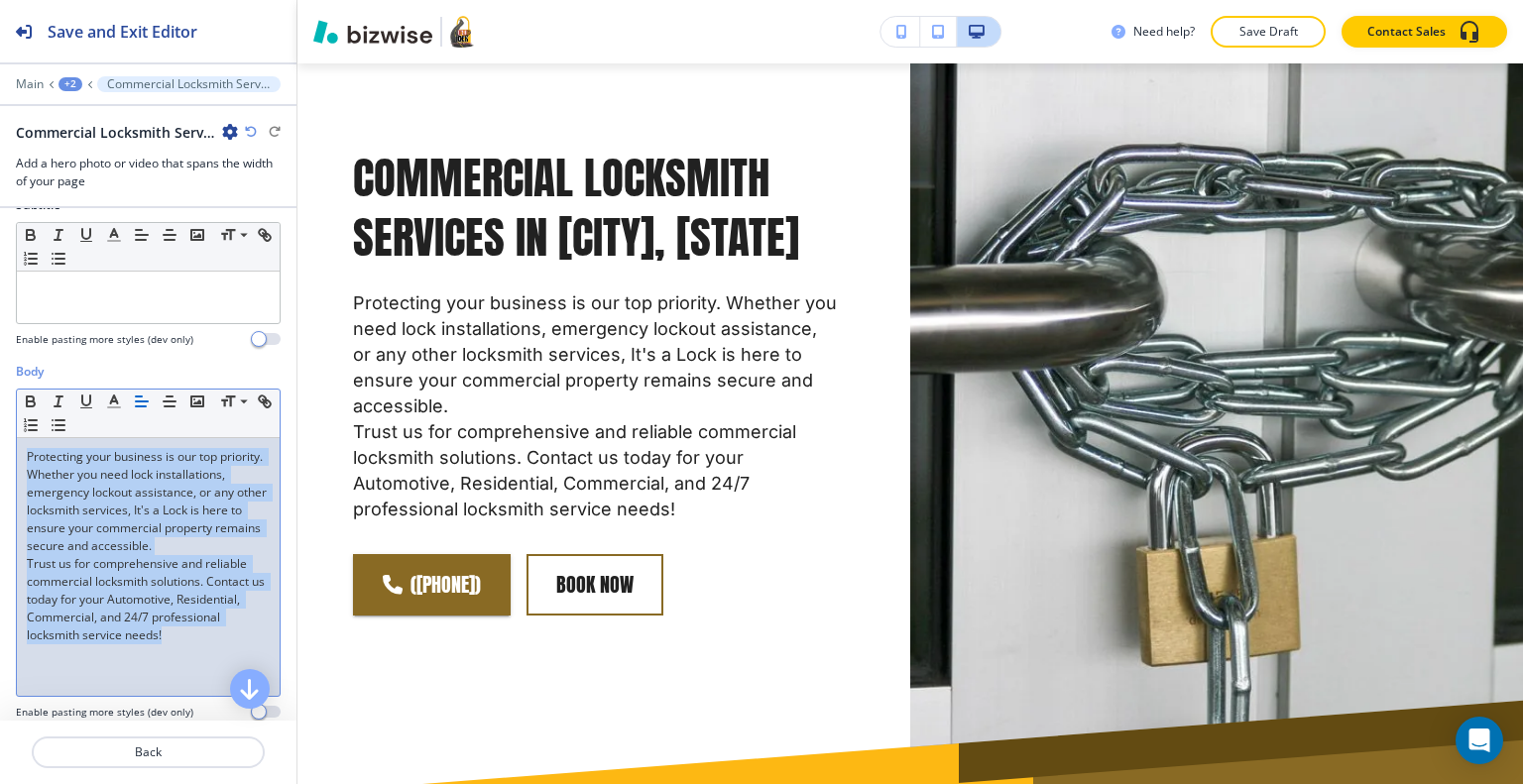 drag, startPoint x: 250, startPoint y: 460, endPoint x: 15, endPoint y: 453, distance: 235.10423 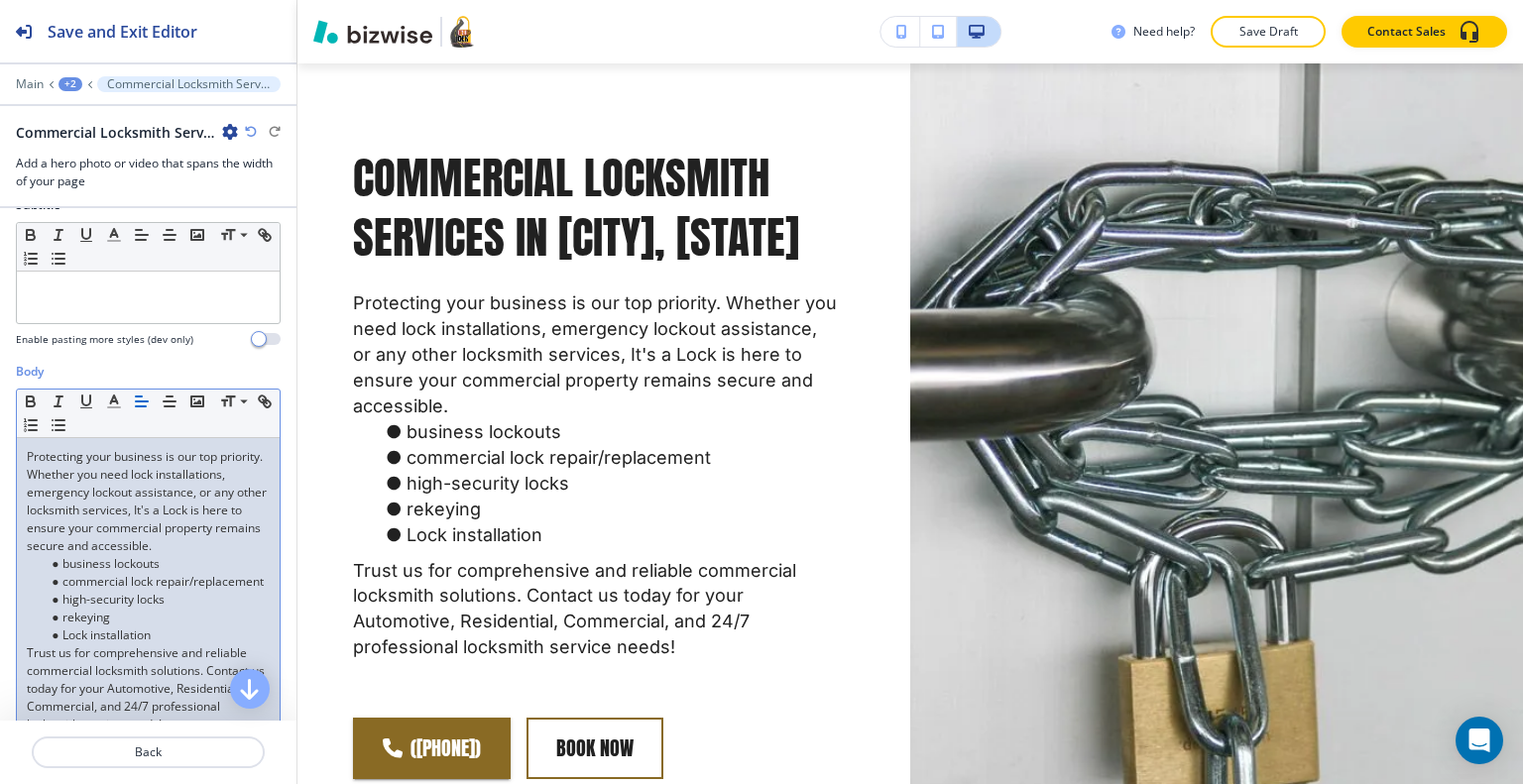 scroll, scrollTop: 0, scrollLeft: 0, axis: both 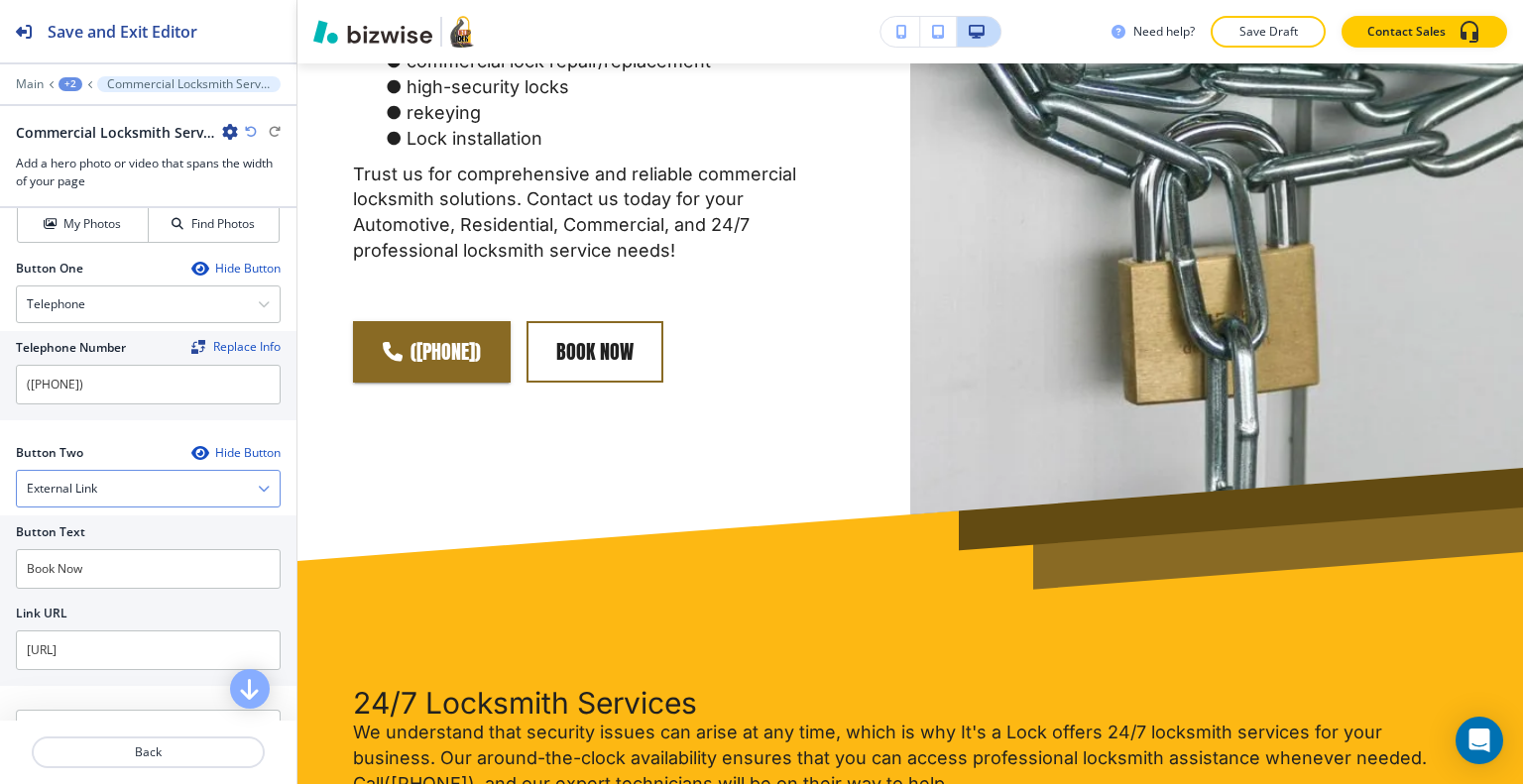 click on "External Link" at bounding box center (148, 489) 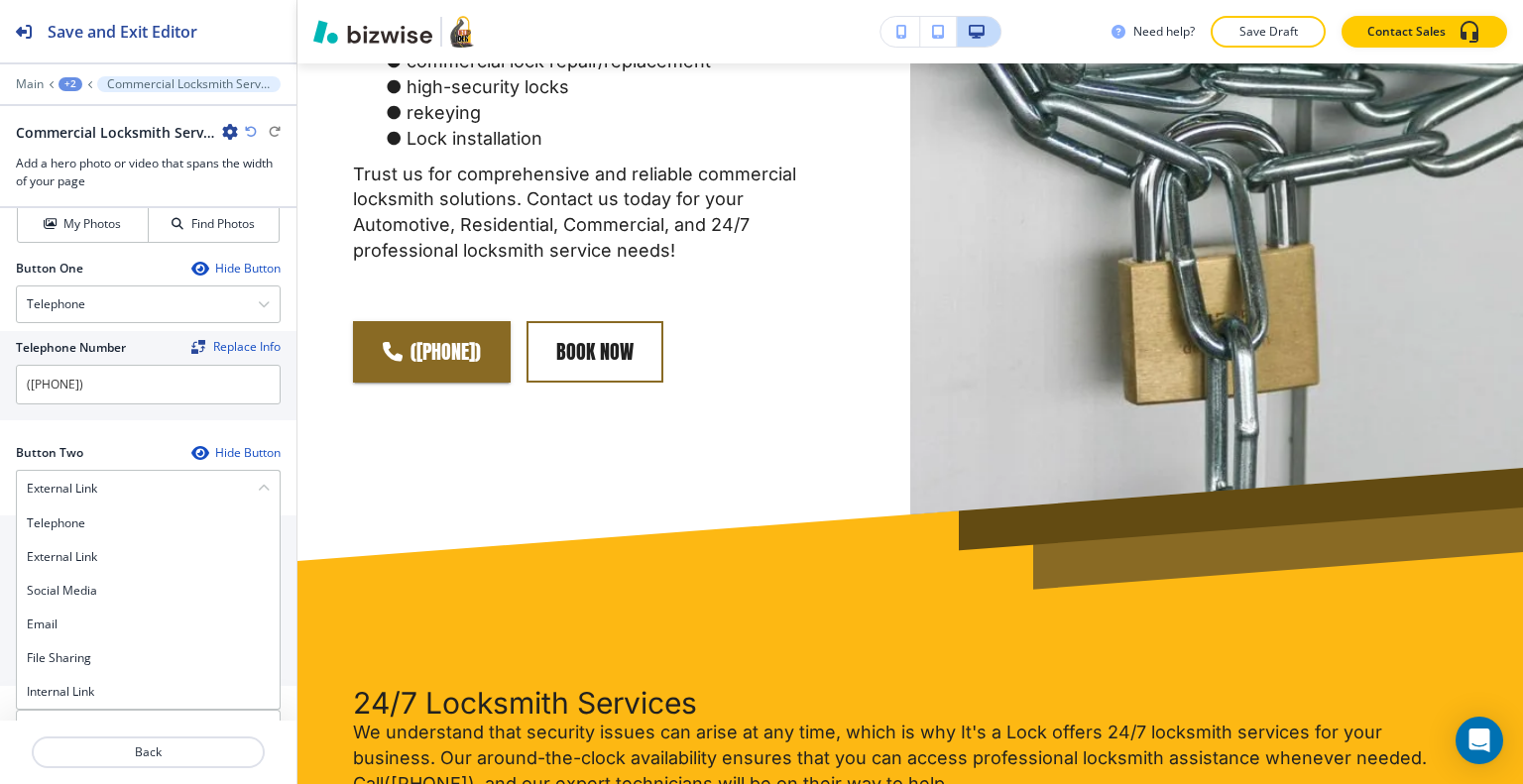 scroll, scrollTop: 1090, scrollLeft: 0, axis: vertical 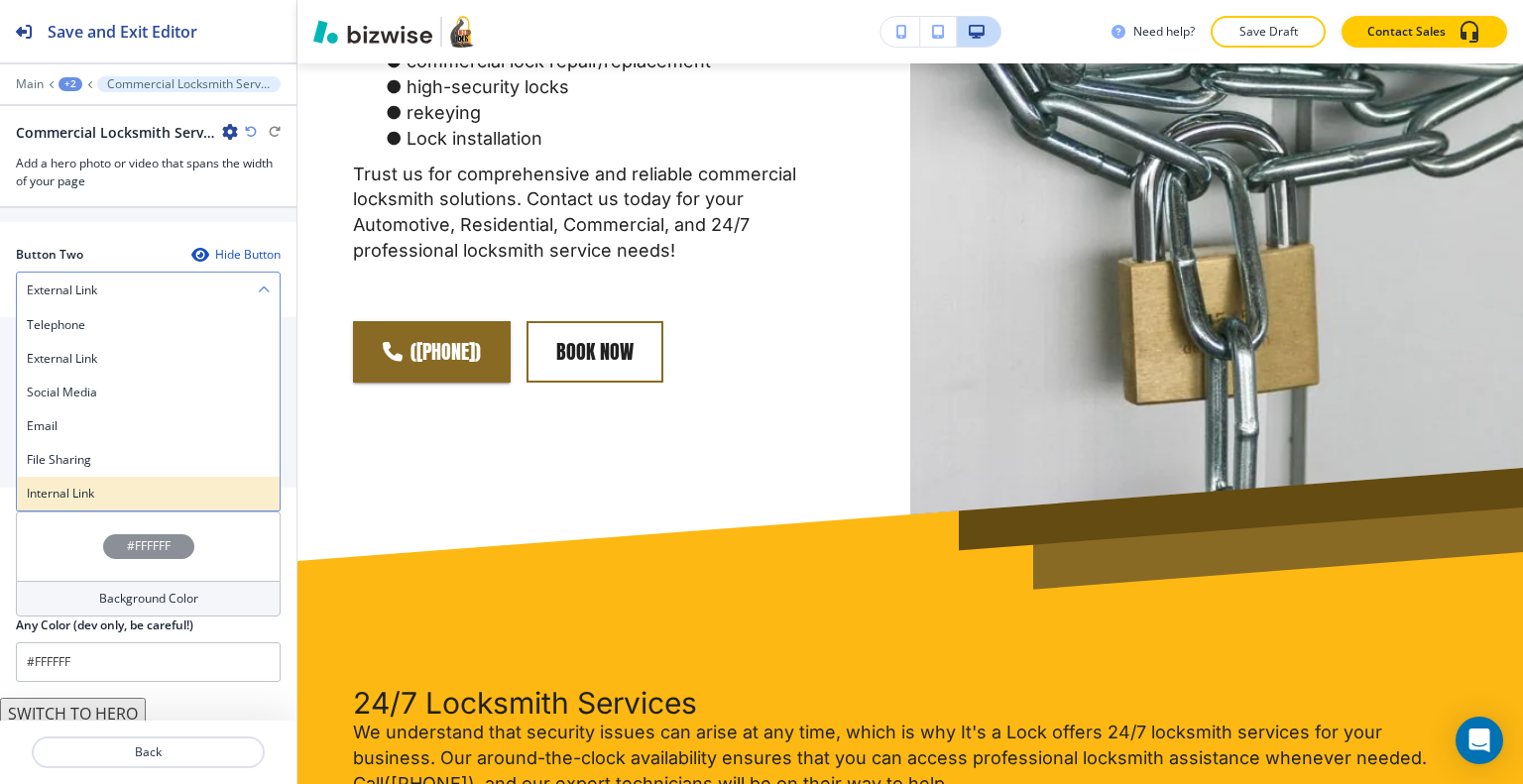 click on "Internal Link" at bounding box center (148, 494) 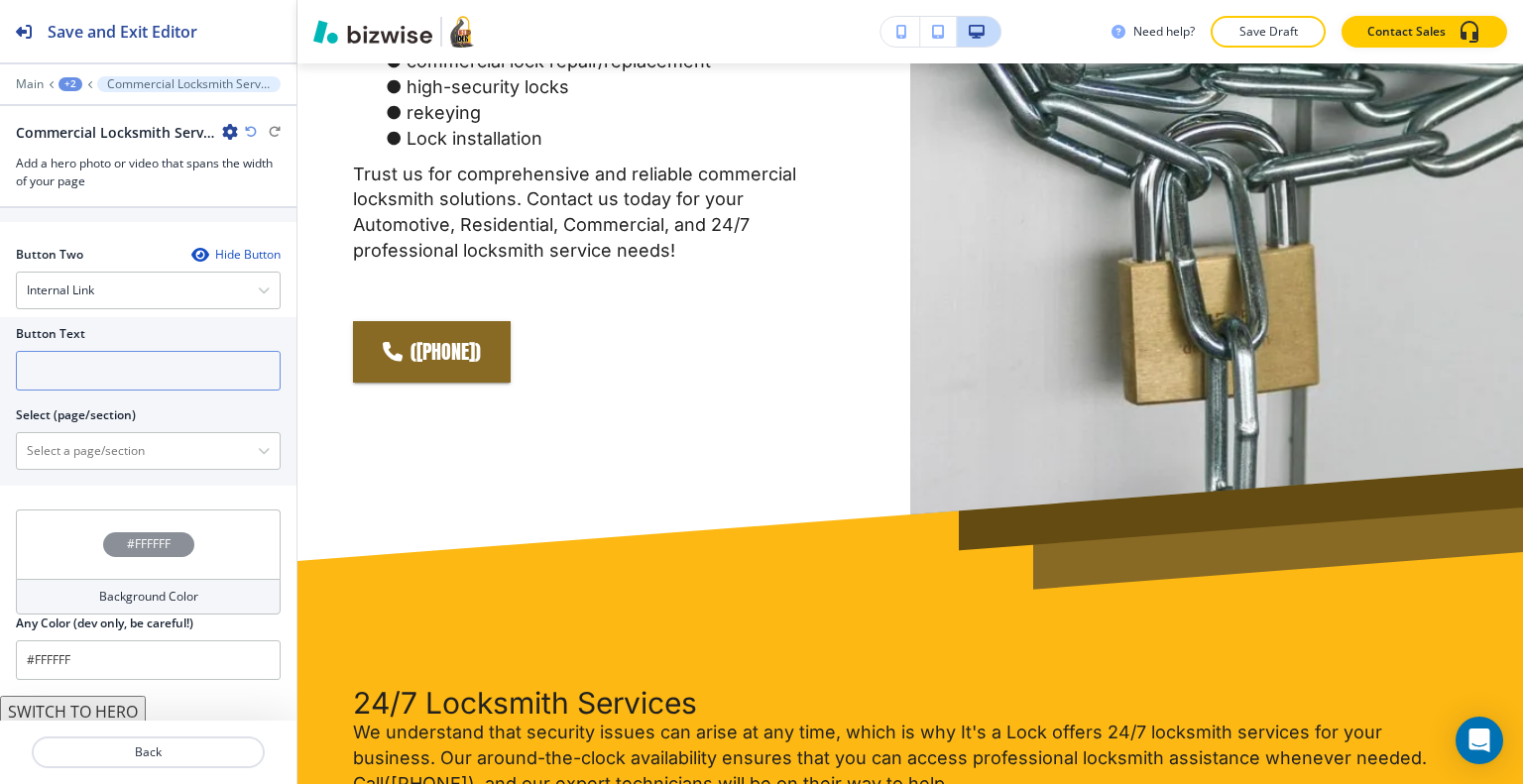 click at bounding box center (148, 371) 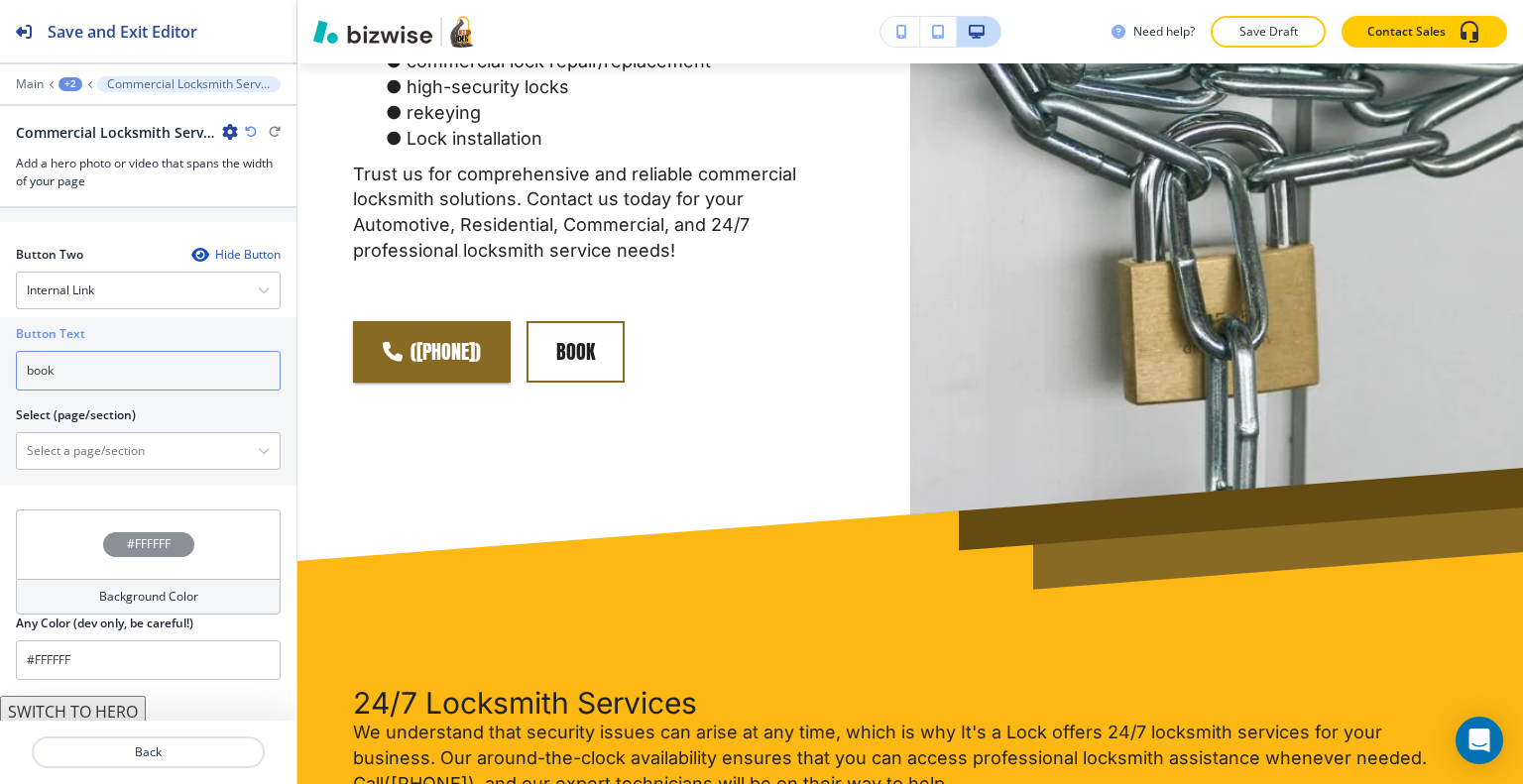 click on "book" at bounding box center [148, 371] 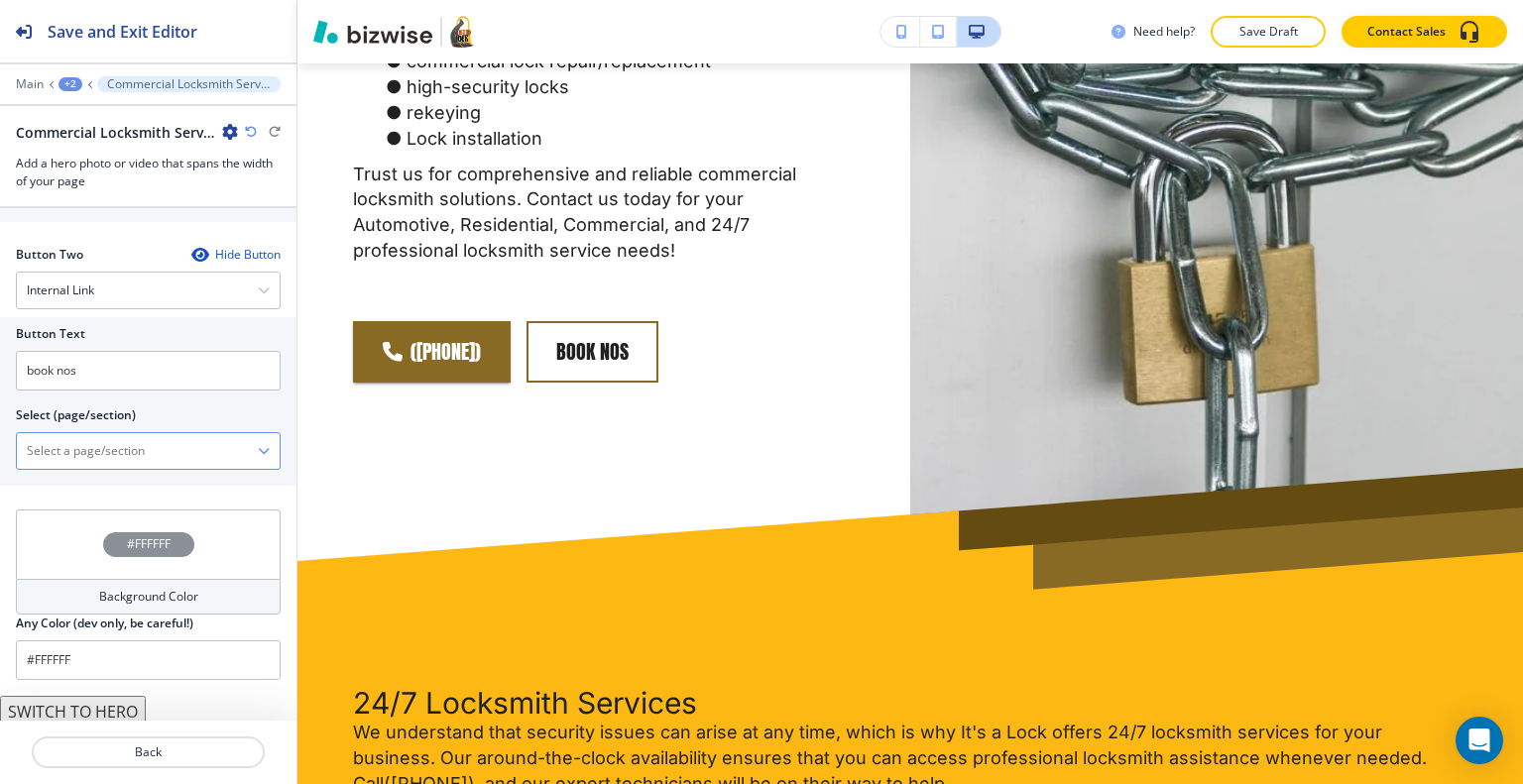 click at bounding box center (137, 451) 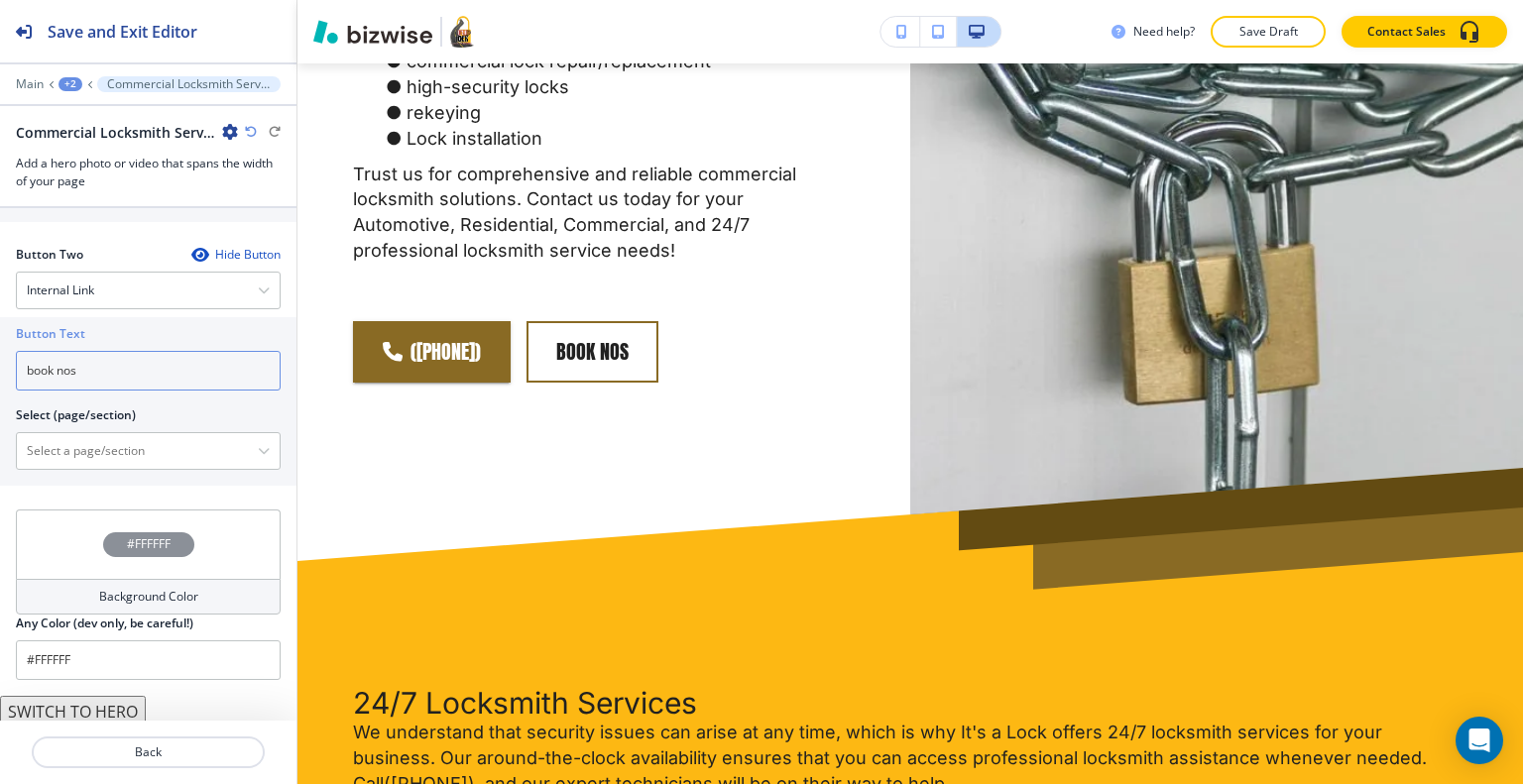 click on "book nos" at bounding box center [148, 371] 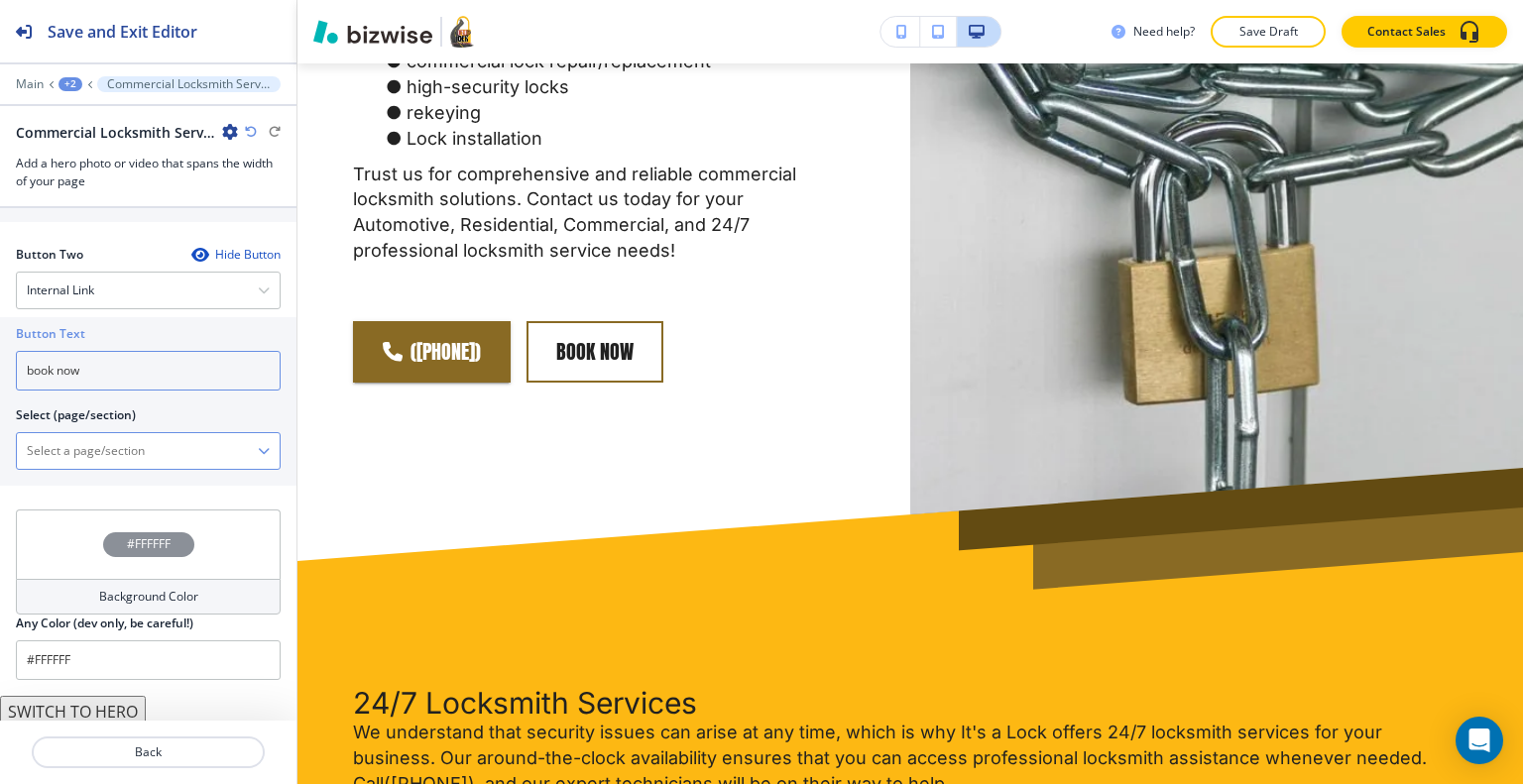 type on "book now" 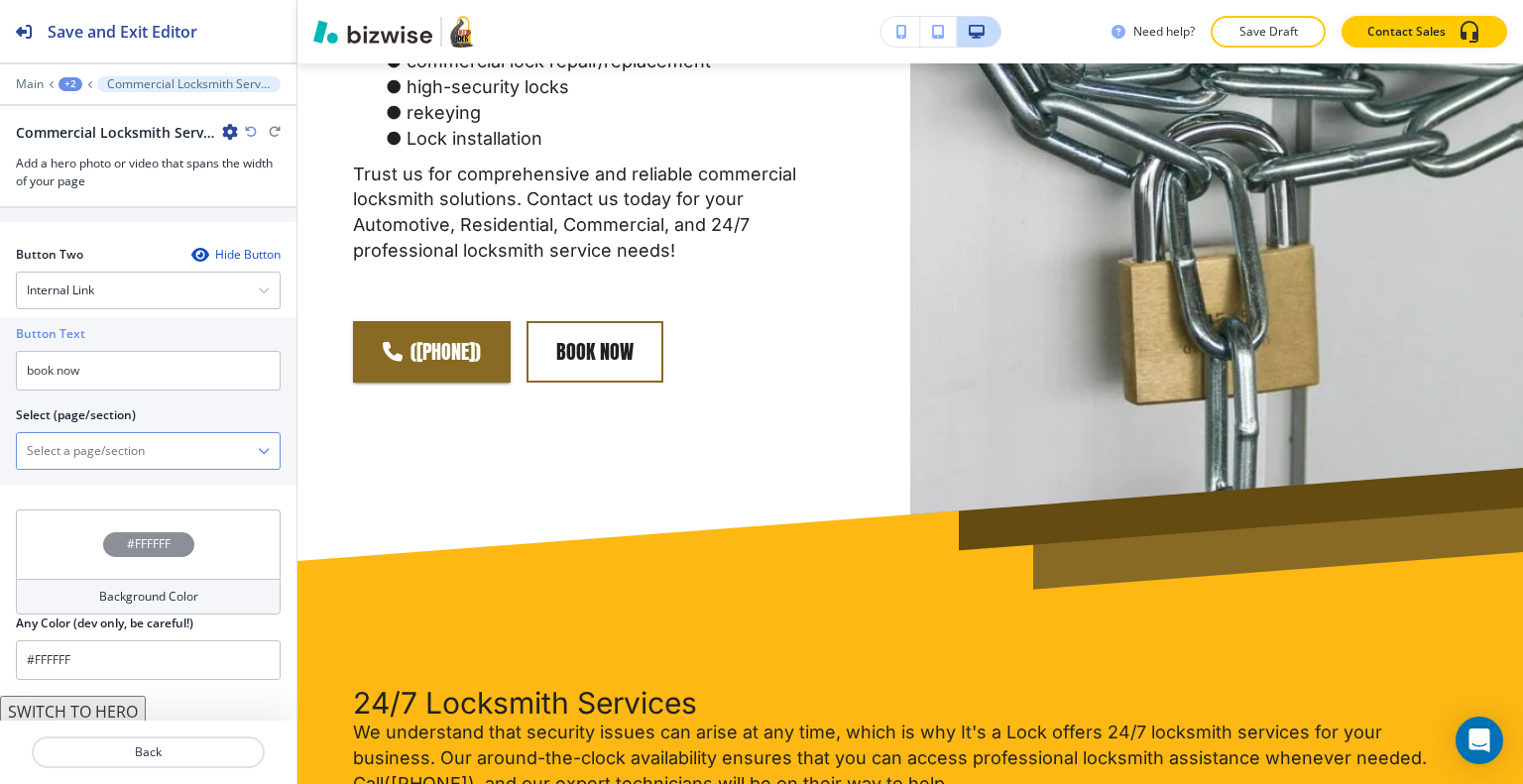 click at bounding box center [137, 451] 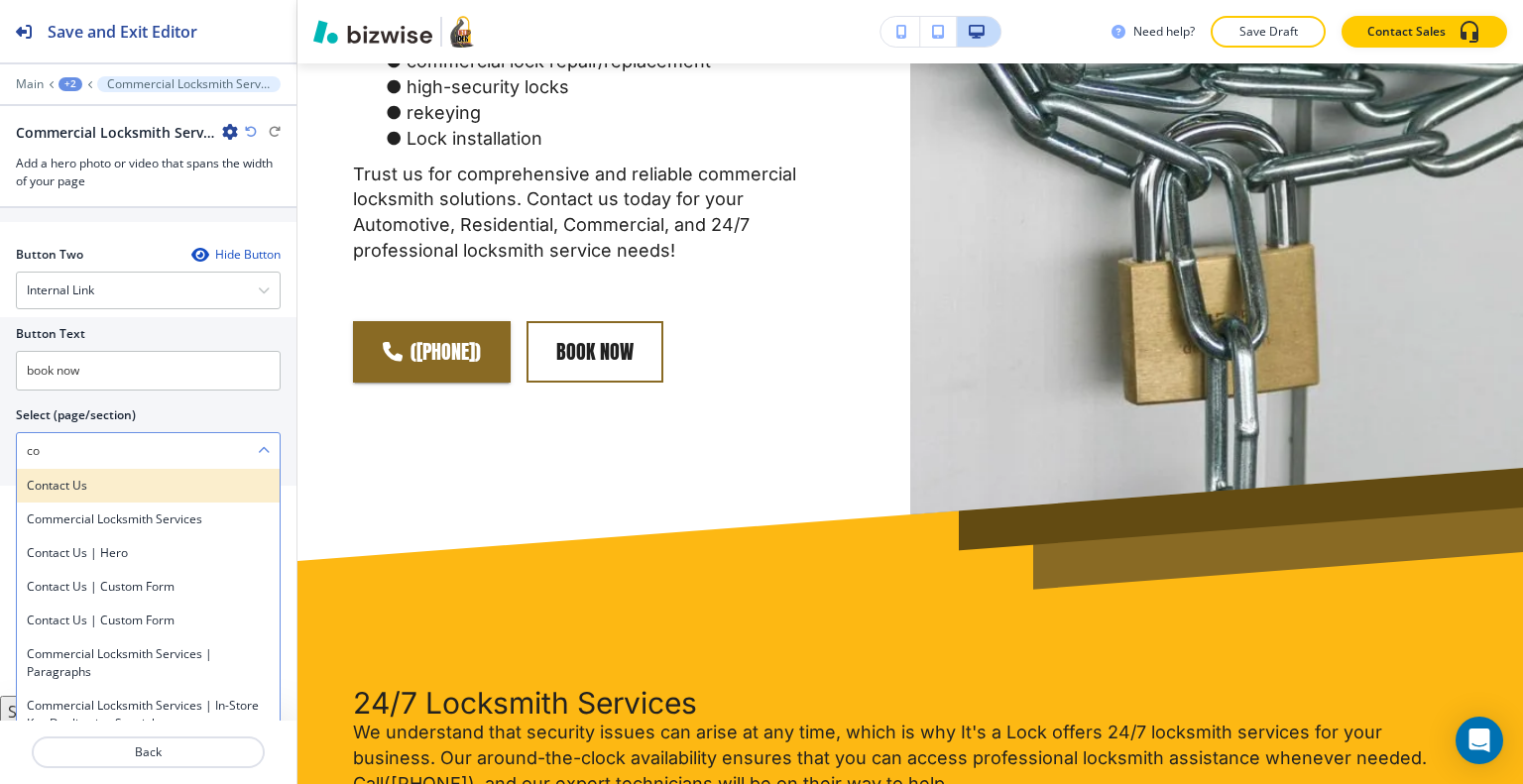 click on "Contact Us" at bounding box center (148, 486) 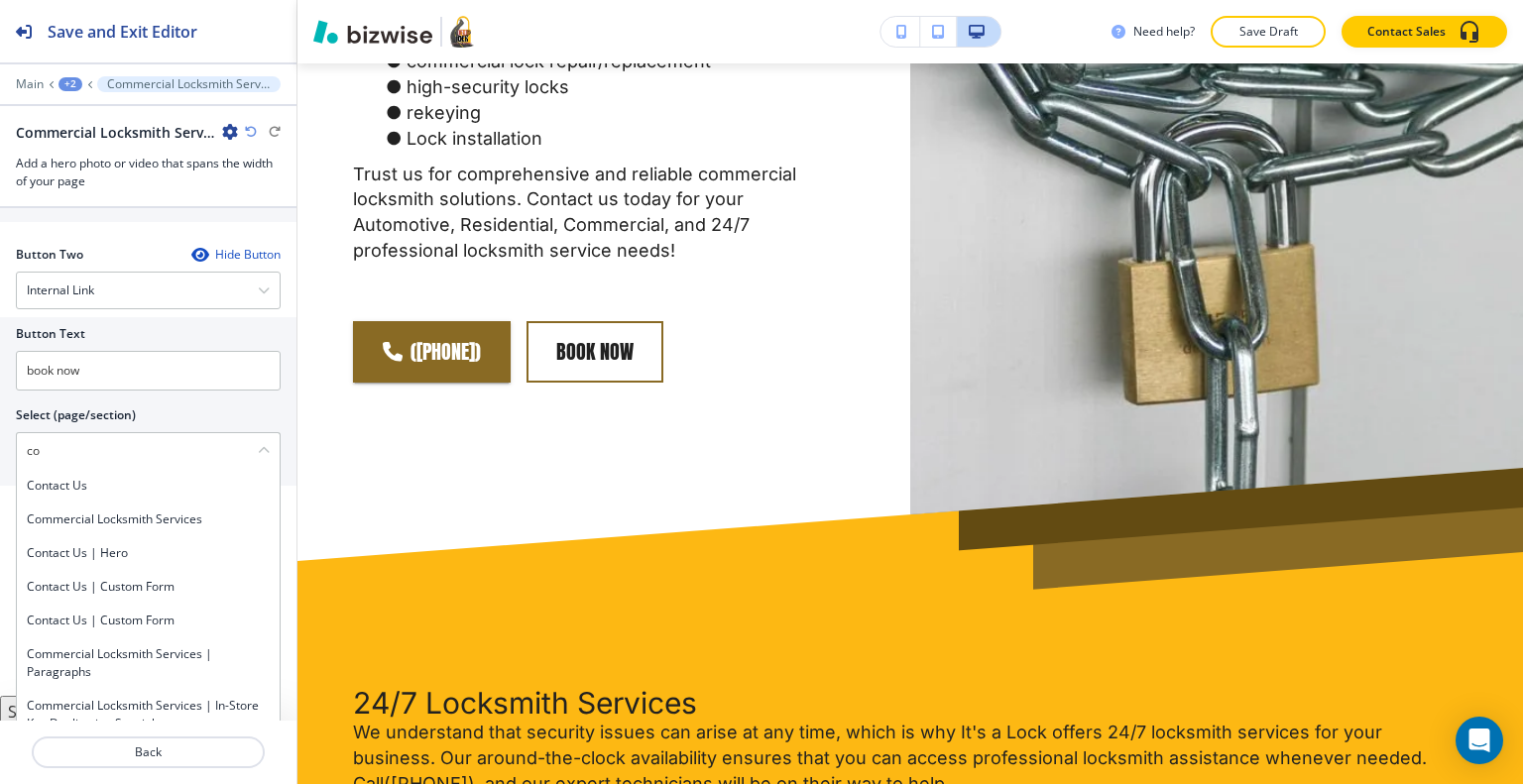 type on "Contact Us" 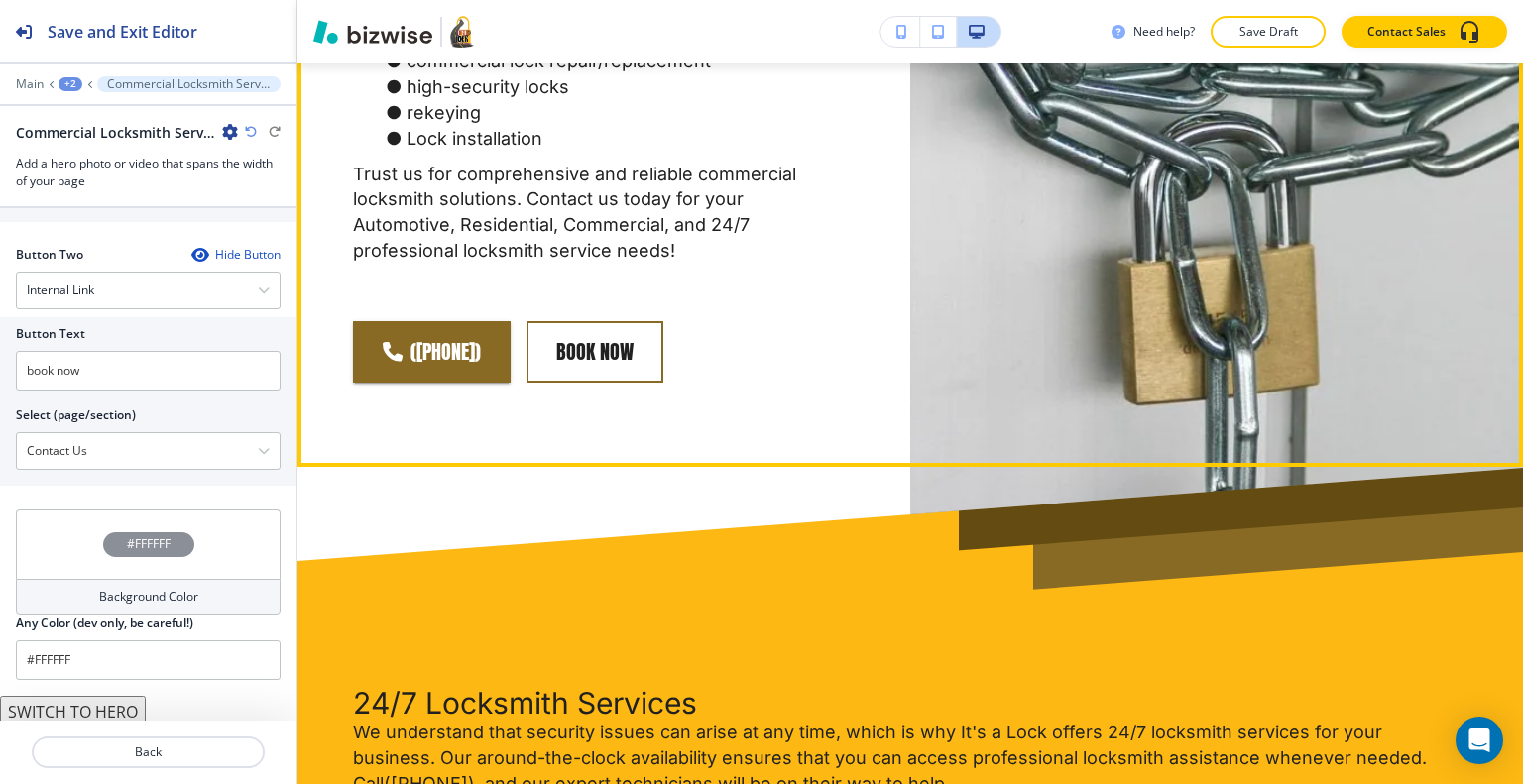 scroll, scrollTop: 1052, scrollLeft: 0, axis: vertical 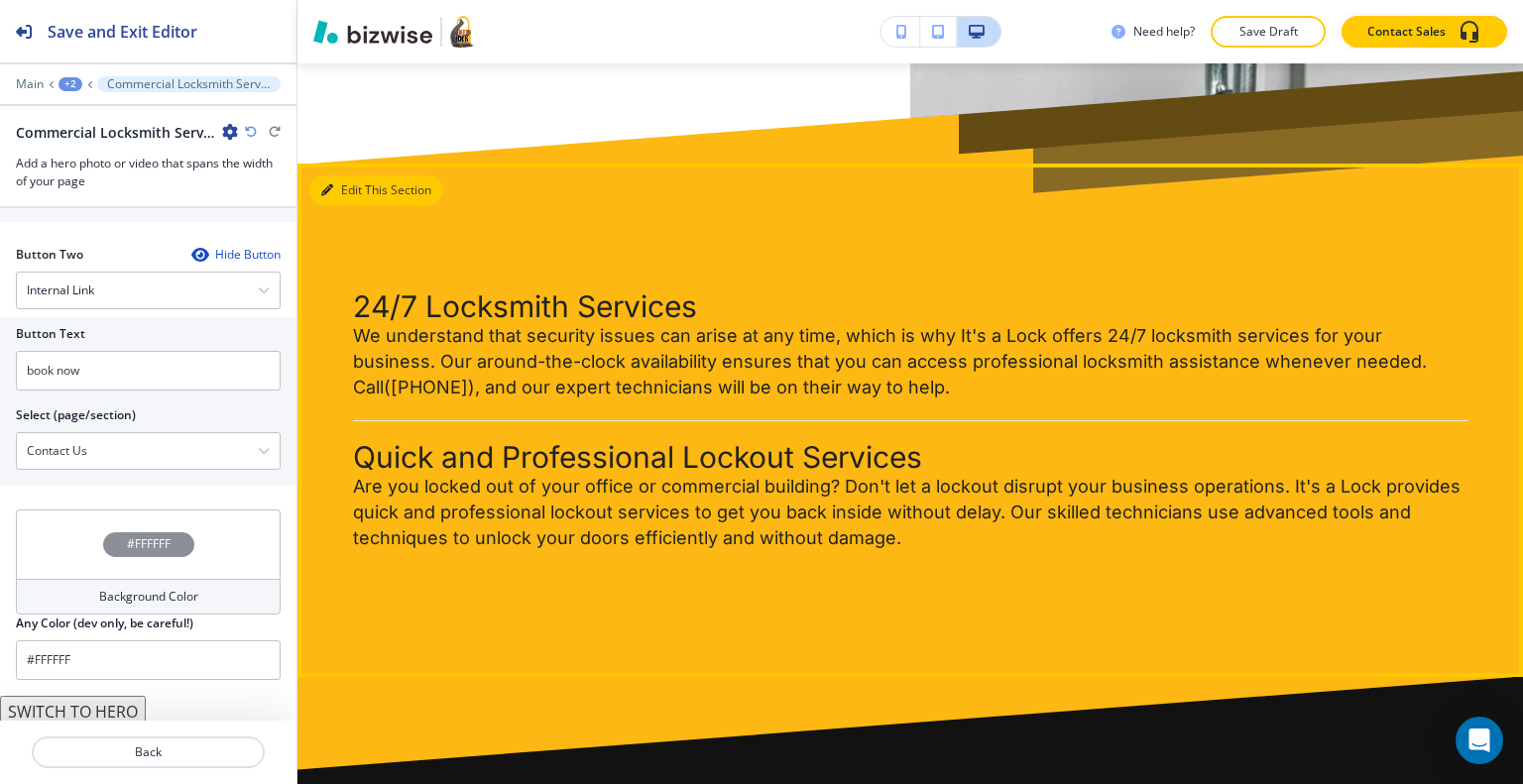 click on "Edit This Section" at bounding box center (376, 190) 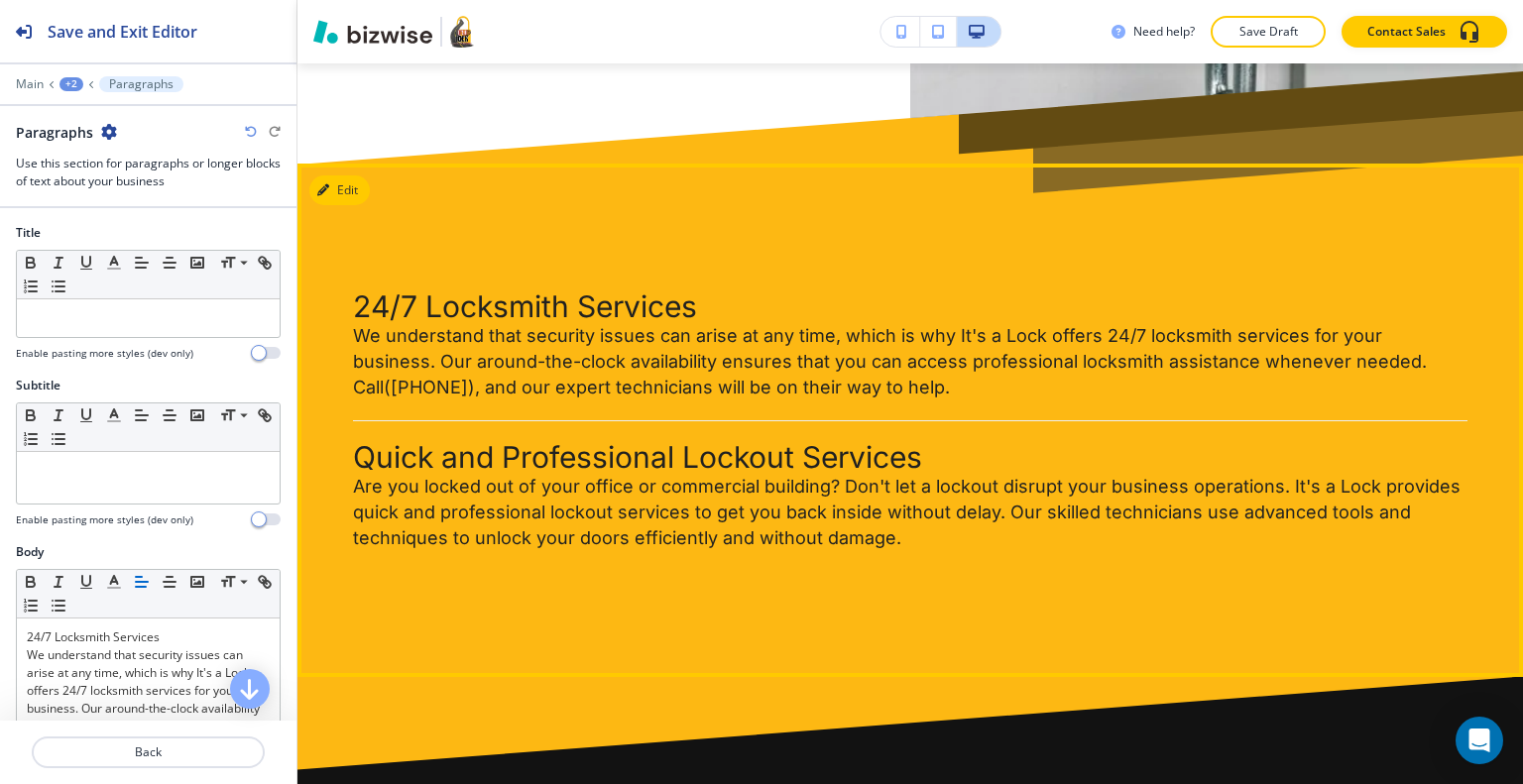scroll, scrollTop: 1236, scrollLeft: 0, axis: vertical 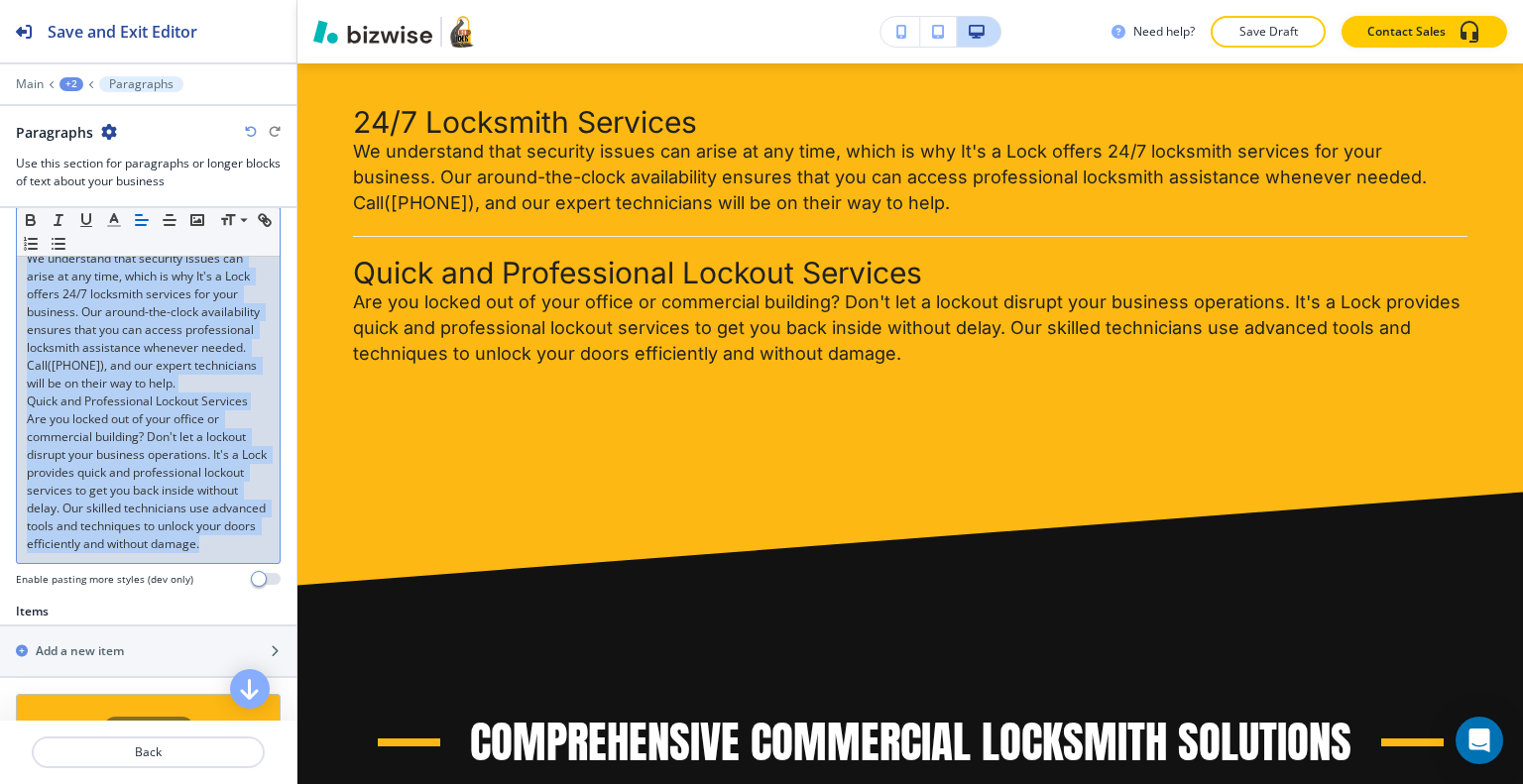 drag, startPoint x: 125, startPoint y: 587, endPoint x: 0, endPoint y: 225, distance: 382.974 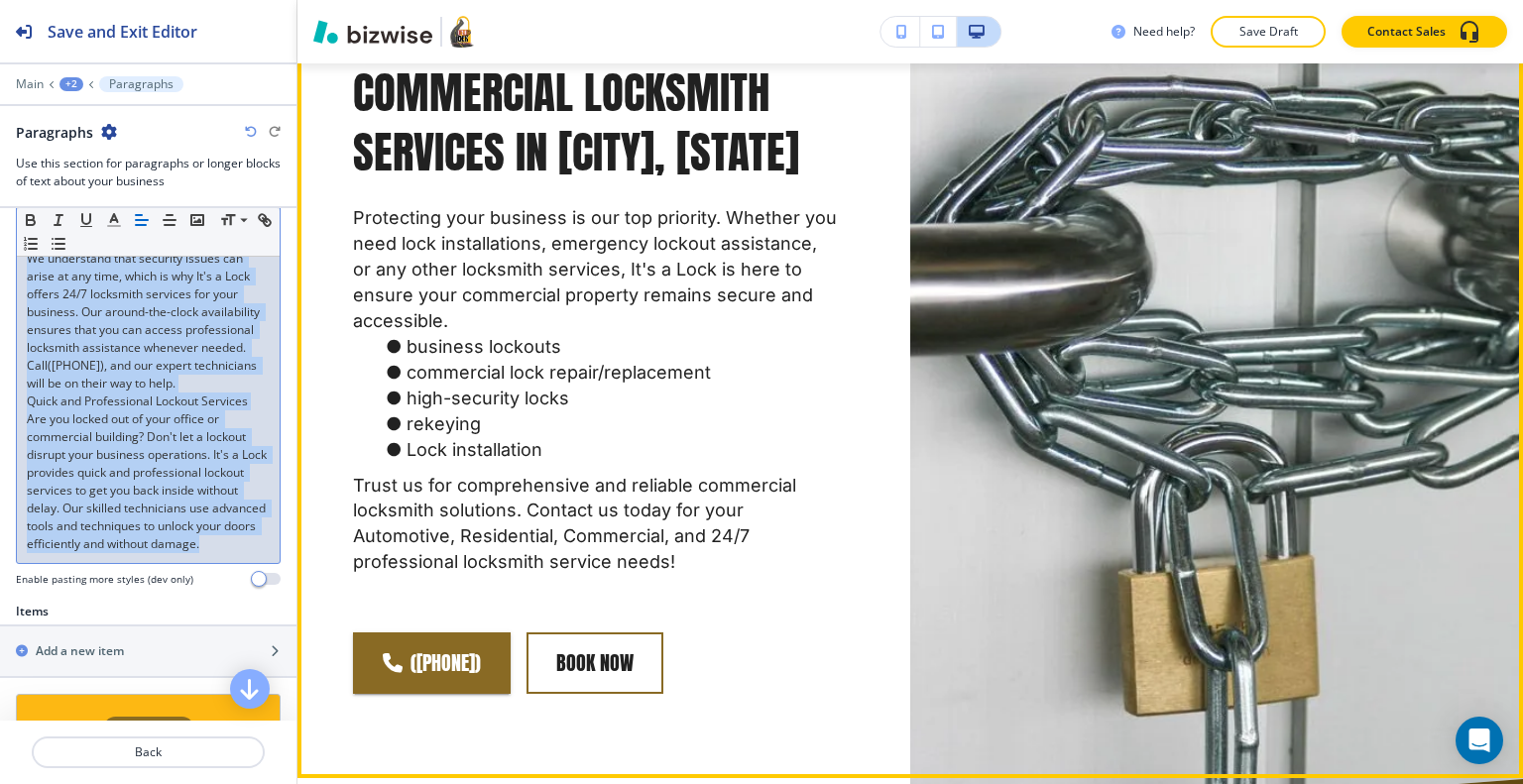 scroll, scrollTop: 0, scrollLeft: 0, axis: both 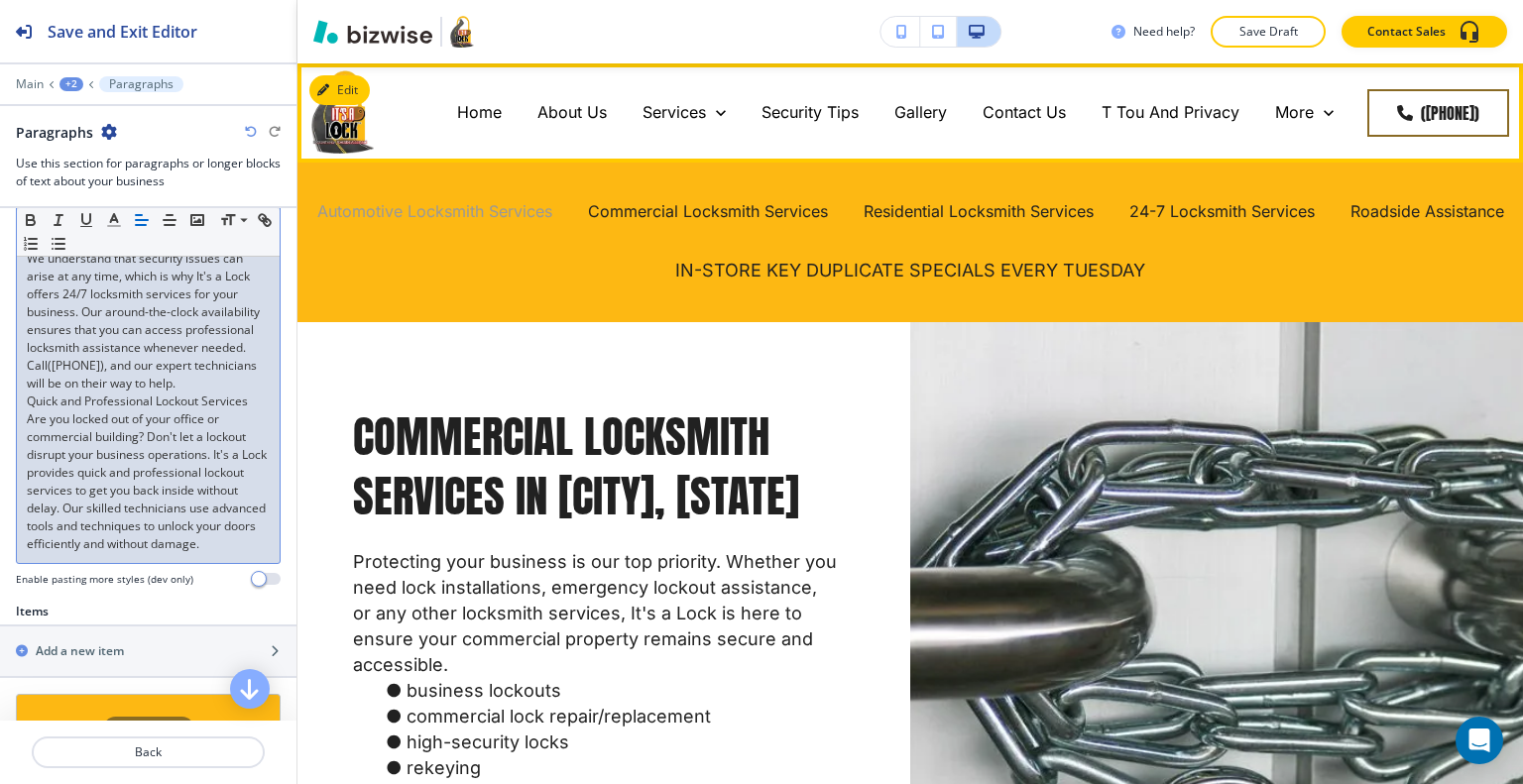 click on "Automotive Locksmith Services" at bounding box center (434, 211) 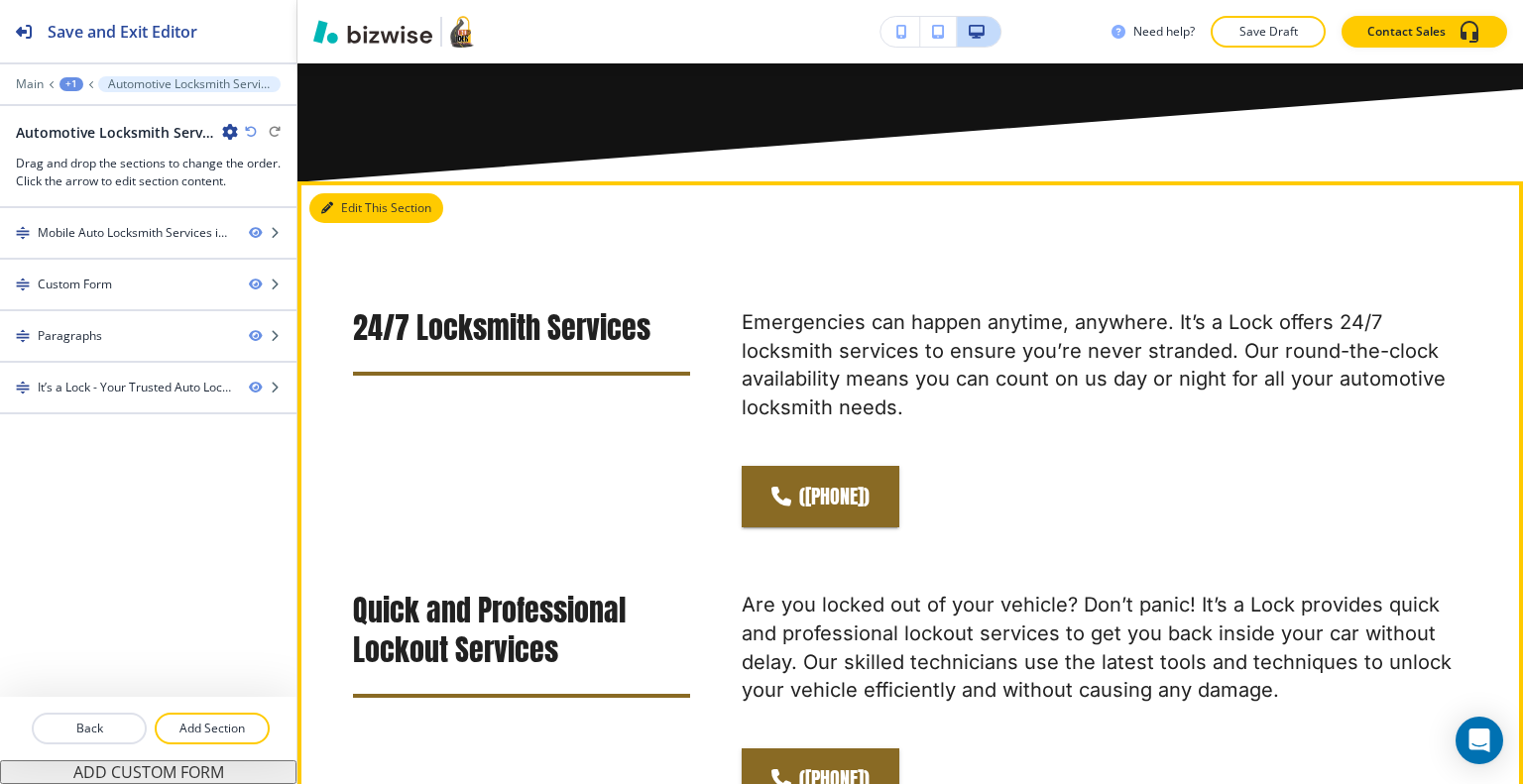 click on "Edit This Section" at bounding box center (376, 208) 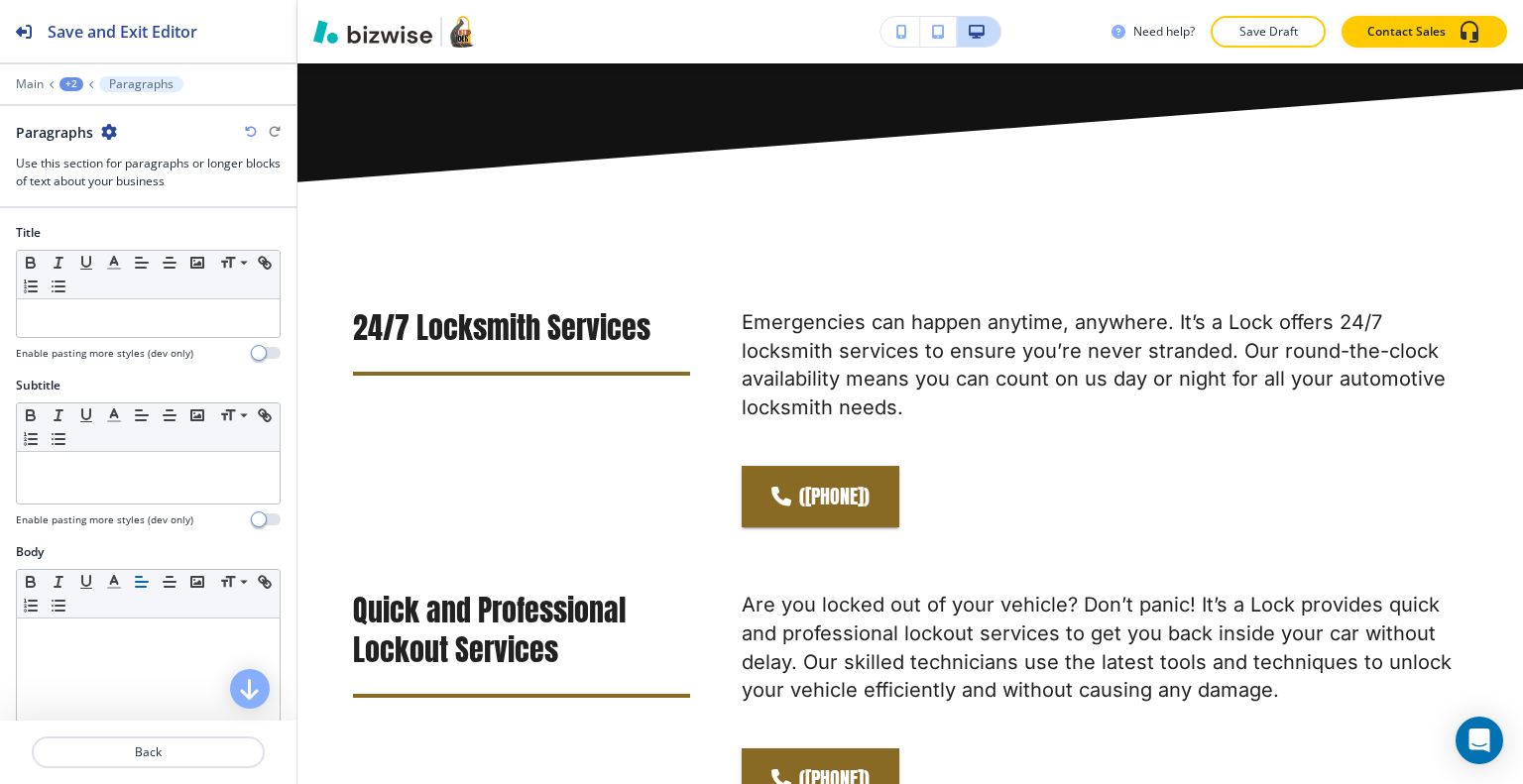 scroll, scrollTop: 2158, scrollLeft: 0, axis: vertical 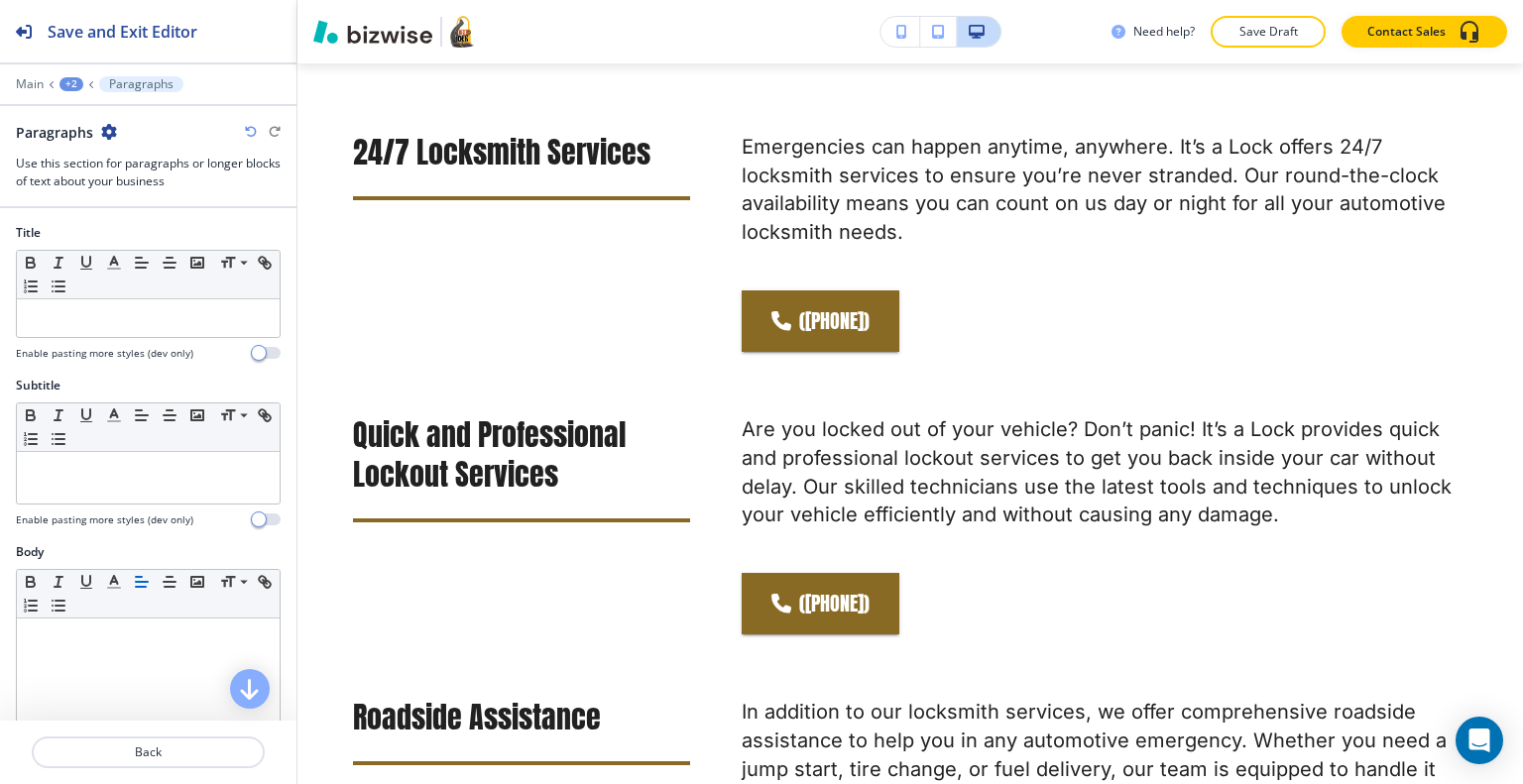 click at bounding box center [109, 132] 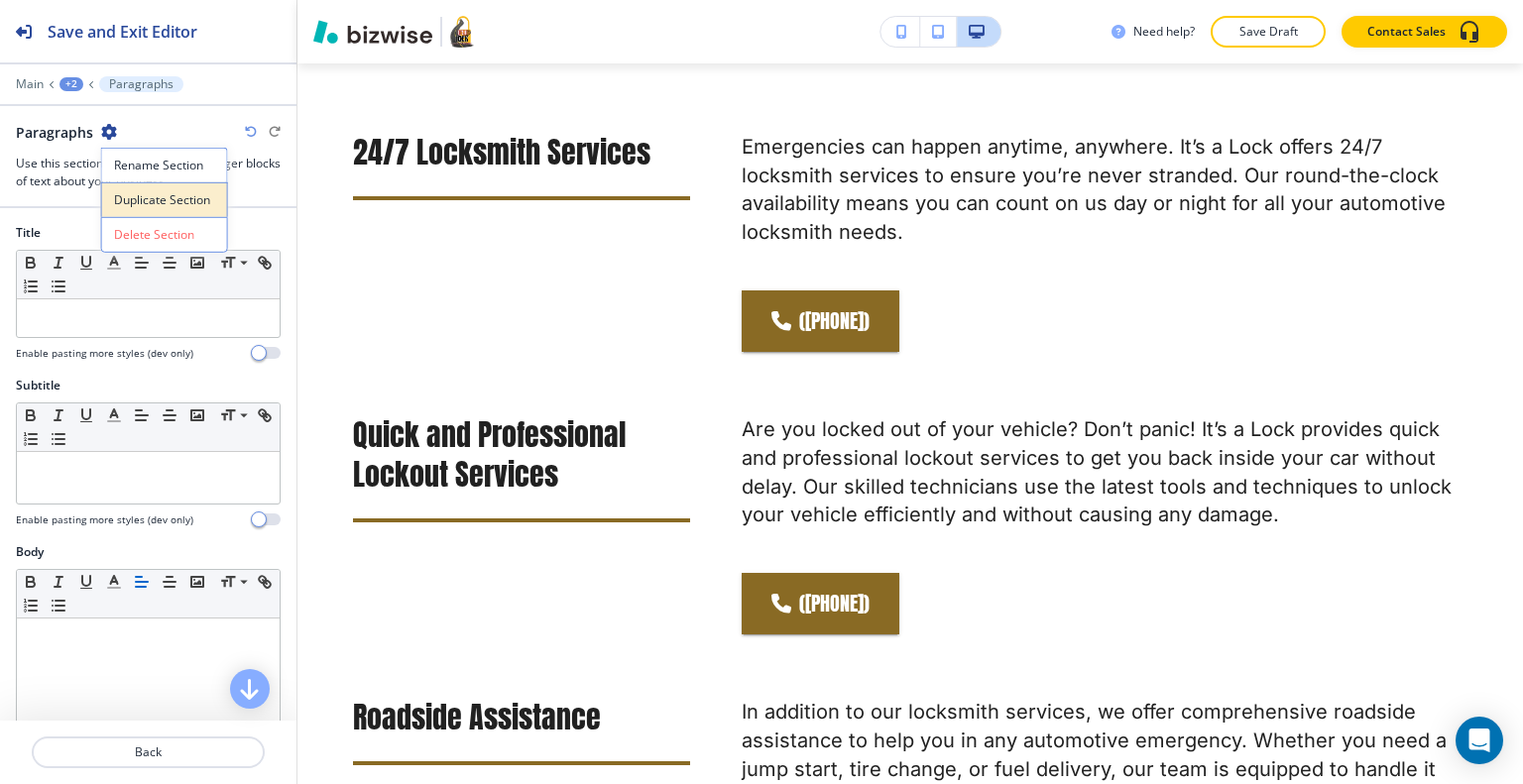 click on "Duplicate Section" at bounding box center (165, 199) 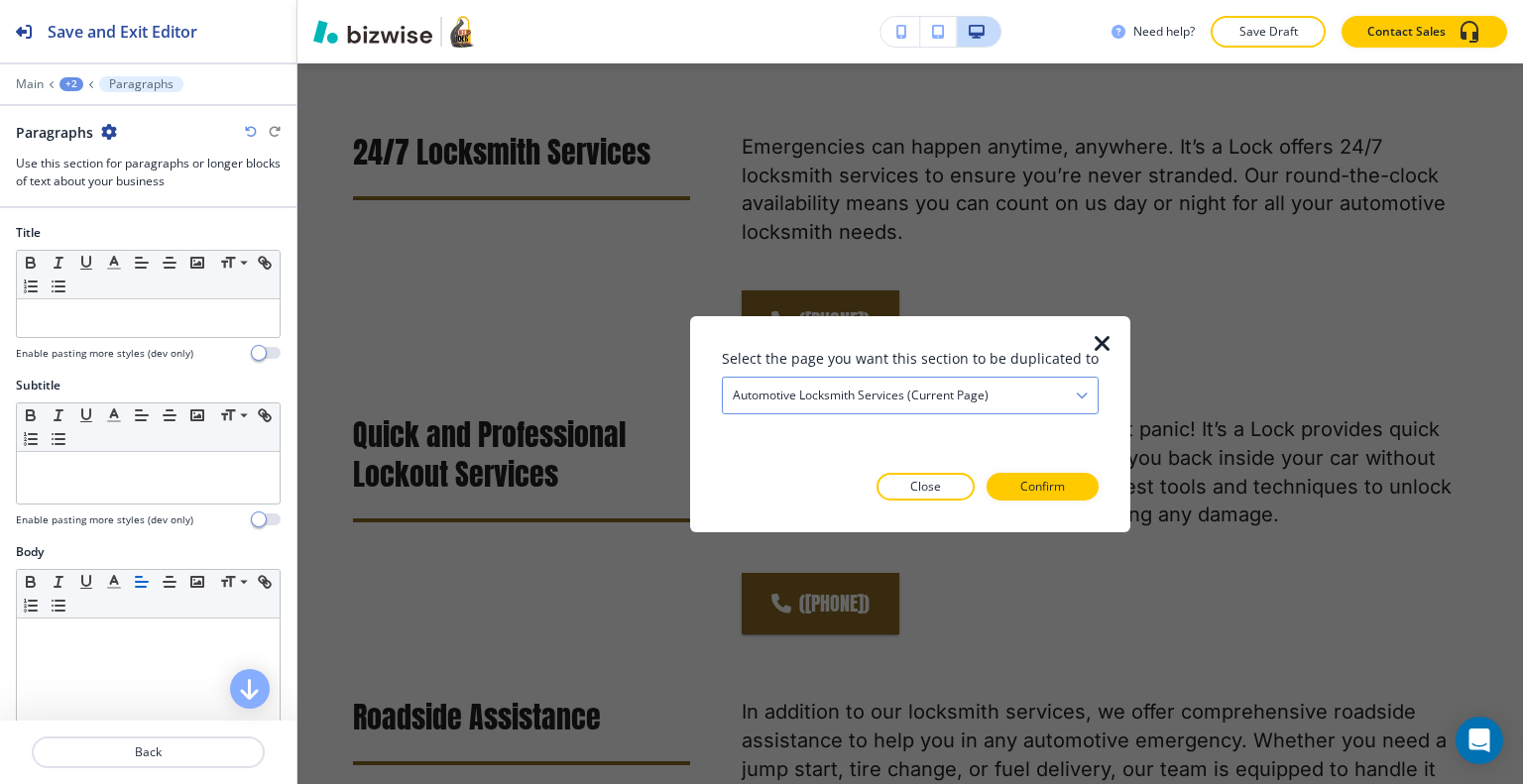 click on "Automotive Locksmith Services (current page)" at bounding box center (910, 394) 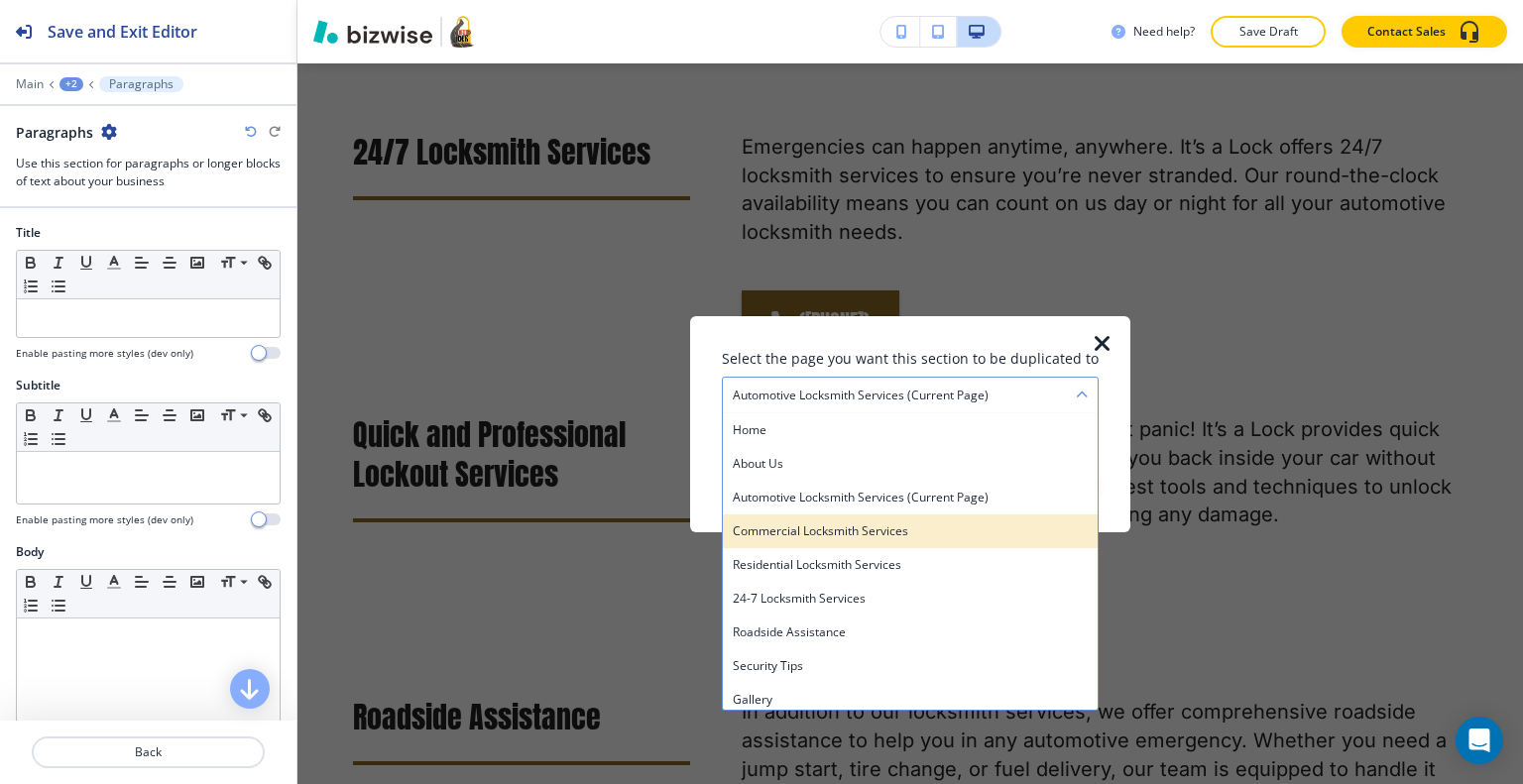 click on "Commercial Locksmith Services" at bounding box center [910, 530] 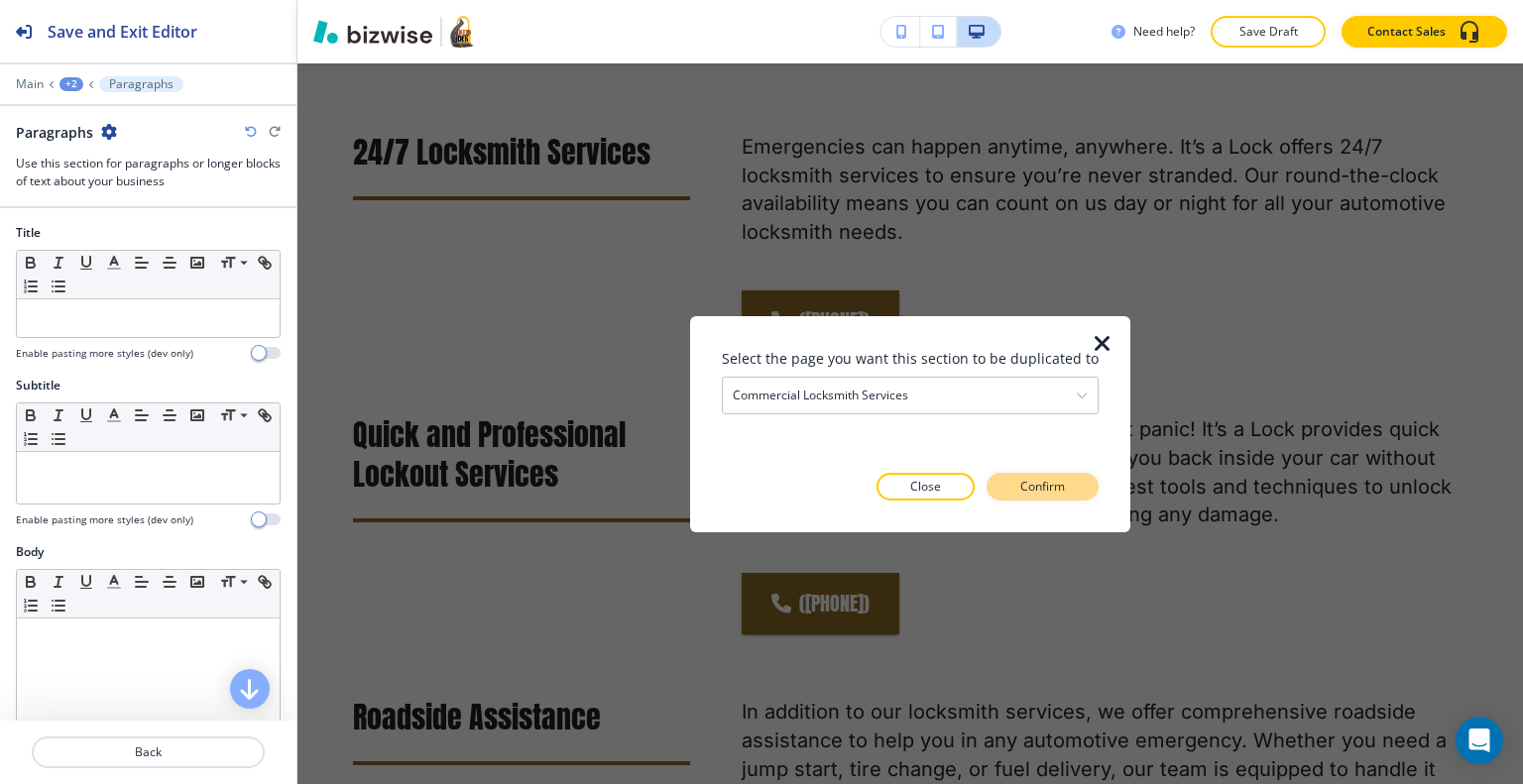 click on "Confirm" at bounding box center (1042, 487) 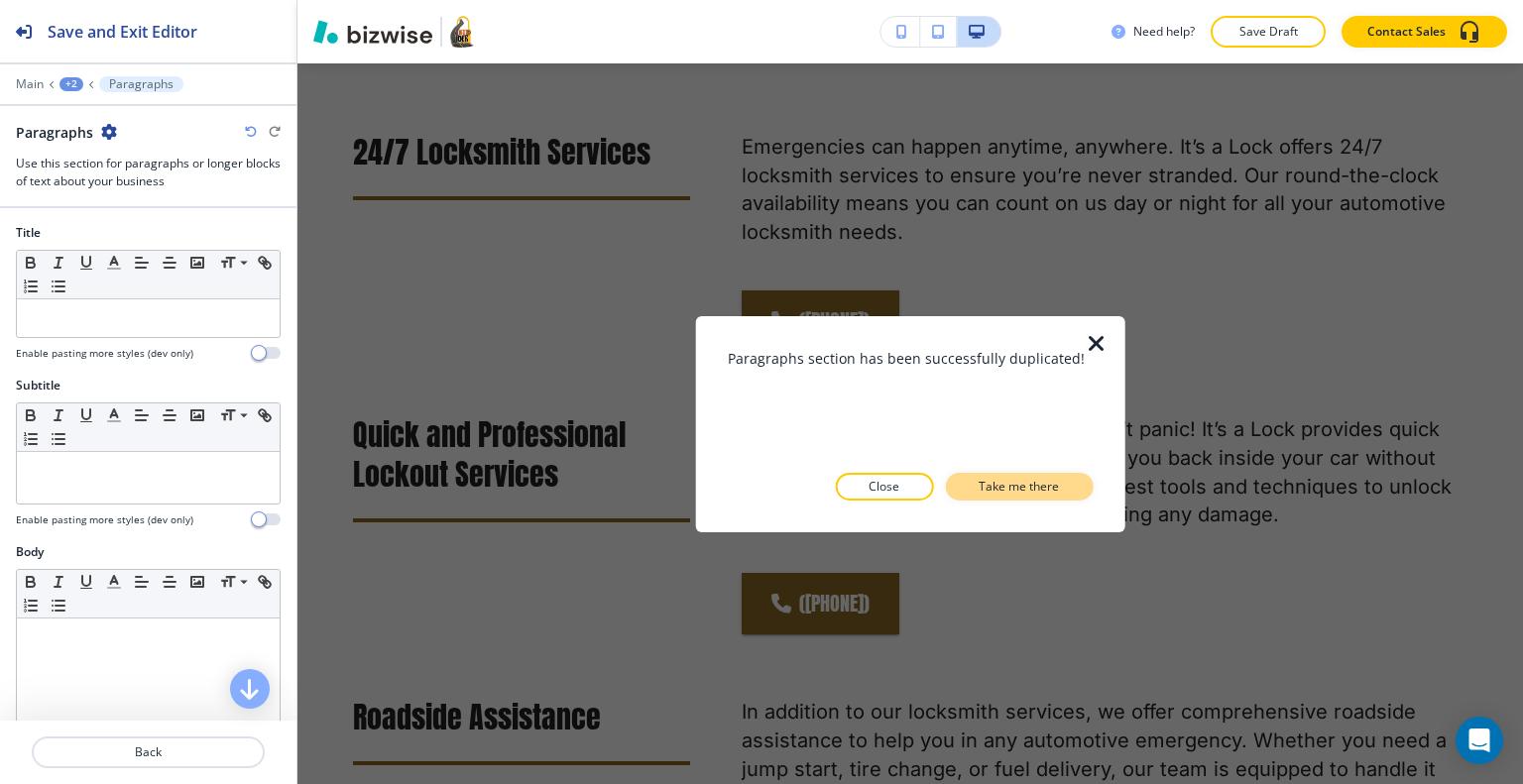 click on "Take me there" at bounding box center [1018, 487] 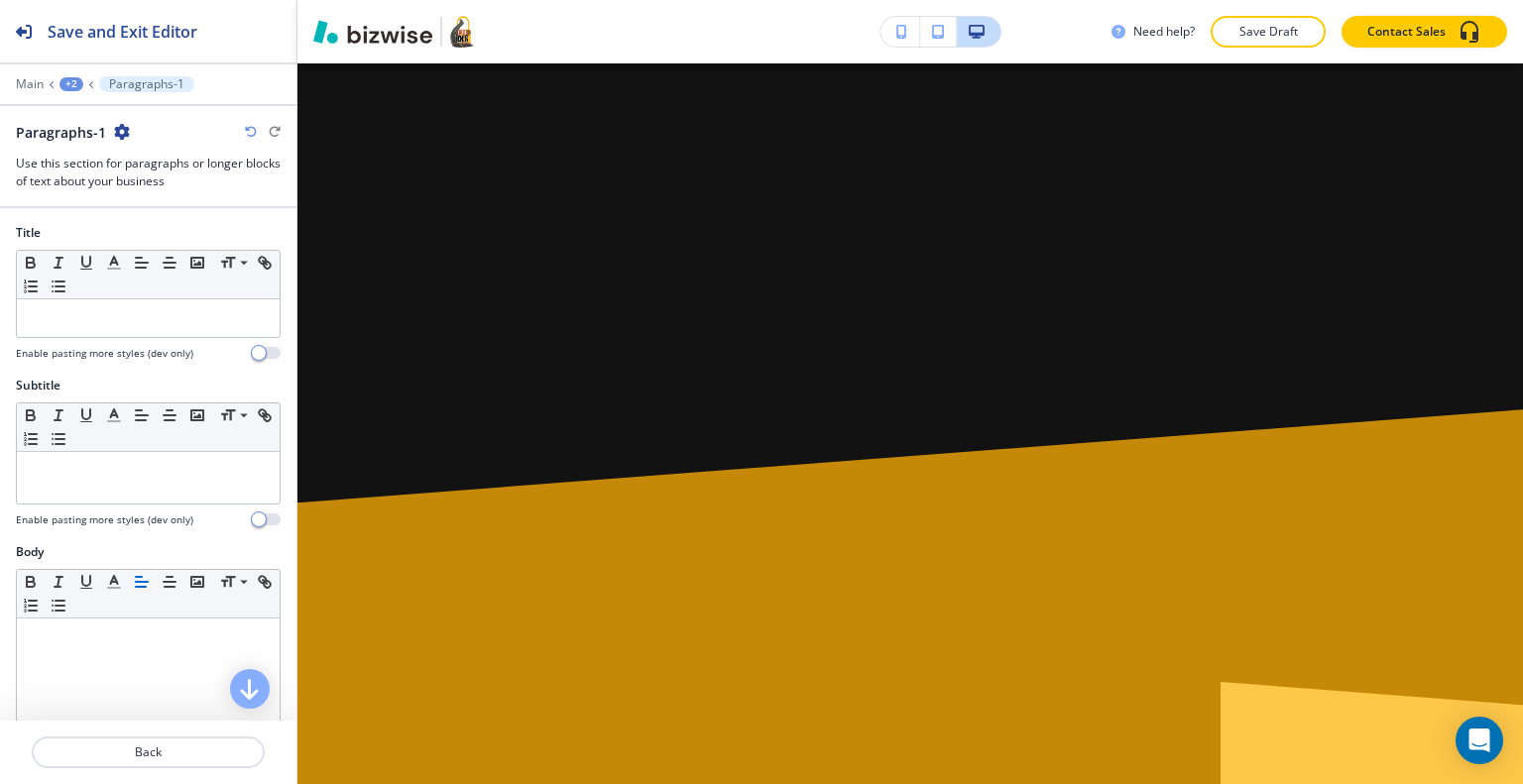 scroll, scrollTop: 4171, scrollLeft: 0, axis: vertical 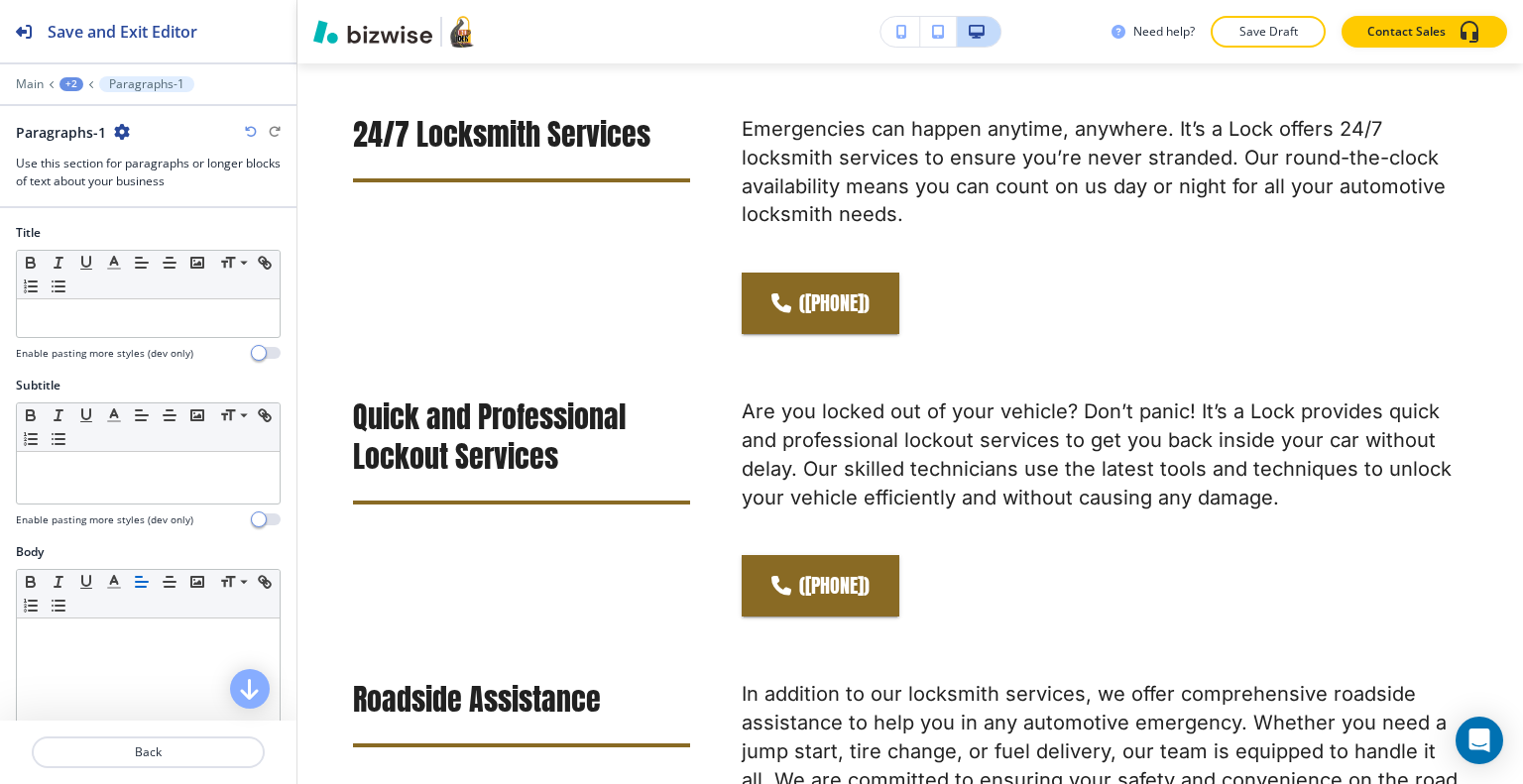 click at bounding box center [148, 70] 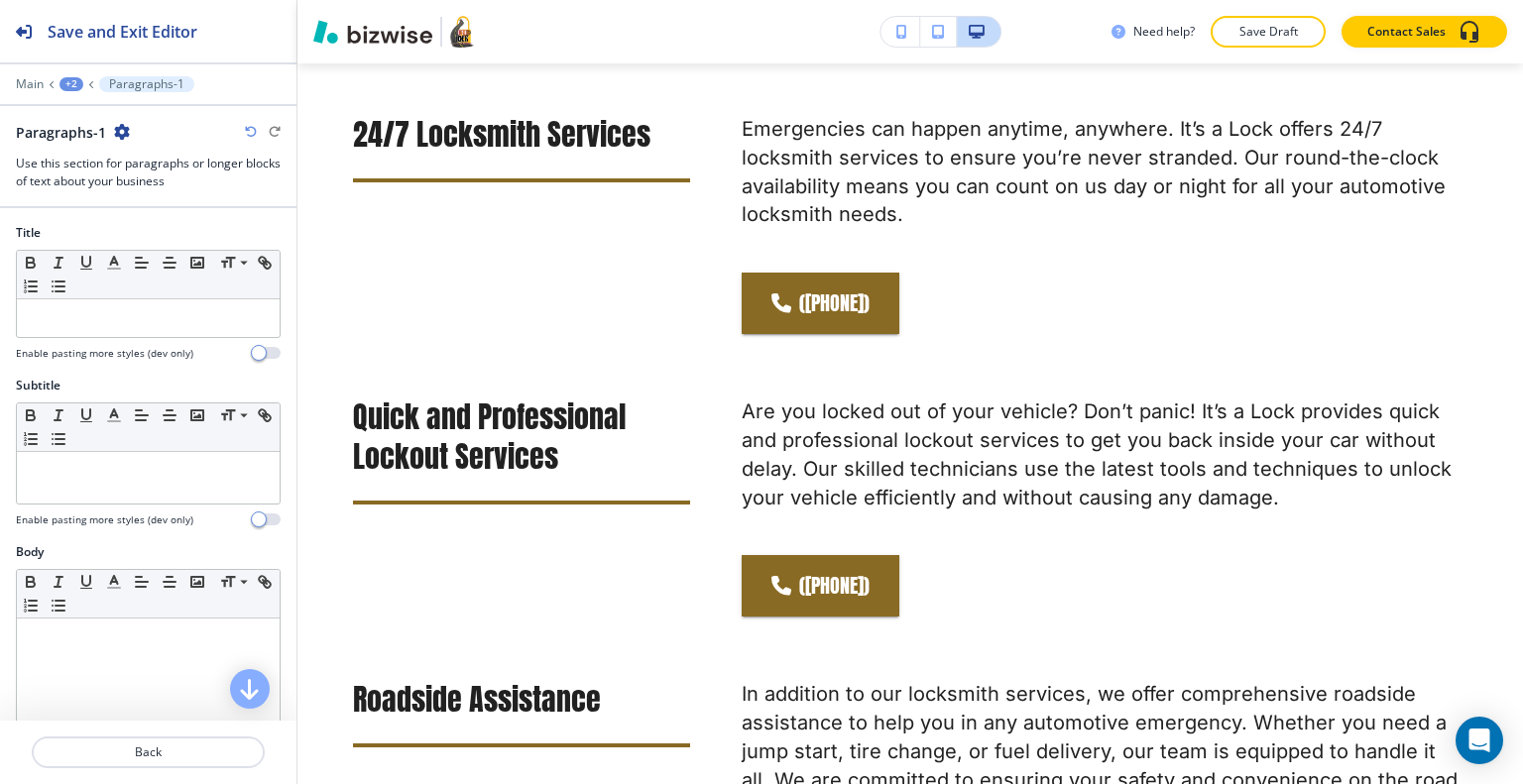 click on "+2" at bounding box center (71, 84) 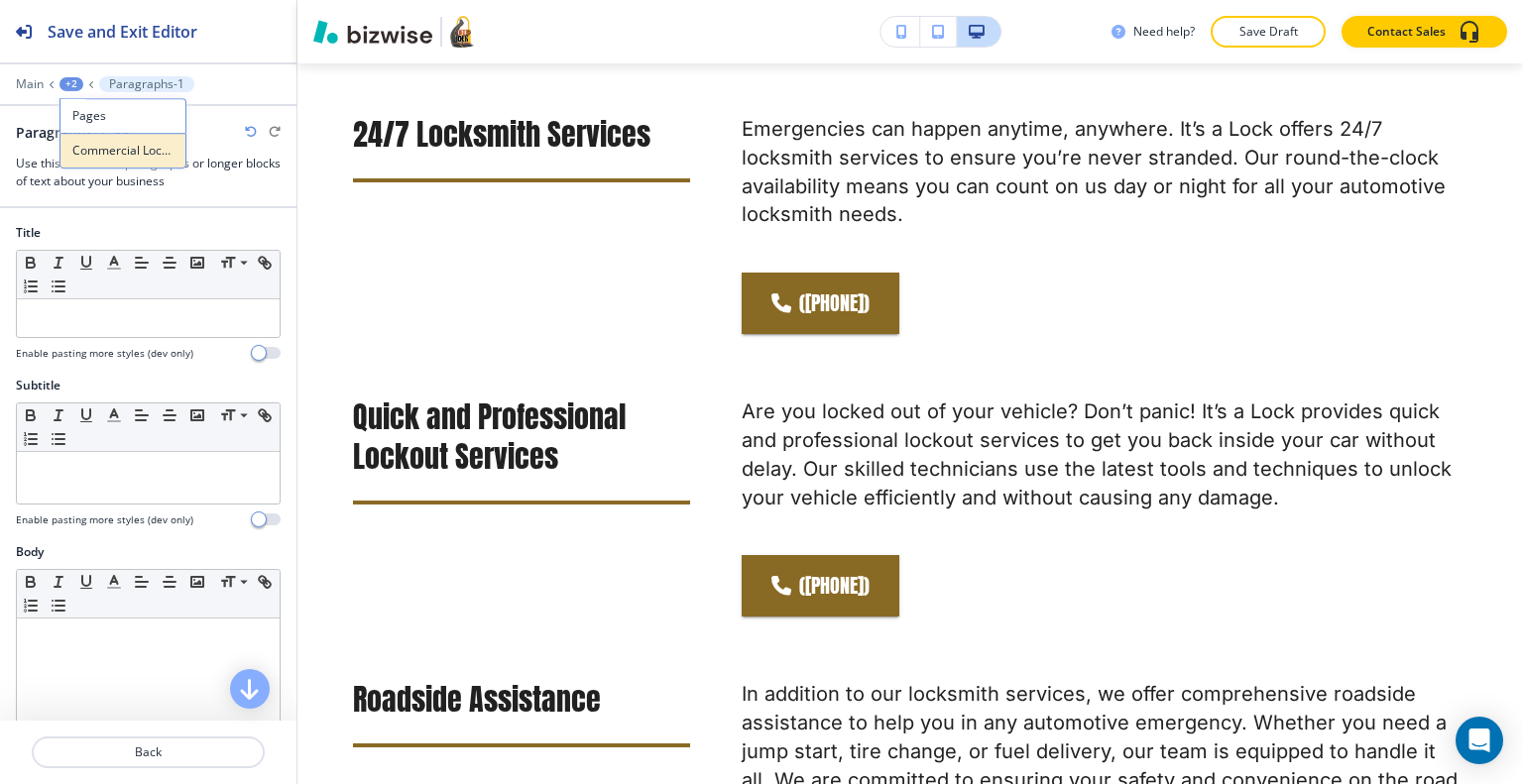 click on "Commercial Locksmith Services" at bounding box center [123, 151] 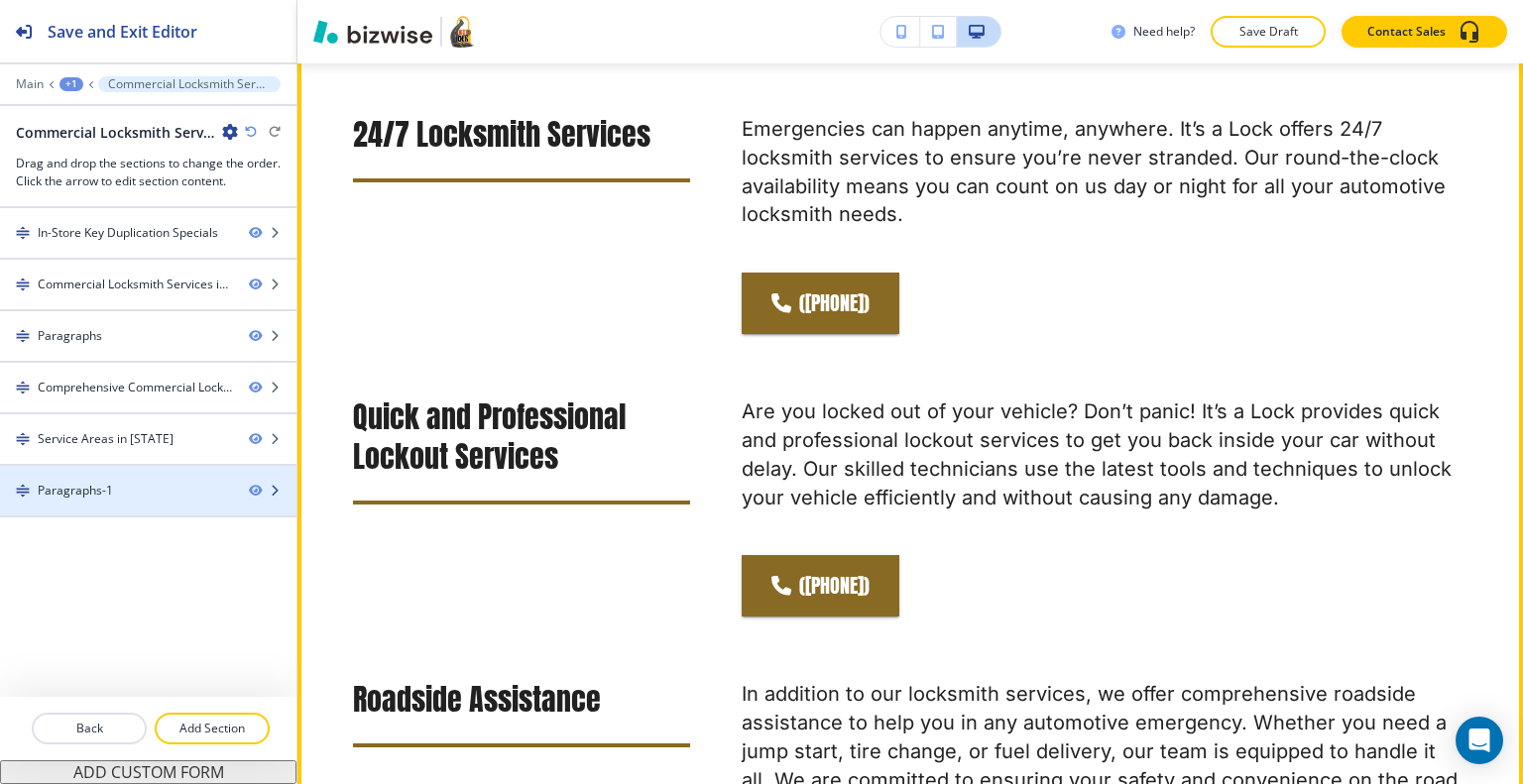 type 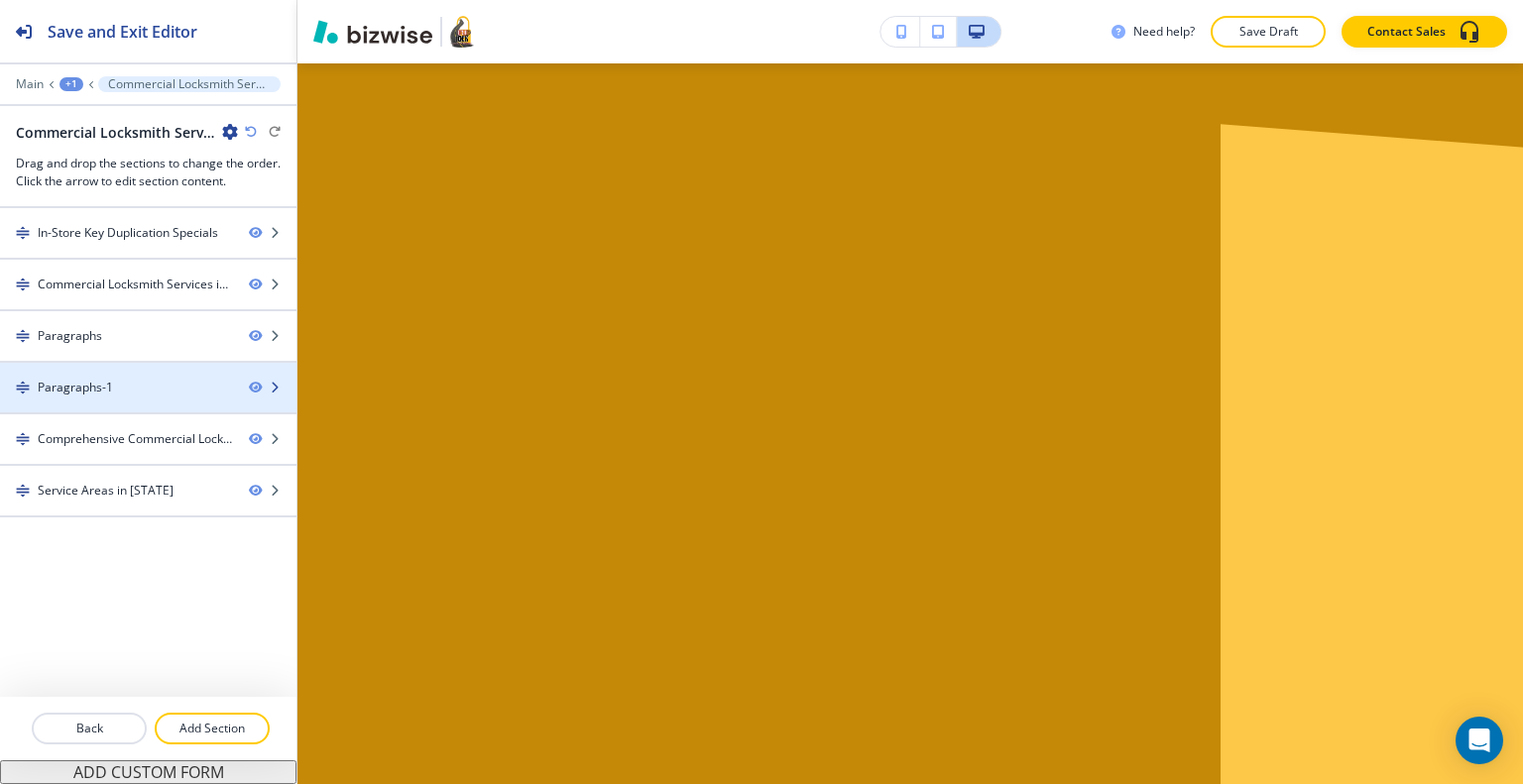 scroll, scrollTop: 1833, scrollLeft: 0, axis: vertical 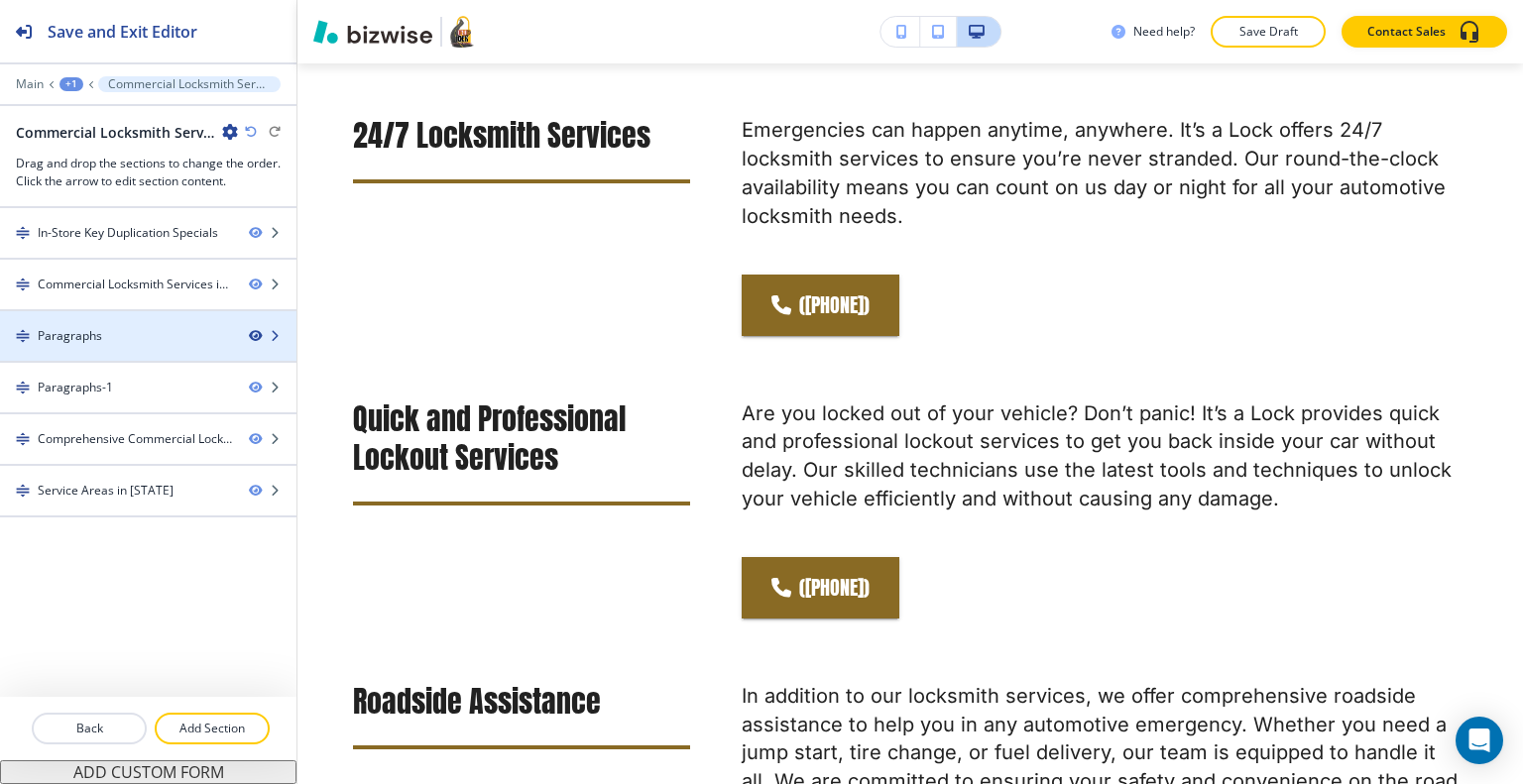 click at bounding box center [255, 336] 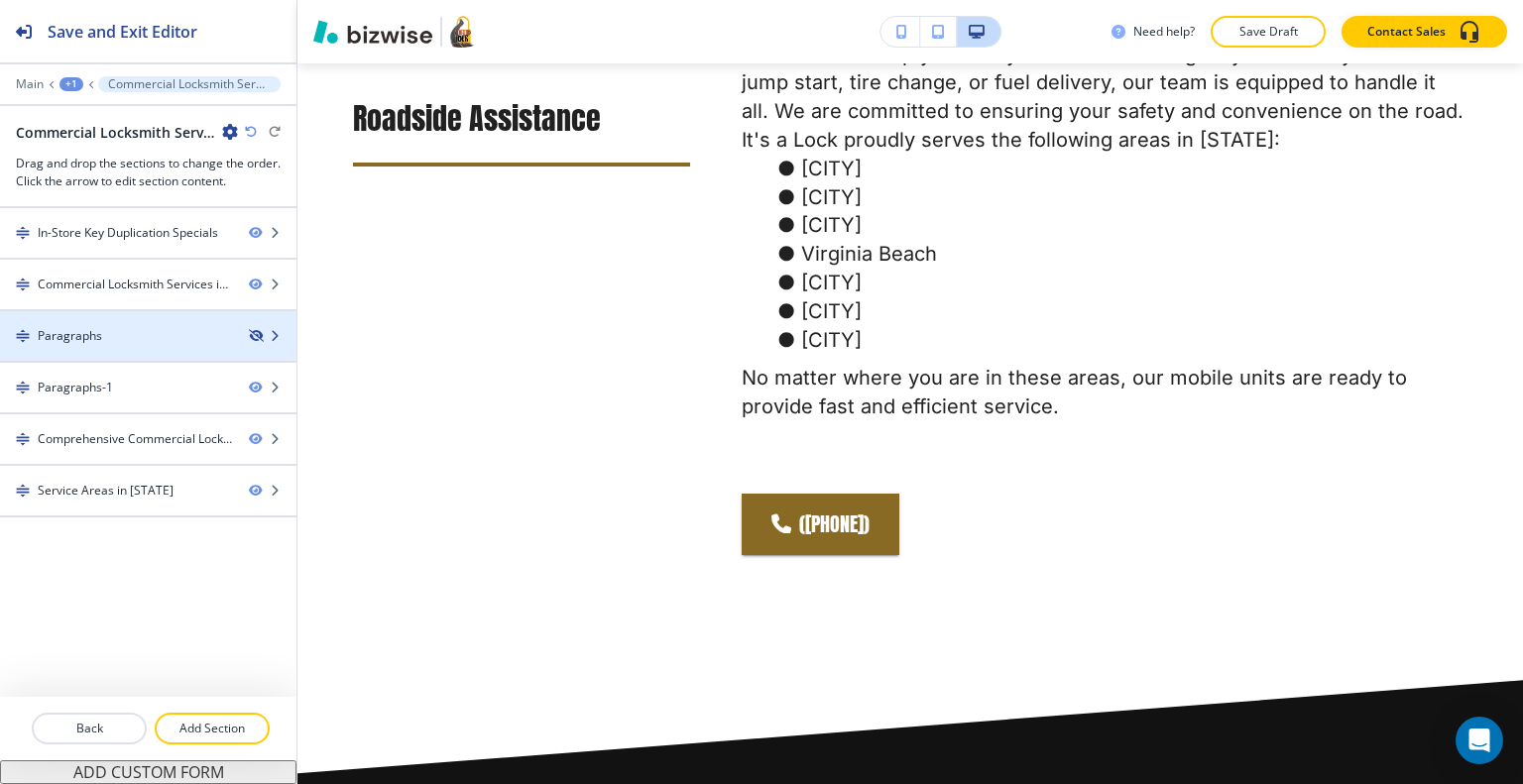 scroll, scrollTop: 1236, scrollLeft: 0, axis: vertical 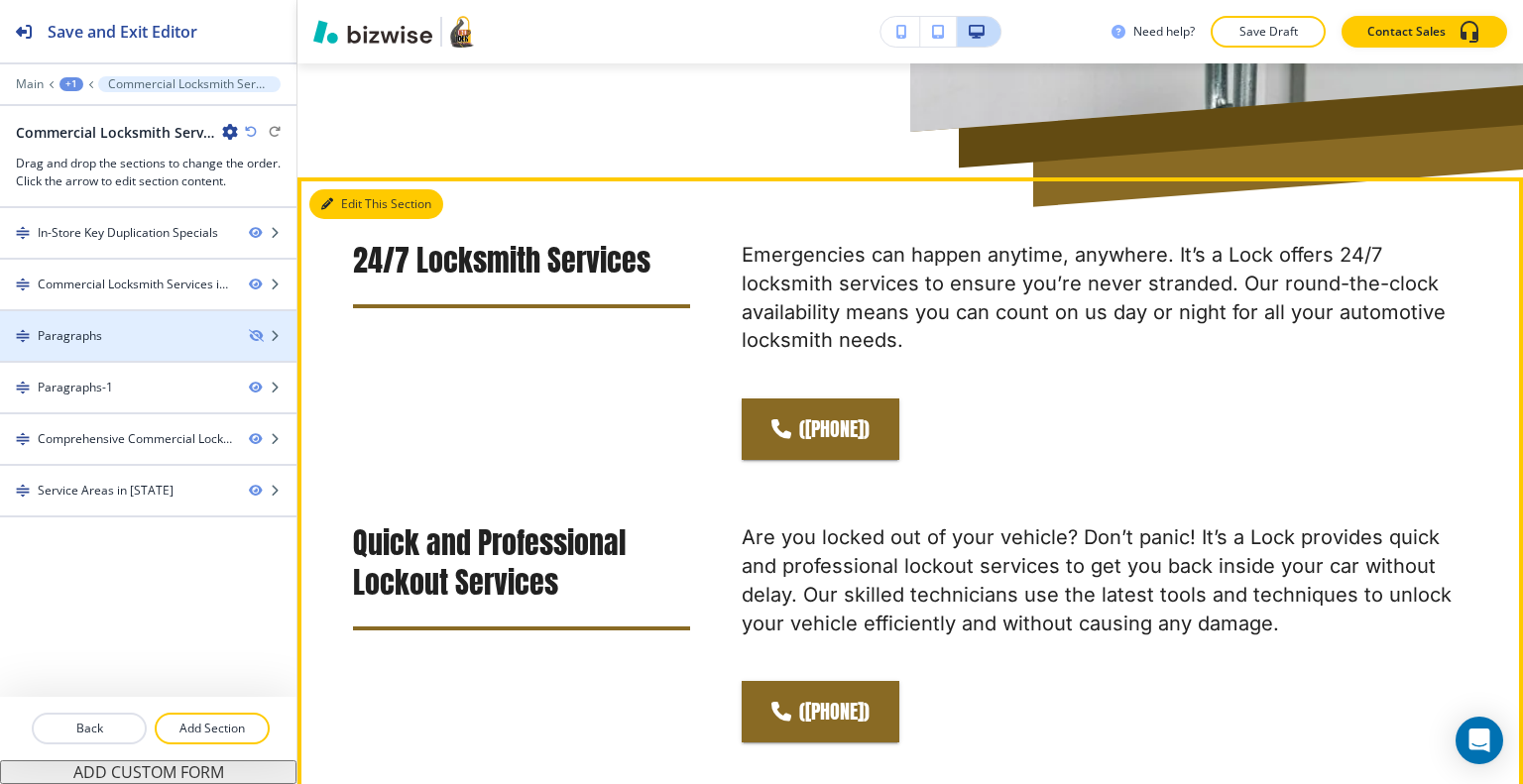 click on "Edit This Section" at bounding box center (376, 204) 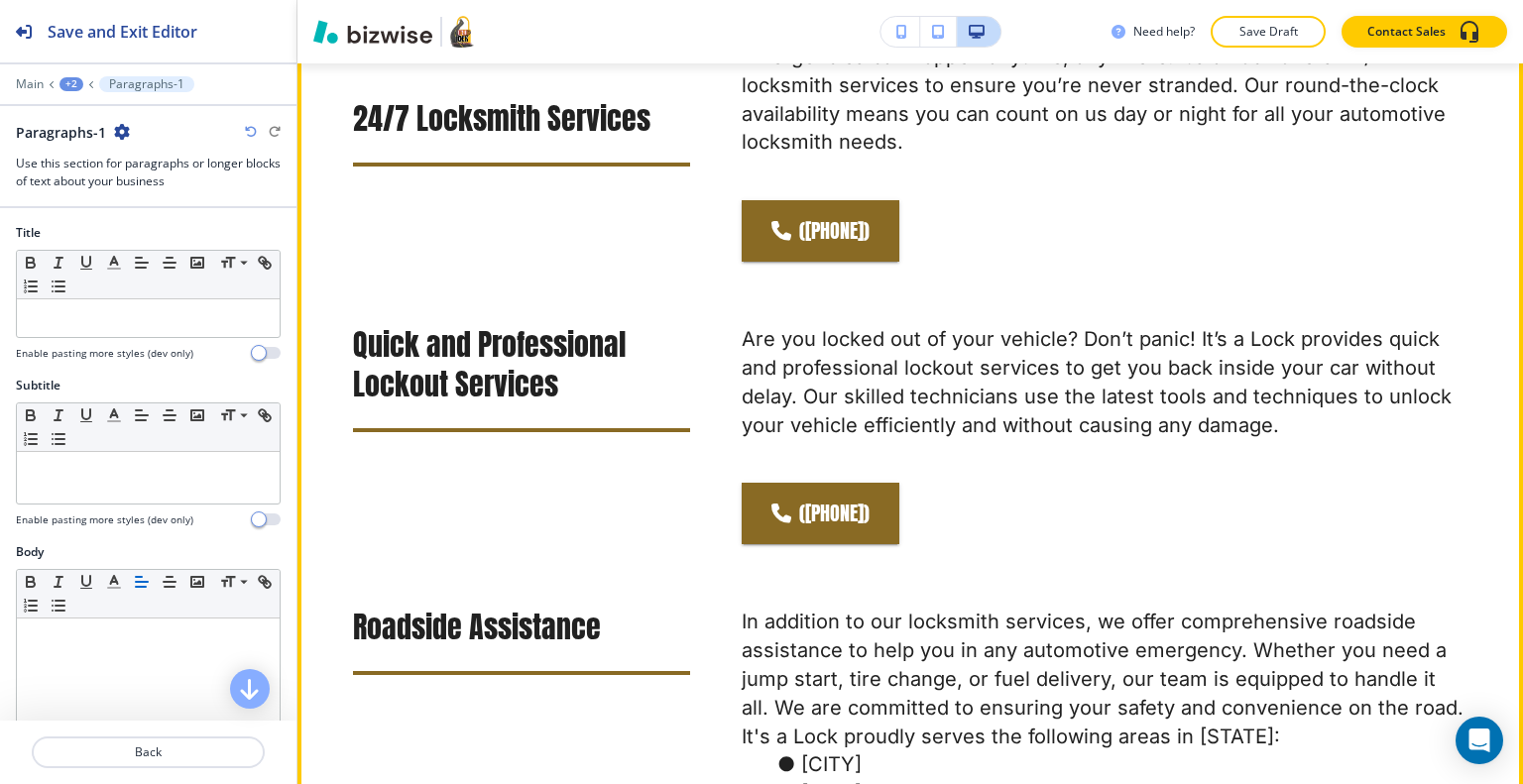 scroll, scrollTop: 641, scrollLeft: 0, axis: vertical 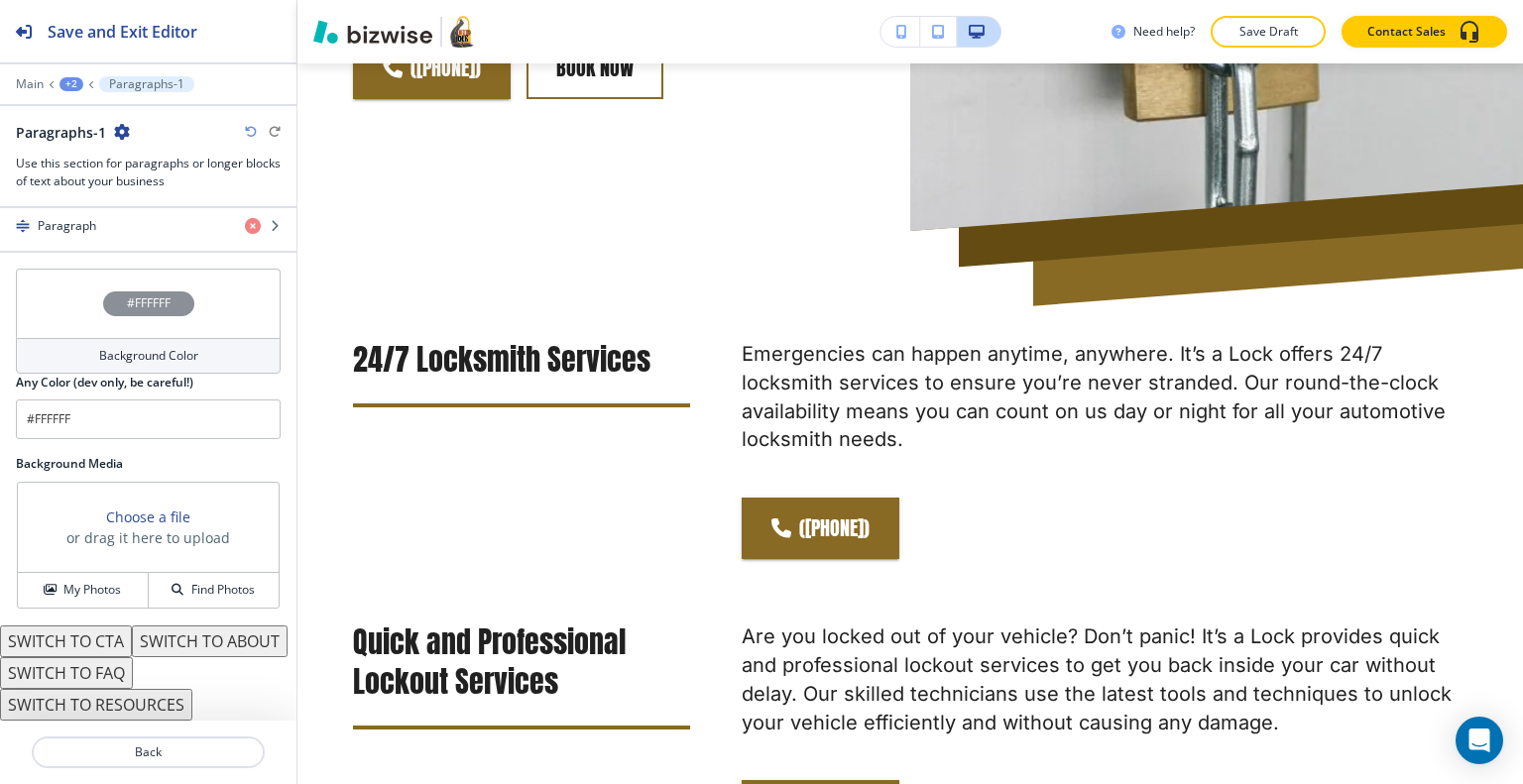 click on "#FFFFFF" at bounding box center [148, 303] 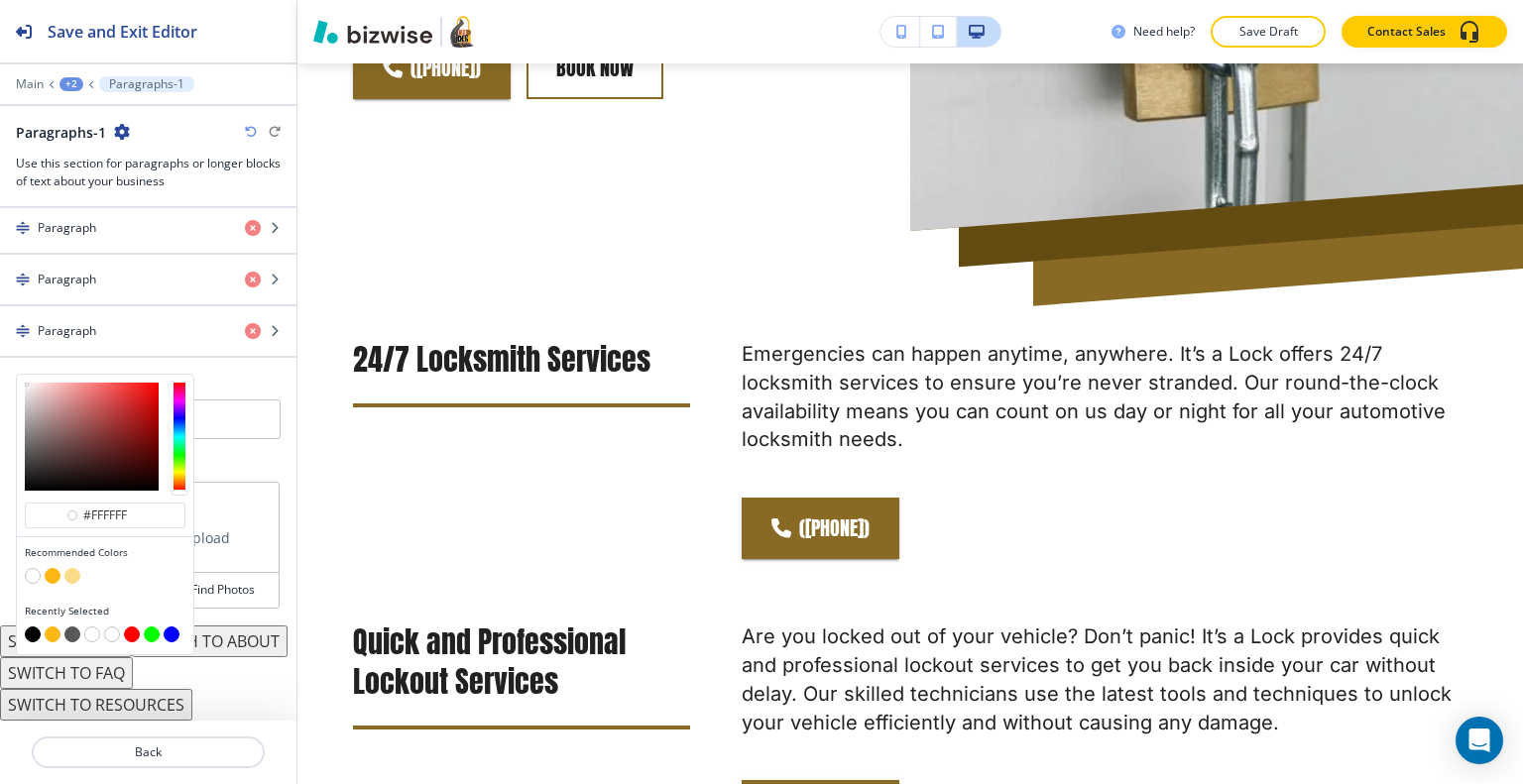 scroll, scrollTop: 813, scrollLeft: 0, axis: vertical 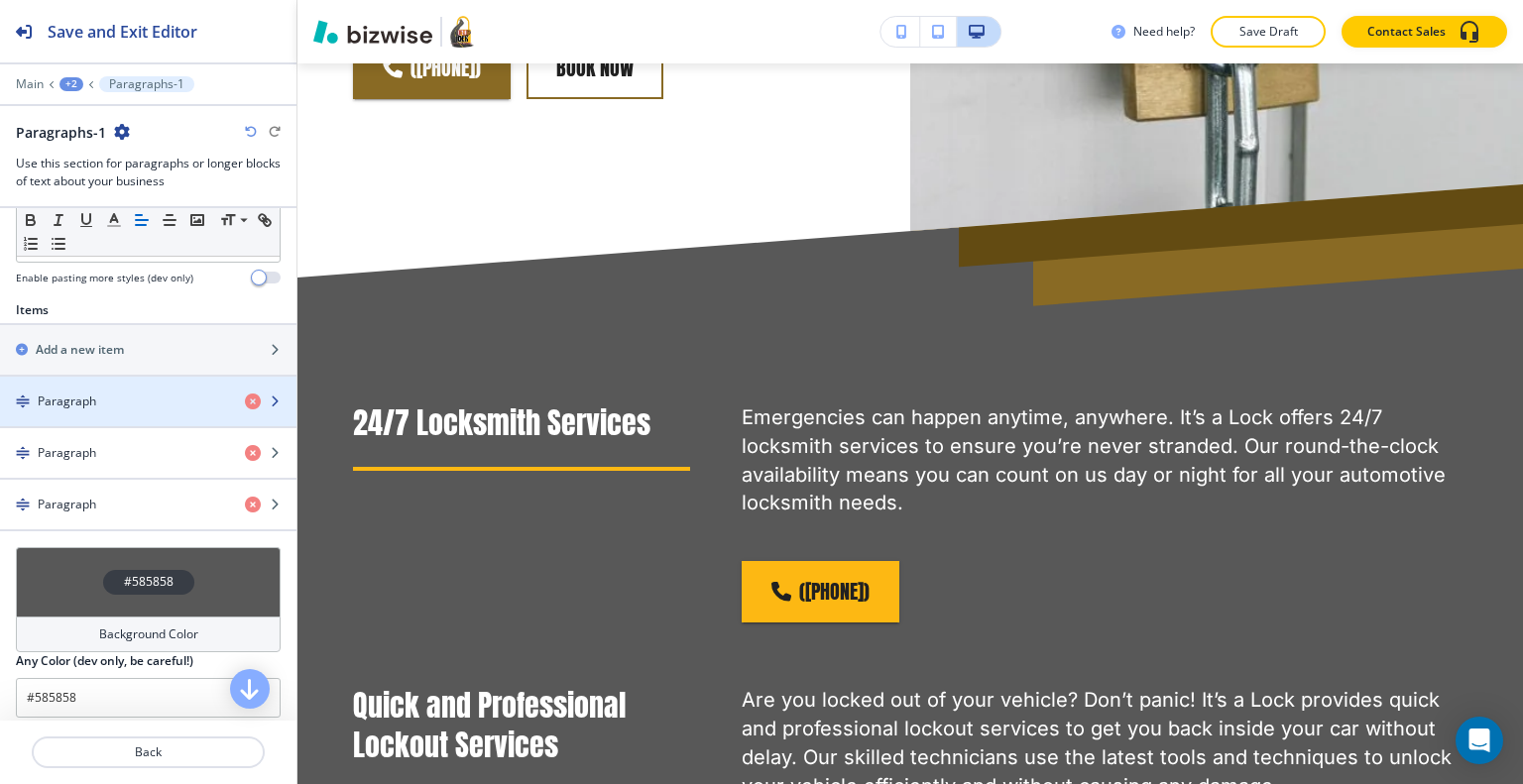 click on "Paragraph" at bounding box center (114, 401) 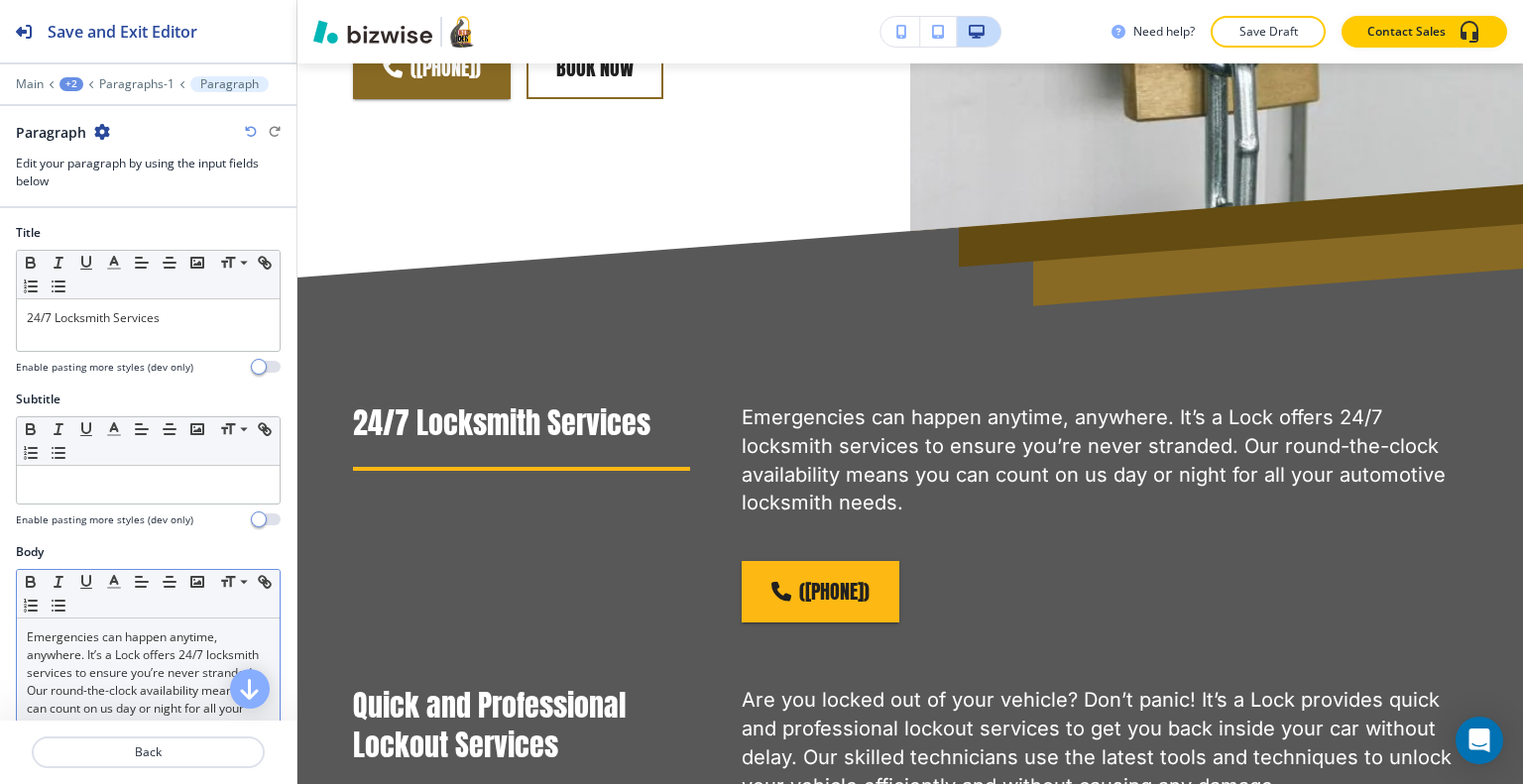 scroll, scrollTop: 99, scrollLeft: 0, axis: vertical 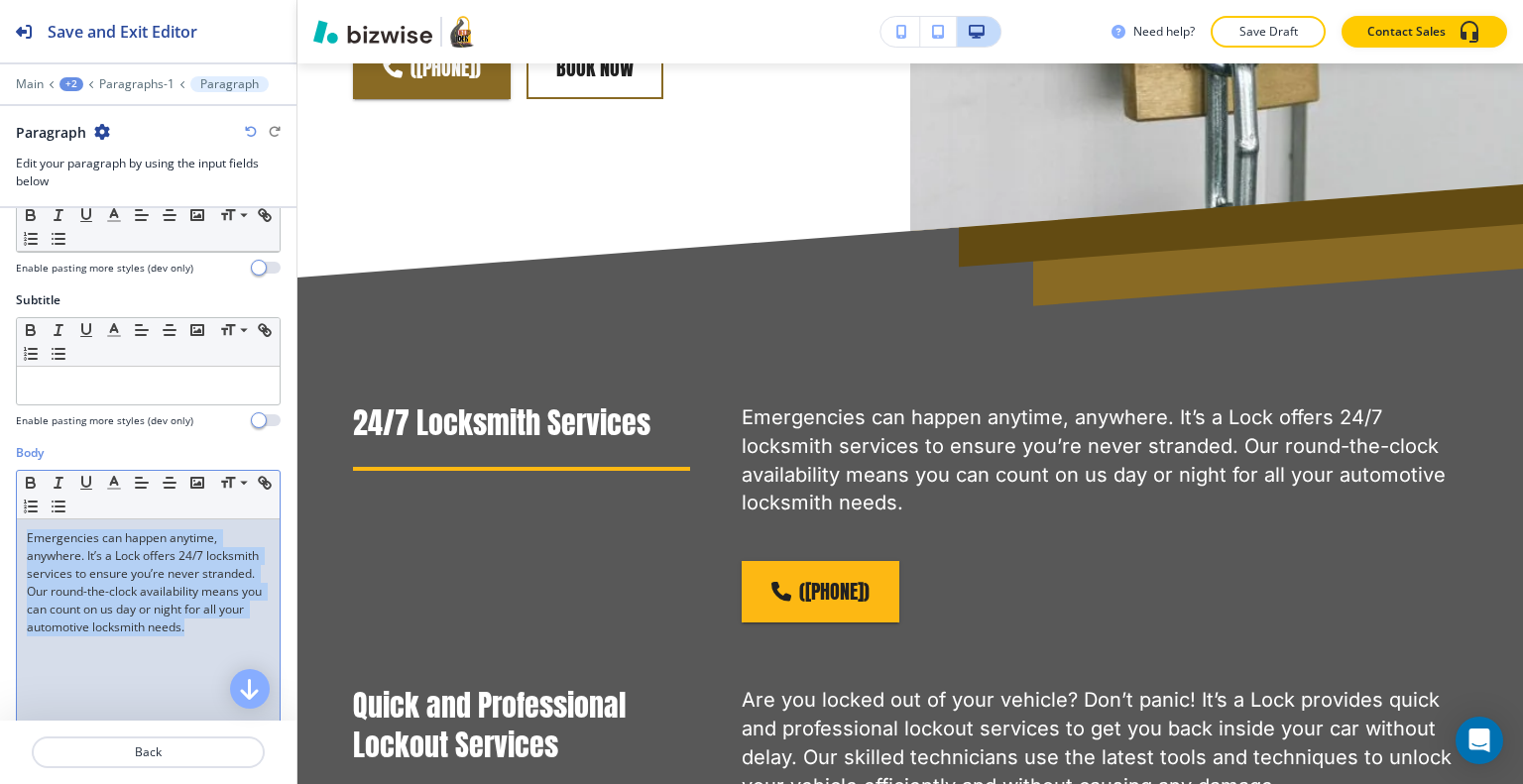 drag, startPoint x: 139, startPoint y: 661, endPoint x: 0, endPoint y: 518, distance: 199.42417 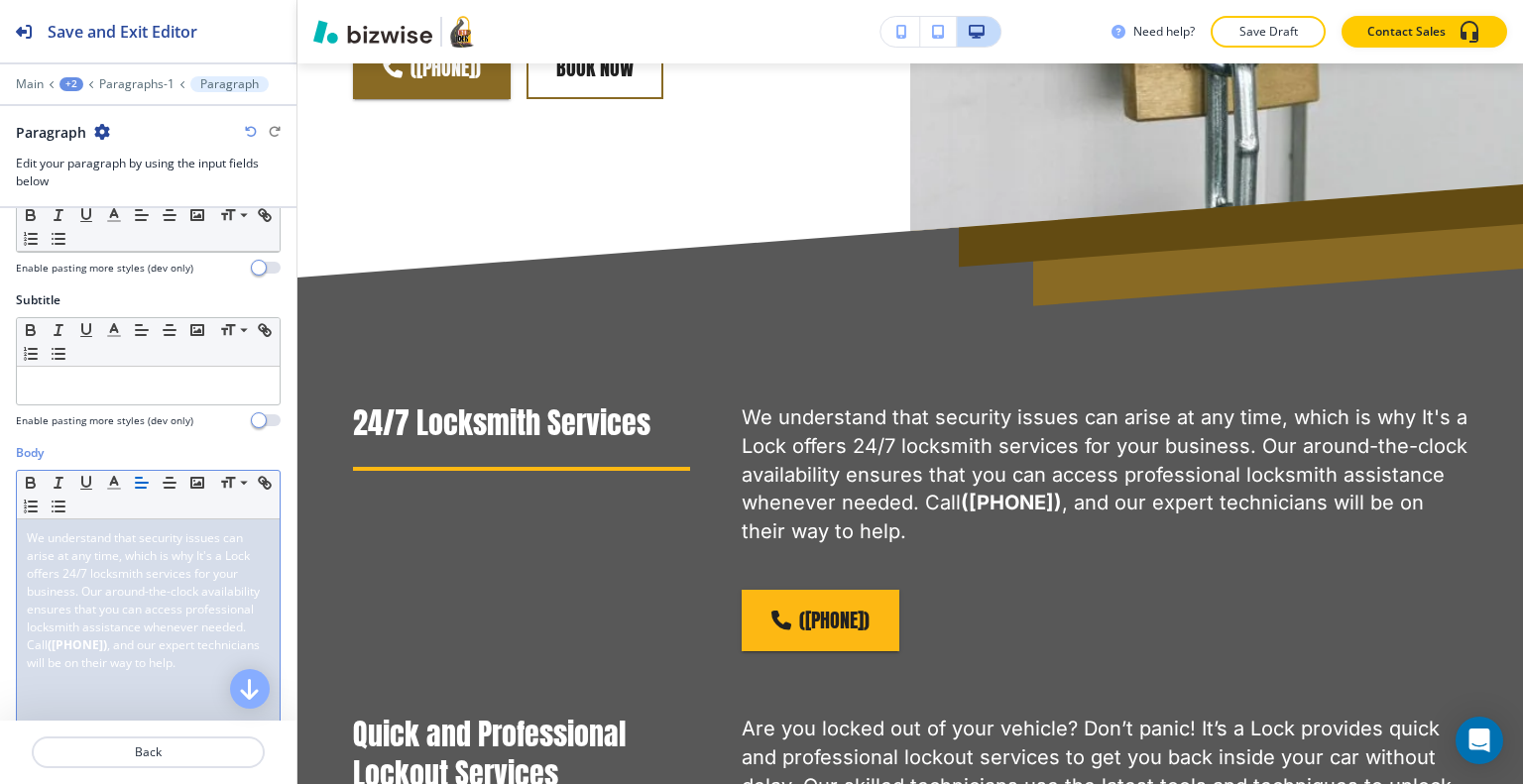scroll, scrollTop: 297, scrollLeft: 0, axis: vertical 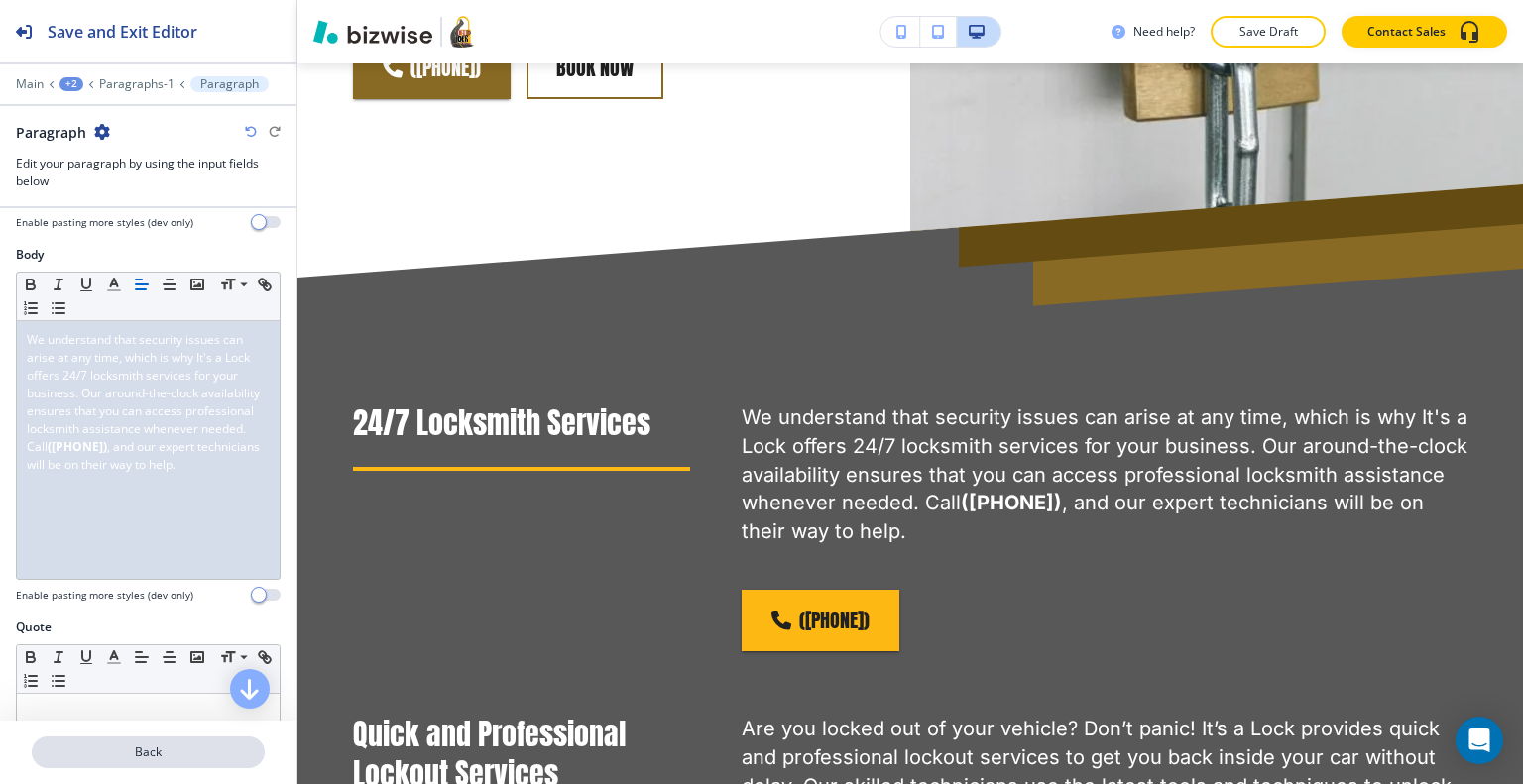 click on "Back" at bounding box center [148, 752] 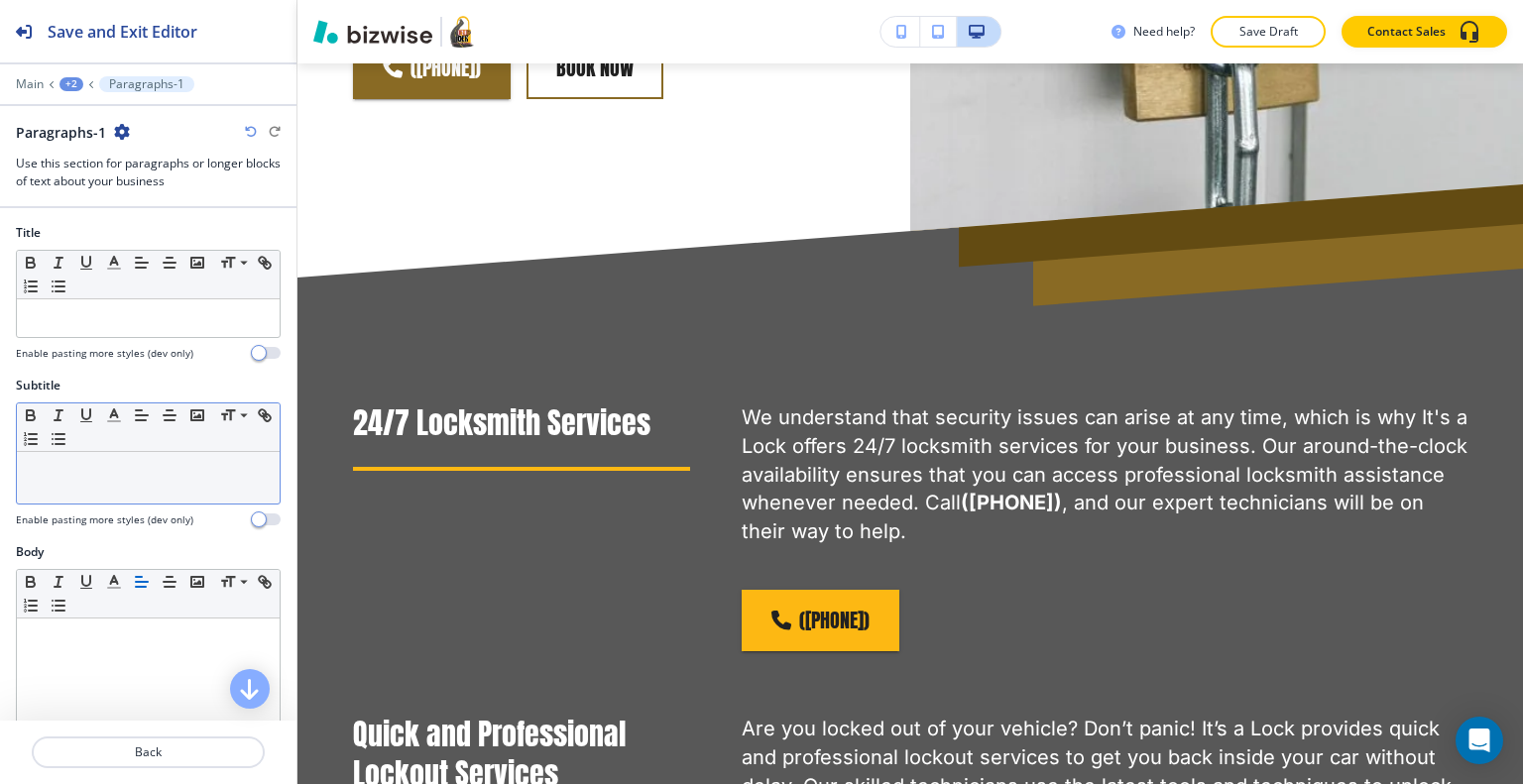 scroll, scrollTop: 1236, scrollLeft: 0, axis: vertical 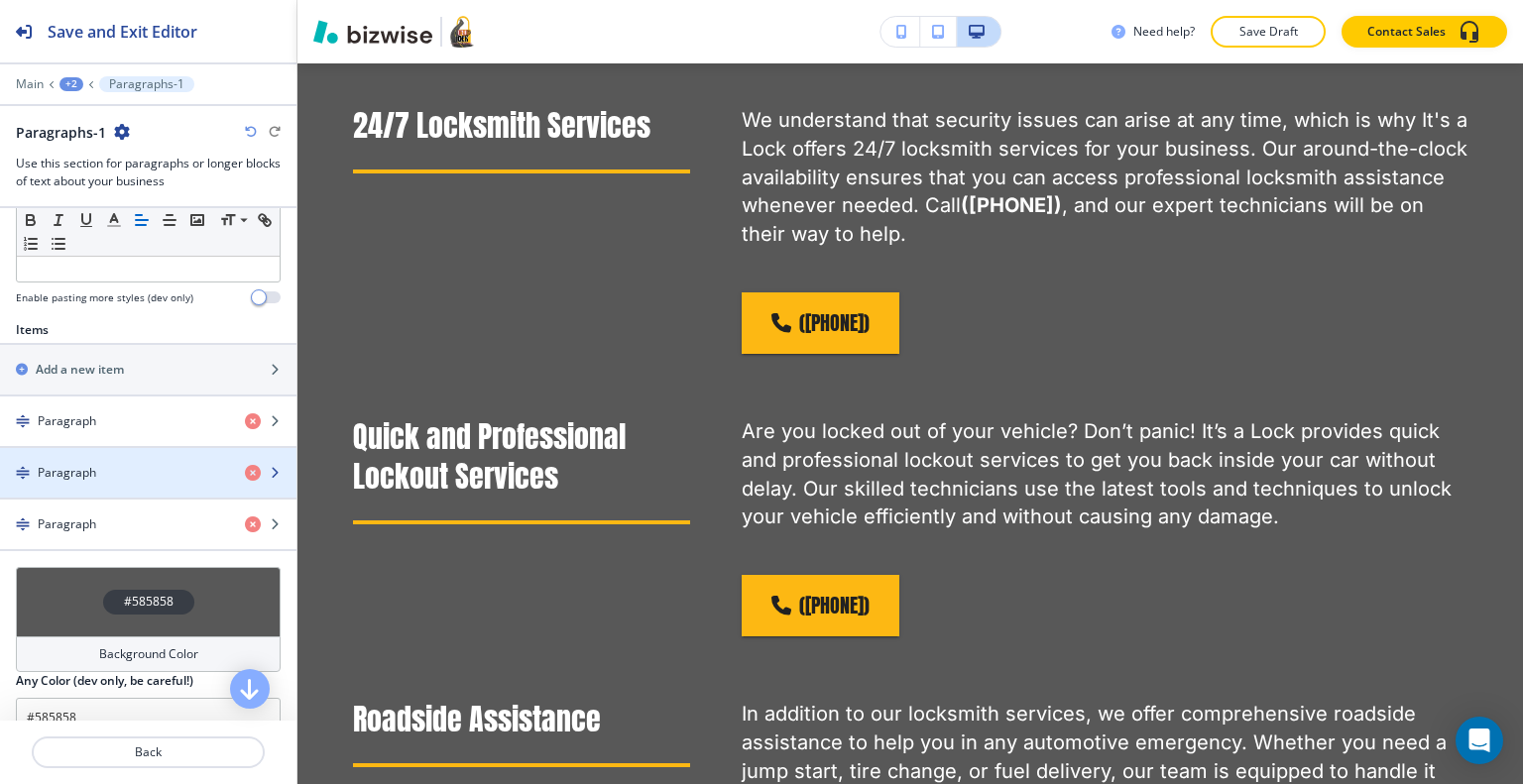 click at bounding box center (148, 490) 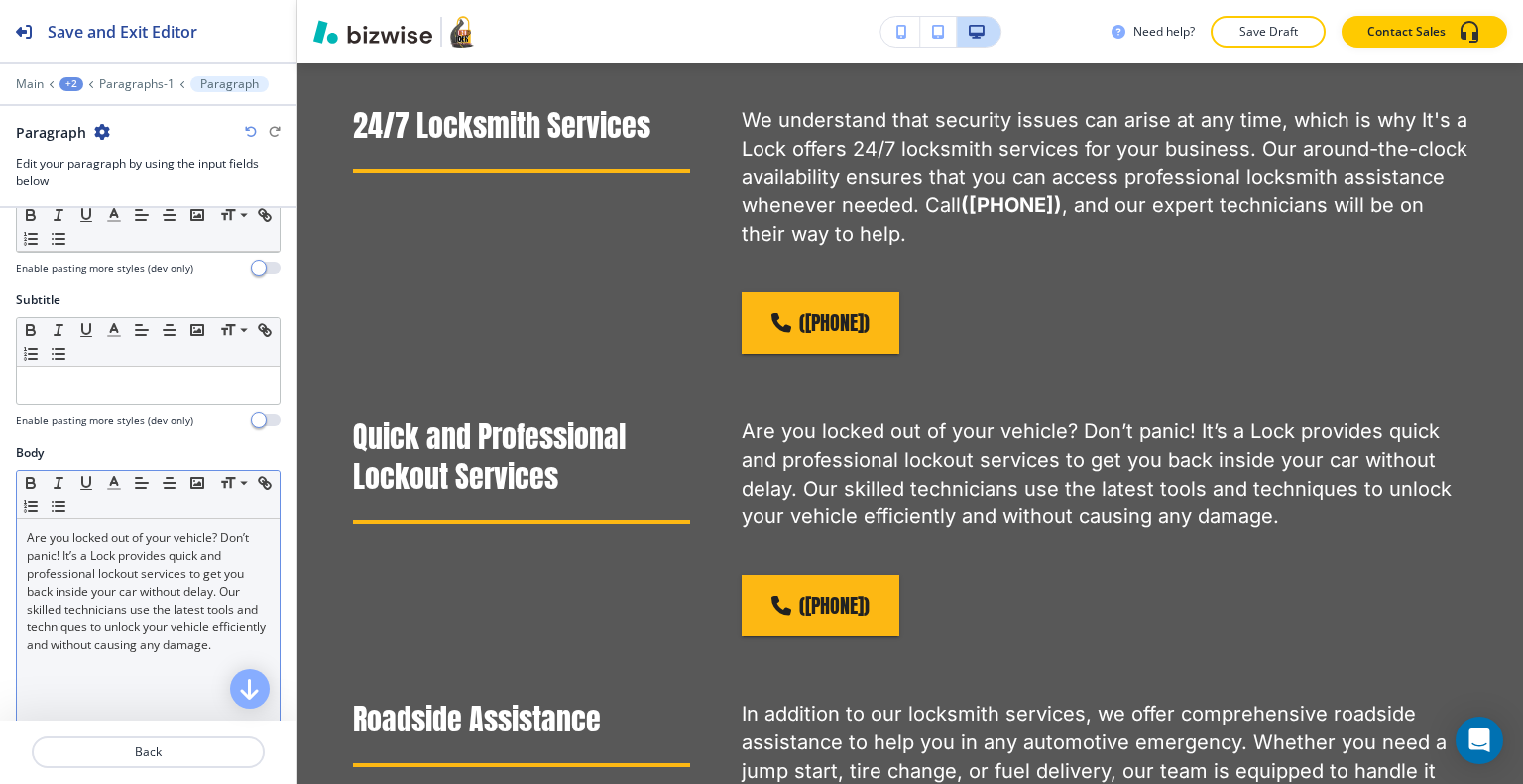 scroll, scrollTop: 297, scrollLeft: 0, axis: vertical 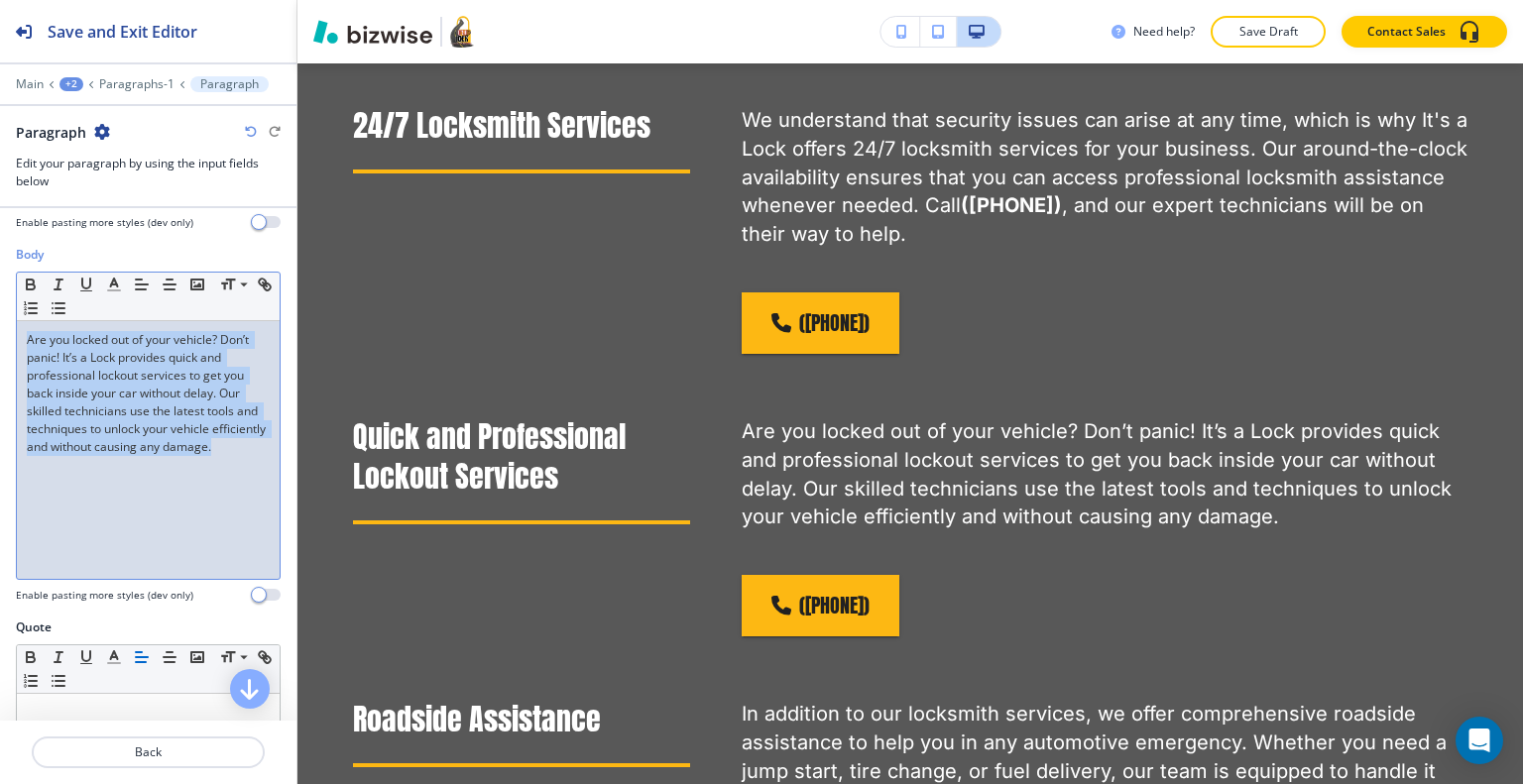drag, startPoint x: 101, startPoint y: 483, endPoint x: 0, endPoint y: 286, distance: 221.38202 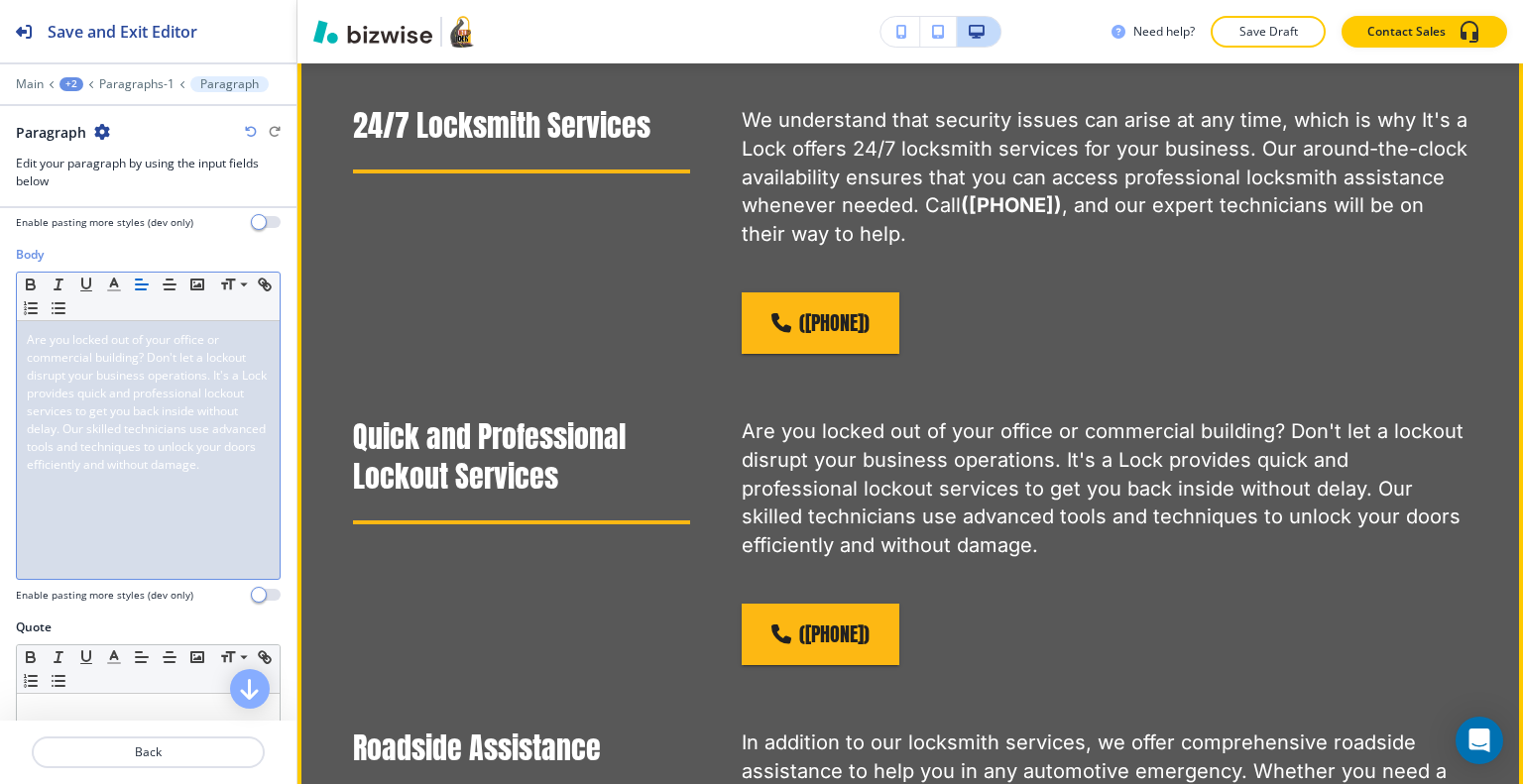 scroll, scrollTop: 1732, scrollLeft: 0, axis: vertical 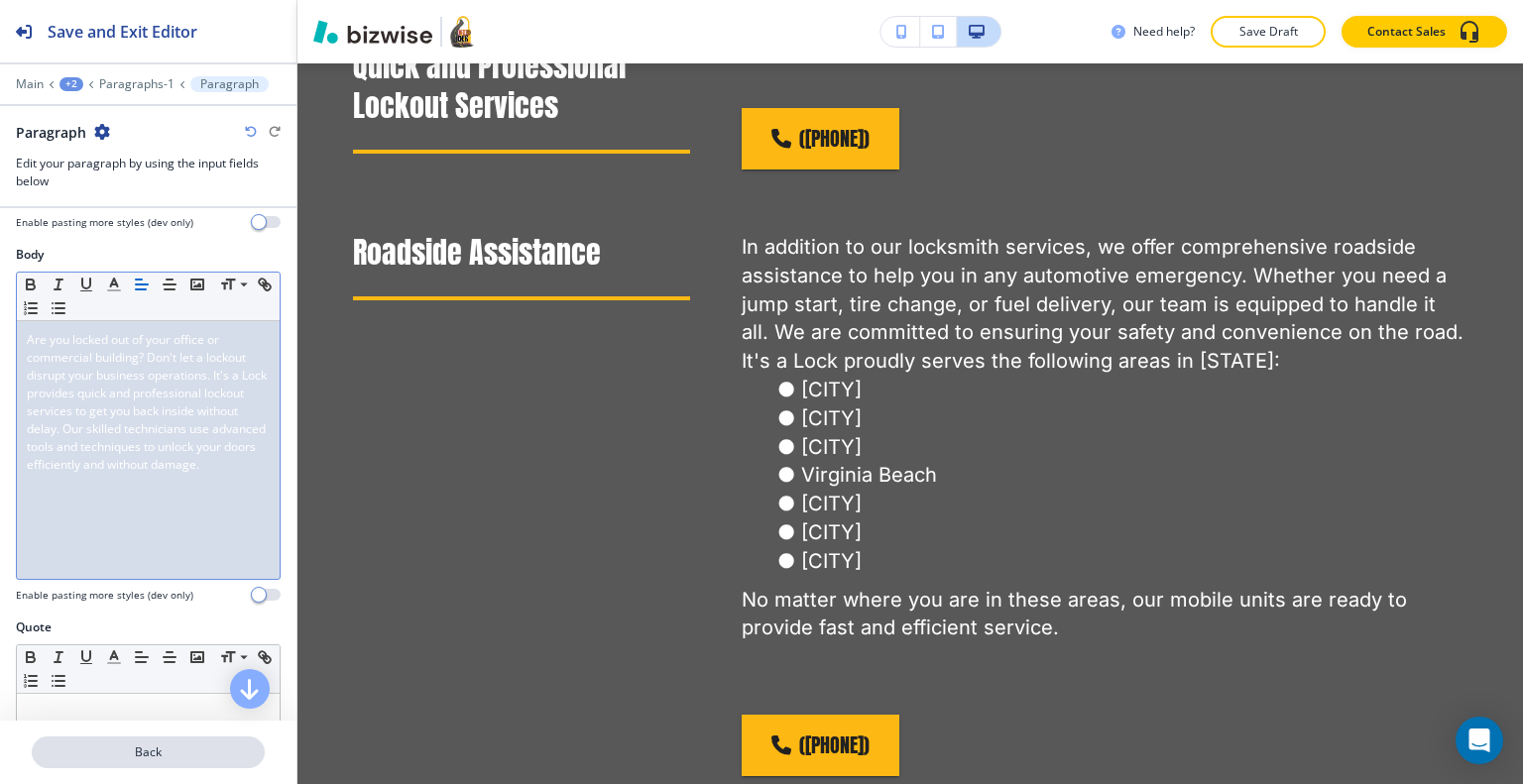 click on "Back" at bounding box center [148, 752] 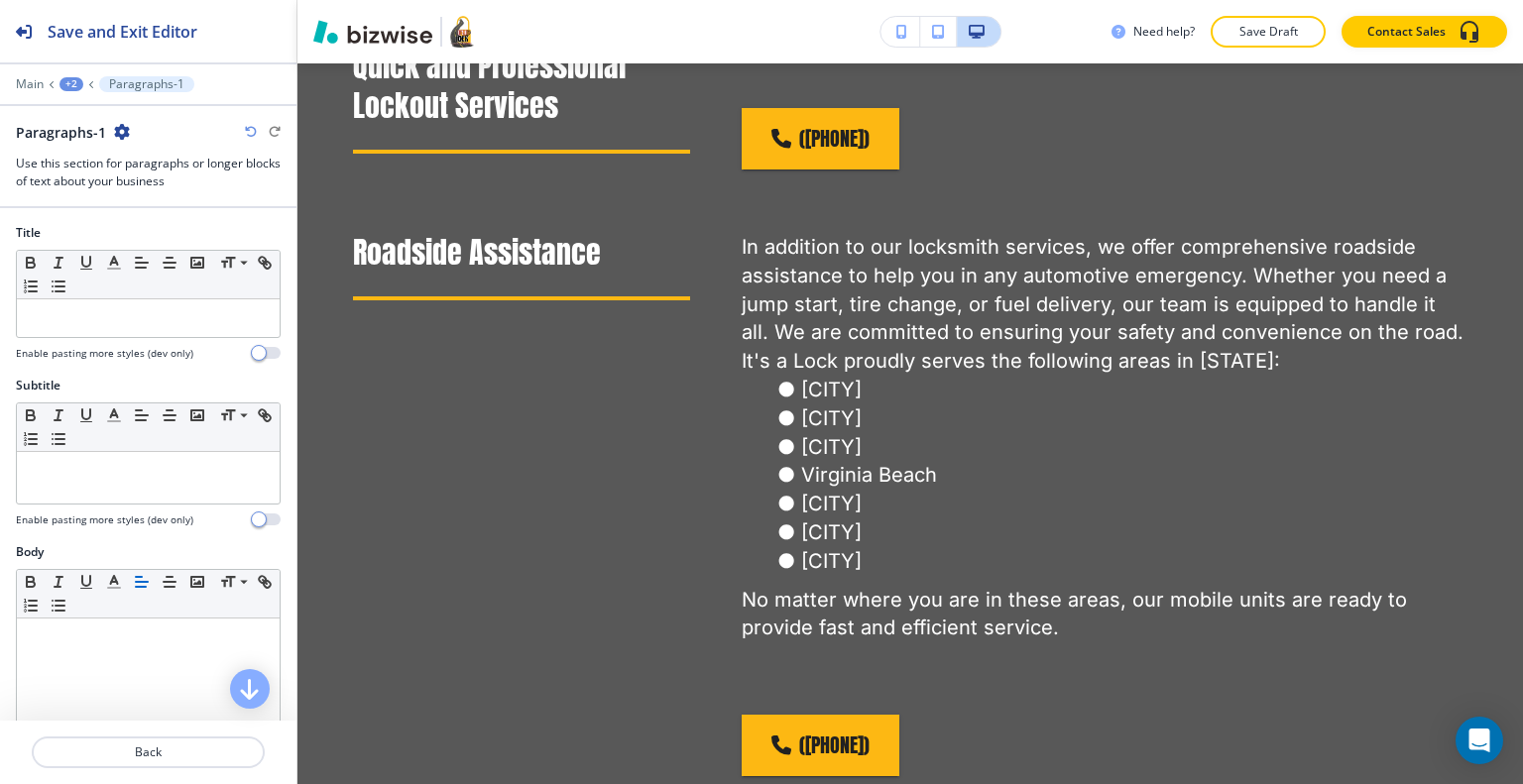 scroll, scrollTop: 1236, scrollLeft: 0, axis: vertical 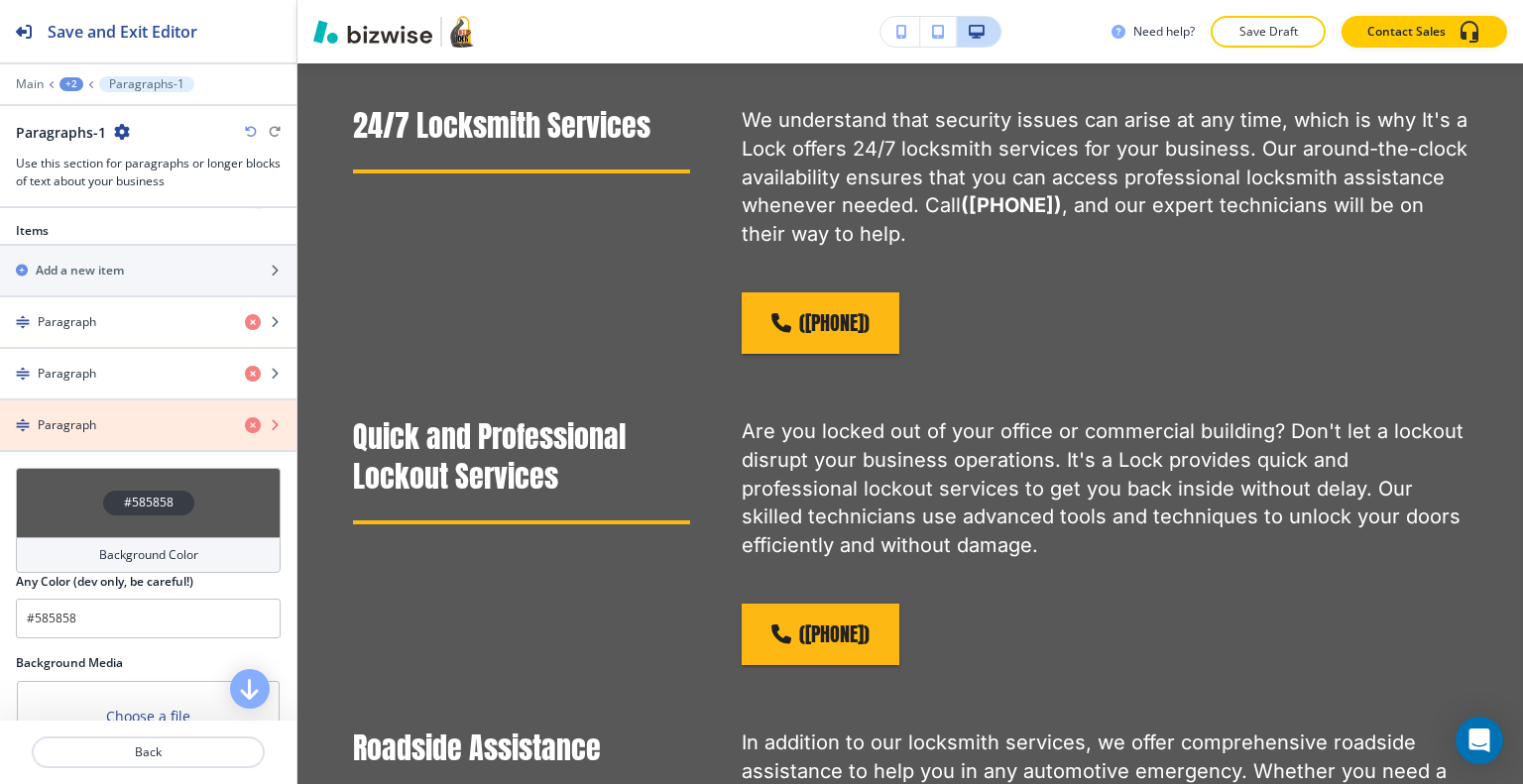 click at bounding box center [253, 425] 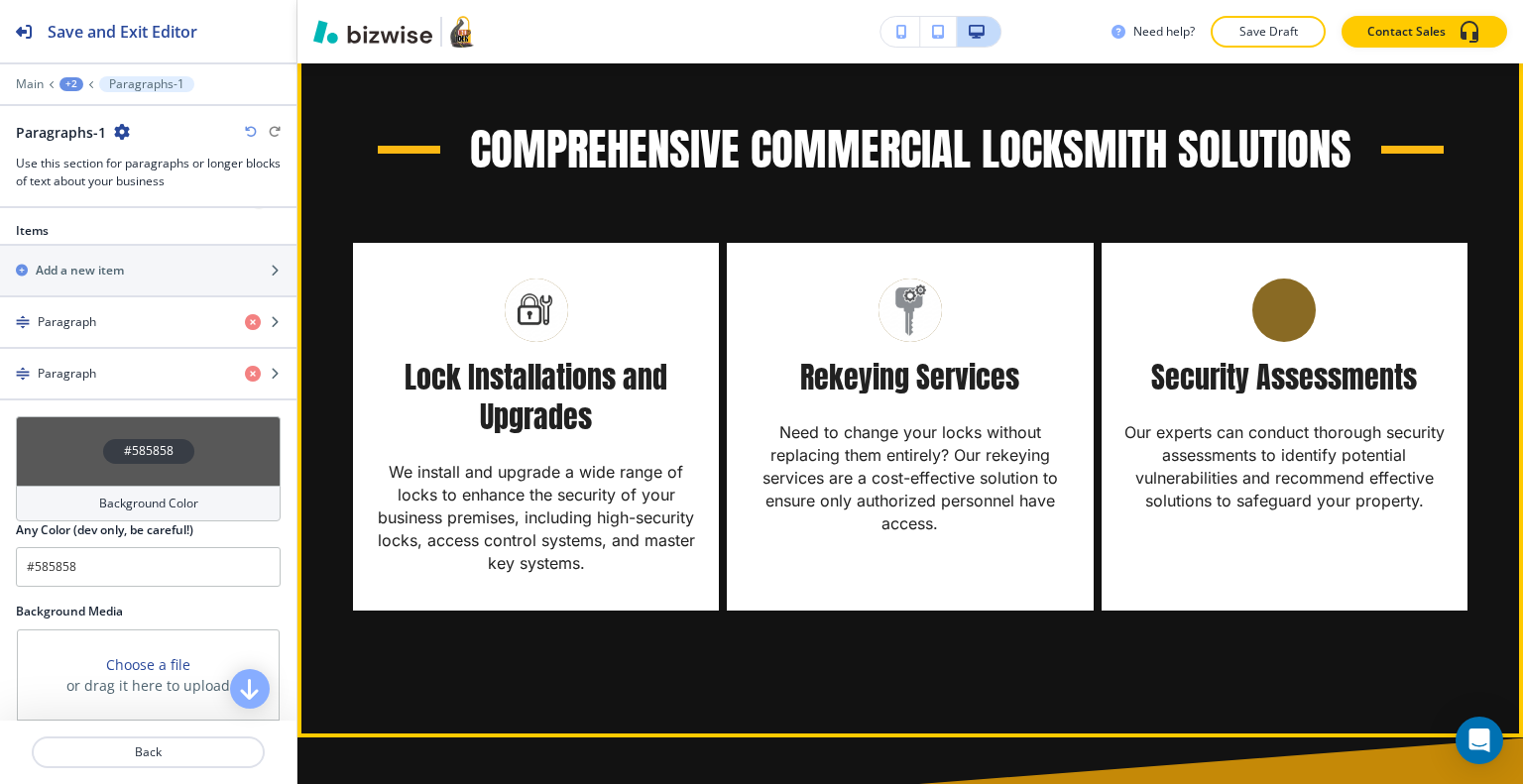 scroll, scrollTop: 2029, scrollLeft: 0, axis: vertical 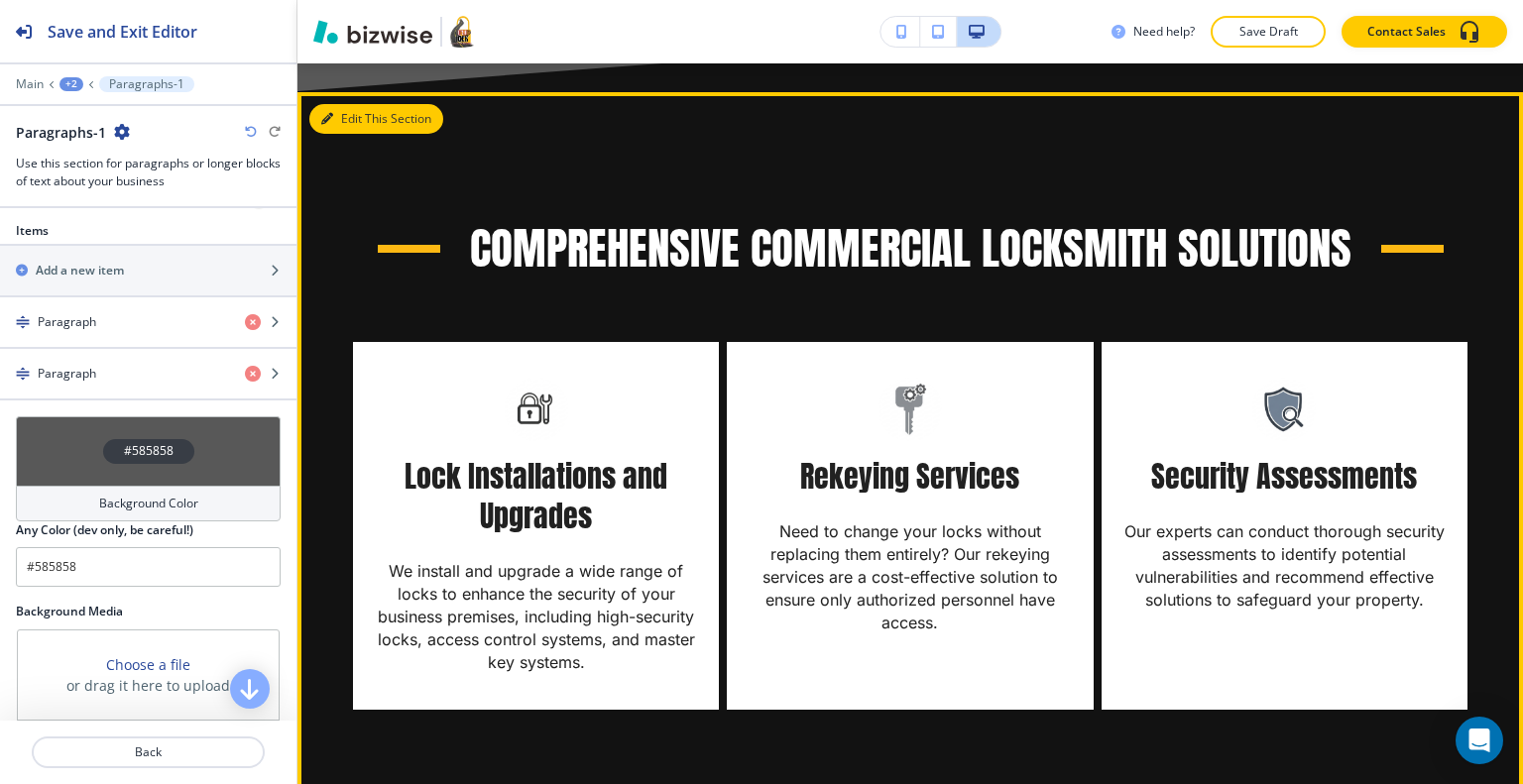 click on "Edit This Section" at bounding box center (376, 119) 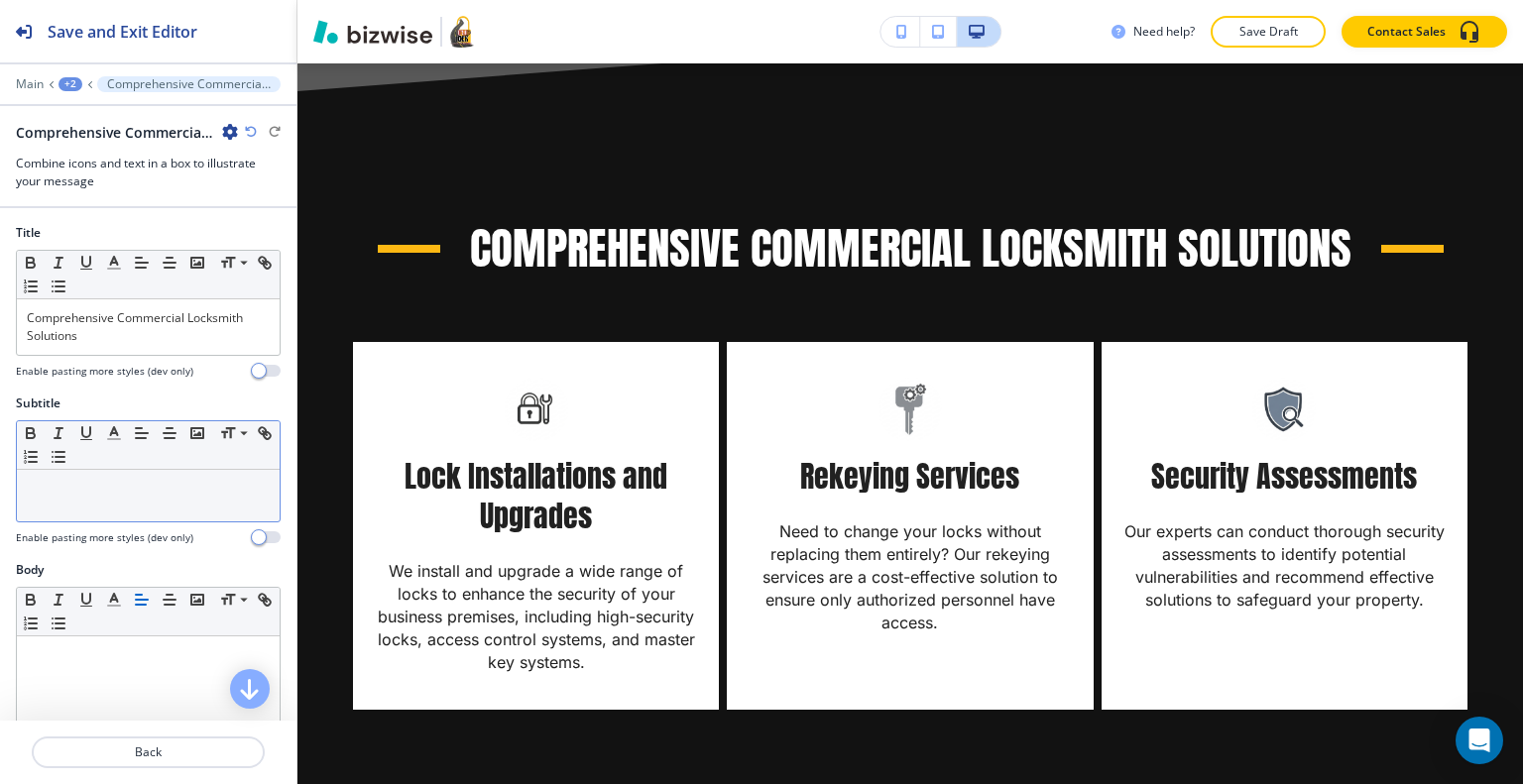 scroll, scrollTop: 2140, scrollLeft: 0, axis: vertical 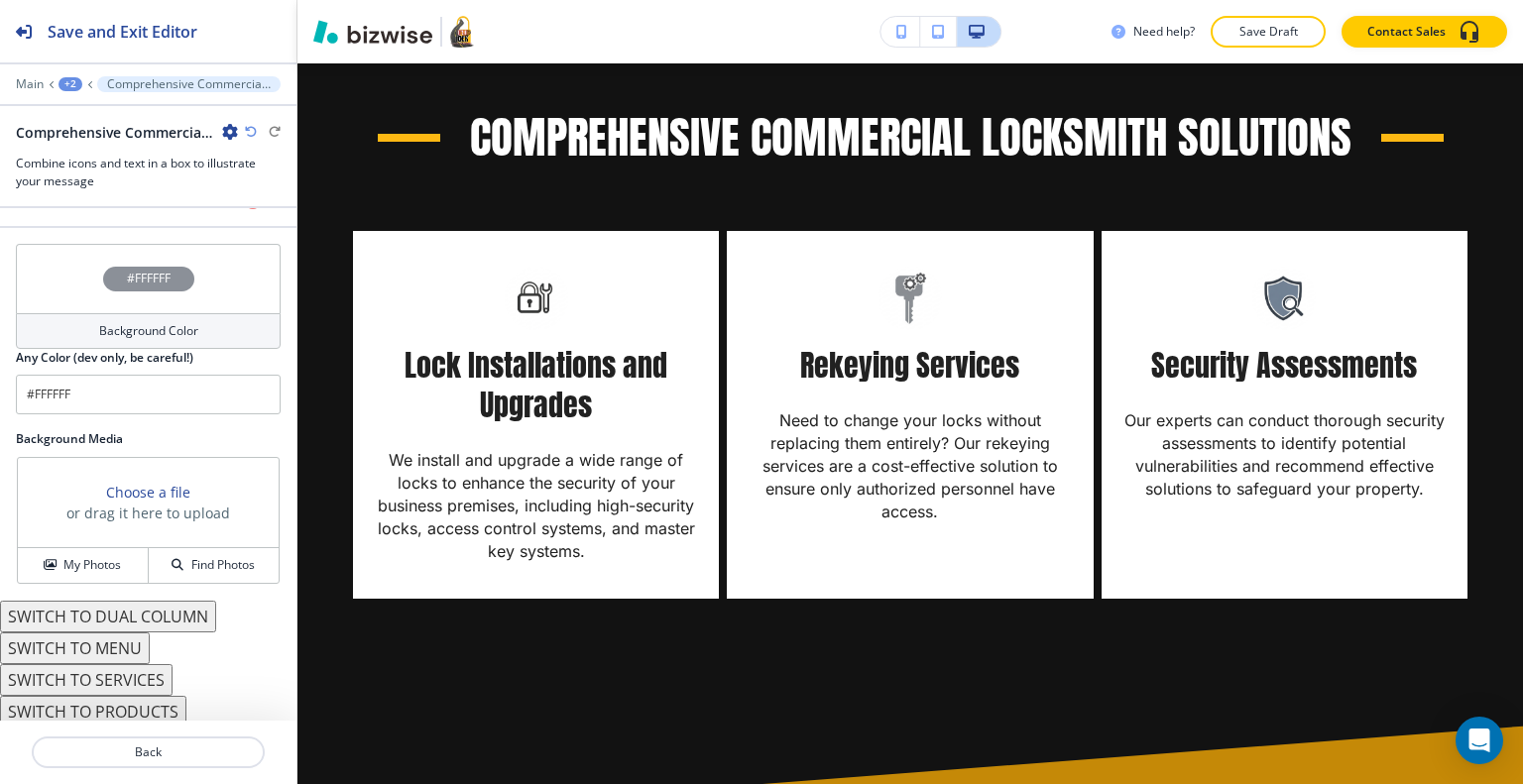 click on "#FFFFFF" at bounding box center (148, 279) 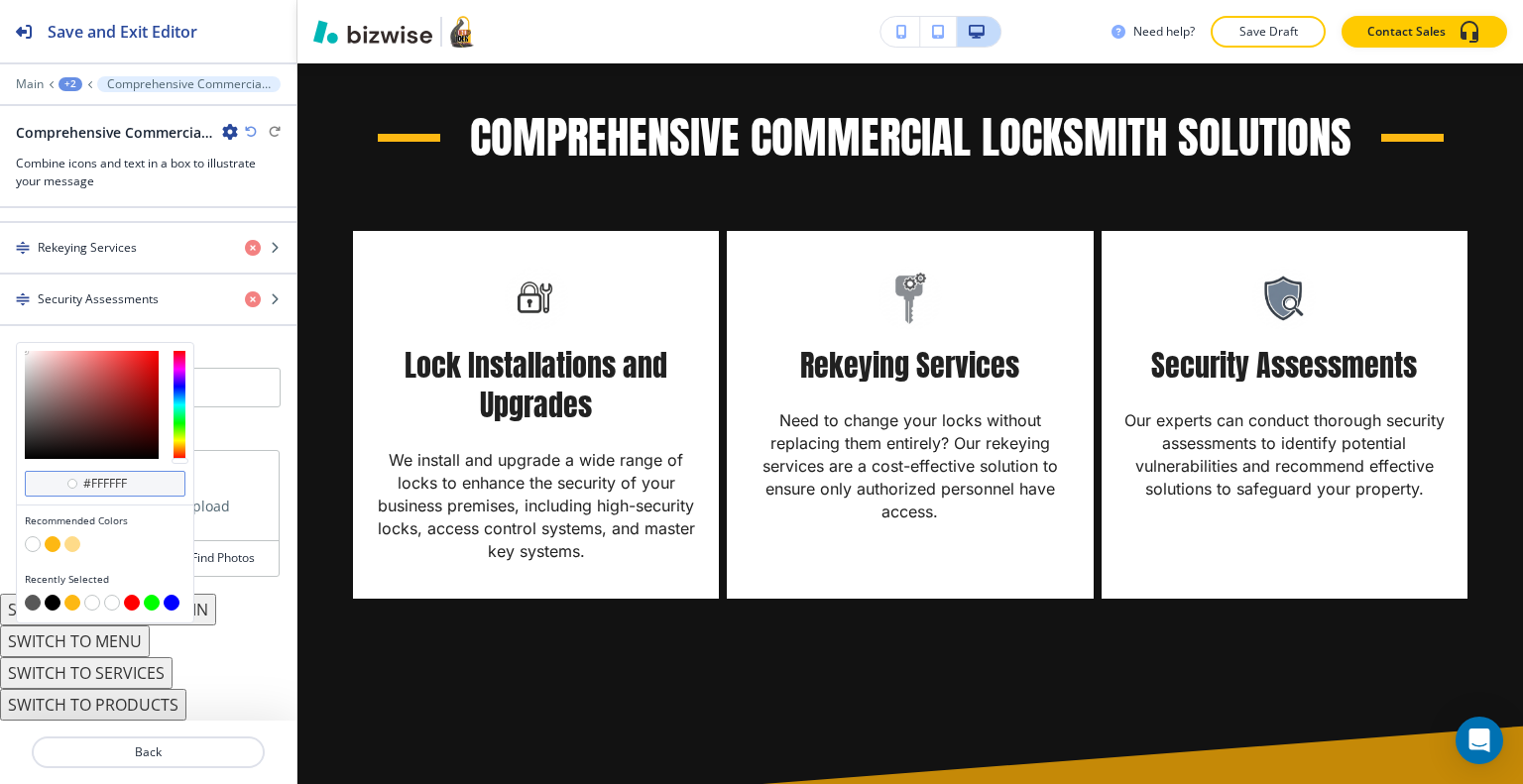 scroll, scrollTop: 989, scrollLeft: 0, axis: vertical 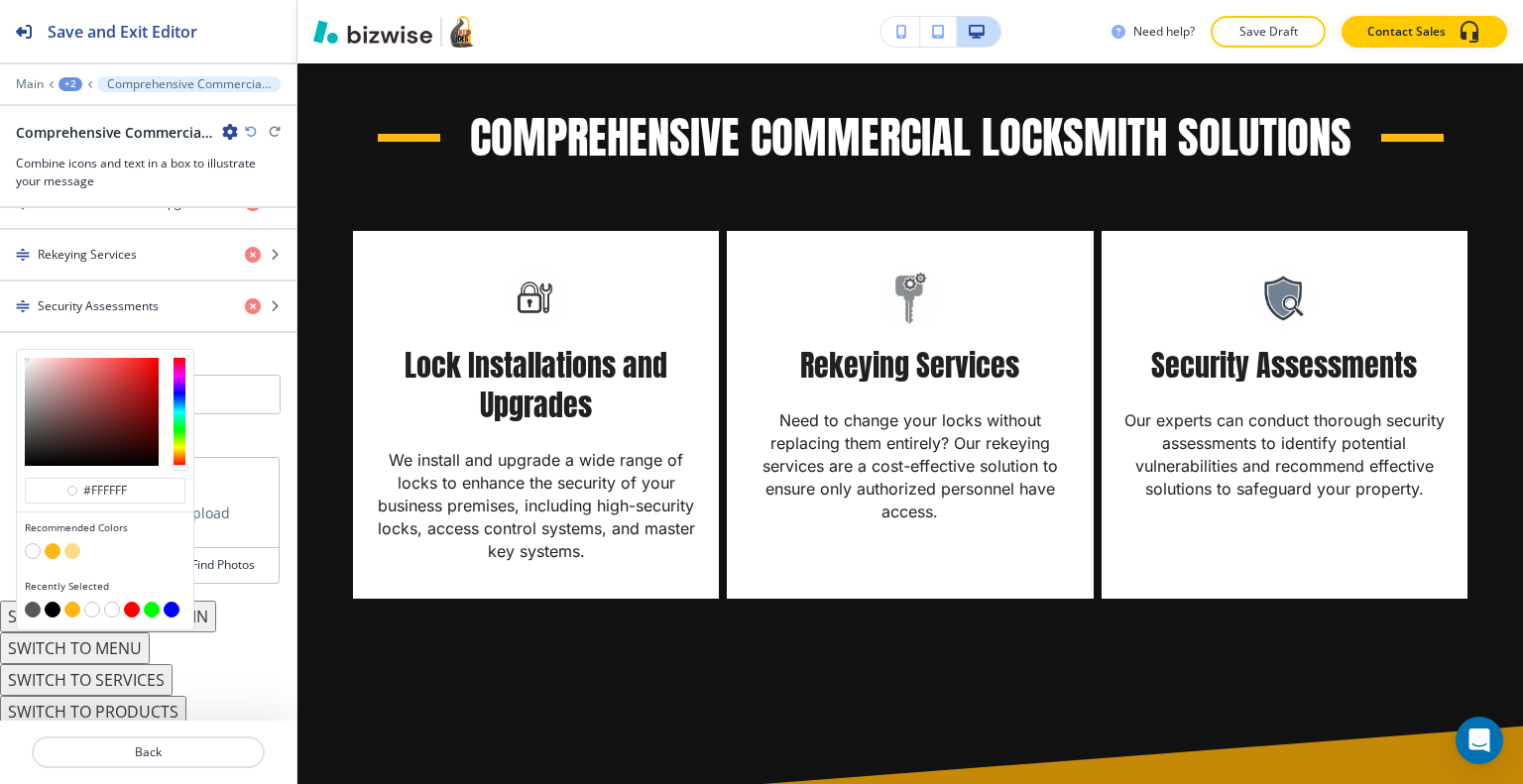 click at bounding box center [72, 610] 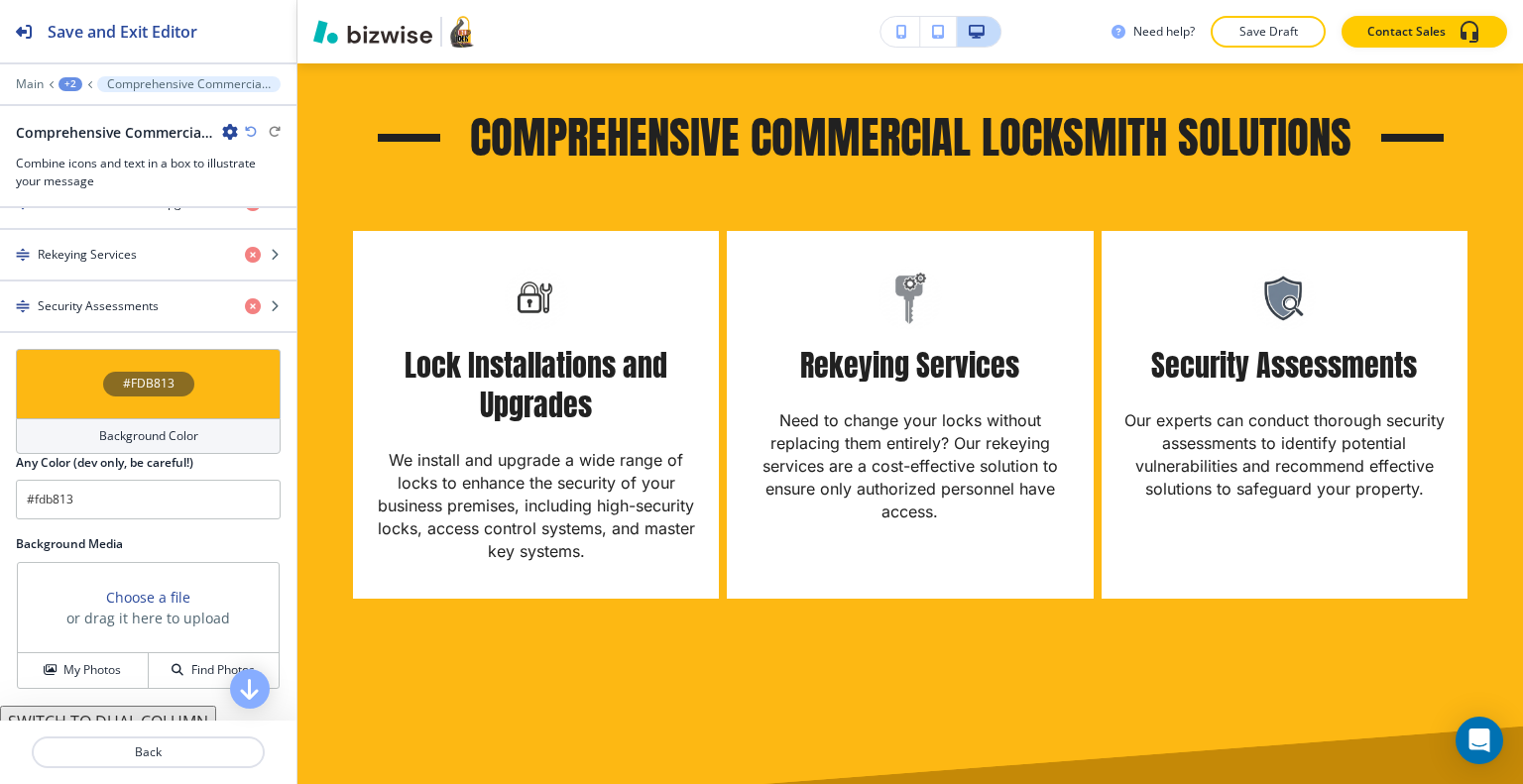 click at bounding box center [251, 132] 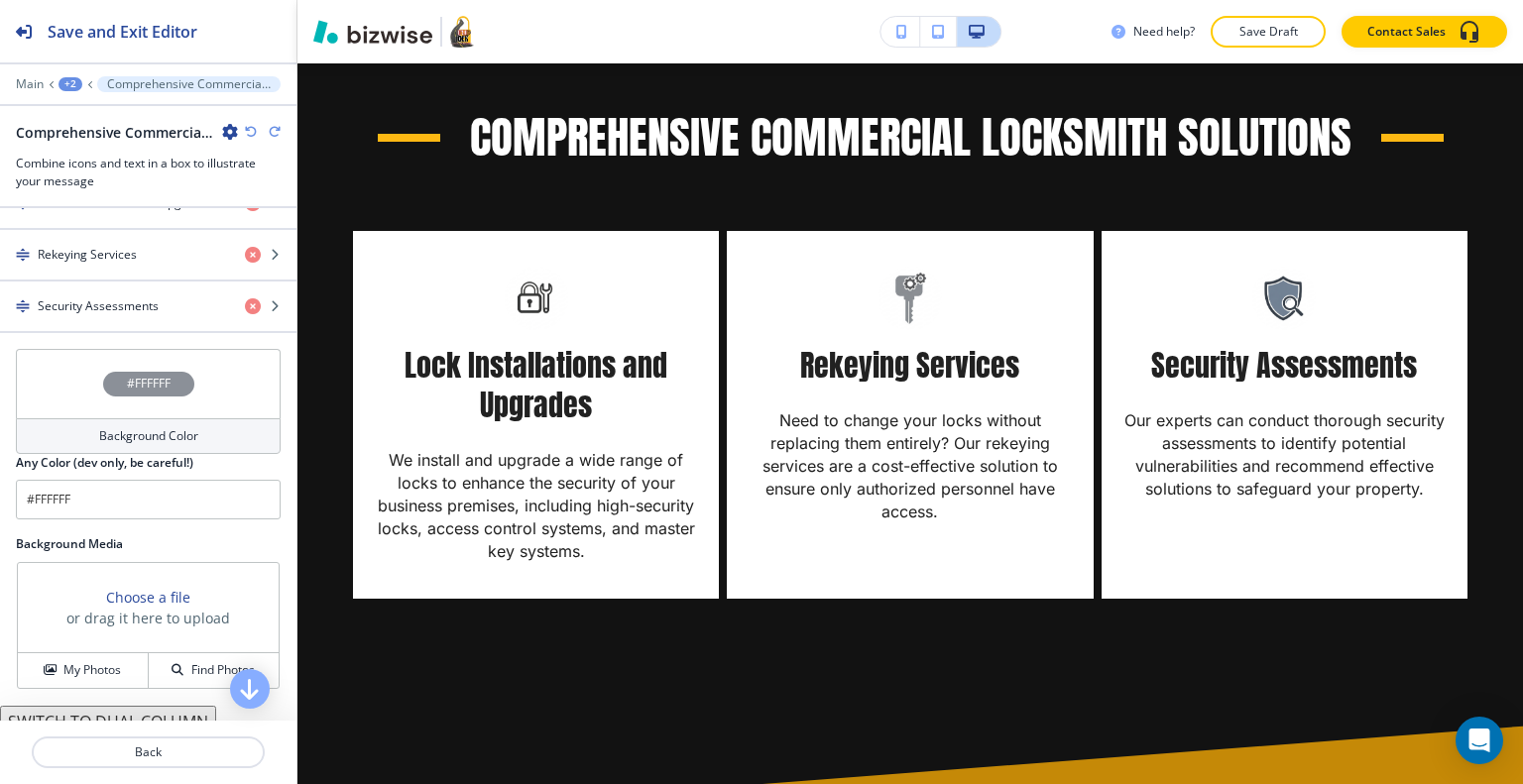 click on "#FFFFFF" at bounding box center (148, 384) 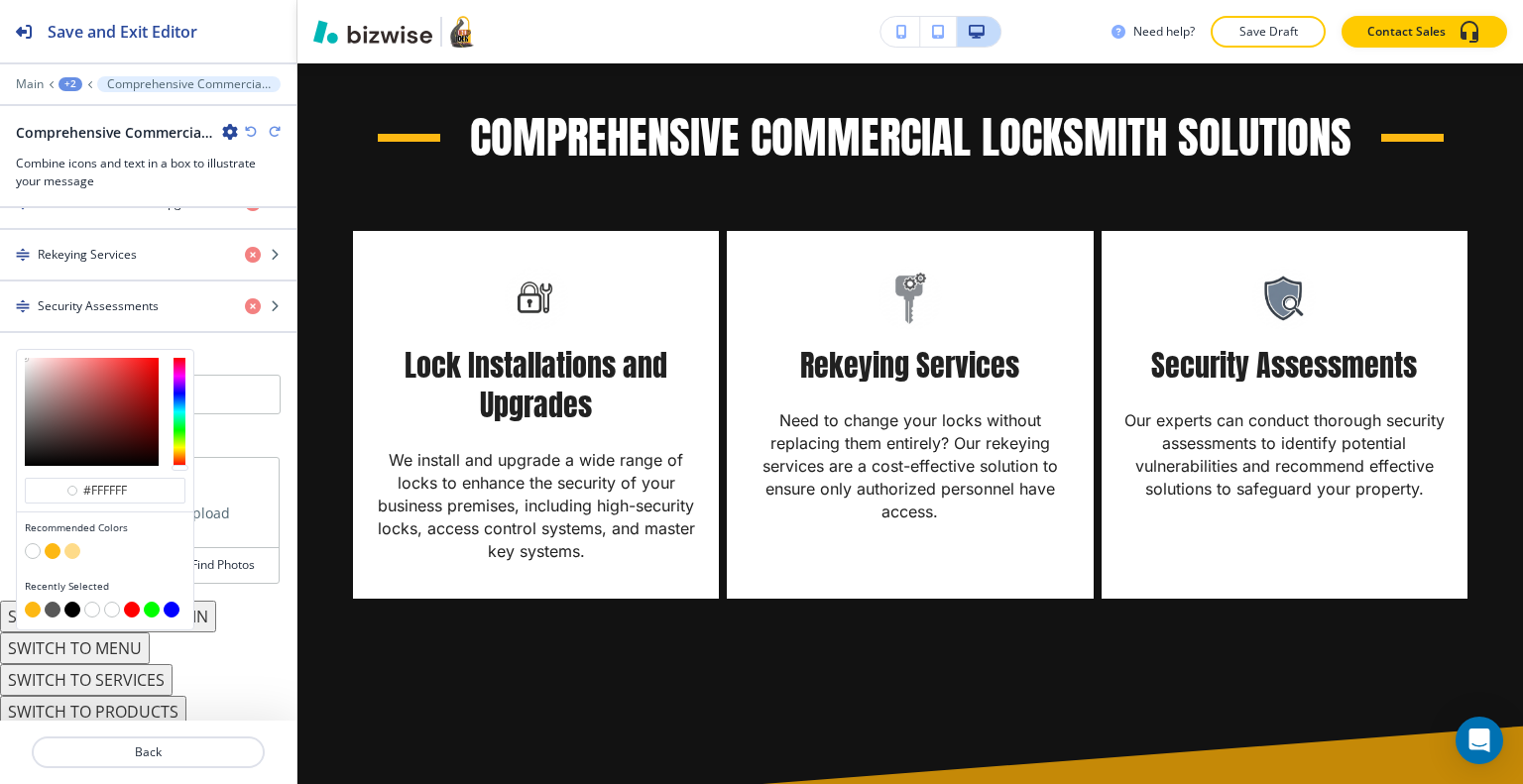 click at bounding box center (92, 610) 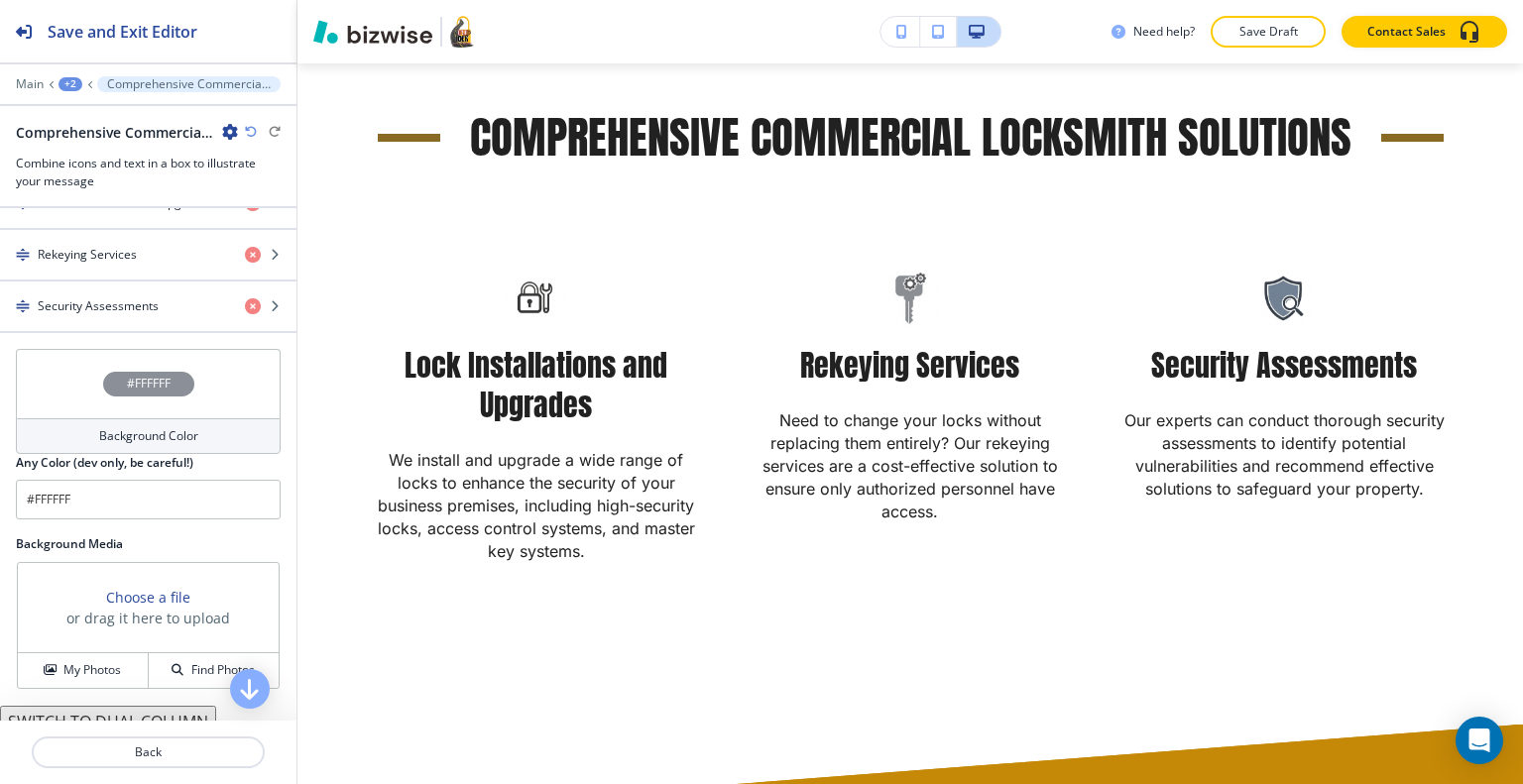 click on "#FFFFFF" at bounding box center (148, 384) 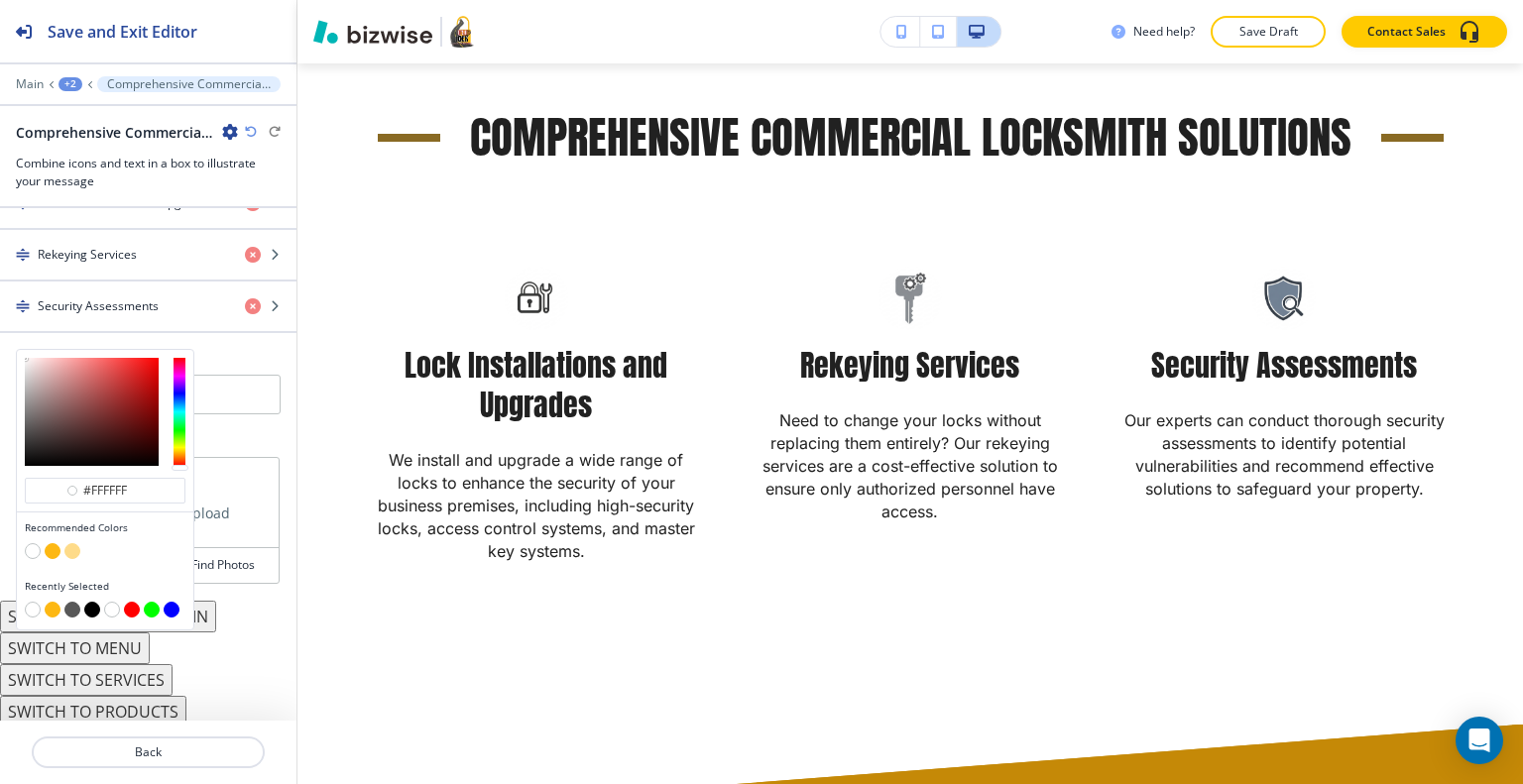 type on "#b5b1b1" 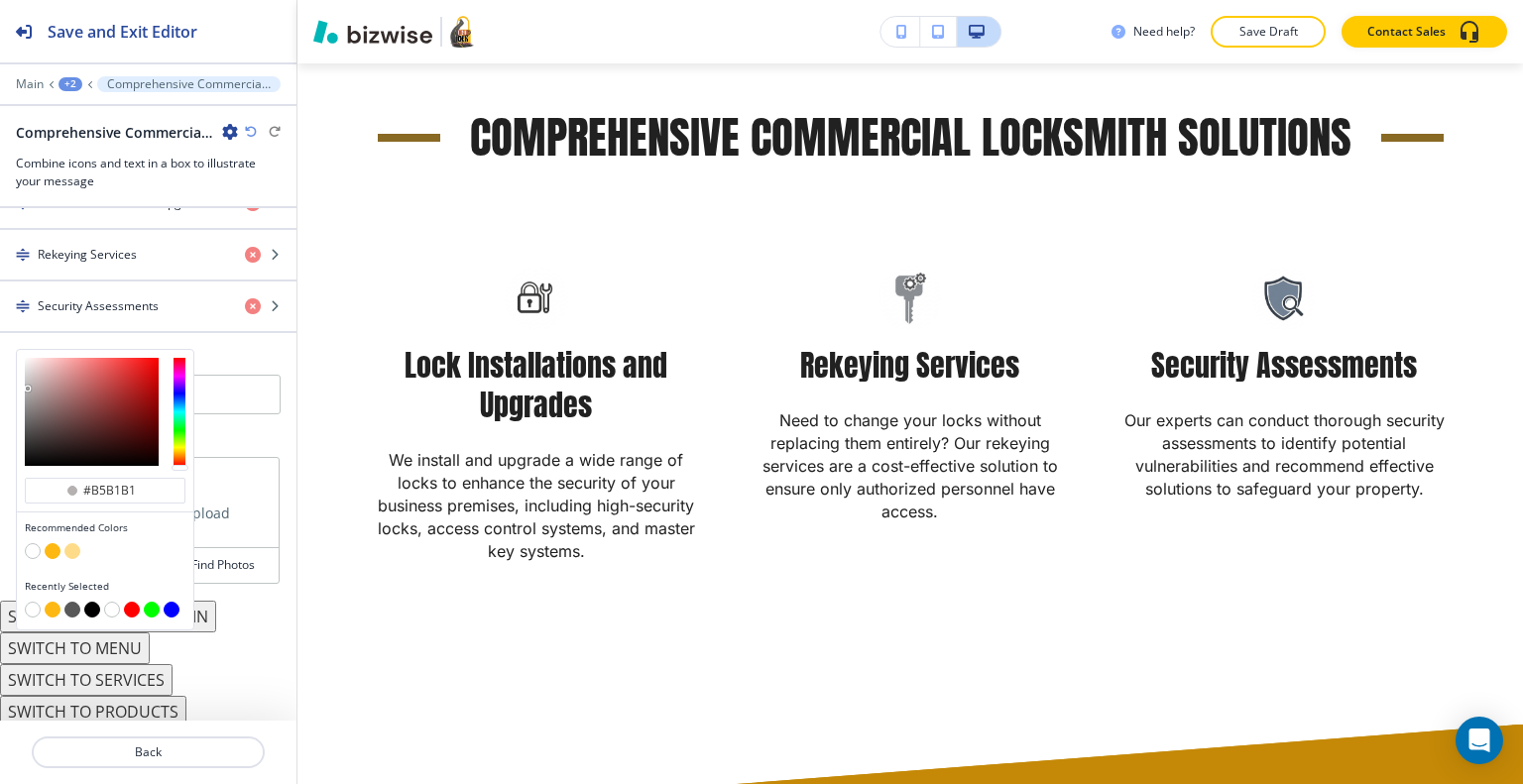 click at bounding box center (91, 411) 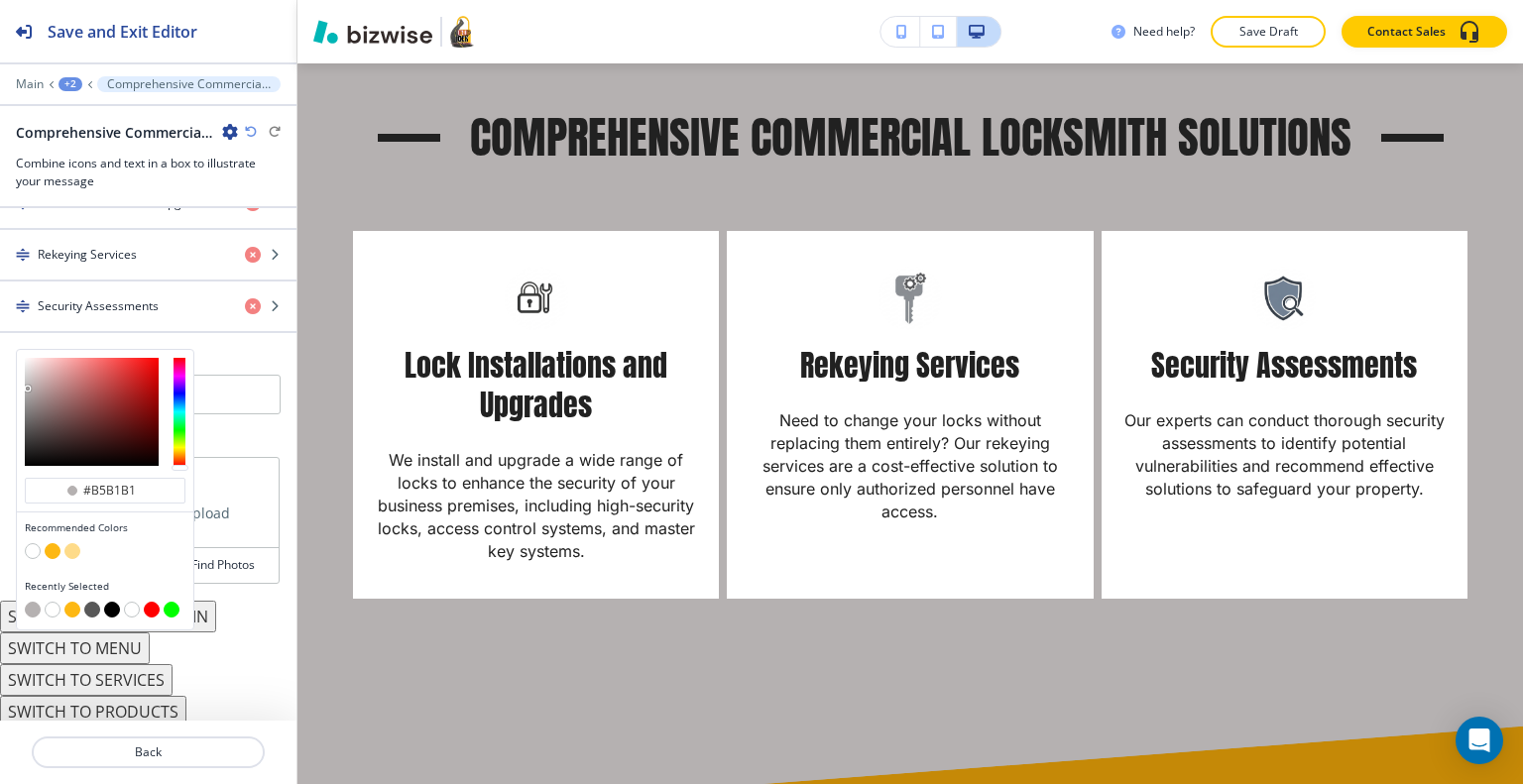 click at bounding box center [105, 411] 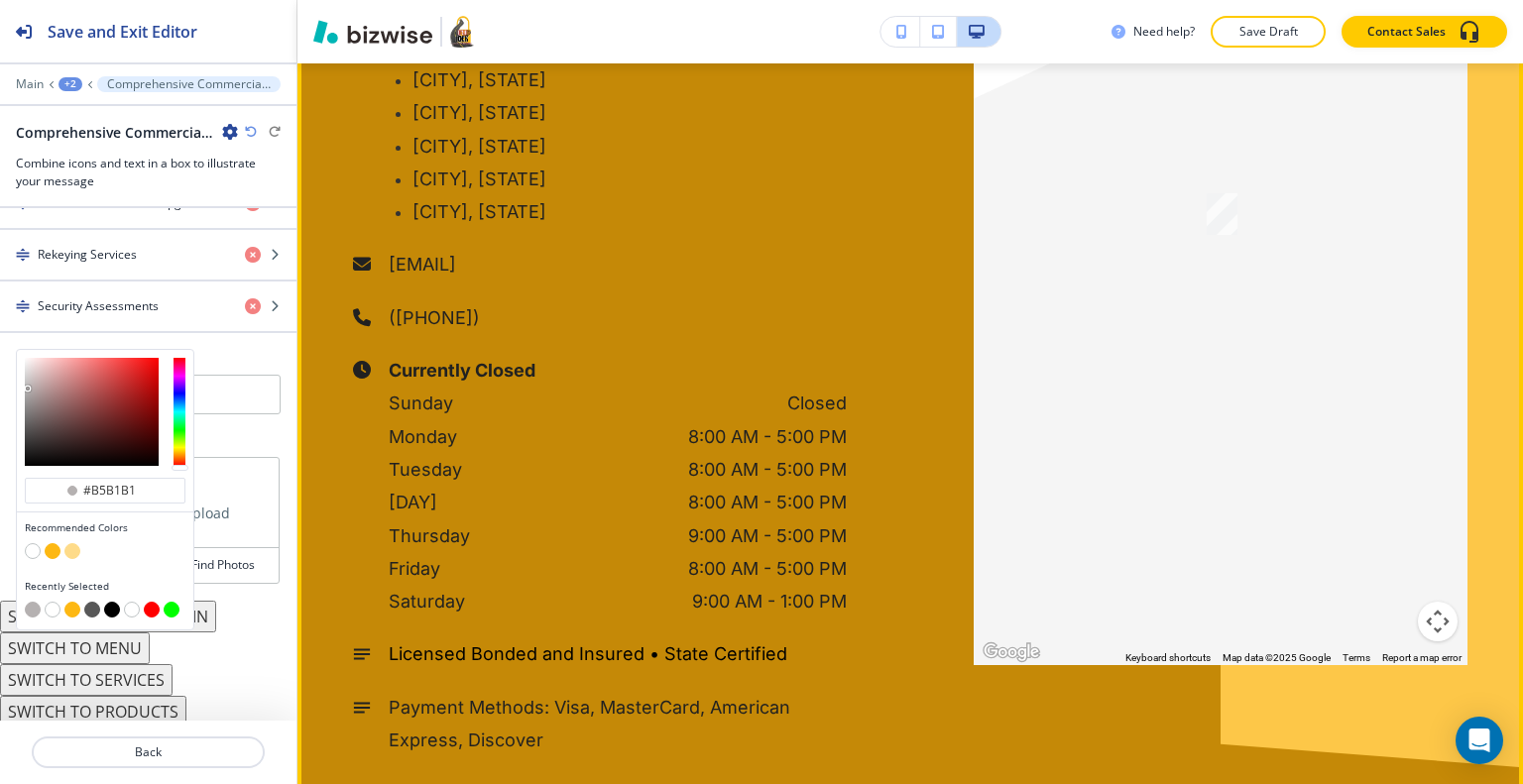 scroll, scrollTop: 2933, scrollLeft: 0, axis: vertical 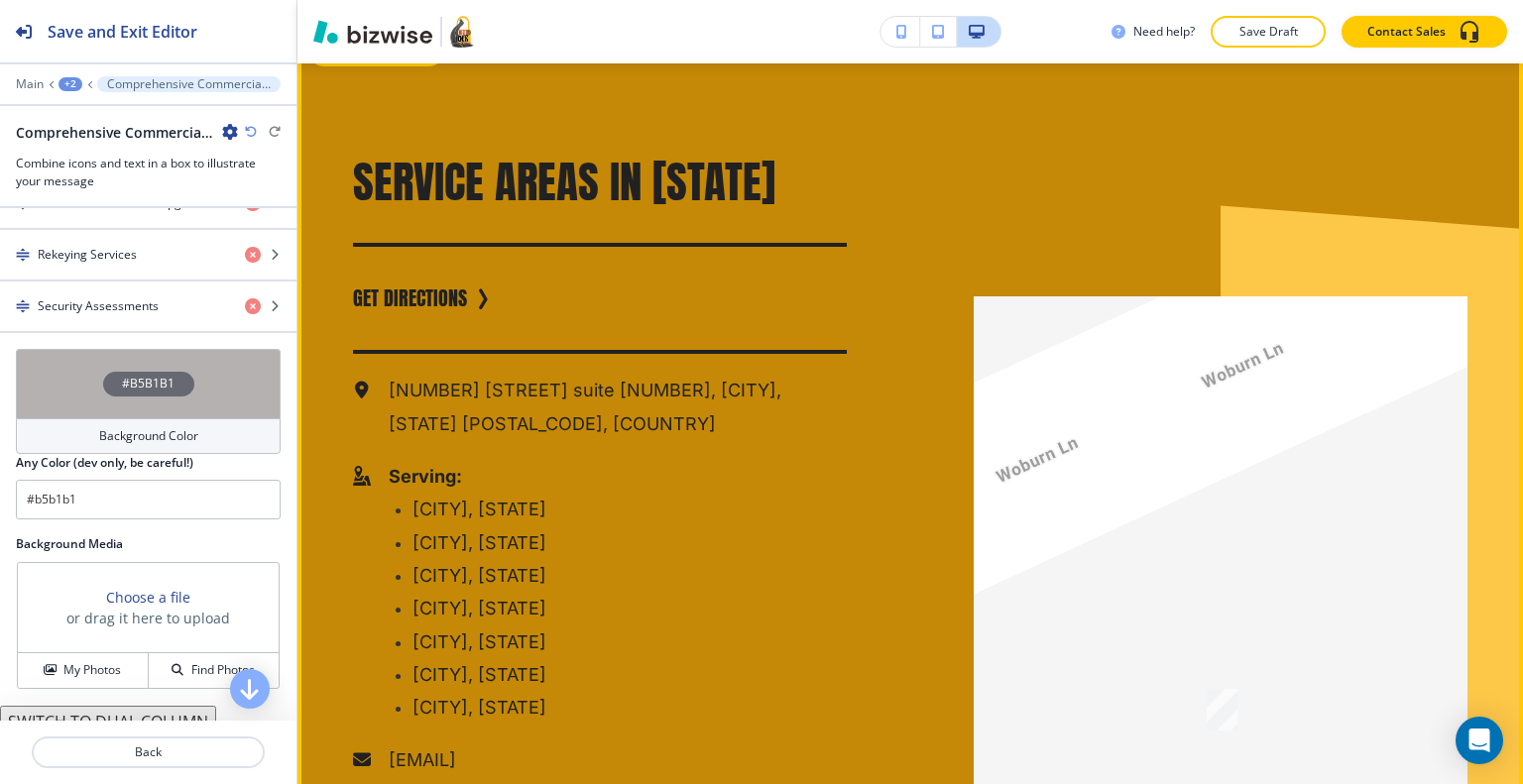 click on "Edit This Section" at bounding box center (376, 53) 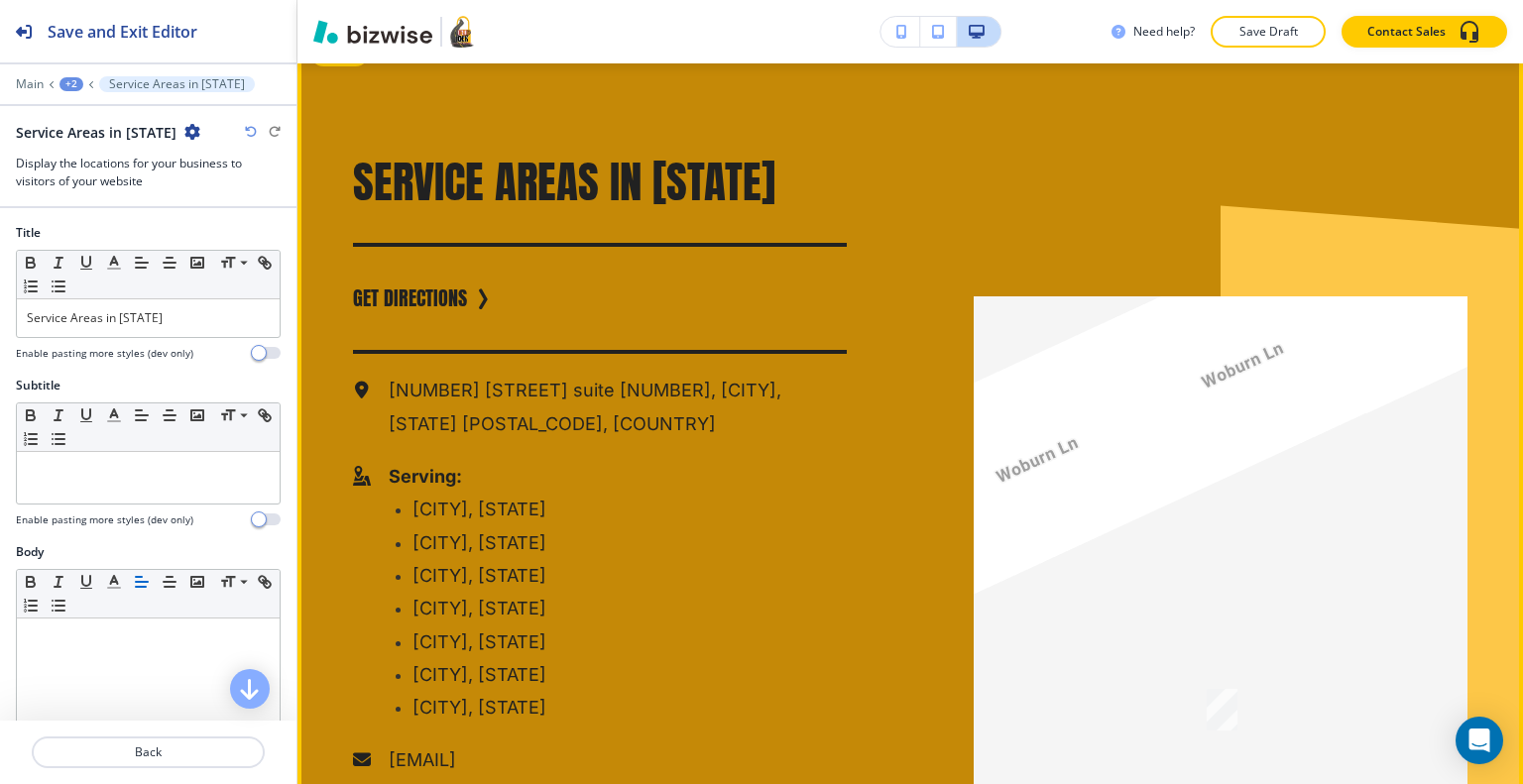 scroll, scrollTop: 2977, scrollLeft: 0, axis: vertical 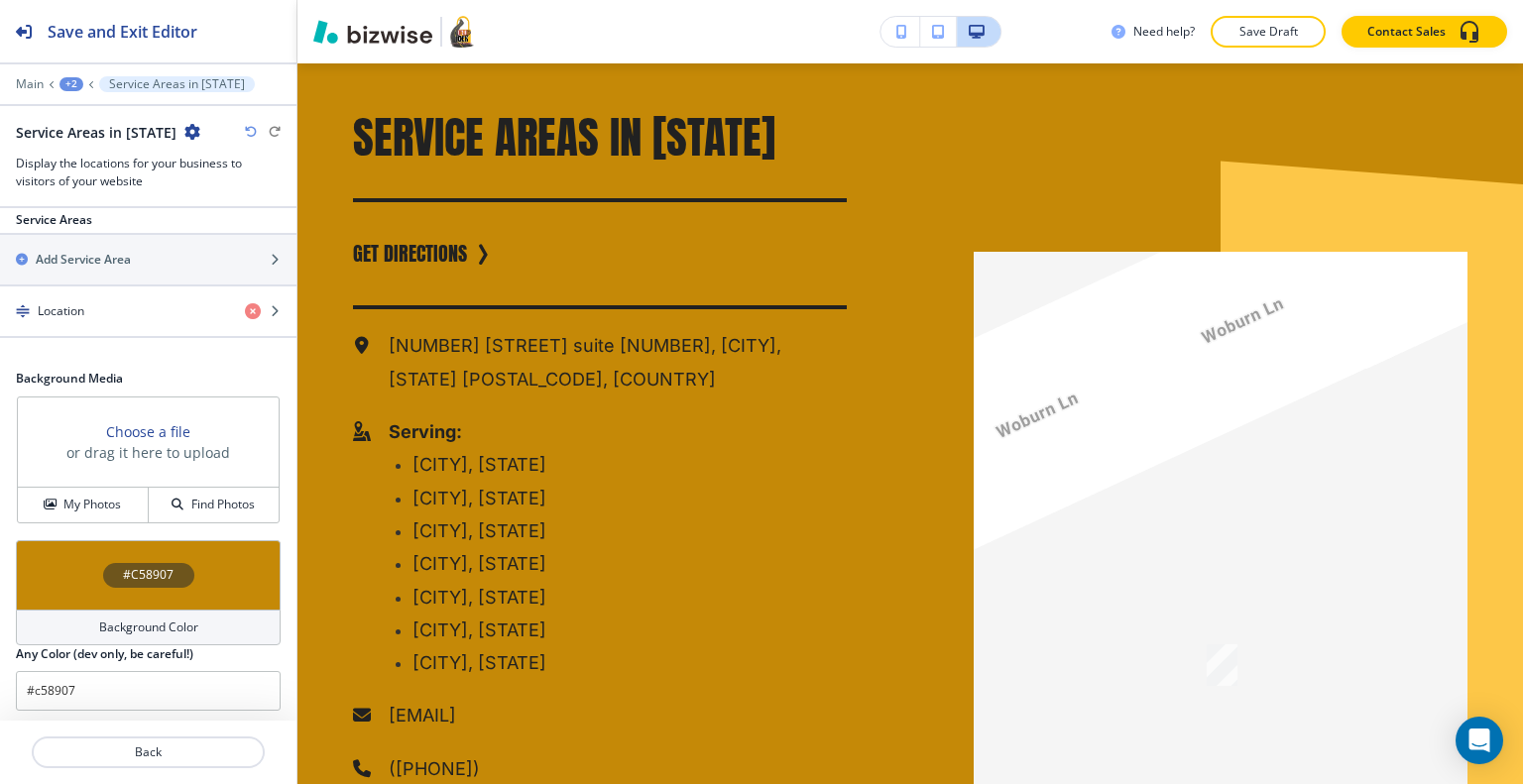 click on "#C58907" at bounding box center [148, 575] 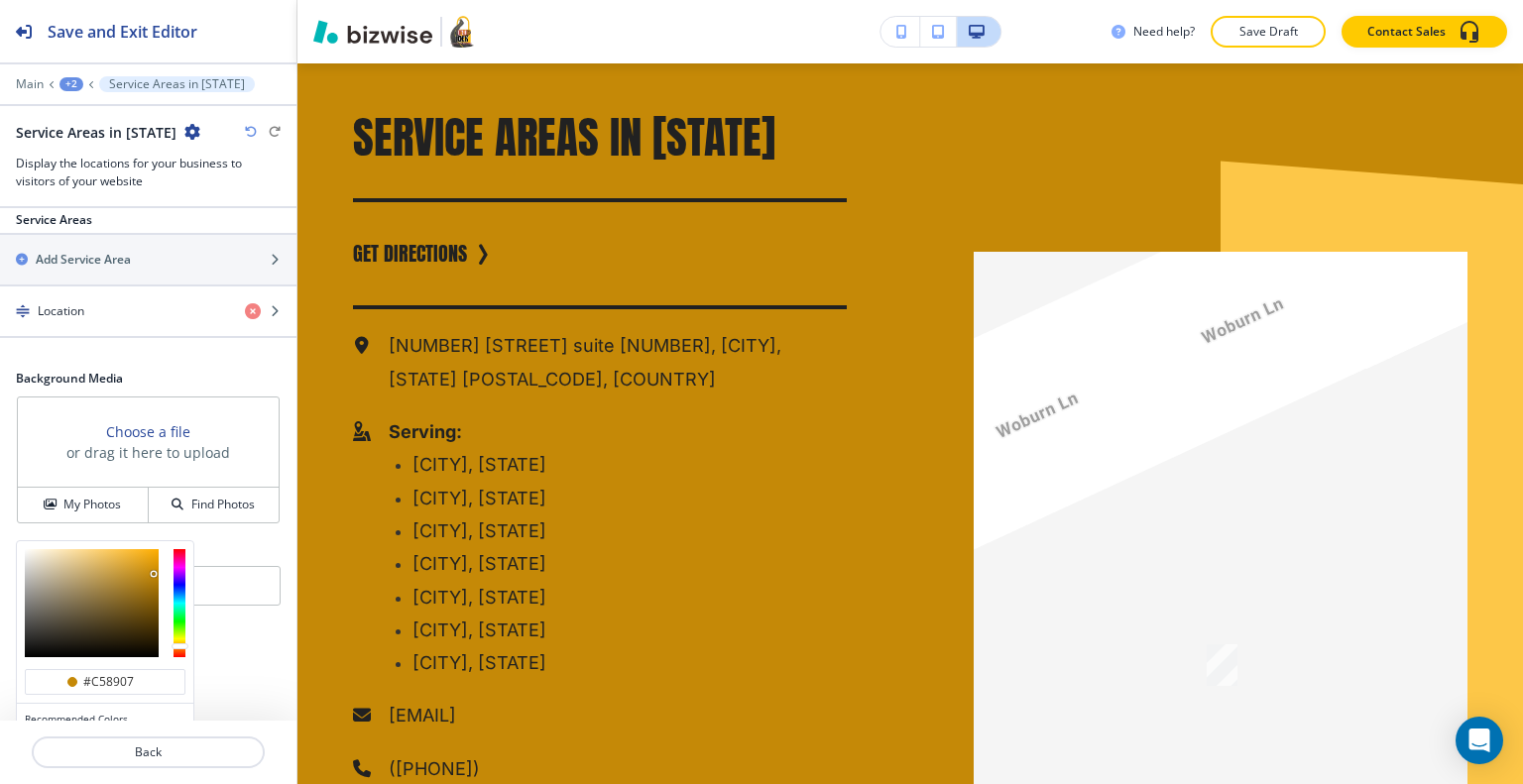 scroll, scrollTop: 906, scrollLeft: 0, axis: vertical 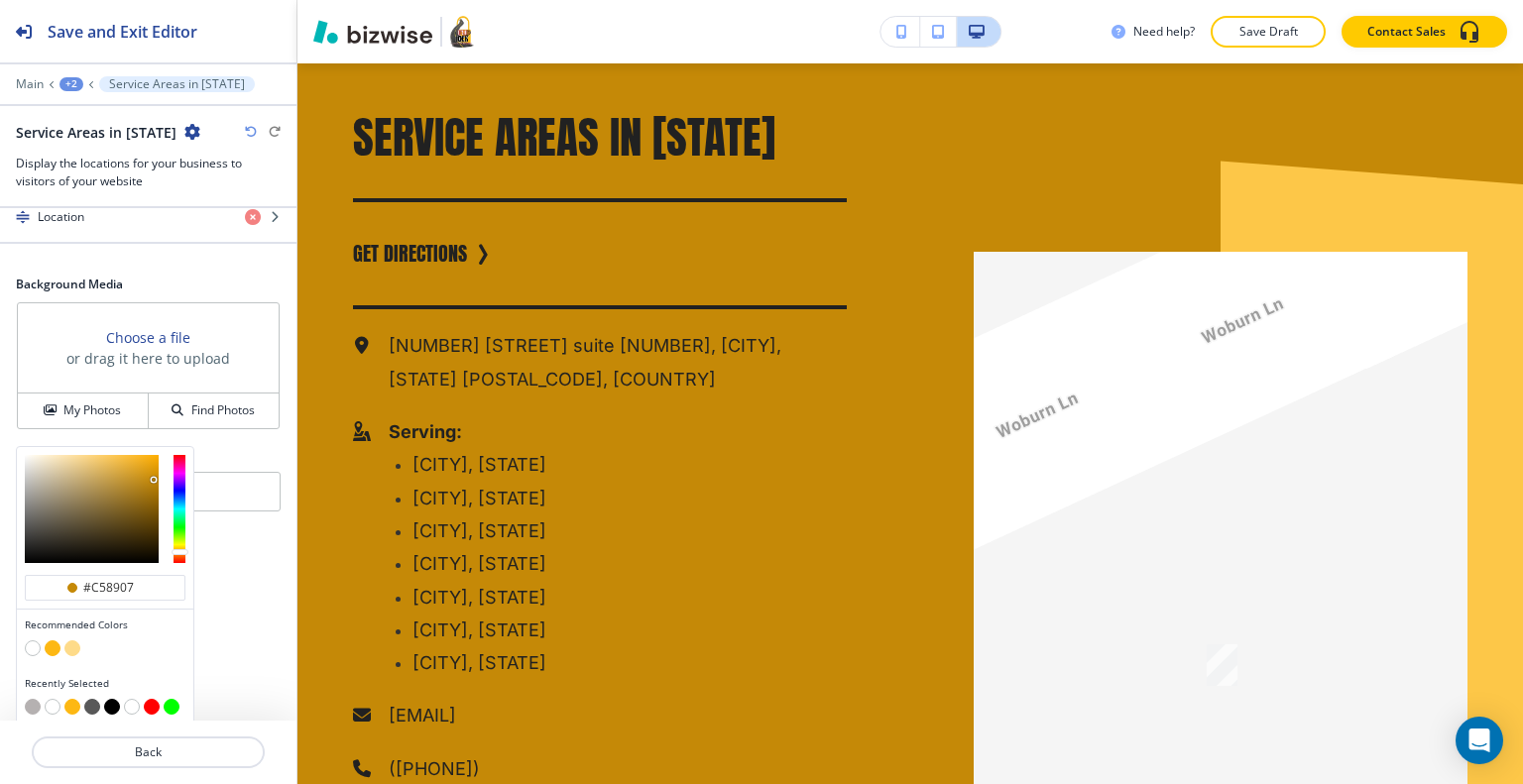 click at bounding box center (105, 709) 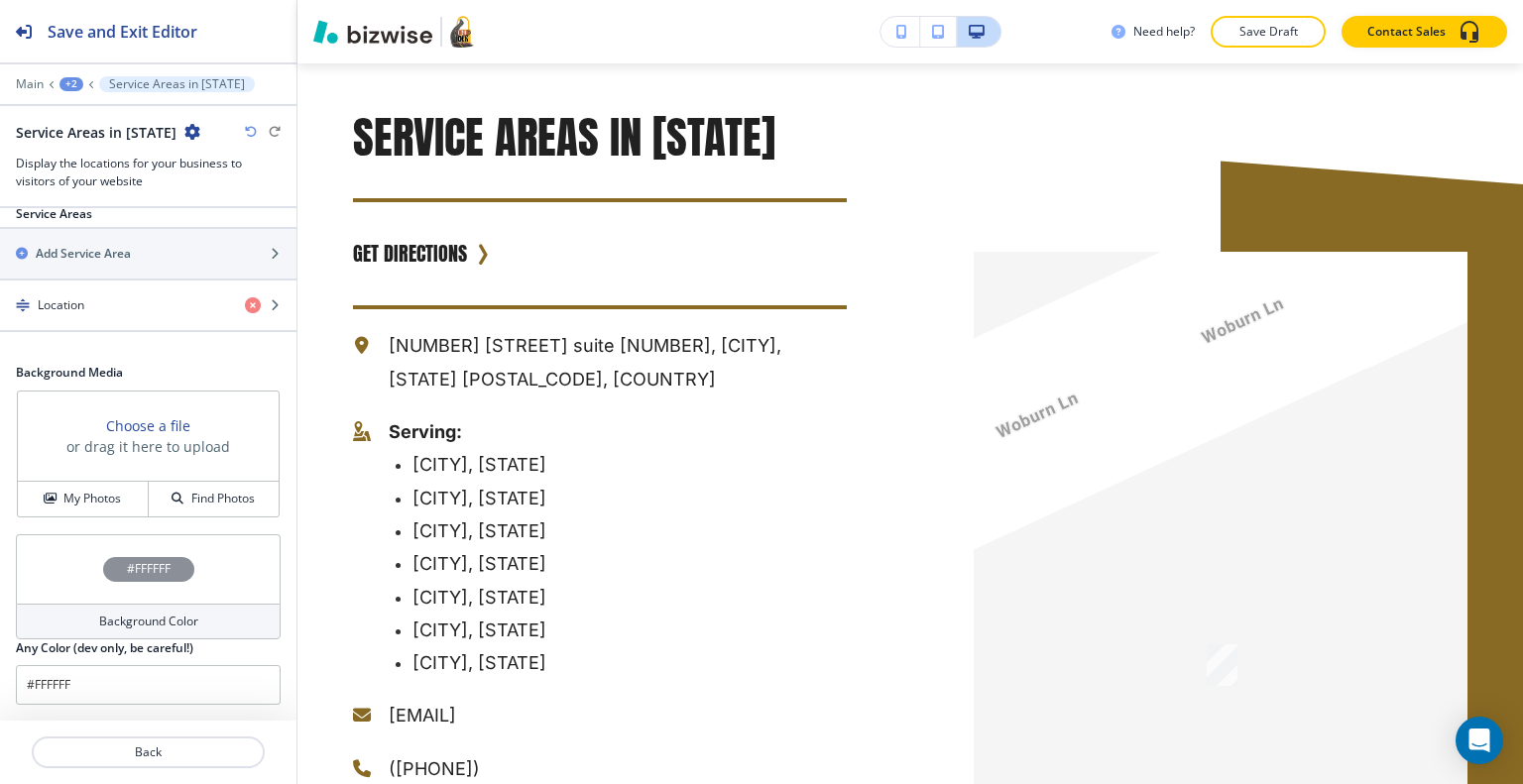 scroll, scrollTop: 812, scrollLeft: 0, axis: vertical 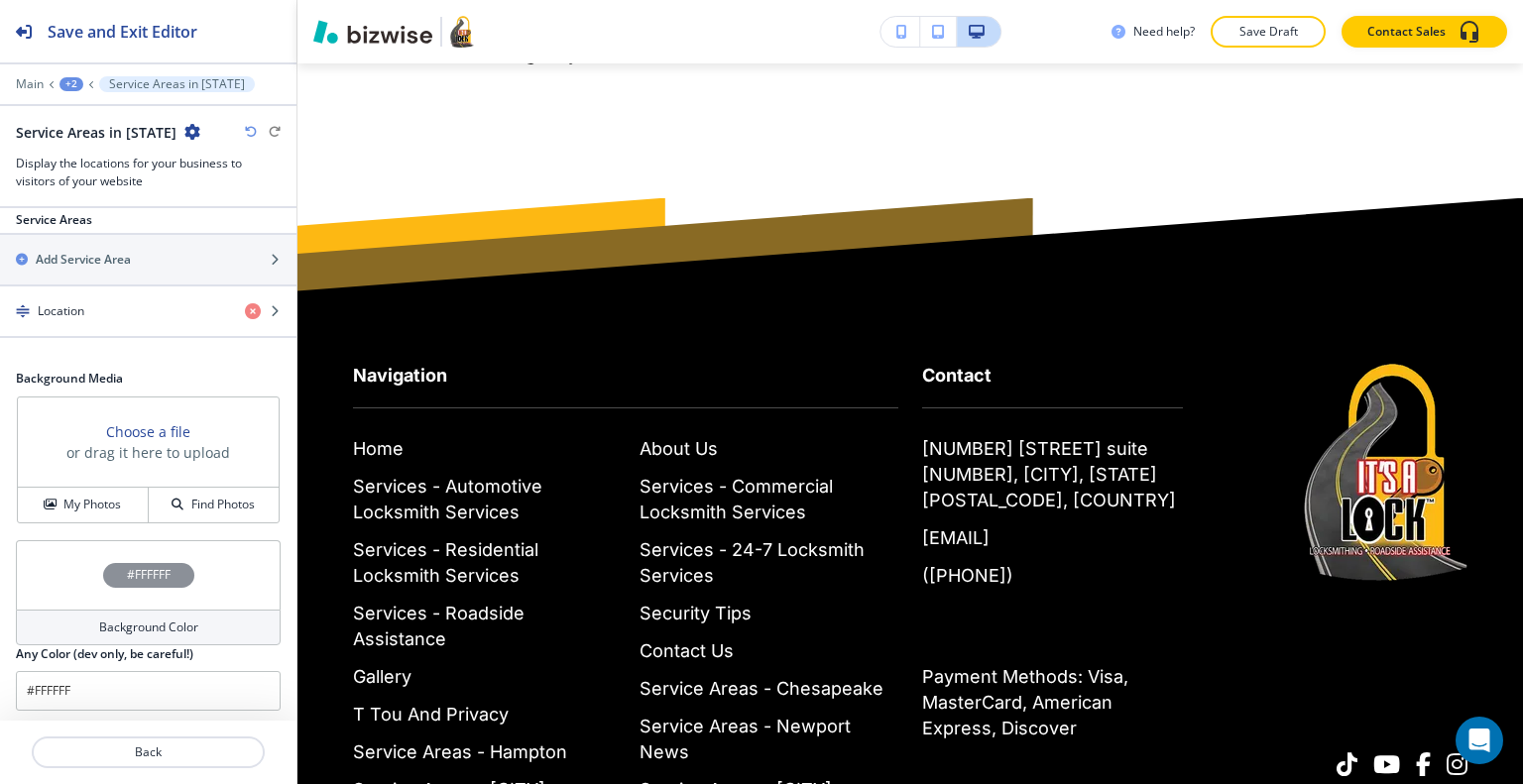 click on "+2" at bounding box center (71, 84) 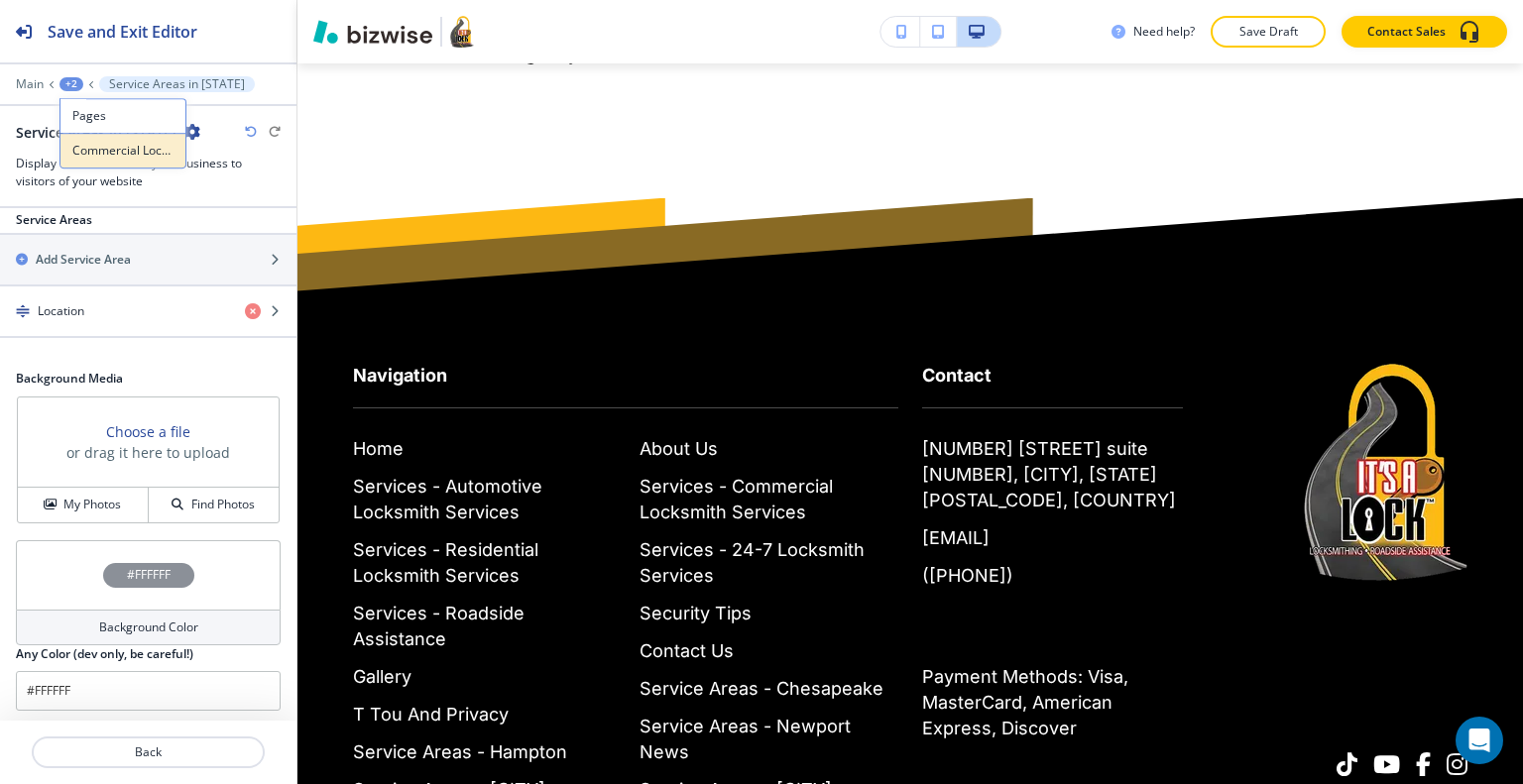 click on "Commercial Locksmith Services" at bounding box center (123, 151) 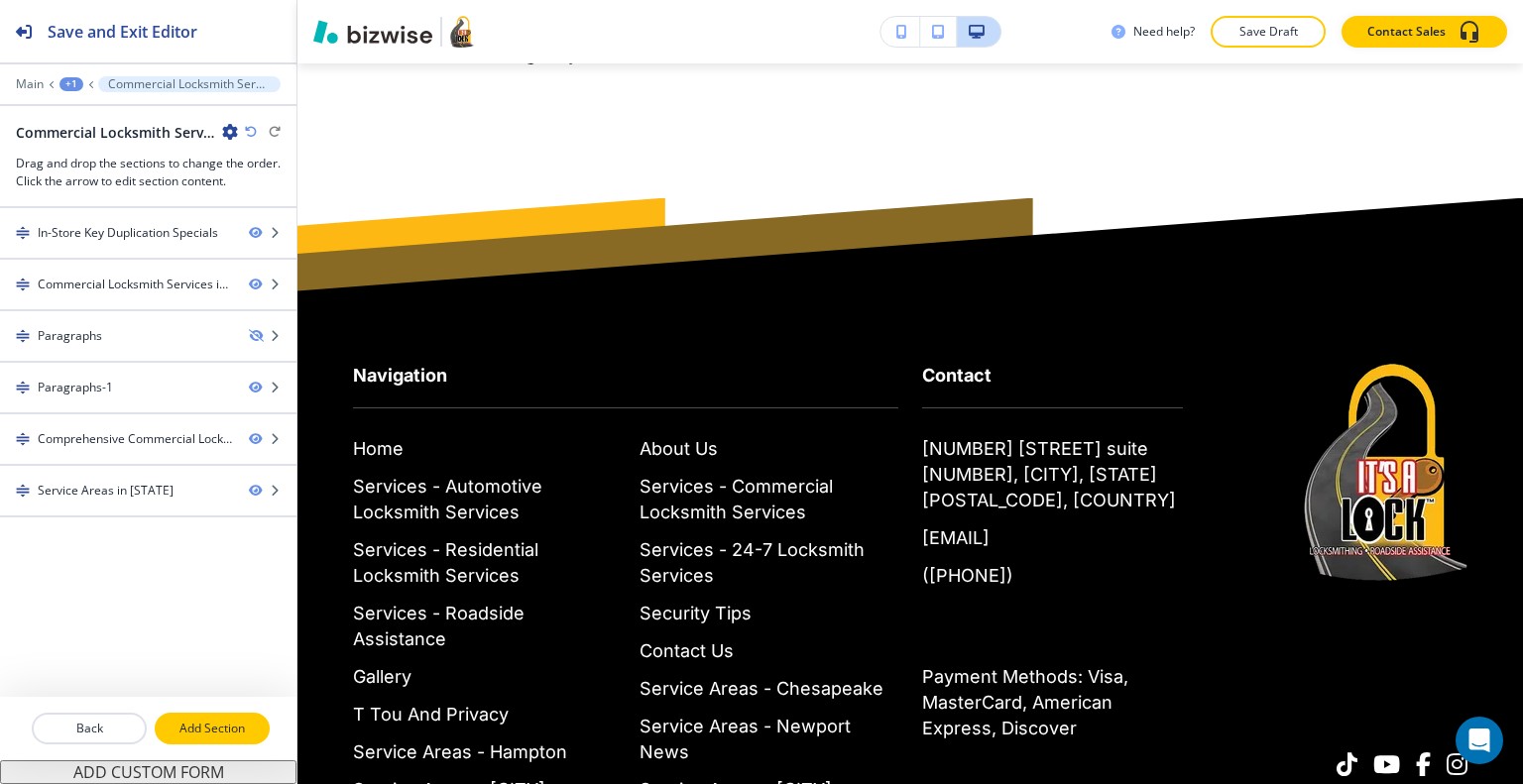 click on "Add Section" at bounding box center (212, 728) 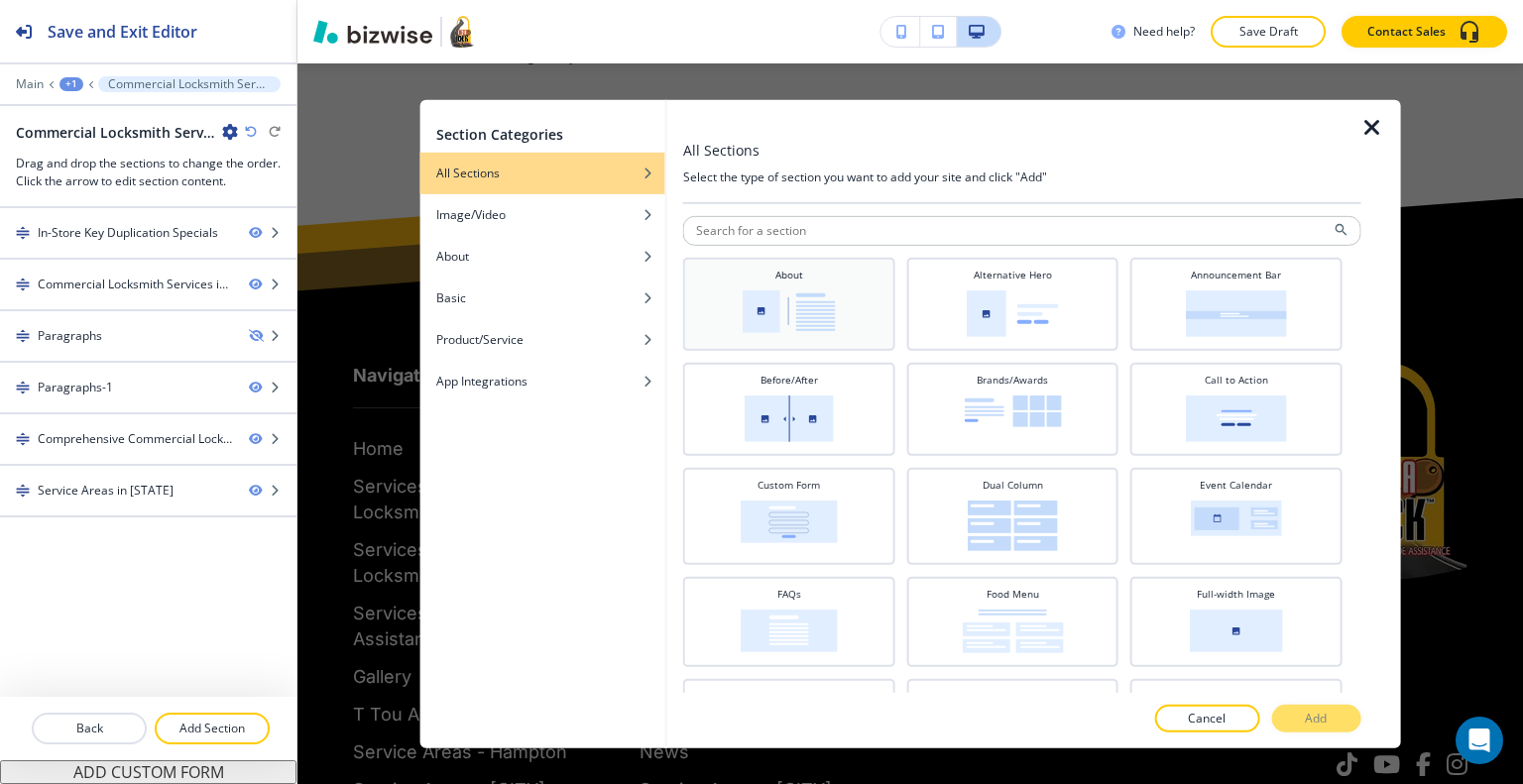 click on "About" at bounding box center (789, 301) 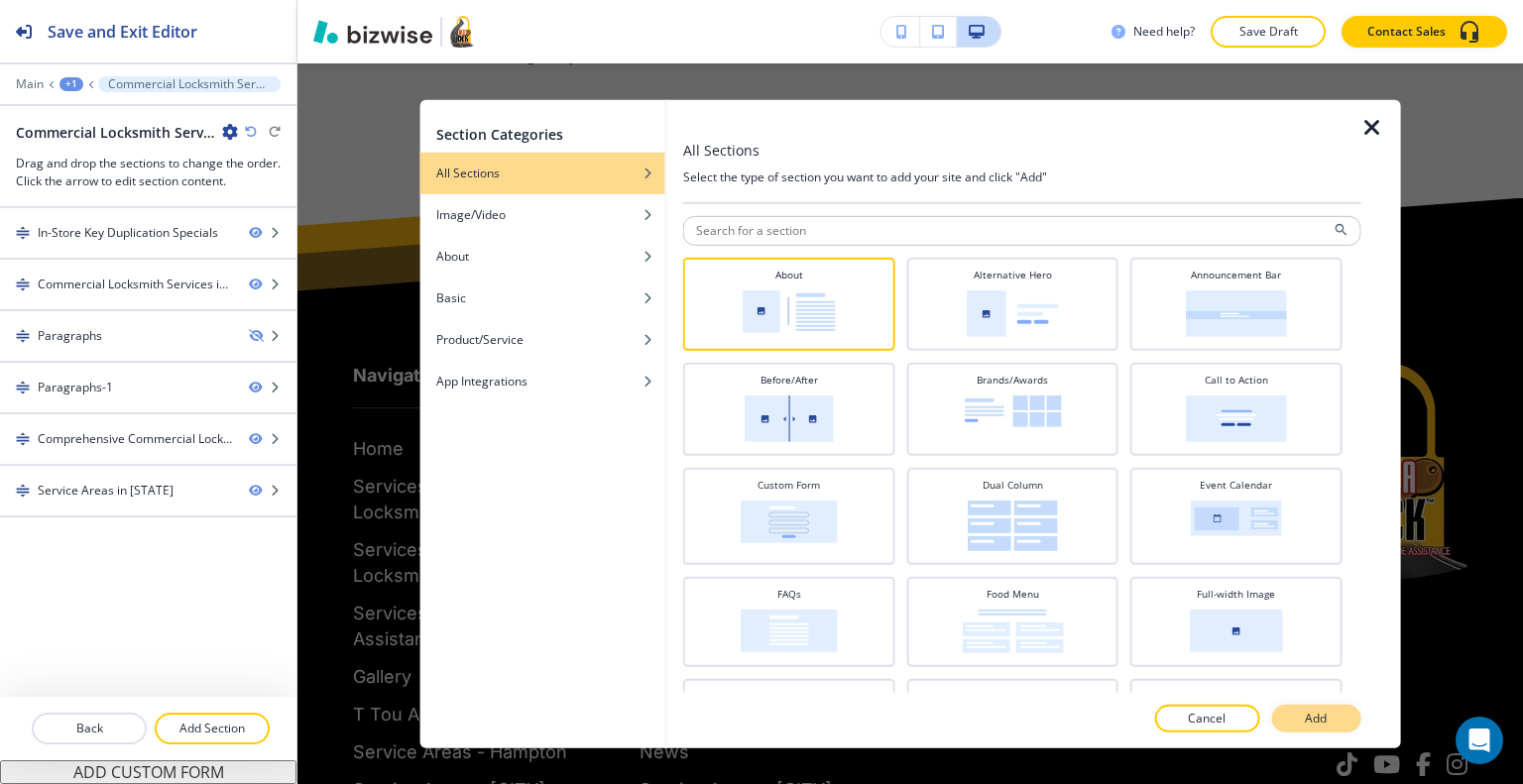 click on "Add" at bounding box center (1316, 719) 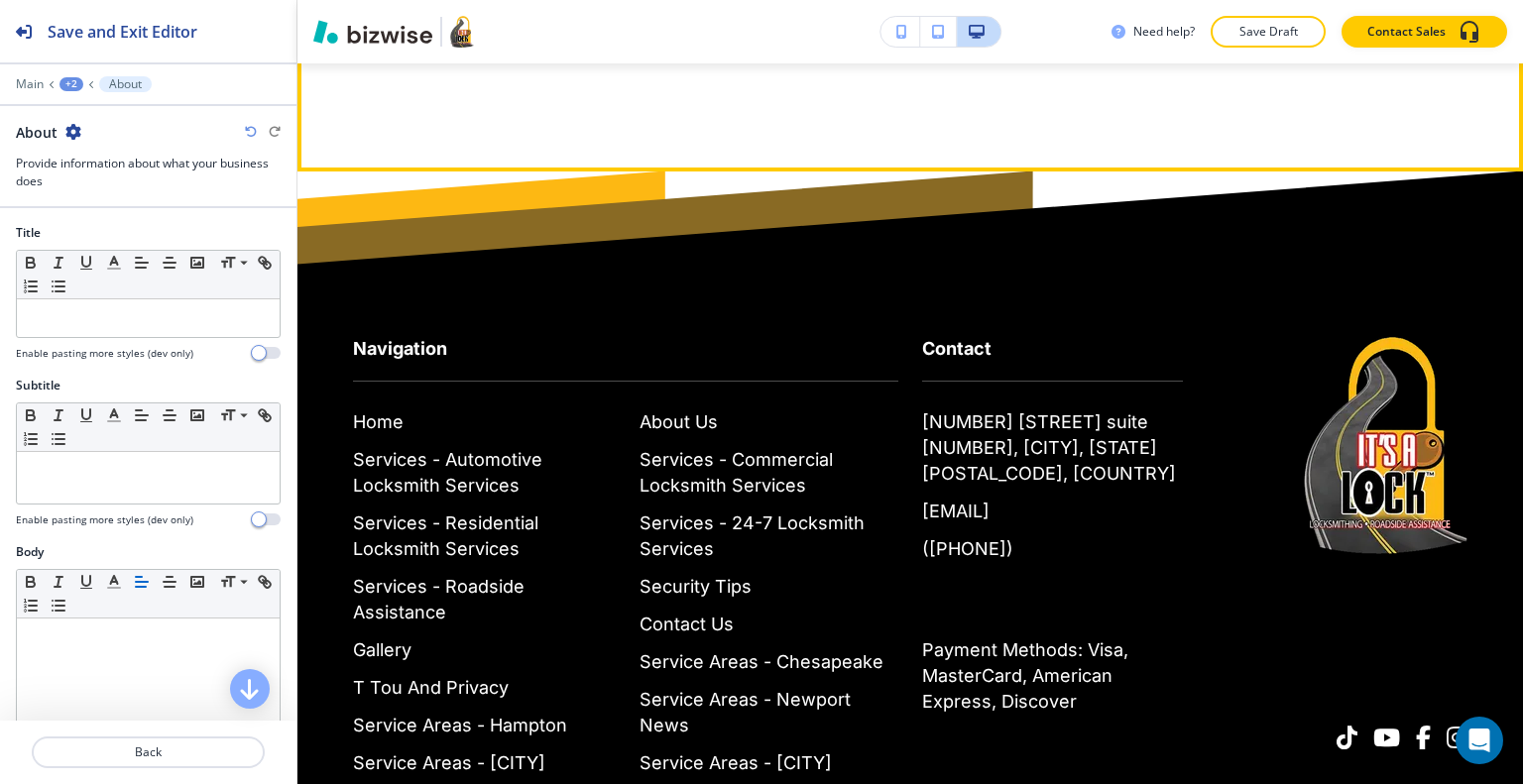 scroll, scrollTop: 4087, scrollLeft: 0, axis: vertical 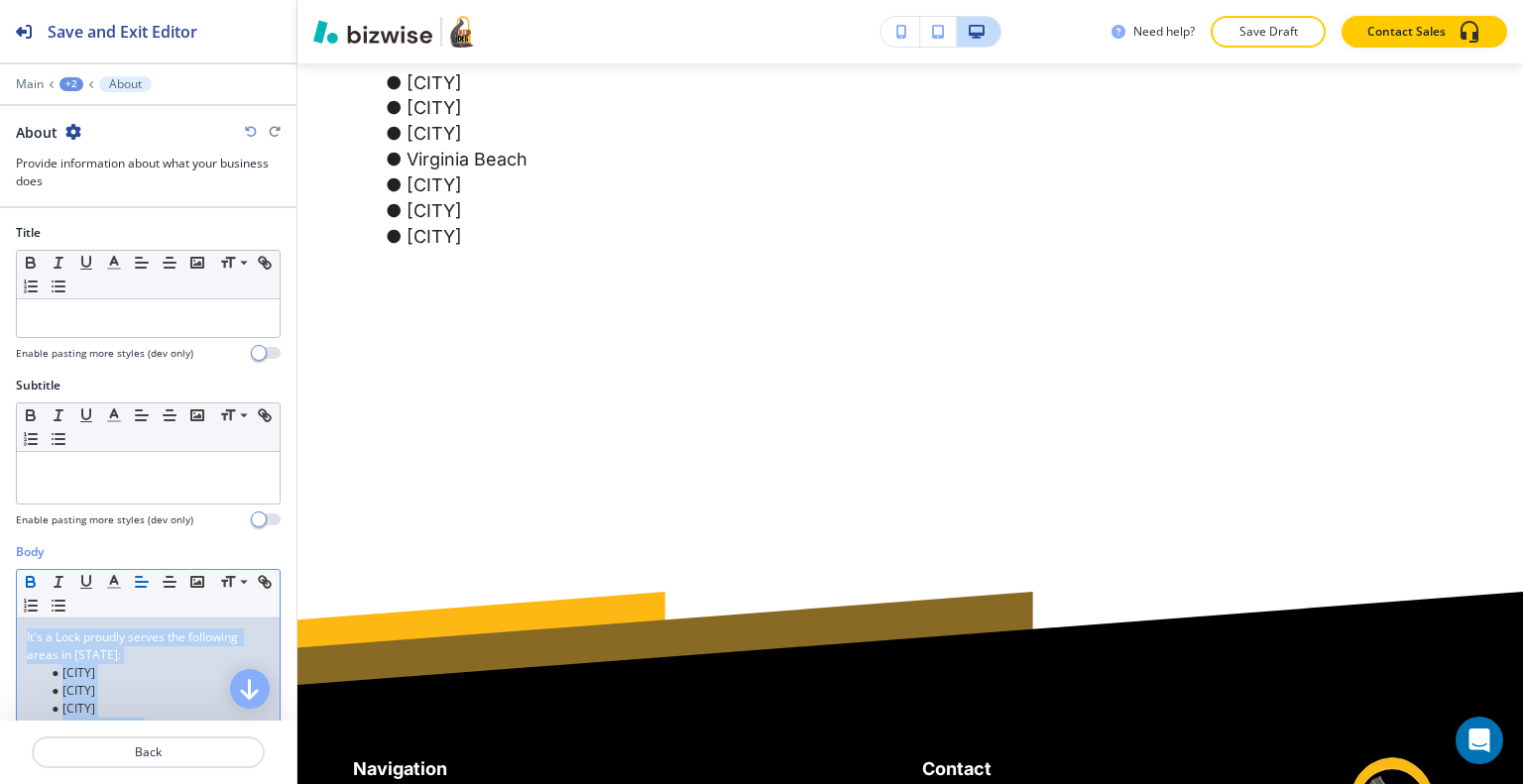 drag, startPoint x: 186, startPoint y: 641, endPoint x: 0, endPoint y: 522, distance: 220.80987 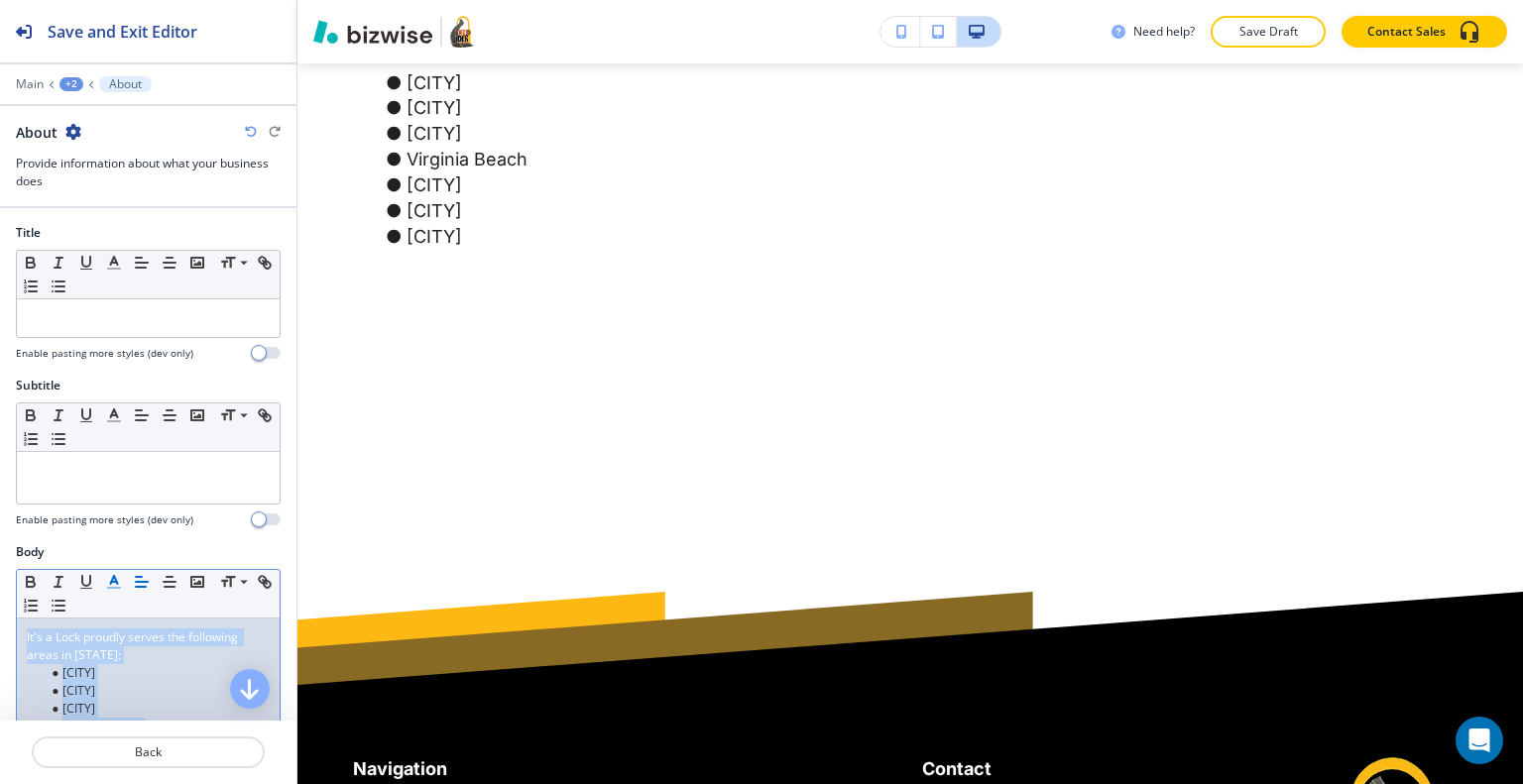 click 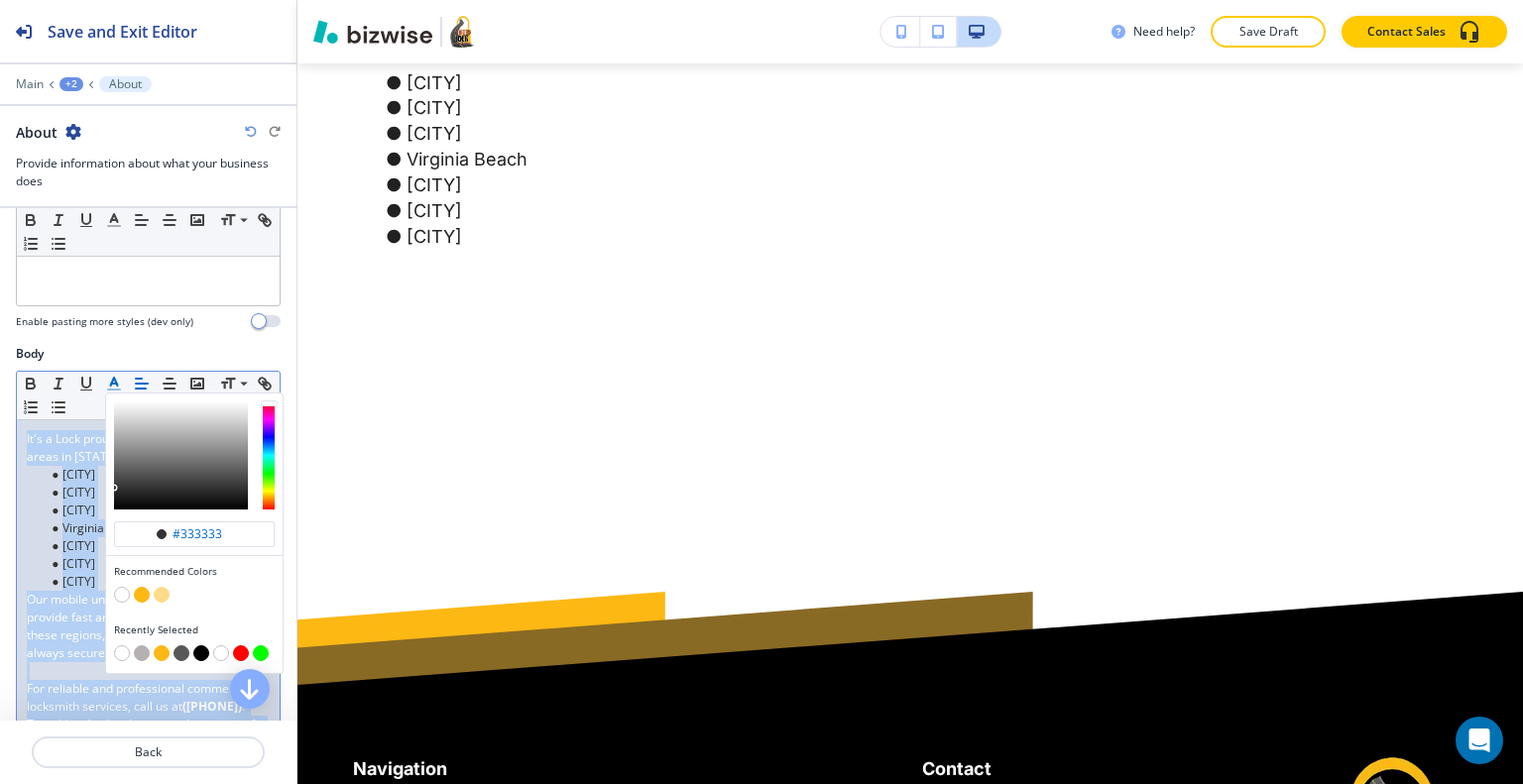 scroll, scrollTop: 297, scrollLeft: 0, axis: vertical 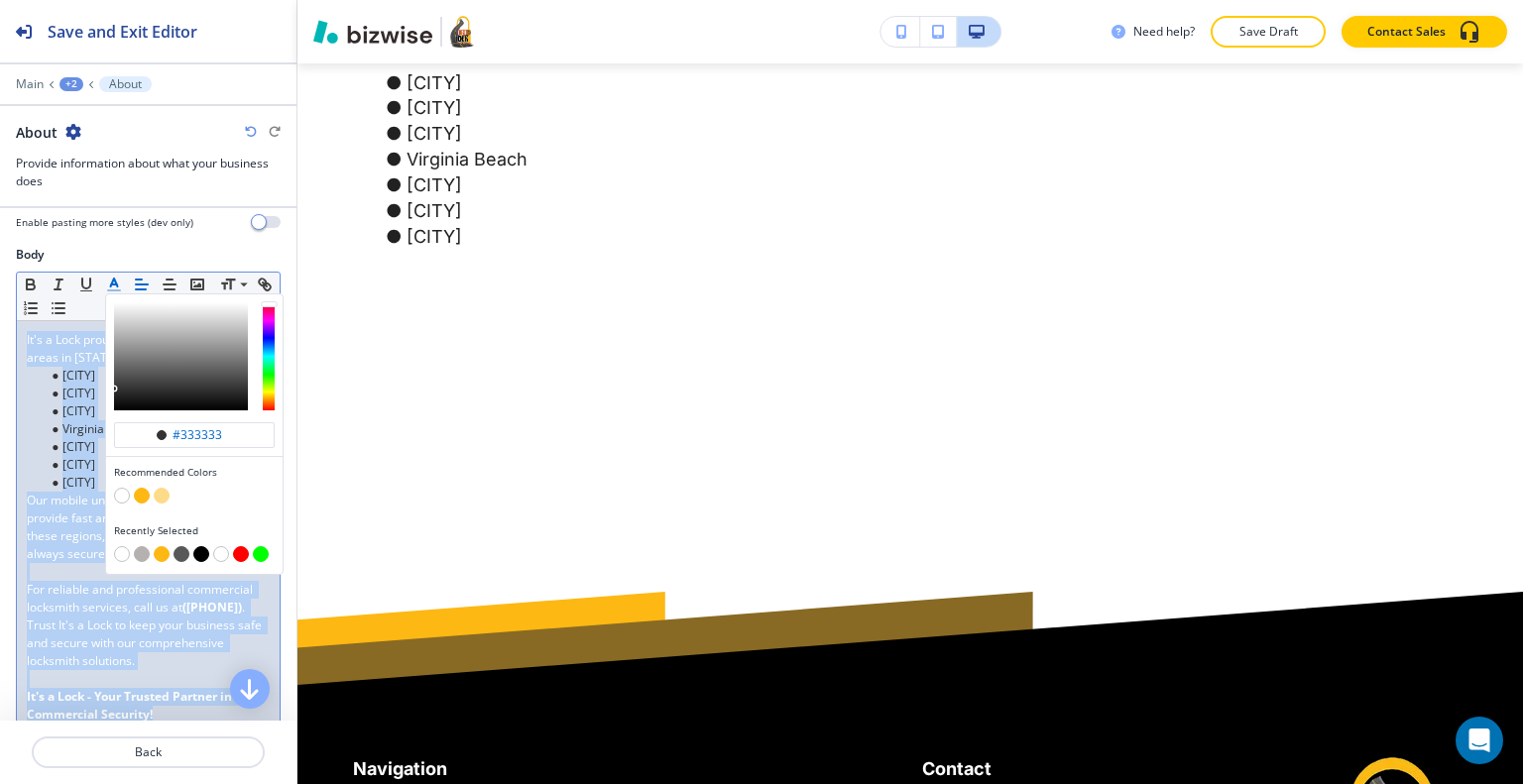 click at bounding box center [201, 554] 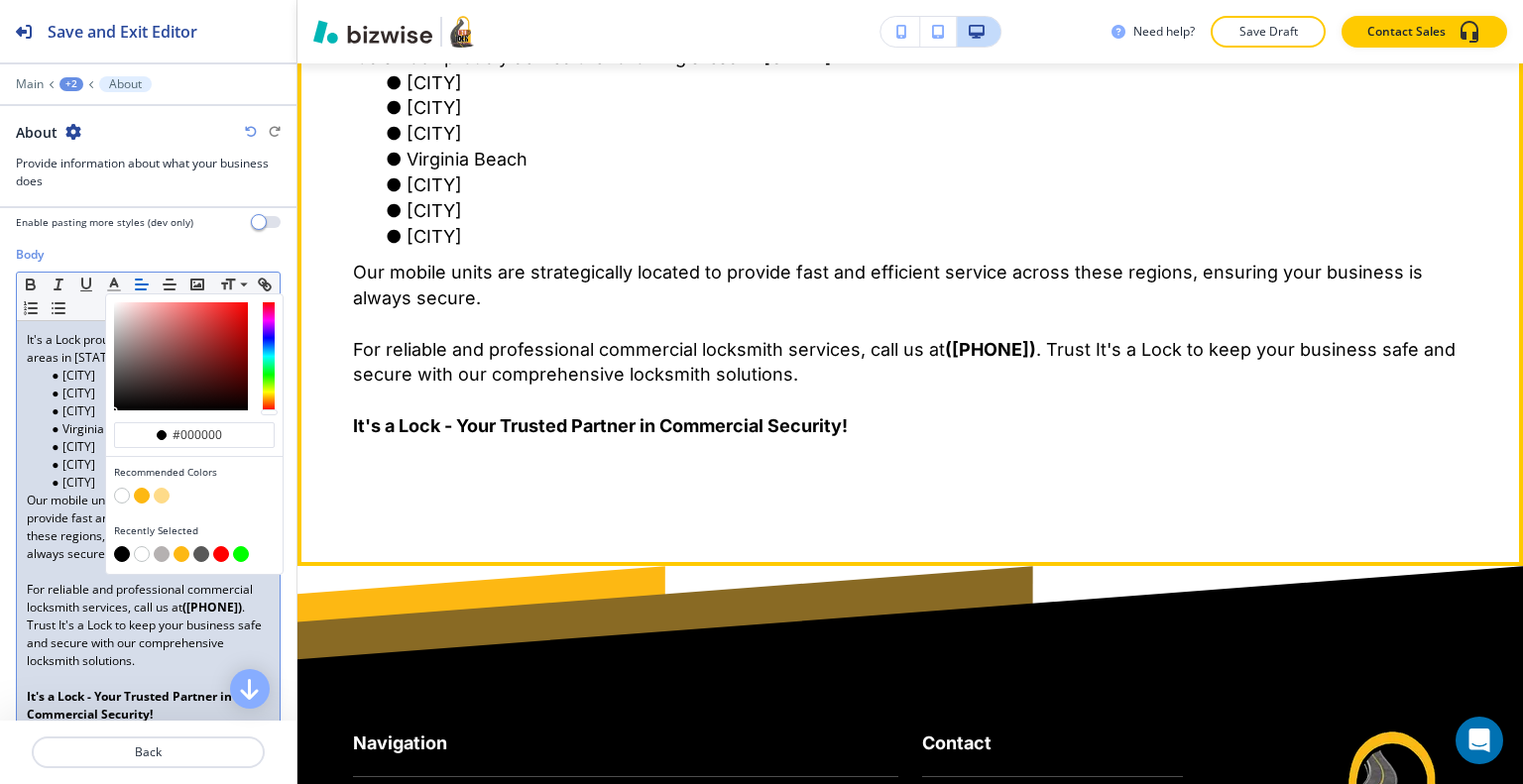 click on "It's a Lock proudly serves the following areas in Virginia: [CITY] [CITY] [CITY] [CITY] [CITY] [CITY] [CITY] Our mobile units are strategically located to provide fast and efficient service across these regions, ensuring your business is always secure. For reliable and professional commercial locksmith services, call us at  ([PHONE]). Trust It's a Lock to keep your business safe and secure with our comprehensive locksmith solutions. It's a Lock - Your Trusted Partner in Commercial Security!" at bounding box center [910, 274] 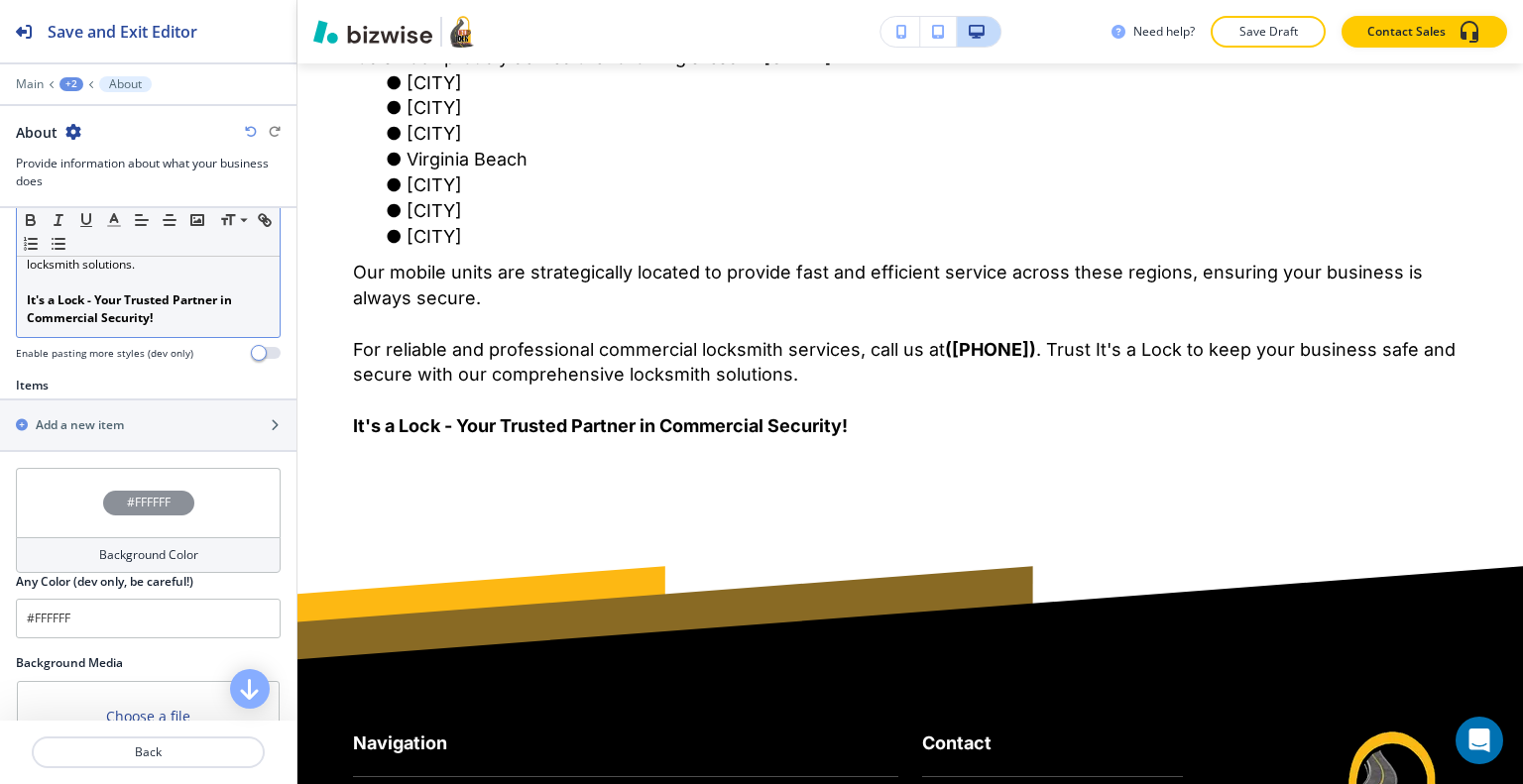 scroll, scrollTop: 595, scrollLeft: 0, axis: vertical 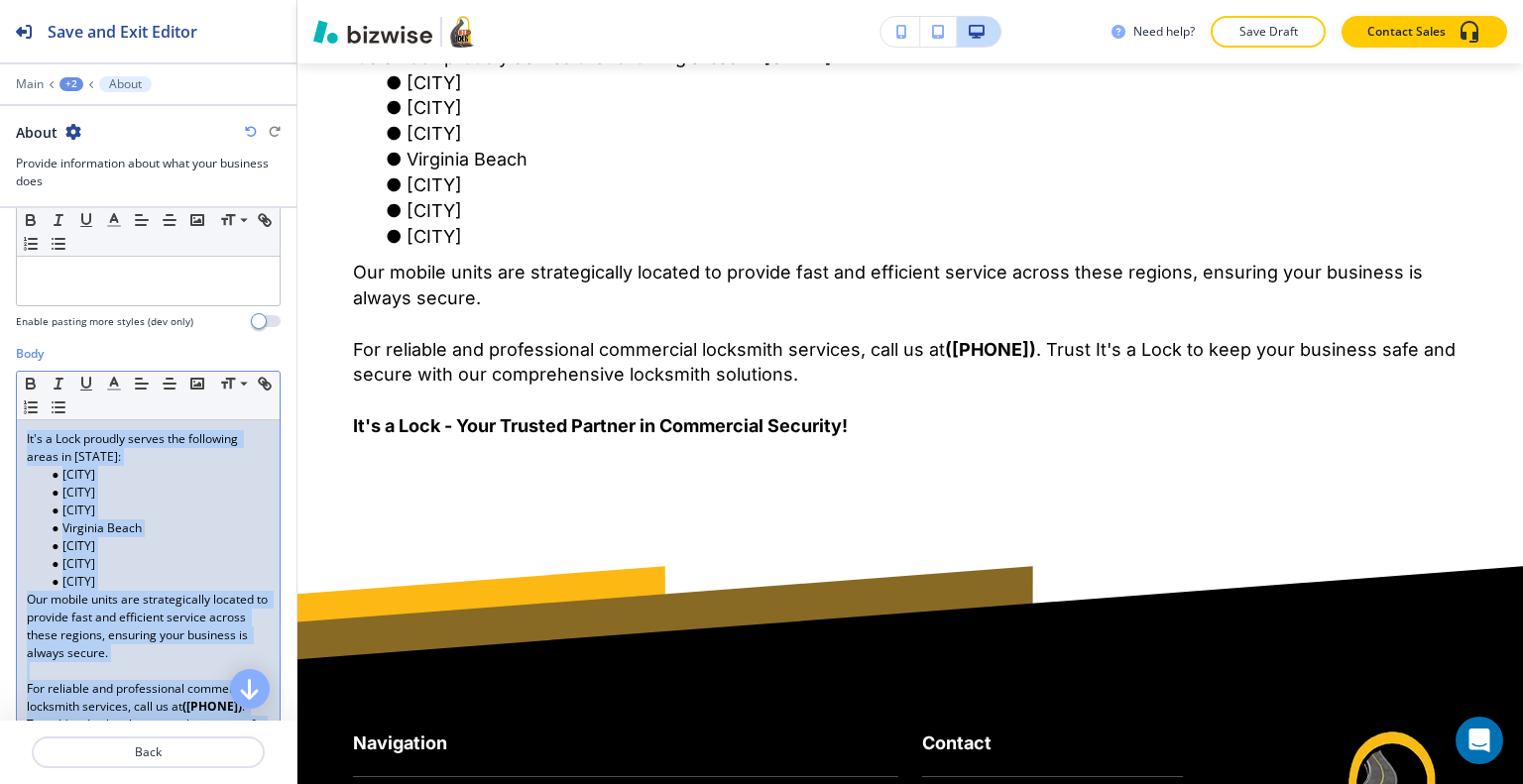 drag, startPoint x: 174, startPoint y: 415, endPoint x: 141, endPoint y: 469, distance: 63.28507 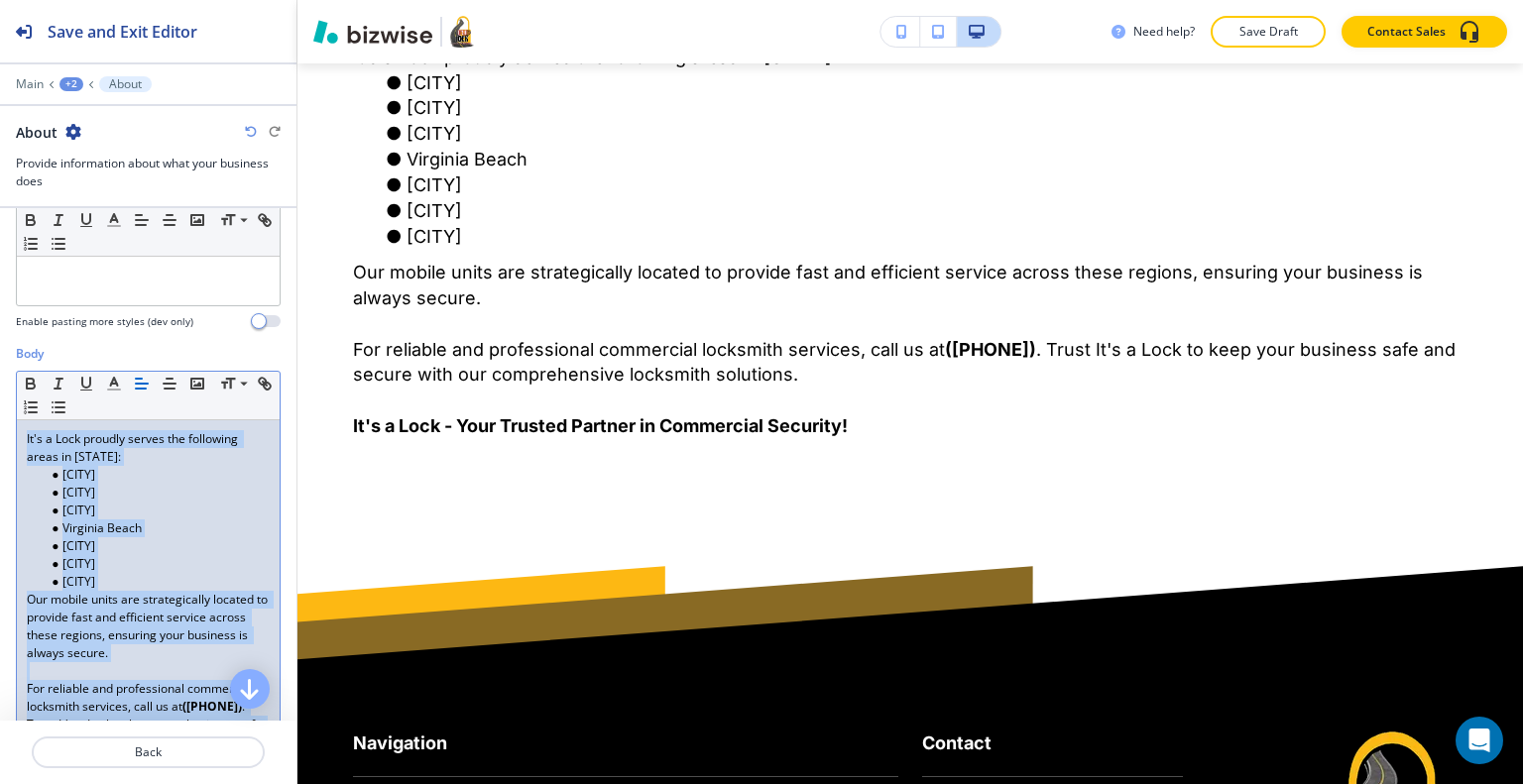 copy on "It's a Lock proudly serves the following areas in Virginia: [CITY] [CITY] [CITY] [CITY] [CITY] [CITY] [CITY] Our mobile units are strategically located to provide fast and efficient service across these regions, ensuring your business is always secure. For reliable and professional commercial locksmith services, call us at  ([PHONE]). Trust It's a Lock to keep your business safe and secure with our comprehensive locksmith solutions. It's a Lock - Your Trusted Partner in Commercial Security!" 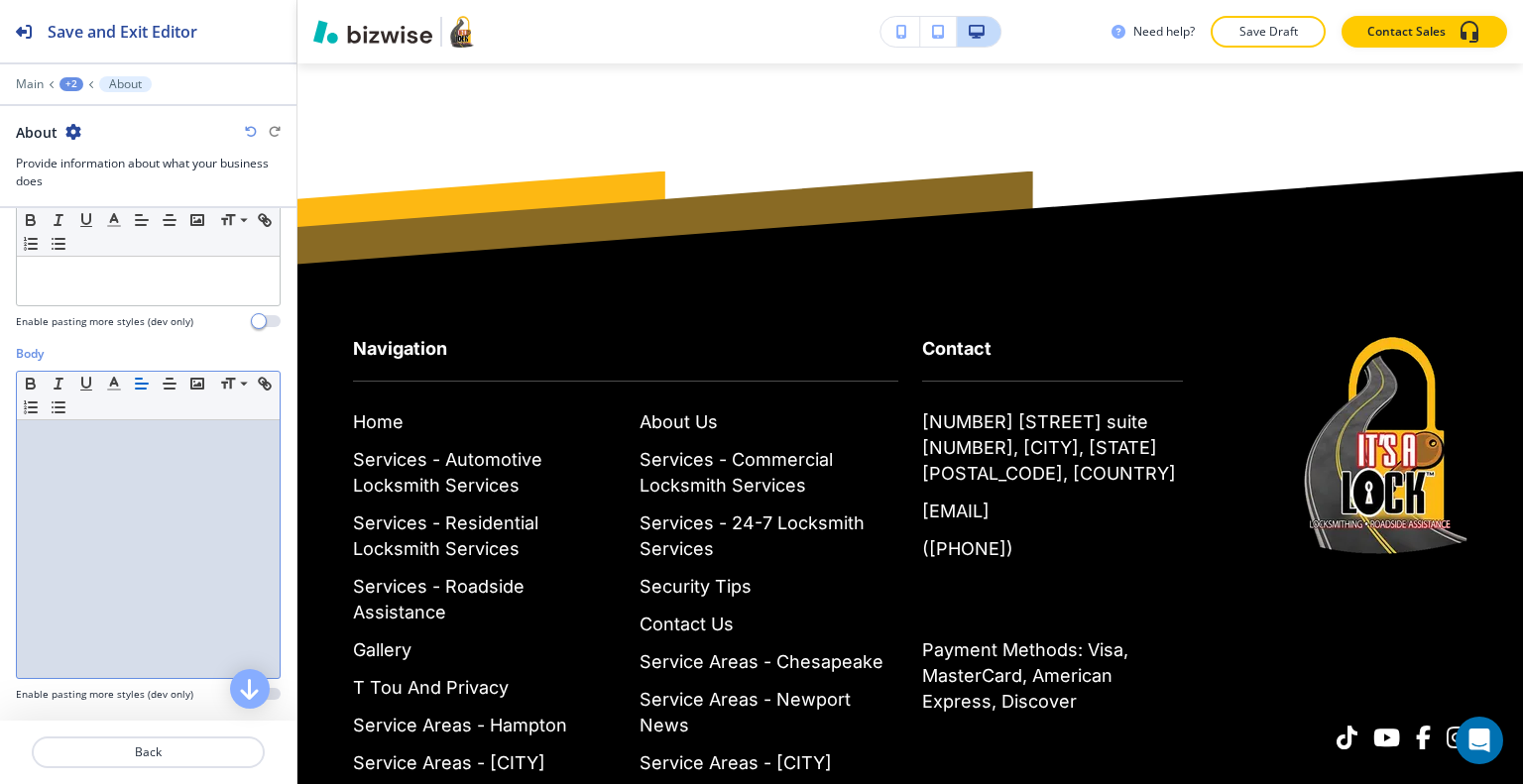 scroll, scrollTop: 496, scrollLeft: 0, axis: vertical 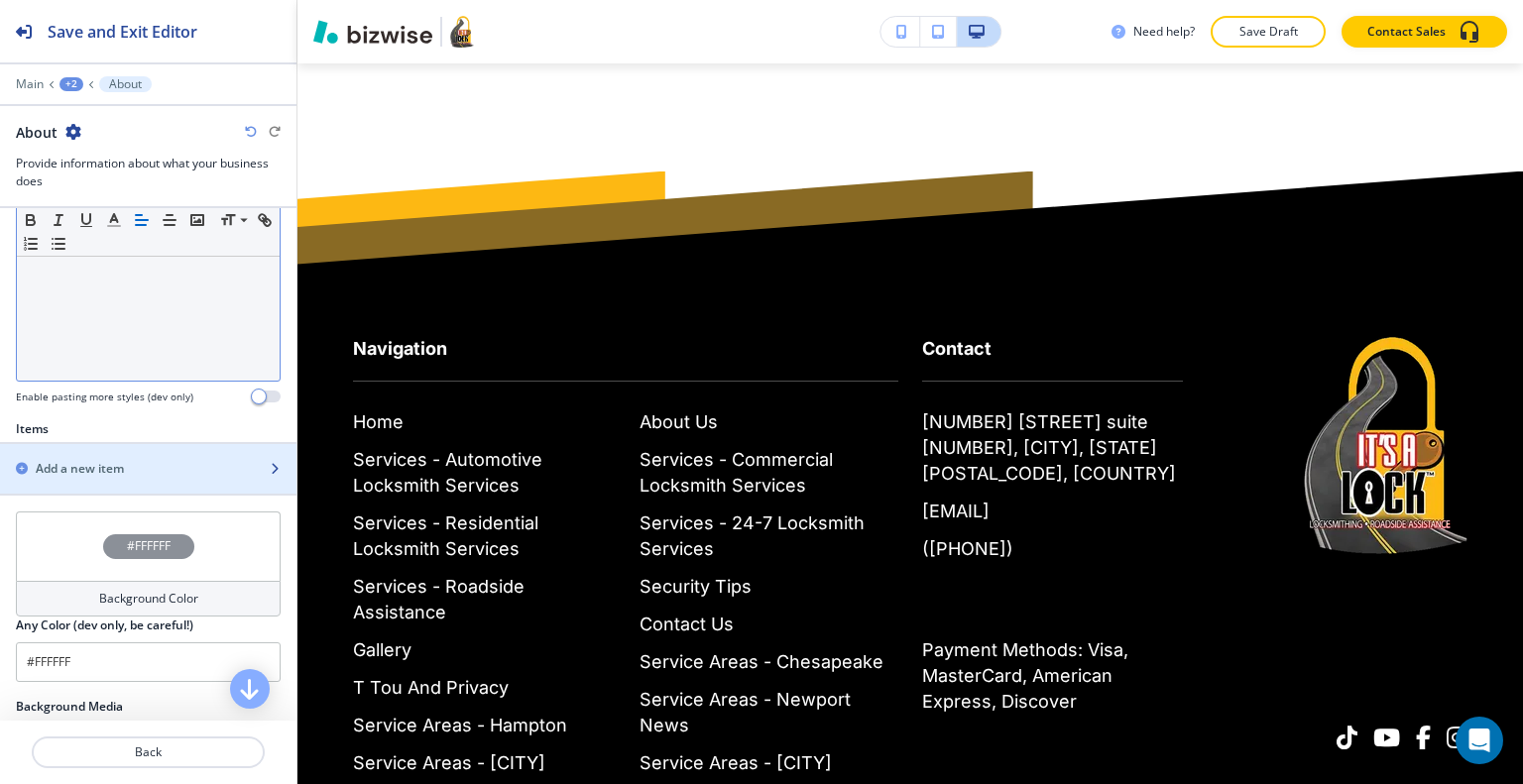 click at bounding box center [148, 486] 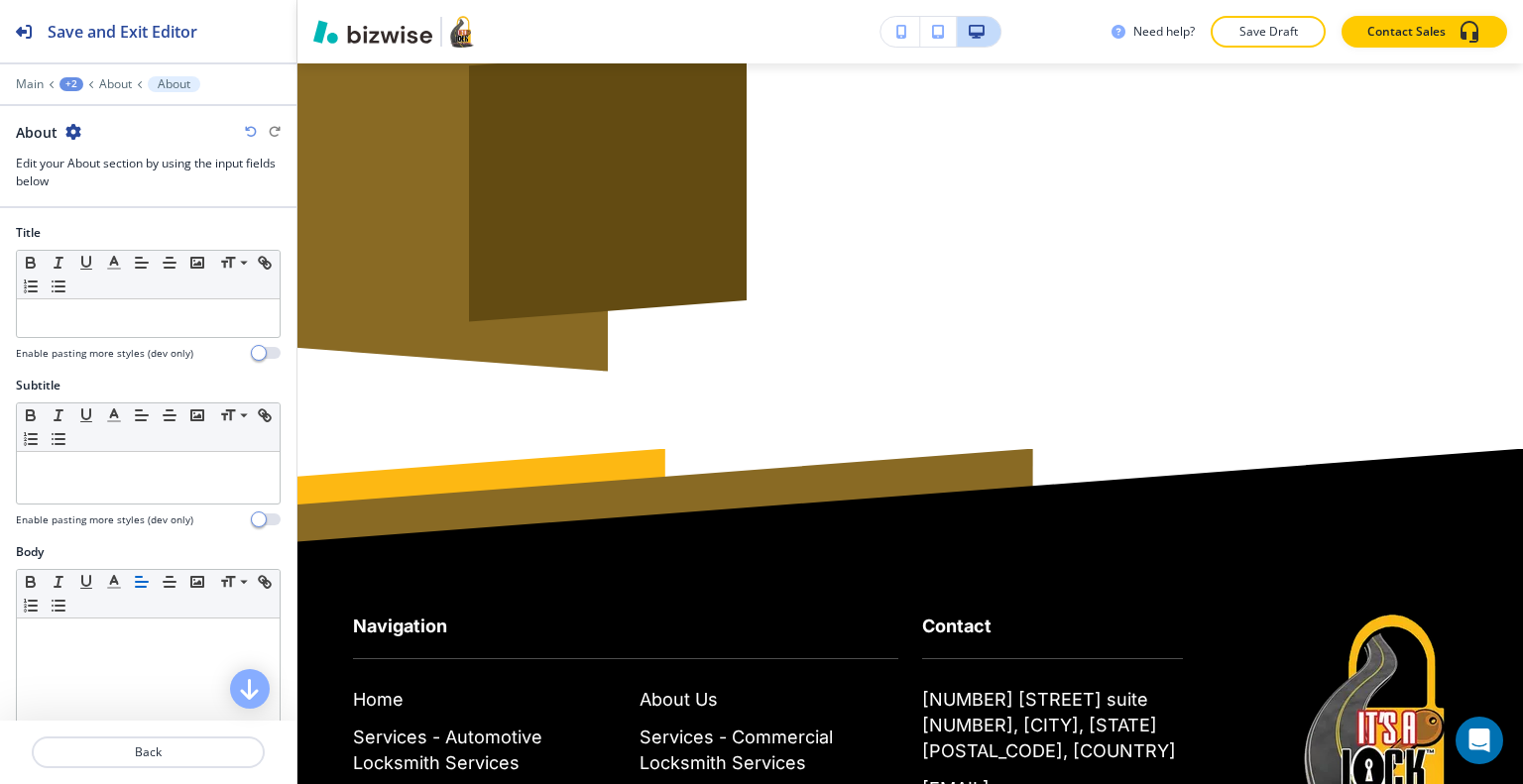scroll, scrollTop: 4492, scrollLeft: 0, axis: vertical 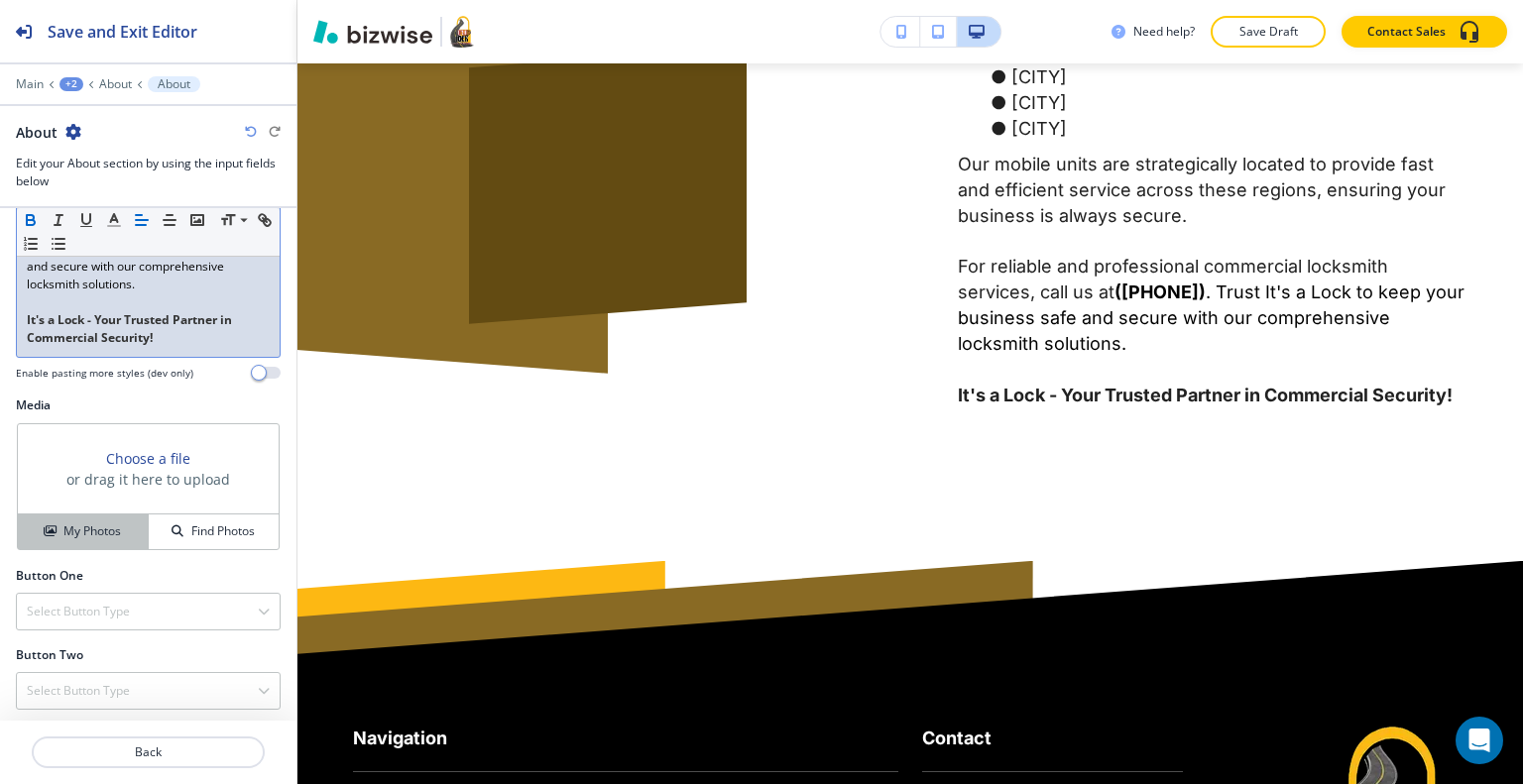 click on "My Photos" at bounding box center [92, 531] 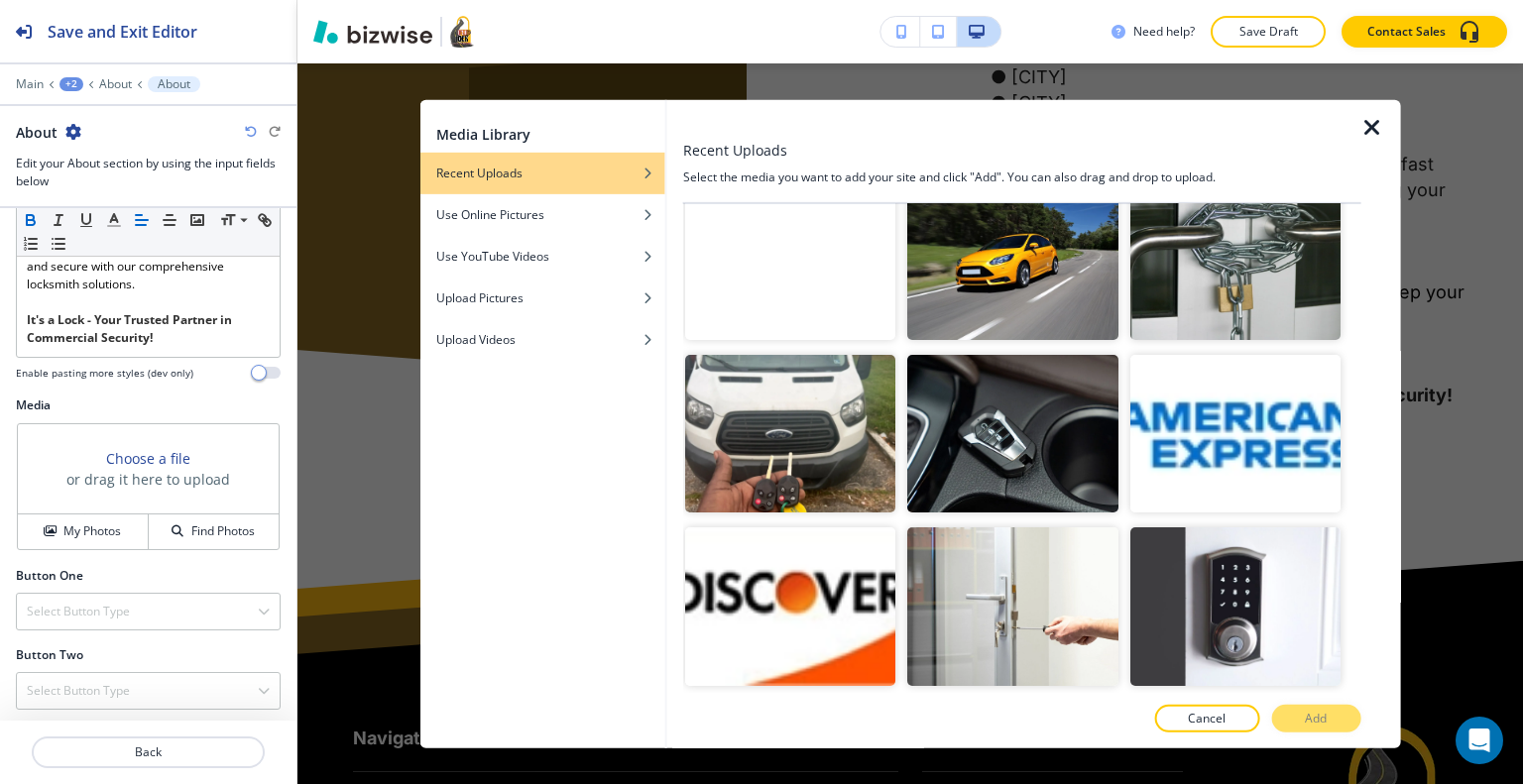 scroll, scrollTop: 2379, scrollLeft: 0, axis: vertical 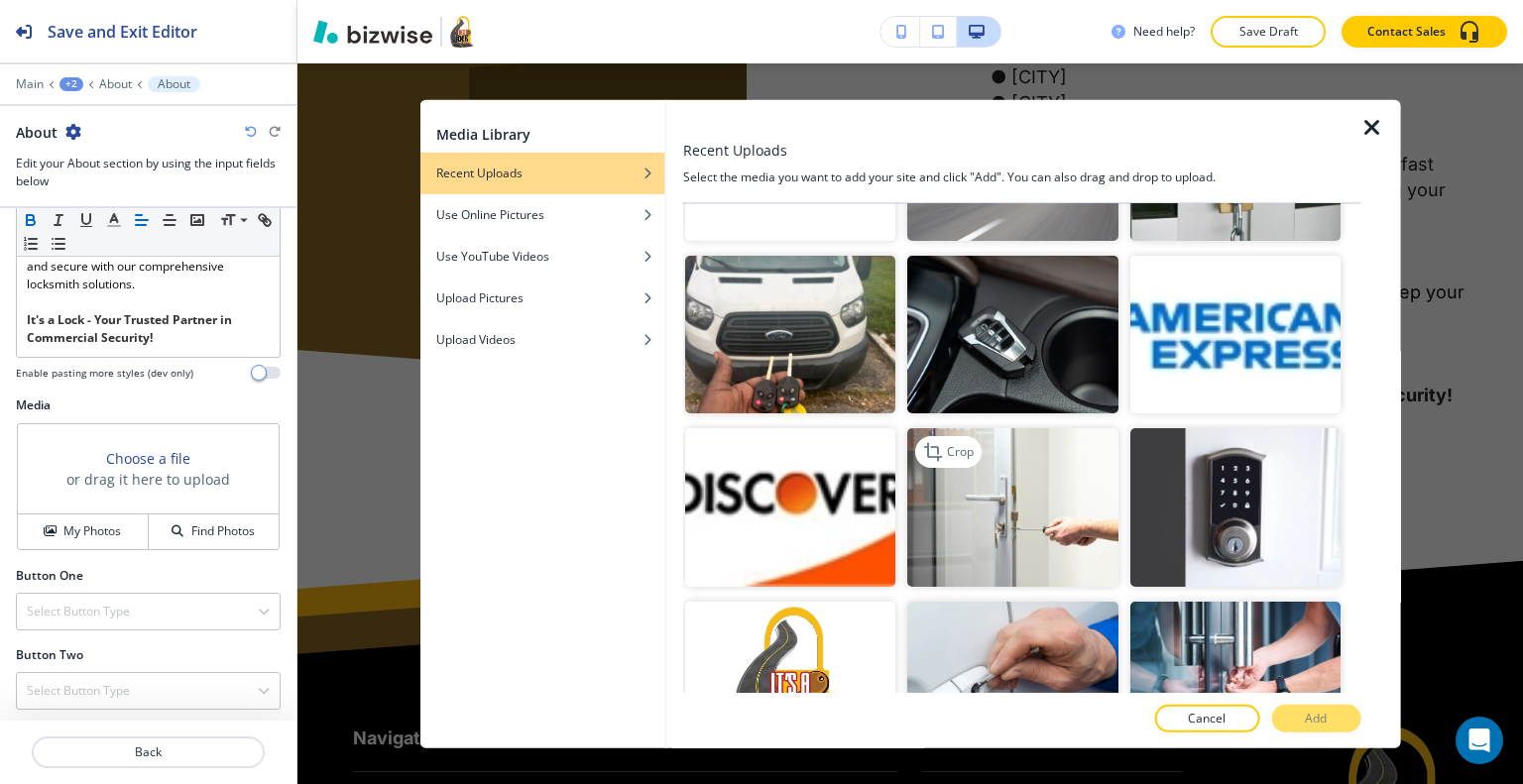 click at bounding box center [1012, 506] 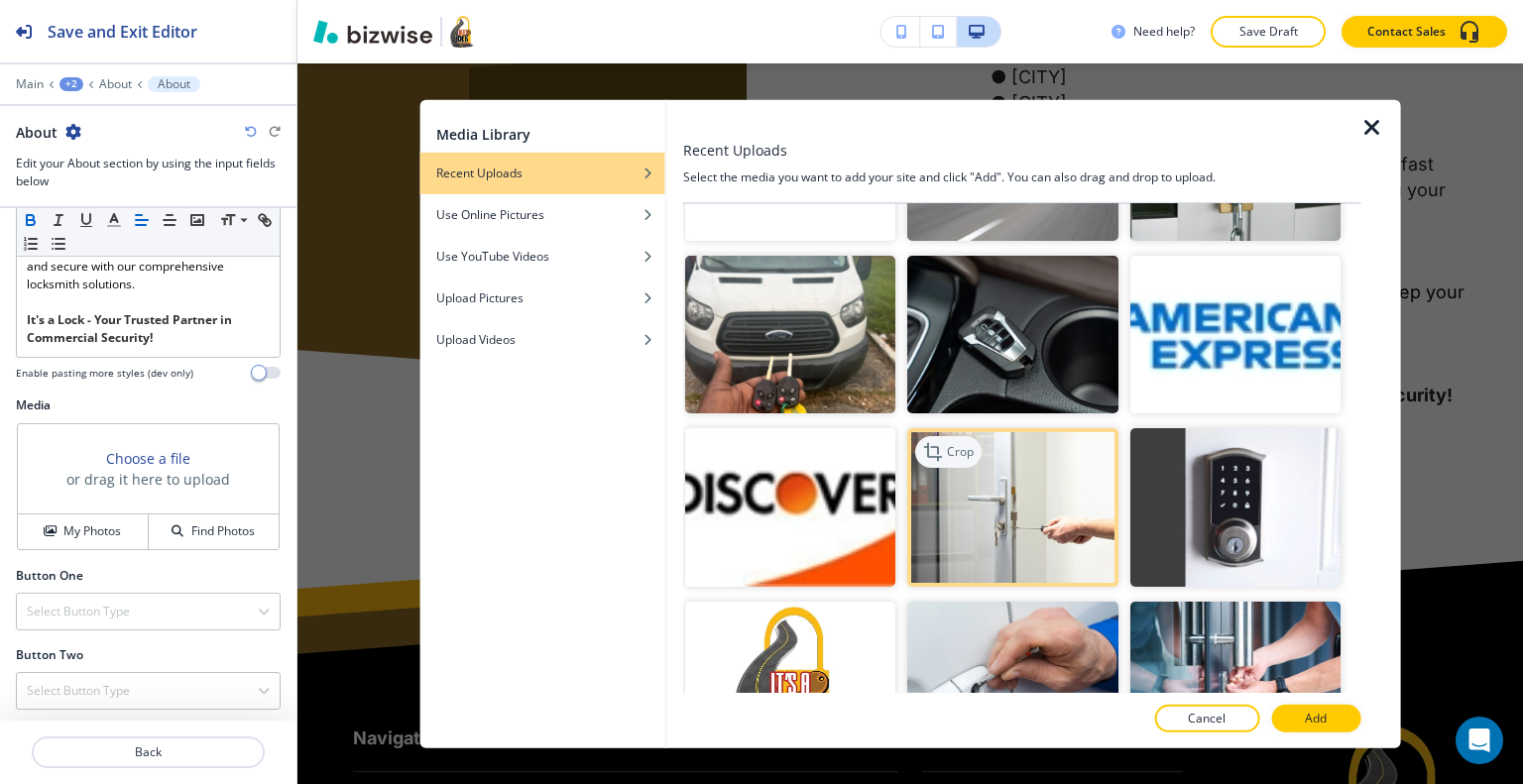 click on "Crop" at bounding box center [960, 452] 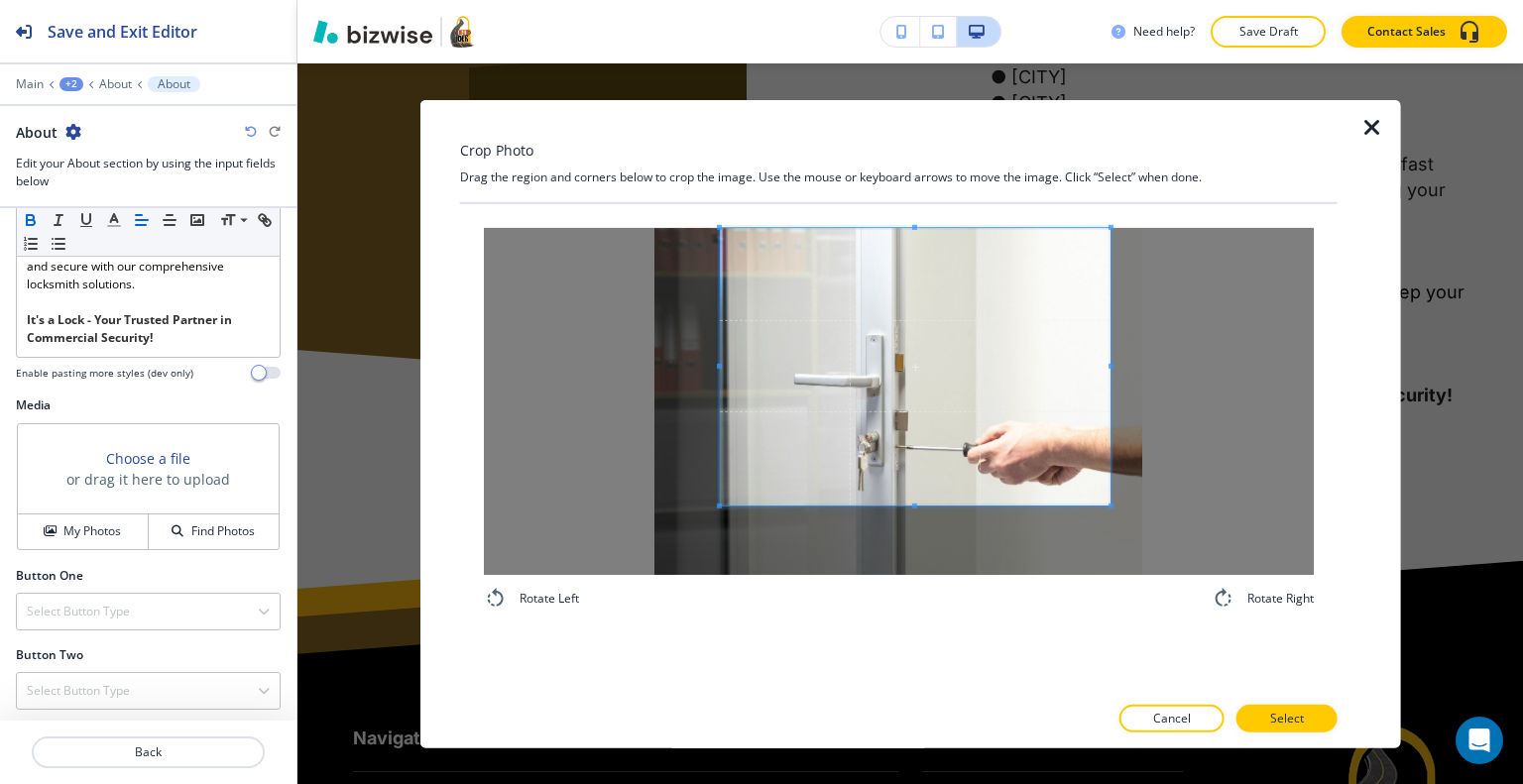 click at bounding box center (915, 366) 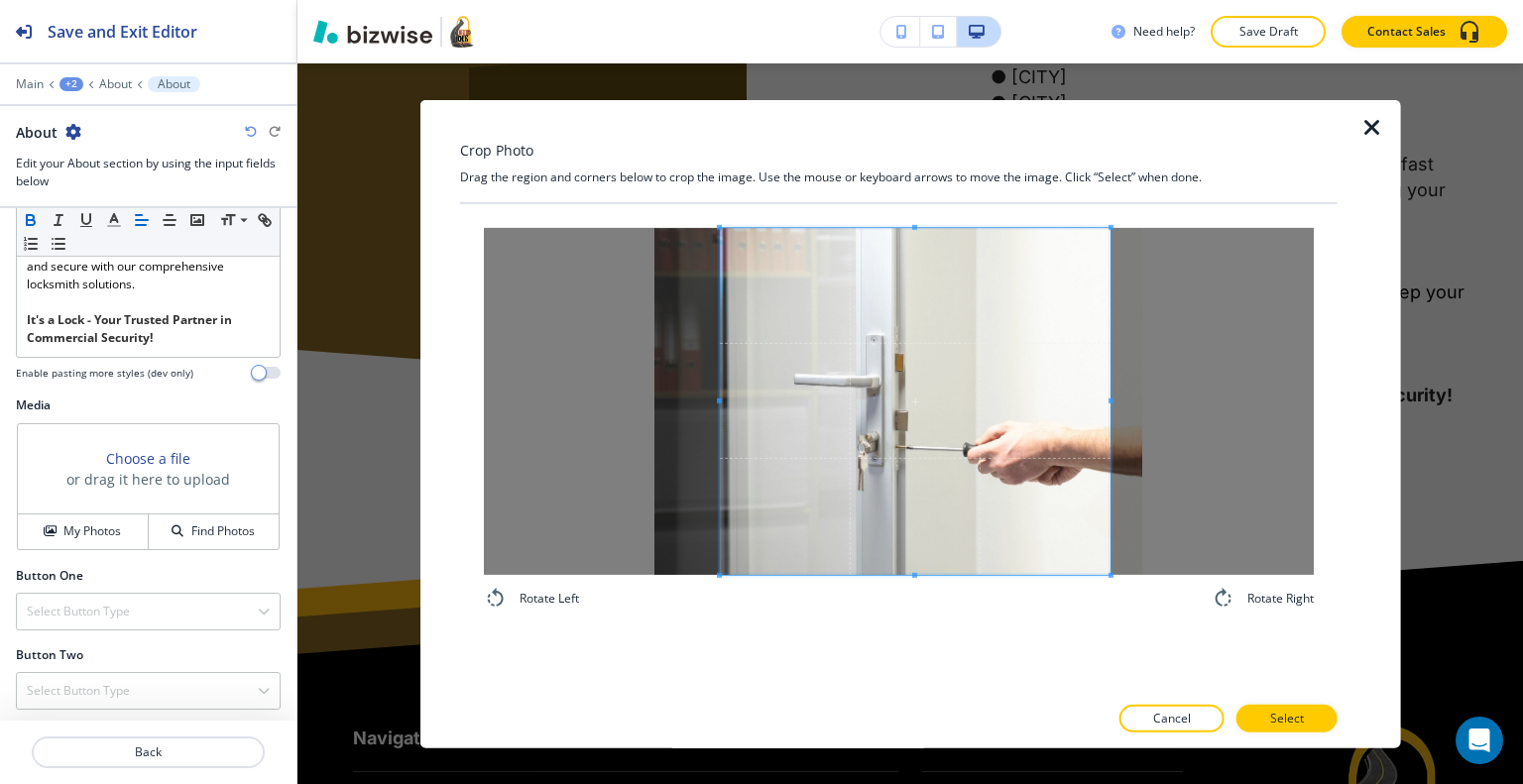 click on "Rotate Left Rotate Right" at bounding box center (898, 447) 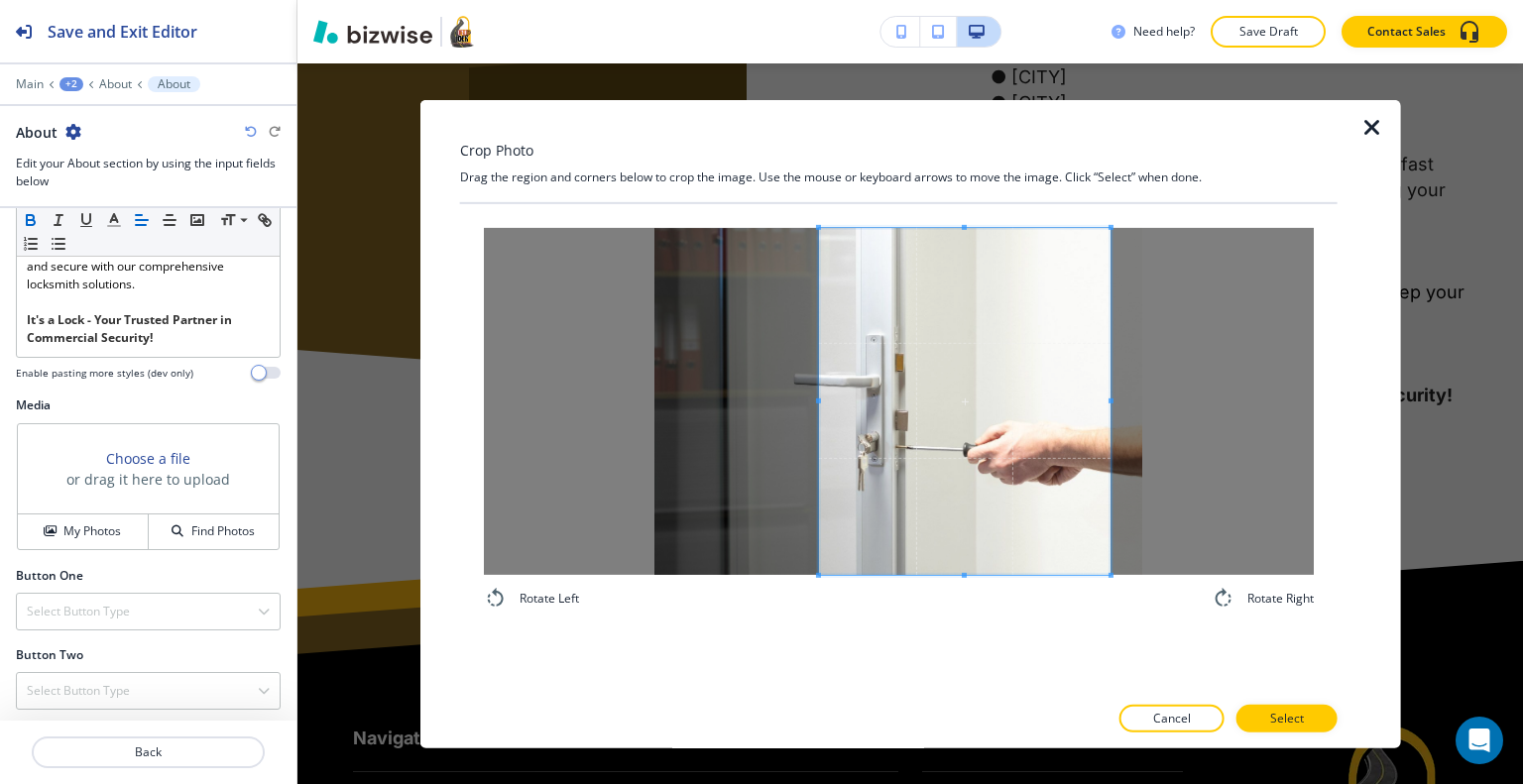 click at bounding box center [965, 400] 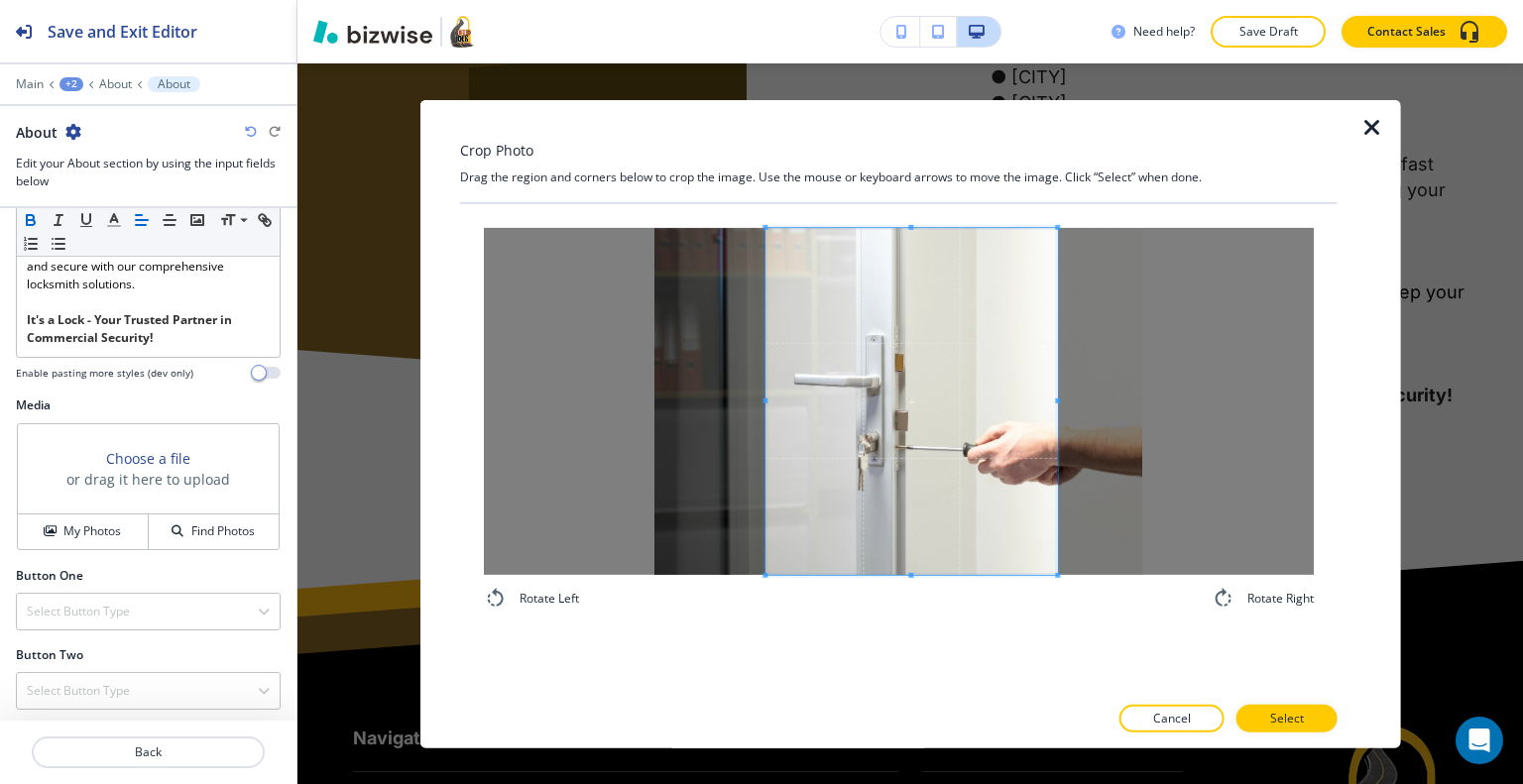click at bounding box center [911, 400] 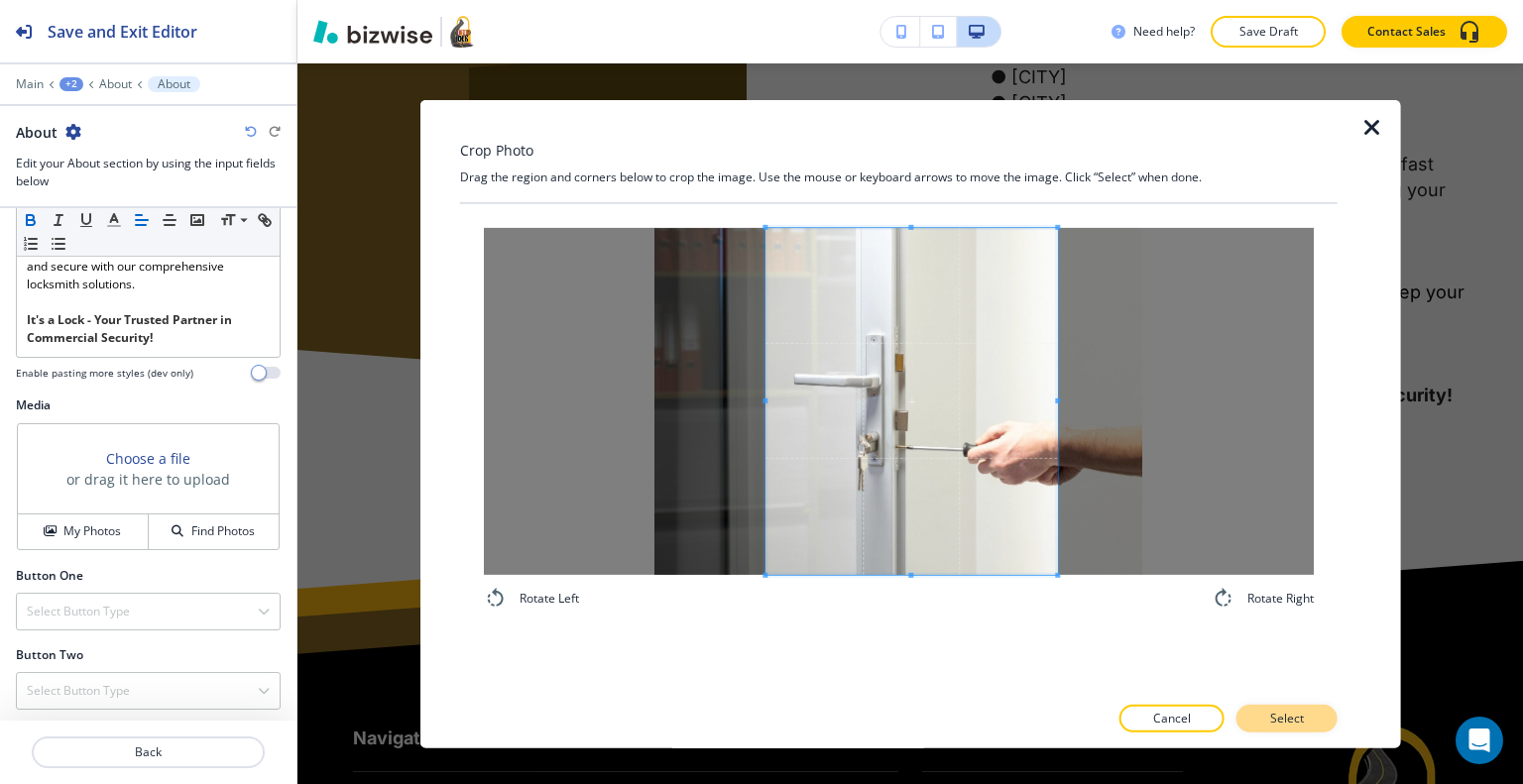 click on "Select" at bounding box center [1287, 719] 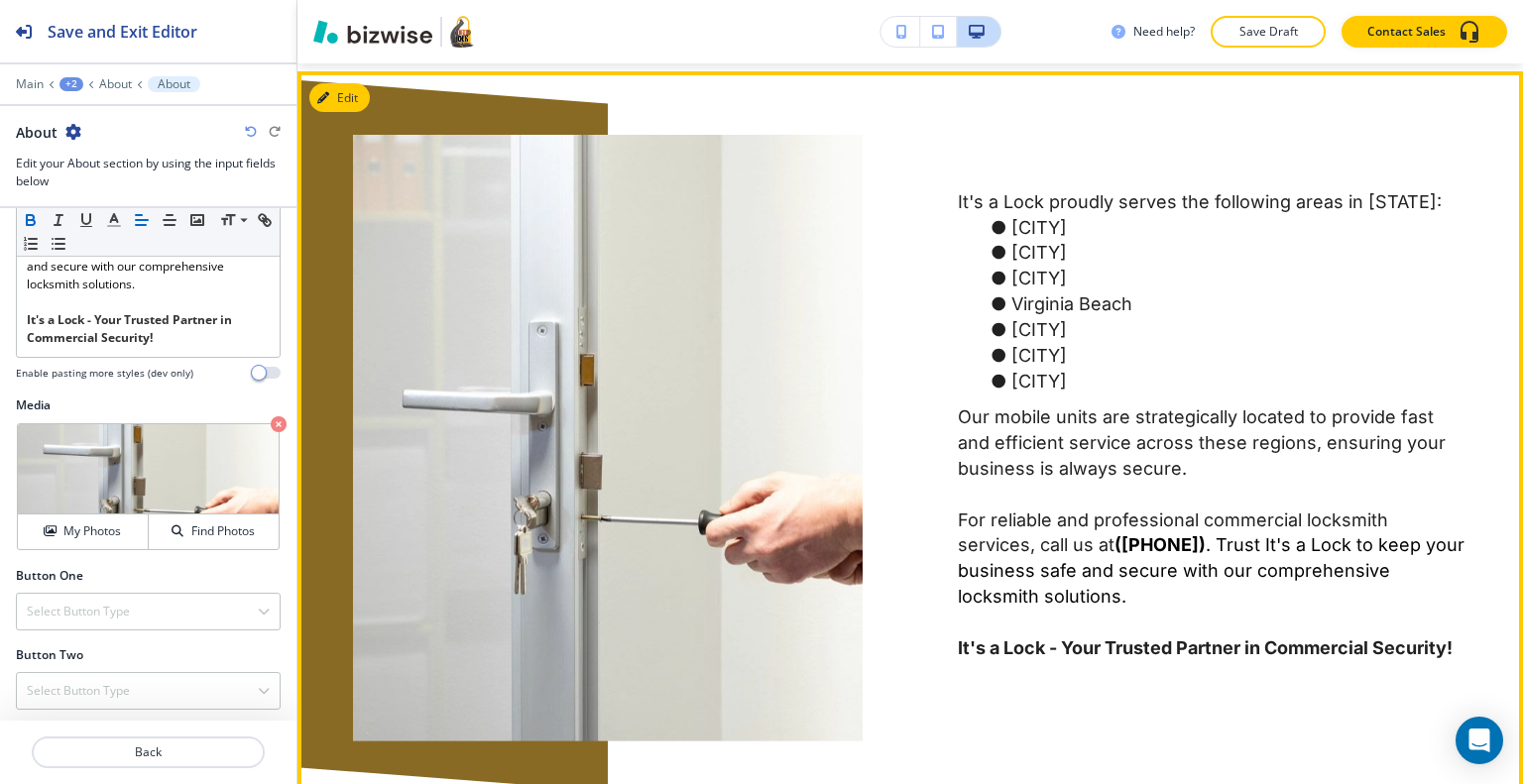 scroll, scrollTop: 4095, scrollLeft: 0, axis: vertical 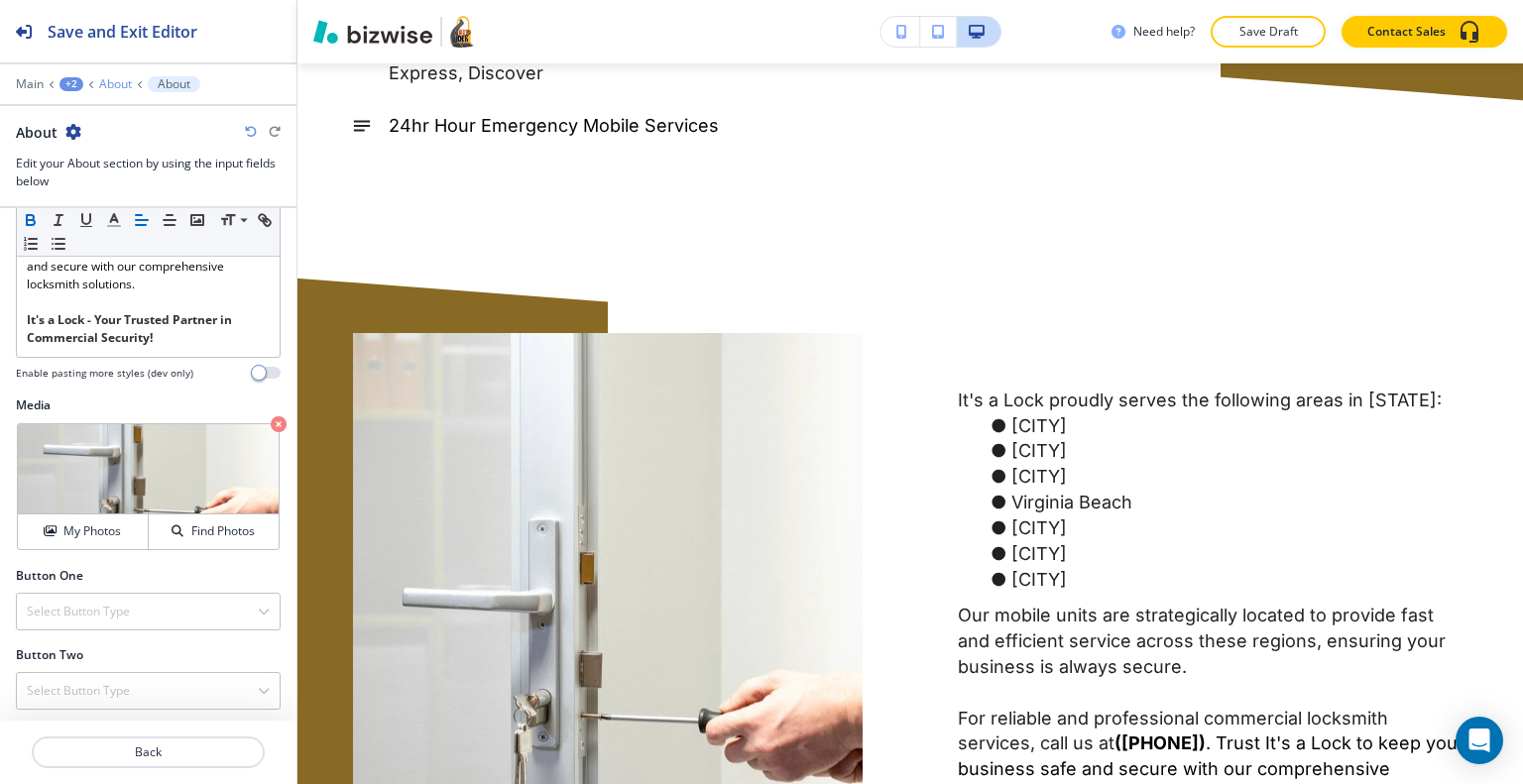 click on "About" at bounding box center [115, 84] 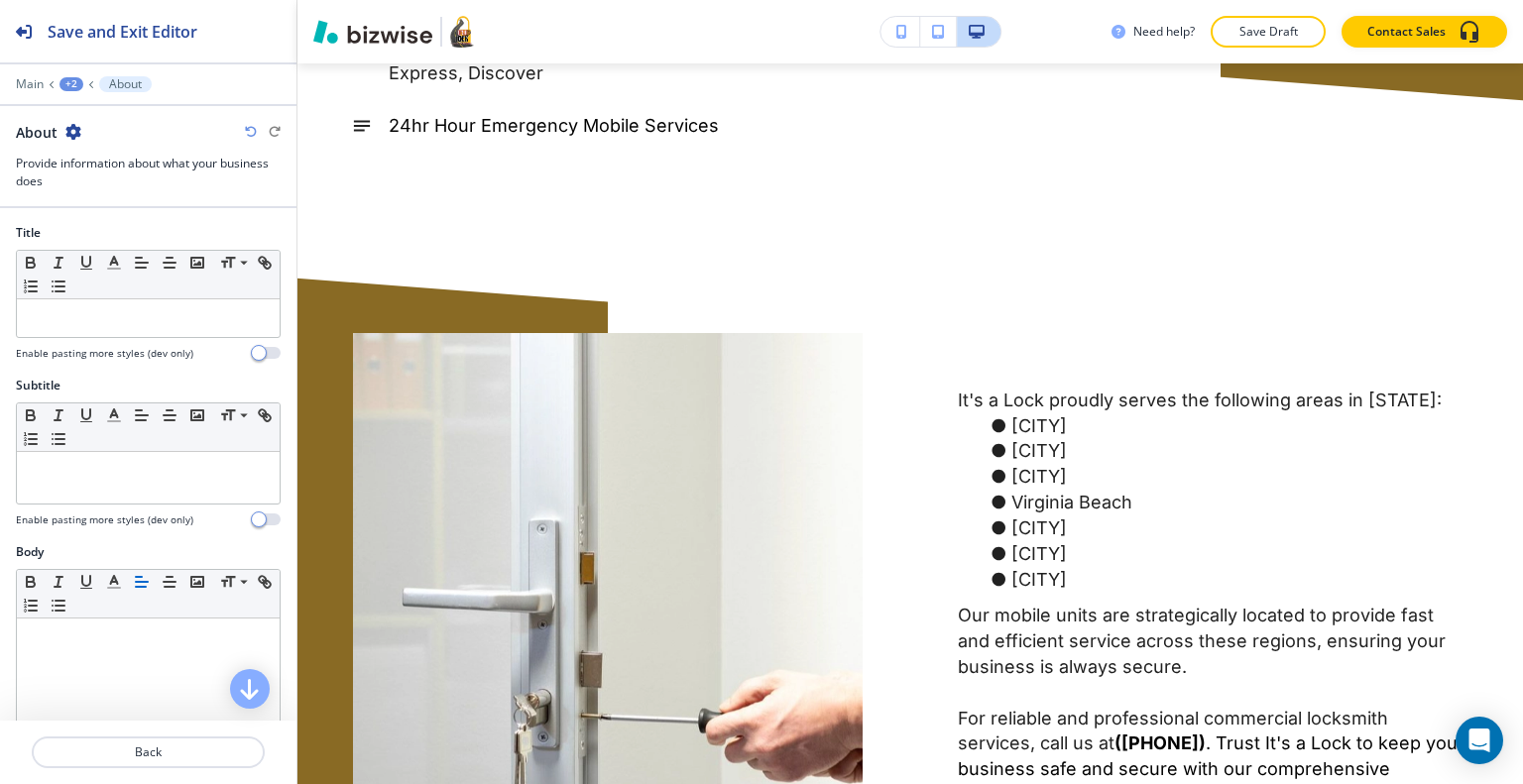 scroll, scrollTop: 4384, scrollLeft: 0, axis: vertical 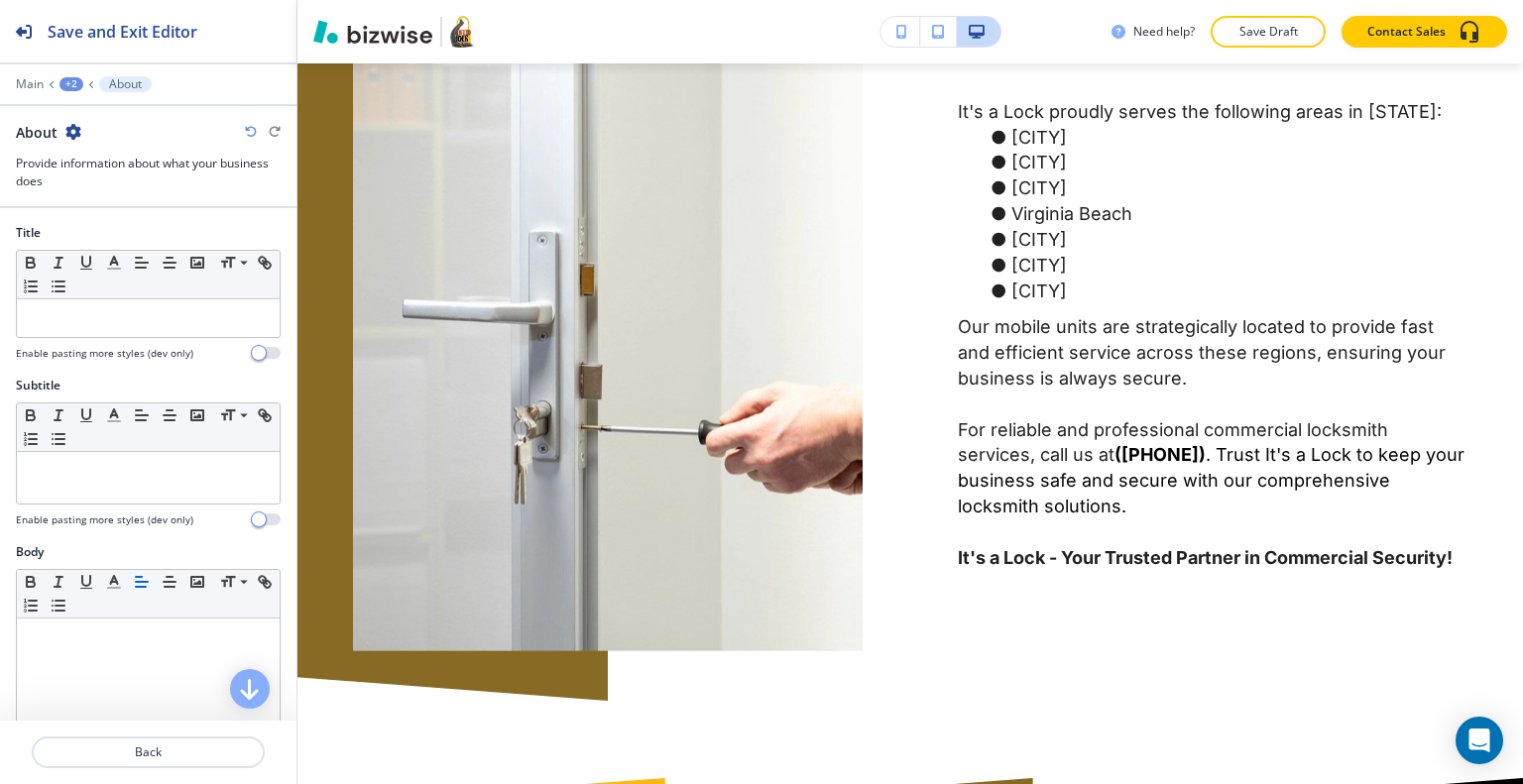 click on "+2" at bounding box center (71, 84) 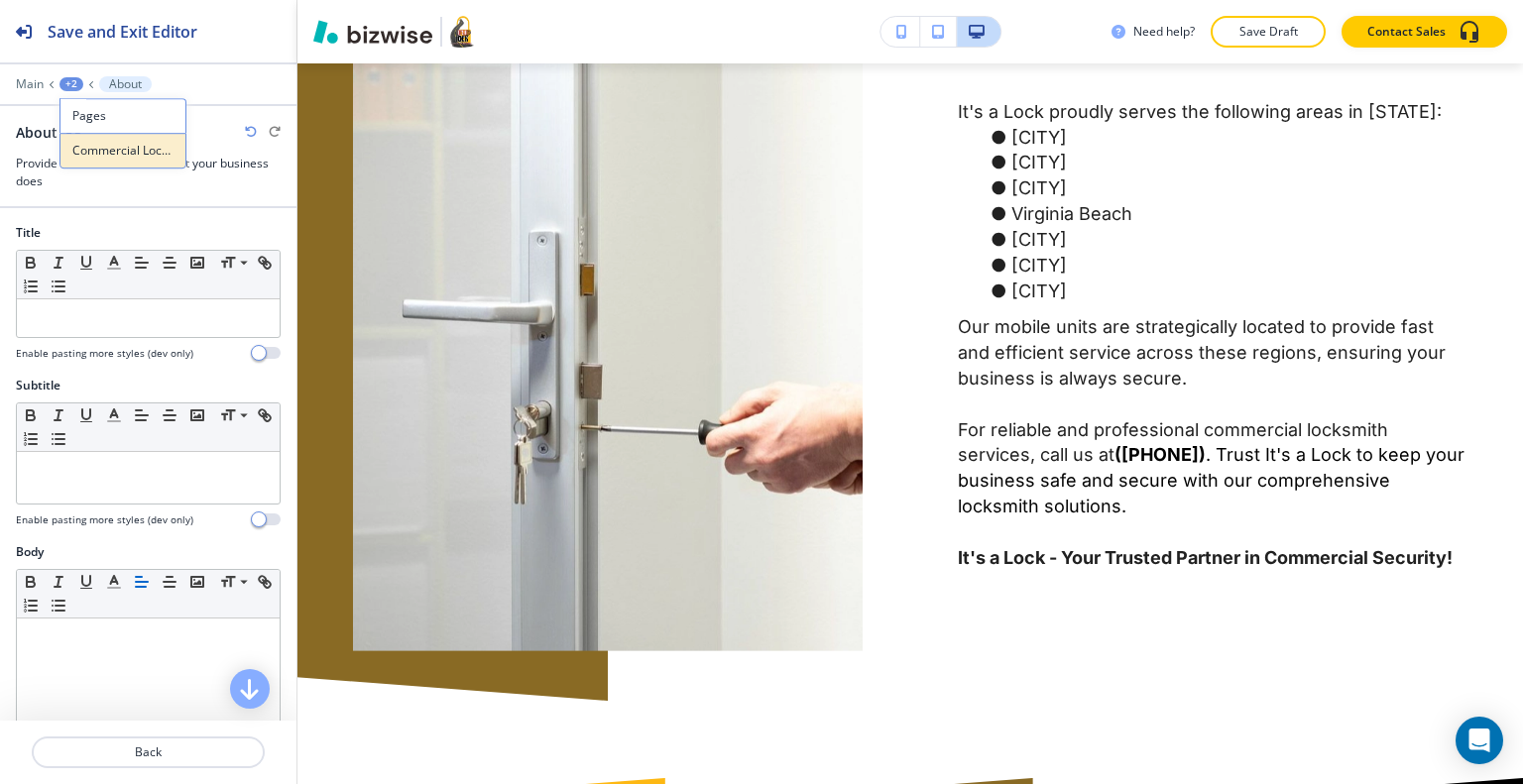 click on "Commercial Locksmith Services" at bounding box center [123, 151] 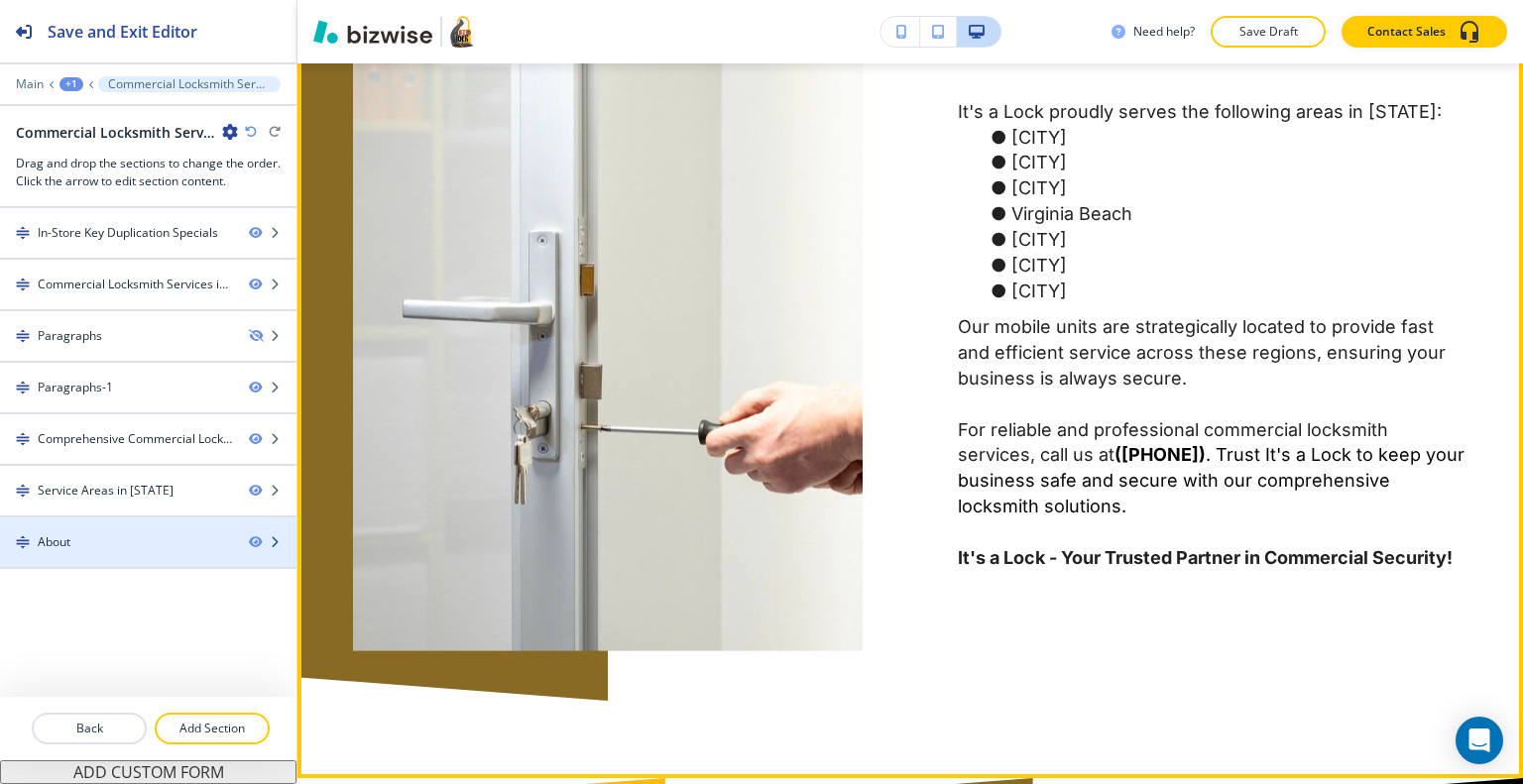 type 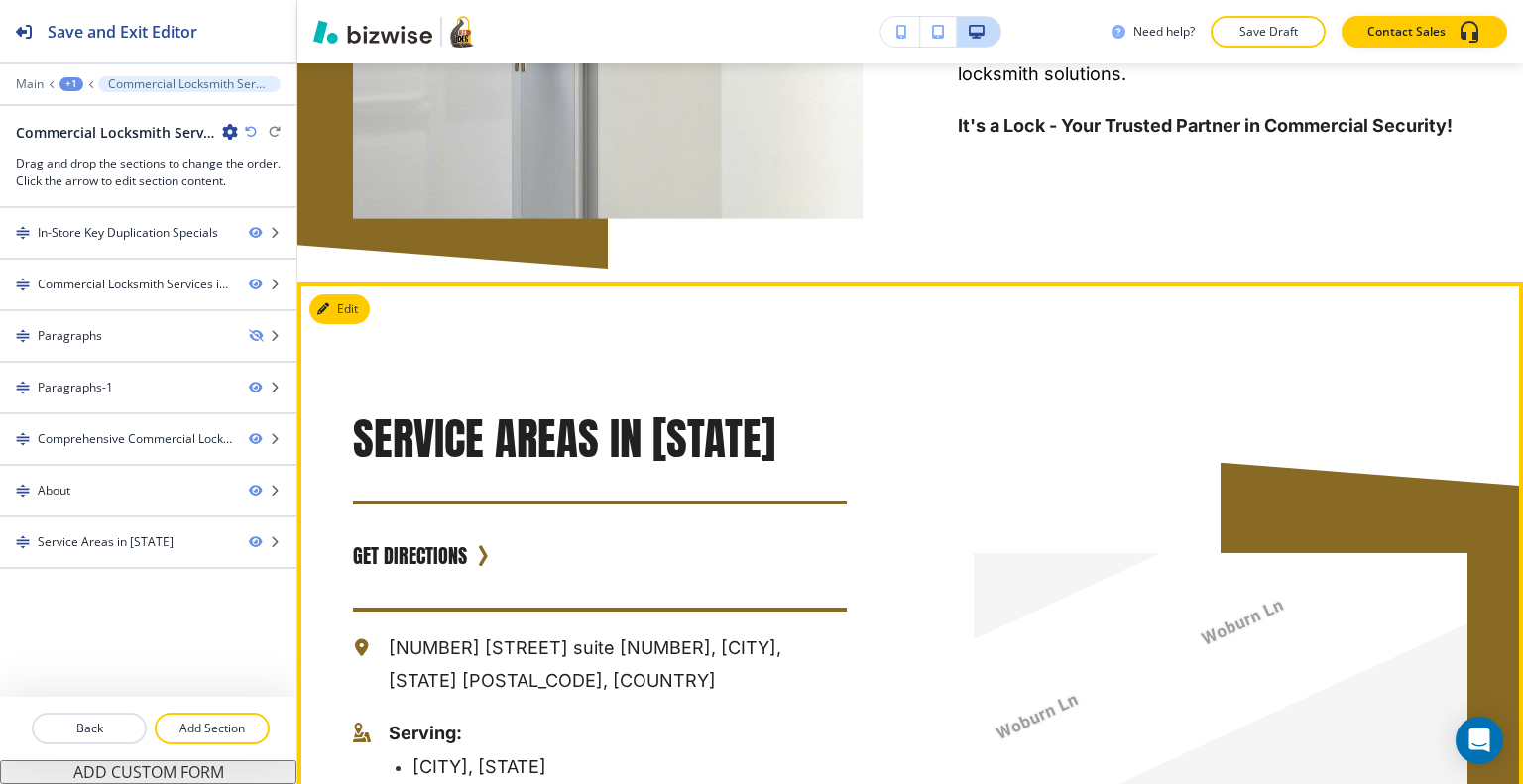 scroll, scrollTop: 3671, scrollLeft: 0, axis: vertical 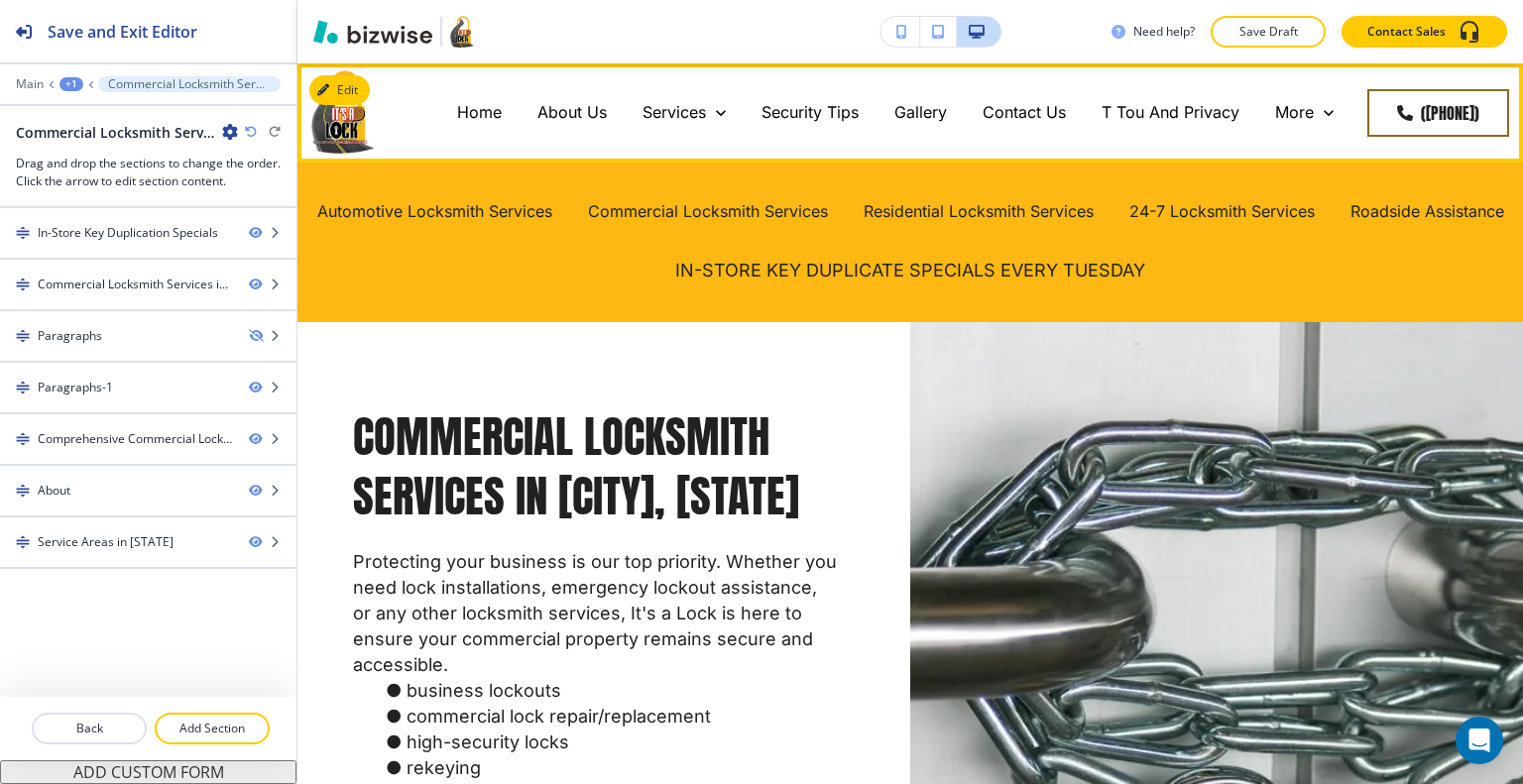 click on "Services Automotive Locksmith Services Commercial Locksmith Services Residential Locksmith Services 24-7 Locksmith Services Roadside Assistance" at bounding box center [684, 112] 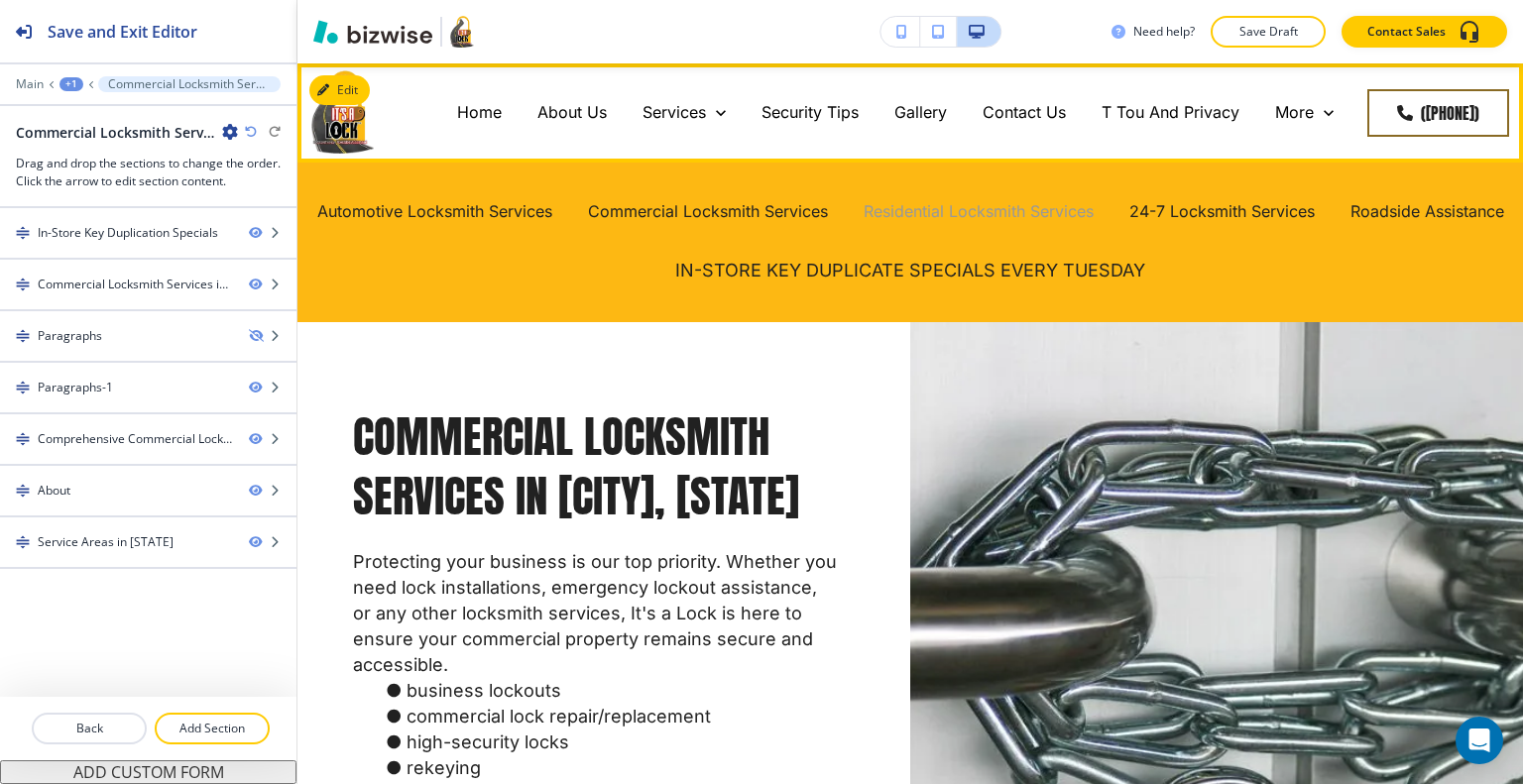 click on "Residential Locksmith Services" at bounding box center (979, 211) 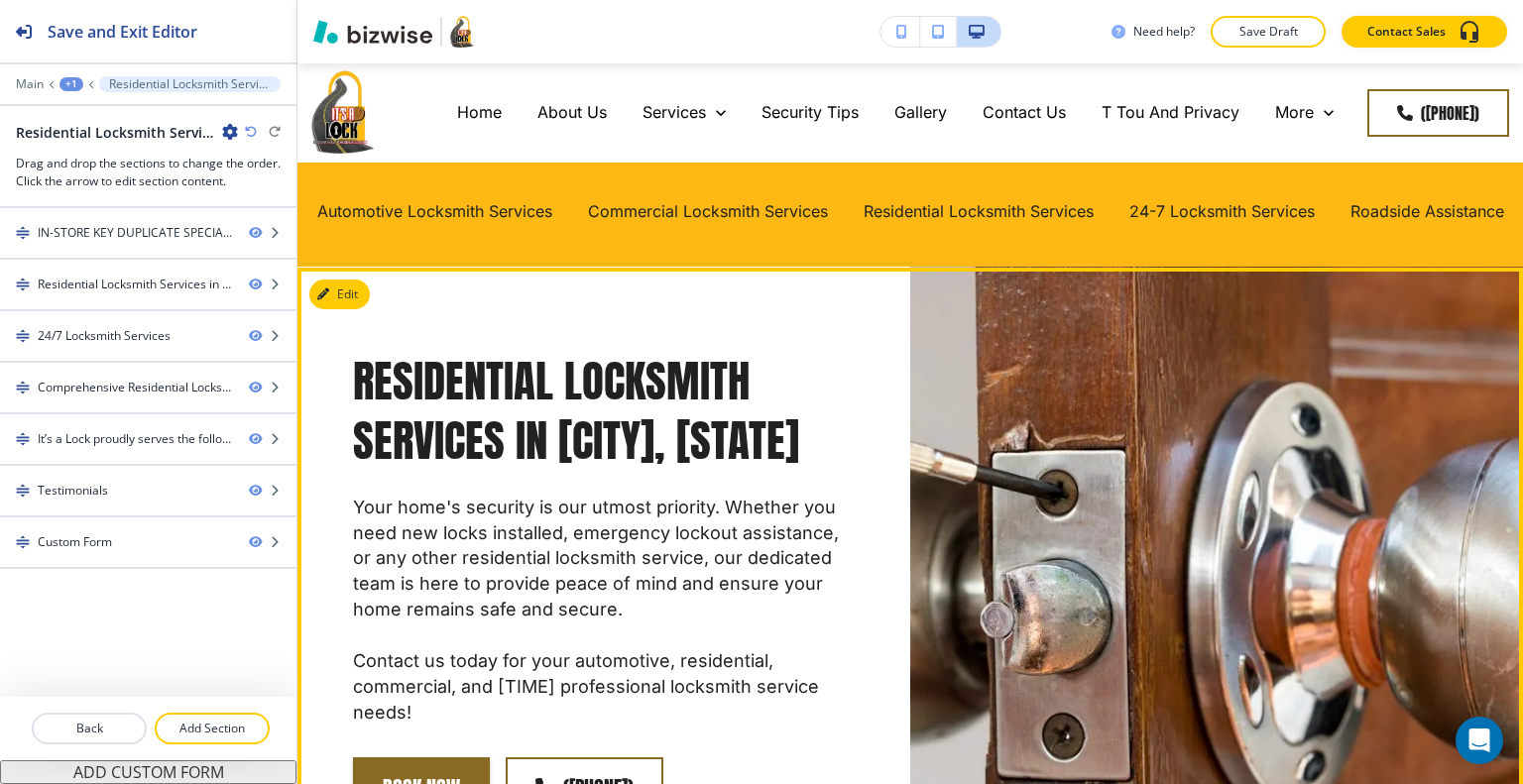 click at bounding box center [1153, 585] 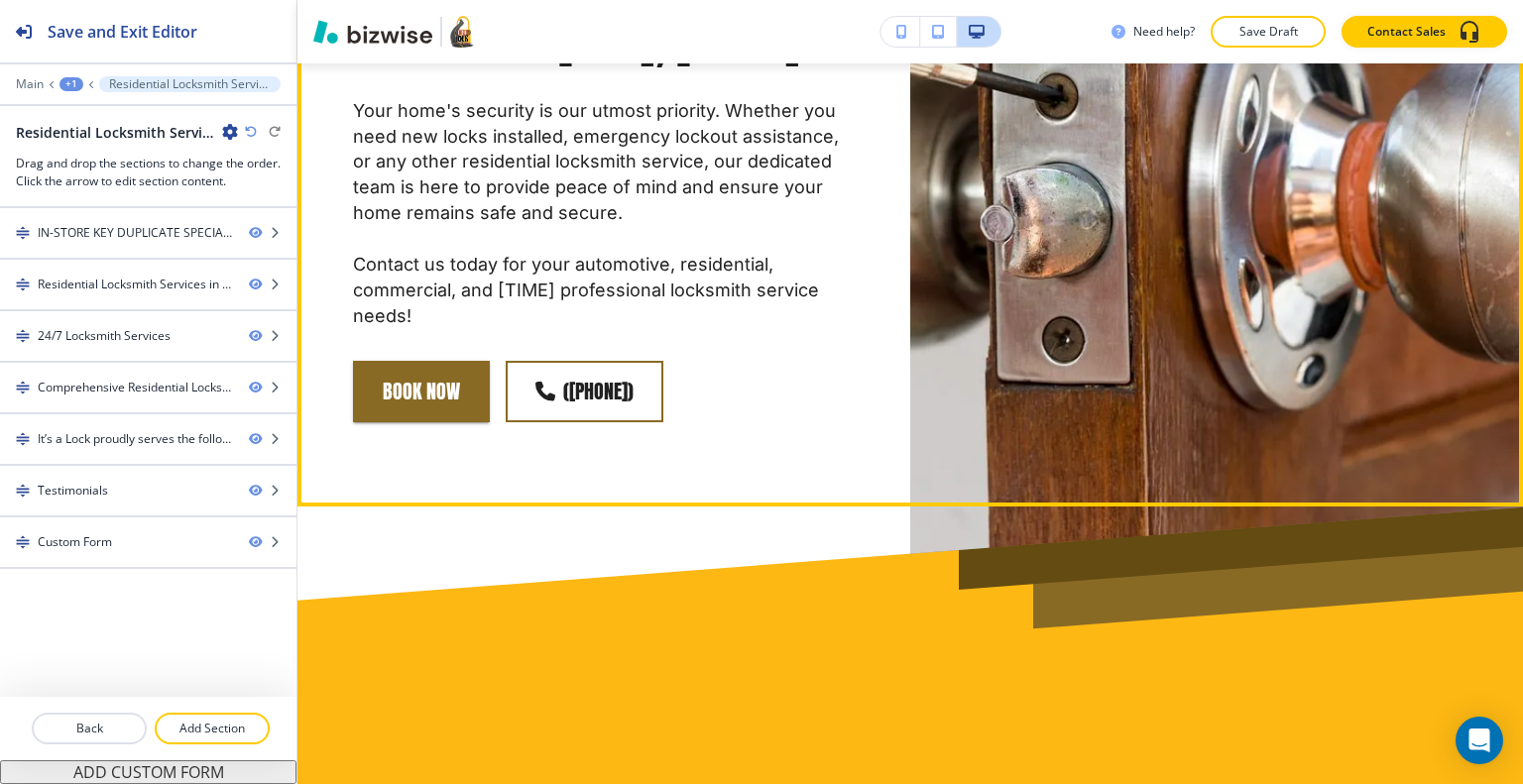 scroll, scrollTop: 198, scrollLeft: 0, axis: vertical 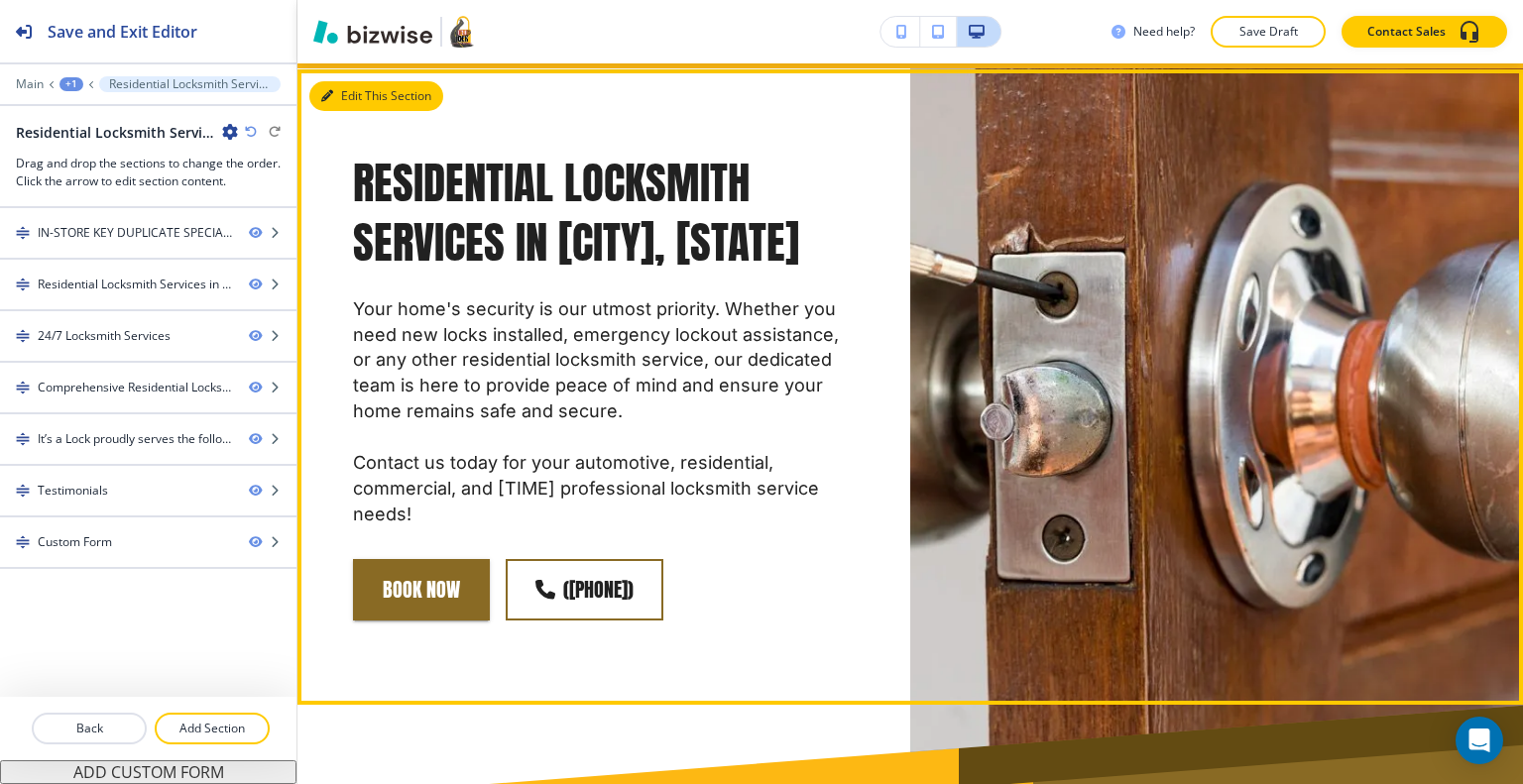 drag, startPoint x: 339, startPoint y: 94, endPoint x: 309, endPoint y: 126, distance: 43.863424 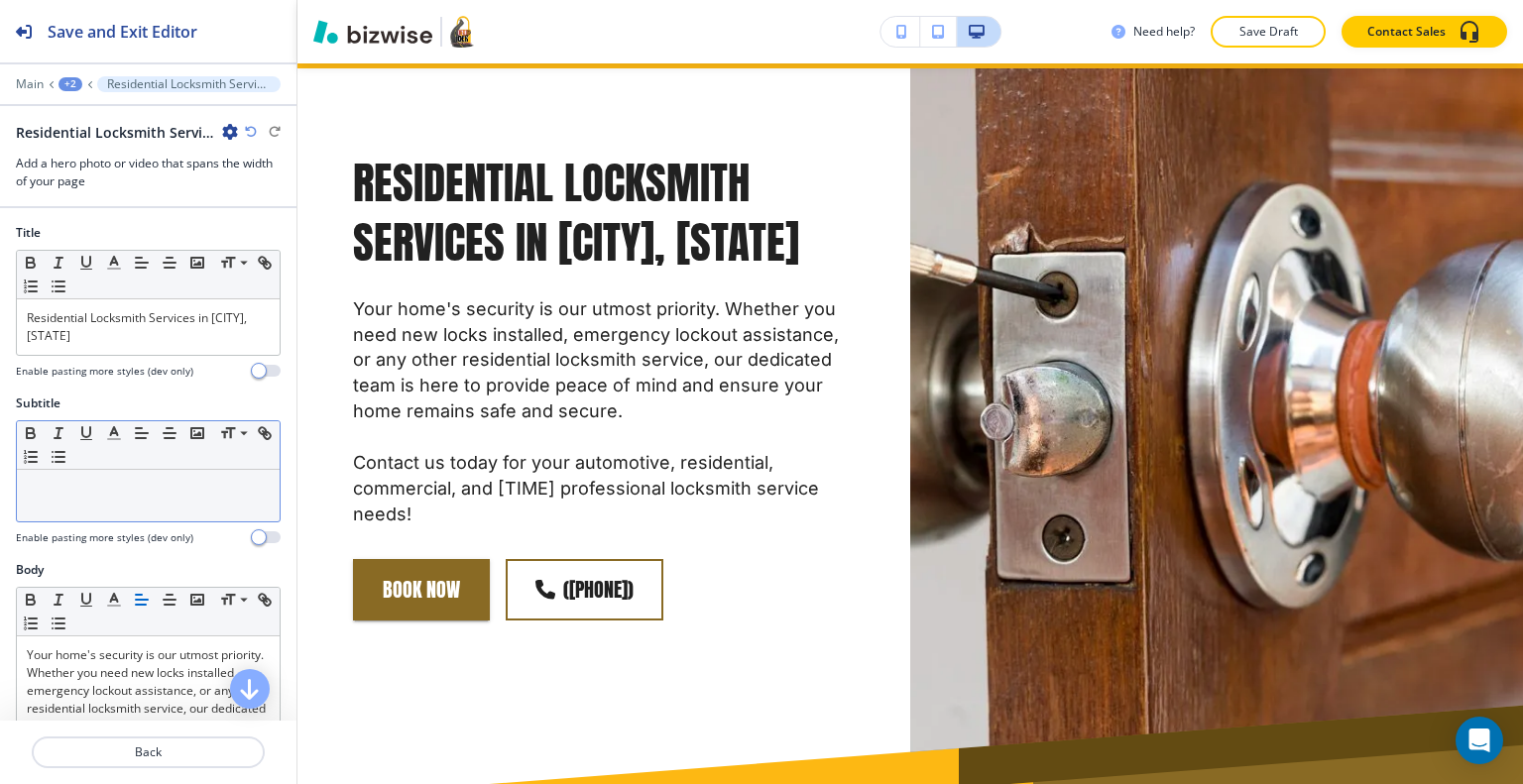 scroll, scrollTop: 203, scrollLeft: 0, axis: vertical 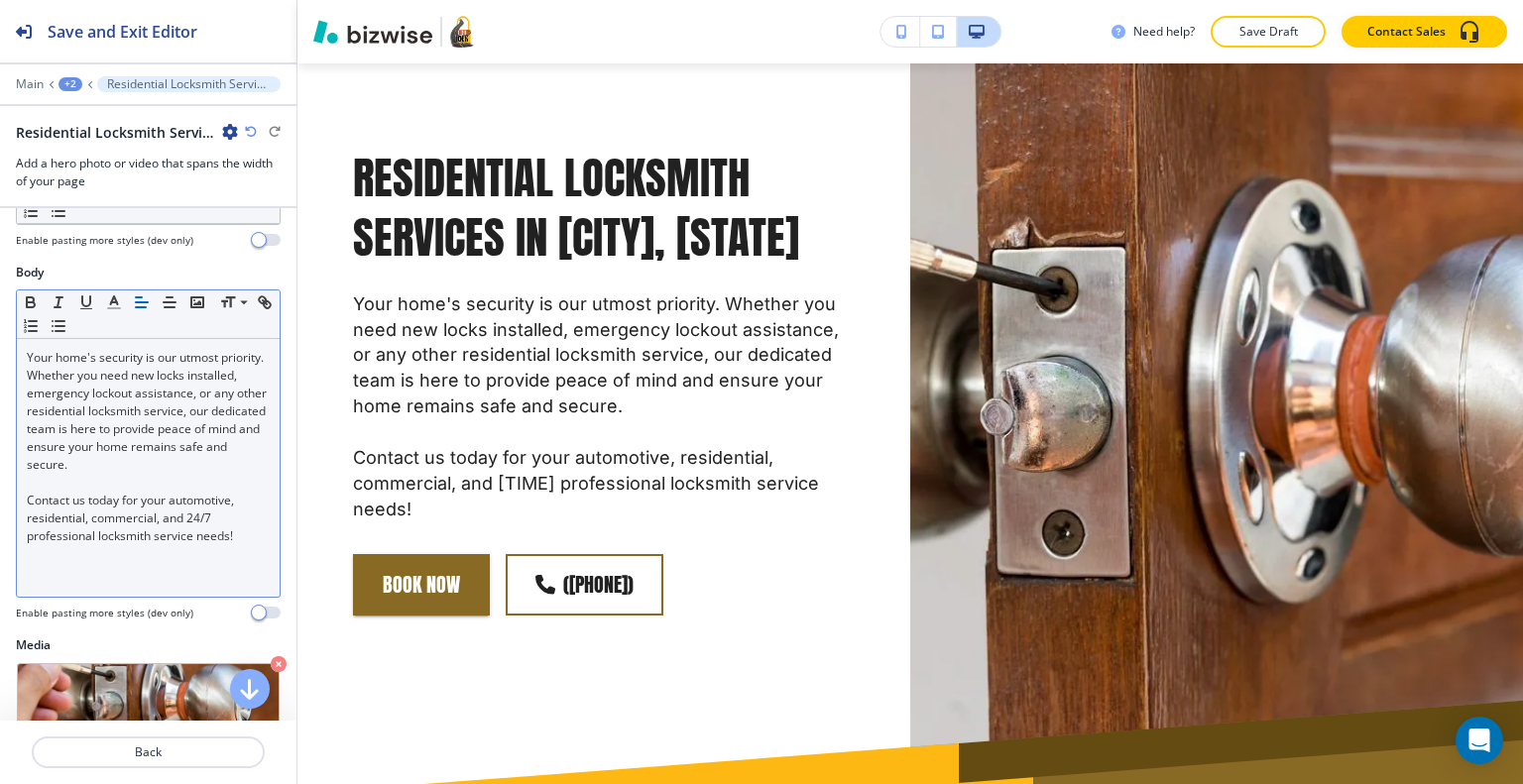 click on "Your home's security is our utmost priority. Whether you need new locks installed, emergency lockout assistance, or any other residential locksmith service, our dedicated team is here to provide peace of mind and ensure your home remains safe and secure. Contact us today for your automotive, residential, commercial, and 24/7 professional locksmith service needs!" at bounding box center [148, 468] 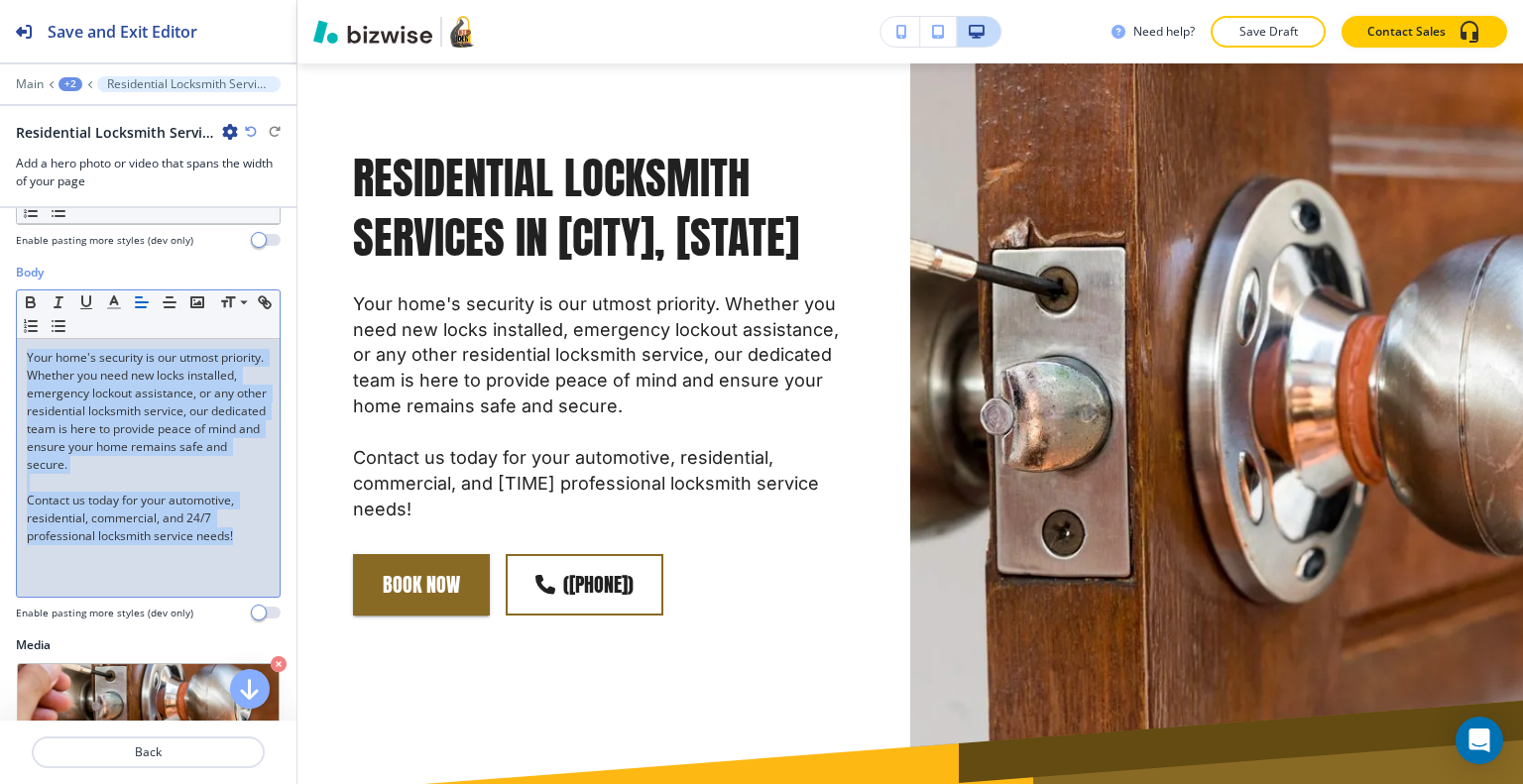 drag, startPoint x: 238, startPoint y: 542, endPoint x: 0, endPoint y: 303, distance: 337.2907 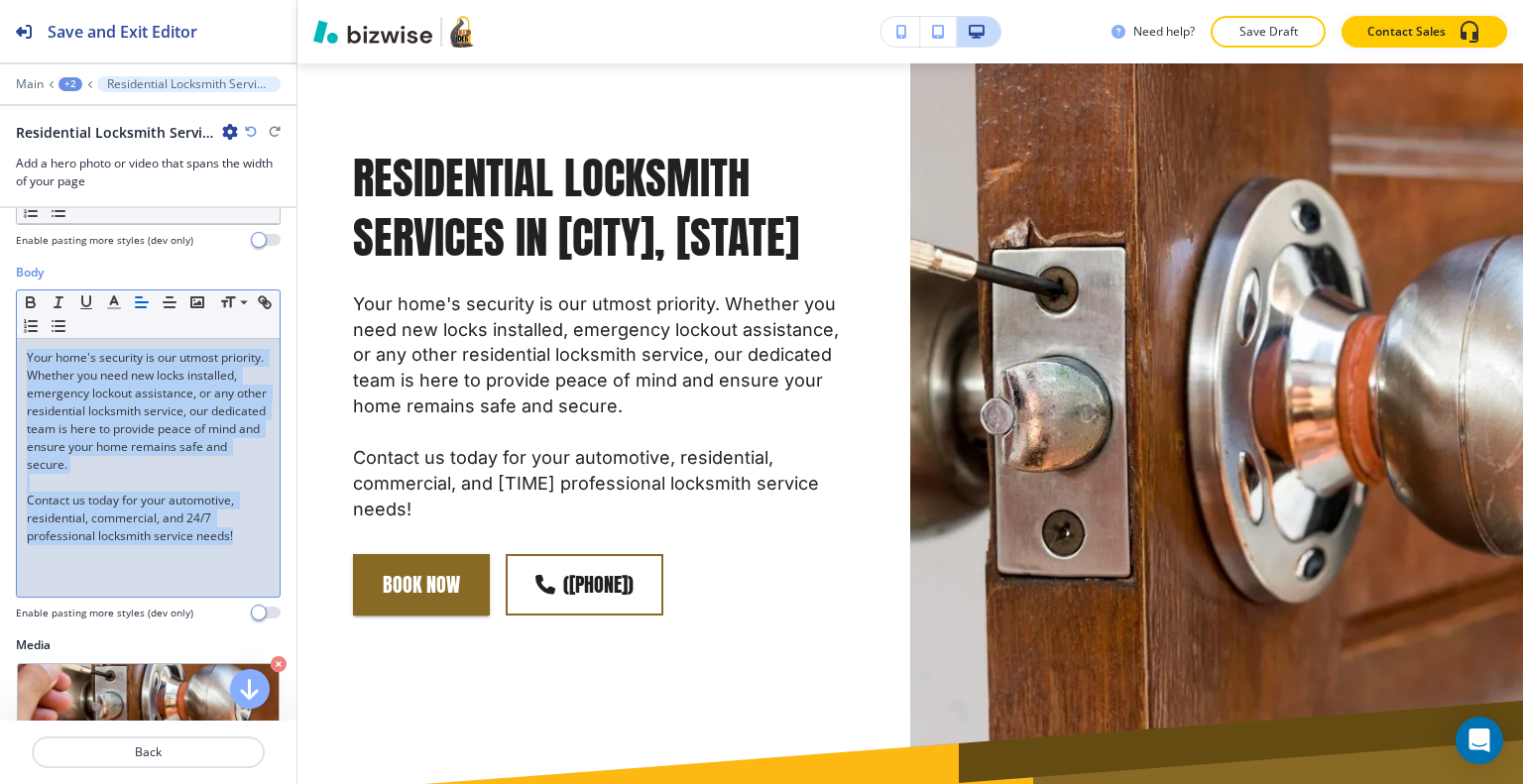 scroll, scrollTop: 0, scrollLeft: 0, axis: both 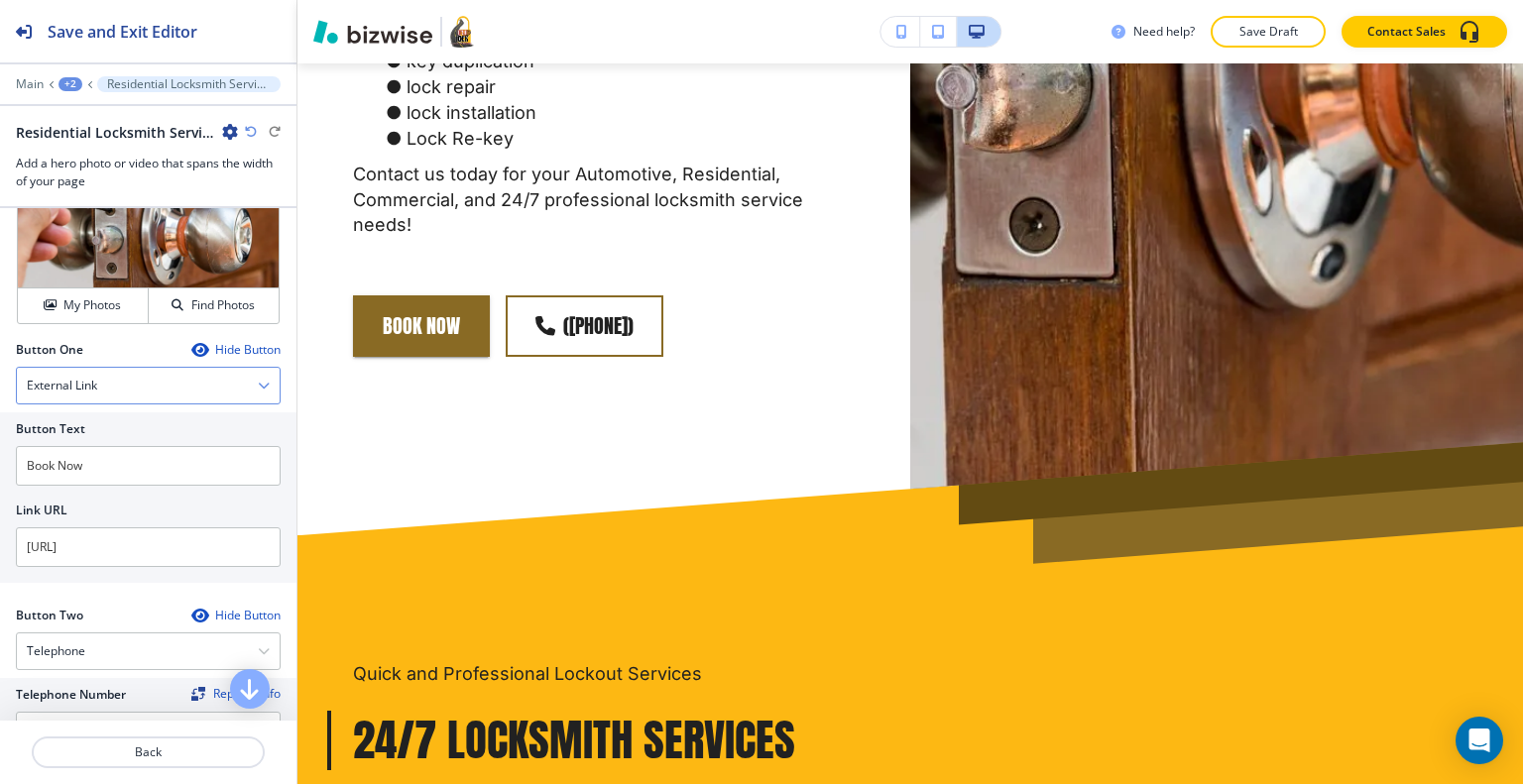 click on "External Link" at bounding box center (148, 386) 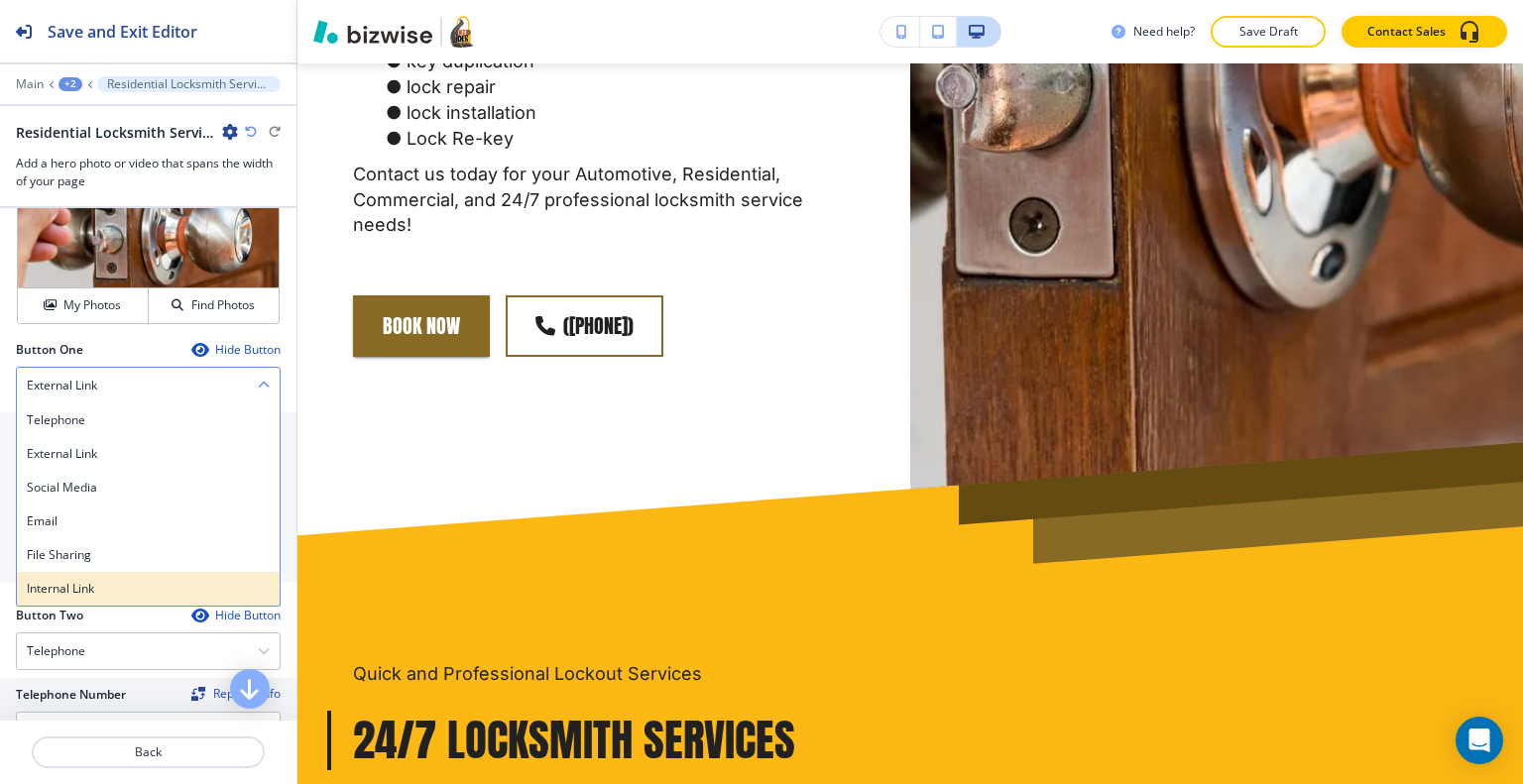 click on "Internal Link" at bounding box center [148, 589] 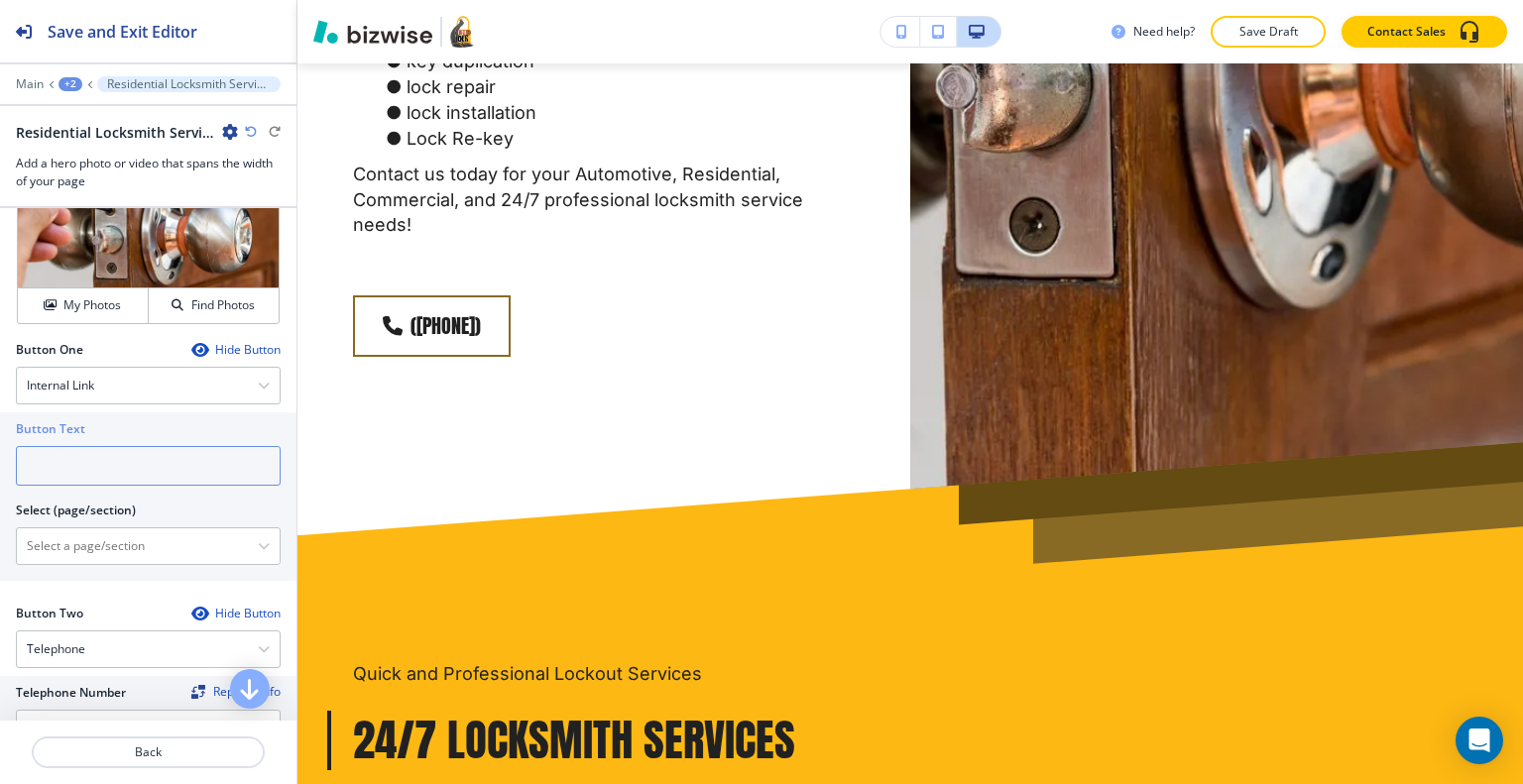 click at bounding box center (148, 466) 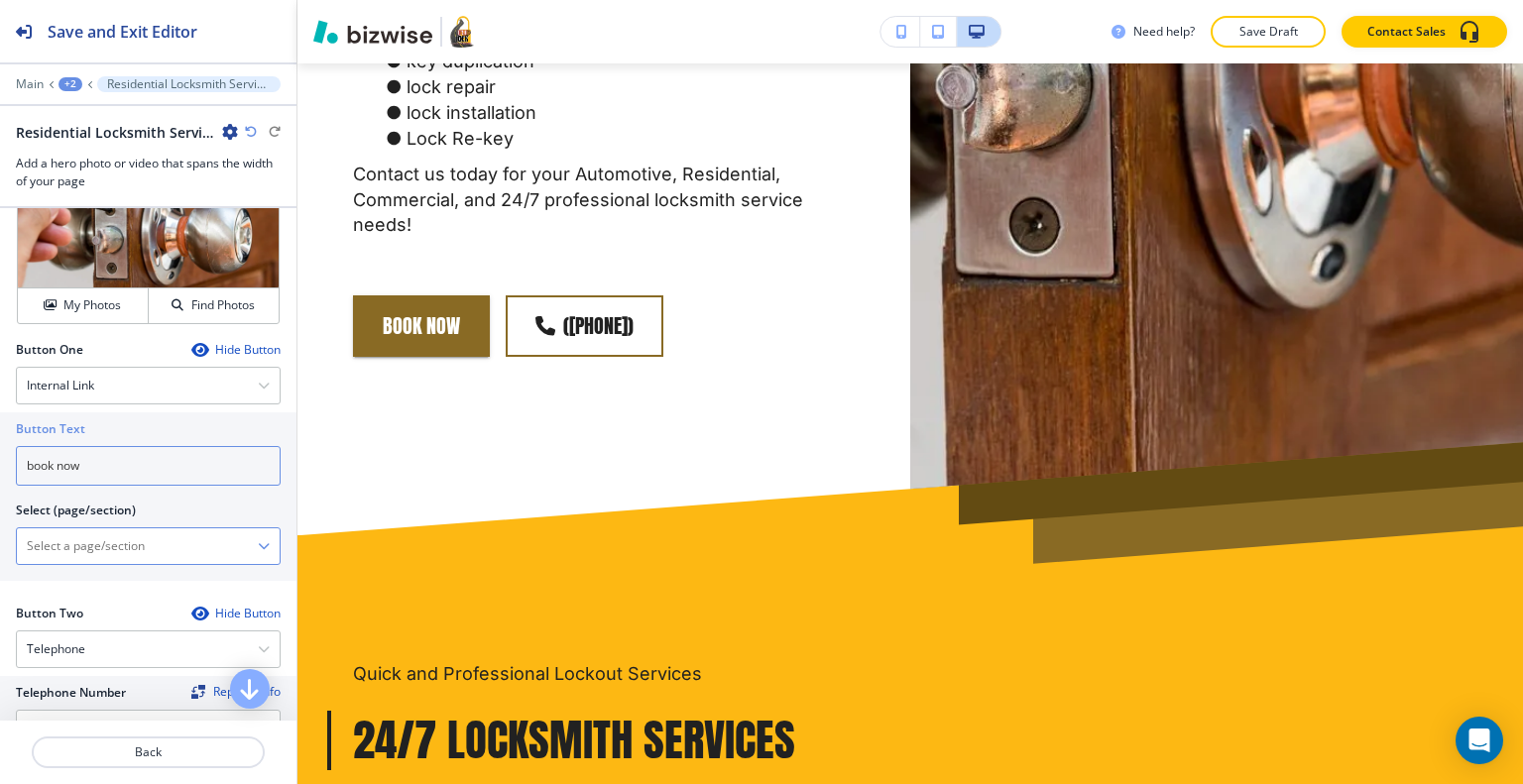 type on "book now" 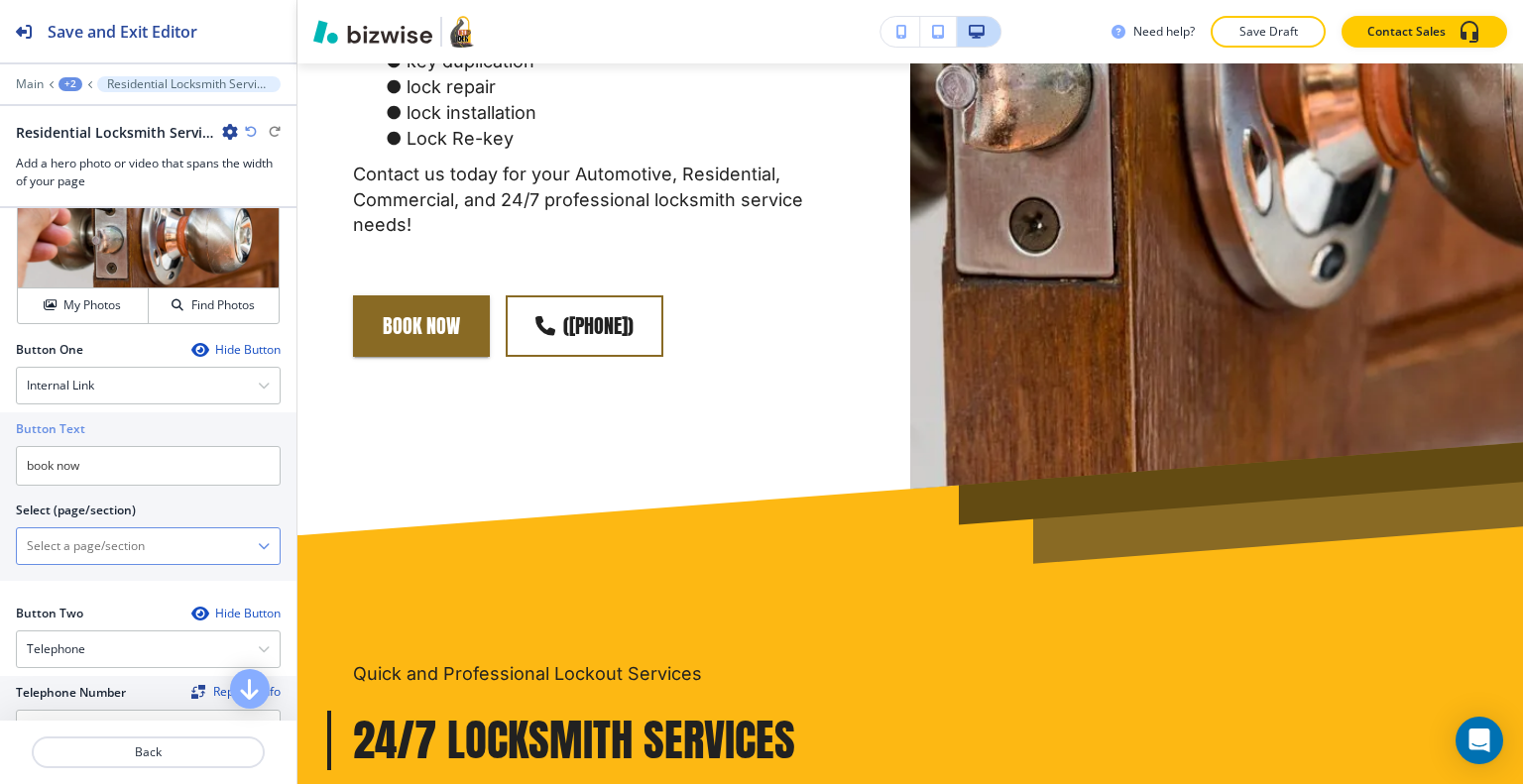 click on "Home Home | Tuesday Key Duplication Specials Home | Hero Home | VISIT OUR STORE FOR WEEKLY SPECIALS Home | Your Trusted Mobile and In-Person Locksmith Service in [CITY], [STATE] Home | Our Locksmith Services Include Home | Why Choose It's a Lock? Home | Locksmith Service Areas Home | Testimonials About Us About Us | IN-STORE KEY DUPLICATE SPECIALS EVERY TUESDAY About Us | Hero About Us | Paragraphs Security Tips Security Tips | Key Duplication Specials Security Tips | Hero Security Tips | Icons Gallery Gallery | IN-STORE KEY DUPLICATE SPECIALS EVERY TUESDAY Gallery | View Our Photos and Videos Gallery | View Our Photos and Videos Contact Us Contact Us | IN-STORE KEY DUPLICATE SPECIALS EVERY TUESDAY Contact Us | Hero Contact Us | Custom Form Contact Us | Custom Form T Tou And Privacy T Tou And Privacy | IN-STORE KEY DUPLICATE SPECIALS T Tou And Privacy | Terms and Conditions of Use (TOU) and Privacy Policy Automotive Locksmith Services Automotive Locksmith Services | Custom Form 24-7 Locksmith Services Blog" at bounding box center (148, 546) 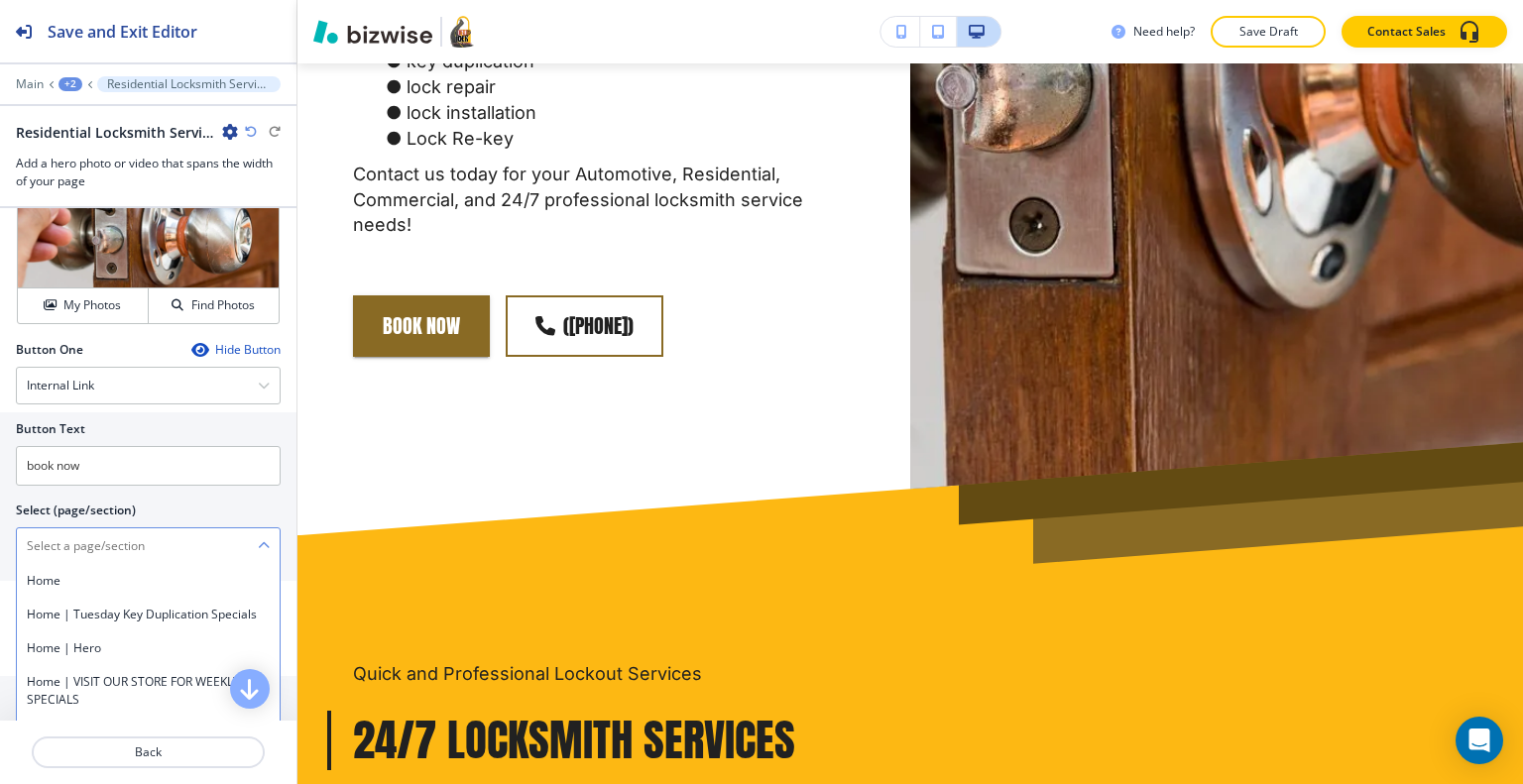 click at bounding box center [137, 546] 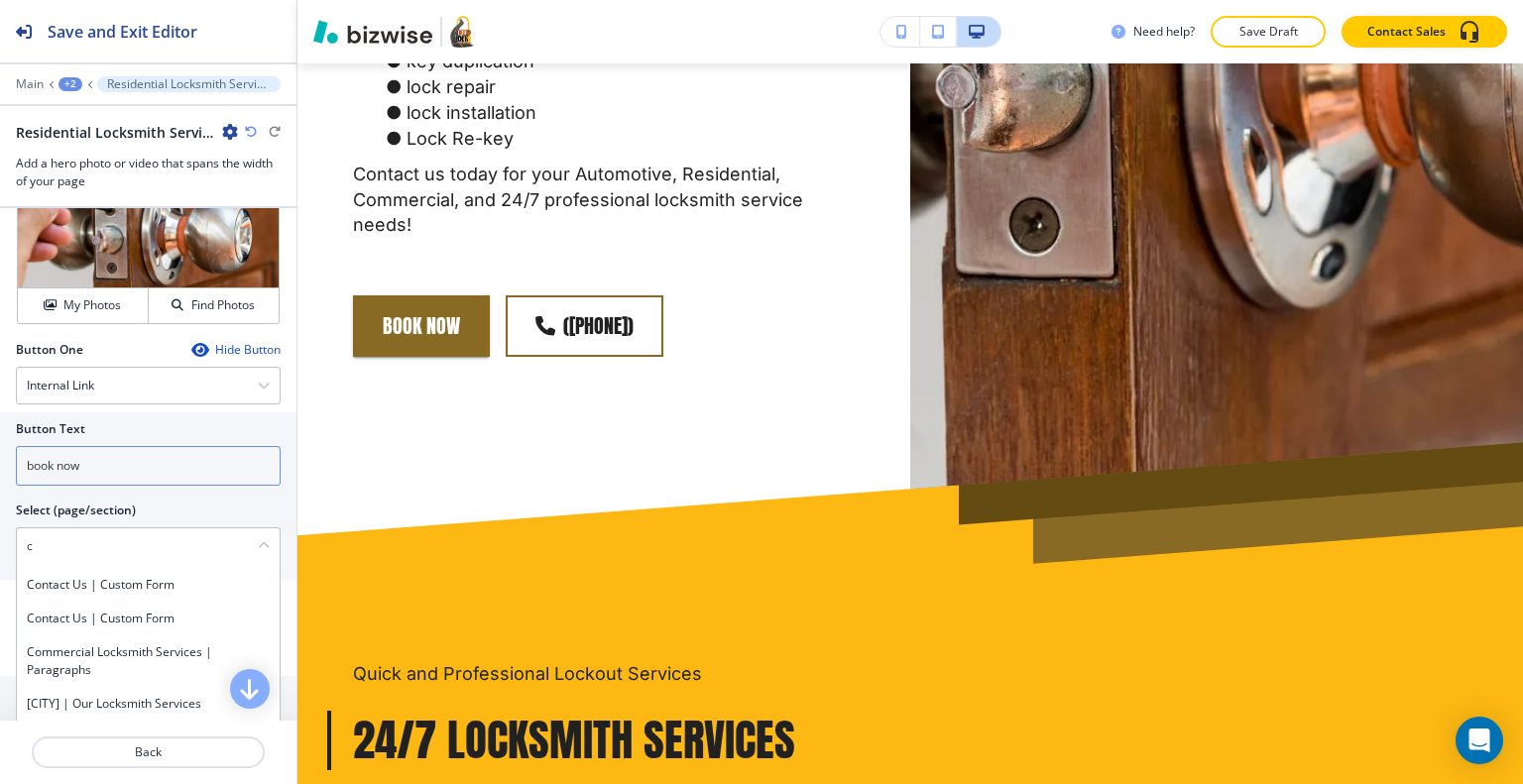 scroll, scrollTop: 0, scrollLeft: 0, axis: both 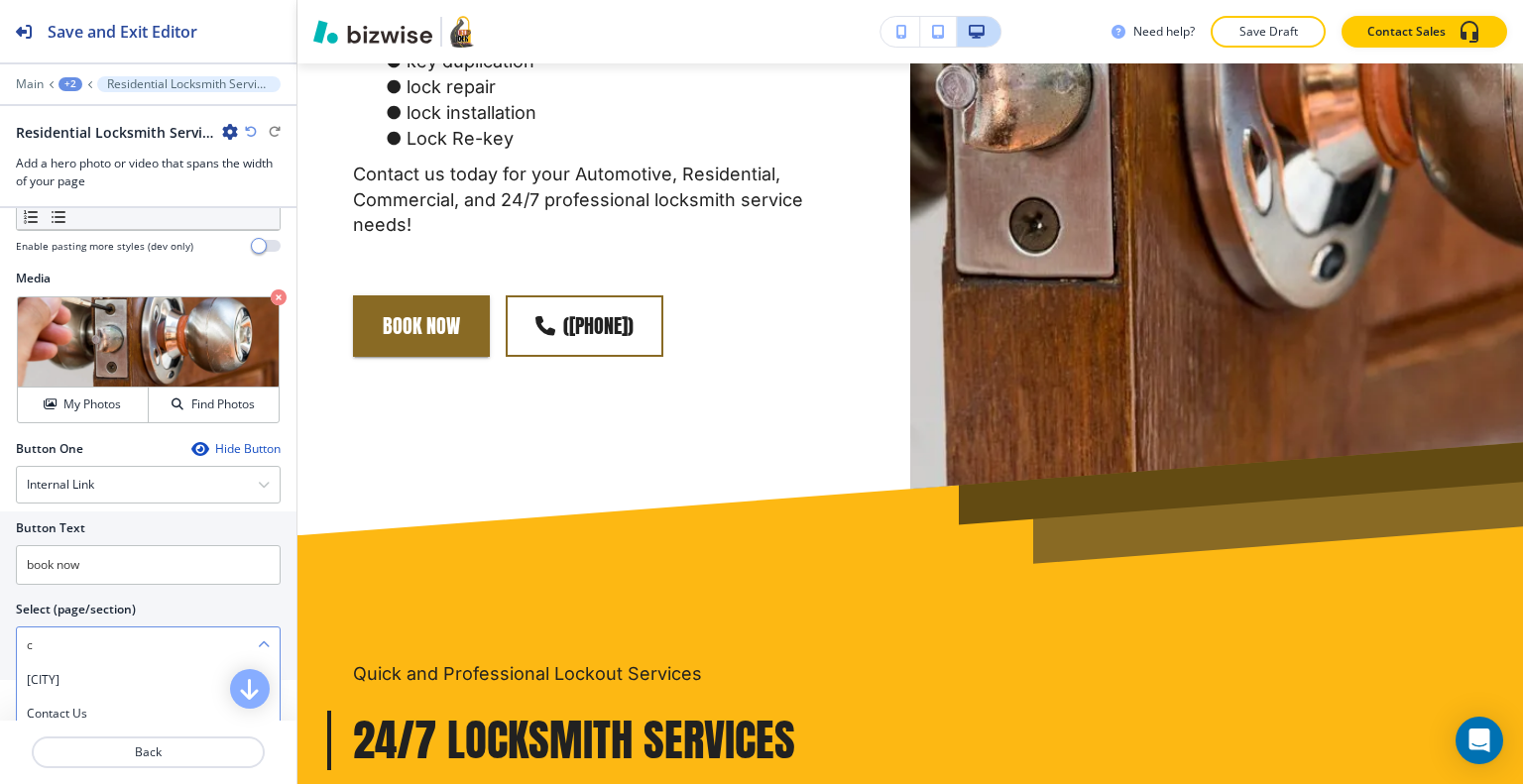 click on "c" at bounding box center (137, 645) 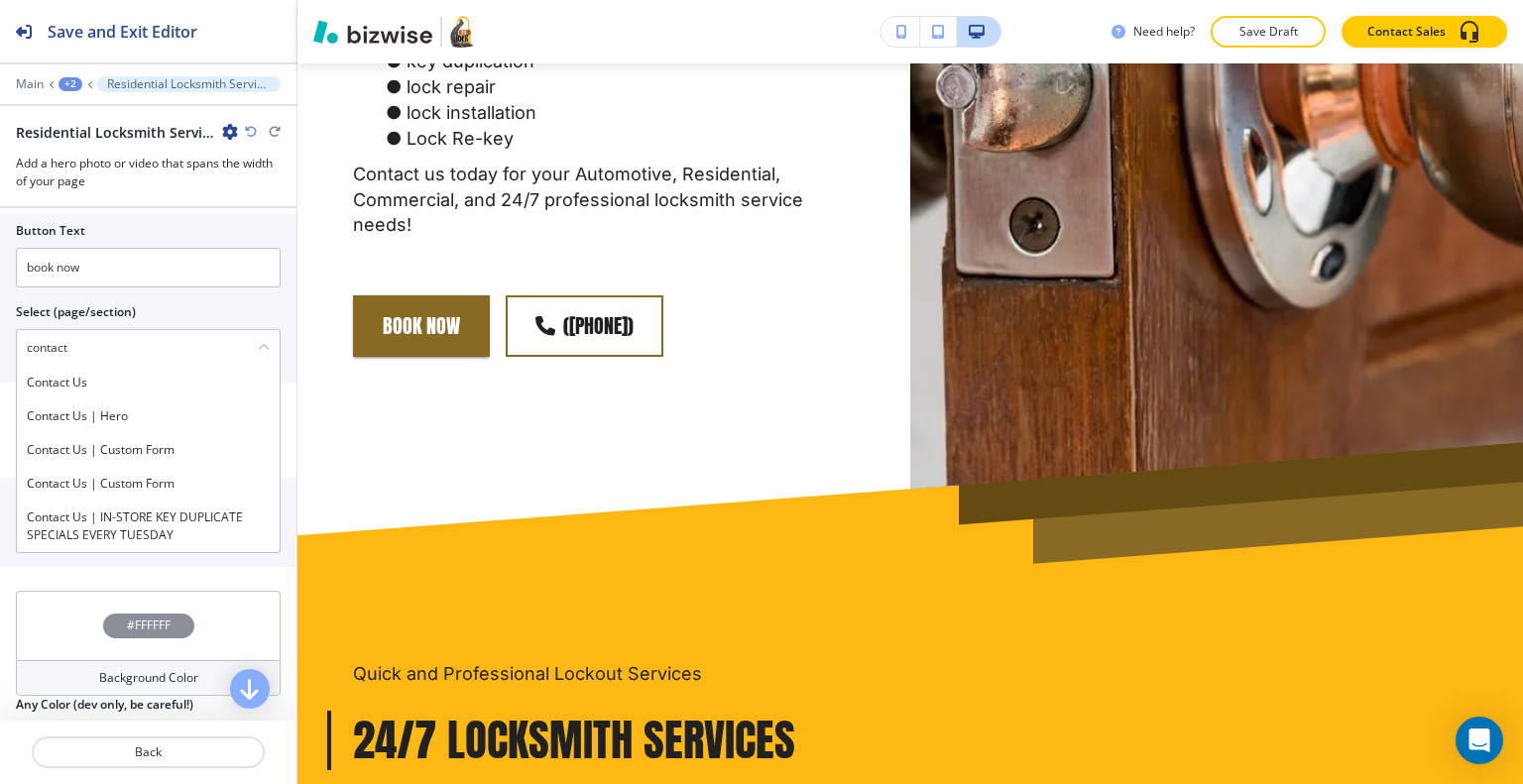 scroll, scrollTop: 793, scrollLeft: 0, axis: vertical 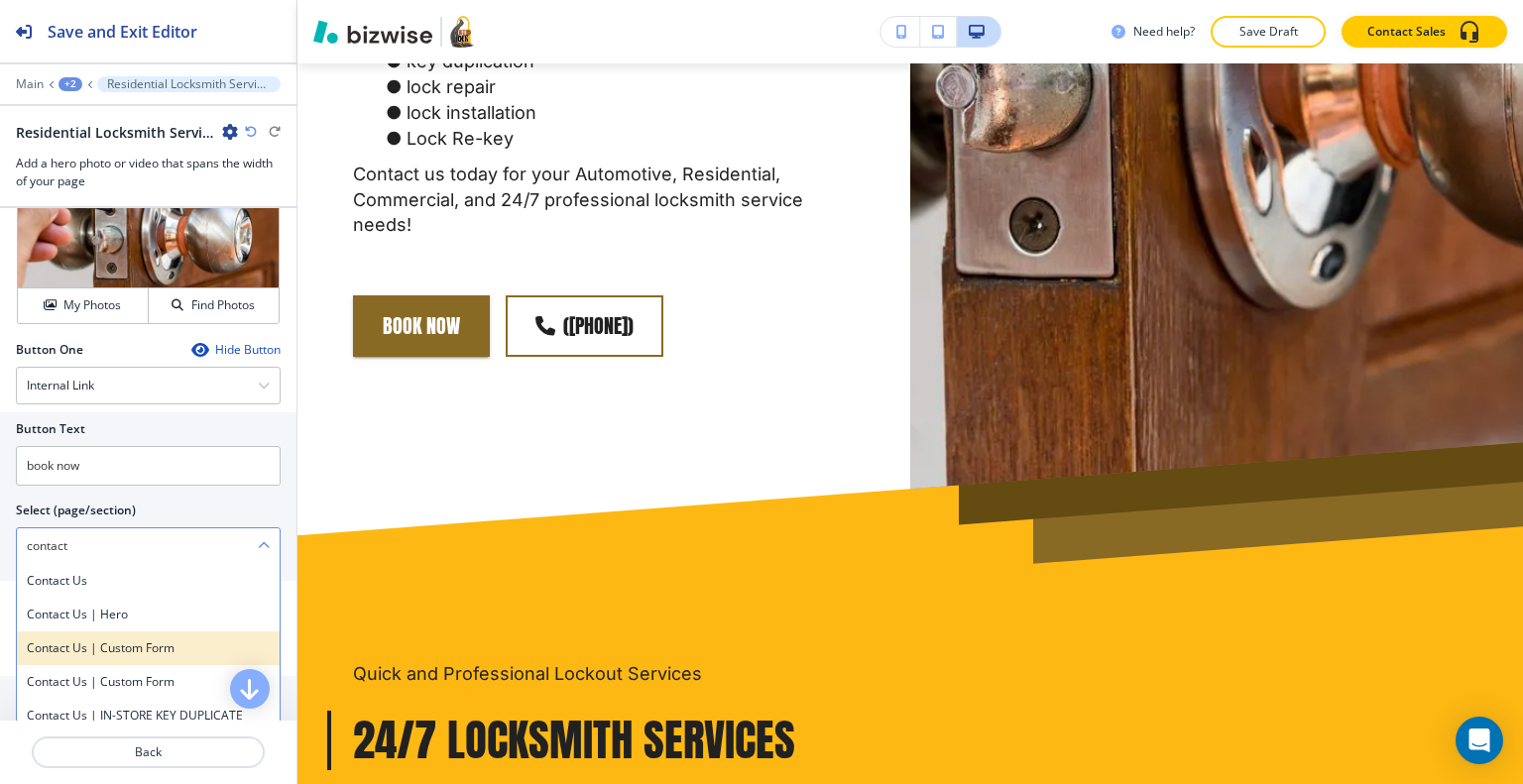 click on "Contact Us | Custom Form" at bounding box center [148, 648] 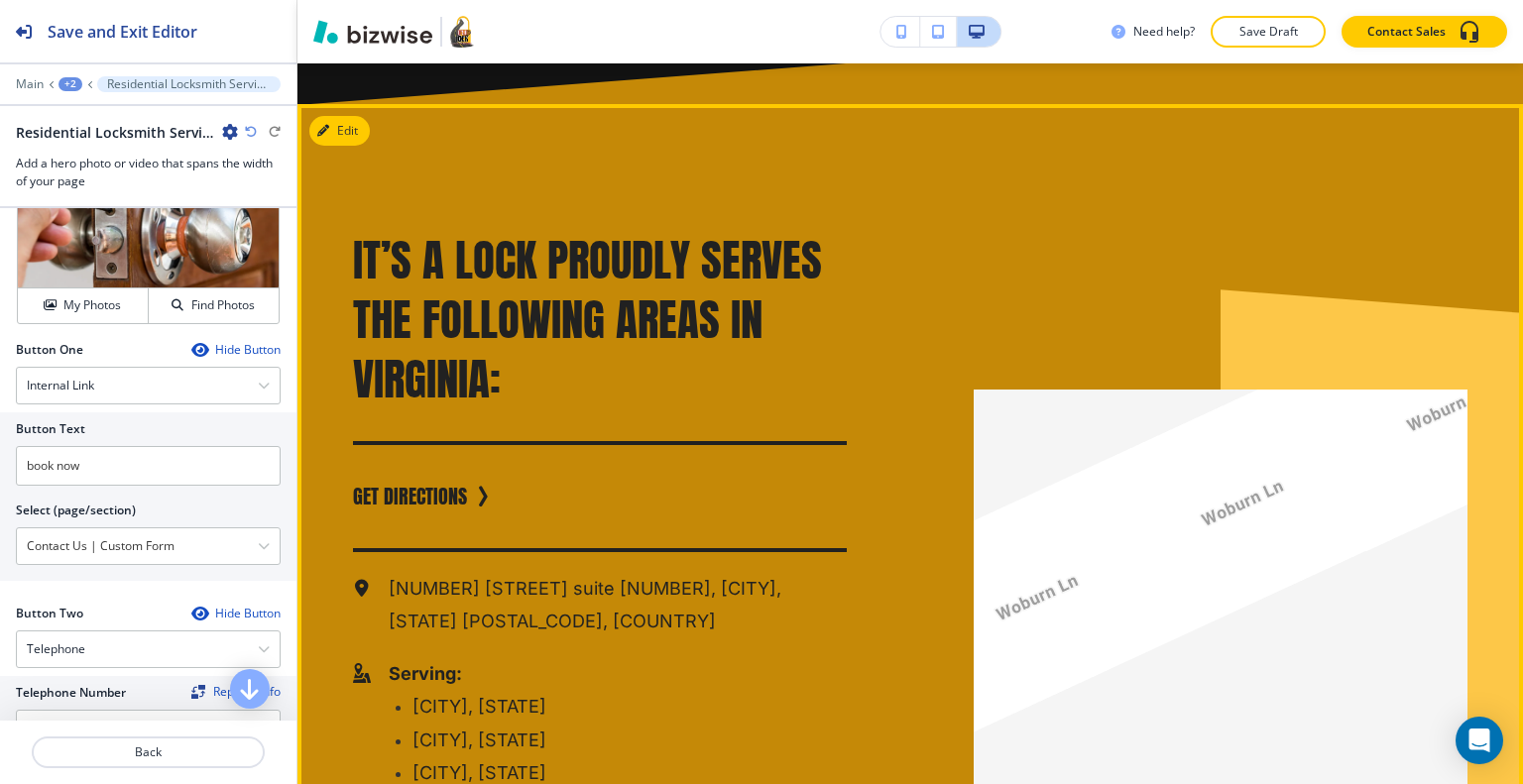 scroll, scrollTop: 2577, scrollLeft: 0, axis: vertical 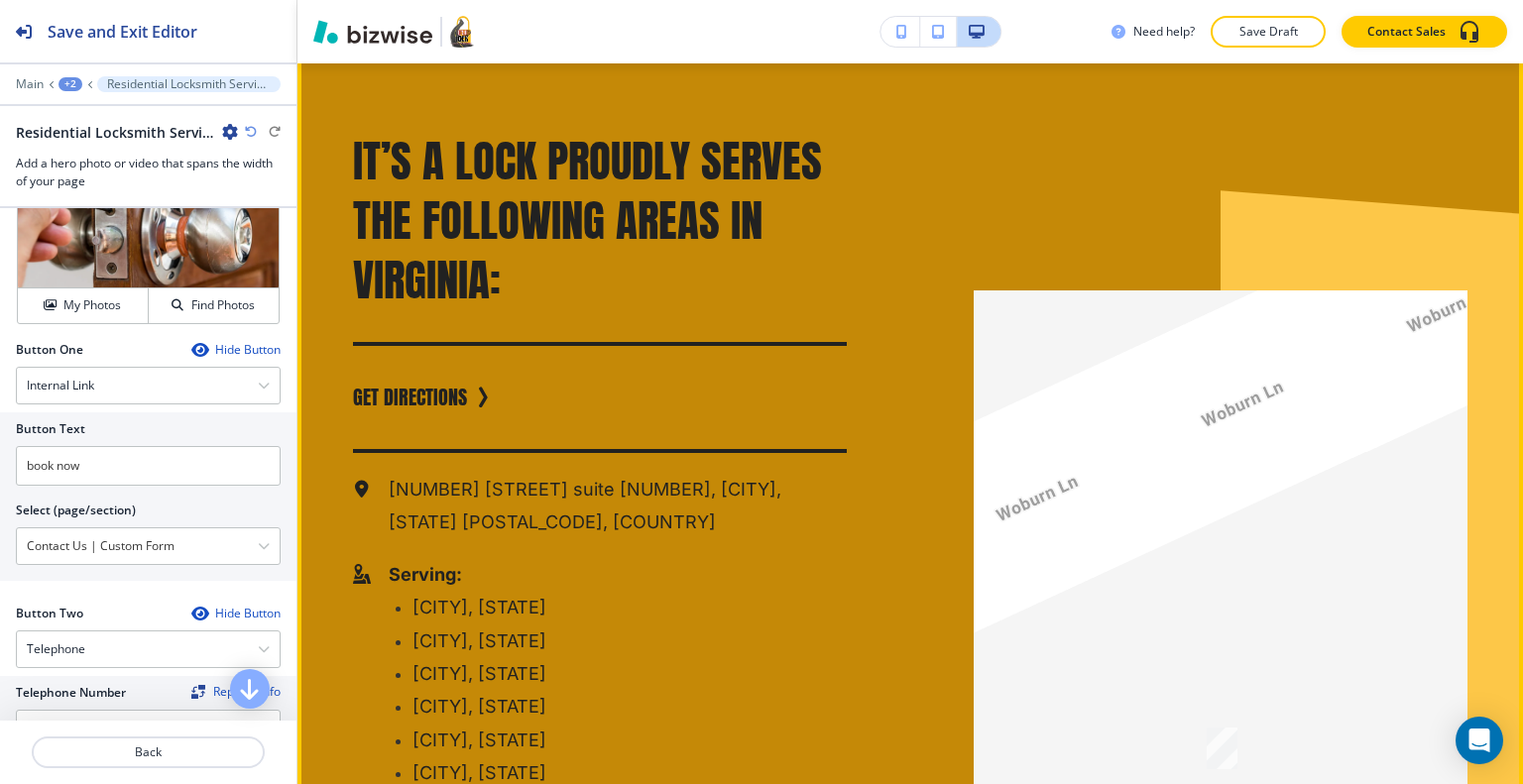 click on "Edit This Section" at bounding box center (376, 32) 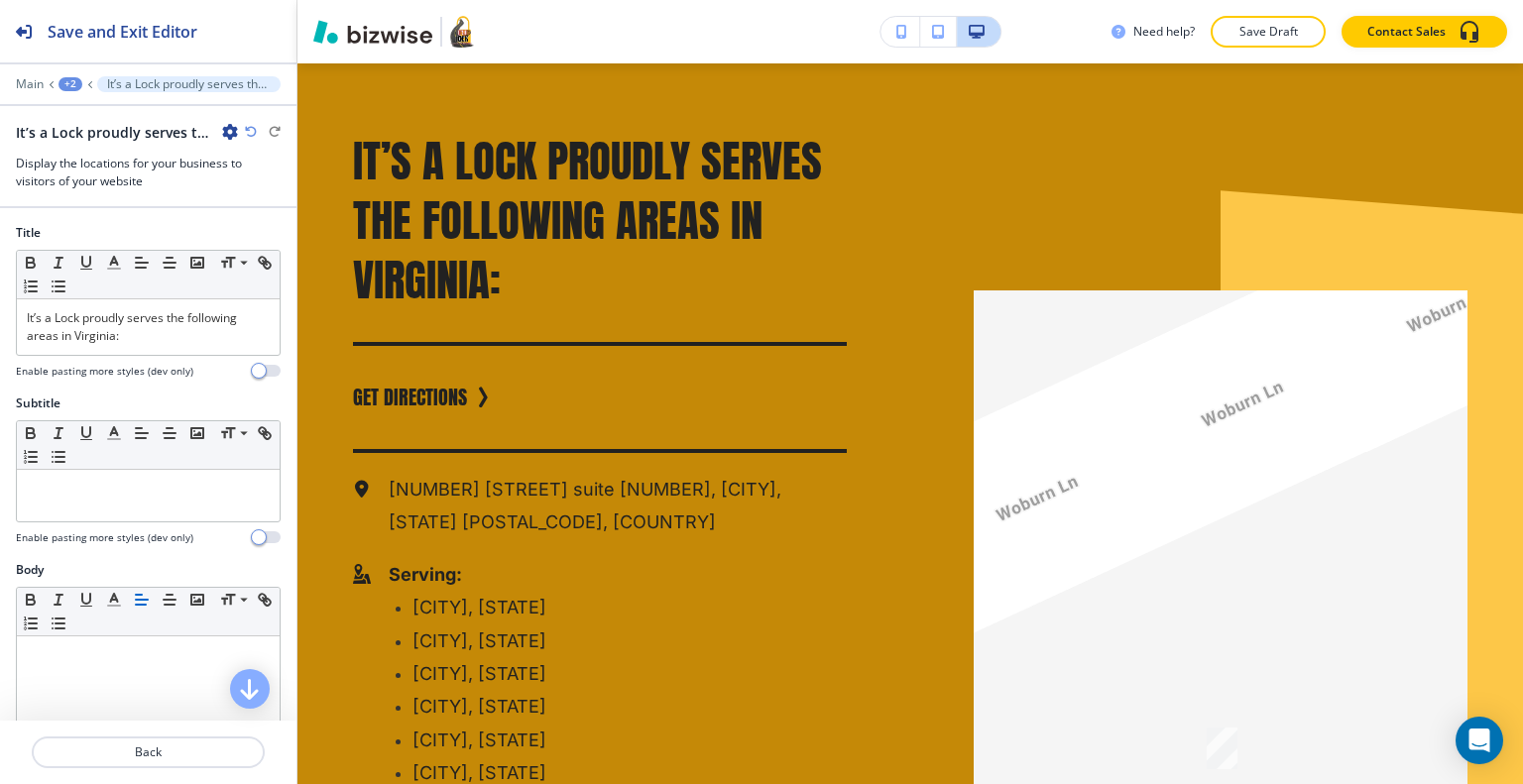 scroll, scrollTop: 2603, scrollLeft: 0, axis: vertical 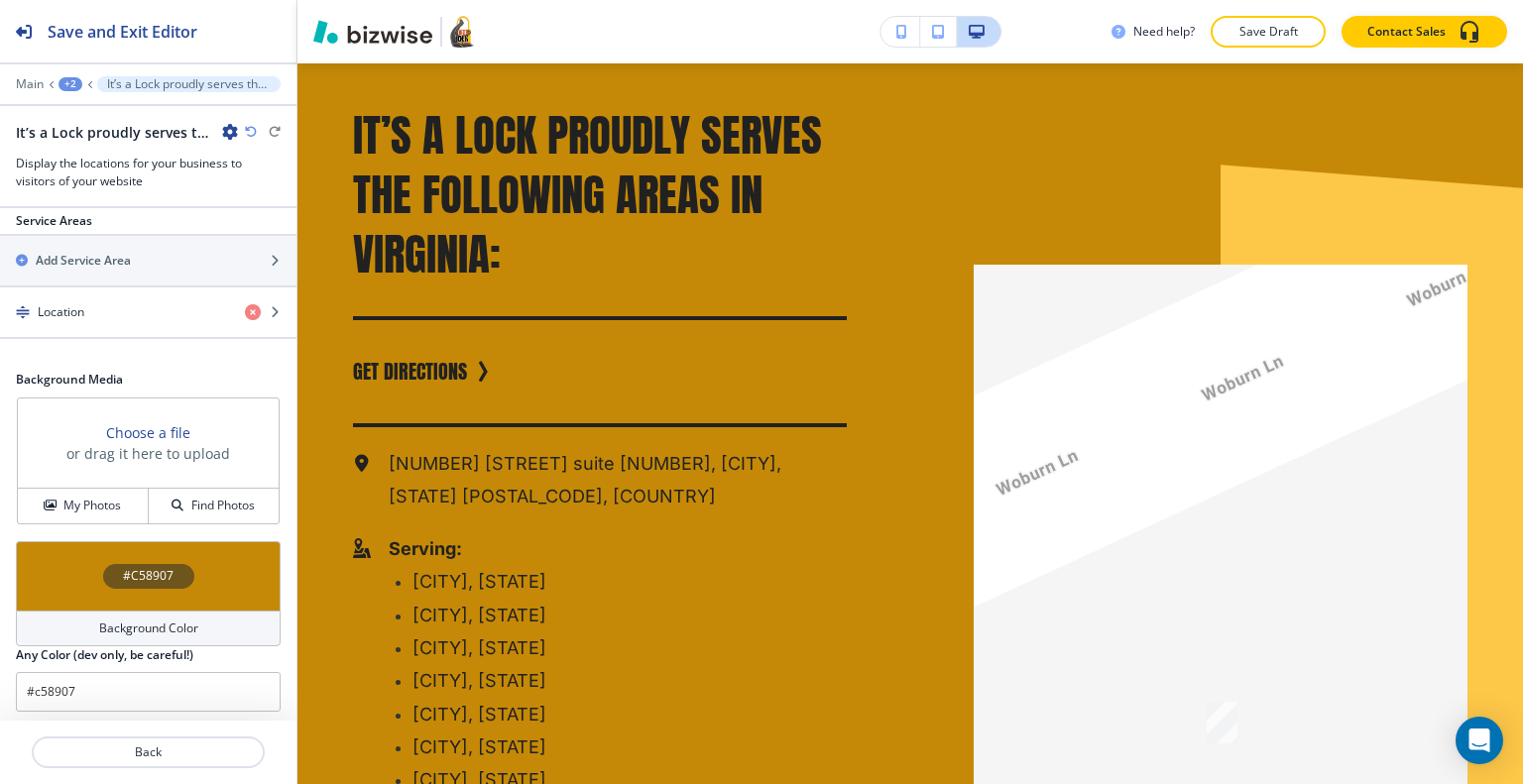 click on "#C58907" at bounding box center [148, 576] 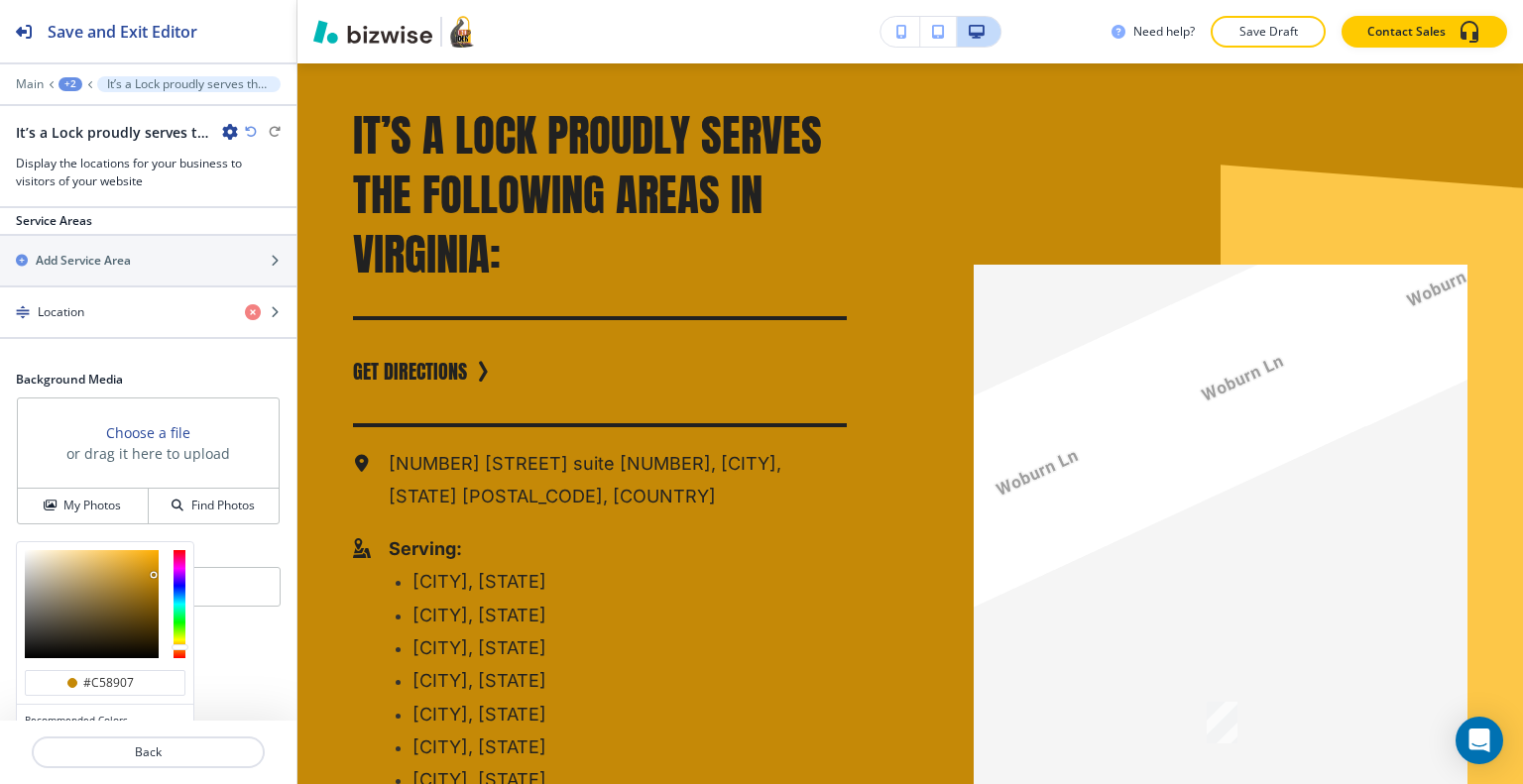 scroll, scrollTop: 924, scrollLeft: 0, axis: vertical 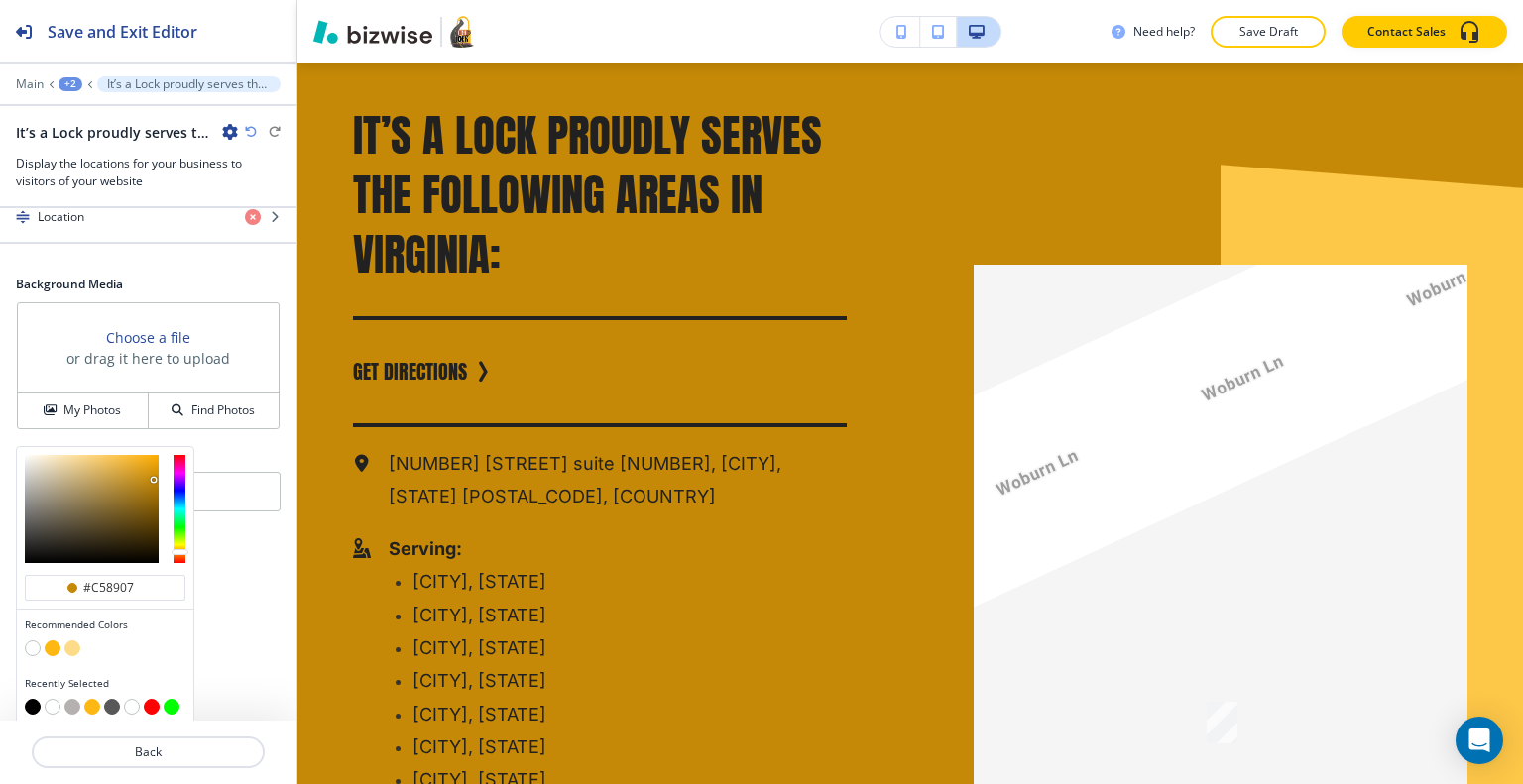 click at bounding box center (33, 648) 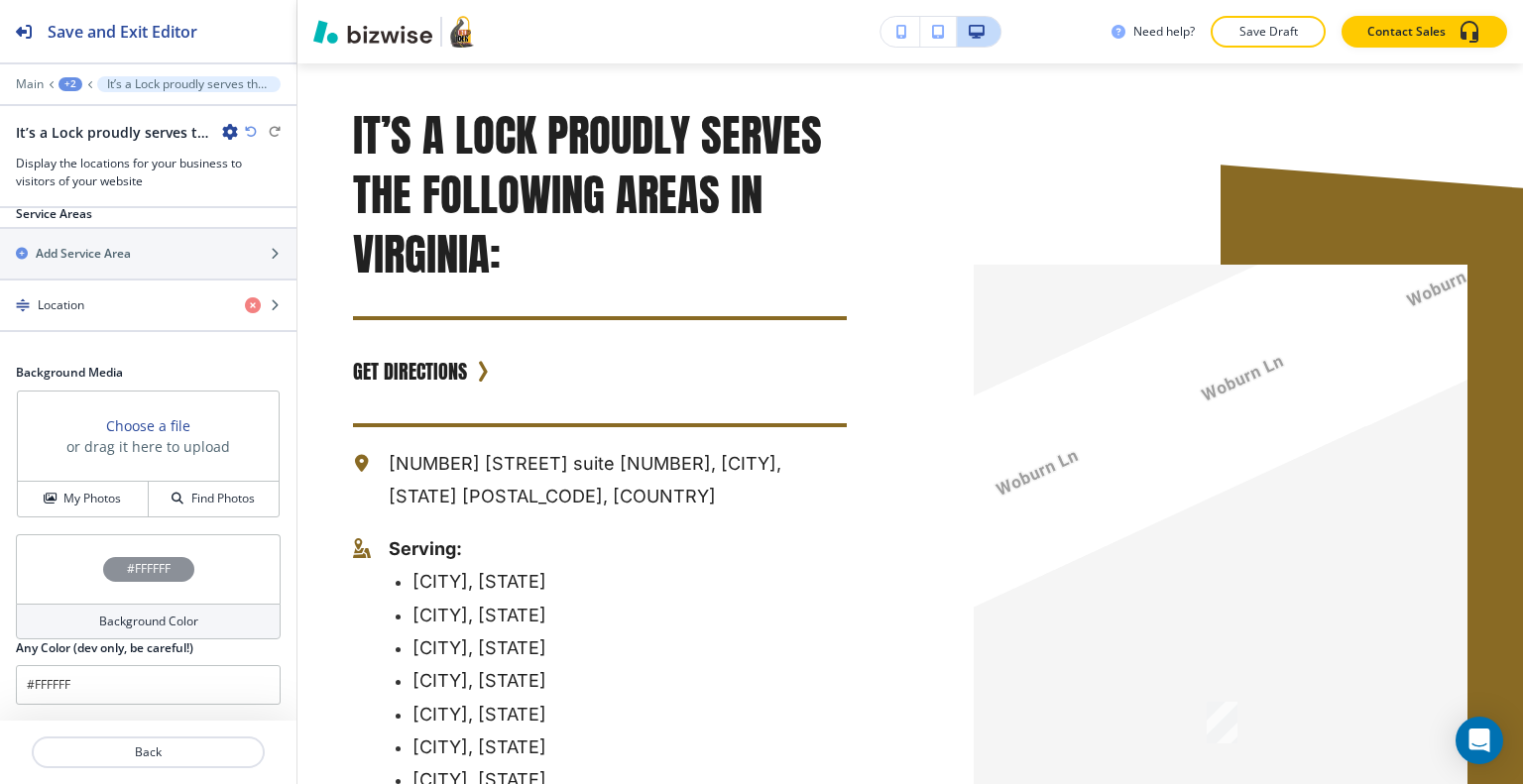 scroll, scrollTop: 829, scrollLeft: 0, axis: vertical 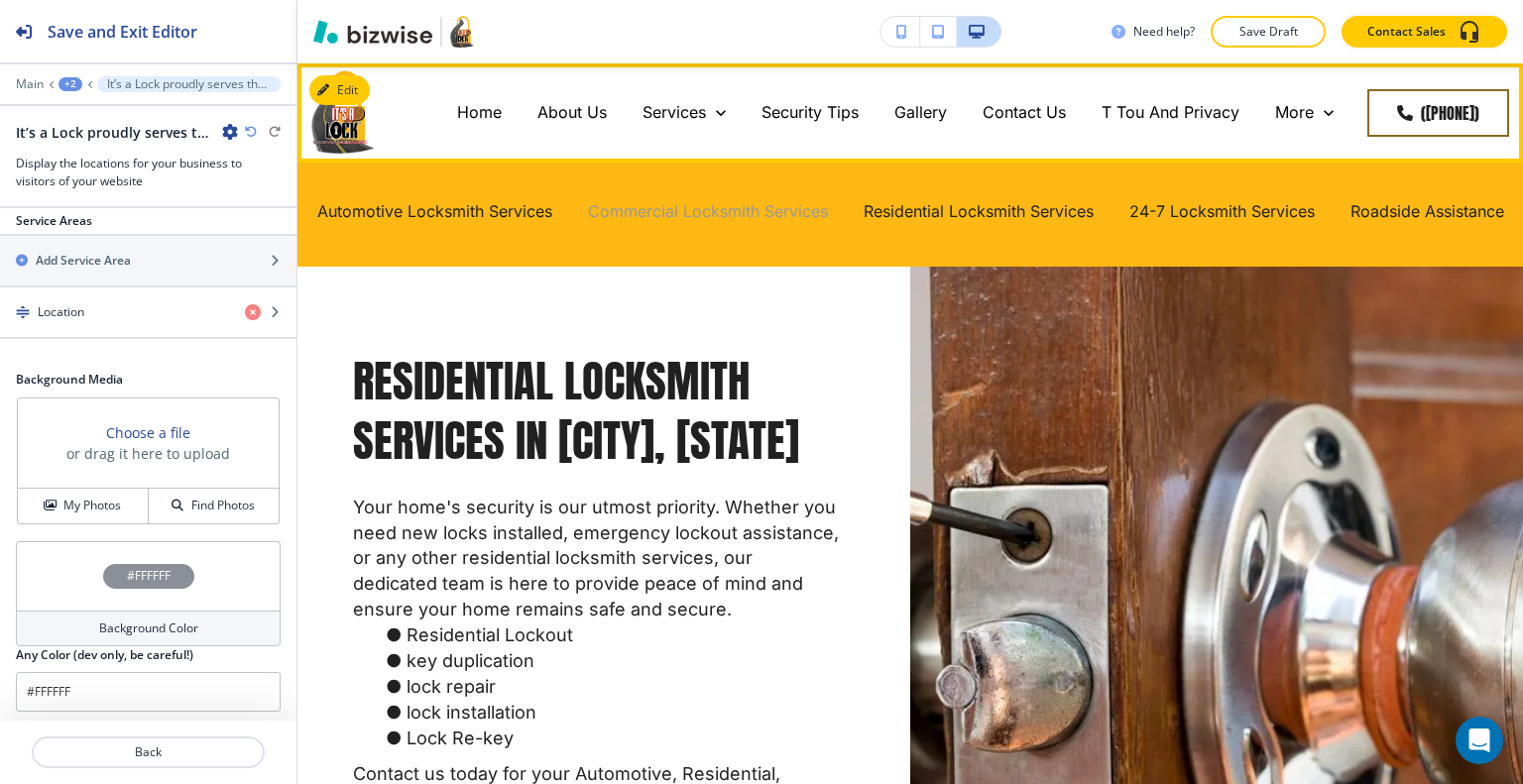click on "Commercial Locksmith Services" at bounding box center (708, 211) 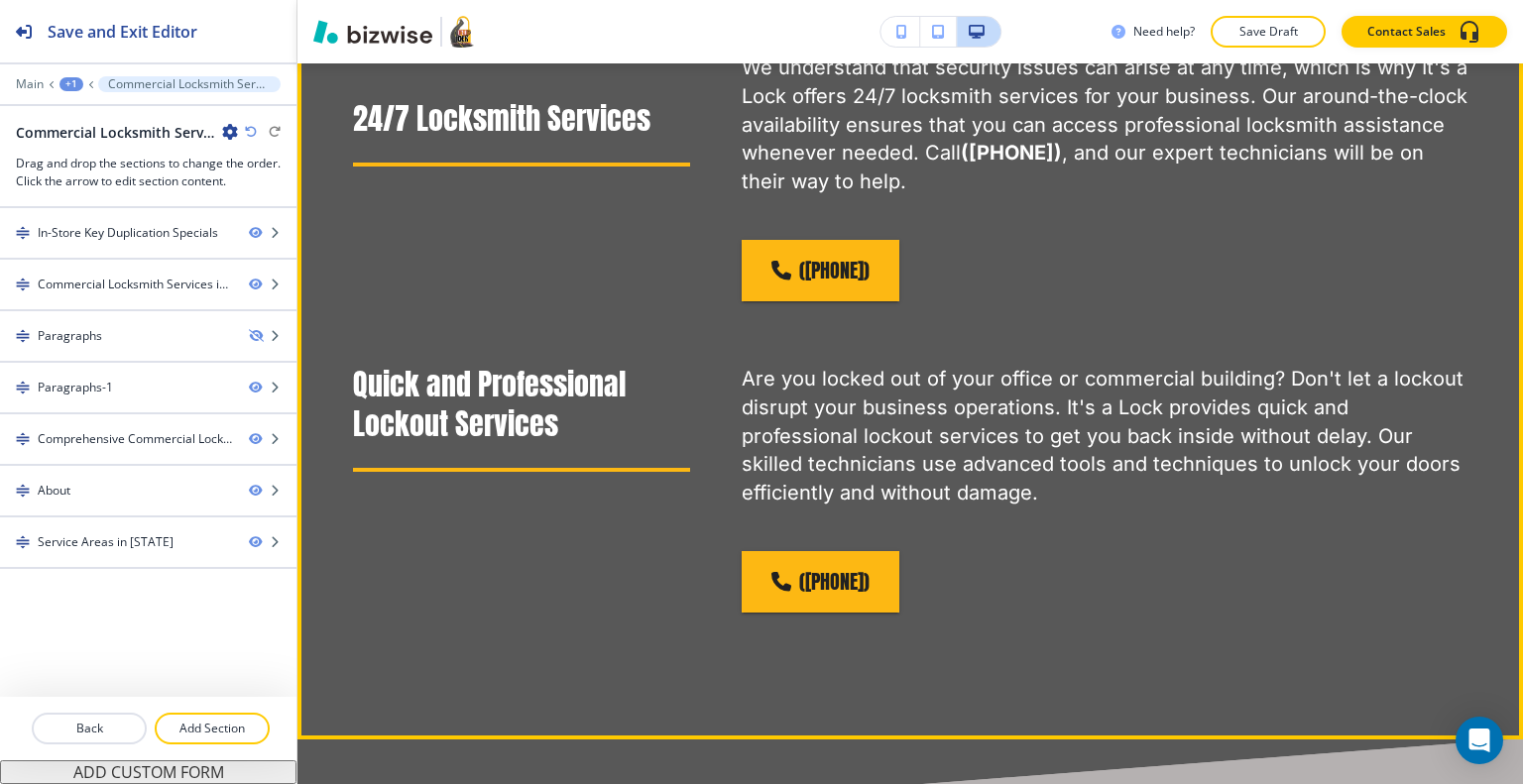 scroll, scrollTop: 1090, scrollLeft: 0, axis: vertical 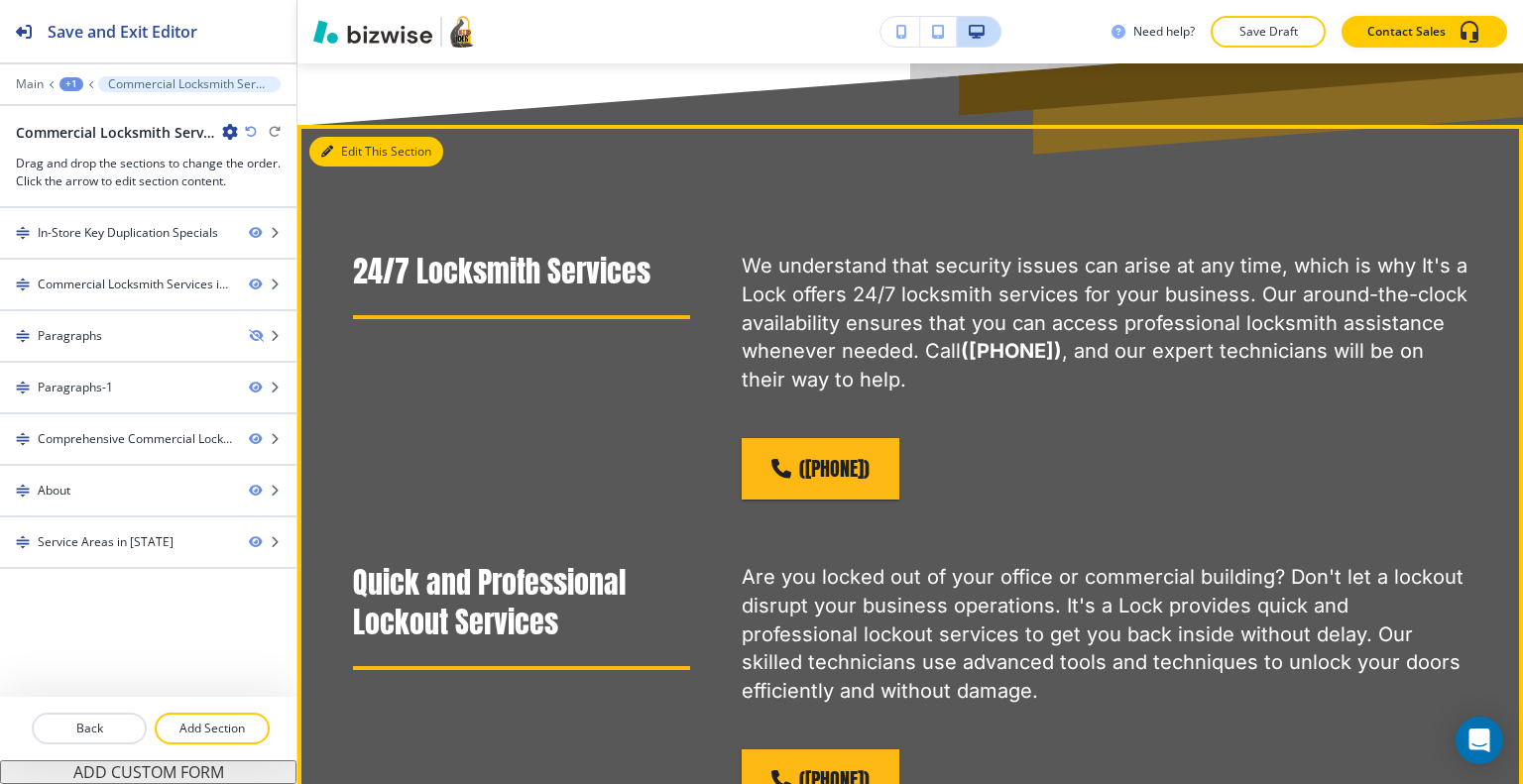 click at bounding box center [327, 152] 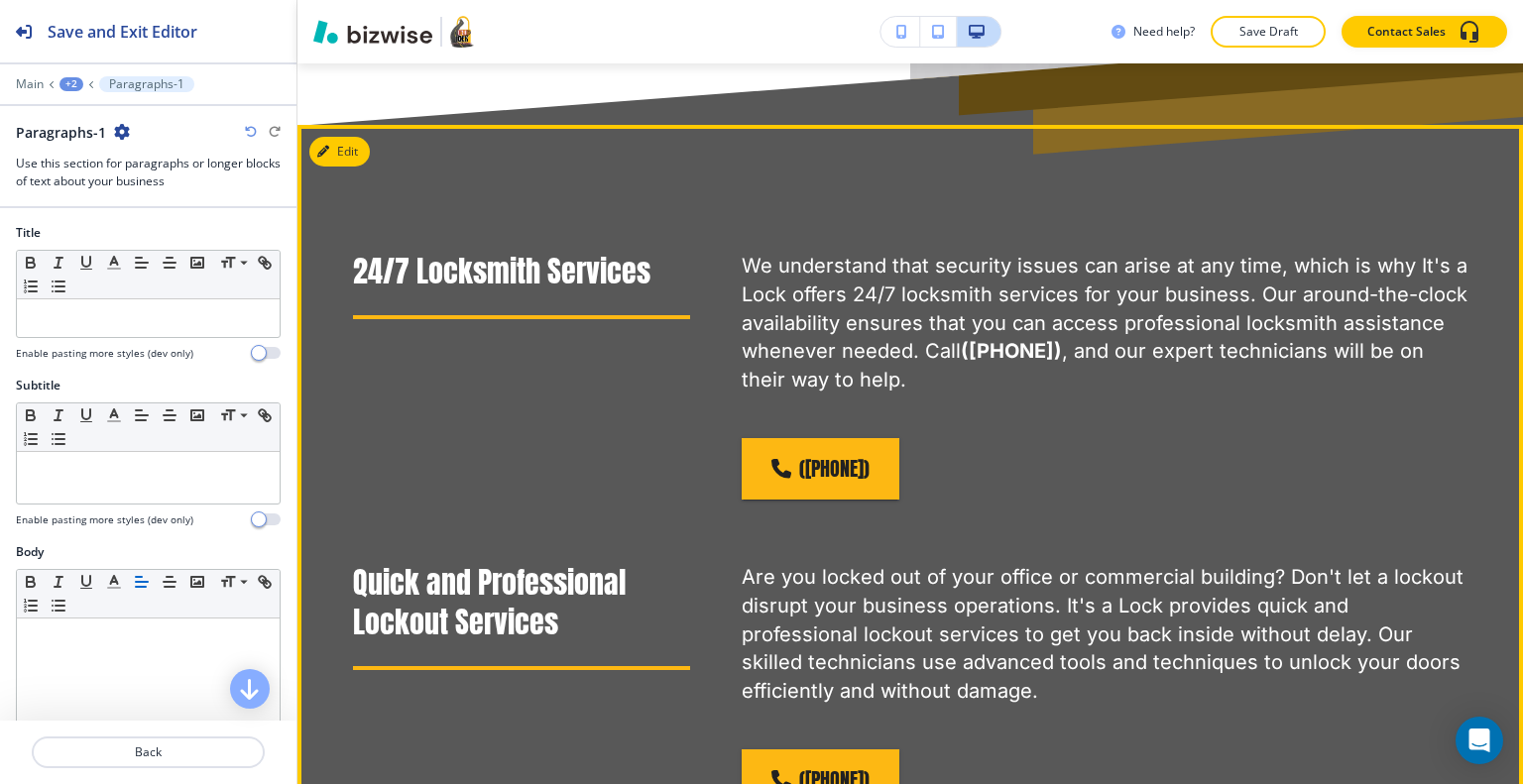 scroll, scrollTop: 1236, scrollLeft: 0, axis: vertical 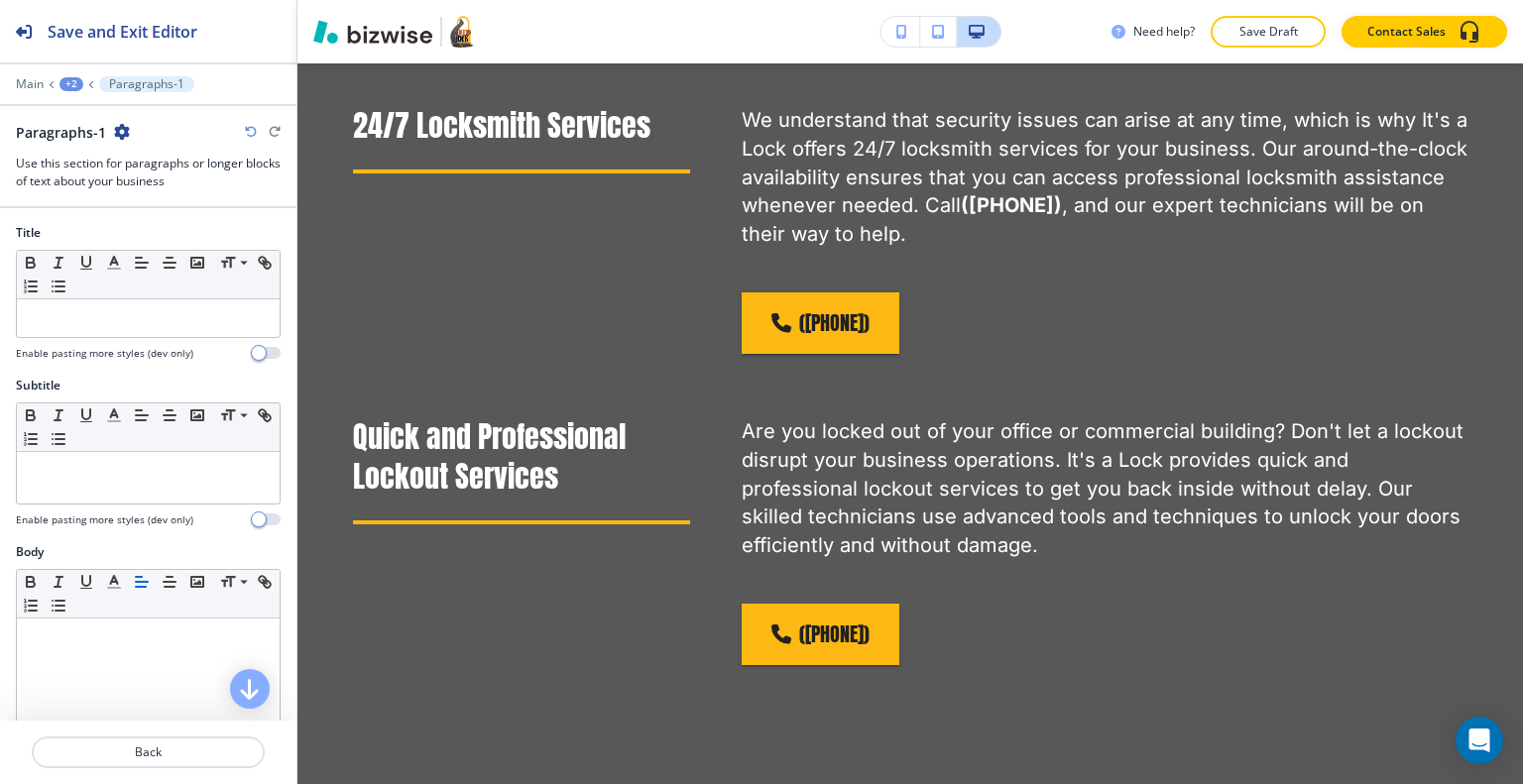 click on "Paragraphs-1" at bounding box center [148, 132] 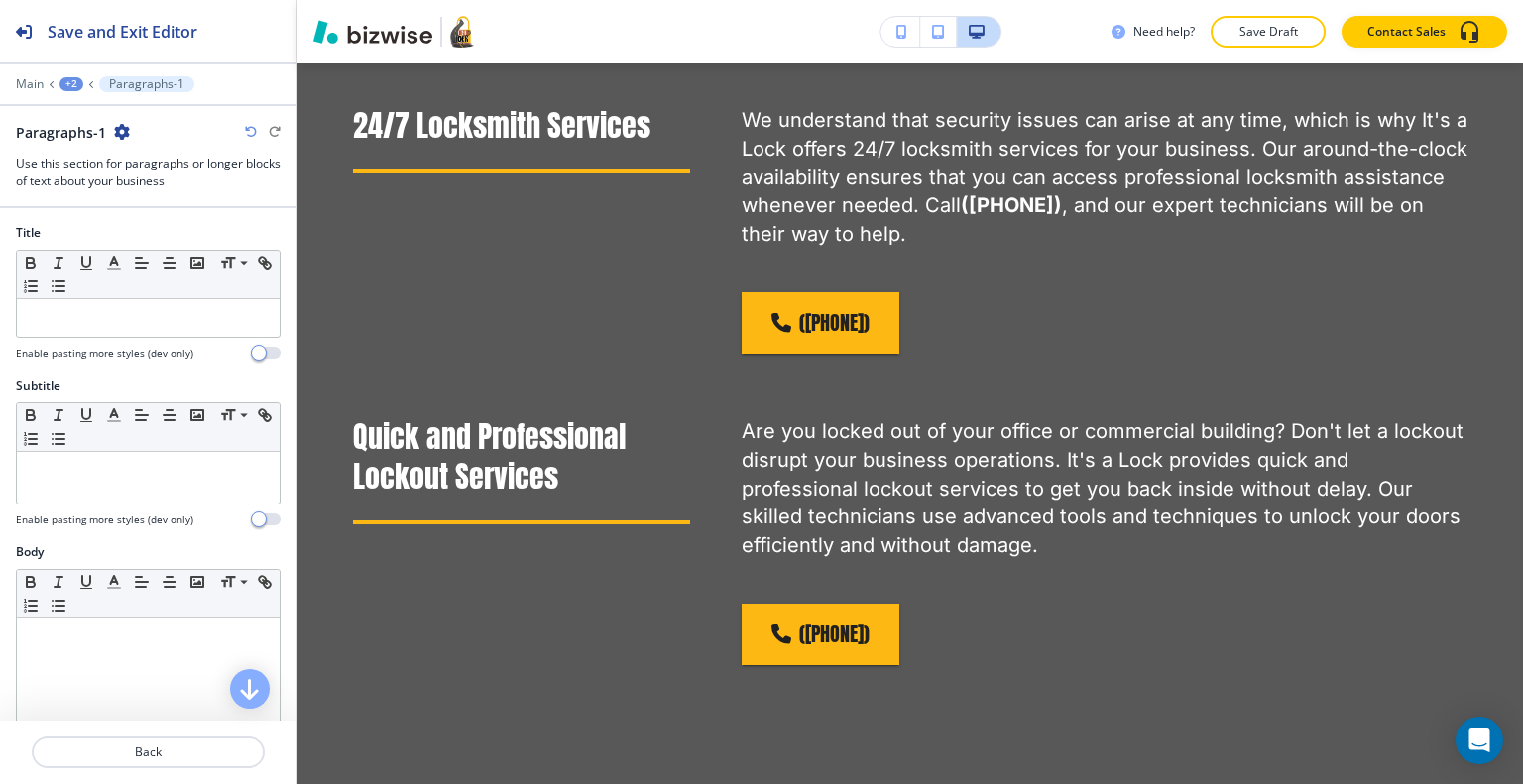 drag, startPoint x: 115, startPoint y: 134, endPoint x: 127, endPoint y: 135, distance: 12.0415946 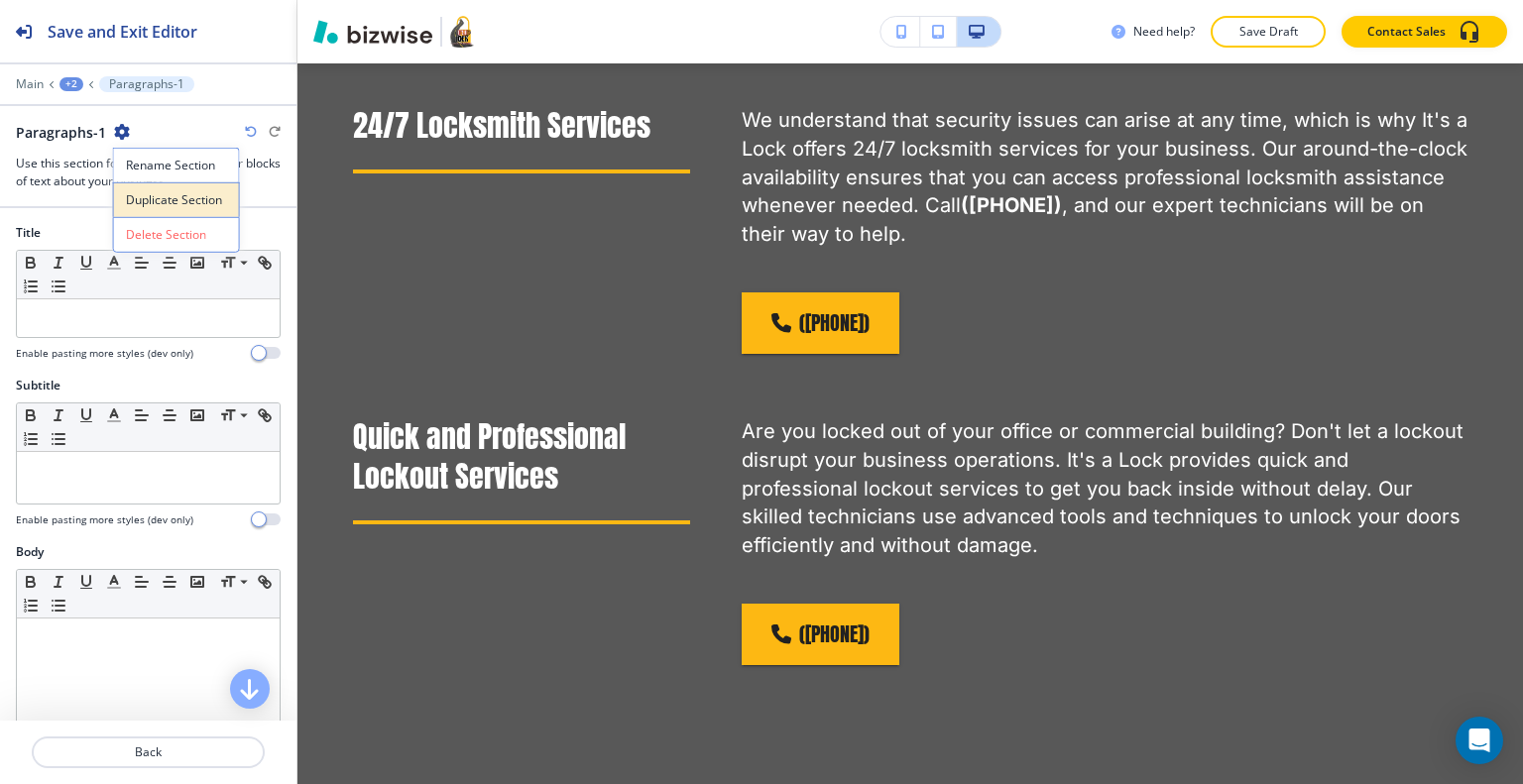 click on "Duplicate Section" at bounding box center (176, 200) 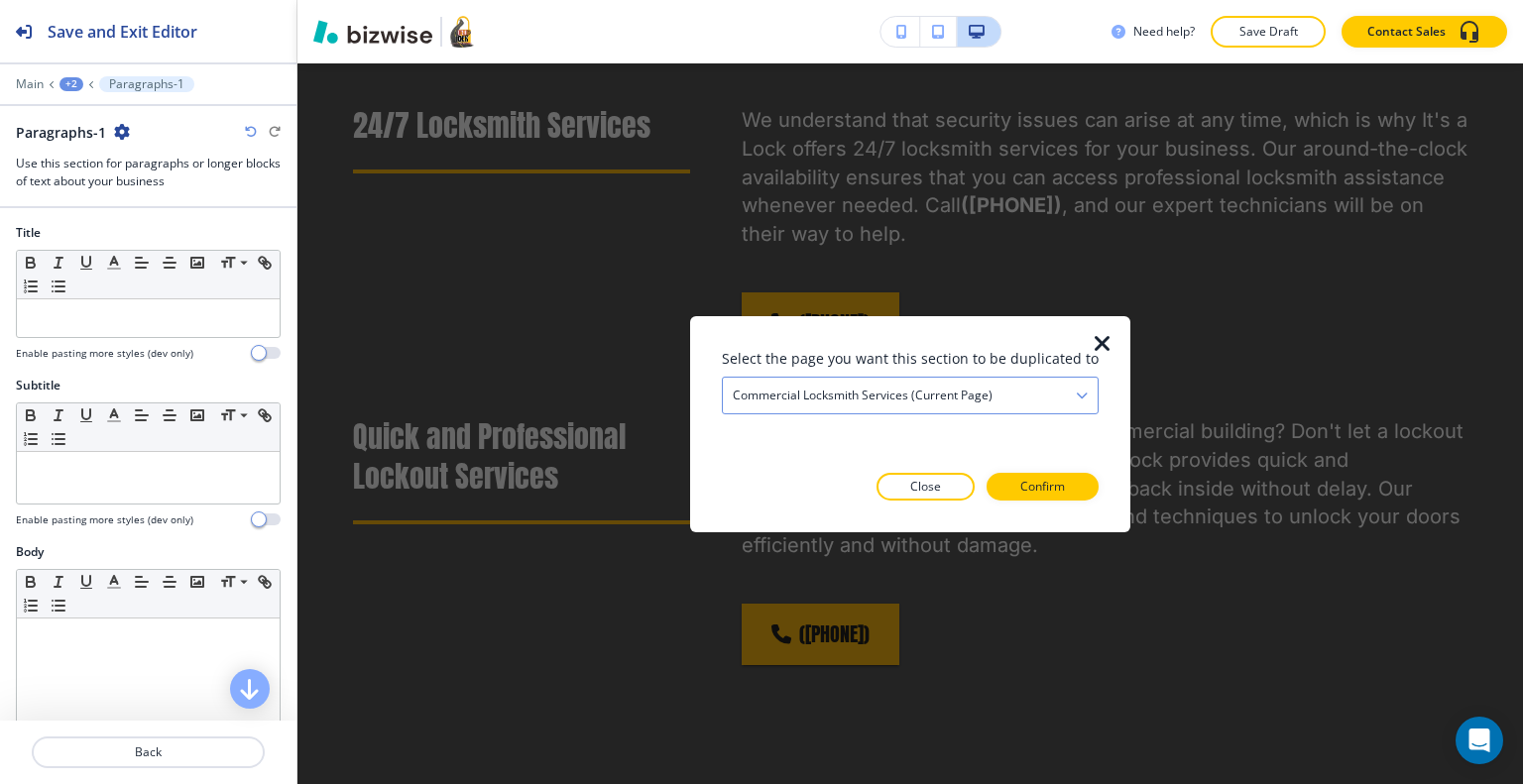 click on "Commercial Locksmith Services (current page)" at bounding box center [910, 394] 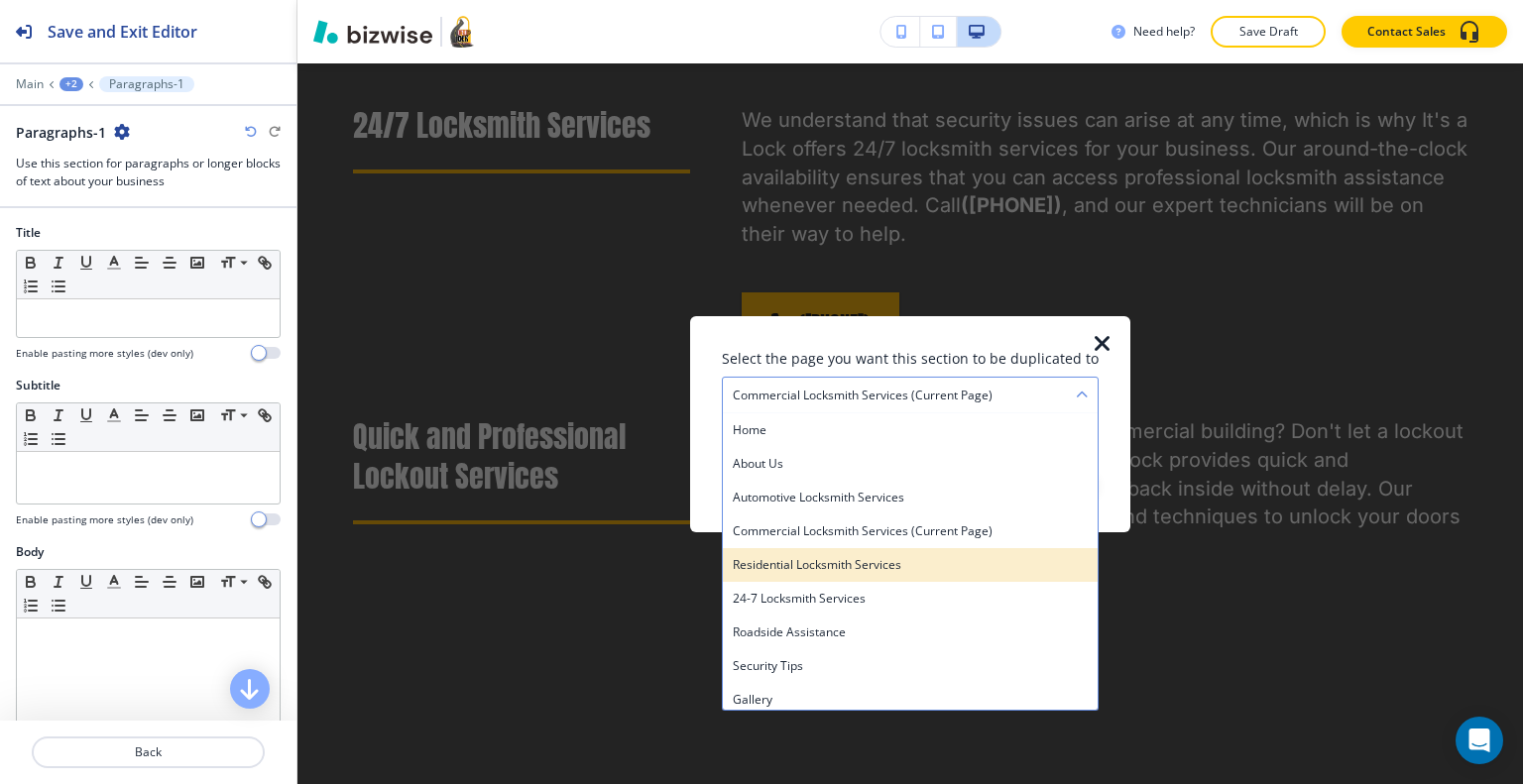 click on "Residential Locksmith Services" at bounding box center [910, 564] 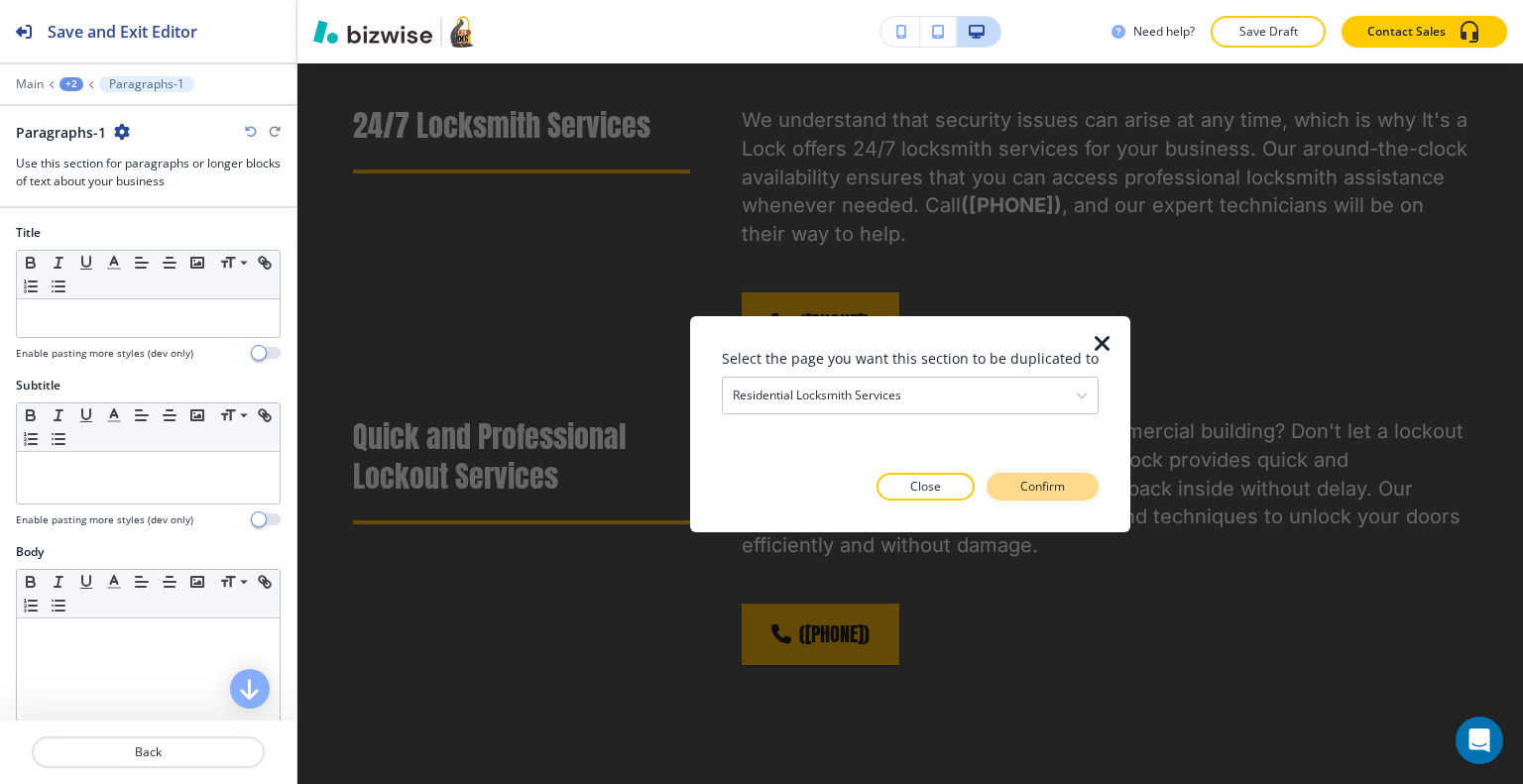 click on "Confirm" at bounding box center (1042, 487) 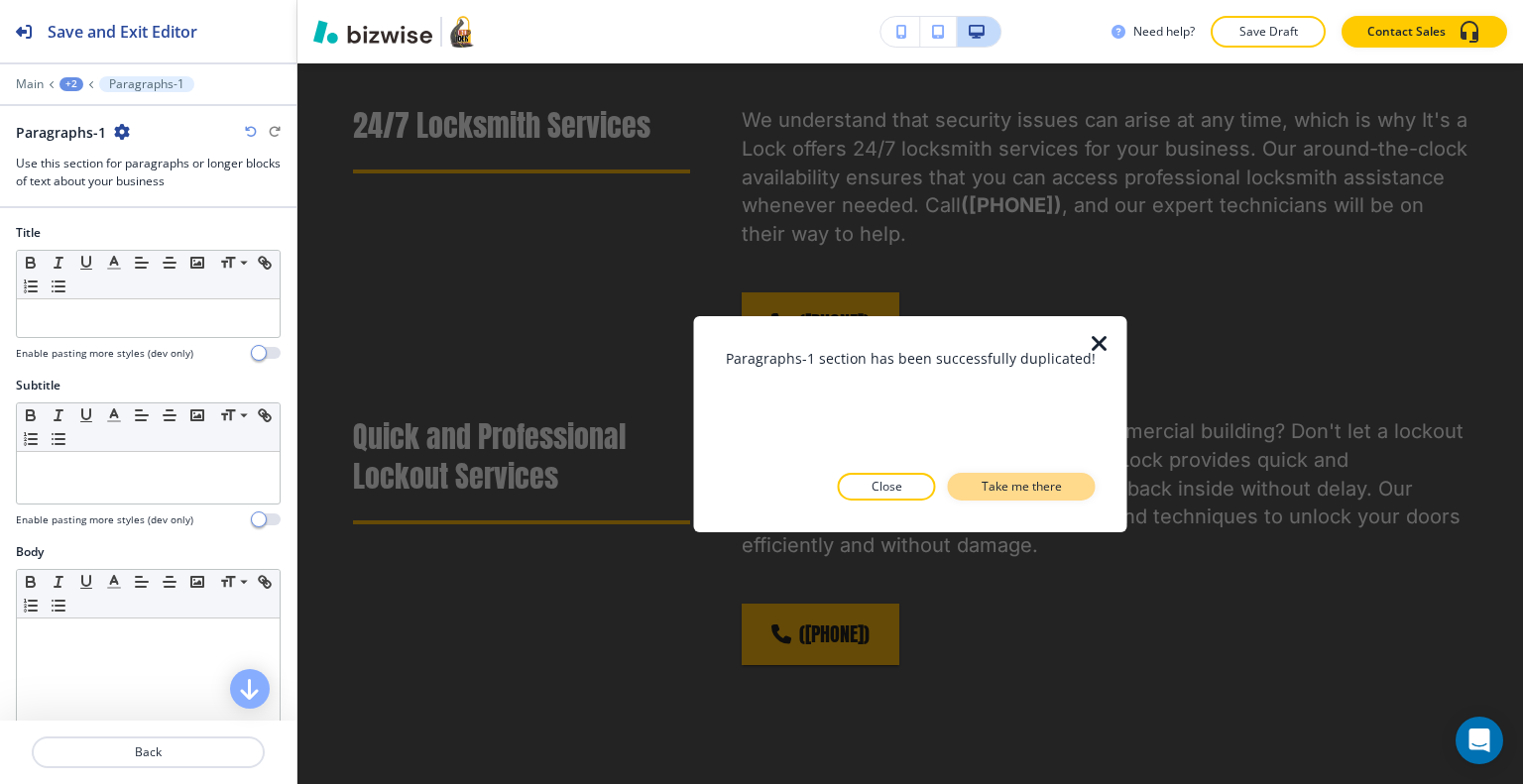 click on "Take me there" at bounding box center (1021, 487) 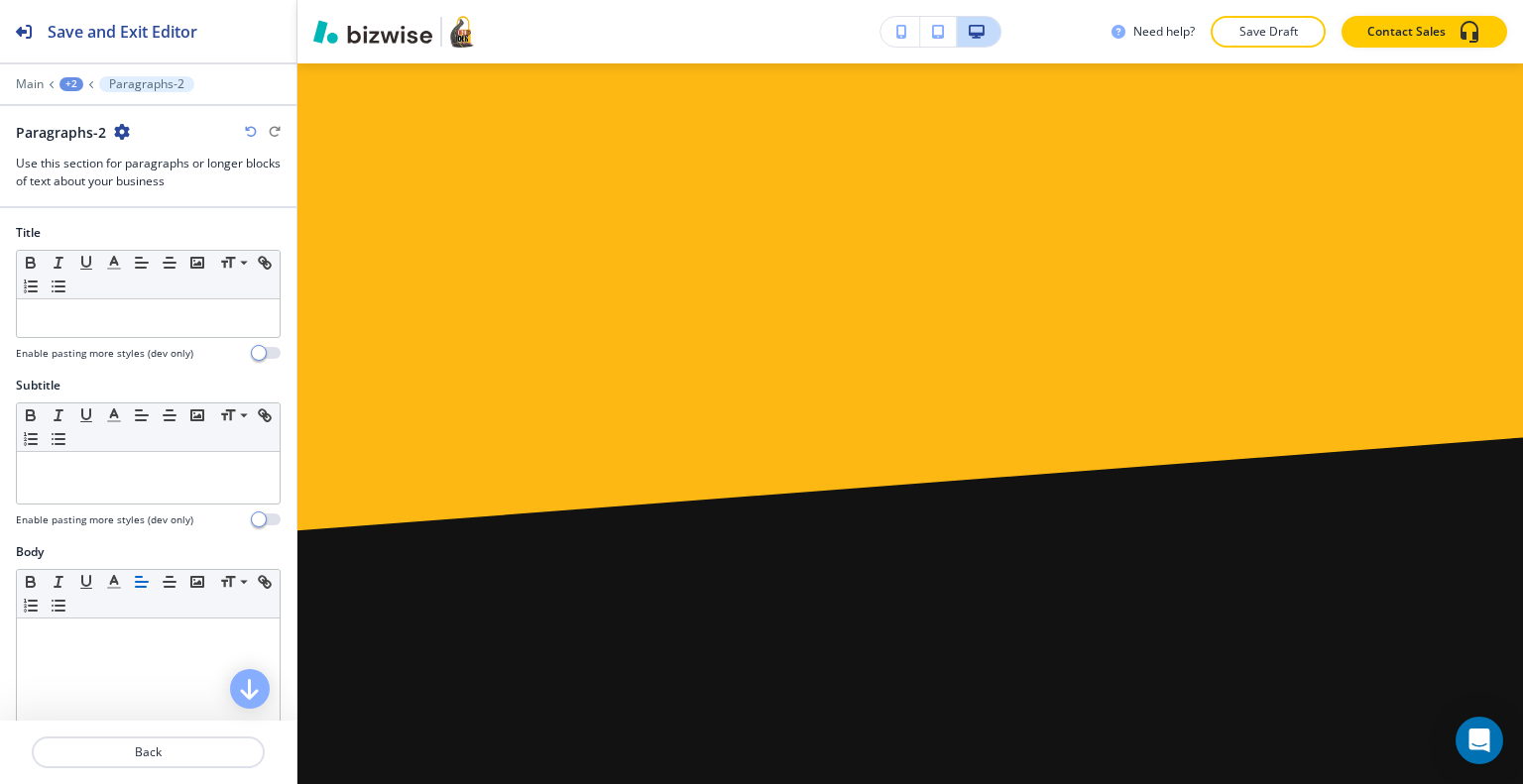 scroll, scrollTop: 6285, scrollLeft: 0, axis: vertical 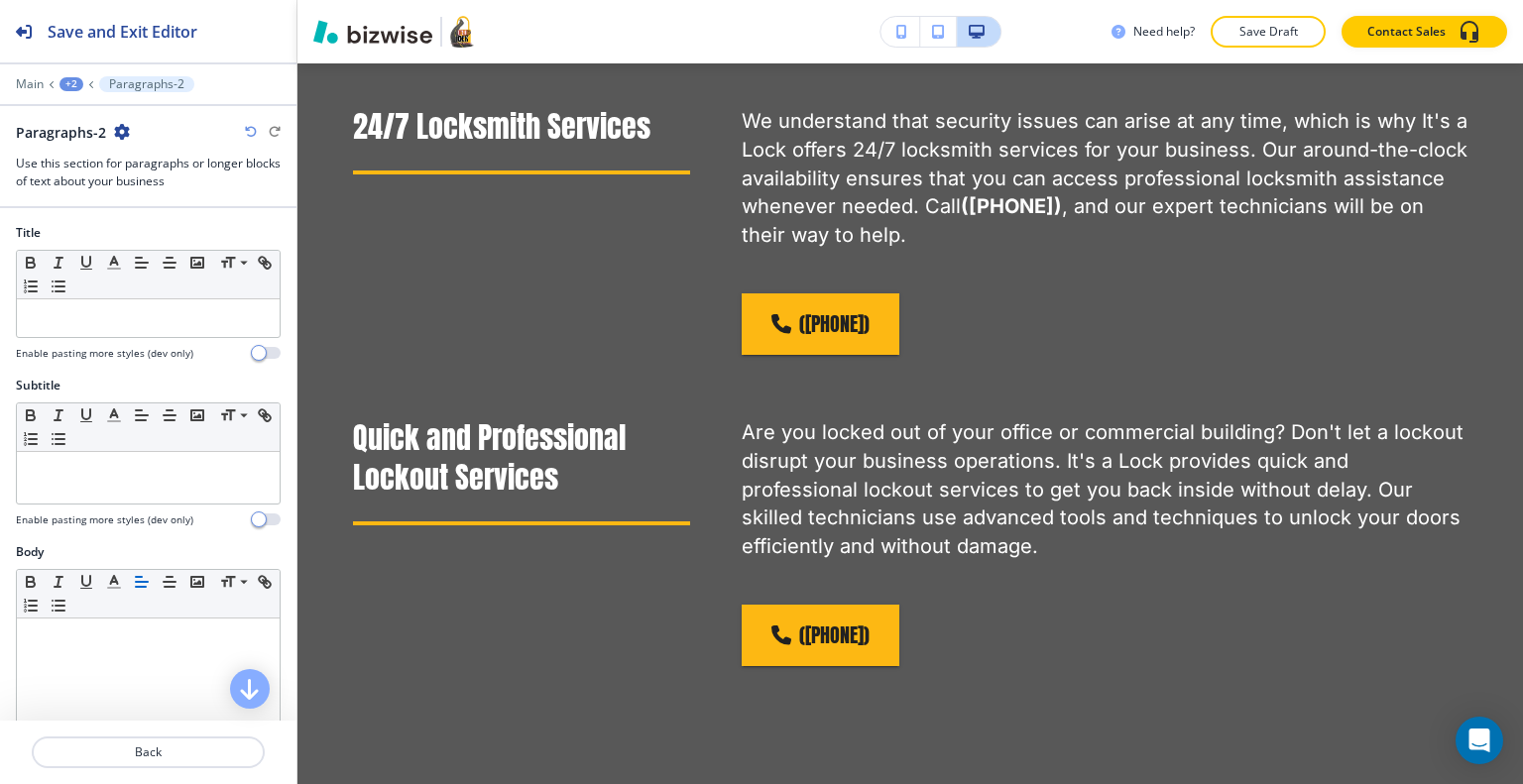 click on "+2" at bounding box center (71, 84) 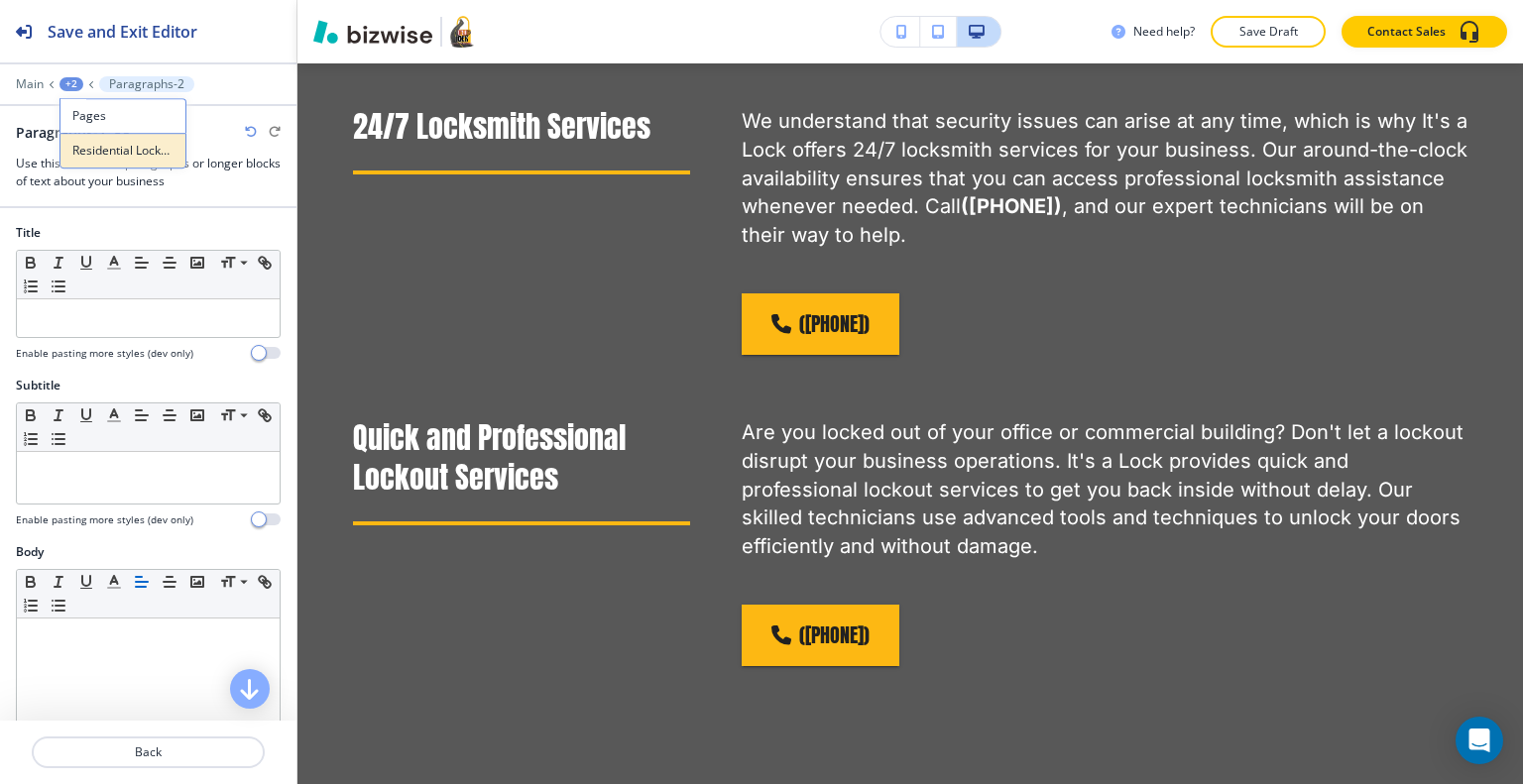 click on "Residential Locksmith Services" at bounding box center [123, 151] 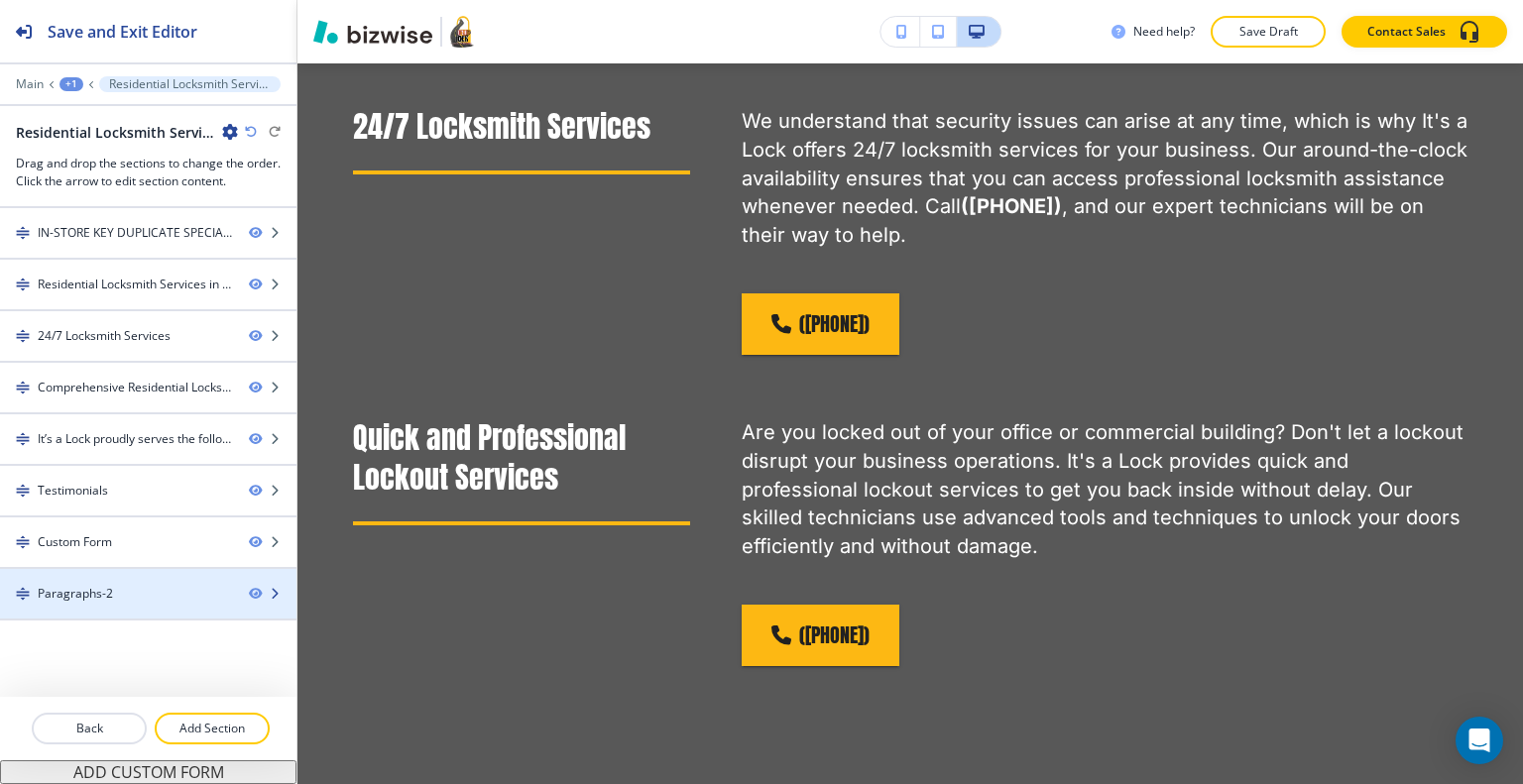 type 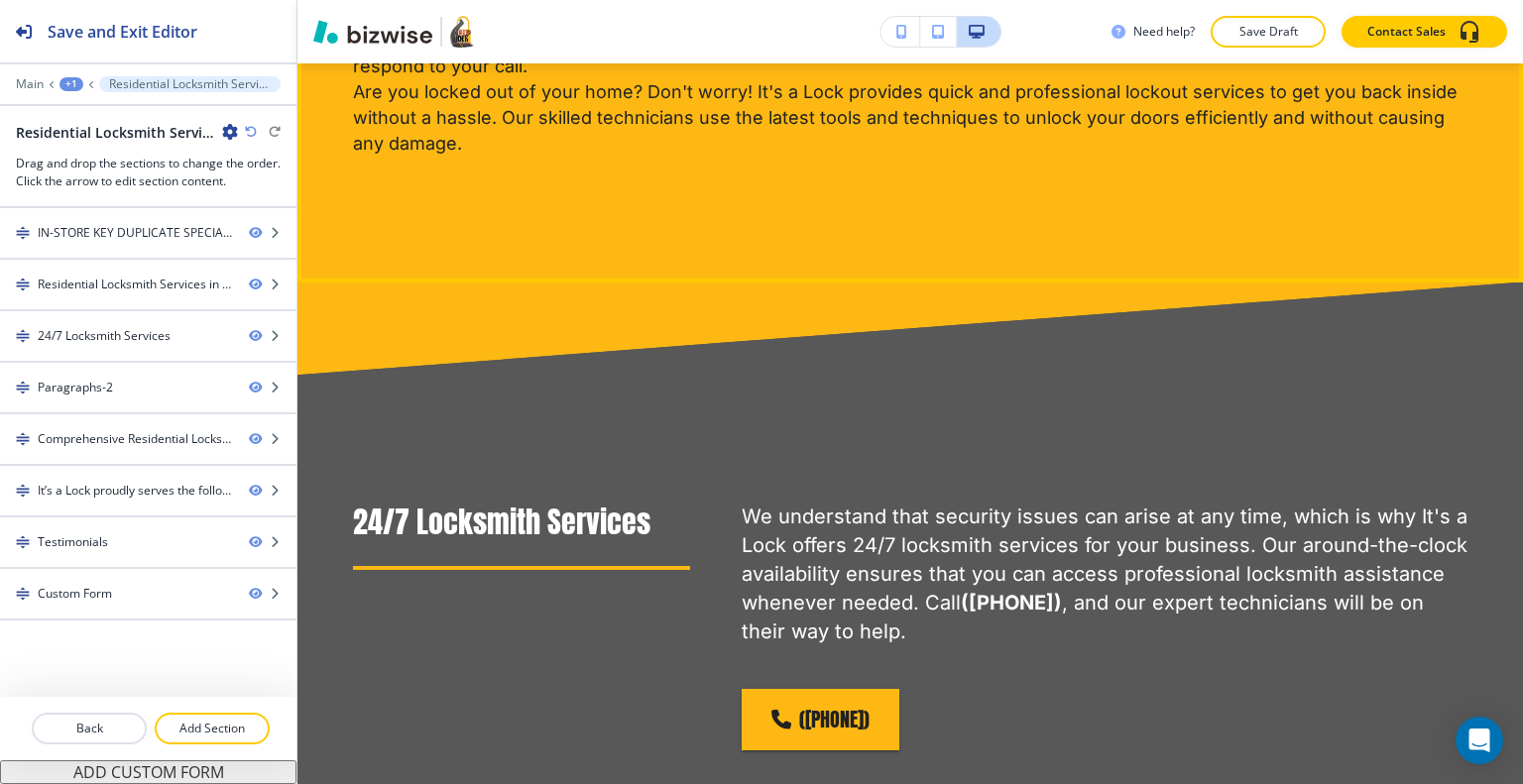 scroll, scrollTop: 995, scrollLeft: 0, axis: vertical 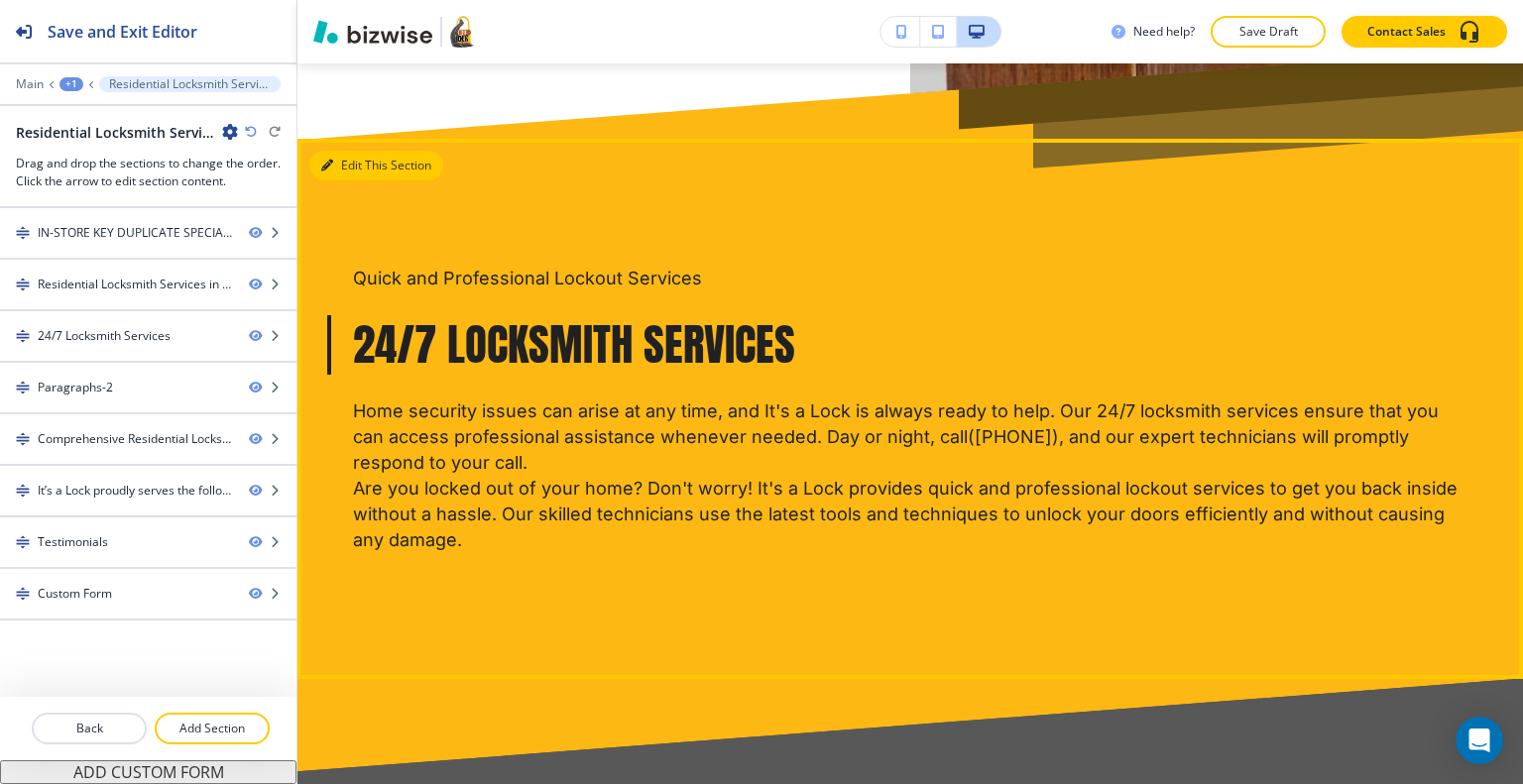 click on "Edit This Section" at bounding box center (376, 166) 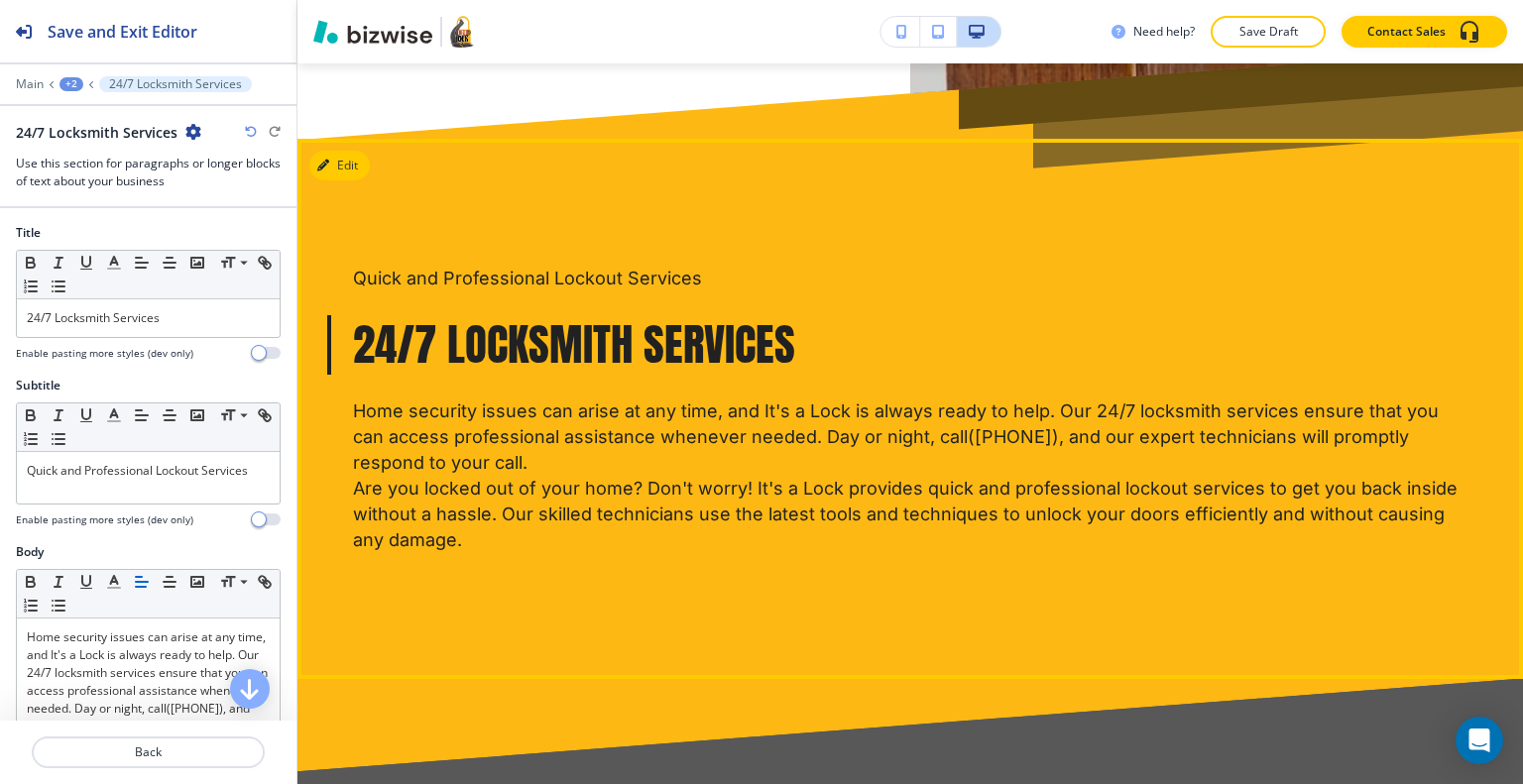 scroll, scrollTop: 1155, scrollLeft: 0, axis: vertical 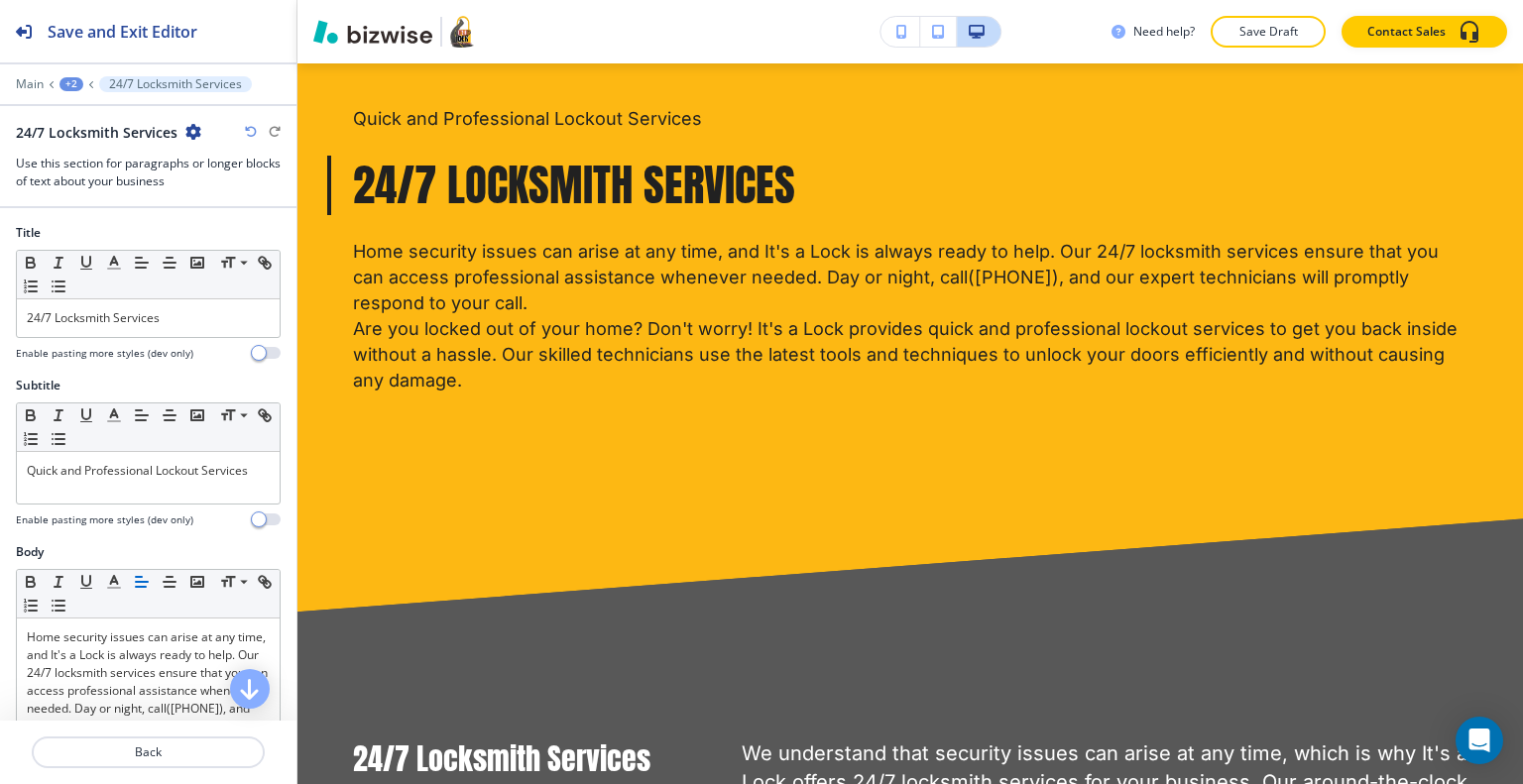 click at bounding box center (193, 132) 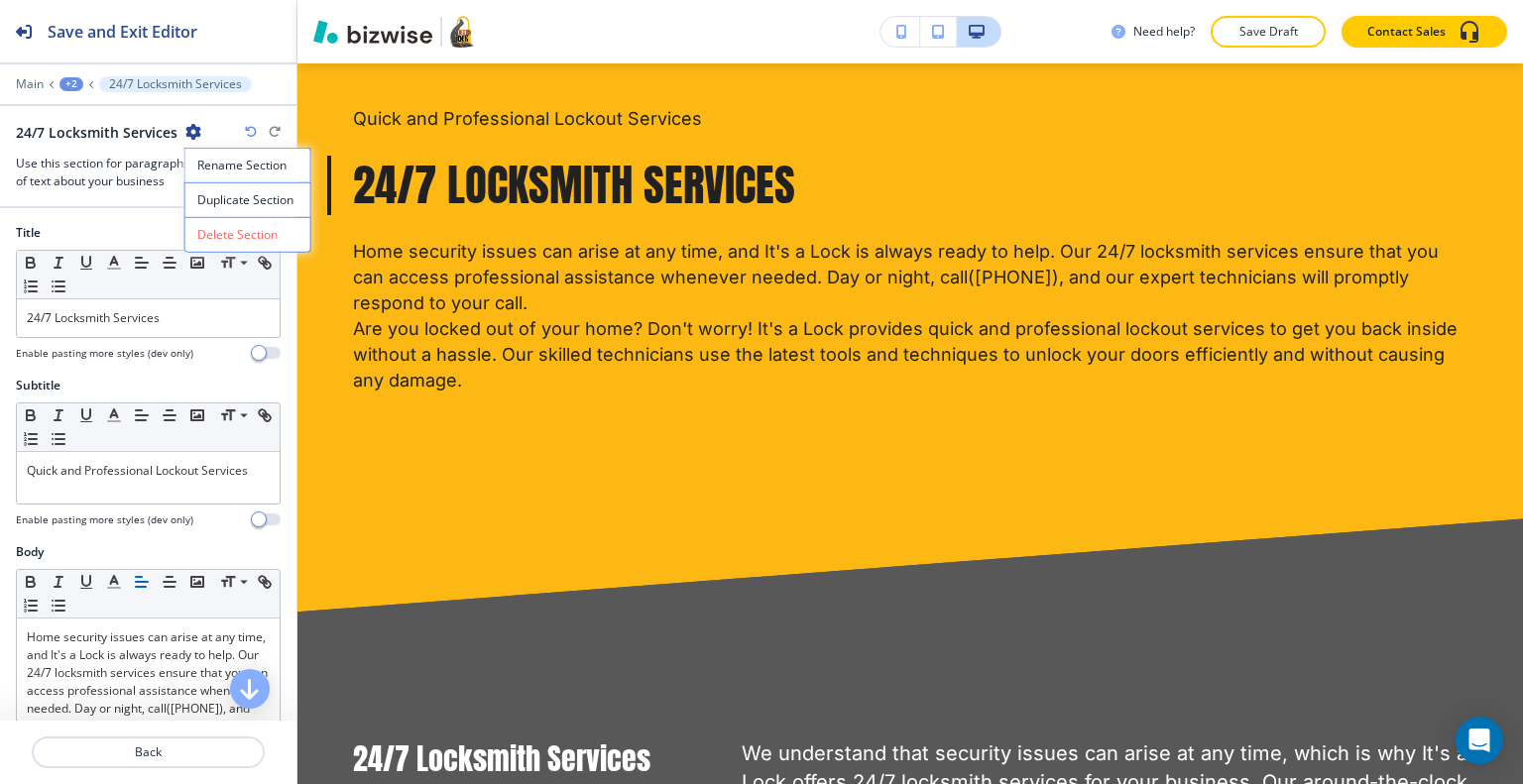 click on "Delete Section" at bounding box center (248, 235) 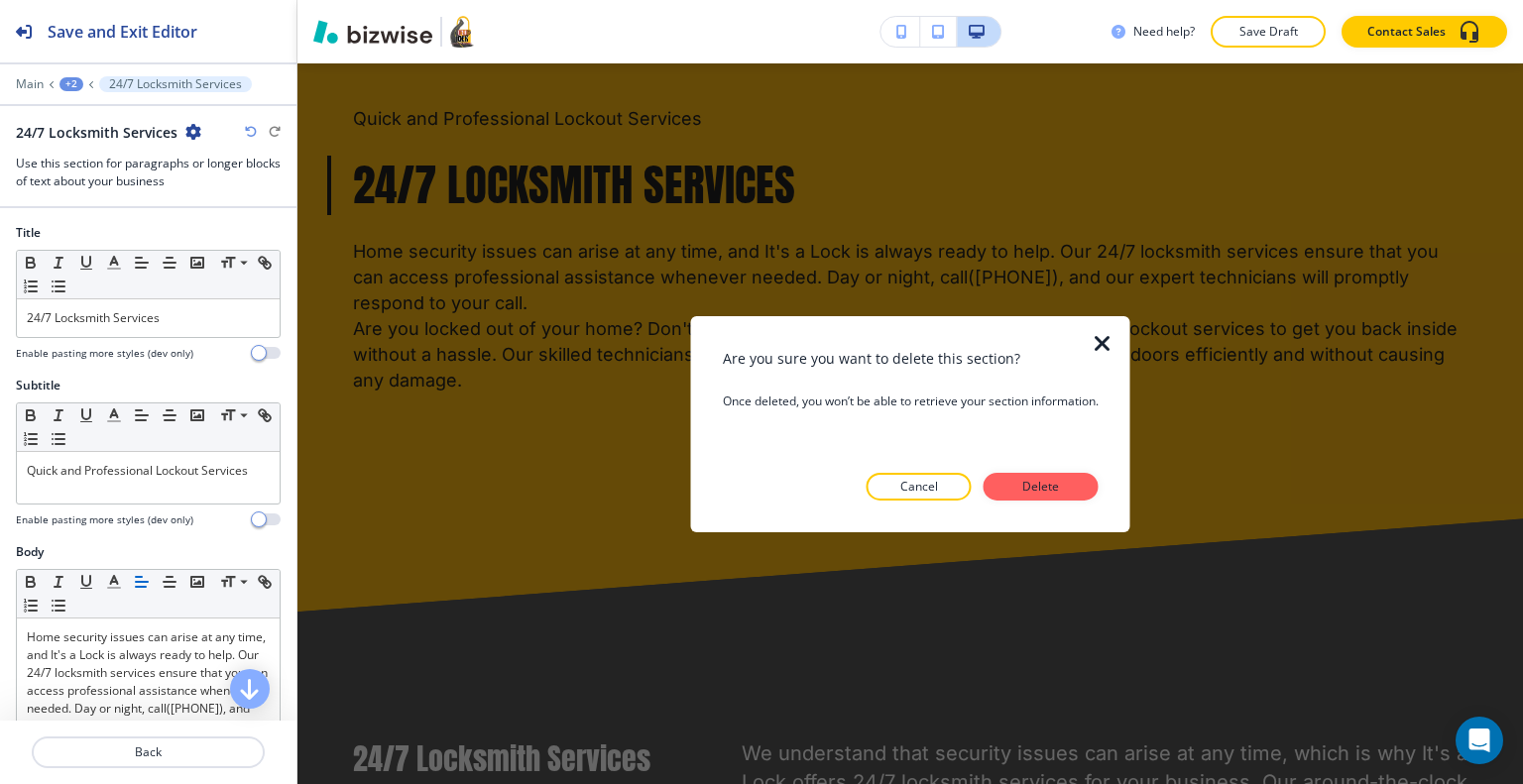 click on "Are you sure you want to delete this section? Once deleted, you won’t be able to retrieve your section information. Cancel Delete" at bounding box center (910, 423) 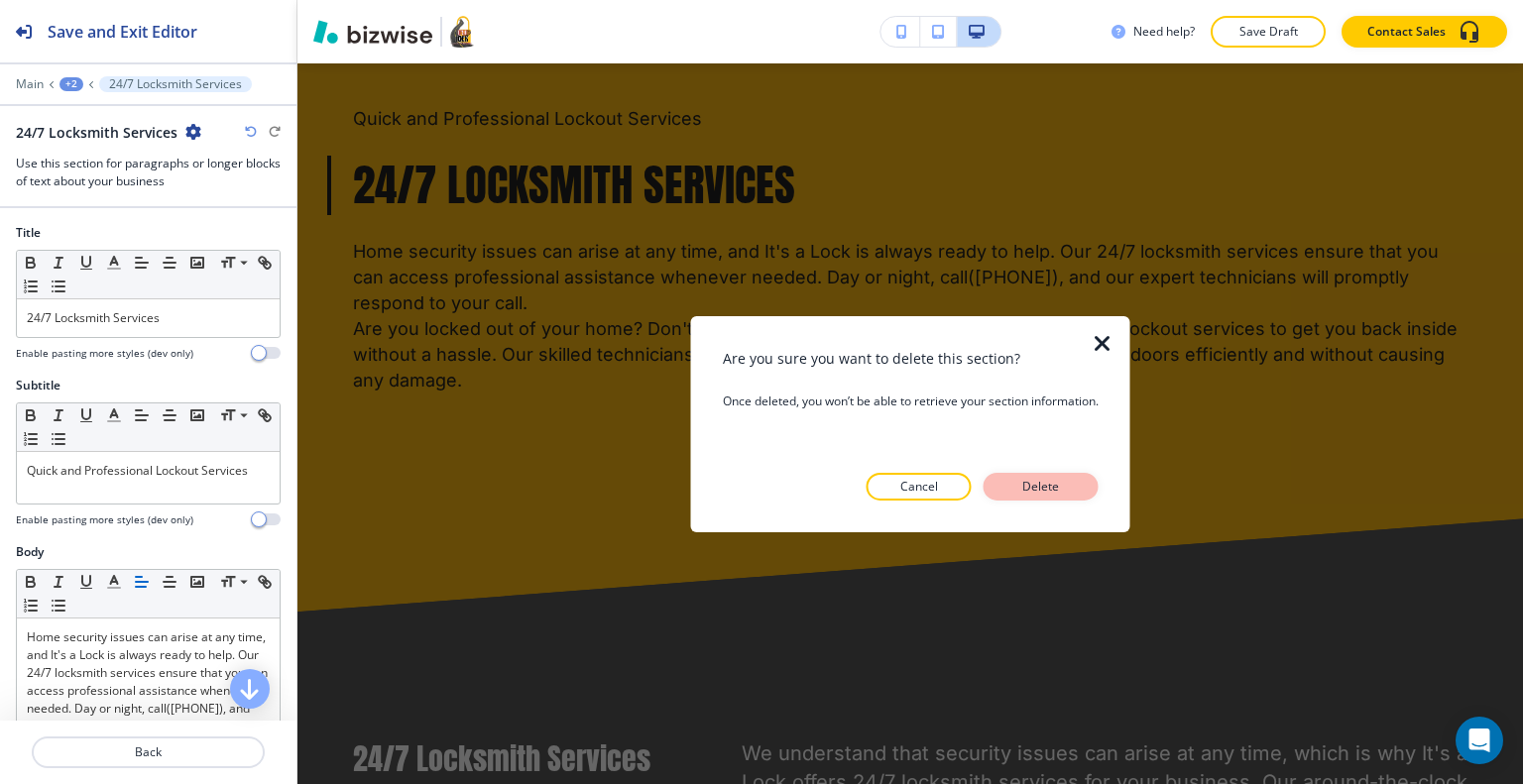 click on "Delete" at bounding box center [1041, 487] 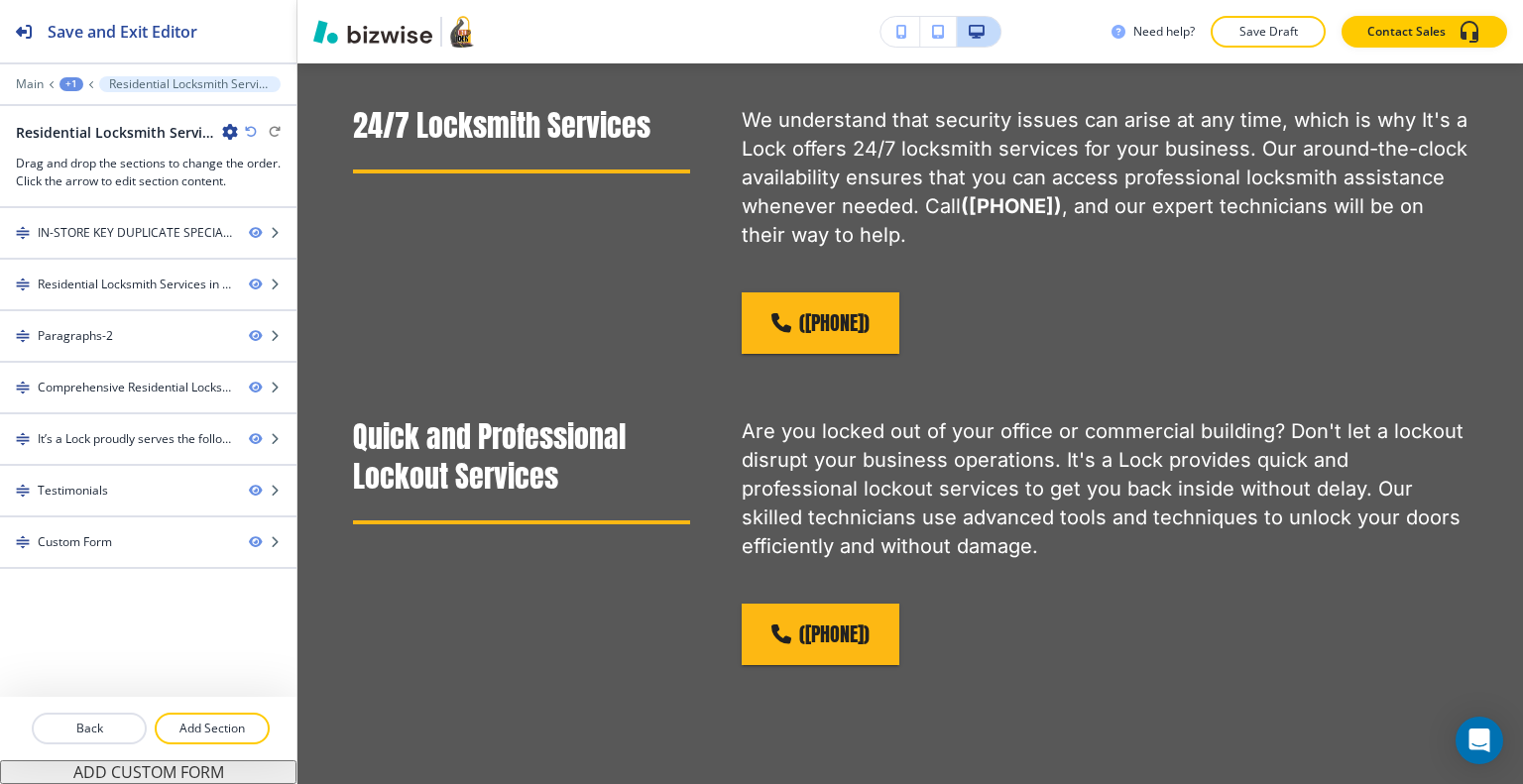 scroll, scrollTop: 956, scrollLeft: 0, axis: vertical 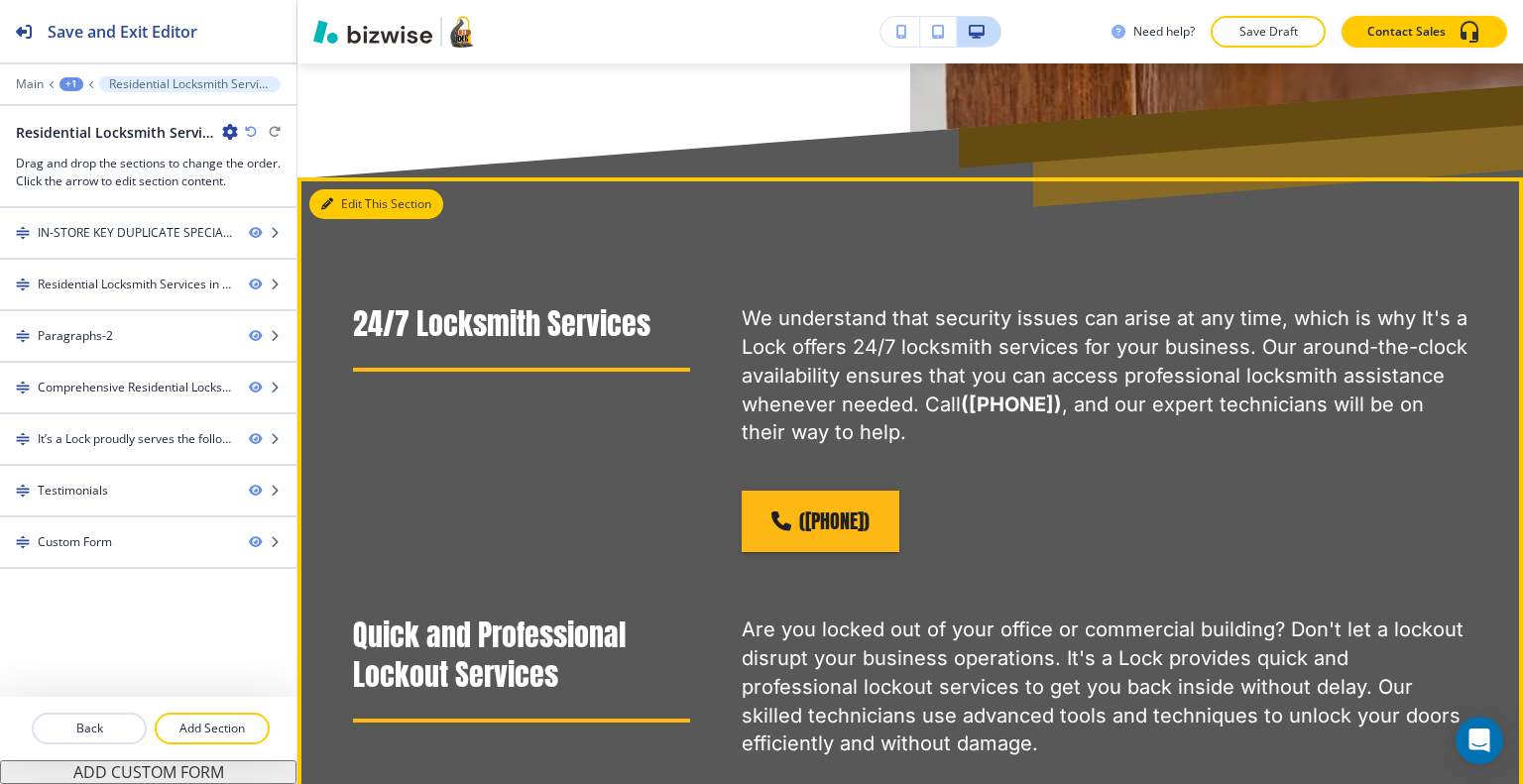 click on "Edit This Section" at bounding box center [376, 204] 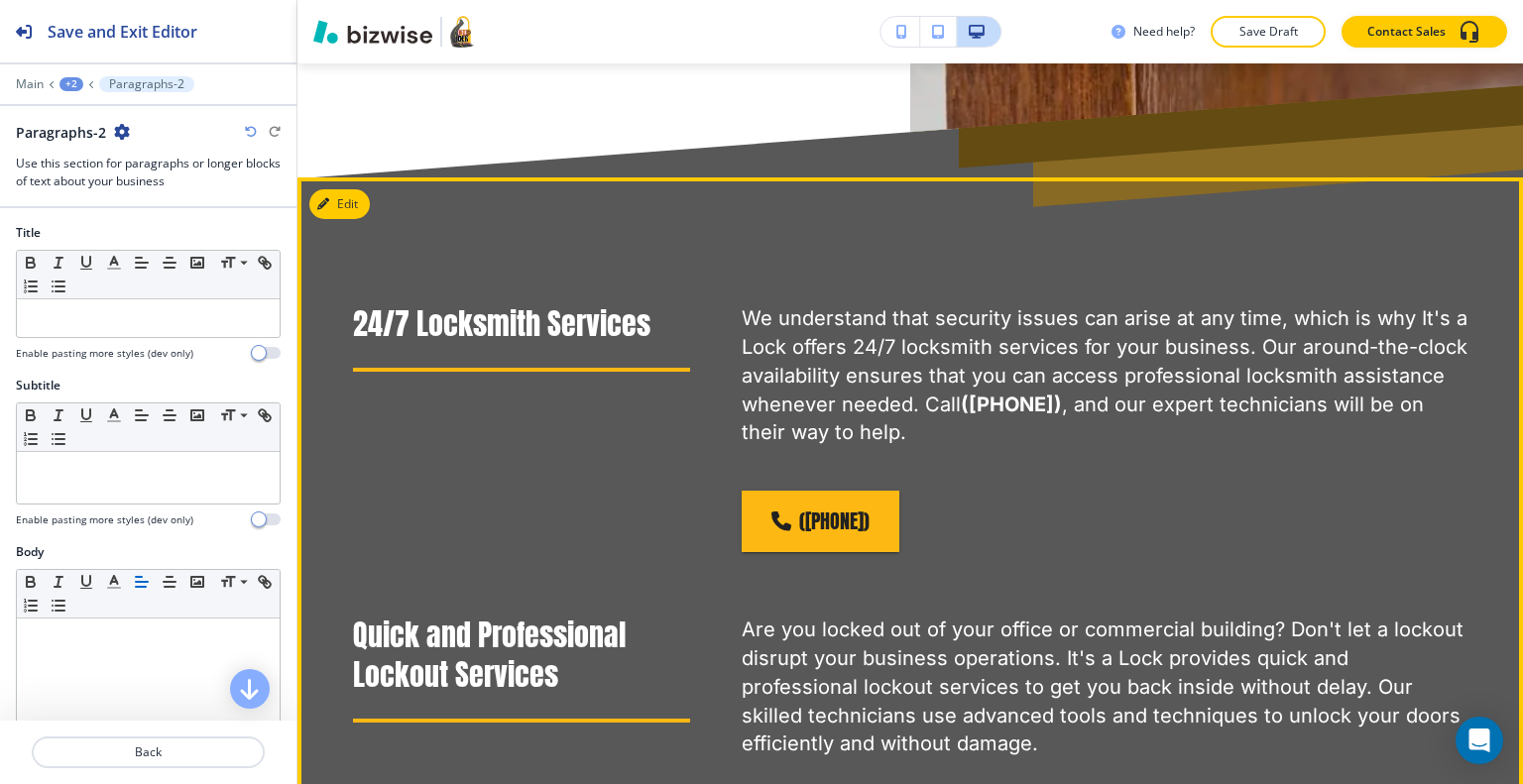 scroll, scrollTop: 1155, scrollLeft: 0, axis: vertical 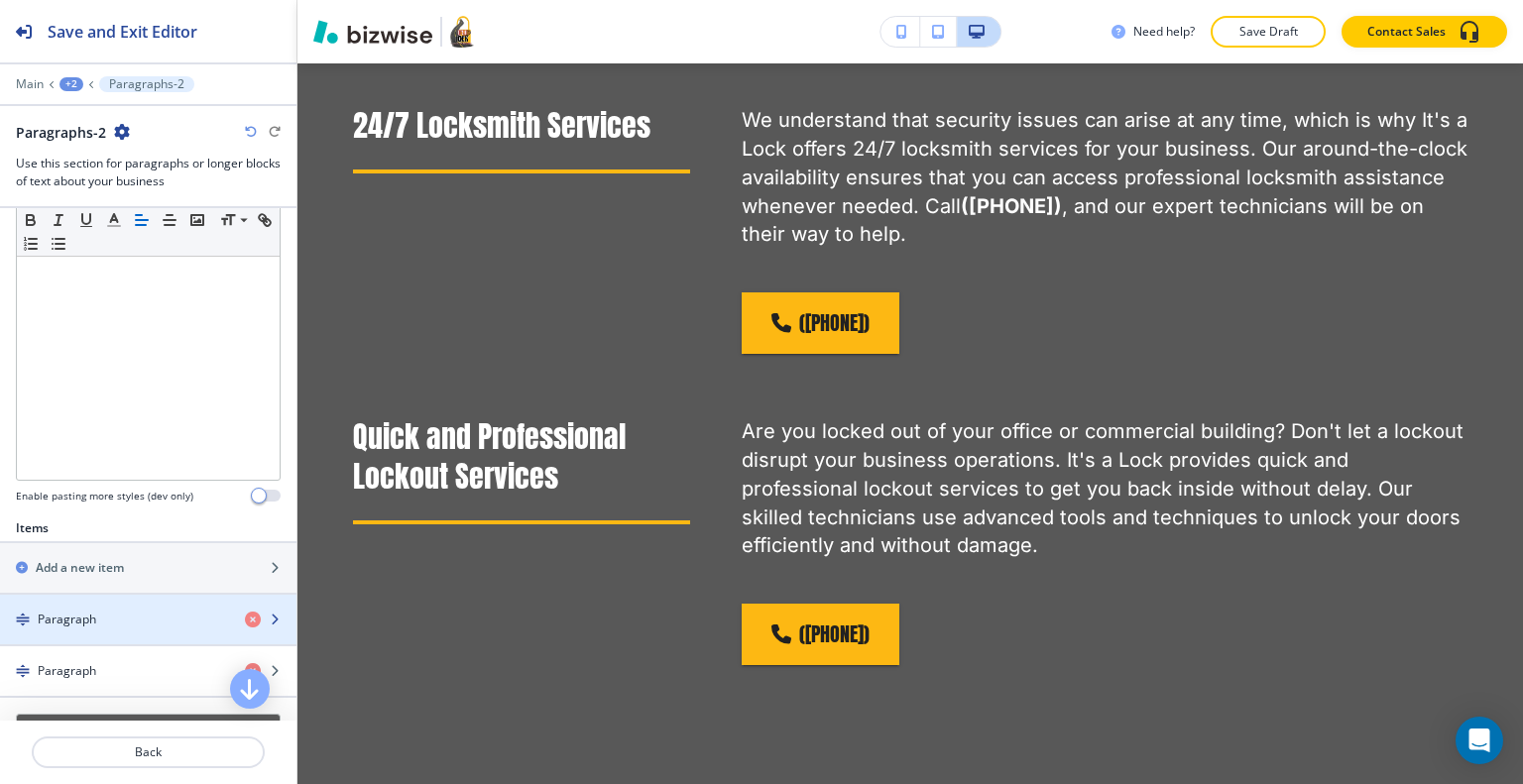 click on "Paragraph" at bounding box center (114, 619) 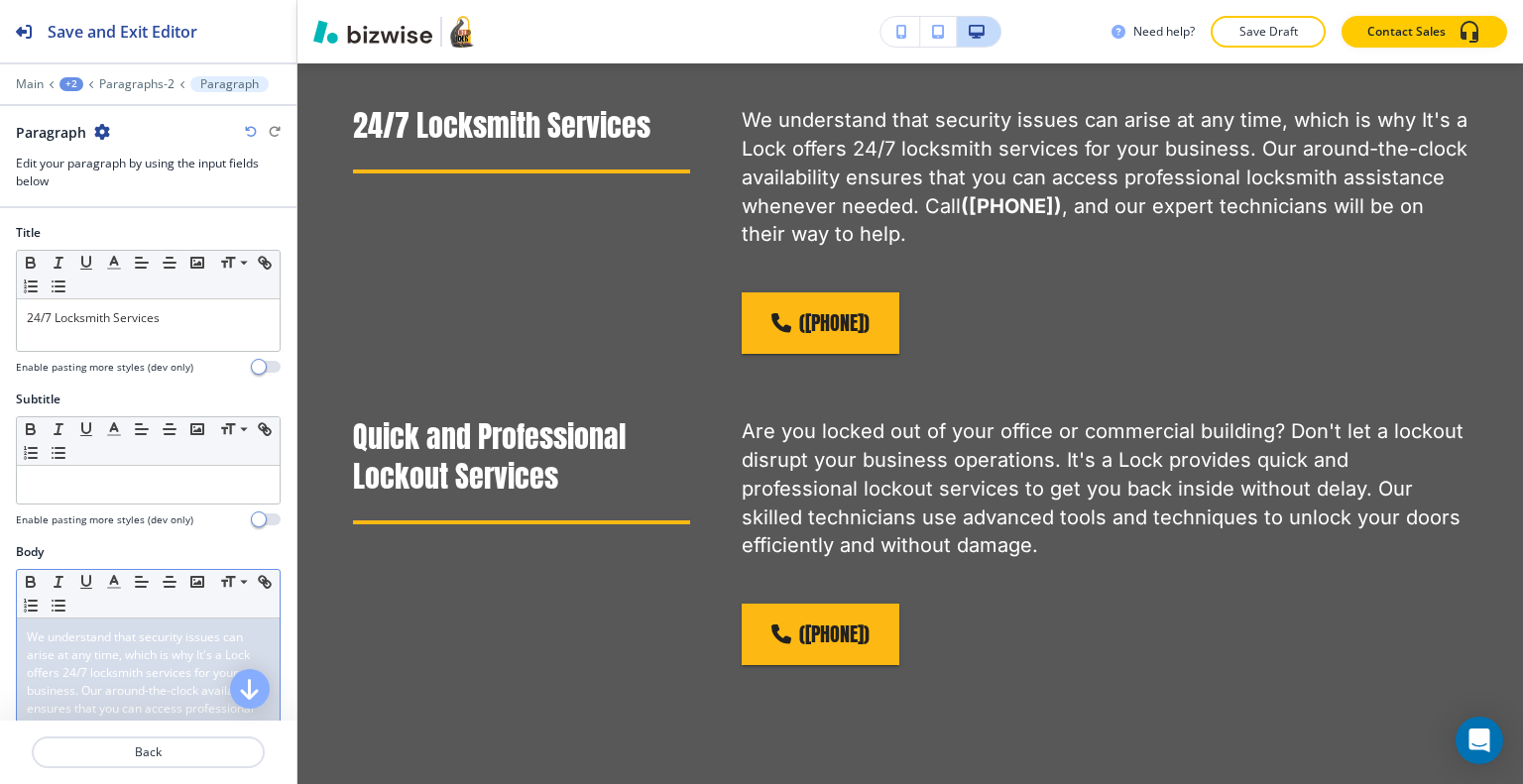 scroll, scrollTop: 198, scrollLeft: 0, axis: vertical 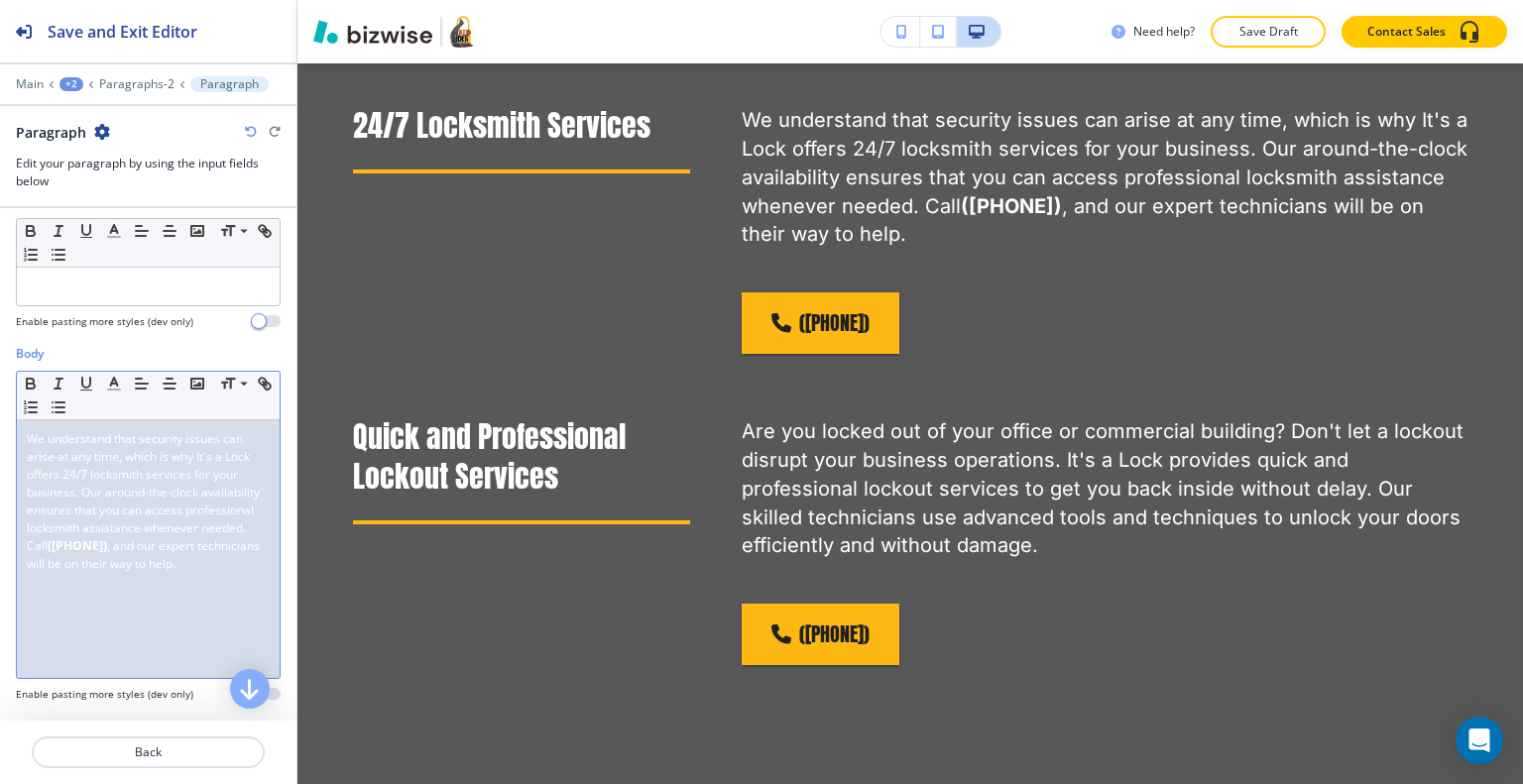 click on "We understand that security issues can arise at any time, which is why It's a Lock offers 24/7 locksmith services for your business. Our around-the-clock availability ensures that you can access professional locksmith assistance whenever needed. Call" at bounding box center [145, 492] 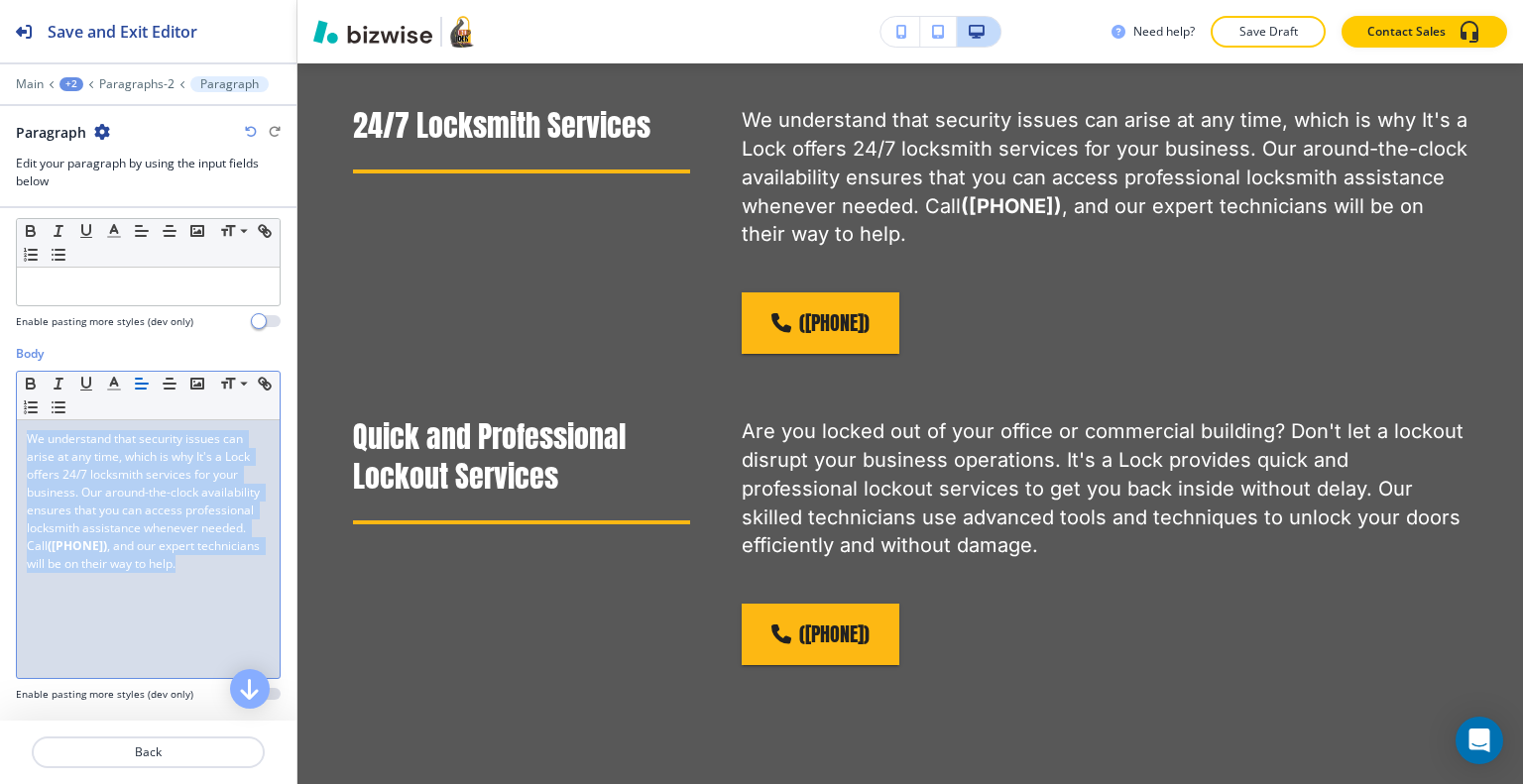 drag, startPoint x: 153, startPoint y: 592, endPoint x: 93, endPoint y: 452, distance: 152.3155 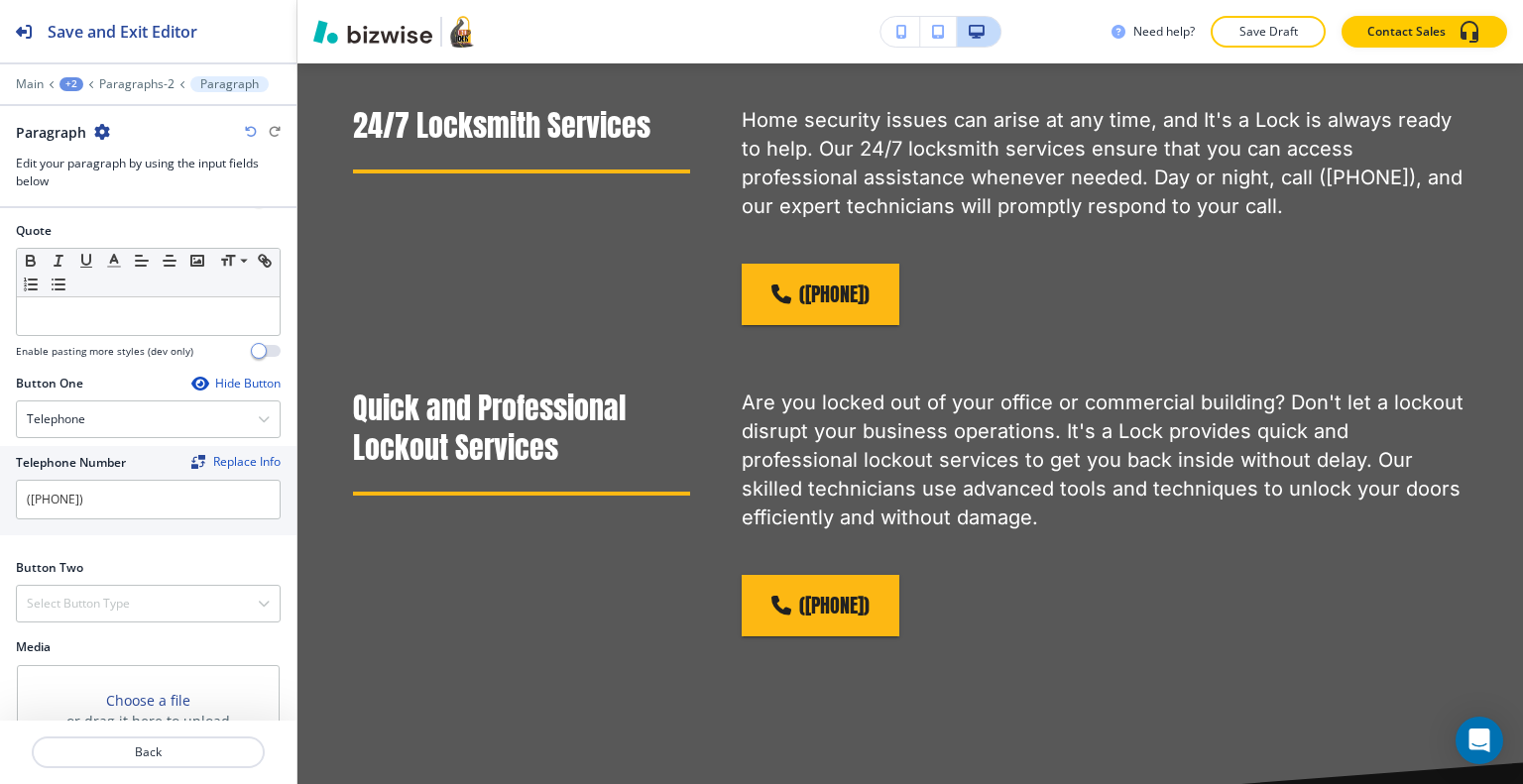scroll, scrollTop: 776, scrollLeft: 0, axis: vertical 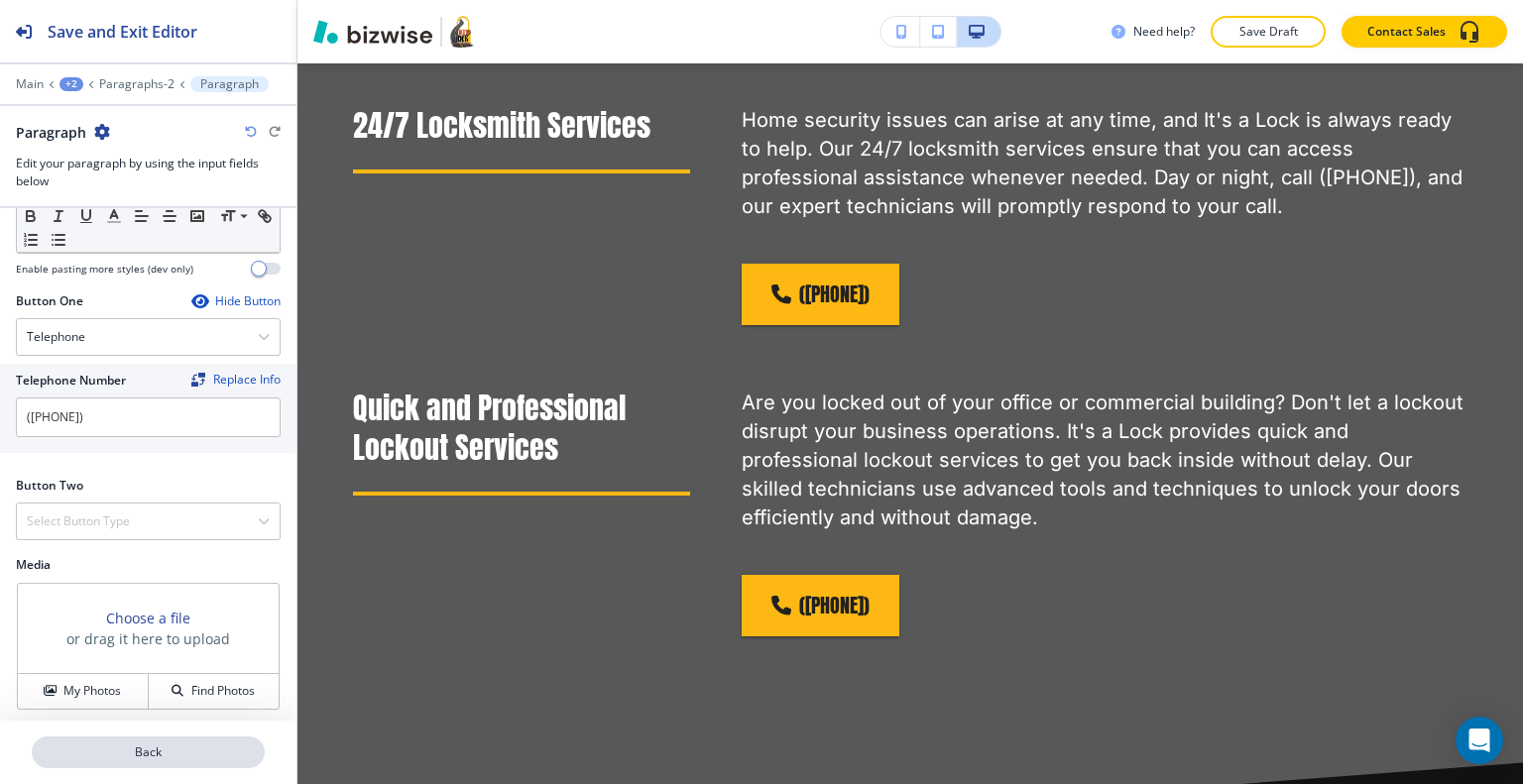 click on "Back" at bounding box center (148, 752) 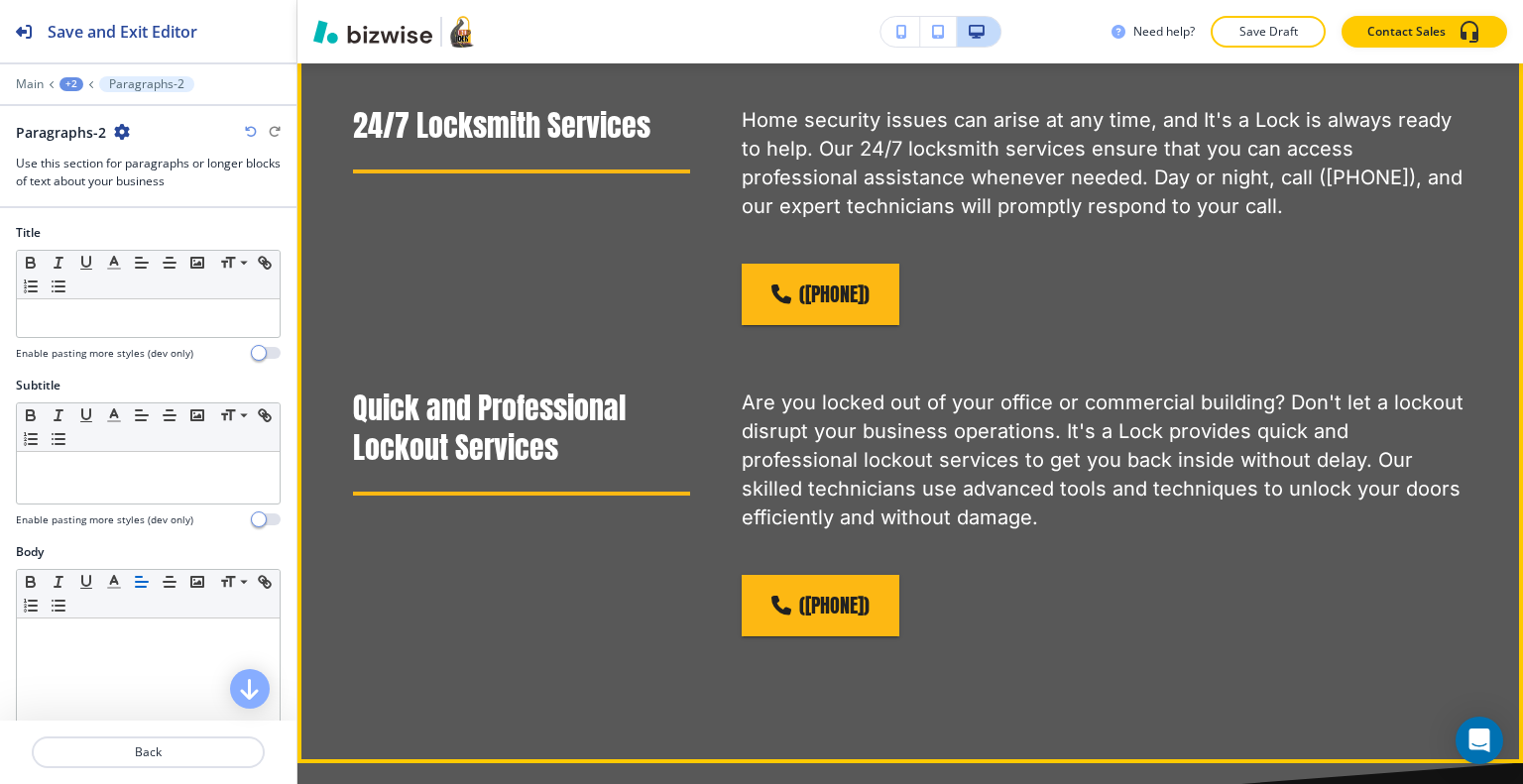 click on "Edit This Section" at bounding box center [376, 6] 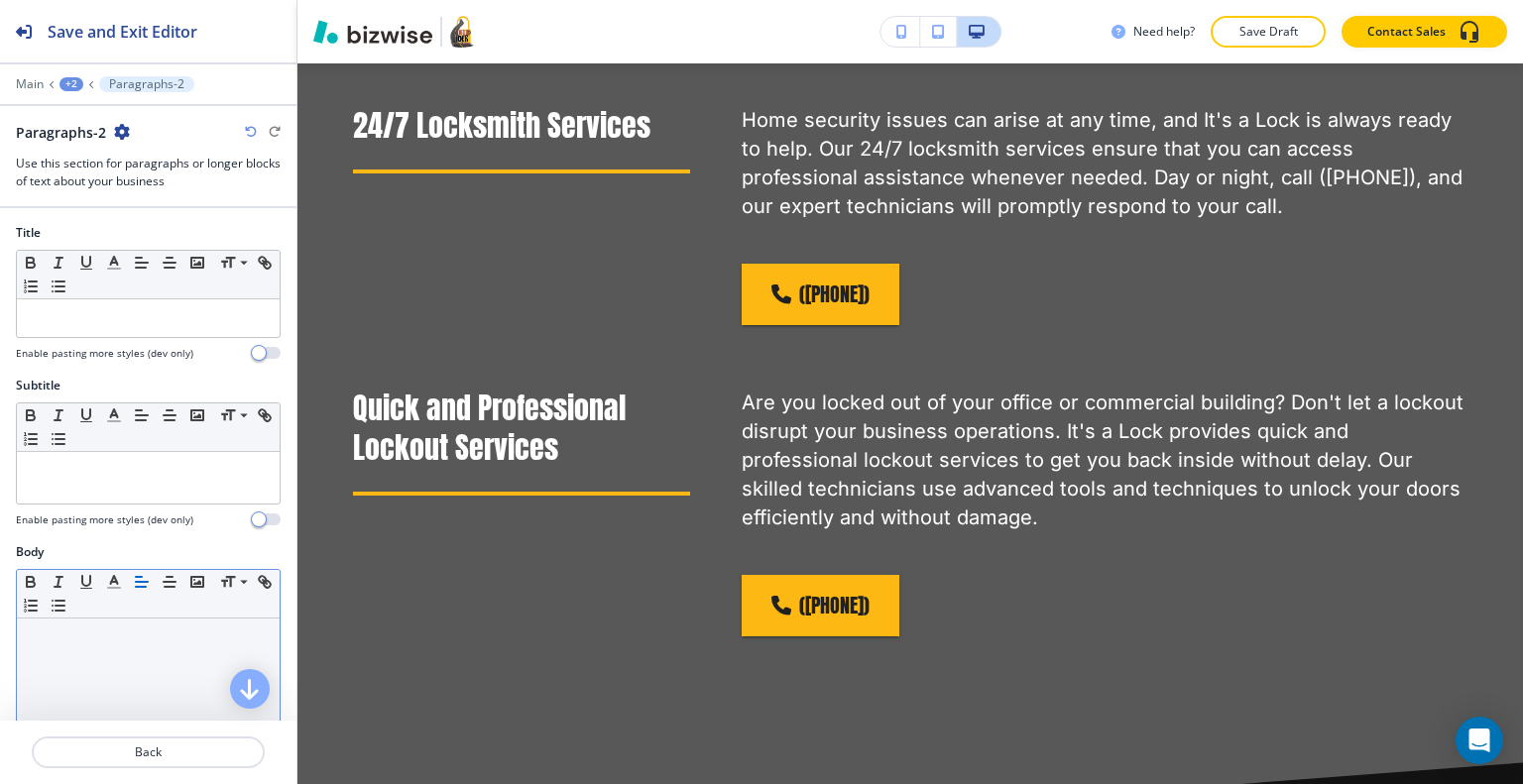 scroll, scrollTop: 496, scrollLeft: 0, axis: vertical 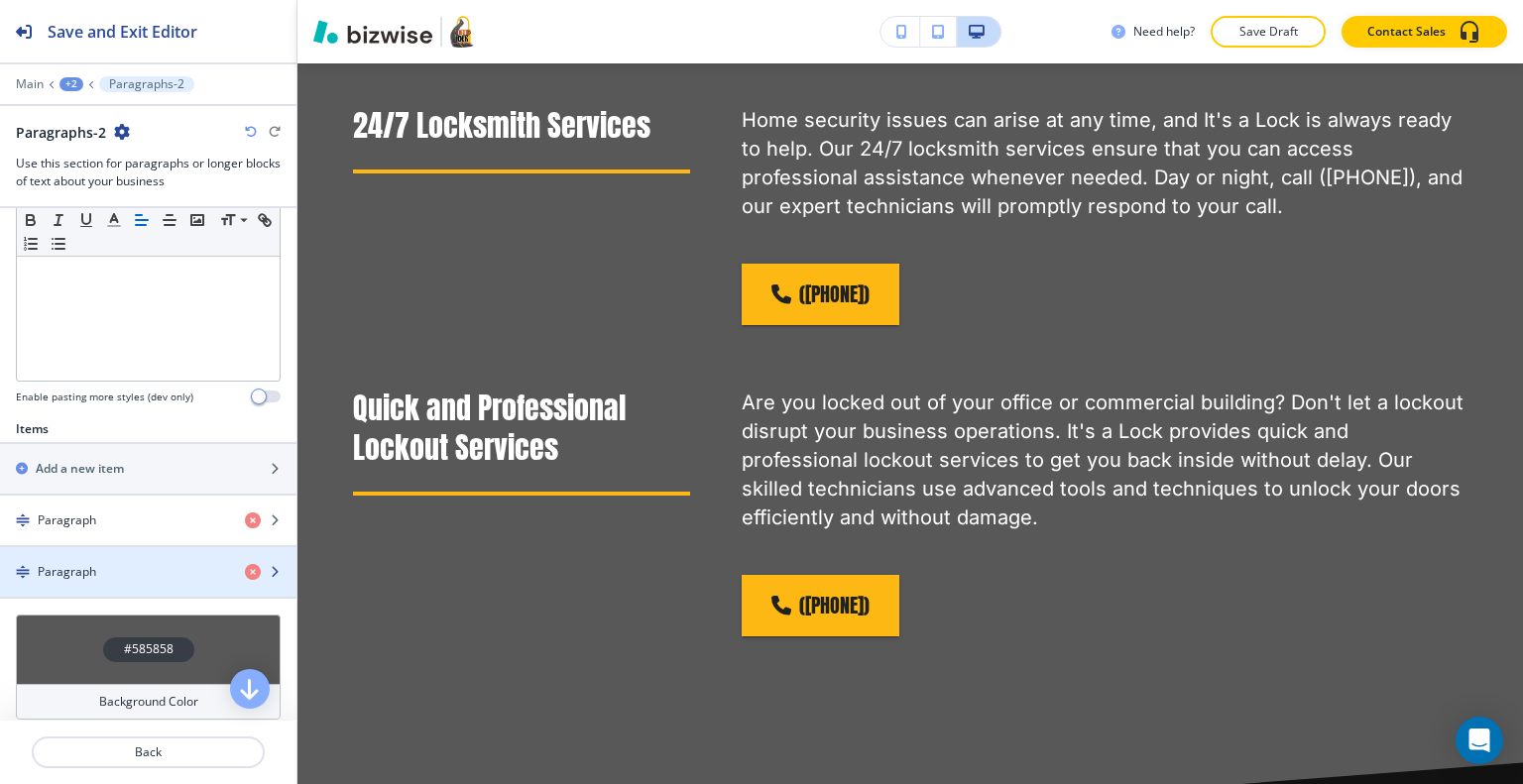 click on "Paragraph" at bounding box center (114, 572) 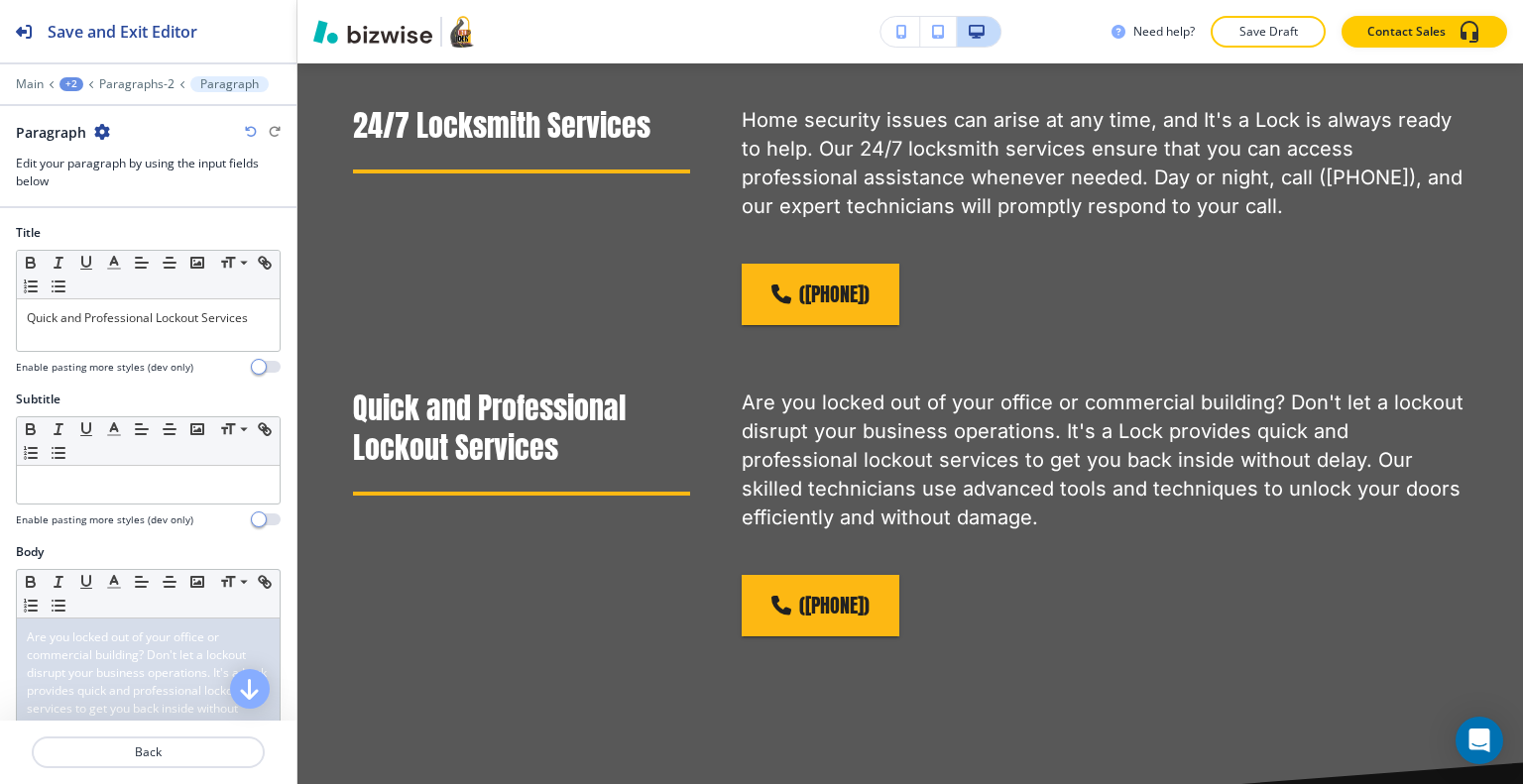 scroll, scrollTop: 297, scrollLeft: 0, axis: vertical 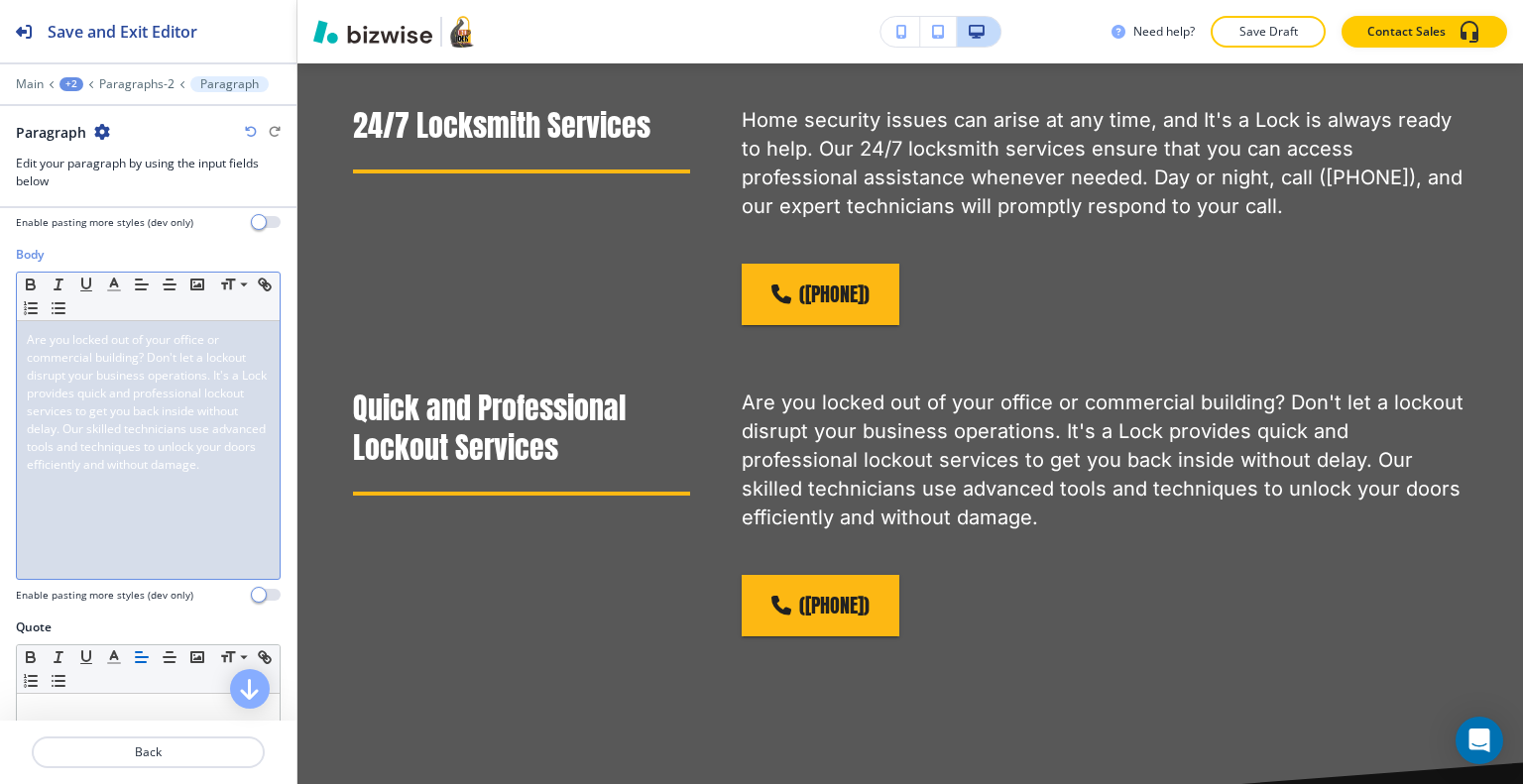 click on "Are you locked out of your office or commercial building? Don't let a lockout disrupt your business operations. It's a Lock provides quick and professional lockout services to get you back inside without delay. Our skilled technicians use advanced tools and techniques to unlock your doors efficiently and without damage." at bounding box center [148, 402] 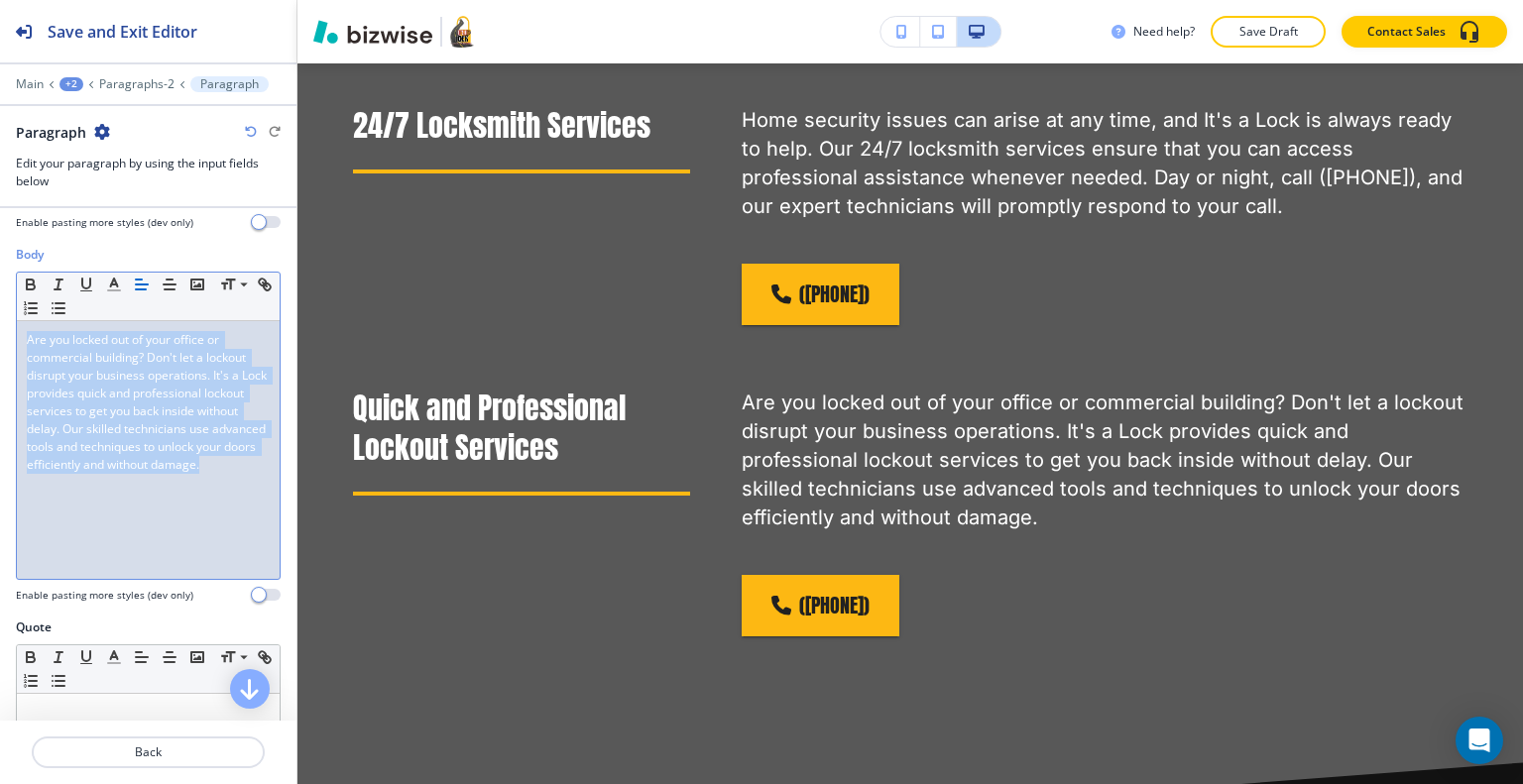 drag, startPoint x: 105, startPoint y: 459, endPoint x: 96, endPoint y: 380, distance: 79.51101 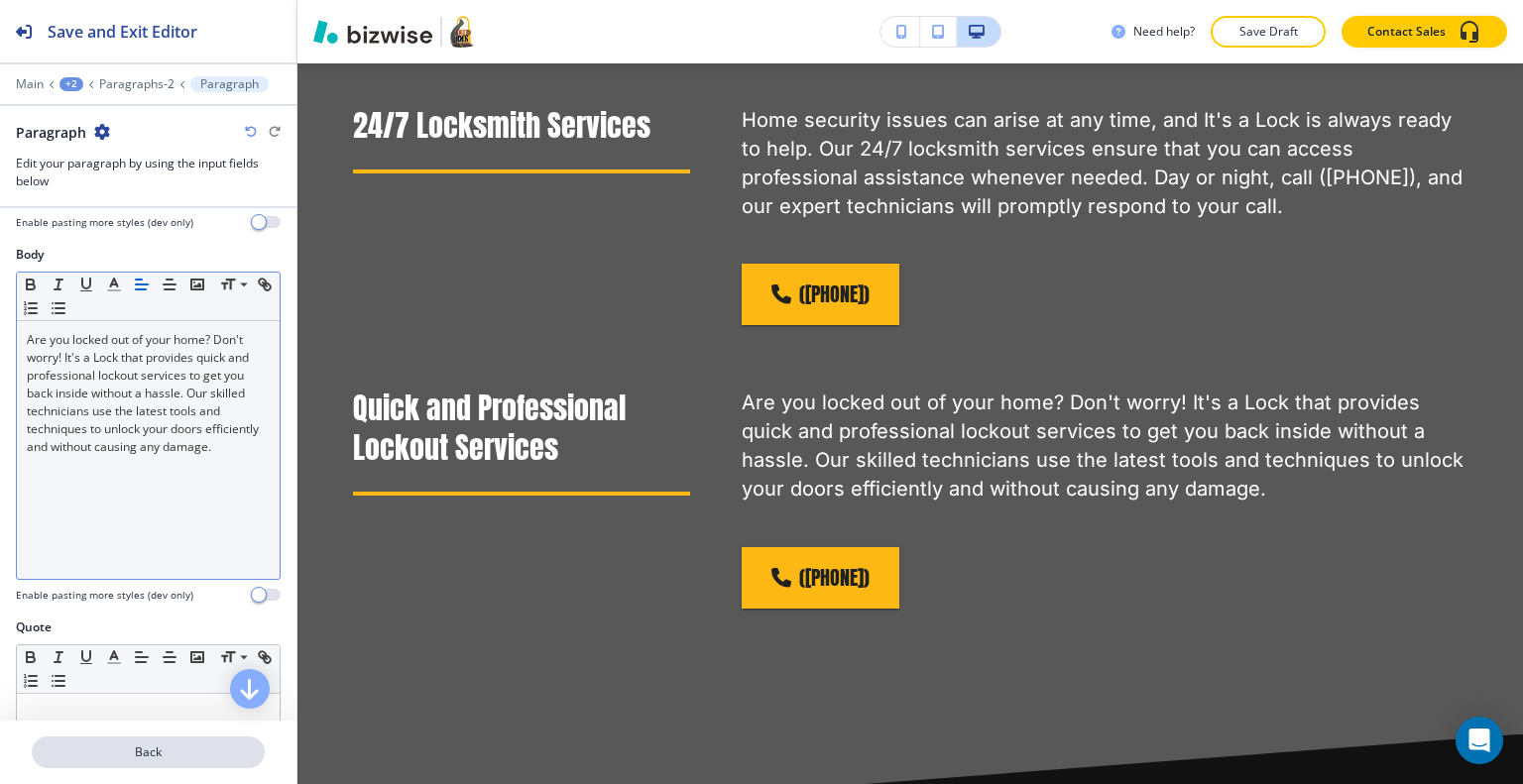 click on "Back" at bounding box center [148, 752] 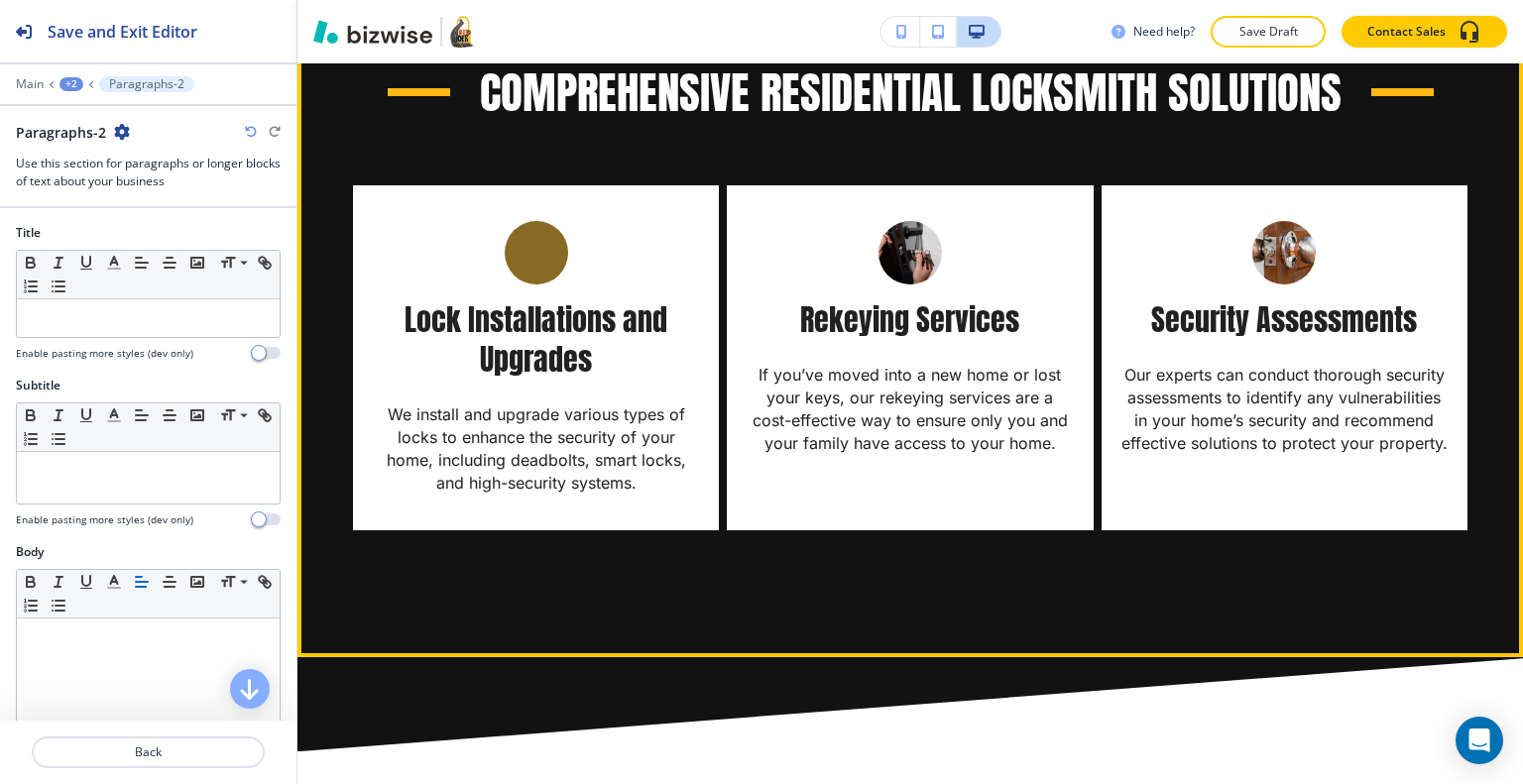 scroll, scrollTop: 1848, scrollLeft: 0, axis: vertical 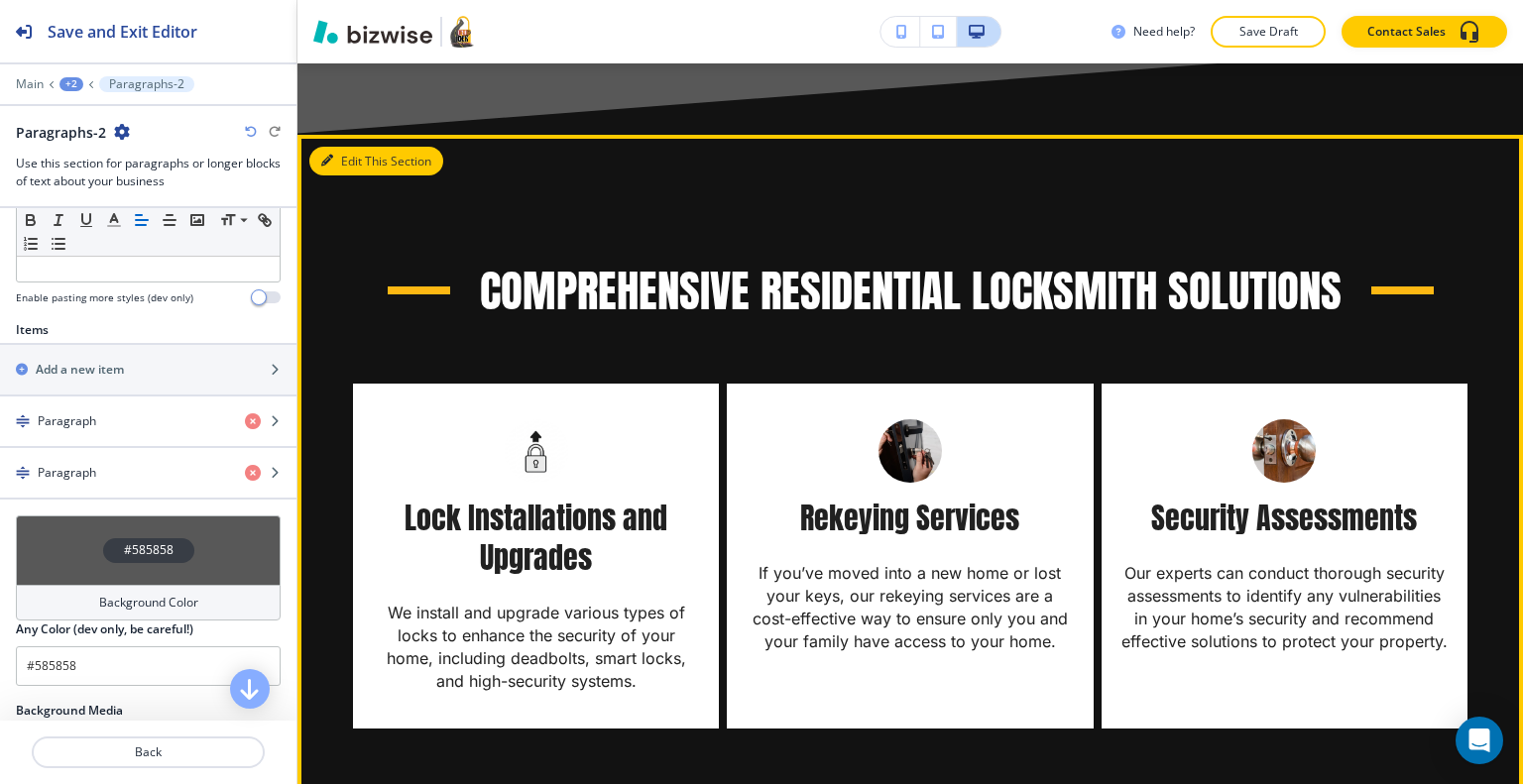 click on "Edit This Section" at bounding box center [376, 162] 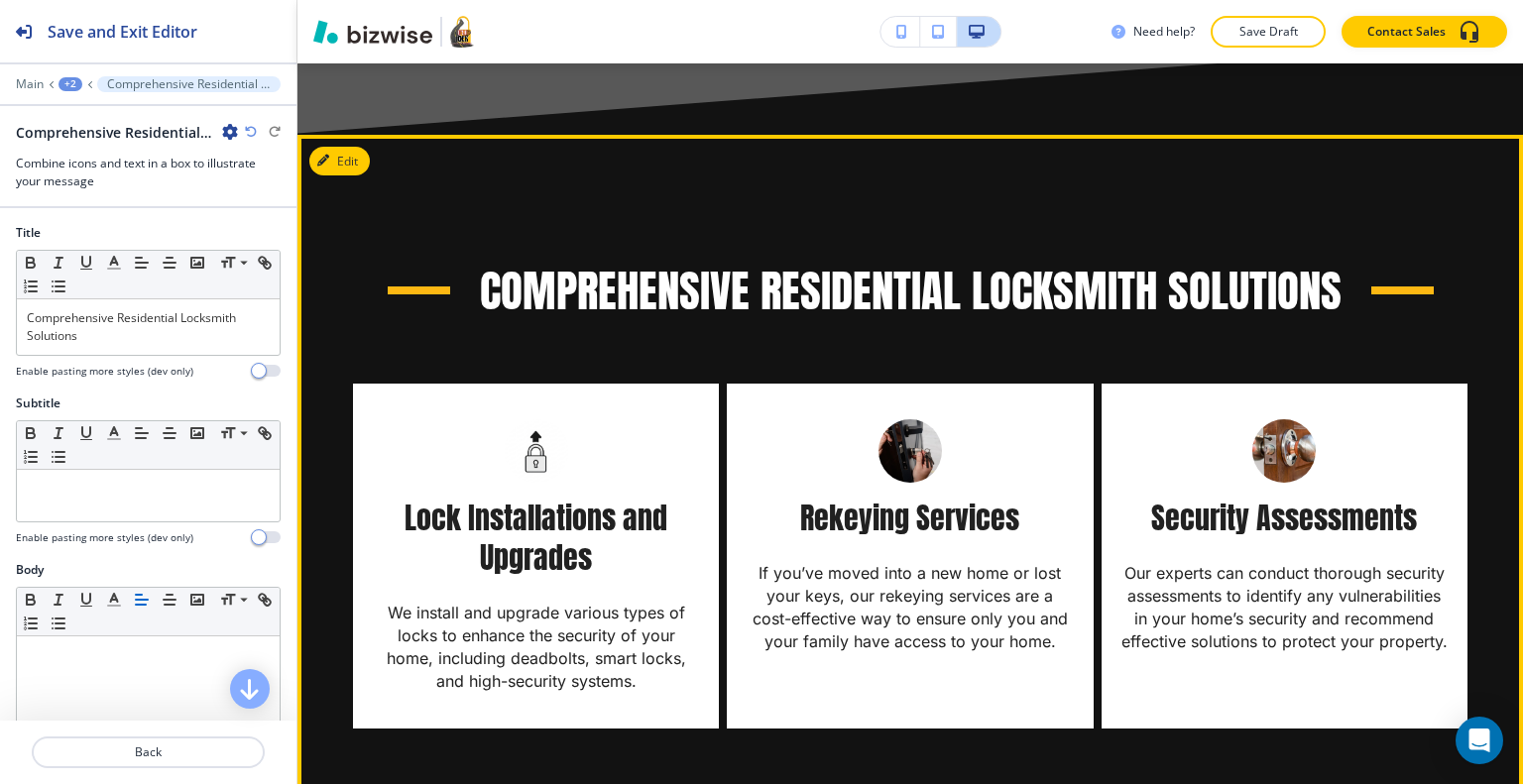 scroll, scrollTop: 2002, scrollLeft: 0, axis: vertical 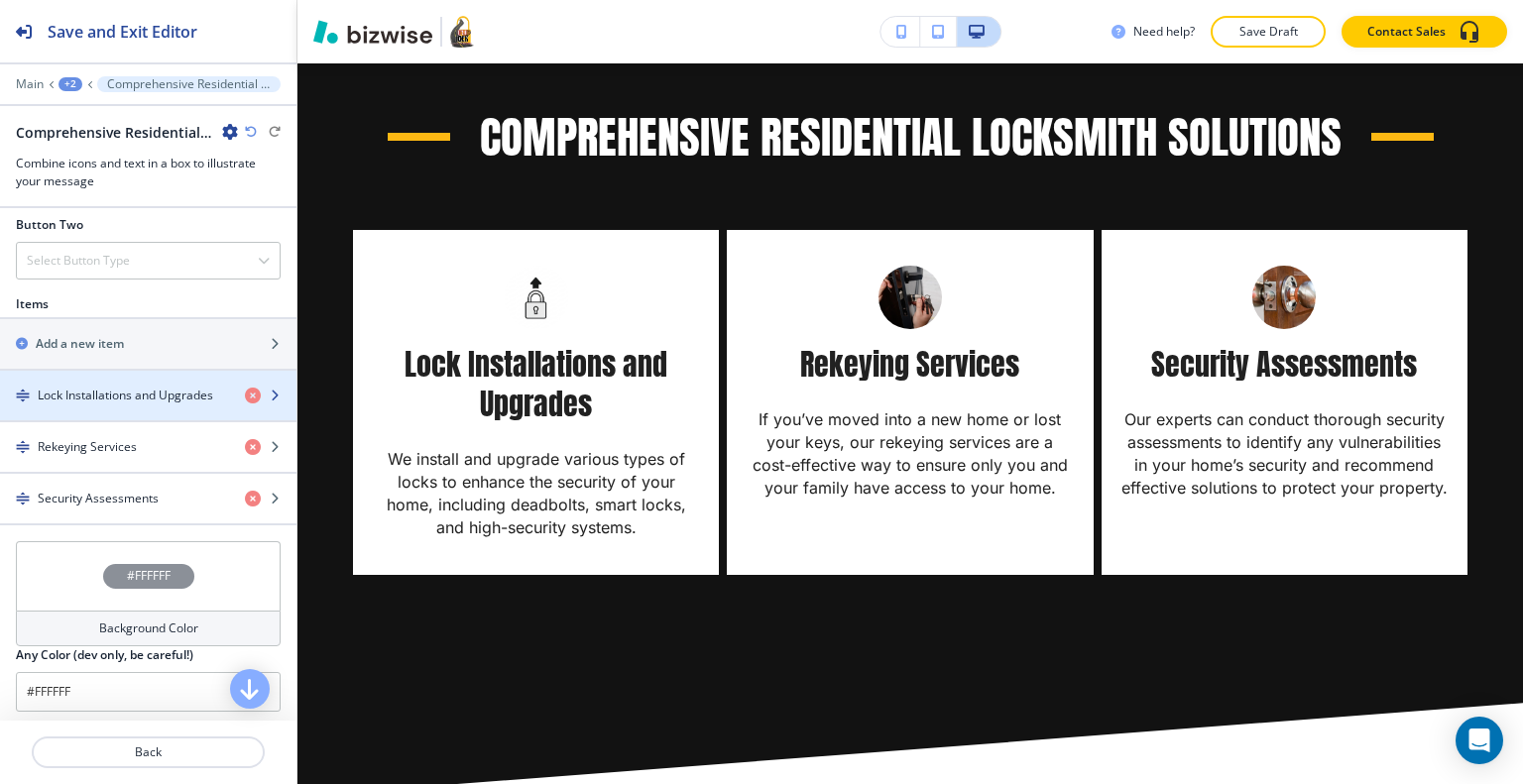 click at bounding box center (148, 412) 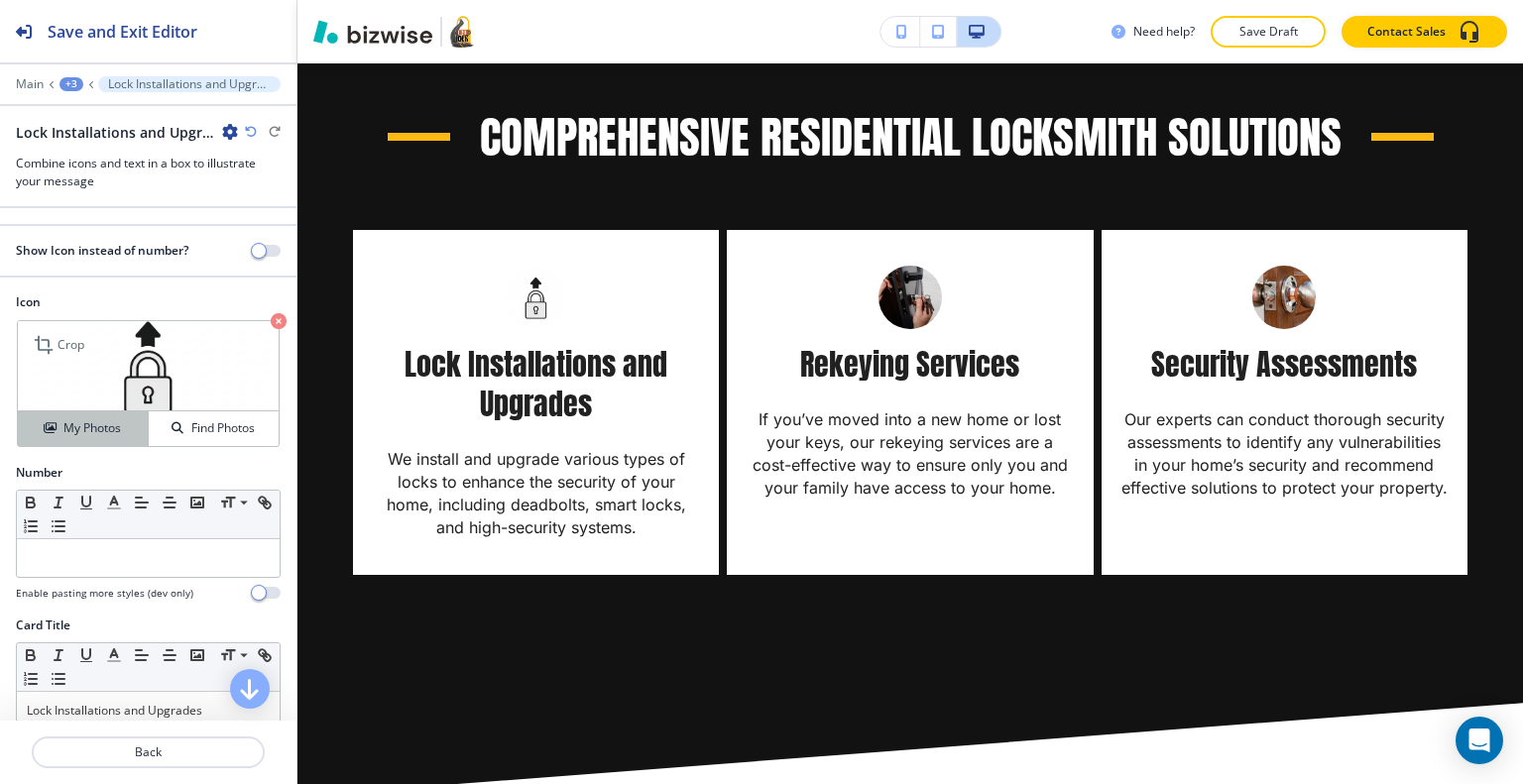 click on "My Photos" at bounding box center [92, 428] 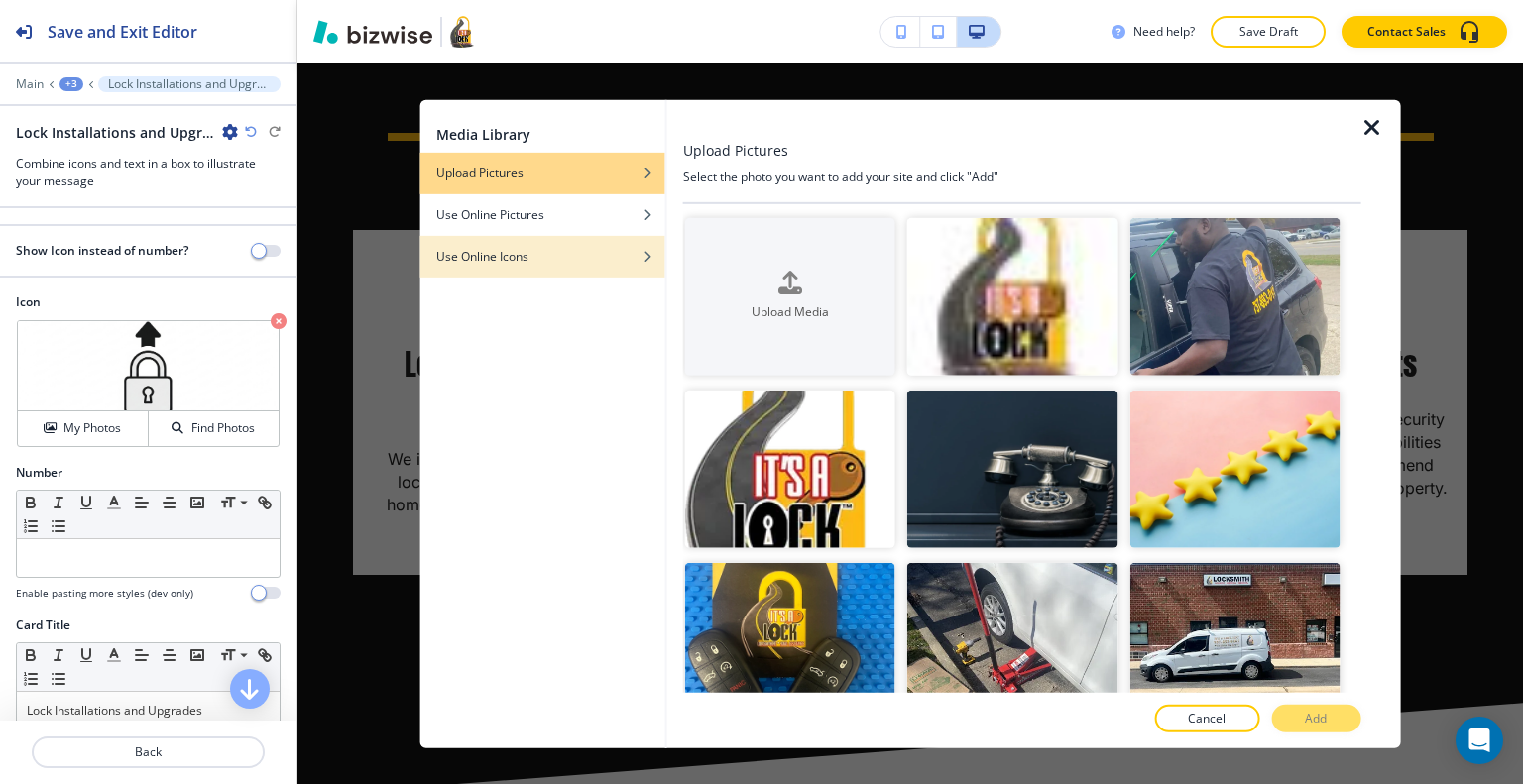 click at bounding box center (542, 271) 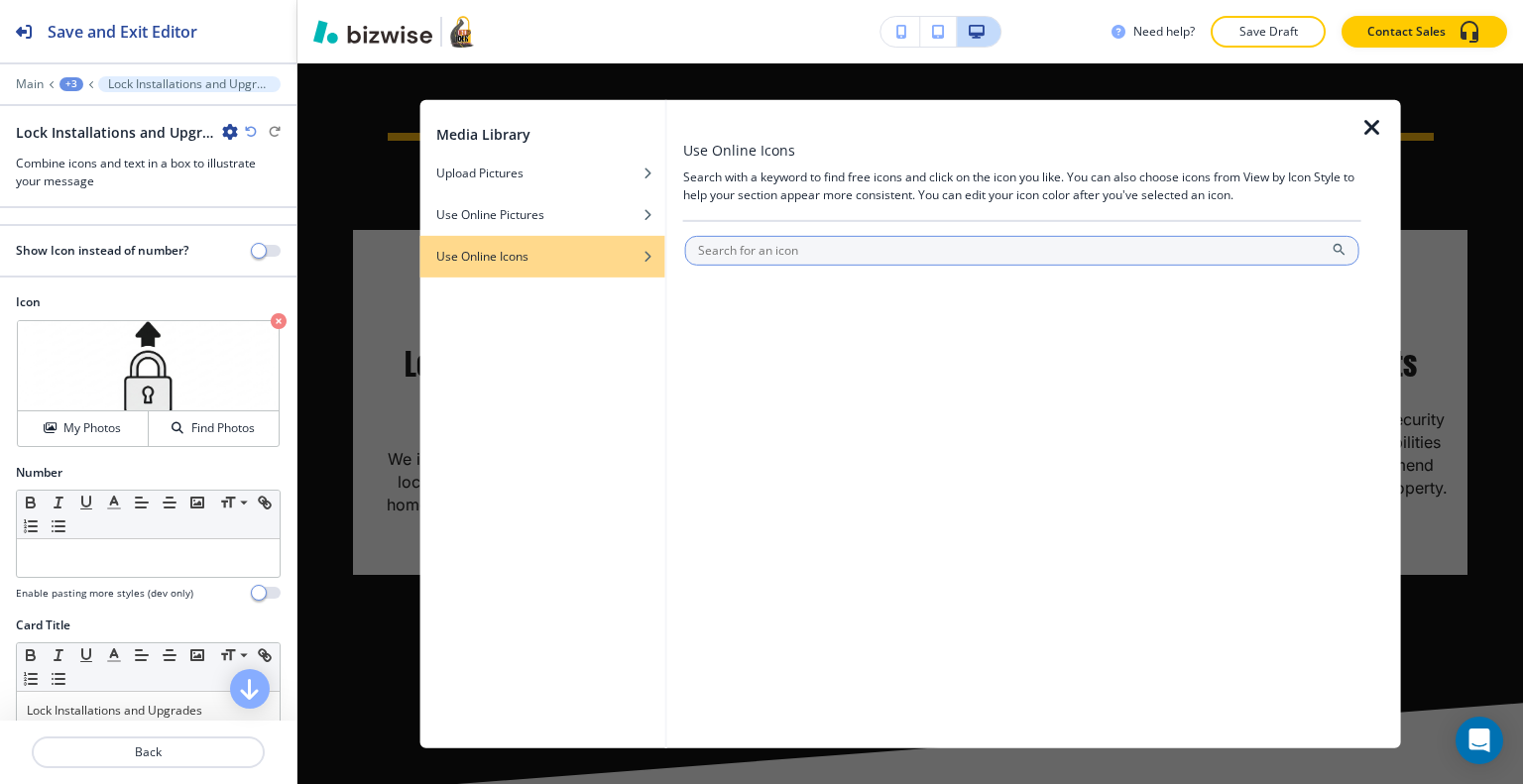 click at bounding box center [1022, 250] 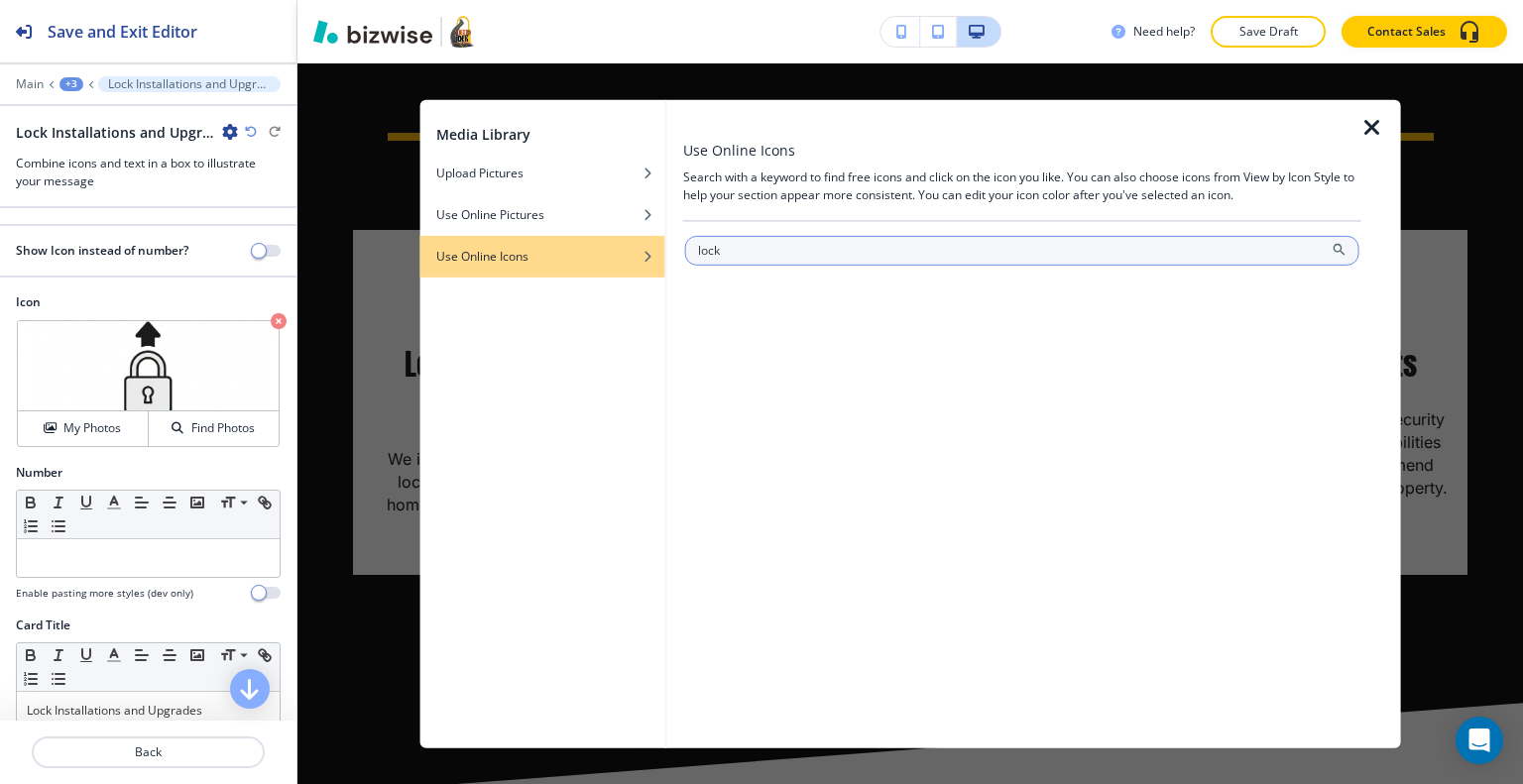 type on "lock" 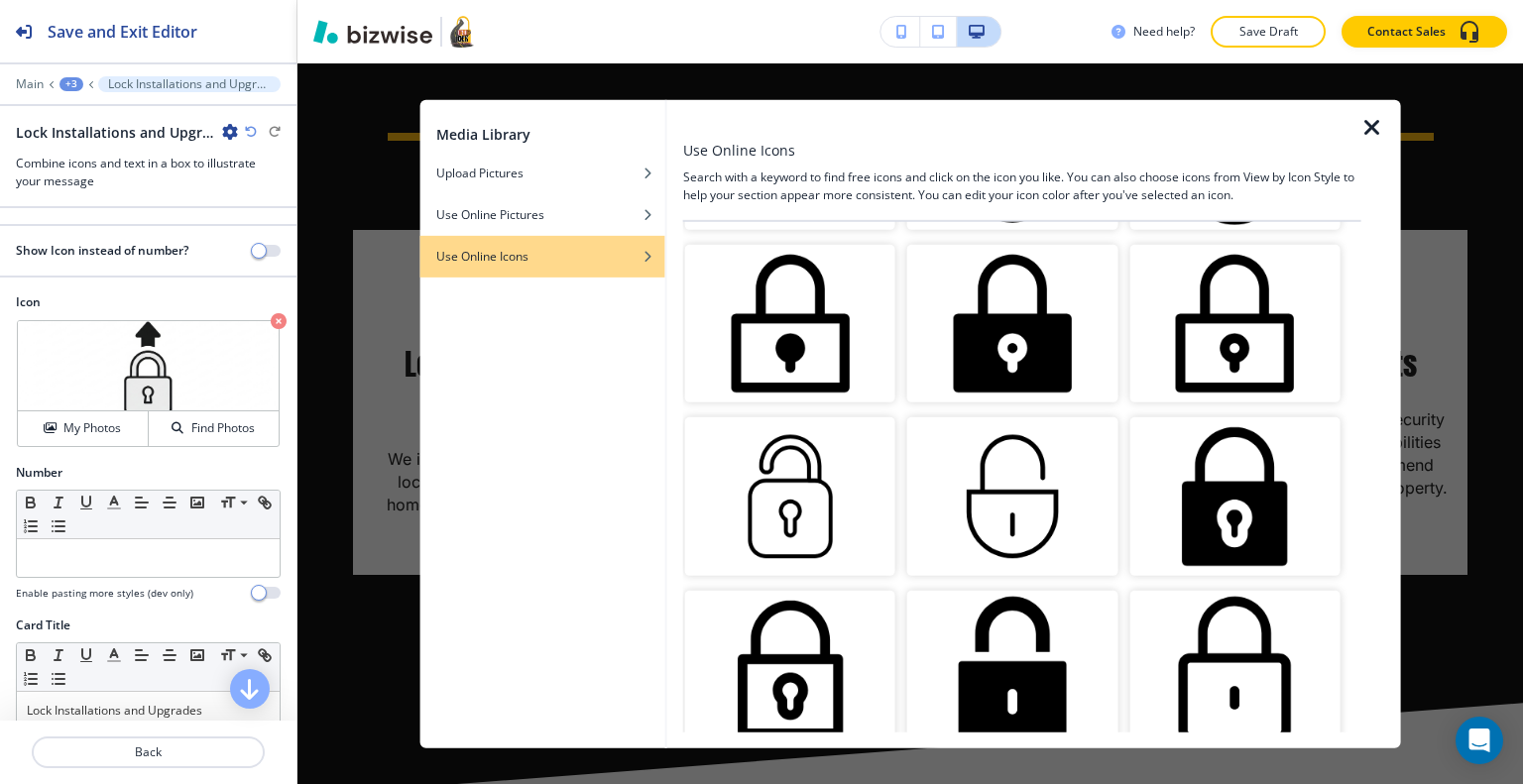 scroll, scrollTop: 1685, scrollLeft: 0, axis: vertical 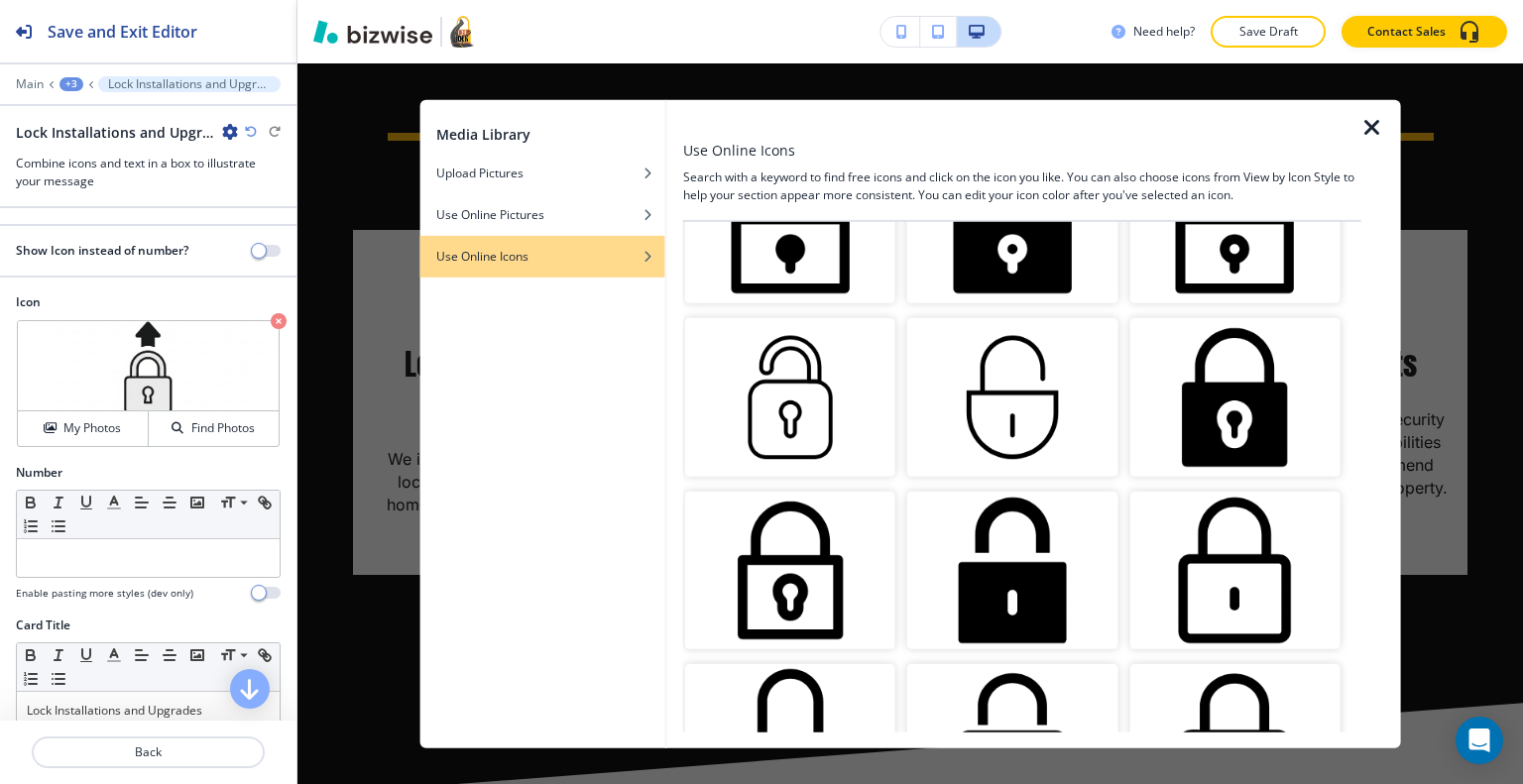 click at bounding box center [1234, 396] 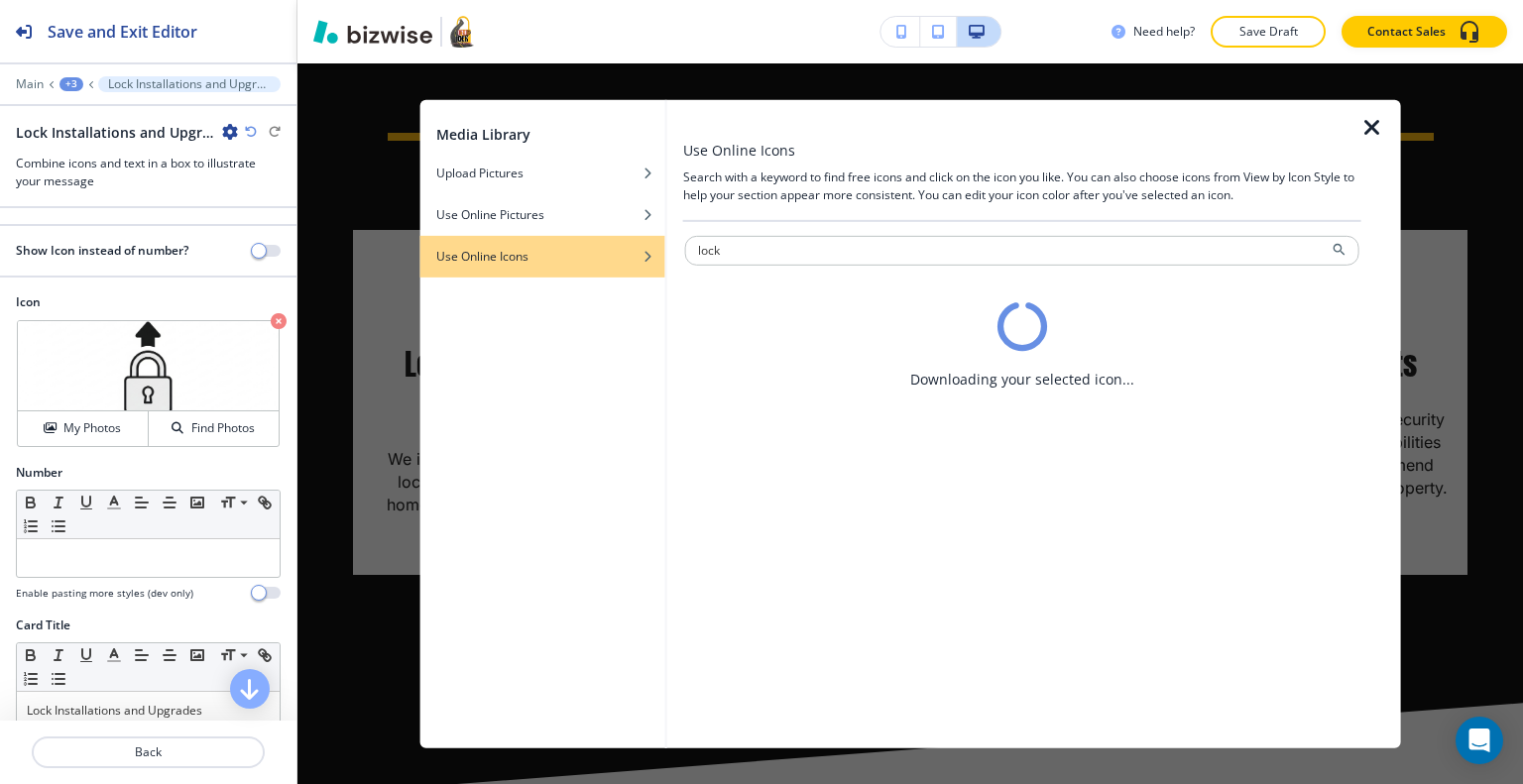 scroll, scrollTop: 0, scrollLeft: 0, axis: both 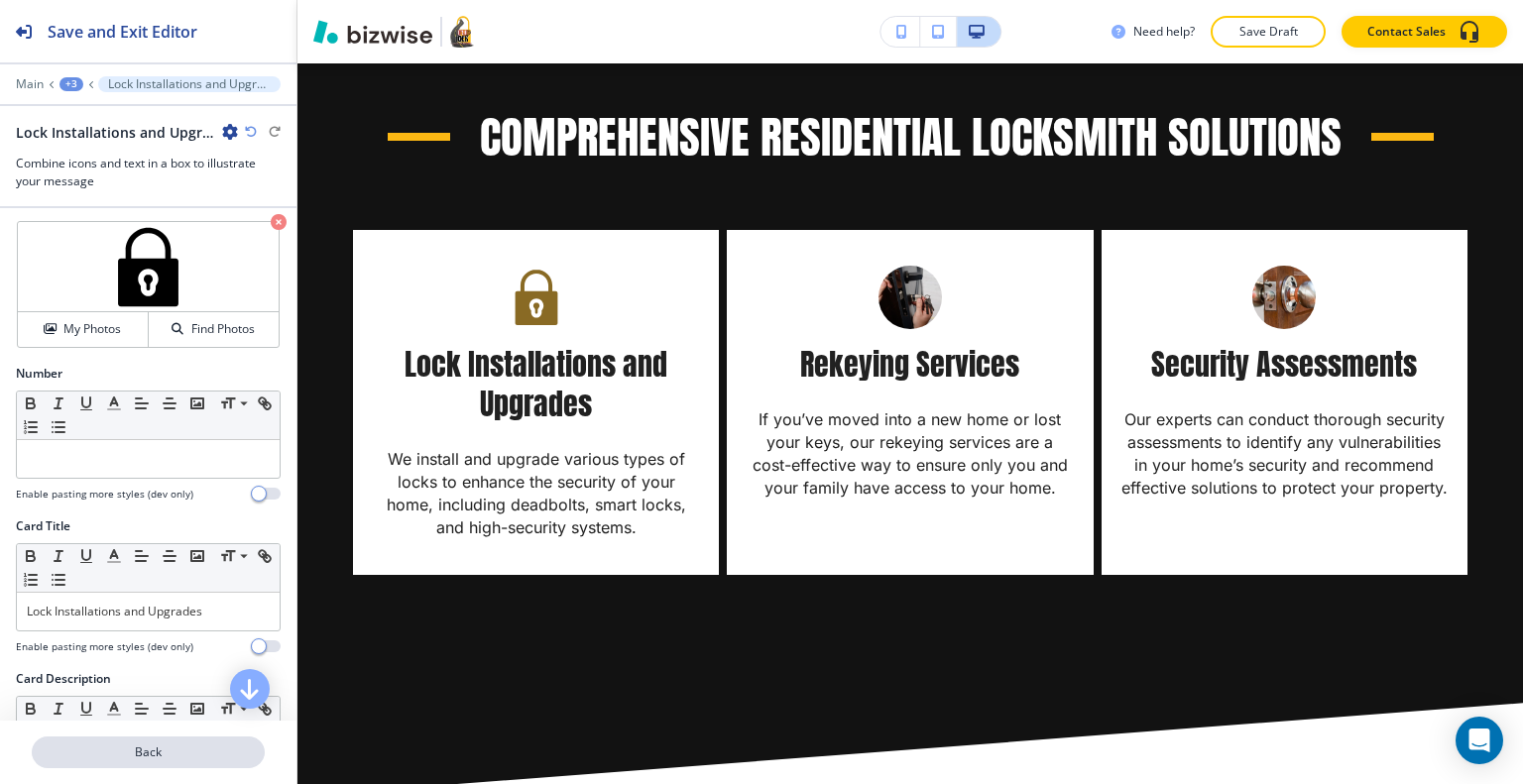 click on "Back" at bounding box center [148, 752] 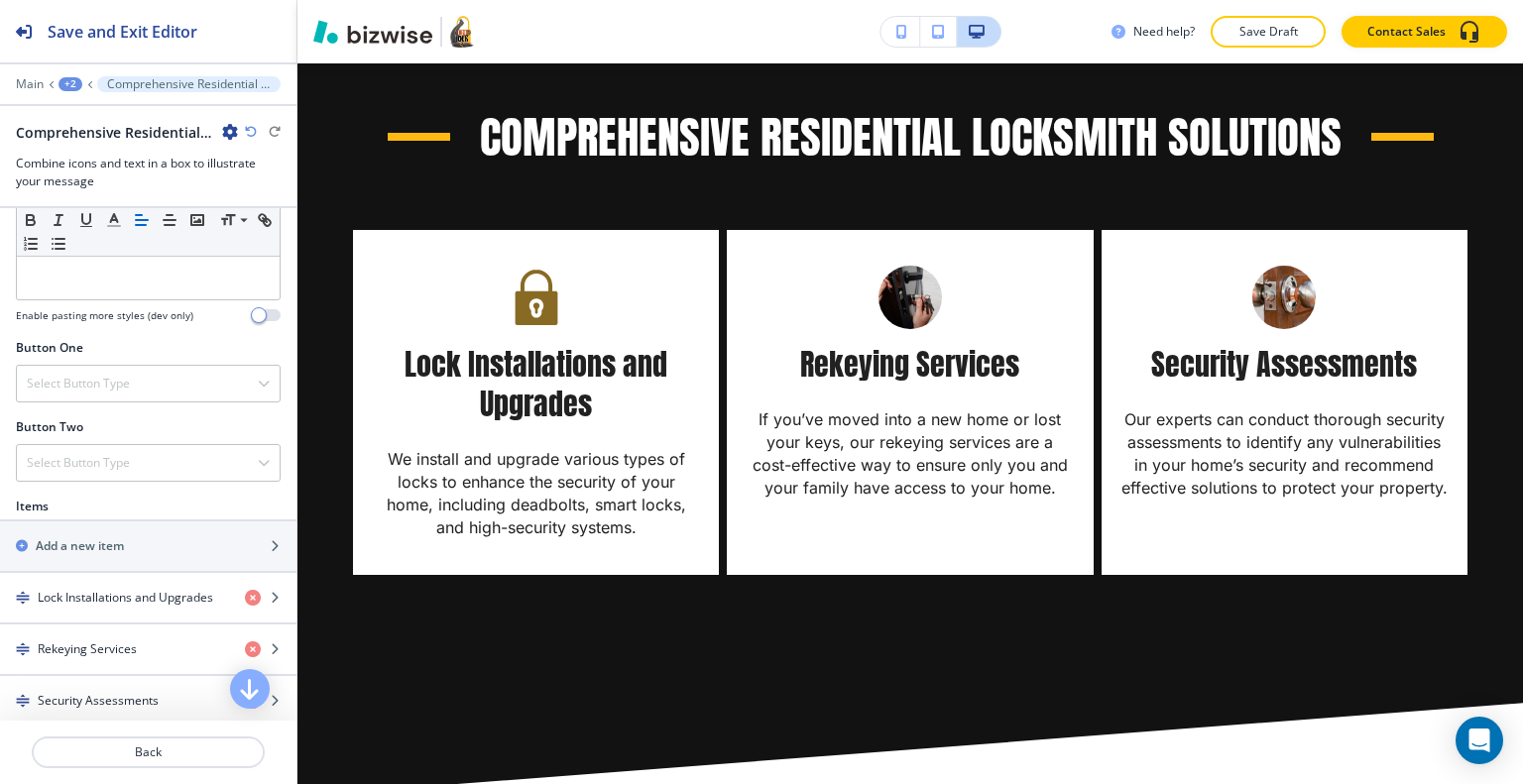 scroll, scrollTop: 892, scrollLeft: 0, axis: vertical 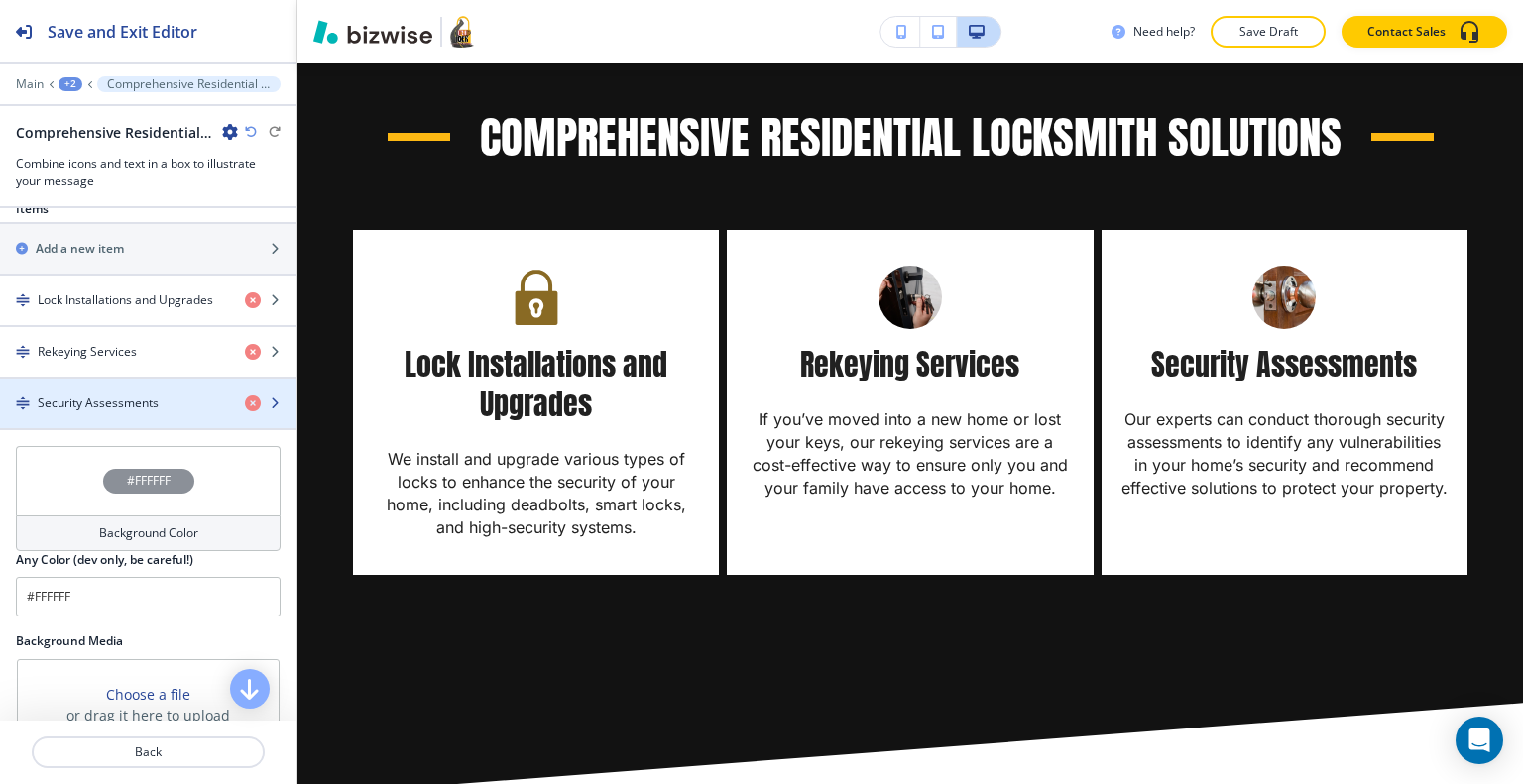 click at bounding box center (148, 387) 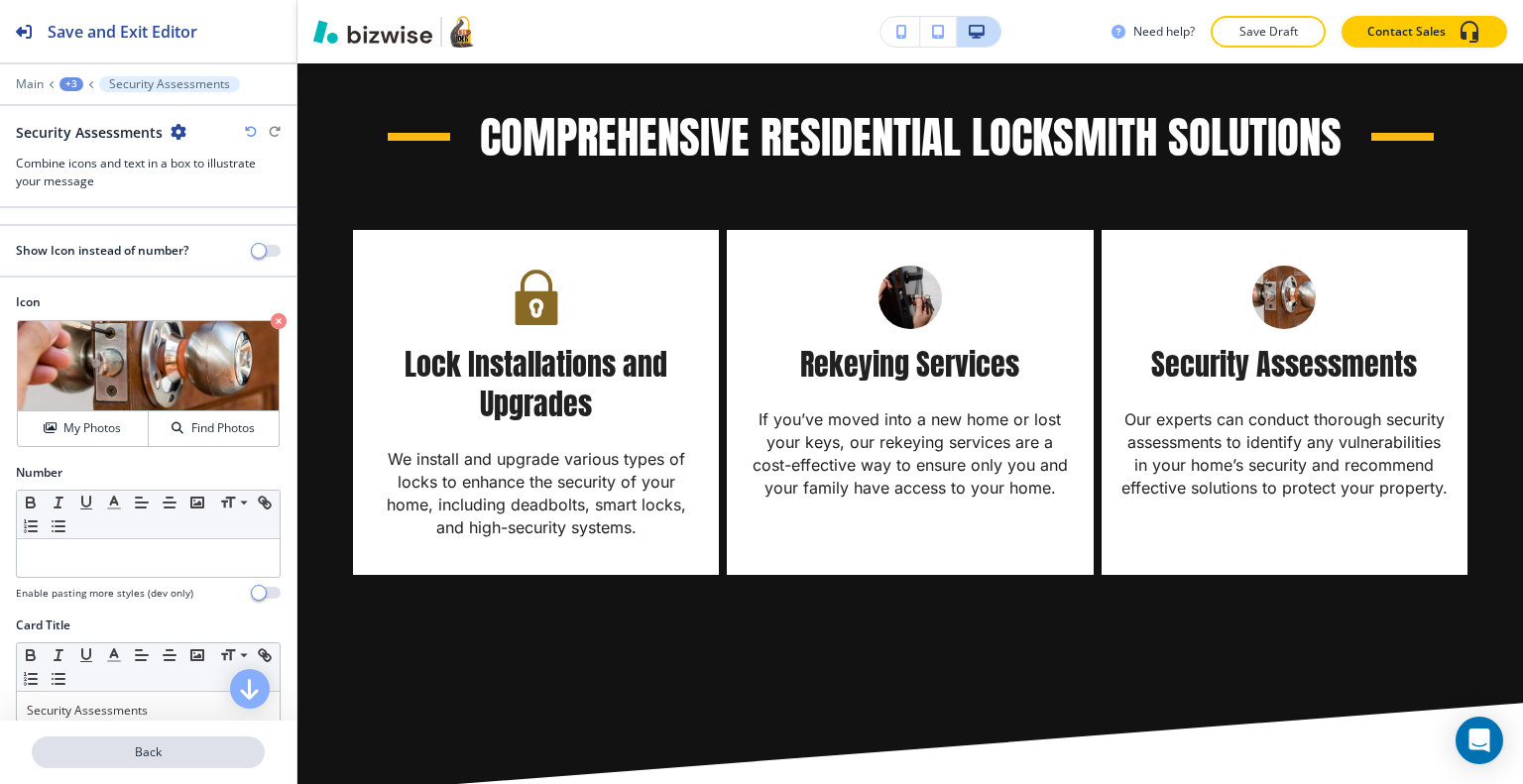 click on "Back" at bounding box center (148, 752) 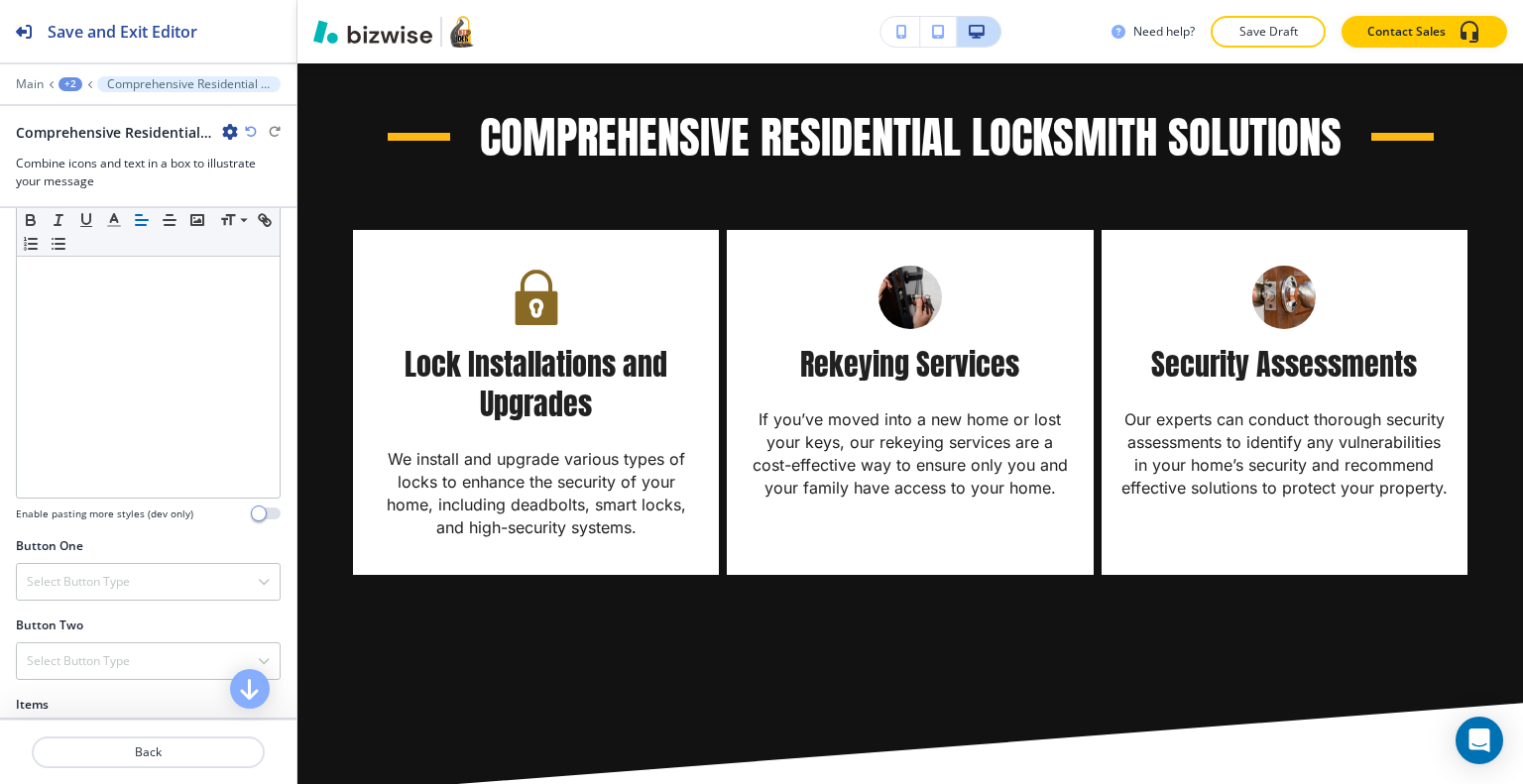 scroll, scrollTop: 793, scrollLeft: 0, axis: vertical 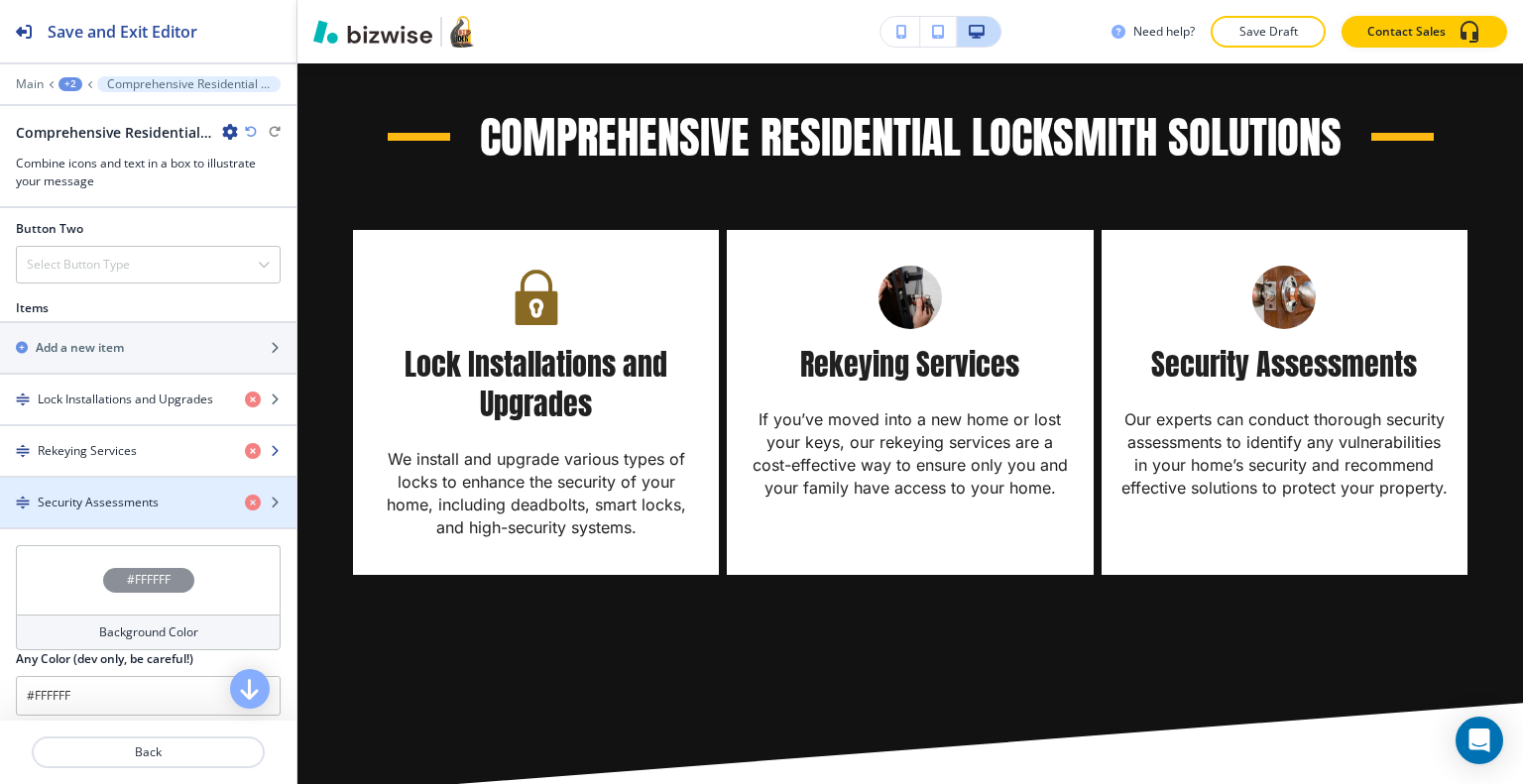 click at bounding box center (148, 468) 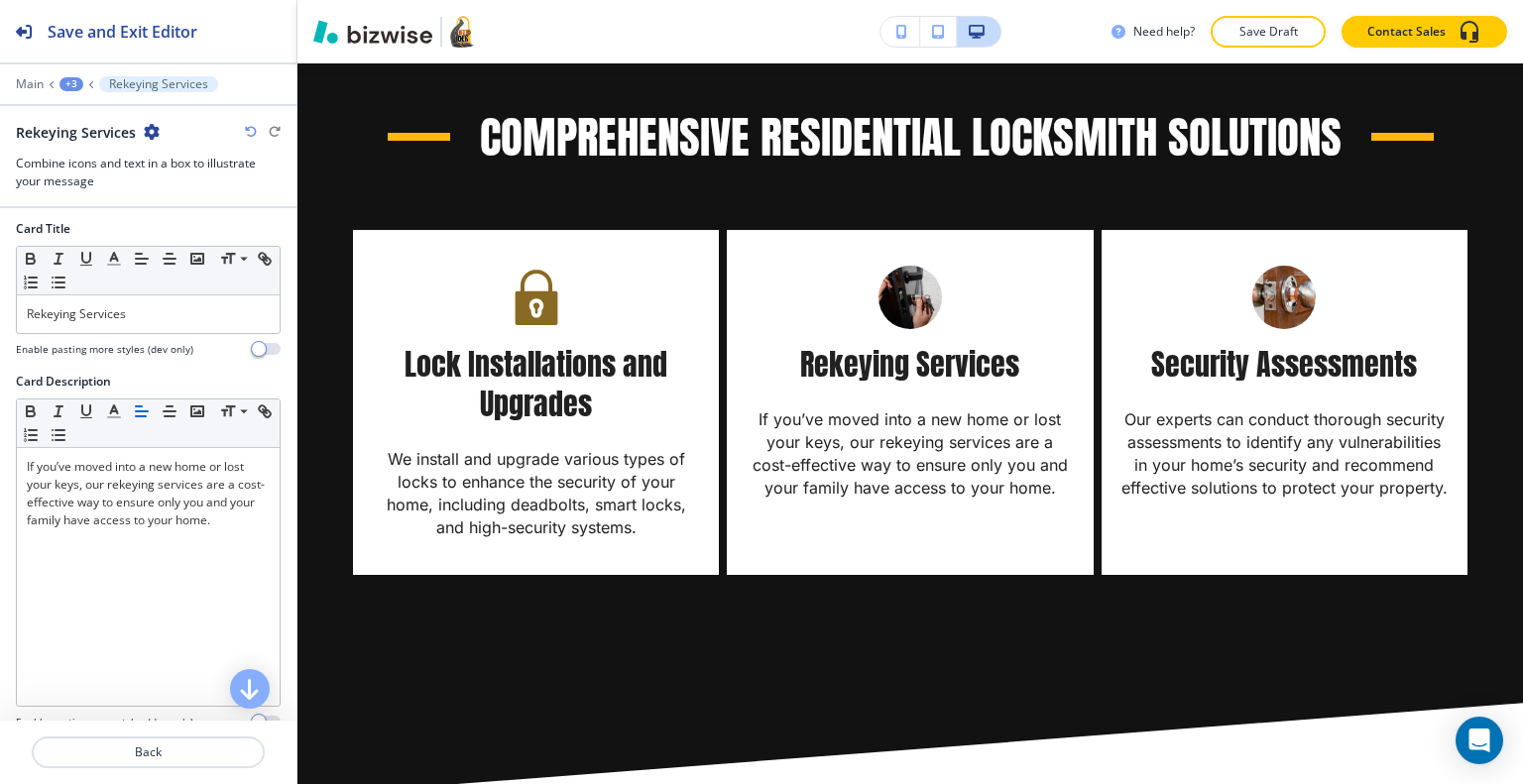 scroll, scrollTop: 0, scrollLeft: 0, axis: both 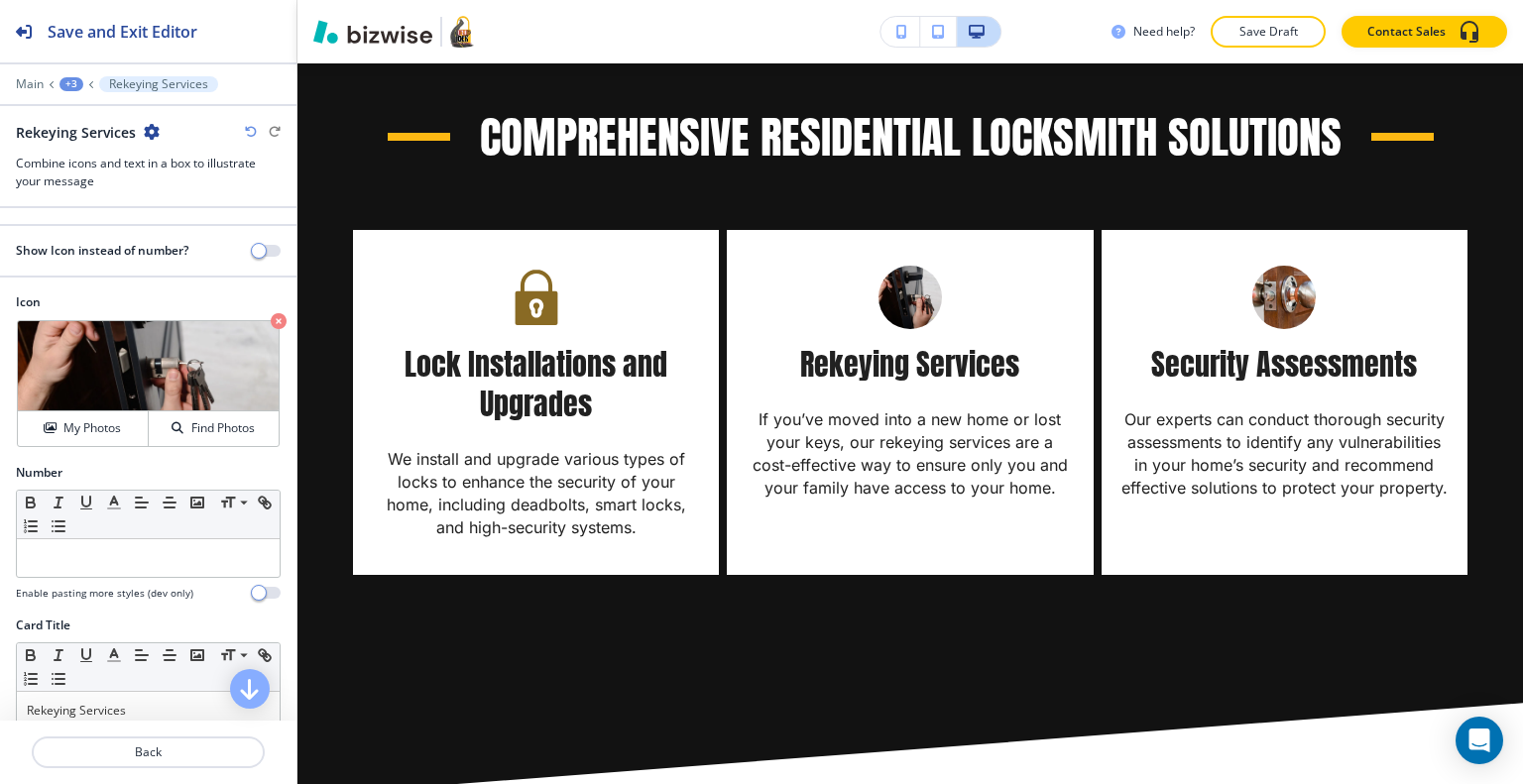 click on "Number" at bounding box center [148, 473] 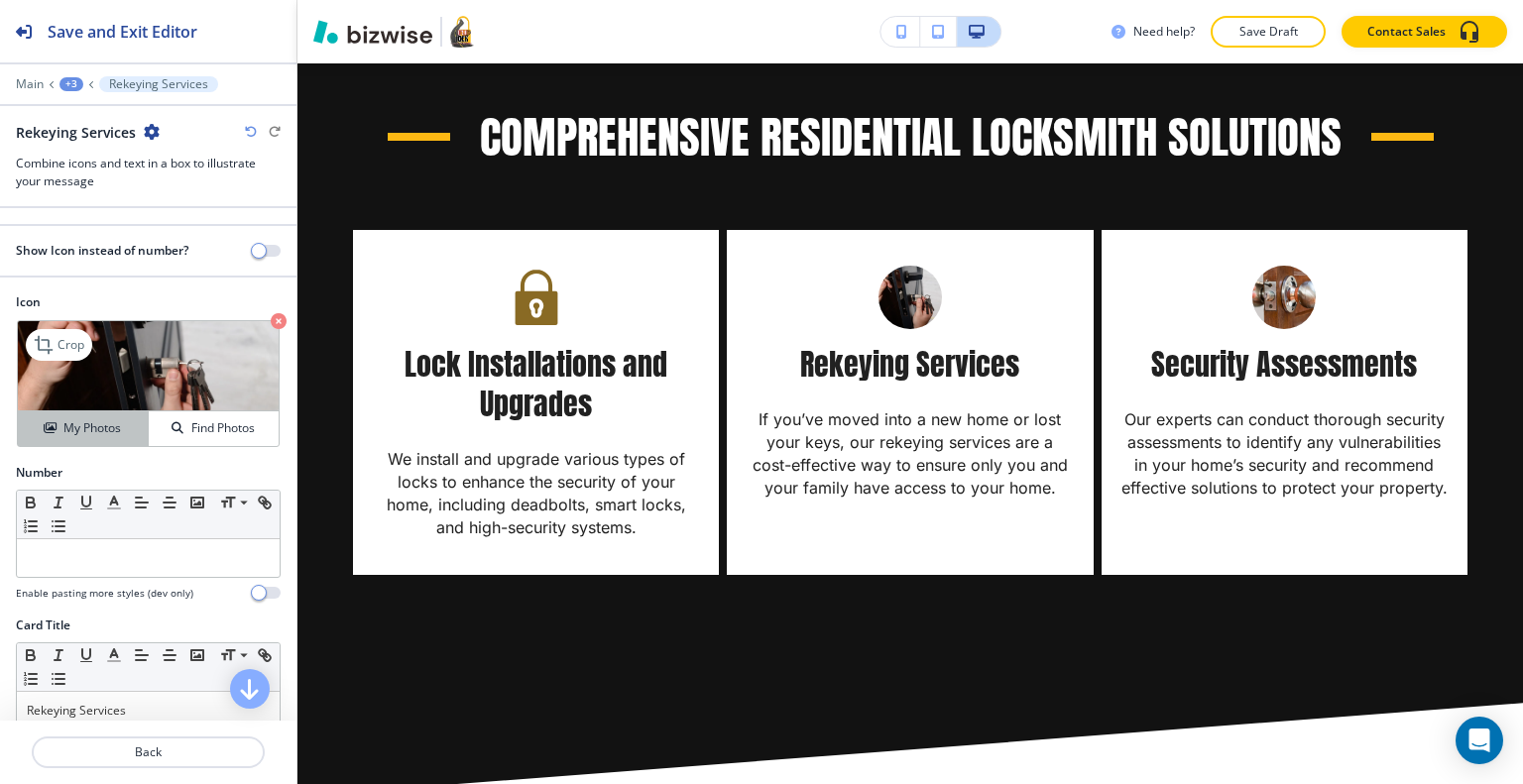 click on "My Photos" at bounding box center (83, 428) 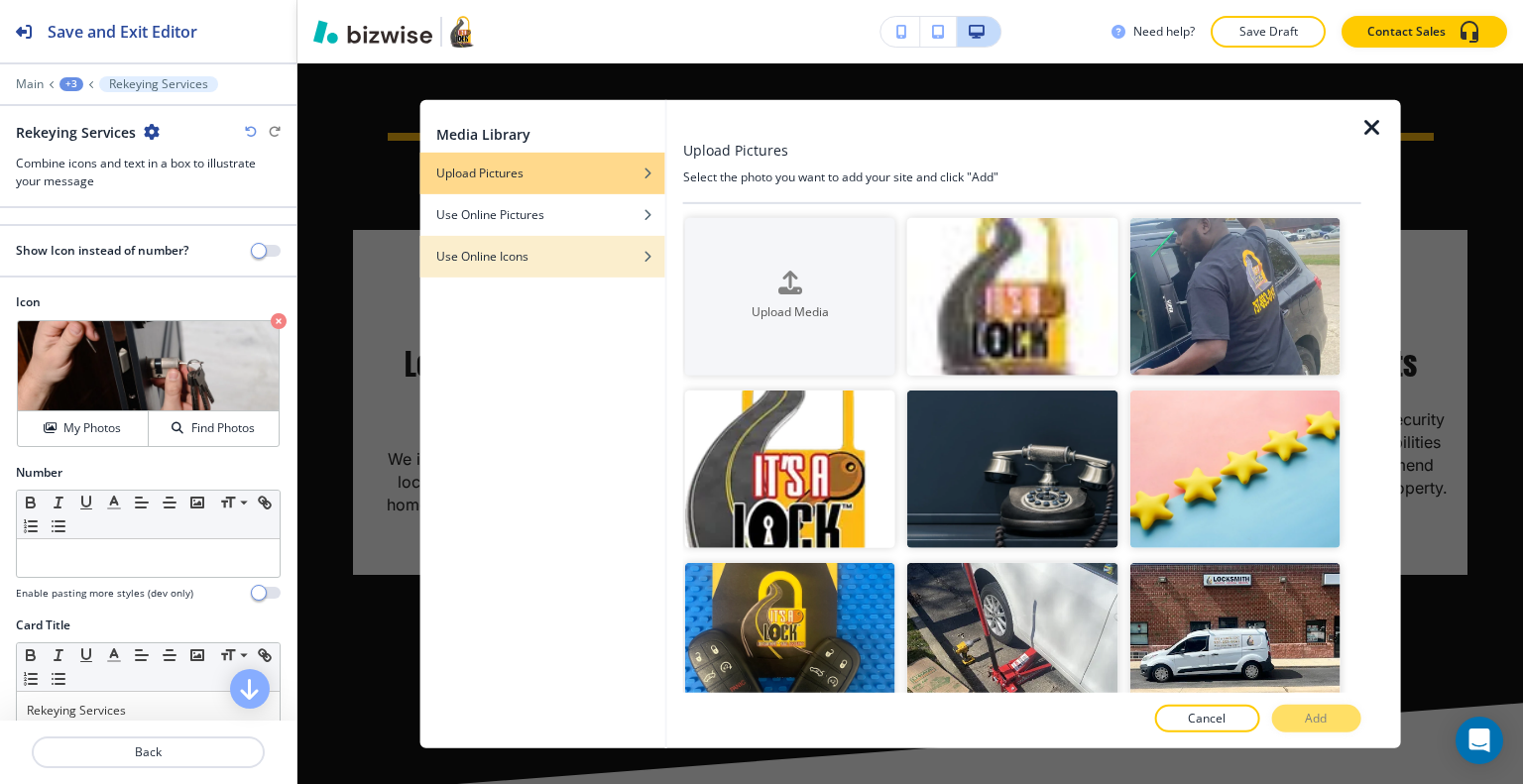 click on "Use Online Icons" at bounding box center (482, 256) 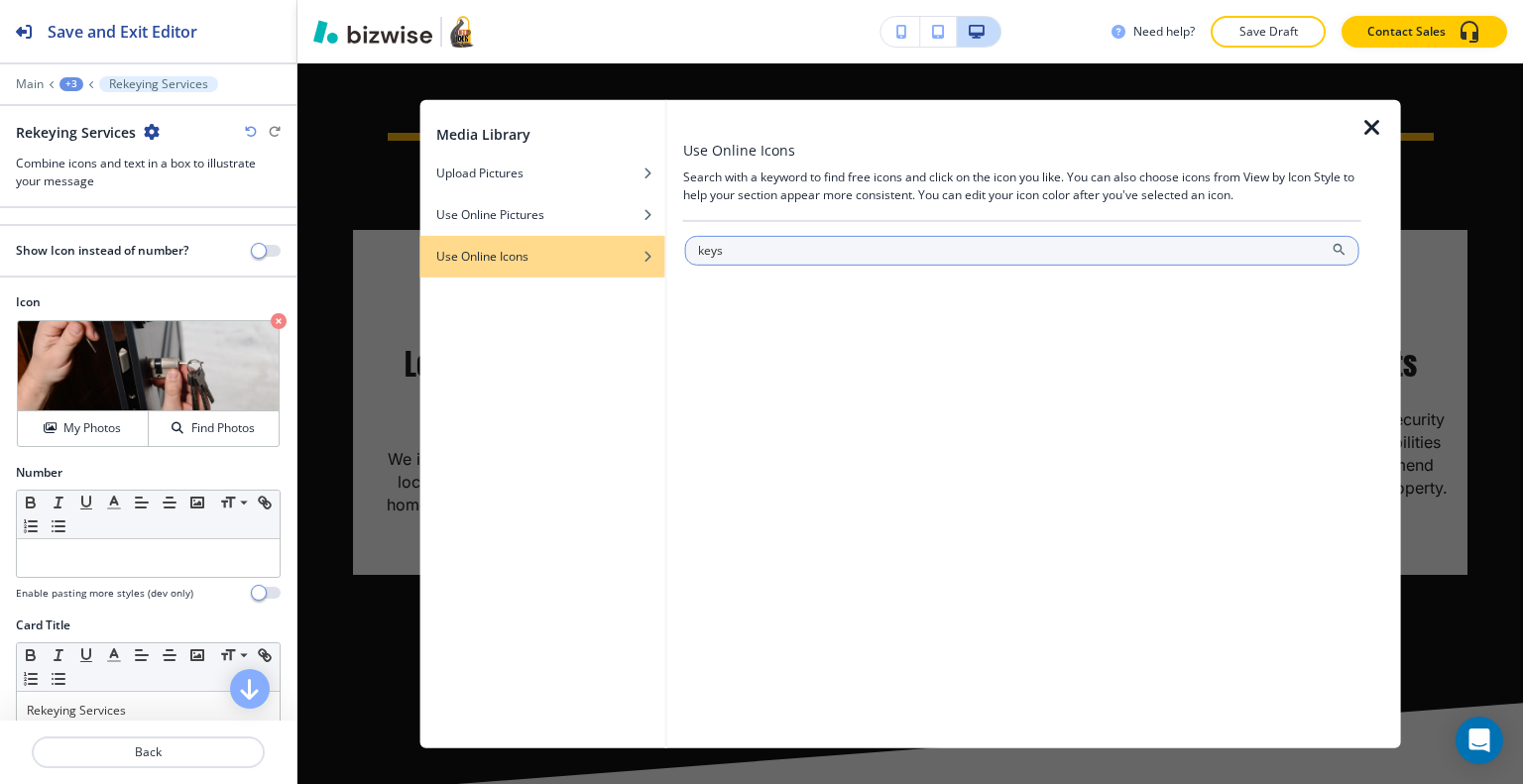 type on "keys" 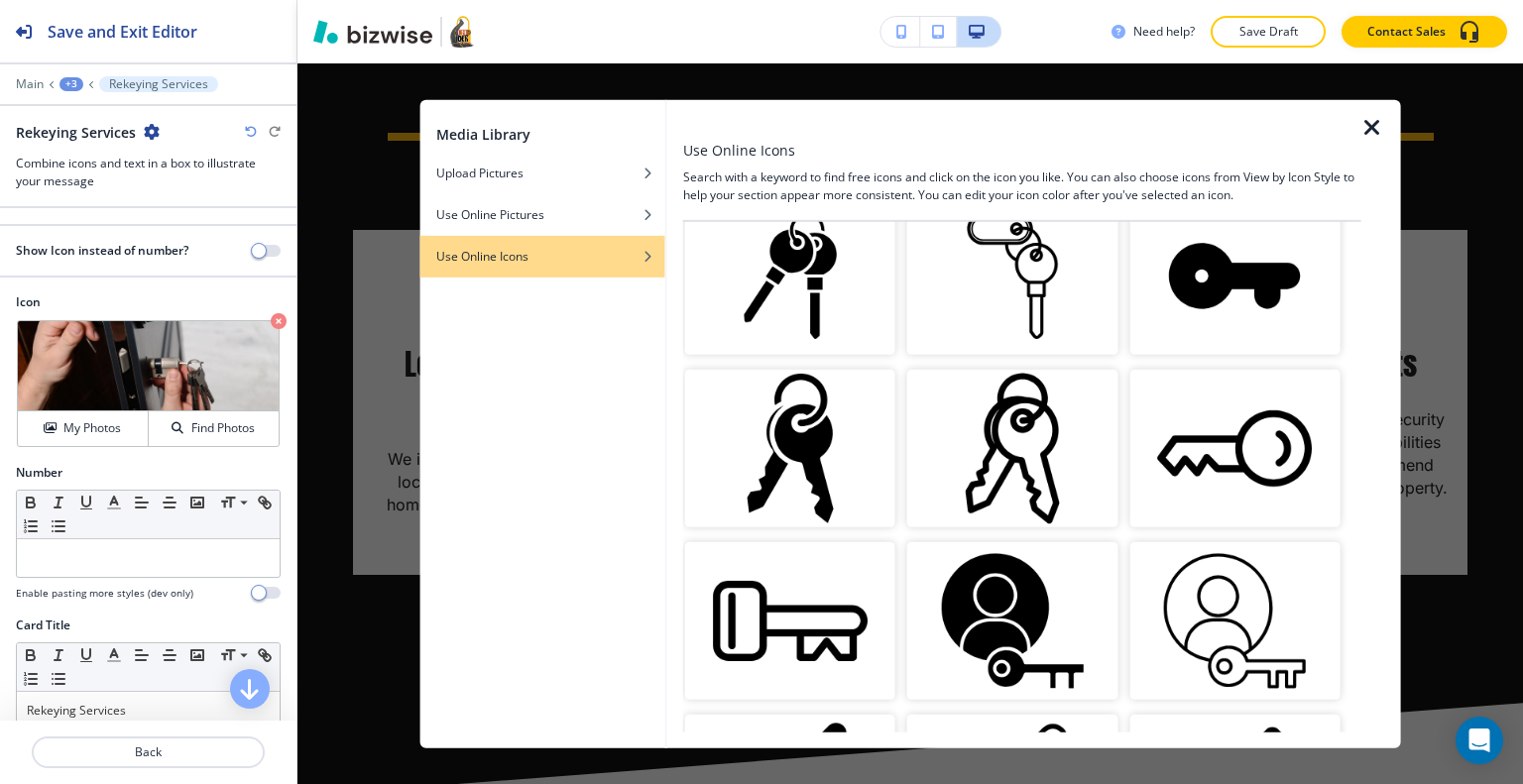 scroll, scrollTop: 1090, scrollLeft: 0, axis: vertical 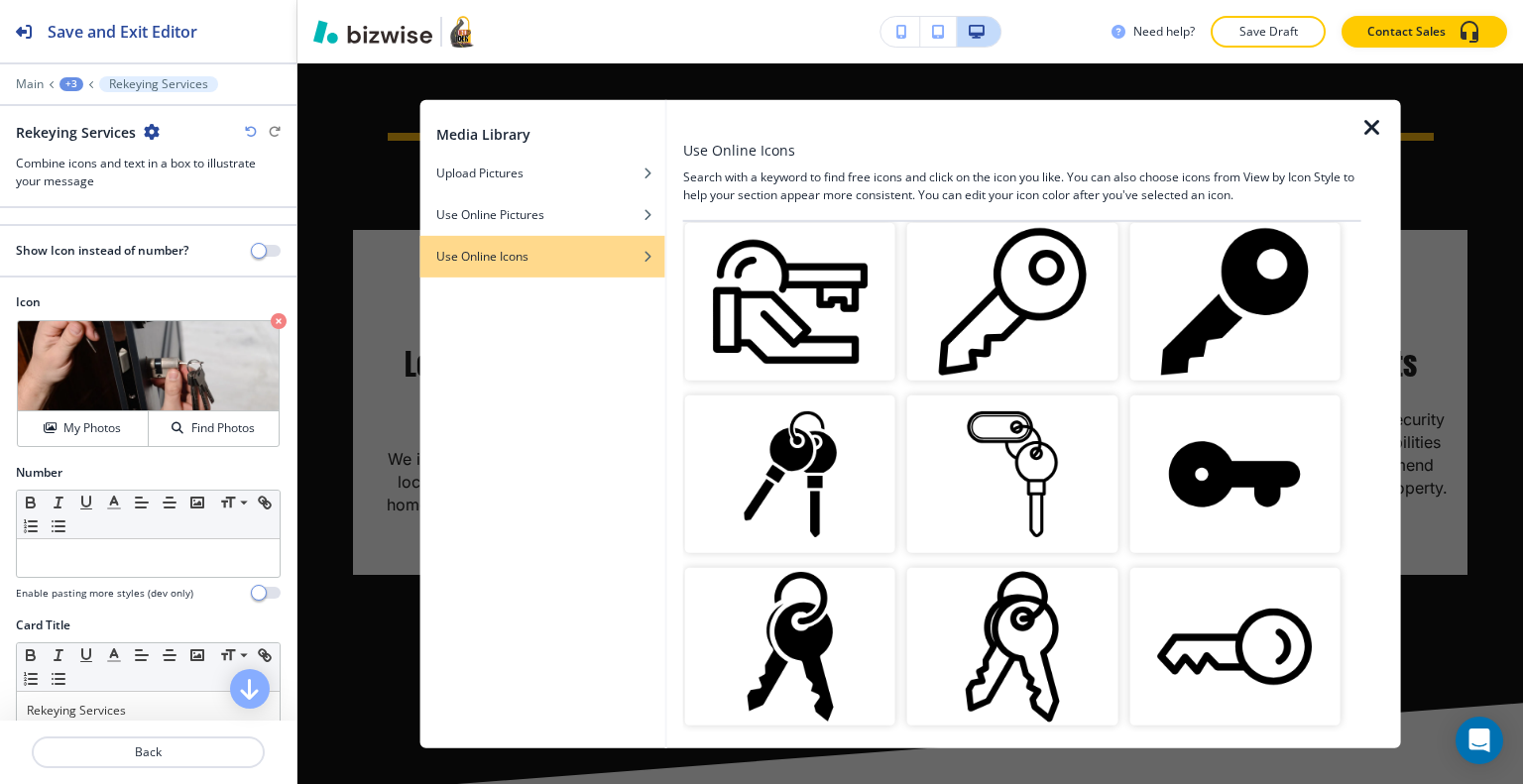 click at bounding box center (790, 474) 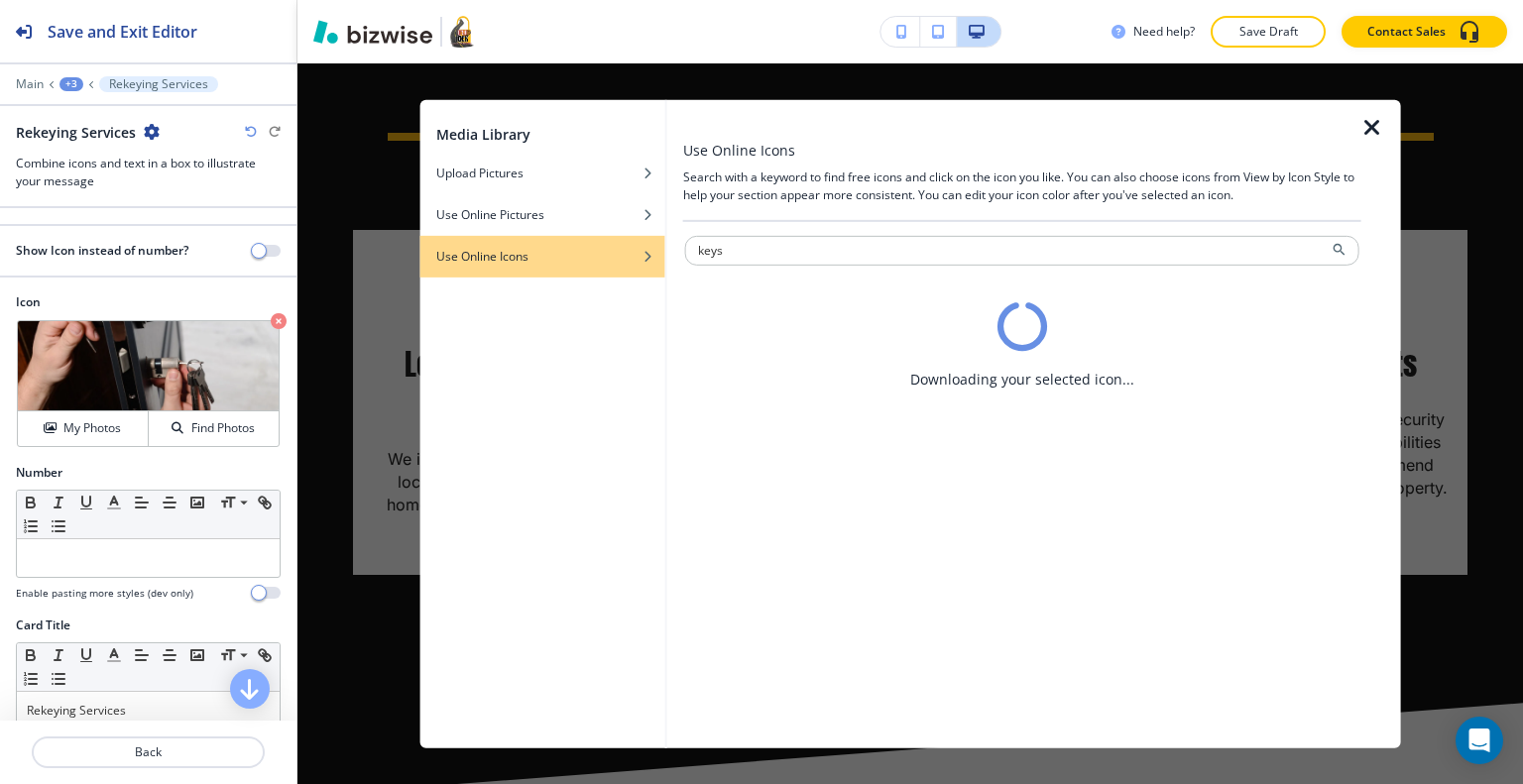 scroll, scrollTop: 0, scrollLeft: 0, axis: both 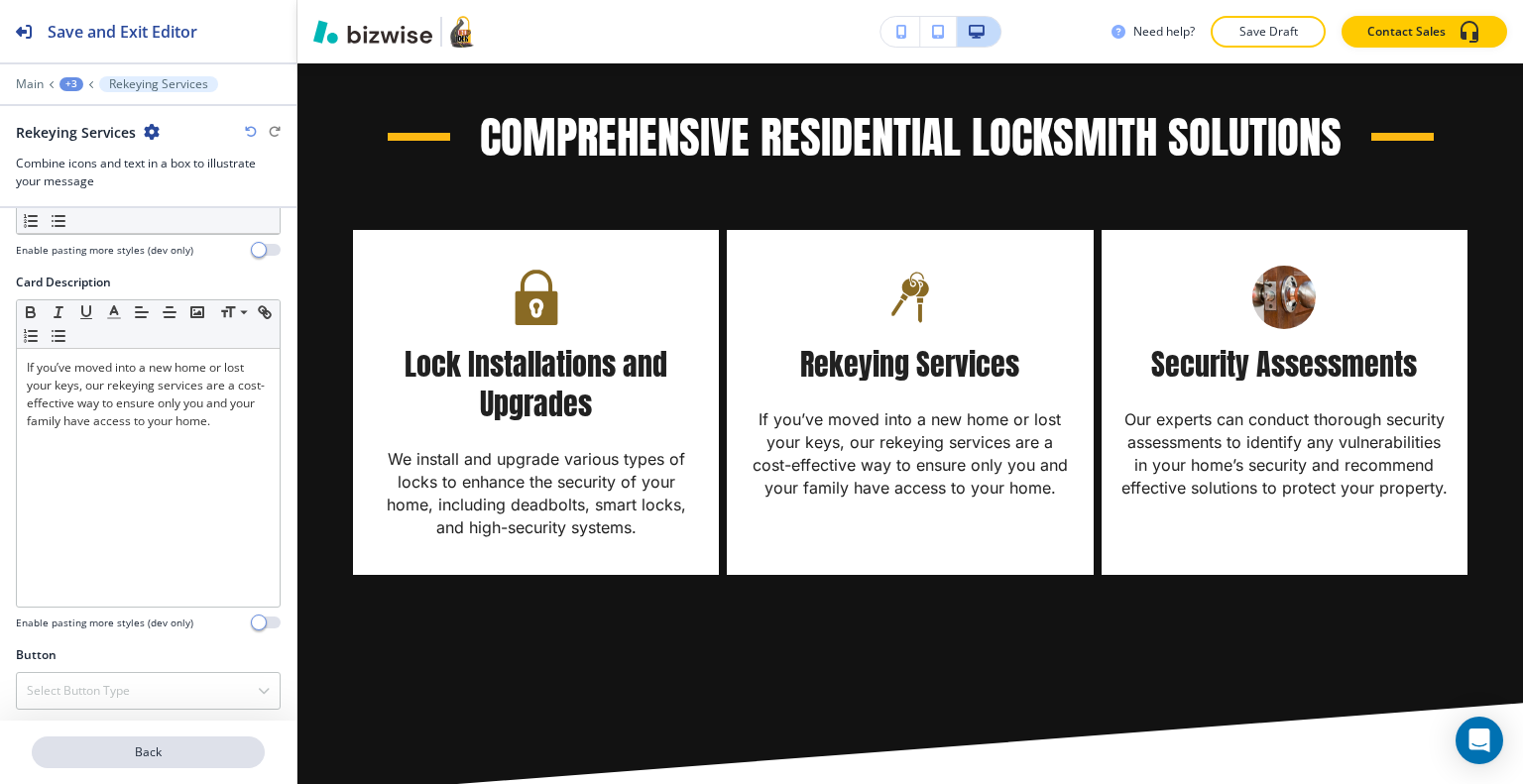 click on "Back" at bounding box center [148, 752] 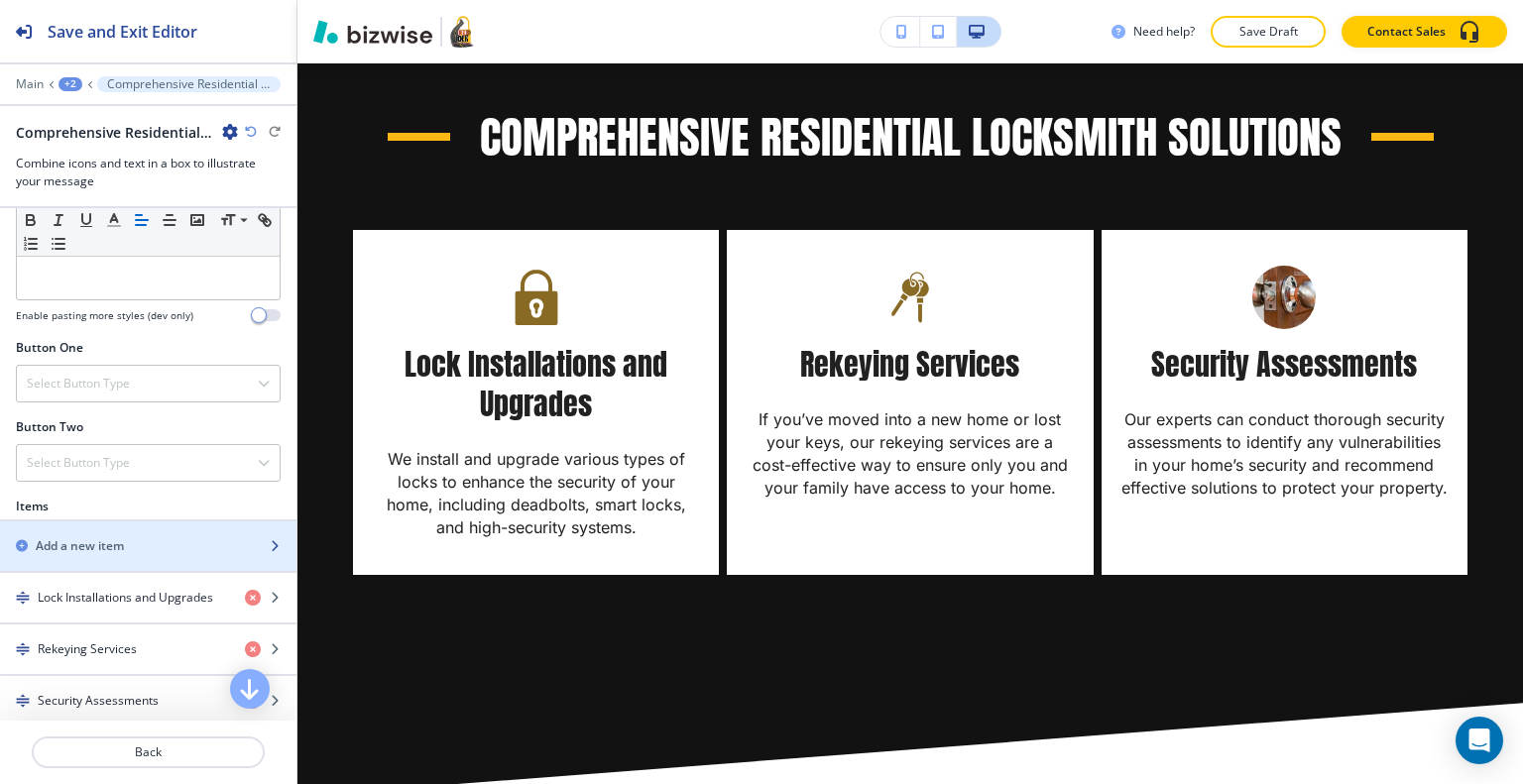 scroll, scrollTop: 793, scrollLeft: 0, axis: vertical 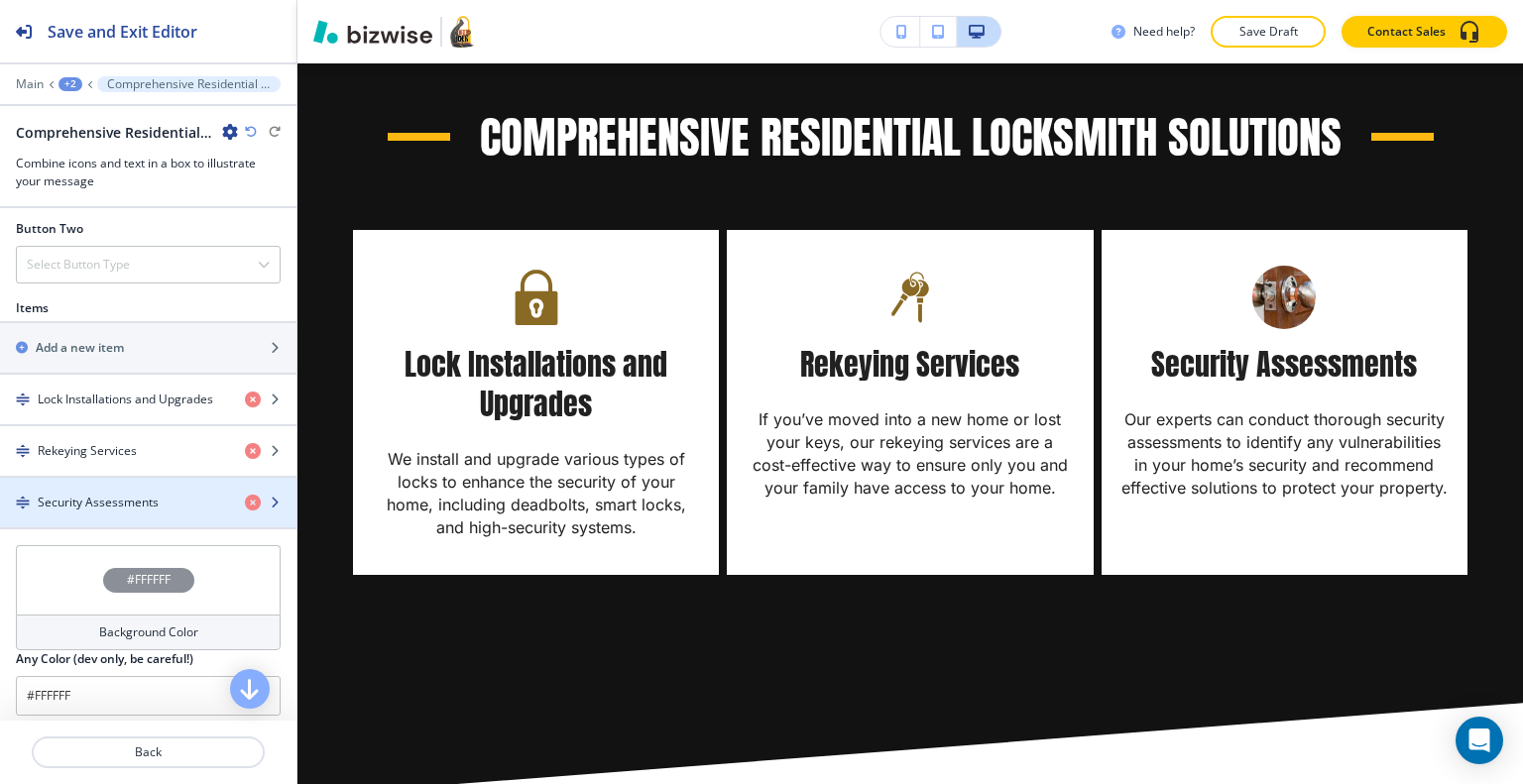 click on "Security Assessments" at bounding box center (98, 503) 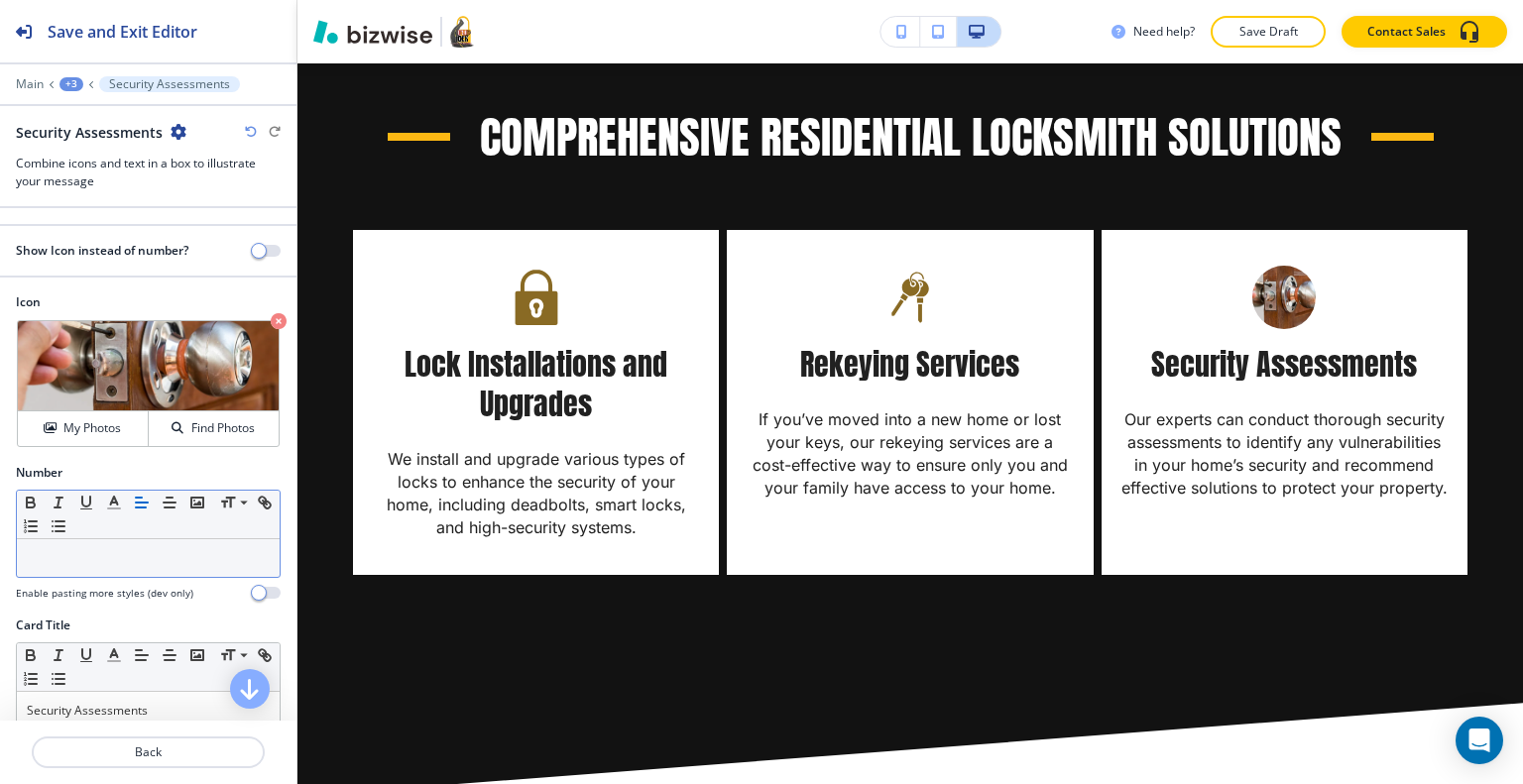 click 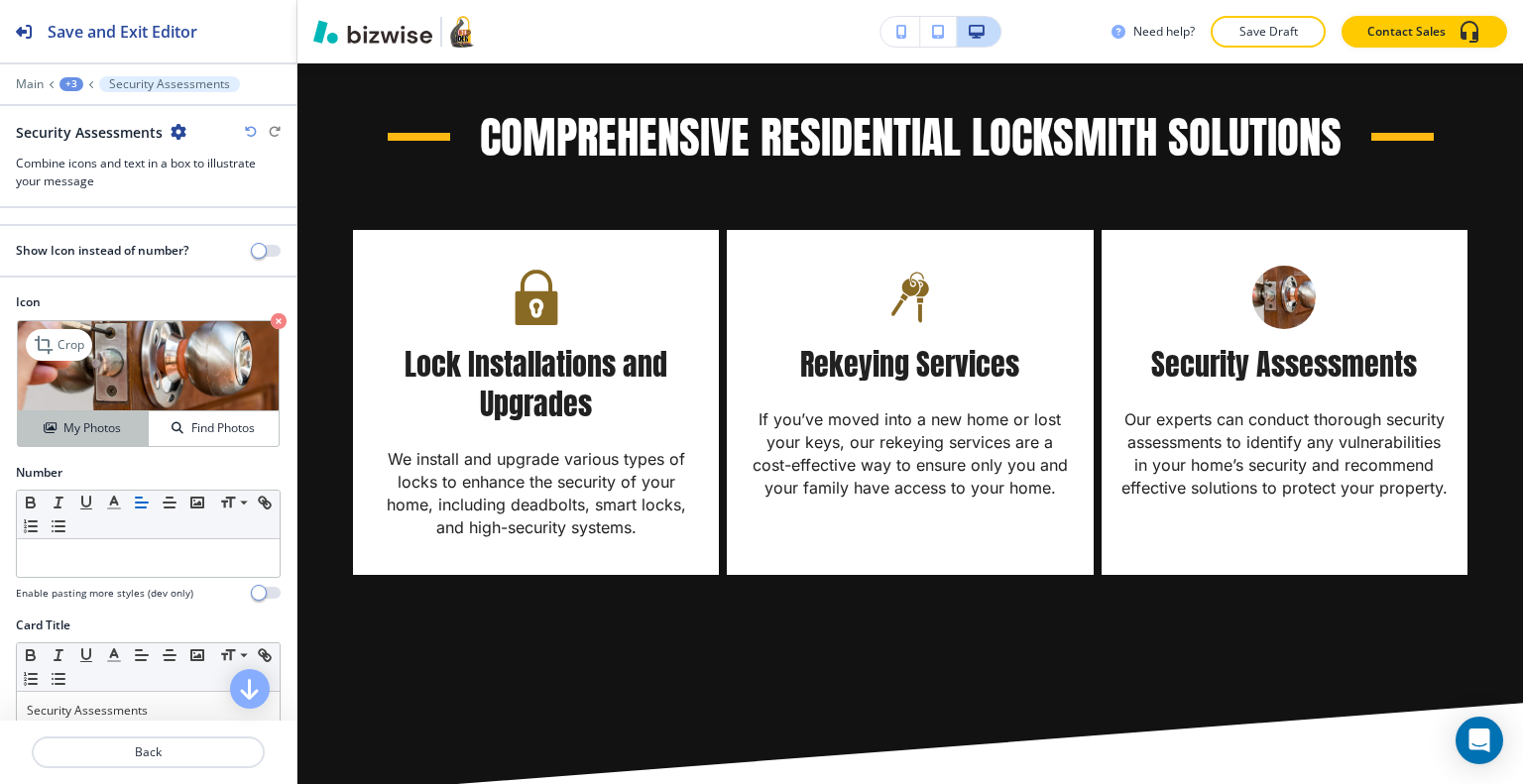 click on "My Photos" at bounding box center [92, 428] 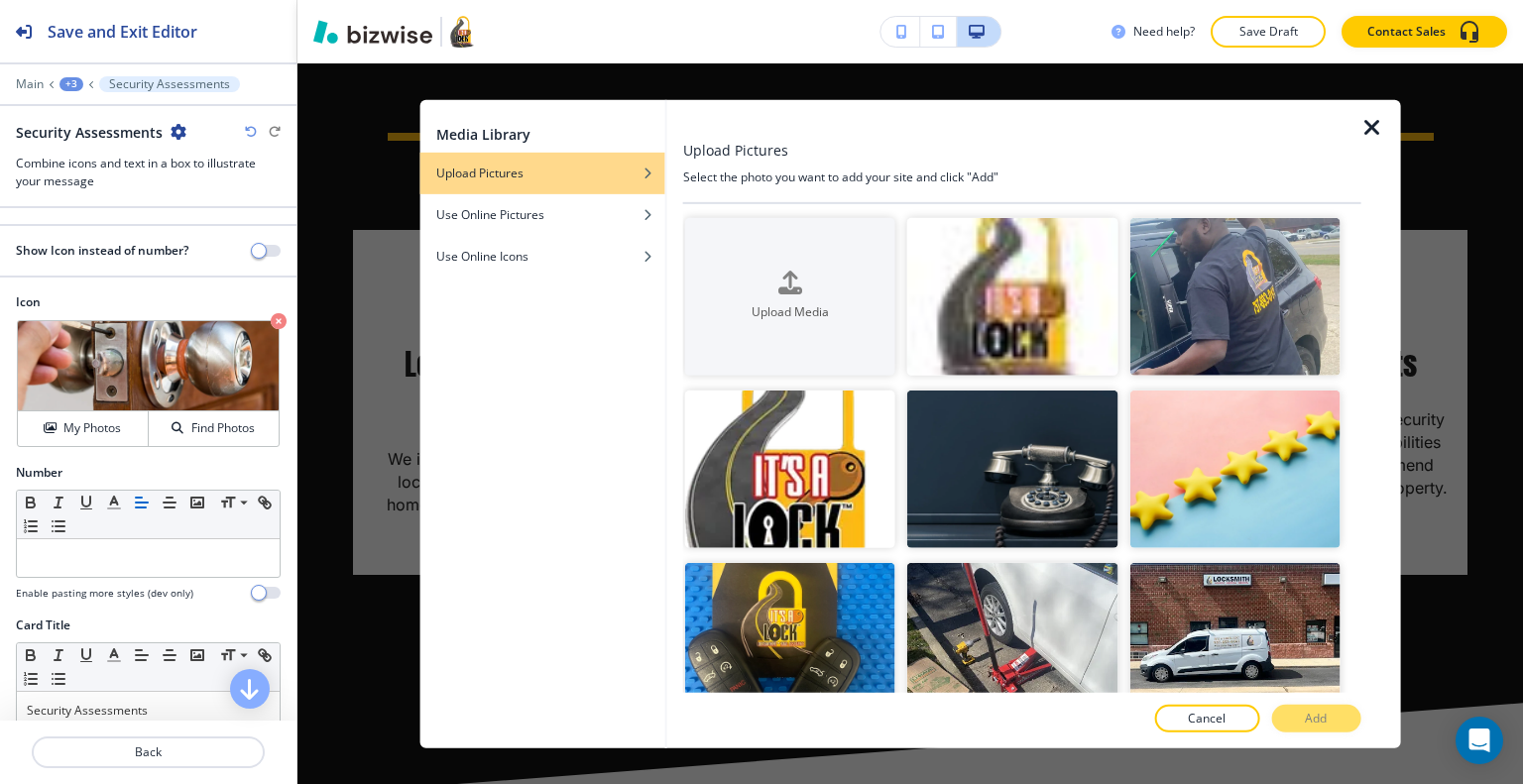 click on "Media Library Upload Pictures Use Online Pictures Use Online Icons" at bounding box center (542, 423) 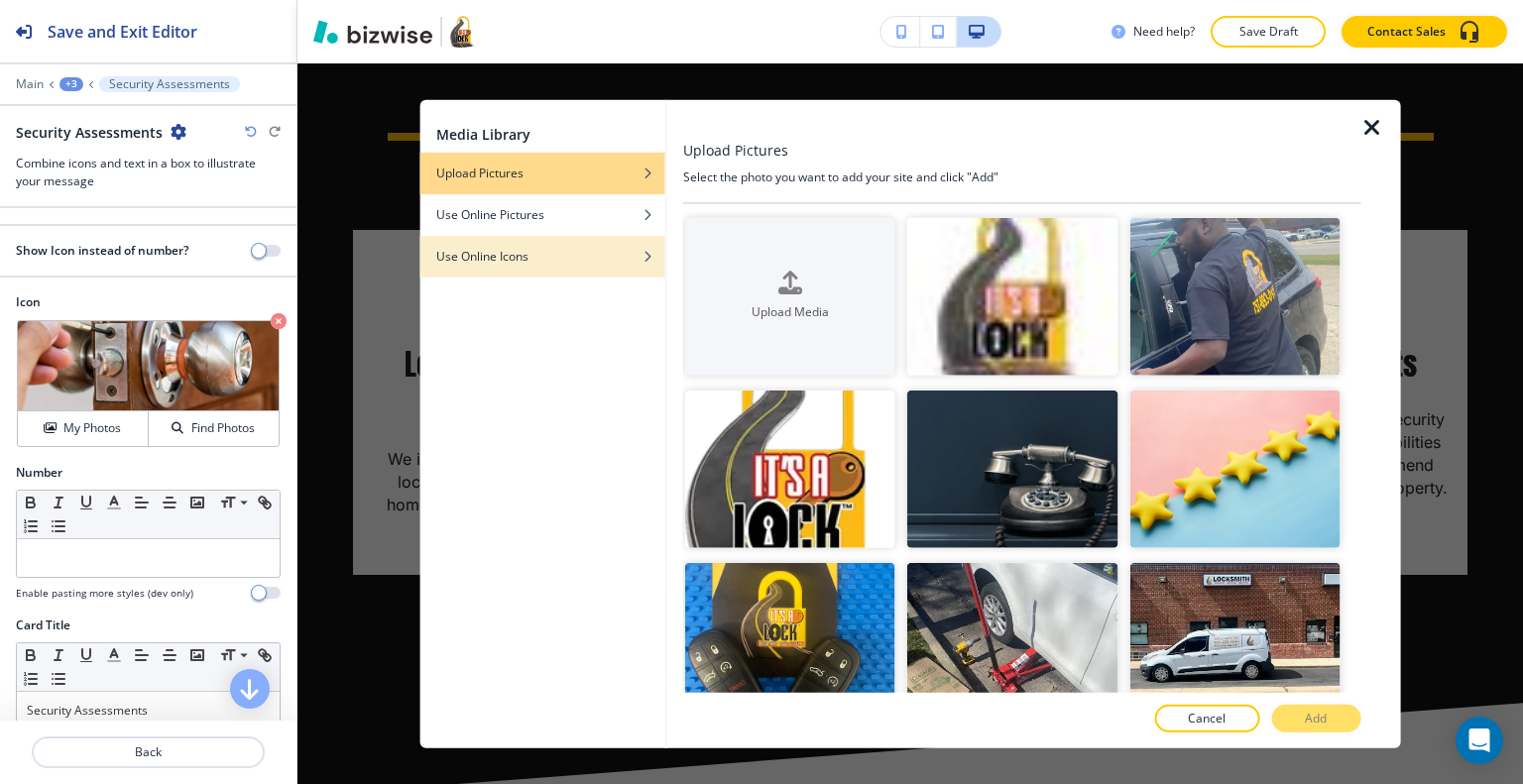 click on "Use Online Icons" at bounding box center [482, 256] 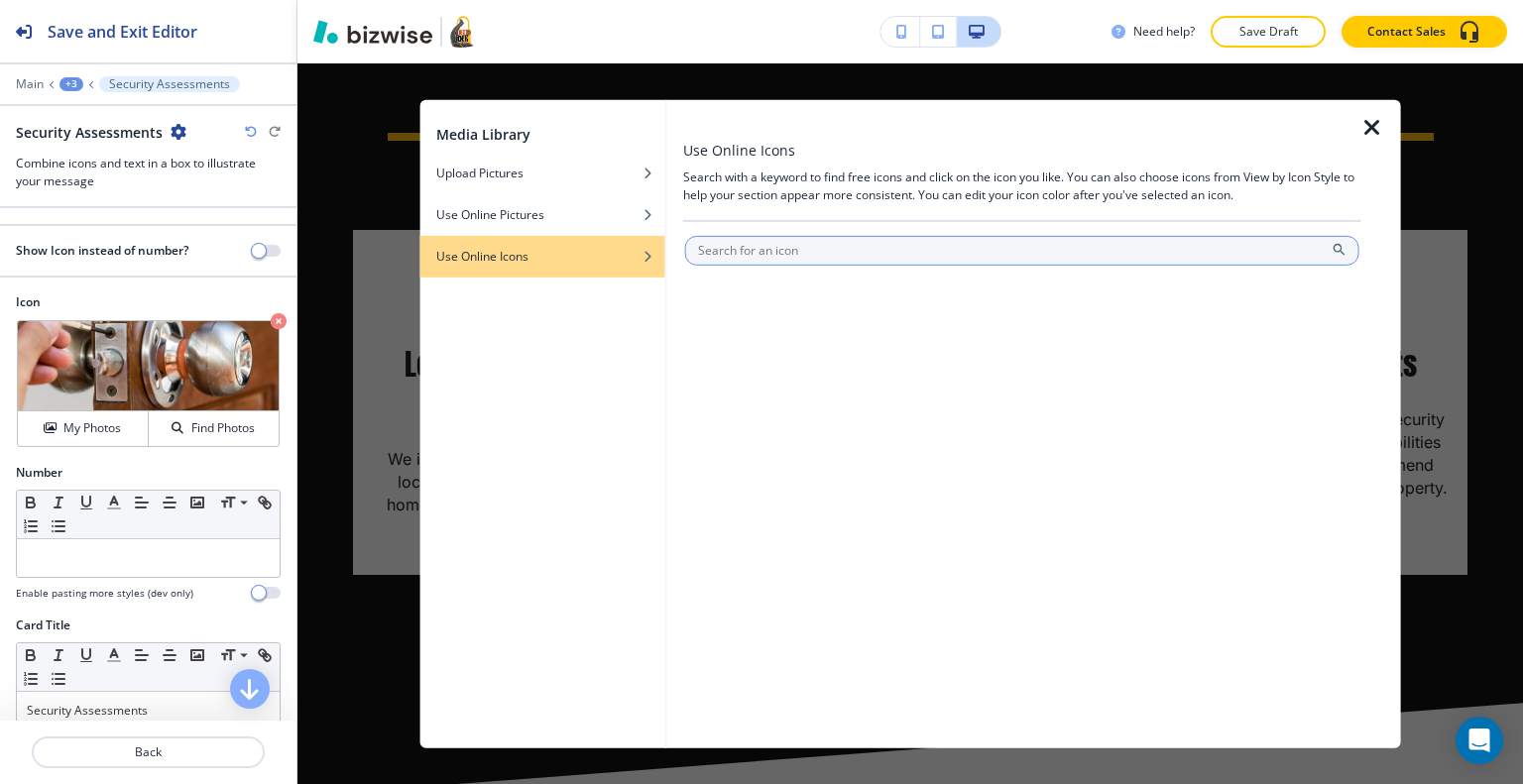 click at bounding box center [1022, 250] 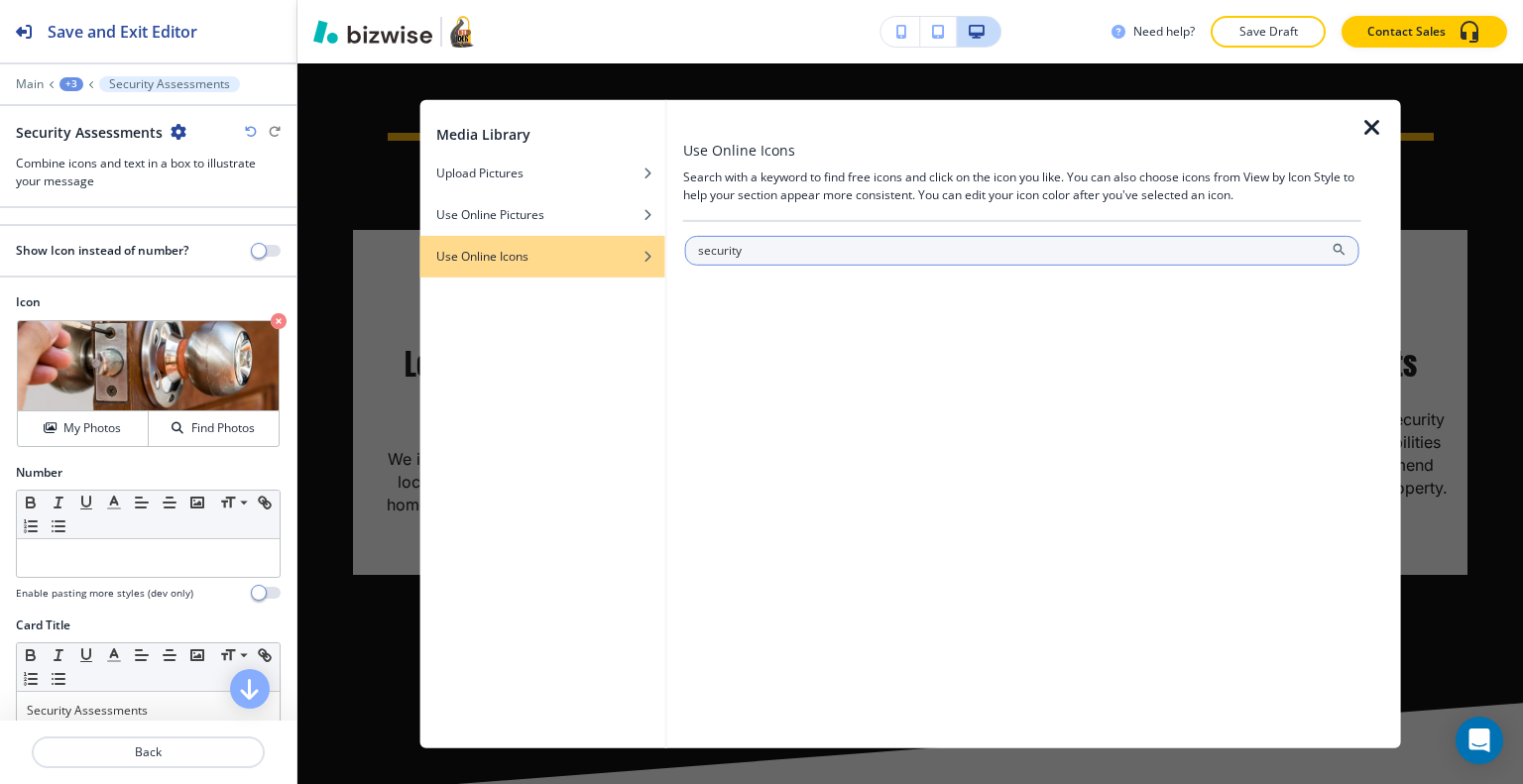 type on "security" 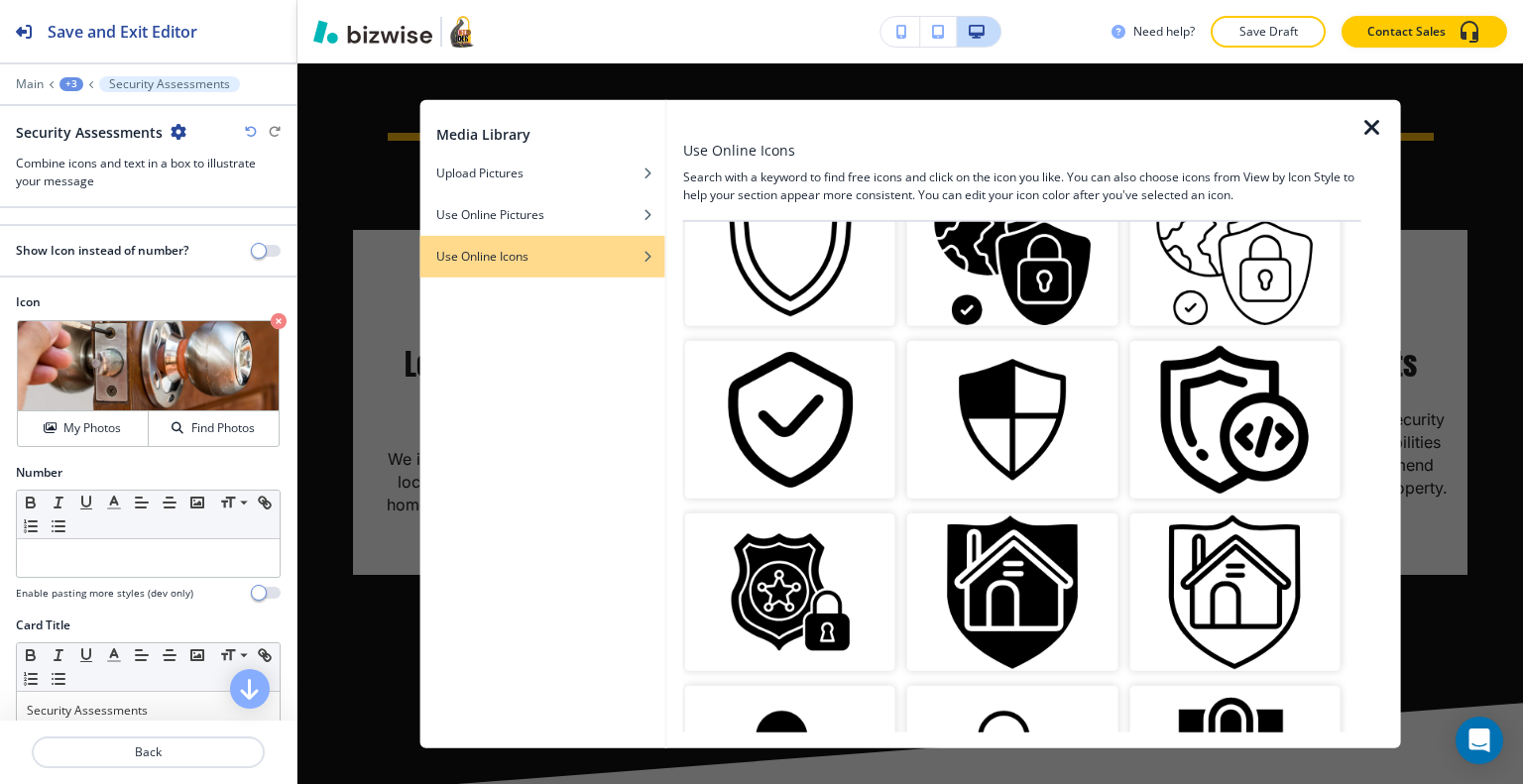 scroll, scrollTop: 2280, scrollLeft: 0, axis: vertical 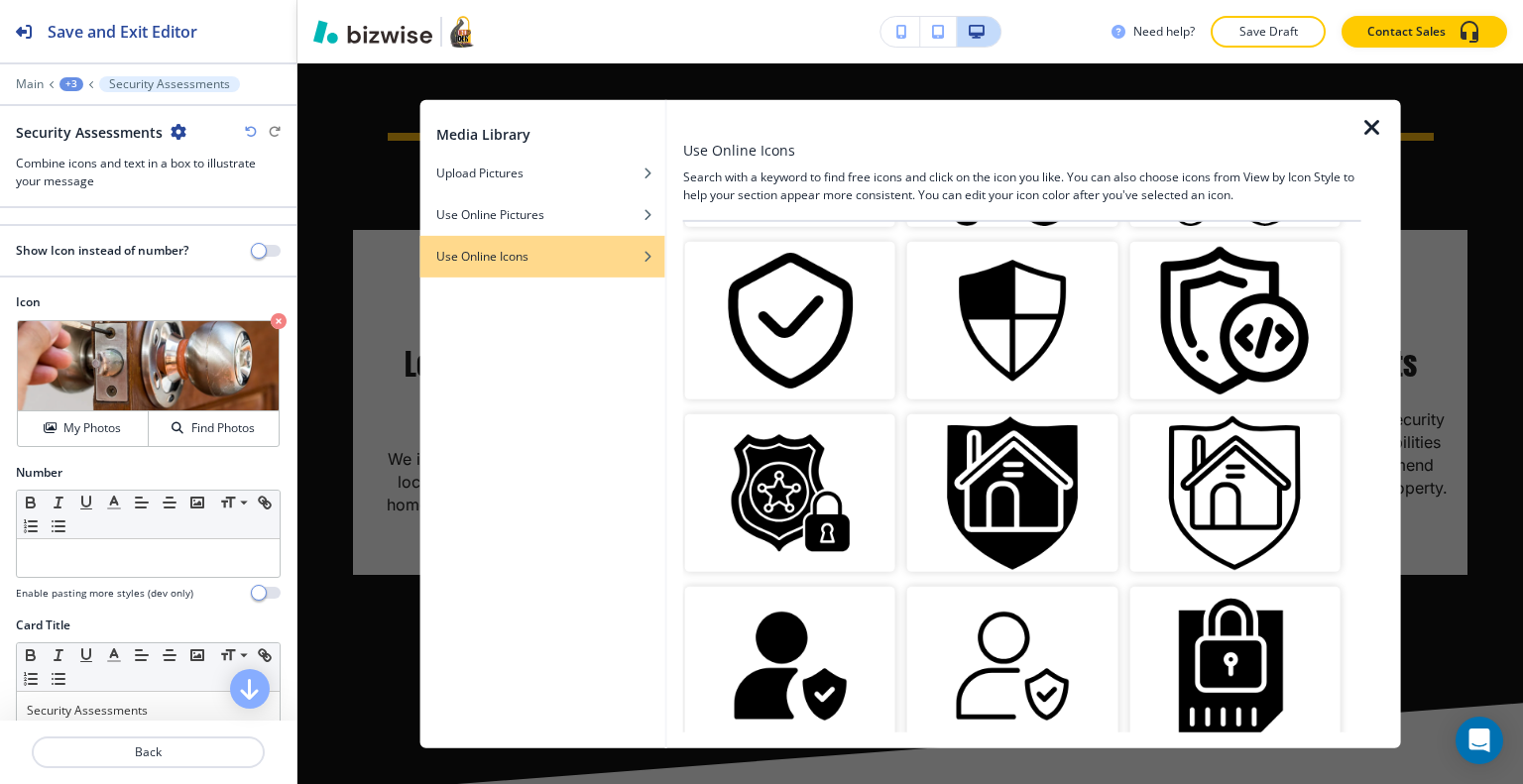 click at bounding box center [1234, 665] 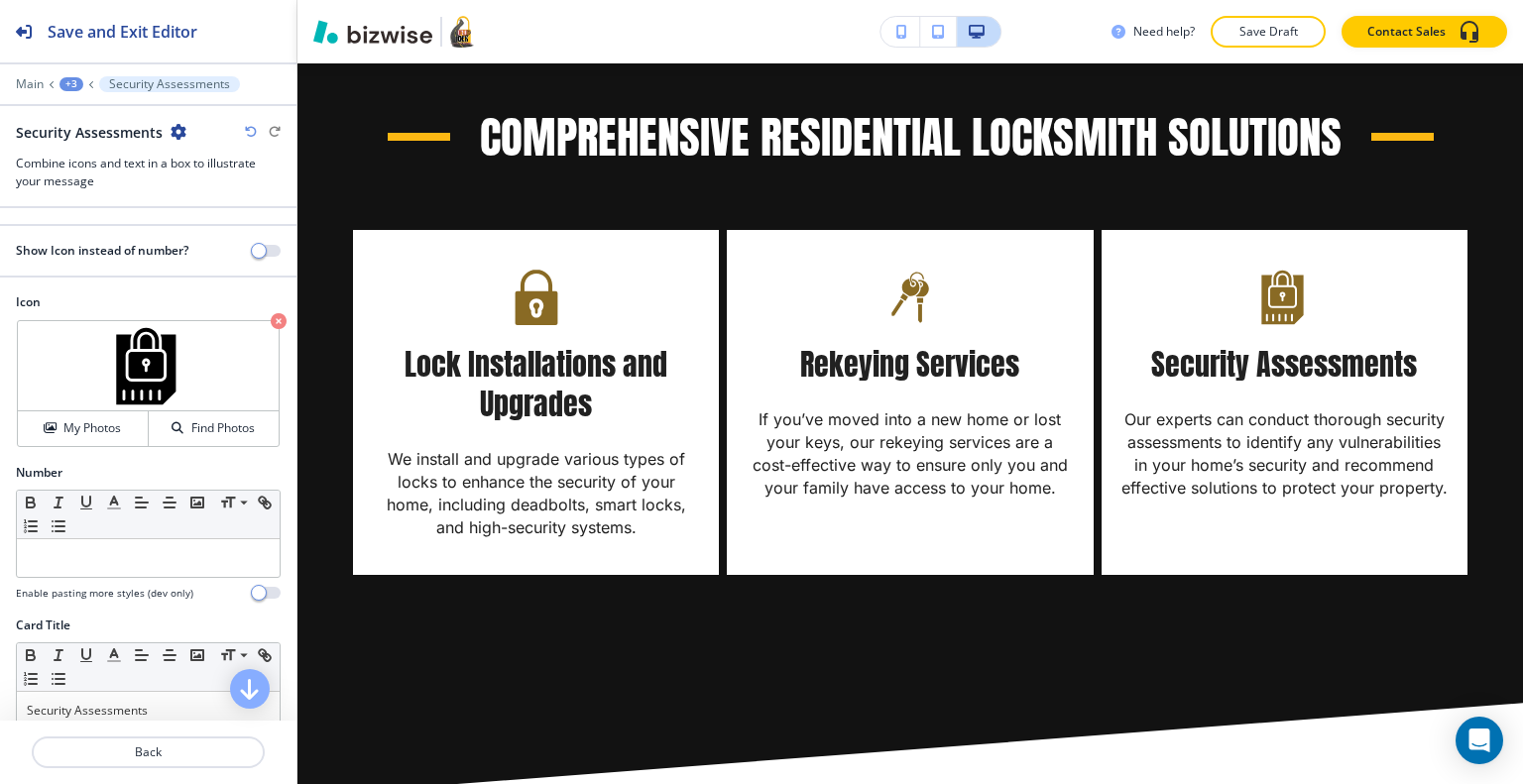 click on "Our experts can conduct thorough security assessments to identify any vulnerabilities in your home’s security and recommend effective solutions to protect your property." at bounding box center [1284, 454] 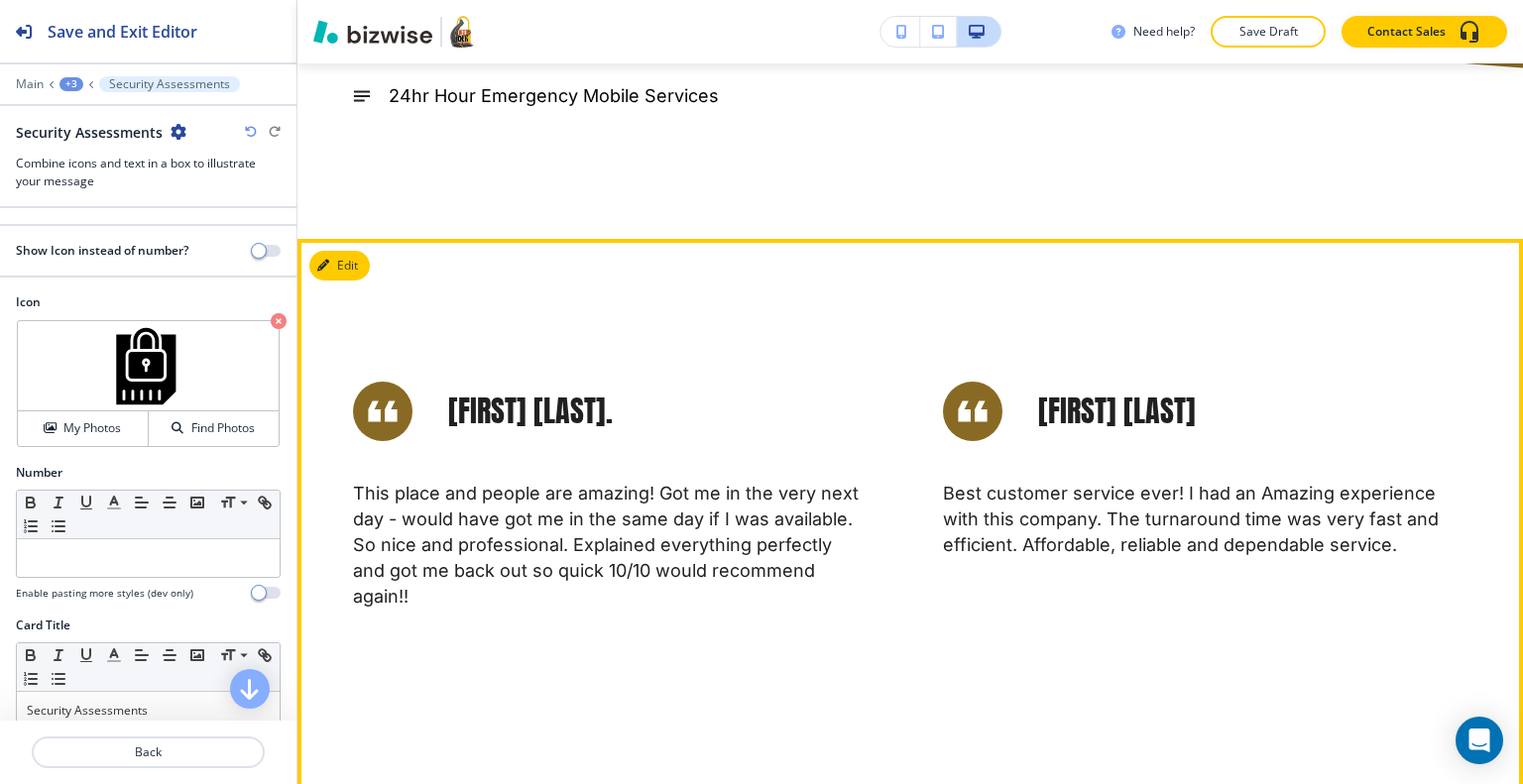 scroll, scrollTop: 4183, scrollLeft: 0, axis: vertical 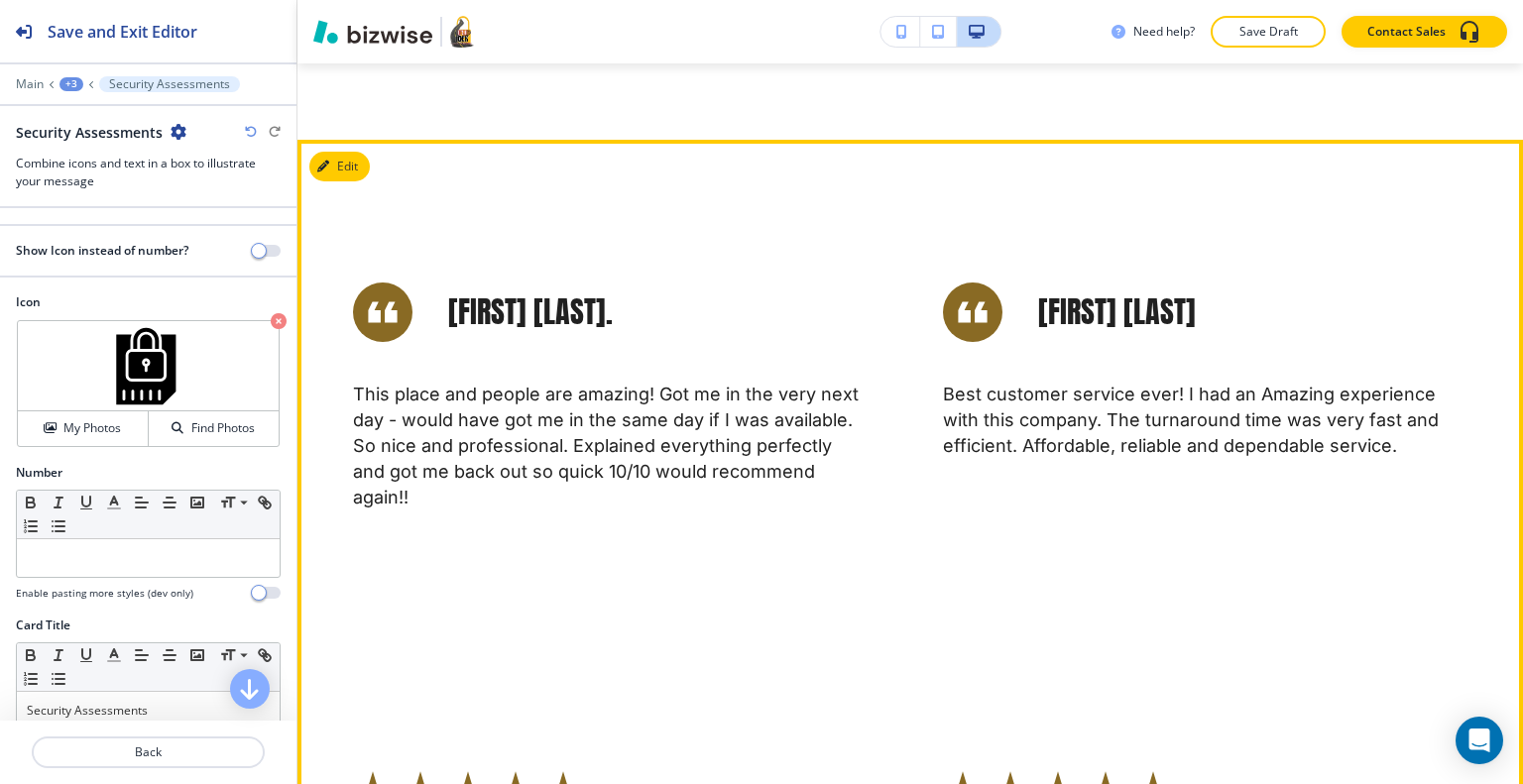 click on "Edit" at bounding box center (339, 167) 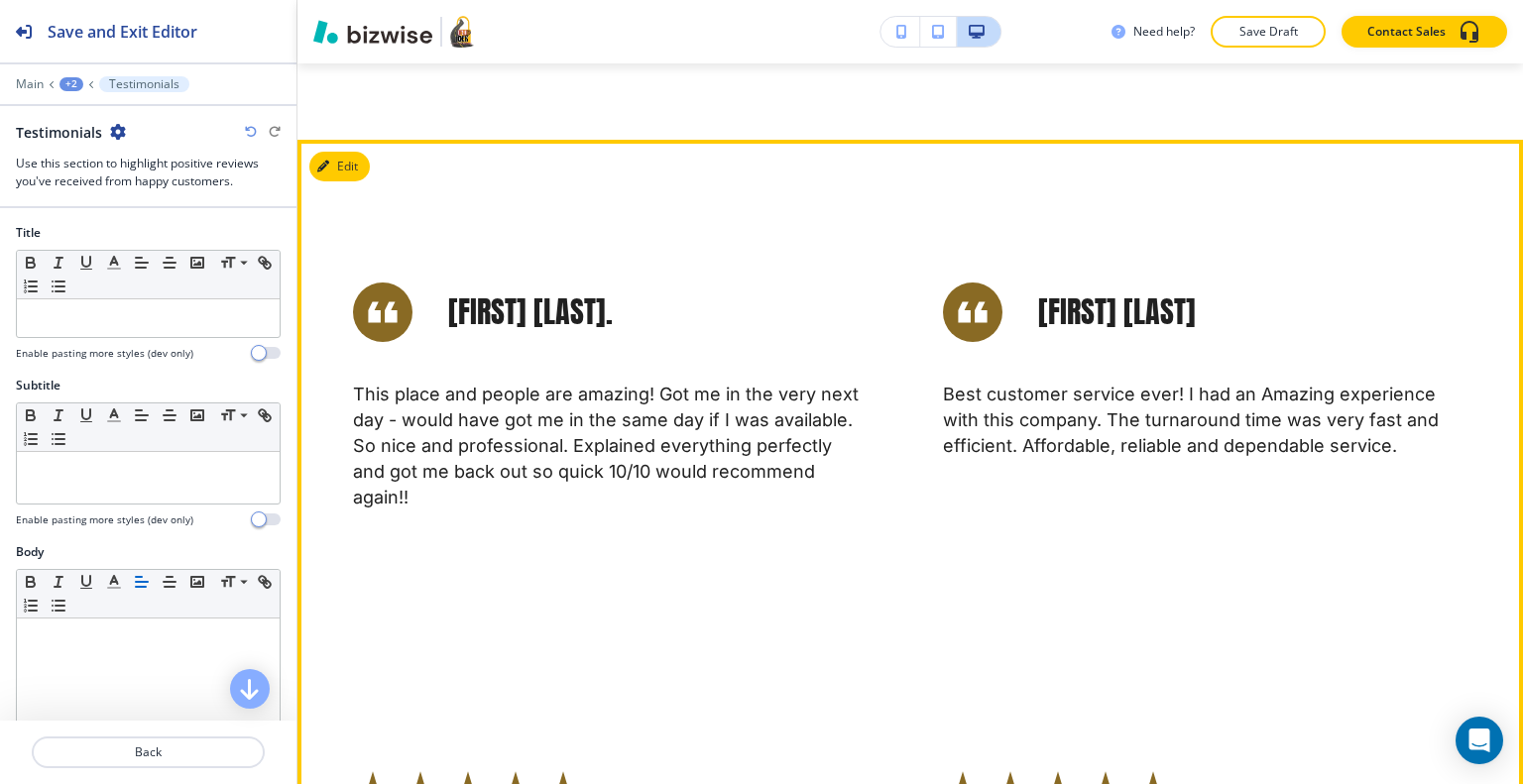 scroll, scrollTop: 4341, scrollLeft: 0, axis: vertical 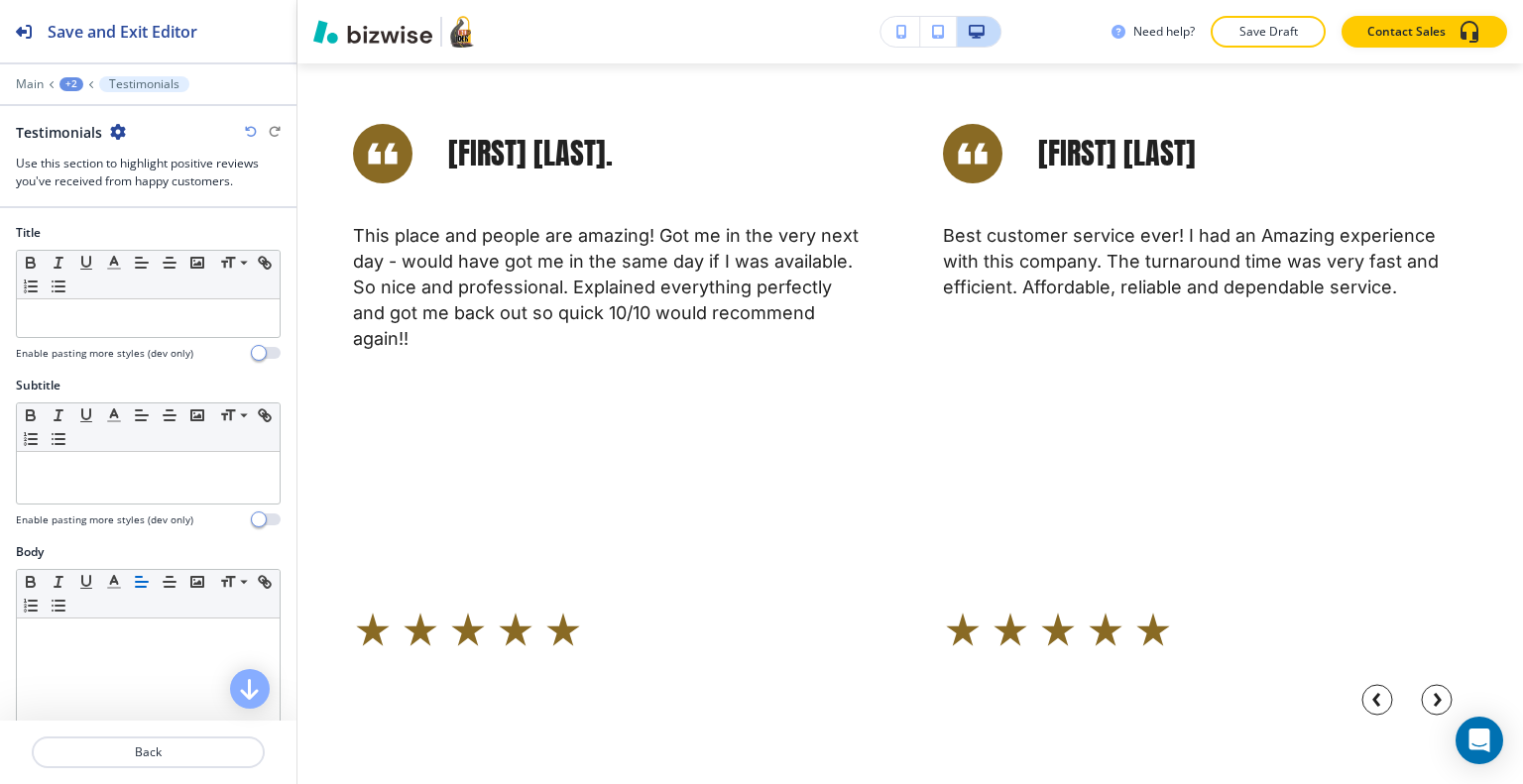 click at bounding box center [118, 132] 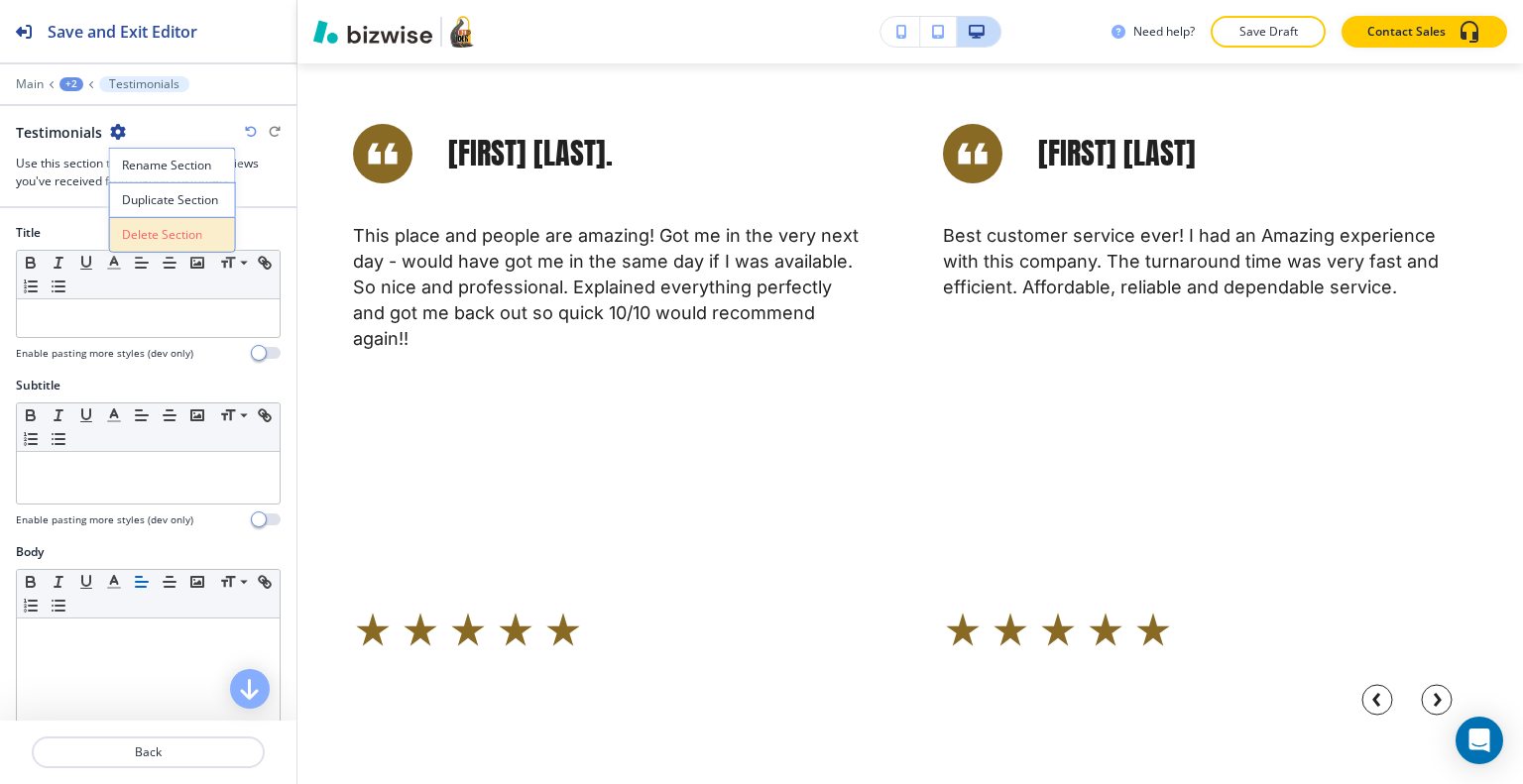 click on "Delete Section" at bounding box center (173, 235) 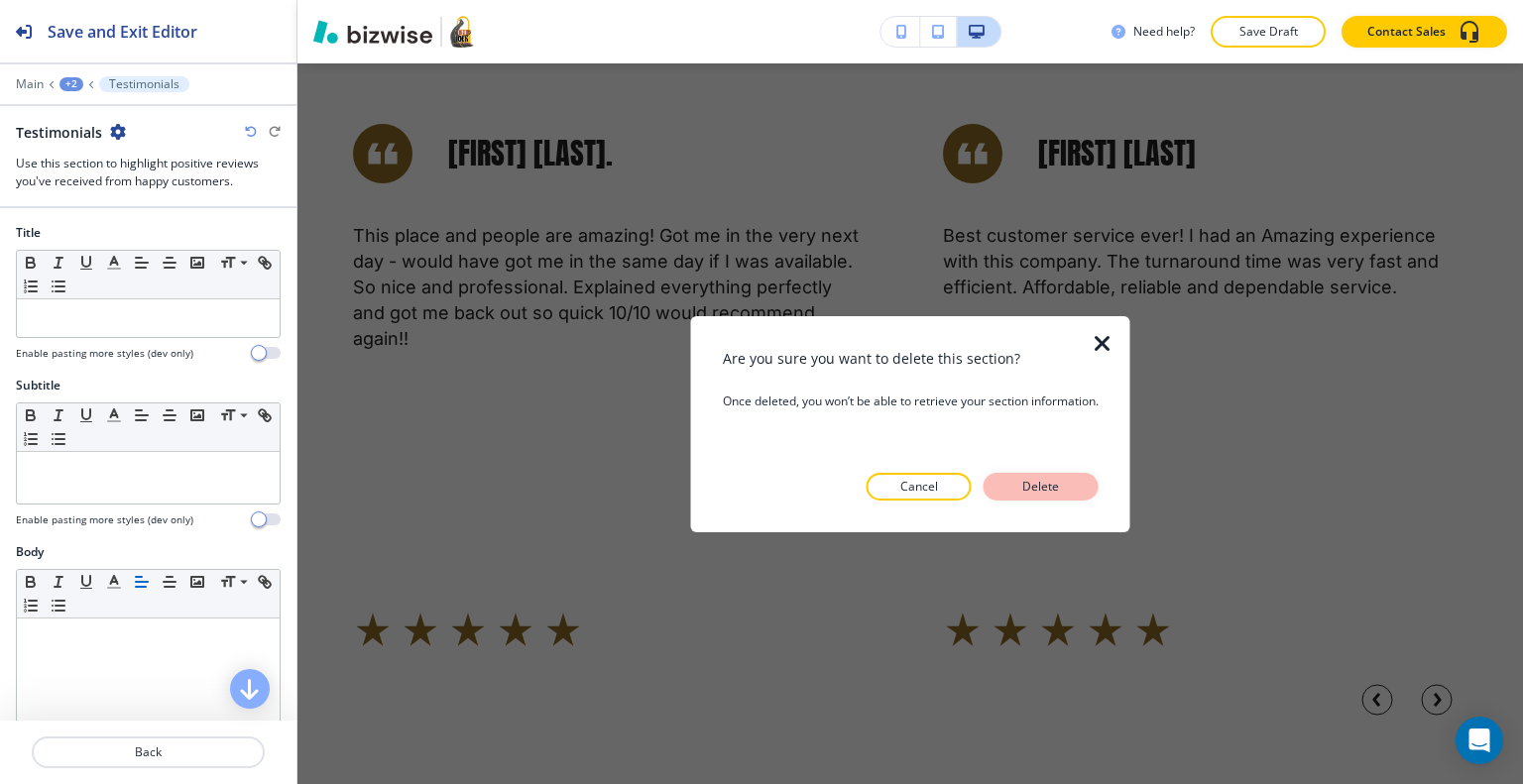 click on "Delete" at bounding box center [1041, 487] 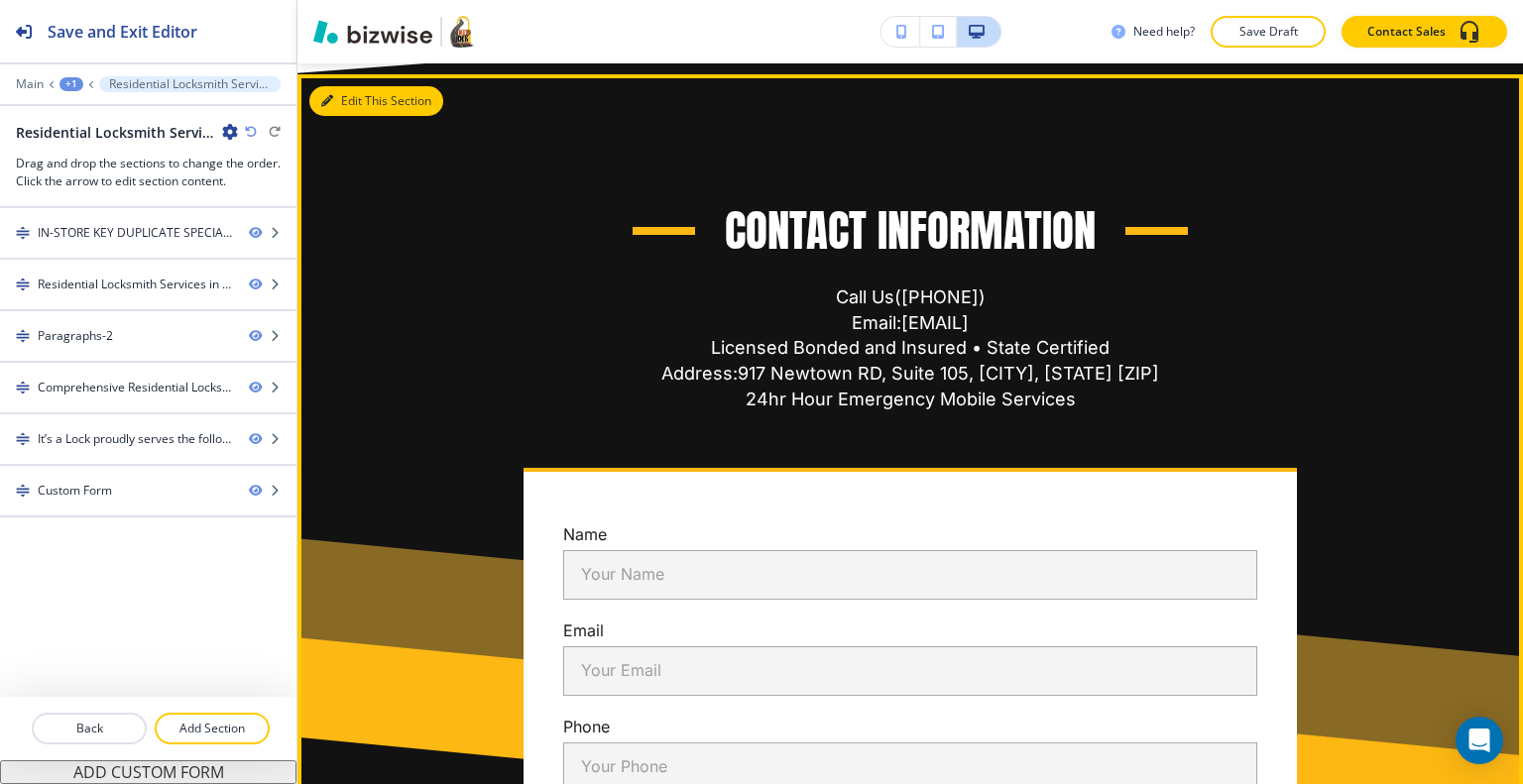 click on "Edit This Section" at bounding box center (376, 101) 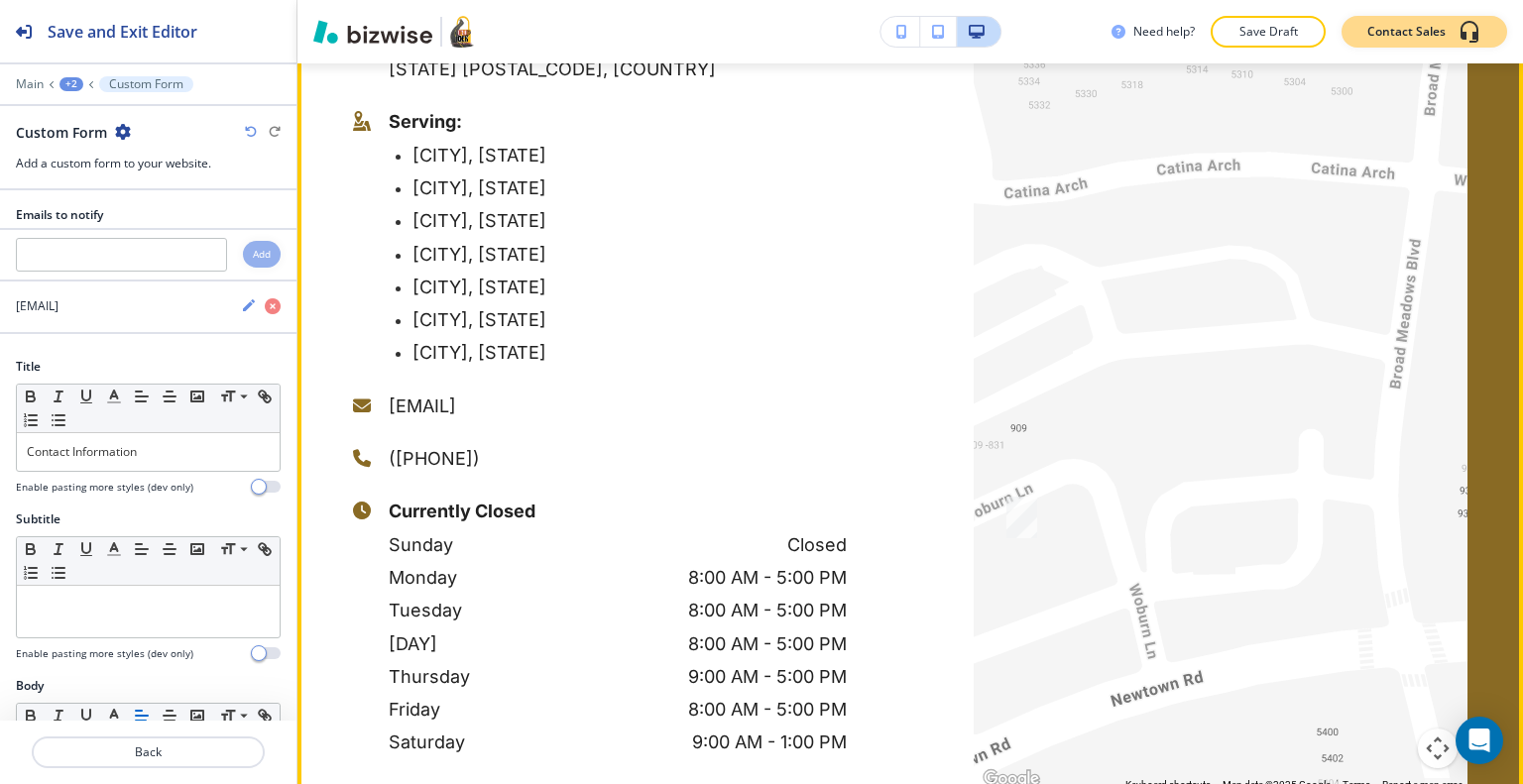 scroll, scrollTop: 2650, scrollLeft: 0, axis: vertical 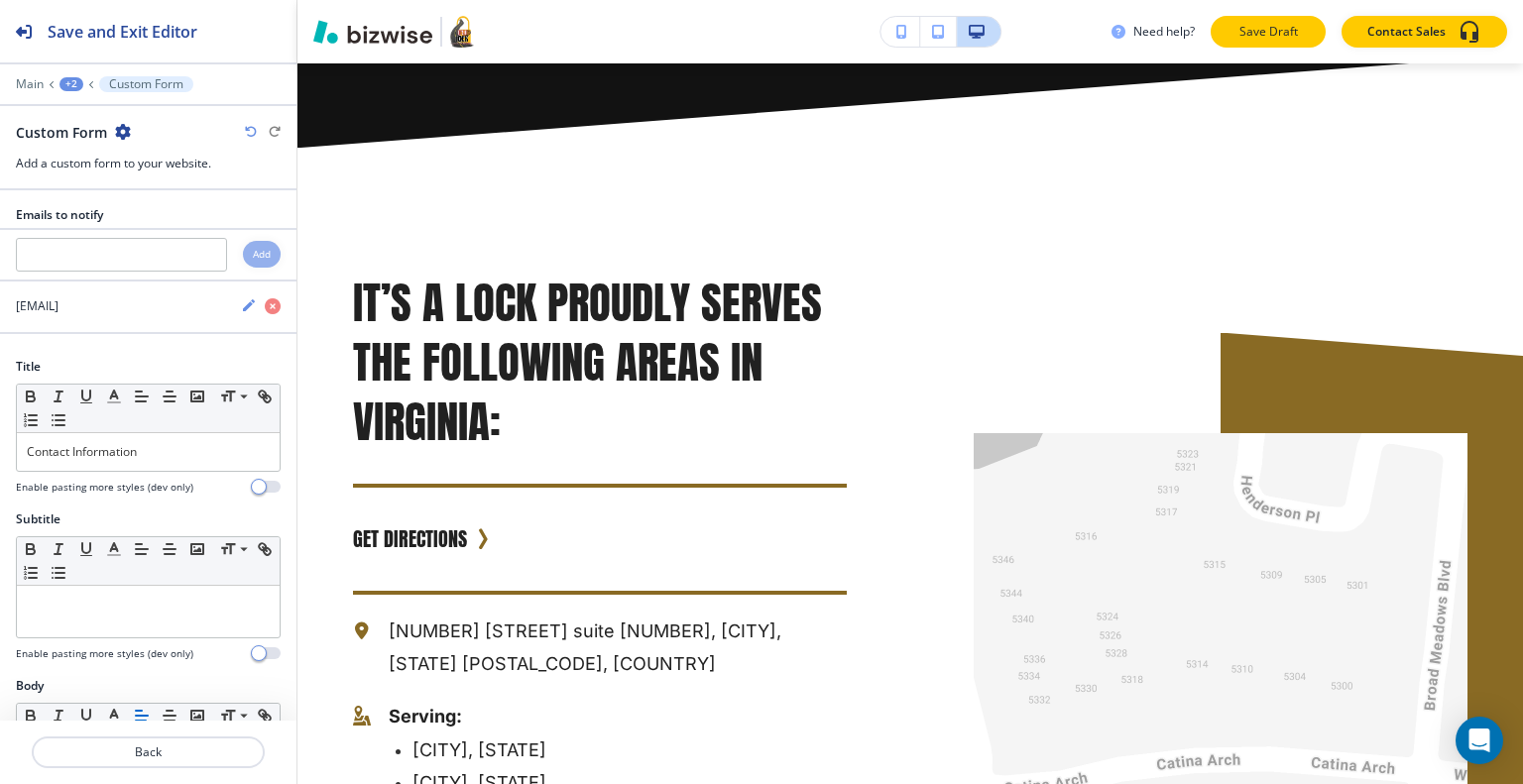 click on "Save Draft" at bounding box center [1268, 32] 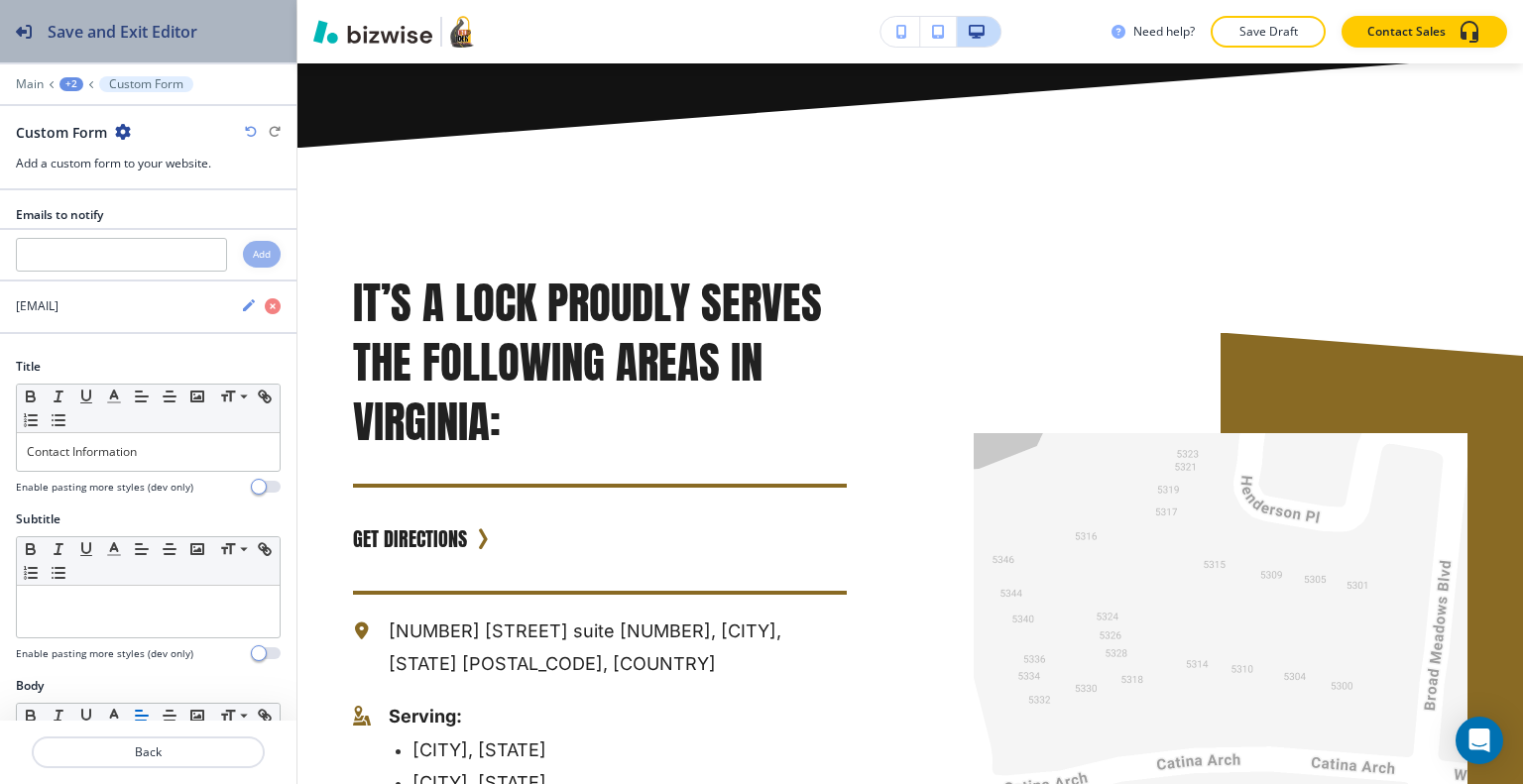click on "Save and Exit Editor" at bounding box center [122, 32] 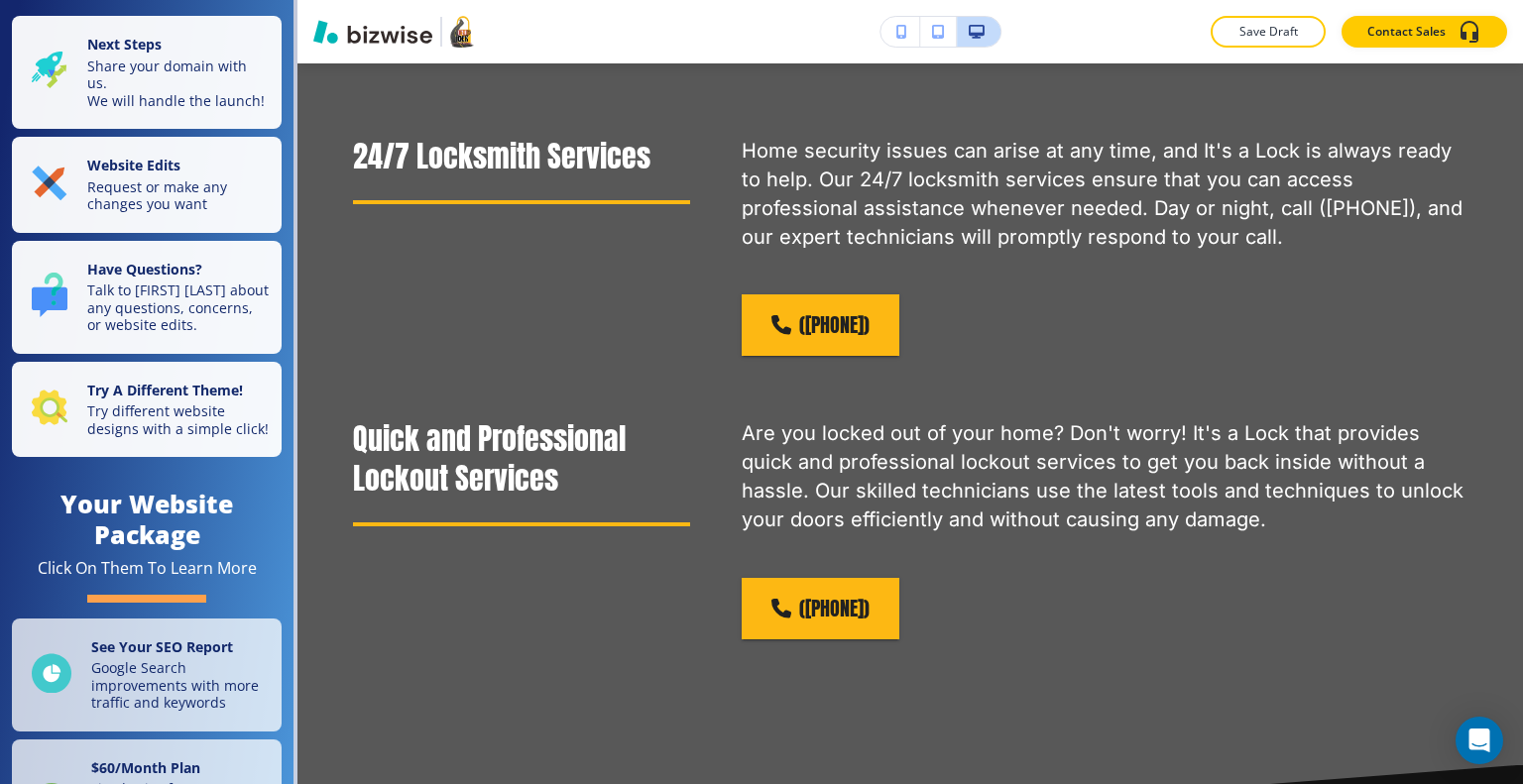 scroll, scrollTop: 0, scrollLeft: 0, axis: both 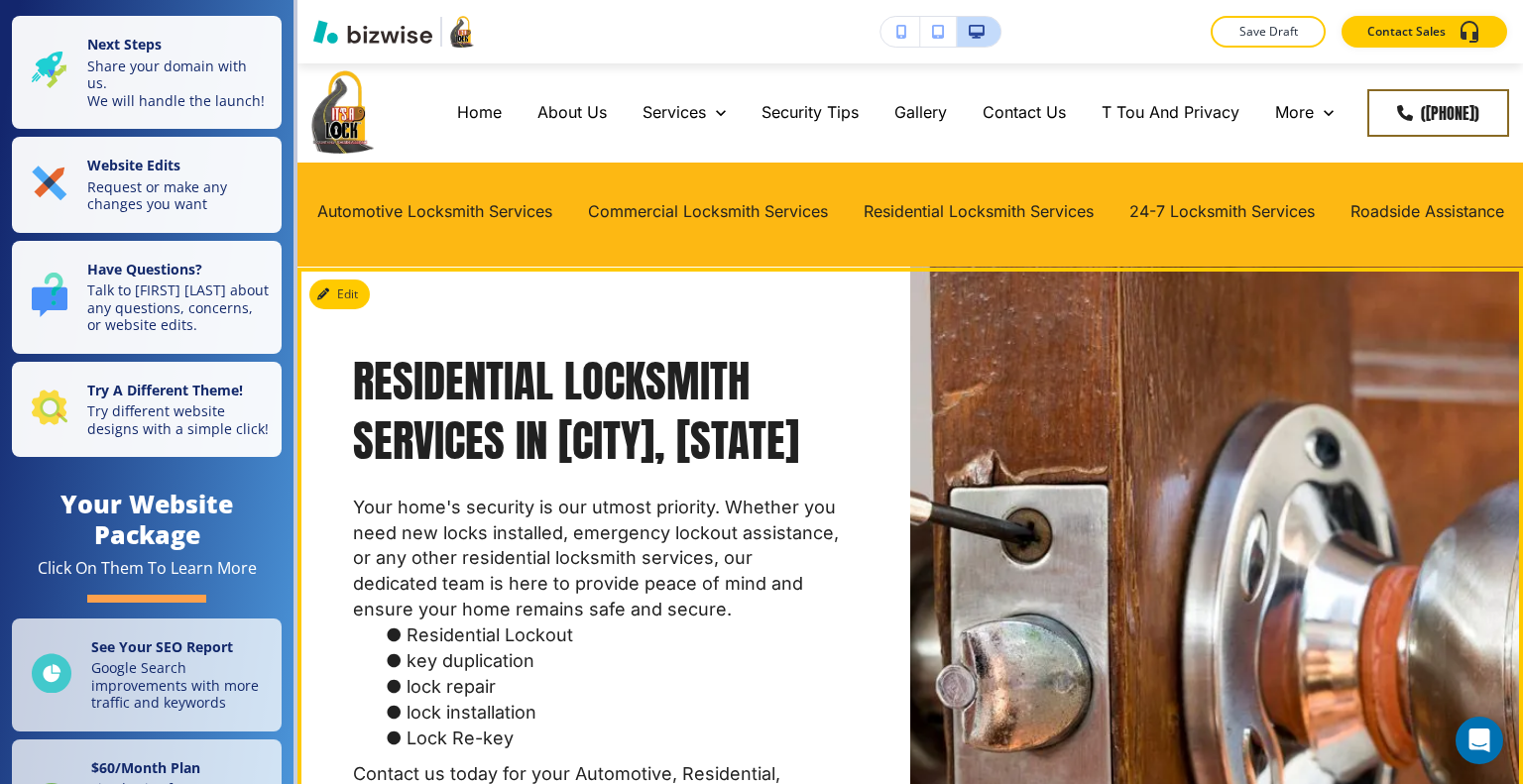 click on "Your home's security is our utmost priority. Whether you need new locks installed, emergency lockout assistance, or any other residential locksmith services, our dedicated team is here to provide peace of mind and ensure your home remains safe and secure." at bounding box center [596, 559] 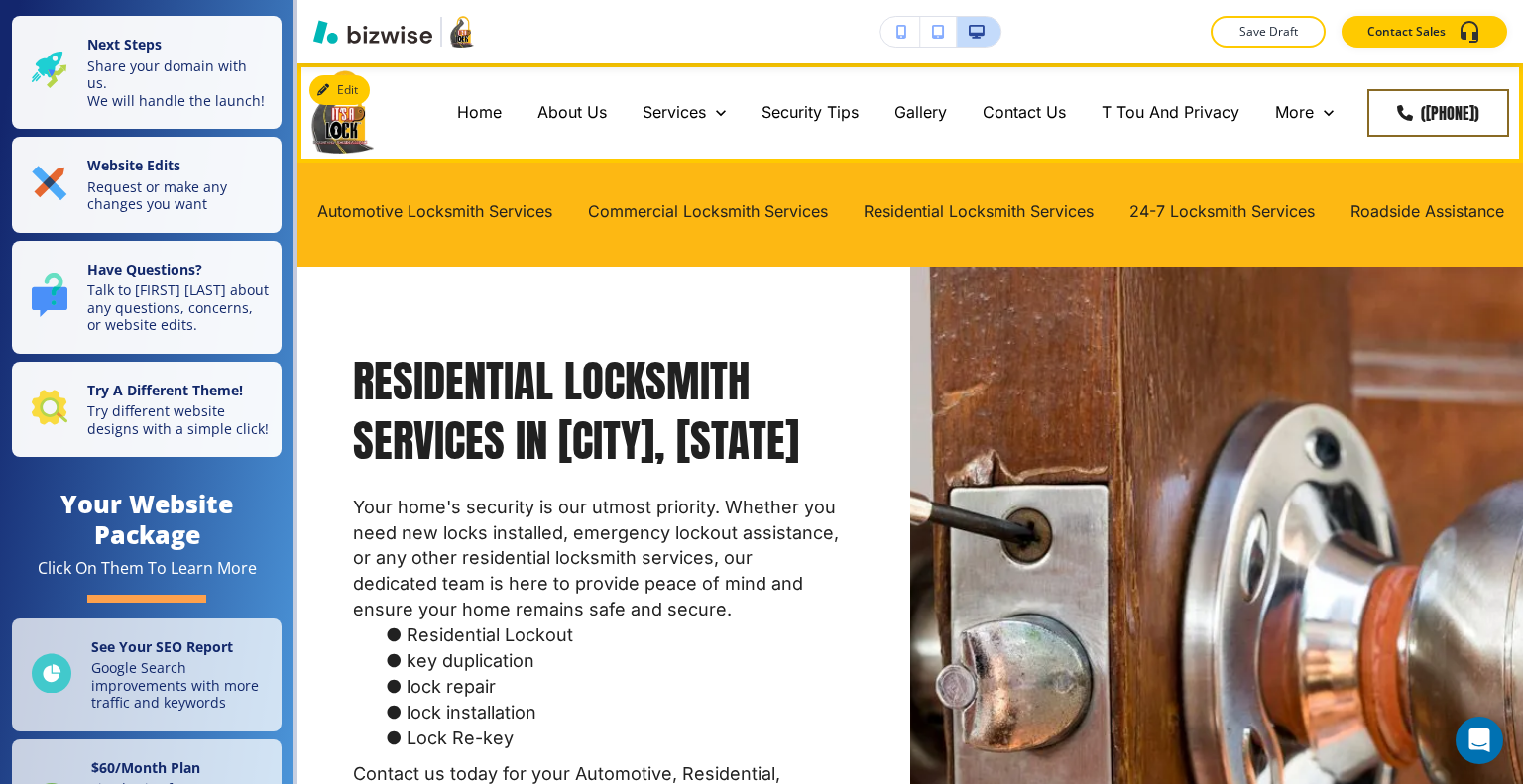 click on "Commercial Locksmith Services" at bounding box center [708, 212] 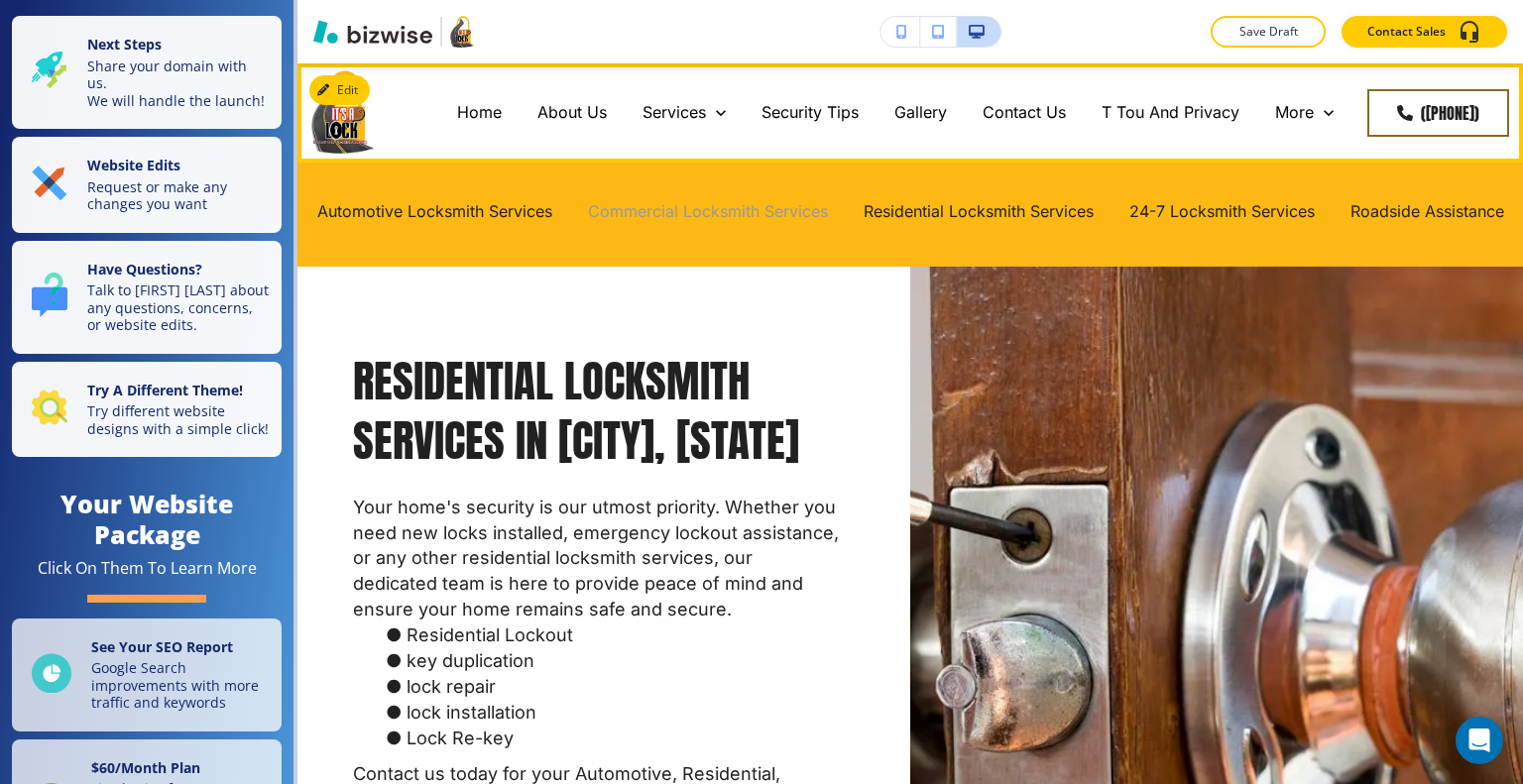 click on "Commercial Locksmith Services" at bounding box center [708, 211] 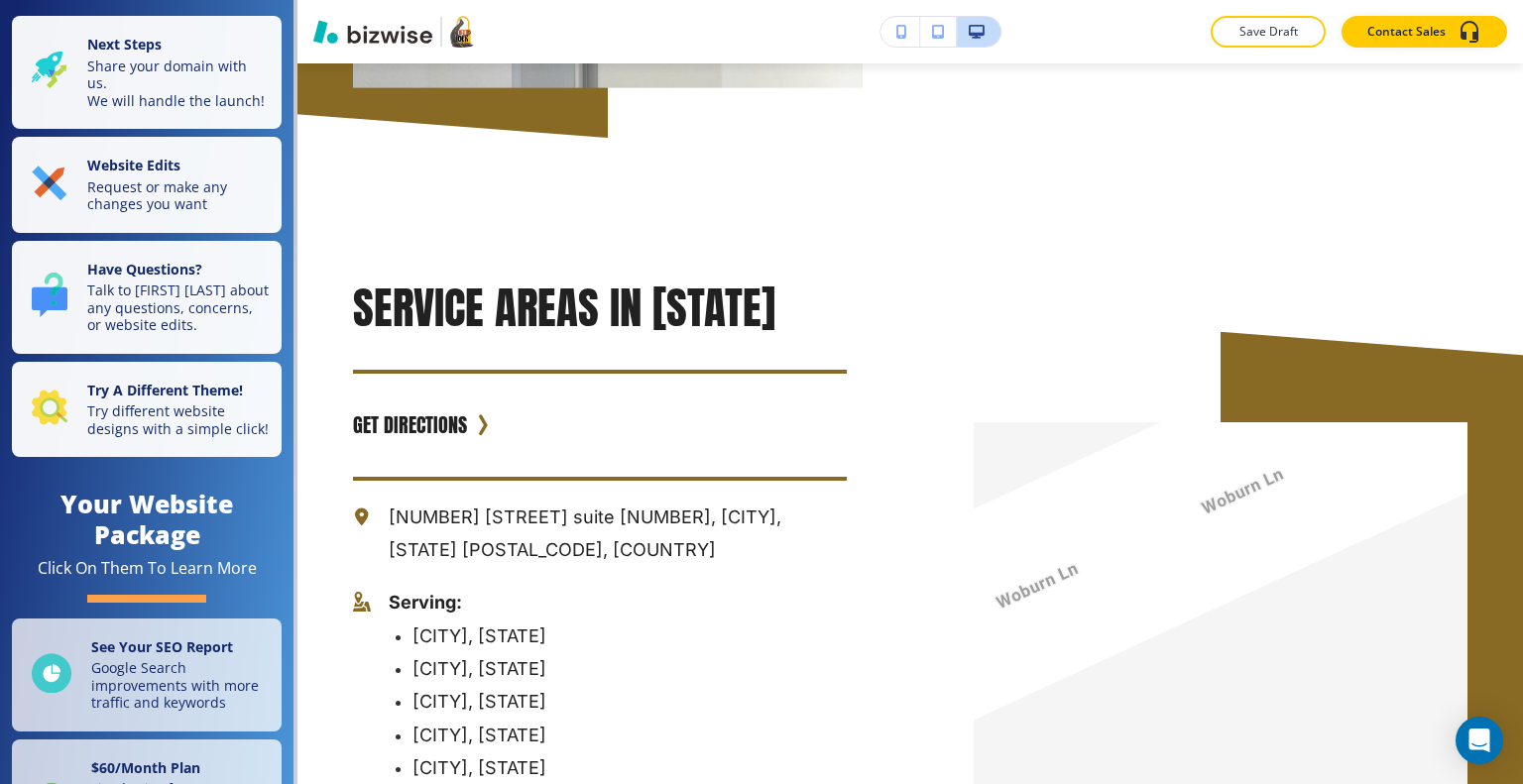 scroll, scrollTop: 5165, scrollLeft: 0, axis: vertical 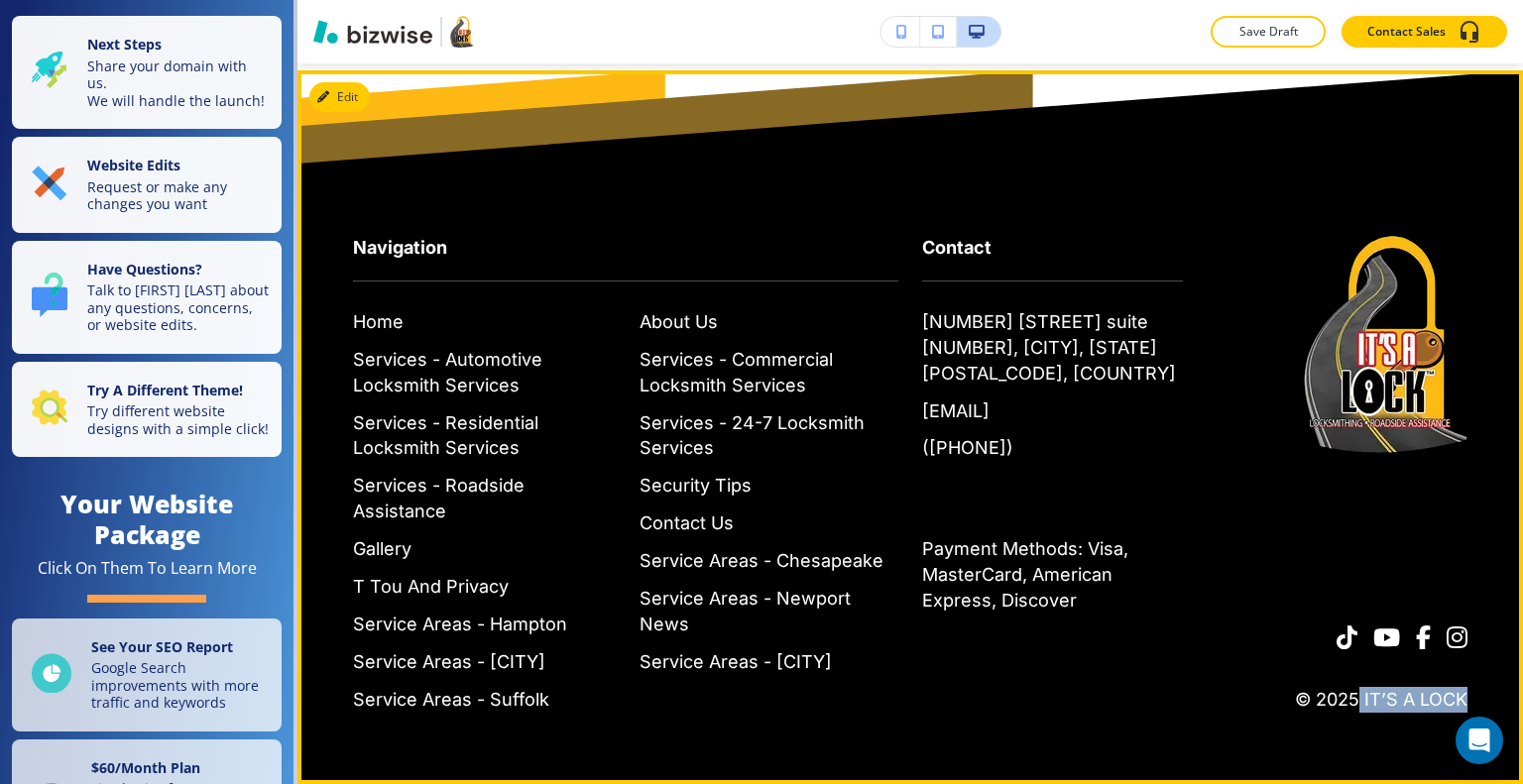 drag, startPoint x: 1465, startPoint y: 694, endPoint x: 1346, endPoint y: 701, distance: 119.2057 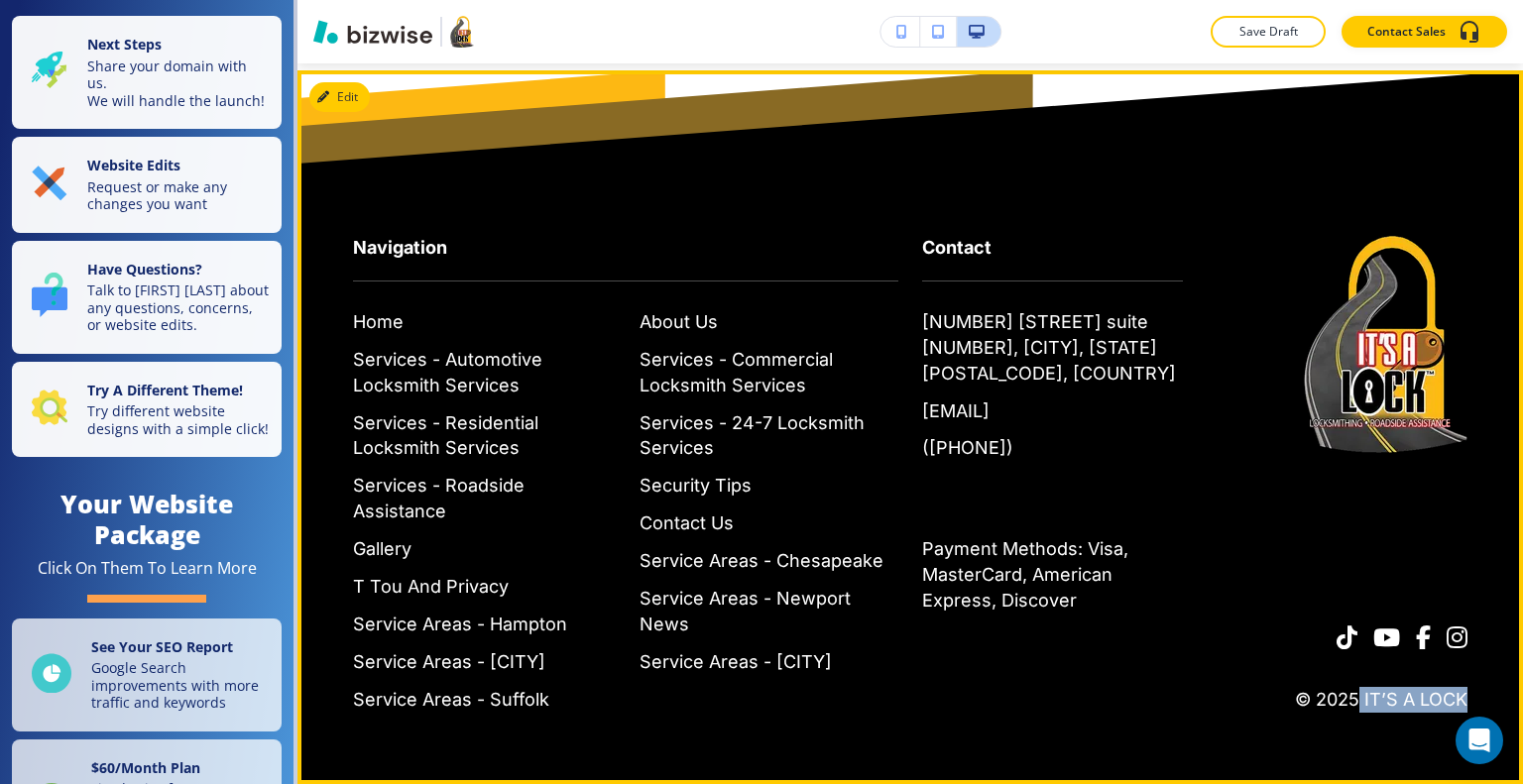 copy on "It’s a Lock" 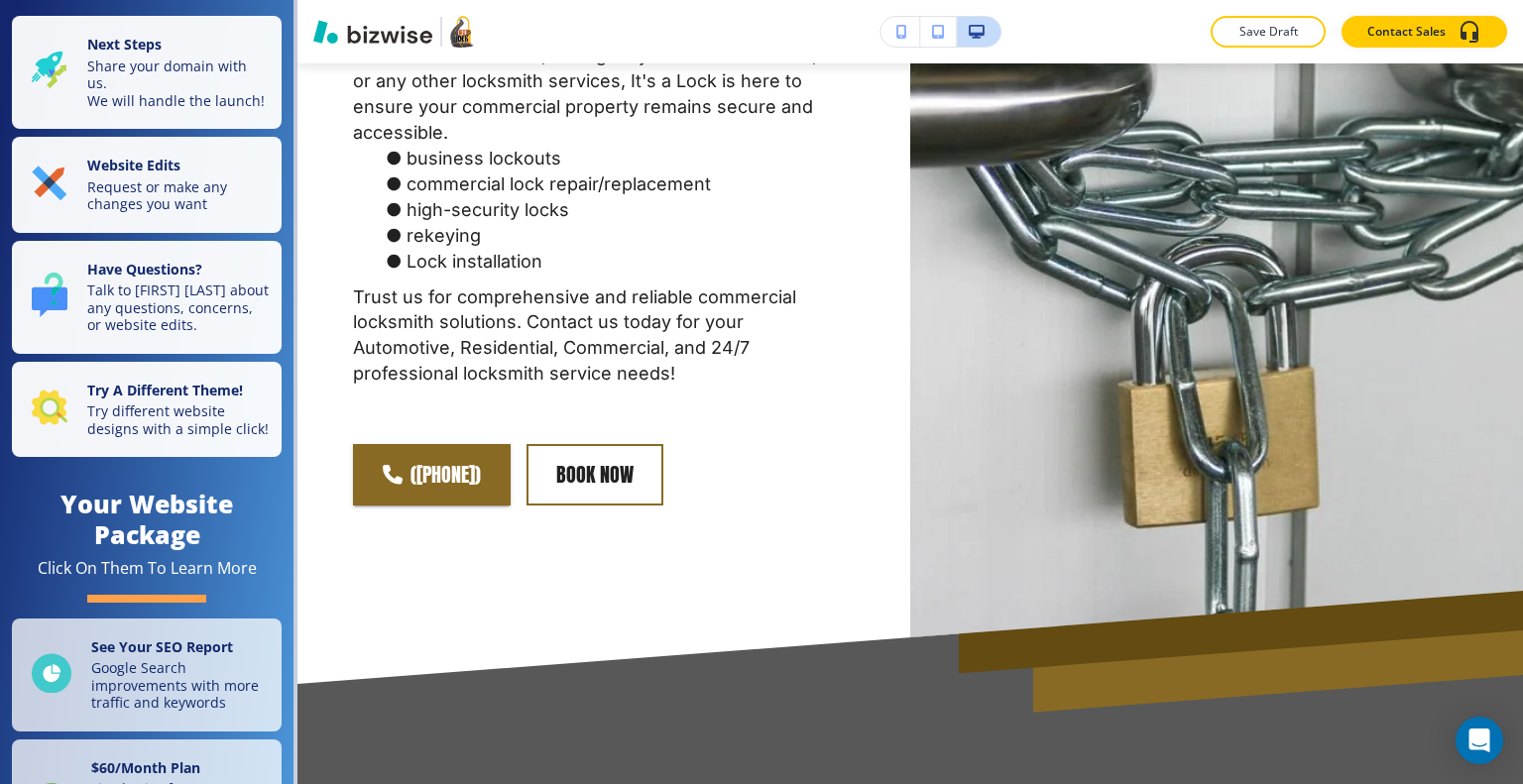 scroll, scrollTop: 0, scrollLeft: 0, axis: both 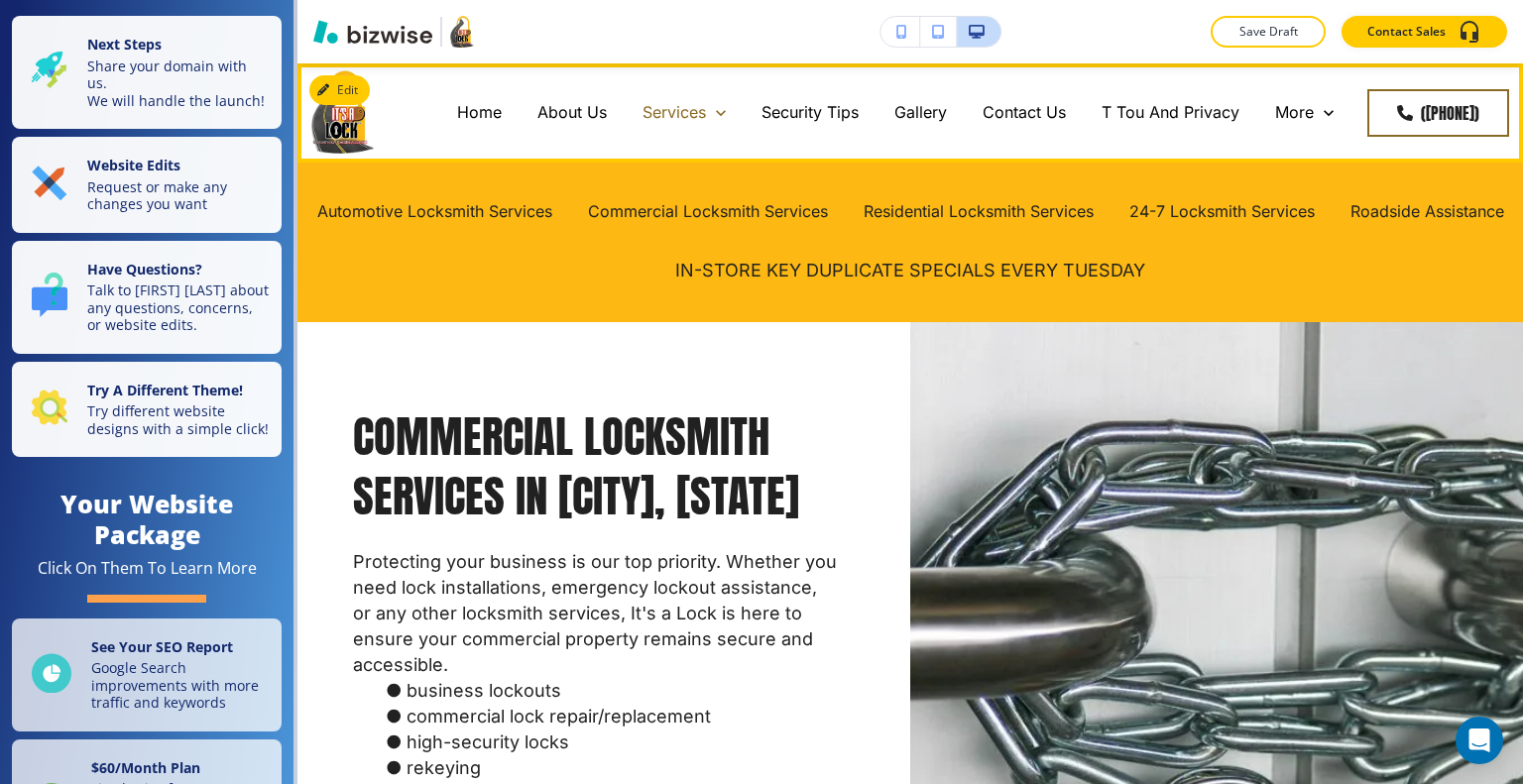click on "Services" at bounding box center [674, 112] 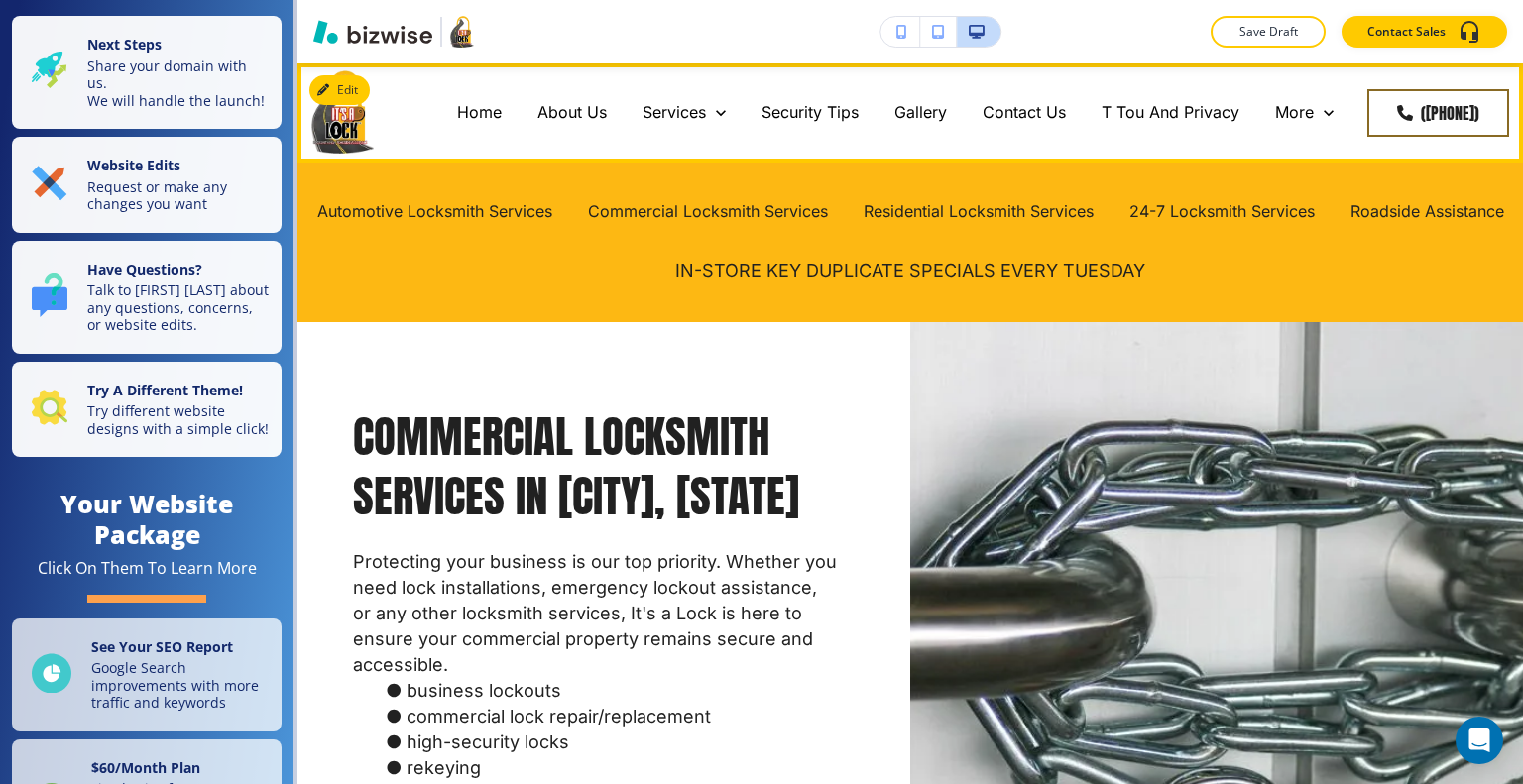 click on "Residential Locksmith Services" at bounding box center [979, 212] 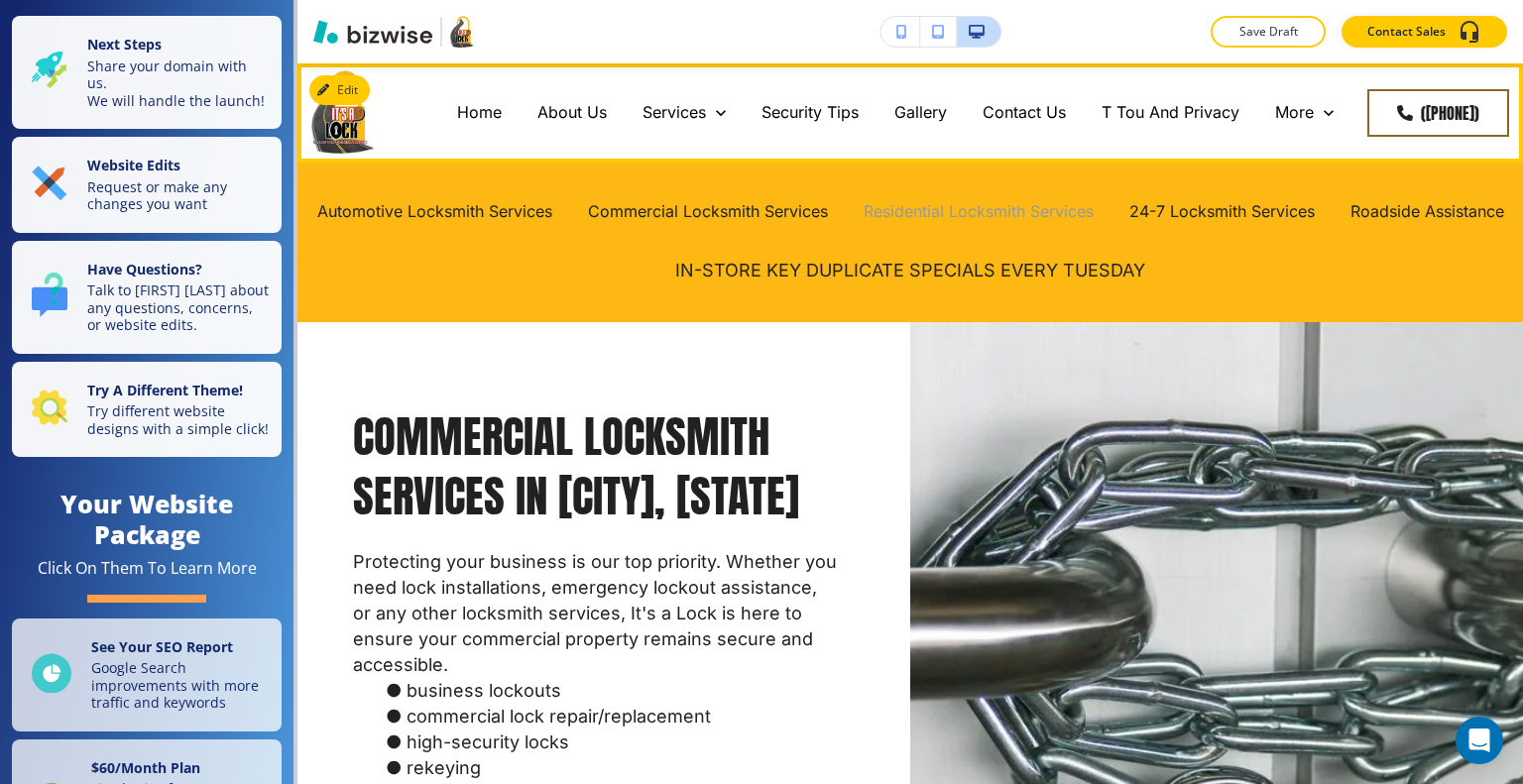 click on "Residential Locksmith Services" at bounding box center [979, 211] 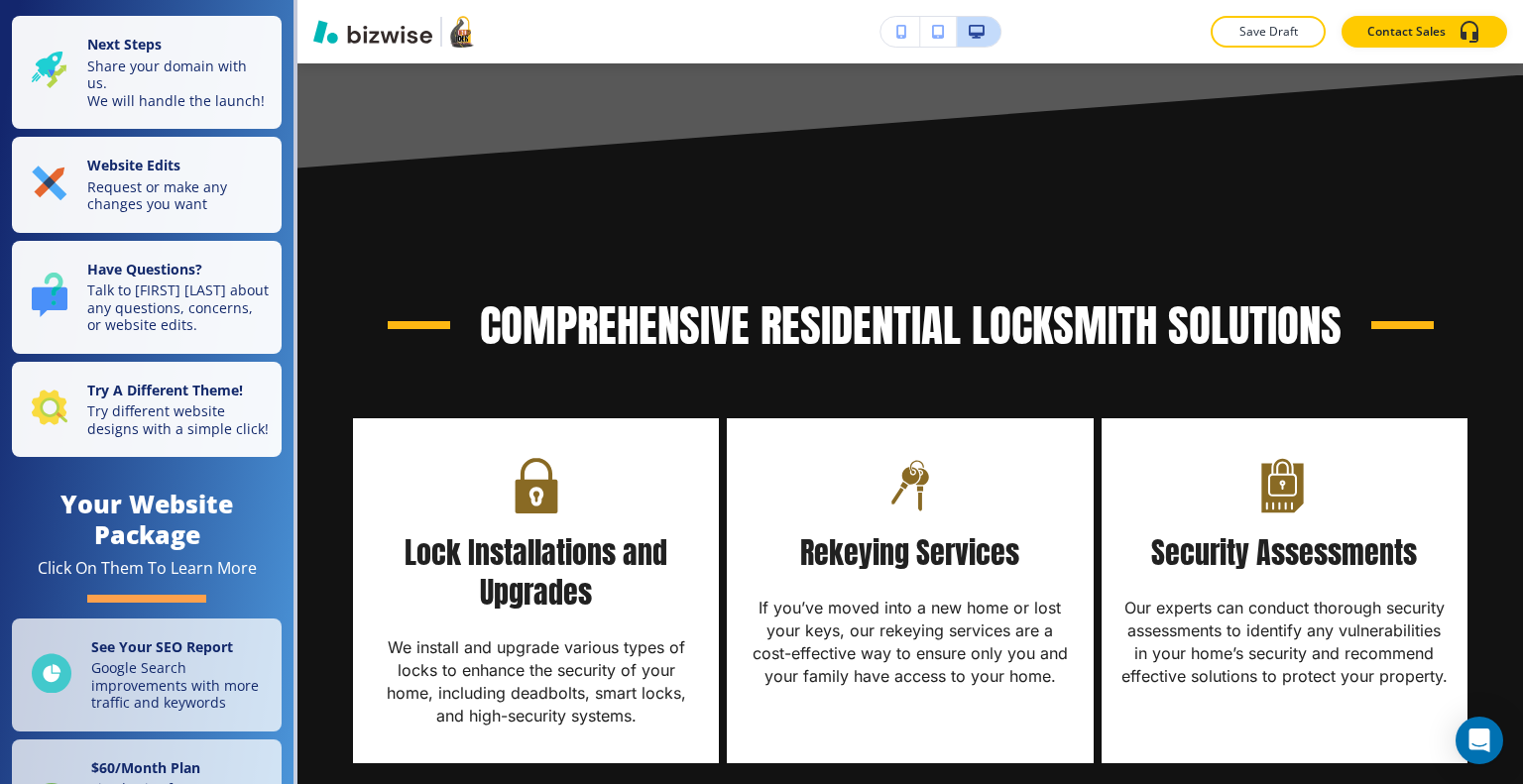 scroll, scrollTop: 0, scrollLeft: 0, axis: both 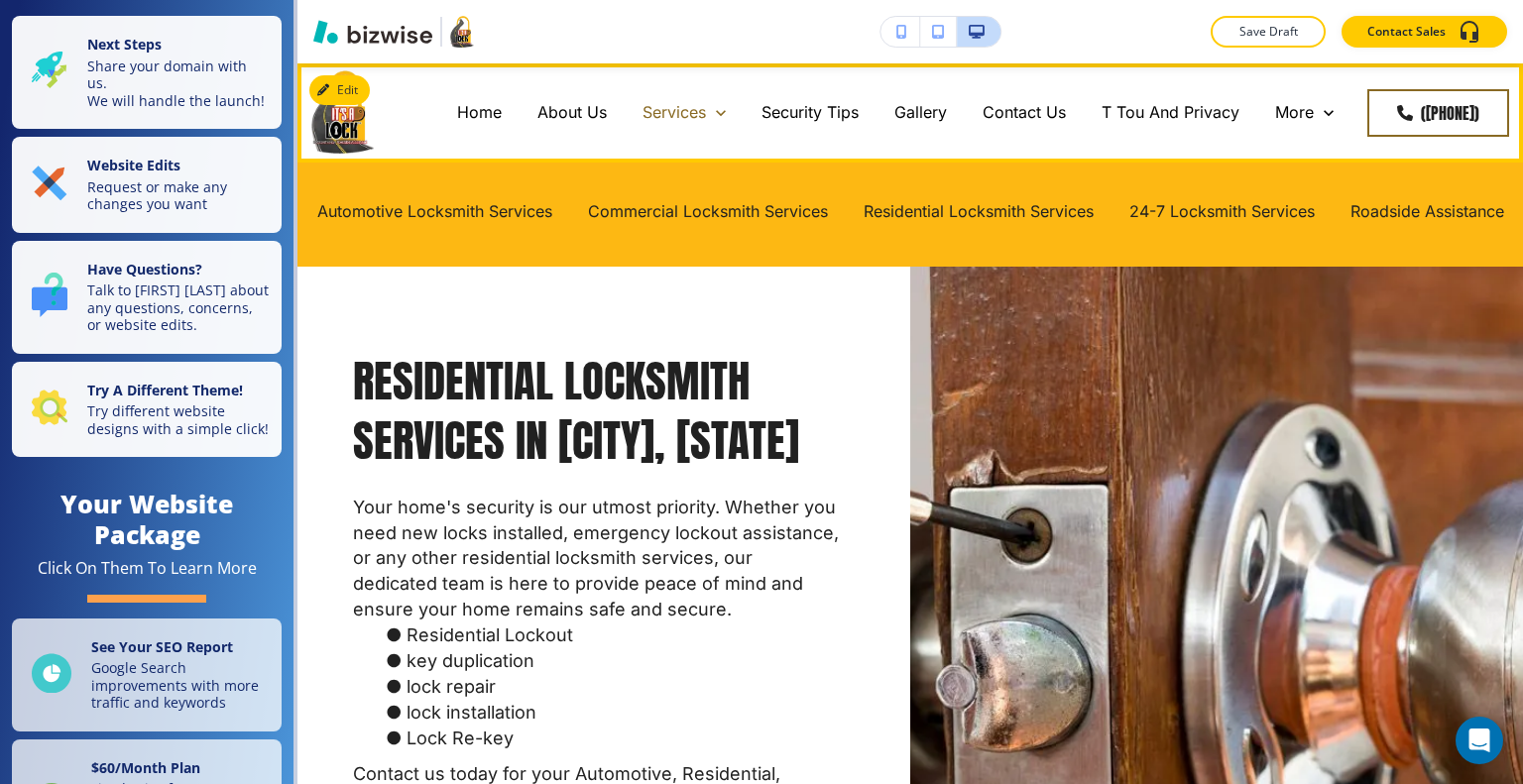 click 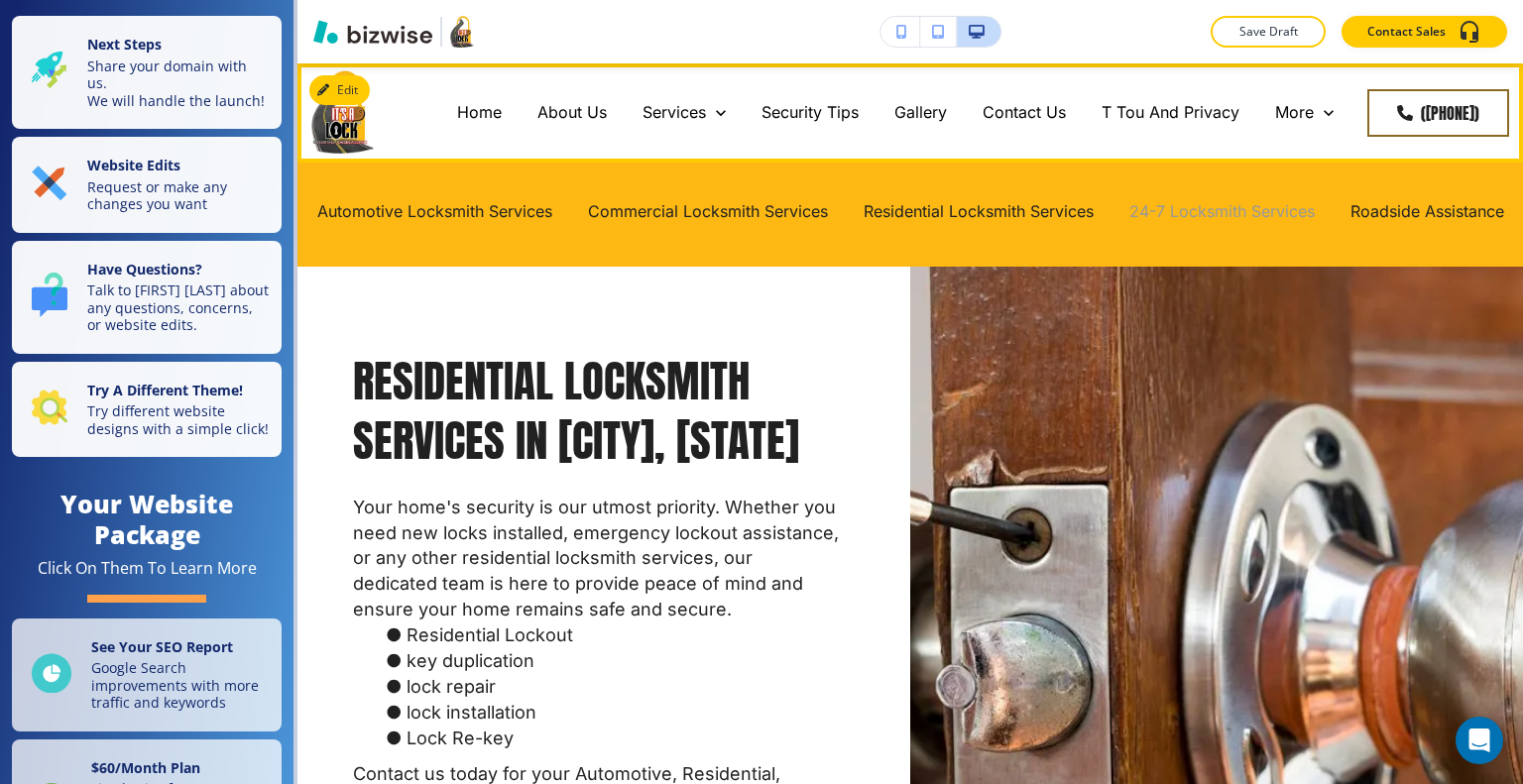 click on "24-7 Locksmith Services" at bounding box center (1222, 211) 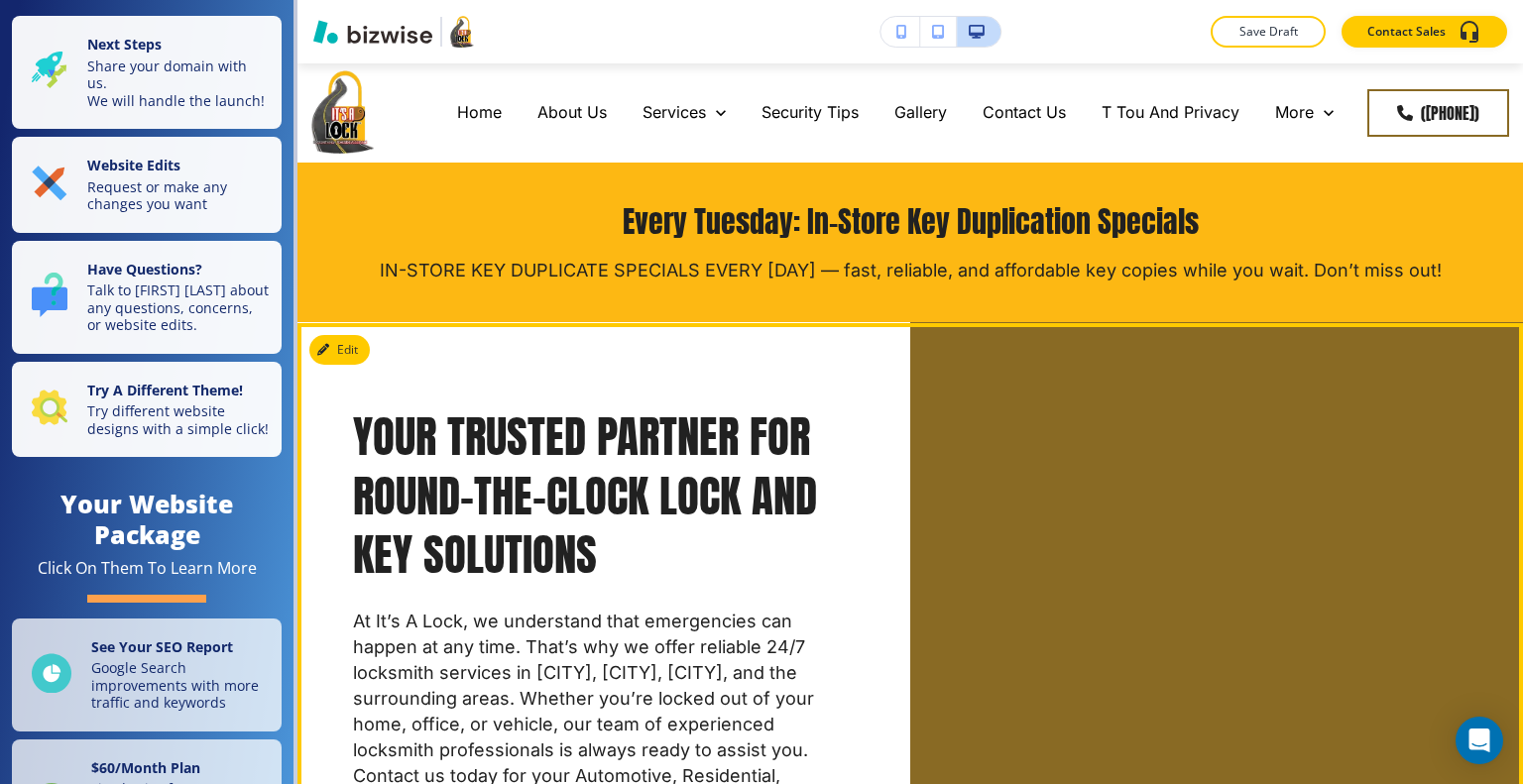 click on "Your Trusted Partner for Round-the-Clock Lock and Key Solutions At It’s A Lock, we understand that emergencies can happen at any time. That’s why we offer reliable 24/7 locksmith services in Virginia Beach, Norfolk, Chesapeake, and the surrounding areas. Whether you’re locked out of your home, office, or vehicle, our team of experienced locksmith professionals is always ready to assist you. Contact us today for your Automotive, Residential, Commercial, and 24/7 professional locksmith service needs! Book Now" at bounding box center (596, 670) 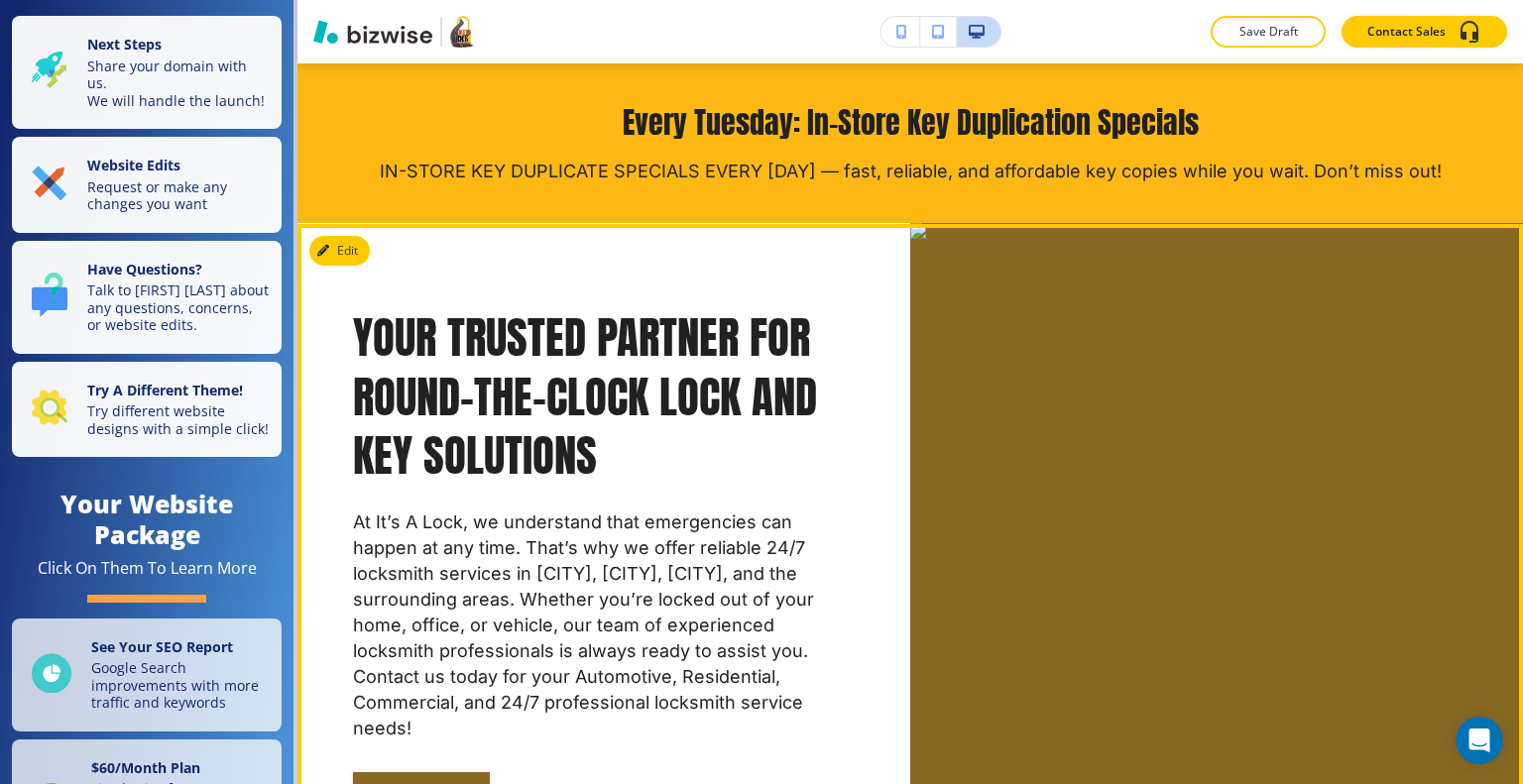 scroll, scrollTop: 0, scrollLeft: 0, axis: both 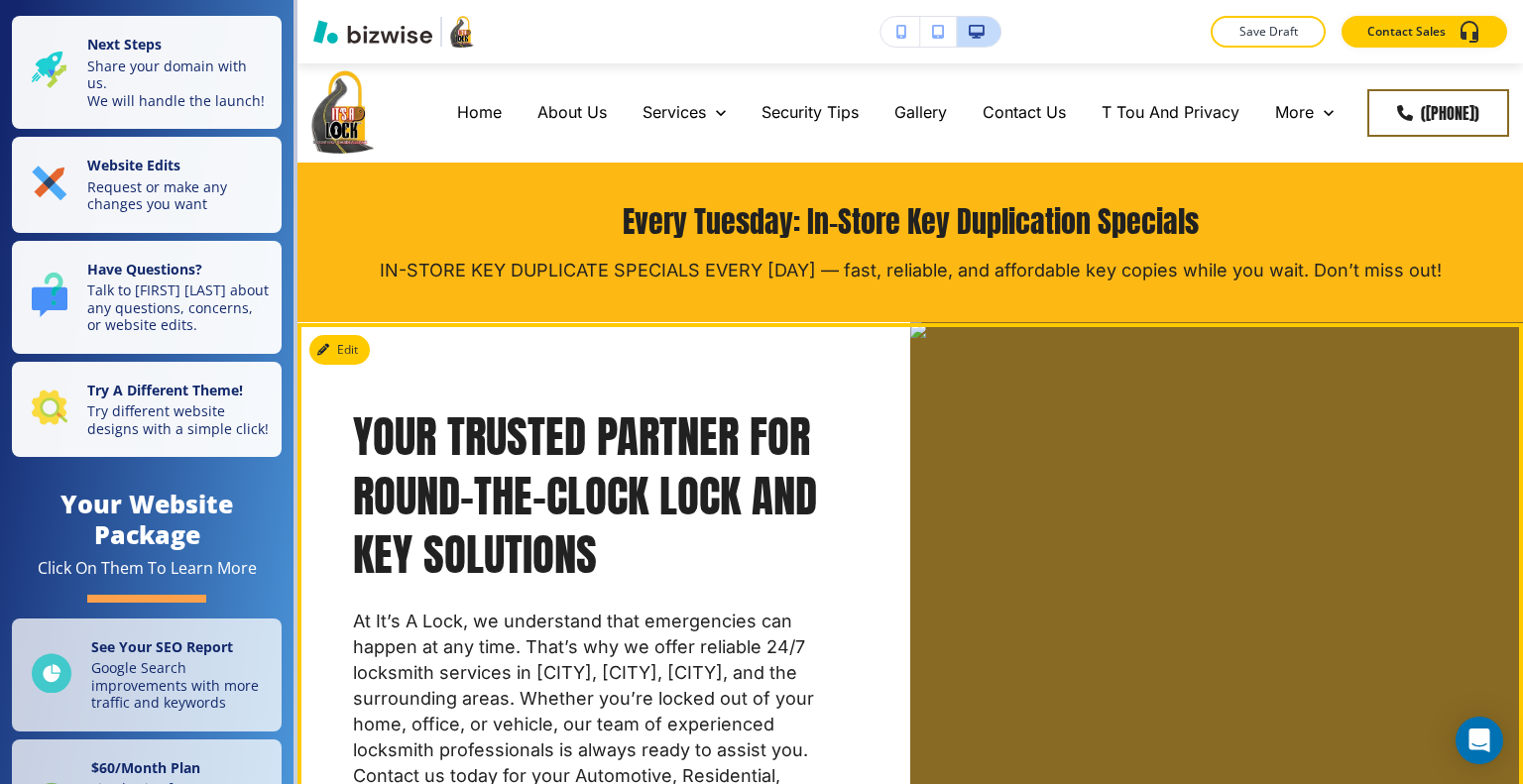 click on "Your Trusted Partner for Round-the-Clock Lock and Key Solutions At It’s A Lock, we understand that emergencies can happen at any time. That’s why we offer reliable 24/7 locksmith services in Virginia Beach, Norfolk, Chesapeake, and the surrounding areas. Whether you’re locked out of your home, office, or vehicle, our team of experienced locksmith professionals is always ready to assist you. Contact us today for your Automotive, Residential, Commercial, and 24/7 professional locksmith service needs! Book Now" at bounding box center [910, 670] 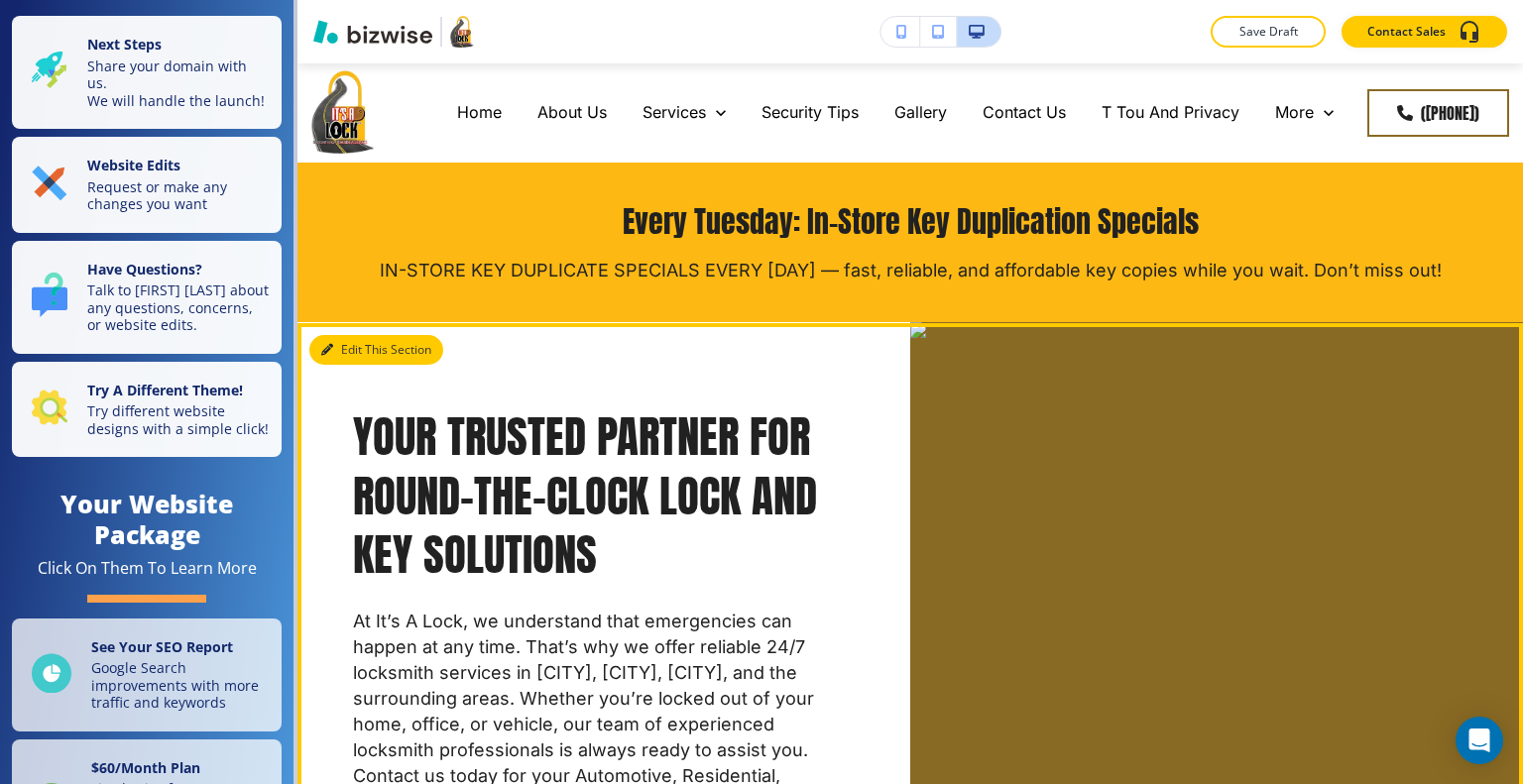 click on "Edit This Section" at bounding box center (376, 350) 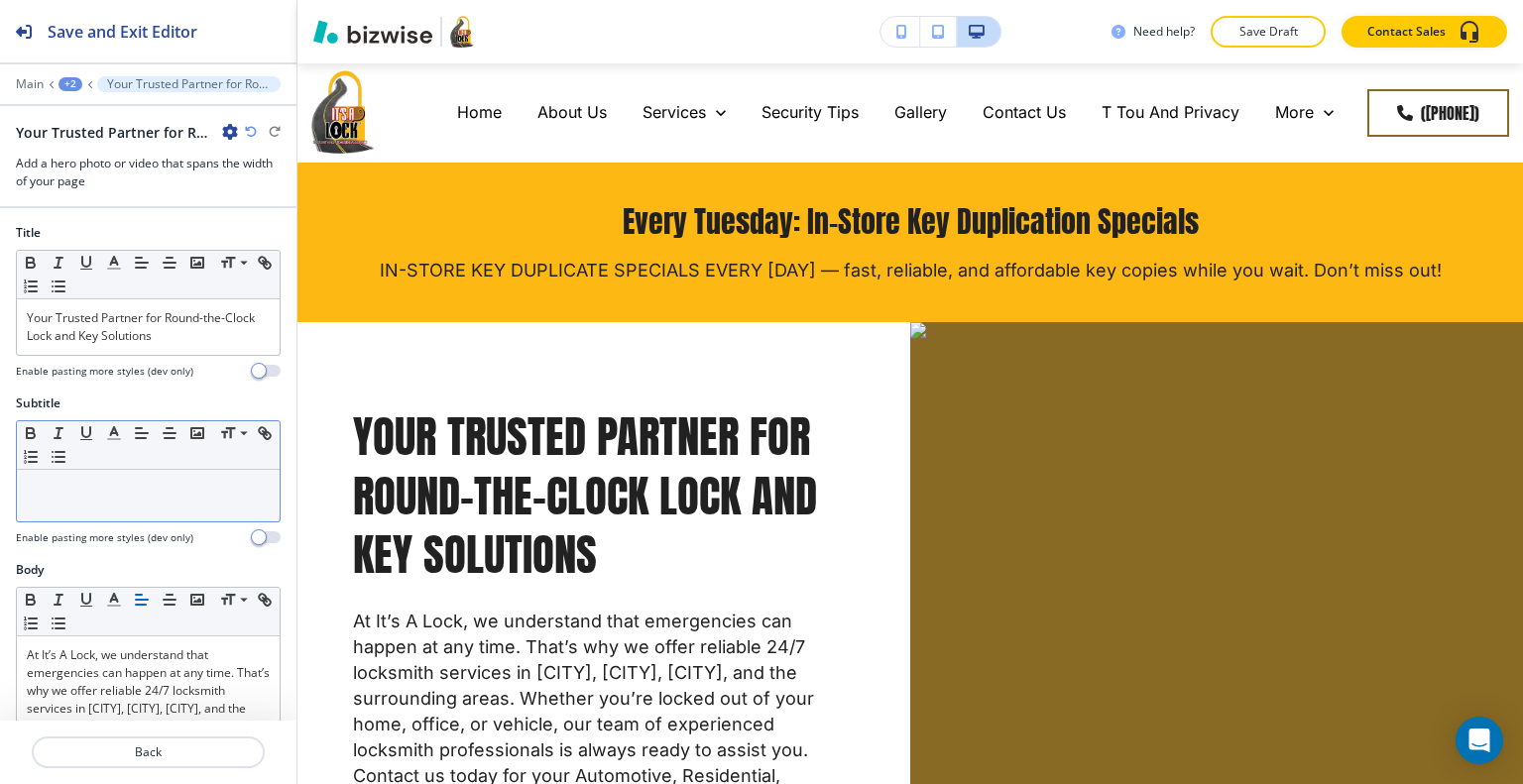 scroll, scrollTop: 496, scrollLeft: 0, axis: vertical 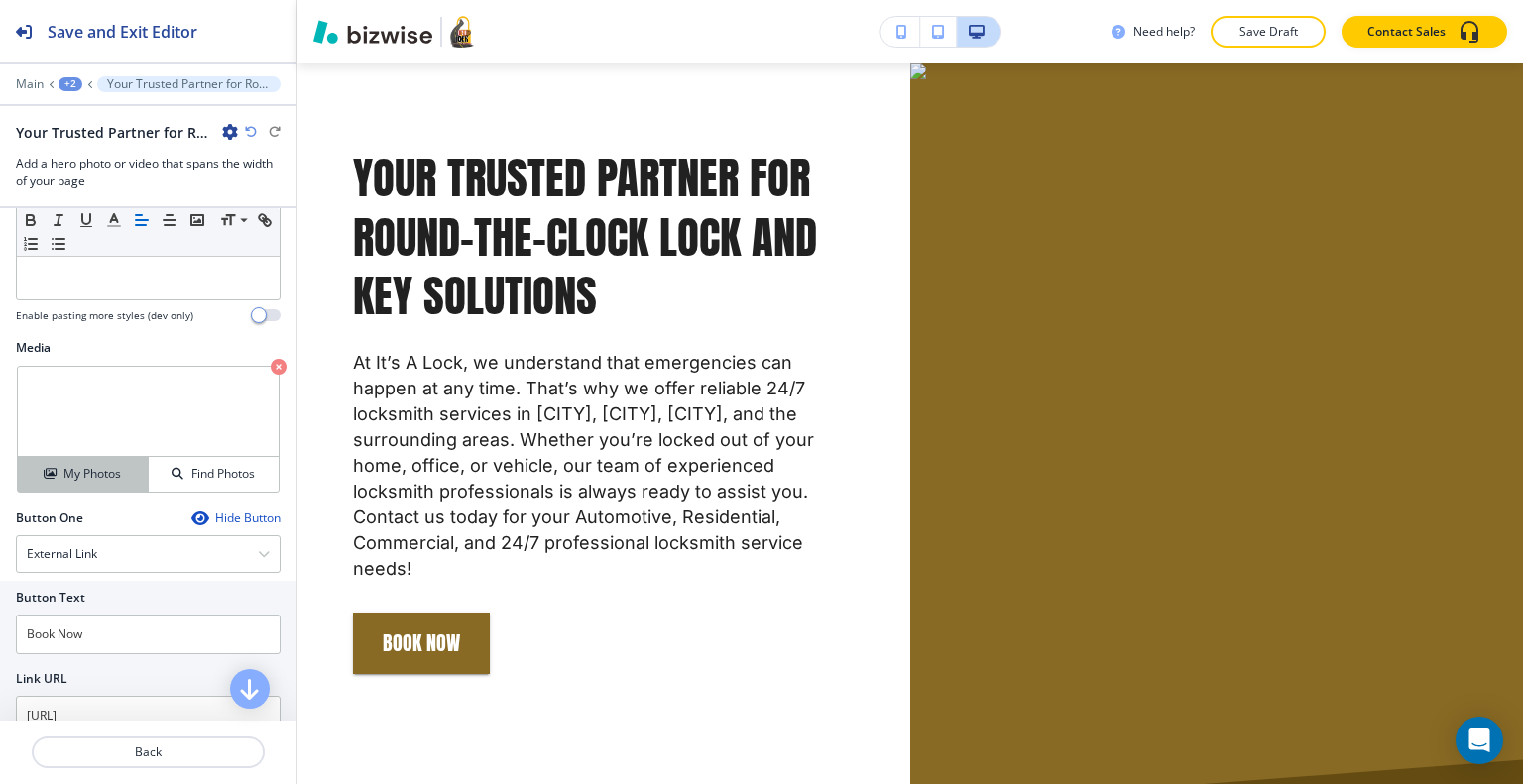 click on "My Photos" at bounding box center [92, 474] 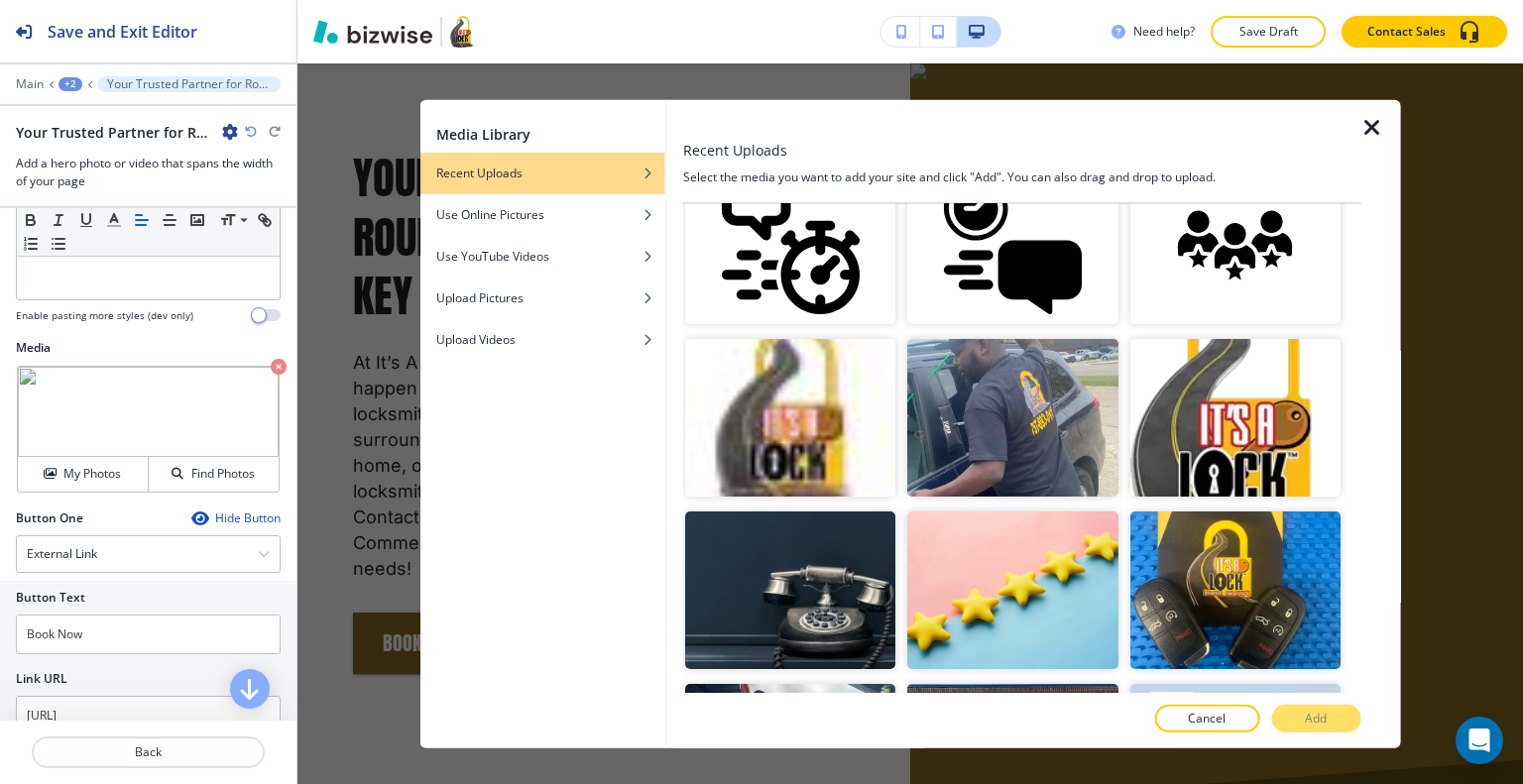 scroll, scrollTop: 793, scrollLeft: 0, axis: vertical 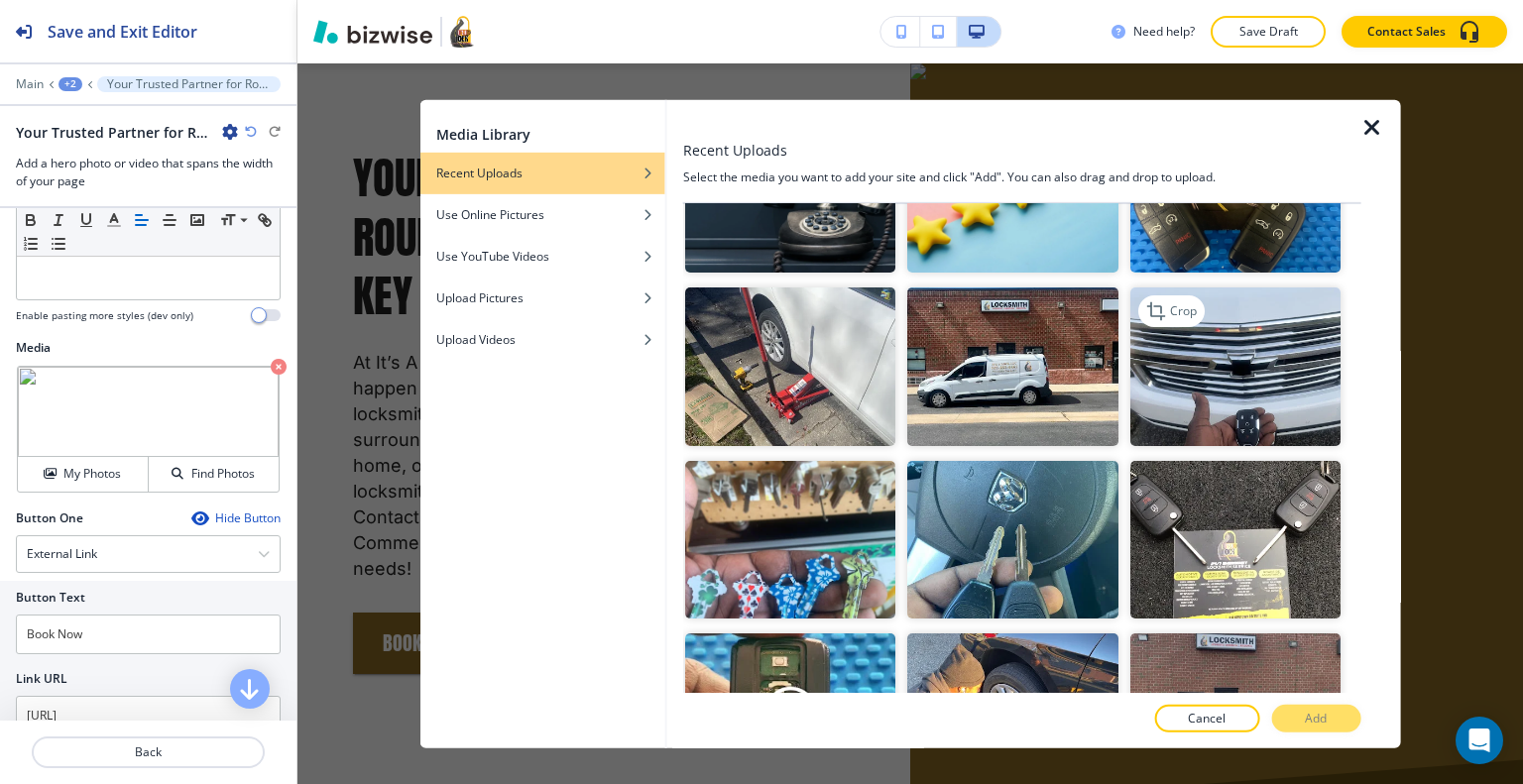 click at bounding box center (1234, 366) 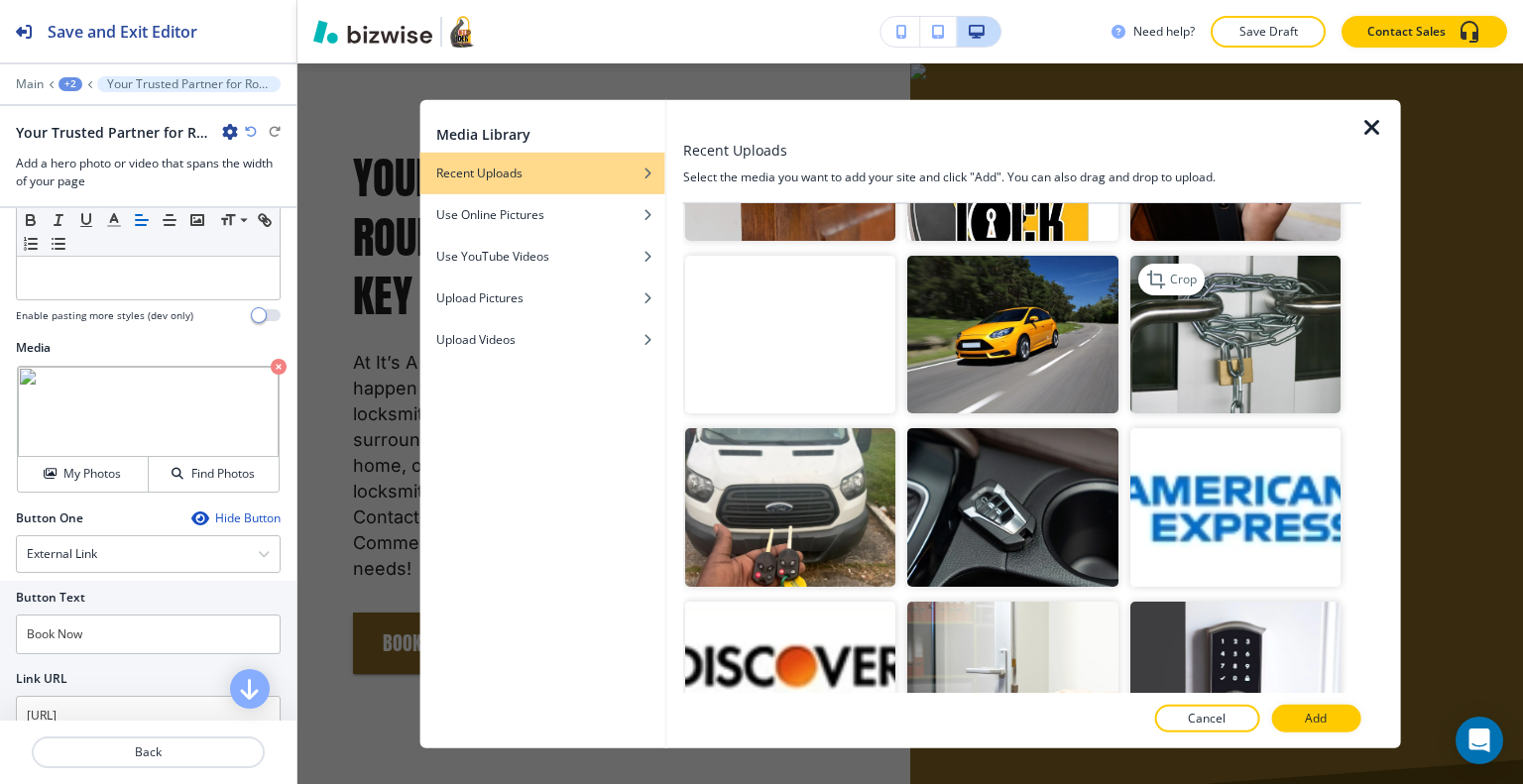 scroll, scrollTop: 2478, scrollLeft: 0, axis: vertical 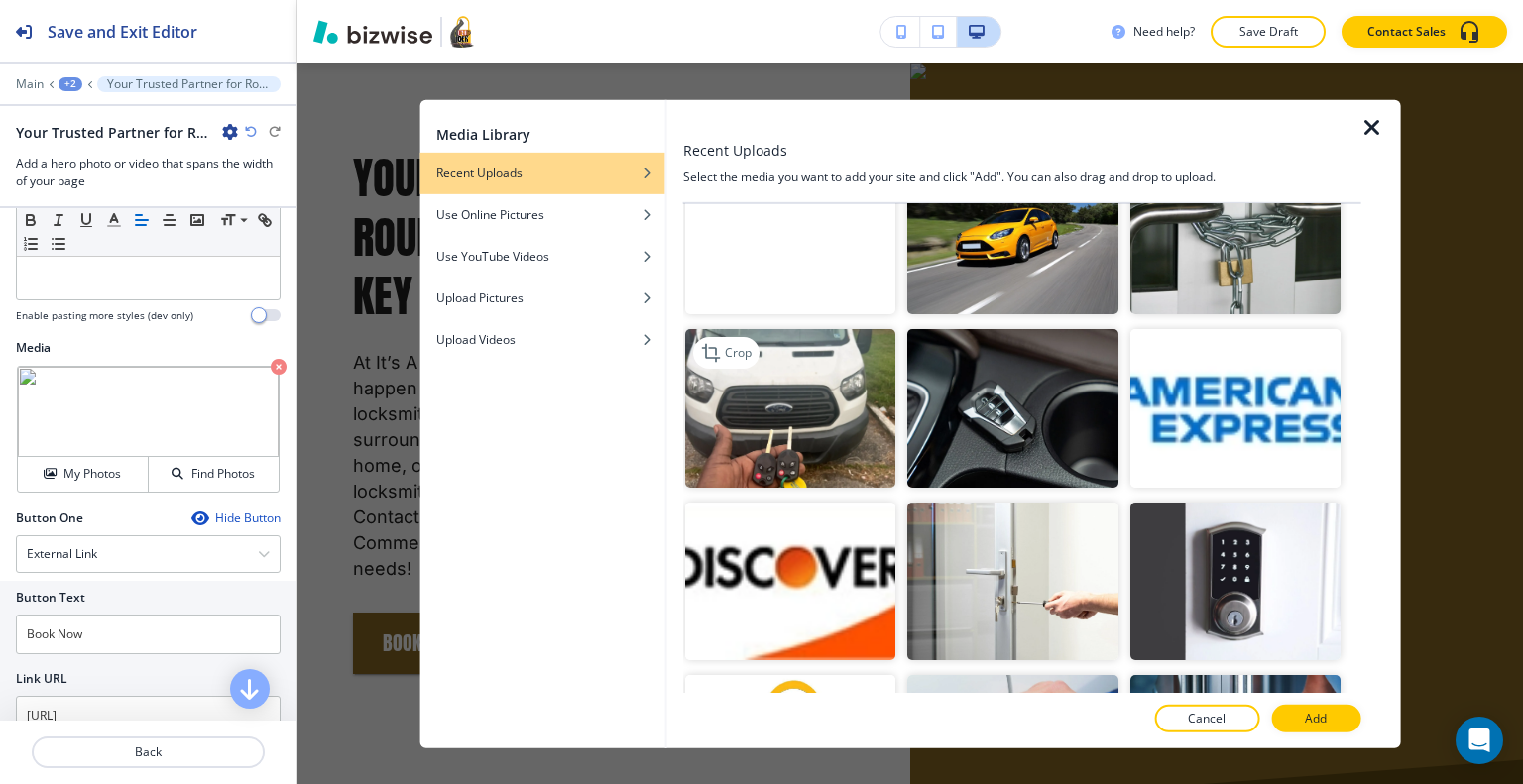 click at bounding box center (790, 407) 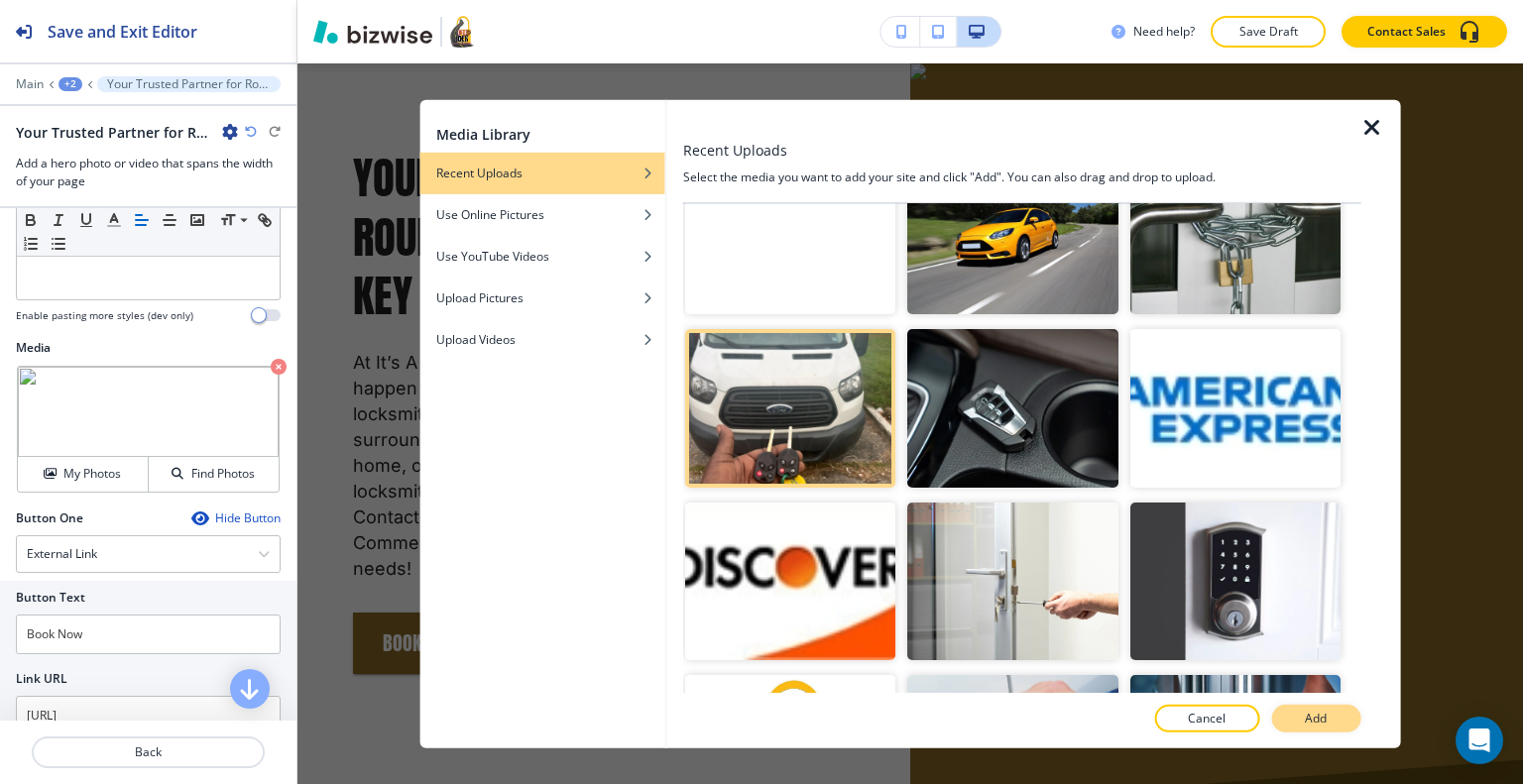 click on "Add" at bounding box center [1316, 719] 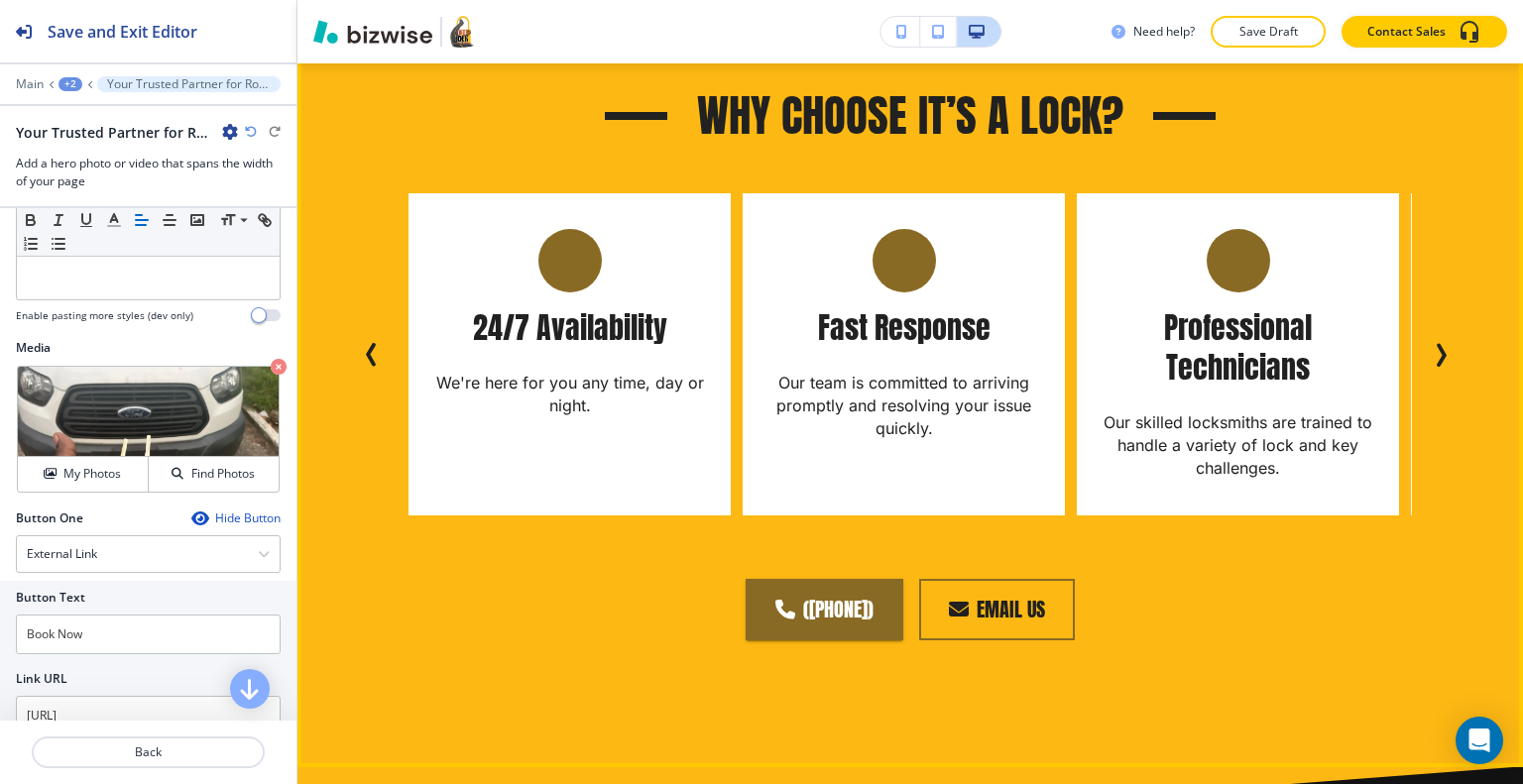 scroll, scrollTop: 1052, scrollLeft: 0, axis: vertical 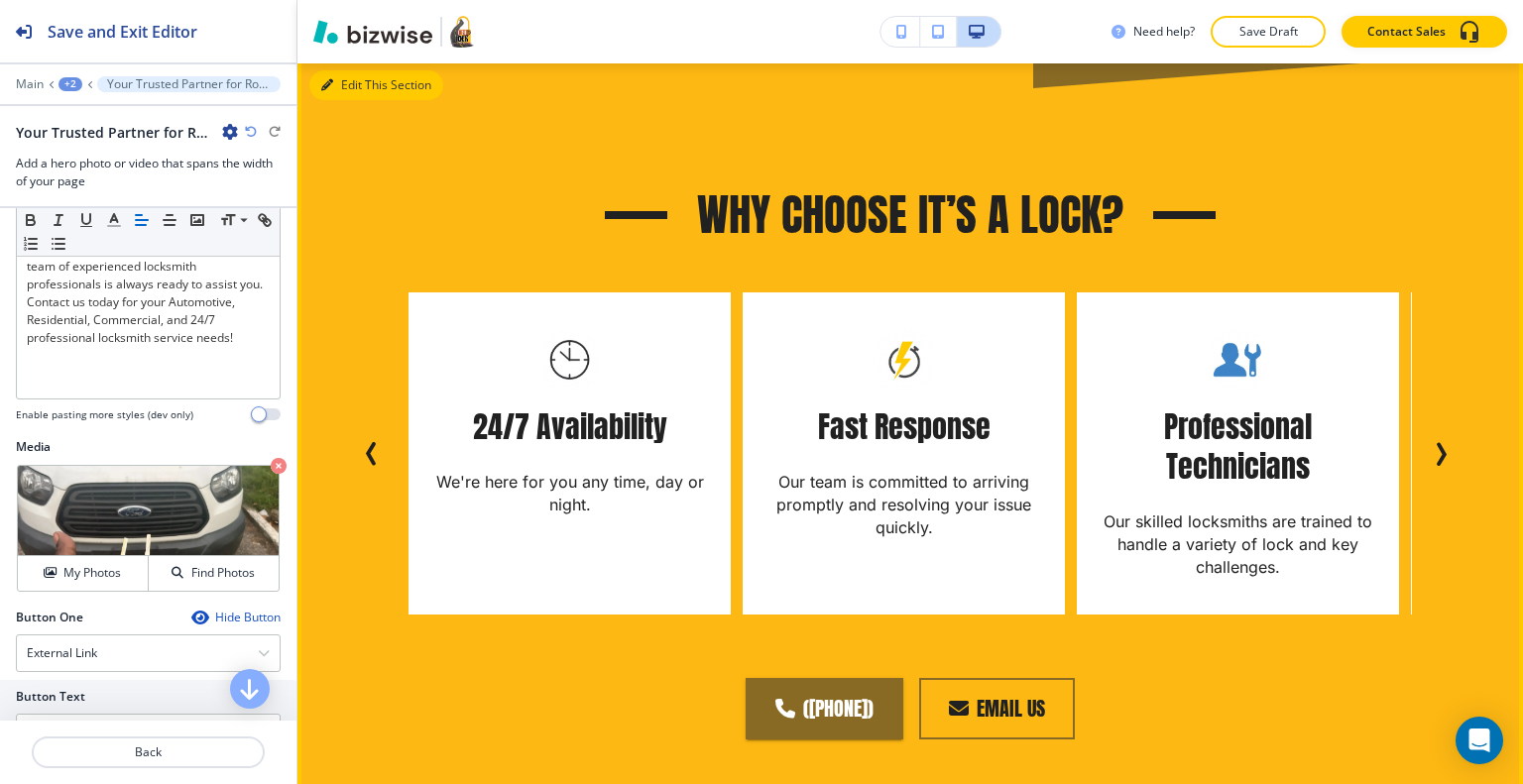 click on "Edit This Section" at bounding box center (376, 85) 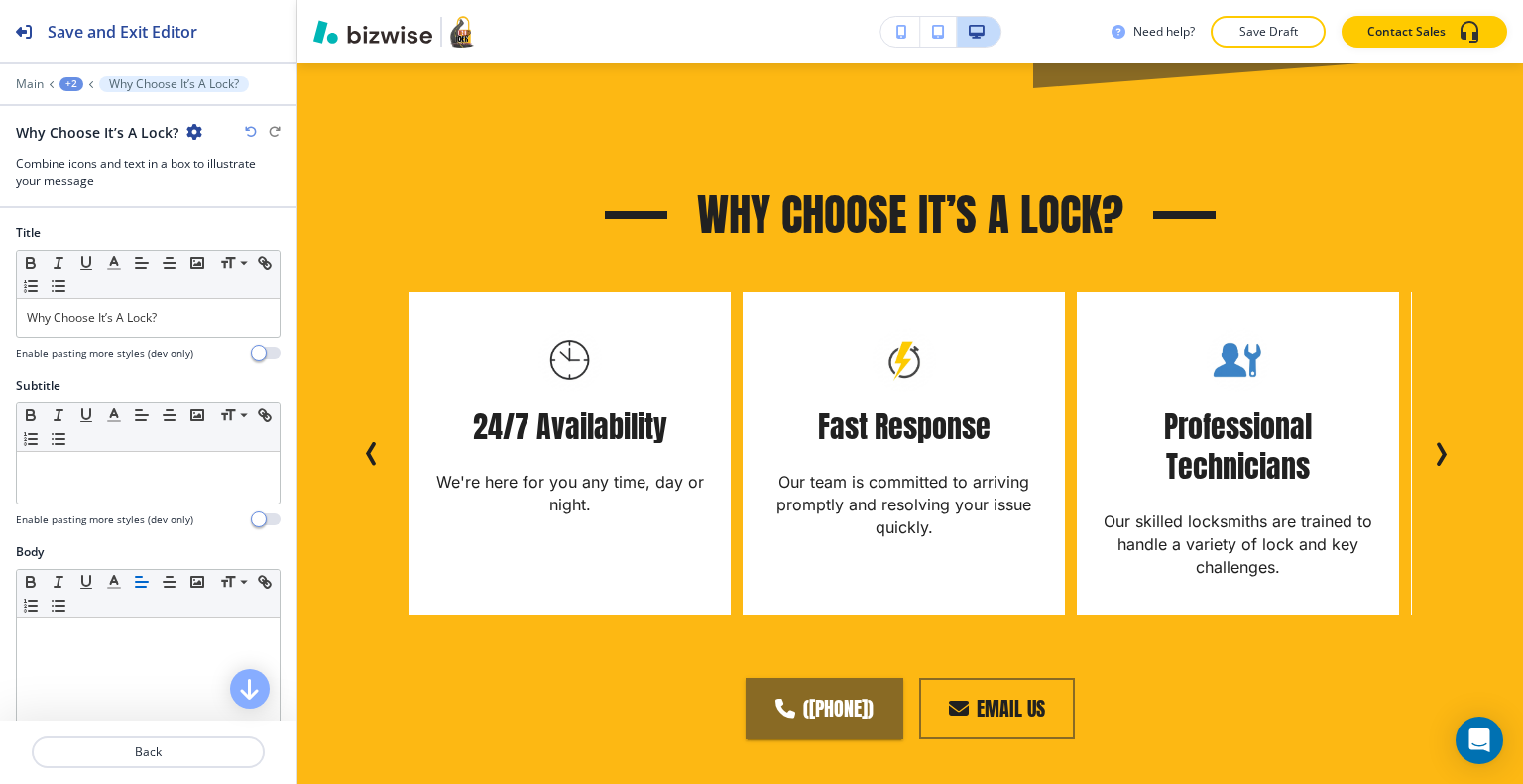 scroll, scrollTop: 1071, scrollLeft: 0, axis: vertical 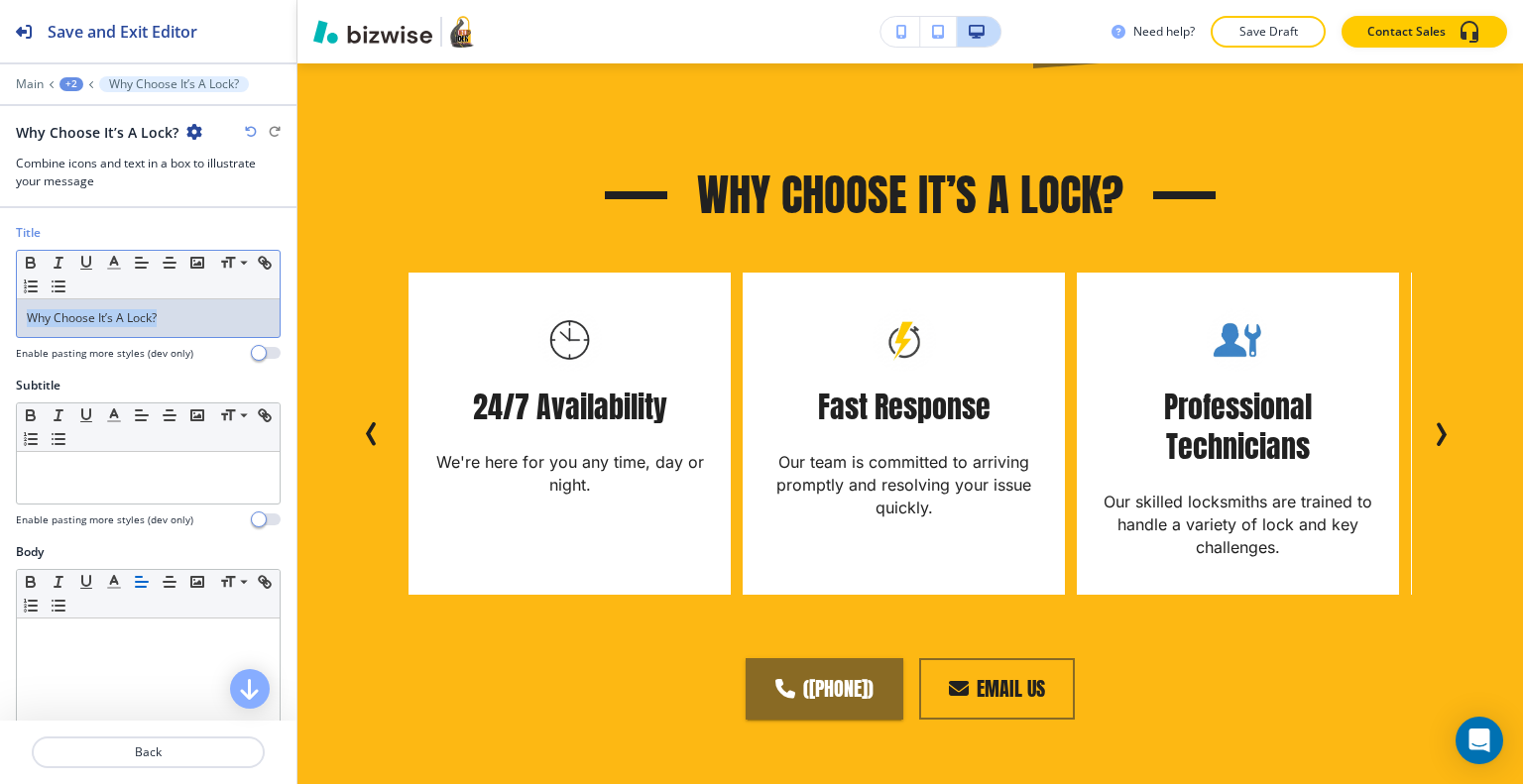 drag, startPoint x: 191, startPoint y: 326, endPoint x: 12, endPoint y: 308, distance: 179.90275 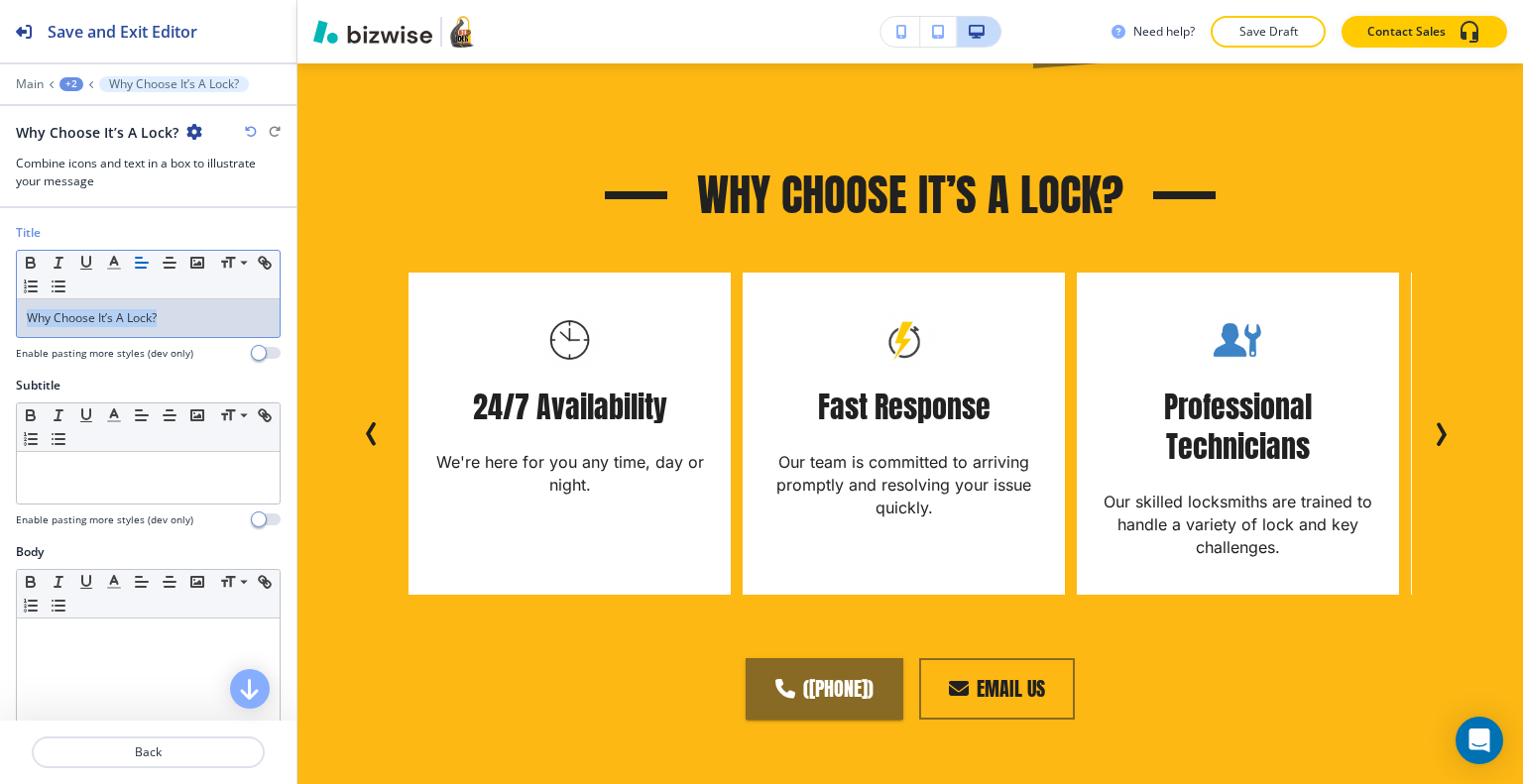 drag, startPoint x: 109, startPoint y: 307, endPoint x: 52, endPoint y: 317, distance: 57.870545 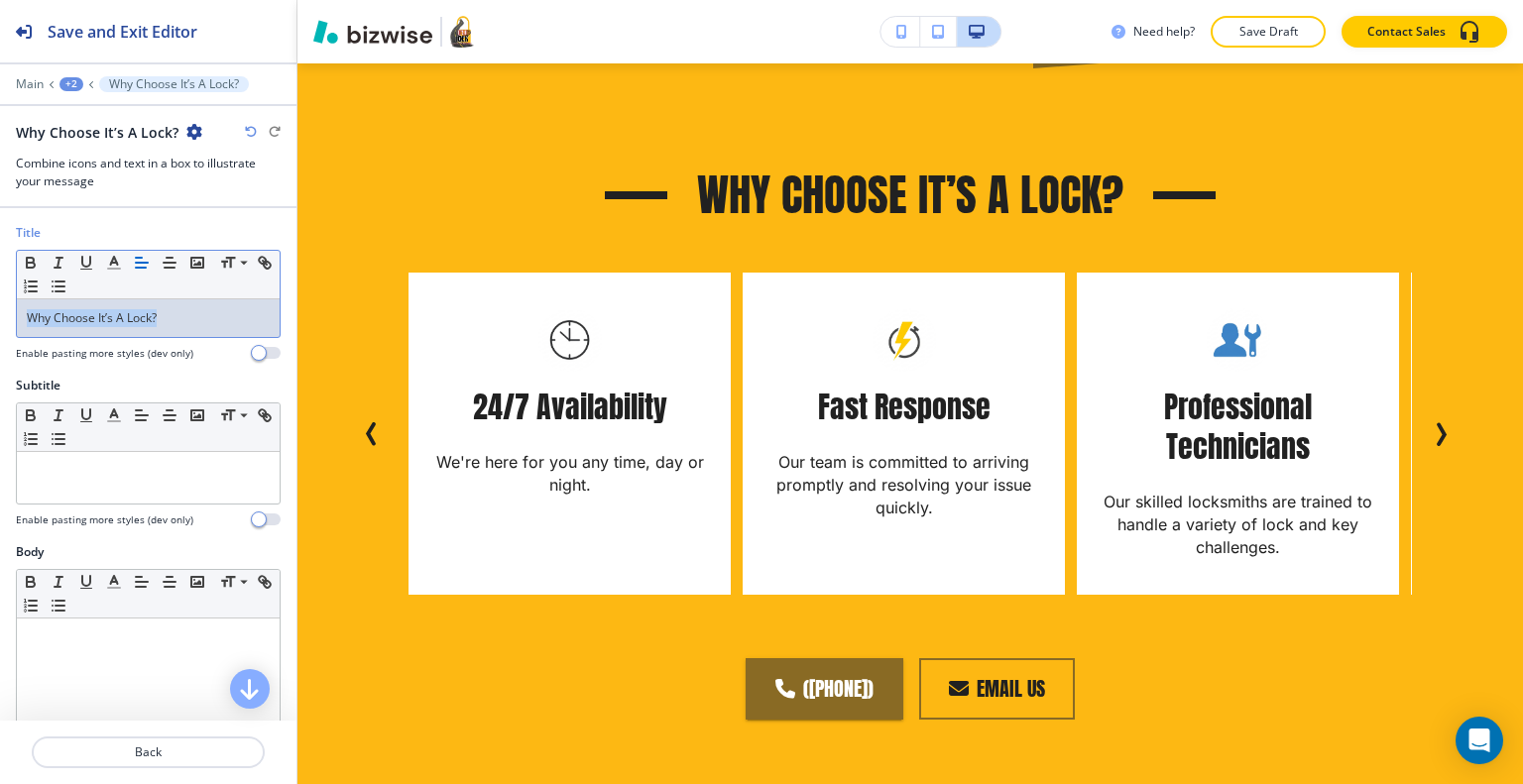 click on "Why Choose It’s A Lock?" at bounding box center [148, 318] 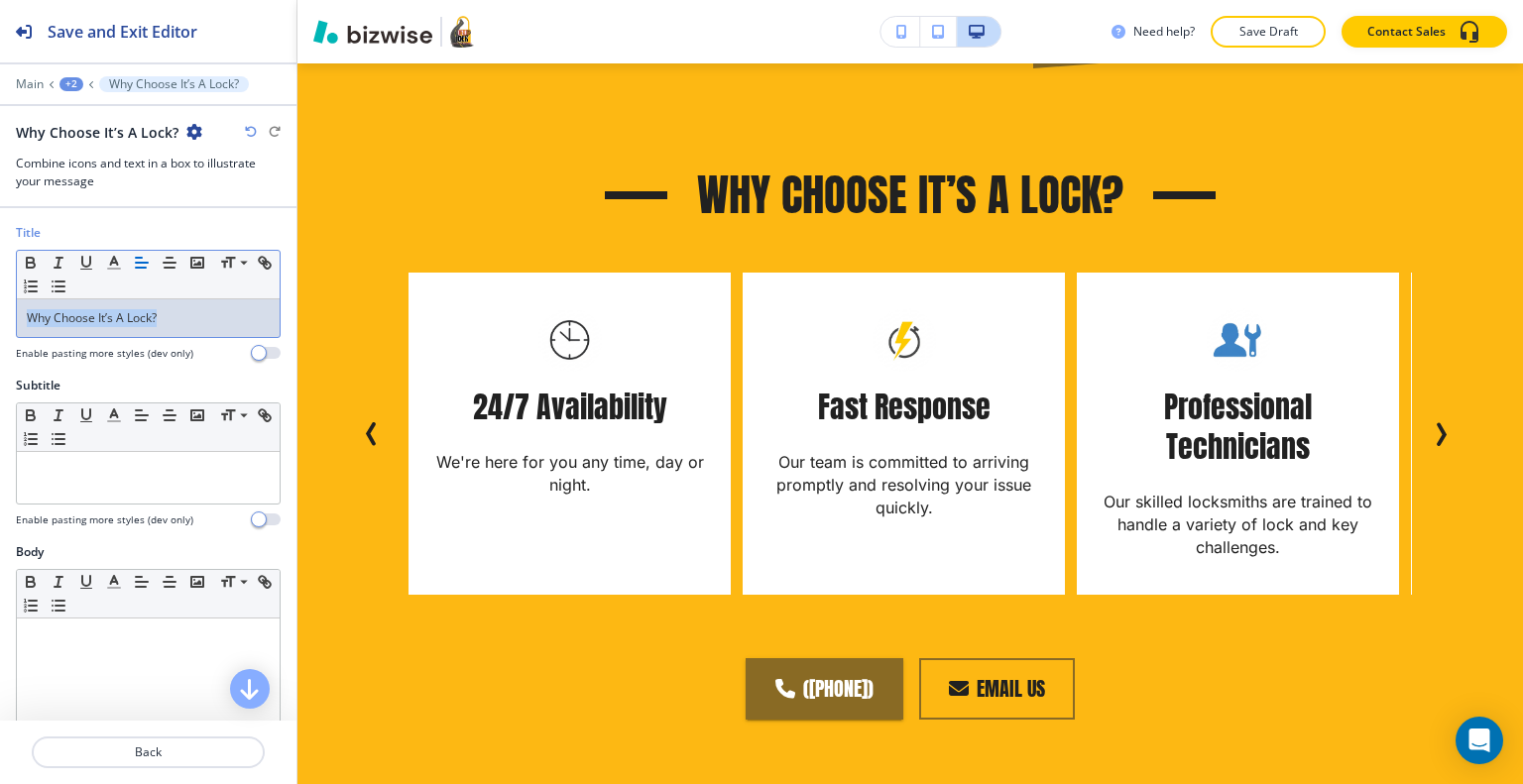 click on "Why Choose It’s A Lock?" at bounding box center [148, 318] 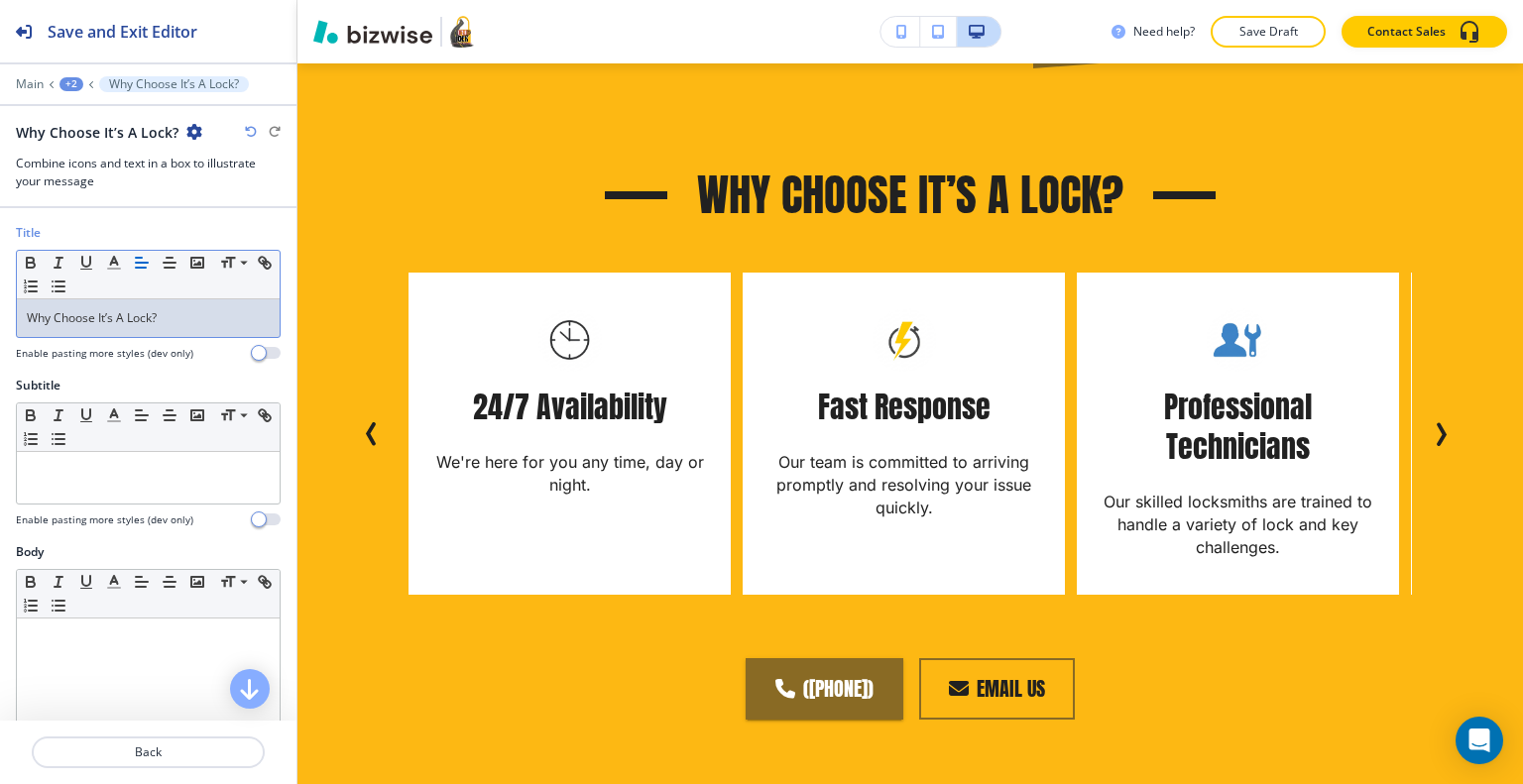 click on "Why Choose It’s A Lock?" at bounding box center [148, 318] 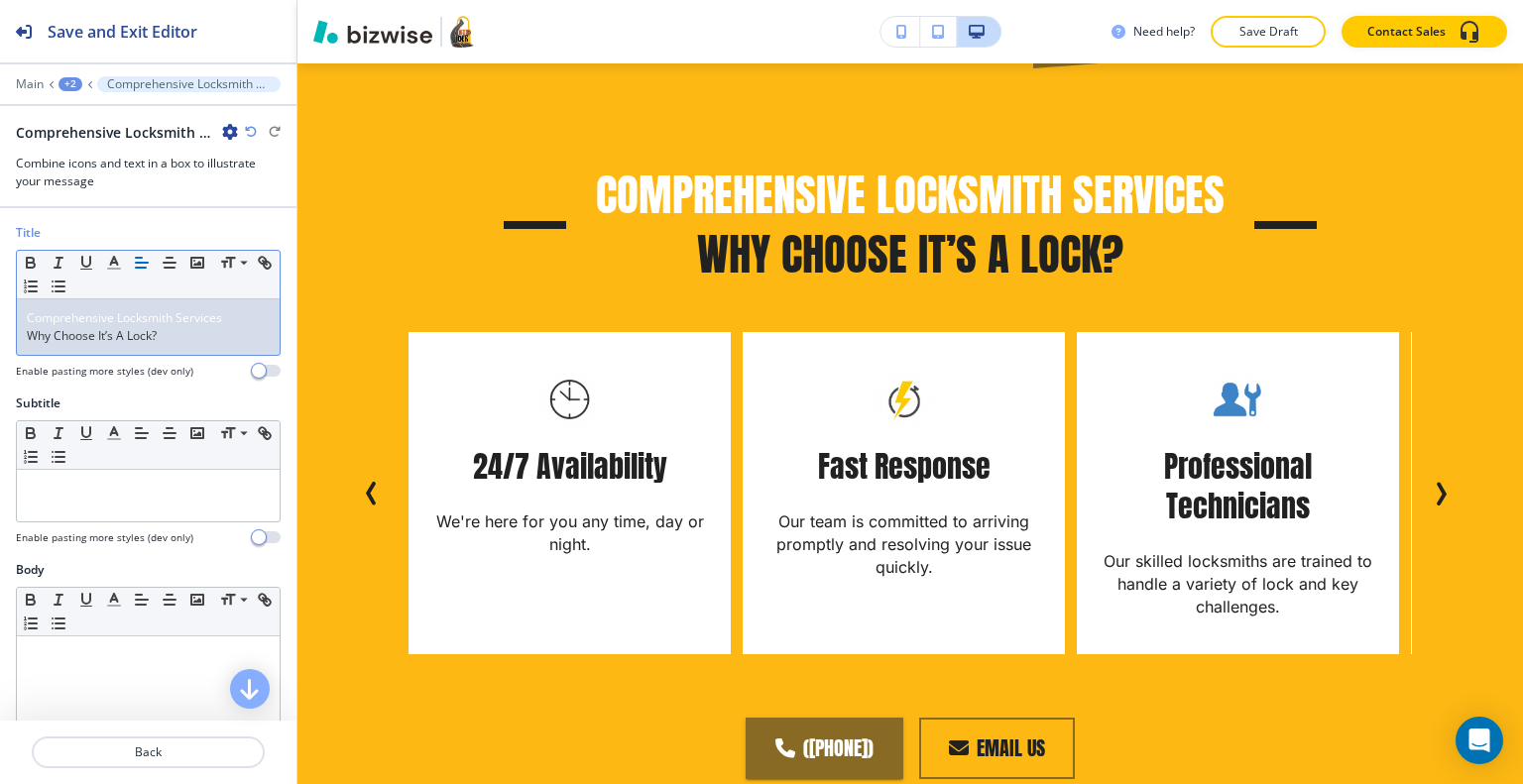 scroll, scrollTop: 0, scrollLeft: 0, axis: both 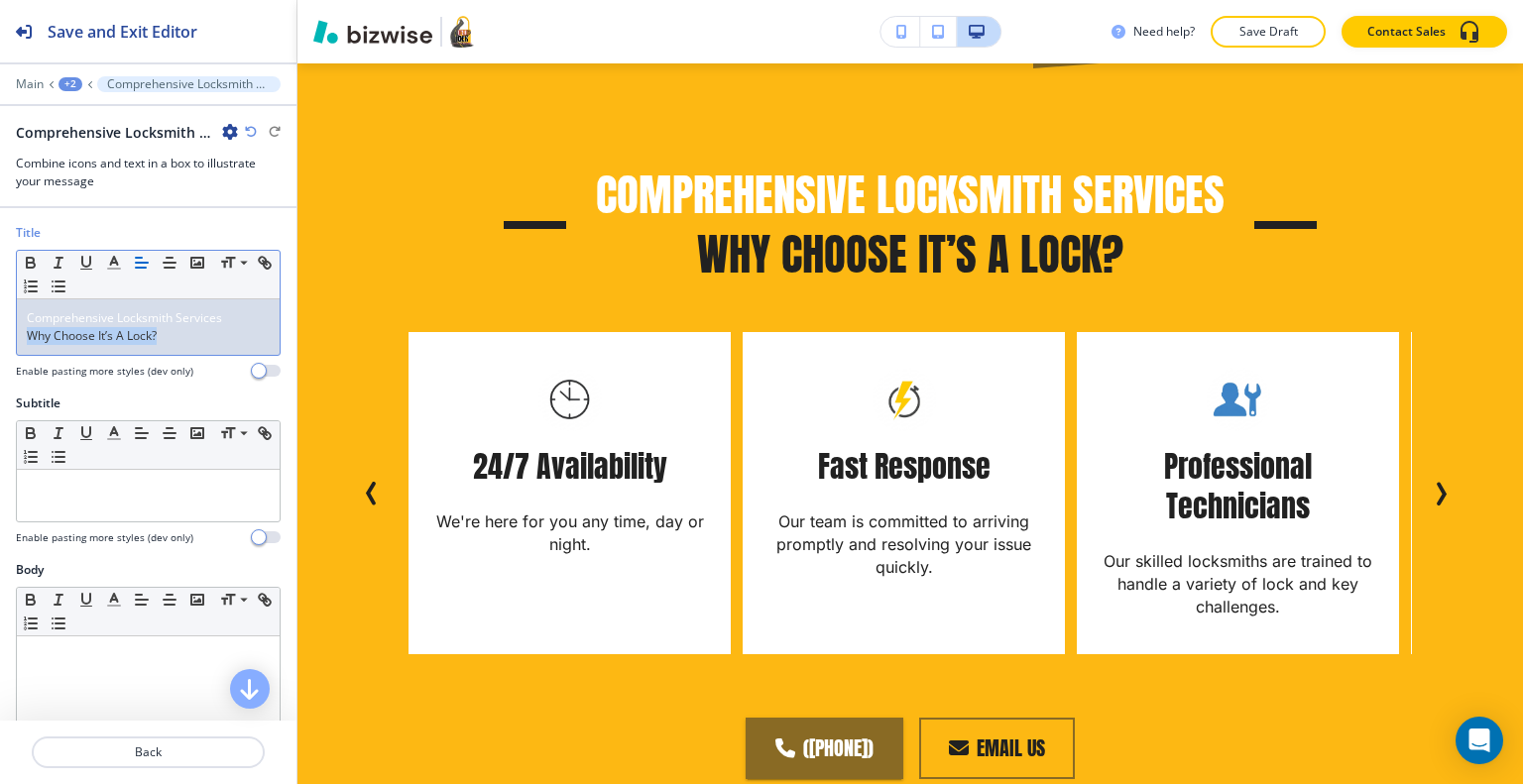 drag, startPoint x: 184, startPoint y: 343, endPoint x: 12, endPoint y: 336, distance: 172.14238 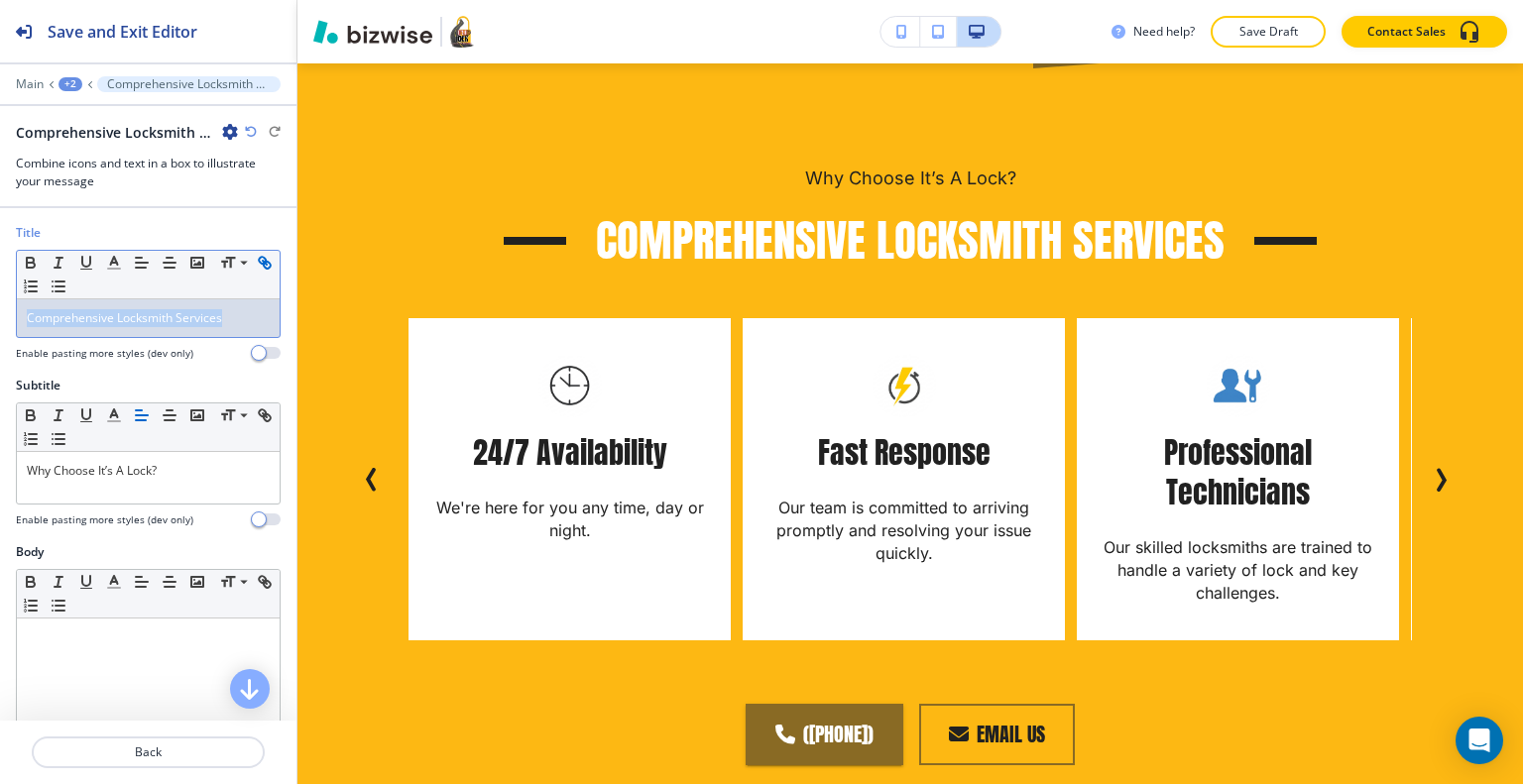 drag, startPoint x: 259, startPoint y: 319, endPoint x: 28, endPoint y: 295, distance: 232.24341 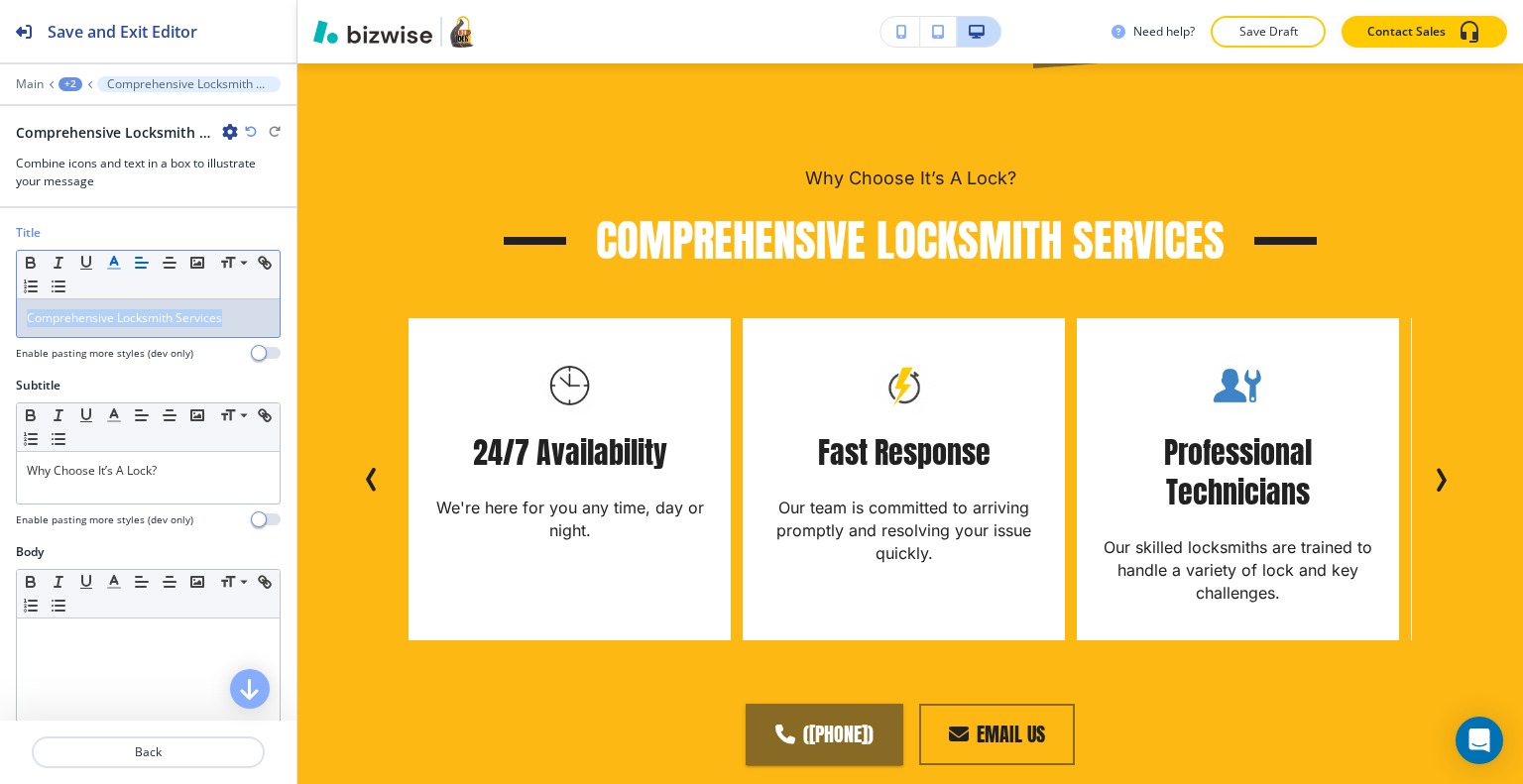 click 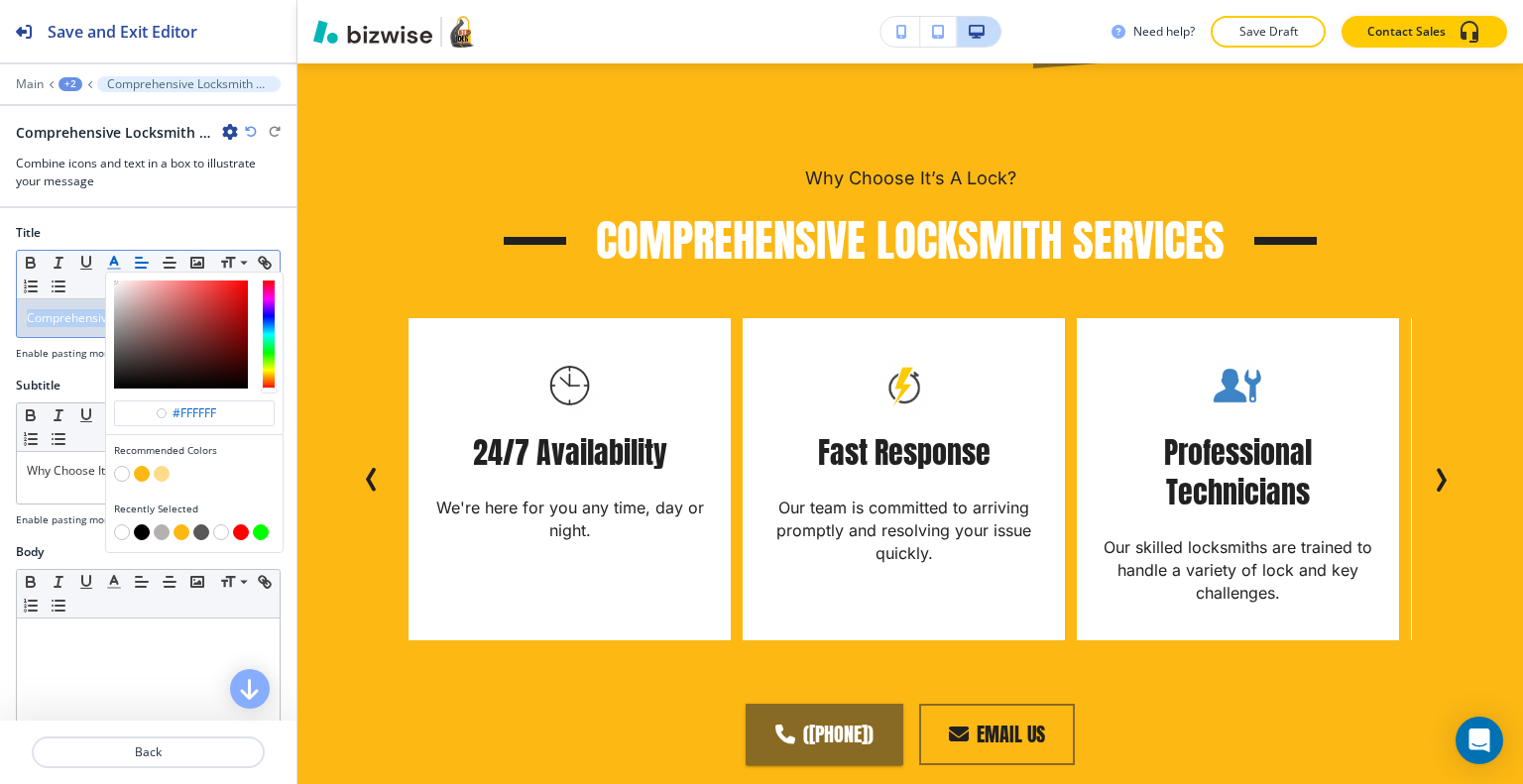 click at bounding box center (142, 532) 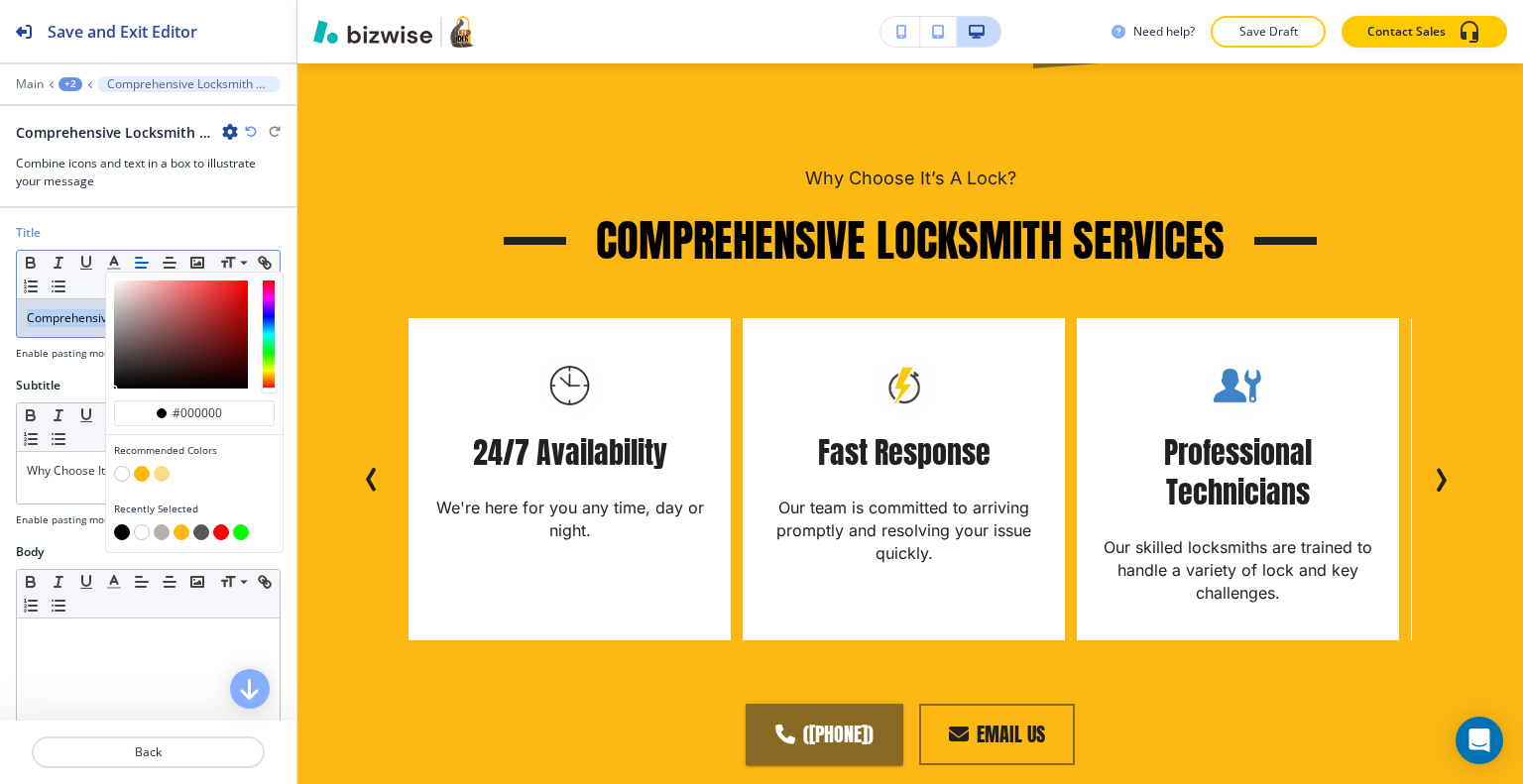 scroll, scrollTop: 873, scrollLeft: 0, axis: vertical 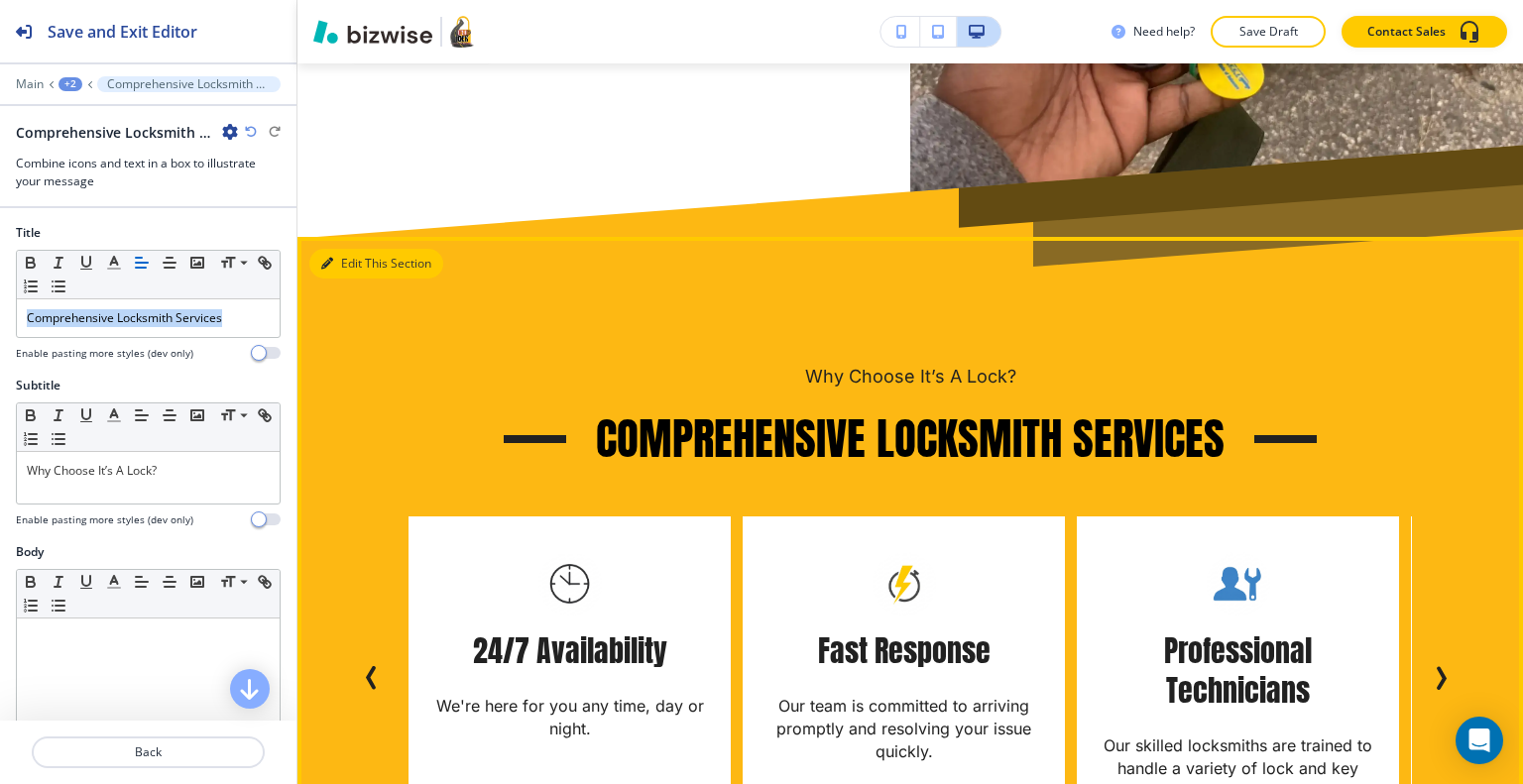 click on "Edit This Section" at bounding box center [376, 264] 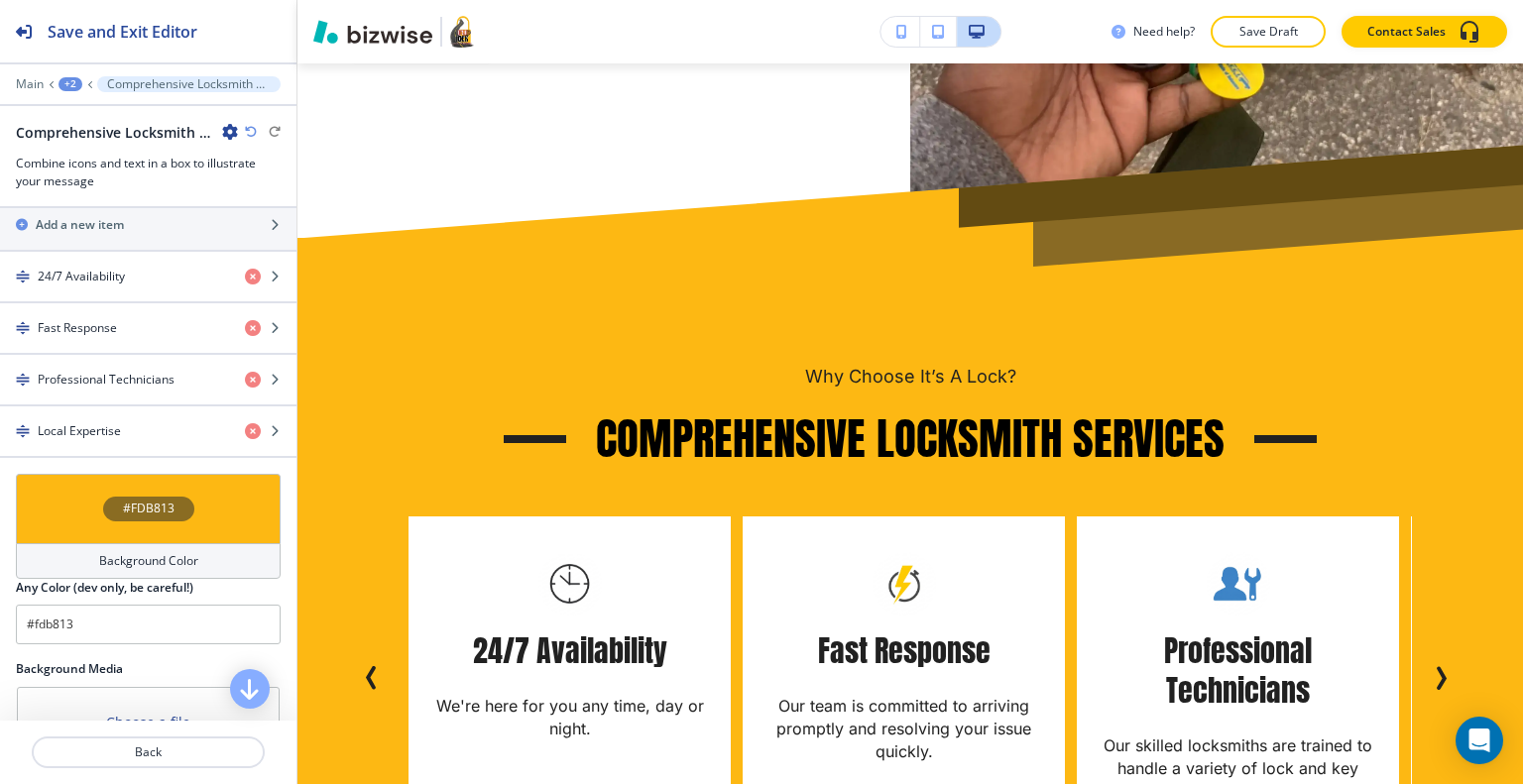 click on "#FDB813" at bounding box center [148, 508] 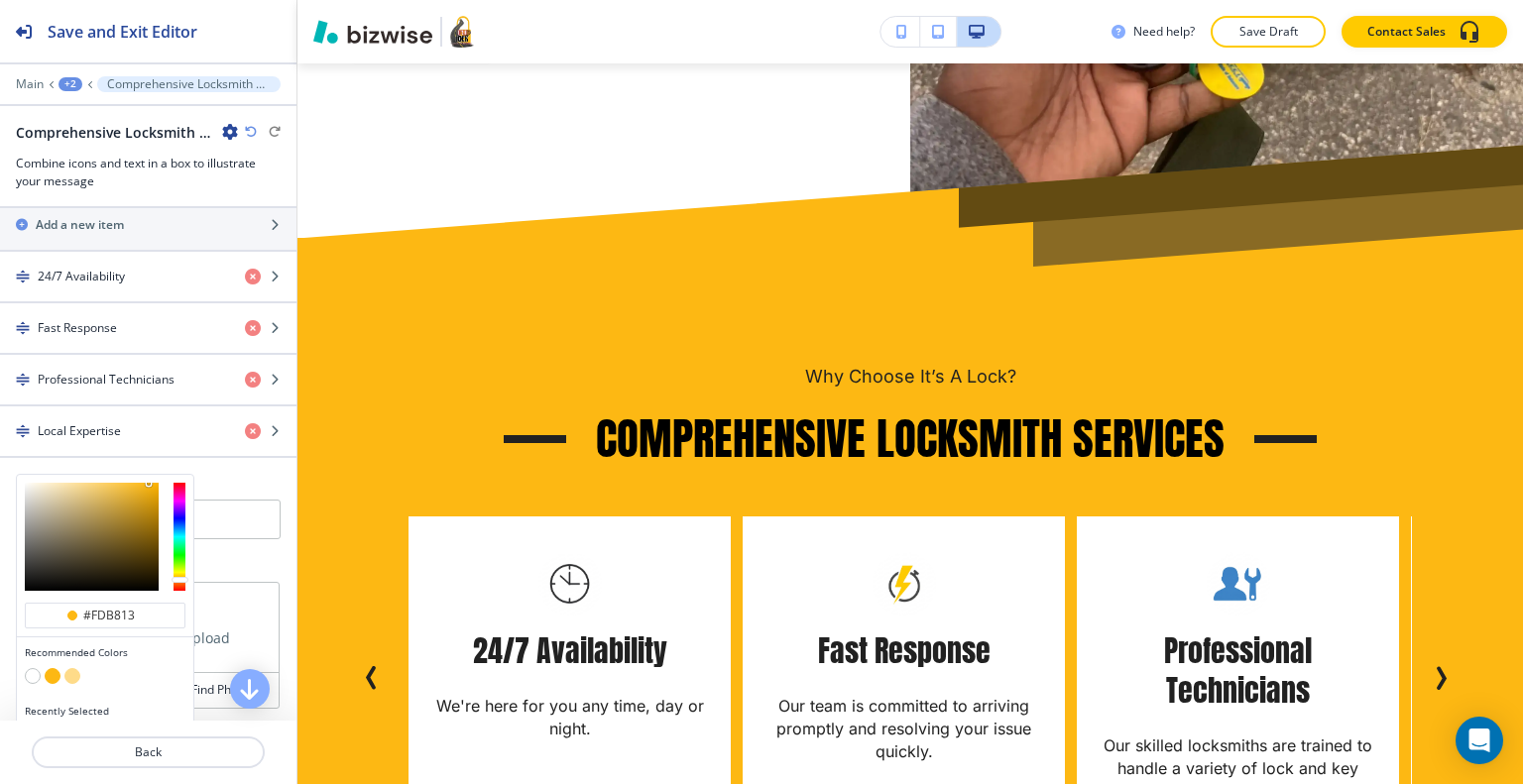 scroll, scrollTop: 1312, scrollLeft: 0, axis: vertical 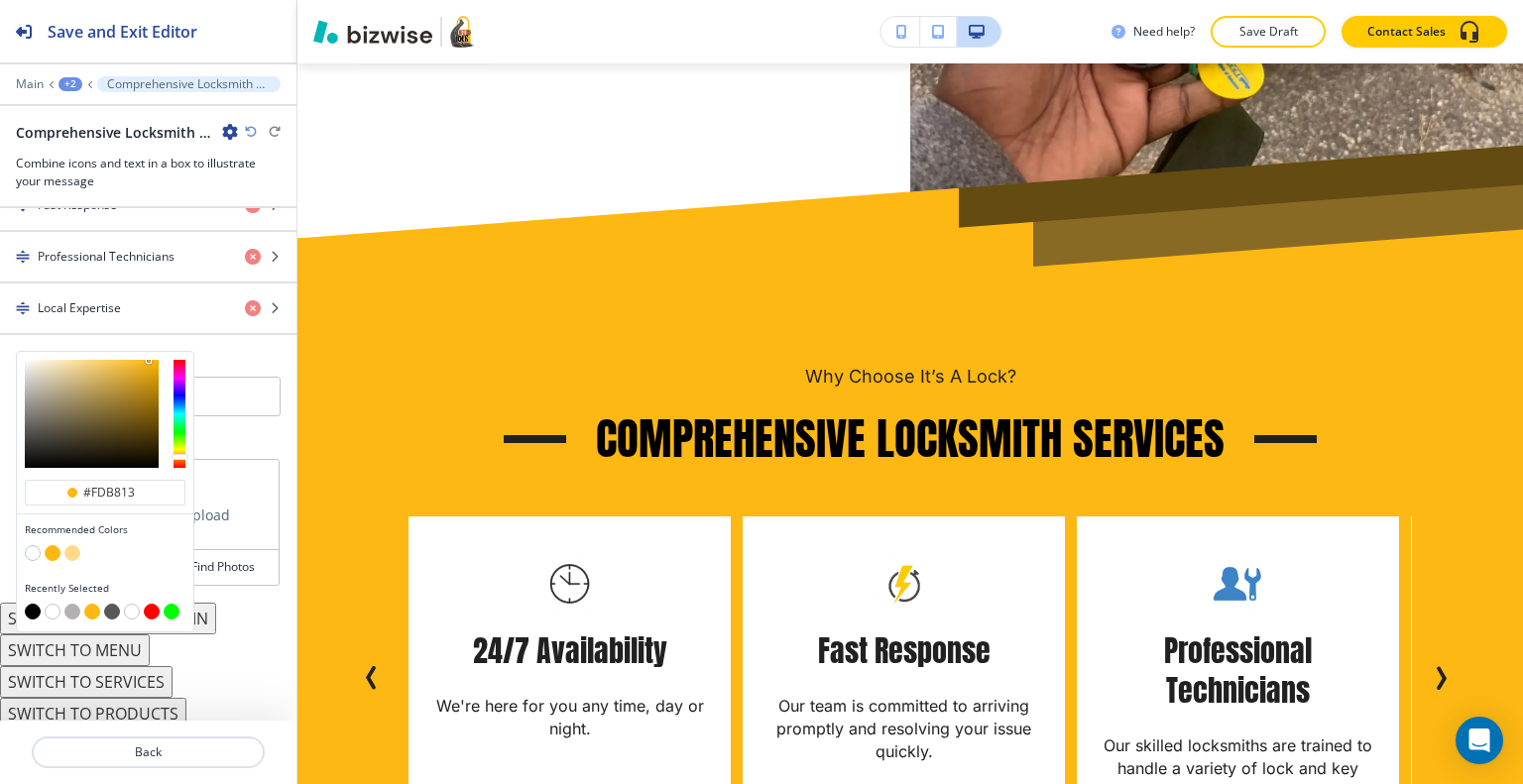 click at bounding box center [72, 612] 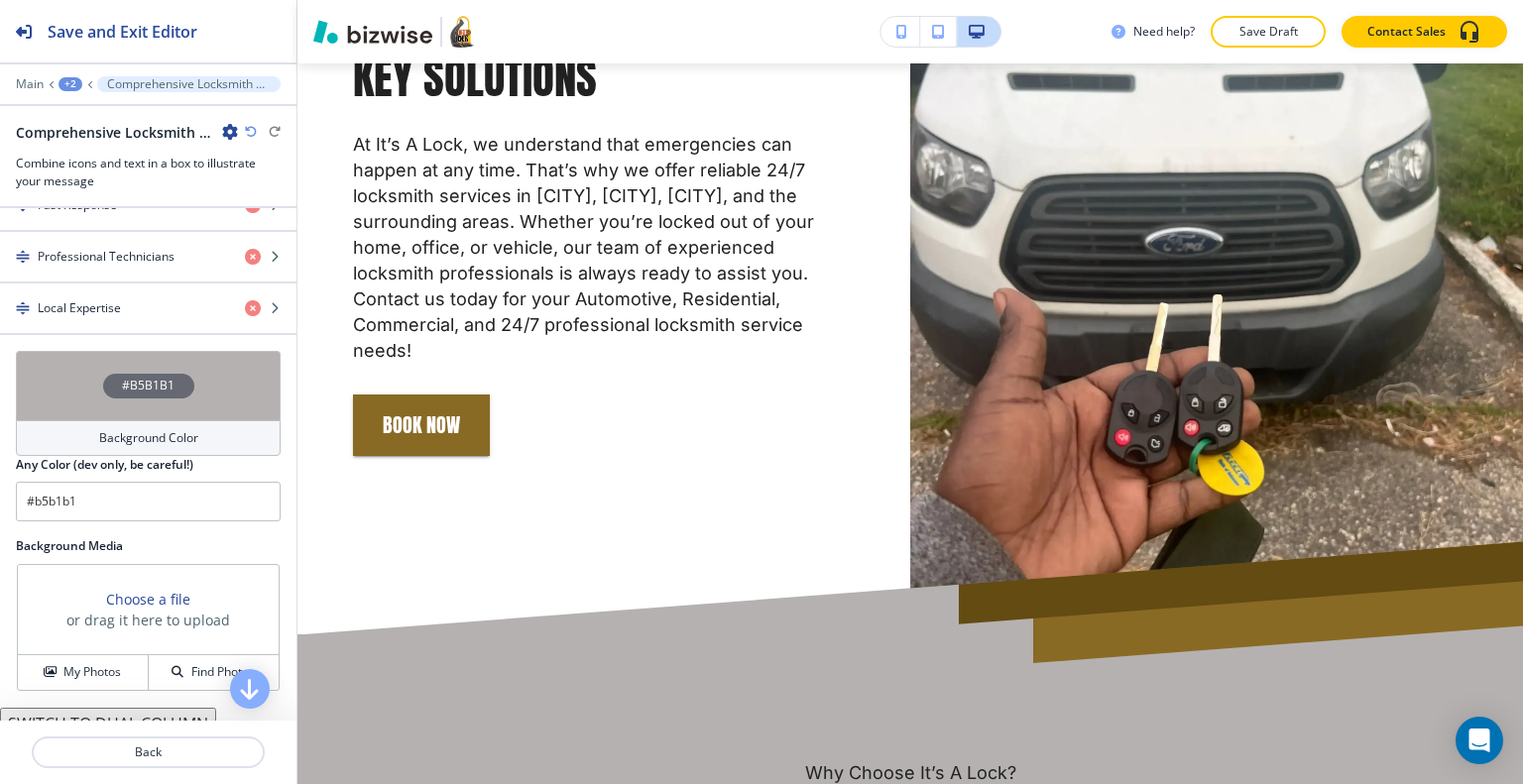 scroll, scrollTop: 0, scrollLeft: 0, axis: both 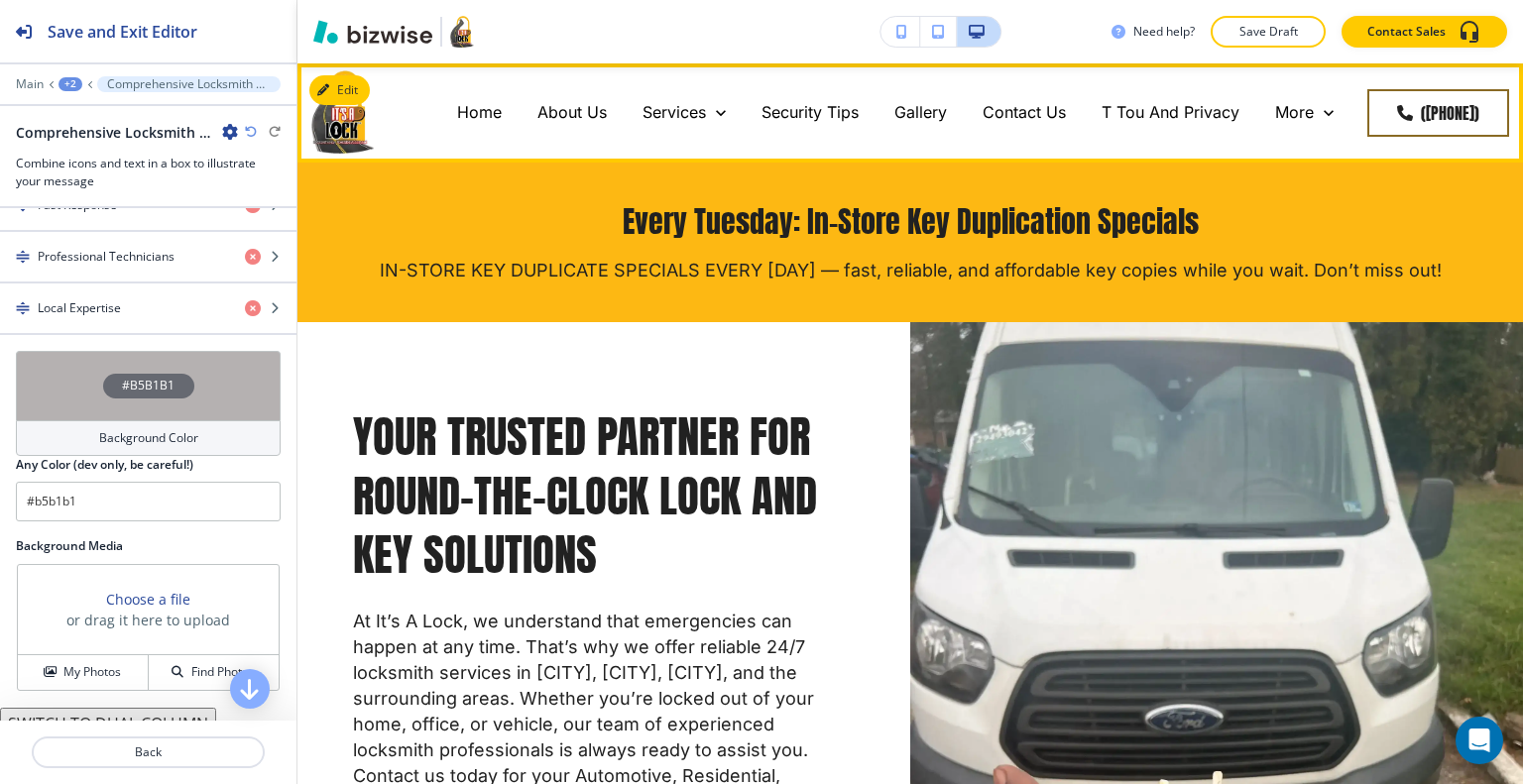 click on "Home" at bounding box center (479, 113) 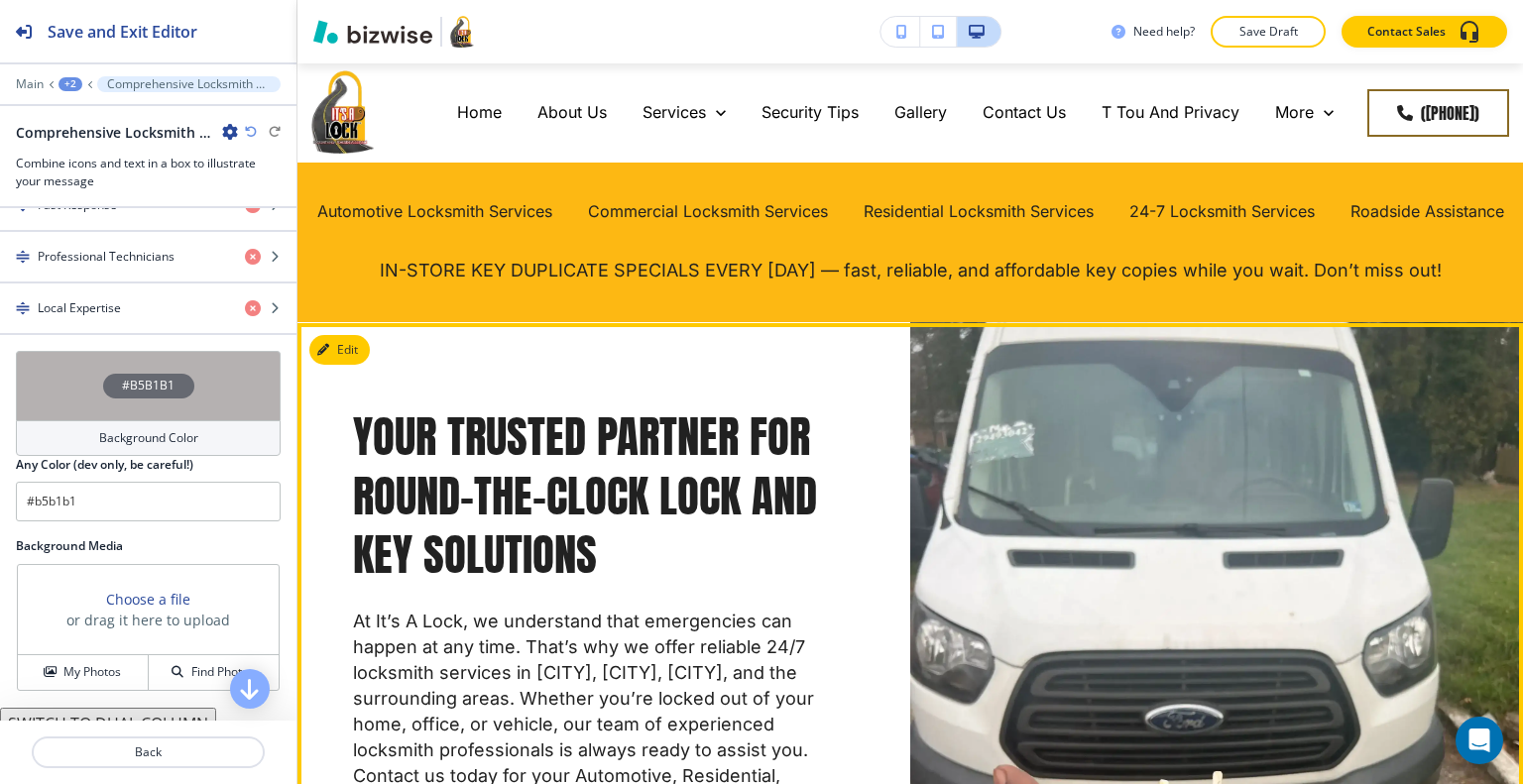 click on "Your Trusted Partner for Round-the-Clock Lock and Key Solutions" at bounding box center [596, 497] 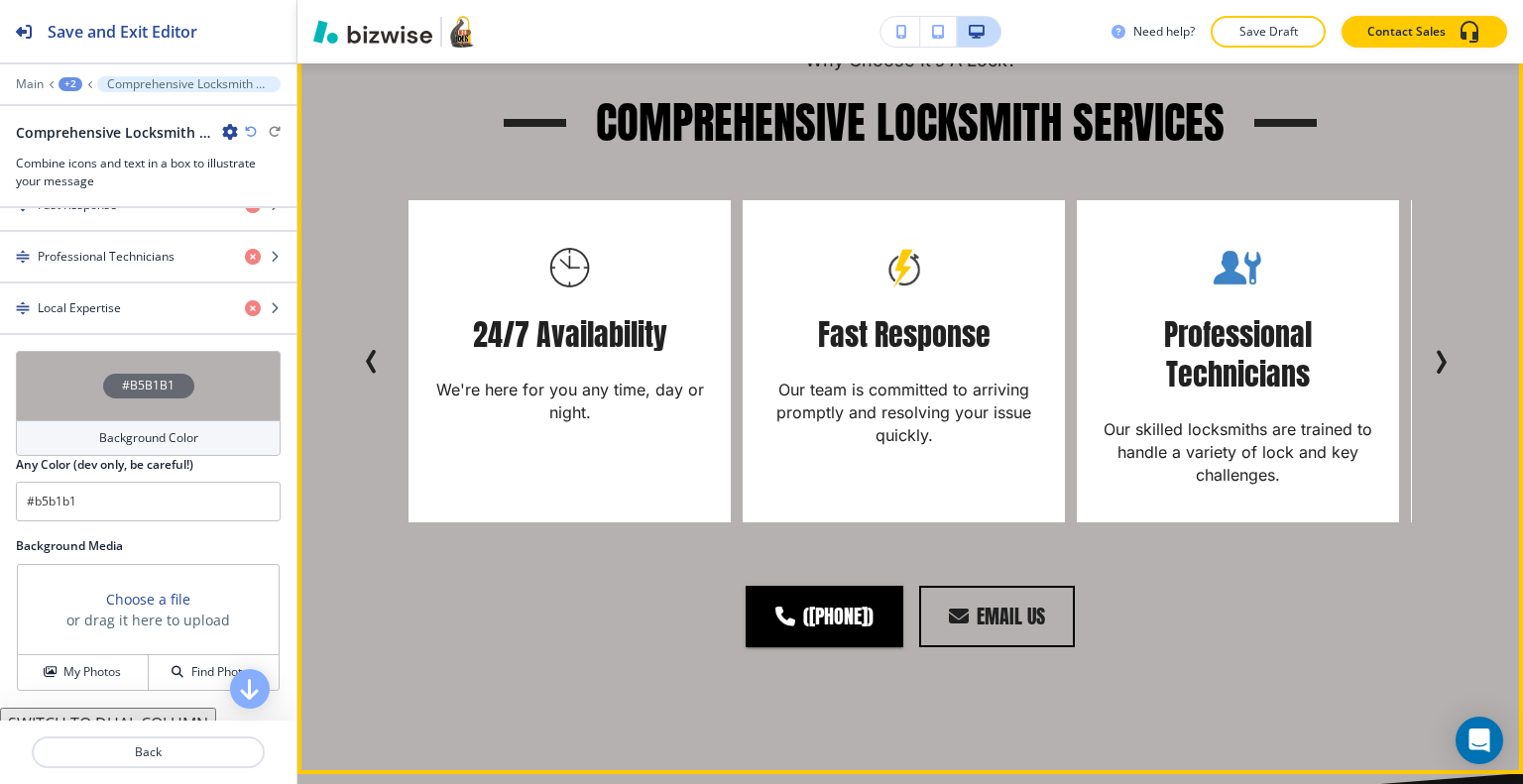 scroll, scrollTop: 892, scrollLeft: 0, axis: vertical 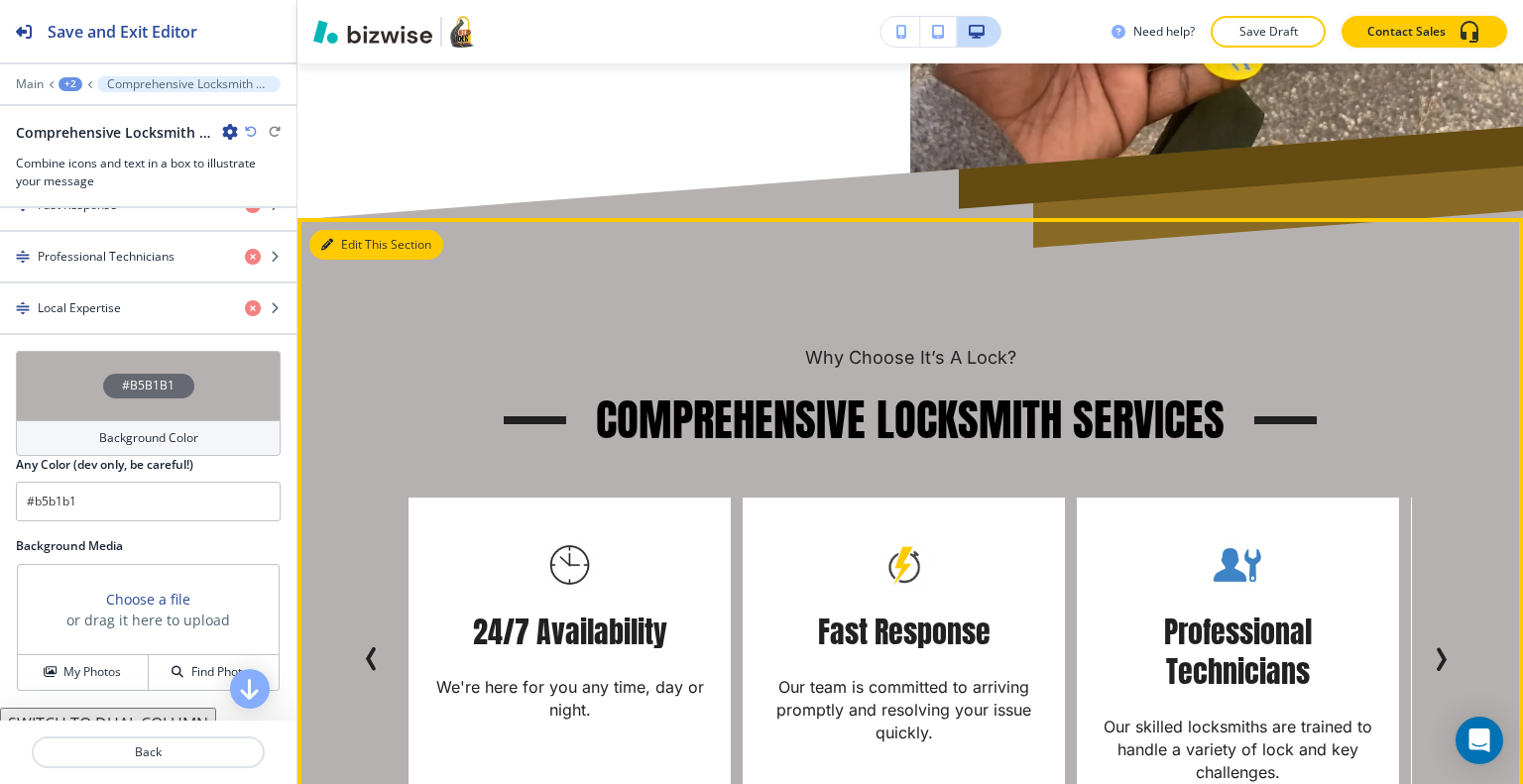 click on "Edit This Section" at bounding box center [376, 245] 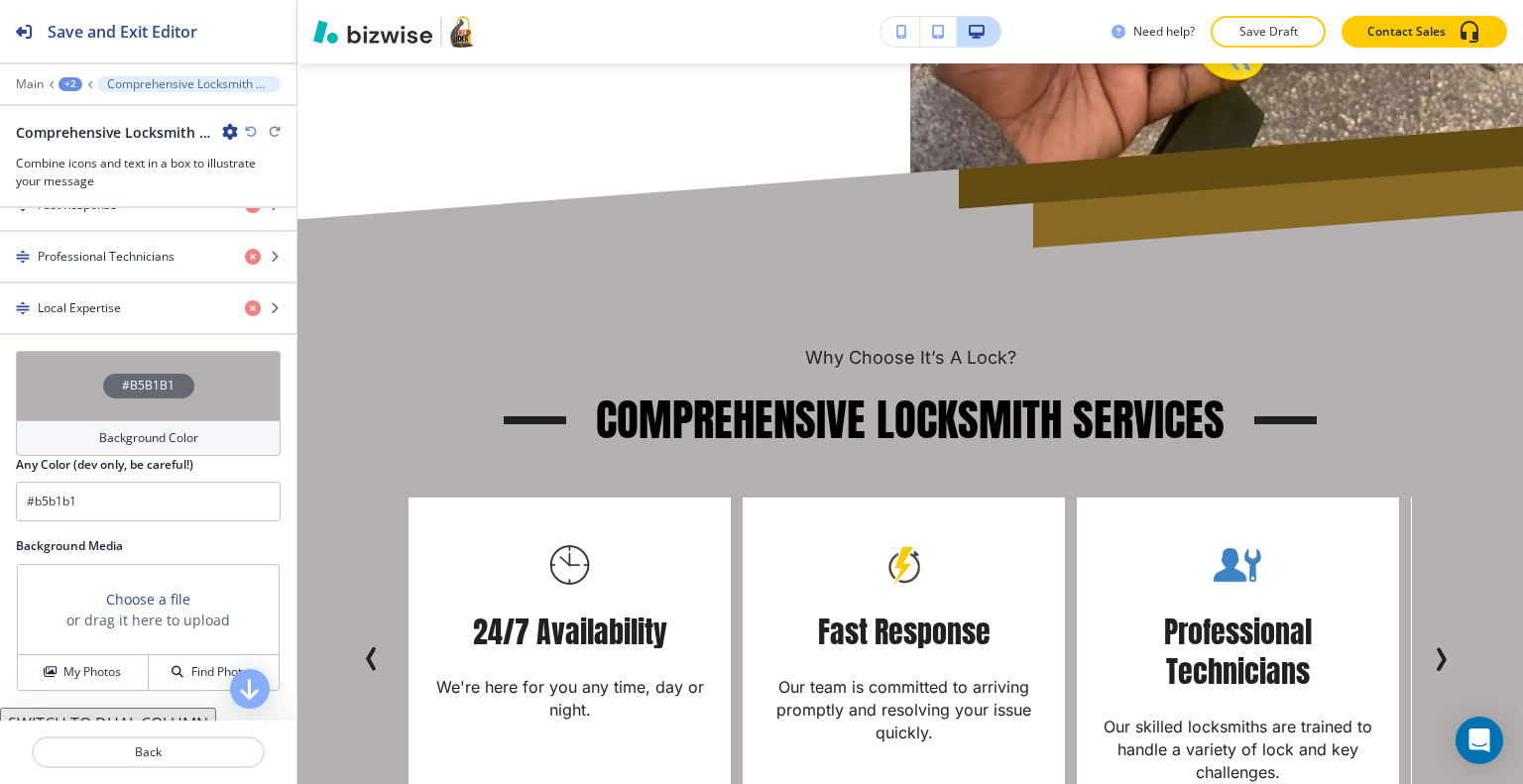 click on "#B5B1B1" at bounding box center [148, 386] 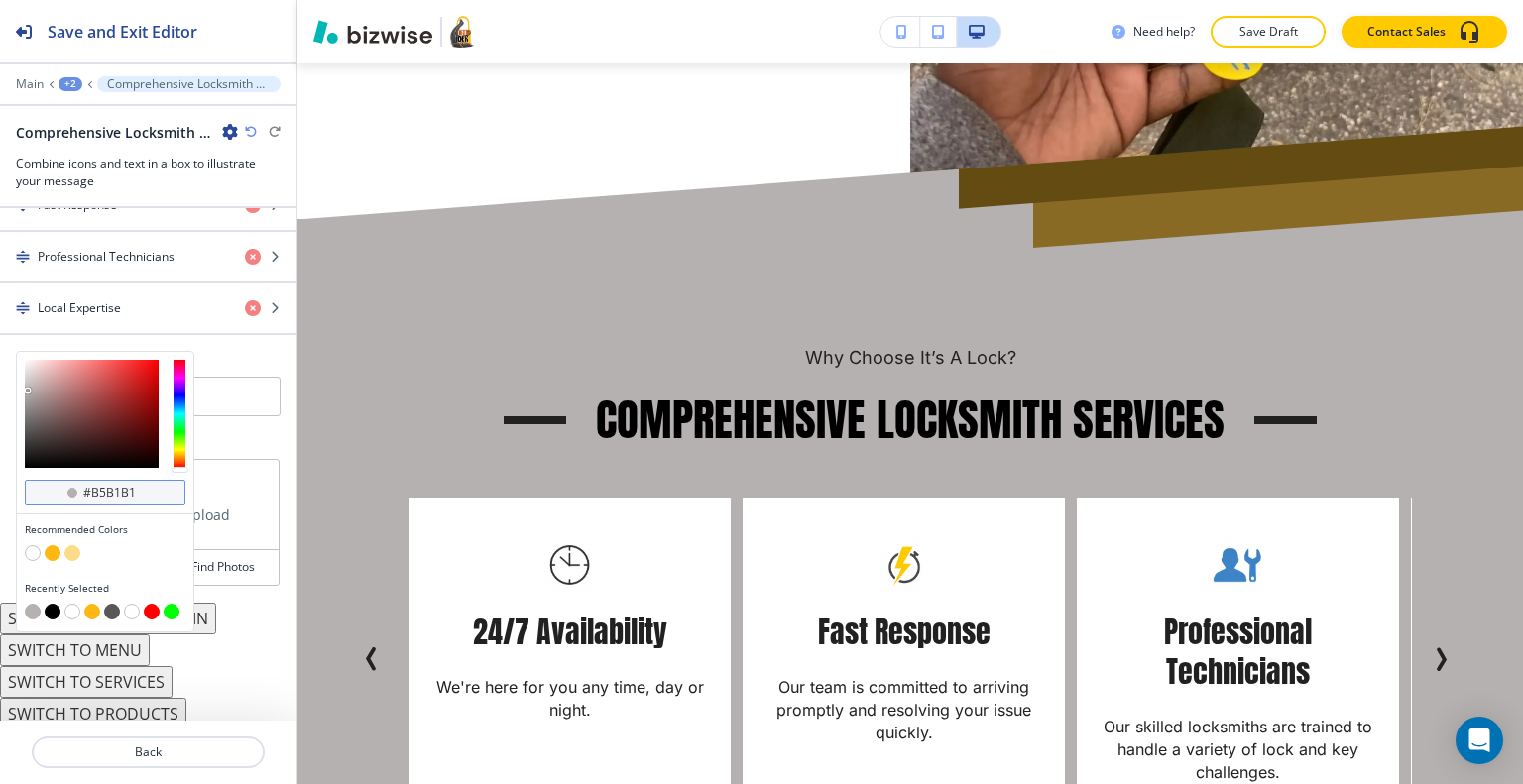 scroll, scrollTop: 0, scrollLeft: 0, axis: both 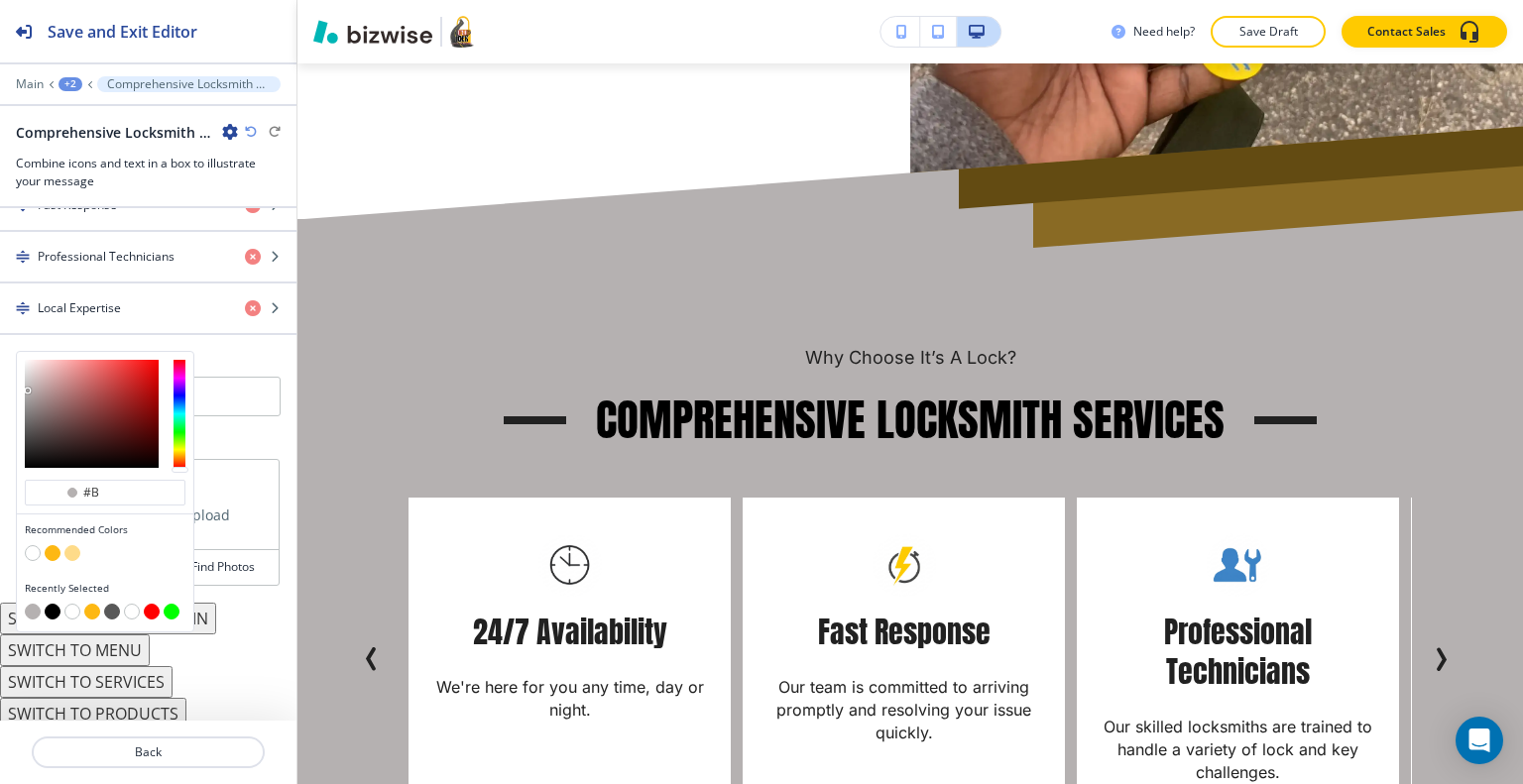 type on "#" 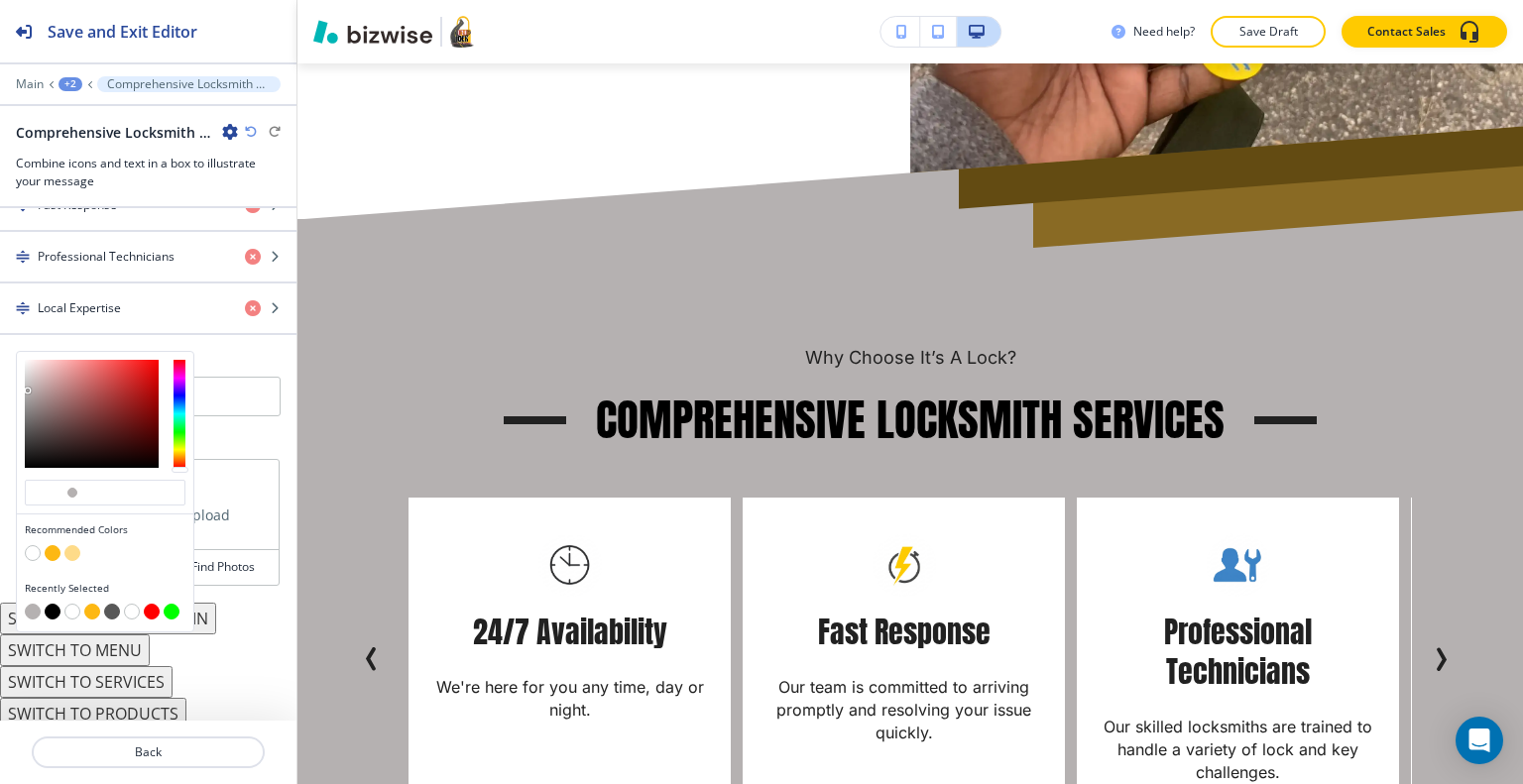 scroll, scrollTop: 0, scrollLeft: 0, axis: both 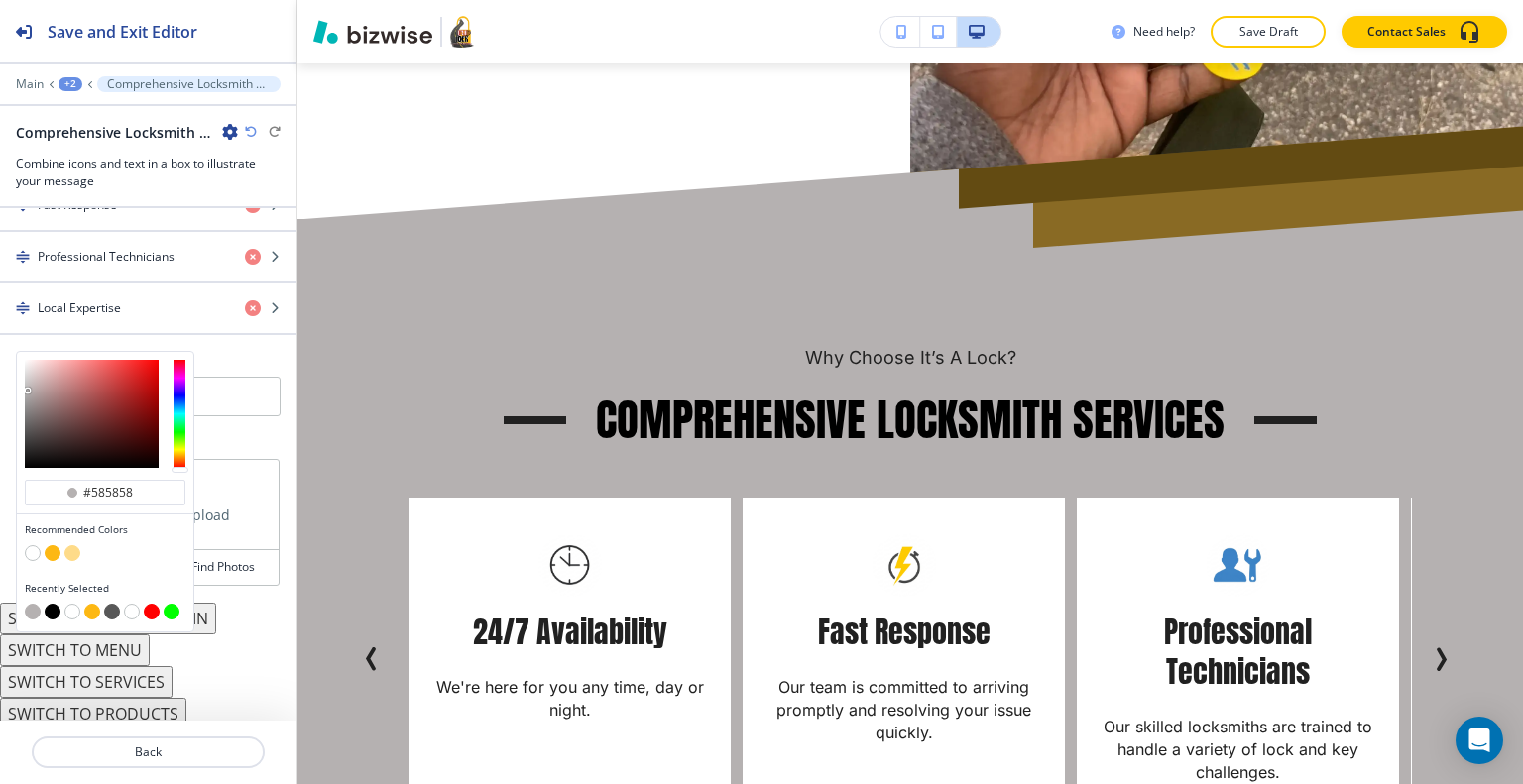 type on "#585858" 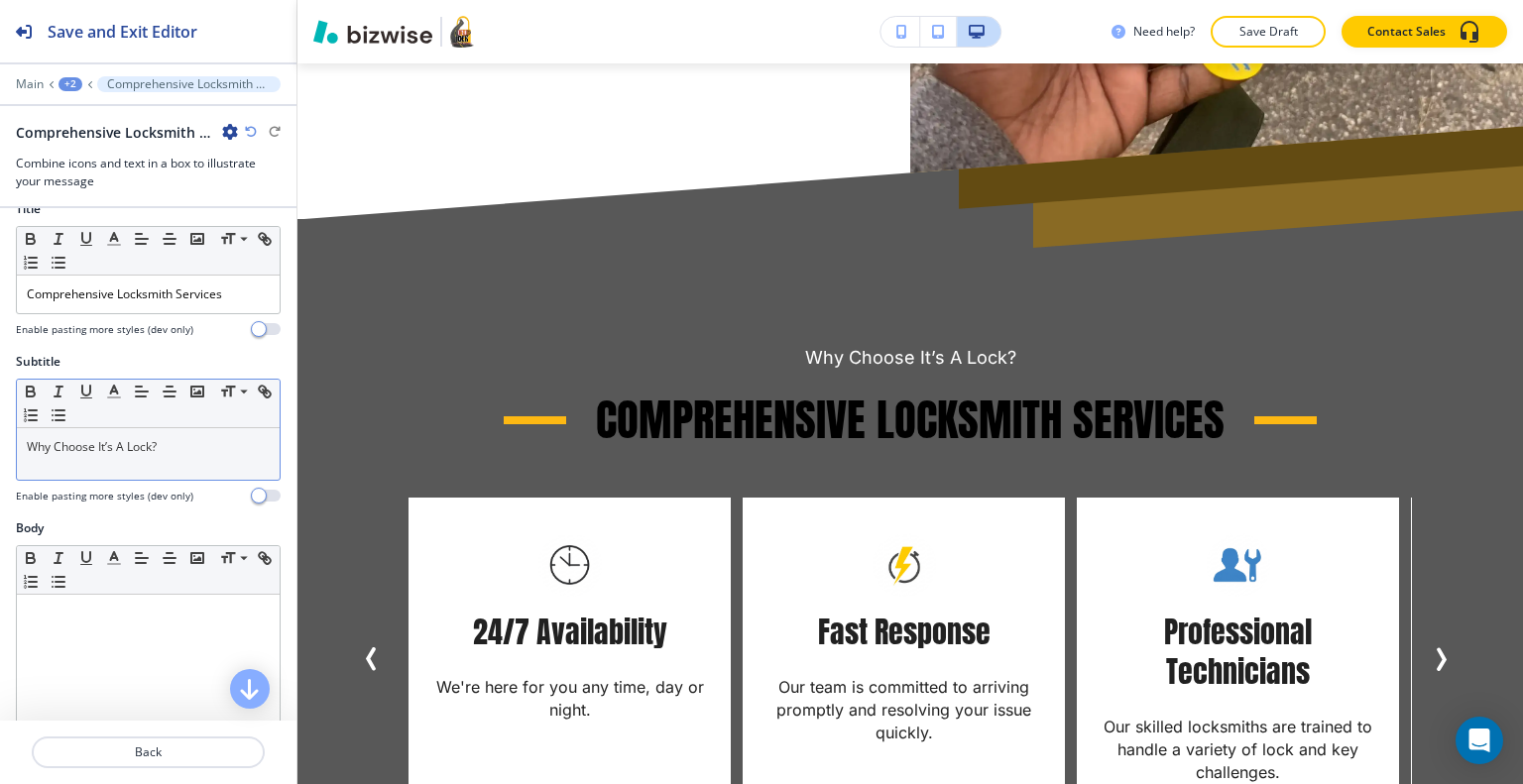 scroll, scrollTop: 0, scrollLeft: 0, axis: both 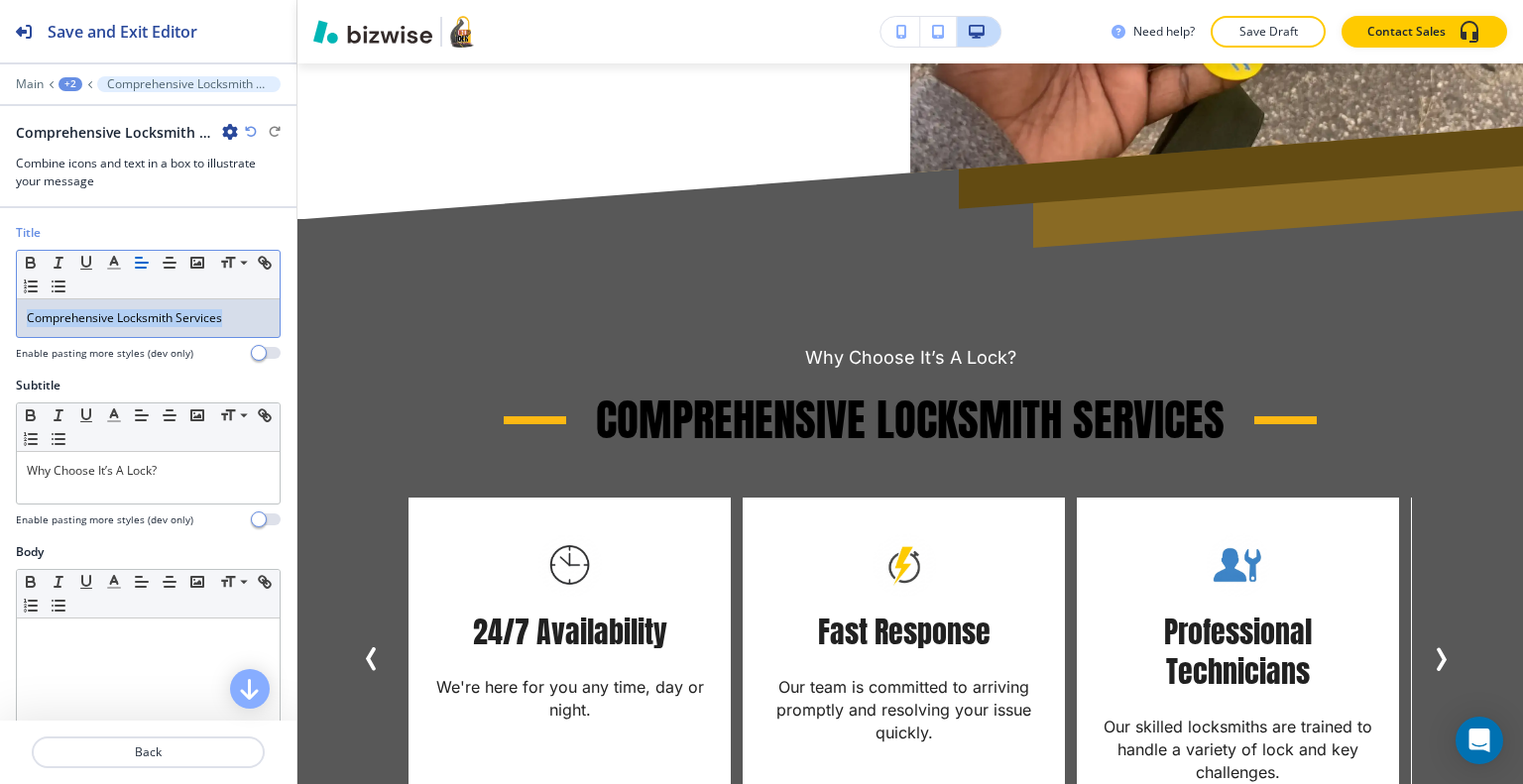 drag, startPoint x: 238, startPoint y: 322, endPoint x: 136, endPoint y: 257, distance: 120.9504 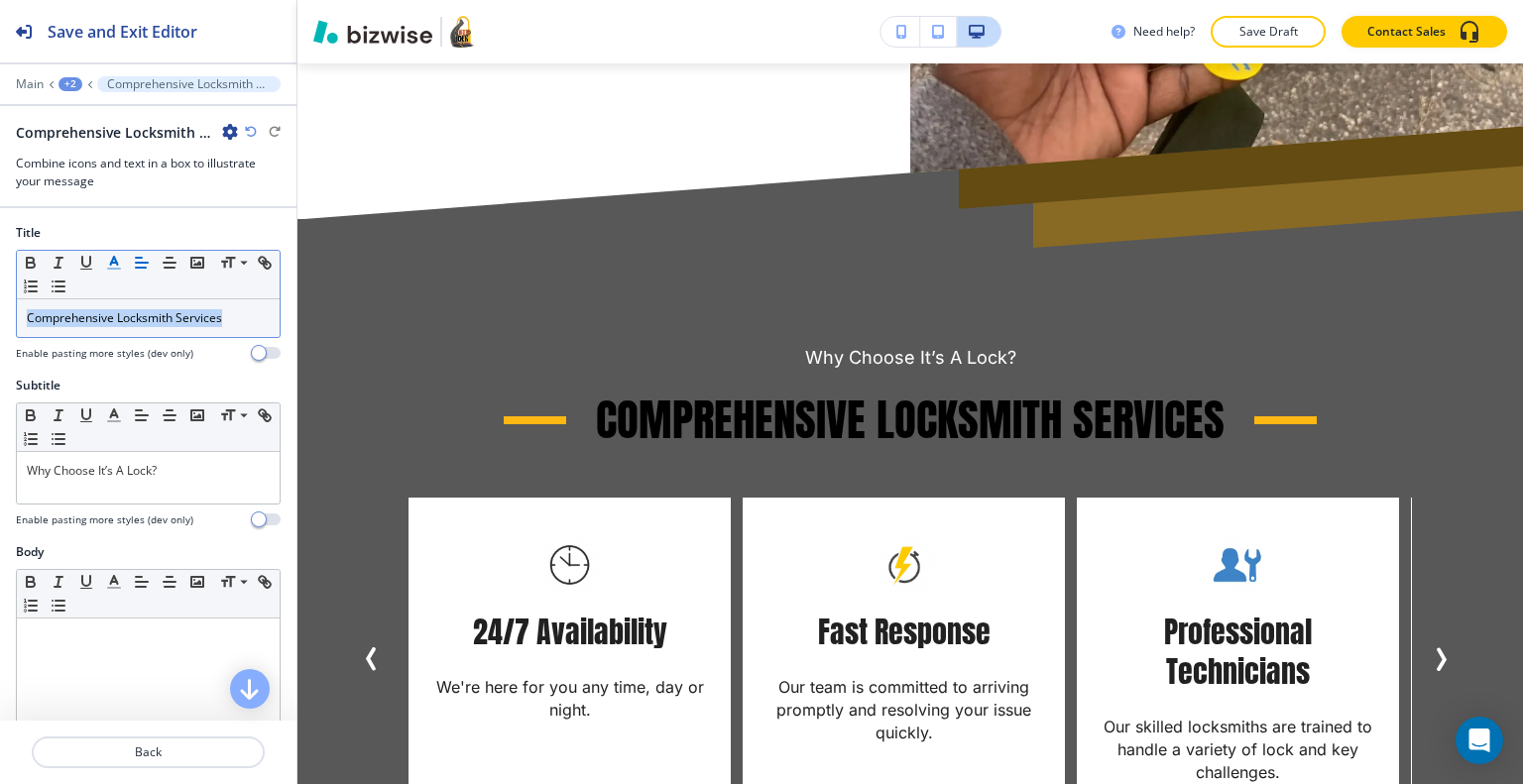 click at bounding box center (114, 263) 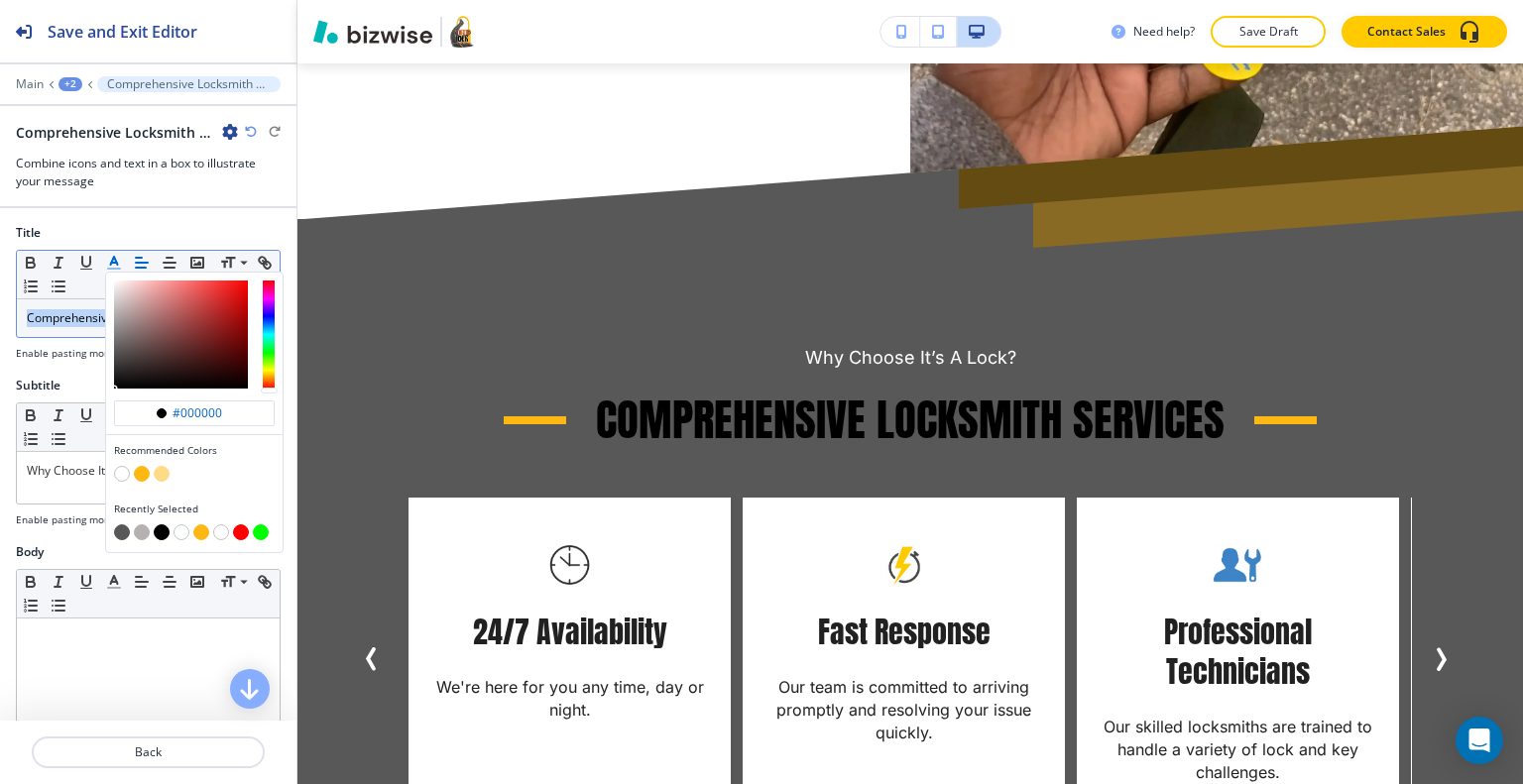 click at bounding box center [122, 474] 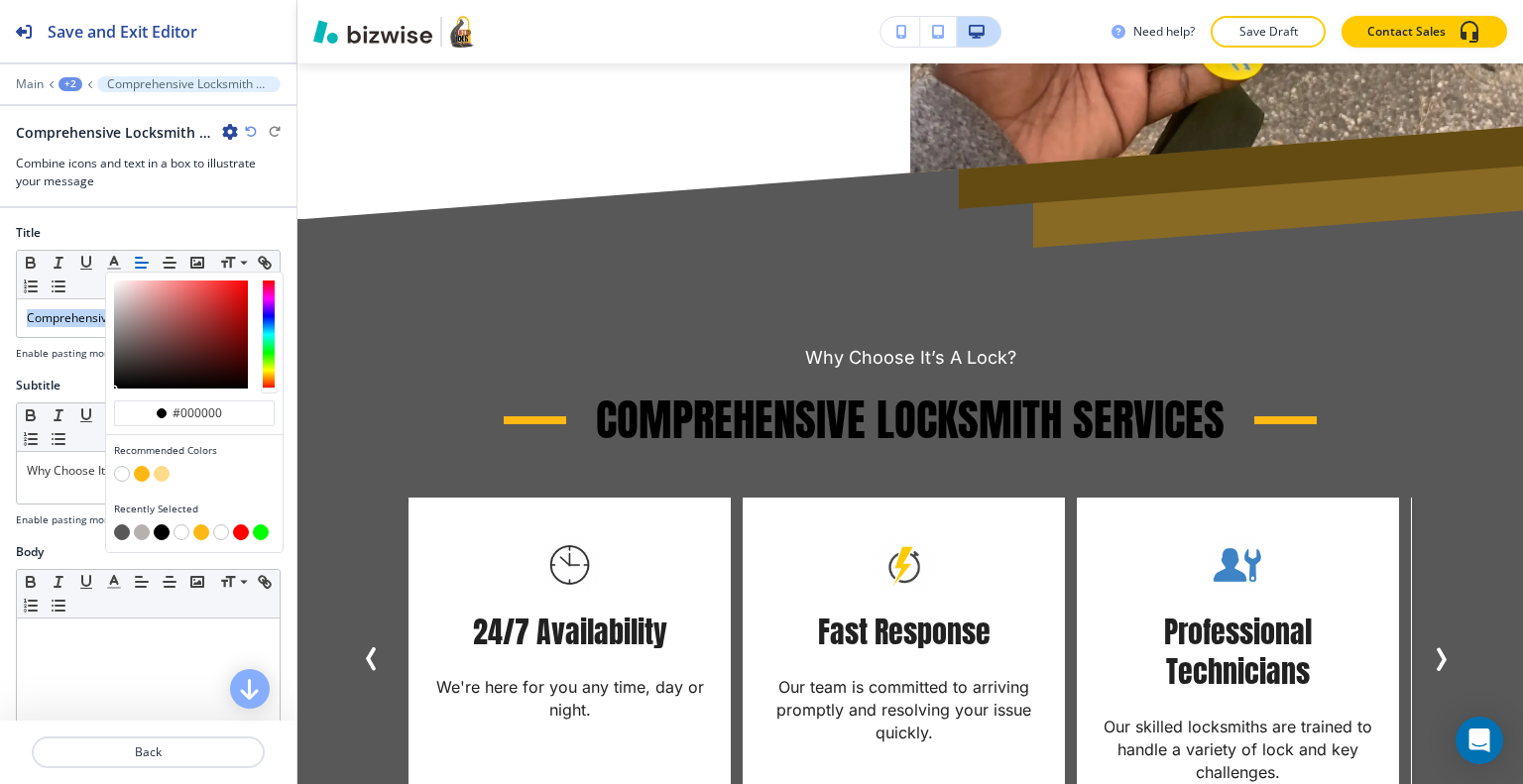 type on "#ffffff" 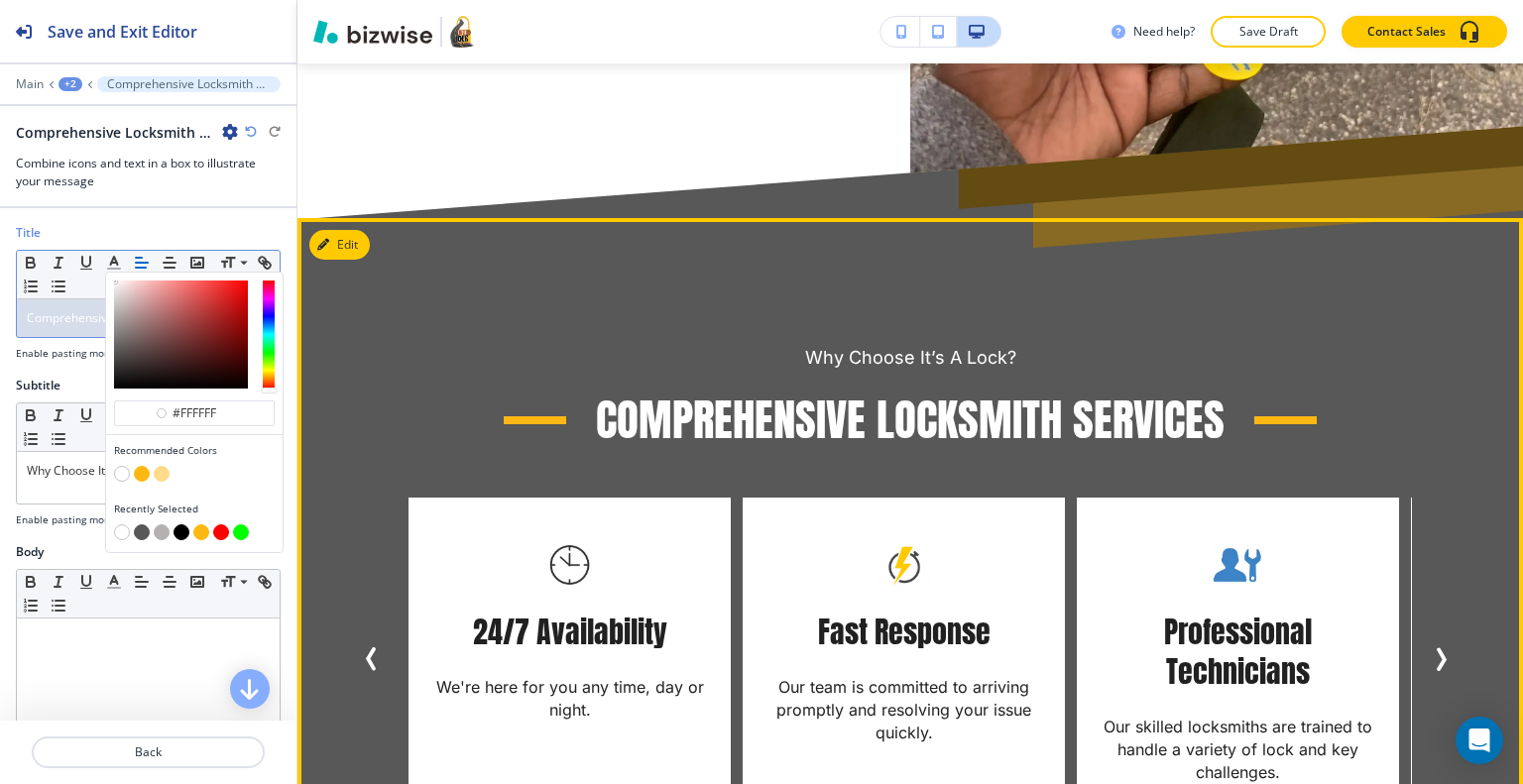 click on "Why Choose It’s A Lock?" at bounding box center (910, 358) 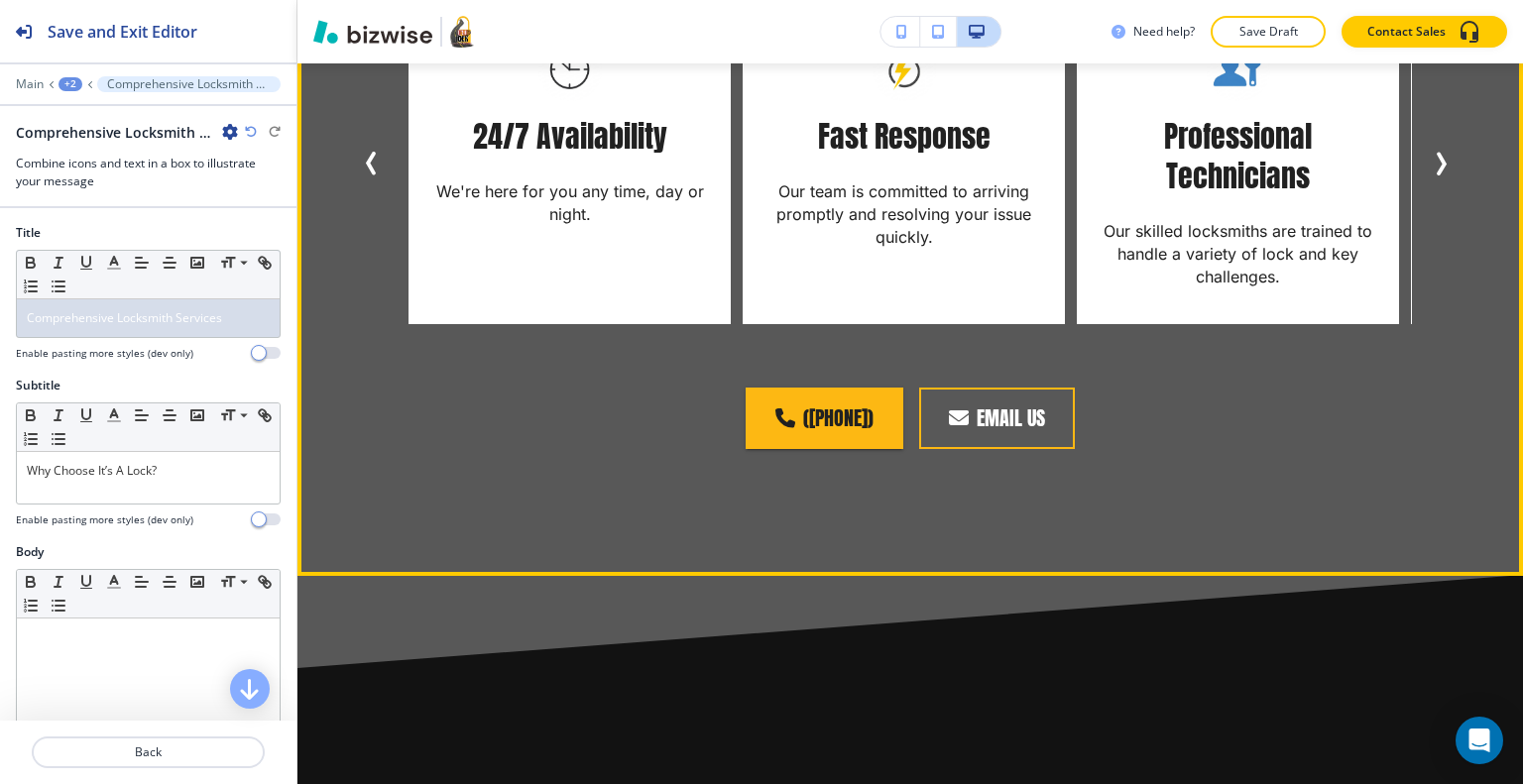 scroll, scrollTop: 1189, scrollLeft: 0, axis: vertical 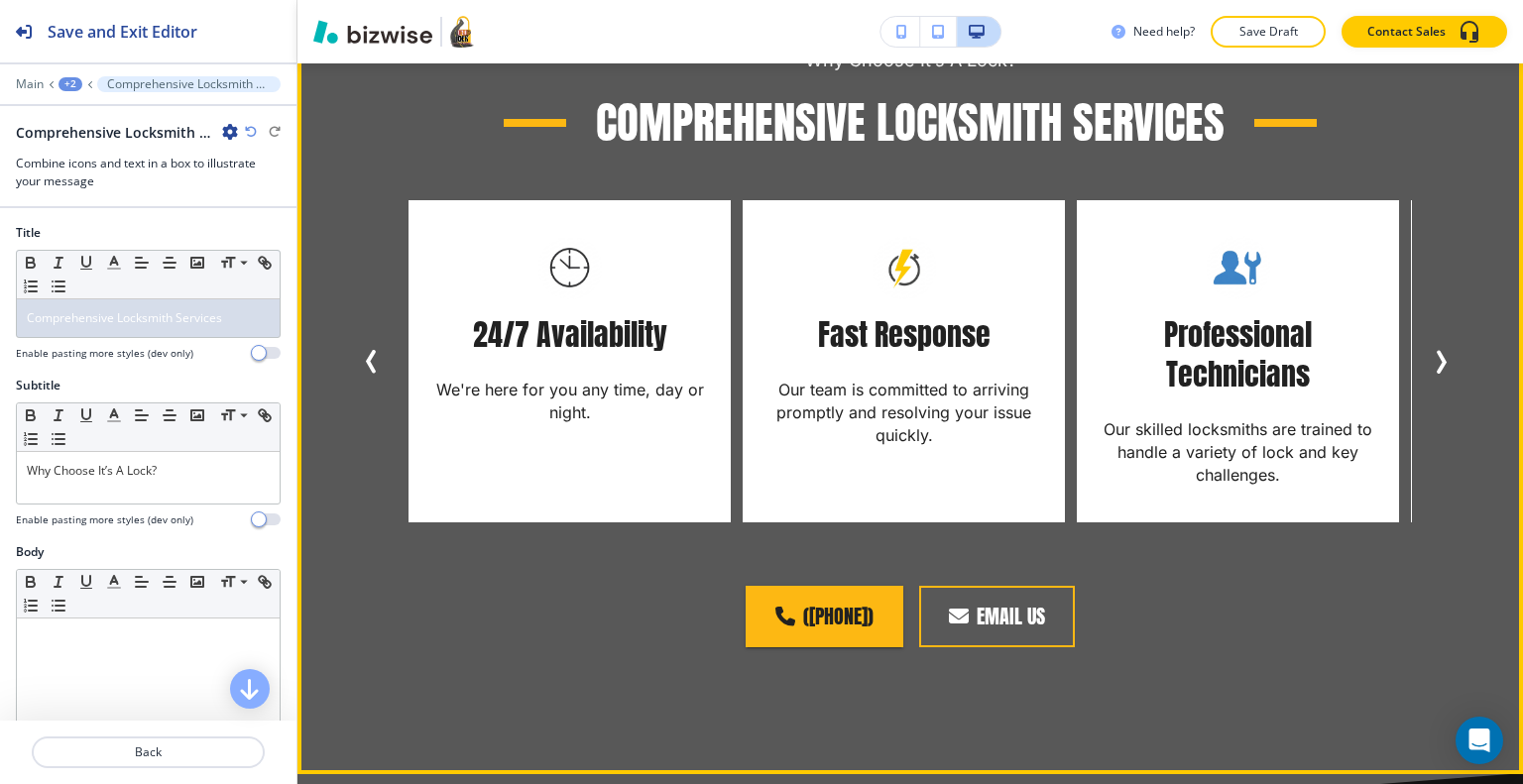 click 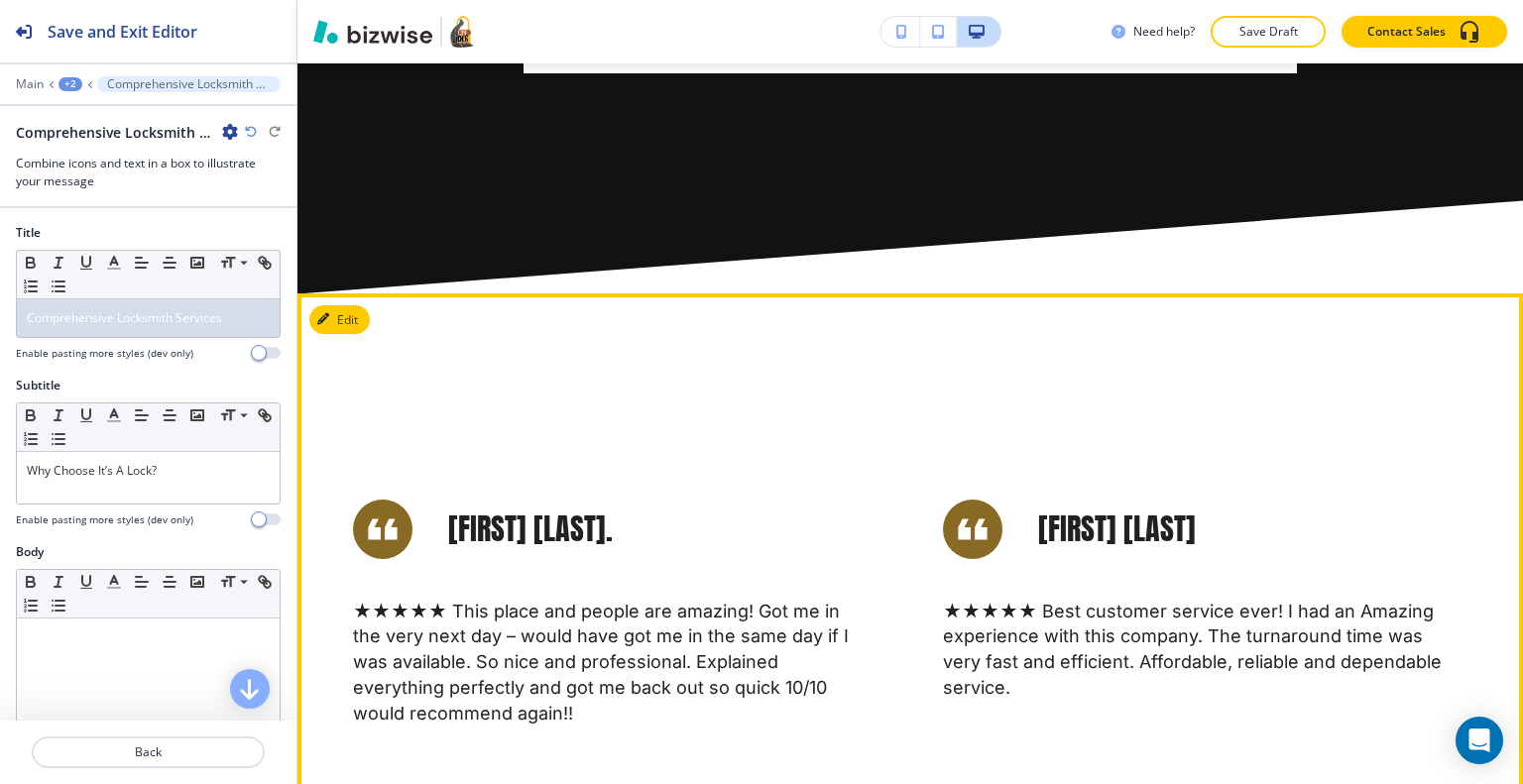 scroll, scrollTop: 3271, scrollLeft: 0, axis: vertical 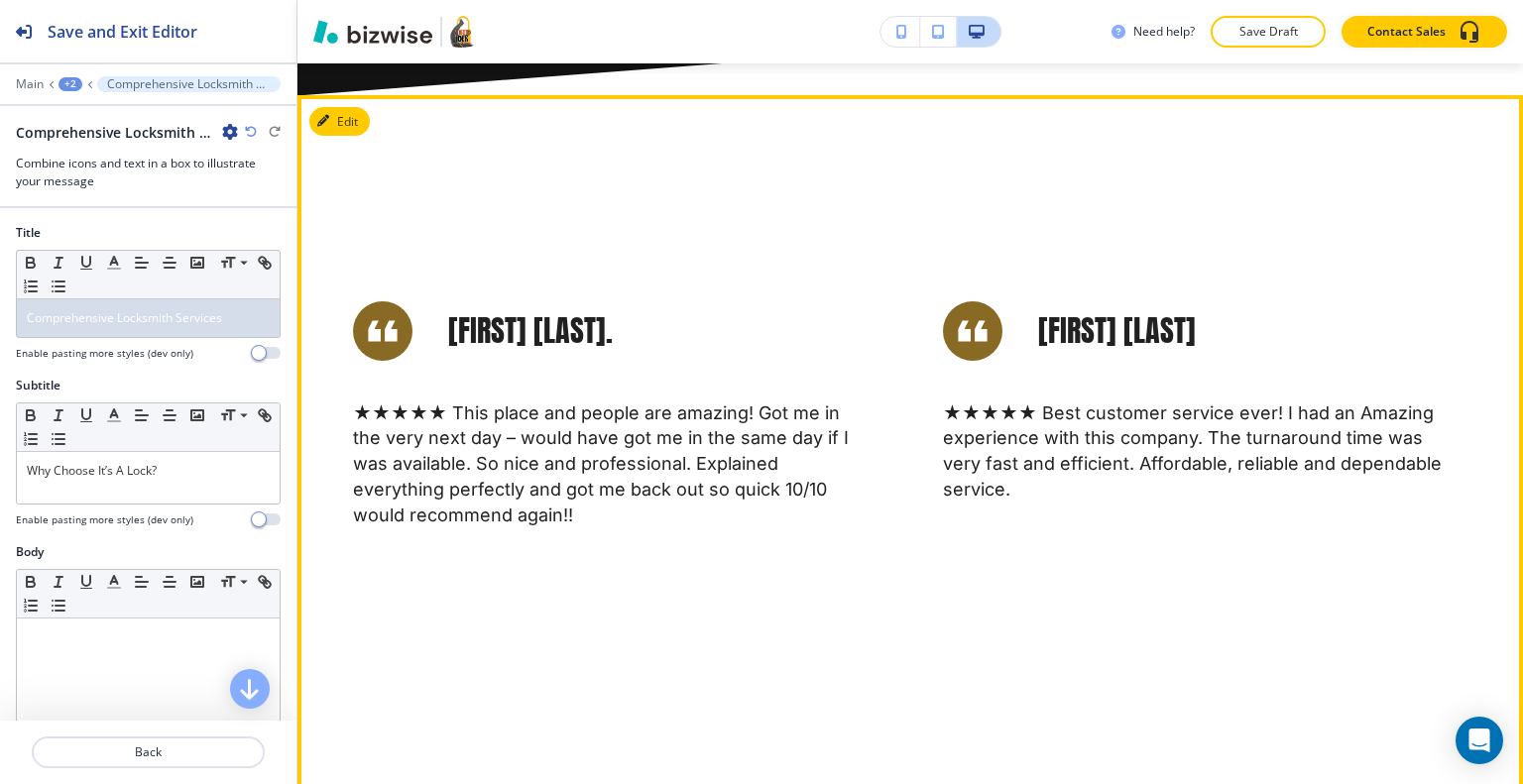 click on "Edit" at bounding box center (339, 122) 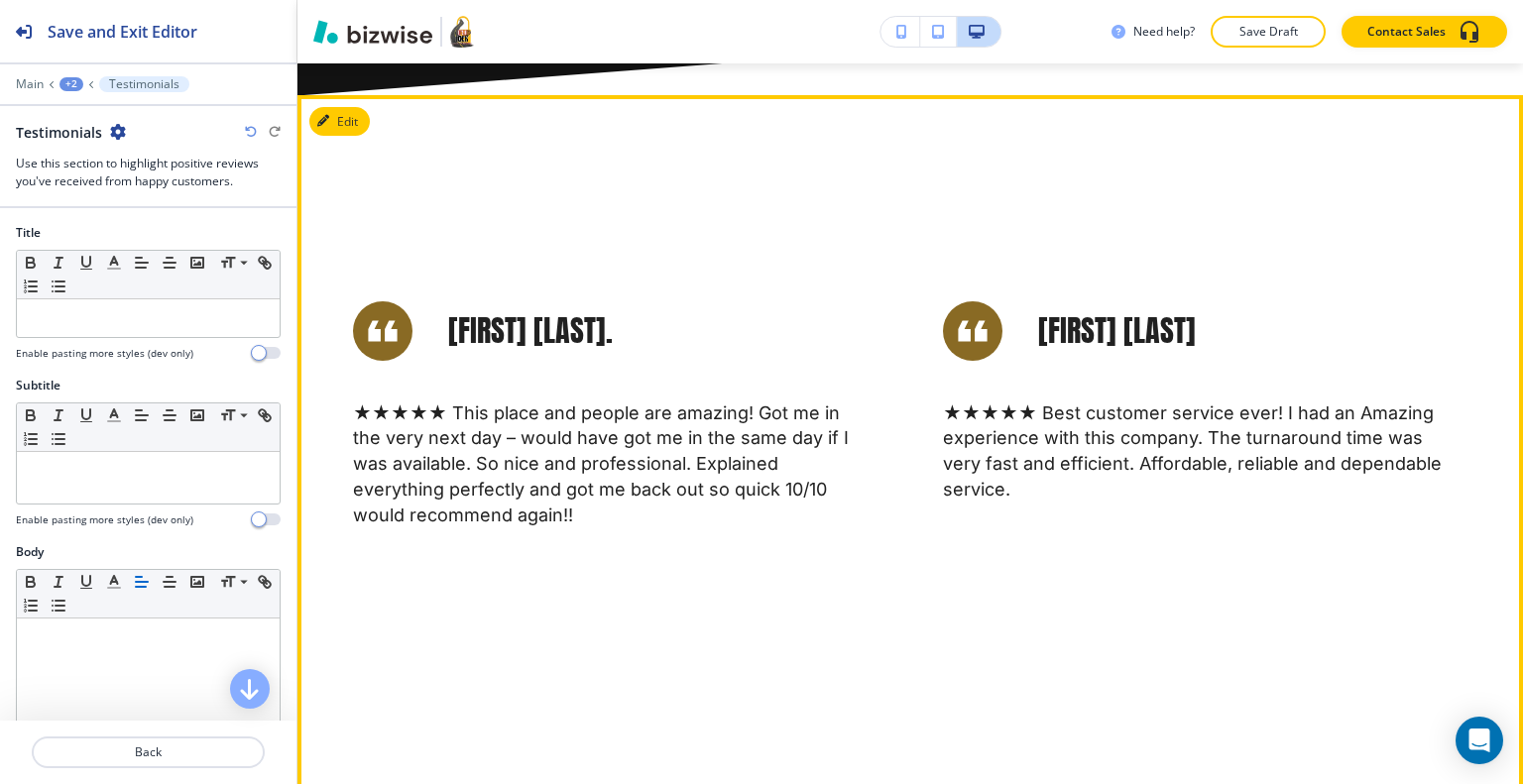 scroll, scrollTop: 3325, scrollLeft: 0, axis: vertical 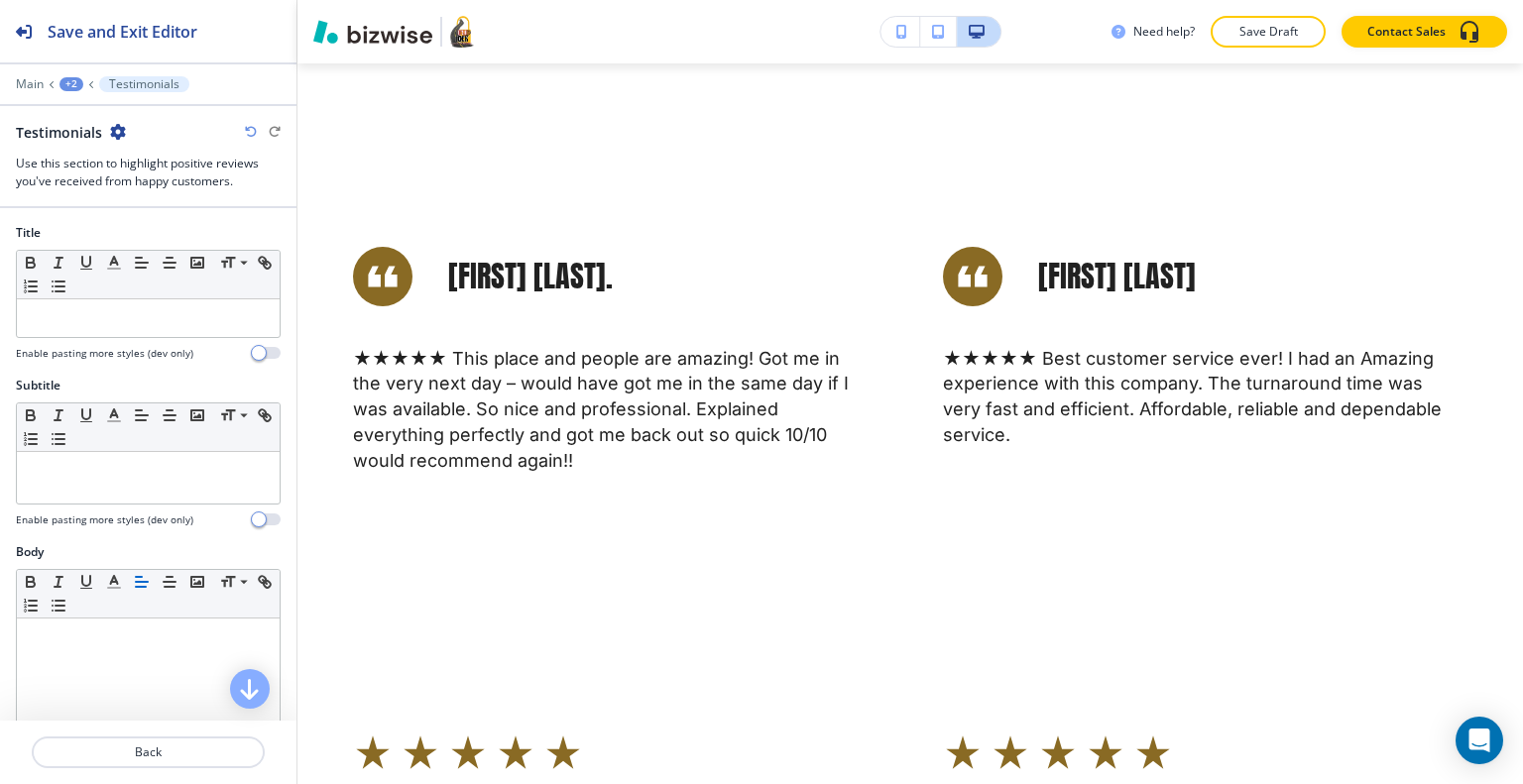 click at bounding box center [118, 132] 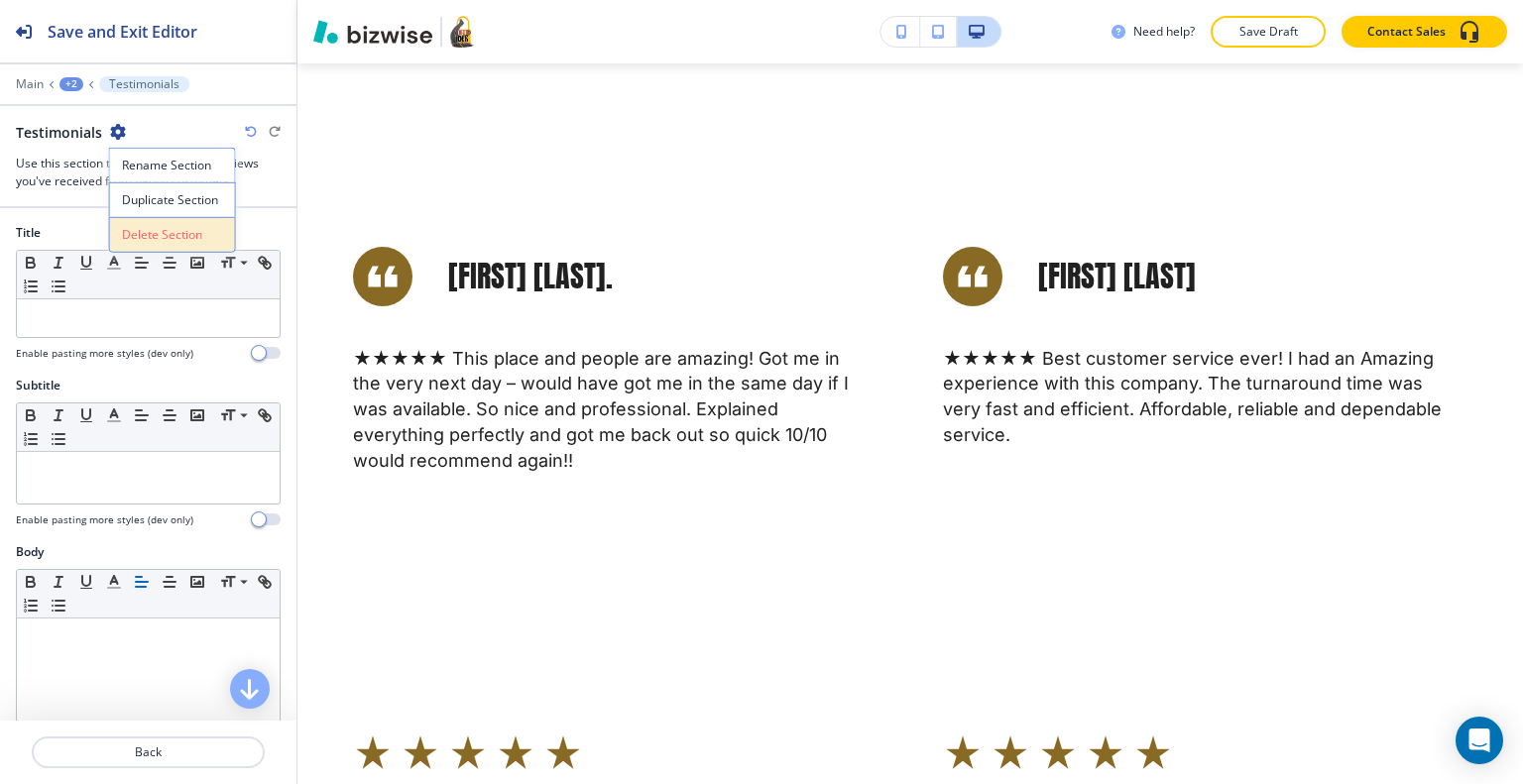 click on "Delete Section" at bounding box center (173, 235) 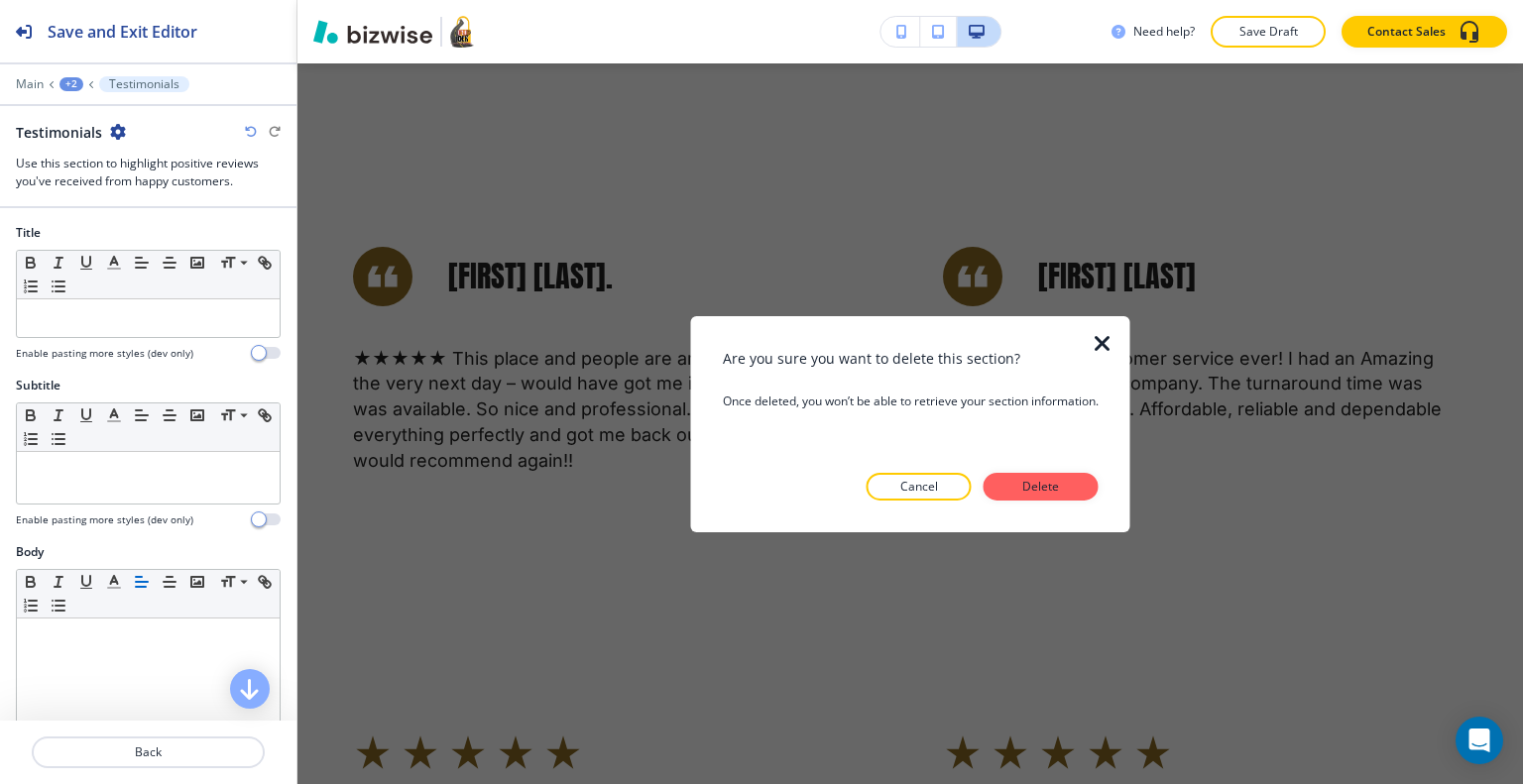 click at bounding box center [910, 516] 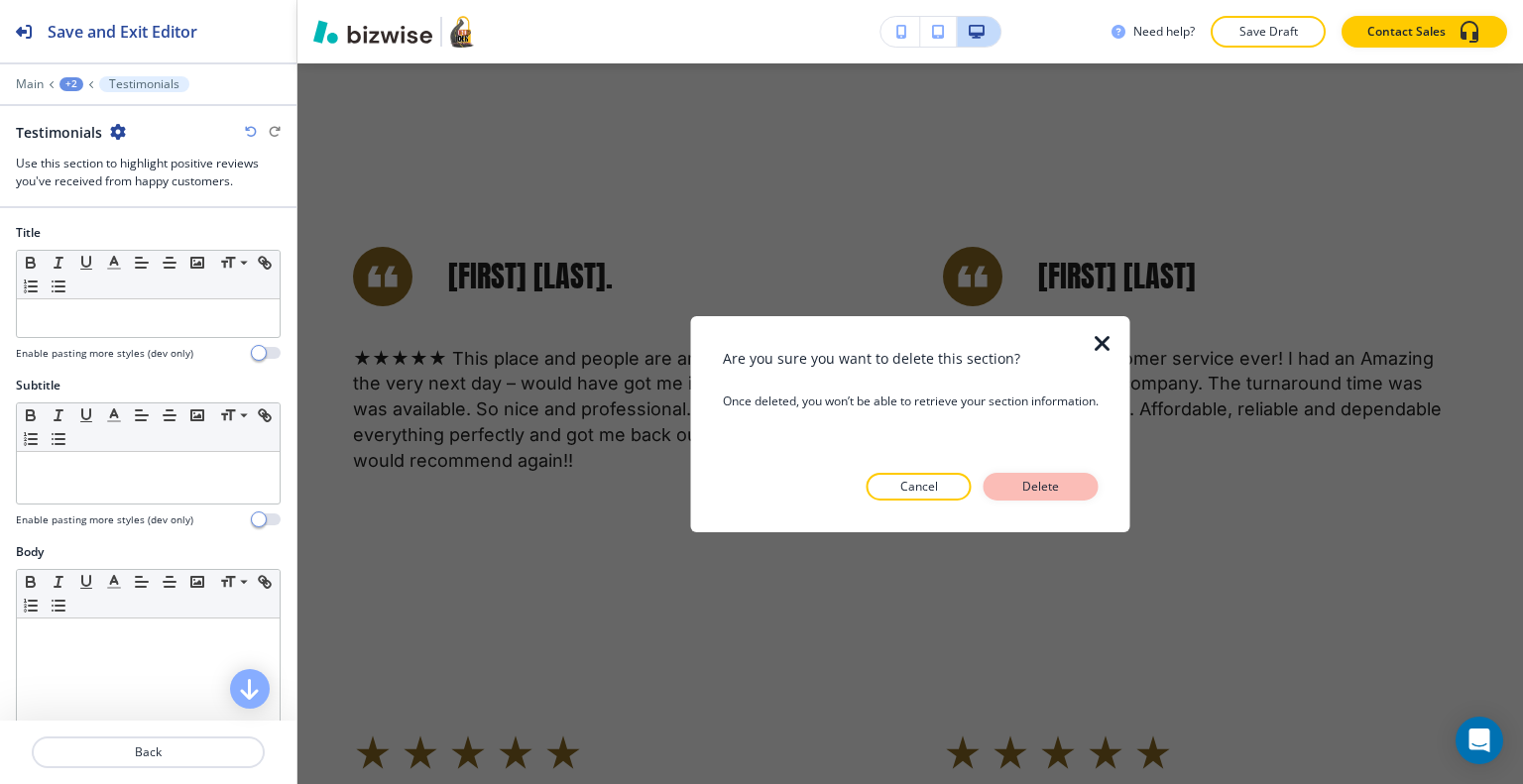 click on "Delete" at bounding box center (1041, 487) 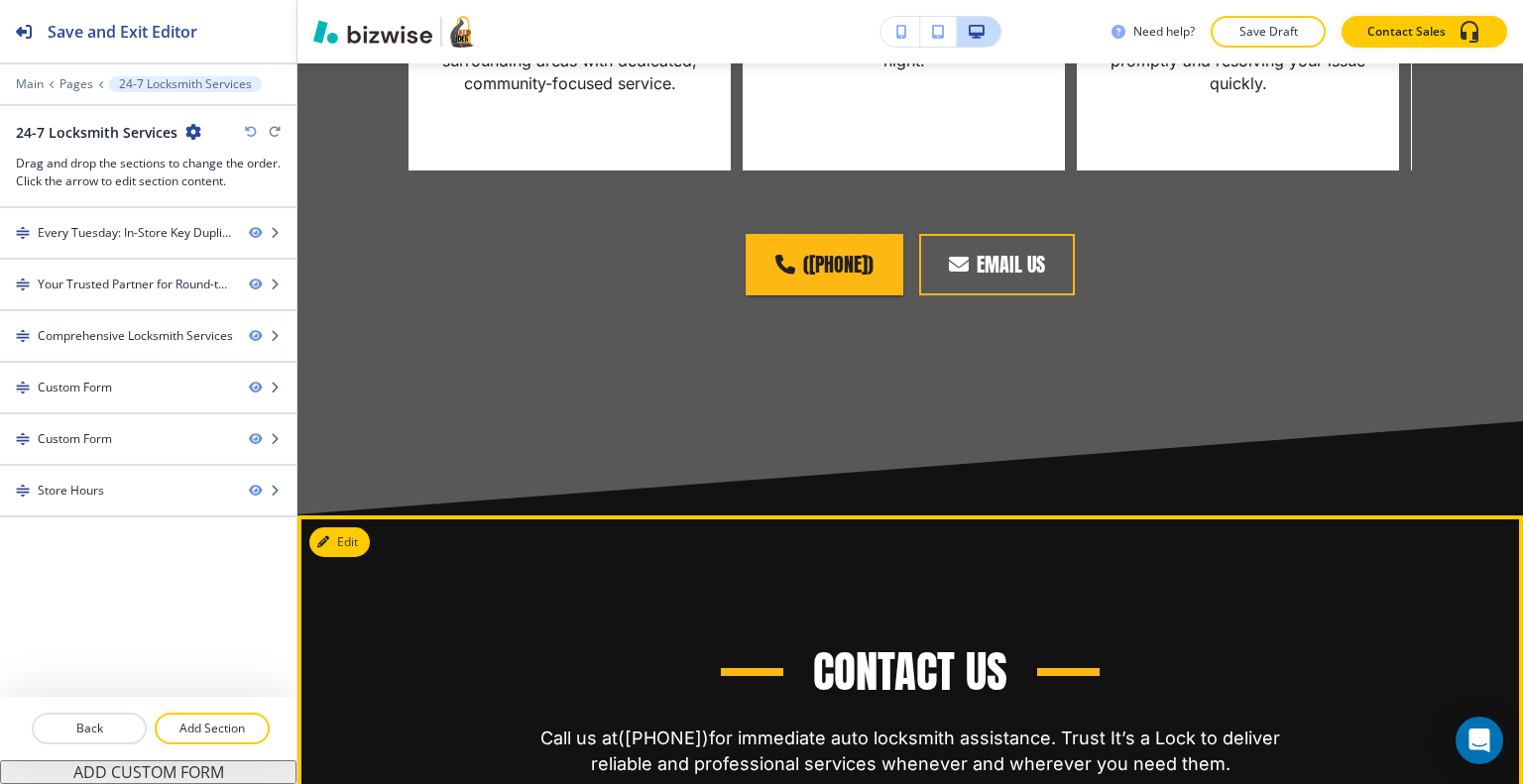 scroll, scrollTop: 1739, scrollLeft: 0, axis: vertical 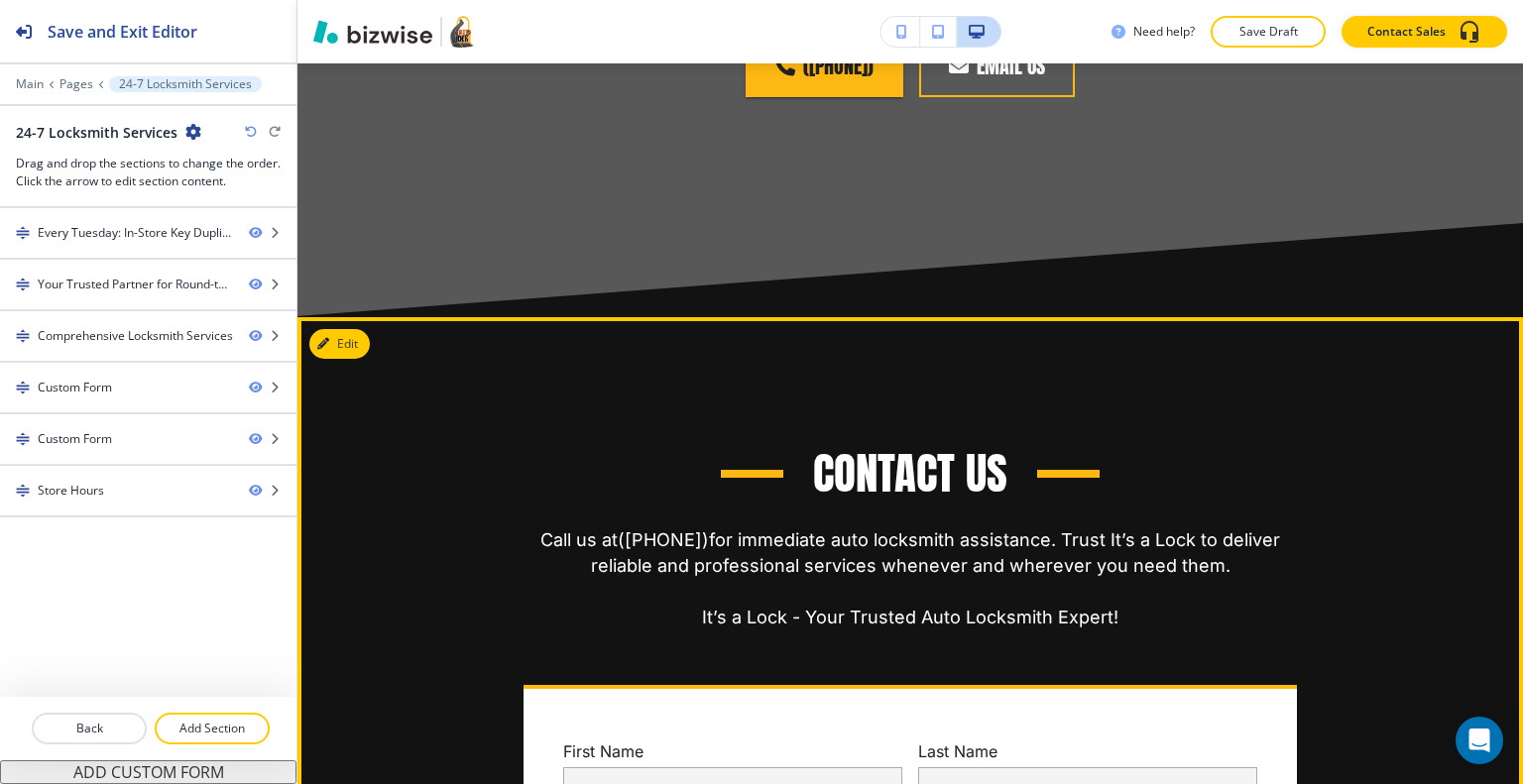 click on "Contact Us Call us at  (757) 893-0101  for immediate auto locksmith assistance. Trust It’s a Lock to deliver reliable and professional services whenever and wherever you need them. It’s a Lock - Your Trusted Auto Locksmith Expert! First Name Enter your first name Enter your first name Last Name Enter your last name Enter your last name Phone Enter your phone number Enter your phone number Email Enter your email address Enter your email address Year Make Model e.g. 2020 Ford F-150 e.g. 2020 Ford F-150 Push Start Yes/No or details Yes/No or details Key Ignition Specify ignition type Specify ignition type All Keys Lost or Duplicate Key Service Service needed Service needed Message Additional details or questions x Additional details or questions SUBMIT" at bounding box center [910, 893] 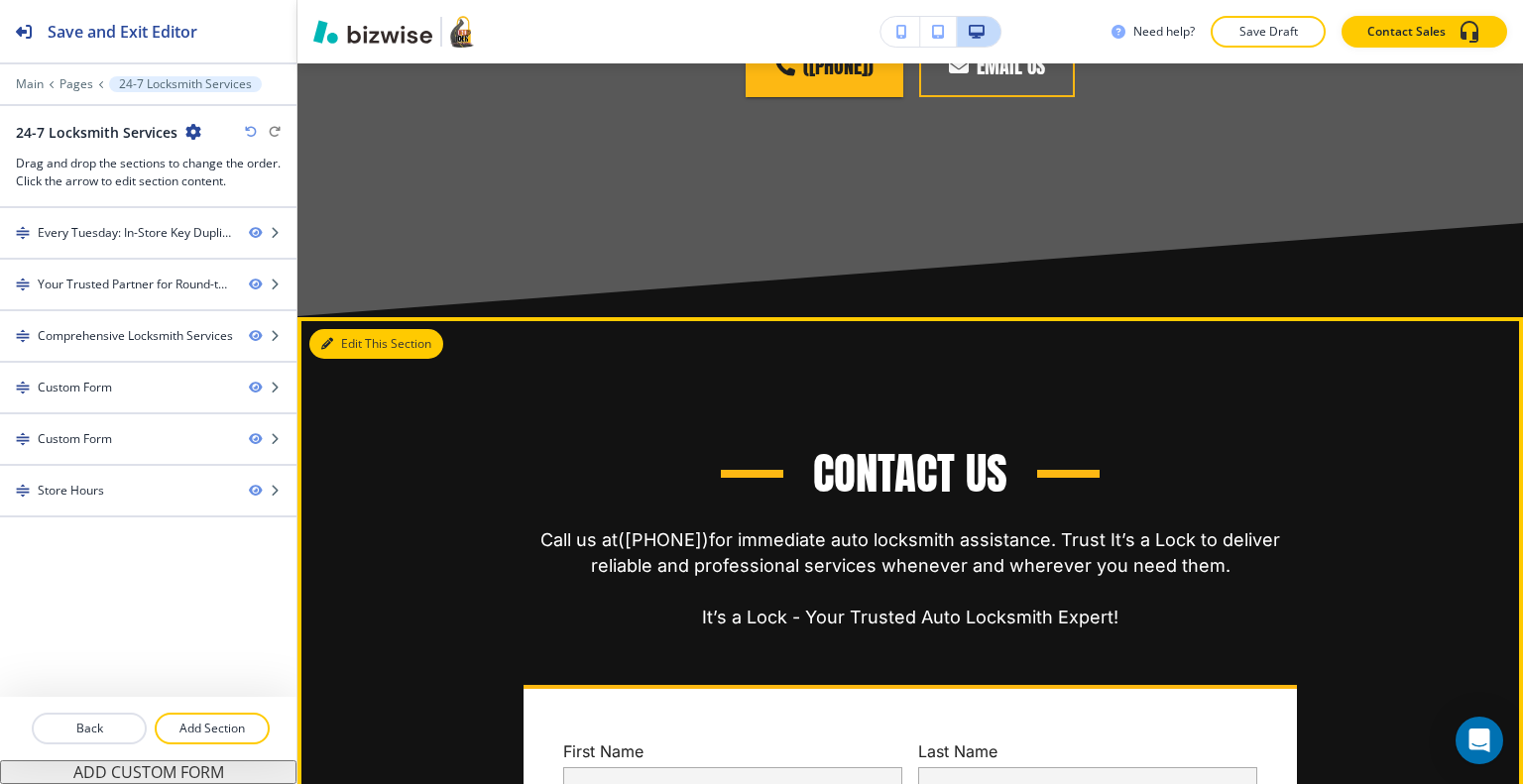 click on "Edit This Section" at bounding box center (376, 344) 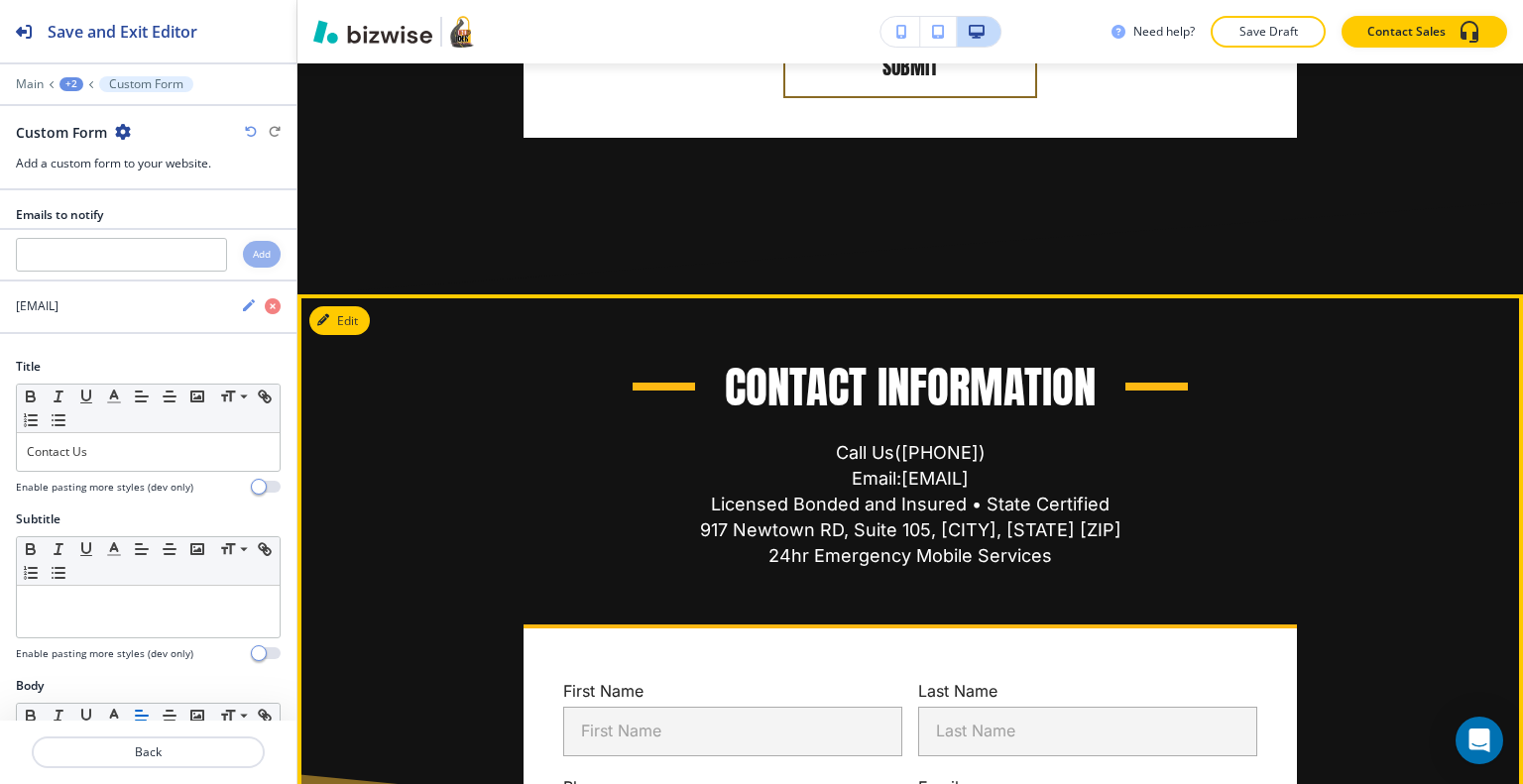 click on "Edit" at bounding box center [339, 321] 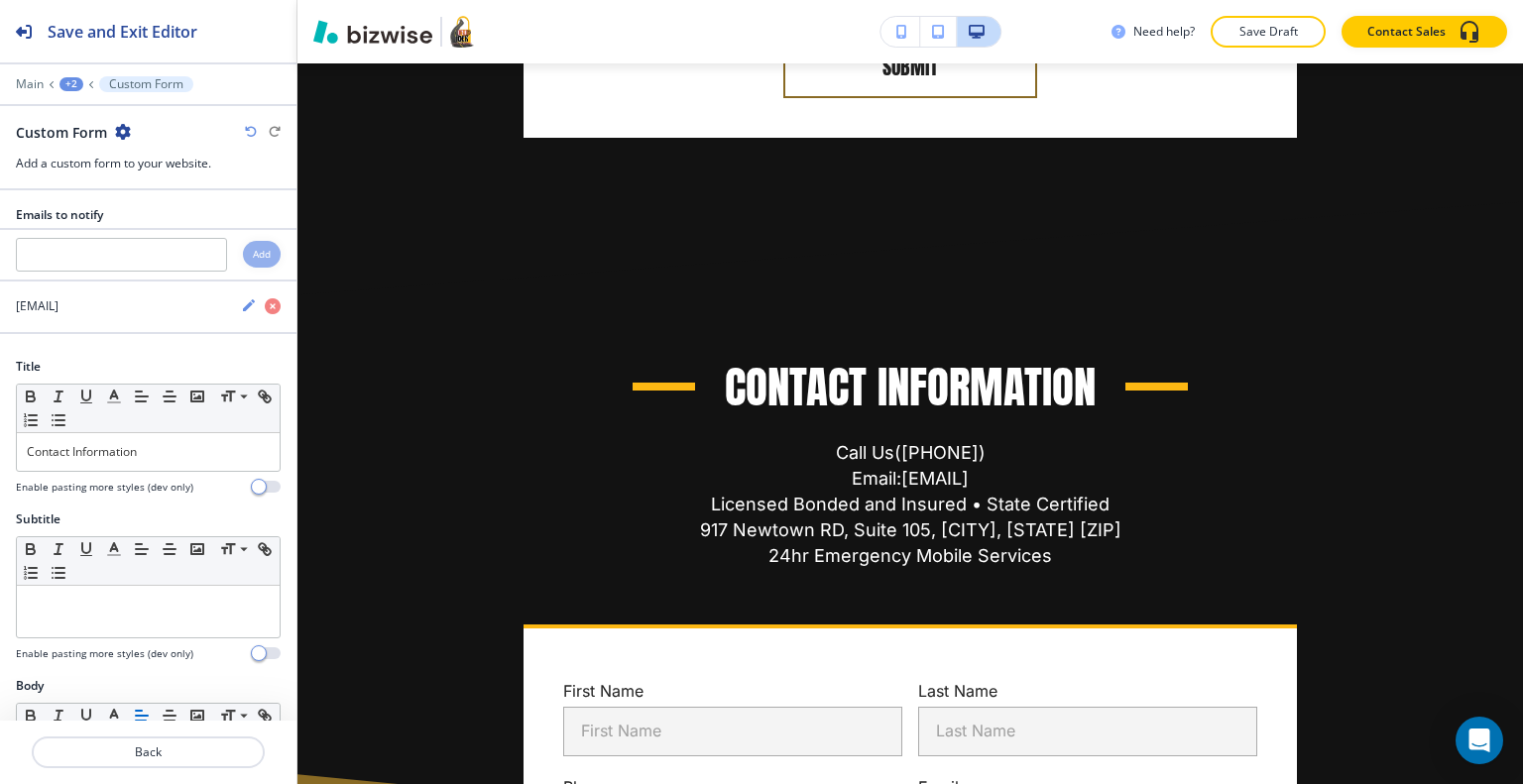 scroll, scrollTop: 3262, scrollLeft: 0, axis: vertical 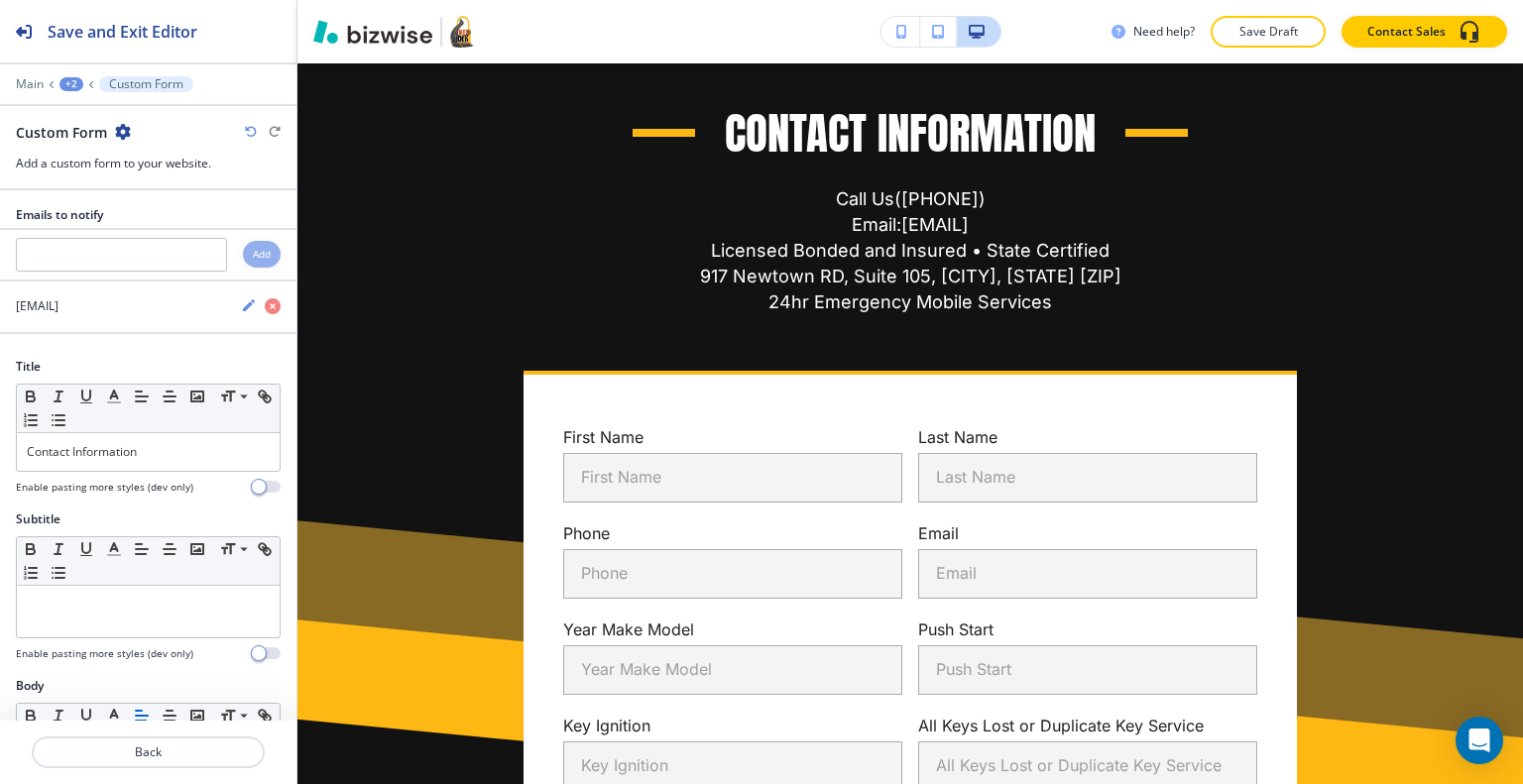 click at bounding box center [123, 132] 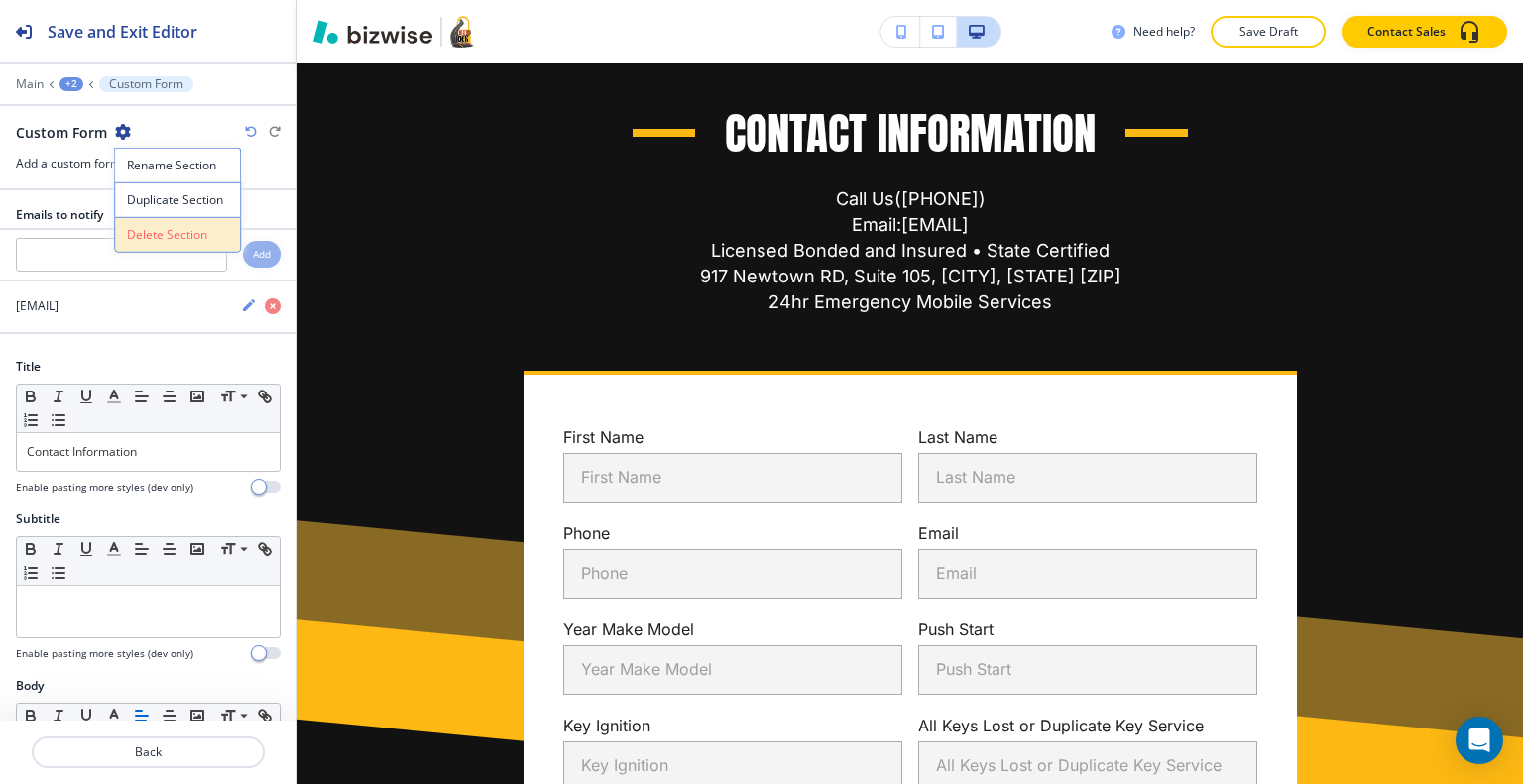 click on "Delete Section" at bounding box center (177, 235) 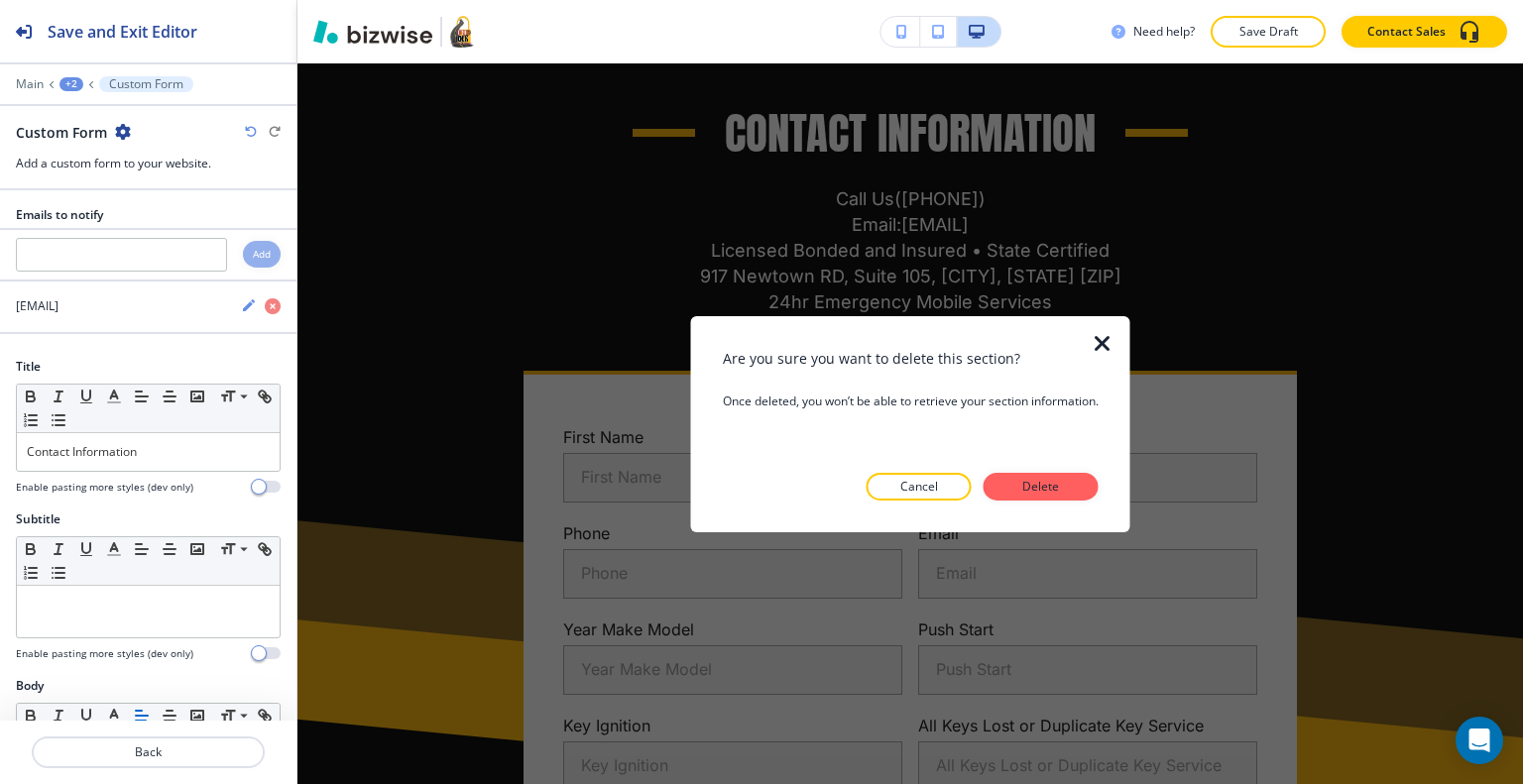 click on "Delete" at bounding box center [1041, 487] 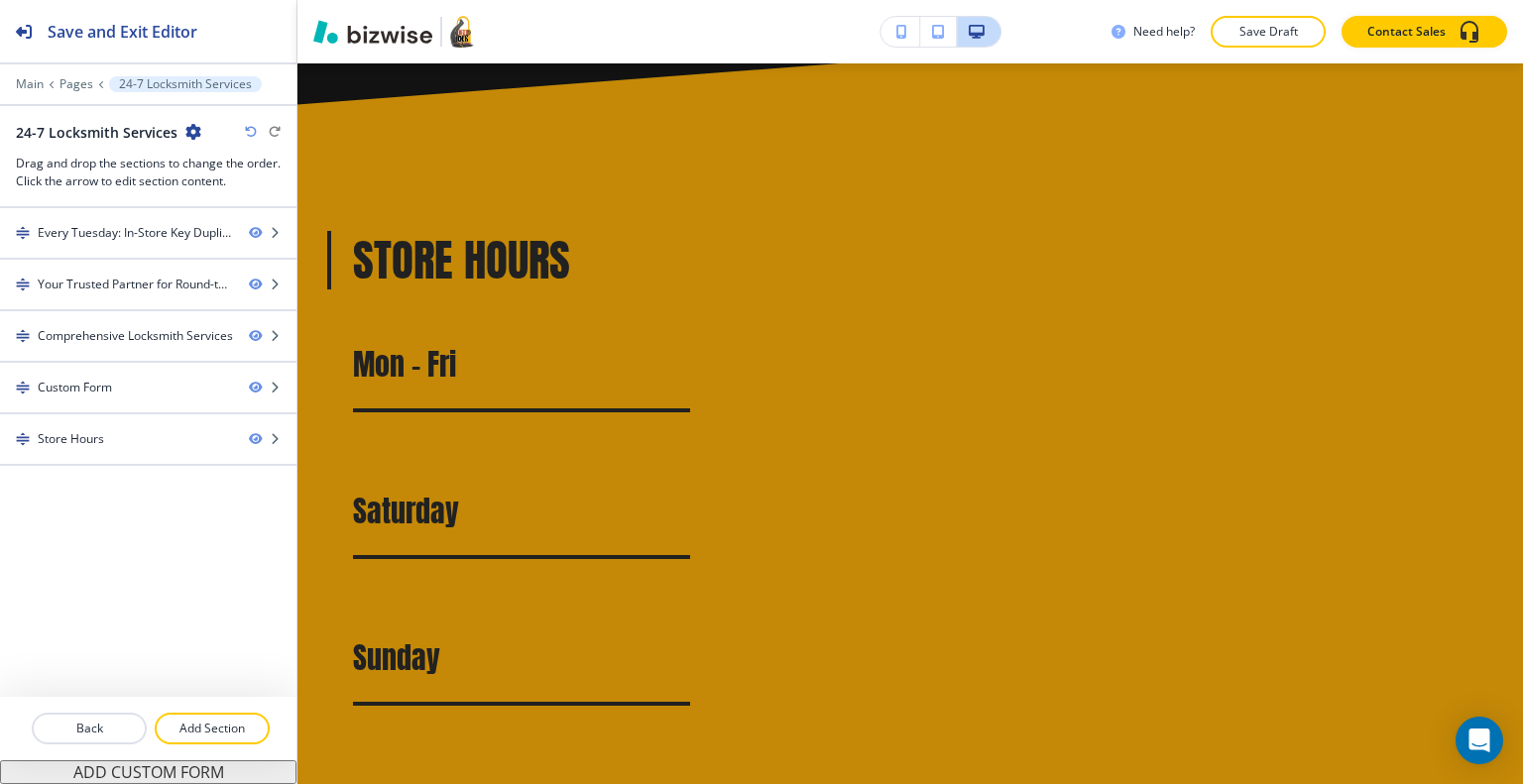 scroll, scrollTop: 3163, scrollLeft: 0, axis: vertical 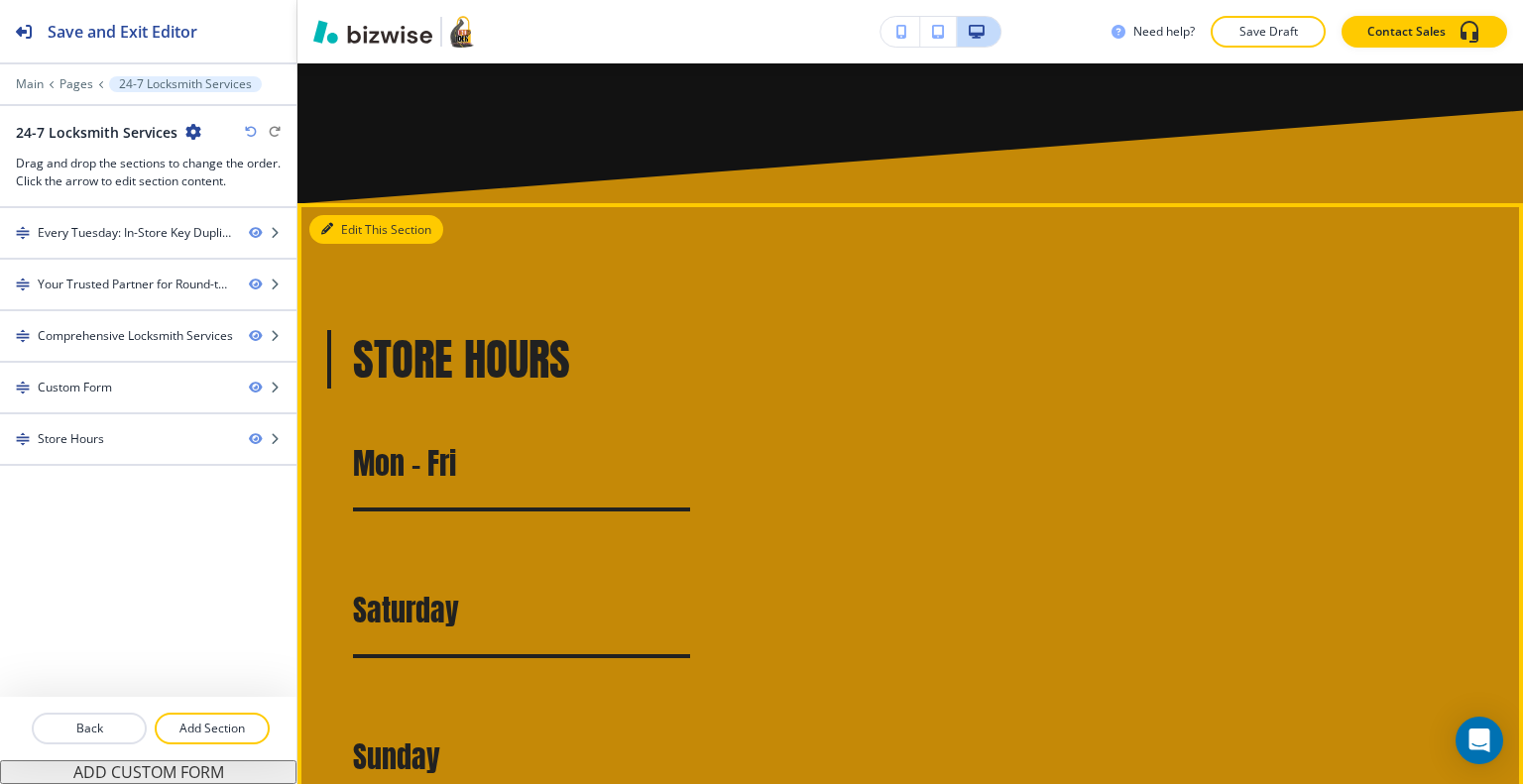 click on "Edit This Section" at bounding box center [376, 230] 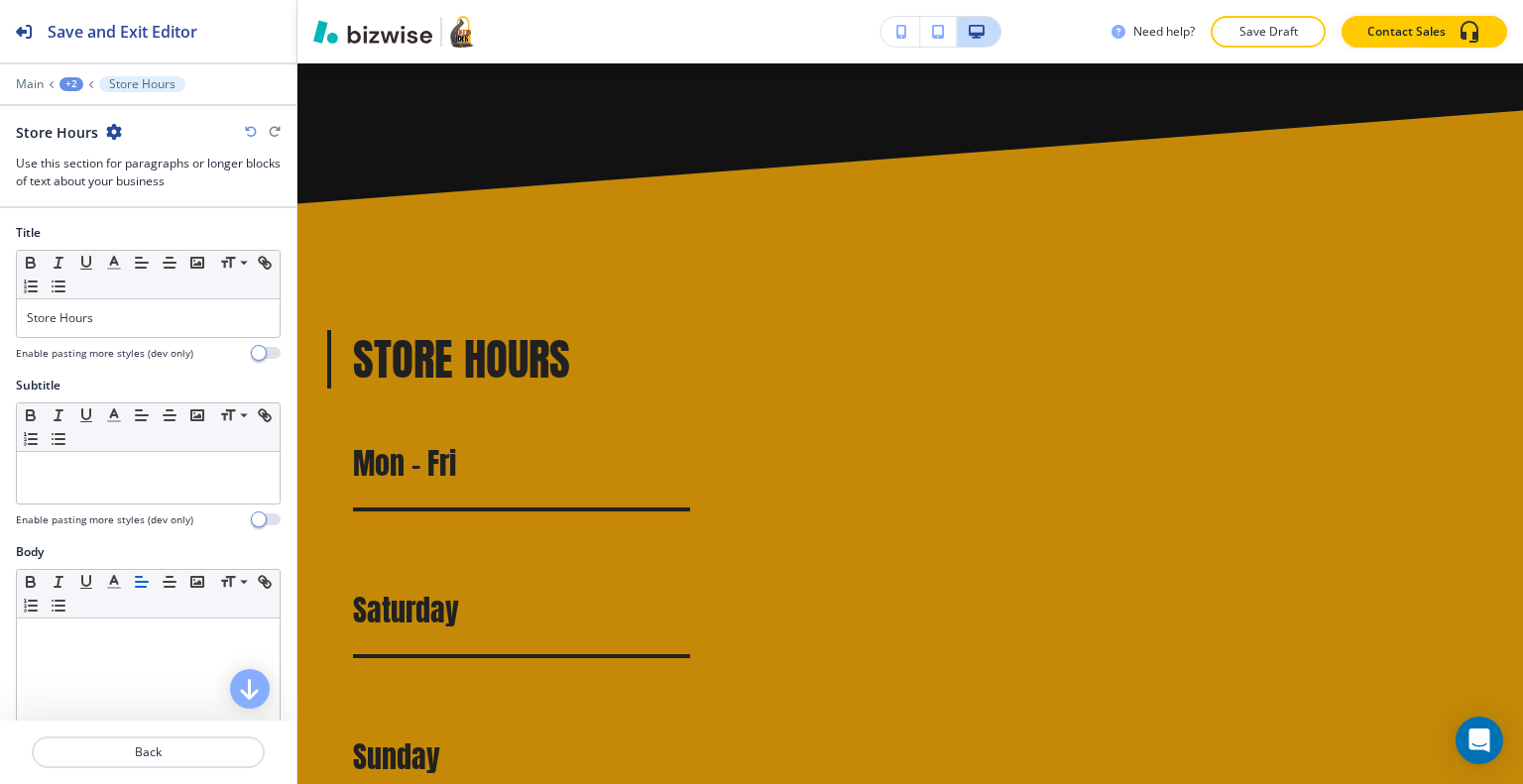 scroll, scrollTop: 3325, scrollLeft: 0, axis: vertical 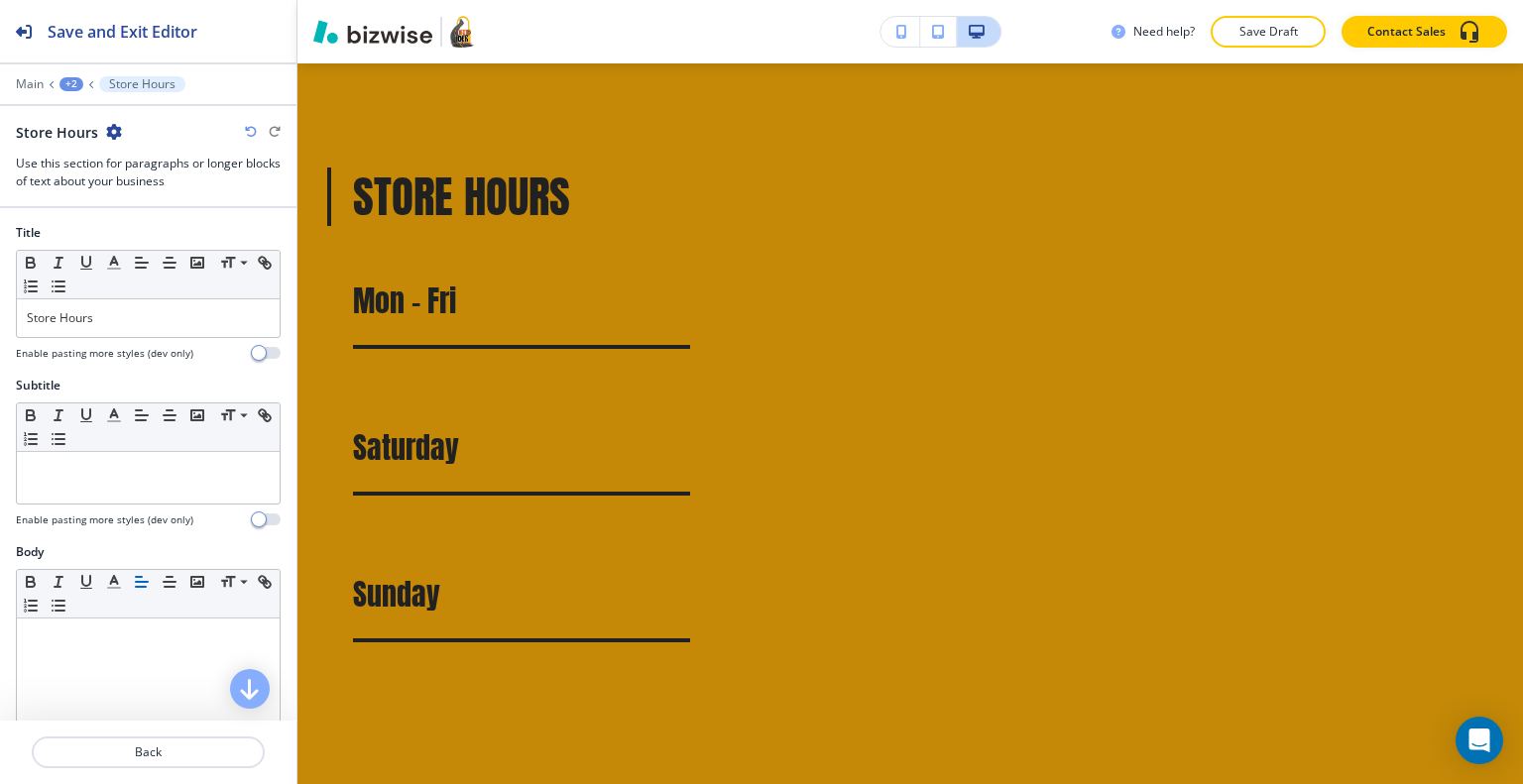 click at bounding box center [114, 132] 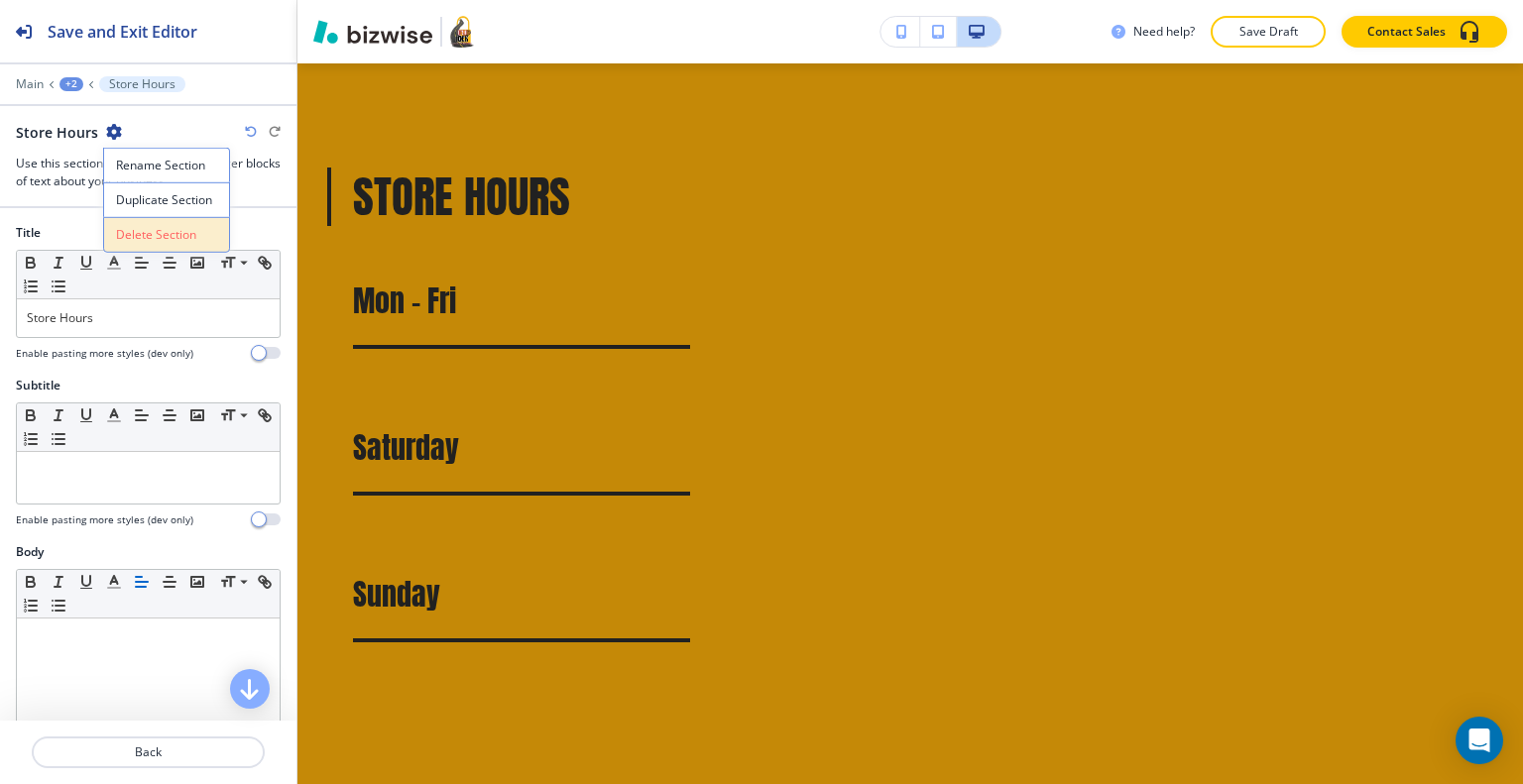 click on "Delete Section" at bounding box center [167, 235] 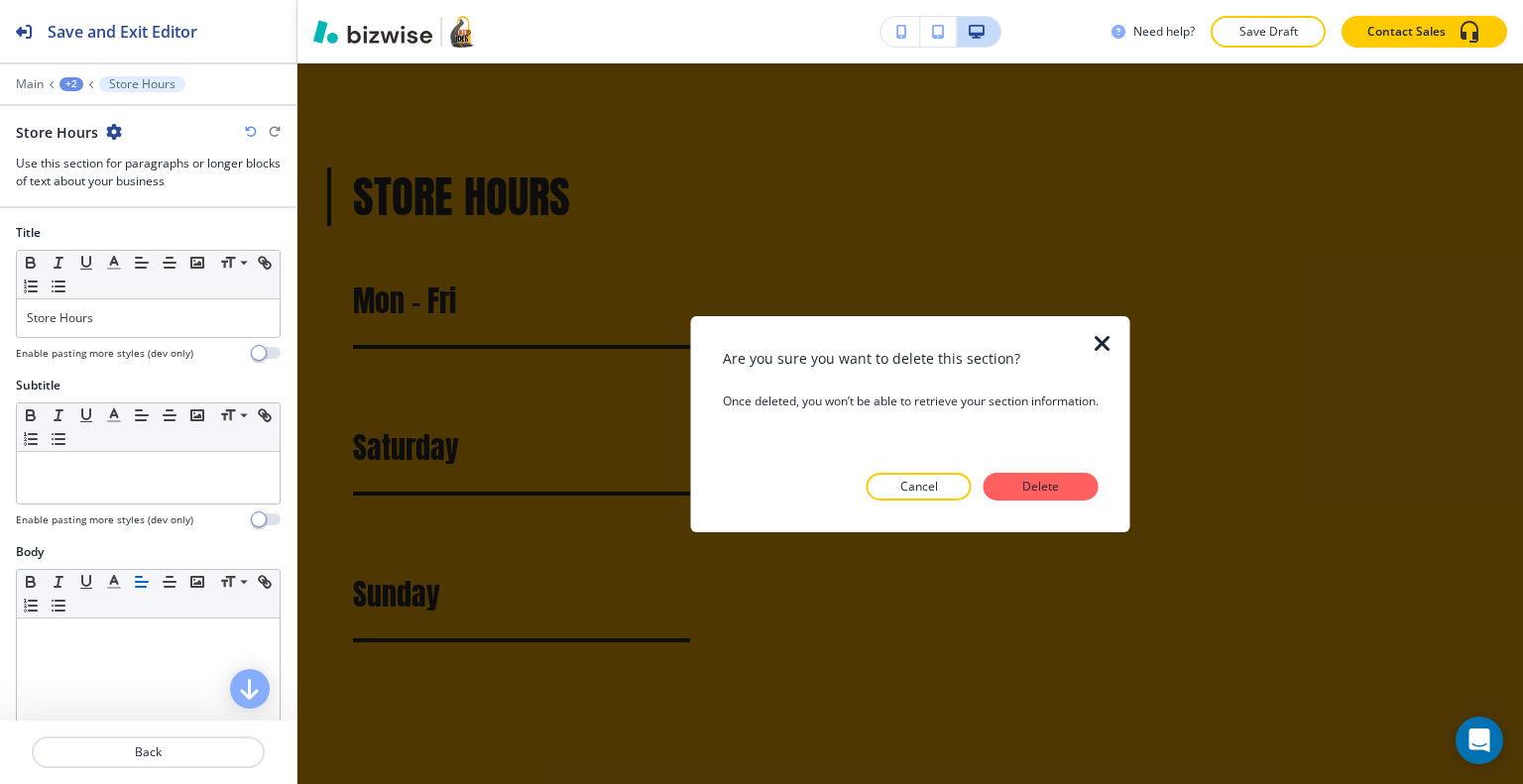 click on "Are you sure you want to delete this section? Once deleted, you won’t be able to retrieve your section information. Cancel Delete" at bounding box center (910, 423) 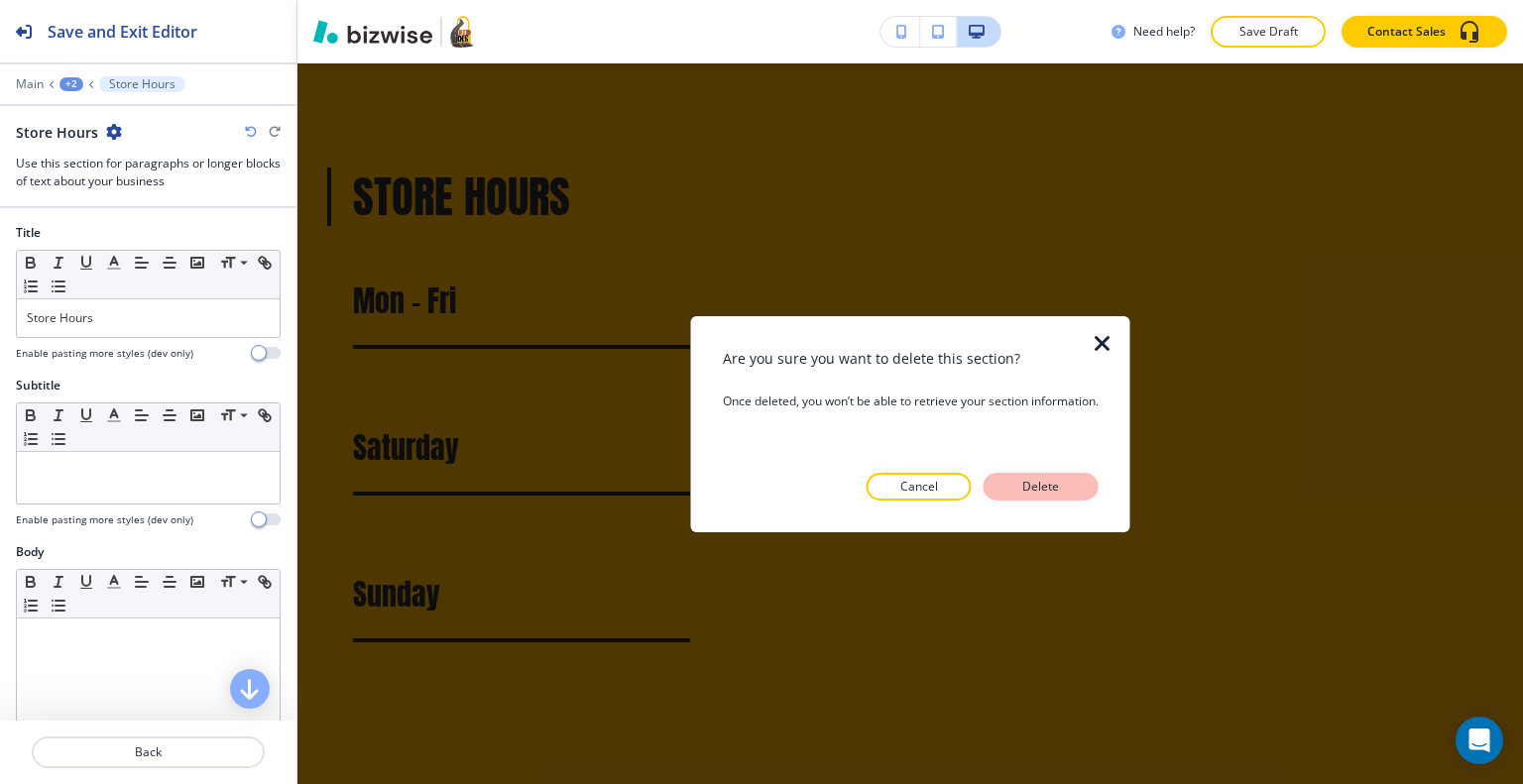 click on "Delete" at bounding box center (1041, 487) 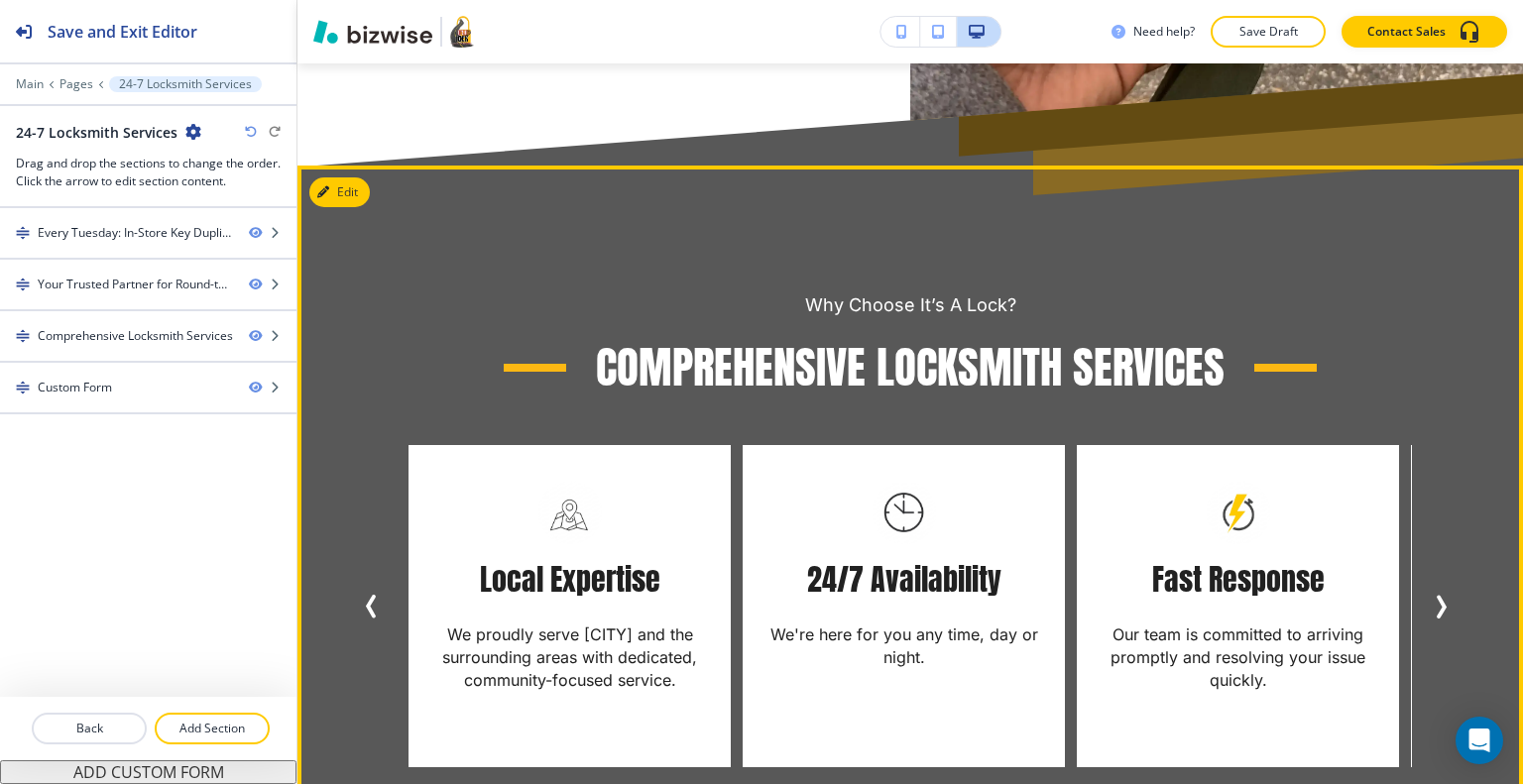 scroll, scrollTop: 1044, scrollLeft: 0, axis: vertical 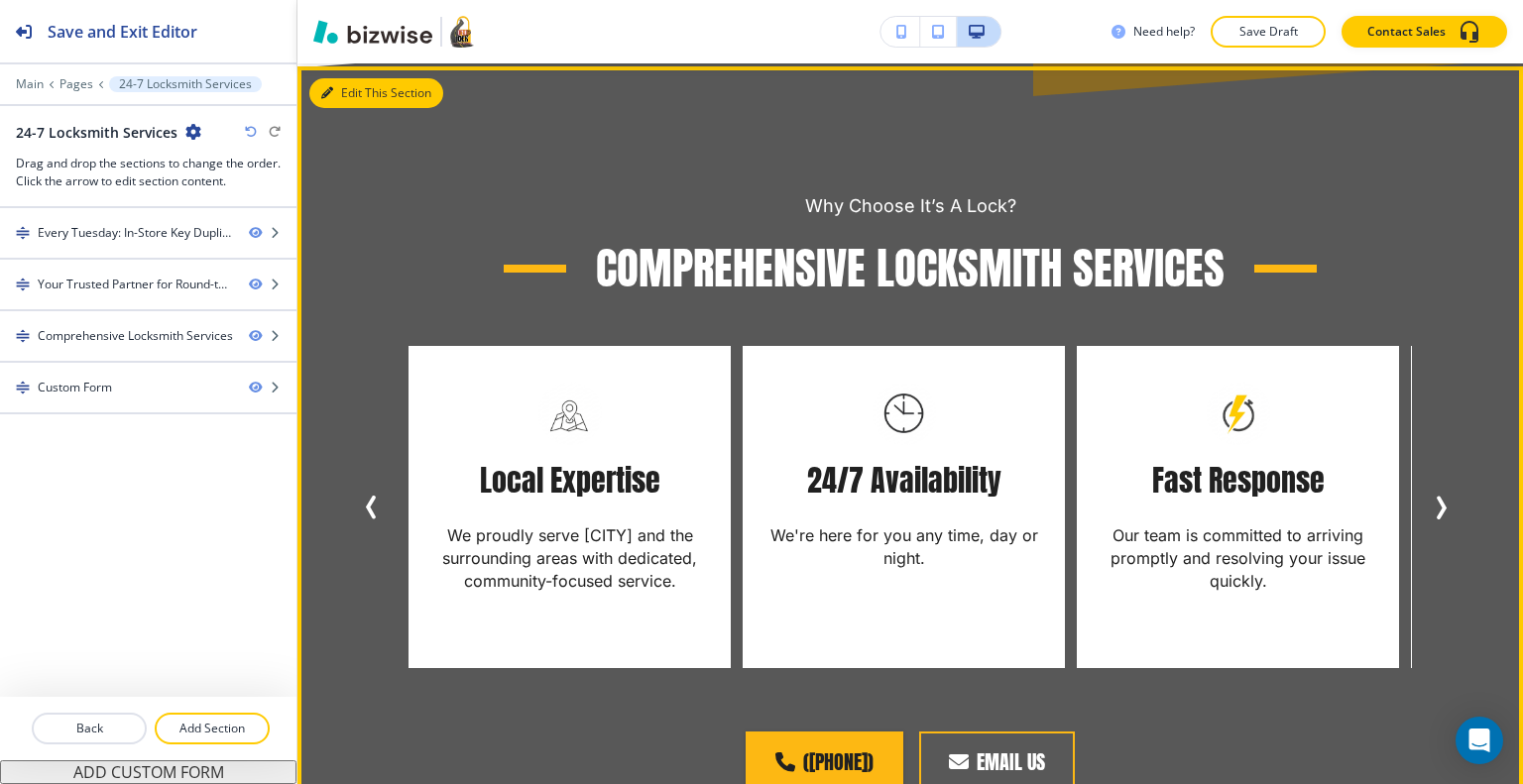click on "Edit This Section" at bounding box center (376, 93) 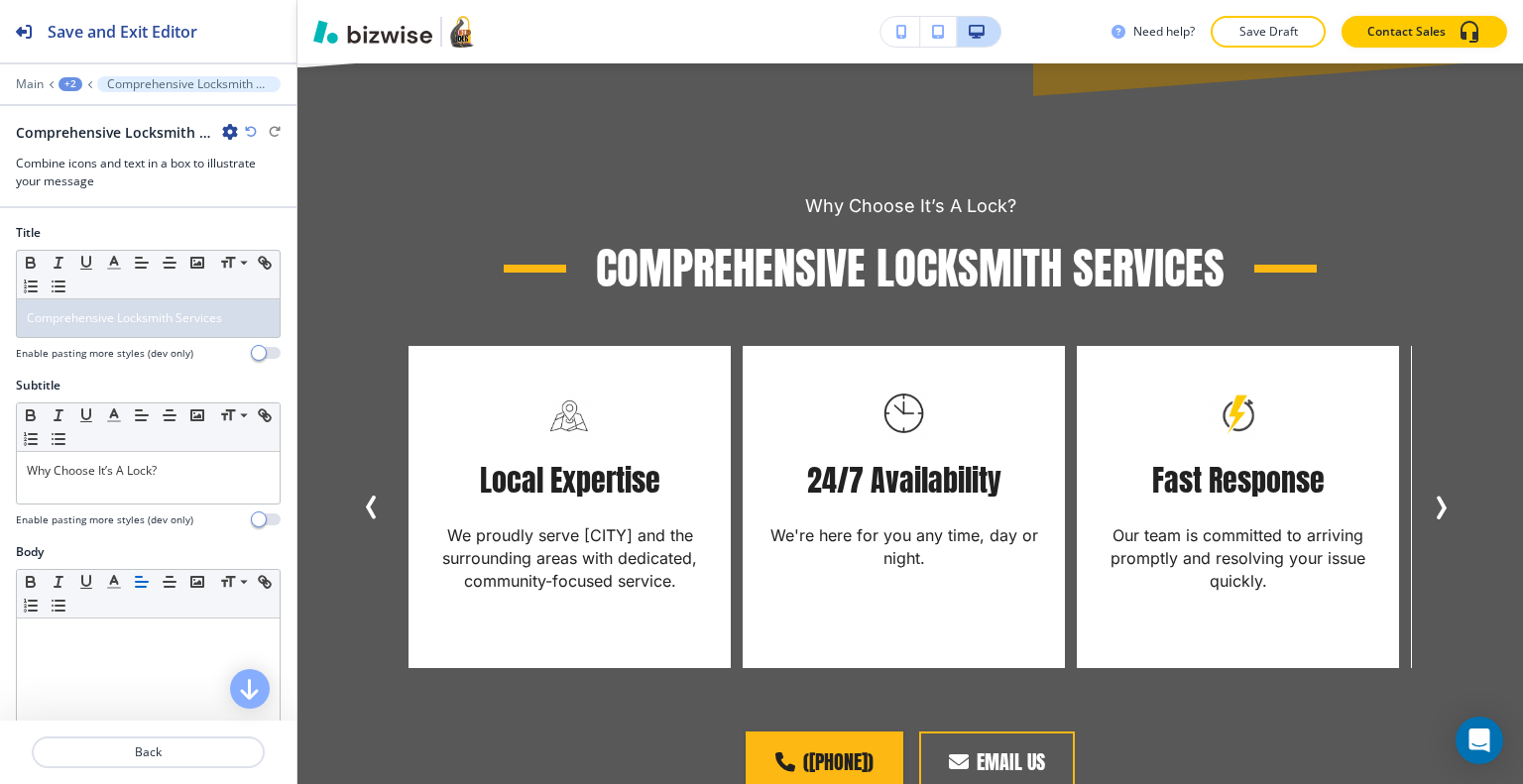 scroll, scrollTop: 1071, scrollLeft: 0, axis: vertical 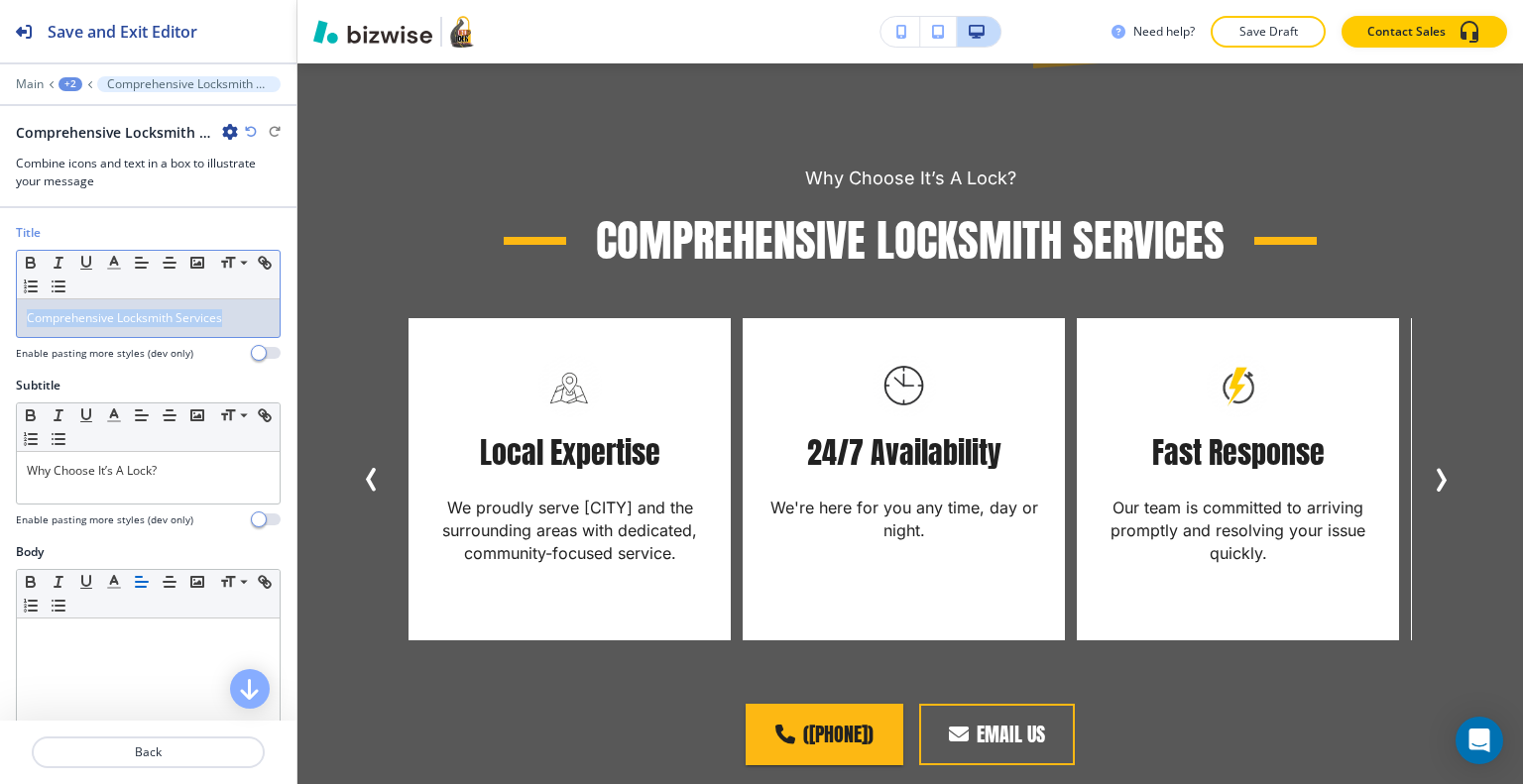 drag, startPoint x: 243, startPoint y: 323, endPoint x: 3, endPoint y: 312, distance: 240.25195 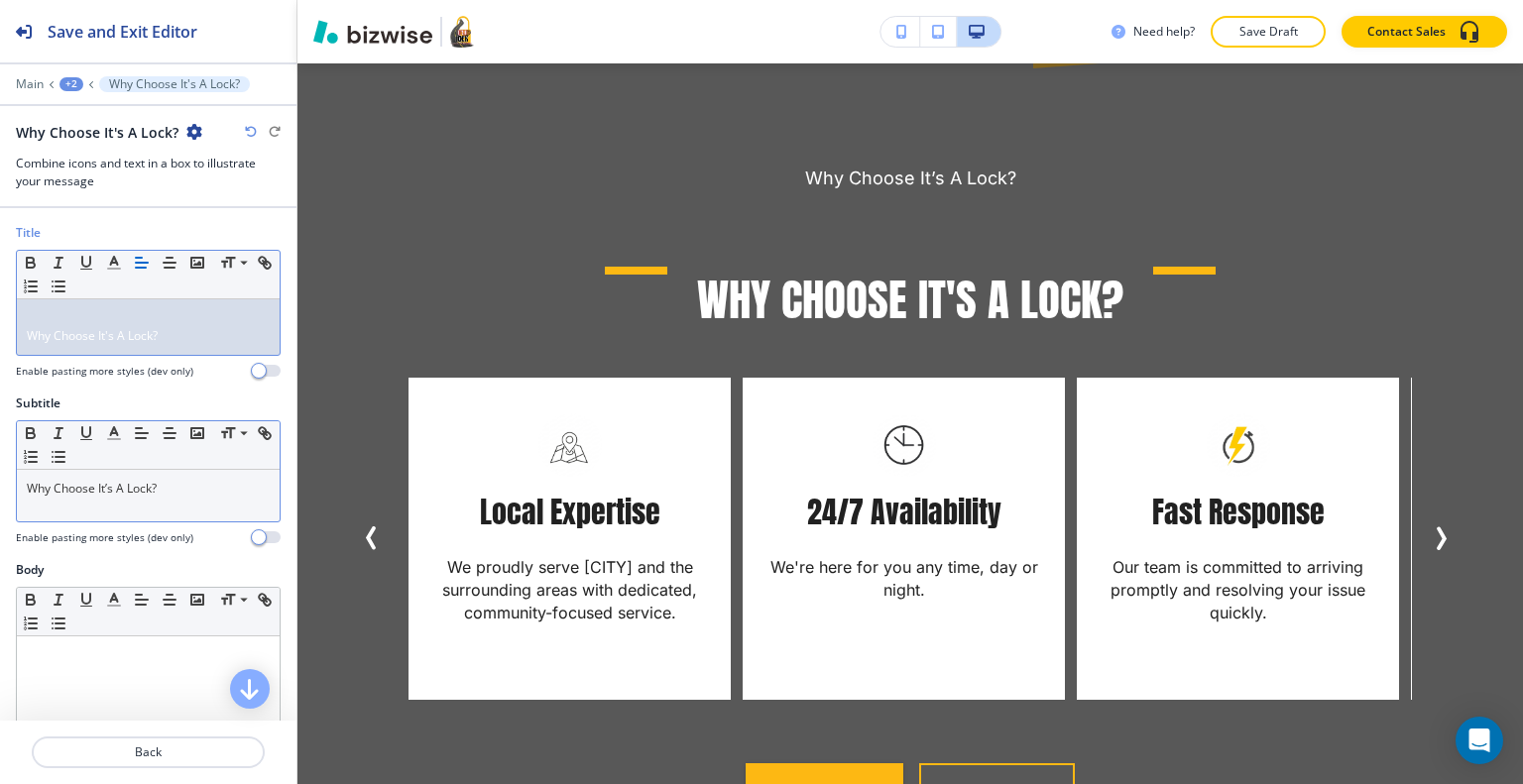scroll, scrollTop: 0, scrollLeft: 0, axis: both 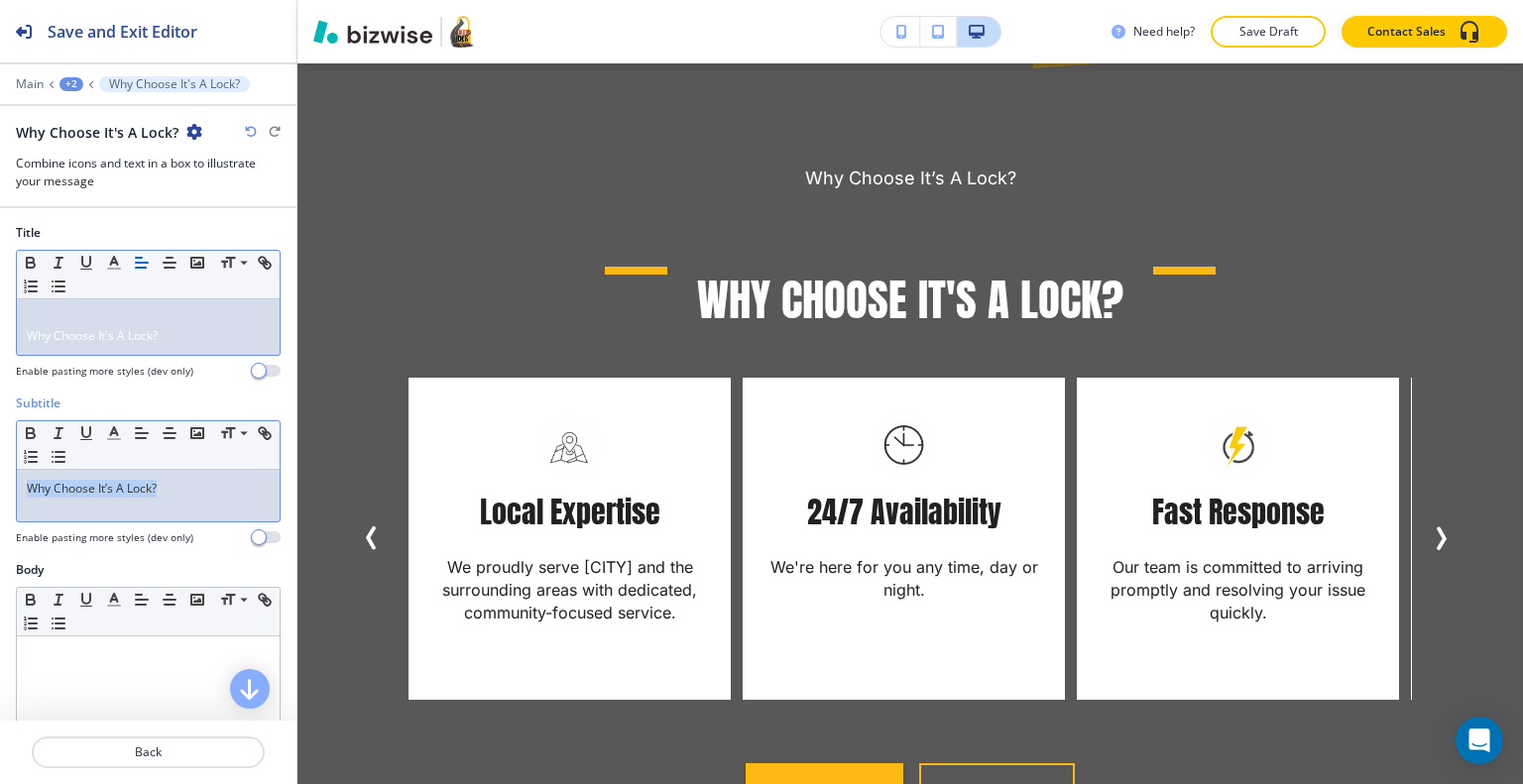 drag, startPoint x: 190, startPoint y: 489, endPoint x: 3, endPoint y: 487, distance: 187.01069 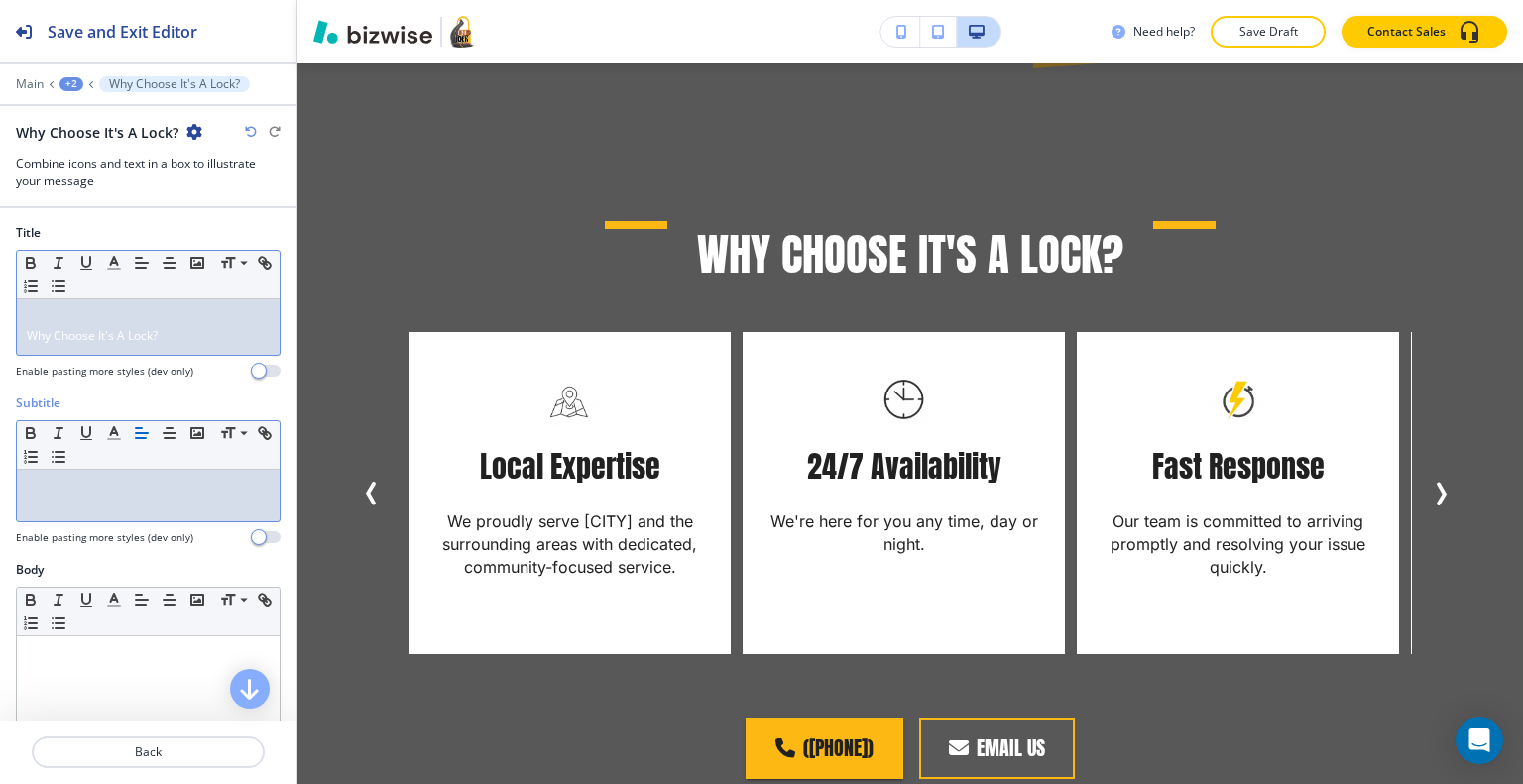 click on "Why Choose It's A Lock?" at bounding box center [148, 336] 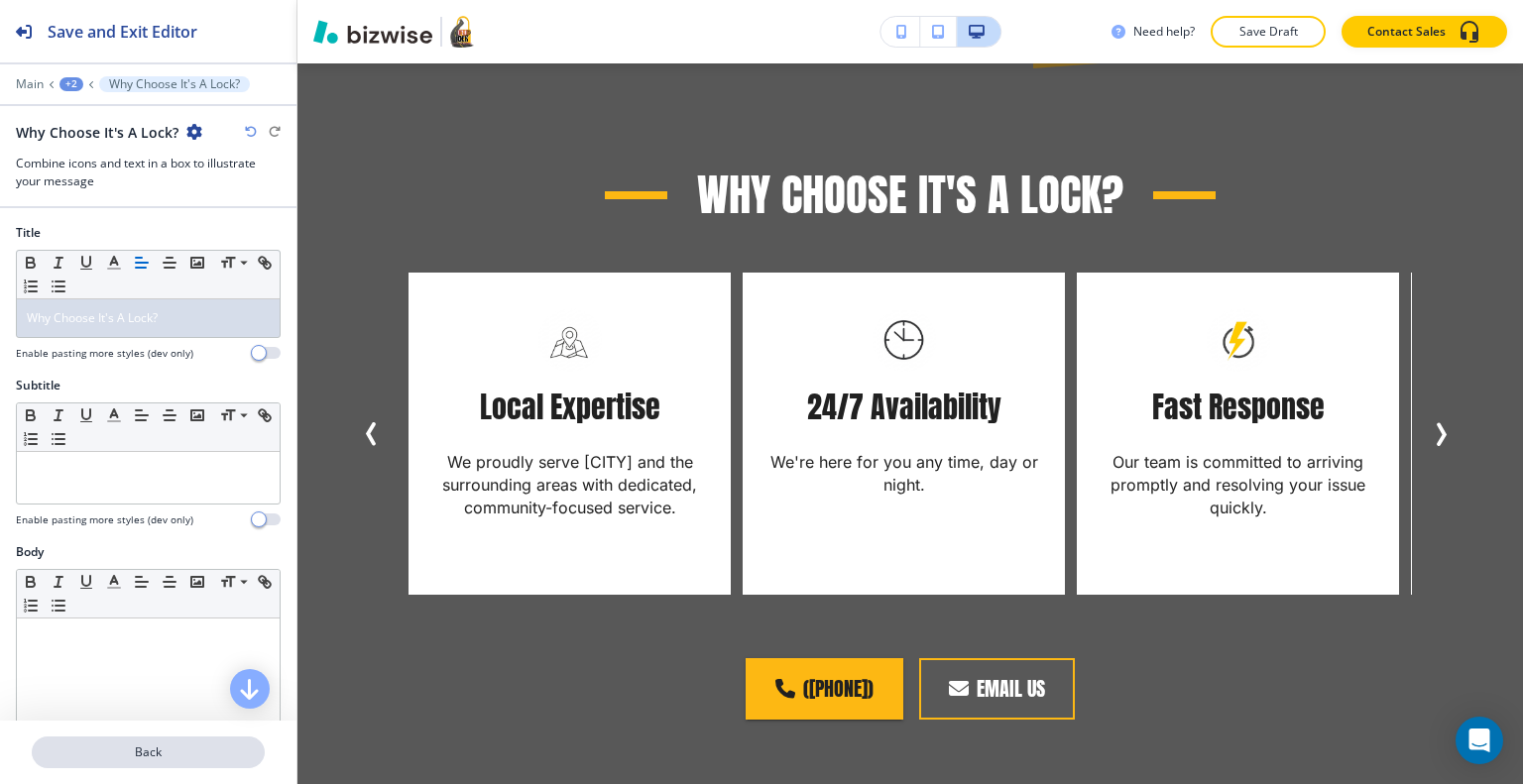 click on "Back" at bounding box center [148, 752] 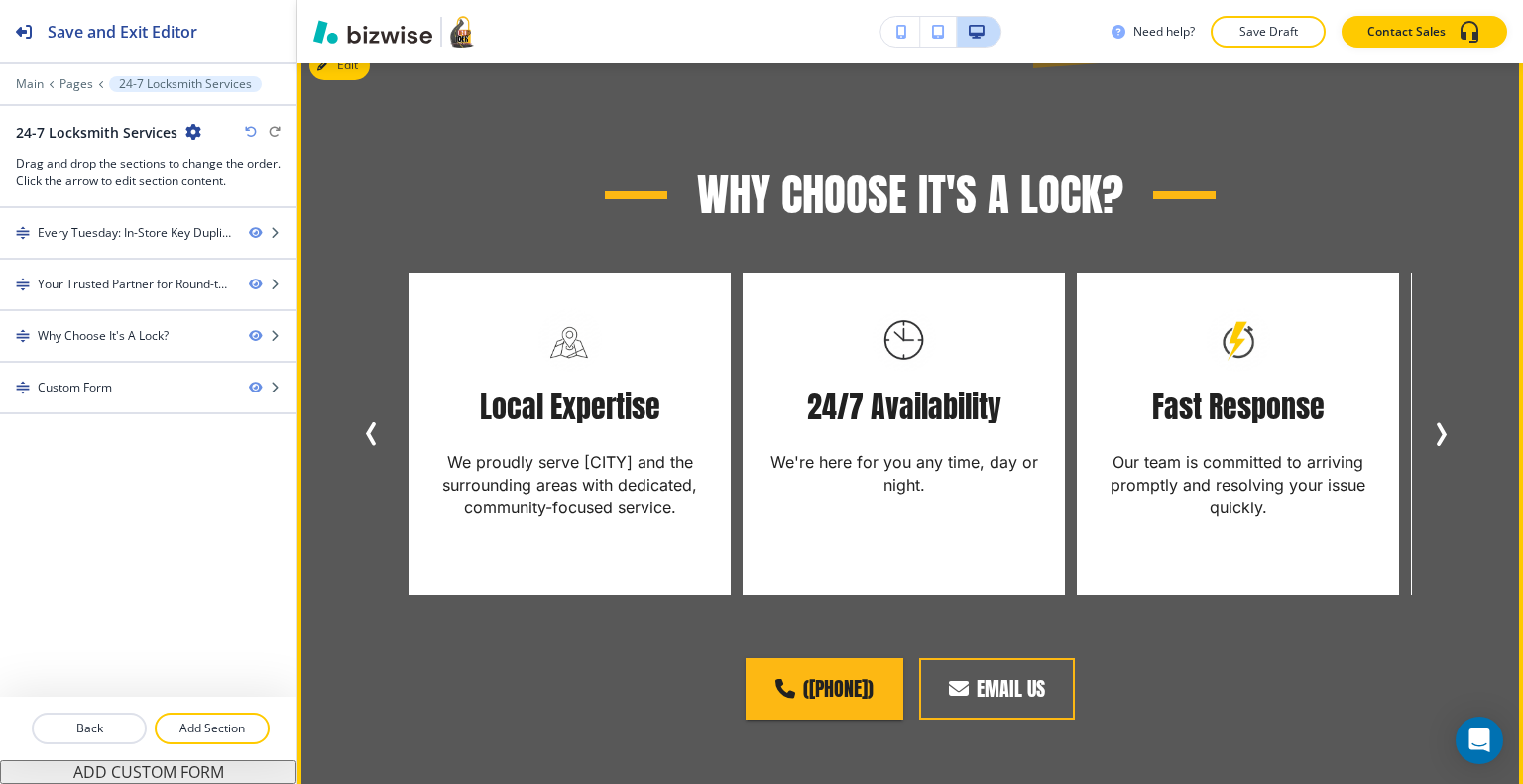 scroll, scrollTop: 675, scrollLeft: 0, axis: vertical 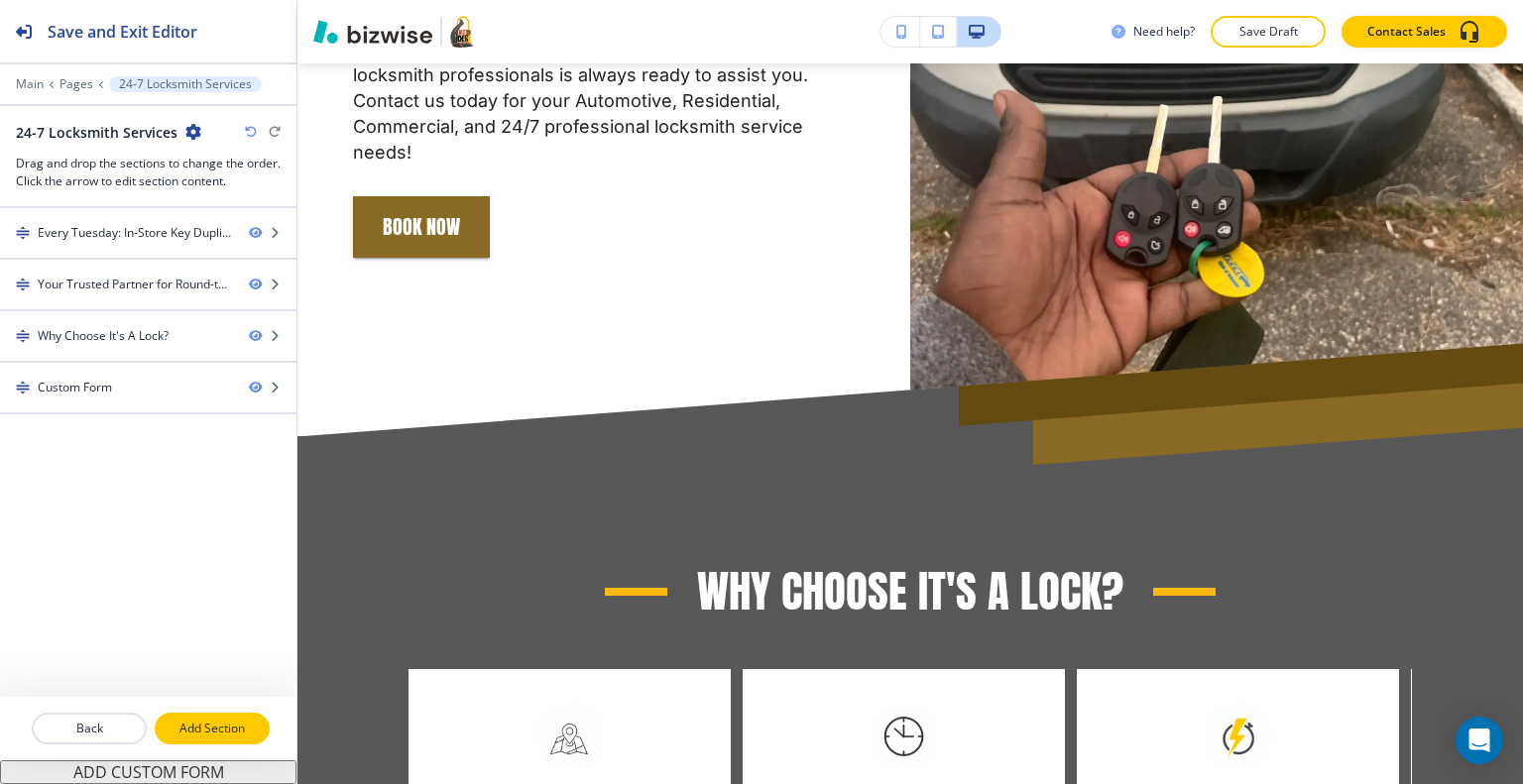 click on "Add Section" at bounding box center [212, 728] 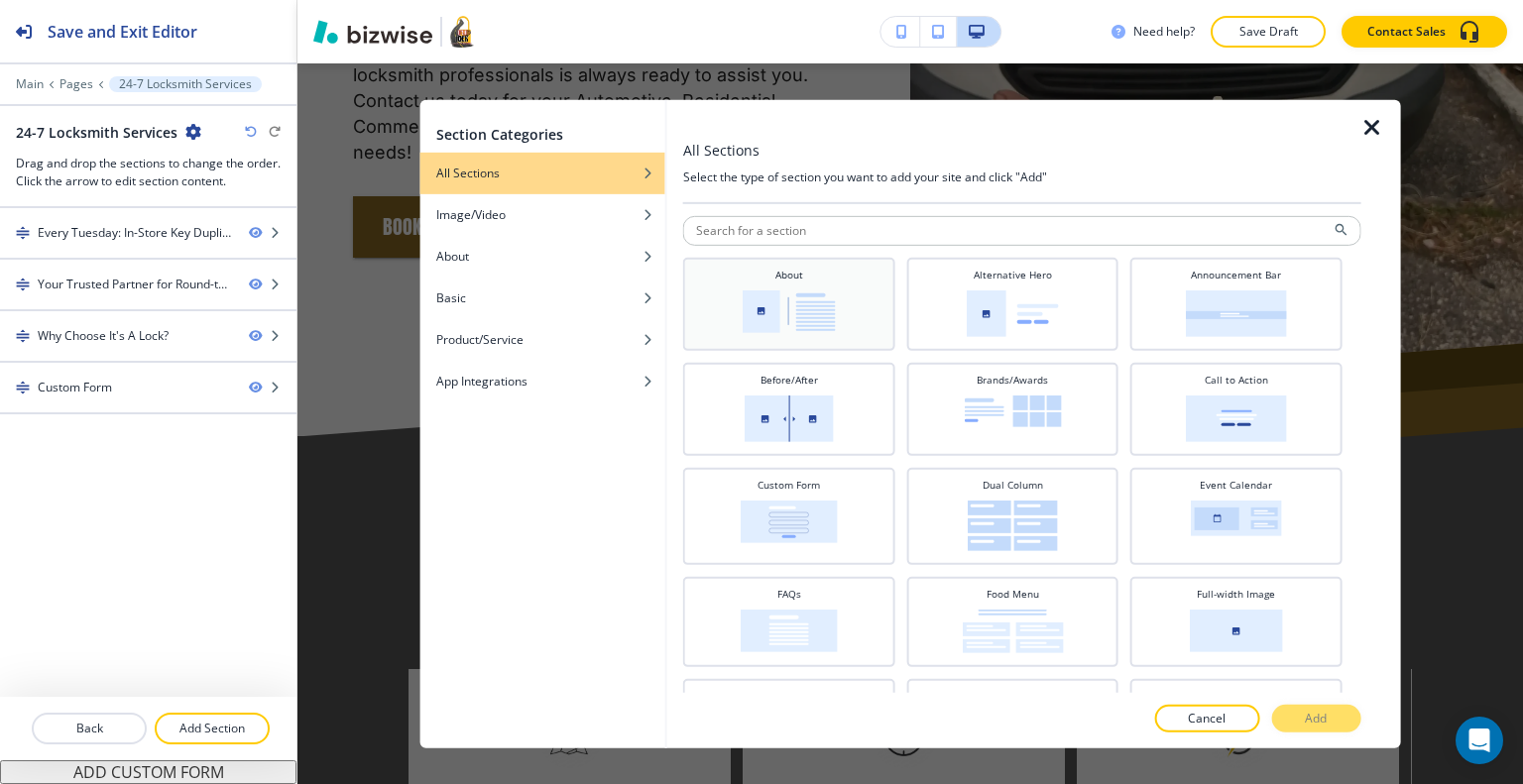 click at bounding box center [789, 310] 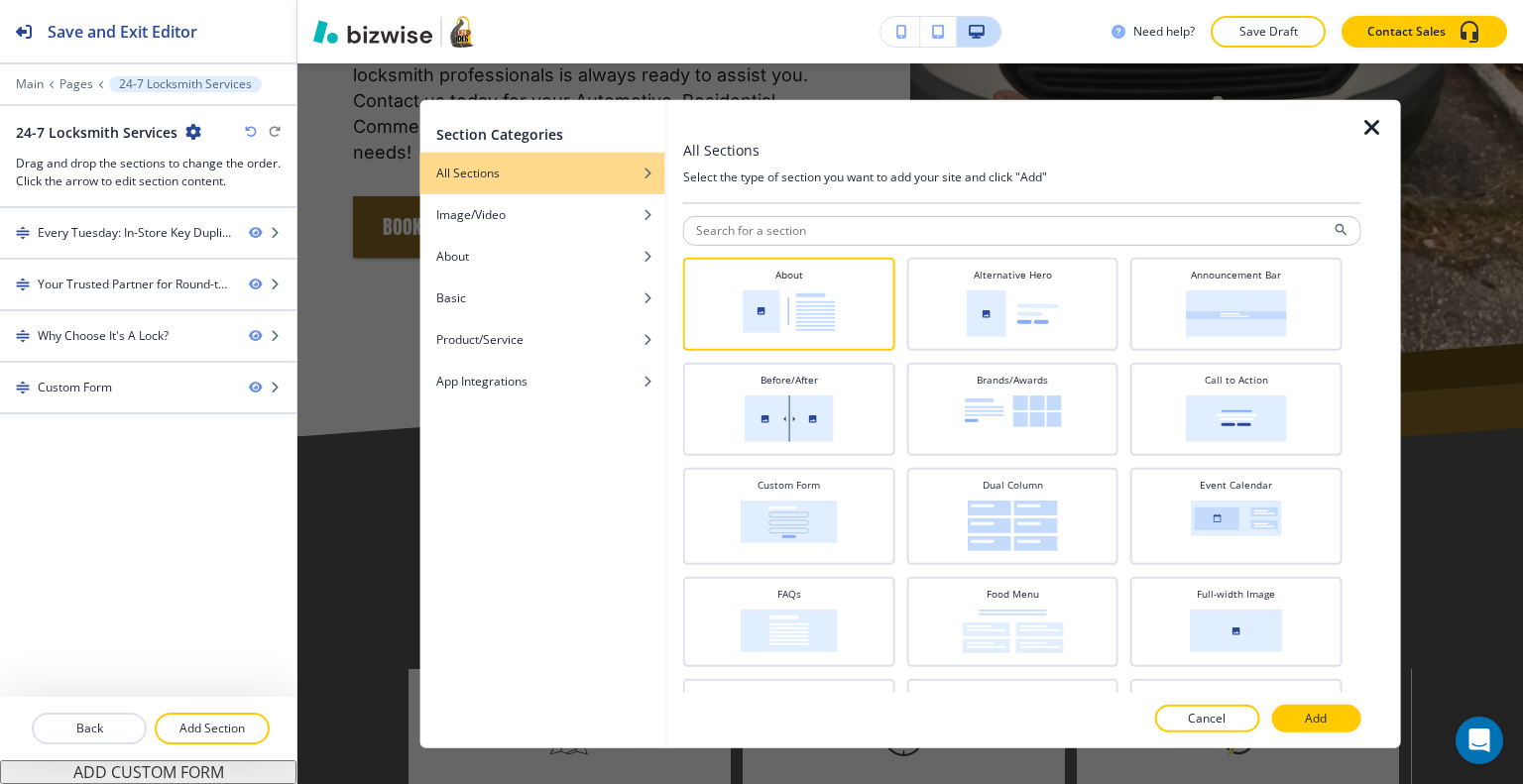 click at bounding box center (1022, 740) 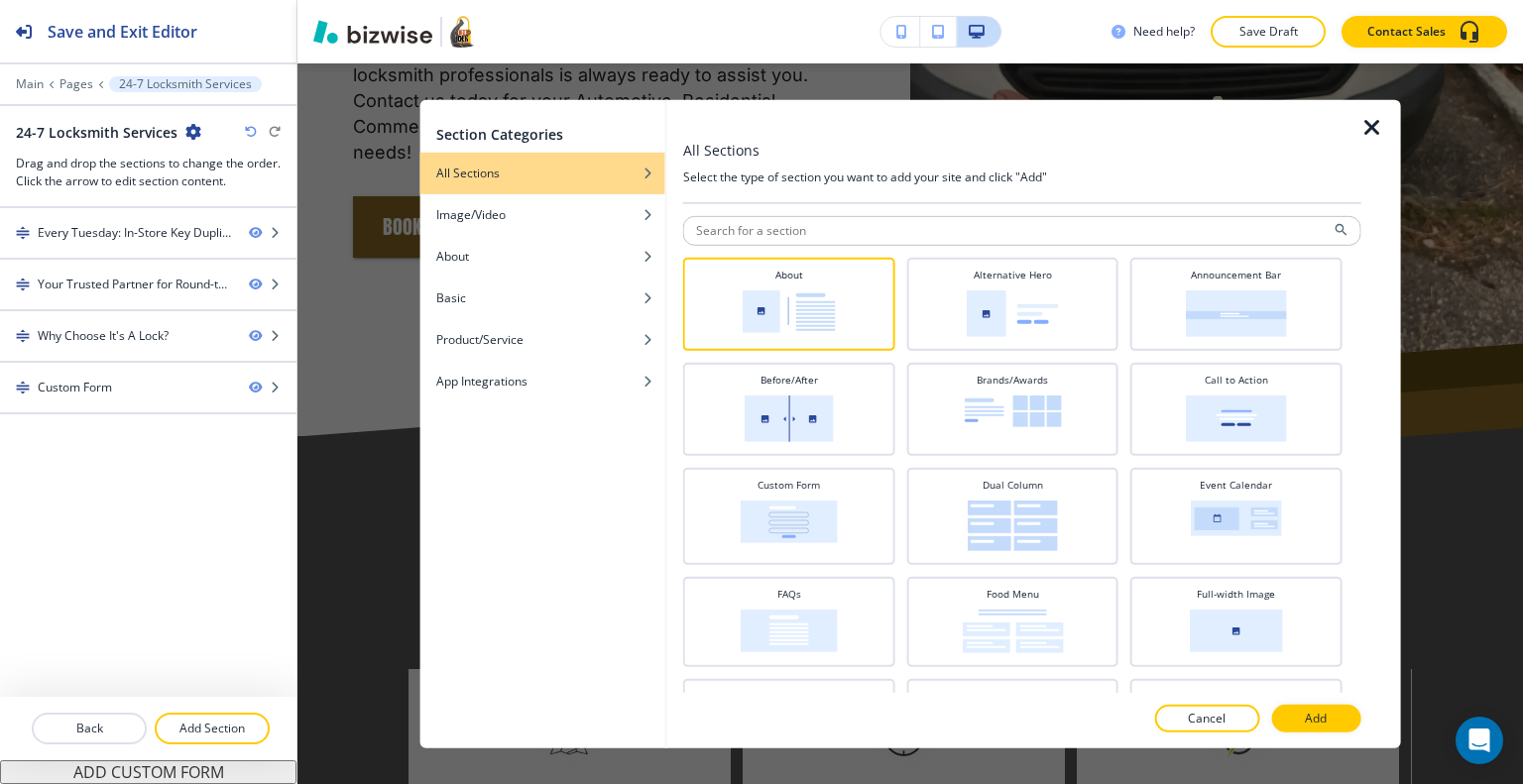 click on "Add" at bounding box center [1316, 719] 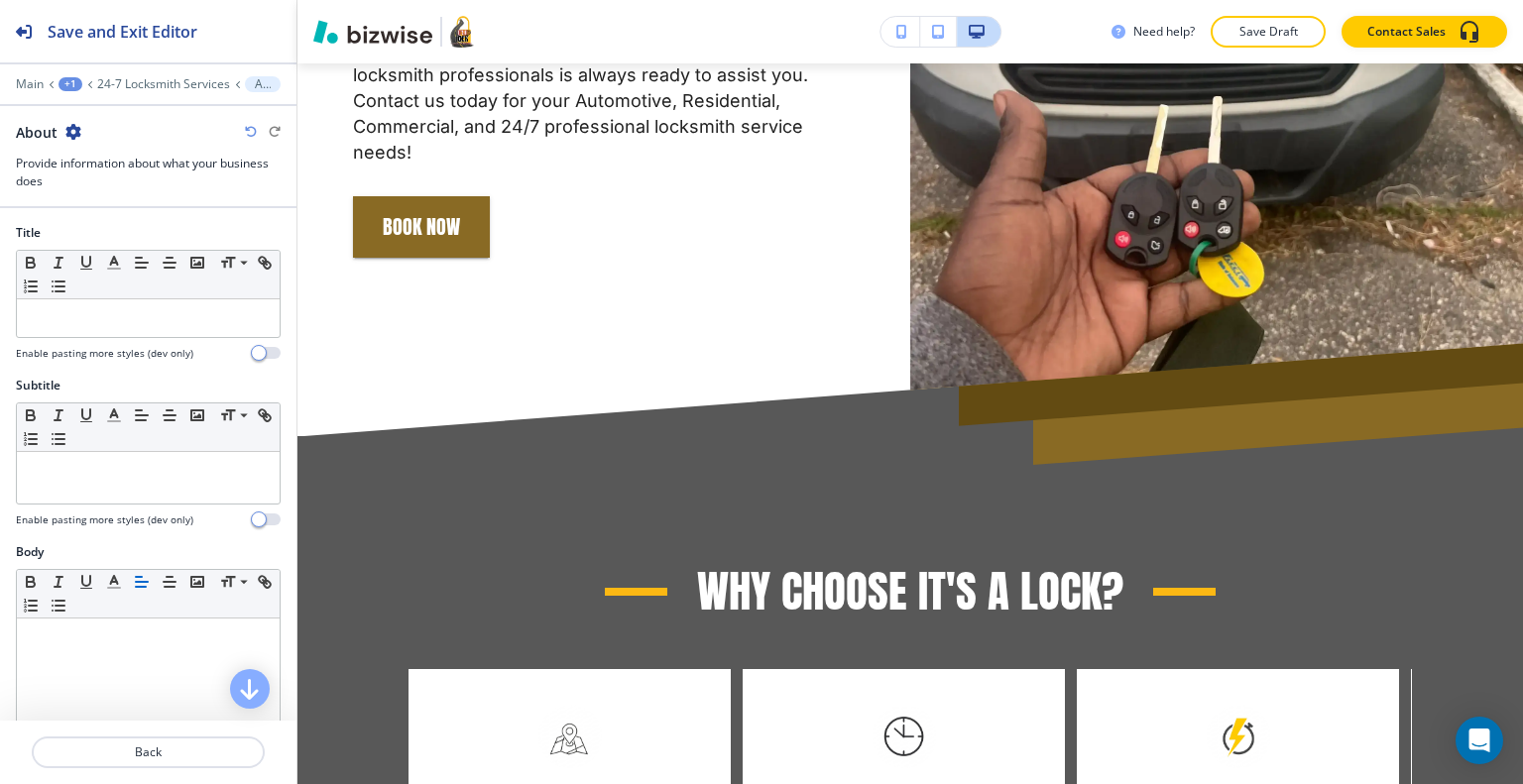 scroll, scrollTop: 3280, scrollLeft: 0, axis: vertical 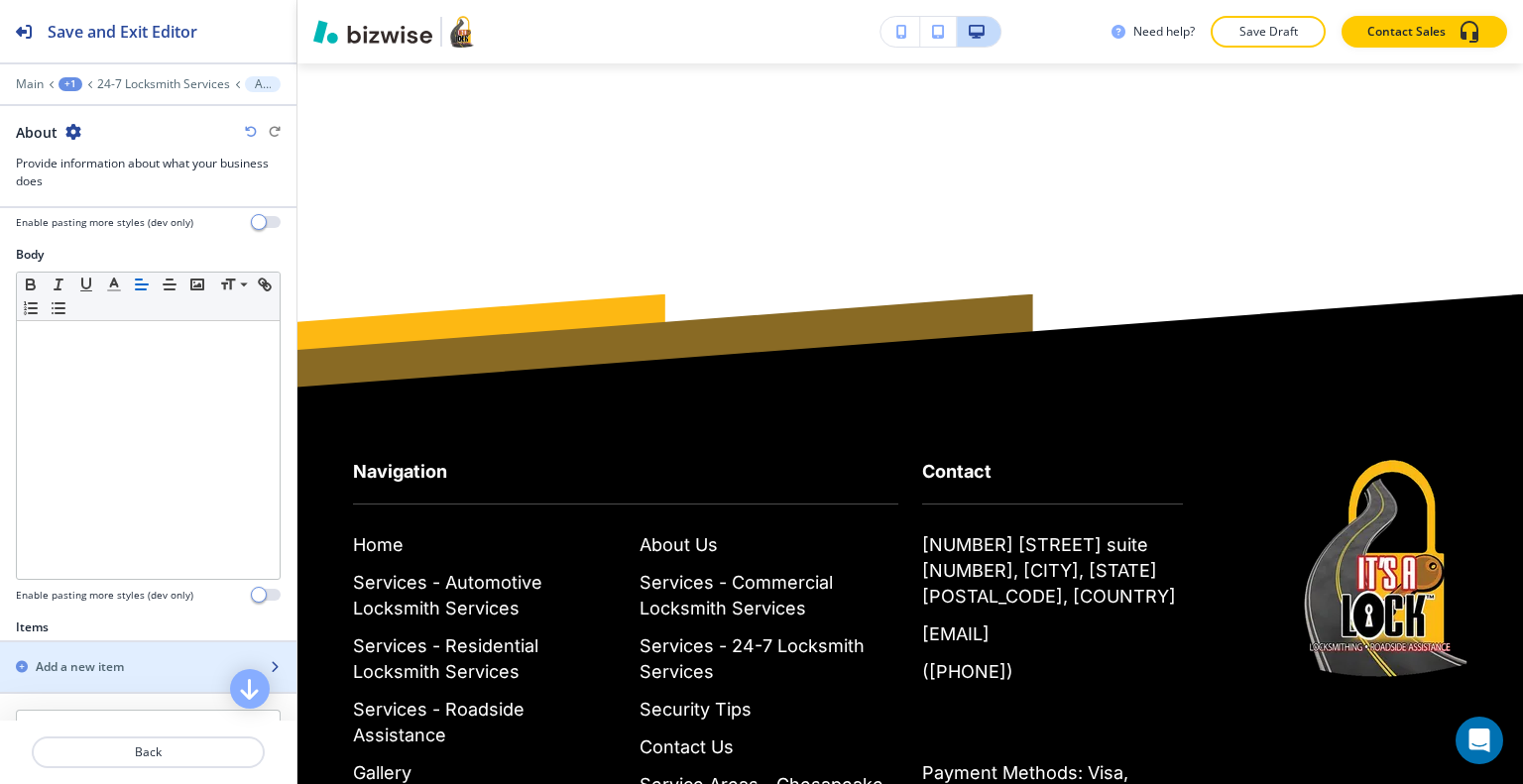 click at bounding box center [148, 650] 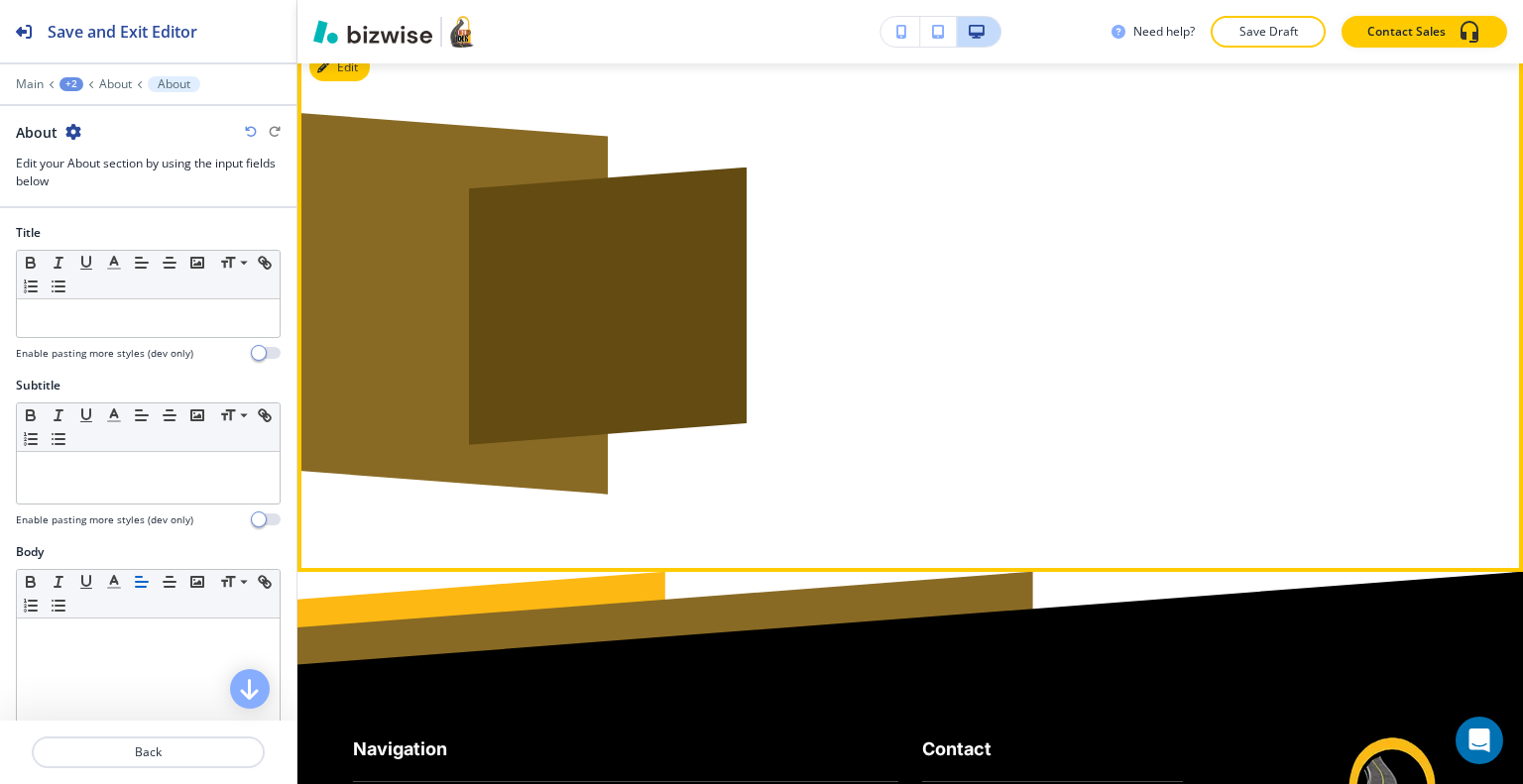 scroll, scrollTop: 3451, scrollLeft: 0, axis: vertical 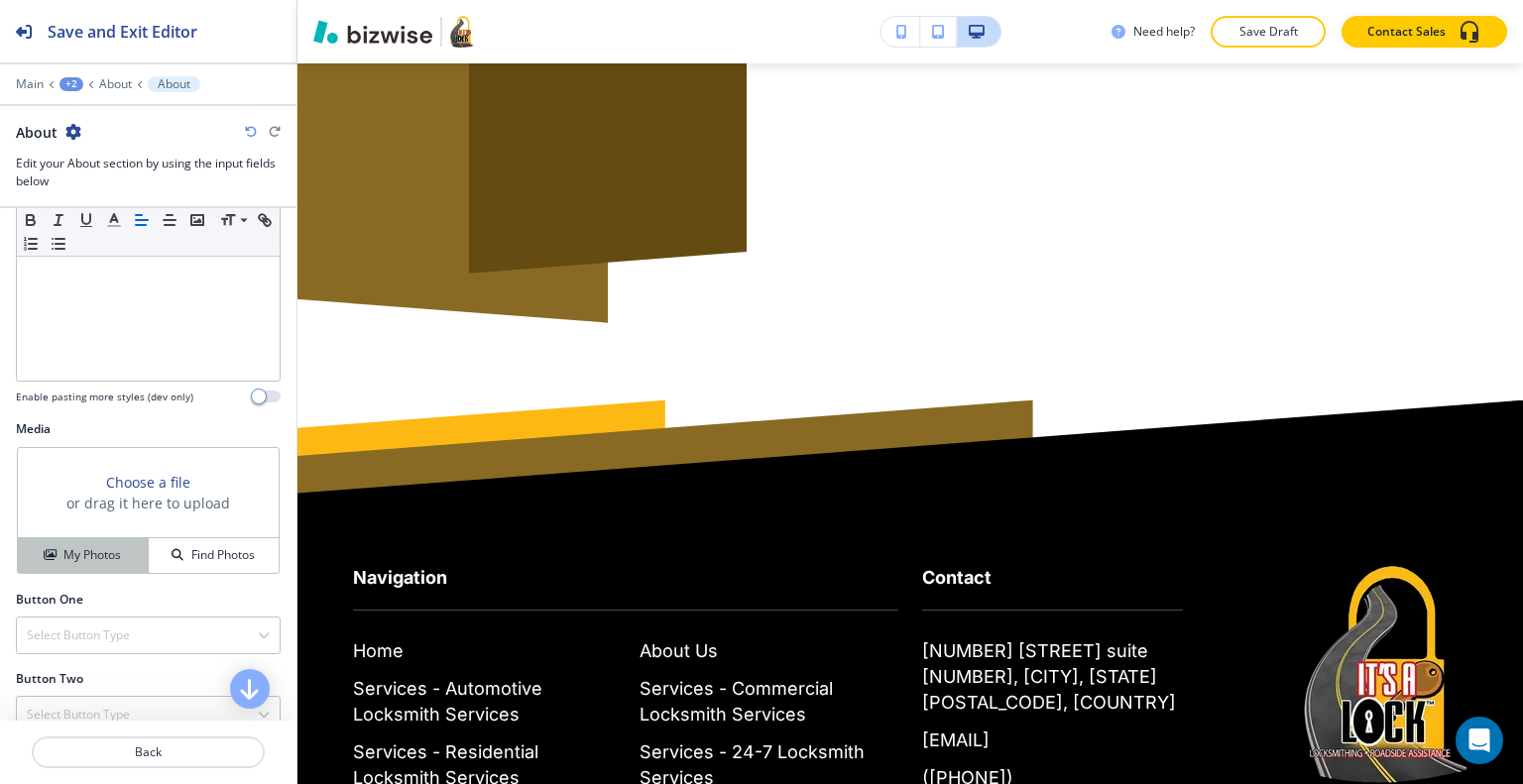 click on "My Photos" at bounding box center [83, 555] 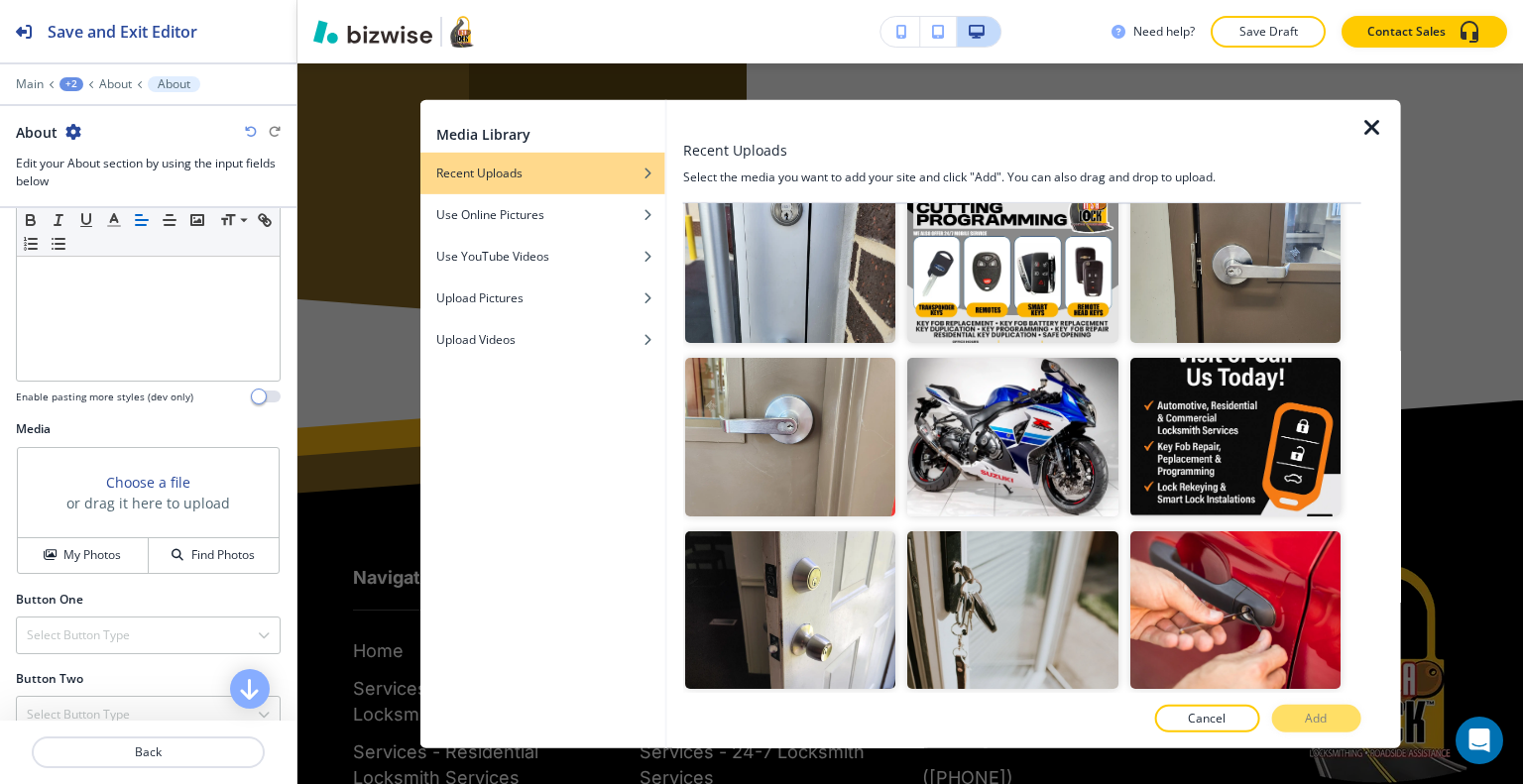 scroll, scrollTop: 2081, scrollLeft: 0, axis: vertical 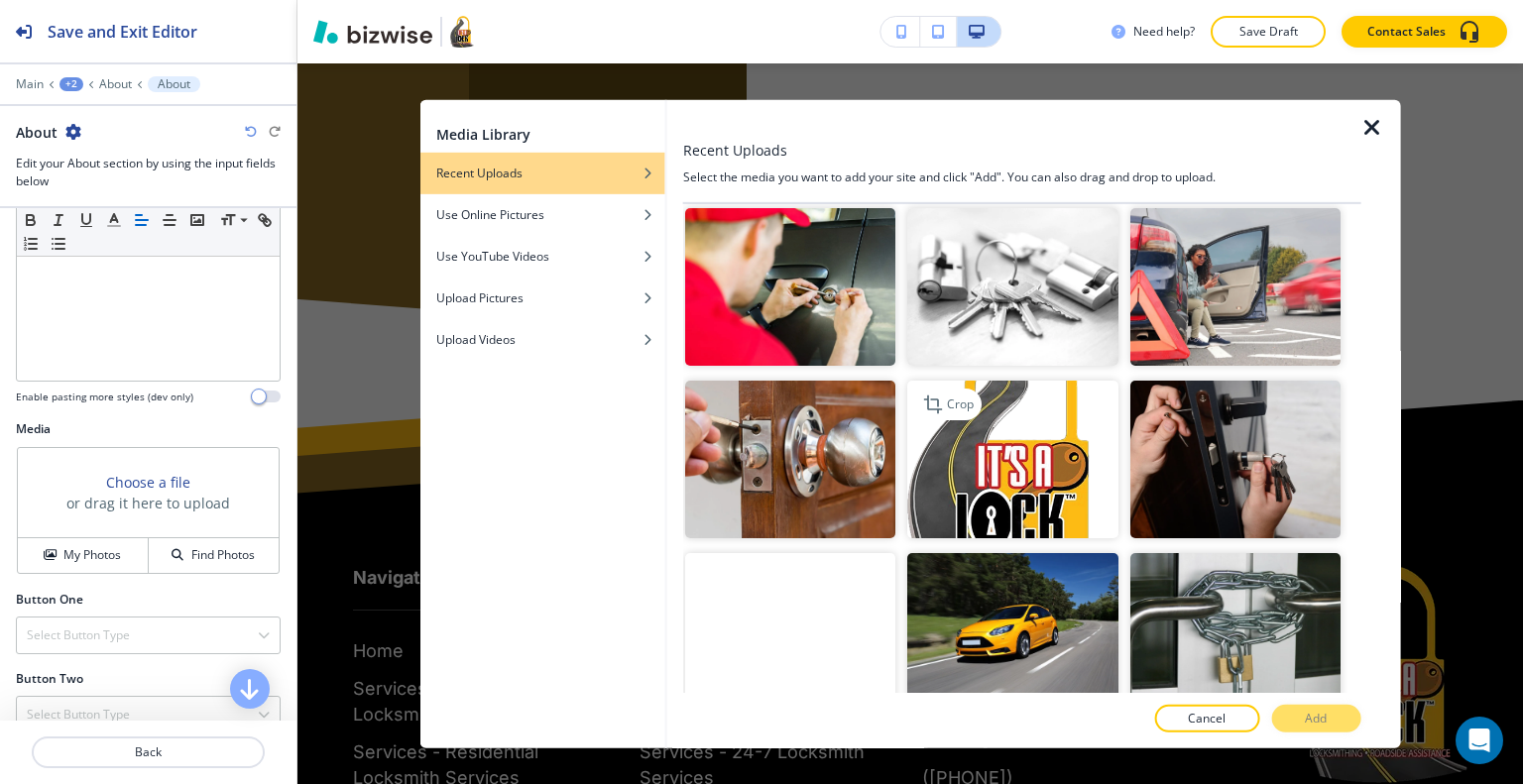 click at bounding box center [1012, 459] 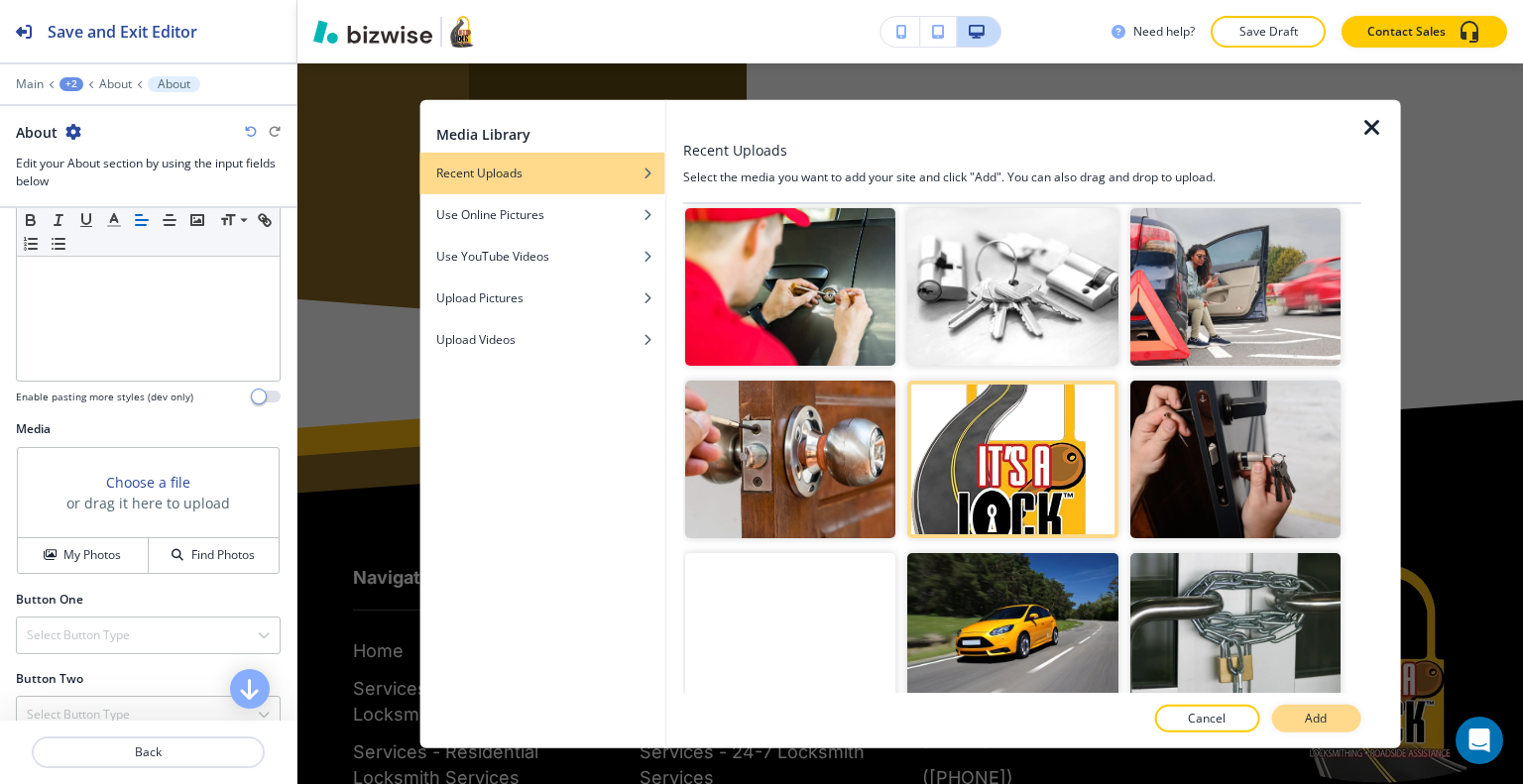 click on "Add" at bounding box center [1316, 719] 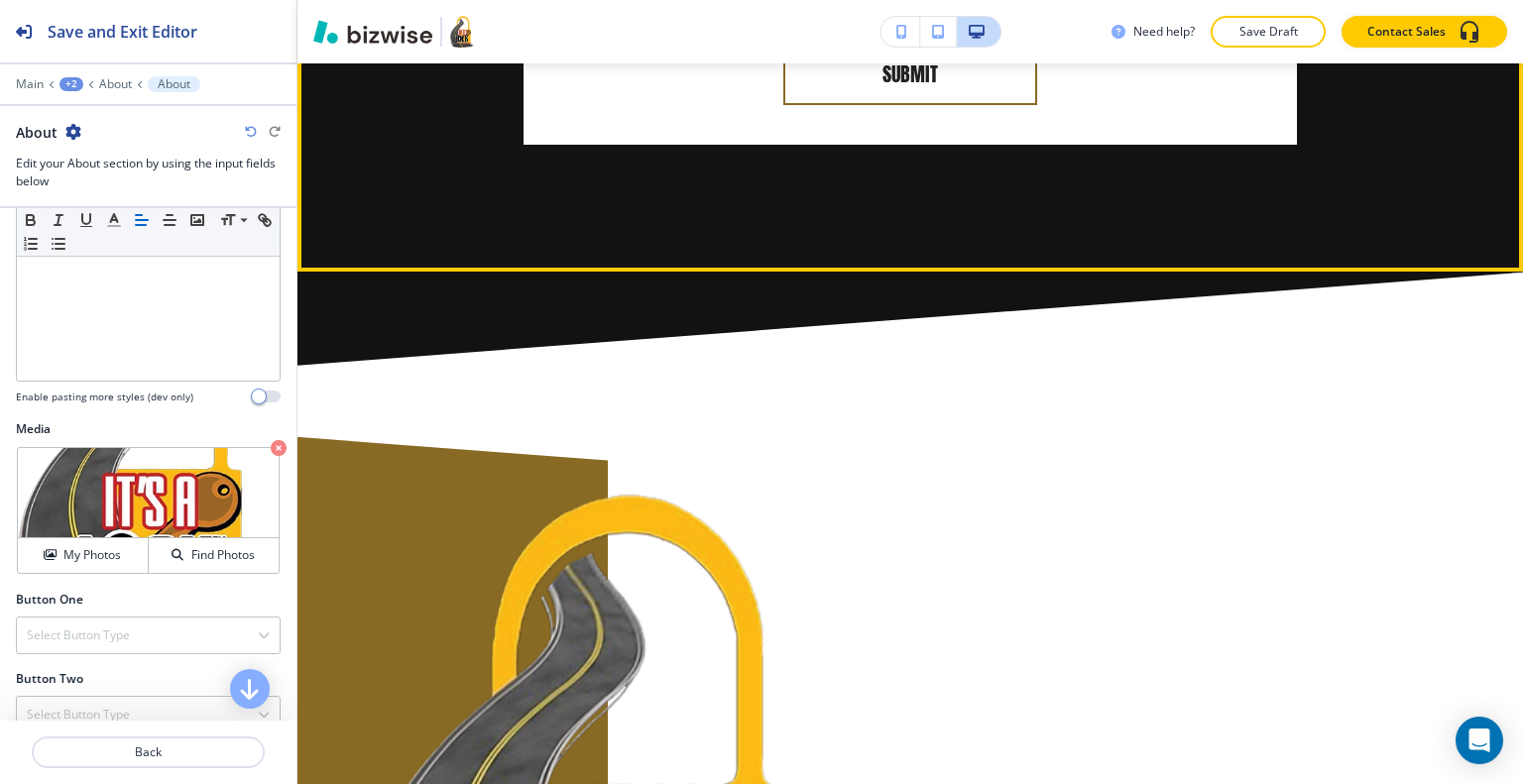 scroll, scrollTop: 3451, scrollLeft: 0, axis: vertical 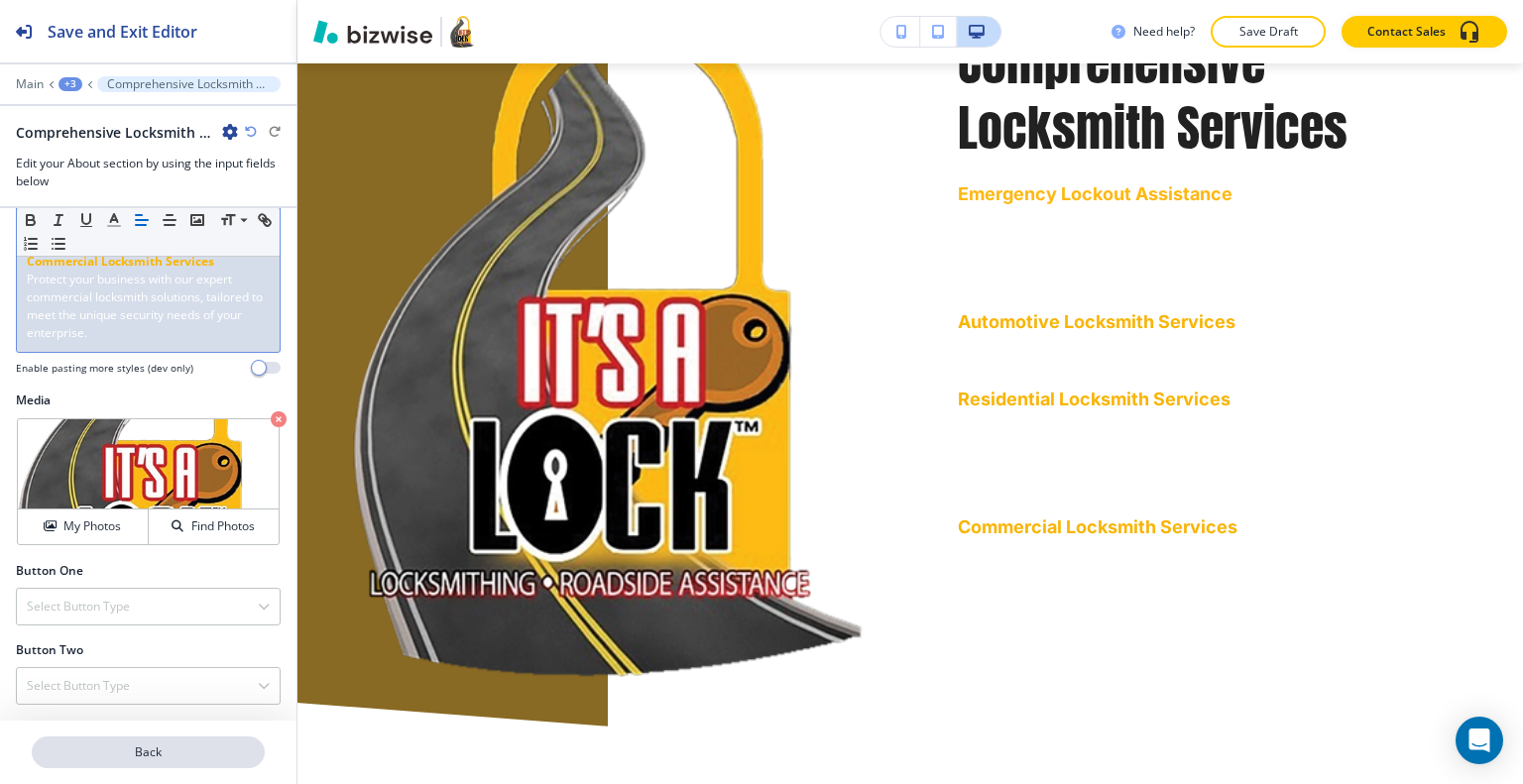click on "Back" at bounding box center (148, 752) 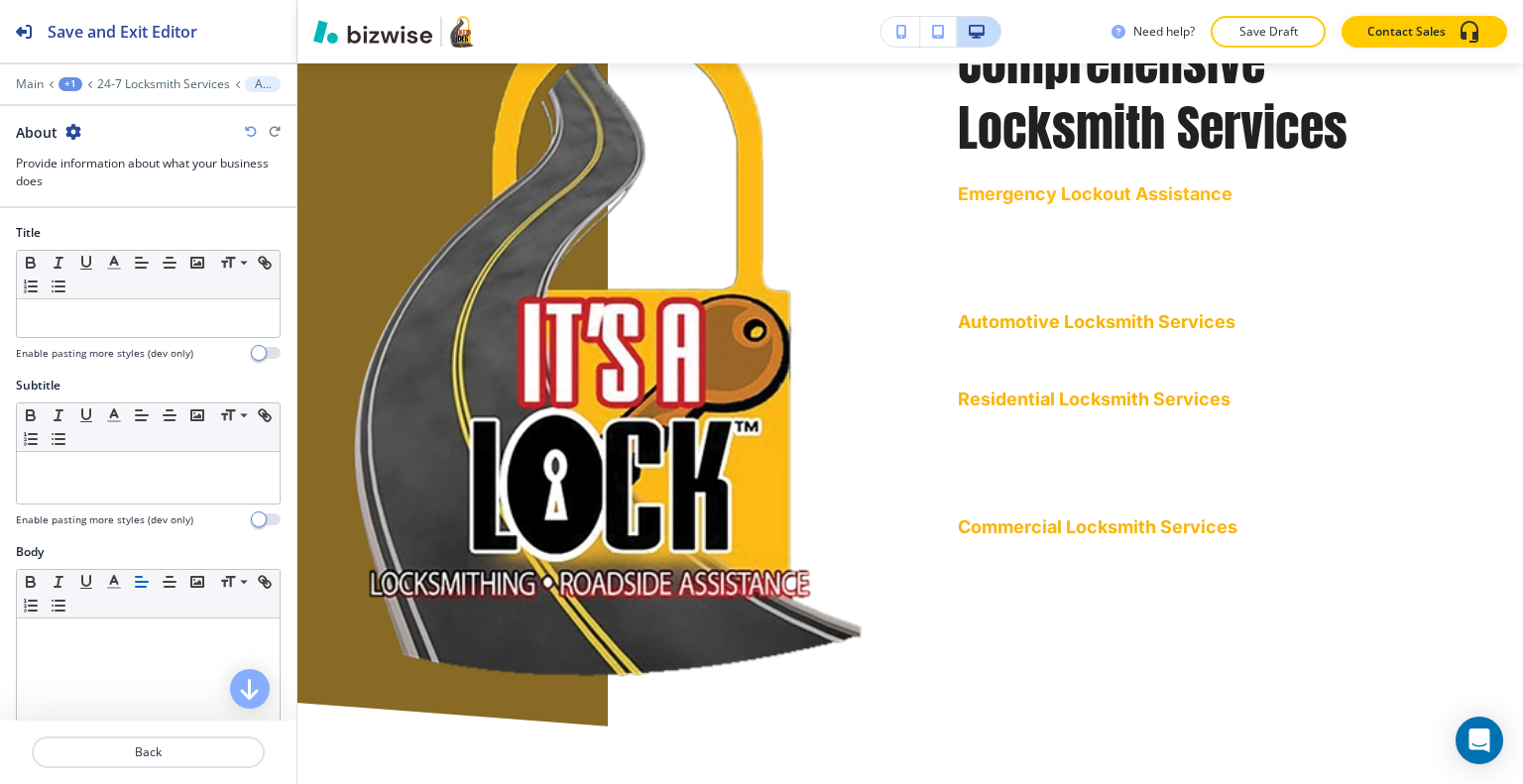 scroll, scrollTop: 3280, scrollLeft: 0, axis: vertical 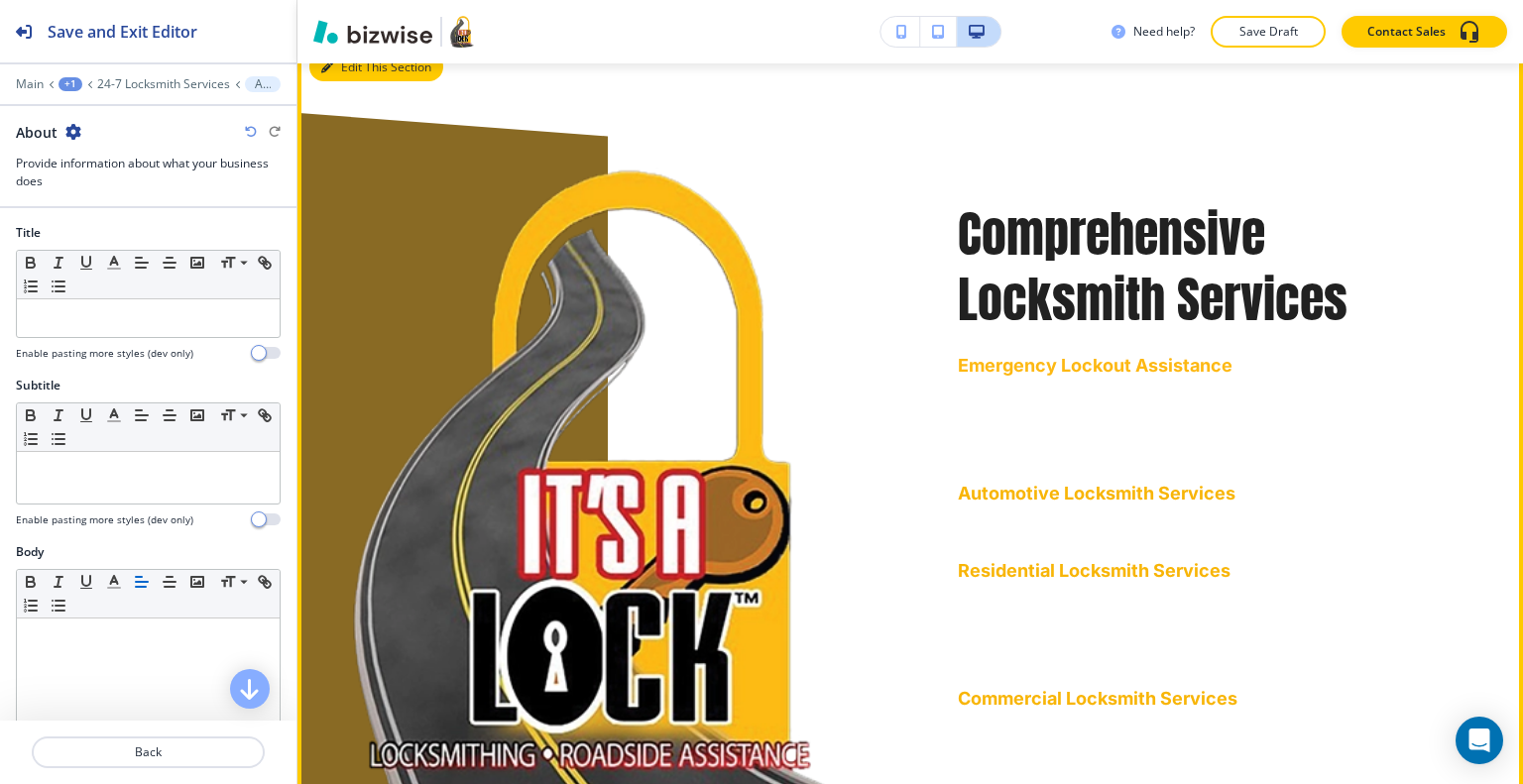 click on "Edit This Section" at bounding box center [376, 67] 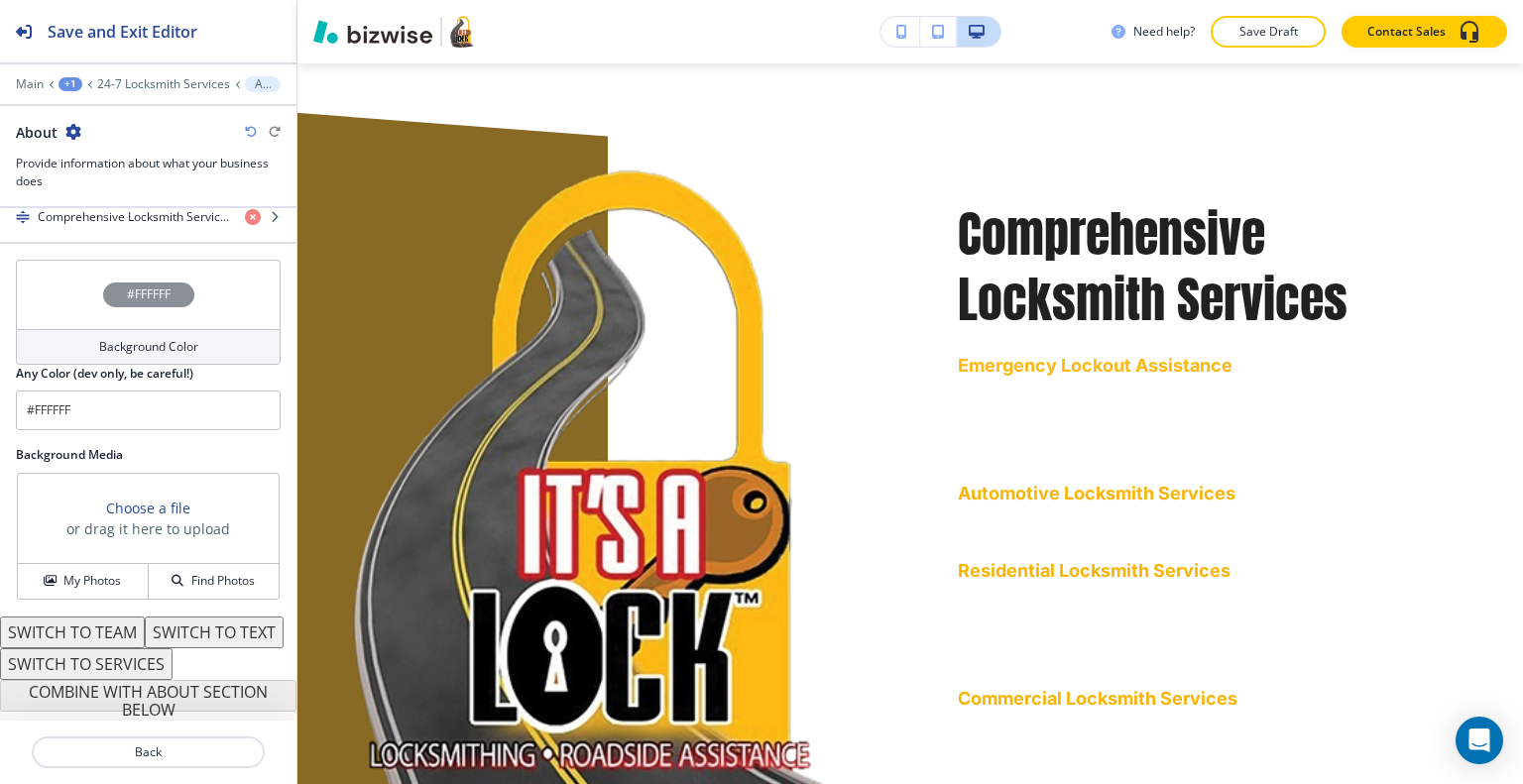 click on "#FFFFFF" at bounding box center (148, 294) 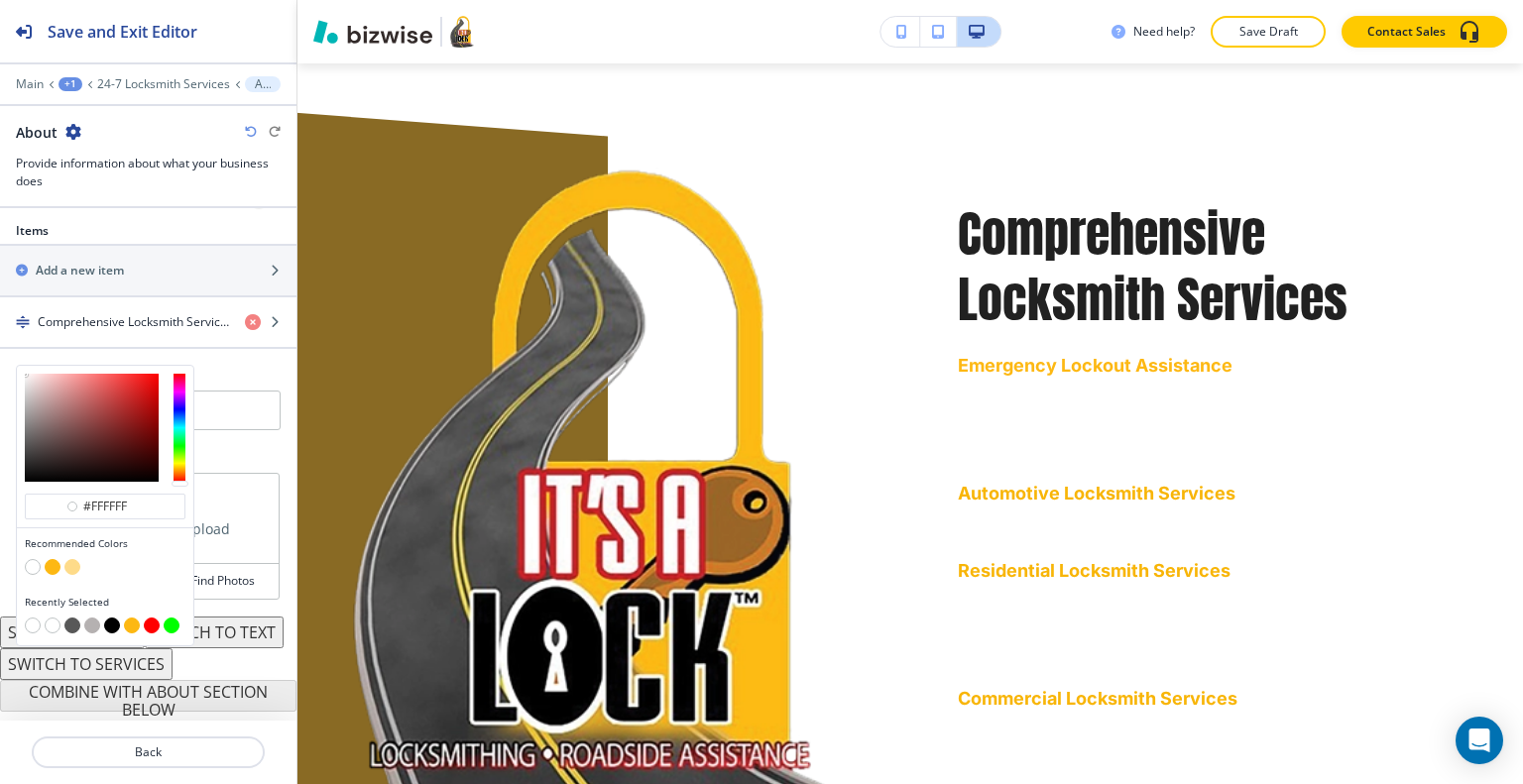 click at bounding box center [72, 625] 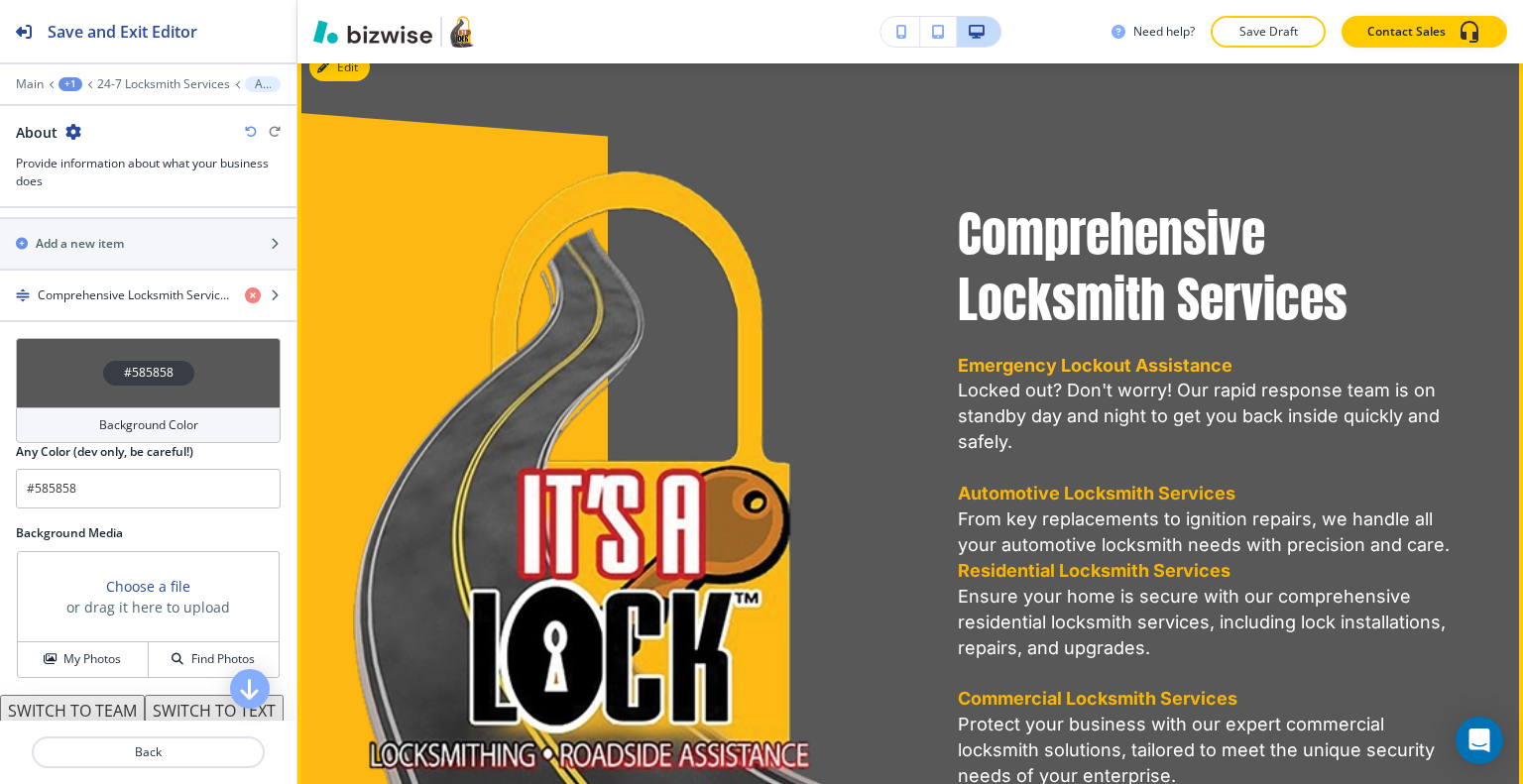 scroll, scrollTop: 3676, scrollLeft: 0, axis: vertical 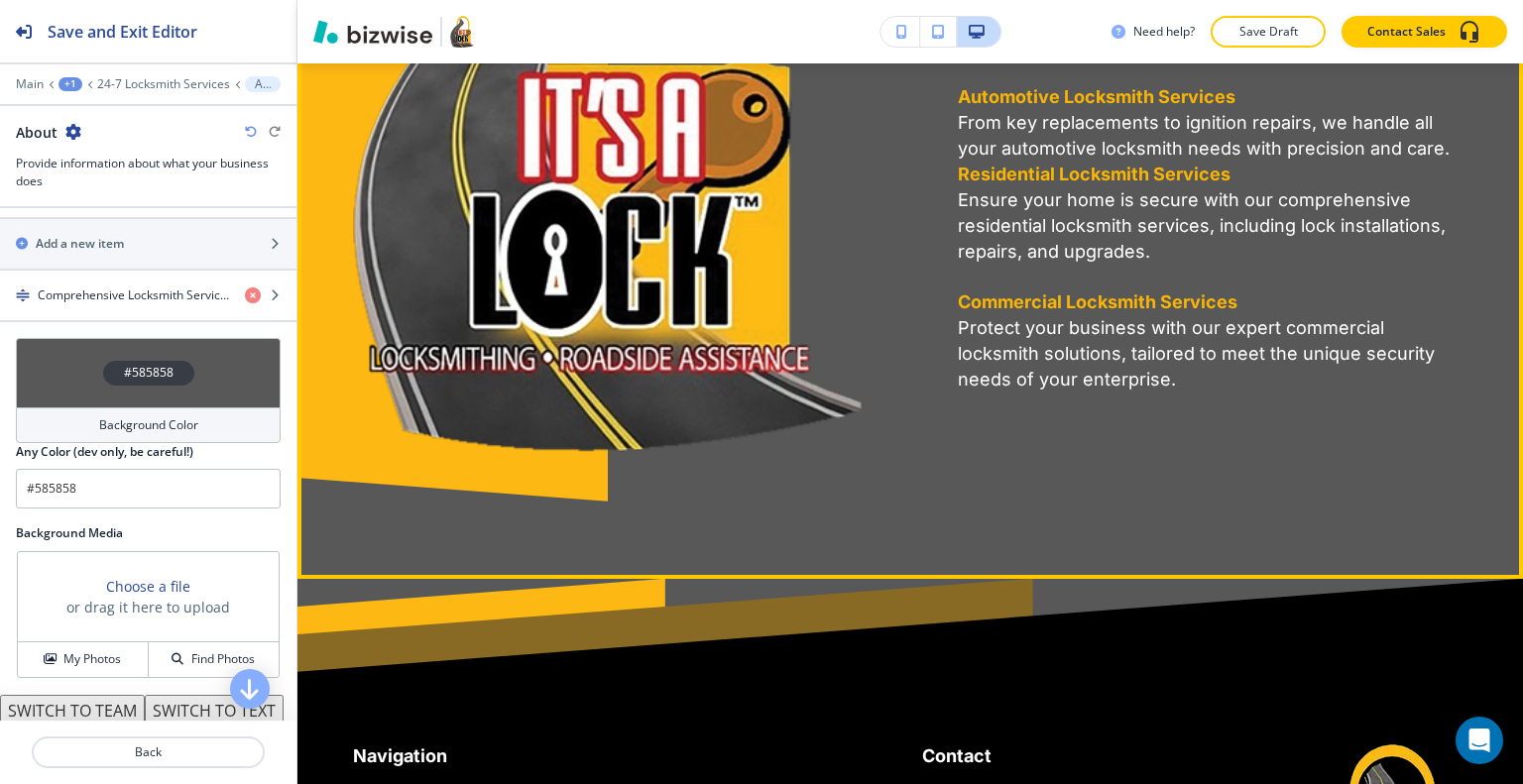 click on "Comprehensive Locksmith Services Emergency Lockout Assistance Locked out? Don't worry! Our rapid response team is on standby day and night to get you back inside quickly and safely. Automotive Locksmith Services From key replacements to ignition repairs, we handle all your automotive locksmith needs with precision and care. Residential Locksmith Services Ensure your home is secure with our comprehensive residential locksmith services, including lock installations, repairs, and upgrades. Commercial Locksmith Services Protect your business with our expert commercial locksmith solutions, tailored to meet the unique security needs of your enterprise." at bounding box center (910, 111) 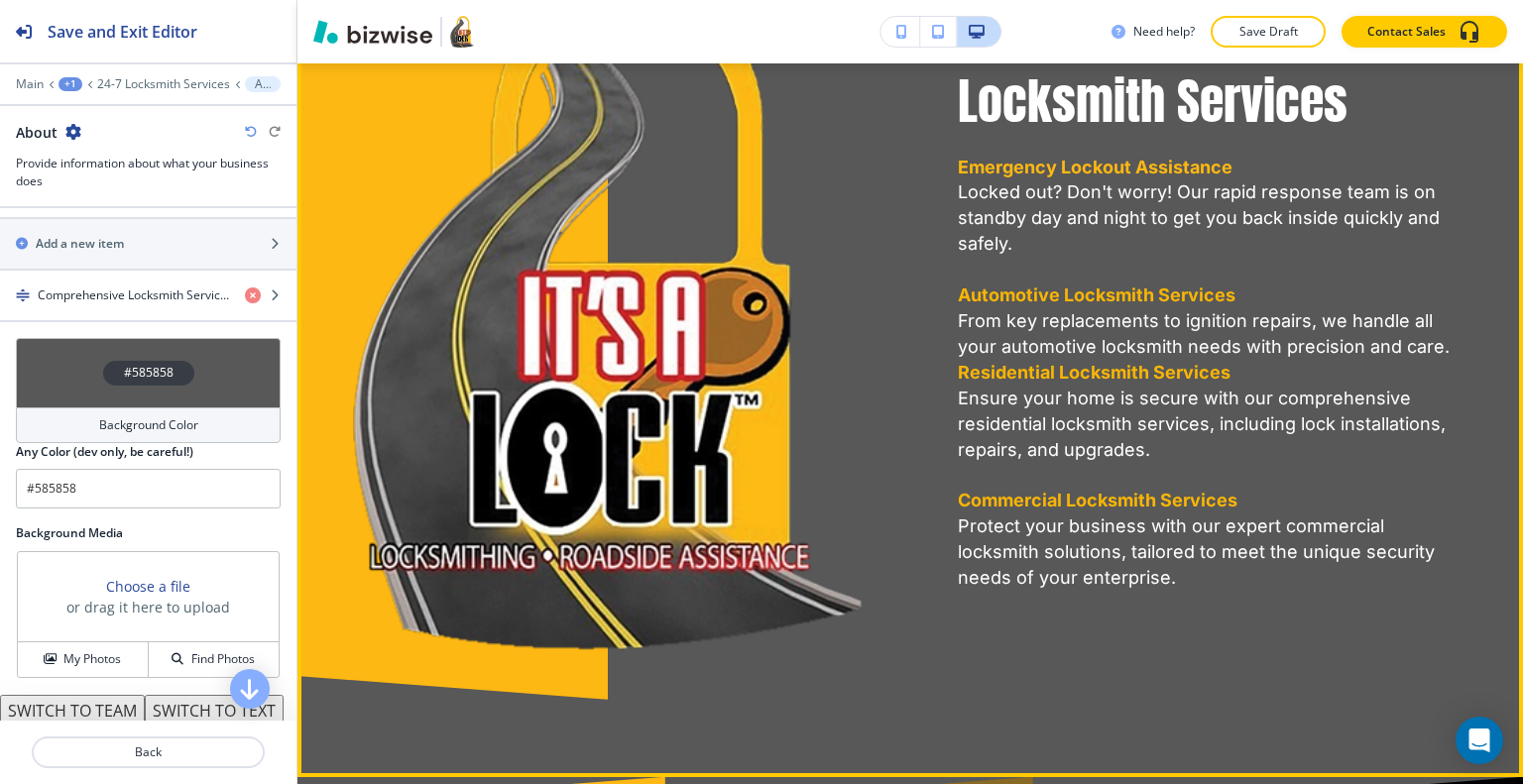 scroll, scrollTop: 3280, scrollLeft: 0, axis: vertical 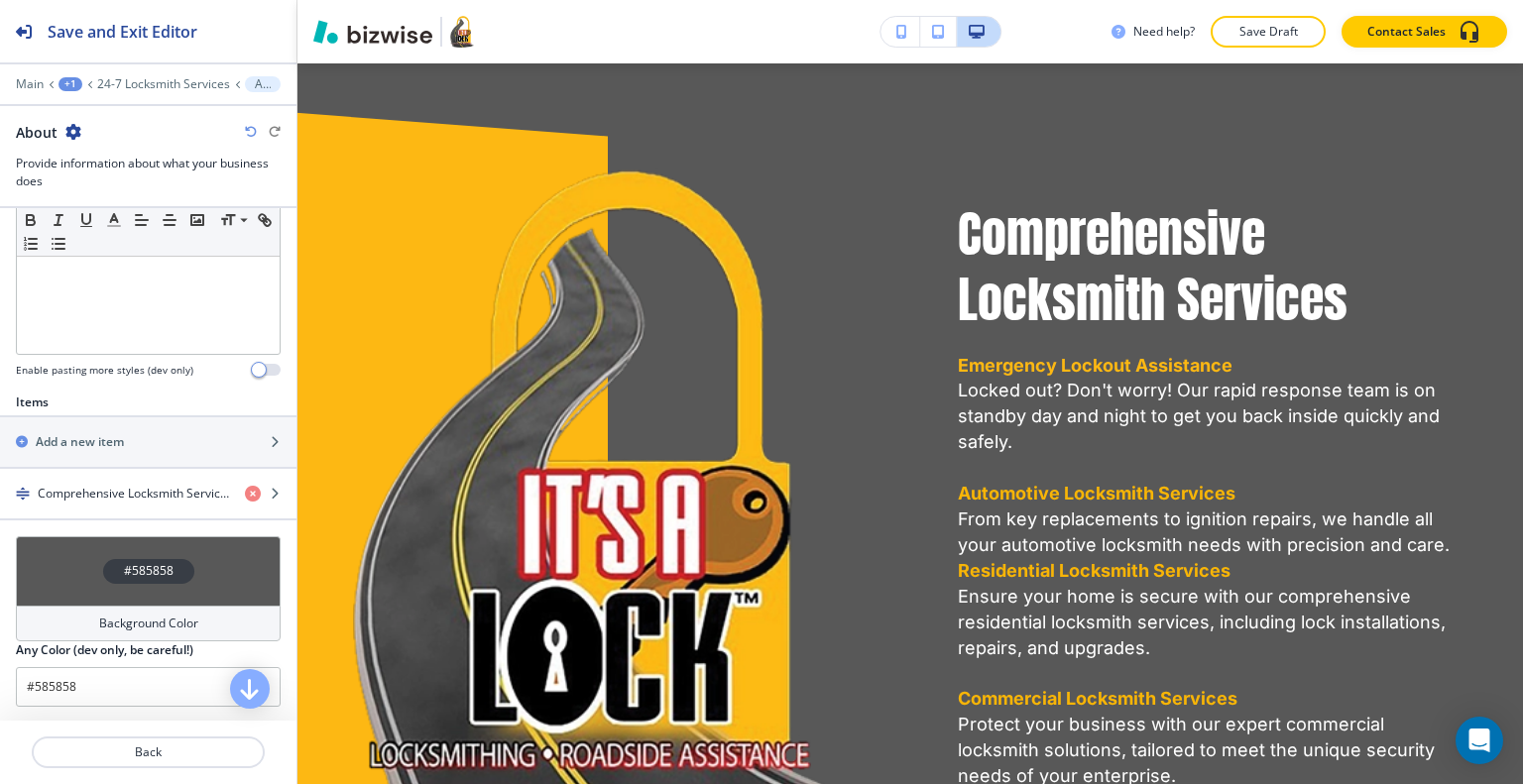 click on "#585858" at bounding box center (148, 571) 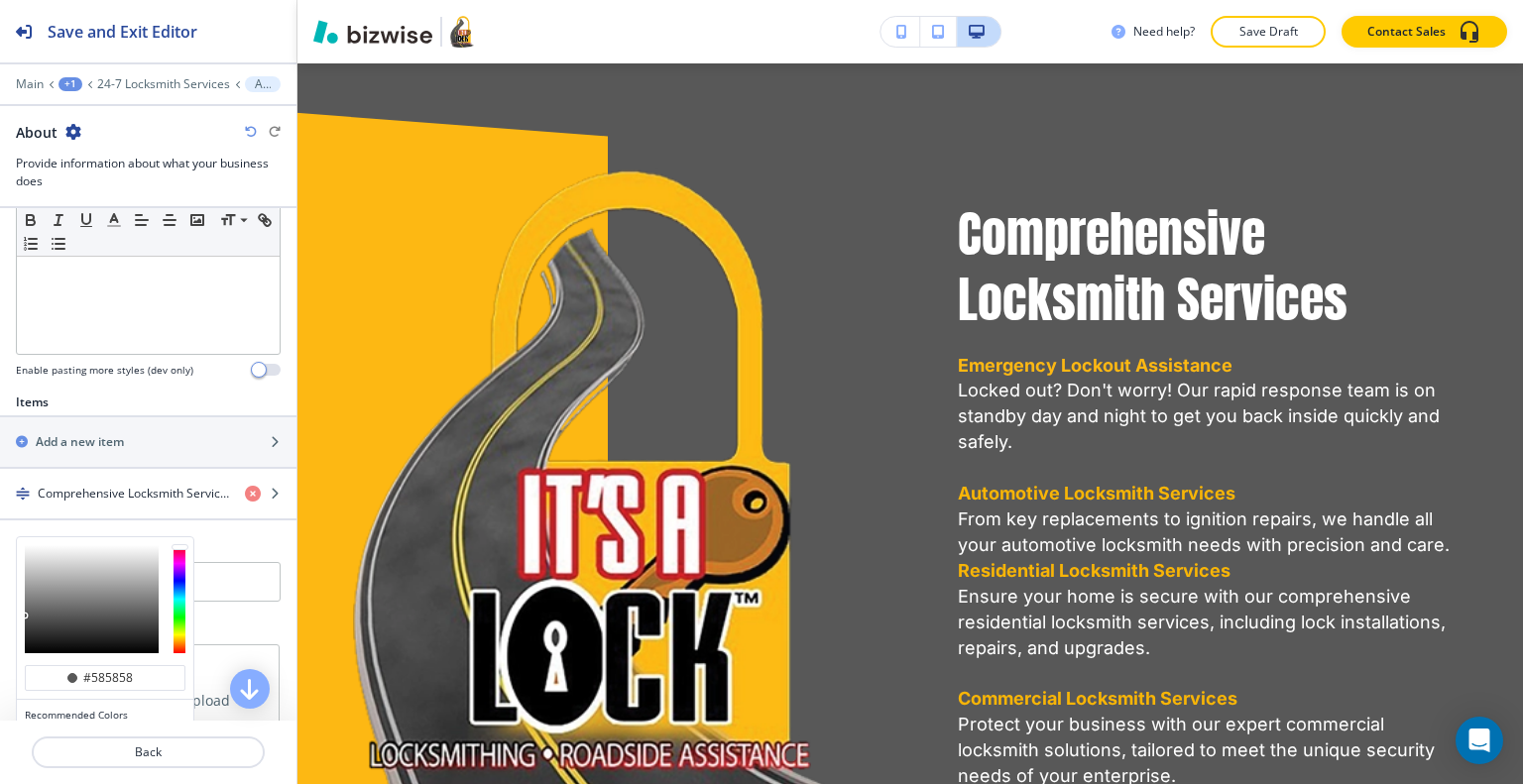 scroll, scrollTop: 720, scrollLeft: 0, axis: vertical 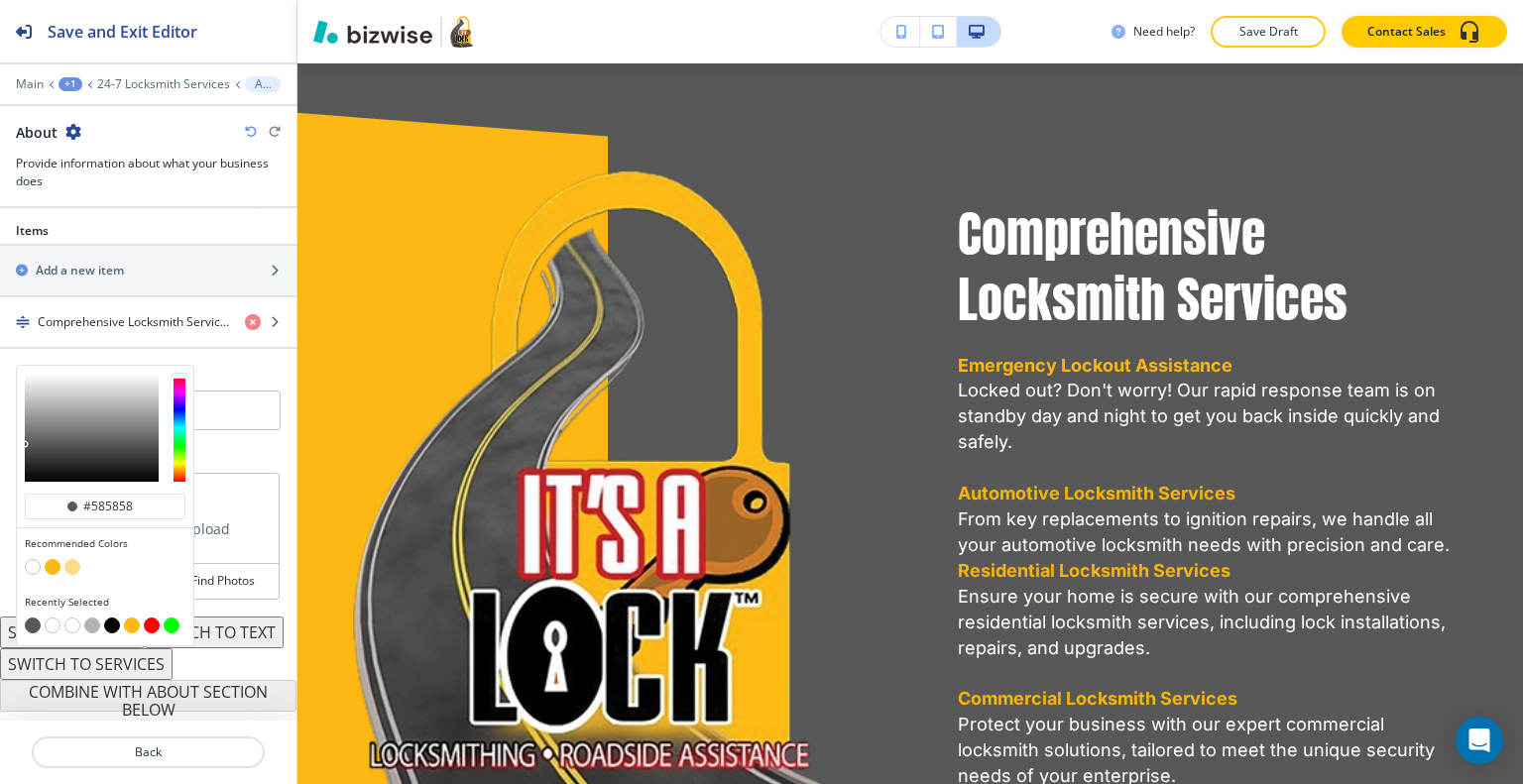 click at bounding box center (72, 625) 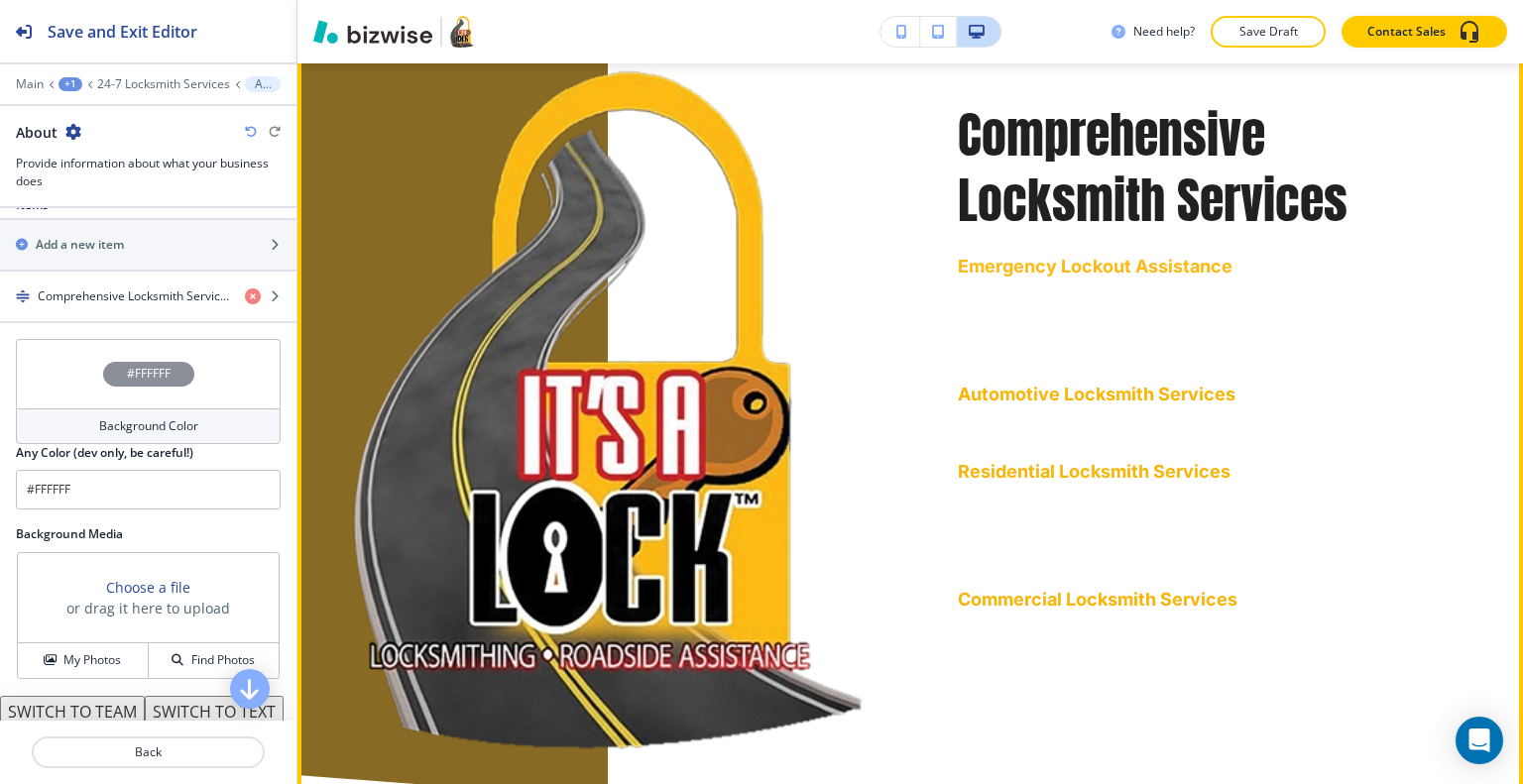 scroll, scrollTop: 3280, scrollLeft: 0, axis: vertical 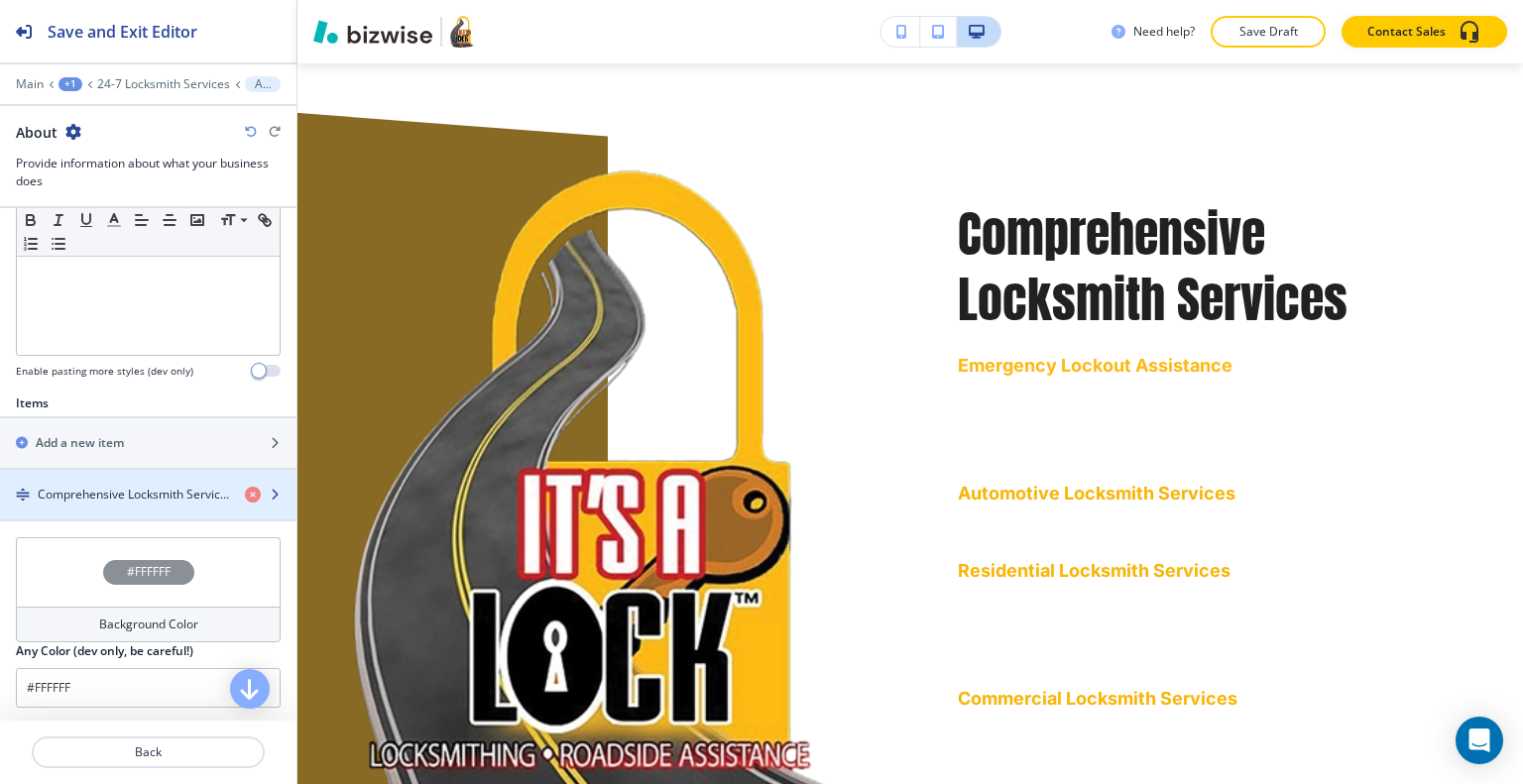 click on "Comprehensive Locksmith Services" at bounding box center (133, 495) 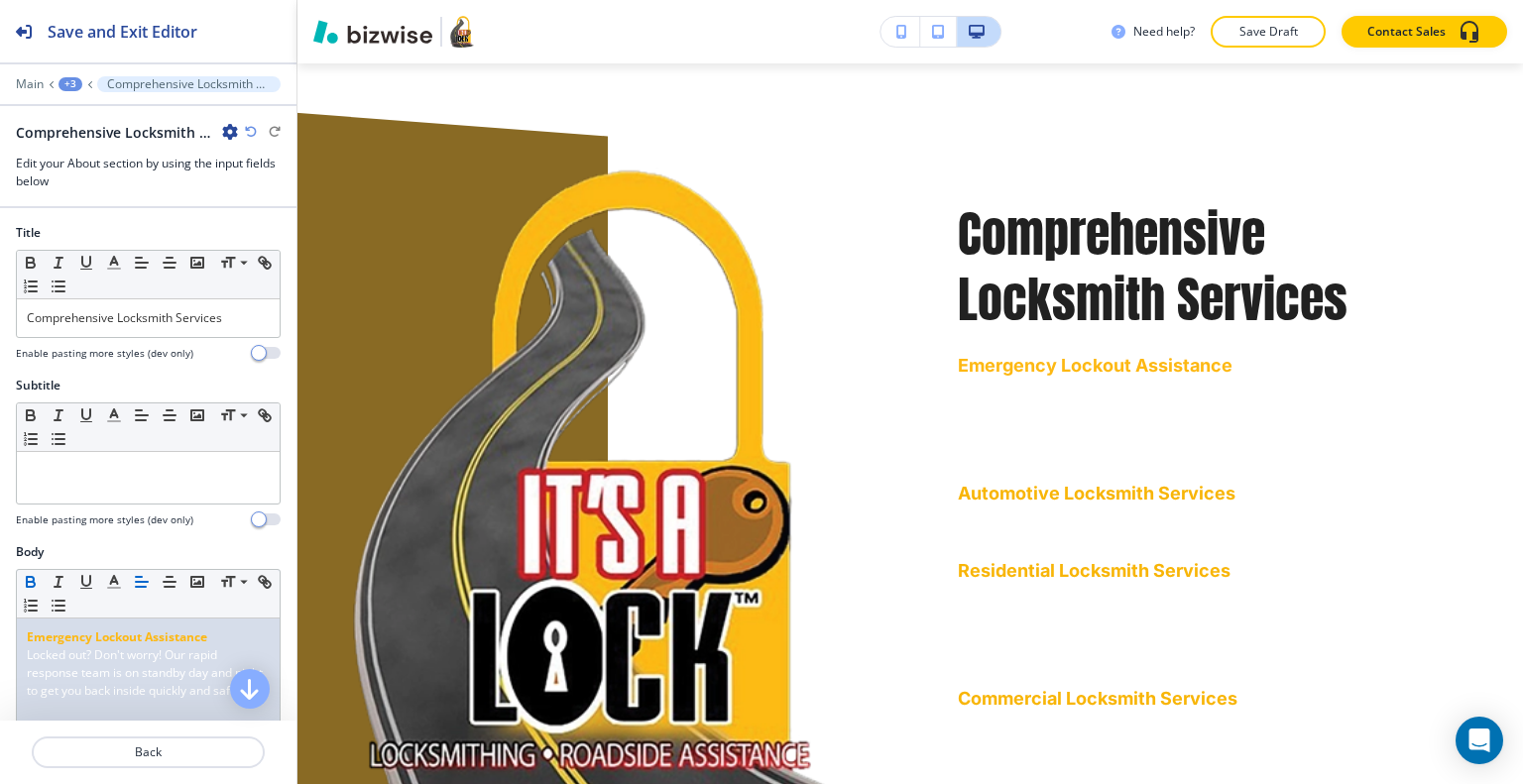 scroll, scrollTop: 3311, scrollLeft: 0, axis: vertical 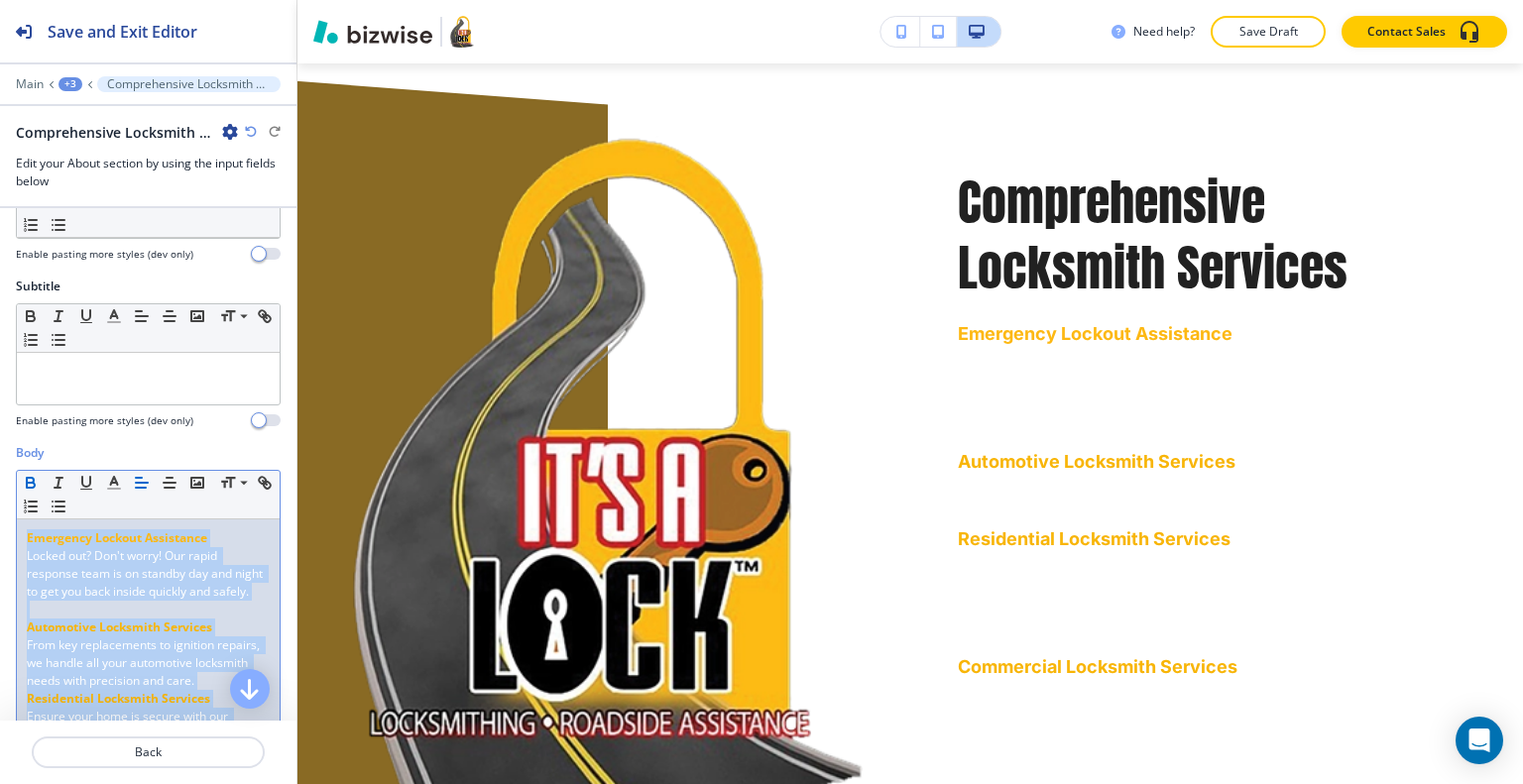 drag, startPoint x: 144, startPoint y: 514, endPoint x: 0, endPoint y: 426, distance: 168.76018 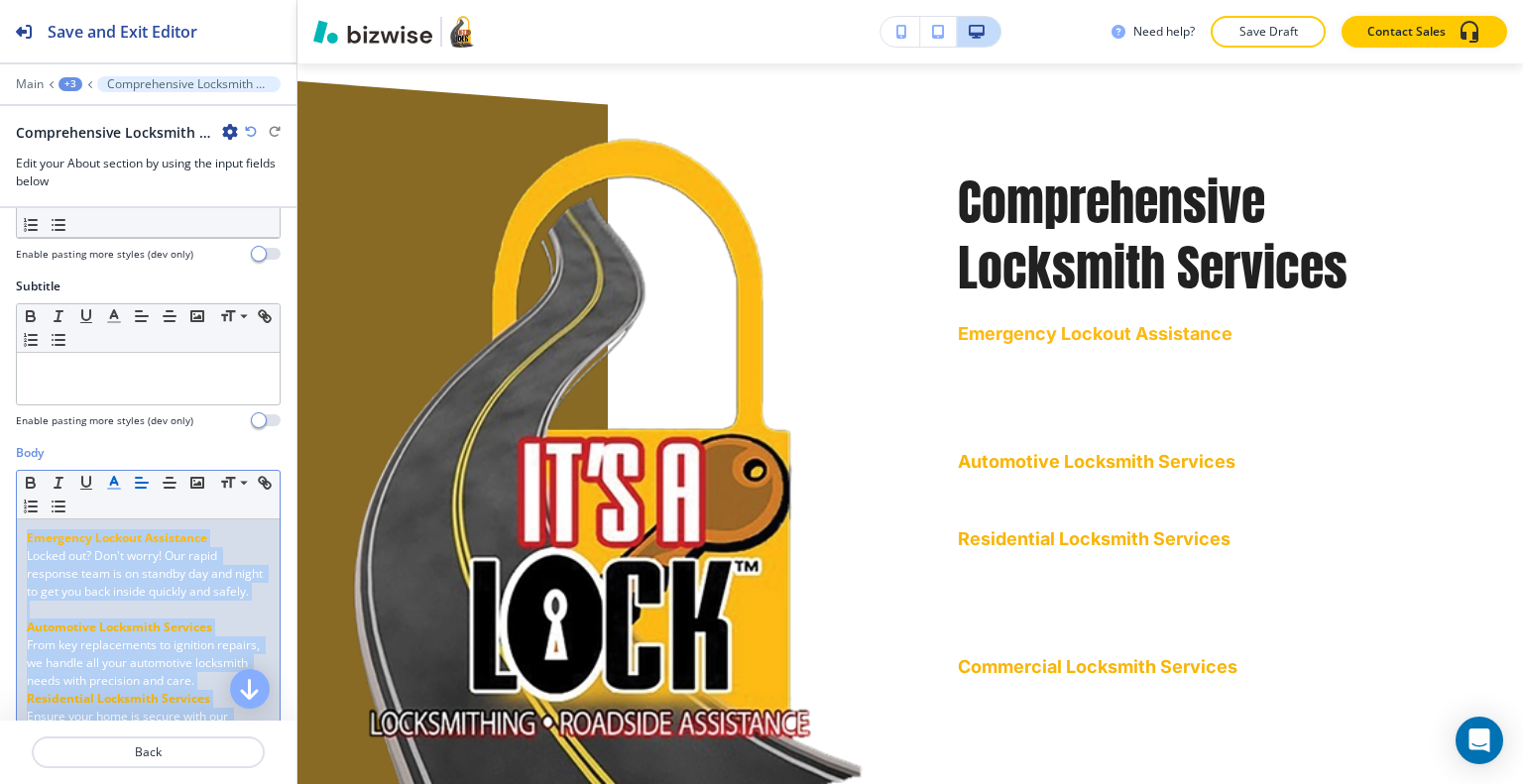 click 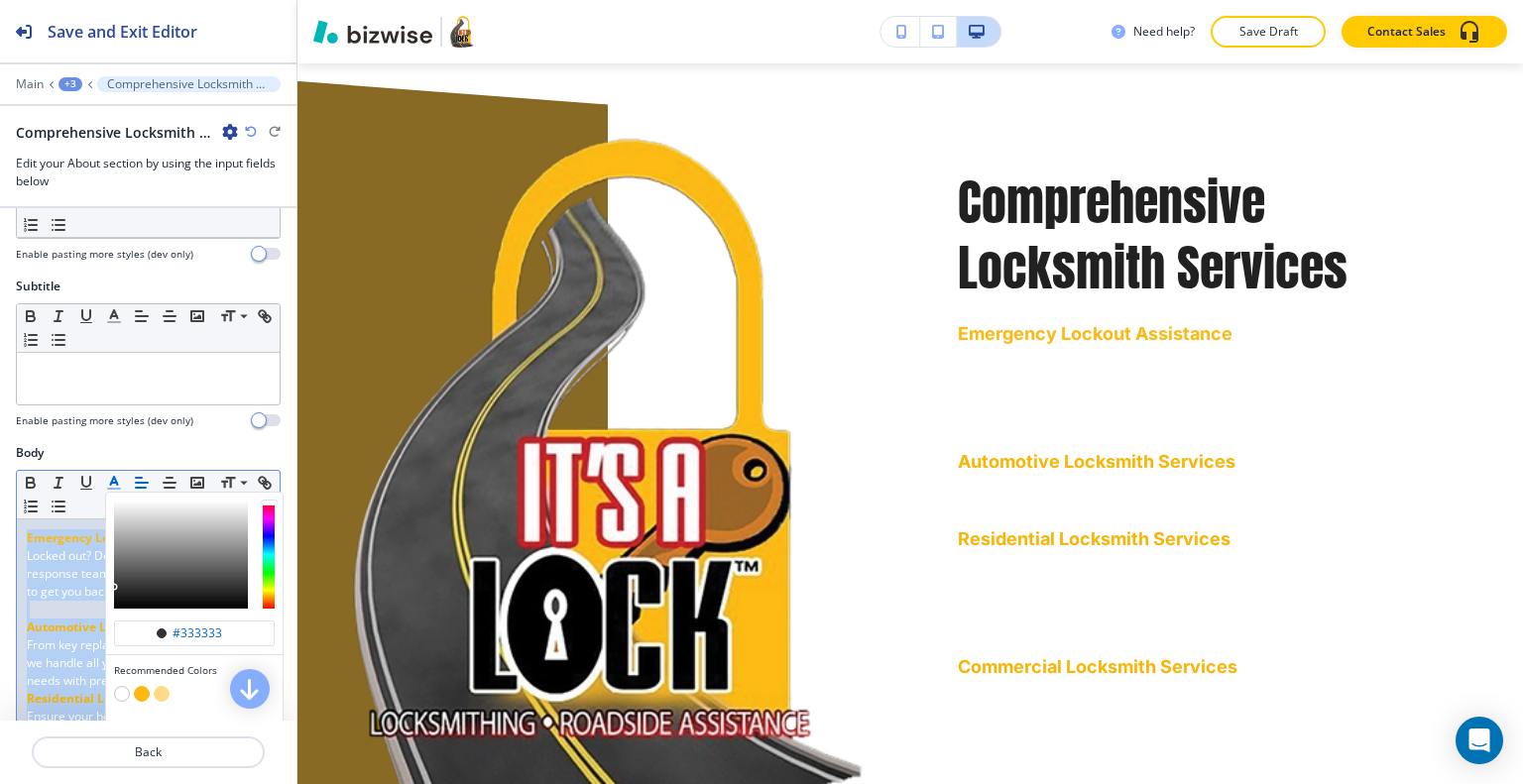 scroll, scrollTop: 297, scrollLeft: 0, axis: vertical 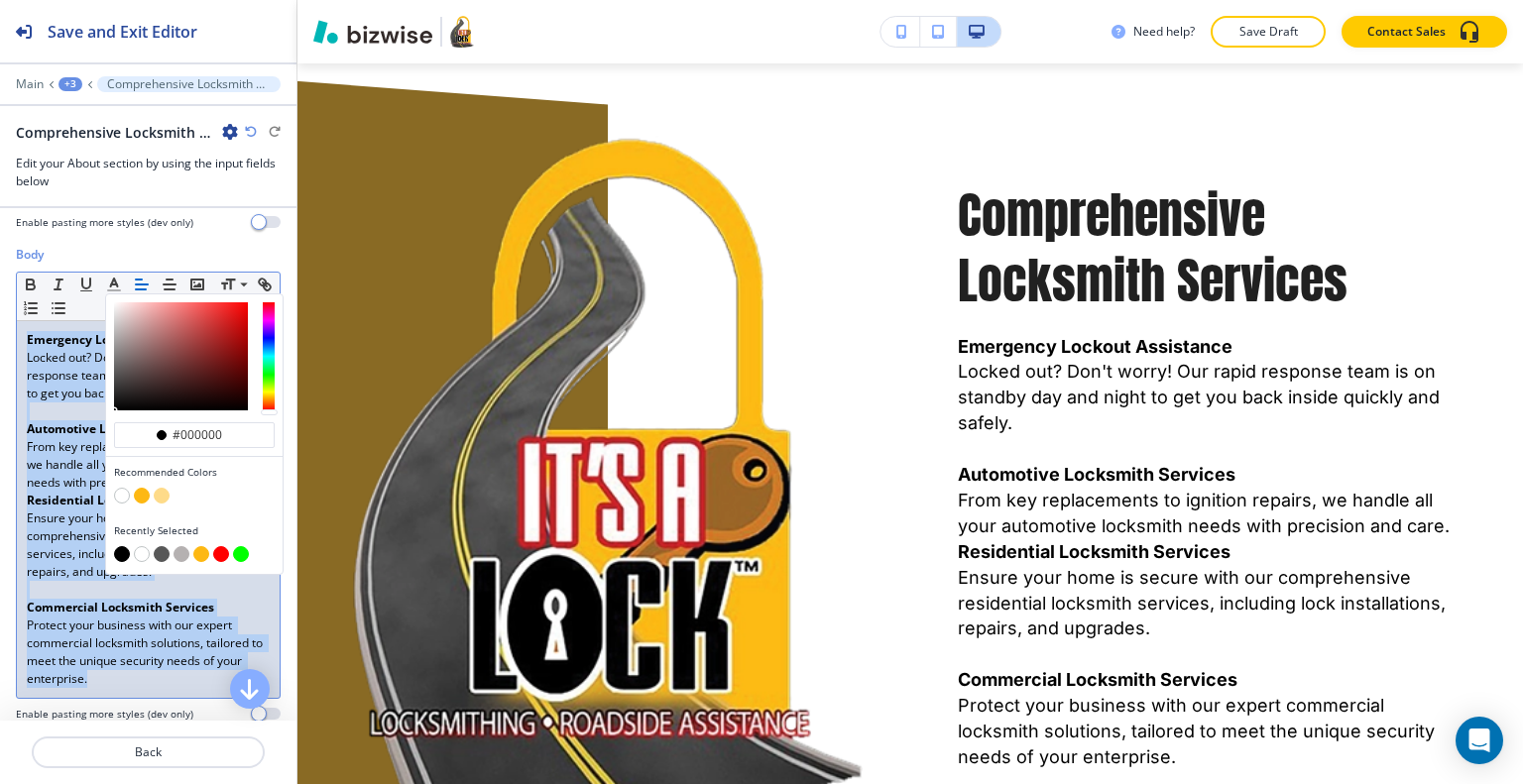 click on "Ensure your home is secure with our comprehensive residential locksmith services, including lock installations, repairs, and upgrades." at bounding box center [129, 544] 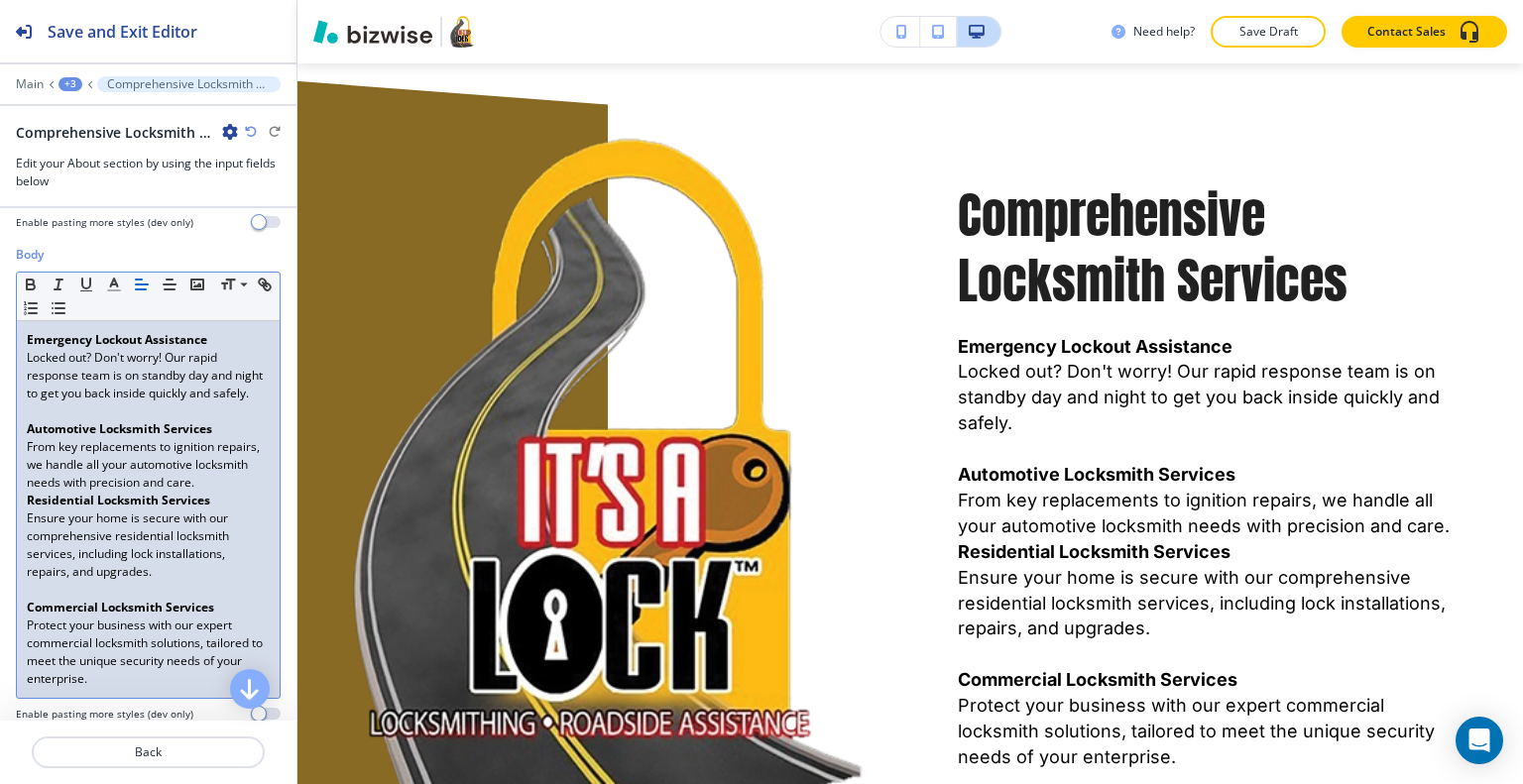 click on "Residential Locksmith Services" at bounding box center [148, 501] 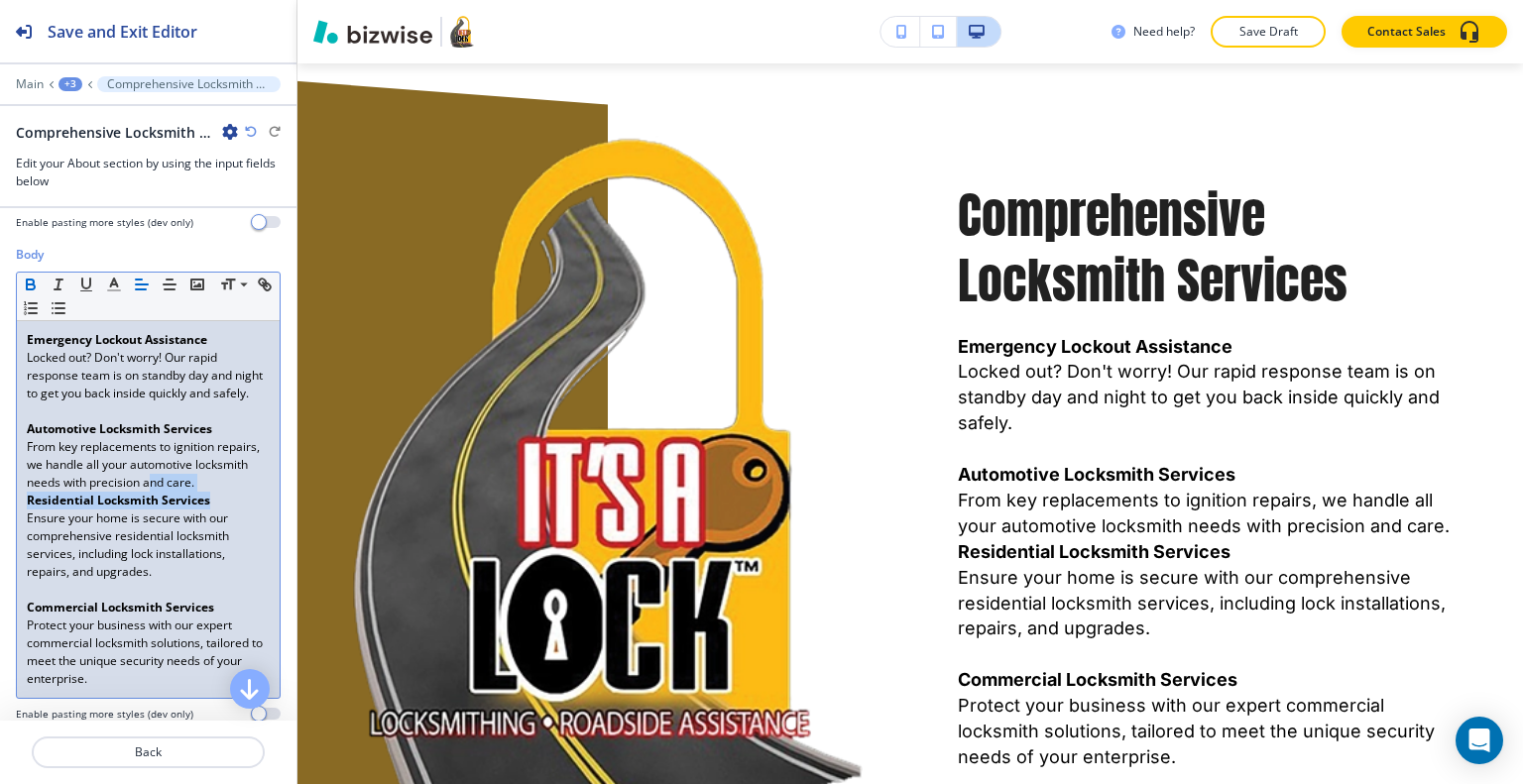click on "Emergency Lockout Assistance Locked out? Don't worry! Our rapid response team is on standby day and night to get you back inside quickly and safely. Automotive Locksmith Services From key replacements to ignition repairs, we handle all your automotive locksmith needs with precision and care. Residential Locksmith Services Ensure your home is secure with our comprehensive residential locksmith services, including lock installations, repairs, and upgrades. Commercial Locksmith Services Protect your business with our expert commercial locksmith solutions, tailored to meet the unique security needs of your enterprise." at bounding box center (148, 509) 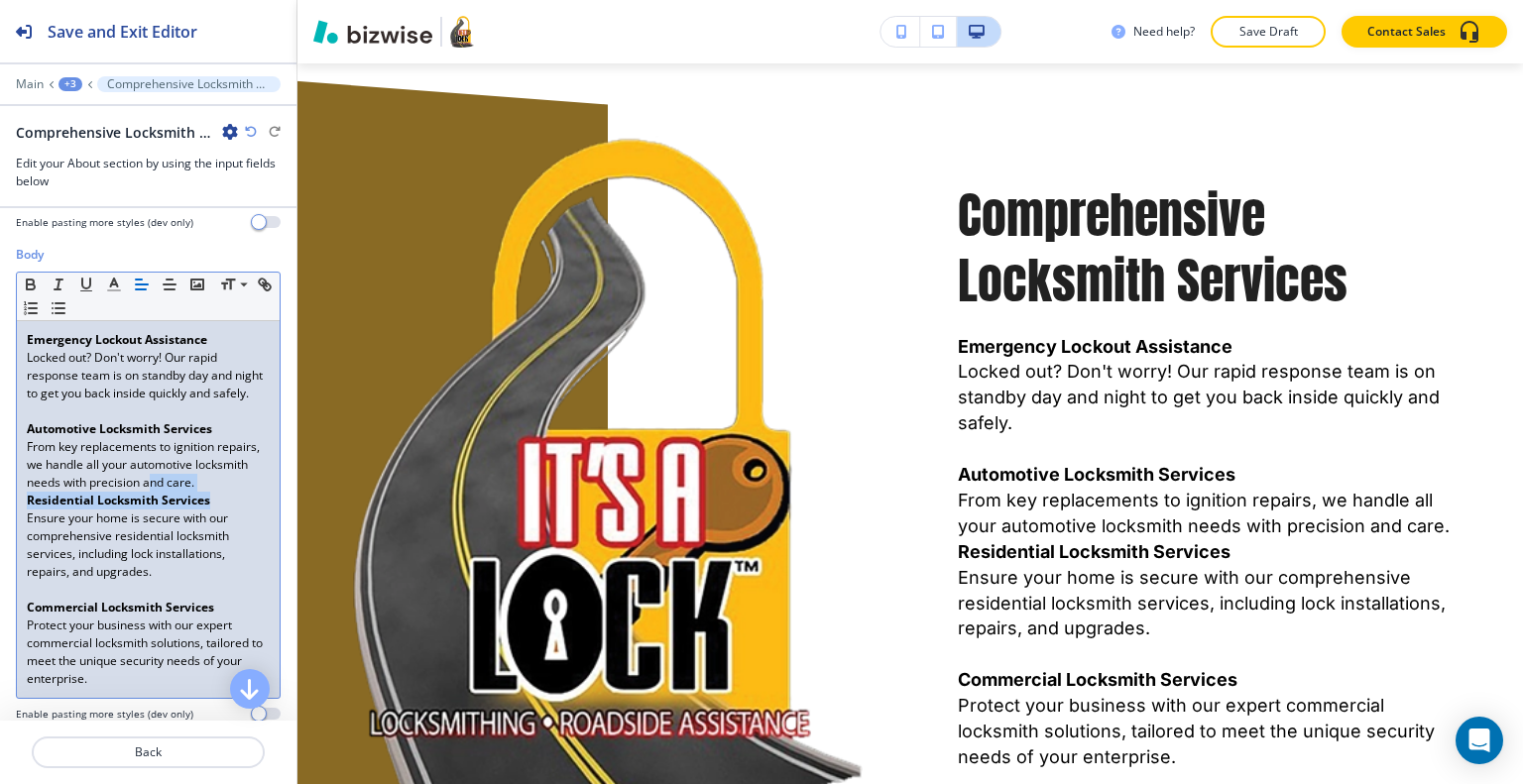 click on "Emergency Lockout Assistance Locked out? Don't worry! Our rapid response team is on standby day and night to get you back inside quickly and safely. Automotive Locksmith Services From key replacements to ignition repairs, we handle all your automotive locksmith needs with precision and care. Residential Locksmith Services Ensure your home is secure with our comprehensive residential locksmith services, including lock installations, repairs, and upgrades. Commercial Locksmith Services Protect your business with our expert commercial locksmith solutions, tailored to meet the unique security needs of your enterprise." at bounding box center [148, 509] 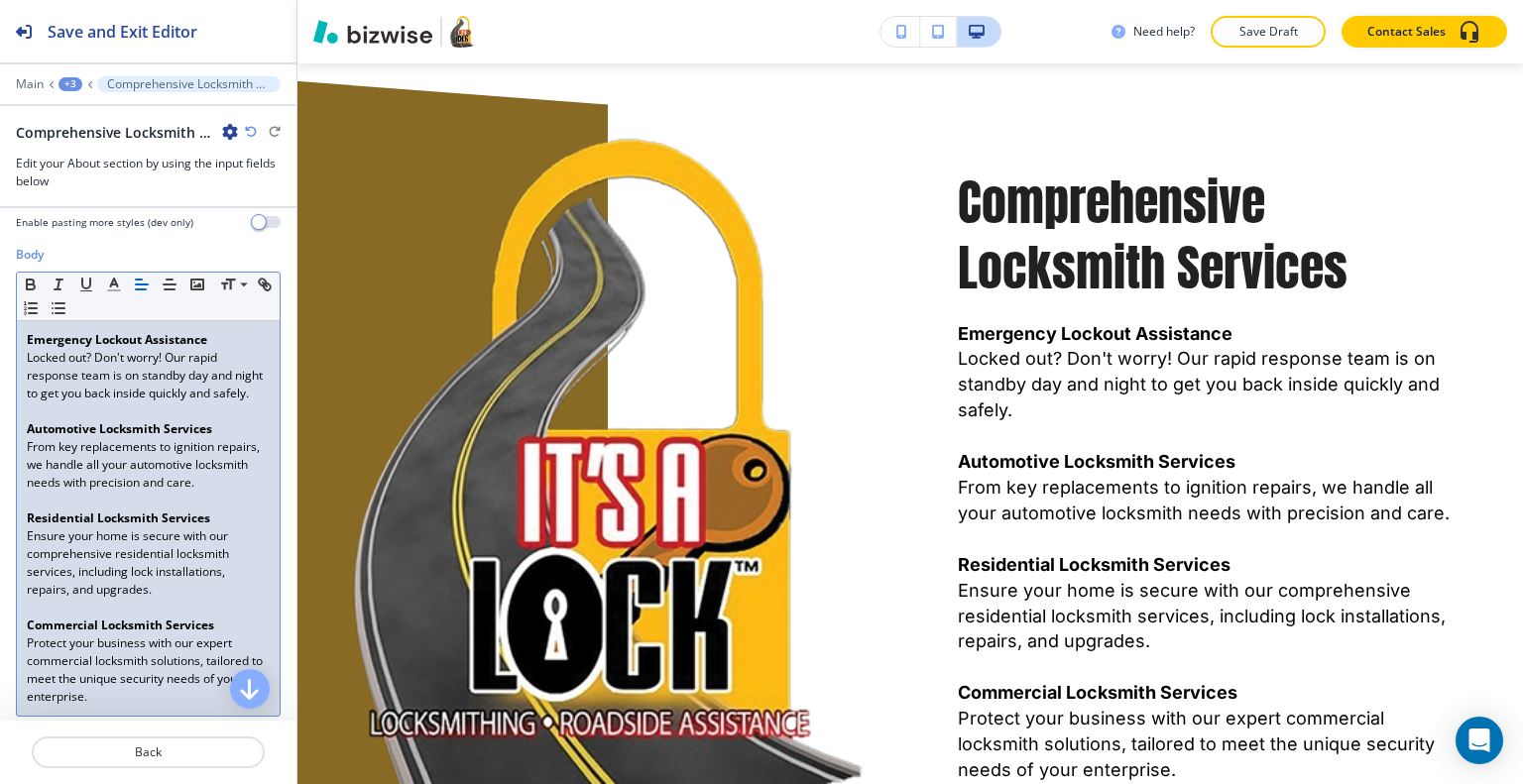 scroll, scrollTop: 198, scrollLeft: 0, axis: vertical 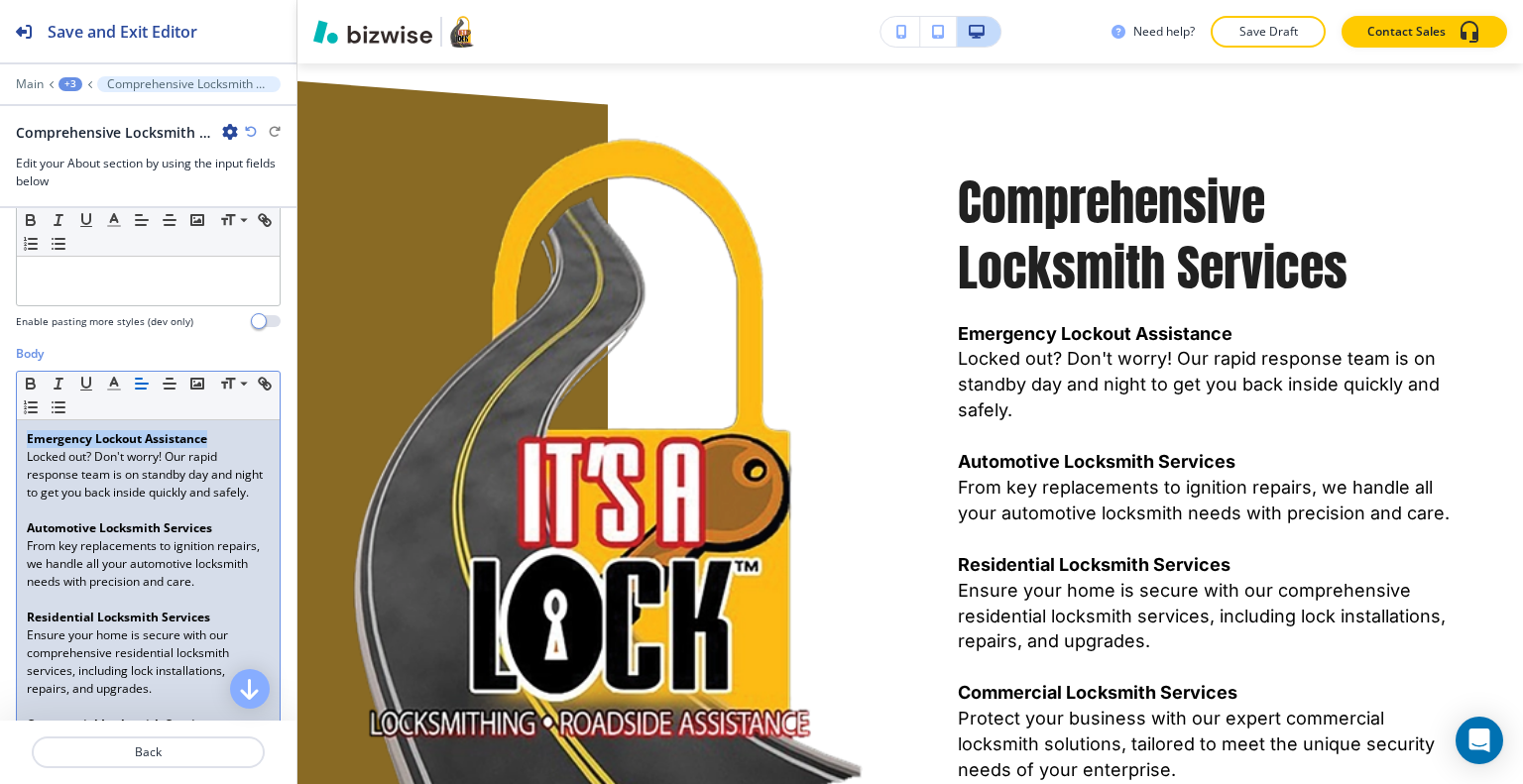 drag, startPoint x: 210, startPoint y: 436, endPoint x: 75, endPoint y: 419, distance: 136.06616 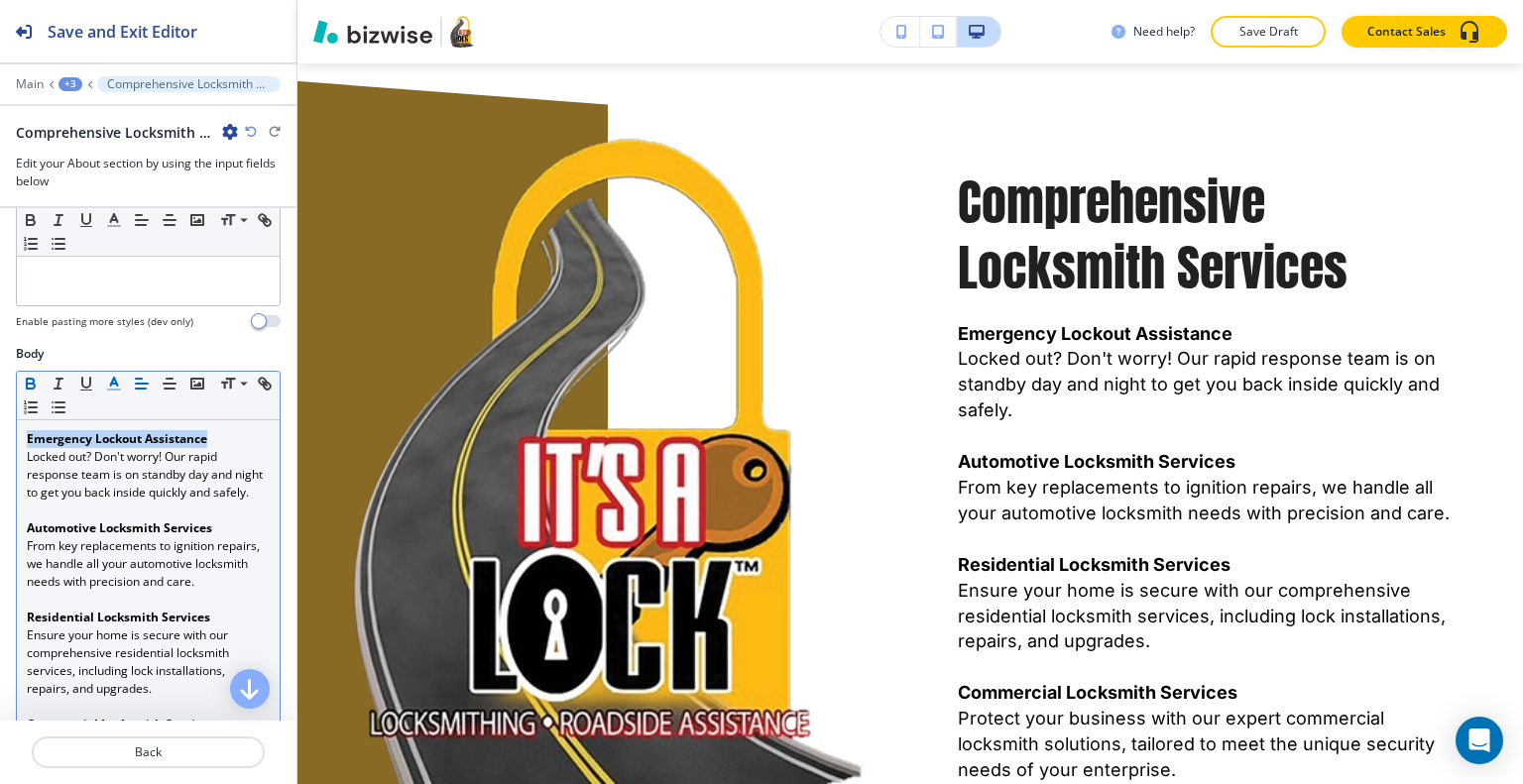 click 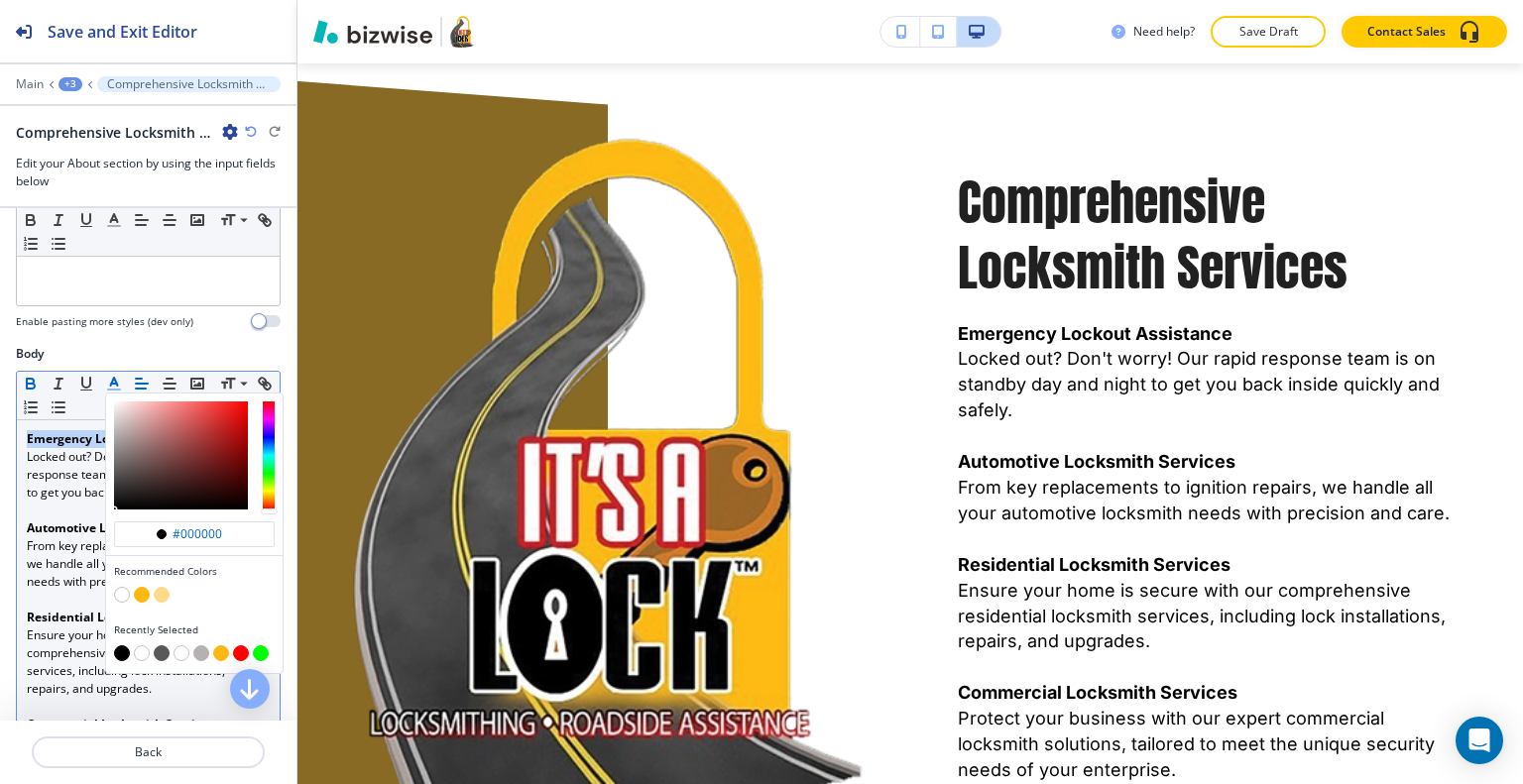 click at bounding box center (142, 595) 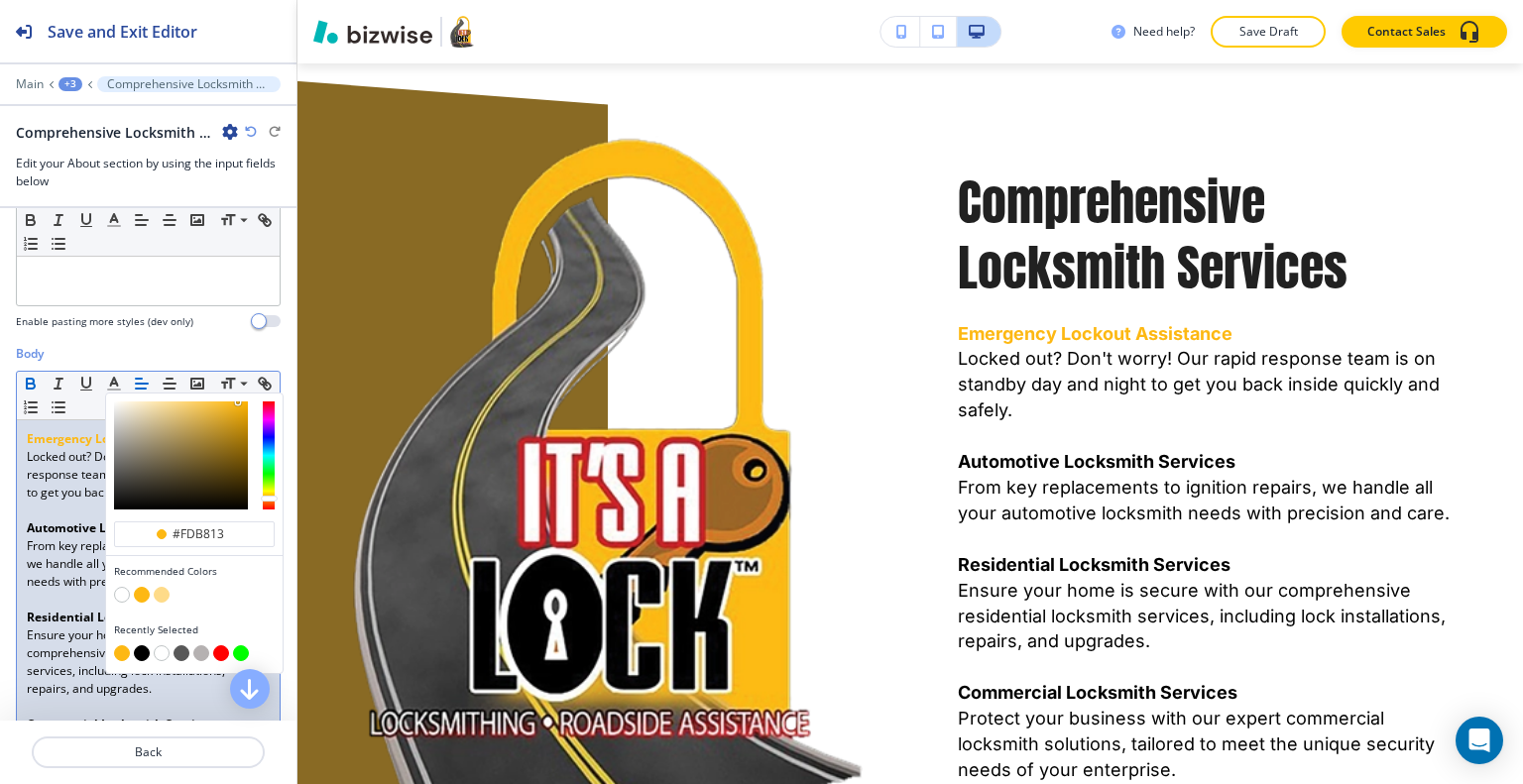 click on "Emergency Lockout Assistance Locked out? Don't worry! Our rapid response team is on standby day and night to get you back inside quickly and safely. Automotive Locksmith Services From key replacements to ignition repairs, we handle all your automotive locksmith needs with precision and care. ﻿ Residential Locksmith Services Ensure your home is secure with our comprehensive residential locksmith services, including lock installations, repairs, and upgrades. Commercial Locksmith Services Protect your business with our expert commercial locksmith solutions, tailored to meet the unique security needs of your enterprise." at bounding box center (148, 617) 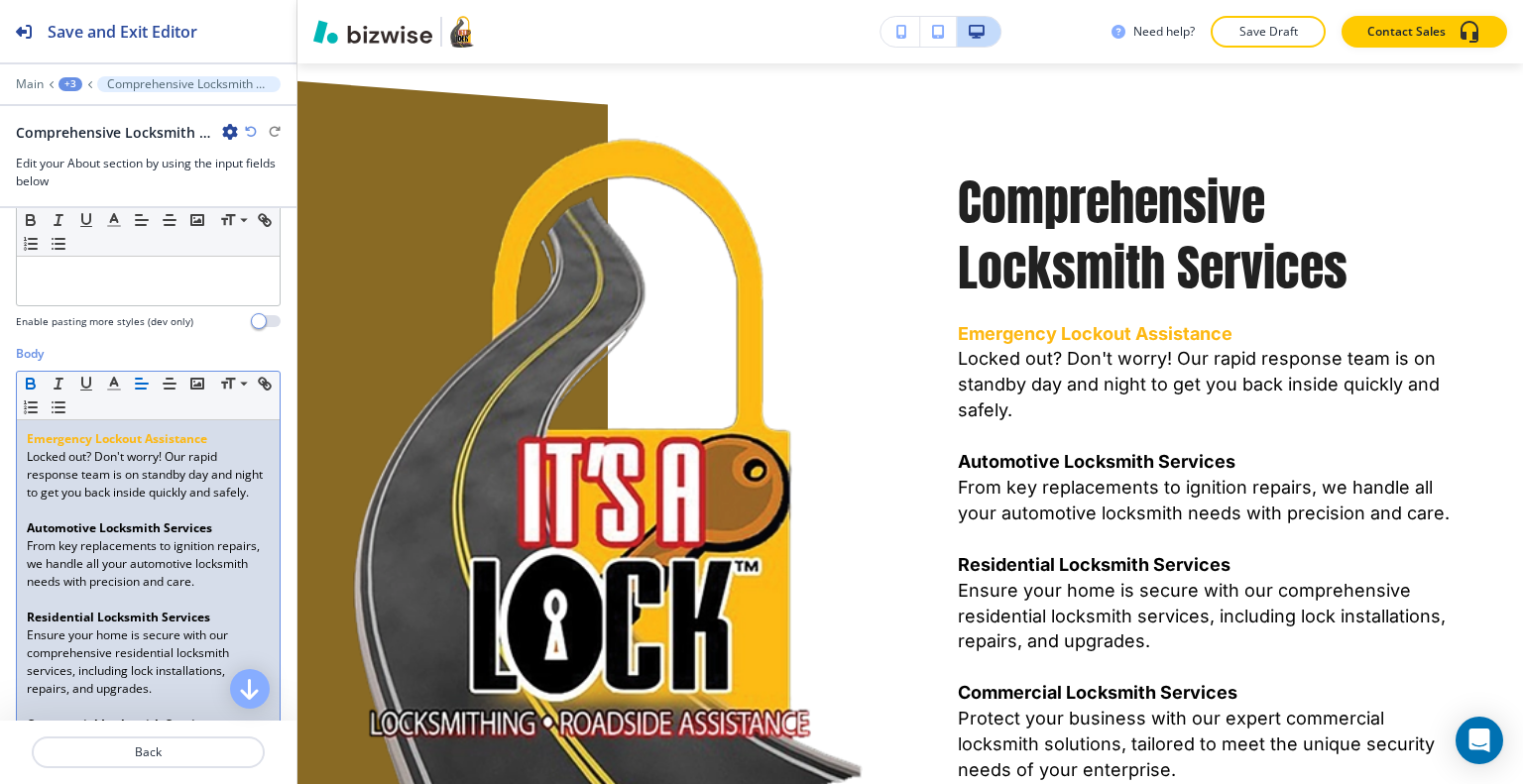 scroll, scrollTop: 297, scrollLeft: 0, axis: vertical 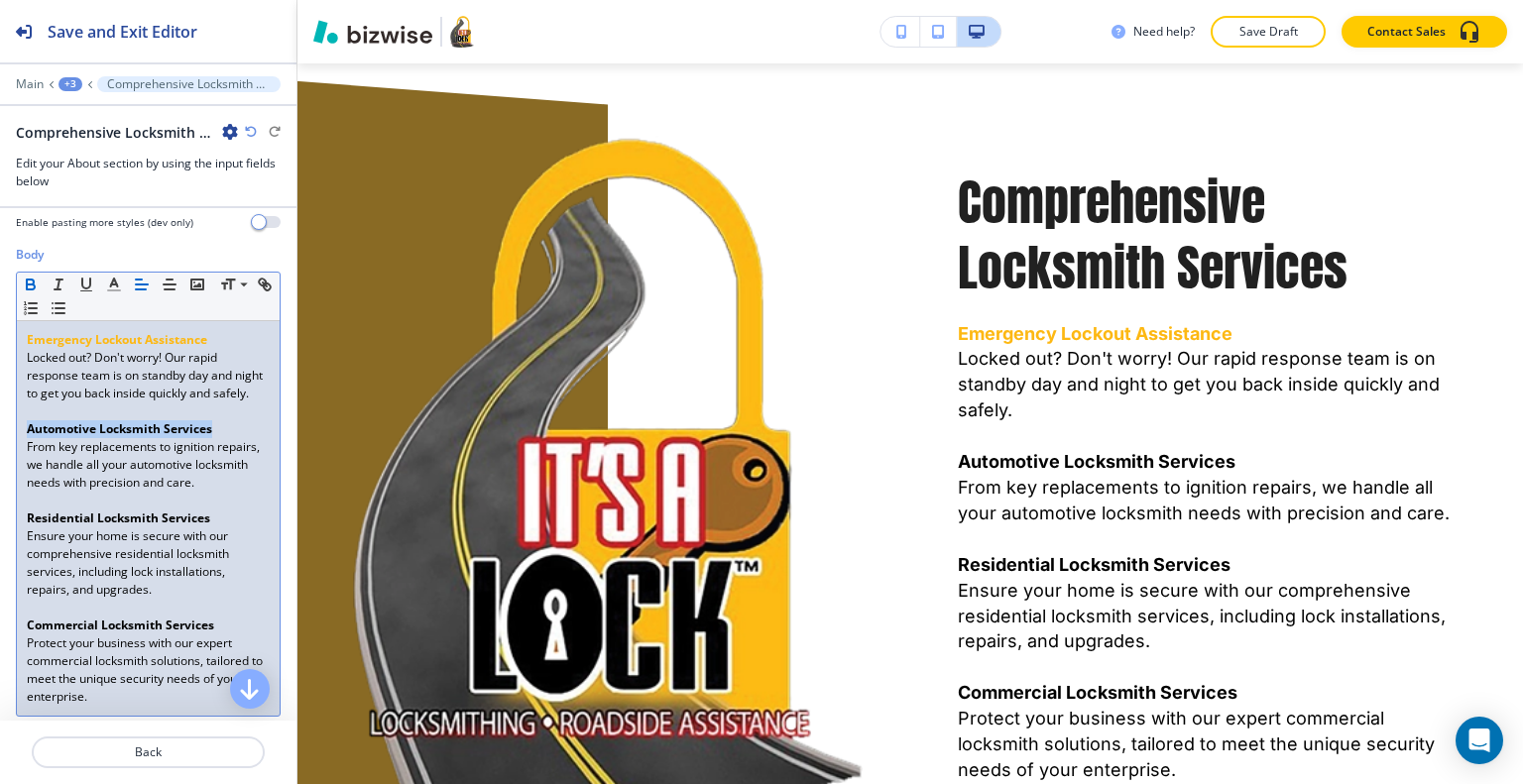 drag, startPoint x: 216, startPoint y: 443, endPoint x: 84, endPoint y: 404, distance: 137.64084 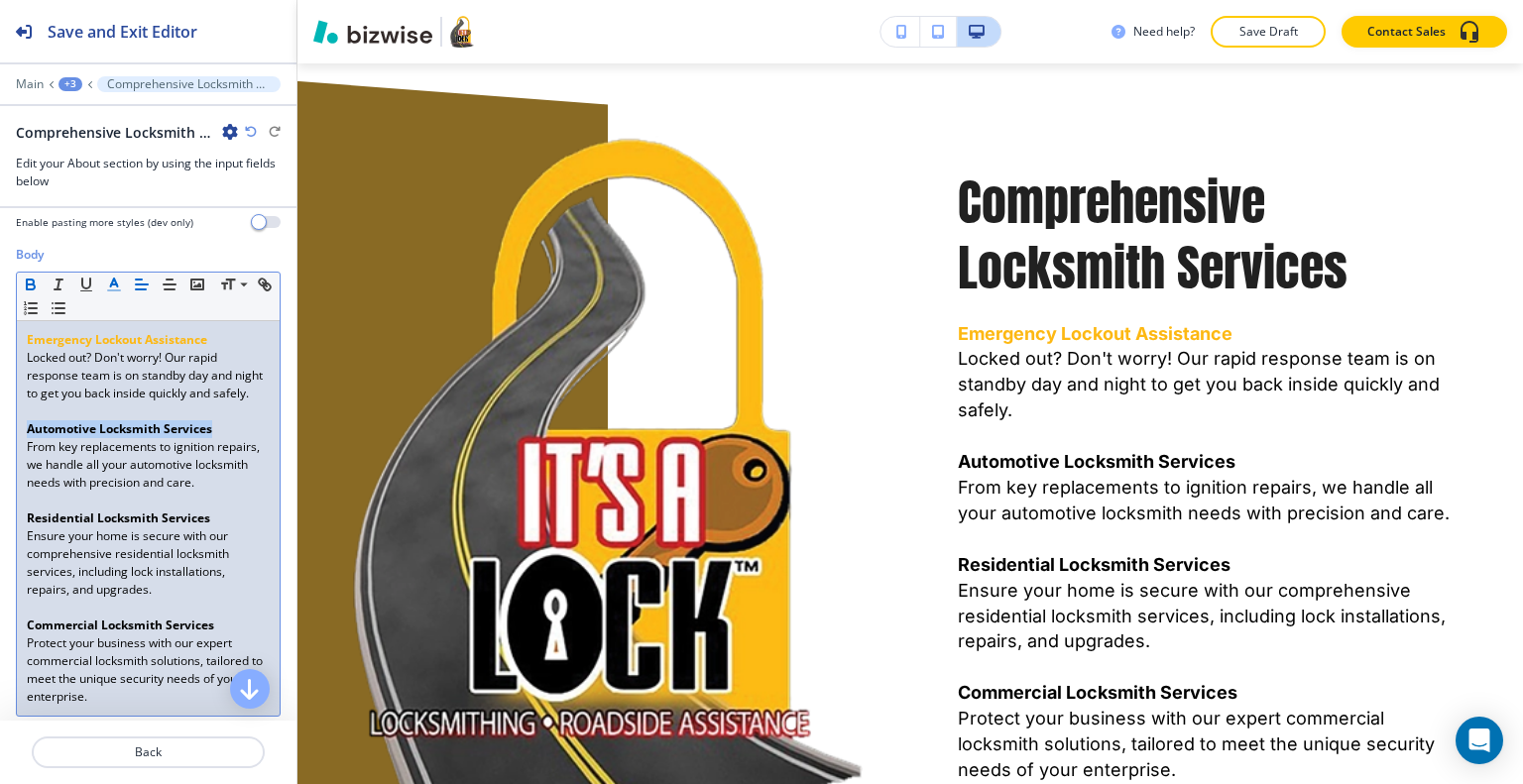 click 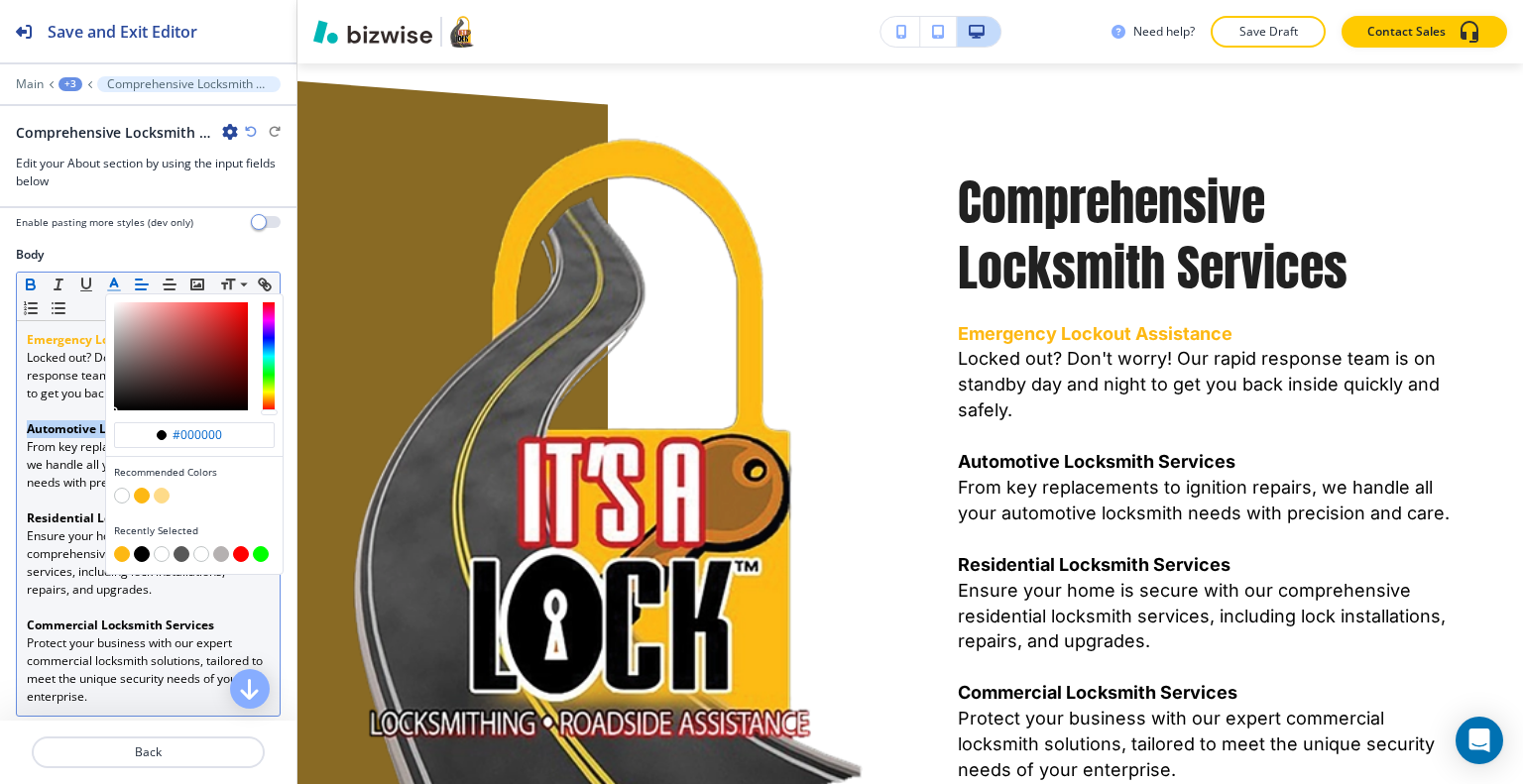 click at bounding box center [142, 496] 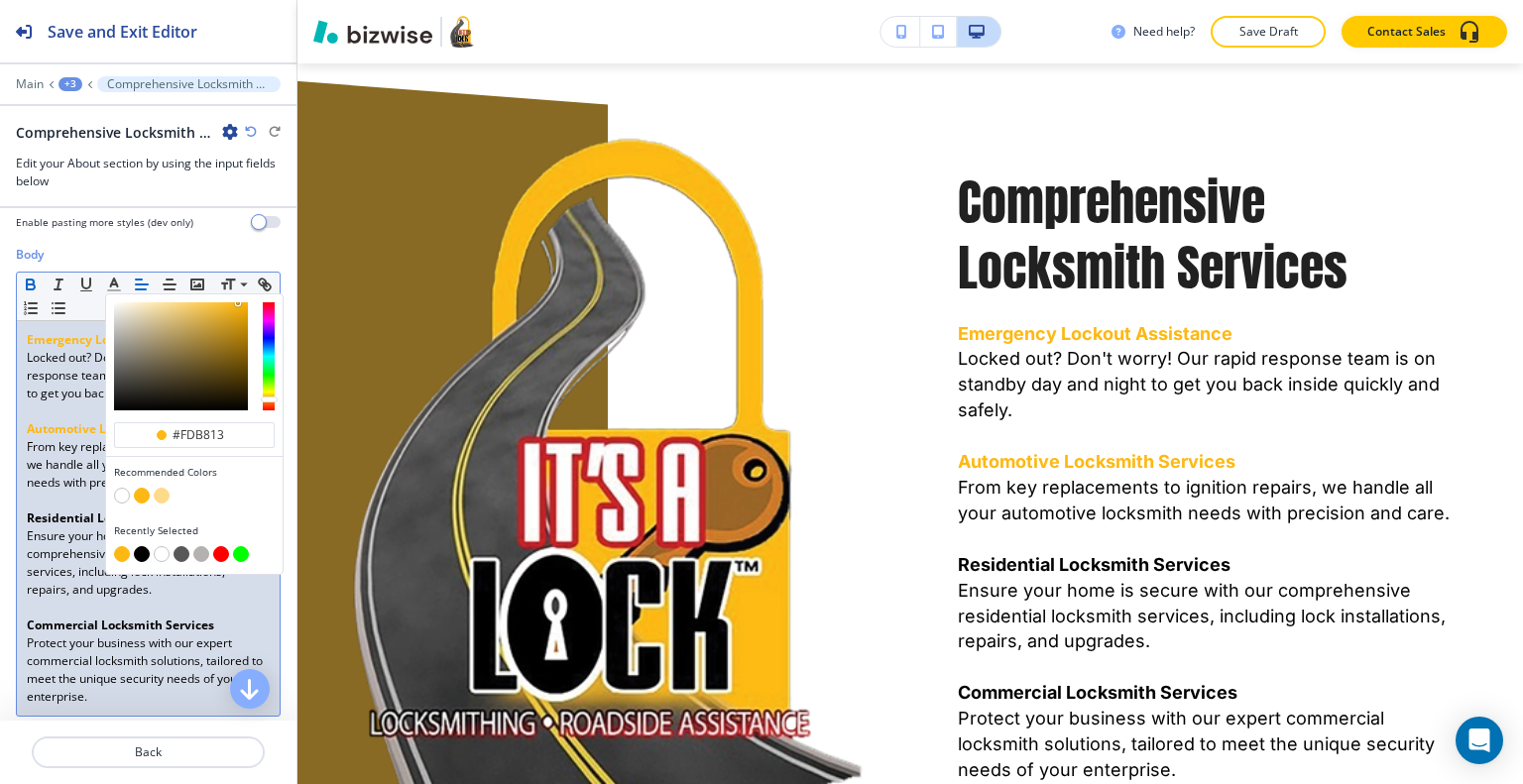 click on "Emergency Lockout Assistance Locked out? Don't worry! Our rapid response team is on standby day and night to get you back inside quickly and safely. Automotive Locksmith Services From key replacements to ignition repairs, we handle all your automotive locksmith needs with precision and care. Residential Locksmith Services Ensure your home is secure with our comprehensive residential locksmith services, including lock installations, repairs, and upgrades. Commercial Locksmith Services Protect your business with our expert commercial locksmith solutions, tailored to meet the unique security needs of your enterprise." at bounding box center (148, 518) 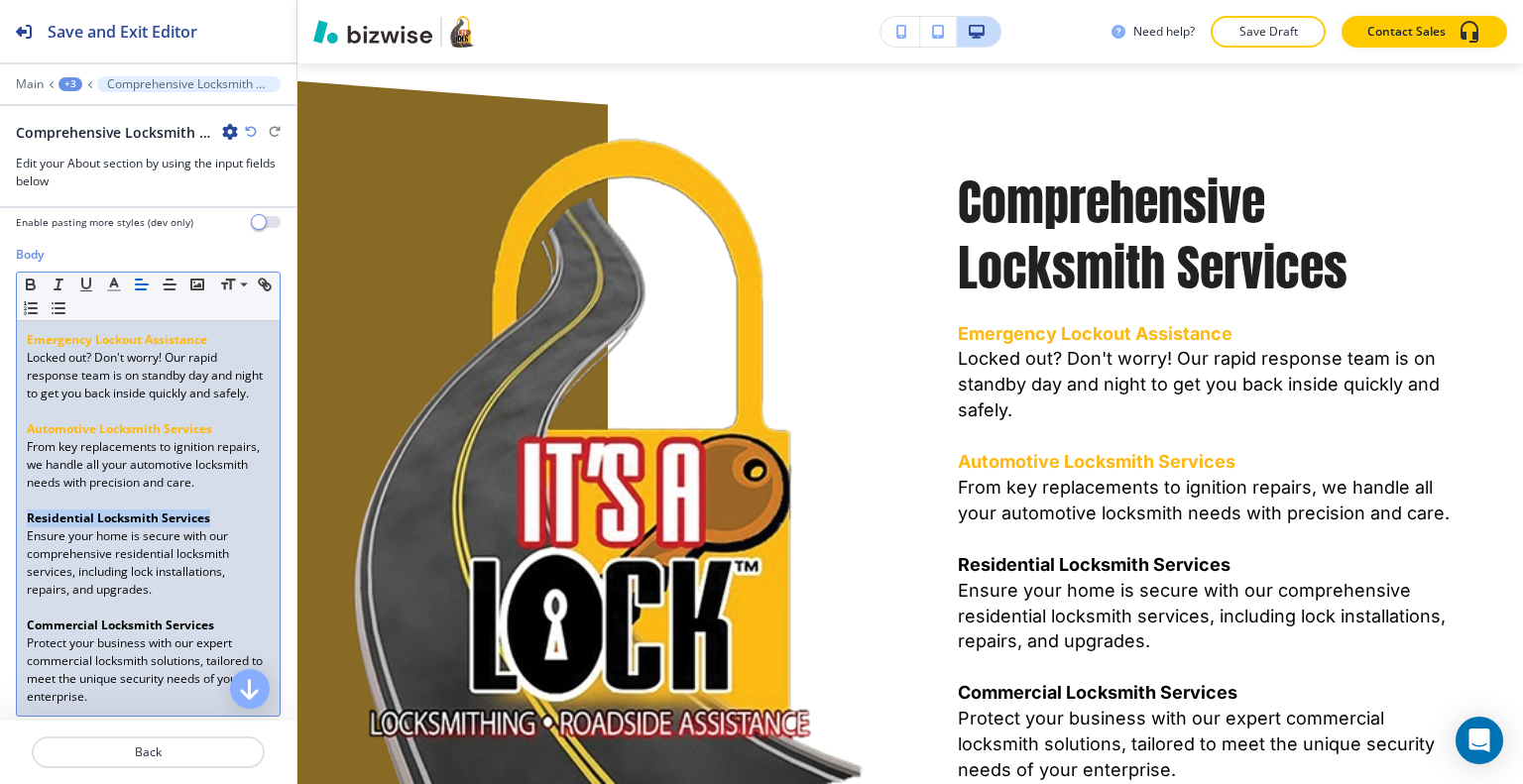 drag, startPoint x: 225, startPoint y: 533, endPoint x: 0, endPoint y: 531, distance: 225.0089 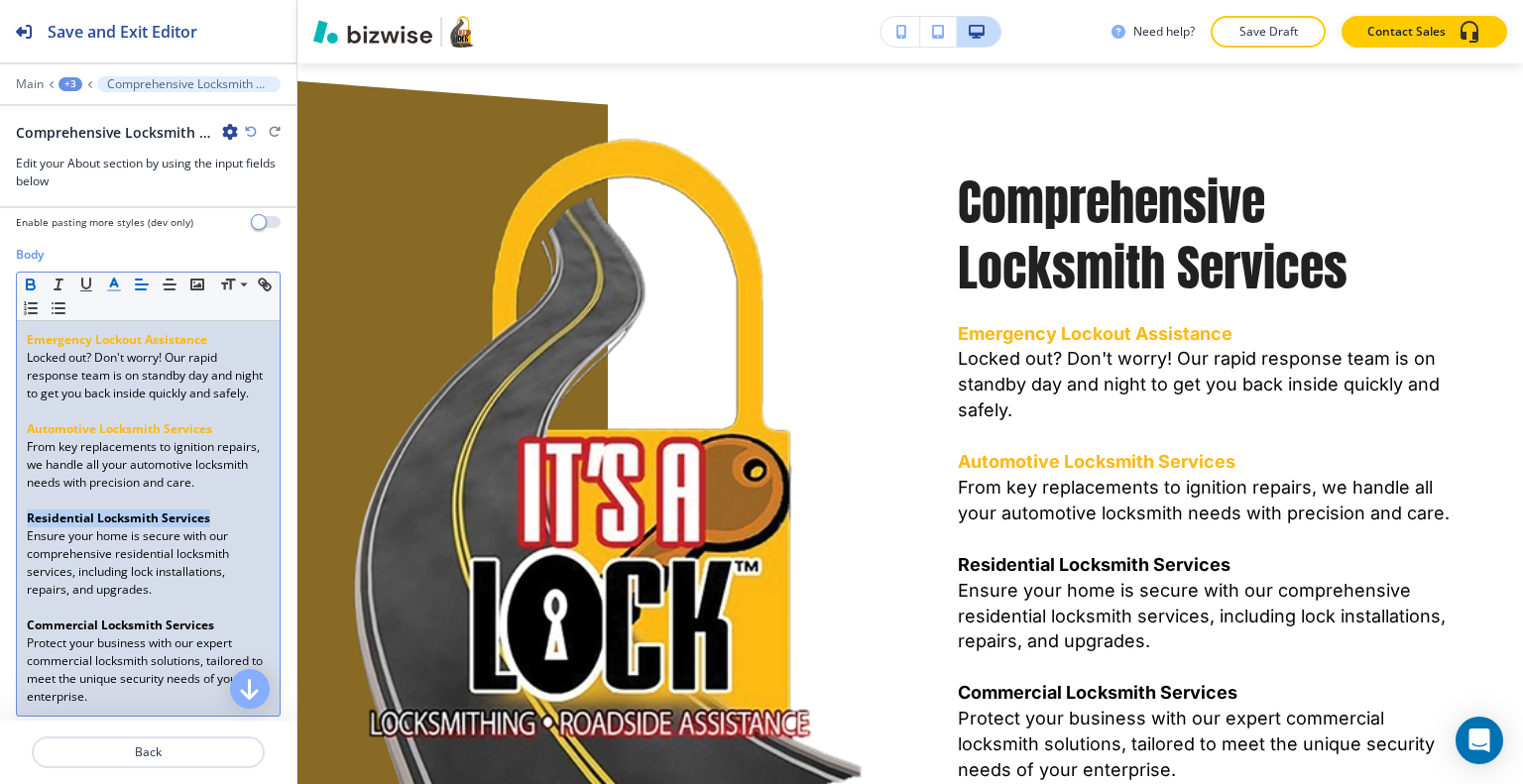 click 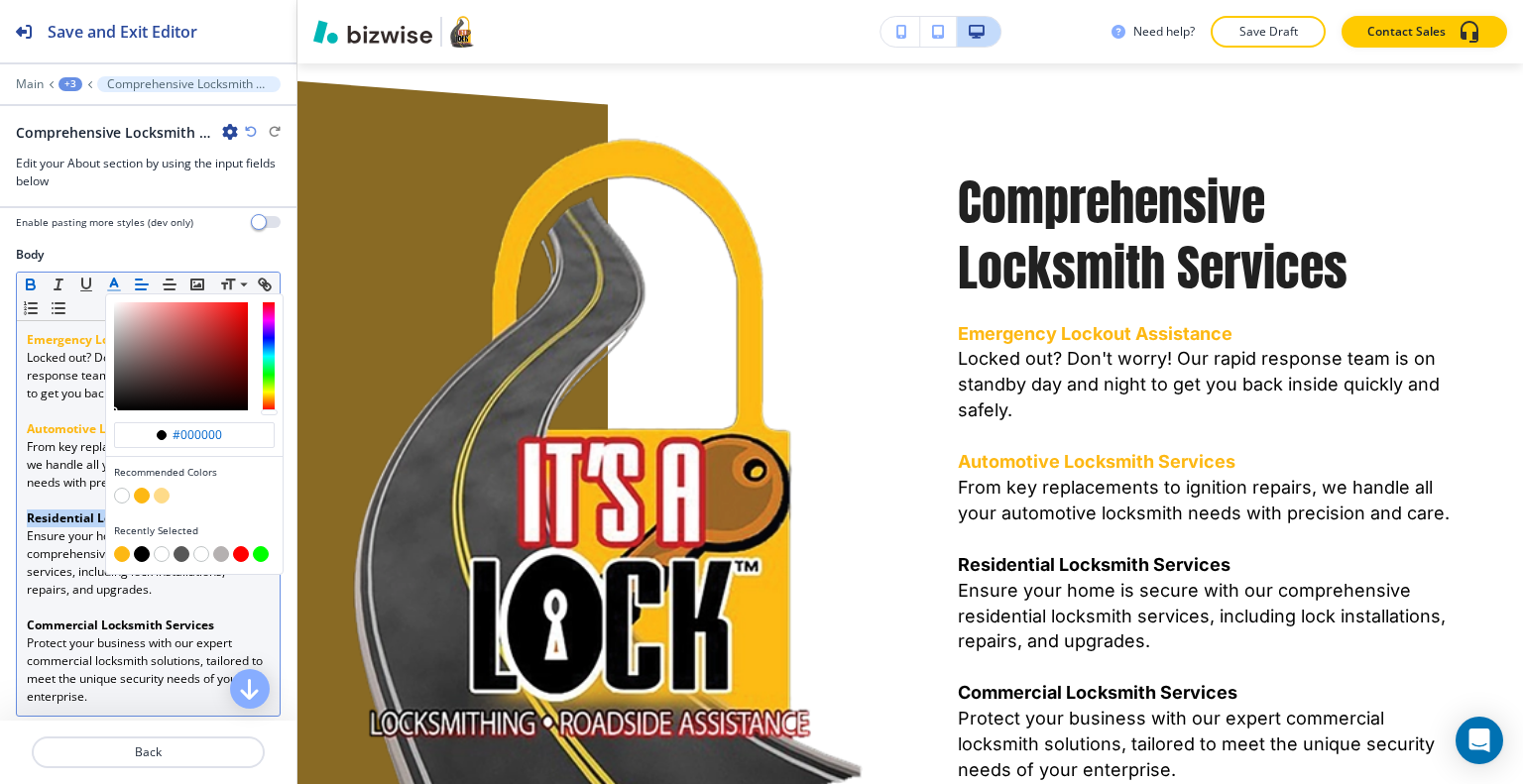 click at bounding box center [142, 496] 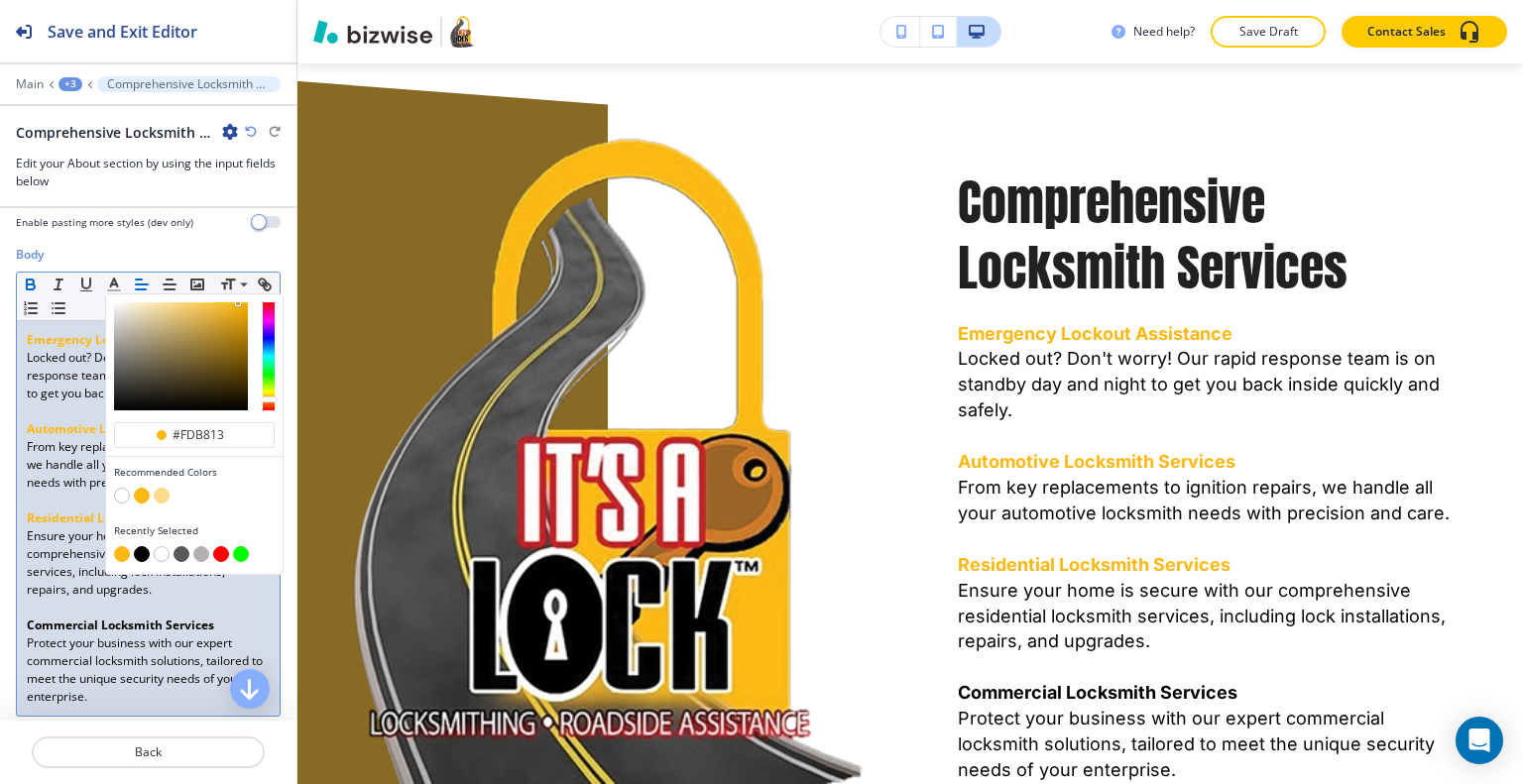 click on "Body                     #fdb813 Recommended Colors Recently Selected                               Small Normal Large Huge                                       Emergency Lockout Assistance Locked out? Don't worry! Our rapid response team is on standby day and night to get you back inside quickly and safely. Automotive Locksmith Services From key replacements to ignition repairs, we handle all your automotive locksmith needs with precision and care. Residential Locksmith Services Ensure your home is secure with our comprehensive residential locksmith services, including lock installations, repairs, and upgrades. Commercial Locksmith Services Protect your business with our expert commercial locksmith solutions, tailored to meet the unique security needs of your enterprise. Enable pasting more styles (dev only)" at bounding box center [148, 501] 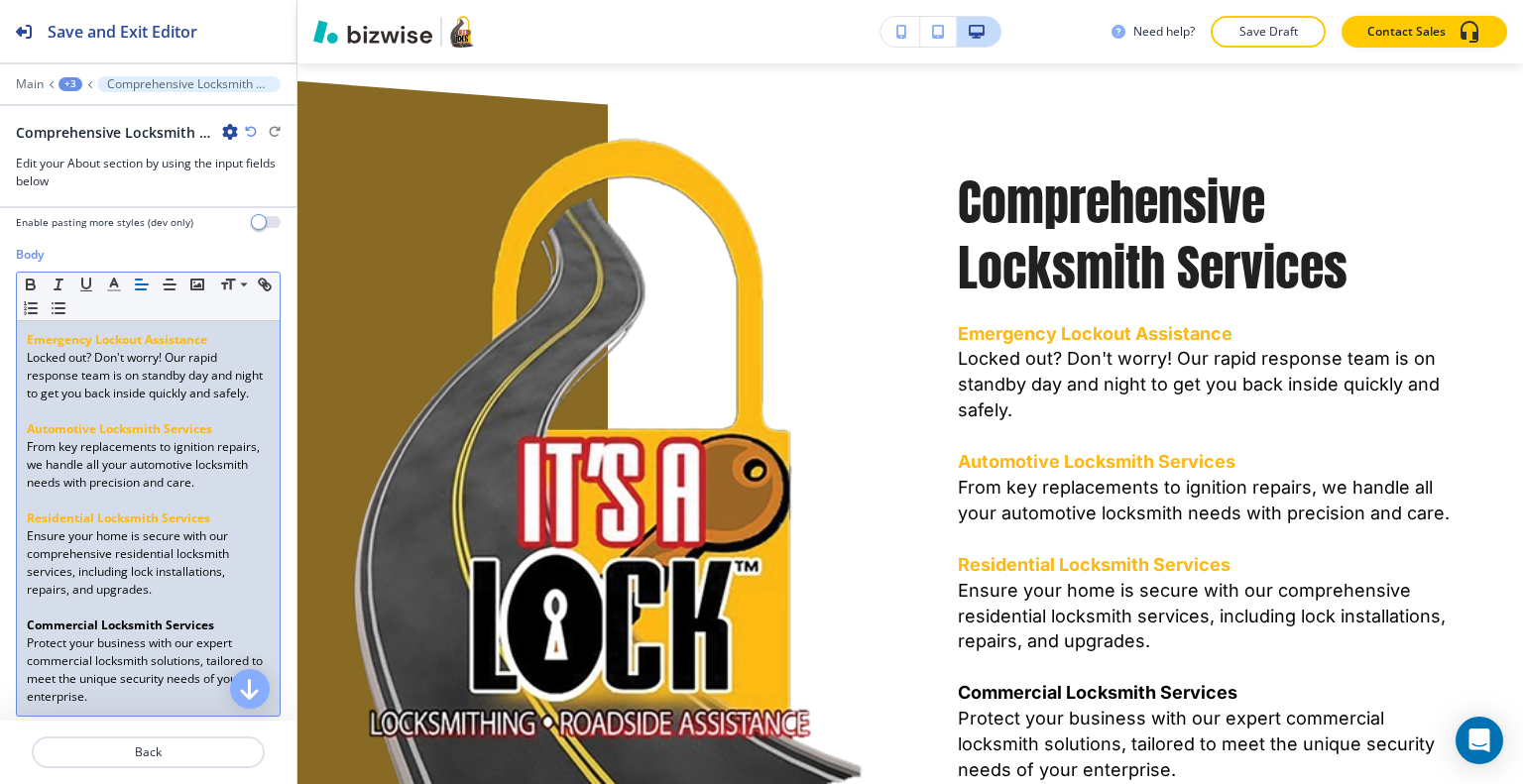 scroll, scrollTop: 396, scrollLeft: 0, axis: vertical 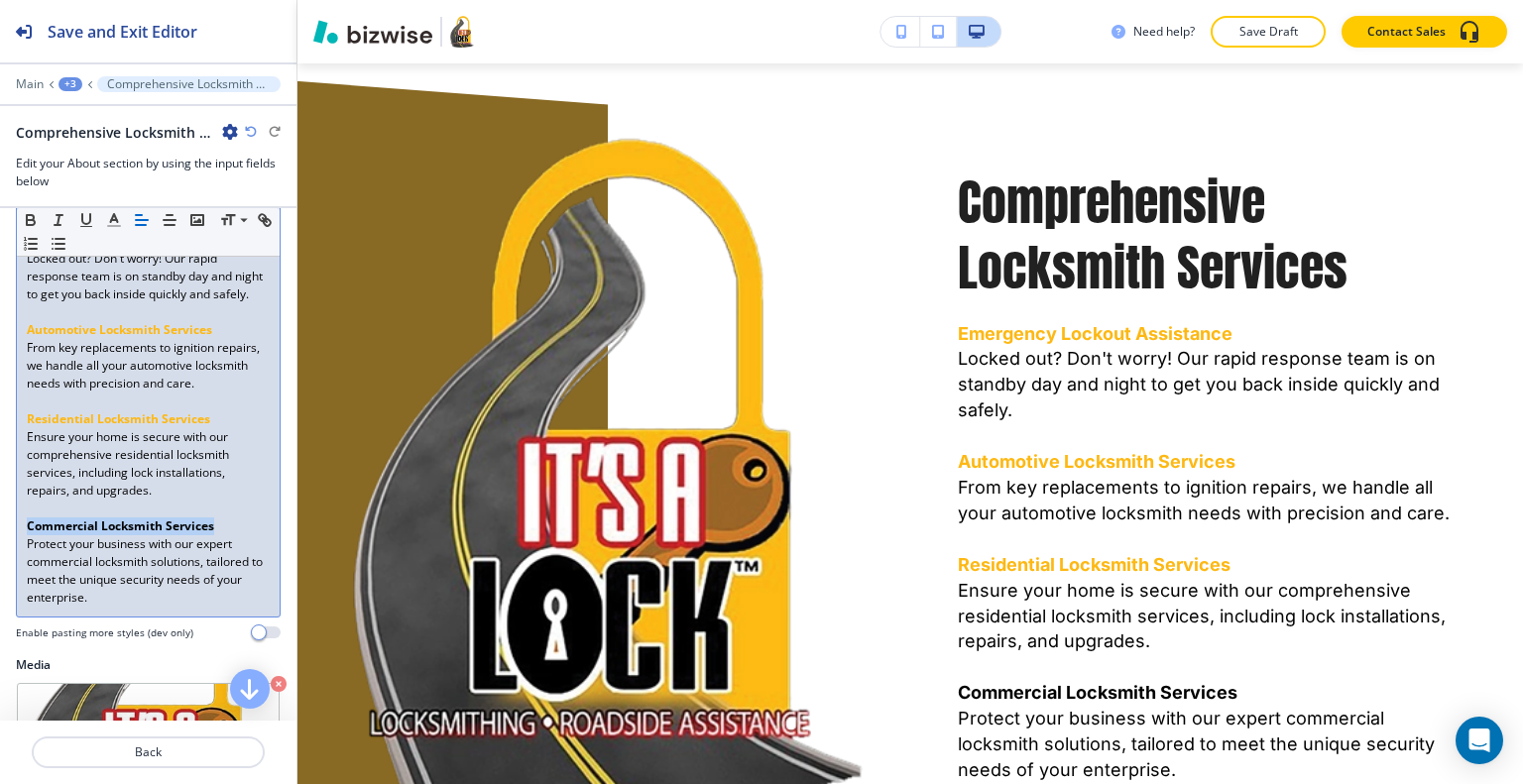drag, startPoint x: 237, startPoint y: 544, endPoint x: 0, endPoint y: 540, distance: 237.03375 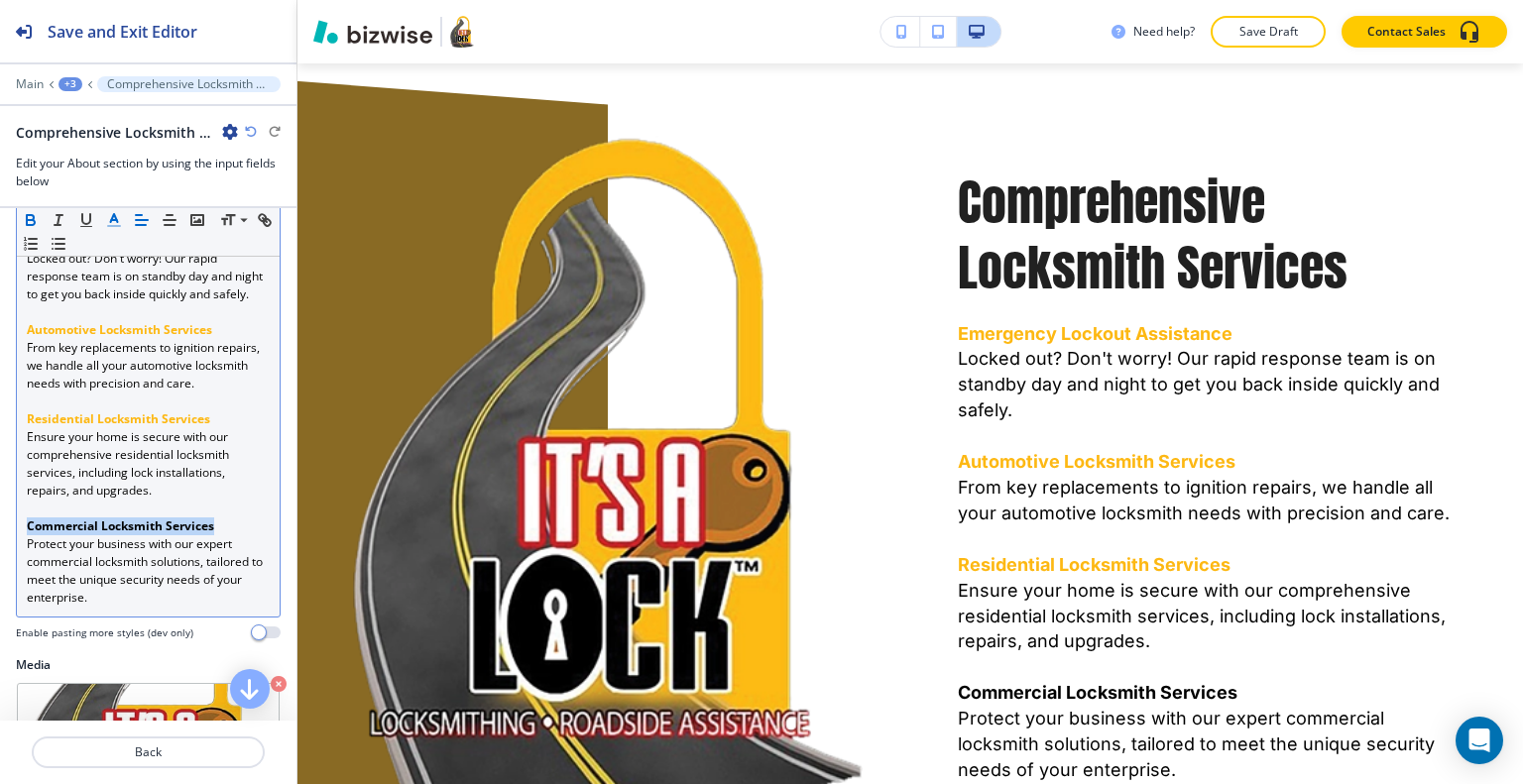 click at bounding box center [114, 220] 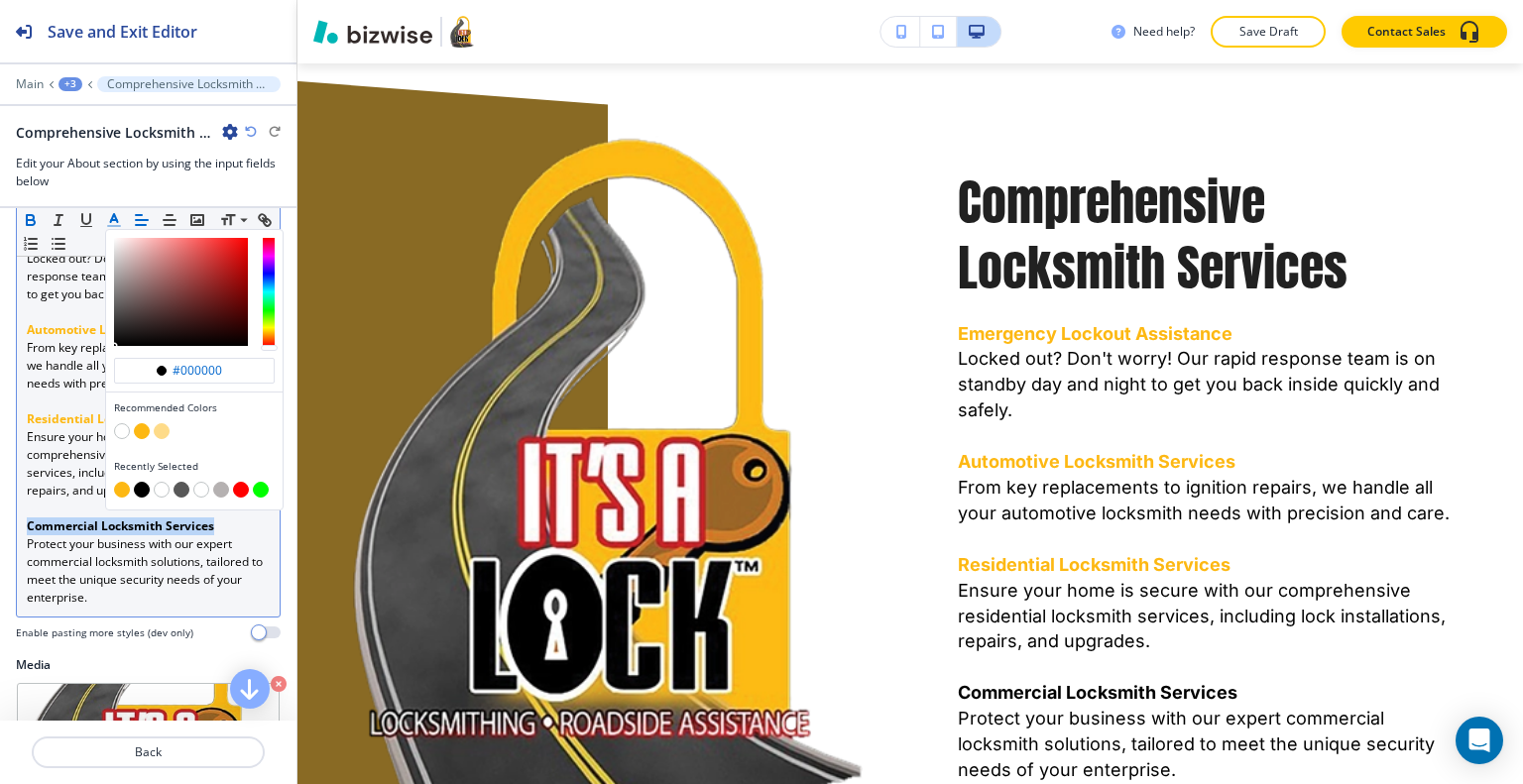 click at bounding box center (122, 490) 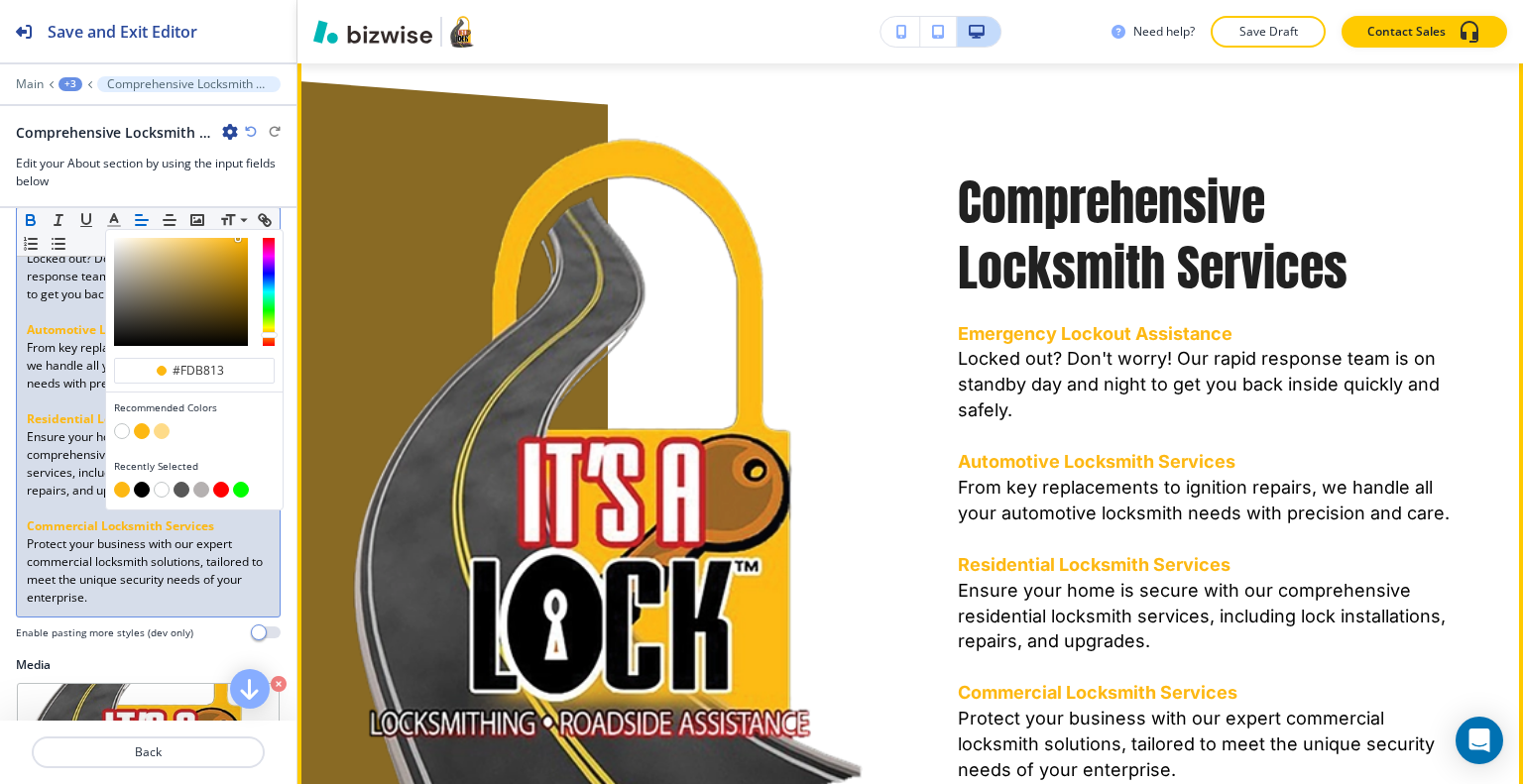 drag, startPoint x: 1118, startPoint y: 360, endPoint x: 1109, endPoint y: 364, distance: 9.848858 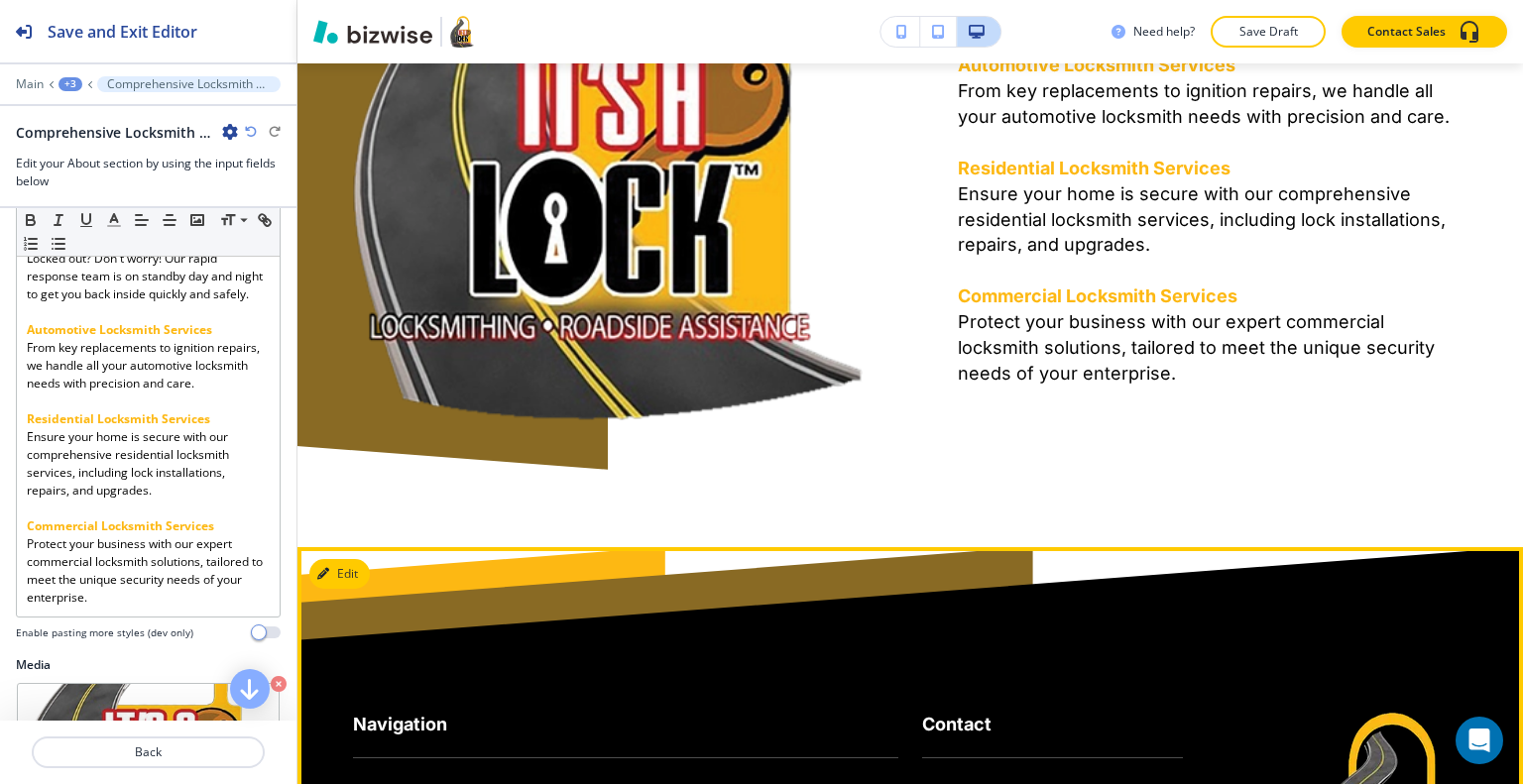scroll, scrollTop: 3510, scrollLeft: 0, axis: vertical 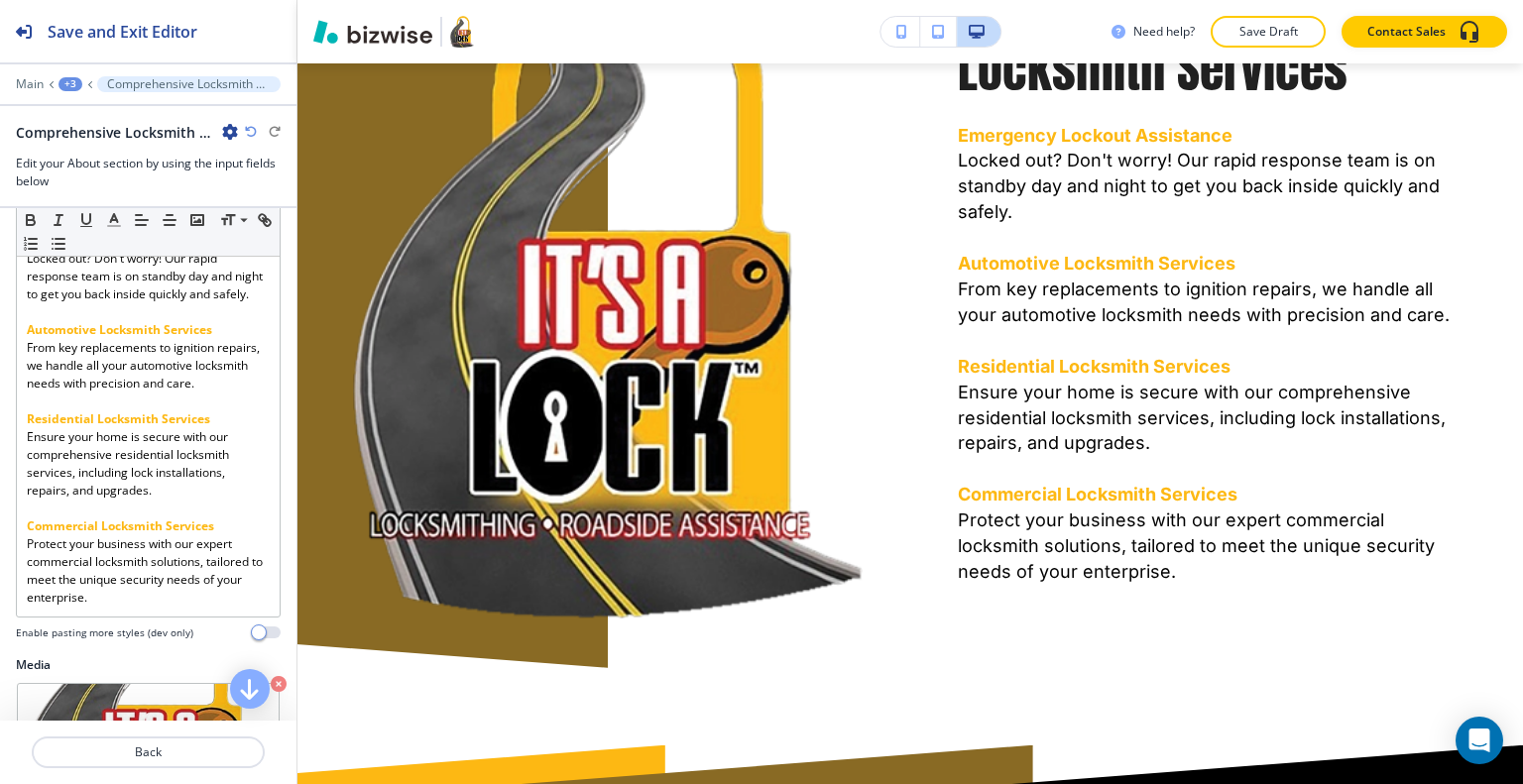 click on "Main +3 Comprehensive Locksmith Services" at bounding box center [148, 84] 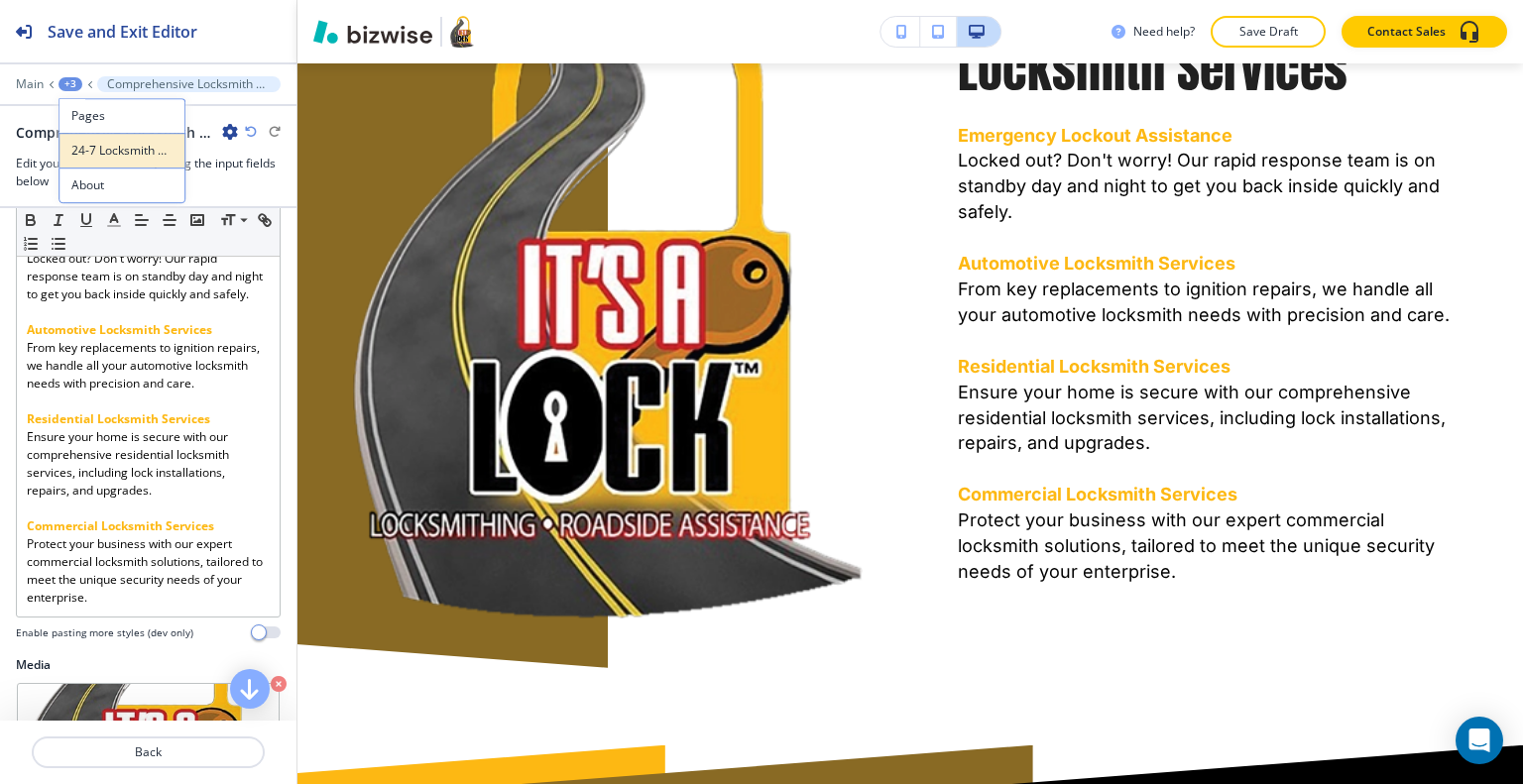 click on "24-7 Locksmith Services" at bounding box center [122, 151] 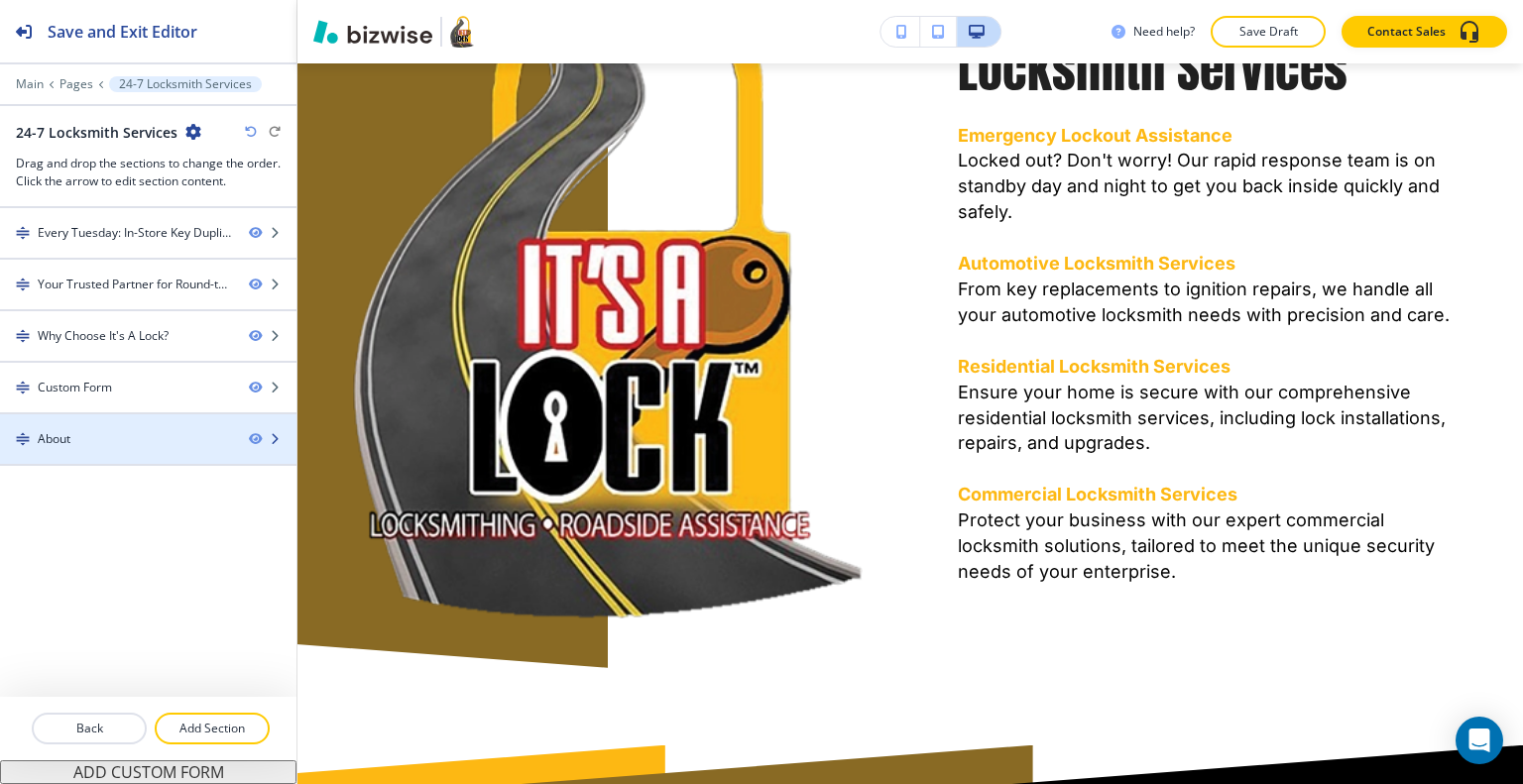 type 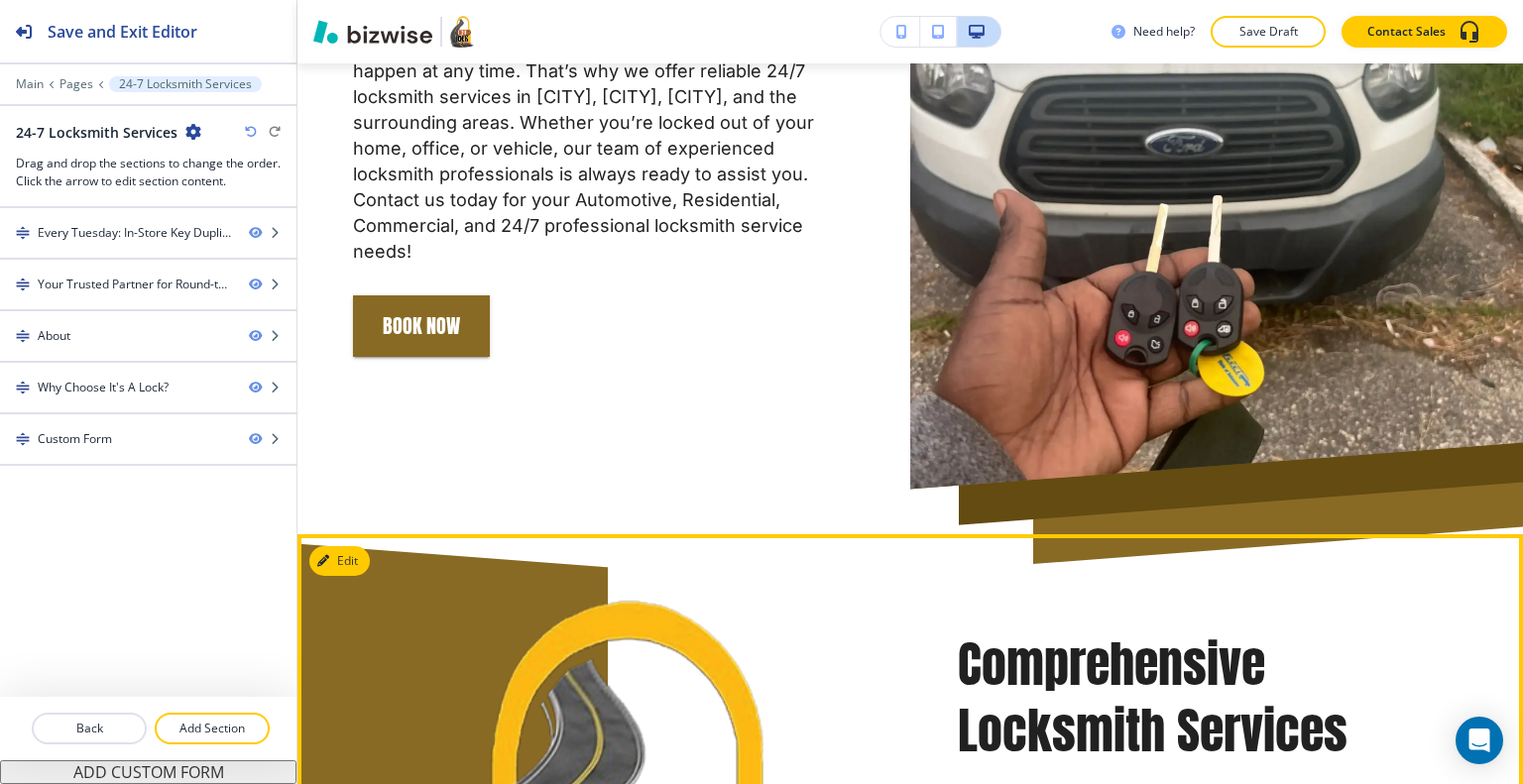 scroll, scrollTop: 675, scrollLeft: 0, axis: vertical 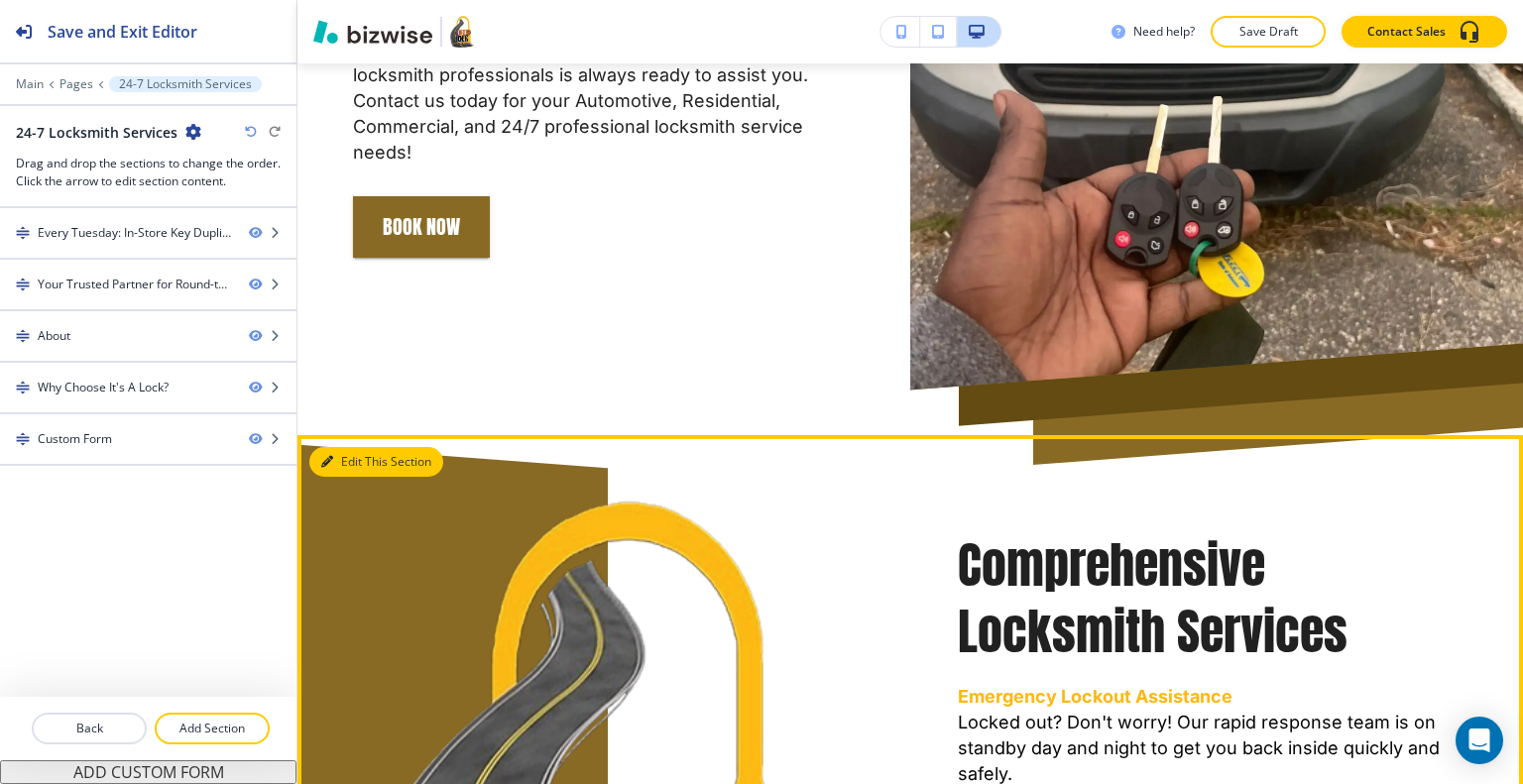 click on "Edit This Section" at bounding box center [376, 462] 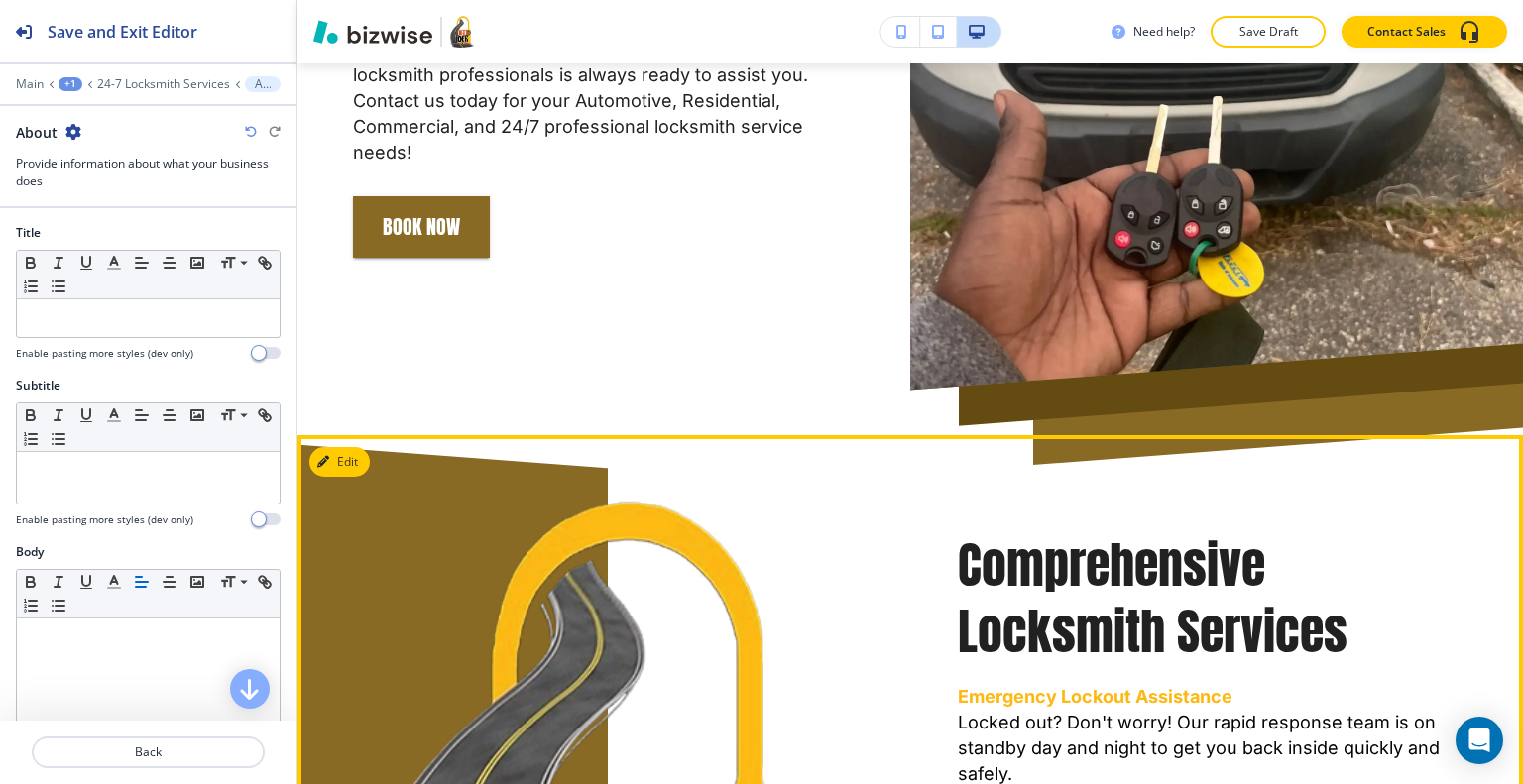 scroll, scrollTop: 1071, scrollLeft: 0, axis: vertical 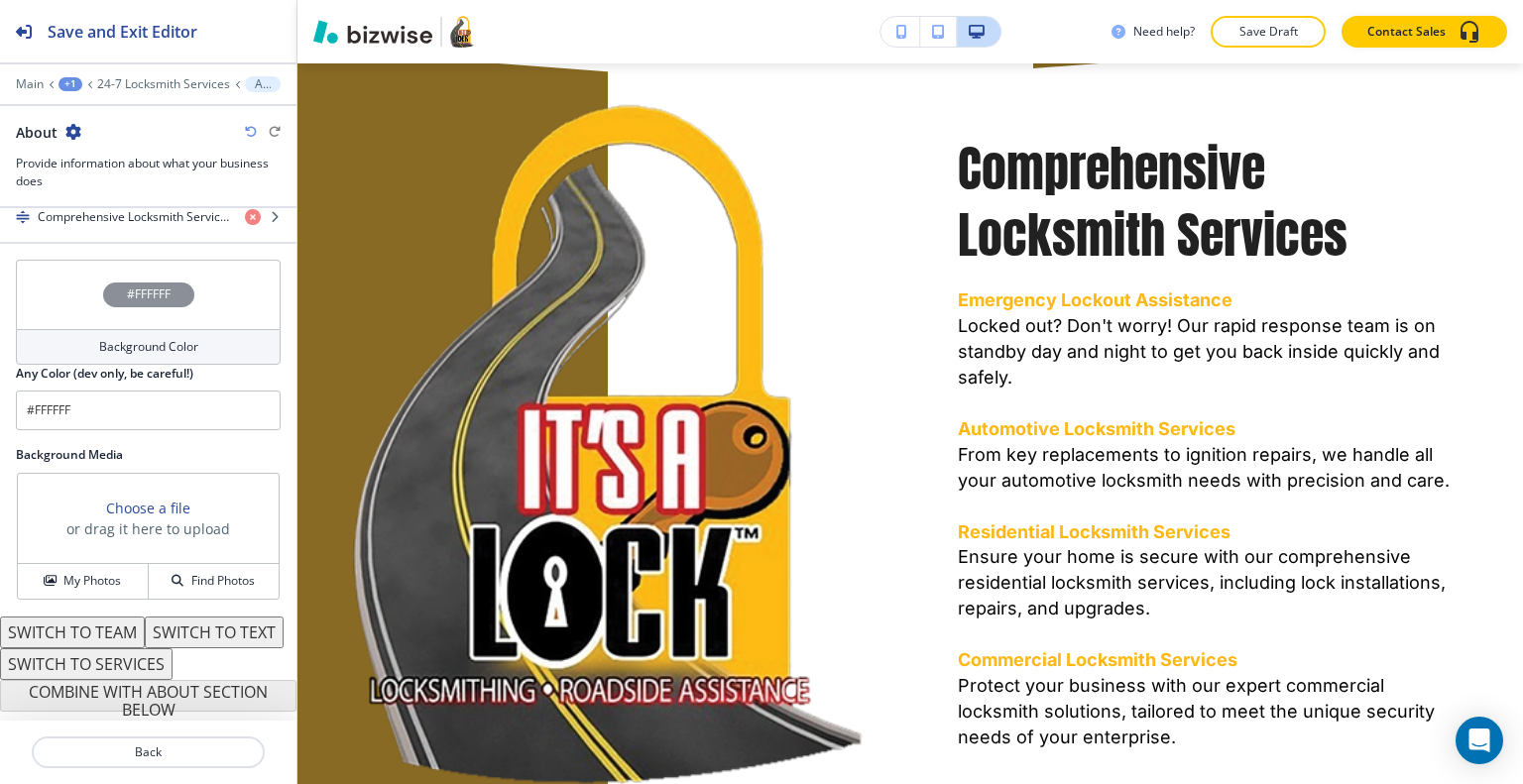 click on "#FFFFFF" at bounding box center (148, 294) 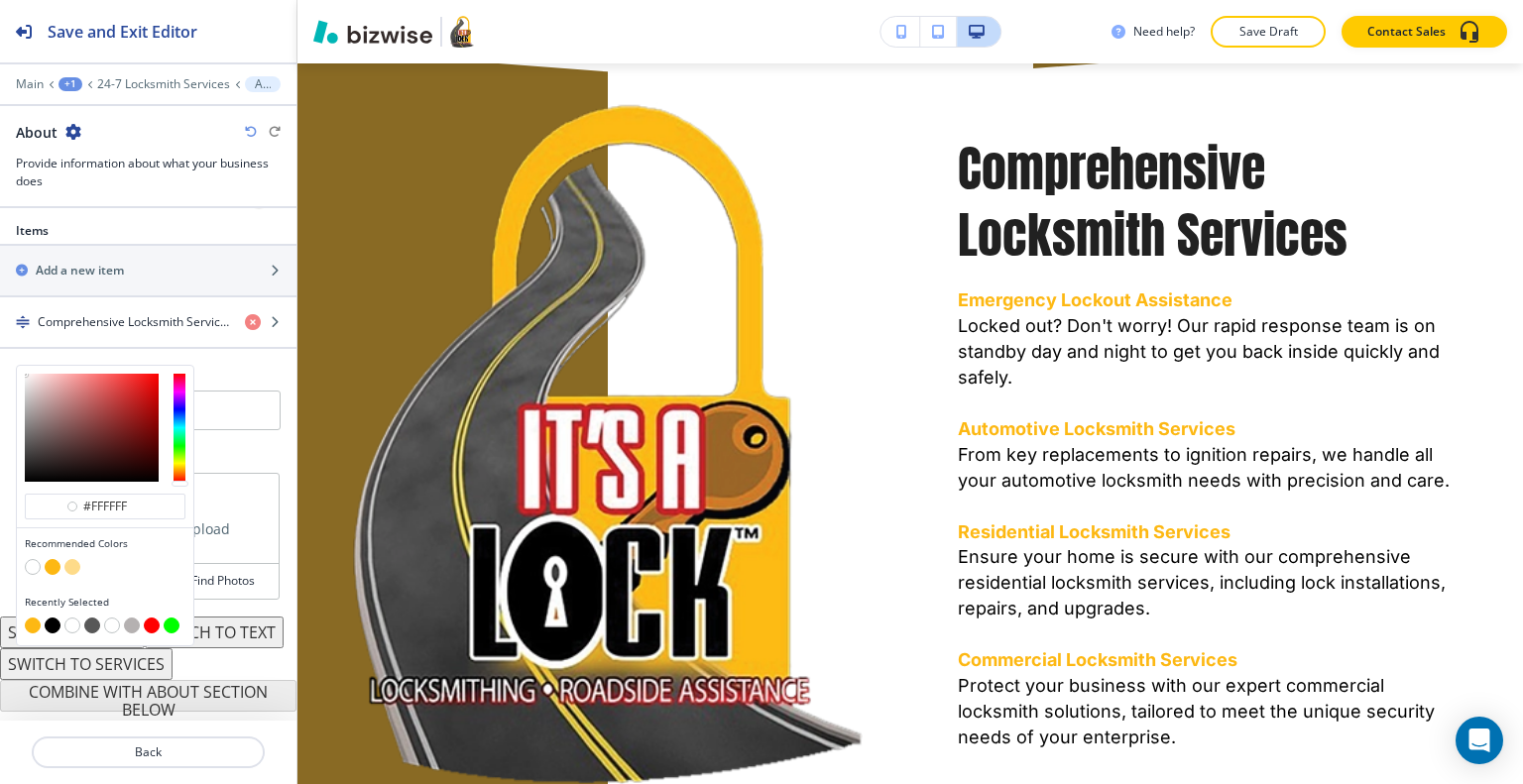 scroll, scrollTop: 721, scrollLeft: 0, axis: vertical 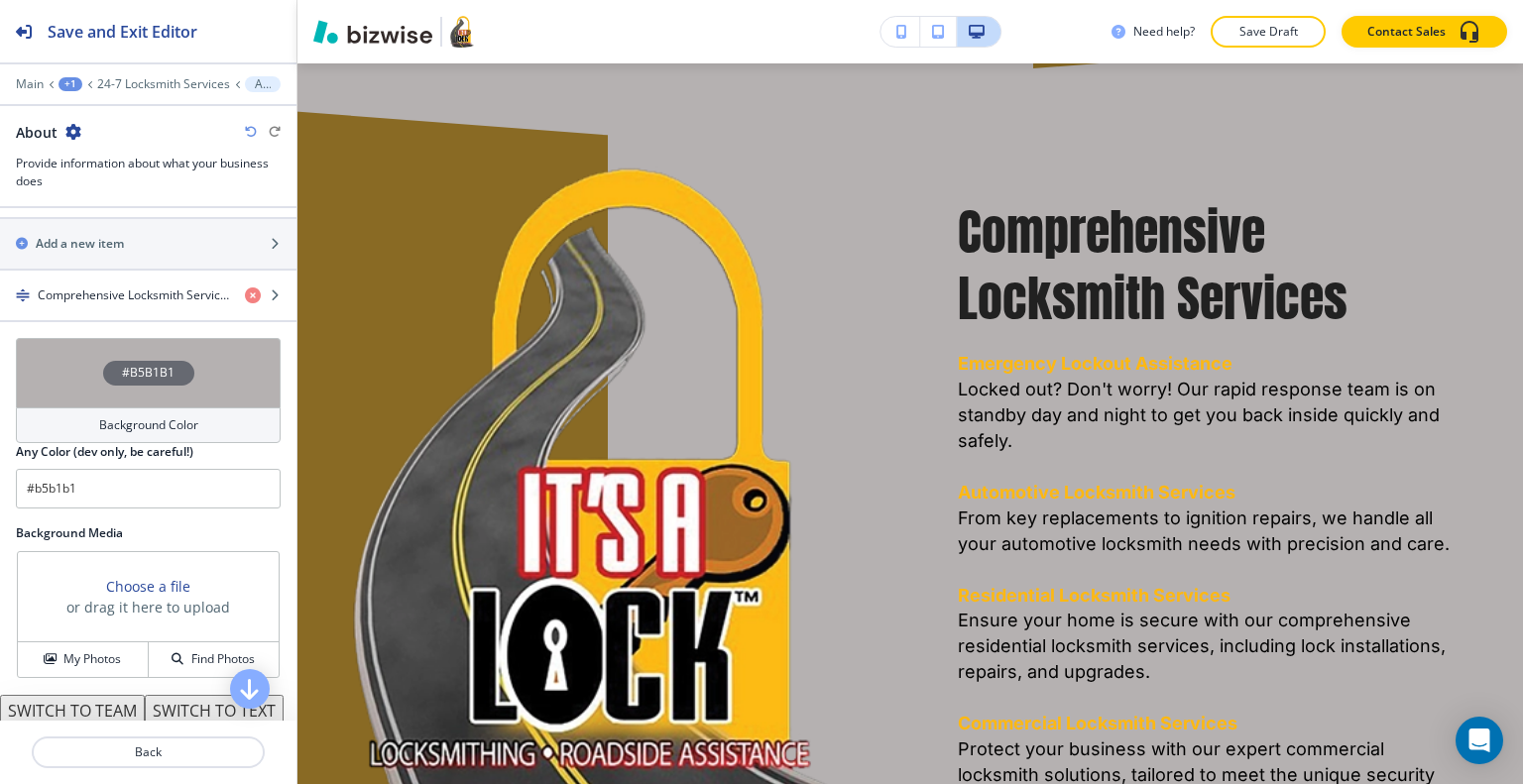 click on "#B5B1B1" at bounding box center (148, 373) 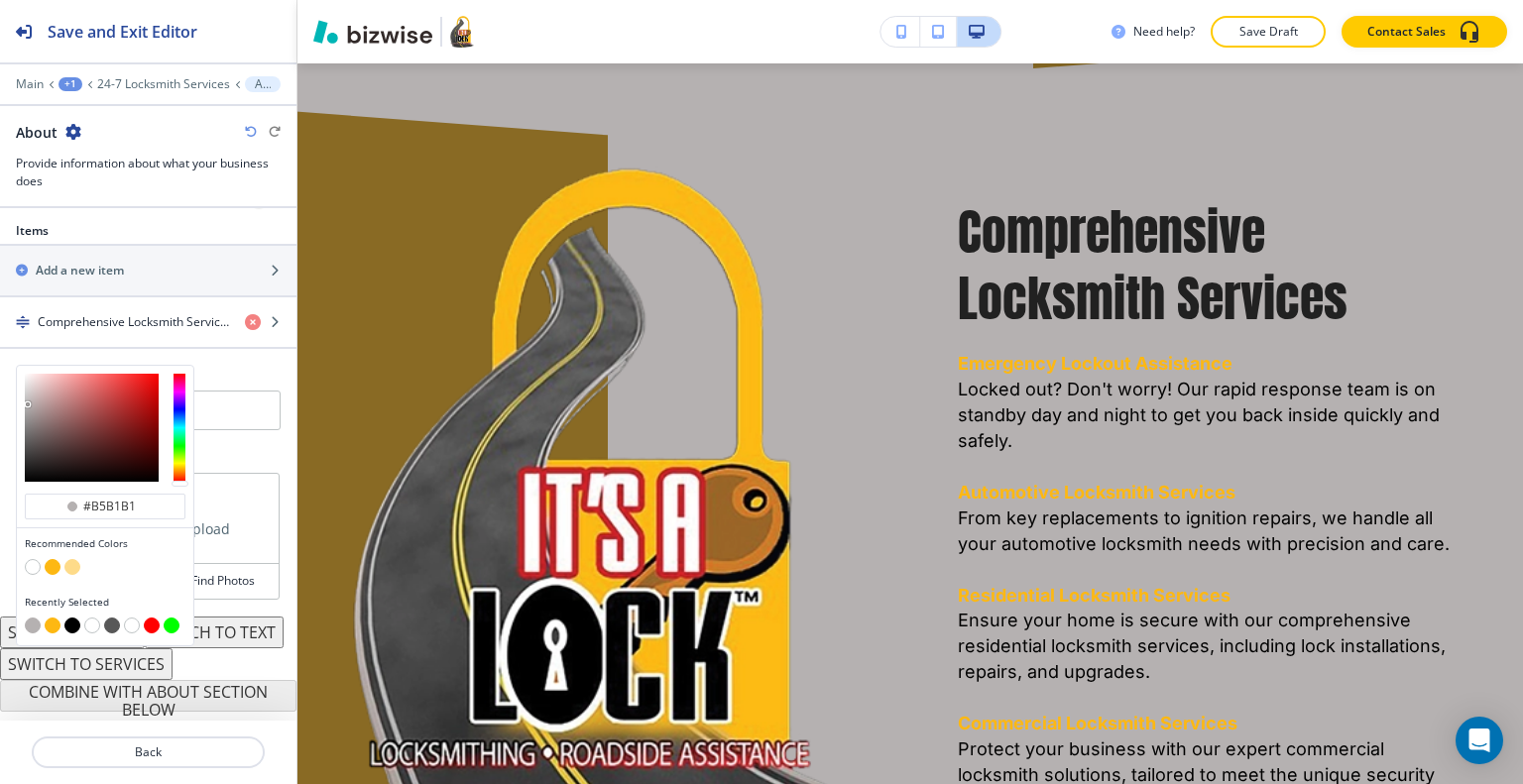 click at bounding box center (92, 625) 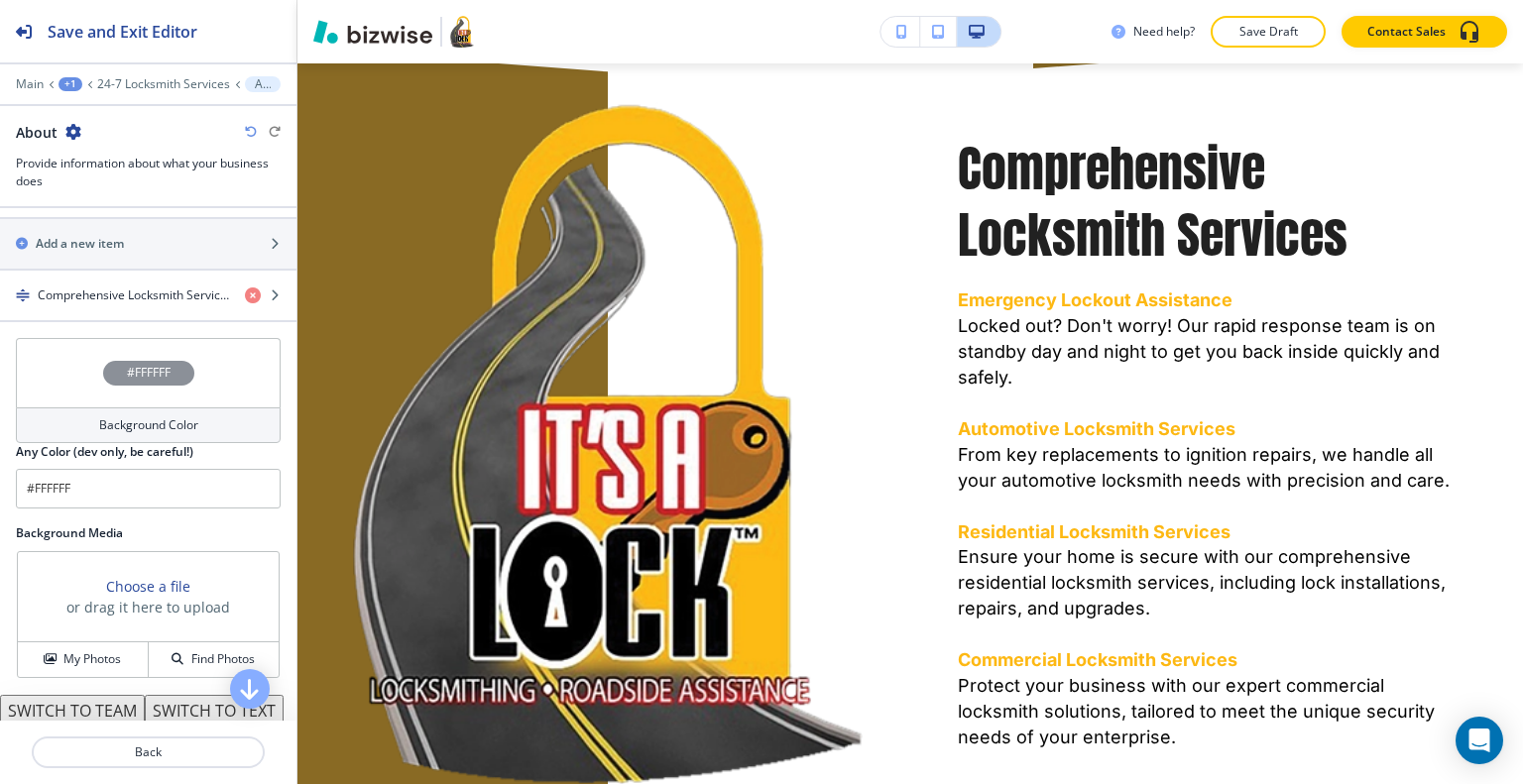 click on "#FFFFFF" at bounding box center [148, 373] 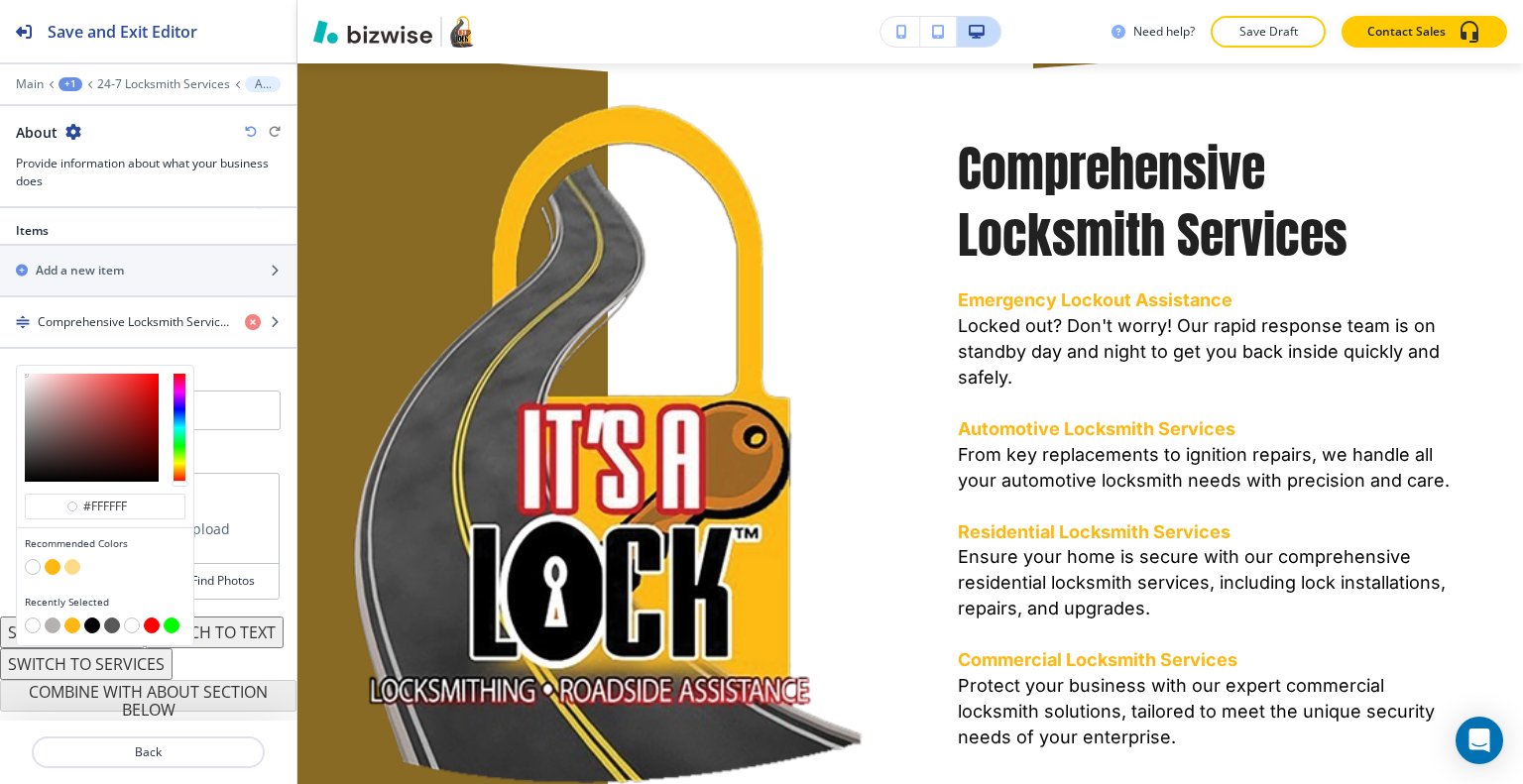 click at bounding box center [33, 567] 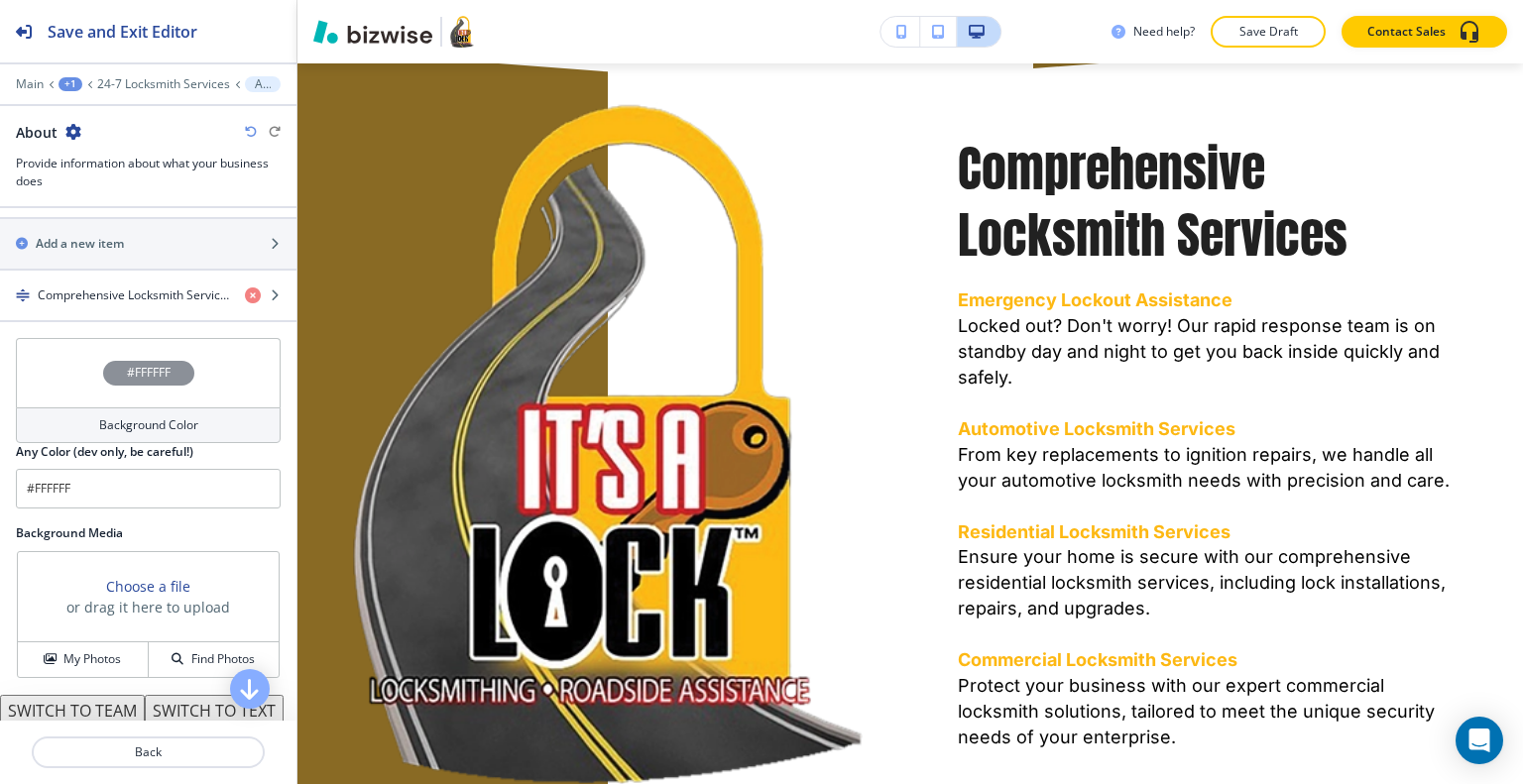 click on "#FFFFFF" at bounding box center (148, 373) 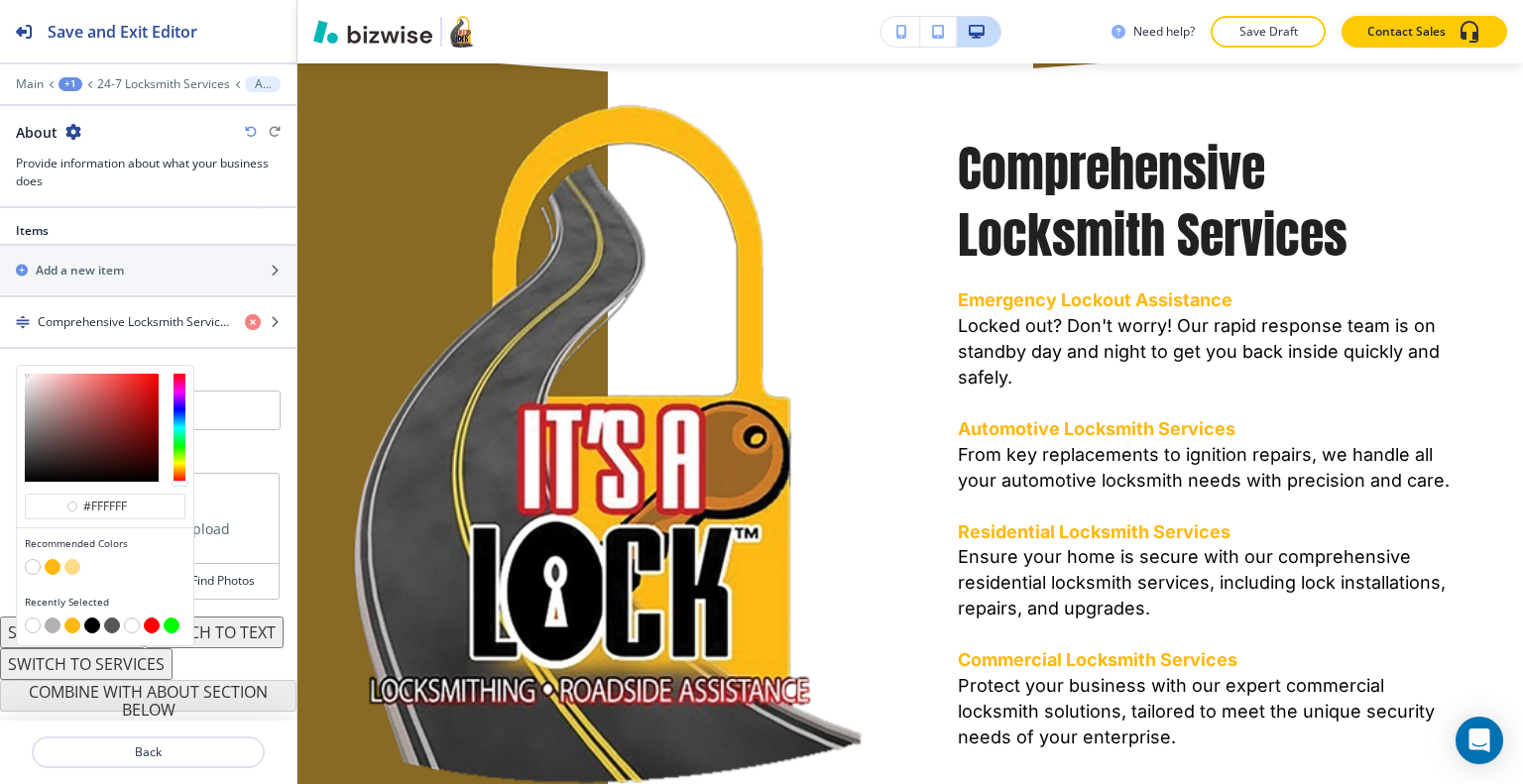 type on "#e6e0e0" 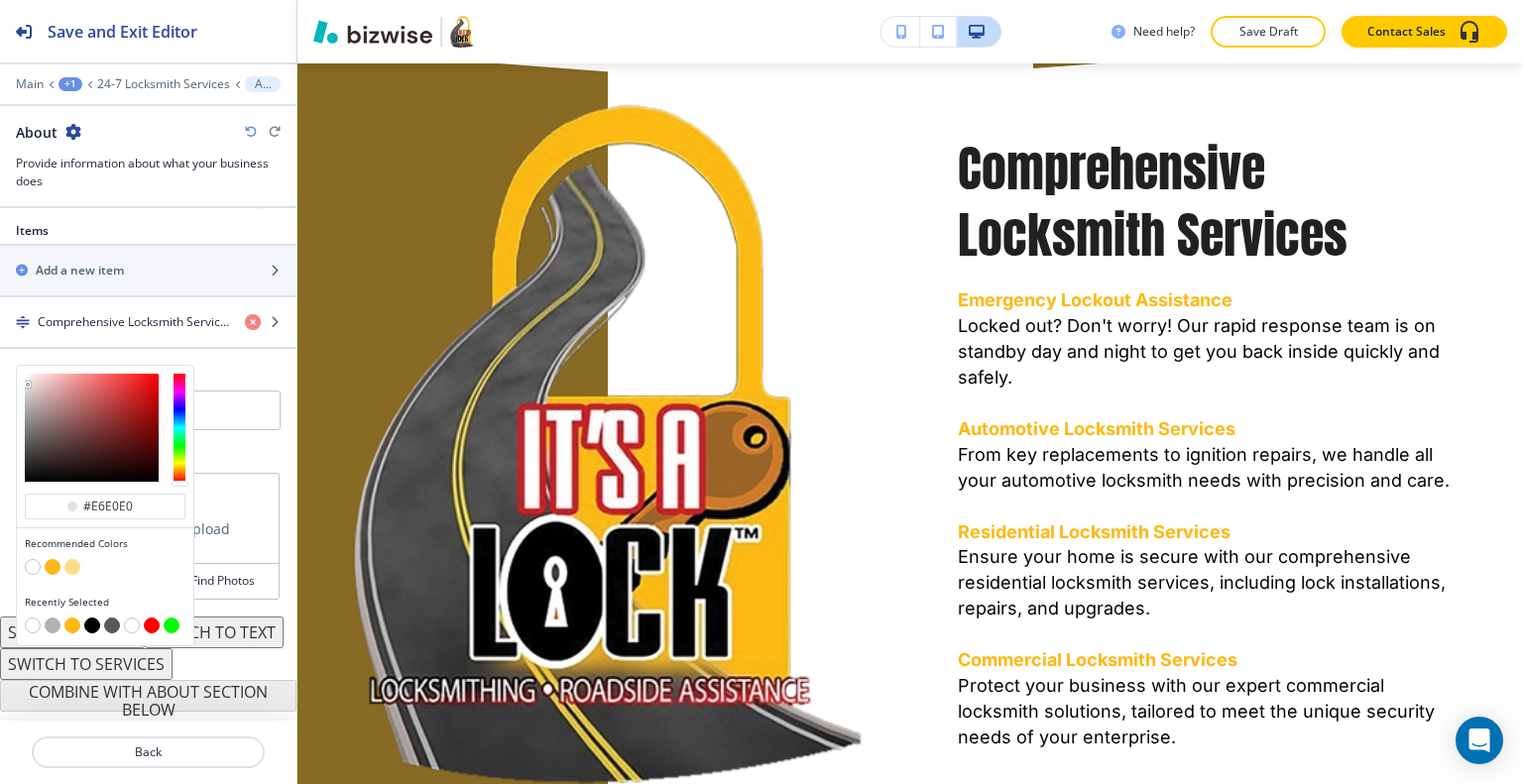 click at bounding box center (91, 427) 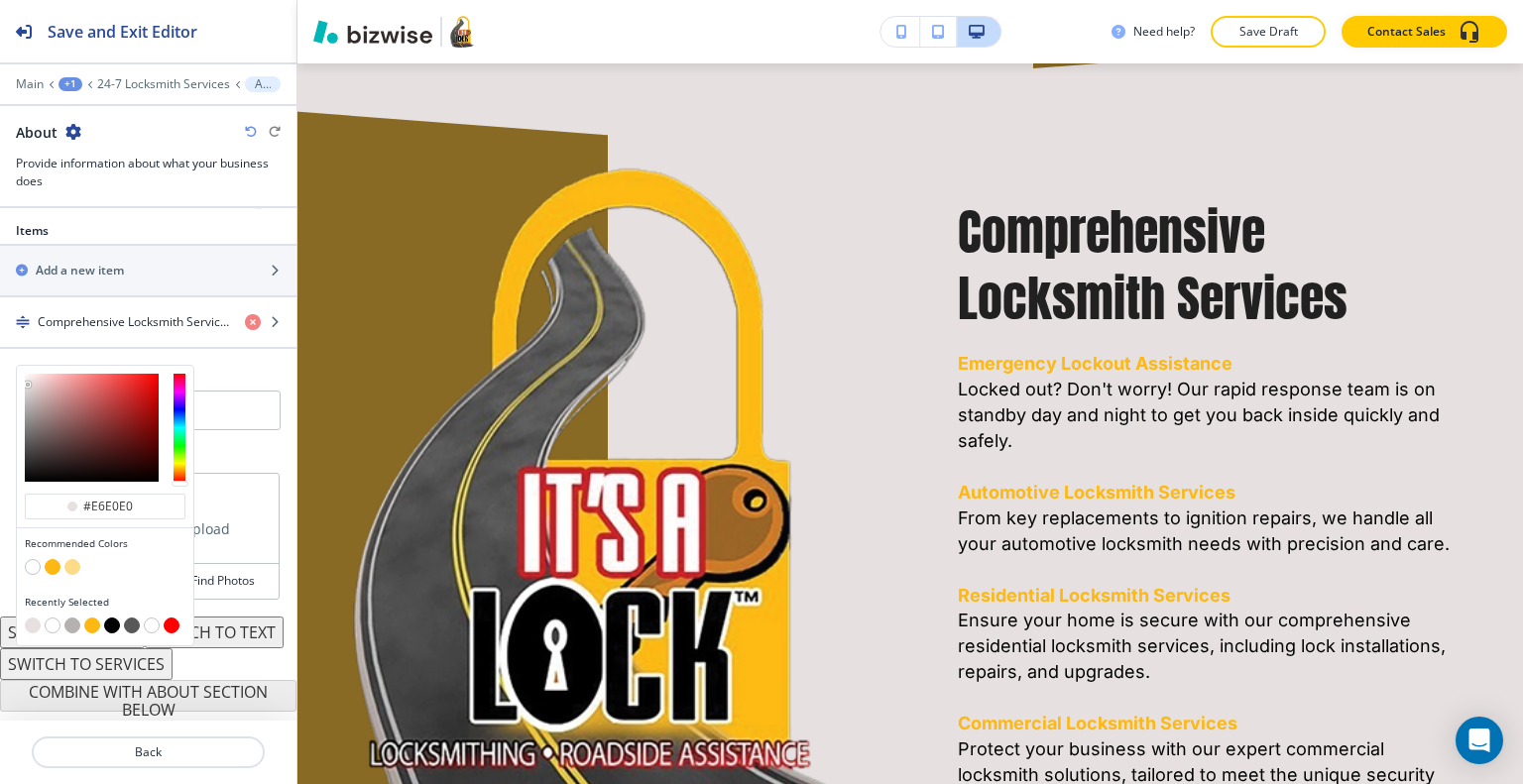 click at bounding box center (105, 427) 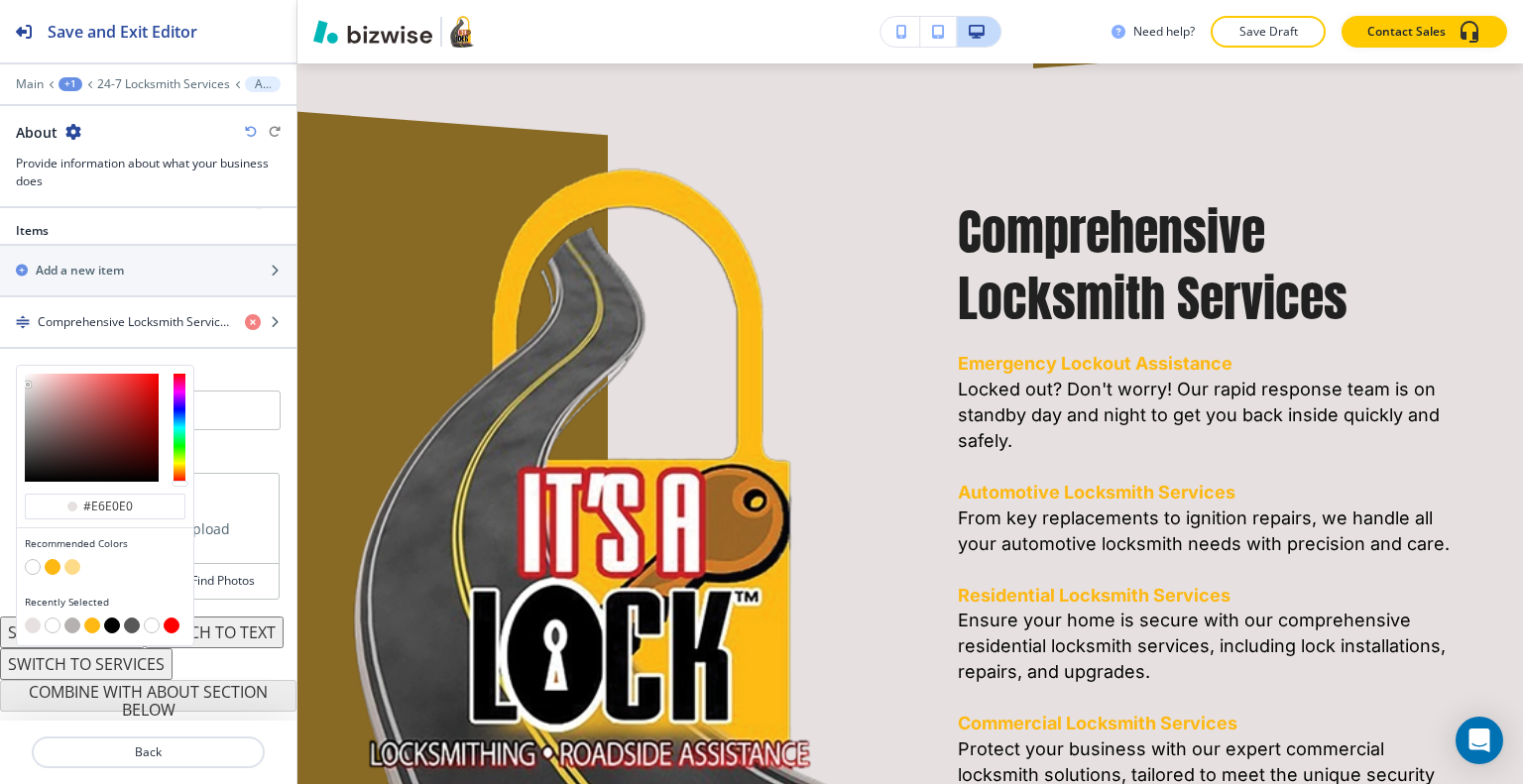 type on "#f8e9e9" 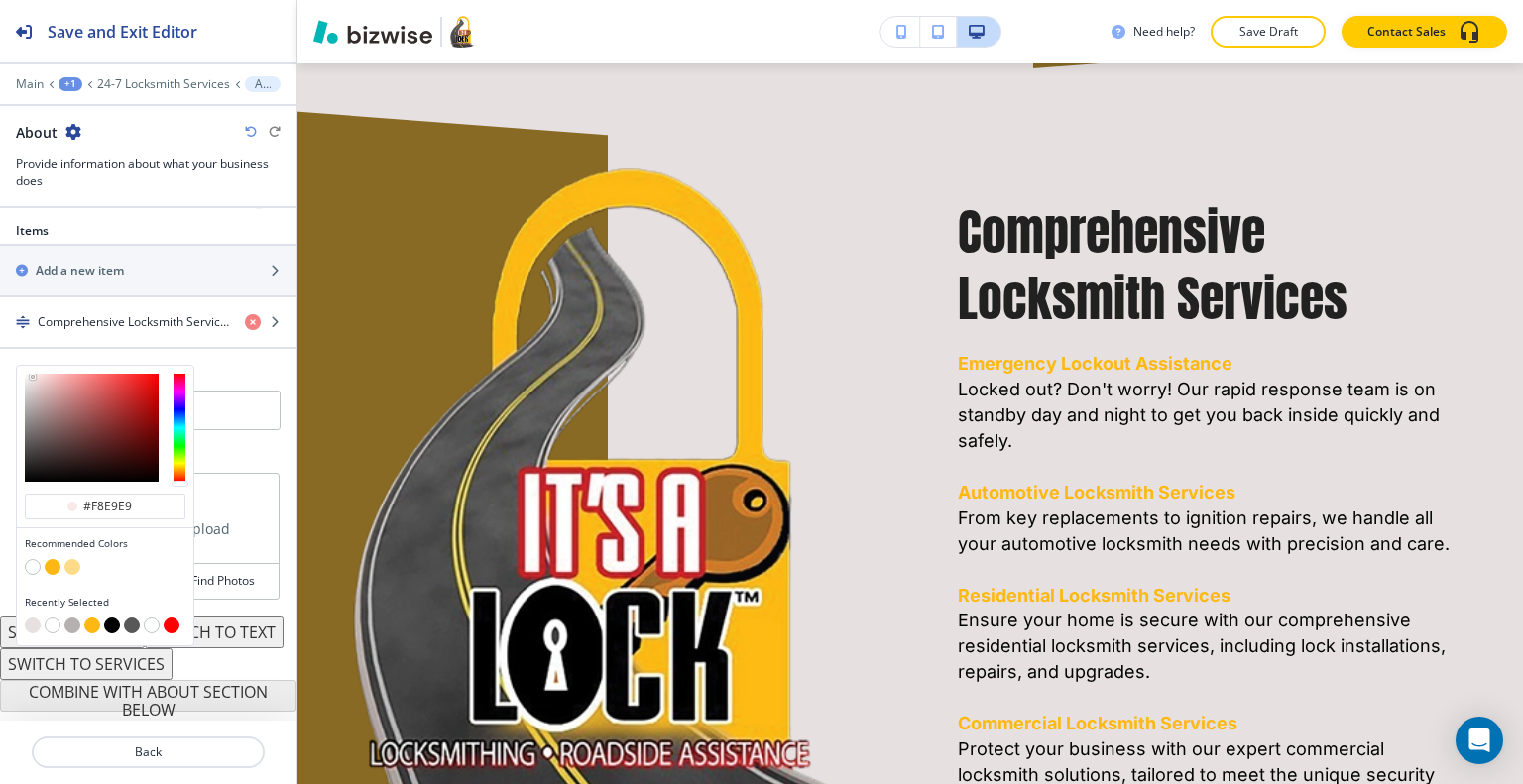 click at bounding box center (91, 427) 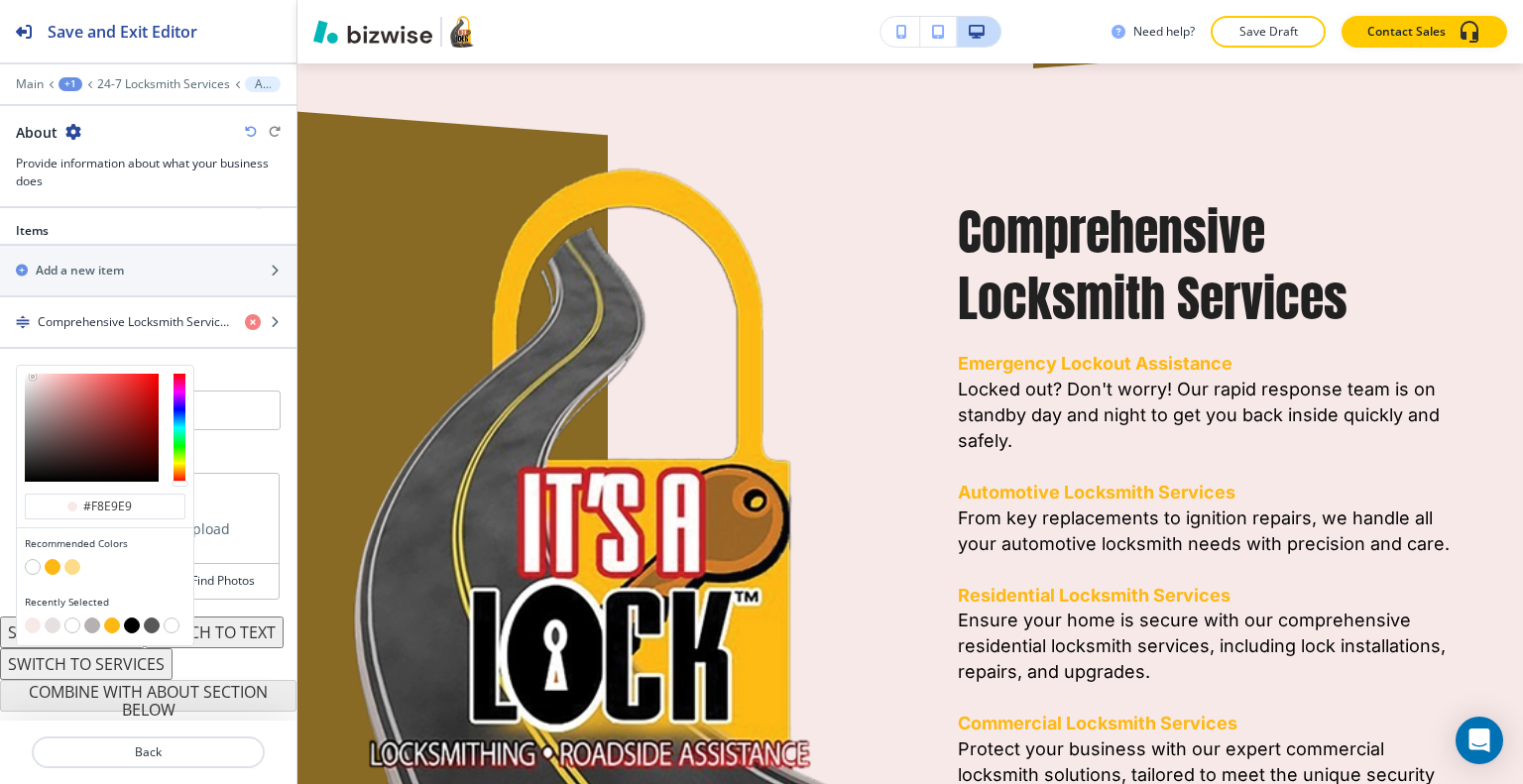 click at bounding box center (53, 625) 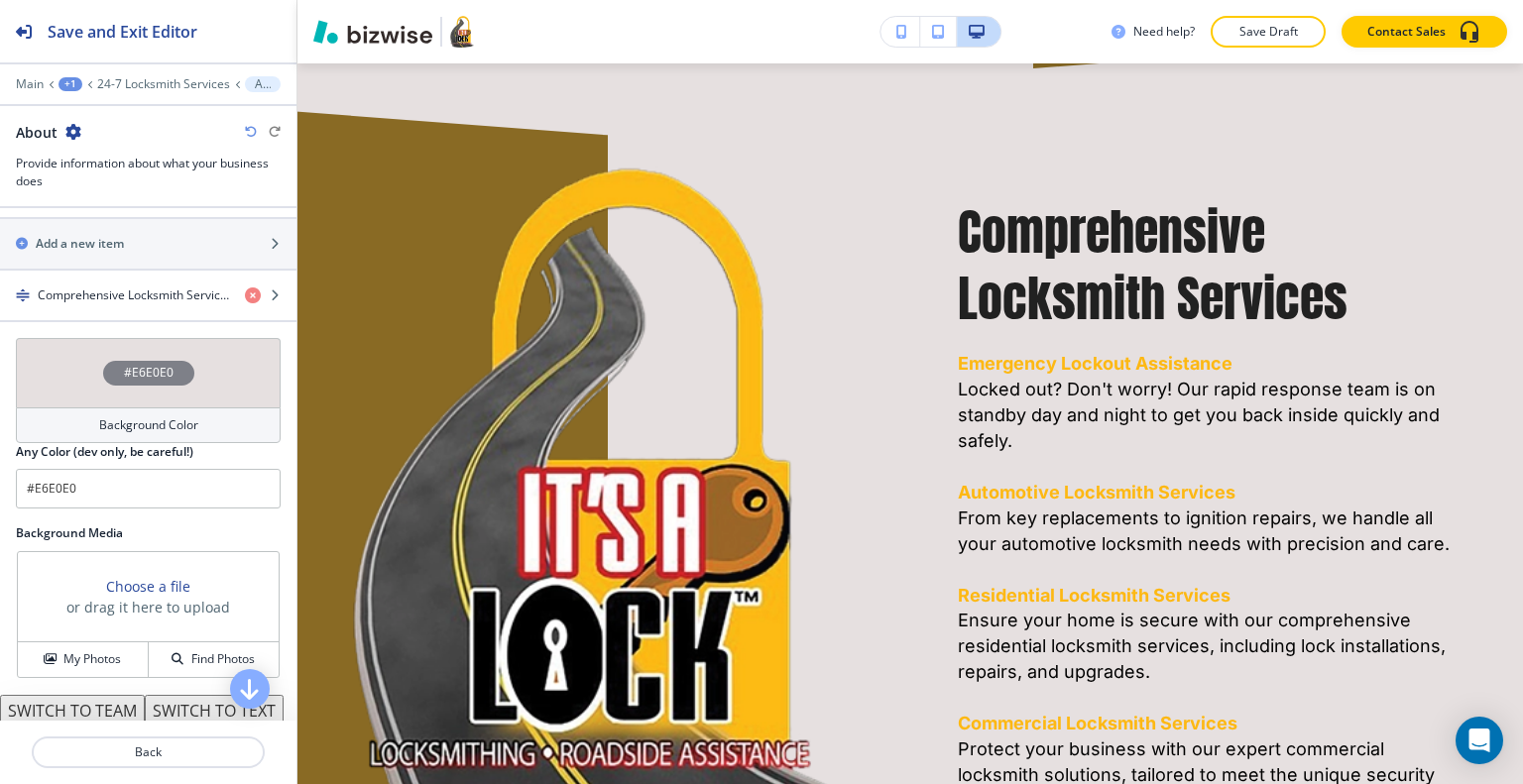 click on "#E6E0E0" at bounding box center [148, 373] 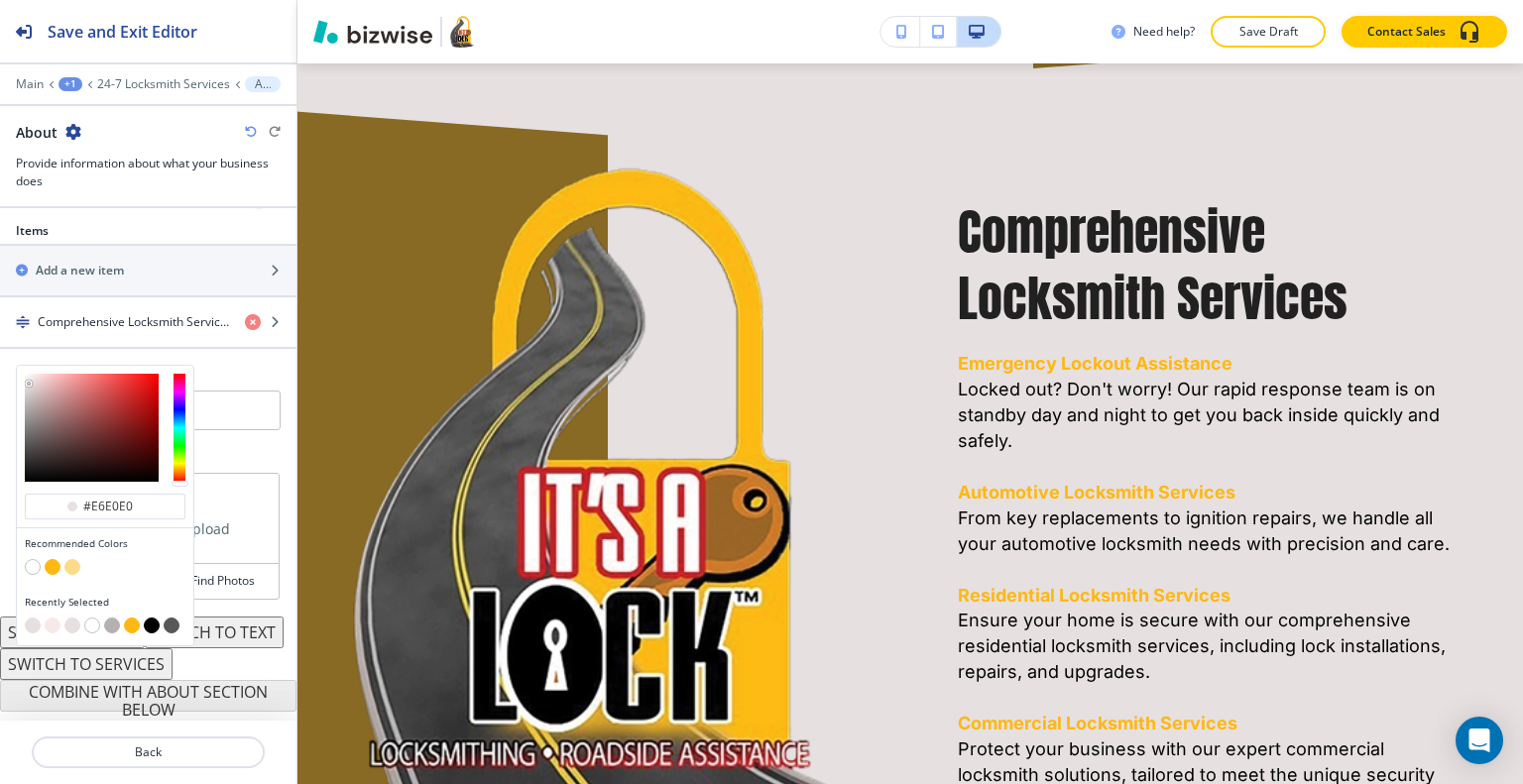 type on "#ccc7c7" 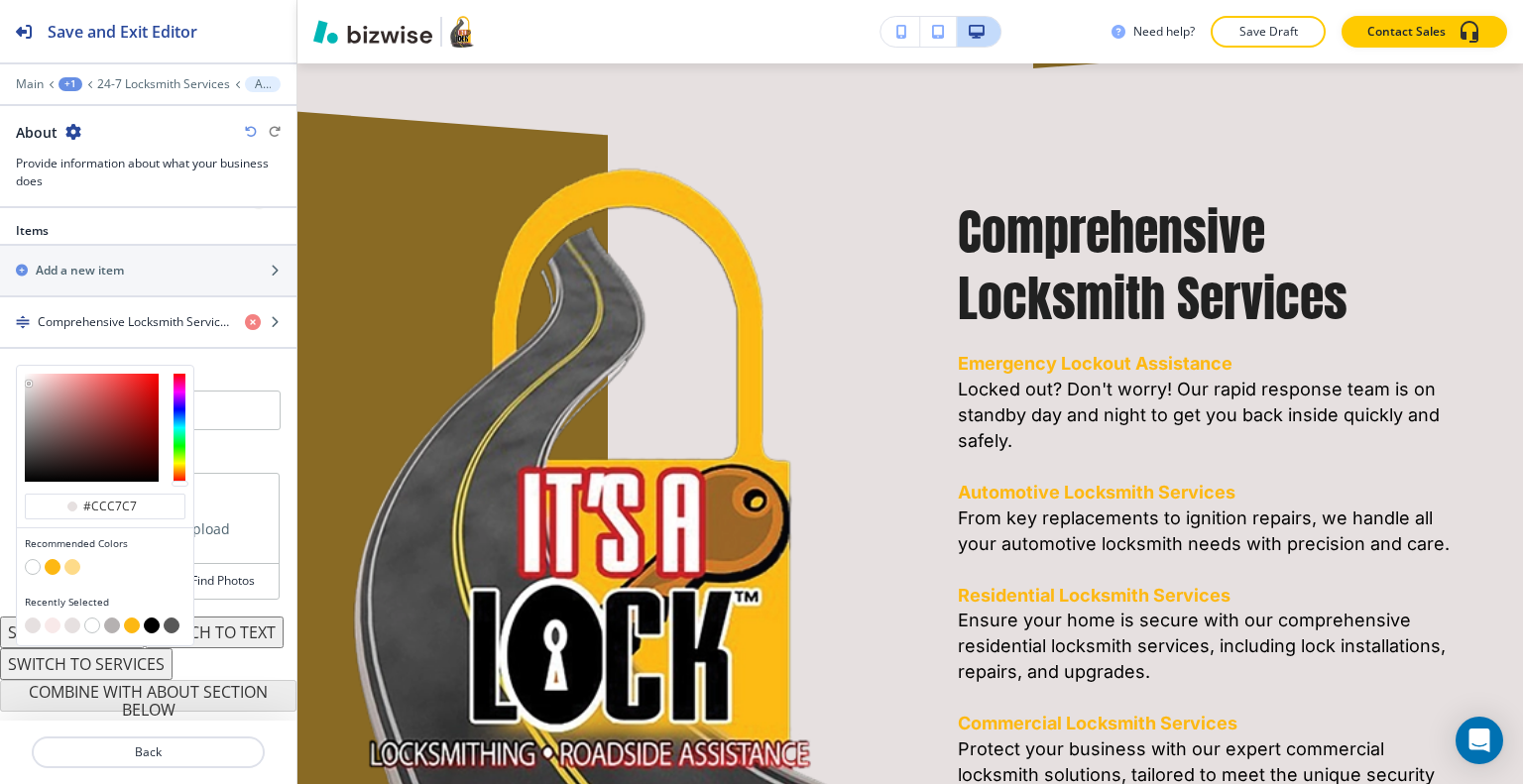click at bounding box center (91, 427) 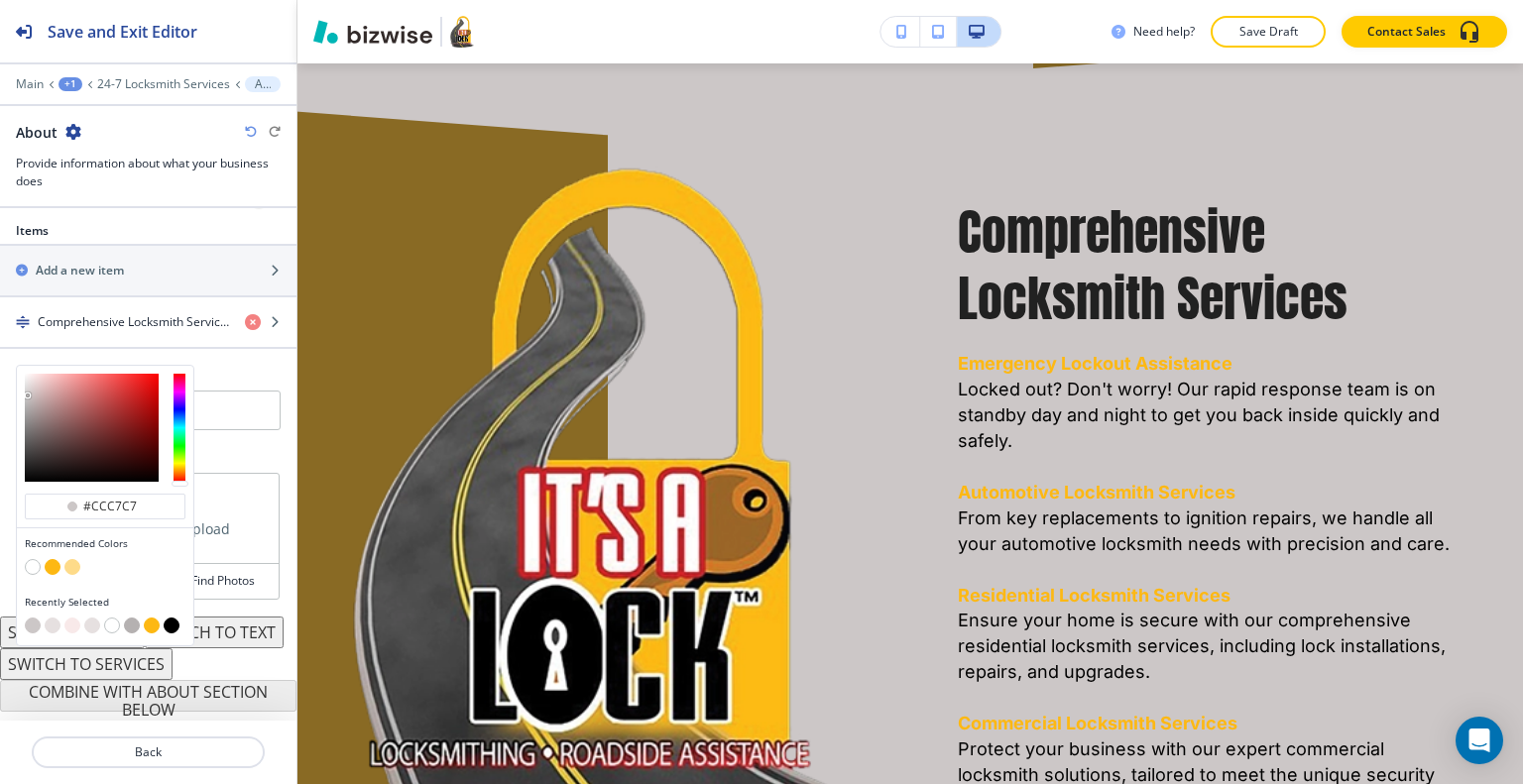 type on "#cccccc" 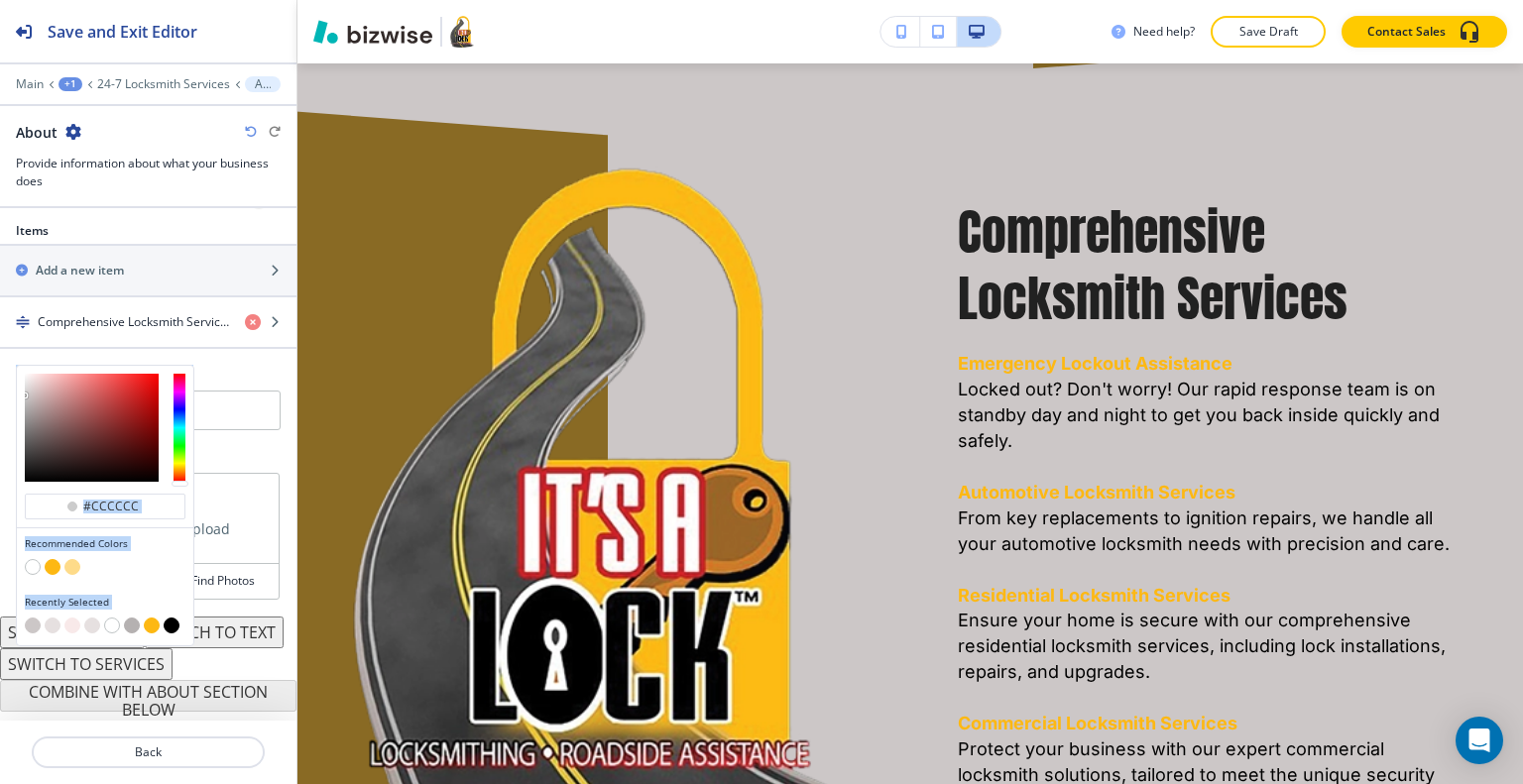 drag, startPoint x: 28, startPoint y: 364, endPoint x: 12, endPoint y: 357, distance: 17.464249 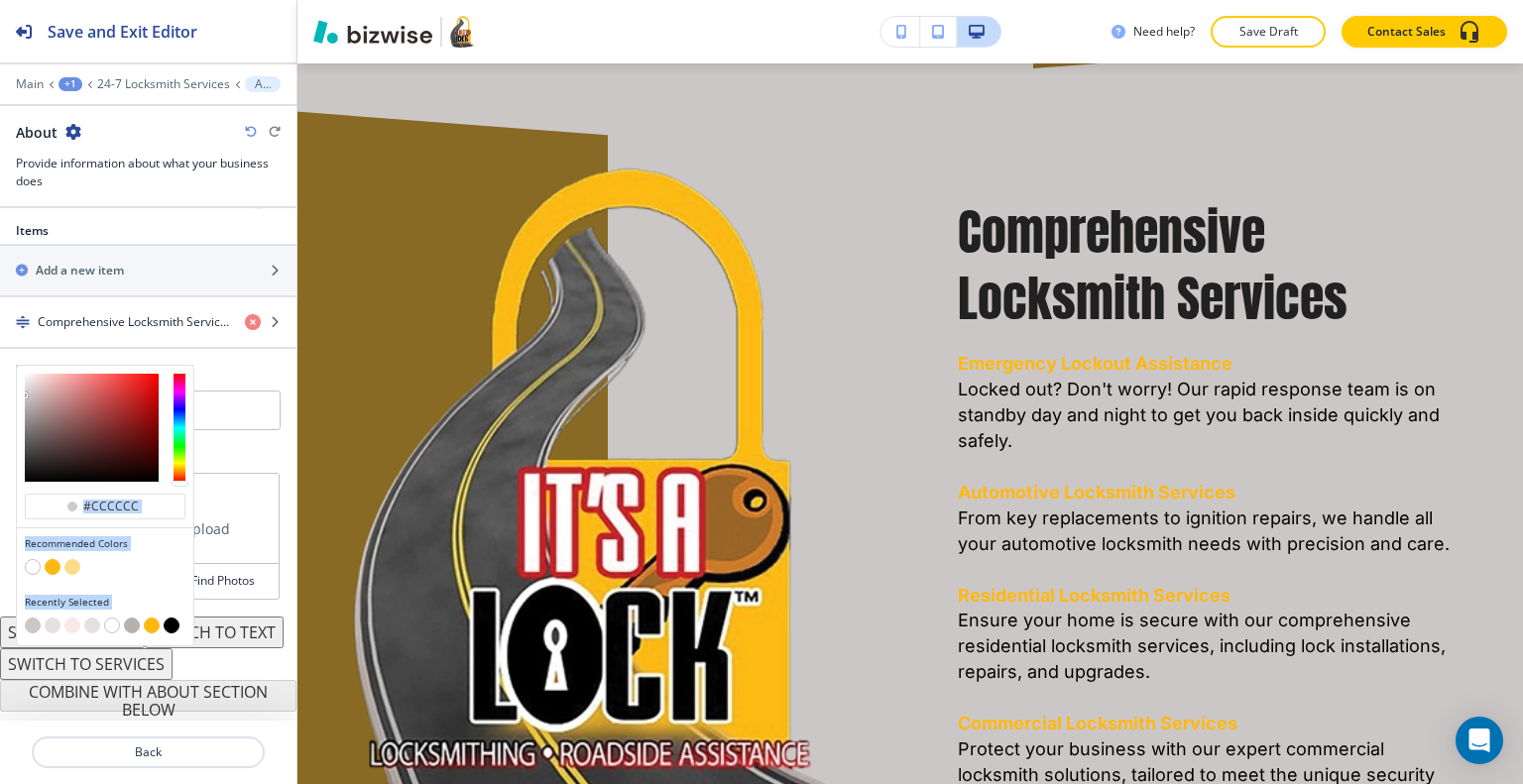 click at bounding box center (112, 625) 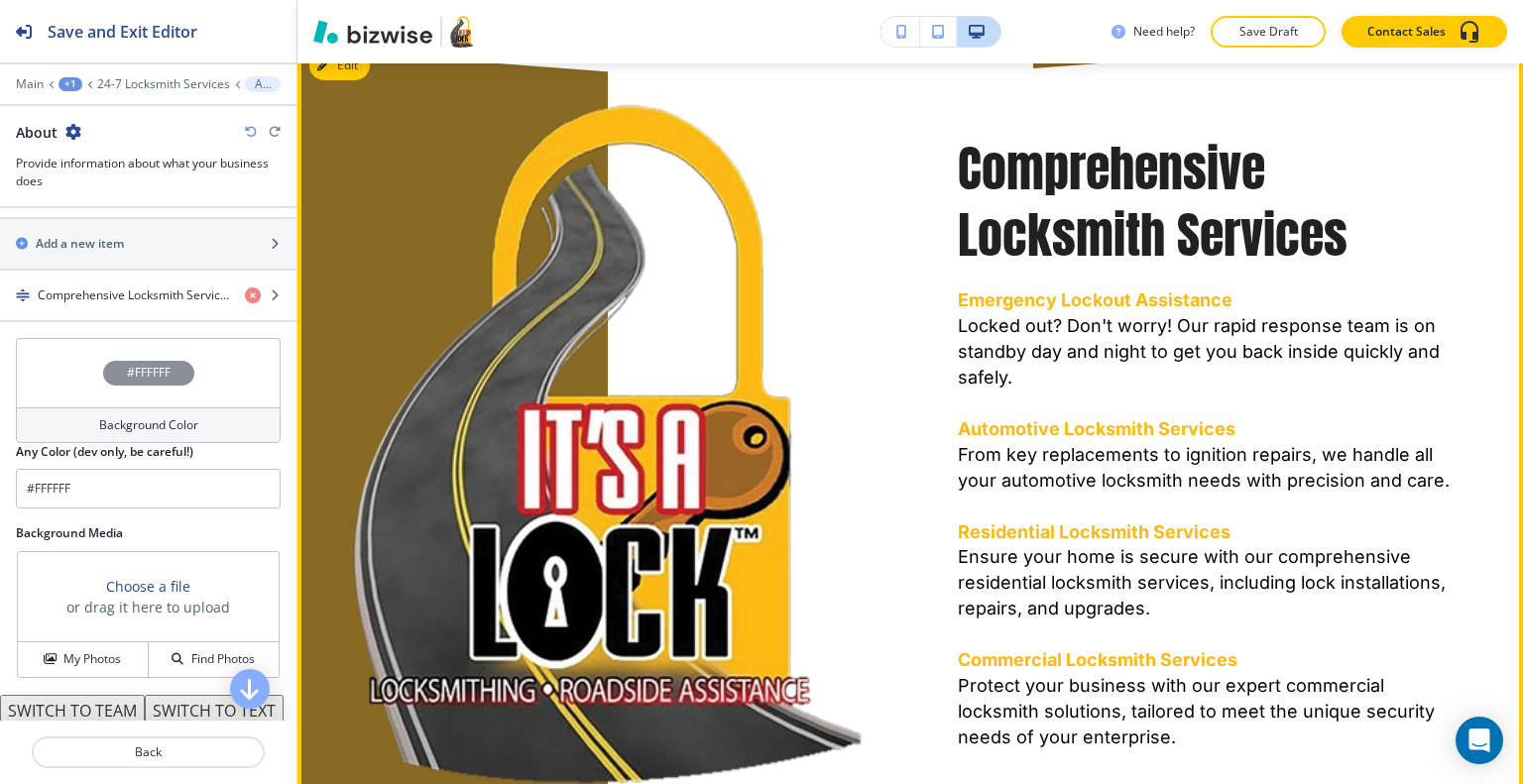 click at bounding box center (1213, 403) 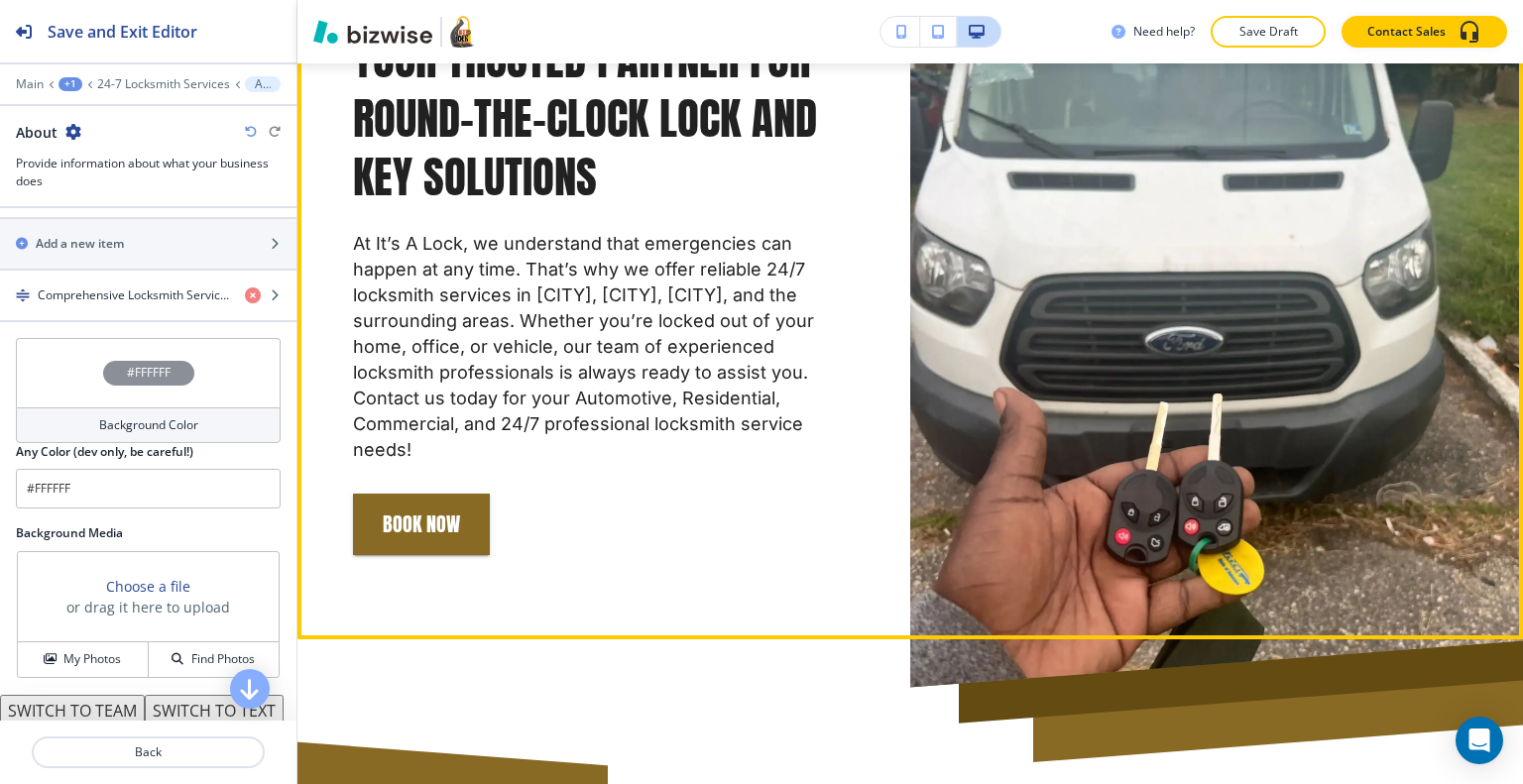 scroll, scrollTop: 0, scrollLeft: 0, axis: both 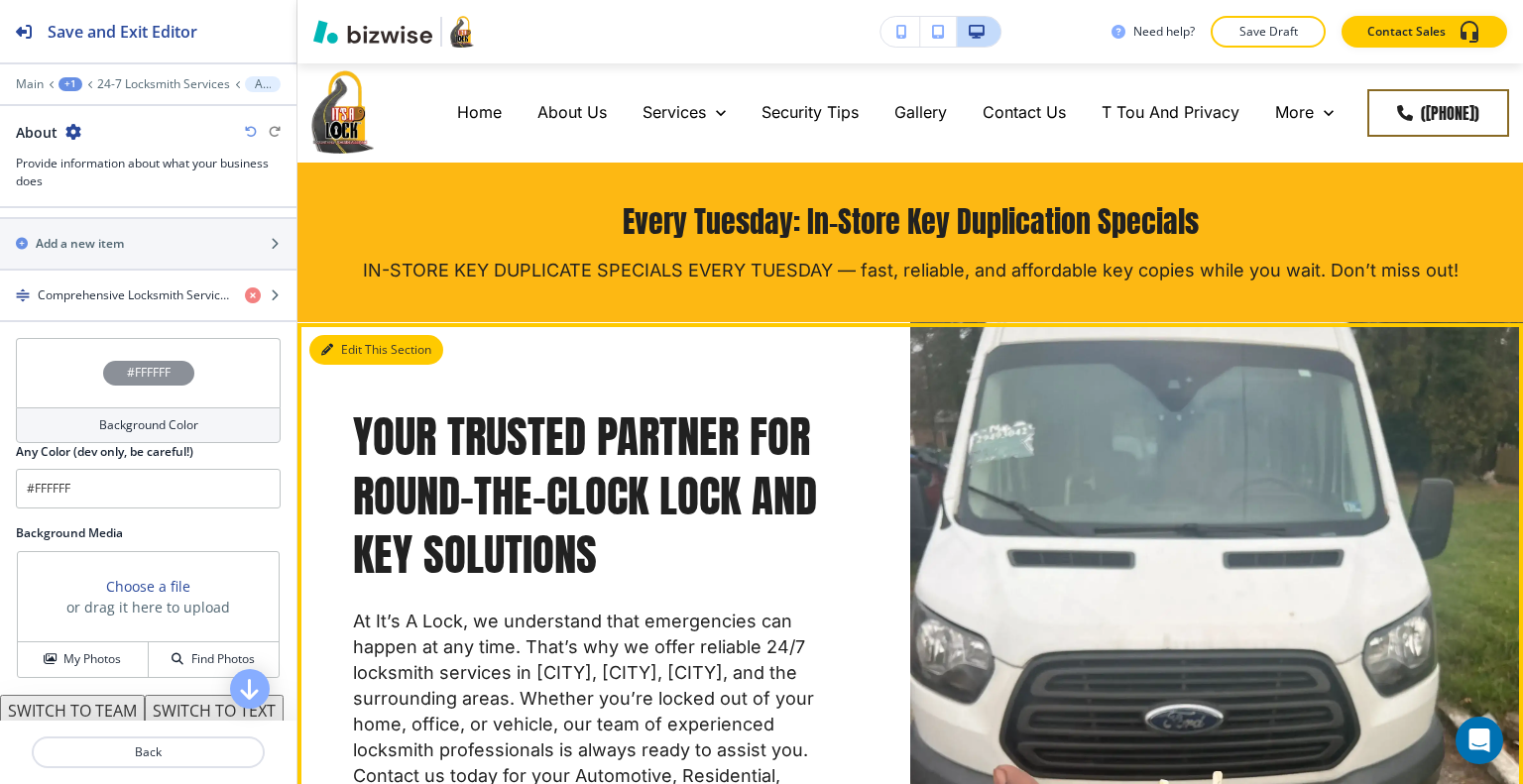 click on "Edit This Section" at bounding box center (376, 350) 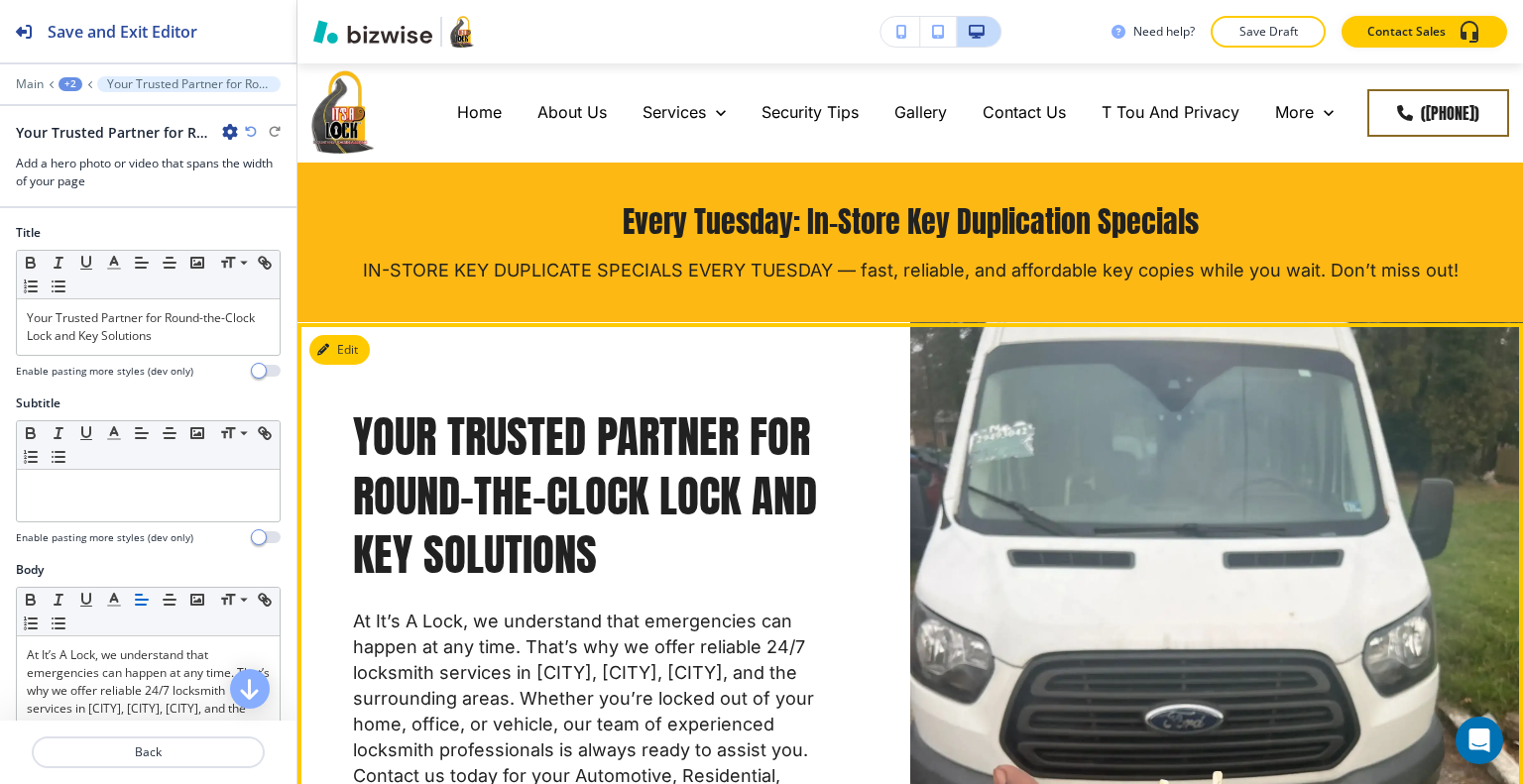 scroll, scrollTop: 259, scrollLeft: 0, axis: vertical 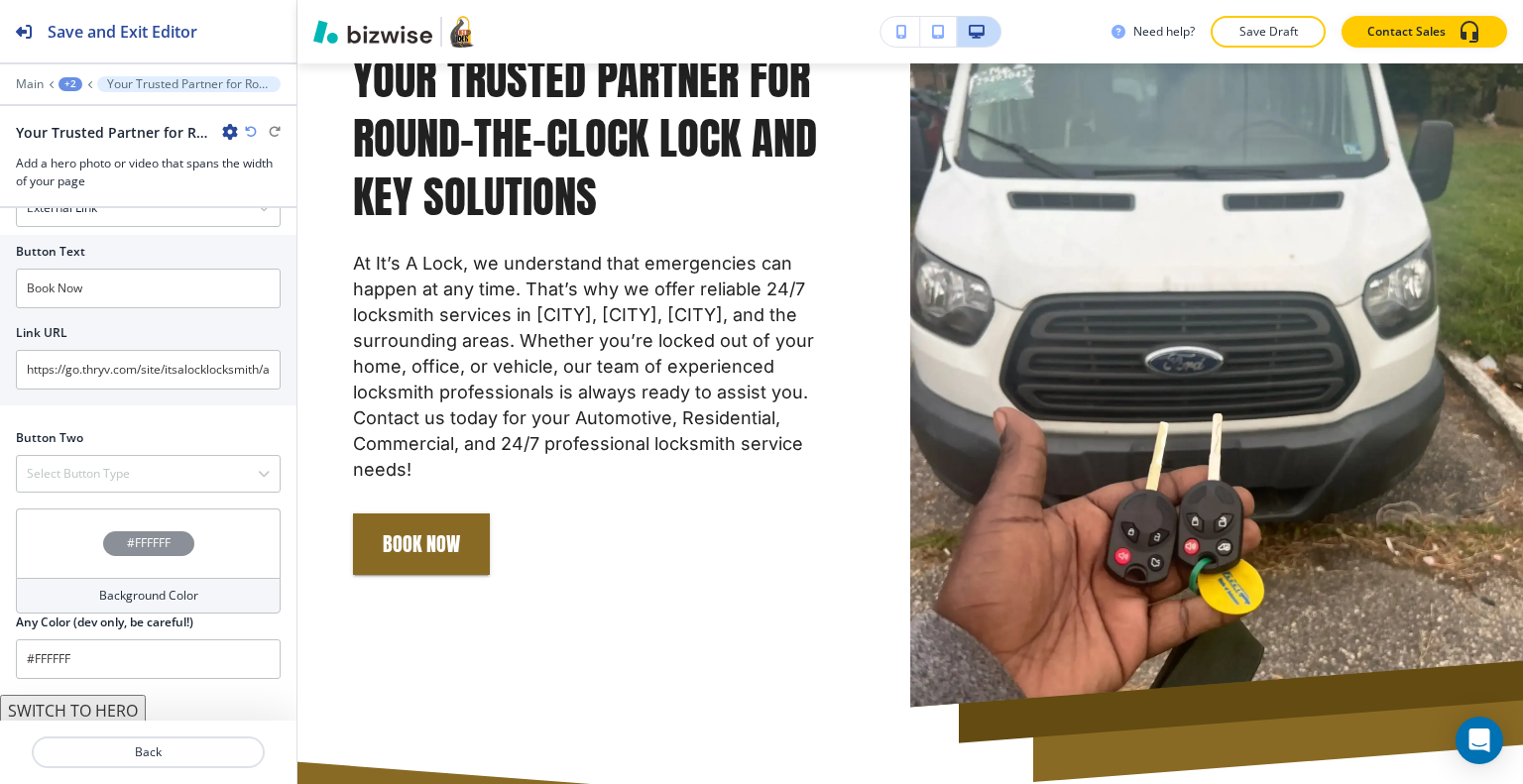 click on "#FFFFFF" at bounding box center [148, 543] 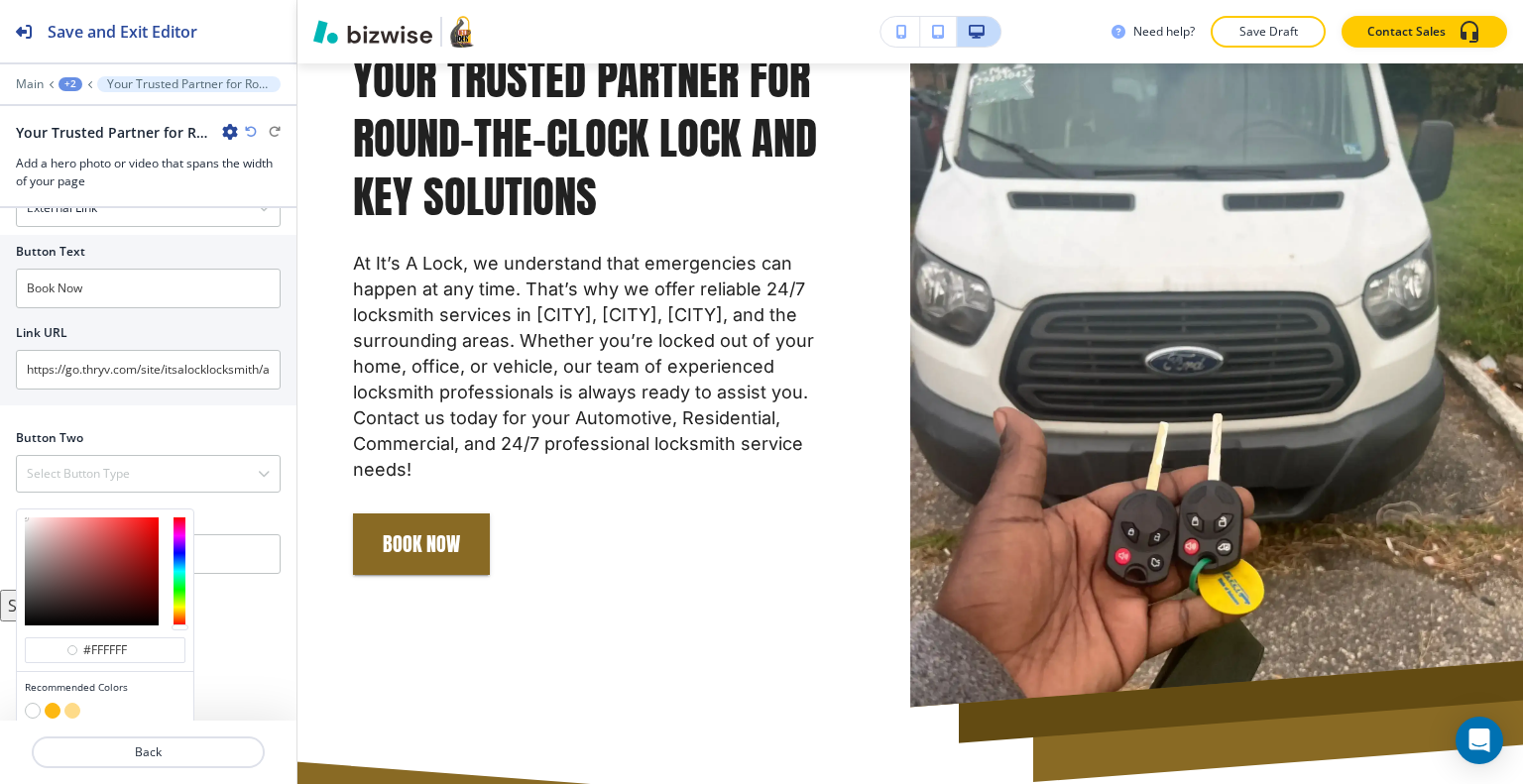 scroll, scrollTop: 1003, scrollLeft: 0, axis: vertical 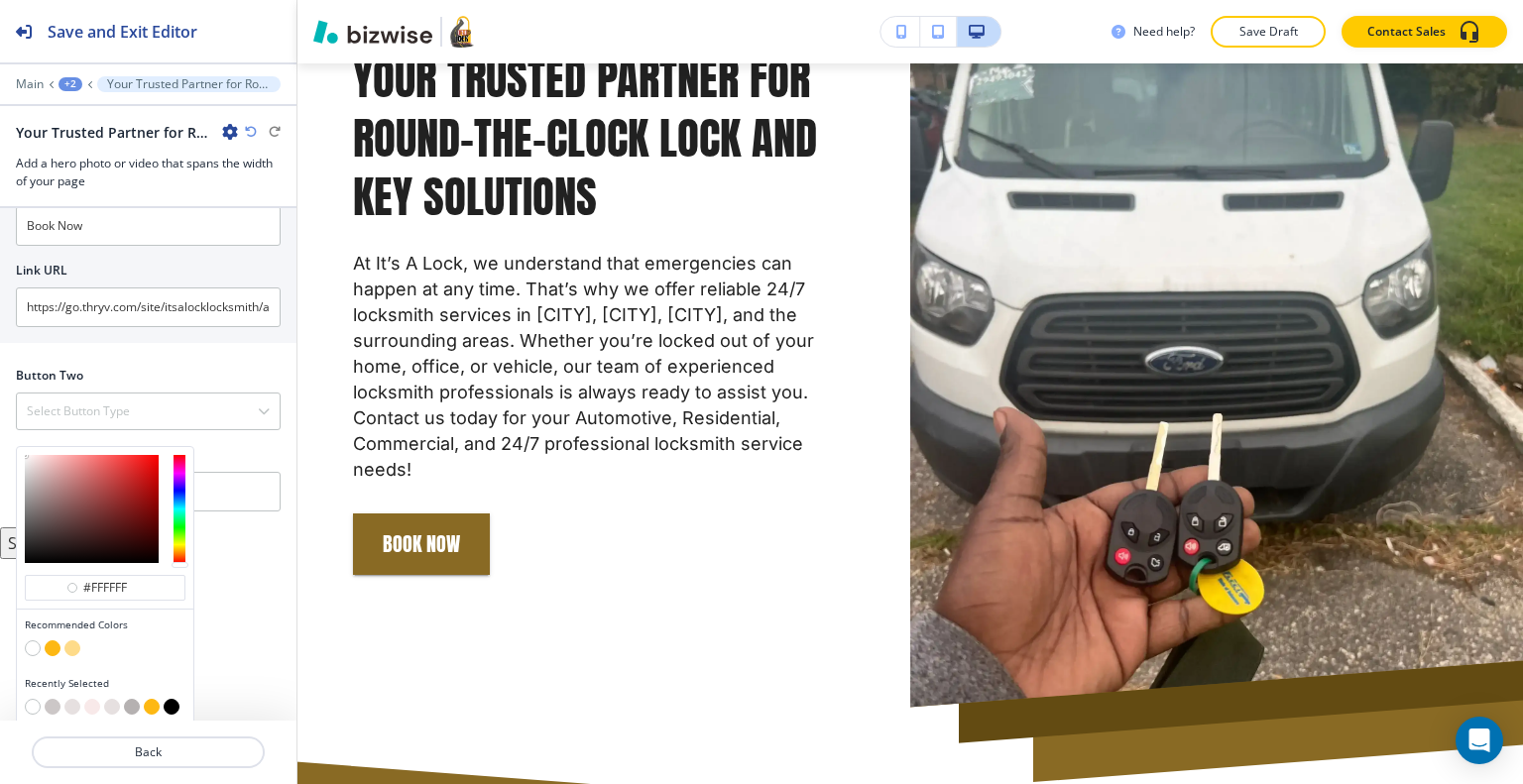 click at bounding box center (132, 707) 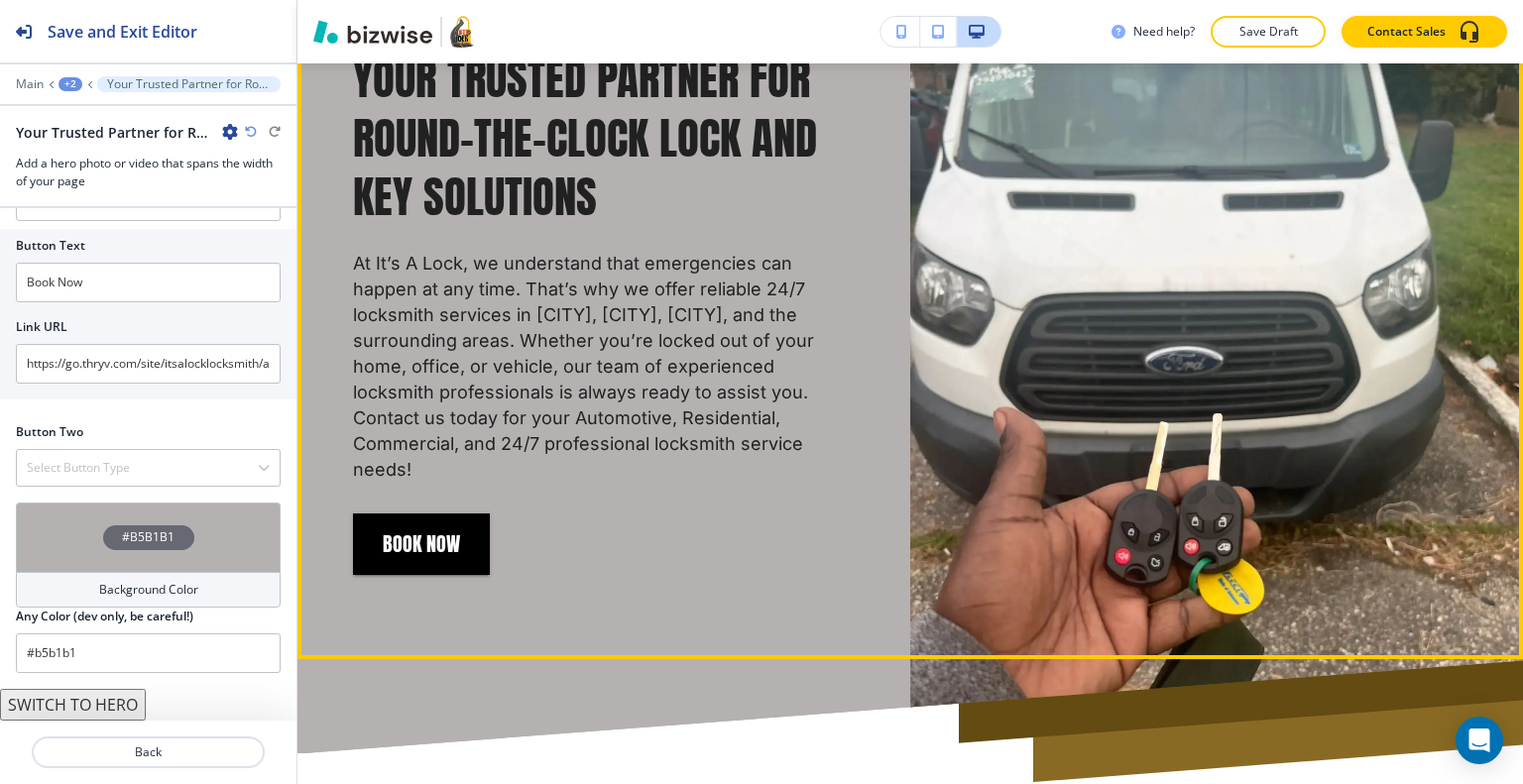 scroll, scrollTop: 941, scrollLeft: 0, axis: vertical 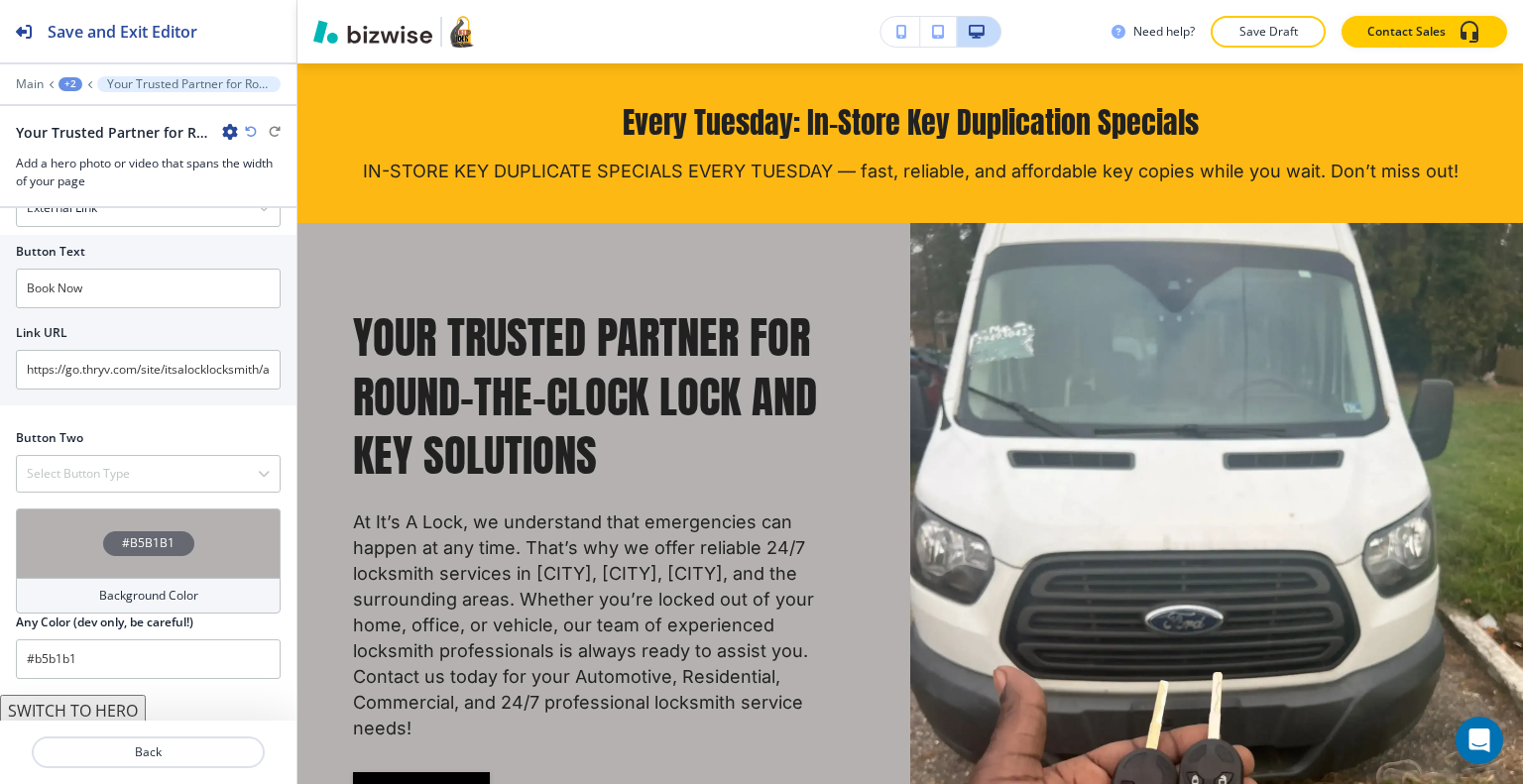 click on "#B5B1B1" at bounding box center (148, 543) 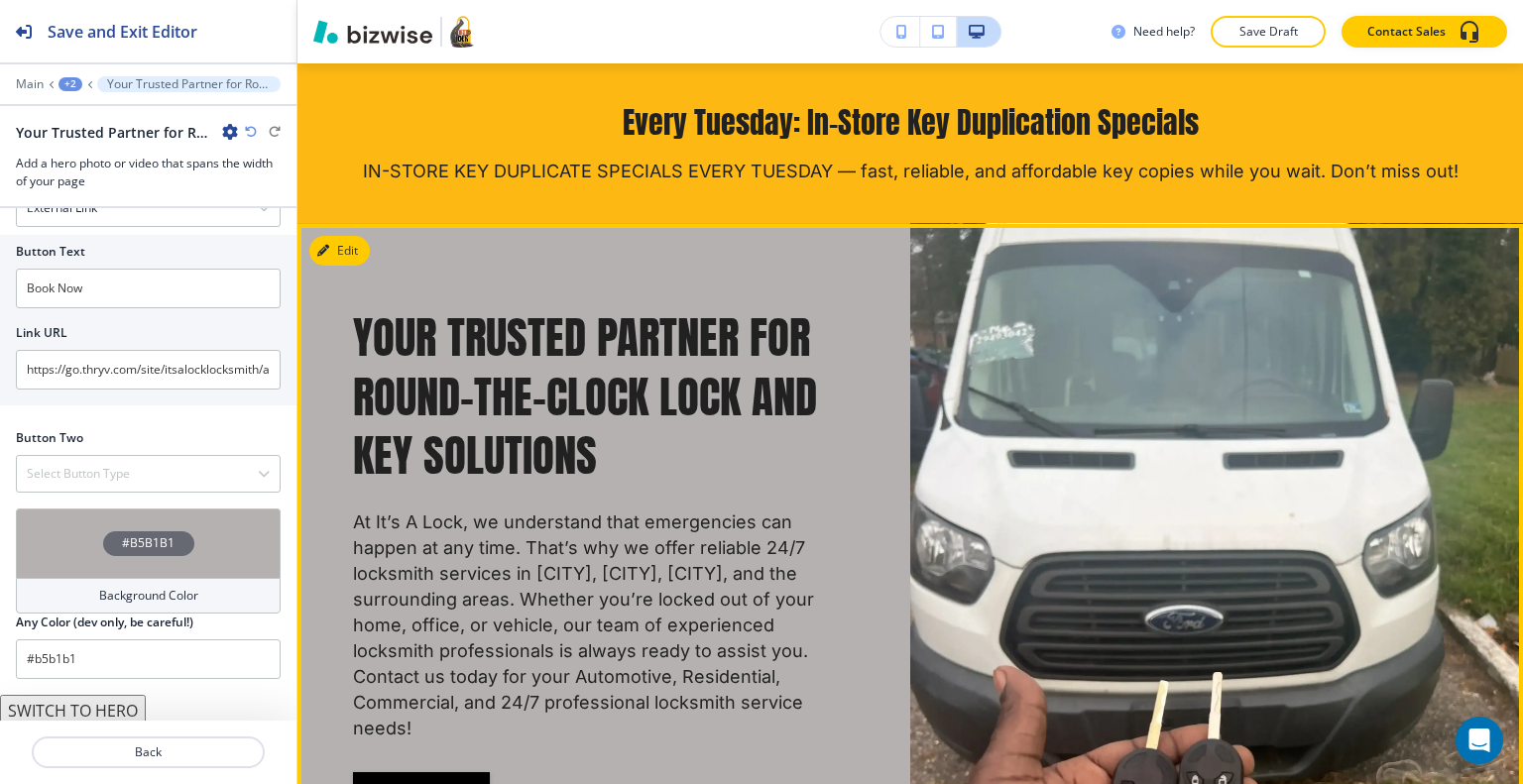 click on "Your Trusted Partner for Round-the-Clock Lock and Key Solutions" at bounding box center (596, 397) 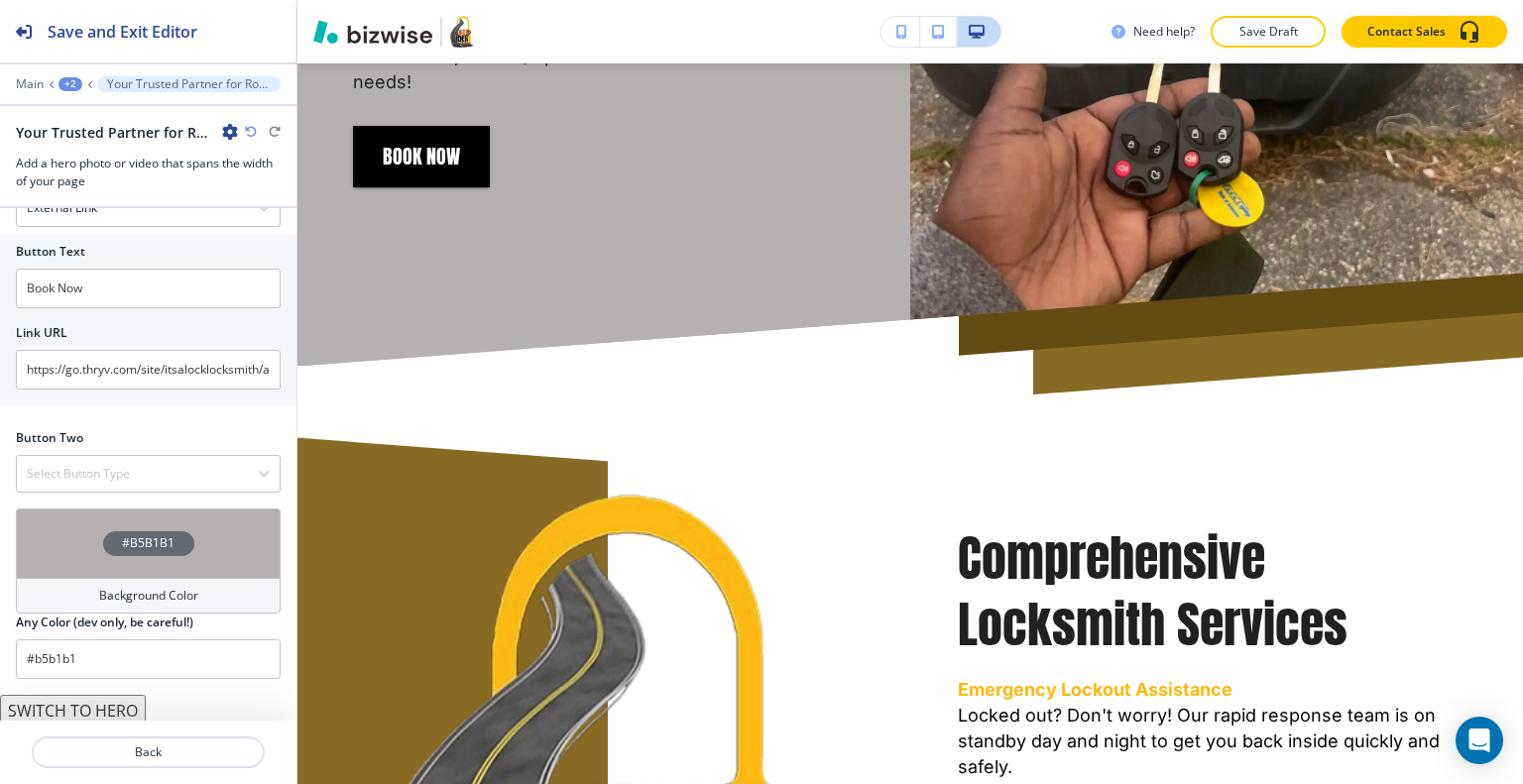 scroll, scrollTop: 0, scrollLeft: 0, axis: both 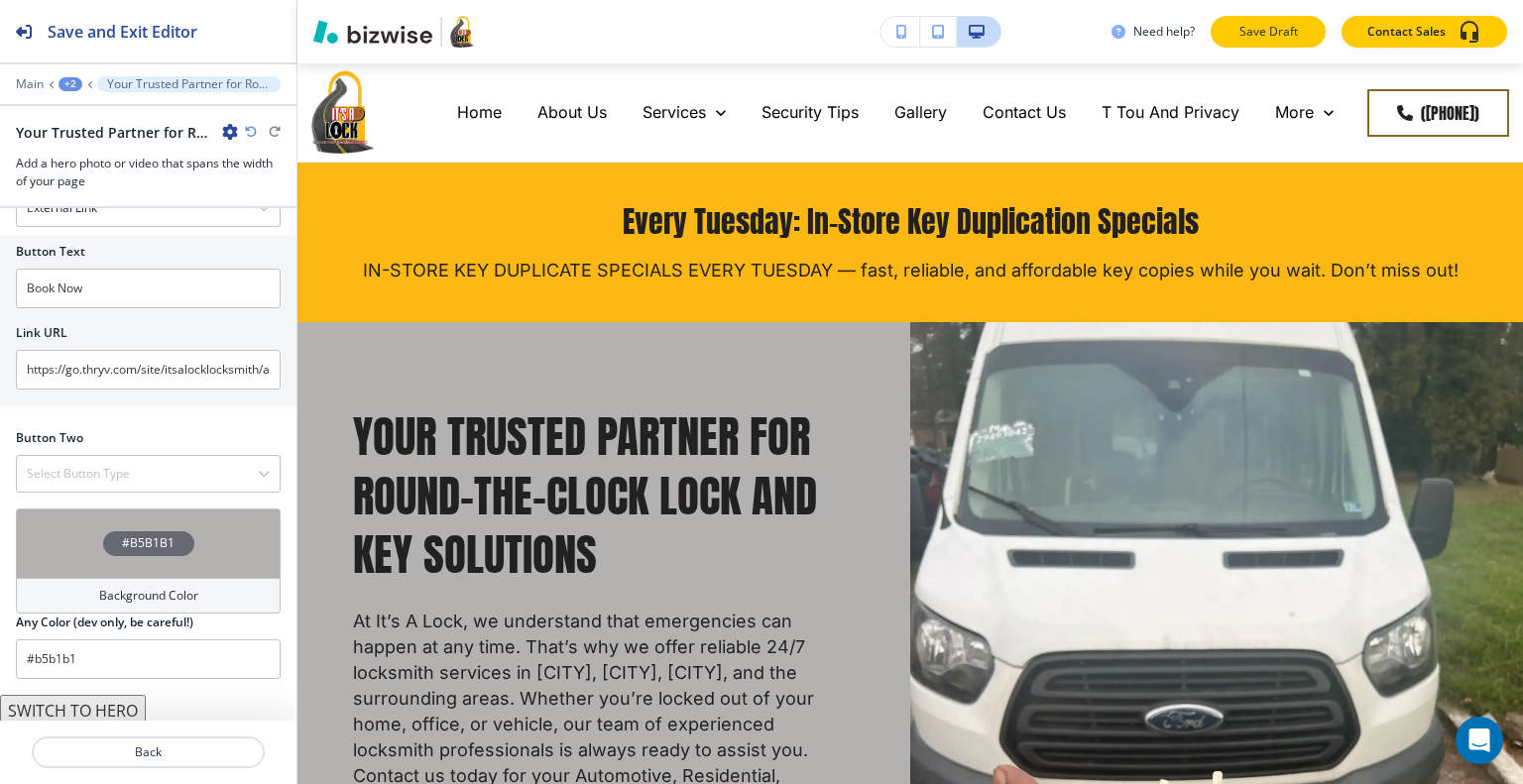 click on "Save Draft" at bounding box center (1268, 32) 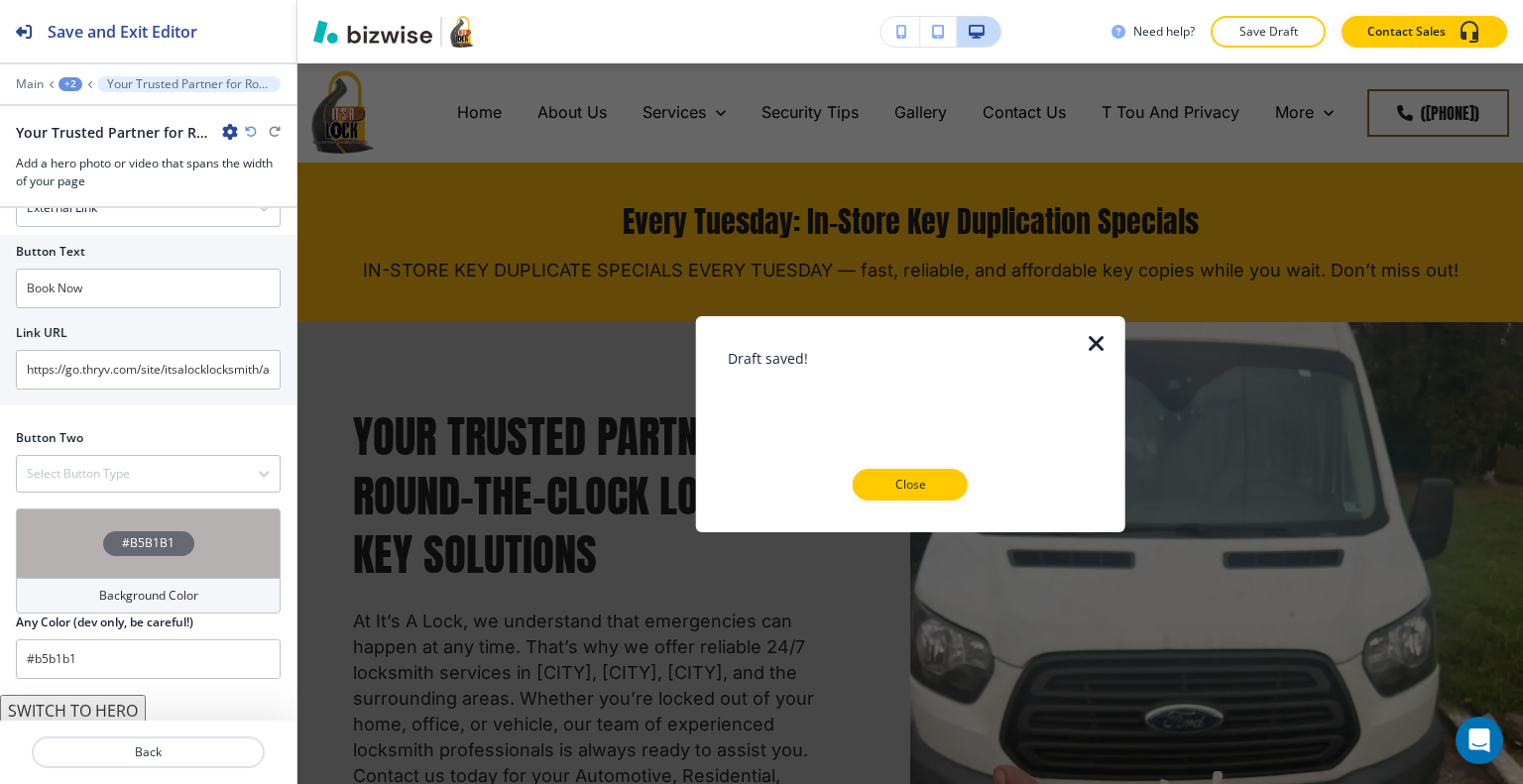 click on "Close" at bounding box center (910, 485) 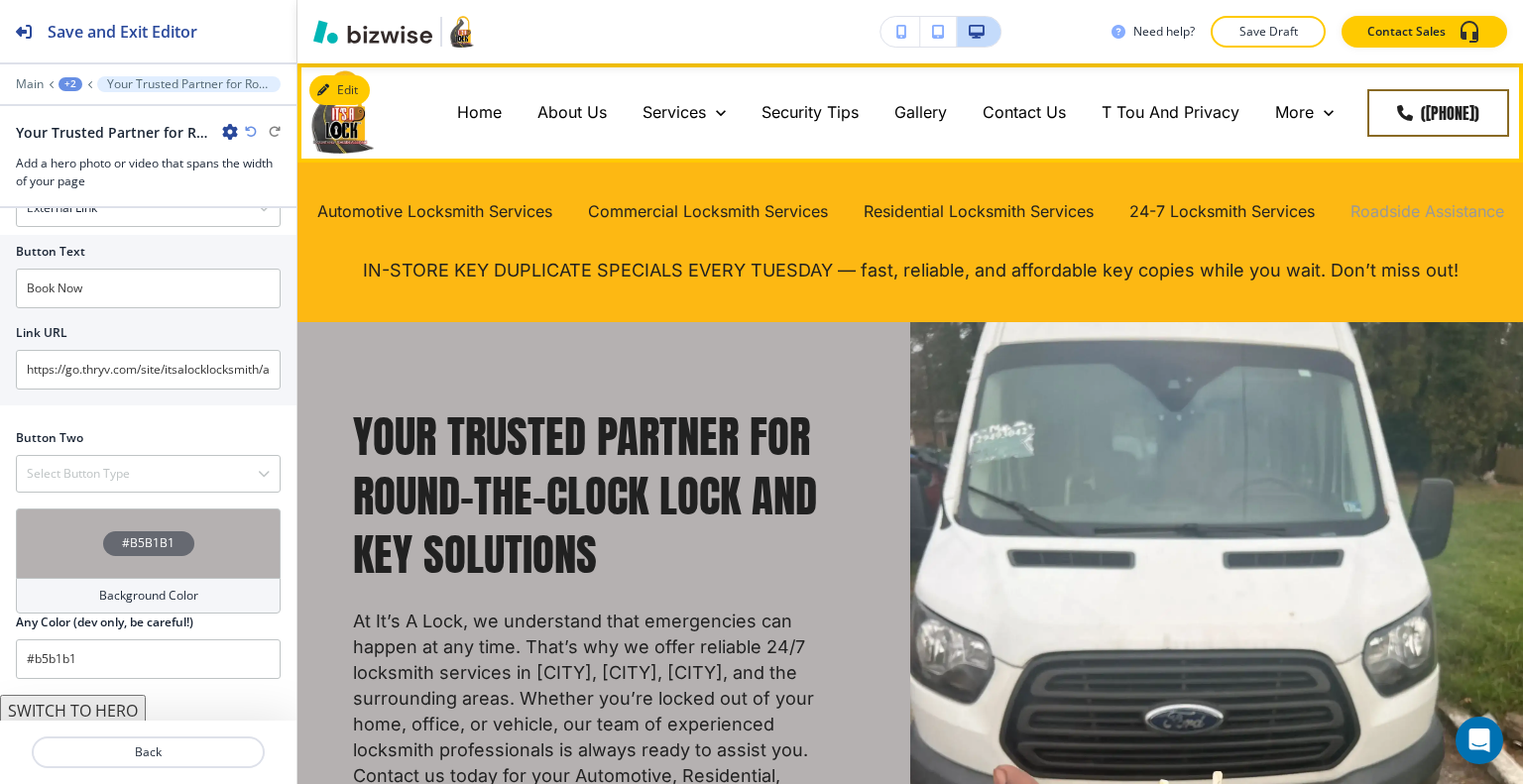 click on "Roadside Assistance" at bounding box center [1427, 211] 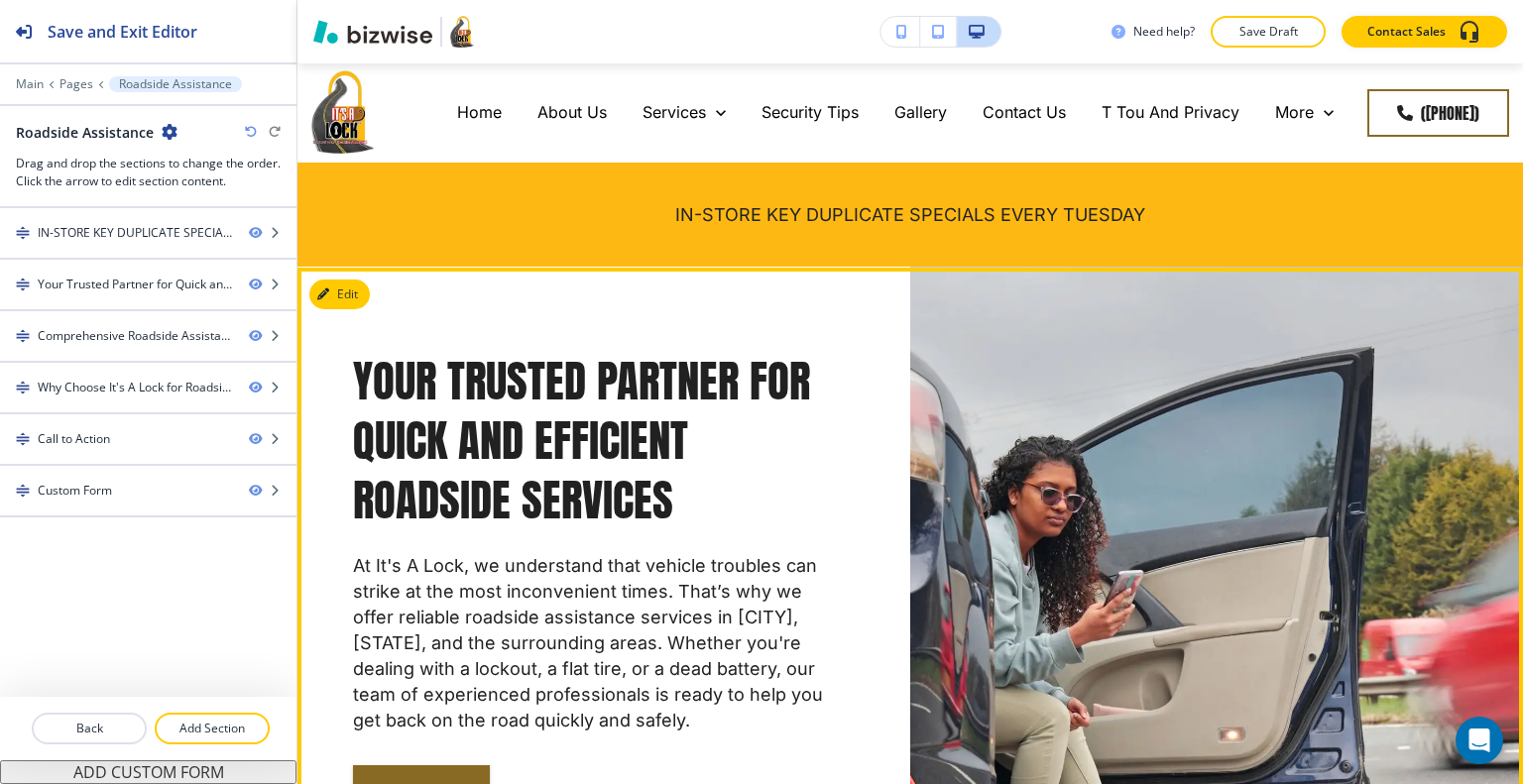 scroll, scrollTop: 99, scrollLeft: 0, axis: vertical 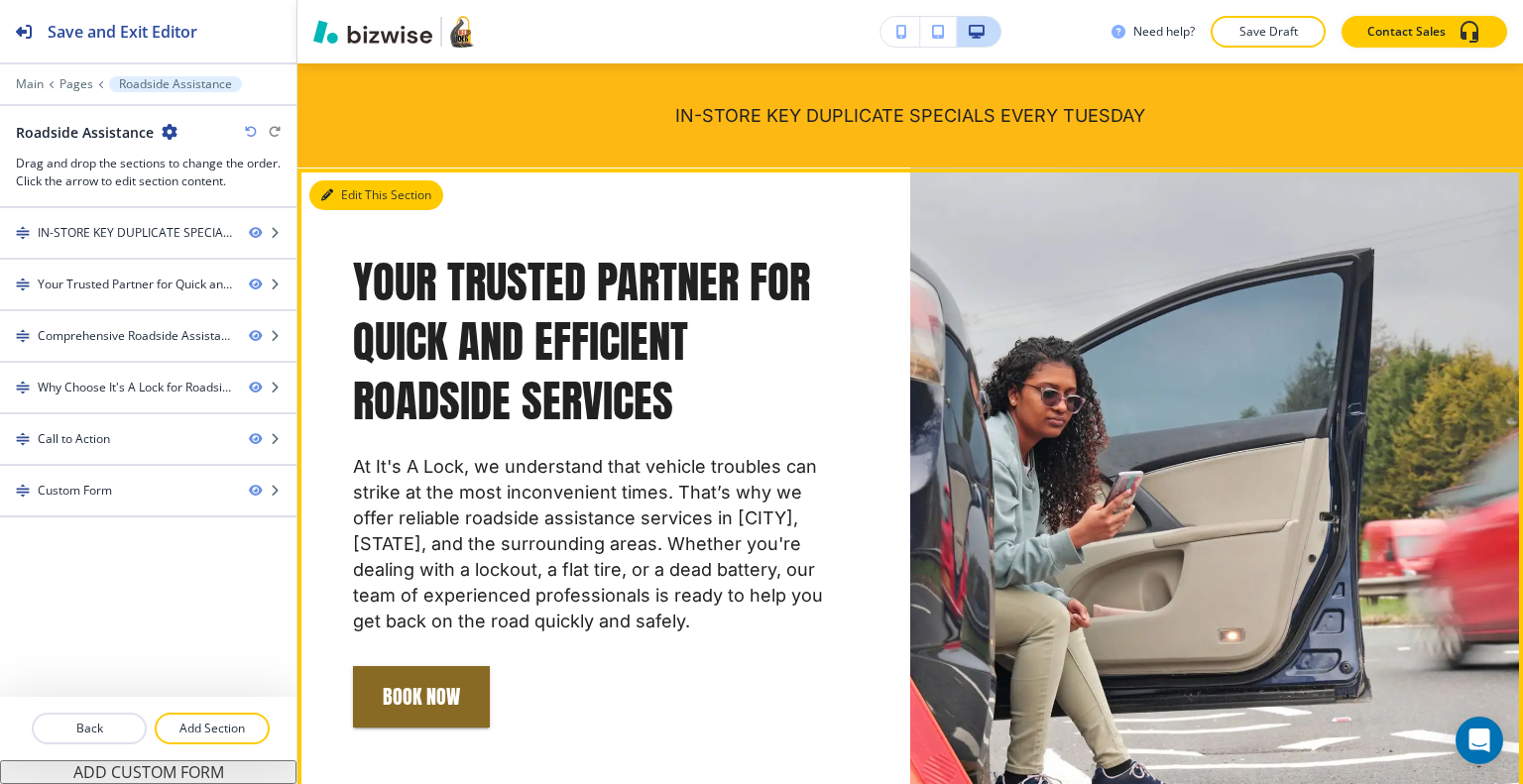 click on "Edit This Section" at bounding box center (376, 195) 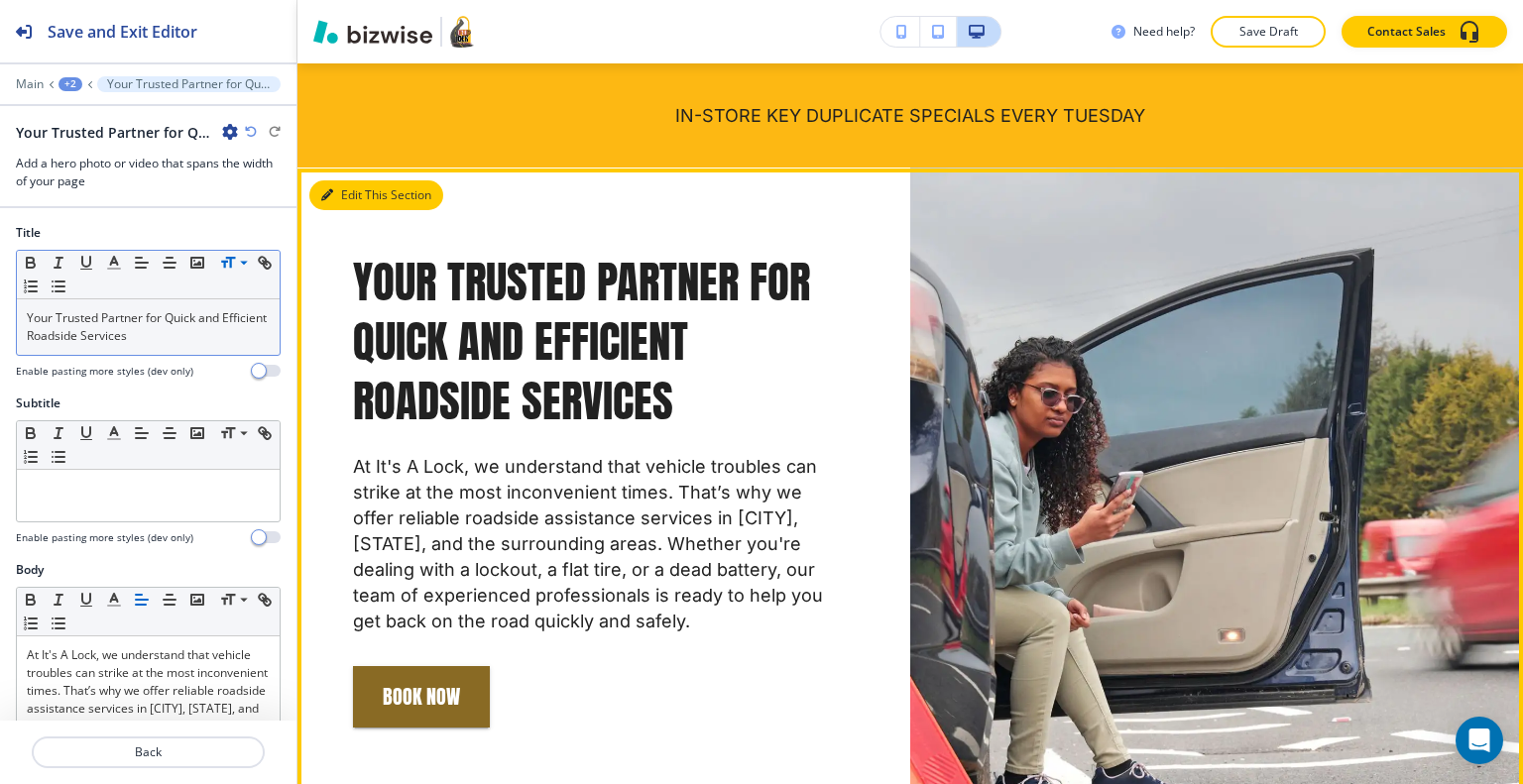 scroll, scrollTop: 203, scrollLeft: 0, axis: vertical 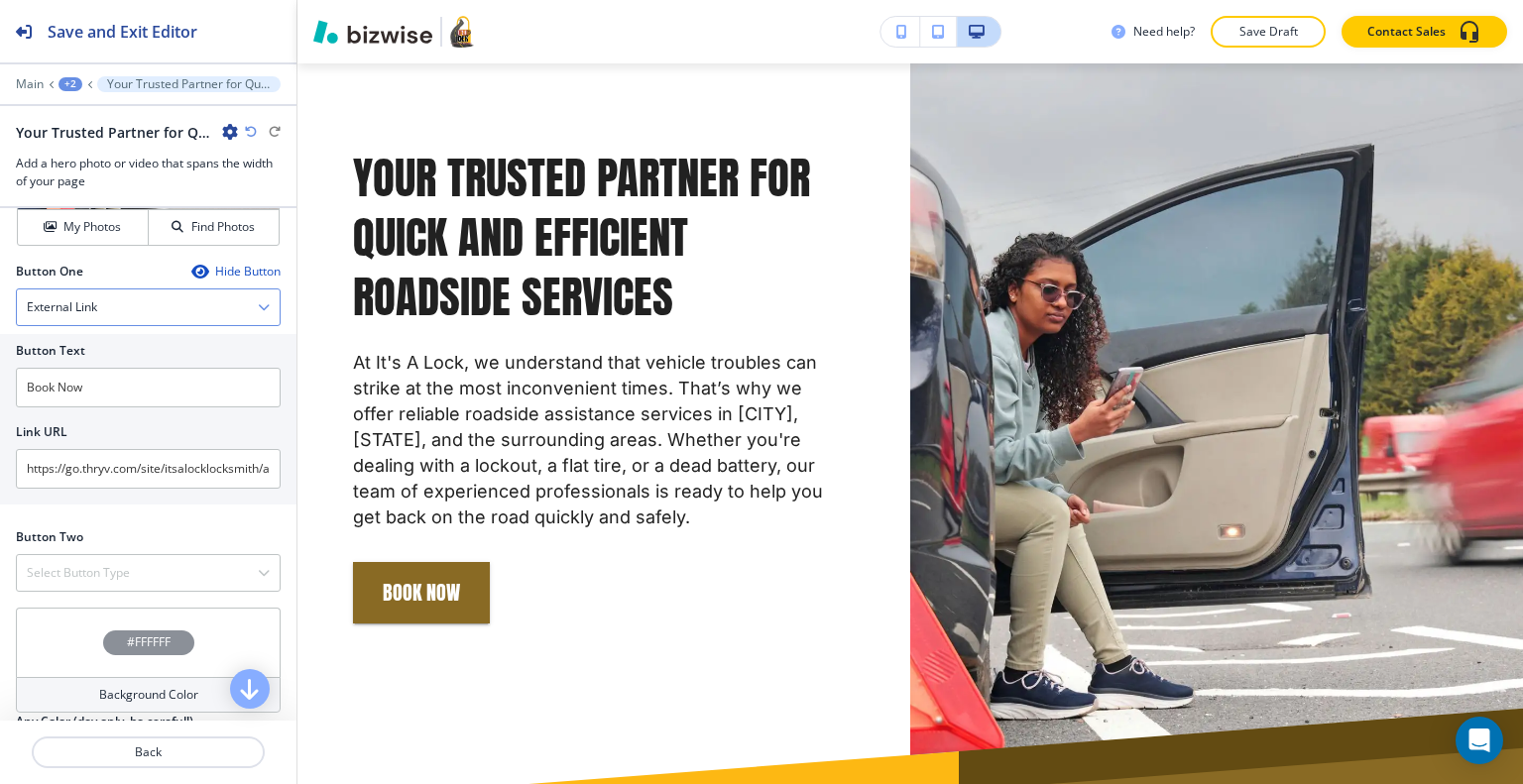 click on "External Link" at bounding box center [148, 307] 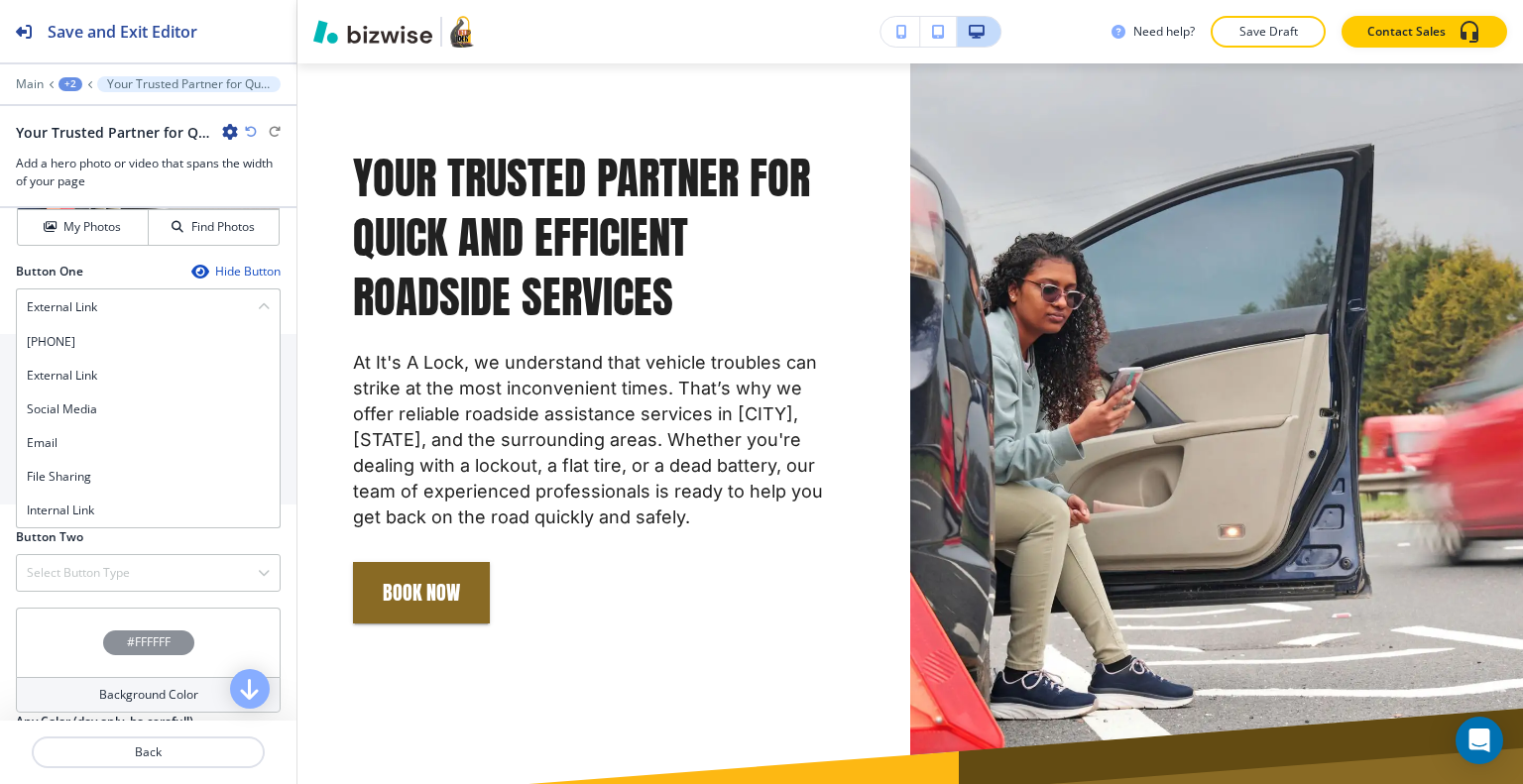 drag, startPoint x: 114, startPoint y: 490, endPoint x: 112, endPoint y: 504, distance: 14.142136 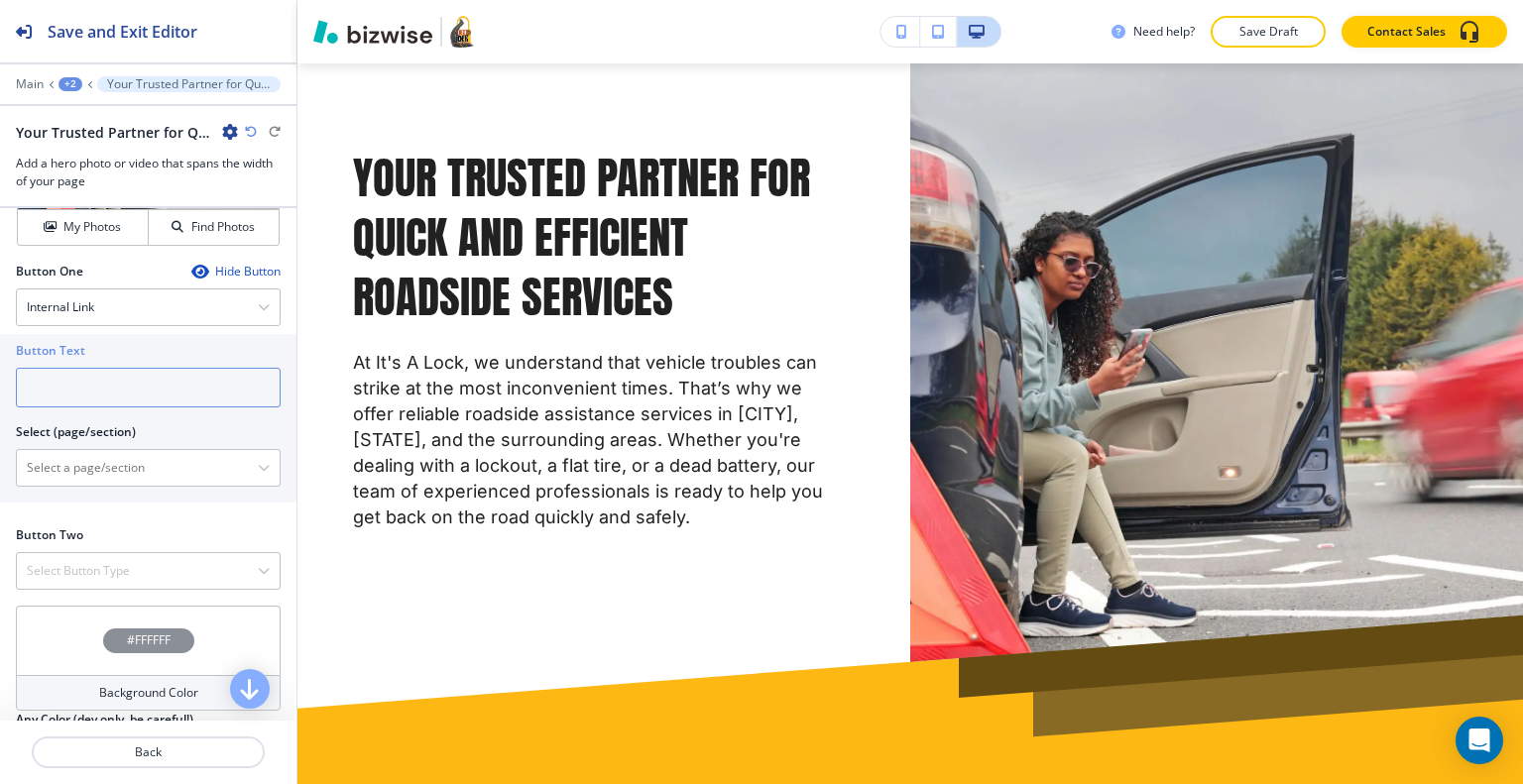 click at bounding box center [148, 388] 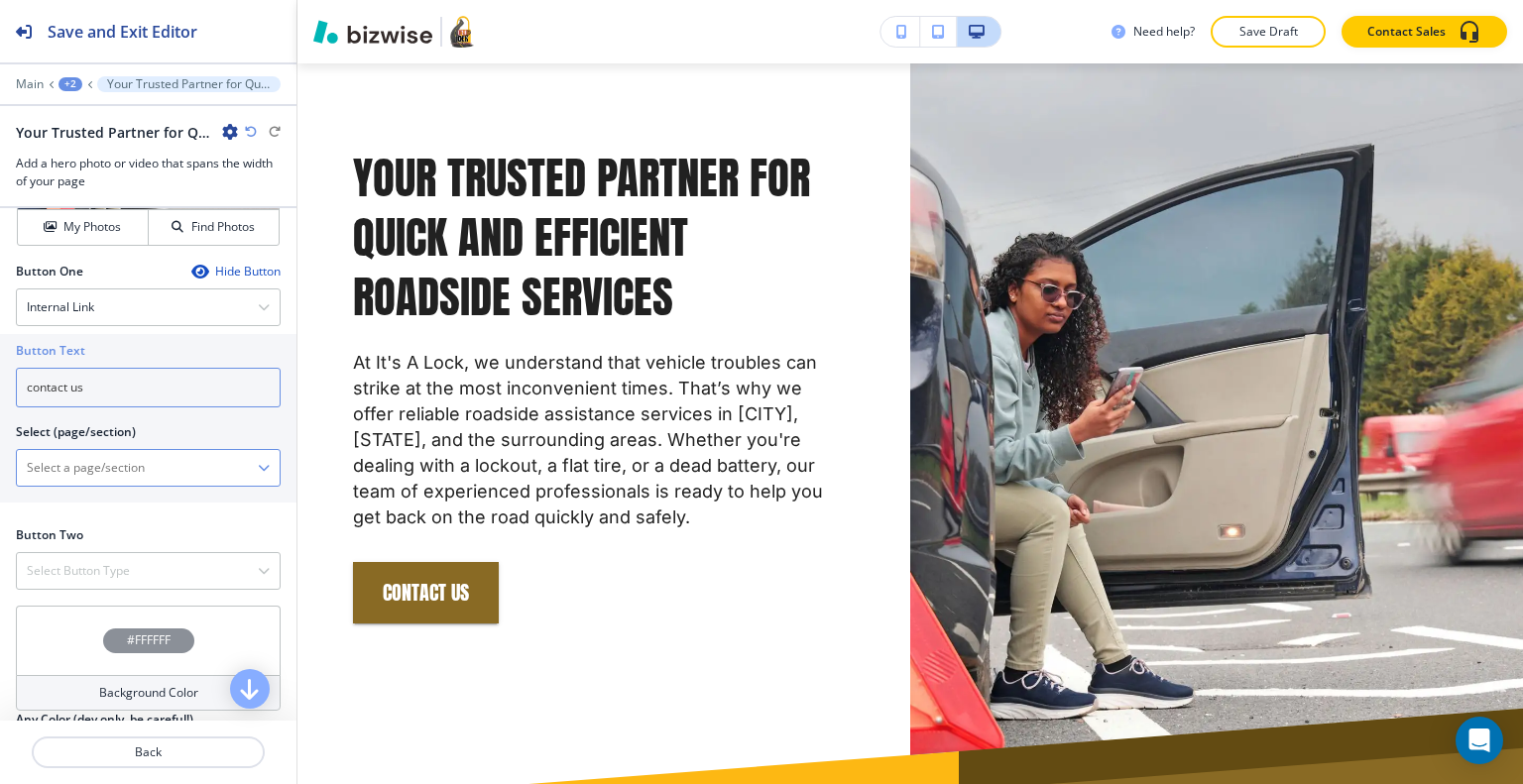 type on "contact us" 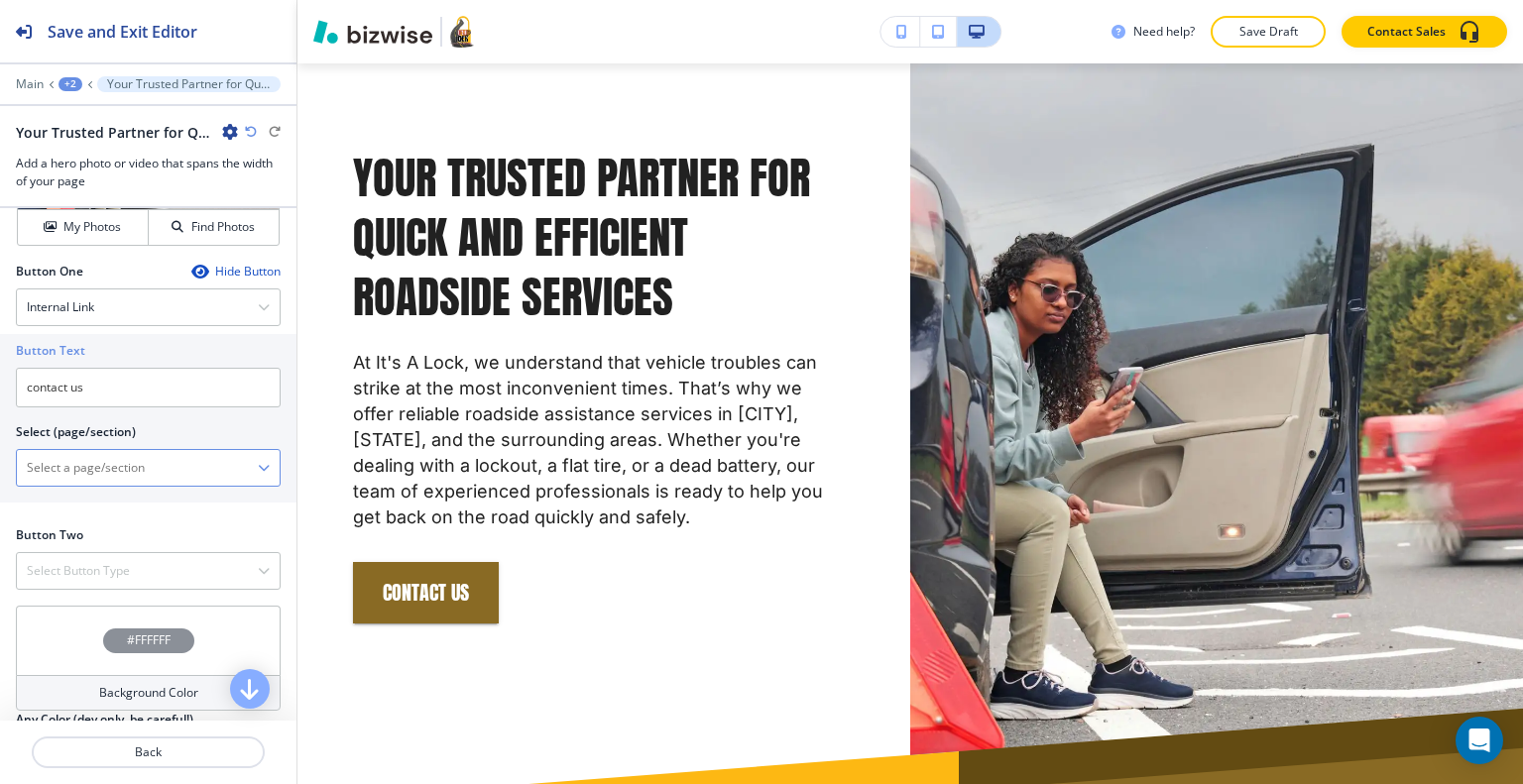 click at bounding box center (137, 468) 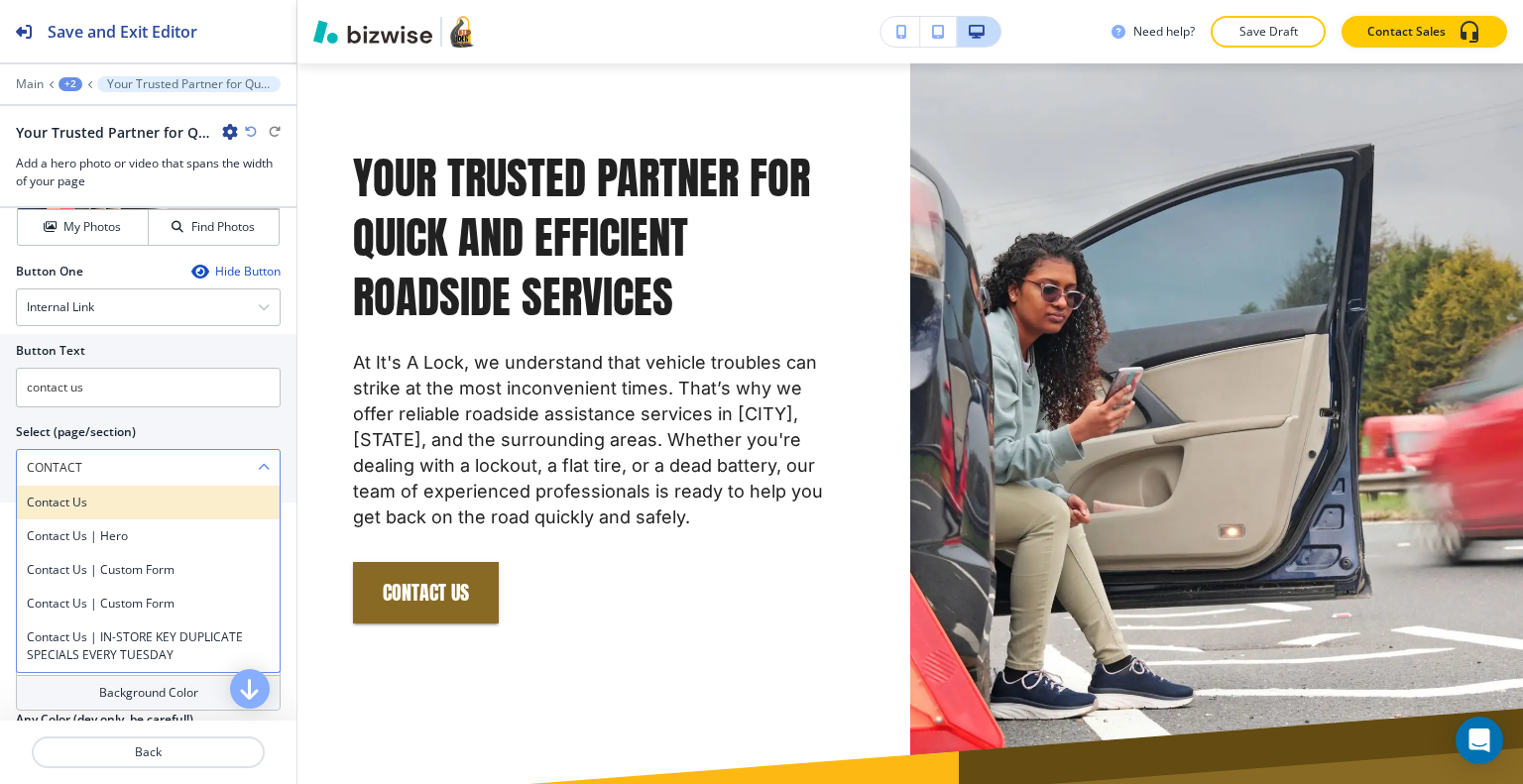 click on "Contact Us" at bounding box center [148, 503] 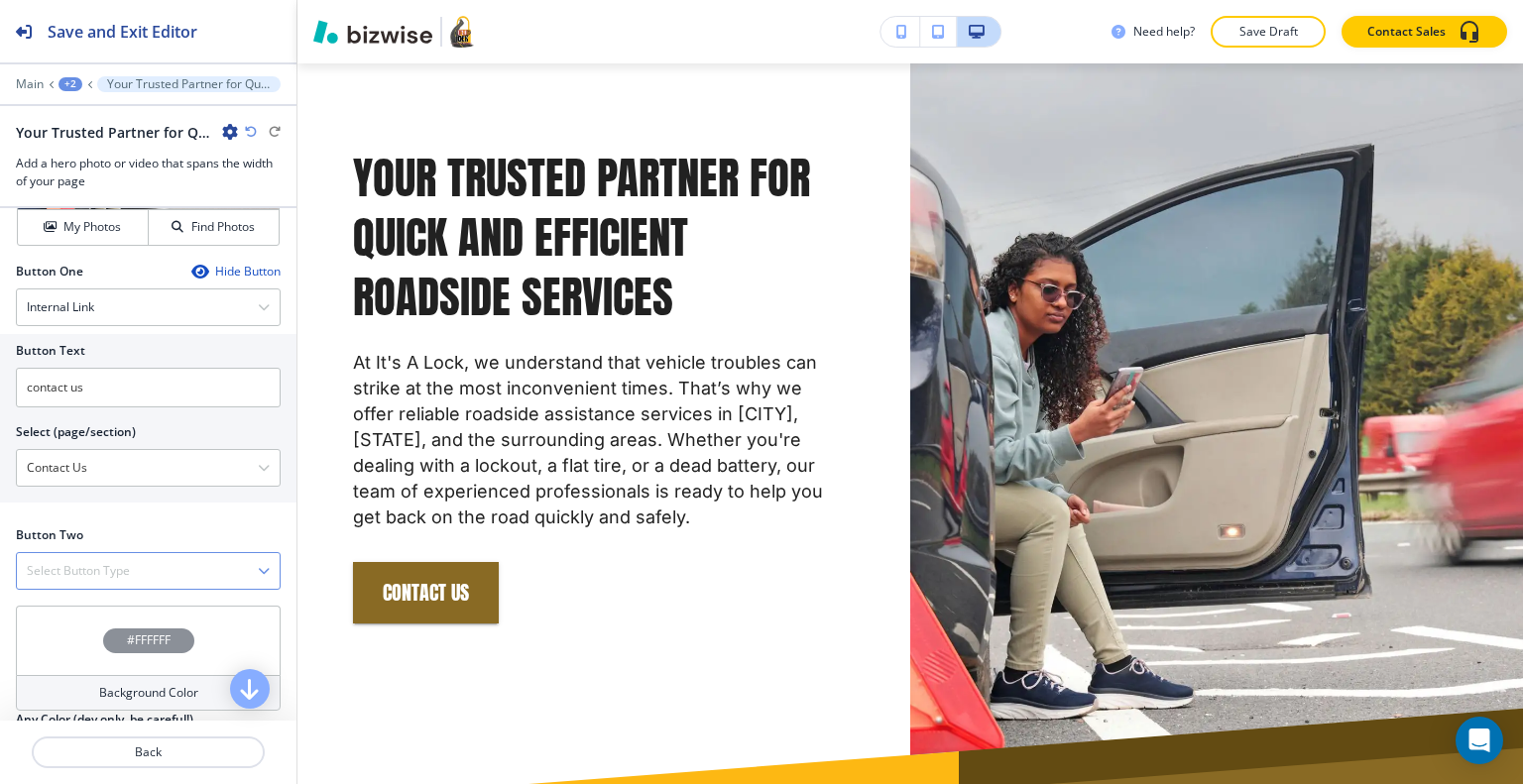 click on "Select Button Type" at bounding box center (78, 571) 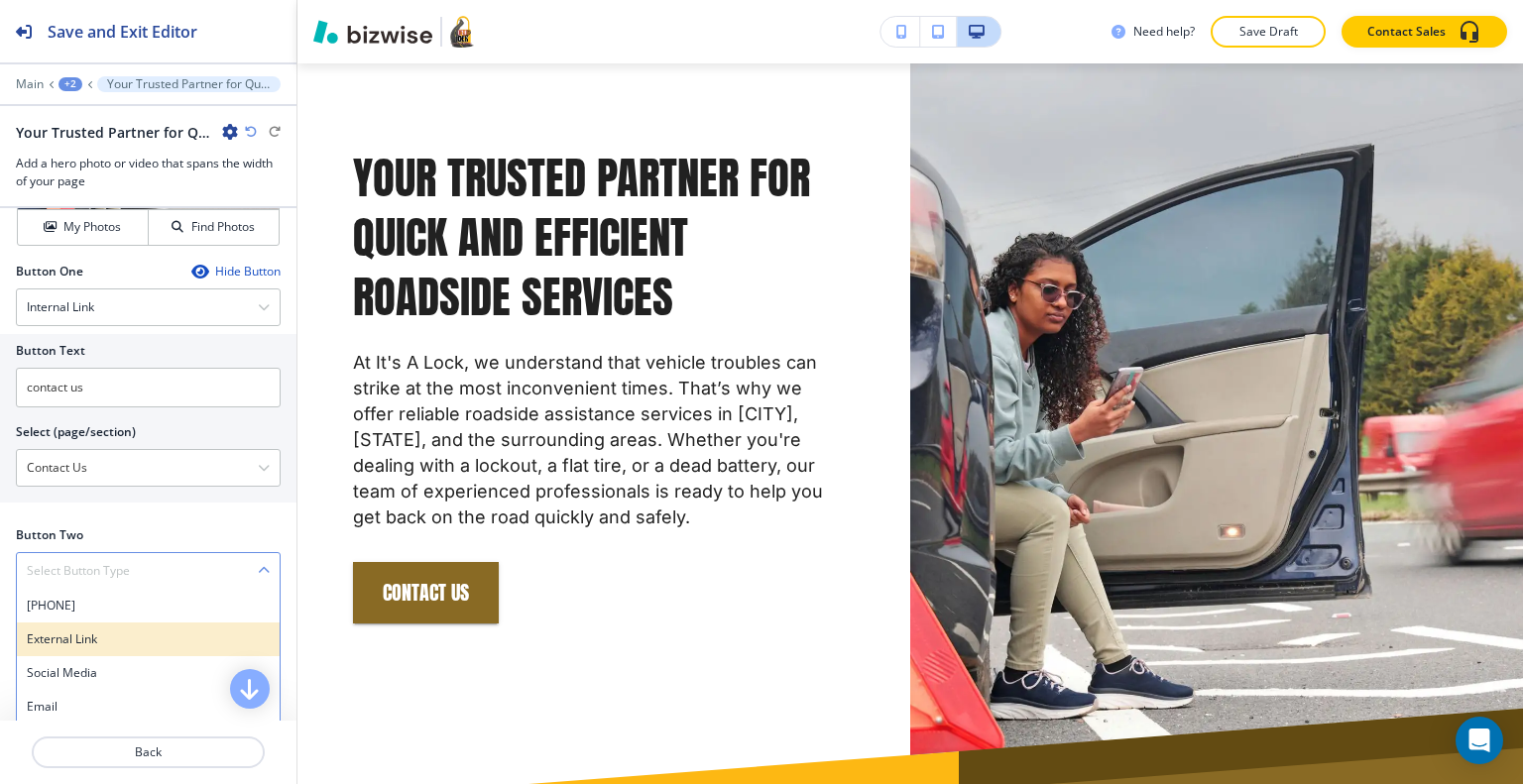 click on "External Link" at bounding box center [148, 639] 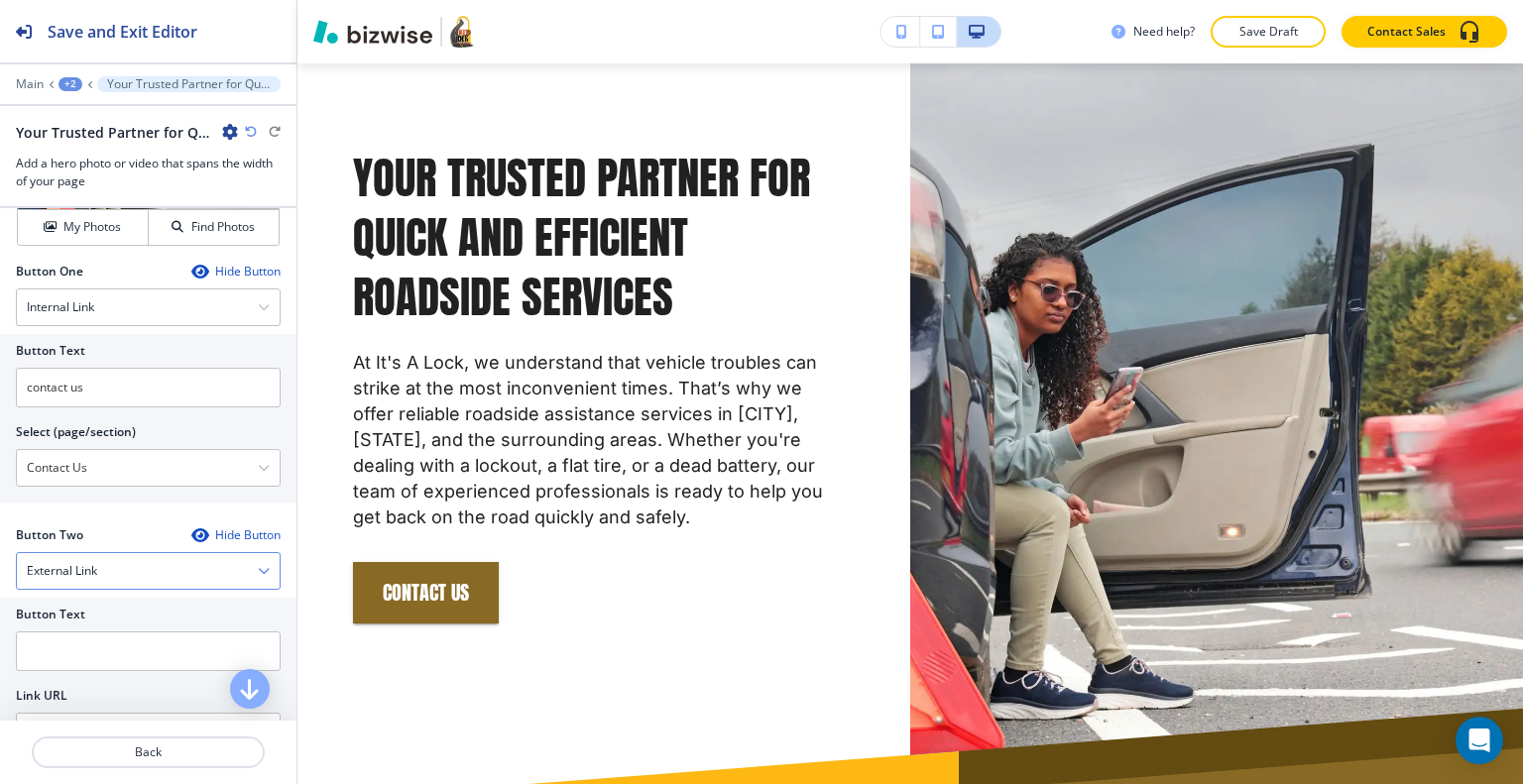click on "External Link Telephone External Link Social Media Email File Sharing Internal Link" at bounding box center [148, 571] 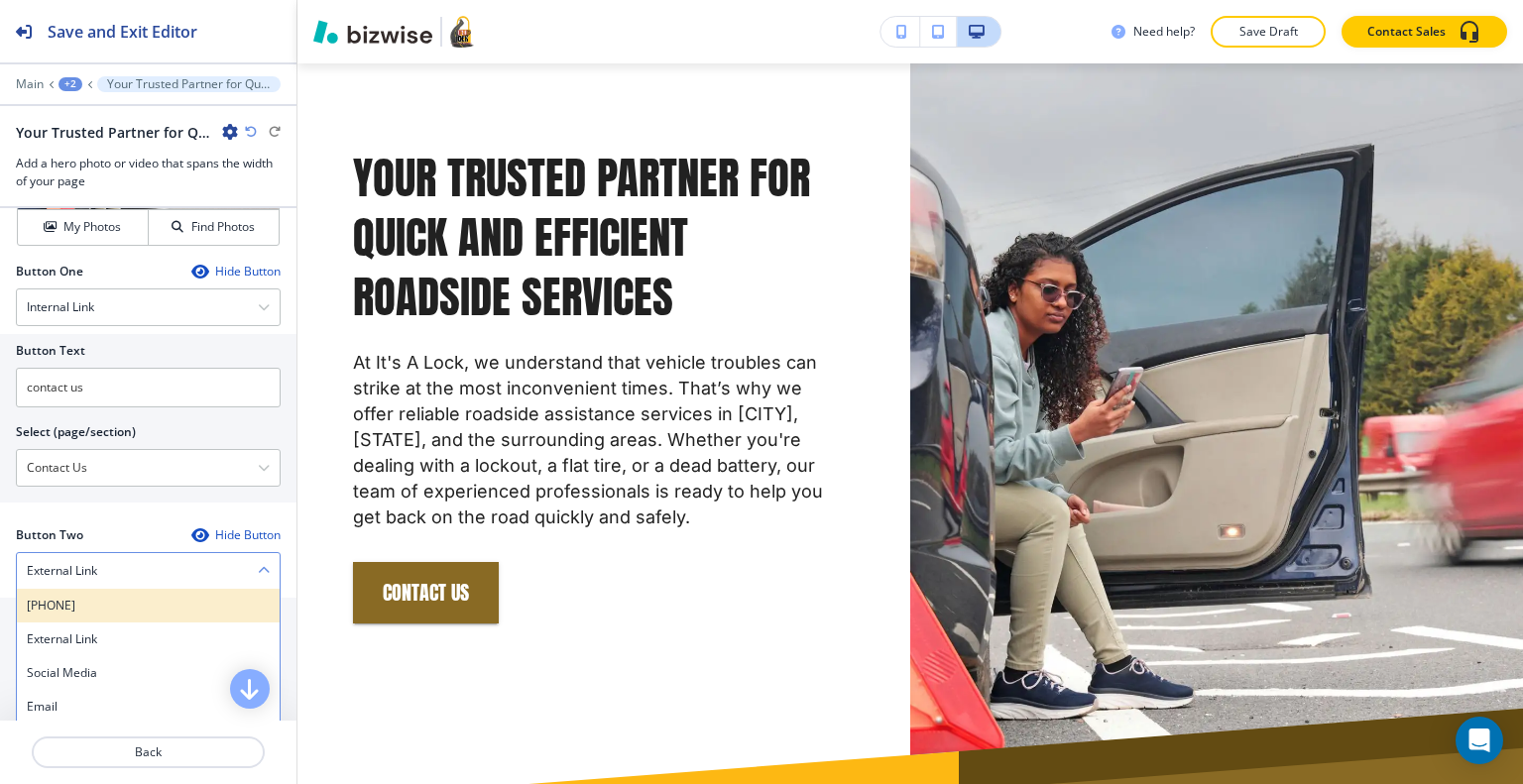 click on "Telephone" at bounding box center [148, 606] 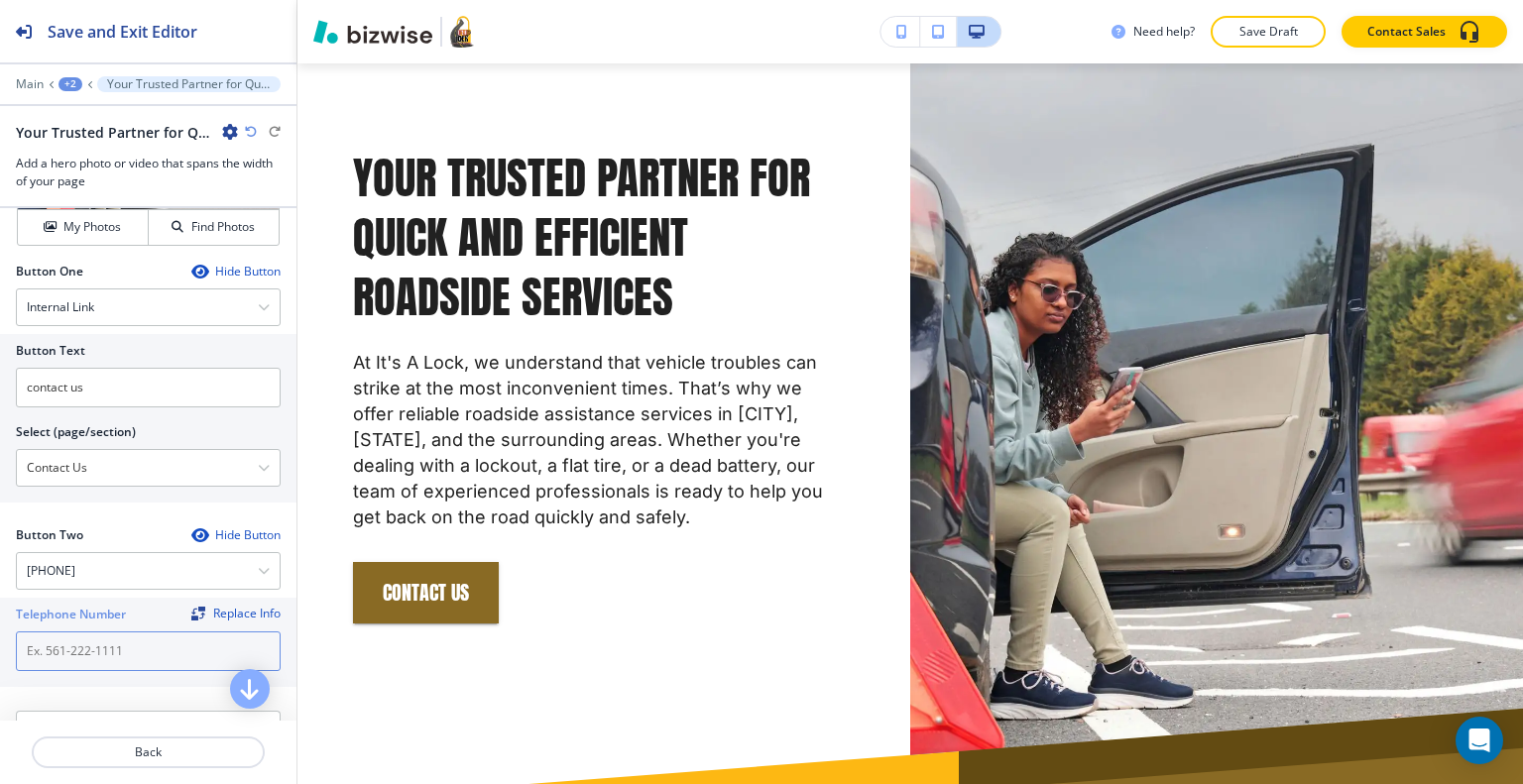 paste on "([PHONE])" 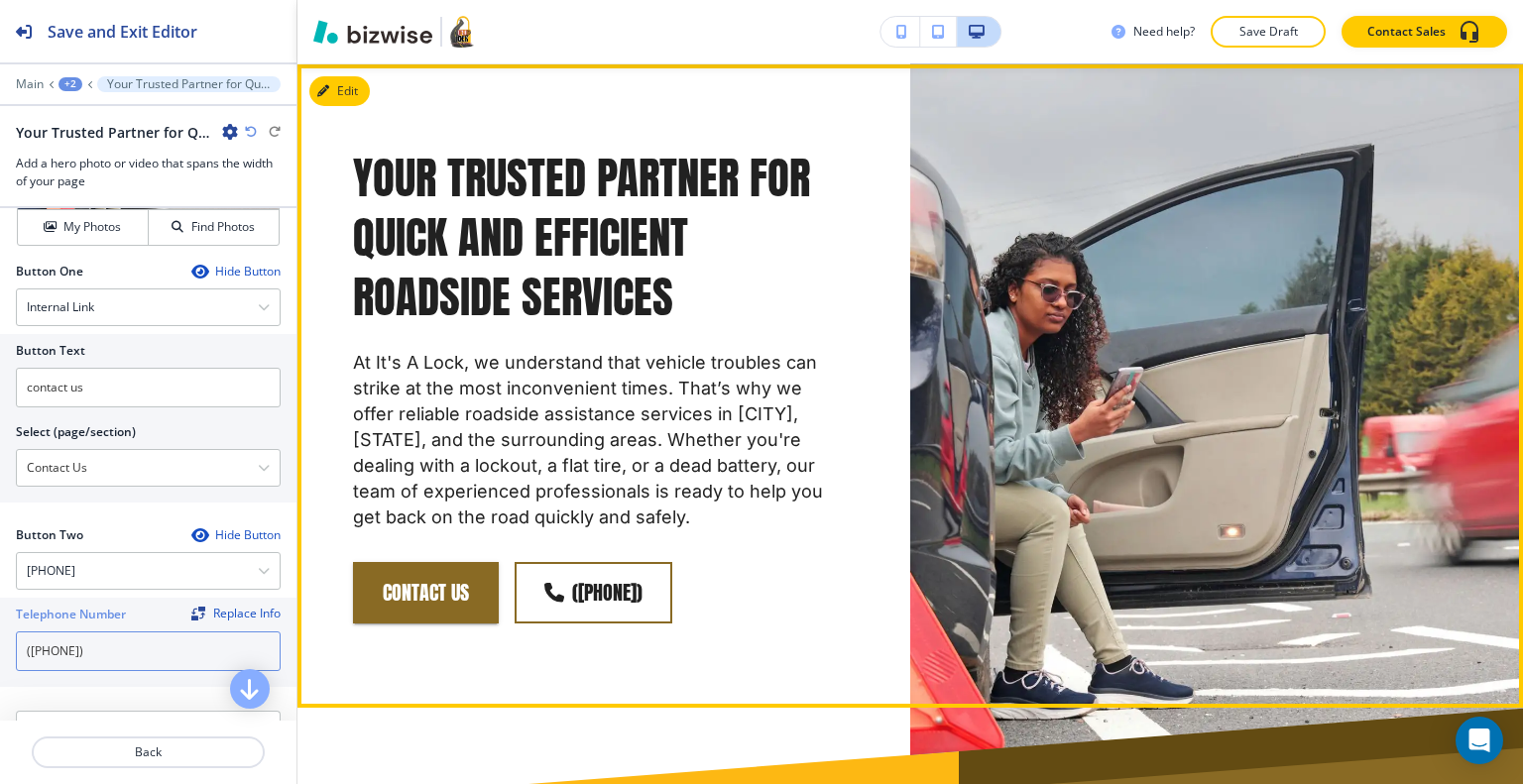 type on "([PHONE])" 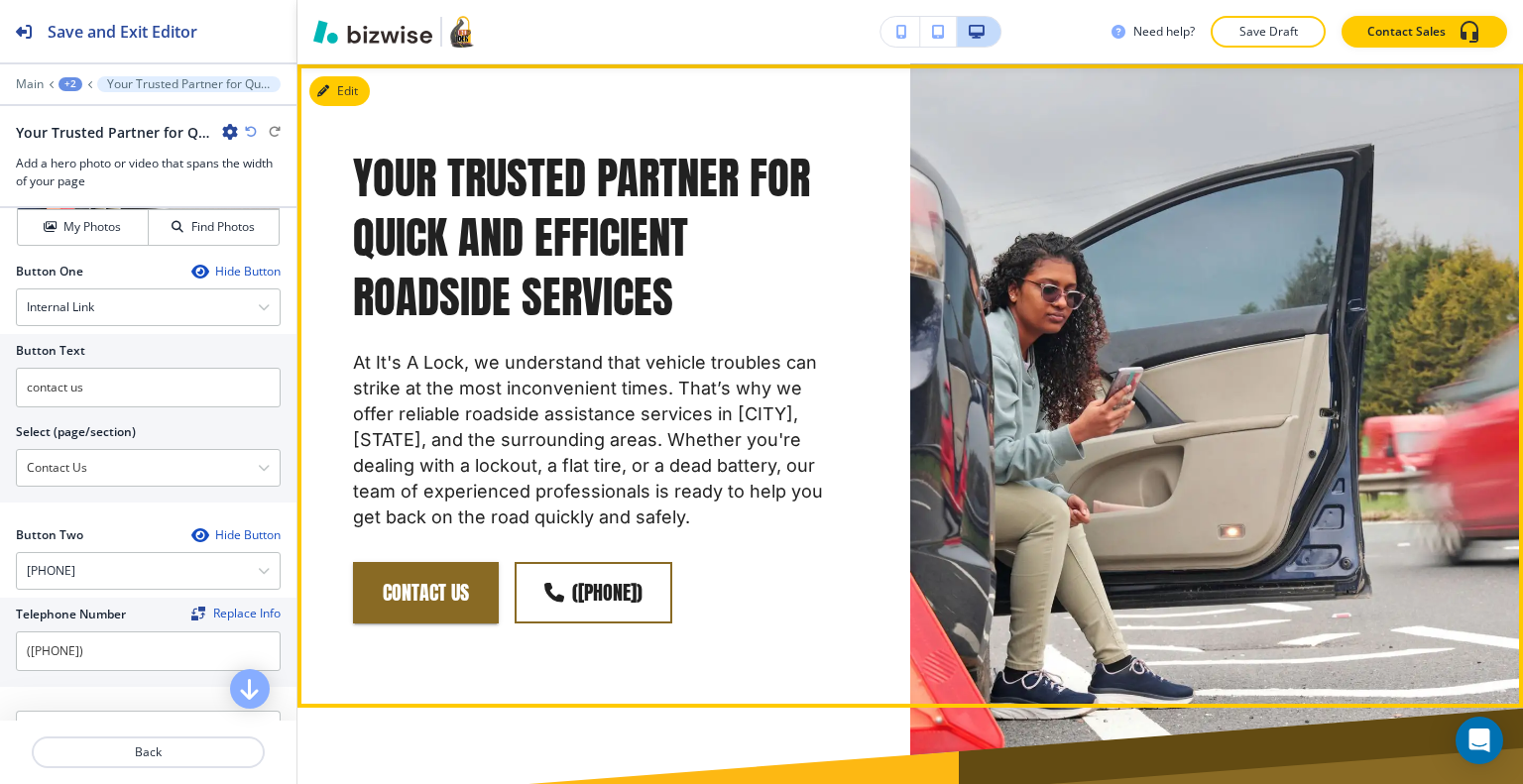 click on "At It's A Lock, we understand that vehicle troubles can strike at the most inconvenient times. That’s why we offer reliable roadside assistance services in Virginia Beach, Norfolk, Chesapeake, and the surrounding areas. Whether you're dealing with a lockout, a flat tire, or a dead battery, our team of experienced professionals is ready to help you get back on the road quickly and safely." at bounding box center [596, 439] 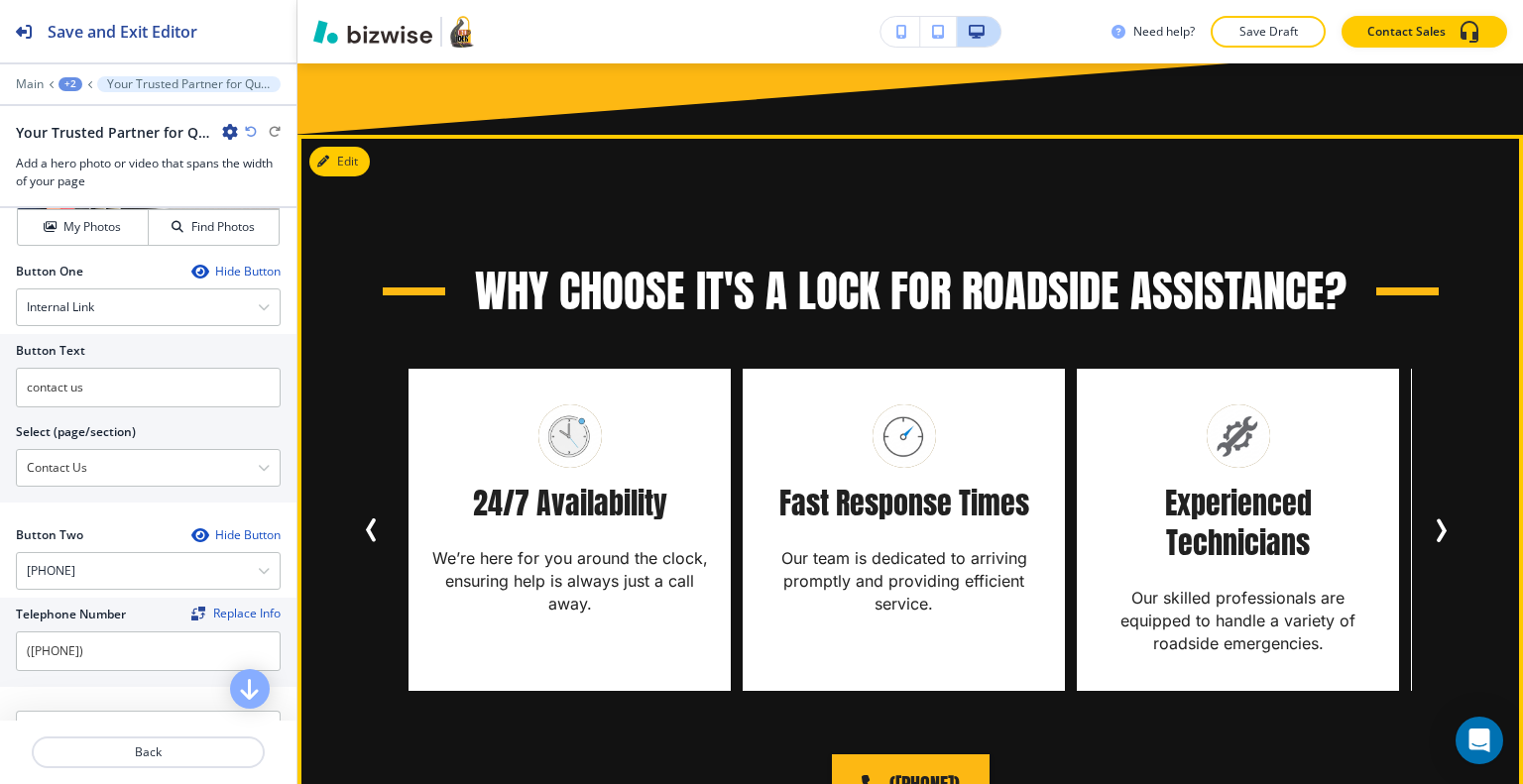 scroll, scrollTop: 1393, scrollLeft: 0, axis: vertical 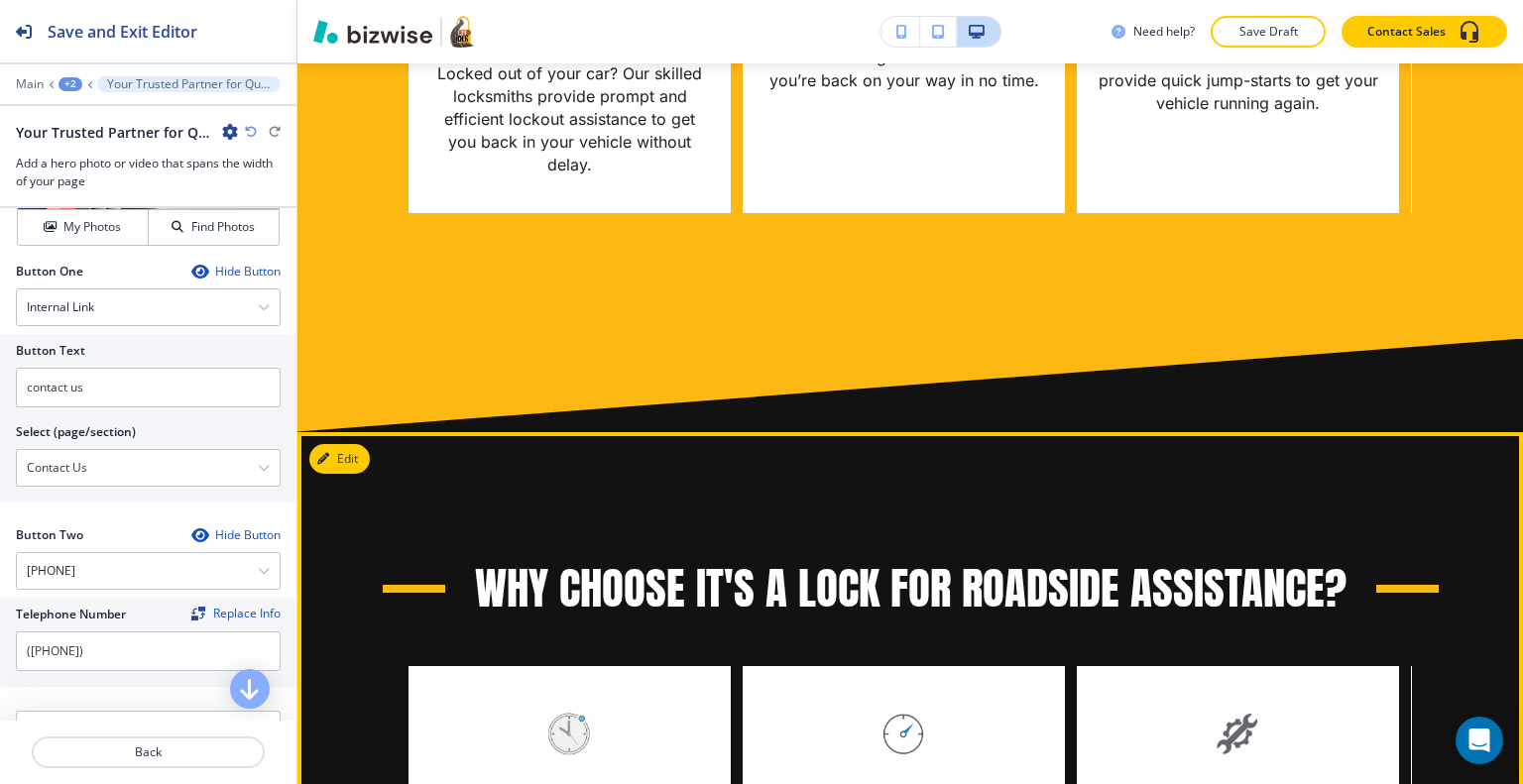 click on "Why Choose It's A Lock for Roadside Assistance? Fast Response Times Our team is dedicated to arriving promptly and providing efficient service. Experienced Technicians Our skilled professionals are equipped to handle a variety of roadside emergencies. Local Expertise As a trusted local provider, we proudly serve Virginia Beach and the surrounding communities with reliable and friendly service. 24/7 Availability We’re here for you around the clock, ensuring help is always just a call away. Fast Response Times Our team is dedicated to arriving promptly and providing efficient service. Experienced Technicians Our skilled professionals are equipped to handle a variety of roadside emergencies. Local Expertise As a trusted local provider, we proudly serve Virginia Beach and the surrounding communities with reliable and friendly service. 24/7 Availability We’re here for you around the clock, ensuring help is always just a call away. Fast Response Times Experienced Technicians (757) 893-0101" at bounding box center [910, 804] 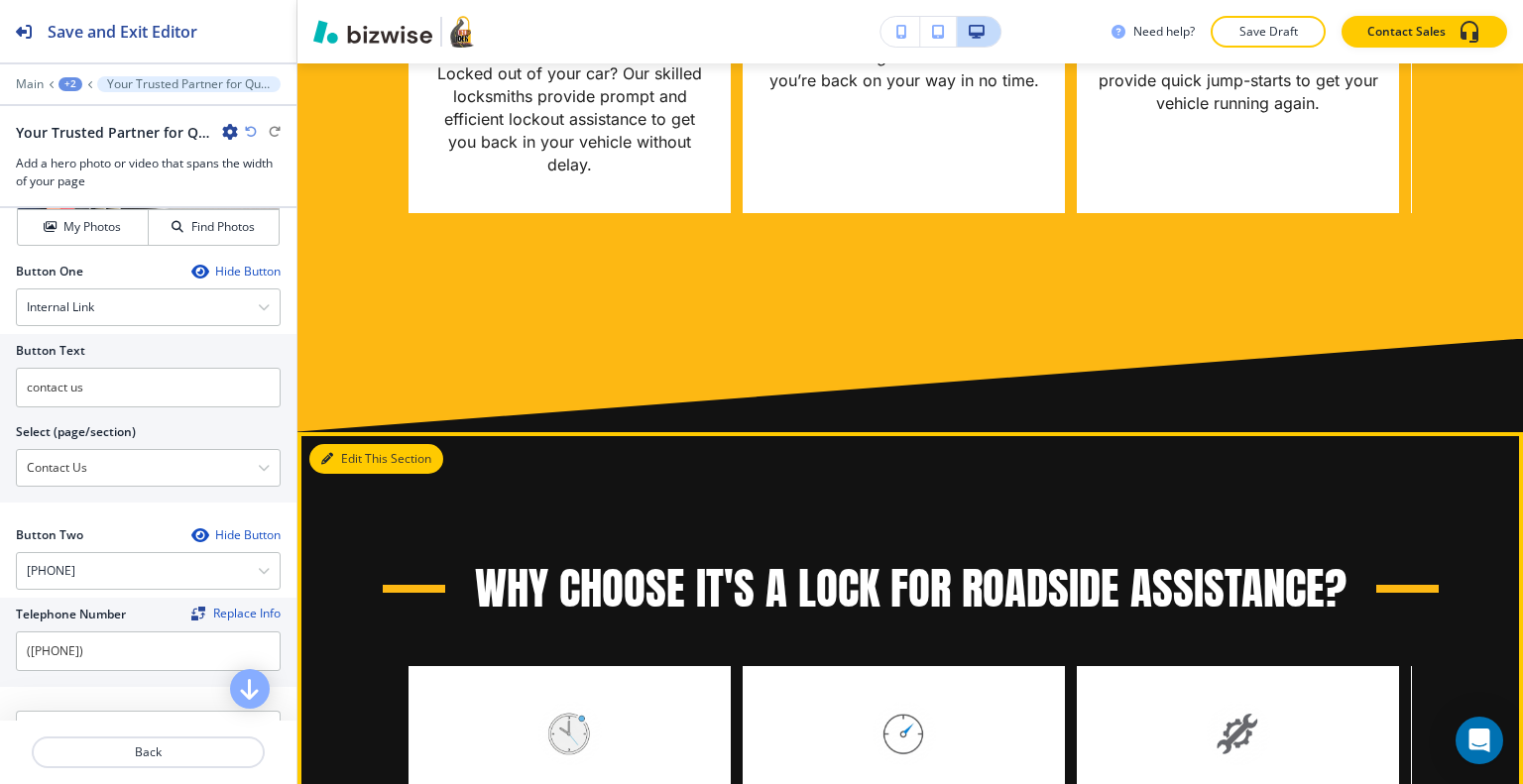 click on "Edit This Section" at bounding box center [376, 459] 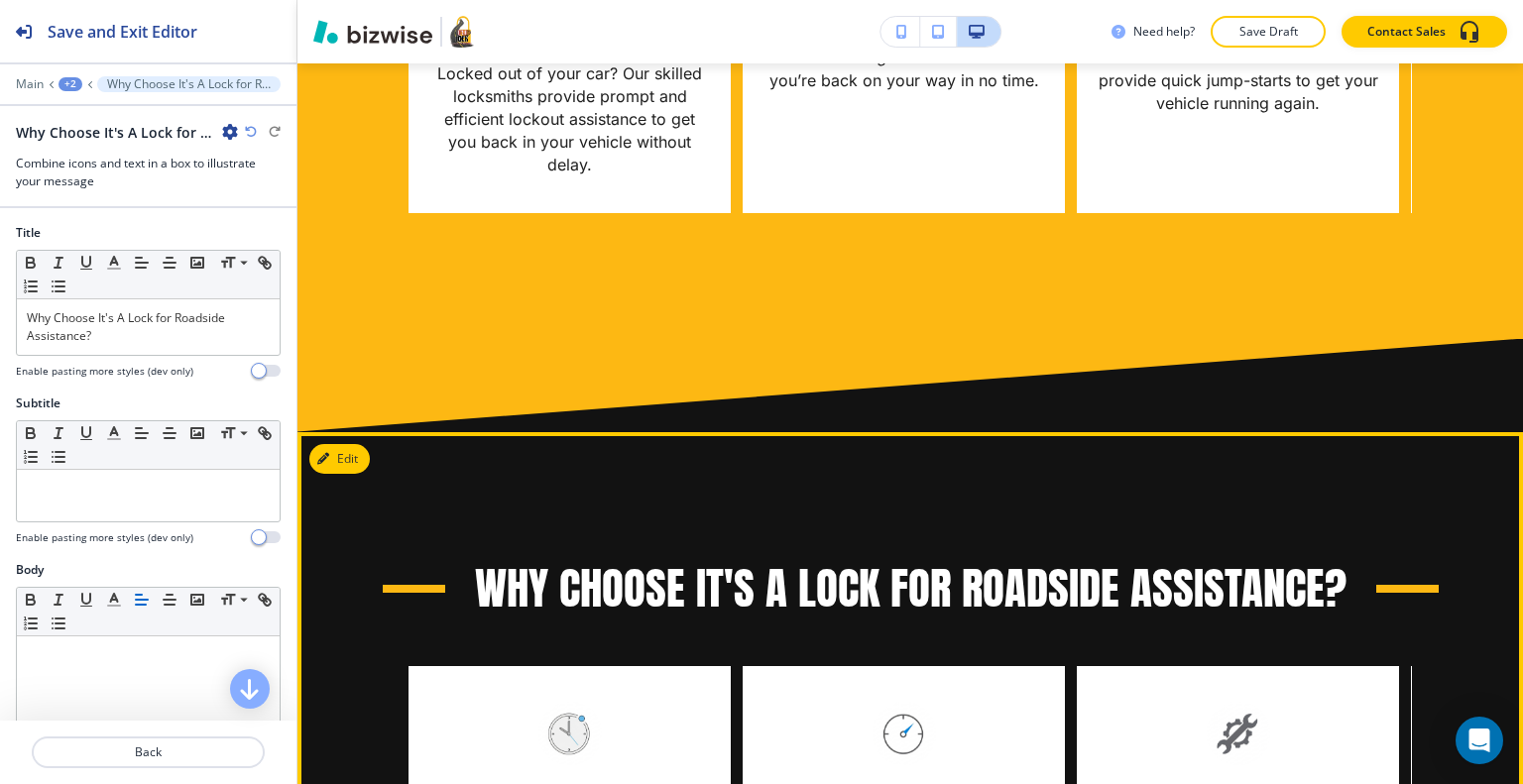 scroll, scrollTop: 1786, scrollLeft: 0, axis: vertical 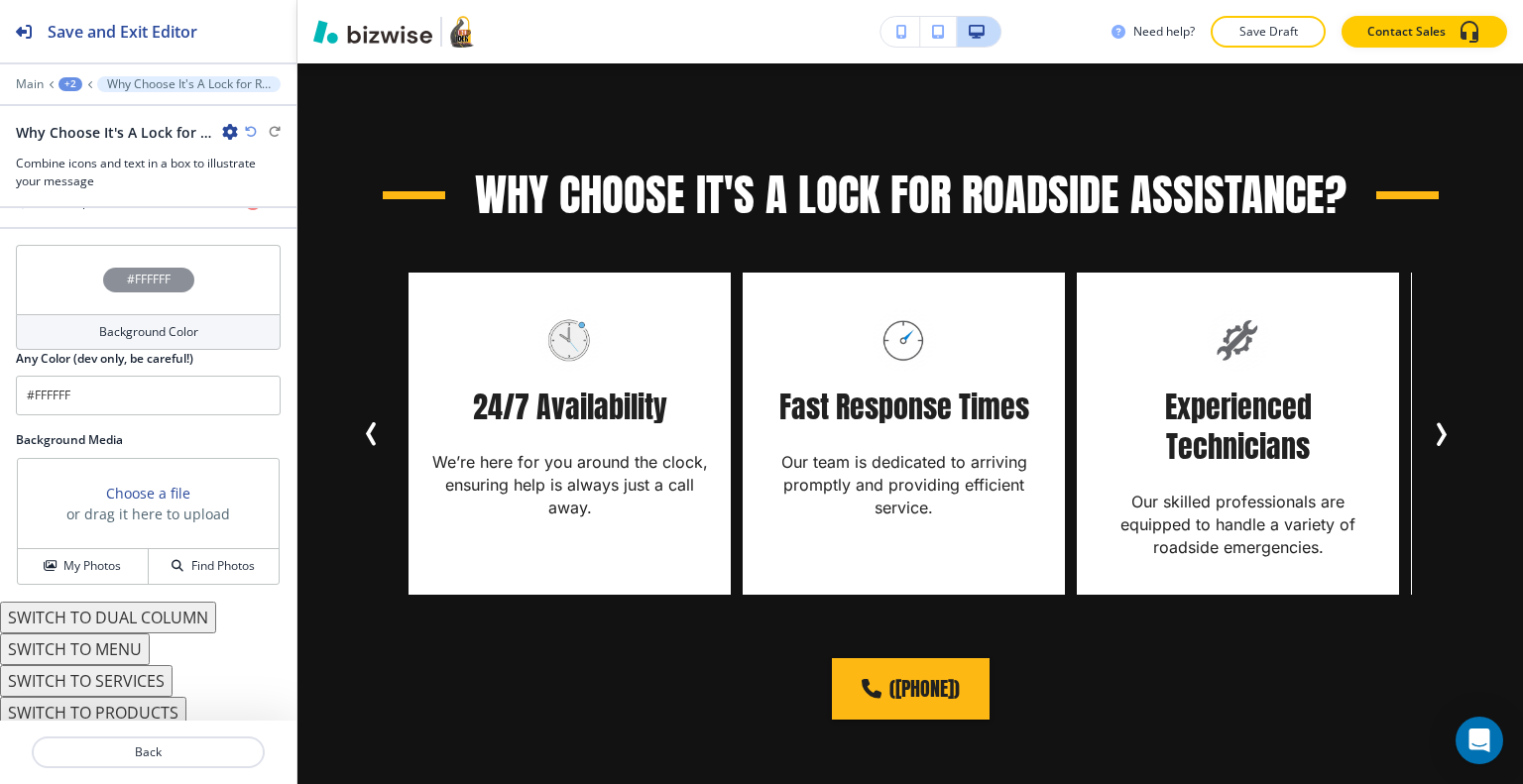 click on "SWITCH TO MENU" at bounding box center [74, 649] 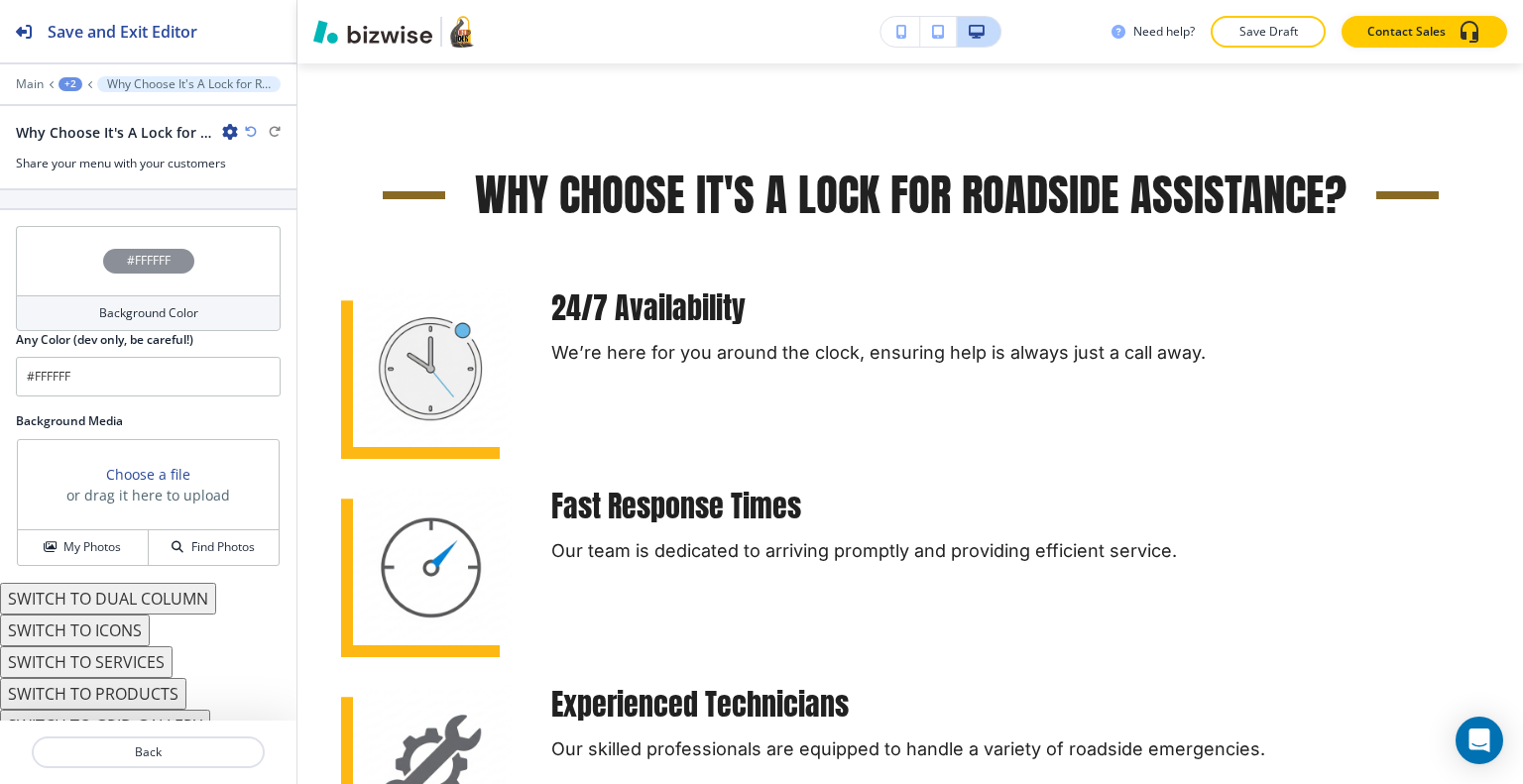 scroll, scrollTop: 1115, scrollLeft: 0, axis: vertical 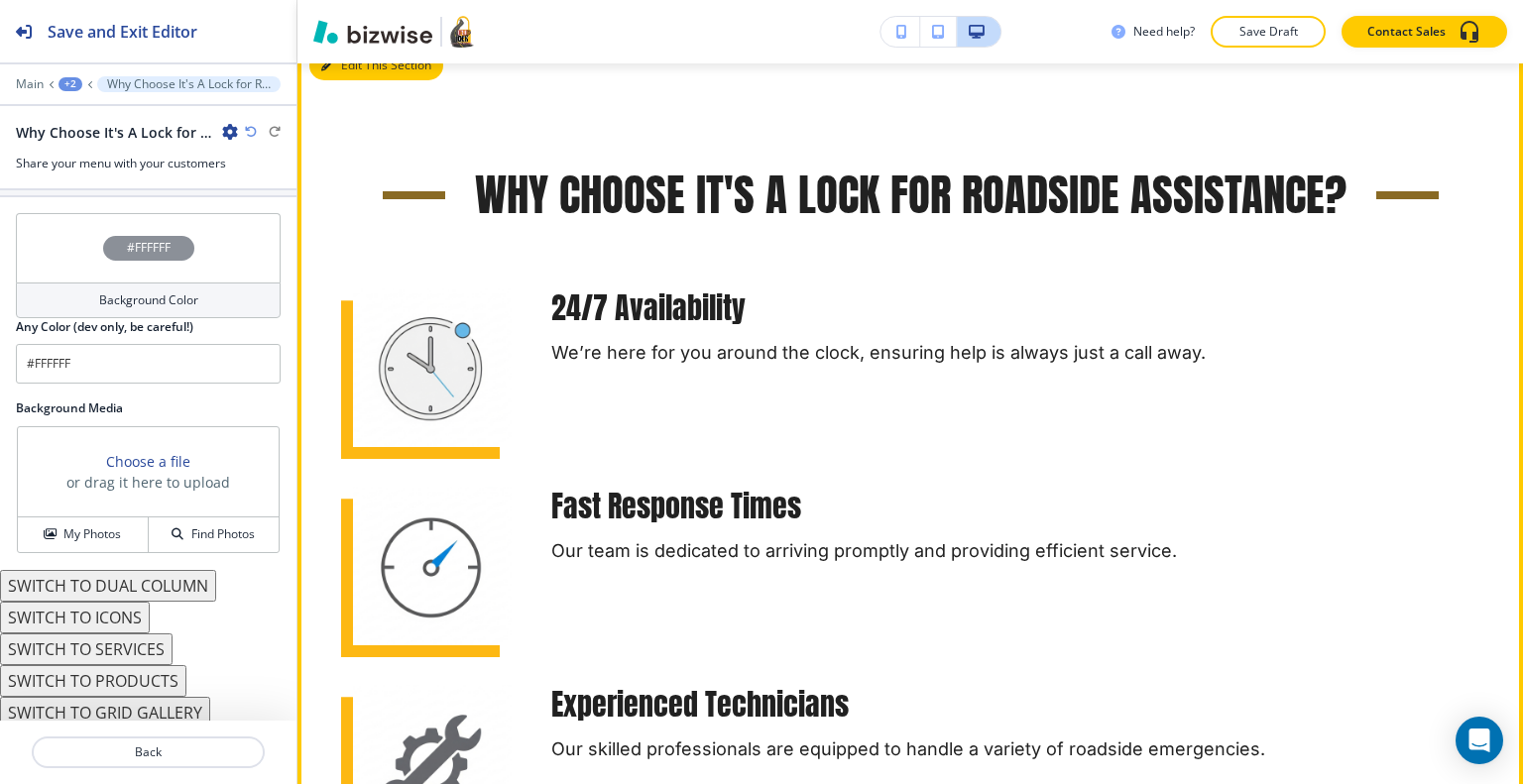 click on "Edit This Section" at bounding box center [376, 65] 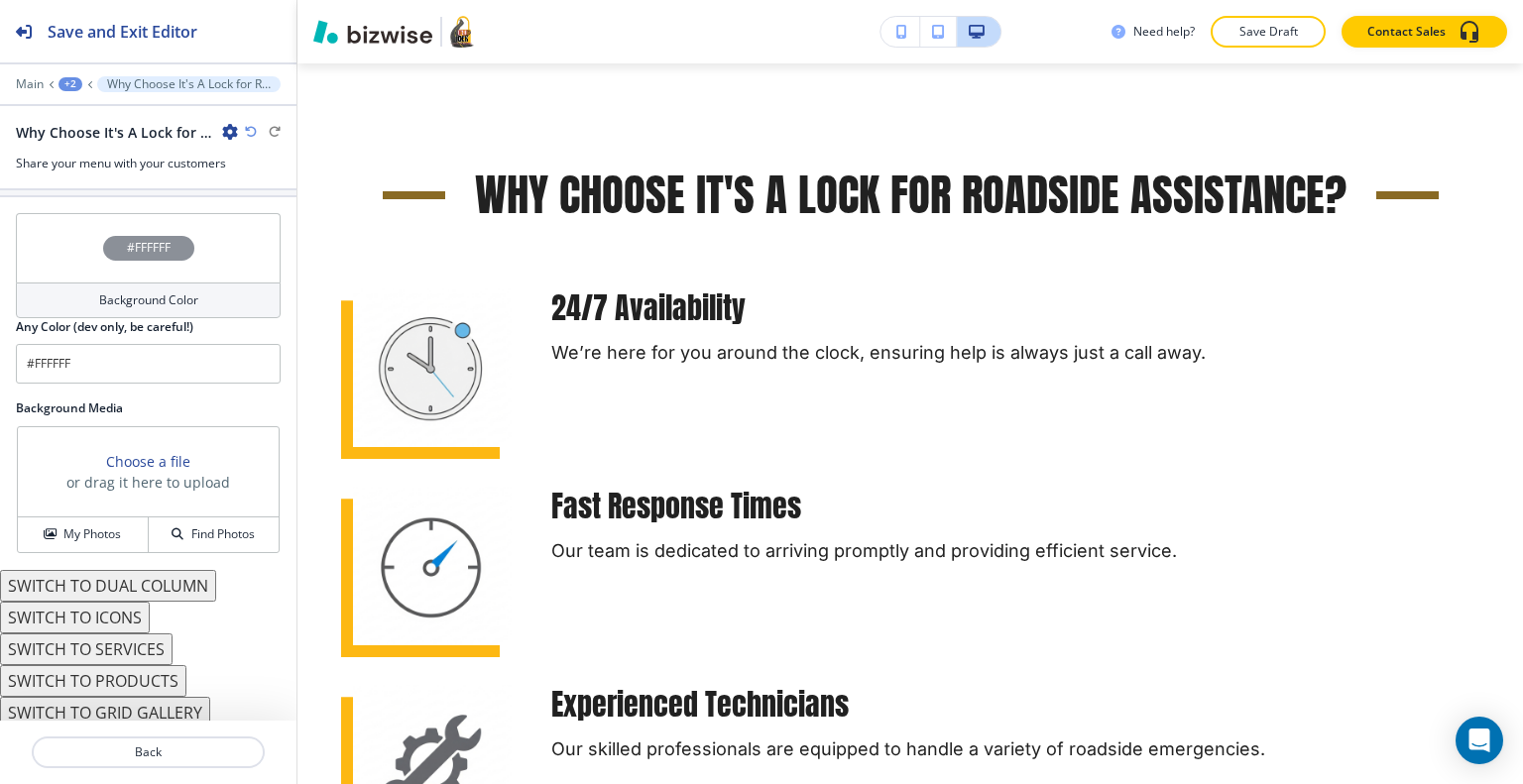 click on "SWITCH TO SERVICES" at bounding box center [86, 649] 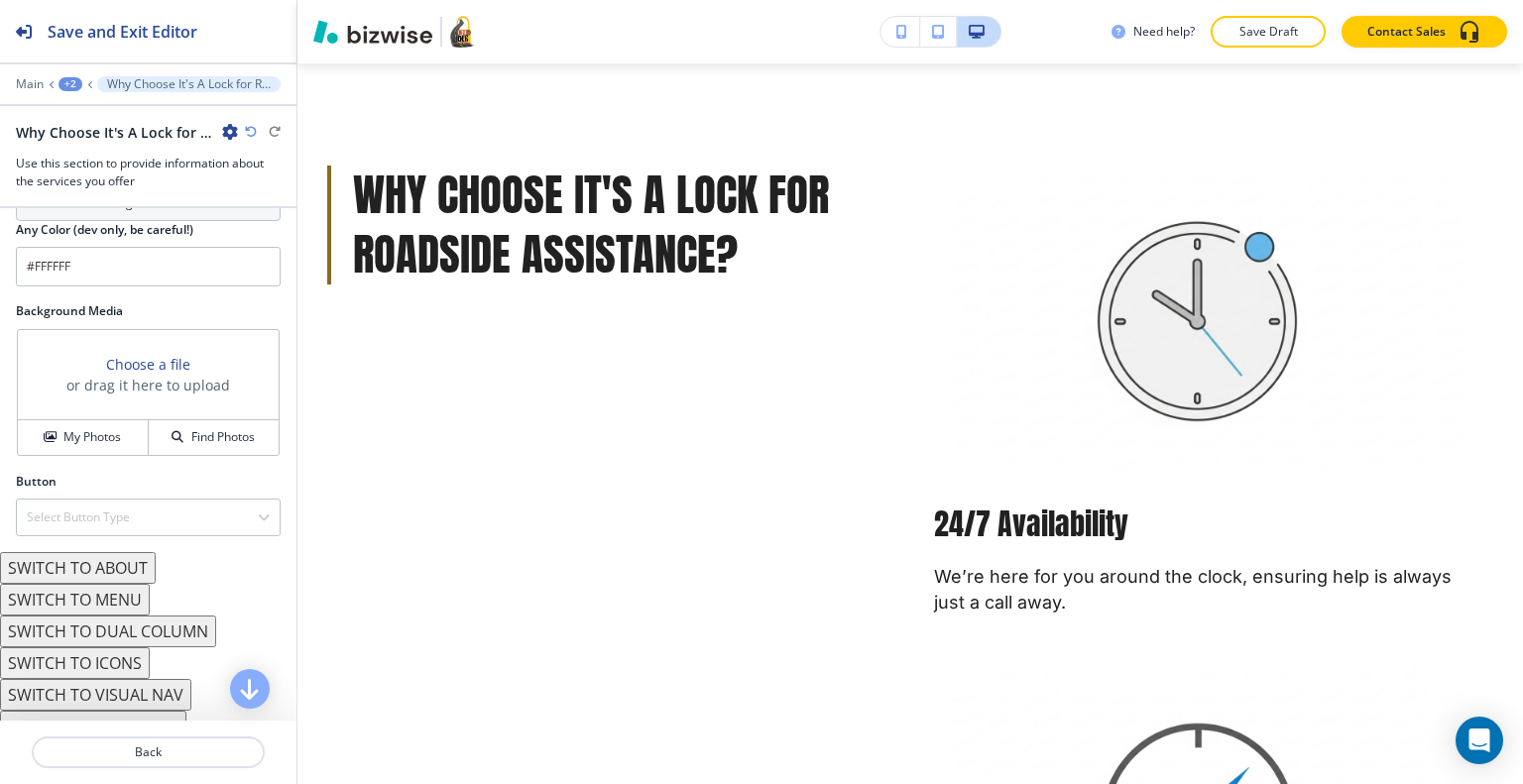 scroll, scrollTop: 1079, scrollLeft: 0, axis: vertical 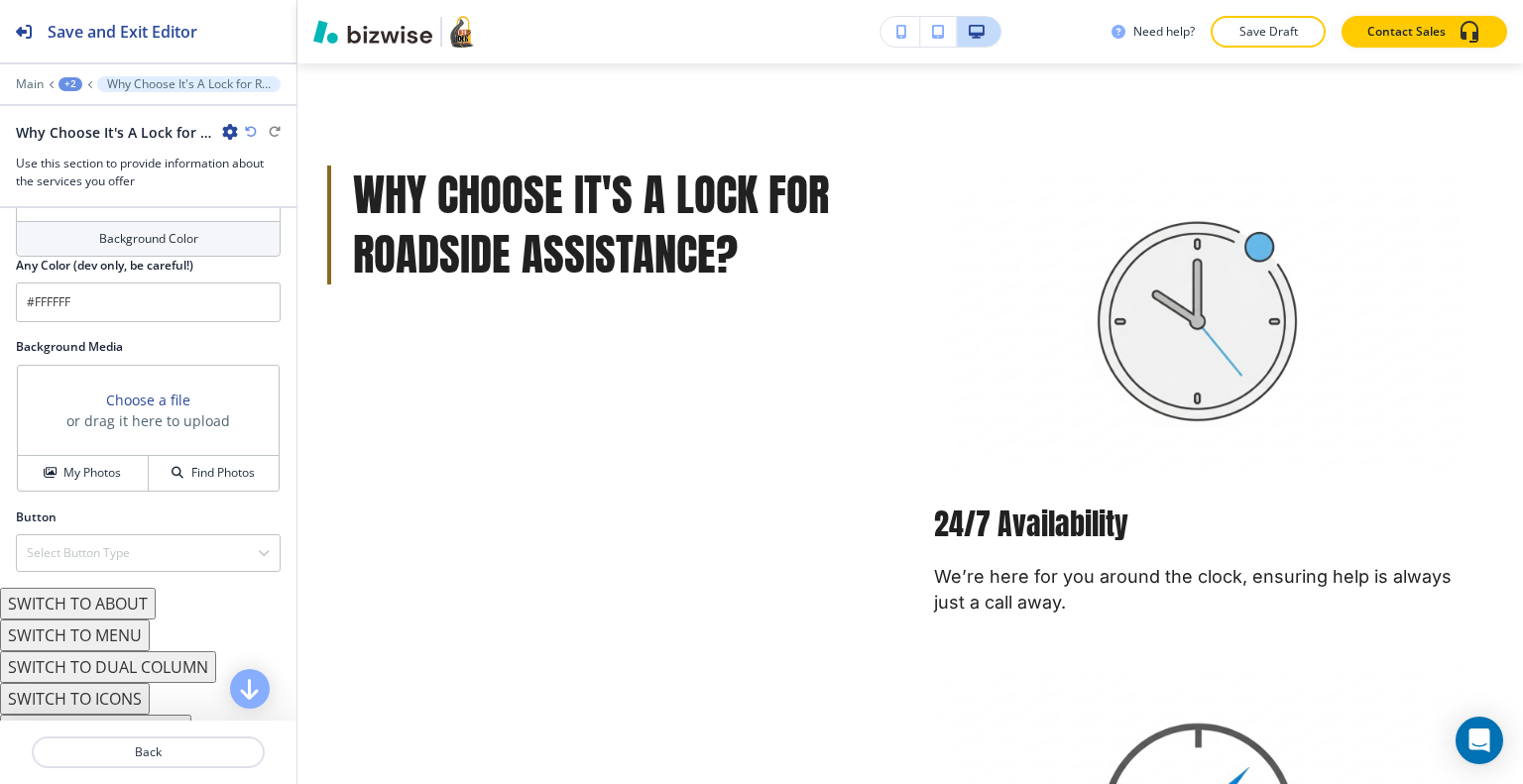 click on "SWITCH TO ABOUT" at bounding box center [77, 604] 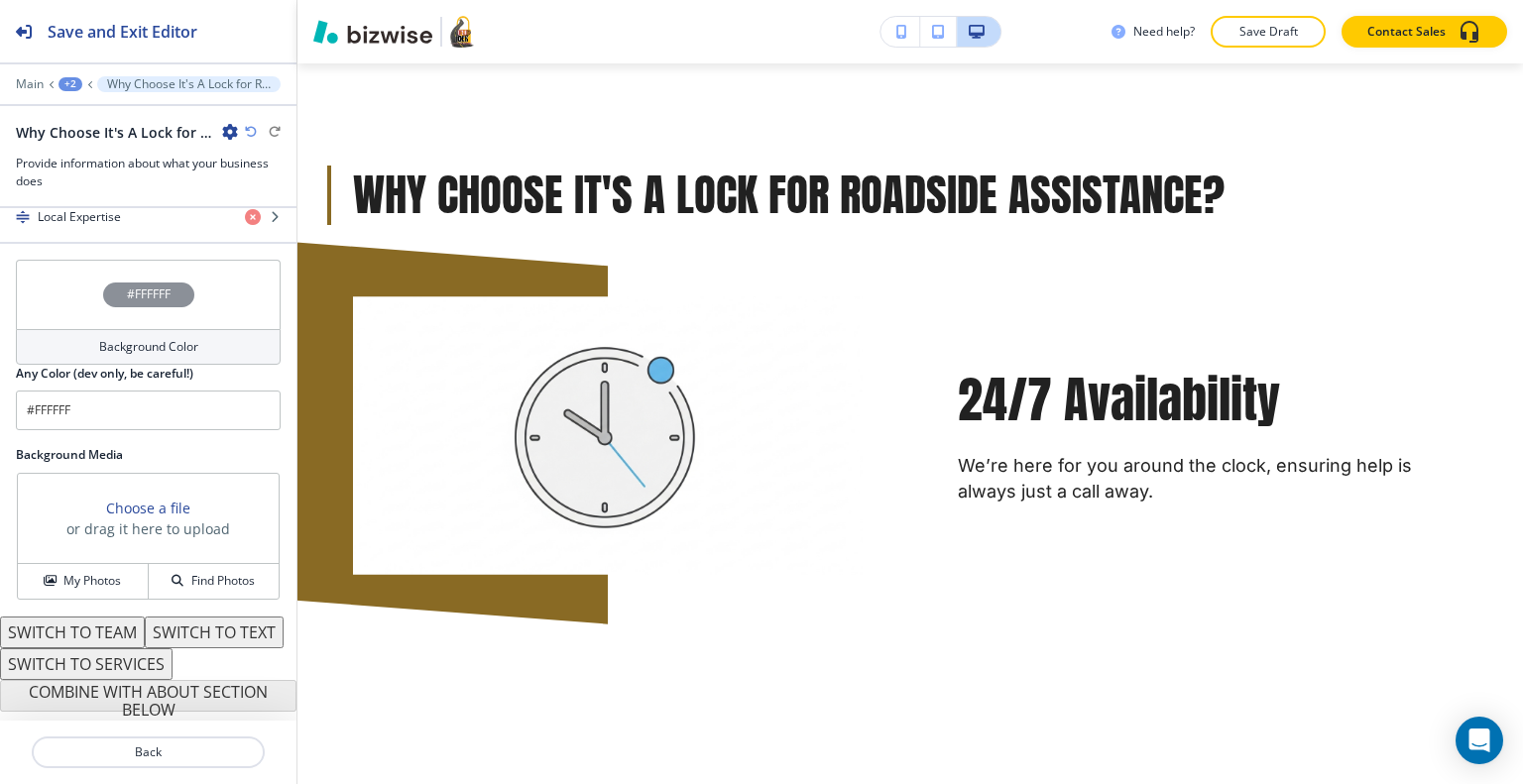 scroll, scrollTop: 996, scrollLeft: 0, axis: vertical 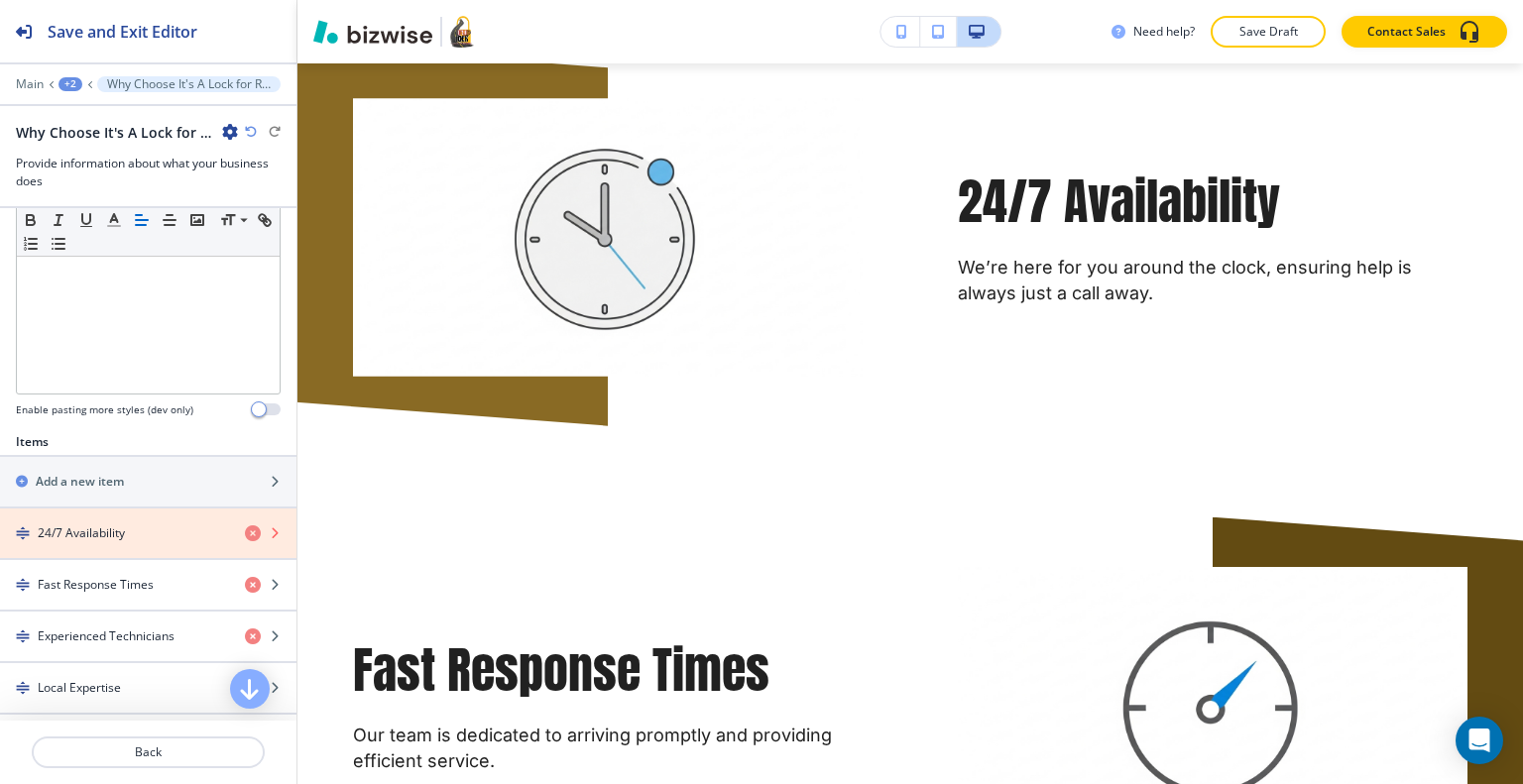 click at bounding box center [253, 533] 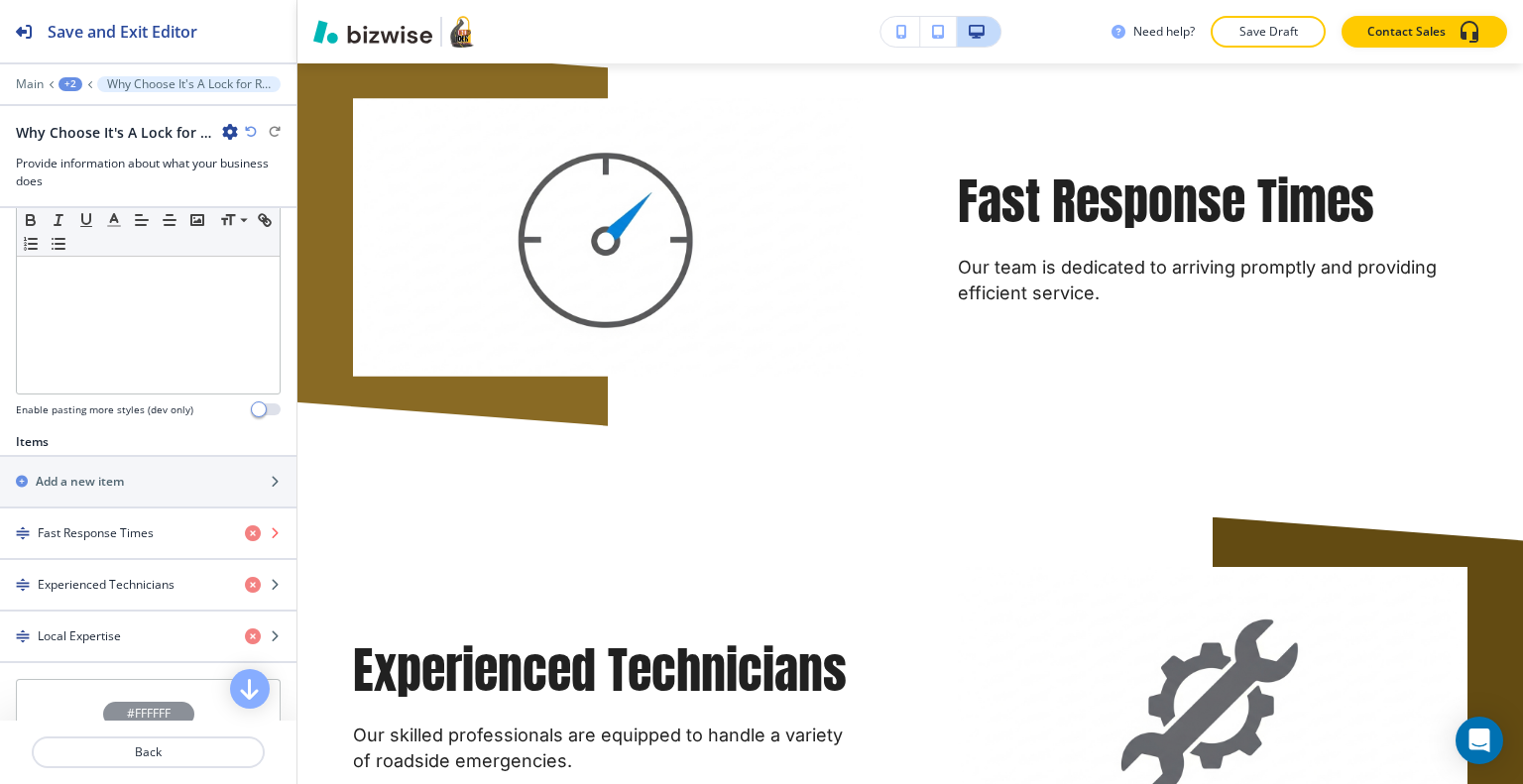 click at bounding box center (253, 533) 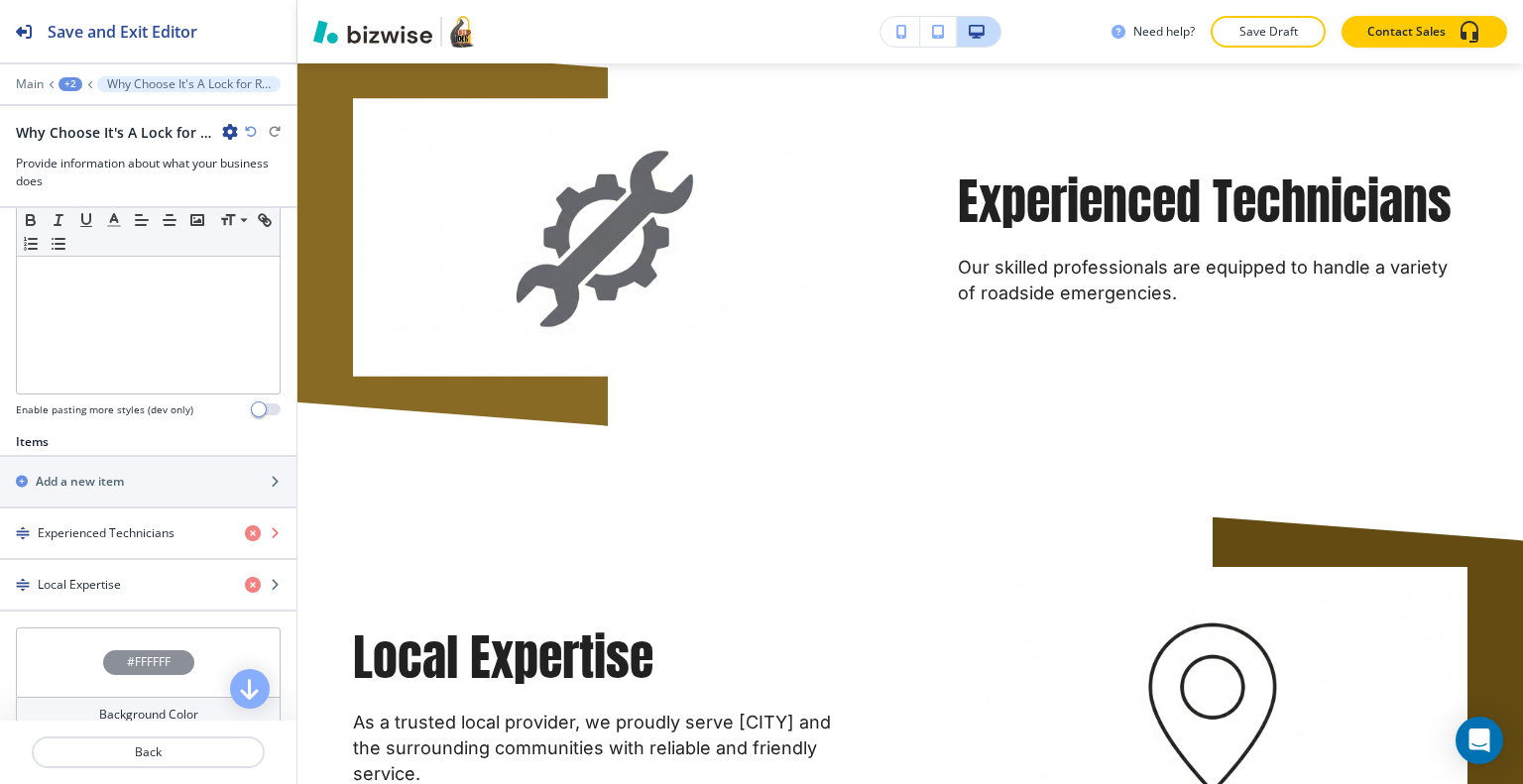 click at bounding box center (253, 533) 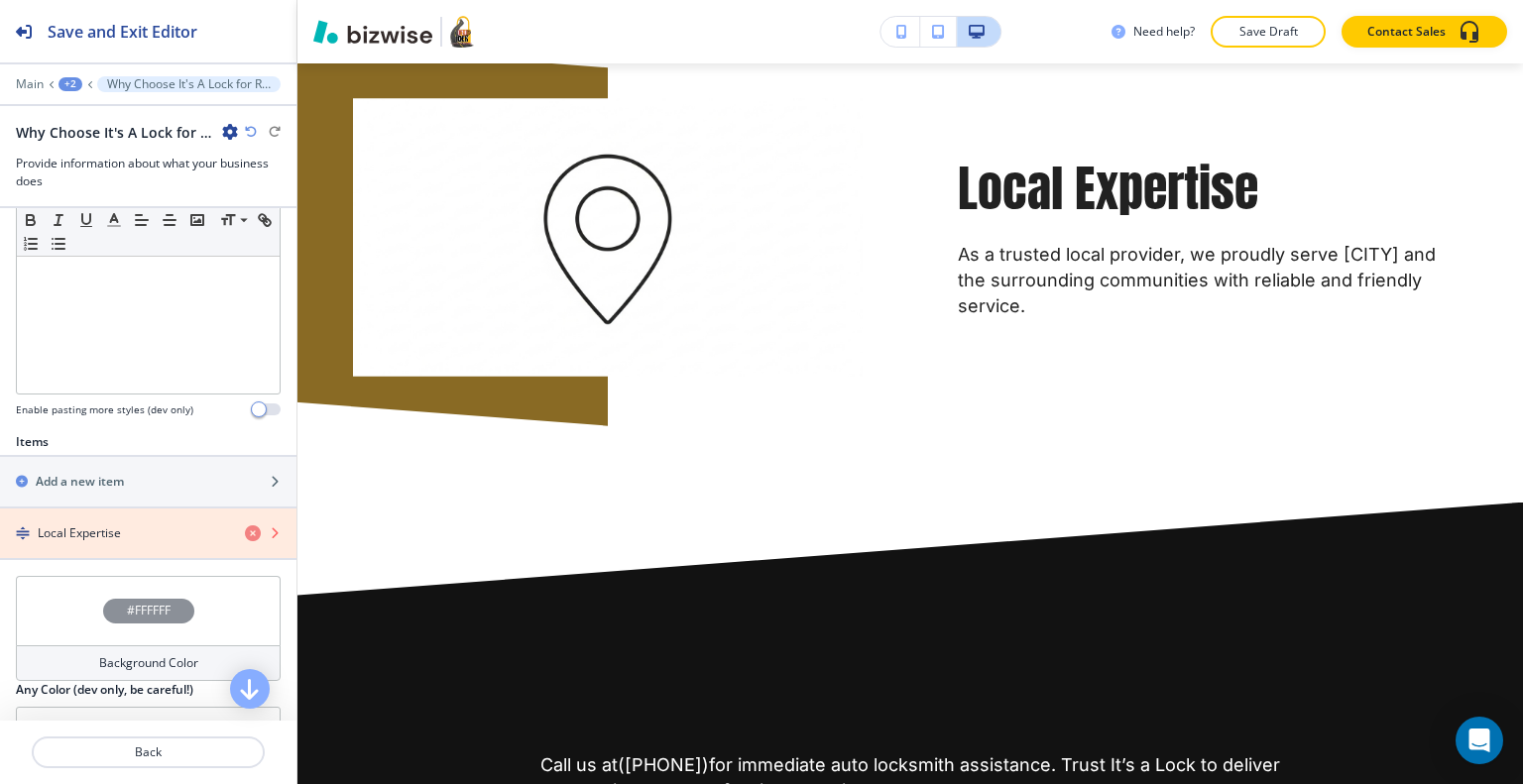 click at bounding box center [253, 533] 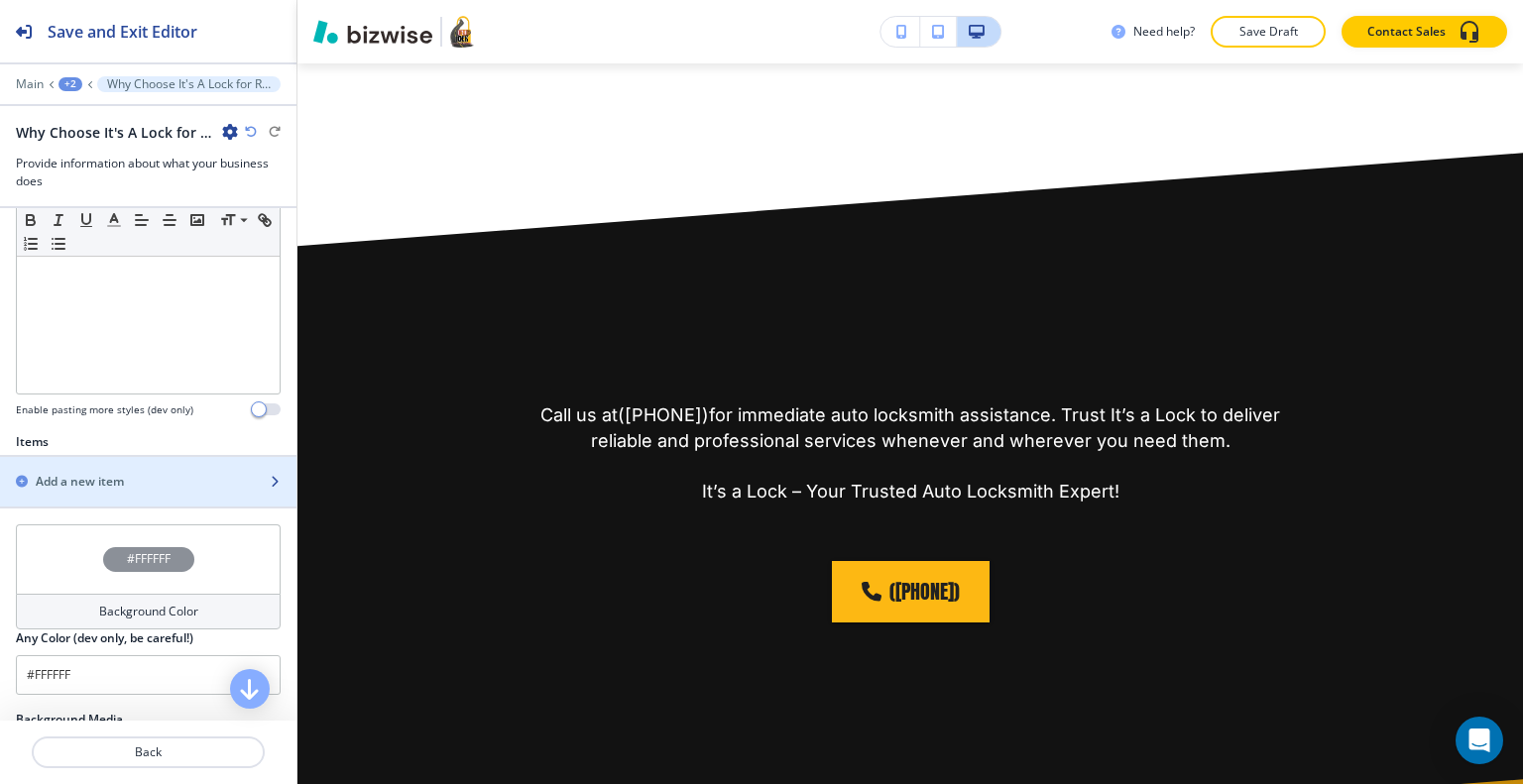 click on "Add a new item" at bounding box center (126, 482) 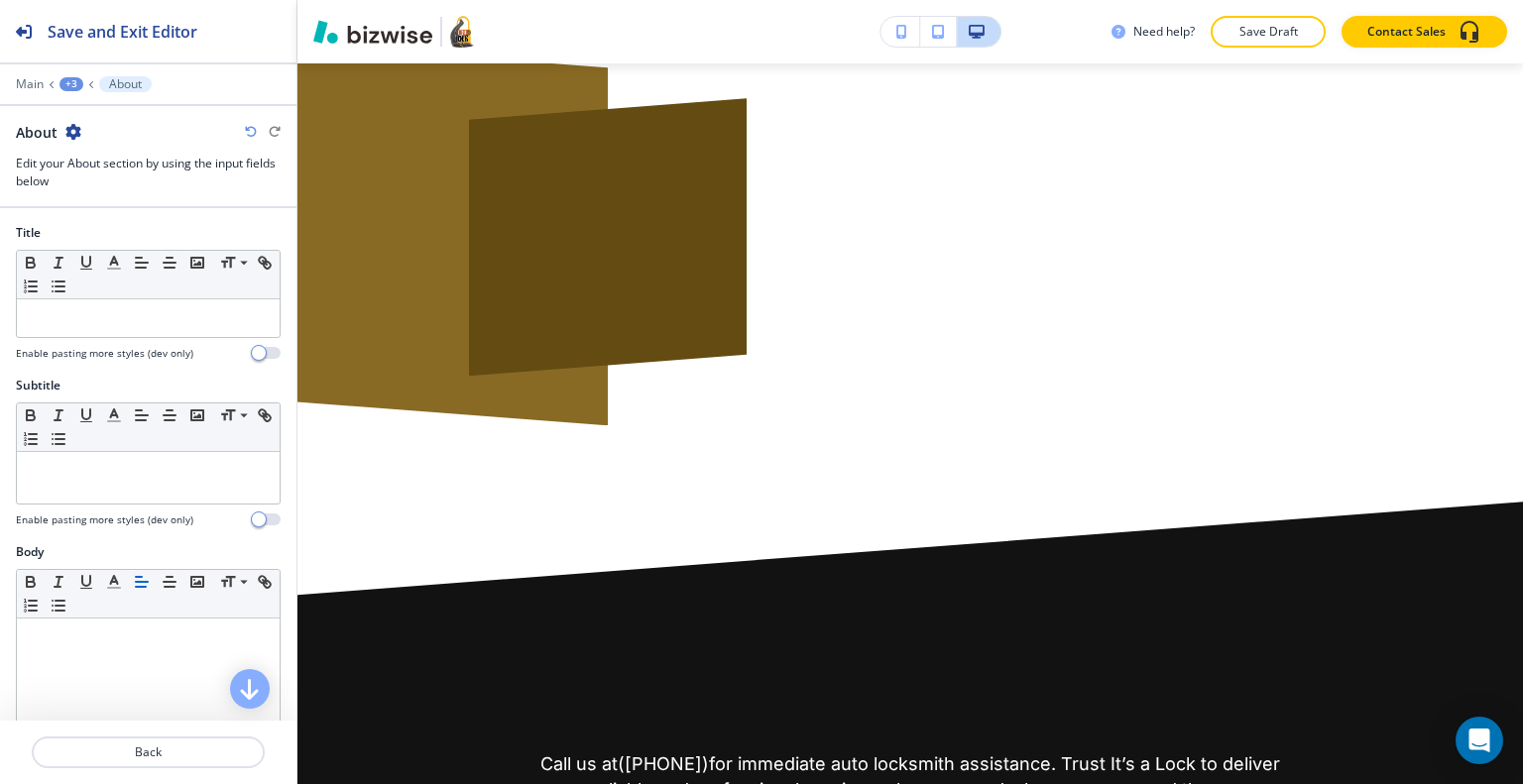 scroll, scrollTop: 2088, scrollLeft: 0, axis: vertical 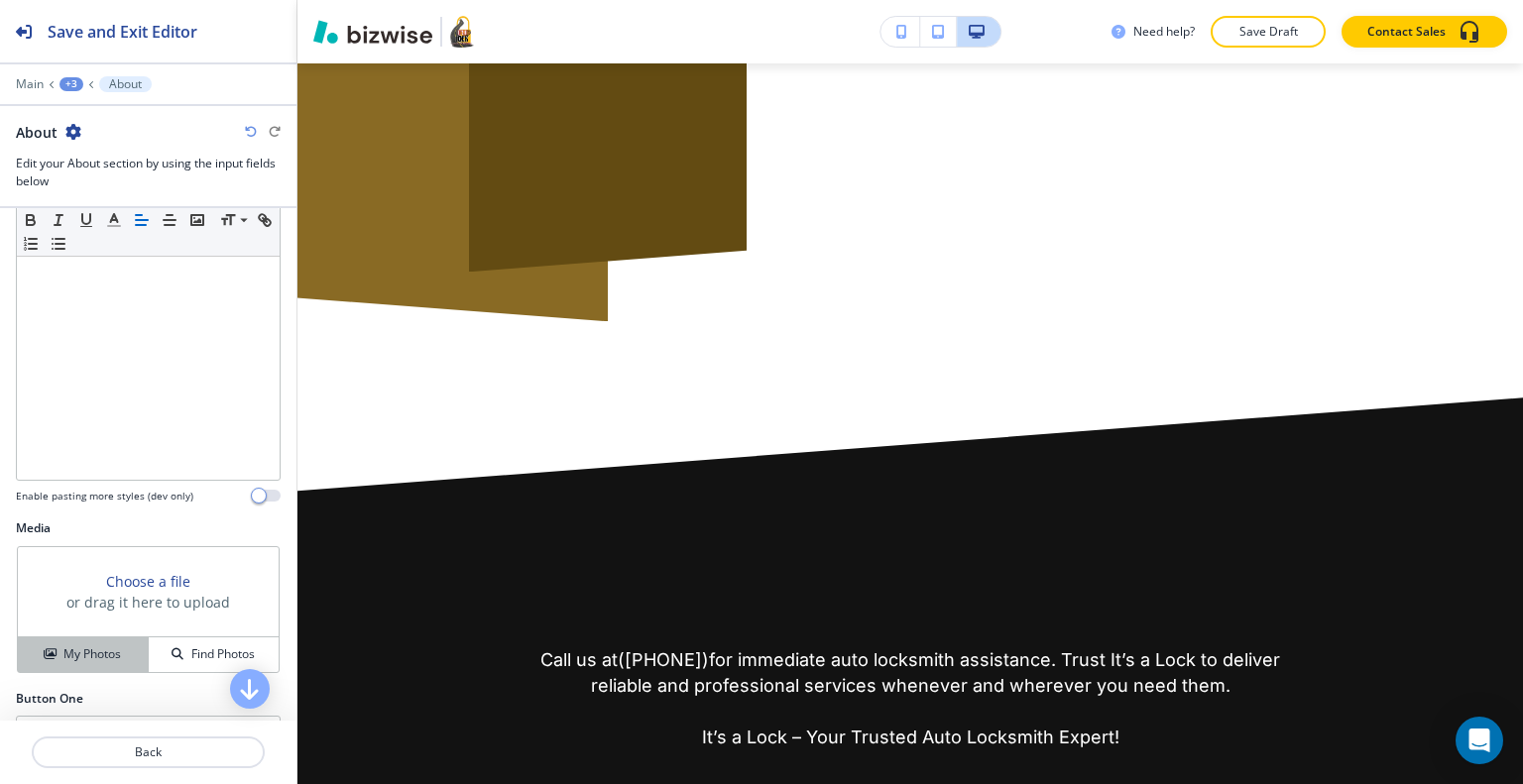 click on "My Photos" at bounding box center [83, 654] 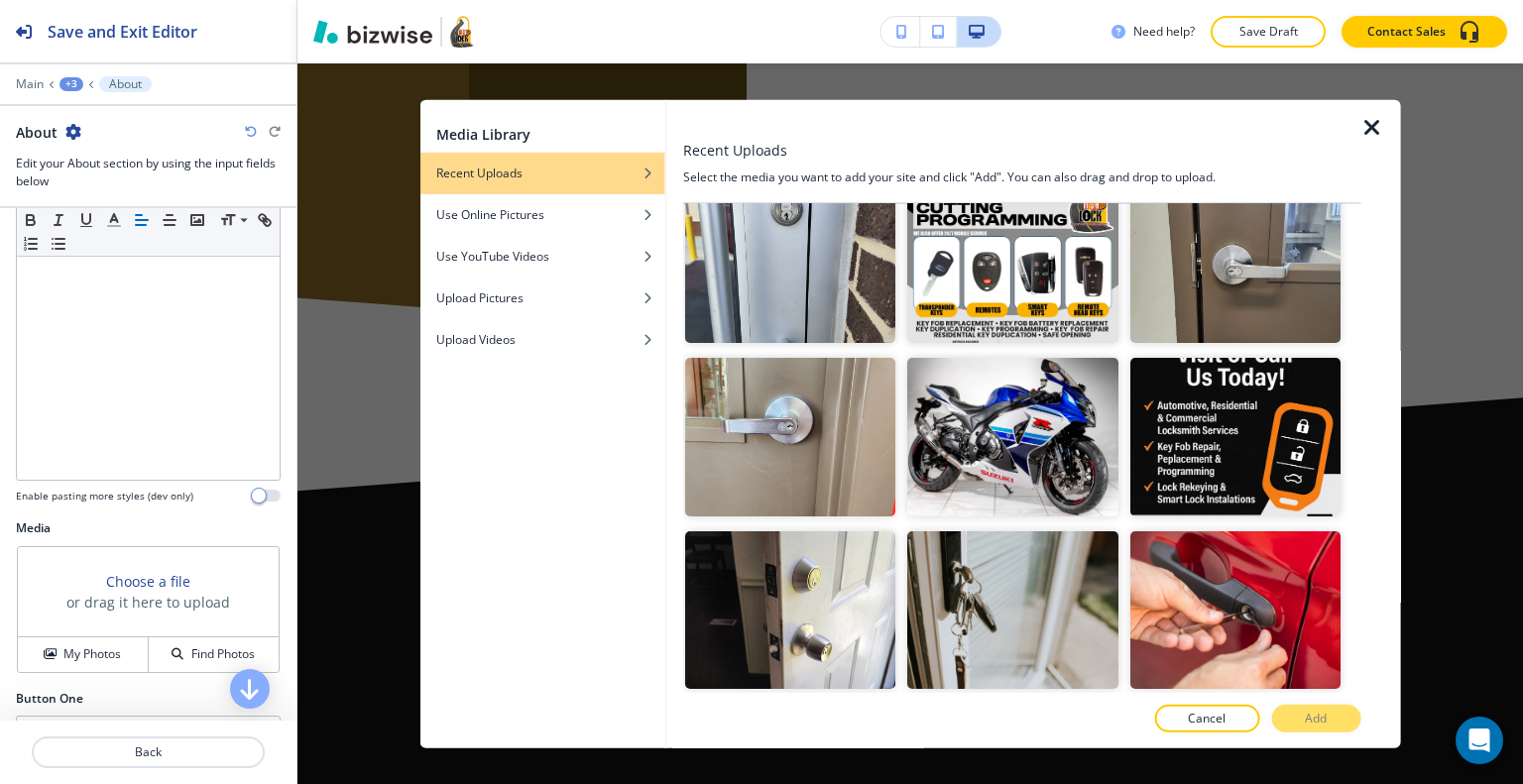 scroll, scrollTop: 2181, scrollLeft: 0, axis: vertical 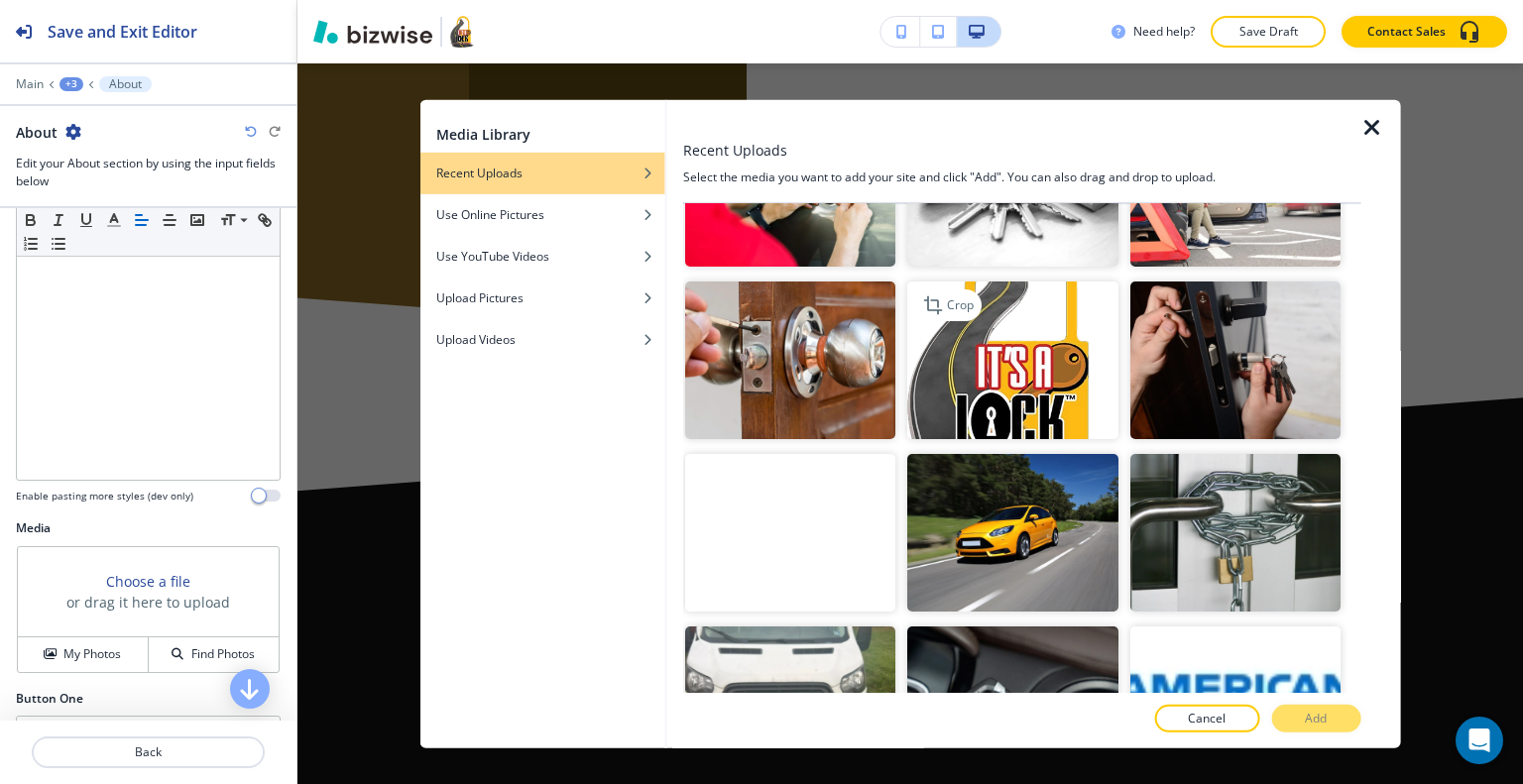 click at bounding box center [1012, 360] 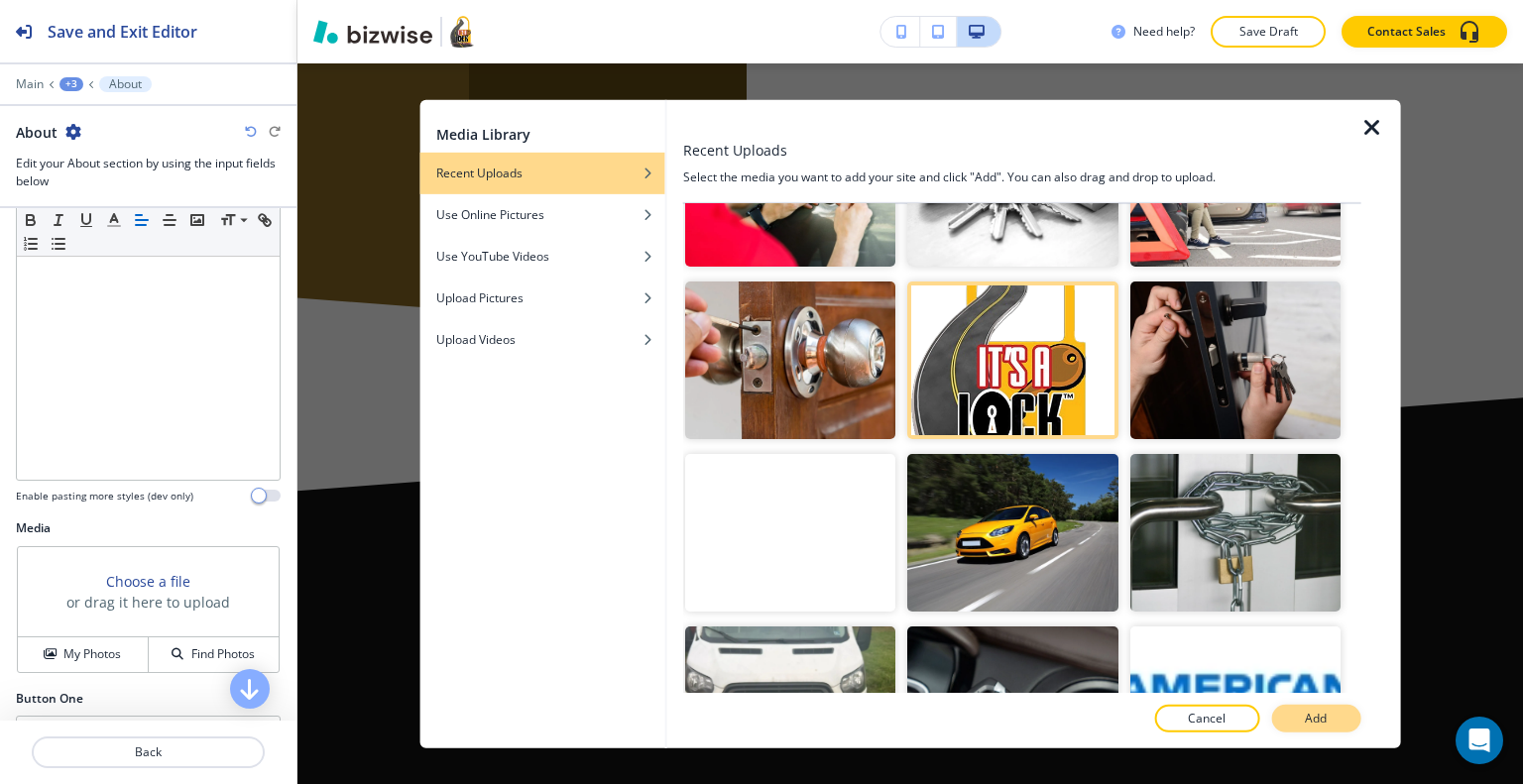 click on "Add" at bounding box center (1316, 719) 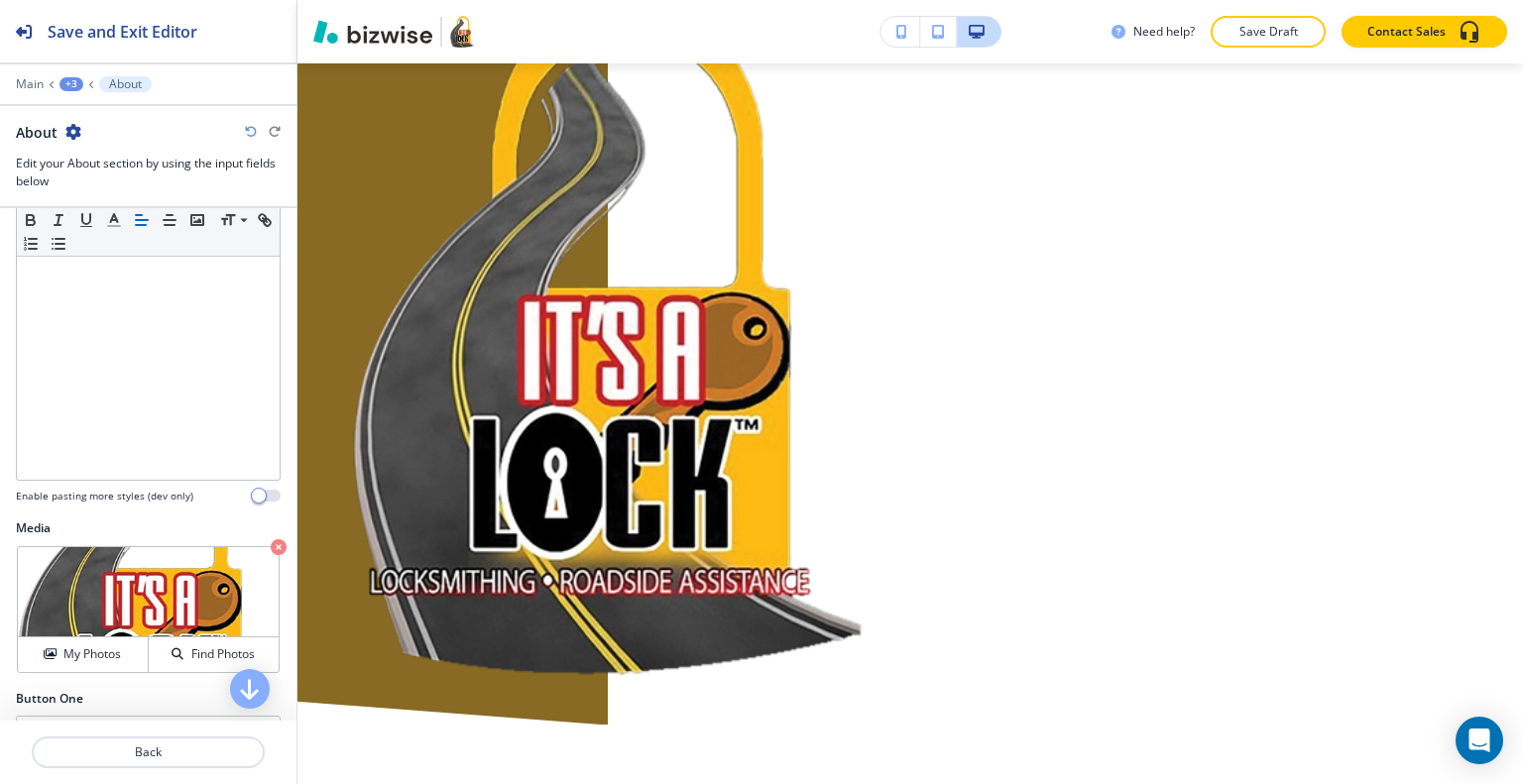 scroll, scrollTop: 1890, scrollLeft: 0, axis: vertical 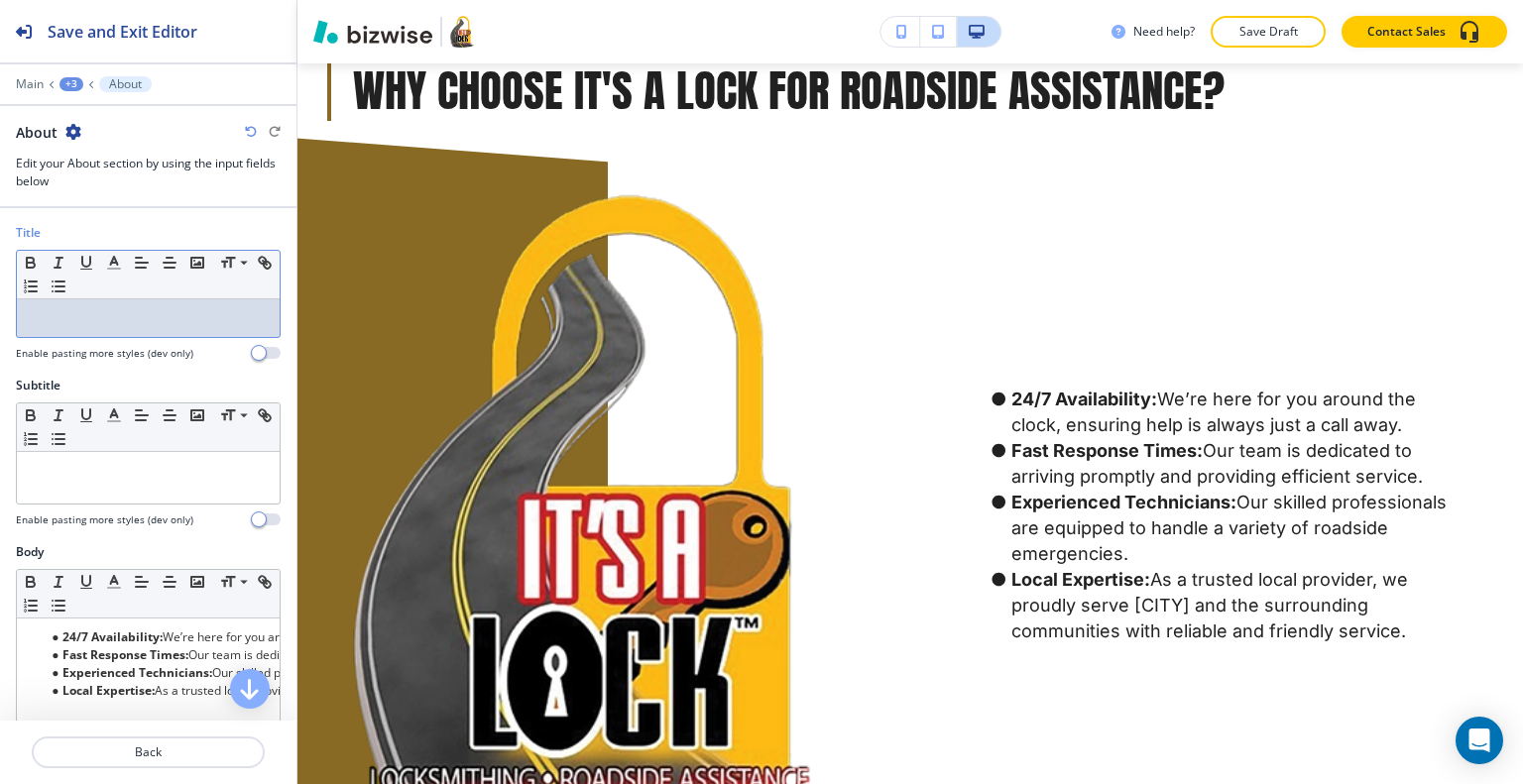drag, startPoint x: 87, startPoint y: 336, endPoint x: 75, endPoint y: 323, distance: 17.691806 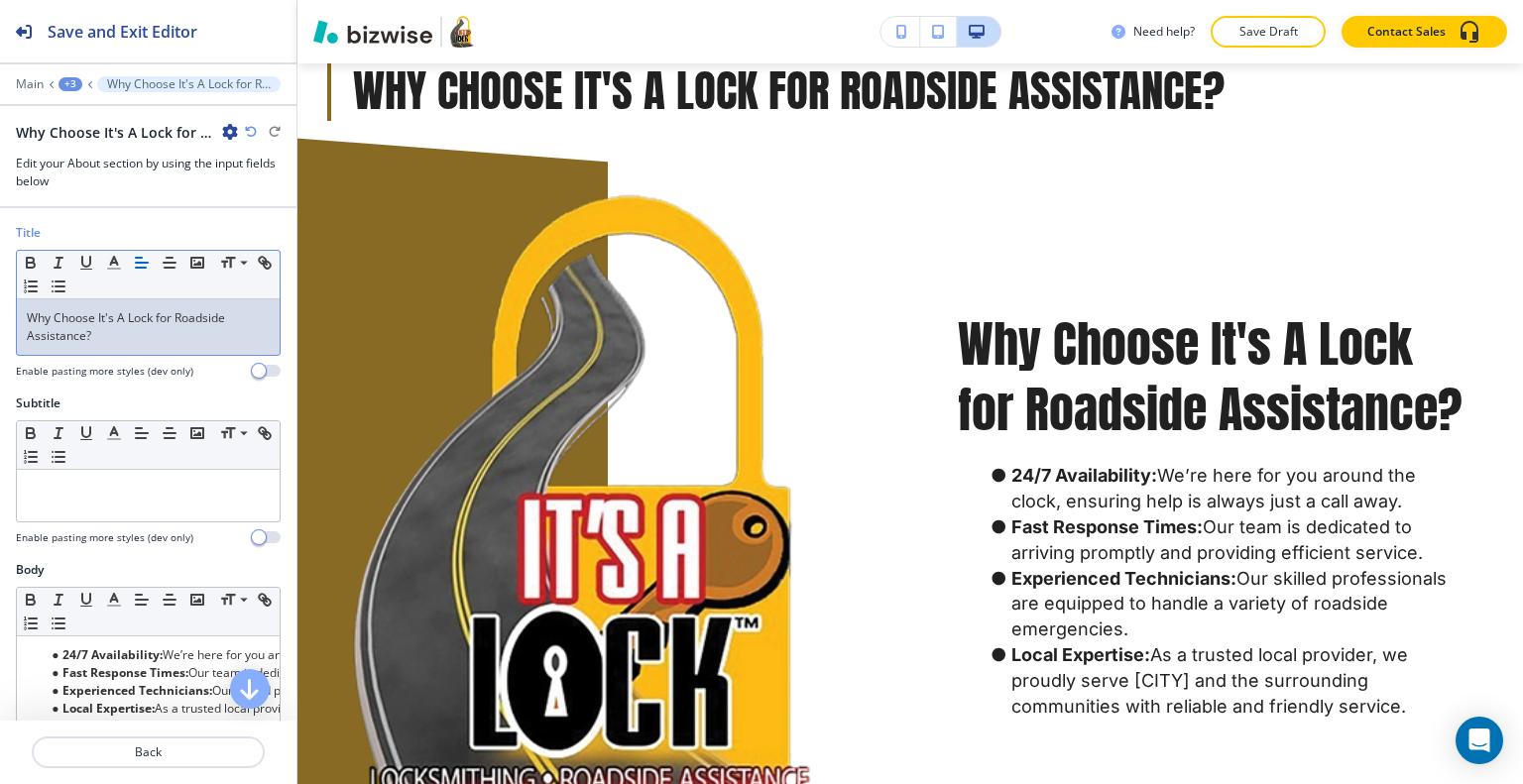 scroll, scrollTop: 537, scrollLeft: 0, axis: vertical 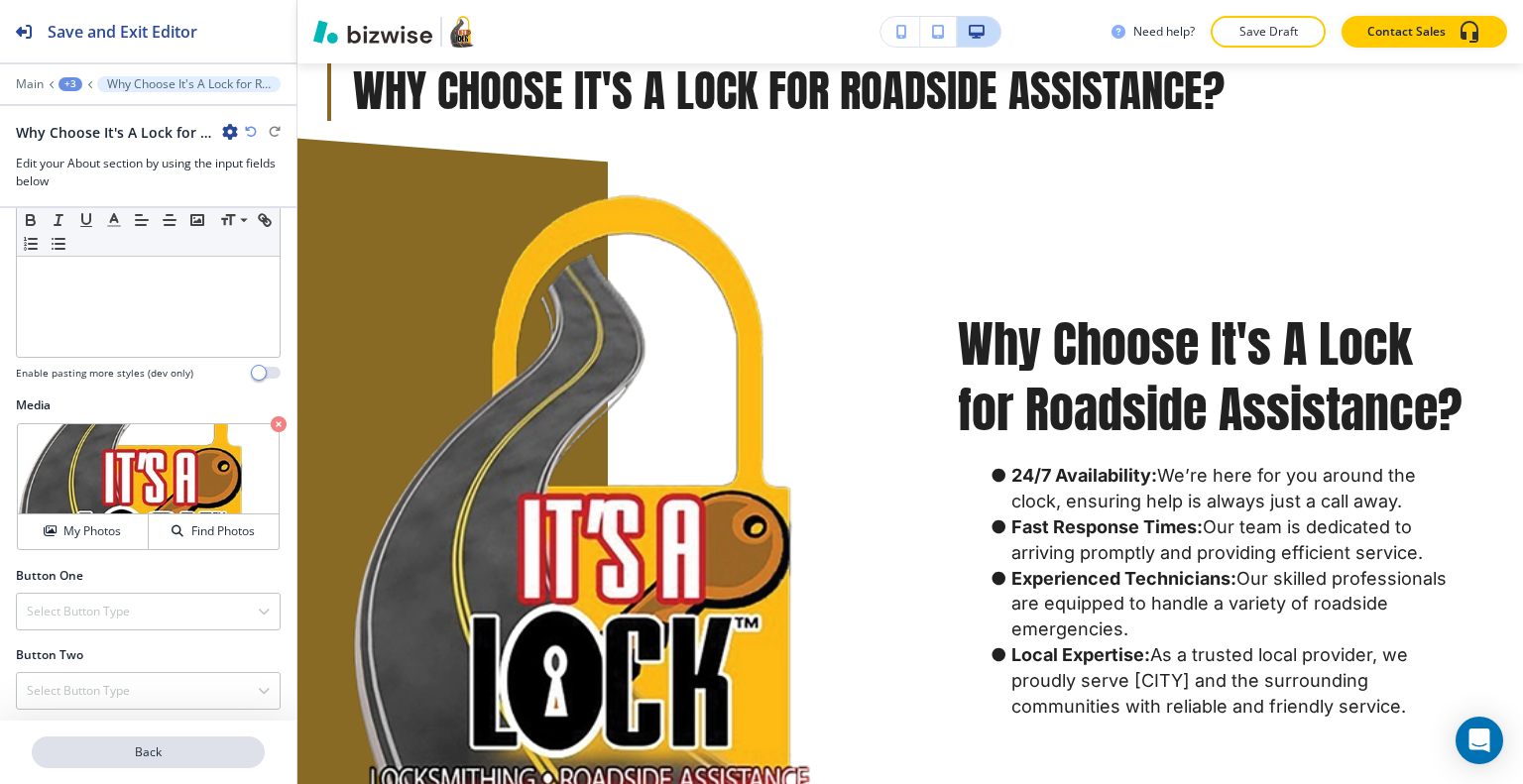 click on "Back" at bounding box center [148, 752] 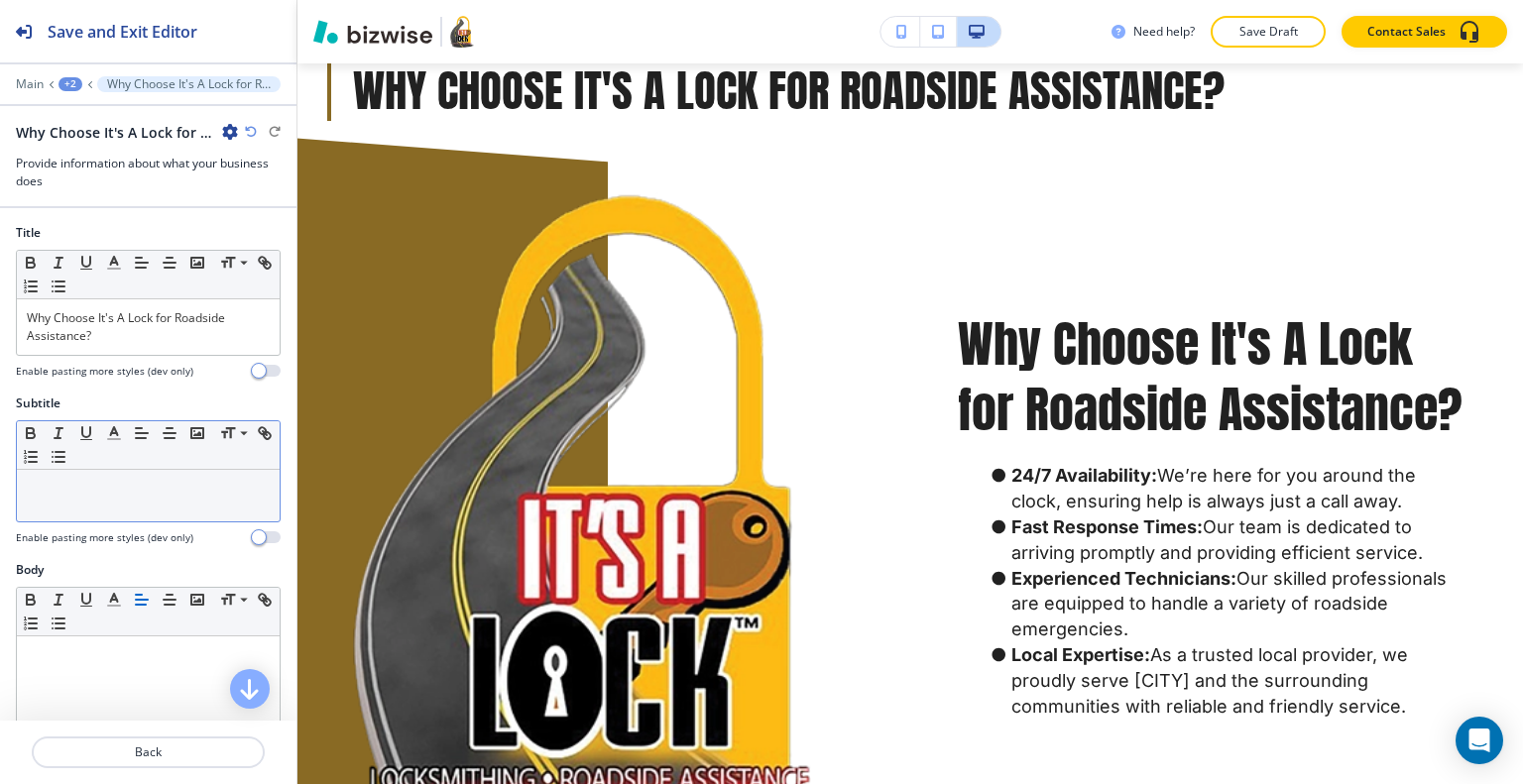 scroll, scrollTop: 1786, scrollLeft: 0, axis: vertical 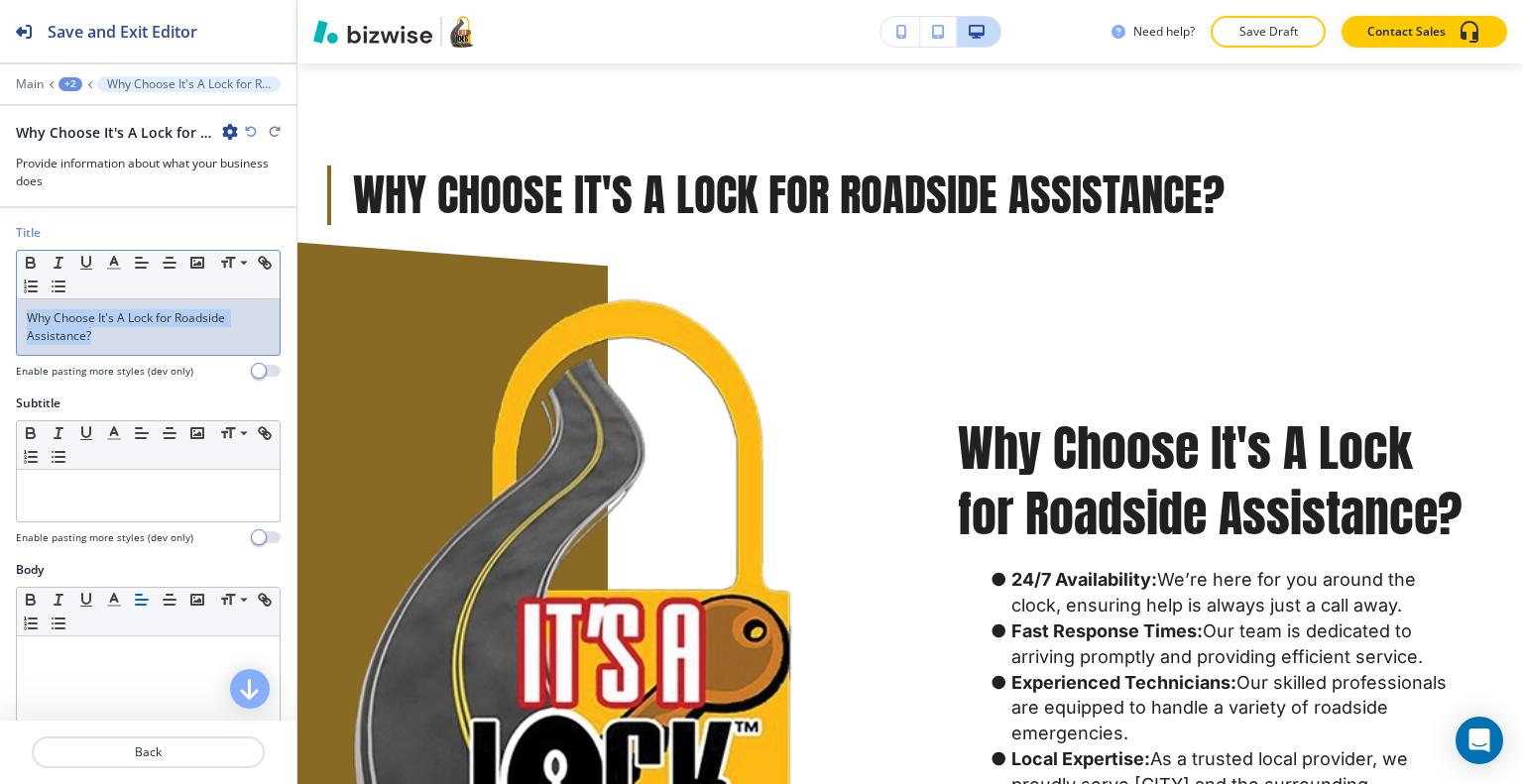 drag, startPoint x: 182, startPoint y: 352, endPoint x: 0, endPoint y: 224, distance: 222.50393 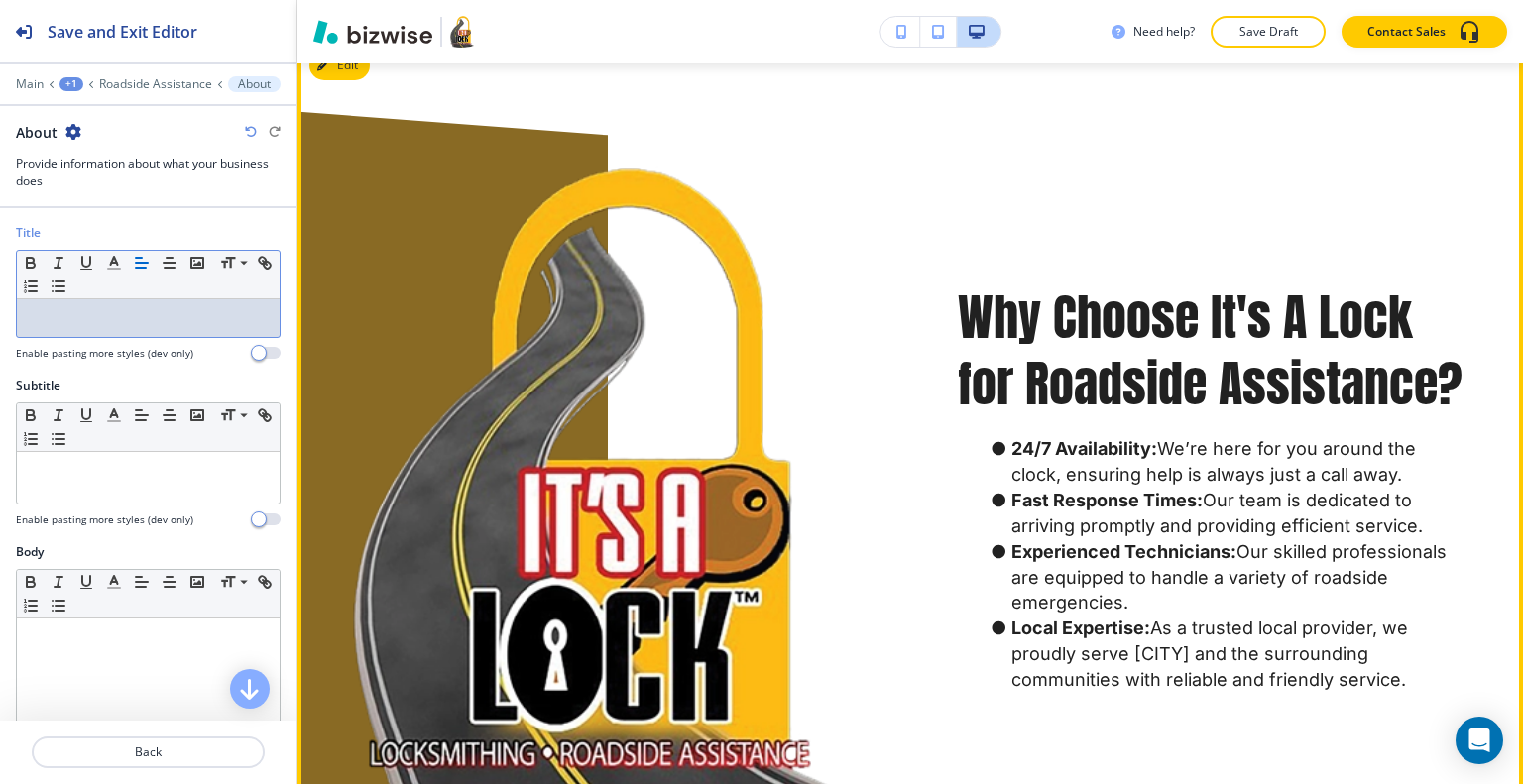 scroll, scrollTop: 1687, scrollLeft: 0, axis: vertical 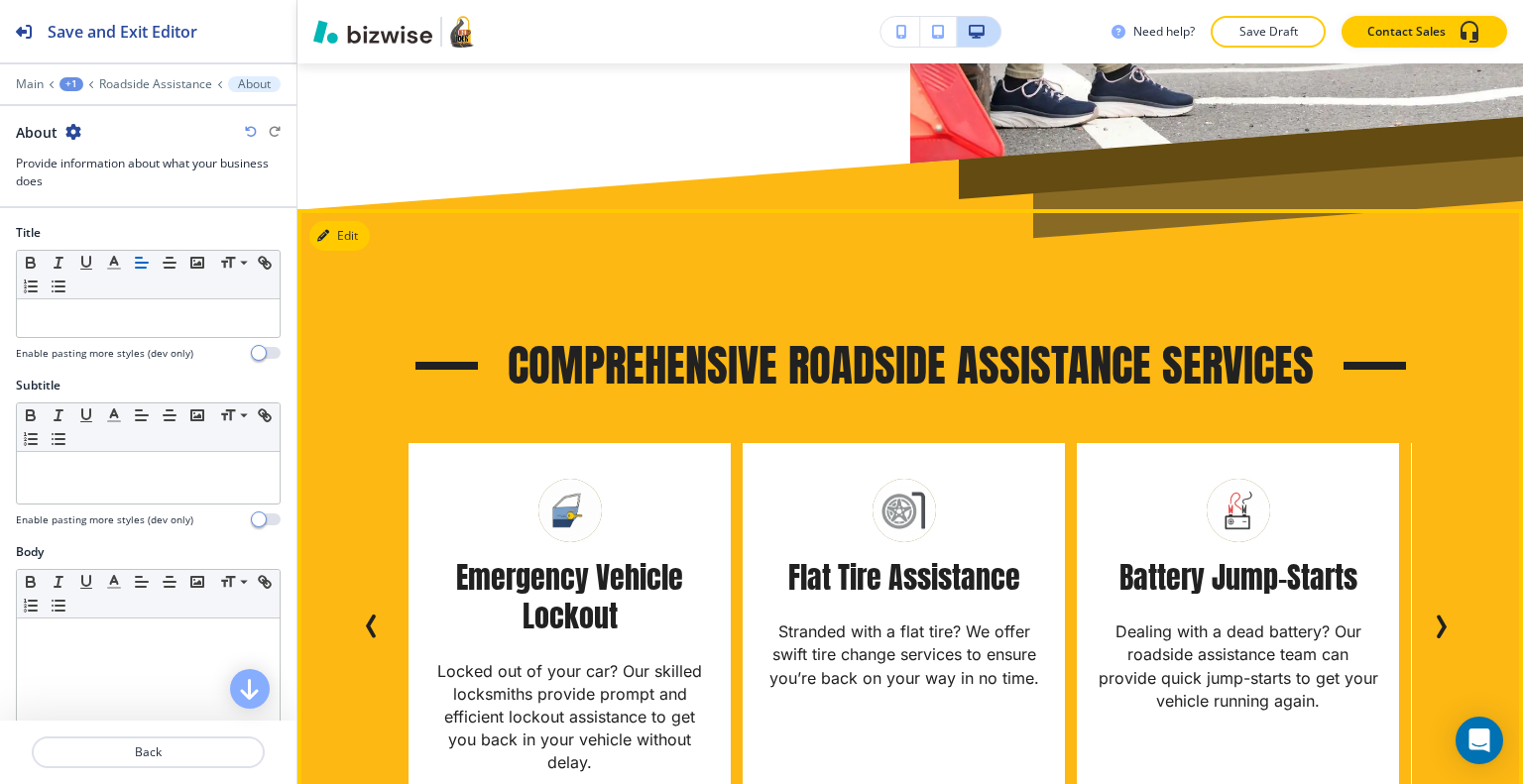 click 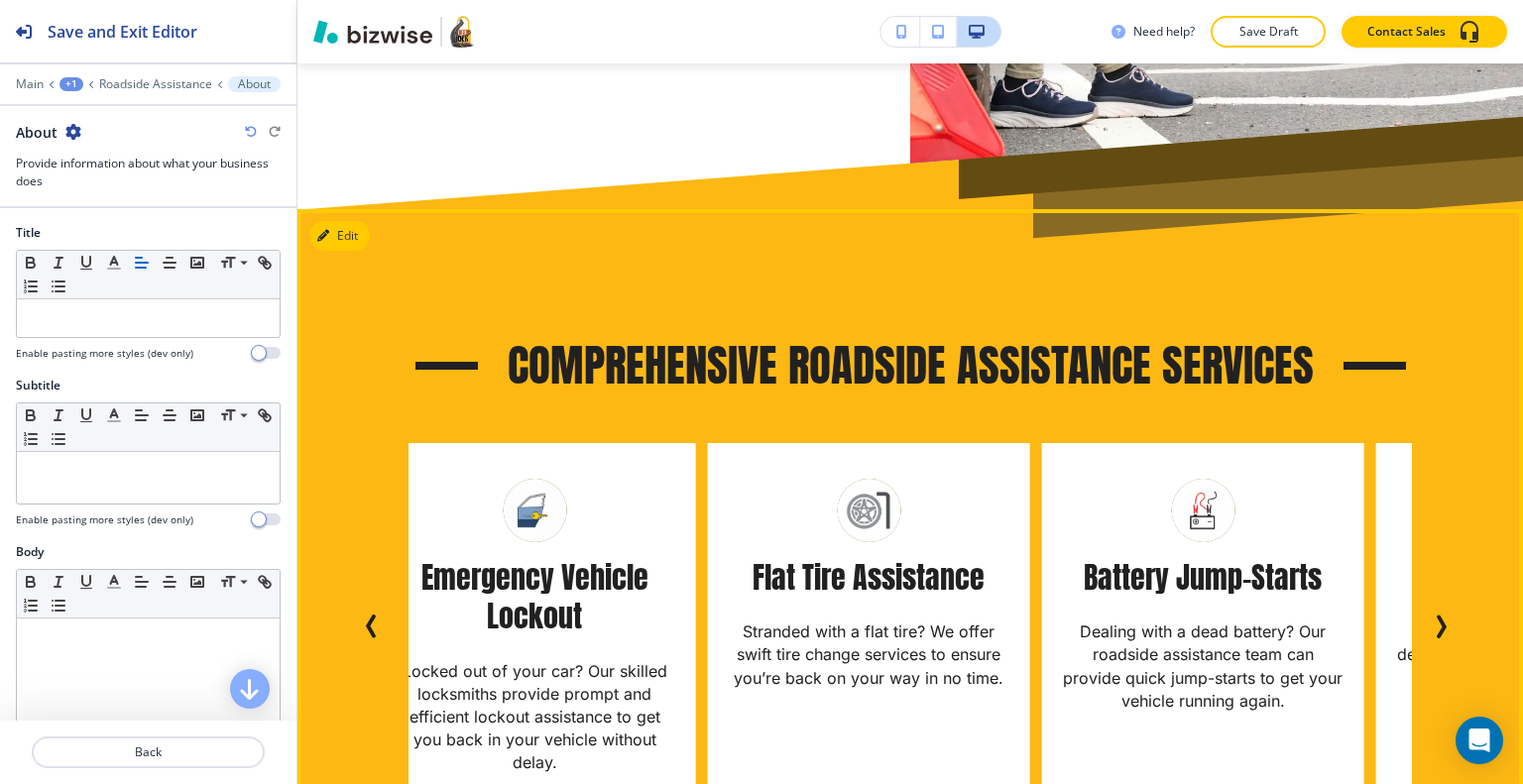 click 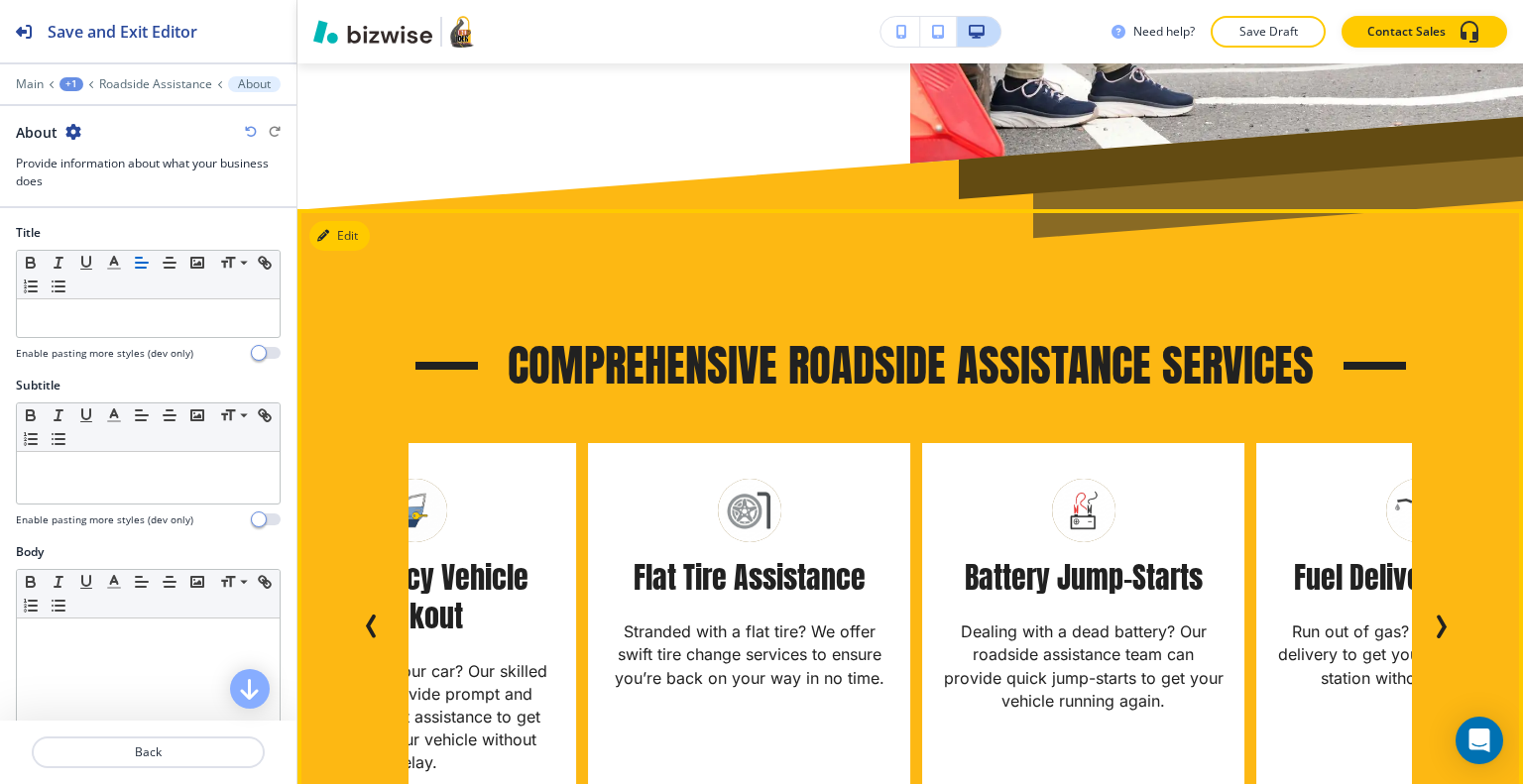 click 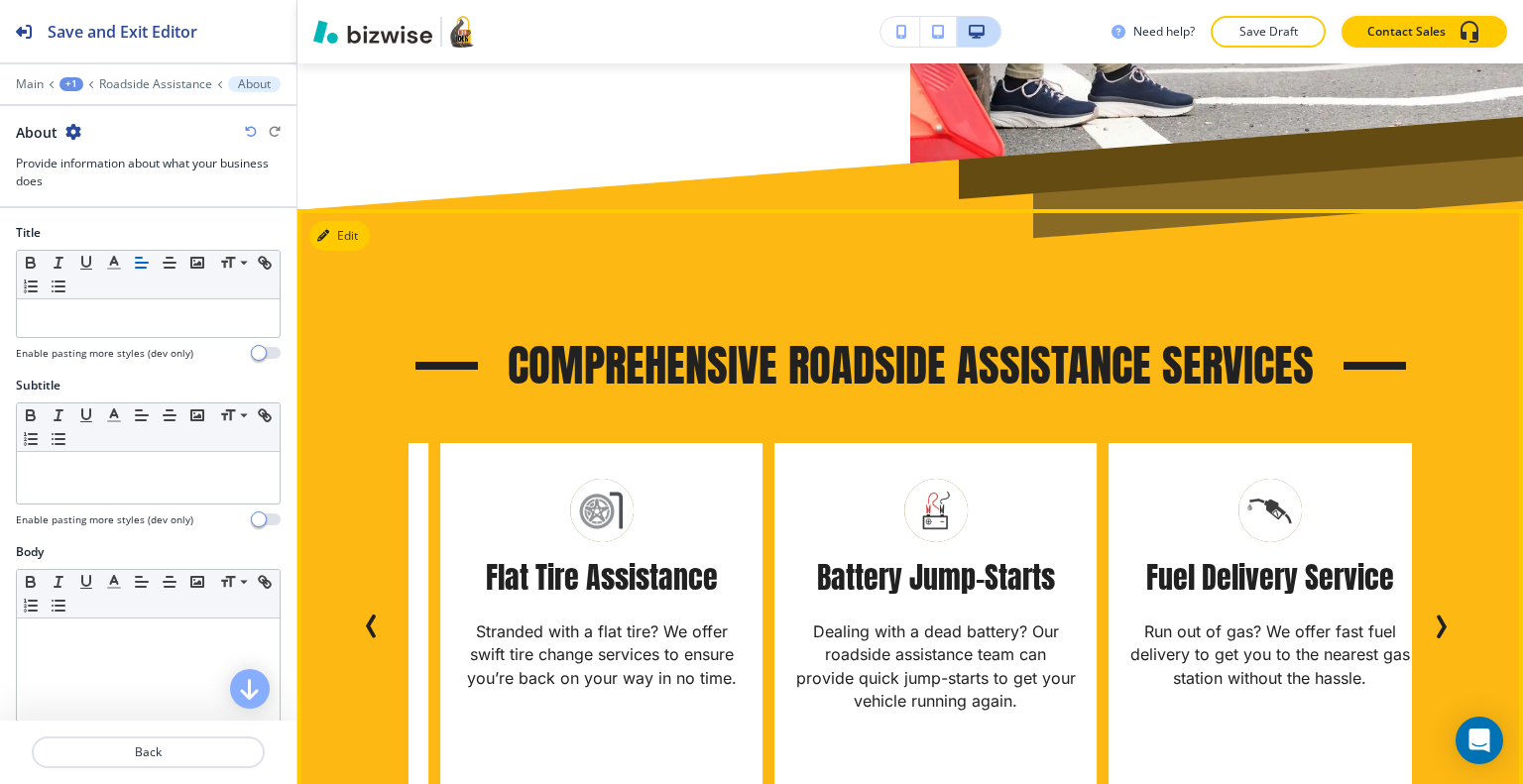 click 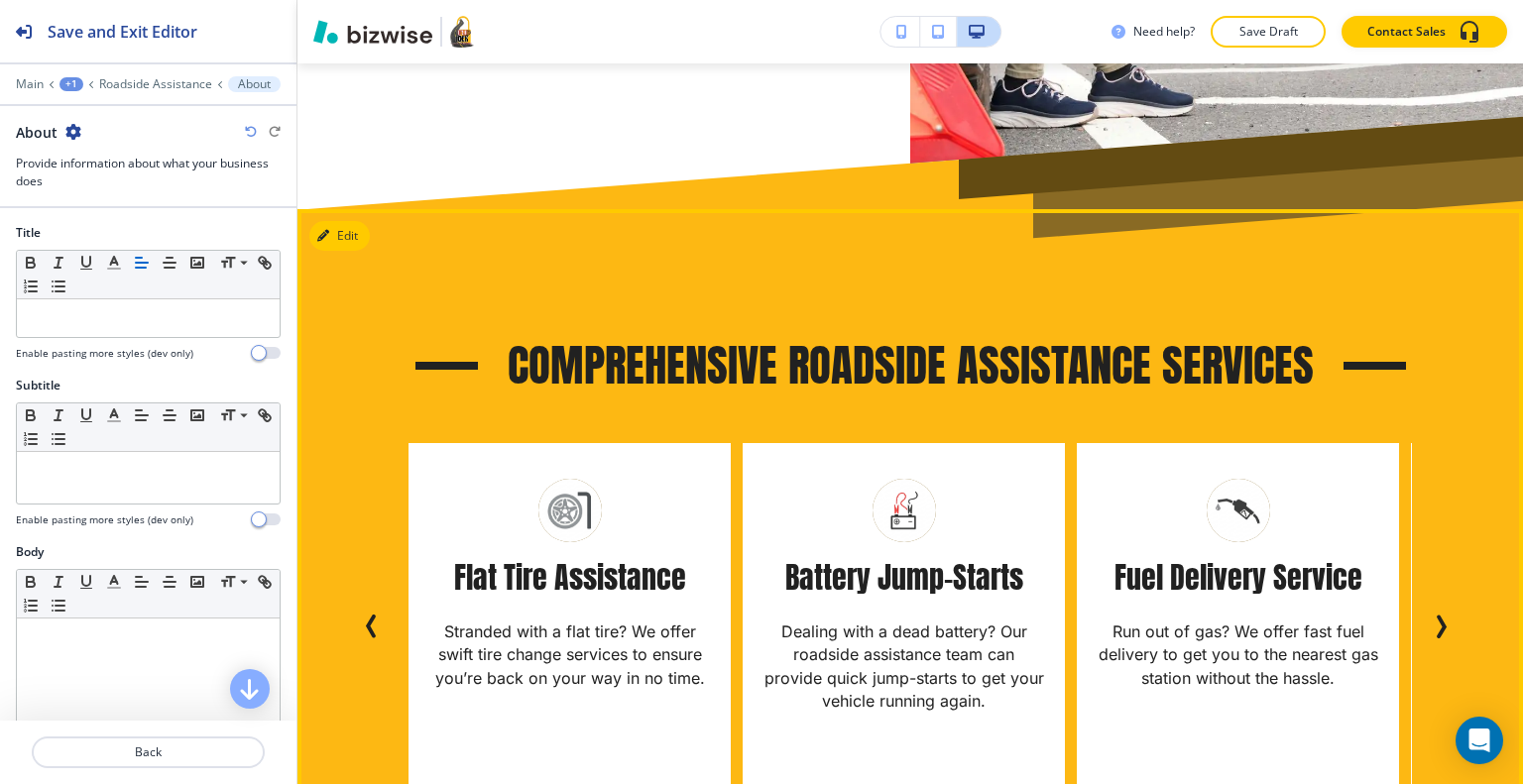click 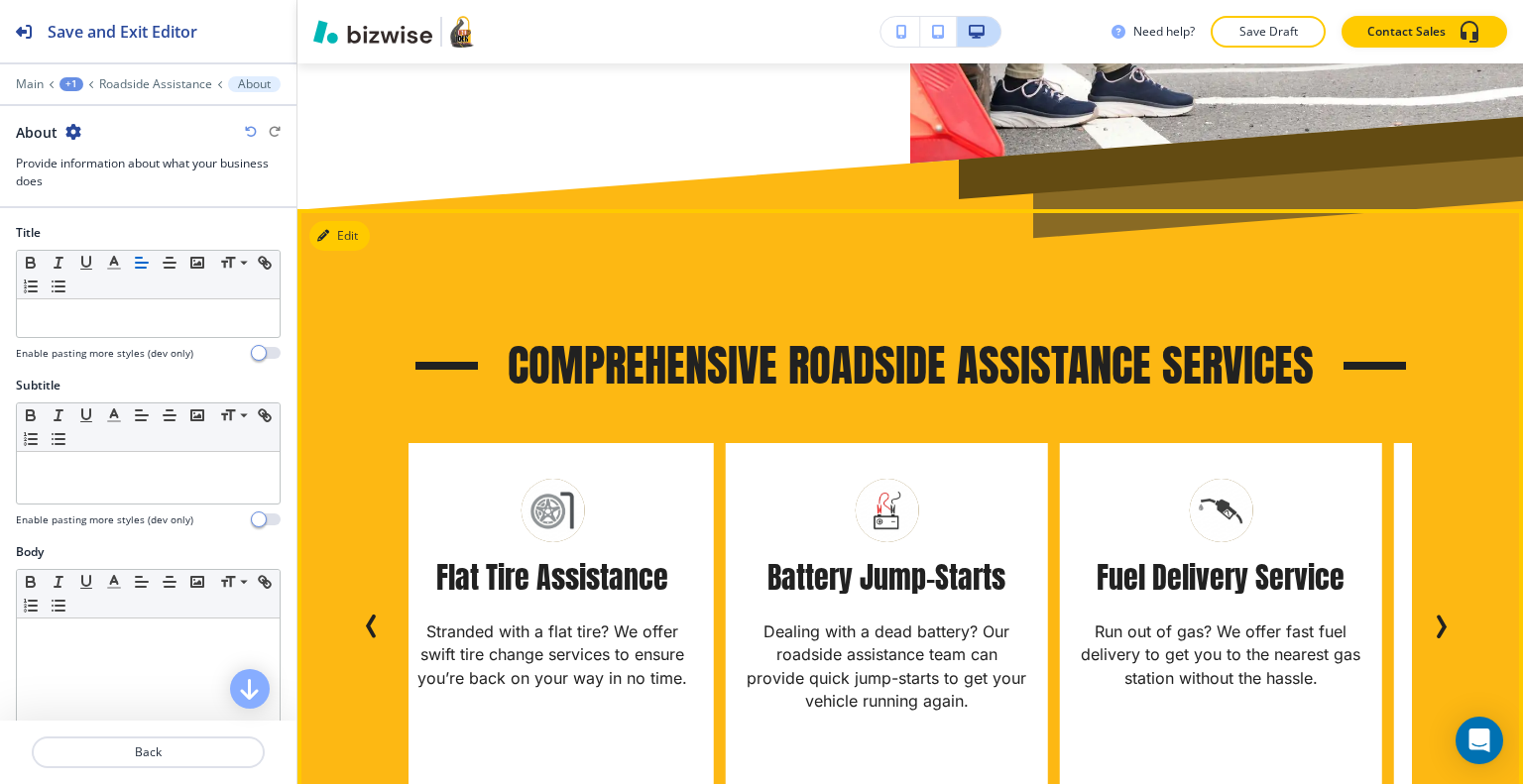 click 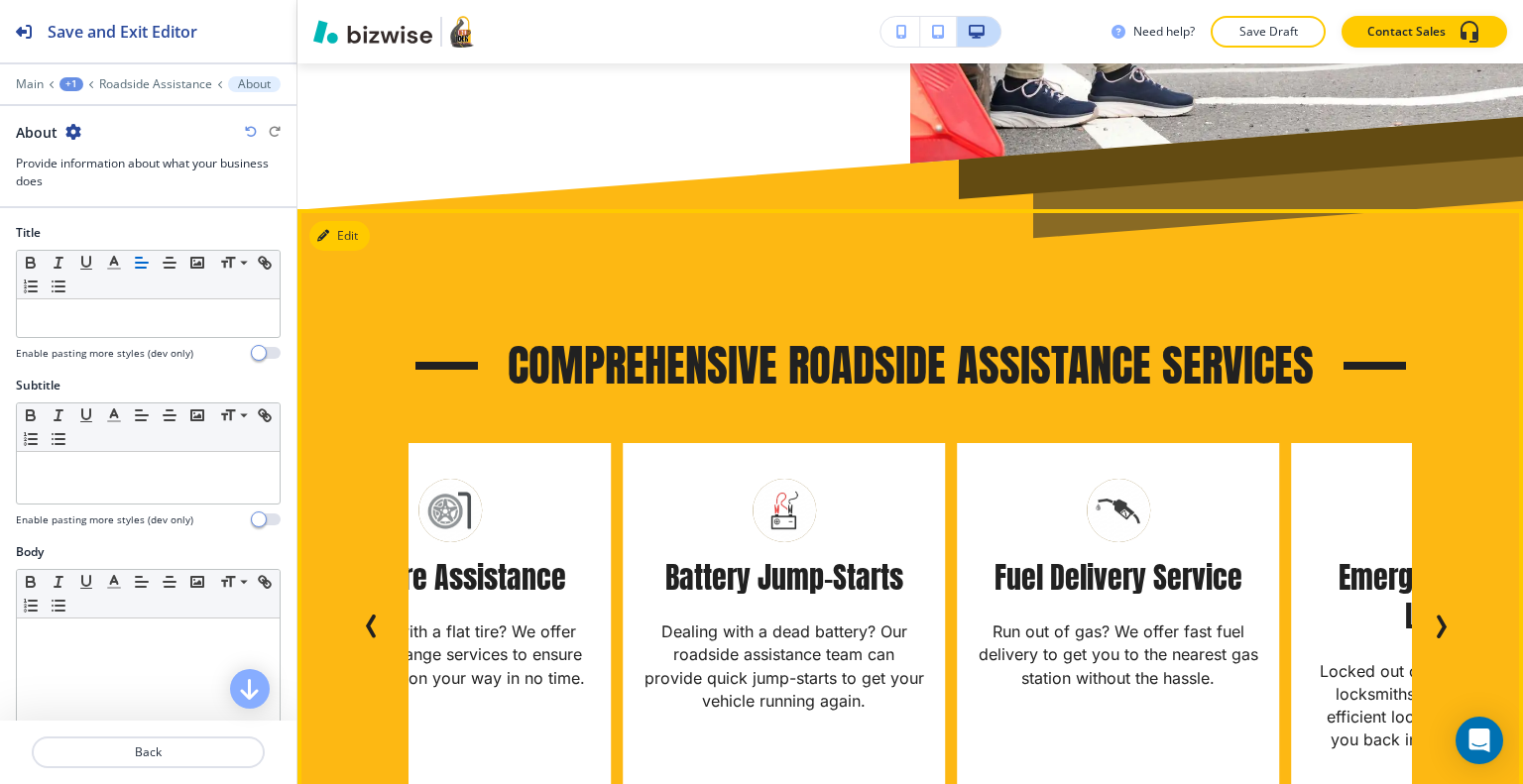 click 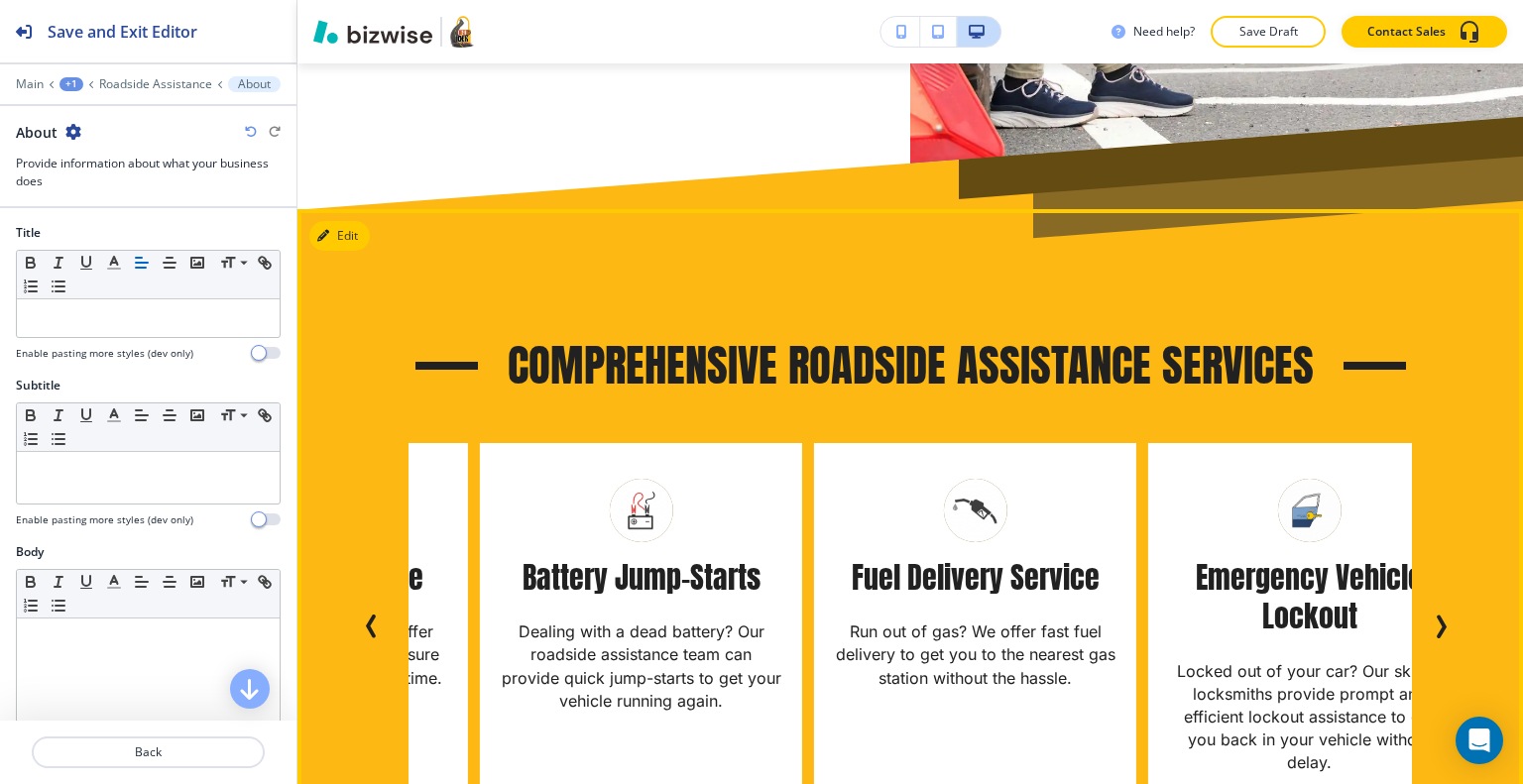 click 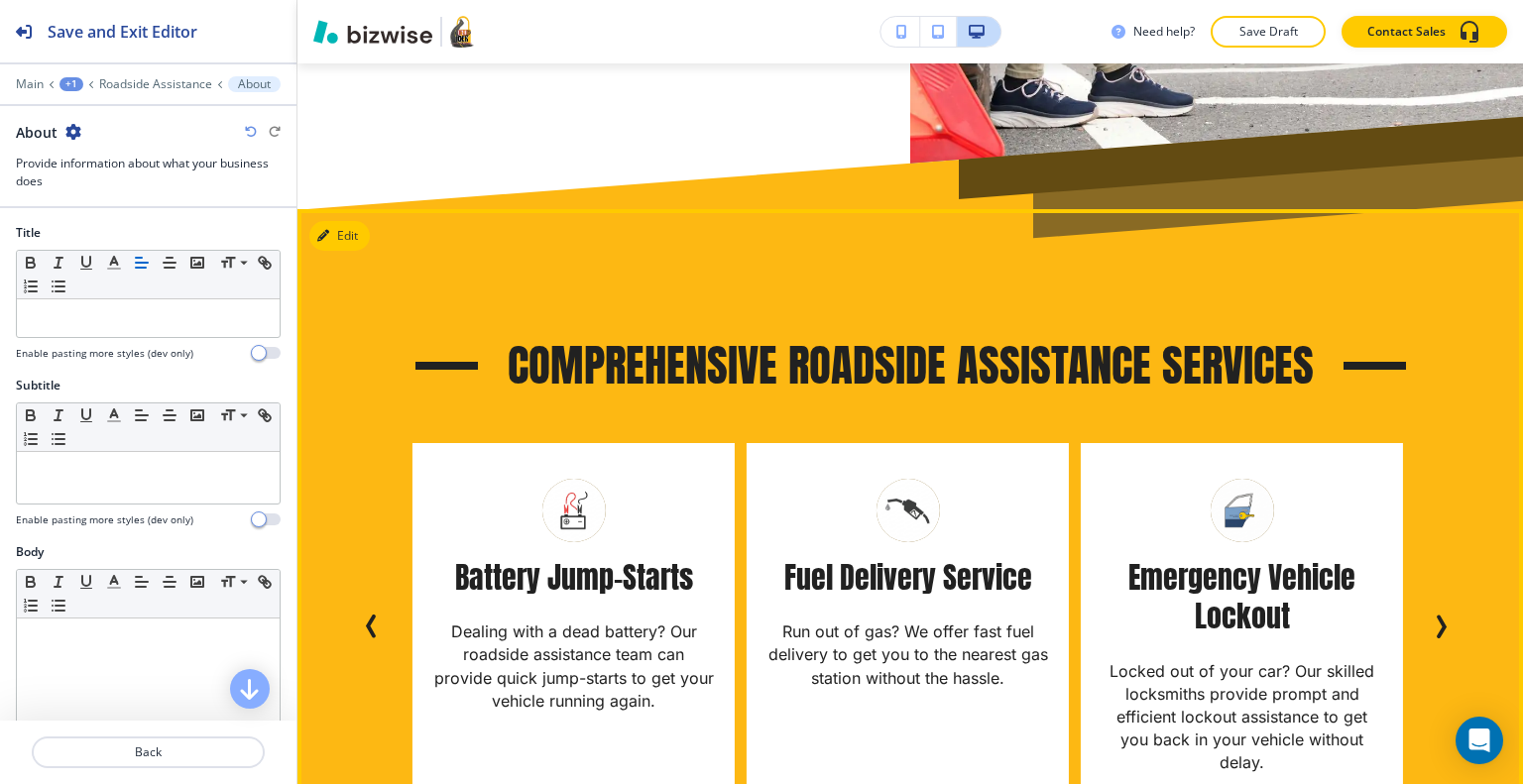 click 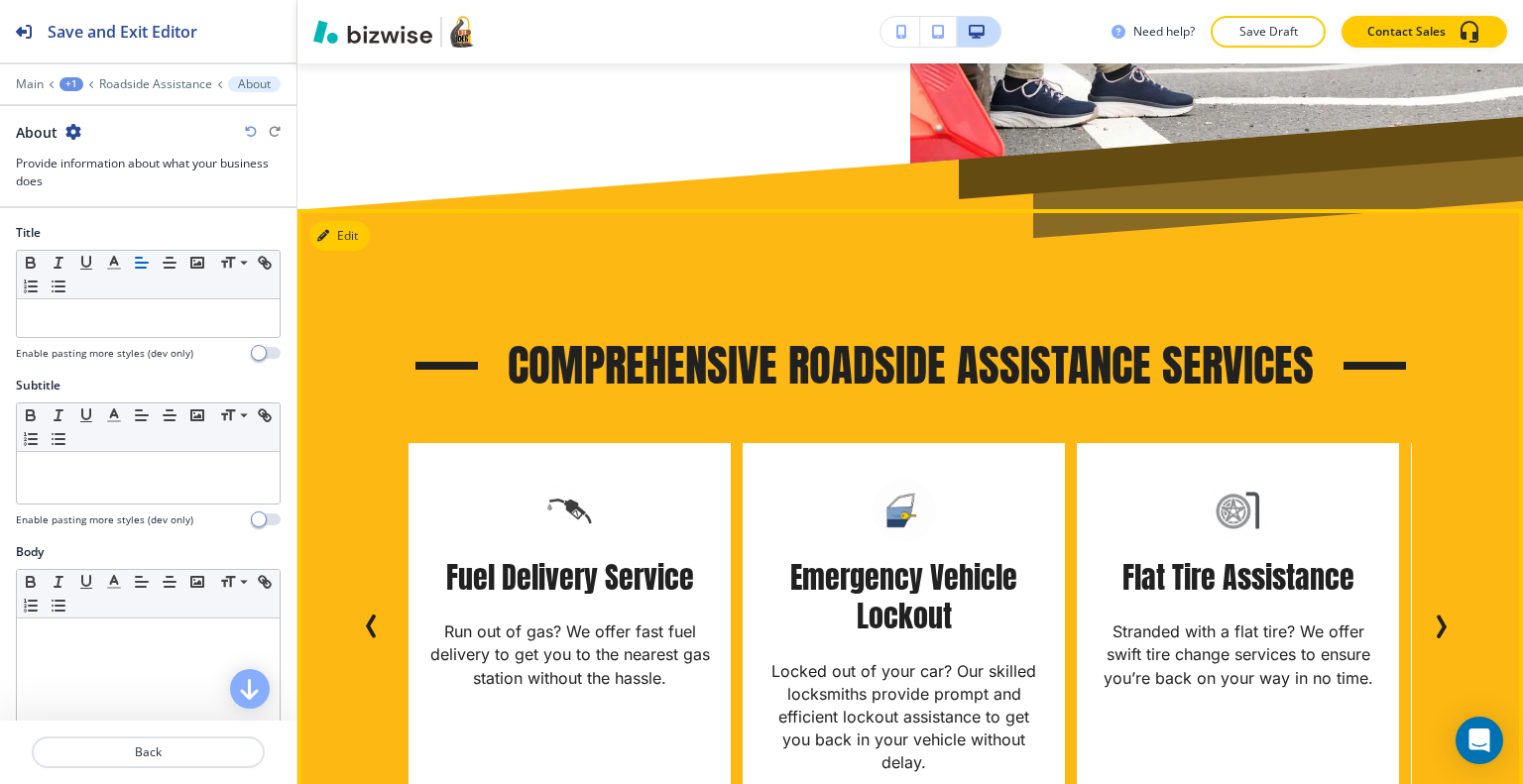 scroll, scrollTop: 498, scrollLeft: 0, axis: vertical 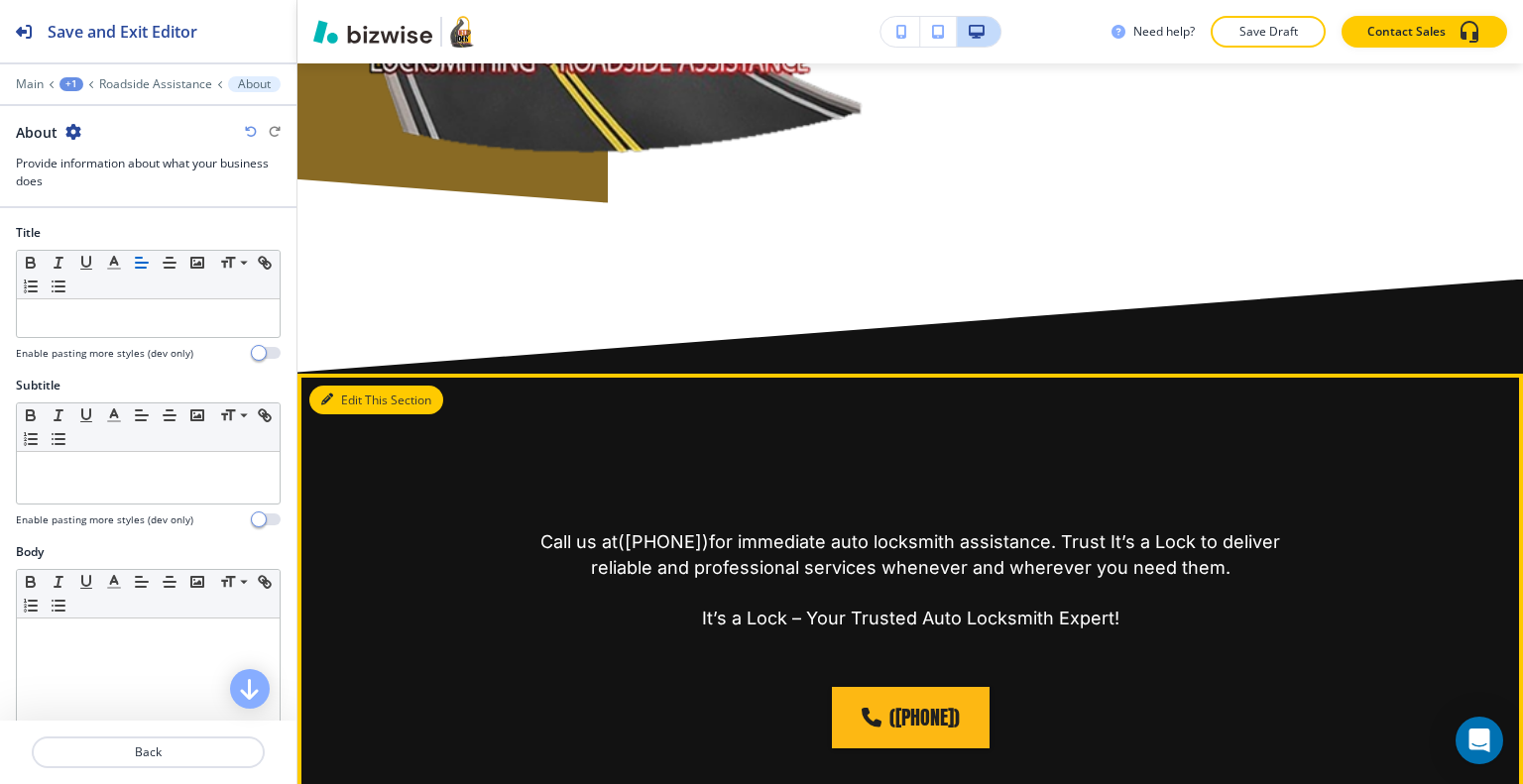 click on "Edit This Section" at bounding box center (376, 400) 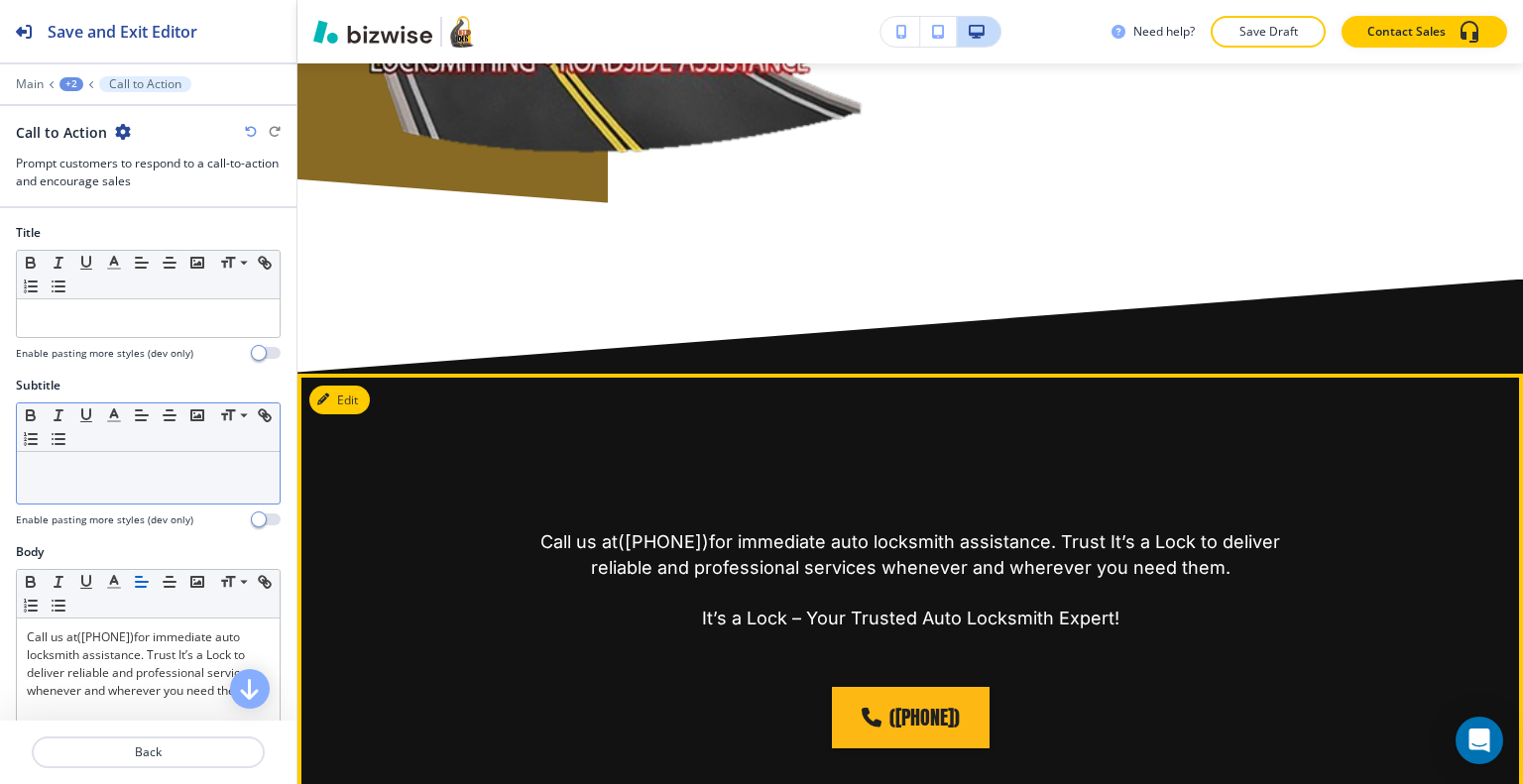 scroll, scrollTop: 2804, scrollLeft: 0, axis: vertical 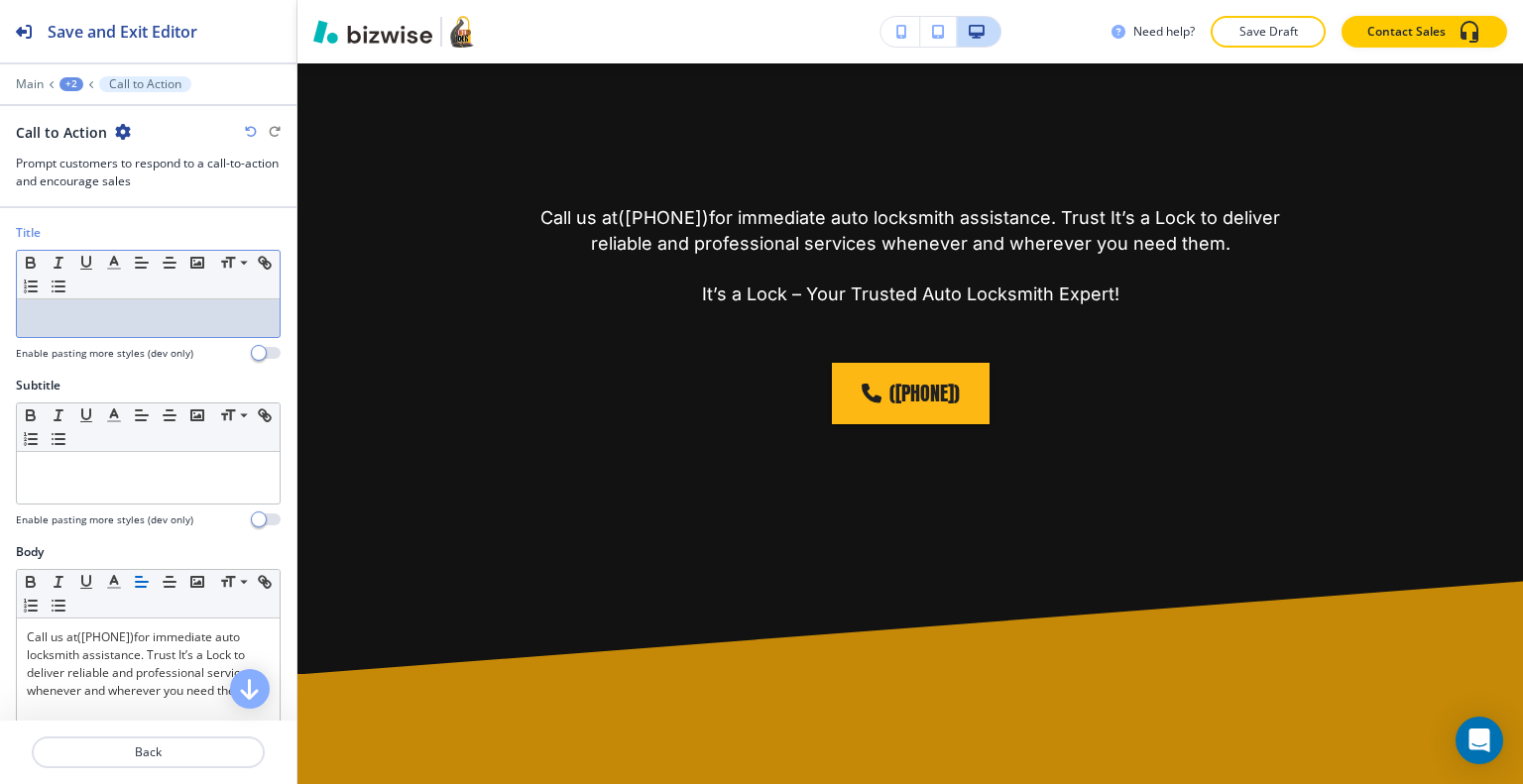 click at bounding box center (148, 318) 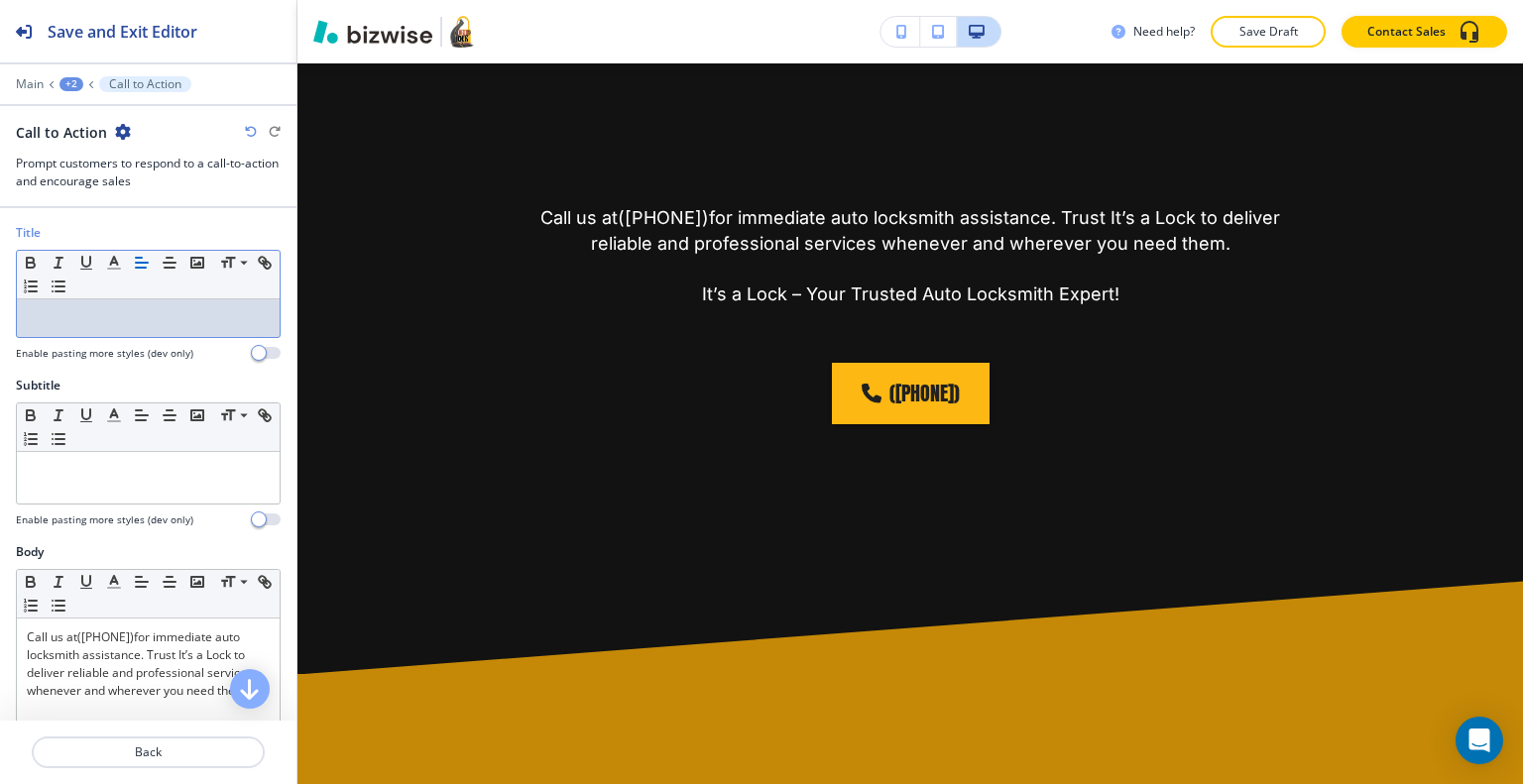 type 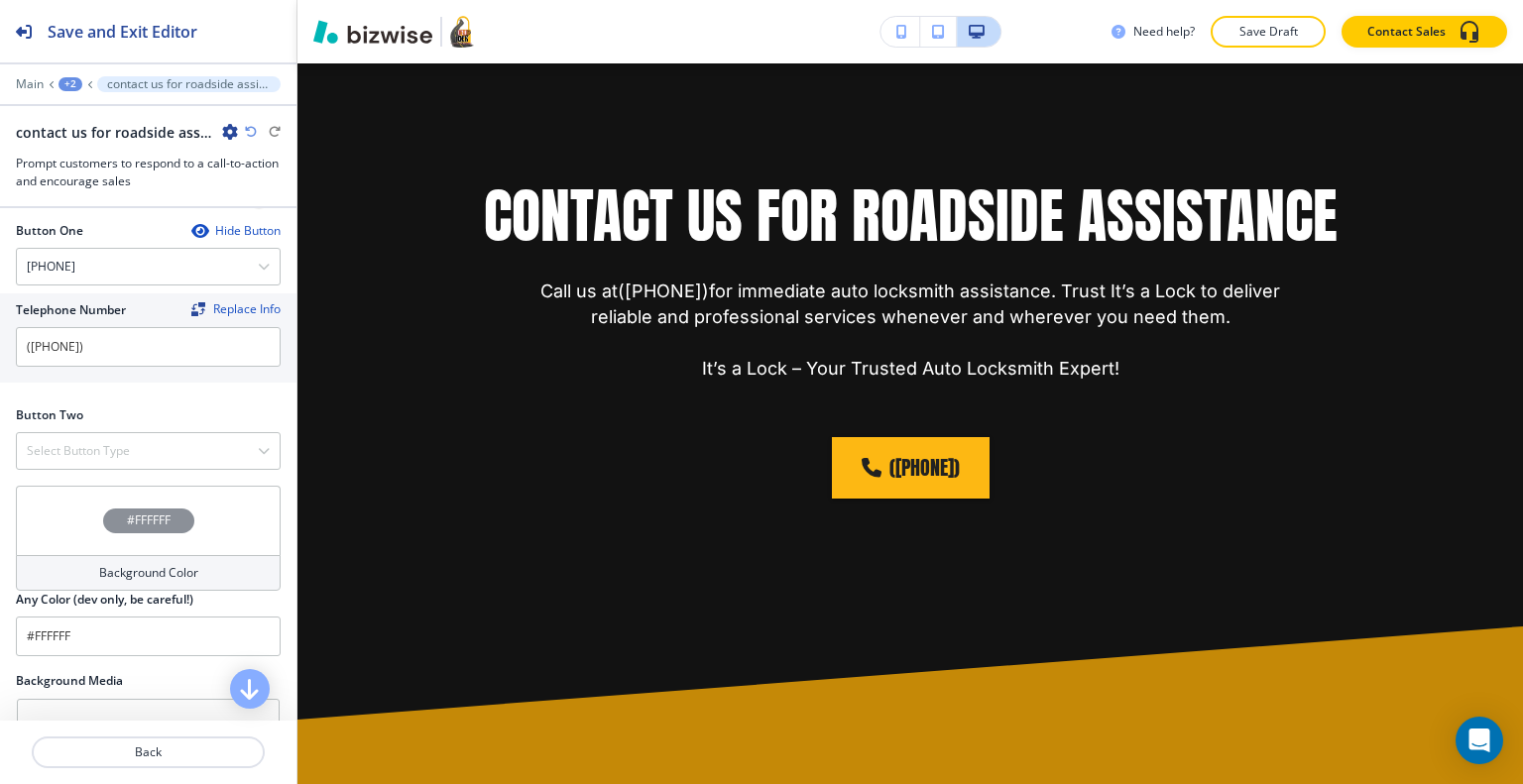 scroll, scrollTop: 873, scrollLeft: 0, axis: vertical 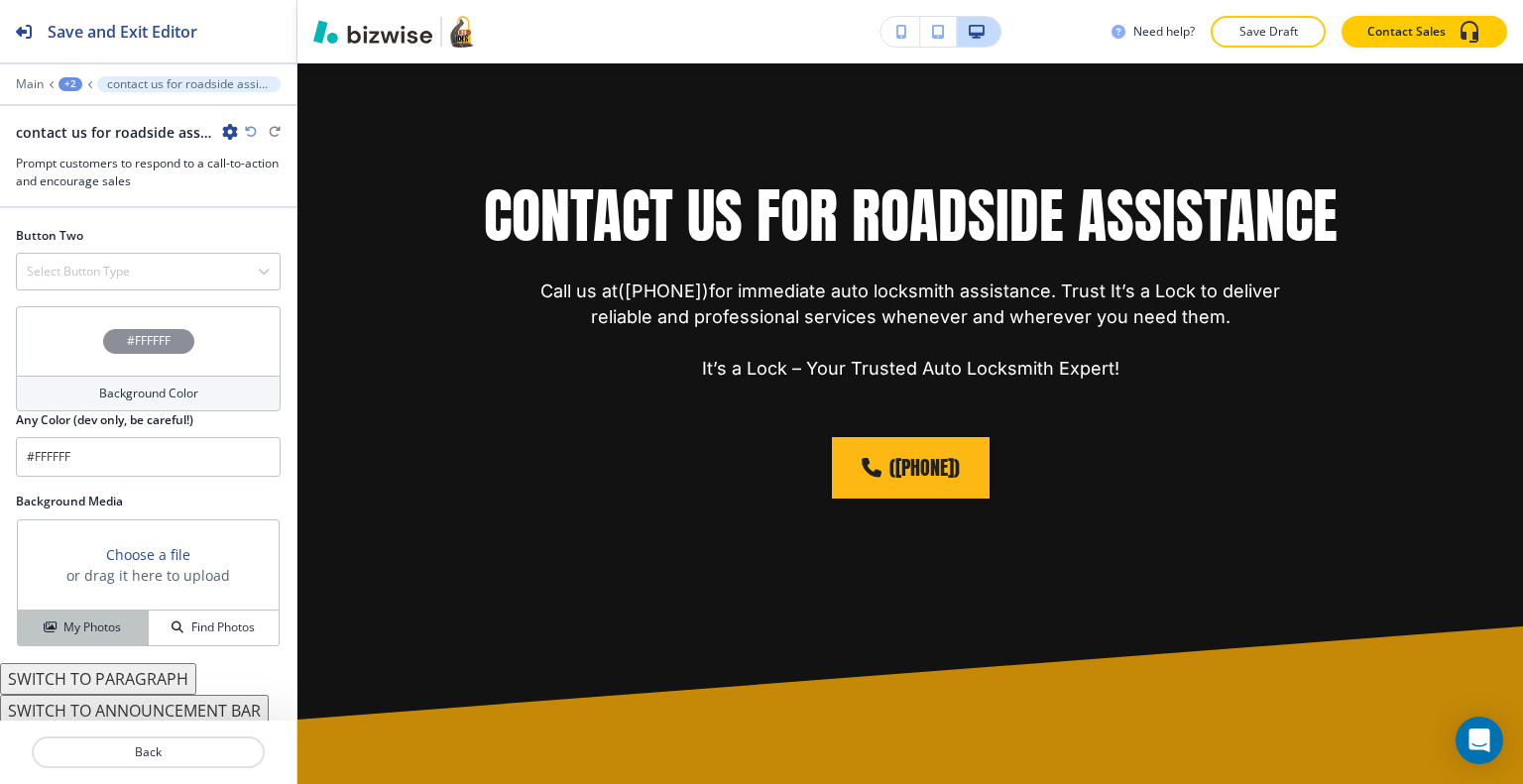 click on "My Photos" at bounding box center [92, 627] 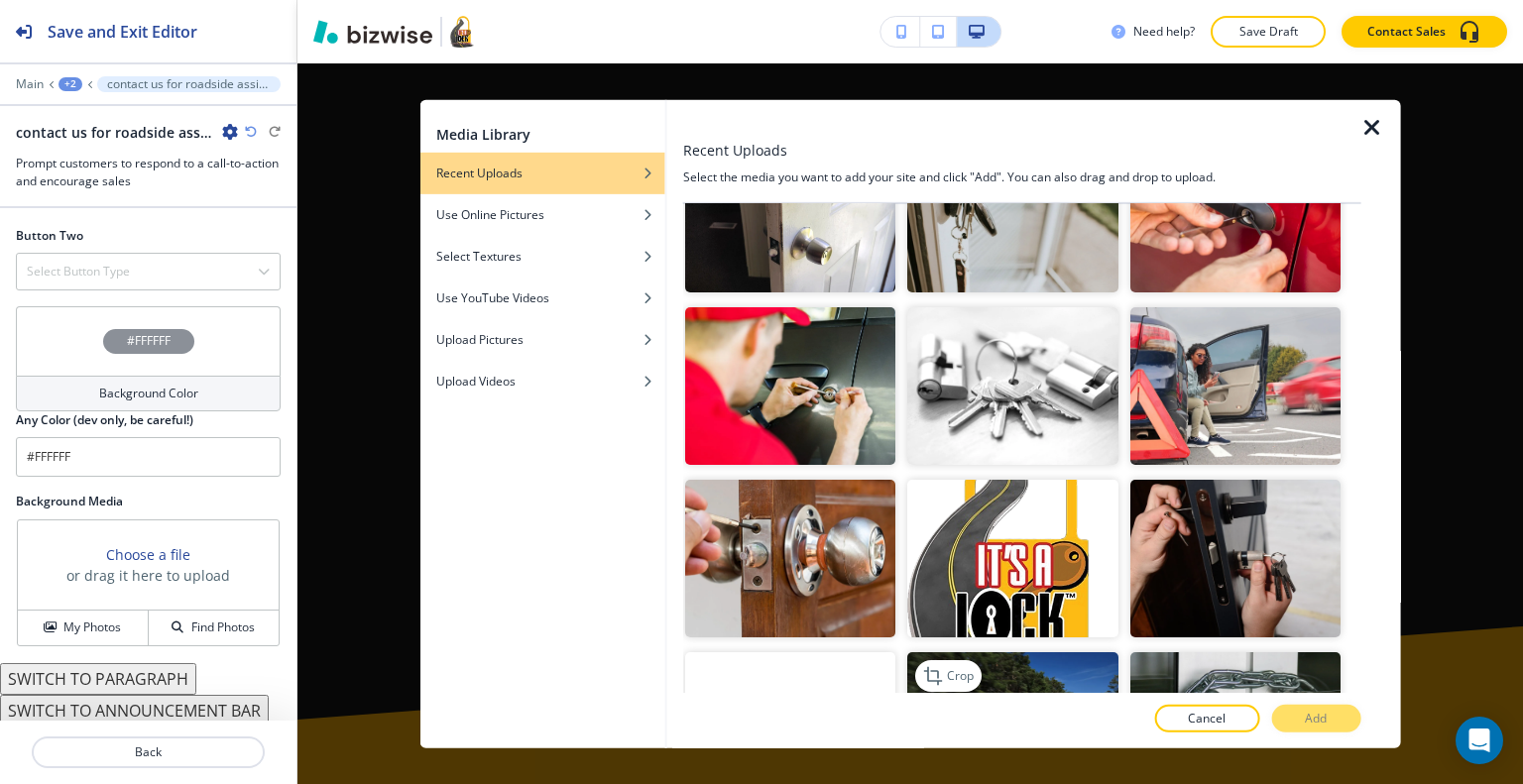 scroll, scrollTop: 2181, scrollLeft: 0, axis: vertical 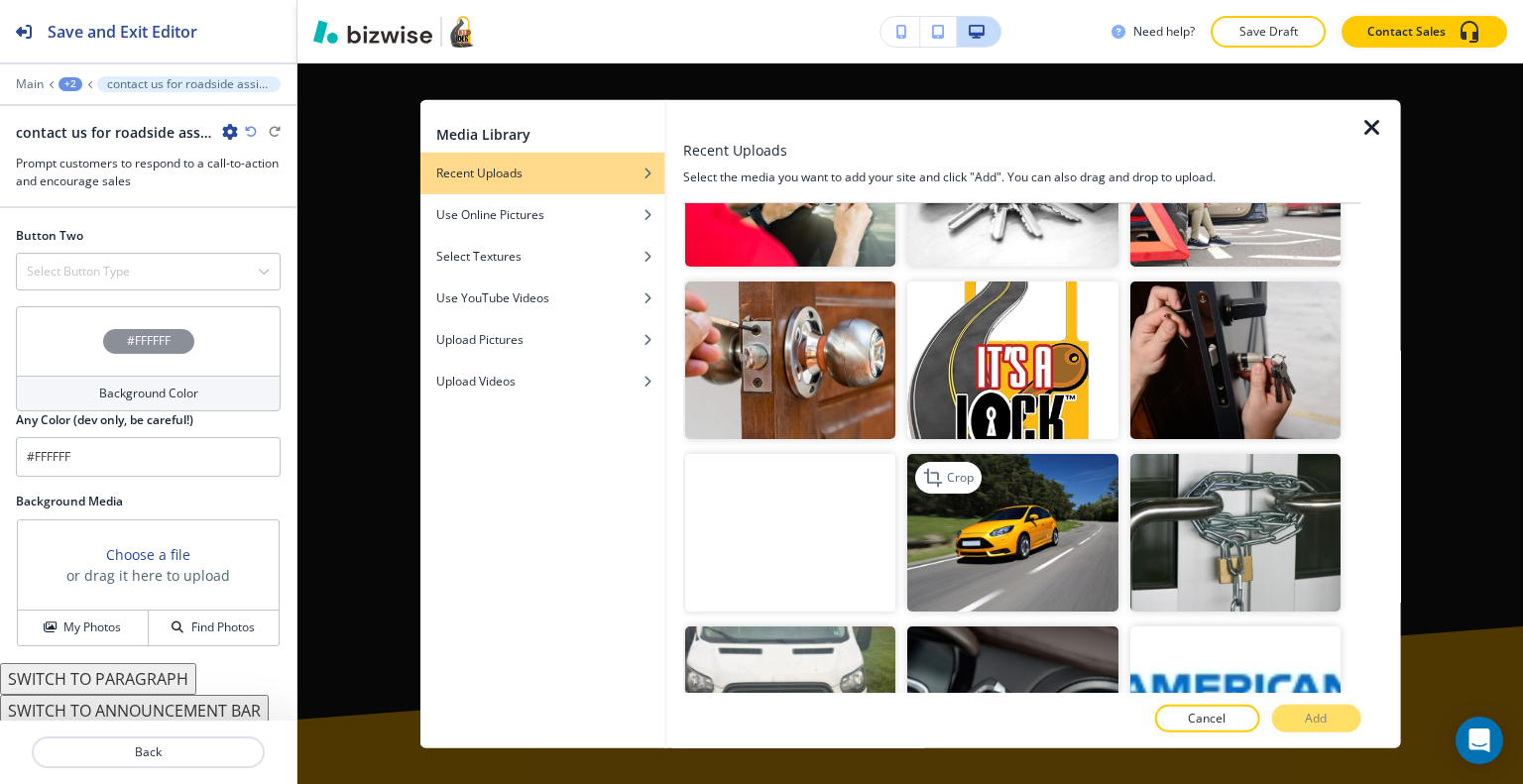 click at bounding box center [1012, 532] 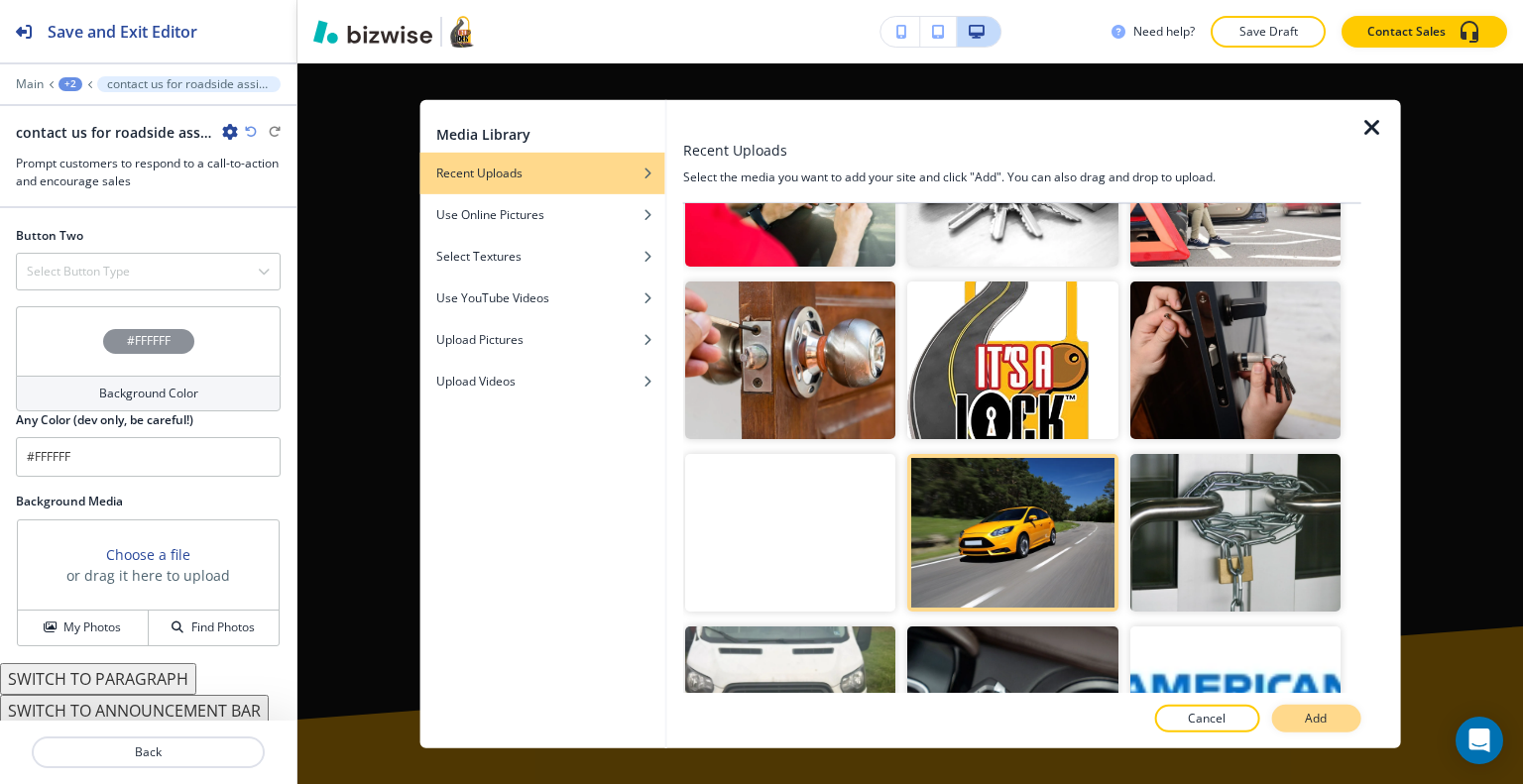 click on "Add" at bounding box center [1316, 719] 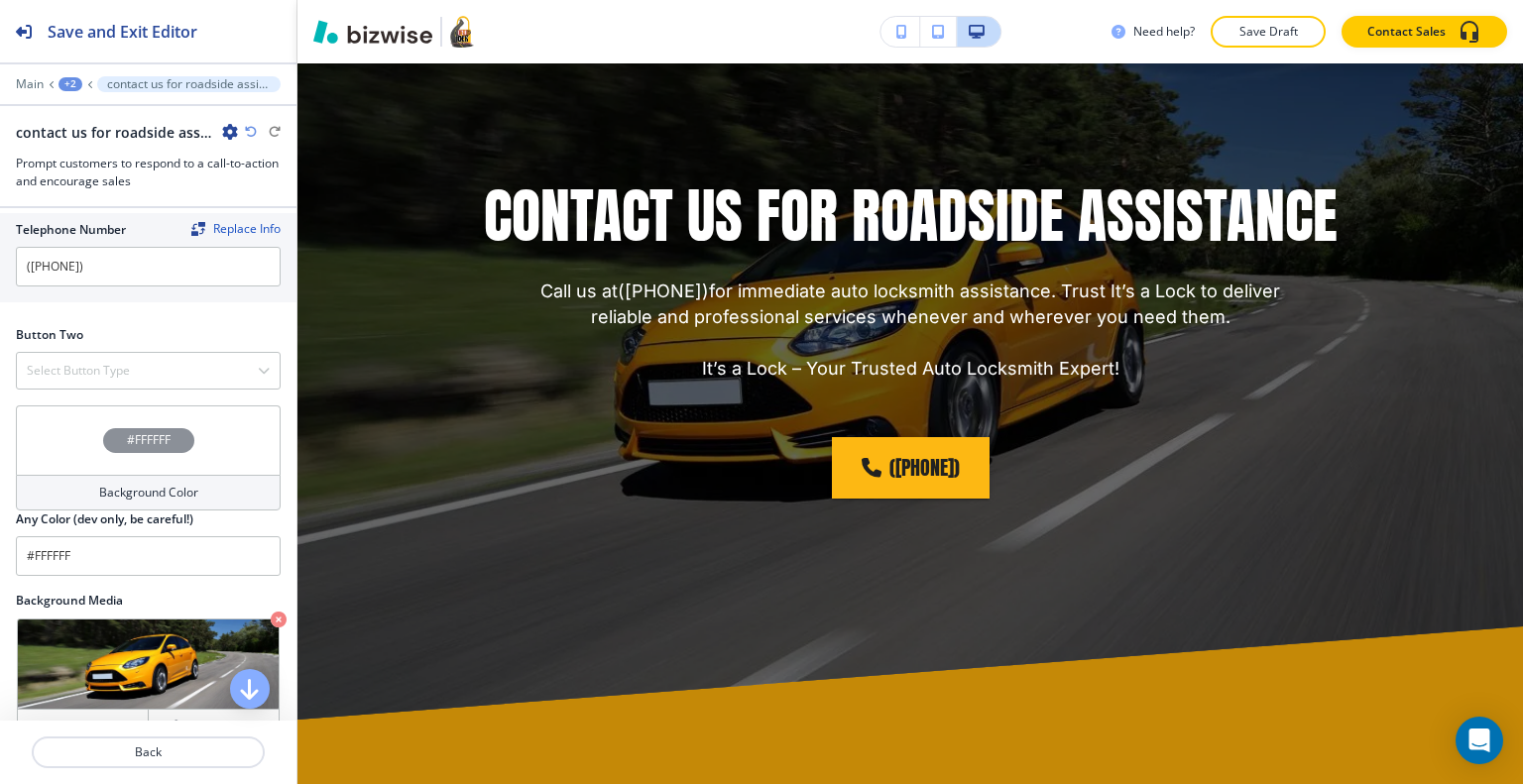 scroll, scrollTop: 675, scrollLeft: 0, axis: vertical 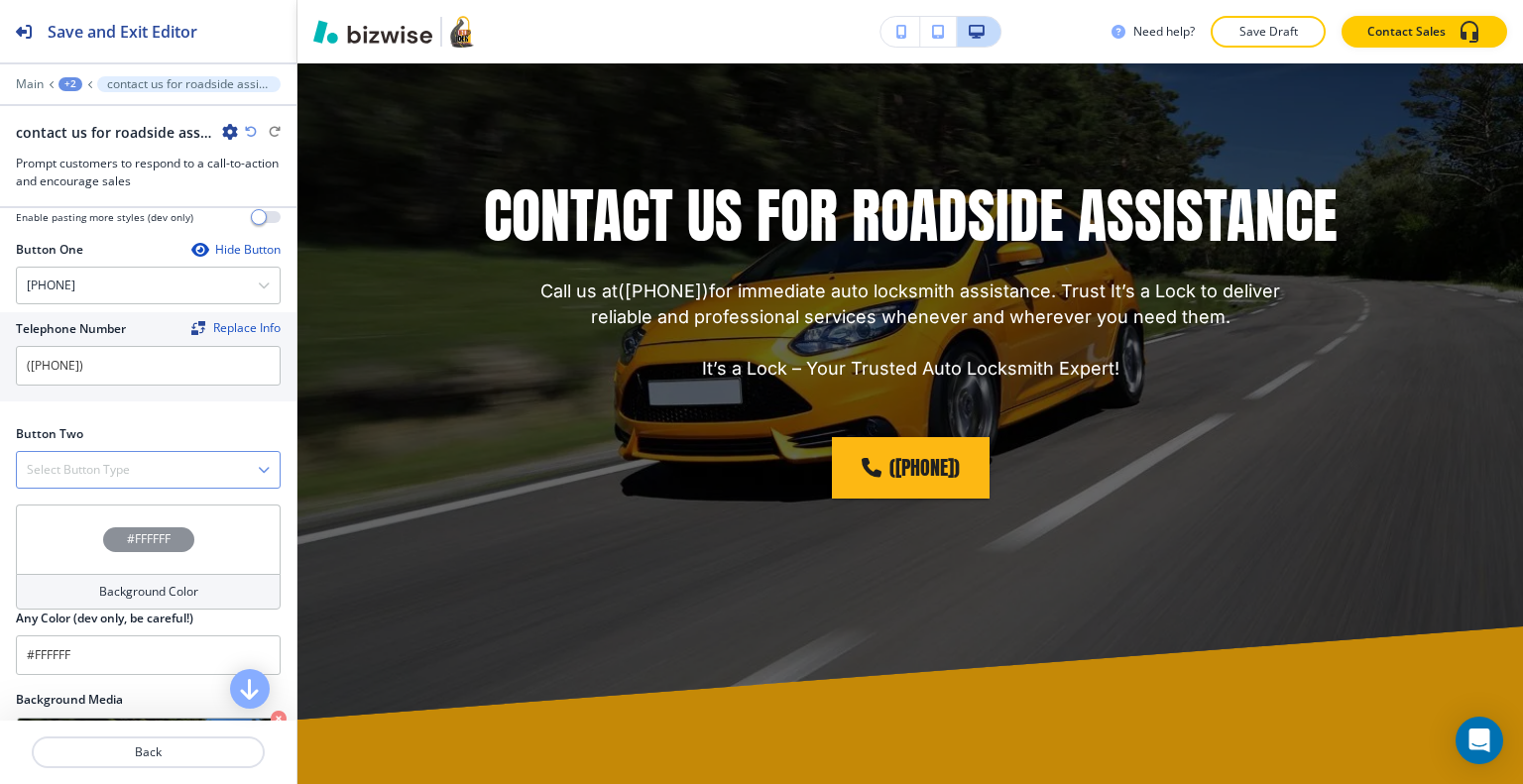 click on "Select Button Type" at bounding box center [78, 470] 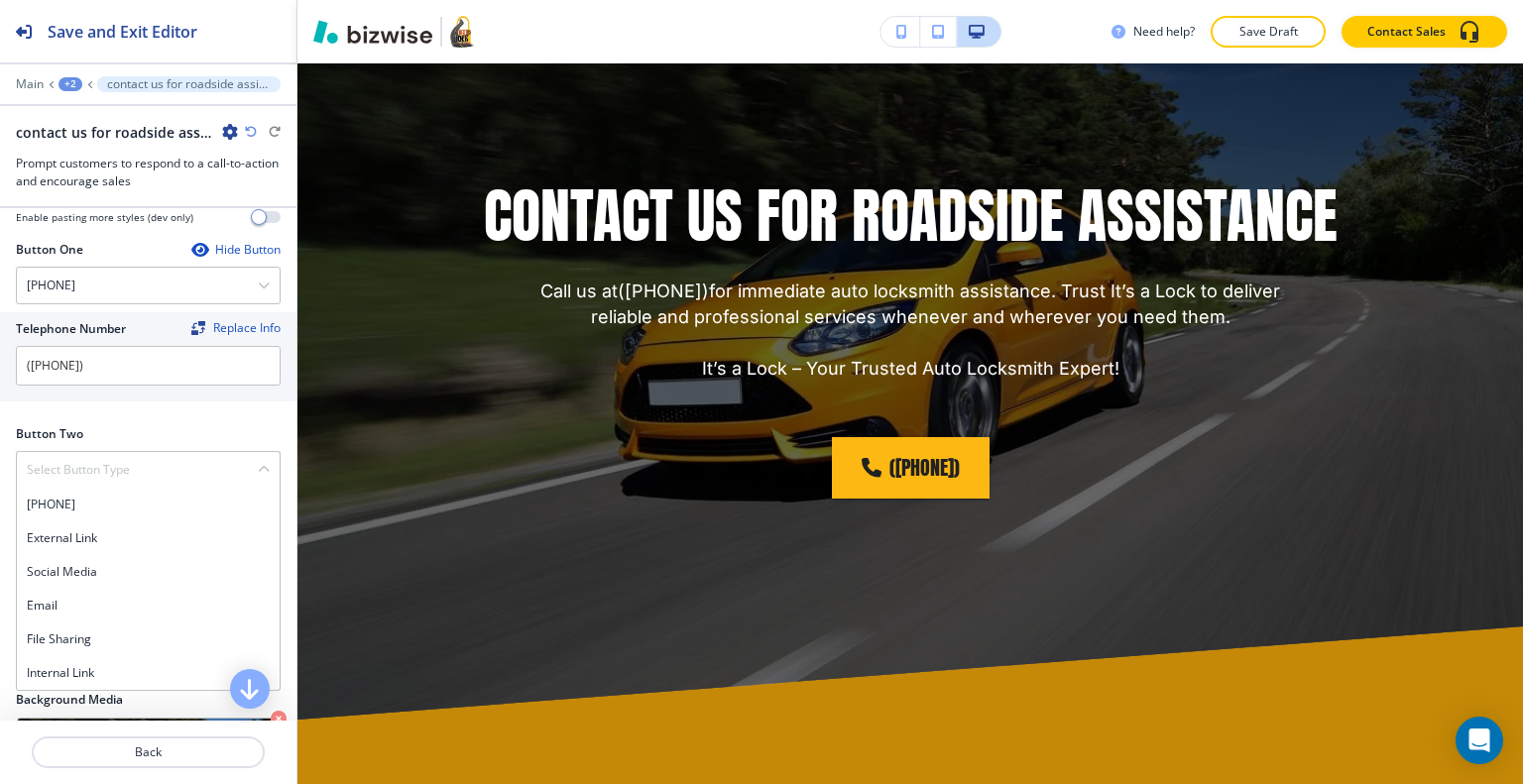 click on "Background Media" at bounding box center (148, 700) 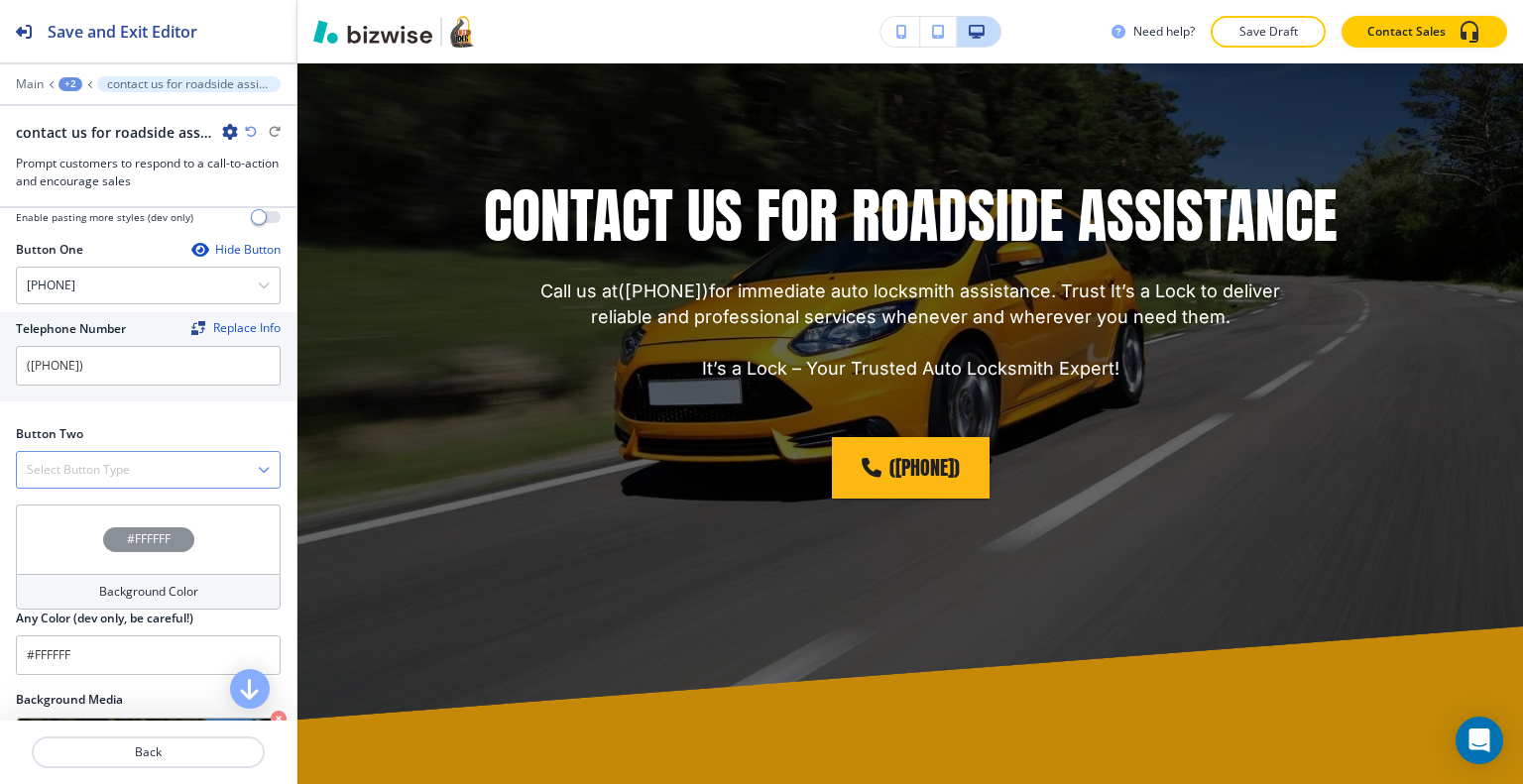 click on "Select Button Type" at bounding box center (78, 470) 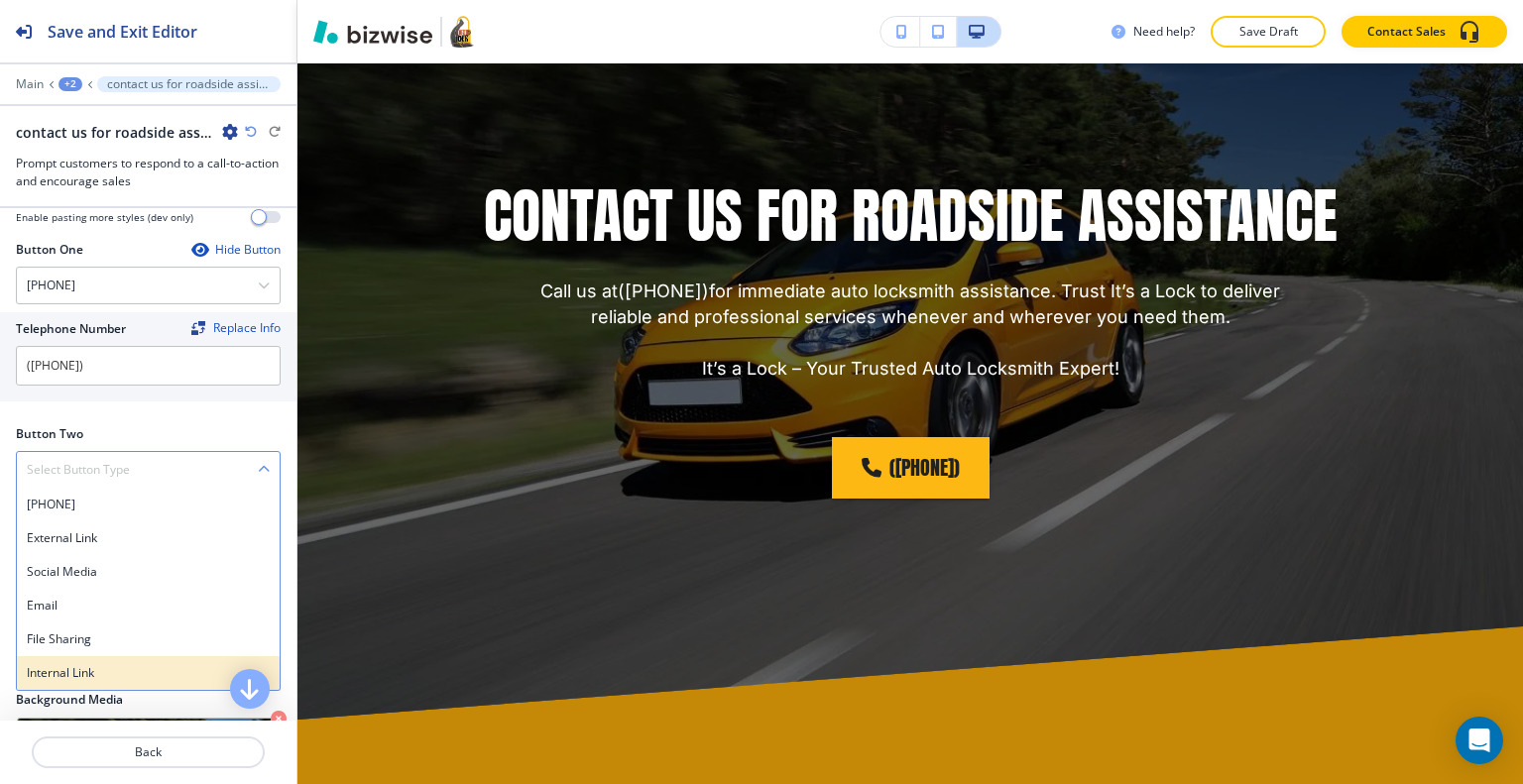 click on "Internal Link" at bounding box center [148, 673] 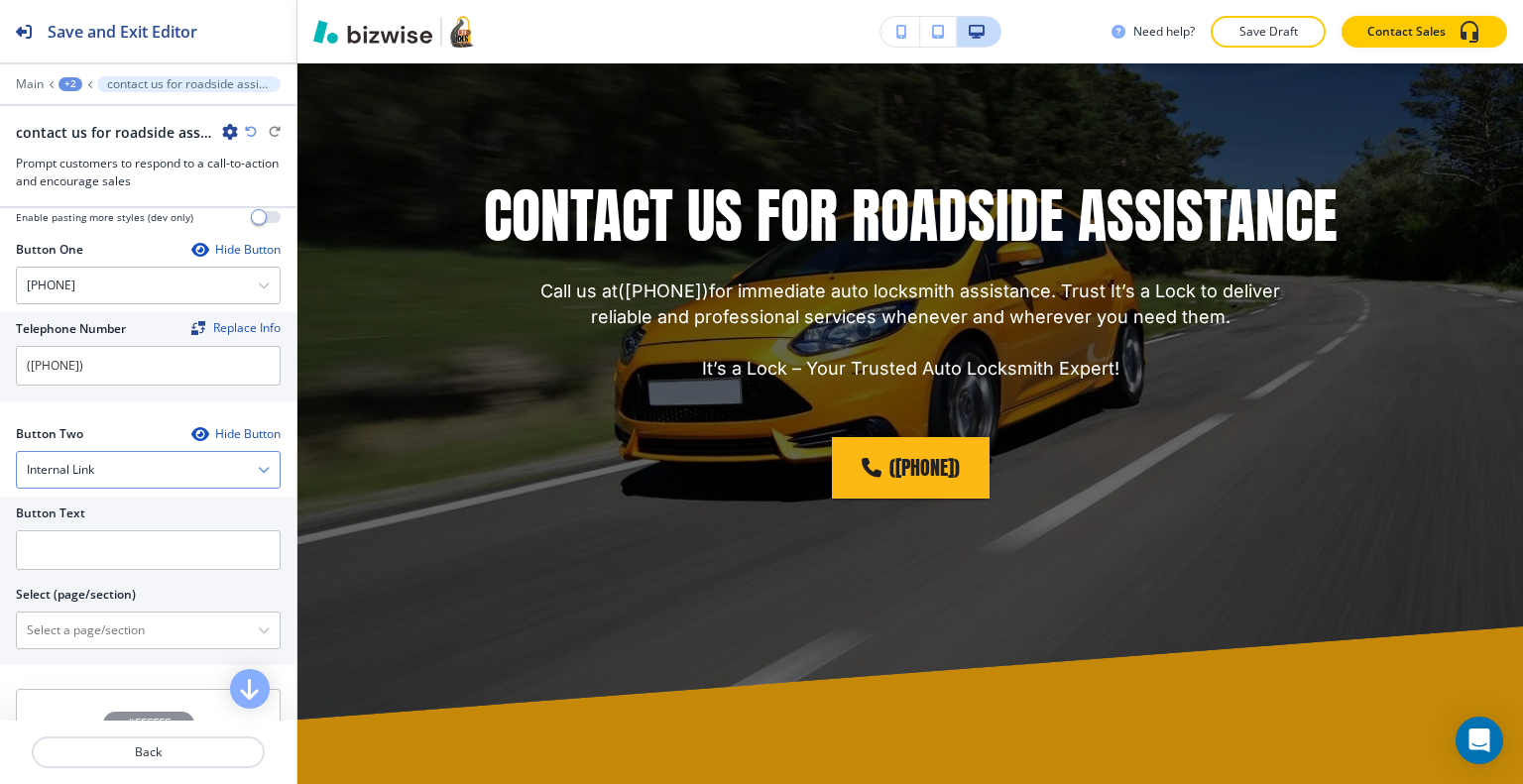 drag, startPoint x: 99, startPoint y: 471, endPoint x: 99, endPoint y: 508, distance: 37 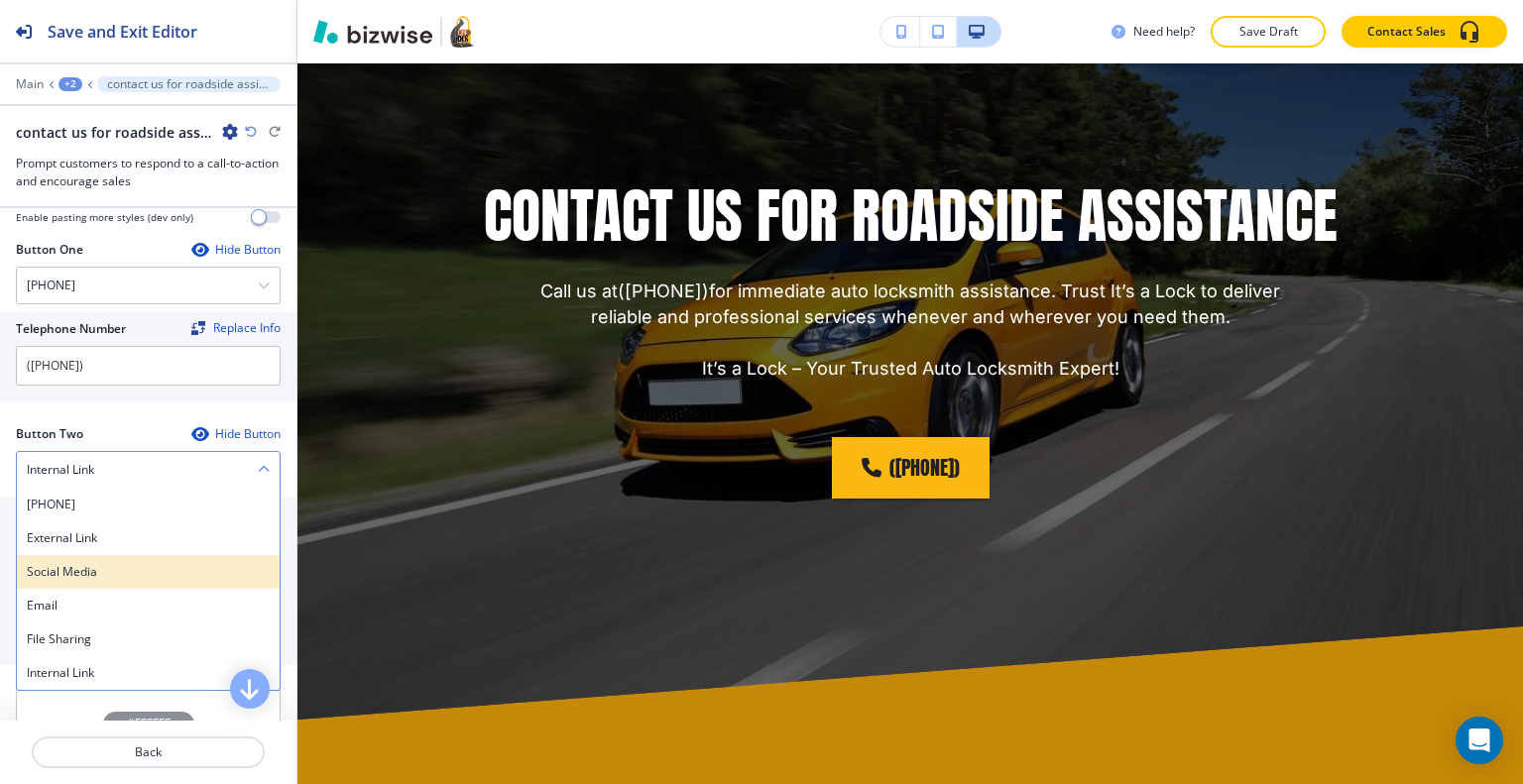 click on "Social Media" at bounding box center [148, 572] 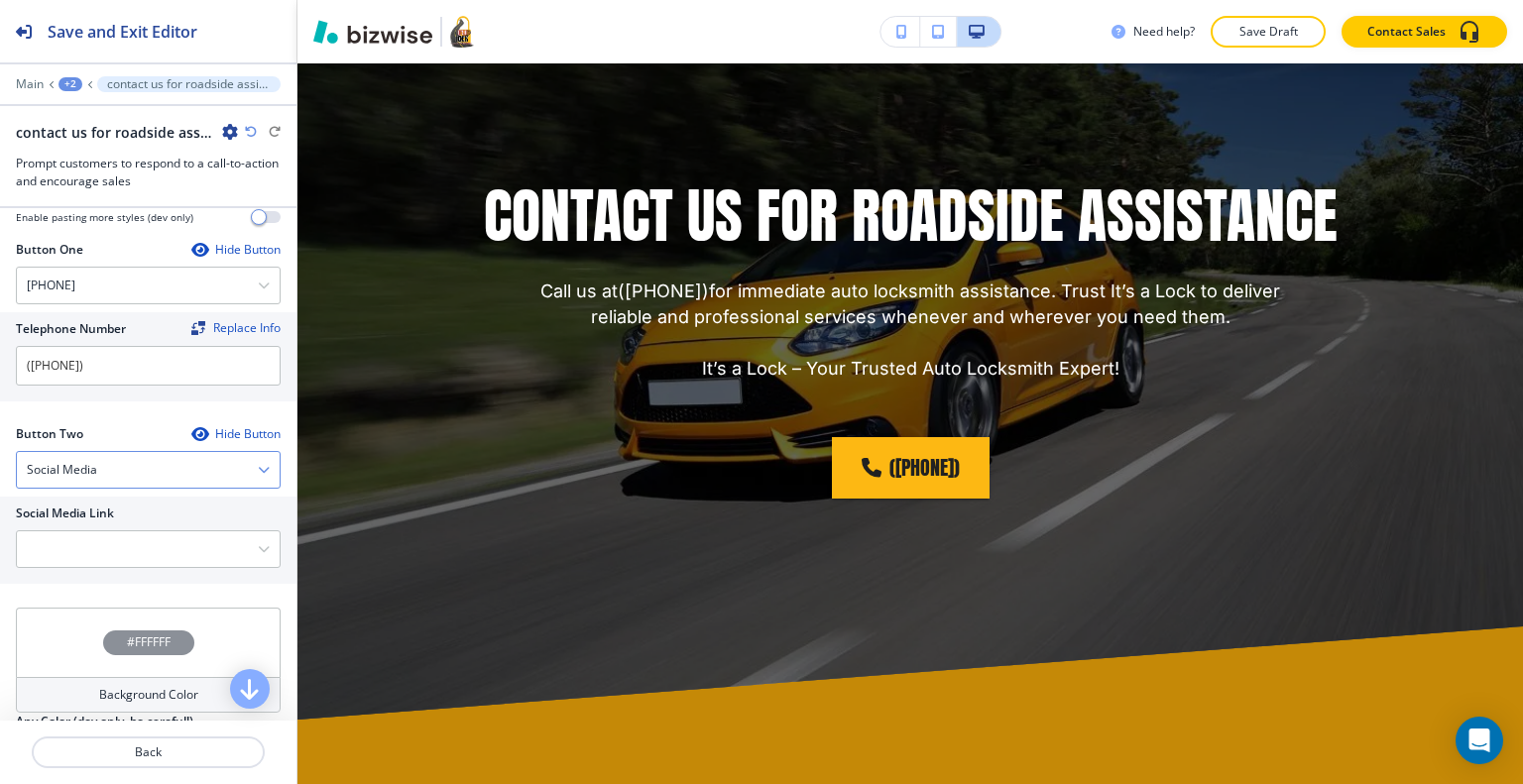 drag, startPoint x: 111, startPoint y: 463, endPoint x: 113, endPoint y: 482, distance: 19.104973 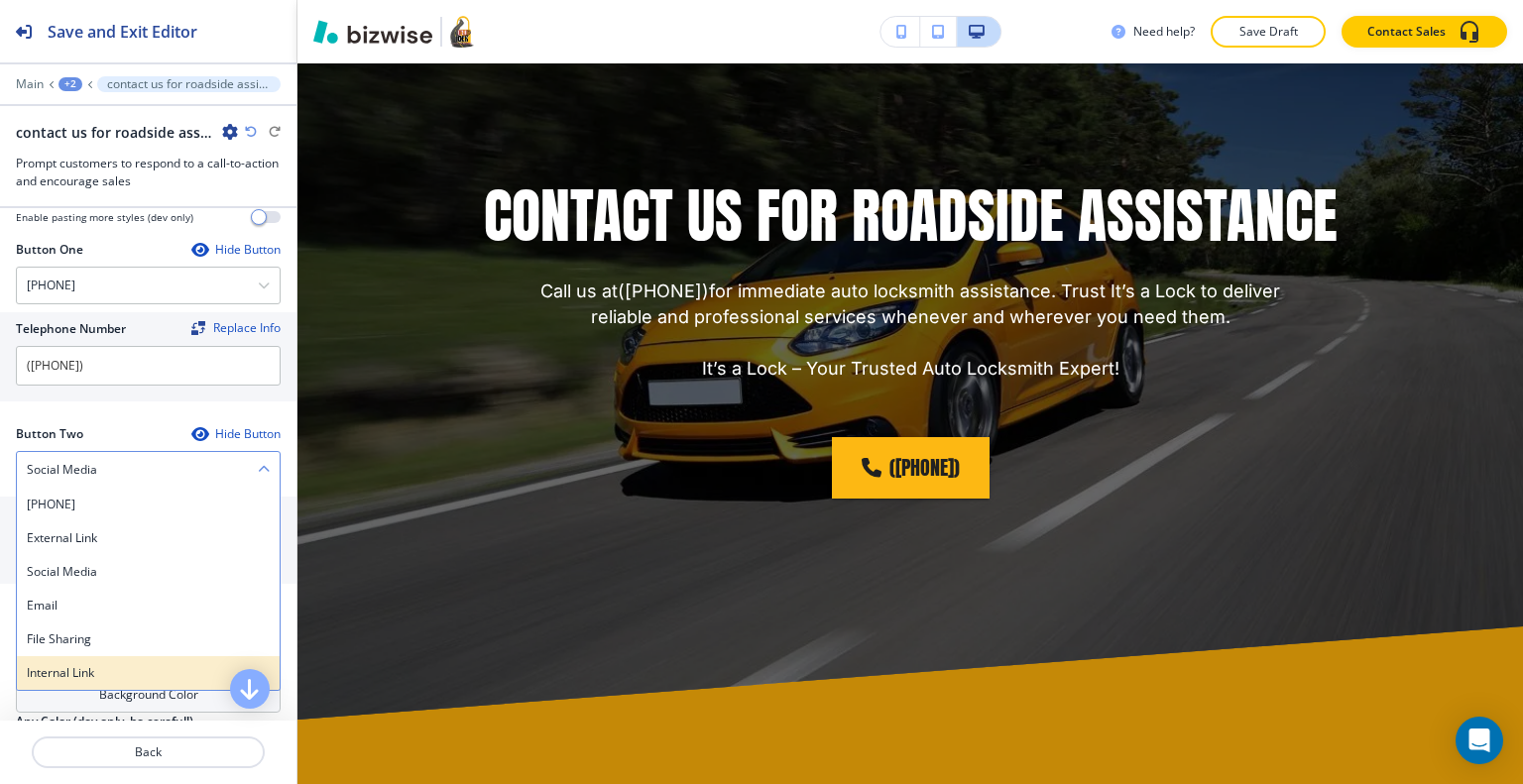 click on "Internal Link" at bounding box center [148, 673] 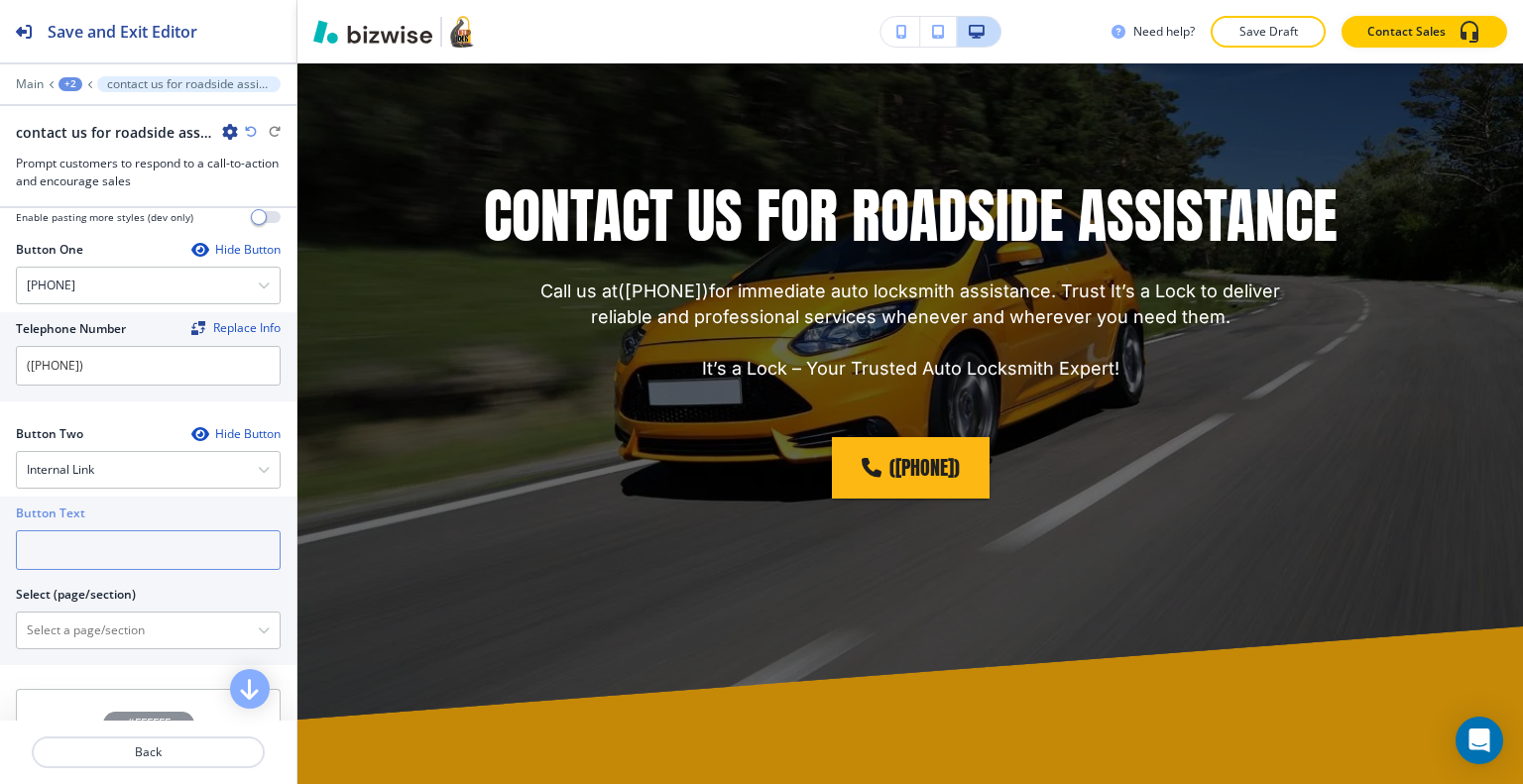 click at bounding box center (148, 550) 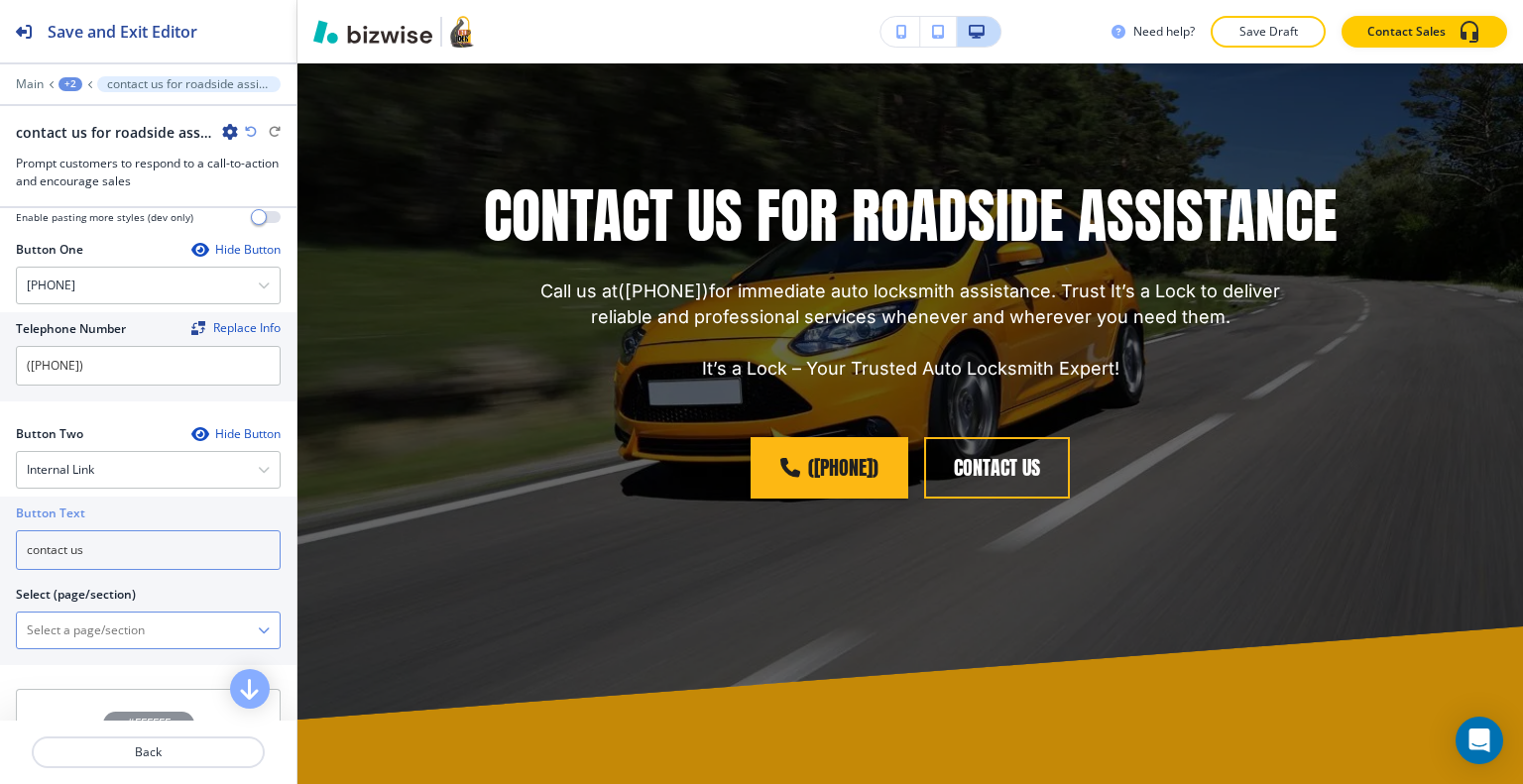 type on "contact us" 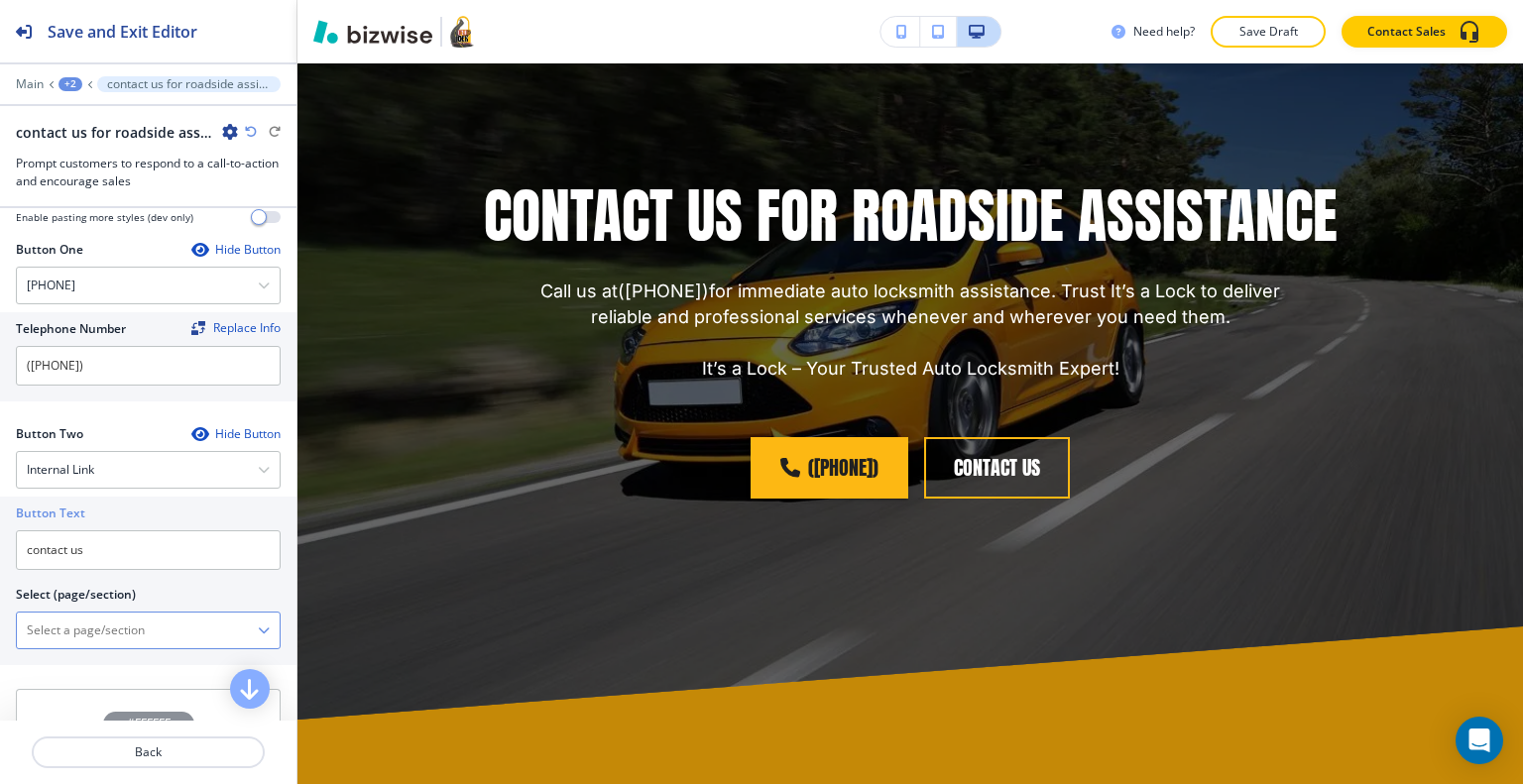 click at bounding box center [137, 630] 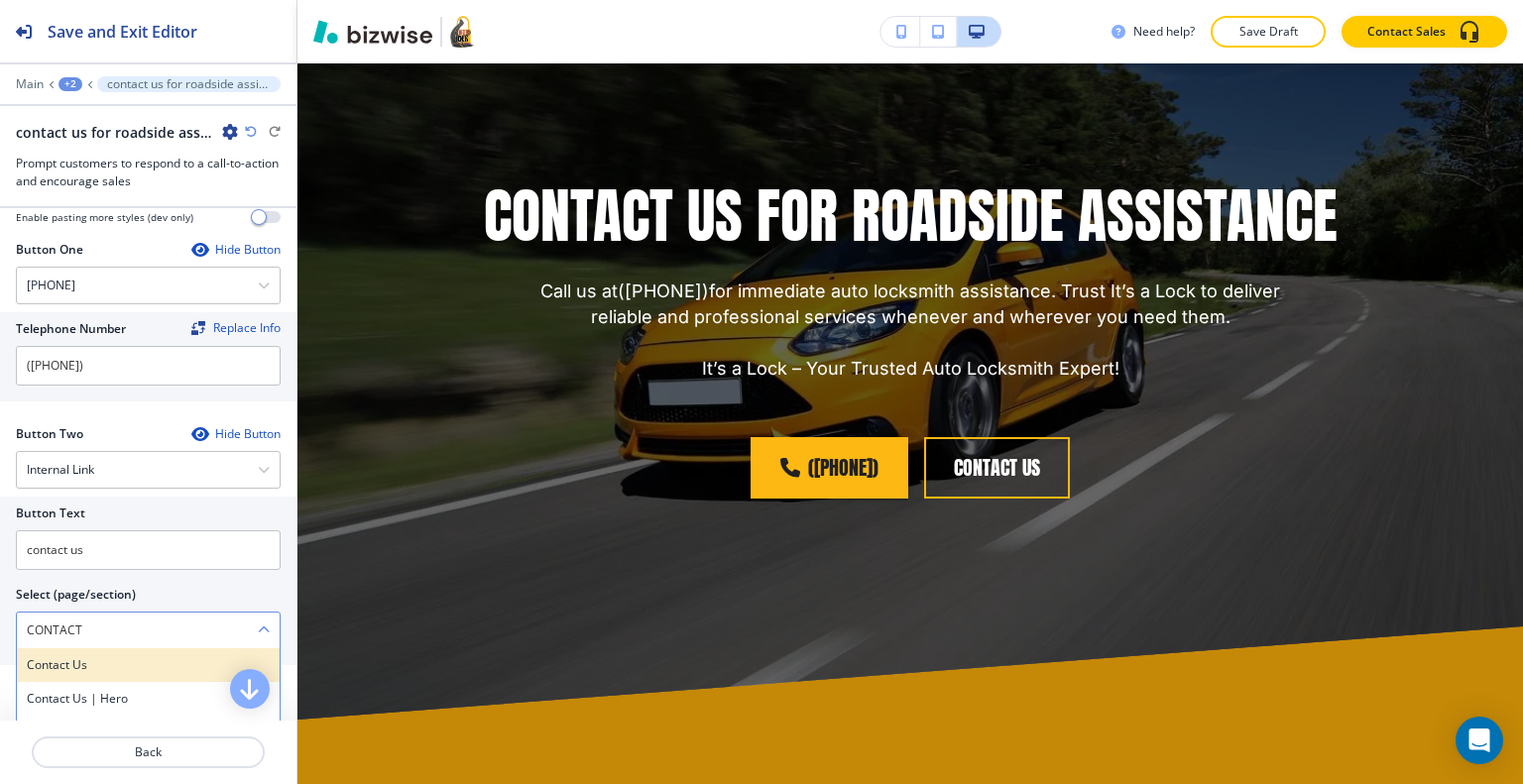 click on "Contact Us" at bounding box center (148, 665) 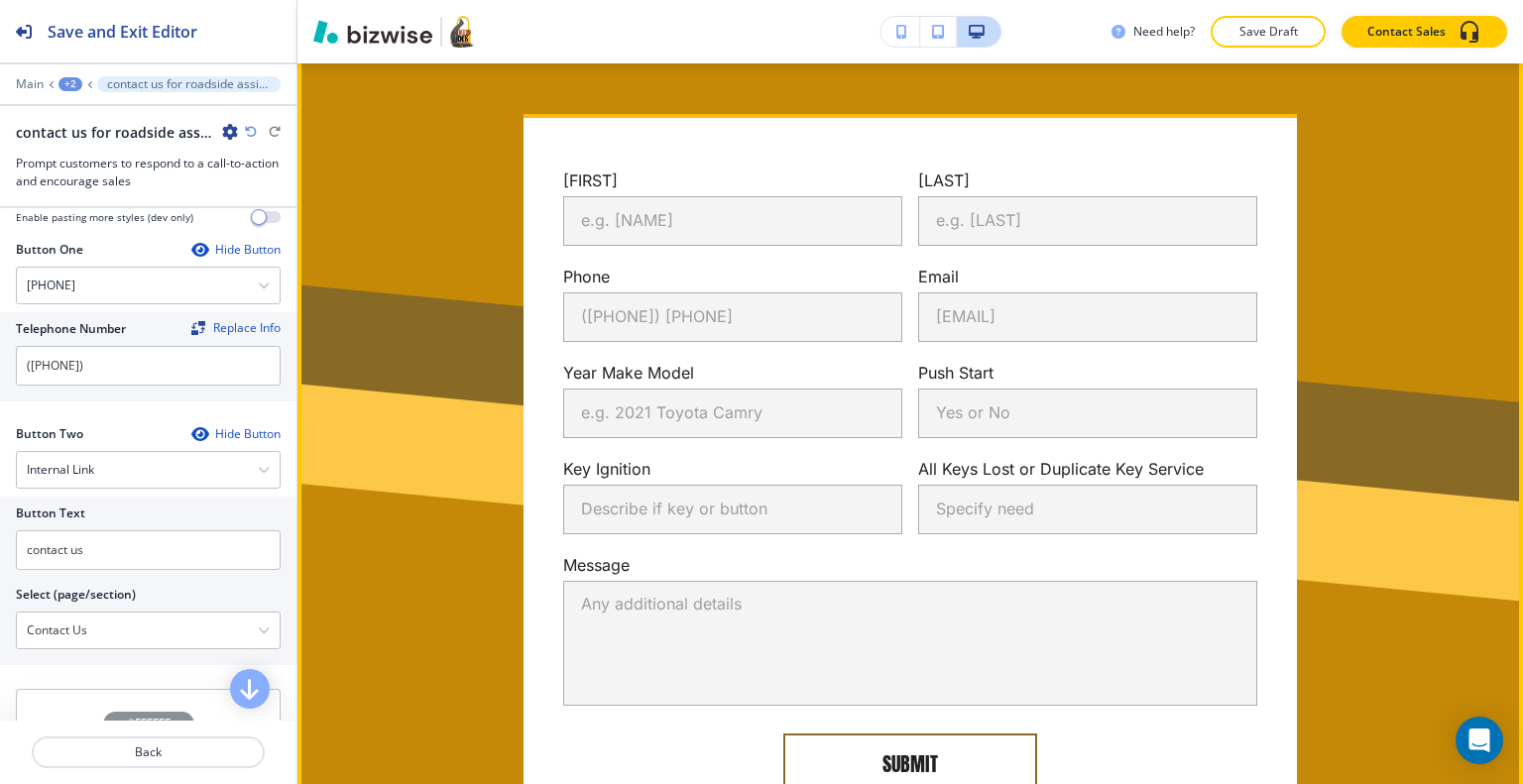 scroll, scrollTop: 3399, scrollLeft: 0, axis: vertical 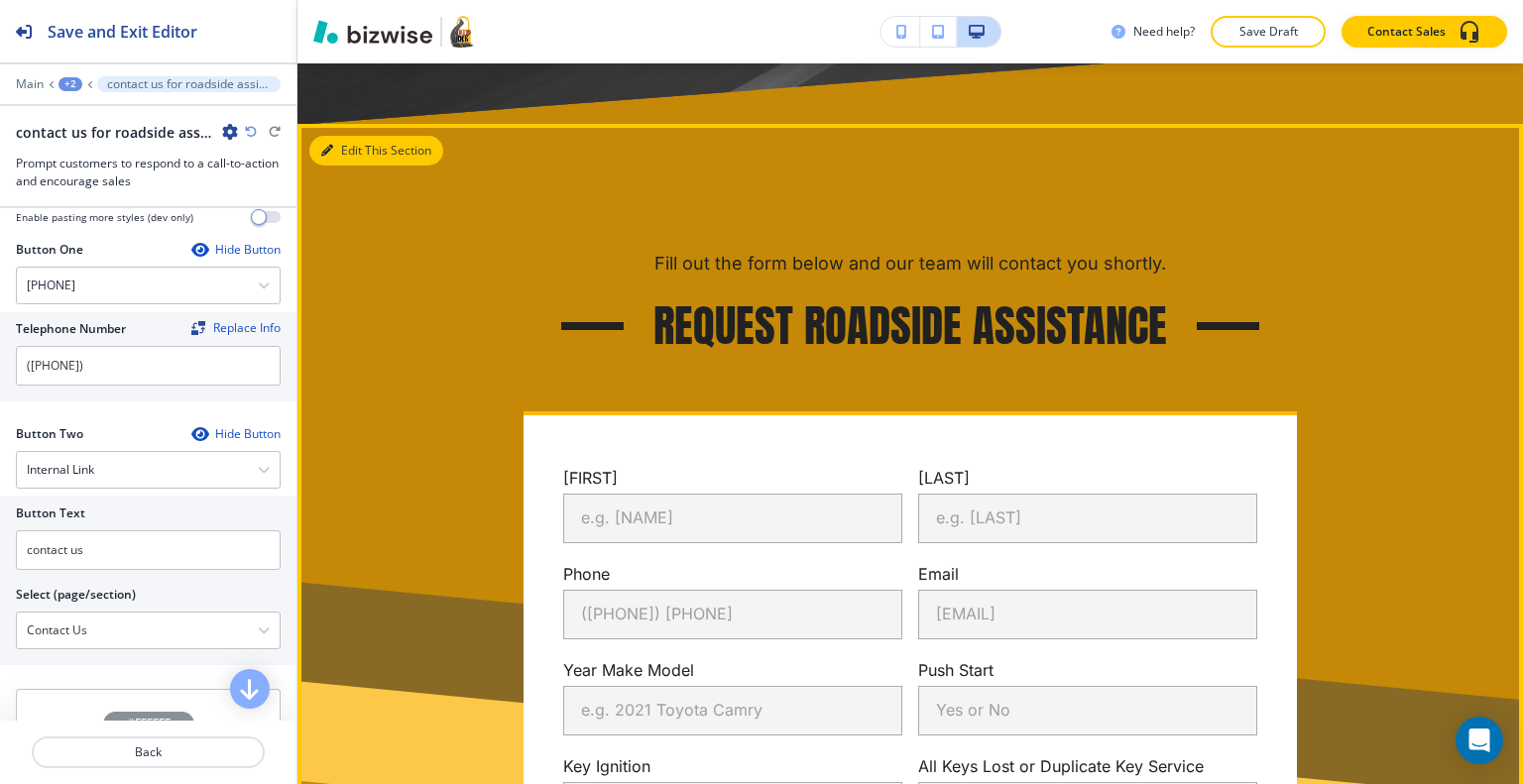 click on "Edit This Section" at bounding box center (376, 151) 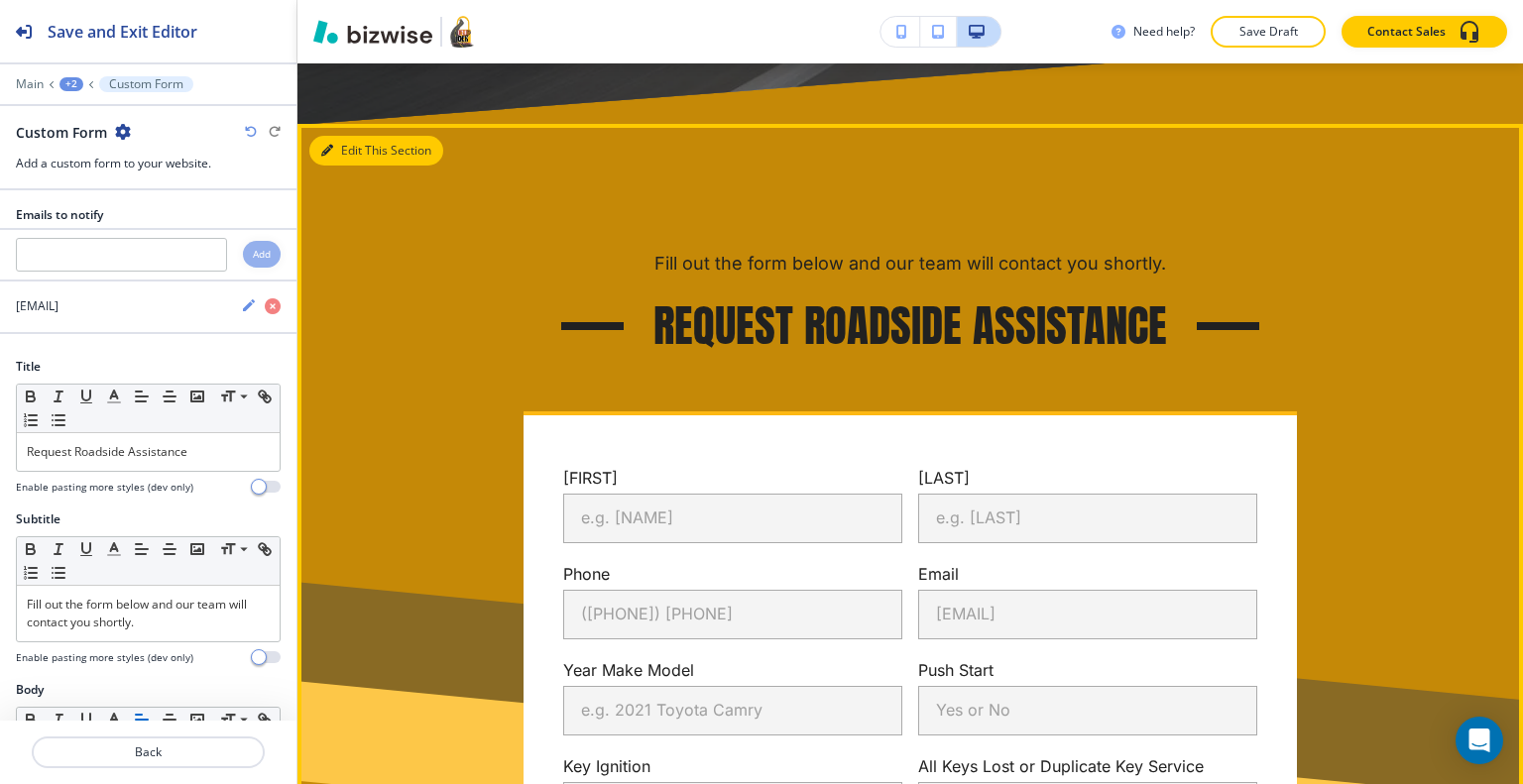 scroll, scrollTop: 3473, scrollLeft: 0, axis: vertical 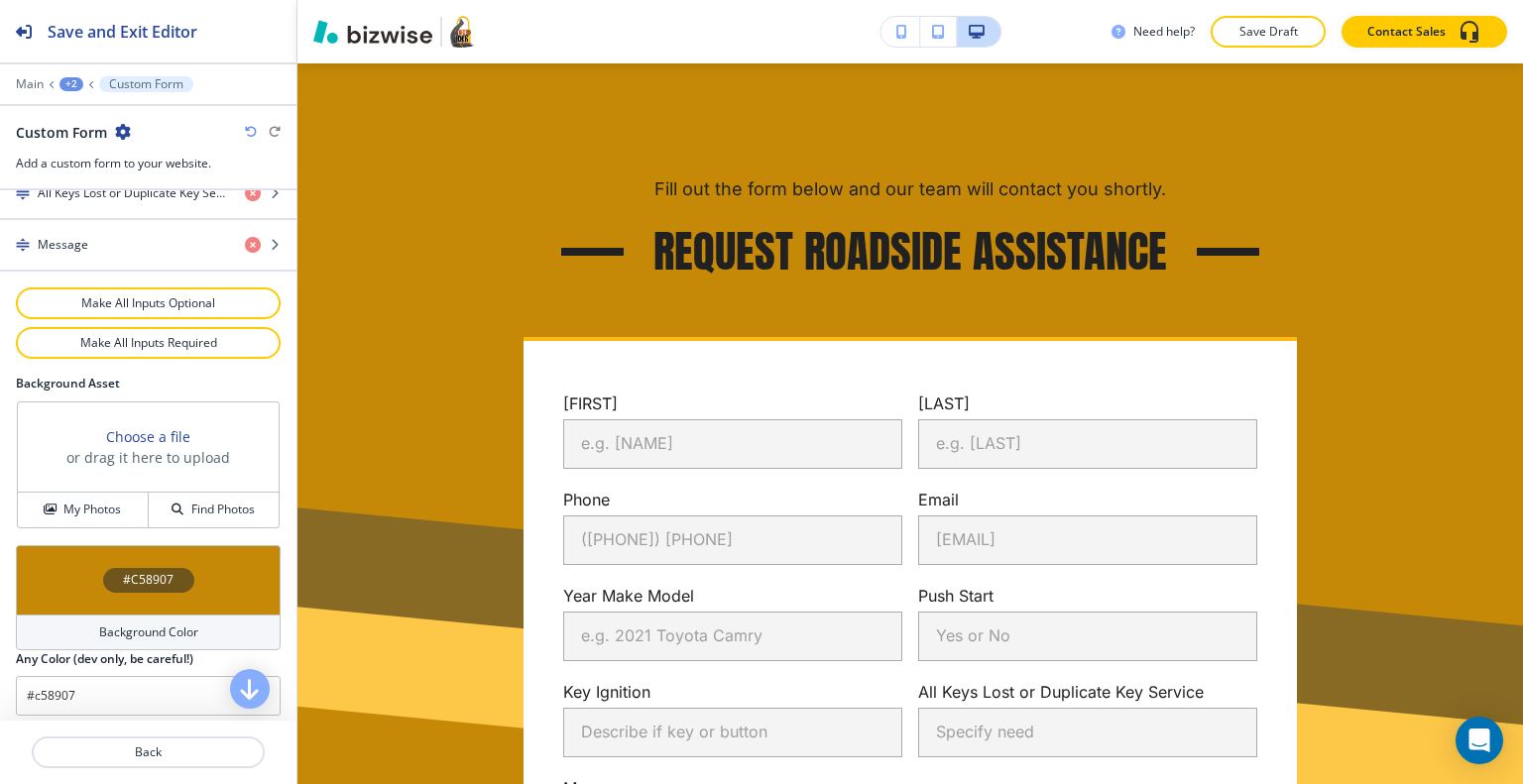 click on "#C58907" at bounding box center [148, 580] 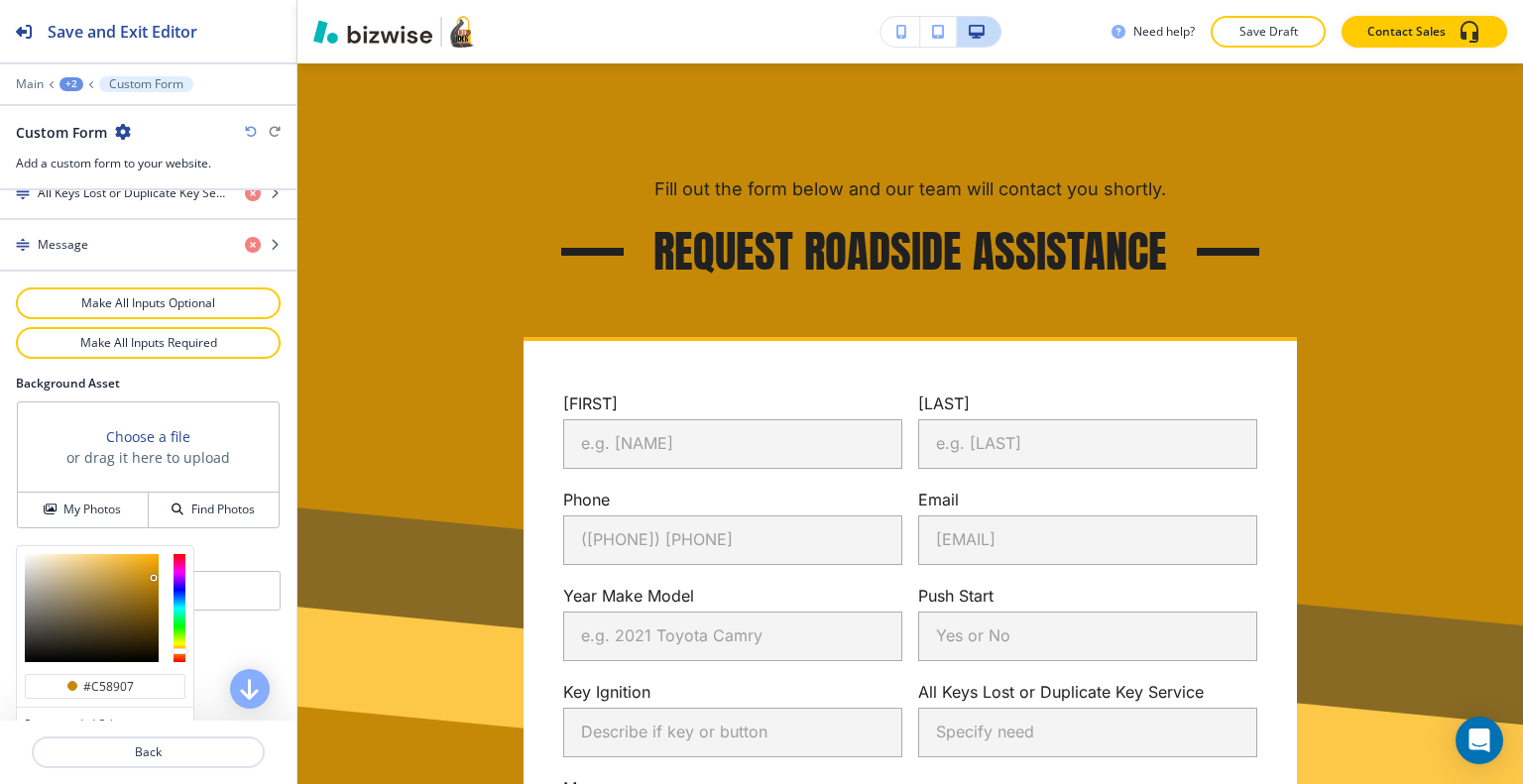 scroll, scrollTop: 1394, scrollLeft: 0, axis: vertical 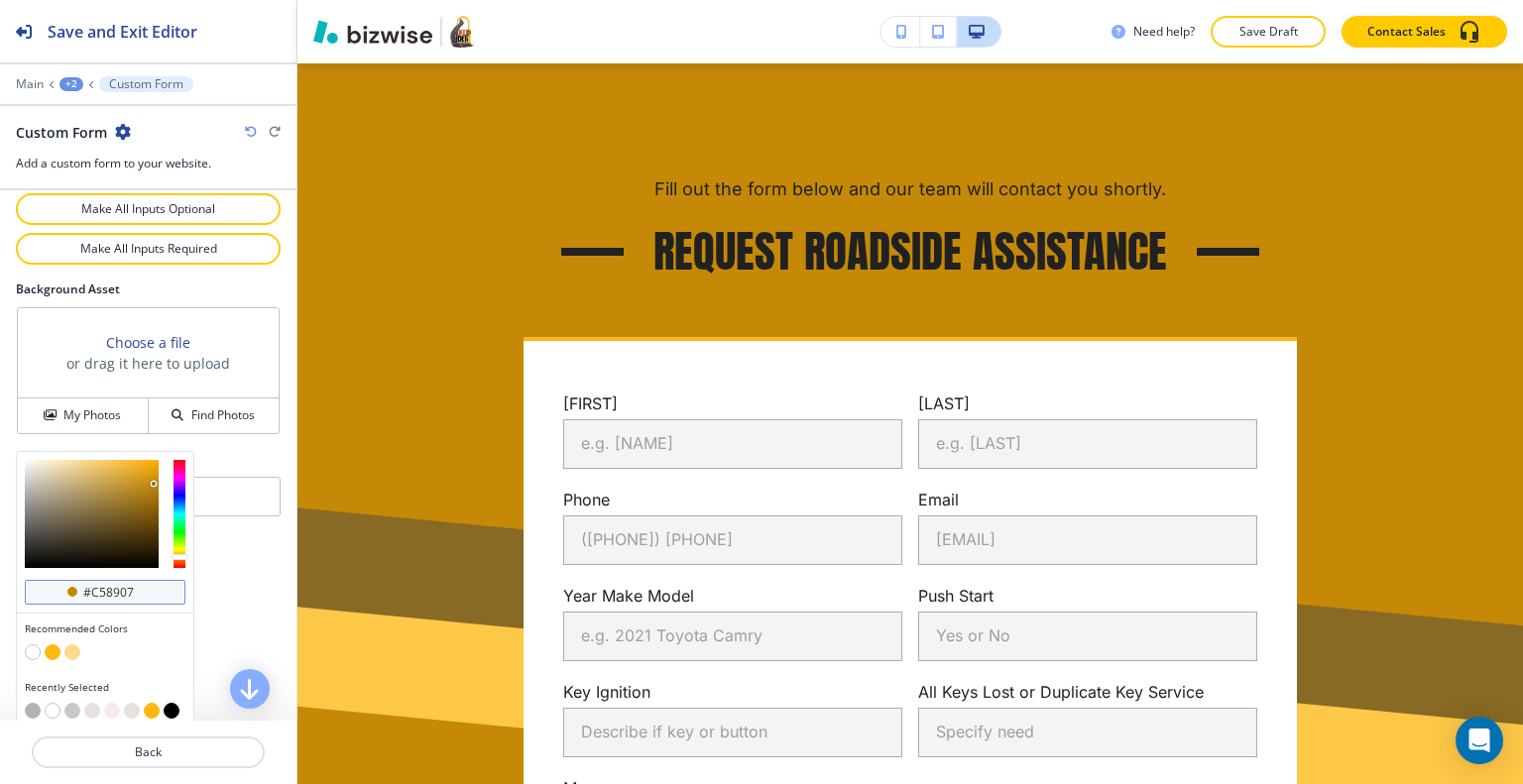 click on "#c58907" at bounding box center (105, 593) 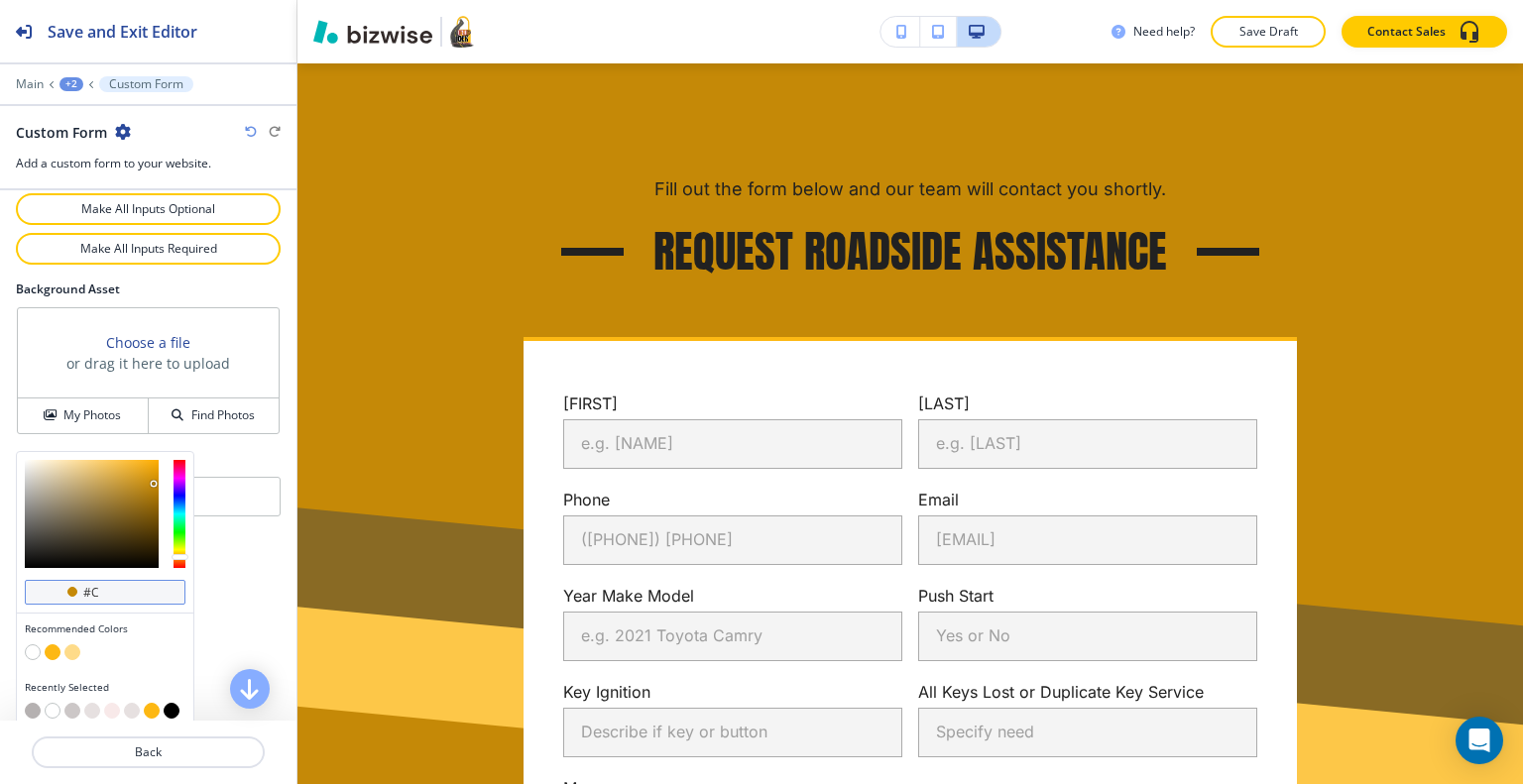 type on "#" 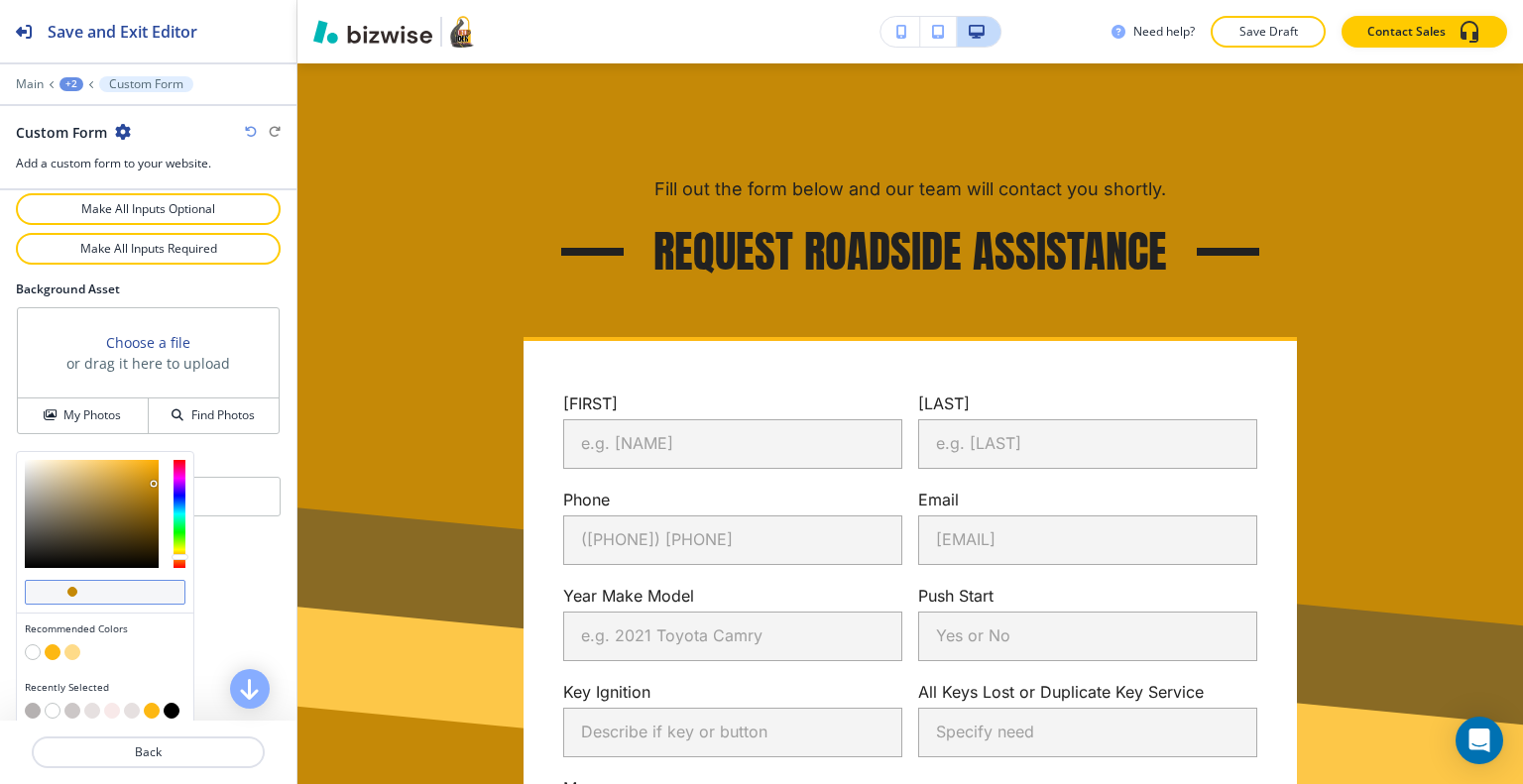 paste on "#585858" 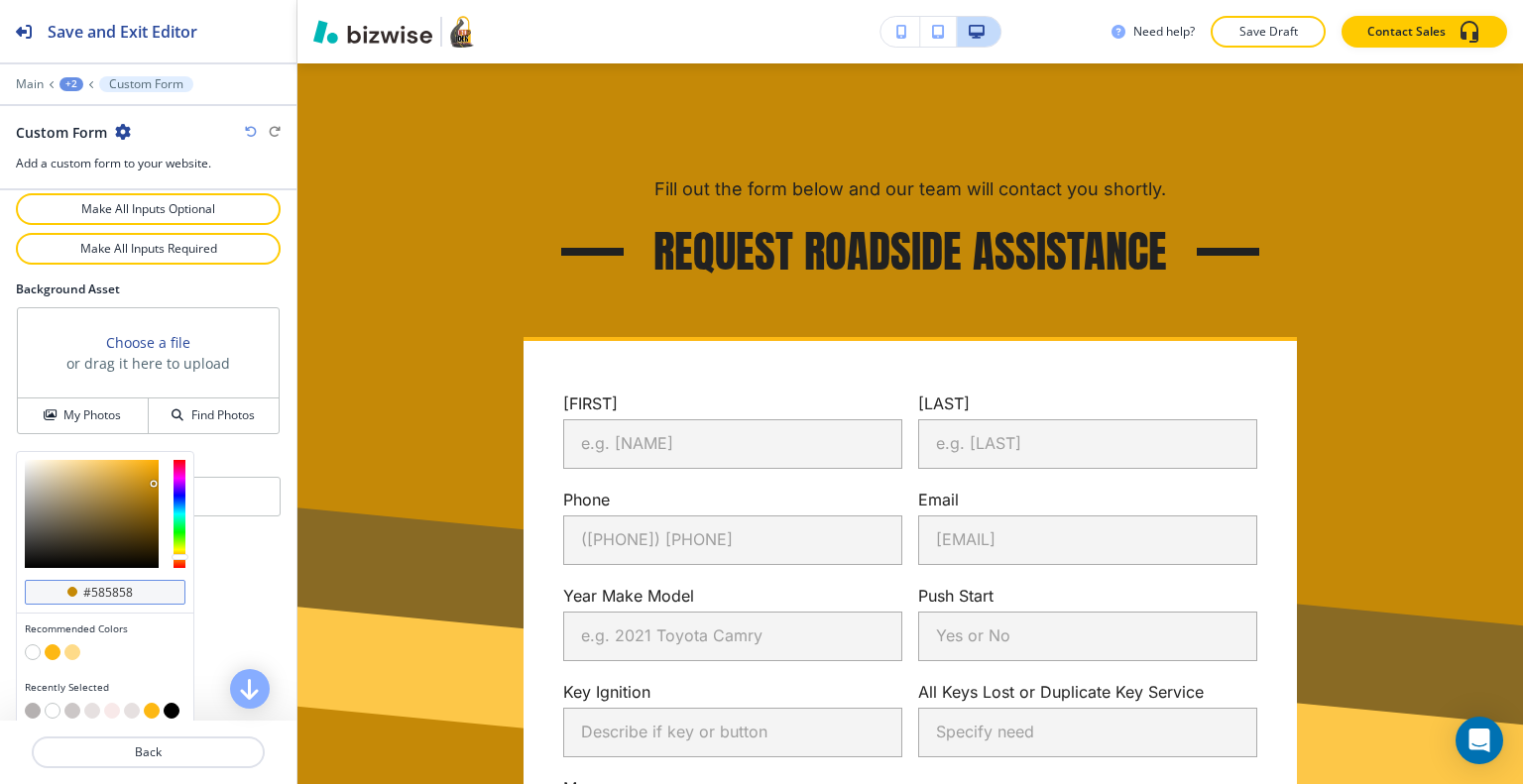 type on "#585858" 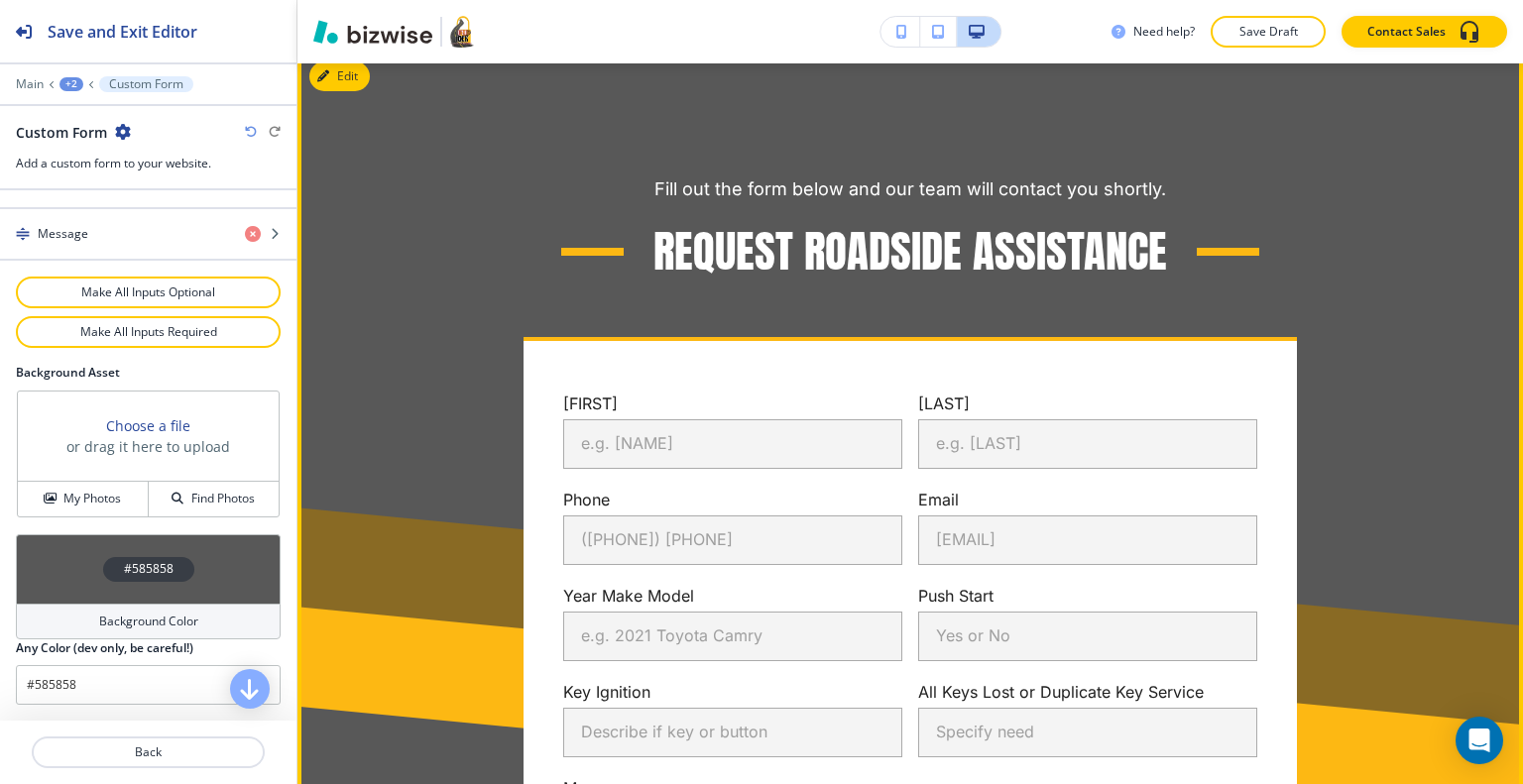 scroll, scrollTop: 1299, scrollLeft: 0, axis: vertical 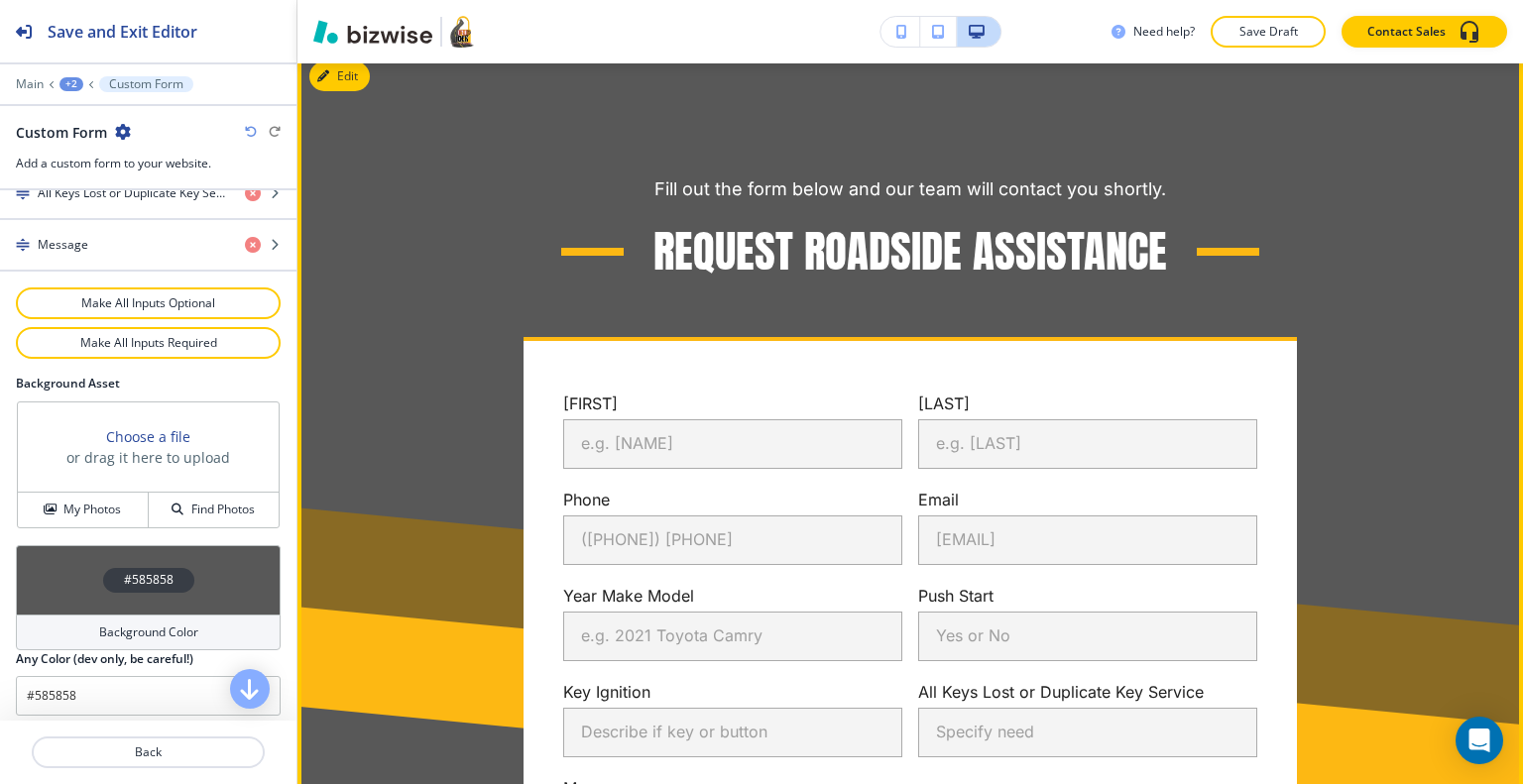 click on "Fill out the form below and our team will contact you shortly. Request Roadside Assistance" at bounding box center [910, 229] 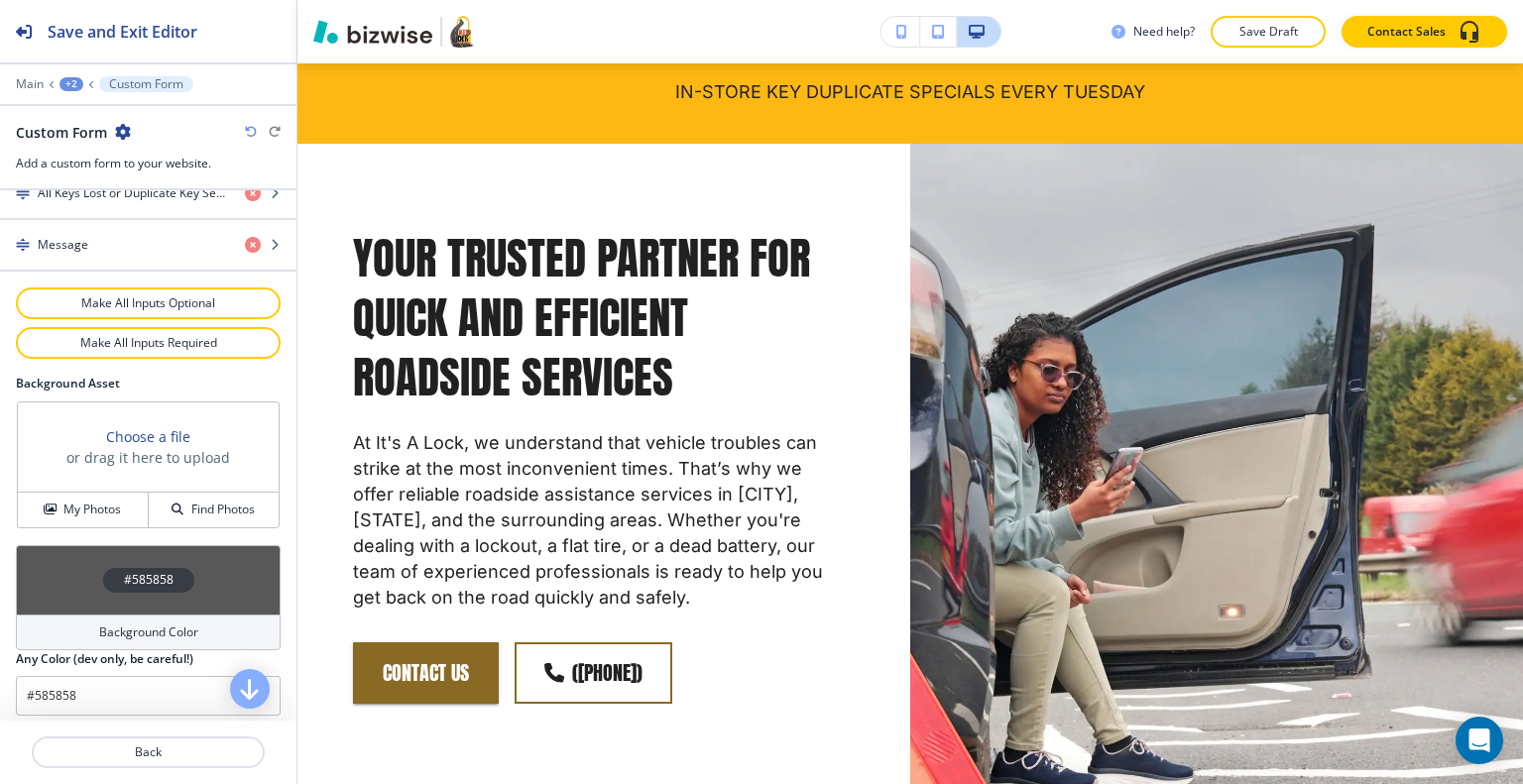 scroll, scrollTop: 0, scrollLeft: 0, axis: both 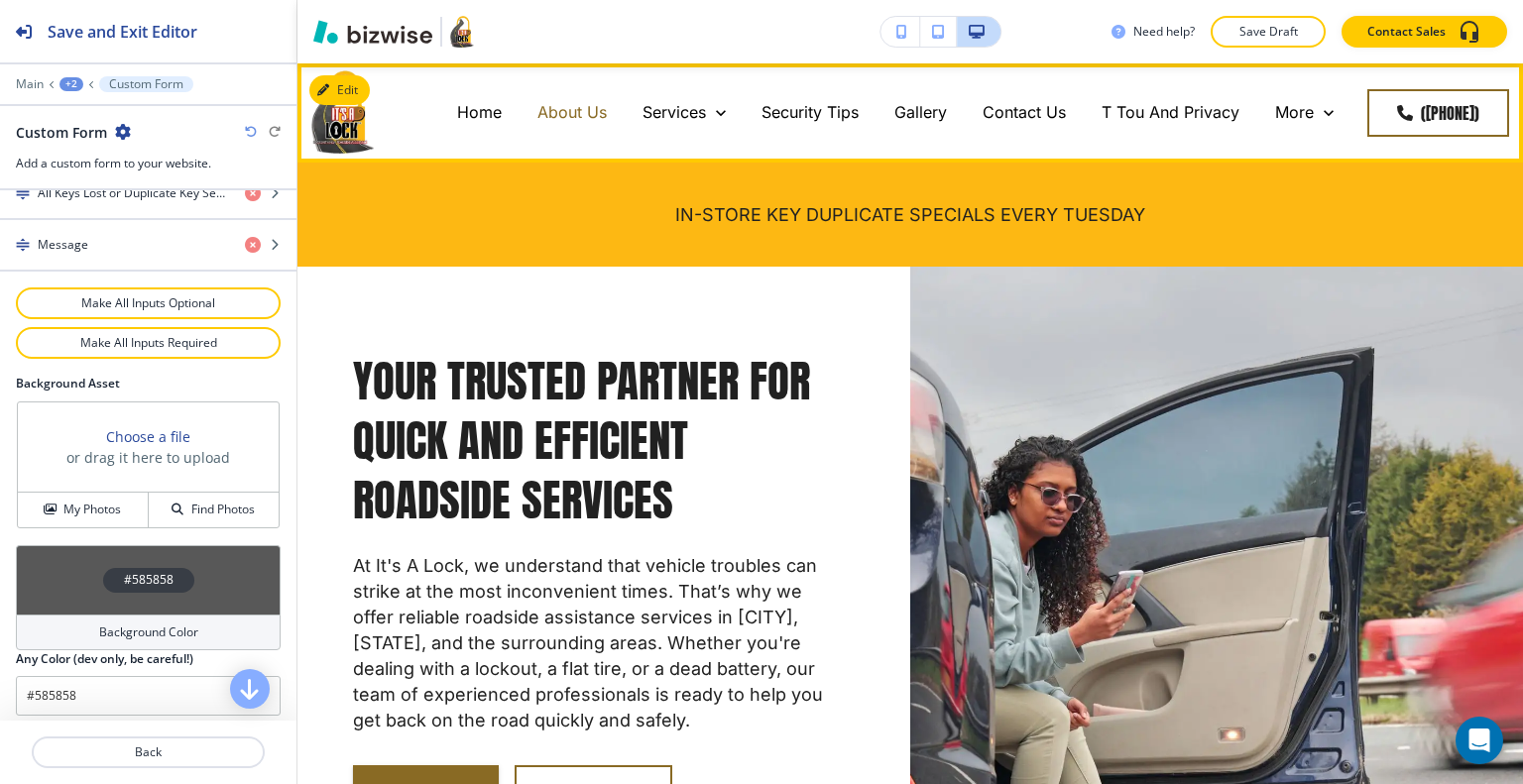 click on "About Us" at bounding box center (572, 112) 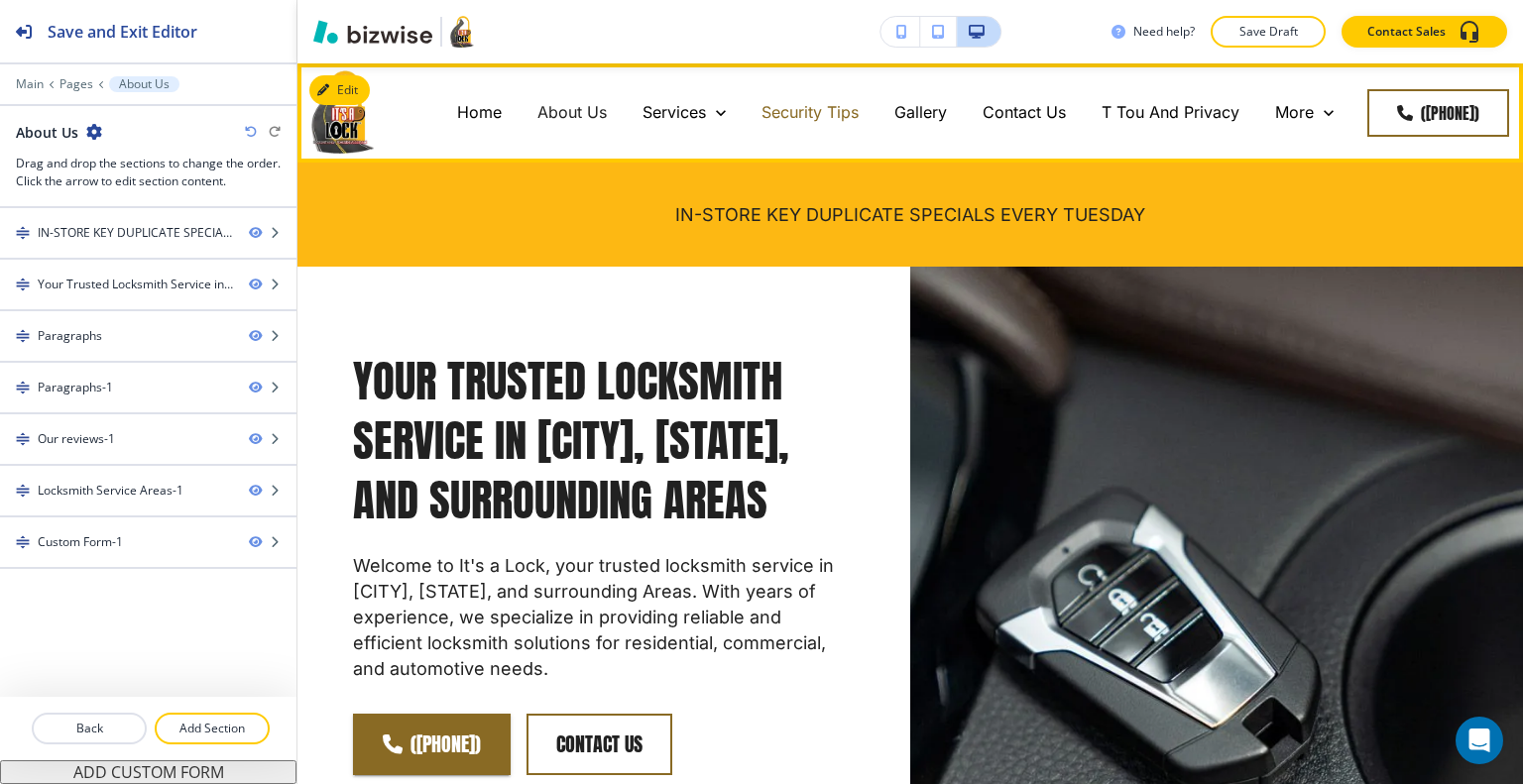 click on "Security Tips" at bounding box center [810, 112] 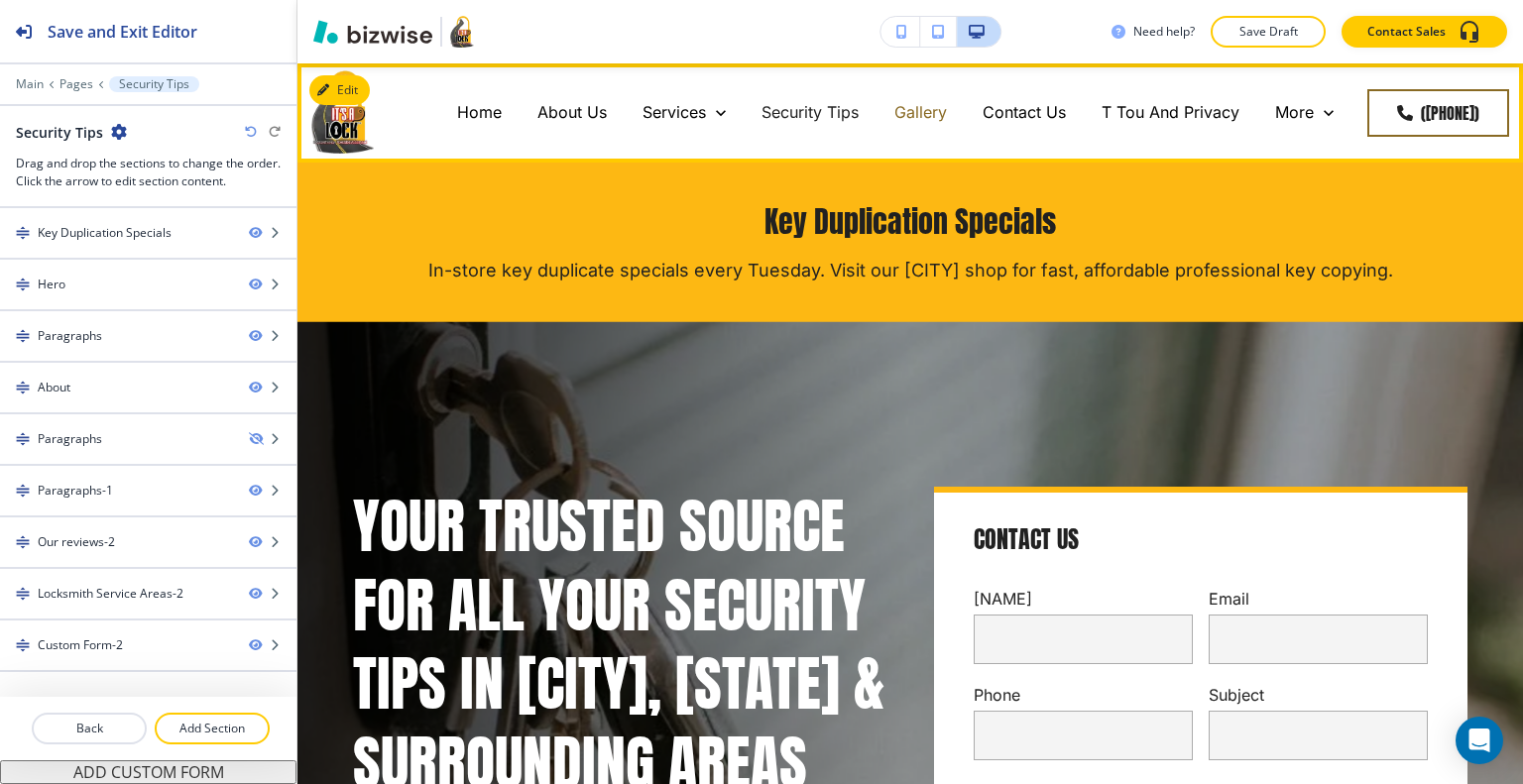 click on "Gallery" at bounding box center (920, 112) 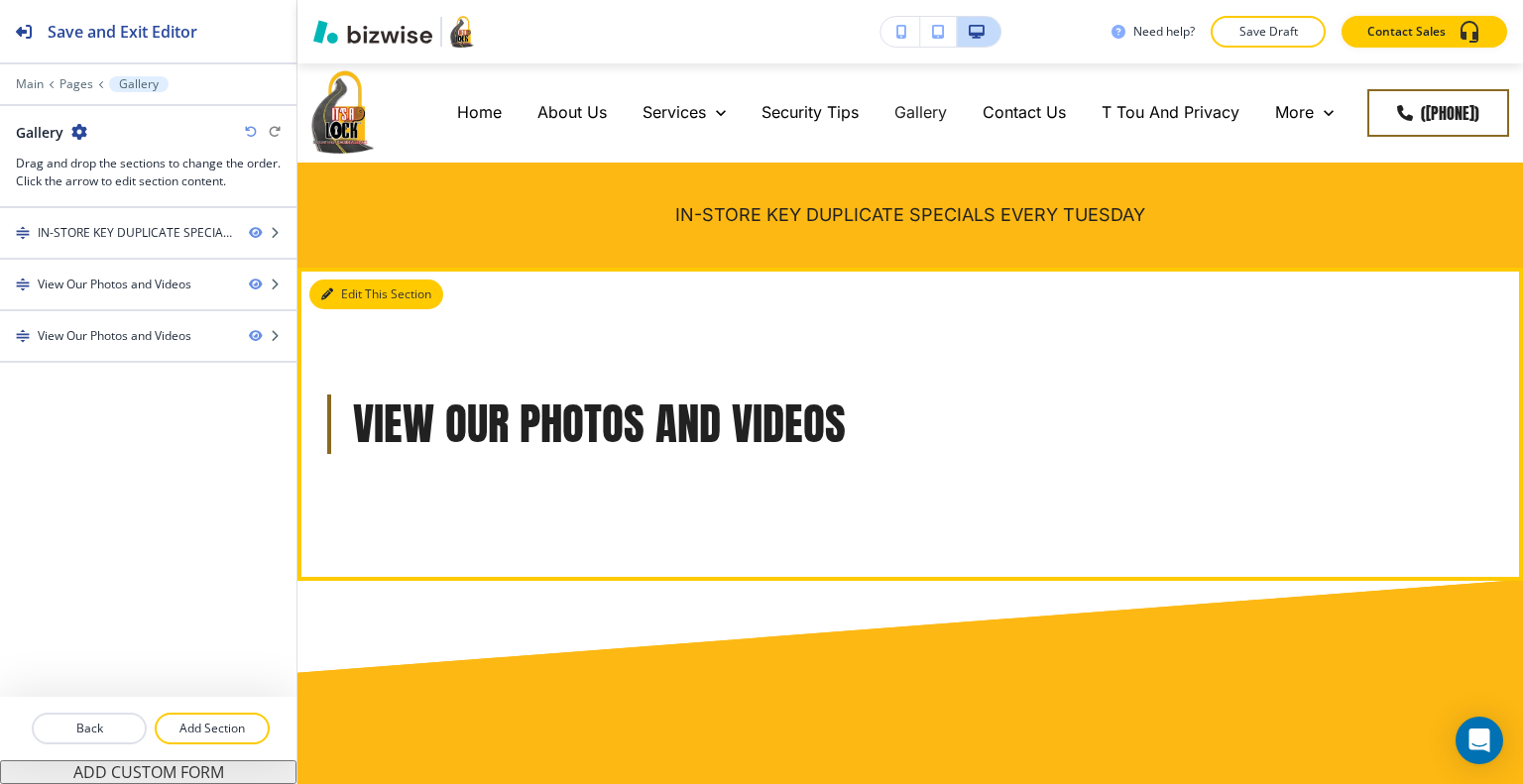 click on "Edit This Section" at bounding box center (376, 294) 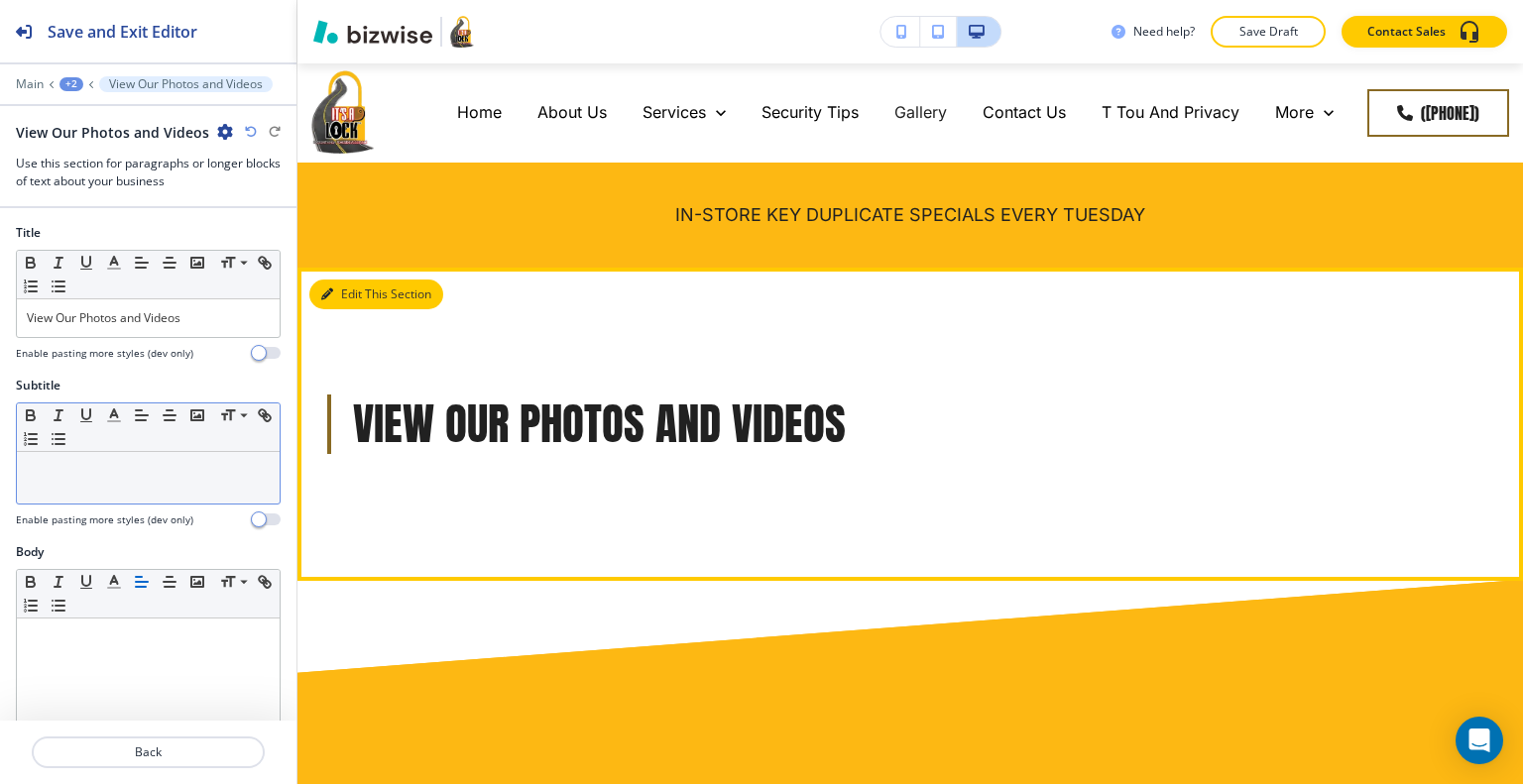 scroll, scrollTop: 203, scrollLeft: 0, axis: vertical 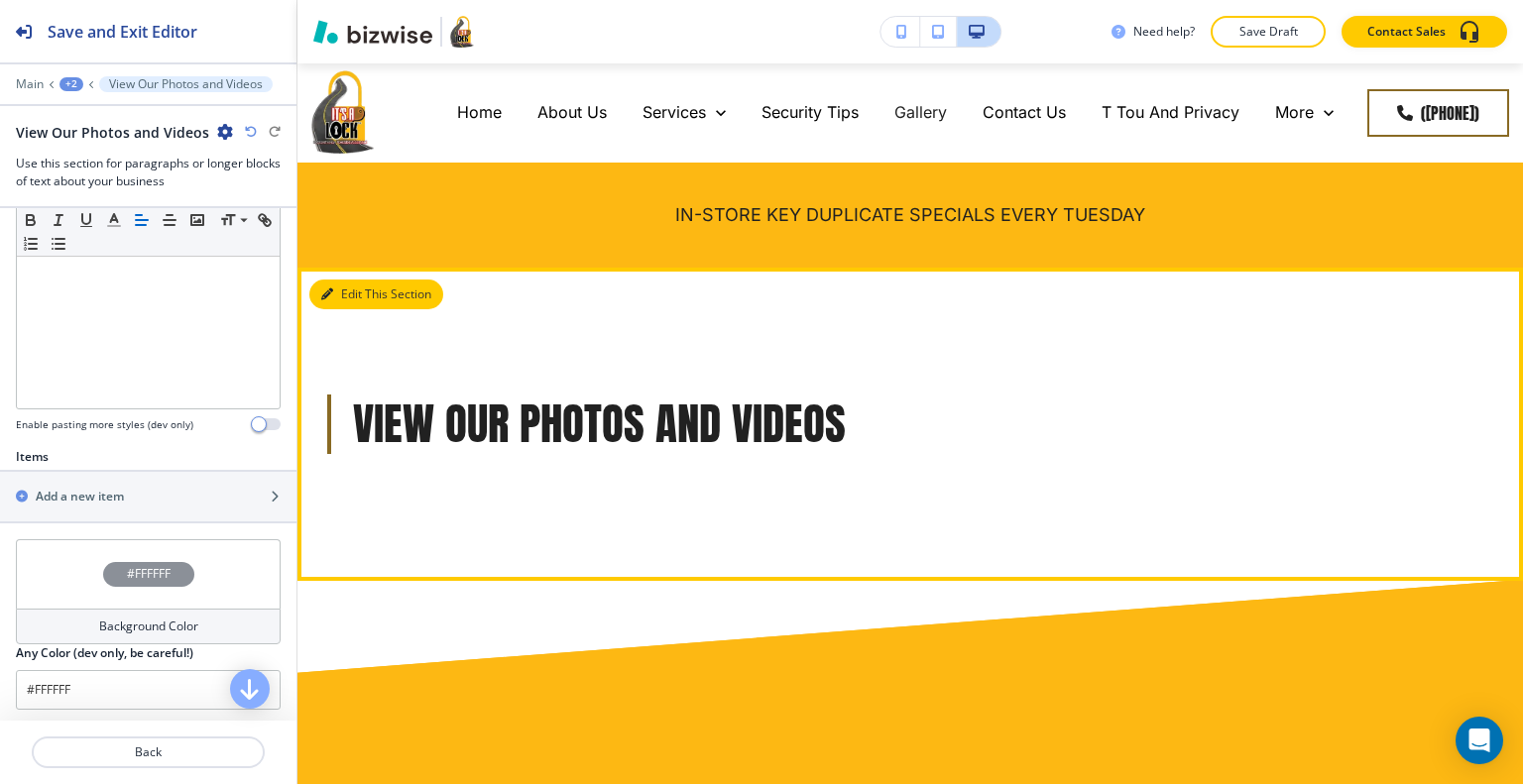 click on "Edit This Section" at bounding box center (376, 294) 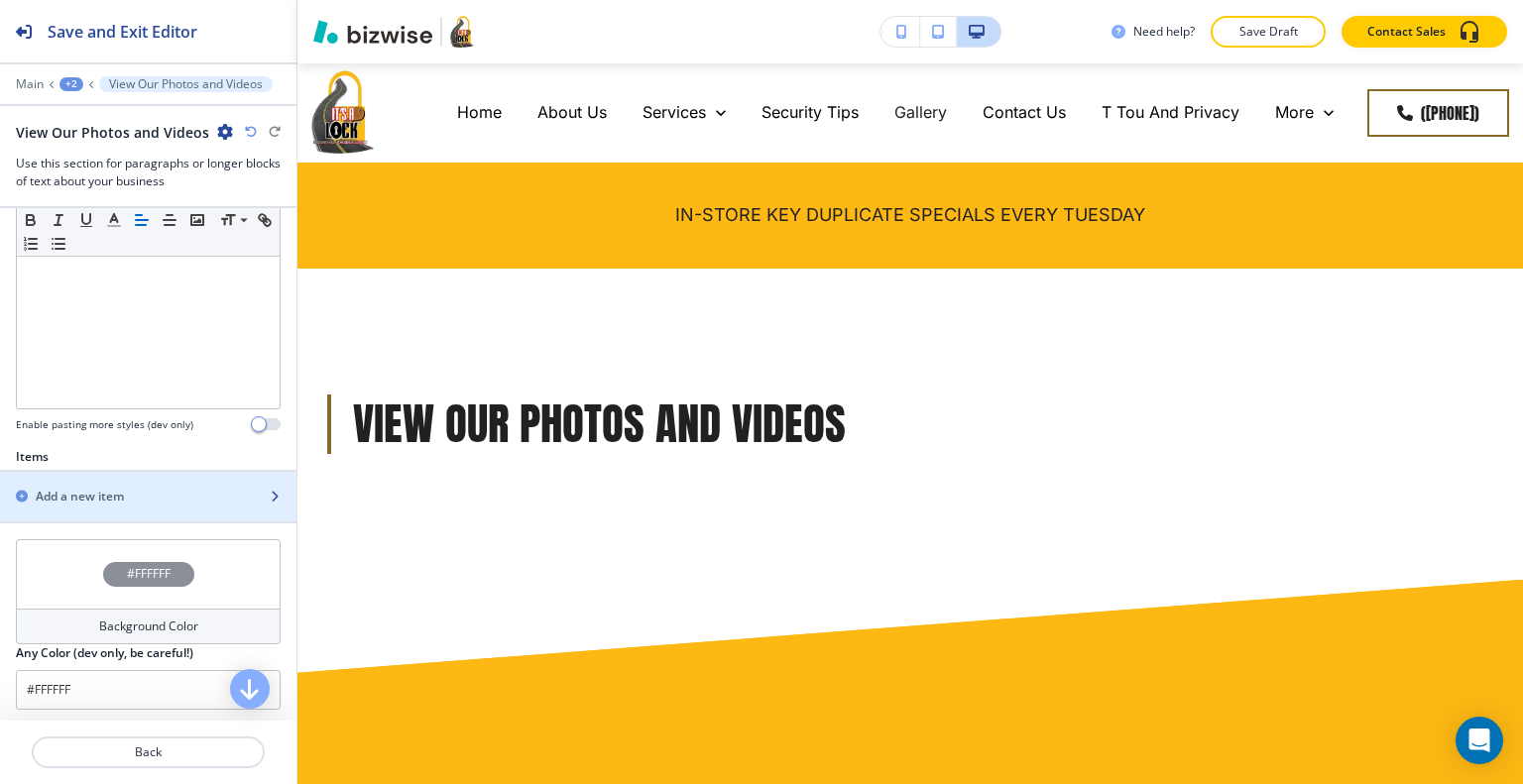 click at bounding box center [148, 513] 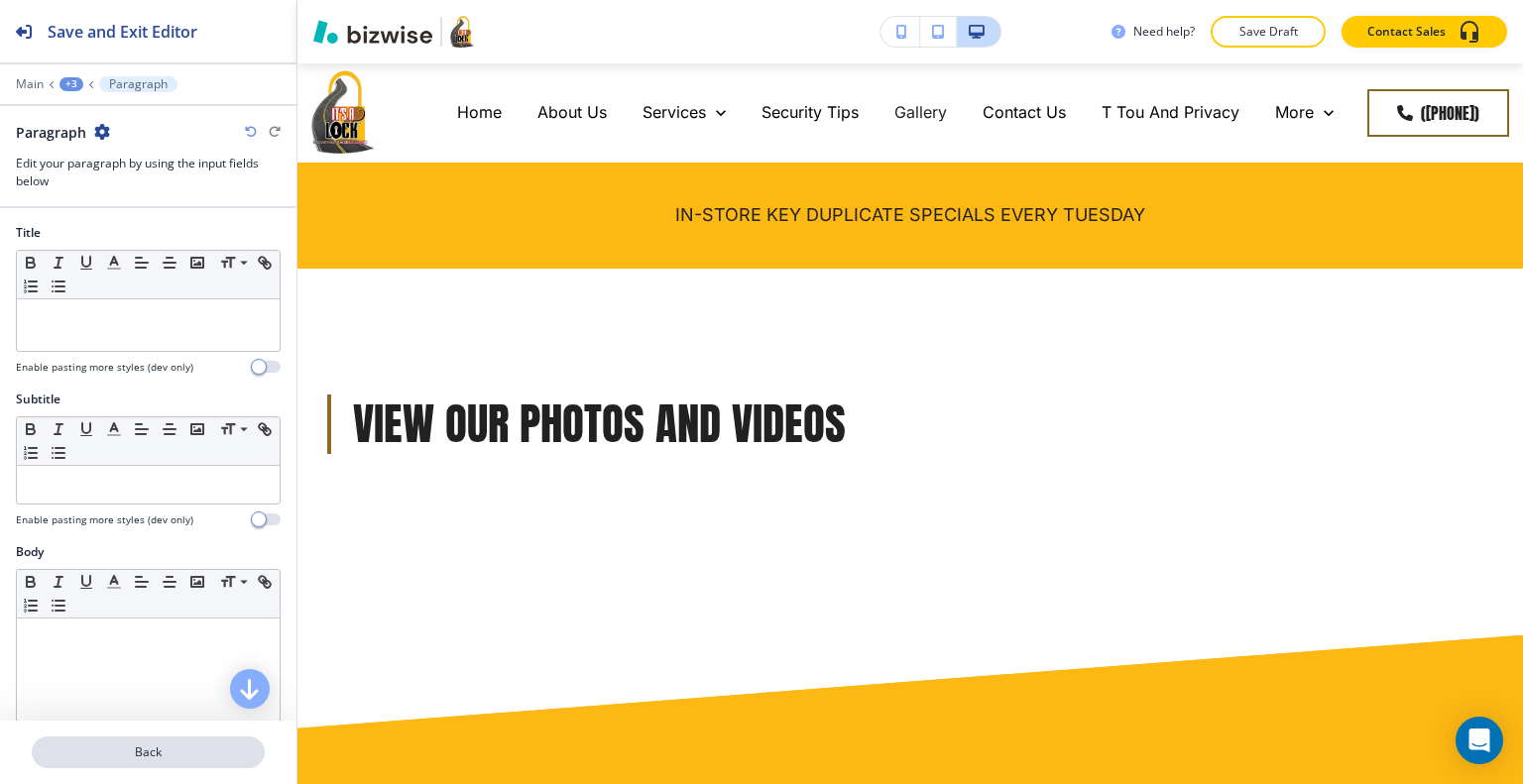 click on "Back" at bounding box center (148, 752) 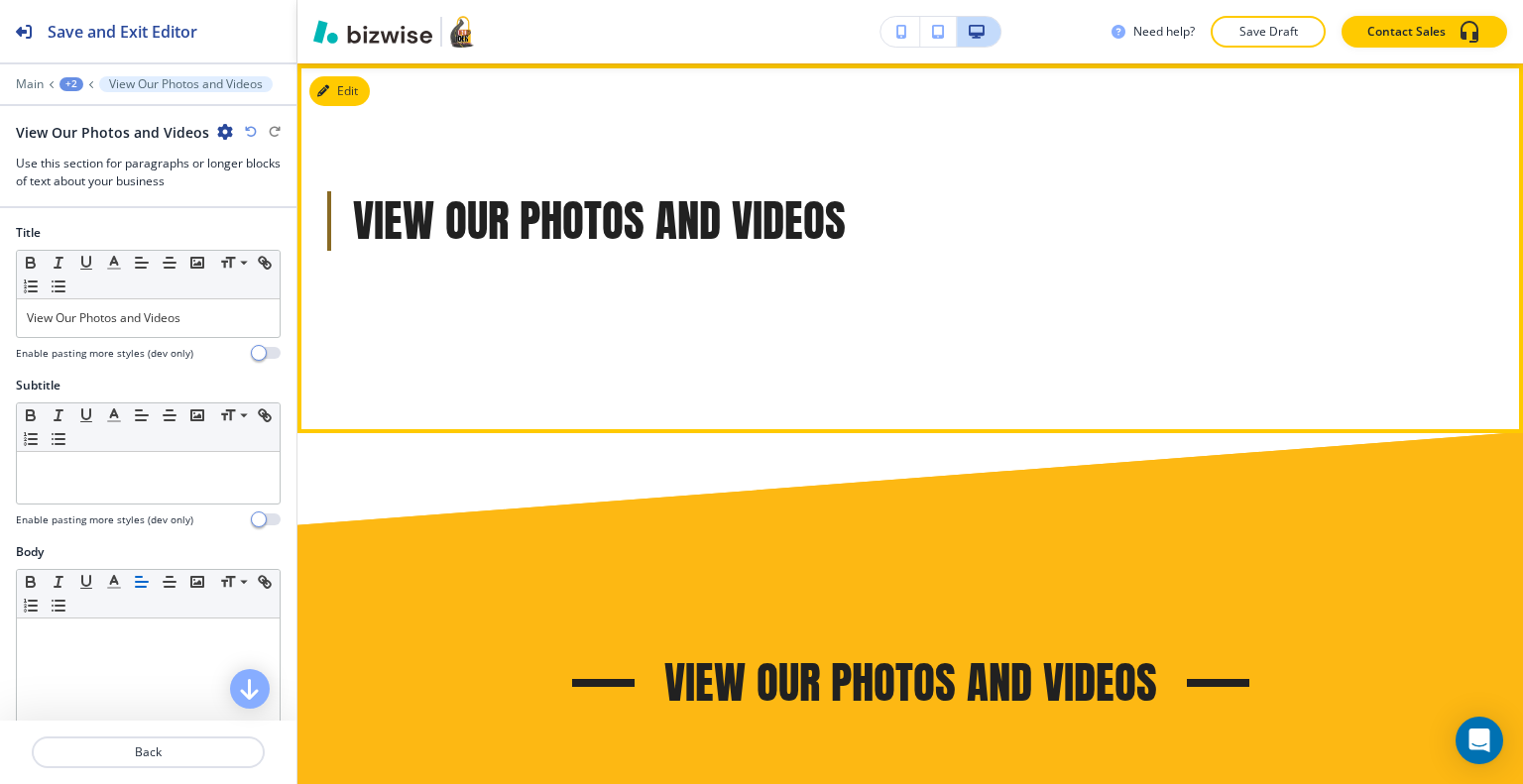 scroll, scrollTop: 5, scrollLeft: 0, axis: vertical 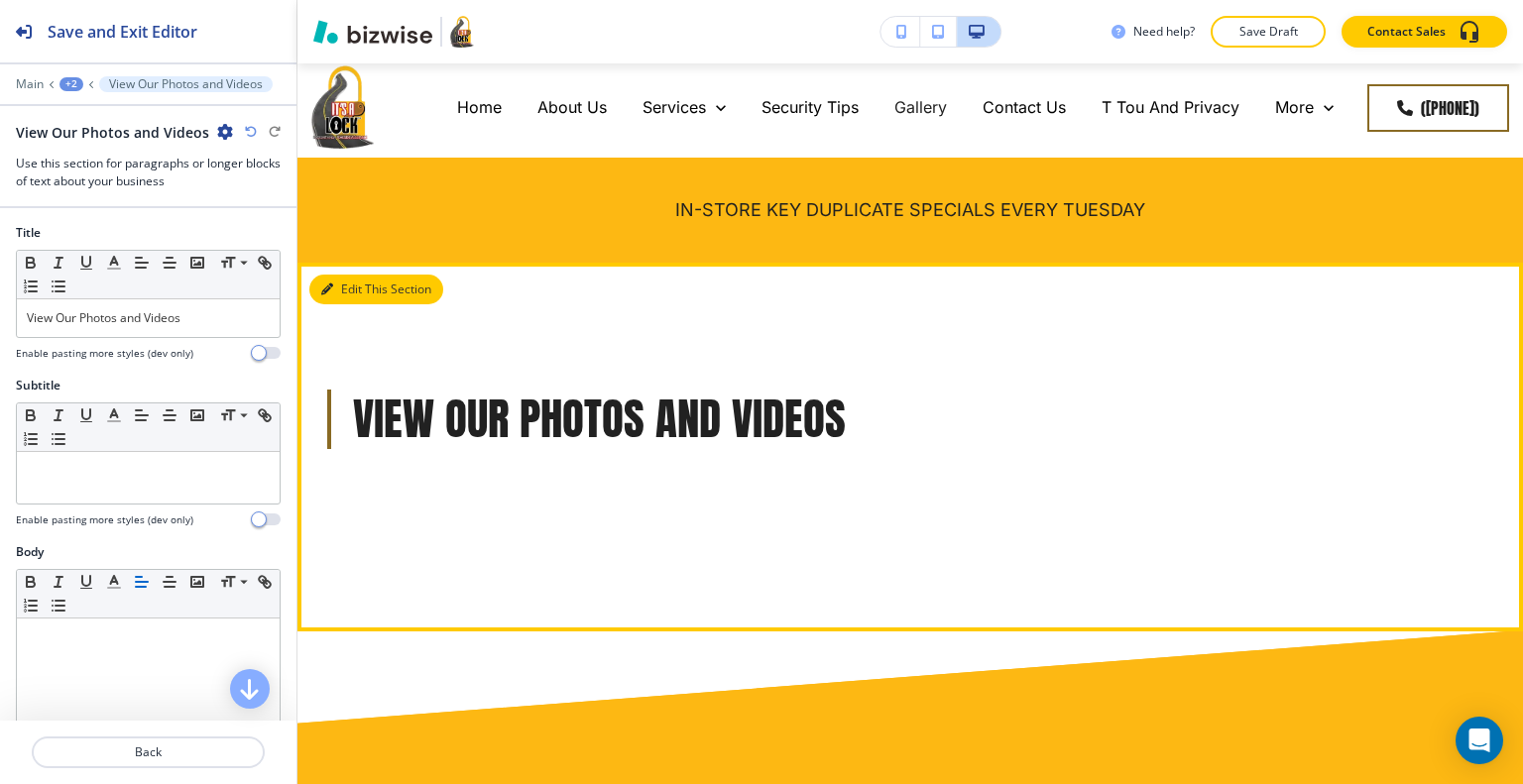 click on "Edit This Section" at bounding box center (376, 289) 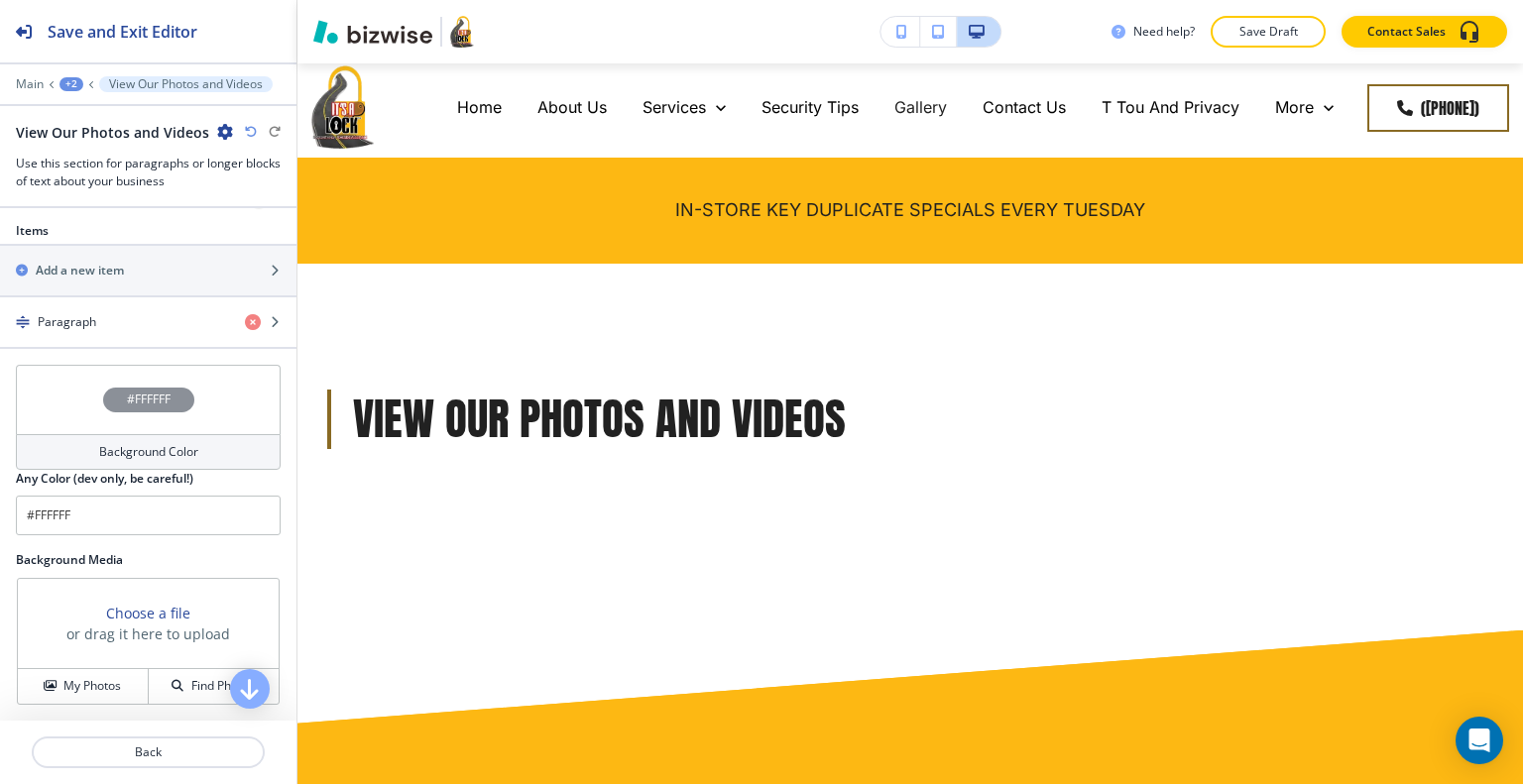 scroll, scrollTop: 817, scrollLeft: 0, axis: vertical 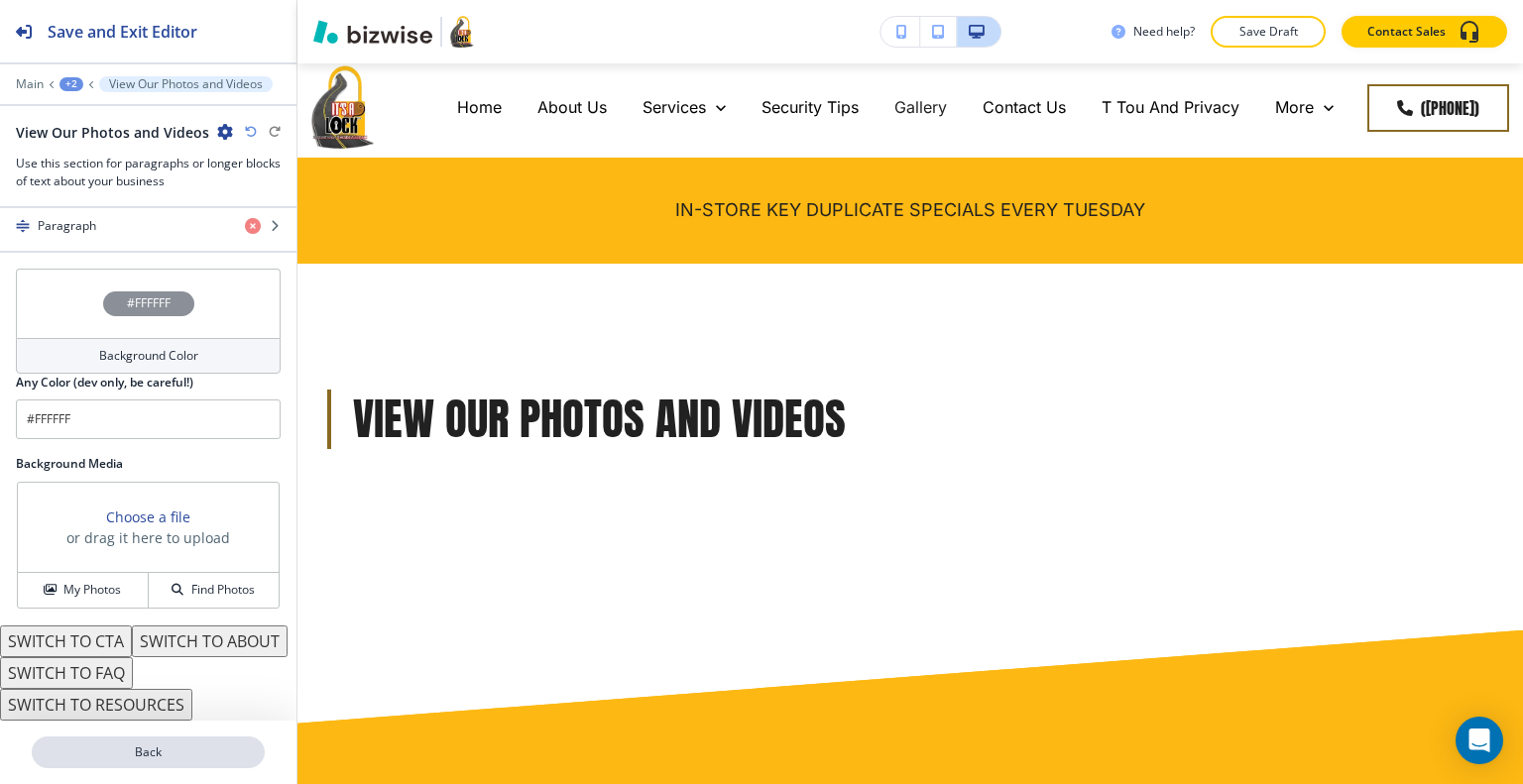 click on "Back" at bounding box center [148, 752] 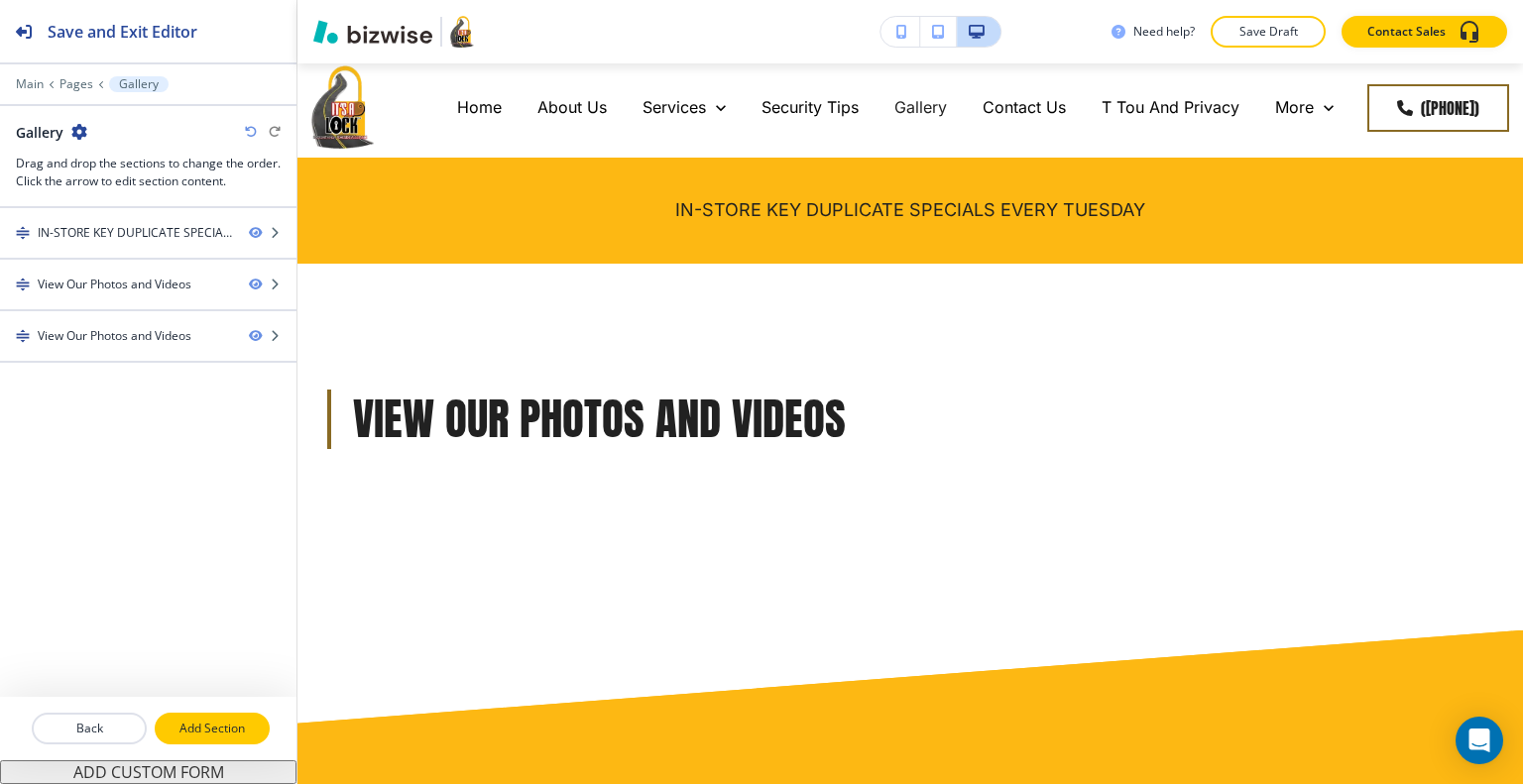 click on "Add Section" at bounding box center (212, 728) 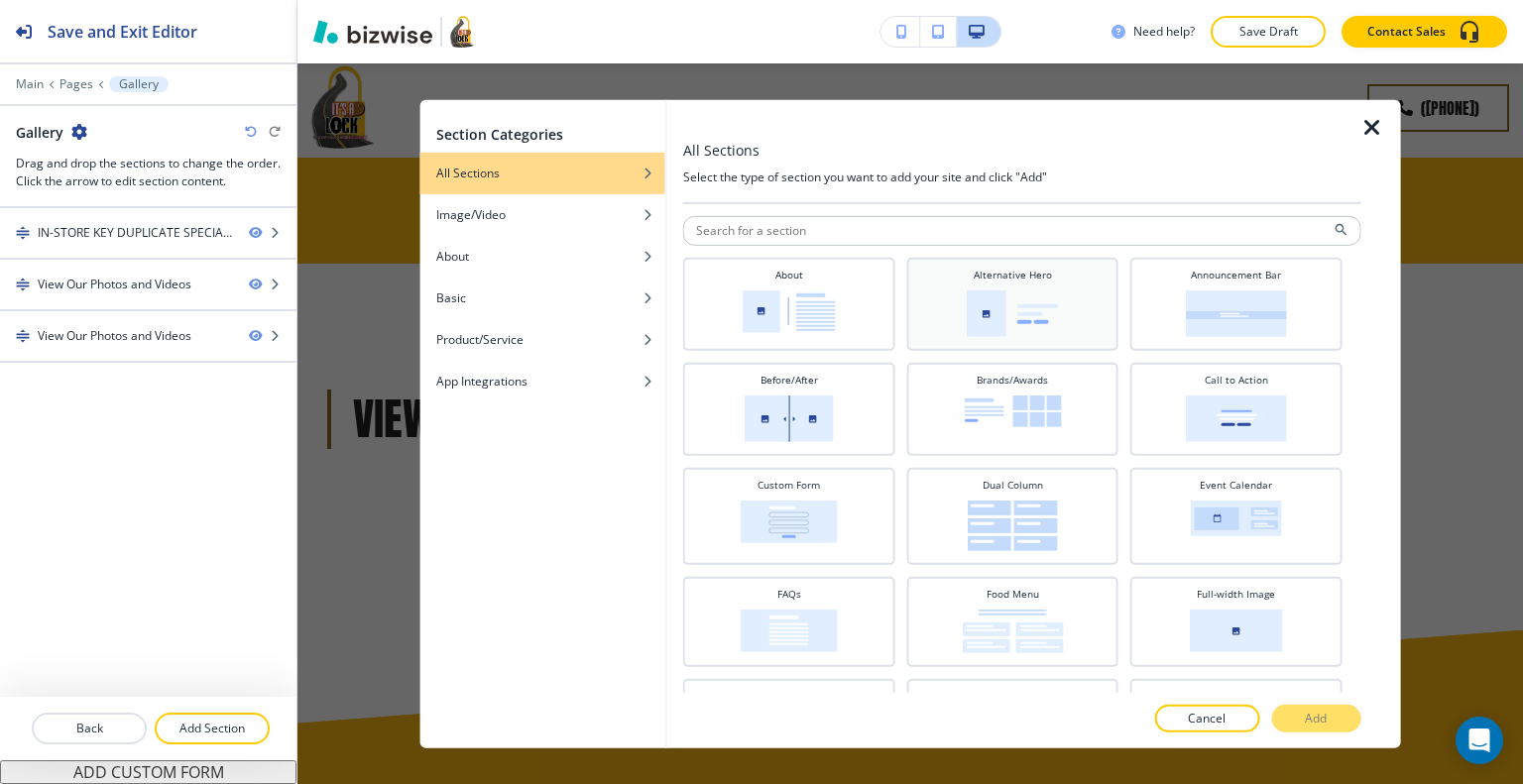 click at bounding box center (1012, 312) 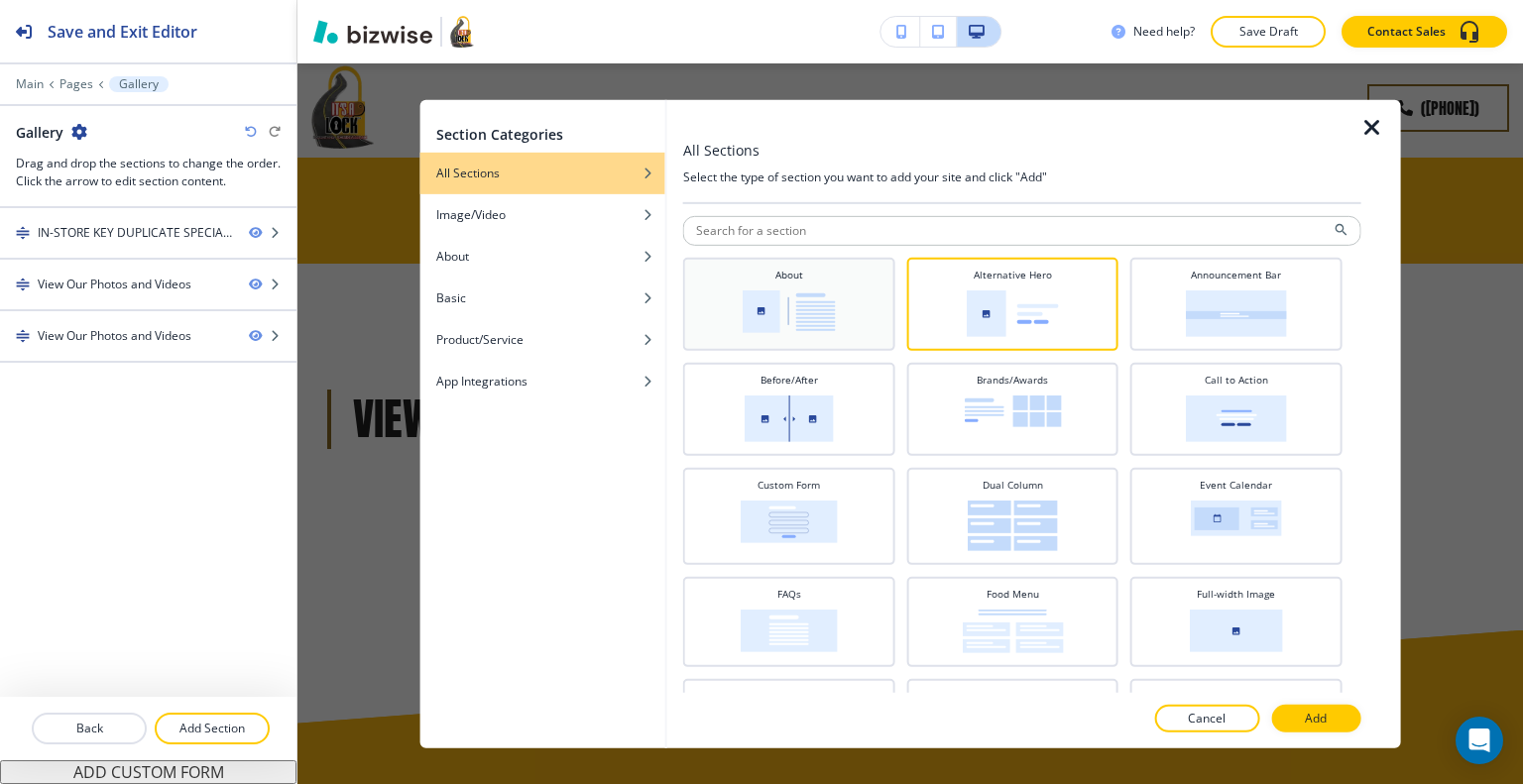 click at bounding box center (789, 310) 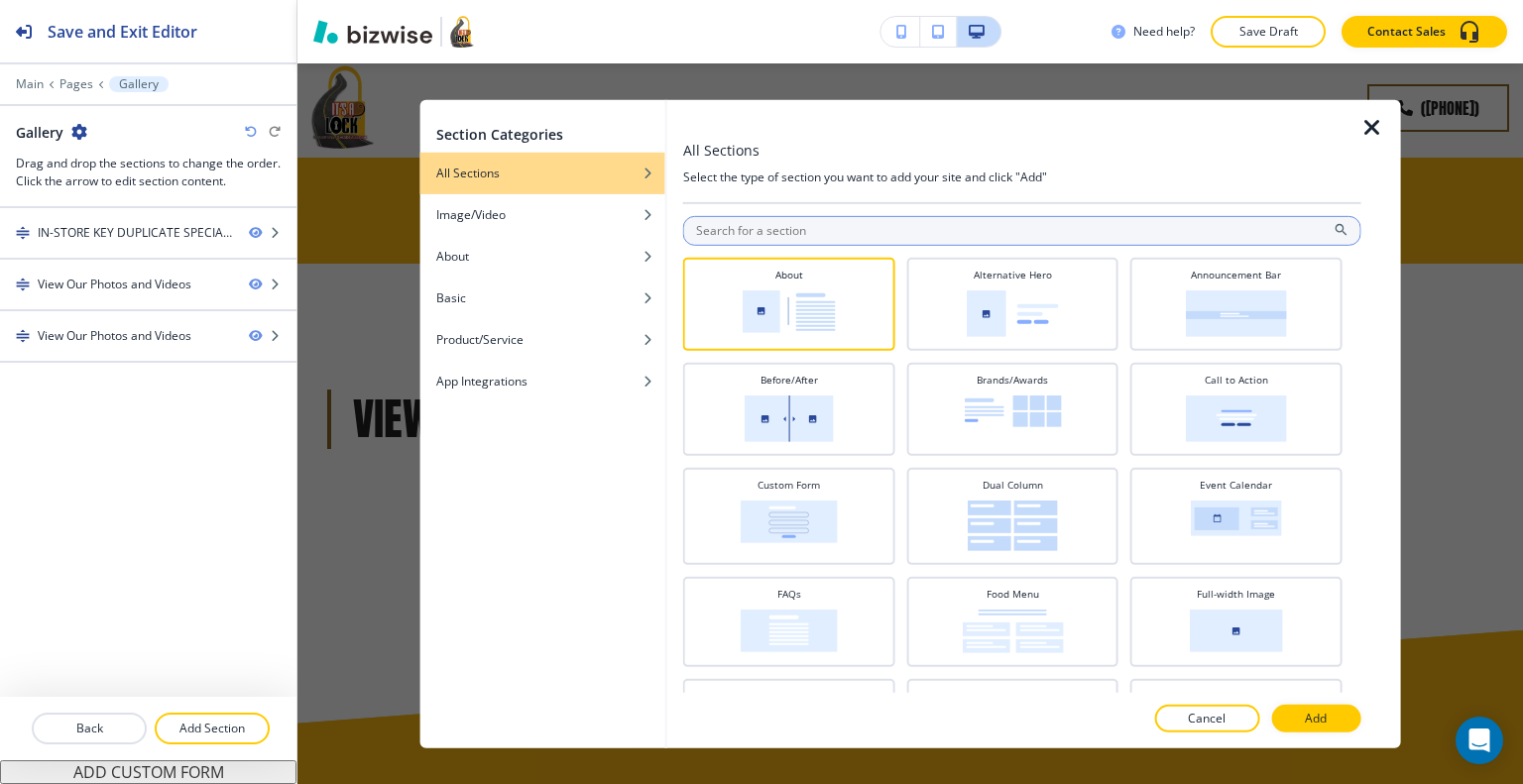 click at bounding box center (1022, 230) 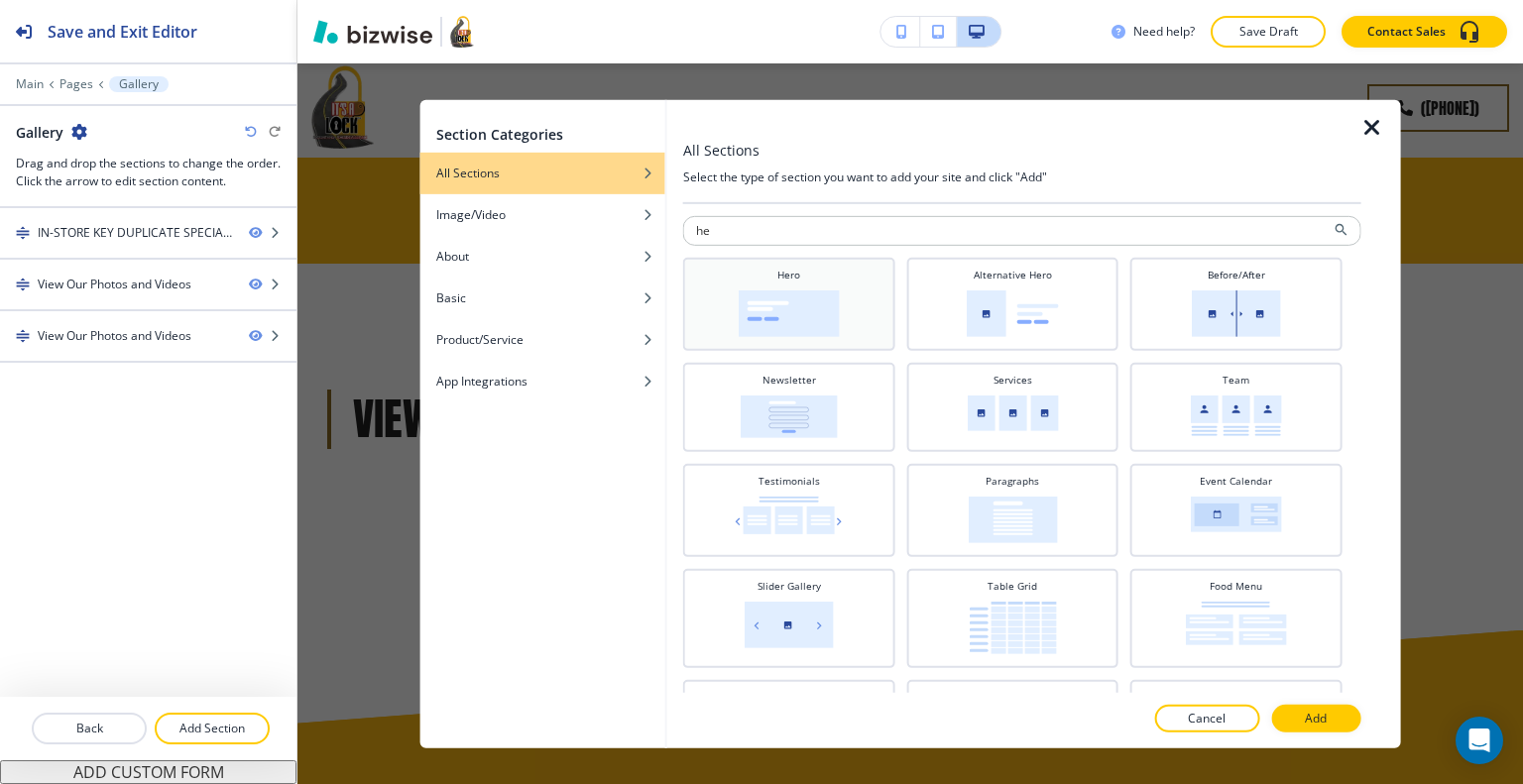 type on "he" 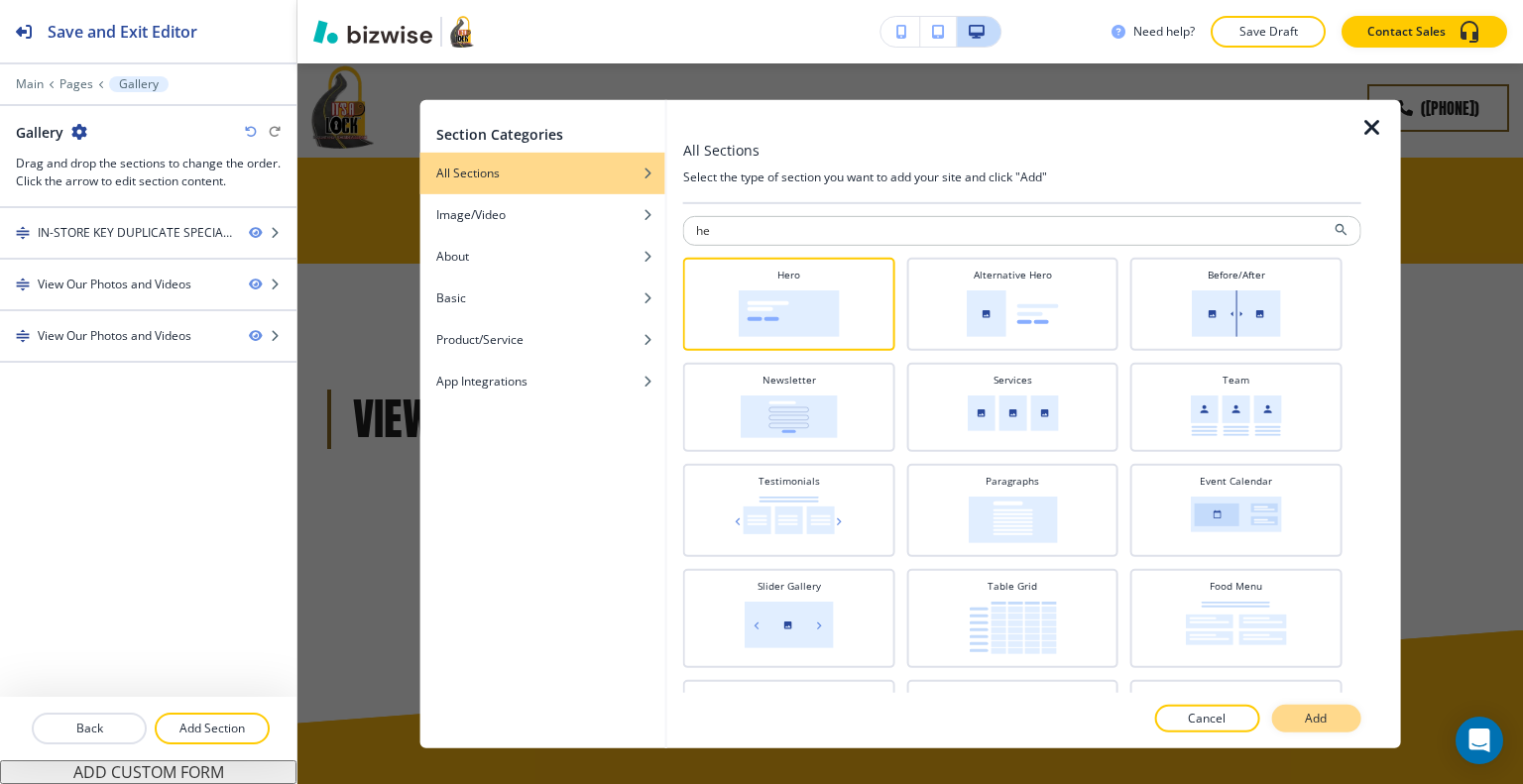 click on "Add" at bounding box center (1316, 719) 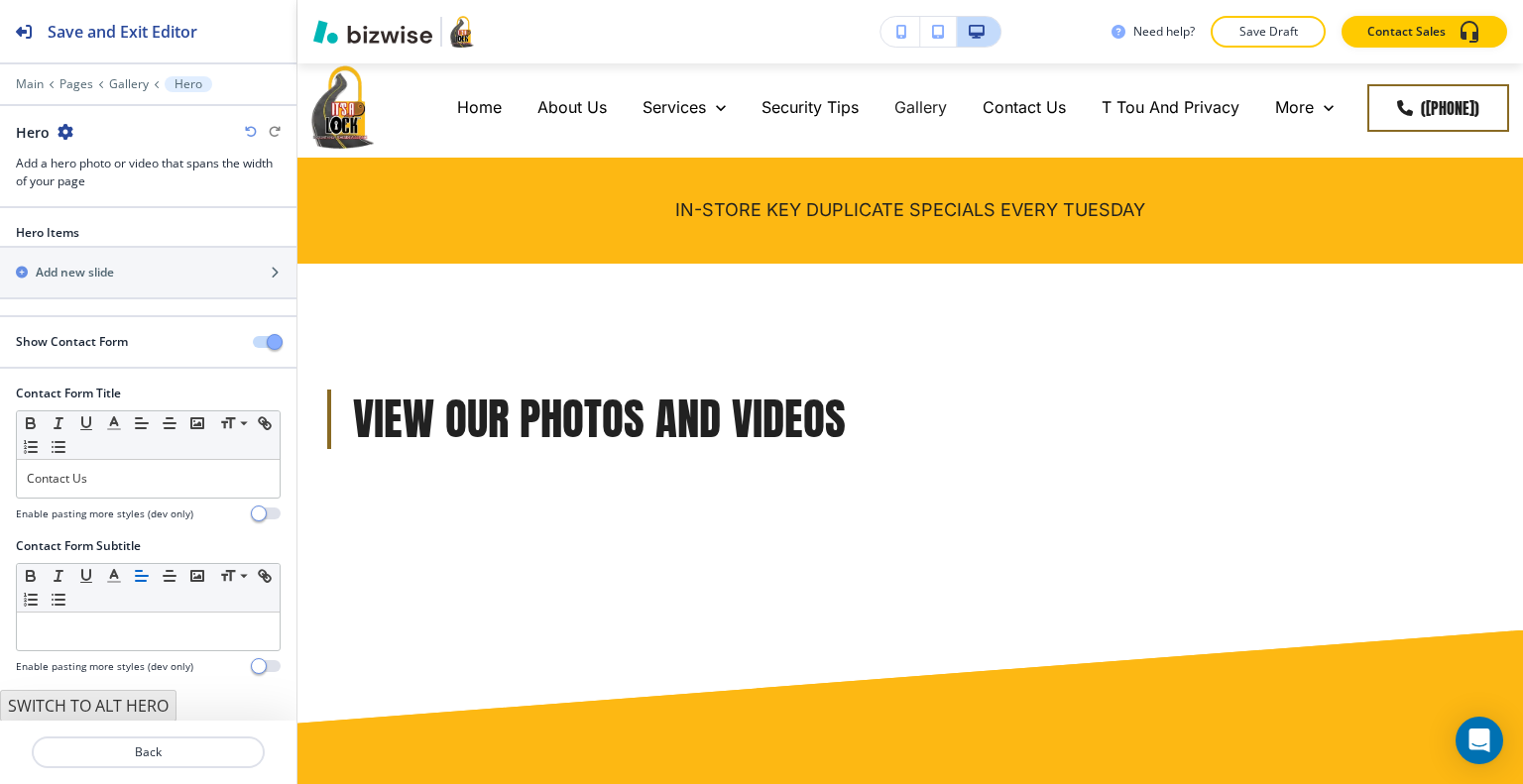 scroll, scrollTop: 1111, scrollLeft: 0, axis: vertical 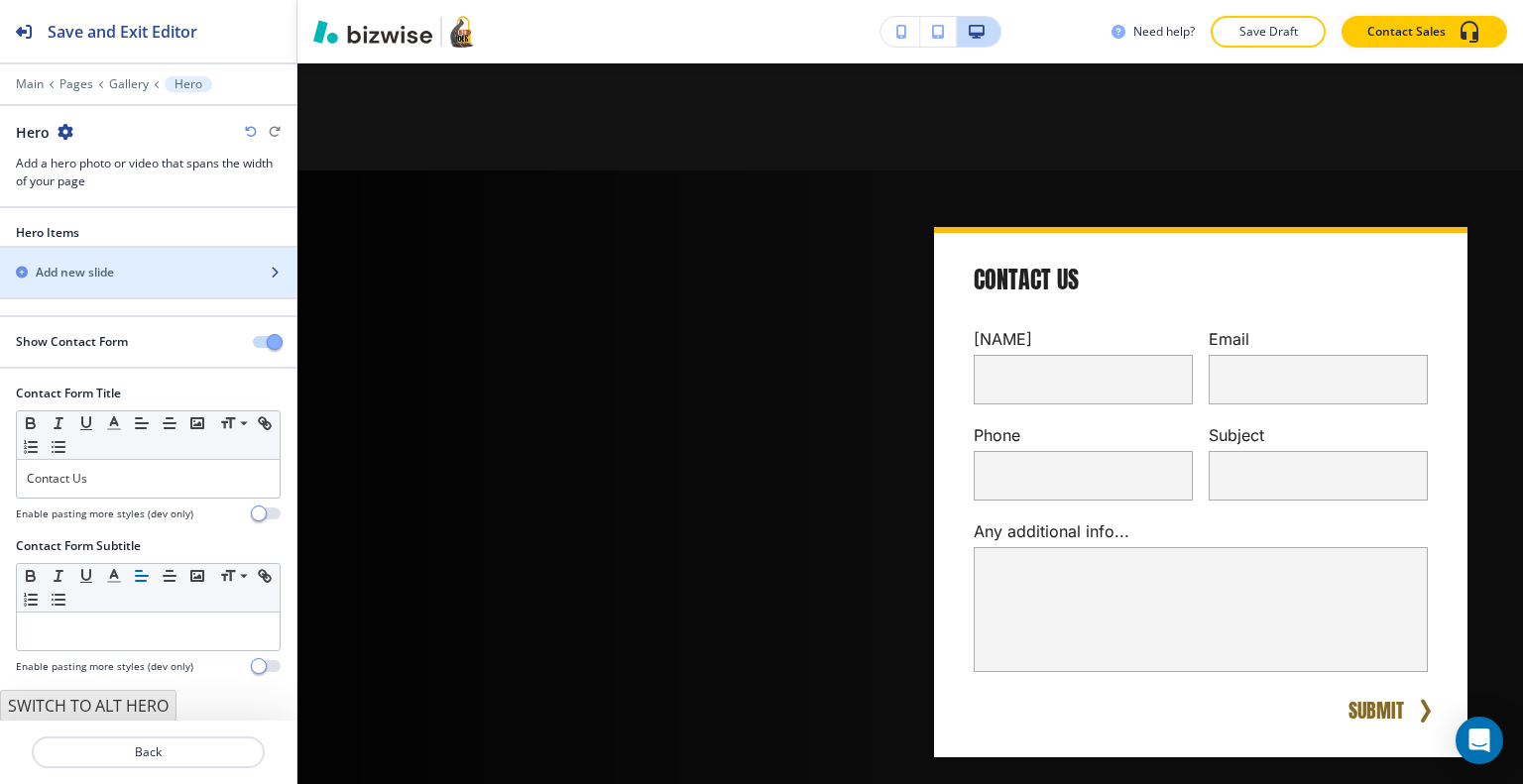 click on "Add new slide" at bounding box center (74, 273) 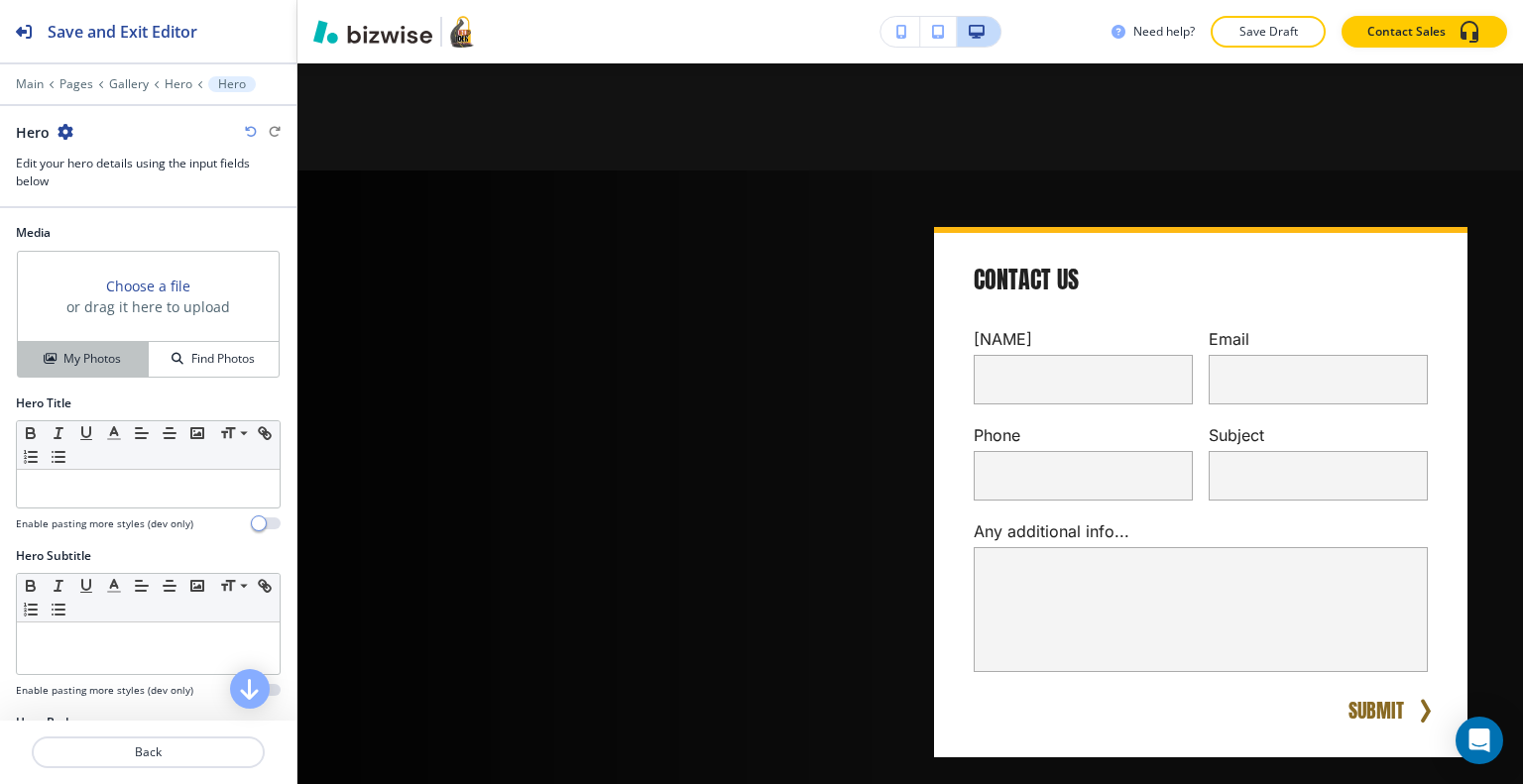 click on "My Photos" at bounding box center [83, 359] 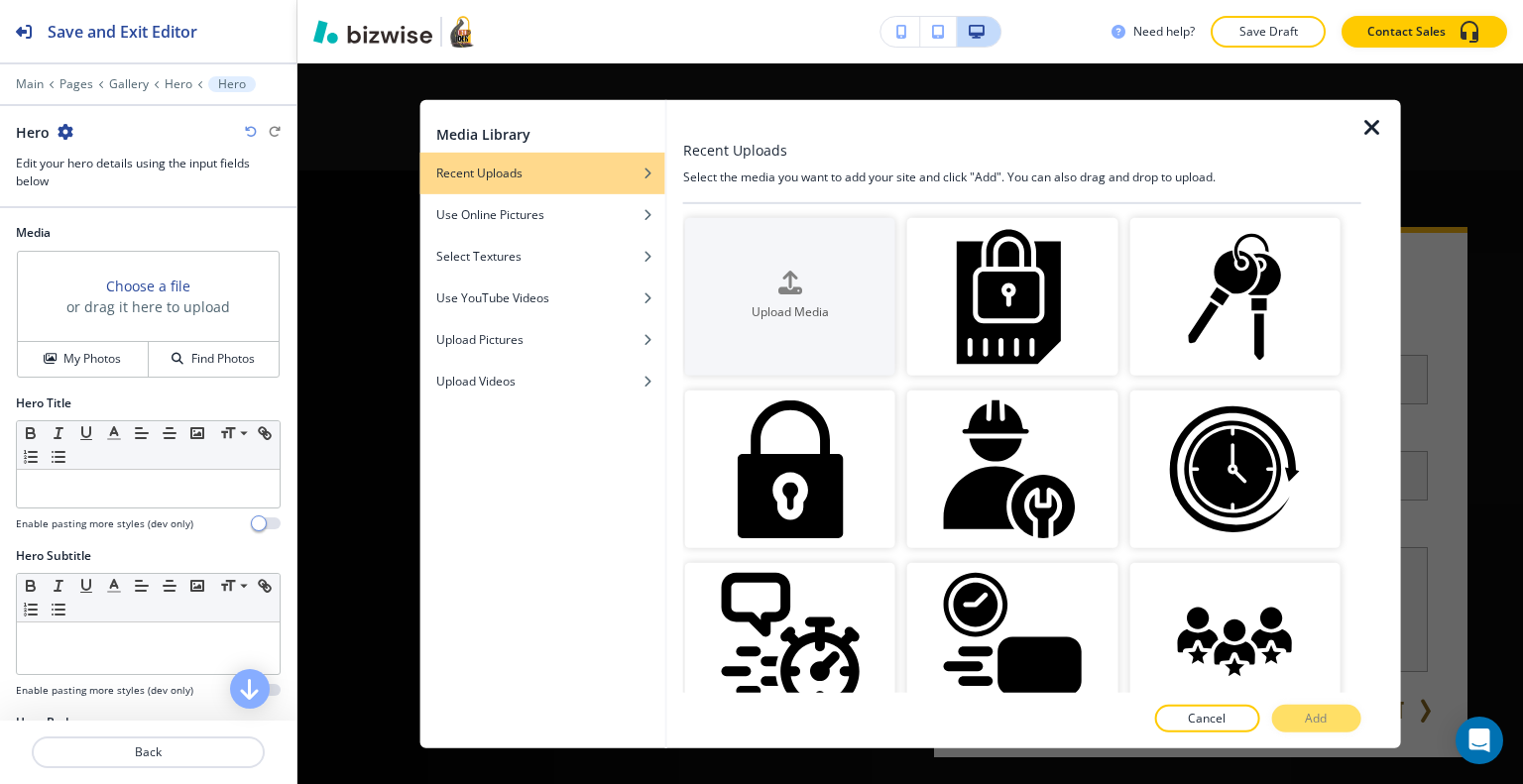 scroll, scrollTop: 694, scrollLeft: 0, axis: vertical 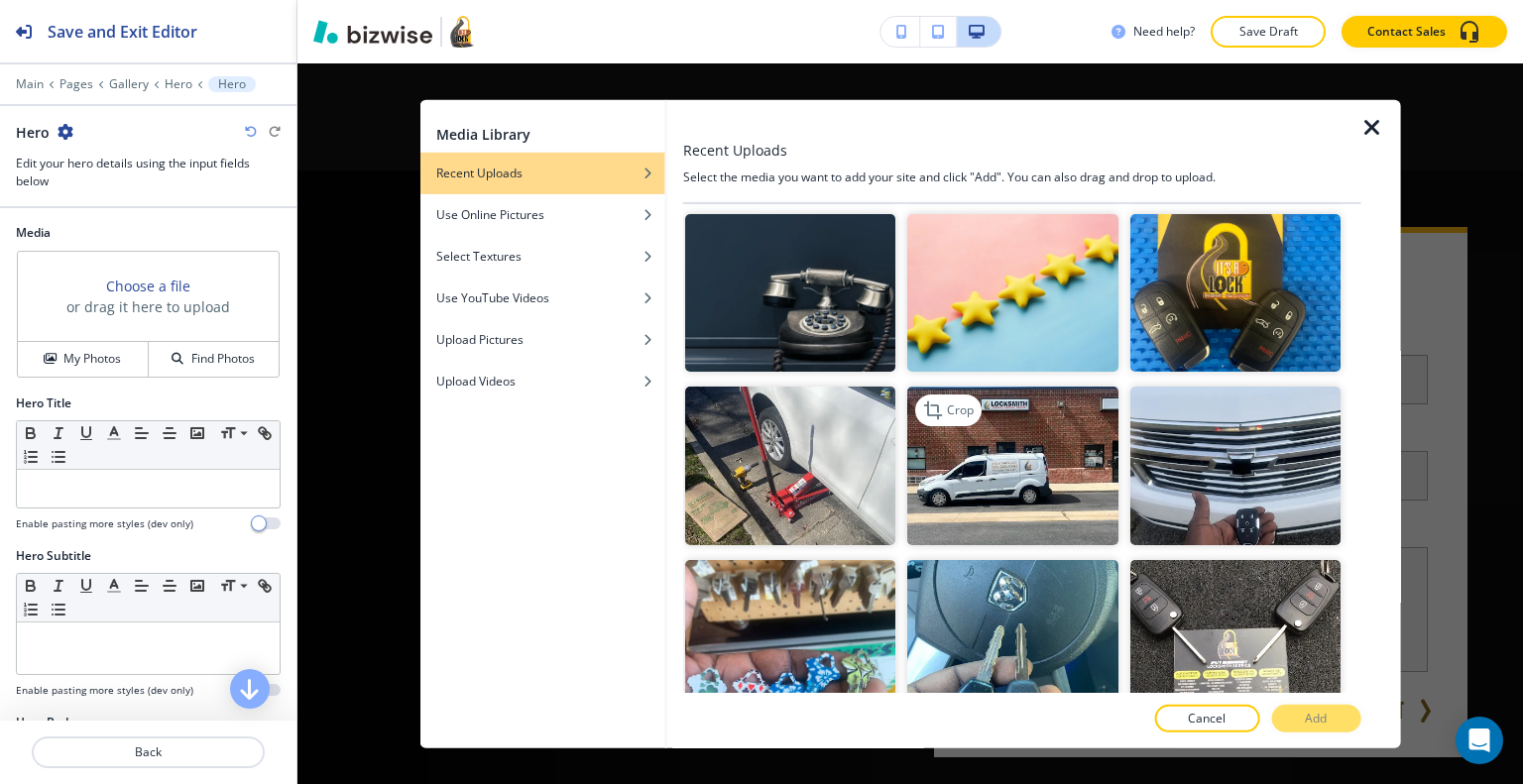 click at bounding box center [1012, 465] 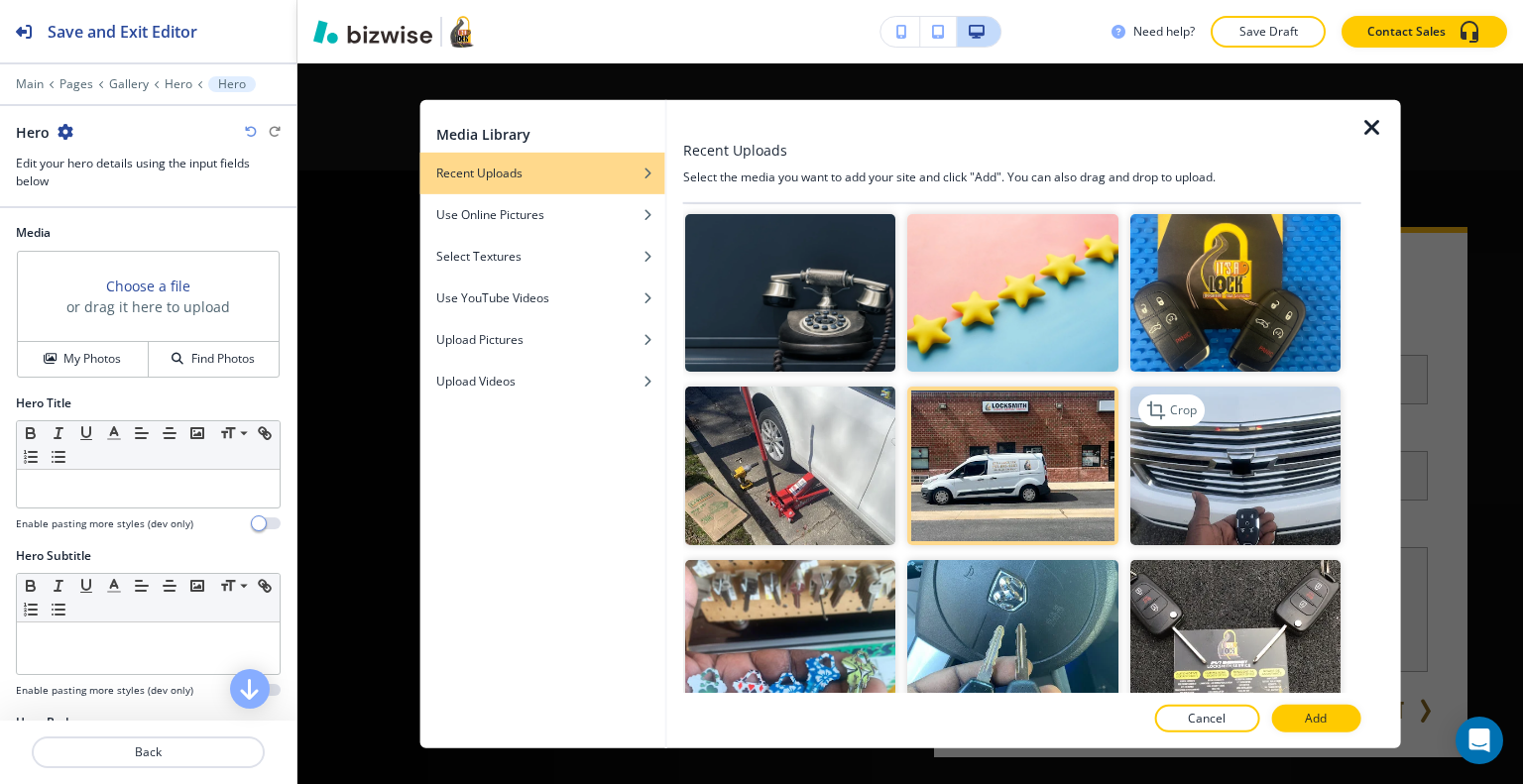 click at bounding box center (1234, 465) 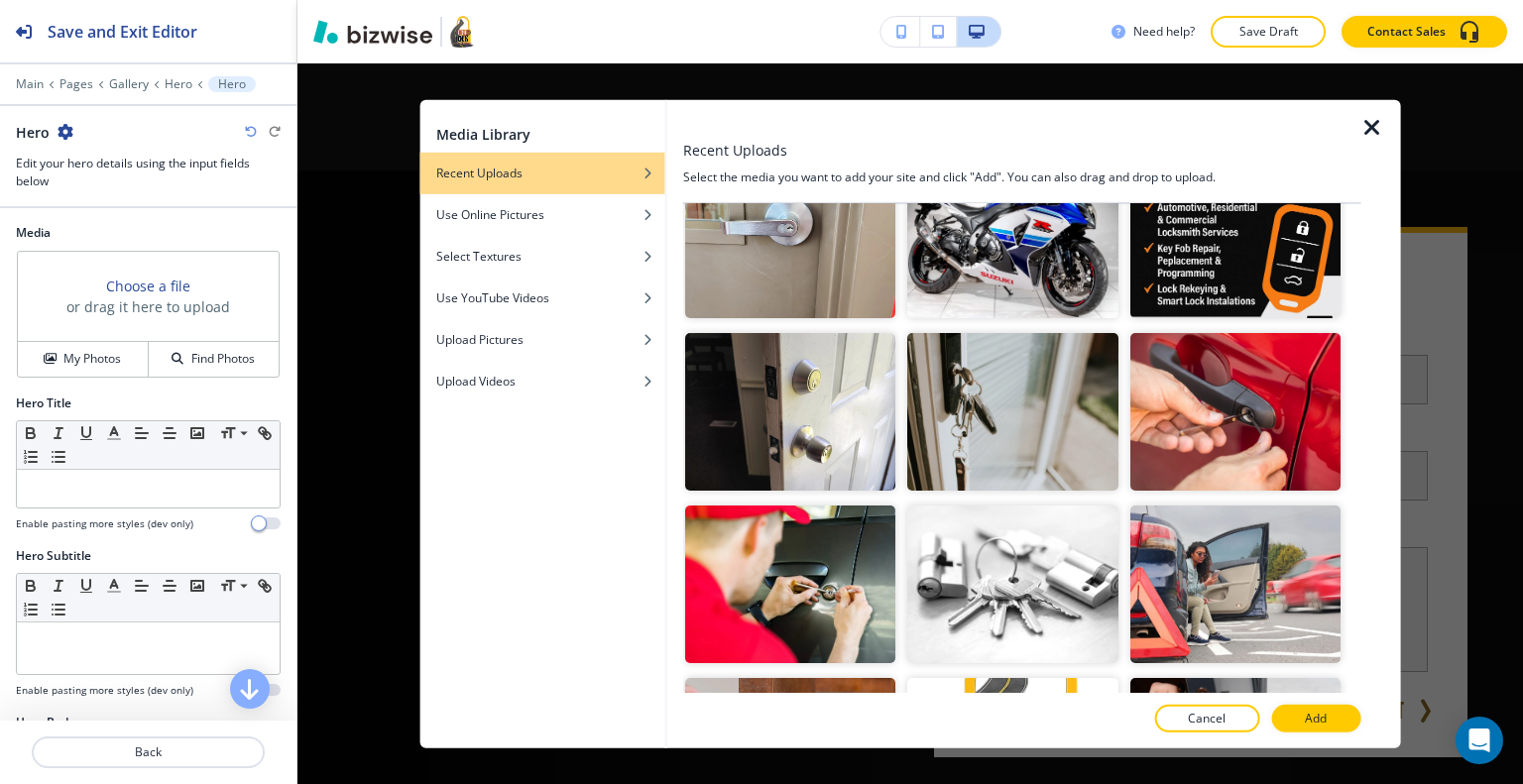 scroll, scrollTop: 1388, scrollLeft: 0, axis: vertical 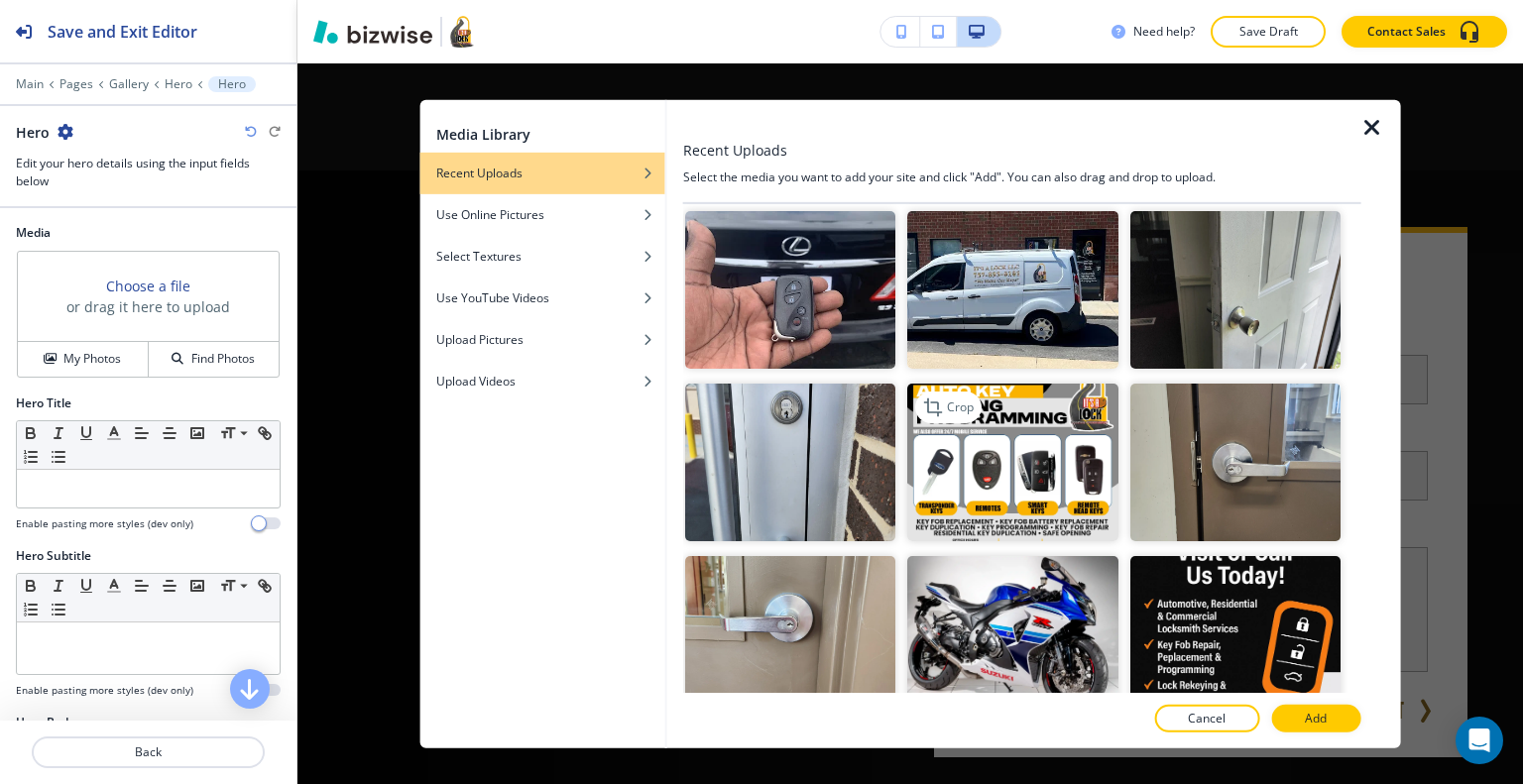 click at bounding box center (1012, 462) 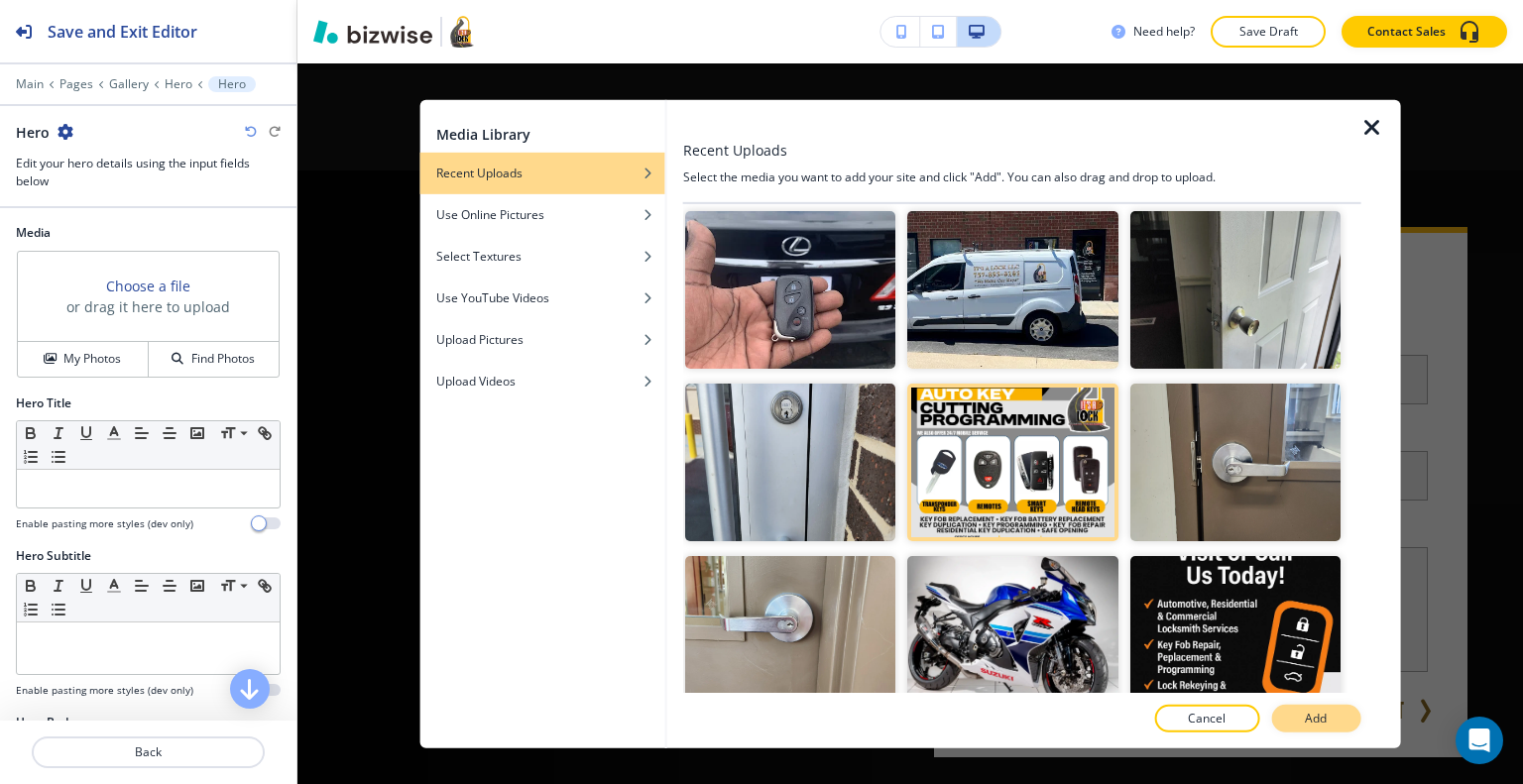 click on "Add" at bounding box center [1316, 719] 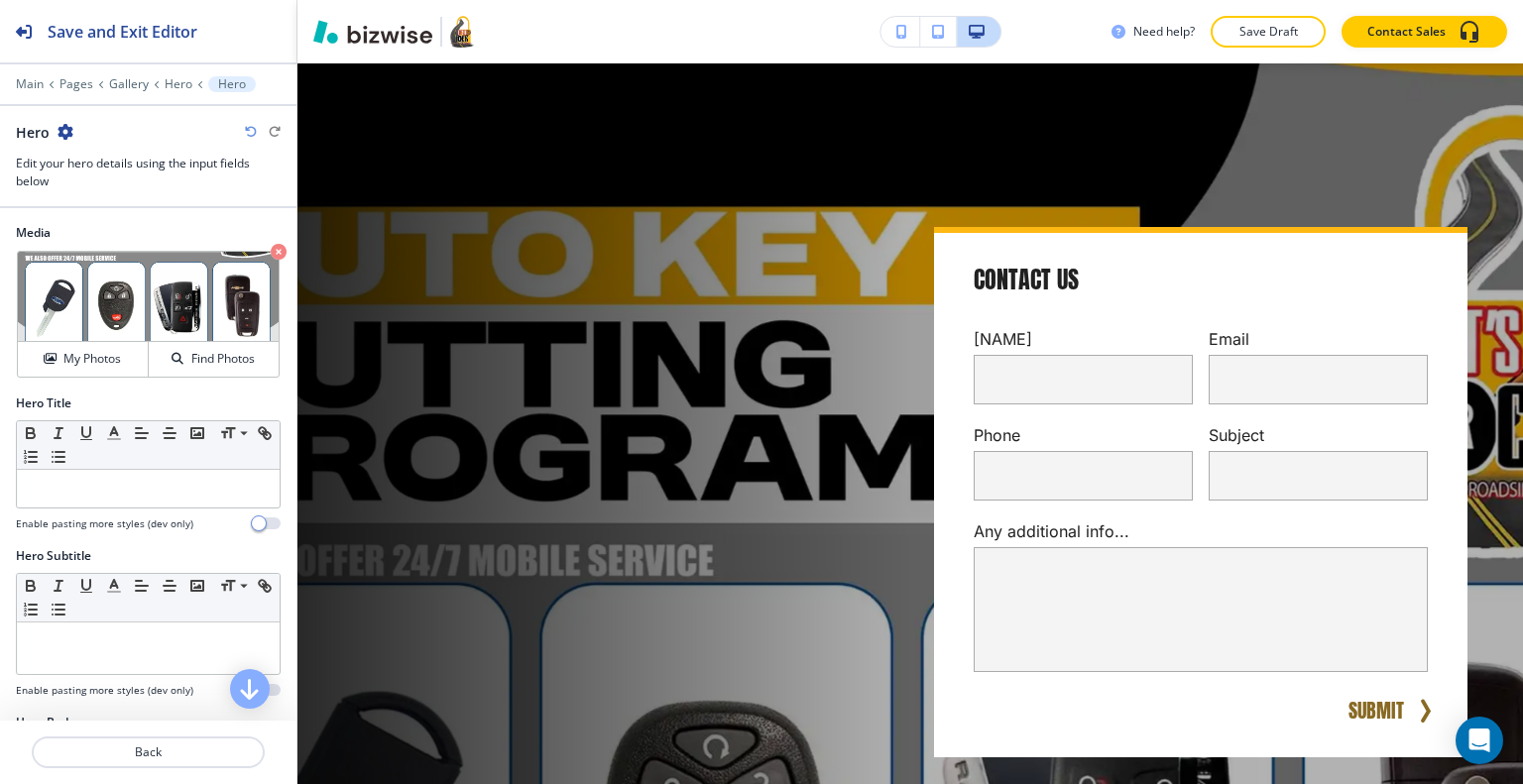 scroll, scrollTop: 1508, scrollLeft: 0, axis: vertical 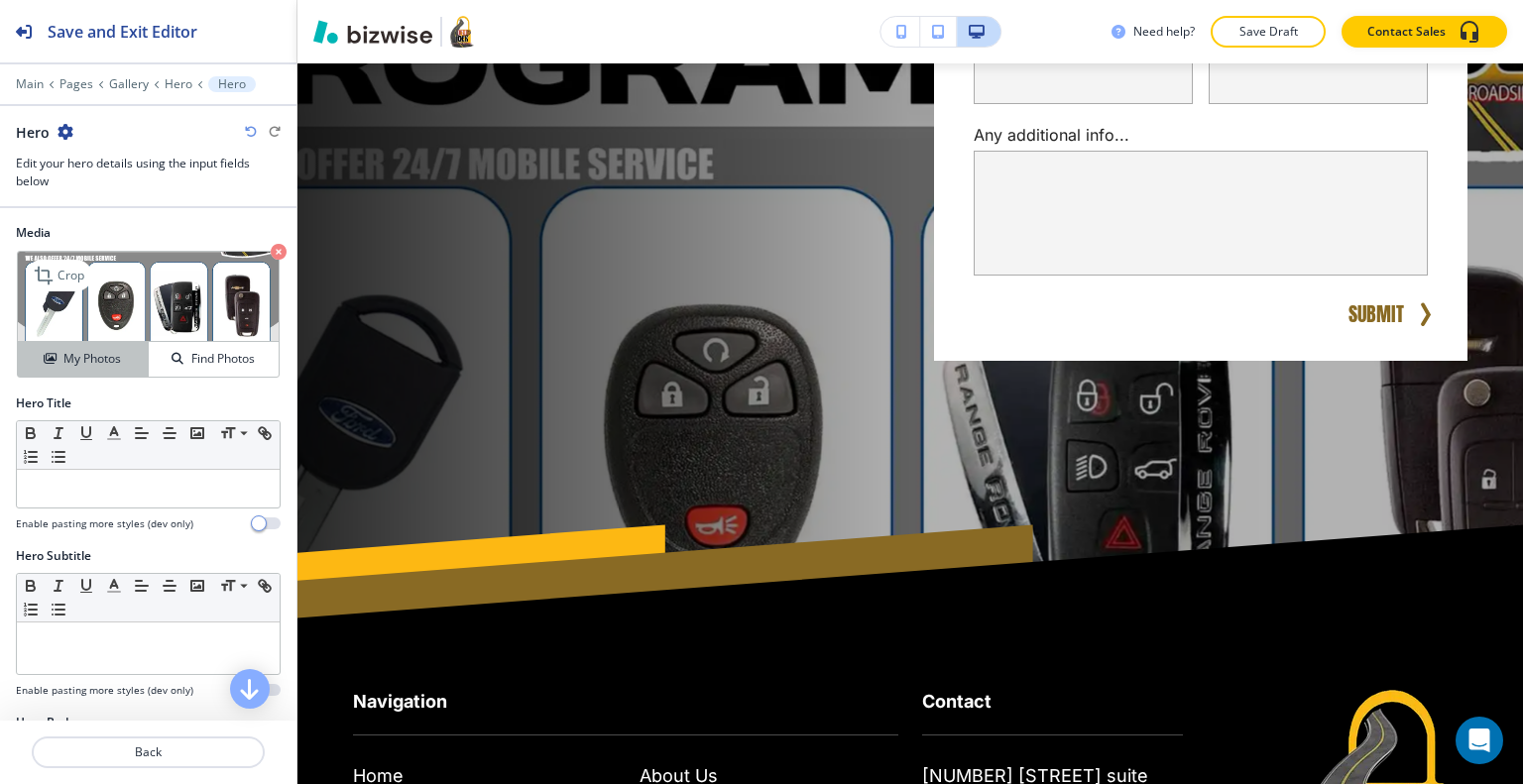 click on "My Photos" at bounding box center (83, 359) 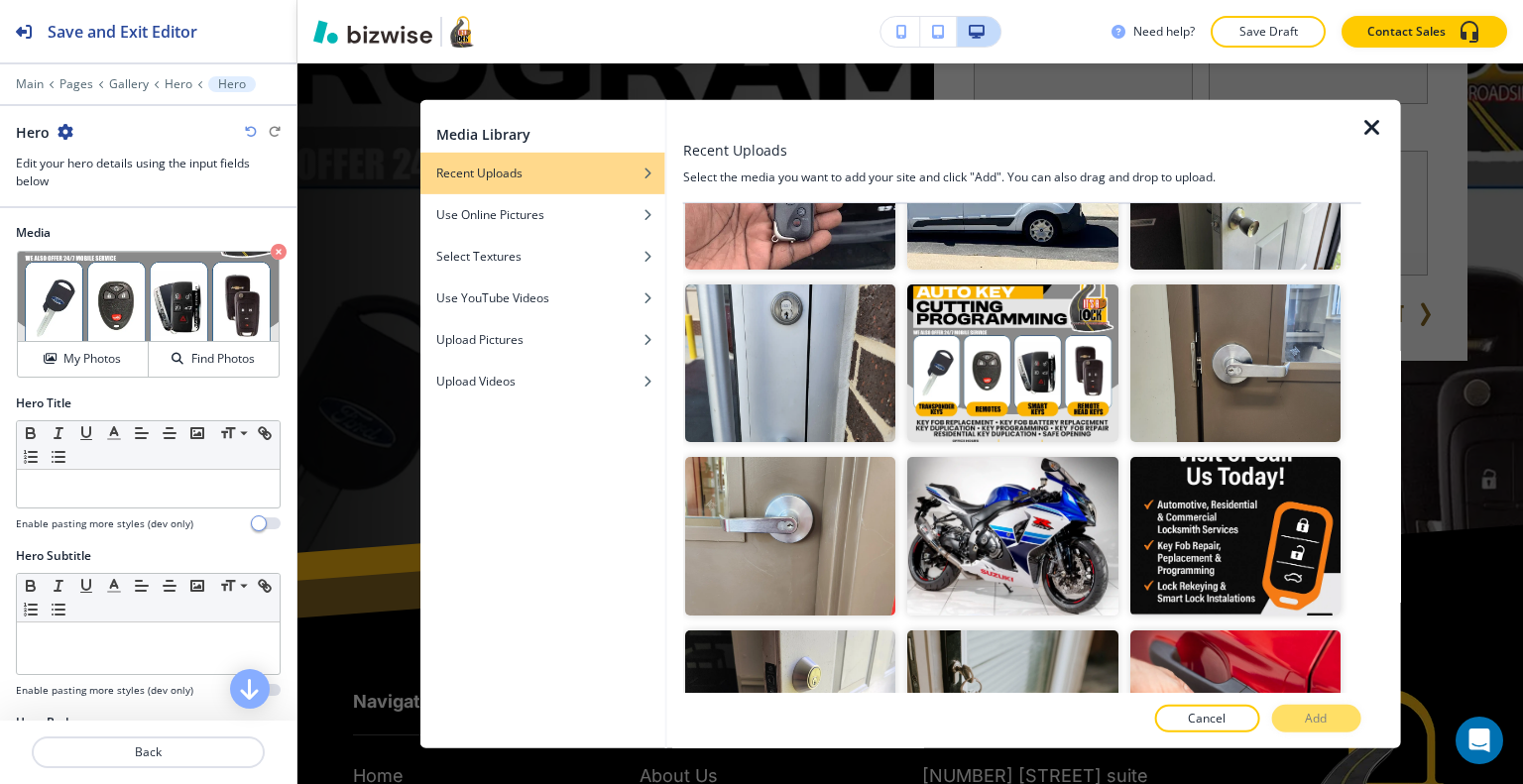 scroll, scrollTop: 1784, scrollLeft: 0, axis: vertical 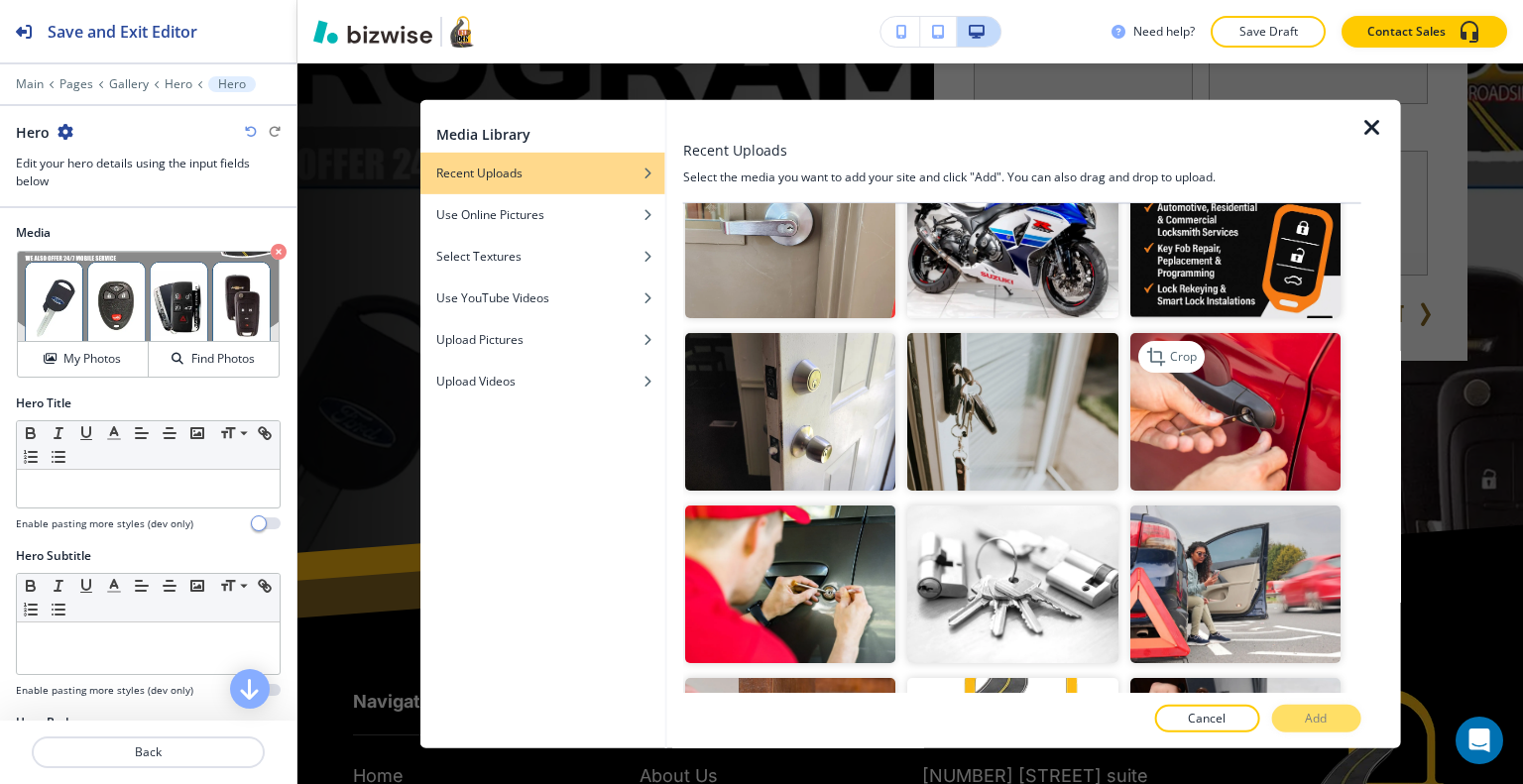 click at bounding box center (1234, 410) 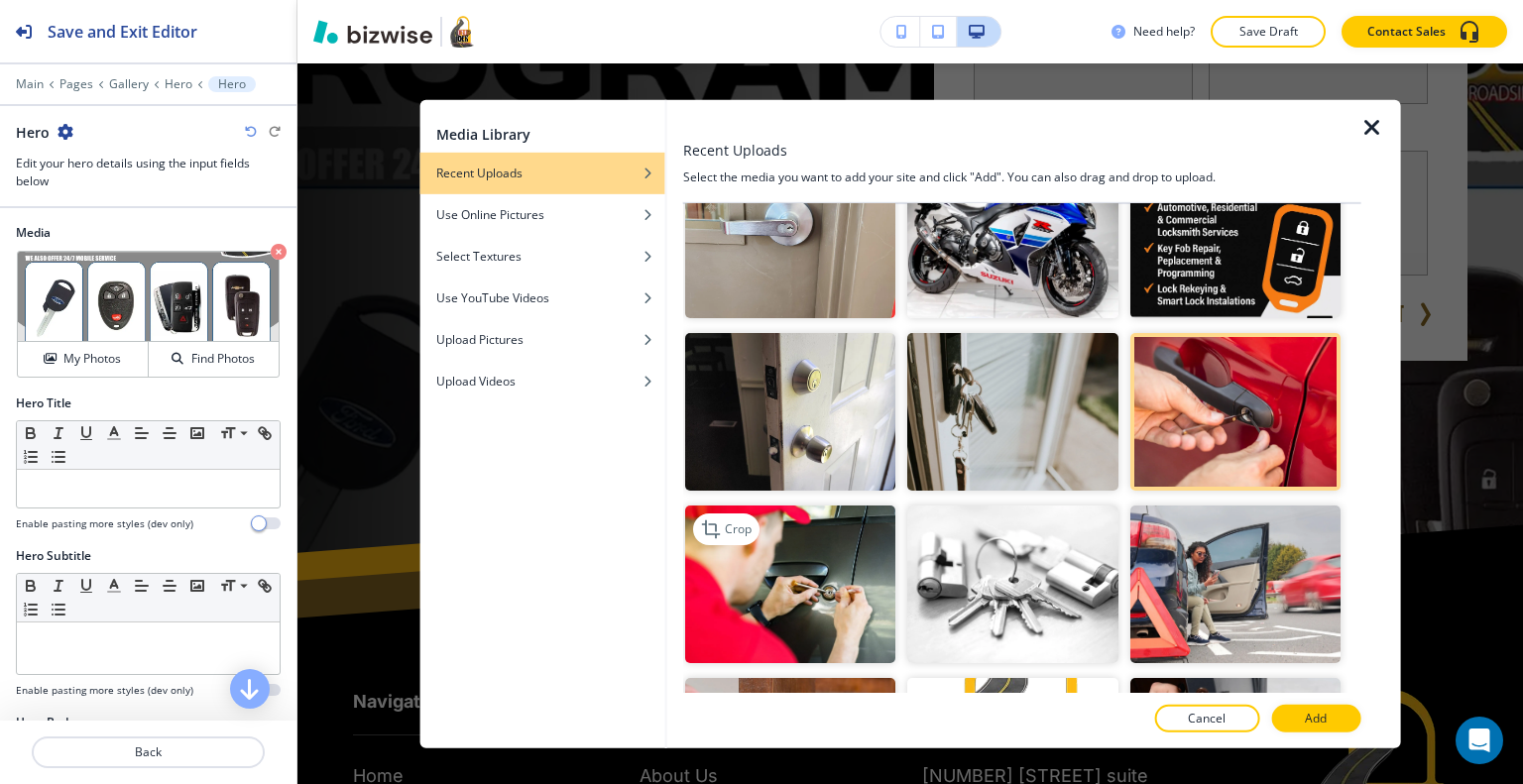 click at bounding box center (790, 584) 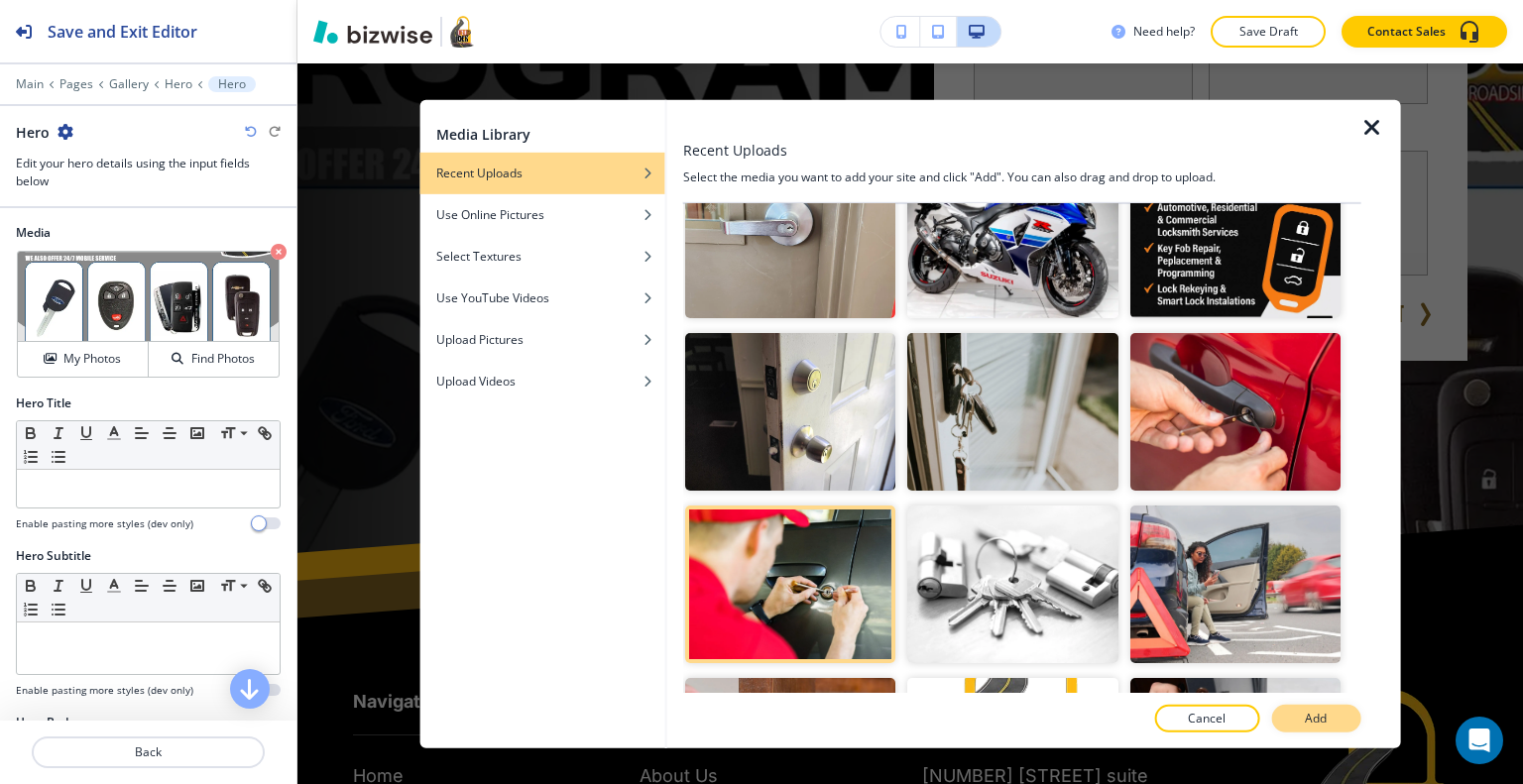 click on "Add" at bounding box center [1316, 719] 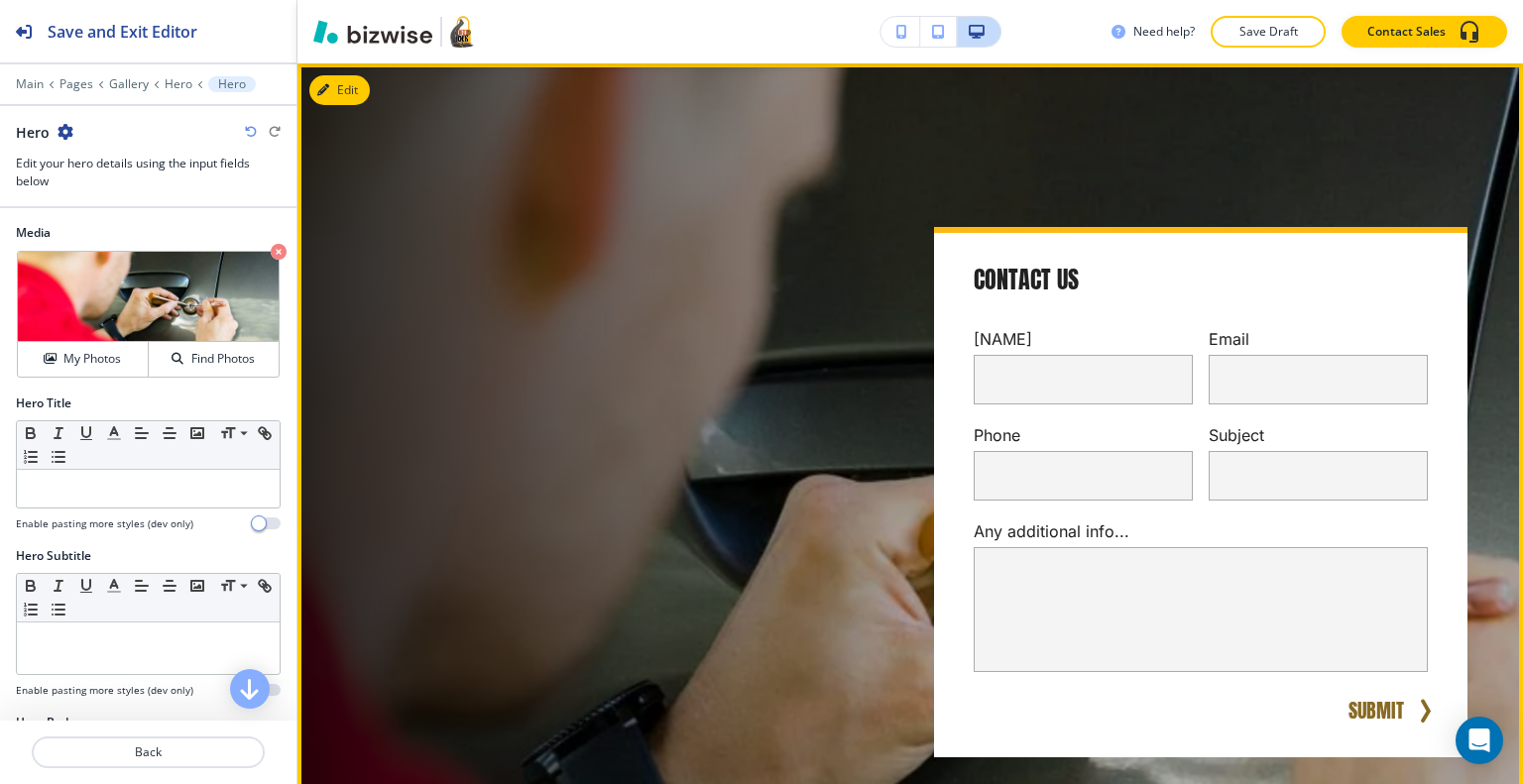 scroll, scrollTop: 913, scrollLeft: 0, axis: vertical 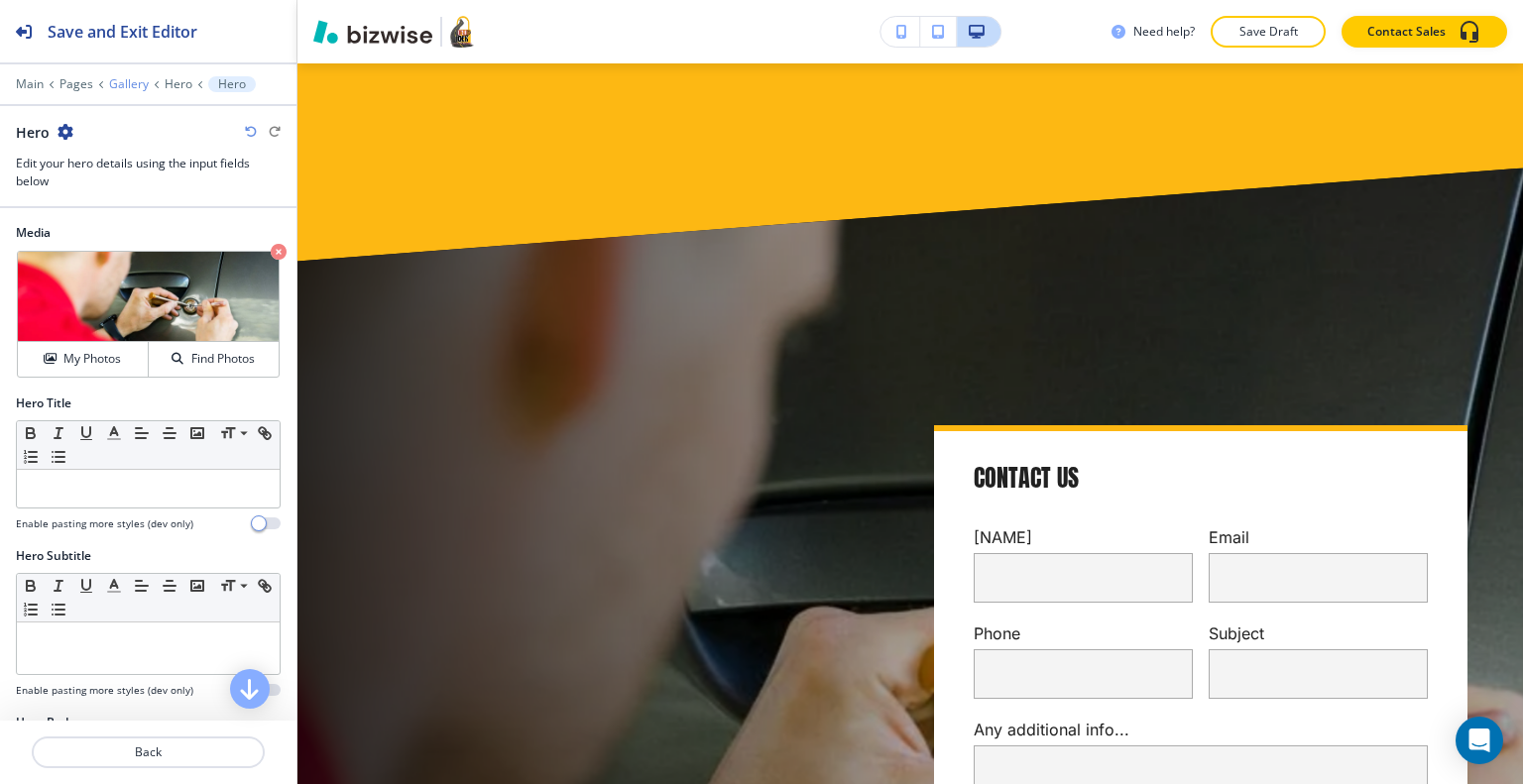 click on "Gallery" at bounding box center (129, 84) 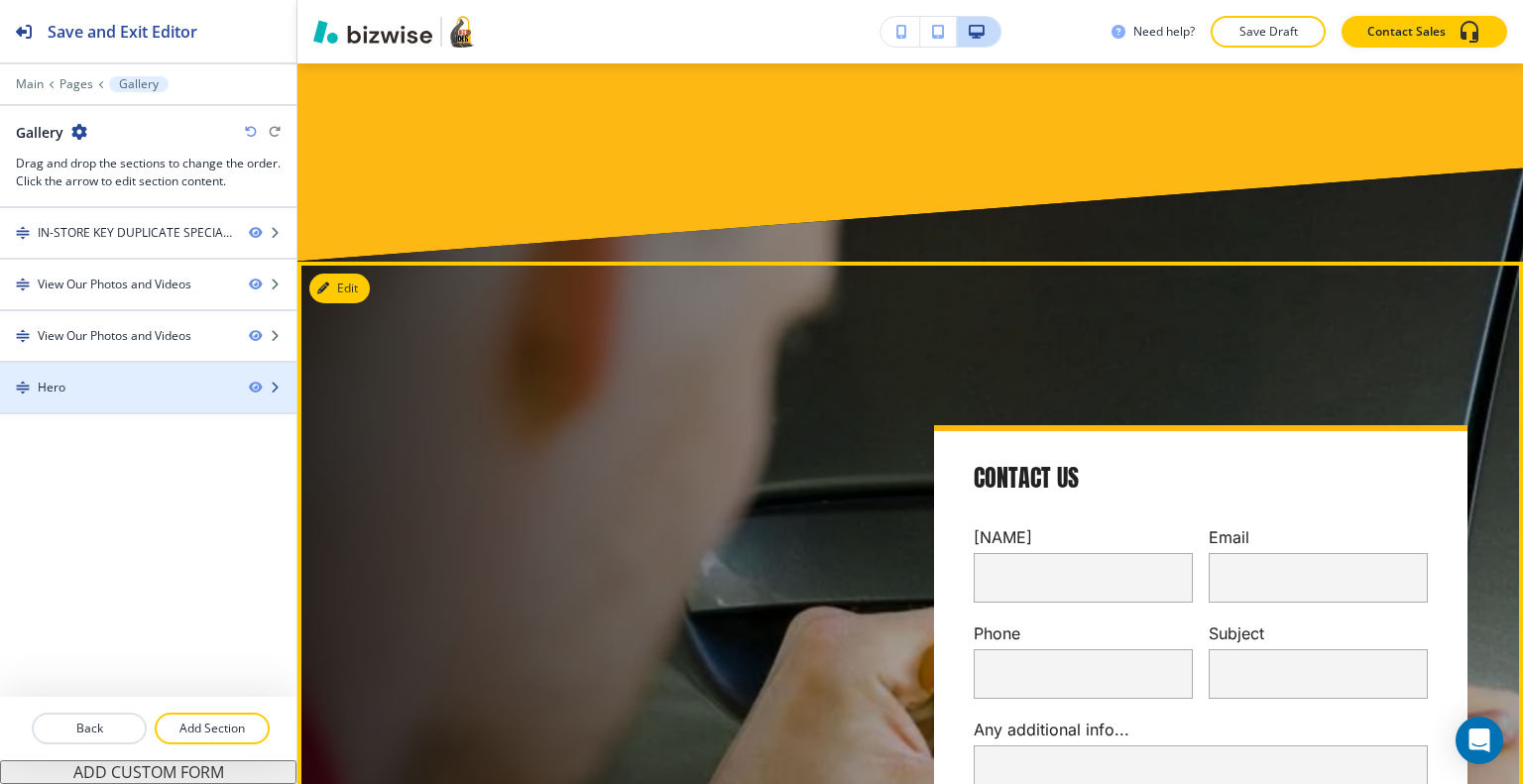 type 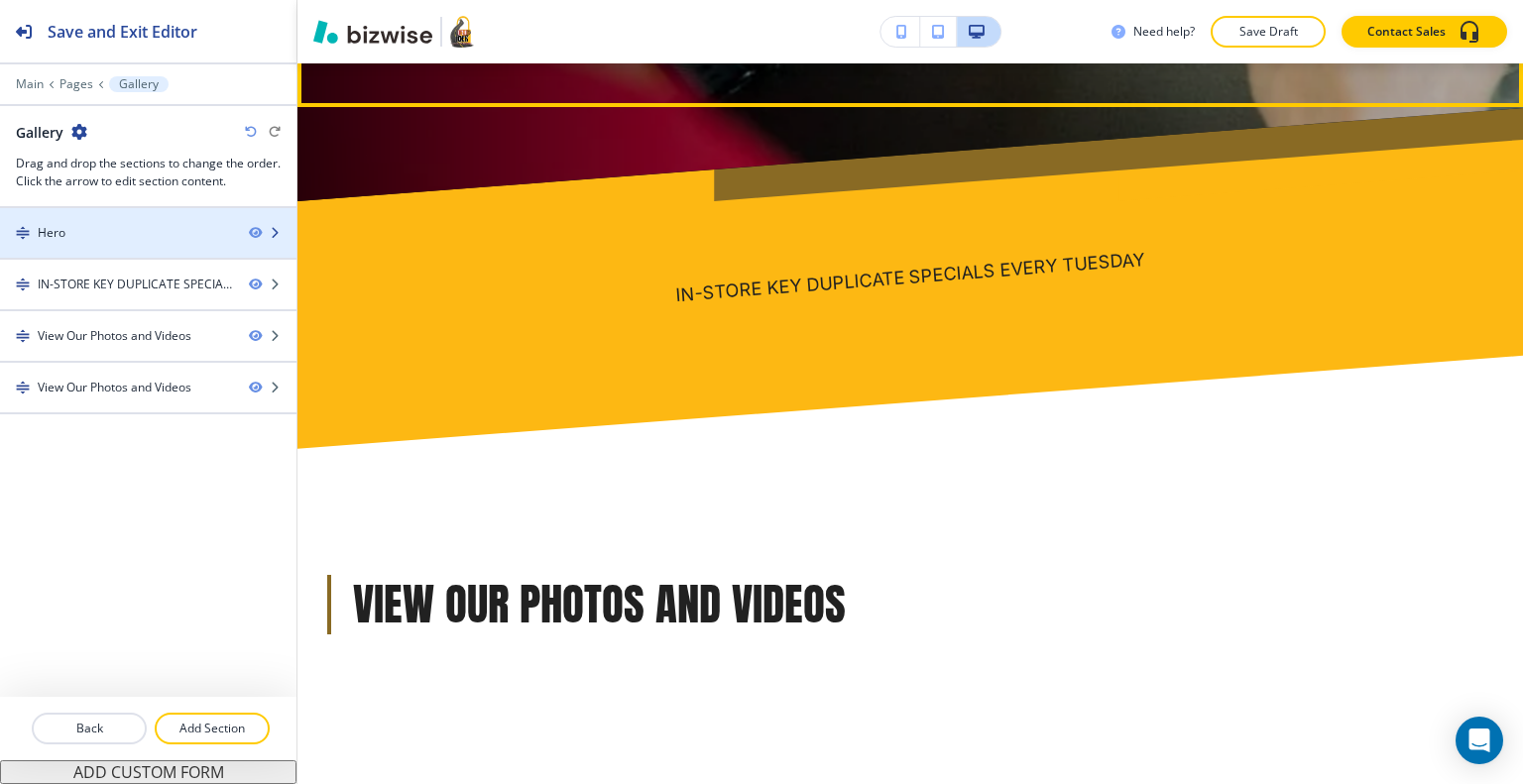scroll, scrollTop: 99, scrollLeft: 0, axis: vertical 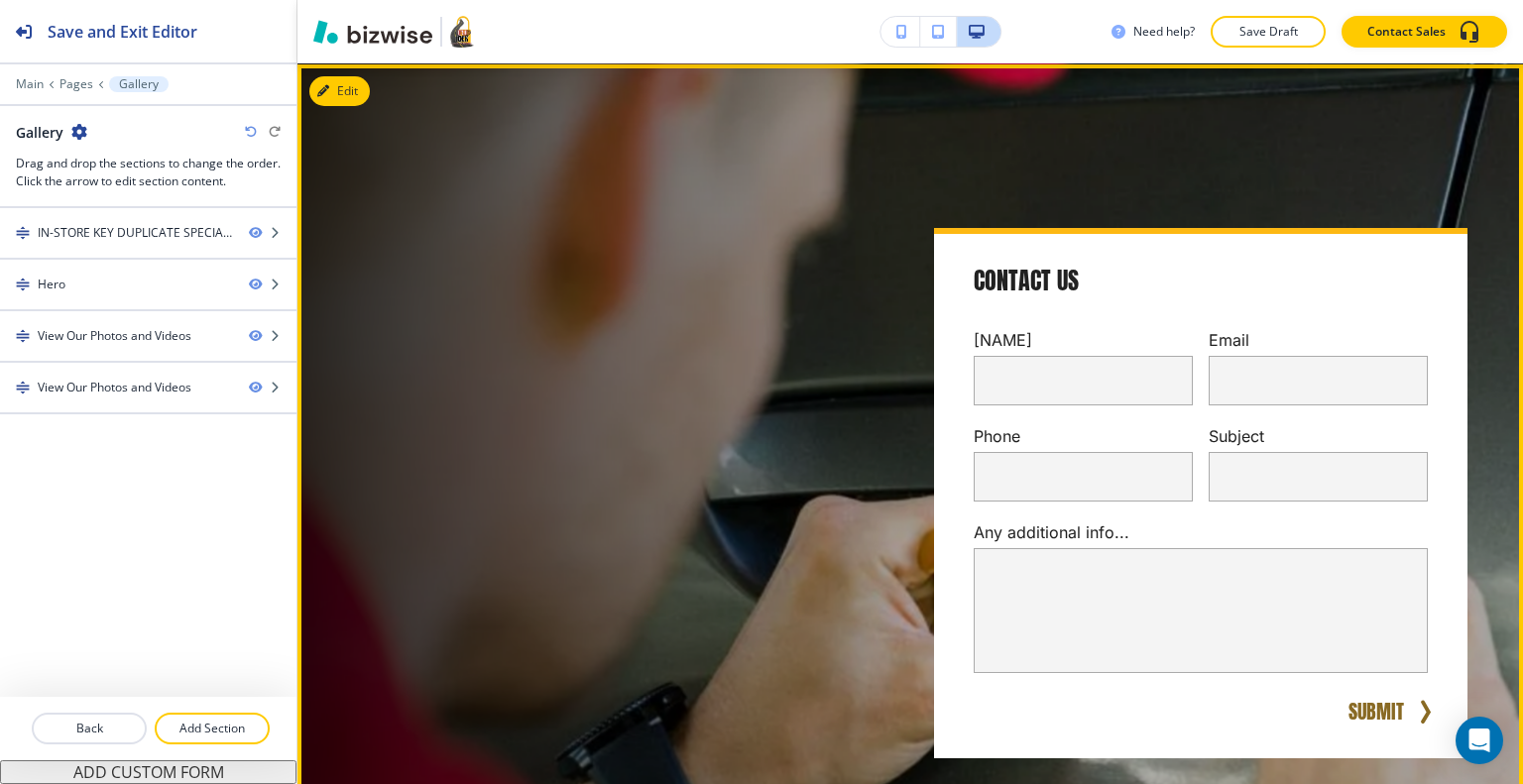 drag, startPoint x: 364, startPoint y: 81, endPoint x: 353, endPoint y: 94, distance: 17.029386 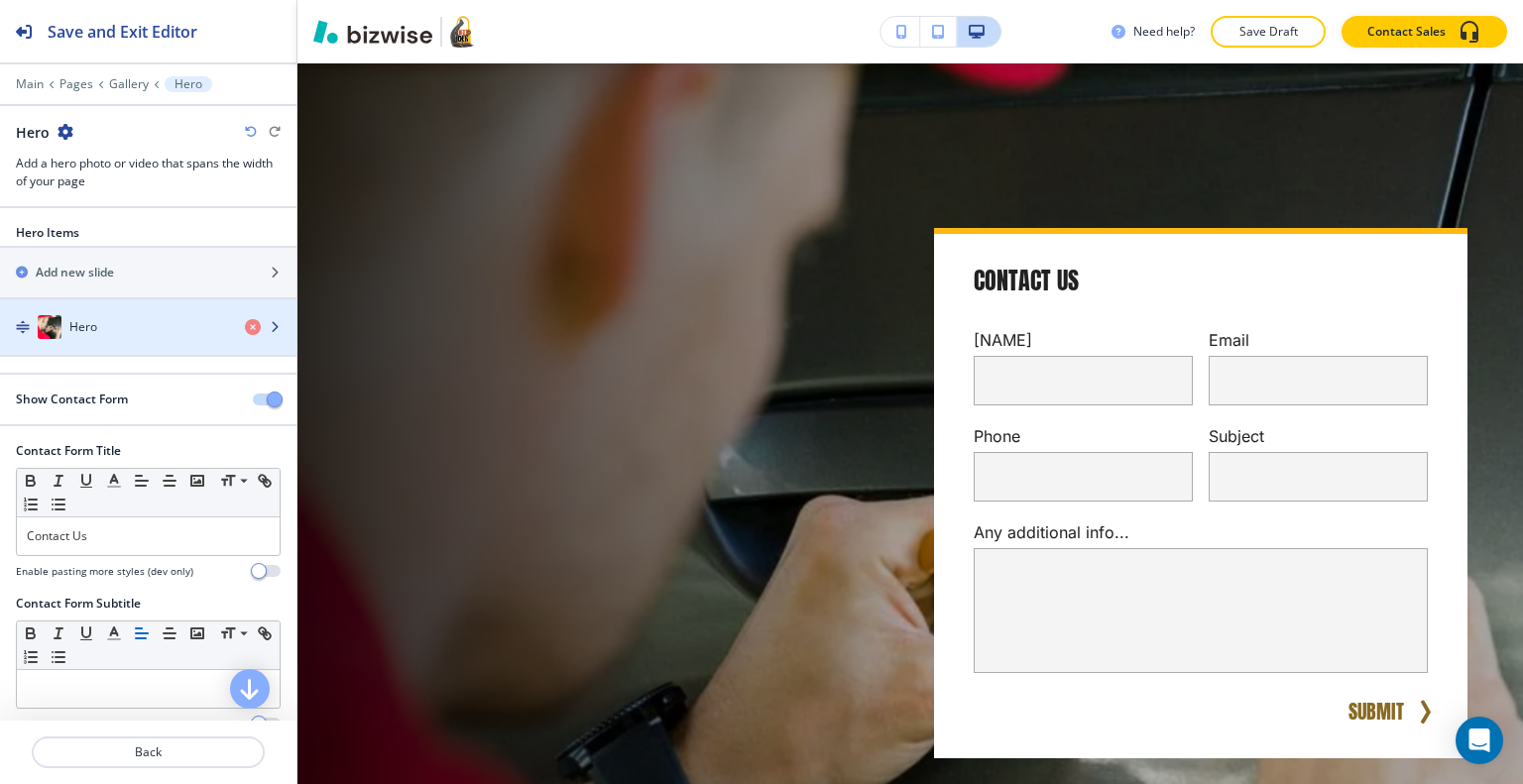 click on "Hero" at bounding box center [83, 327] 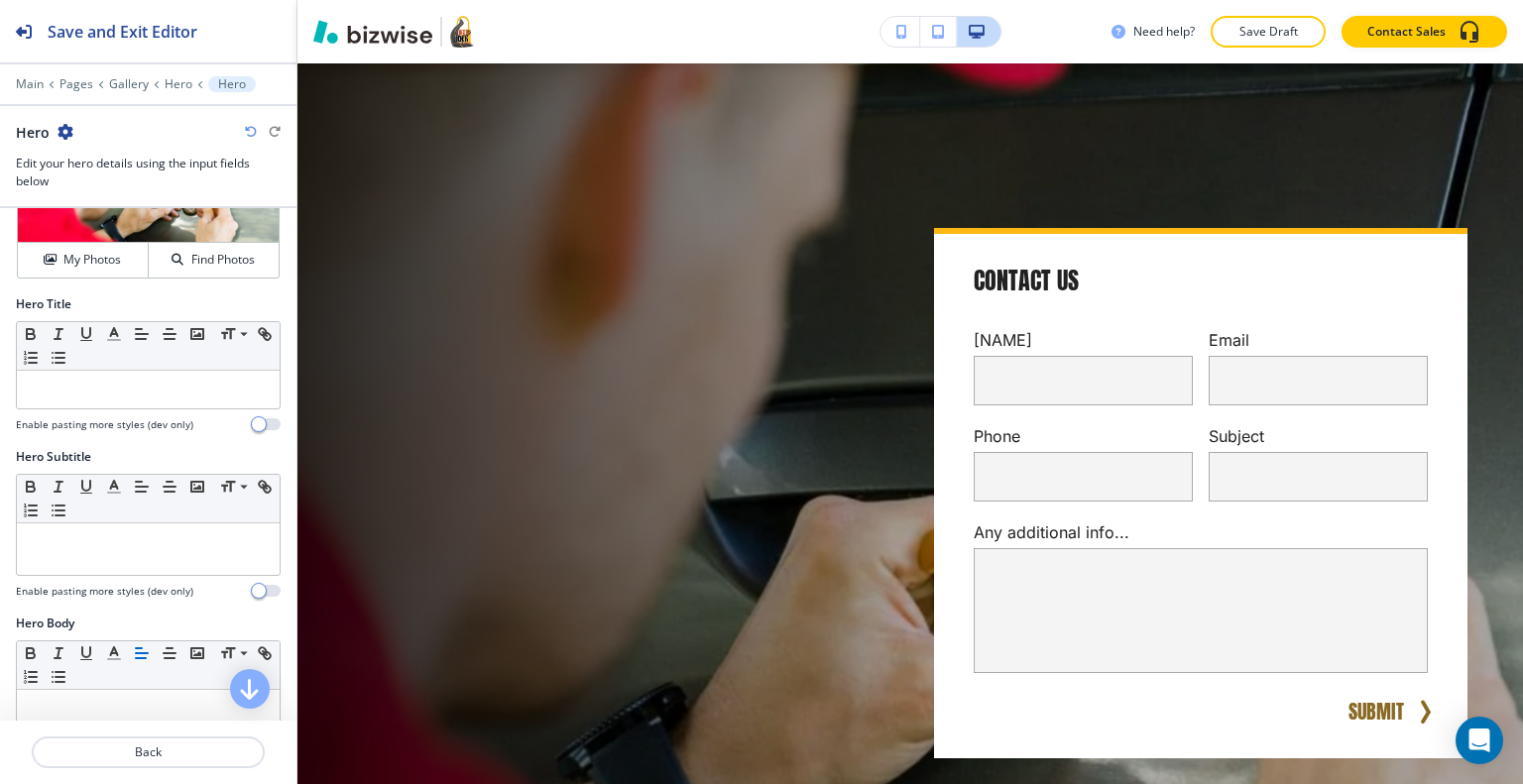 scroll, scrollTop: 0, scrollLeft: 0, axis: both 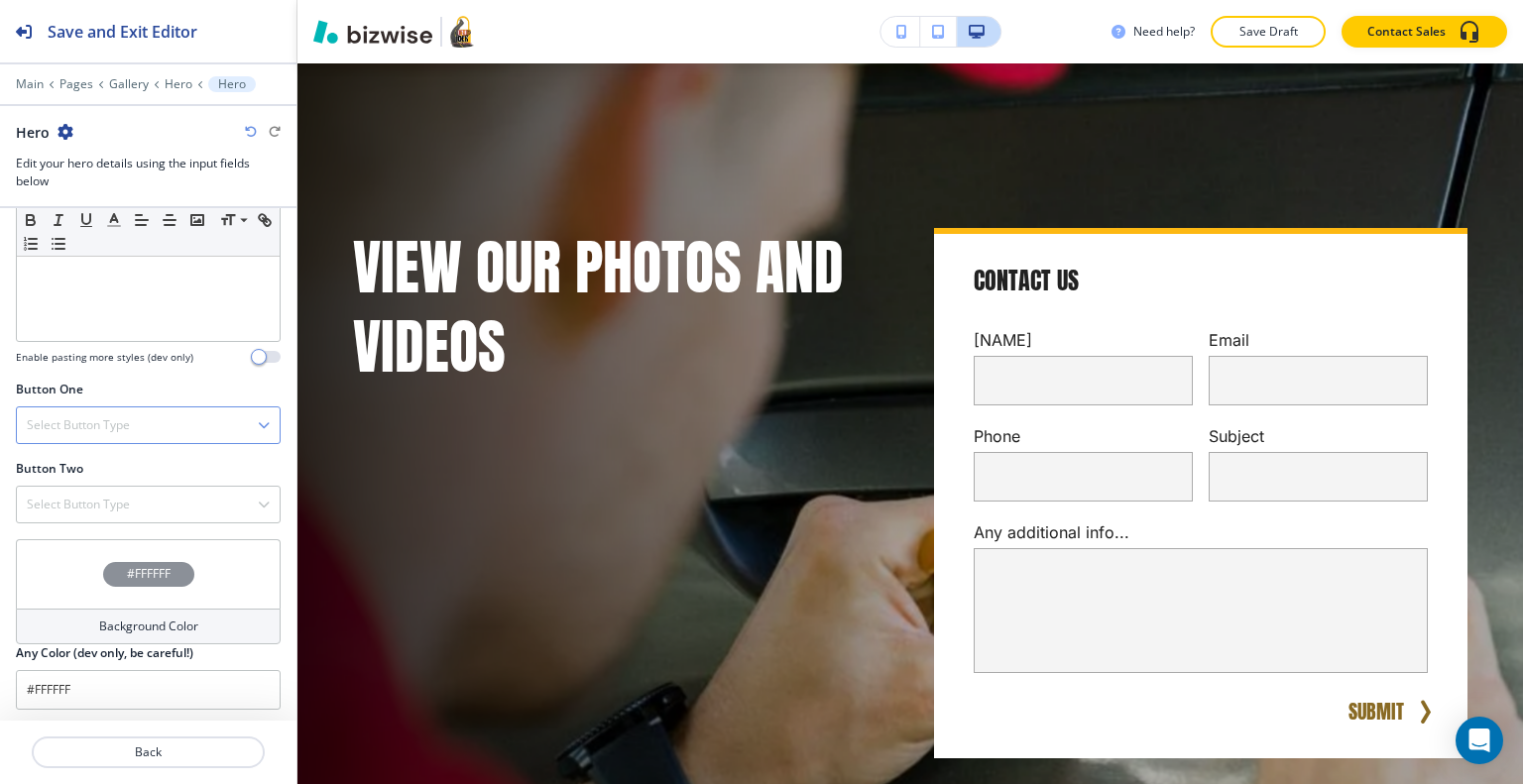click on "Select Button Type" at bounding box center (78, 425) 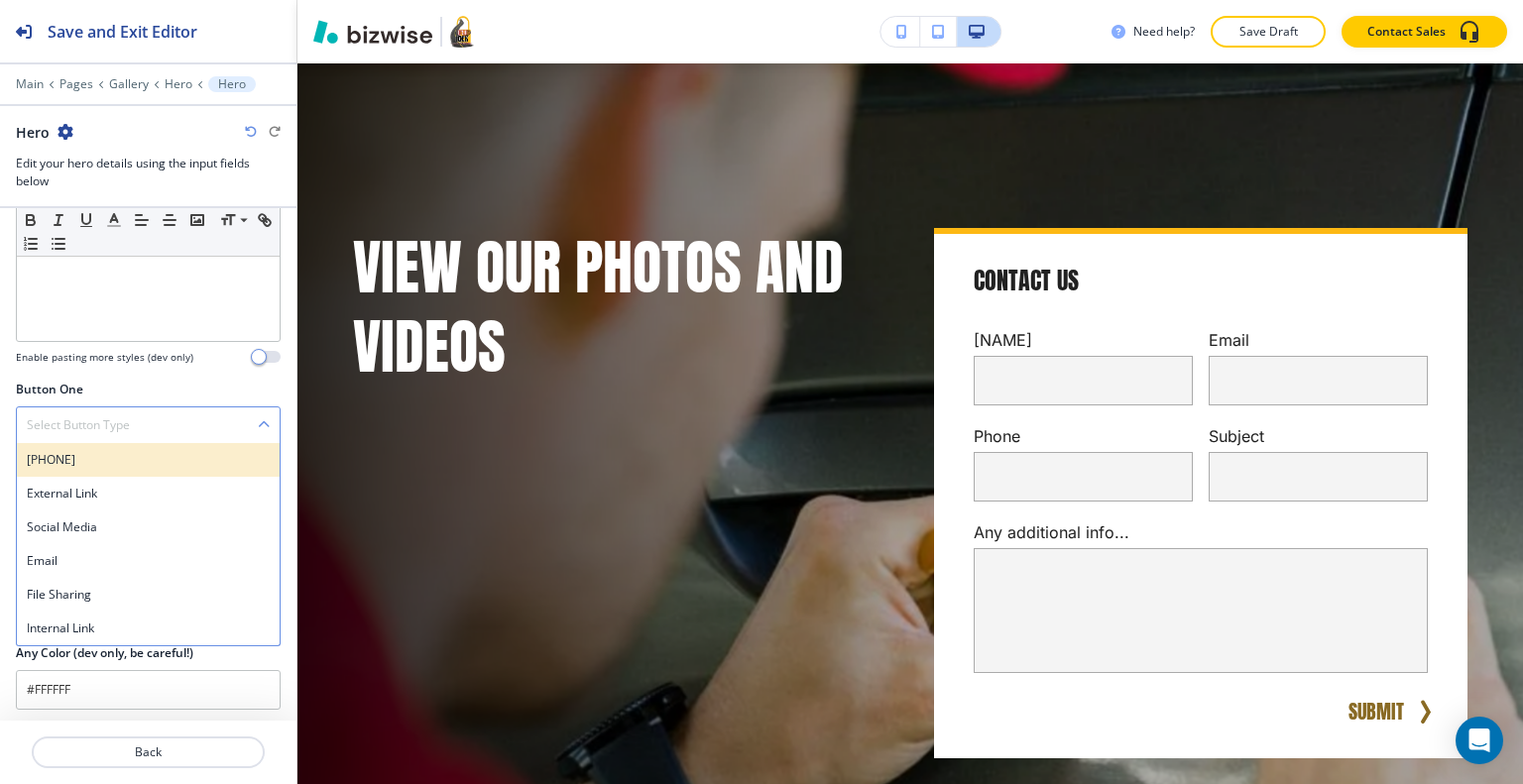 click on "Telephone" at bounding box center (148, 460) 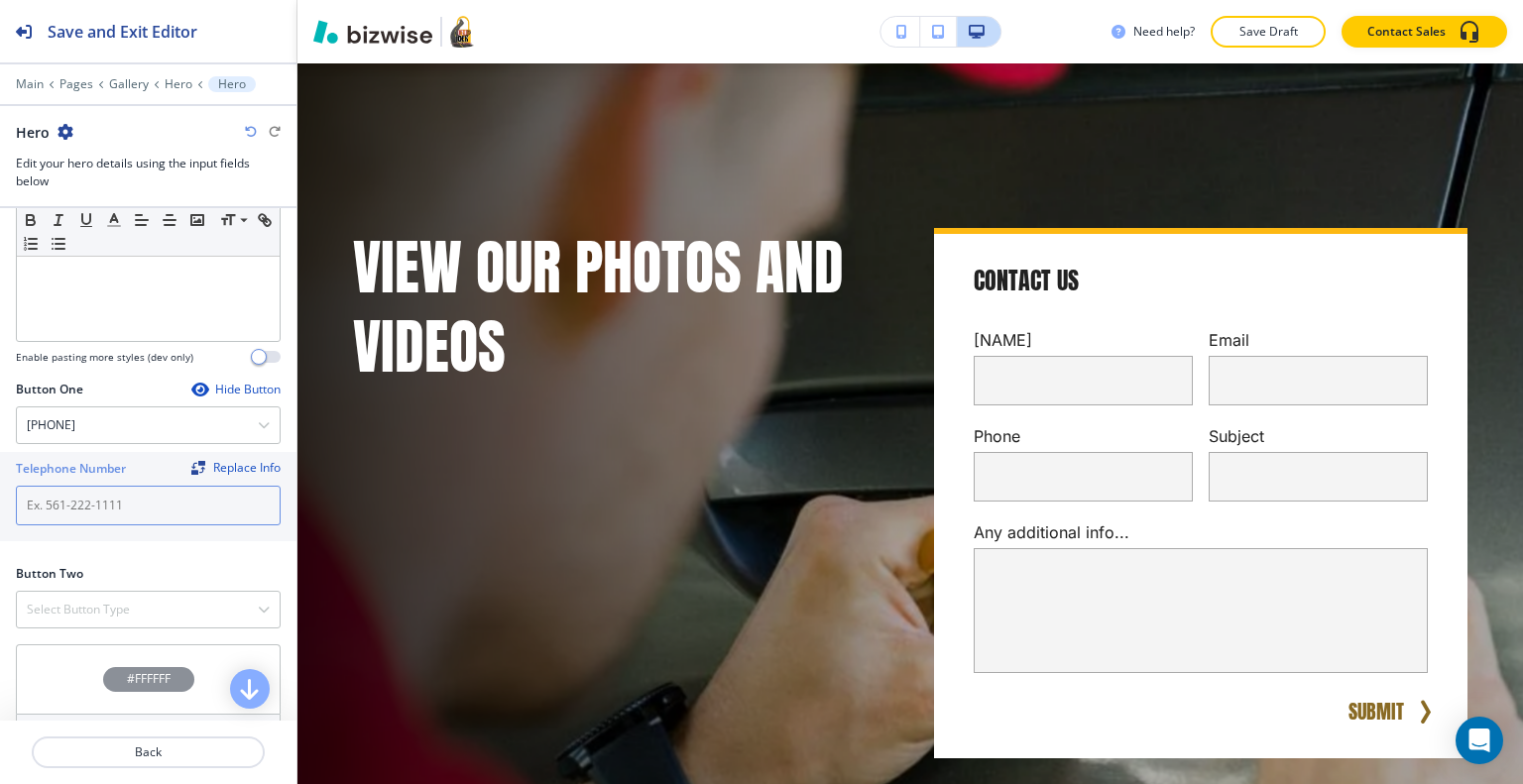 paste on "([PHONE])" 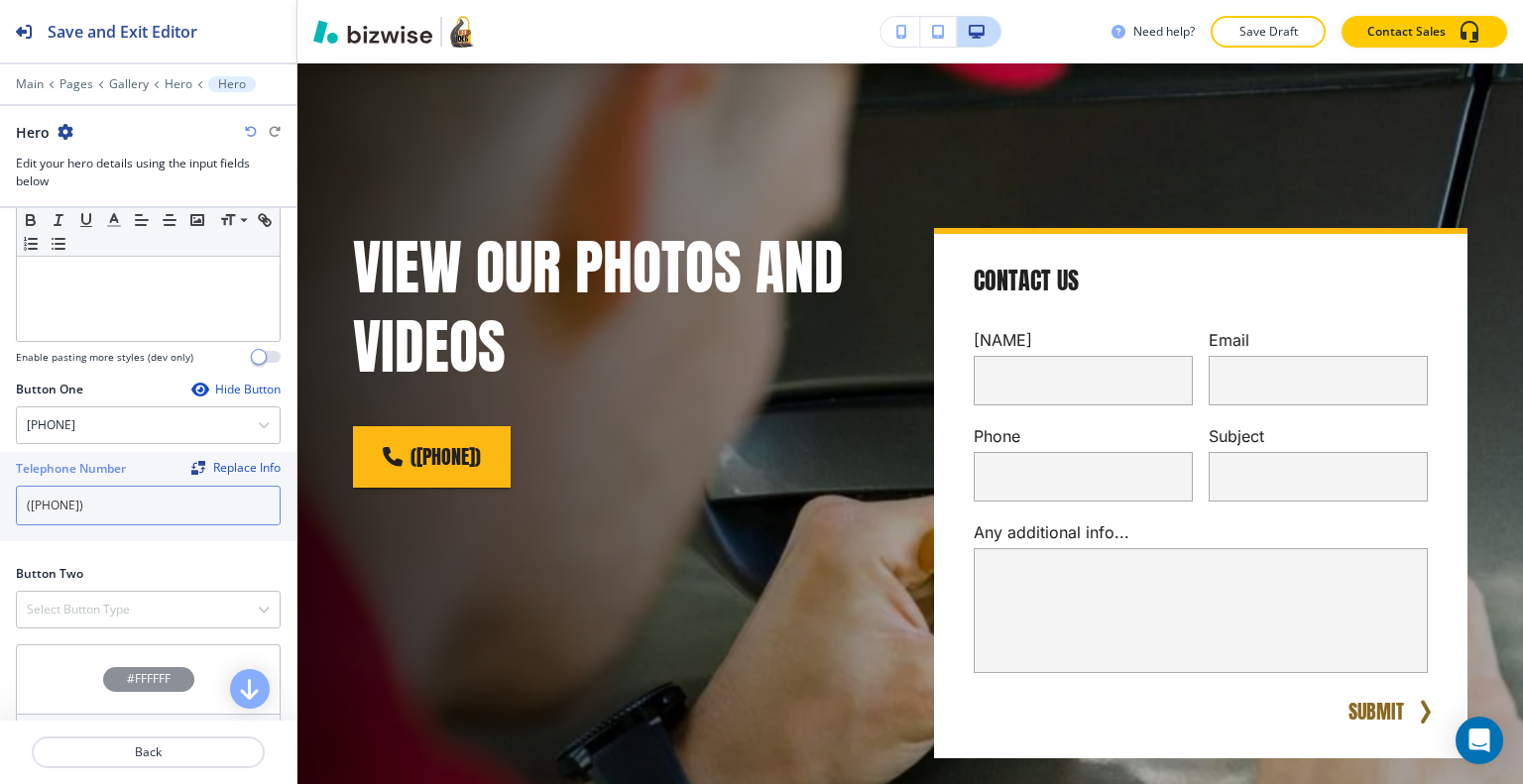 scroll, scrollTop: 810, scrollLeft: 0, axis: vertical 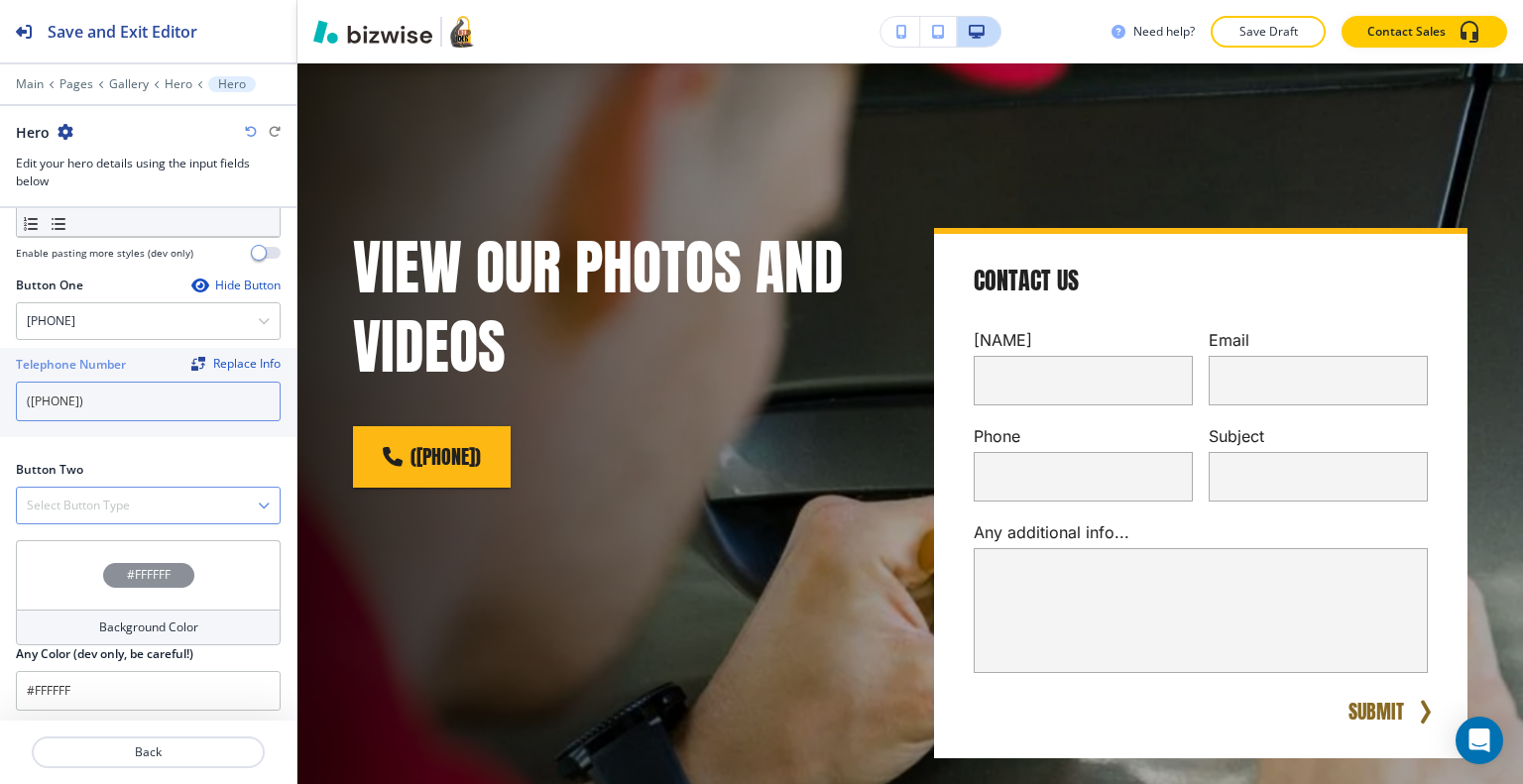 type on "([PHONE])" 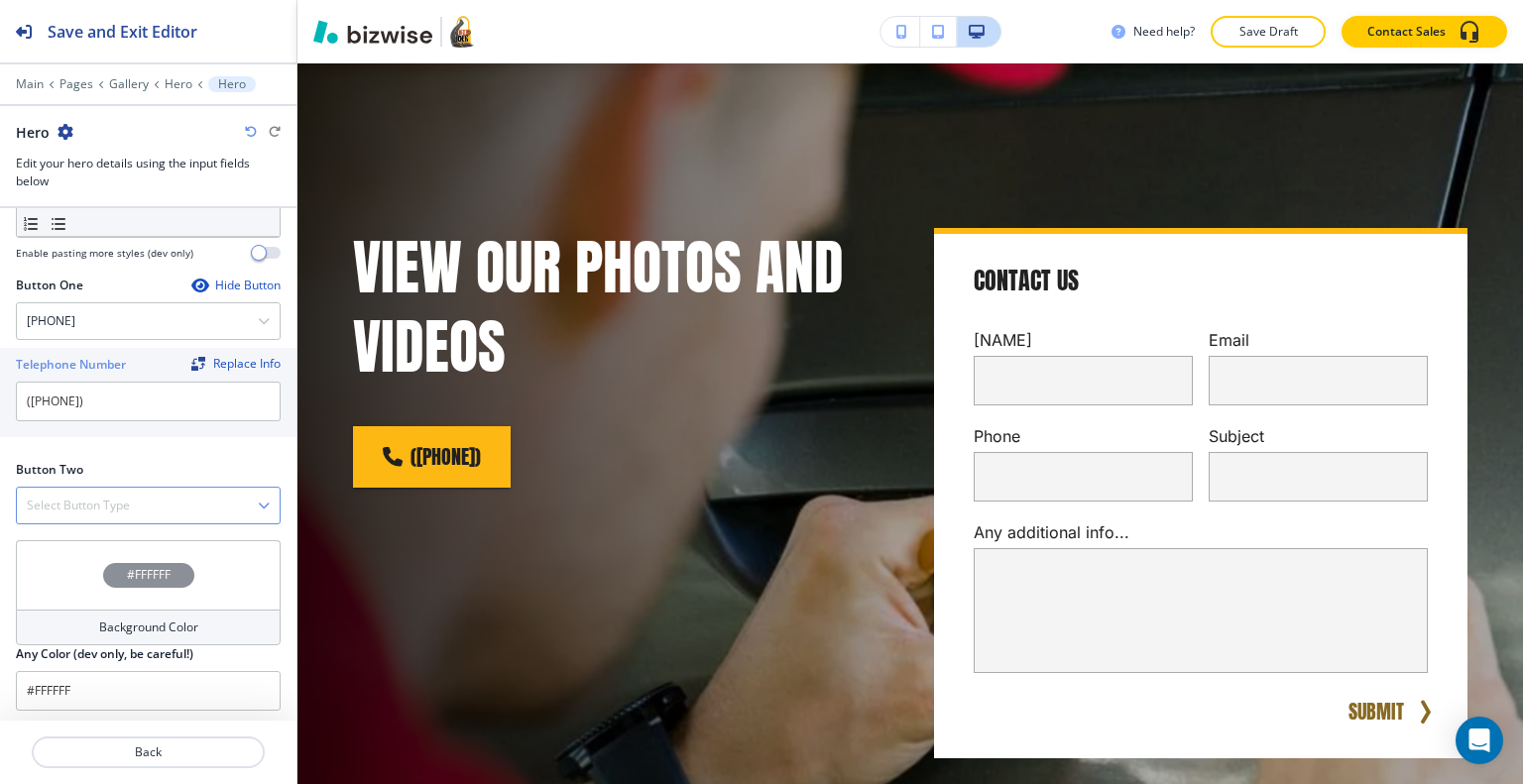 click on "Select Button Type" at bounding box center [148, 505] 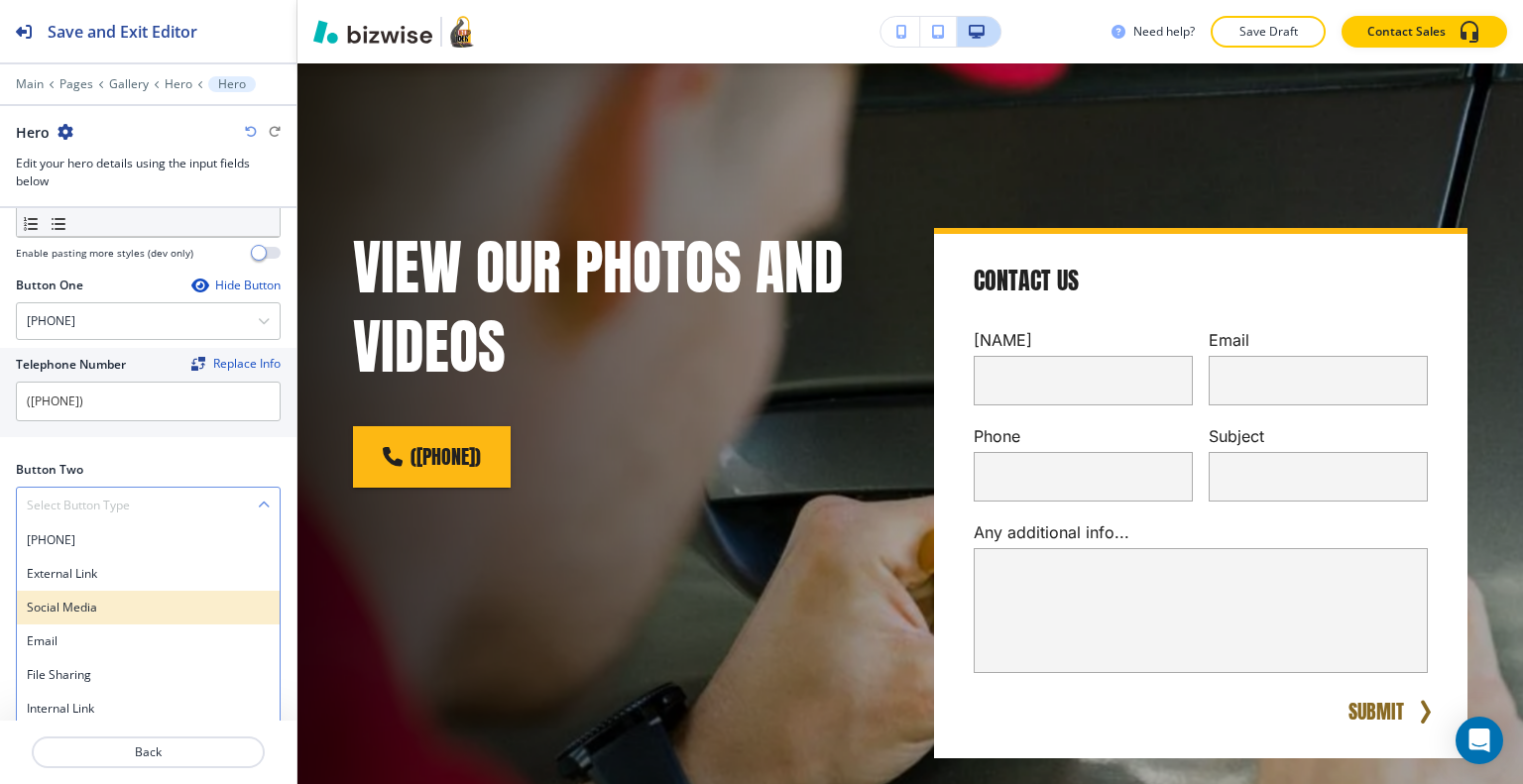 scroll, scrollTop: 811, scrollLeft: 0, axis: vertical 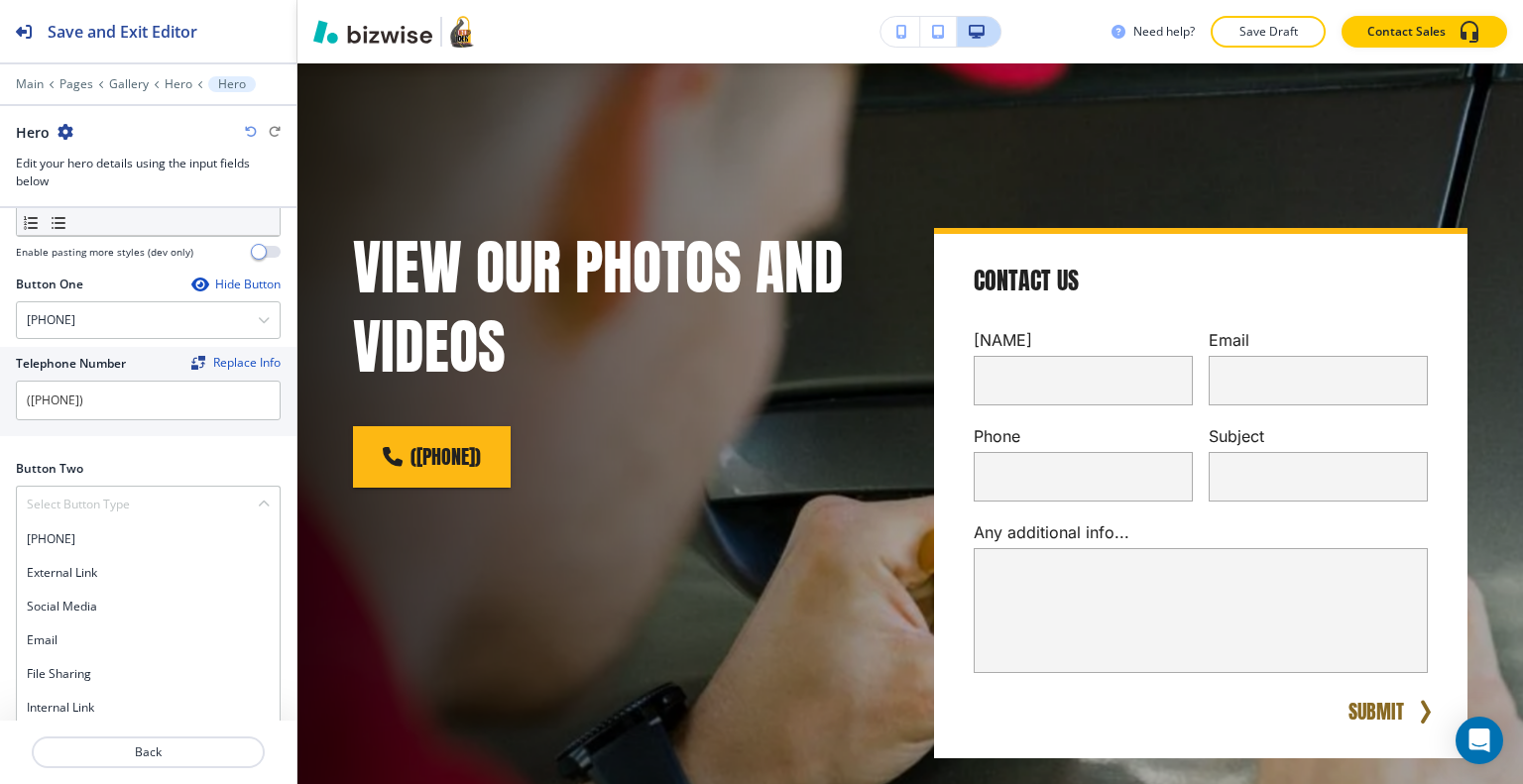click on "Internal Link" at bounding box center (148, 708) 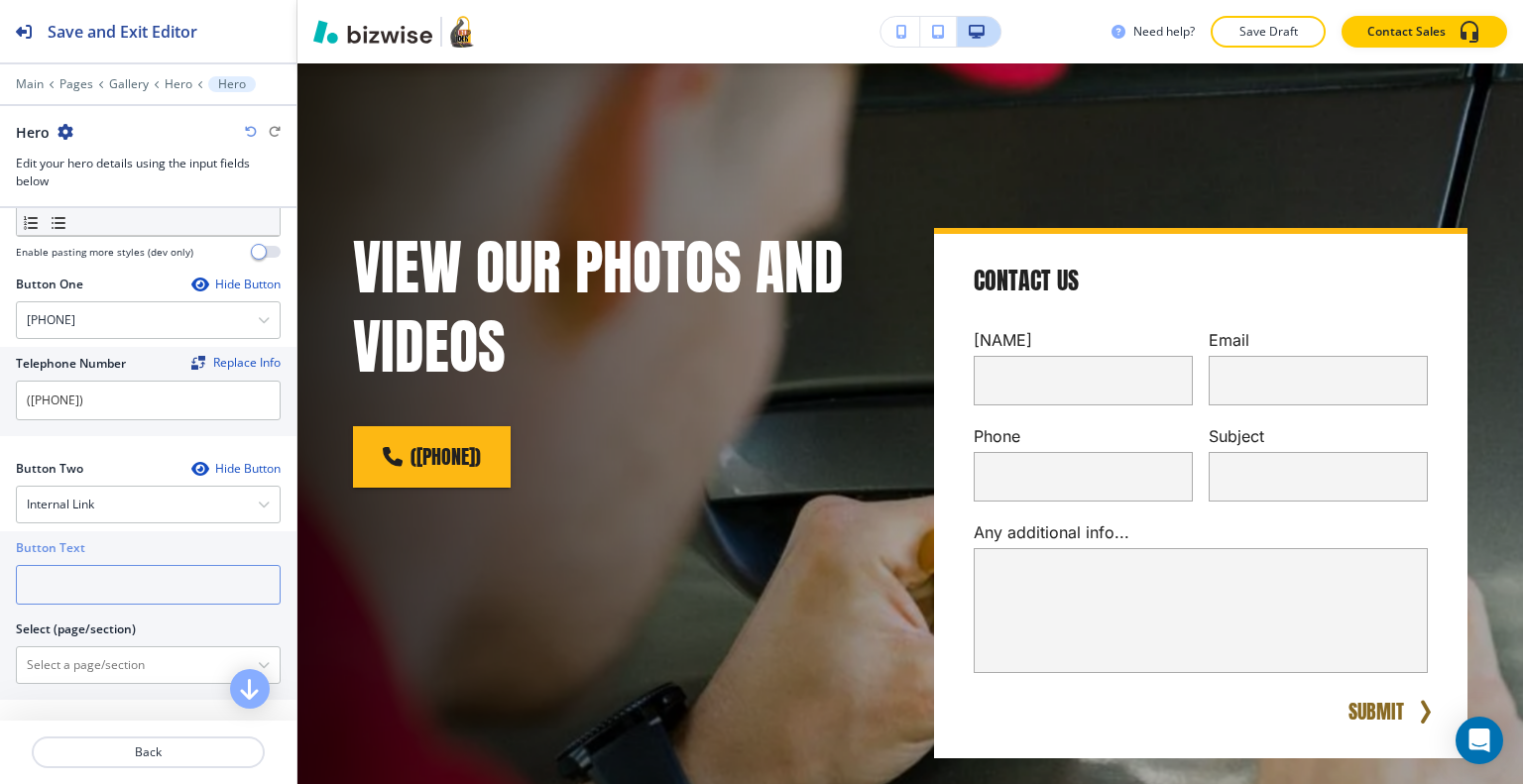 click at bounding box center (148, 585) 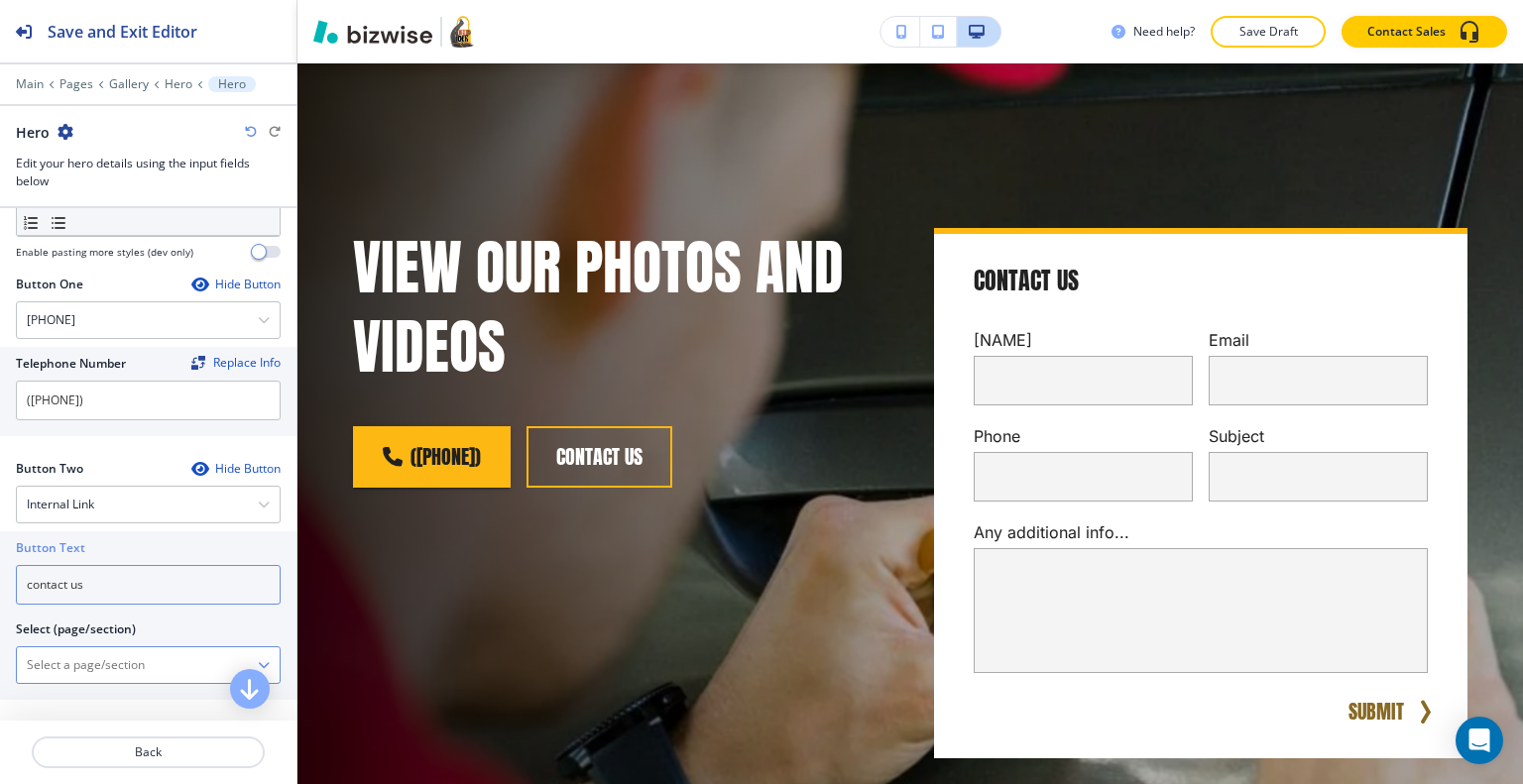 type on "contact us" 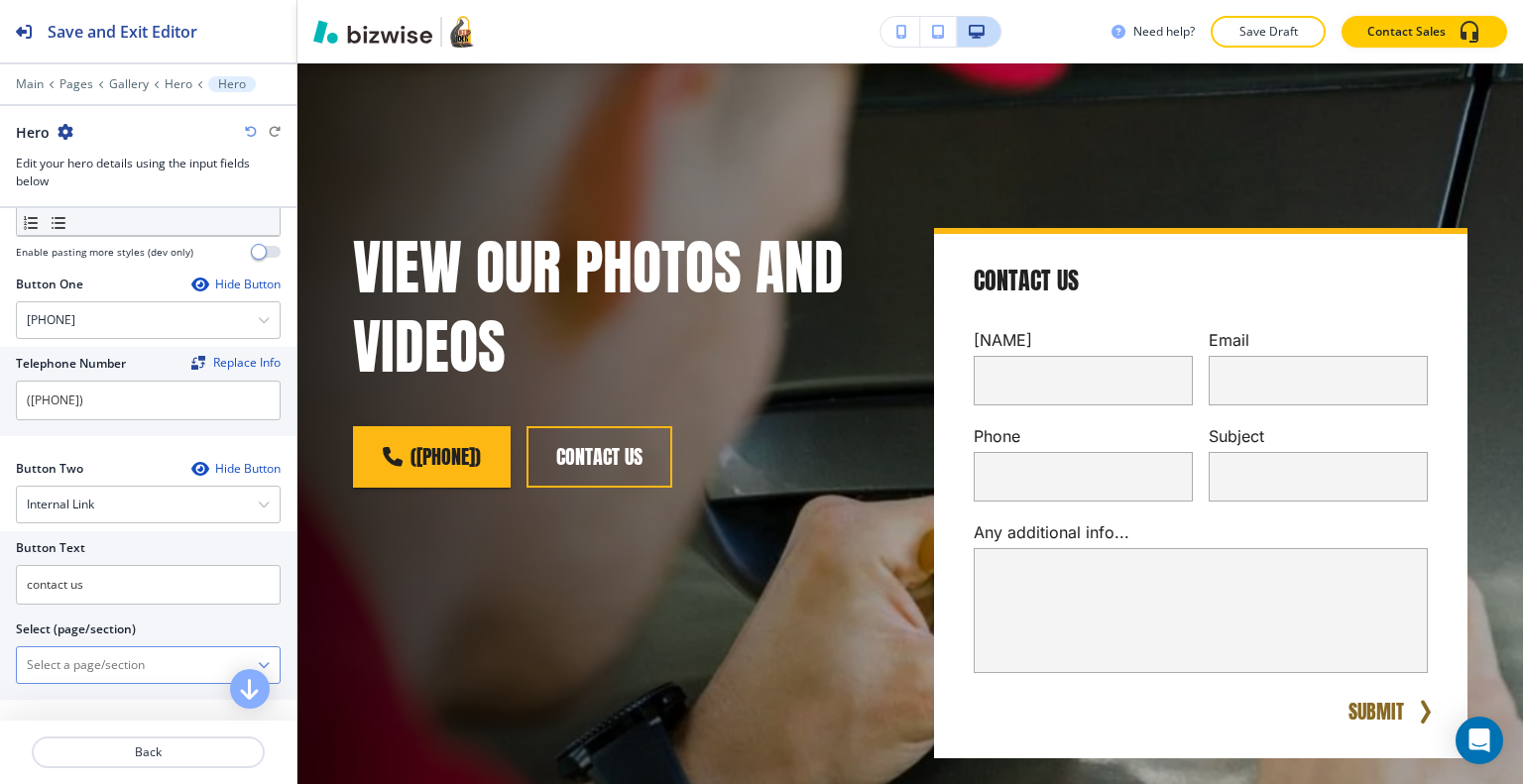 click at bounding box center [137, 665] 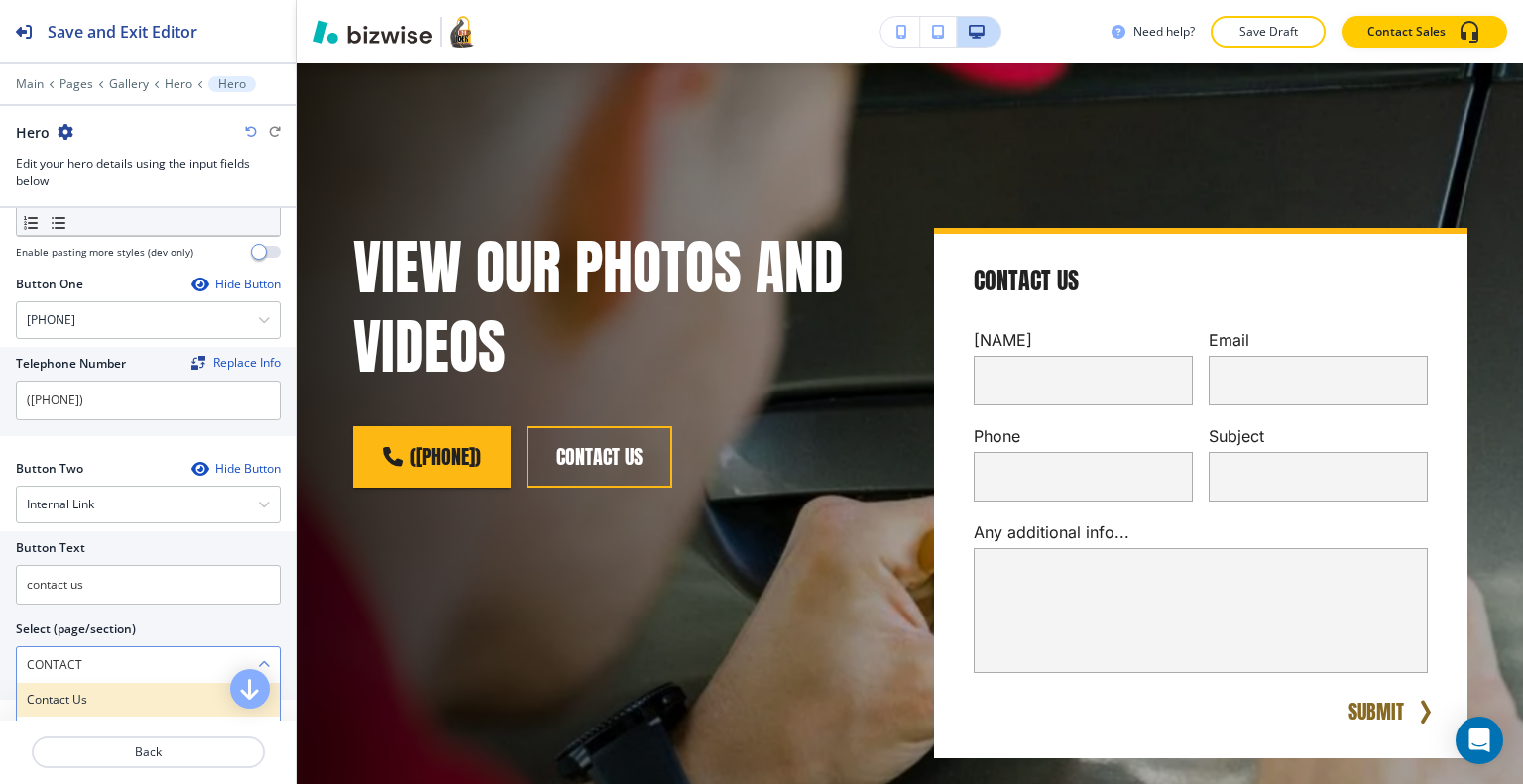 click on "Contact Us" at bounding box center [148, 700] 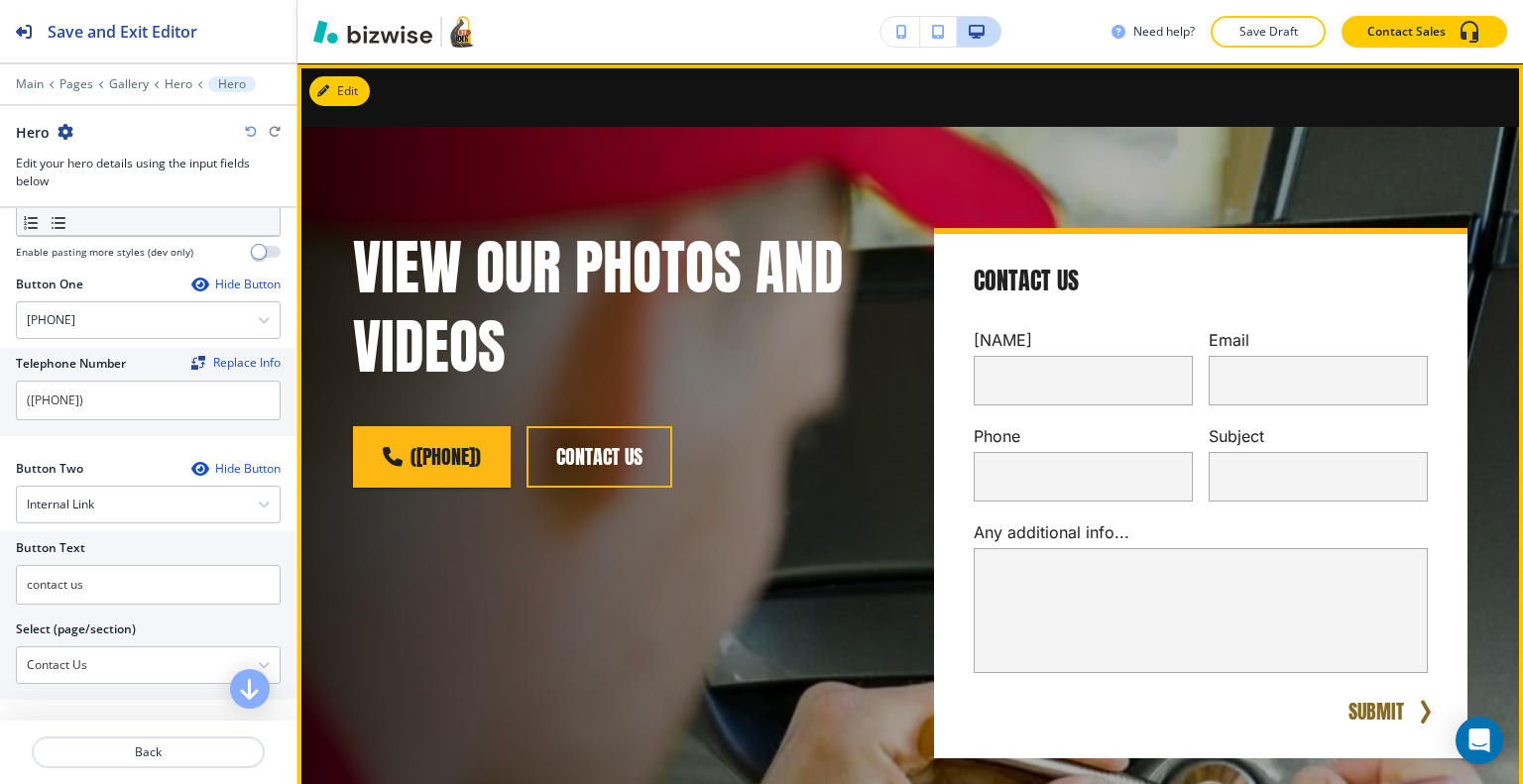 scroll, scrollTop: 897, scrollLeft: 0, axis: vertical 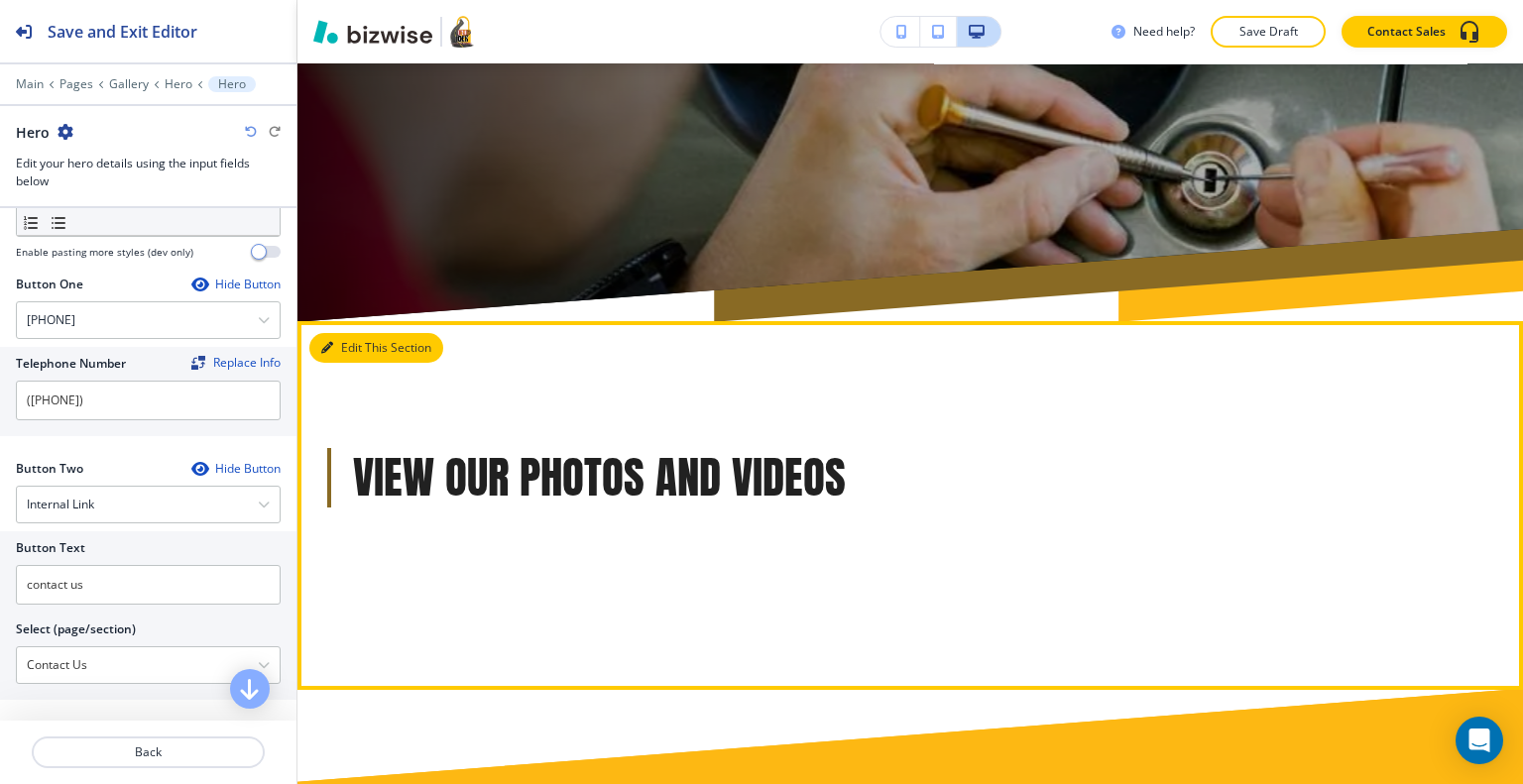 click on "Edit This Section" at bounding box center (376, 348) 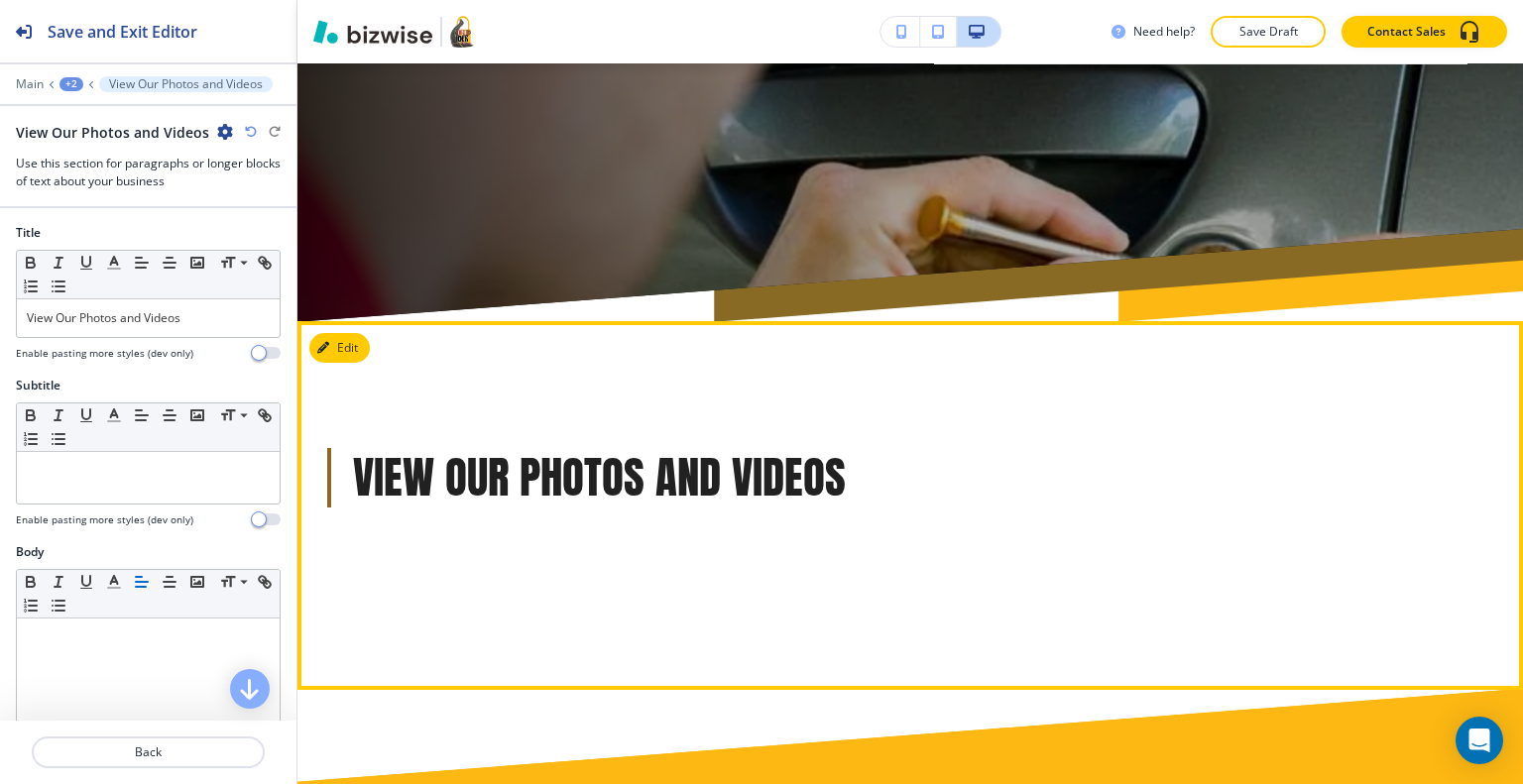 scroll, scrollTop: 1154, scrollLeft: 0, axis: vertical 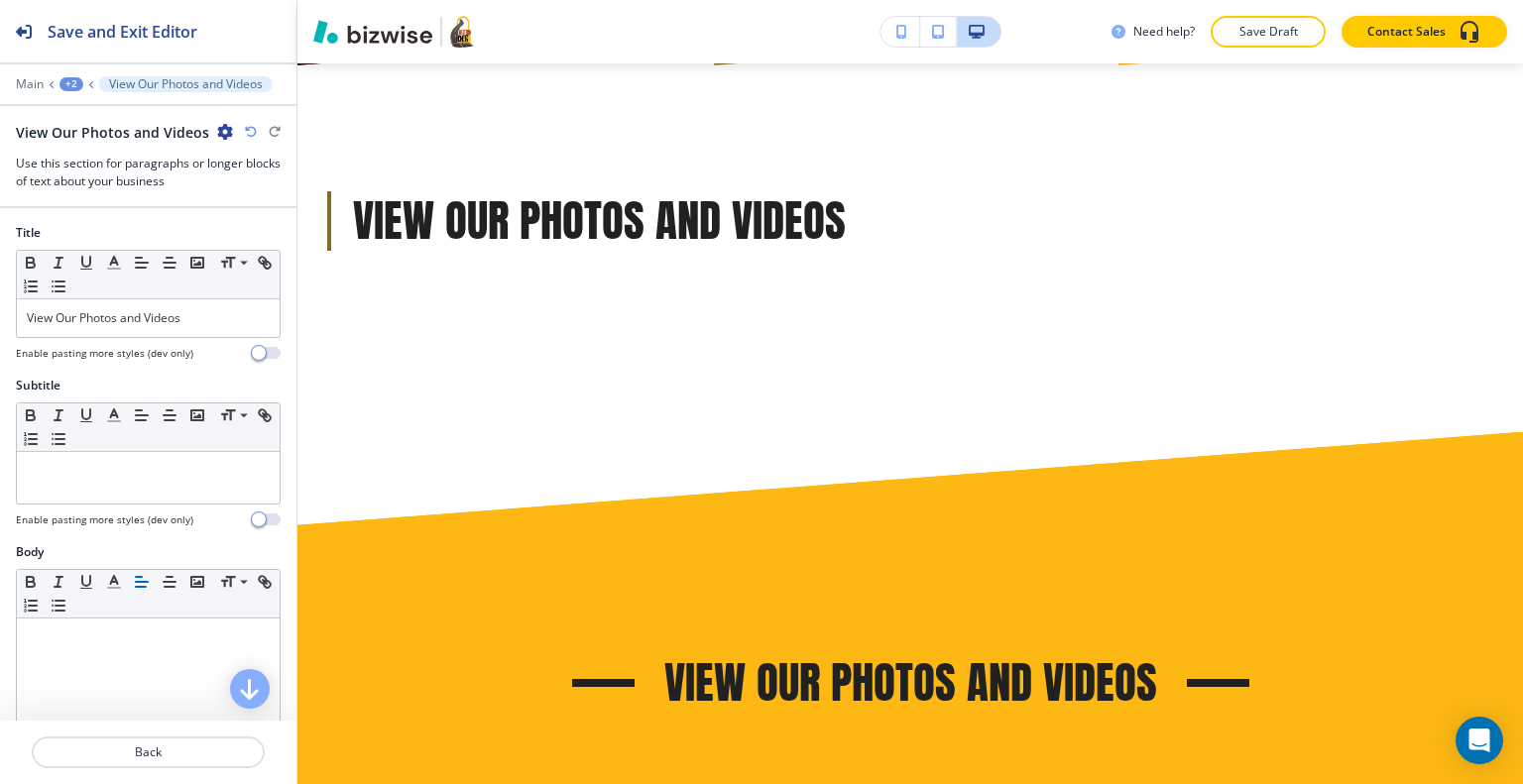 click at bounding box center (225, 132) 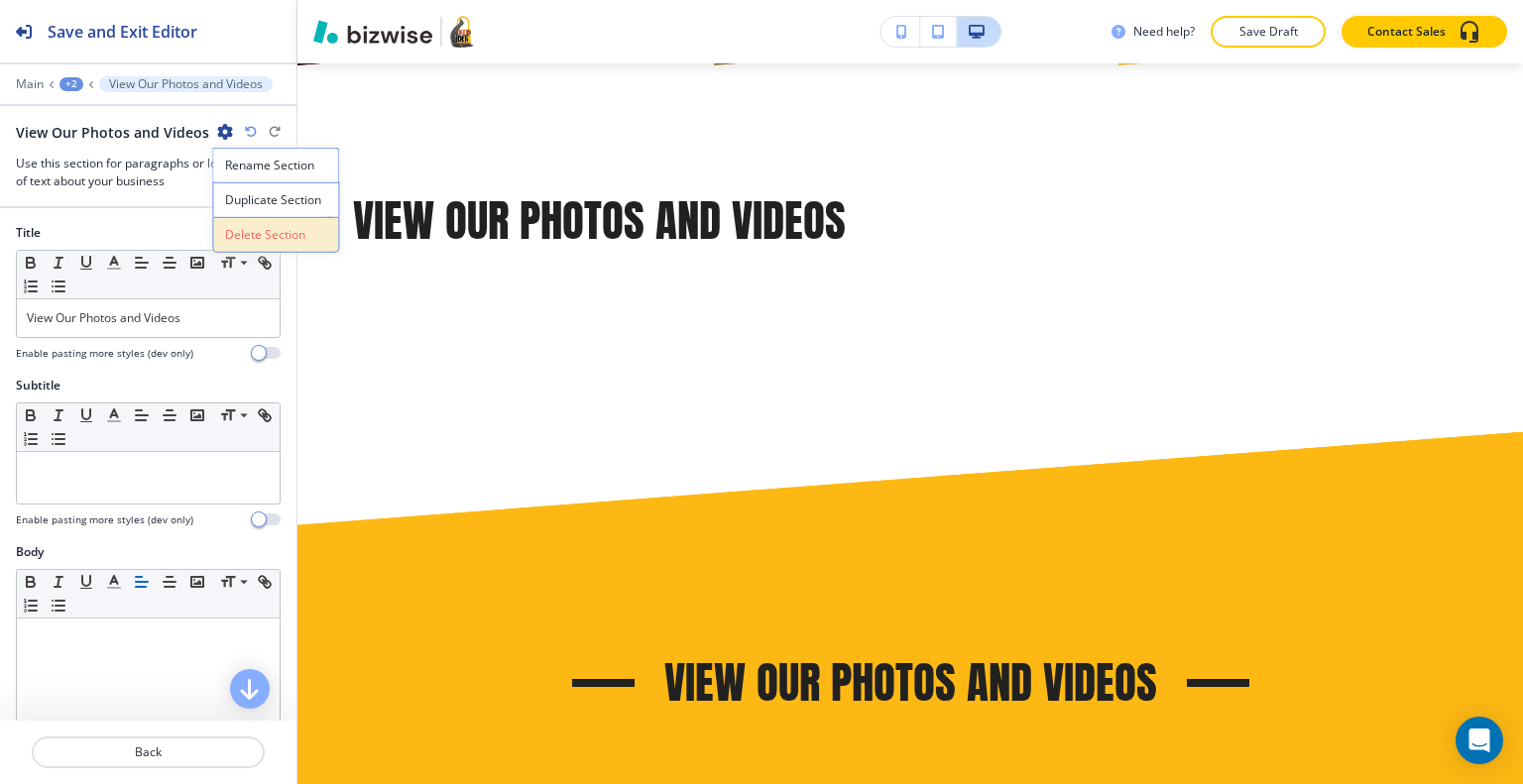 click on "Delete Section" at bounding box center (276, 235) 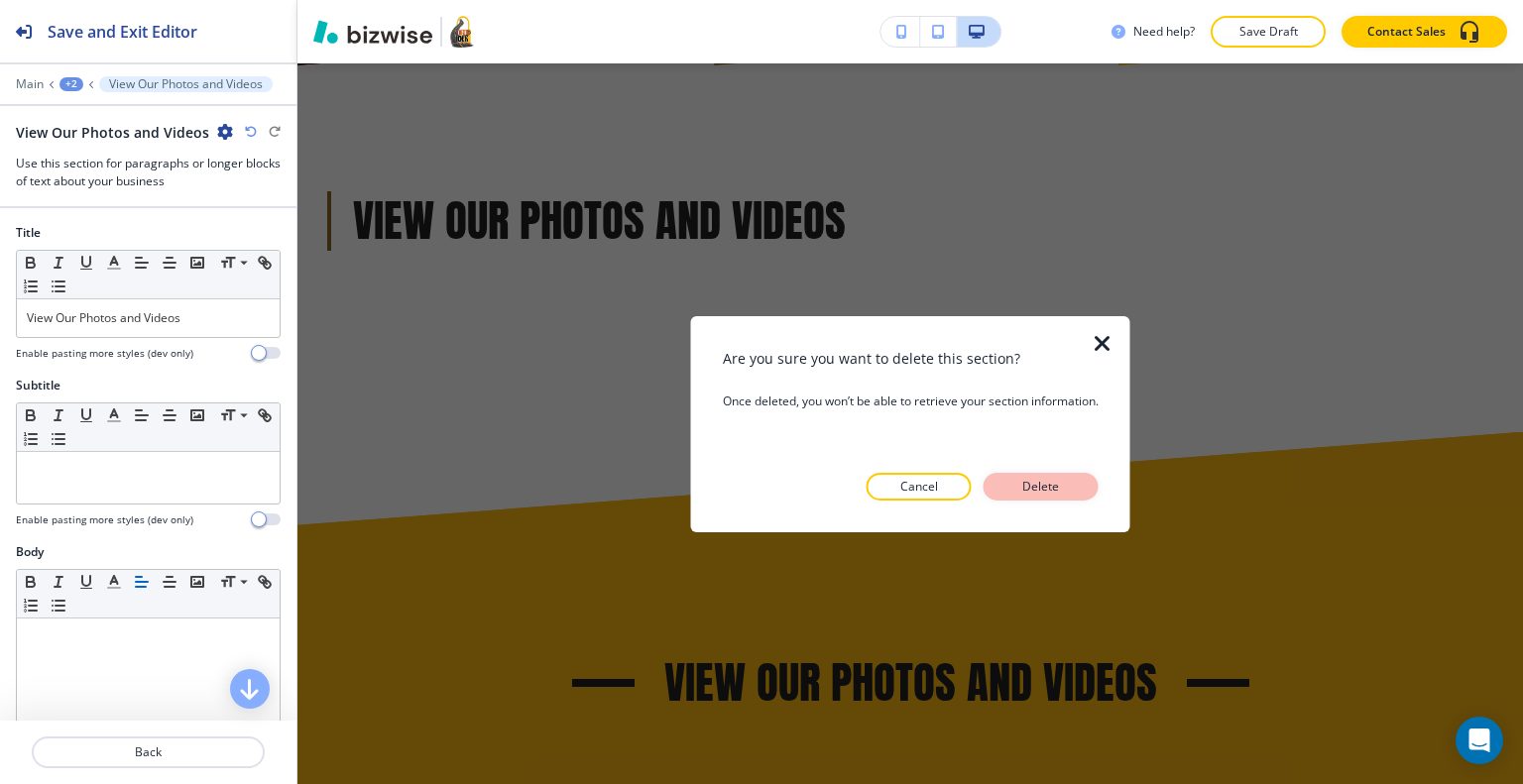 click on "Delete" at bounding box center [1041, 487] 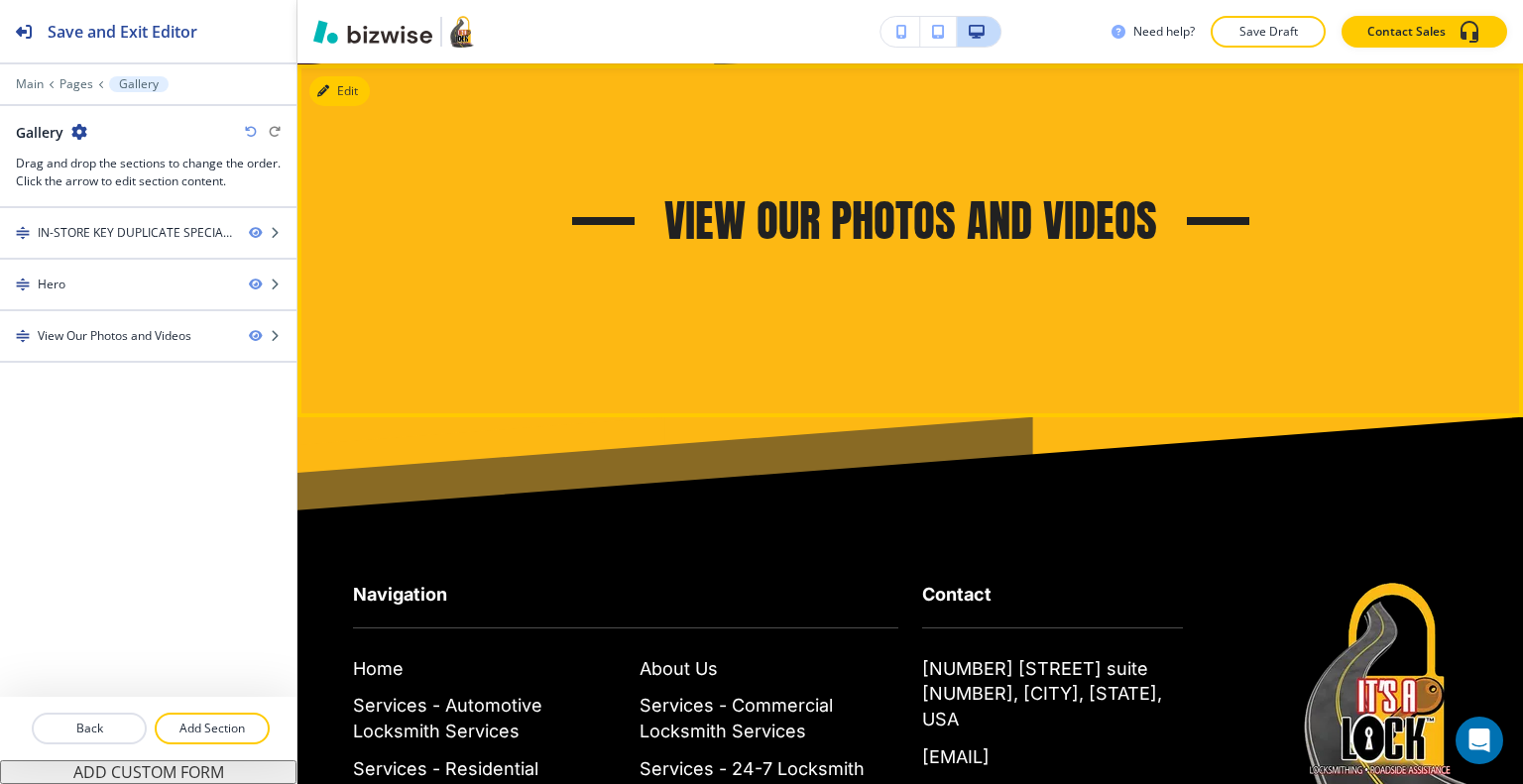 scroll, scrollTop: 955, scrollLeft: 0, axis: vertical 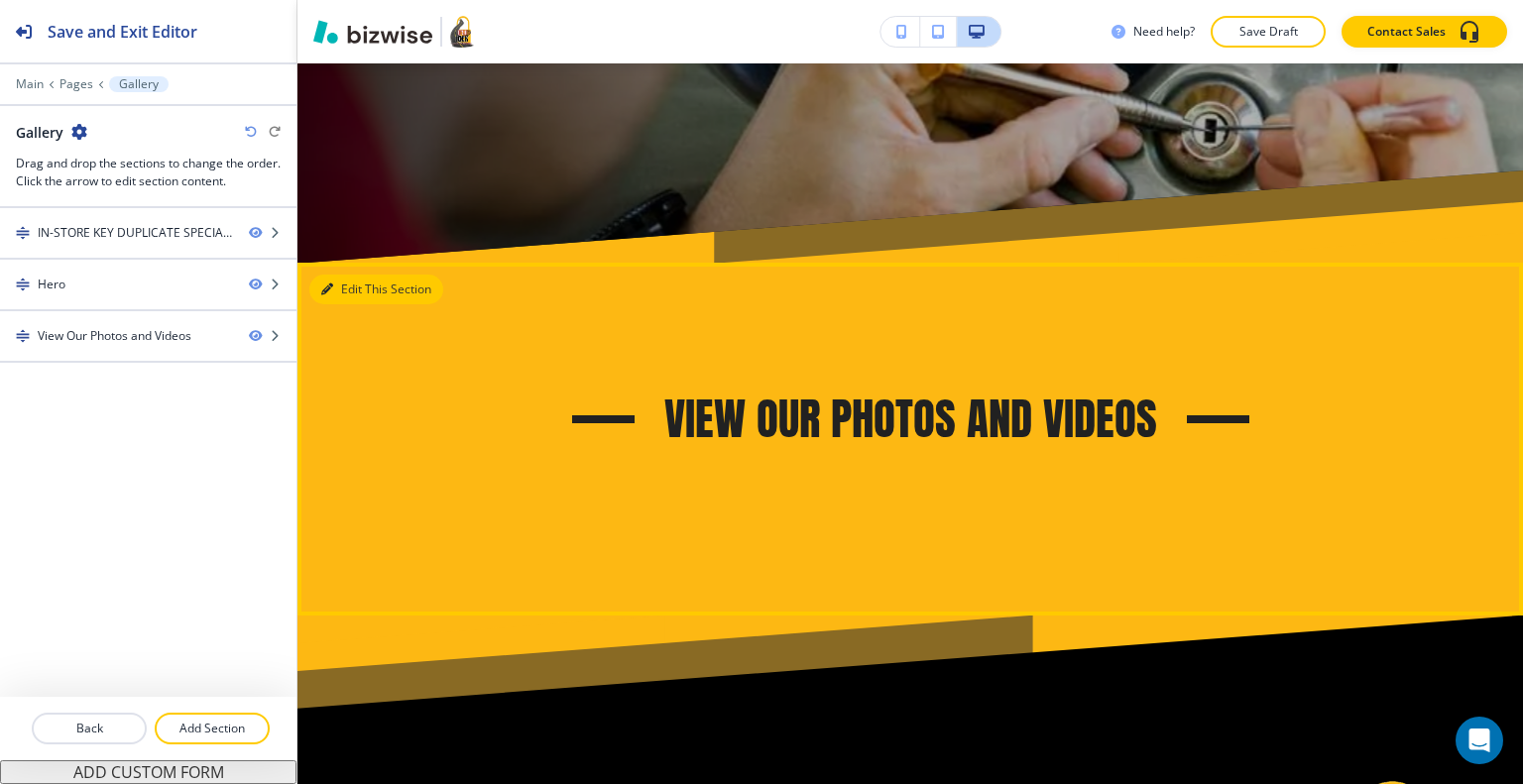 click on "Edit This Section" at bounding box center (376, 289) 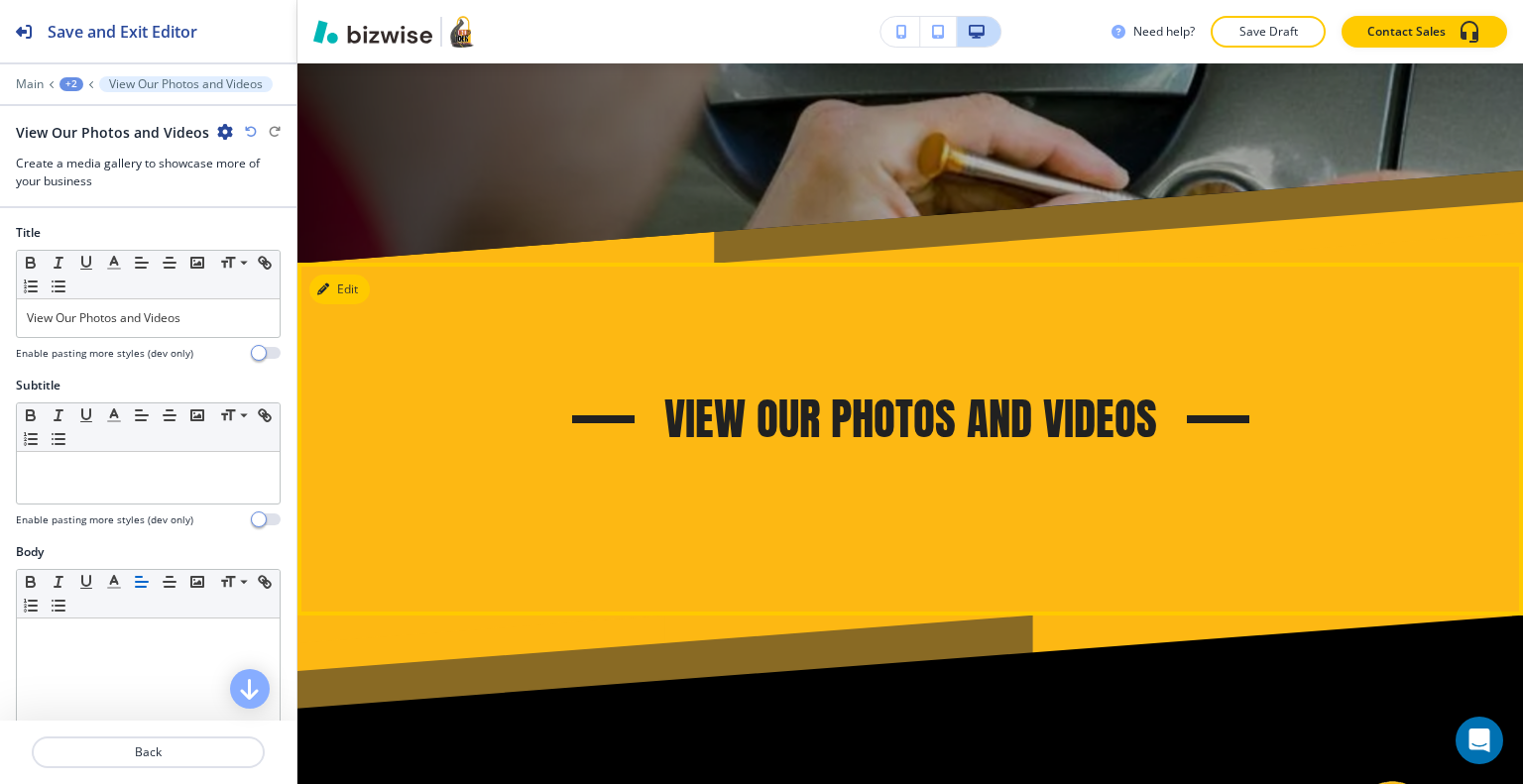 scroll, scrollTop: 1154, scrollLeft: 0, axis: vertical 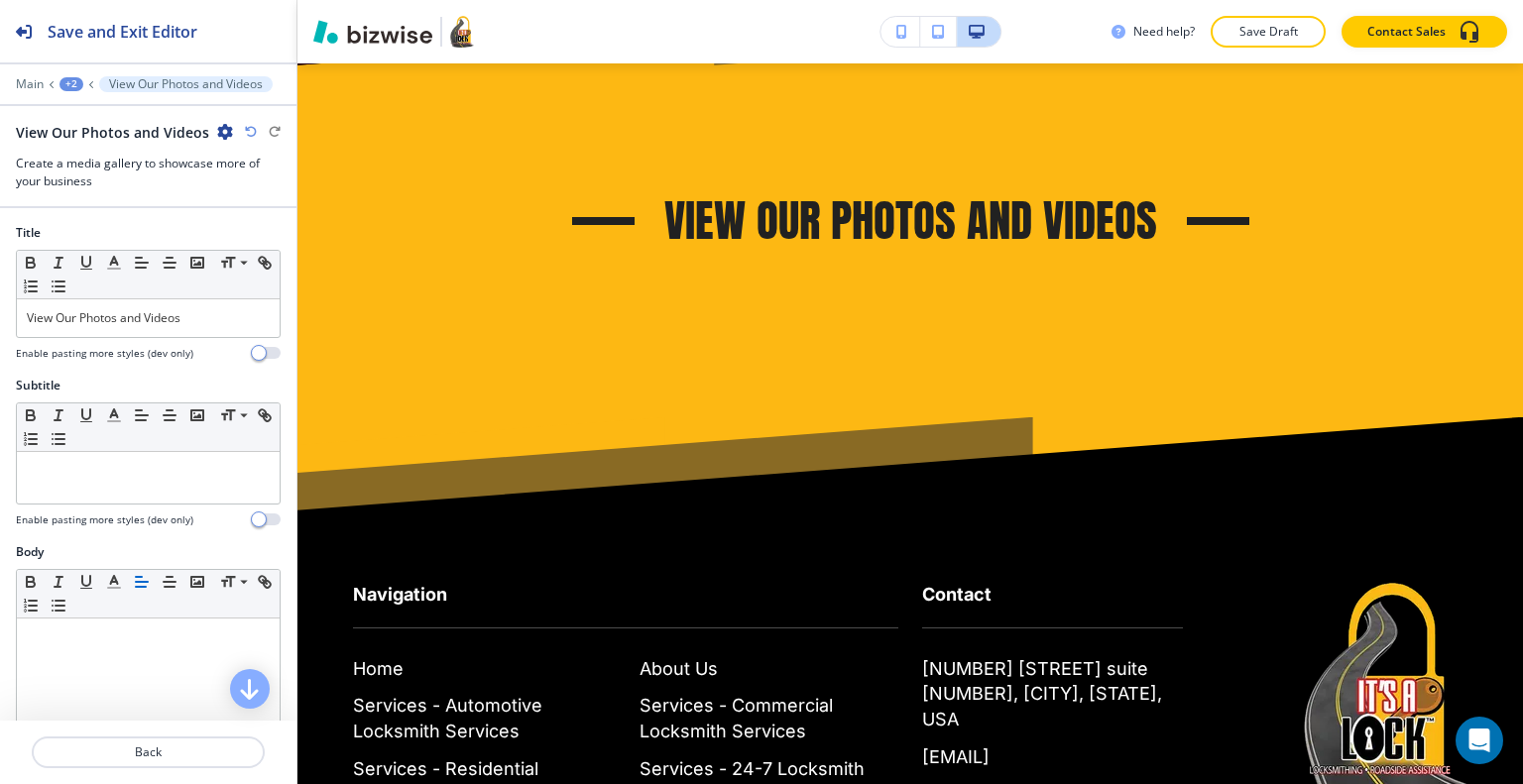 click on "View Our Photos and Videos" at bounding box center [148, 132] 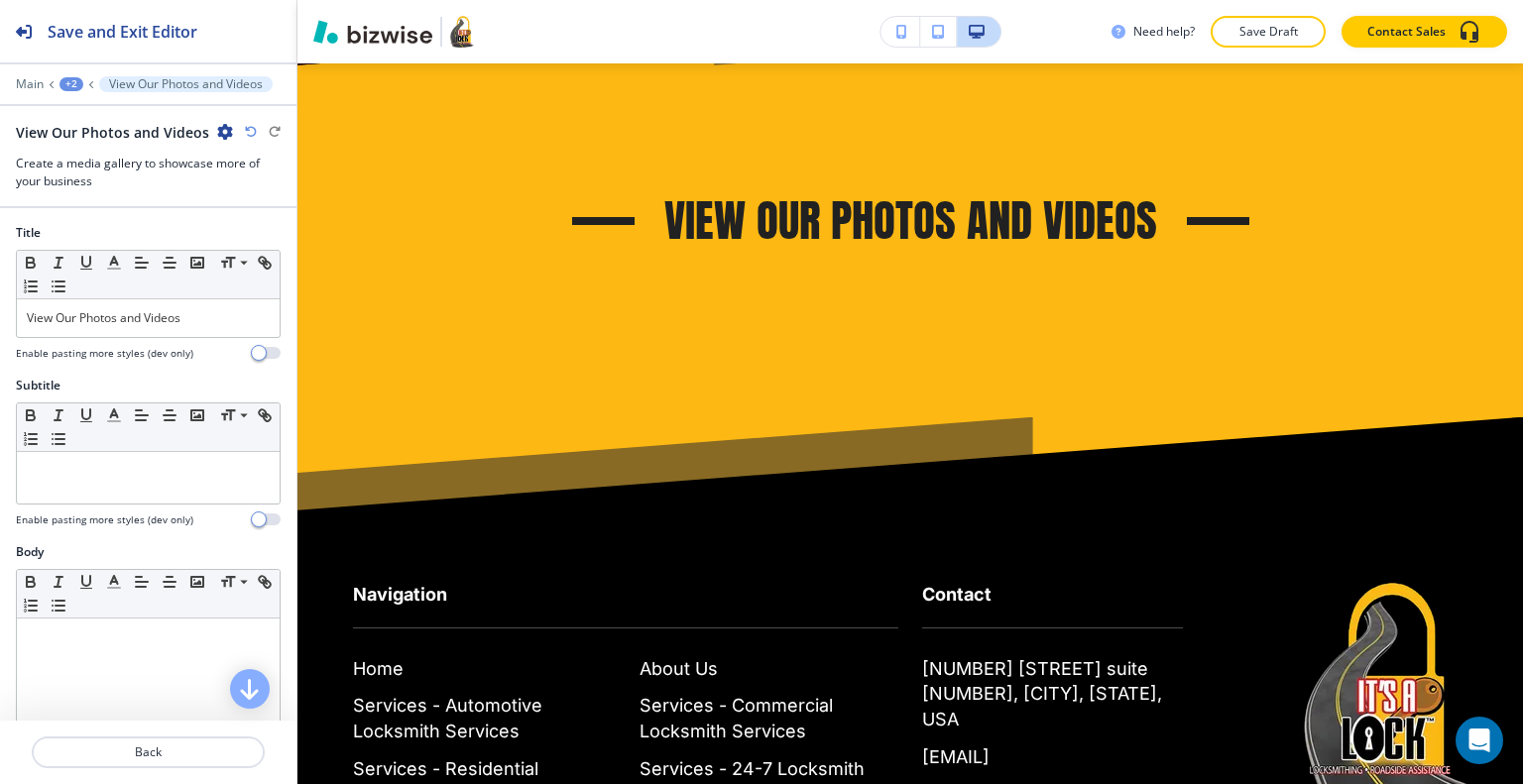 click at bounding box center [225, 132] 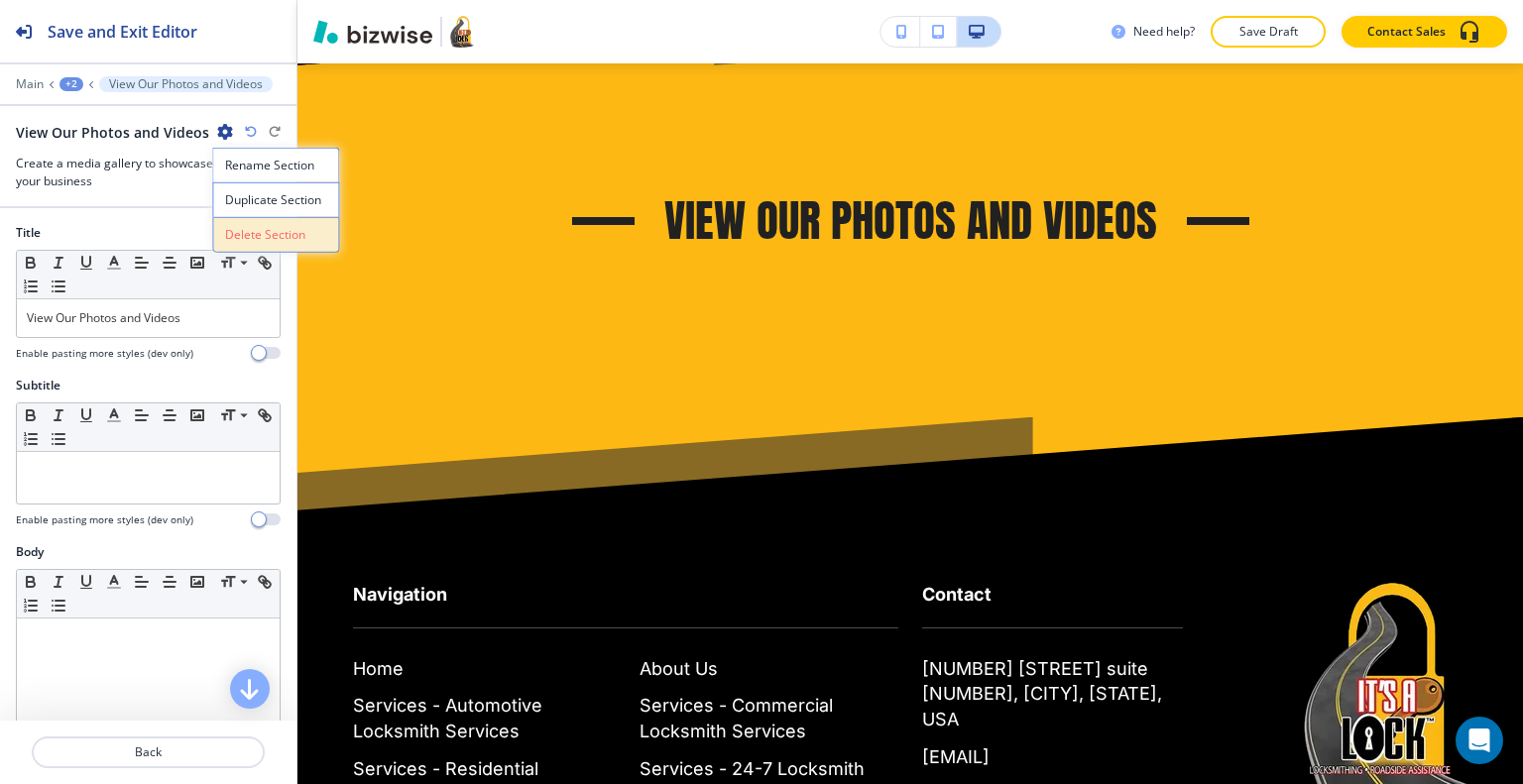 click on "Delete Section" at bounding box center [276, 235] 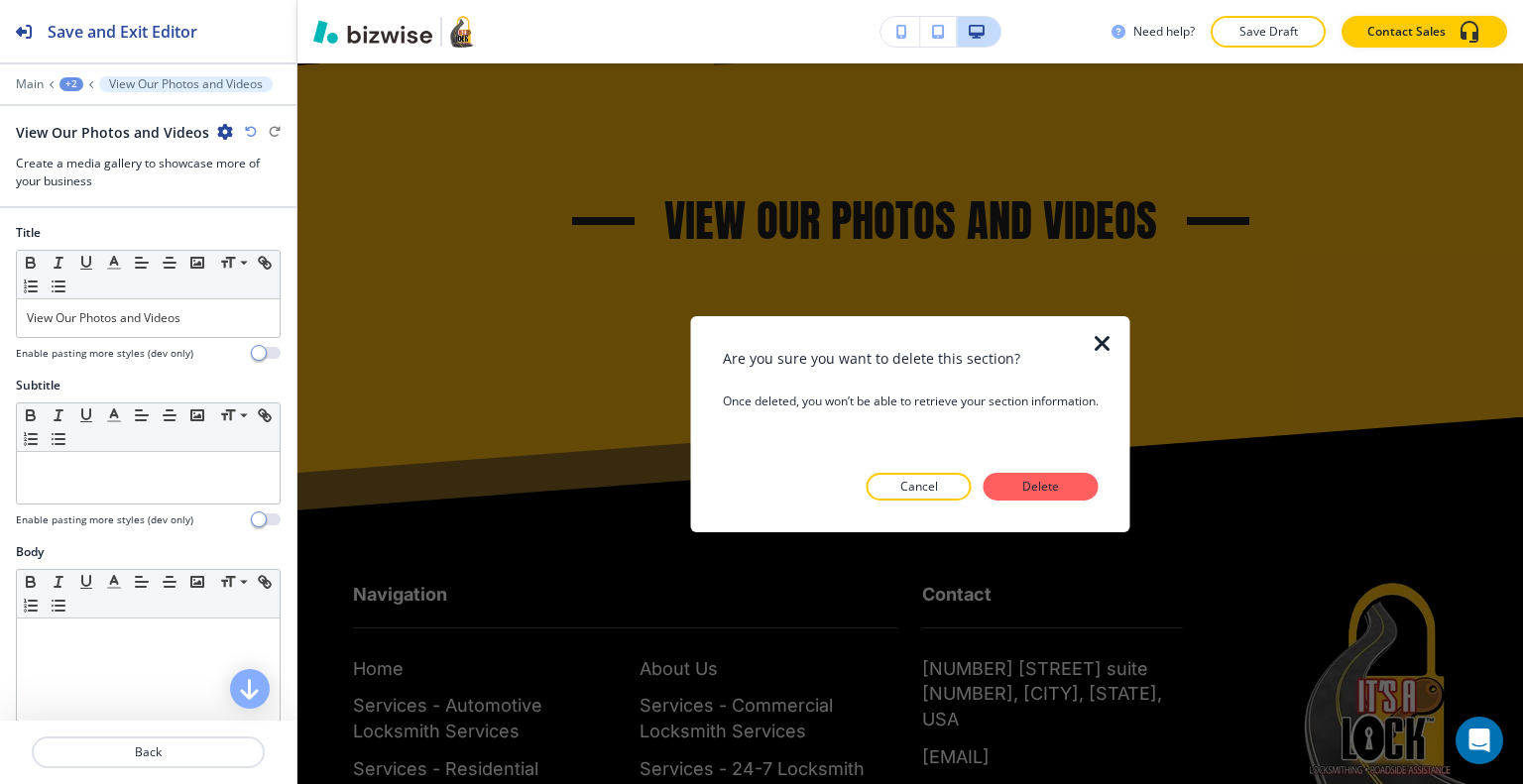 click on "Delete" at bounding box center [1041, 487] 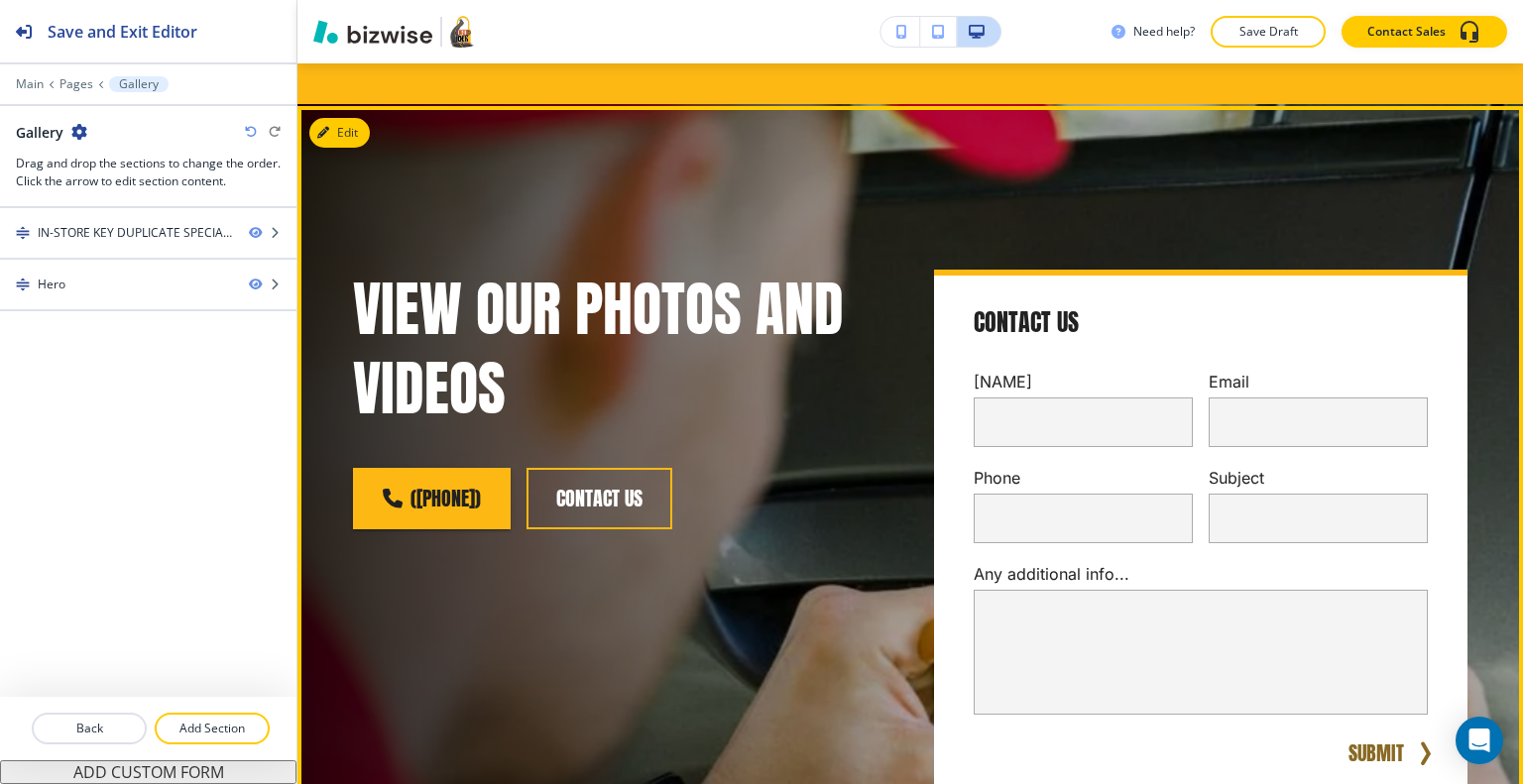 scroll, scrollTop: 261, scrollLeft: 0, axis: vertical 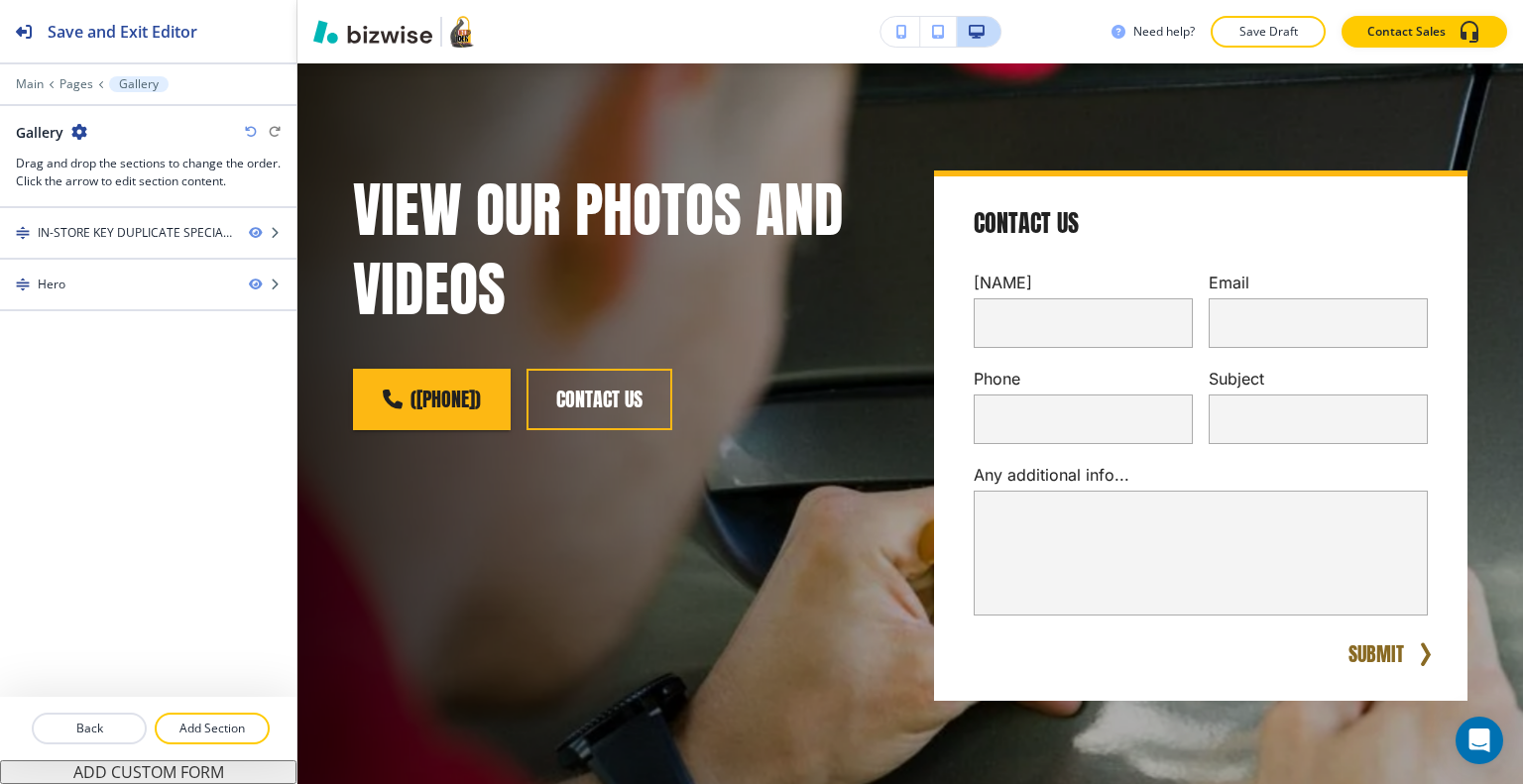 drag, startPoint x: 215, startPoint y: 725, endPoint x: 259, endPoint y: 703, distance: 49.193496 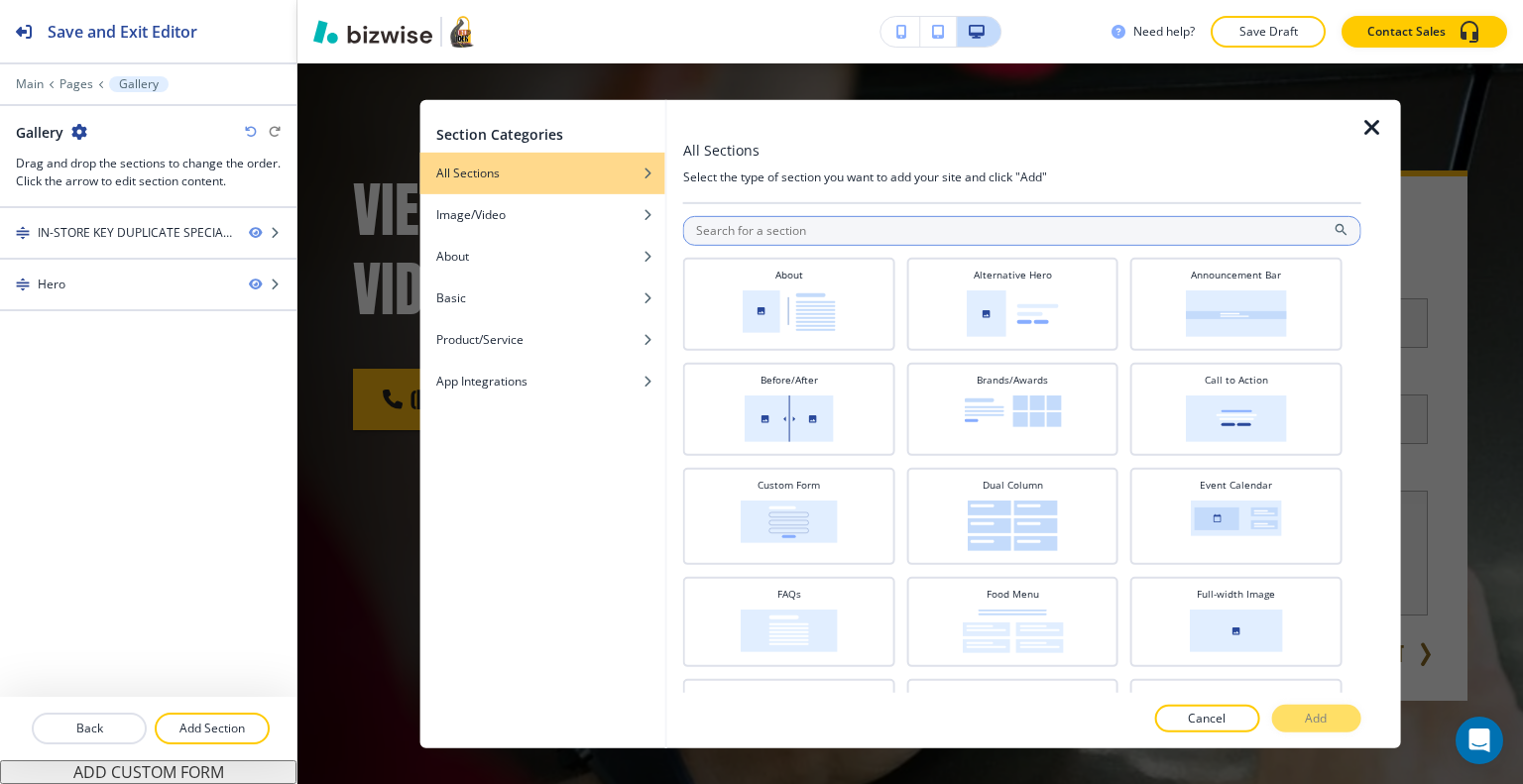 click at bounding box center [1022, 230] 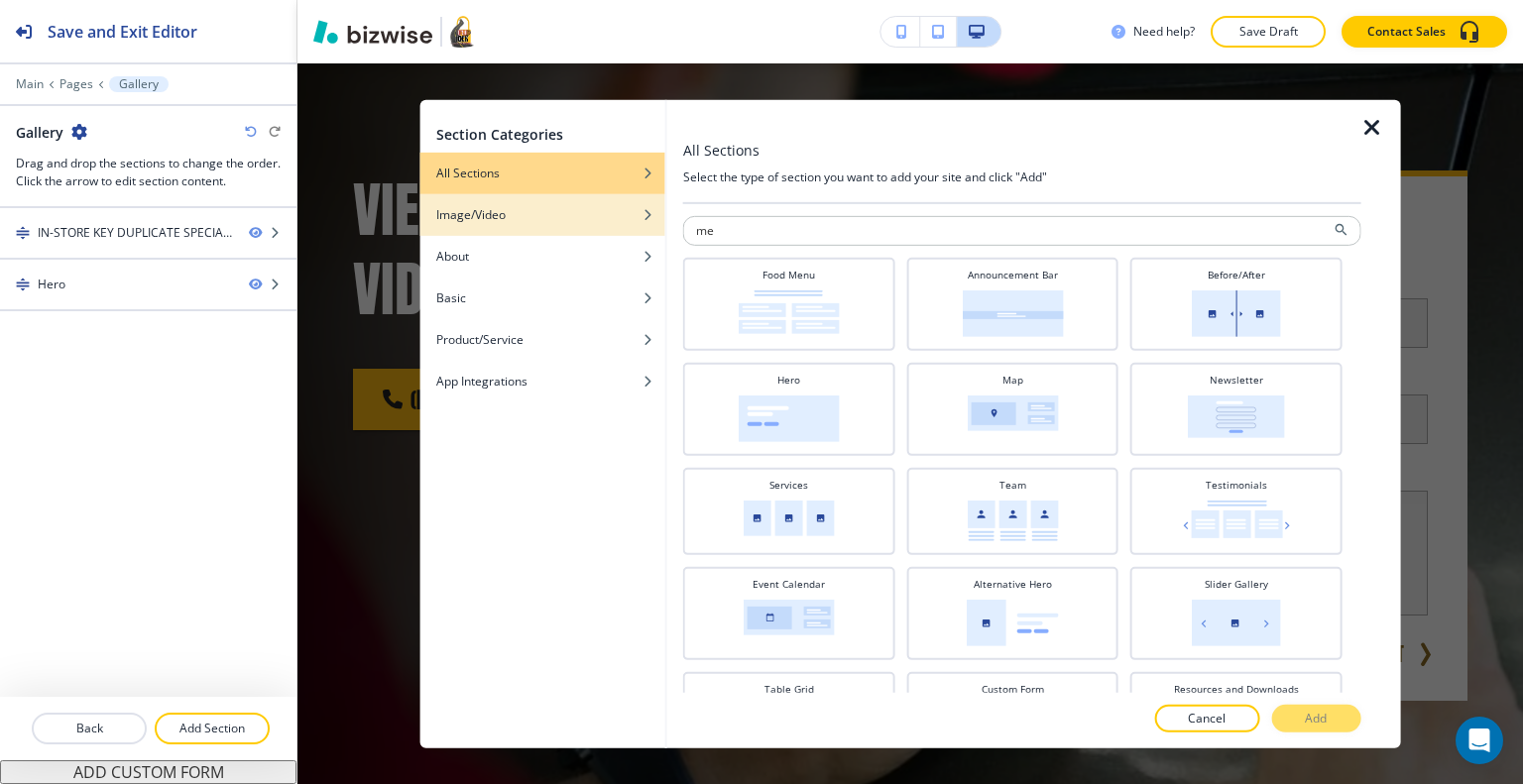 type on "me" 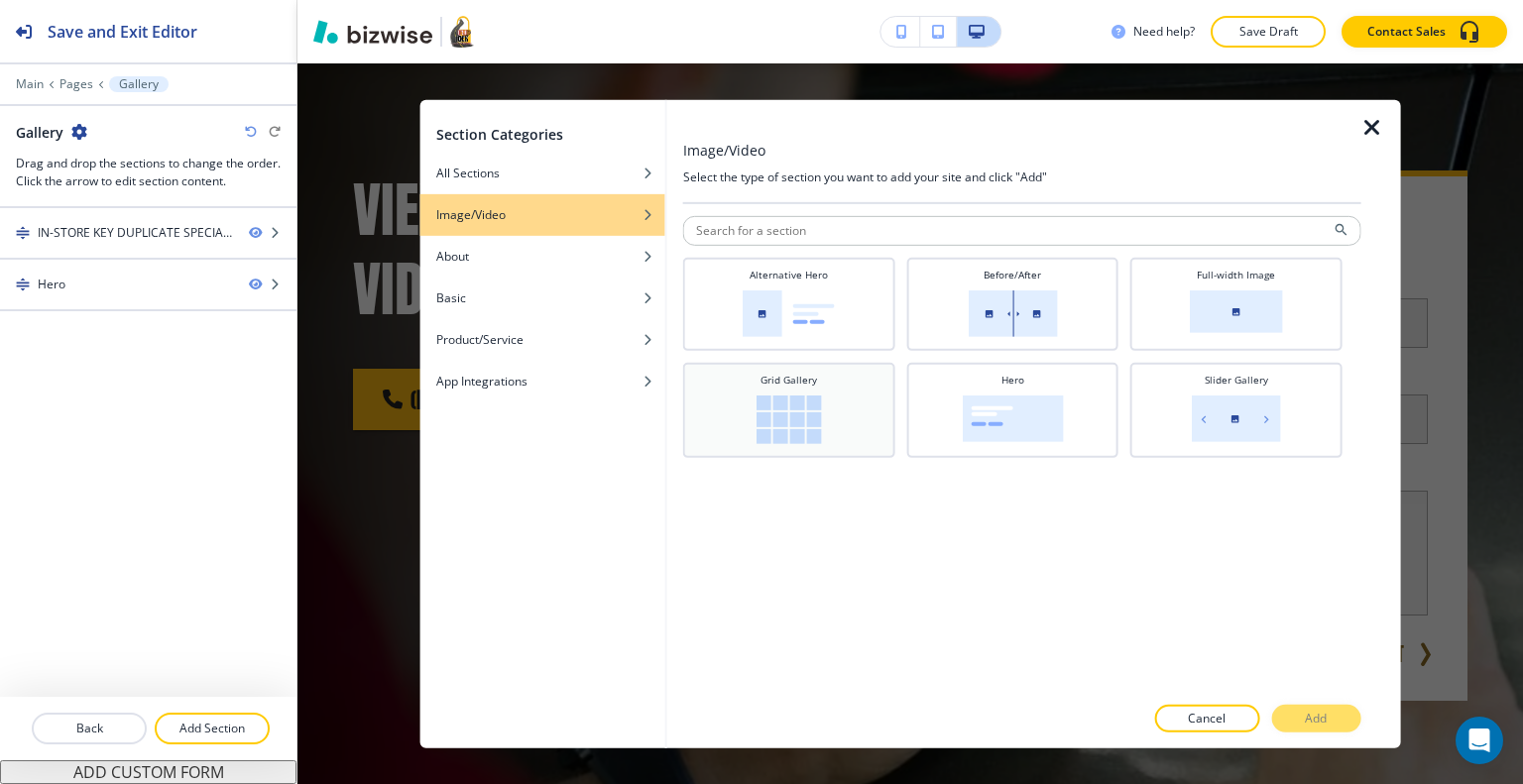 click on "Grid Gallery" at bounding box center (788, 379) 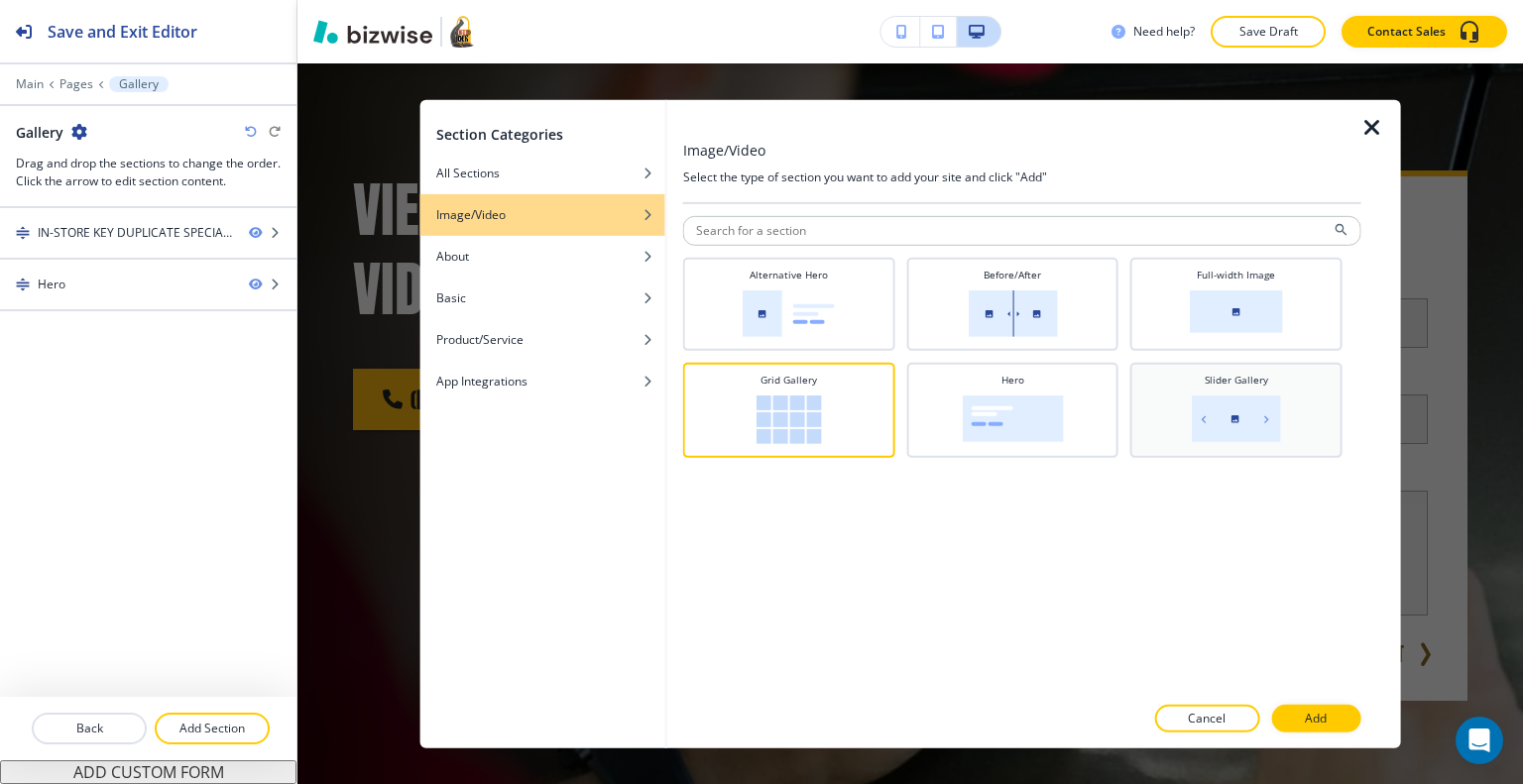 click at bounding box center (1236, 417) 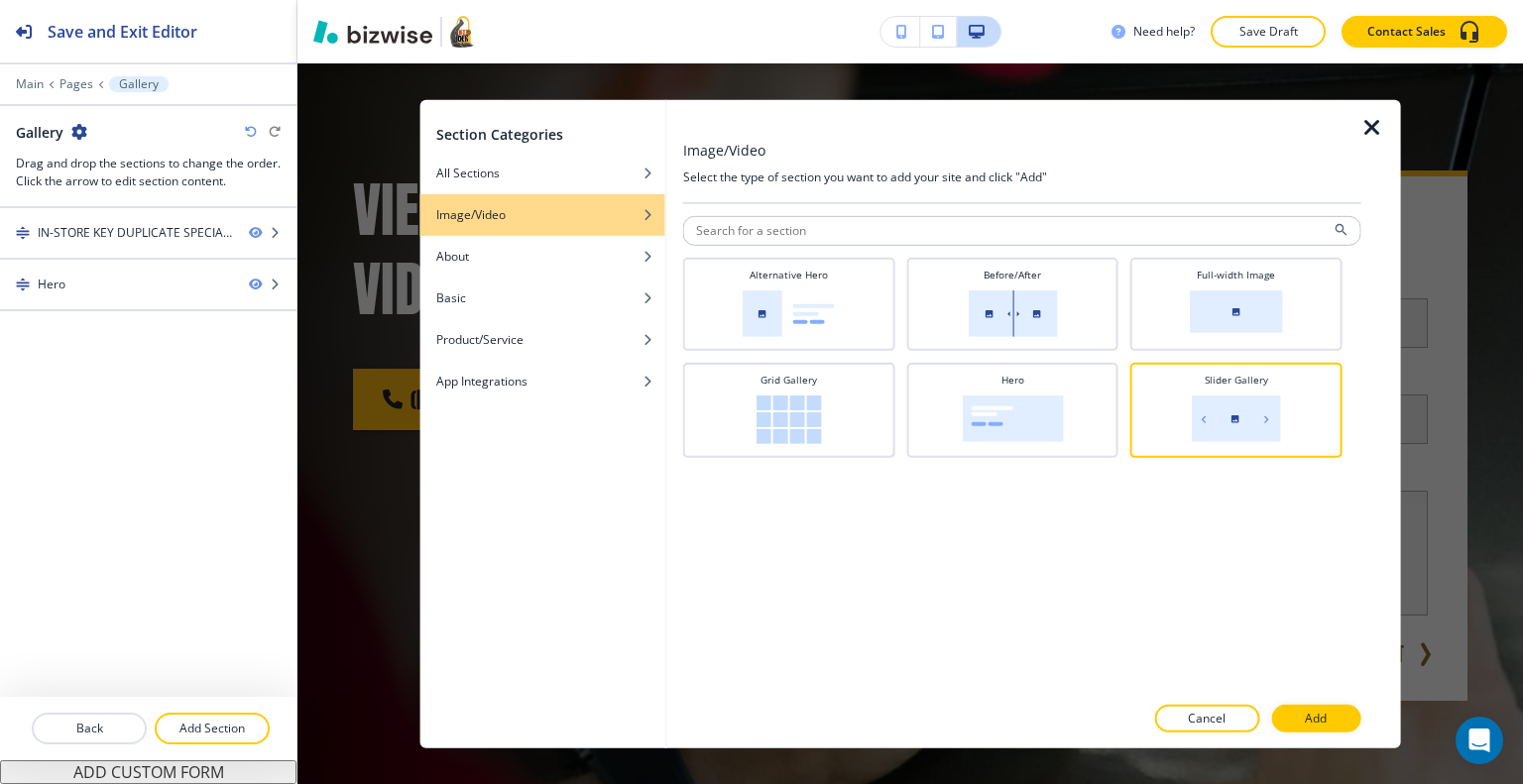 drag, startPoint x: 1334, startPoint y: 715, endPoint x: 1251, endPoint y: 706, distance: 83.48653 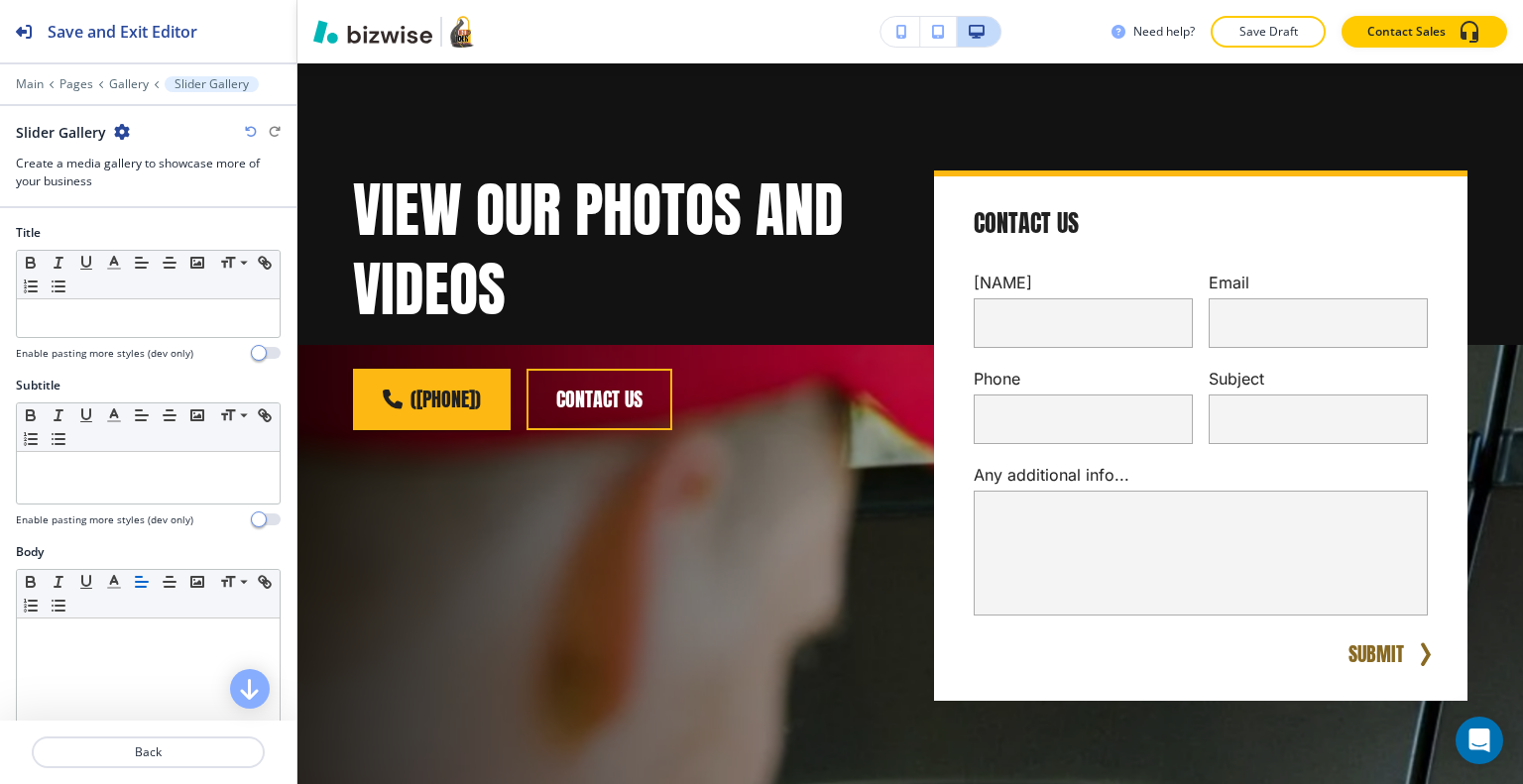 scroll, scrollTop: 1154, scrollLeft: 0, axis: vertical 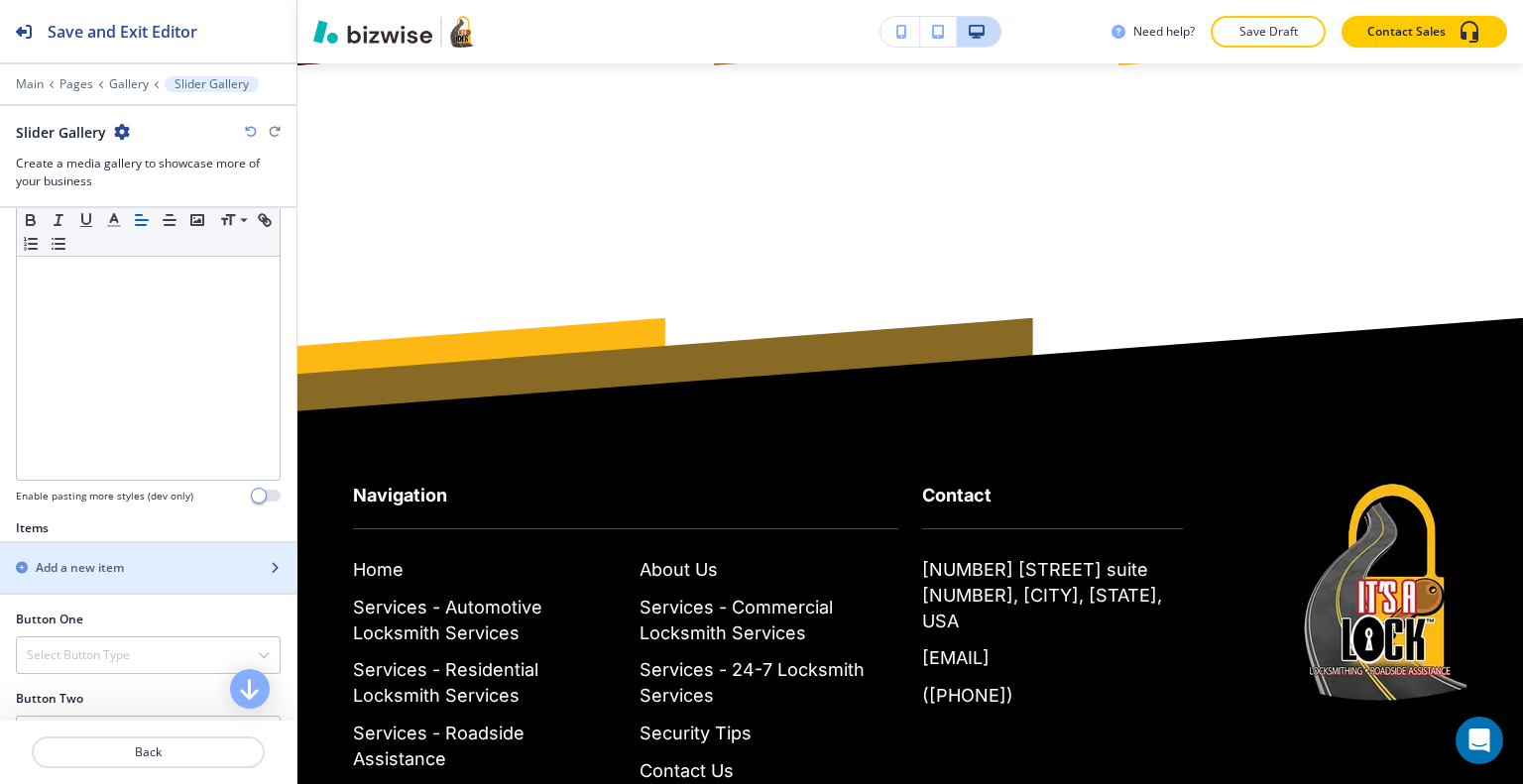click on "Add a new item" at bounding box center (79, 568) 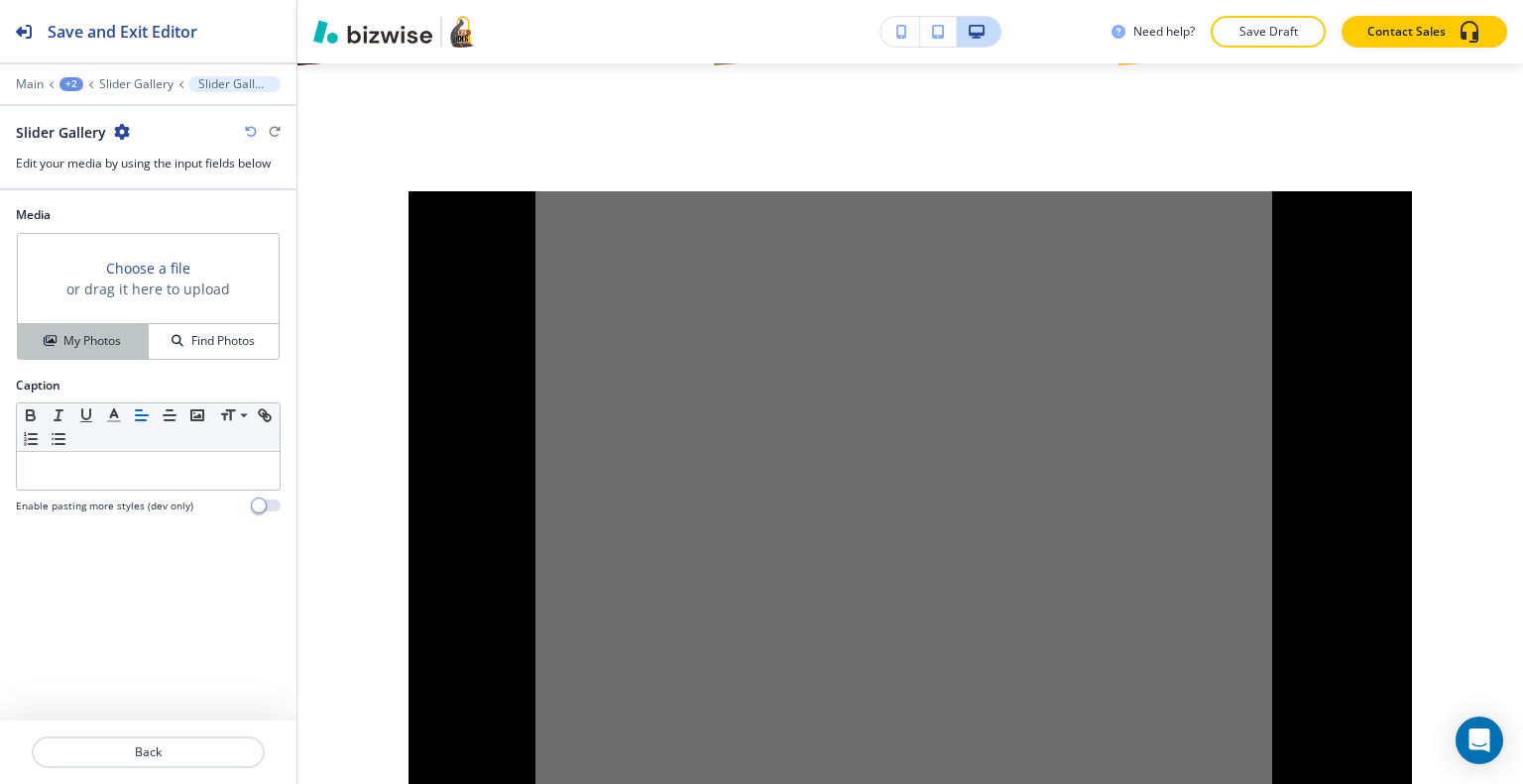 click on "My Photos" at bounding box center [83, 341] 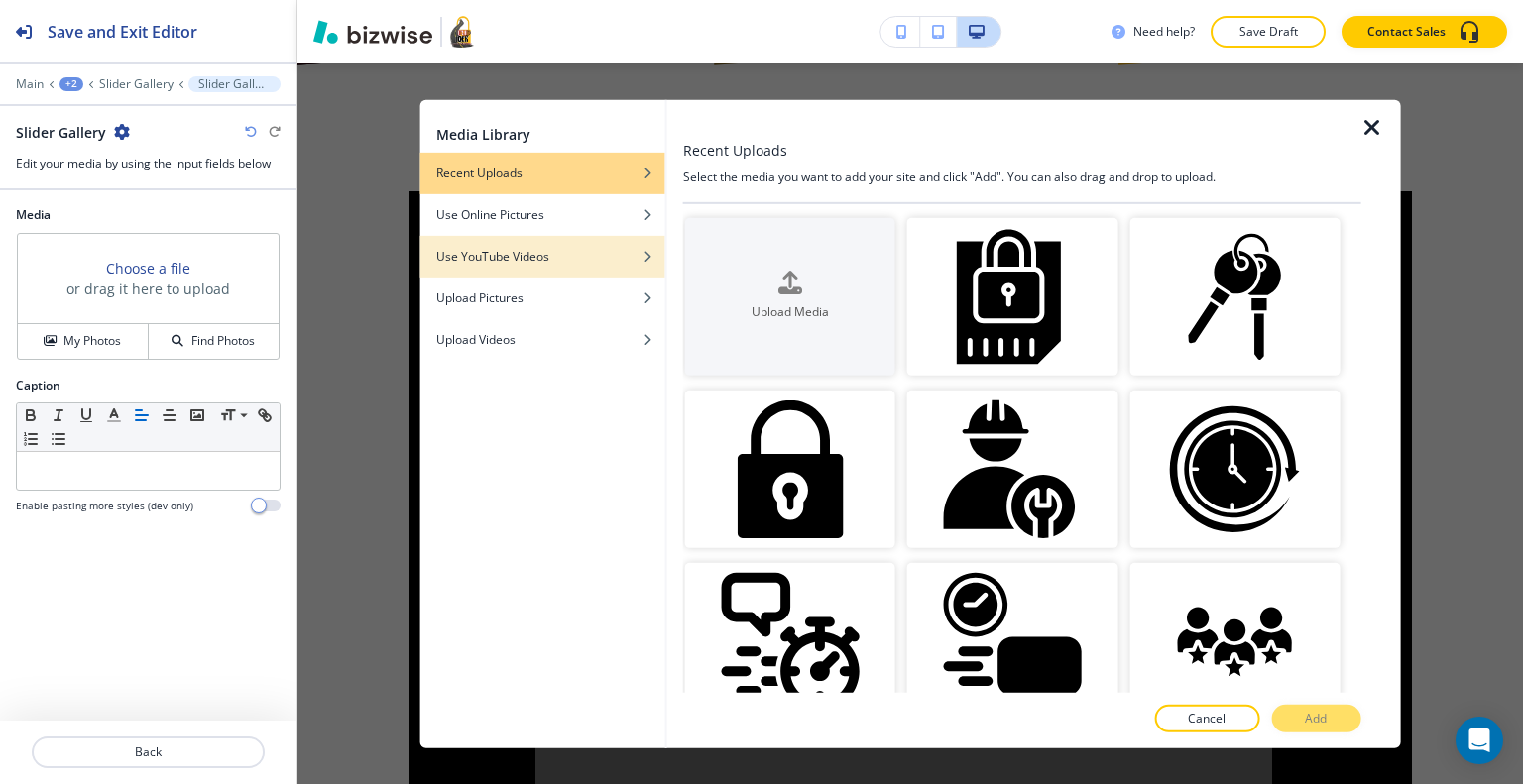 click on "Use YouTube Videos" at bounding box center [493, 256] 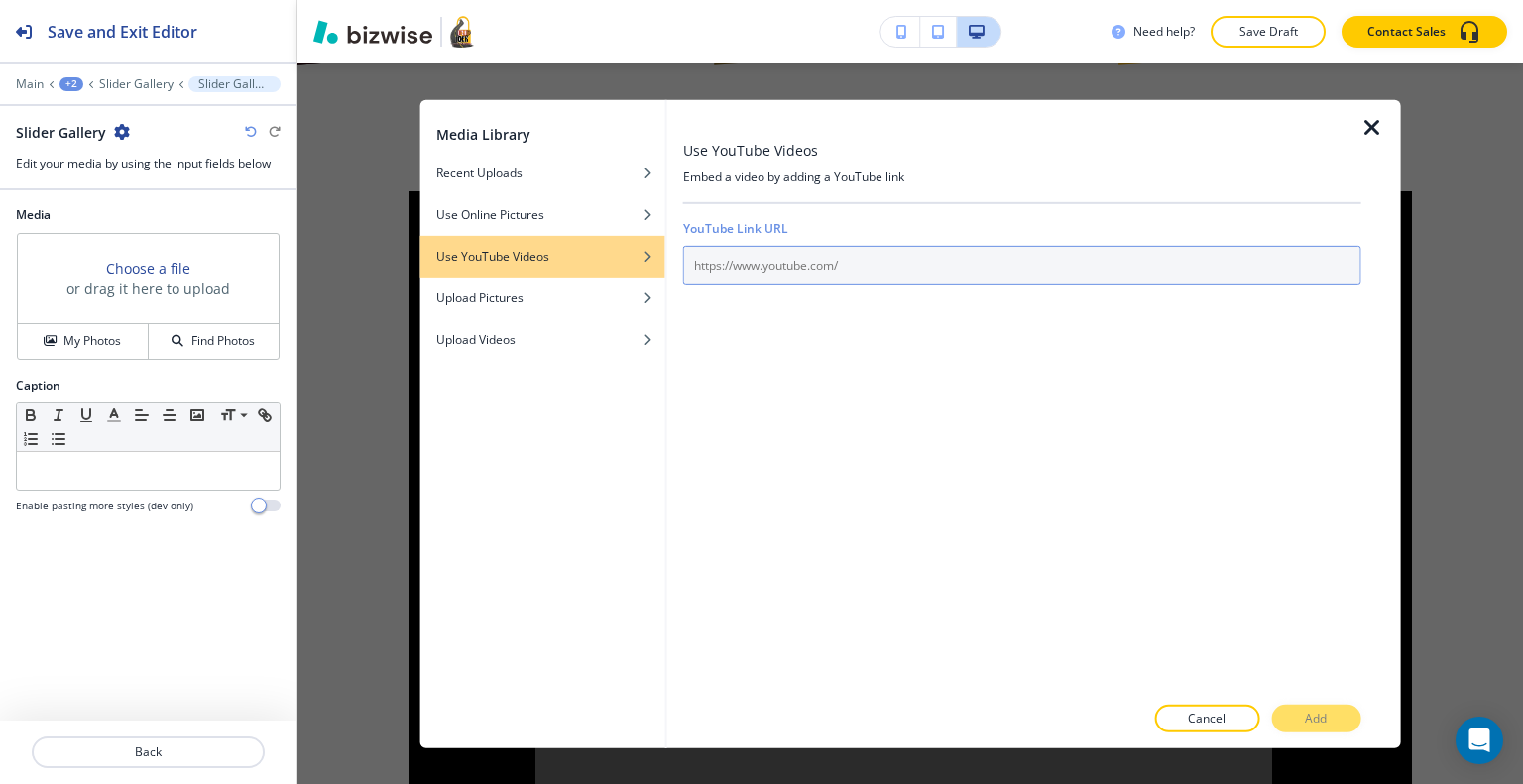 paste on "https://www.youtube.com/watch?v=Kwgp-W4-iB0&list=TLGGHY2CTlhNfgUwMjA4MjAyNQ&t=1s" 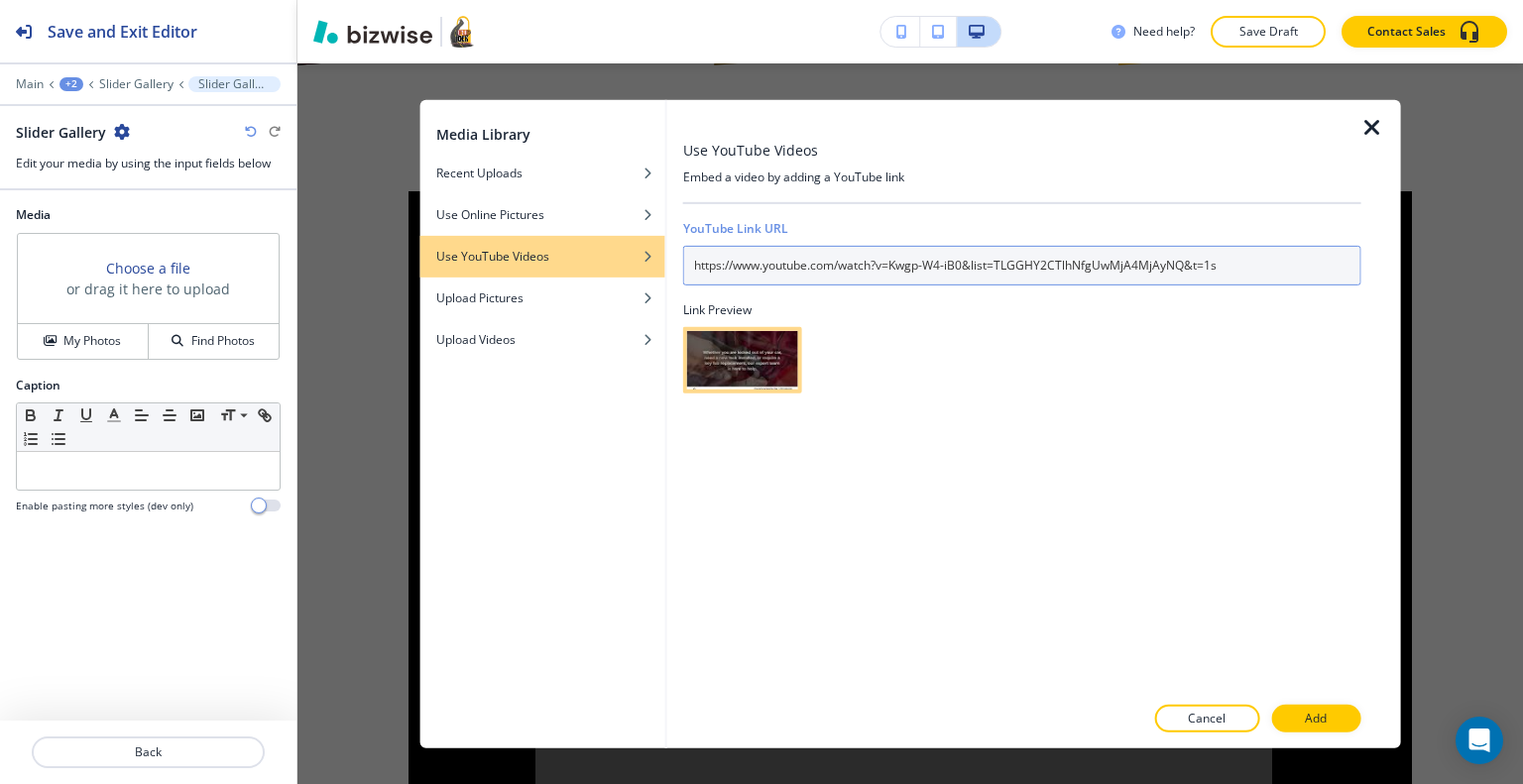 type on "https://www.youtube.com/watch?v=Kwgp-W4-iB0&list=TLGGHY2CTlhNfgUwMjA4MjAyNQ&t=1s" 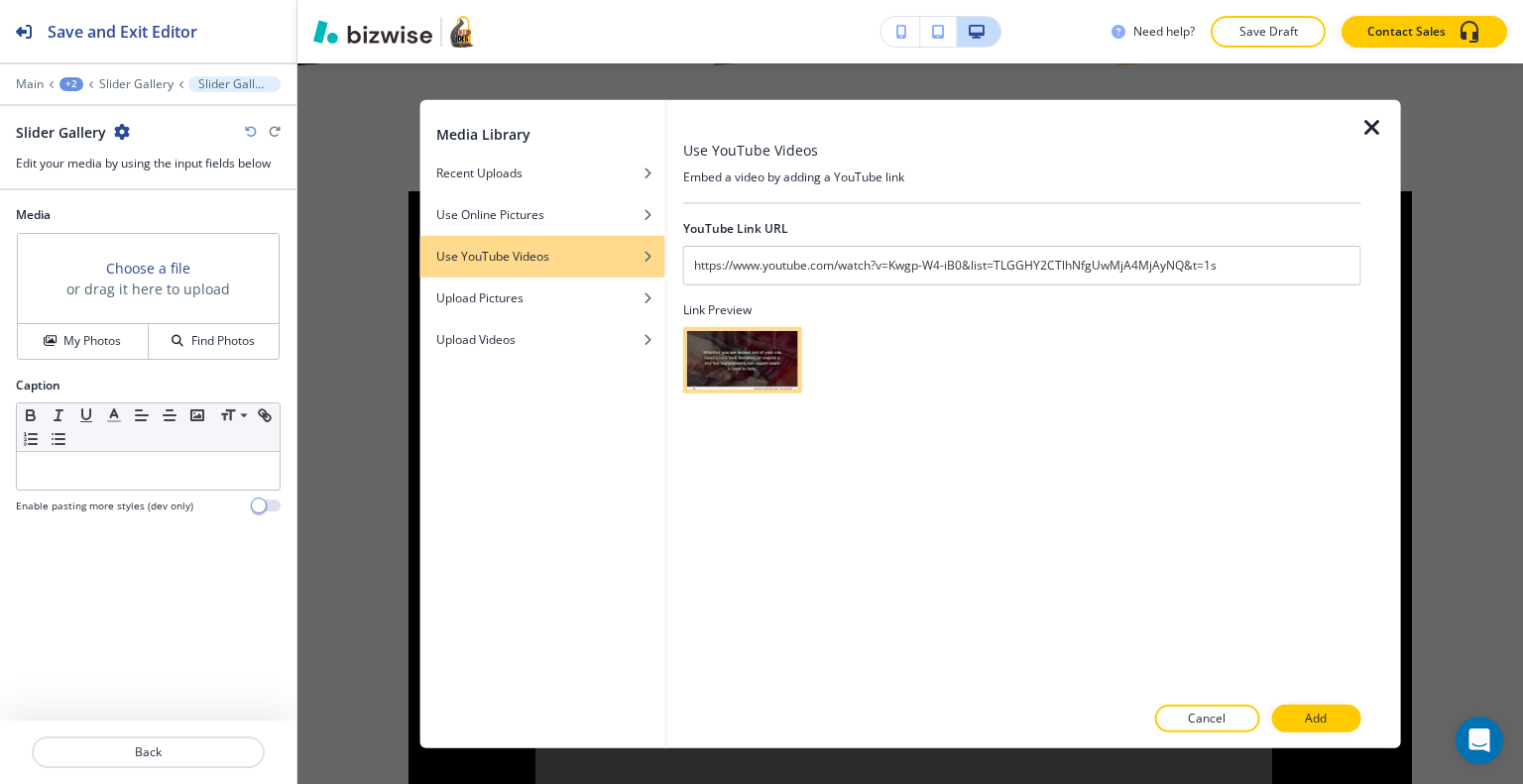 click at bounding box center (743, 360) 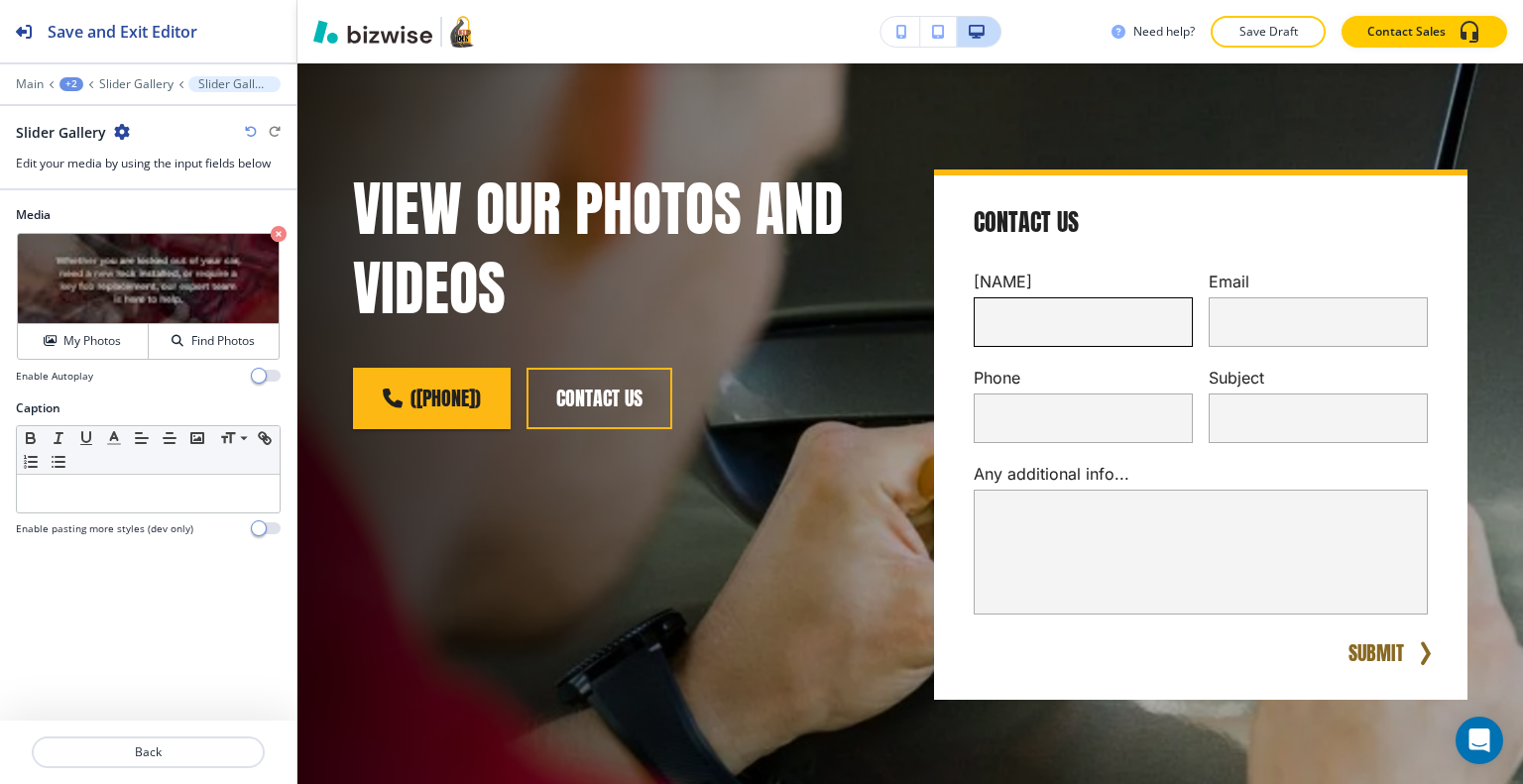 scroll, scrollTop: 0, scrollLeft: 0, axis: both 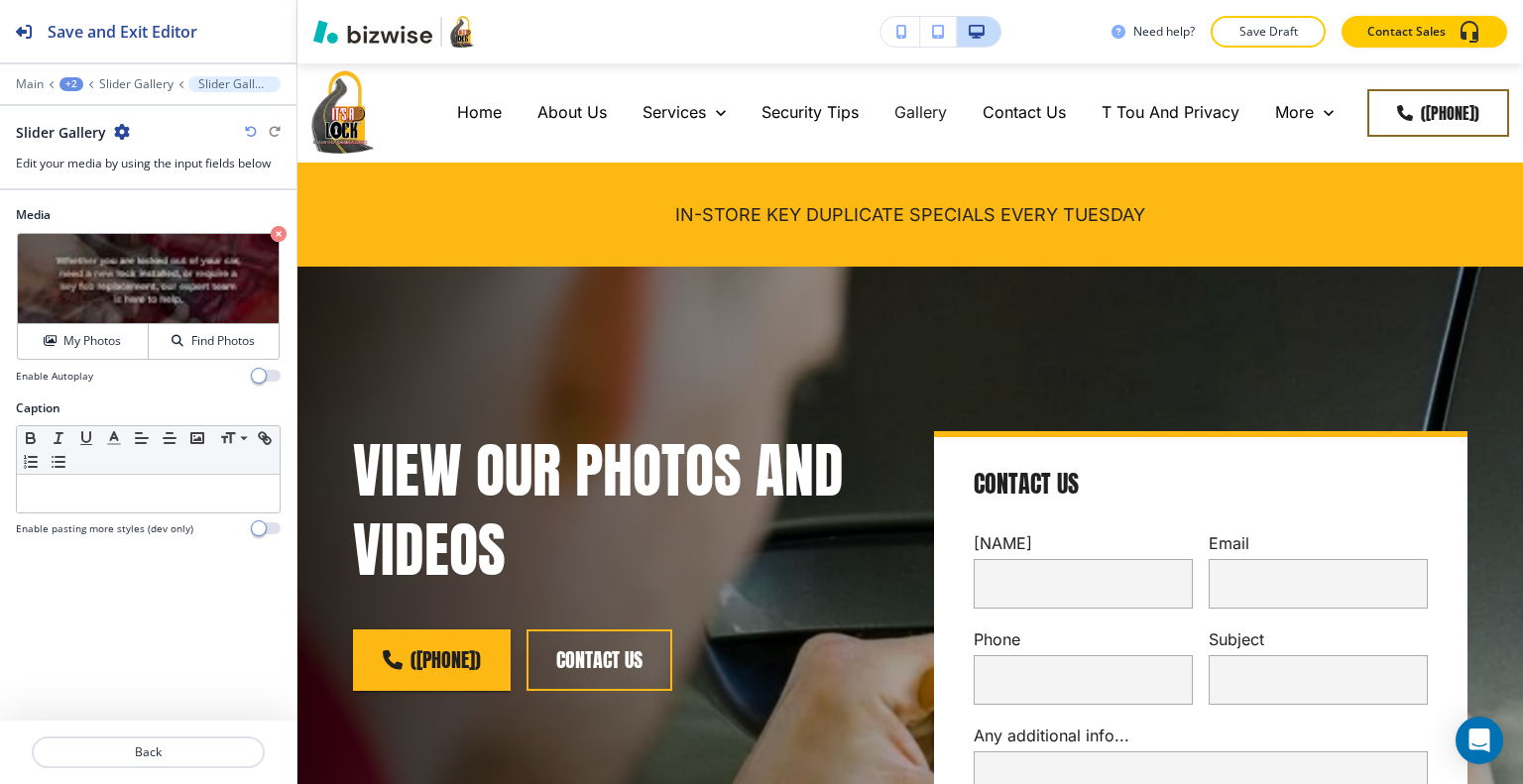 click at bounding box center (52, 84) 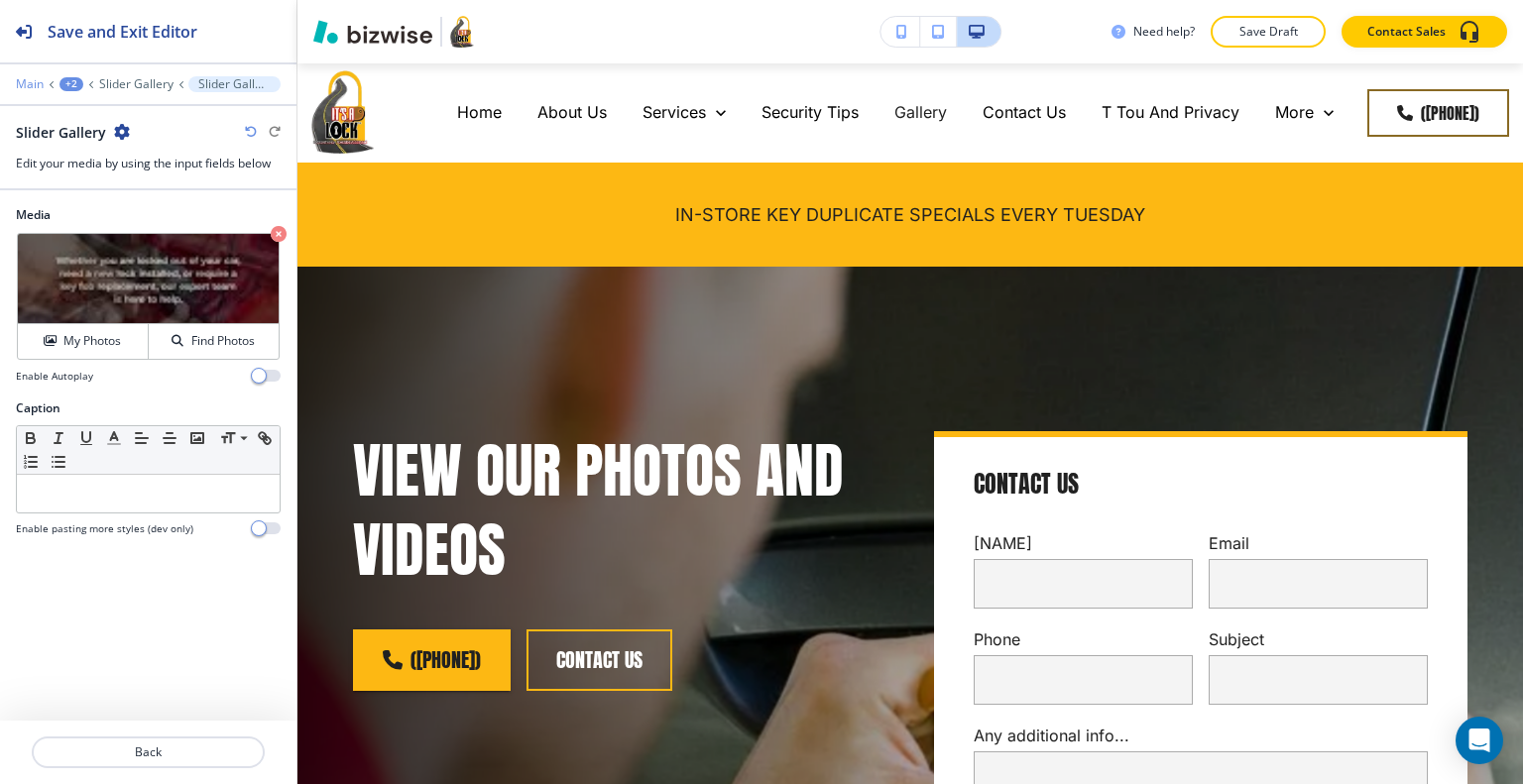 click on "Main" at bounding box center (30, 84) 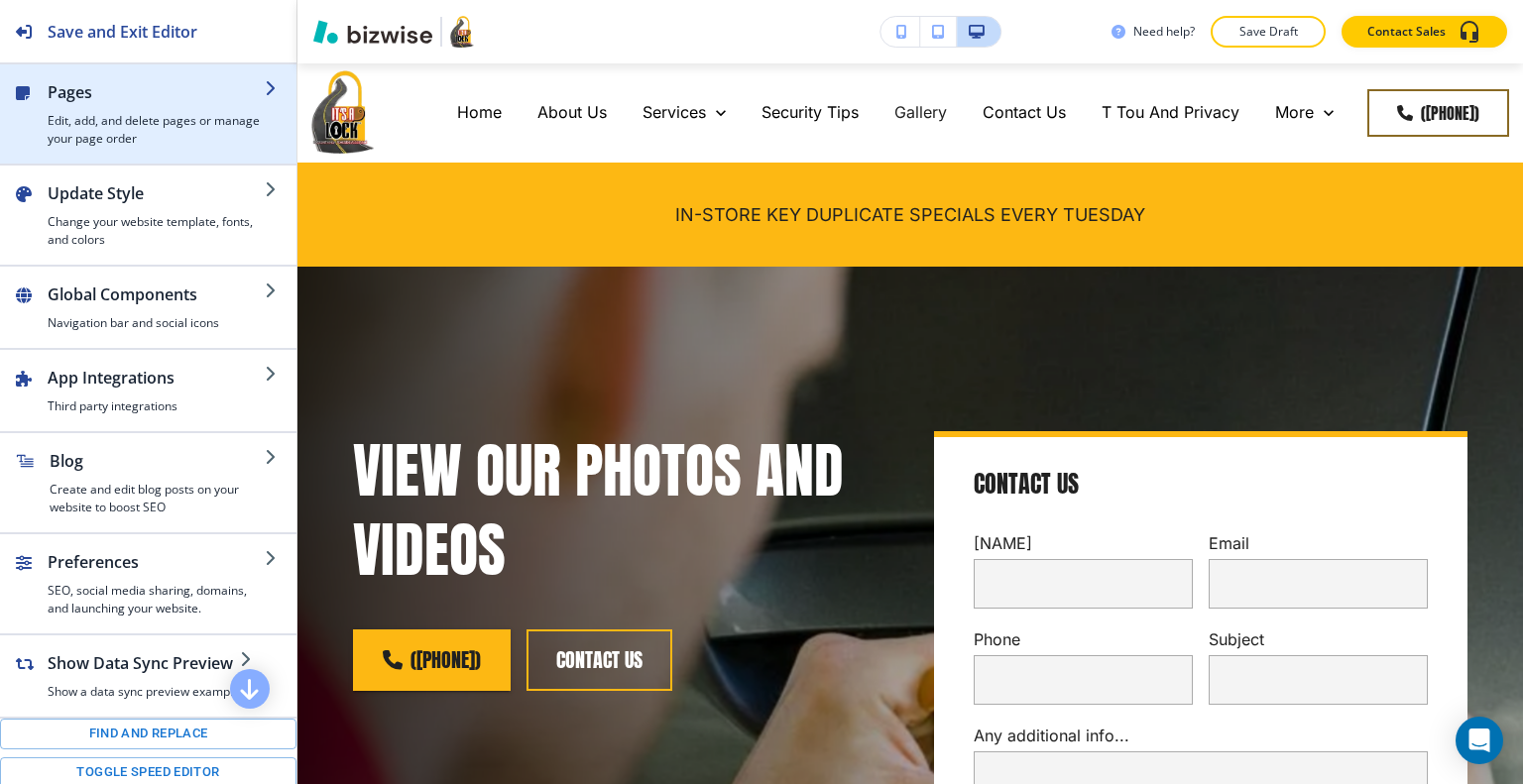 click on "Pages" at bounding box center [156, 92] 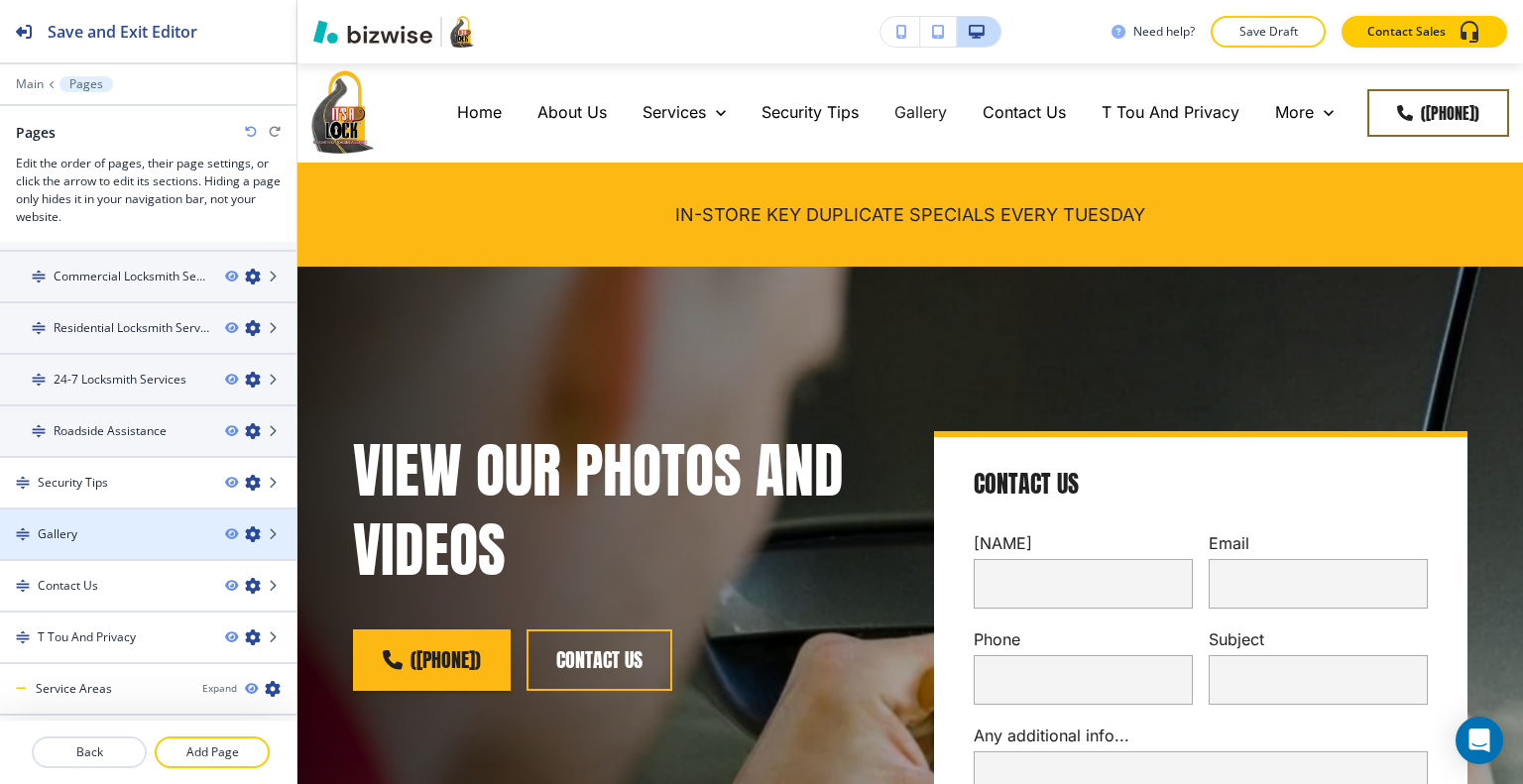 scroll, scrollTop: 238, scrollLeft: 0, axis: vertical 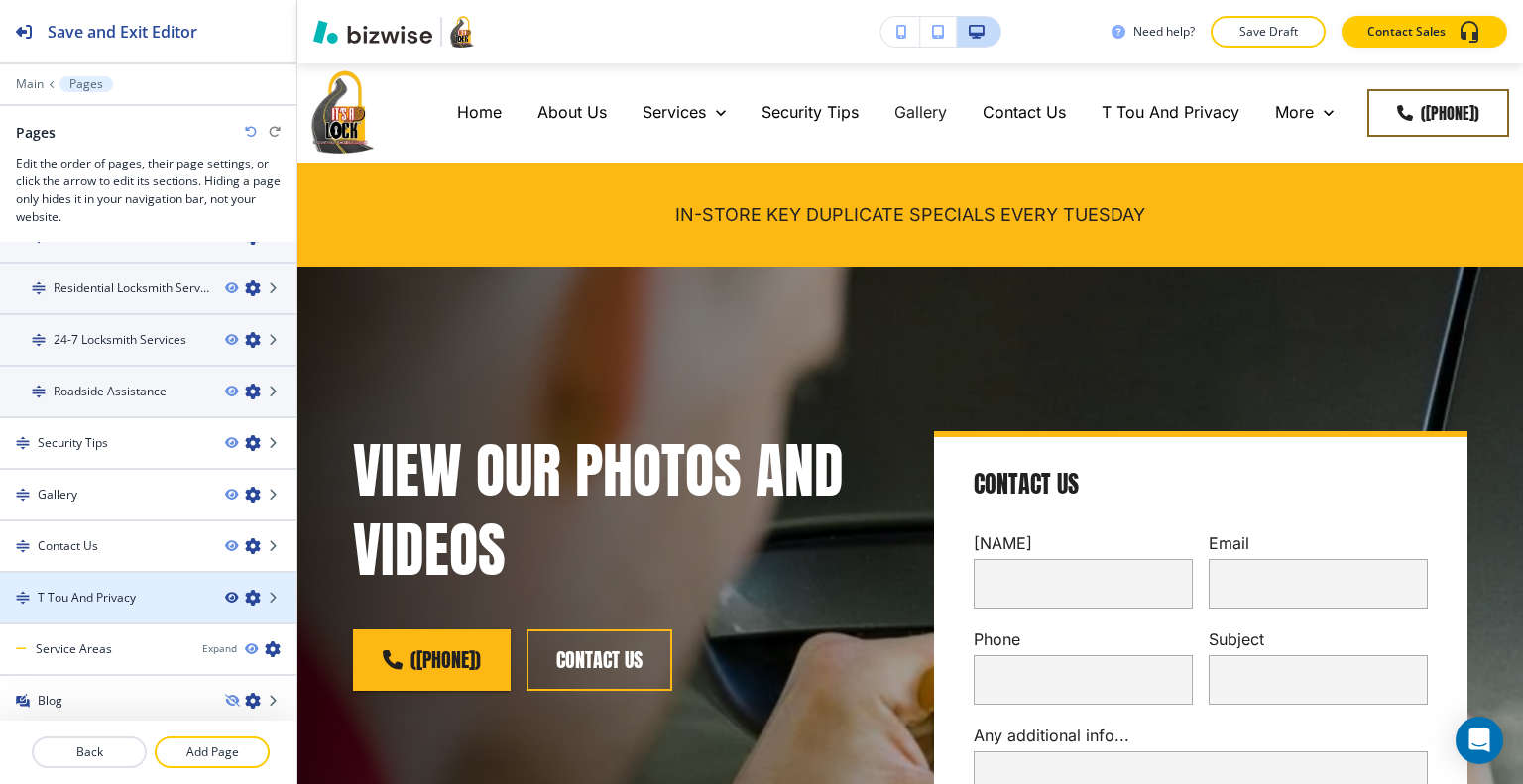 click at bounding box center (231, 598) 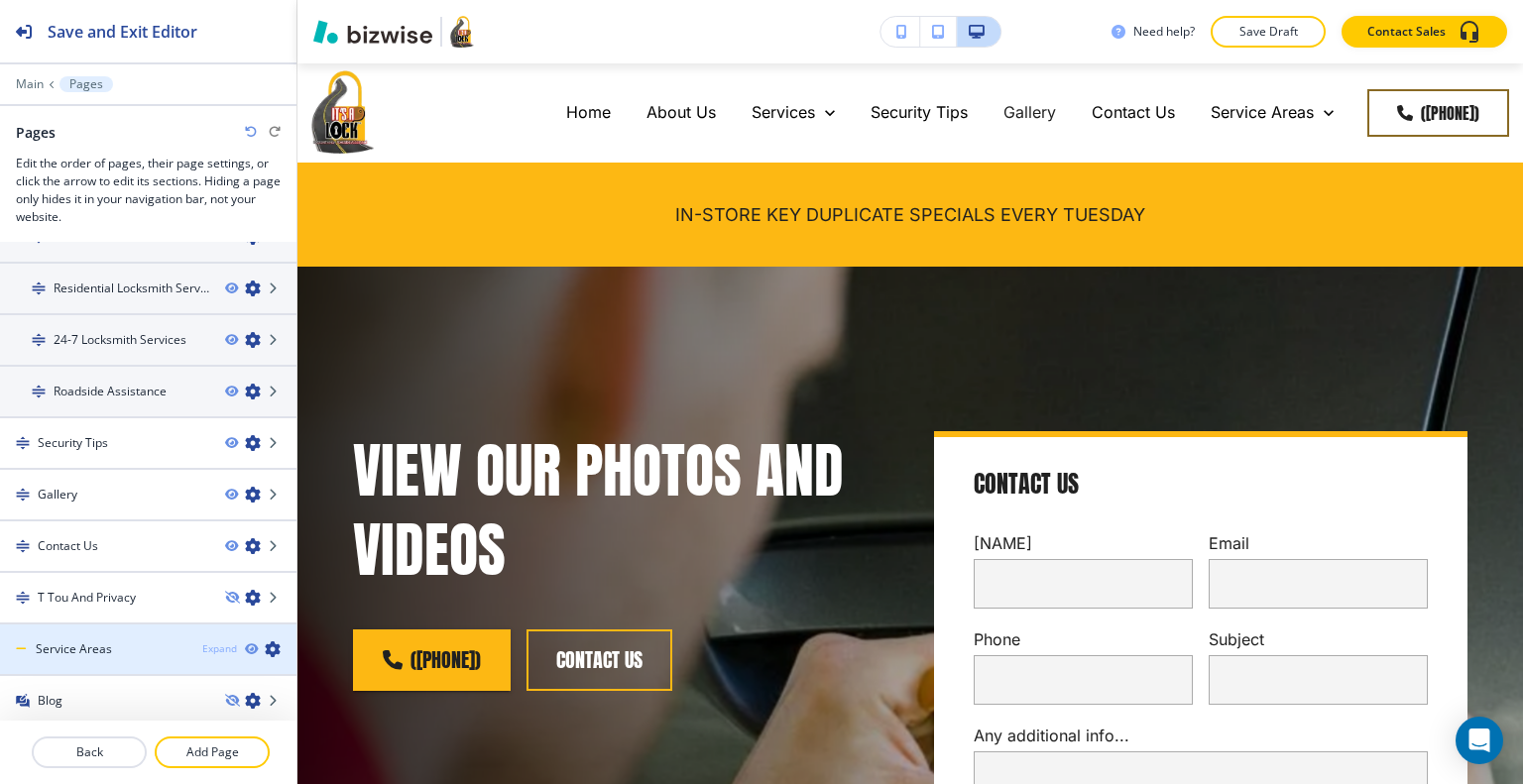 click on "Expand" at bounding box center (219, 648) 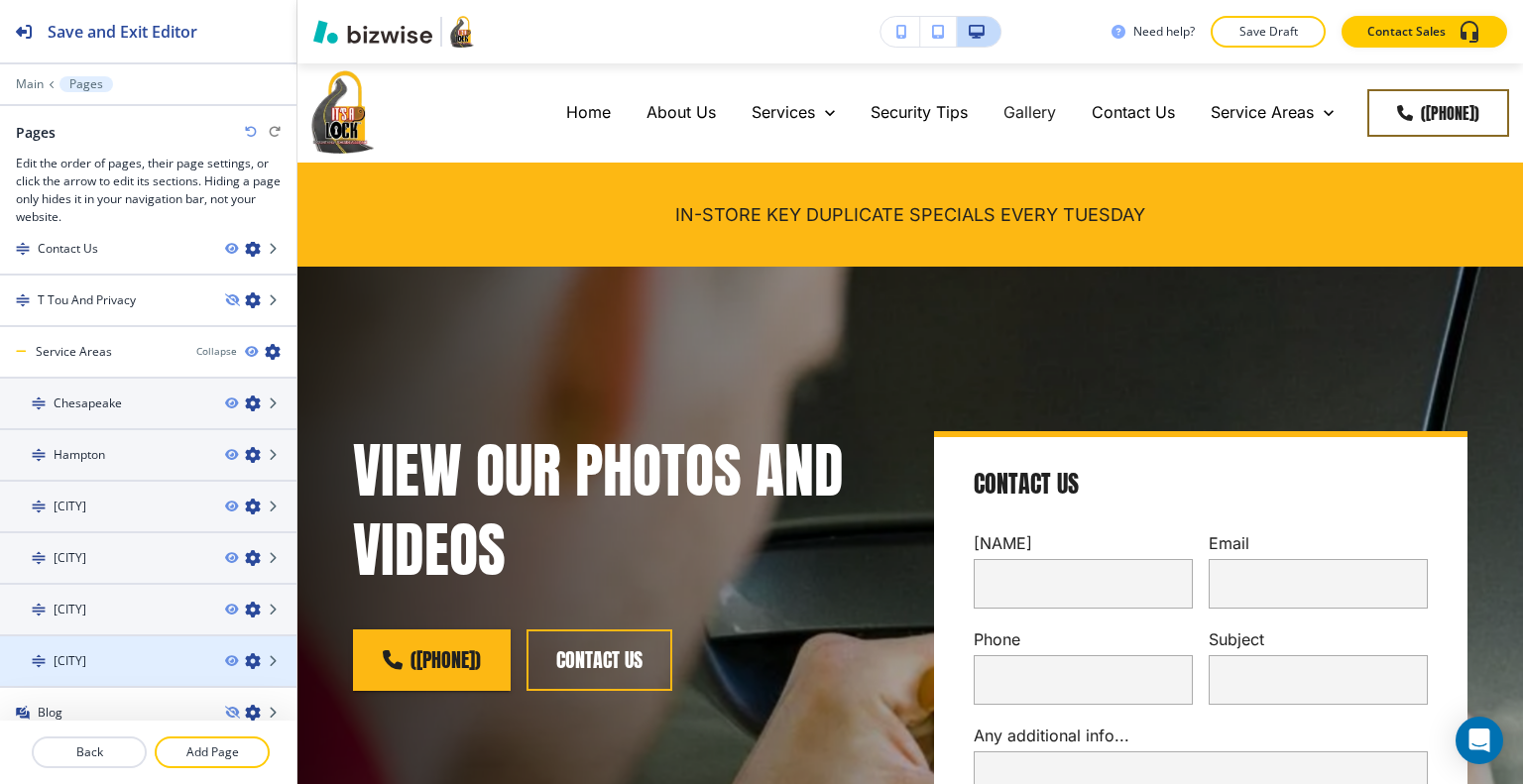 scroll, scrollTop: 544, scrollLeft: 0, axis: vertical 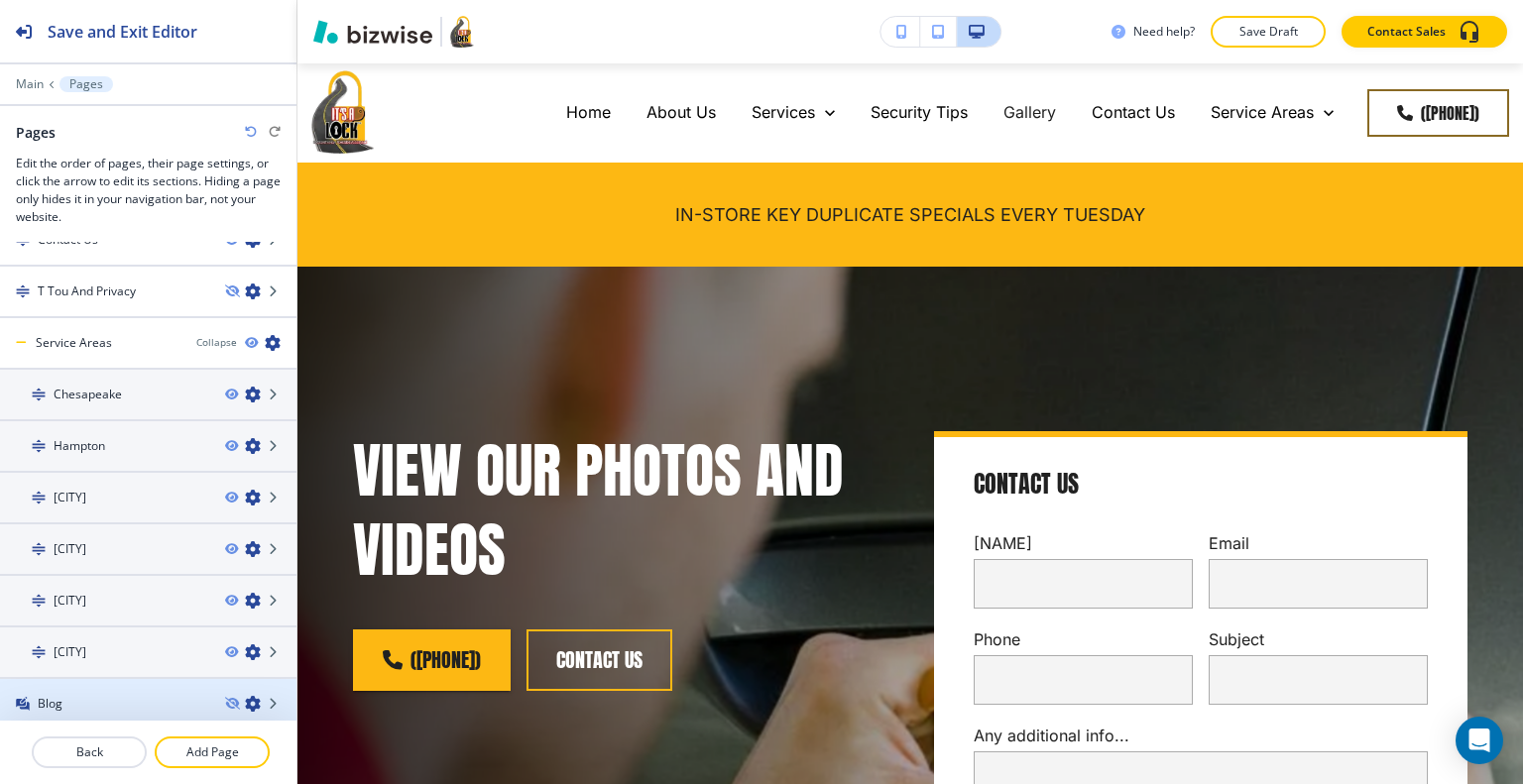 click at bounding box center [148, 721] 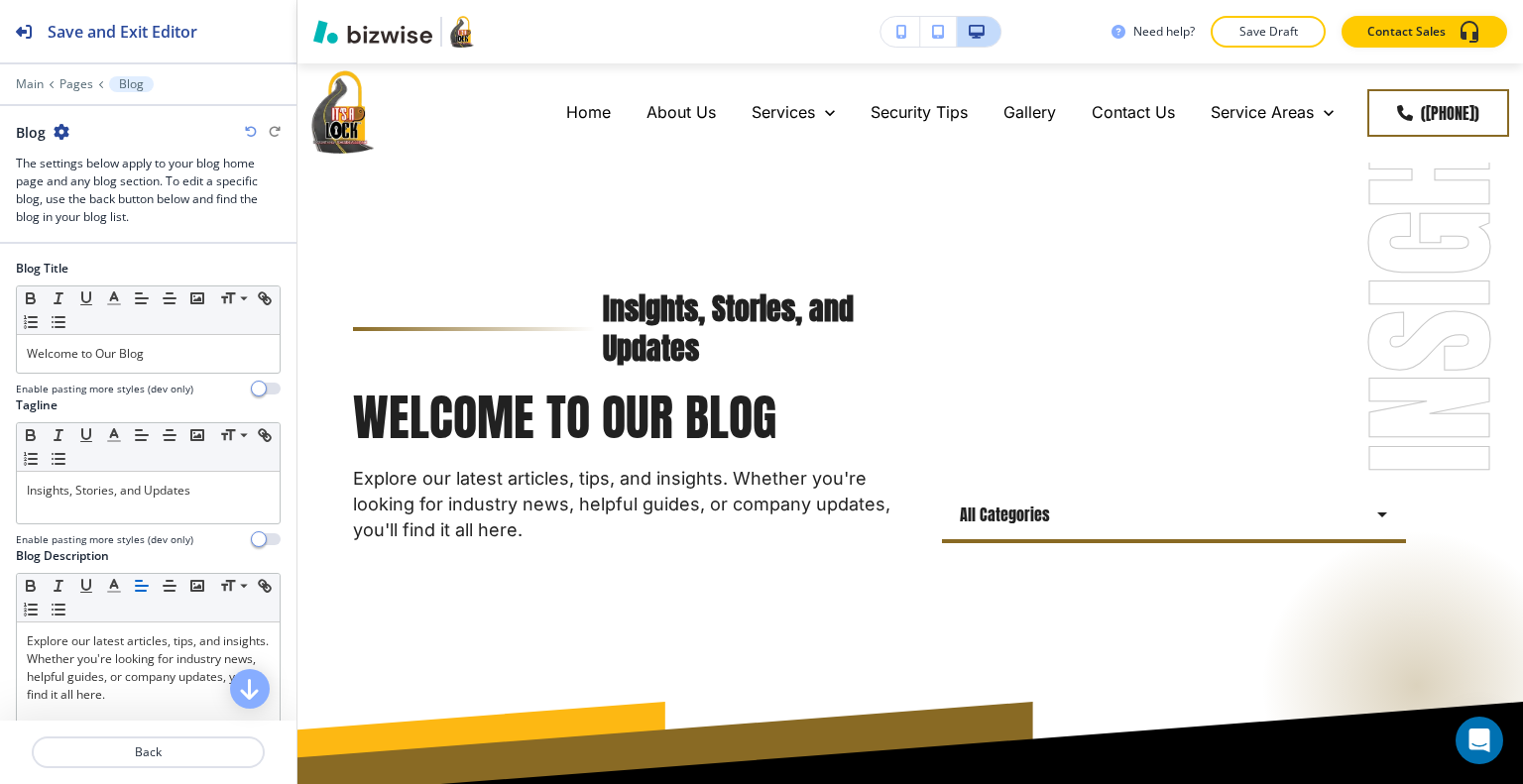 scroll, scrollTop: 99, scrollLeft: 0, axis: vertical 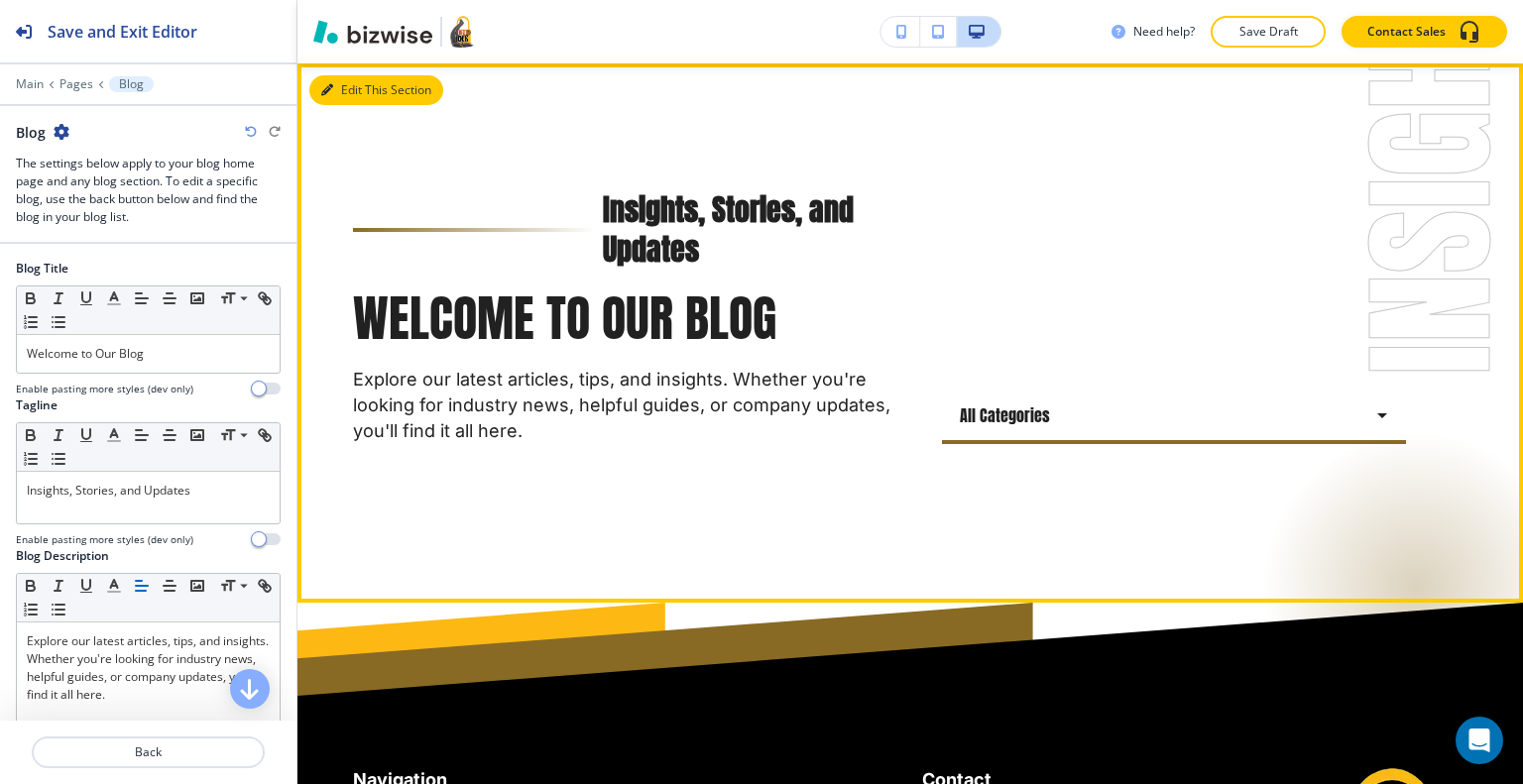click on "Edit This Section" at bounding box center (376, 90) 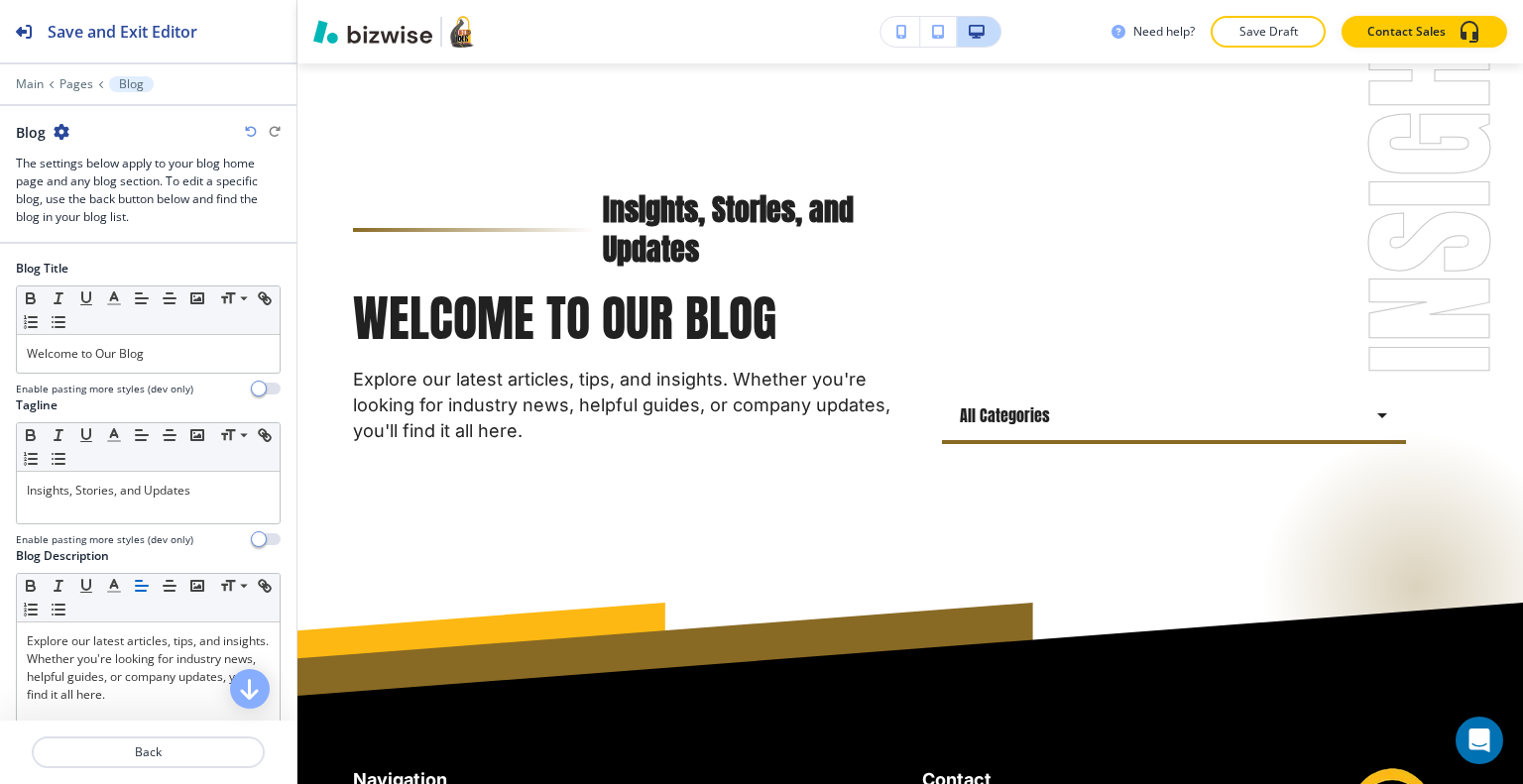 click at bounding box center [61, 132] 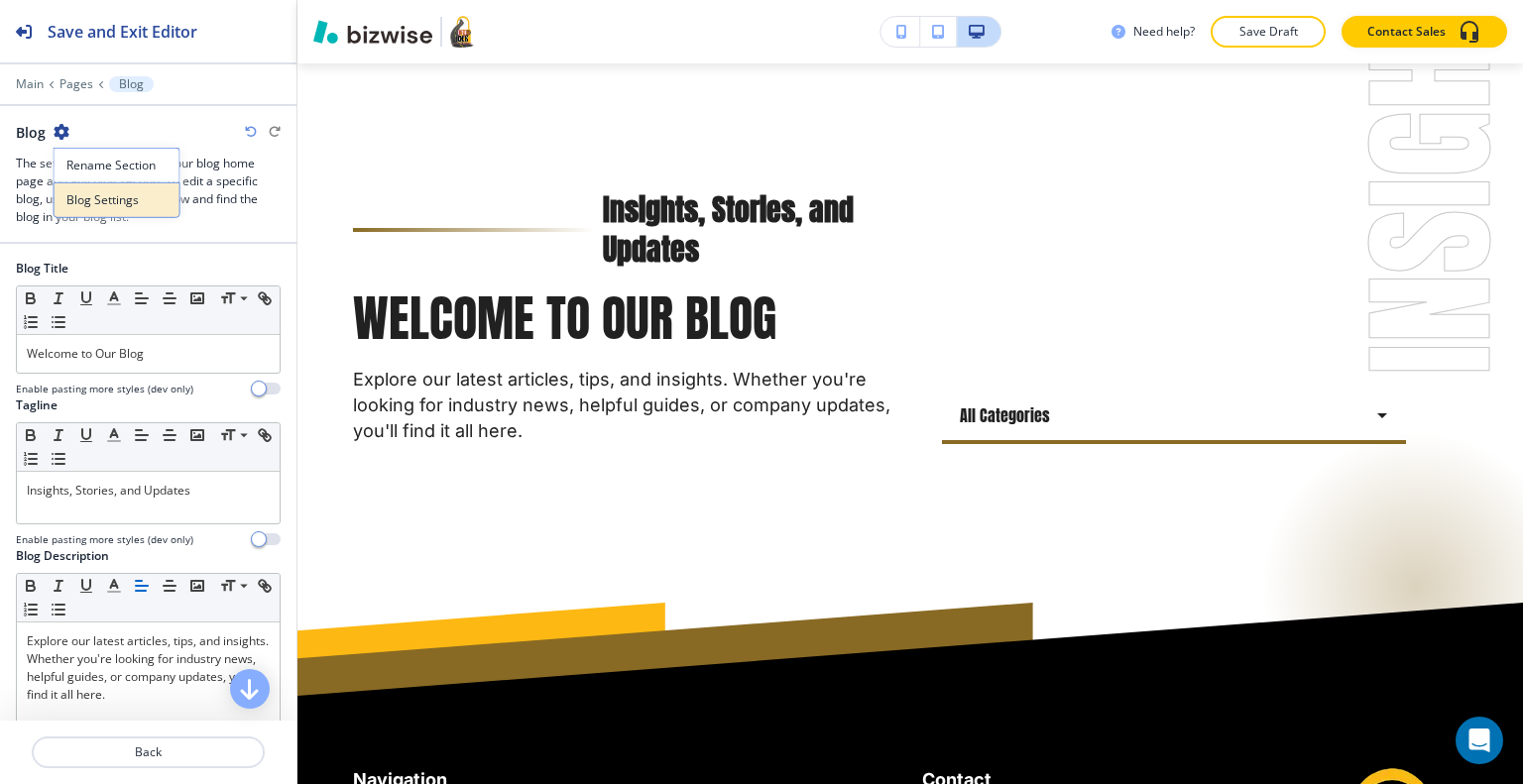 click on "Blog Settings" at bounding box center [117, 200] 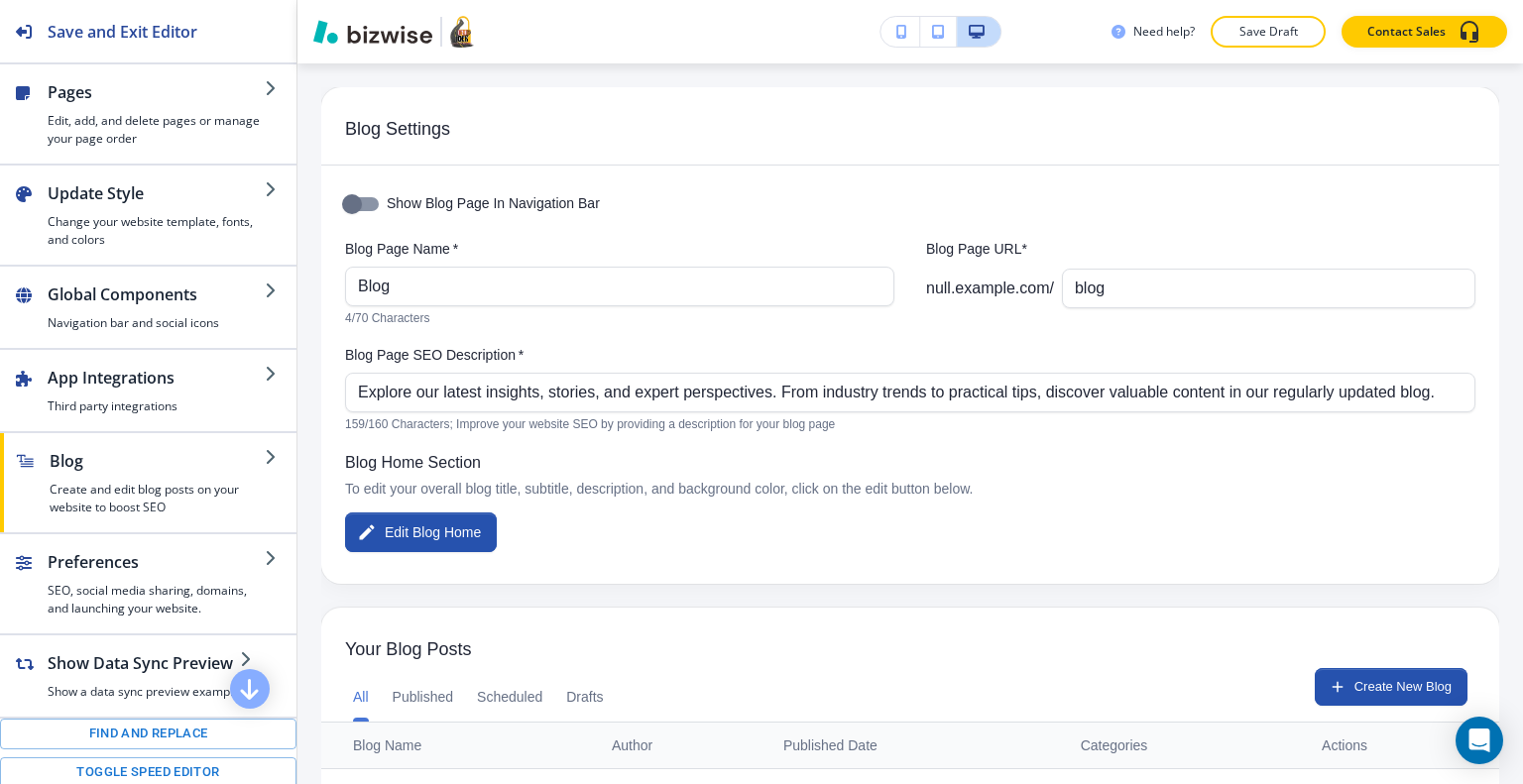 scroll, scrollTop: 239, scrollLeft: 0, axis: vertical 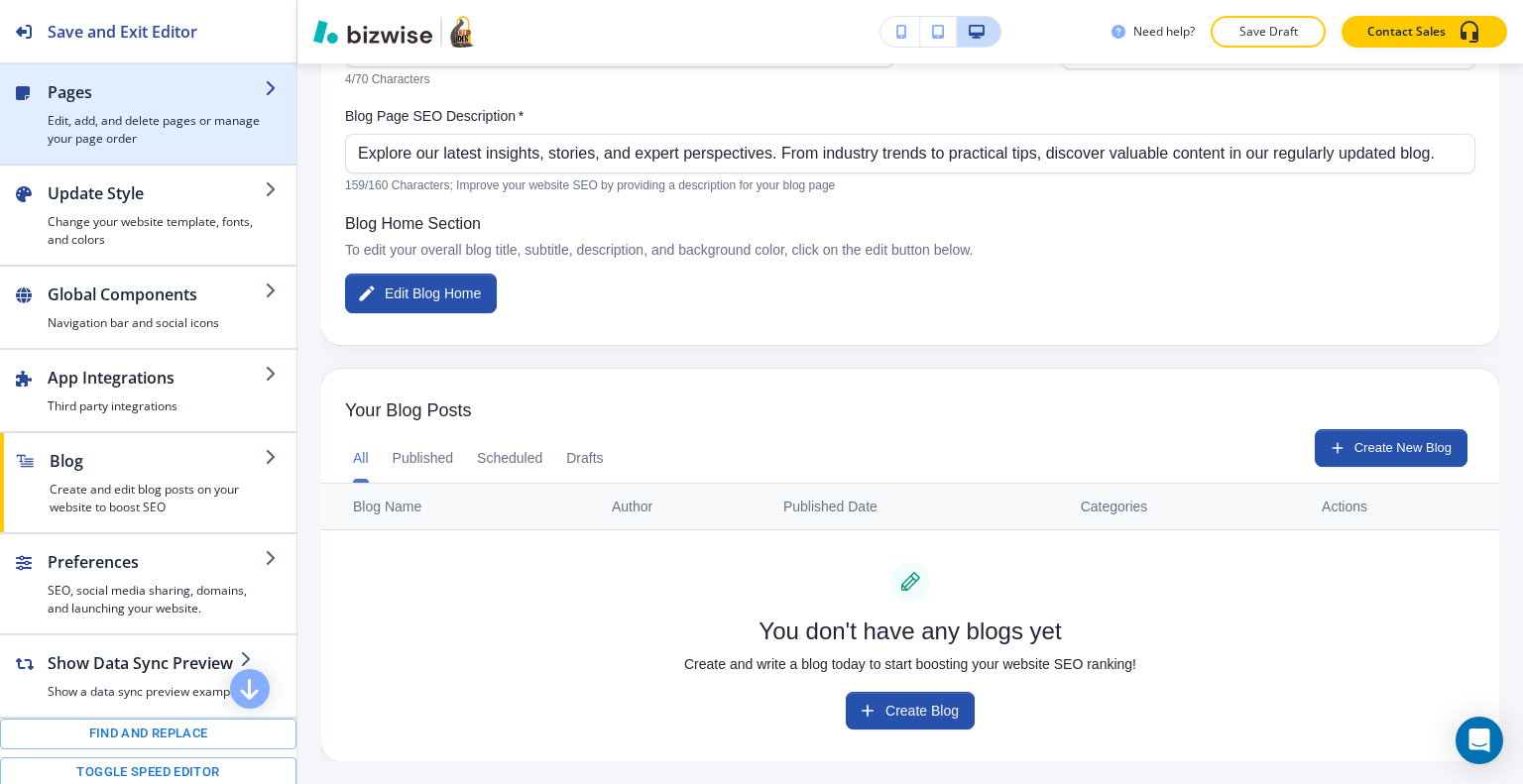 click on "Edit, add, and delete pages or manage your page order" at bounding box center (156, 130) 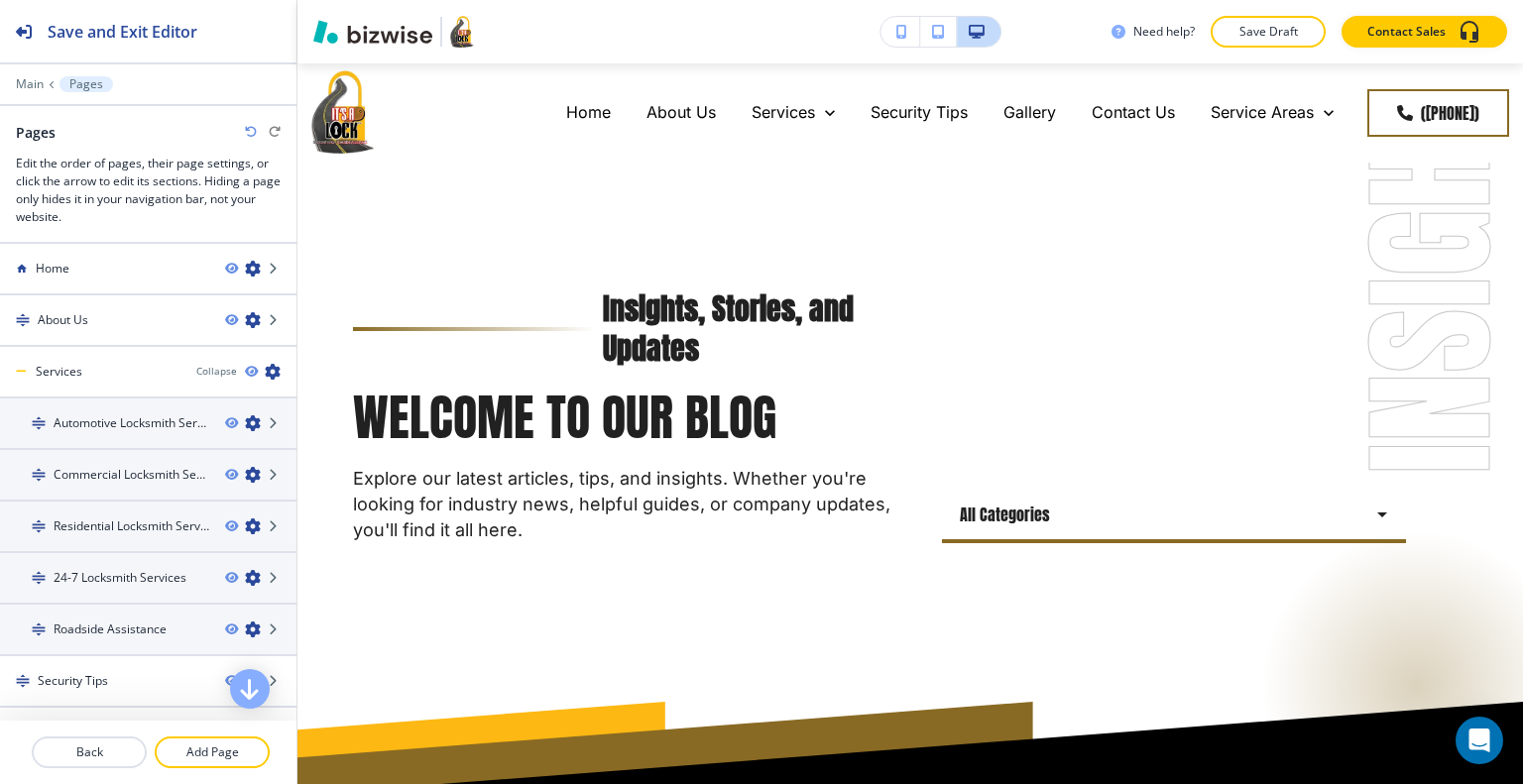 click on "Pages" at bounding box center [148, 132] 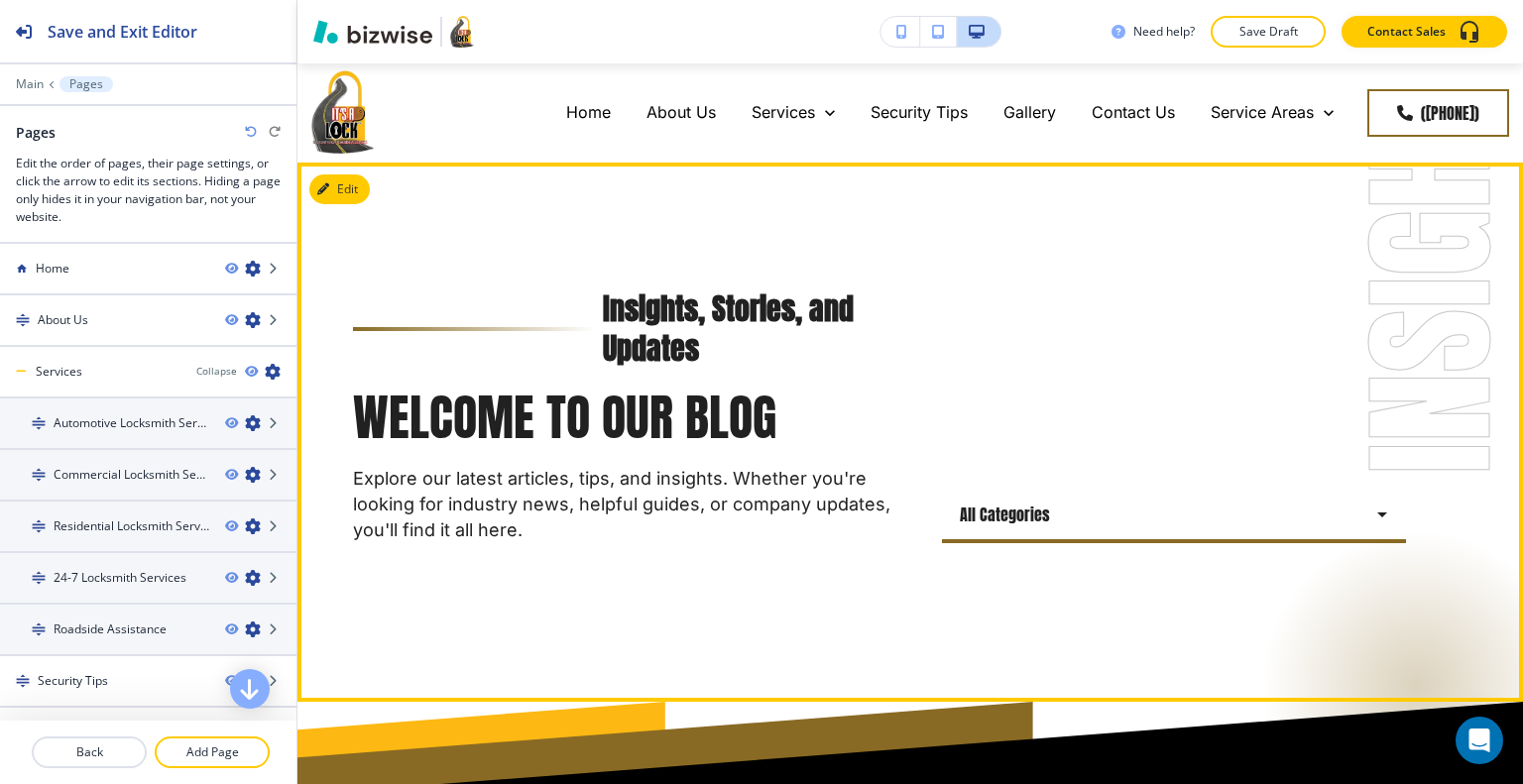 scroll, scrollTop: 297, scrollLeft: 0, axis: vertical 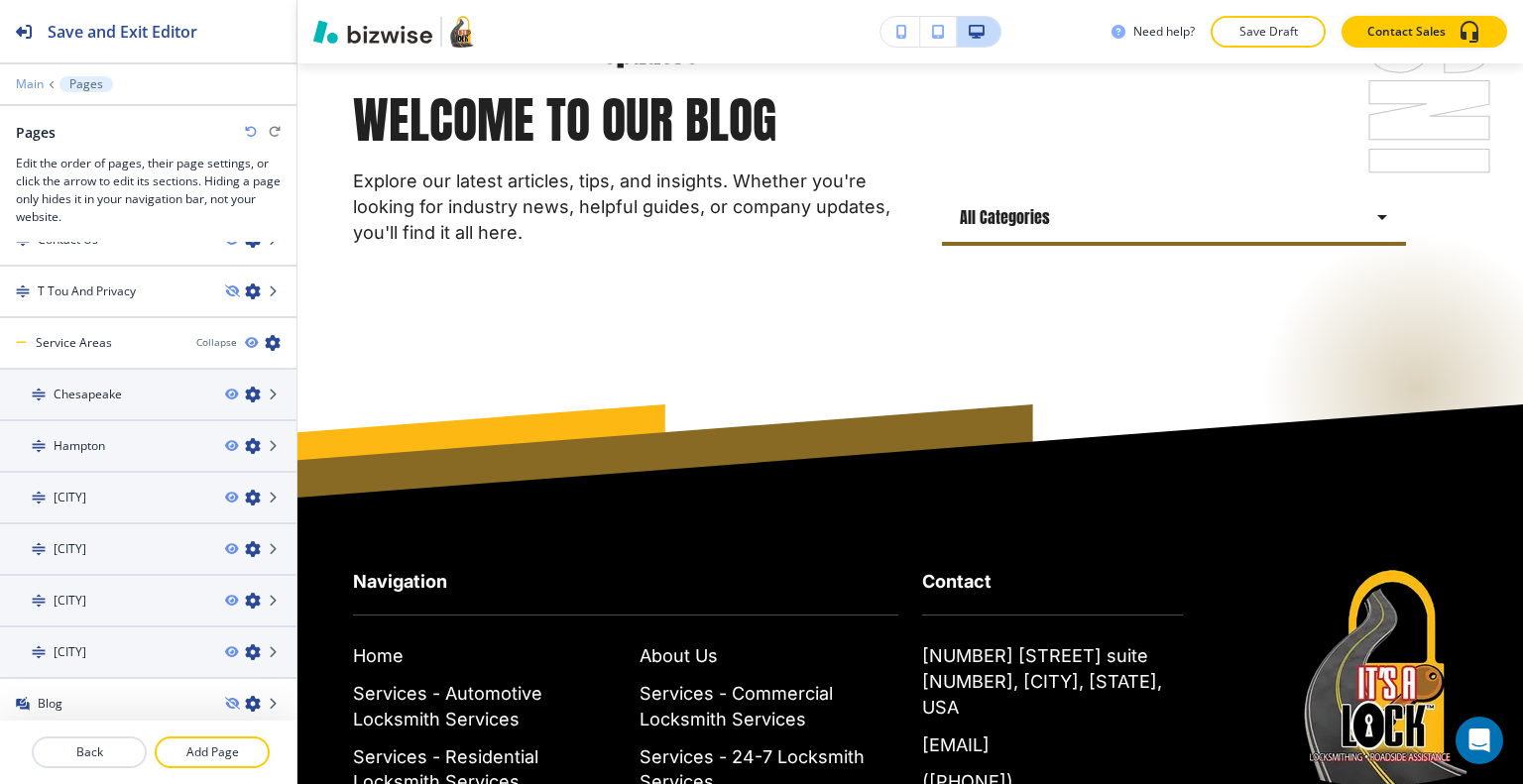 click on "Main" at bounding box center (30, 84) 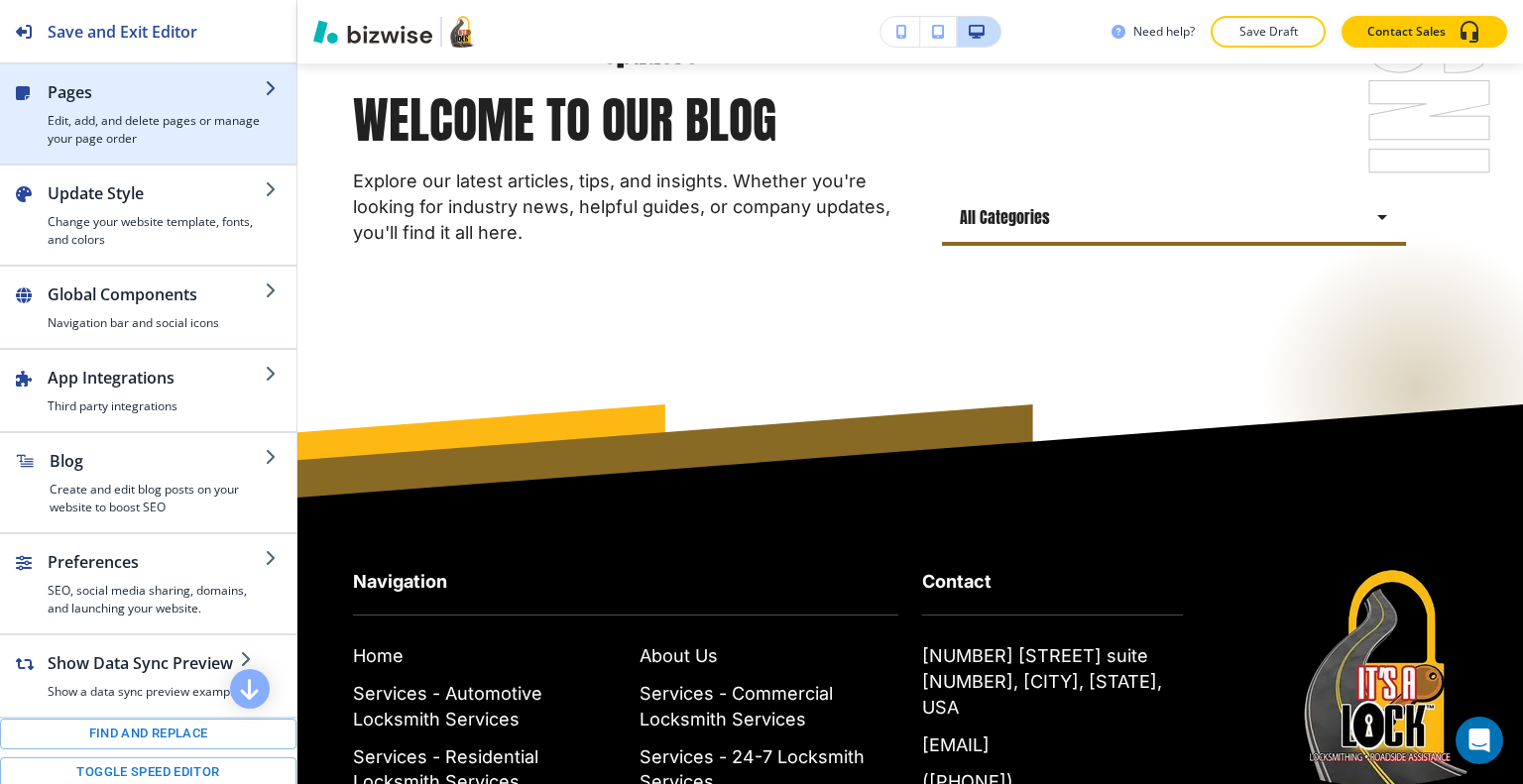 click on "Pages" at bounding box center (156, 92) 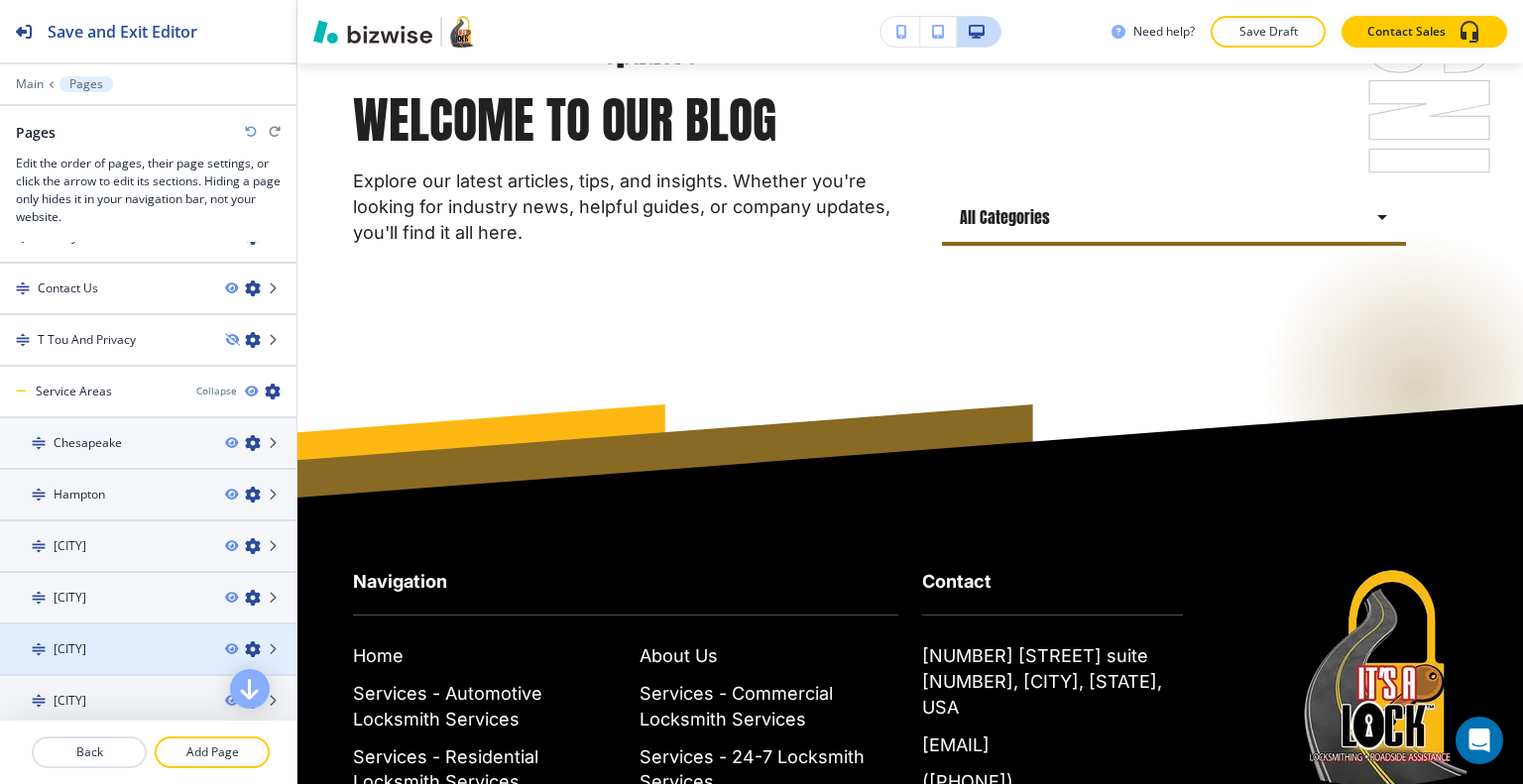 scroll, scrollTop: 544, scrollLeft: 0, axis: vertical 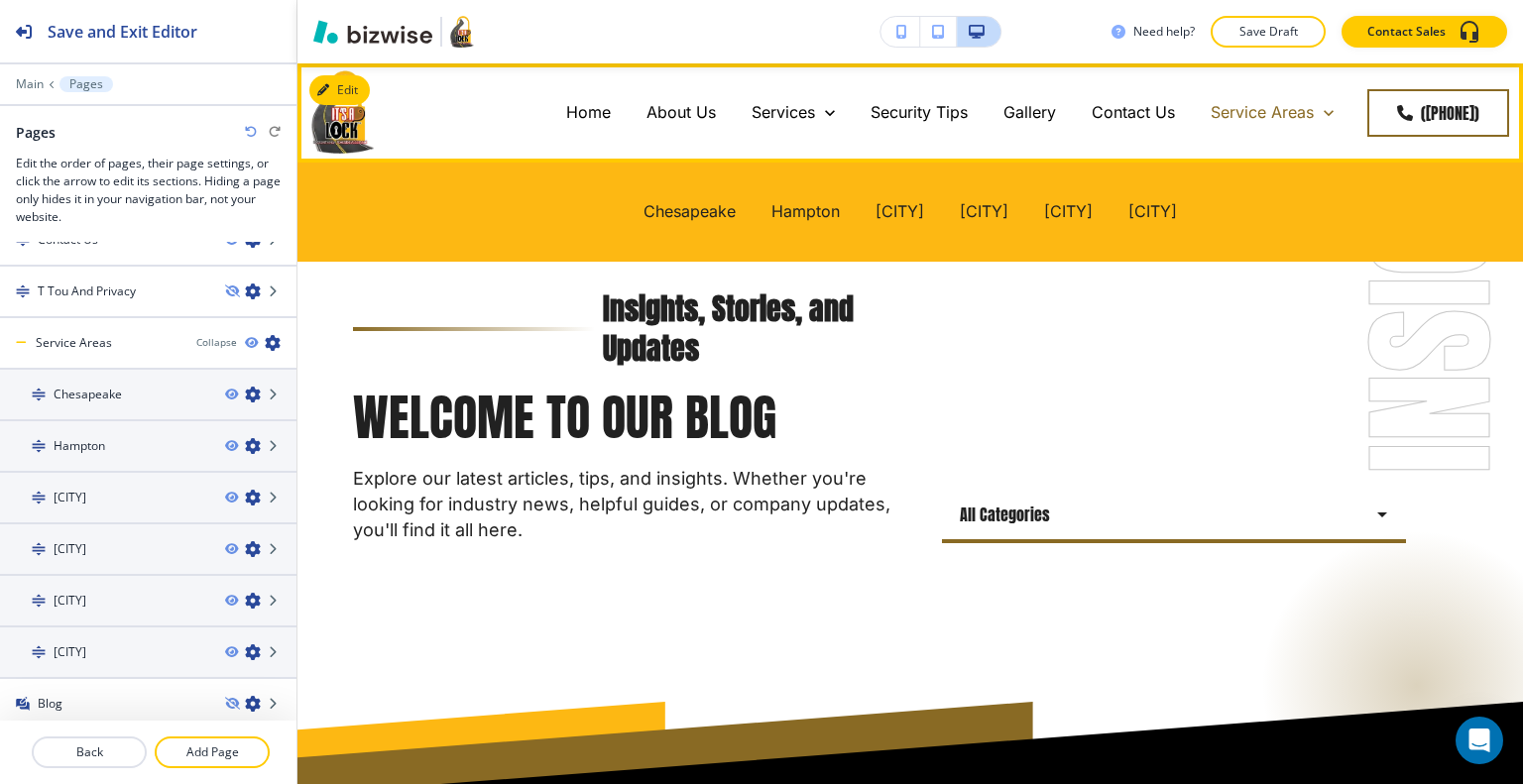 click on "Service Areas" at bounding box center (1262, 112) 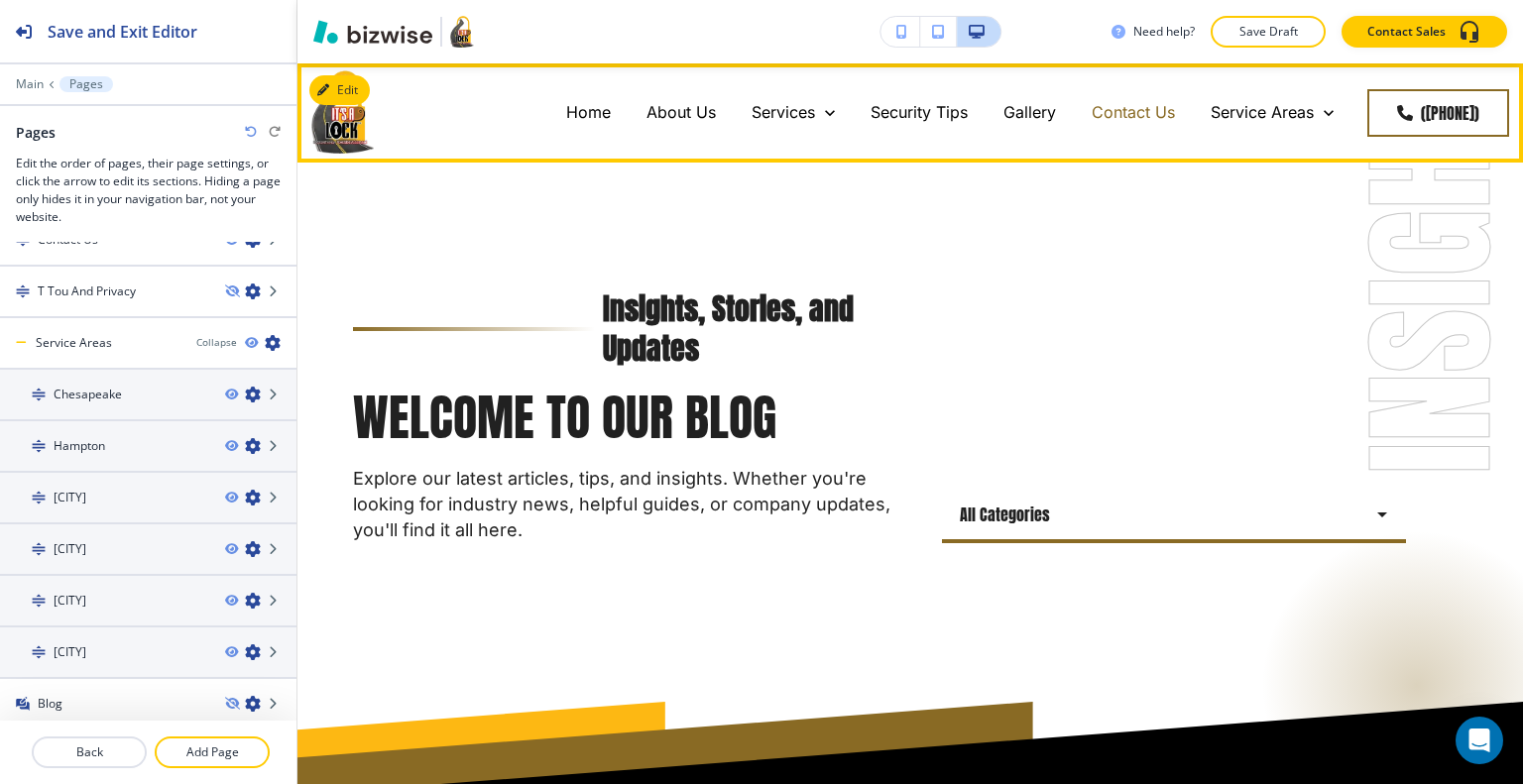 click on "Contact Us" at bounding box center (1133, 112) 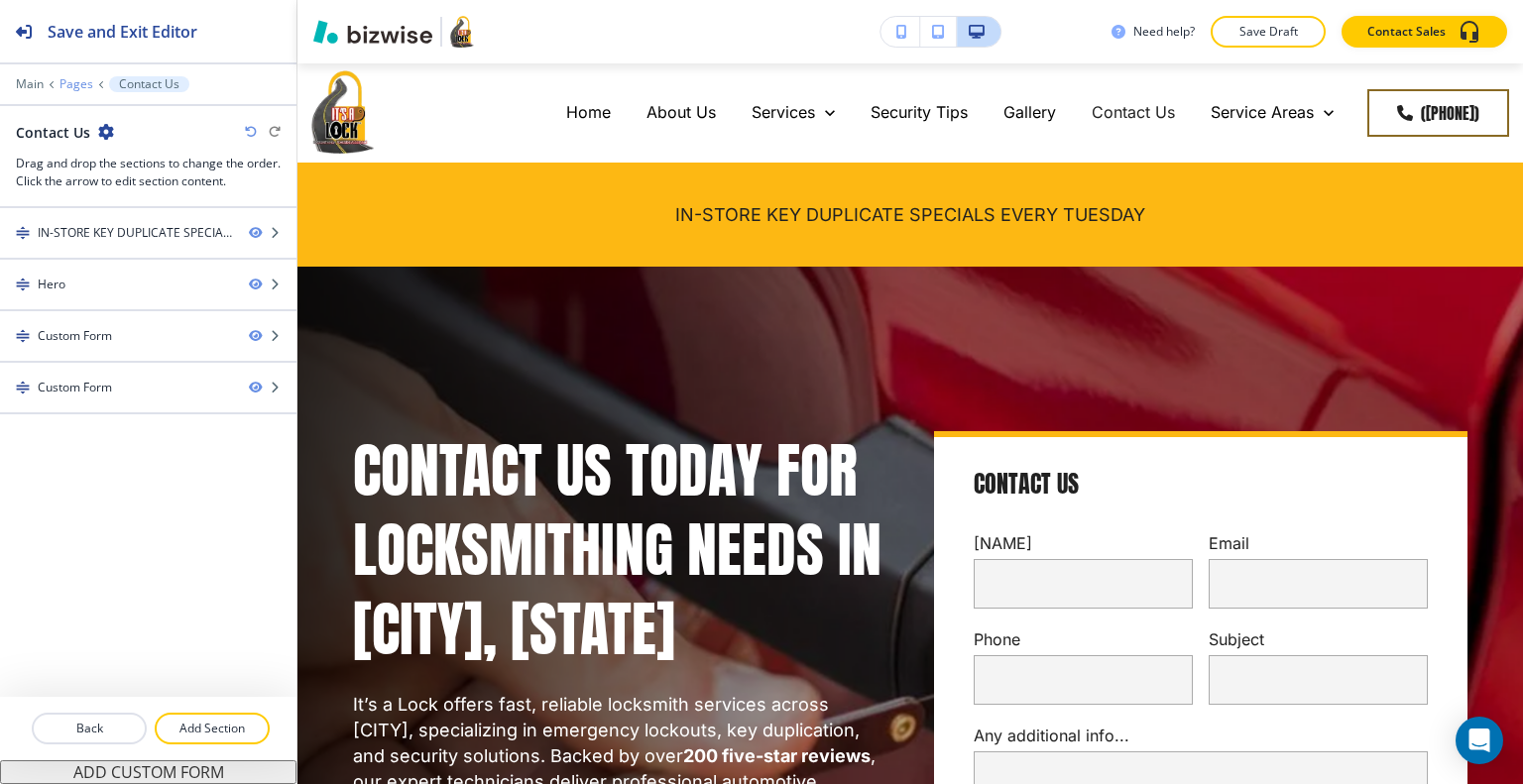 click on "Pages" at bounding box center (76, 84) 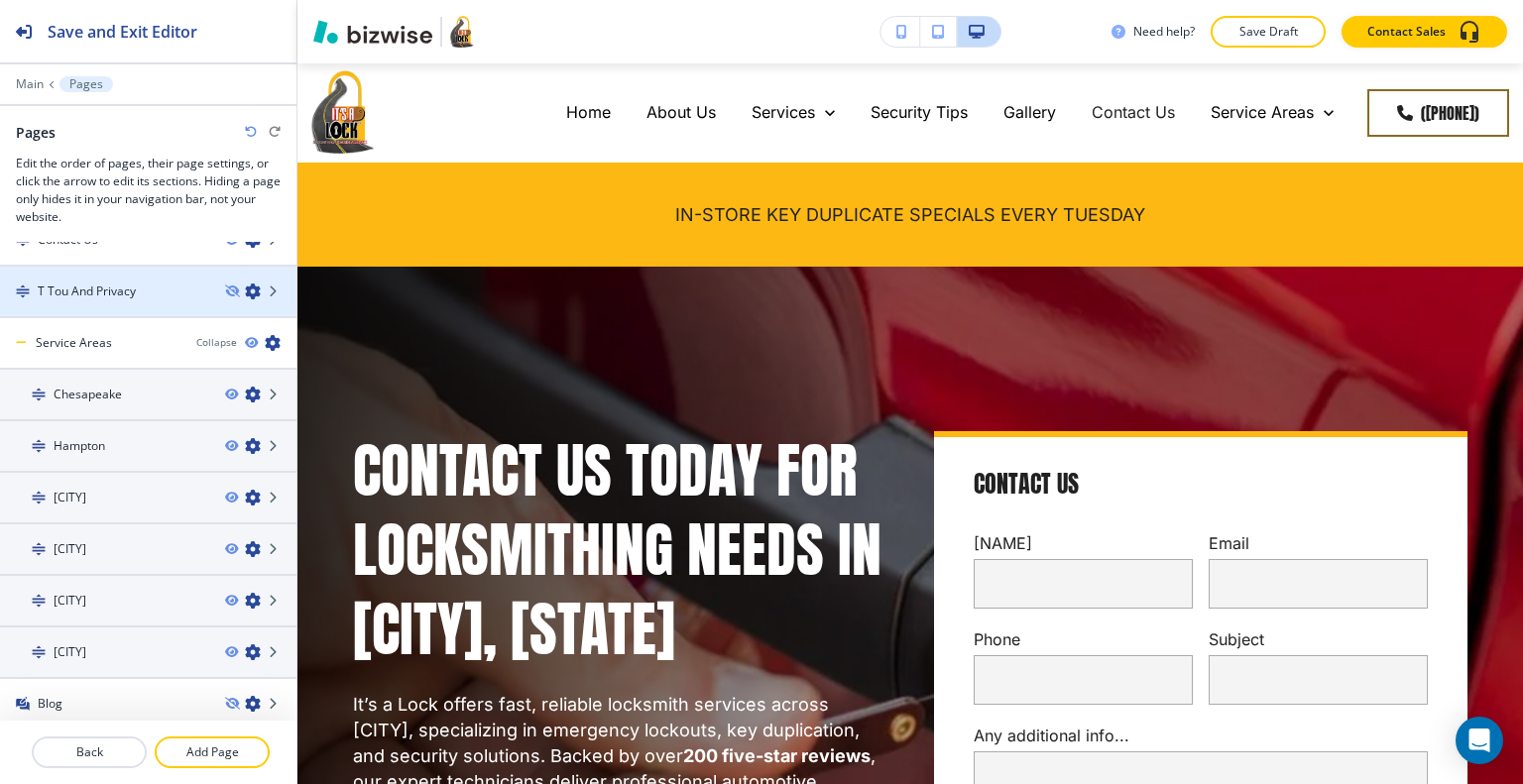 scroll, scrollTop: 445, scrollLeft: 0, axis: vertical 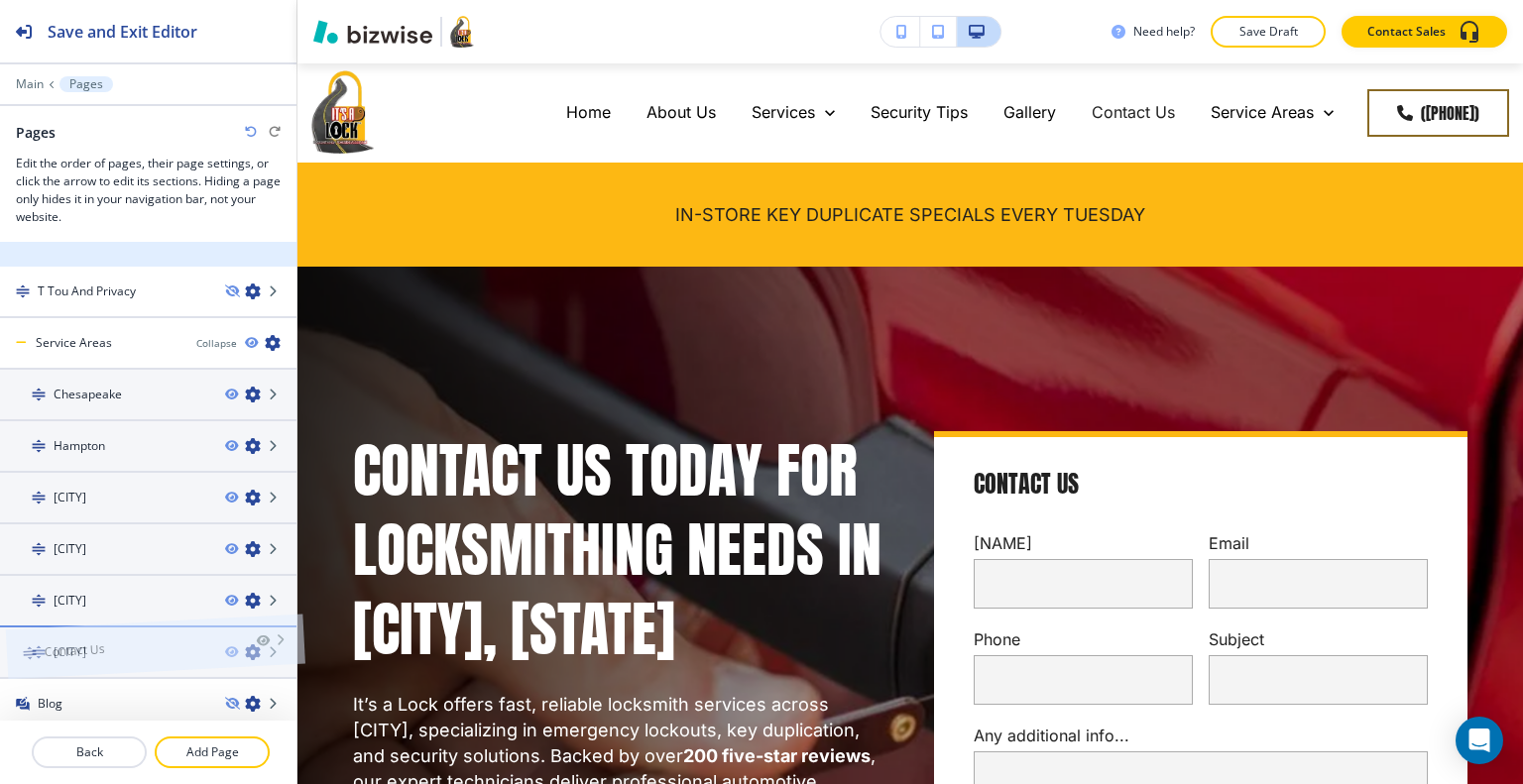 drag, startPoint x: 142, startPoint y: 340, endPoint x: 148, endPoint y: 621, distance: 281.064 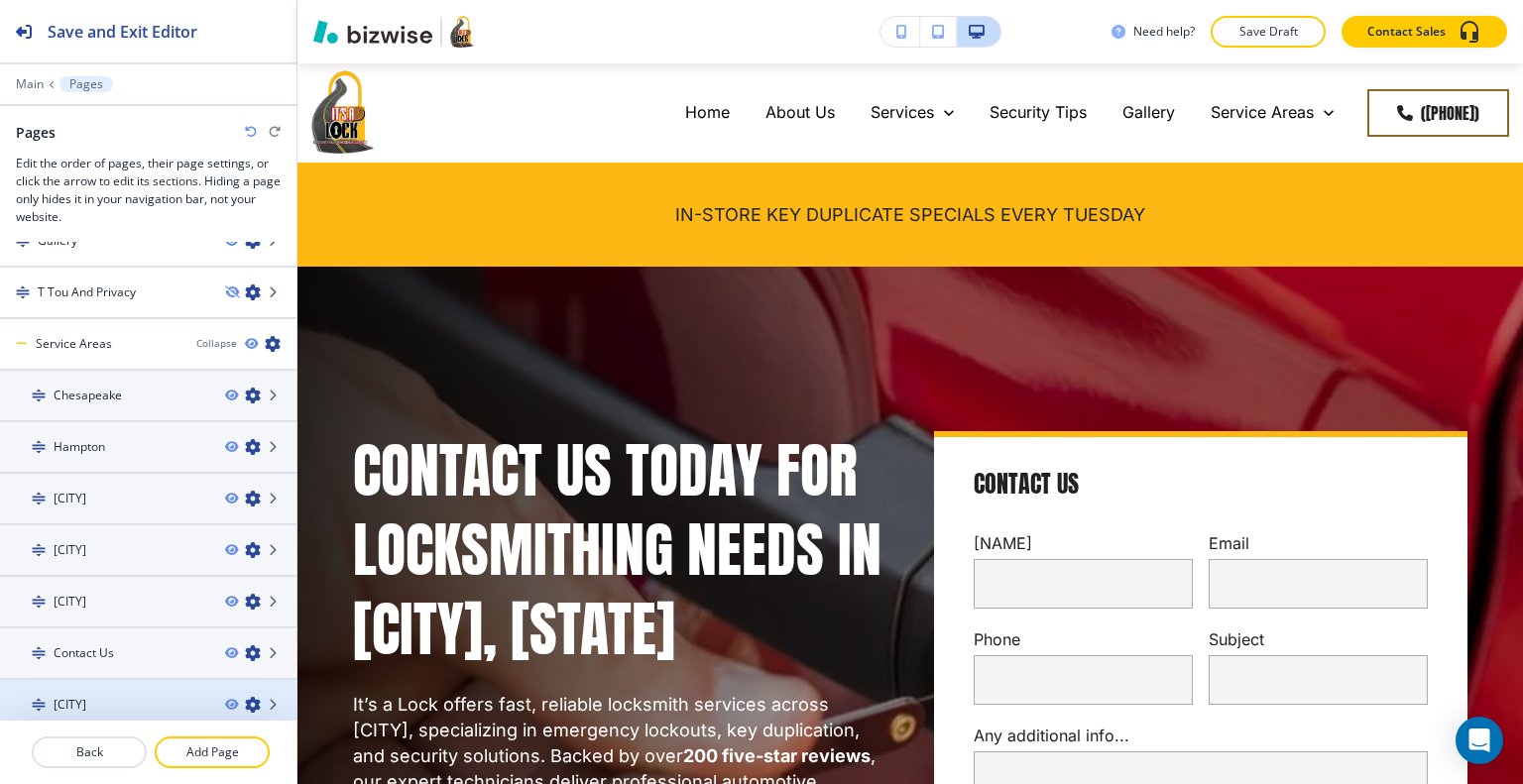 scroll, scrollTop: 544, scrollLeft: 0, axis: vertical 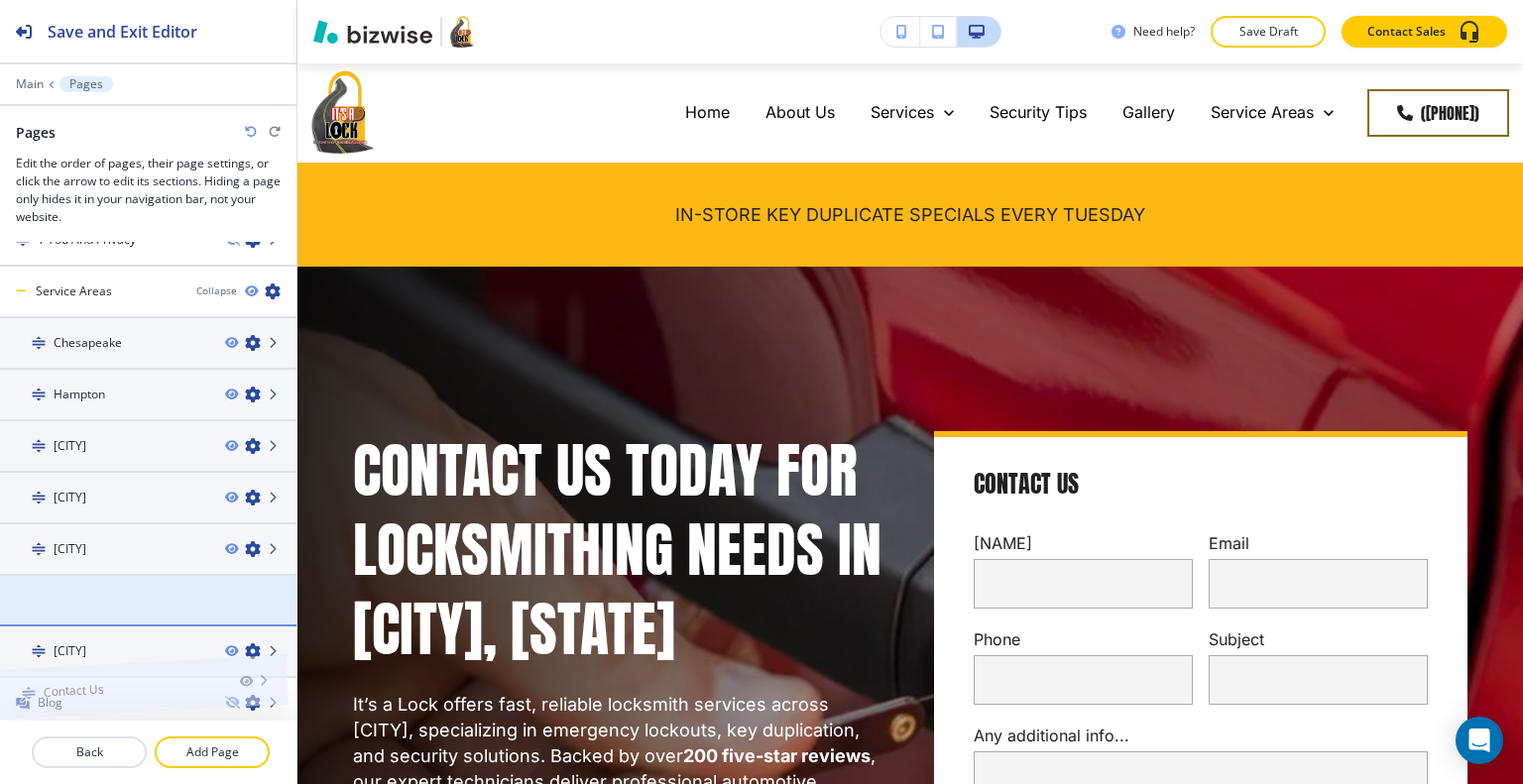 drag, startPoint x: 115, startPoint y: 590, endPoint x: 104, endPoint y: 653, distance: 63.95311 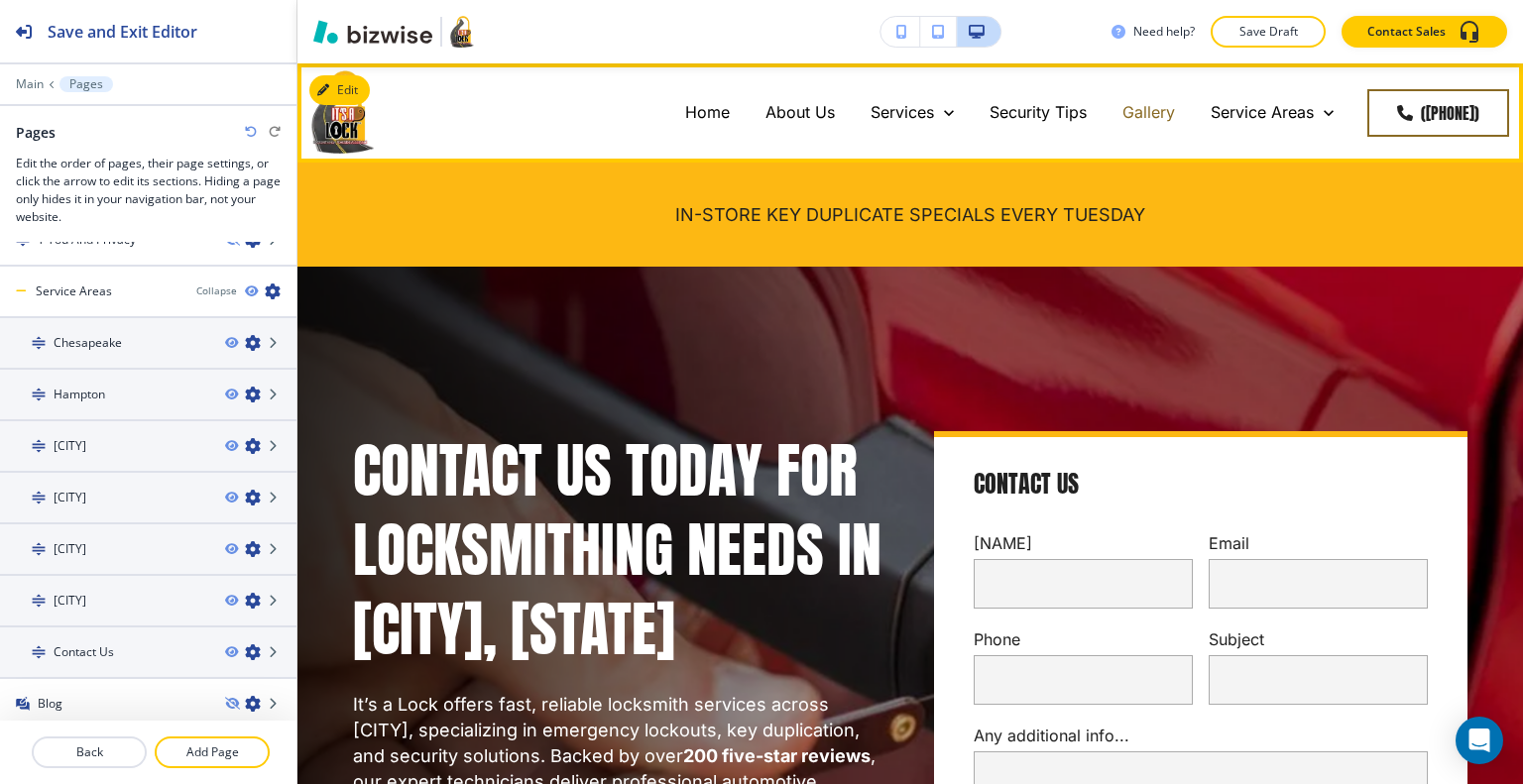 click on "Gallery" at bounding box center [1148, 112] 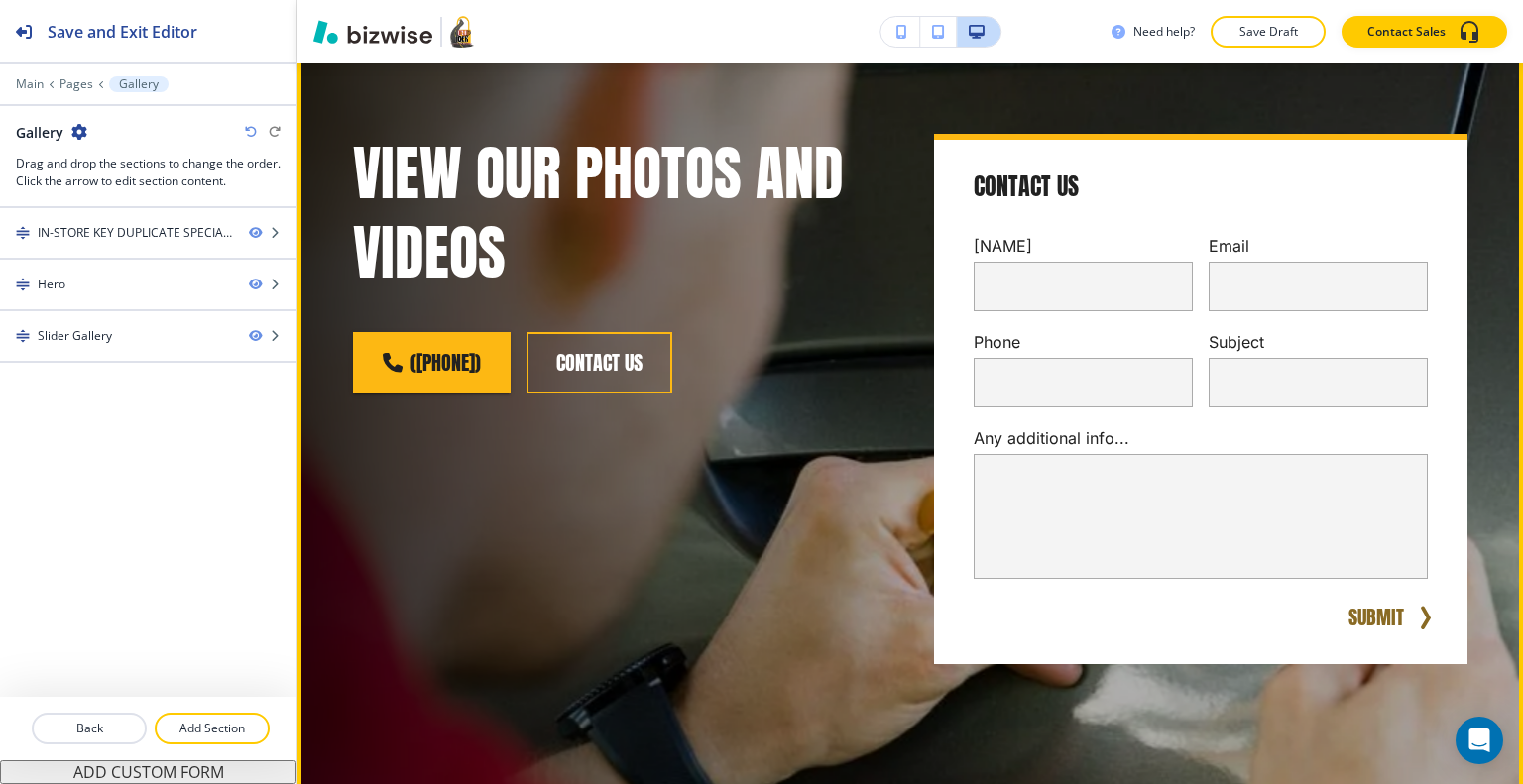 scroll, scrollTop: 0, scrollLeft: 0, axis: both 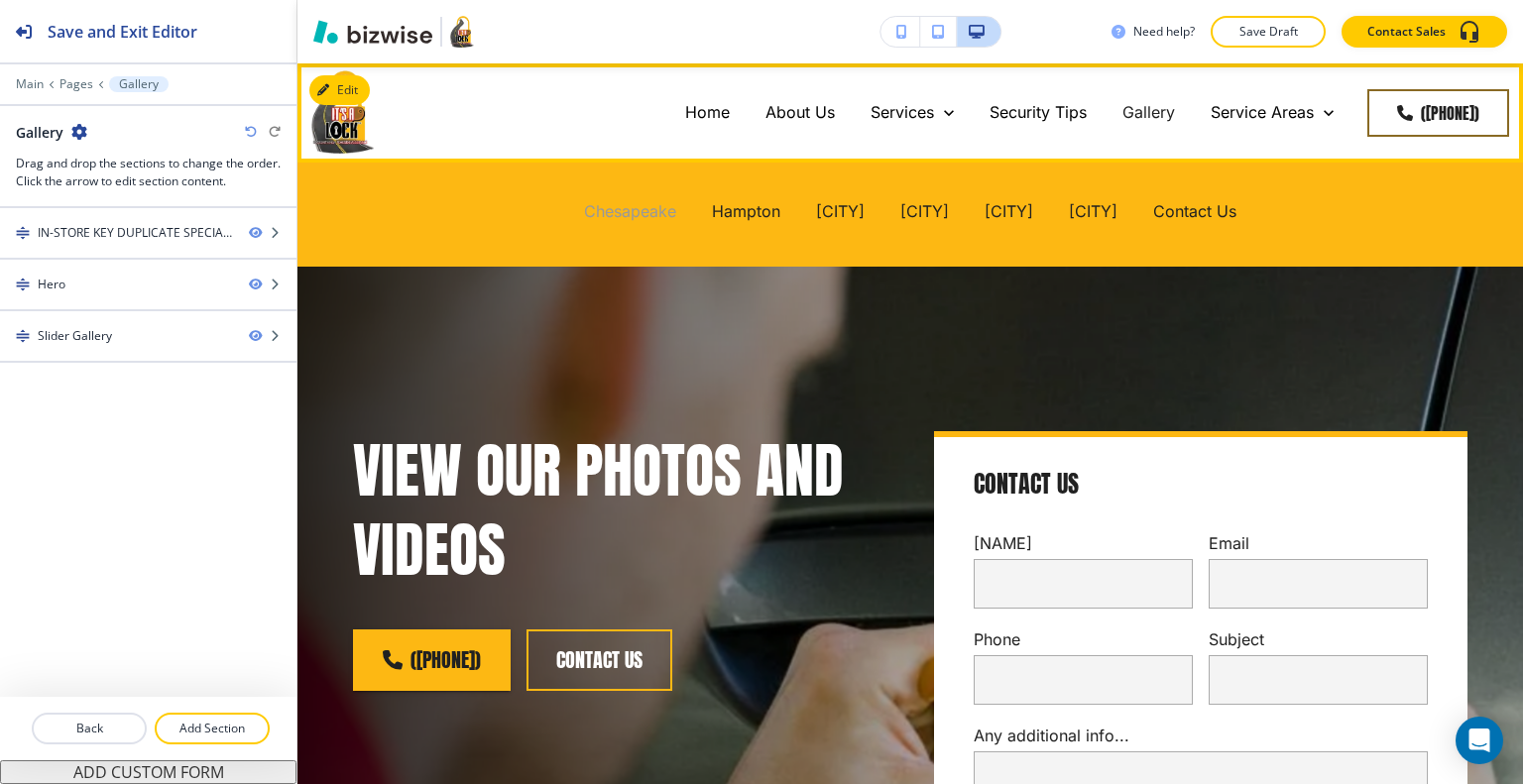 click on "[CITY]" at bounding box center (630, 211) 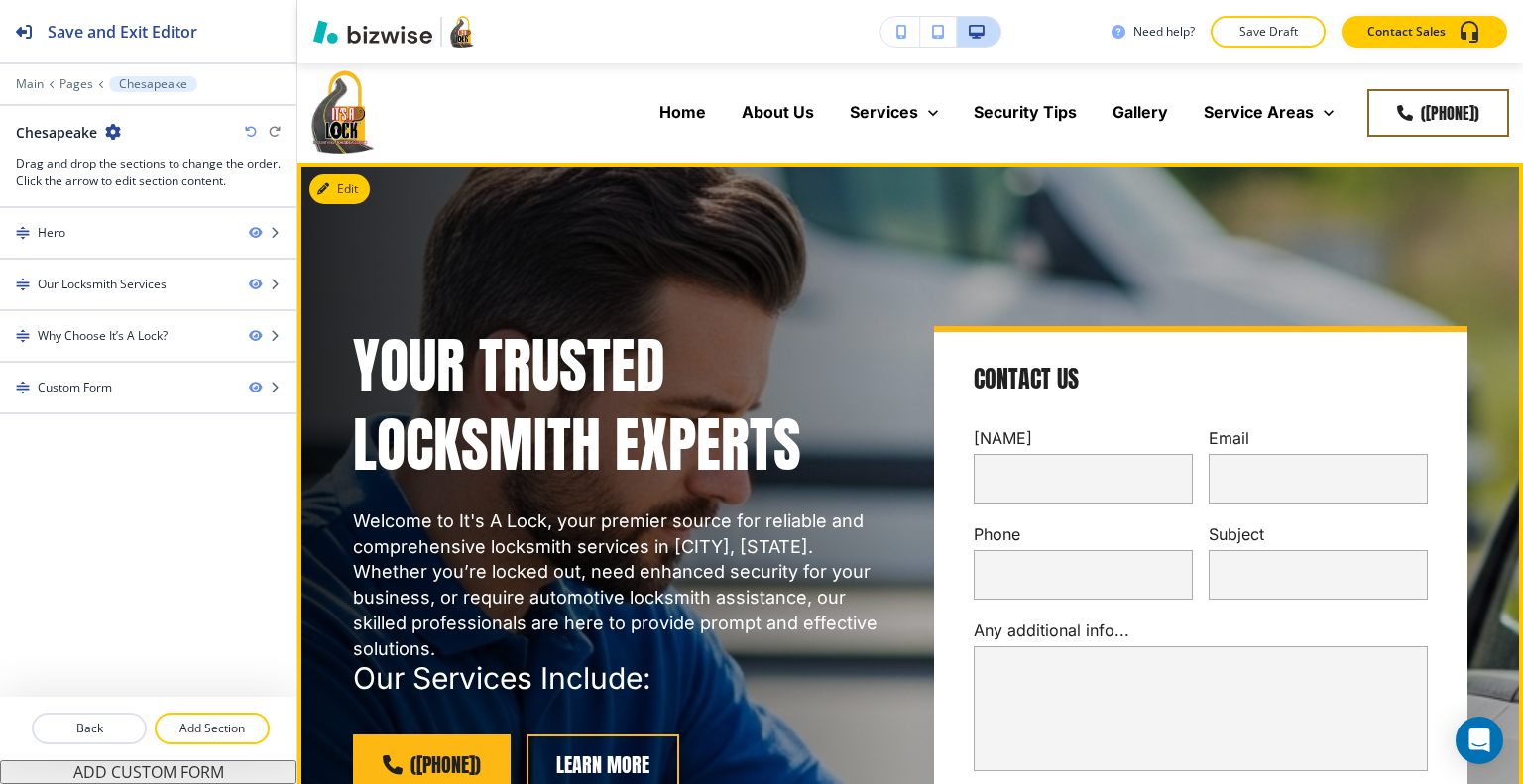 scroll, scrollTop: 99, scrollLeft: 0, axis: vertical 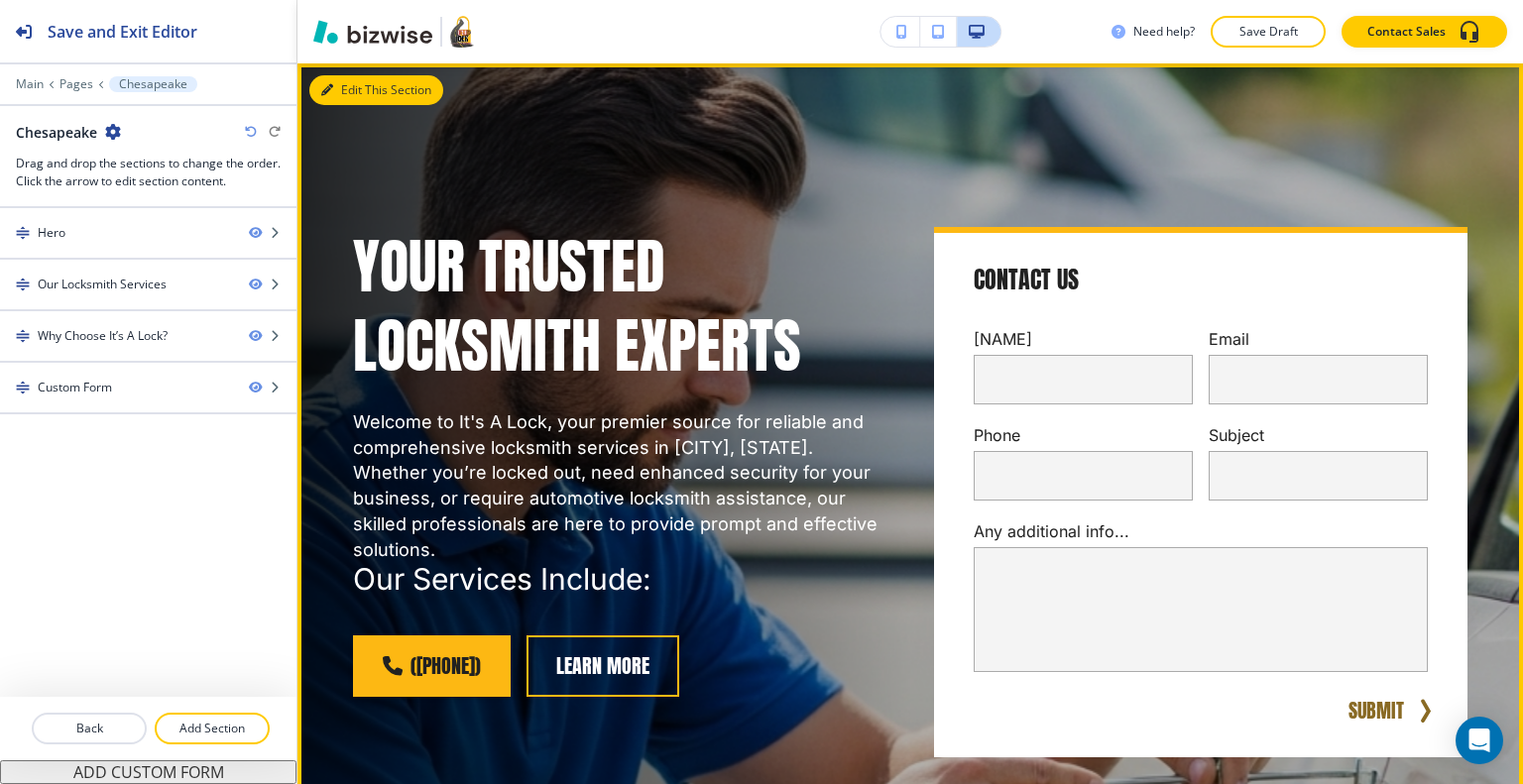 click on "Edit This Section" at bounding box center (376, 90) 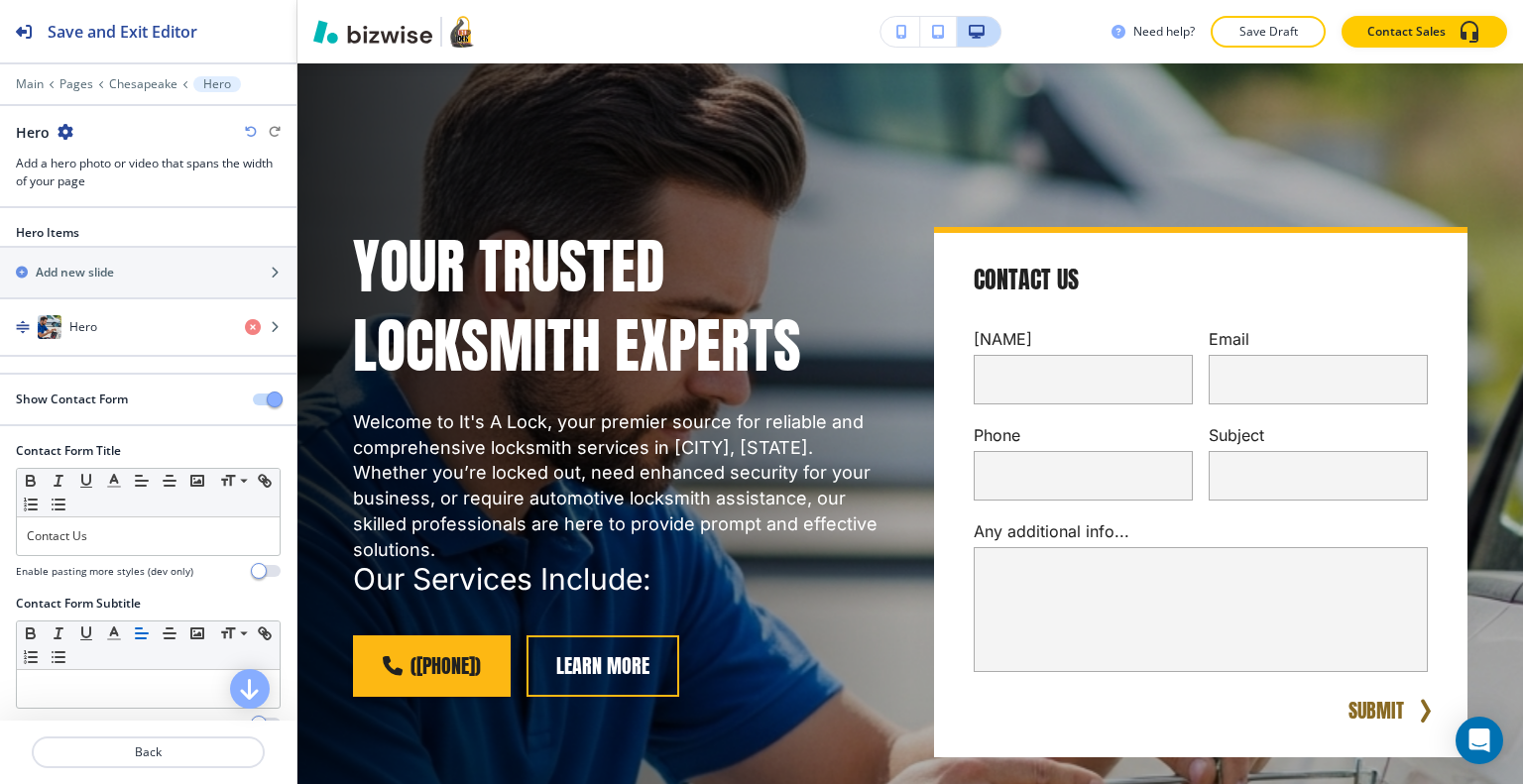 scroll, scrollTop: 54, scrollLeft: 0, axis: vertical 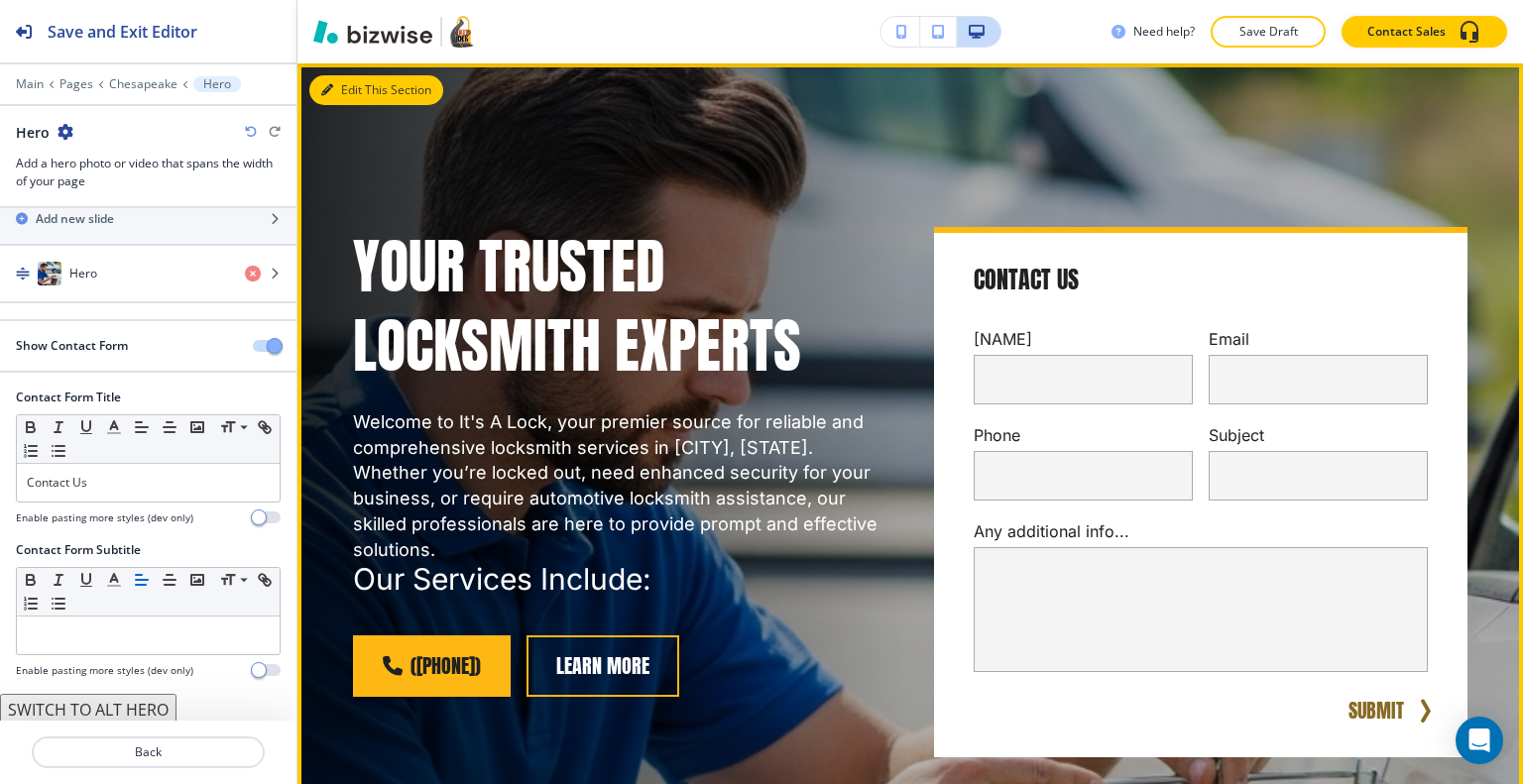 click on "Edit This Section" at bounding box center [376, 90] 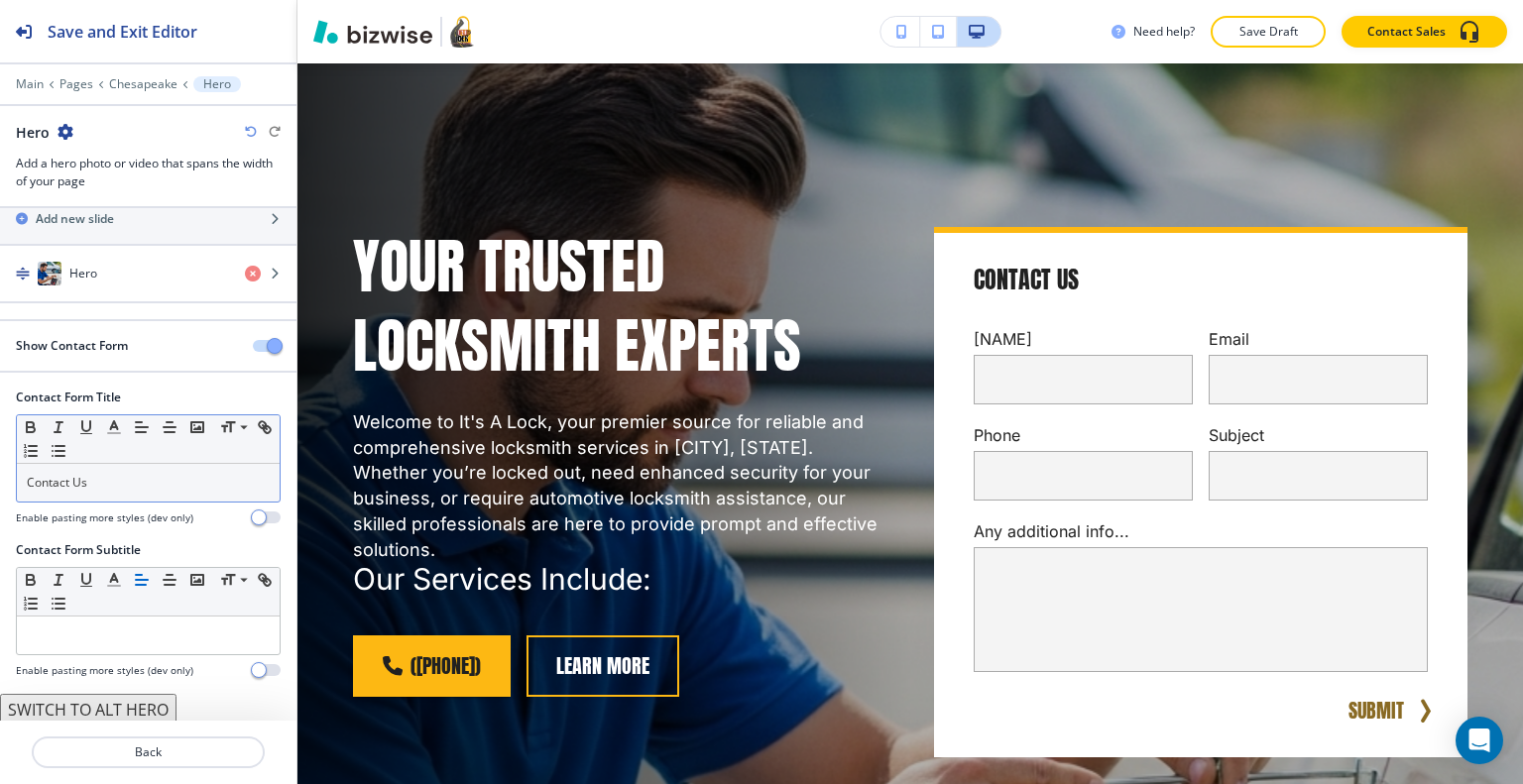 scroll, scrollTop: 0, scrollLeft: 0, axis: both 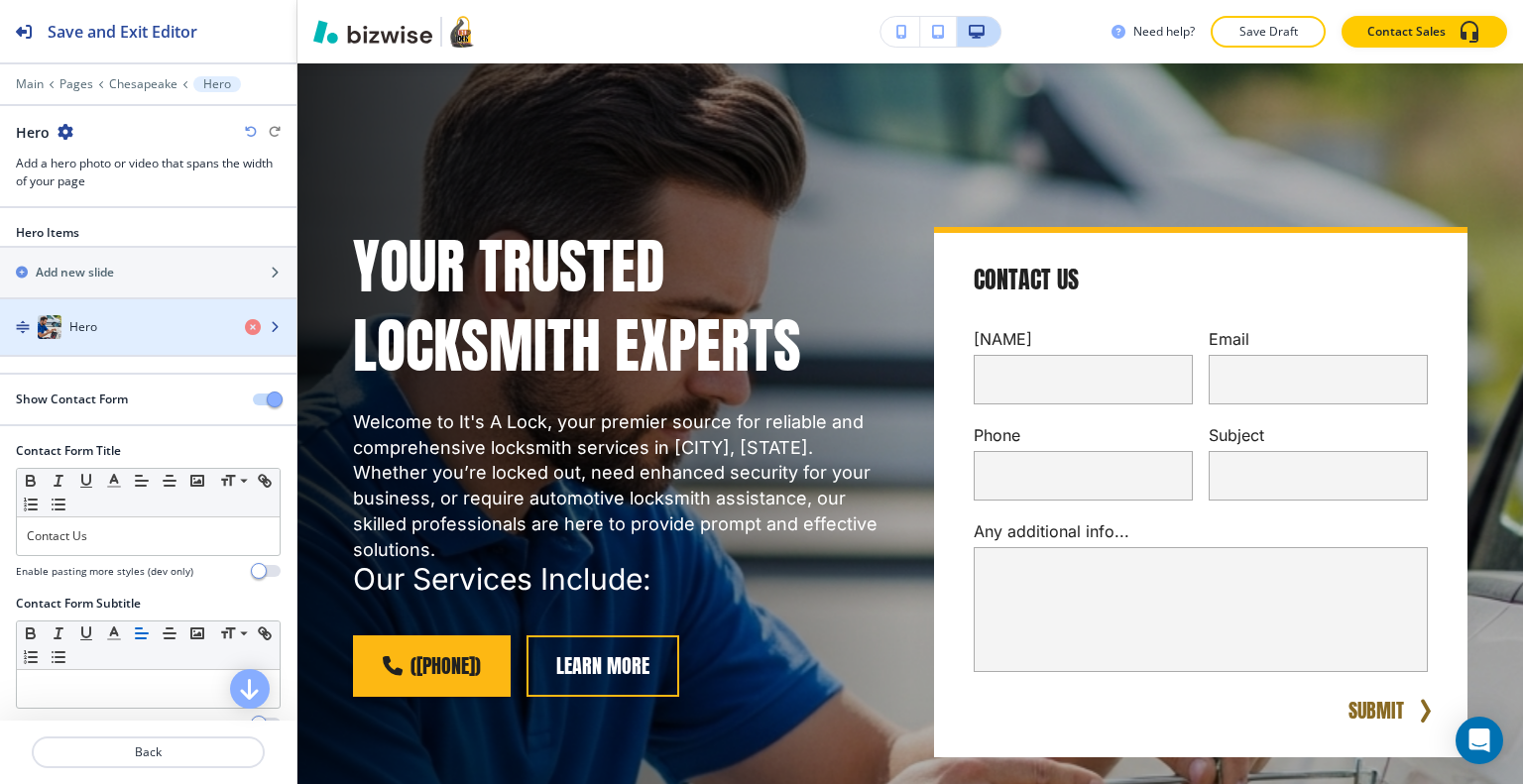 click at bounding box center (148, 307) 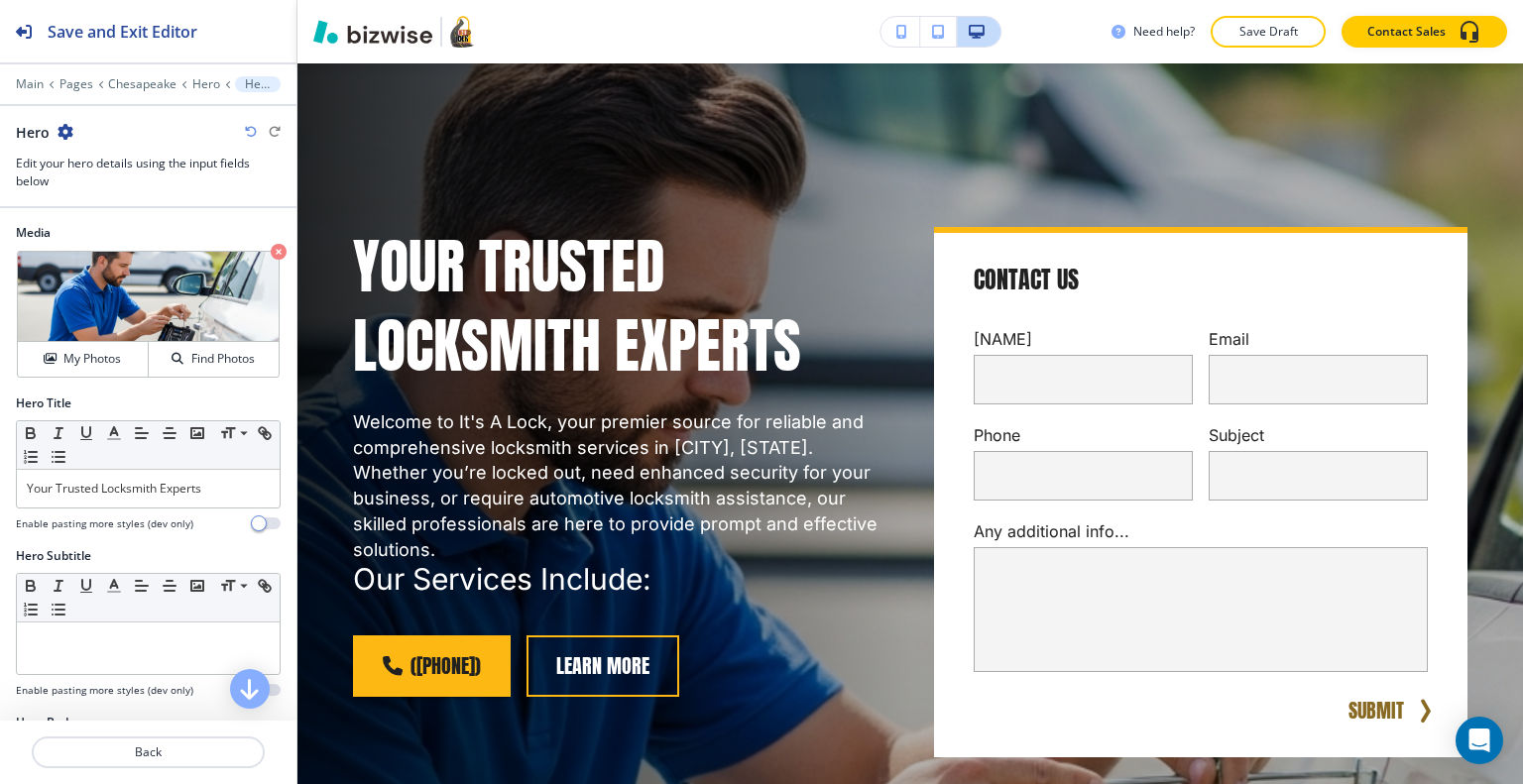 scroll, scrollTop: 396, scrollLeft: 0, axis: vertical 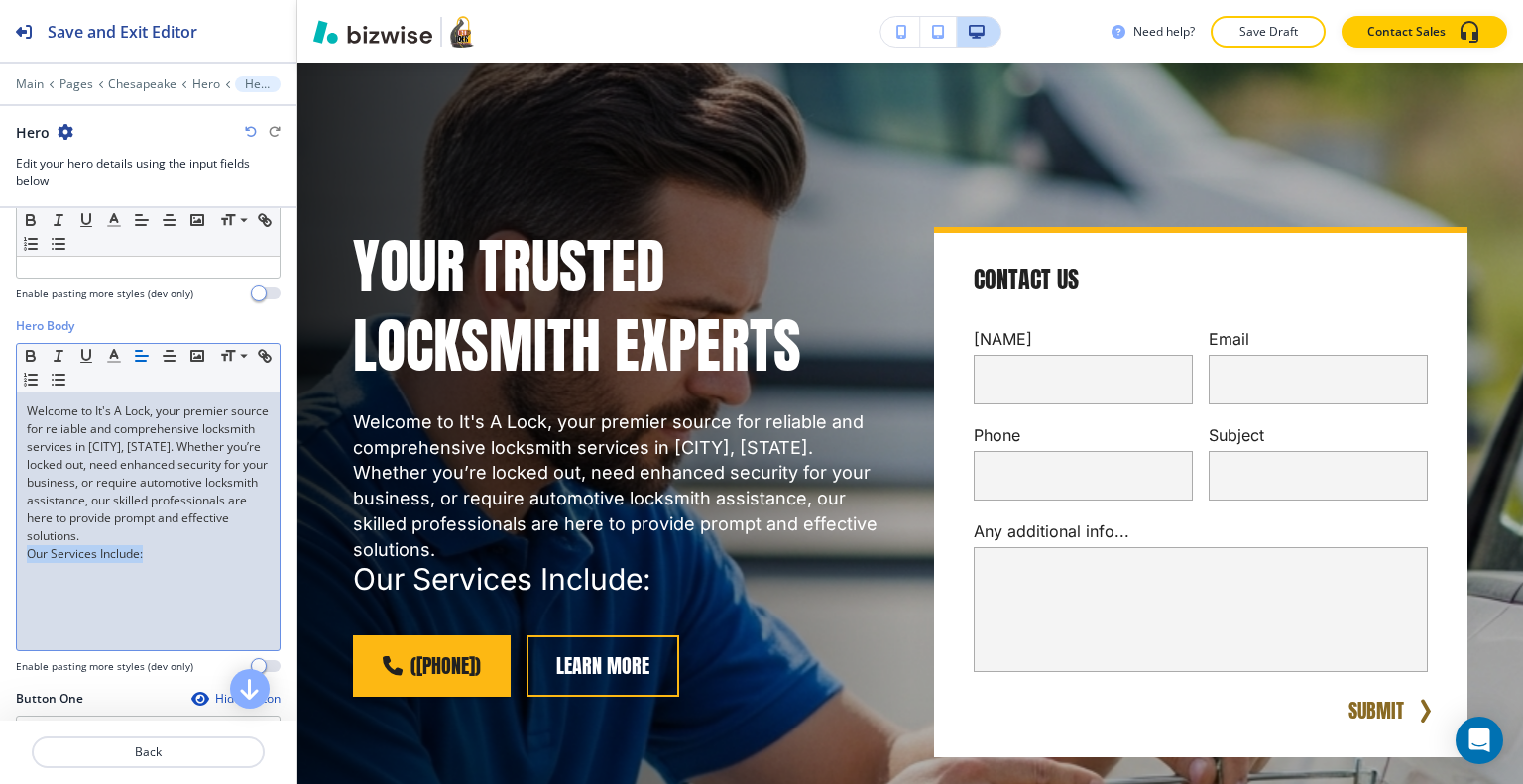 drag, startPoint x: 159, startPoint y: 558, endPoint x: 0, endPoint y: 581, distance: 160.65491 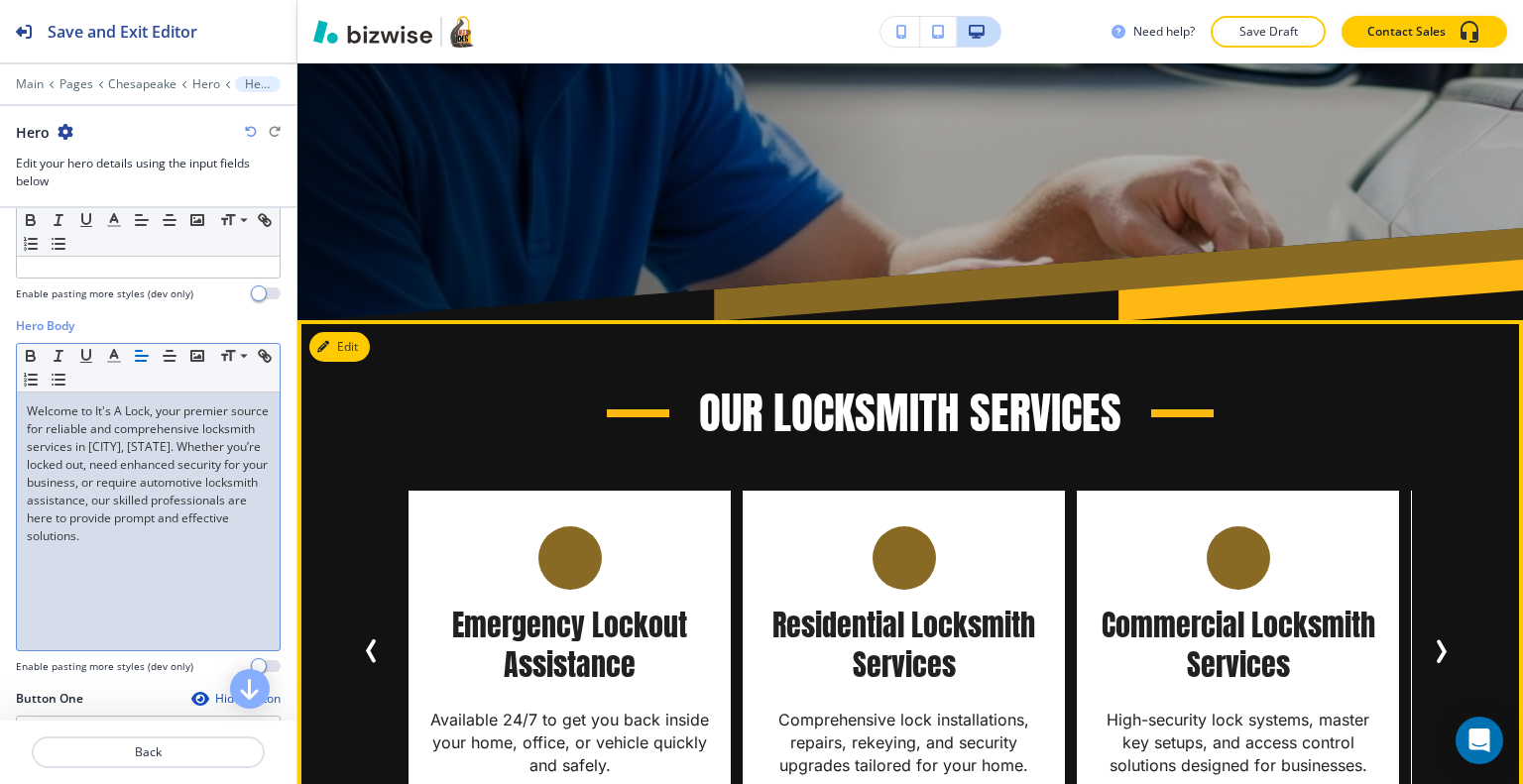 scroll, scrollTop: 694, scrollLeft: 0, axis: vertical 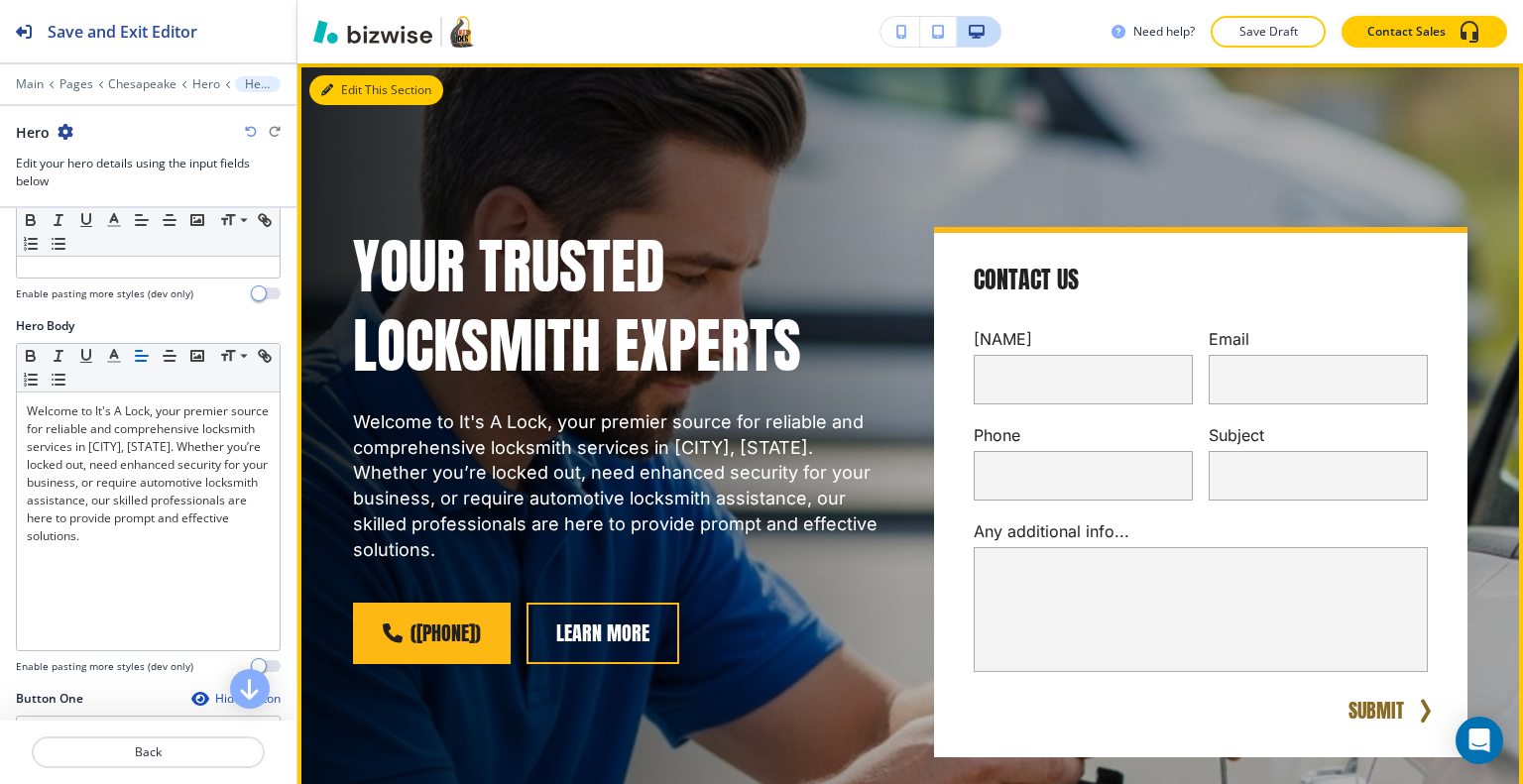 click on "Edit This Section" at bounding box center (376, 90) 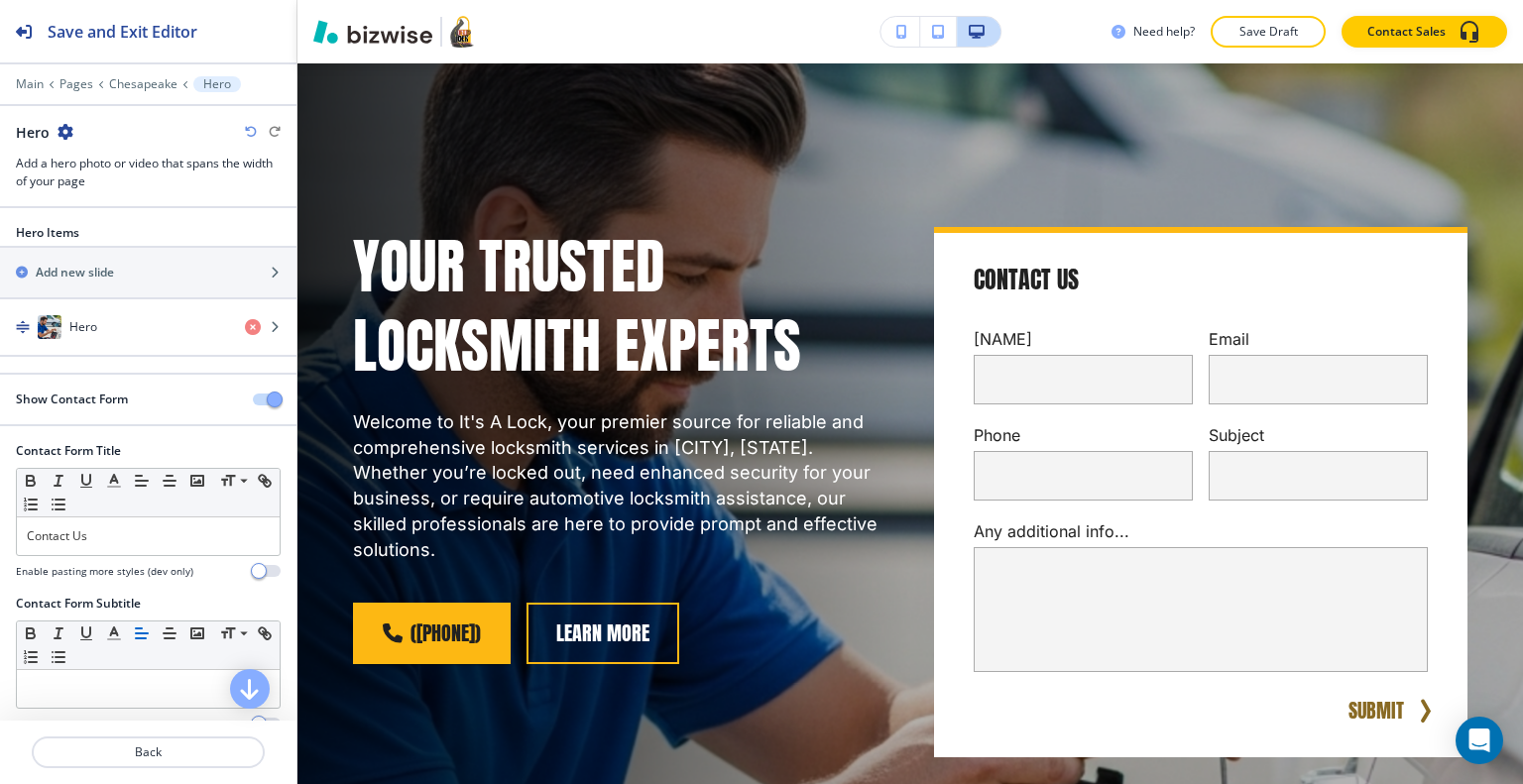 scroll, scrollTop: 54, scrollLeft: 0, axis: vertical 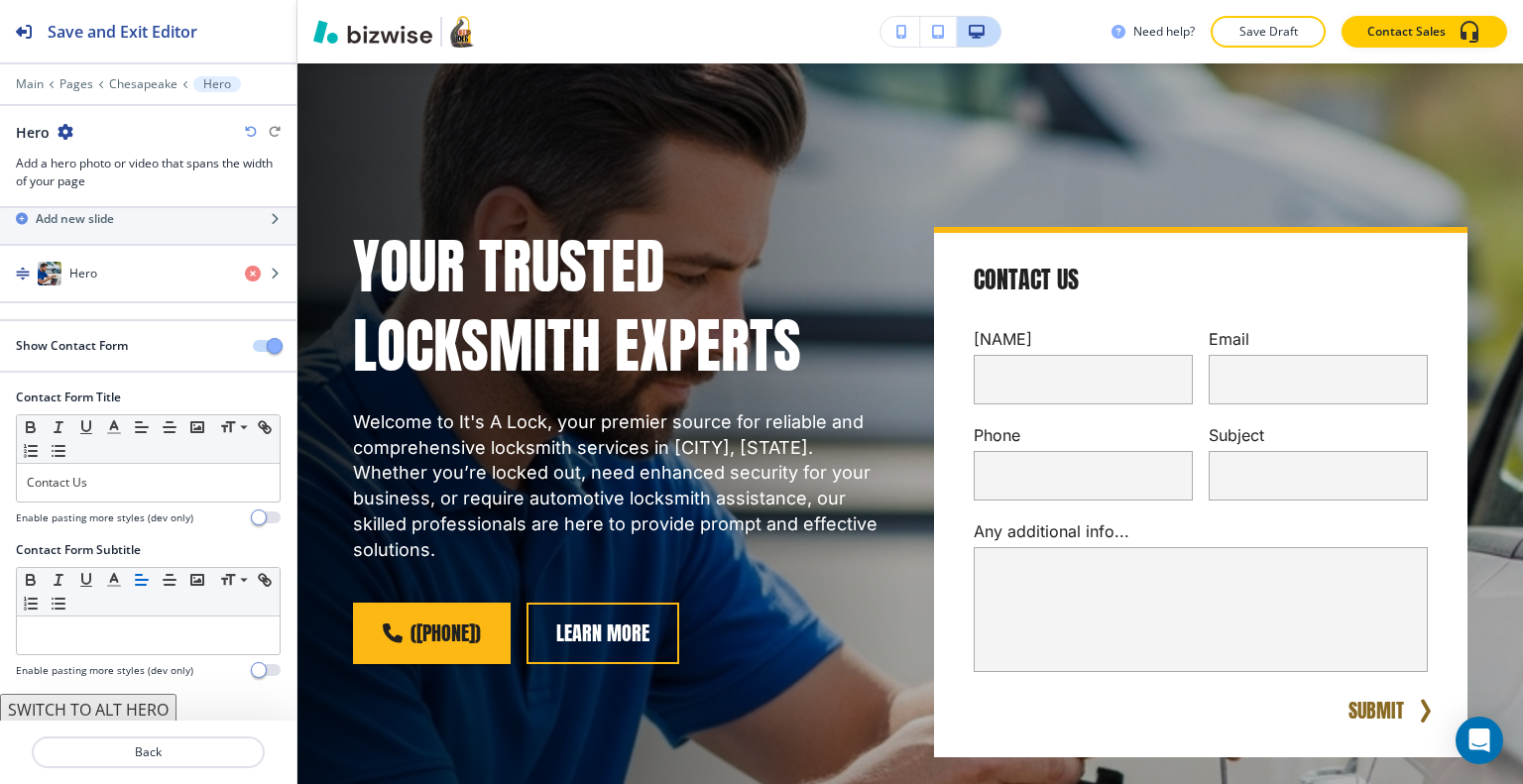 click on "SWITCH TO ALT HERO" at bounding box center (88, 710) 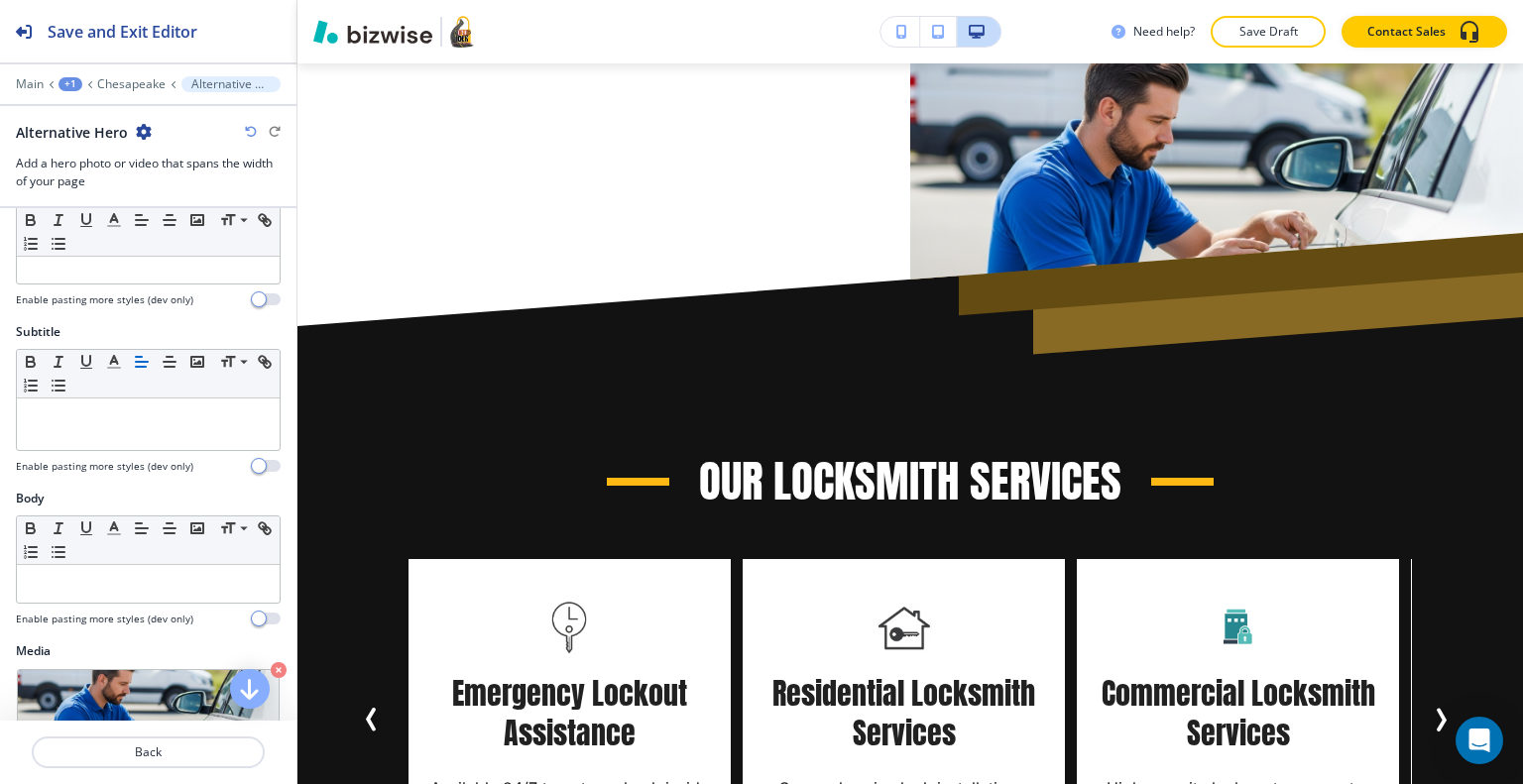 scroll, scrollTop: 155, scrollLeft: 0, axis: vertical 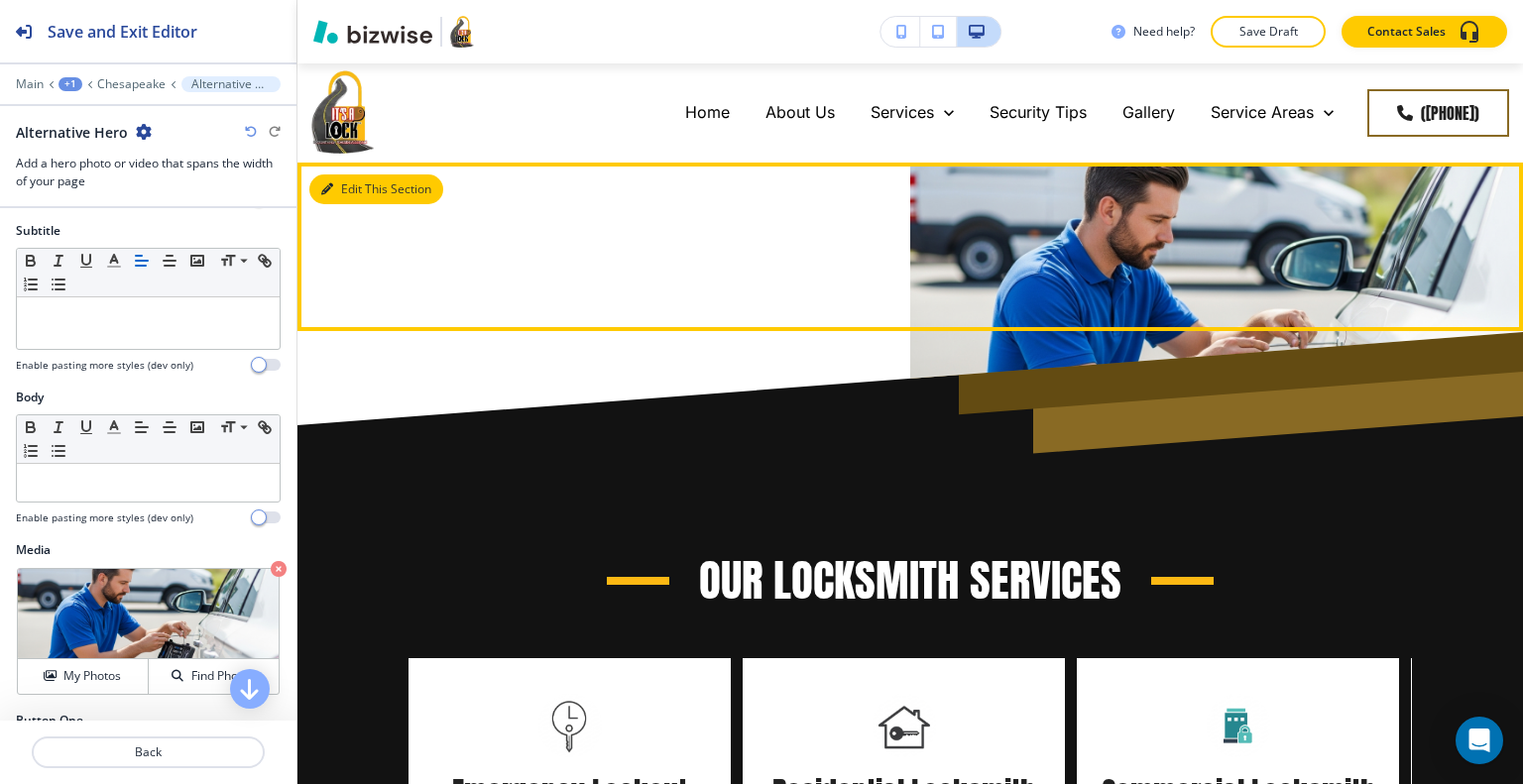 click on "Edit This Section" at bounding box center (376, 189) 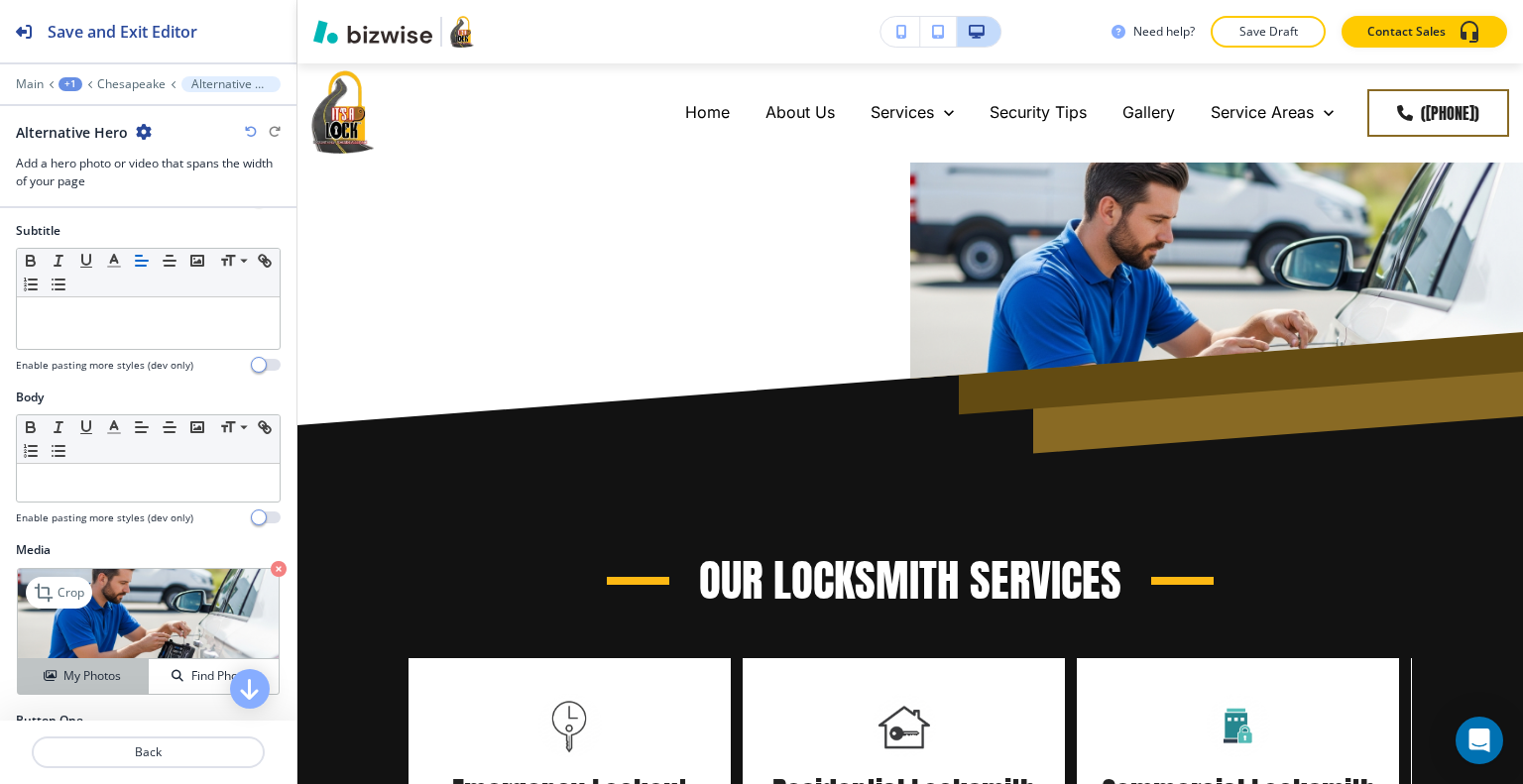 click on "My Photos" at bounding box center (92, 676) 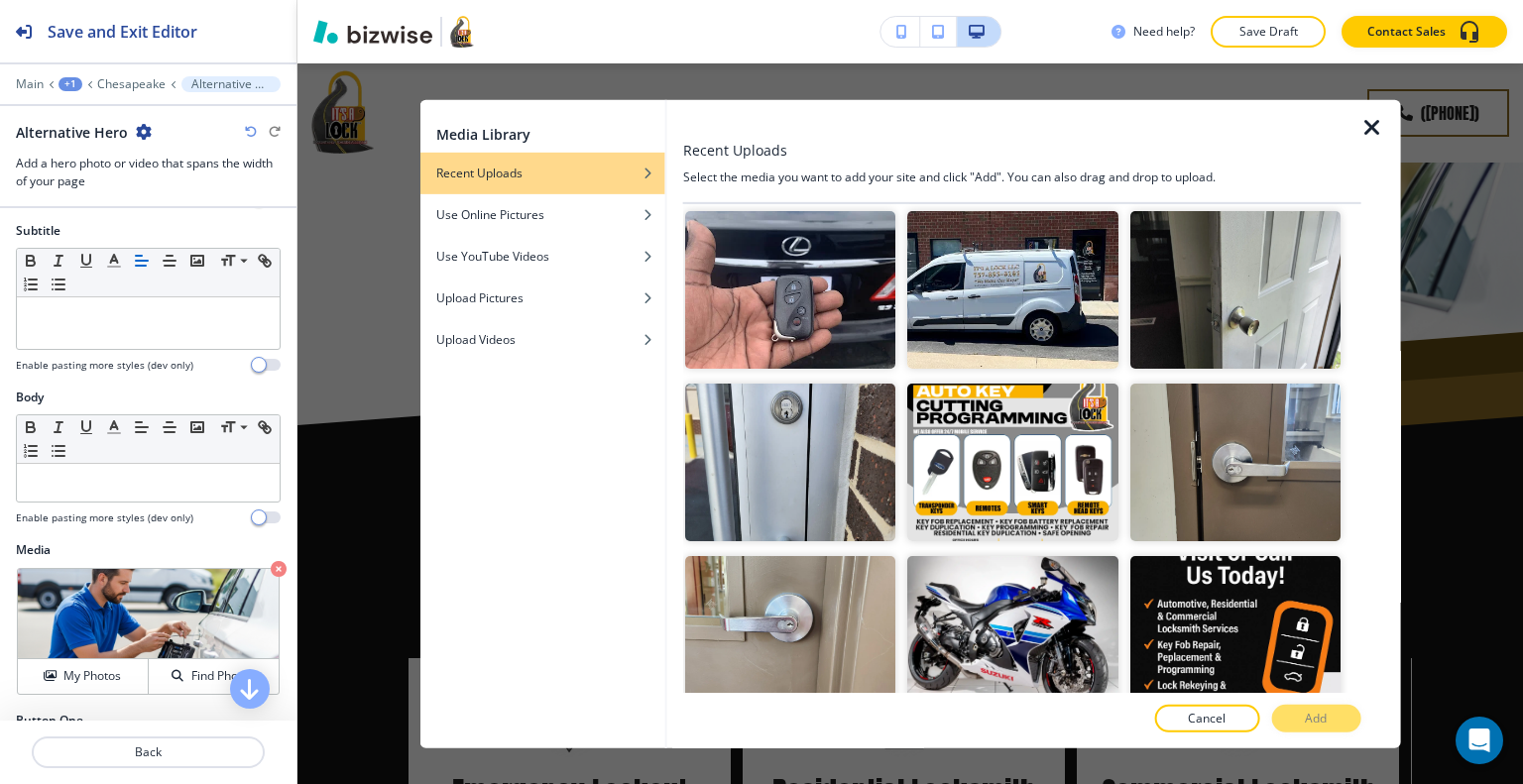 scroll, scrollTop: 1883, scrollLeft: 0, axis: vertical 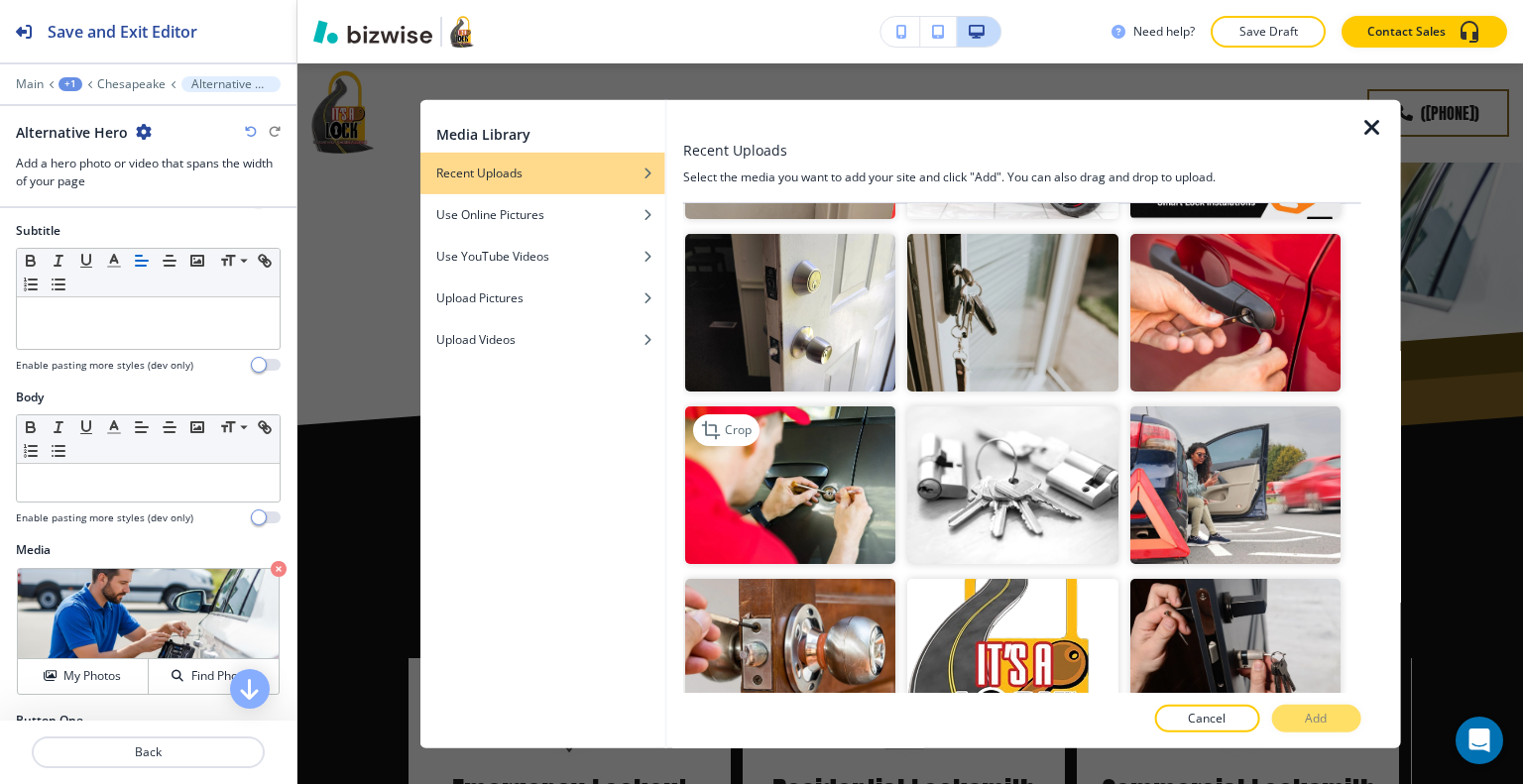 click at bounding box center (790, 485) 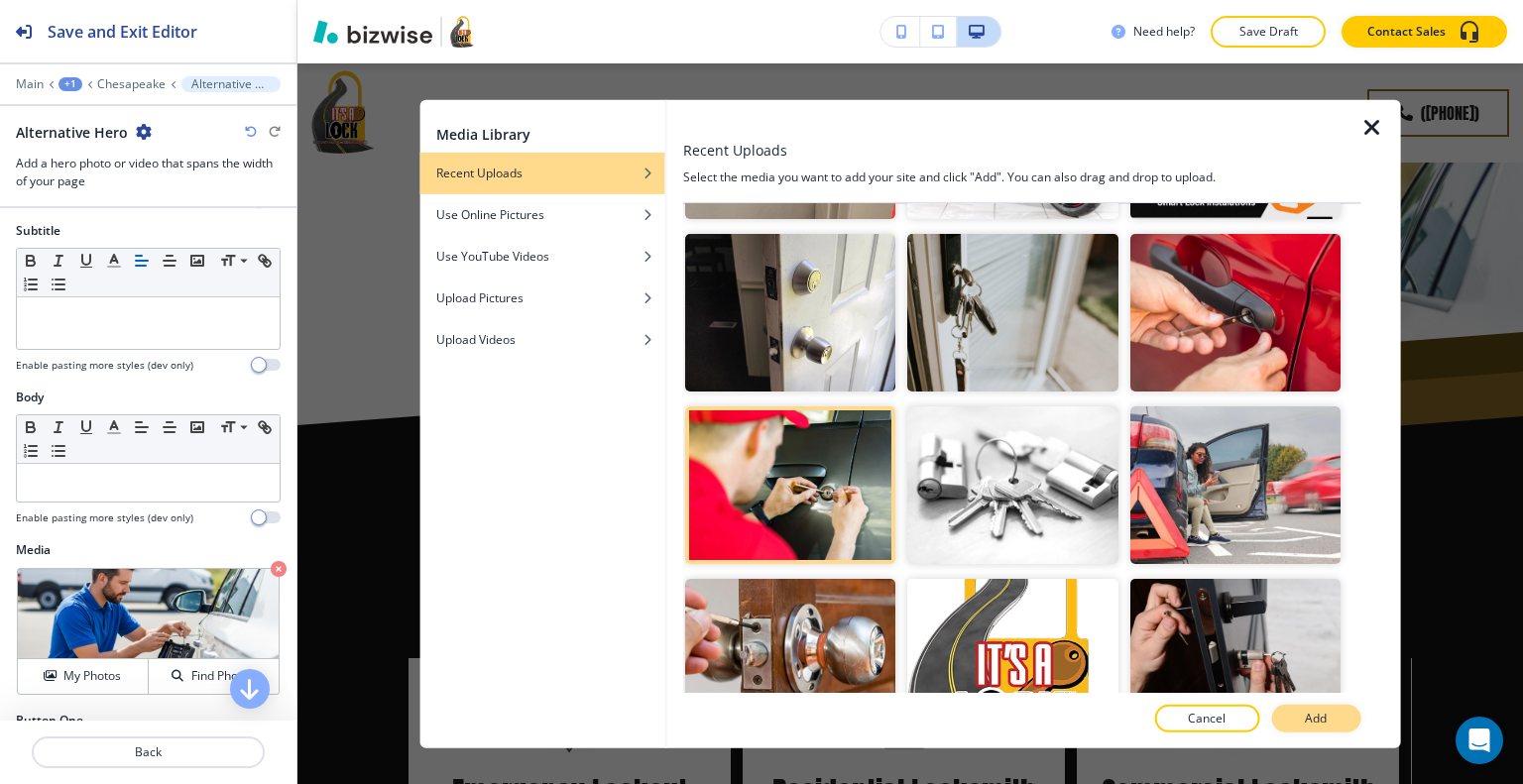 click on "Add" at bounding box center [1316, 719] 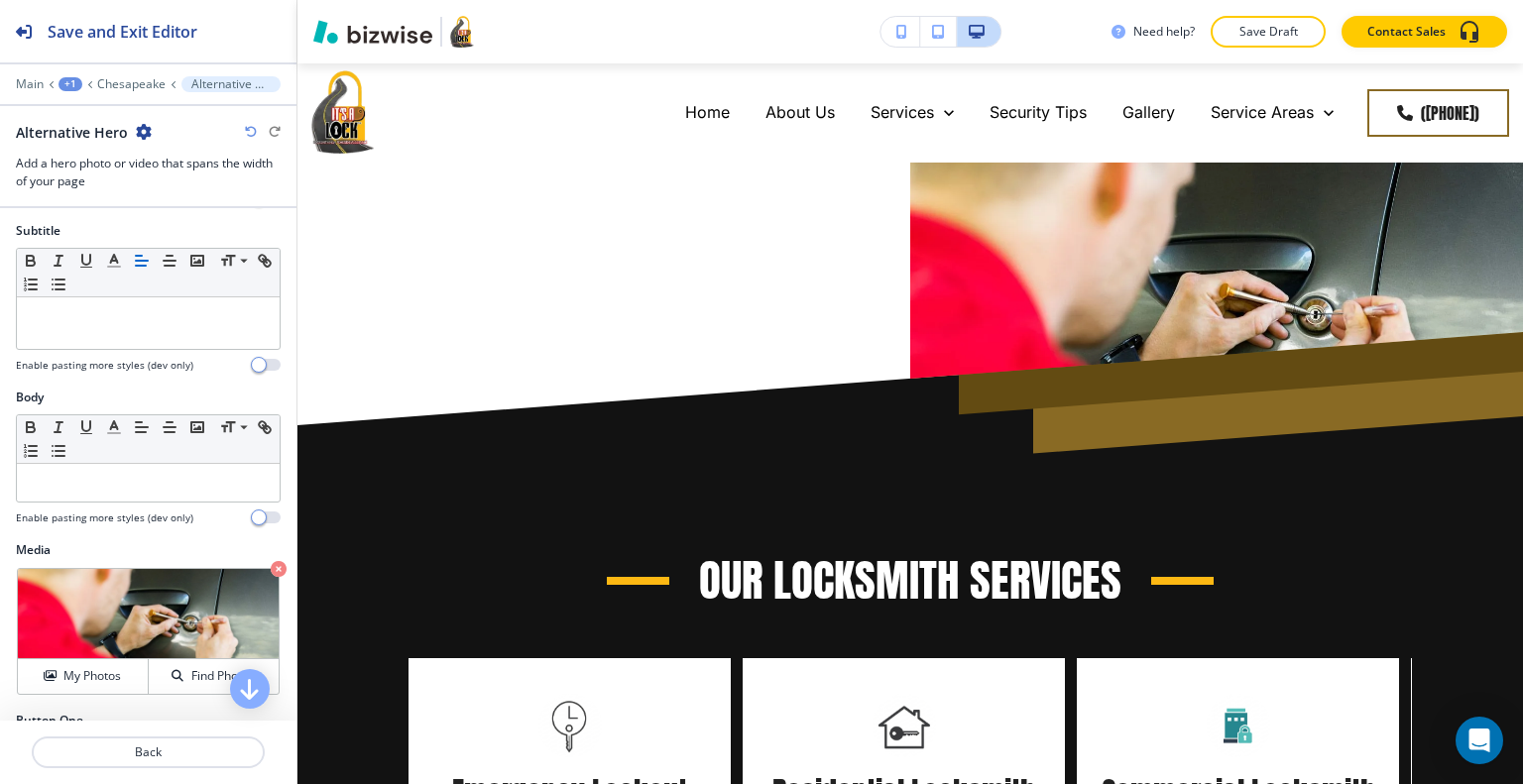 scroll, scrollTop: 0, scrollLeft: 0, axis: both 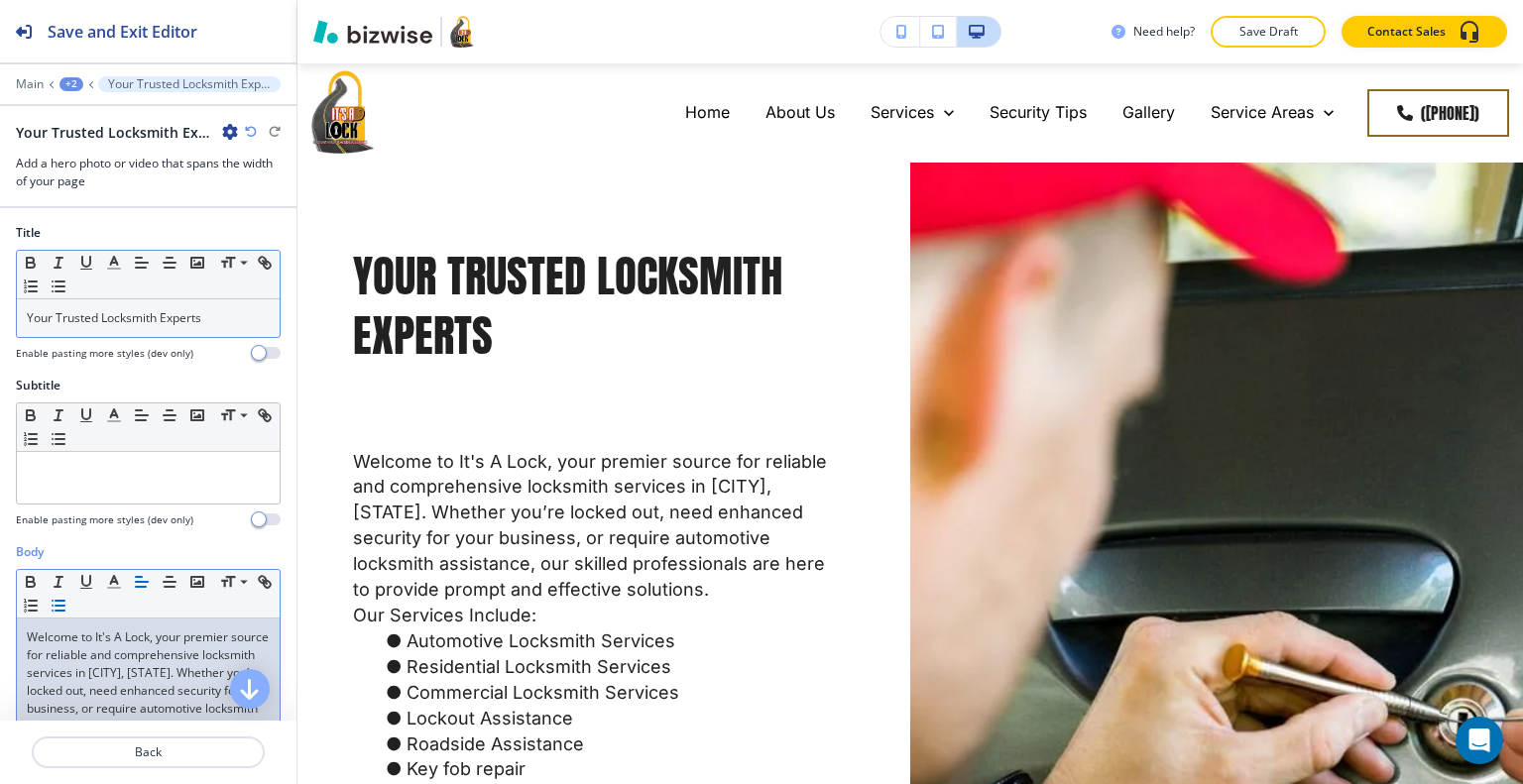 click on "Your Trusted Locksmith Experts" at bounding box center (148, 318) 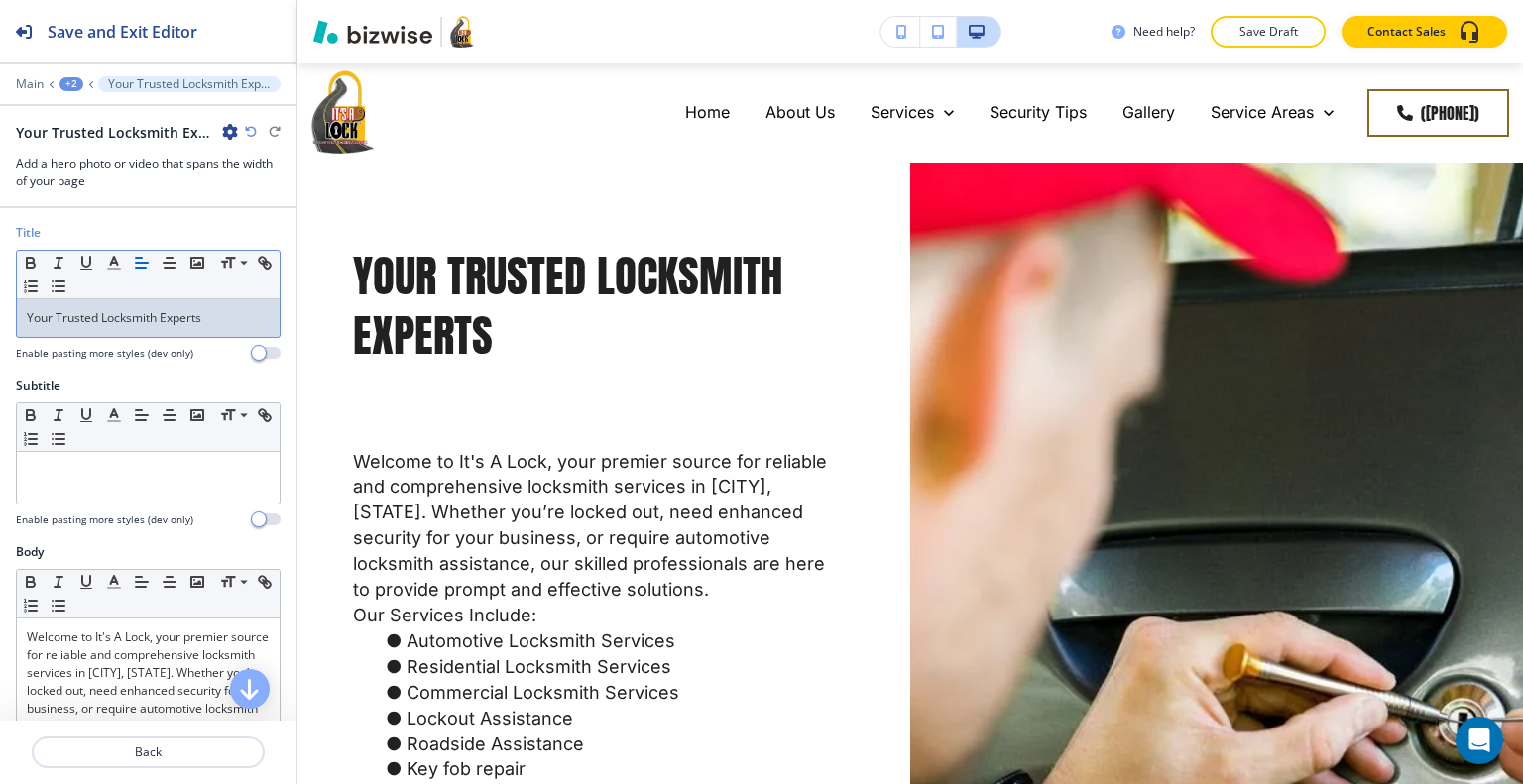 type 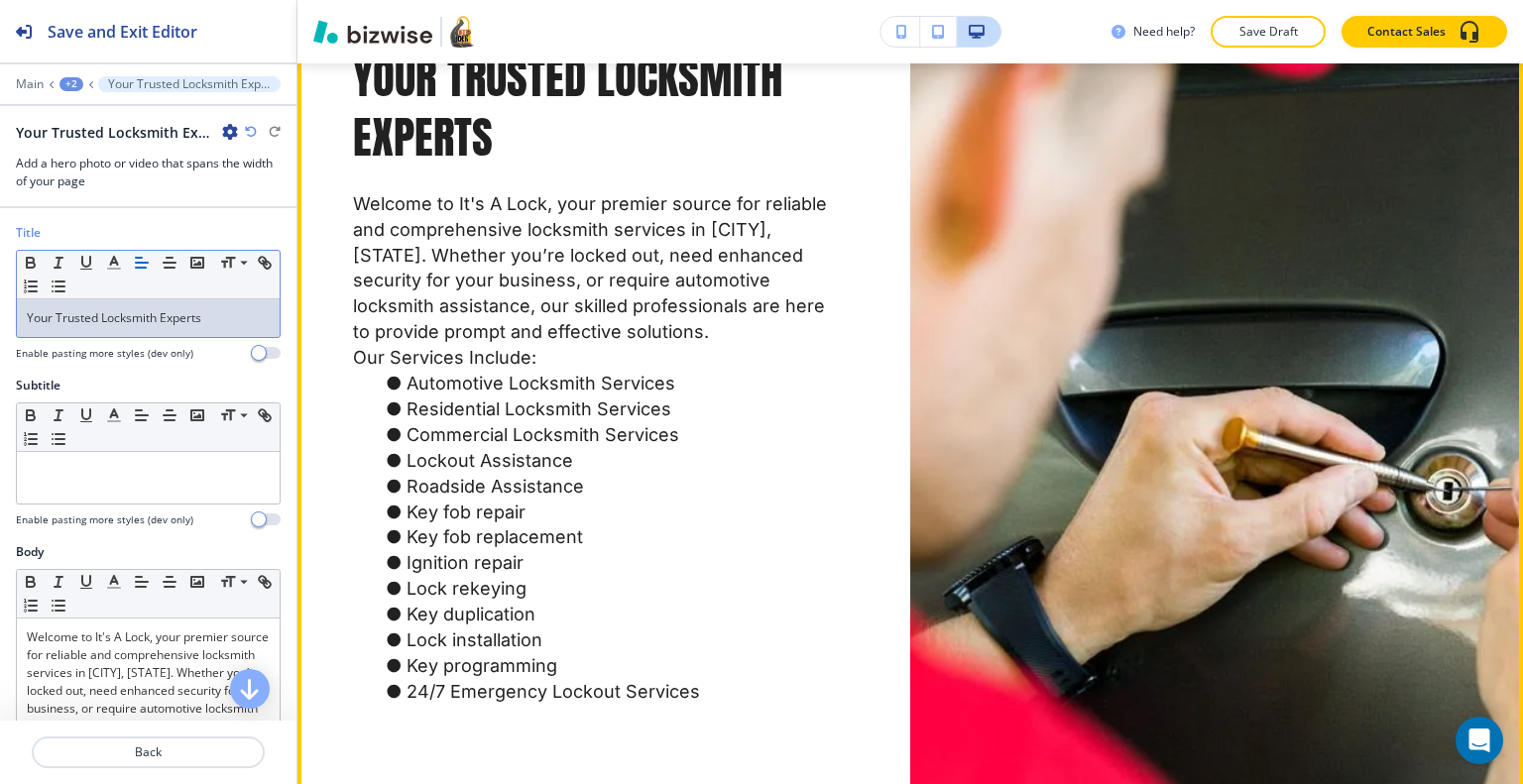 scroll, scrollTop: 99, scrollLeft: 0, axis: vertical 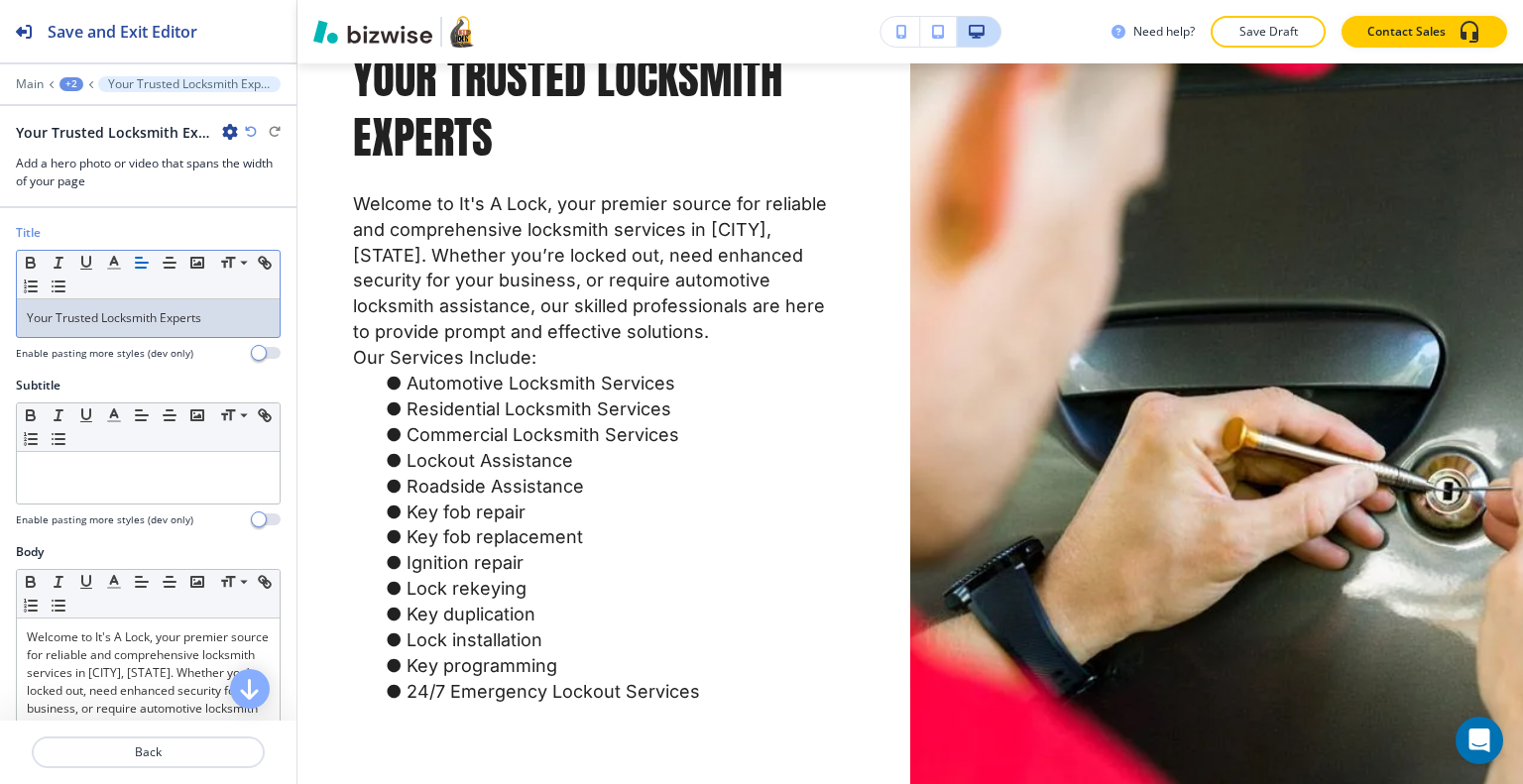 click on "Your Trusted Locksmith Experts" at bounding box center [148, 132] 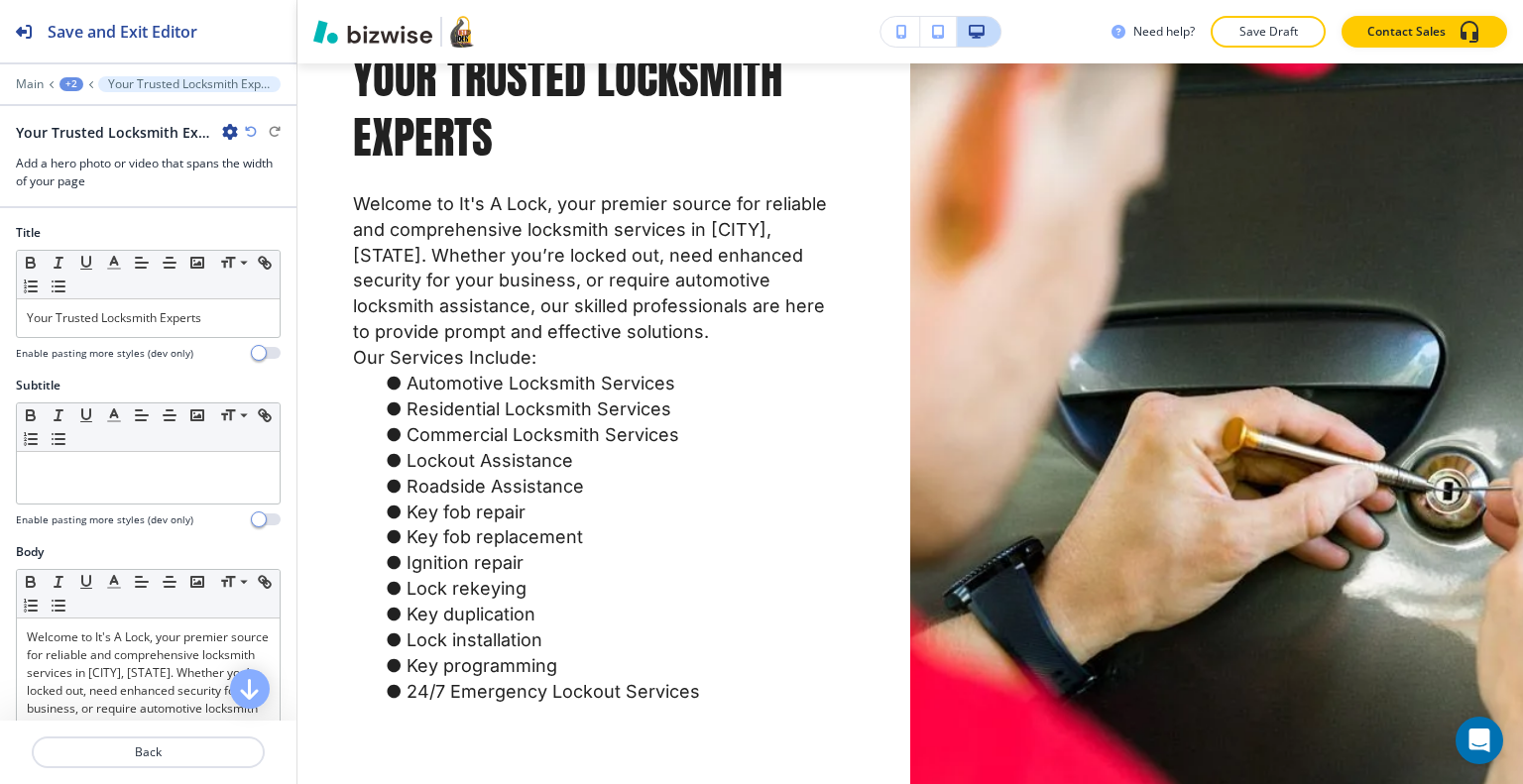 click at bounding box center [251, 132] 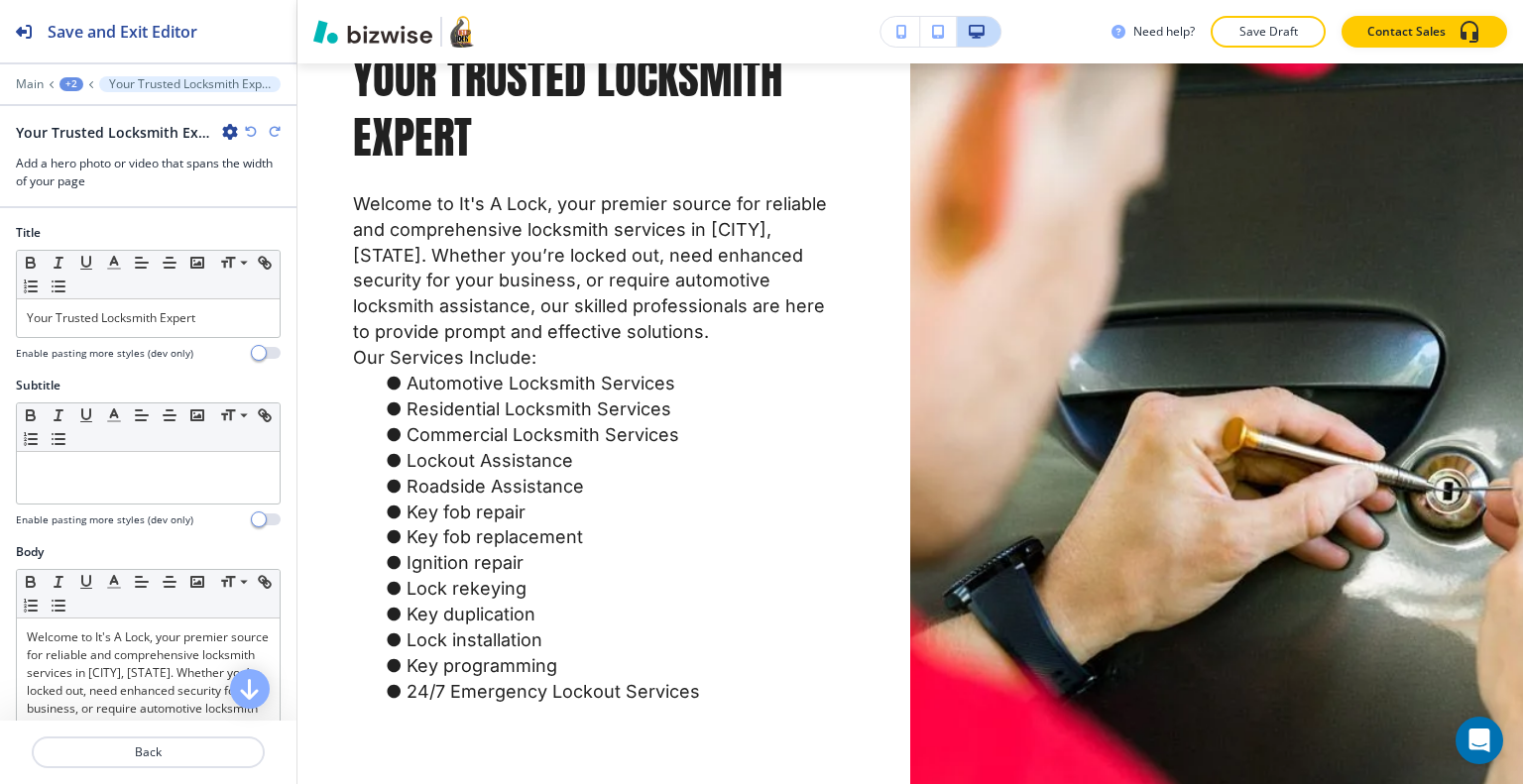 click at bounding box center [251, 132] 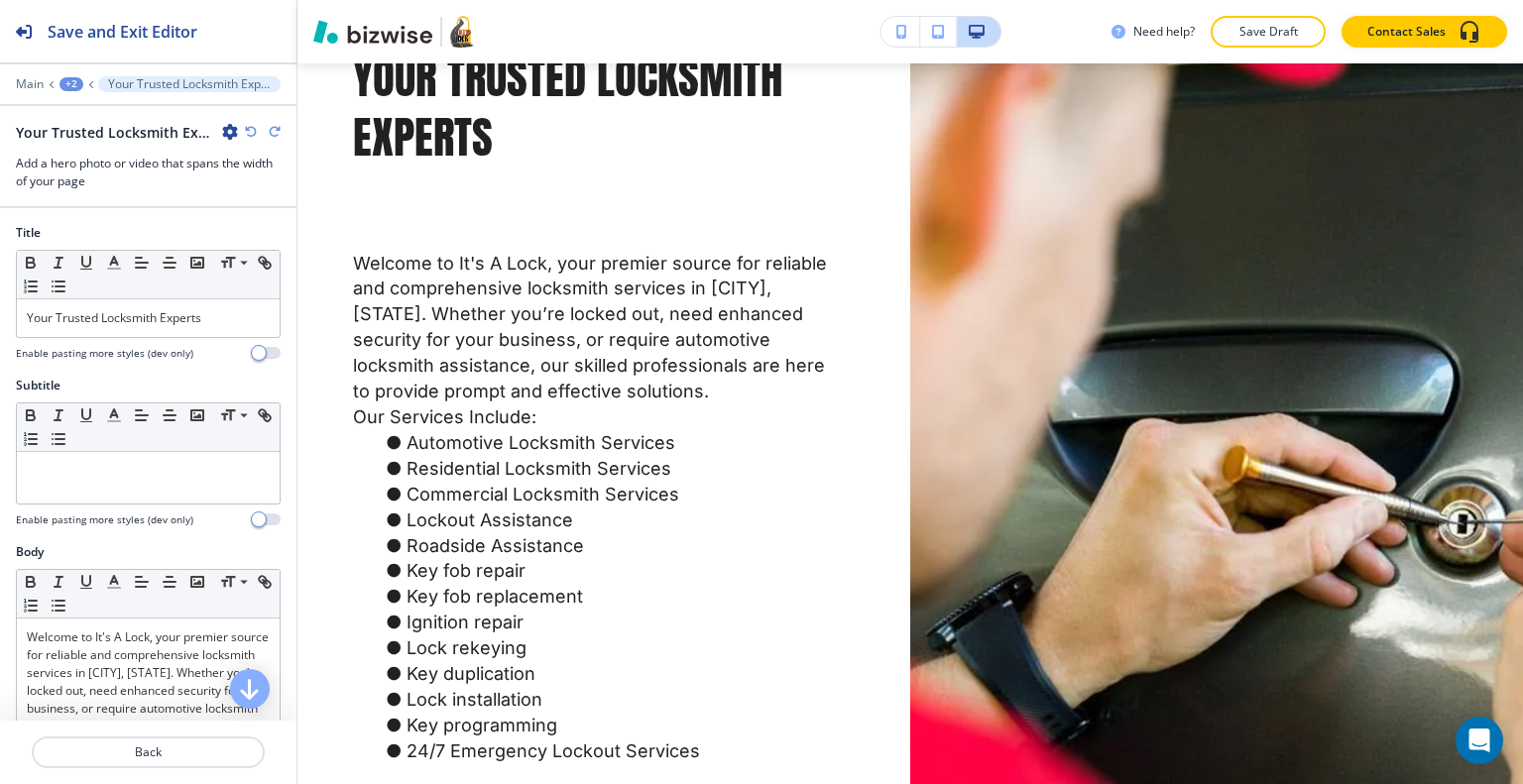 click at bounding box center [251, 132] 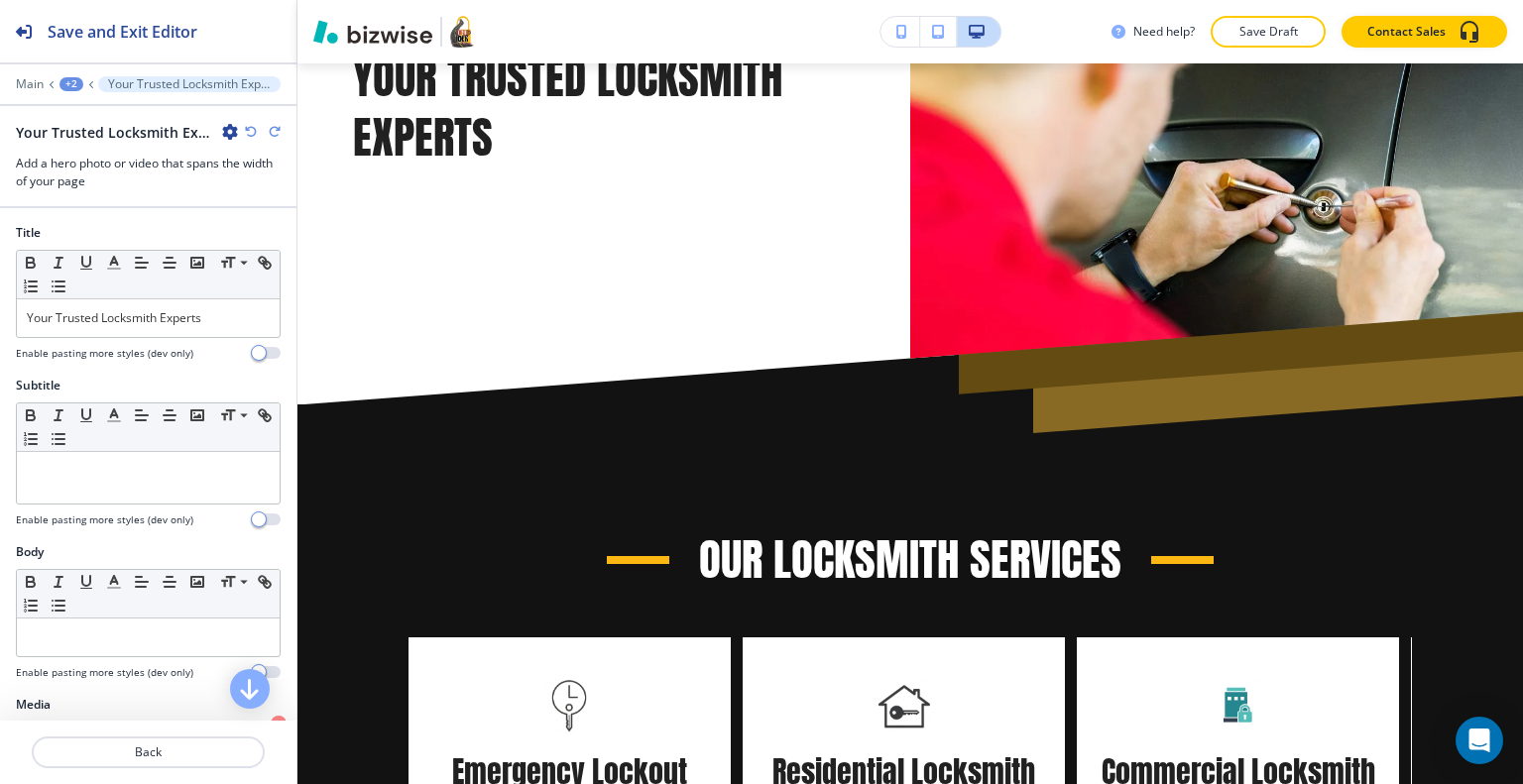 click at bounding box center [251, 132] 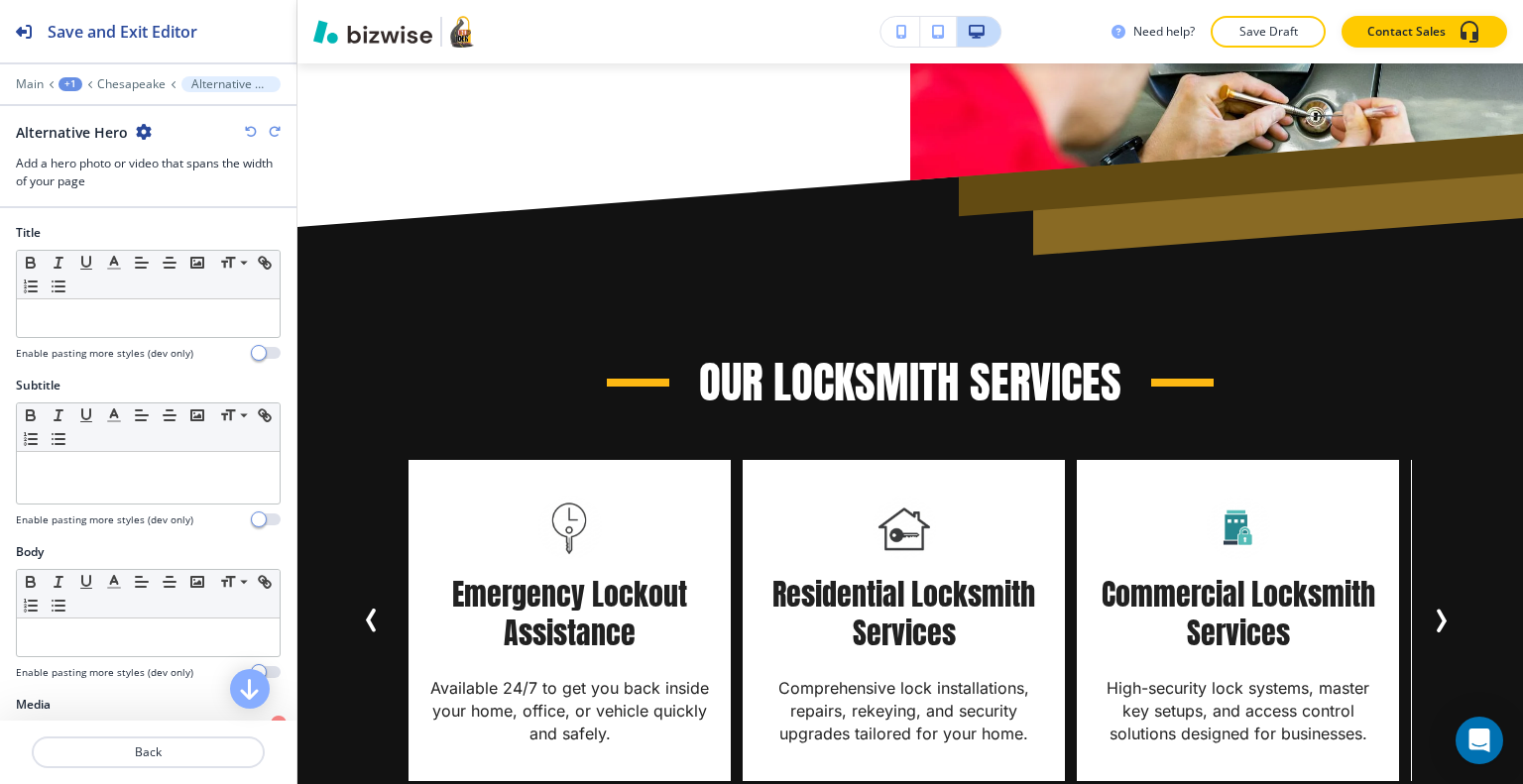 click at bounding box center [251, 132] 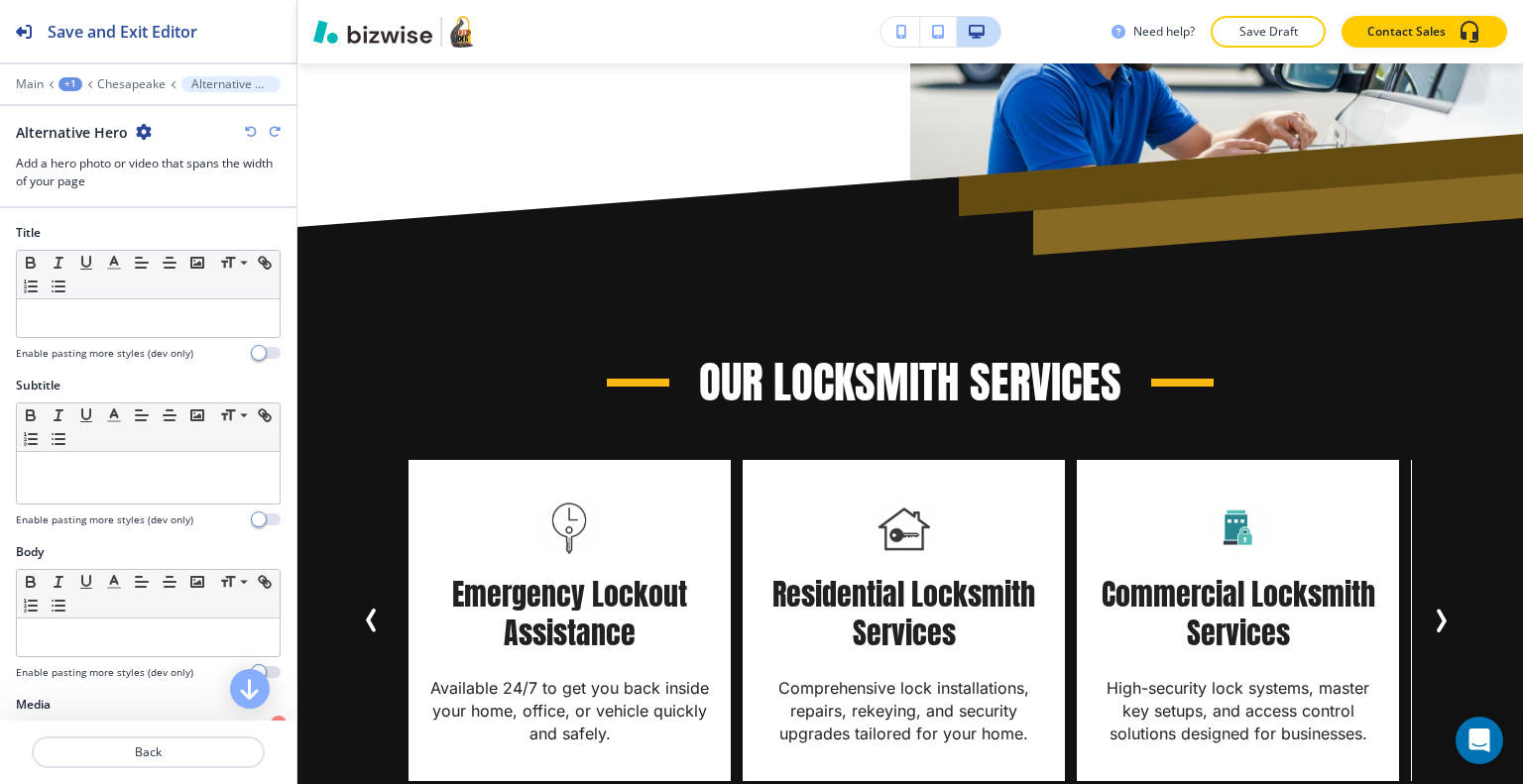 click at bounding box center [251, 132] 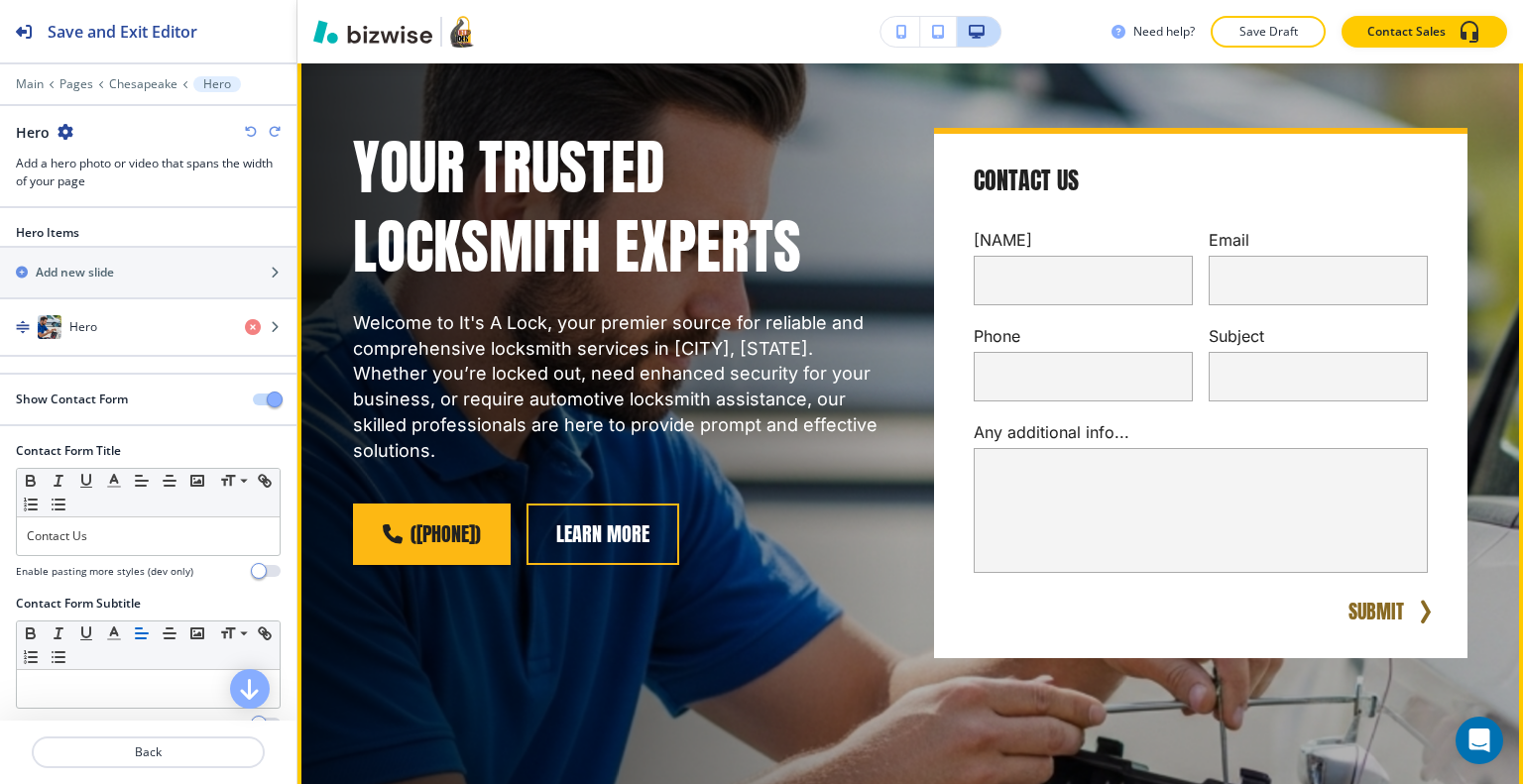 scroll, scrollTop: 297, scrollLeft: 0, axis: vertical 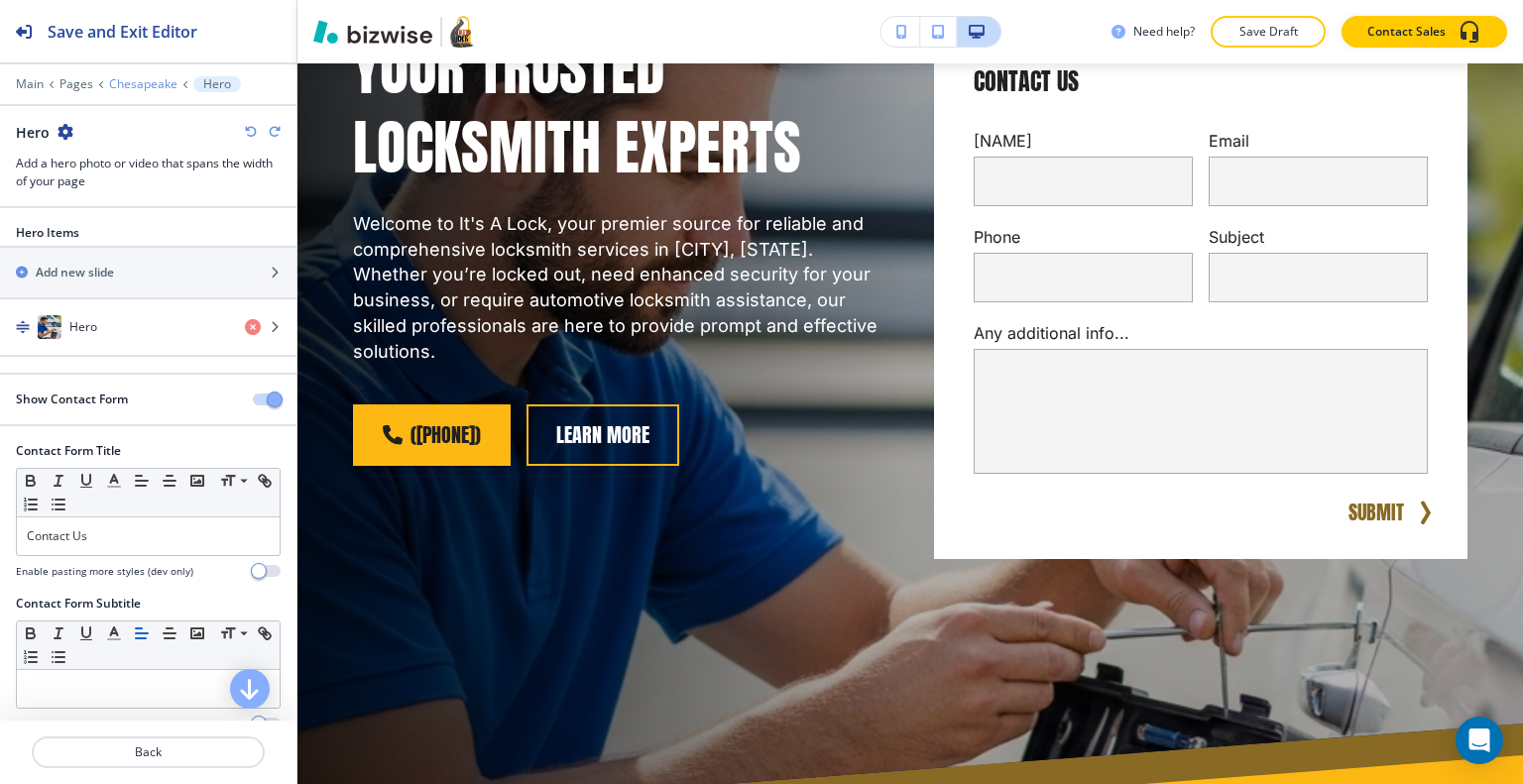 click on "[CITY]" at bounding box center [143, 84] 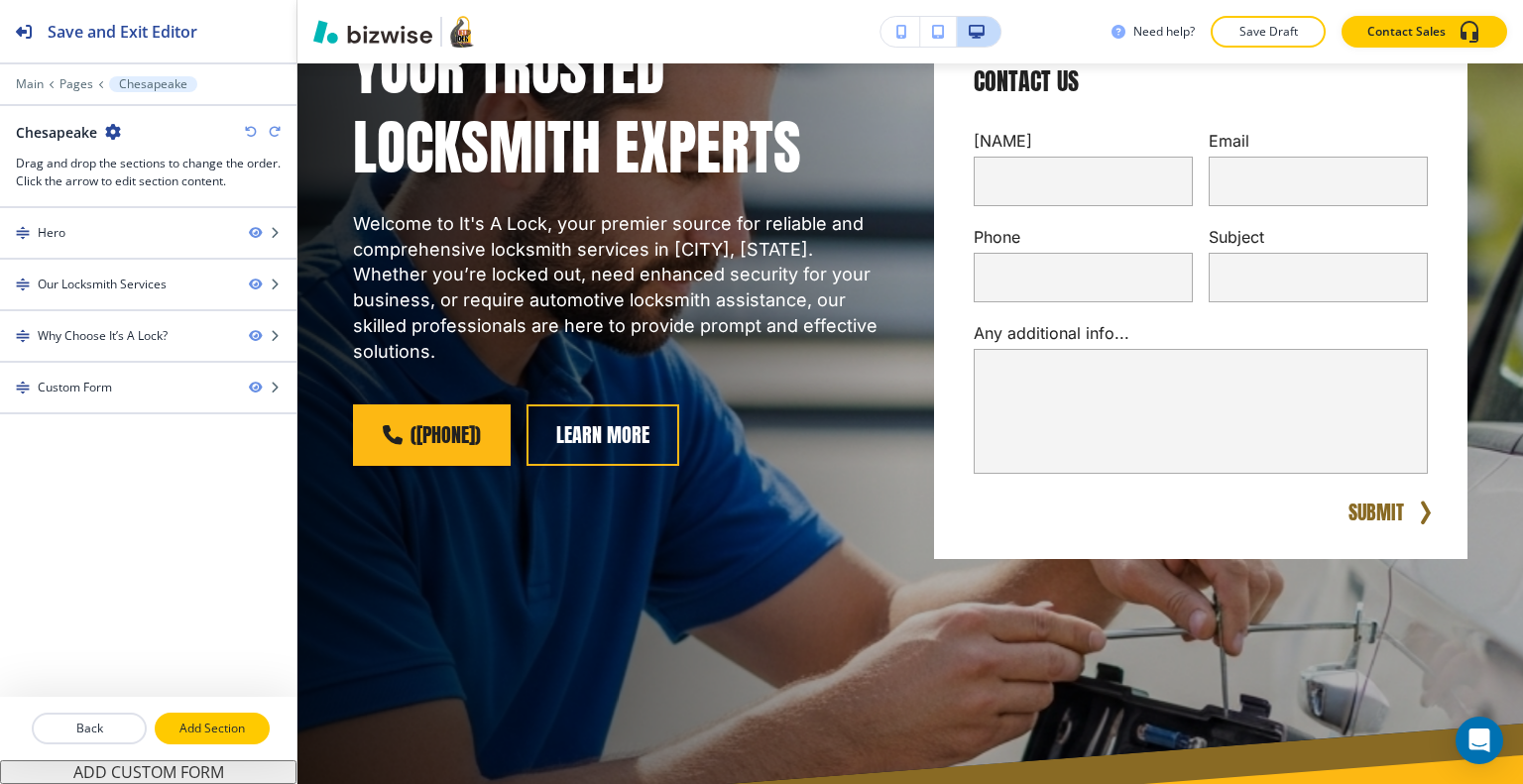 click on "Add Section" at bounding box center (212, 728) 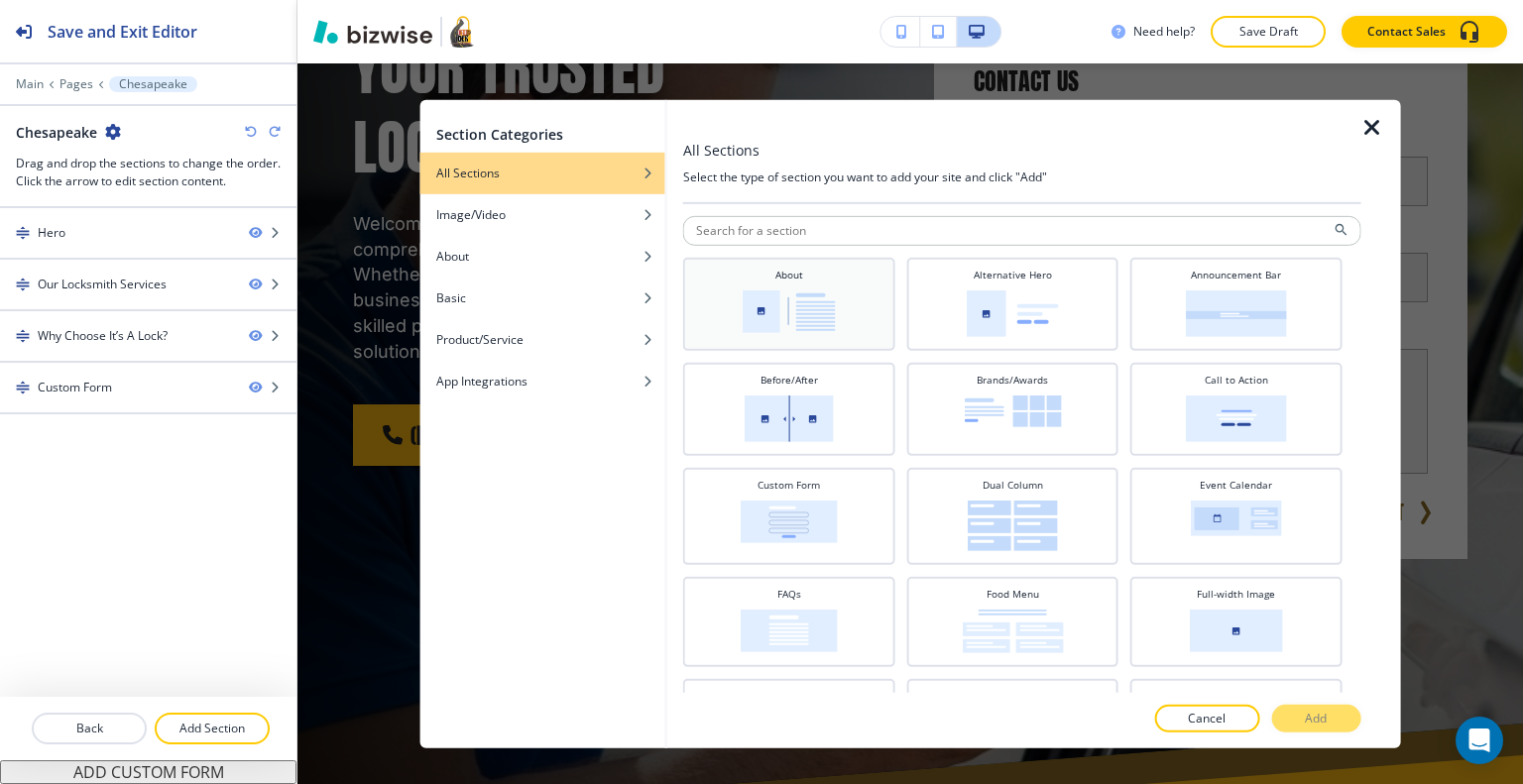 click on "About" at bounding box center [789, 301] 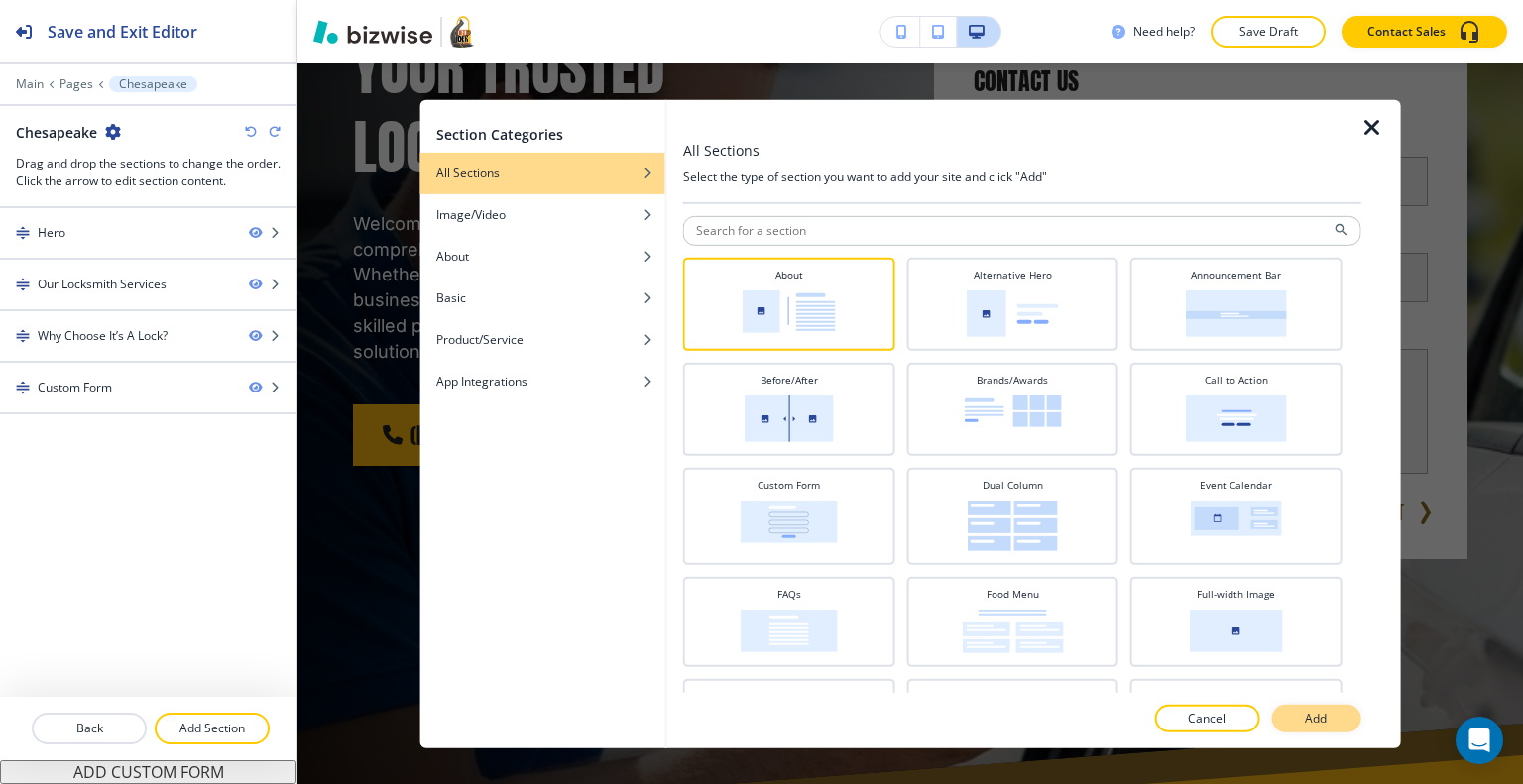 click on "Add" at bounding box center (1316, 719) 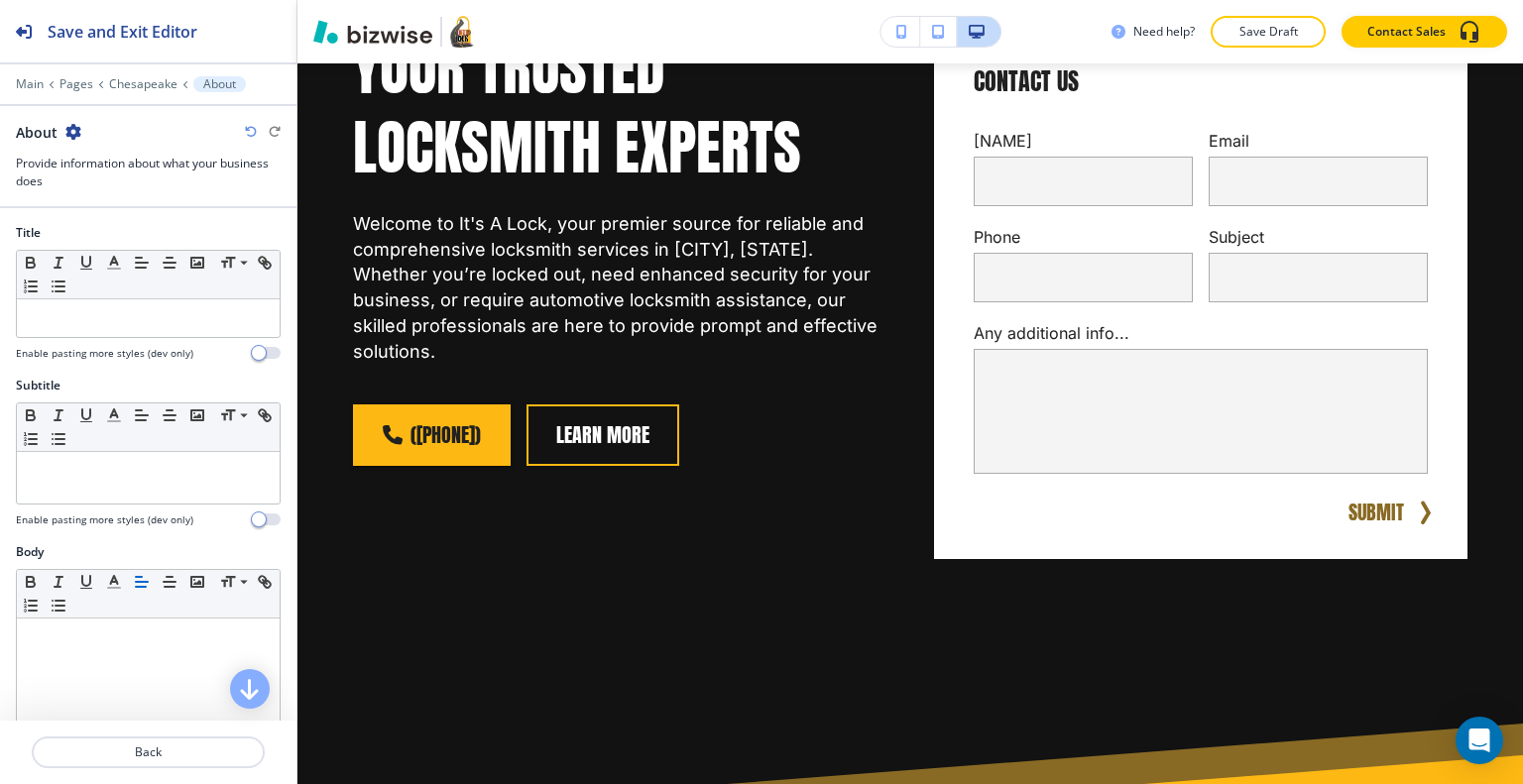 scroll, scrollTop: 3802, scrollLeft: 0, axis: vertical 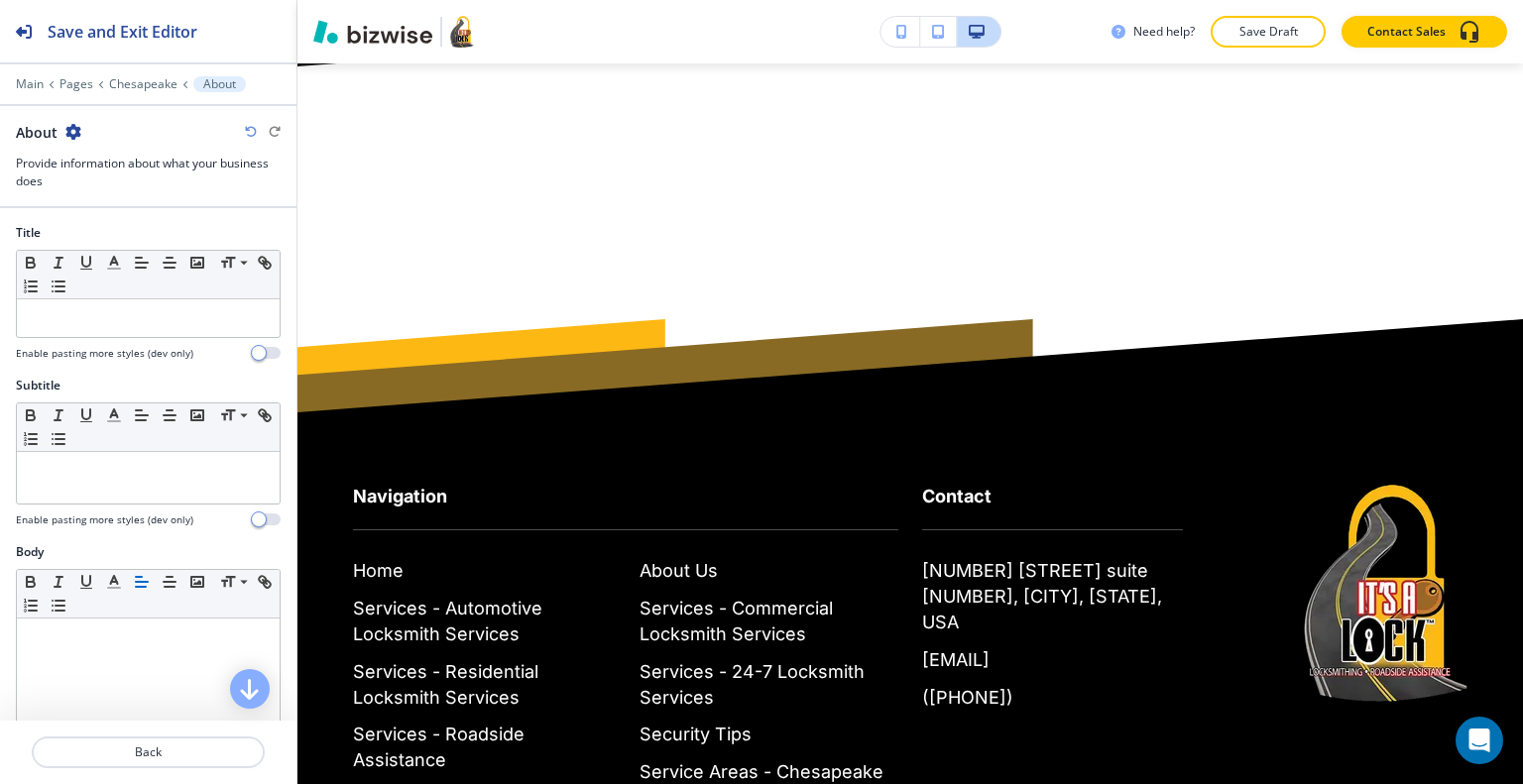 click at bounding box center [148, 98] 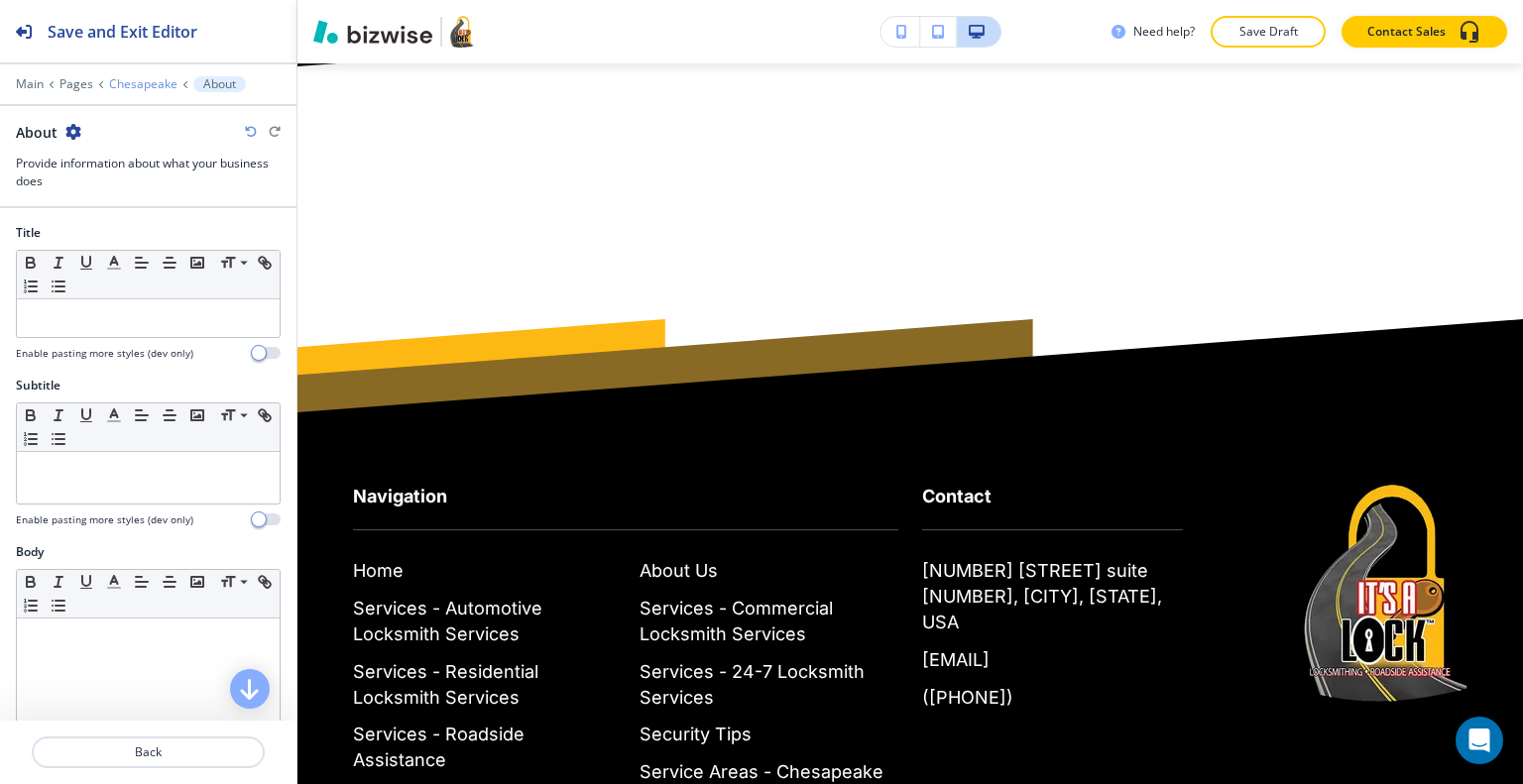 click on "[CITY]" at bounding box center (143, 84) 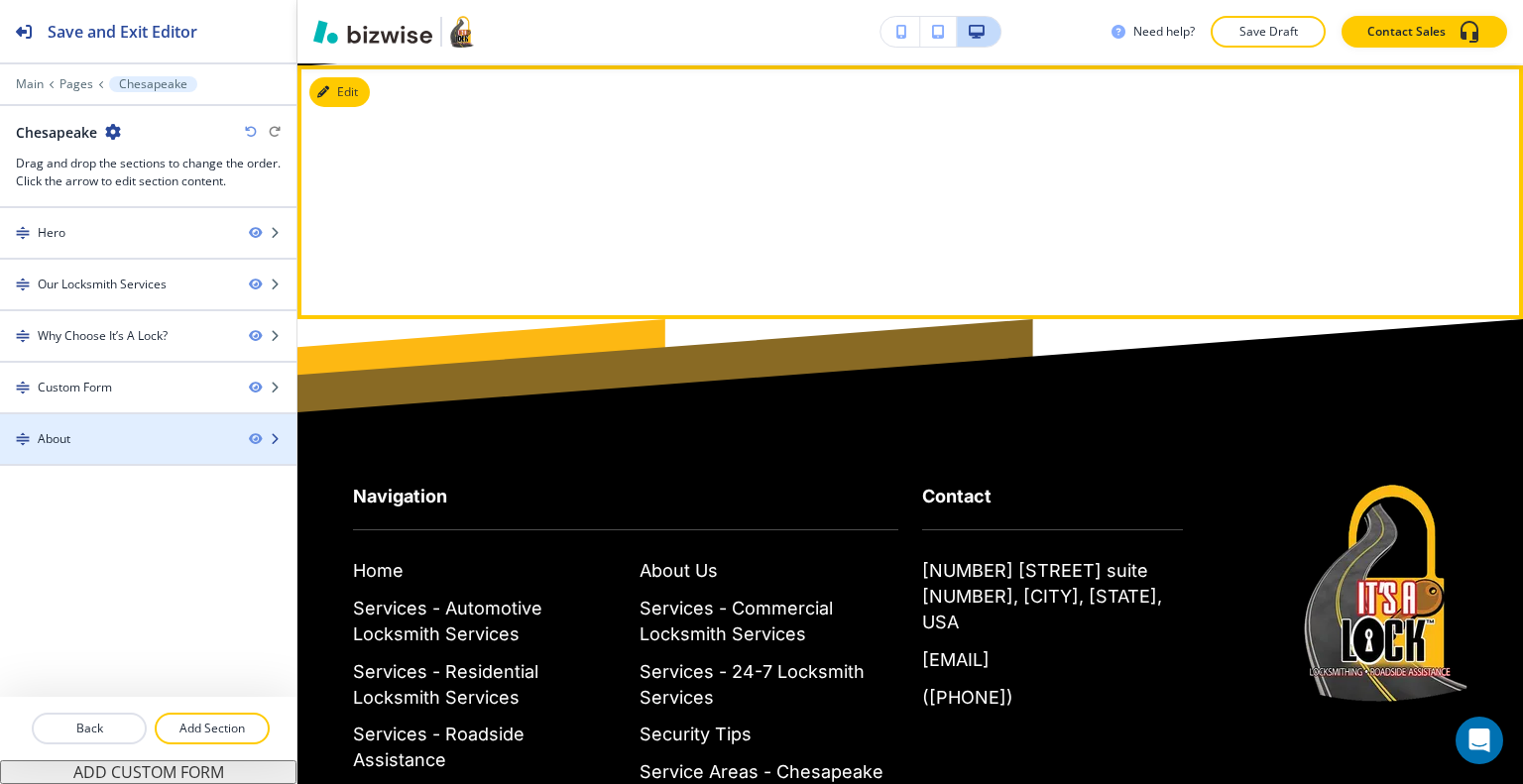 type 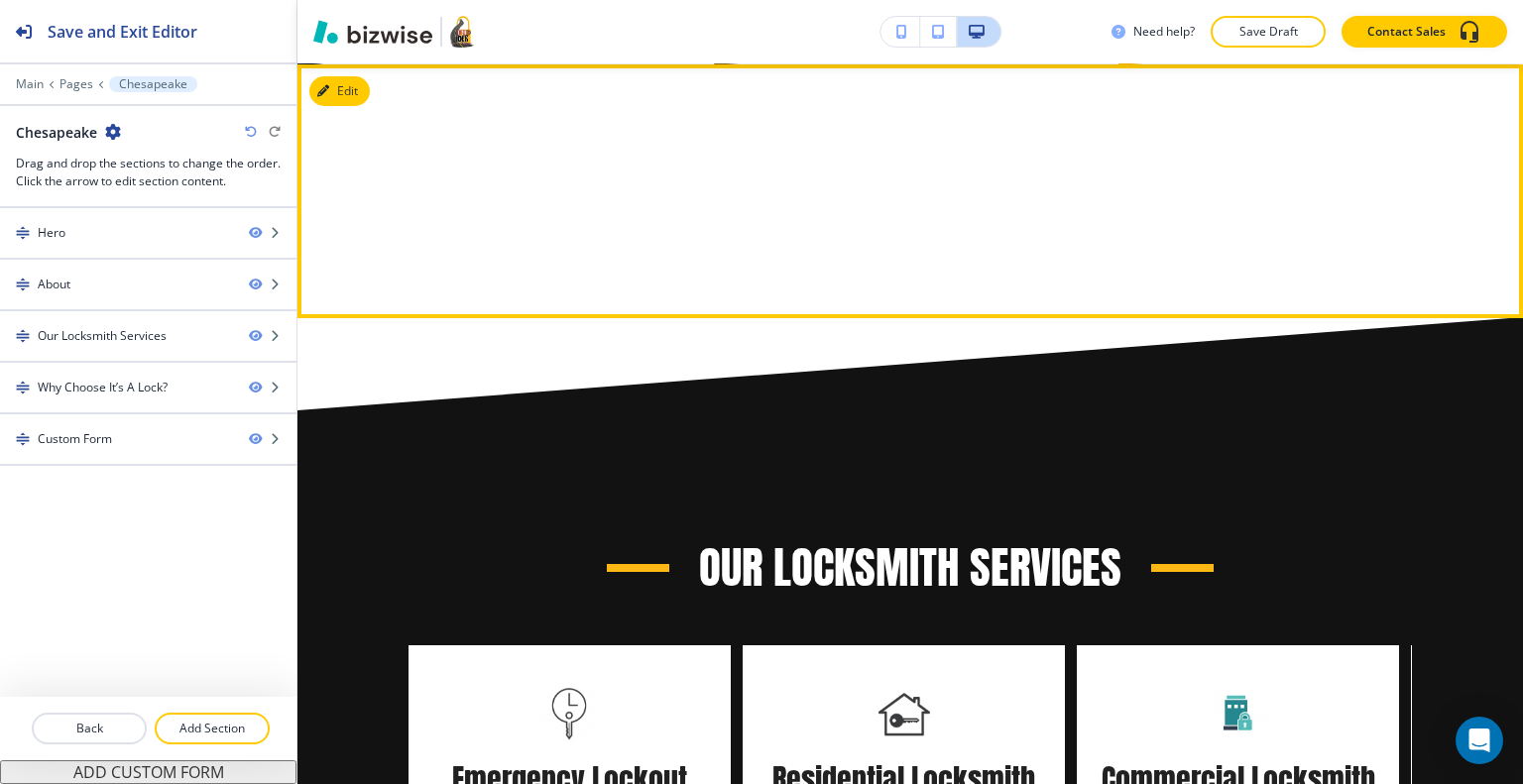 scroll, scrollTop: 850, scrollLeft: 0, axis: vertical 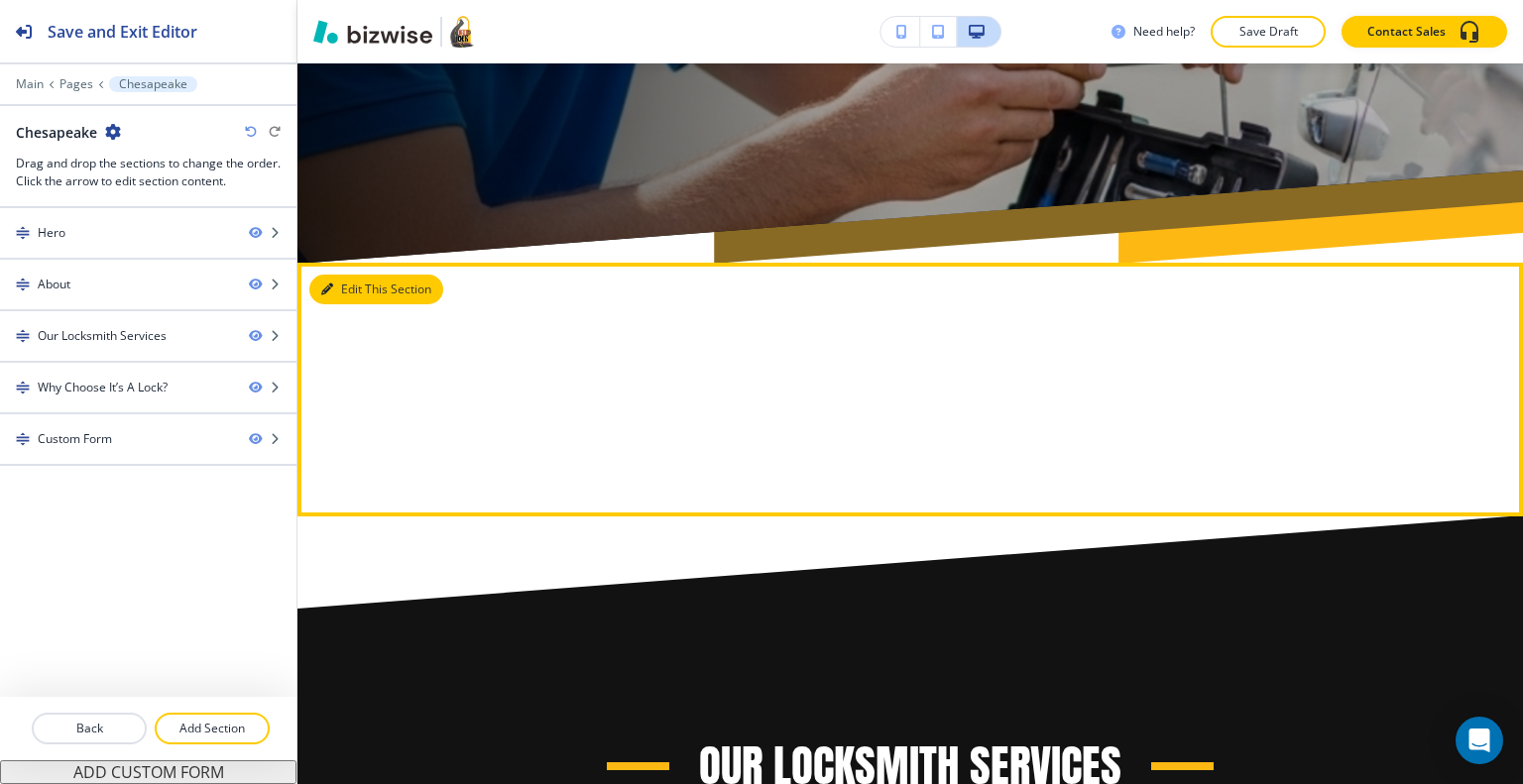 click on "Edit This Section" at bounding box center [376, 289] 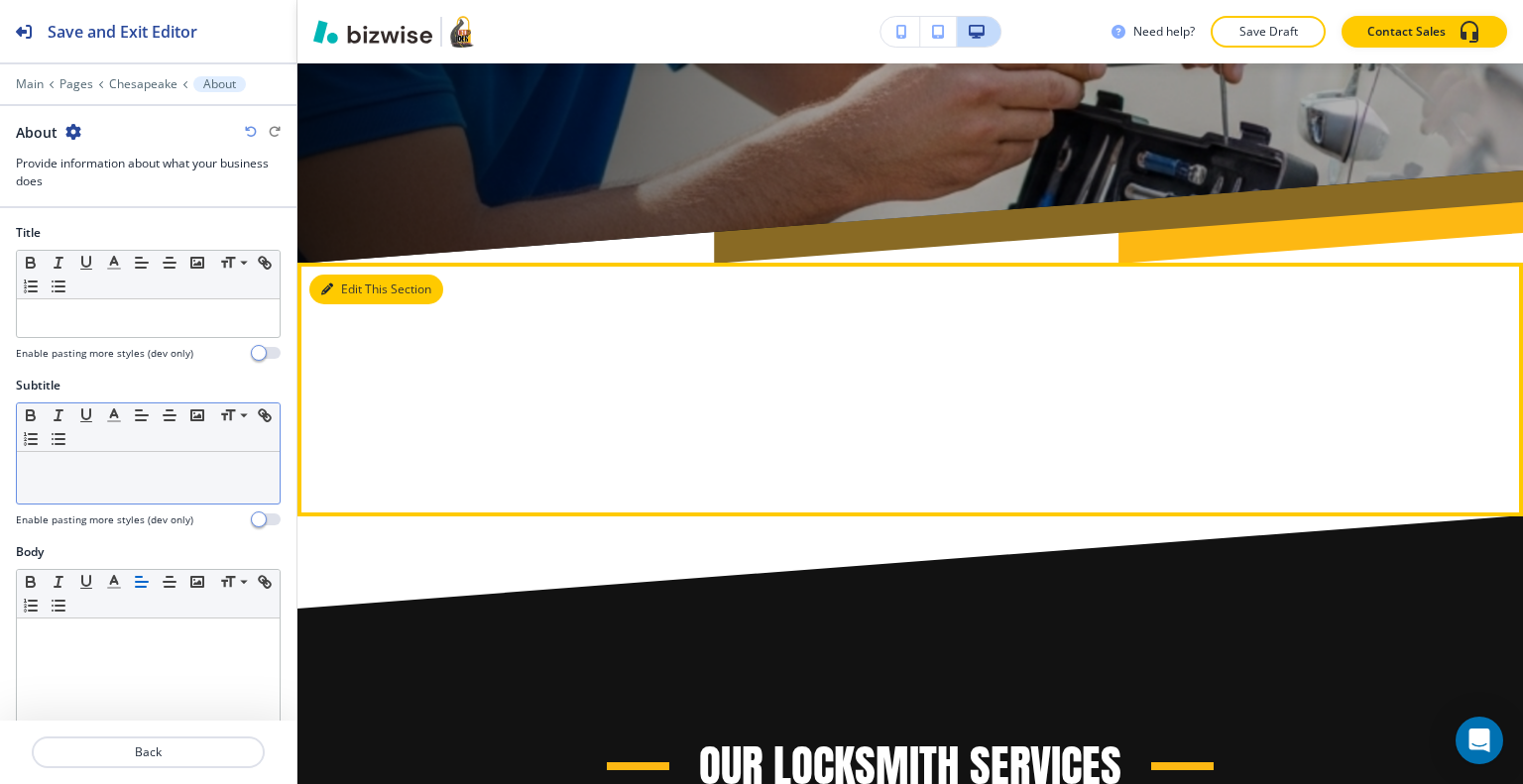 scroll, scrollTop: 1049, scrollLeft: 0, axis: vertical 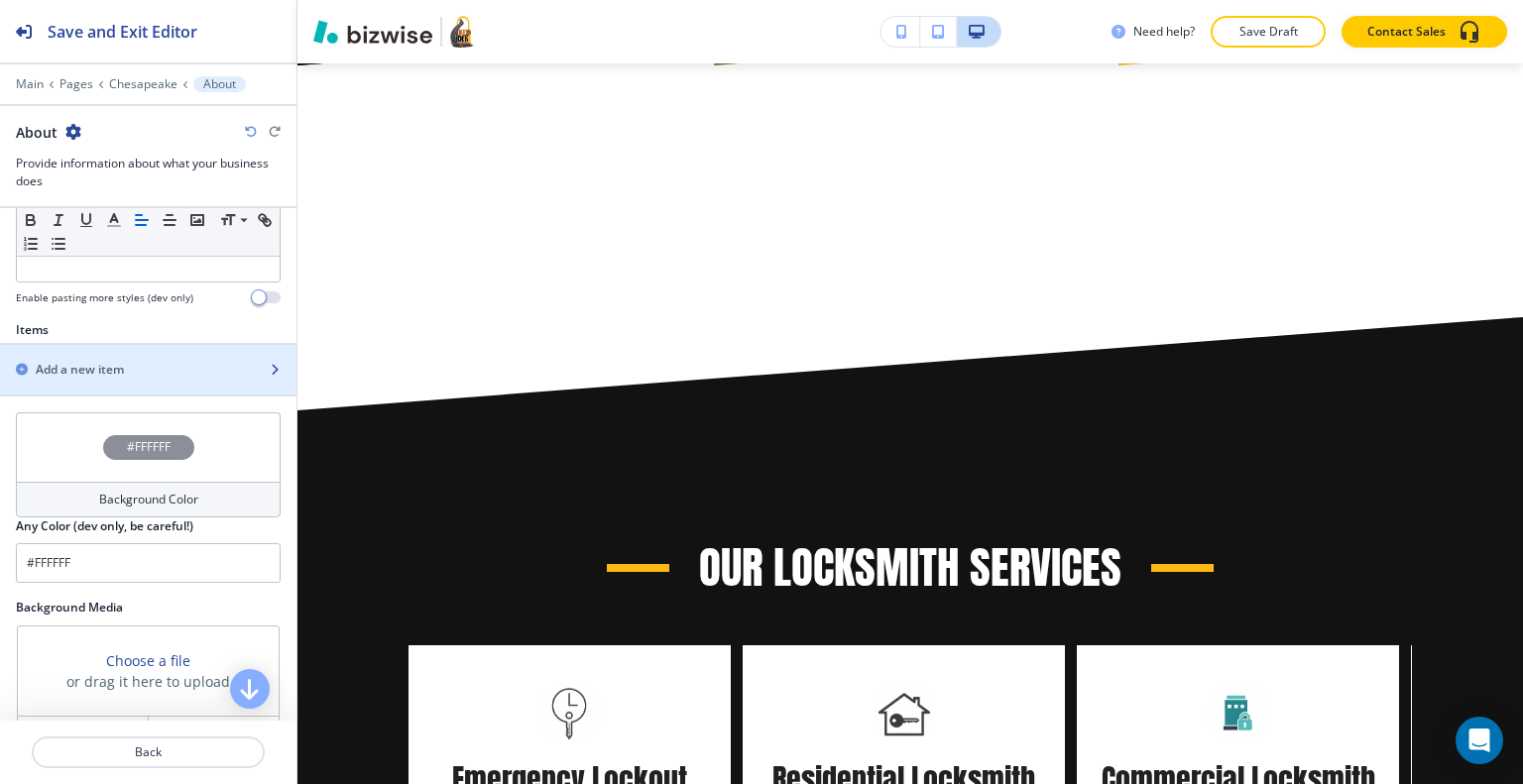 click on "Add a new item" at bounding box center [79, 370] 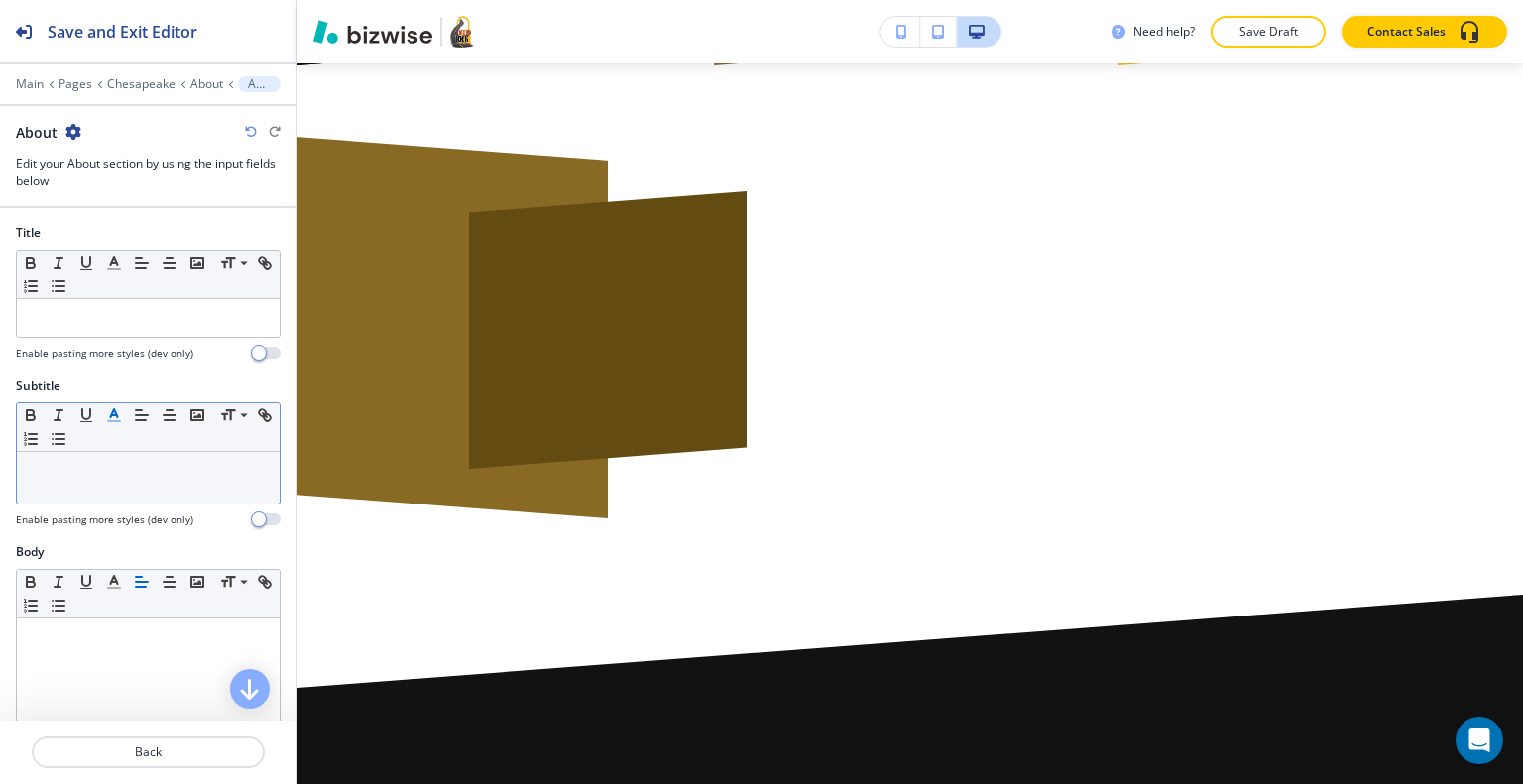 scroll, scrollTop: 1220, scrollLeft: 0, axis: vertical 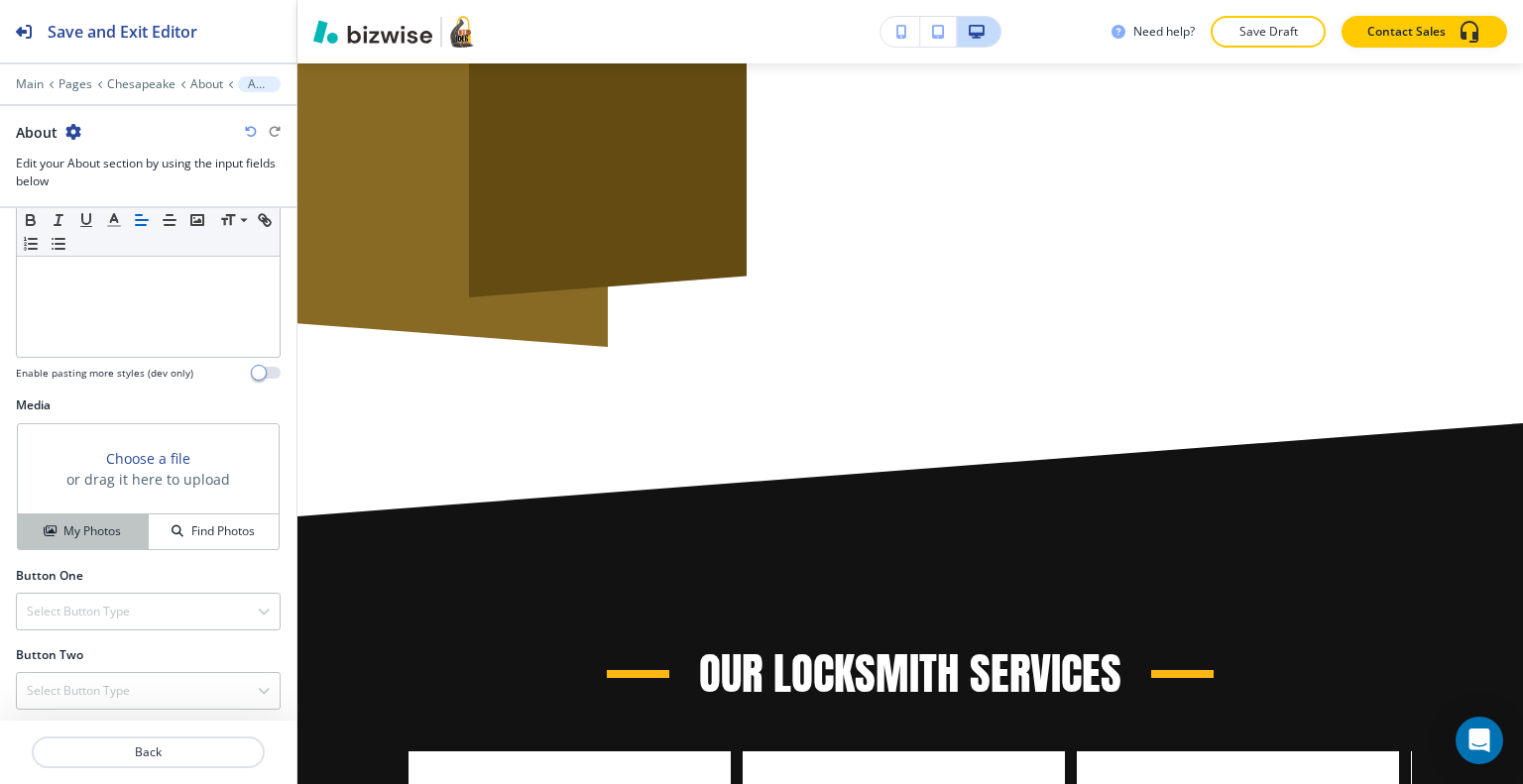 click on "My Photos" at bounding box center [92, 531] 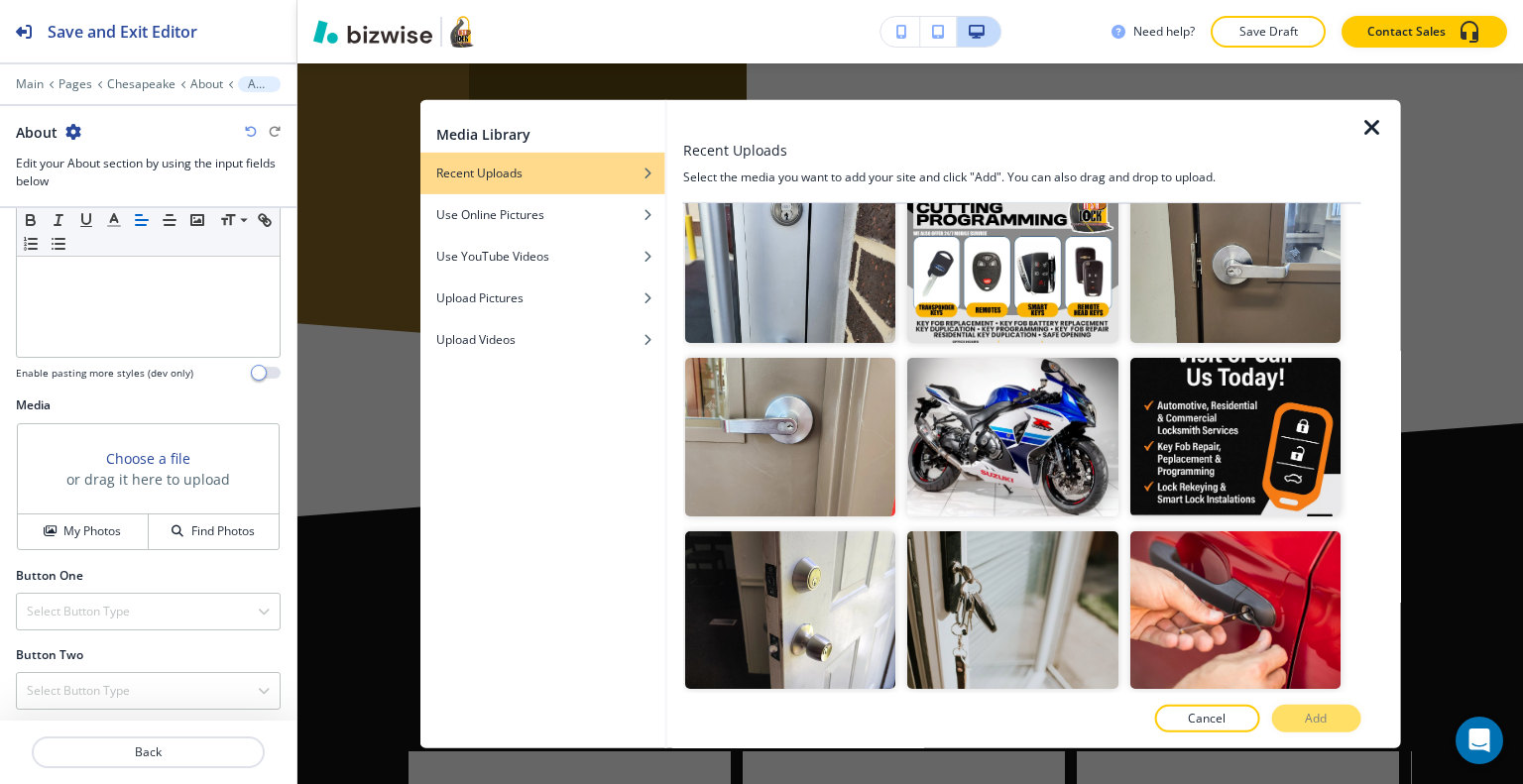 scroll, scrollTop: 1982, scrollLeft: 0, axis: vertical 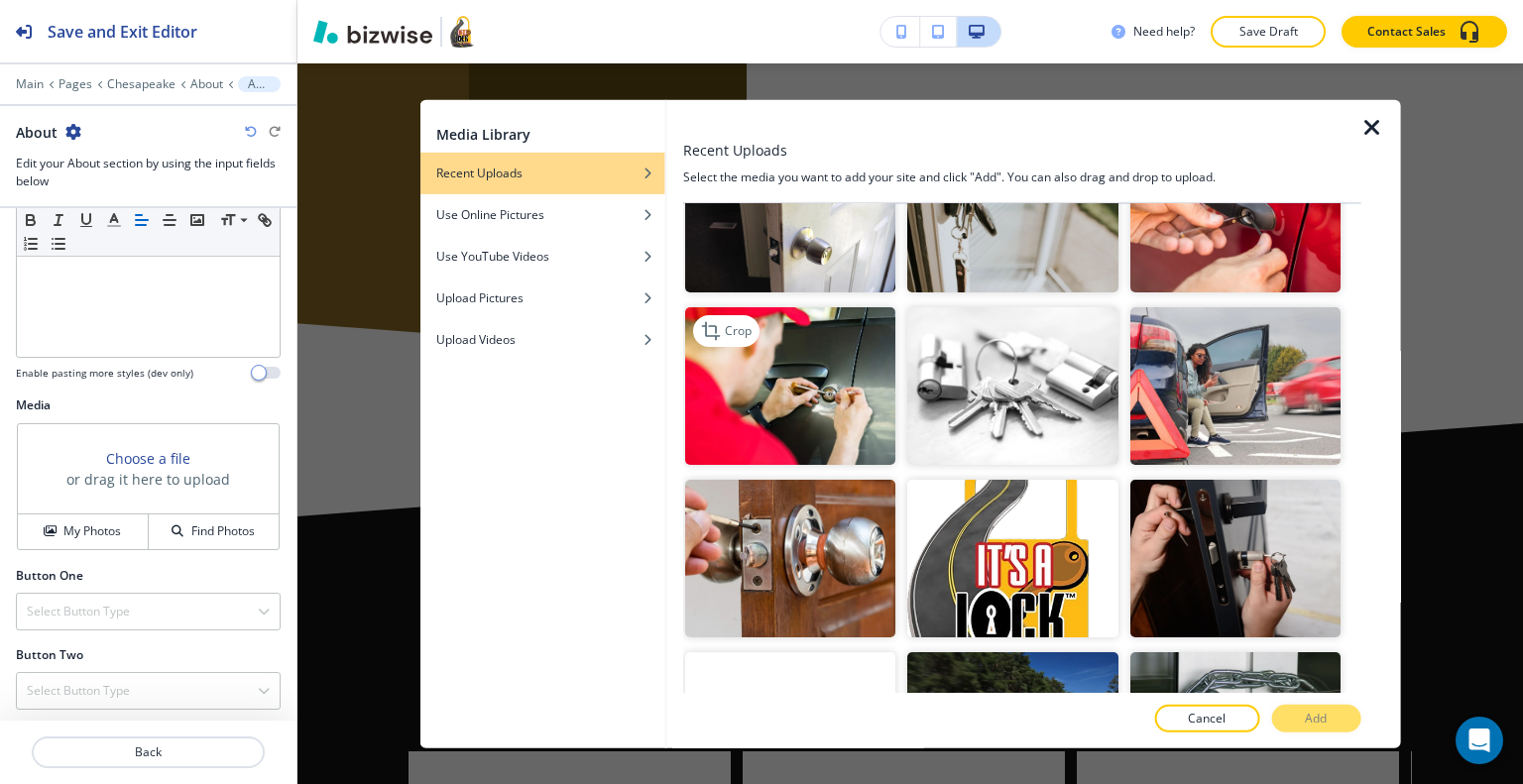 click at bounding box center [790, 386] 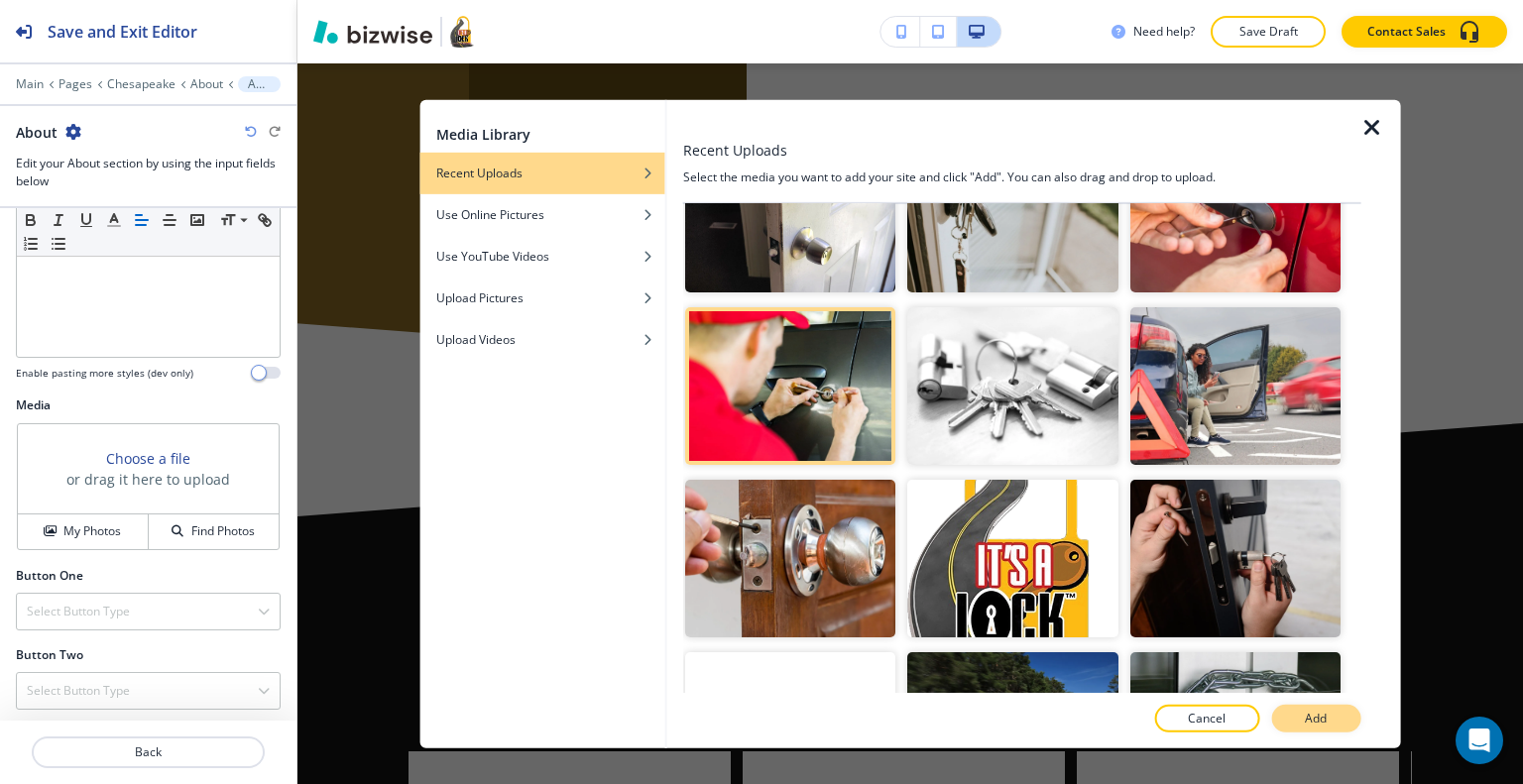 click on "Add" at bounding box center [1316, 719] 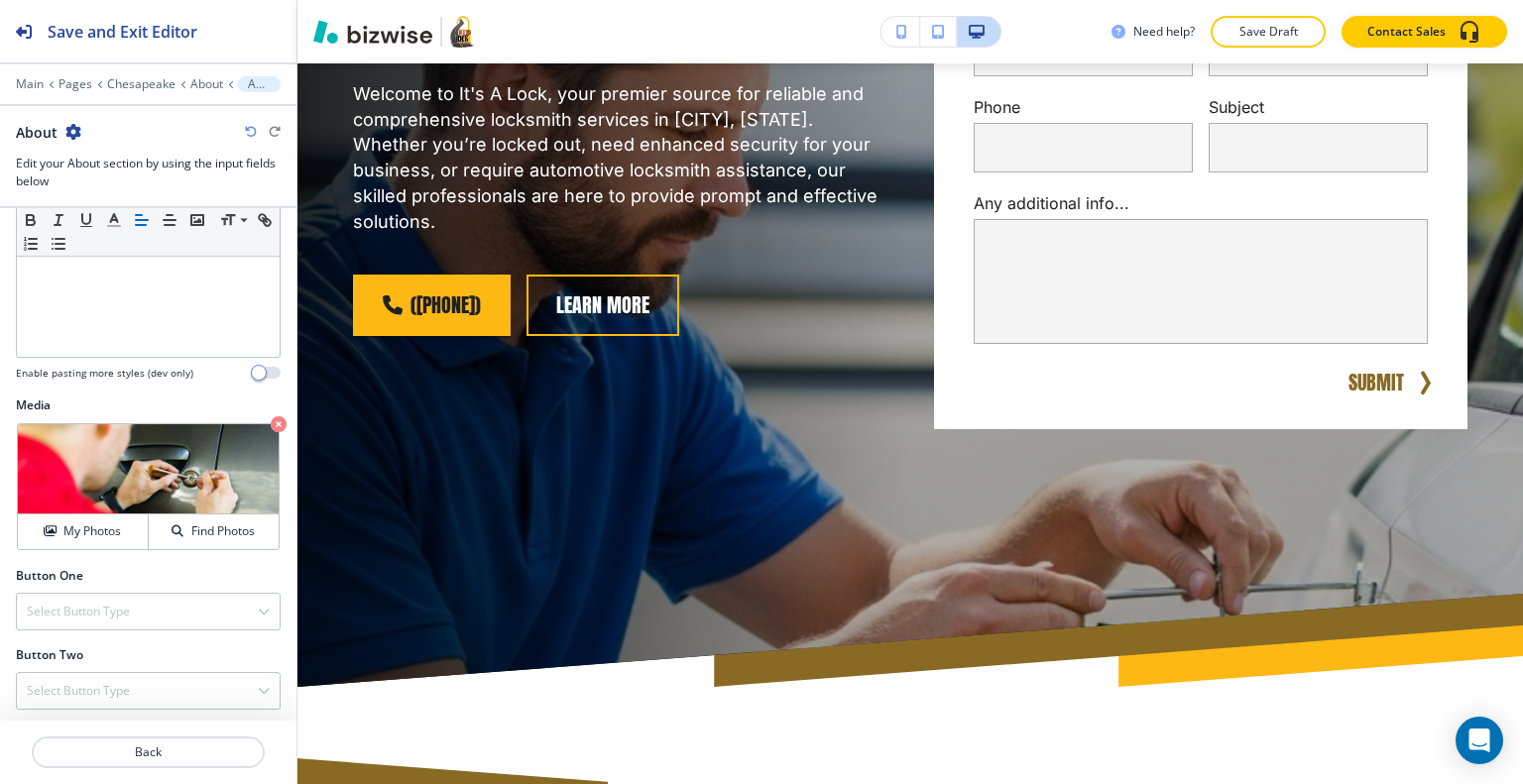 scroll, scrollTop: 625, scrollLeft: 0, axis: vertical 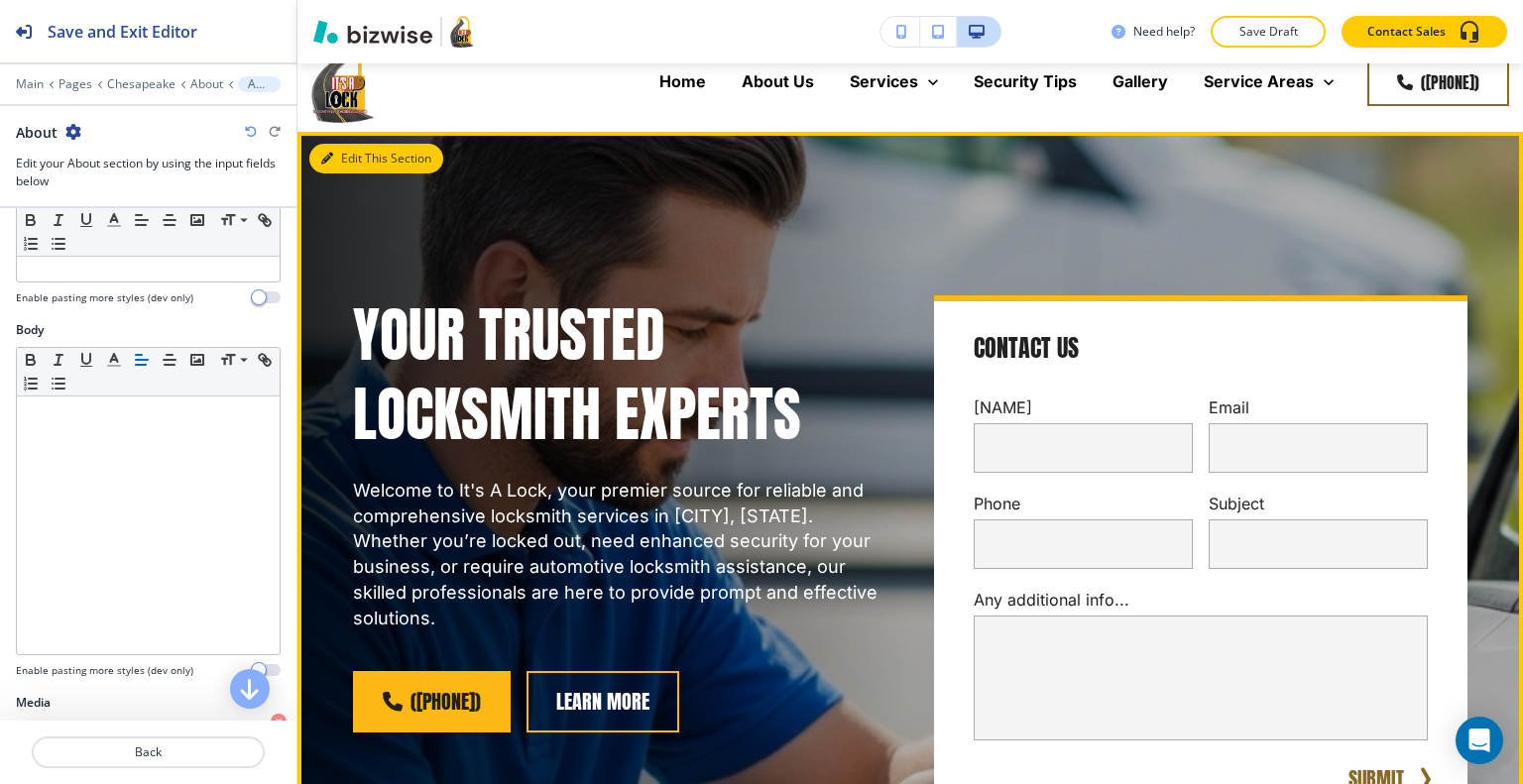 click on "Edit This Section" at bounding box center (376, 159) 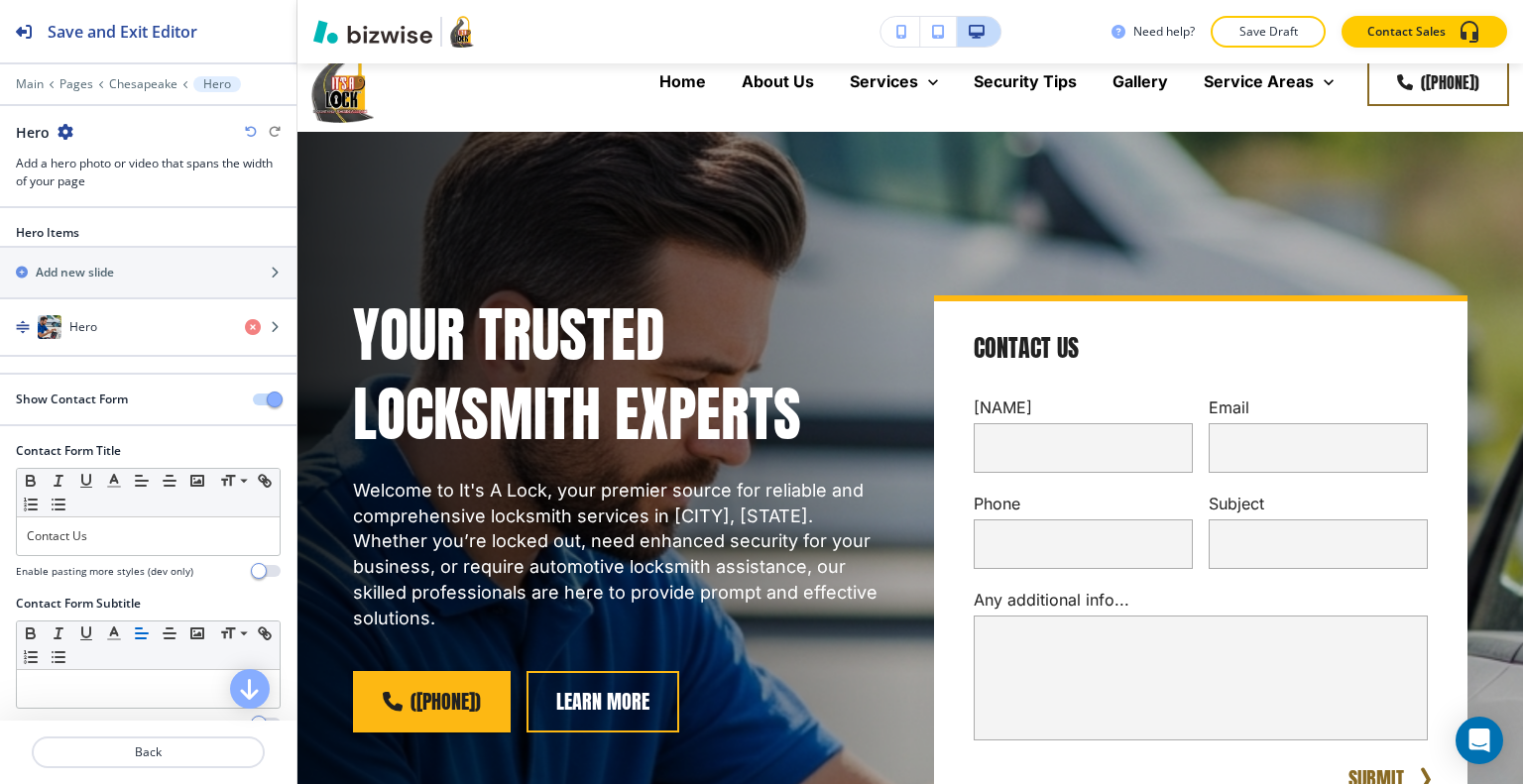 scroll, scrollTop: 99, scrollLeft: 0, axis: vertical 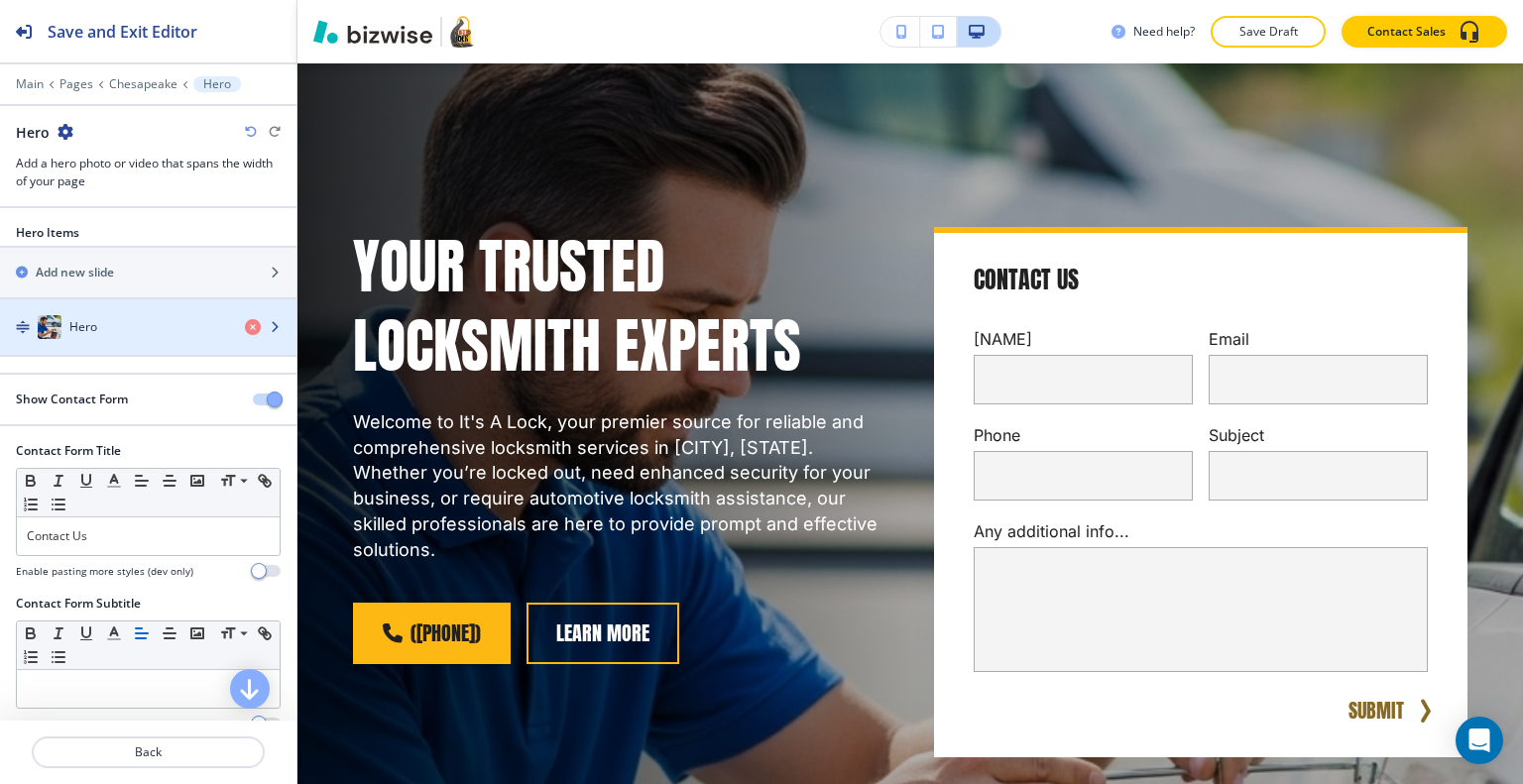 click on "Hero" at bounding box center (114, 327) 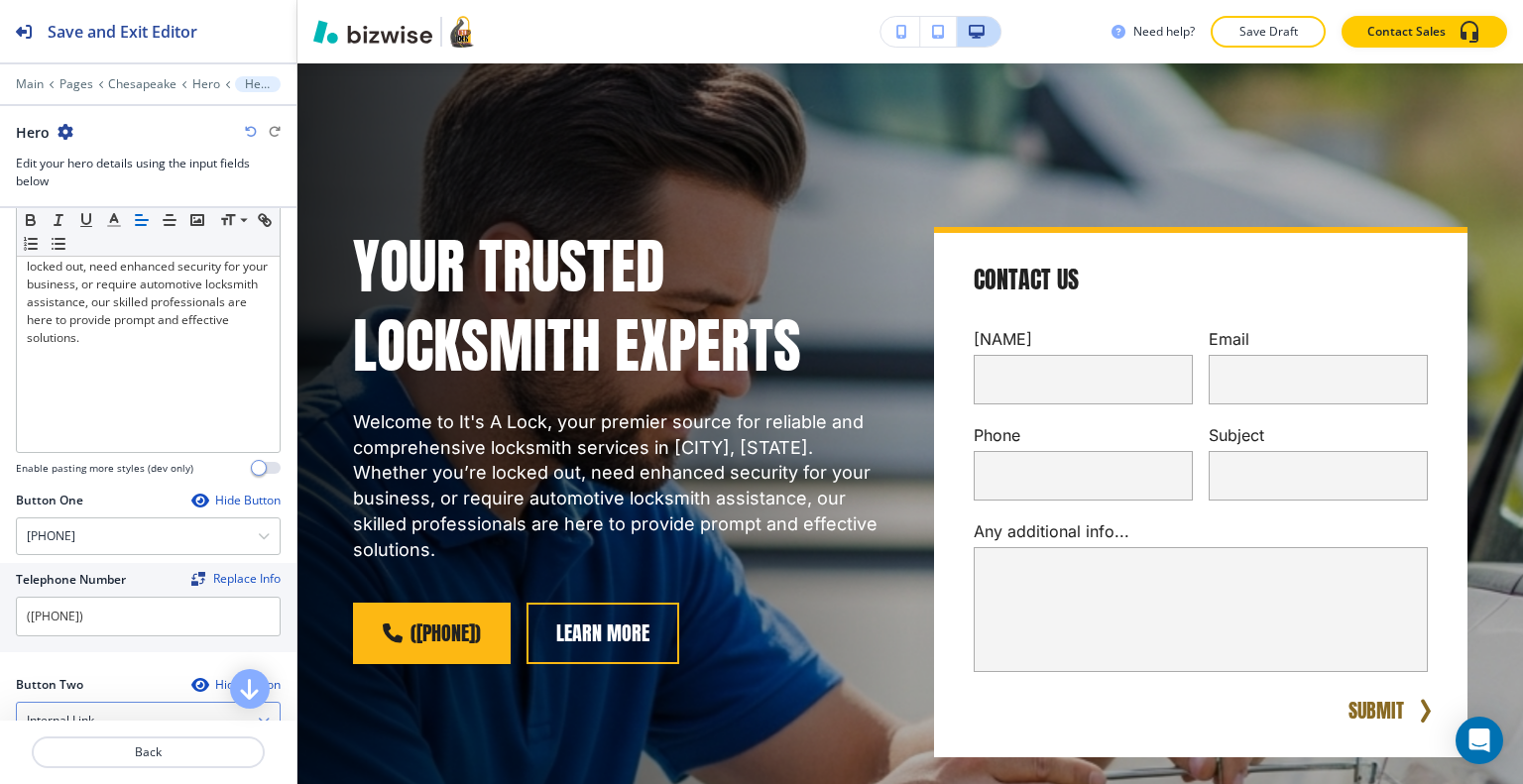 scroll, scrollTop: 793, scrollLeft: 0, axis: vertical 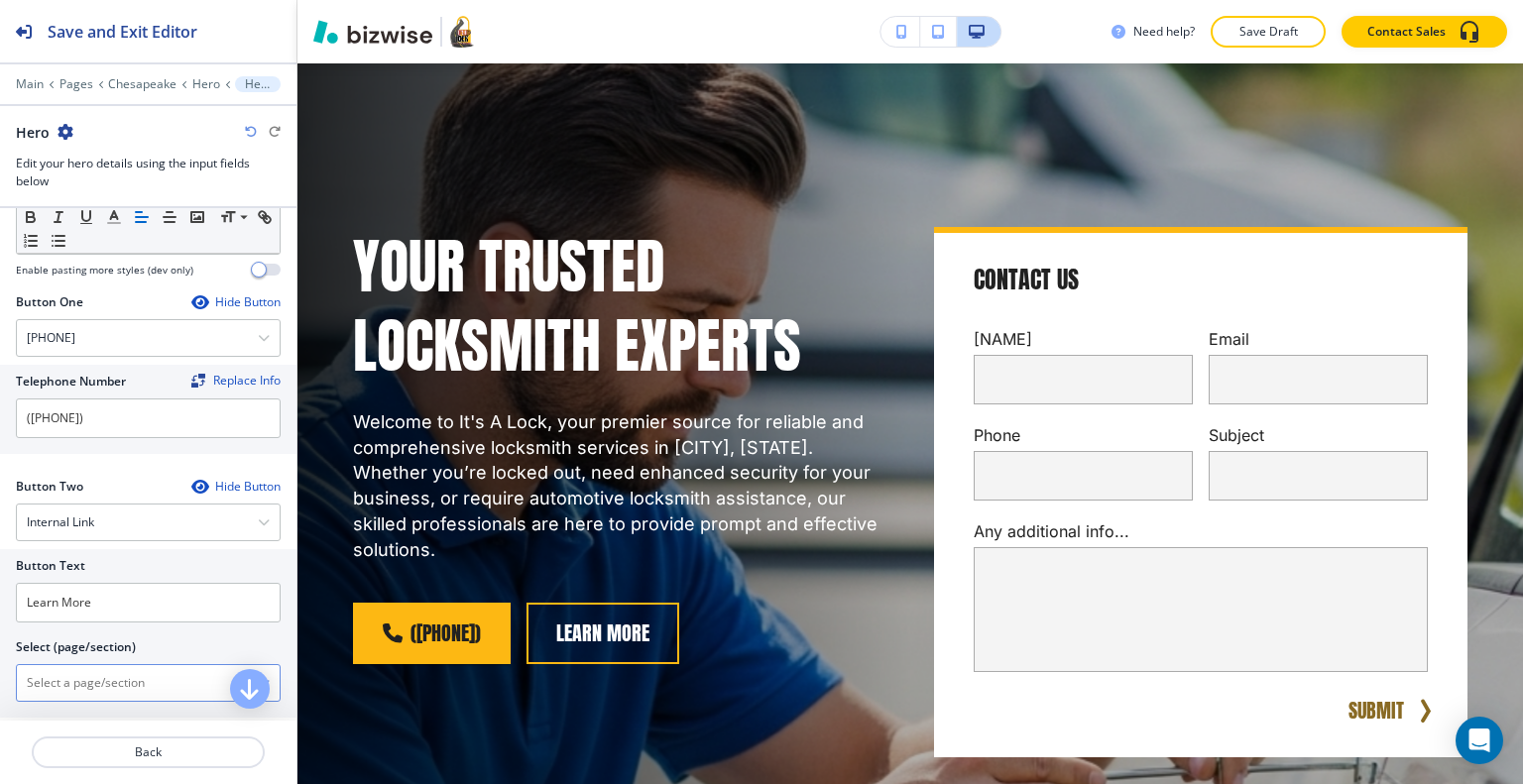 drag, startPoint x: 116, startPoint y: 669, endPoint x: 131, endPoint y: 663, distance: 16.155494 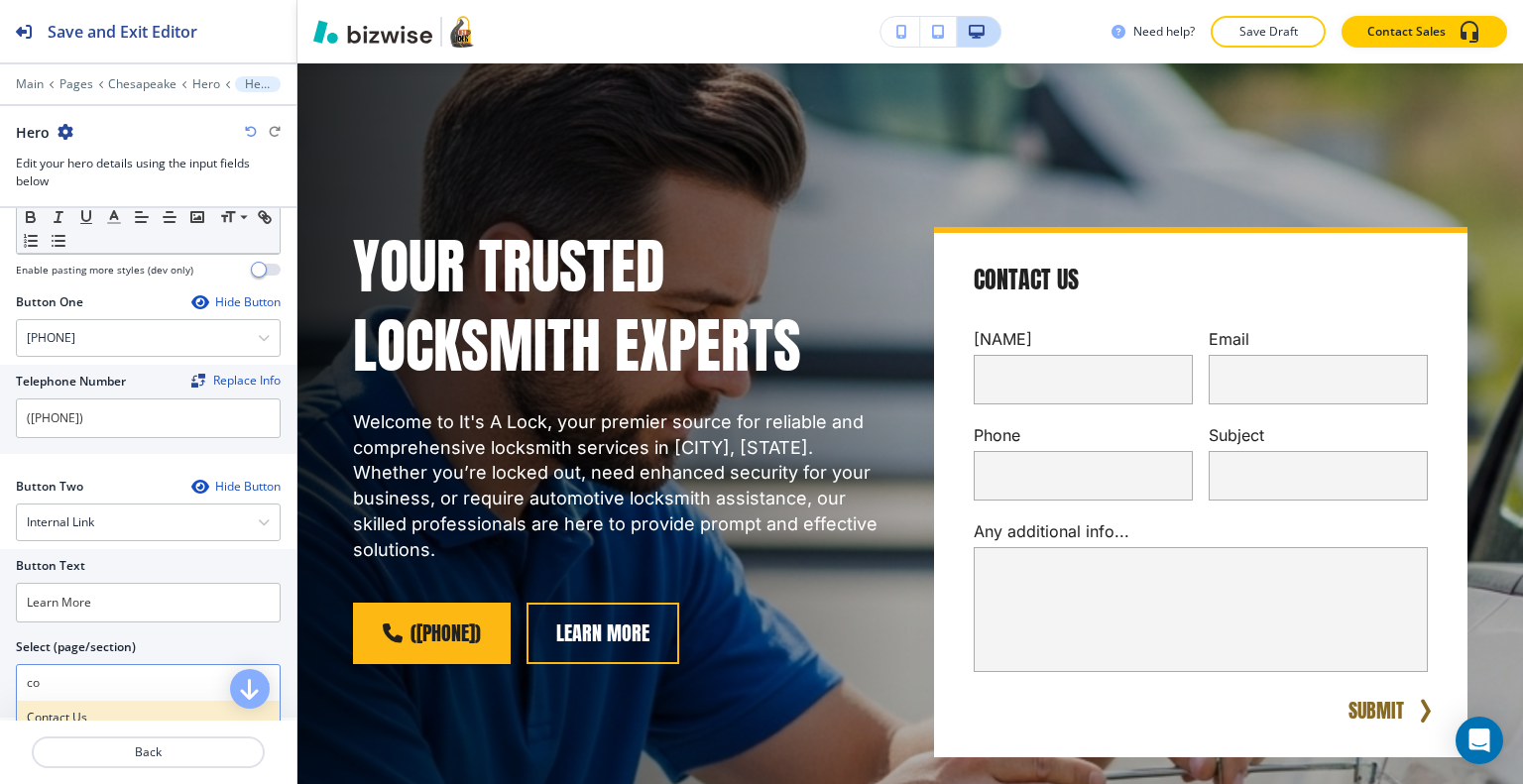 click on "Contact Us" at bounding box center [148, 718] 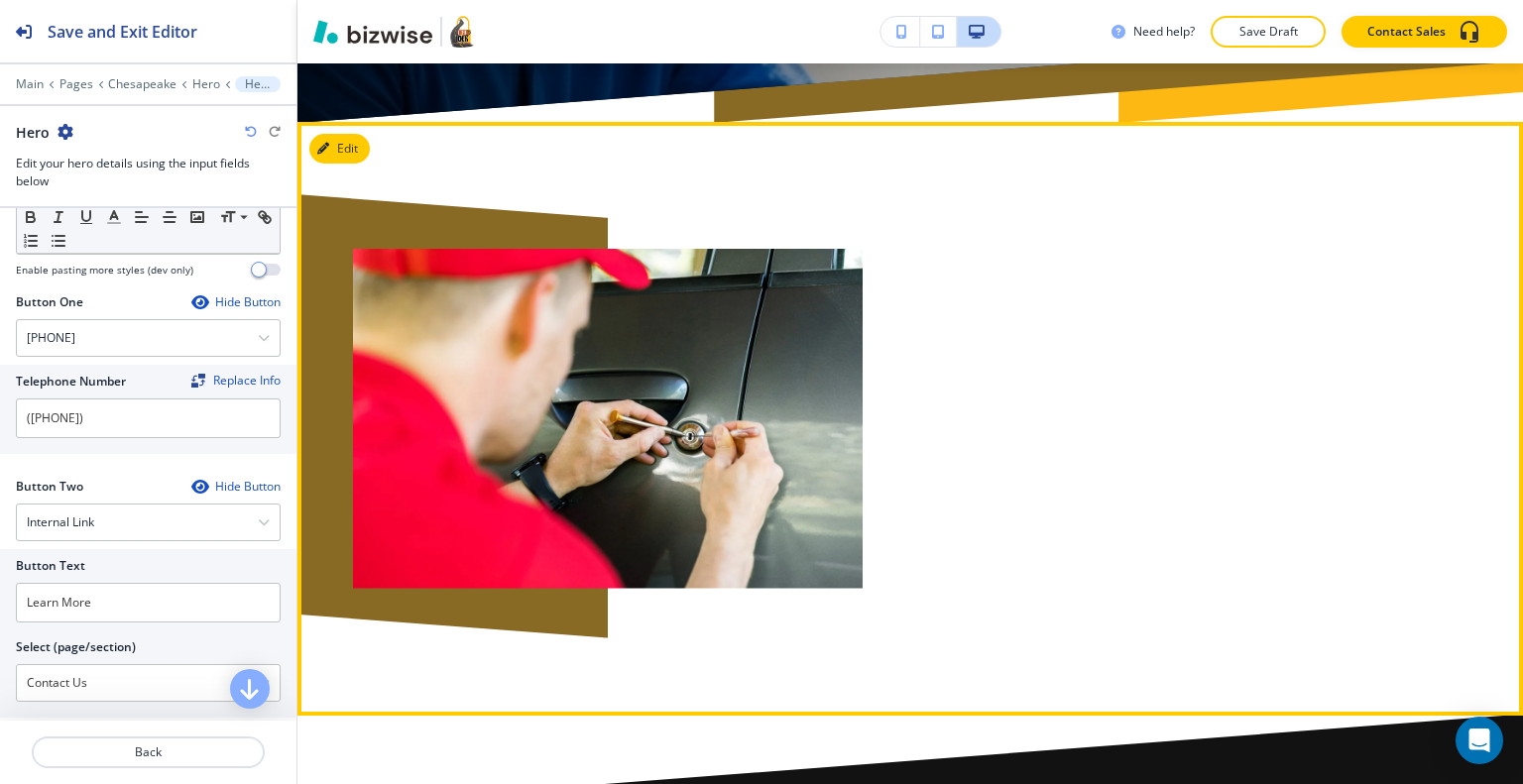 scroll, scrollTop: 1090, scrollLeft: 0, axis: vertical 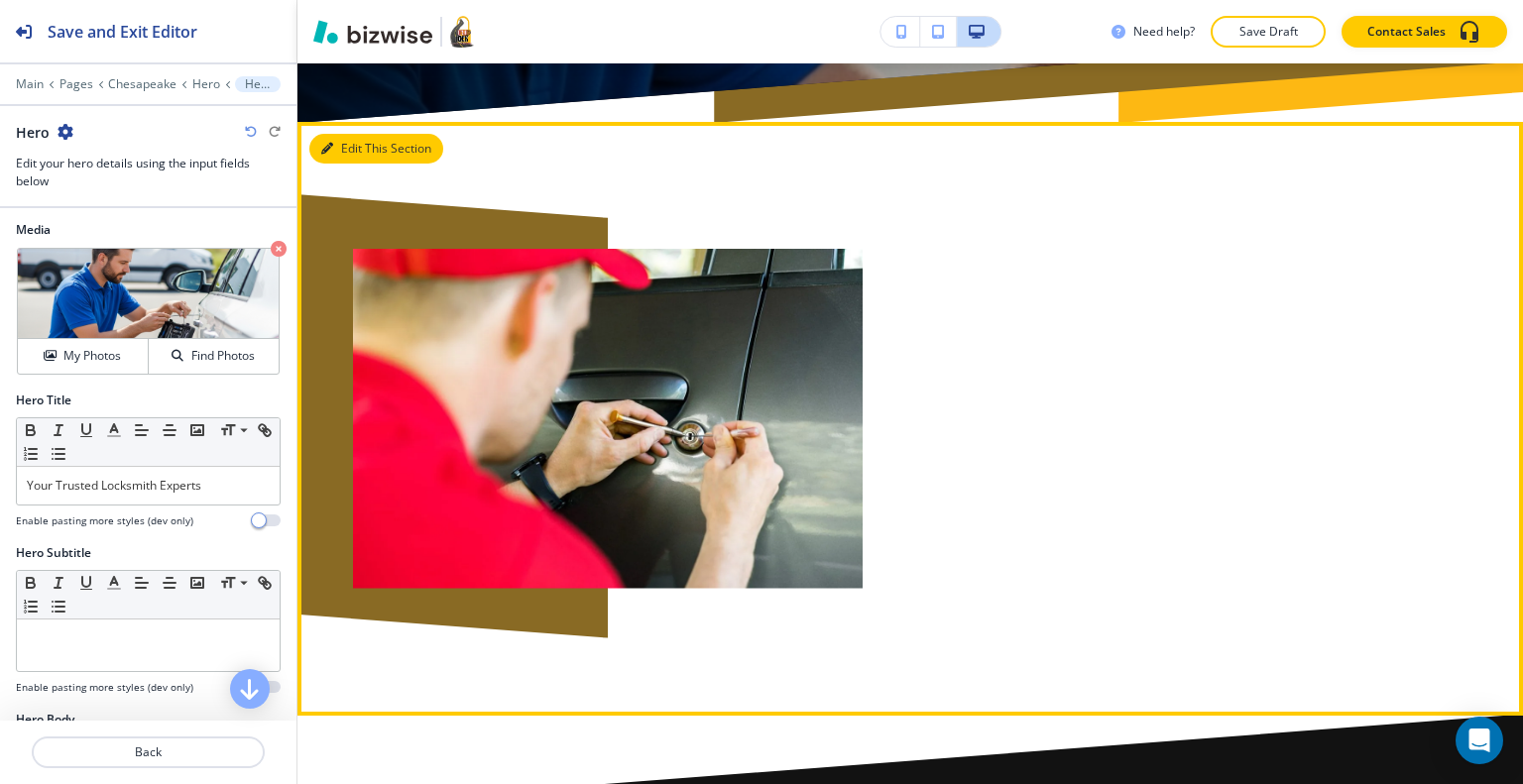 drag, startPoint x: 351, startPoint y: 144, endPoint x: 341, endPoint y: 154, distance: 14.142136 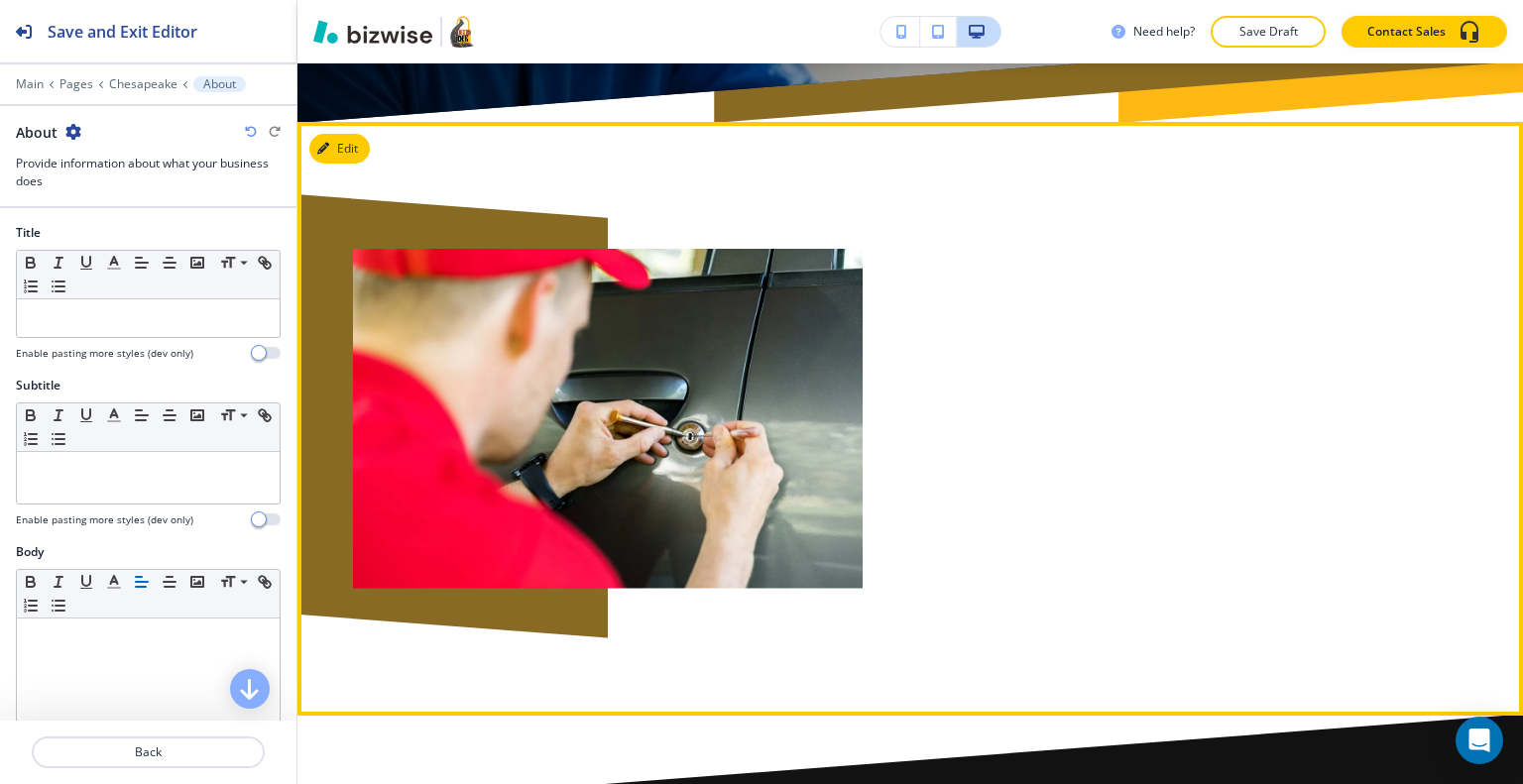 scroll, scrollTop: 1049, scrollLeft: 0, axis: vertical 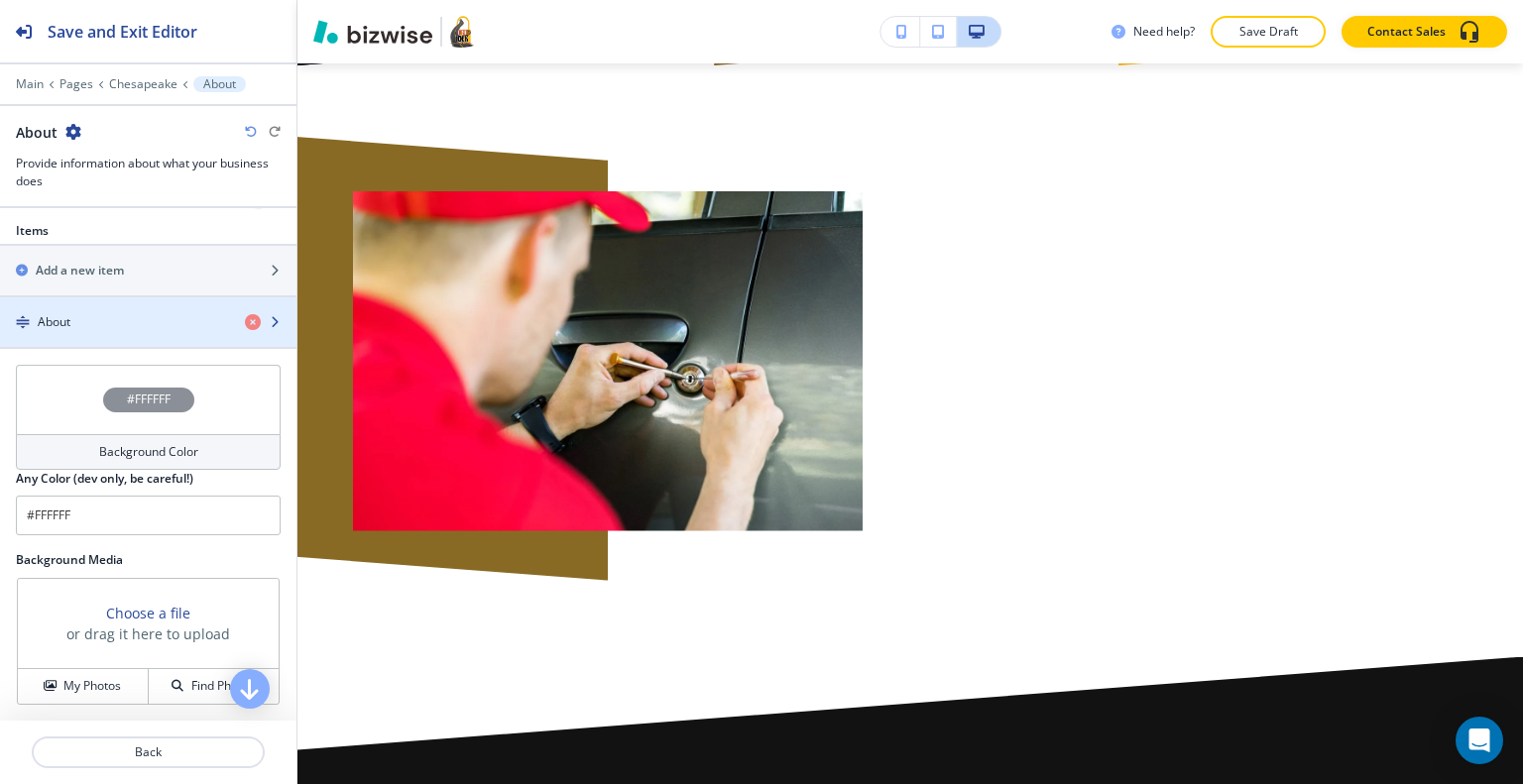click on "About" at bounding box center (54, 322) 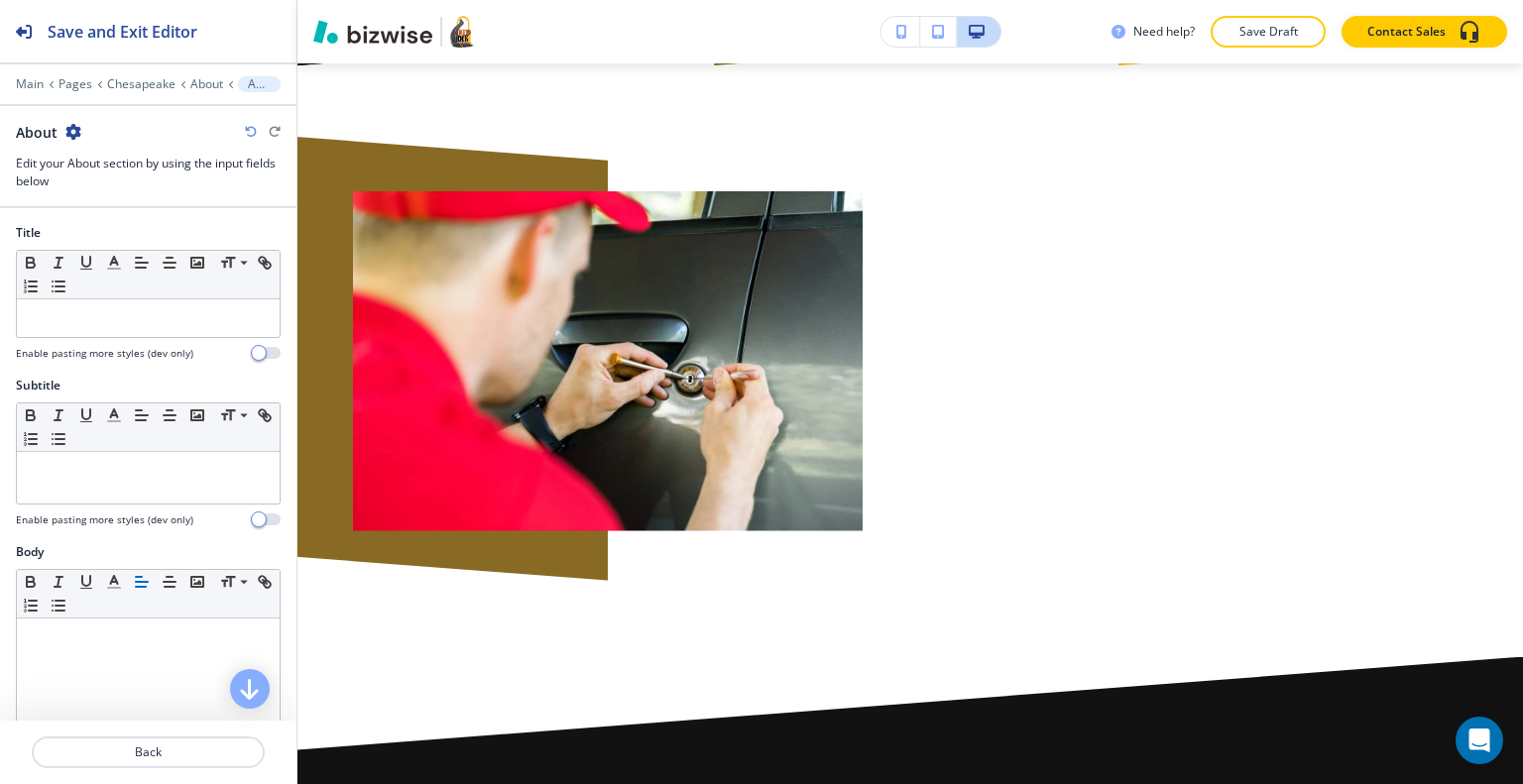 scroll, scrollTop: 1080, scrollLeft: 0, axis: vertical 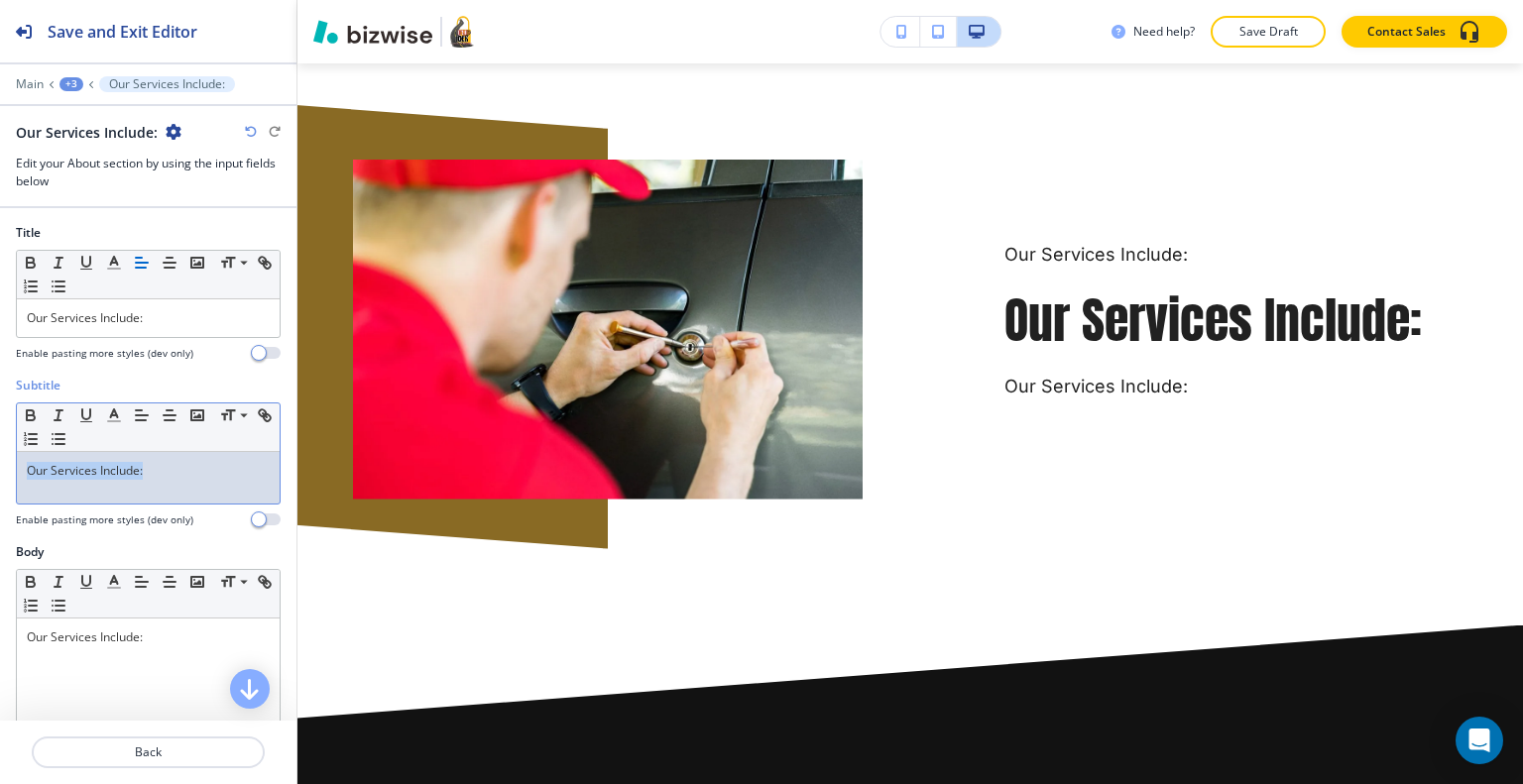 drag, startPoint x: 186, startPoint y: 487, endPoint x: 7, endPoint y: 468, distance: 180.0056 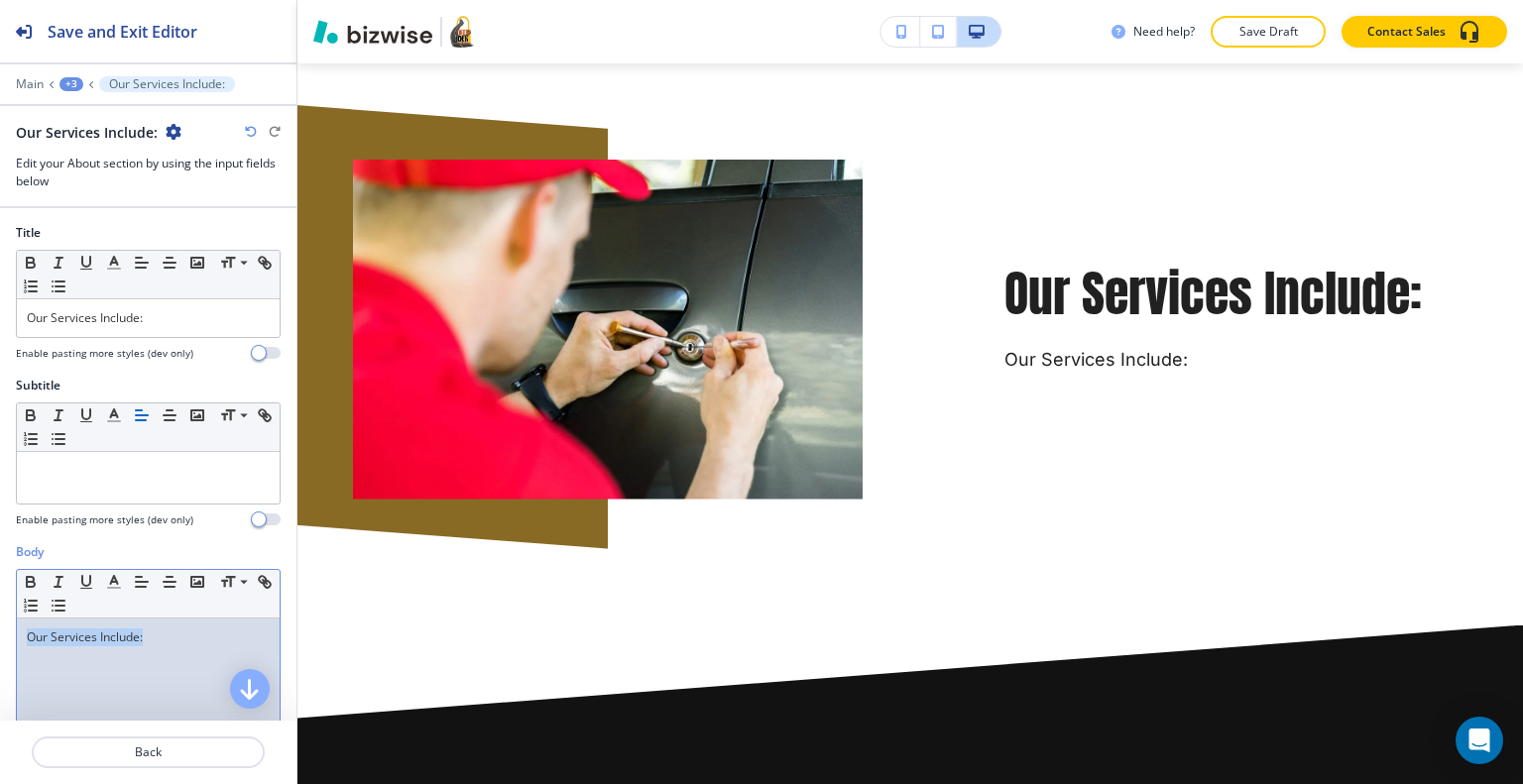 click on "Body                                                   Small Normal Large Huge                                       Our Services Include: Enable pasting more styles (dev only)" at bounding box center [148, 729] 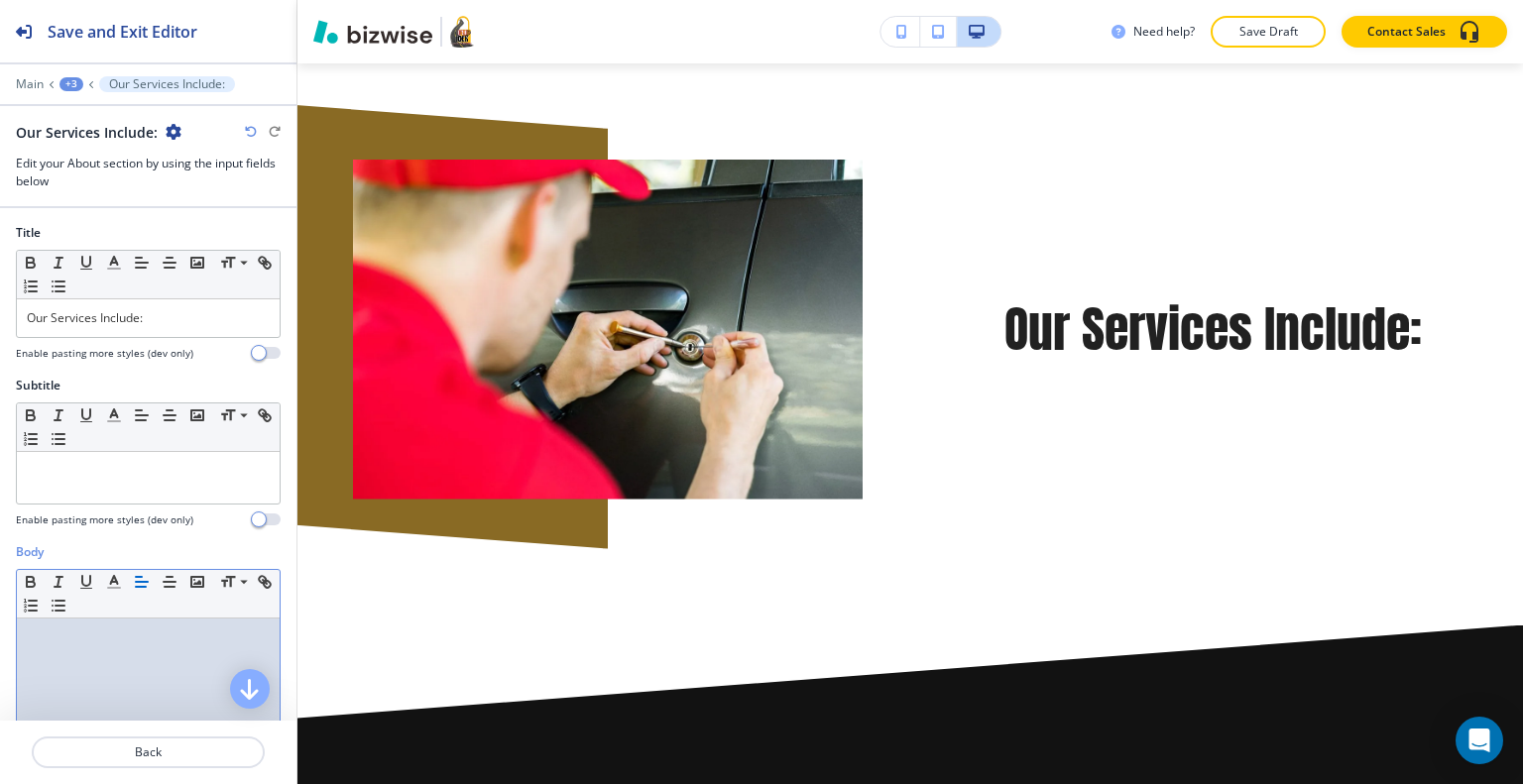 scroll, scrollTop: 198, scrollLeft: 0, axis: vertical 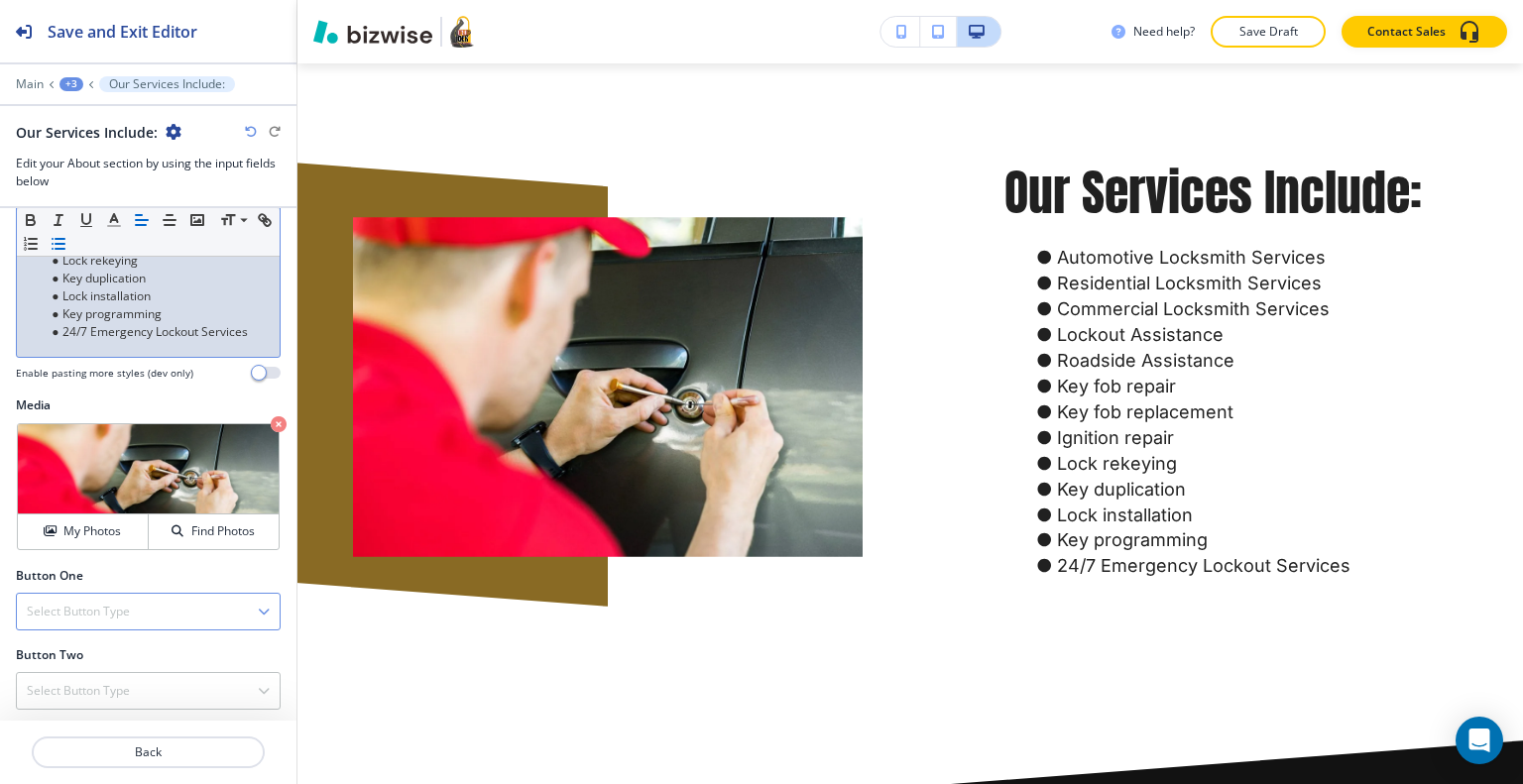 click on "Select Button Type" at bounding box center [78, 612] 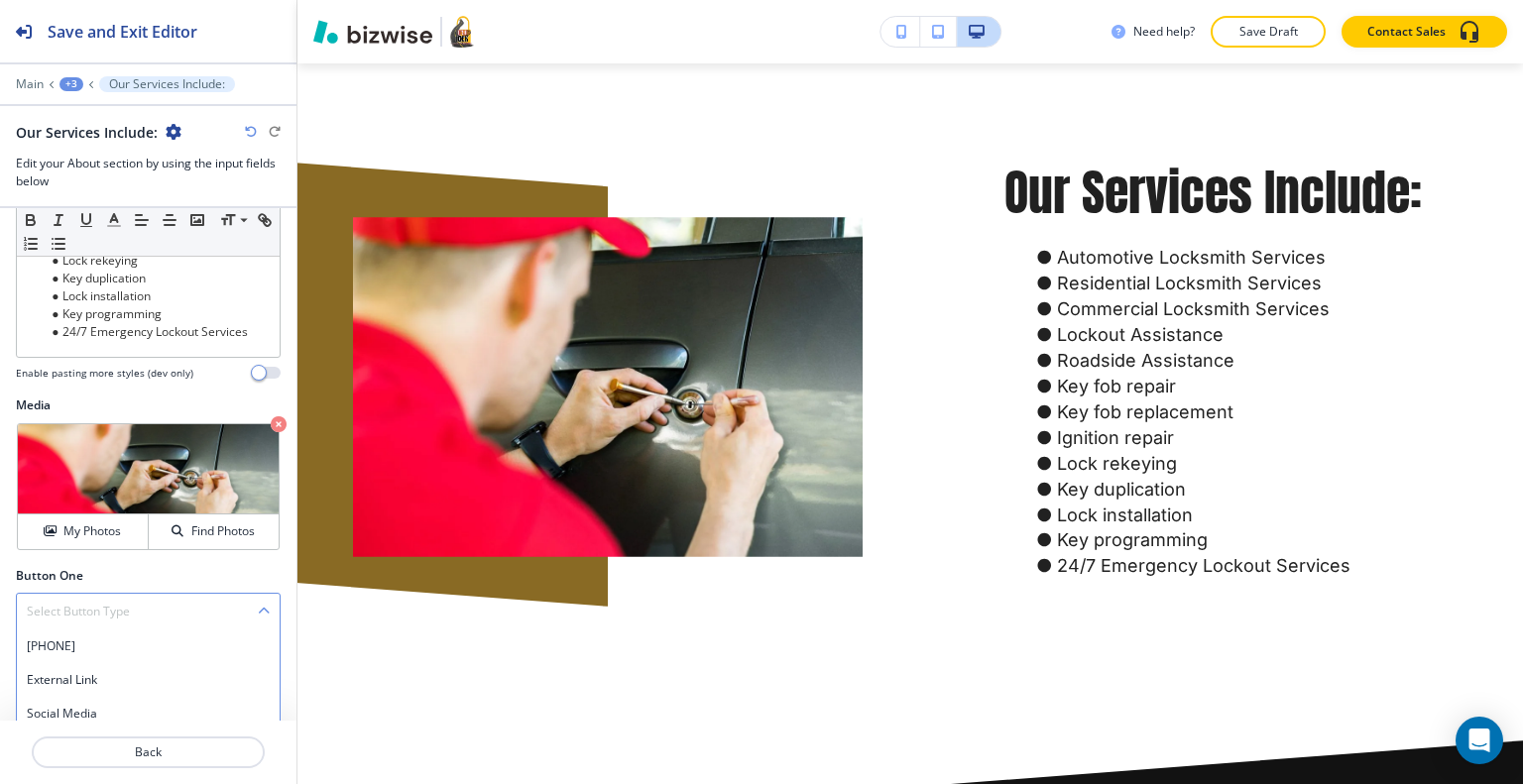 scroll, scrollTop: 626, scrollLeft: 0, axis: vertical 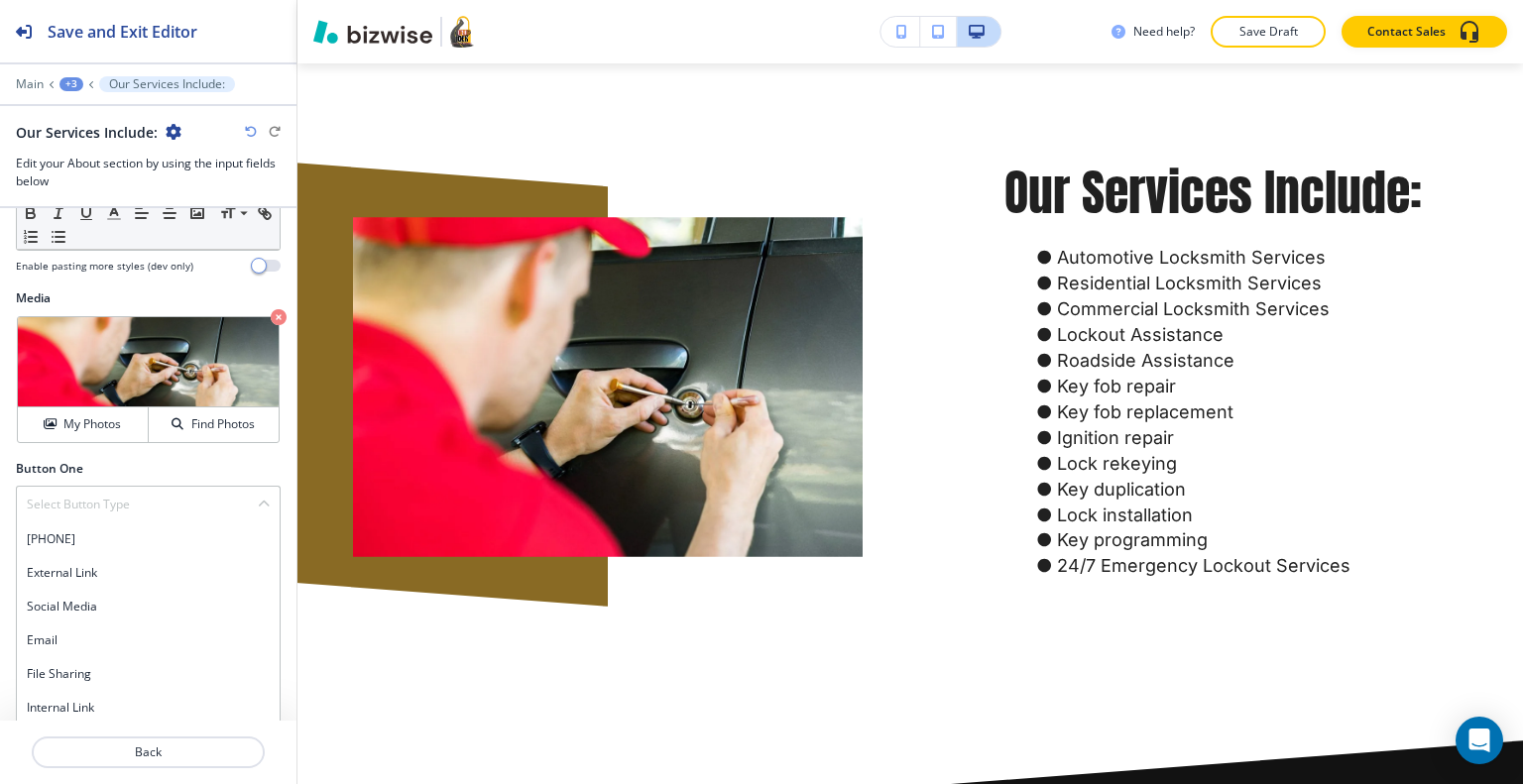 click on "Internal Link" at bounding box center [148, 708] 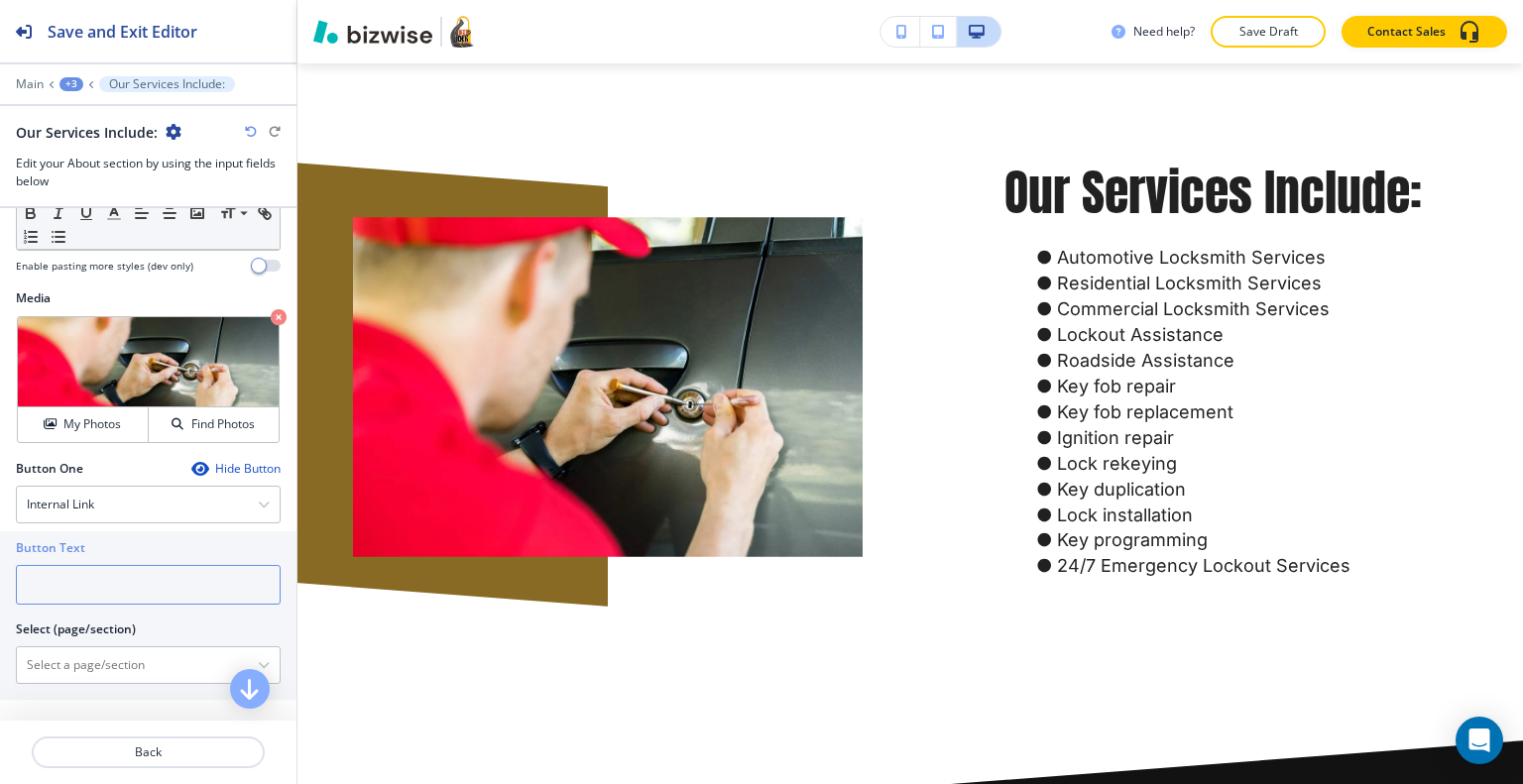 click at bounding box center [148, 585] 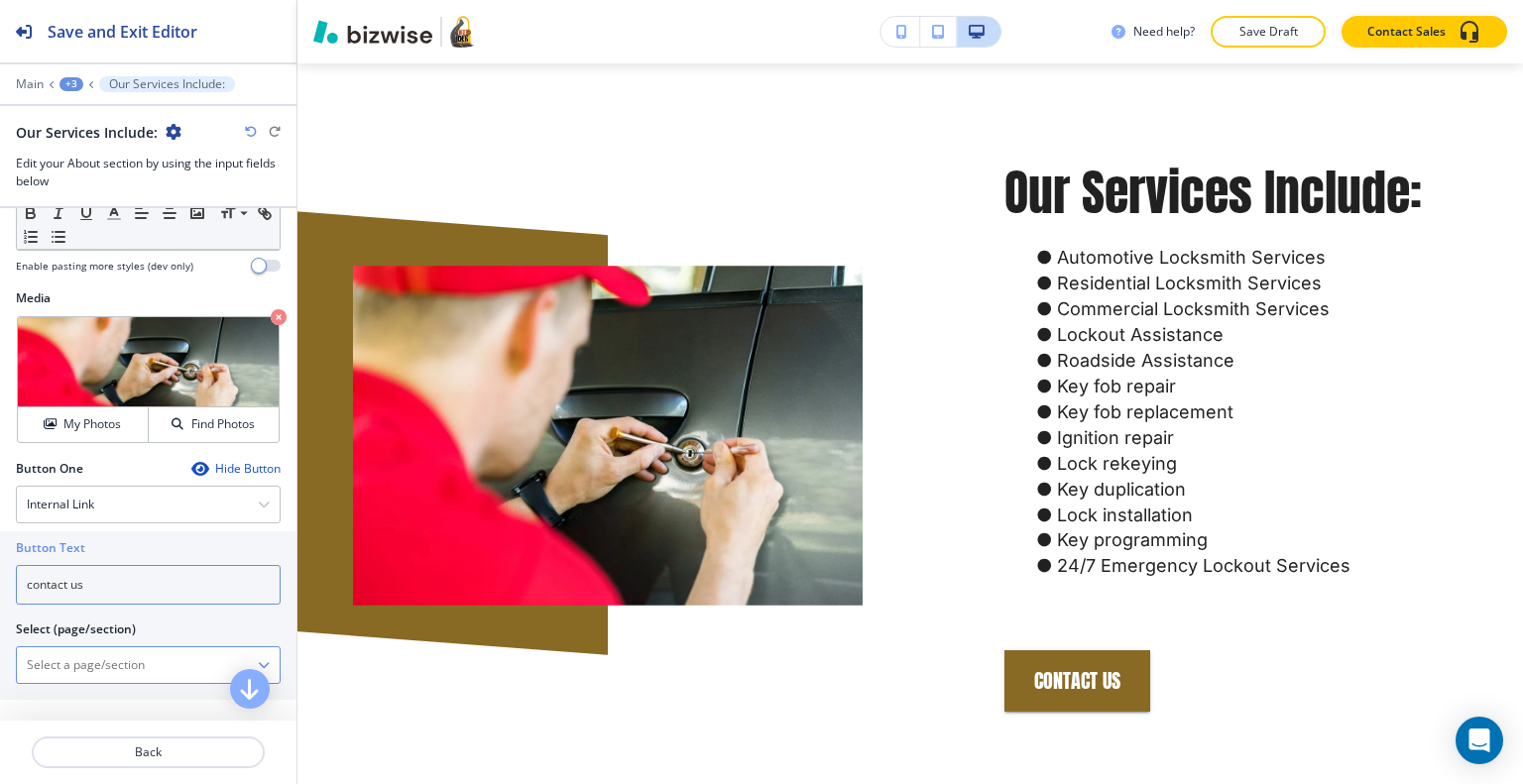 type on "contact us" 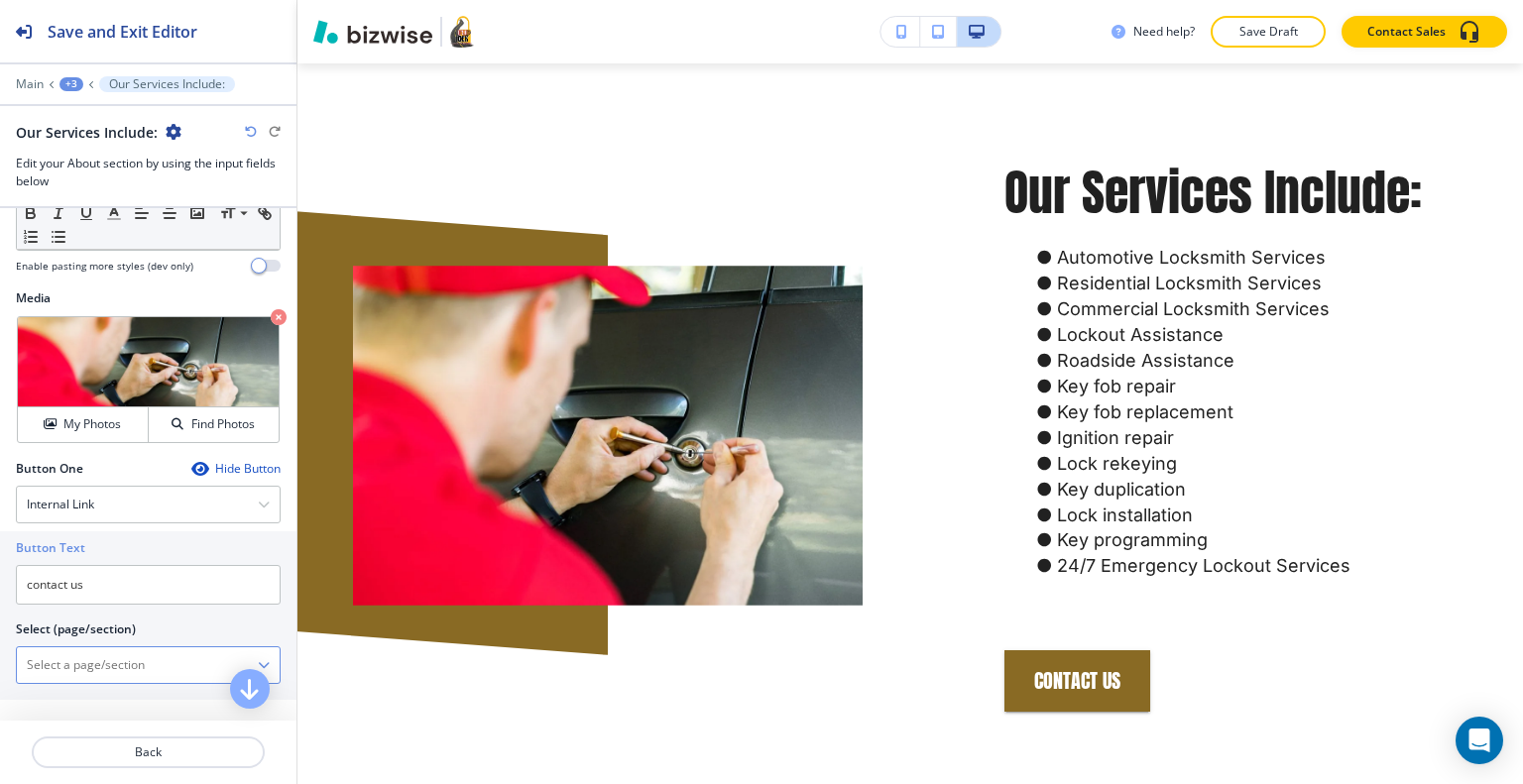 click at bounding box center (137, 665) 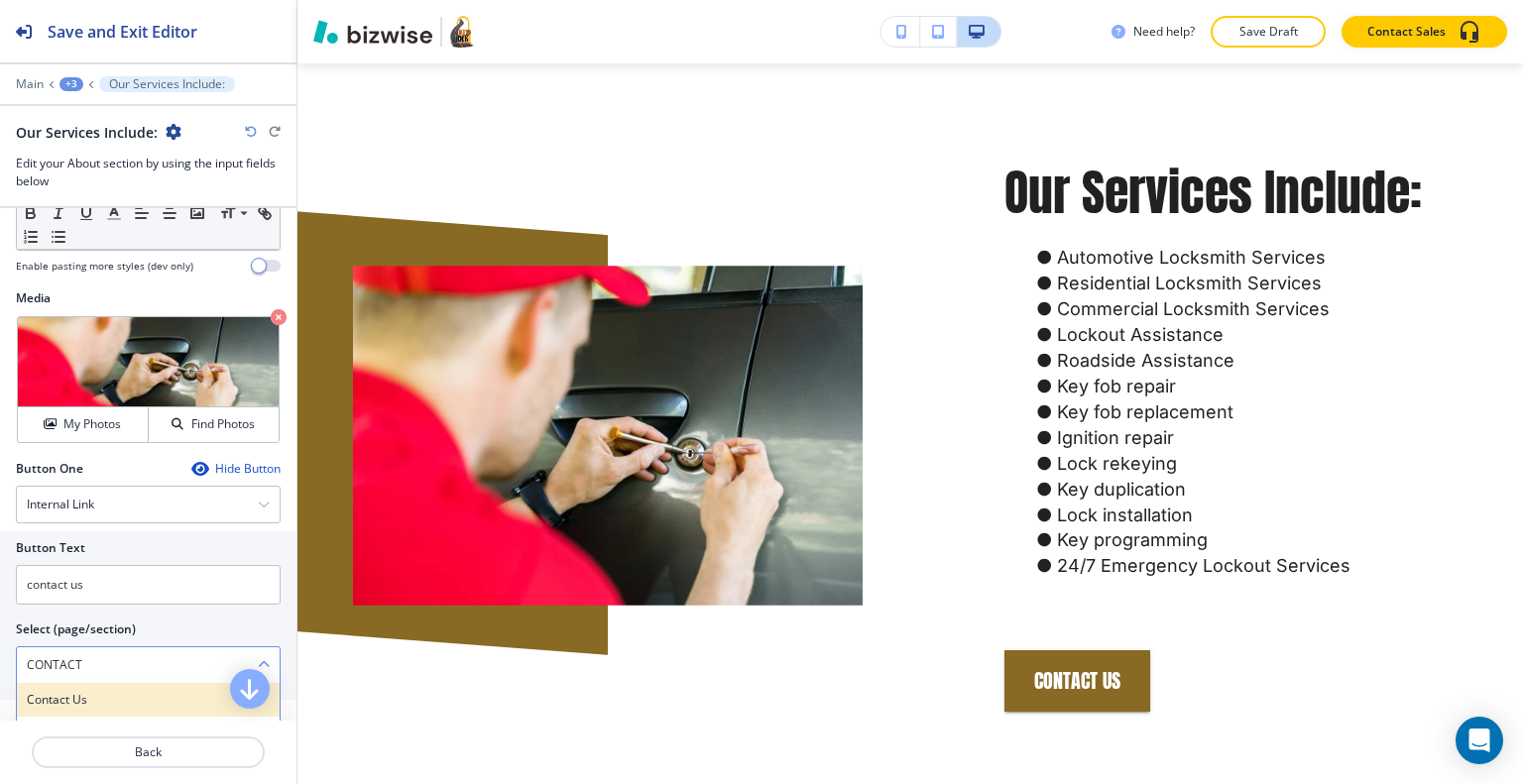 click on "Contact Us" at bounding box center [148, 700] 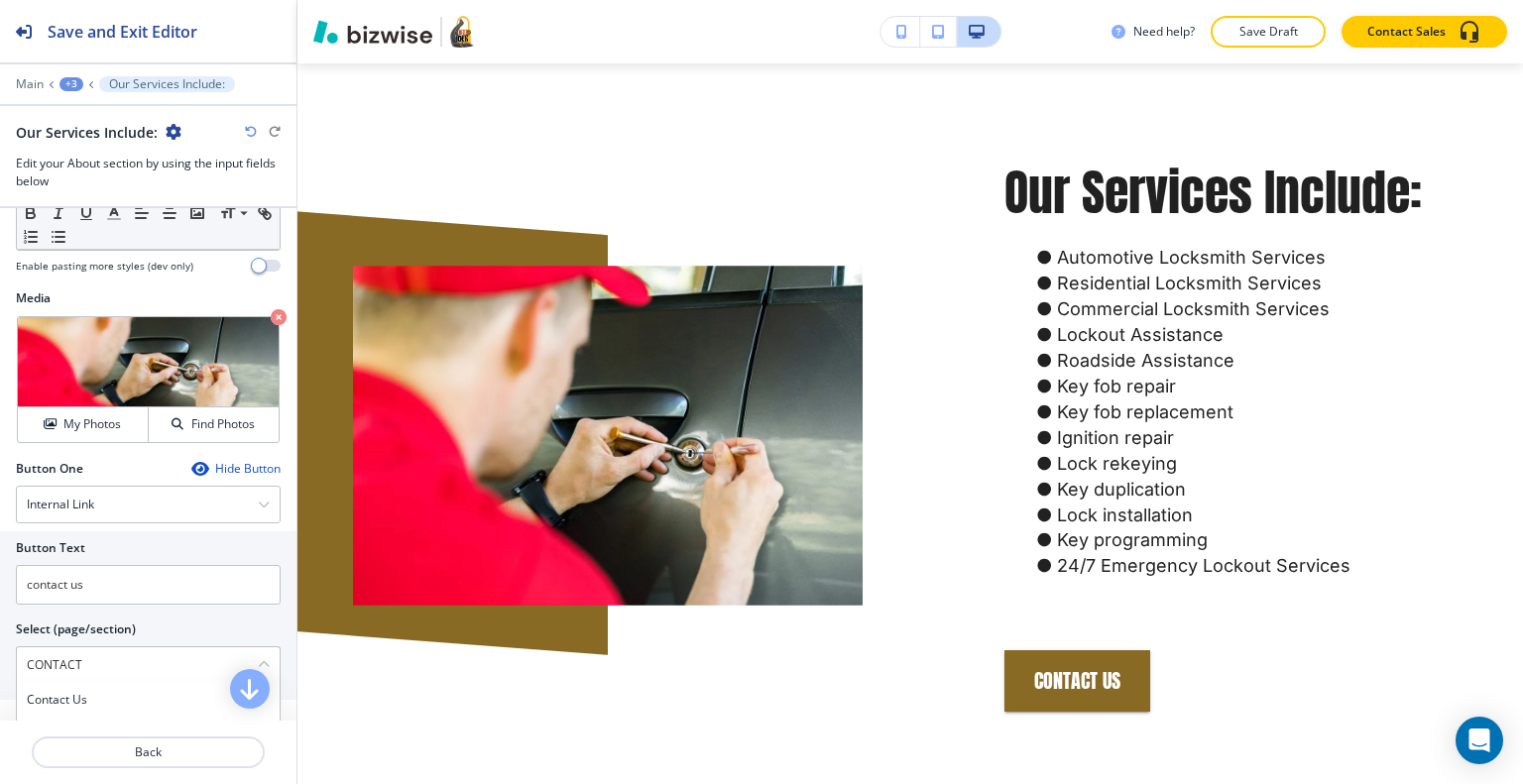 type on "Contact Us" 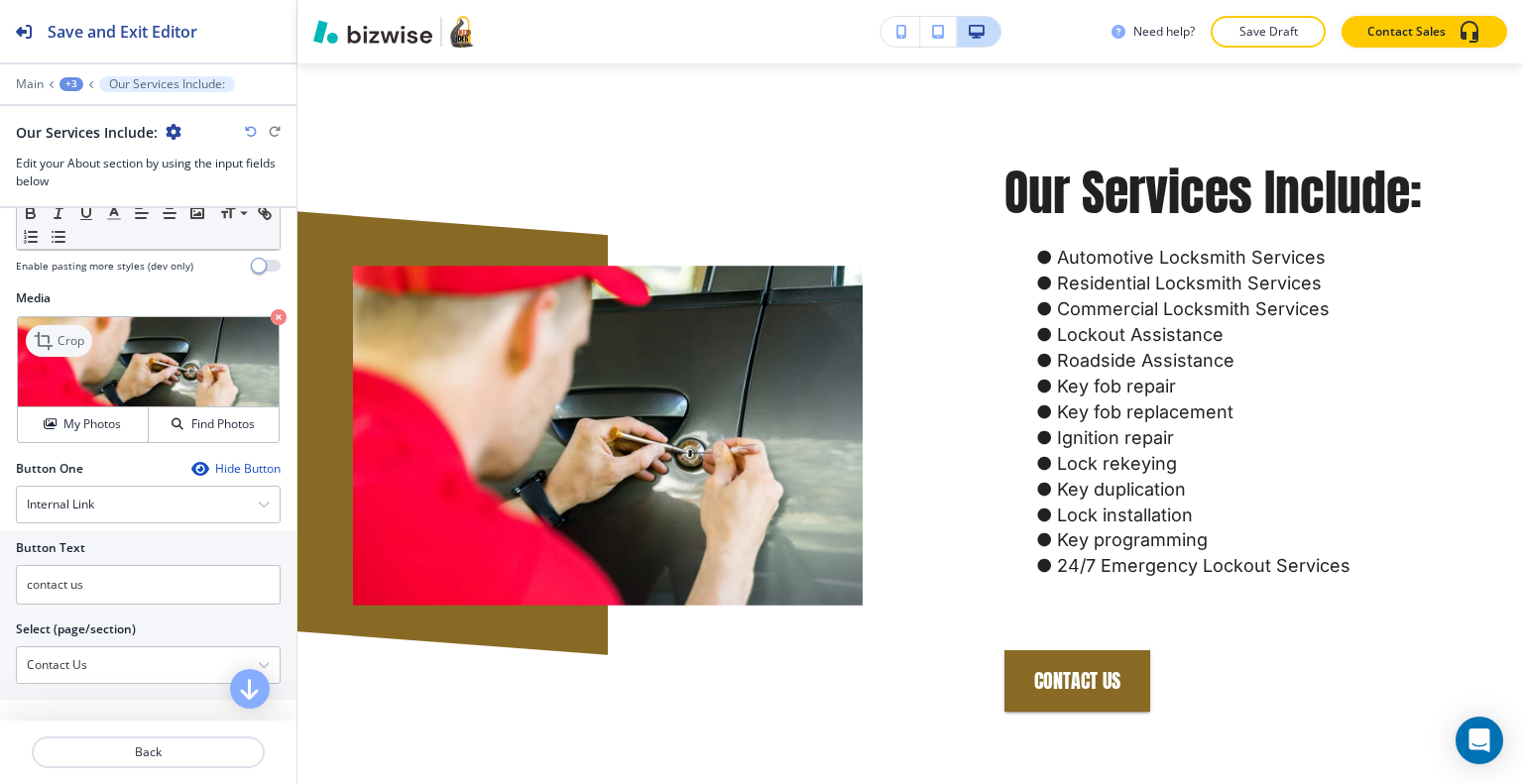 click on "Crop" at bounding box center [70, 341] 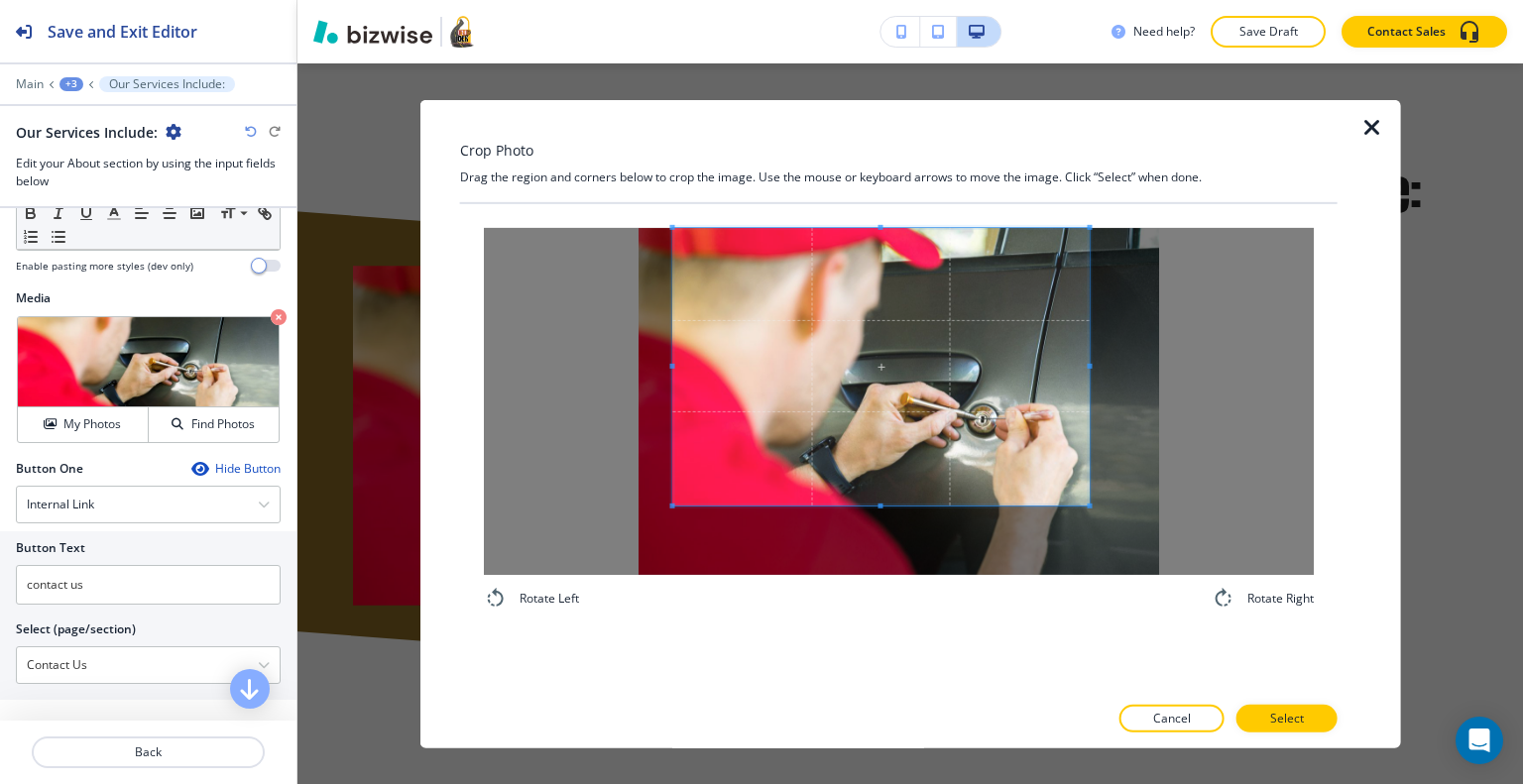 click at bounding box center (881, 366) 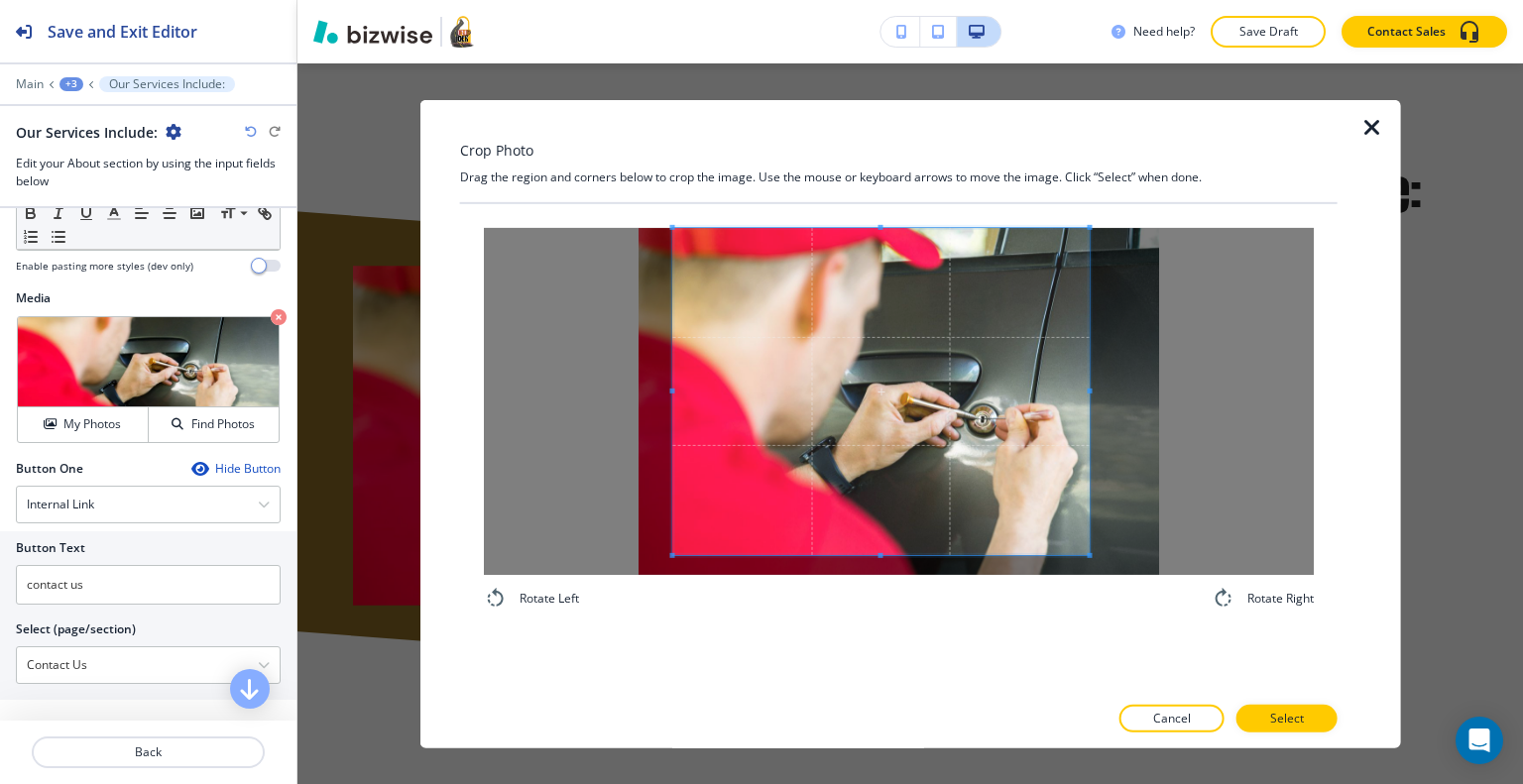 click on "Rotate Left Rotate Right" at bounding box center [898, 447] 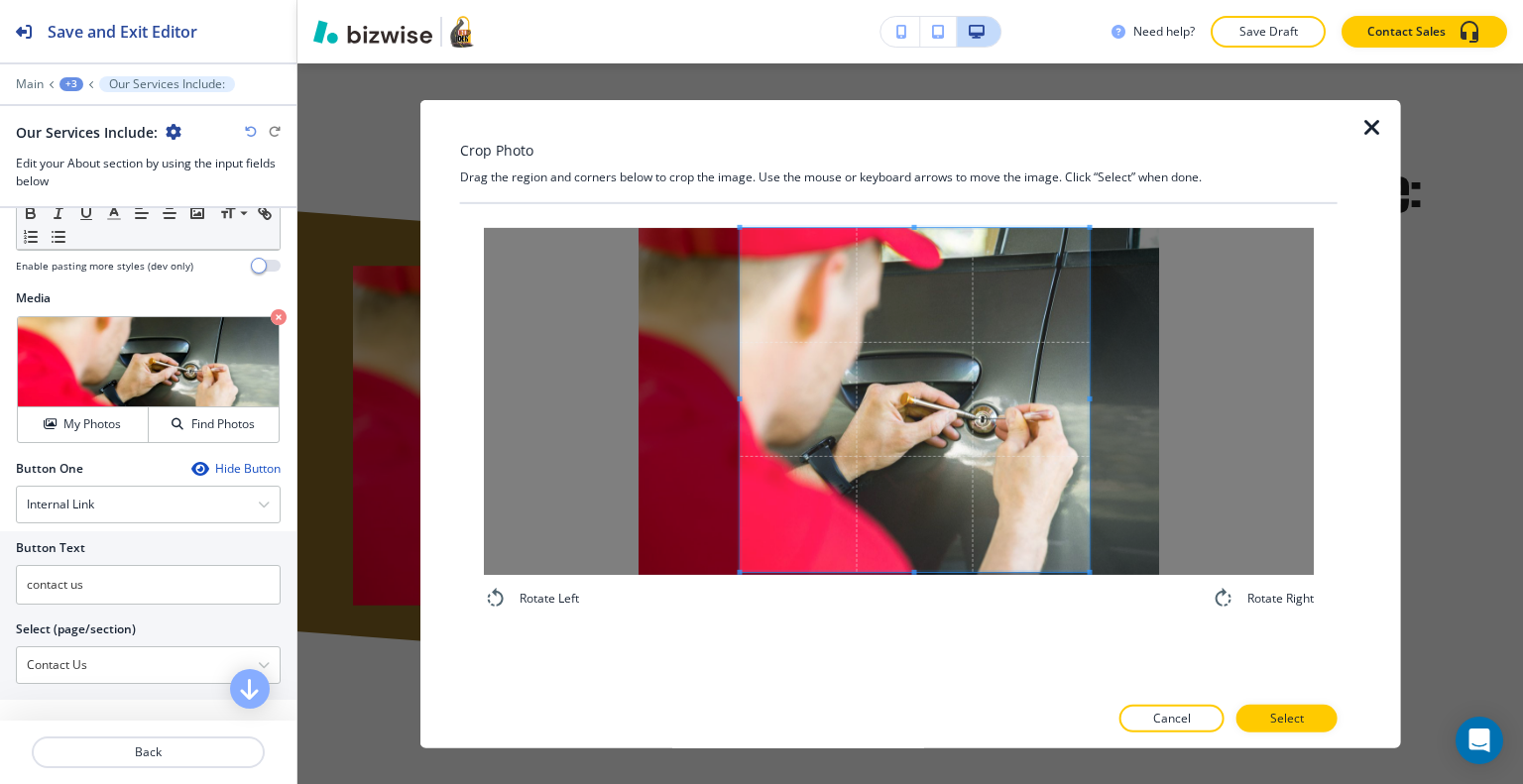 click at bounding box center (915, 399) 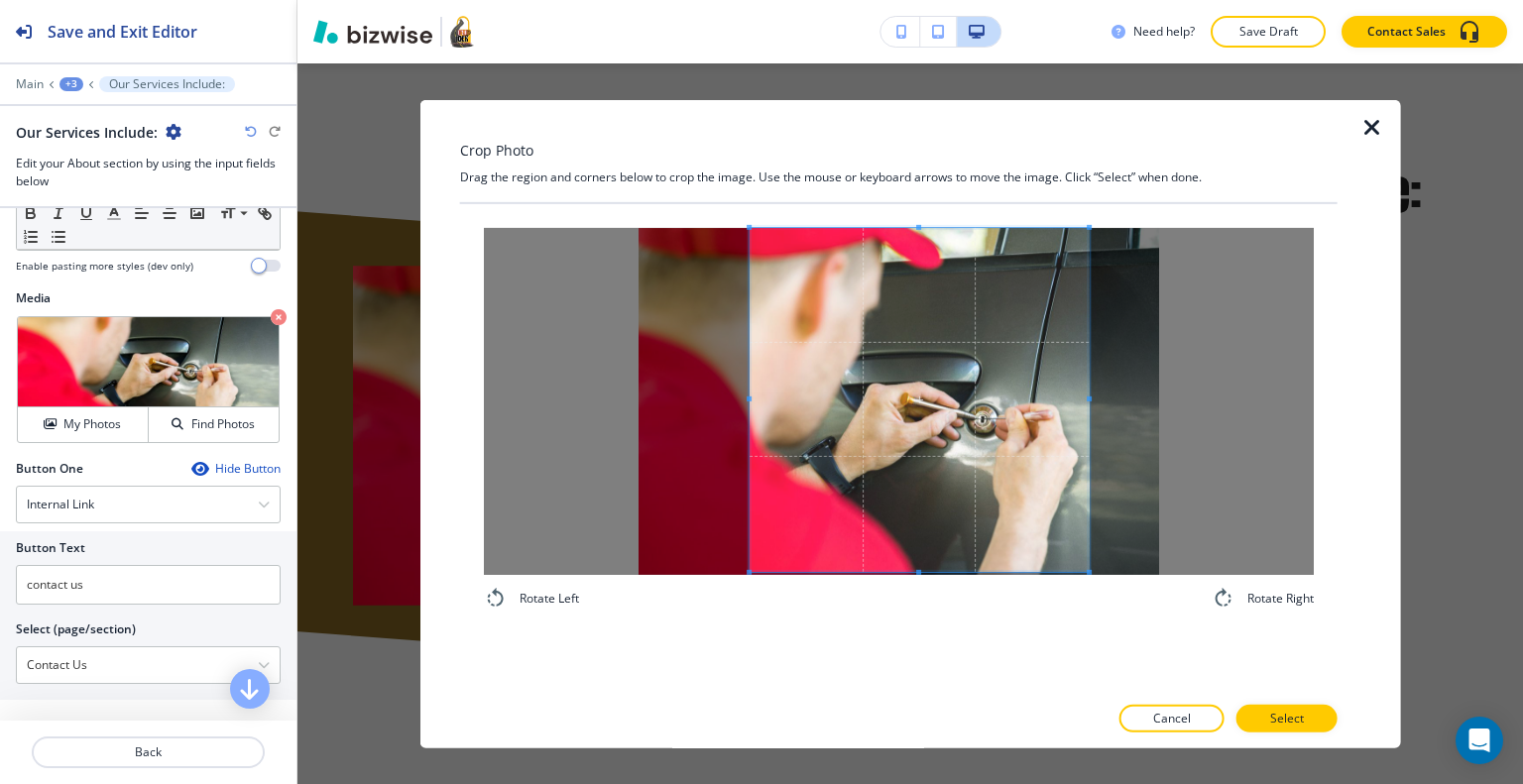 click at bounding box center [898, 699] 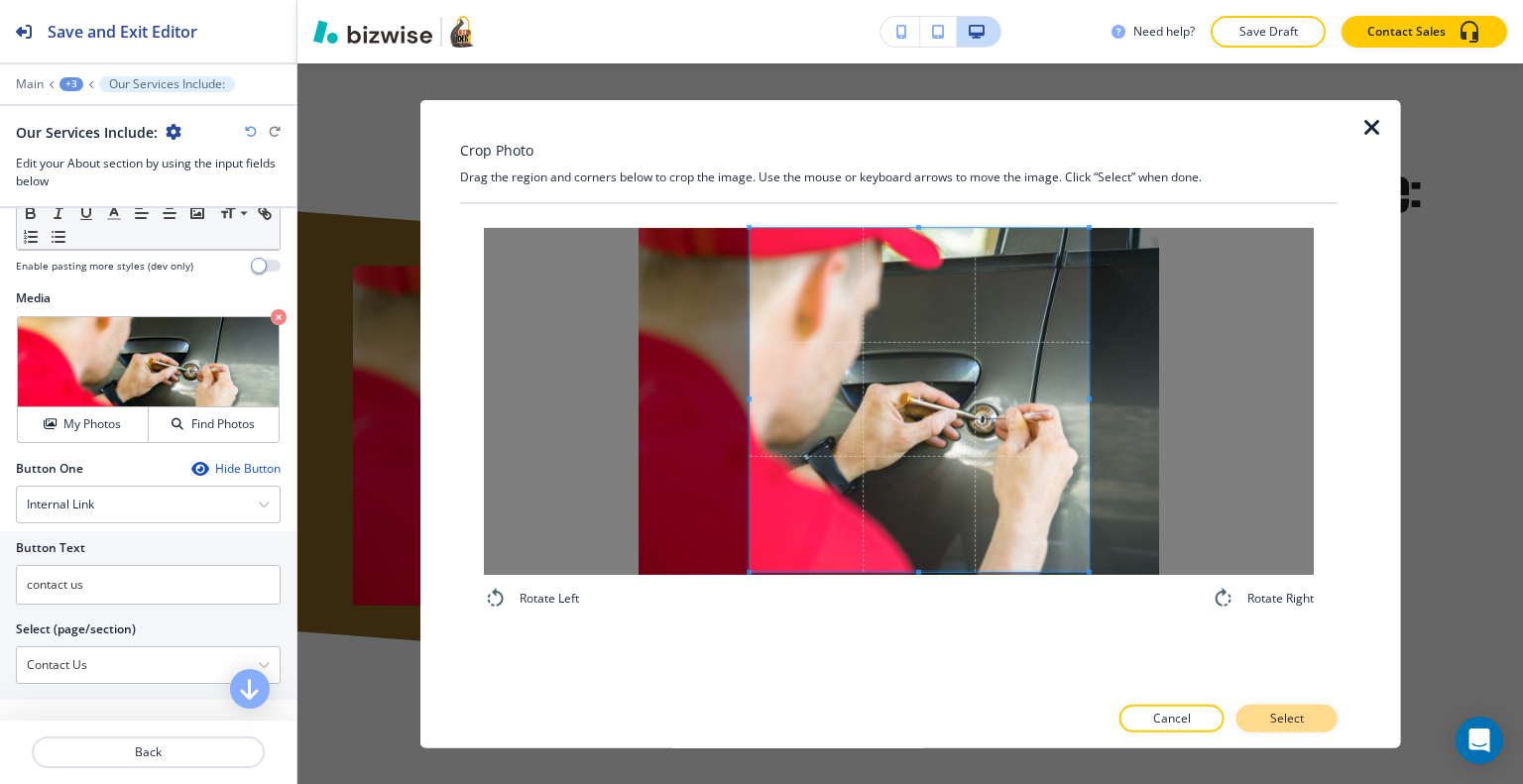 click on "Select" at bounding box center [1287, 719] 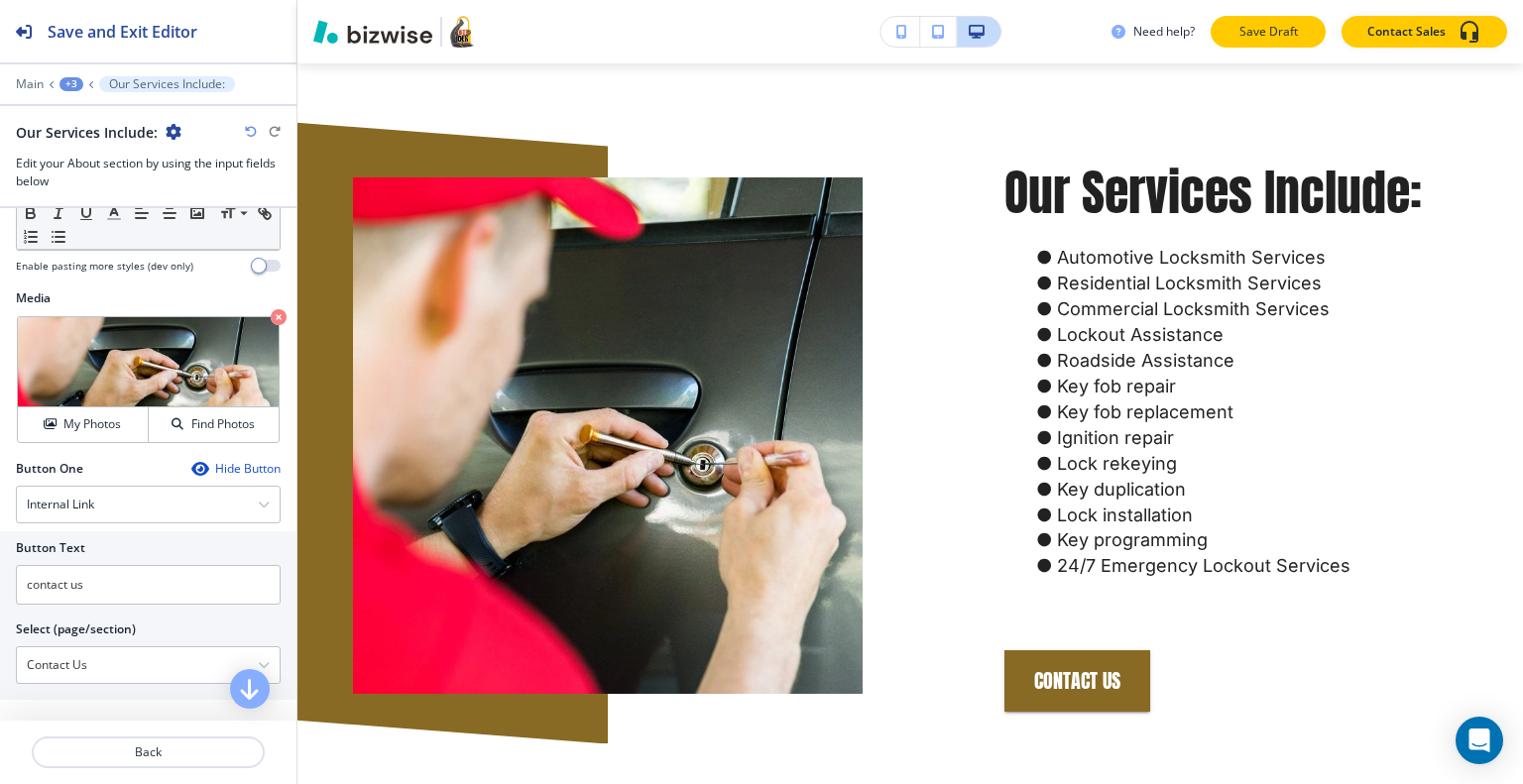 click on "Save Draft" at bounding box center (1268, 32) 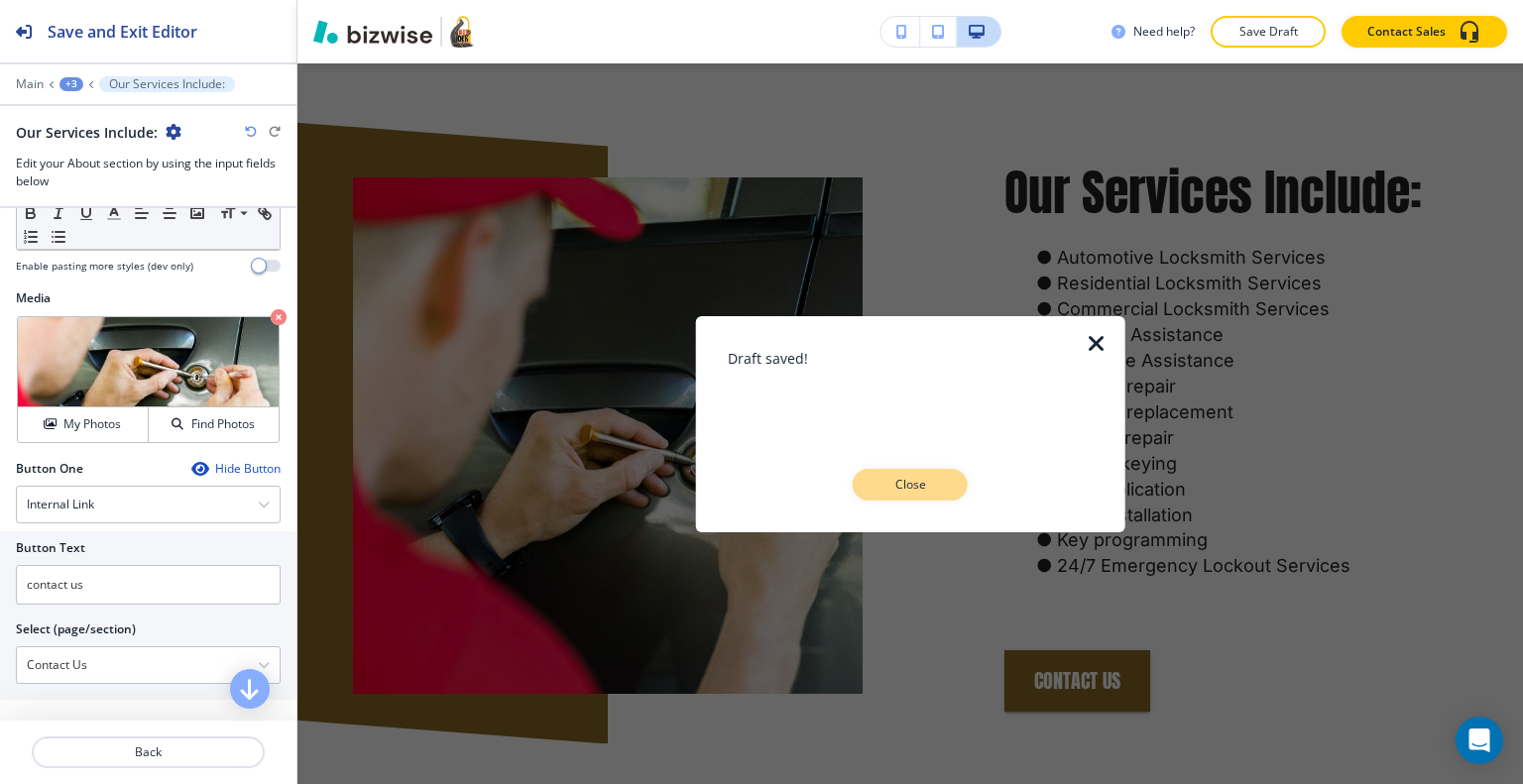 click on "Close" at bounding box center [910, 485] 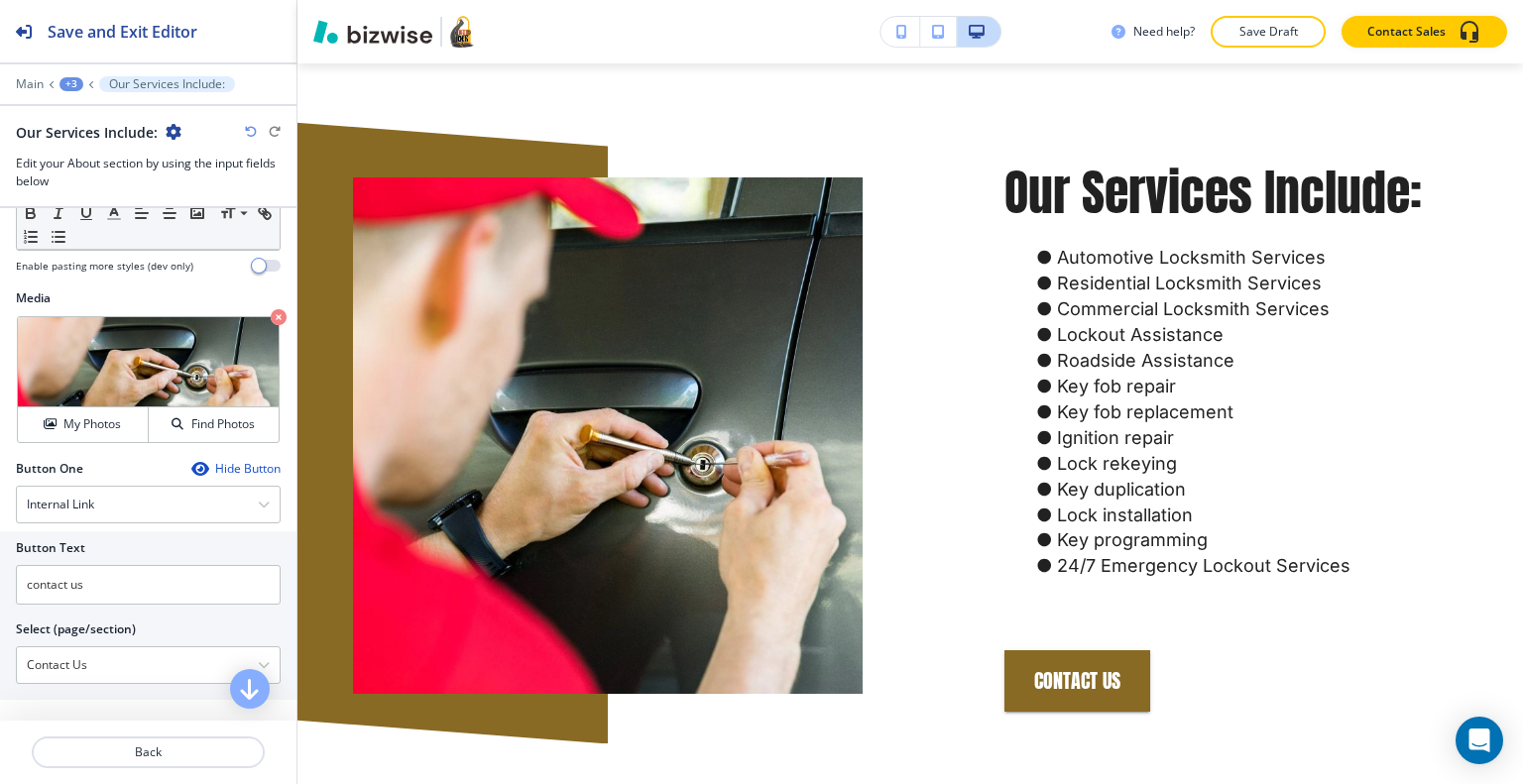 click on "+3" at bounding box center (71, 84) 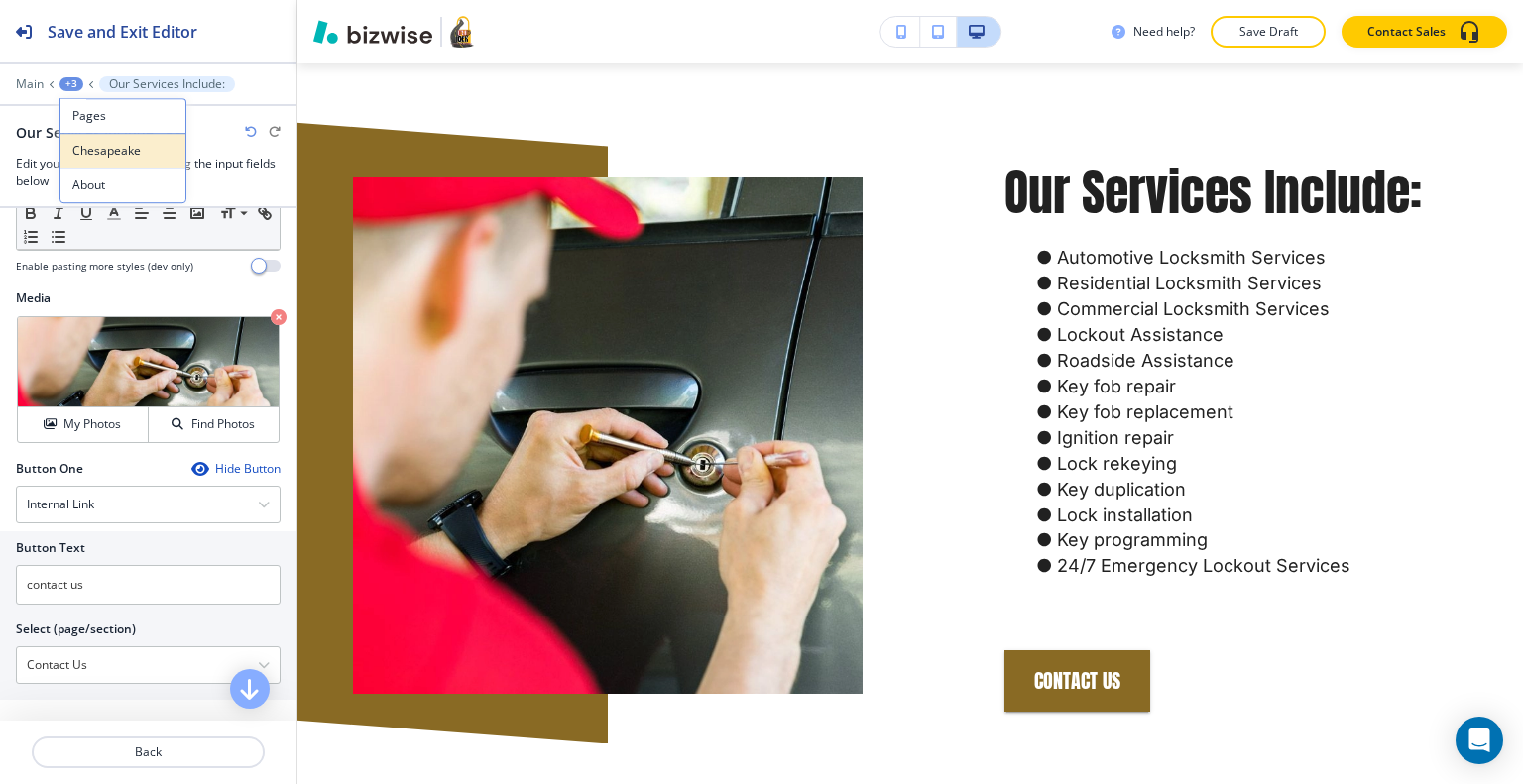 click on "[CITY]" at bounding box center [123, 151] 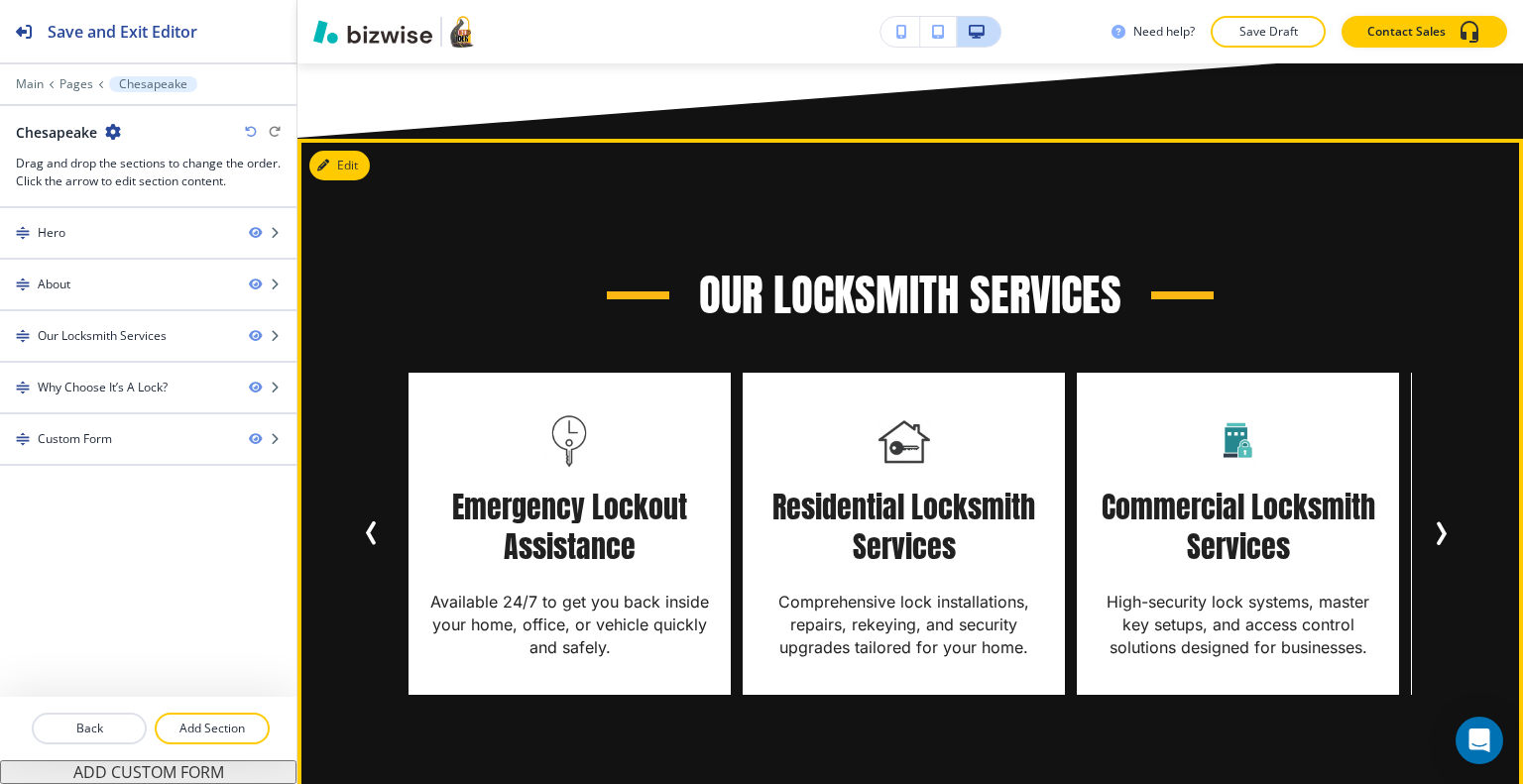 scroll, scrollTop: 1774, scrollLeft: 0, axis: vertical 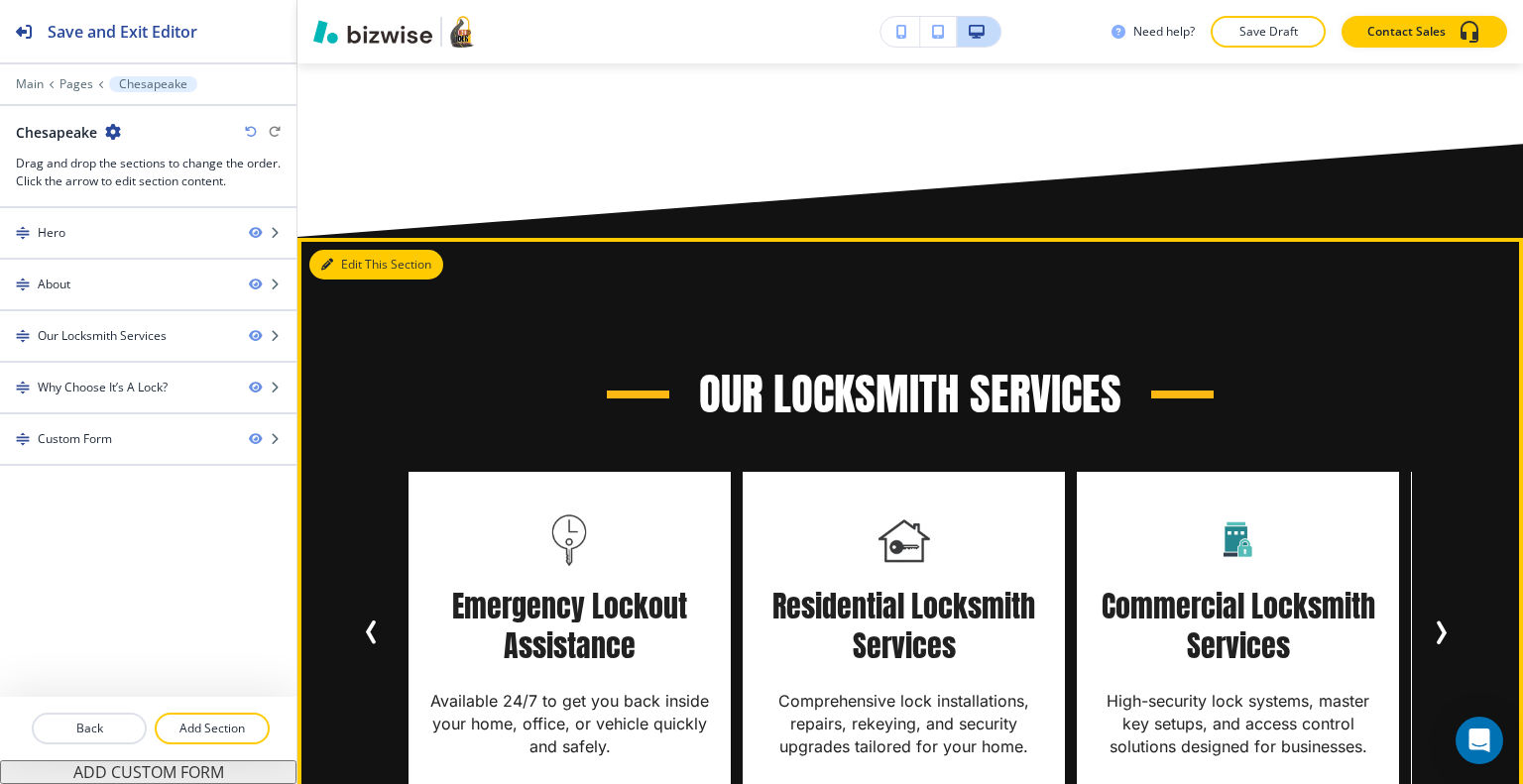click on "Edit This Section" at bounding box center (376, 265) 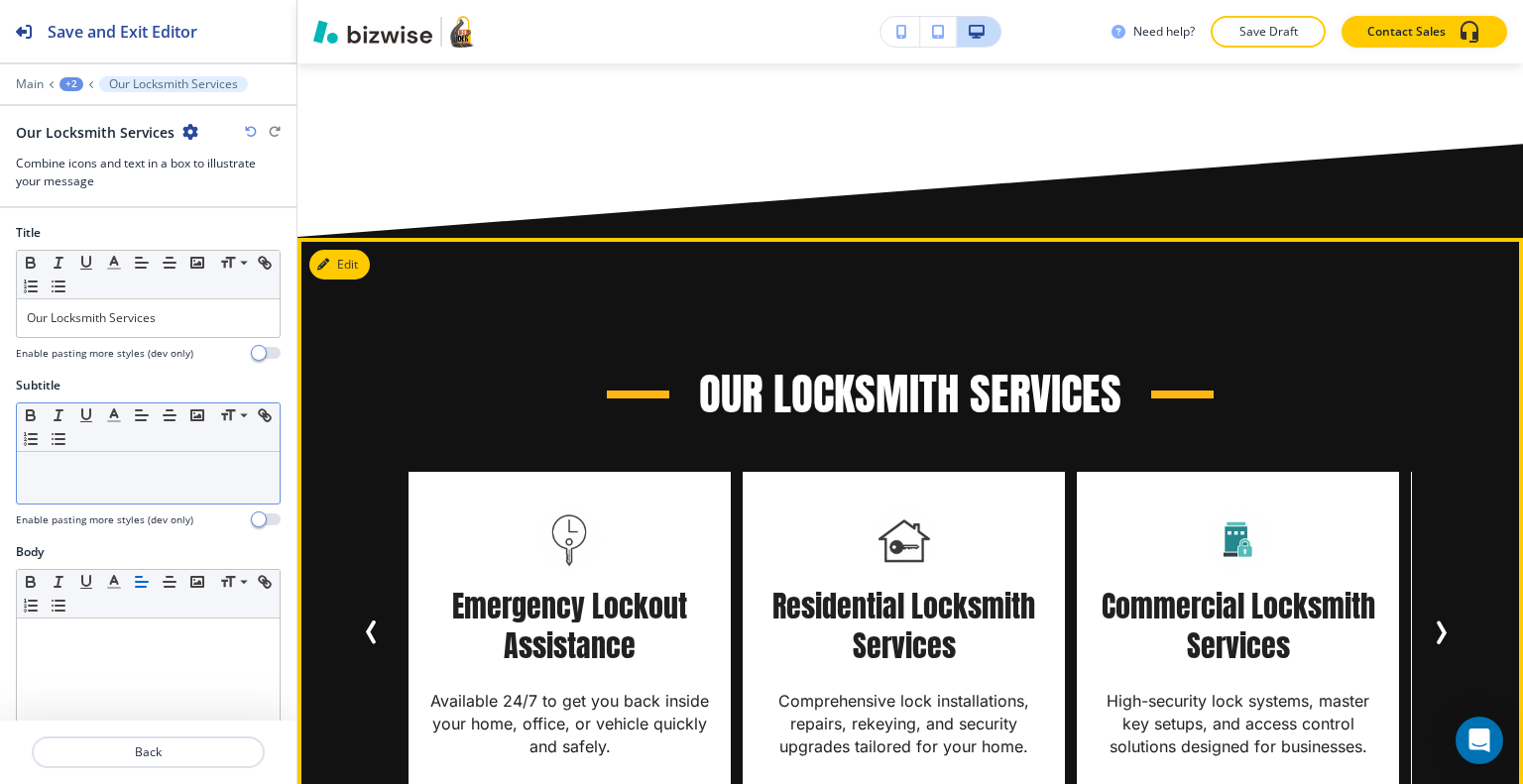 scroll, scrollTop: 1973, scrollLeft: 0, axis: vertical 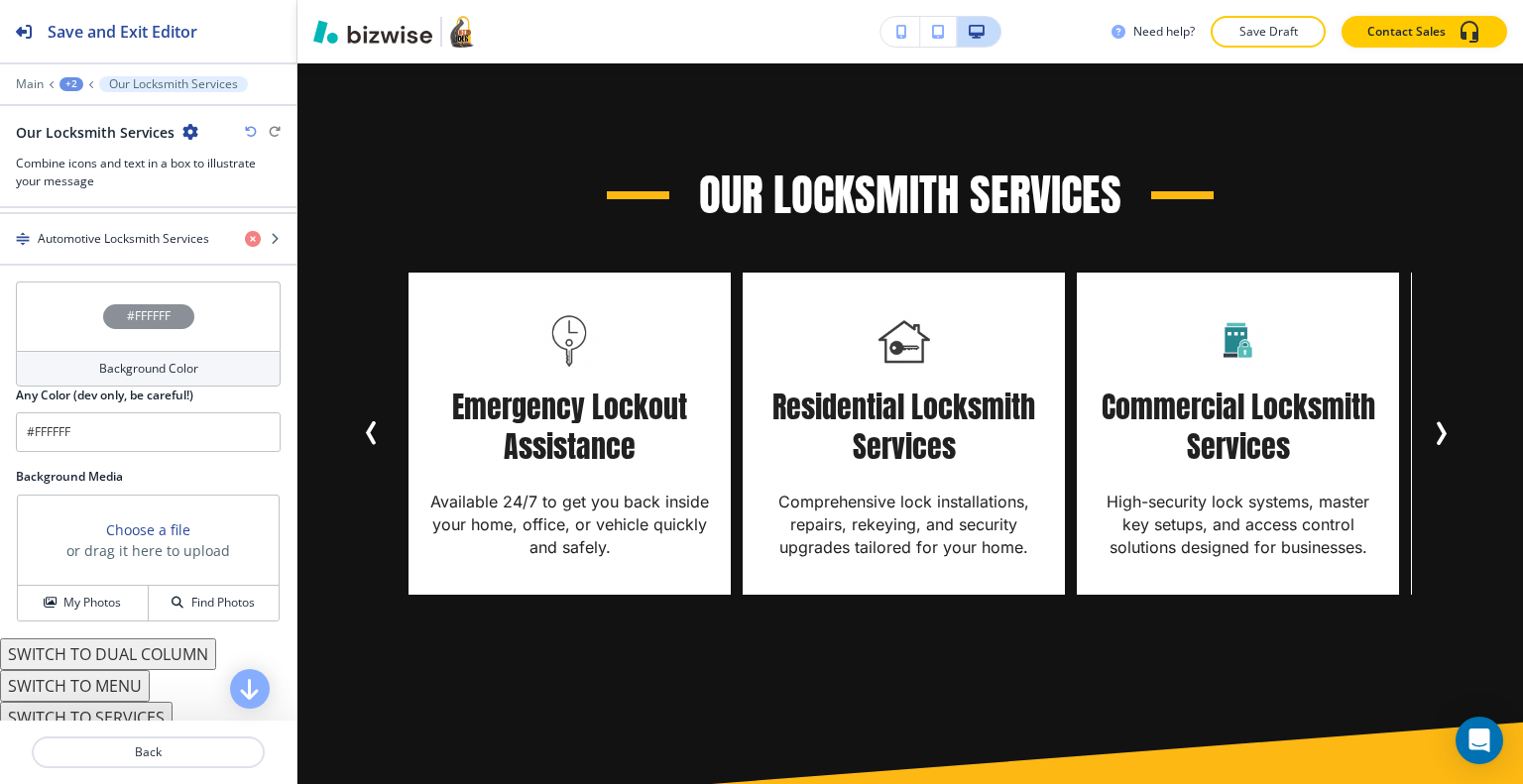 click on "SWITCH TO MENU" at bounding box center [74, 686] 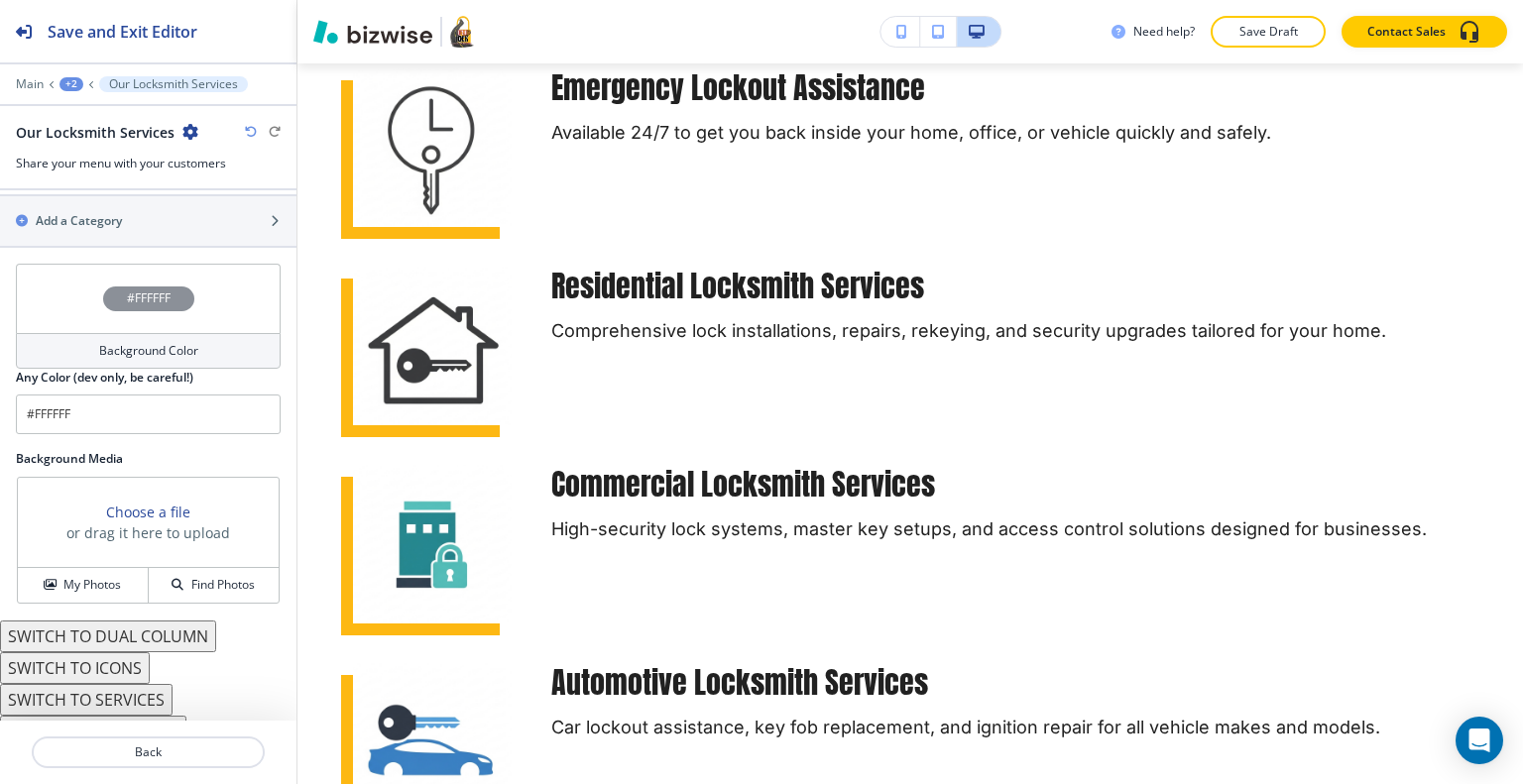 scroll, scrollTop: 1097, scrollLeft: 0, axis: vertical 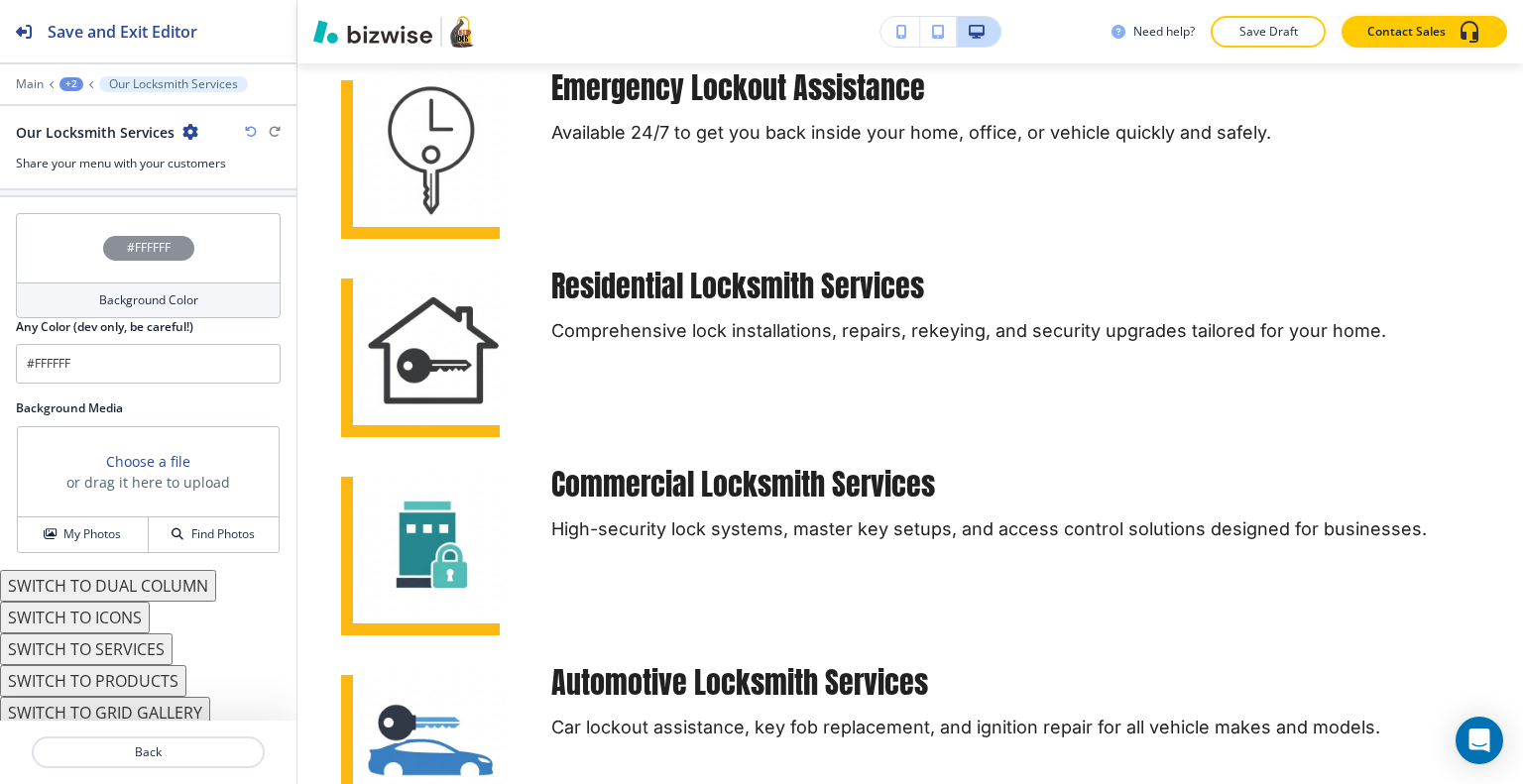click on "SWITCH TO SERVICES" at bounding box center (86, 649) 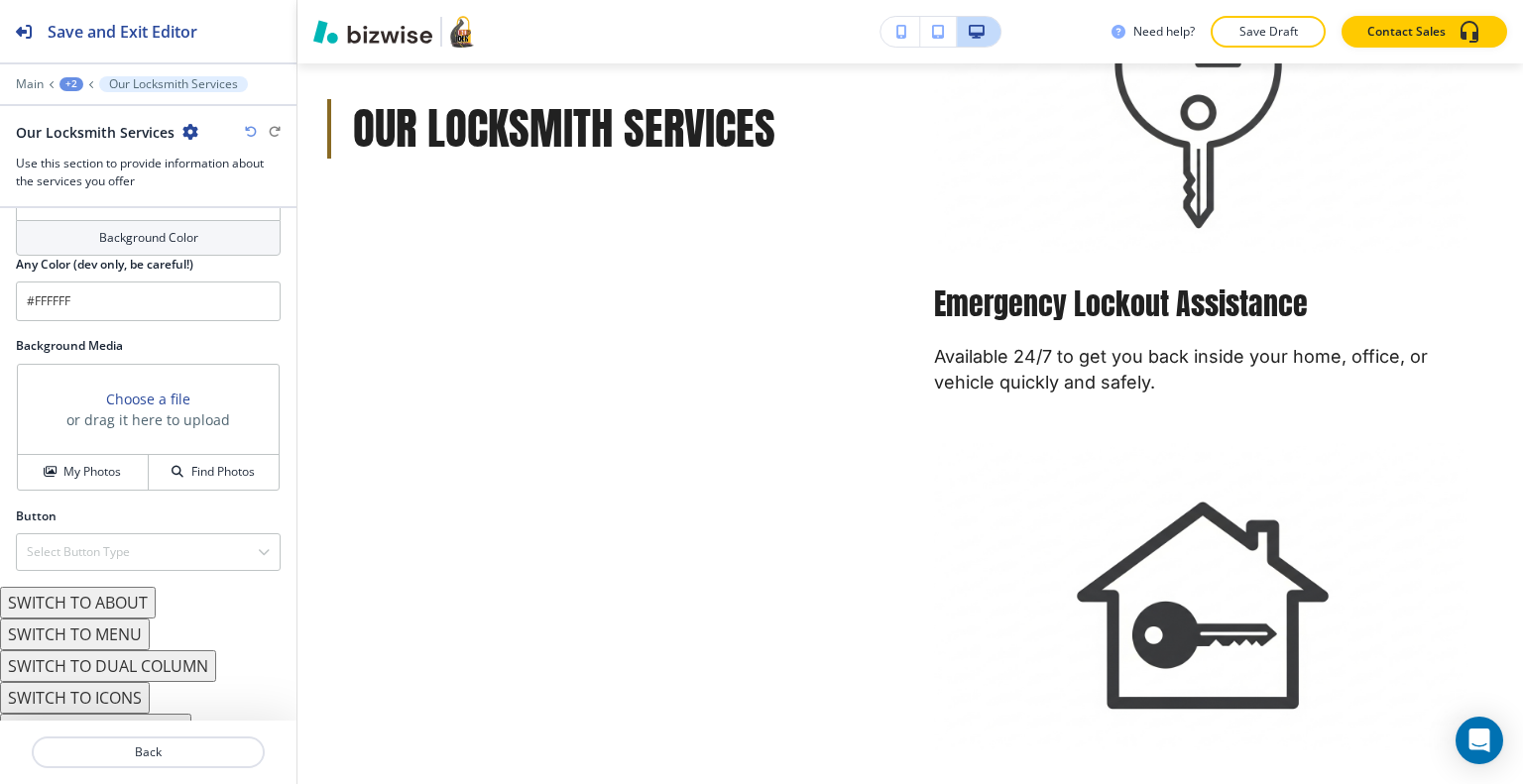 scroll, scrollTop: 1144, scrollLeft: 0, axis: vertical 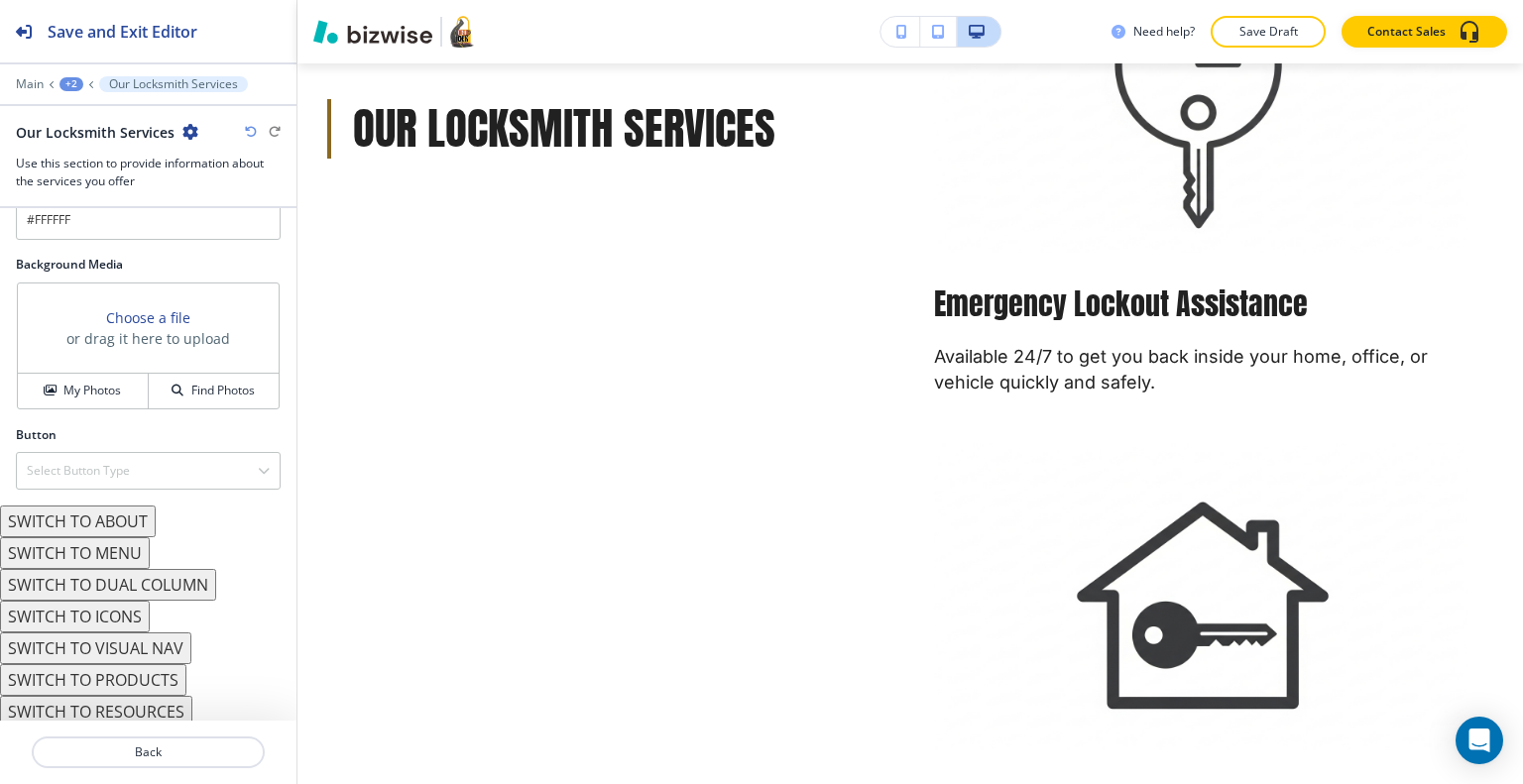 click on "SWITCH TO ABOUT" at bounding box center [77, 521] 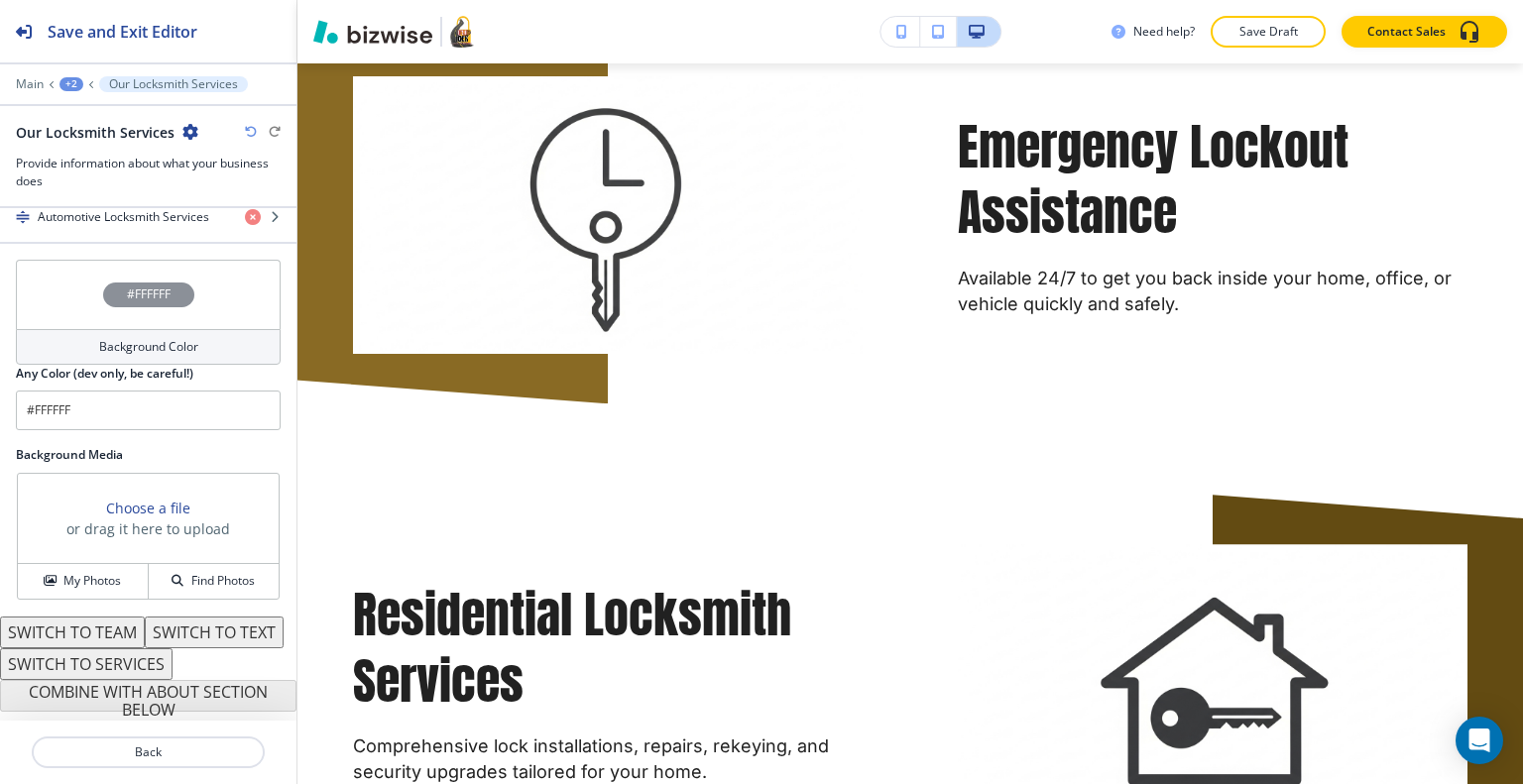 click on "SWITCH TO TEXT" at bounding box center [214, 632] 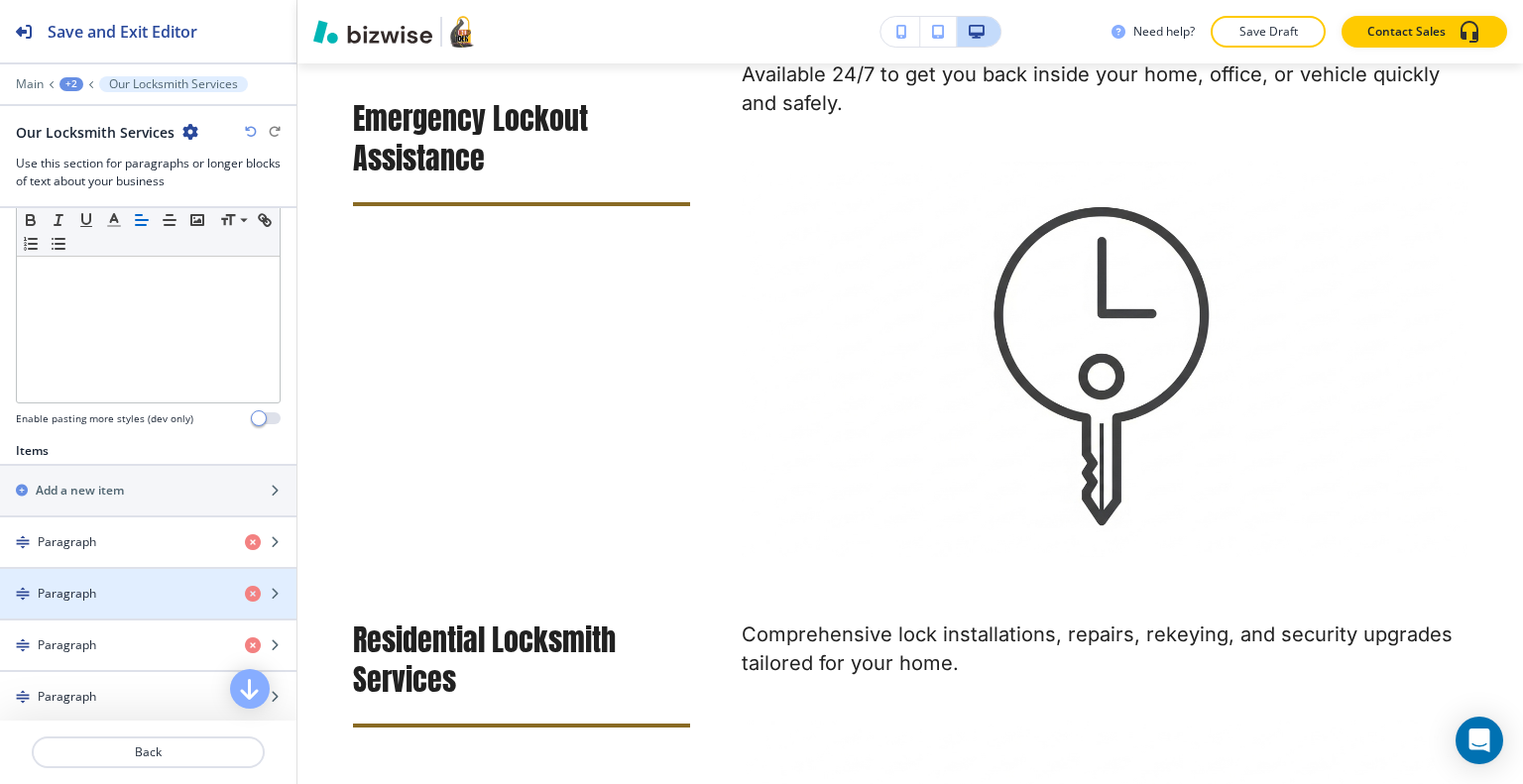 scroll, scrollTop: 573, scrollLeft: 0, axis: vertical 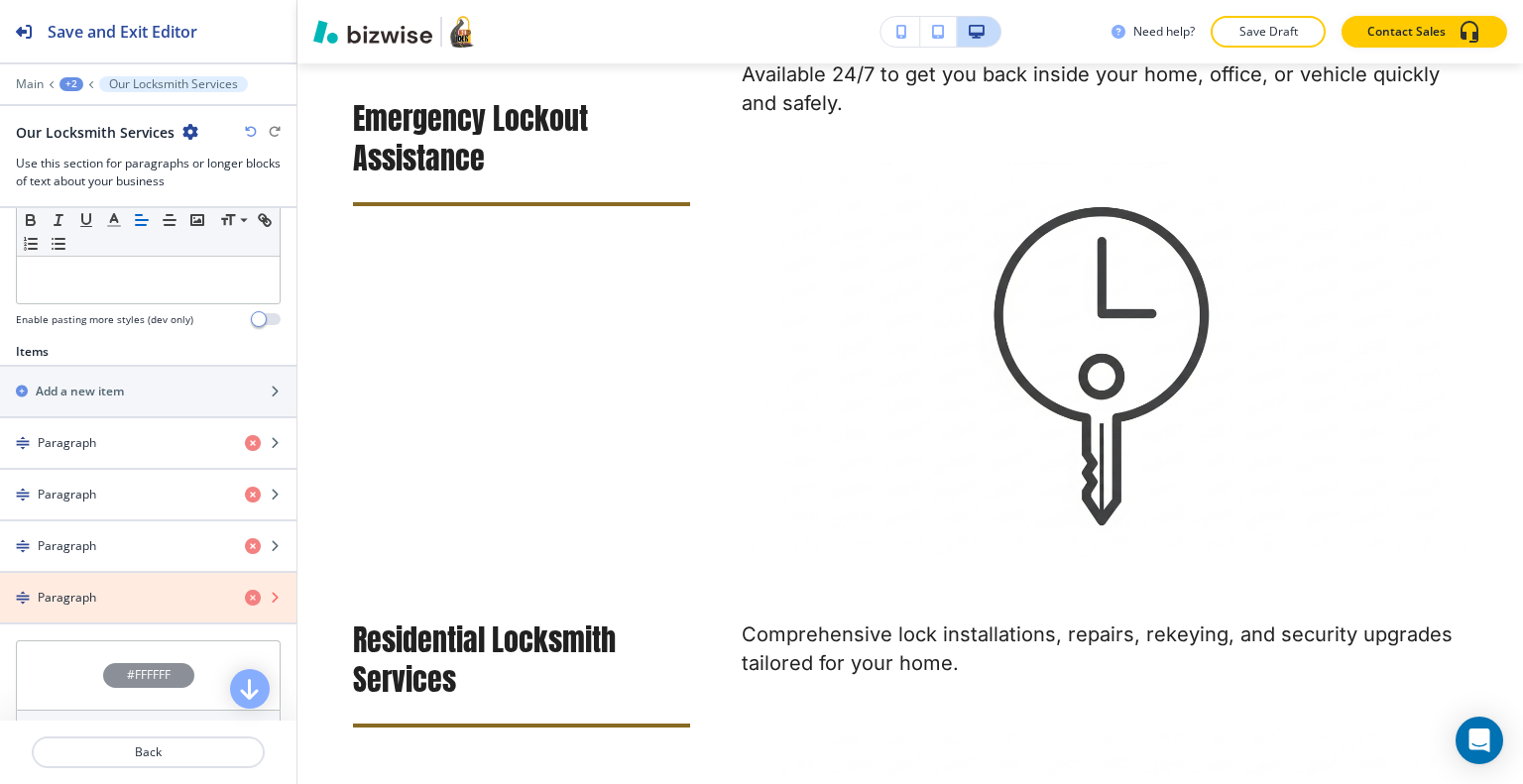 click at bounding box center [253, 598] 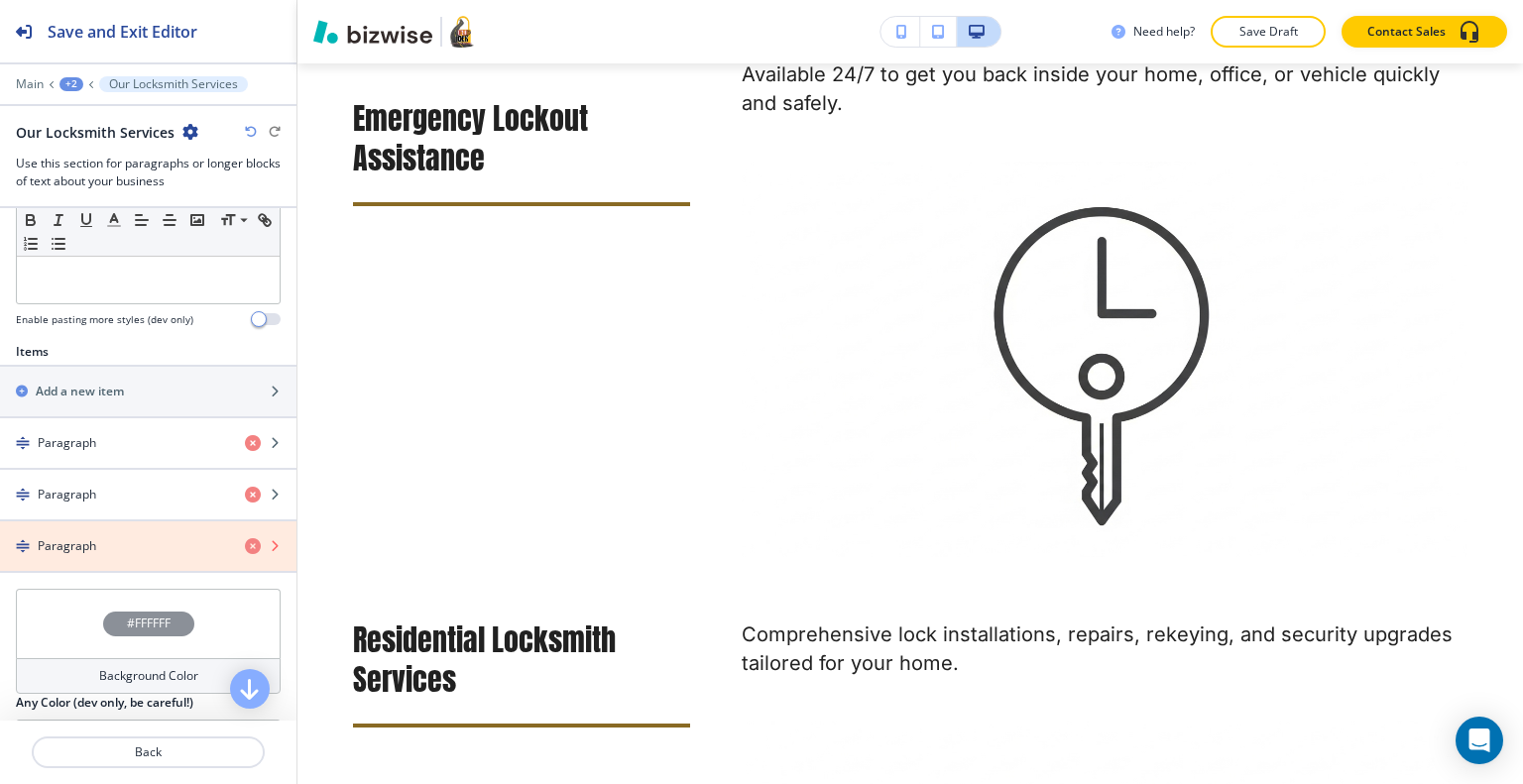 click at bounding box center (253, 546) 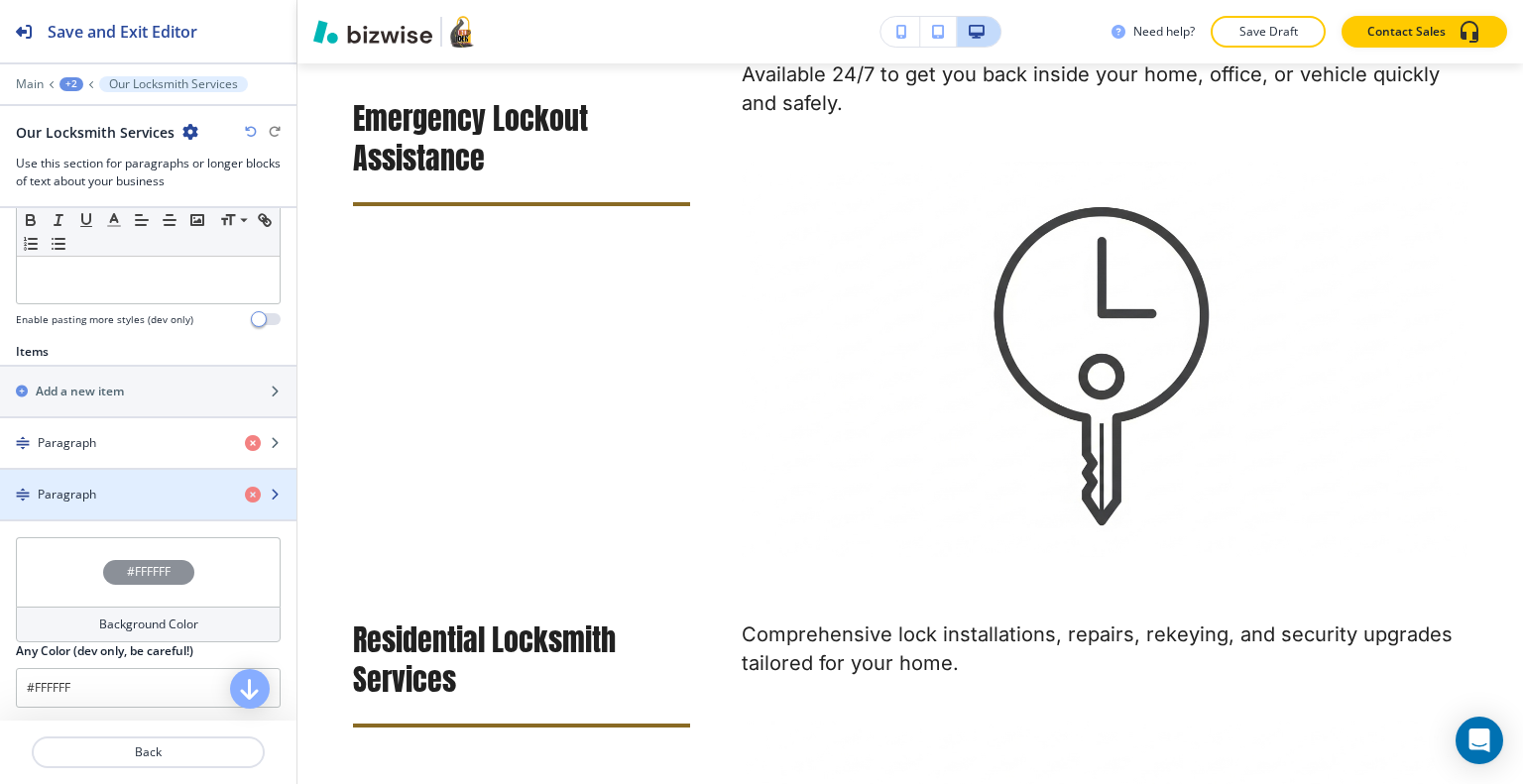 click at bounding box center [148, 511] 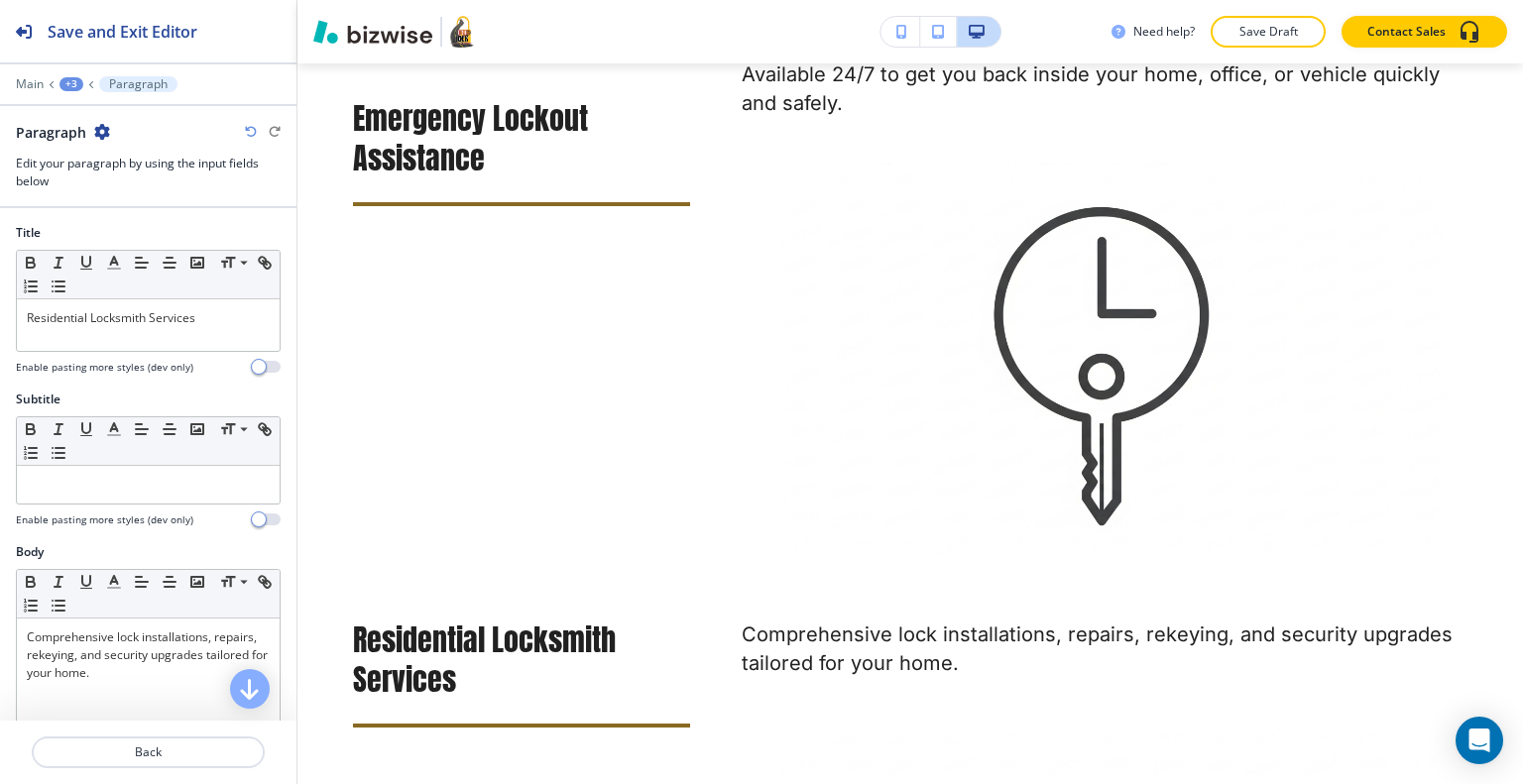 click at bounding box center [148, 728] 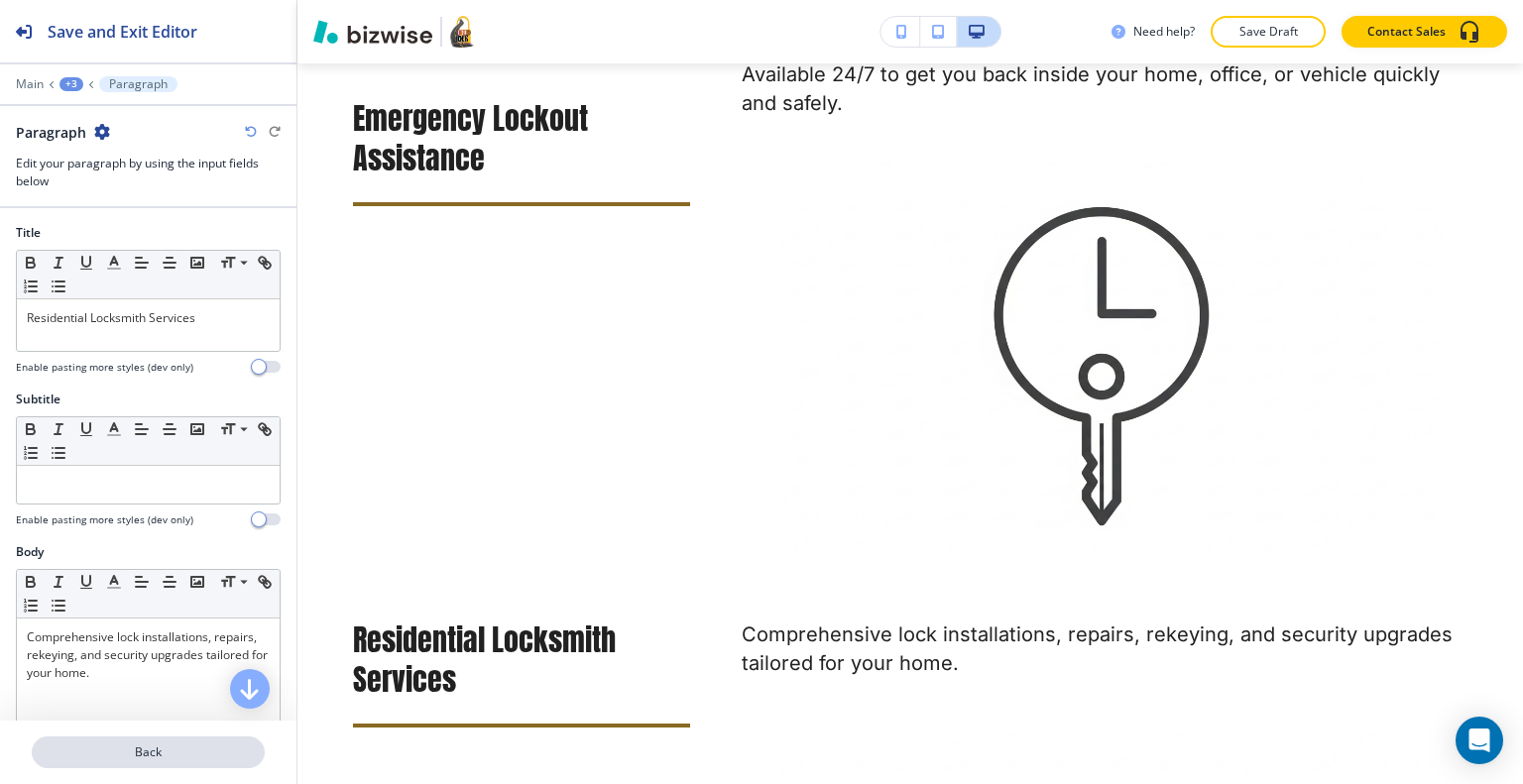 click on "Back" at bounding box center (148, 752) 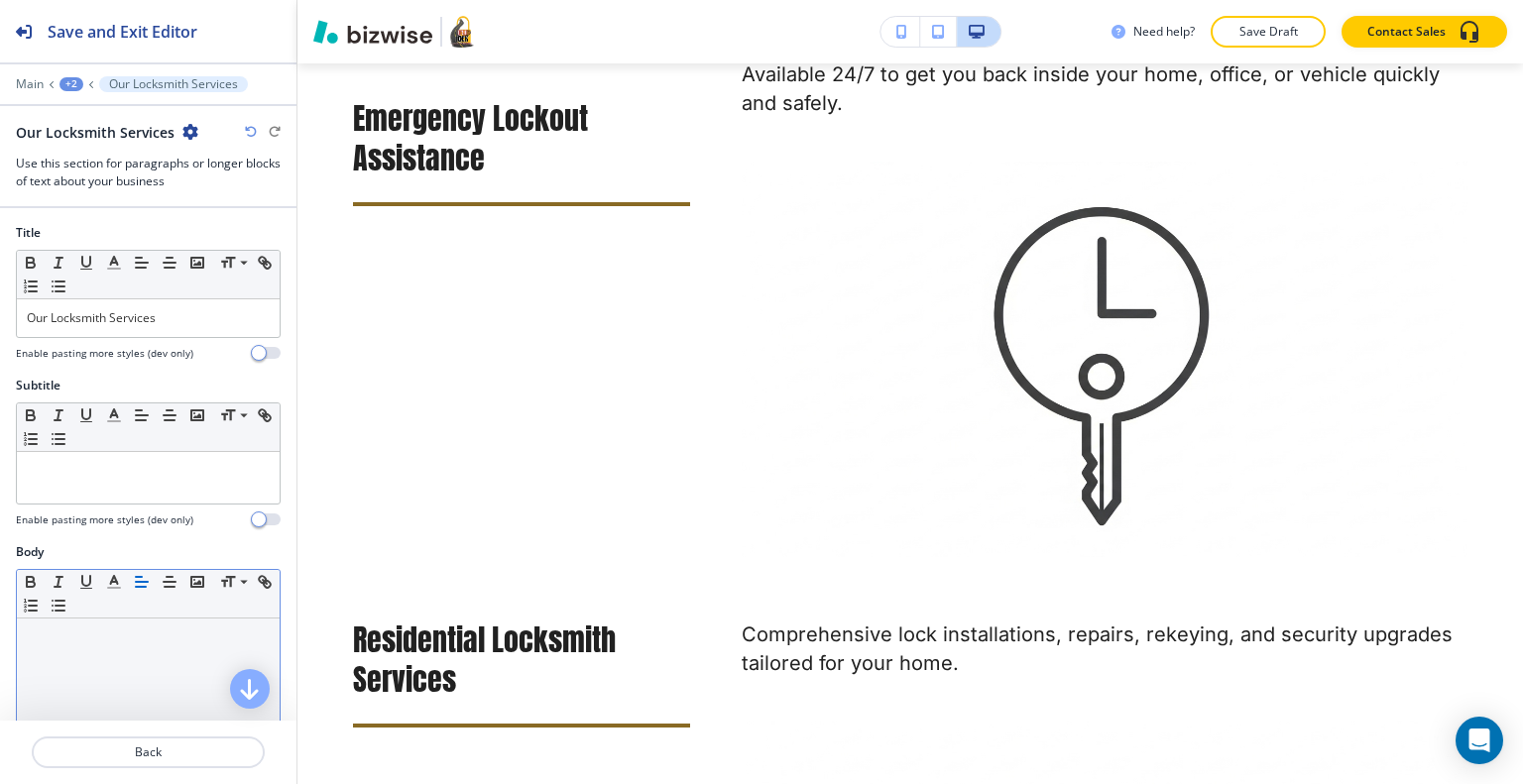 scroll, scrollTop: 1816, scrollLeft: 0, axis: vertical 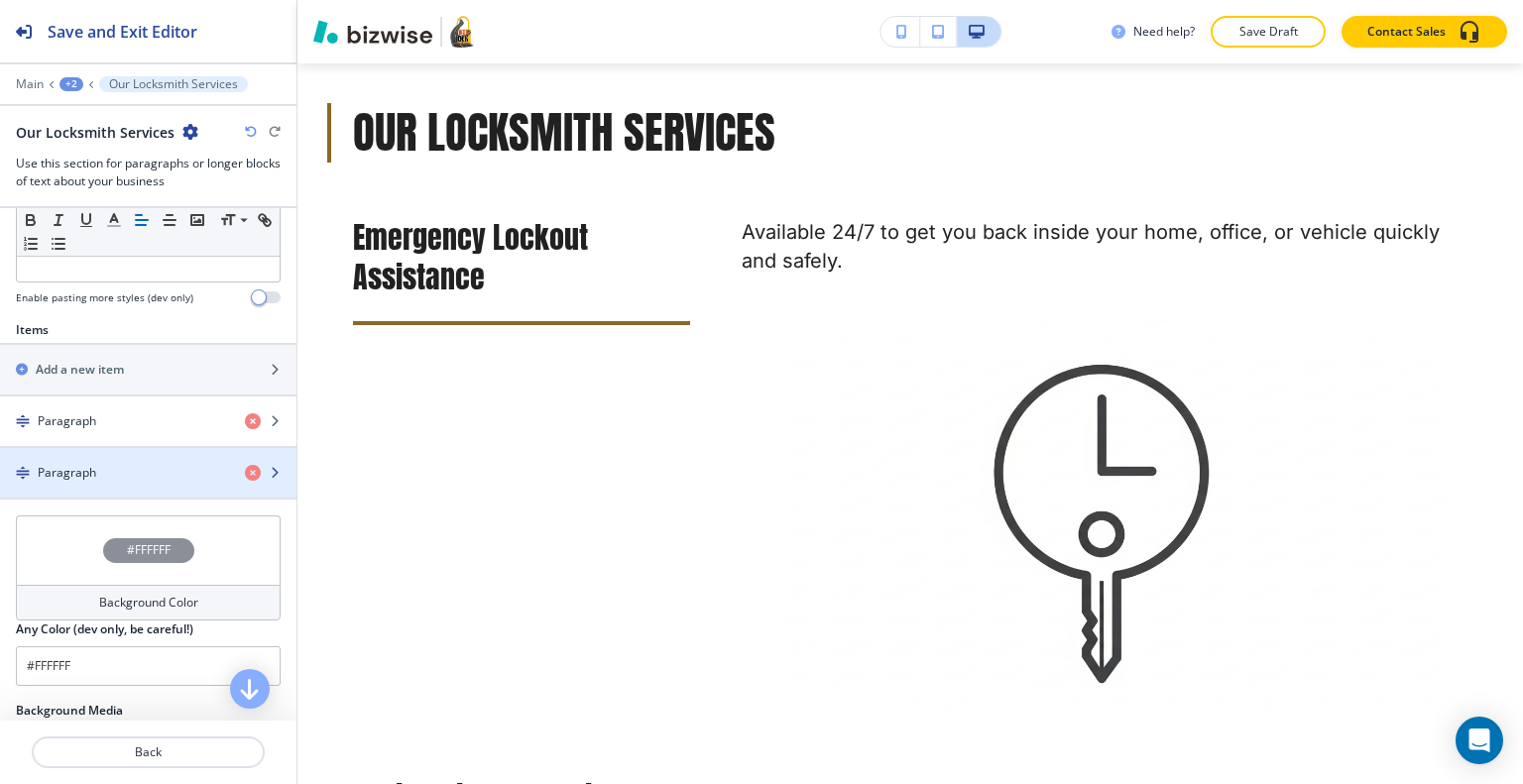 click at bounding box center (271, 473) 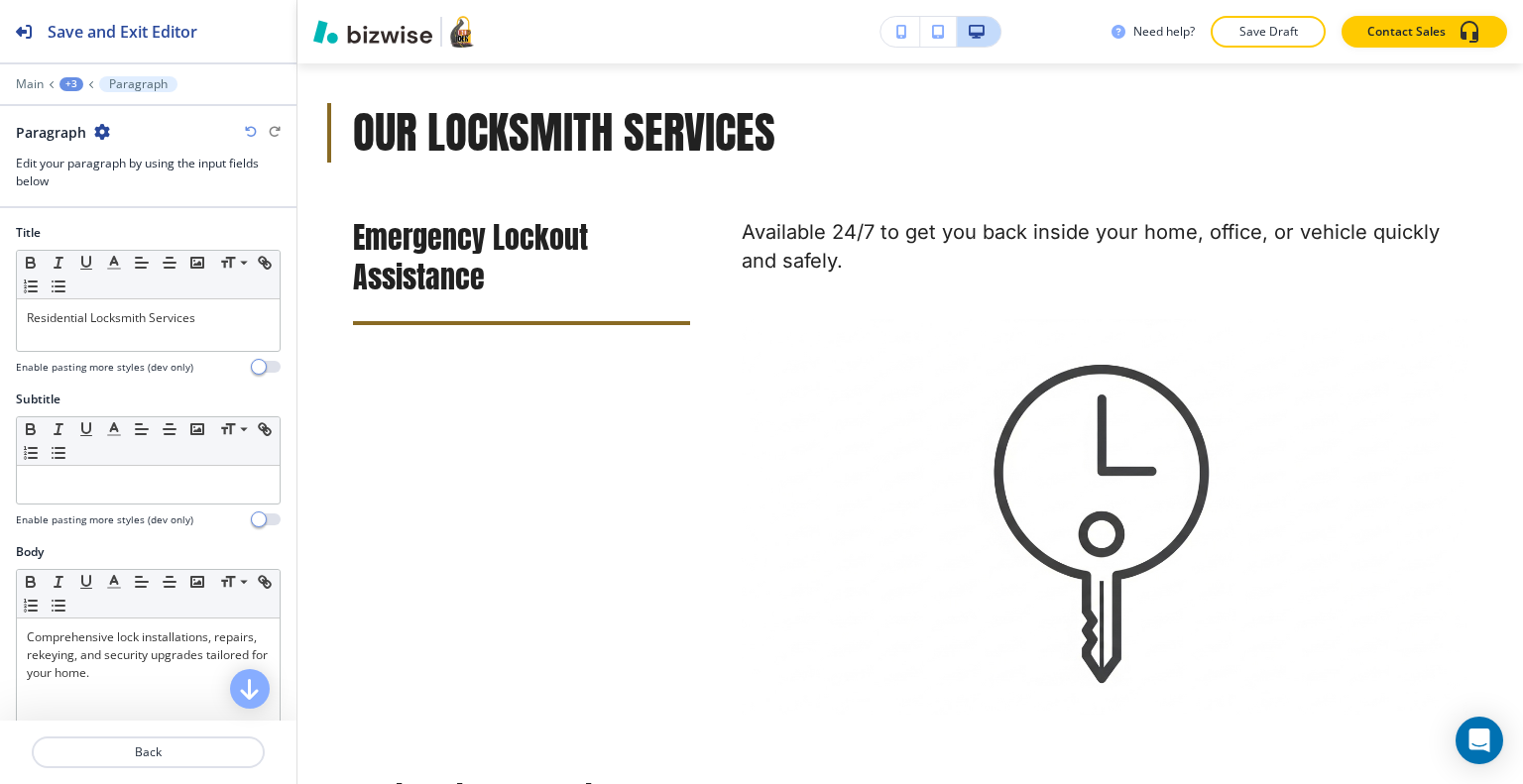 scroll, scrollTop: 396, scrollLeft: 0, axis: vertical 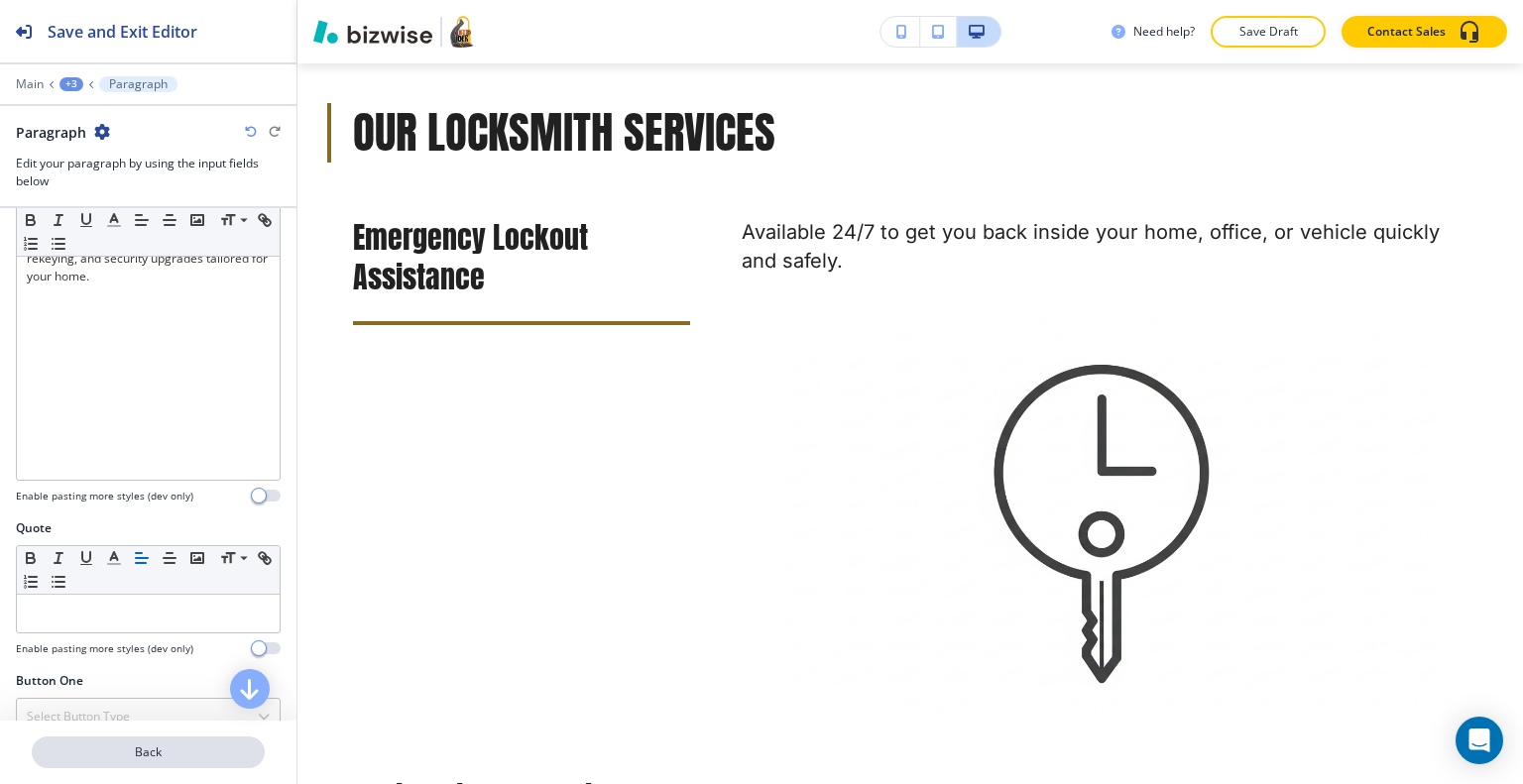 click on "Back" at bounding box center [148, 752] 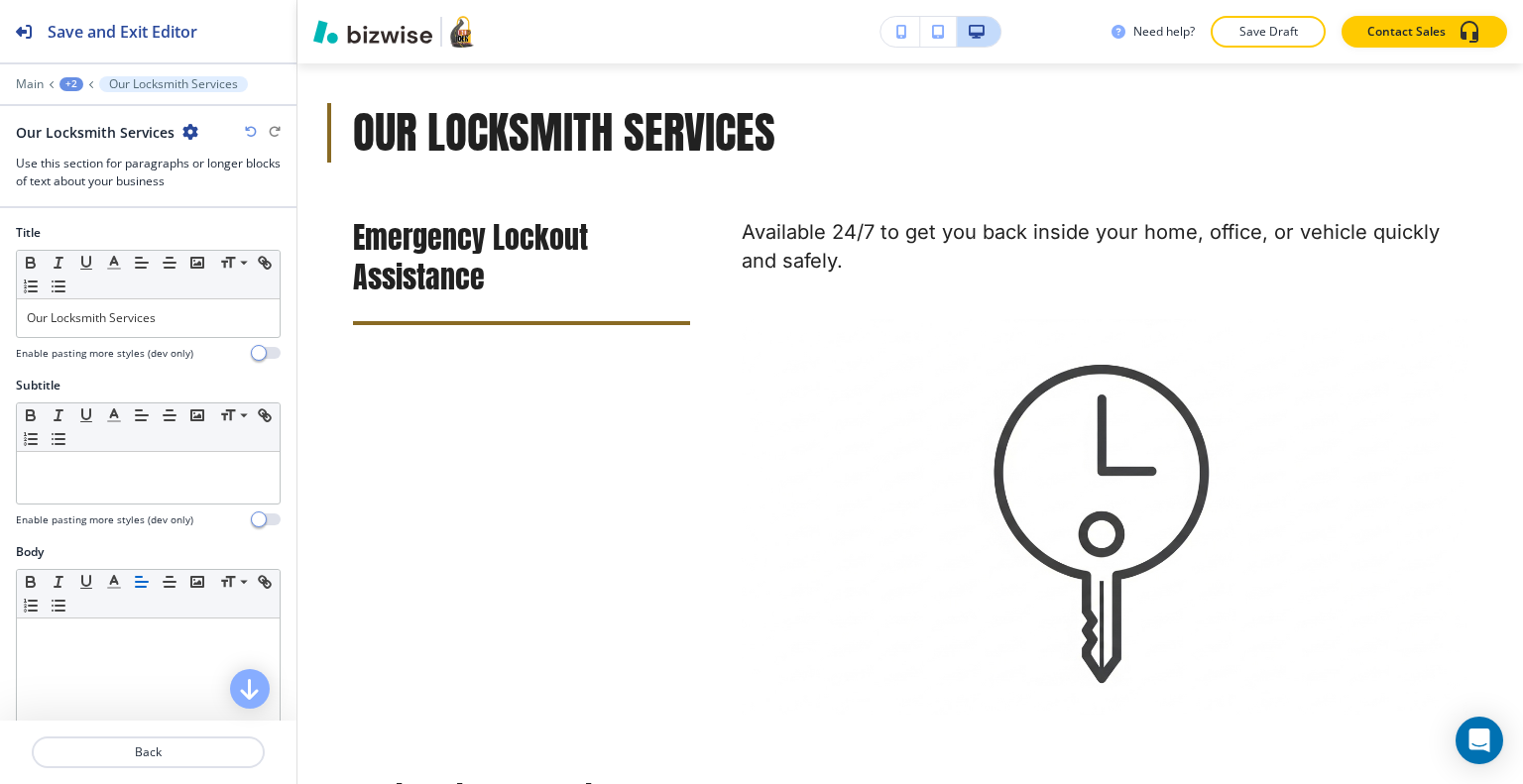 scroll, scrollTop: 595, scrollLeft: 0, axis: vertical 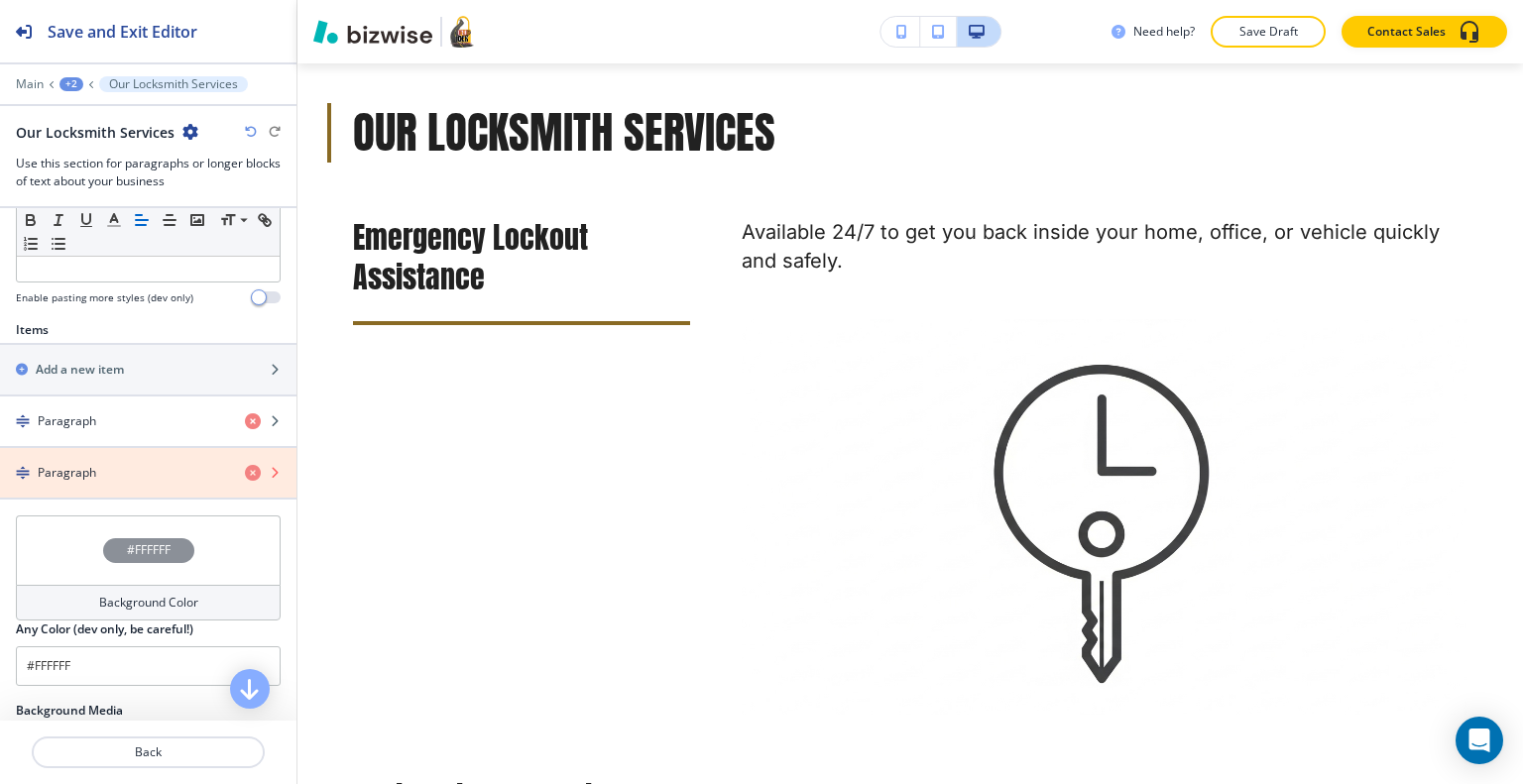 click at bounding box center [253, 473] 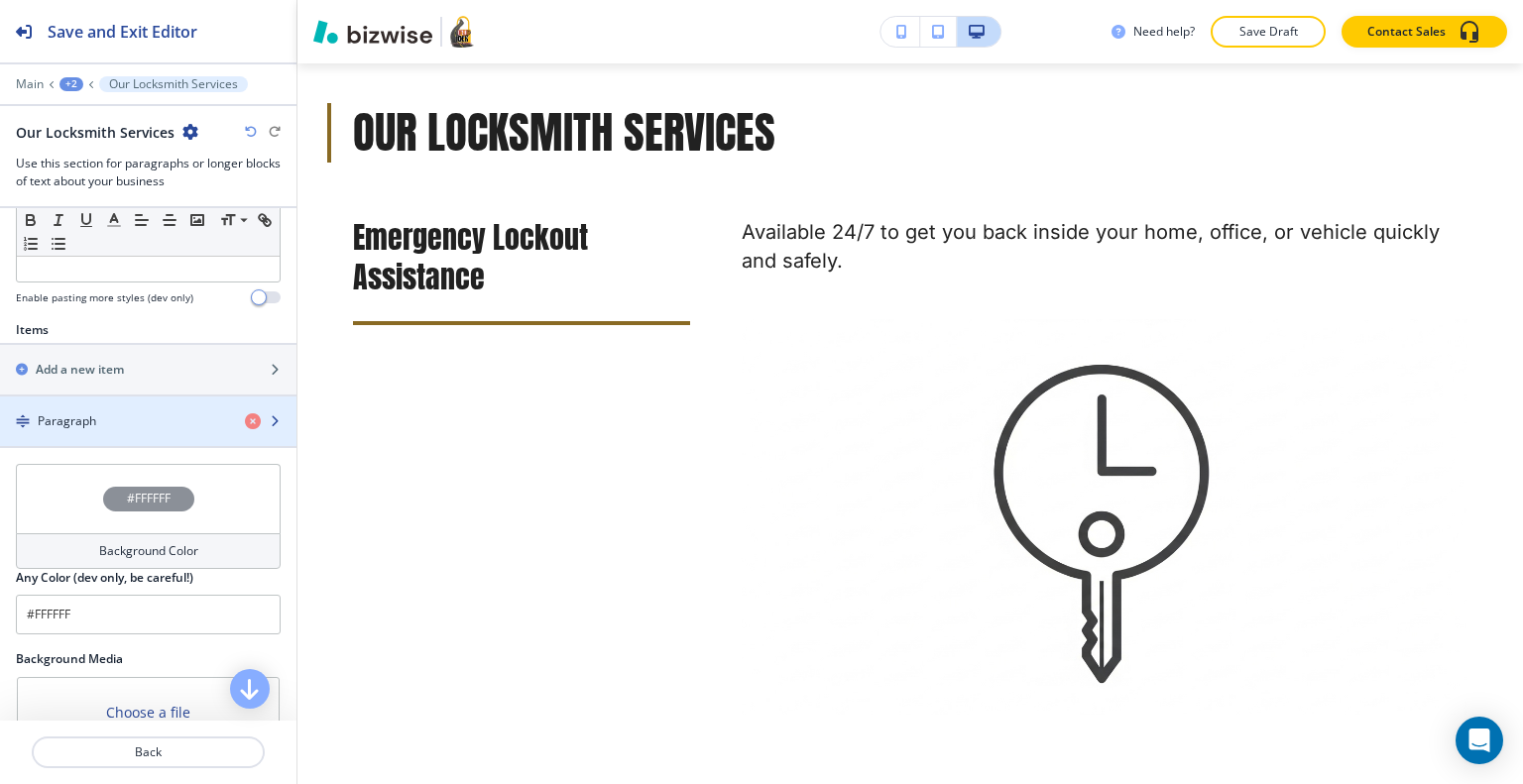 click on "Paragraph" at bounding box center (114, 421) 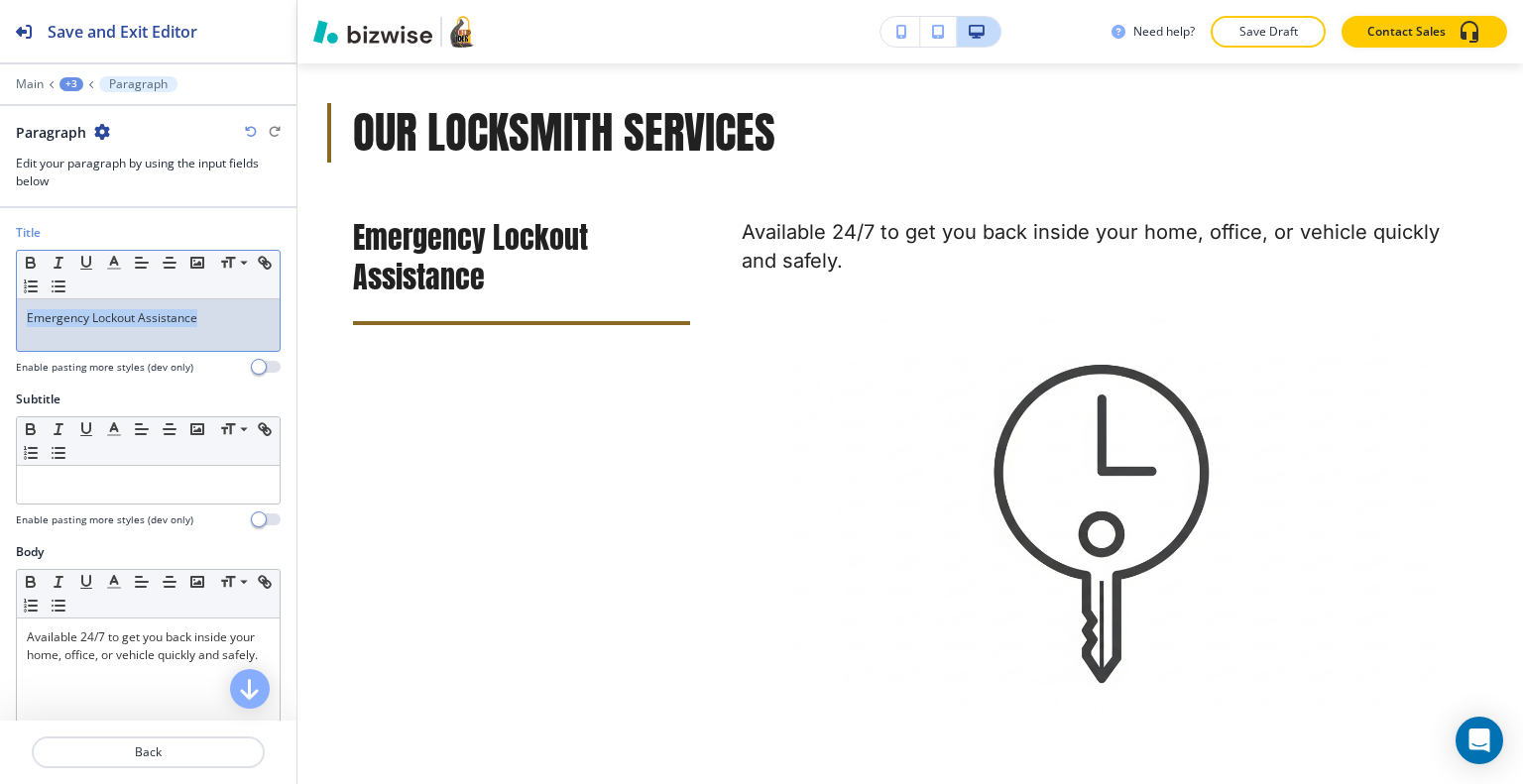 drag, startPoint x: 236, startPoint y: 340, endPoint x: 52, endPoint y: 317, distance: 185.43193 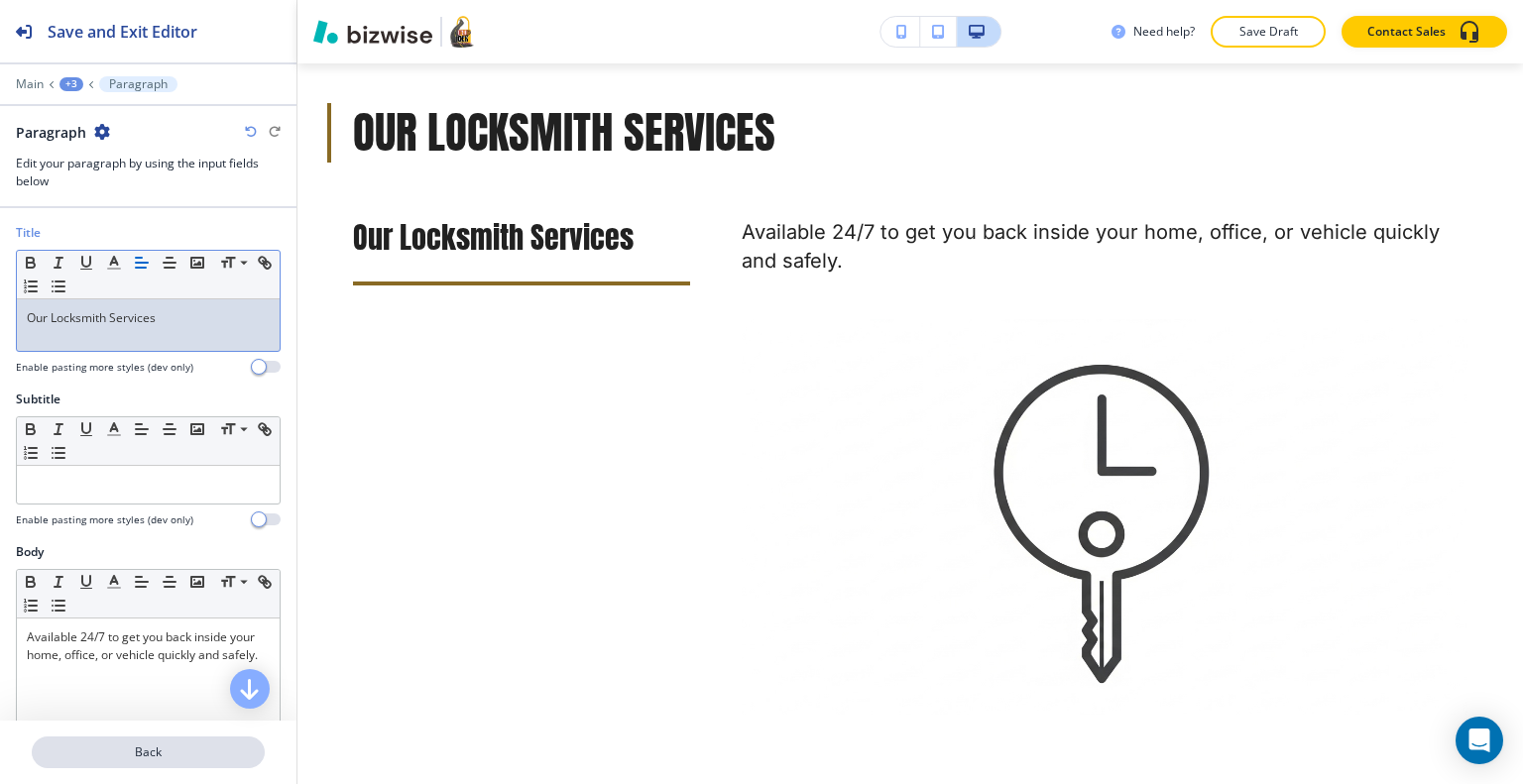 click on "Back" at bounding box center [148, 752] 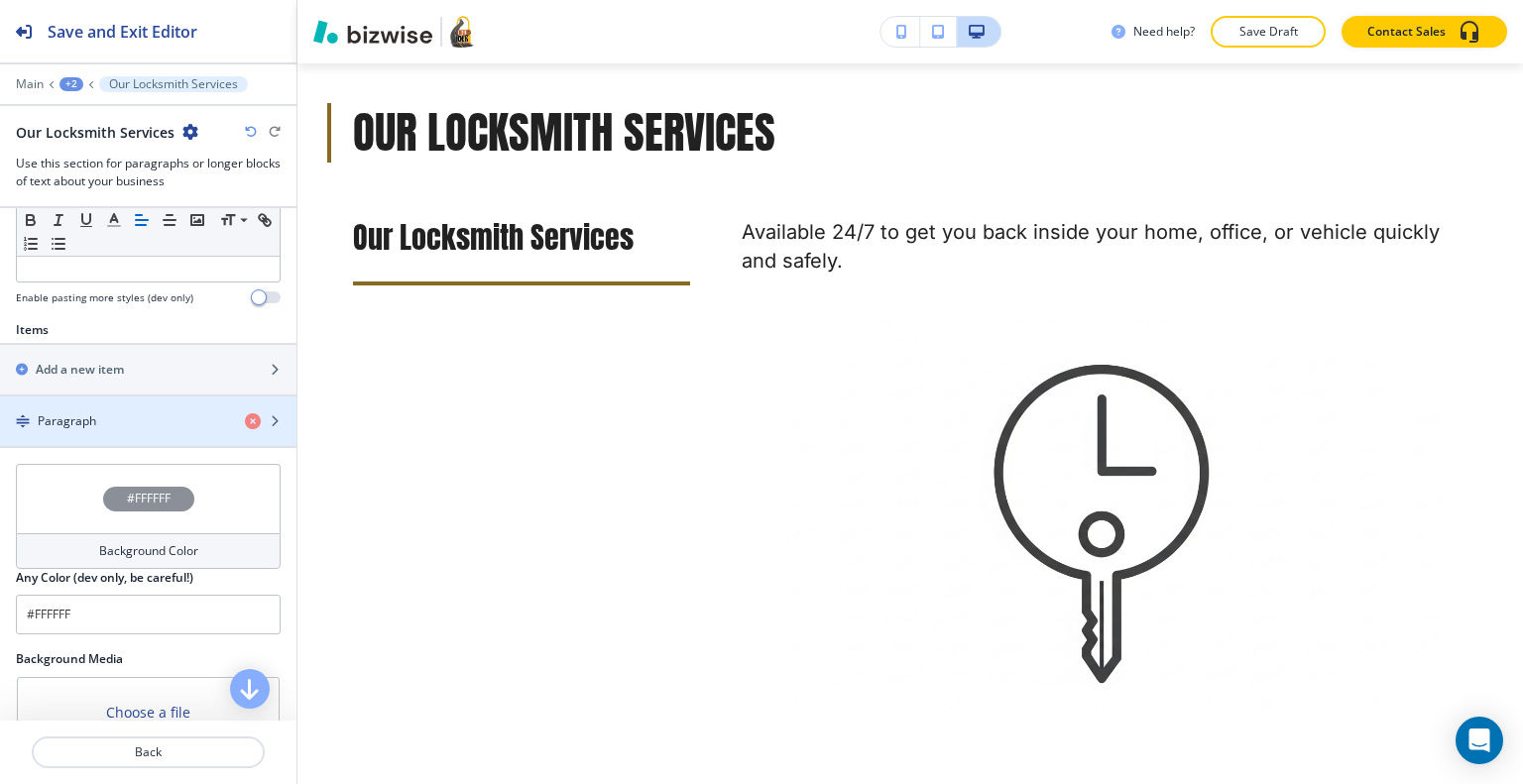 scroll, scrollTop: 0, scrollLeft: 0, axis: both 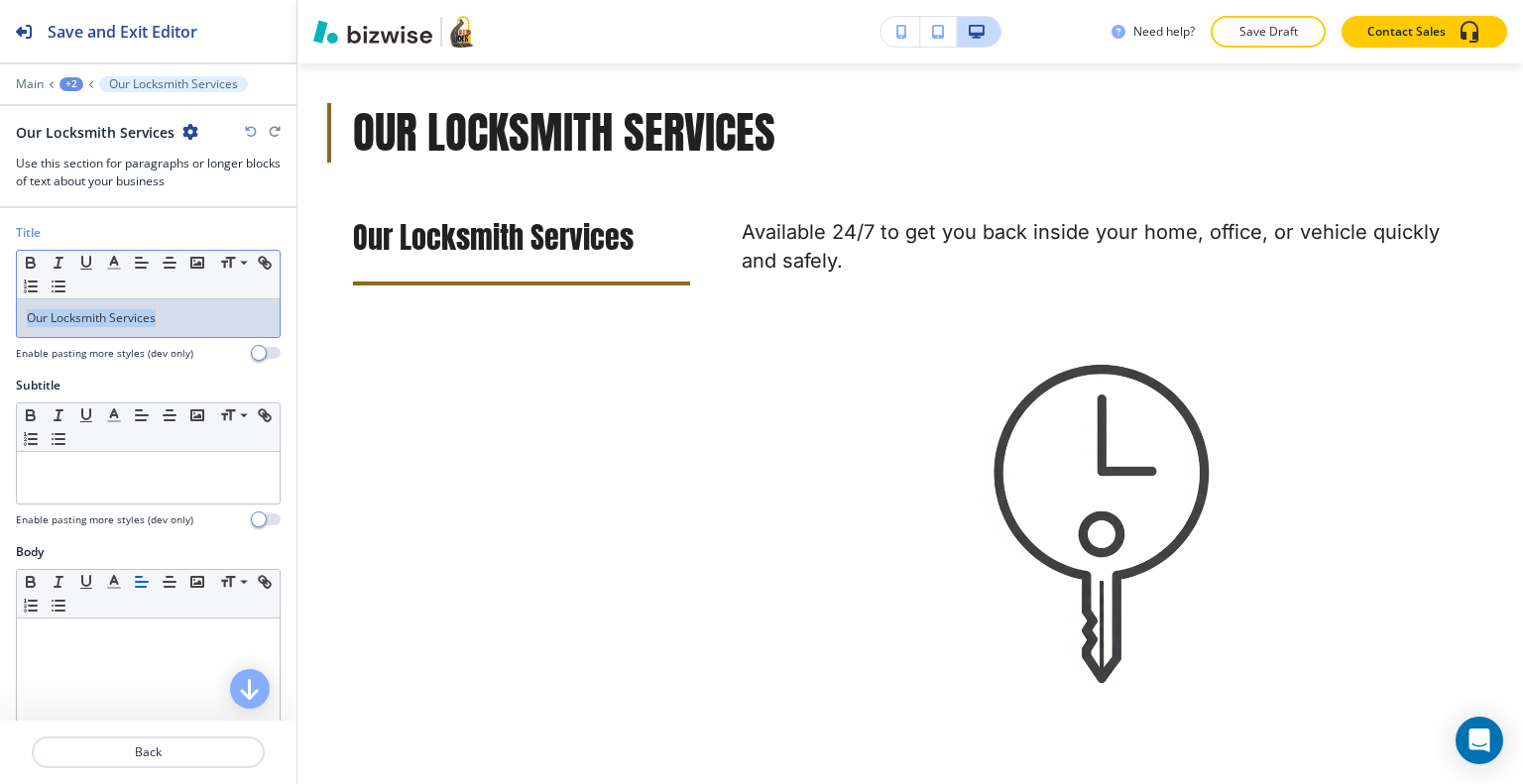 drag, startPoint x: 210, startPoint y: 324, endPoint x: 0, endPoint y: 301, distance: 211.25577 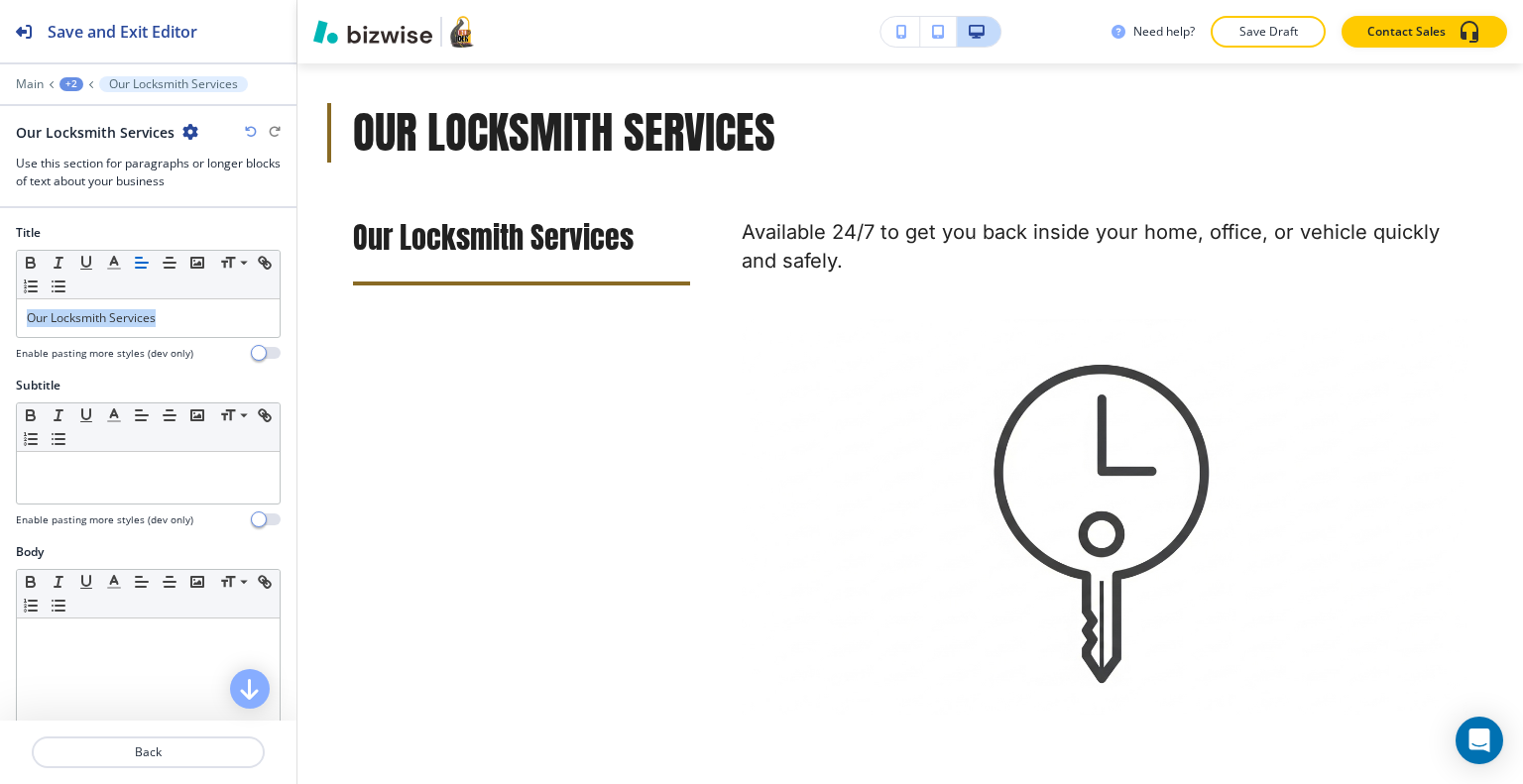 click at bounding box center [251, 132] 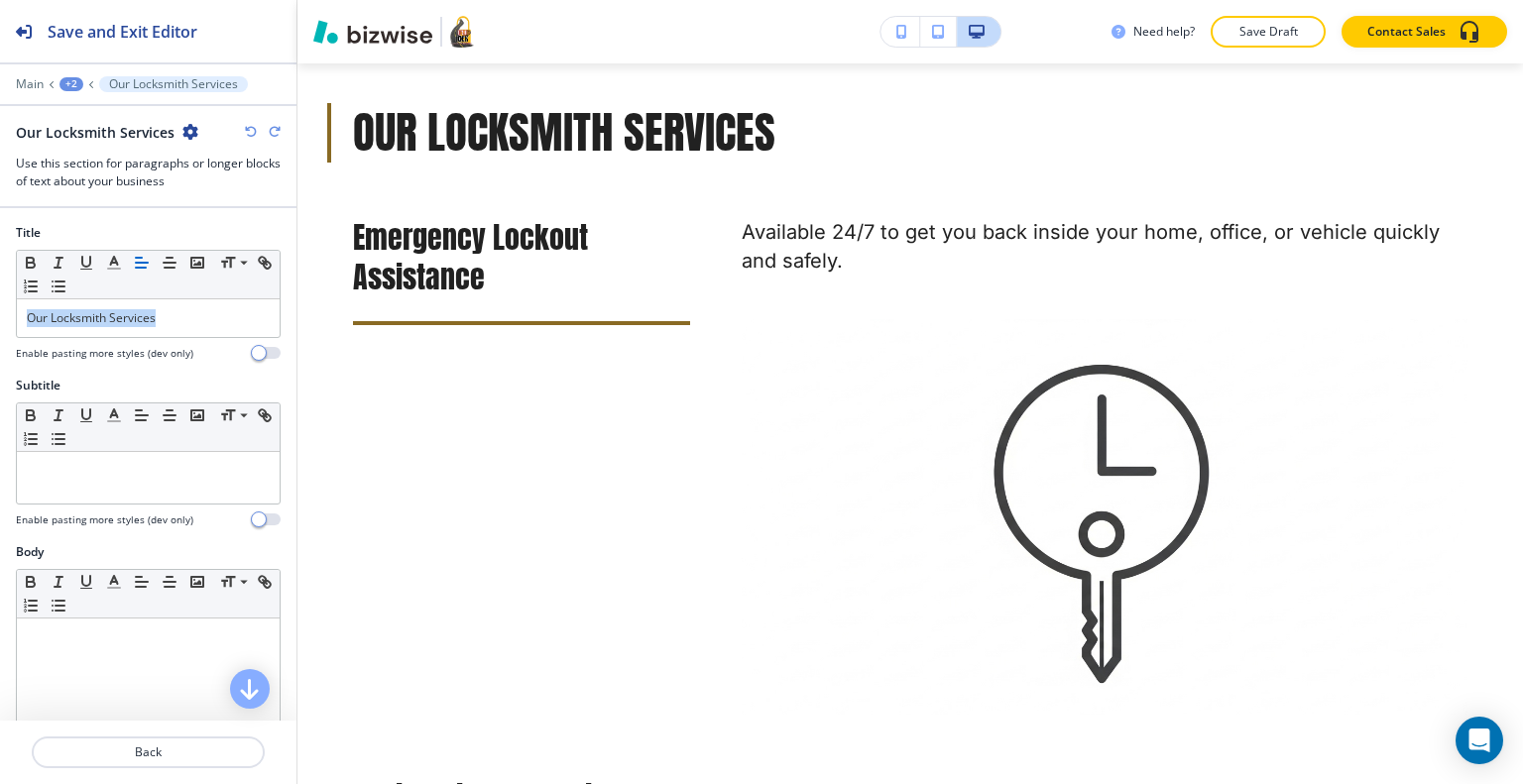 click at bounding box center [251, 132] 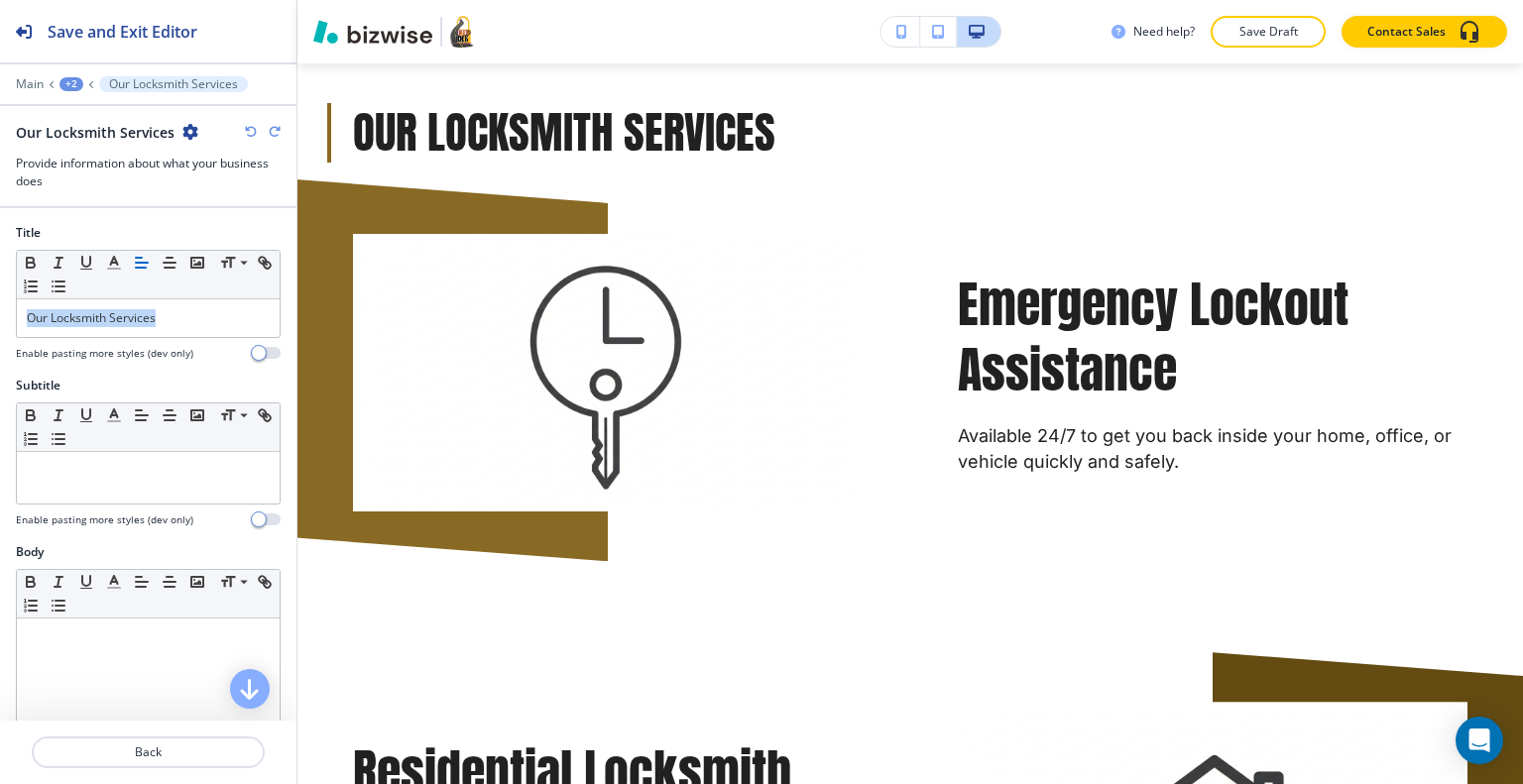 click at bounding box center (251, 132) 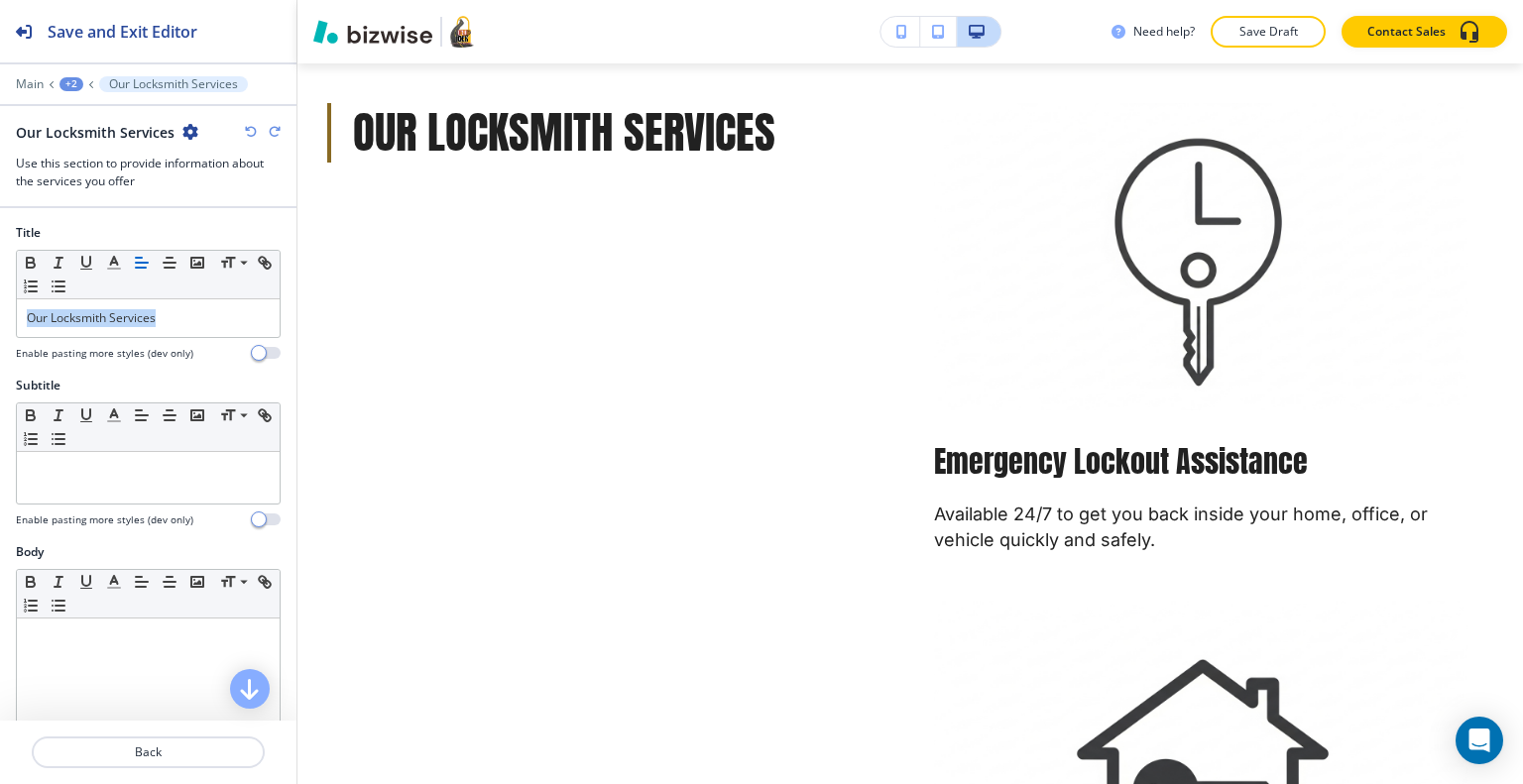 click at bounding box center [251, 132] 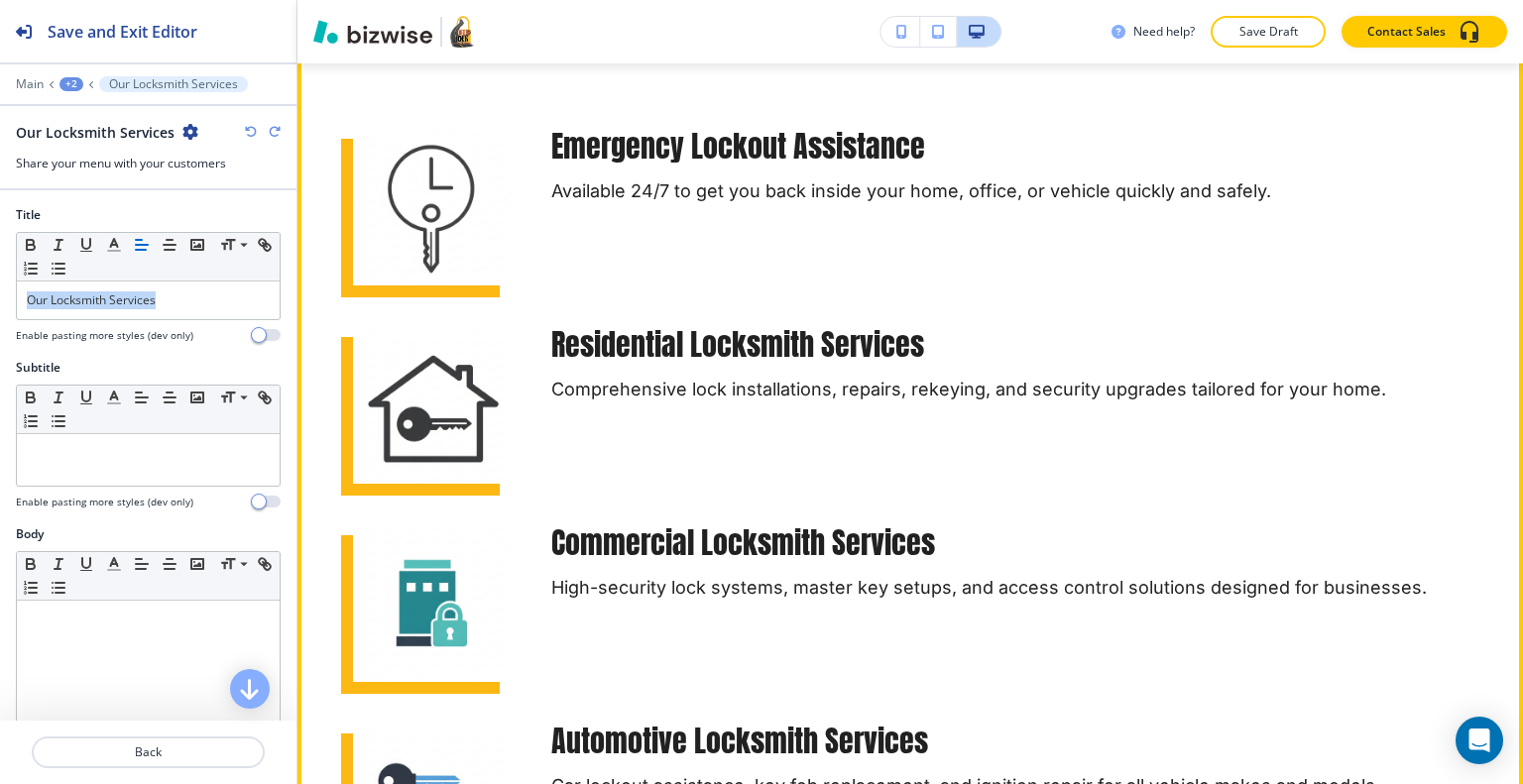 scroll, scrollTop: 1816, scrollLeft: 0, axis: vertical 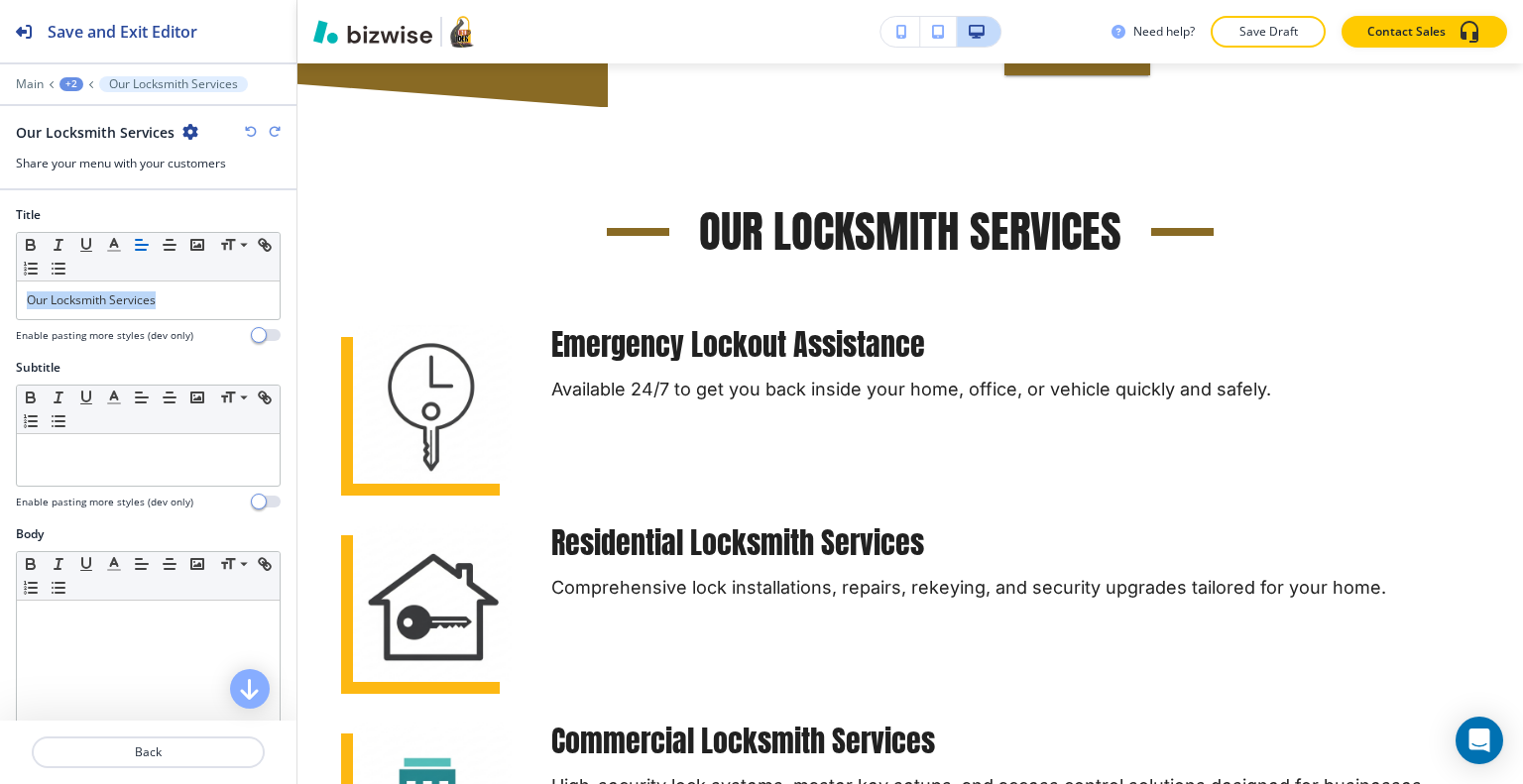 click at bounding box center [251, 132] 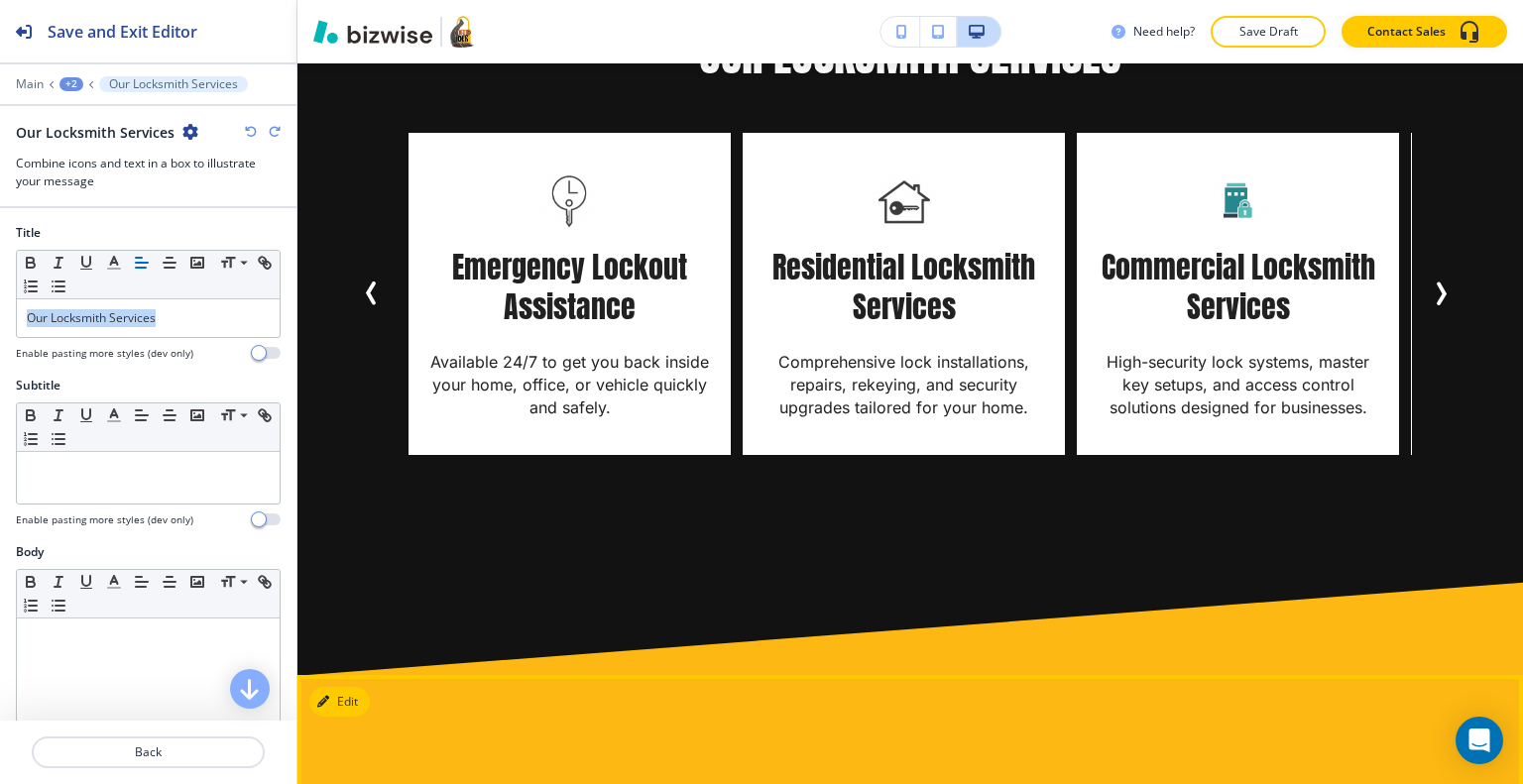 scroll, scrollTop: 2609, scrollLeft: 0, axis: vertical 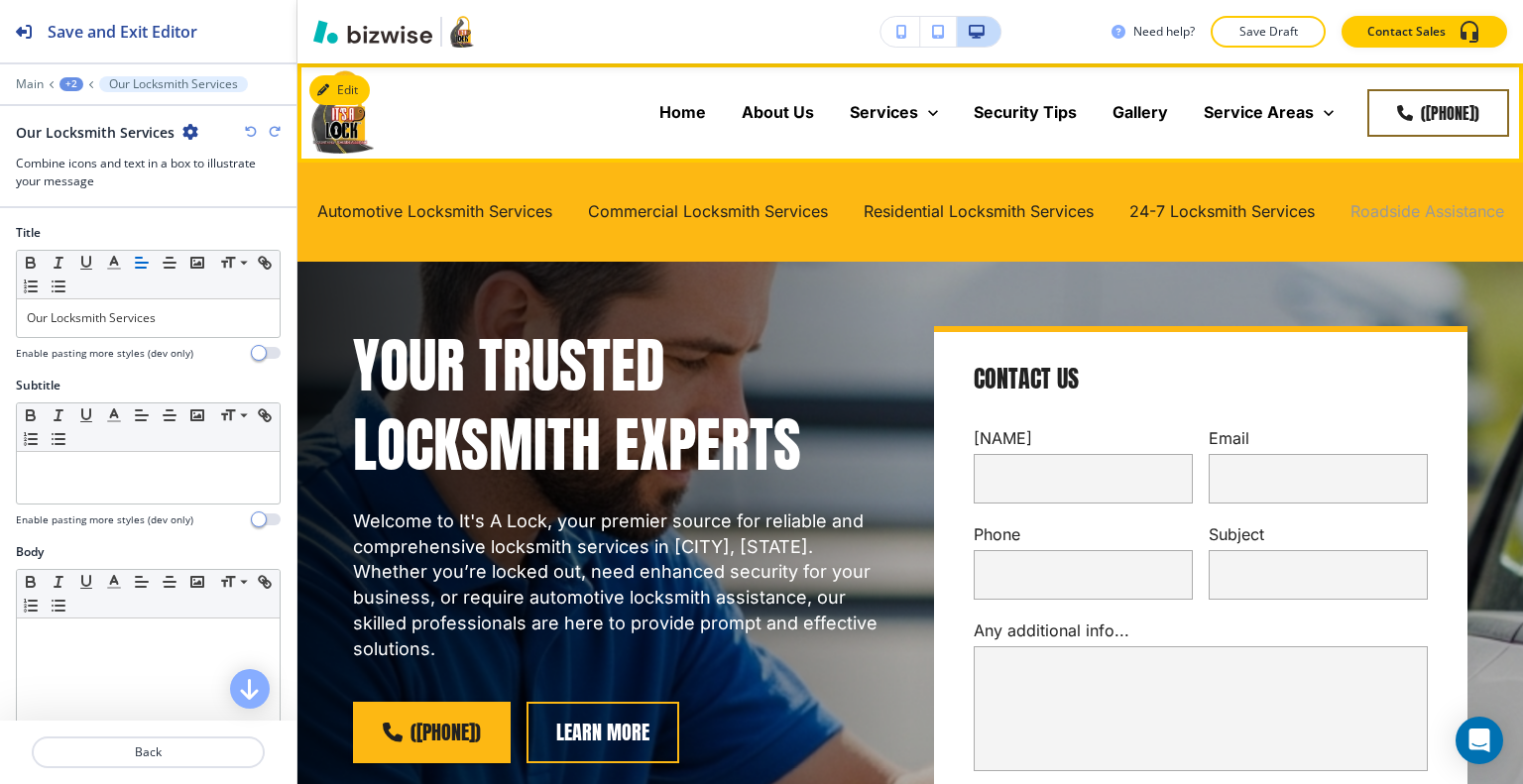 click on "Roadside Assistance" at bounding box center [1427, 211] 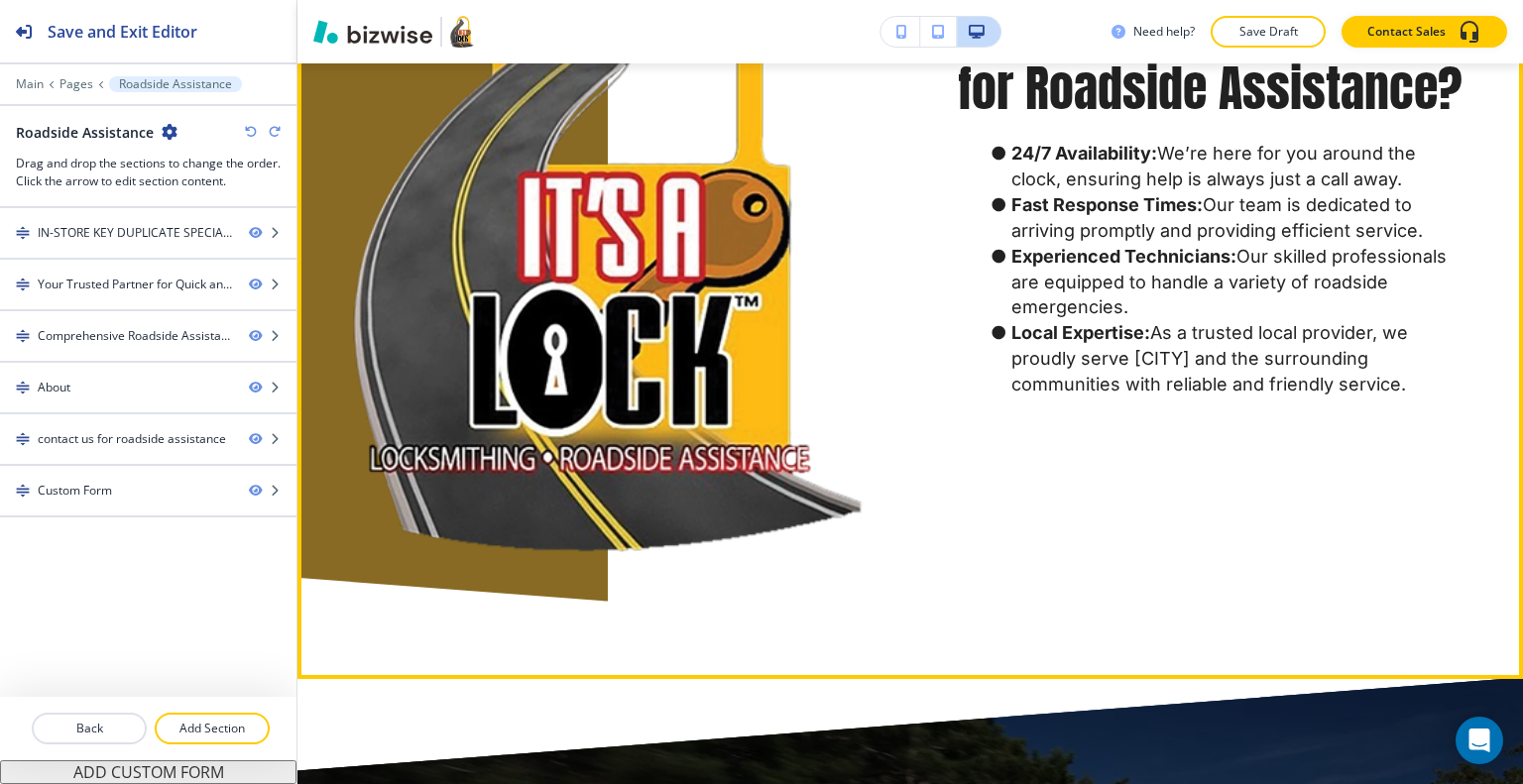 scroll, scrollTop: 1784, scrollLeft: 0, axis: vertical 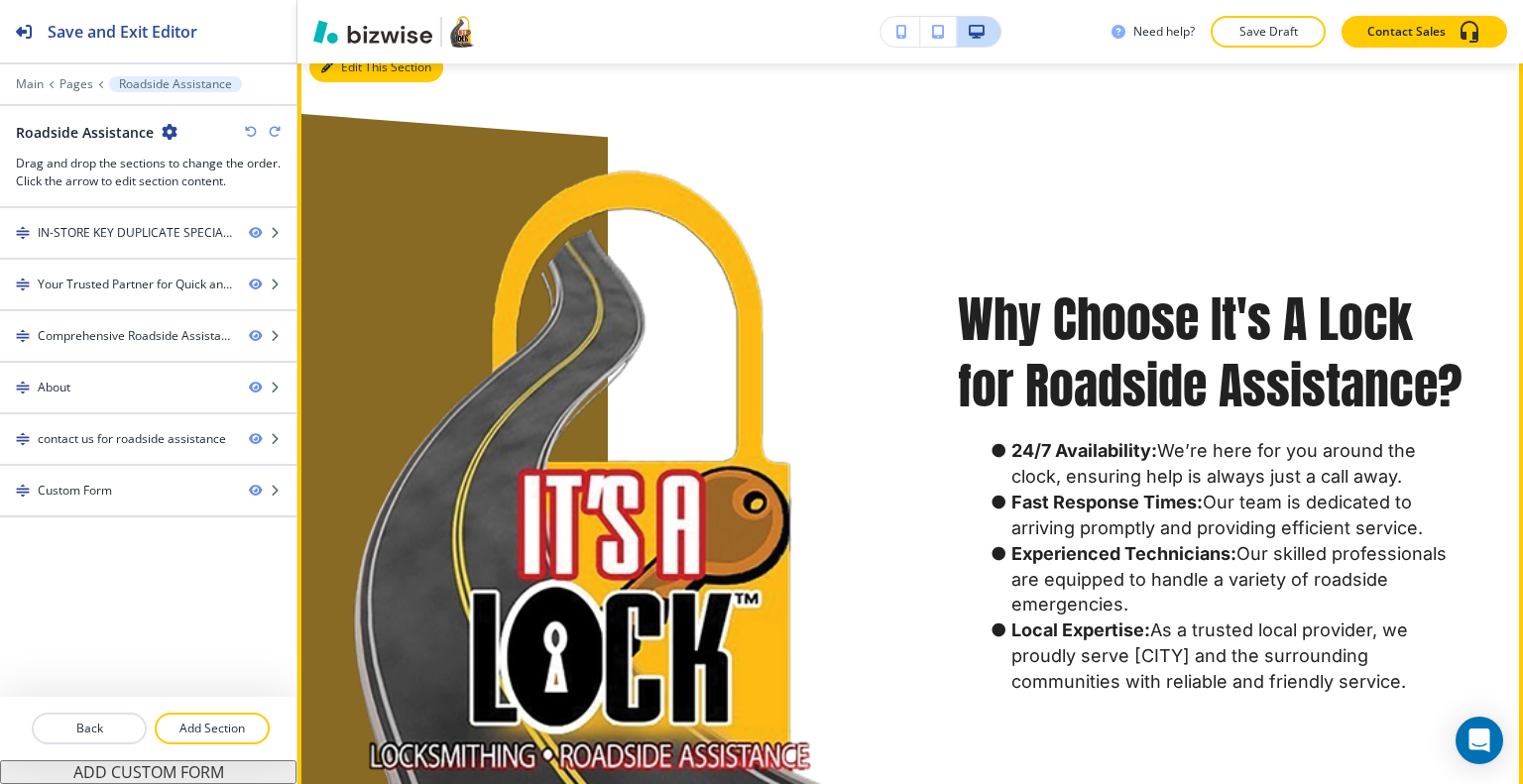 click on "Edit This Section" at bounding box center (376, 67) 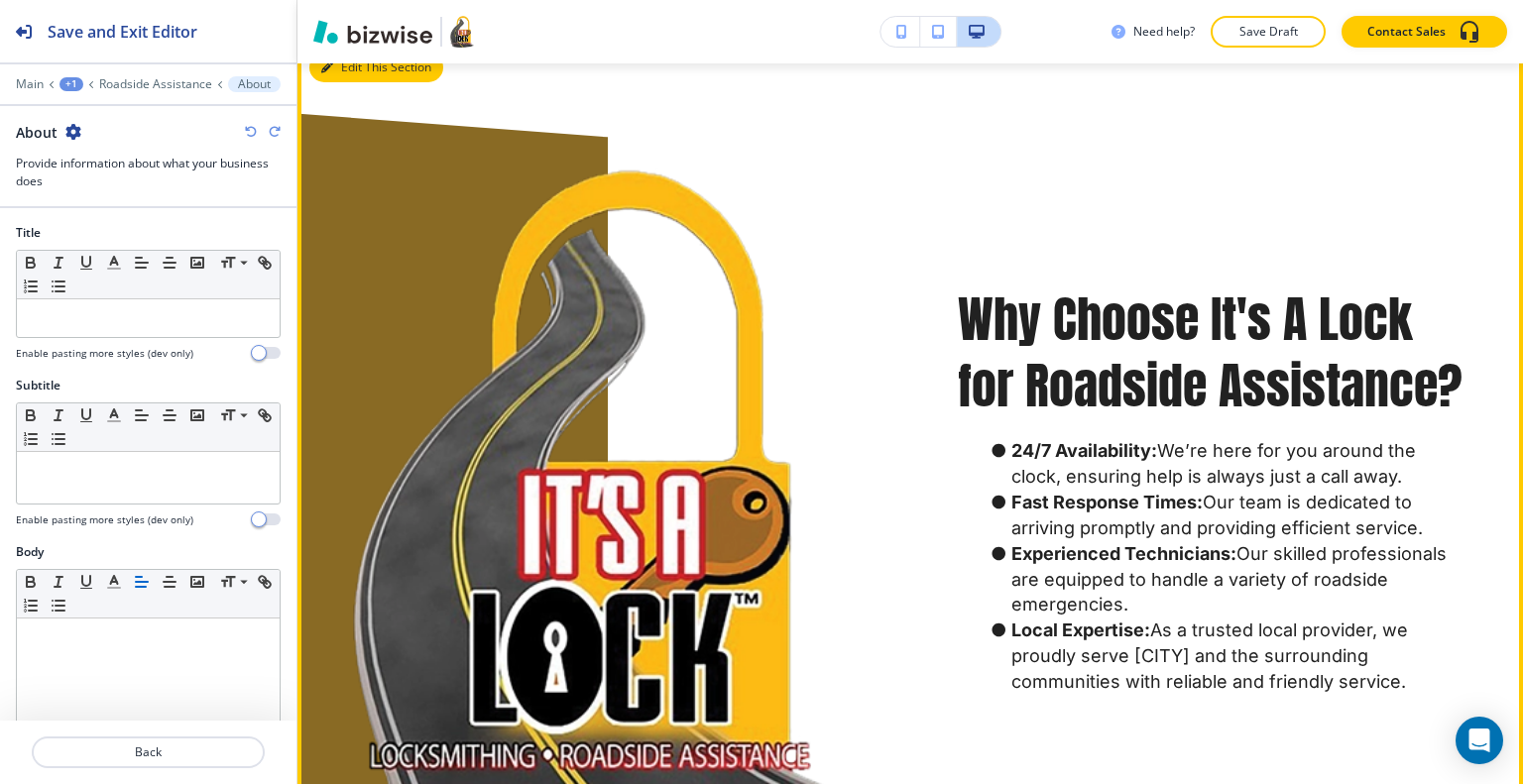 scroll, scrollTop: 1786, scrollLeft: 0, axis: vertical 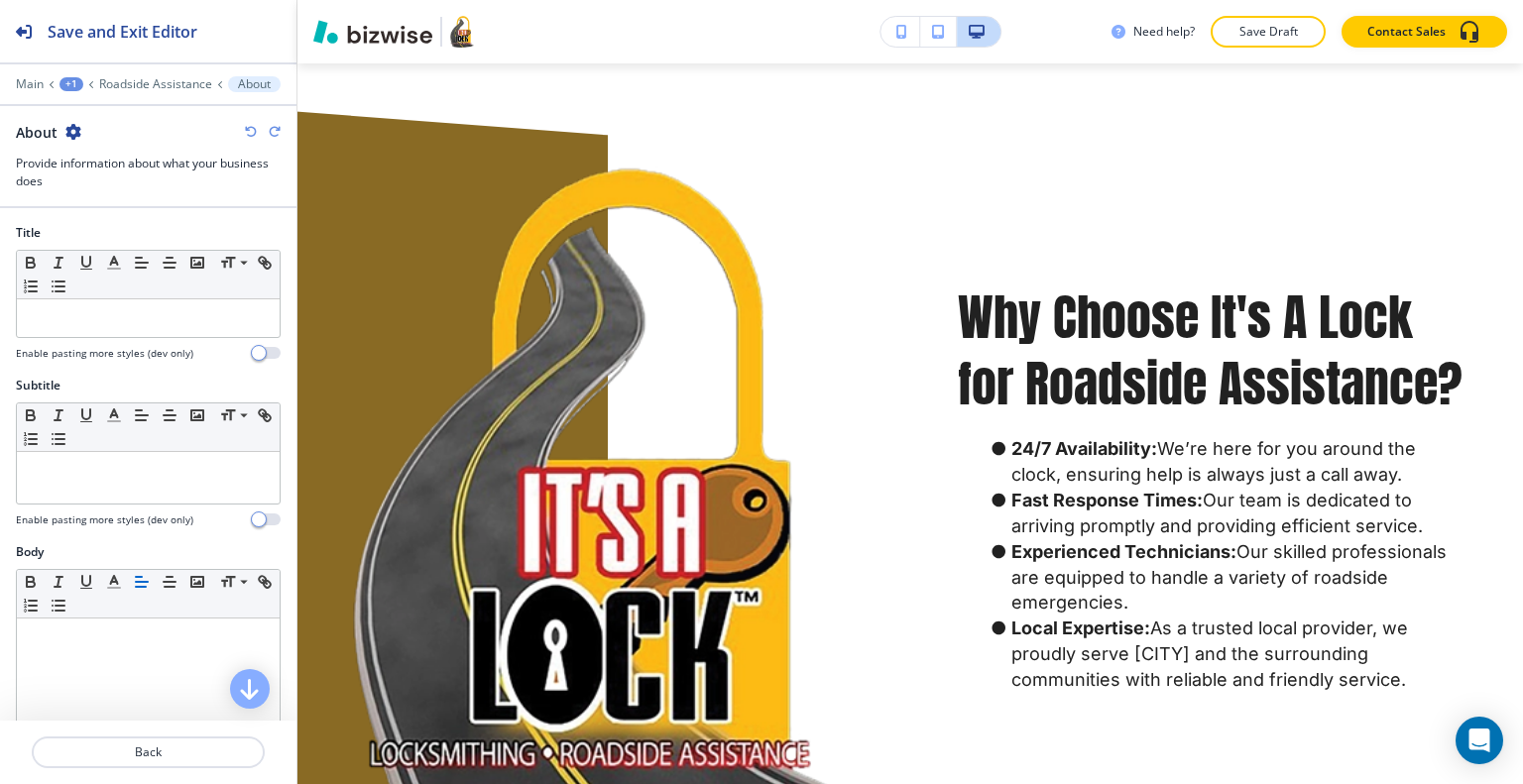 click at bounding box center [73, 132] 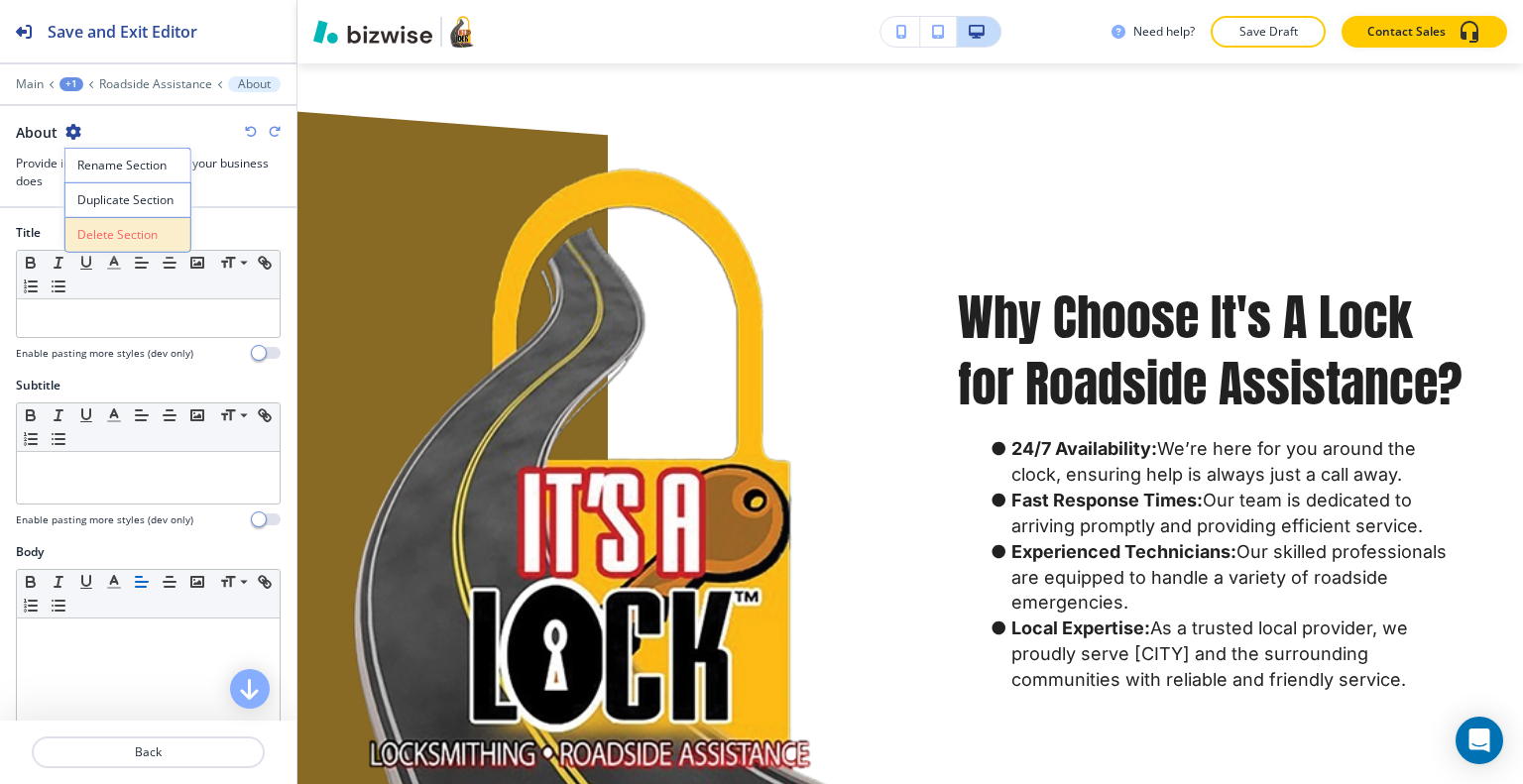 click on "Delete Section" at bounding box center [128, 235] 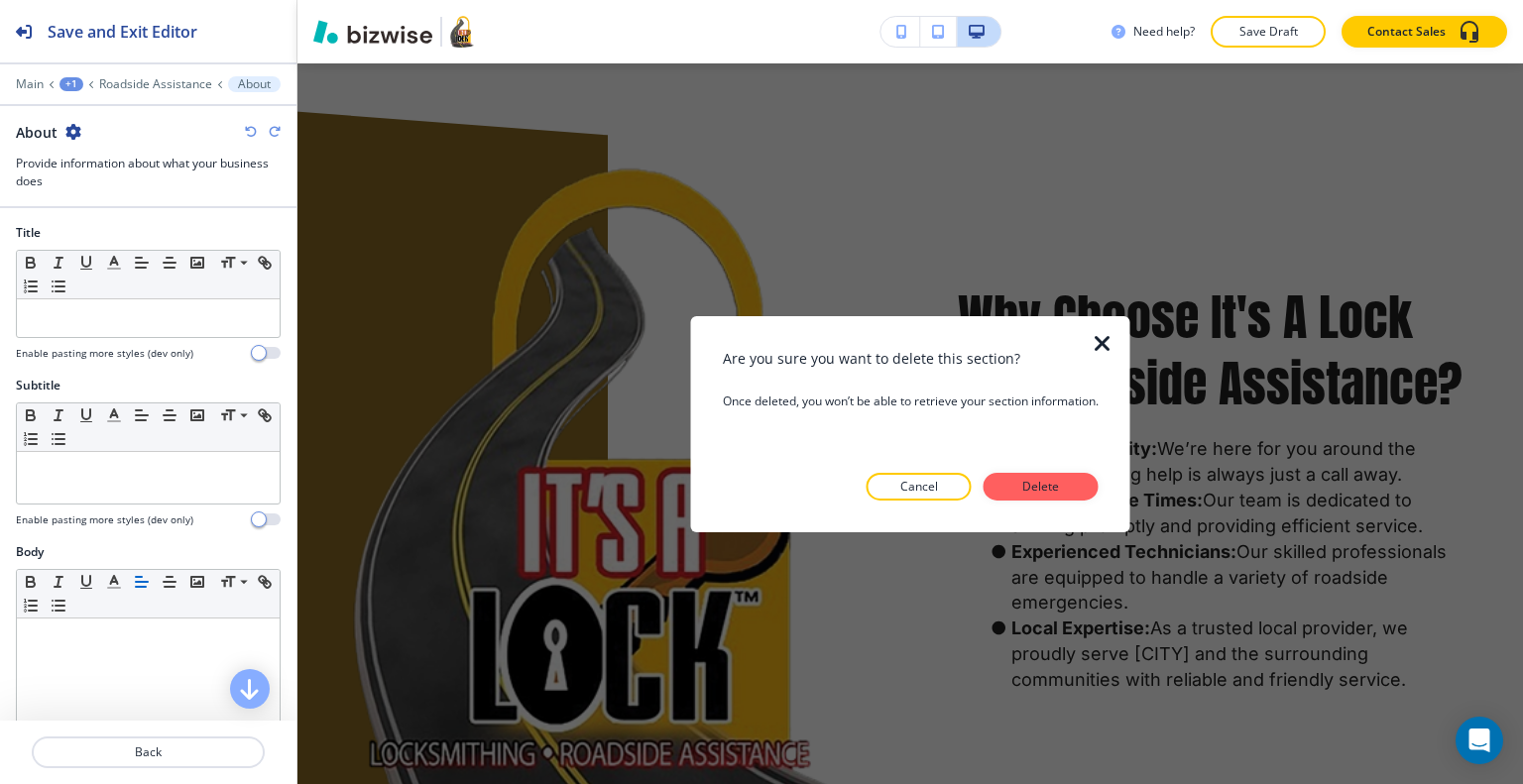 click at bounding box center (1103, 343) 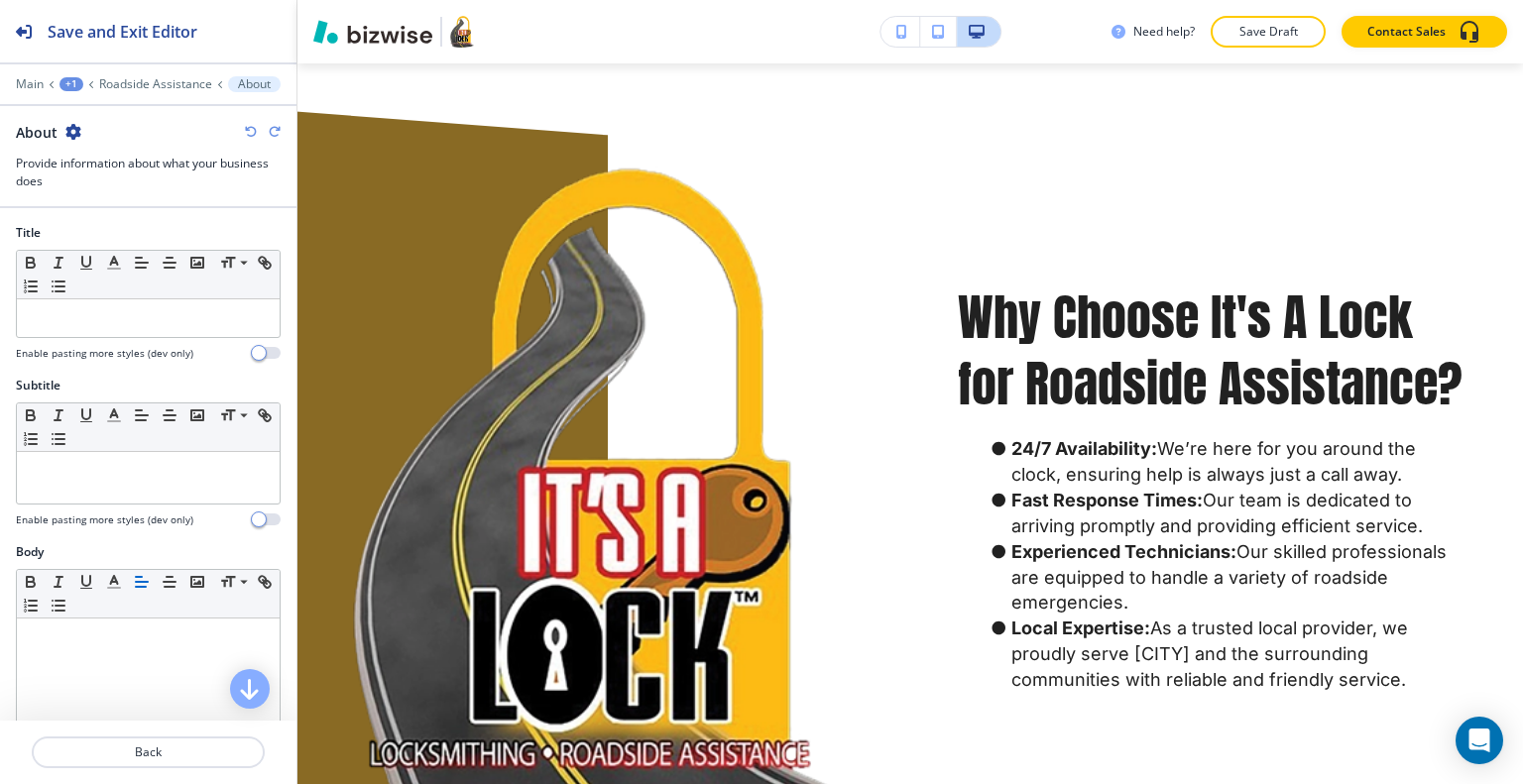 click on "About" at bounding box center [49, 132] 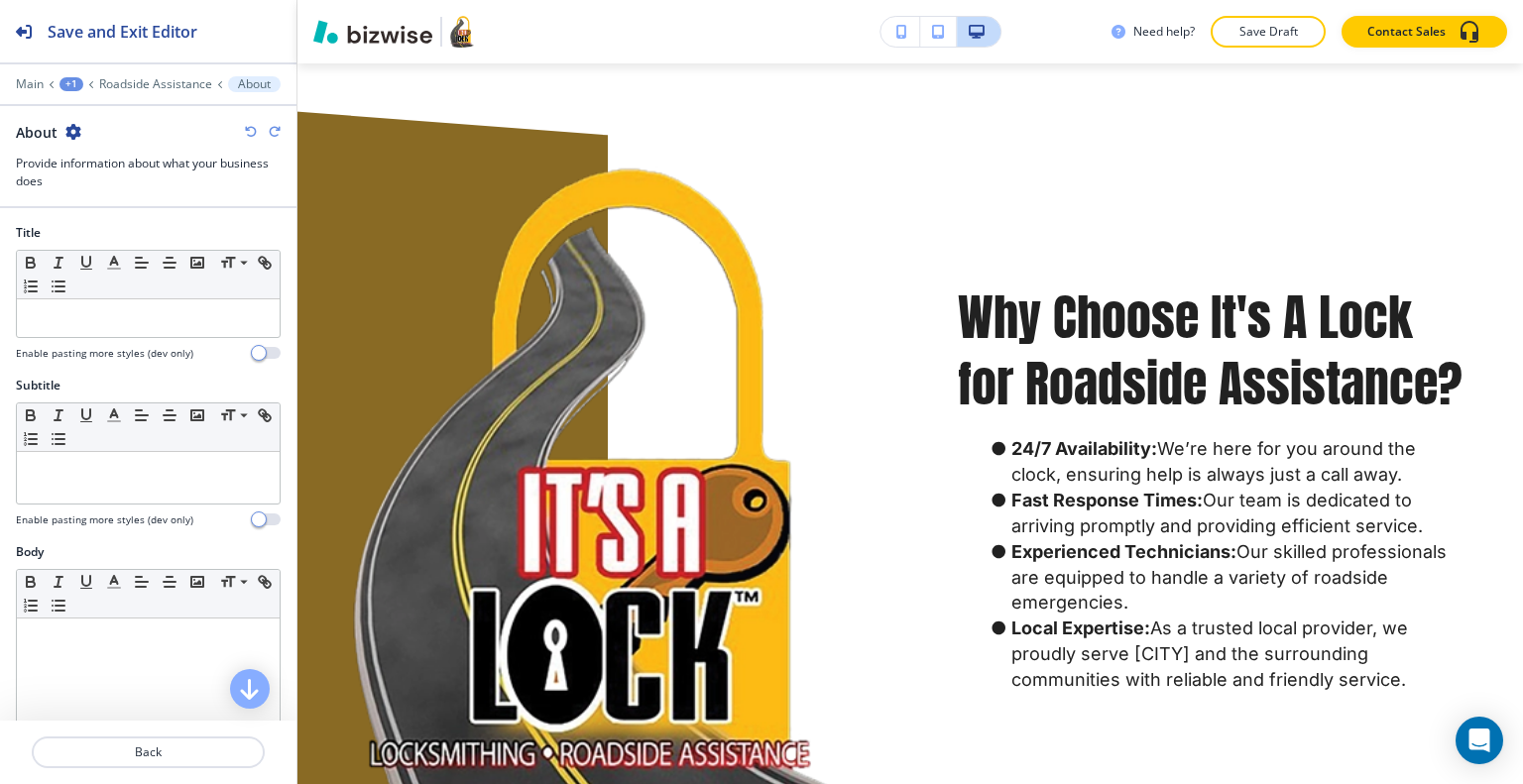 click at bounding box center [73, 132] 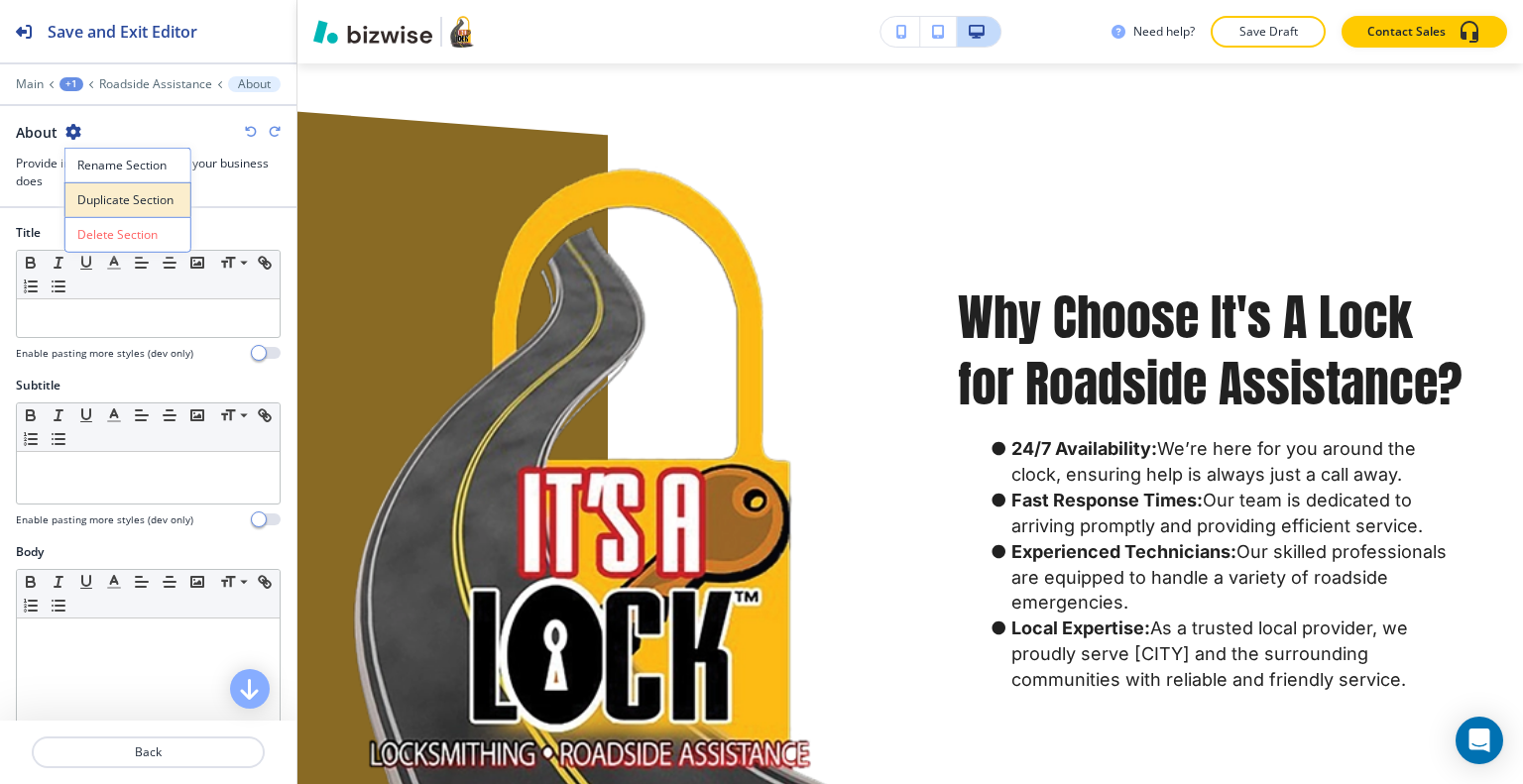 click on "Duplicate Section" at bounding box center (128, 200) 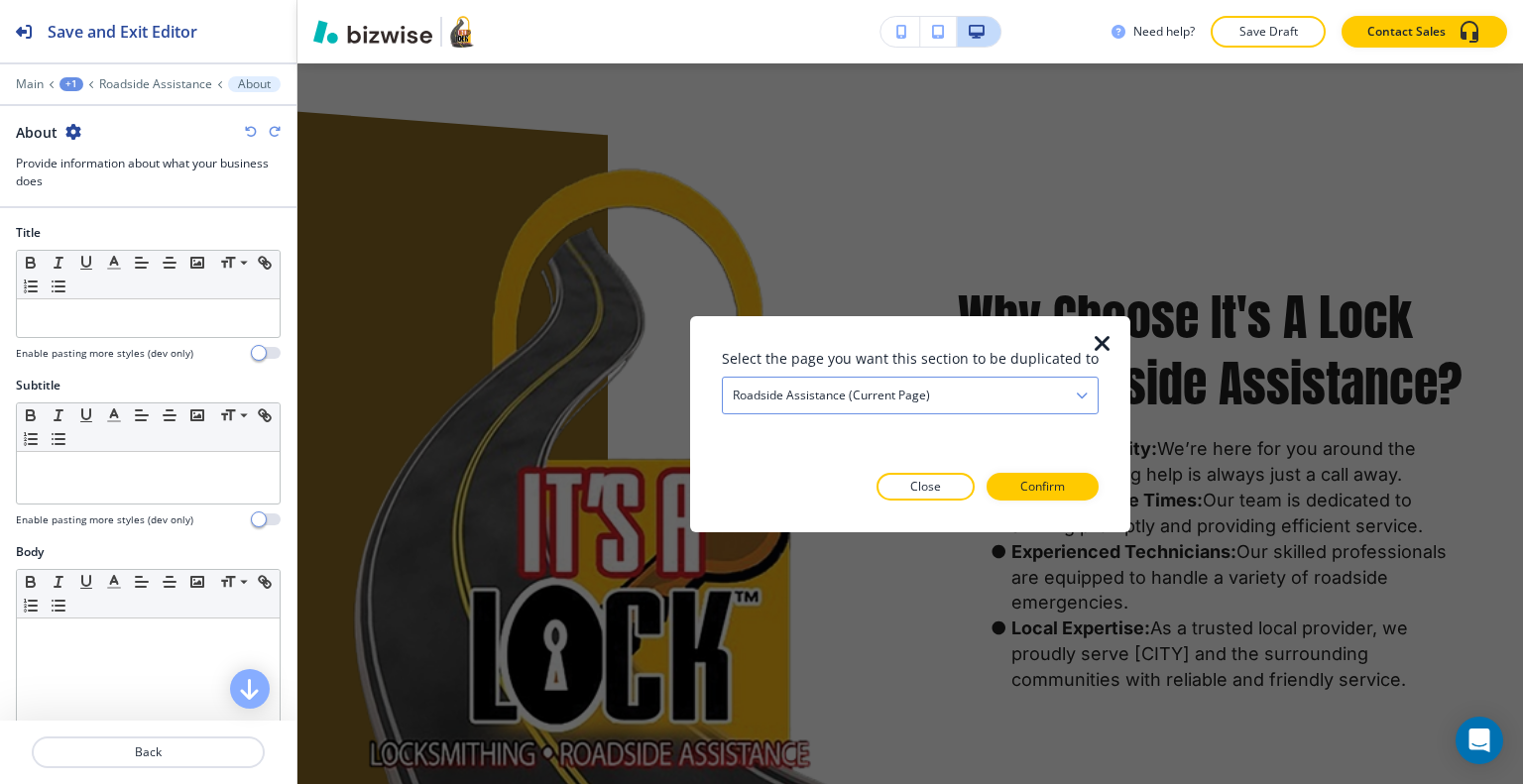 click on "Roadside Assistance (current page)" at bounding box center (910, 394) 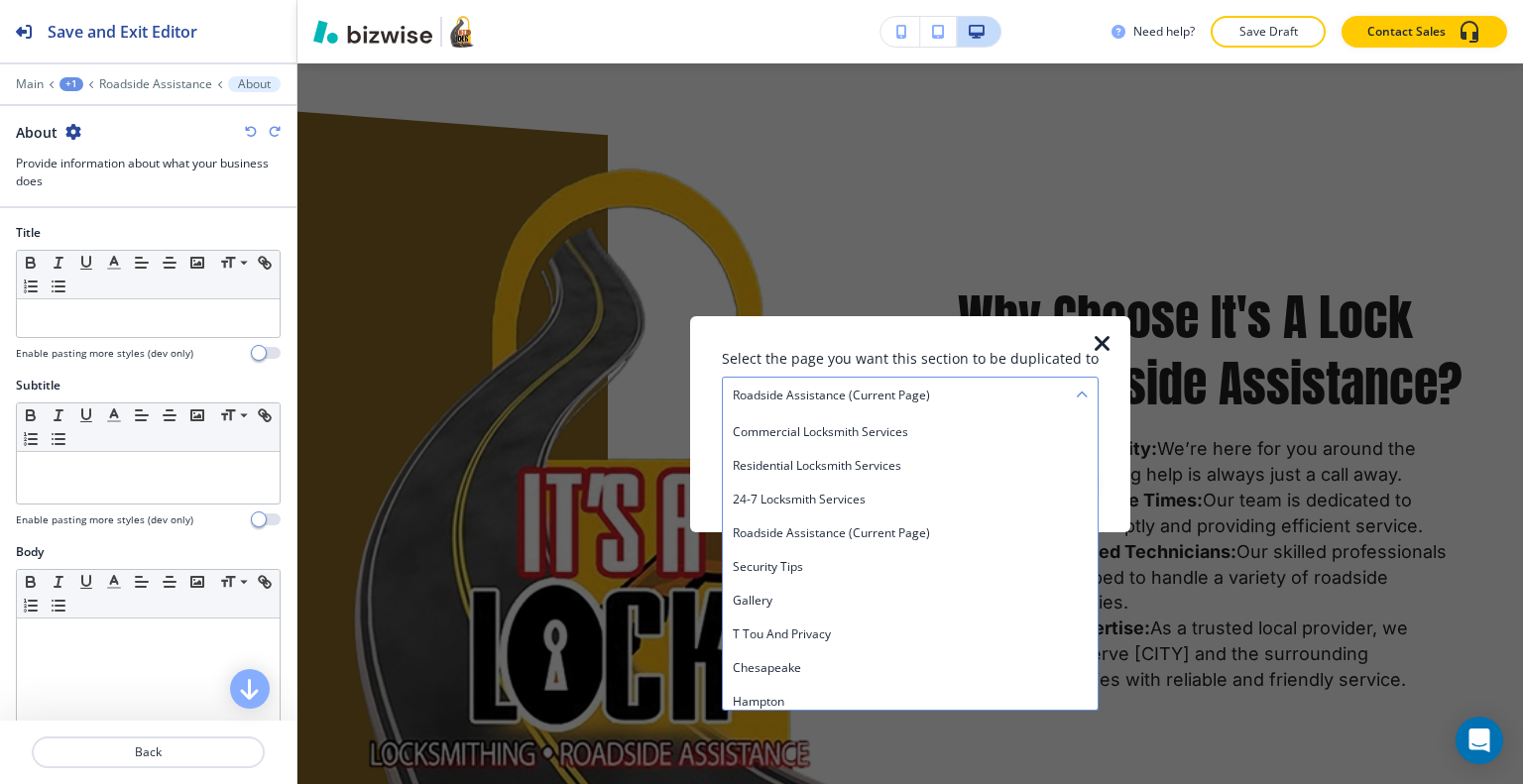 scroll, scrollTop: 198, scrollLeft: 0, axis: vertical 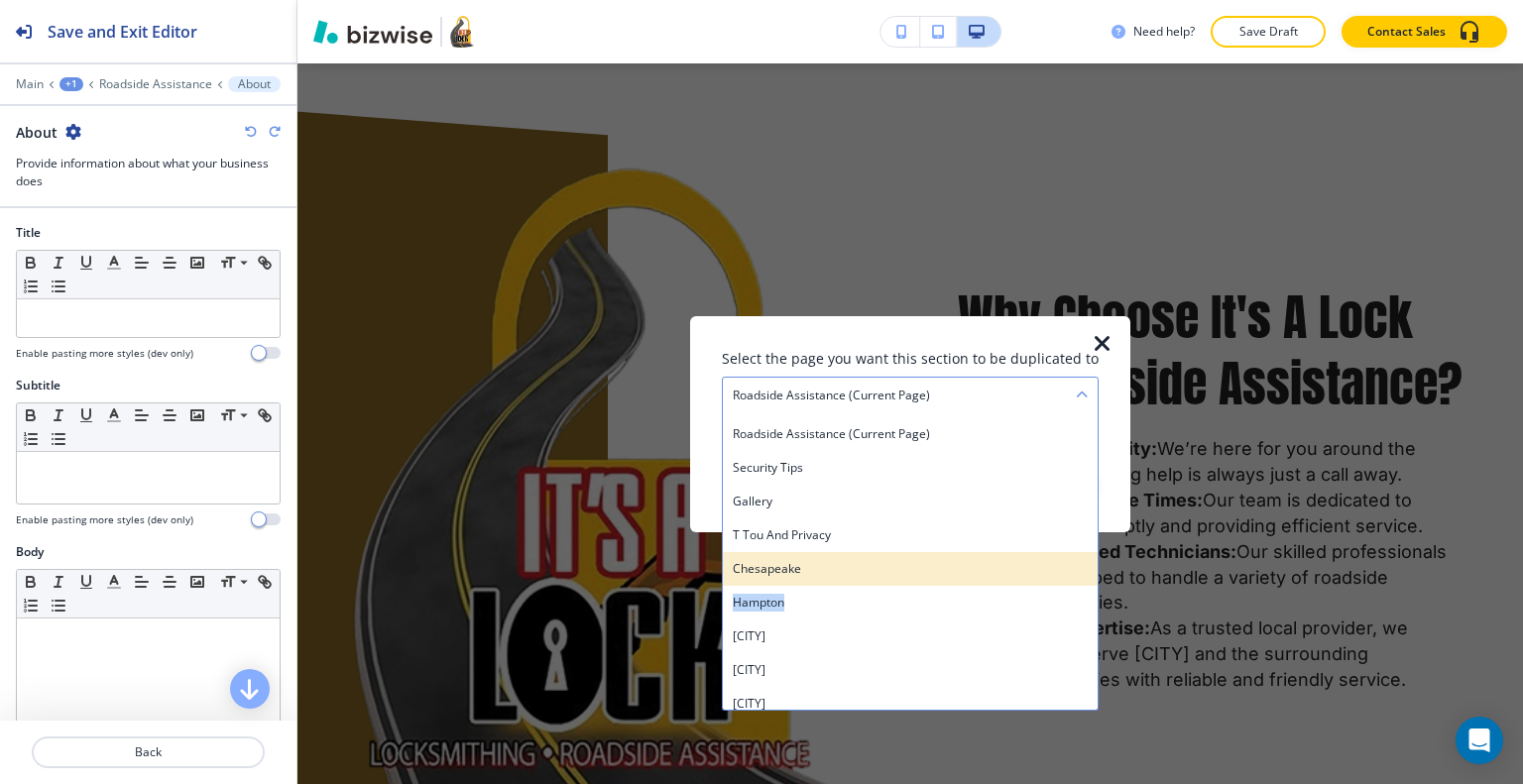 drag, startPoint x: 854, startPoint y: 593, endPoint x: 850, endPoint y: 572, distance: 21.377558 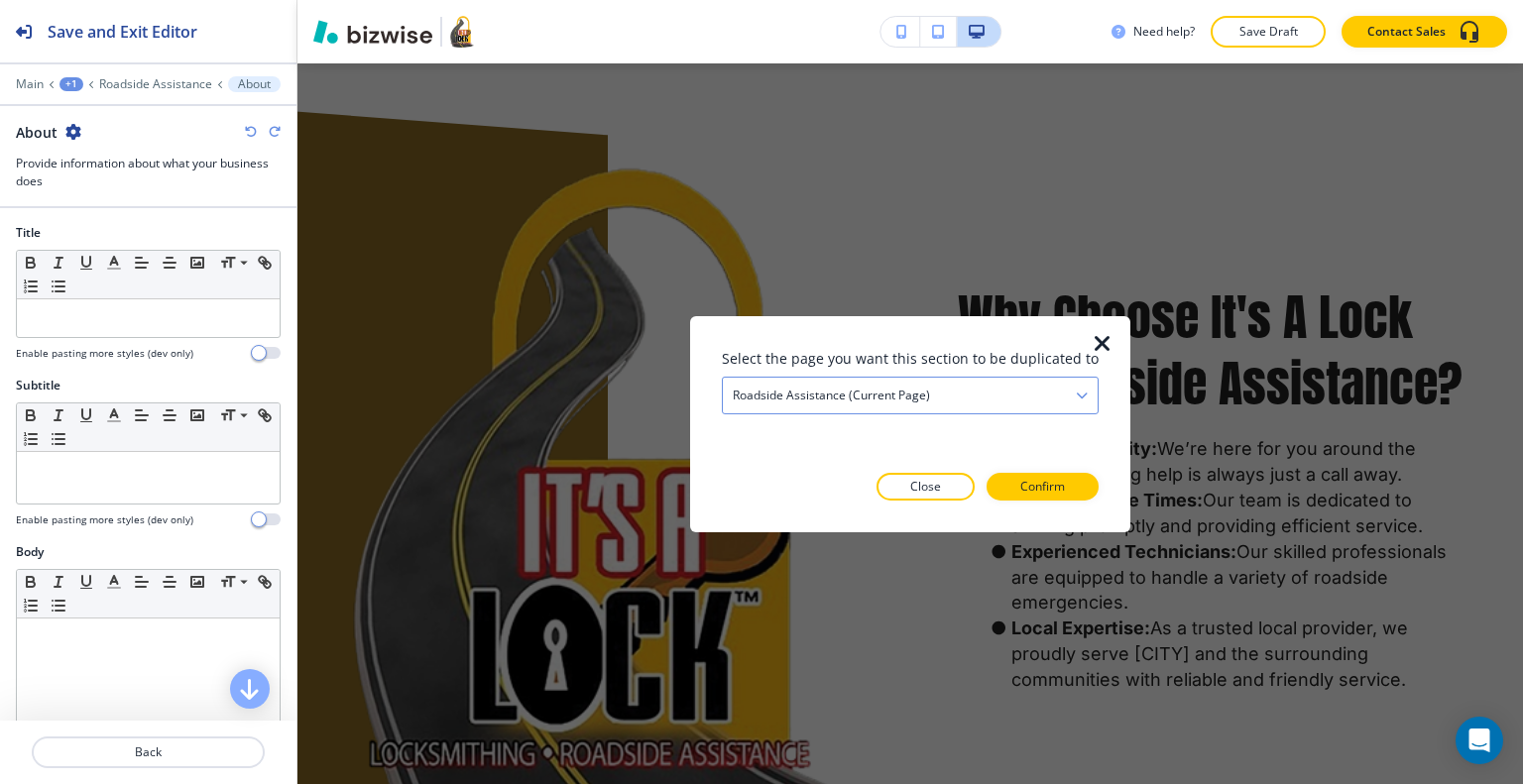 click on "Roadside Assistance (current page)" at bounding box center (910, 394) 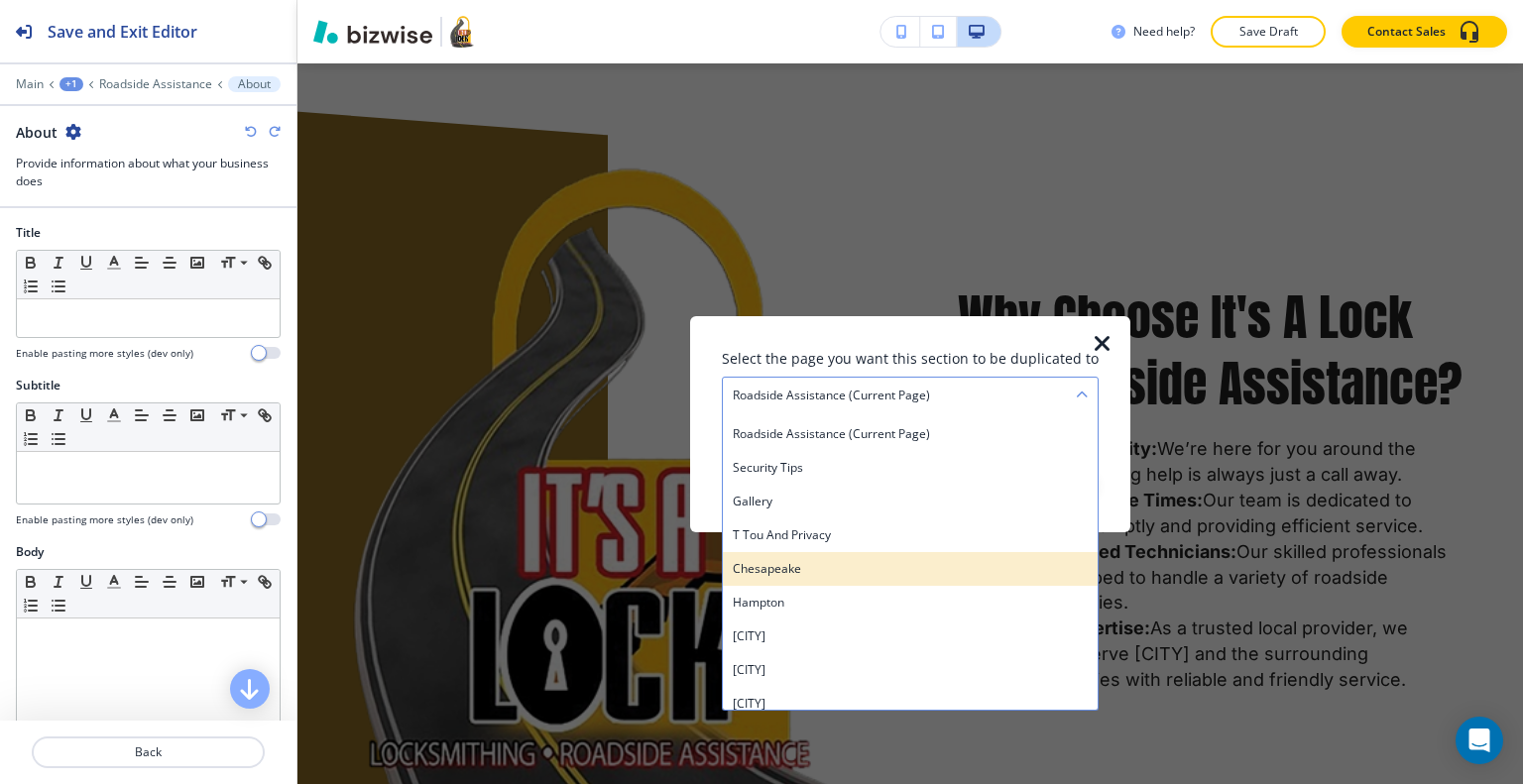 click on "Chesapeake" at bounding box center [910, 568] 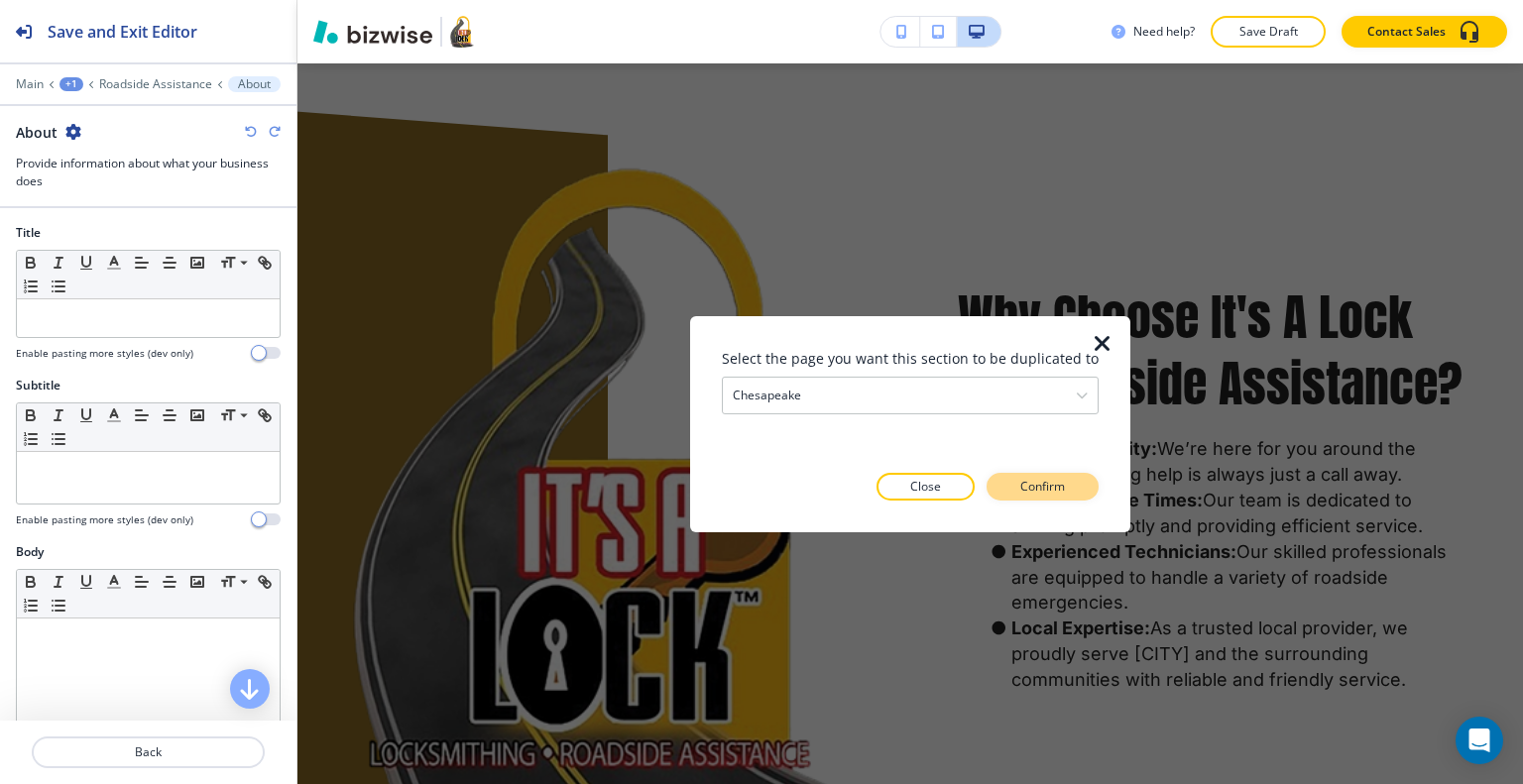 click on "Confirm" at bounding box center (1042, 487) 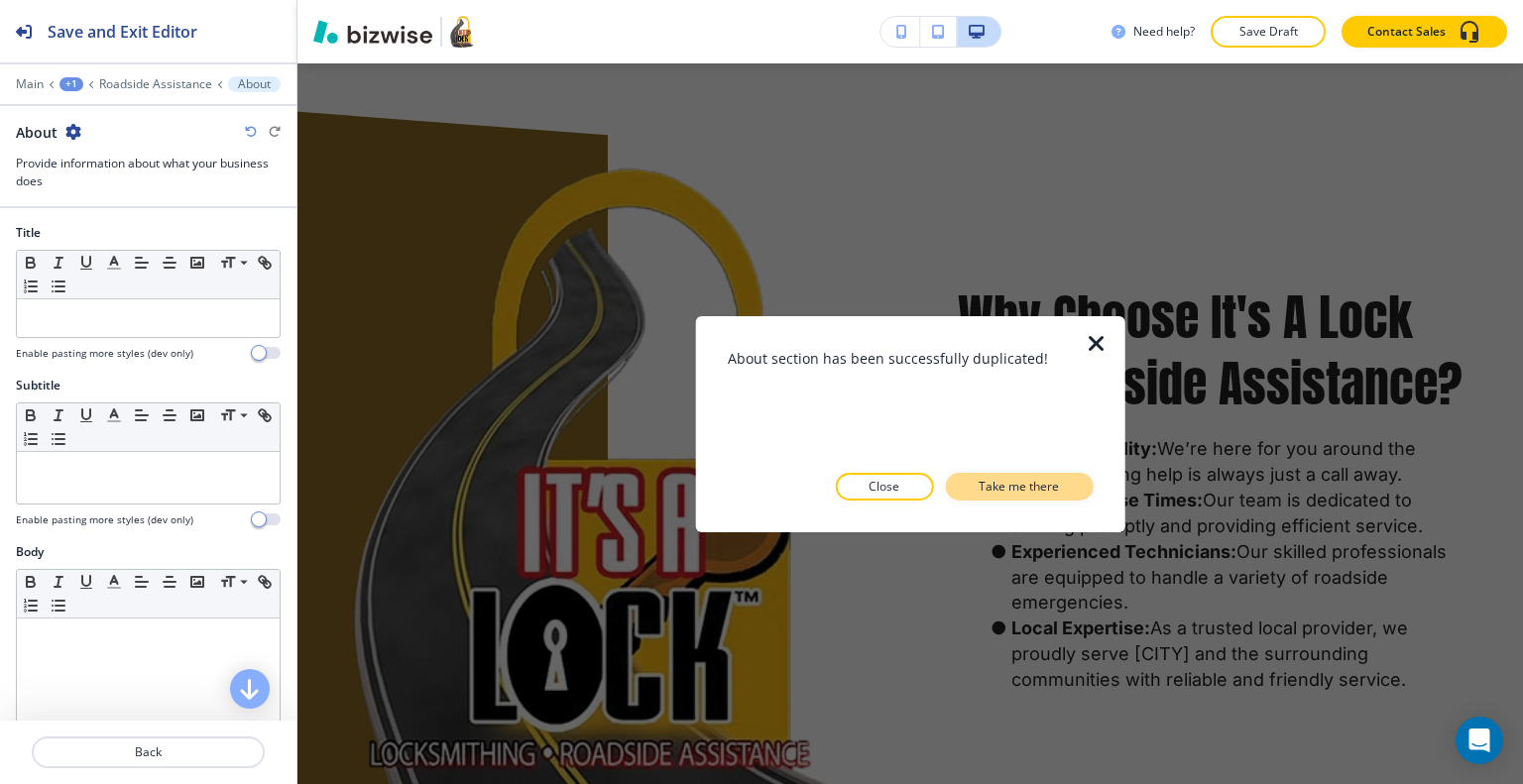 click on "Take me there" at bounding box center [1018, 487] 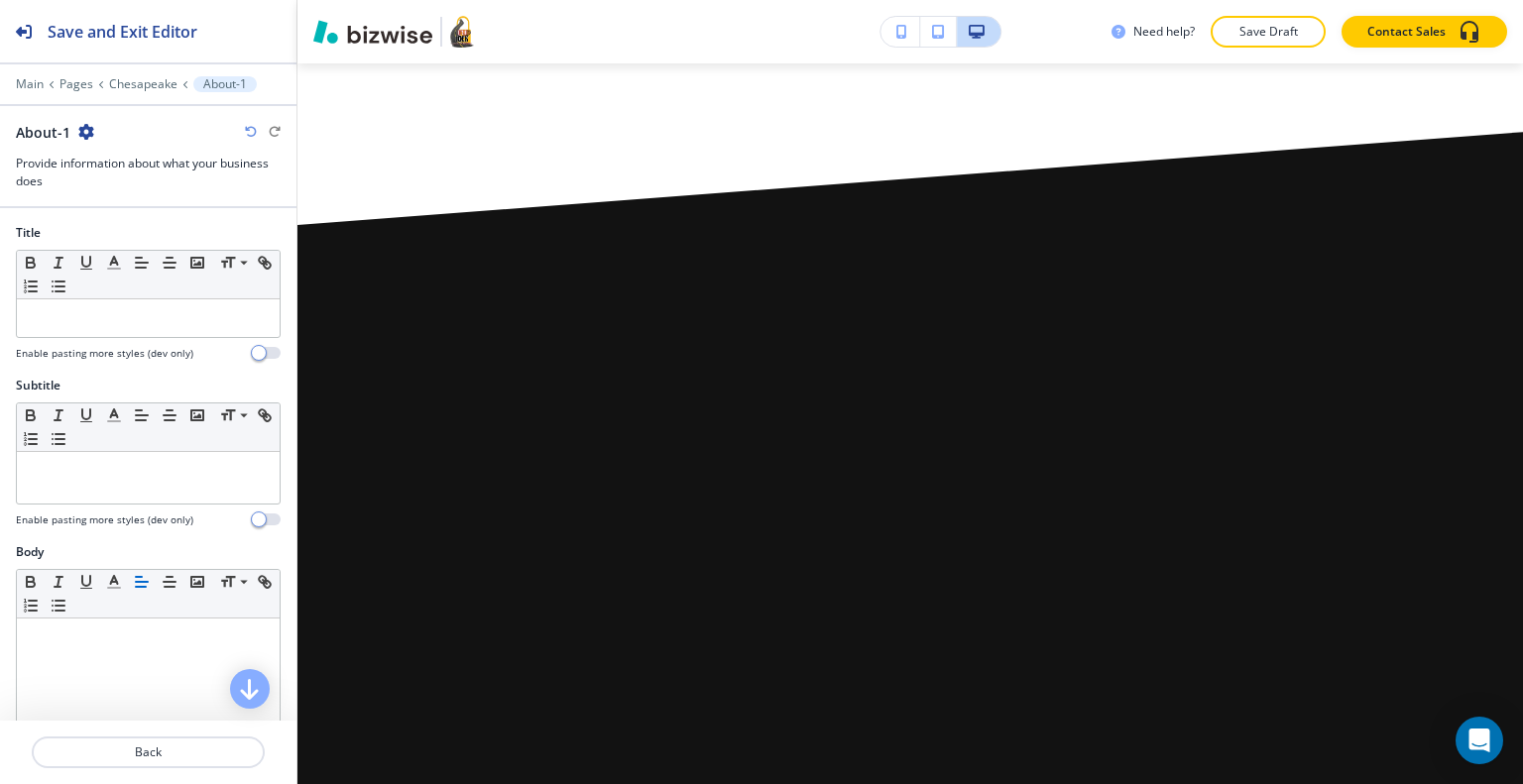 scroll, scrollTop: 4790, scrollLeft: 0, axis: vertical 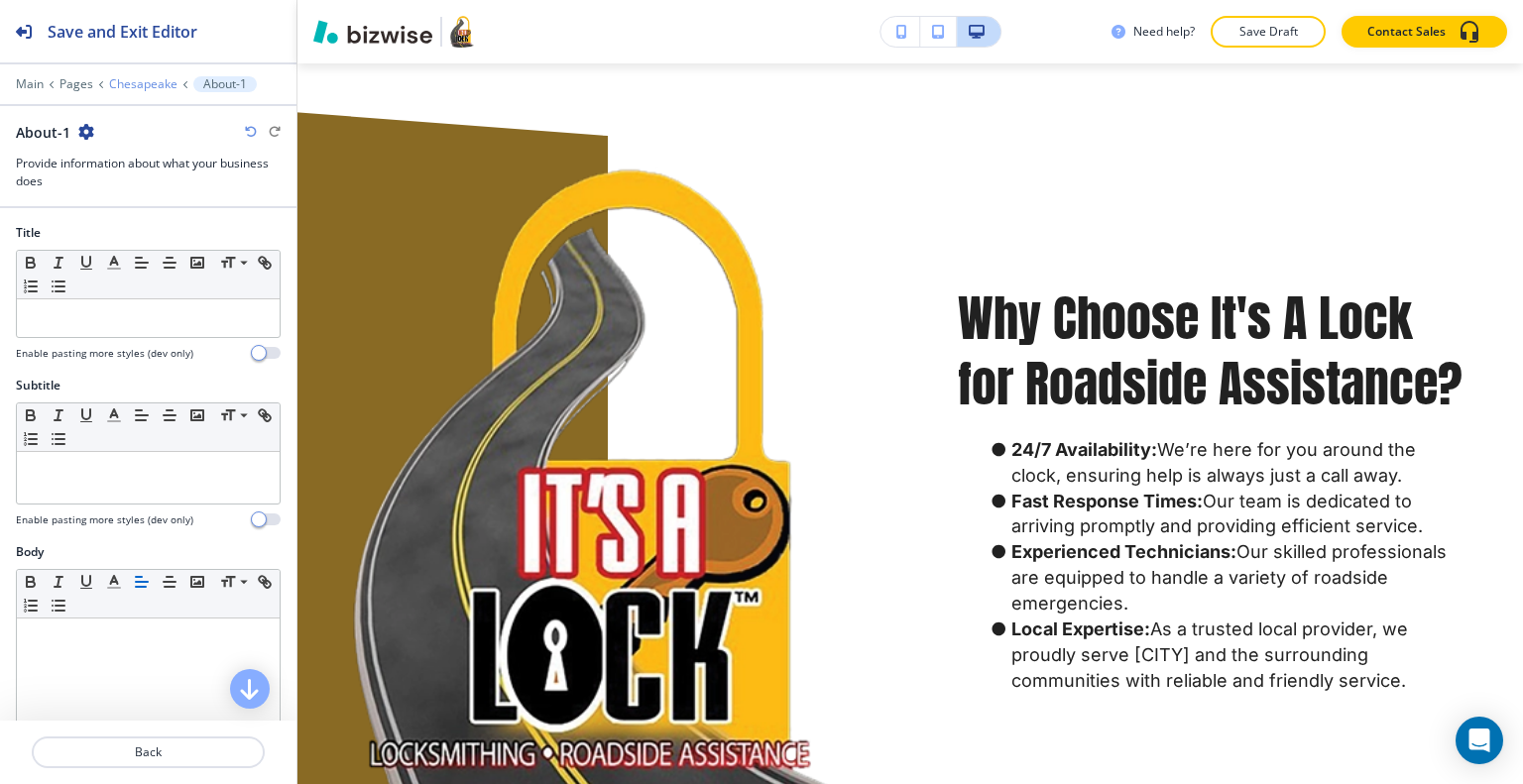 click on "Chesapeake" at bounding box center (143, 84) 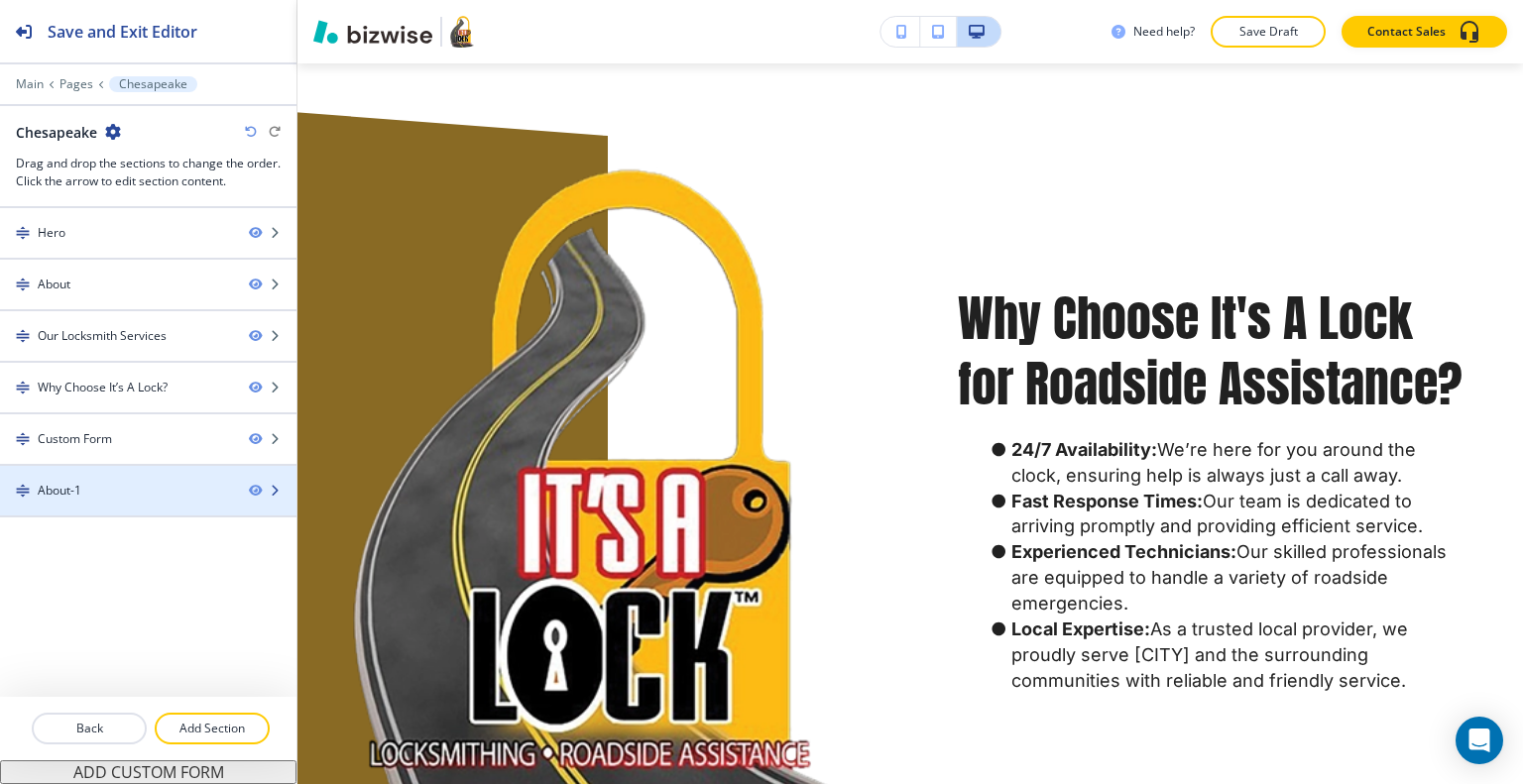 type 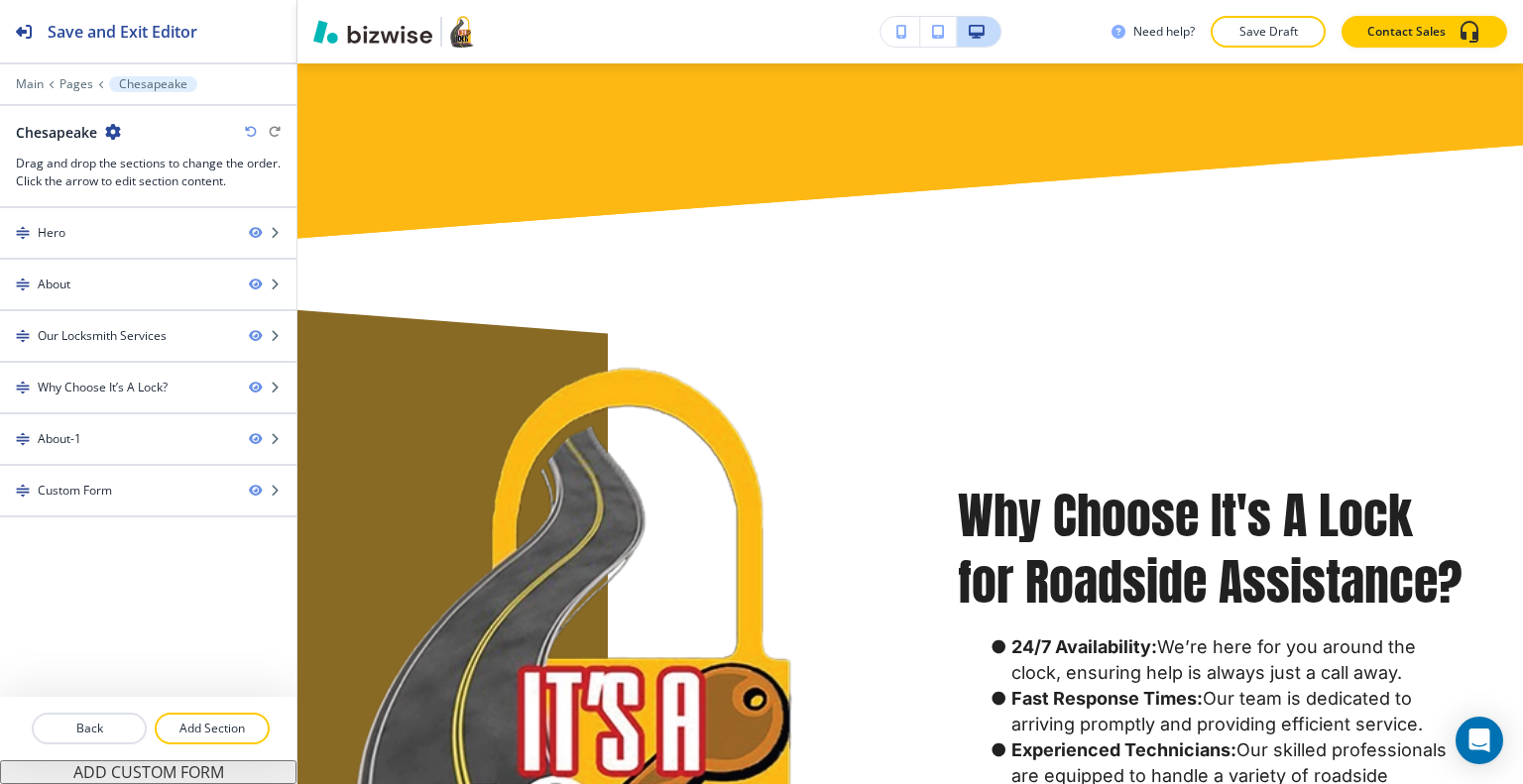 scroll, scrollTop: 3409, scrollLeft: 0, axis: vertical 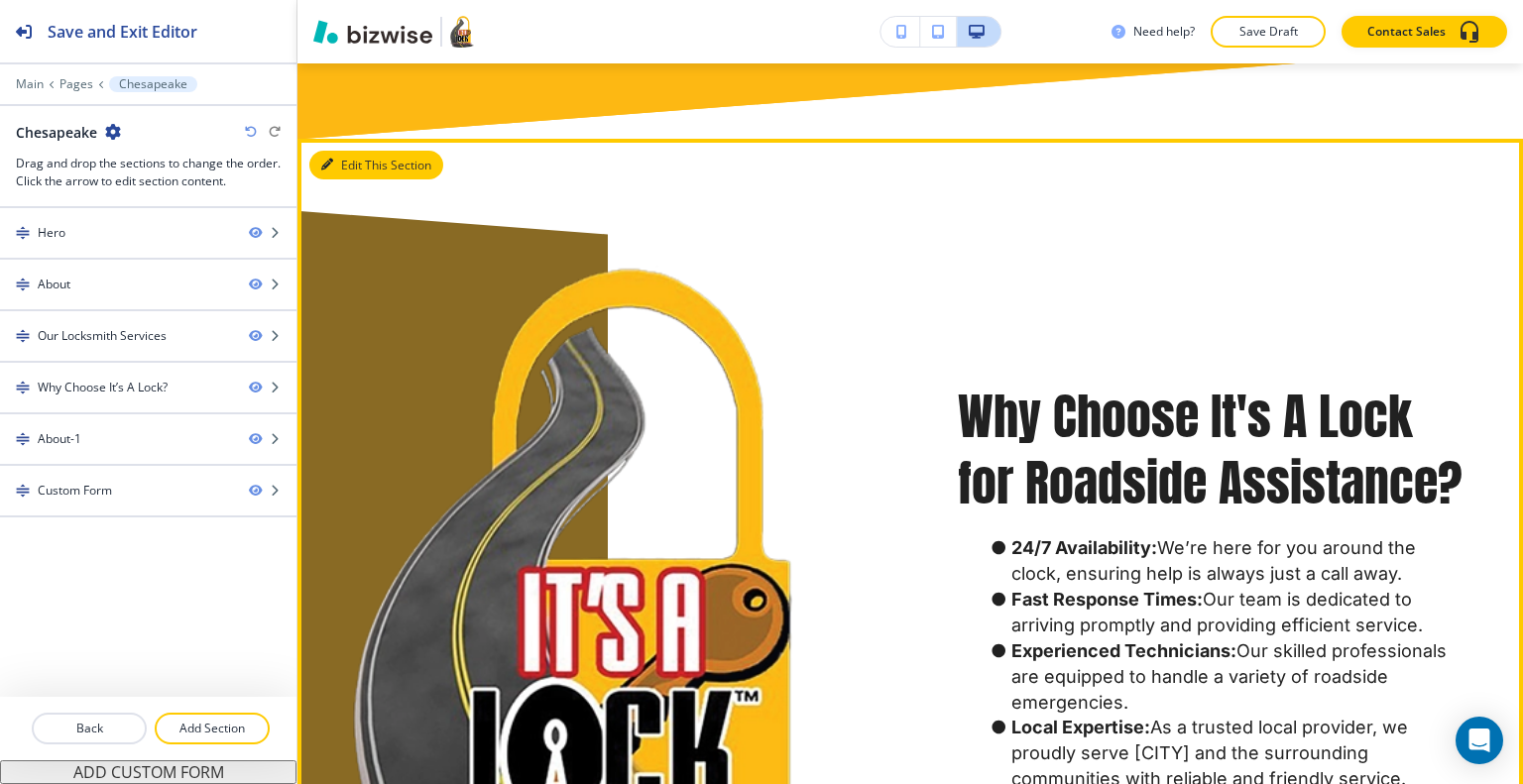 click on "Edit This Section" at bounding box center [376, 166] 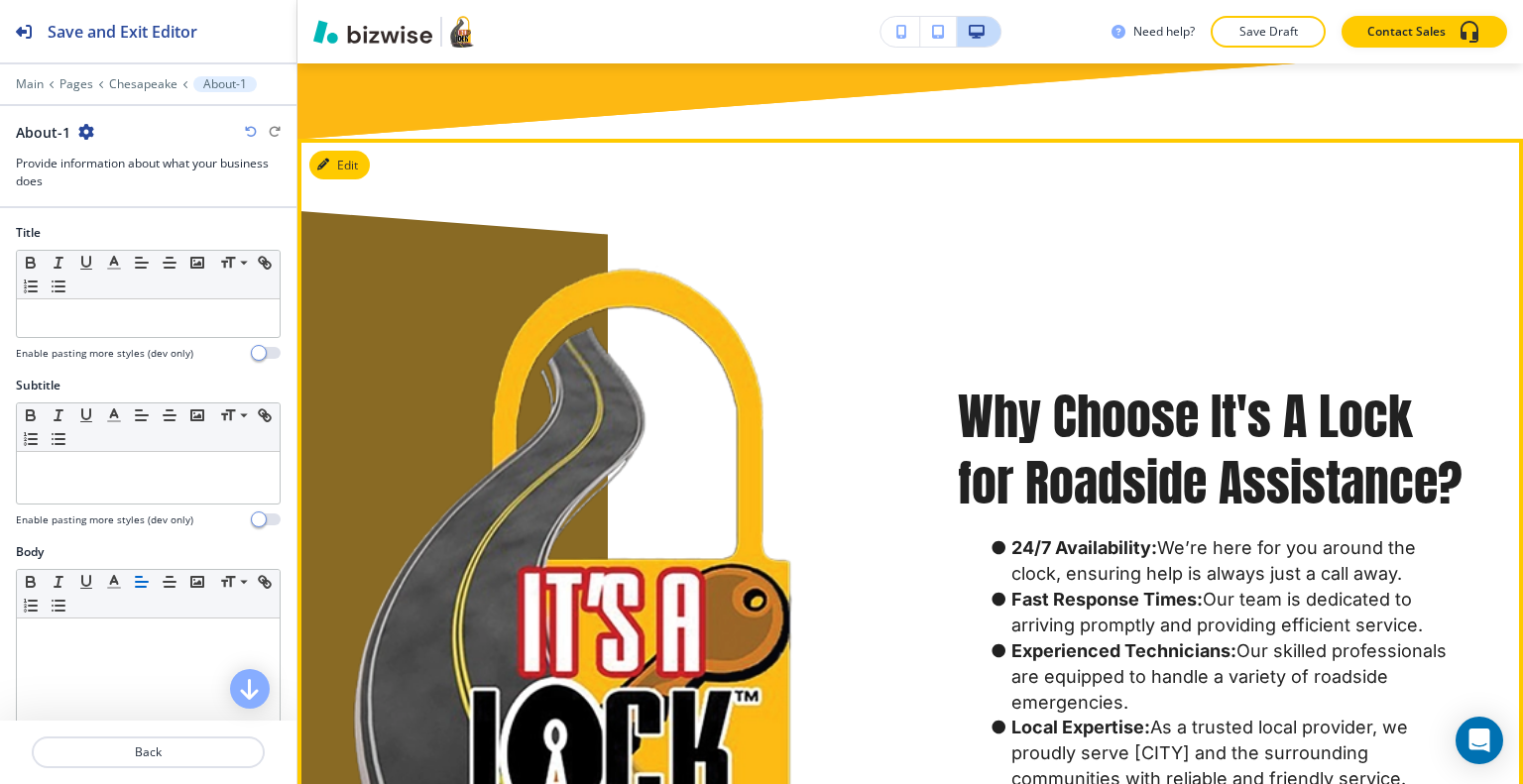 scroll, scrollTop: 3508, scrollLeft: 0, axis: vertical 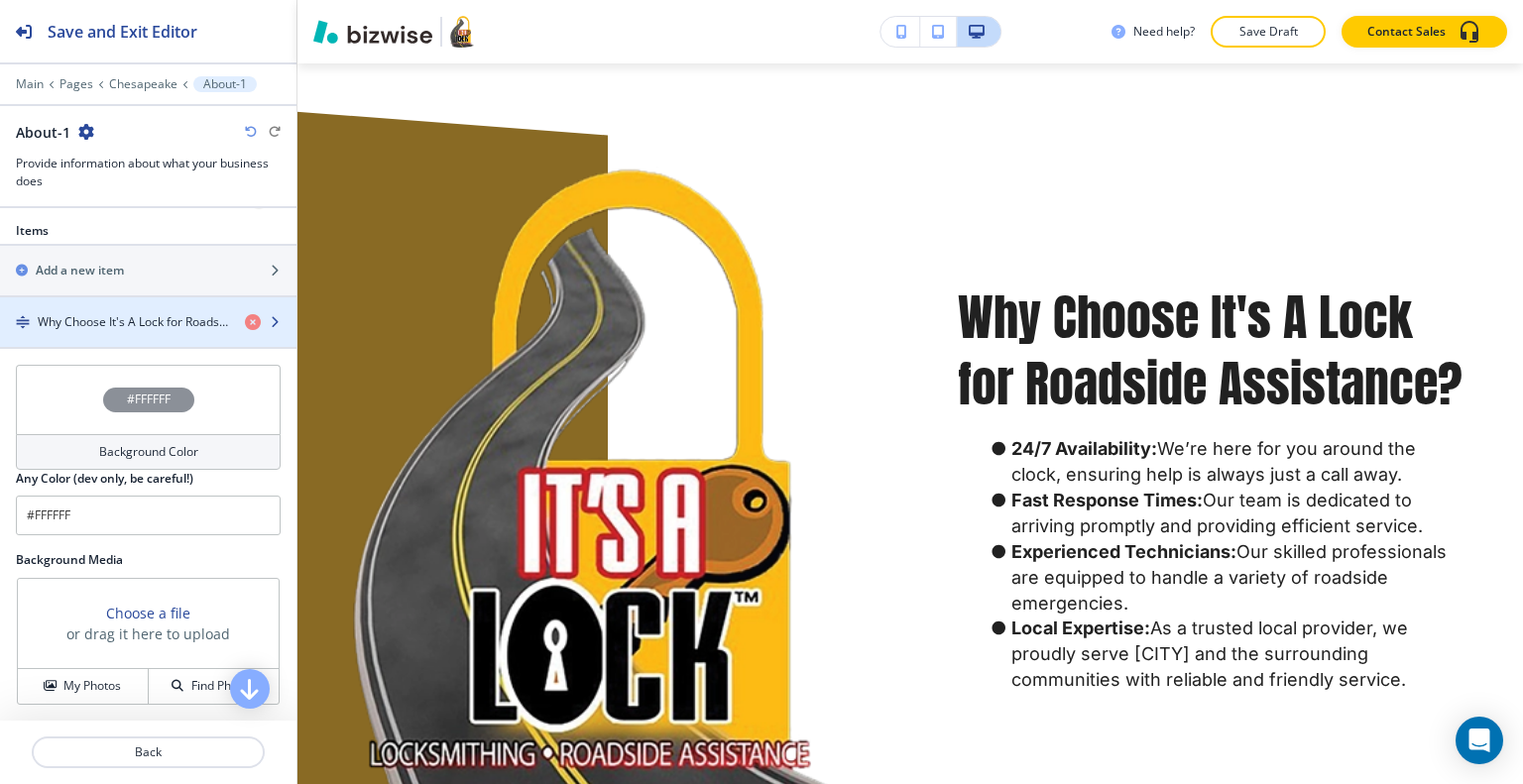 click at bounding box center [148, 305] 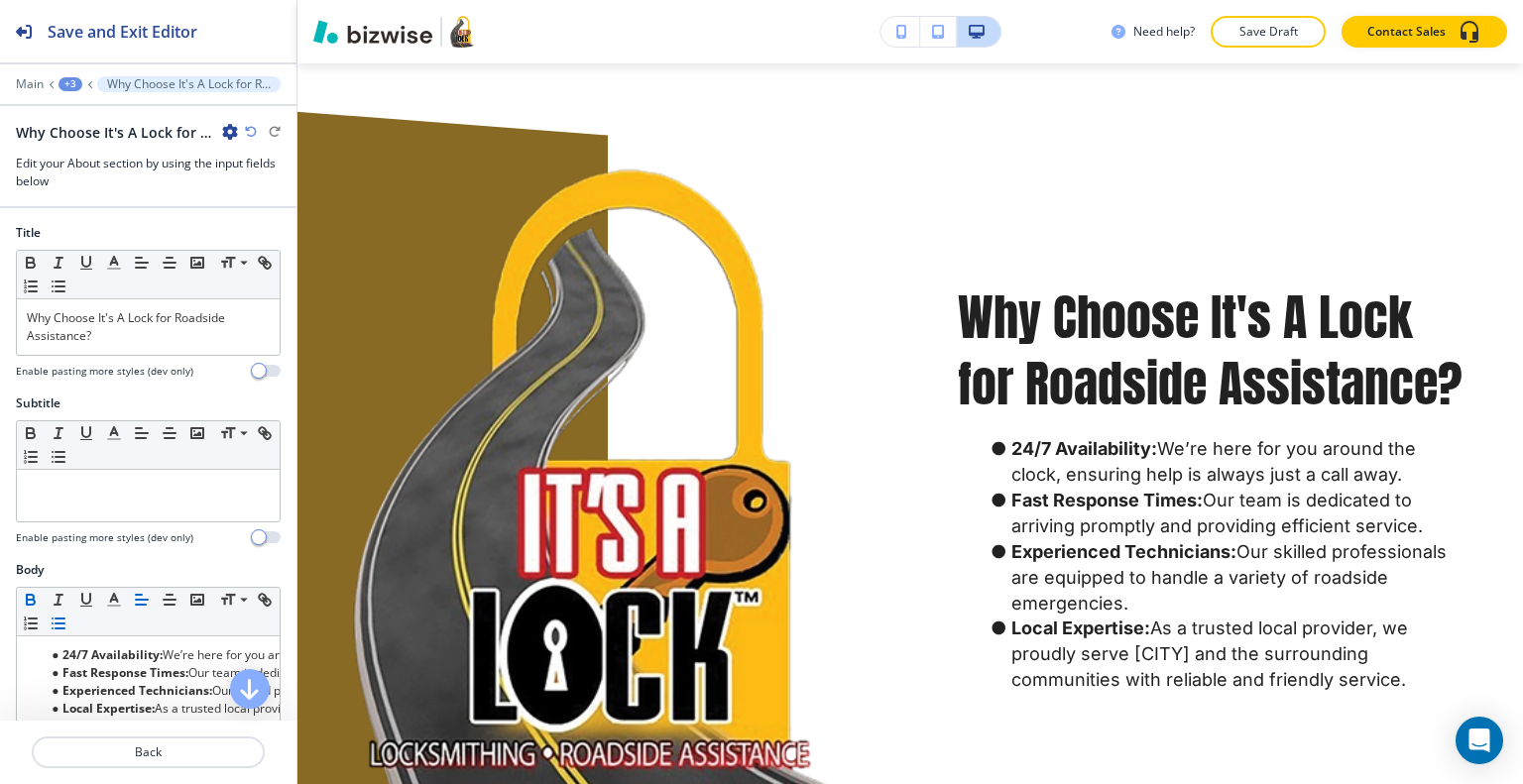 scroll, scrollTop: 3539, scrollLeft: 0, axis: vertical 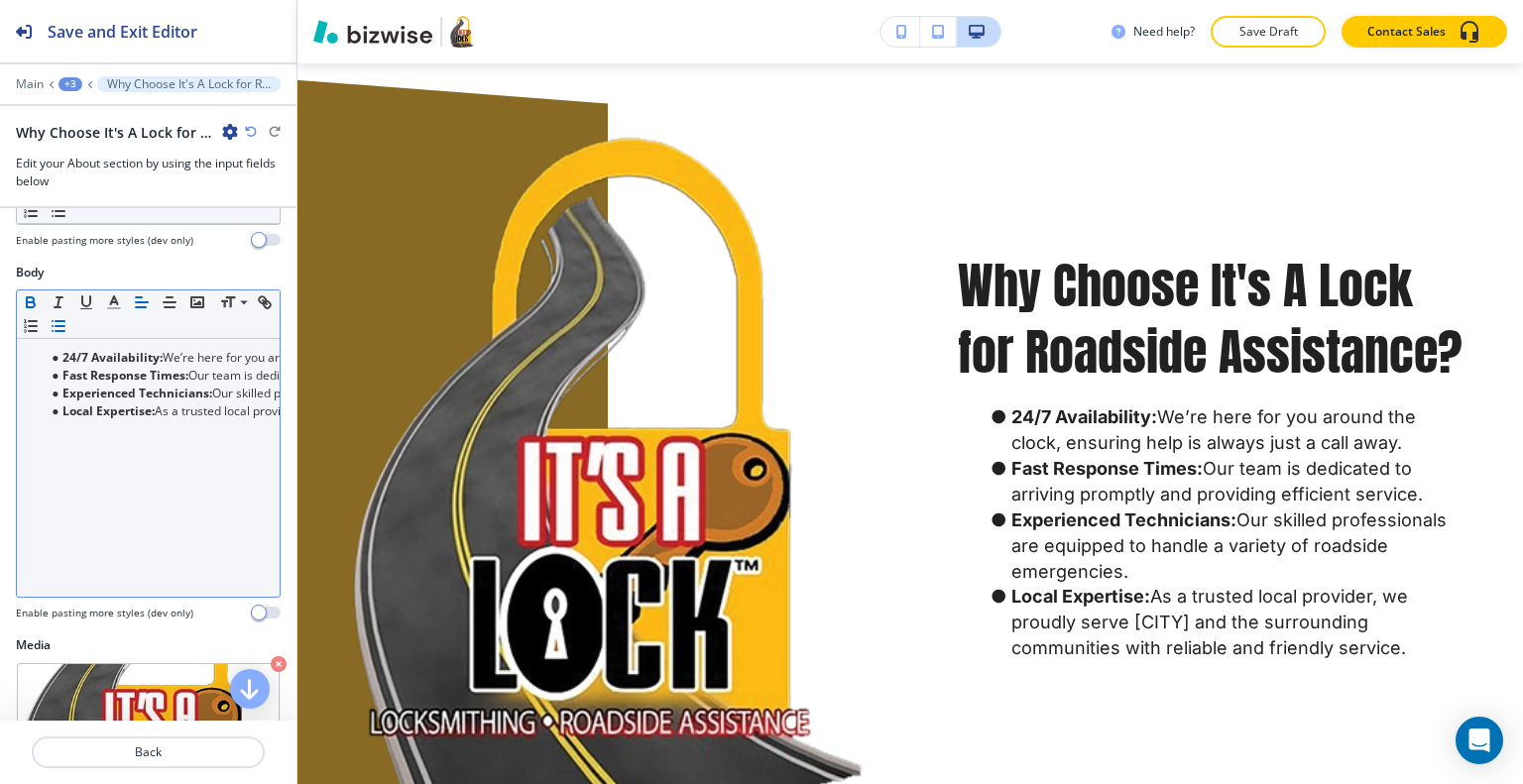 click on "24/7 Availability:  We’re here for you around the clock, ensuring help is always just a call away. Fast Response Times:  Our team is dedicated to arriving promptly and providing efficient service. Experienced Technicians:  Our skilled professionals are equipped to handle a variety of roadside emergencies. Local Expertise:  As a trusted local provider, we proudly serve Virginia Beach and the surrounding communities with reliable and friendly service." at bounding box center [148, 468] 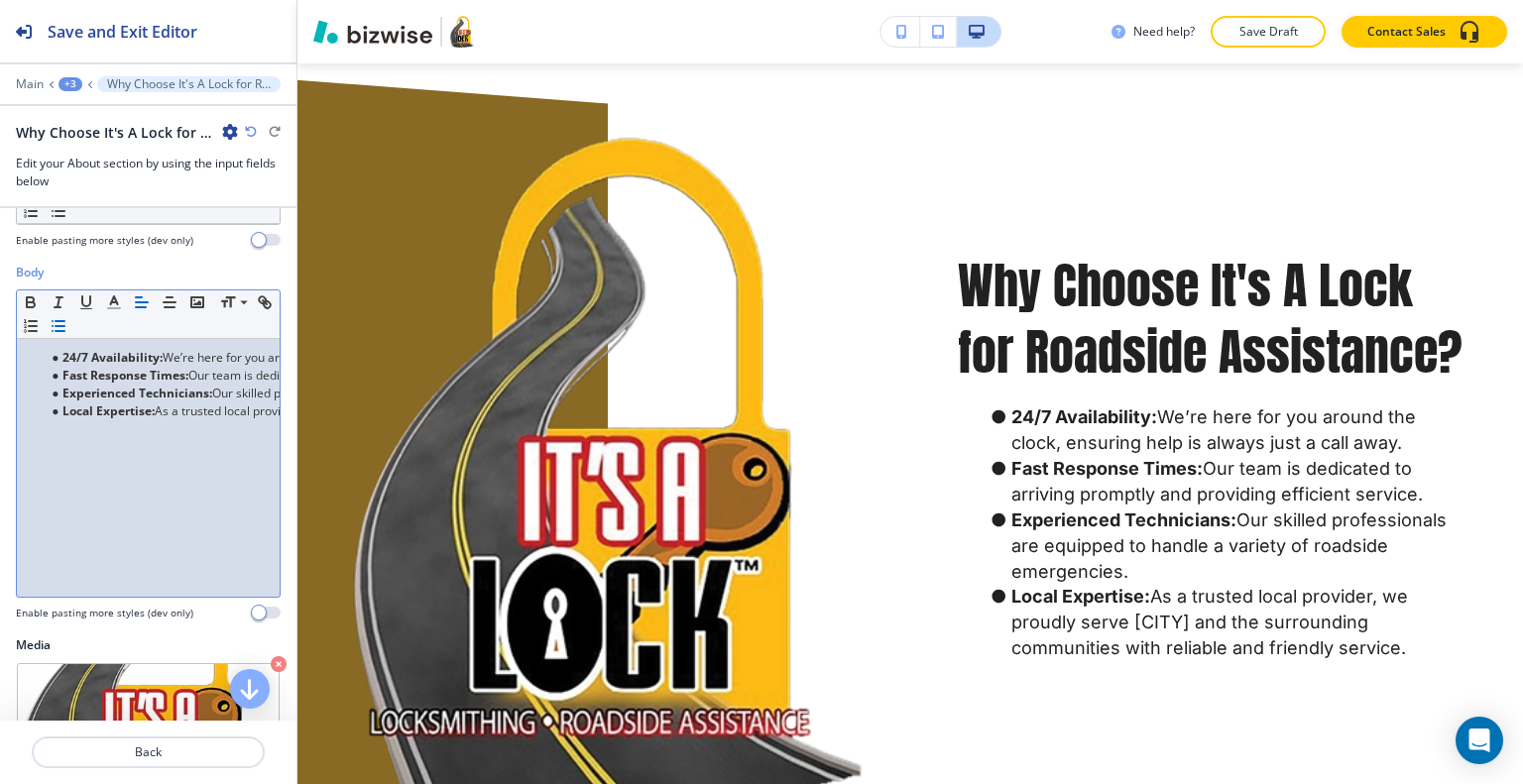 click on "24/7 Availability:  We’re here for you around the clock, ensuring help is always just a call away. Fast Response Times:  Our team is dedicated to arriving promptly and providing efficient service. Experienced Technicians:  Our skilled professionals are equipped to handle a variety of roadside emergencies. Local Expertise:  As a trusted local provider, we proudly serve Virginia Beach and the surrounding communities with reliable and friendly service." at bounding box center (148, 468) 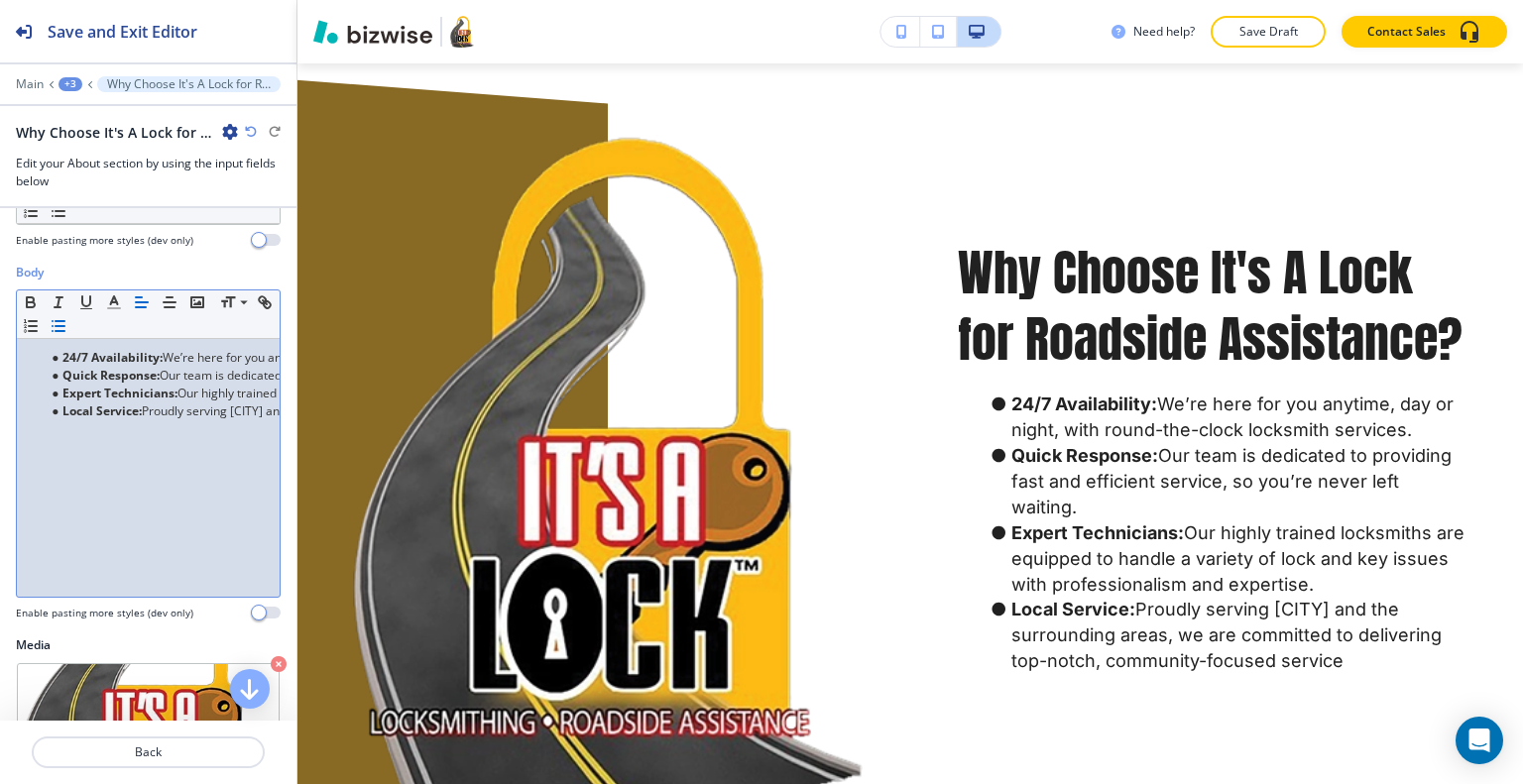 scroll, scrollTop: 0, scrollLeft: 0, axis: both 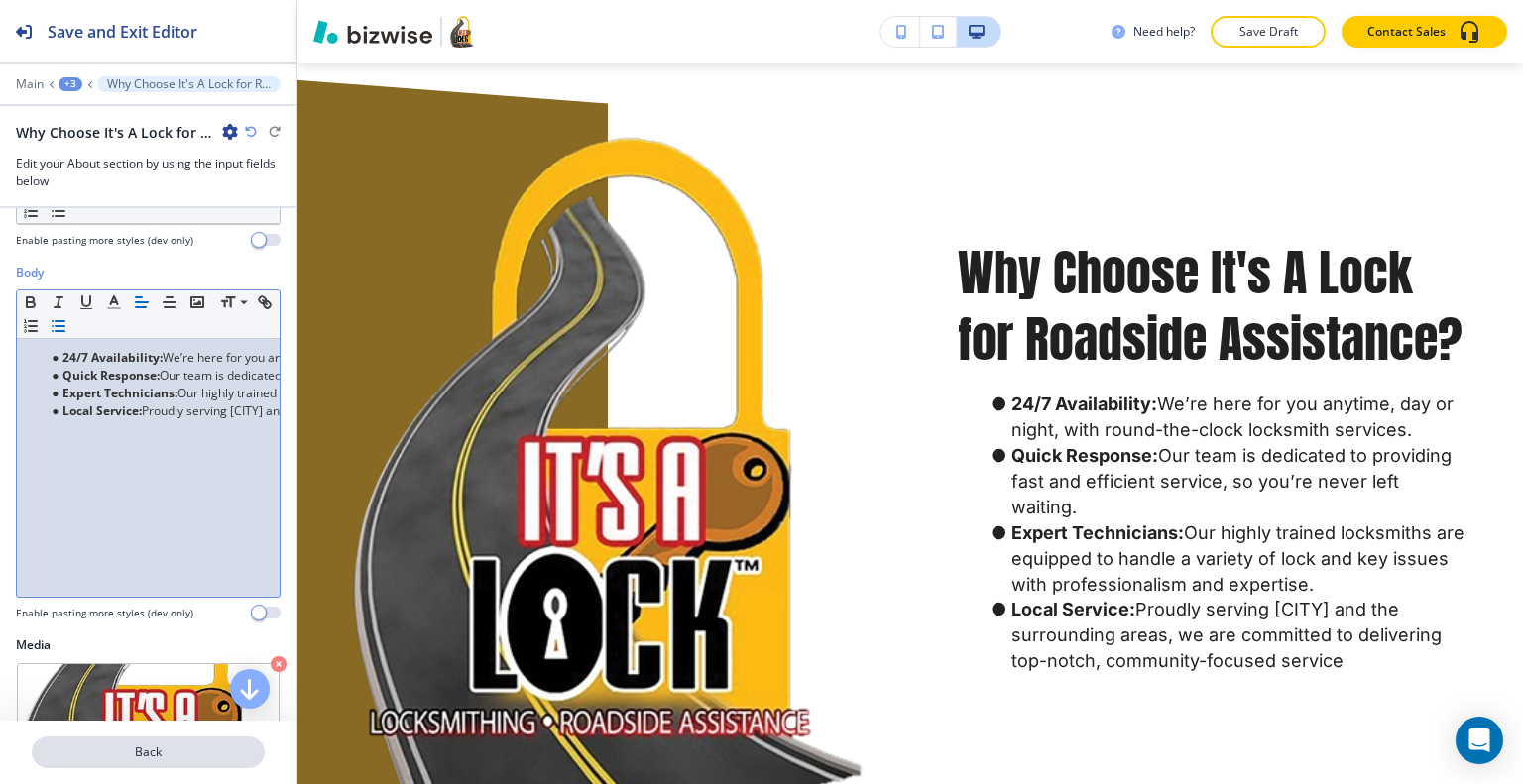 click on "Back" at bounding box center (148, 752) 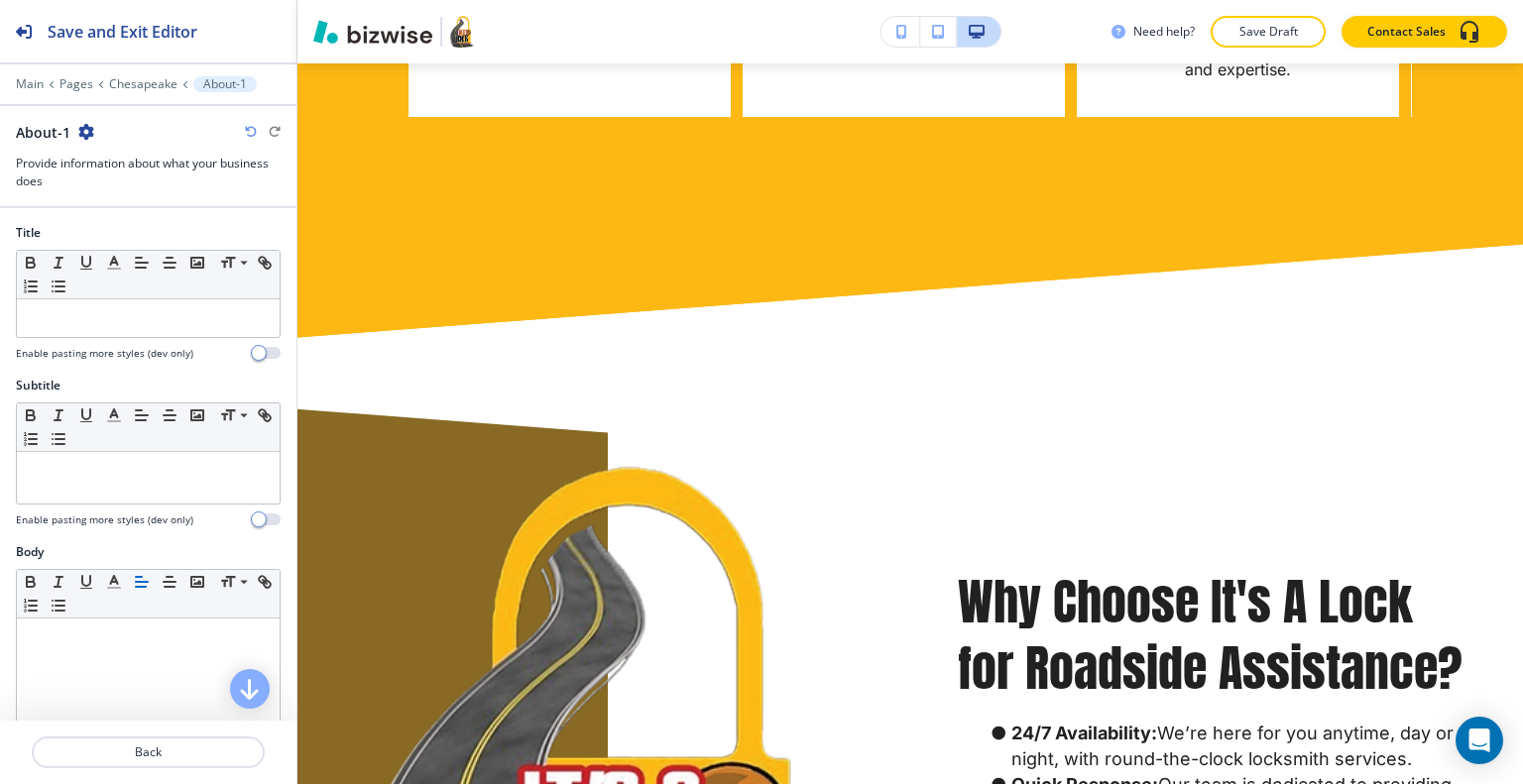 scroll, scrollTop: 2715, scrollLeft: 0, axis: vertical 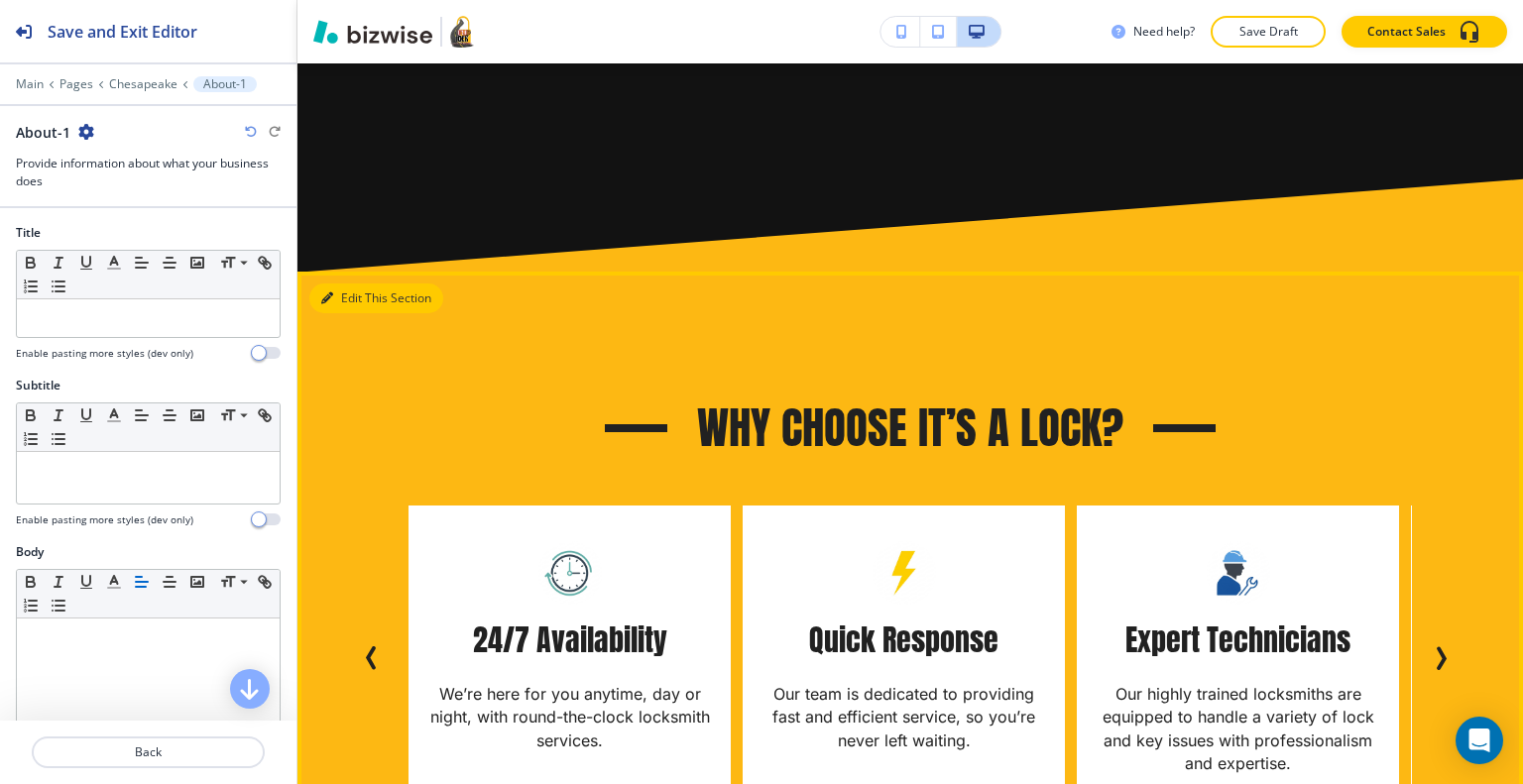 click on "Edit This Section" at bounding box center (376, 298) 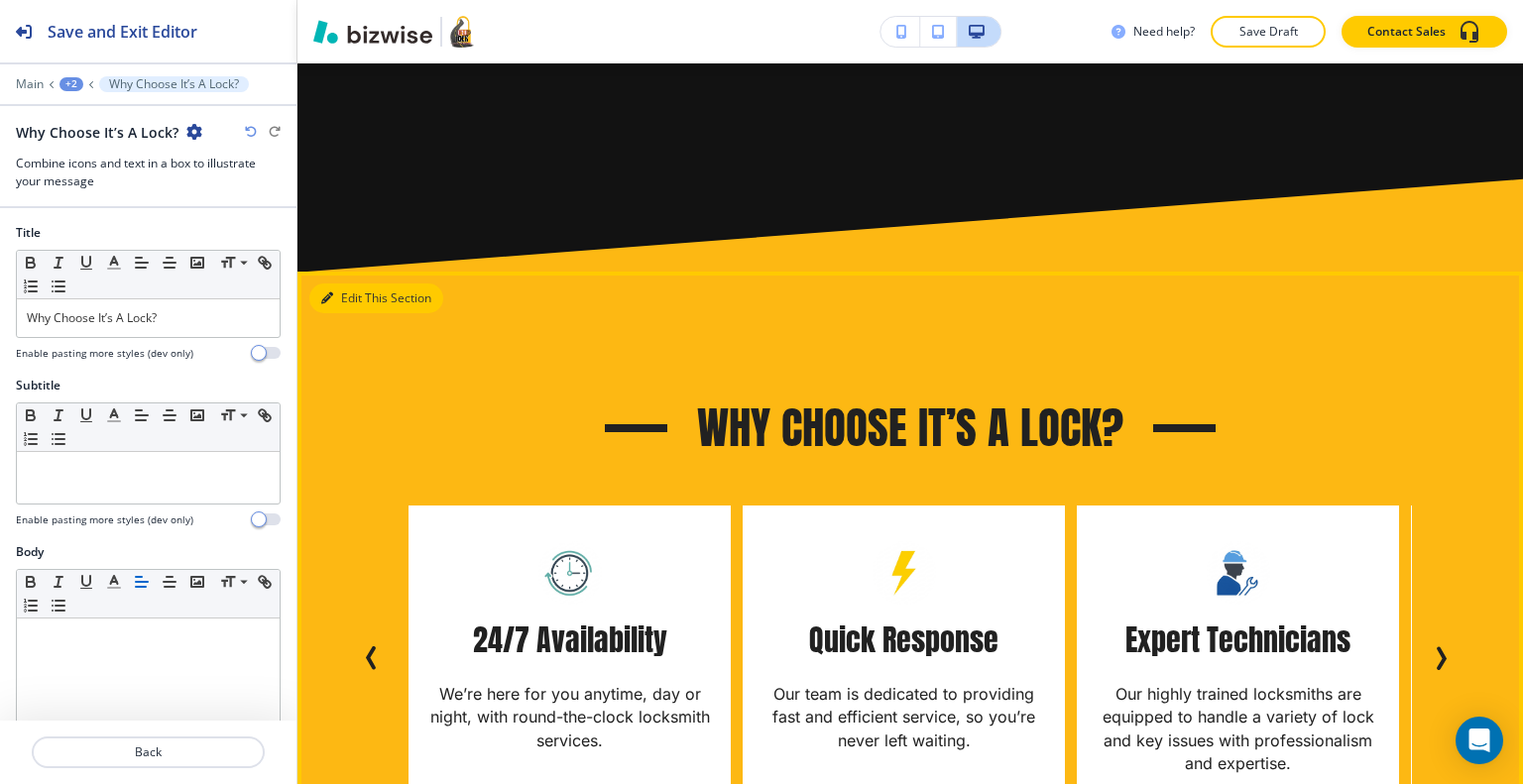 scroll, scrollTop: 2748, scrollLeft: 0, axis: vertical 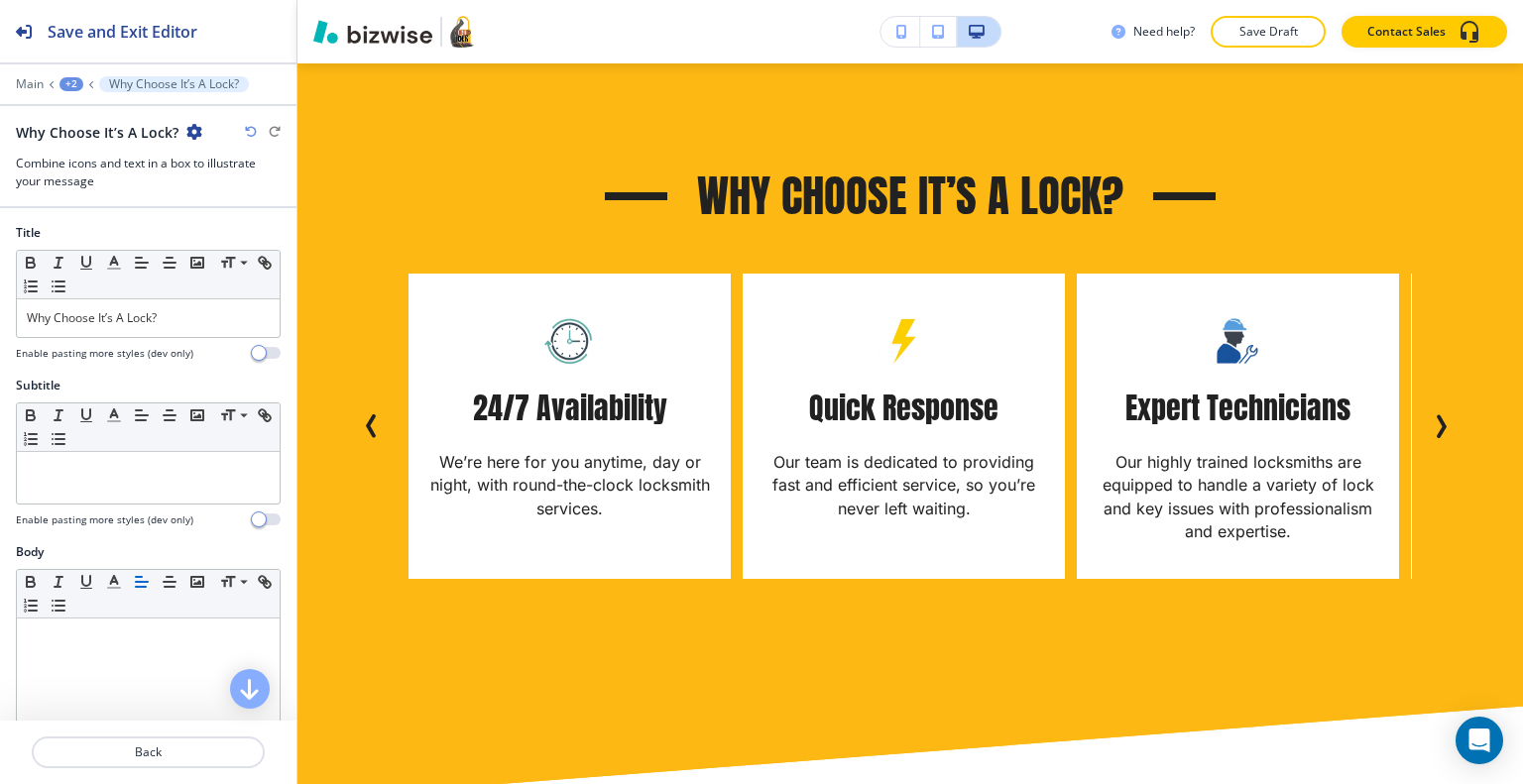 click on "Why Choose It’s A Lock?" at bounding box center (148, 132) 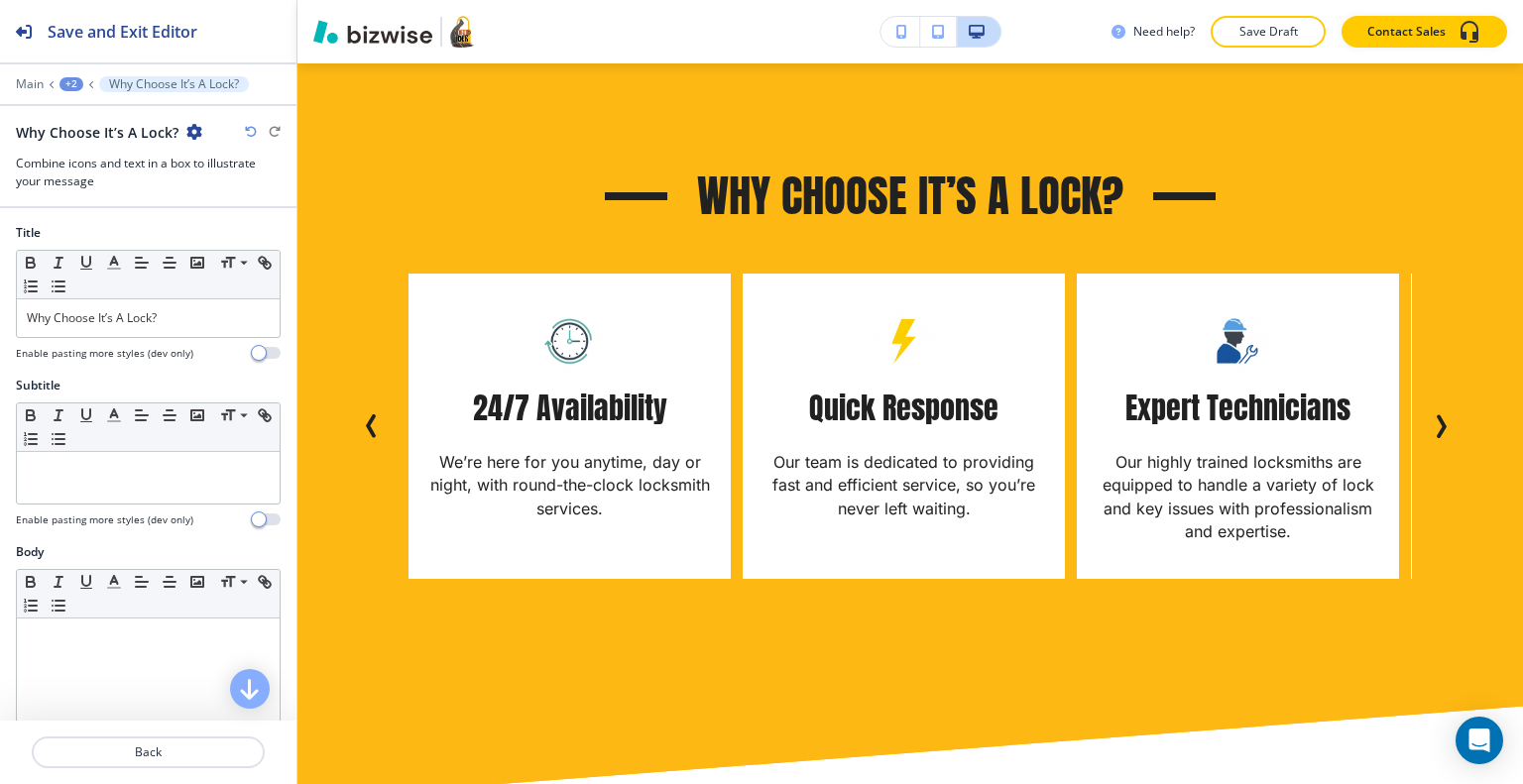 click at bounding box center (194, 132) 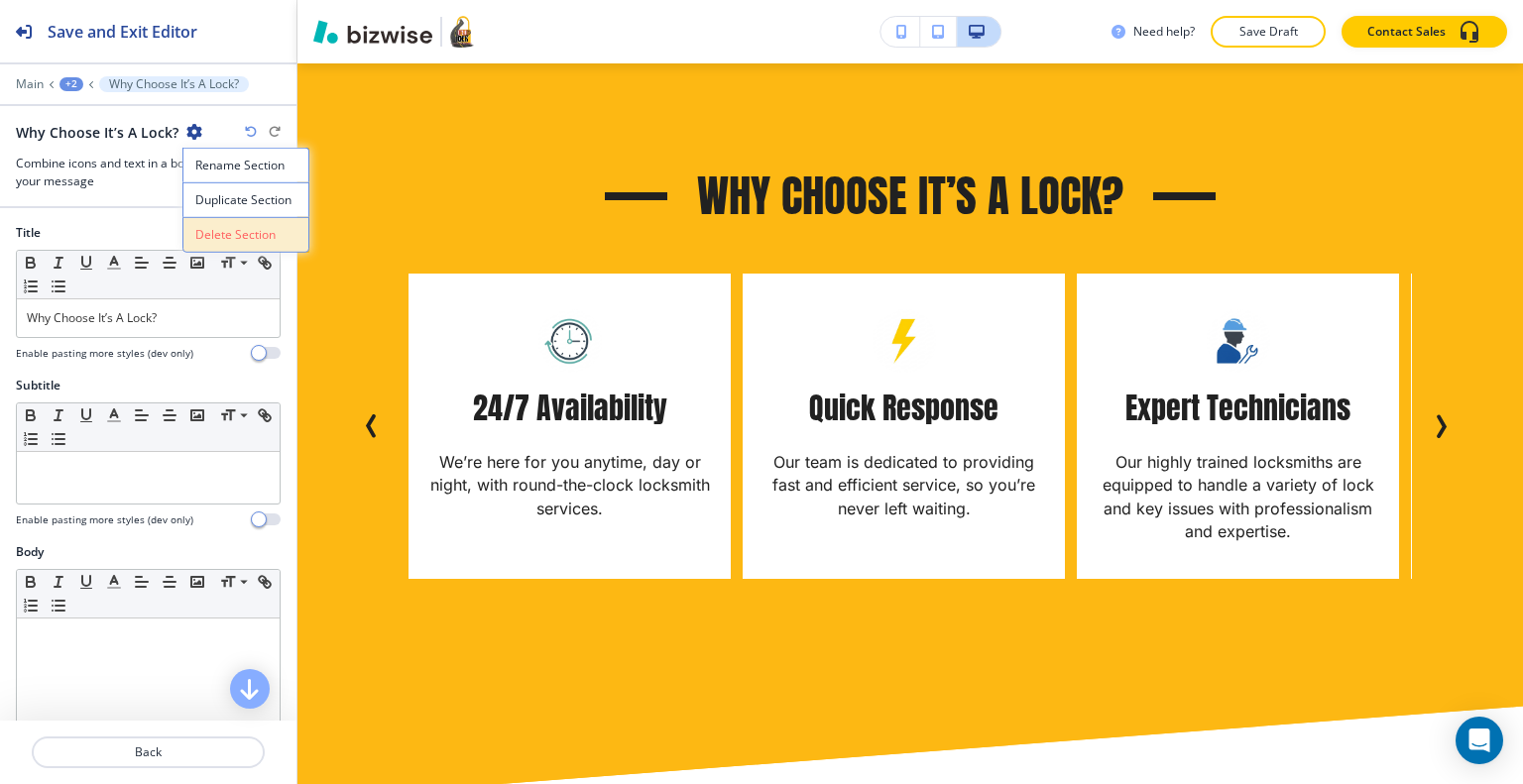 click on "Delete Section" at bounding box center (246, 235) 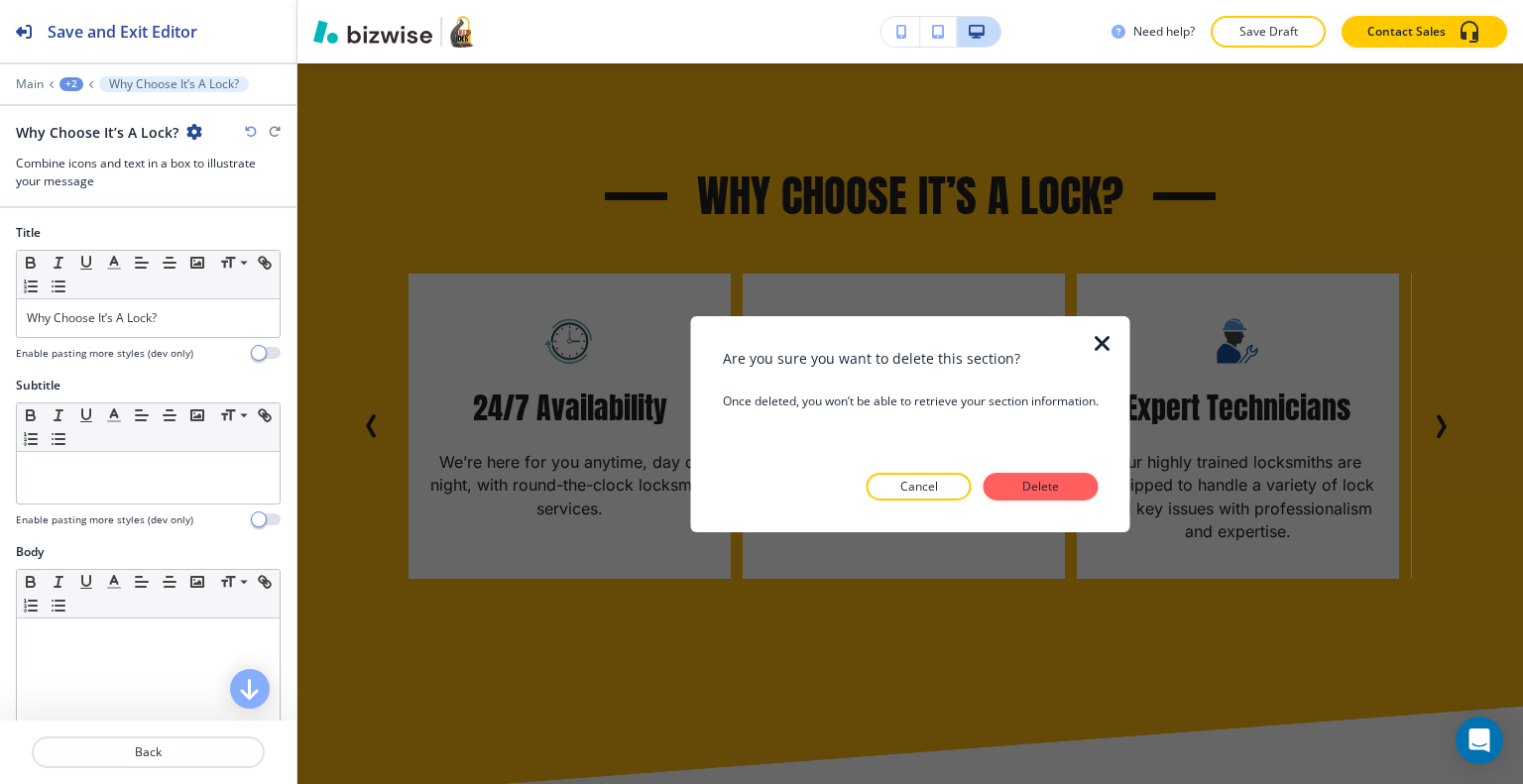 drag, startPoint x: 989, startPoint y: 485, endPoint x: 1003, endPoint y: 488, distance: 14.317821 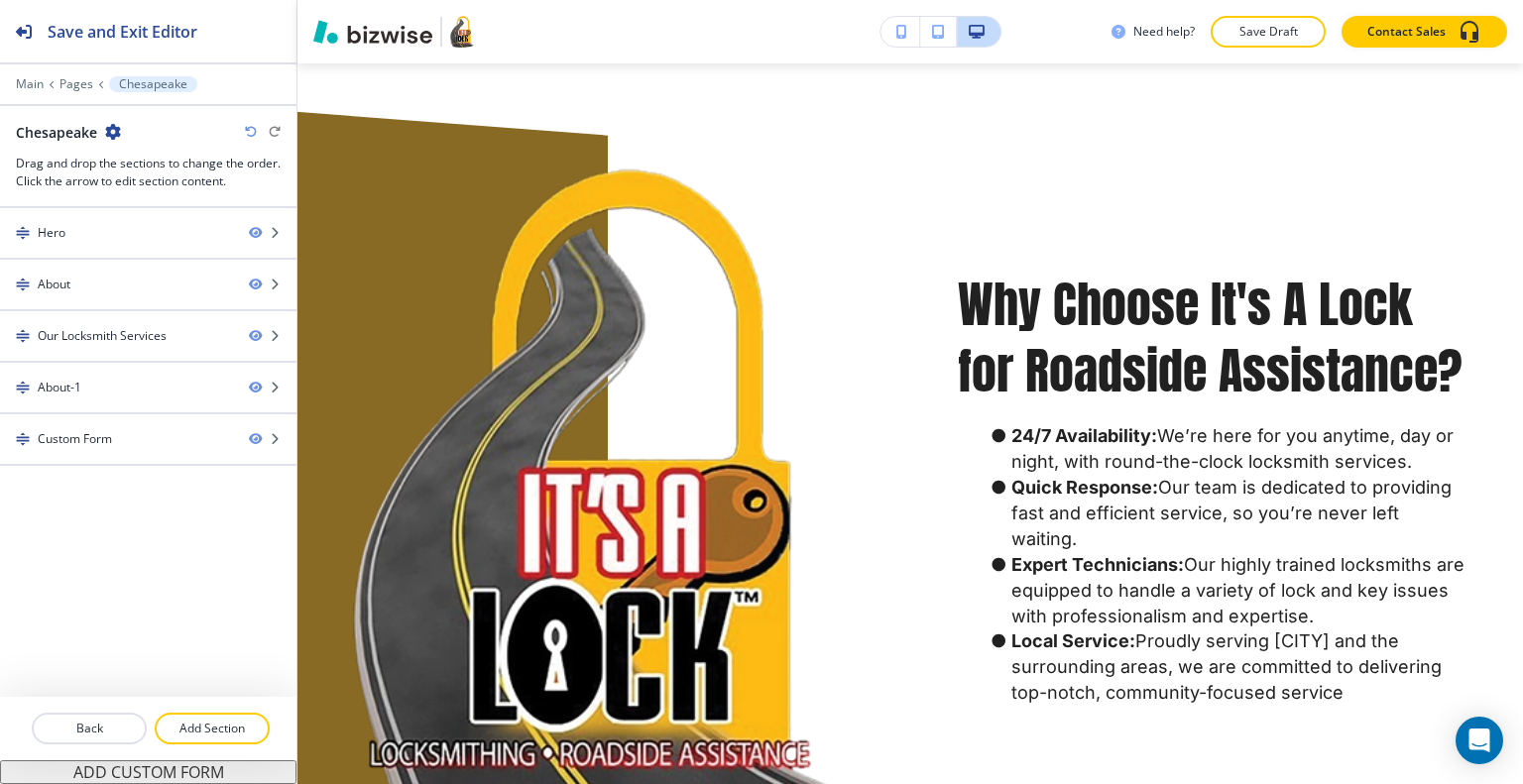 click on "24/7 Availability:" at bounding box center [1084, 435] 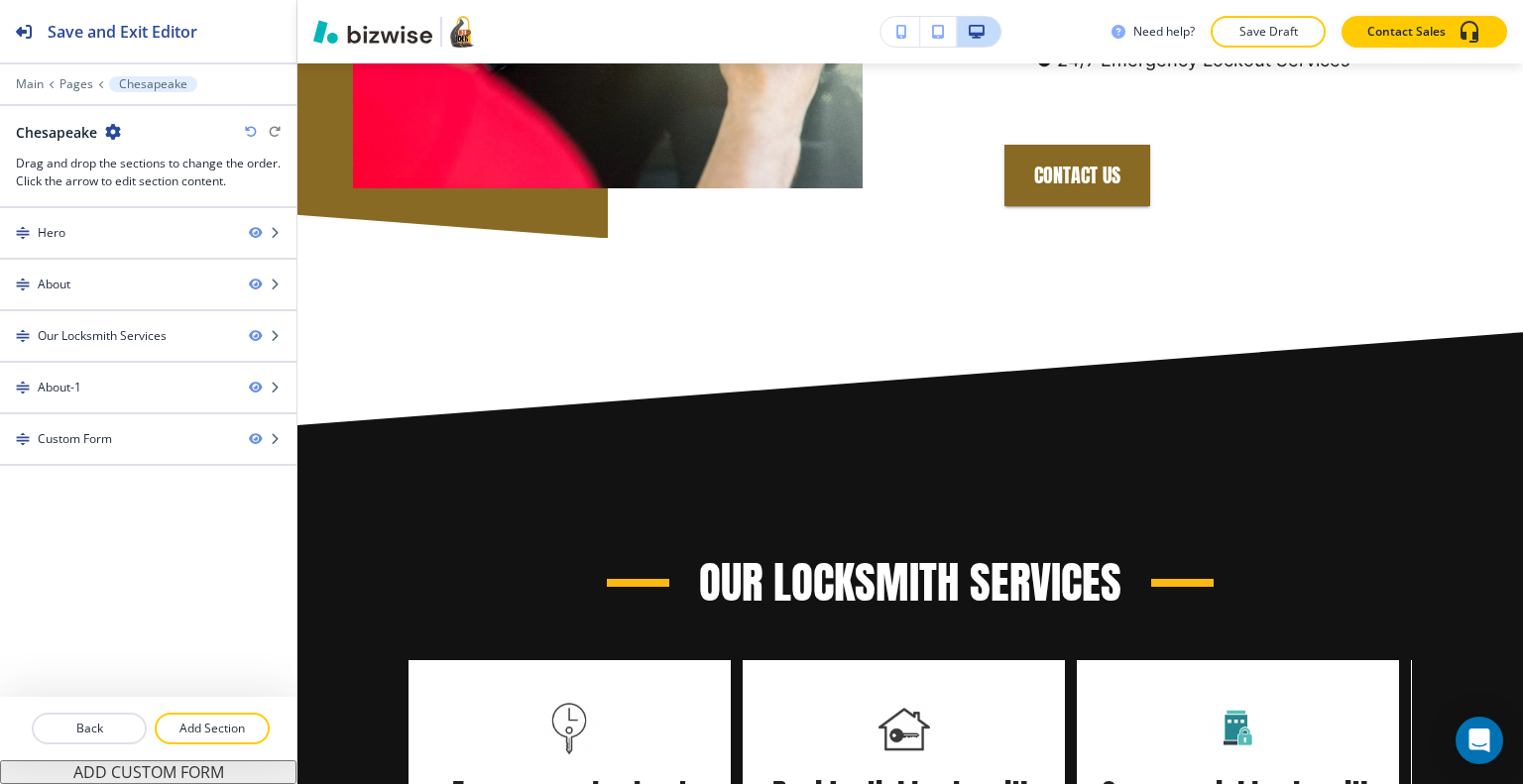 scroll, scrollTop: 1982, scrollLeft: 0, axis: vertical 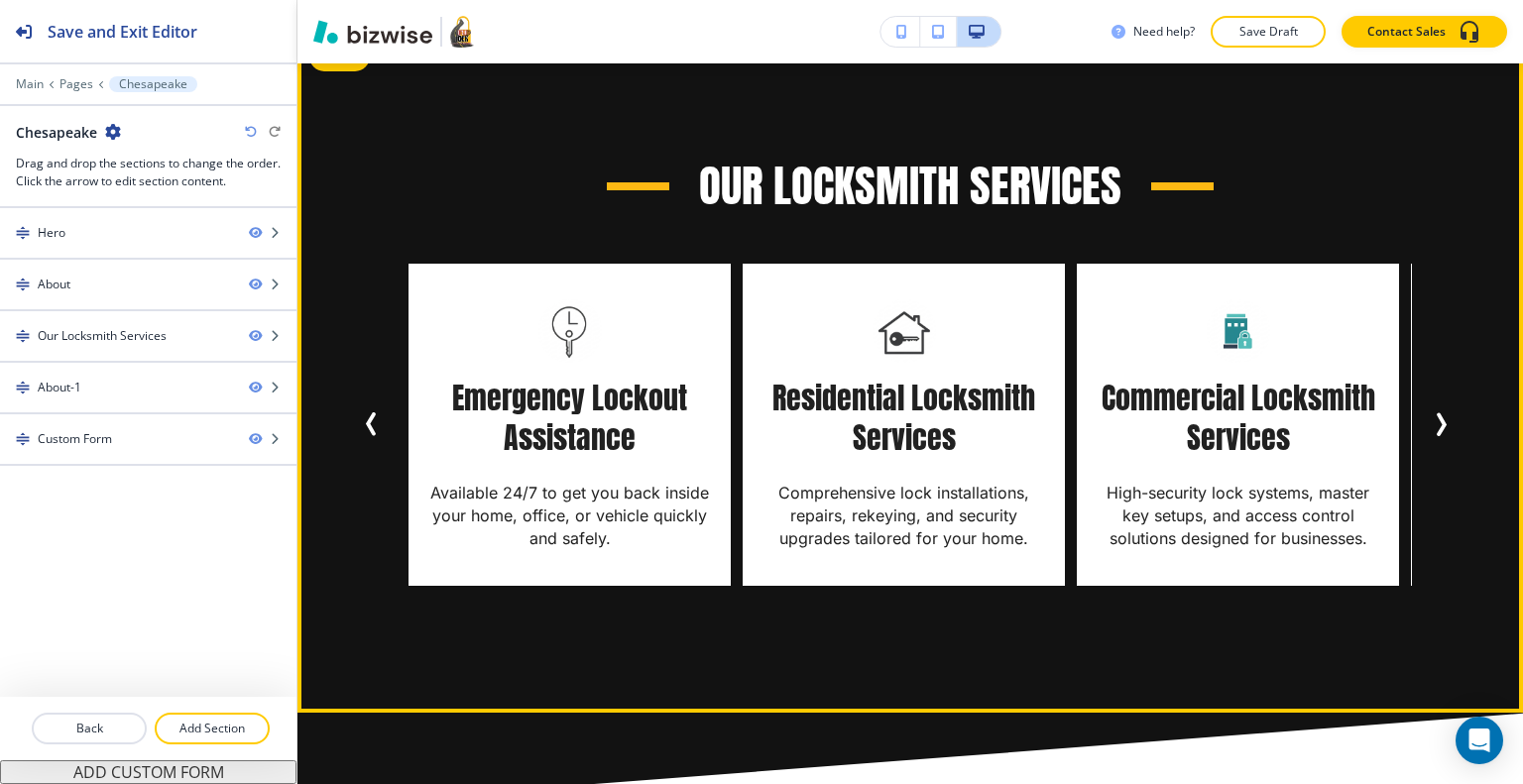 click on "Our Locksmith Services Residential Locksmith Services Comprehensive lock installations, repairs, rekeying, and security upgrades tailored for your home. Commercial Locksmith Services High-security lock systems, master key setups, and access control solutions designed for businesses. Automotive Locksmith Services Car lockout assistance, key fob replacement, and ignition repair for all vehicle makes and models. Emergency Lockout Assistance Available 24/7 to get you back inside your home, office, or vehicle quickly and safely. Residential Locksmith Services Comprehensive lock installations, repairs, rekeying, and security upgrades tailored for your home. Commercial Locksmith Services High-security lock systems, master key setups, and access control solutions designed for businesses. Automotive Locksmith Services Car lockout assistance, key fob replacement, and ignition repair for all vehicle makes and models. Emergency Lockout Assistance Residential Locksmith Services Commercial Locksmith Services" at bounding box center (910, 371) 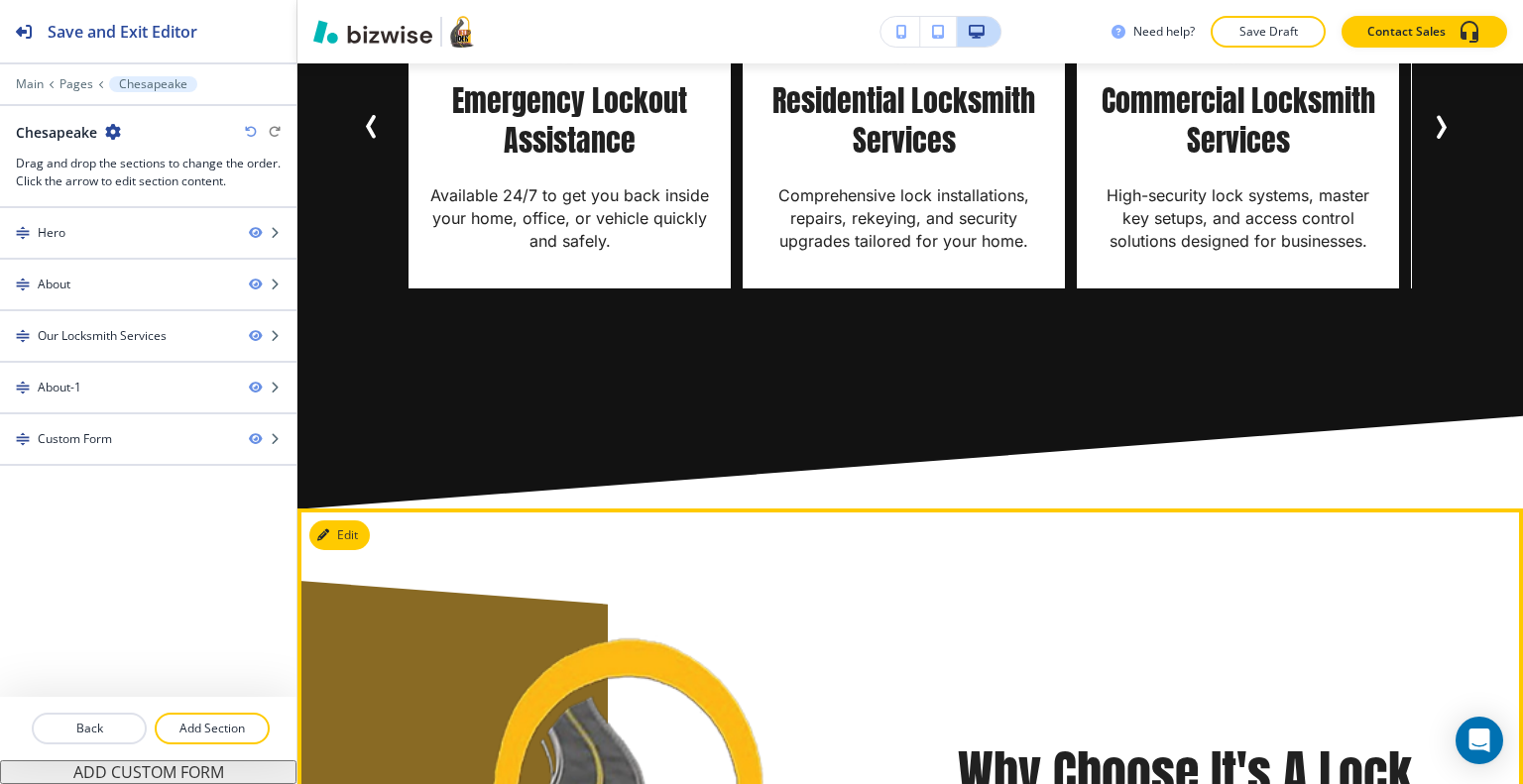 scroll, scrollTop: 1883, scrollLeft: 0, axis: vertical 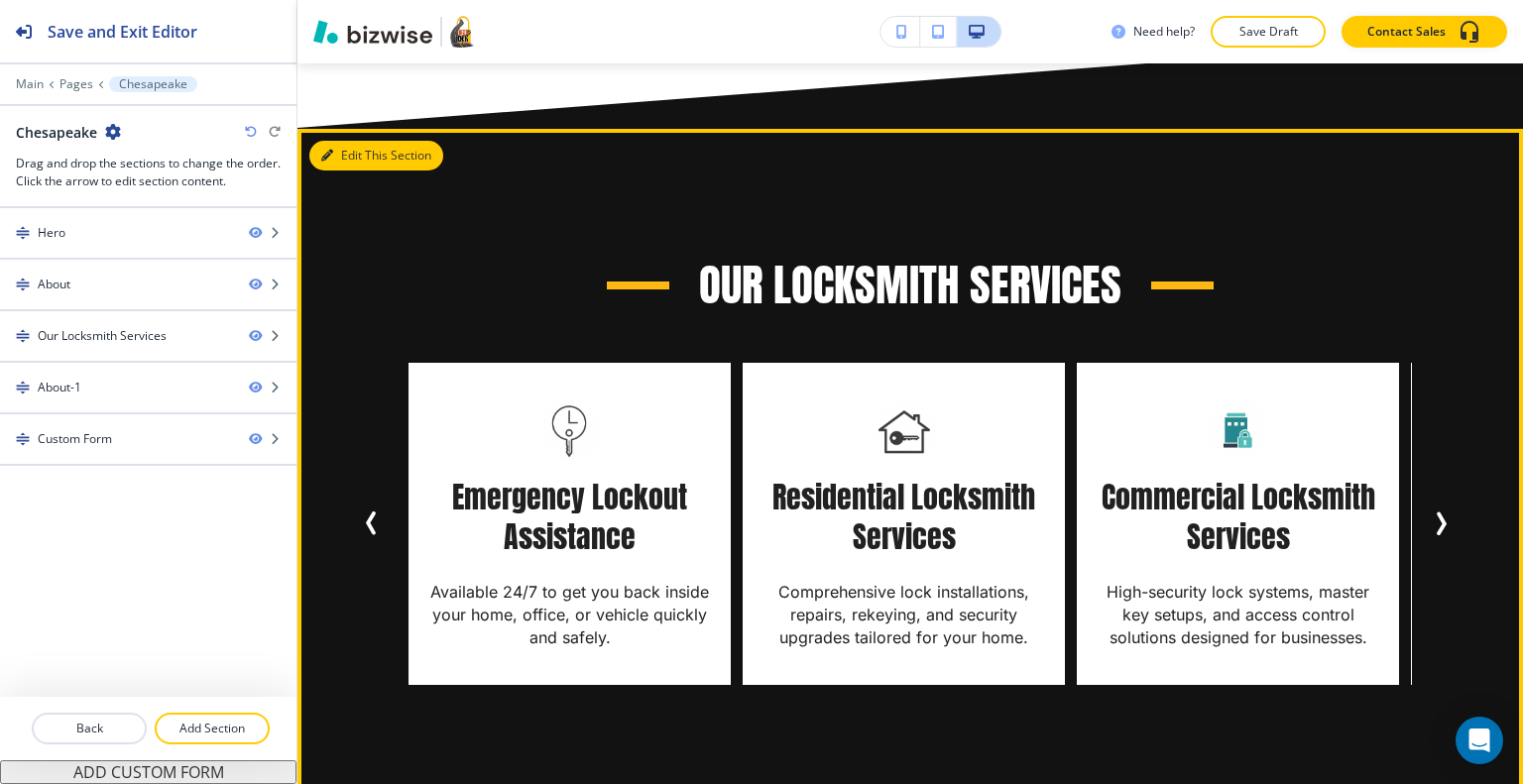 click on "Edit This Section" at bounding box center [376, 156] 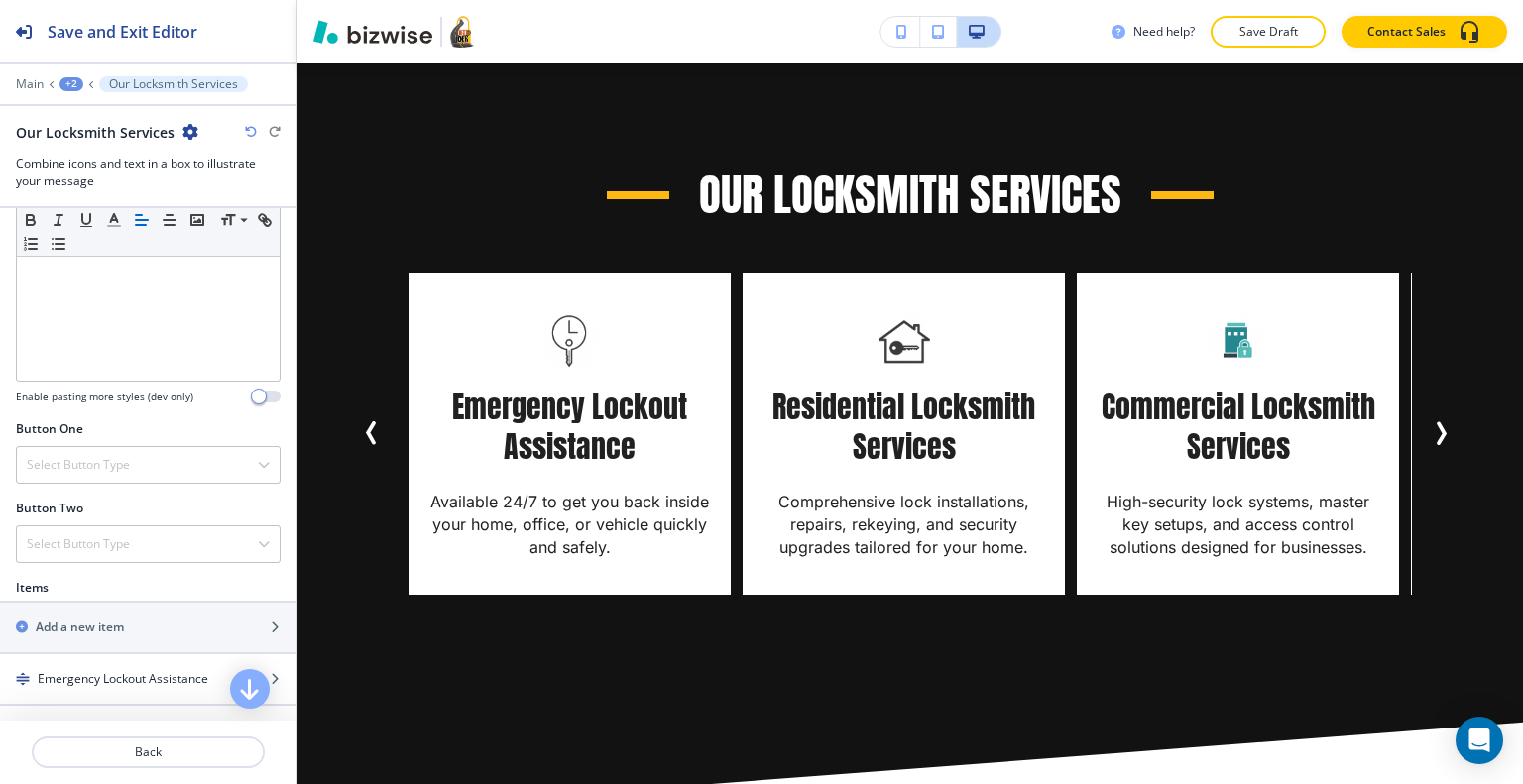 scroll, scrollTop: 892, scrollLeft: 0, axis: vertical 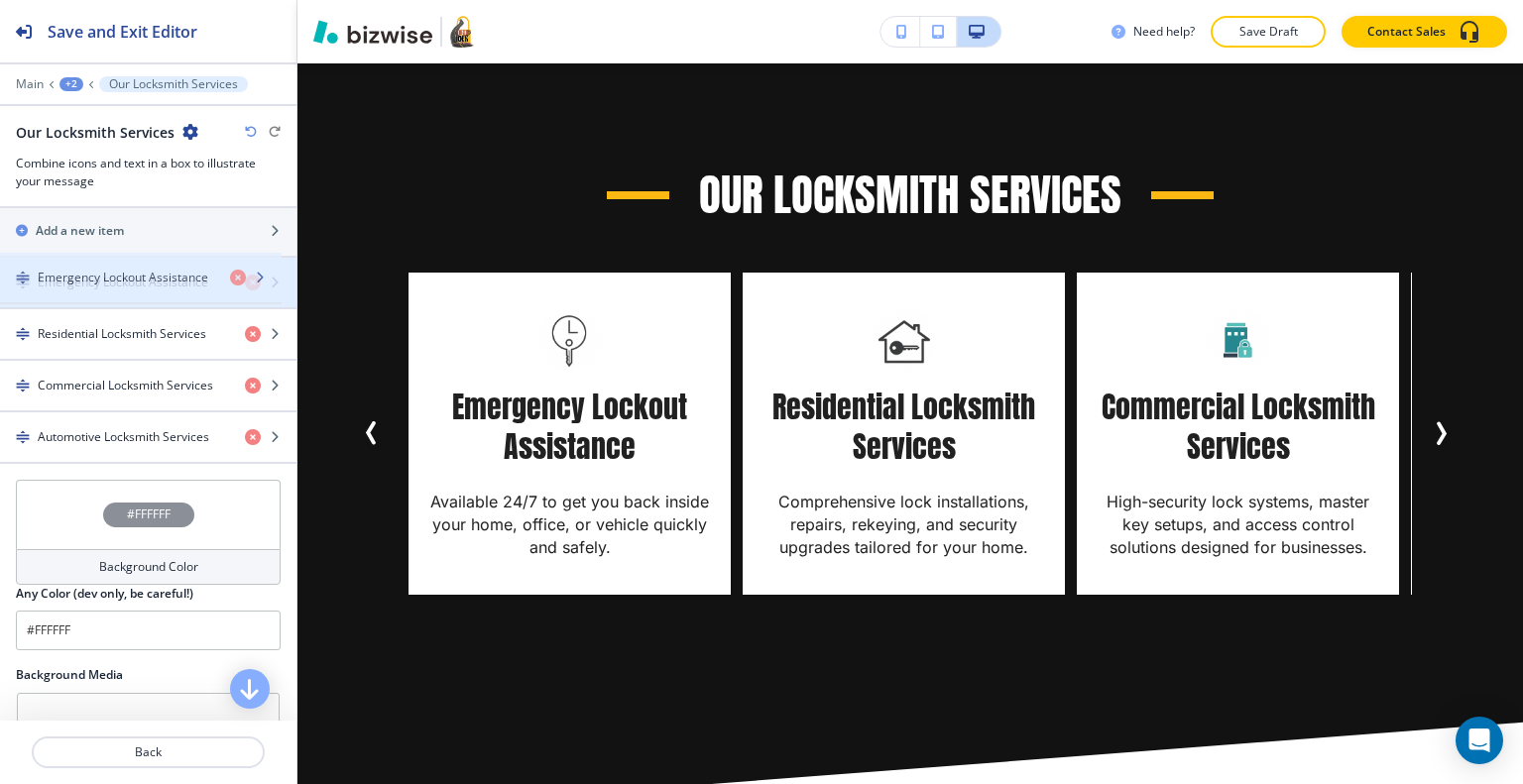 click on "Emergency Lockout Assistance" at bounding box center [123, 282] 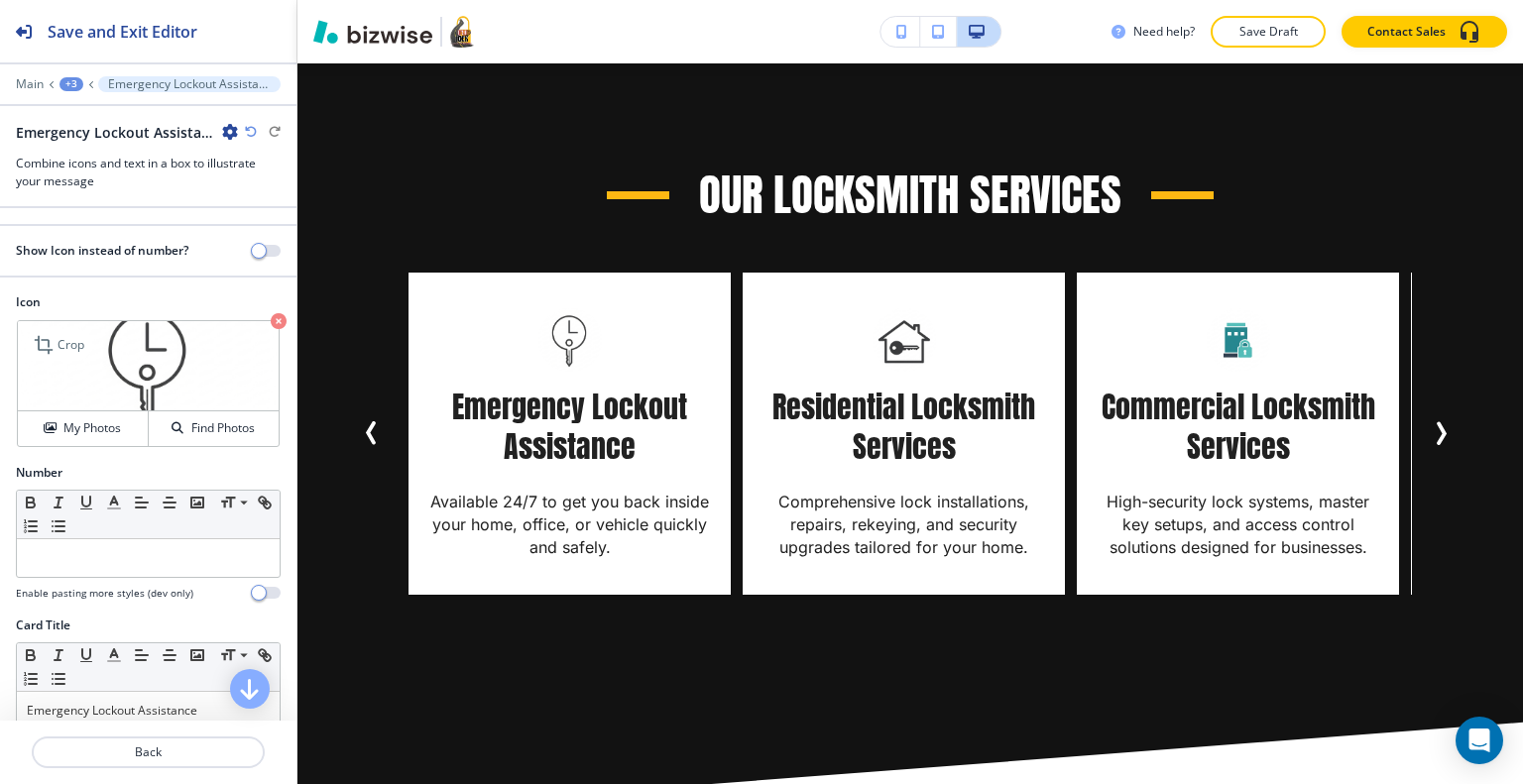 click at bounding box center (148, 366) 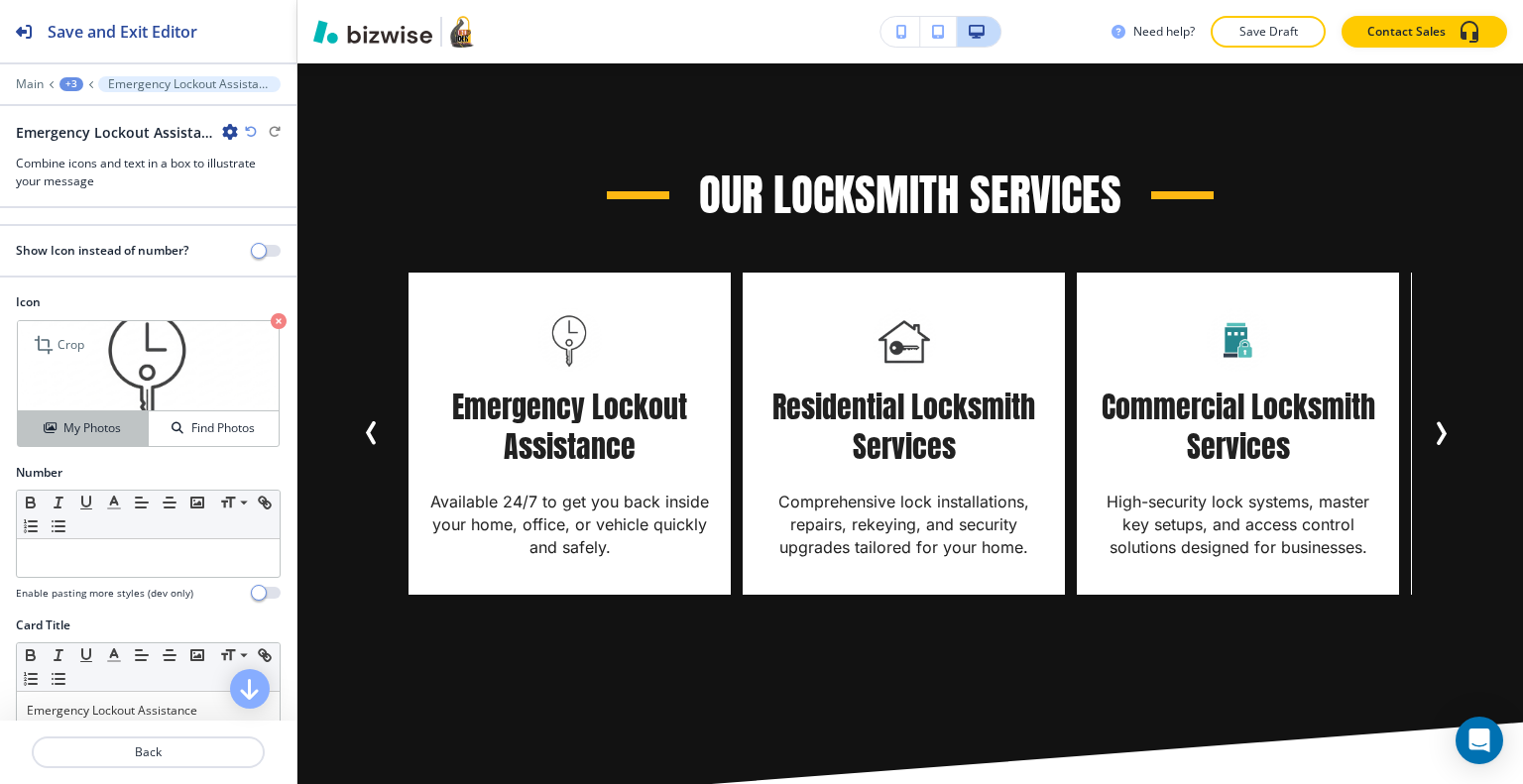click on "My Photos" at bounding box center [92, 428] 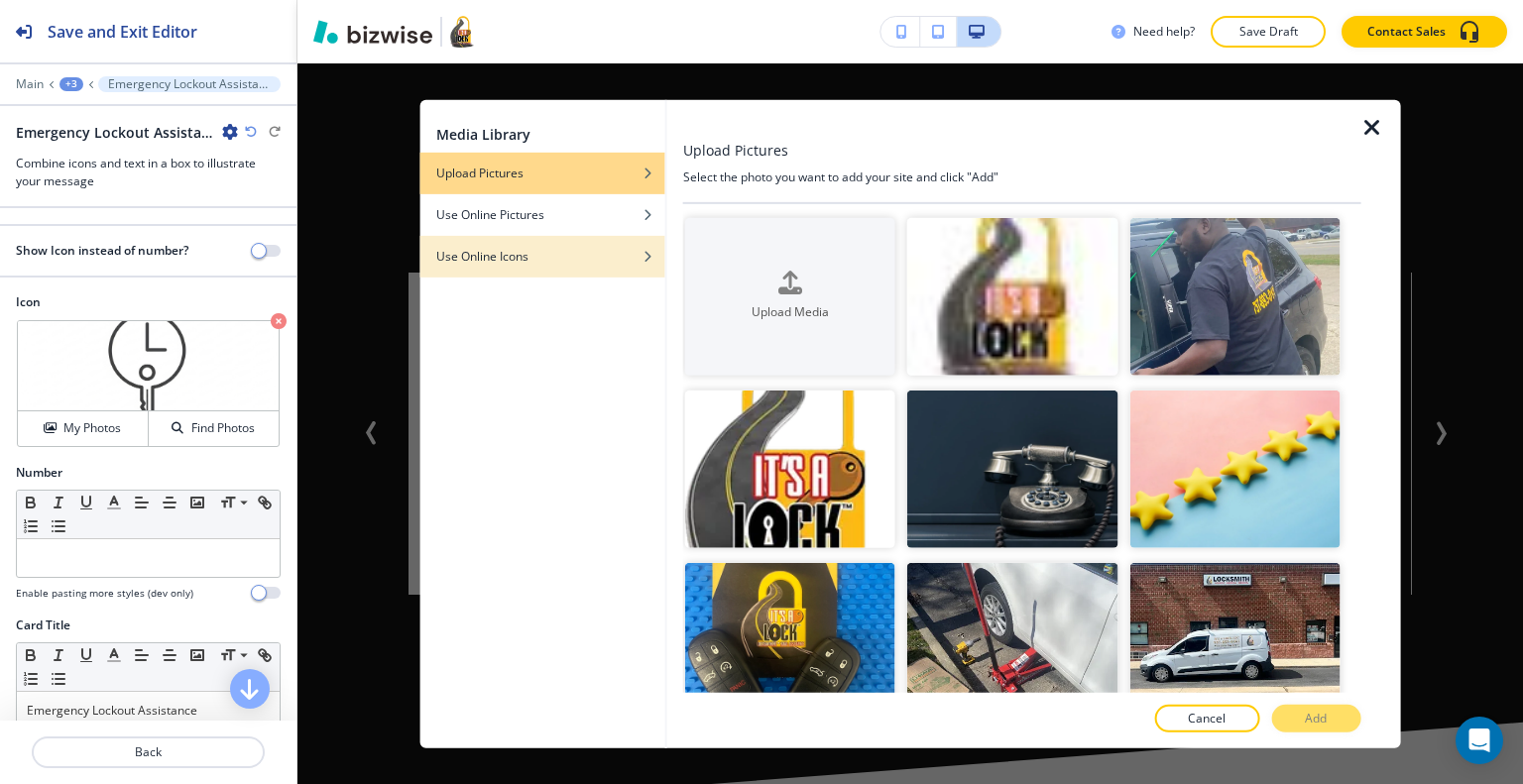 click on "Use Online Icons" at bounding box center (482, 256) 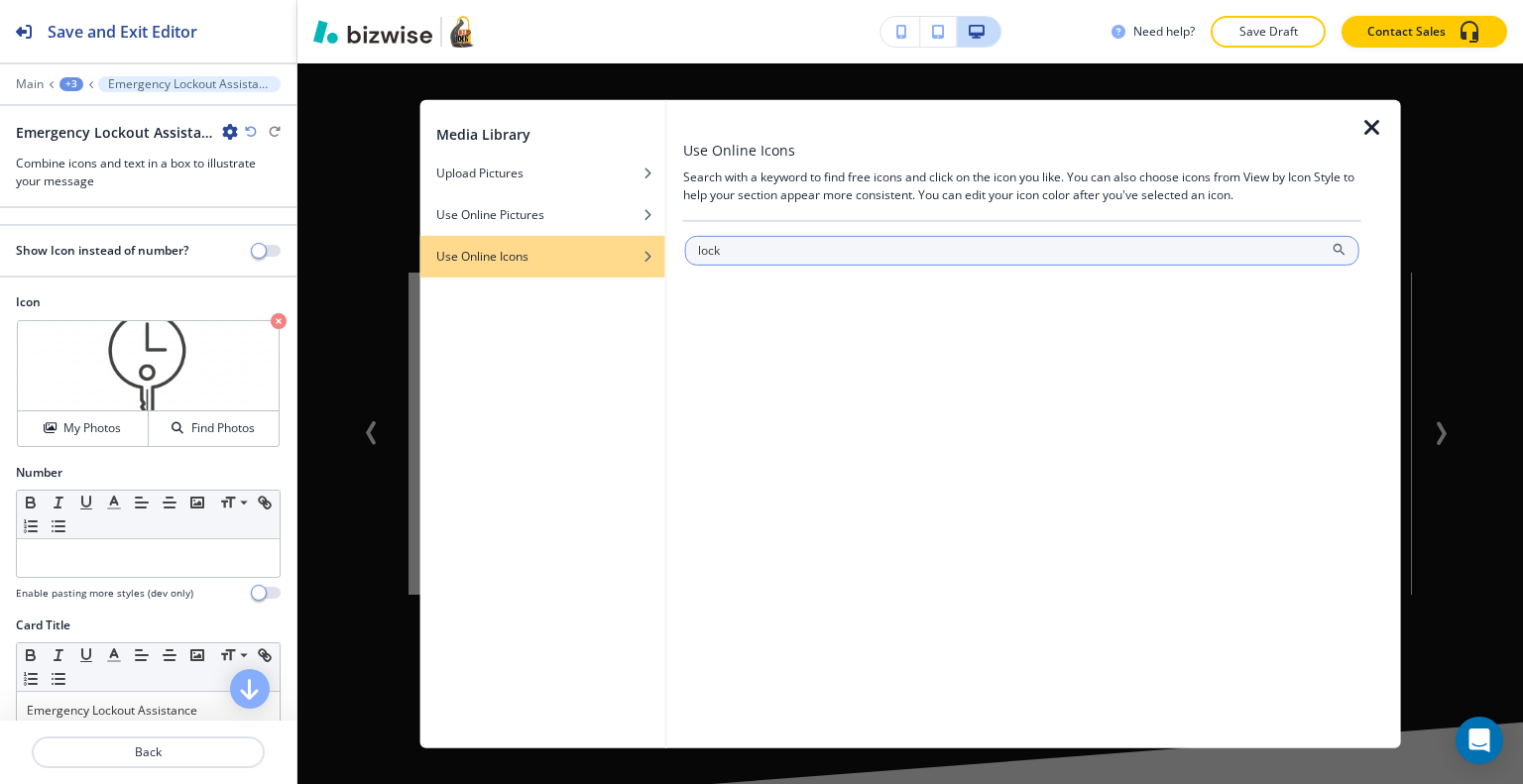 type on "lock" 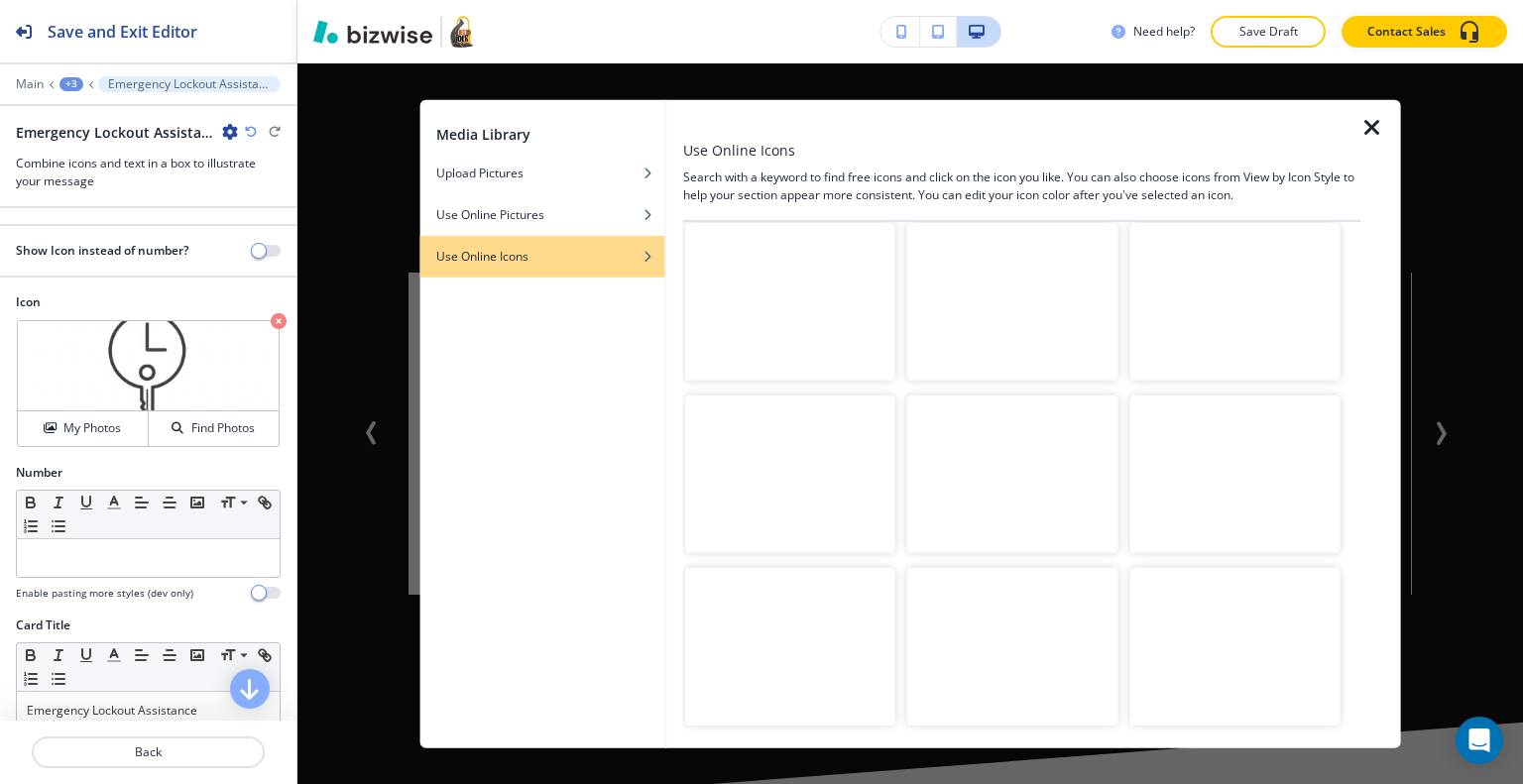 scroll, scrollTop: 1685, scrollLeft: 0, axis: vertical 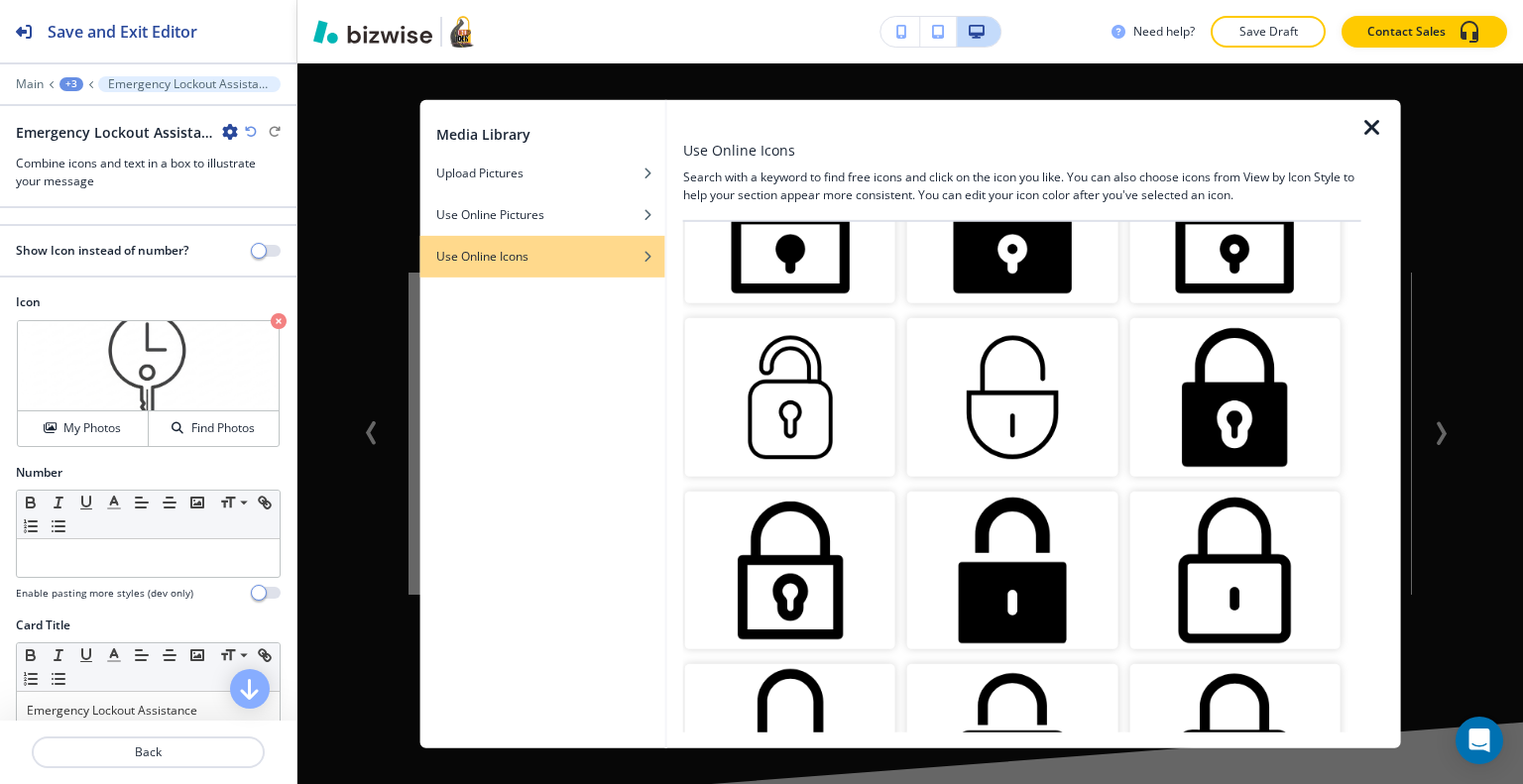 click at bounding box center [1234, 396] 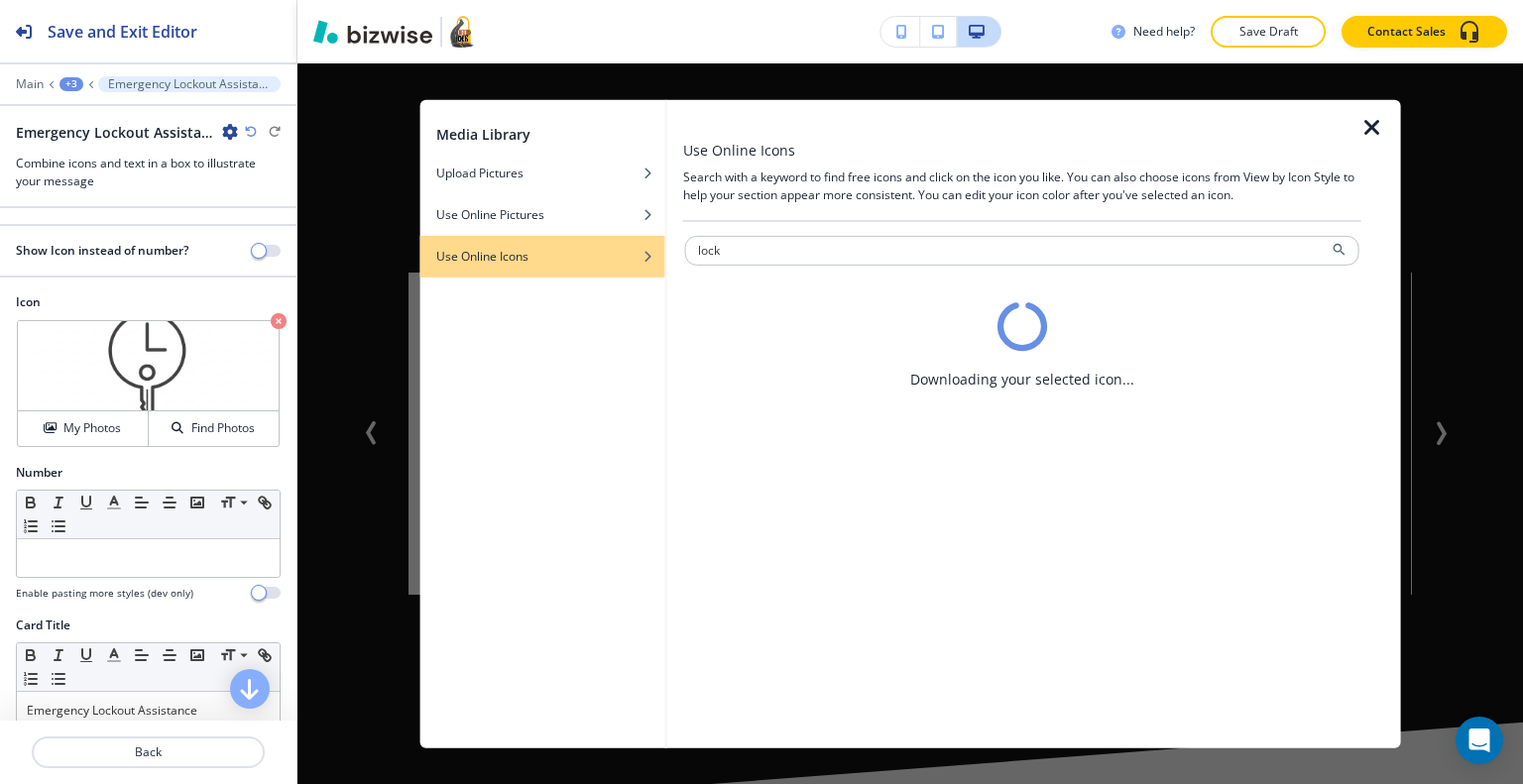 scroll, scrollTop: 0, scrollLeft: 0, axis: both 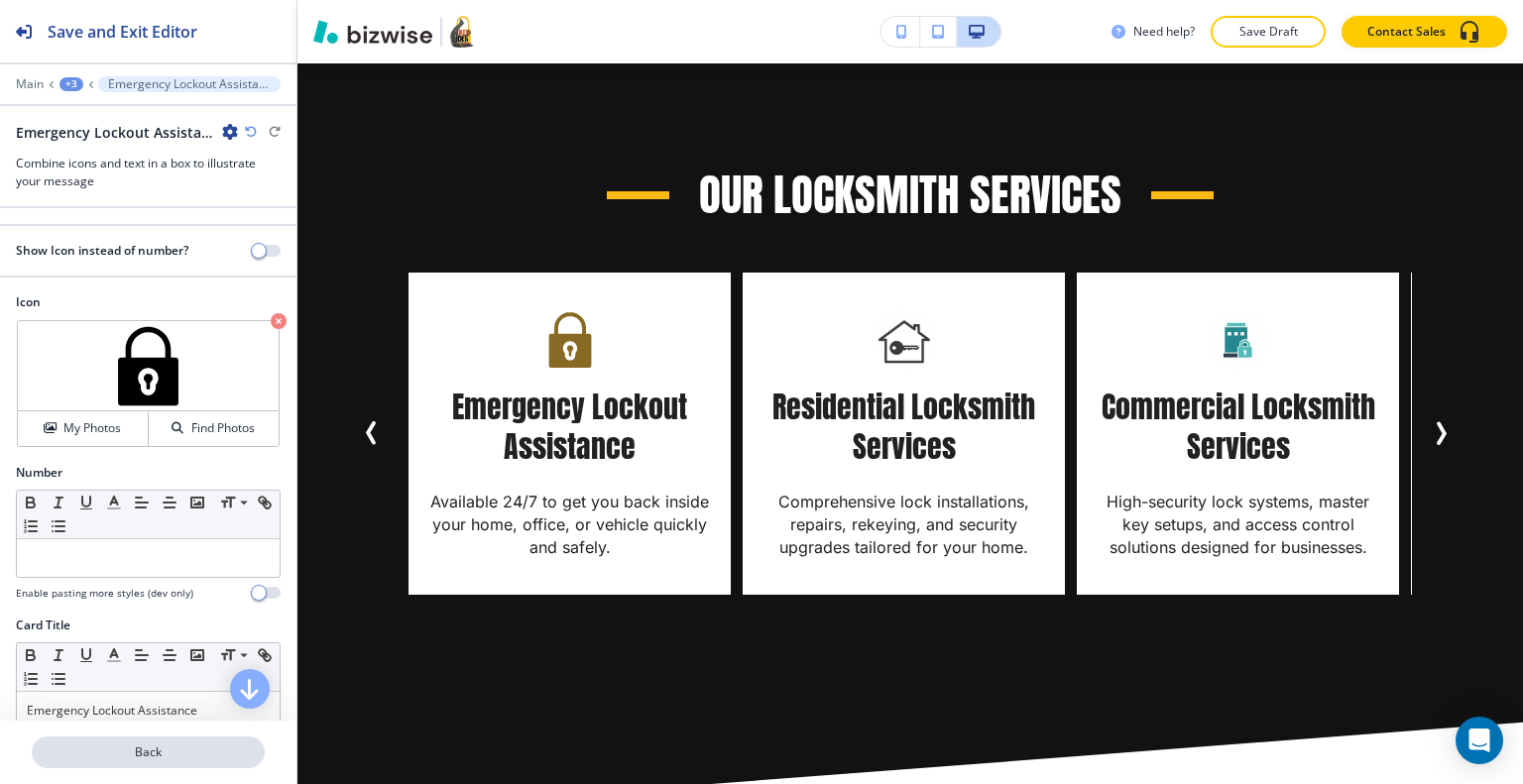 click on "Back" at bounding box center [148, 752] 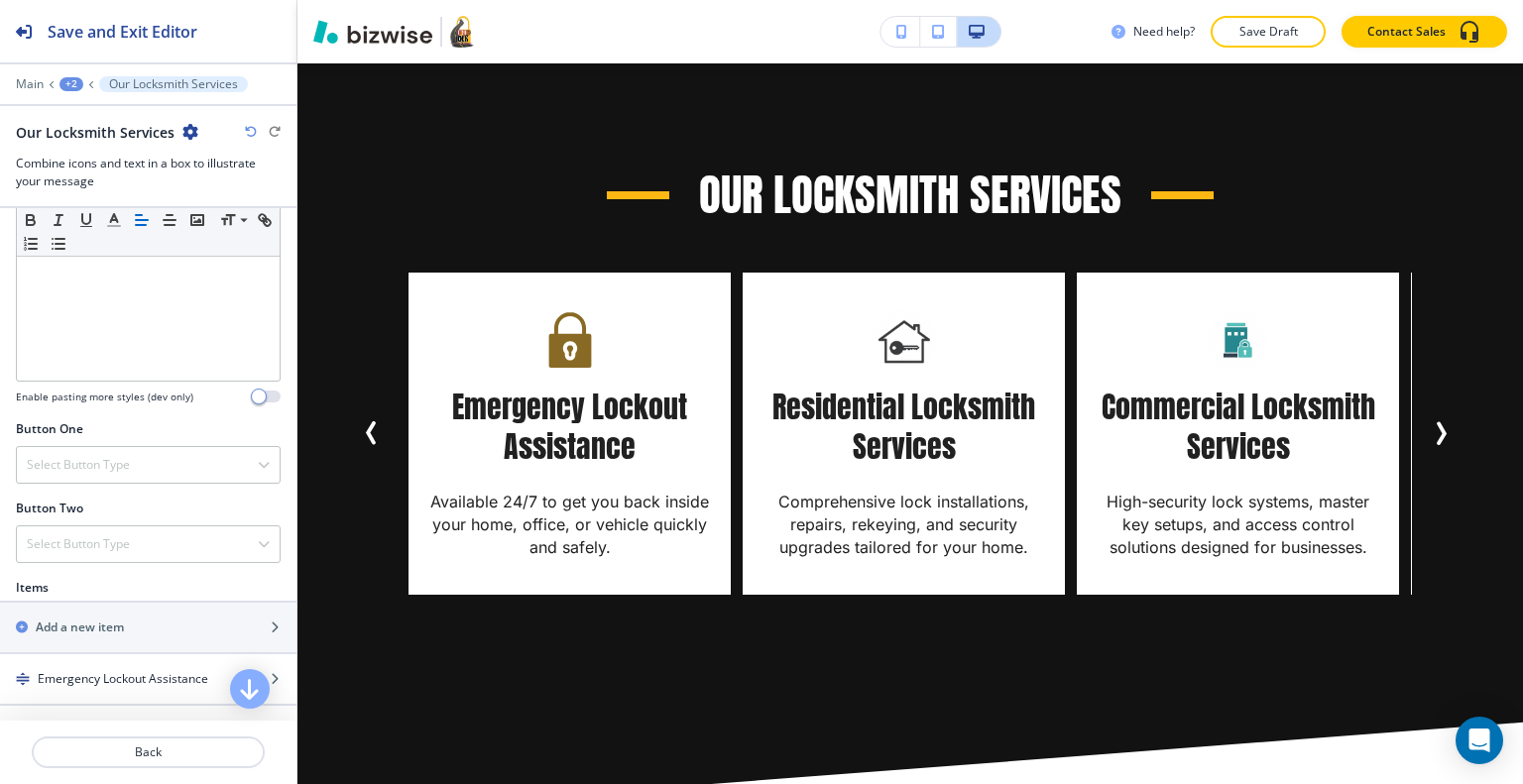 scroll, scrollTop: 793, scrollLeft: 0, axis: vertical 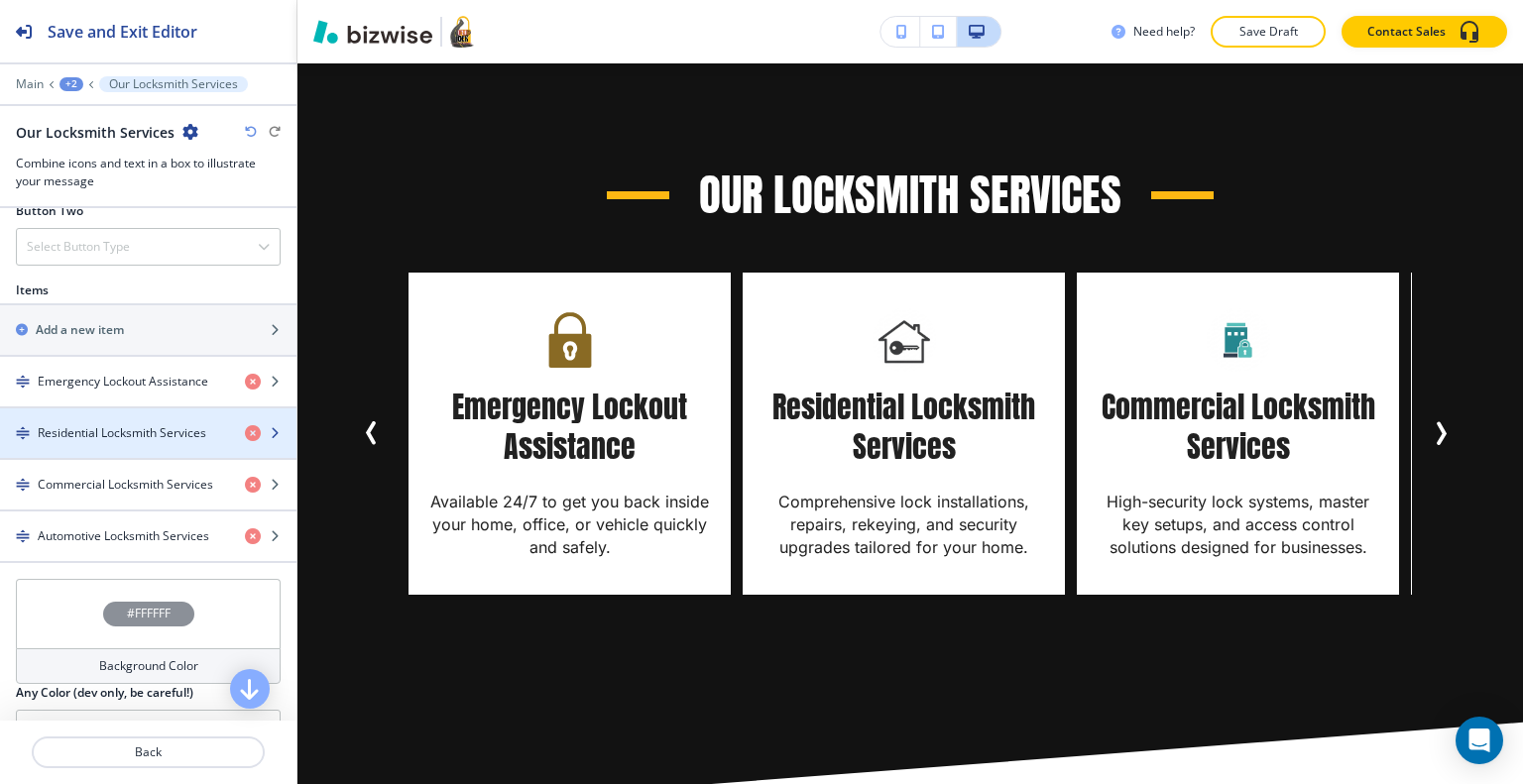 click on "Residential Locksmith Services" at bounding box center [122, 433] 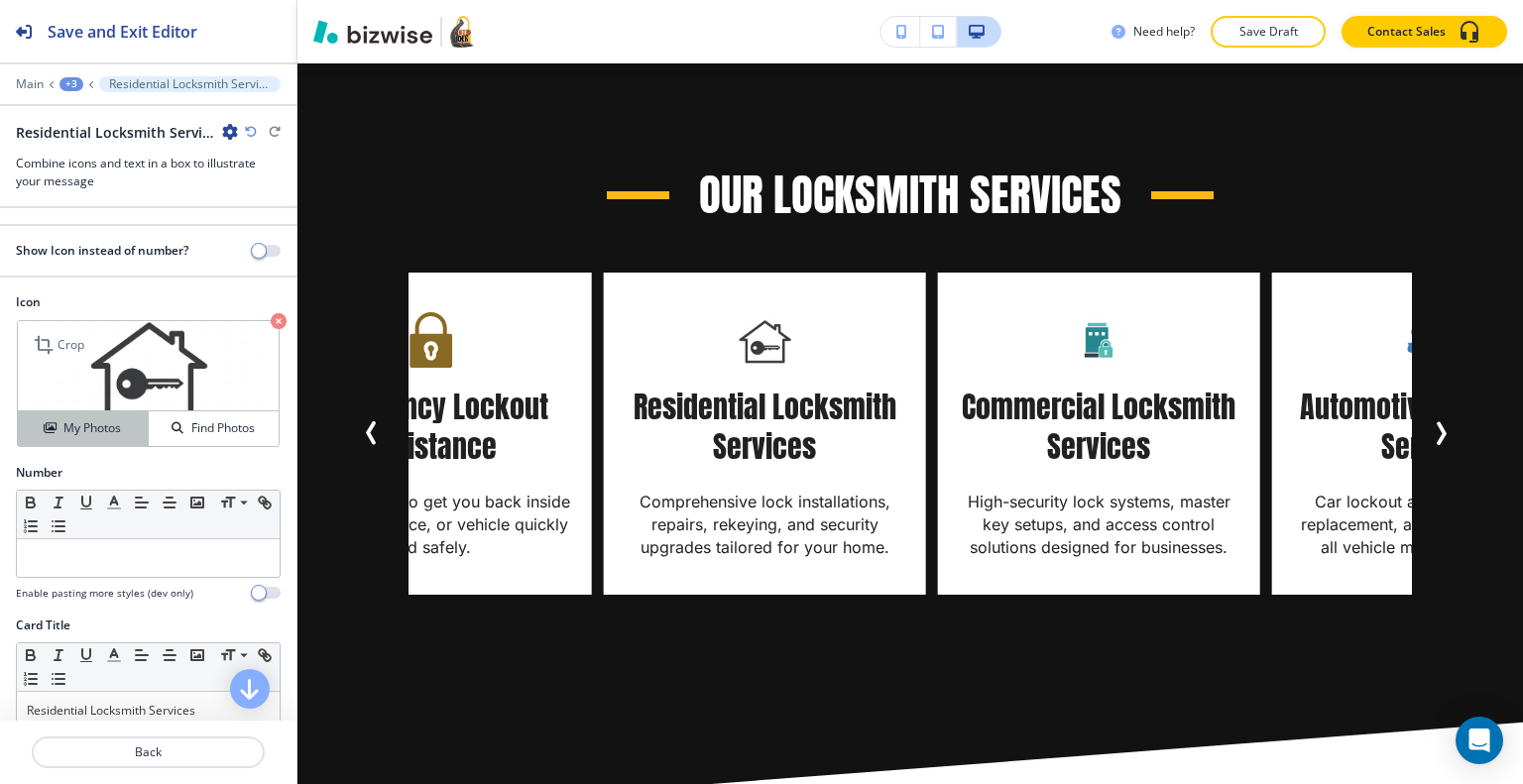 click on "My Photos Find Photos" at bounding box center (148, 428) 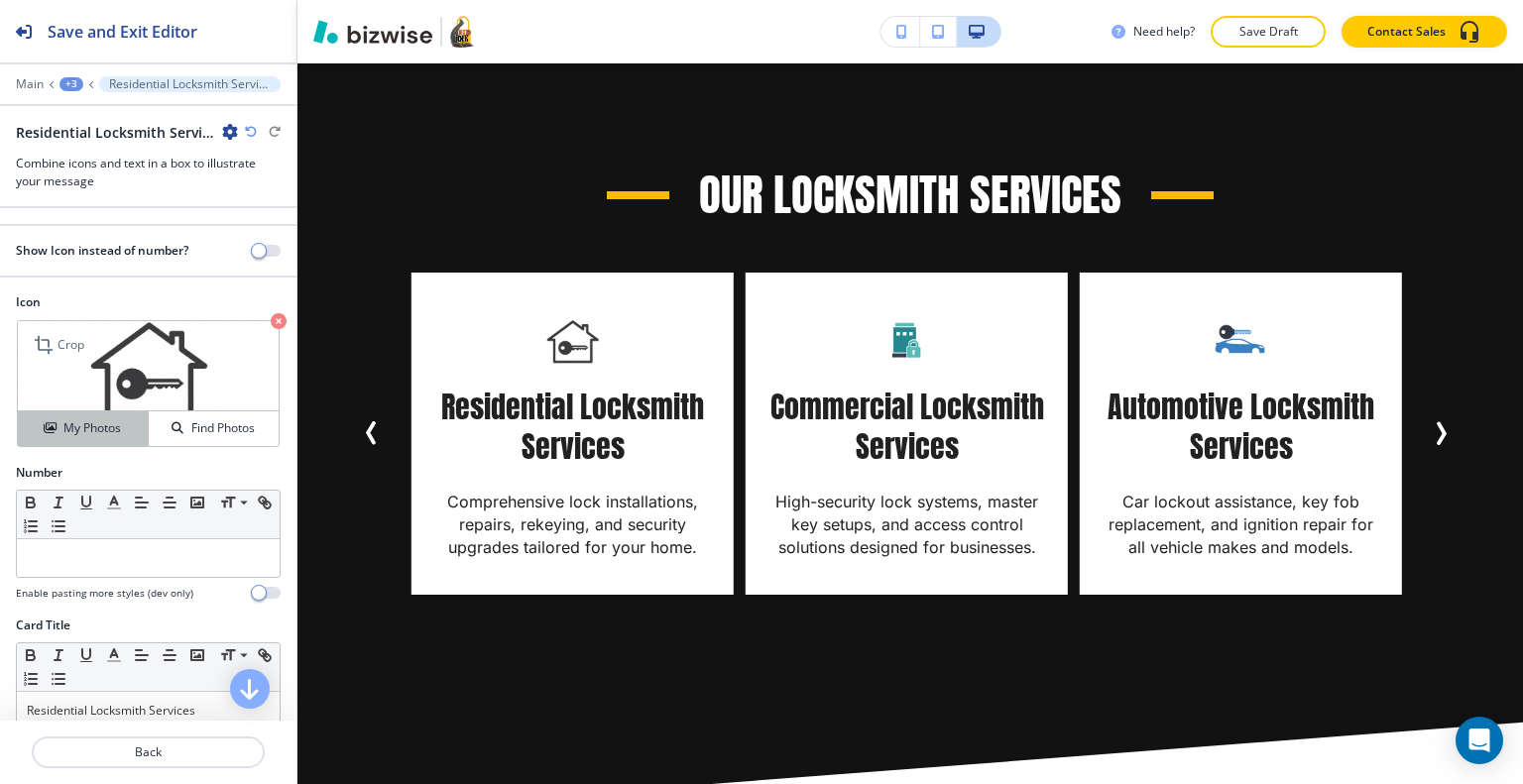 click on "My Photos" at bounding box center [92, 428] 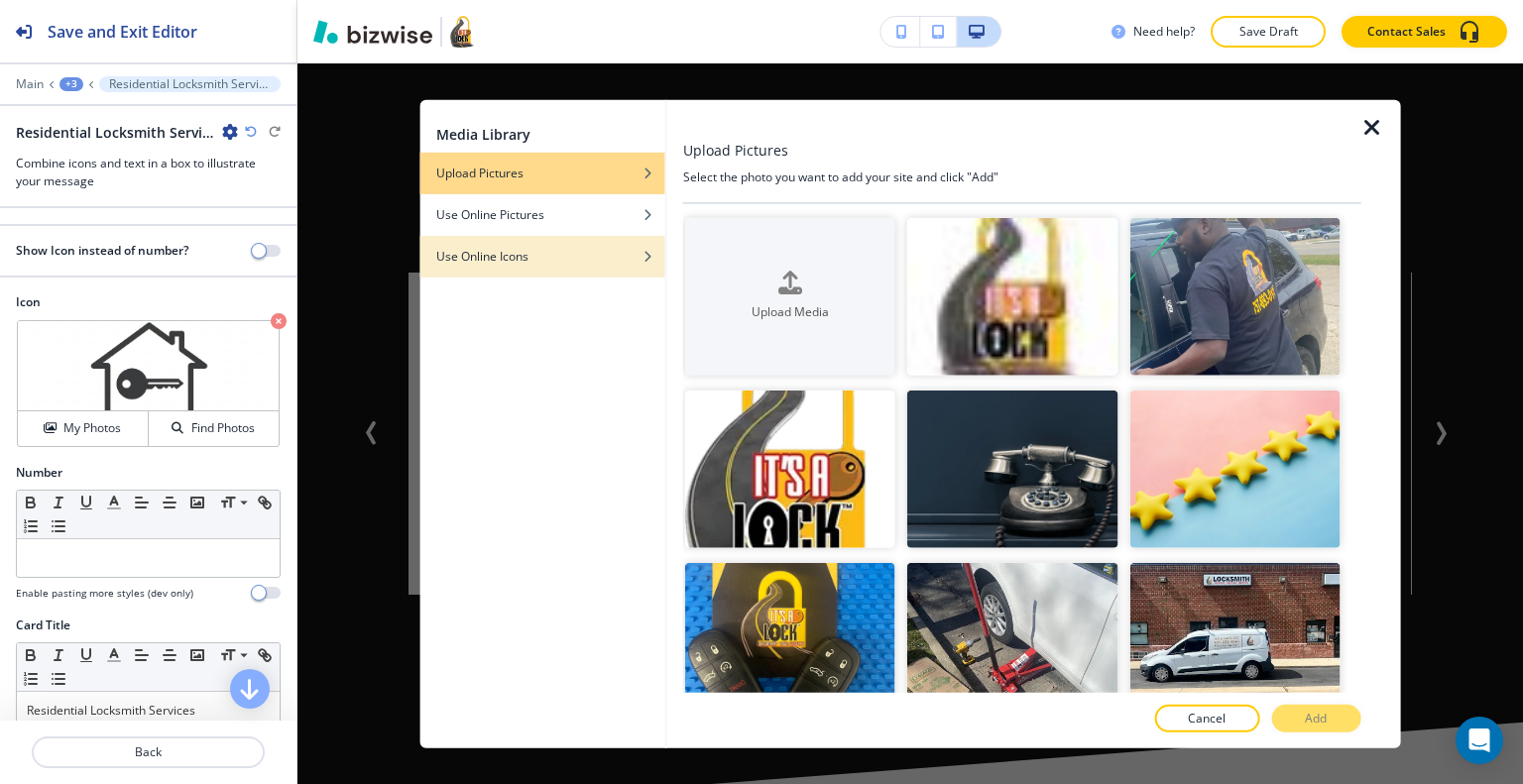 click on "Use Online Icons" at bounding box center (542, 256) 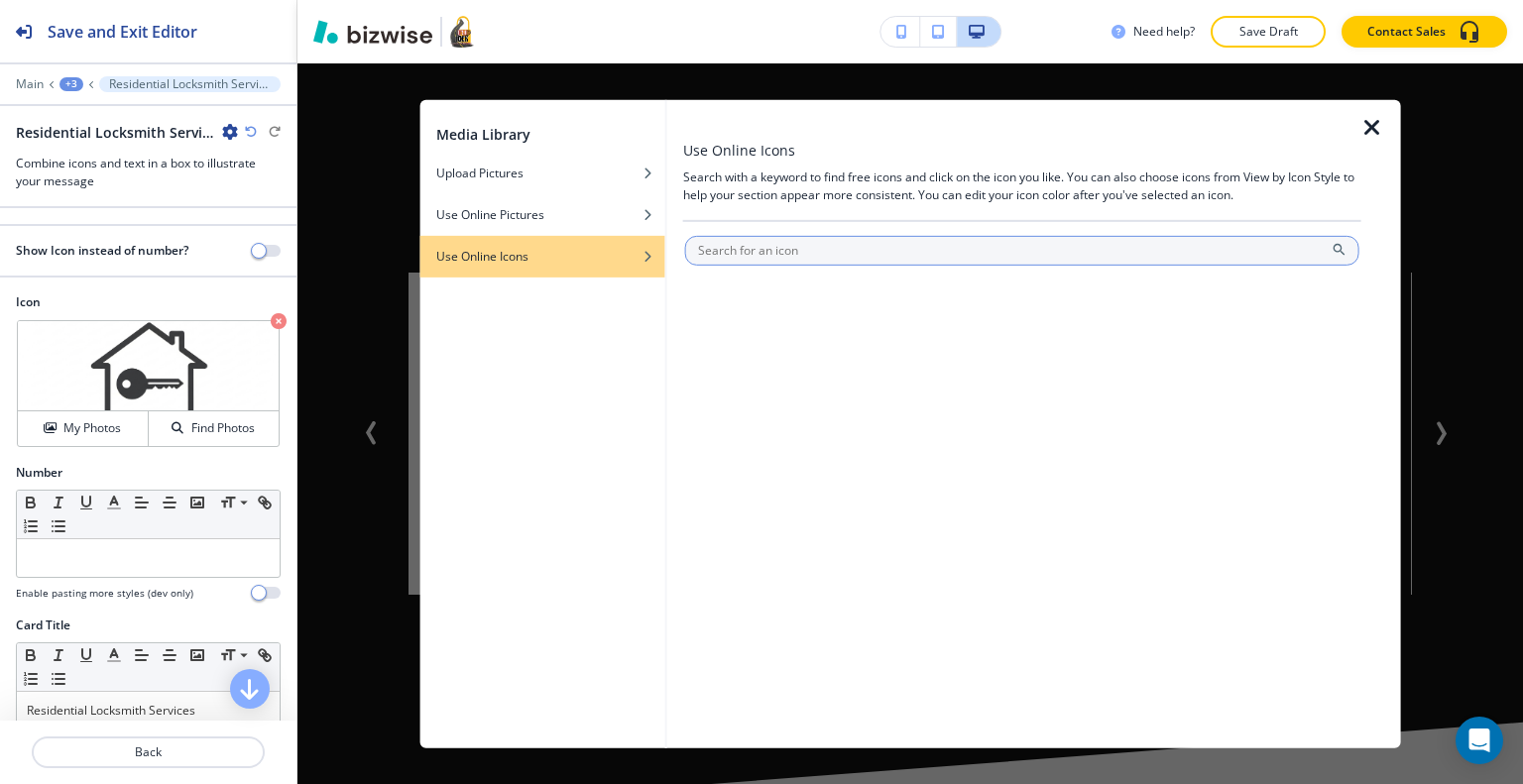 click at bounding box center [1022, 250] 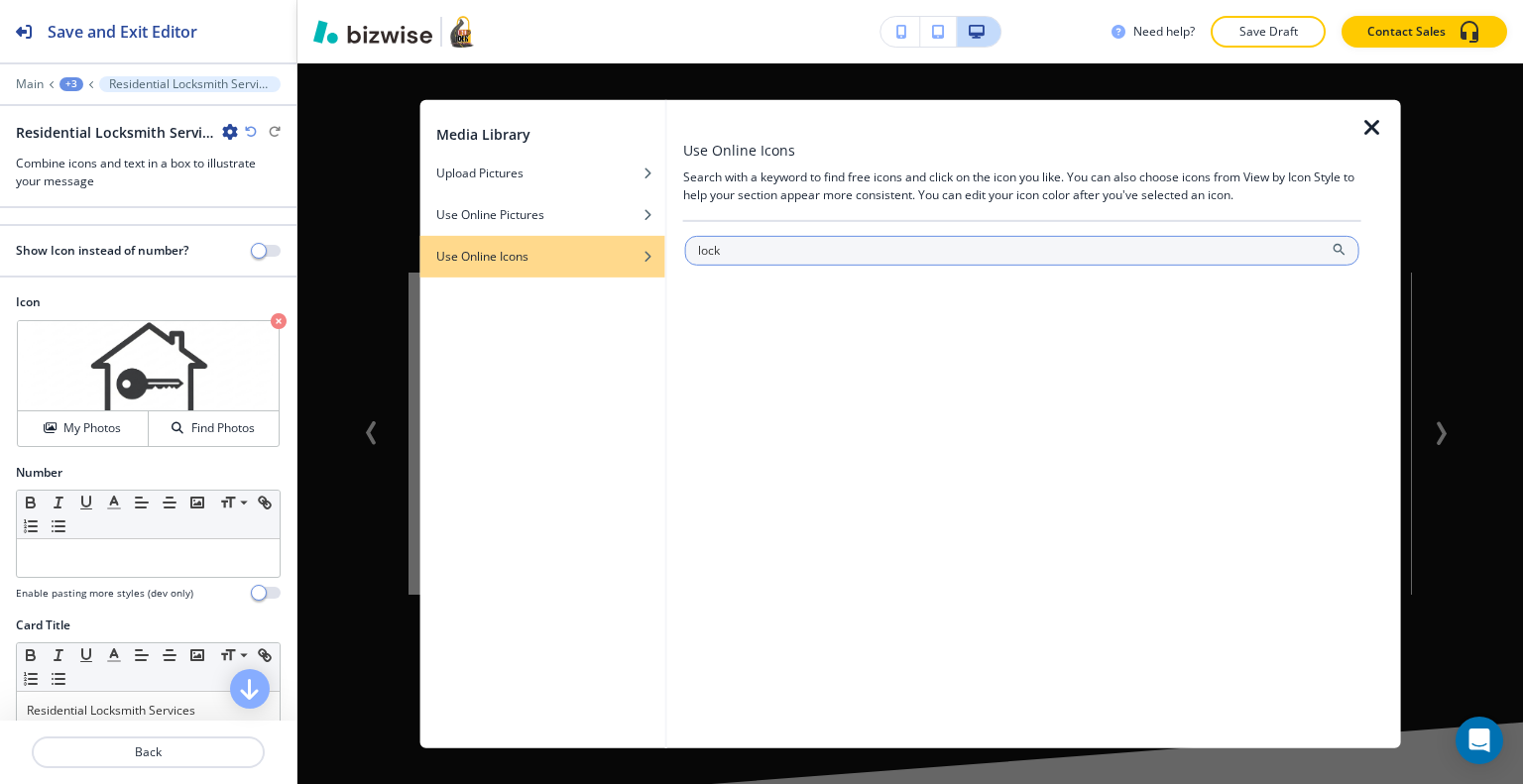 type on "lock" 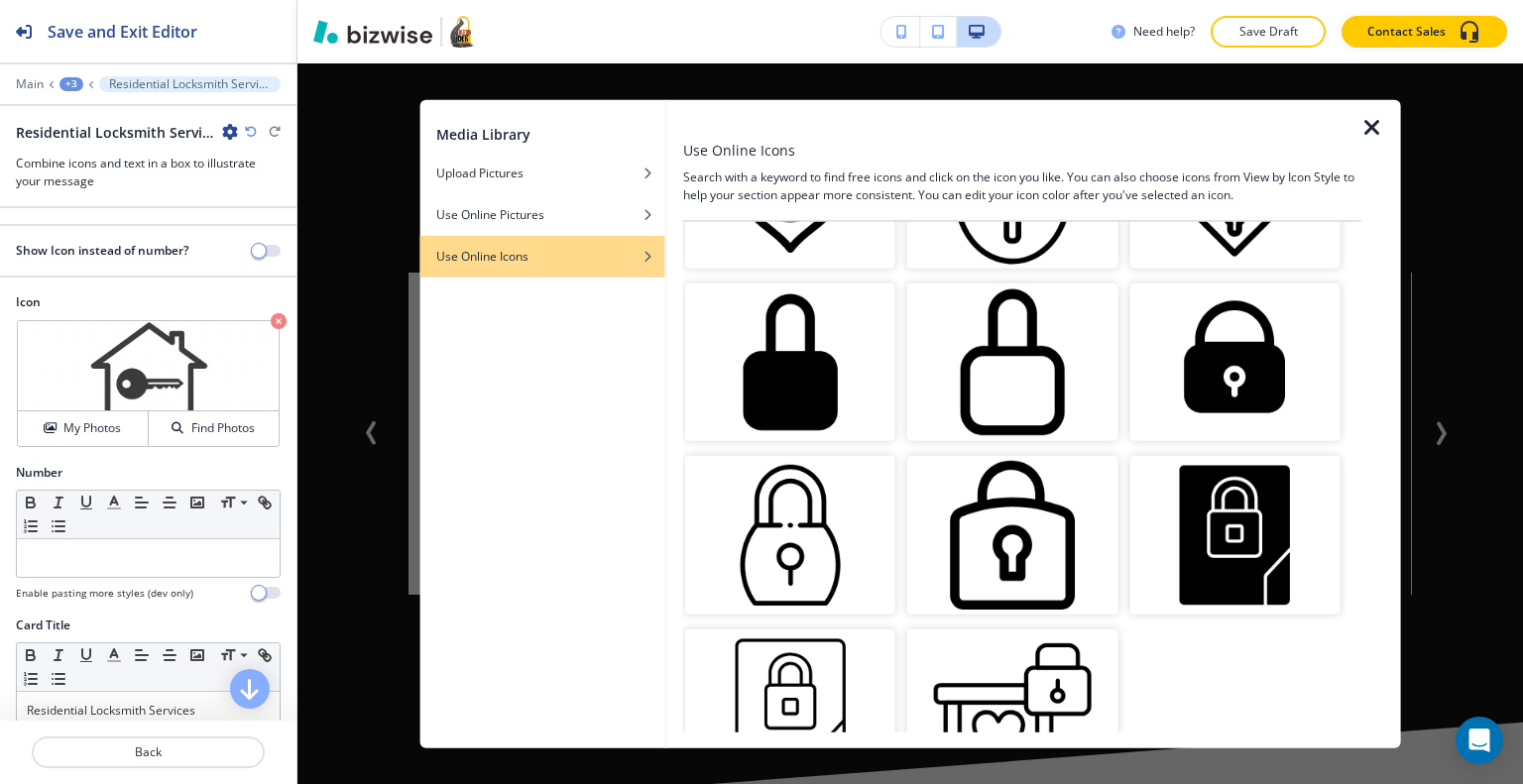 scroll, scrollTop: 2113, scrollLeft: 0, axis: vertical 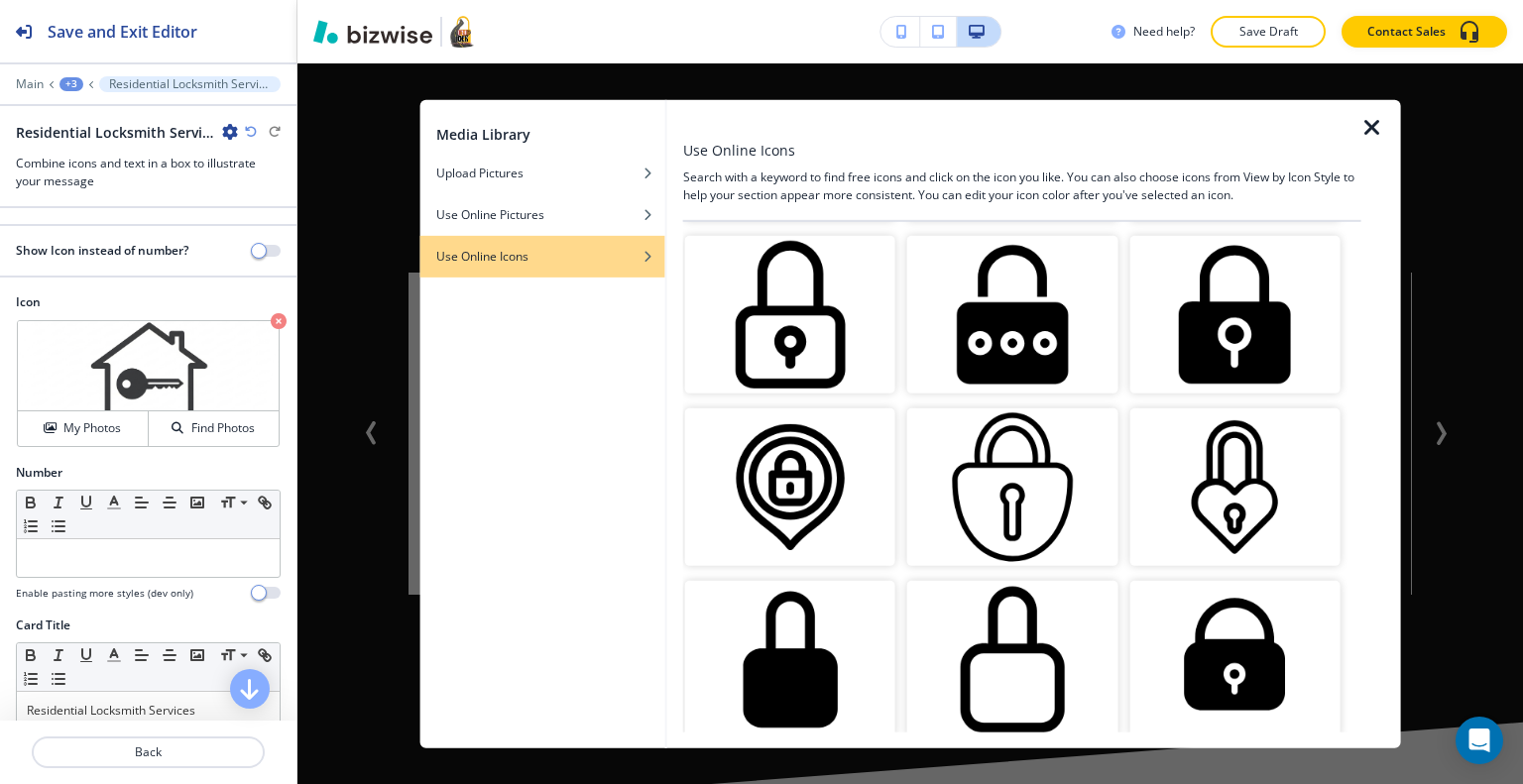 click at bounding box center [1234, 314] 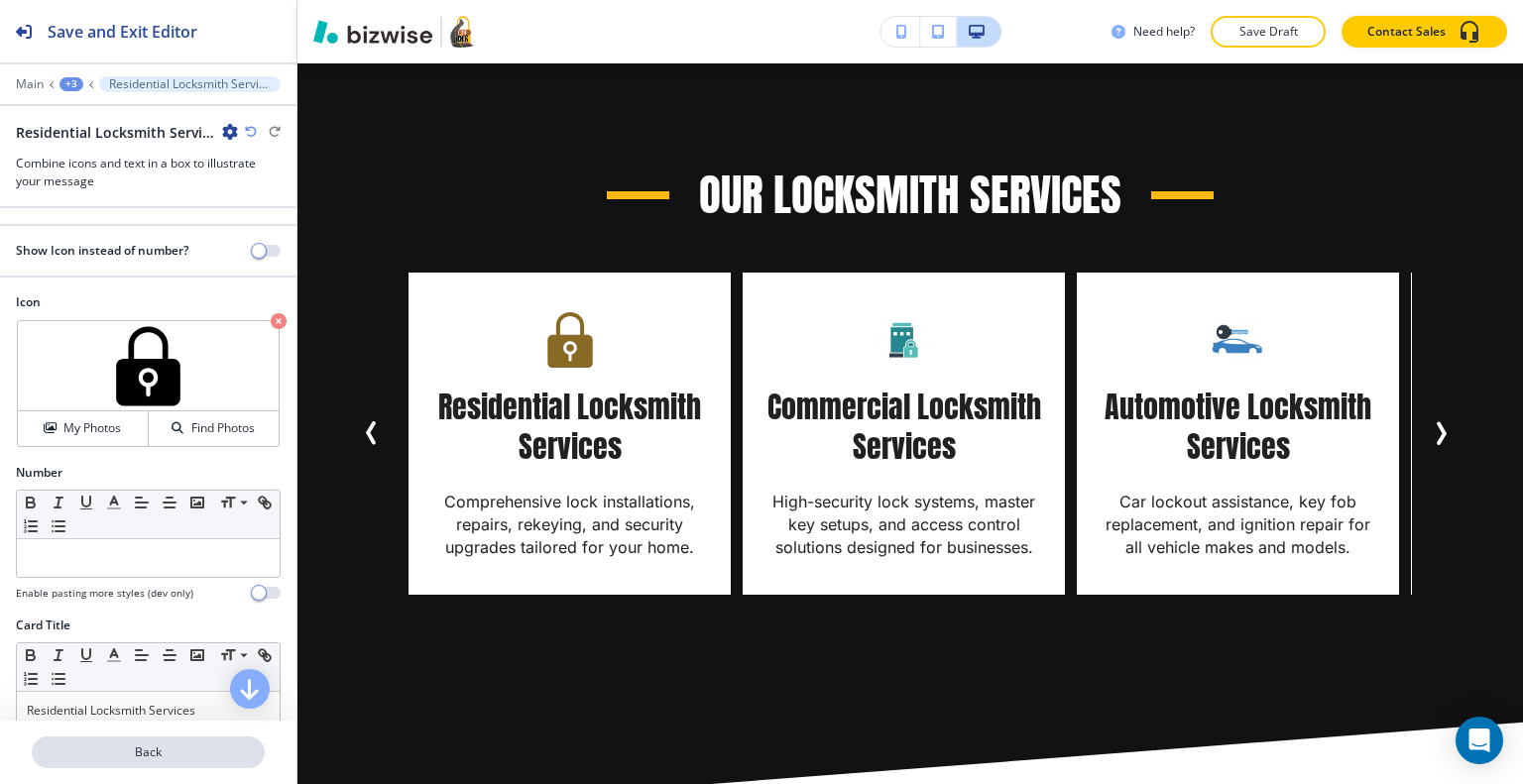 click on "Back" at bounding box center [148, 752] 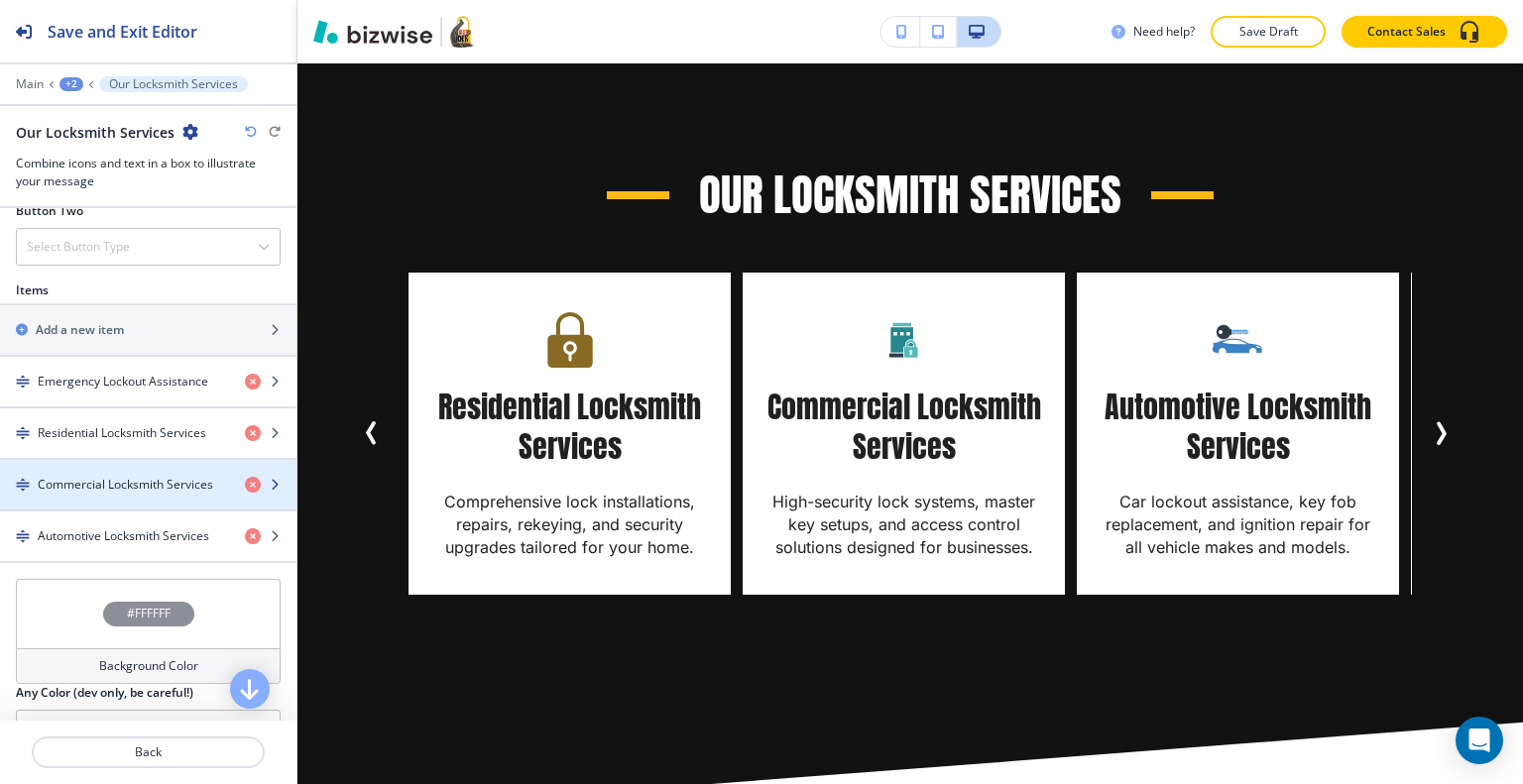 scroll, scrollTop: 892, scrollLeft: 0, axis: vertical 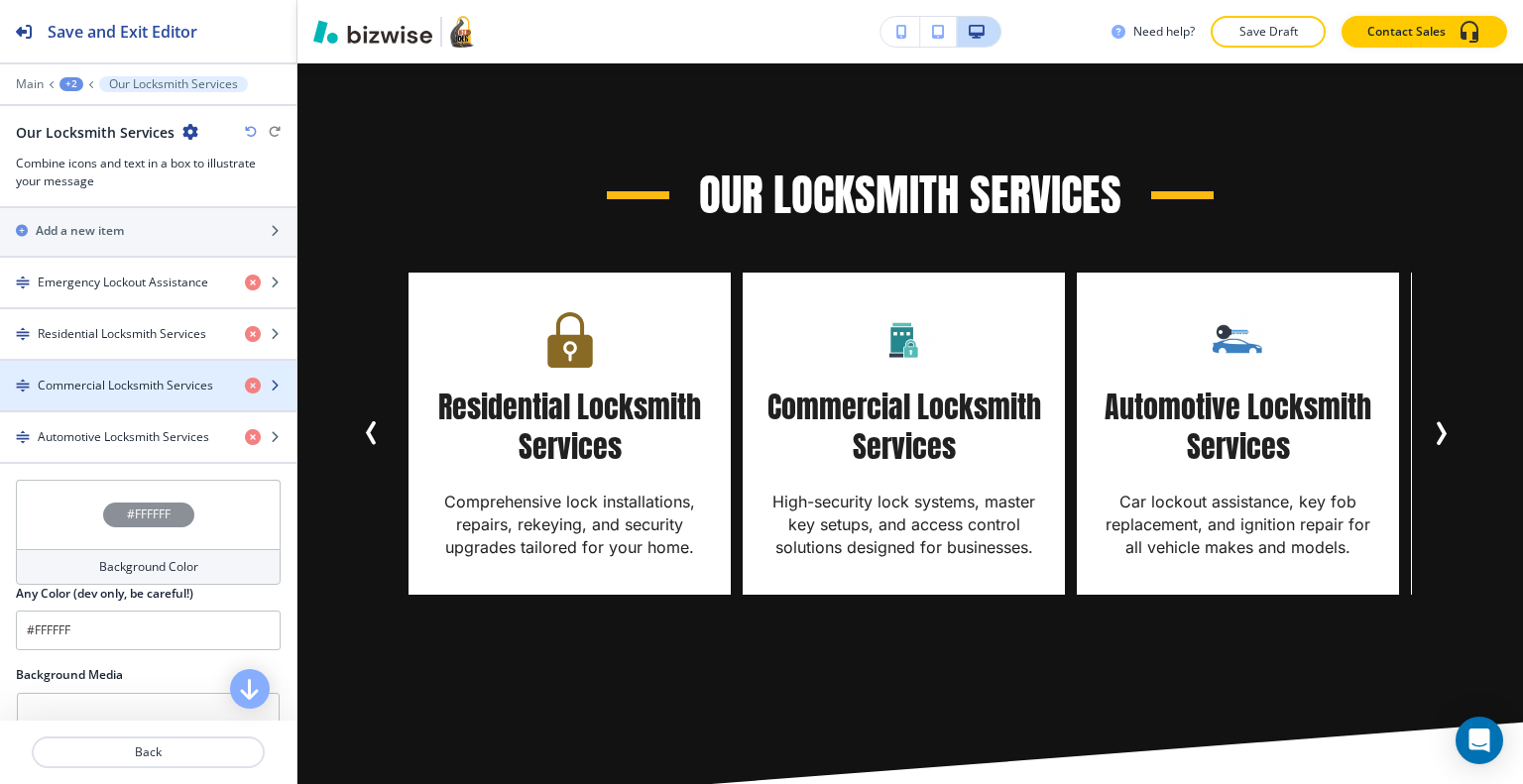 click on "Commercial Locksmith Services" at bounding box center [125, 386] 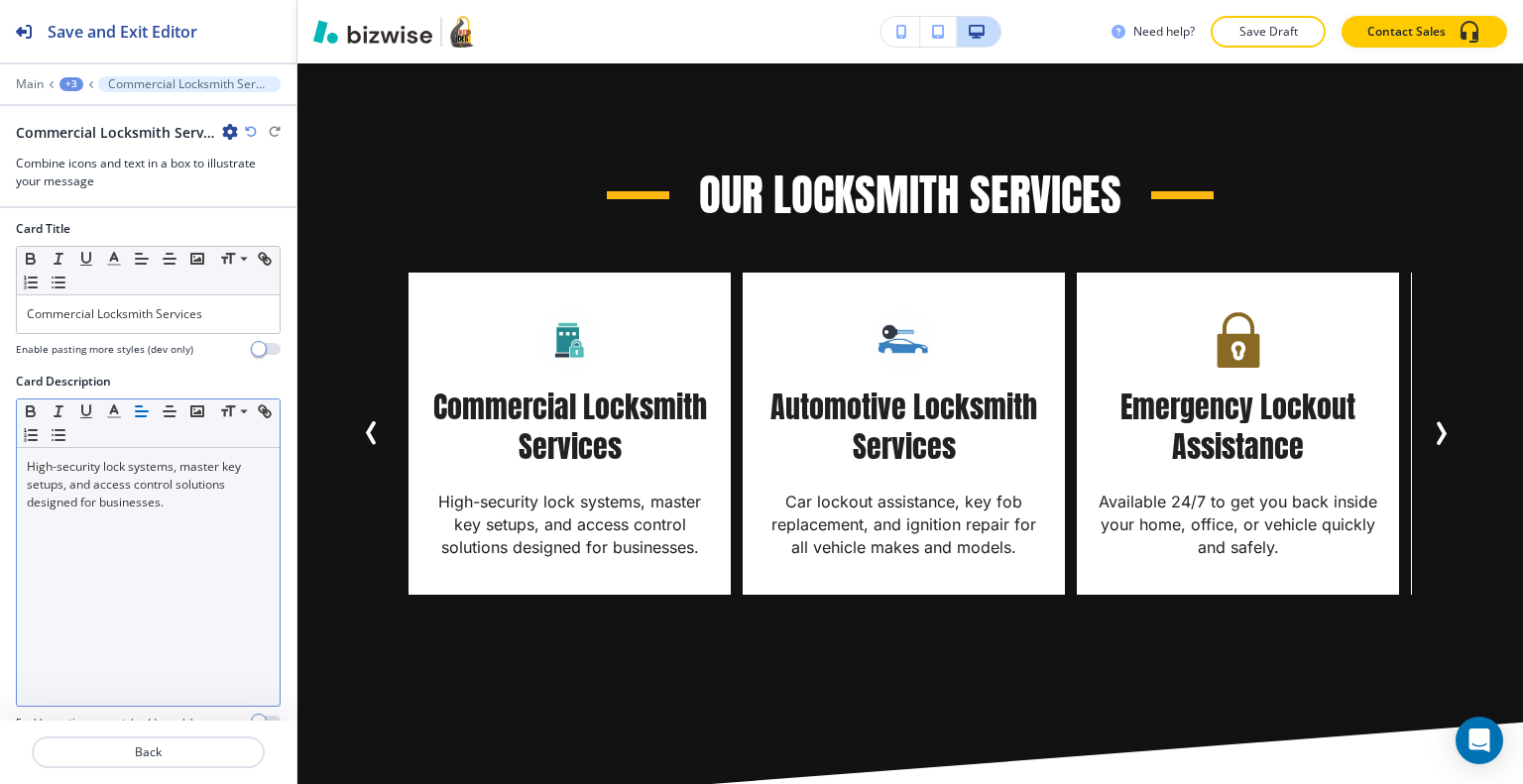 scroll, scrollTop: 496, scrollLeft: 0, axis: vertical 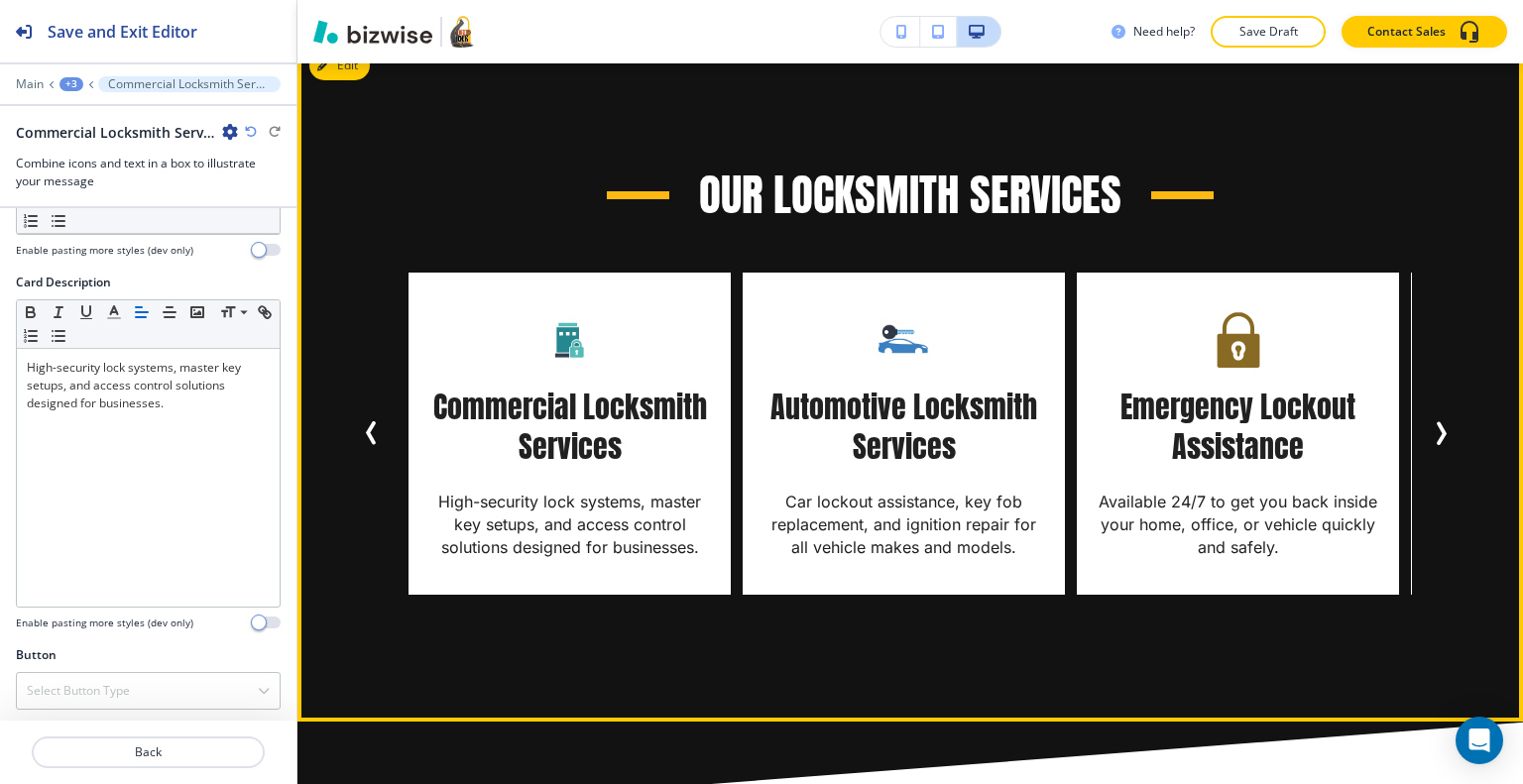 click 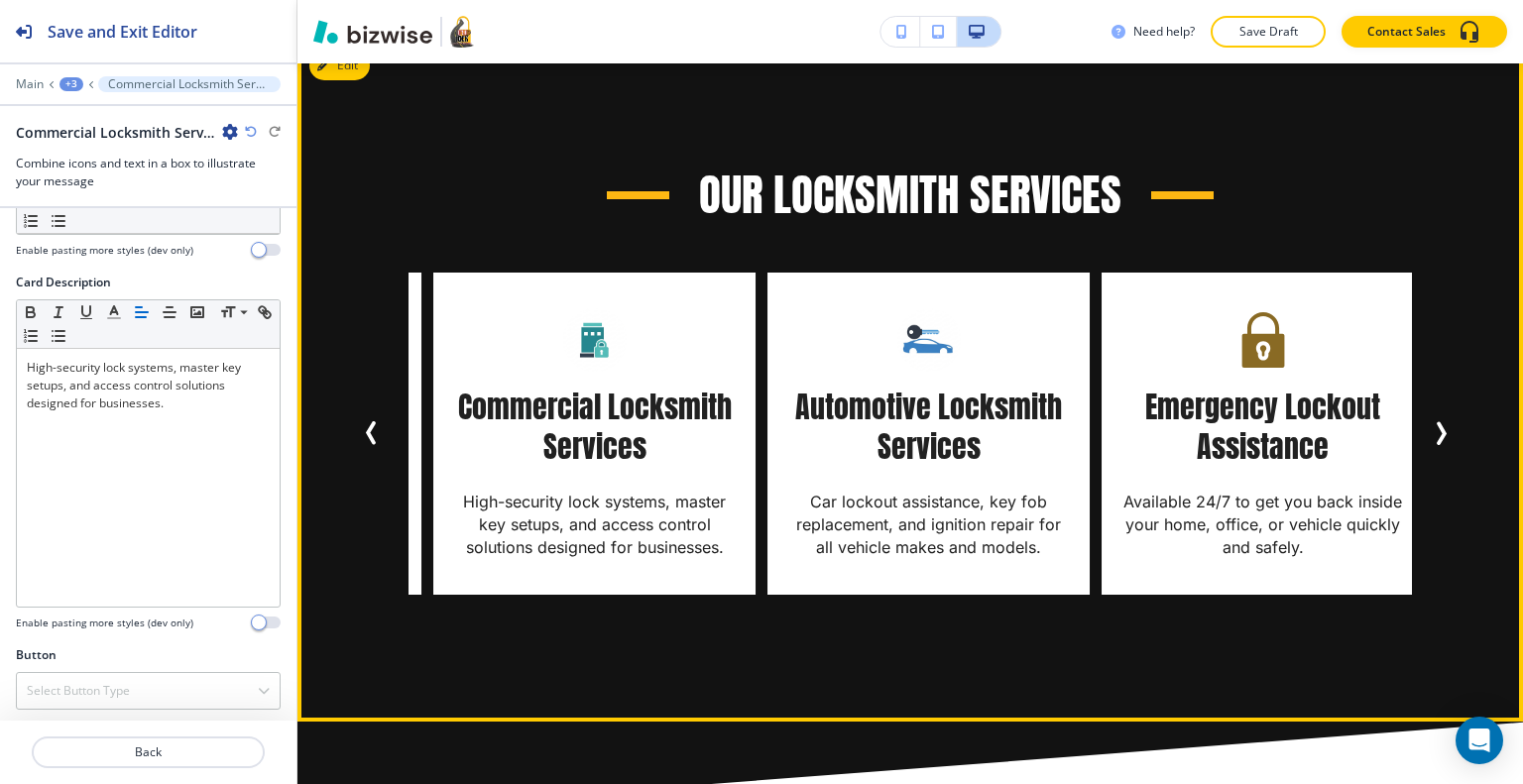 click 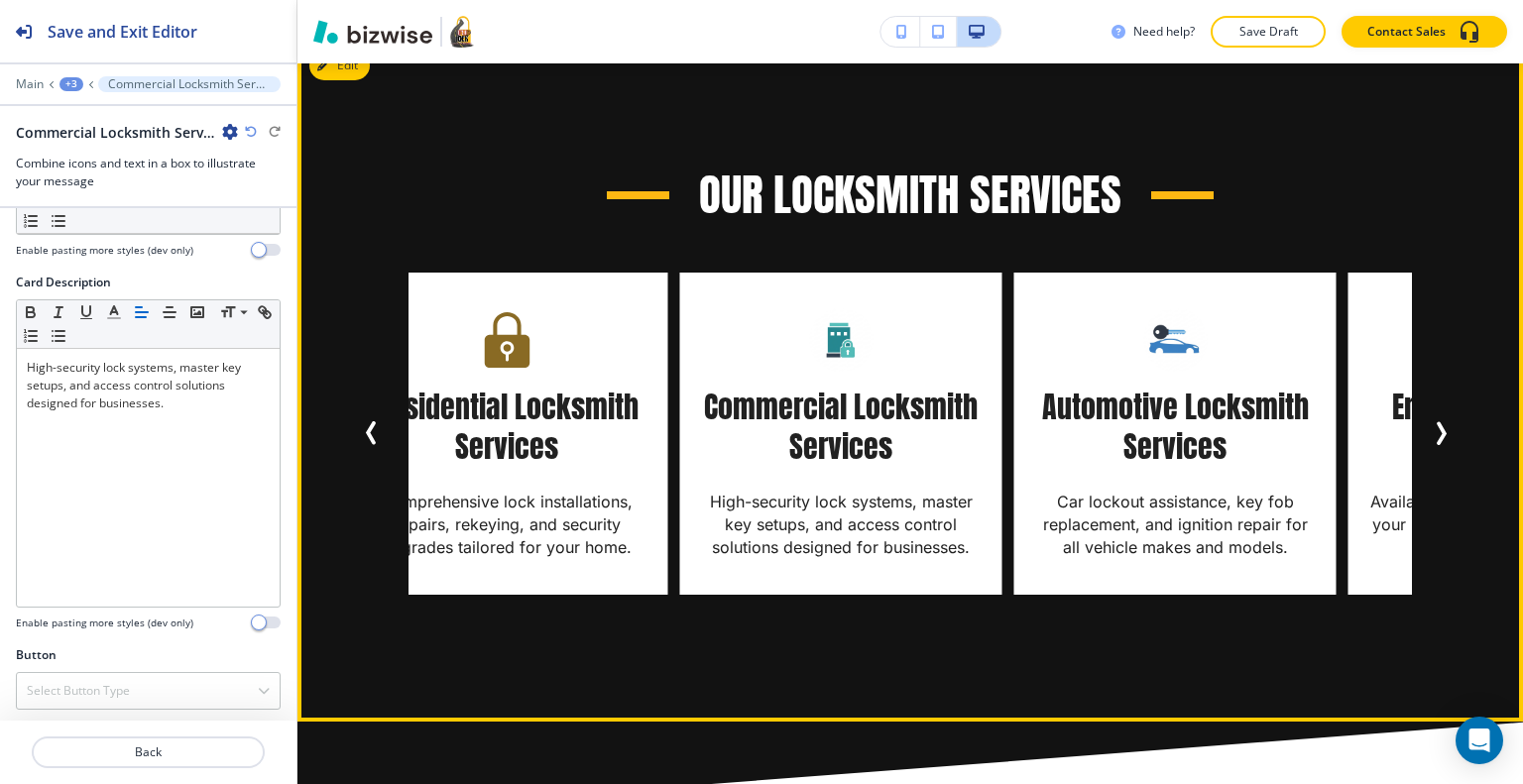 click 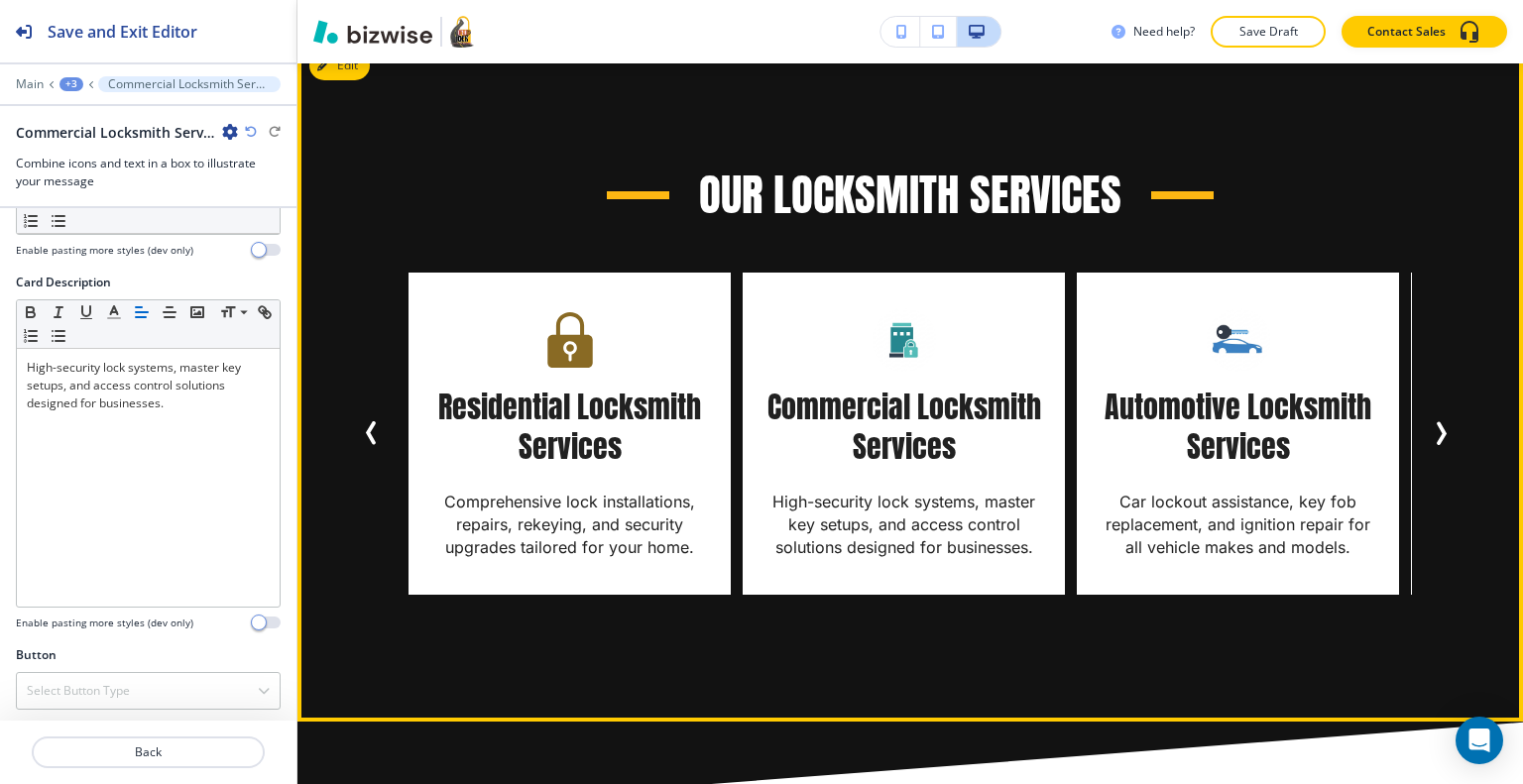 click 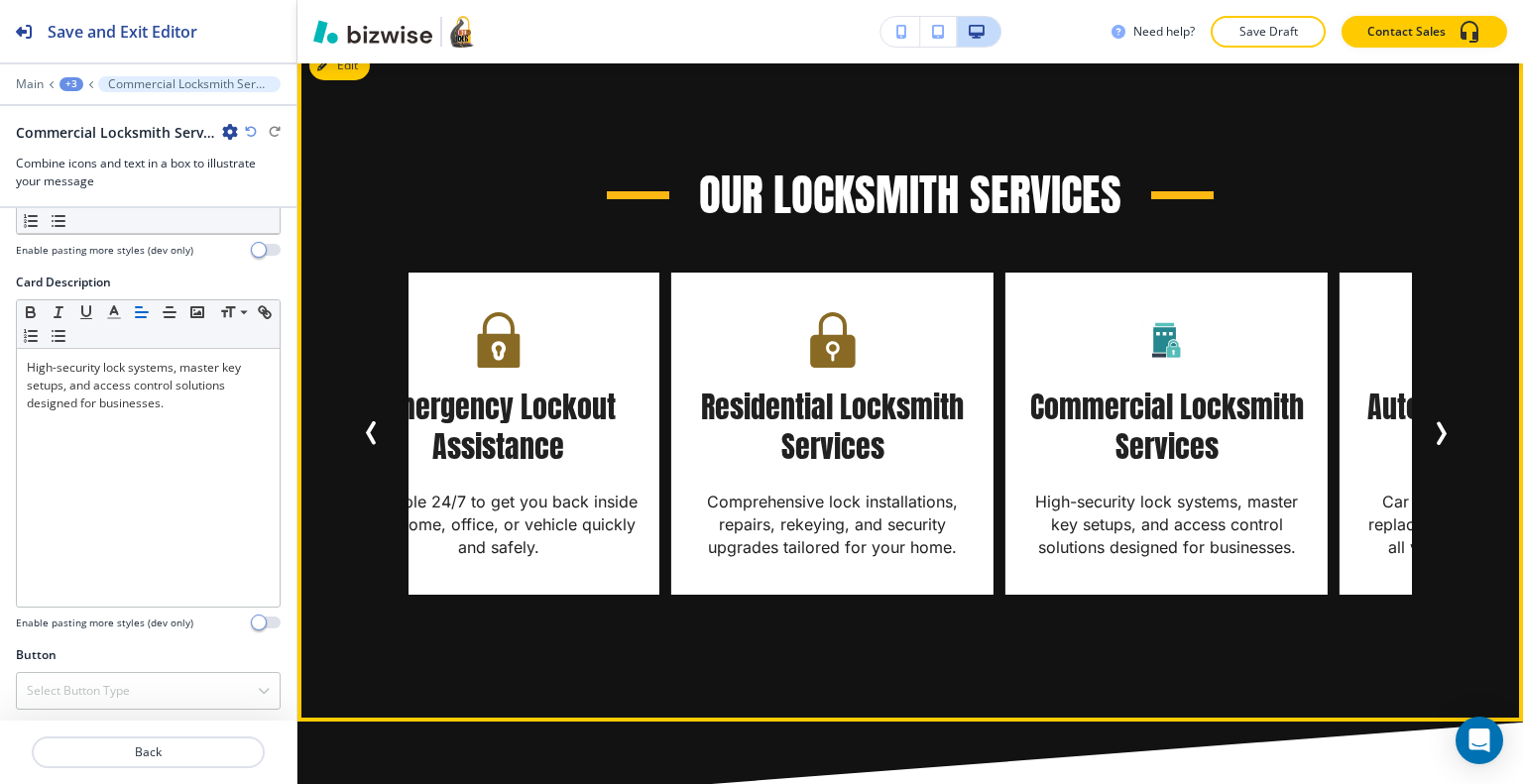 click 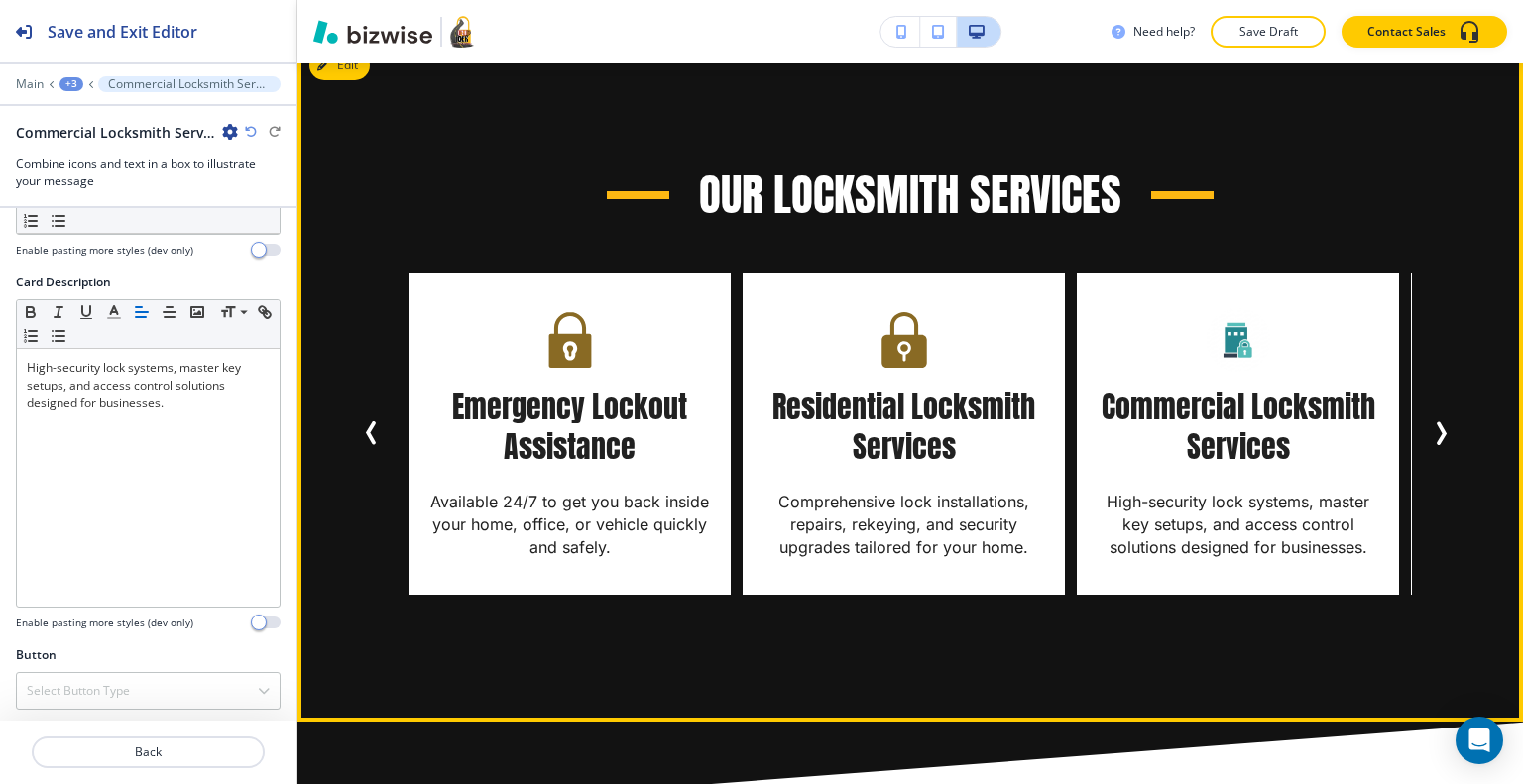 scroll, scrollTop: 1676, scrollLeft: 0, axis: vertical 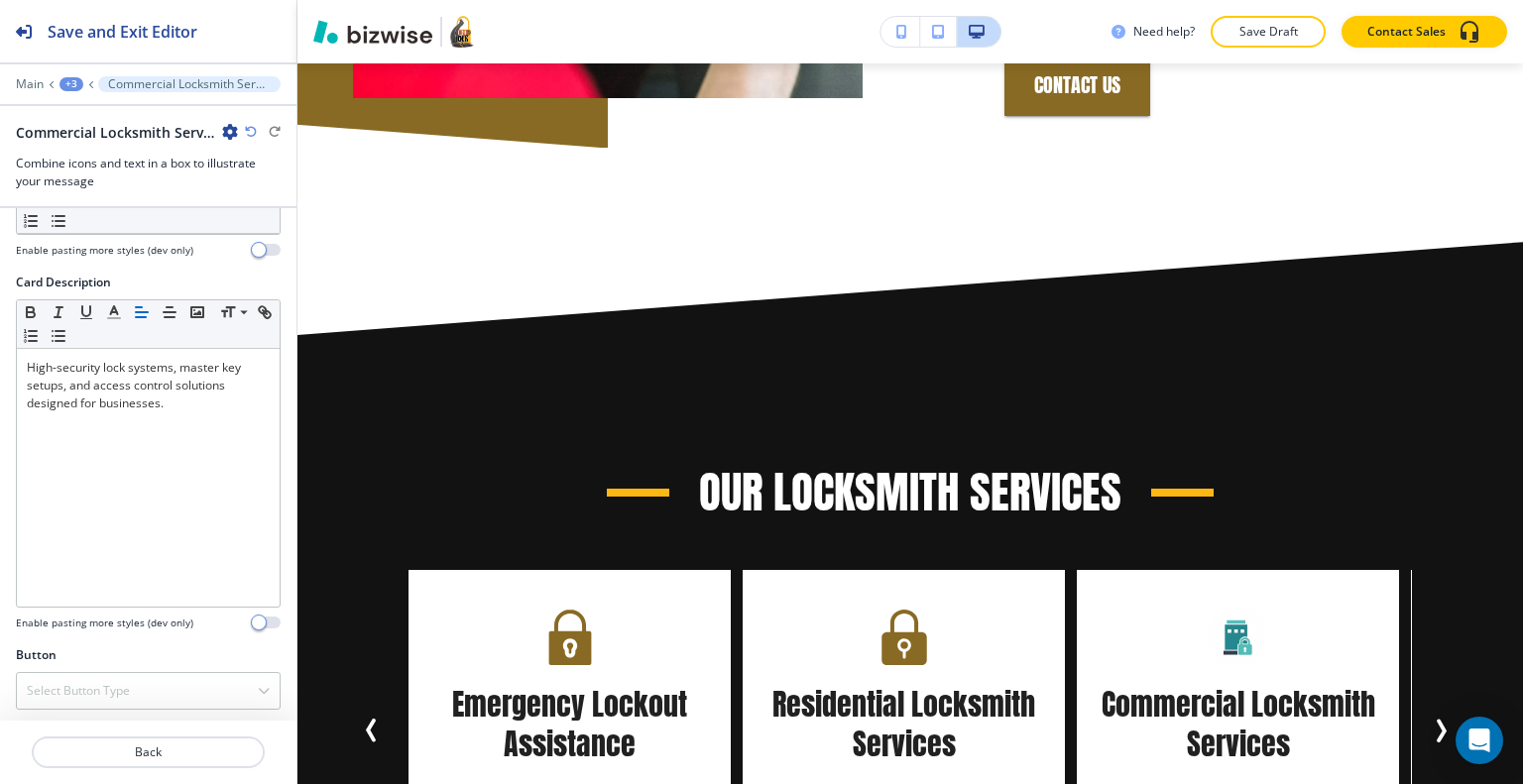 click on "Edit Our Locksmith Services Residential Locksmith Services Comprehensive lock installations, repairs, rekeying, and security upgrades tailored for your home. Commercial Locksmith Services High-security lock systems, master key setups, and access control solutions designed for businesses. Automotive Locksmith Services Car lockout assistance, key fob replacement, and ignition repair for all vehicle makes and models. Emergency Lockout Assistance Available 24/7 to get you back inside your home, office, or vehicle quickly and safely. Residential Locksmith Services Comprehensive lock installations, repairs, rekeying, and security upgrades tailored for your home. Commercial Locksmith Services High-security lock systems, master key setups, and access control solutions designed for businesses. Automotive Locksmith Services Car lockout assistance, key fob replacement, and ignition repair for all vehicle makes and models. Emergency Lockout Assistance Residential Locksmith Services Commercial Locksmith Services" at bounding box center (910, 677) 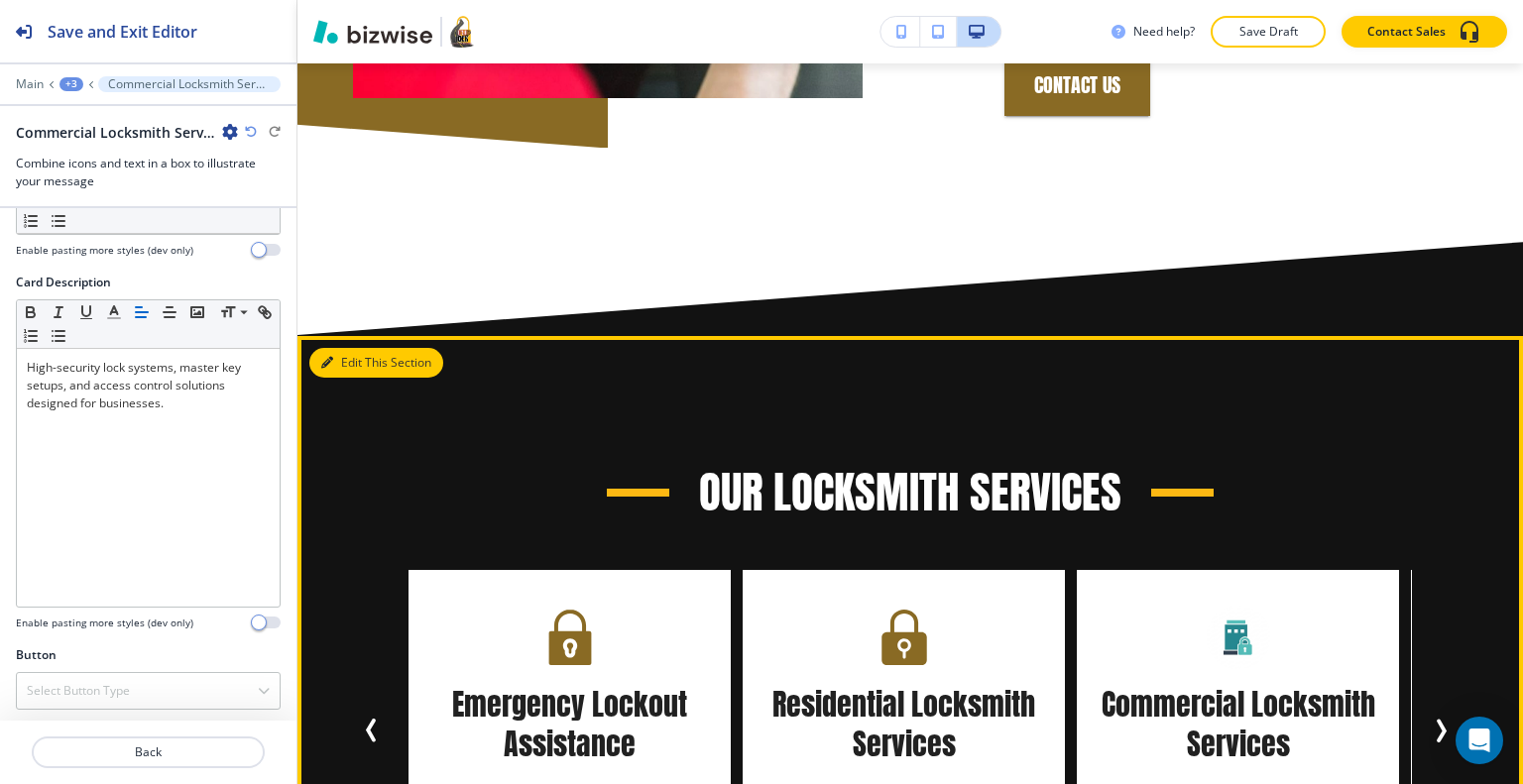 click on "Edit This Section" at bounding box center [376, 363] 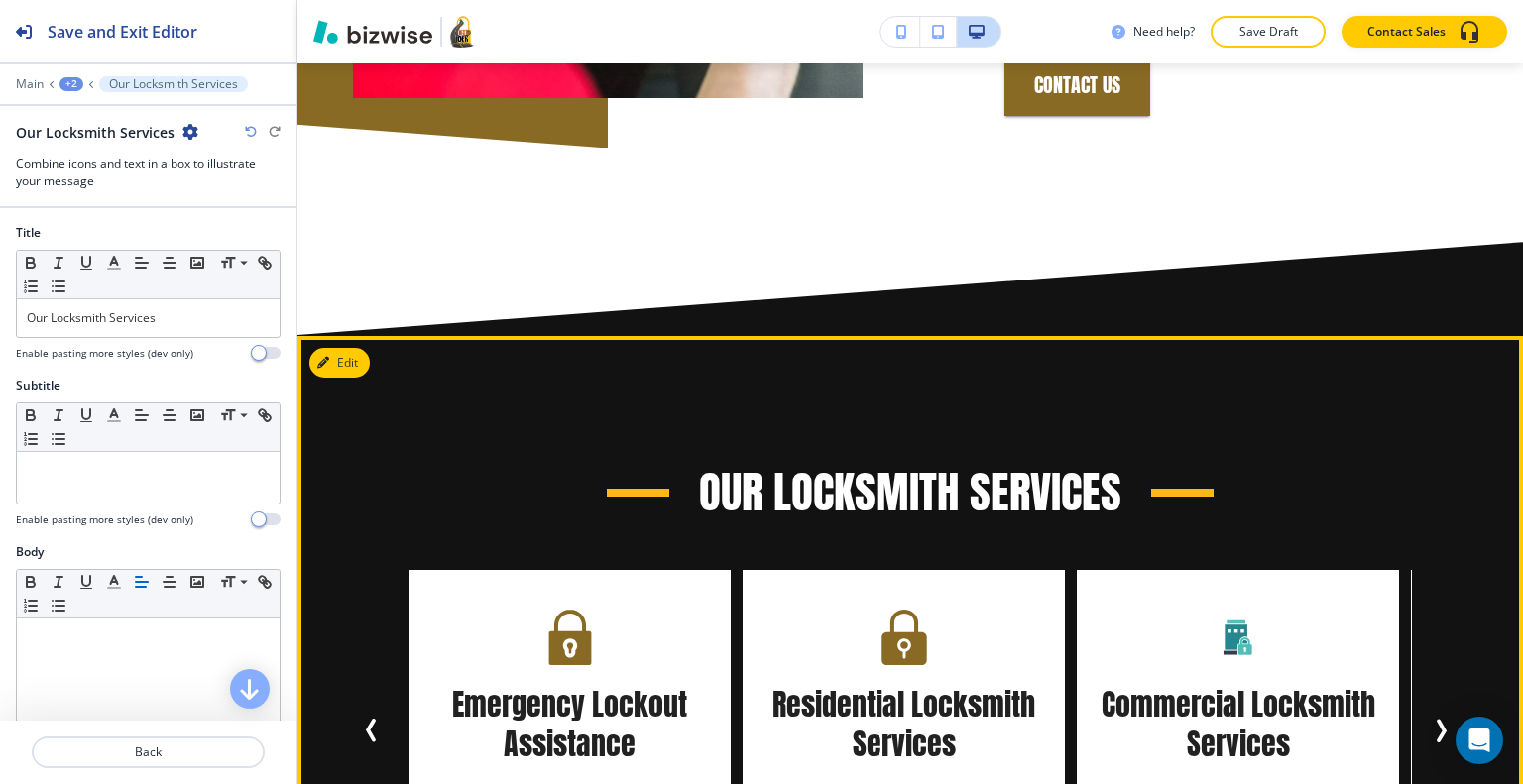 scroll, scrollTop: 1973, scrollLeft: 0, axis: vertical 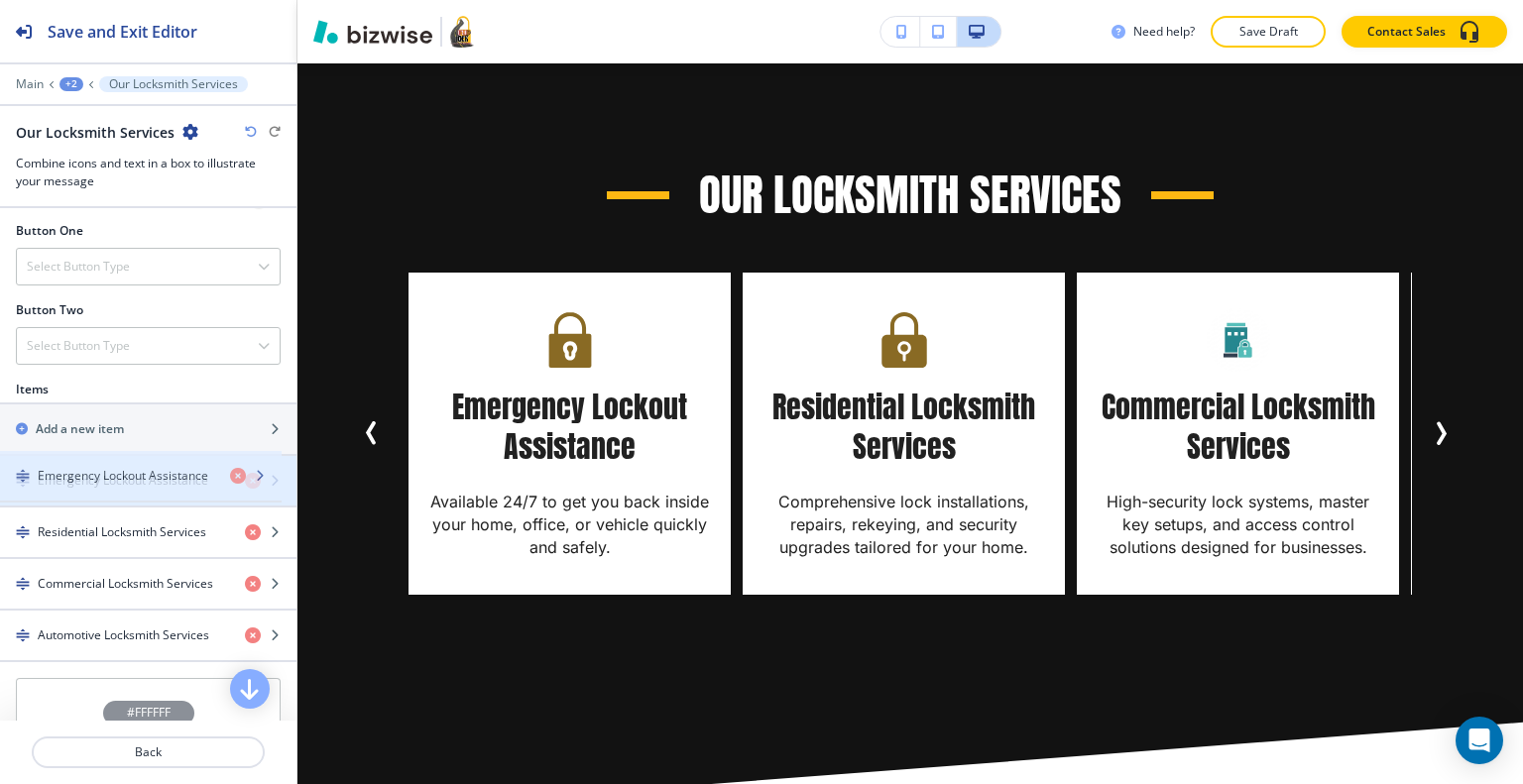 click at bounding box center [148, 498] 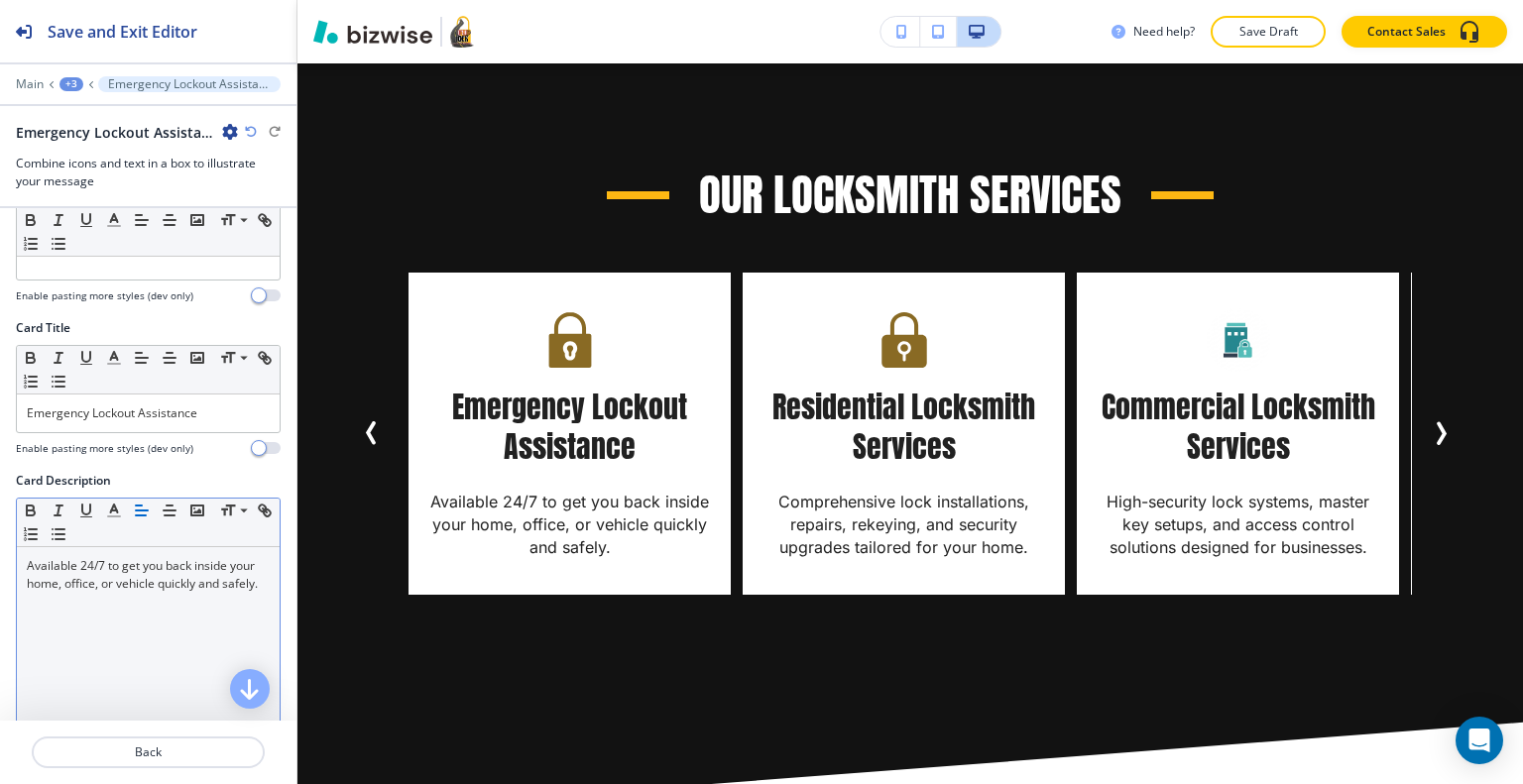 scroll, scrollTop: 396, scrollLeft: 0, axis: vertical 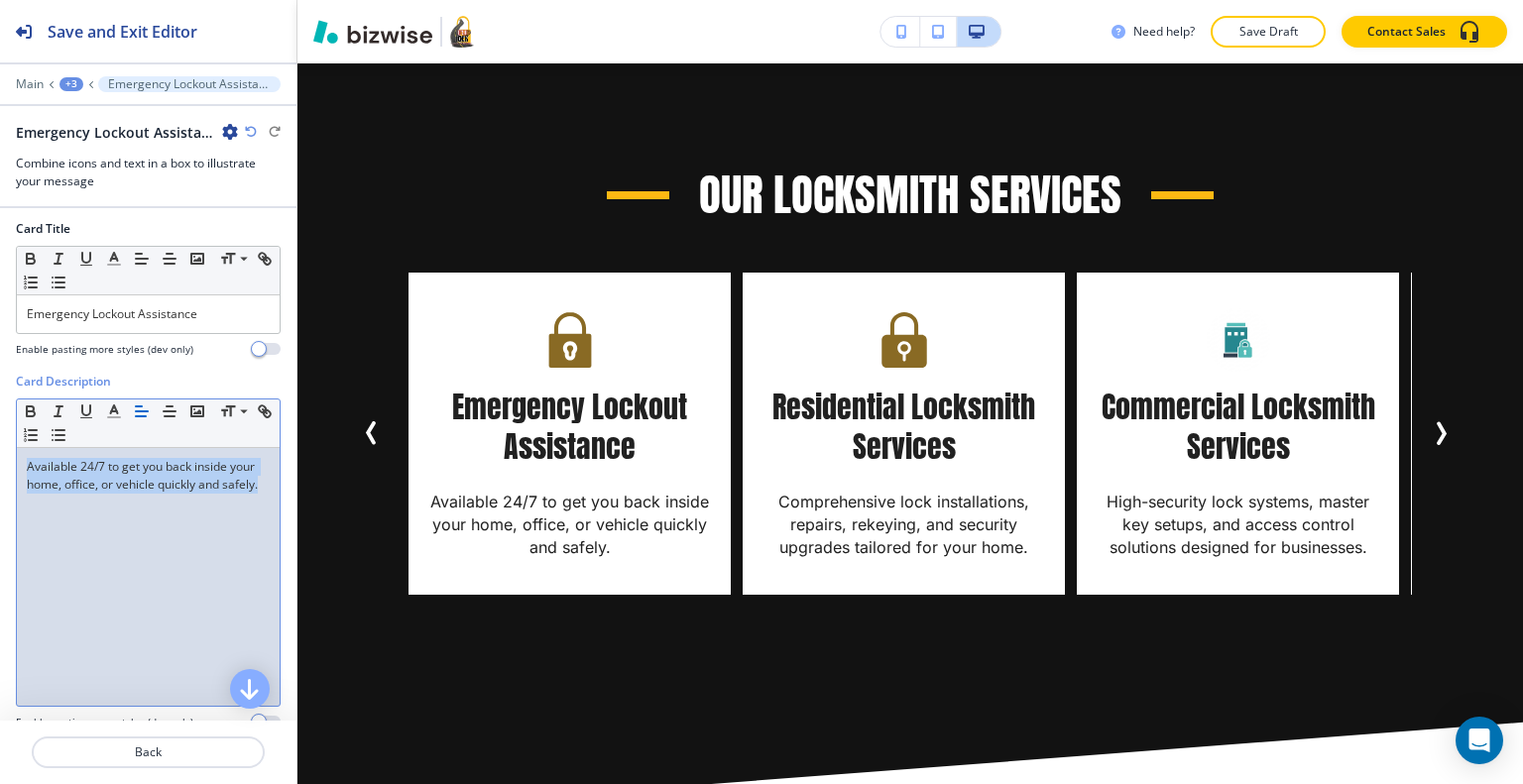 drag, startPoint x: 148, startPoint y: 525, endPoint x: 0, endPoint y: 460, distance: 161.64467 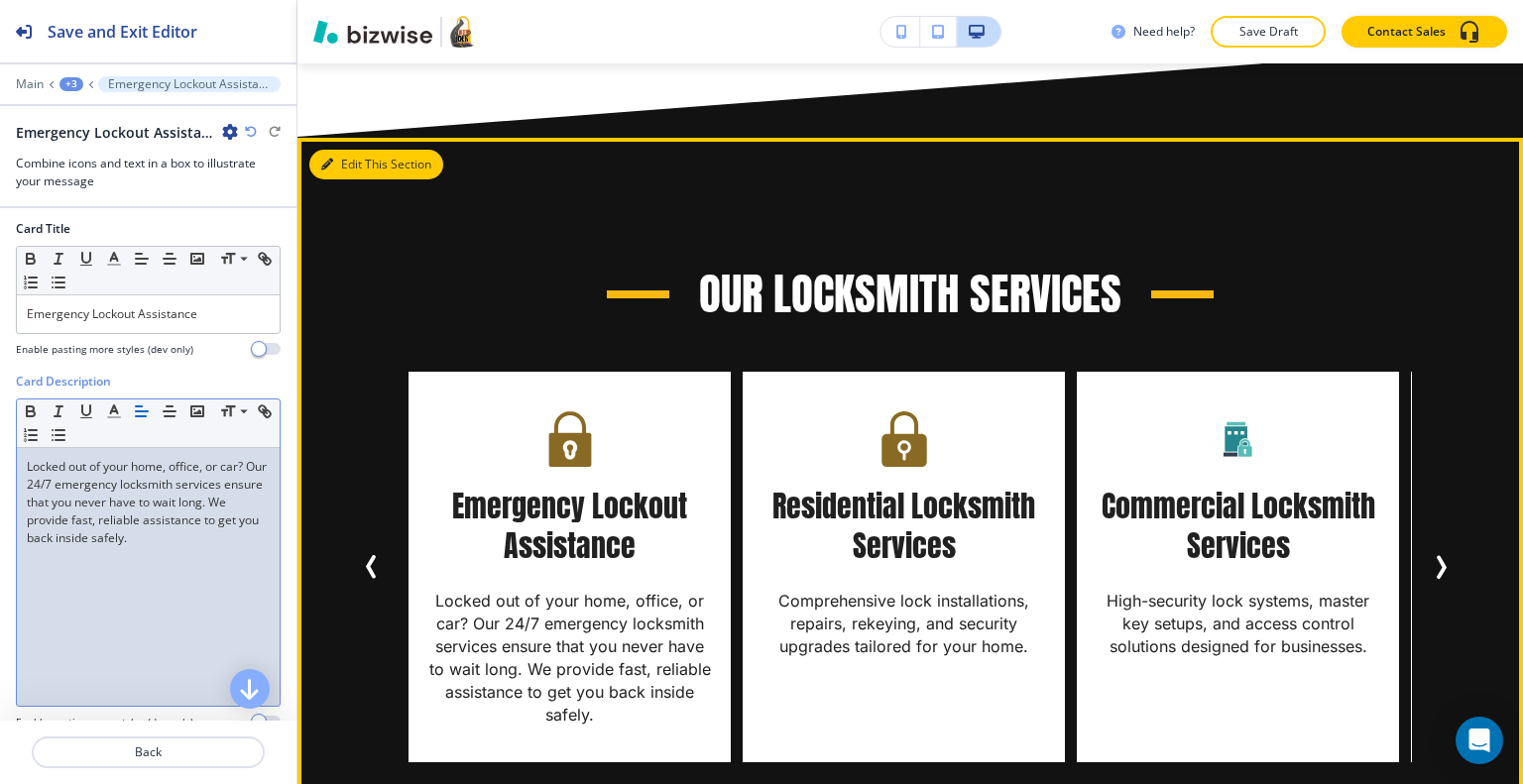 click on "Edit This Section" at bounding box center (376, 165) 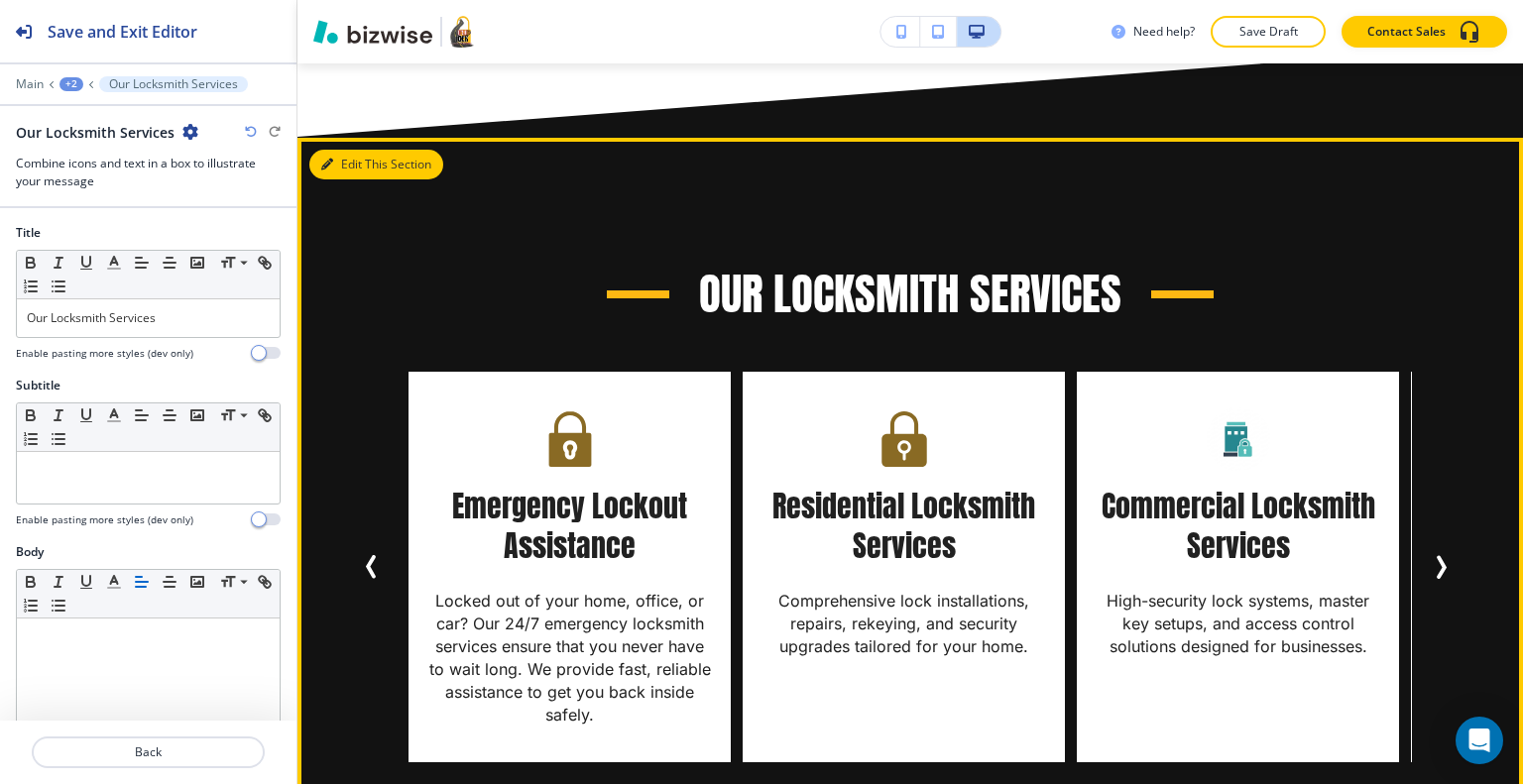 scroll, scrollTop: 1973, scrollLeft: 0, axis: vertical 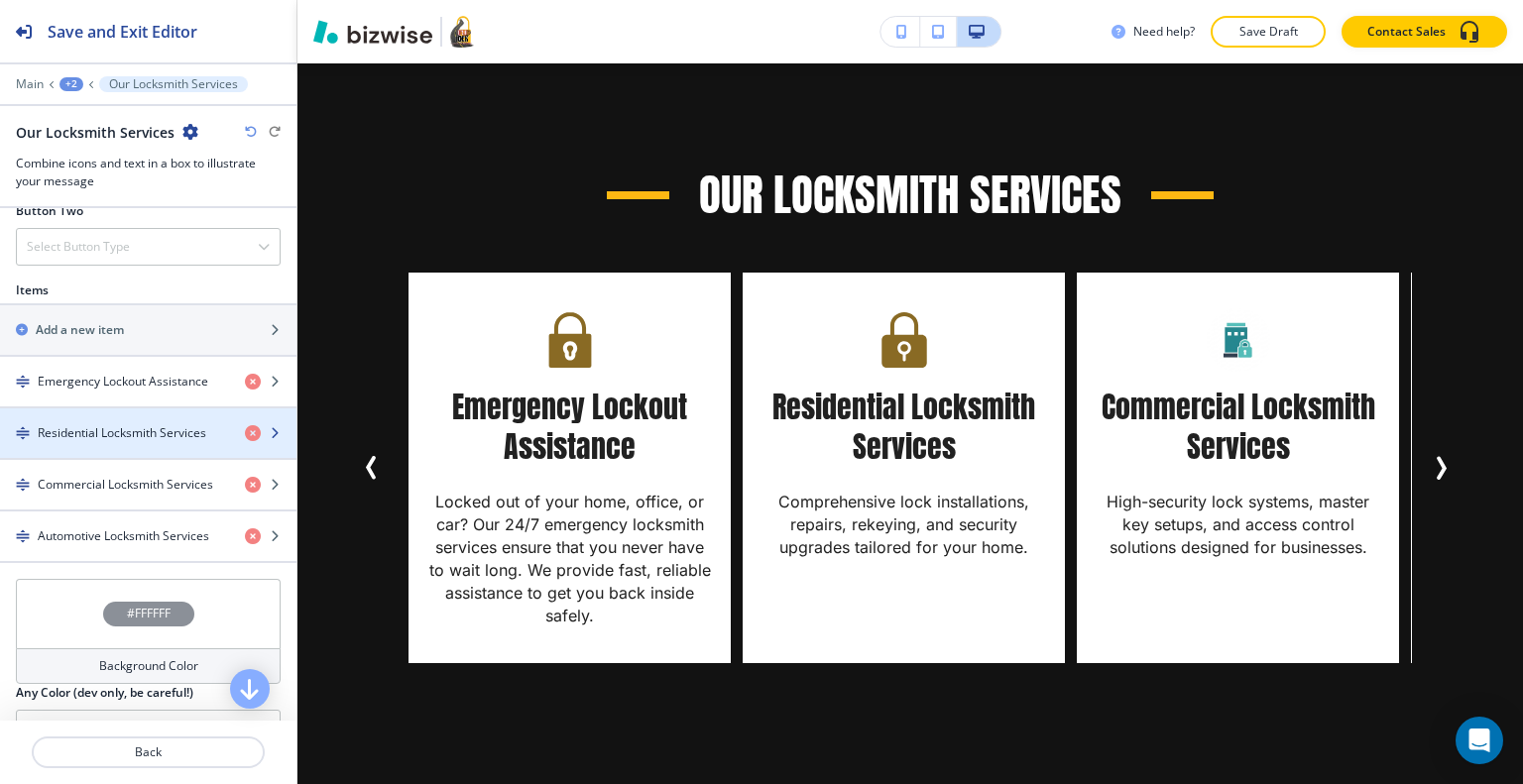 click on "Residential Locksmith Services" at bounding box center (122, 433) 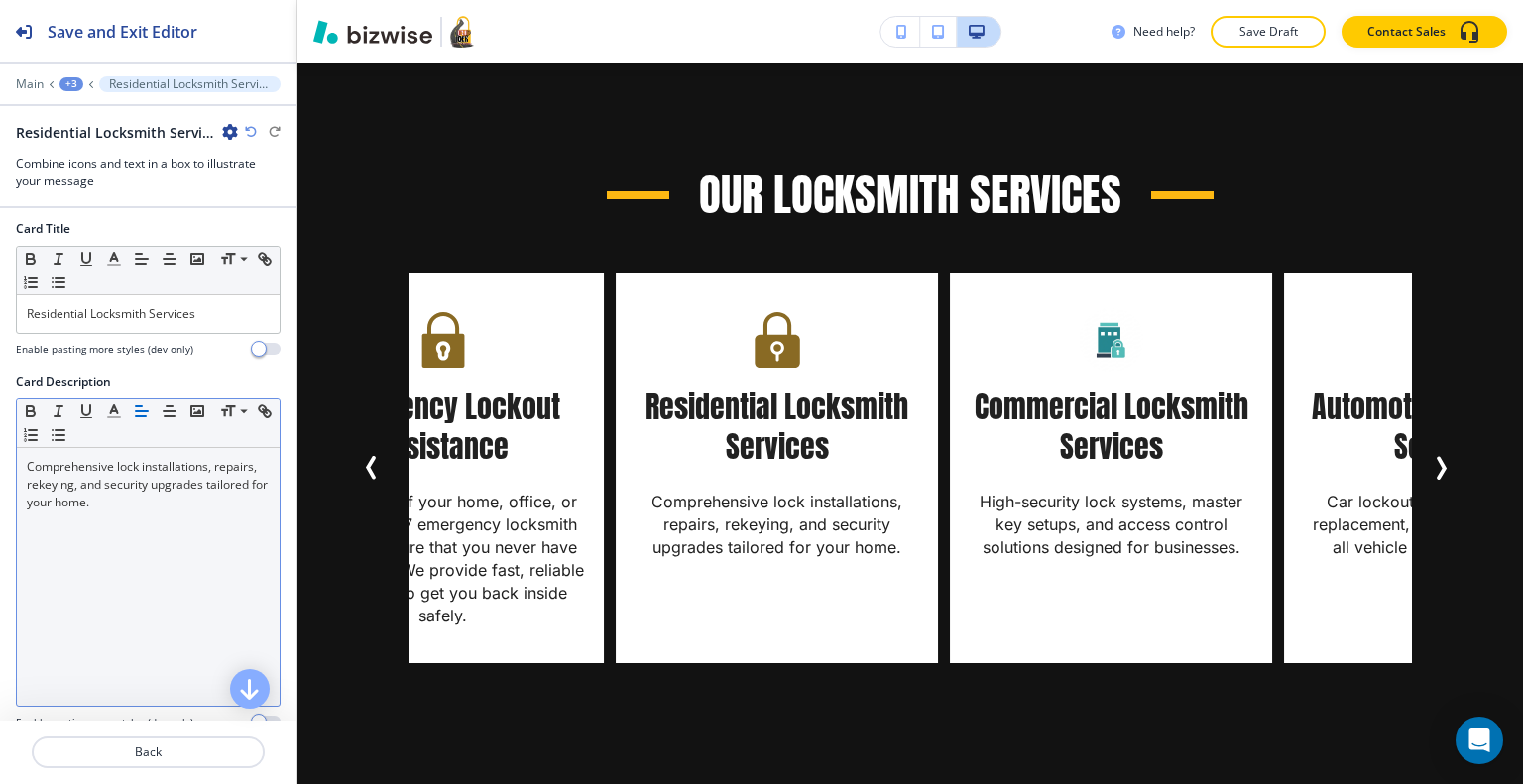 scroll, scrollTop: 496, scrollLeft: 0, axis: vertical 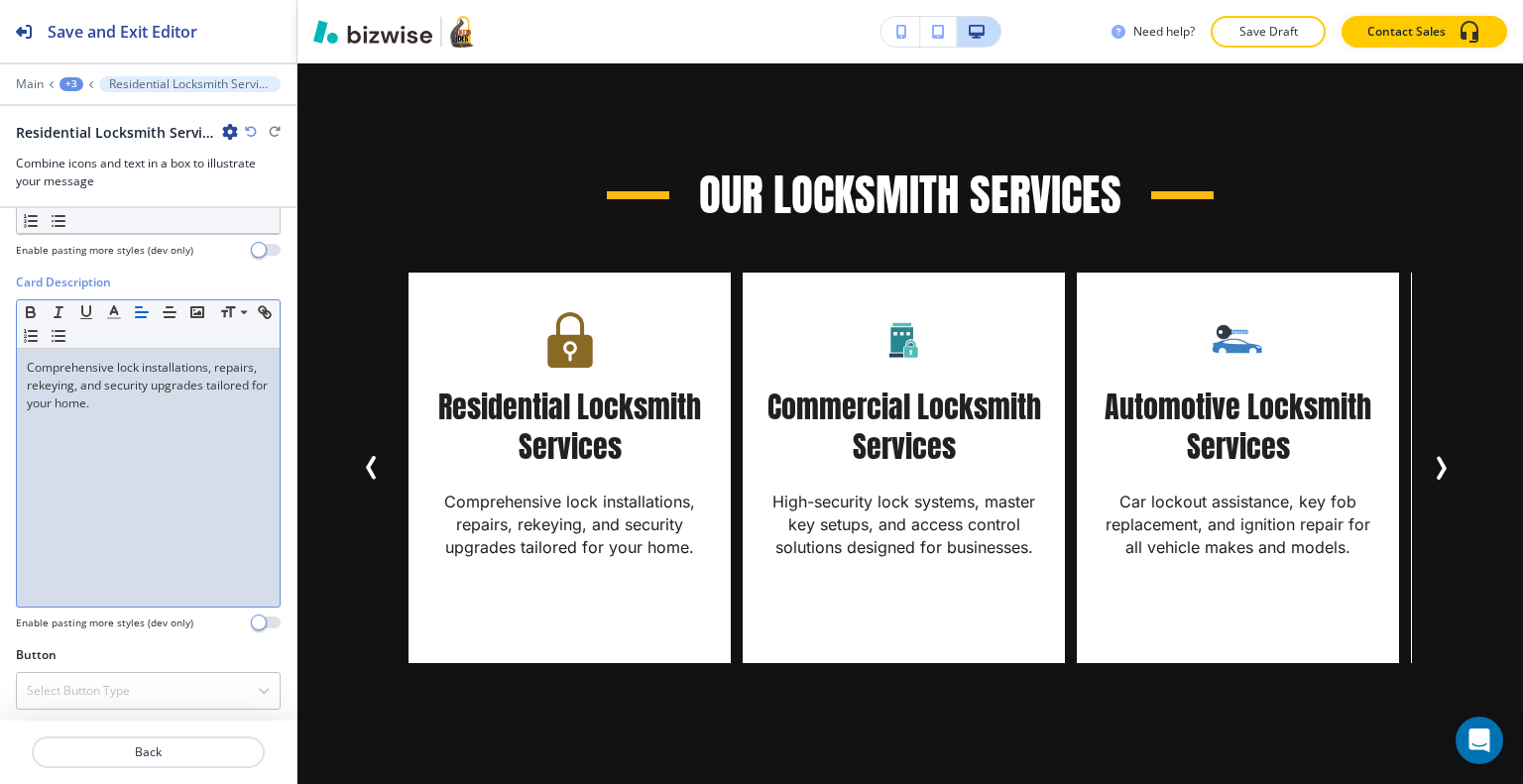 click on "Comprehensive lock installations, repairs, rekeying, and security upgrades tailored for your home." at bounding box center [148, 478] 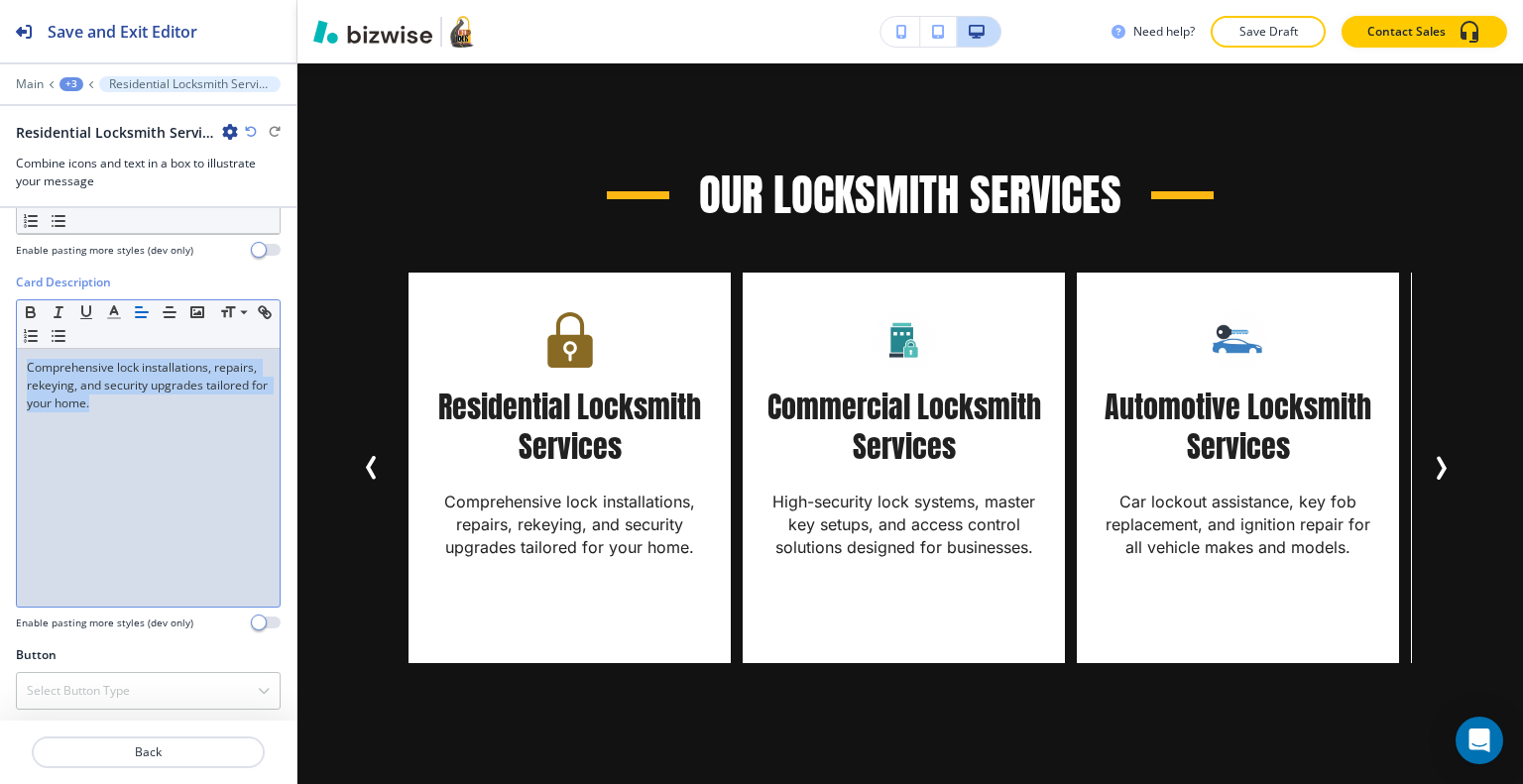 drag, startPoint x: 163, startPoint y: 407, endPoint x: 0, endPoint y: 328, distance: 181.13531 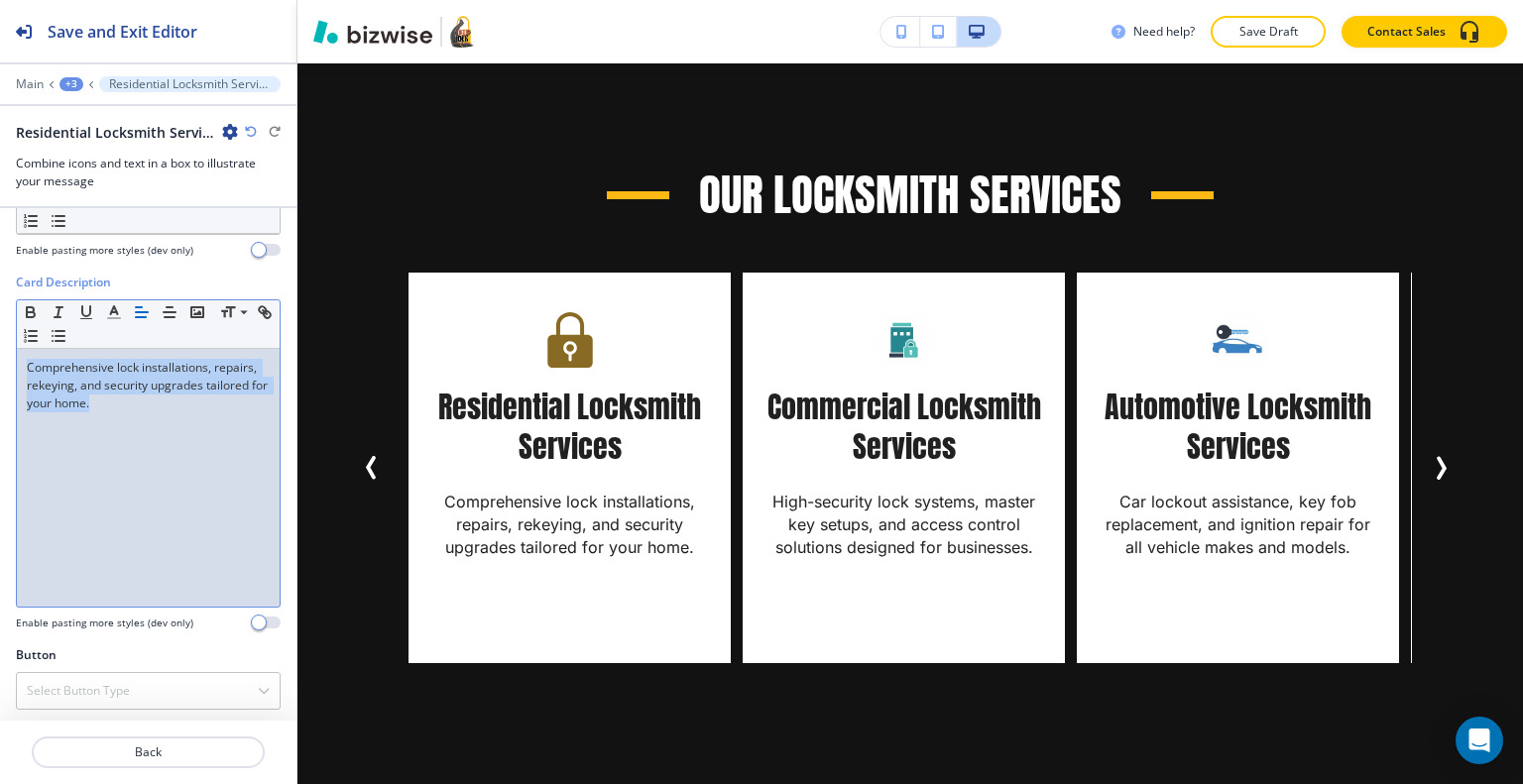 copy on "Comprehensive lock installations, repairs, rekeying, and security upgrades tailored for your home." 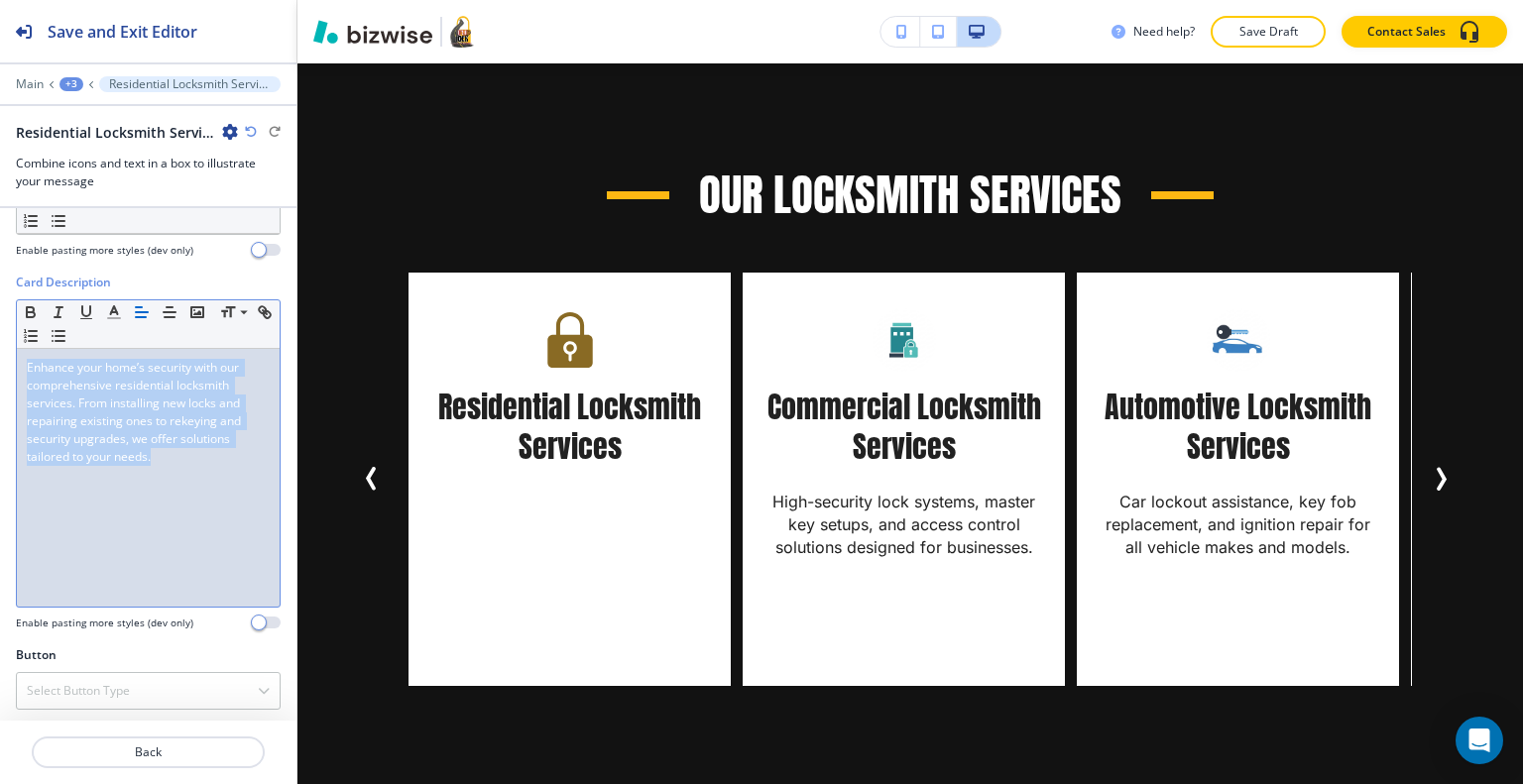 drag, startPoint x: 167, startPoint y: 460, endPoint x: 79, endPoint y: 274, distance: 205.76686 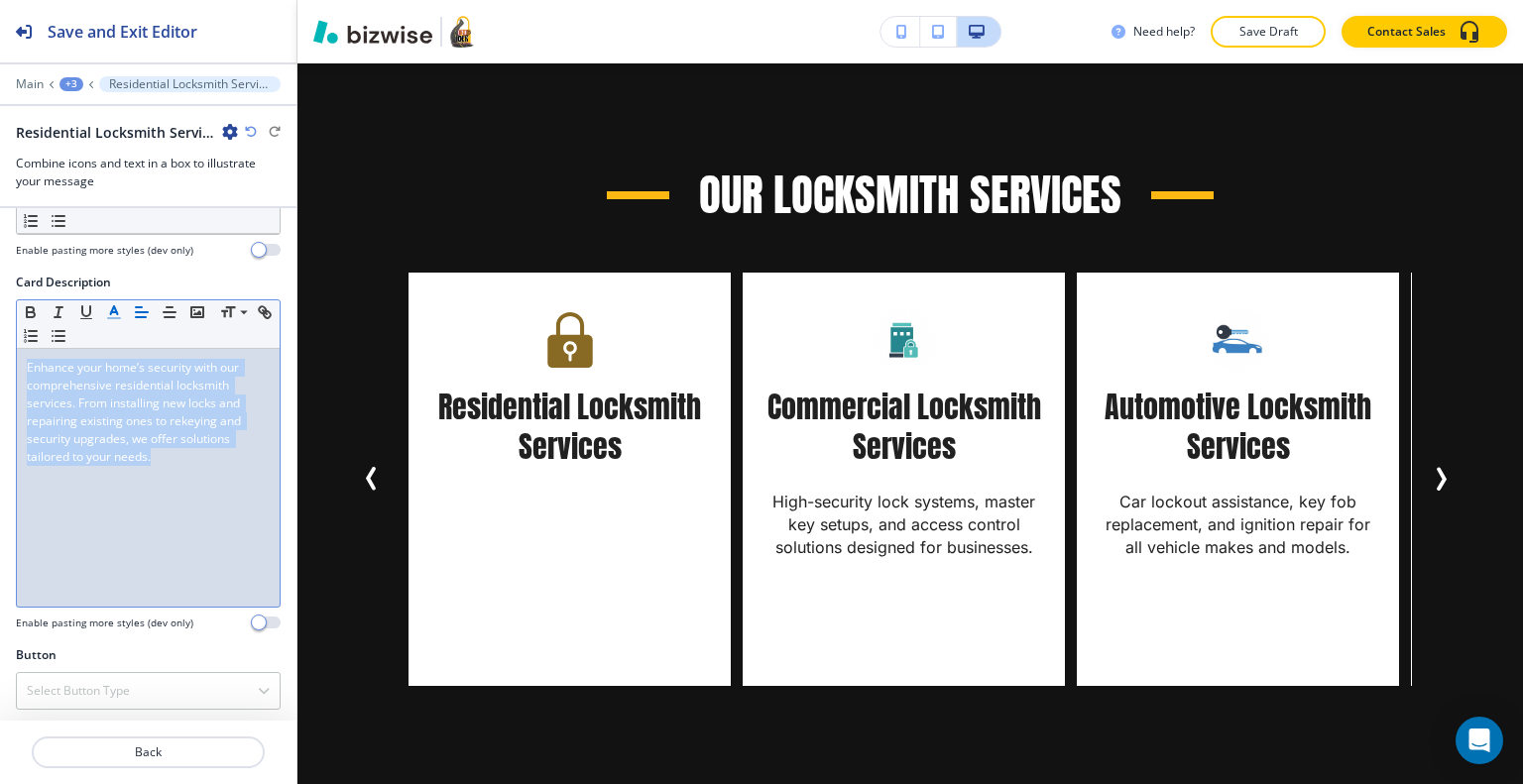 click at bounding box center (114, 312) 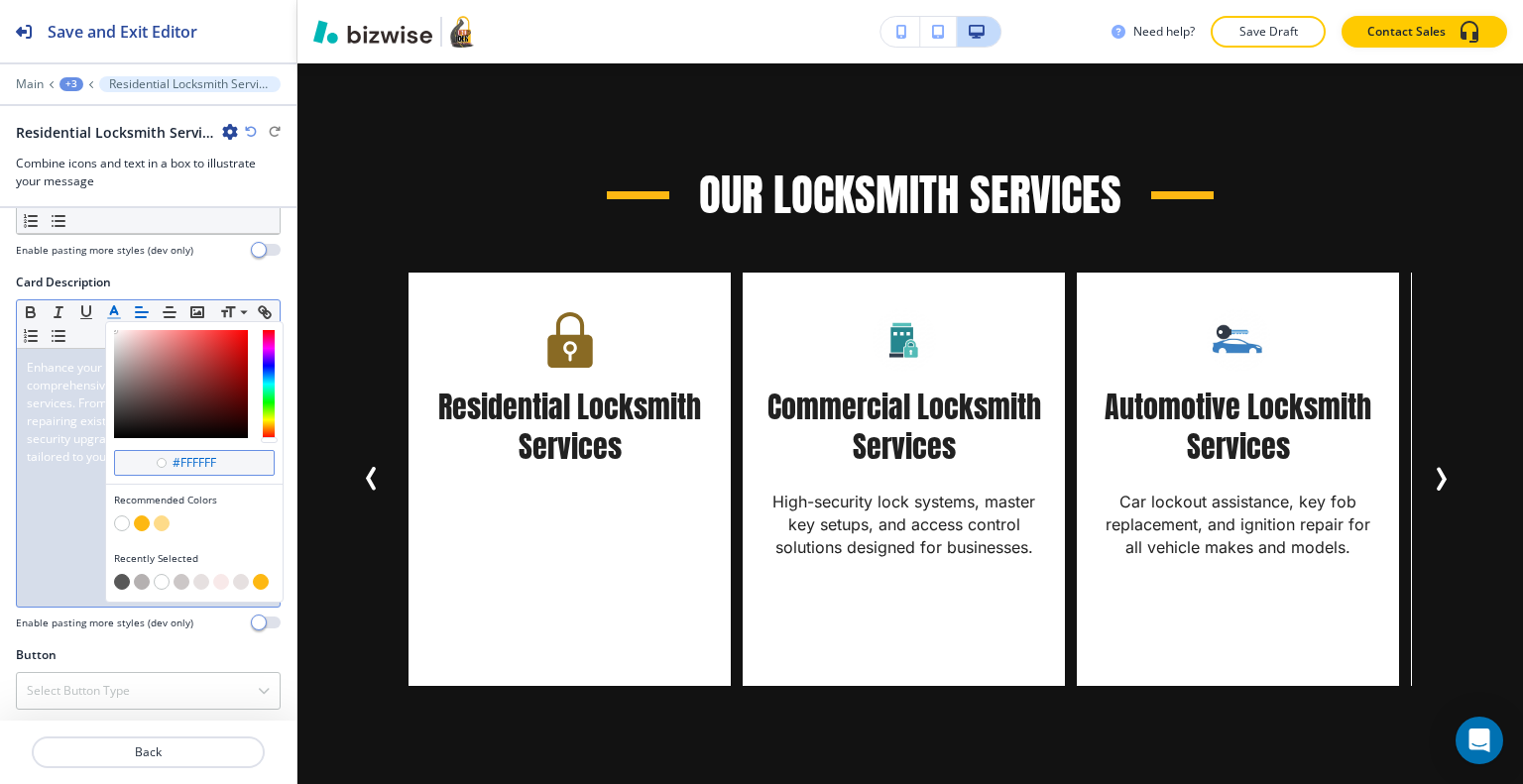 click on "#ffffff" at bounding box center (205, 463) 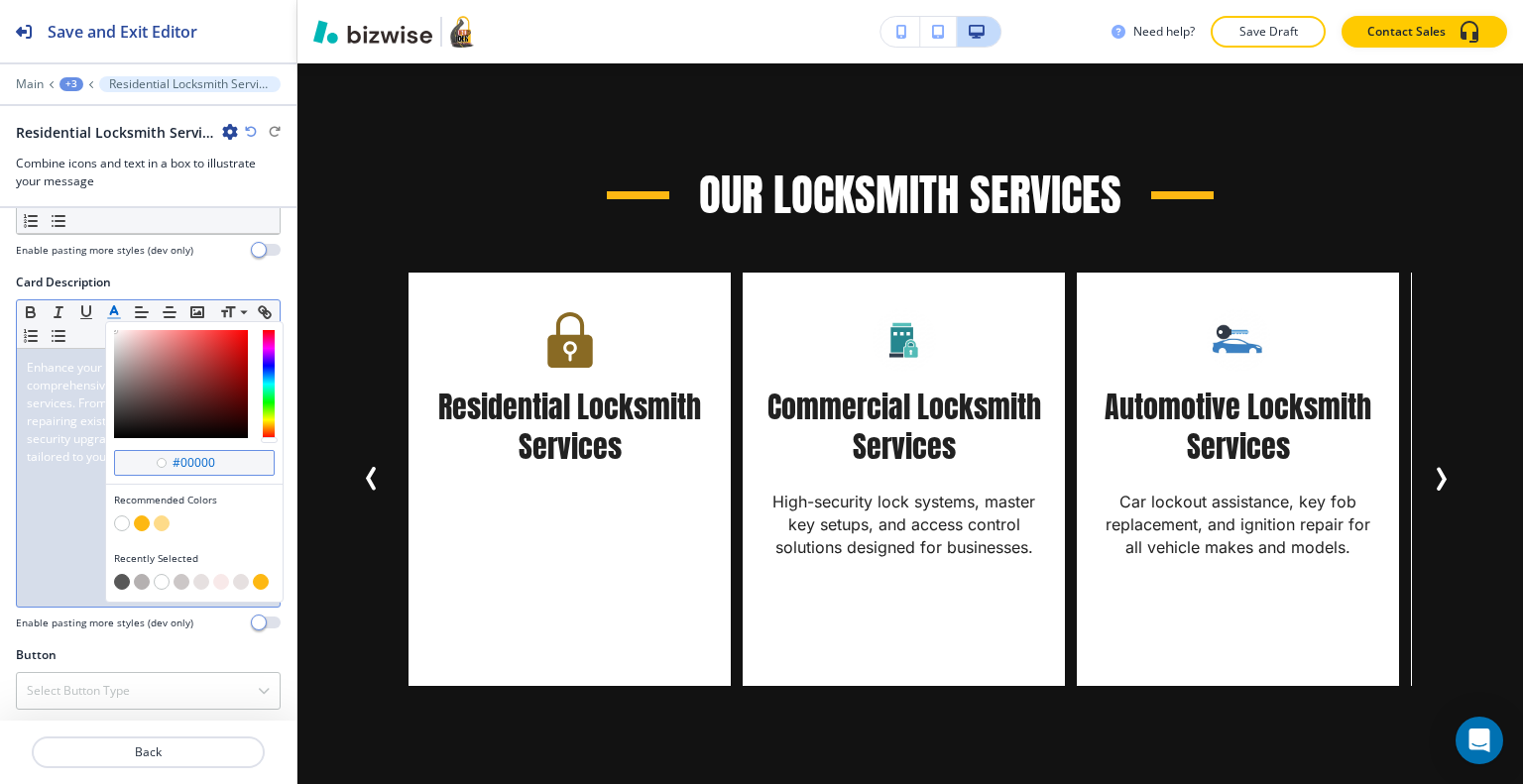 type on "#000000" 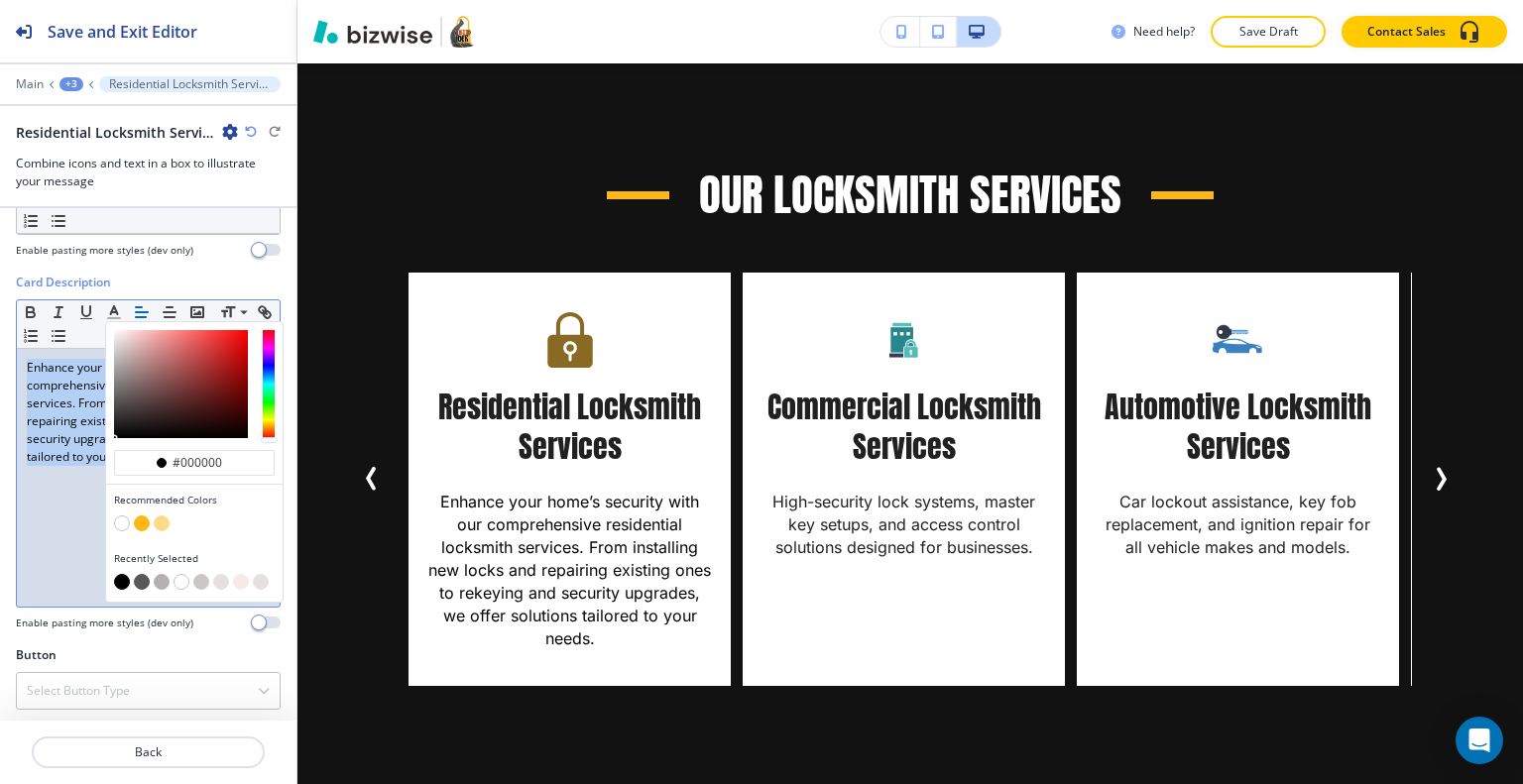 click on "Enhance your home’s security with our comprehensive residential locksmith services. From installing new locks and repairing existing ones to rekeying and security upgrades, we offer solutions tailored to your needs." at bounding box center [148, 478] 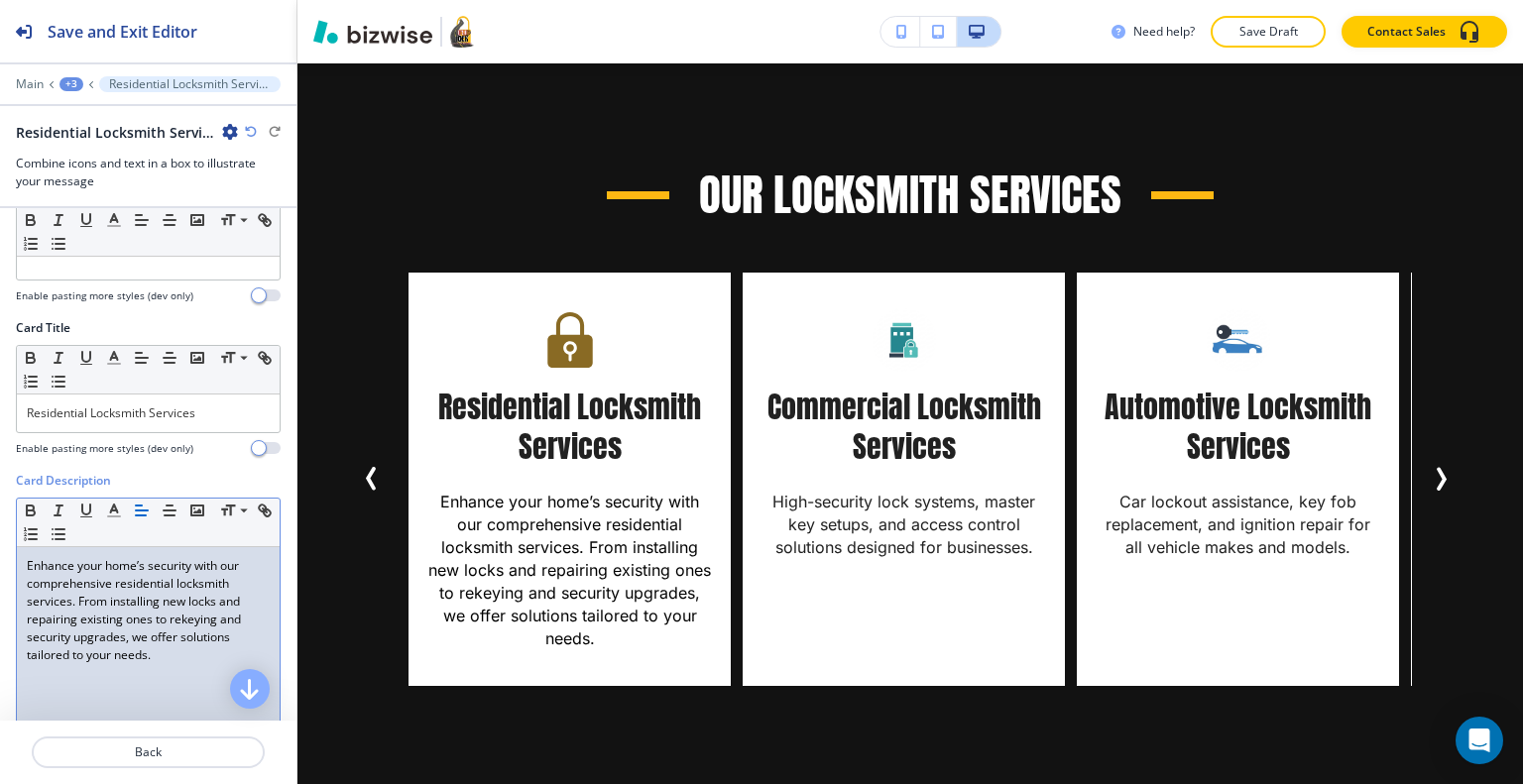 scroll, scrollTop: 496, scrollLeft: 0, axis: vertical 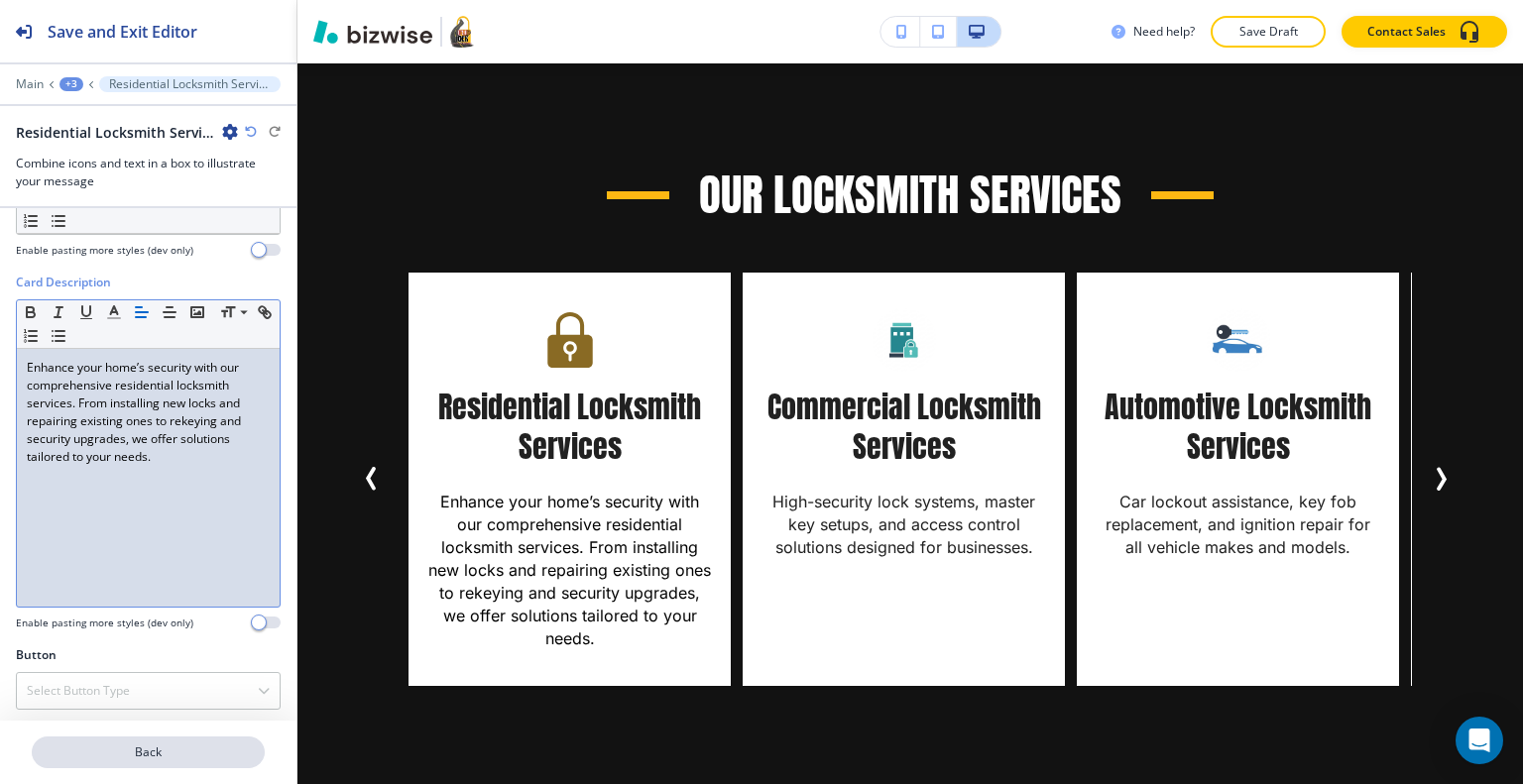 click on "Back" at bounding box center [148, 752] 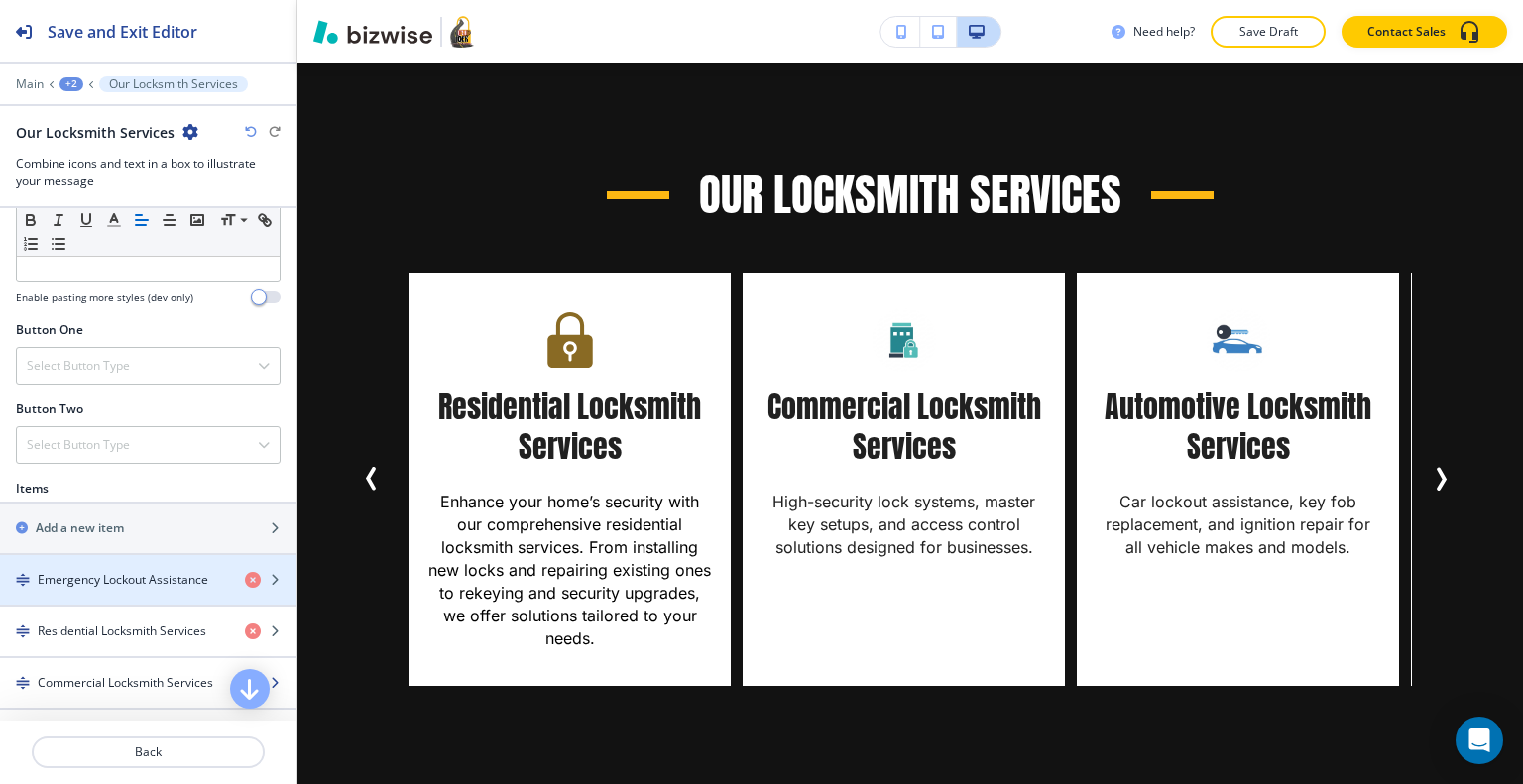 scroll, scrollTop: 793, scrollLeft: 0, axis: vertical 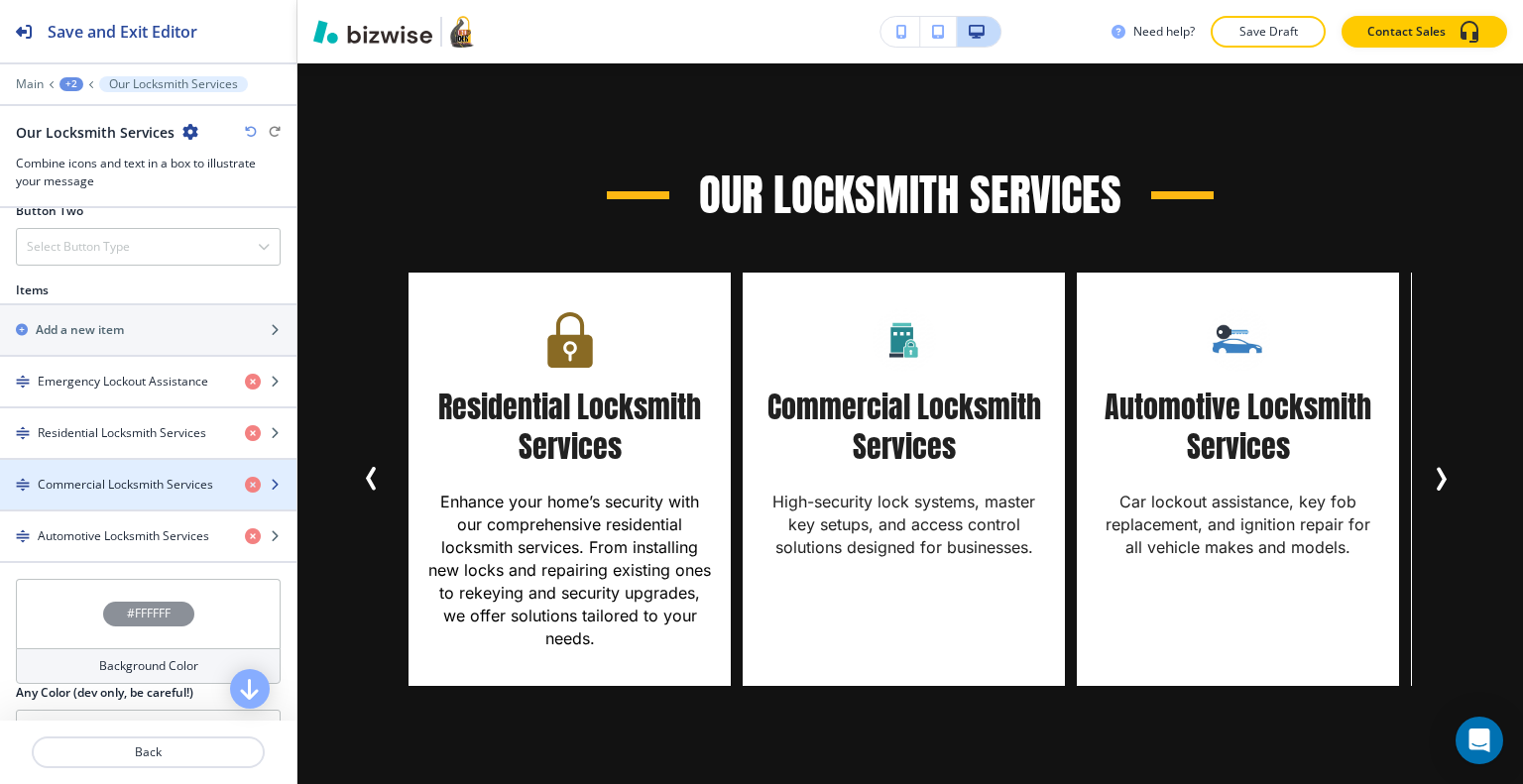 click on "Commercial Locksmith Services" at bounding box center [125, 485] 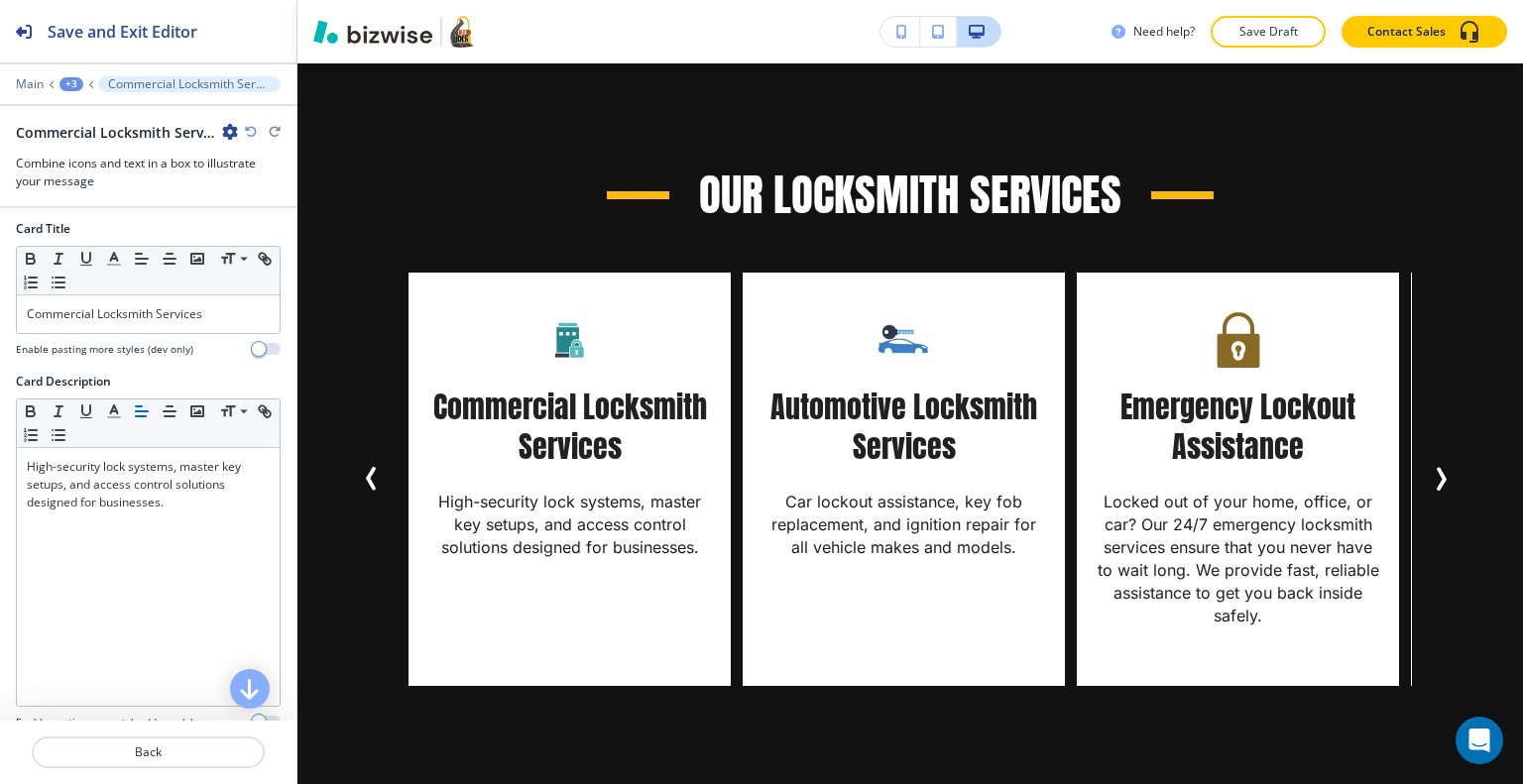scroll, scrollTop: 496, scrollLeft: 0, axis: vertical 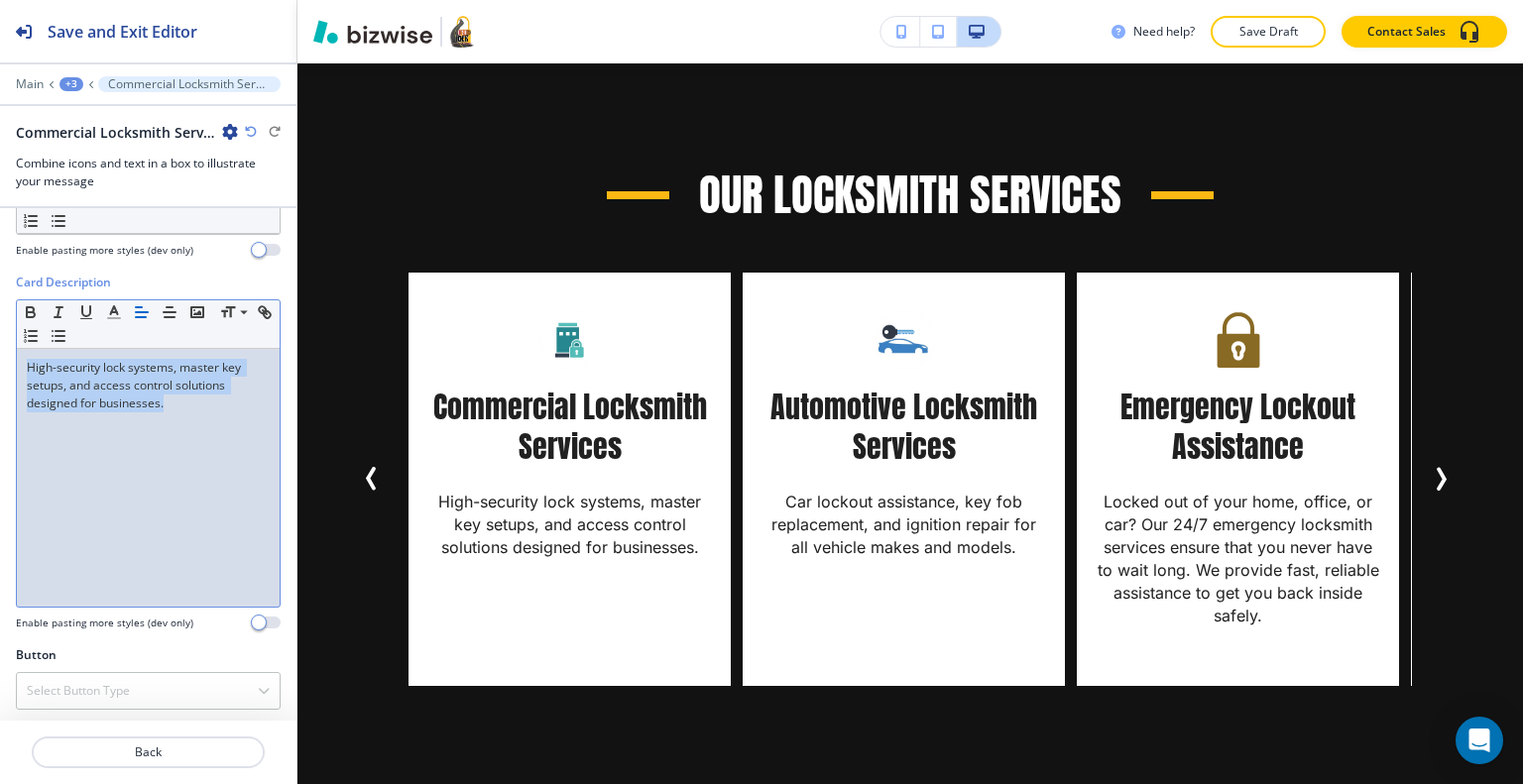 drag, startPoint x: 207, startPoint y: 399, endPoint x: 4, endPoint y: 284, distance: 233.31095 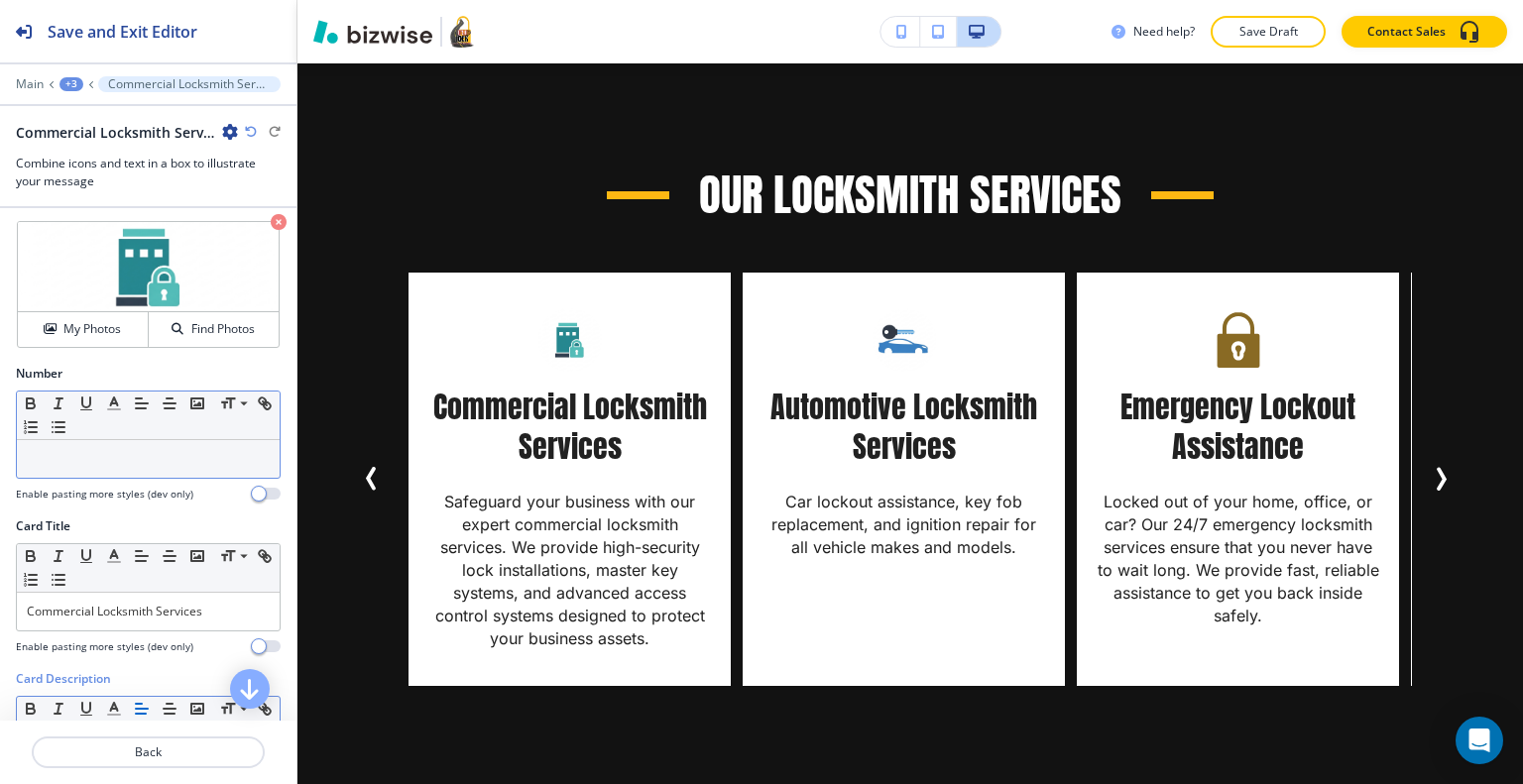 scroll, scrollTop: 0, scrollLeft: 0, axis: both 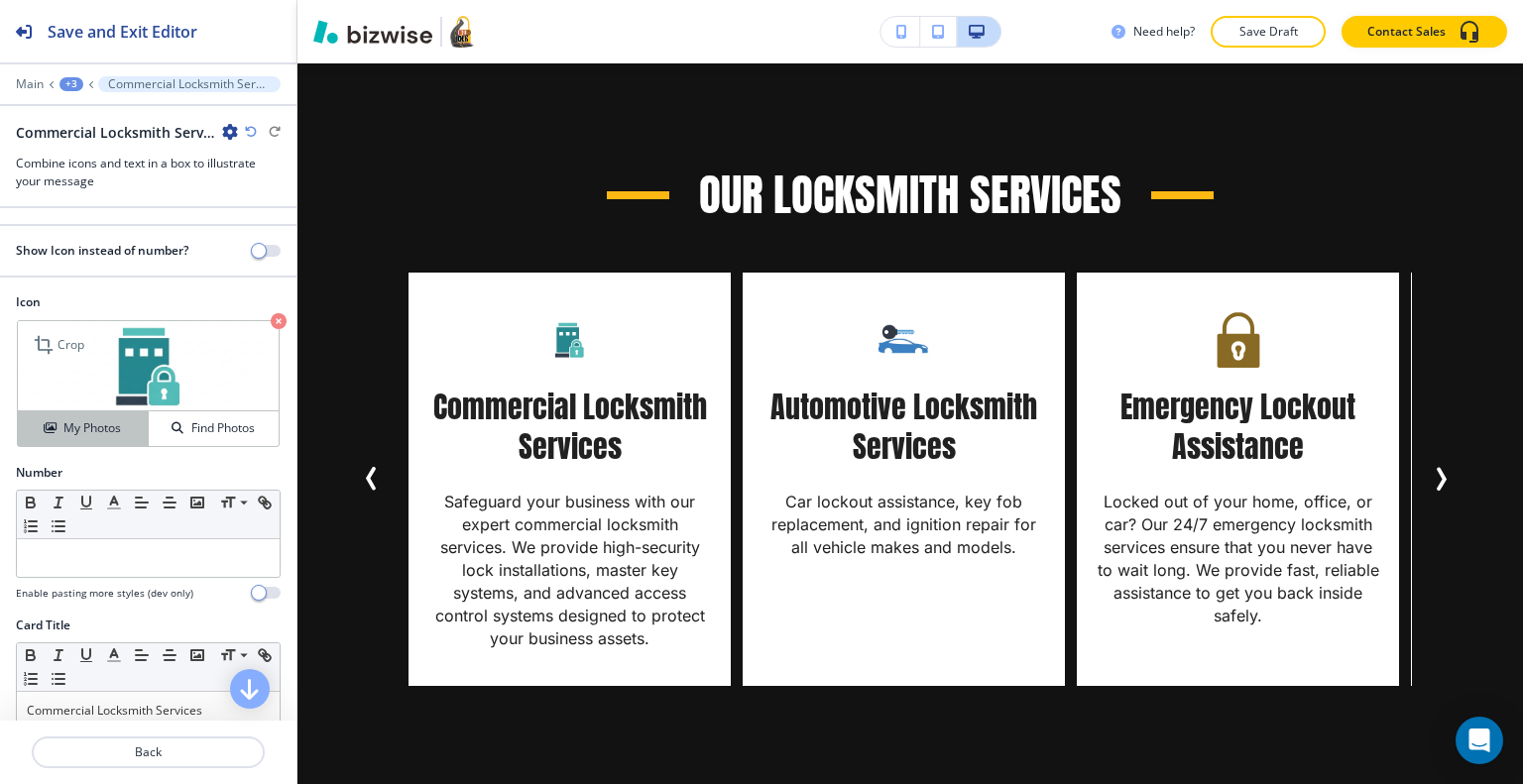 click on "My Photos" at bounding box center (83, 428) 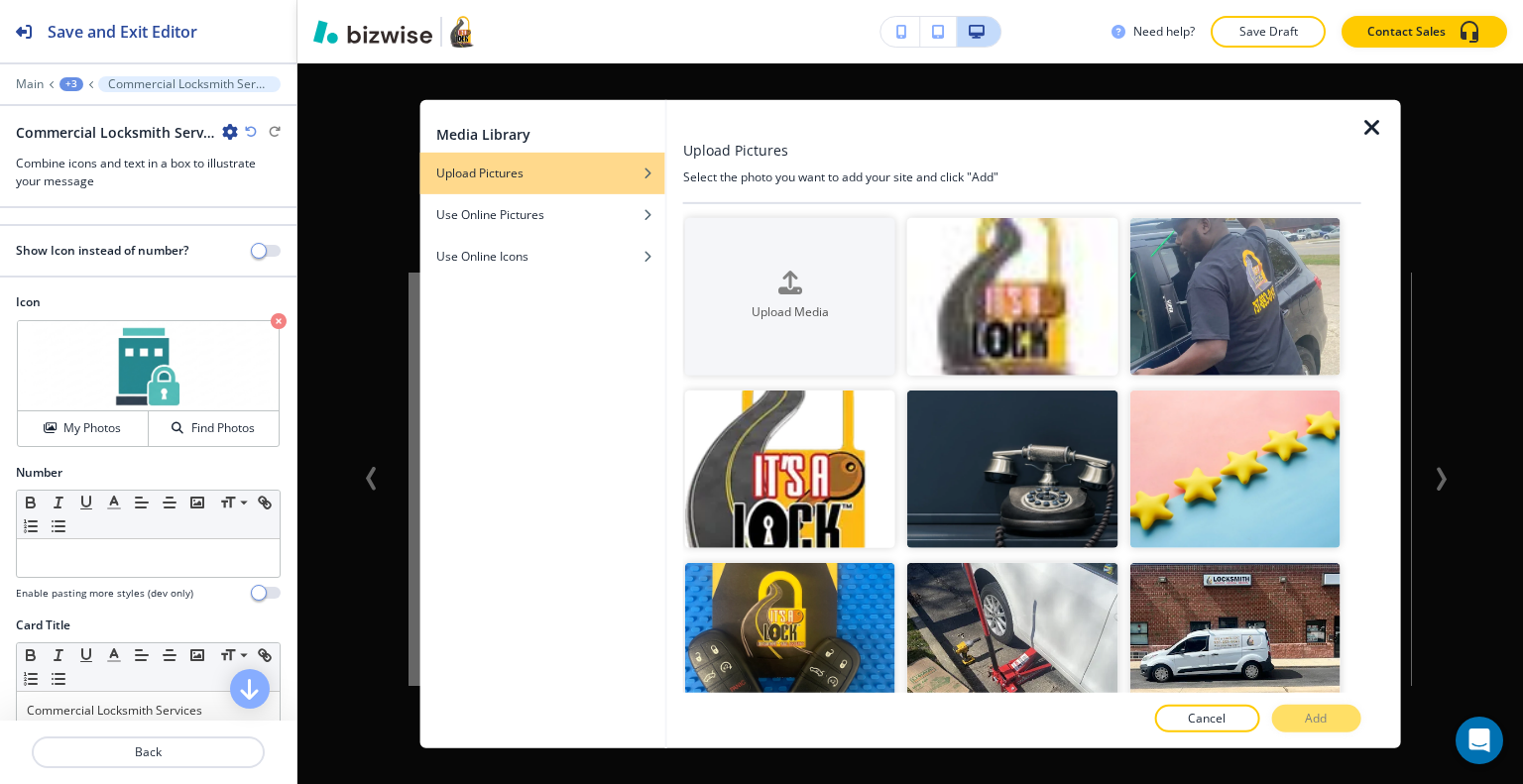 click on "Media Library Upload Pictures Use Online Pictures Use Online Icons" at bounding box center (542, 423) 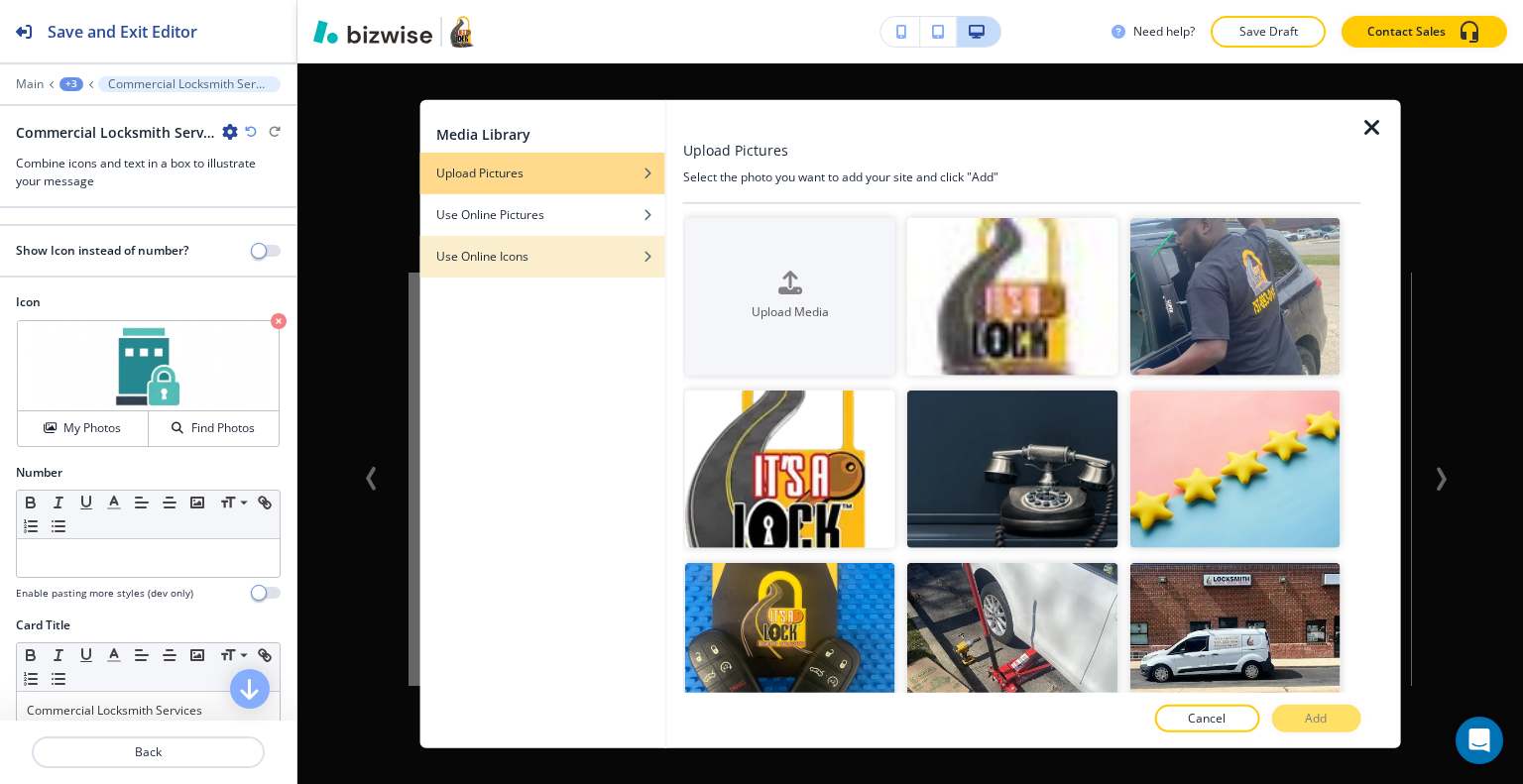 click at bounding box center (542, 271) 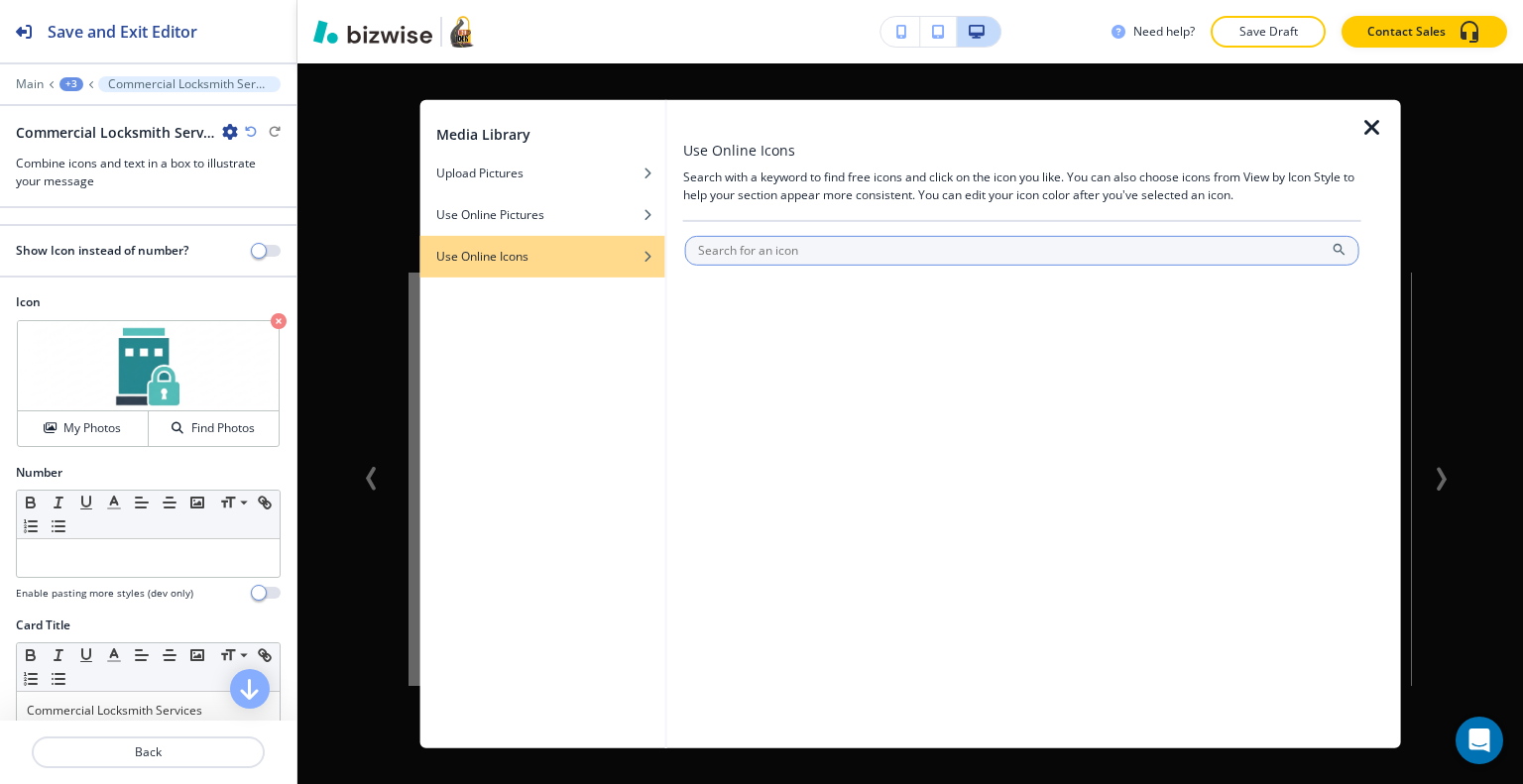 click at bounding box center (1022, 250) 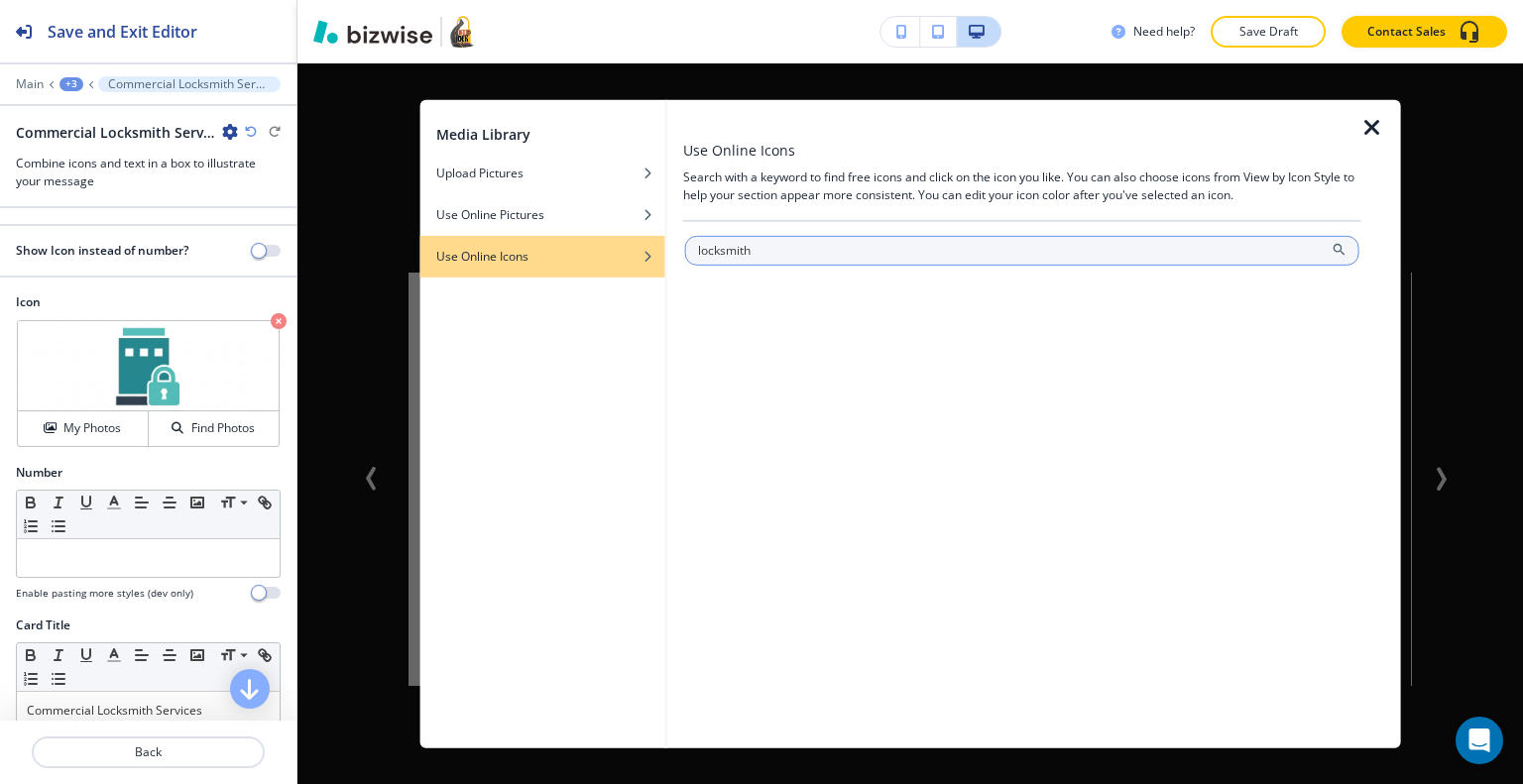 type on "locksmith" 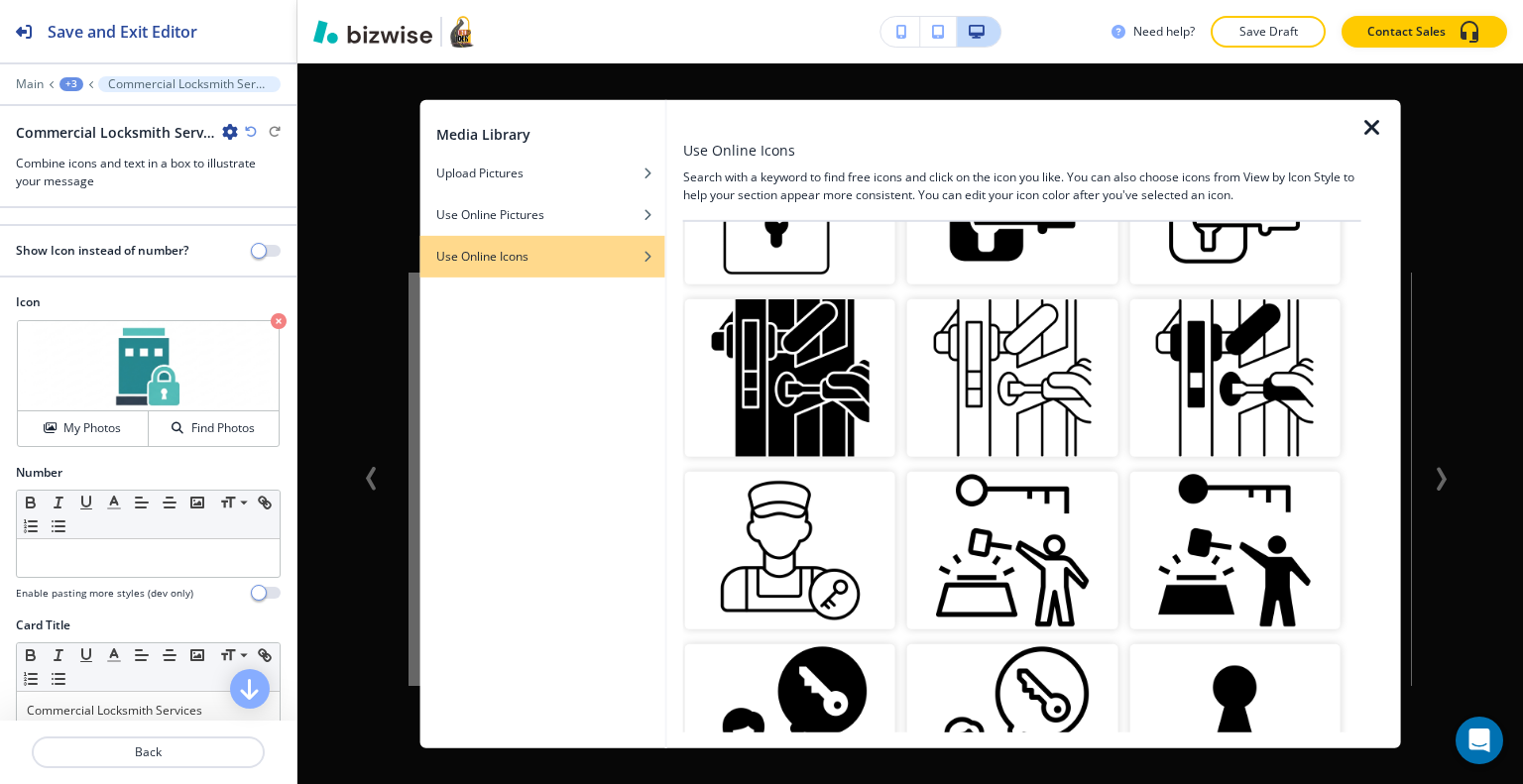 scroll, scrollTop: 198, scrollLeft: 0, axis: vertical 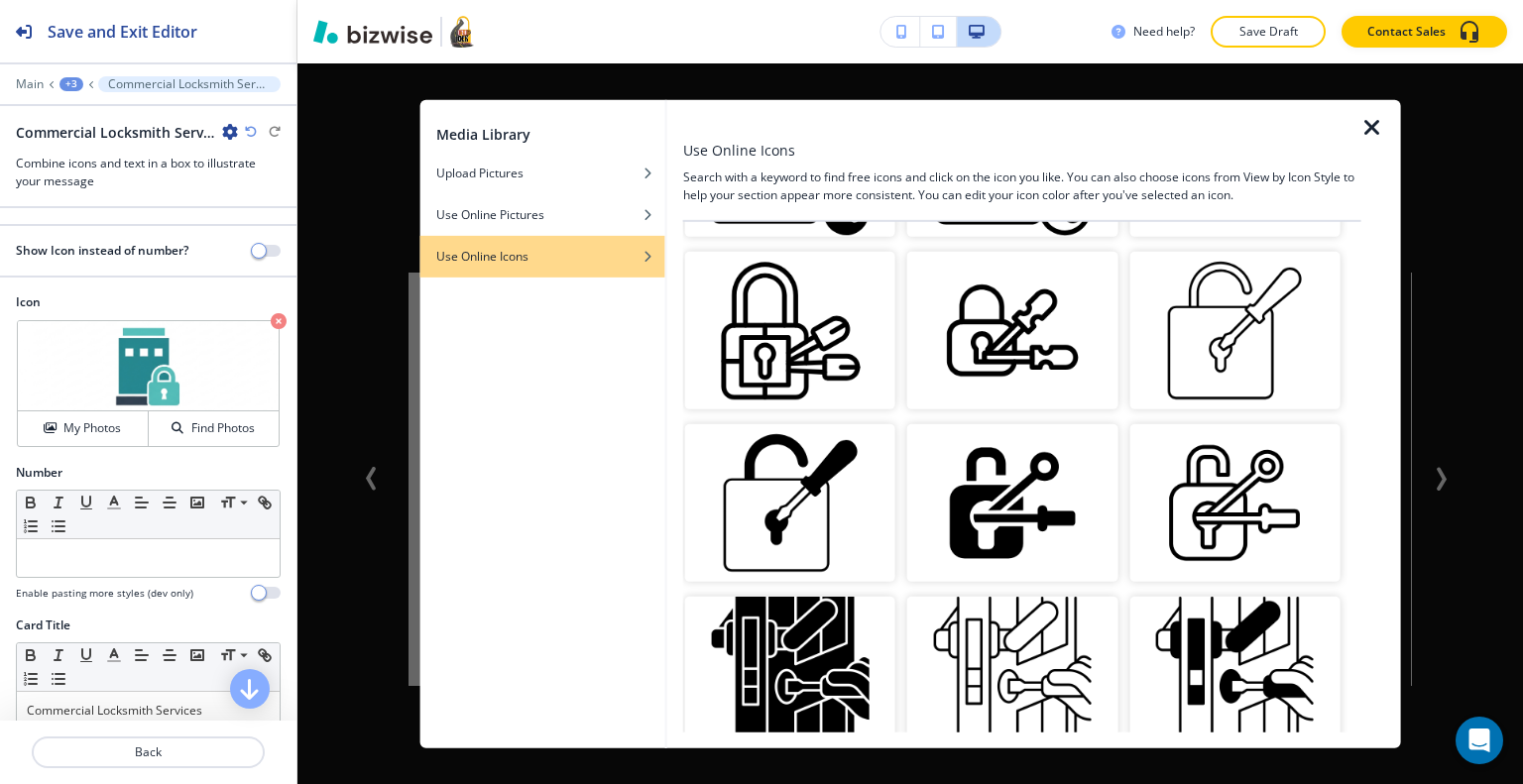 click at bounding box center (790, 330) 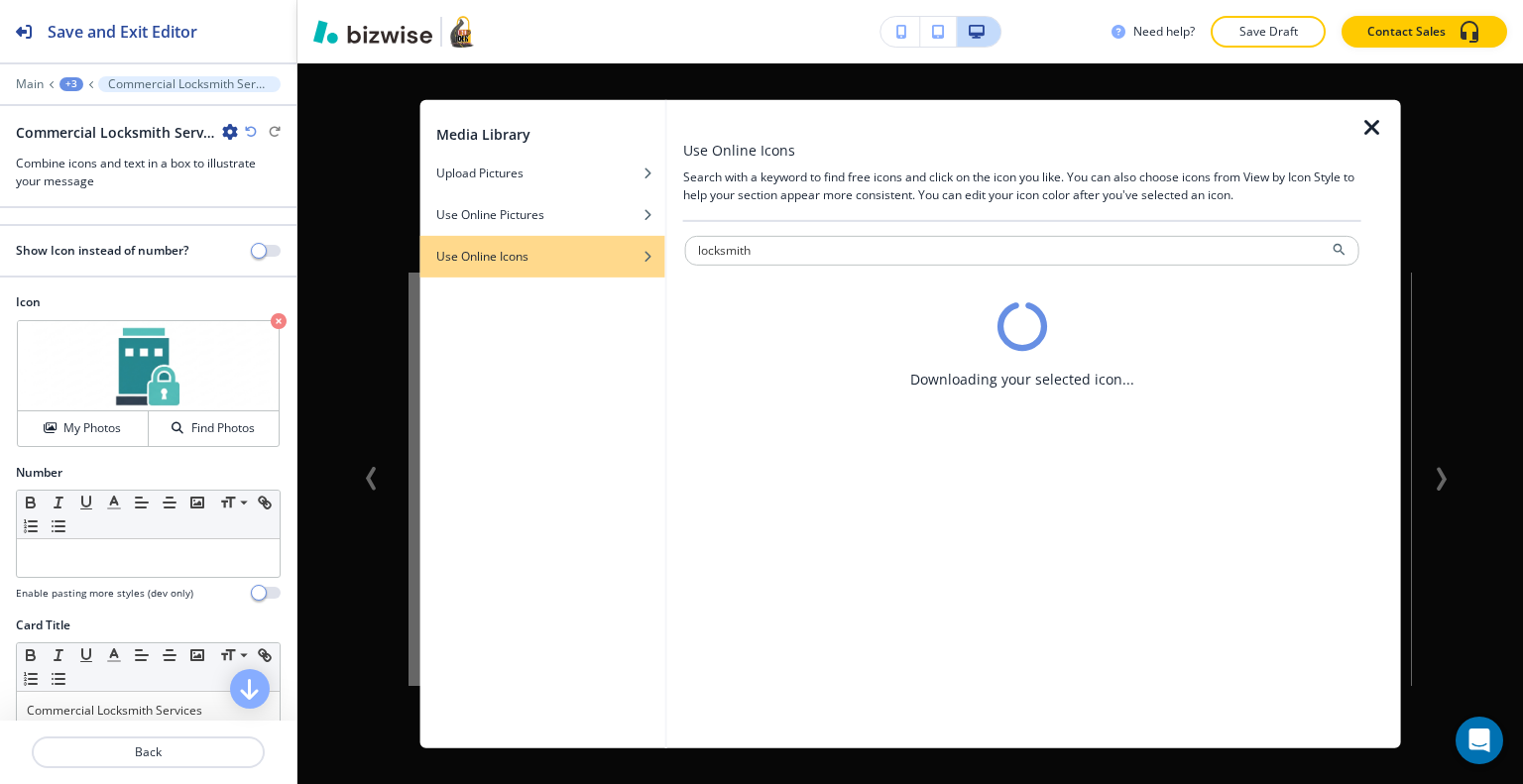scroll, scrollTop: 0, scrollLeft: 0, axis: both 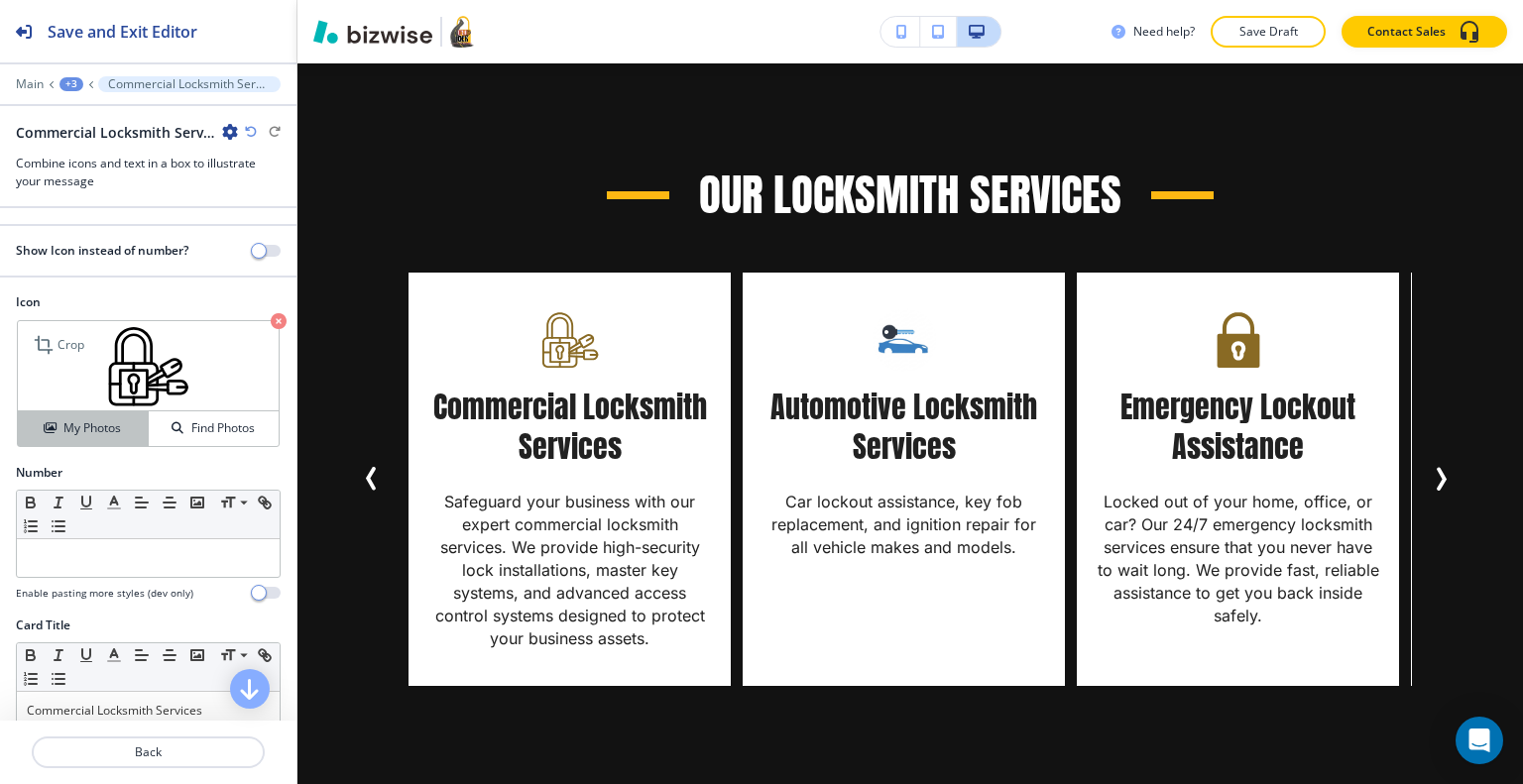 click on "My Photos" at bounding box center (92, 428) 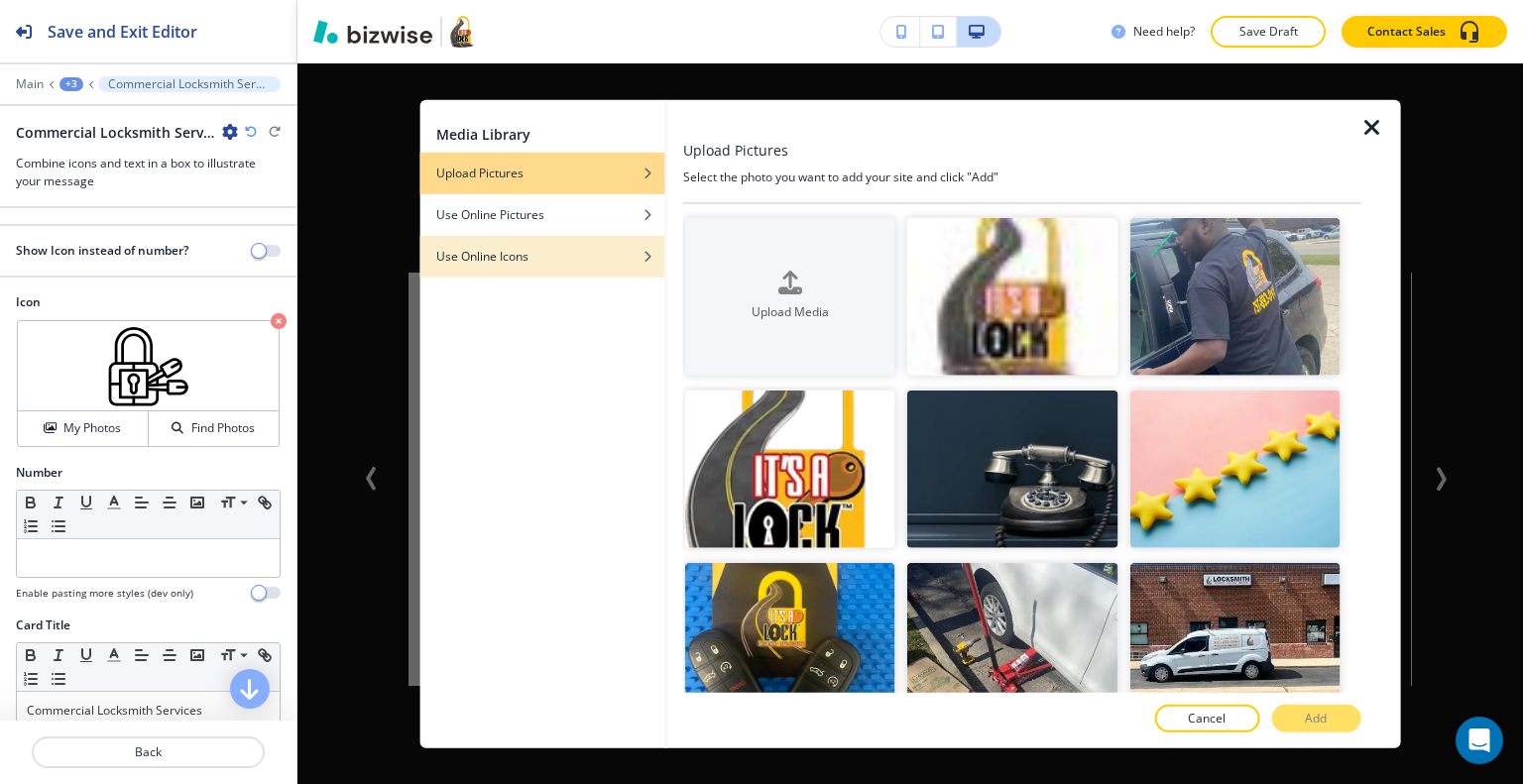 click on "Use Online Icons" at bounding box center (482, 256) 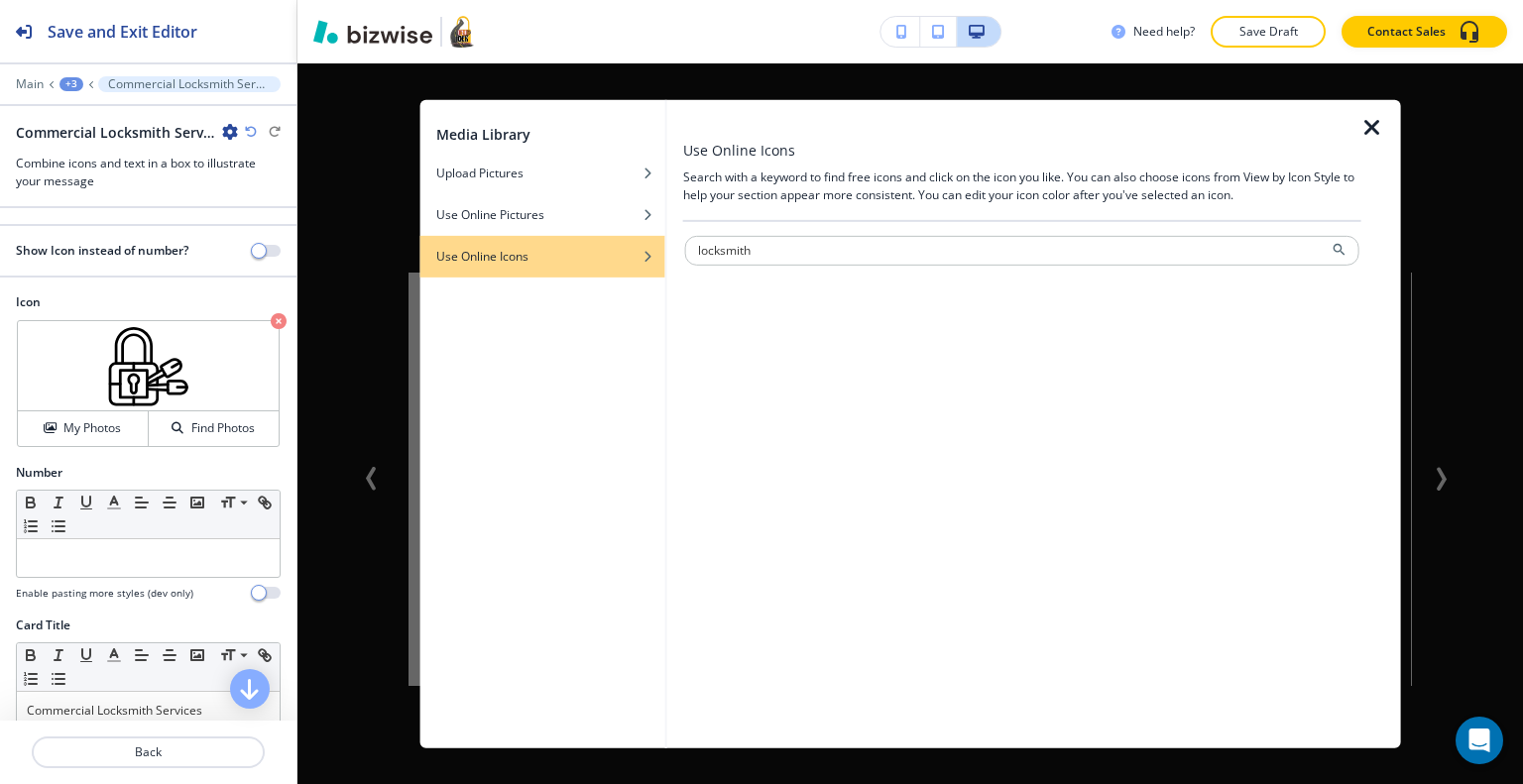 type on "locksmith" 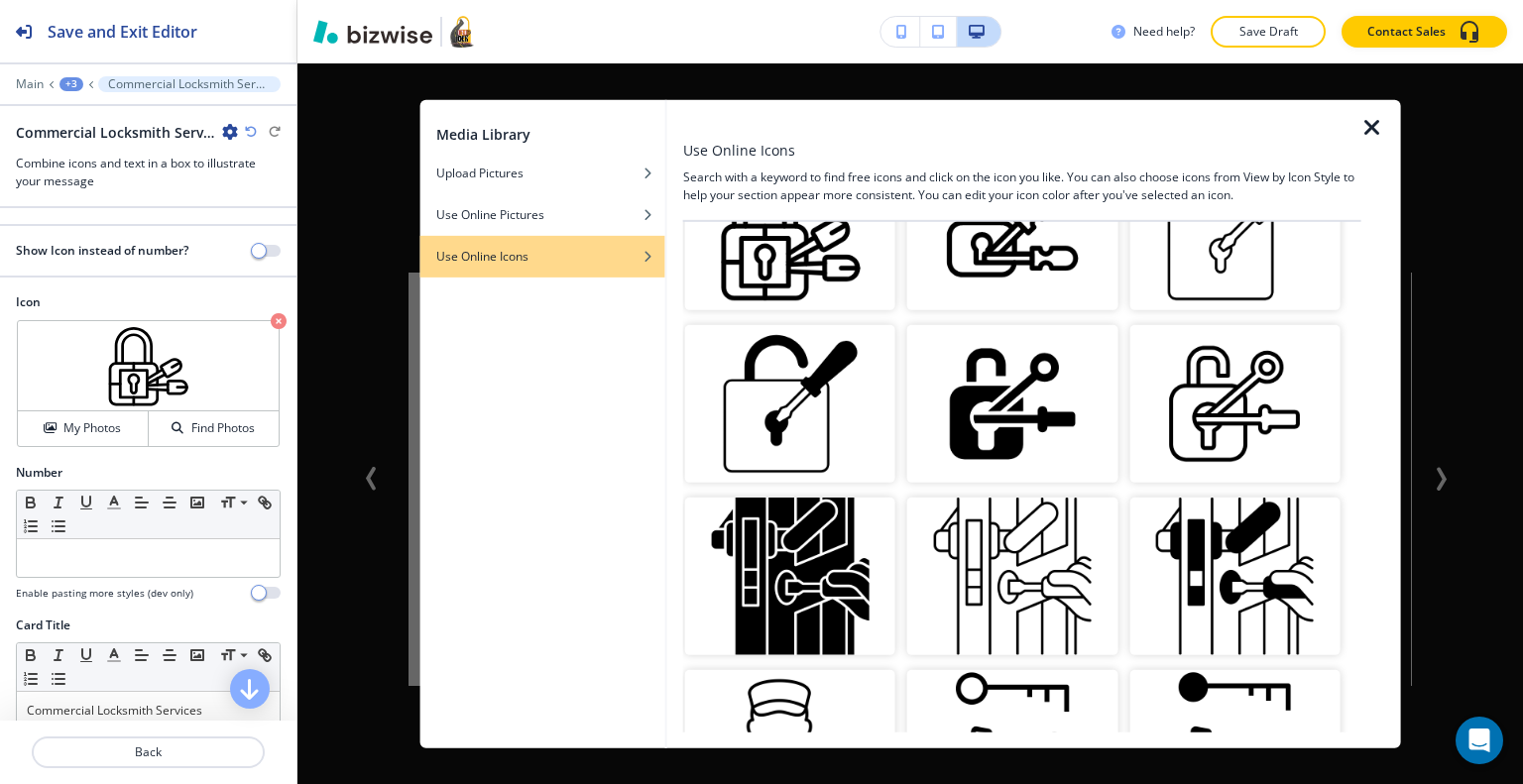 scroll, scrollTop: 198, scrollLeft: 0, axis: vertical 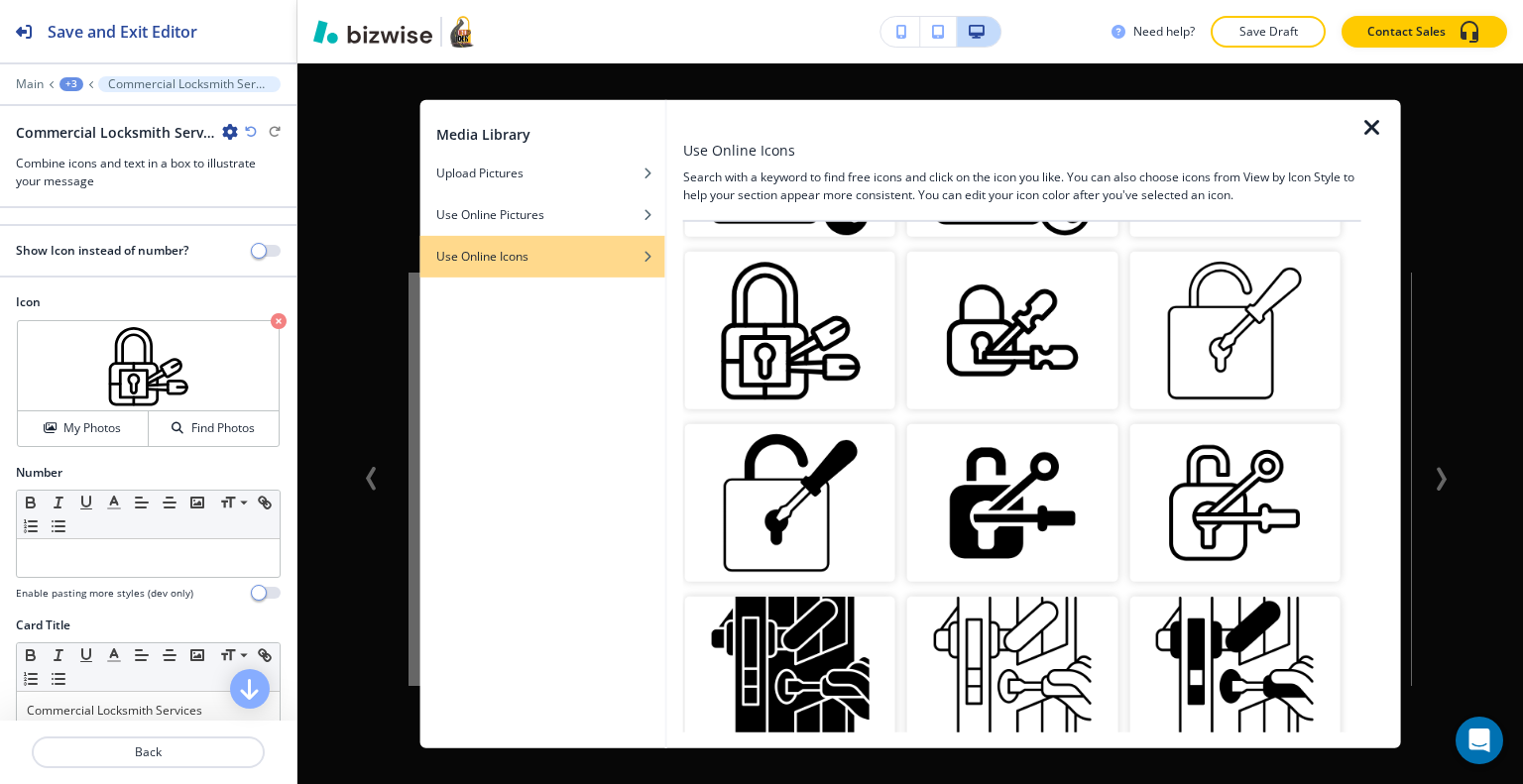 click at bounding box center [1012, 503] 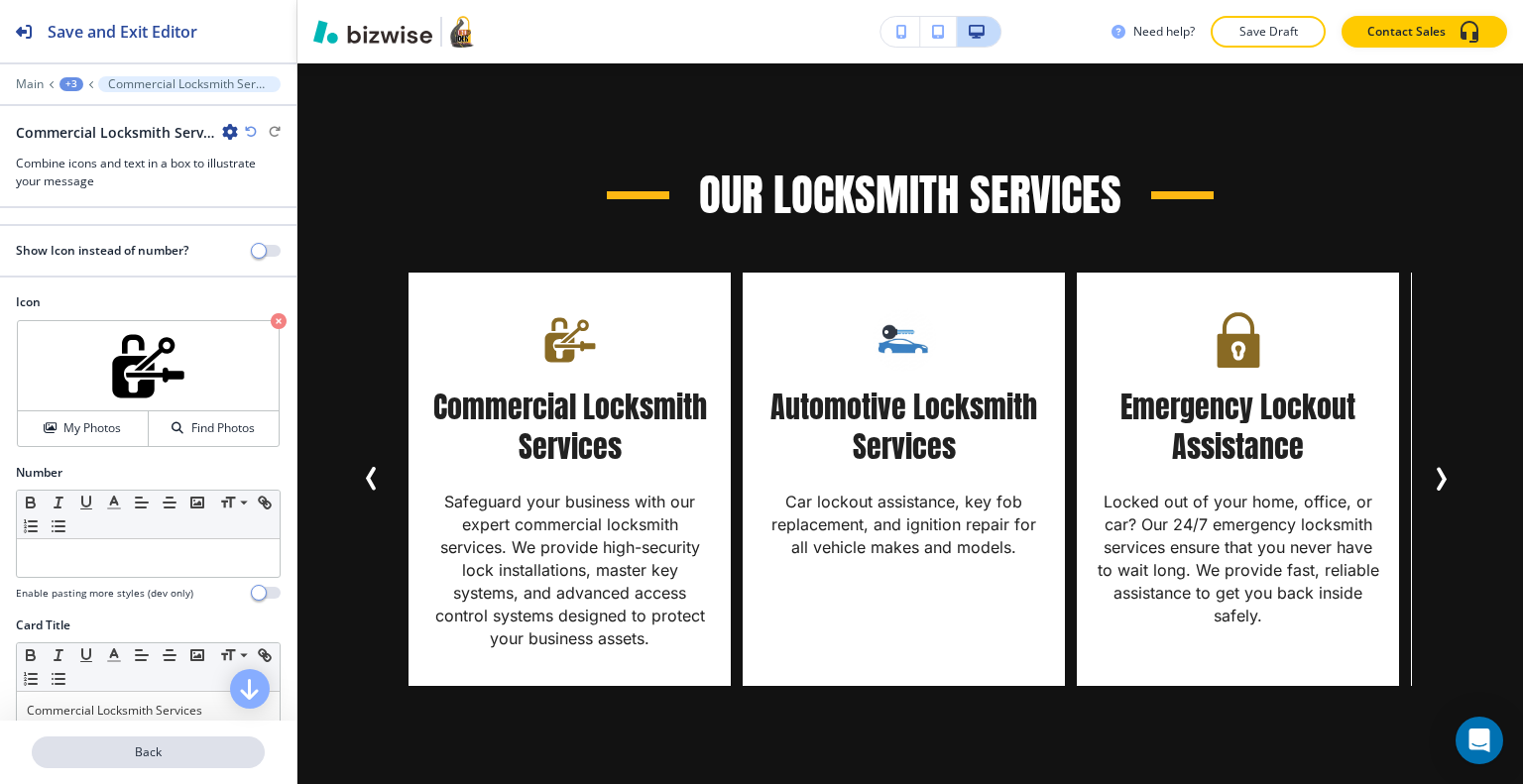 click on "Back" at bounding box center (148, 752) 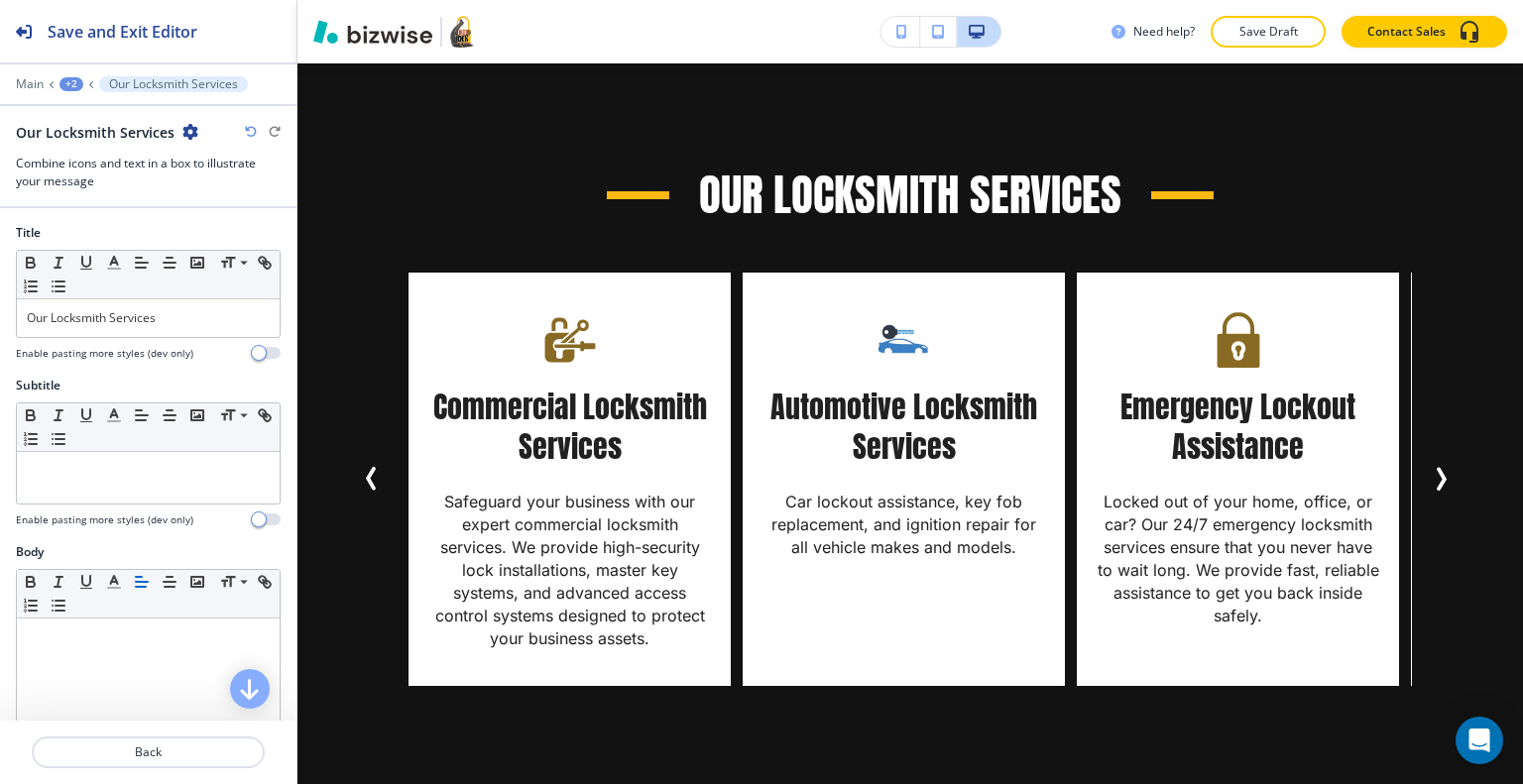 scroll, scrollTop: 793, scrollLeft: 0, axis: vertical 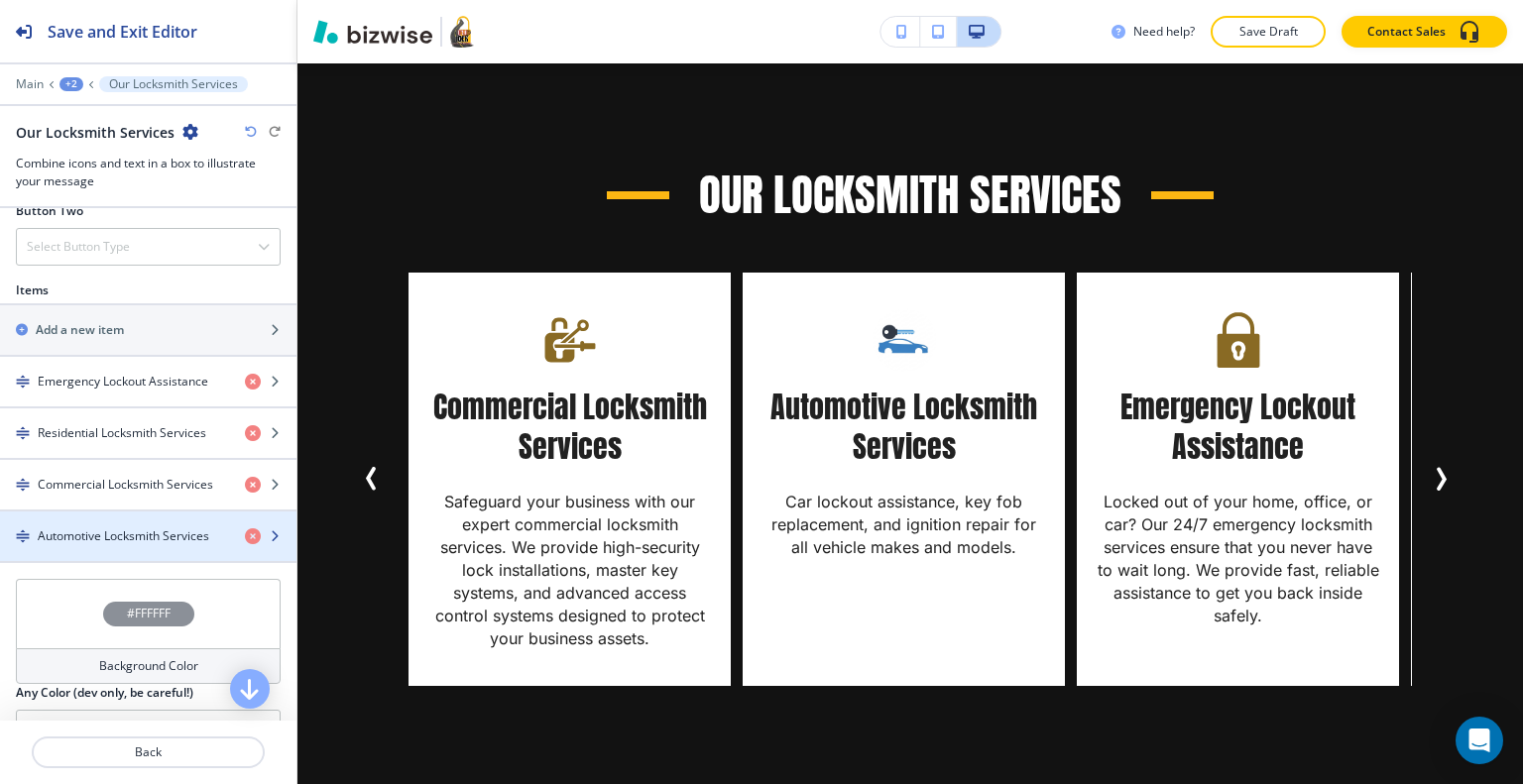 click on "Automotive Locksmith Services" at bounding box center [123, 536] 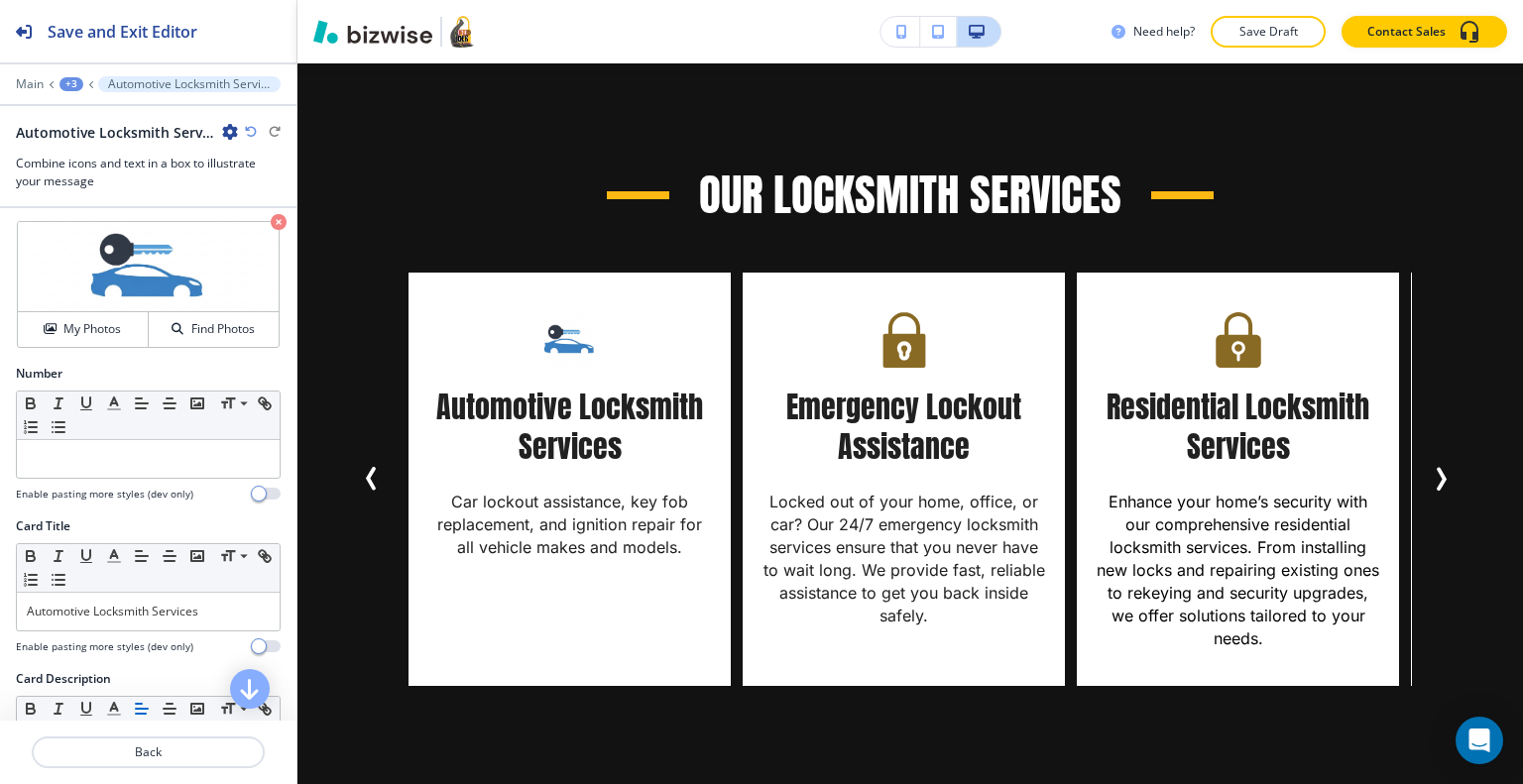 scroll, scrollTop: 396, scrollLeft: 0, axis: vertical 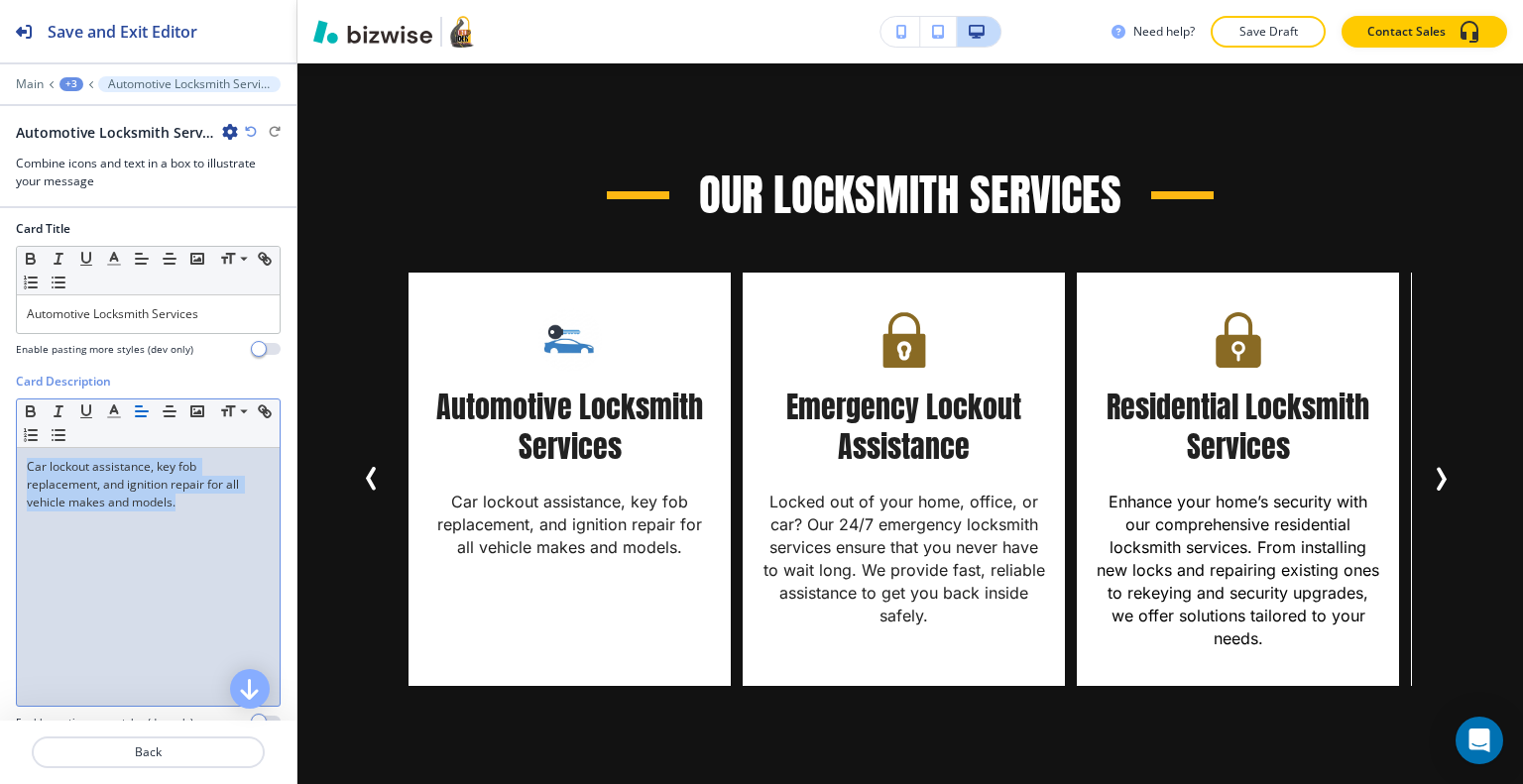 drag, startPoint x: 233, startPoint y: 507, endPoint x: 36, endPoint y: 473, distance: 199.91248 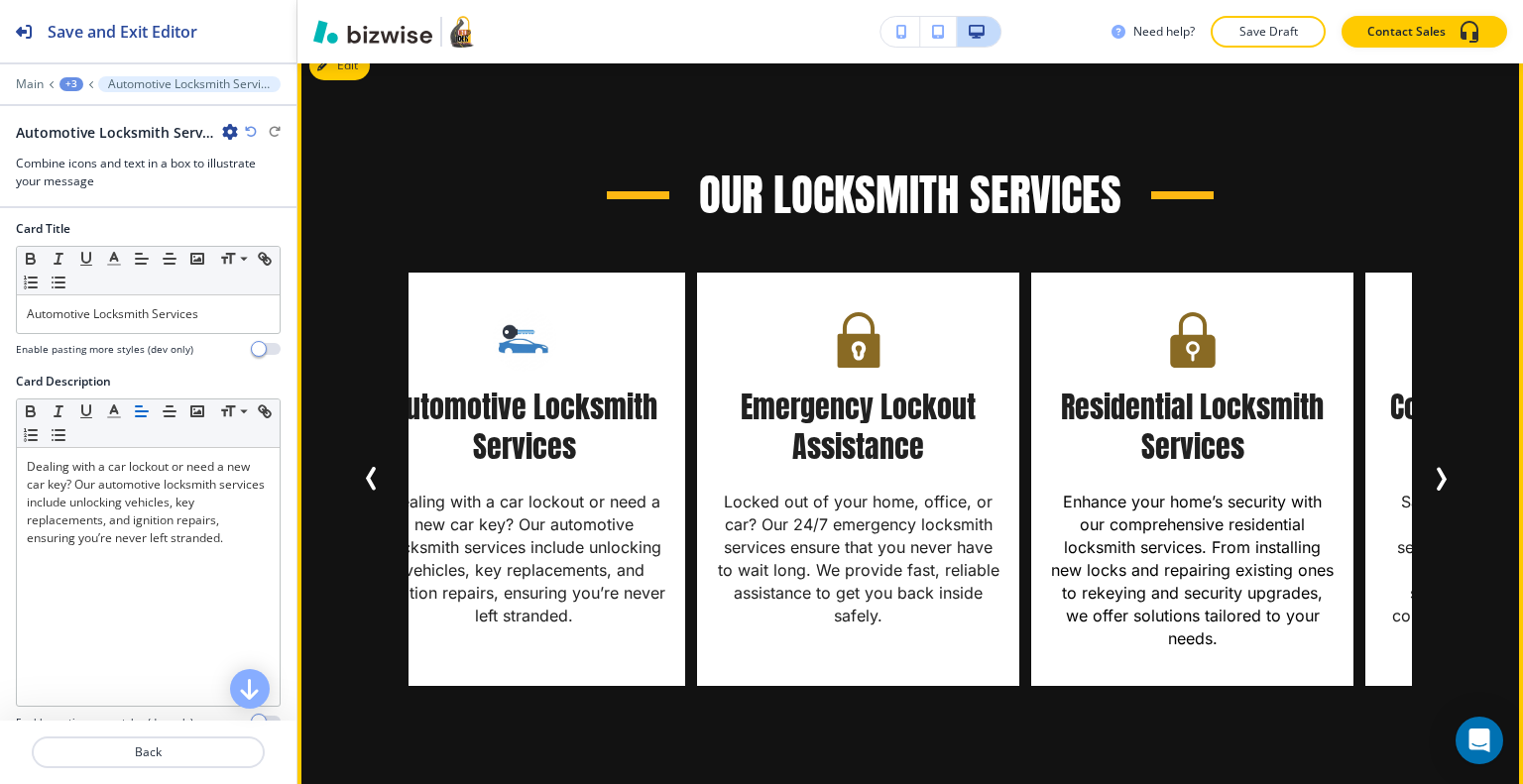 drag, startPoint x: 708, startPoint y: 431, endPoint x: 662, endPoint y: 422, distance: 46.872167 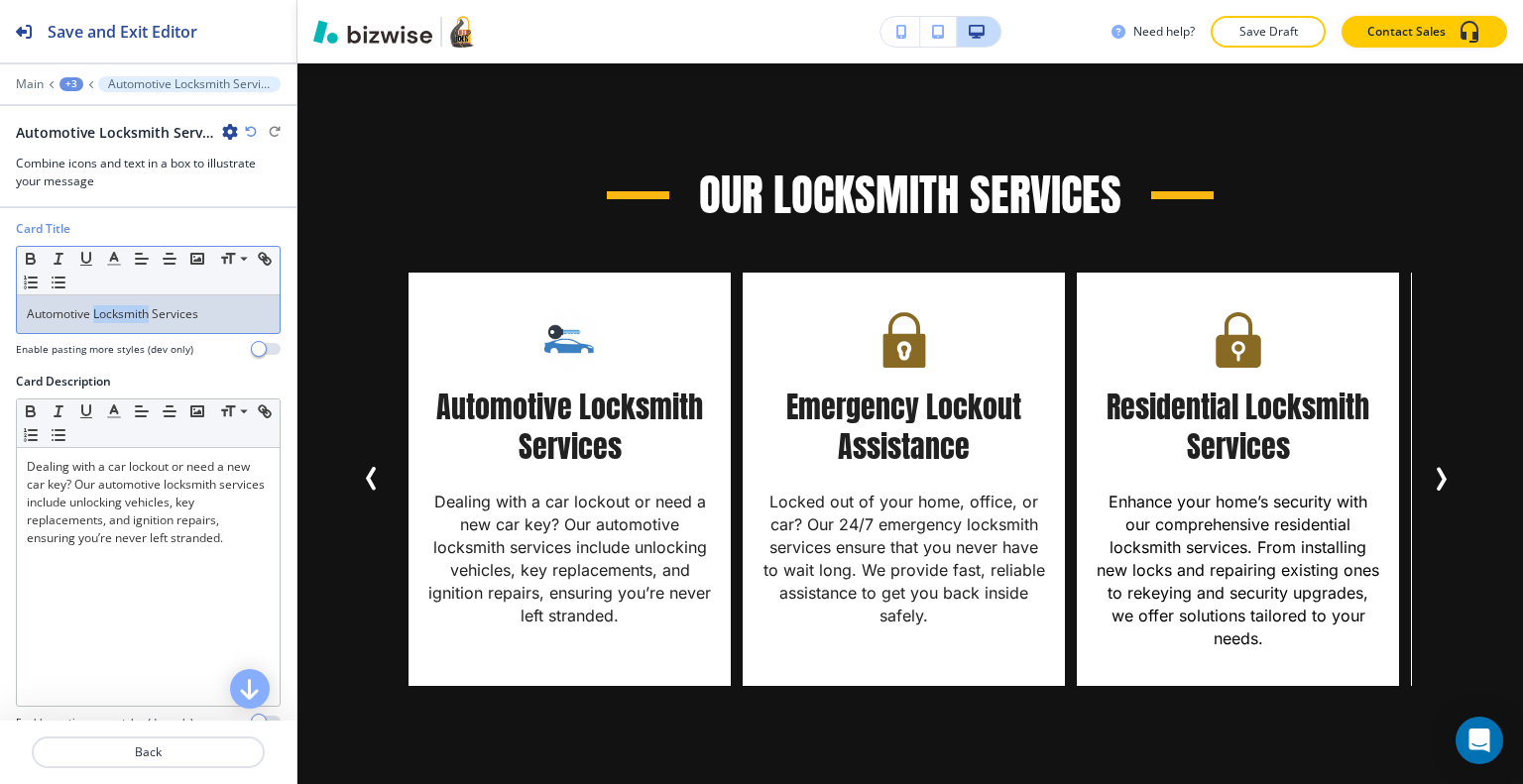 drag, startPoint x: 150, startPoint y: 318, endPoint x: 95, endPoint y: 311, distance: 55.443665 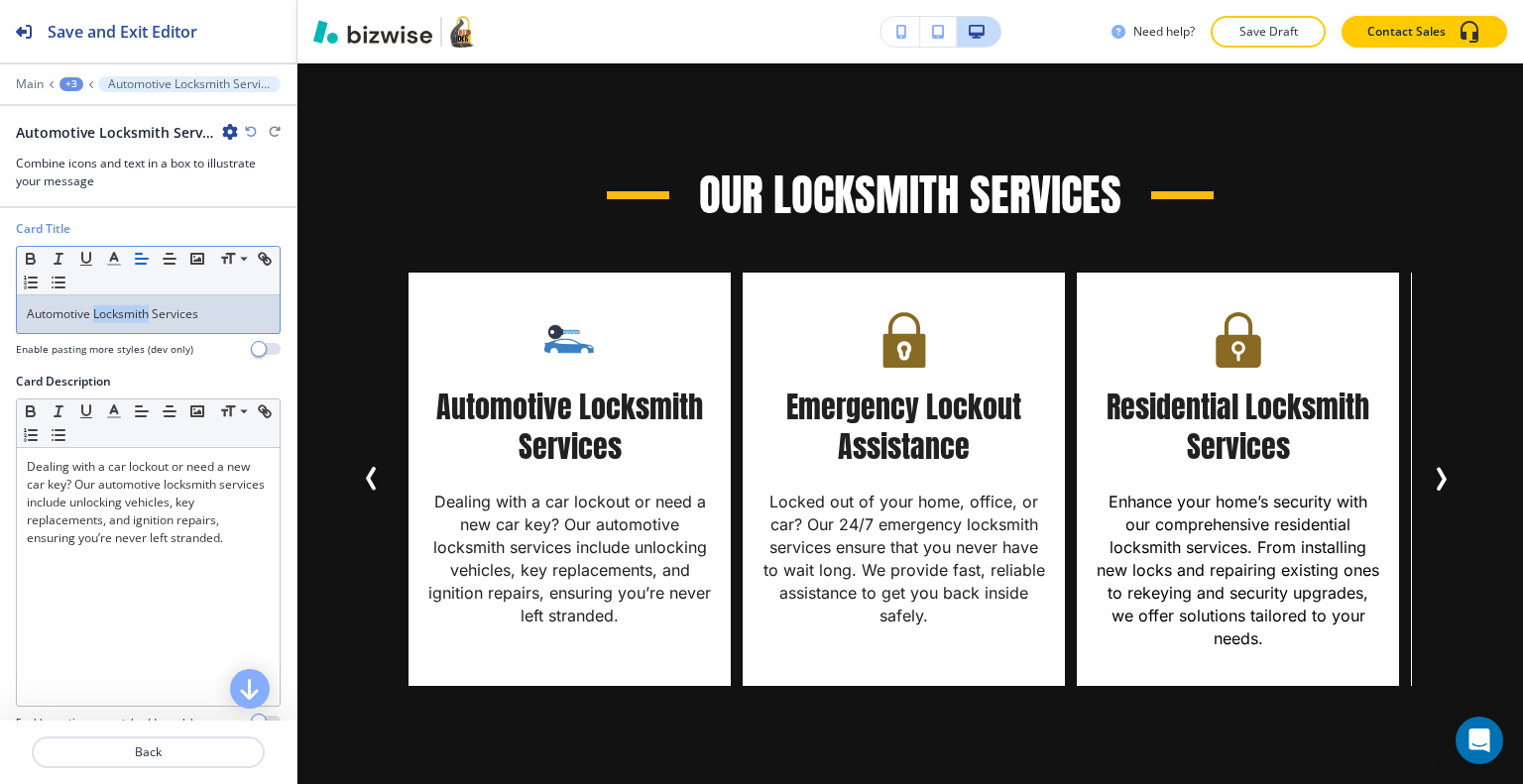 copy on "Locksmith" 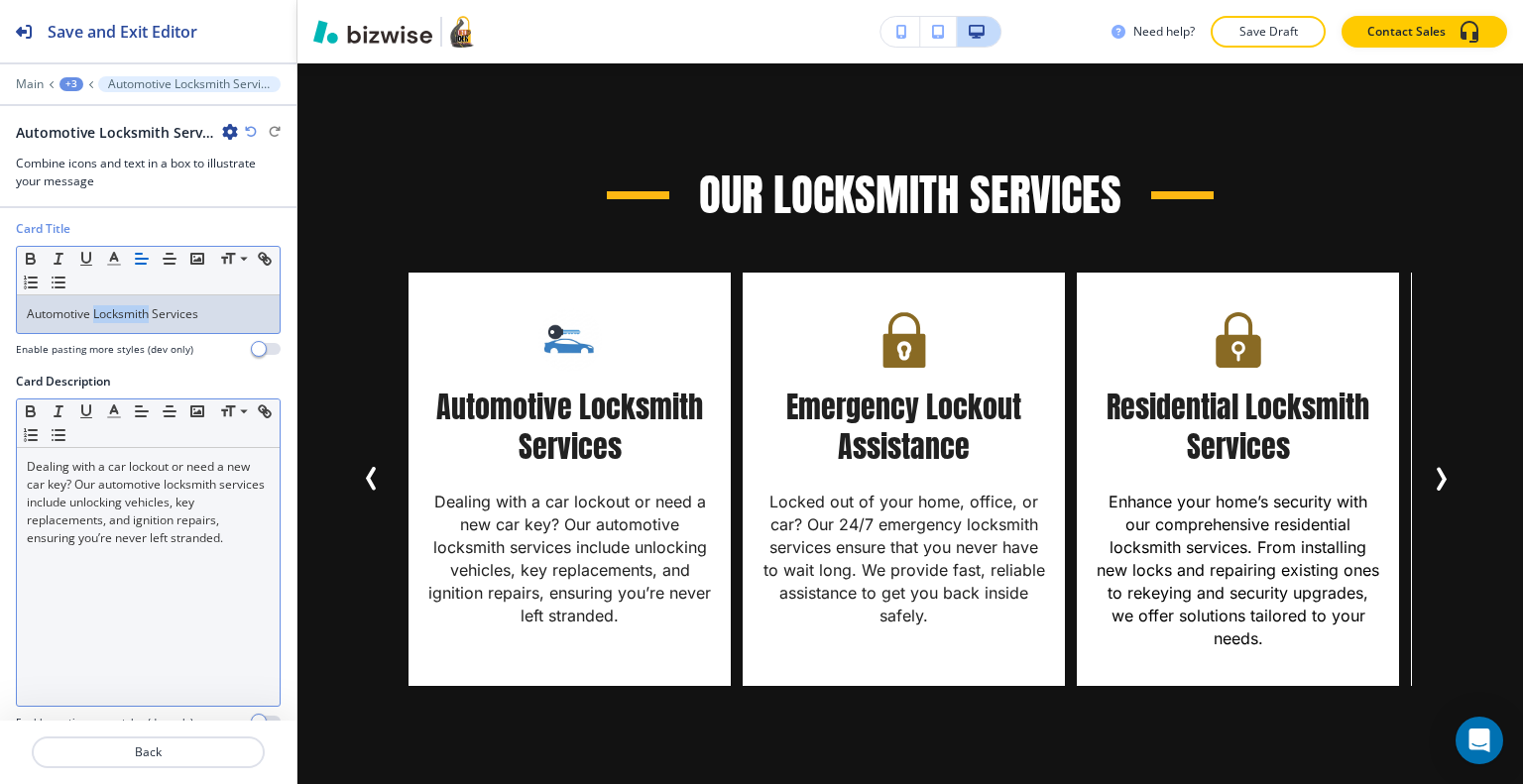 scroll, scrollTop: 496, scrollLeft: 0, axis: vertical 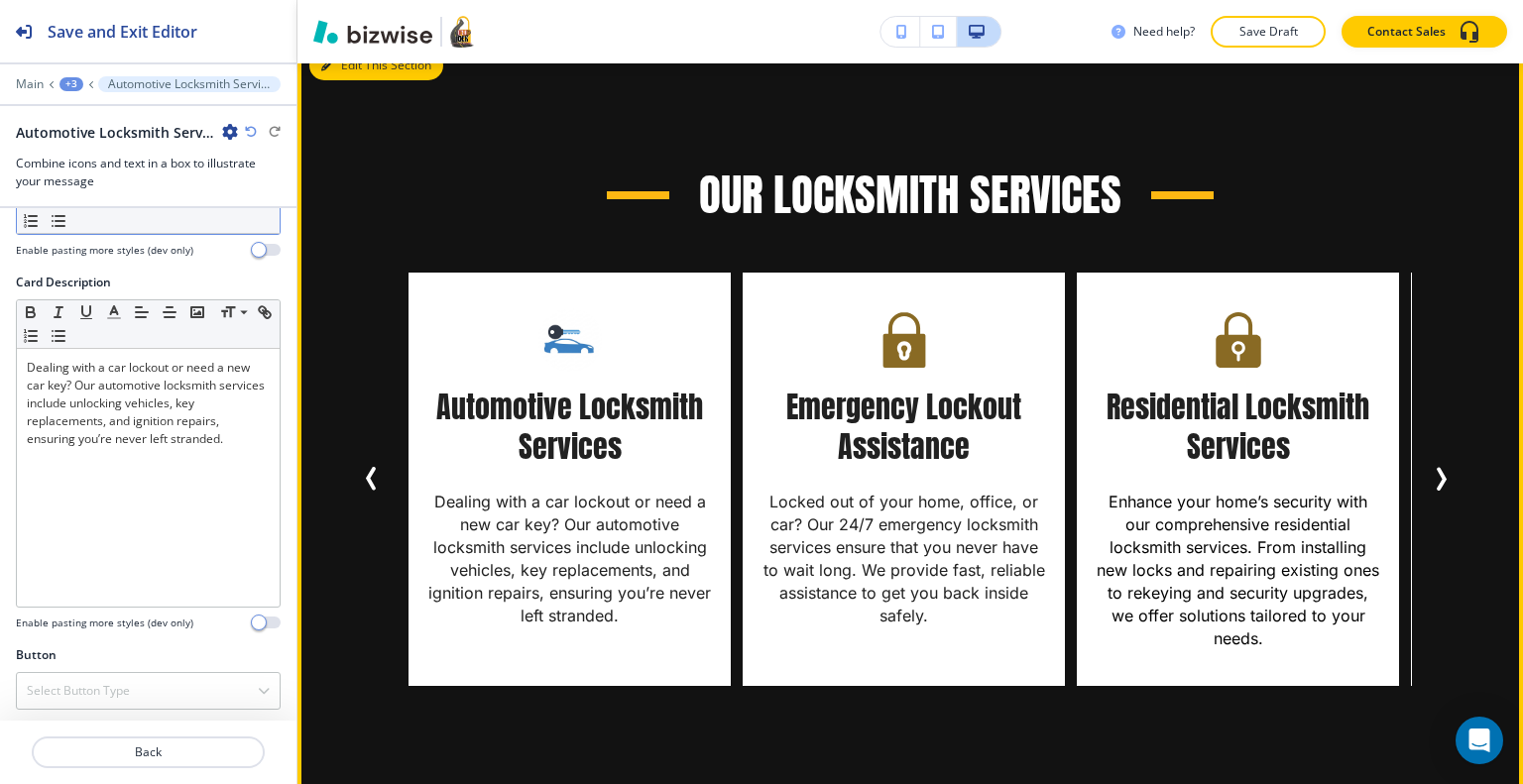 click on "Edit This Section" at bounding box center (376, 65) 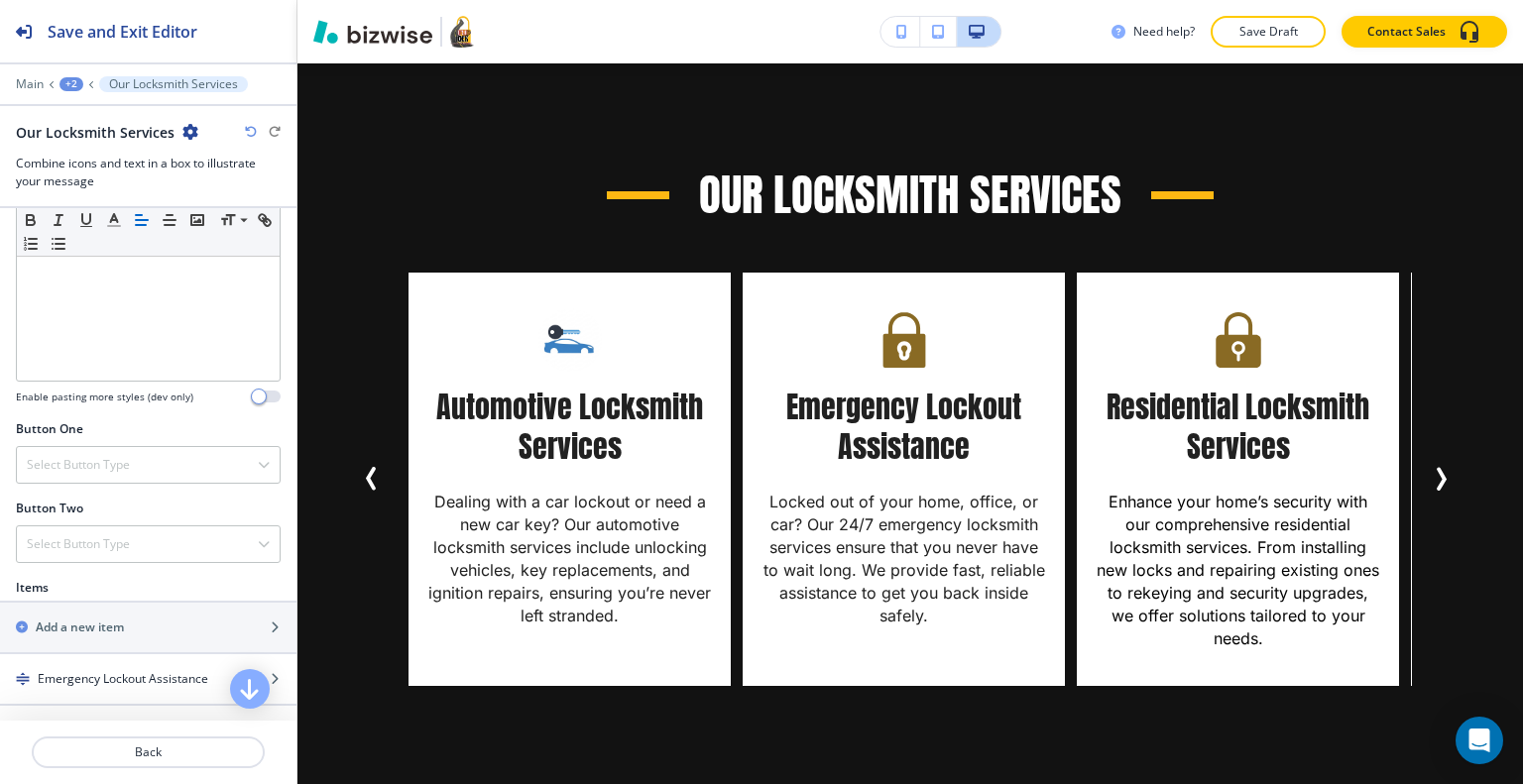 scroll, scrollTop: 694, scrollLeft: 0, axis: vertical 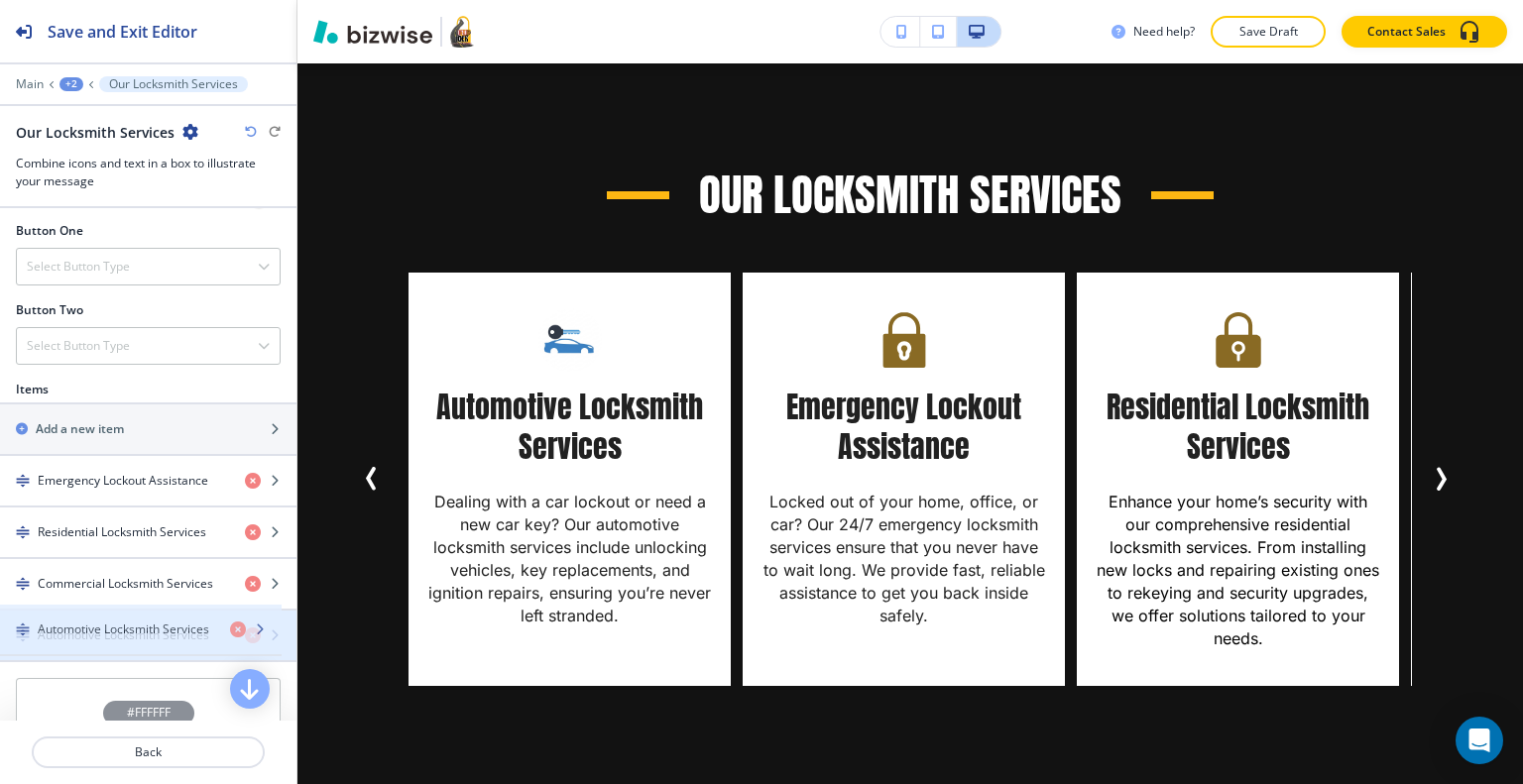 click on "Automotive Locksmith Services" at bounding box center [123, 635] 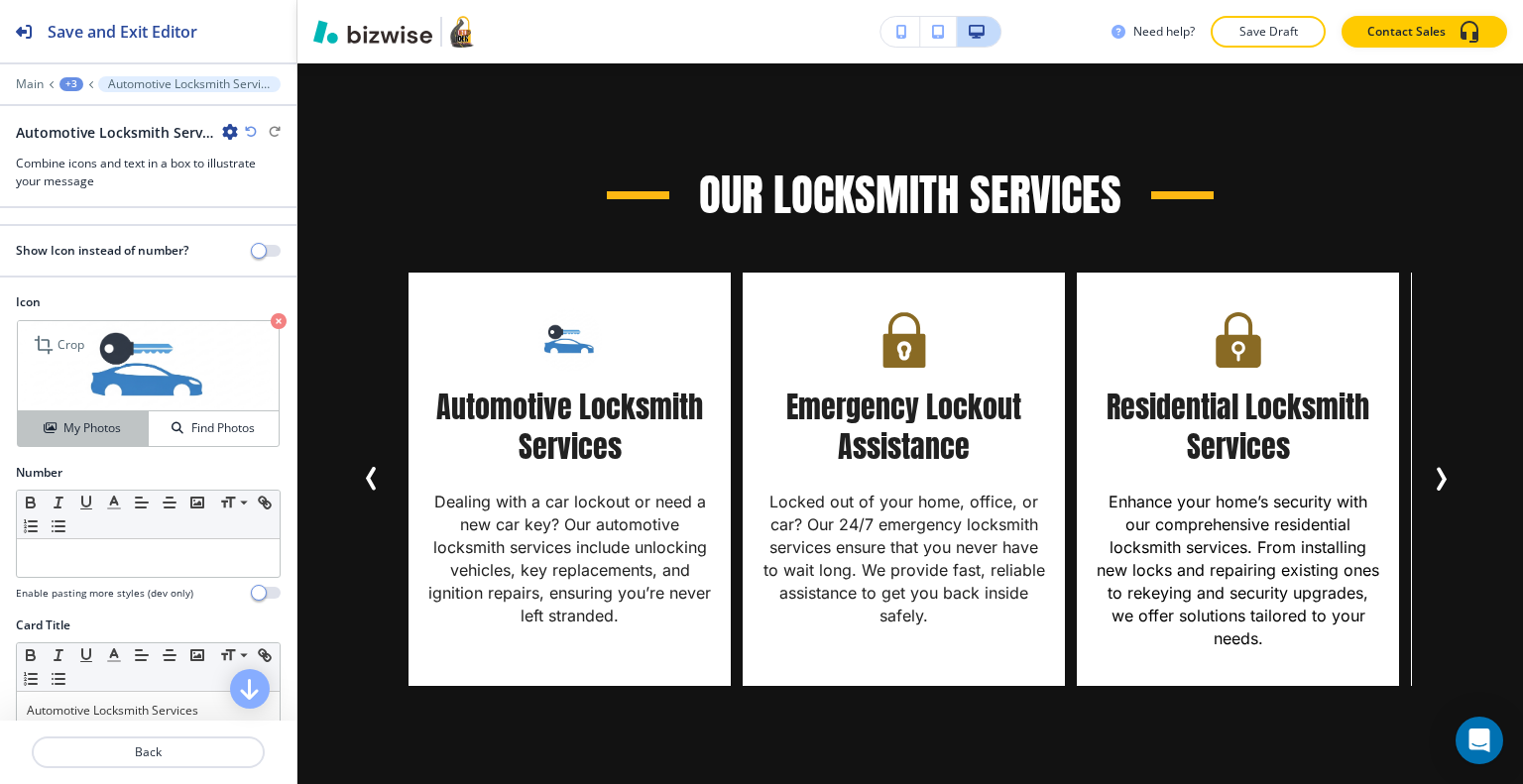 click on "My Photos" at bounding box center [92, 428] 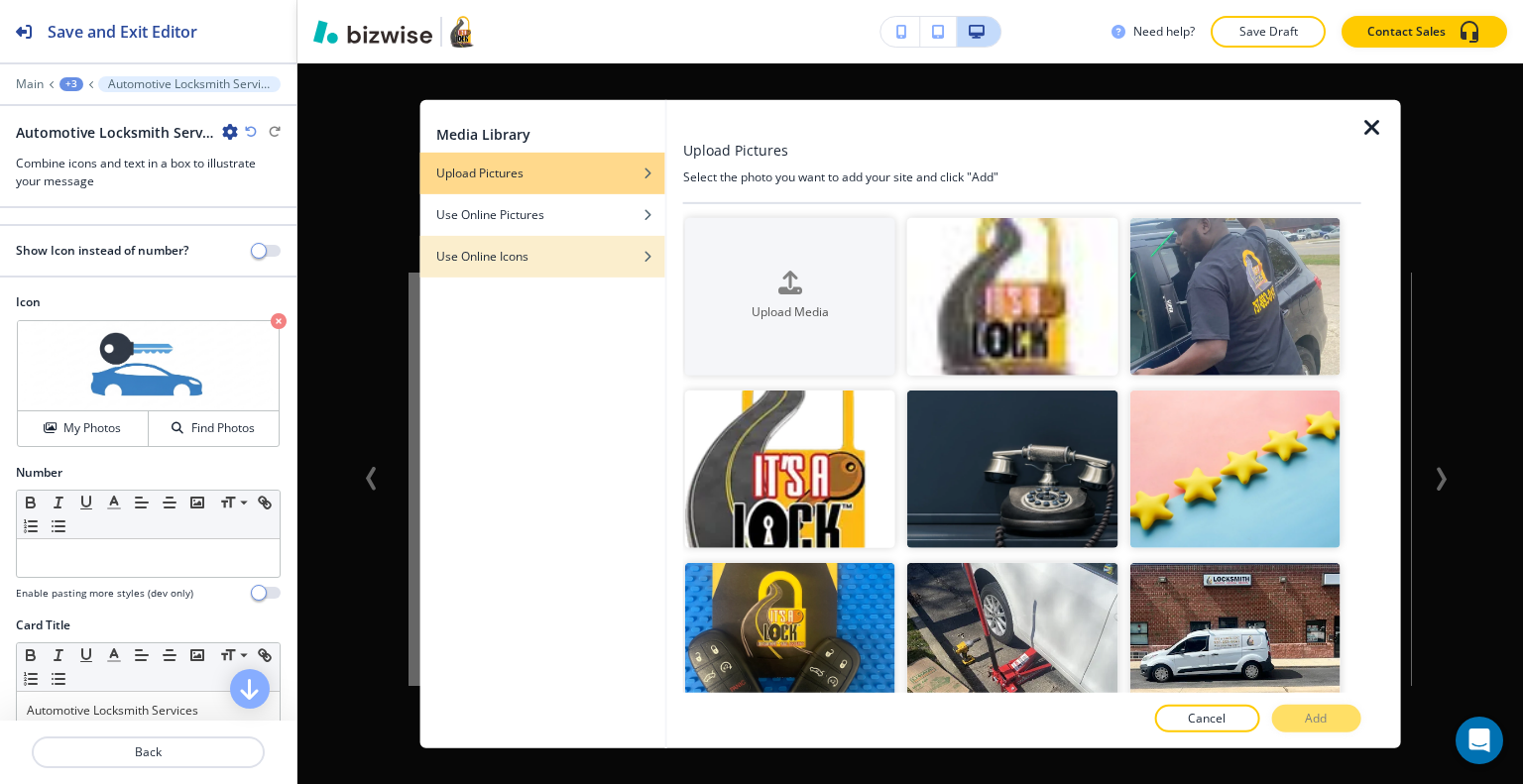 click on "Use Online Icons" at bounding box center [482, 256] 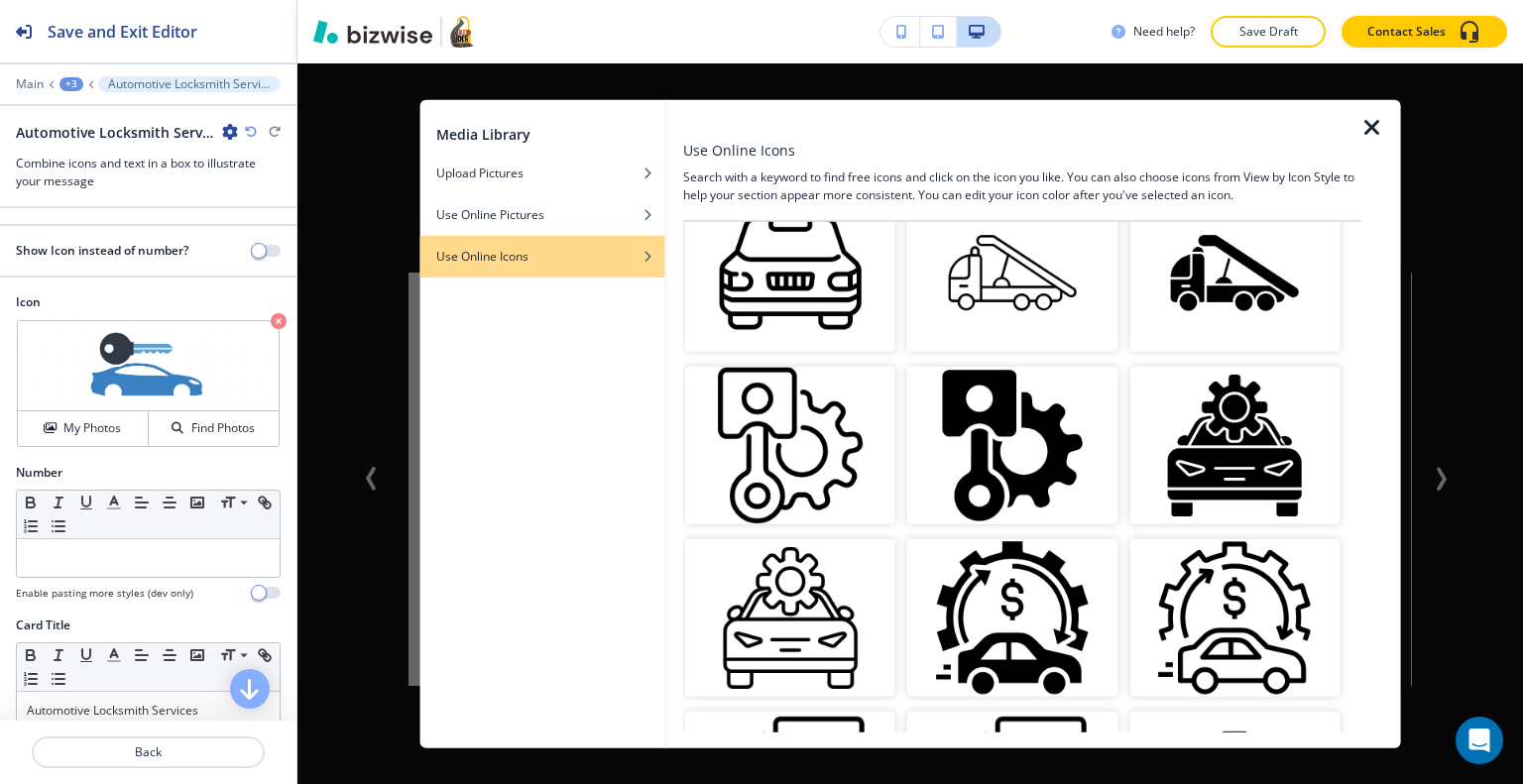 scroll, scrollTop: 0, scrollLeft: 0, axis: both 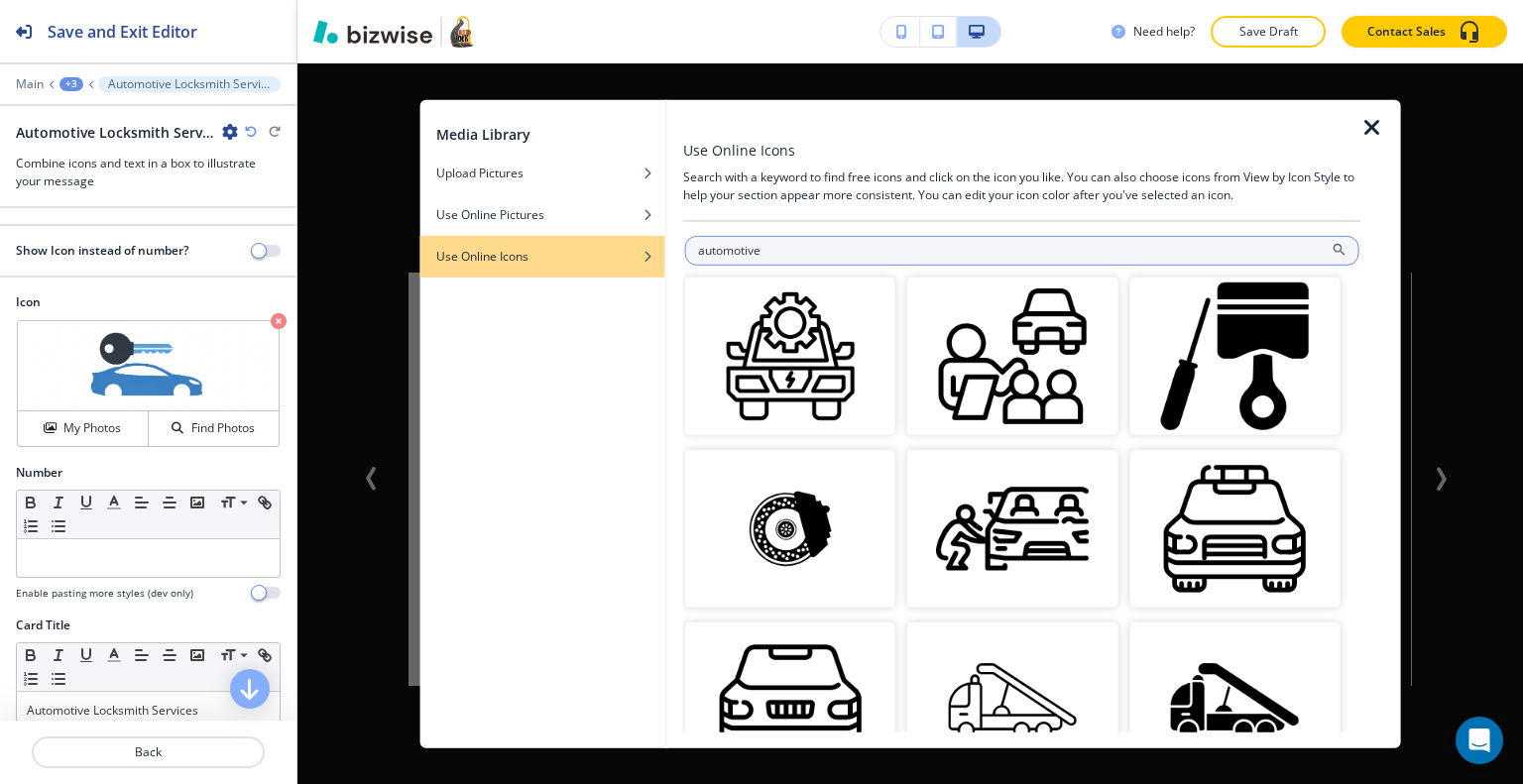 click on "automotive" at bounding box center (1022, 250) 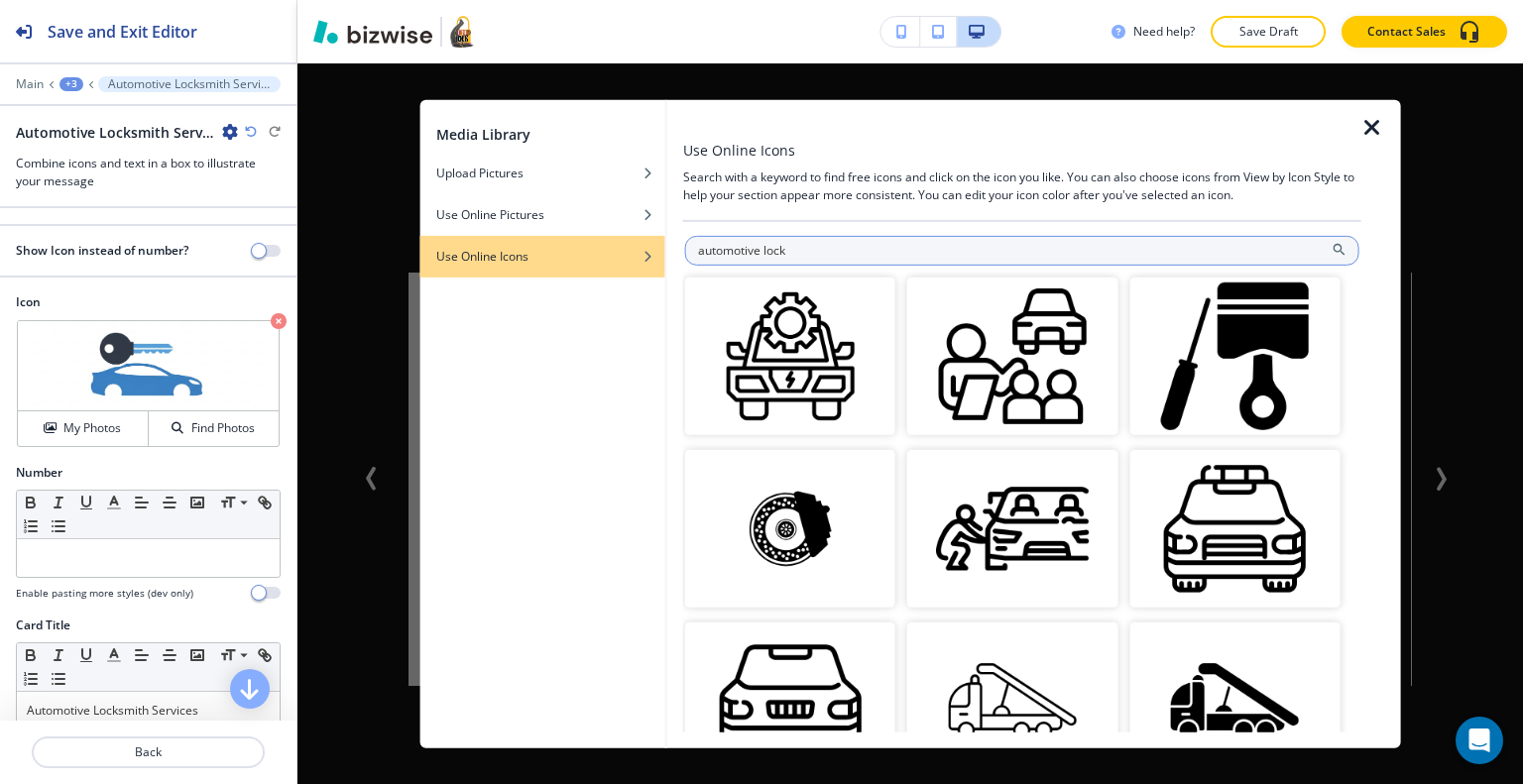 type on "automotive lock" 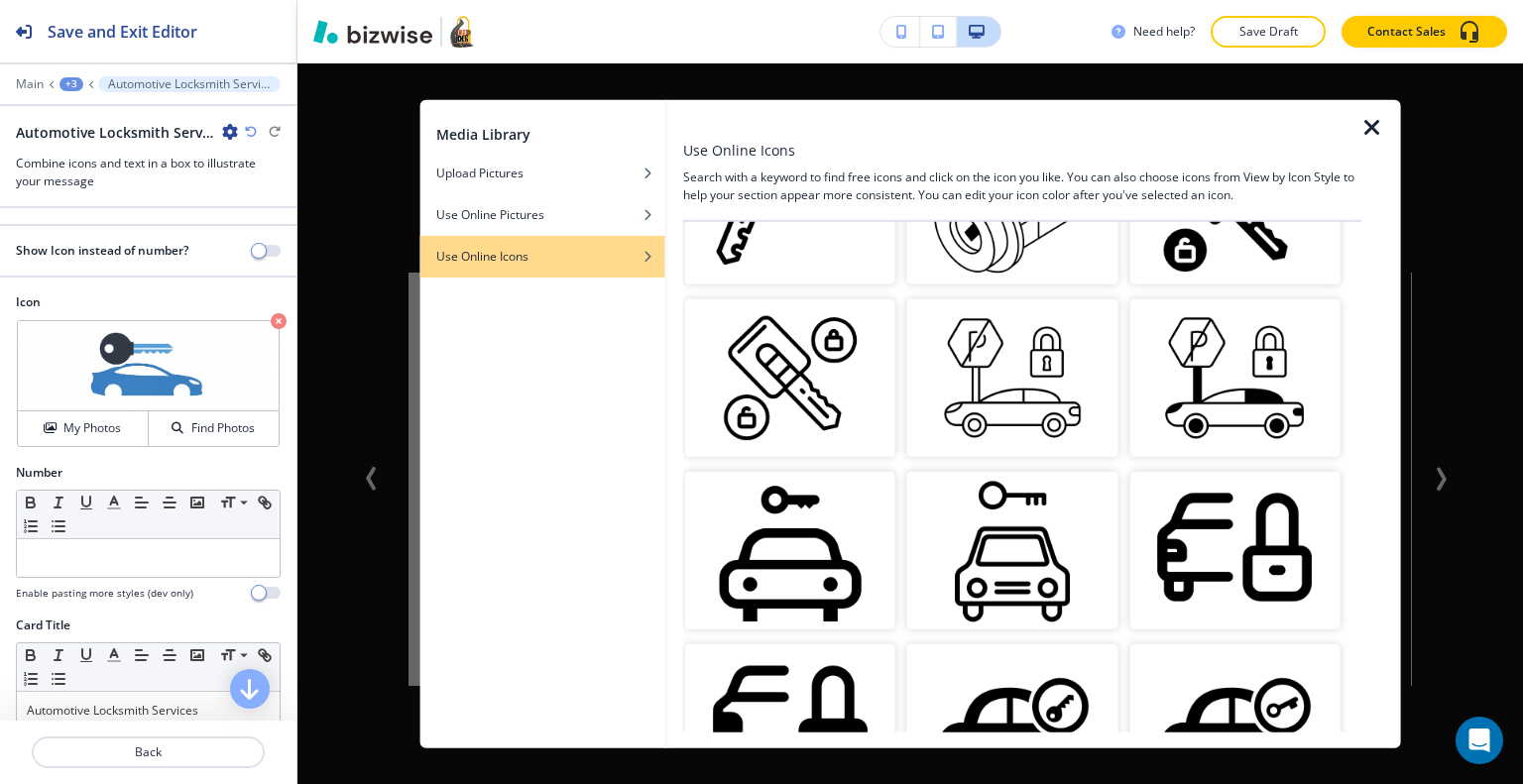 scroll, scrollTop: 556, scrollLeft: 0, axis: vertical 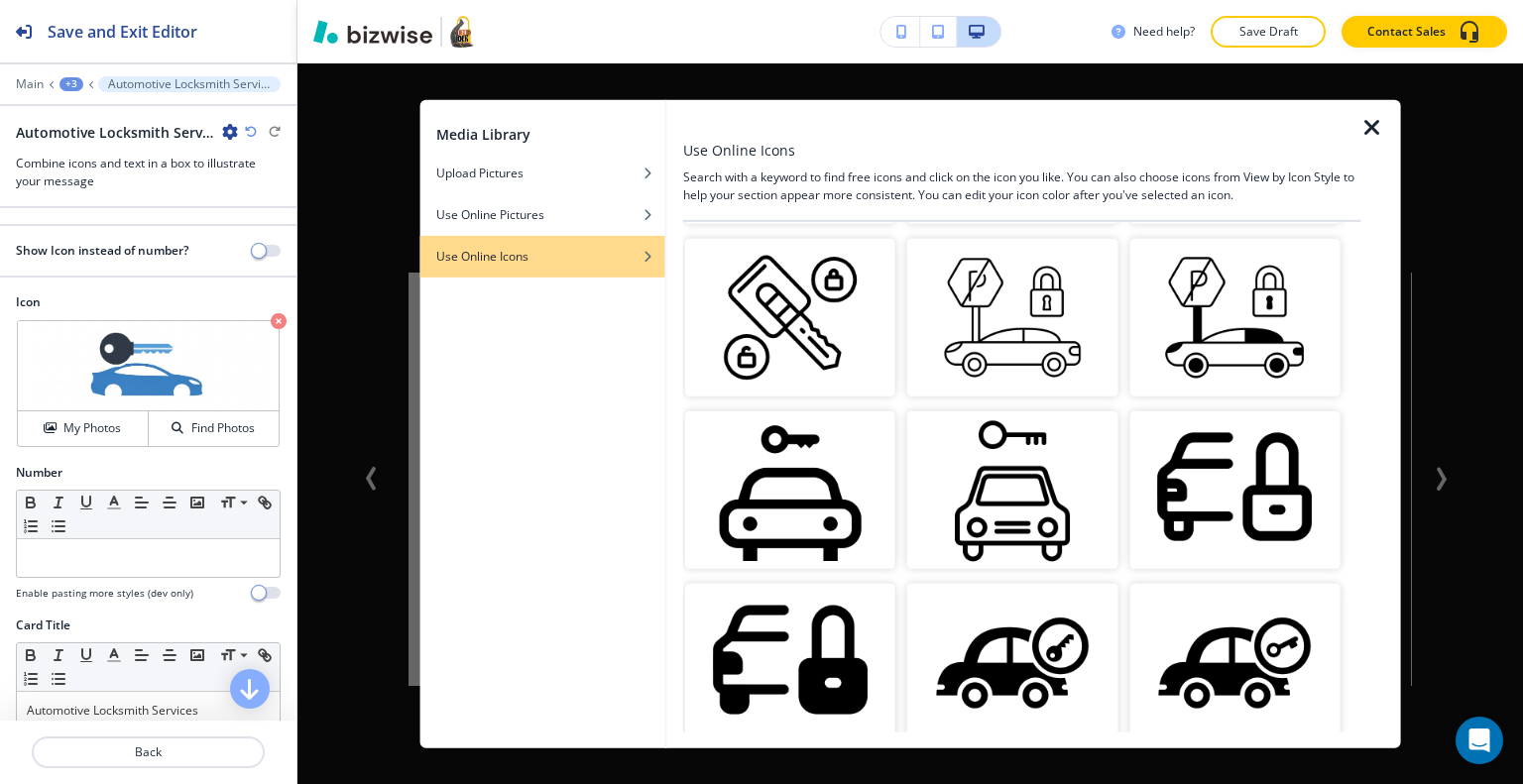 click at bounding box center [1234, 662] 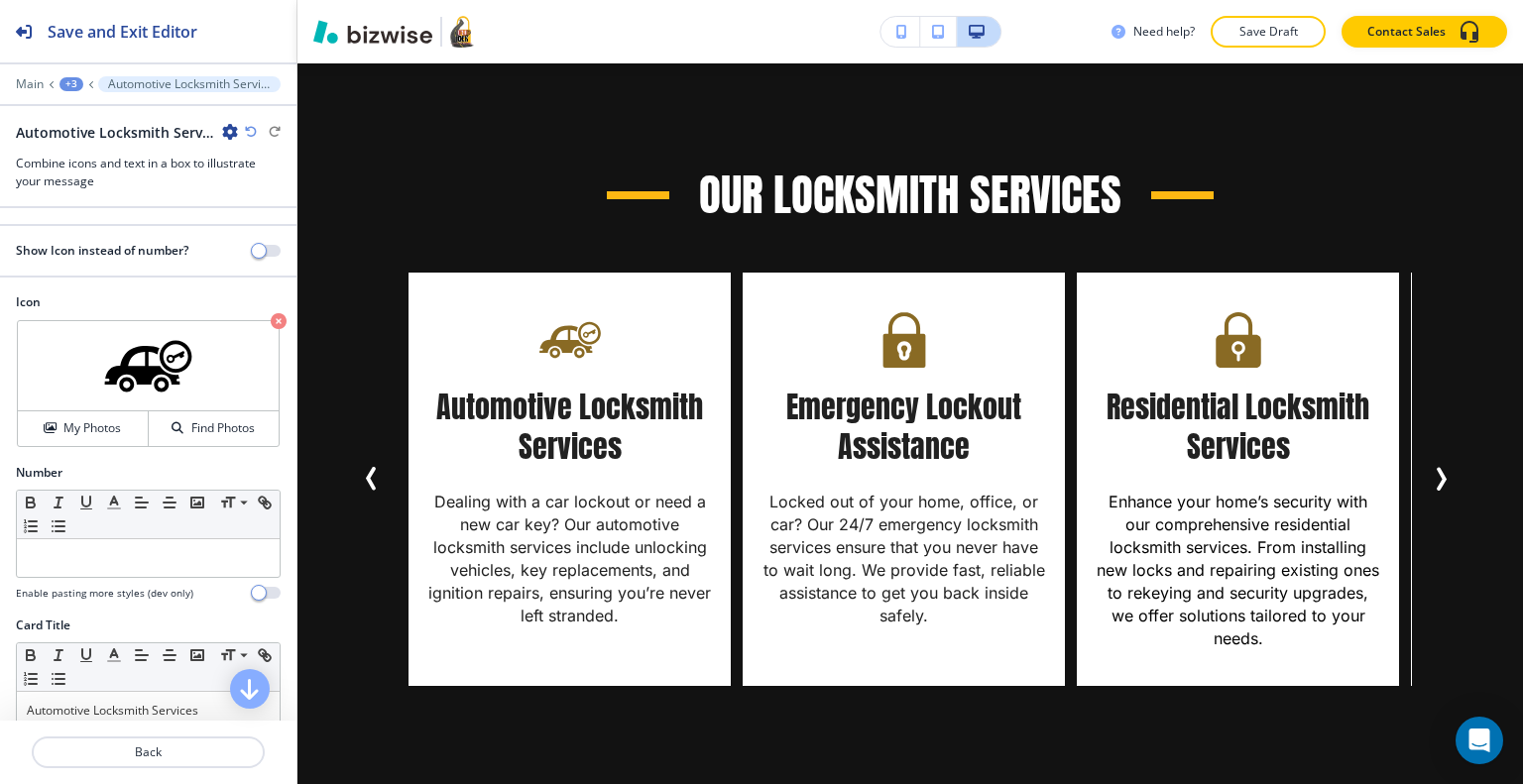 click on "Back" at bounding box center [148, 752] 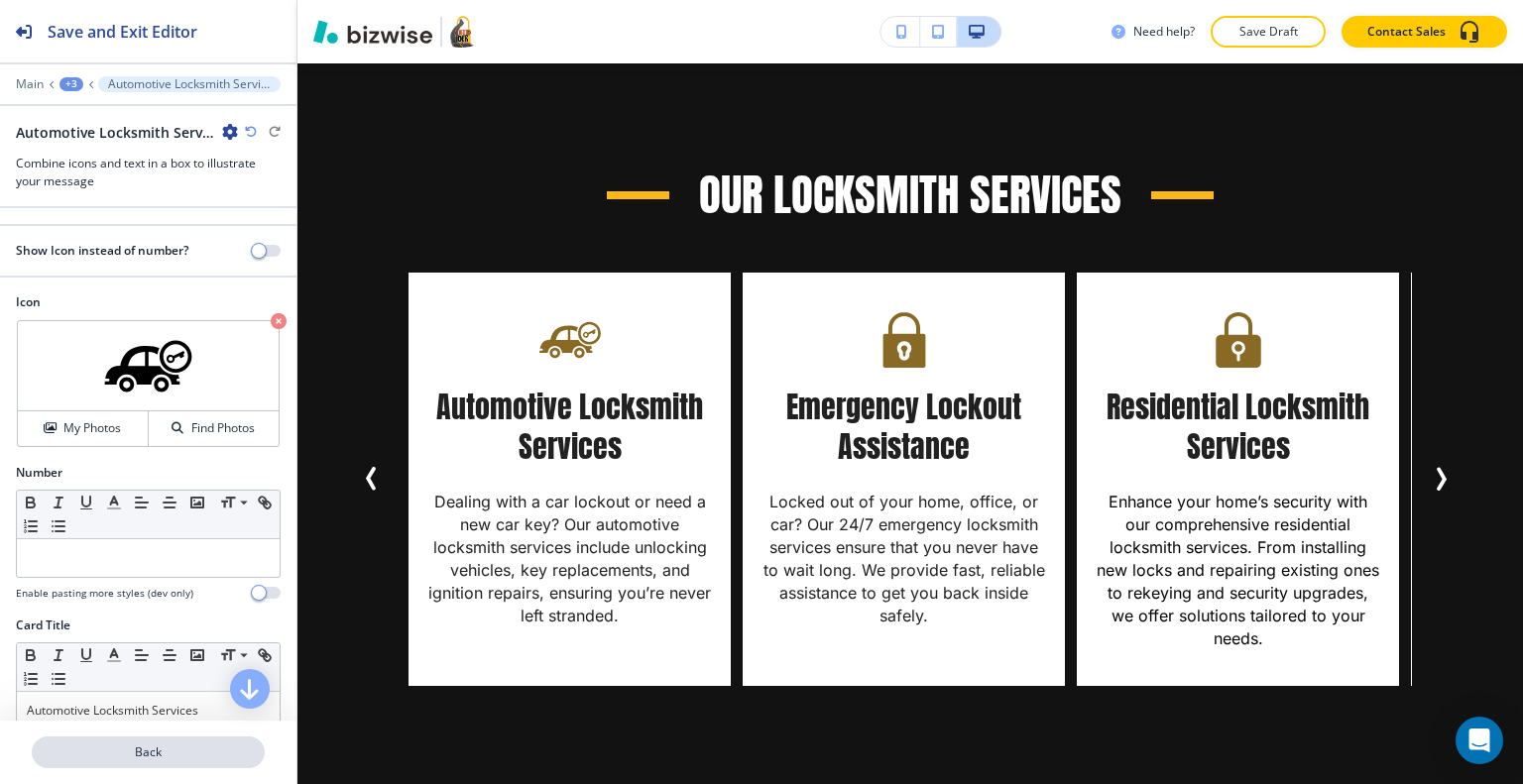 click on "Back" at bounding box center (148, 752) 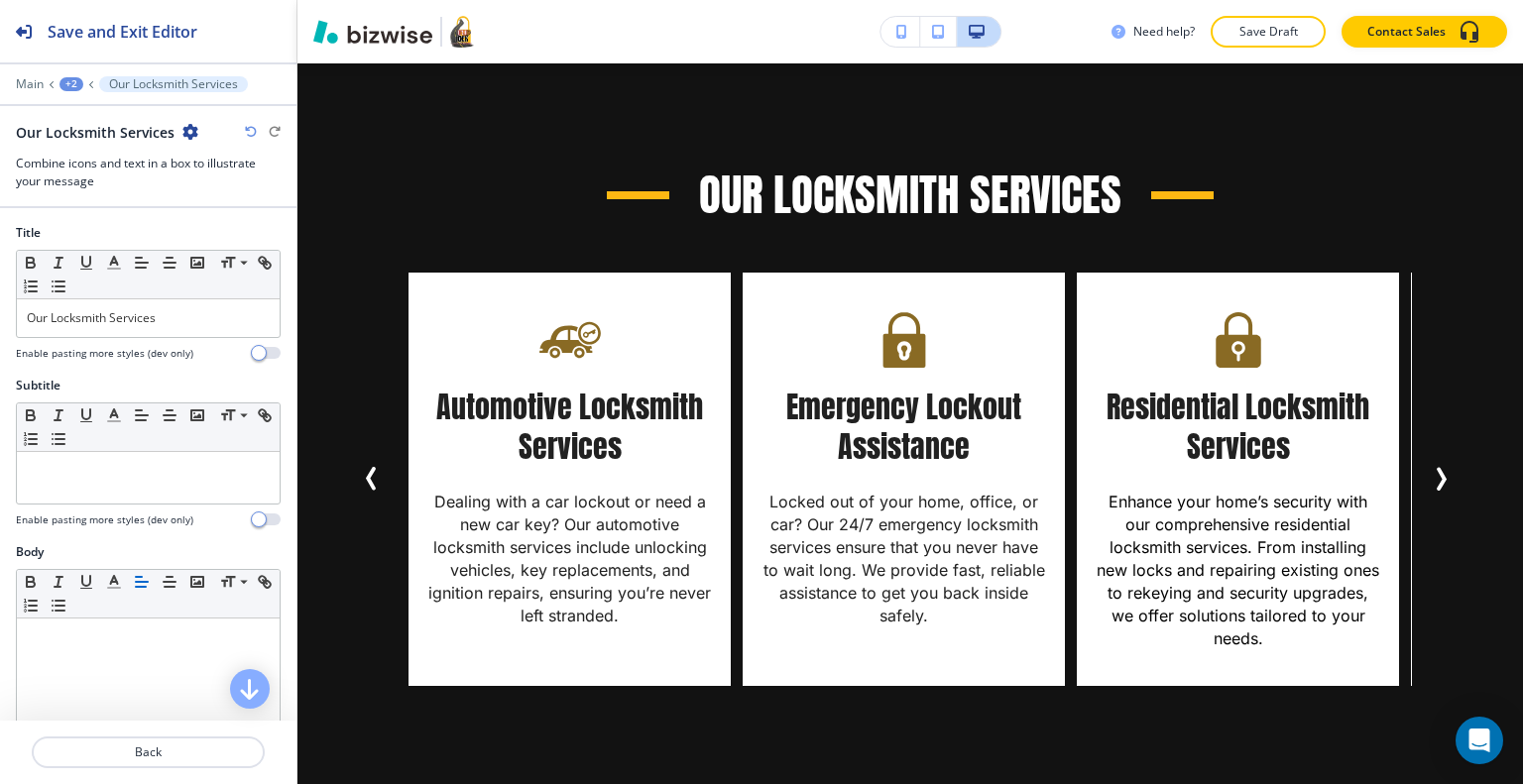 scroll, scrollTop: 694, scrollLeft: 0, axis: vertical 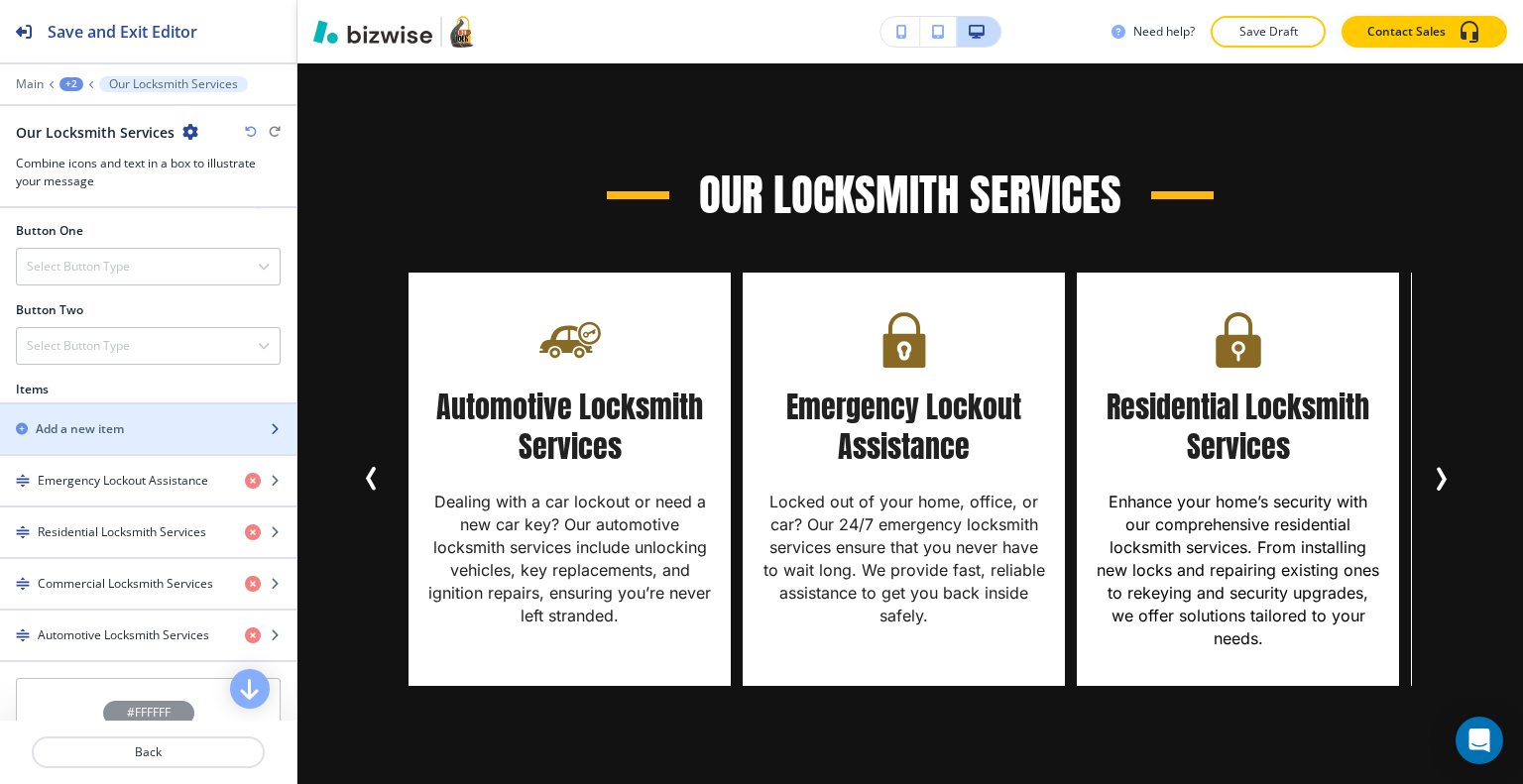 click at bounding box center [148, 446] 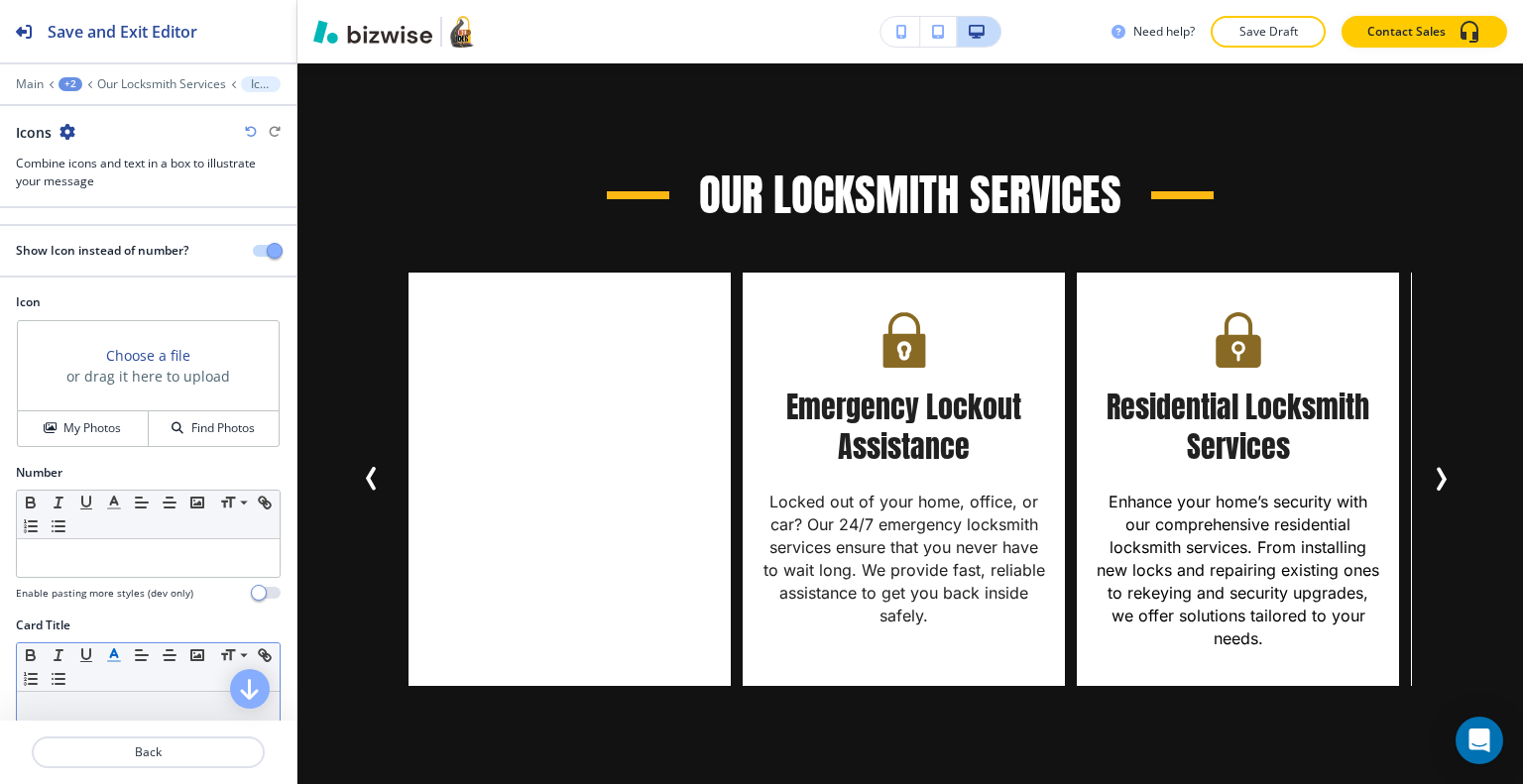 scroll, scrollTop: 99, scrollLeft: 0, axis: vertical 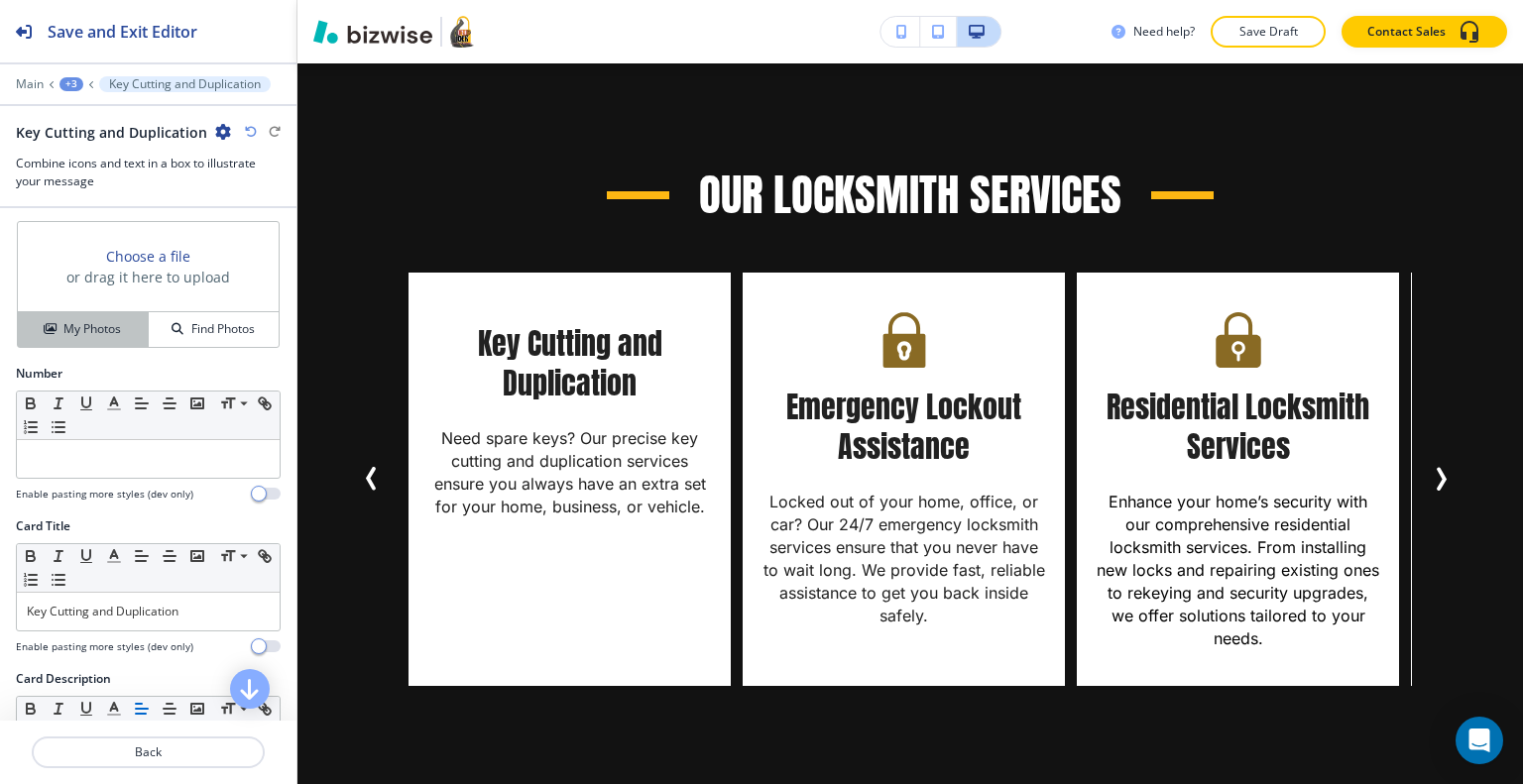 click on "My Photos" at bounding box center (92, 329) 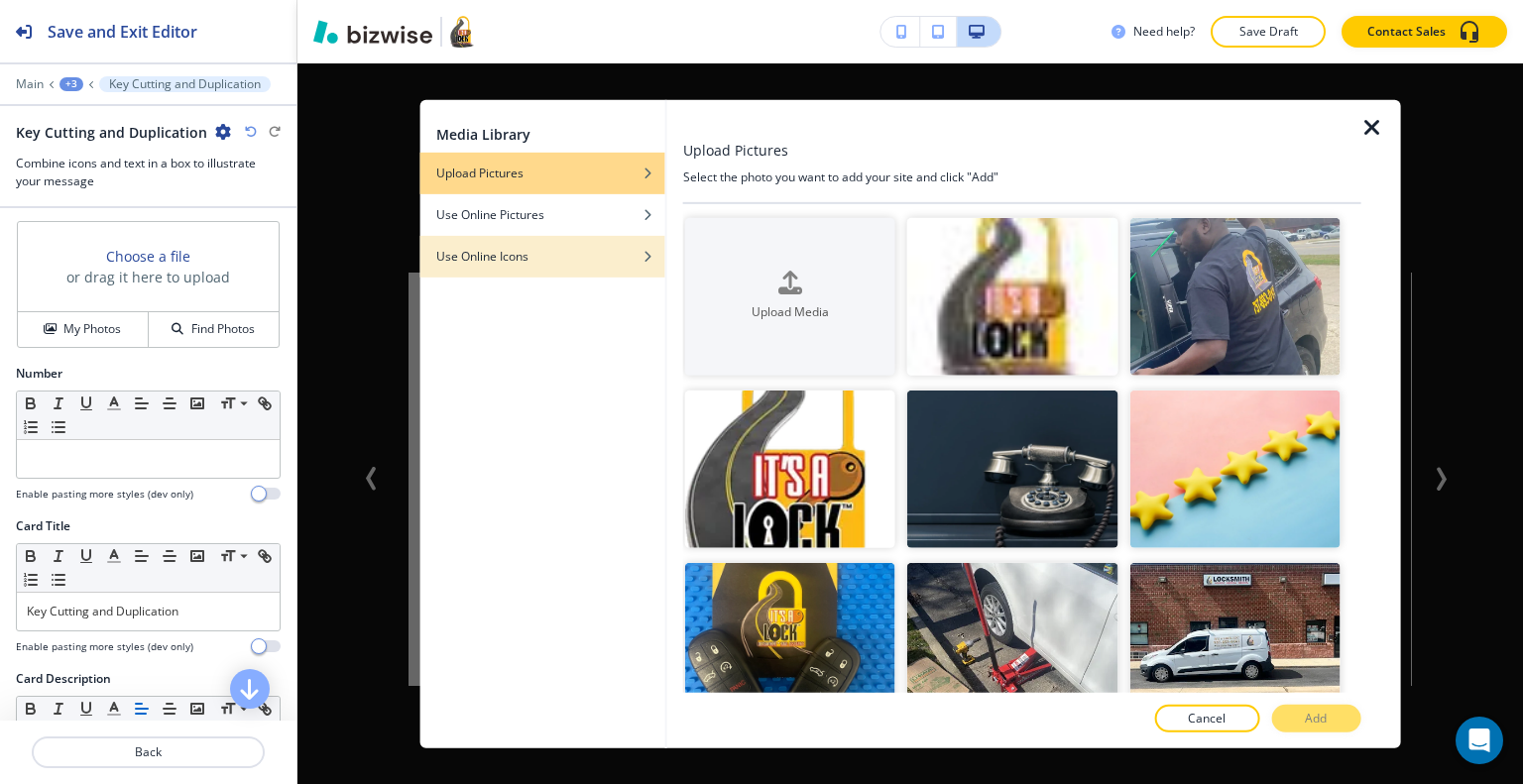 click at bounding box center [542, 241] 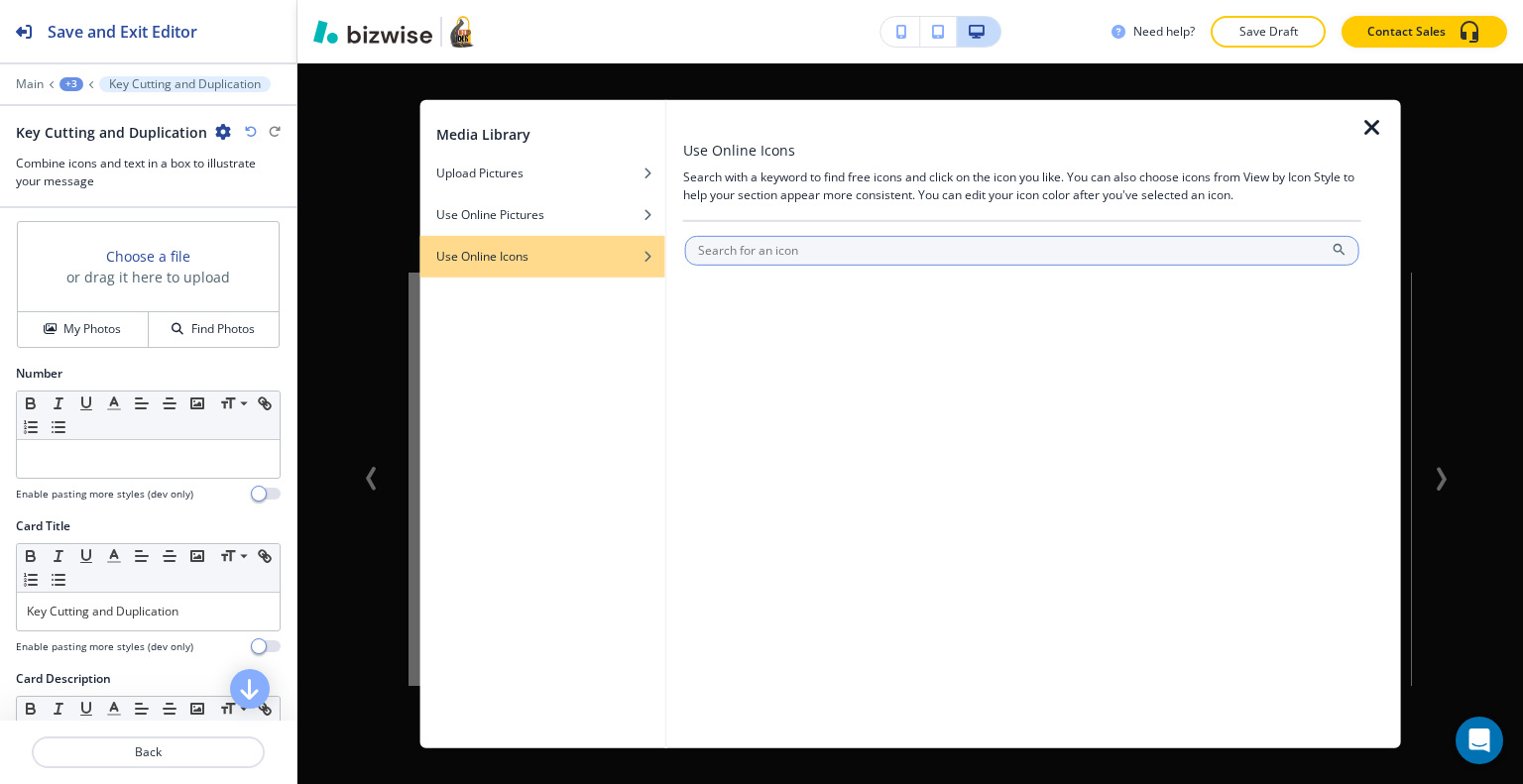 click at bounding box center [1022, 250] 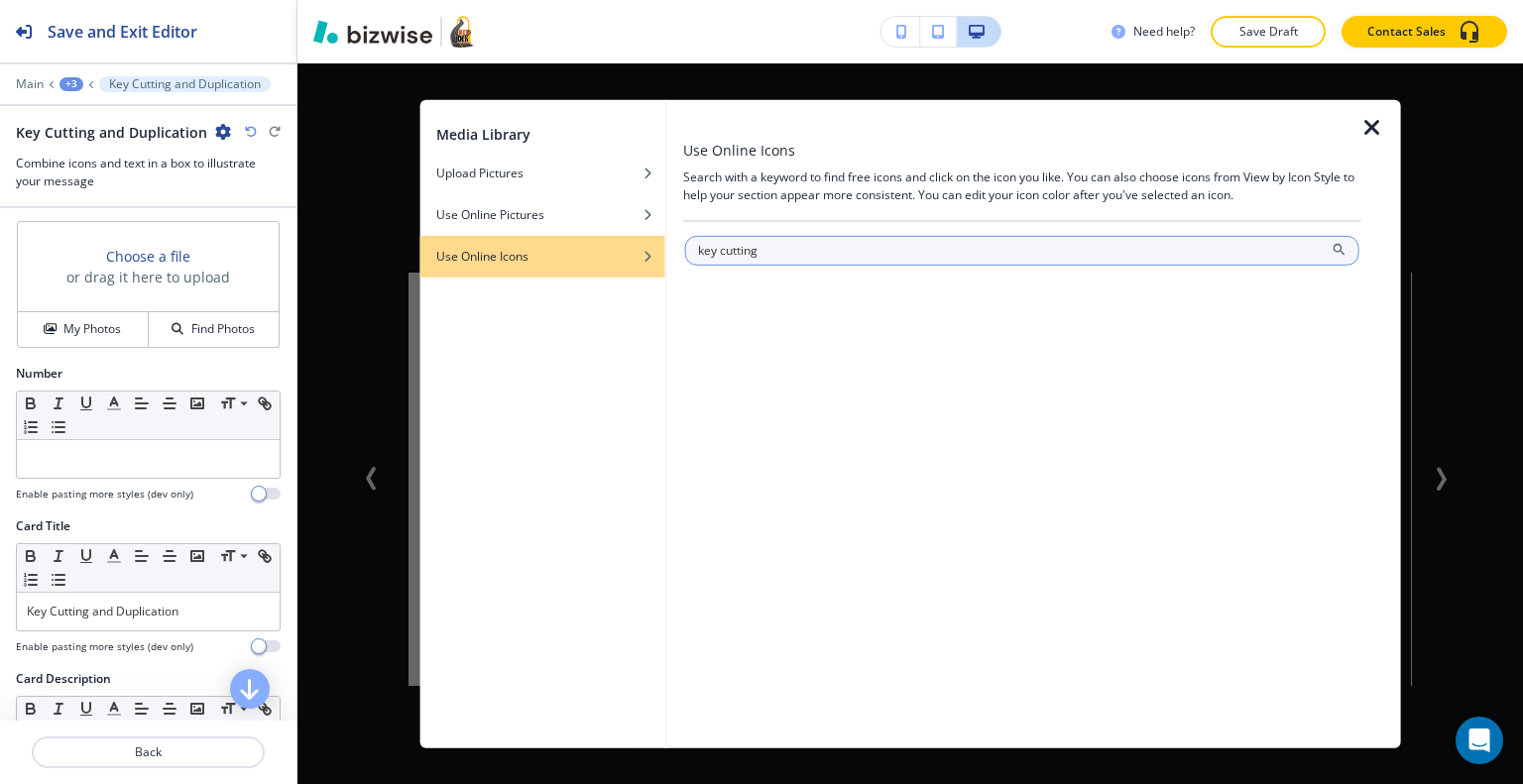 type on "key cutting" 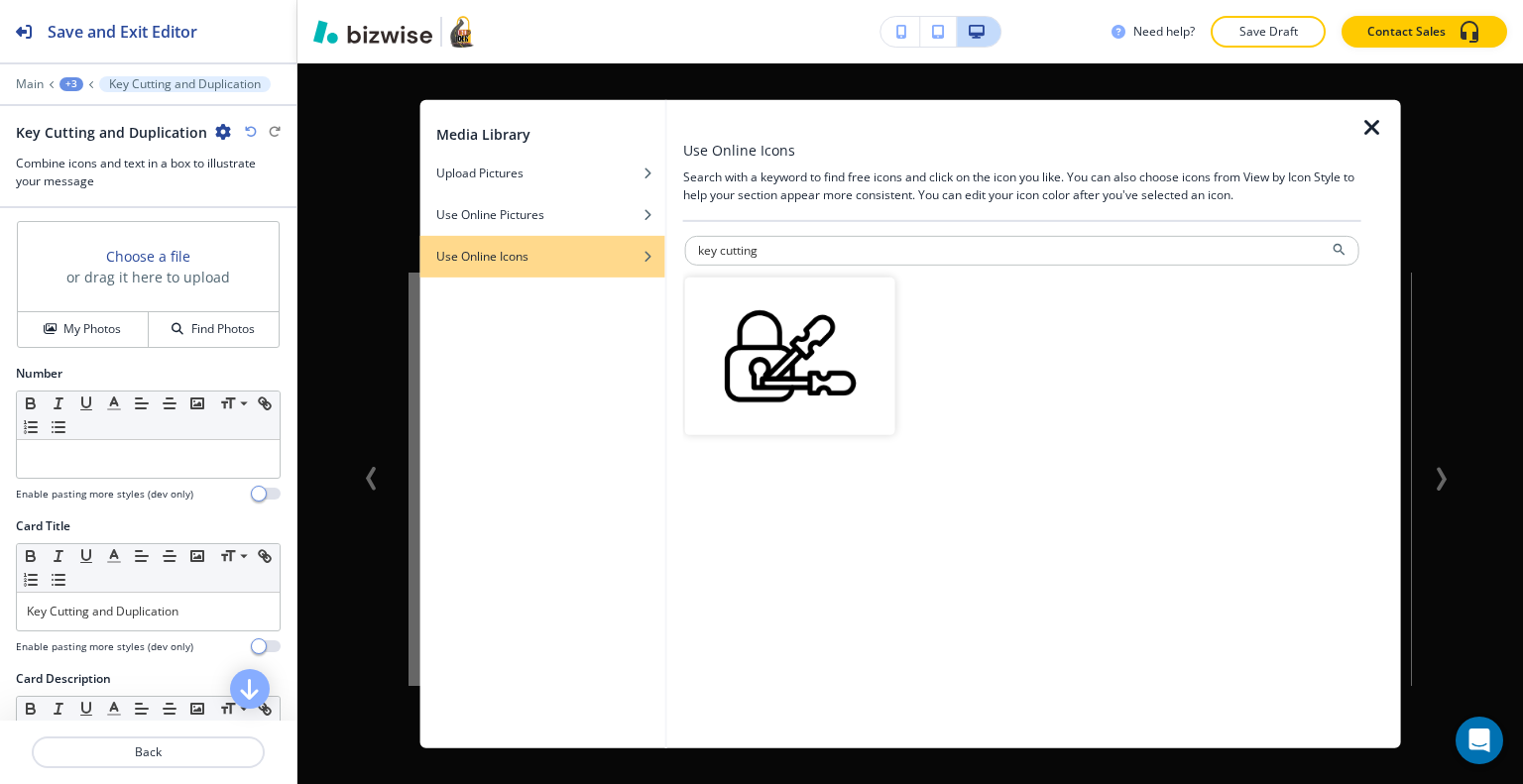 click at bounding box center [790, 355] 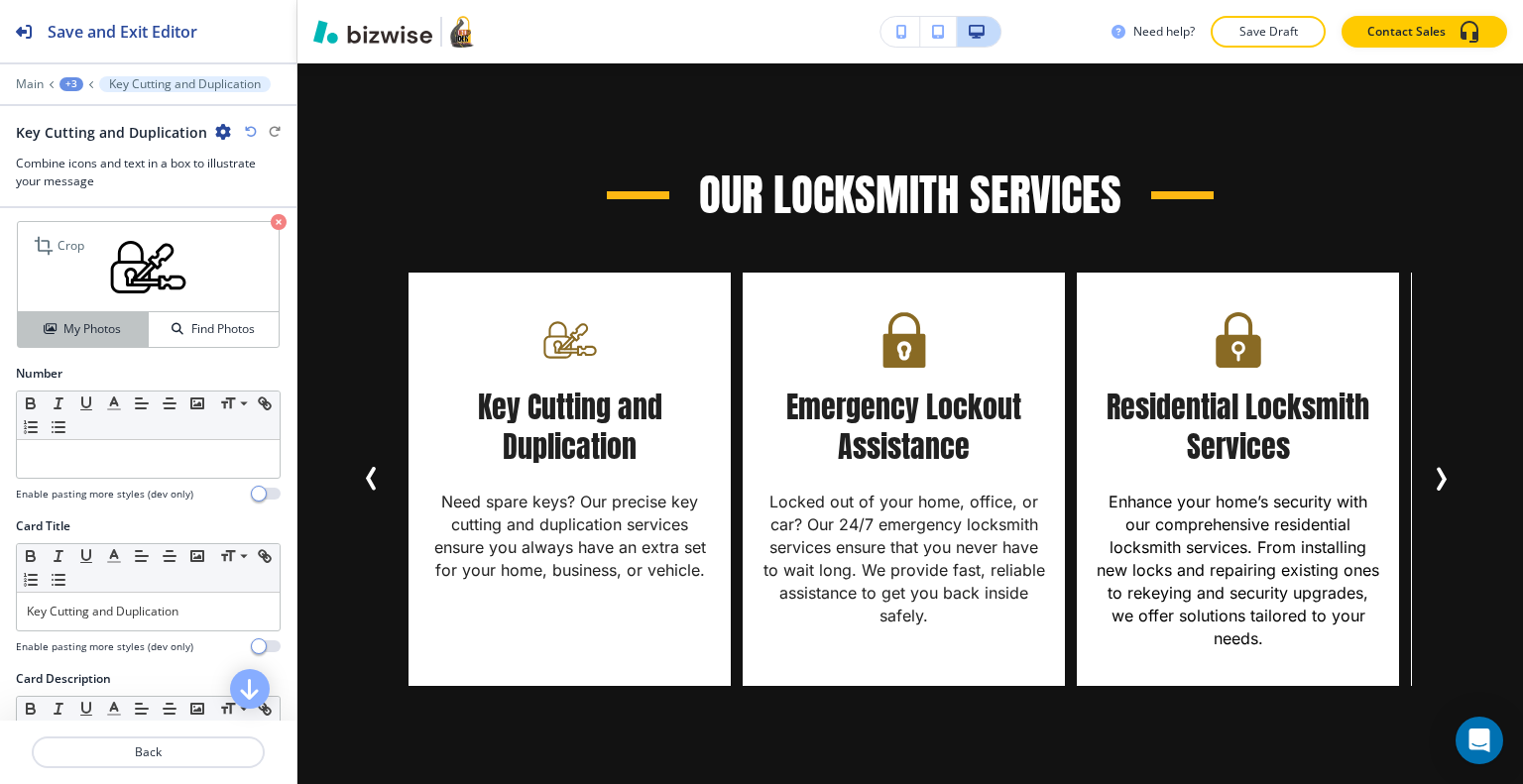 click on "My Photos" at bounding box center [92, 329] 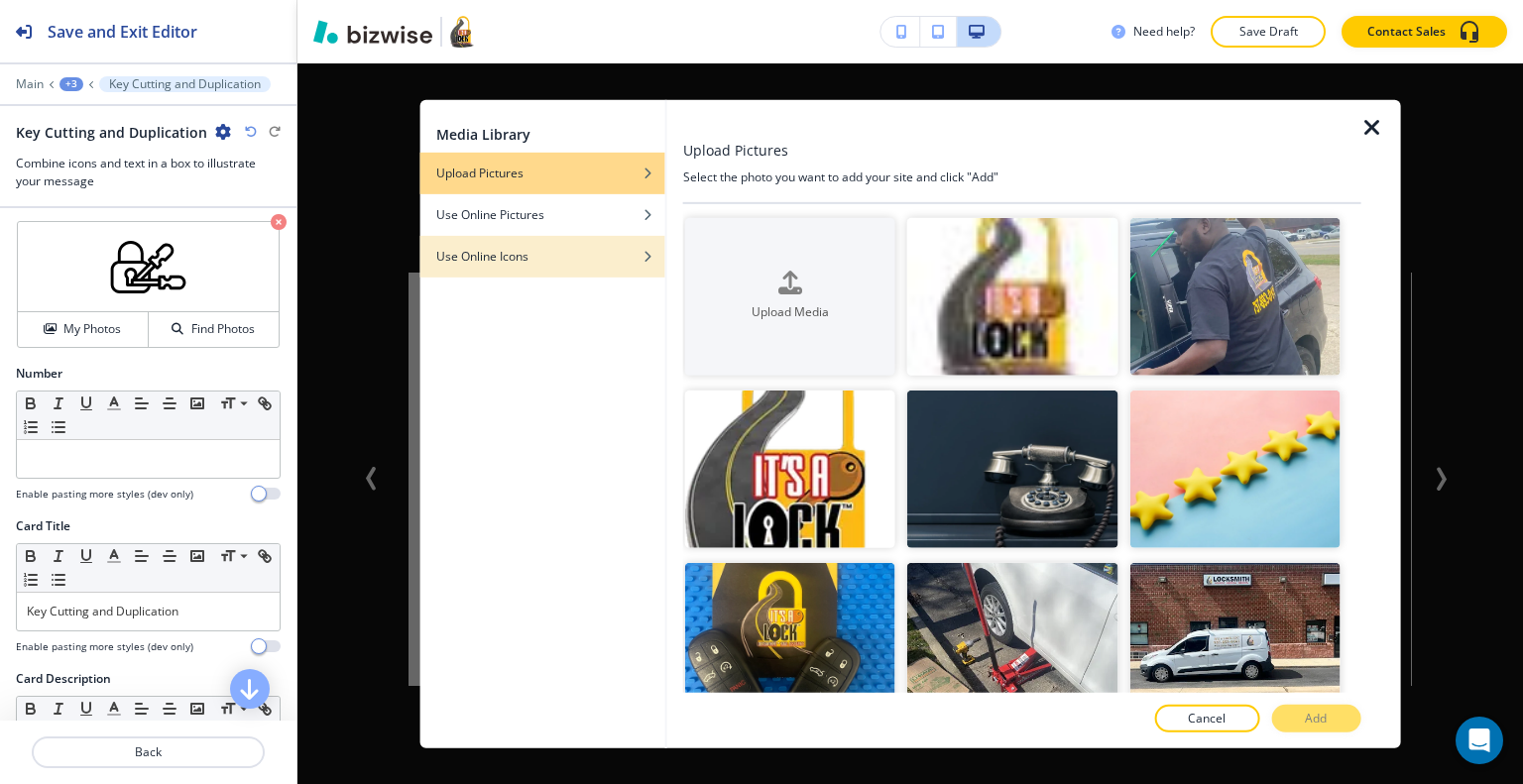 click at bounding box center [542, 271] 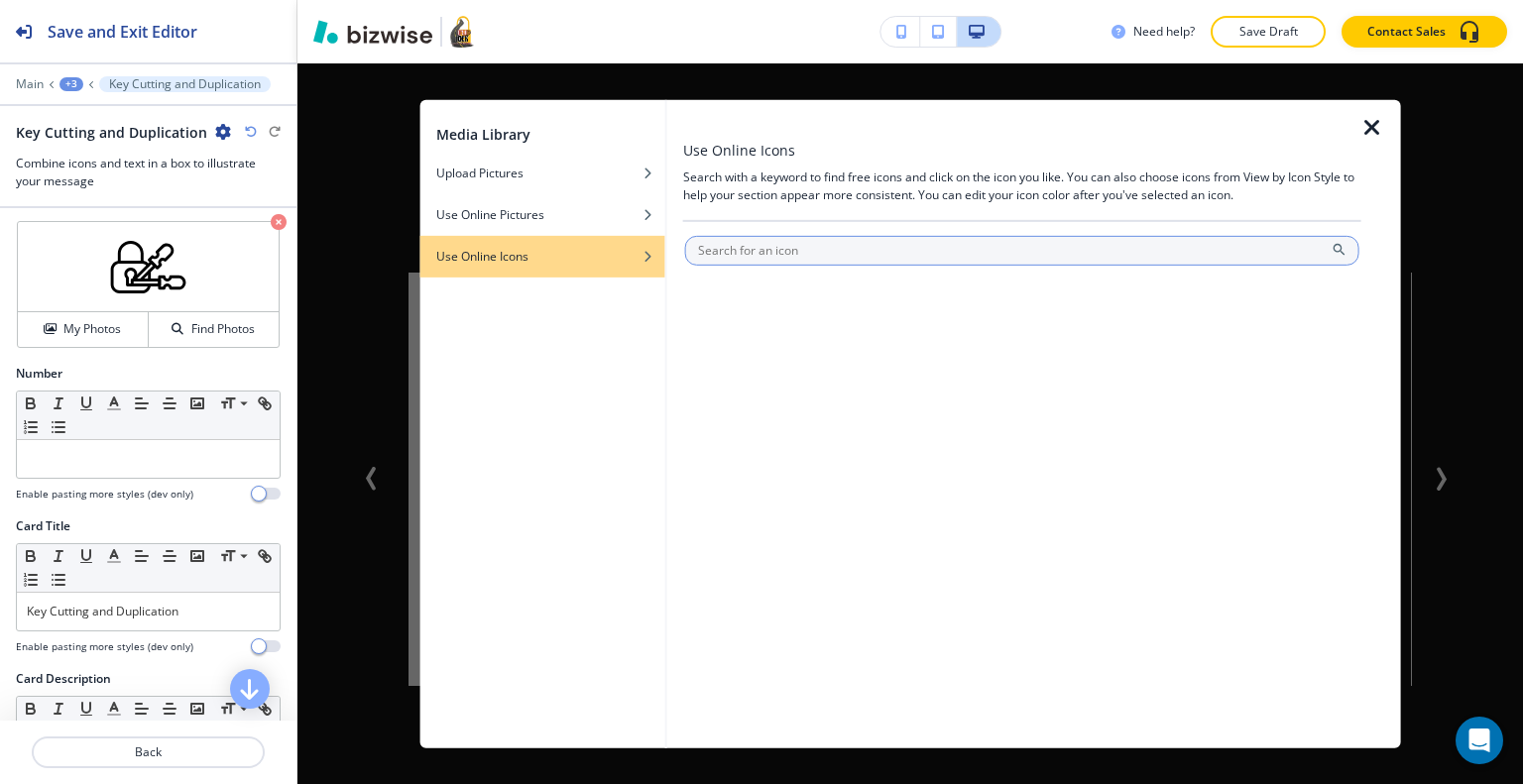 type on "k" 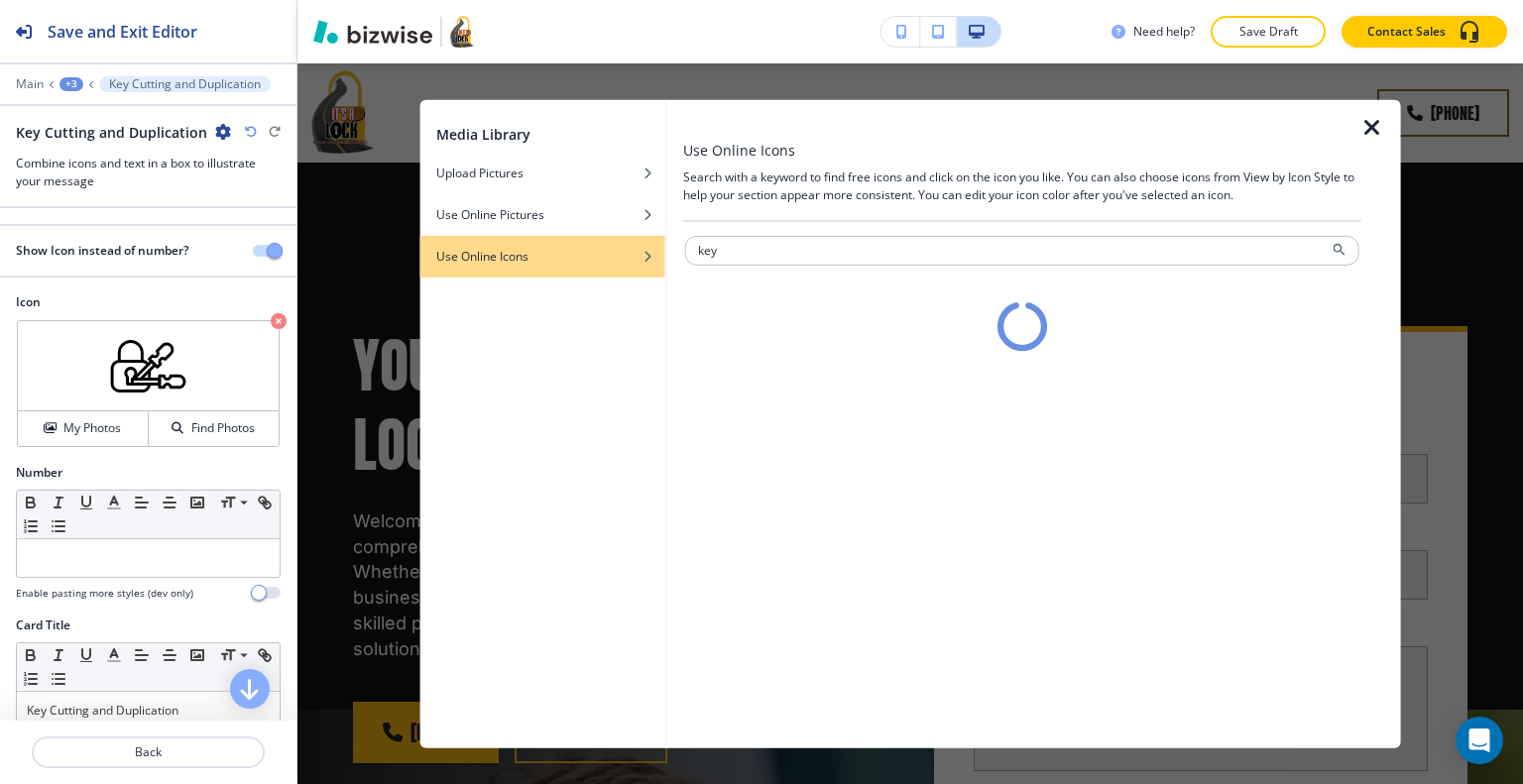 scroll, scrollTop: 0, scrollLeft: 0, axis: both 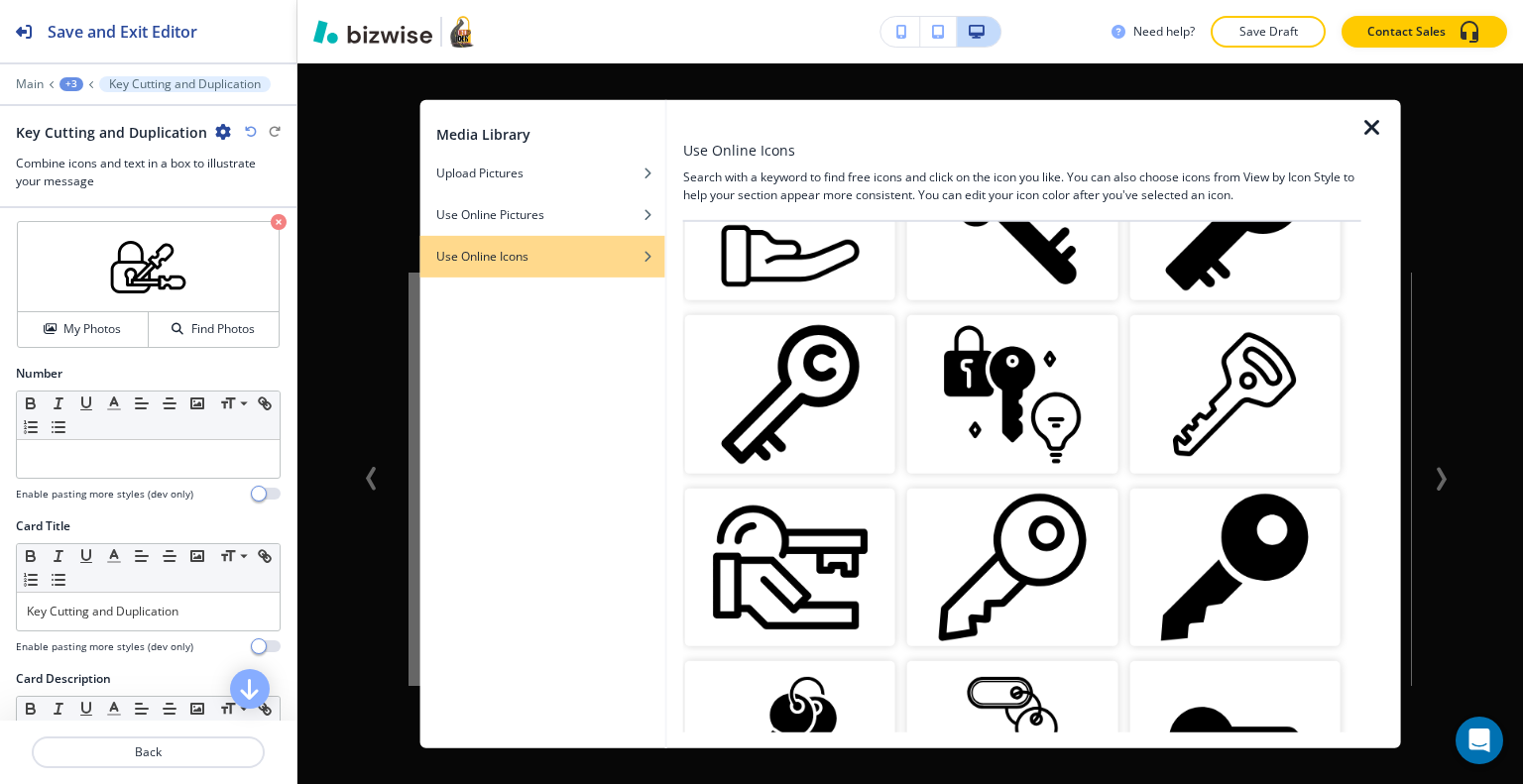 click at bounding box center [1012, 393] 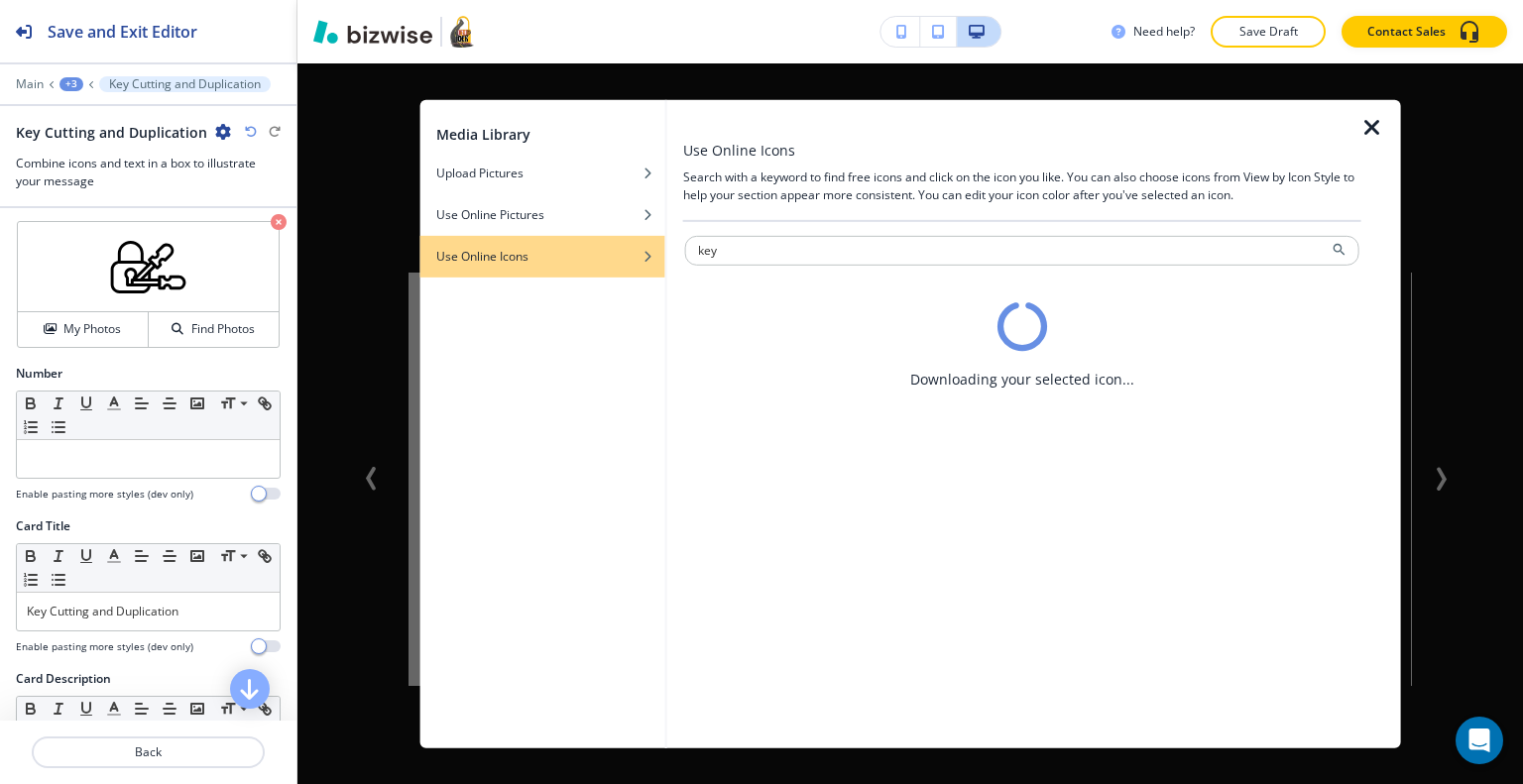 scroll, scrollTop: 0, scrollLeft: 0, axis: both 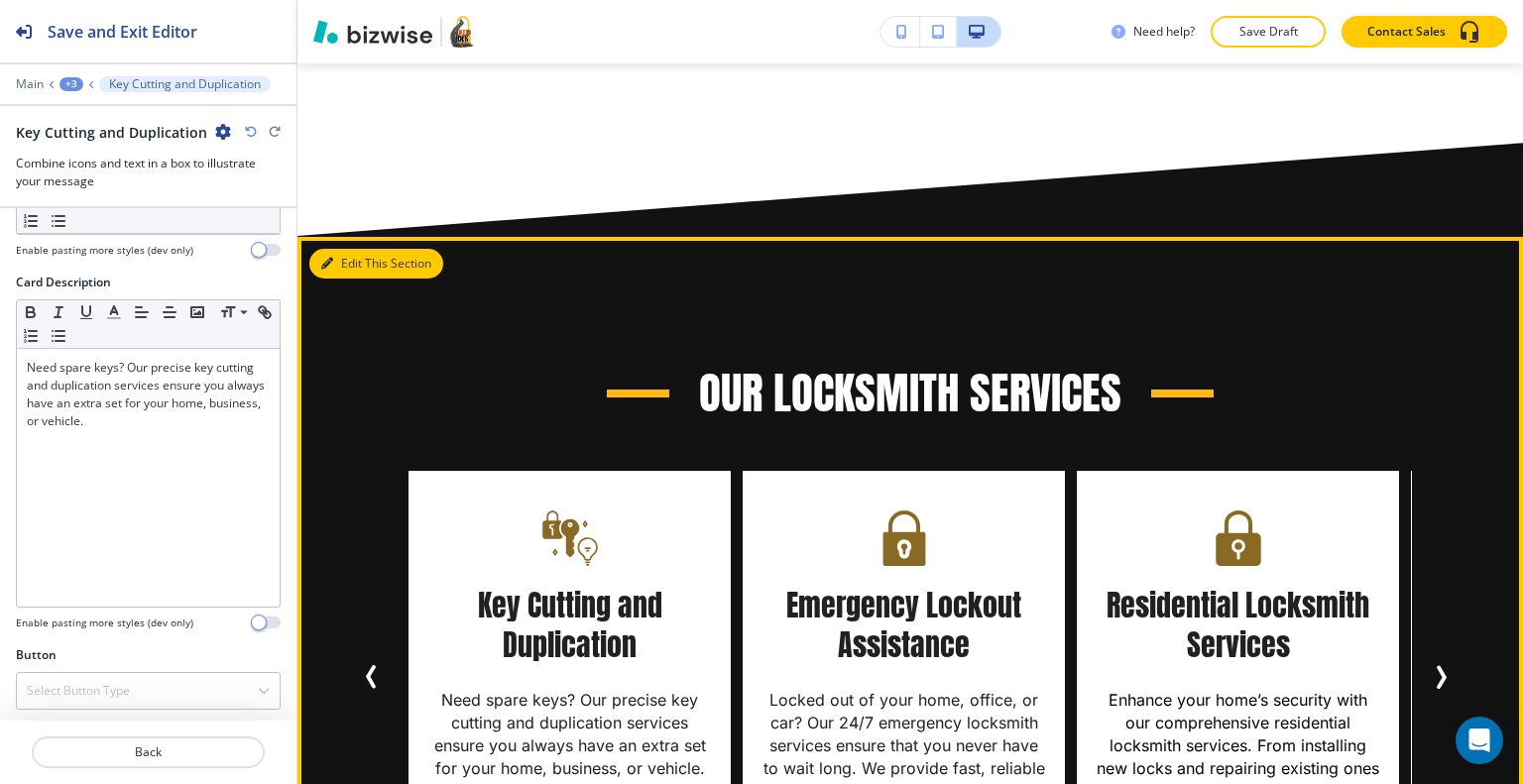 click on "Edit This Section" at bounding box center (376, 264) 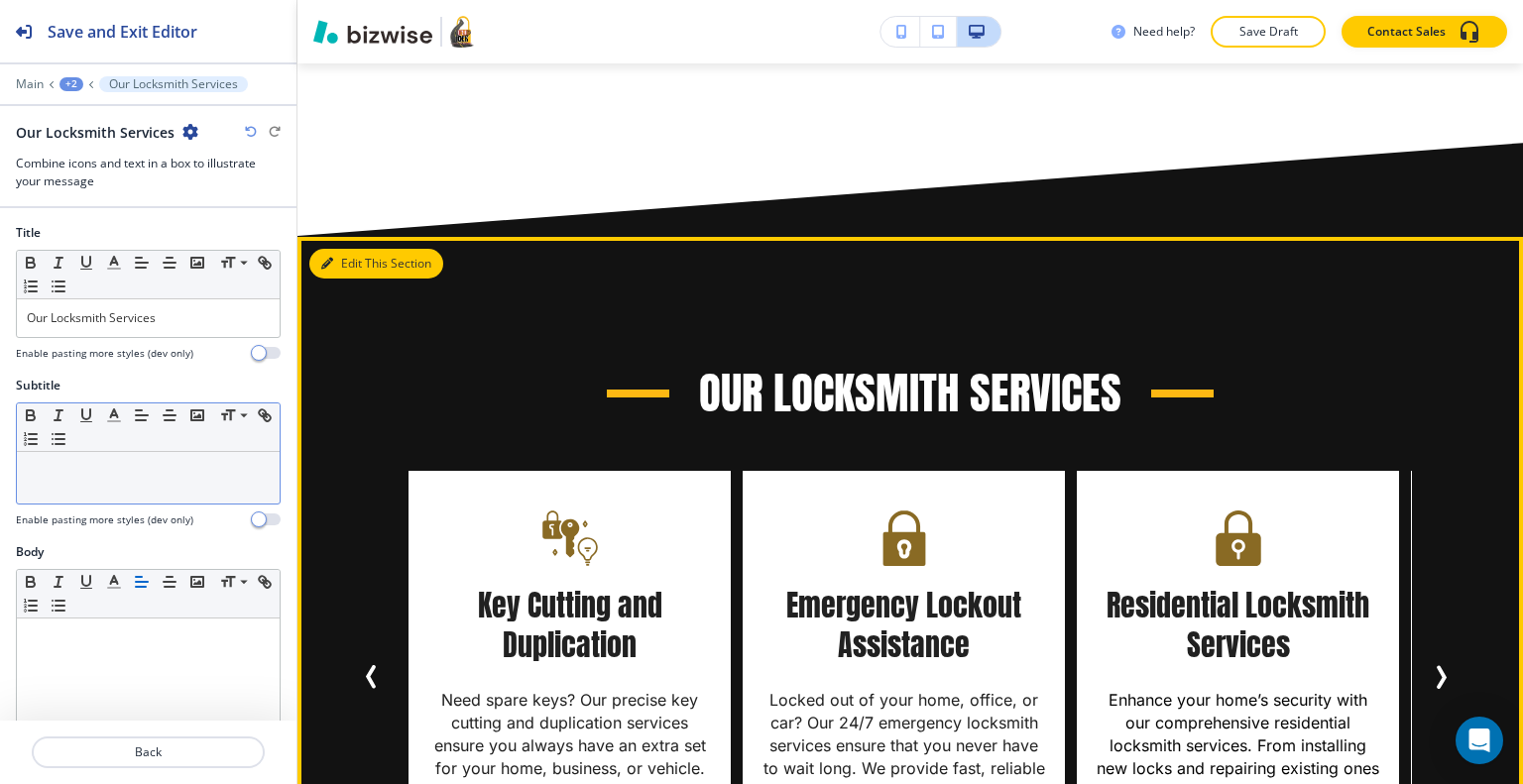 scroll, scrollTop: 1973, scrollLeft: 0, axis: vertical 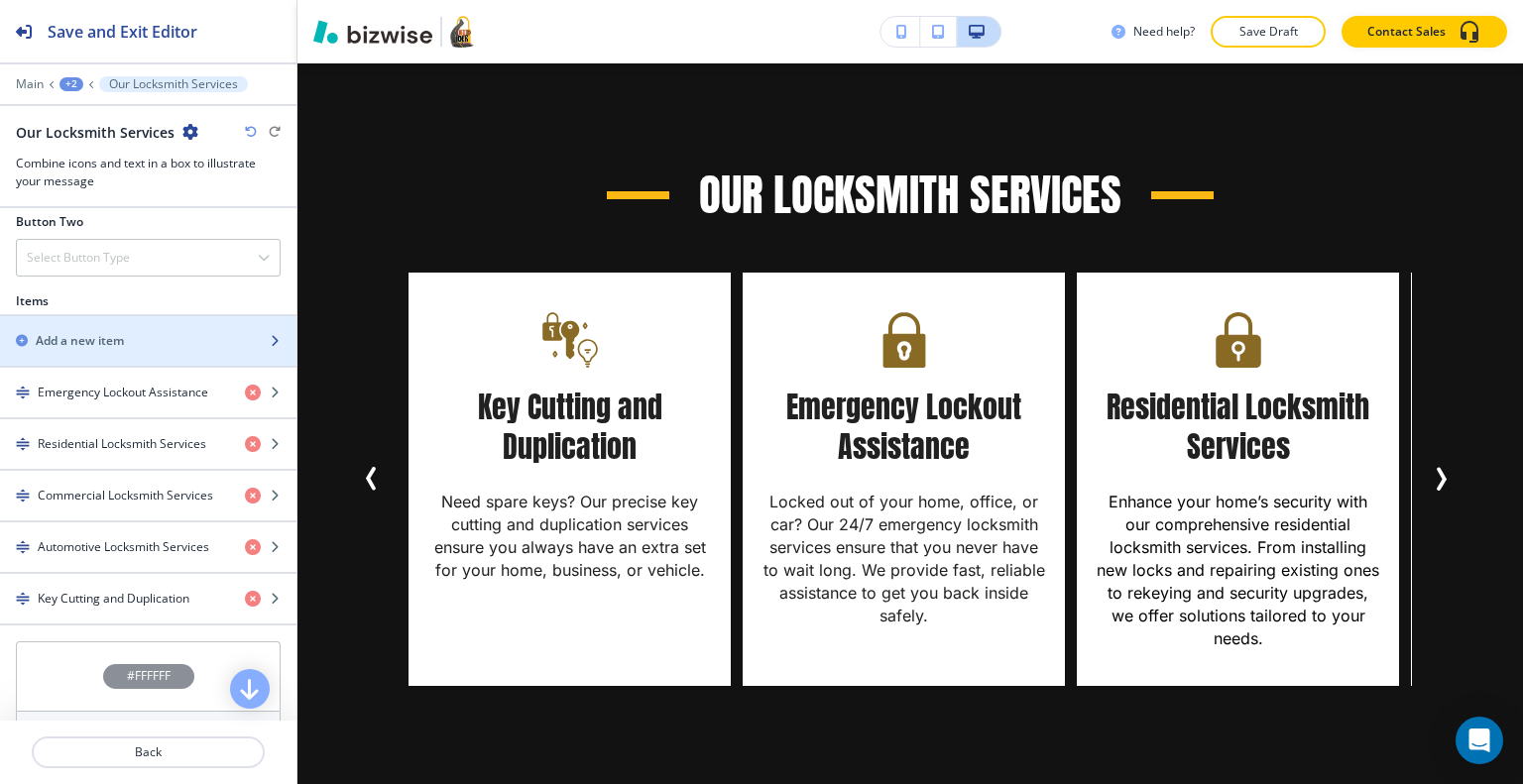 click on "Add a new item" at bounding box center [79, 341] 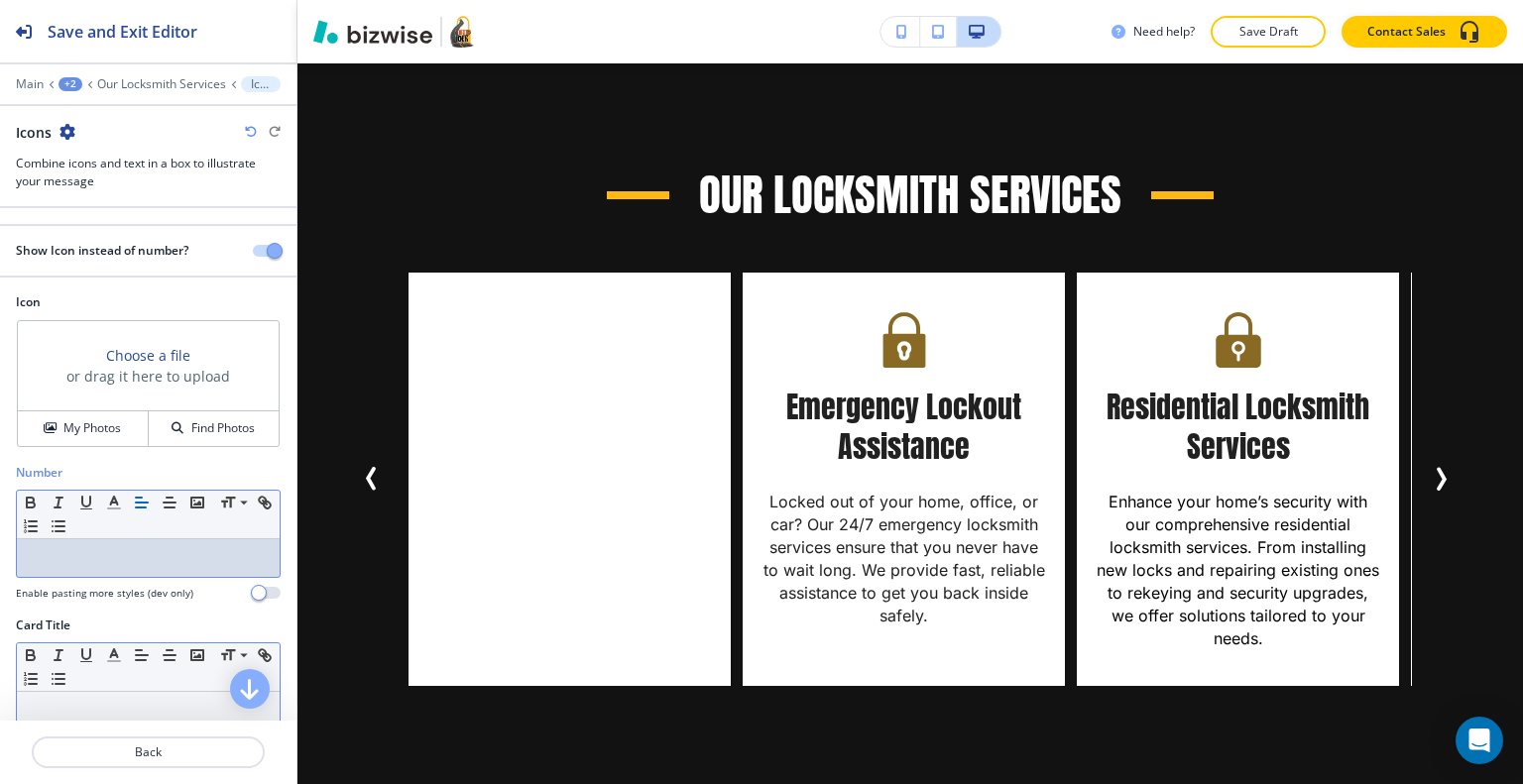 drag, startPoint x: 89, startPoint y: 558, endPoint x: 58, endPoint y: 706, distance: 151.2118 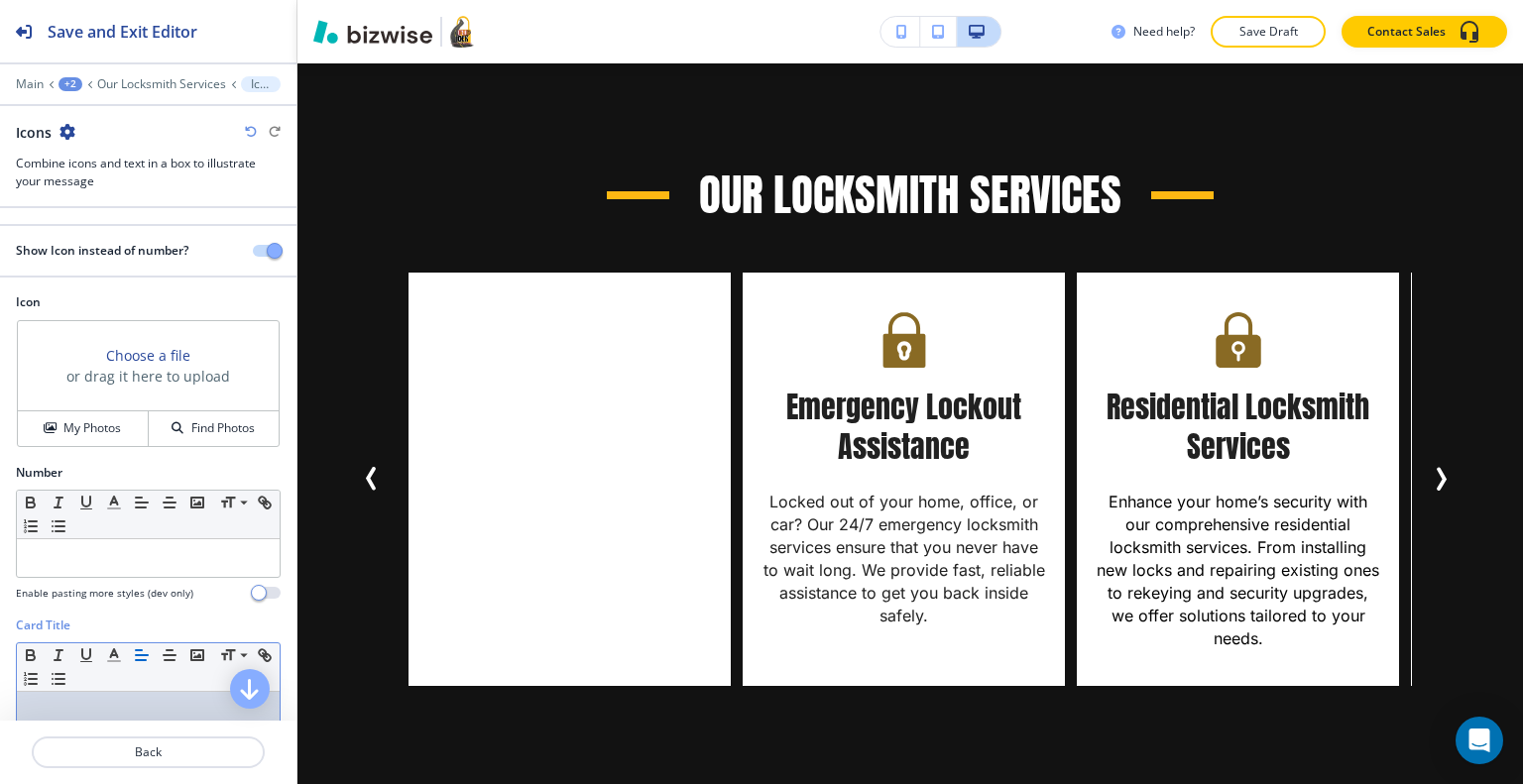 scroll, scrollTop: 99, scrollLeft: 0, axis: vertical 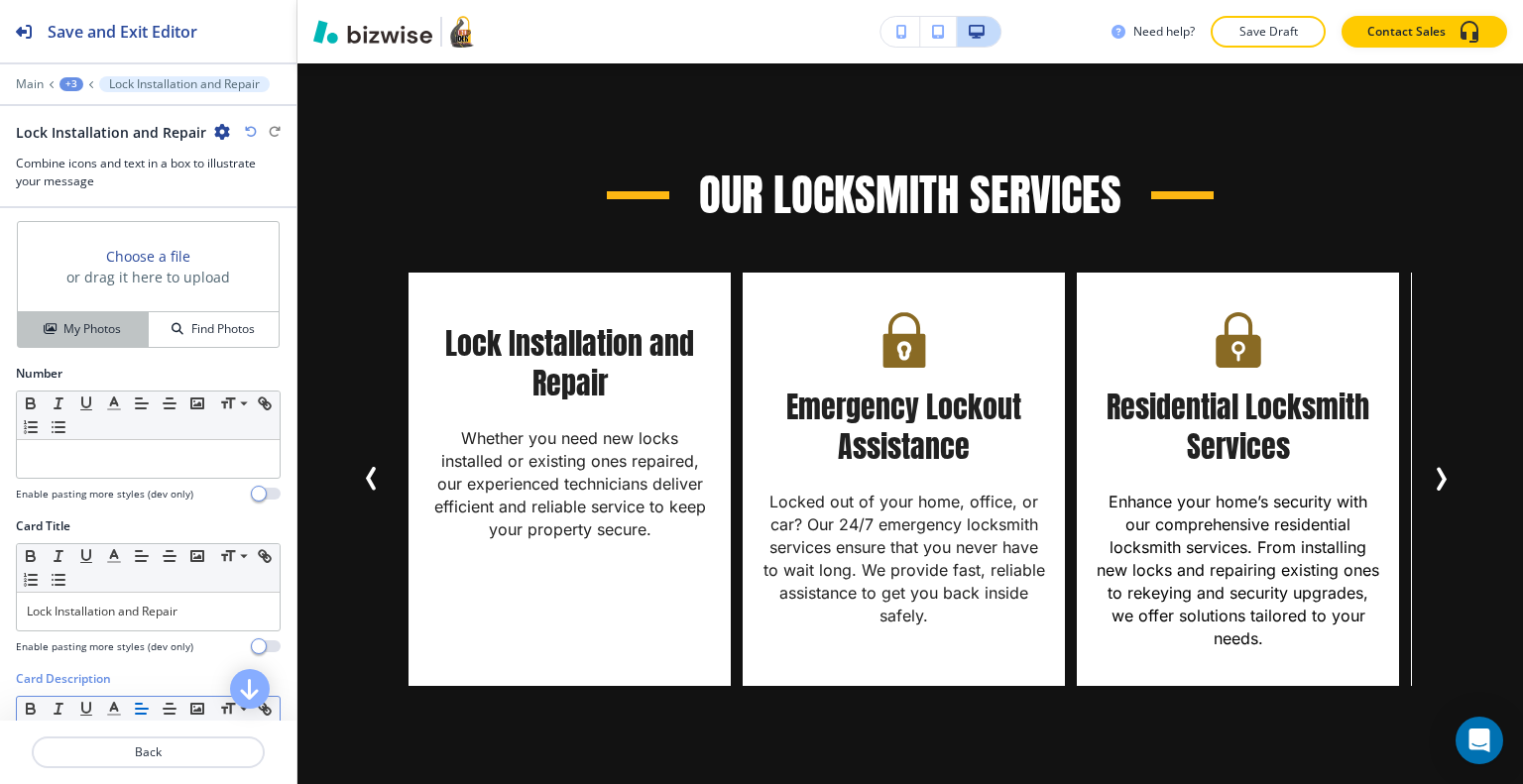 click on "My Photos" at bounding box center [83, 329] 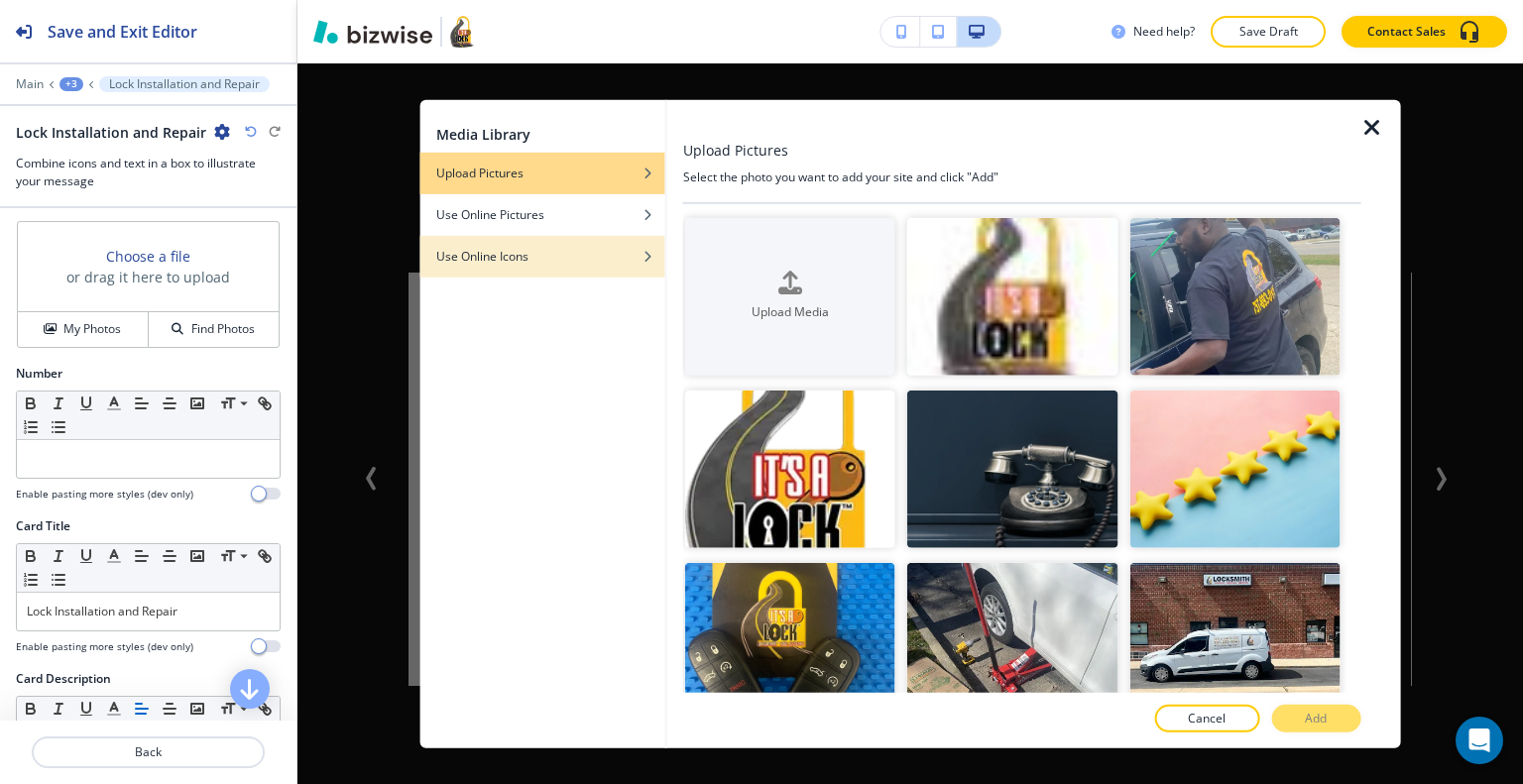 click on "Use Online Icons" at bounding box center [542, 256] 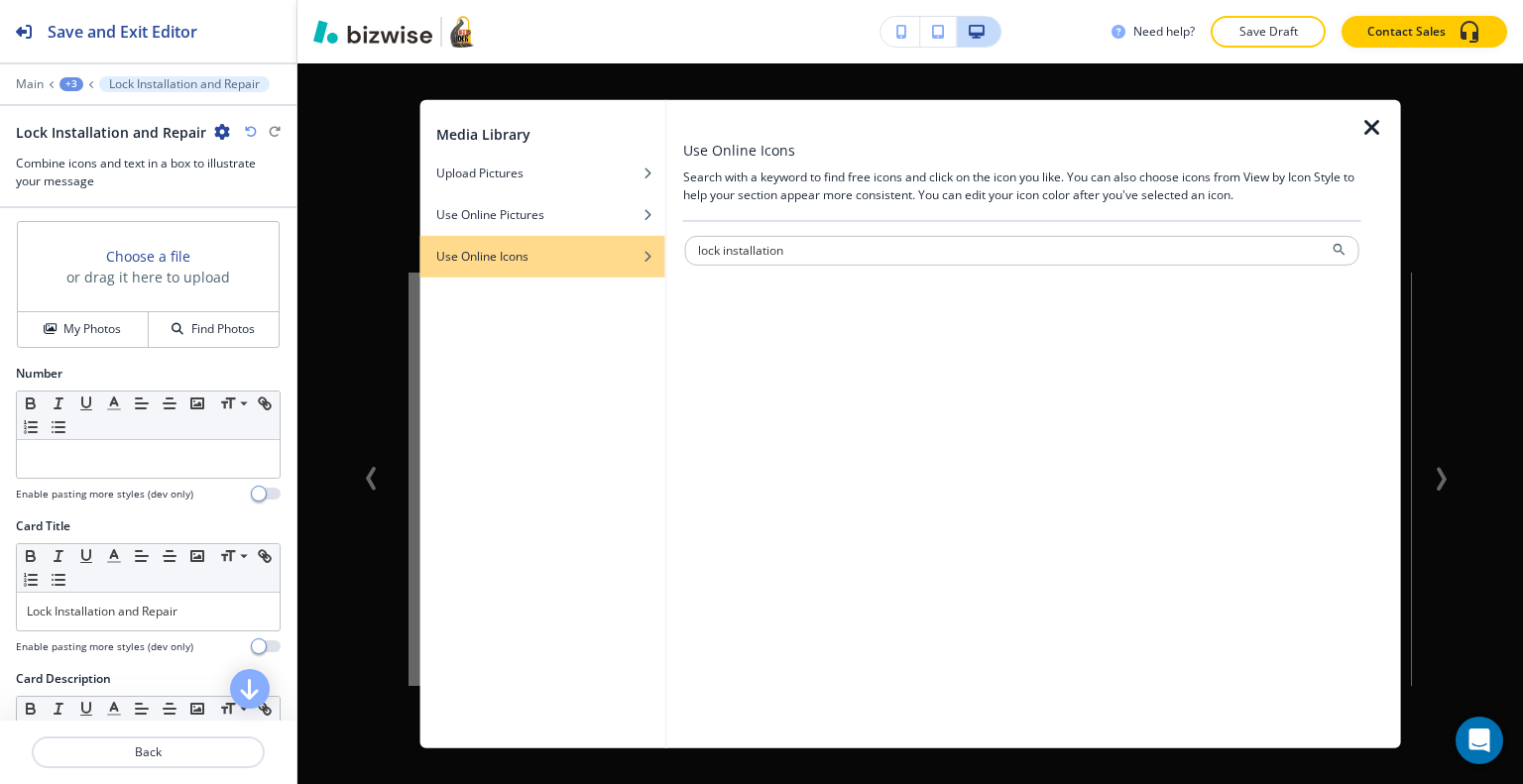 type on "lock installation" 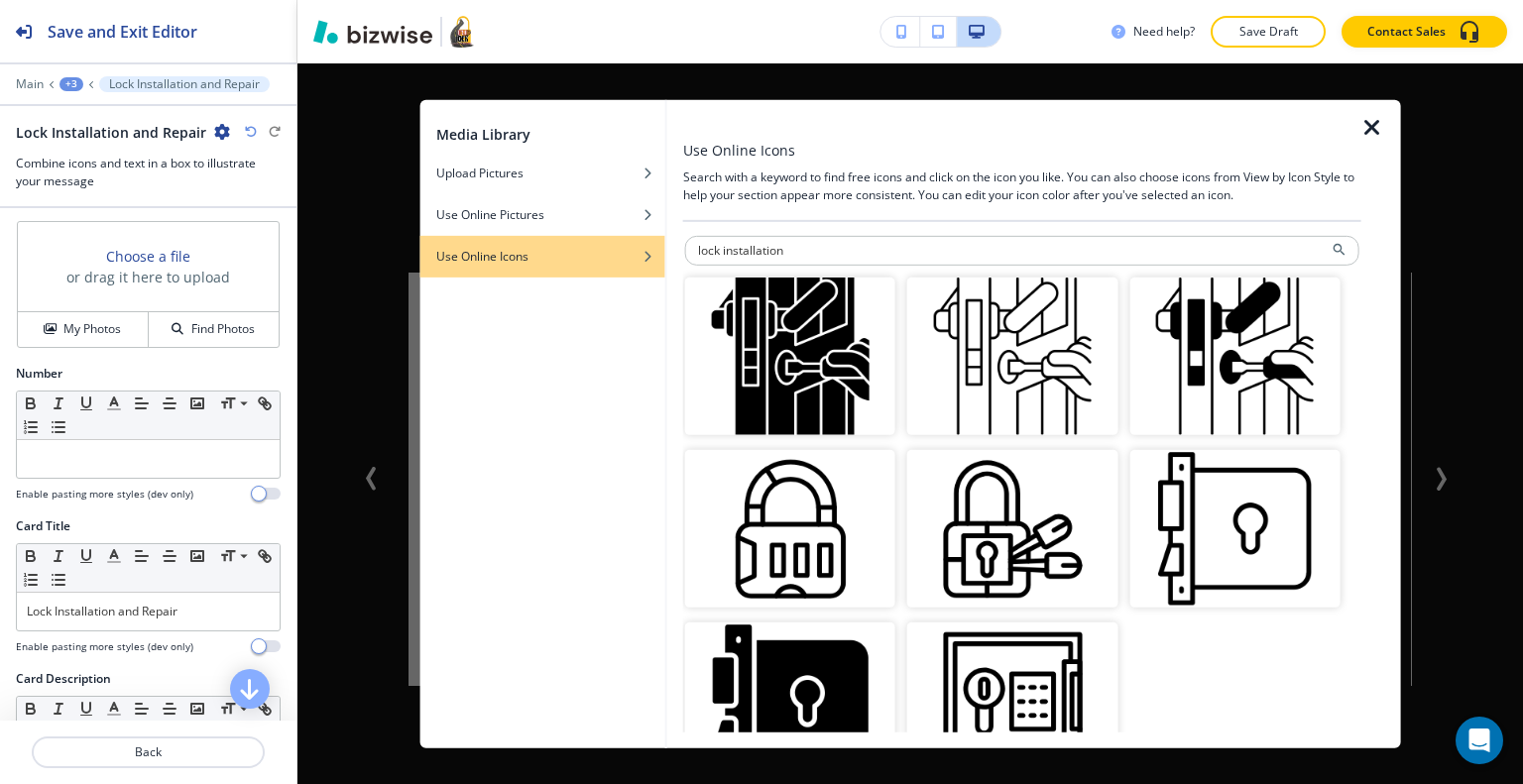 scroll, scrollTop: 51, scrollLeft: 0, axis: vertical 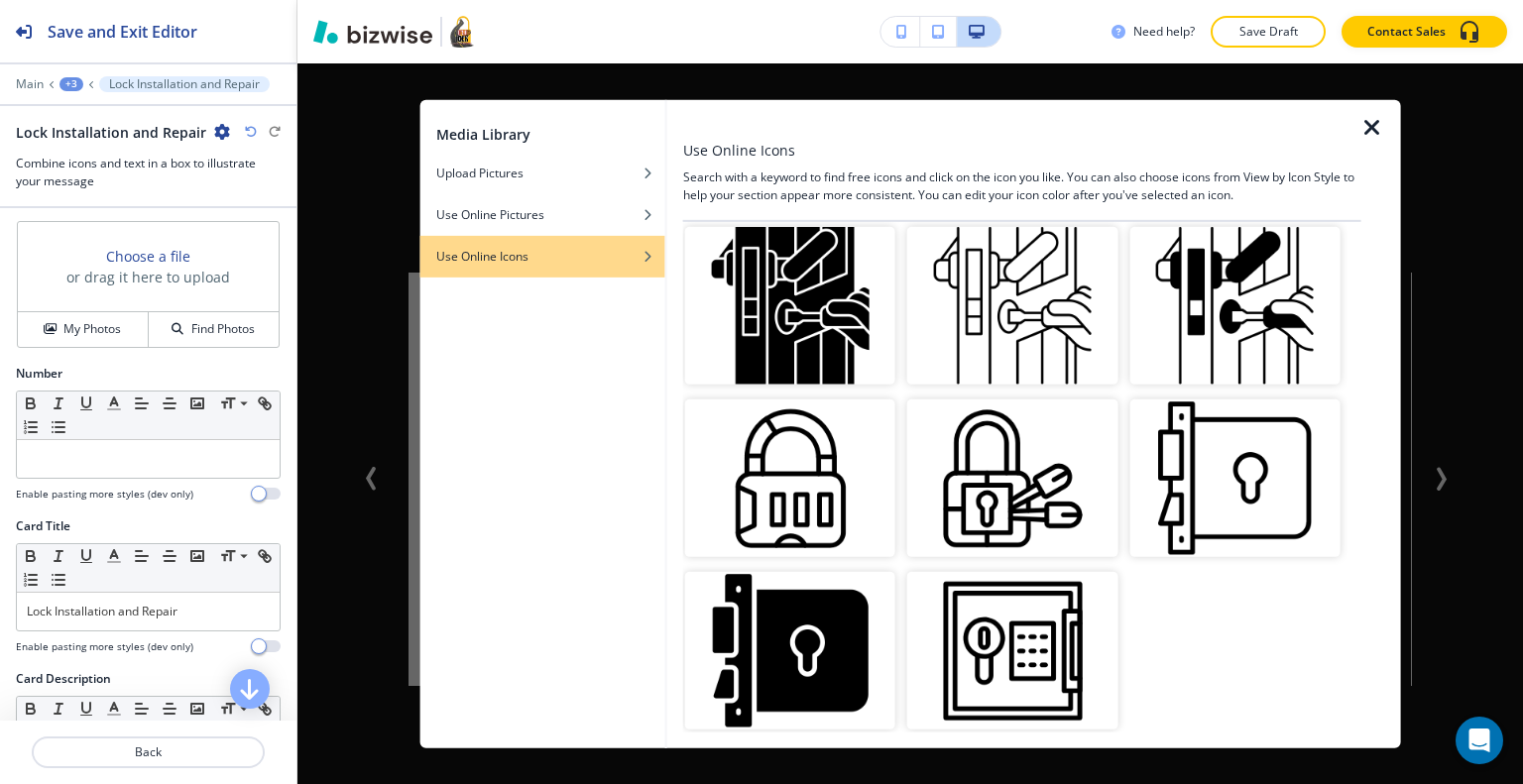 click at bounding box center (790, 650) 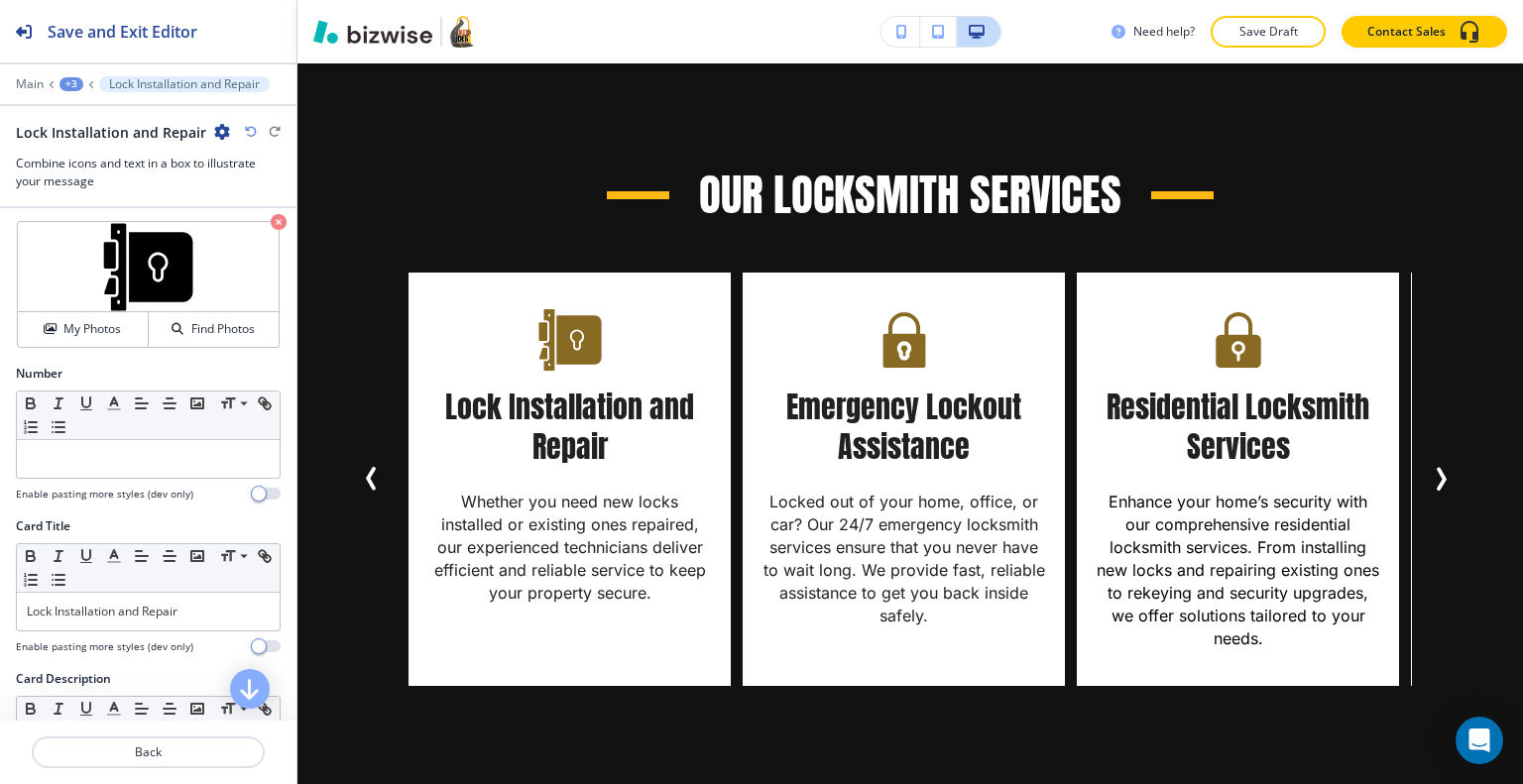 scroll, scrollTop: 1676, scrollLeft: 0, axis: vertical 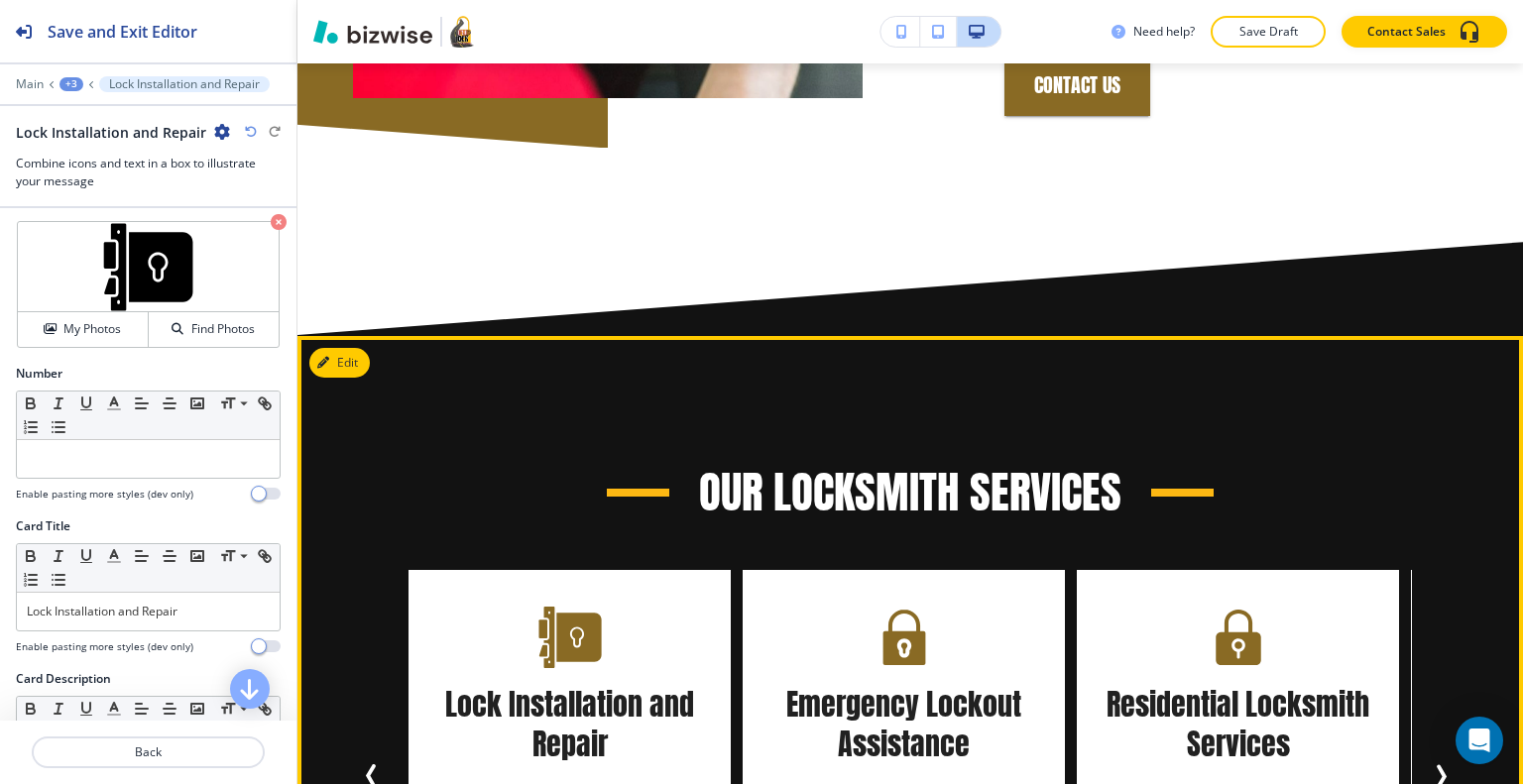click on "Our Locksmith Services Automotive Locksmith Services Dealing with a car lockout or need a new car key? Our automotive locksmith services include unlocking vehicles, key replacements, and ignition repairs, ensuring you’re never left stranded. Key Cutting and Duplication Need spare keys? Our precise key cutting and duplication services ensure you always have an extra set for your home, business, or vehicle. Lock Installation and Repair Whether you need new locks installed or existing ones repaired, our experienced technicians deliver efficient and reliable service to keep your property secure. Emergency Lockout Assistance Locked out of your home, office, or car? Our 24/7 emergency locksmith services ensure that you never have to wait long. We provide fast, reliable assistance to get you back inside safely. Residential Locksmith Services Commercial Locksmith Services Automotive Locksmith Services Key Cutting and Duplication Lock Installation and Repair Emergency Lockout Assistance Commercial Locksmith Services" at bounding box center (910, 723) 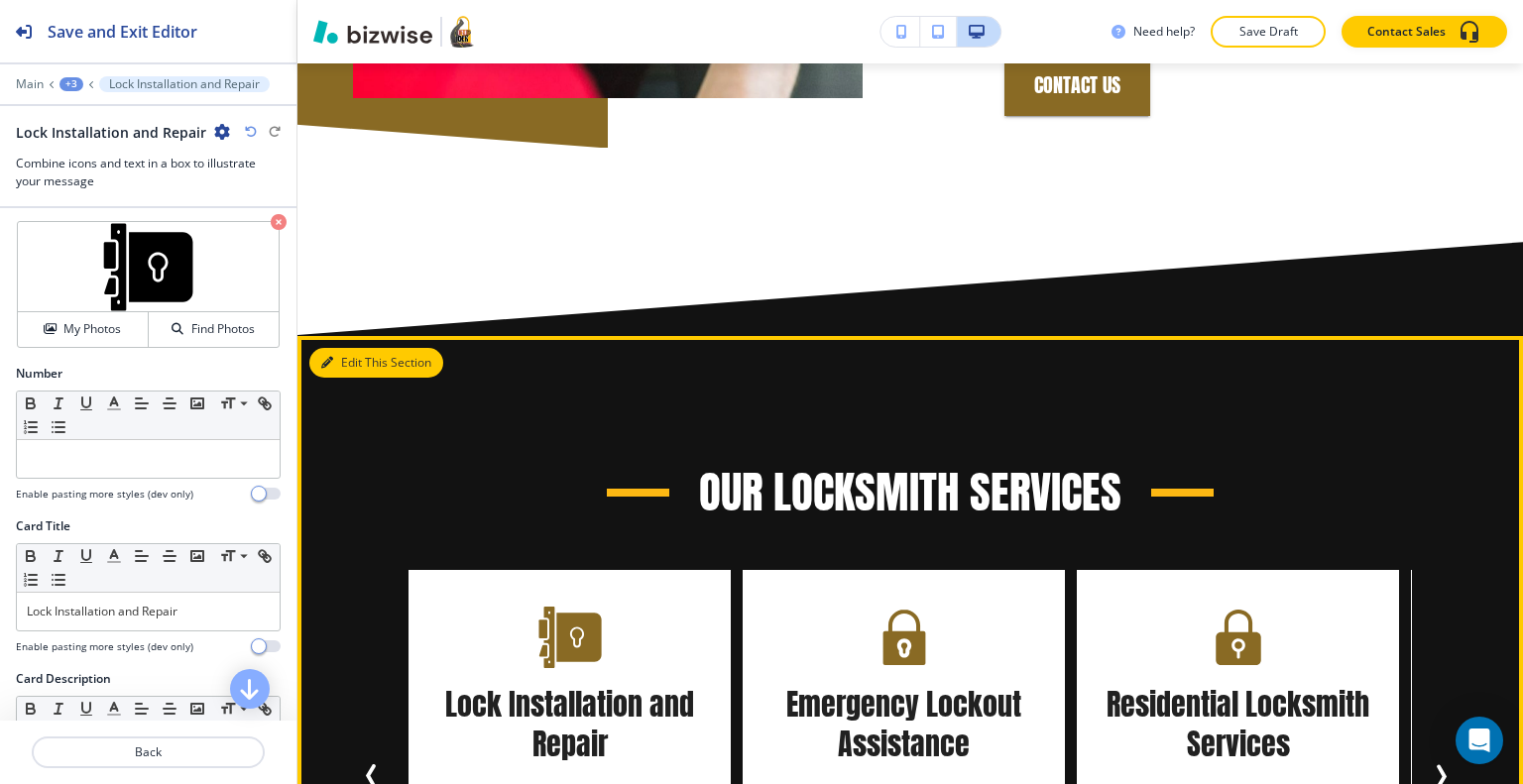click on "Edit This Section" at bounding box center [376, 363] 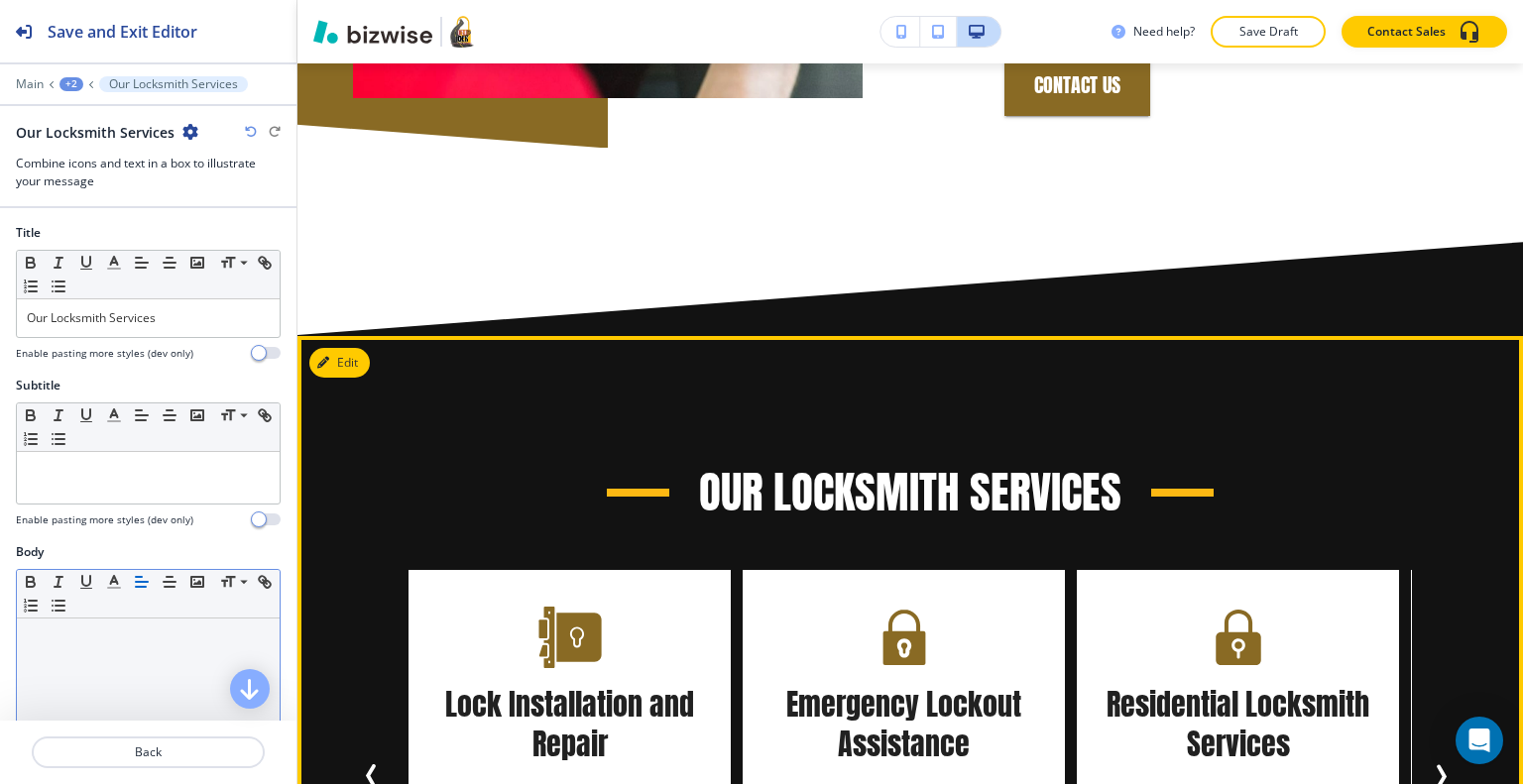 scroll, scrollTop: 1973, scrollLeft: 0, axis: vertical 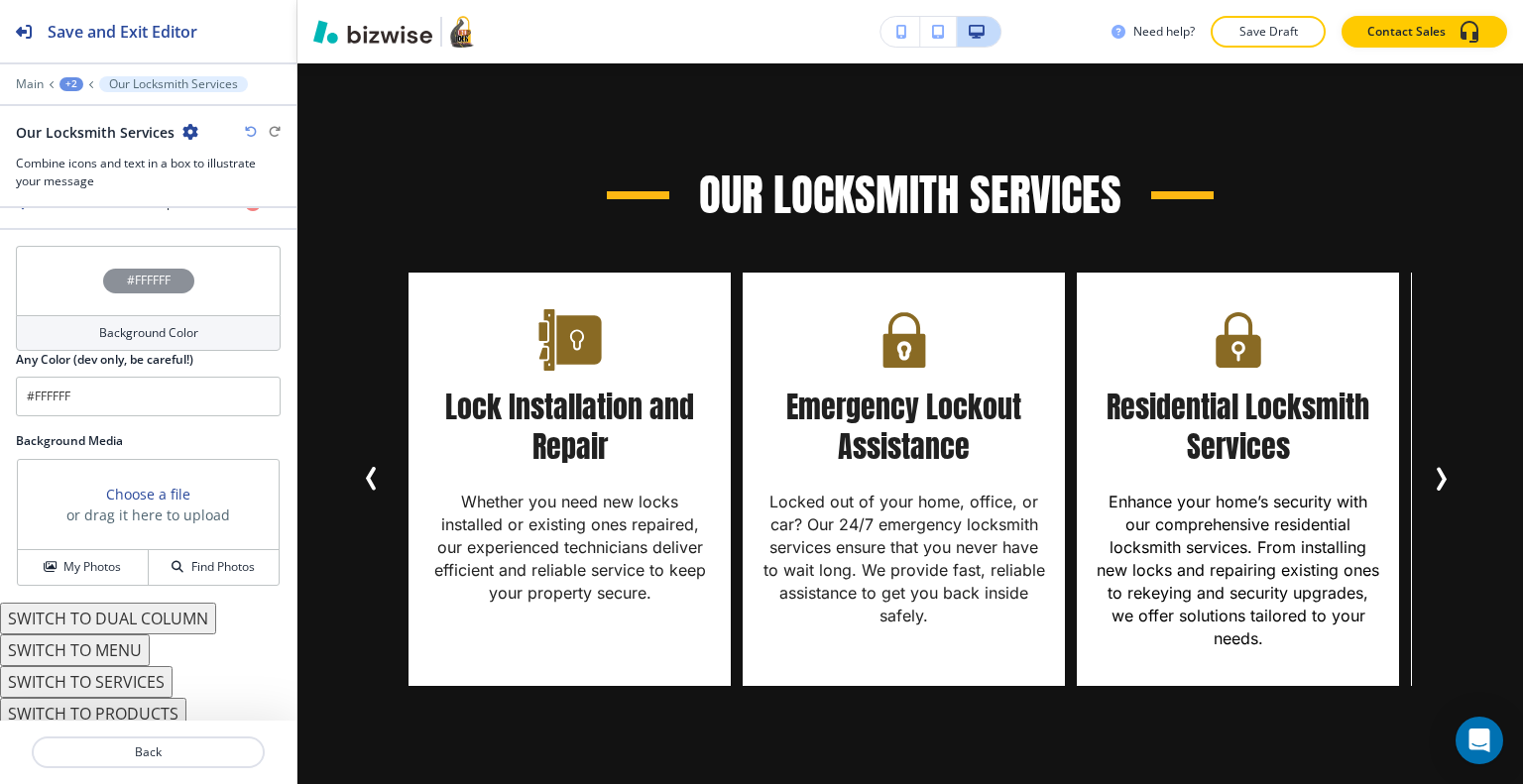 click on "#FFFFFF" at bounding box center (148, 280) 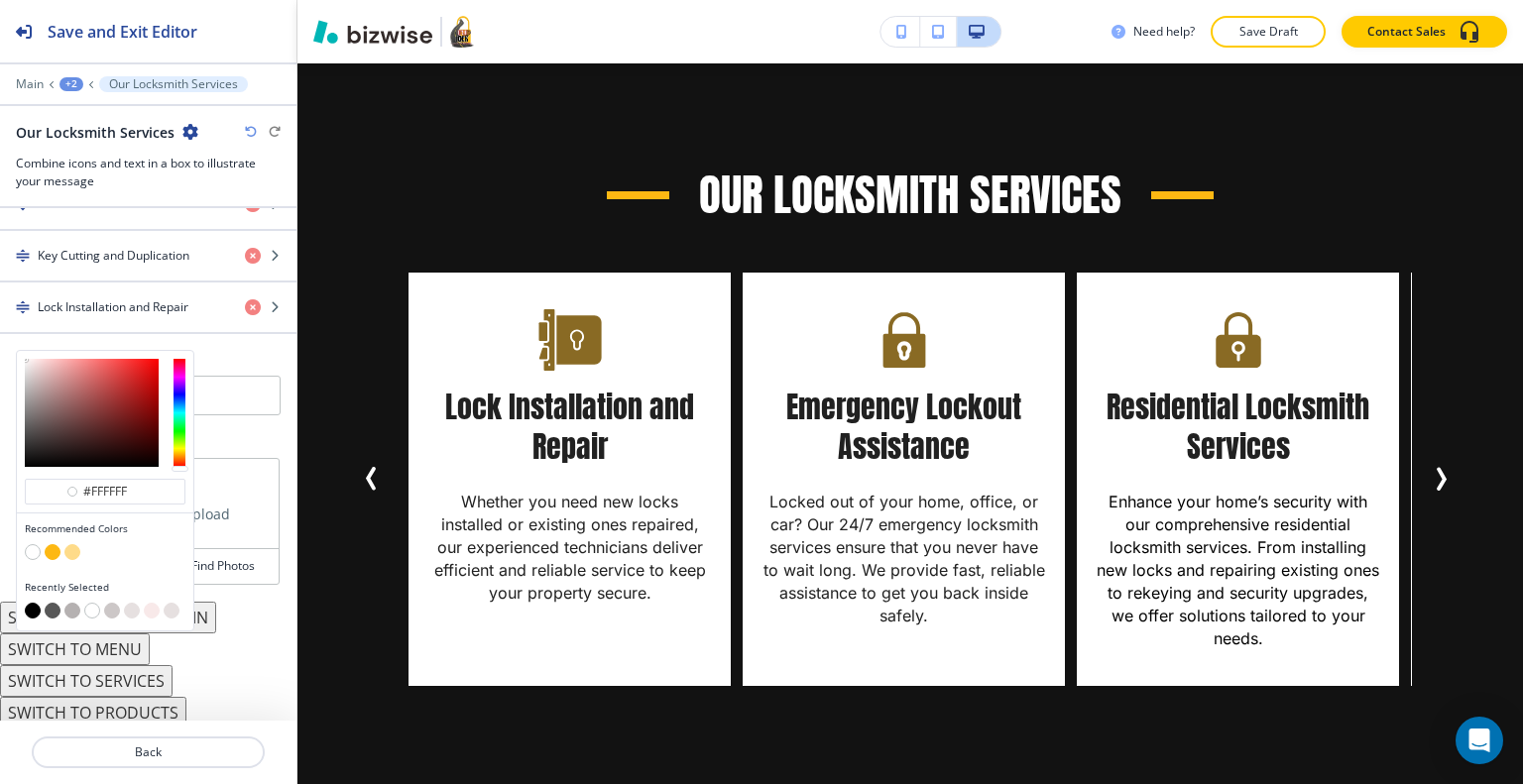 click at bounding box center (53, 611) 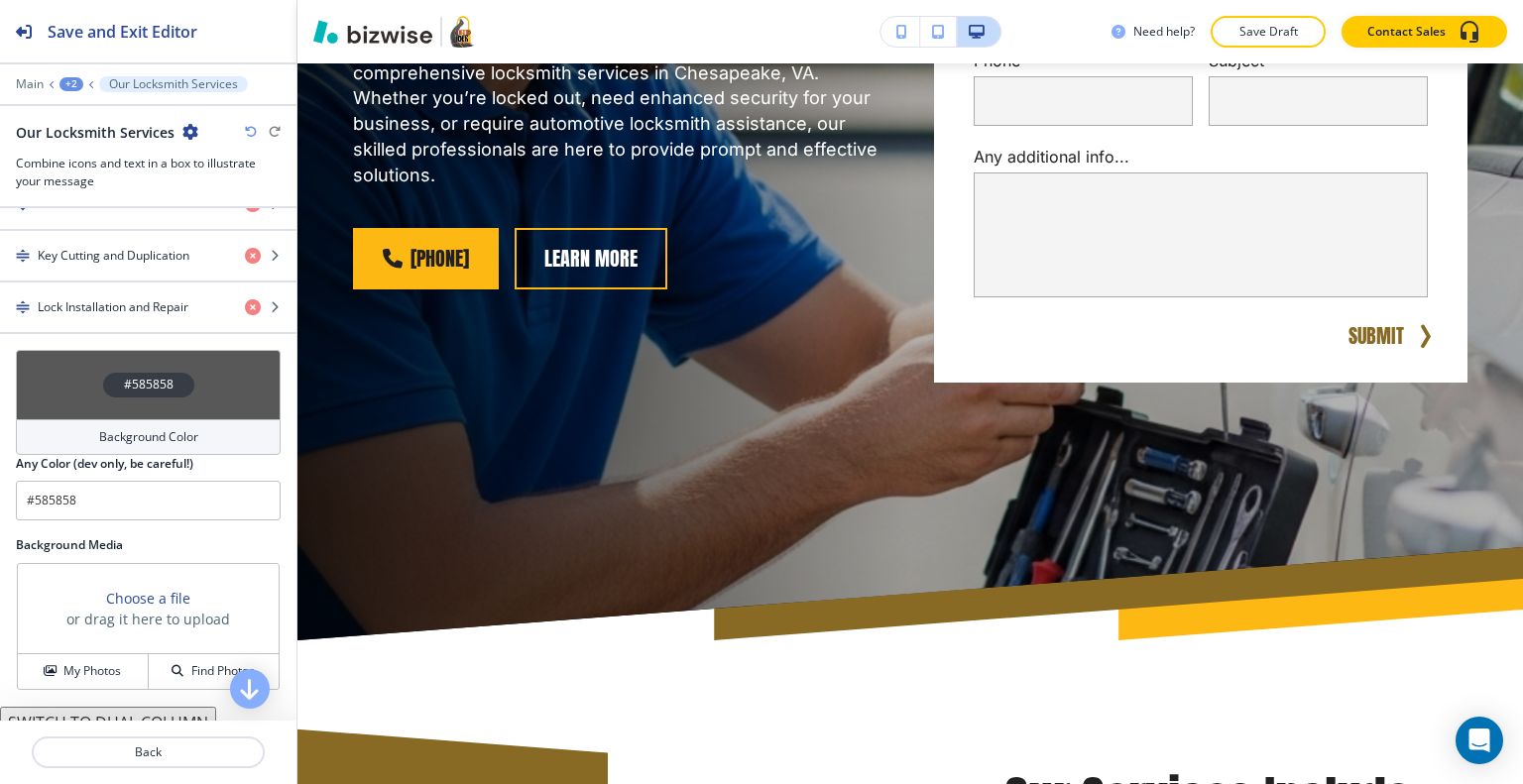 scroll, scrollTop: 0, scrollLeft: 0, axis: both 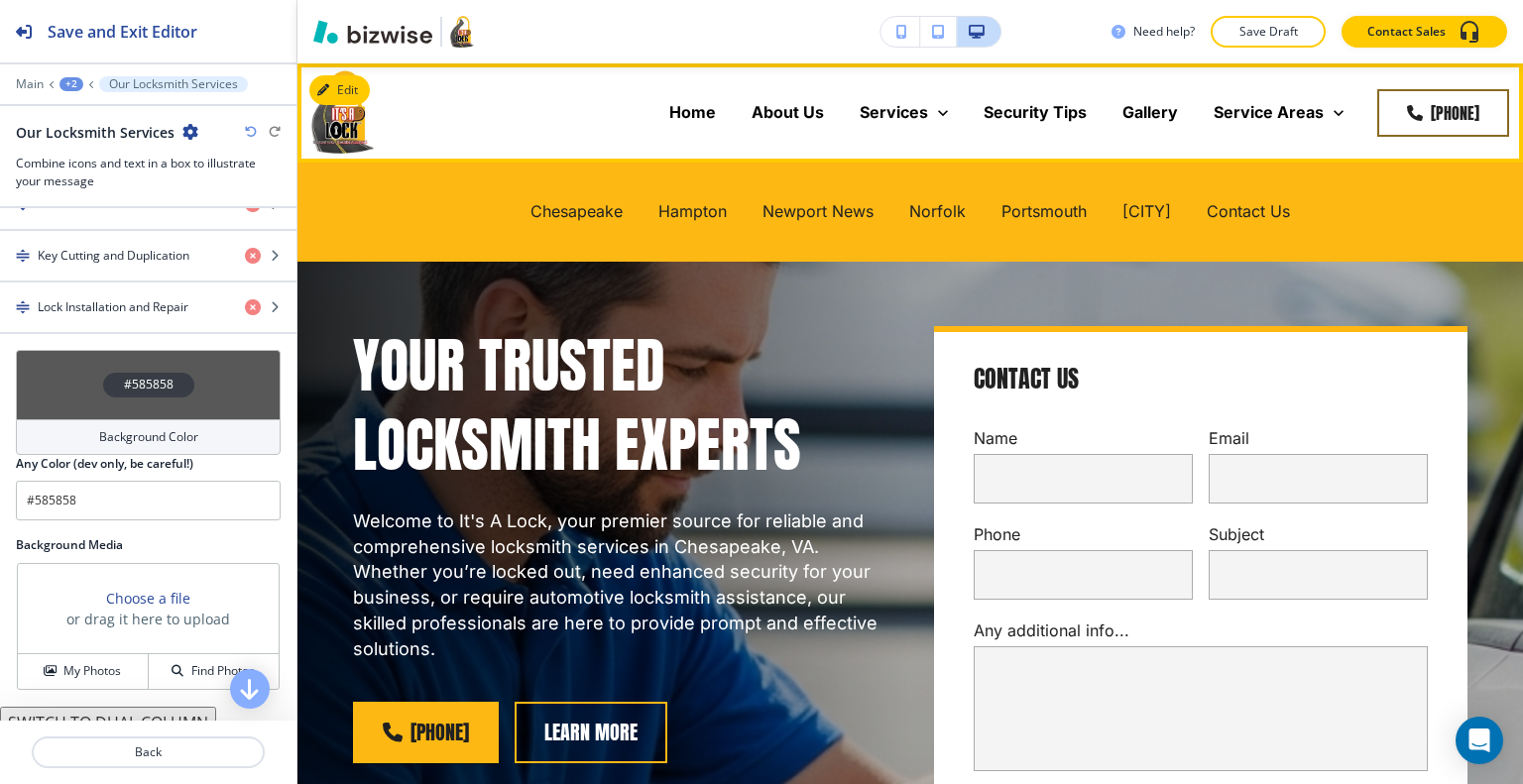 click on "Hampton" at bounding box center (692, 211) 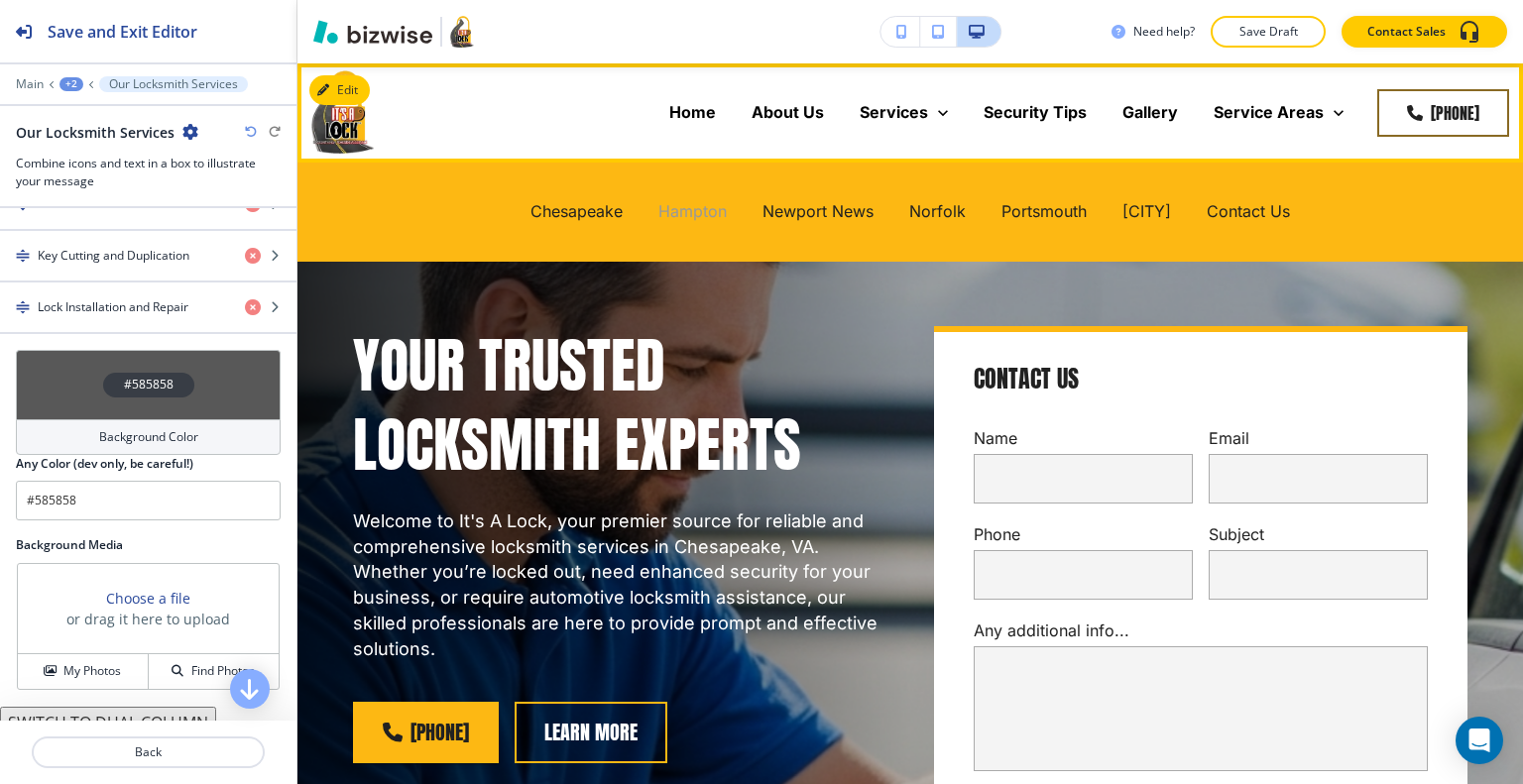 click on "Hampton" at bounding box center [692, 211] 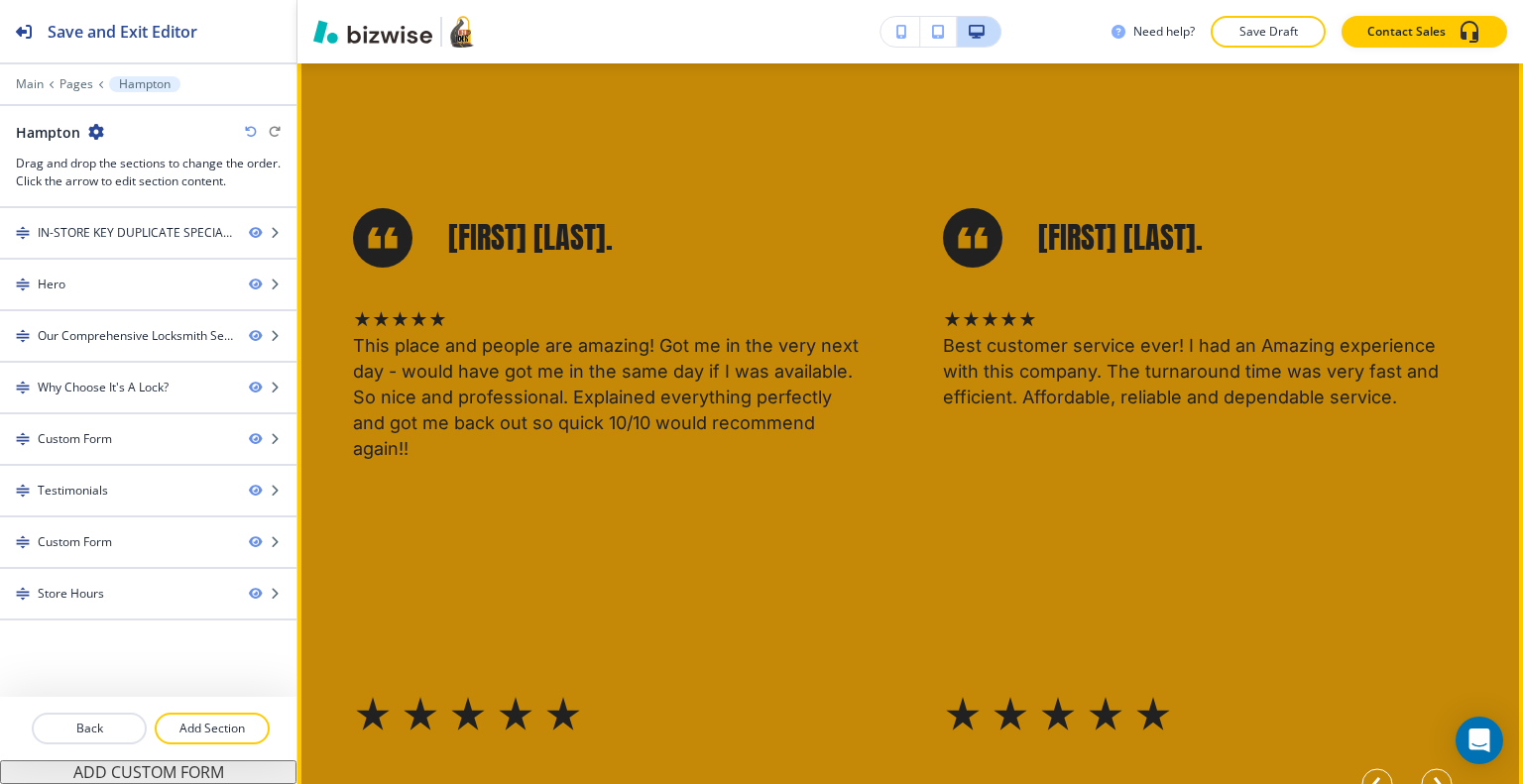 scroll, scrollTop: 5154, scrollLeft: 0, axis: vertical 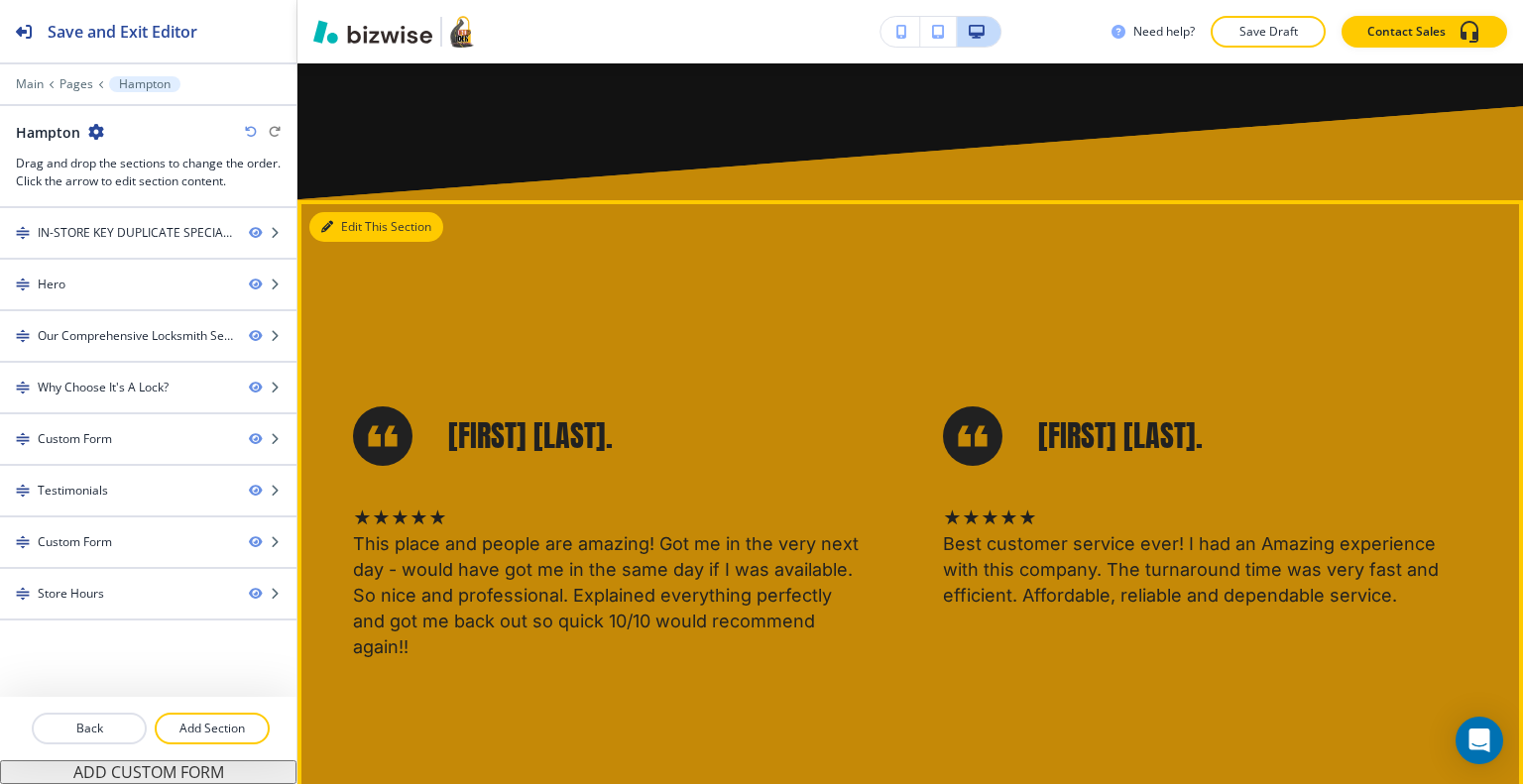 click on "Edit This Section" at bounding box center (376, 227) 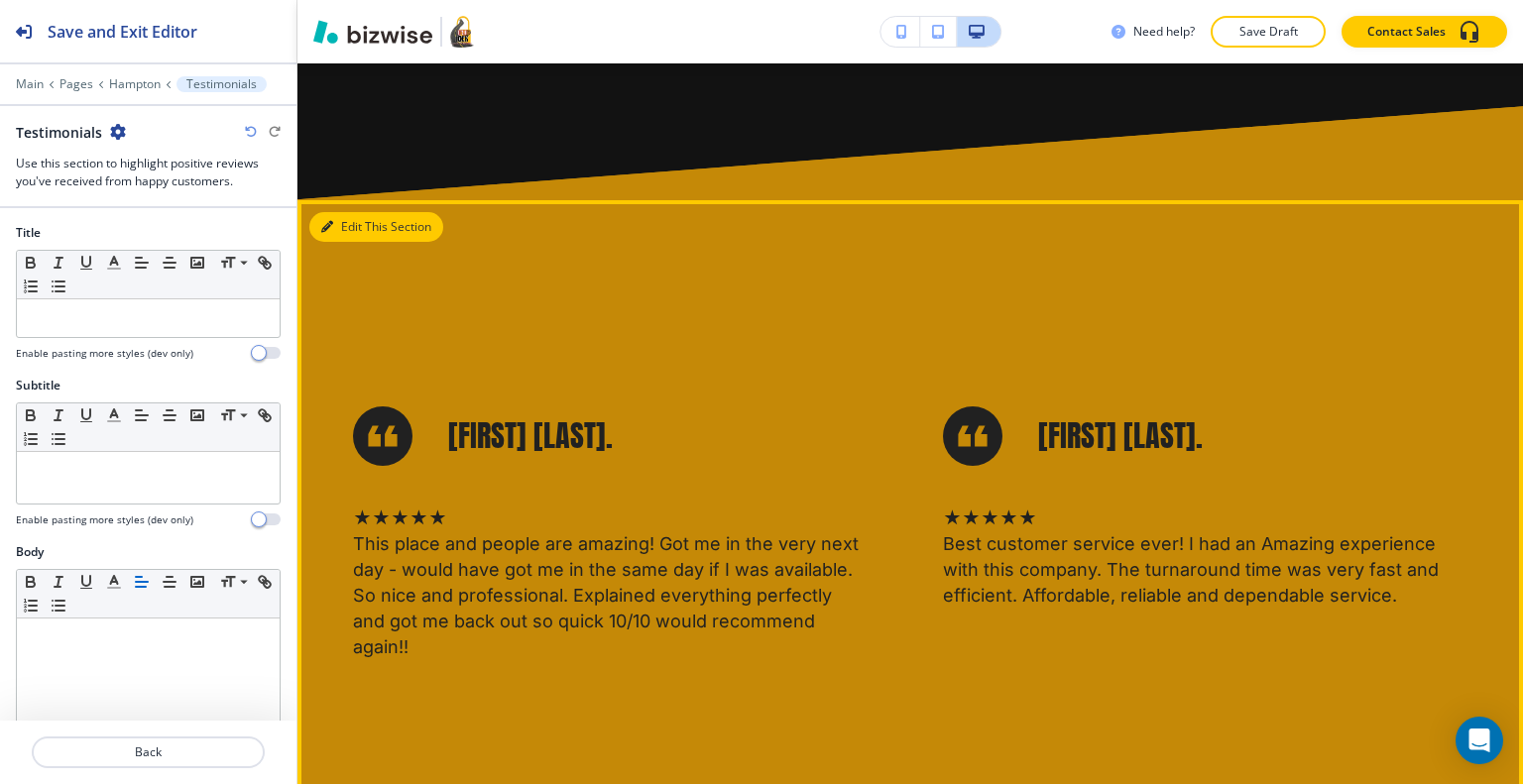 scroll, scrollTop: 5286, scrollLeft: 0, axis: vertical 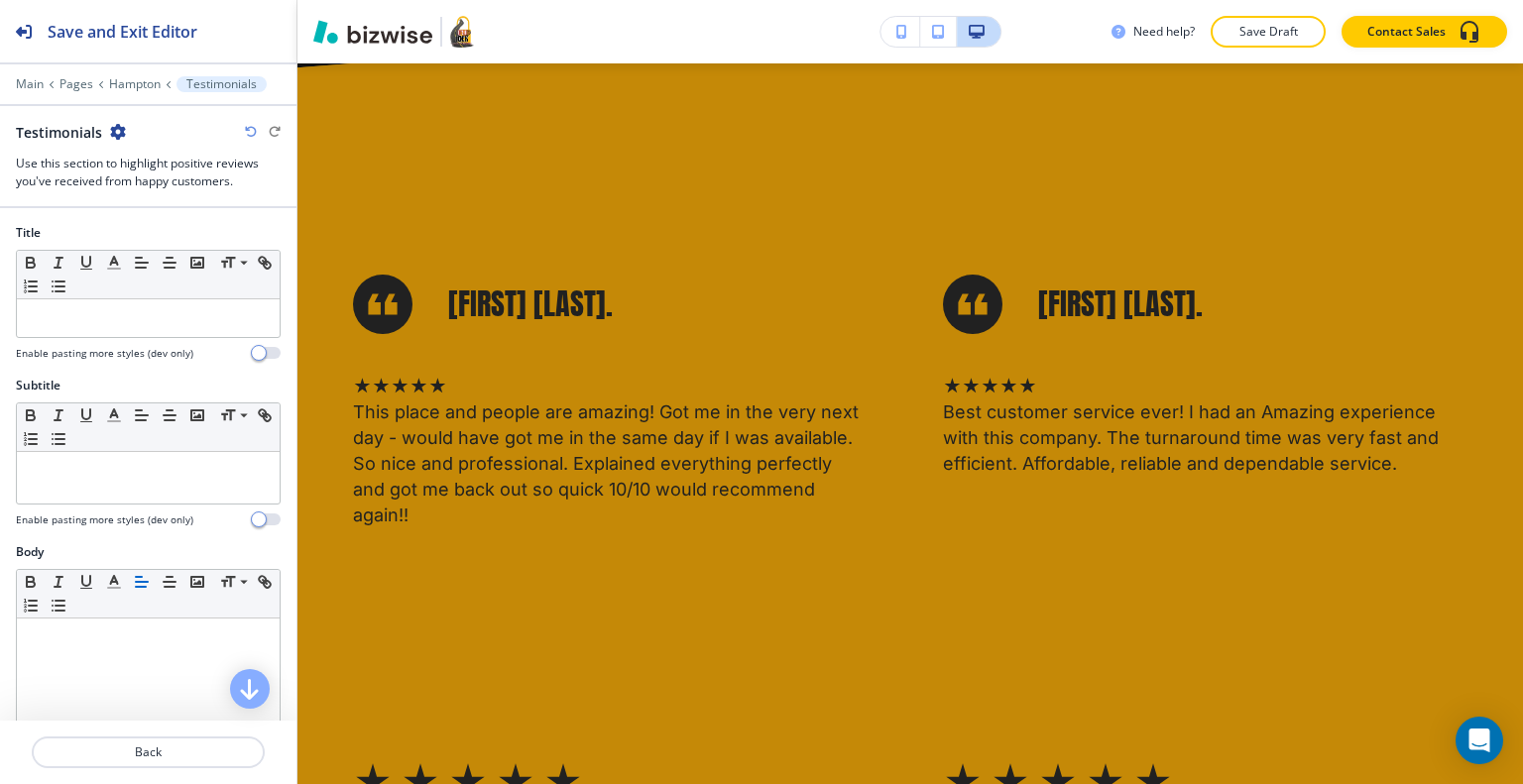 click at bounding box center (118, 132) 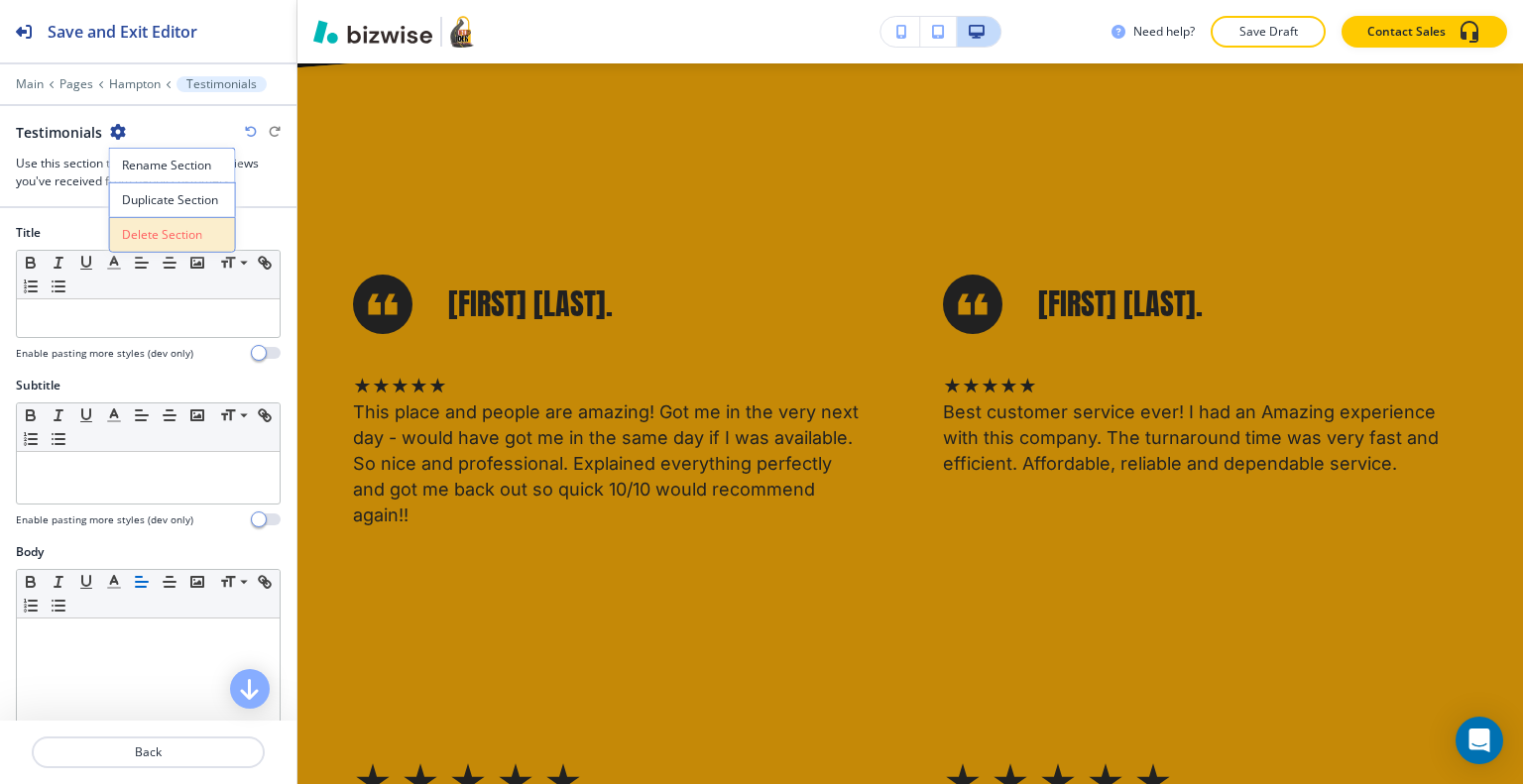 click on "Delete Section" at bounding box center (173, 235) 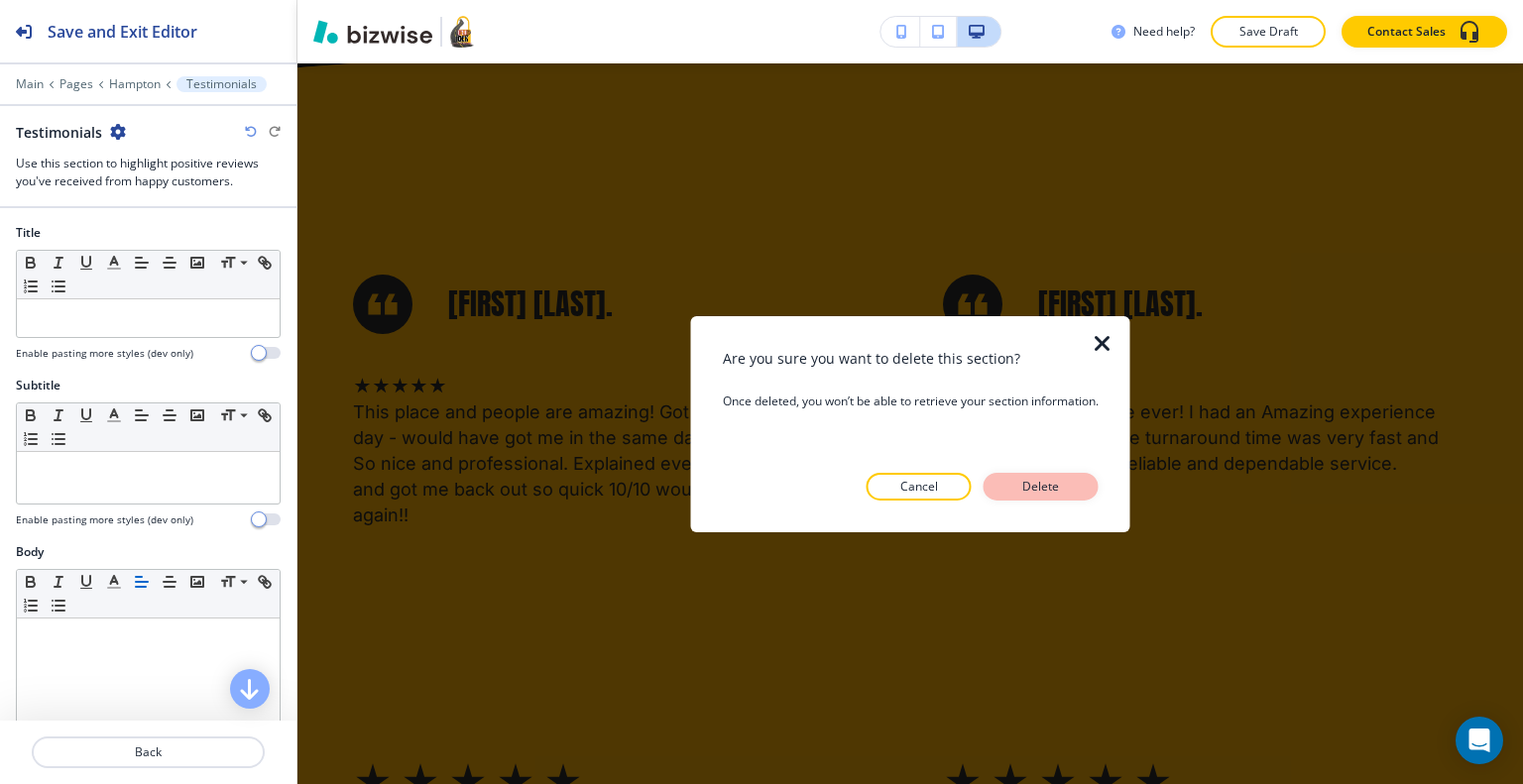 click on "Delete" at bounding box center (1041, 487) 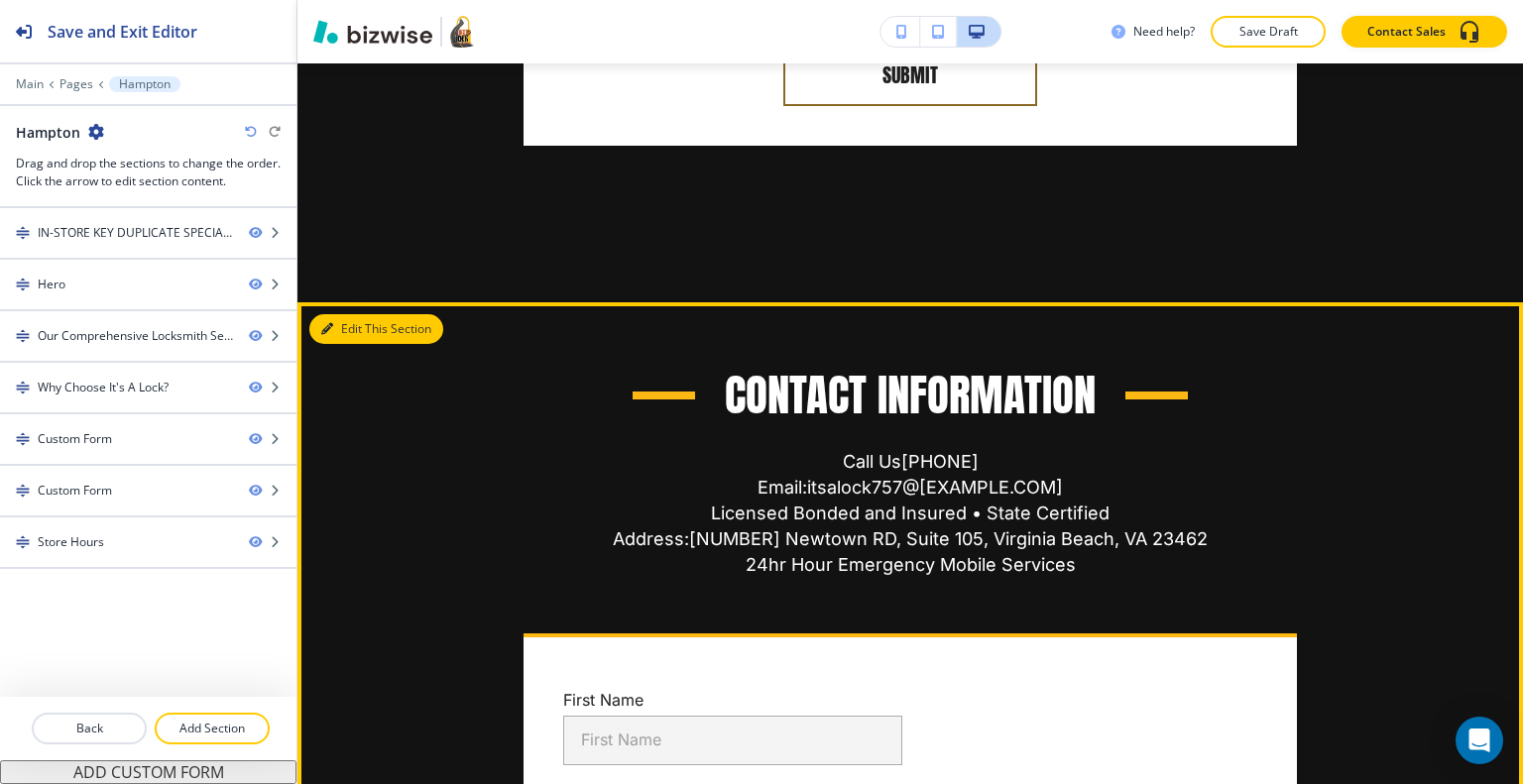 click on "Edit This Section" at bounding box center [376, 329] 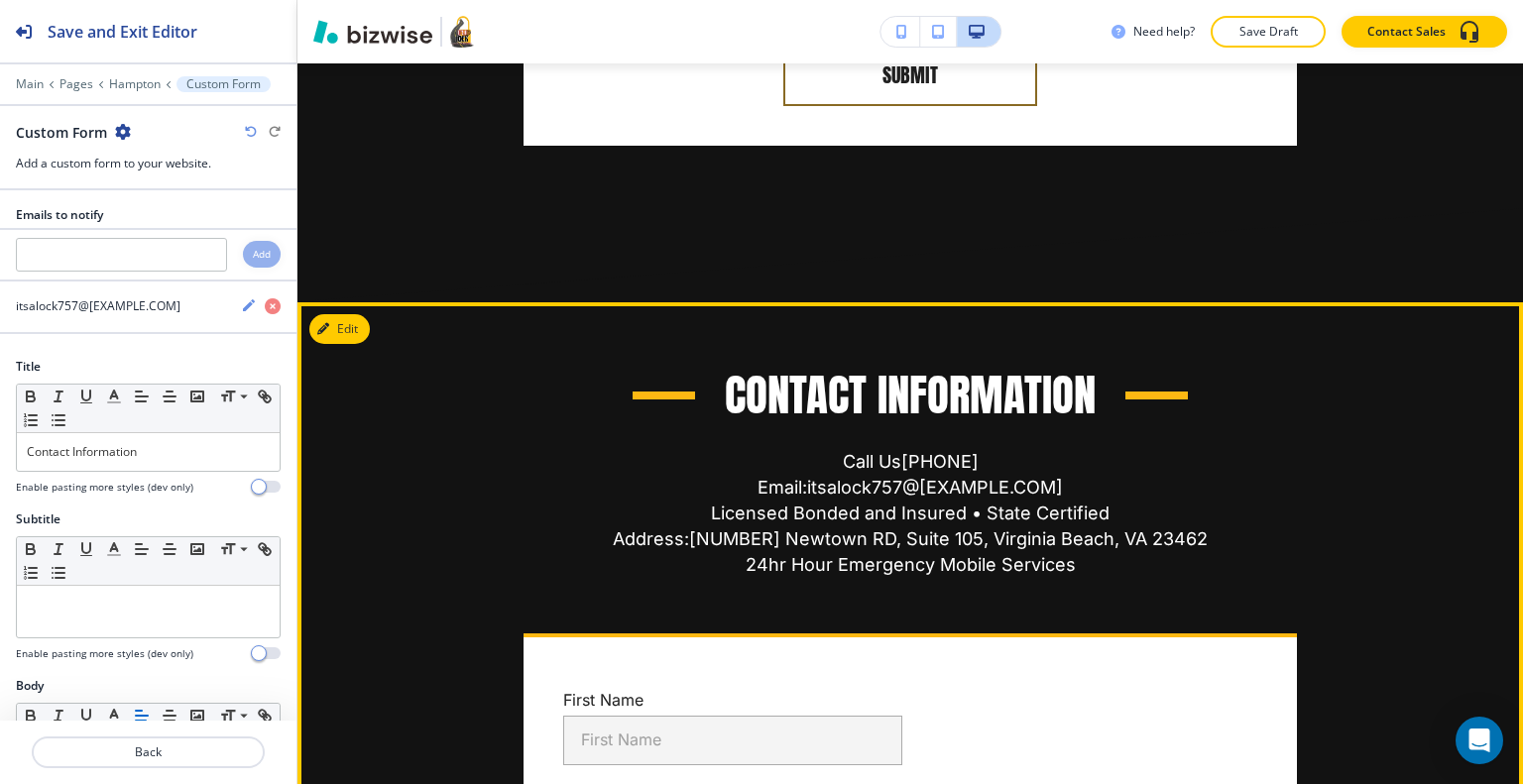 scroll, scrollTop: 5222, scrollLeft: 0, axis: vertical 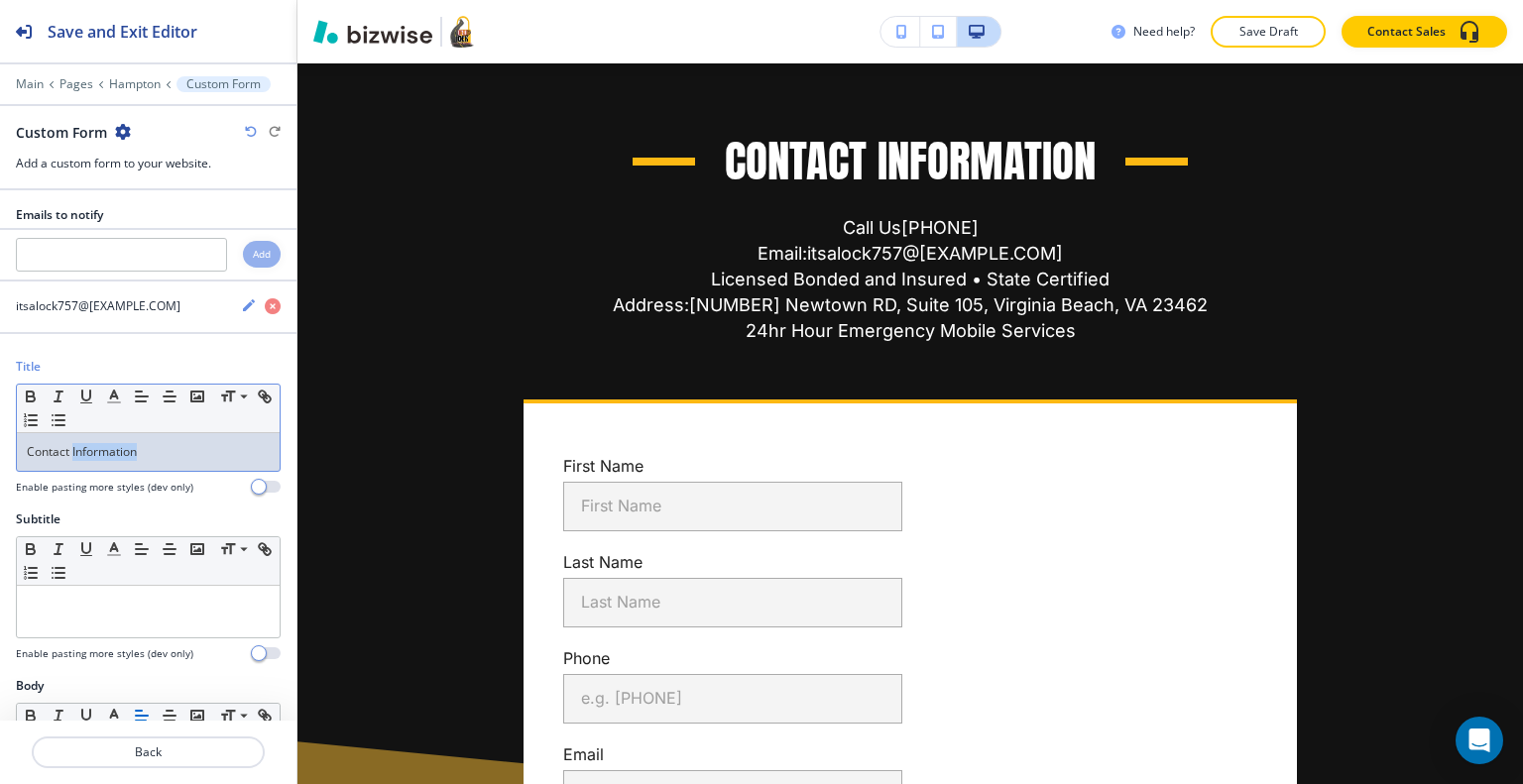 drag, startPoint x: 164, startPoint y: 449, endPoint x: 72, endPoint y: 463, distance: 93.05912 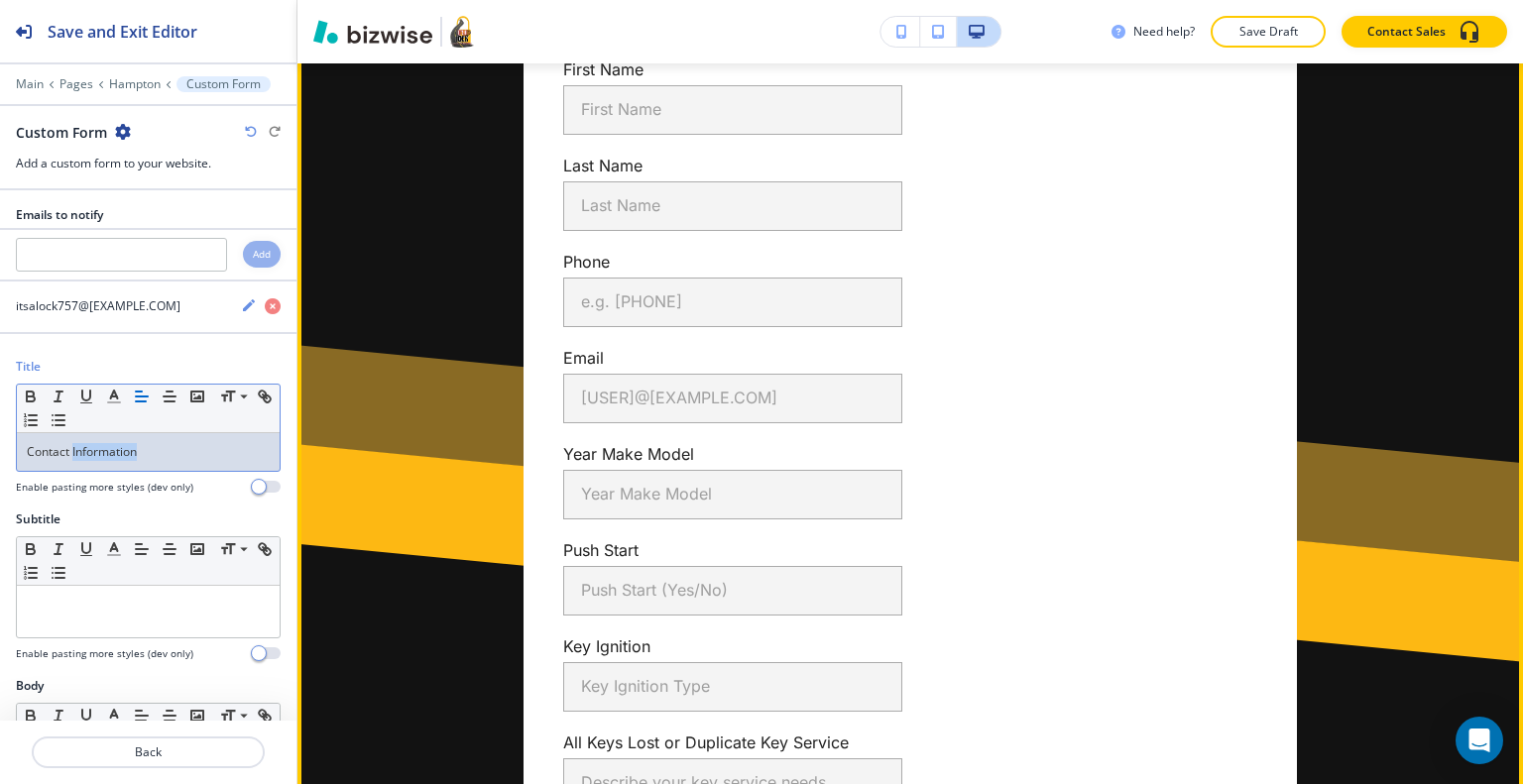 scroll, scrollTop: 5024, scrollLeft: 0, axis: vertical 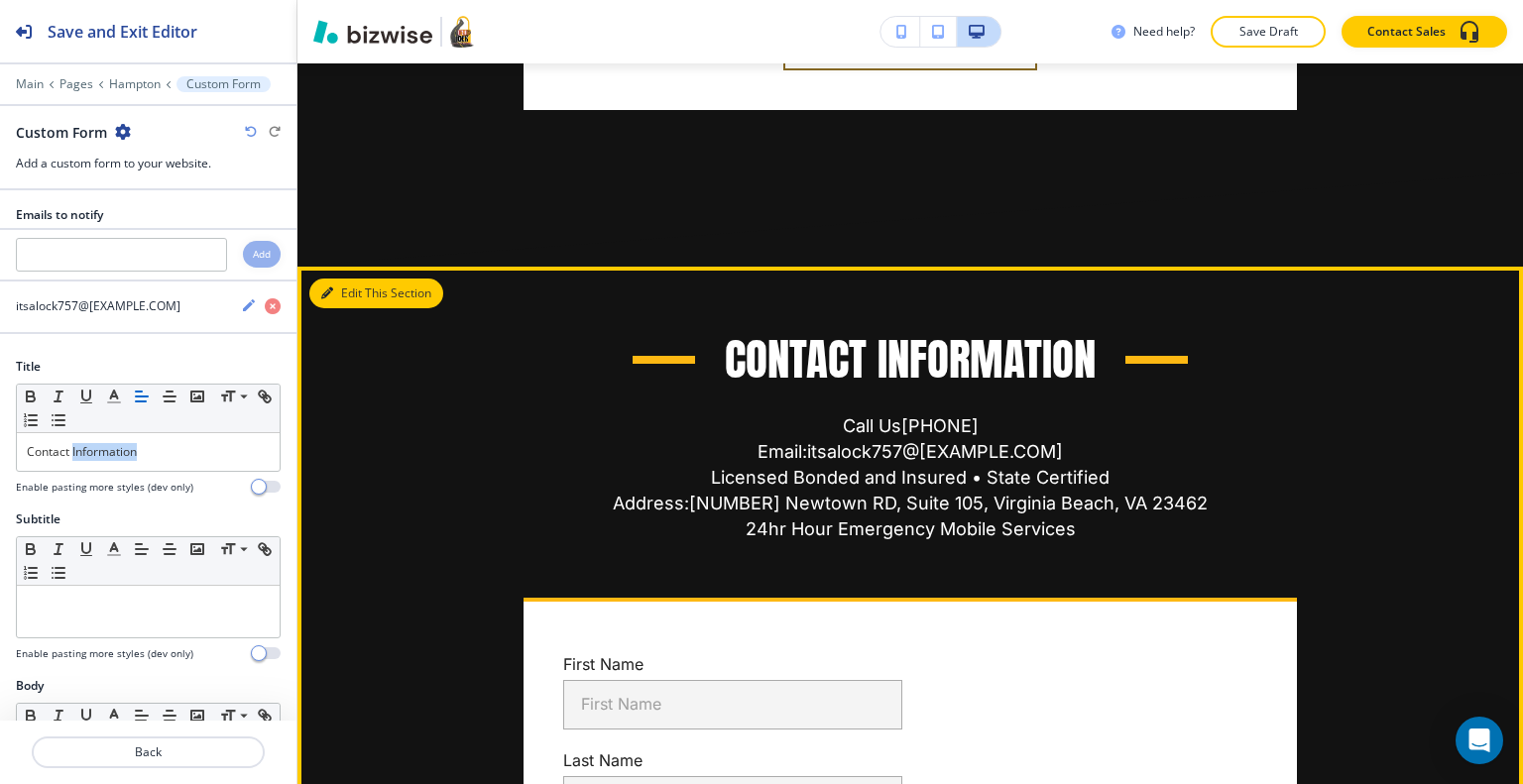 click at bounding box center [327, 293] 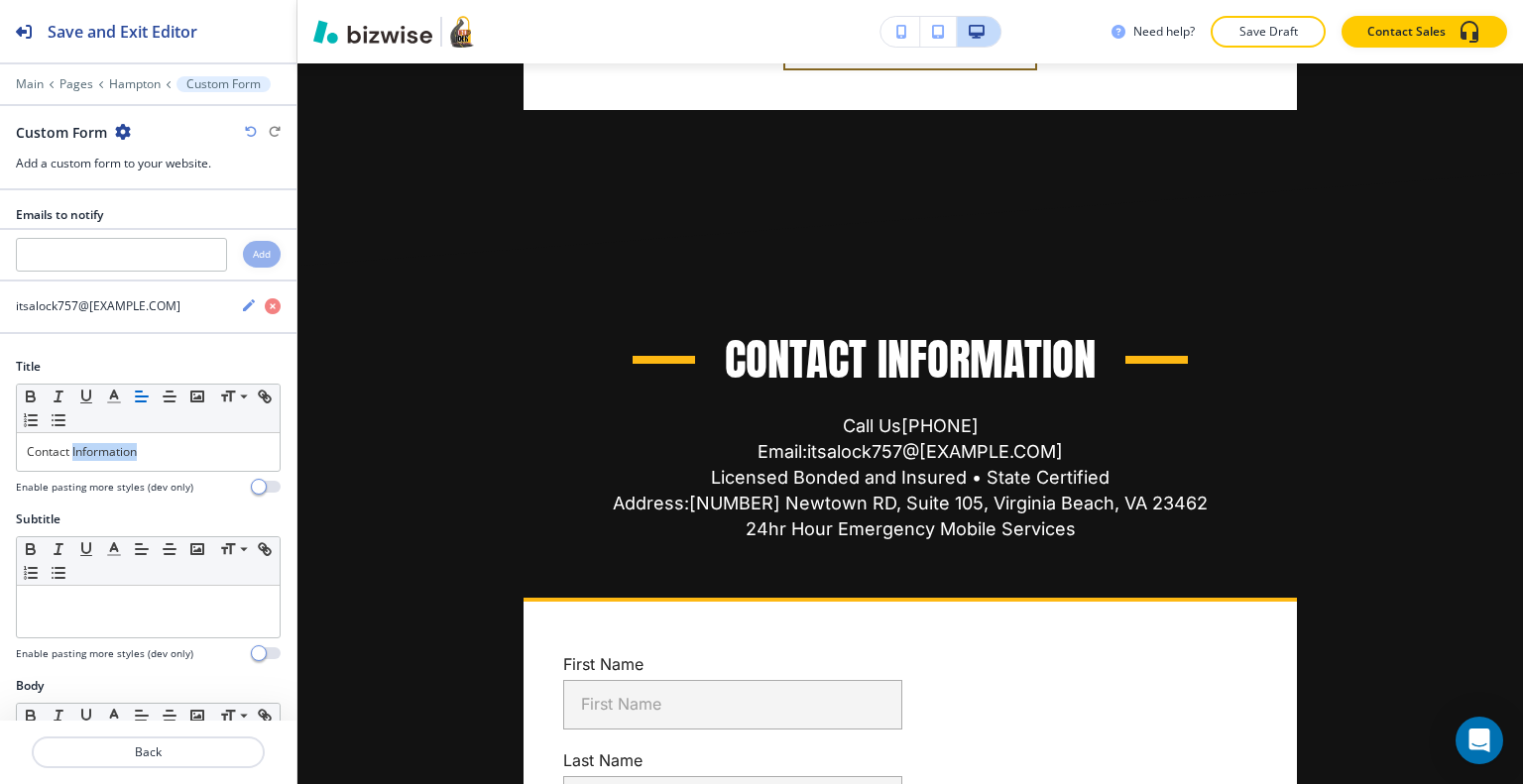 click at bounding box center (123, 132) 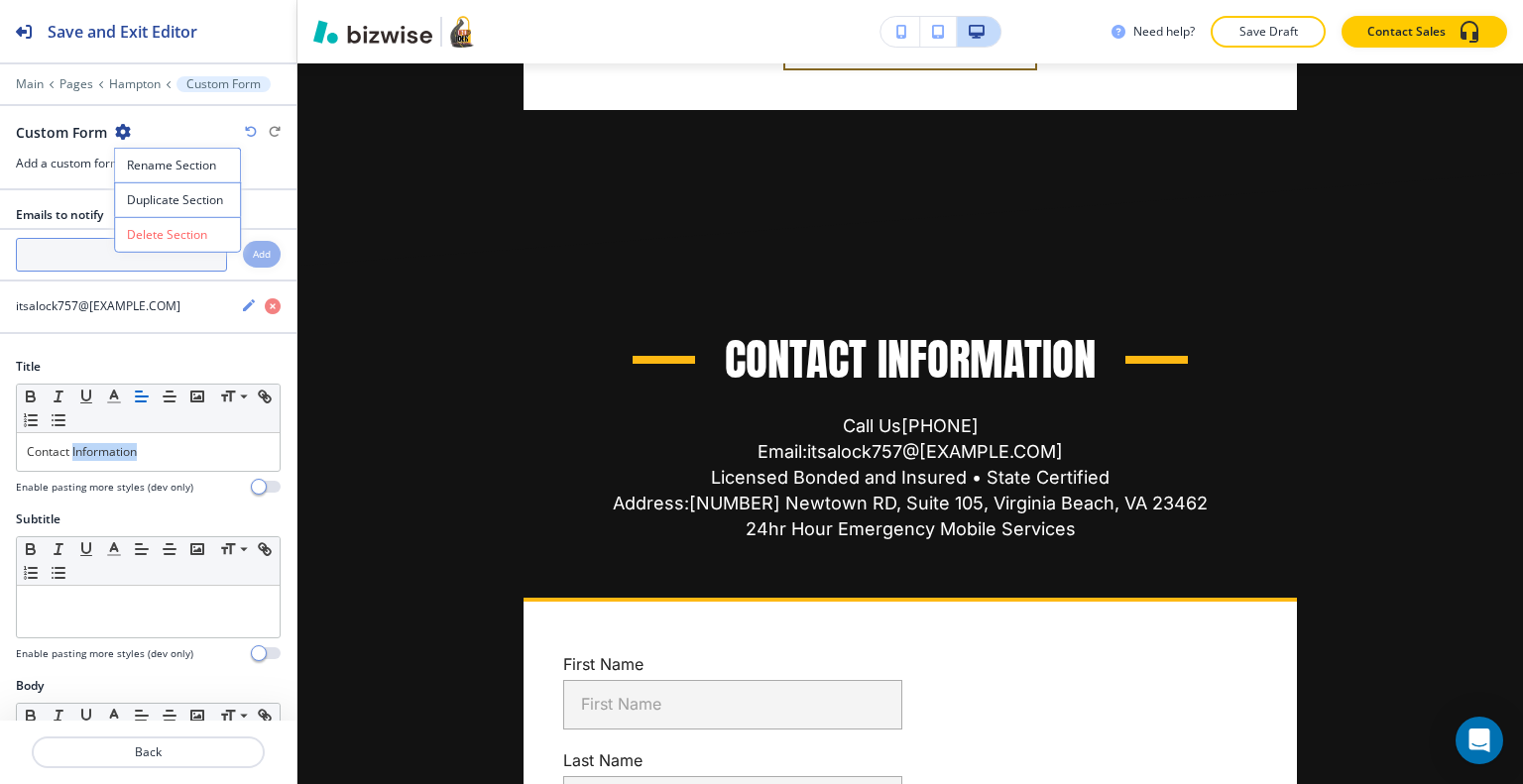 click on "Delete Section" at bounding box center (177, 235) 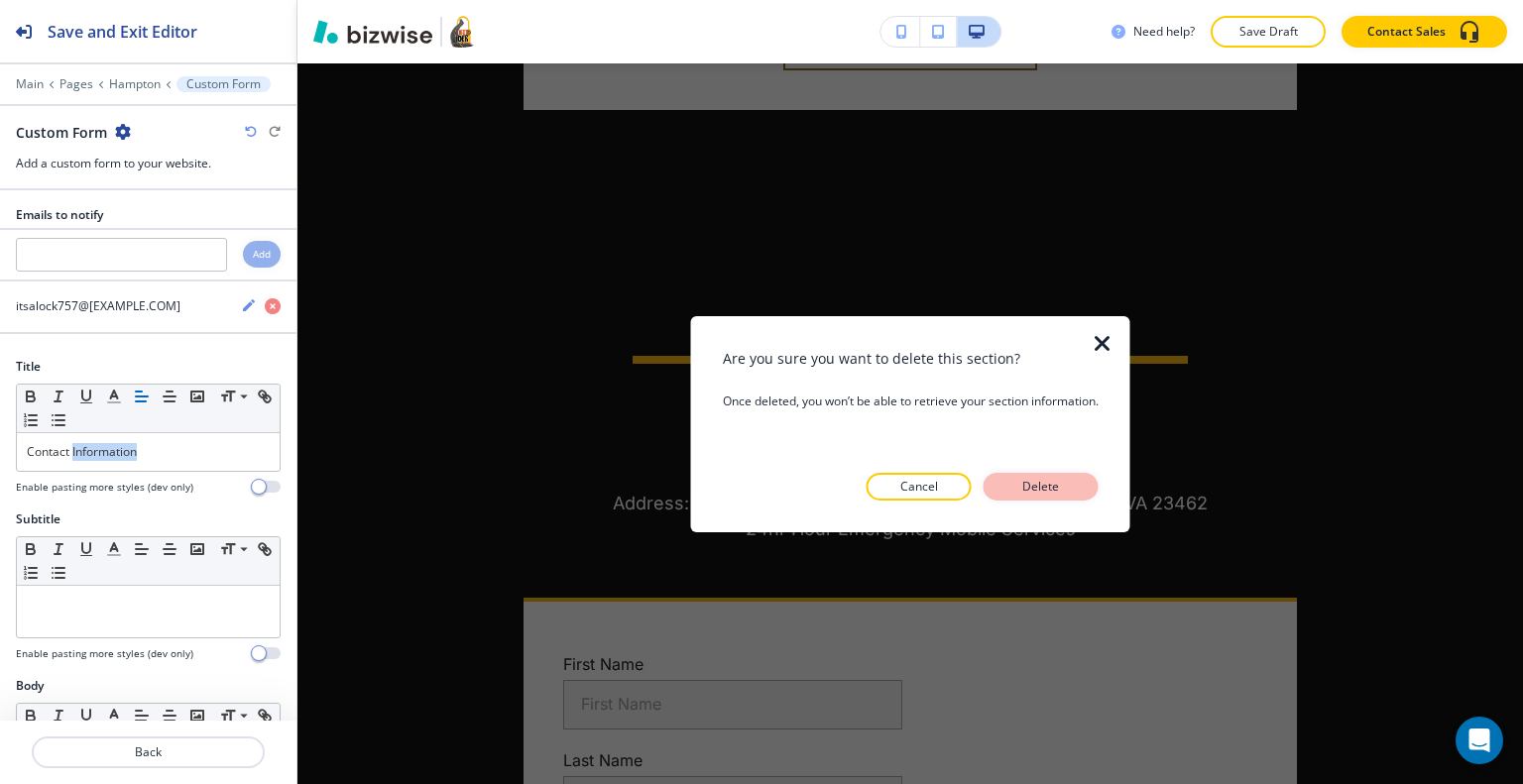 click on "Delete" at bounding box center (1041, 487) 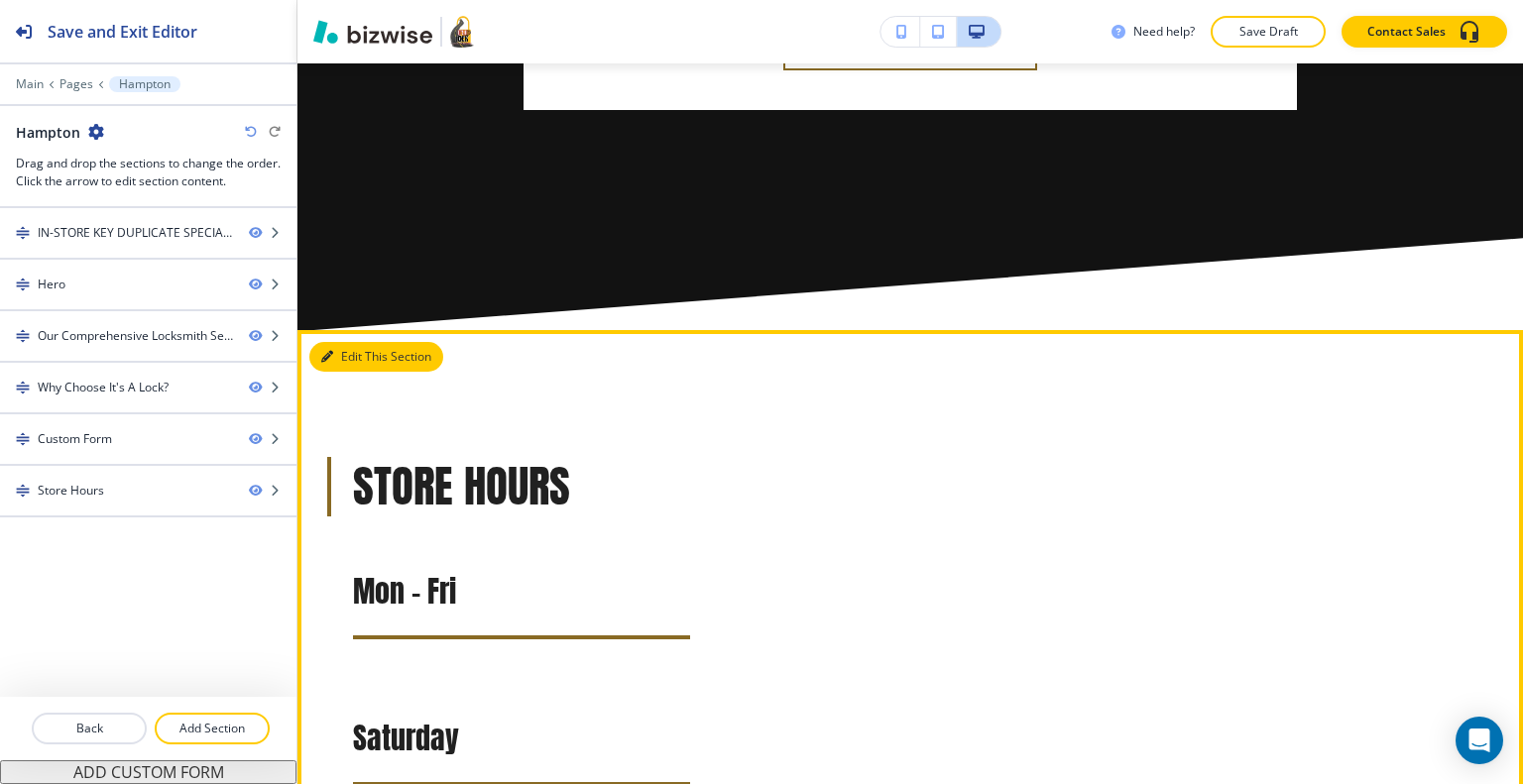 click on "Edit This Section" at bounding box center [376, 357] 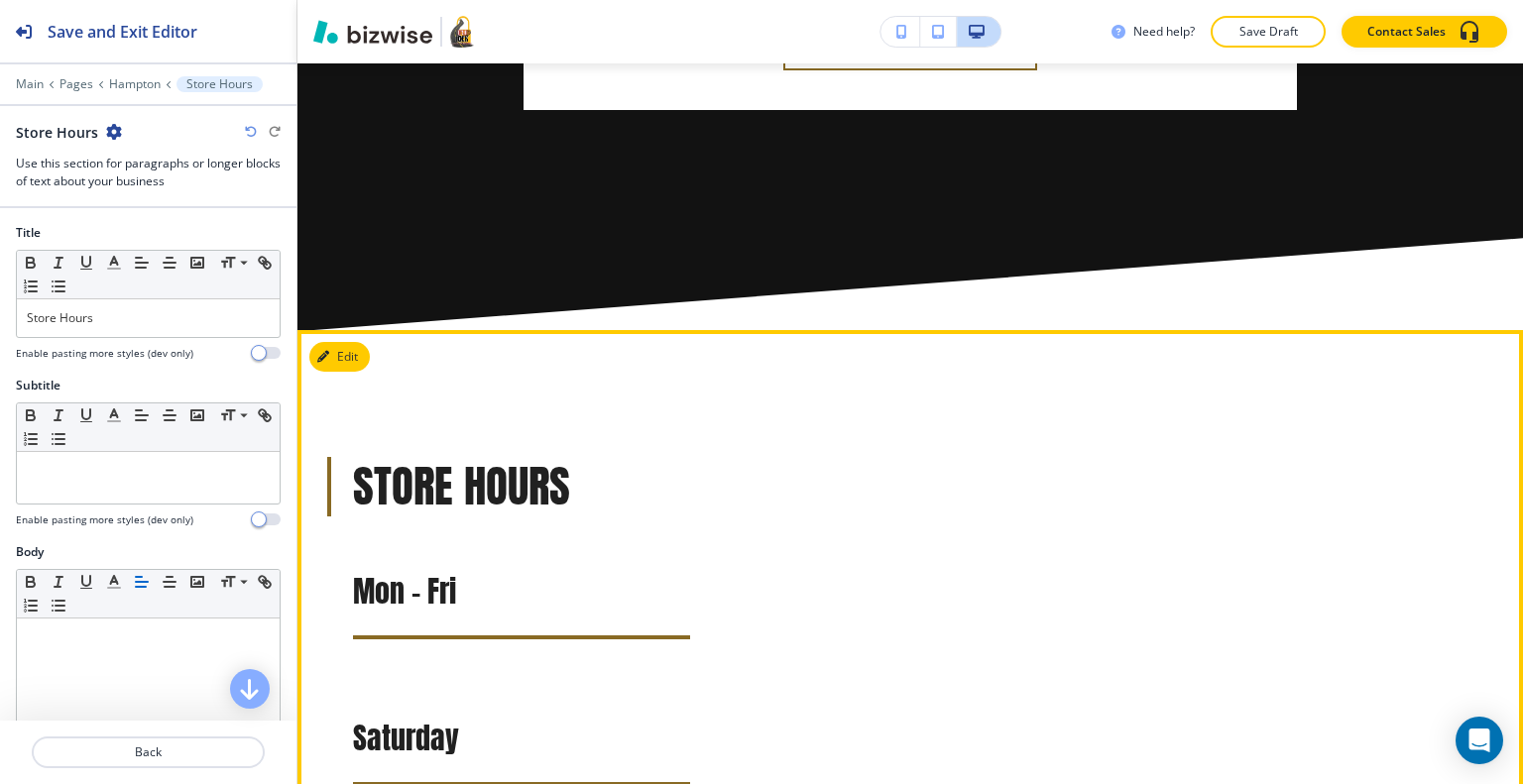 scroll, scrollTop: 5286, scrollLeft: 0, axis: vertical 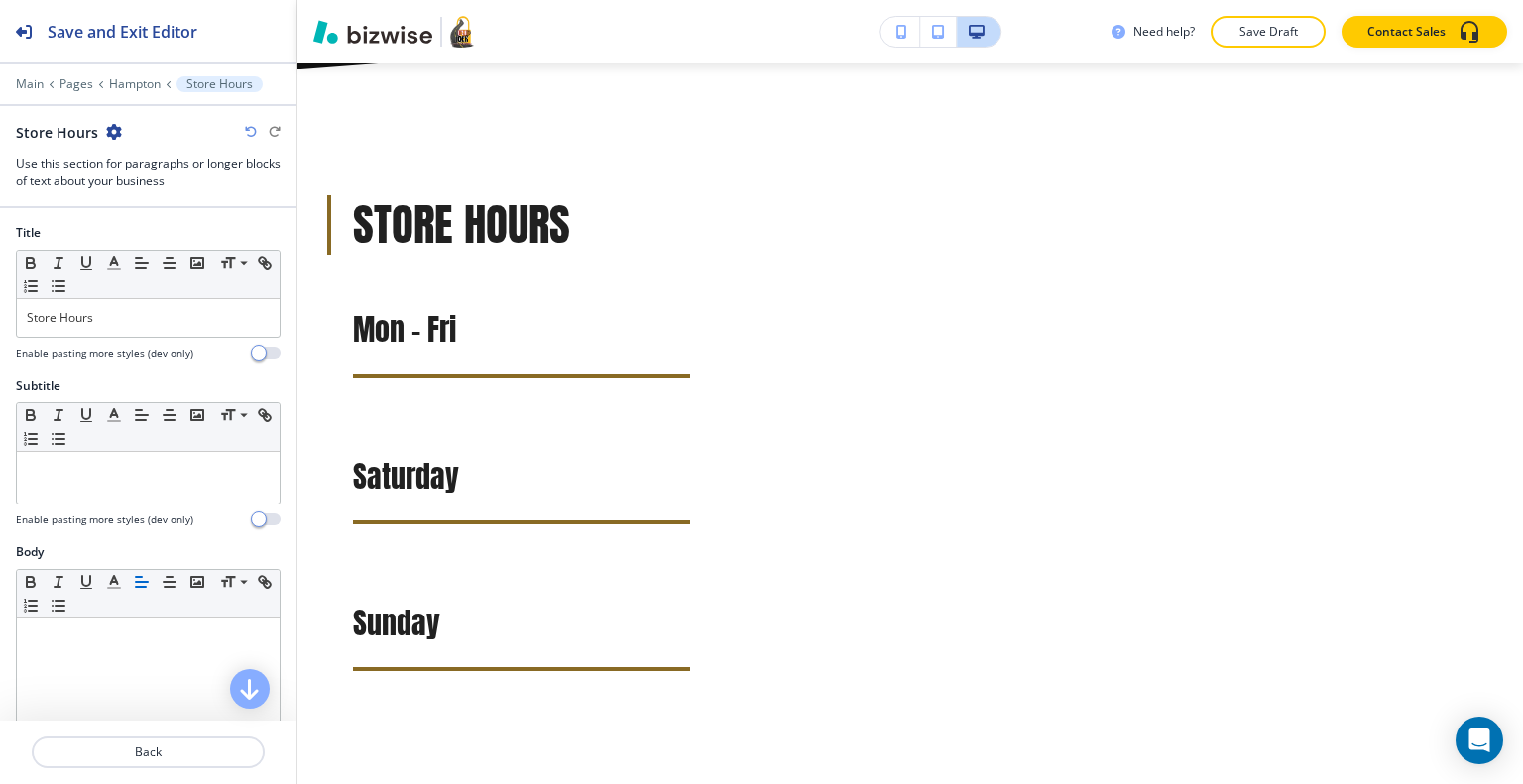 click at bounding box center (114, 132) 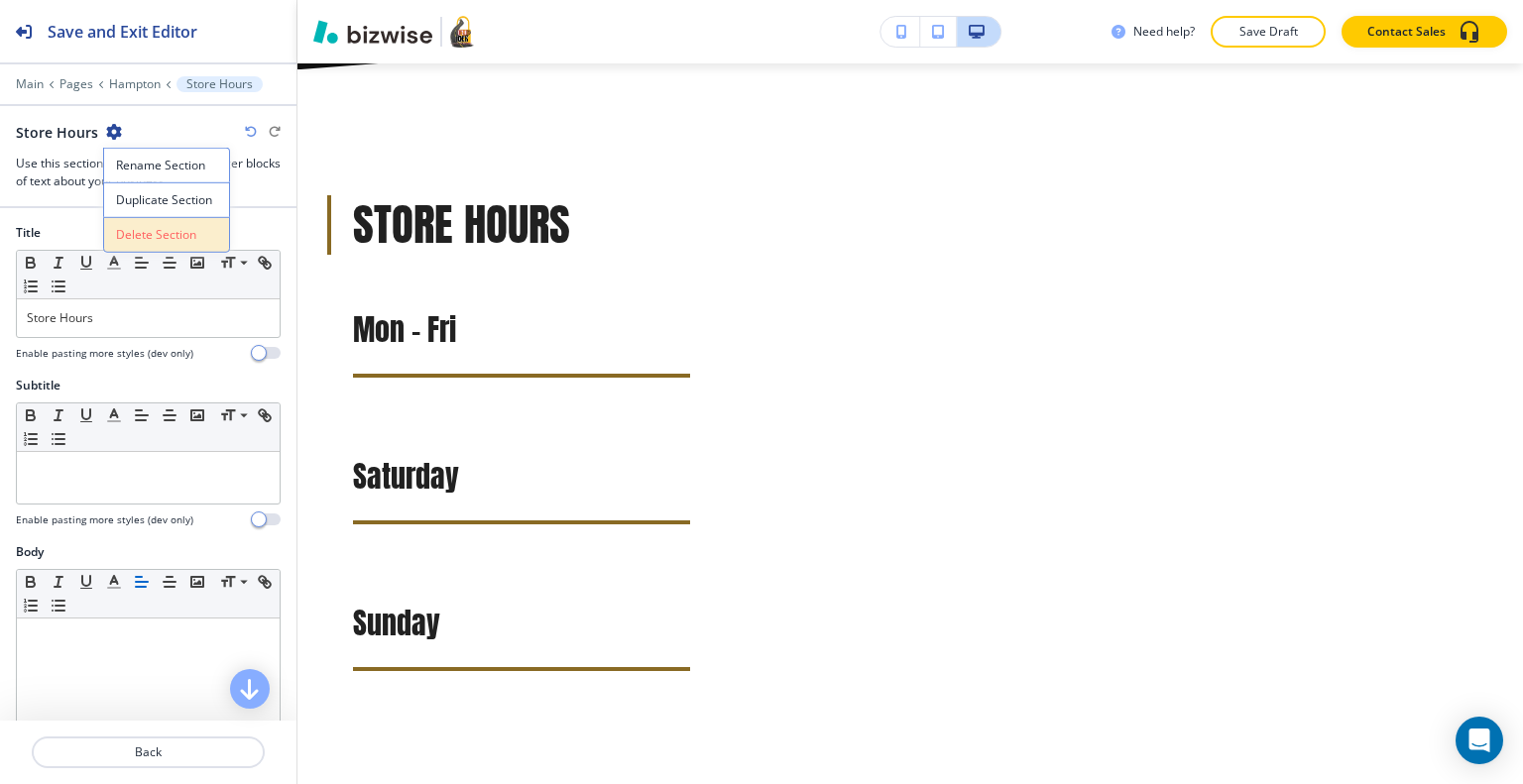 click on "Delete Section" at bounding box center (167, 235) 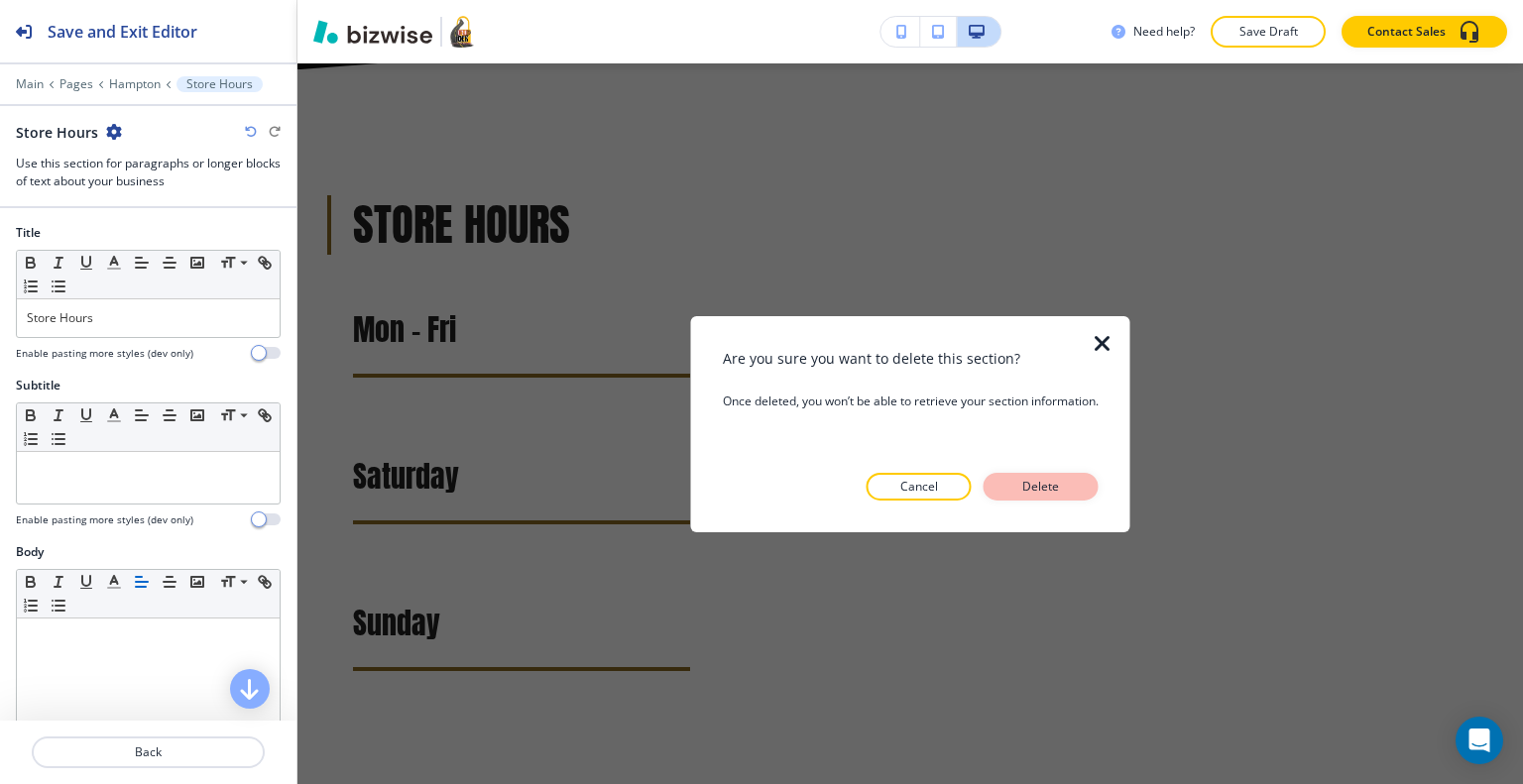 click on "Delete" at bounding box center (1041, 487) 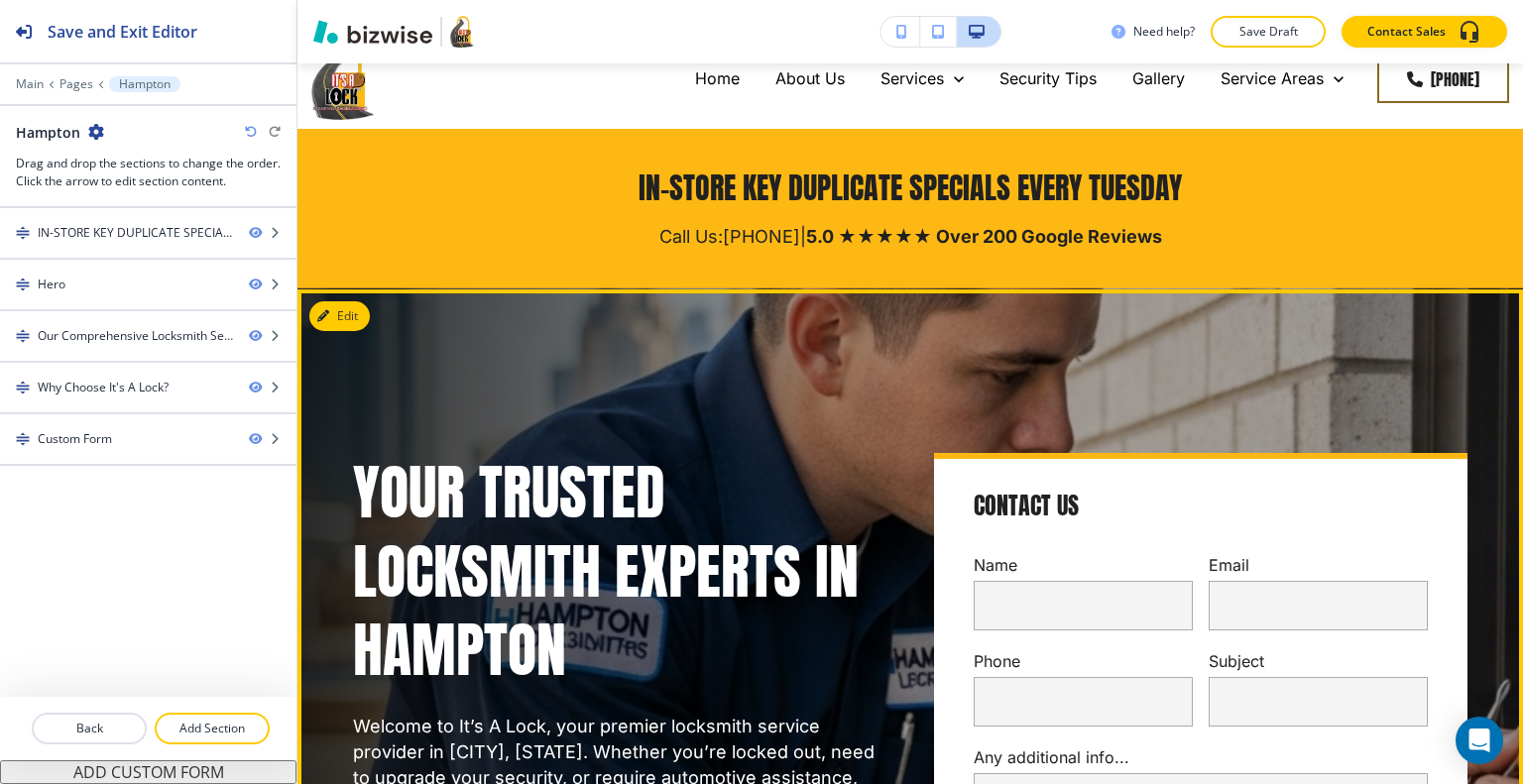 scroll, scrollTop: 0, scrollLeft: 0, axis: both 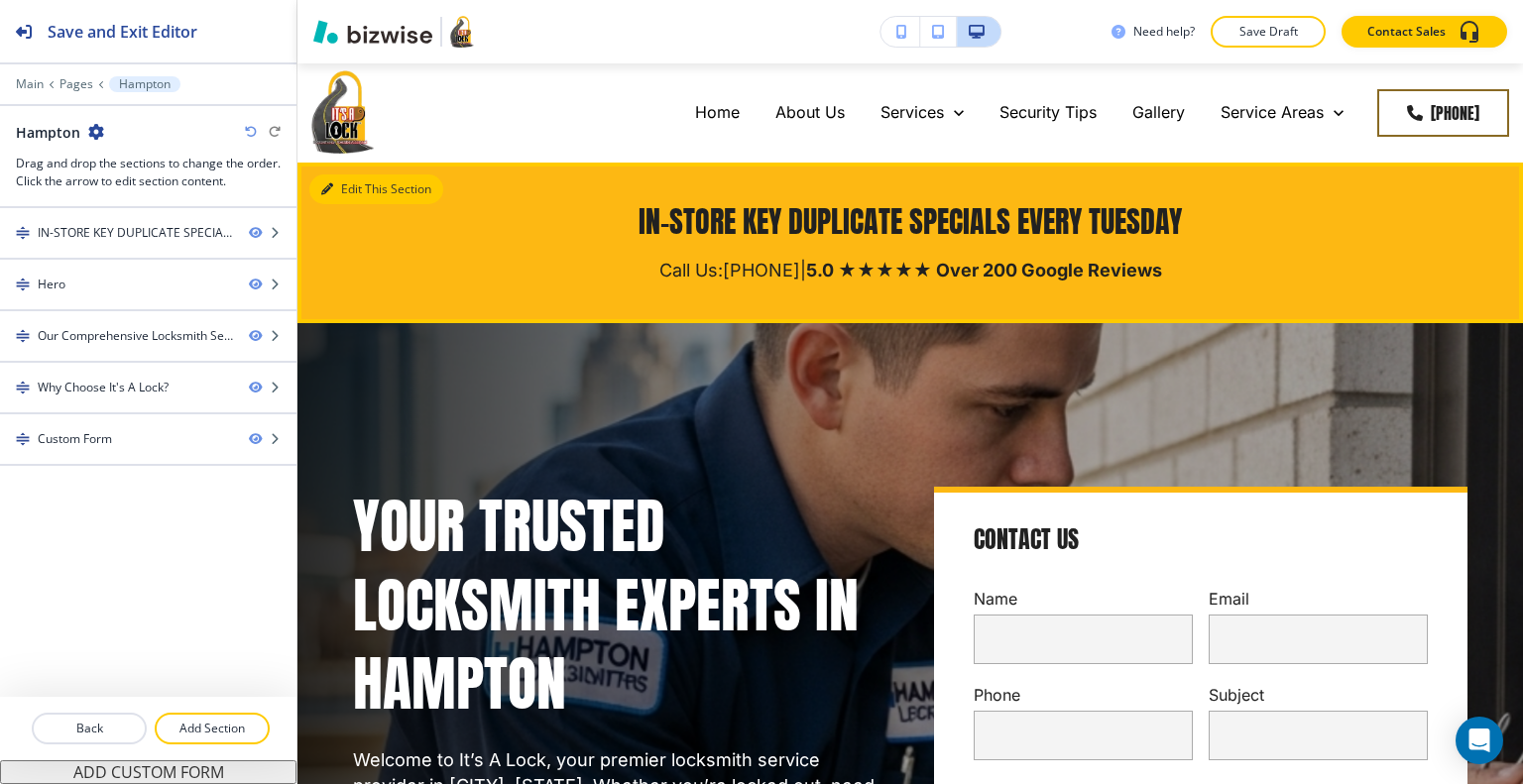 click on "Edit This Section" at bounding box center (376, 189) 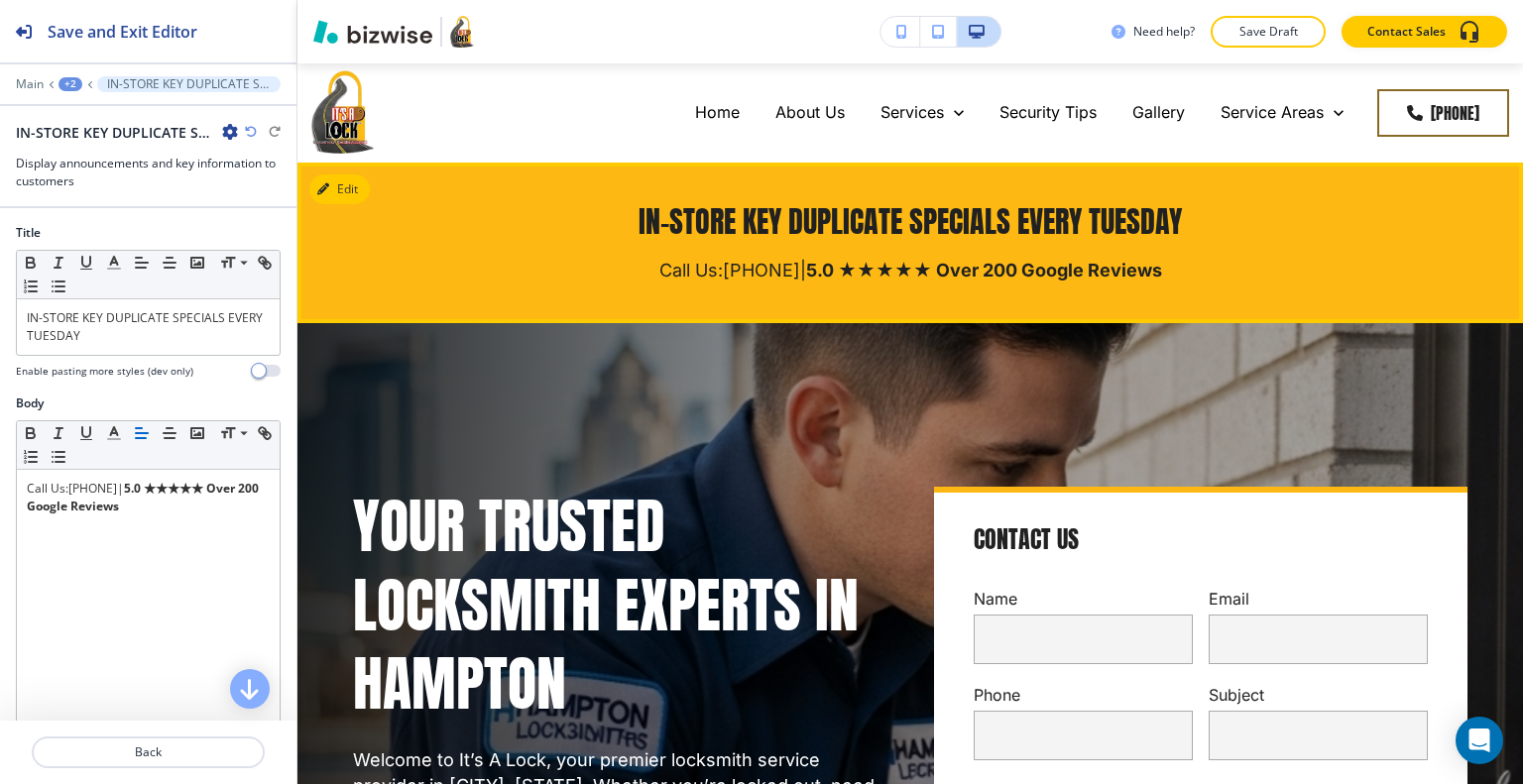 scroll, scrollTop: 99, scrollLeft: 0, axis: vertical 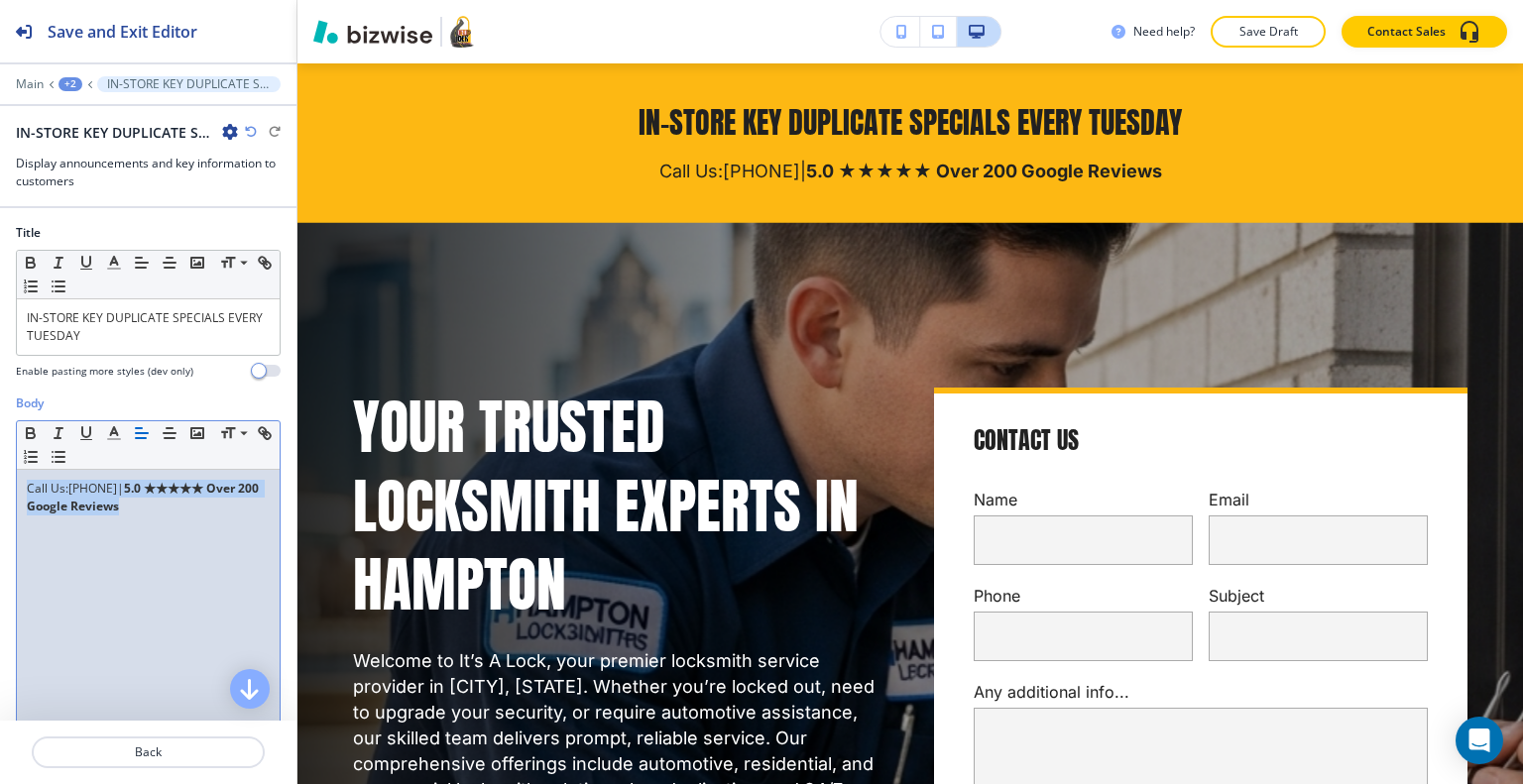 drag, startPoint x: 206, startPoint y: 518, endPoint x: 0, endPoint y: 432, distance: 223.23082 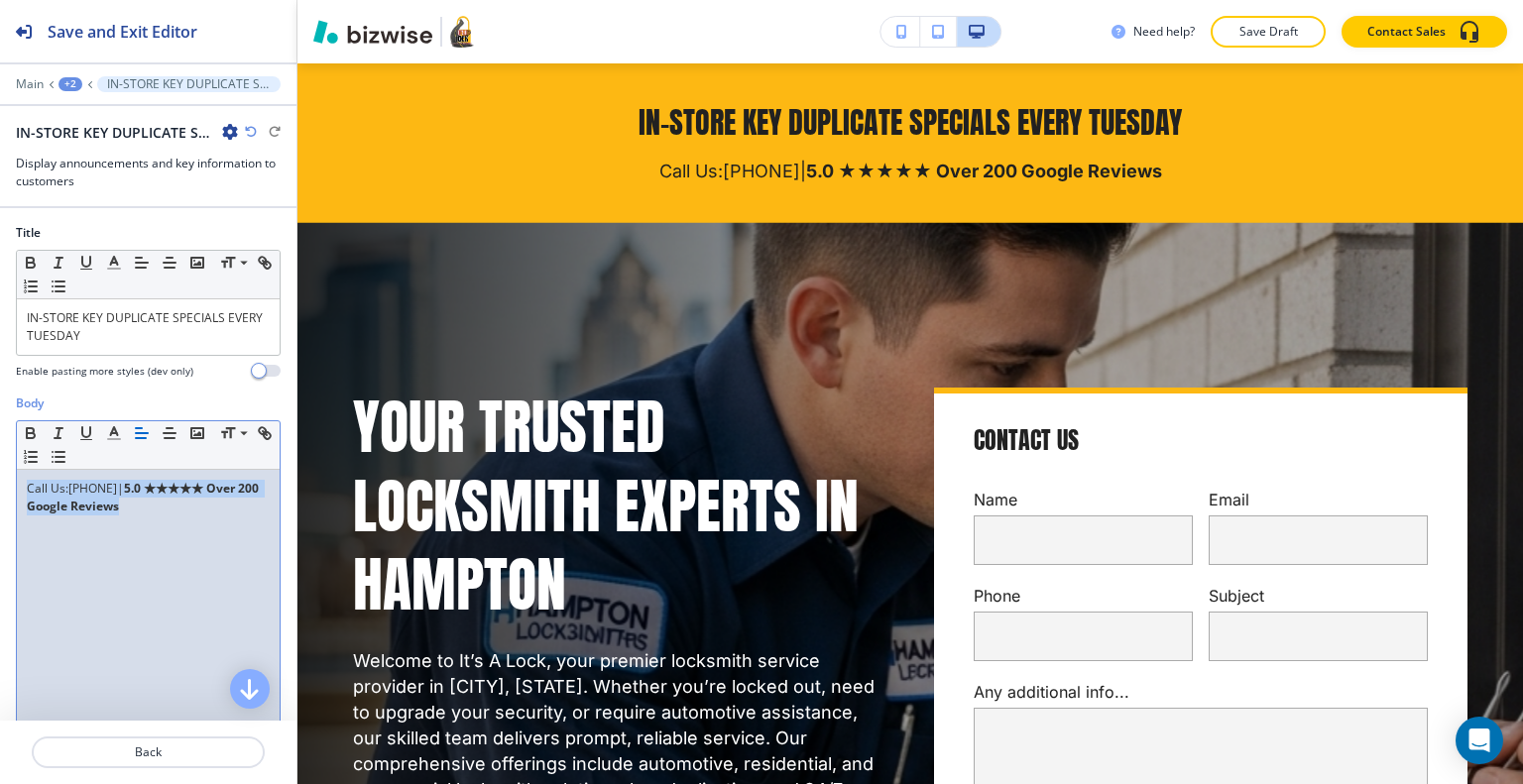 click on "Body                                                   Small Normal Large Huge                                       Call Us:  [PHONE]  |  5.0 ★★★★★ Over 200 Google Reviews Enable pasting more styles (dev only)" at bounding box center [148, 581] 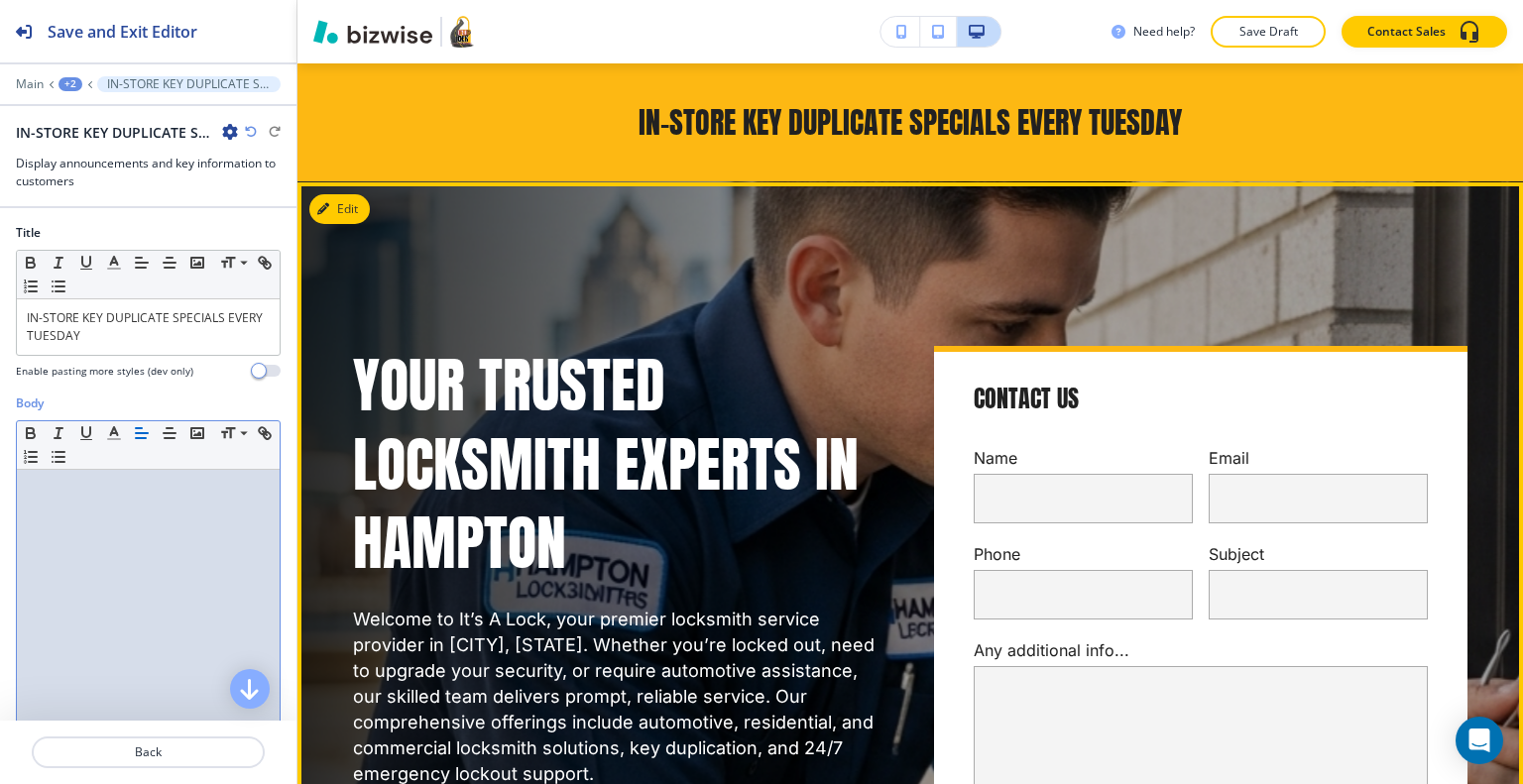 scroll, scrollTop: 0, scrollLeft: 0, axis: both 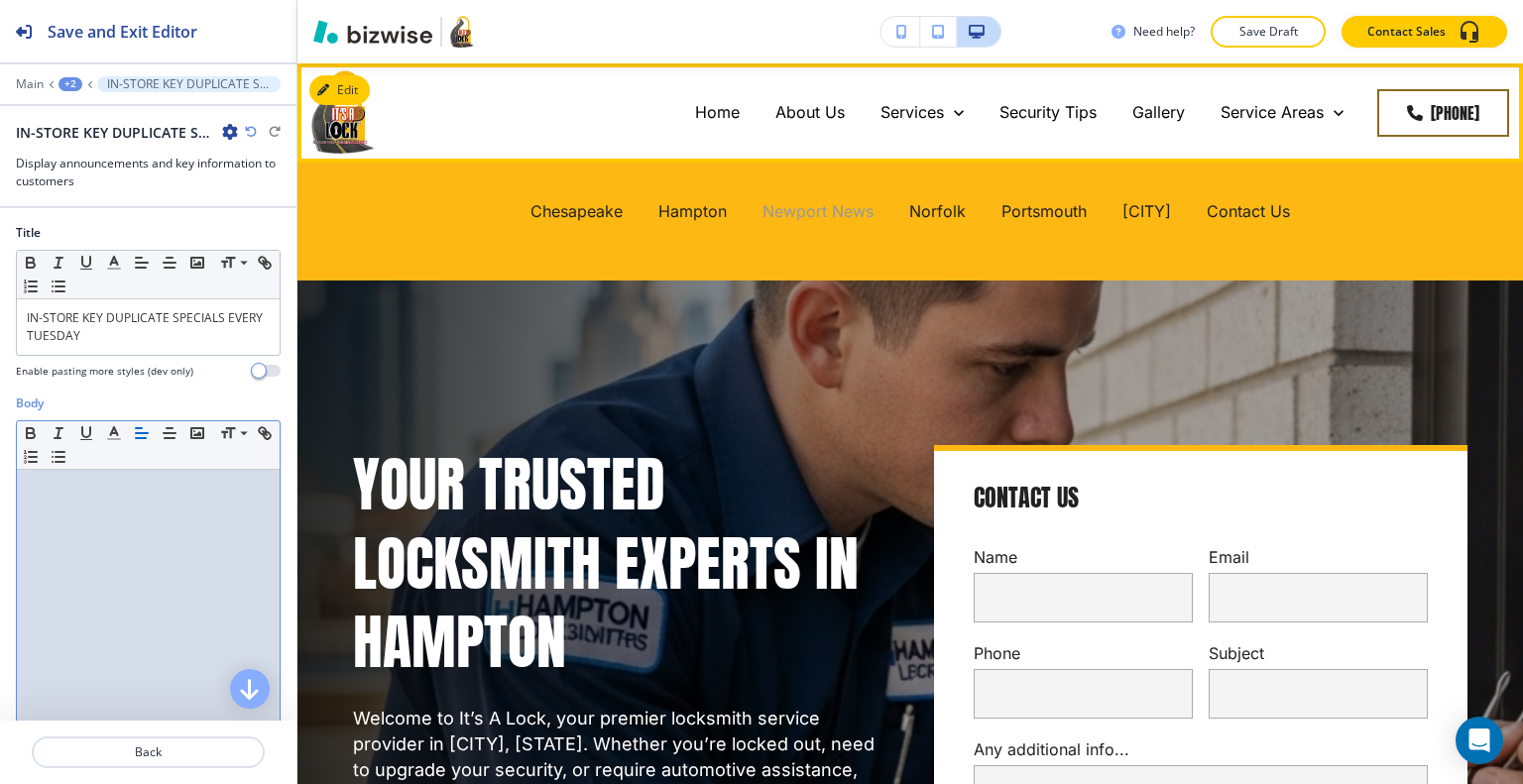 click on "Newport News" at bounding box center [818, 211] 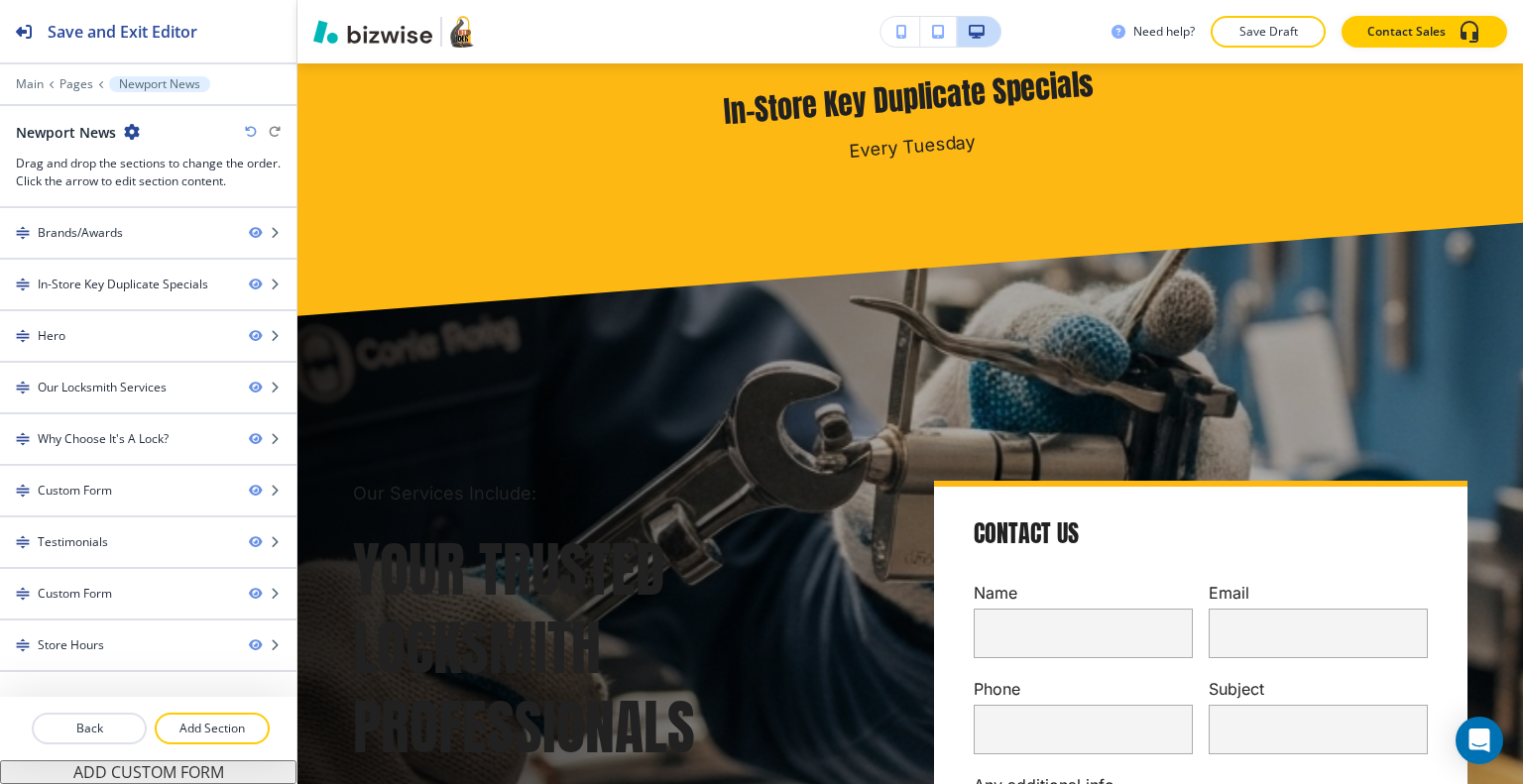 scroll, scrollTop: 99, scrollLeft: 0, axis: vertical 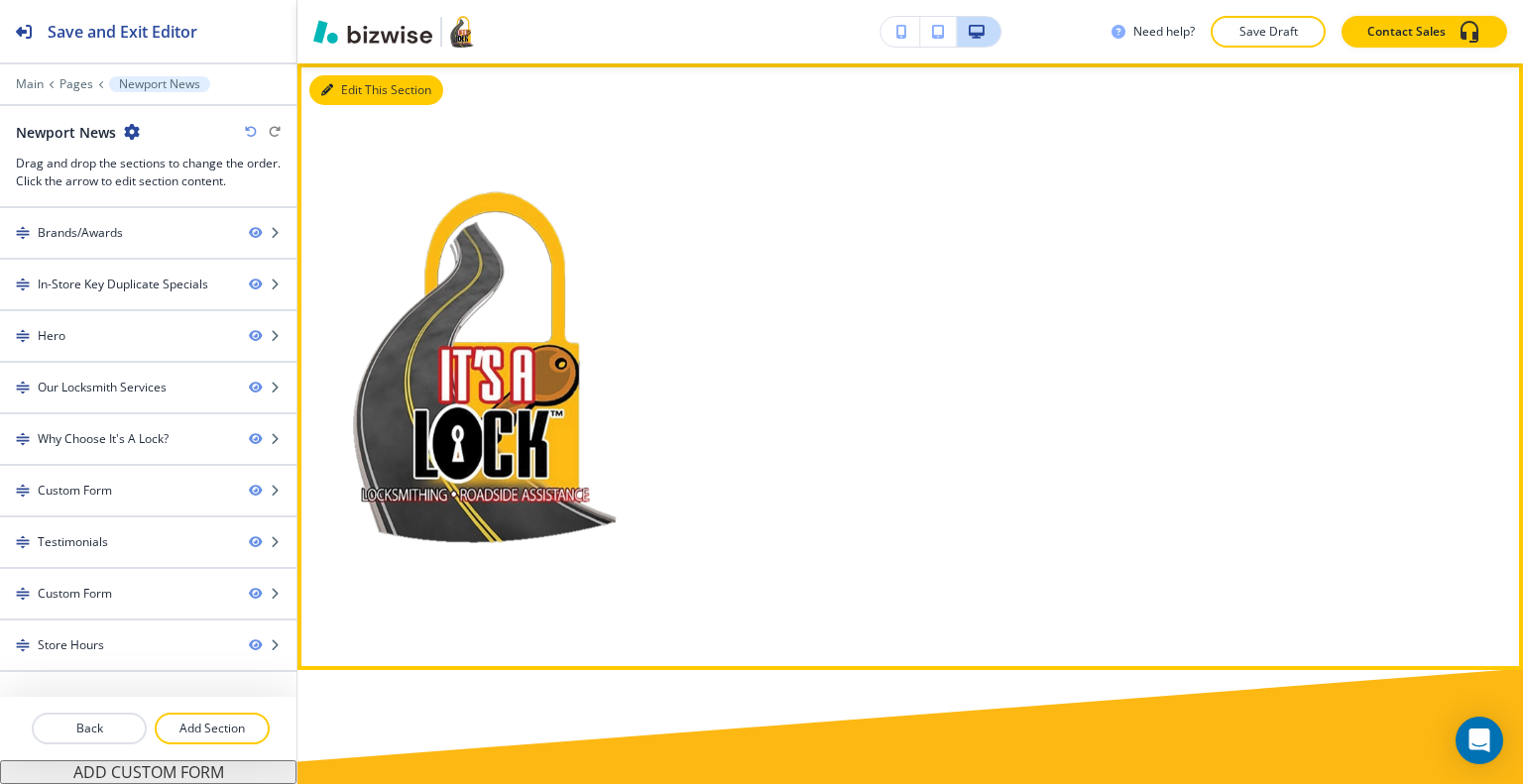 click on "Edit This Section" at bounding box center (376, 90) 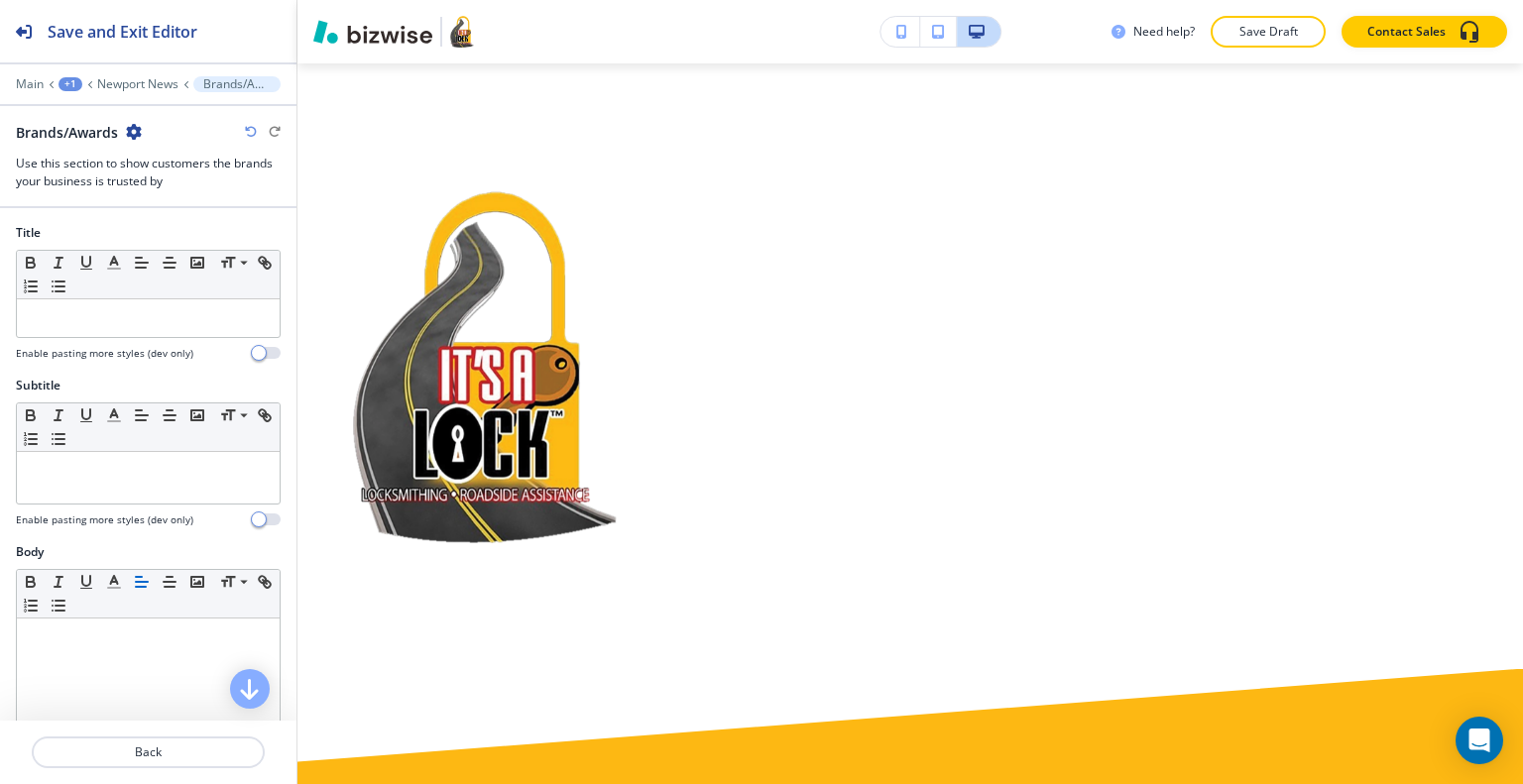 click at bounding box center (134, 132) 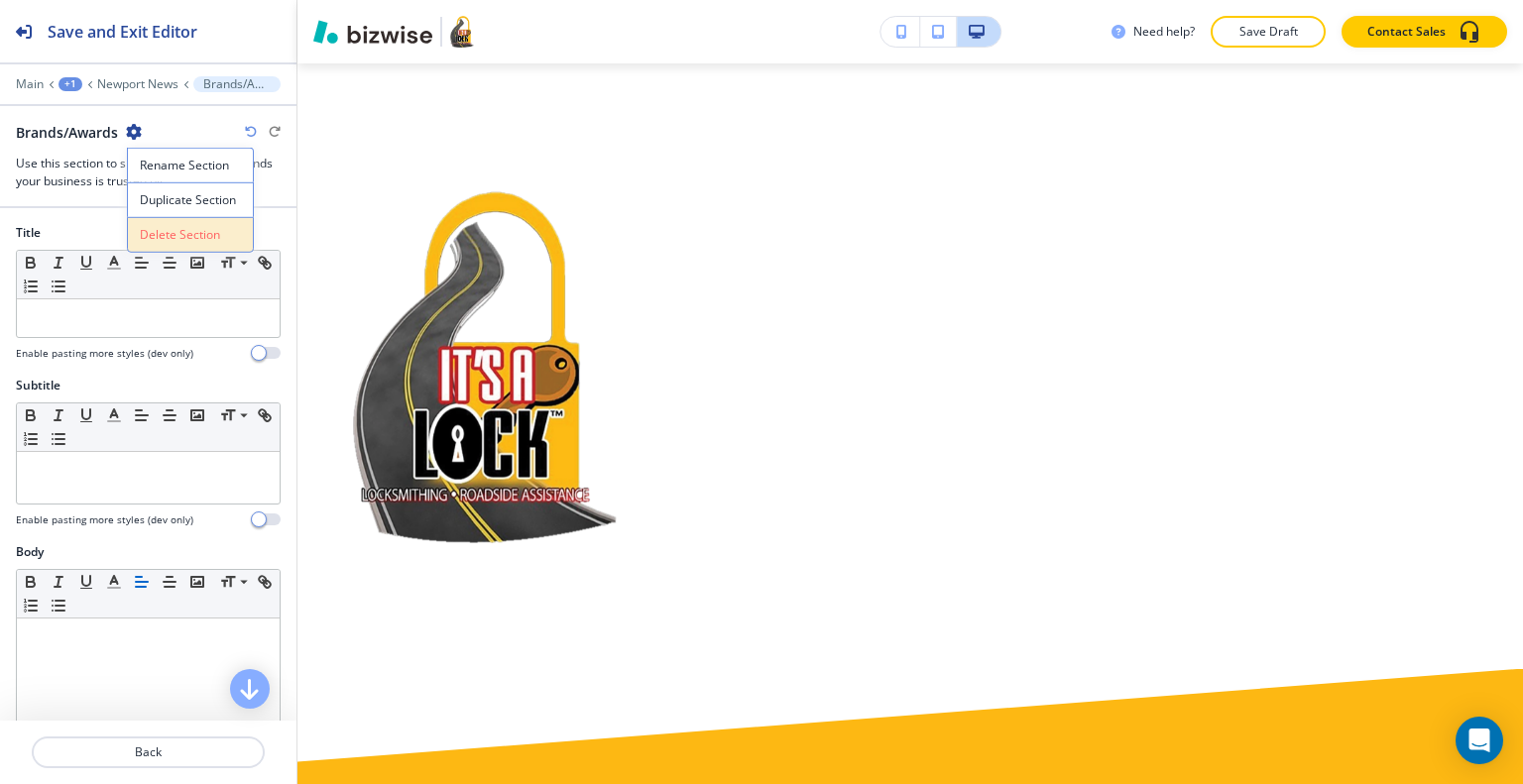 click on "Delete Section" at bounding box center (190, 235) 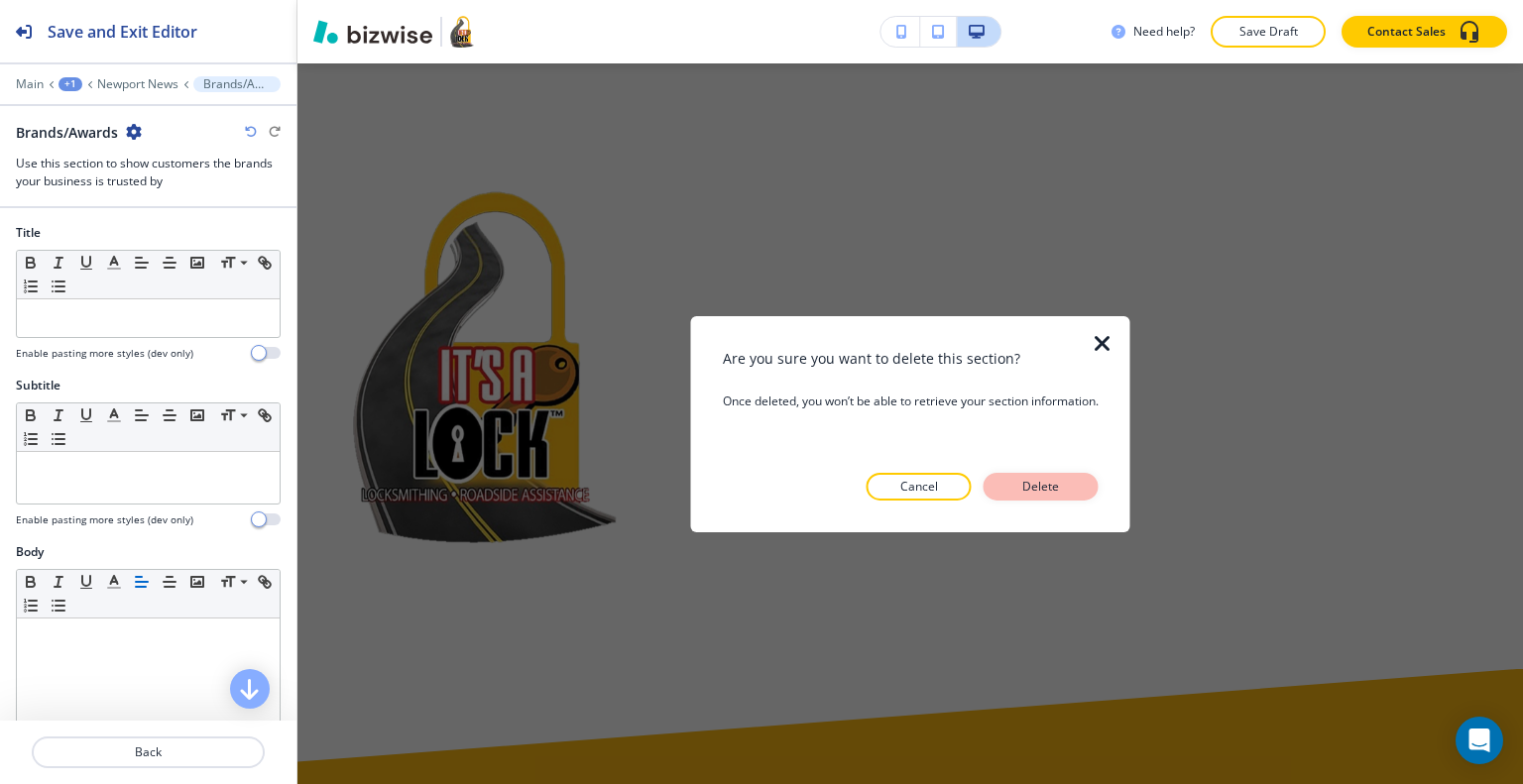 click on "Delete" at bounding box center [1041, 487] 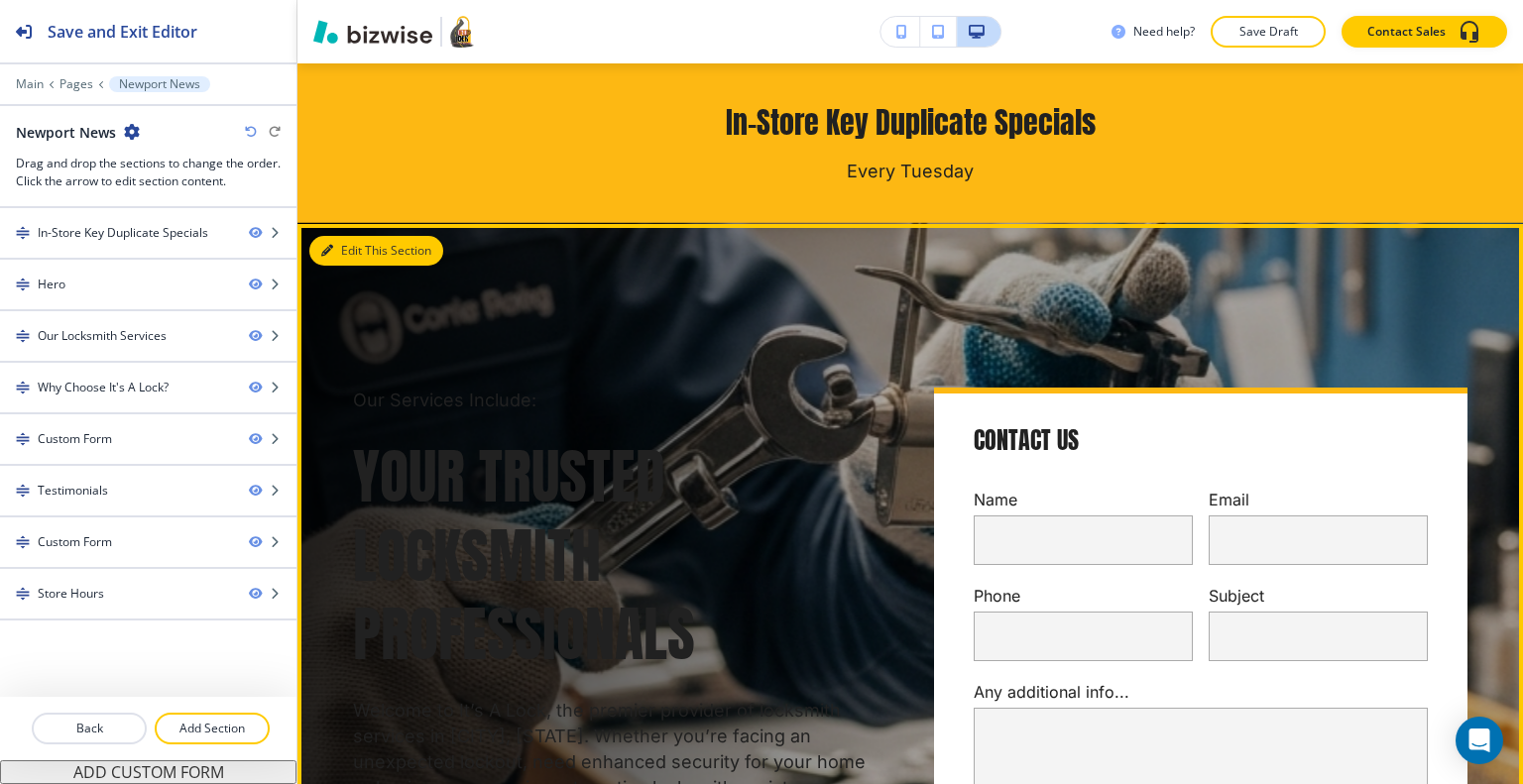 click on "Edit This Section" at bounding box center [376, 251] 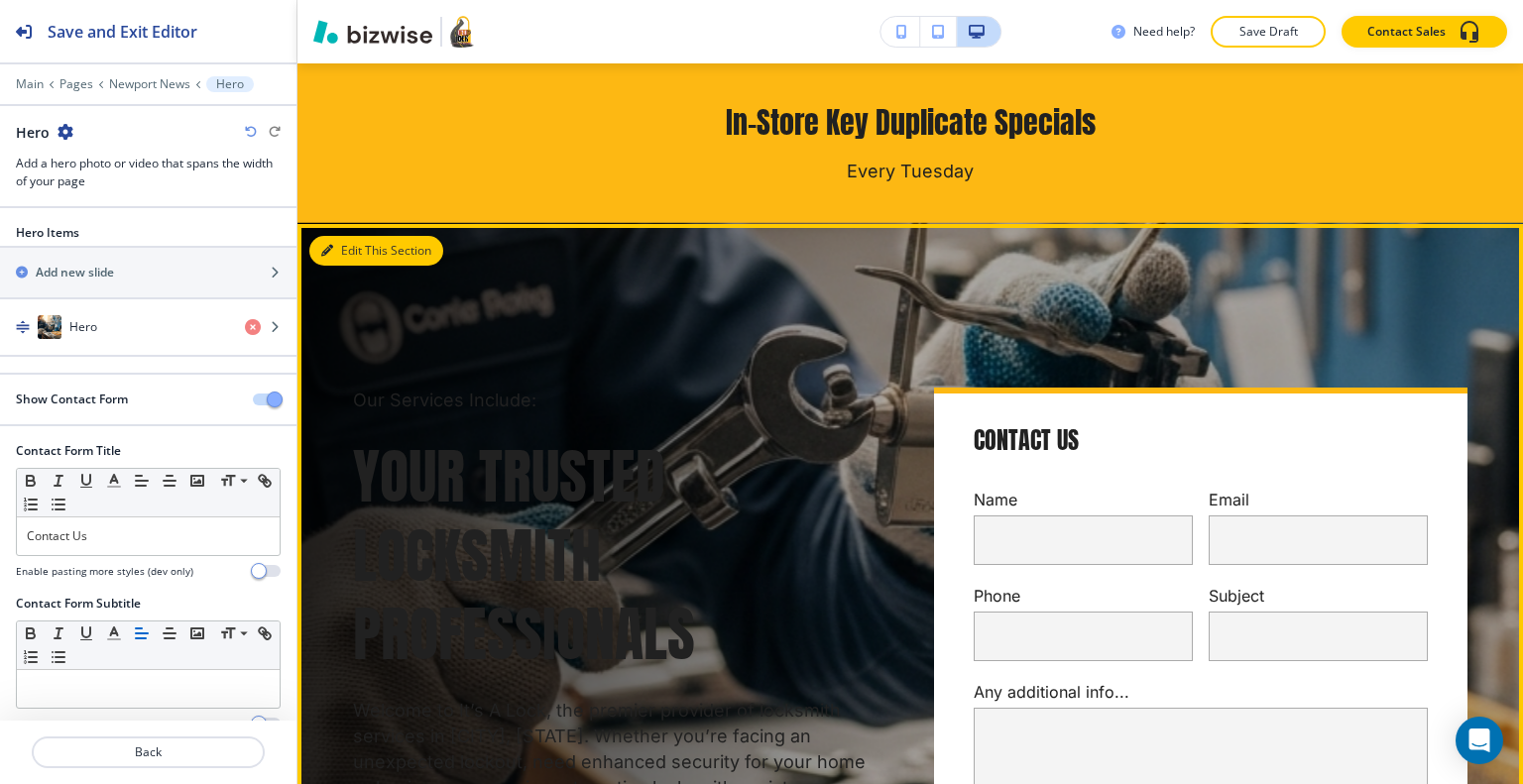 scroll, scrollTop: 259, scrollLeft: 0, axis: vertical 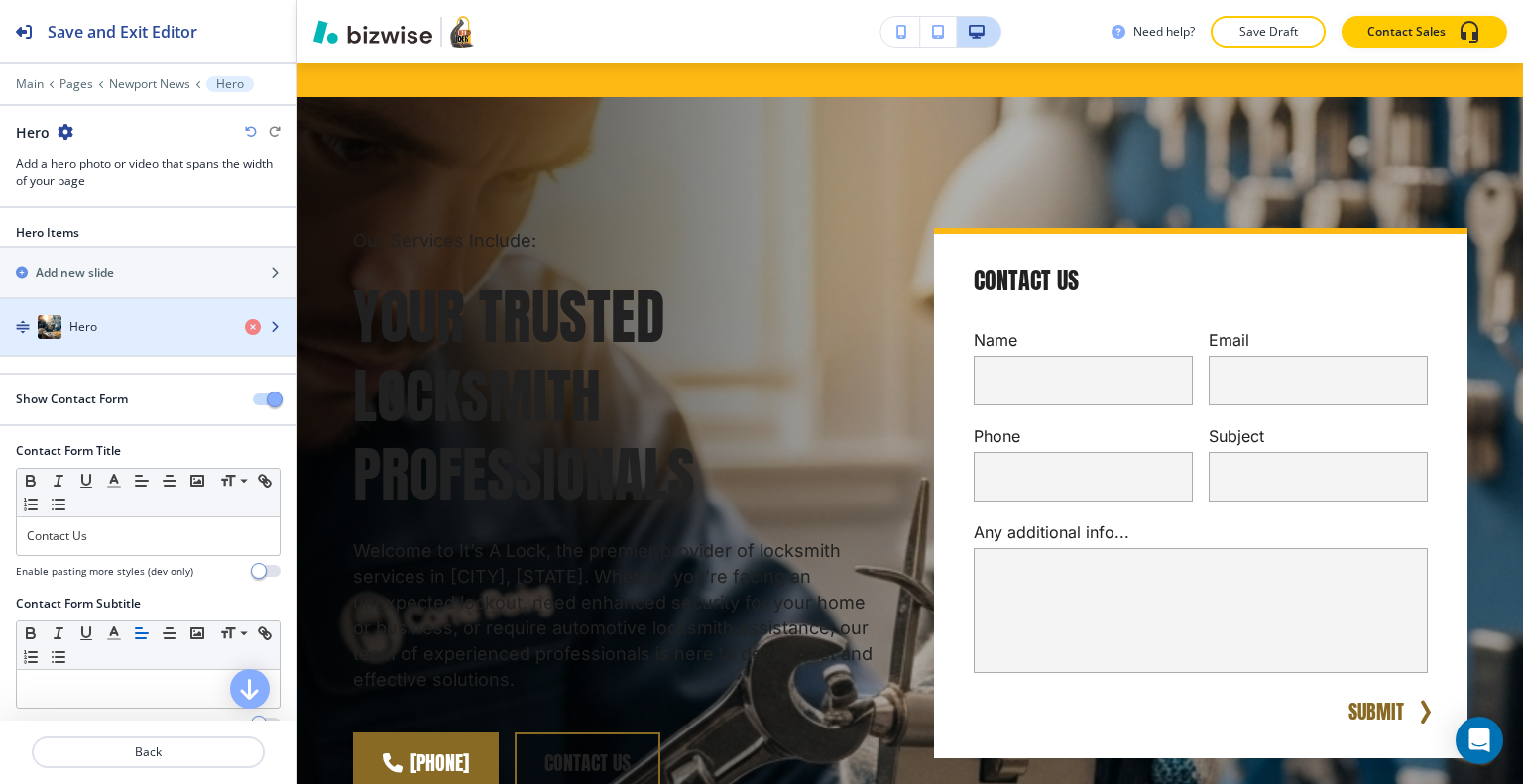 click at bounding box center (148, 307) 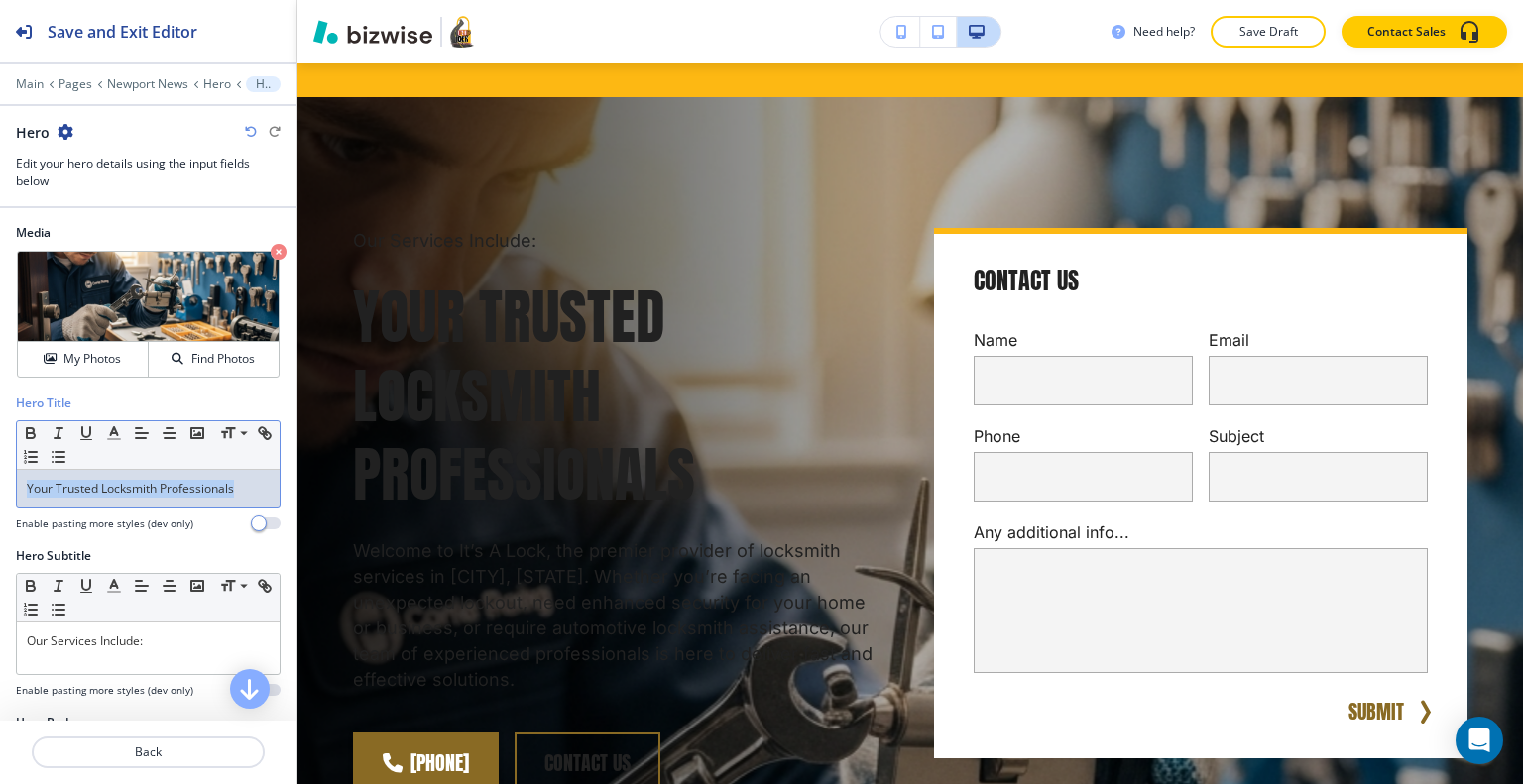 drag, startPoint x: 250, startPoint y: 489, endPoint x: 5, endPoint y: 506, distance: 245.589 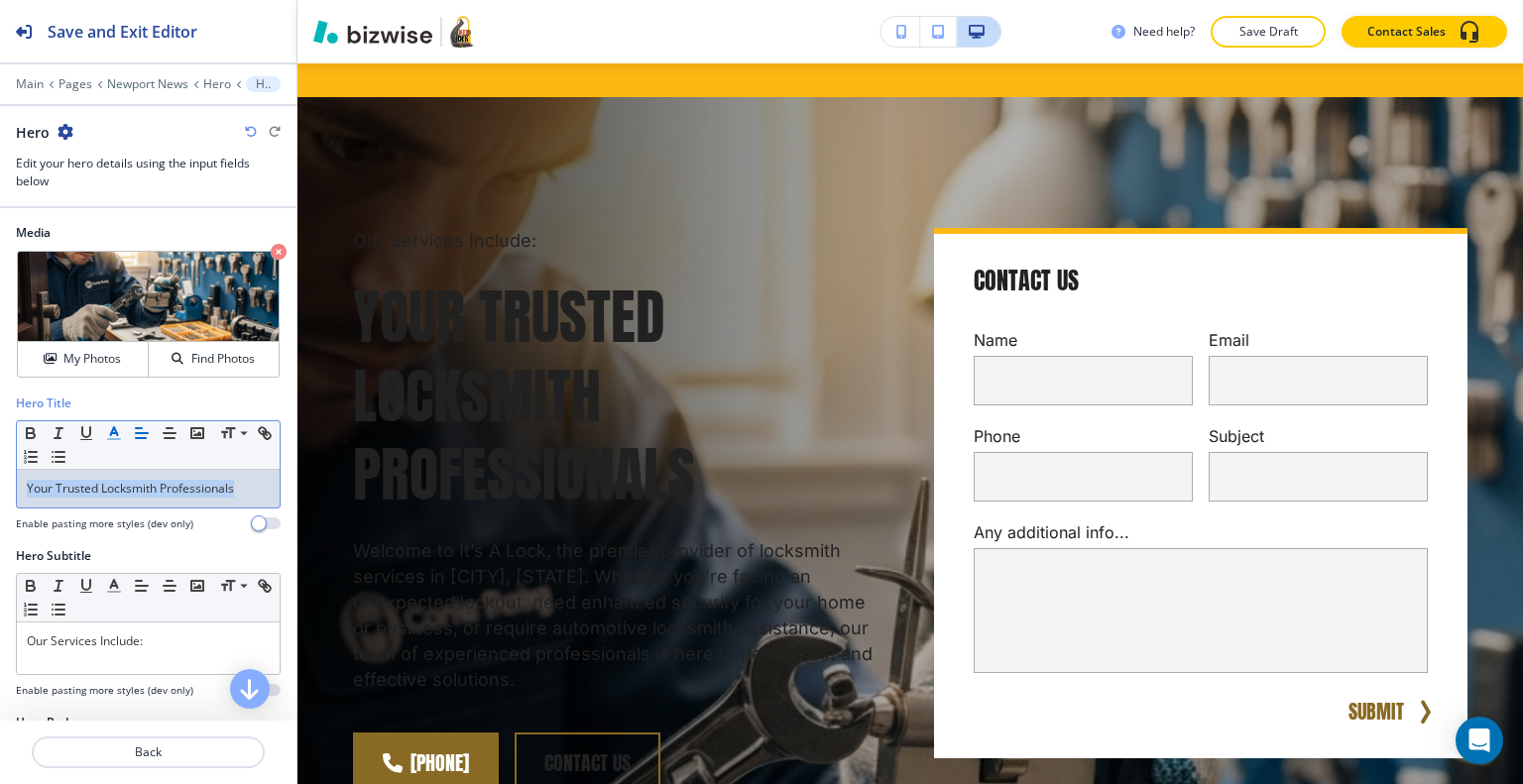 click 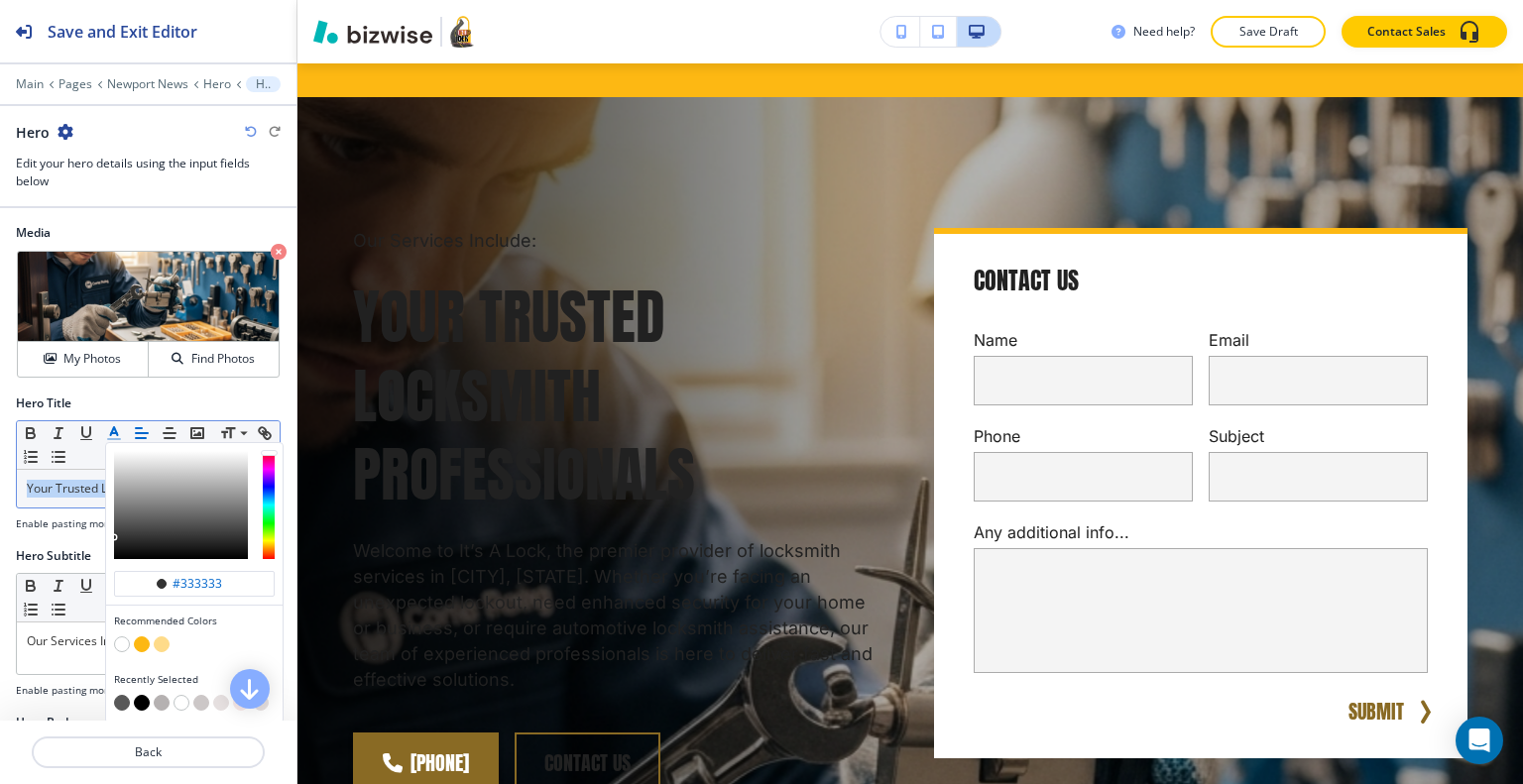 click at bounding box center (194, 646) 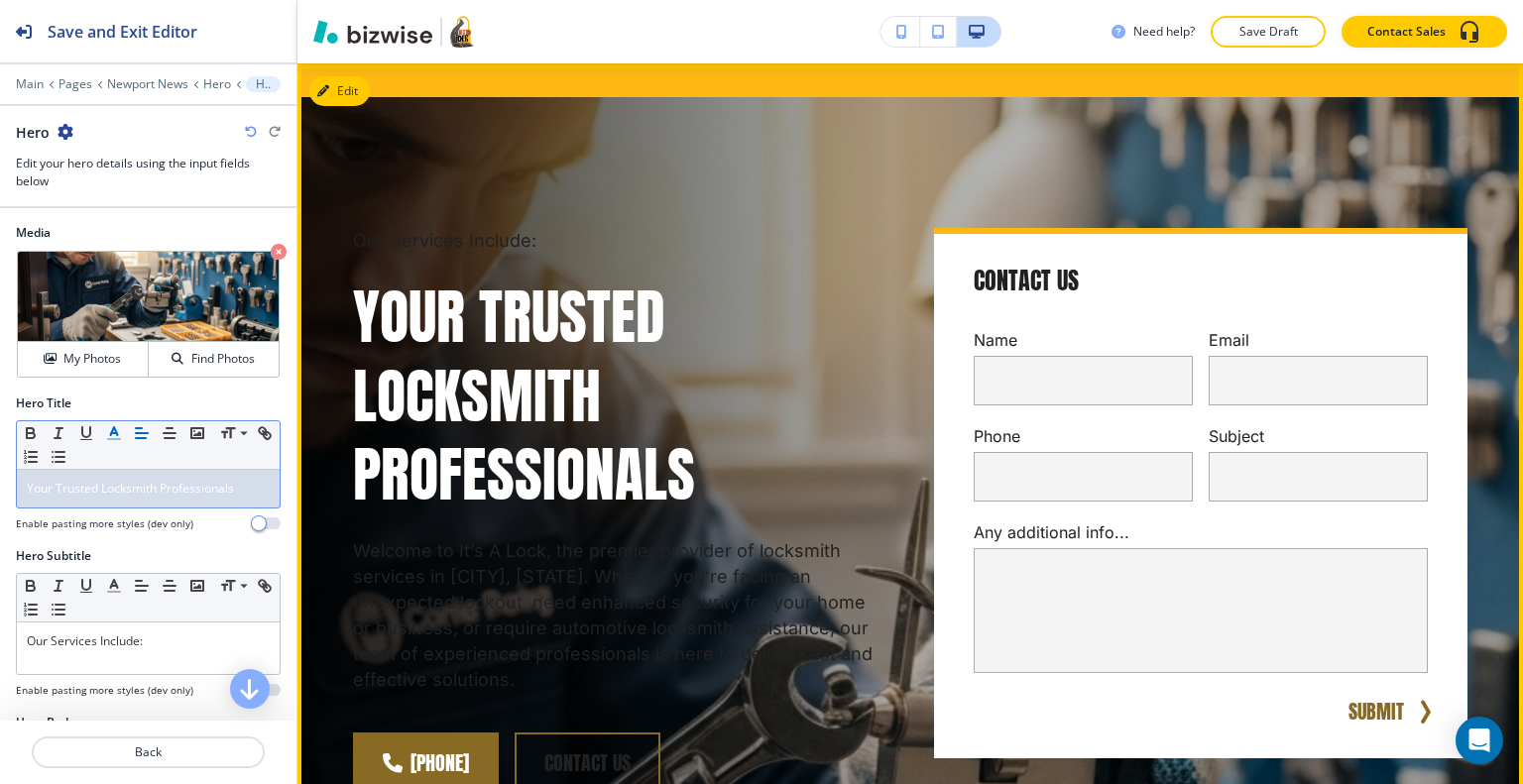 click on "Our Services Include:" at bounding box center [620, 241] 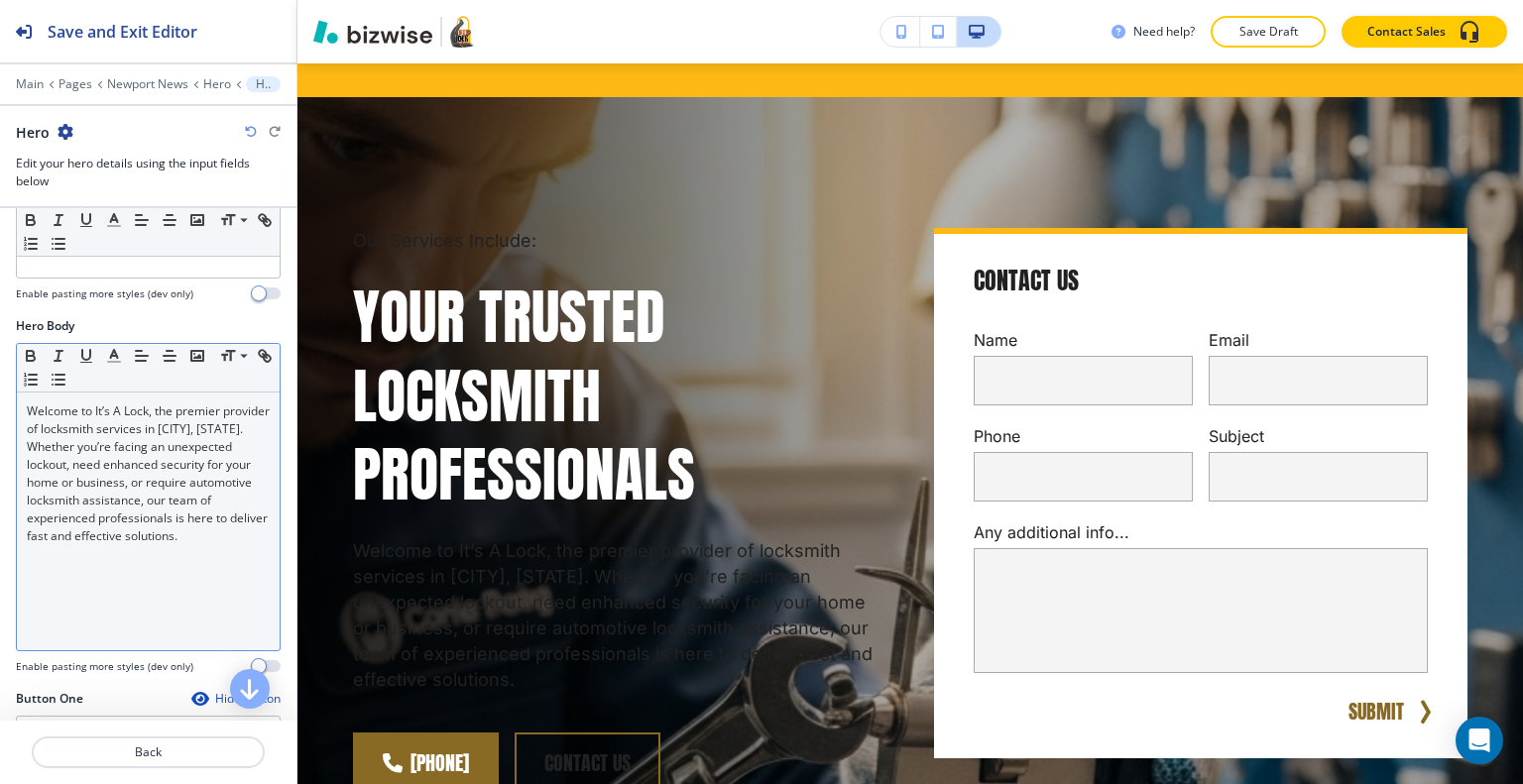 scroll, scrollTop: 198, scrollLeft: 0, axis: vertical 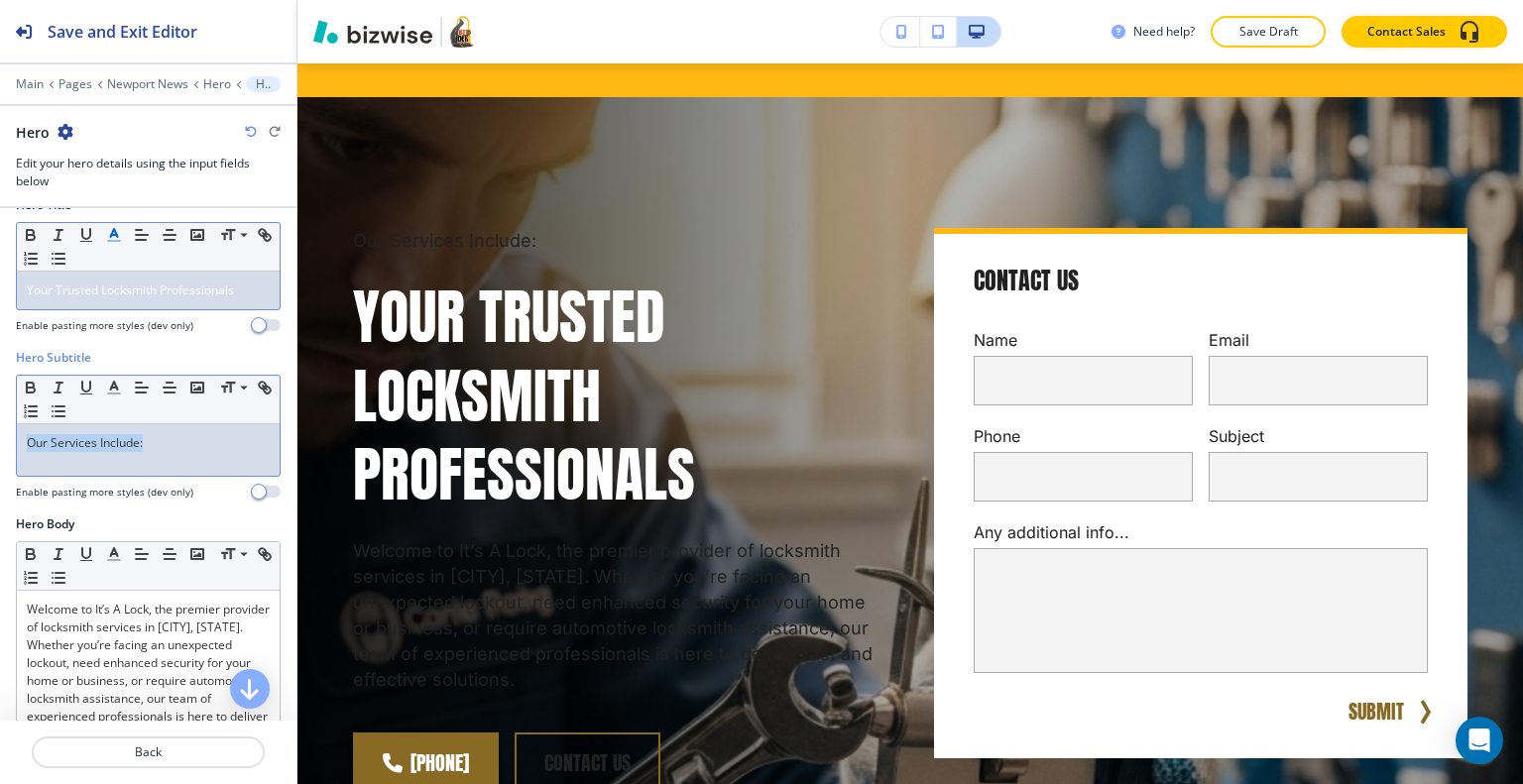 drag, startPoint x: 173, startPoint y: 449, endPoint x: 1, endPoint y: 459, distance: 172.29045 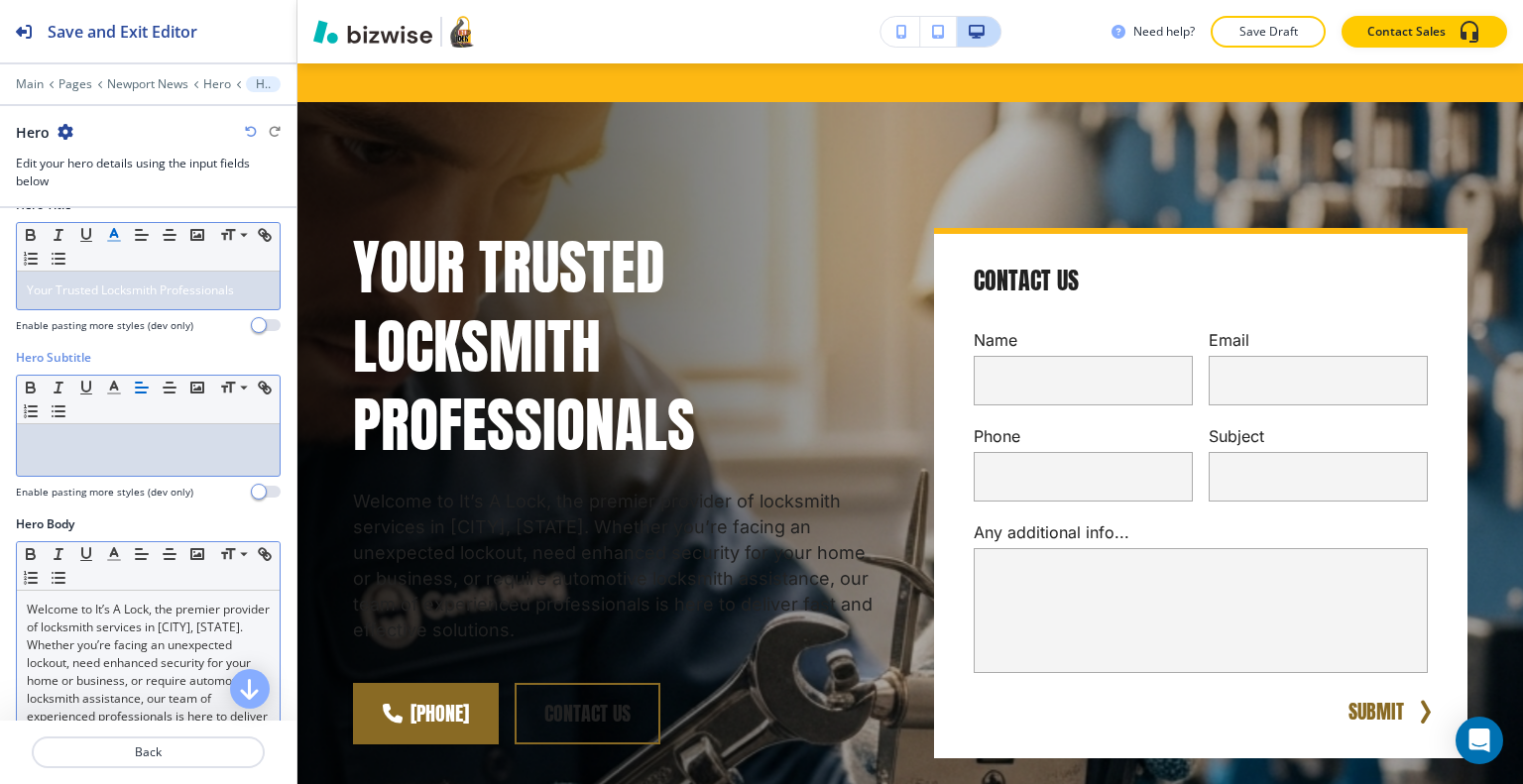 scroll, scrollTop: 396, scrollLeft: 0, axis: vertical 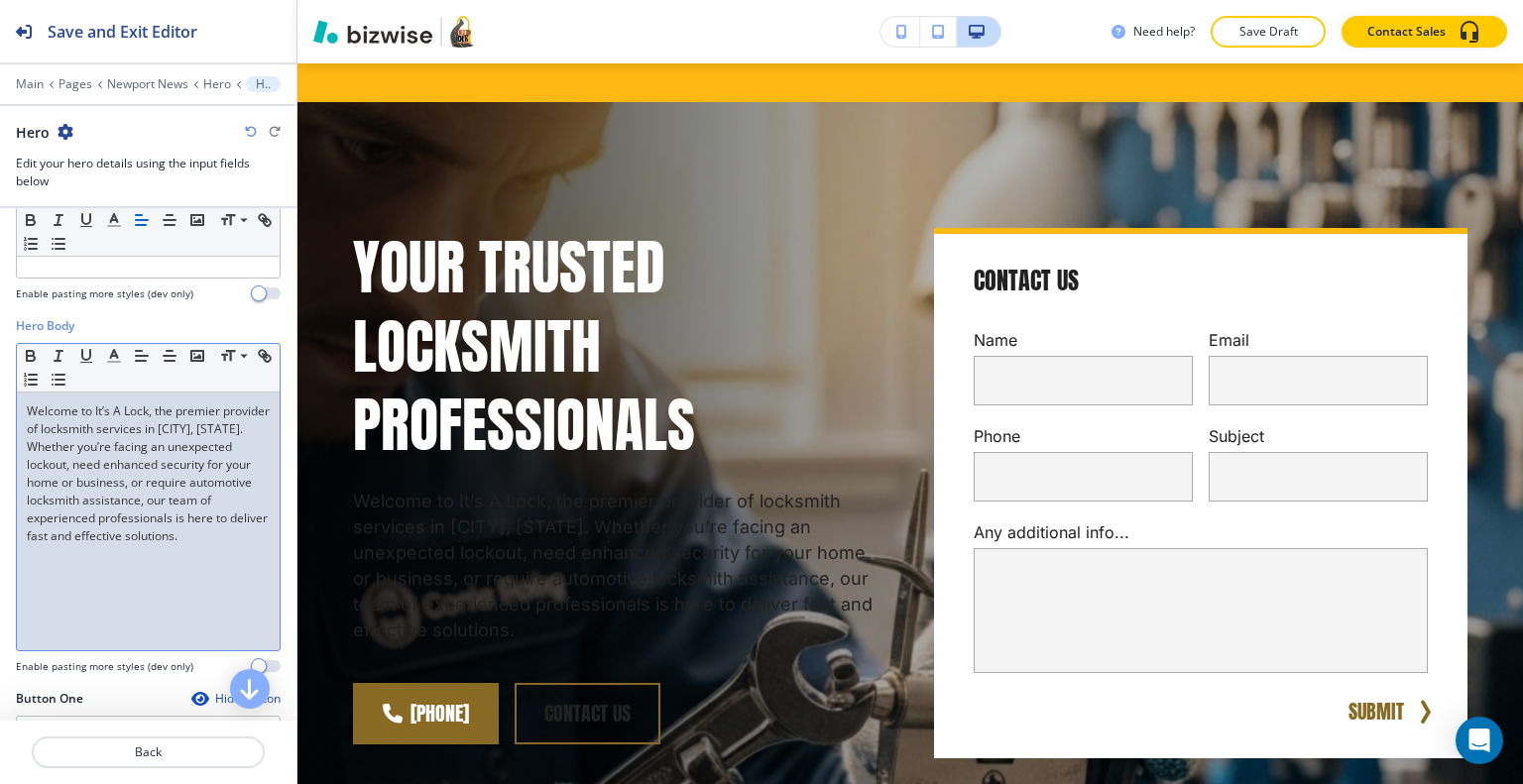 drag, startPoint x: 226, startPoint y: 583, endPoint x: 0, endPoint y: 380, distance: 303.78446 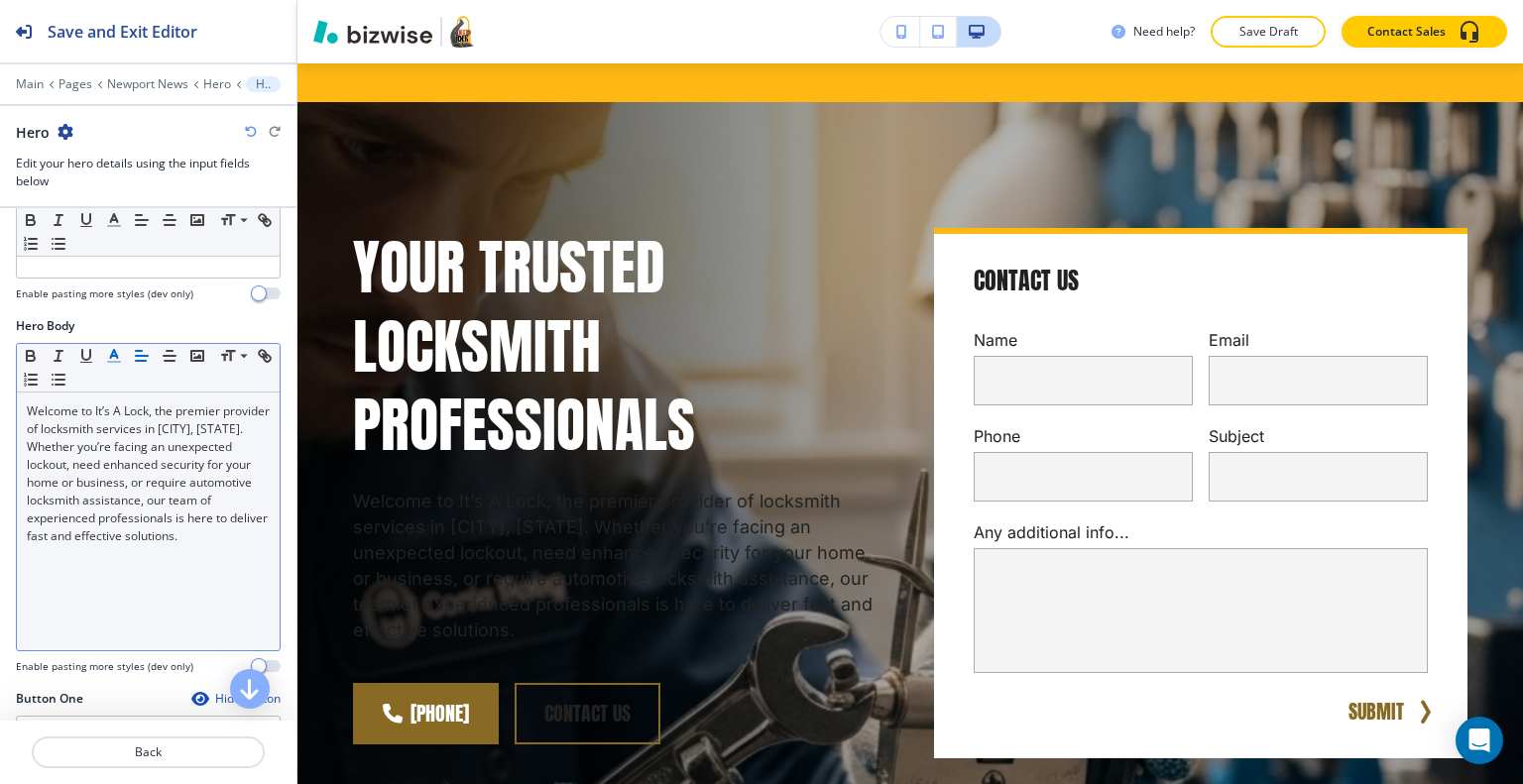 click 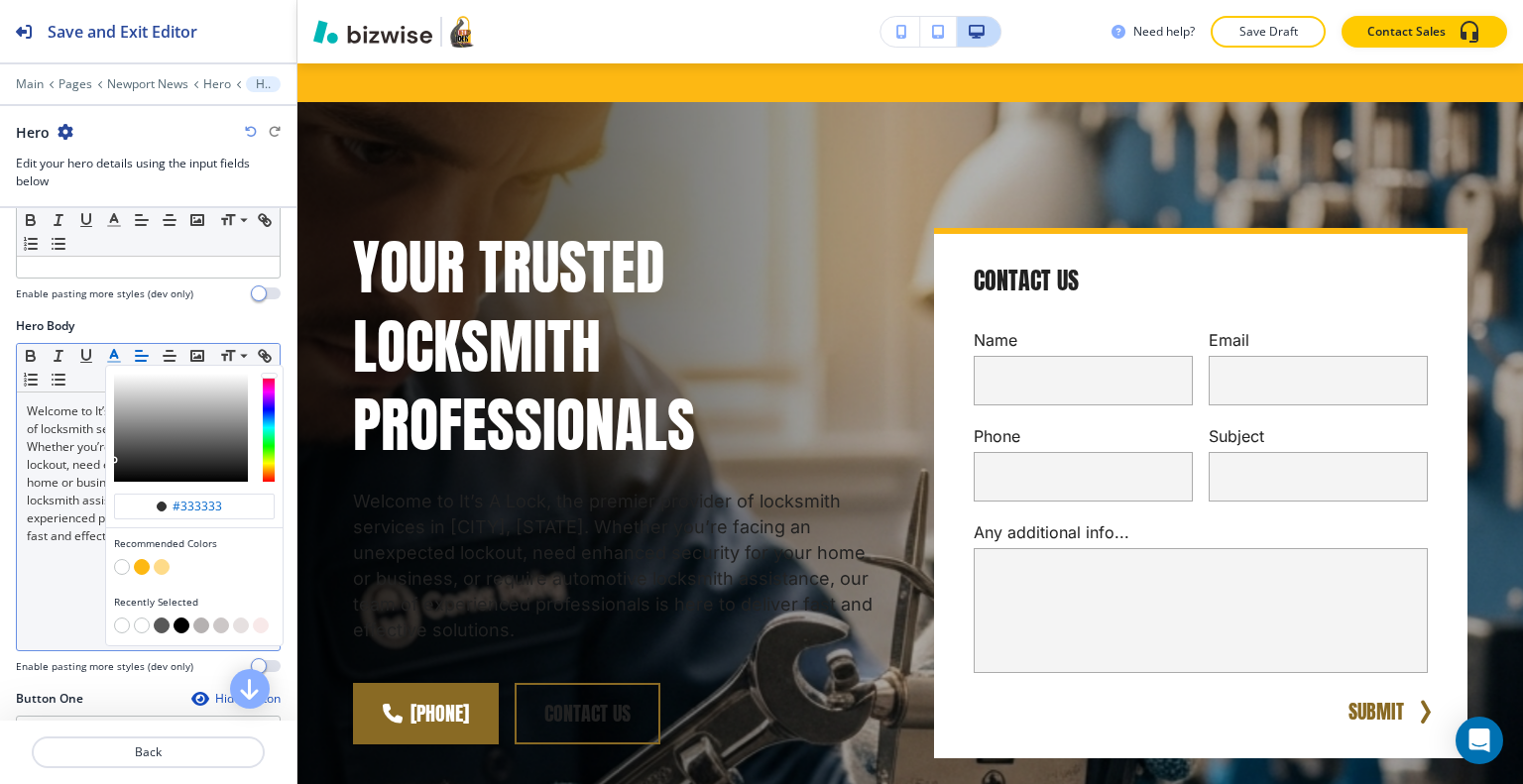 click at bounding box center [122, 567] 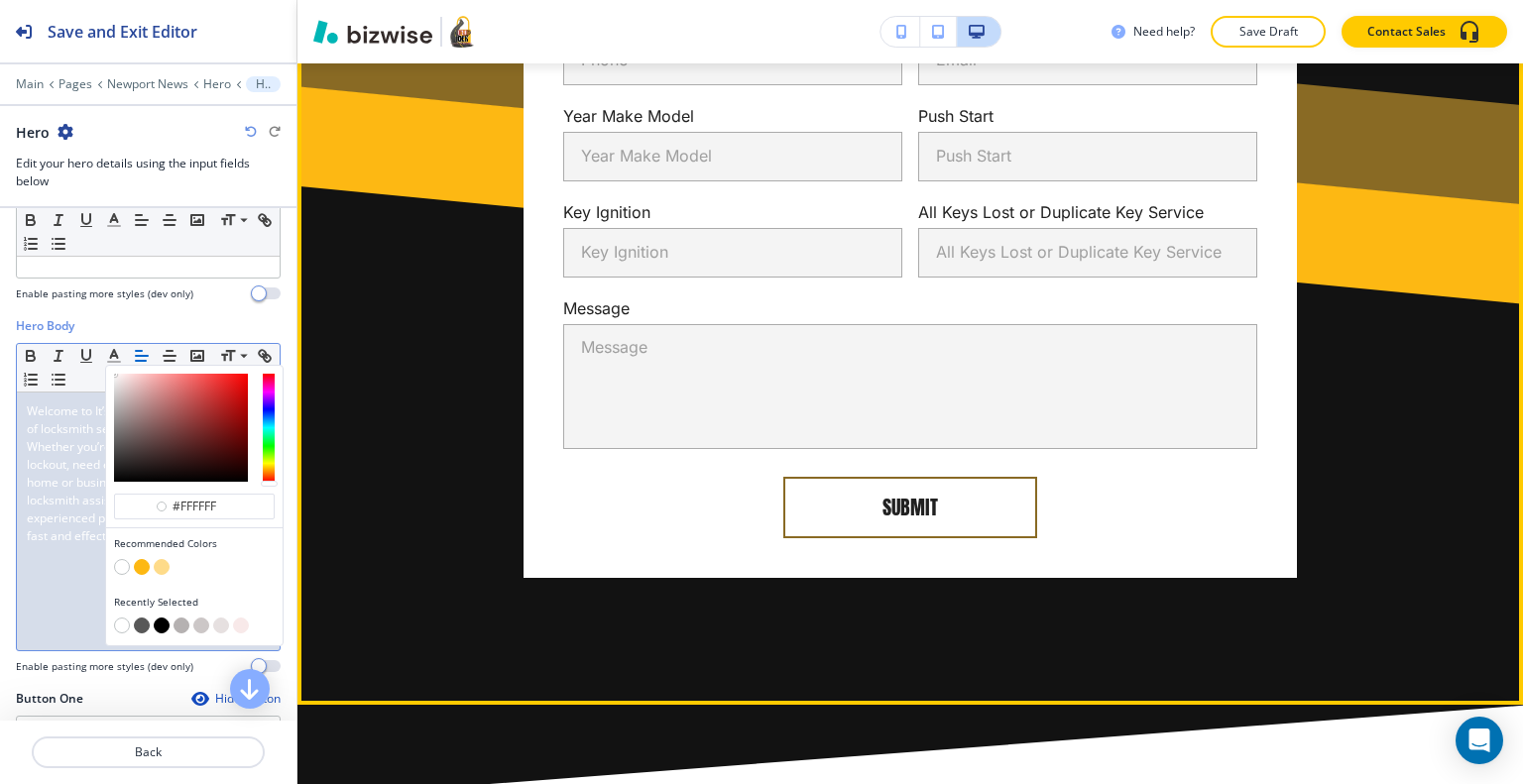 scroll, scrollTop: 4223, scrollLeft: 0, axis: vertical 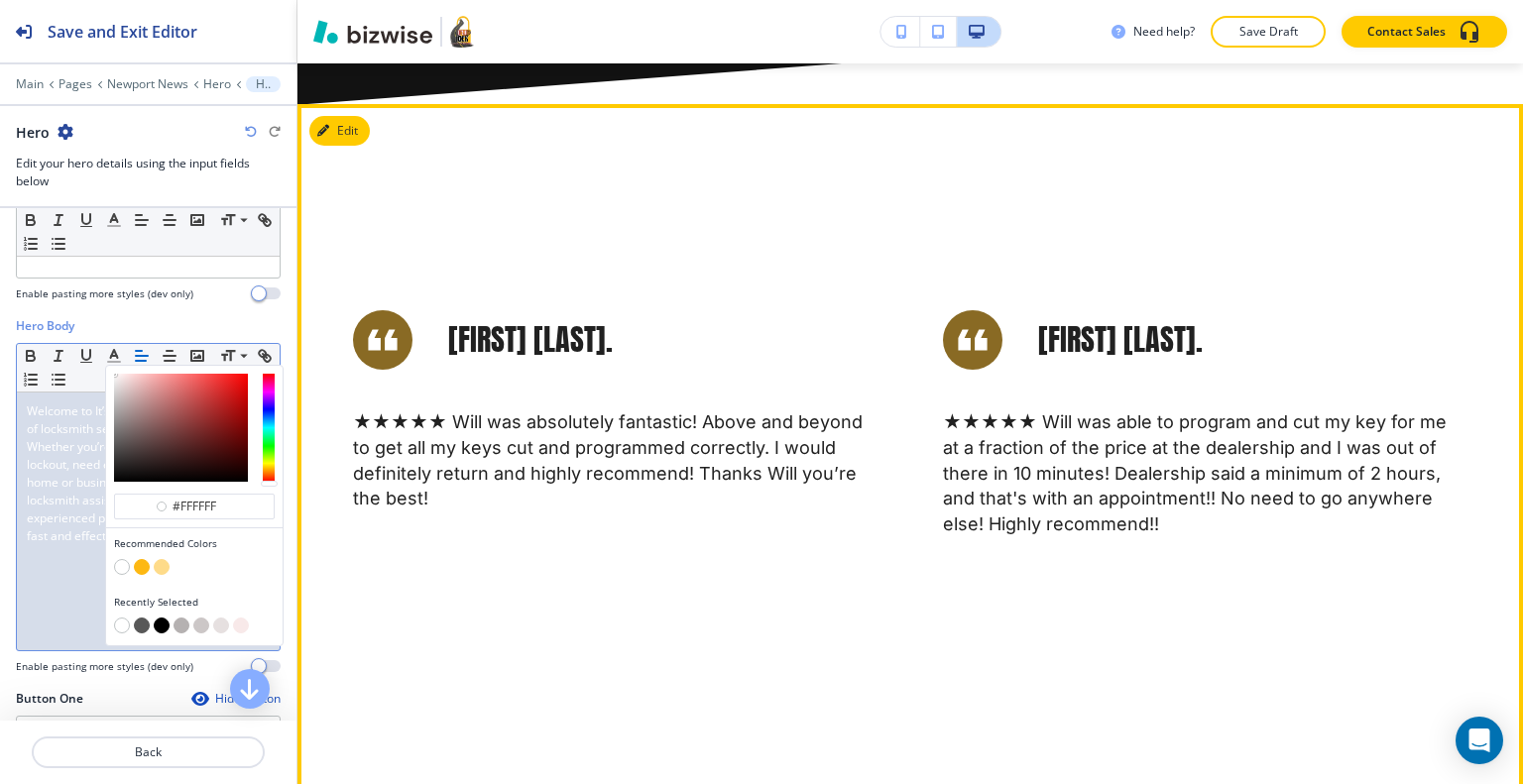 click on "Edit" at bounding box center (339, 131) 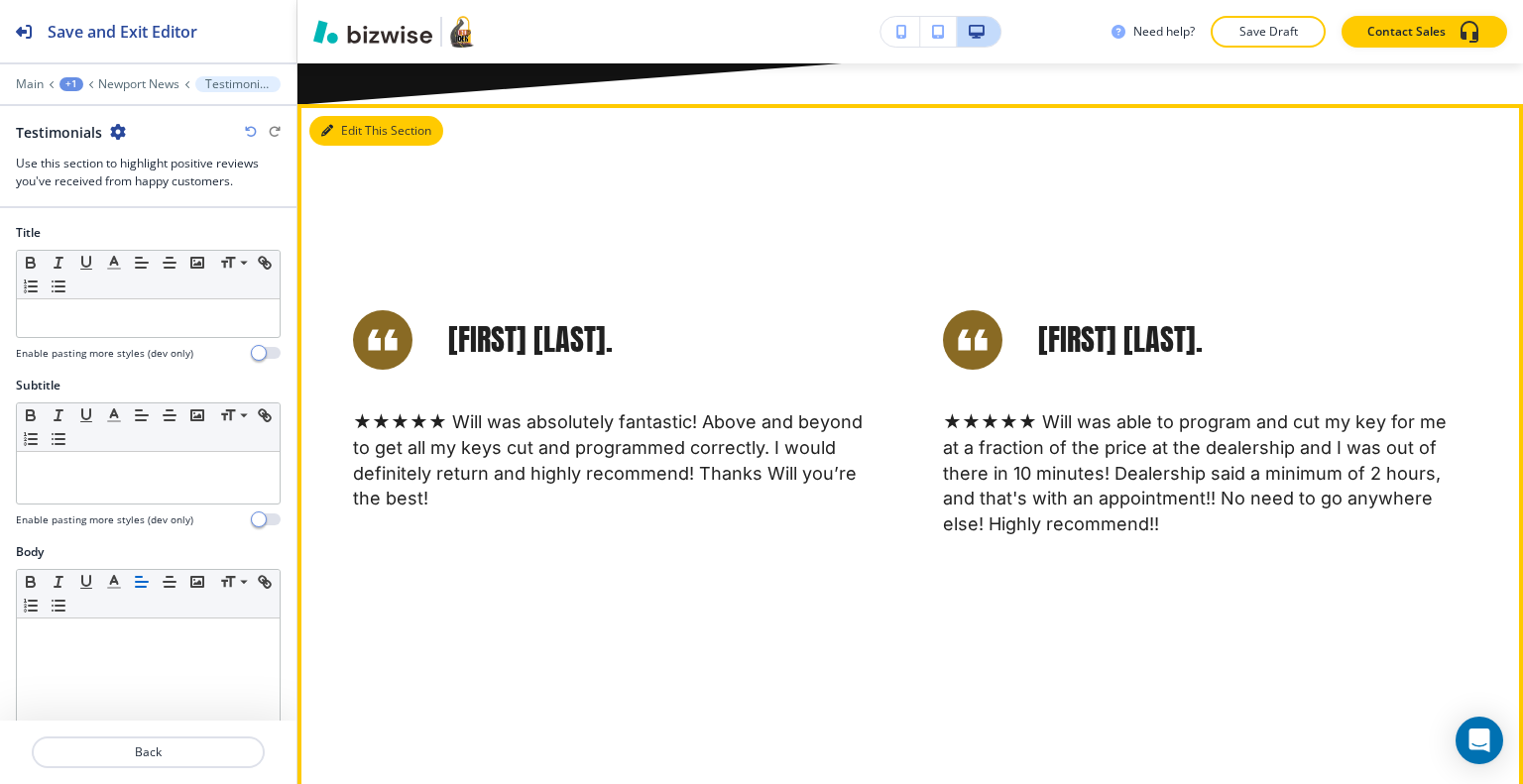 scroll, scrollTop: 4262, scrollLeft: 0, axis: vertical 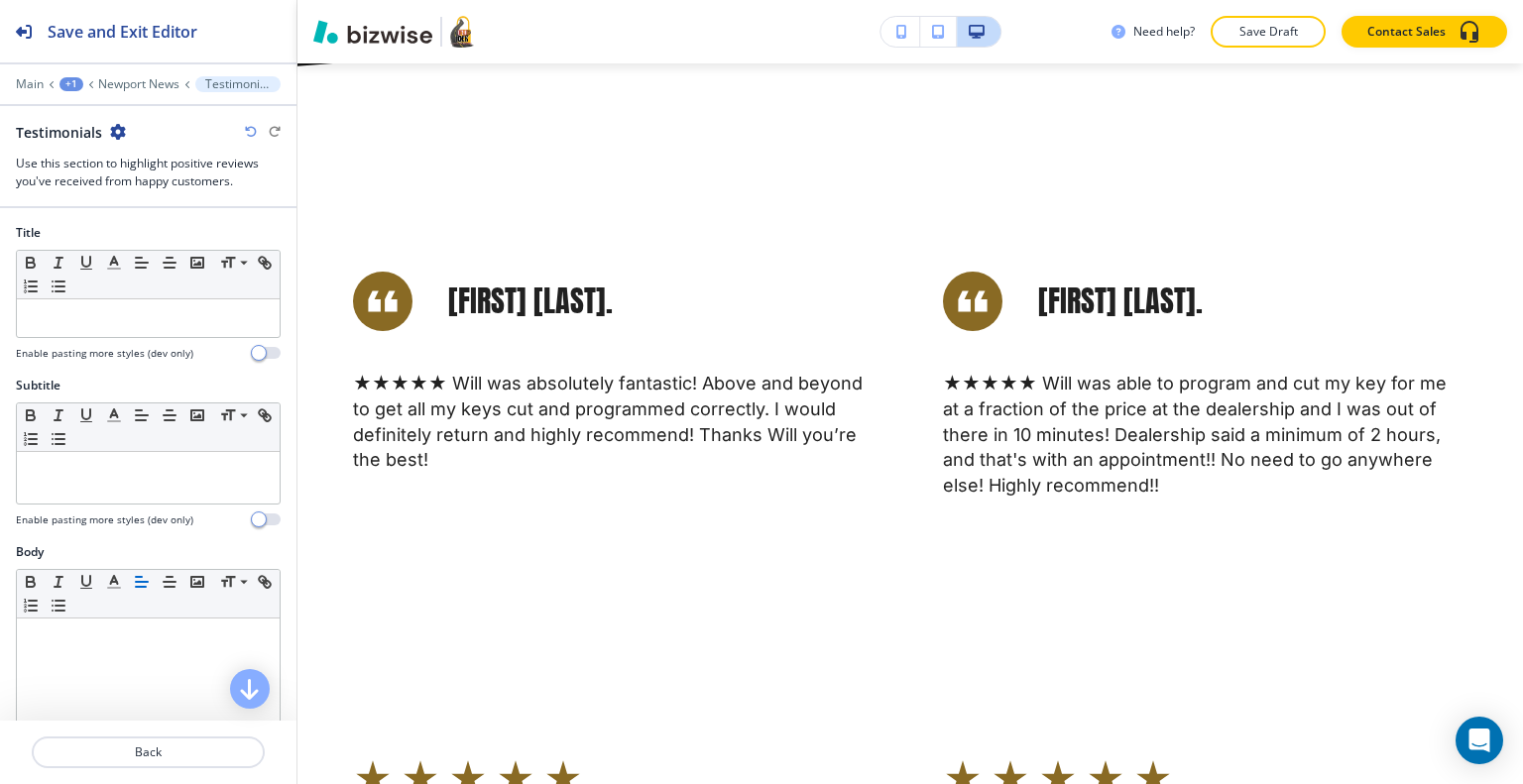click at bounding box center [118, 132] 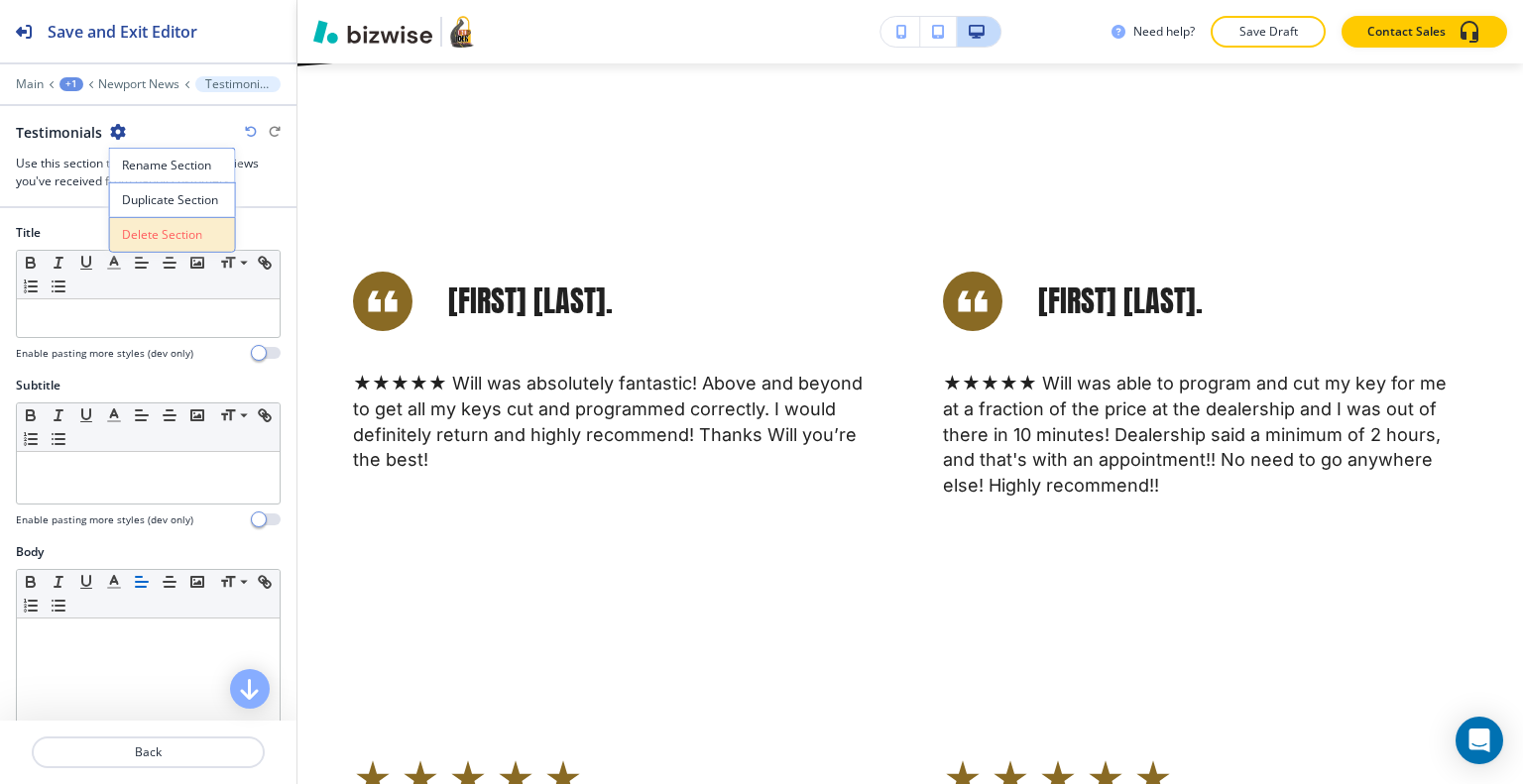 click on "Delete Section" at bounding box center (173, 235) 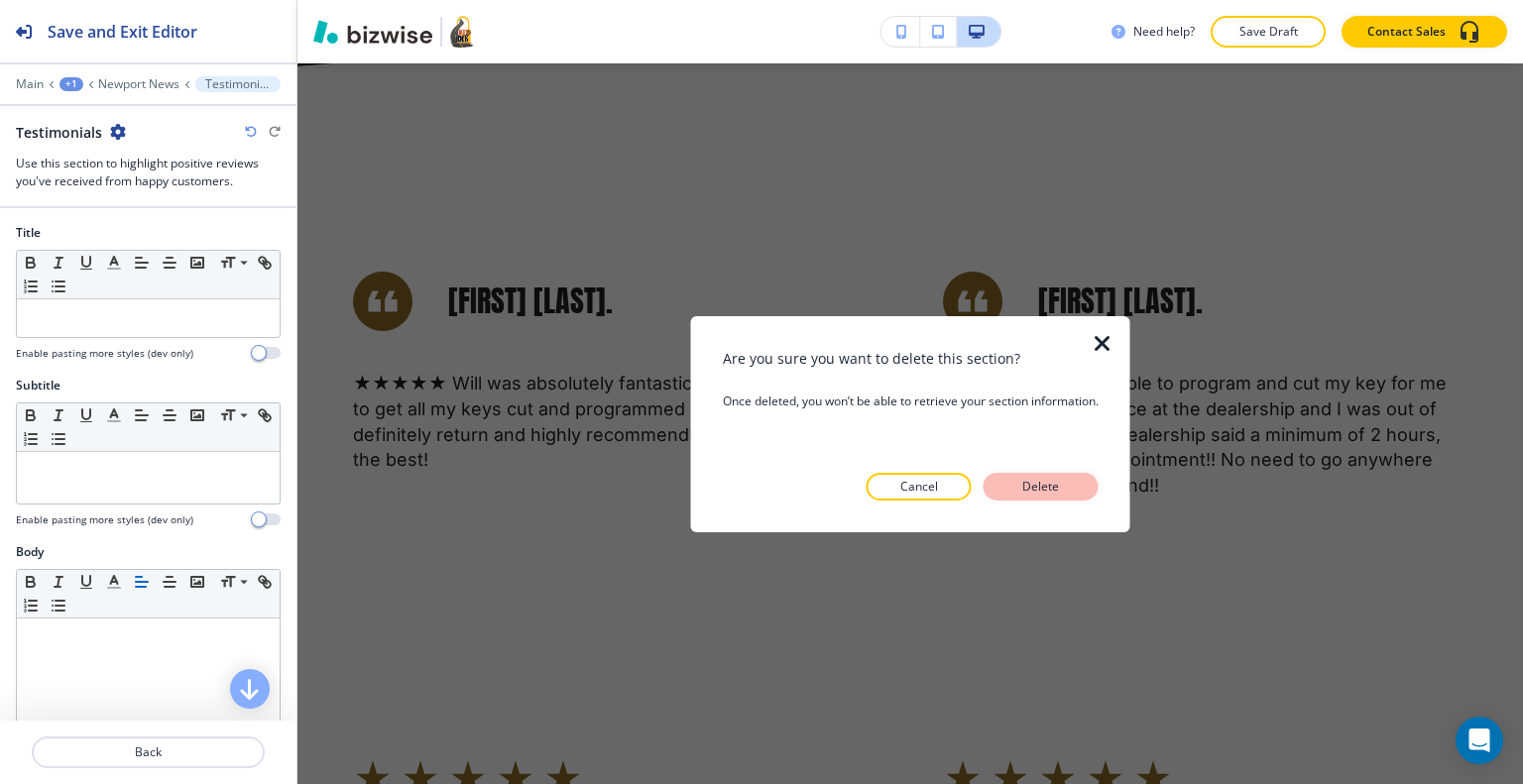 click on "Delete" at bounding box center [1041, 487] 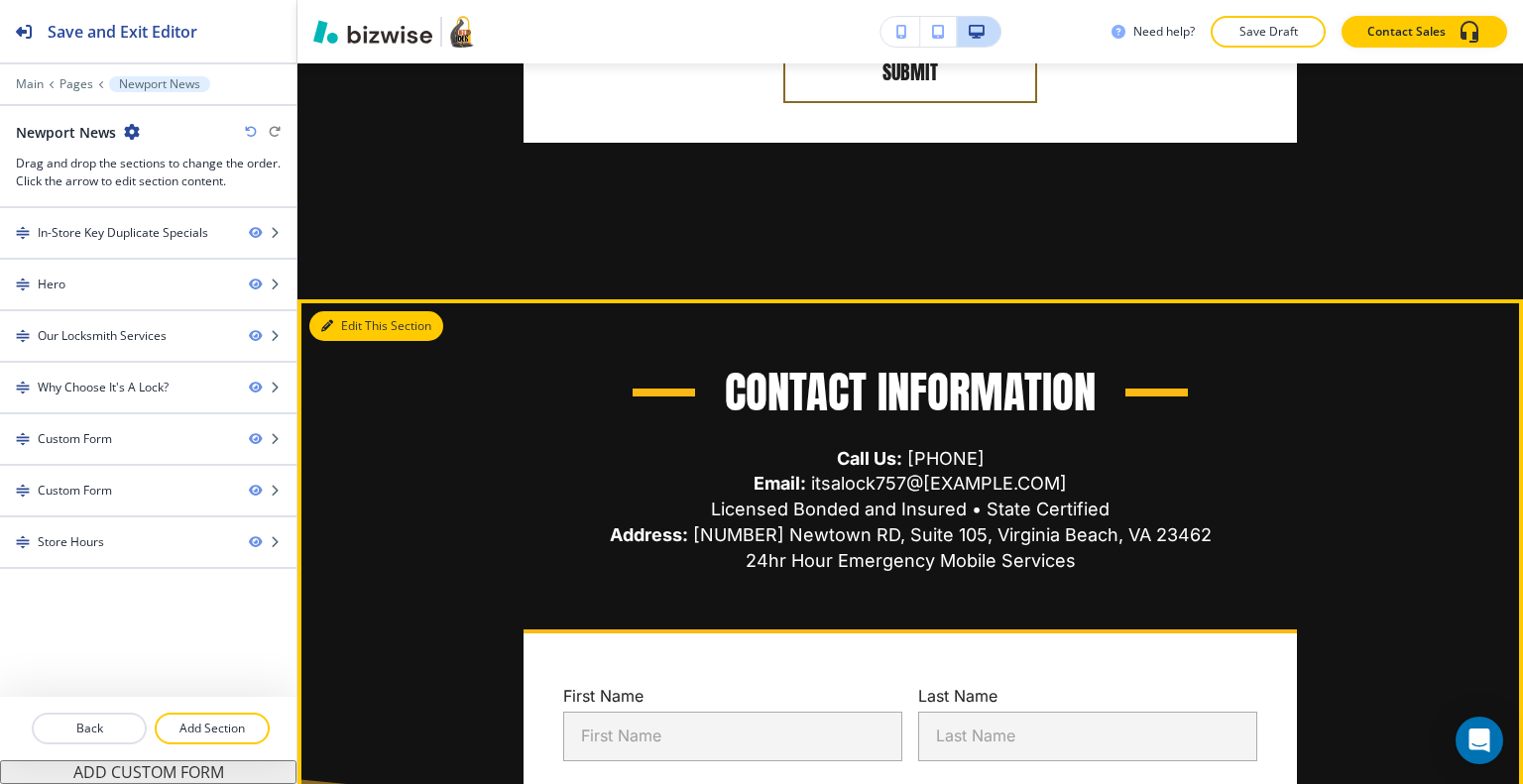 click on "Edit This Section" at bounding box center (376, 326) 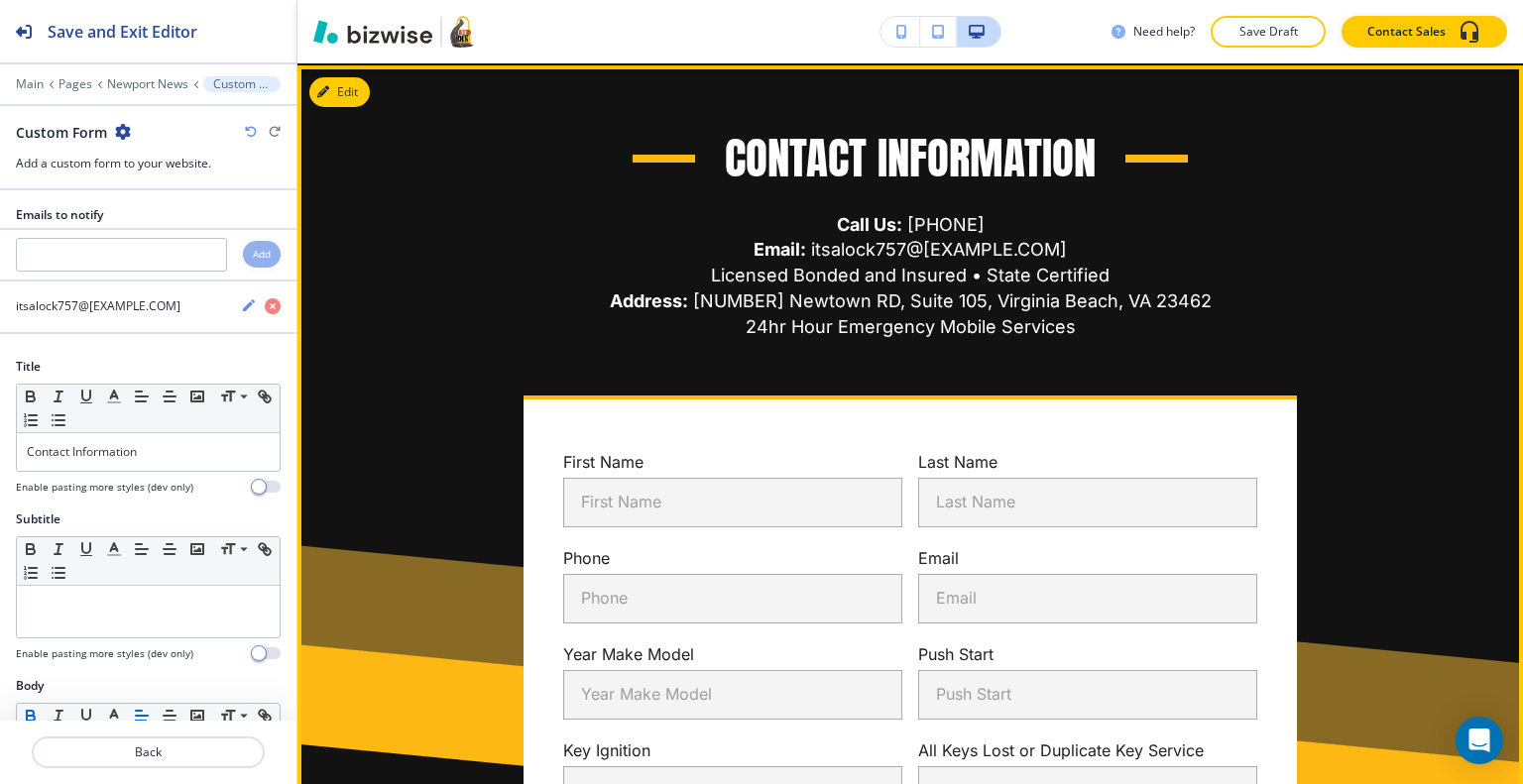 scroll, scrollTop: 4694, scrollLeft: 0, axis: vertical 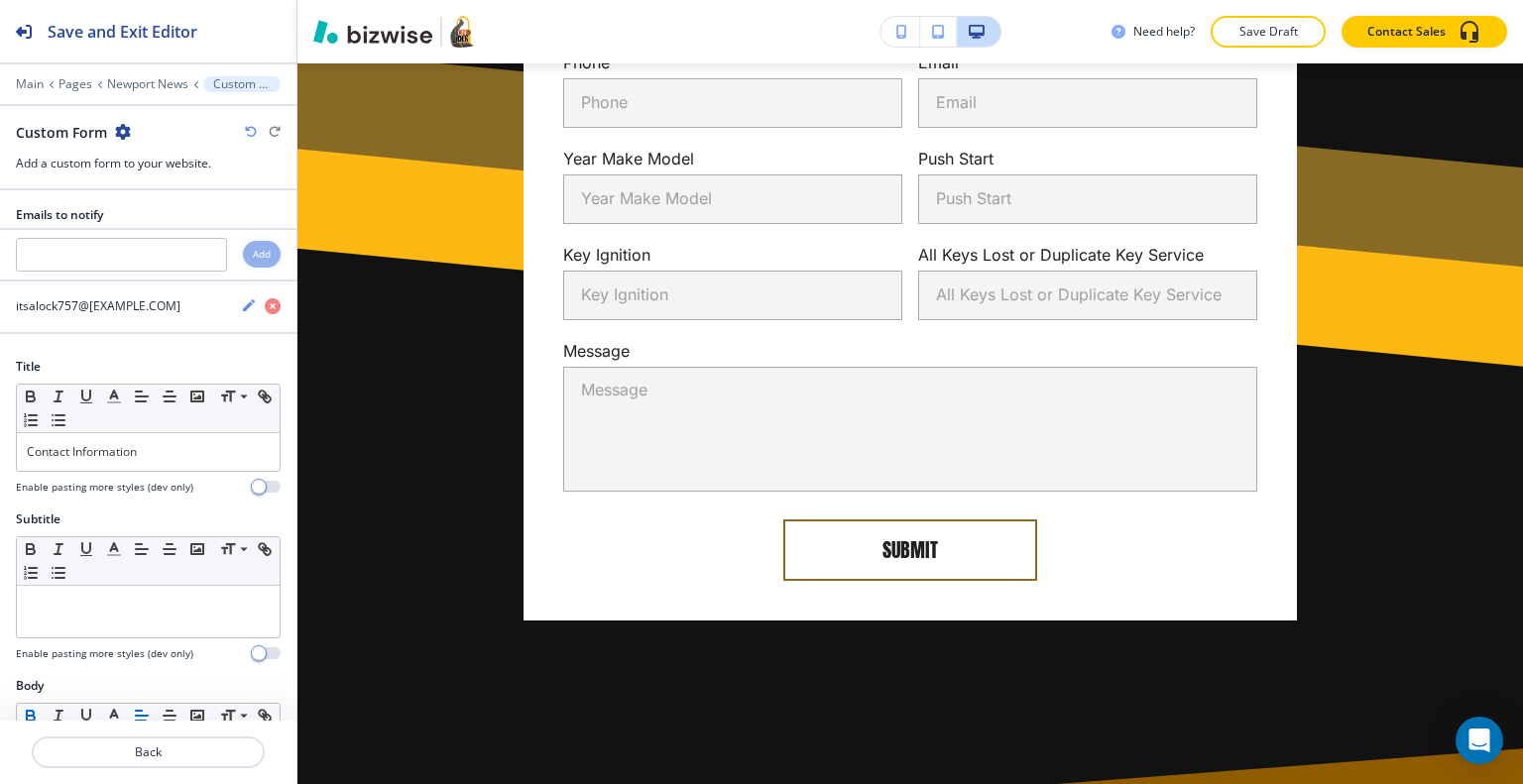 click at bounding box center [123, 132] 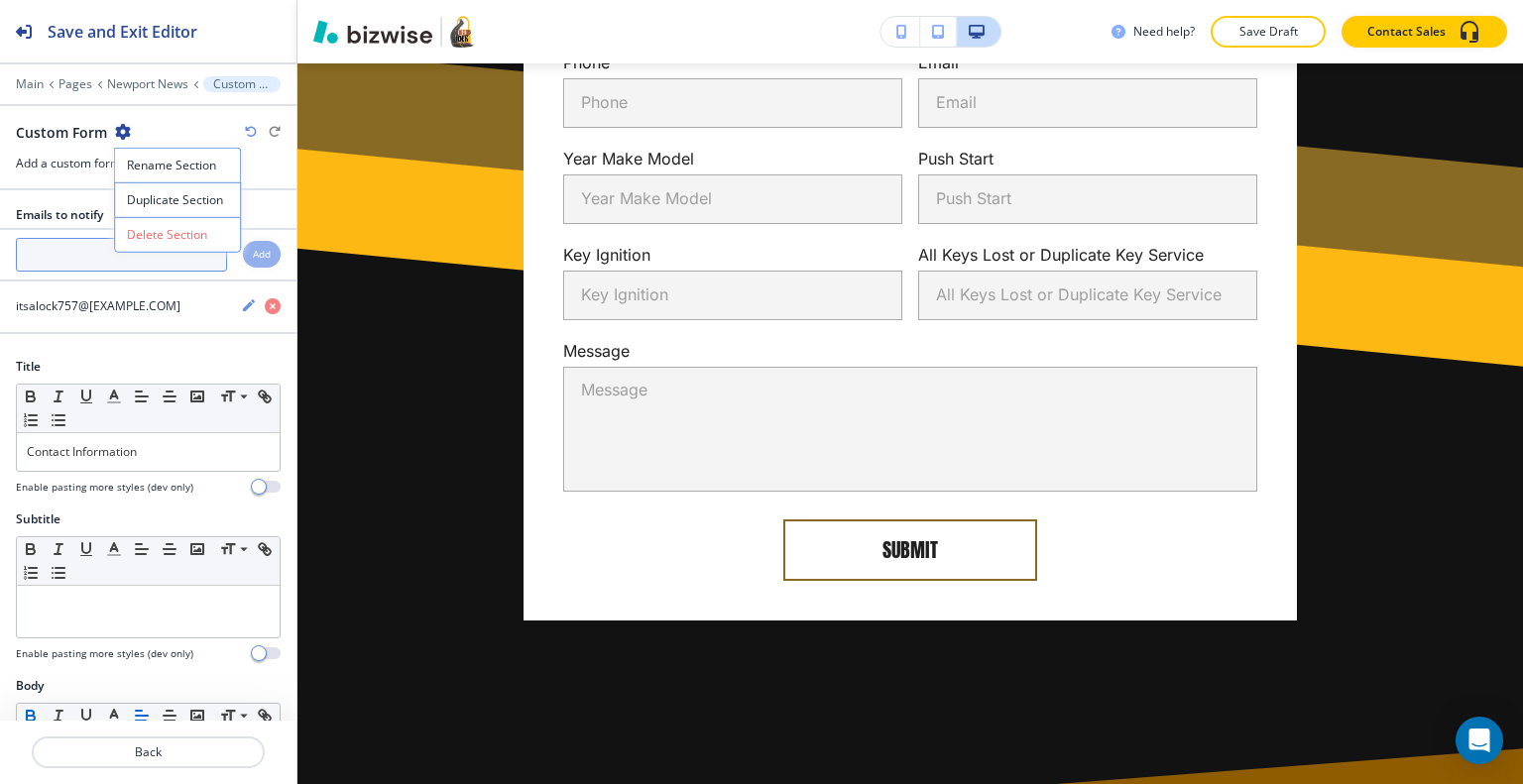 click at bounding box center [121, 255] 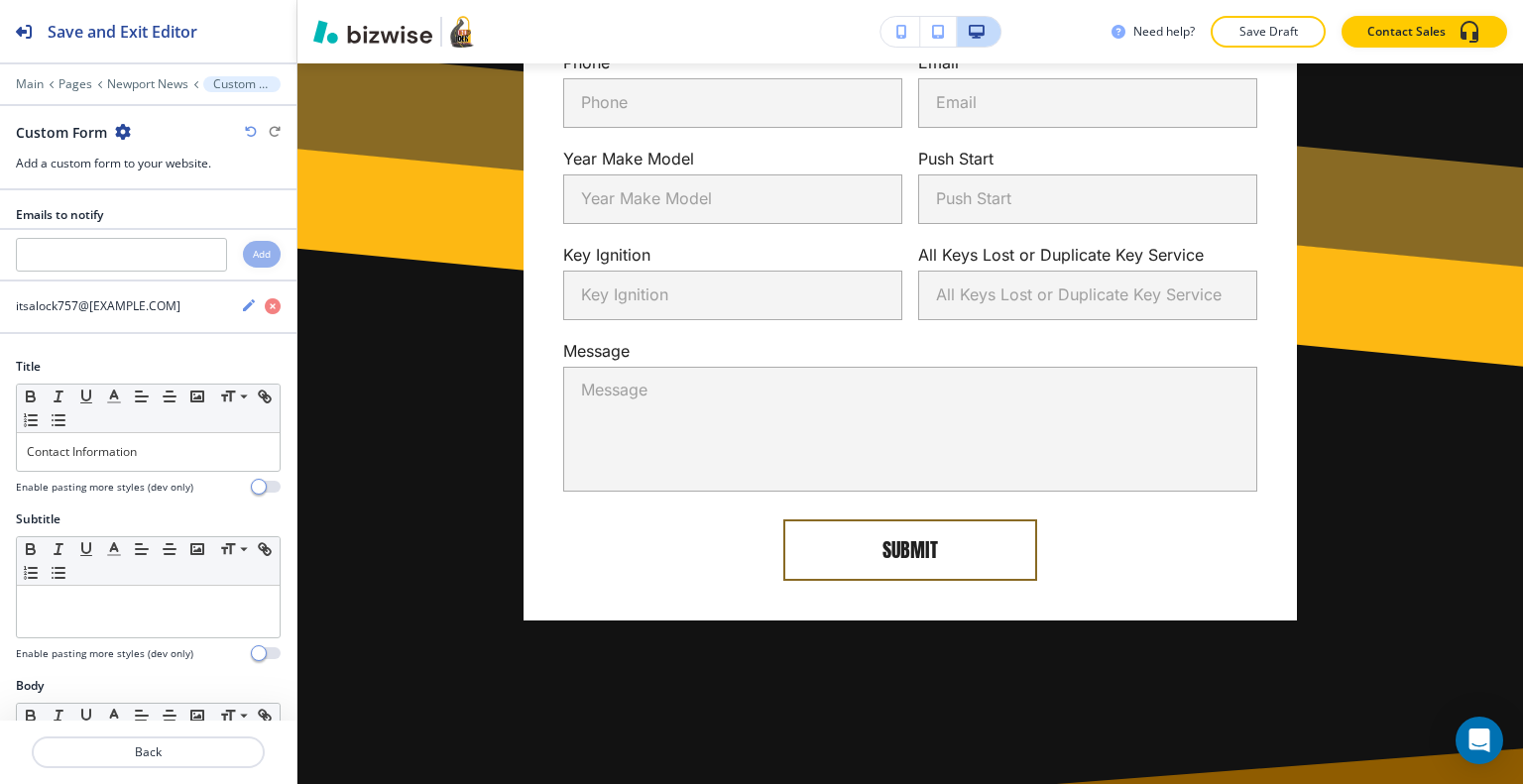 drag, startPoint x: 133, startPoint y: 138, endPoint x: 122, endPoint y: 124, distance: 17.804494 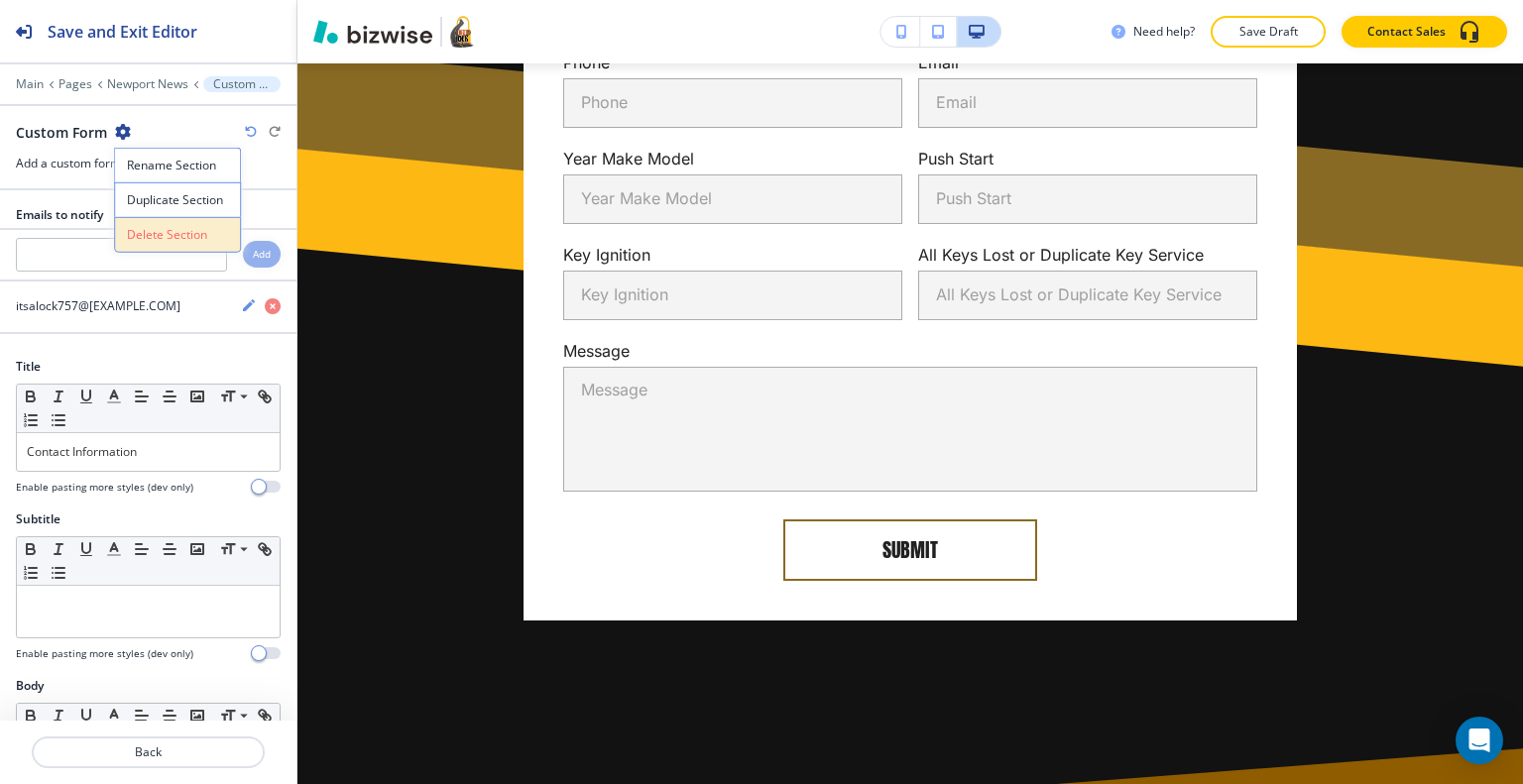 click on "Delete Section" at bounding box center (177, 235) 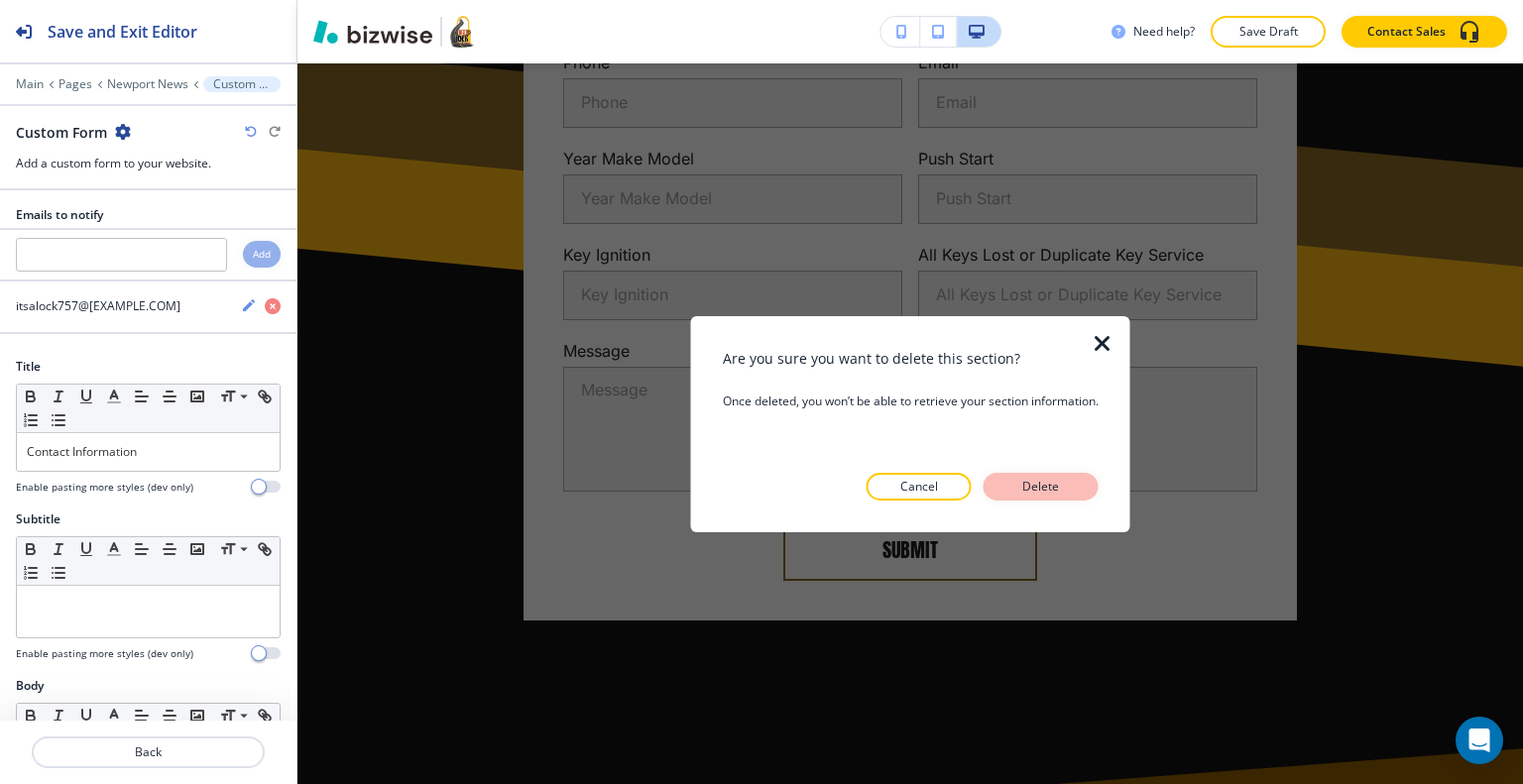 click on "Delete" at bounding box center (1041, 487) 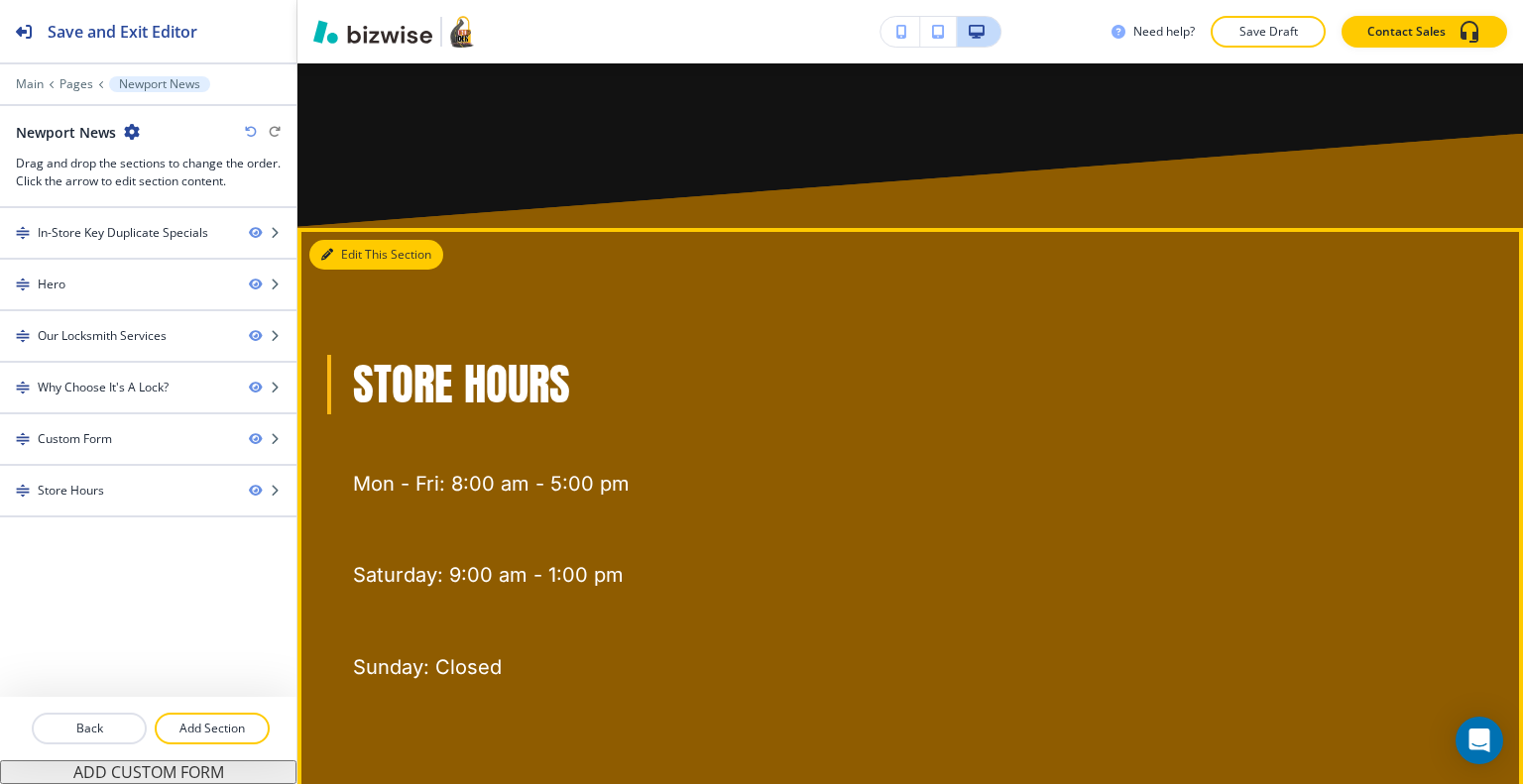 click on "Edit This Section" at bounding box center [376, 255] 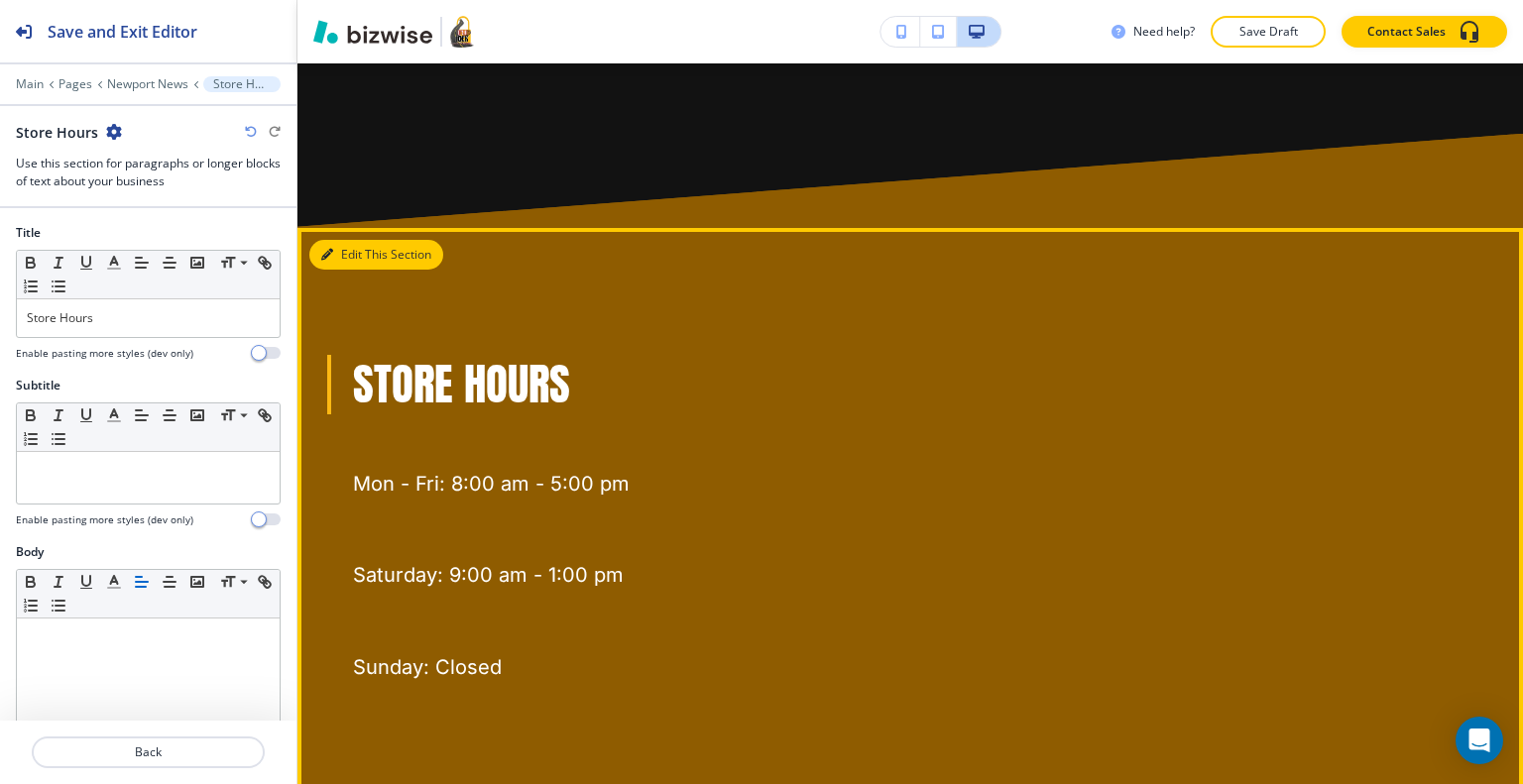 scroll, scrollTop: 4262, scrollLeft: 0, axis: vertical 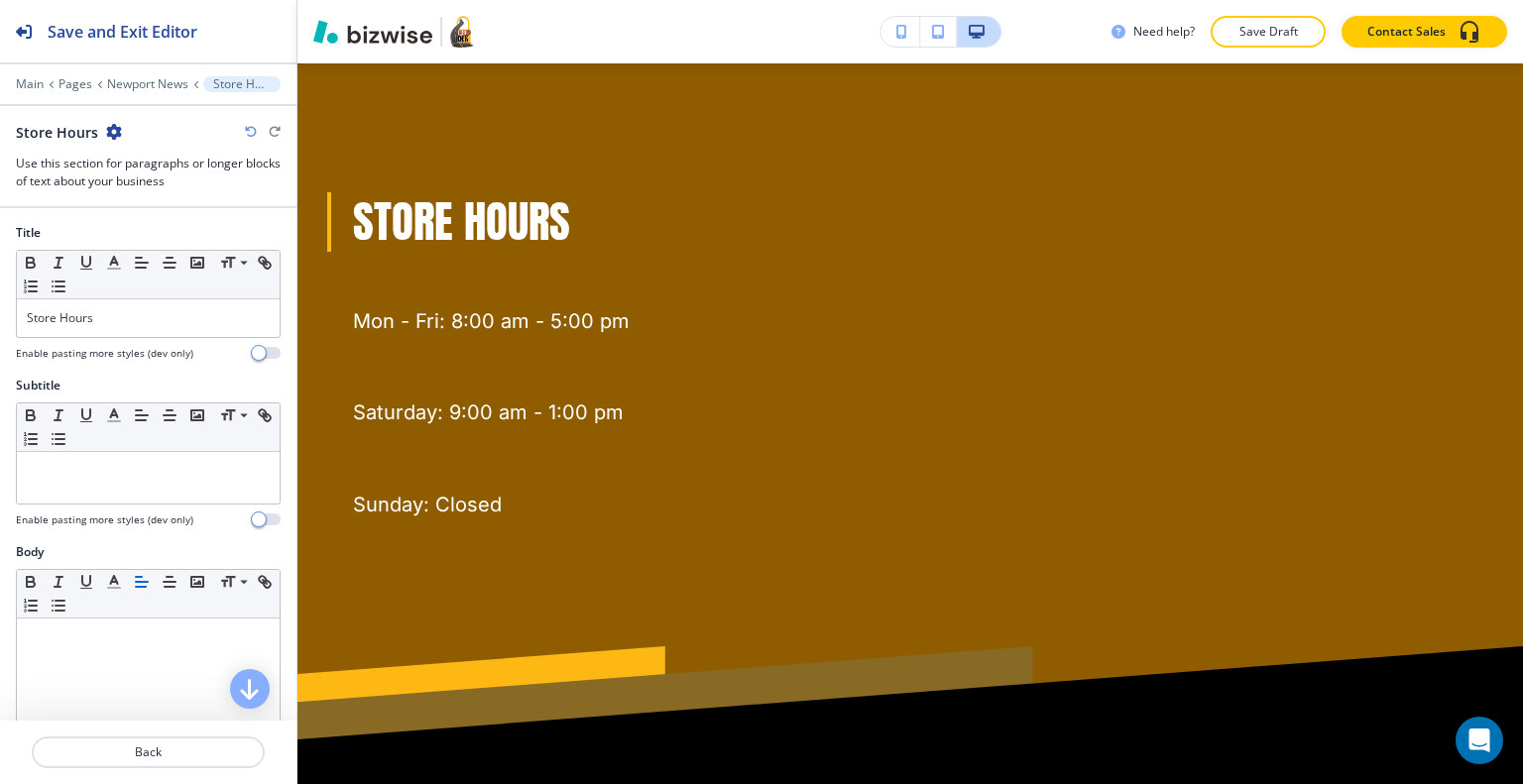 click at bounding box center (114, 132) 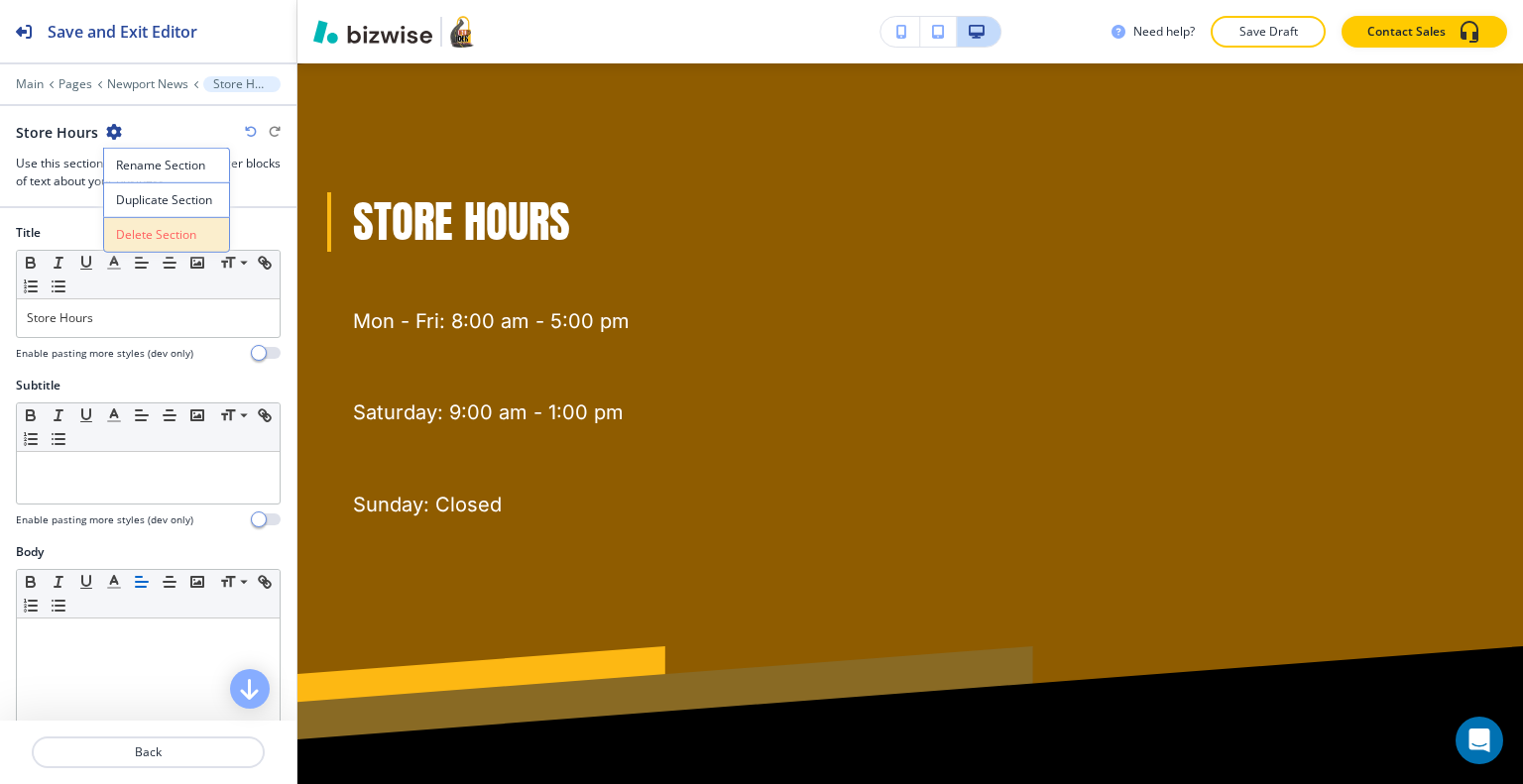 click on "Delete Section" at bounding box center (167, 235) 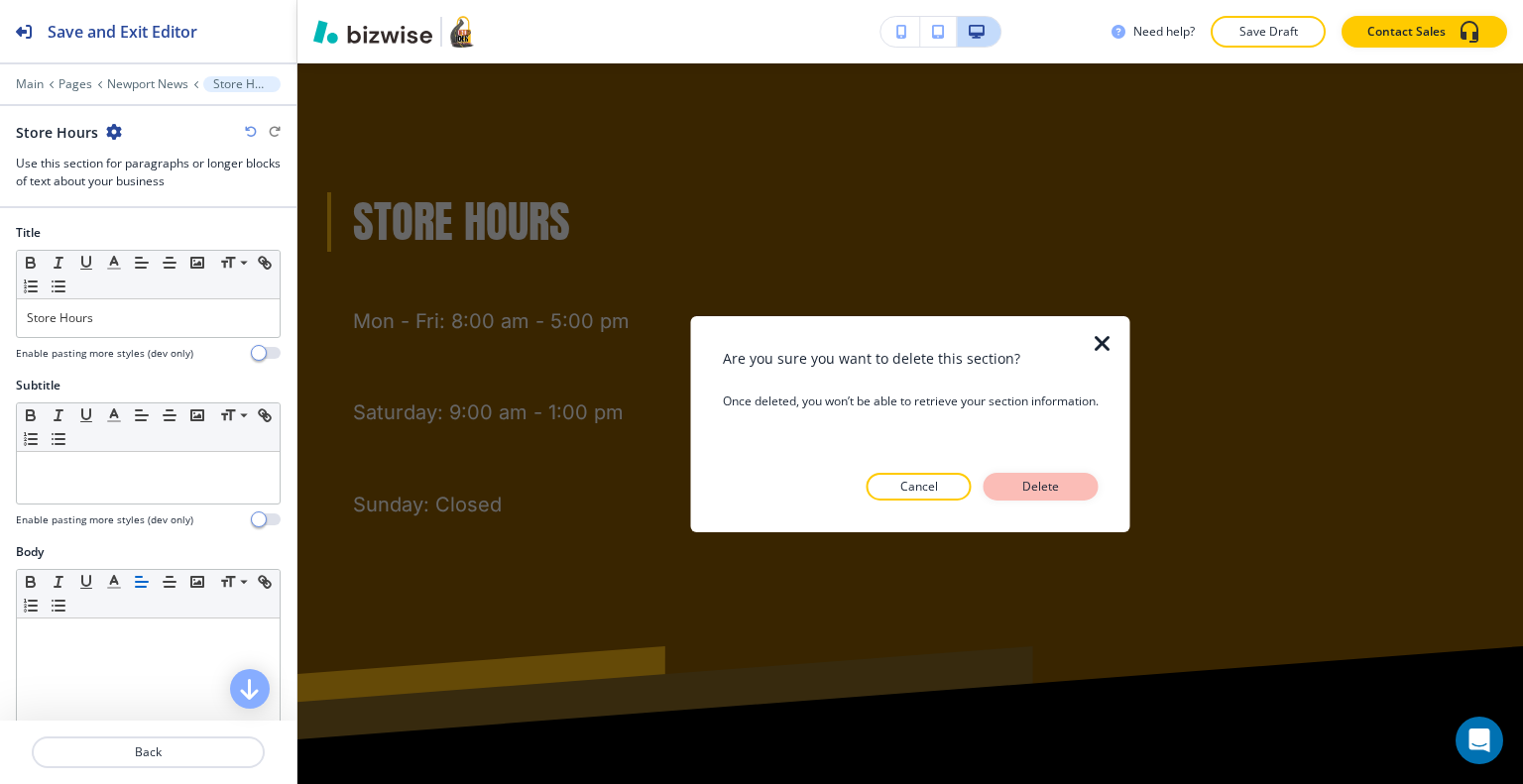 click on "Delete" at bounding box center [1041, 487] 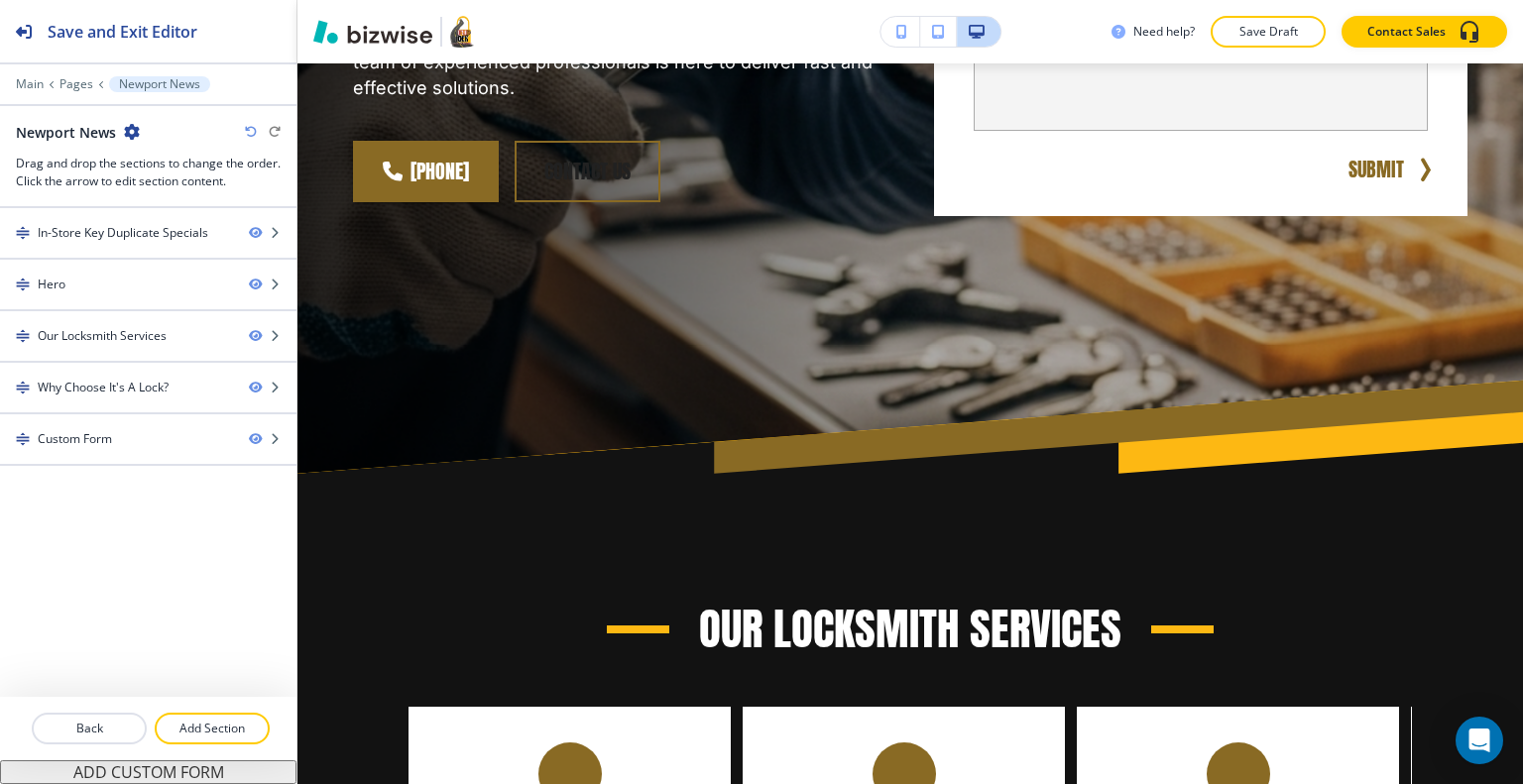 scroll, scrollTop: 0, scrollLeft: 0, axis: both 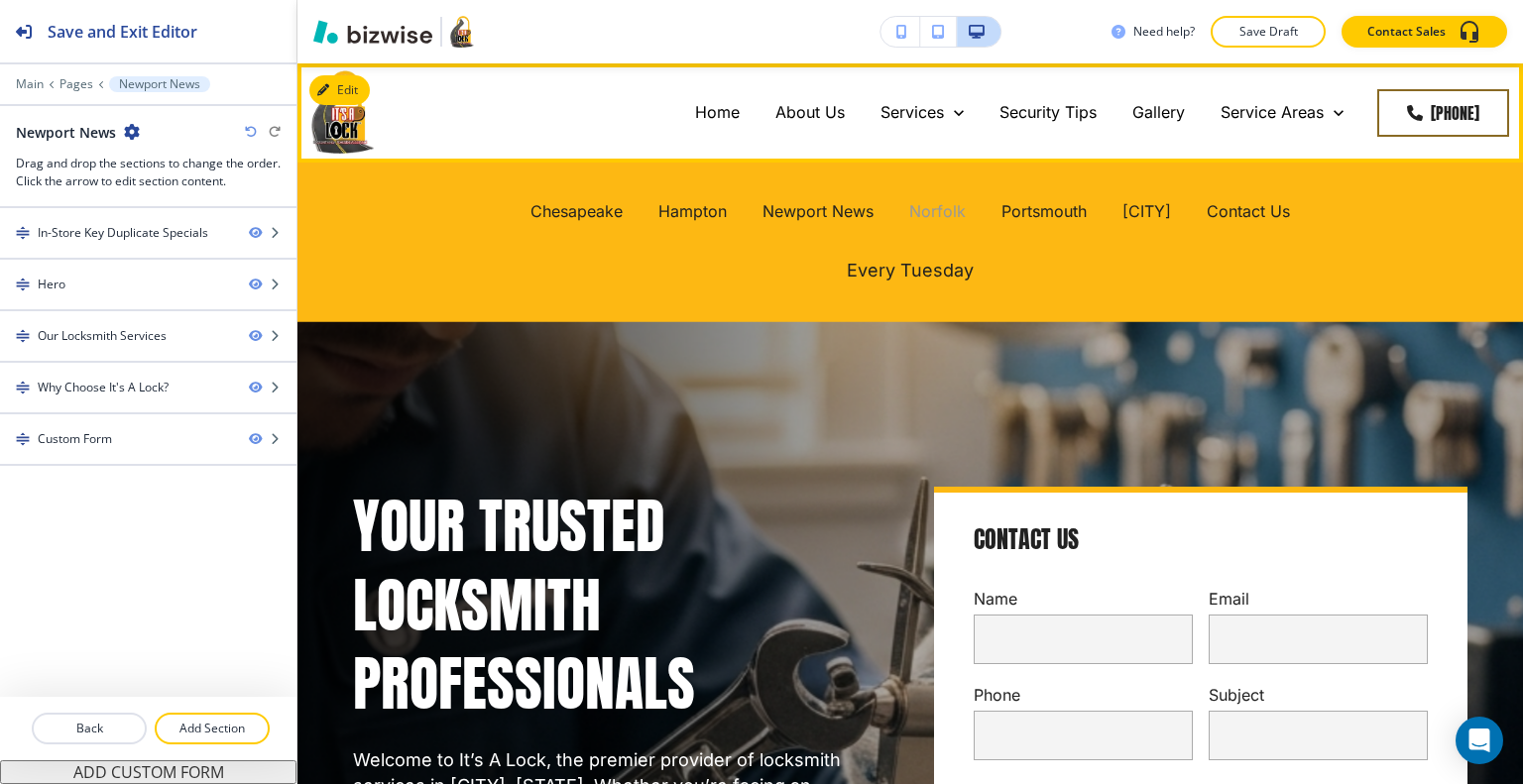 click on "Norfolk" at bounding box center [937, 211] 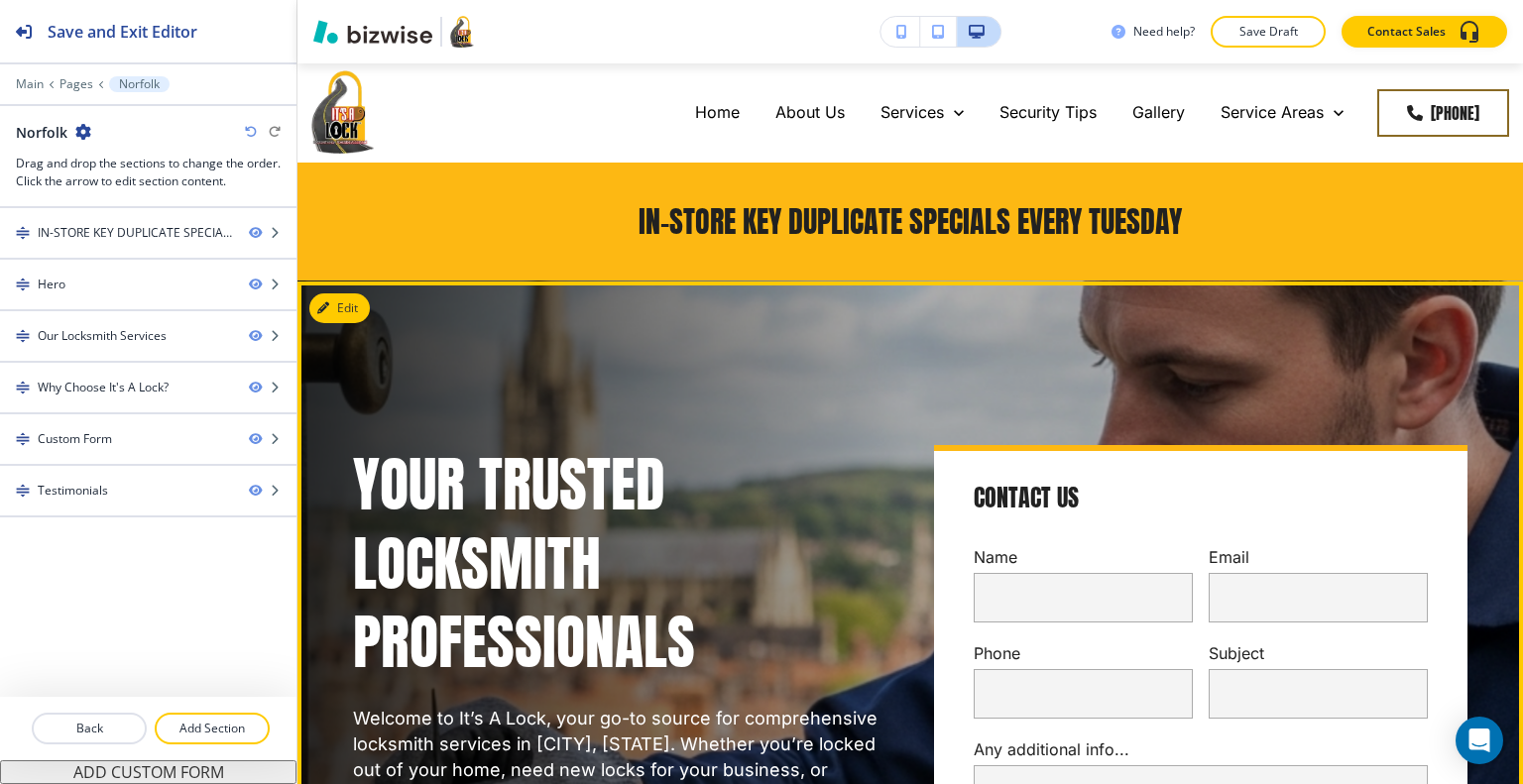 click on "Your Trusted Locksmith Professionals" at bounding box center (620, 563) 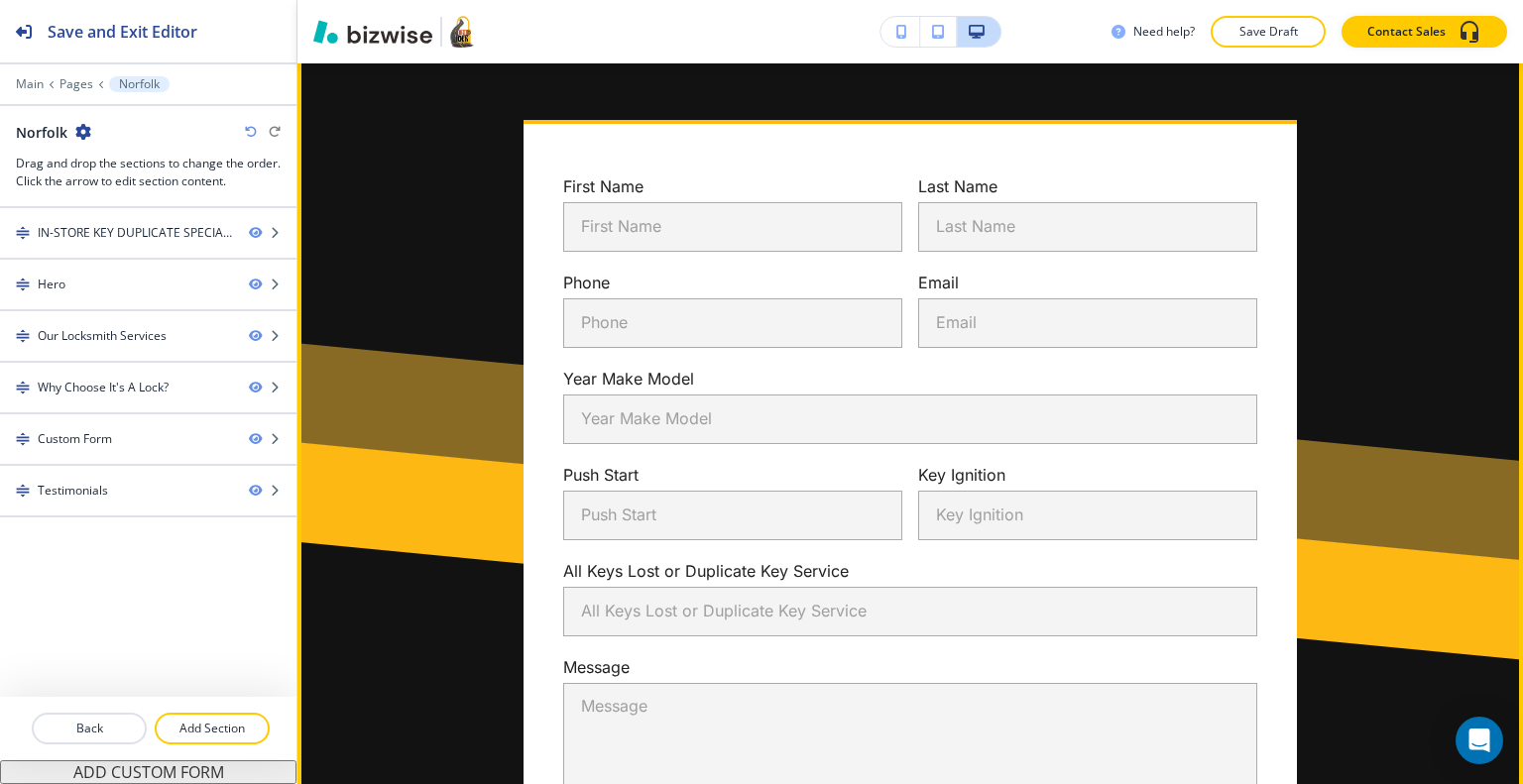 scroll, scrollTop: 3766, scrollLeft: 0, axis: vertical 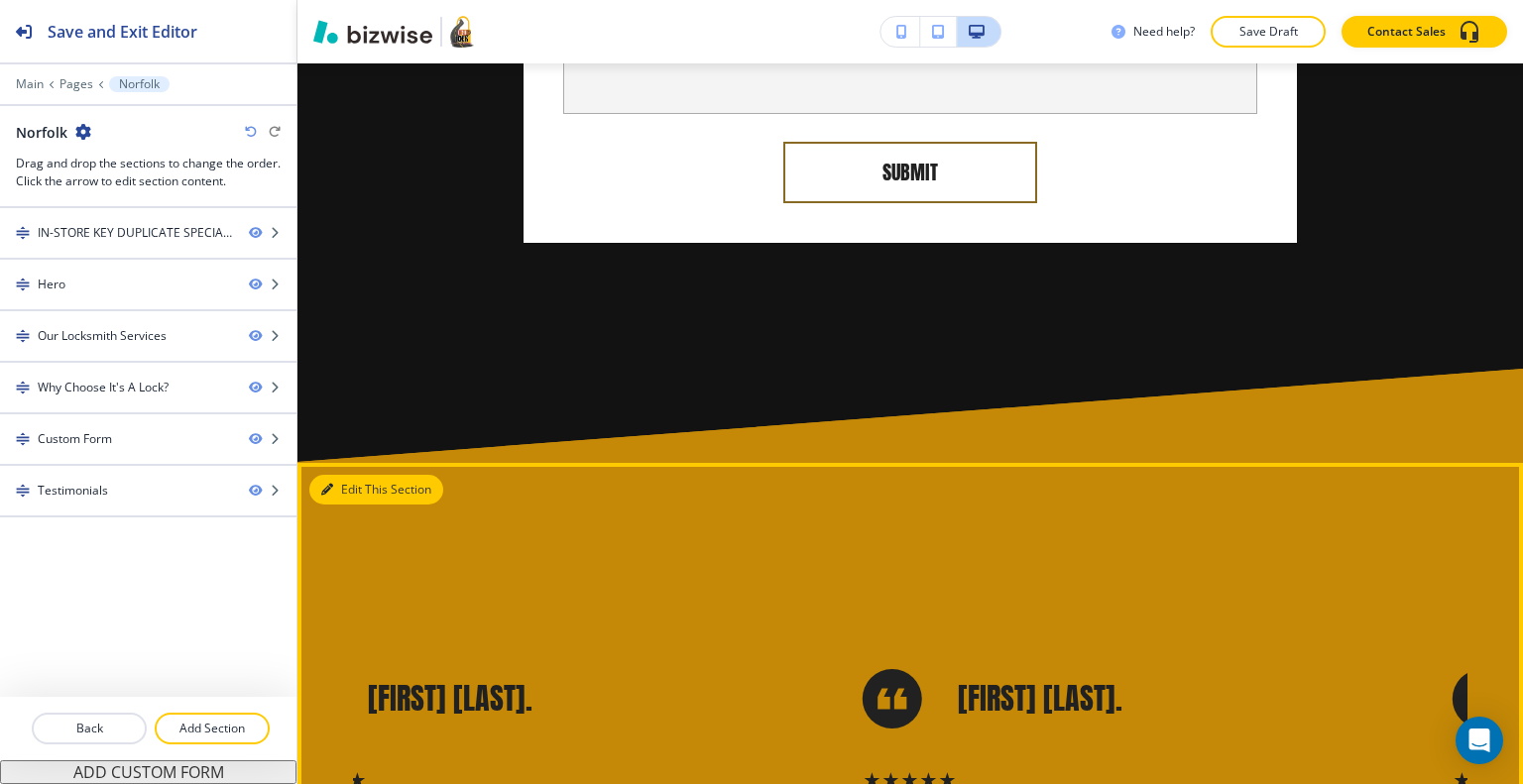 click on "Edit This Section" at bounding box center [376, 490] 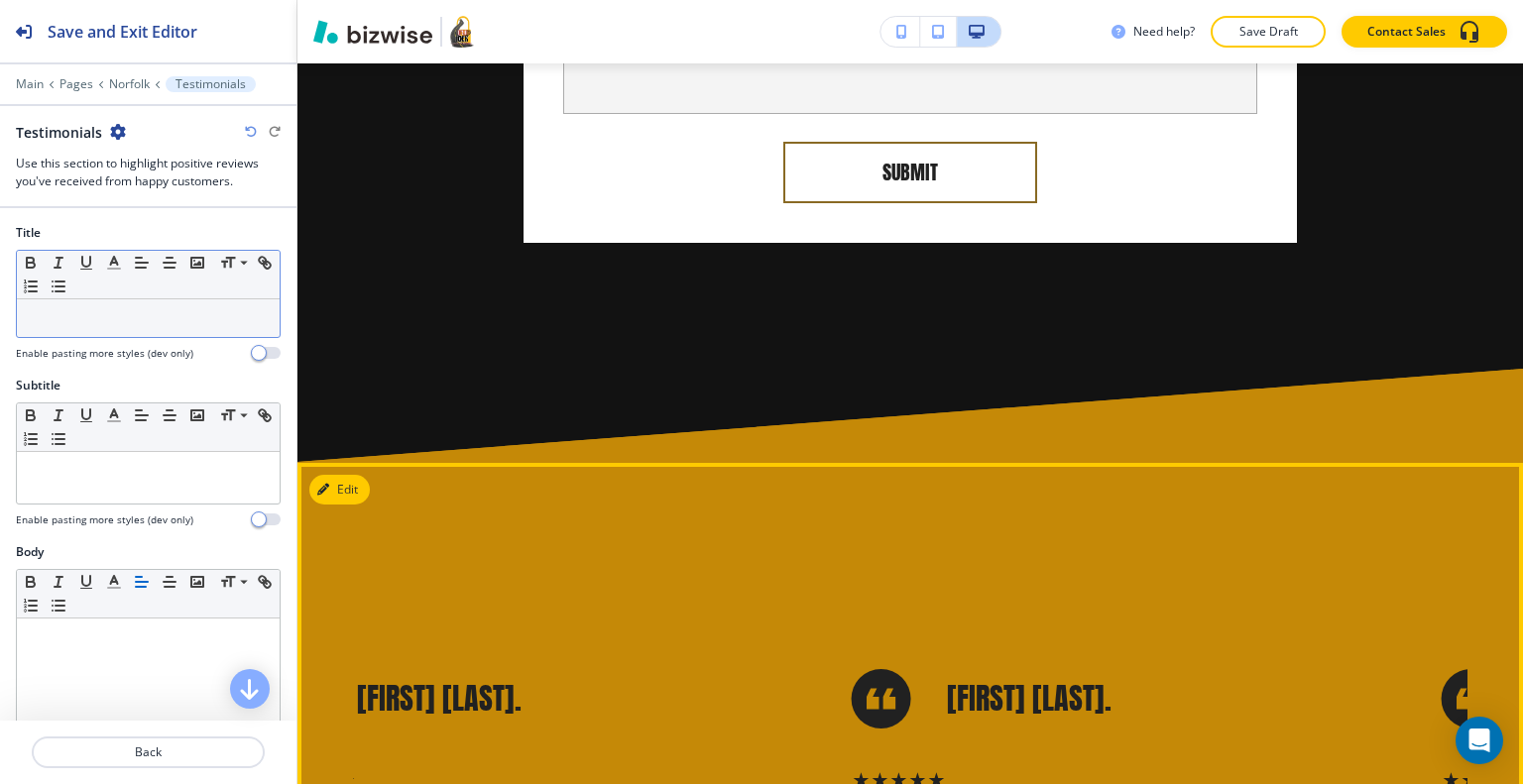 scroll, scrollTop: 4163, scrollLeft: 0, axis: vertical 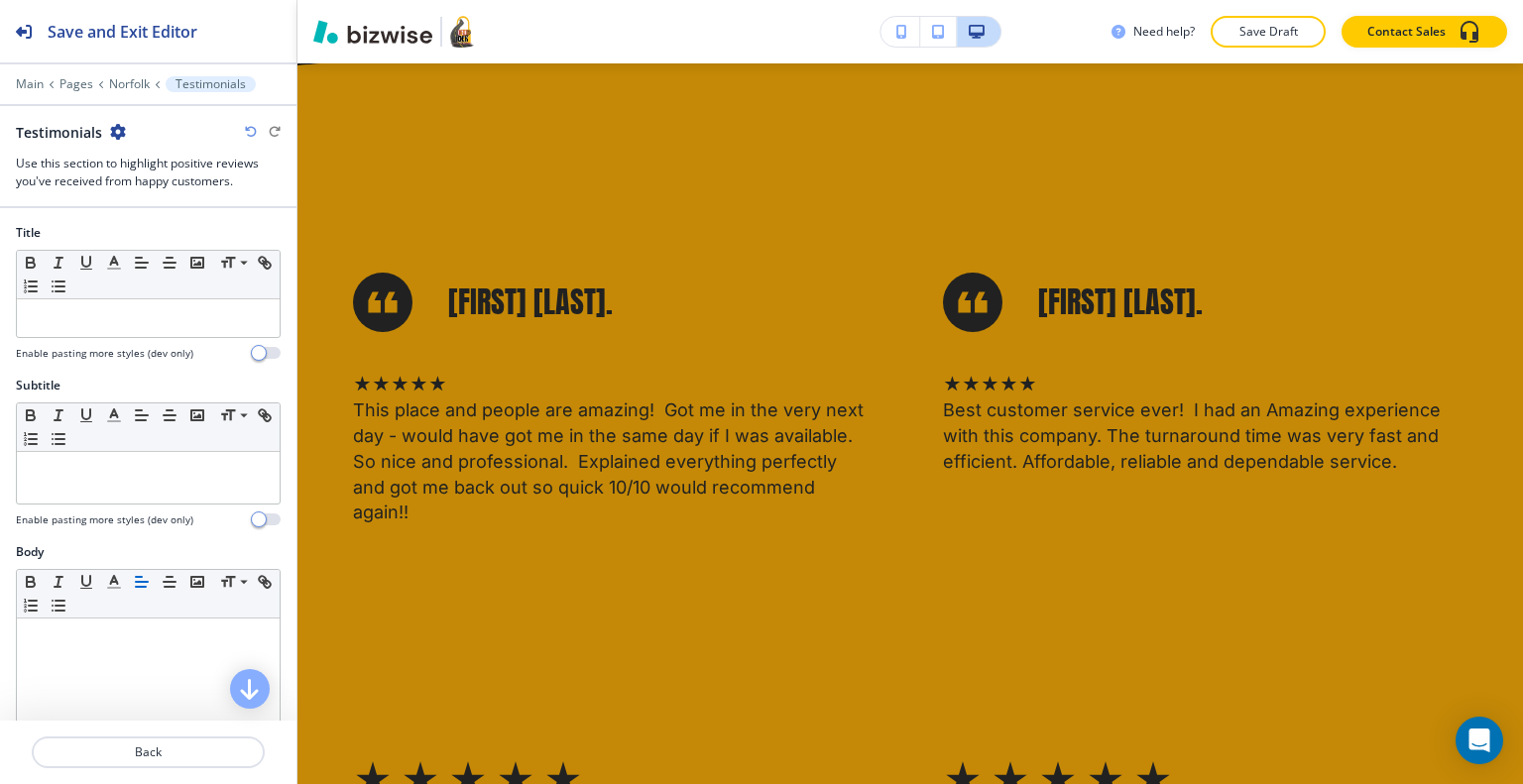click on "Testimonials" at bounding box center (70, 132) 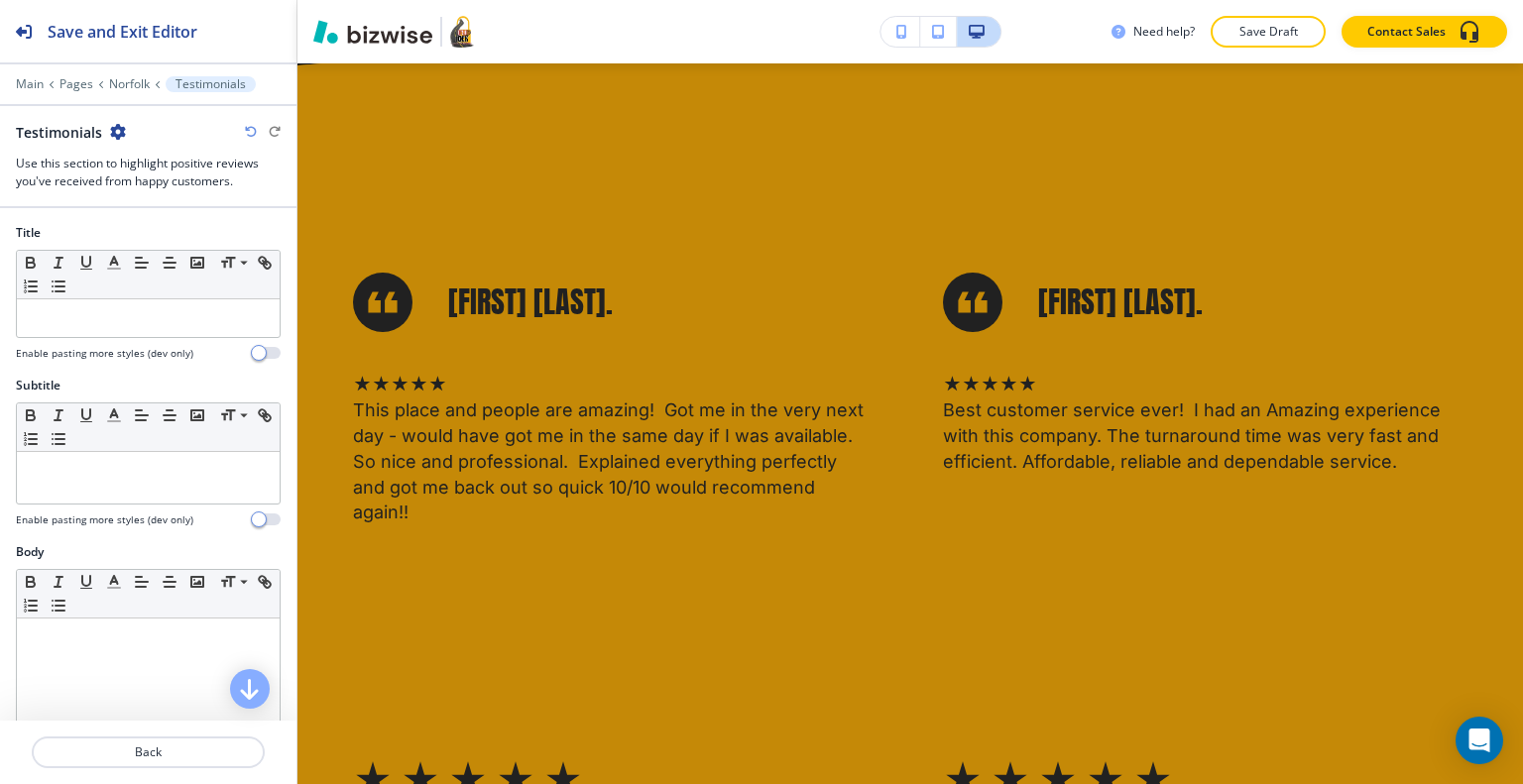 click at bounding box center (118, 132) 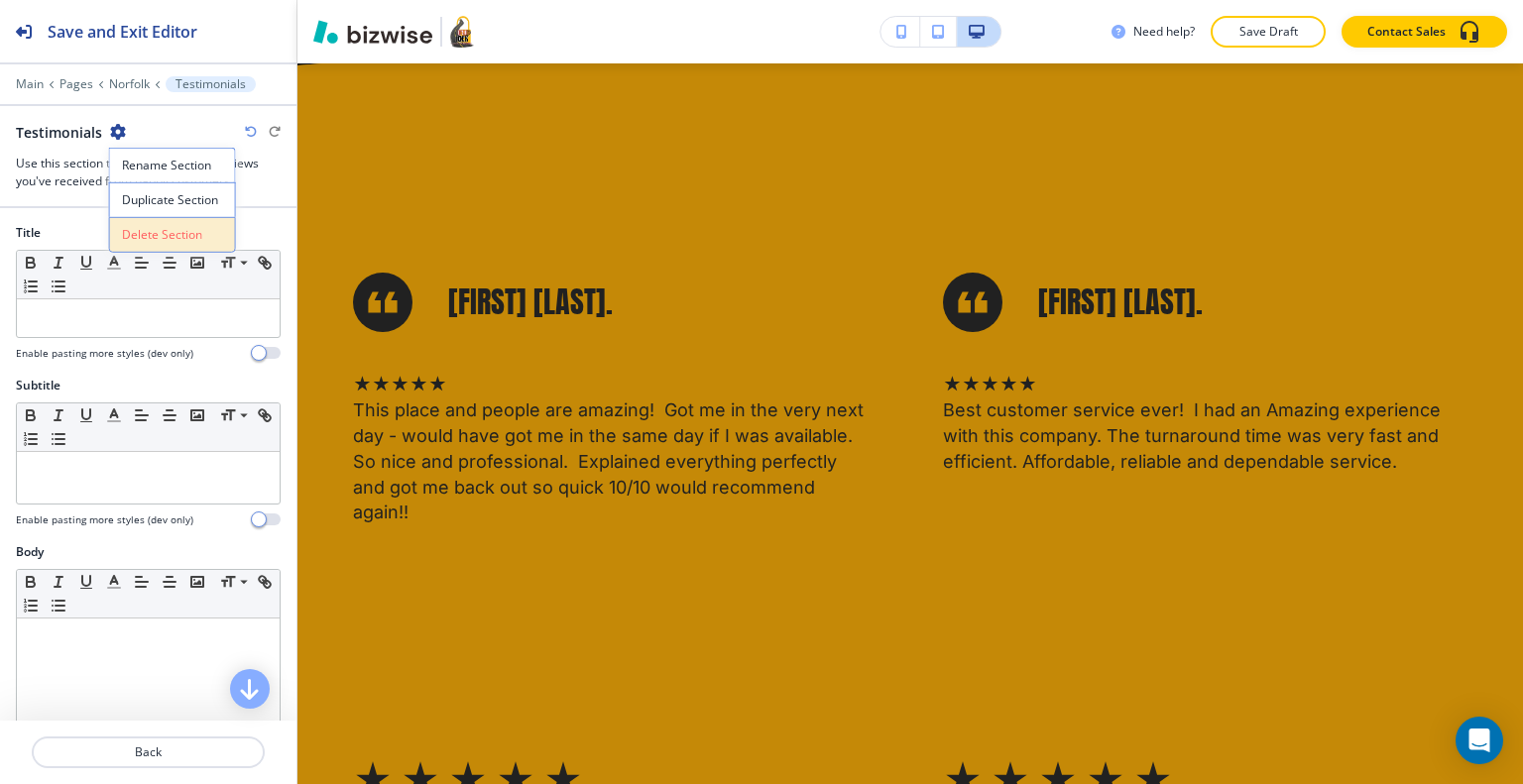 click on "Delete Section" at bounding box center (173, 235) 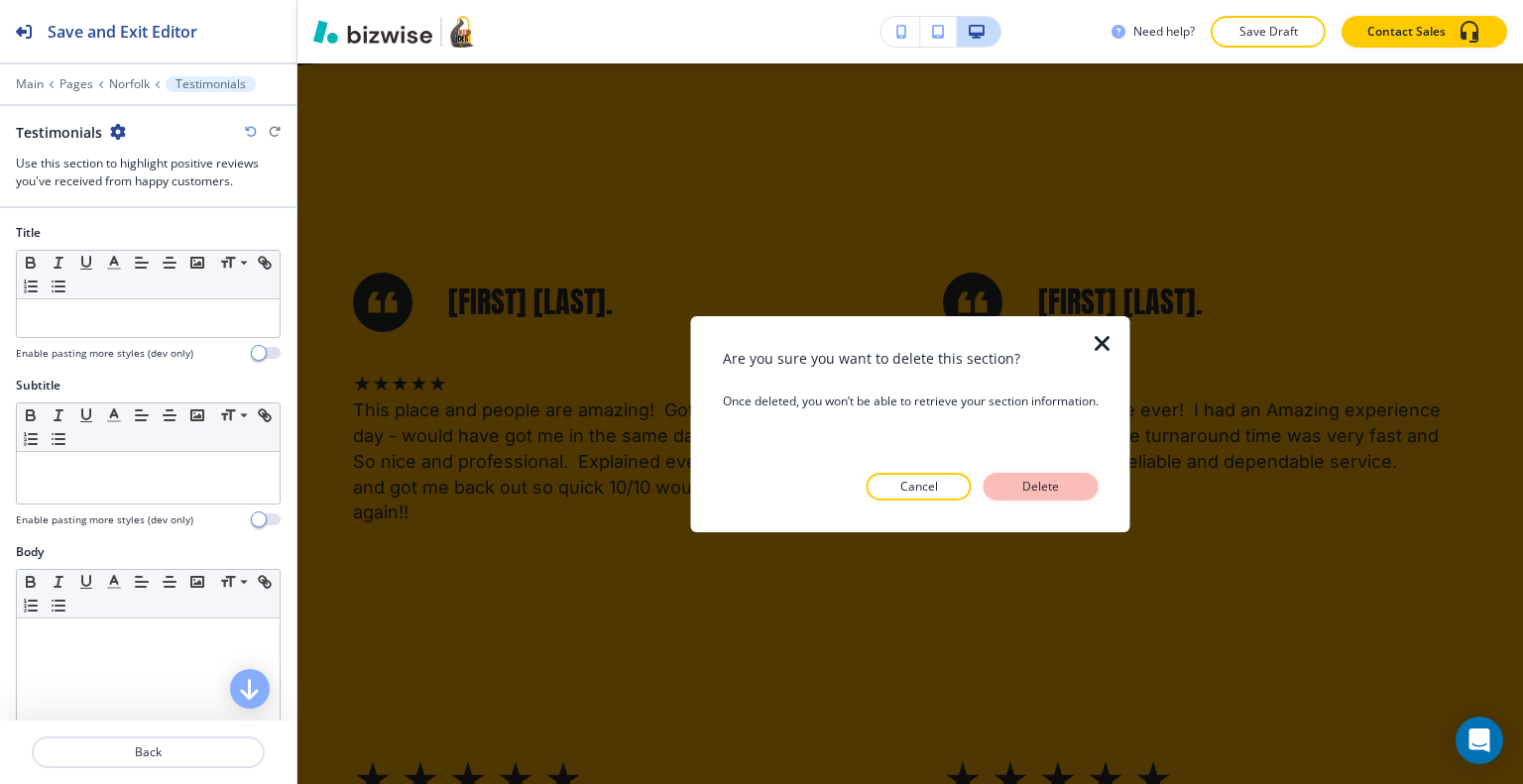 click on "Delete" at bounding box center [1041, 487] 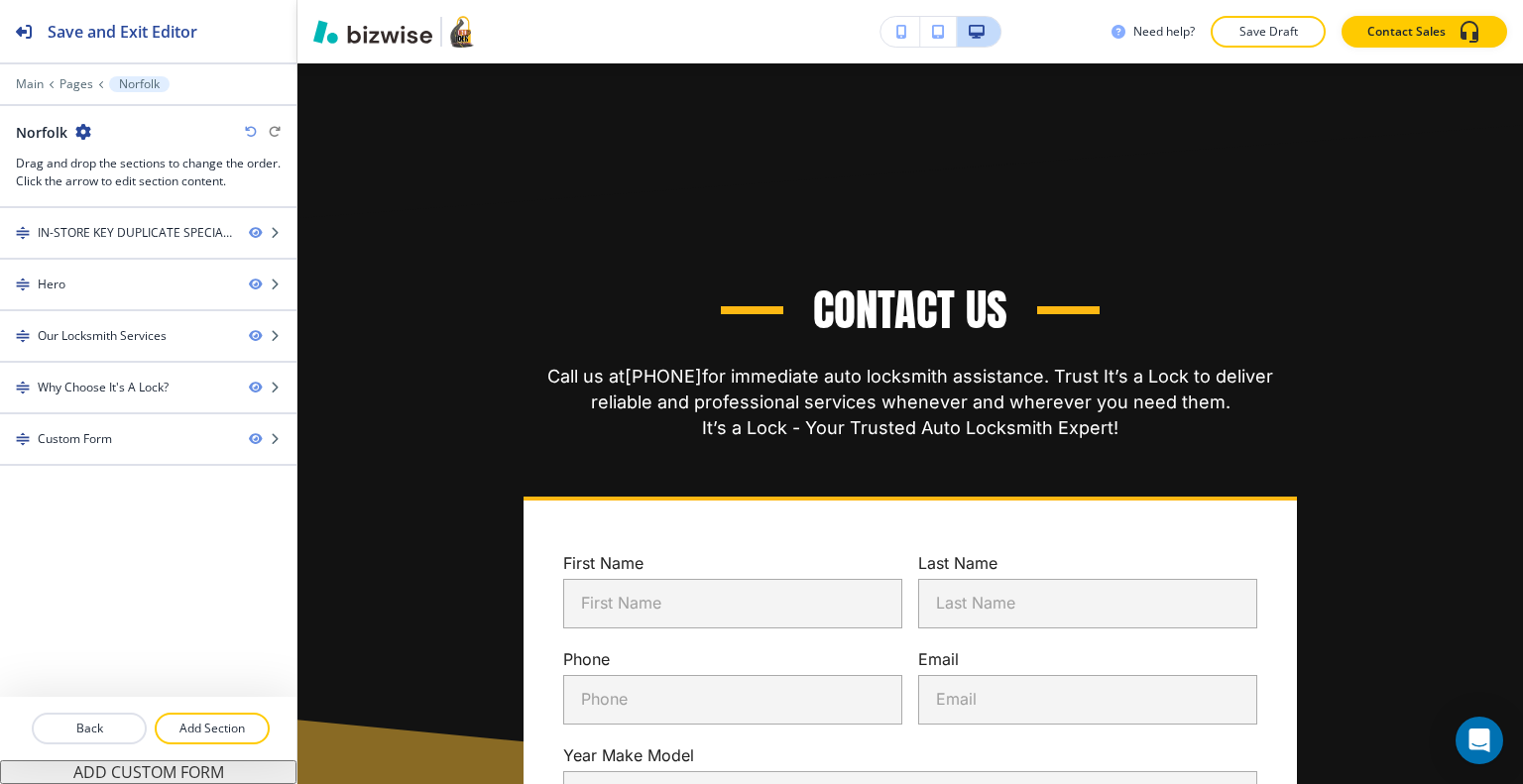 scroll, scrollTop: 0, scrollLeft: 0, axis: both 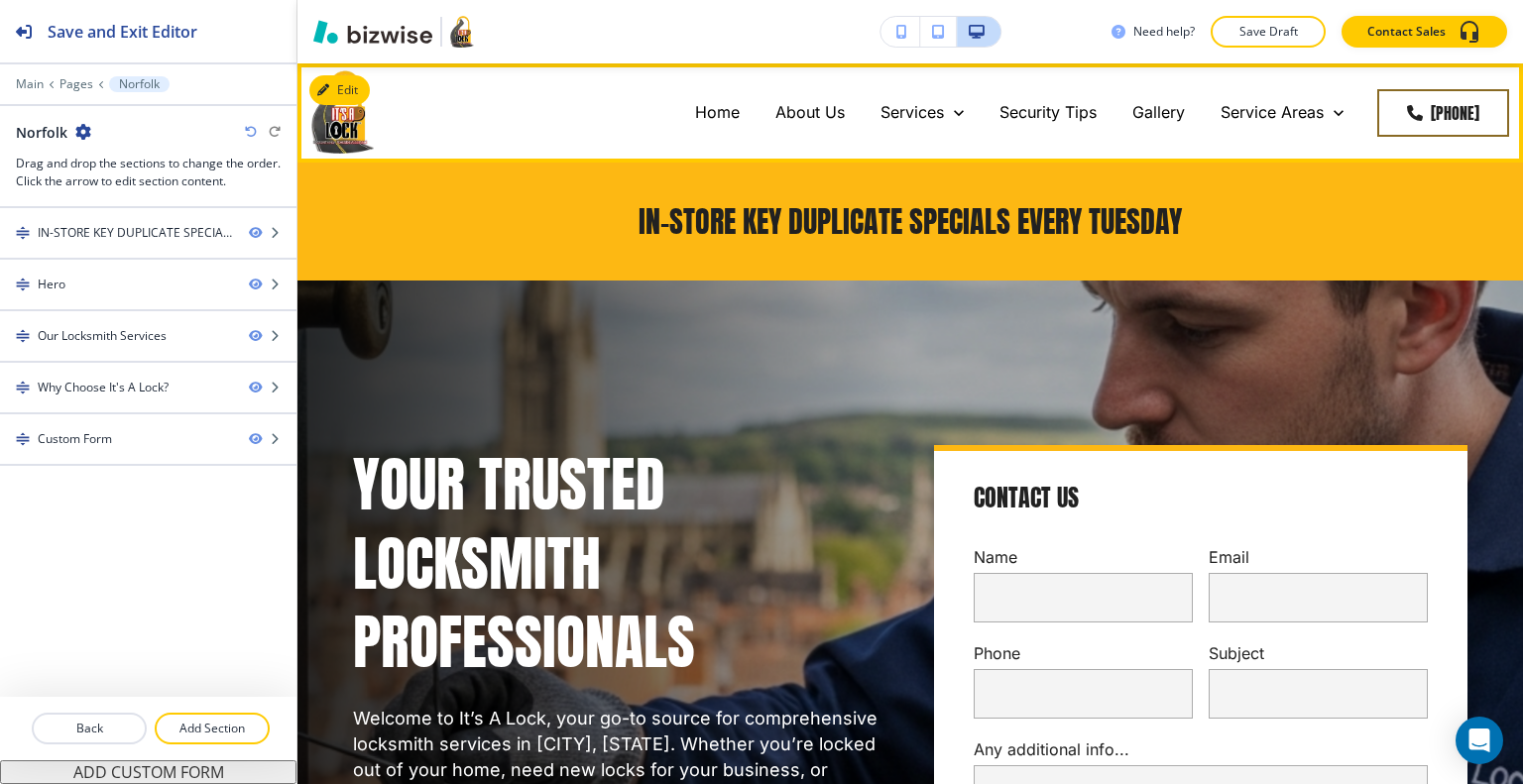 click on "Services Automotive Locksmith Services Commercial Locksmith Services Residential Locksmith Services 24-7 Locksmith Services Roadside Assistance" at bounding box center [922, 113] 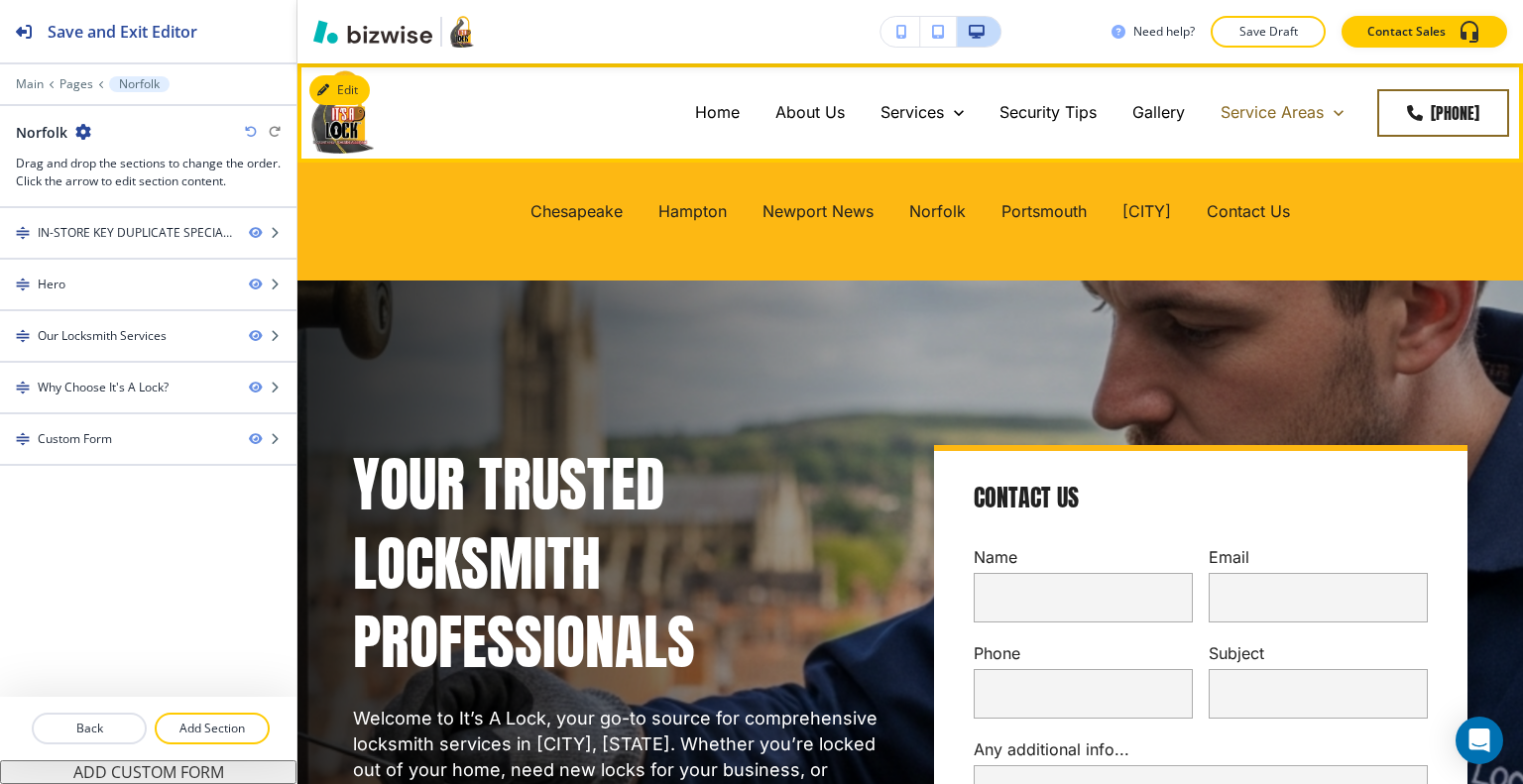 click on "Service Areas" at bounding box center [1272, 112] 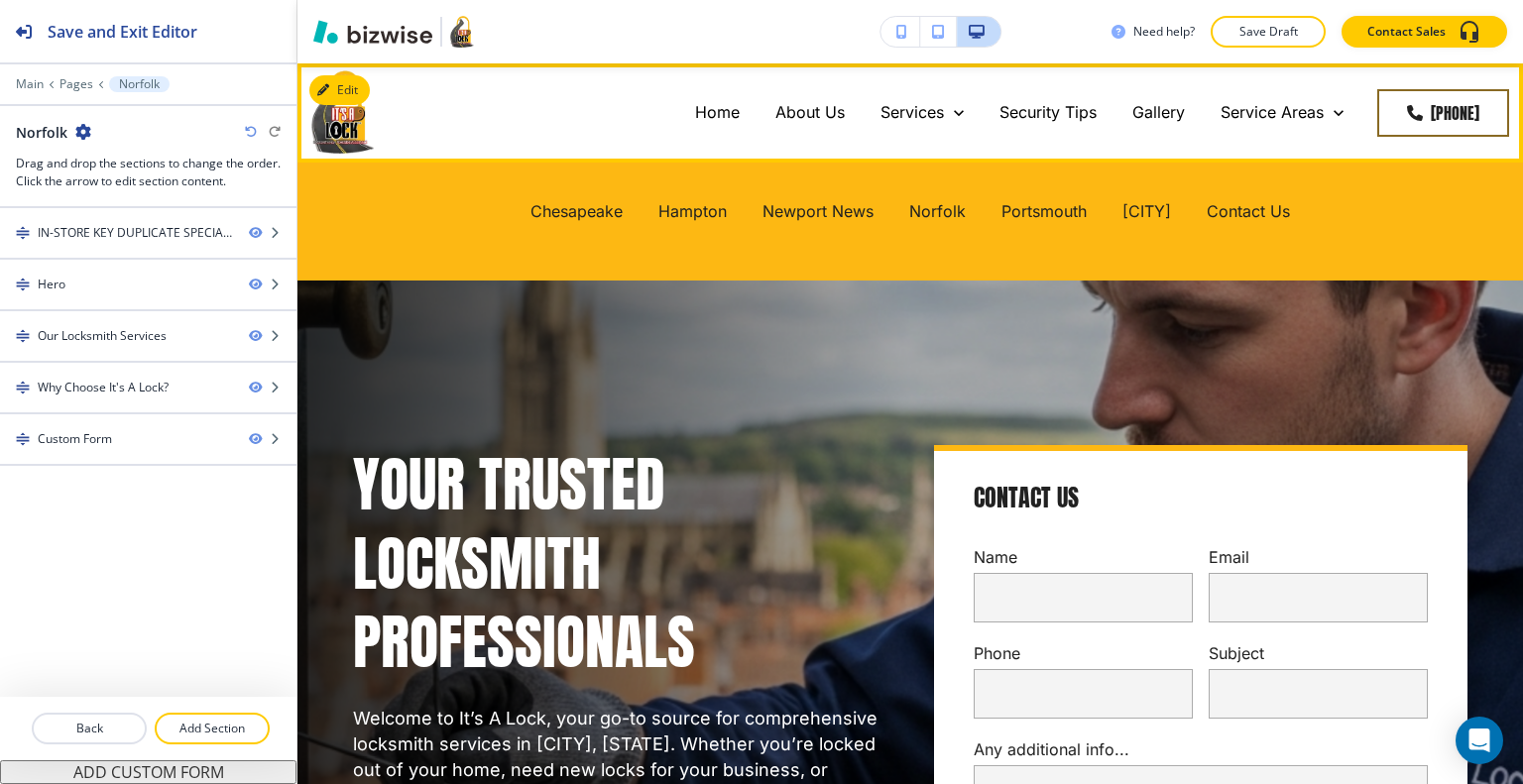 drag, startPoint x: 1071, startPoint y: 215, endPoint x: 1048, endPoint y: 237, distance: 31.827661 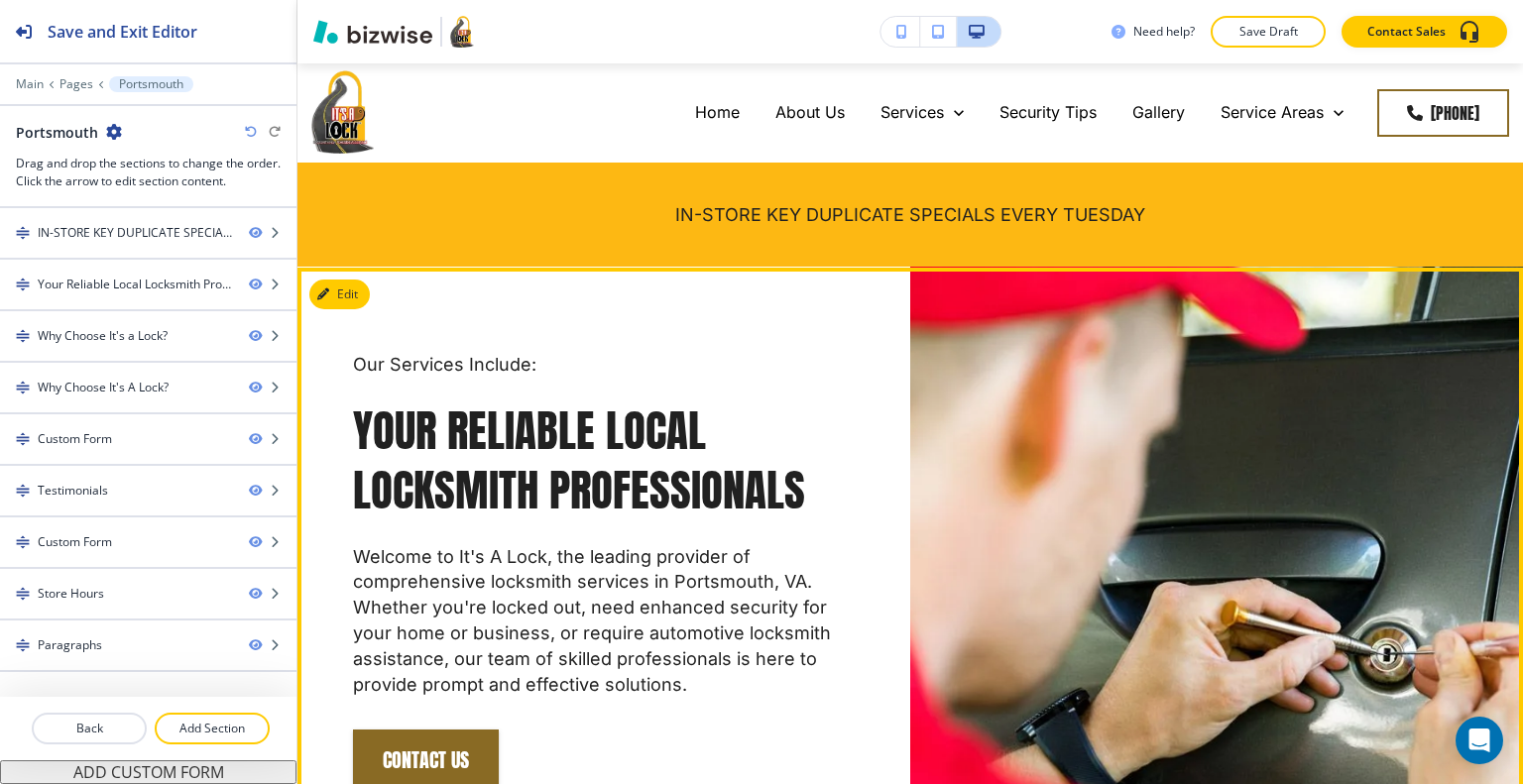 click at bounding box center [1153, 571] 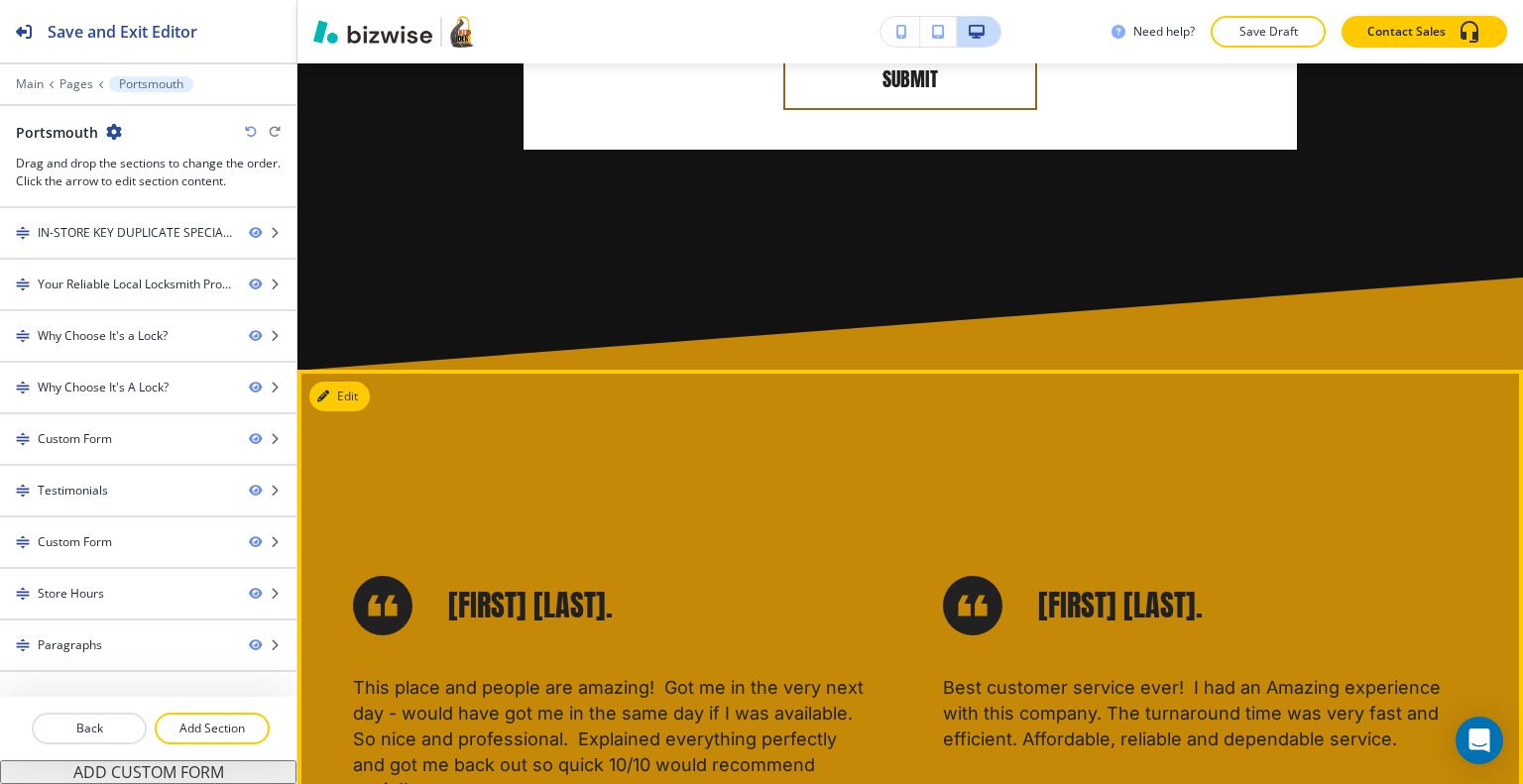 scroll, scrollTop: 5352, scrollLeft: 0, axis: vertical 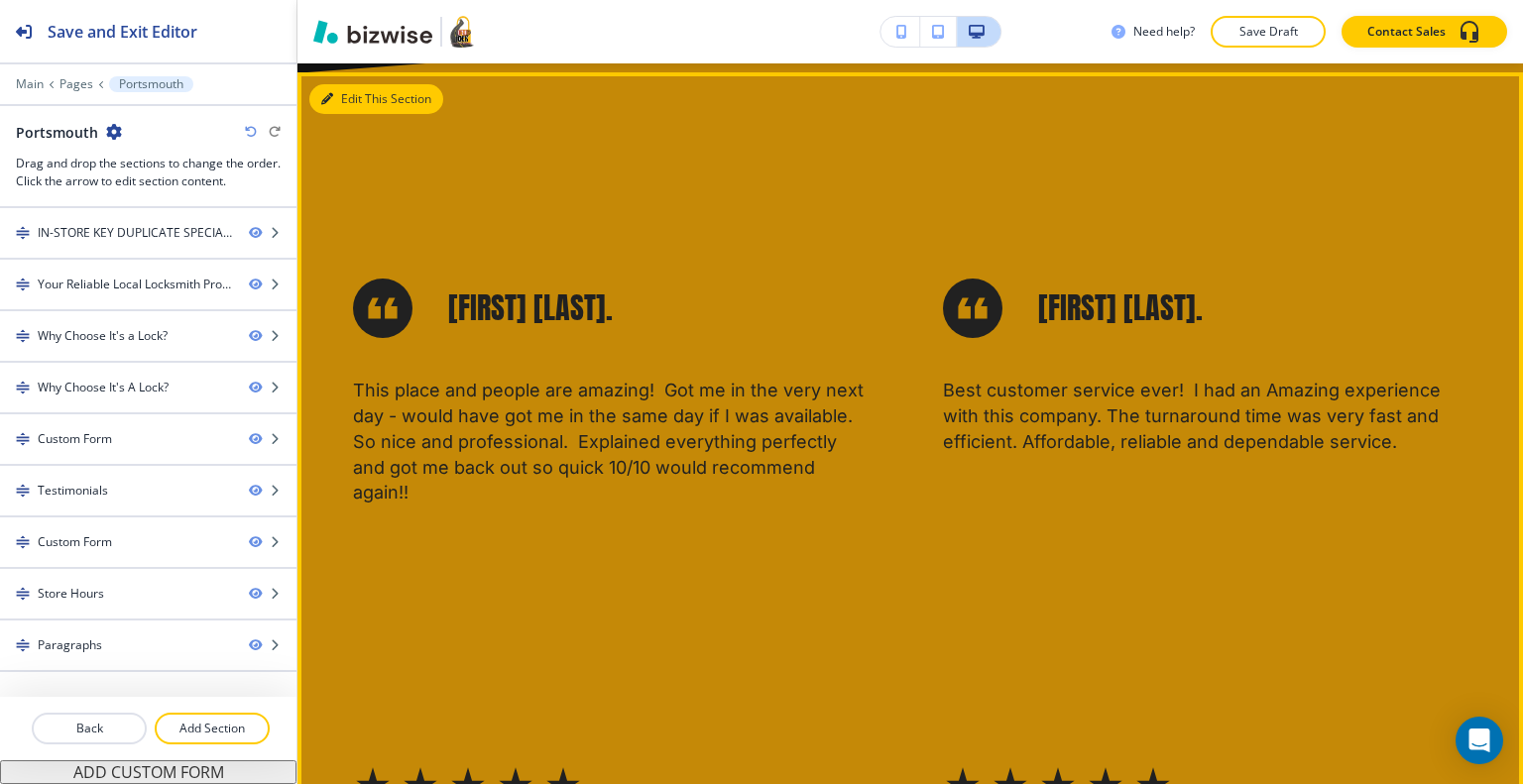 click on "Edit This Section" at bounding box center (376, 99) 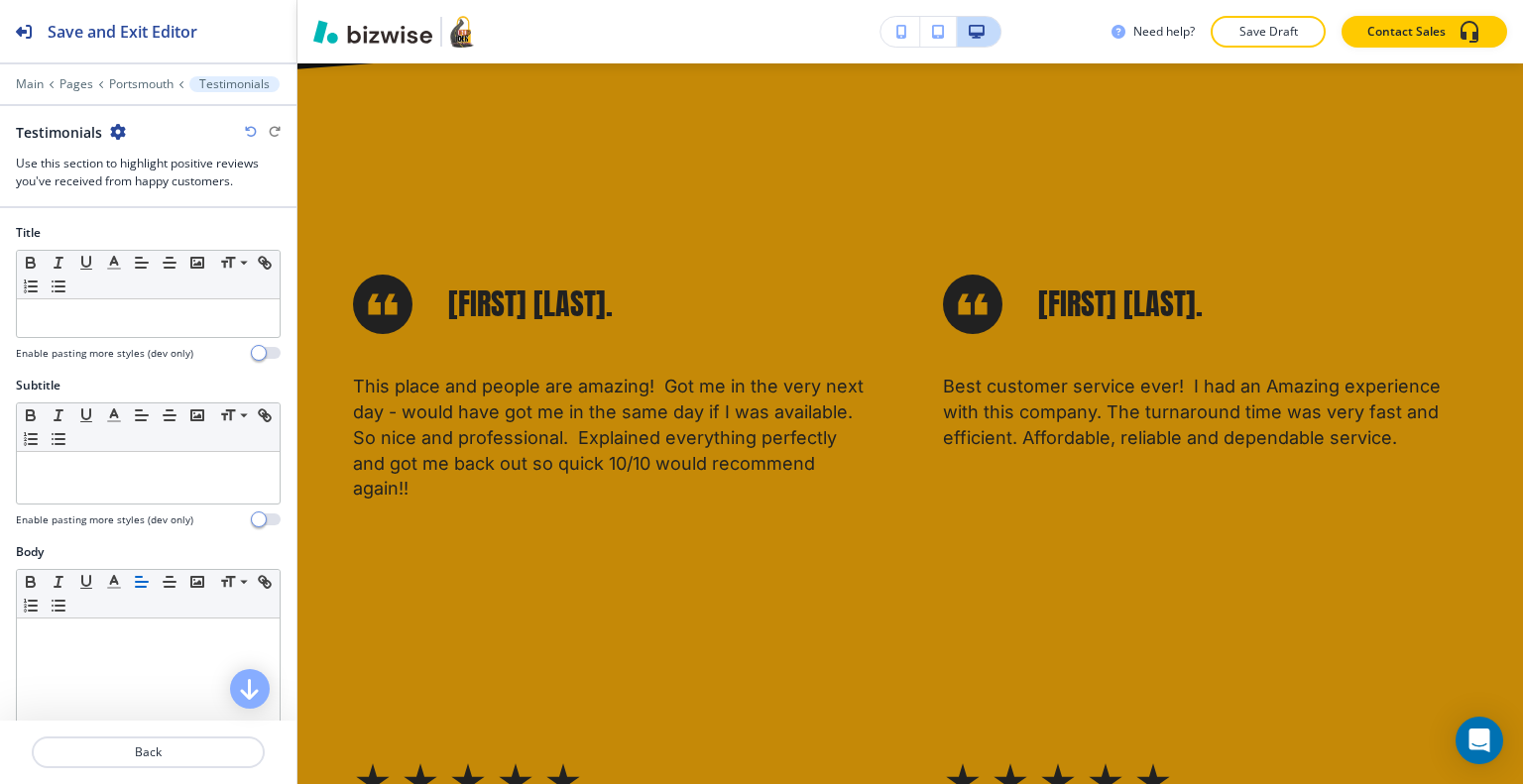 click at bounding box center (118, 132) 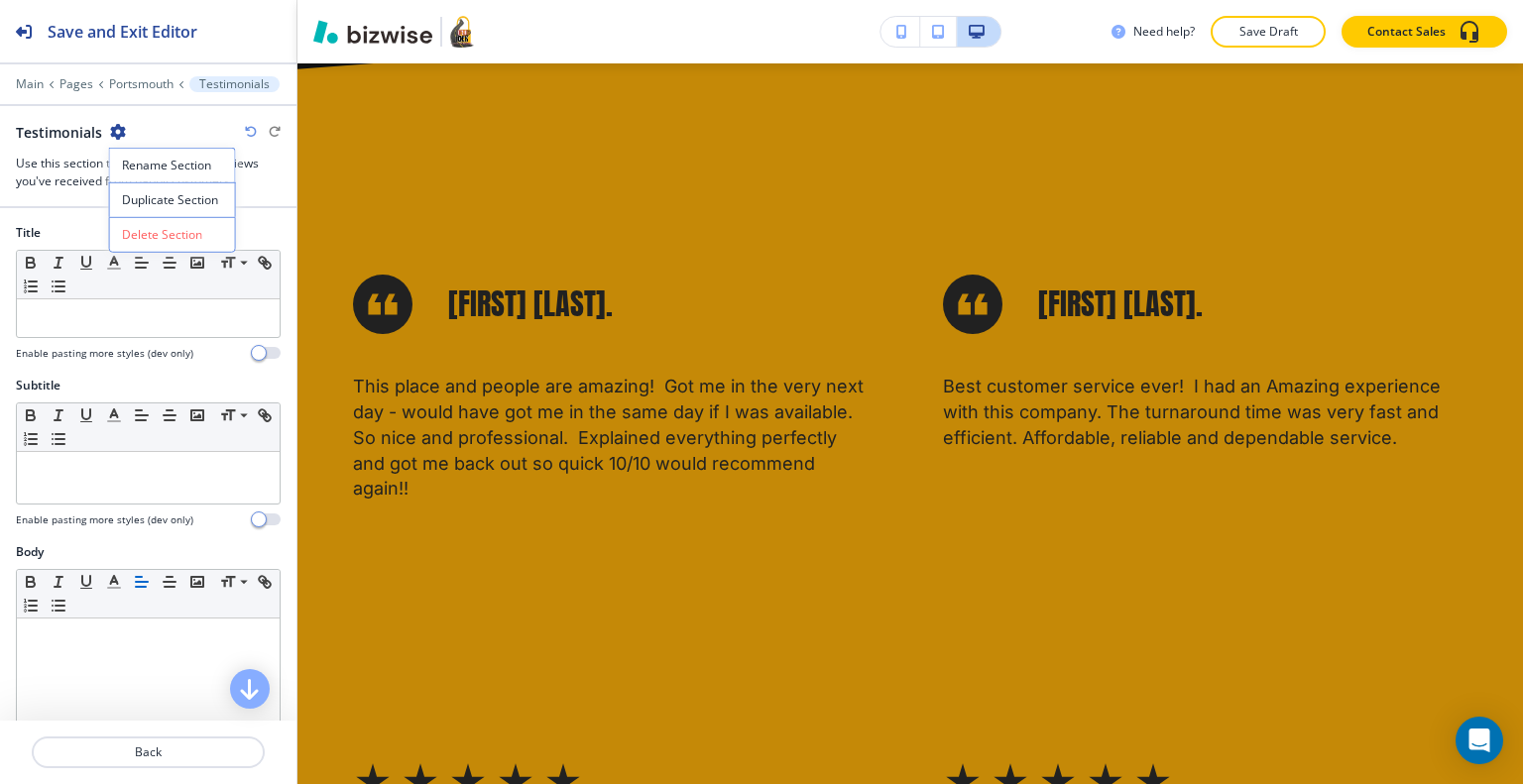 drag, startPoint x: 154, startPoint y: 222, endPoint x: 256, endPoint y: 242, distance: 103.94229 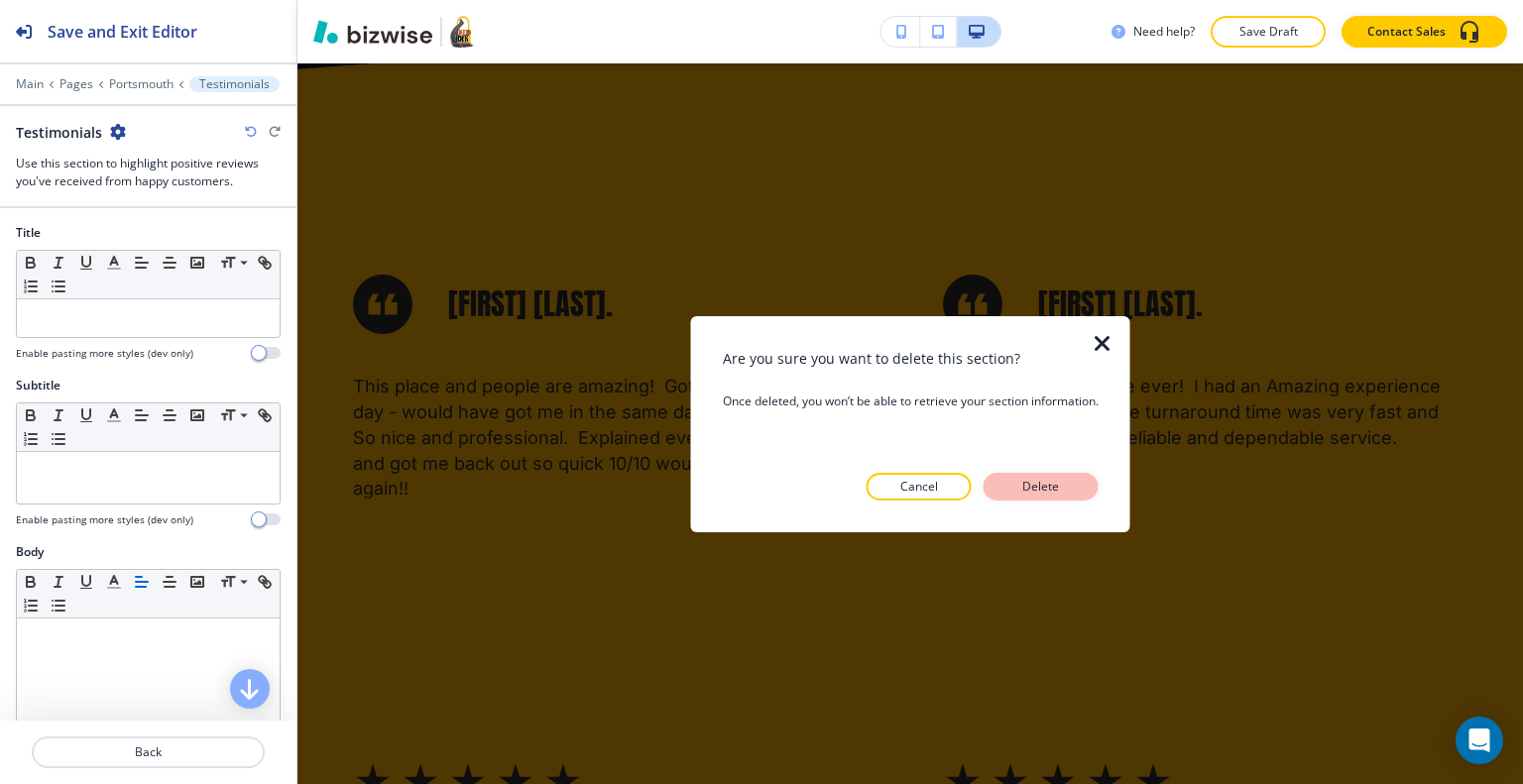 click on "Delete" at bounding box center [1041, 487] 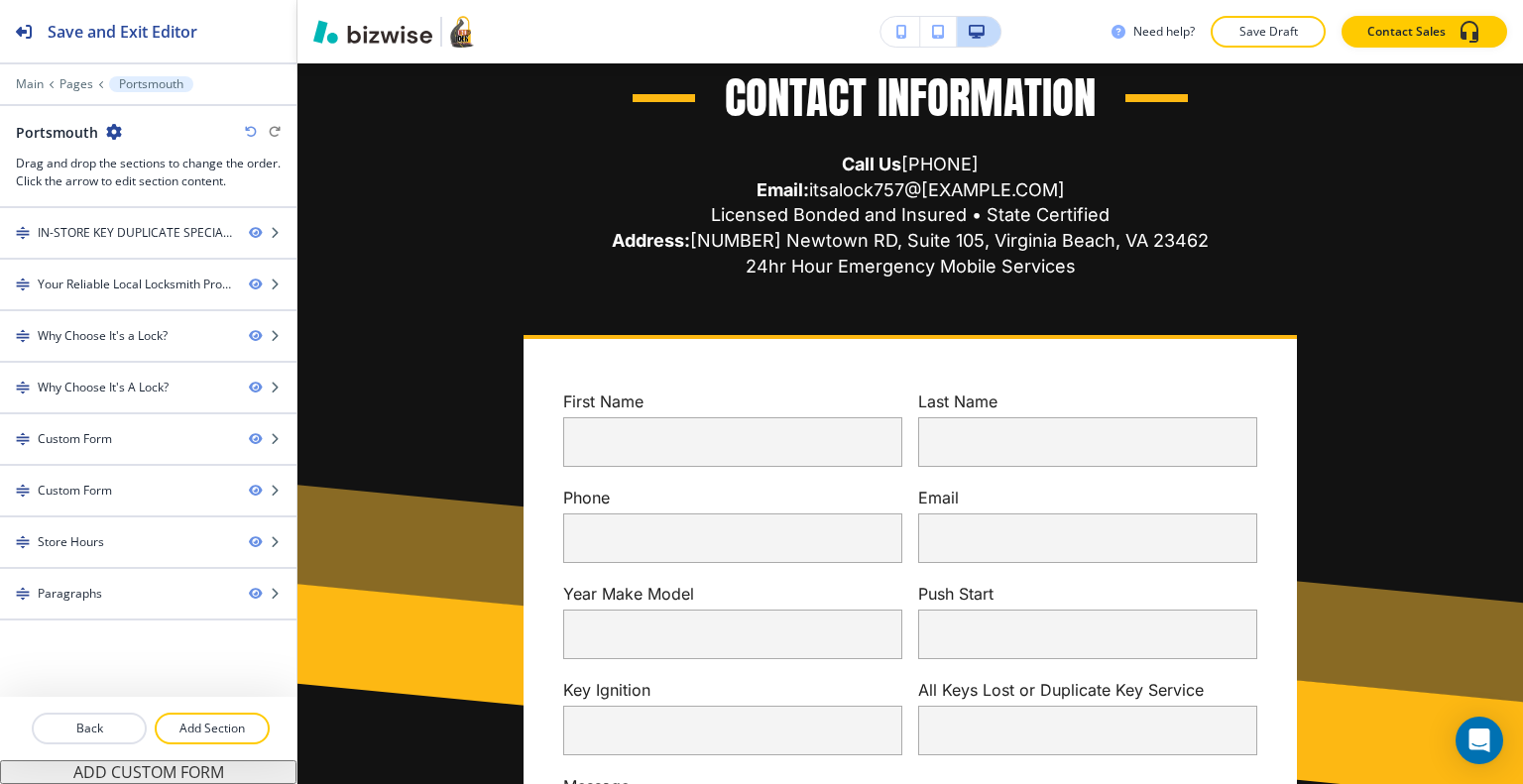 scroll, scrollTop: 5158, scrollLeft: 0, axis: vertical 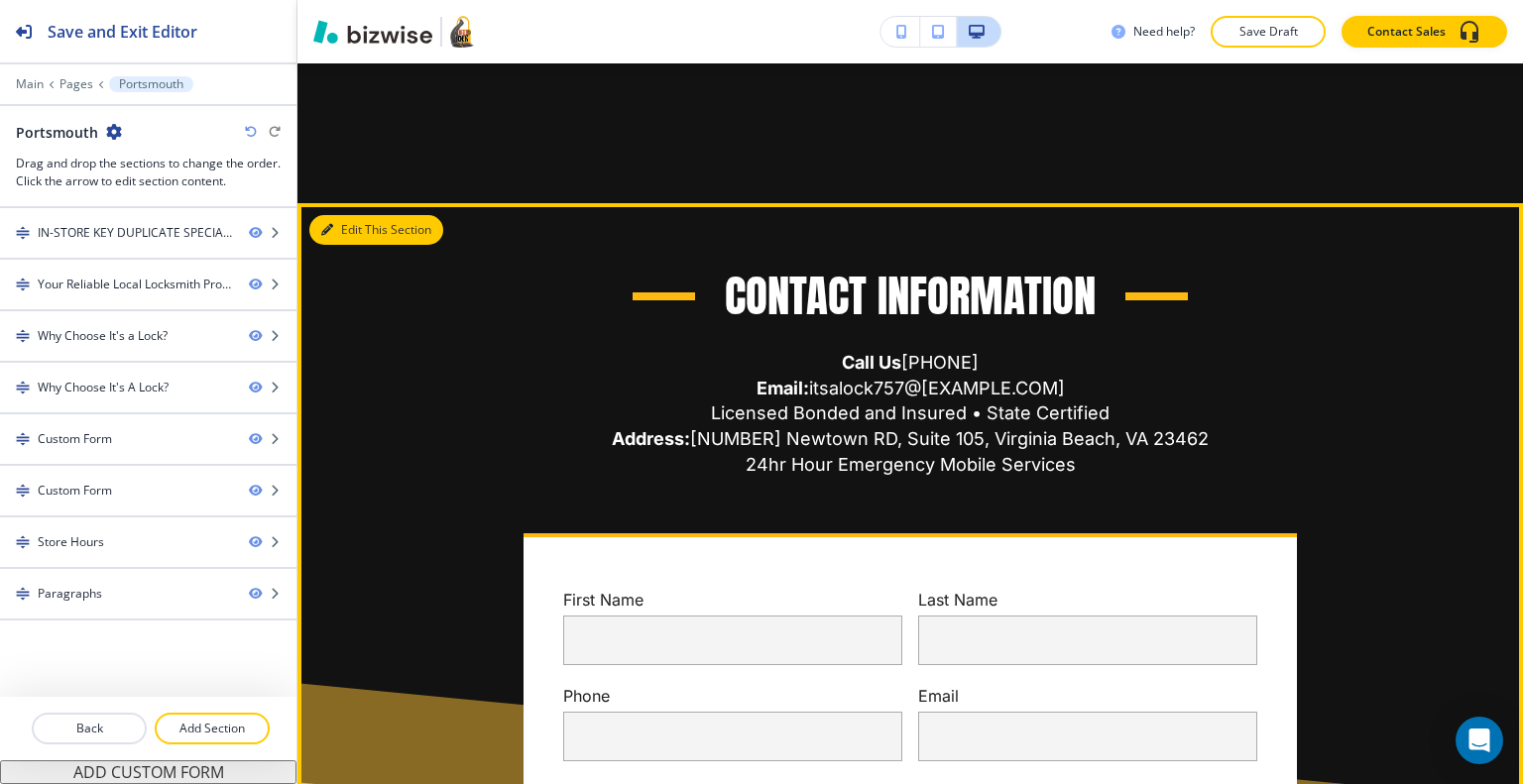 click on "Edit This Section" at bounding box center (376, 230) 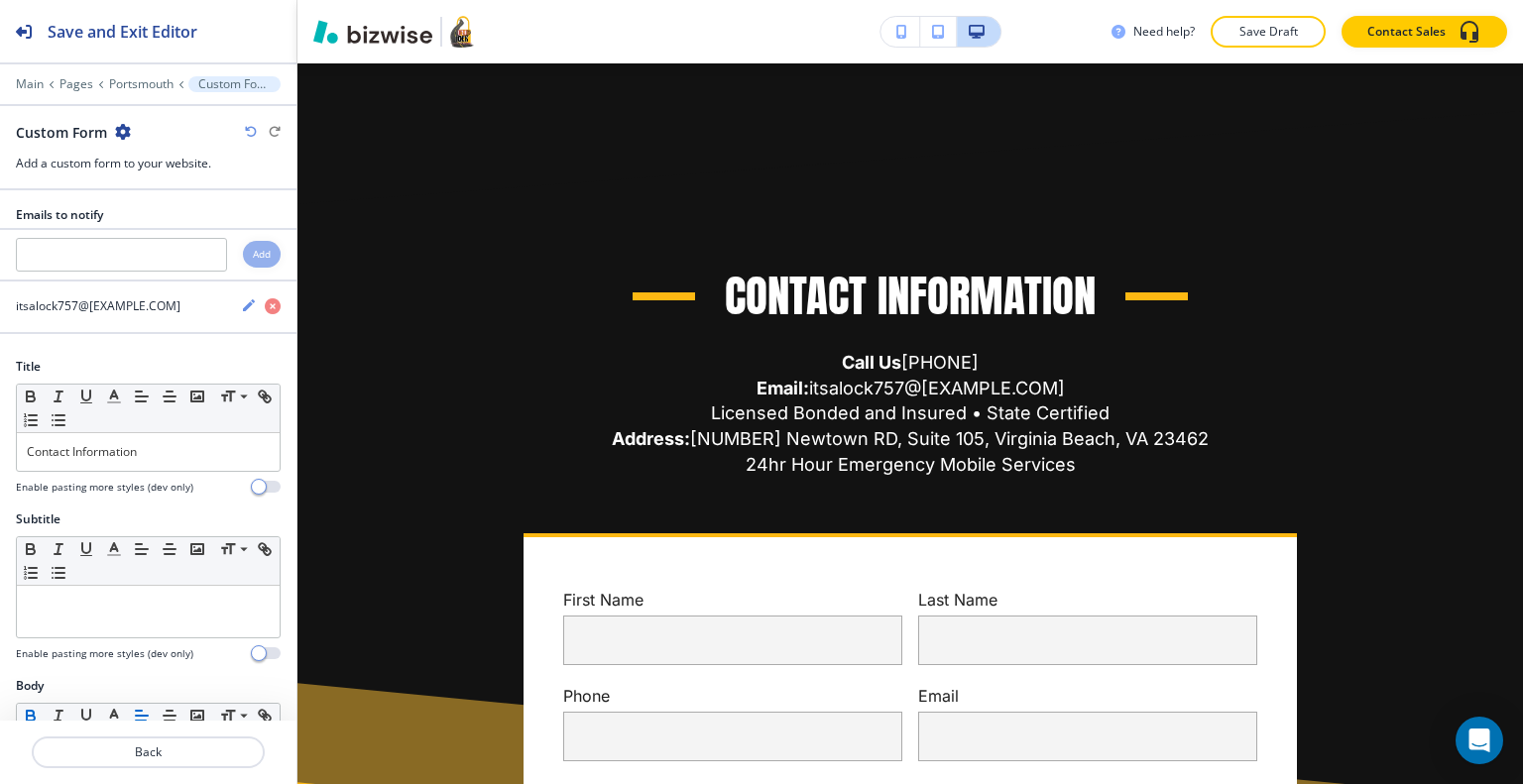 scroll, scrollTop: 5293, scrollLeft: 0, axis: vertical 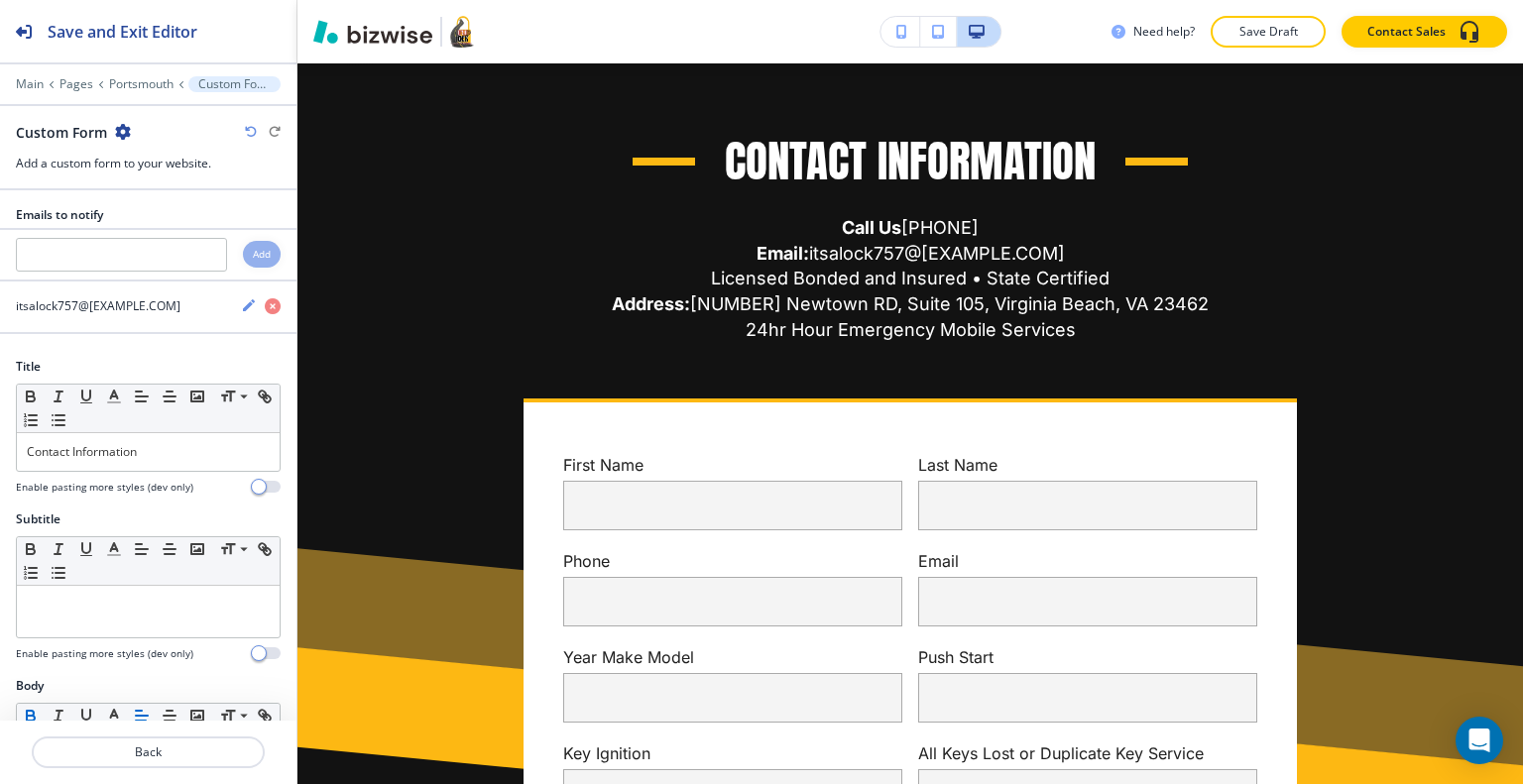 click on "Custom Form" at bounding box center [148, 132] 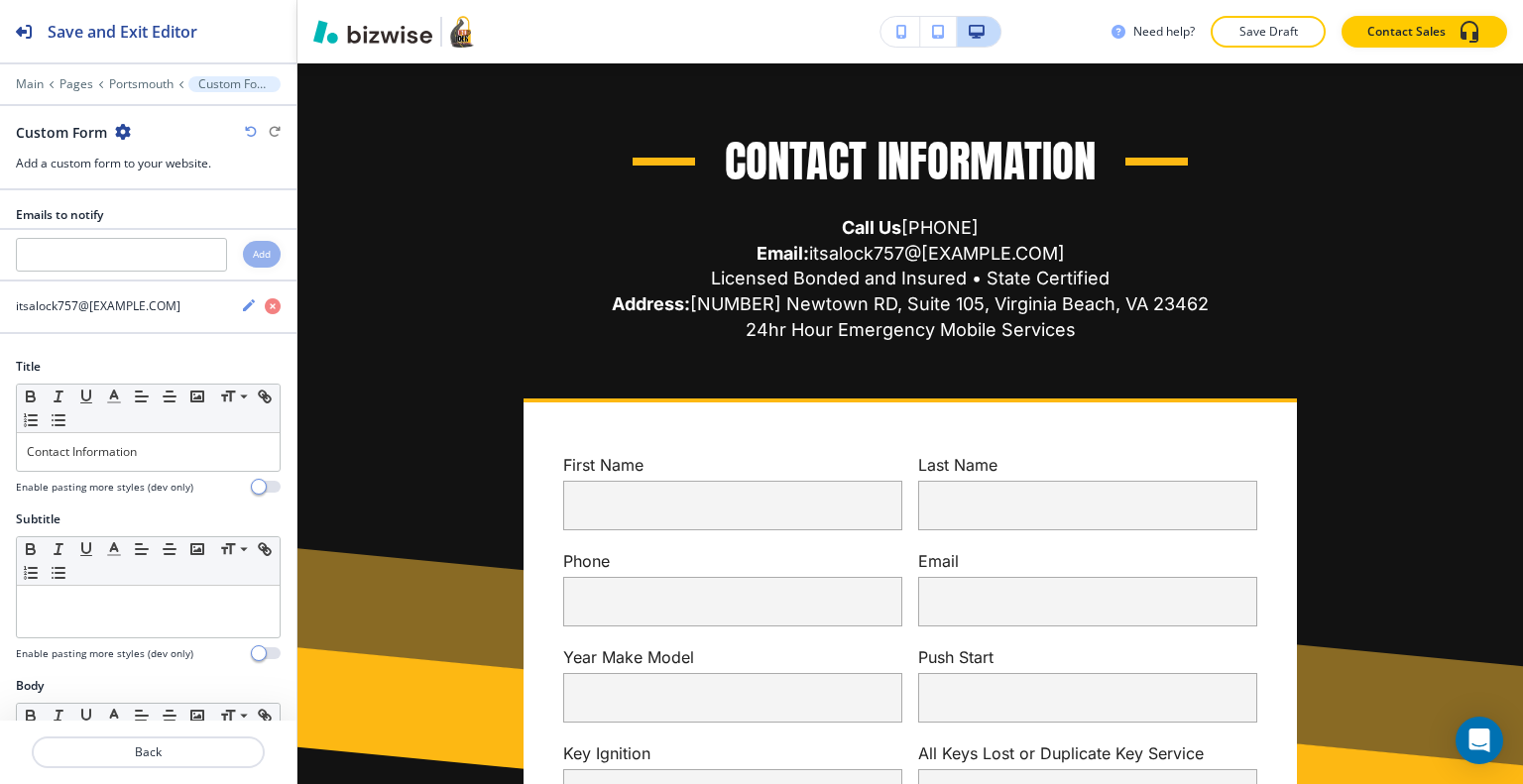 click at bounding box center [123, 132] 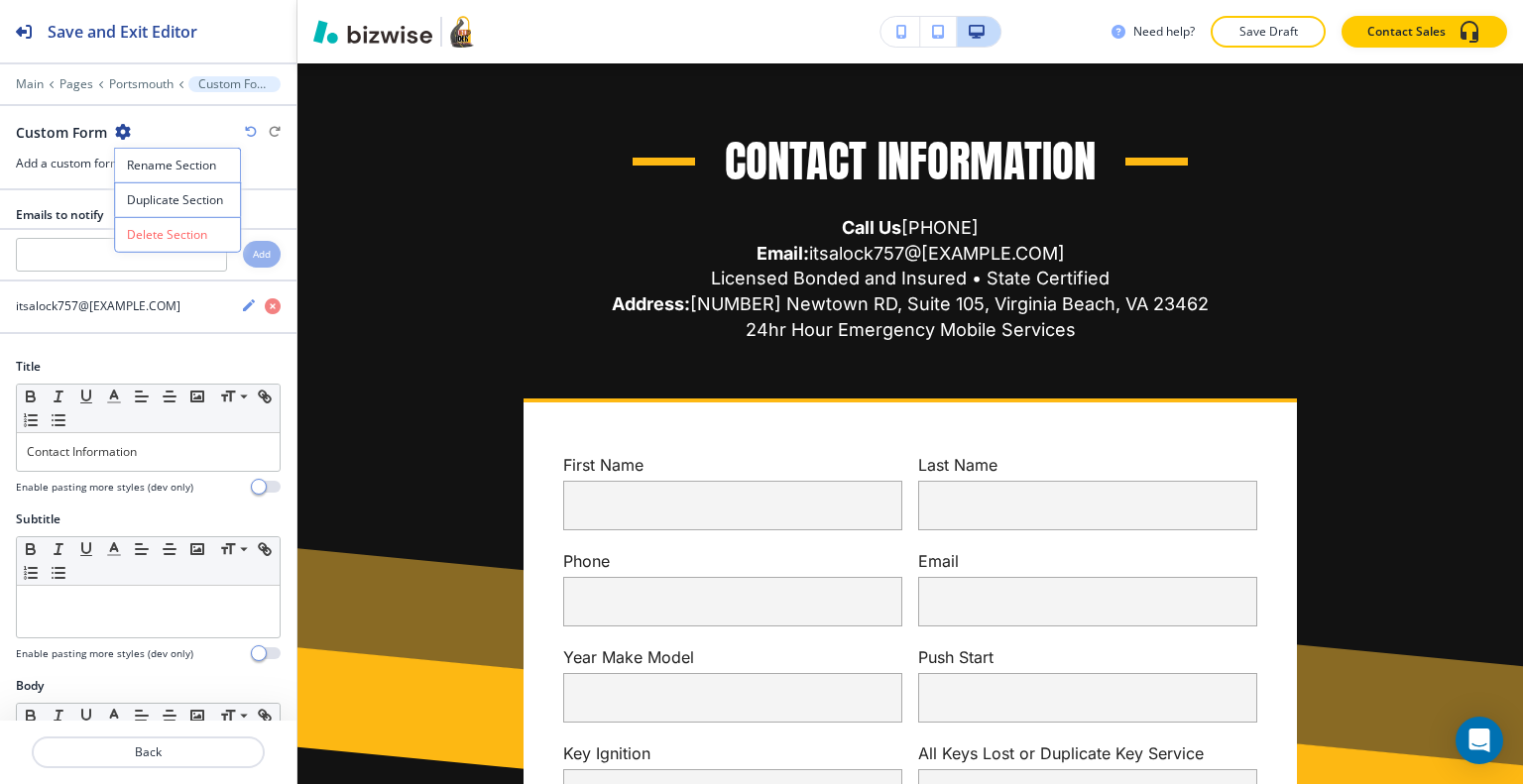 click on "Delete Section" at bounding box center (177, 235) 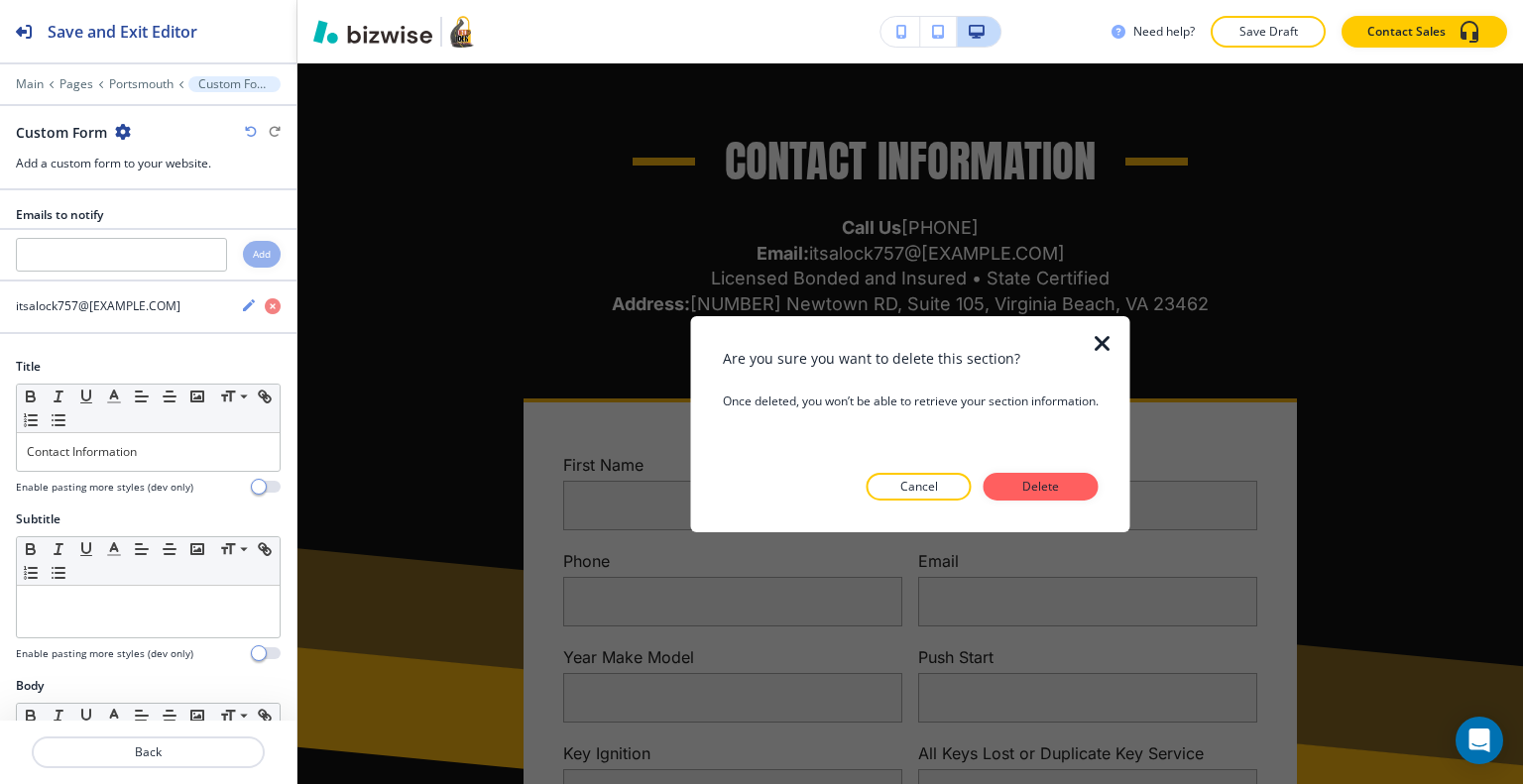 click on "Are you sure you want to delete this section? Once deleted, you won’t be able to retrieve your section information. Cancel Delete" at bounding box center (910, 423) 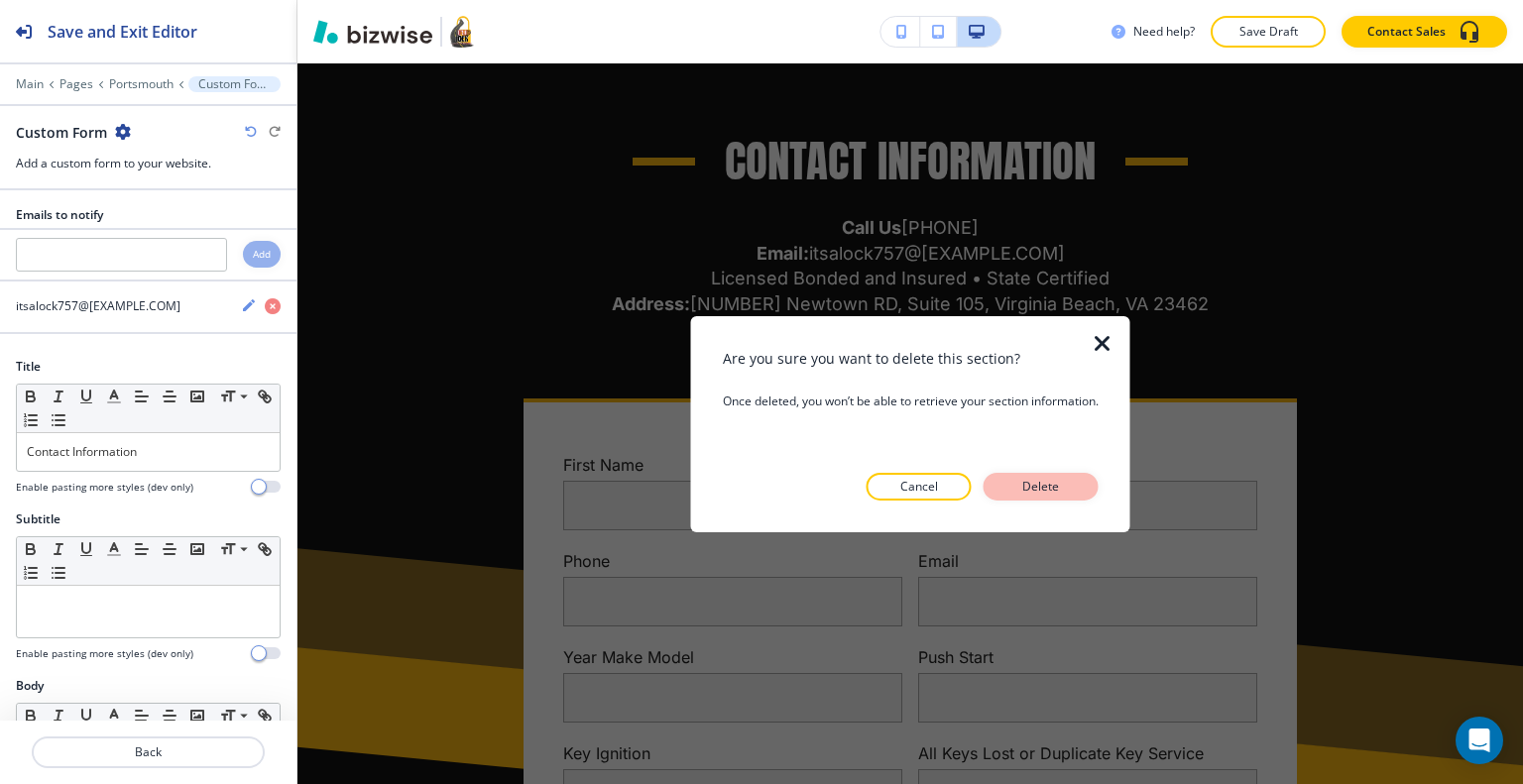 click on "Delete" at bounding box center [1041, 487] 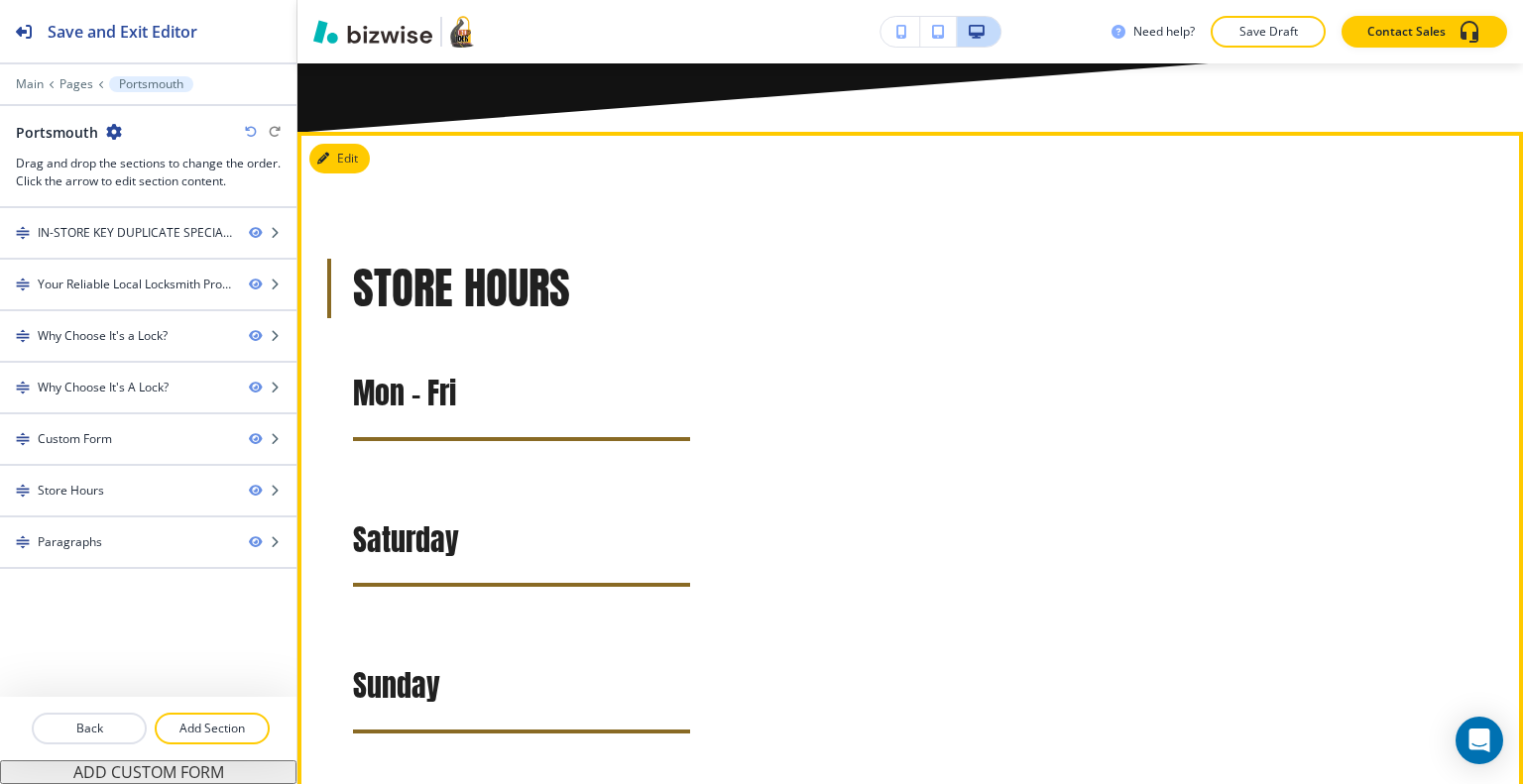 drag, startPoint x: 369, startPoint y: 175, endPoint x: 341, endPoint y: 138, distance: 46.400431 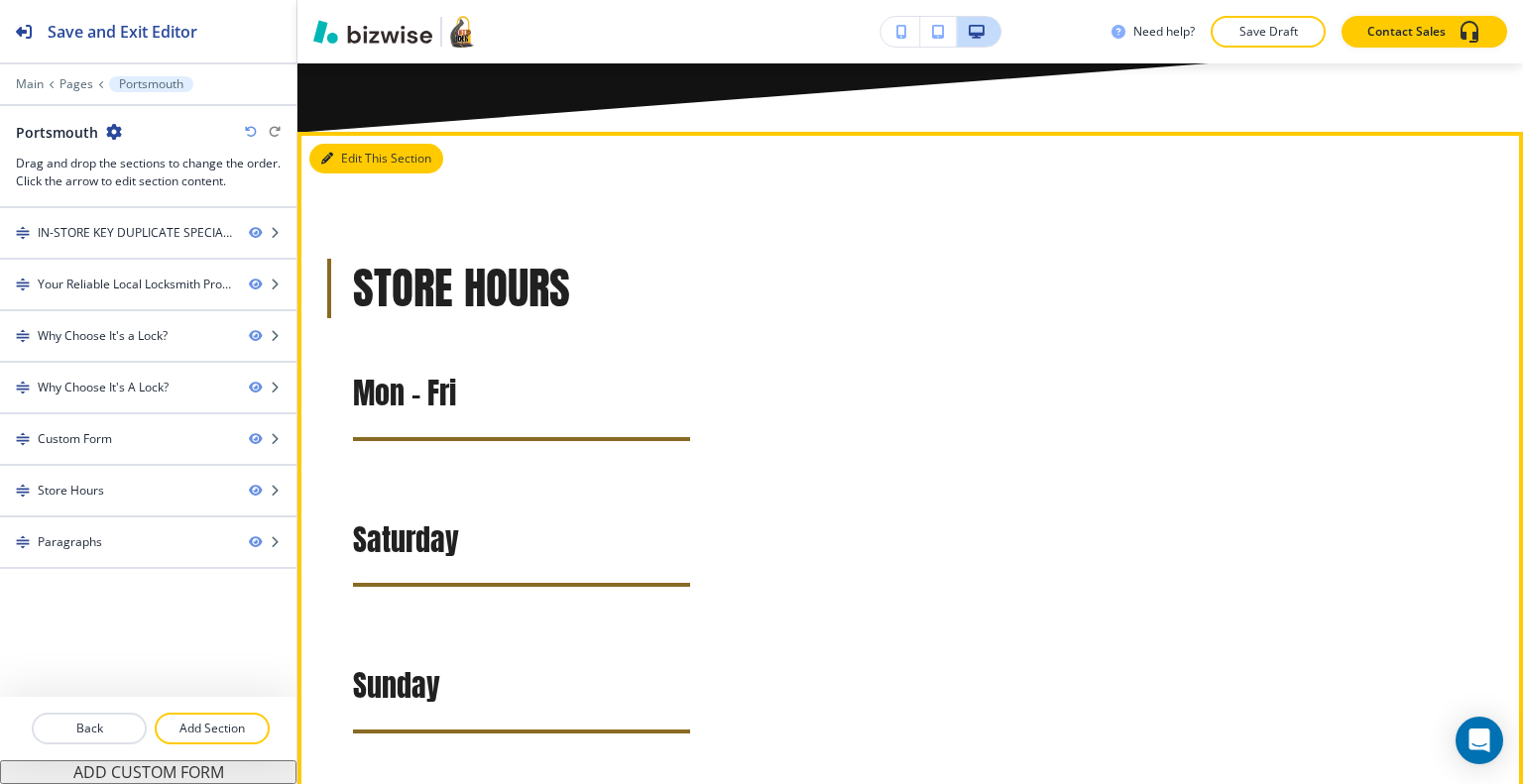click on "Edit This Section" at bounding box center [376, 159] 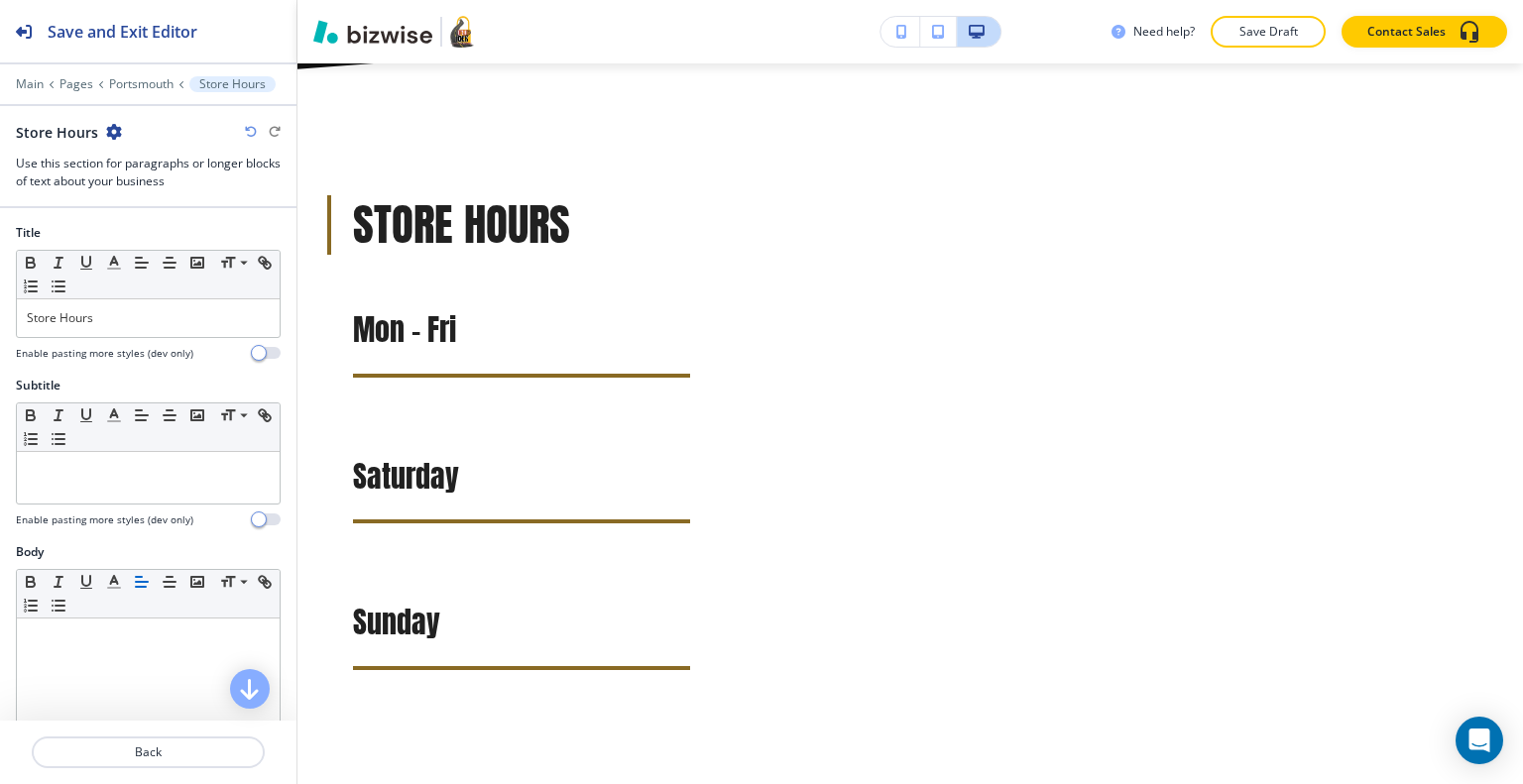drag, startPoint x: 132, startPoint y: 130, endPoint x: 109, endPoint y: 130, distance: 23 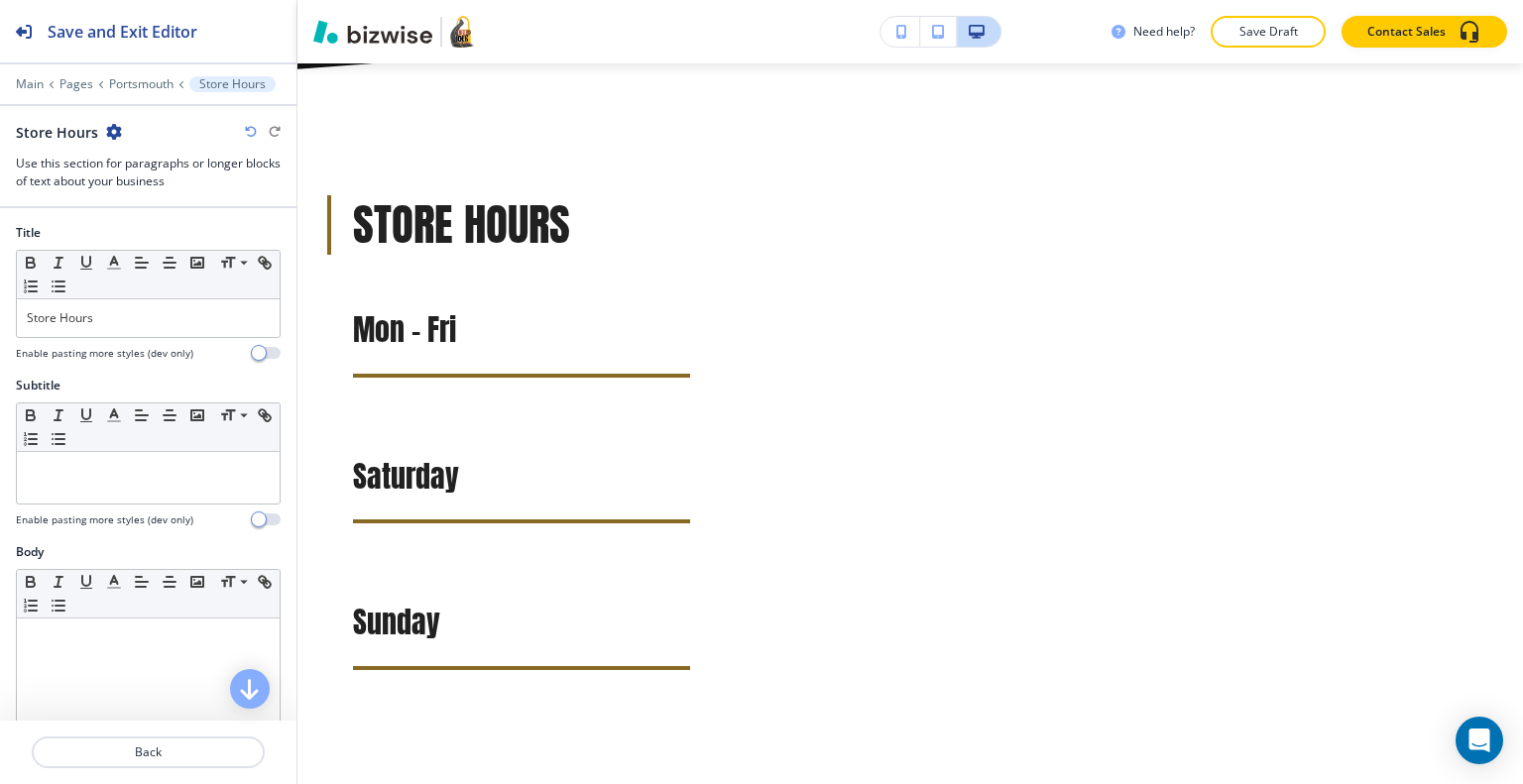 click at bounding box center [114, 132] 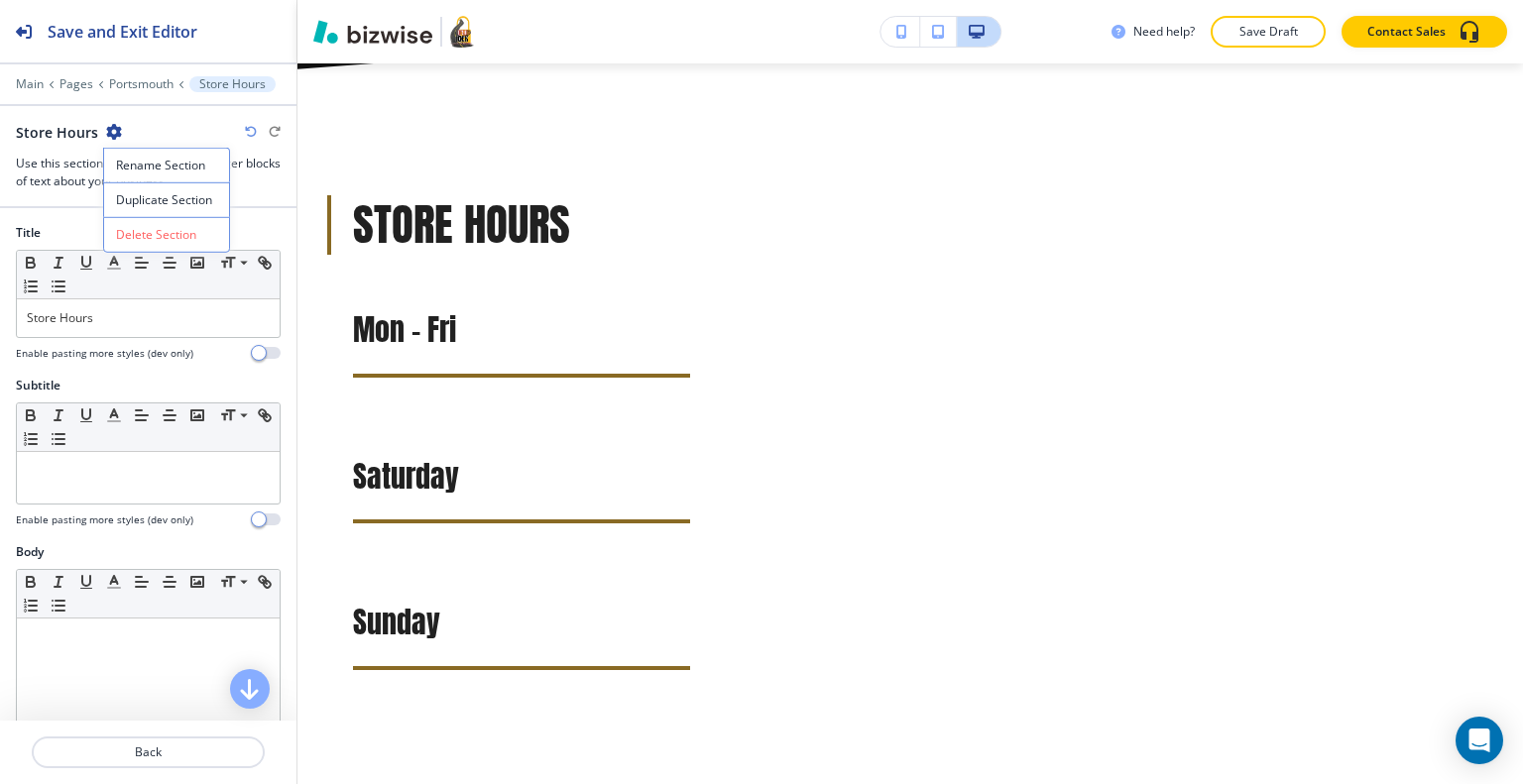 click on "Delete Section" at bounding box center (167, 235) 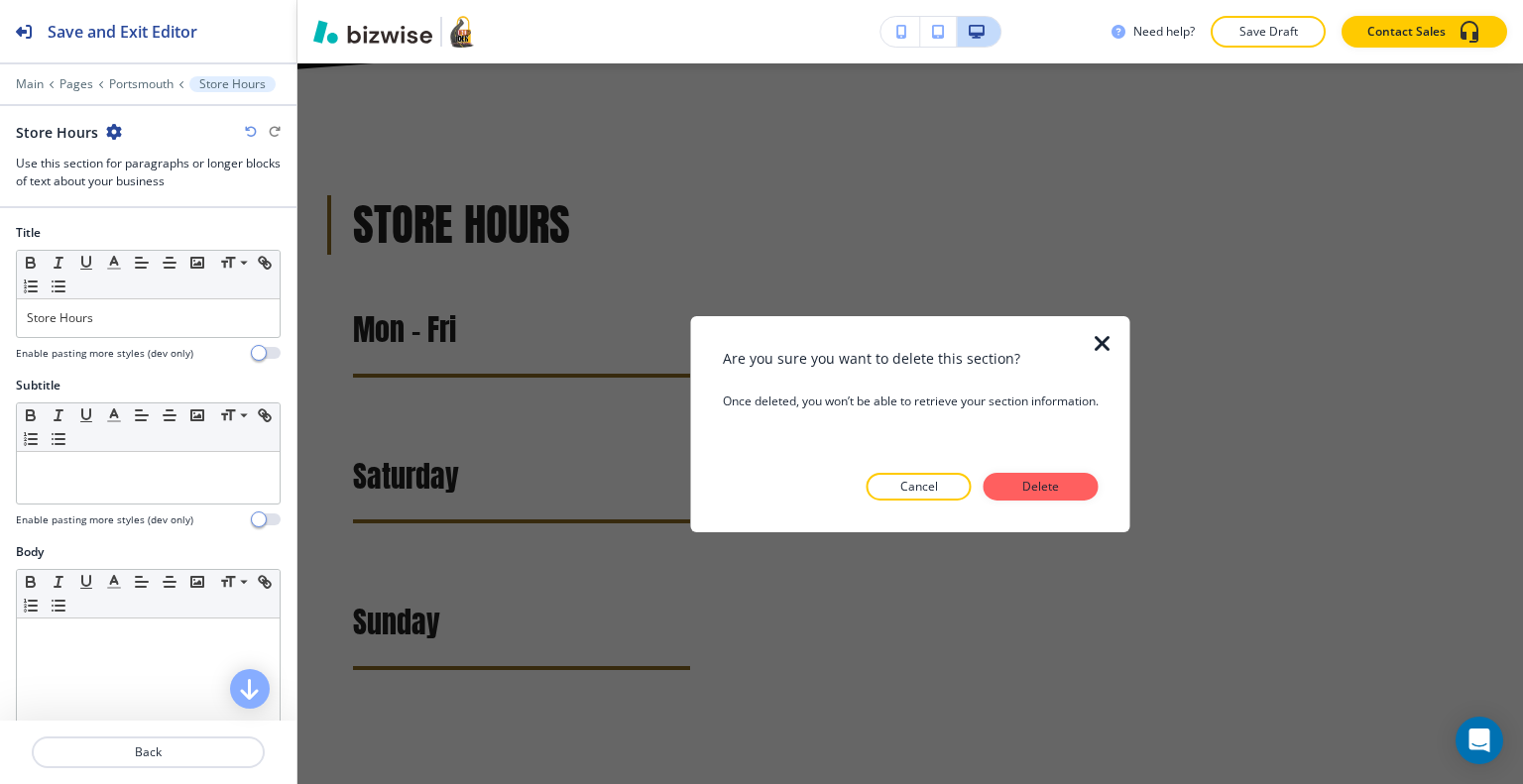 click on "Delete" at bounding box center (1041, 487) 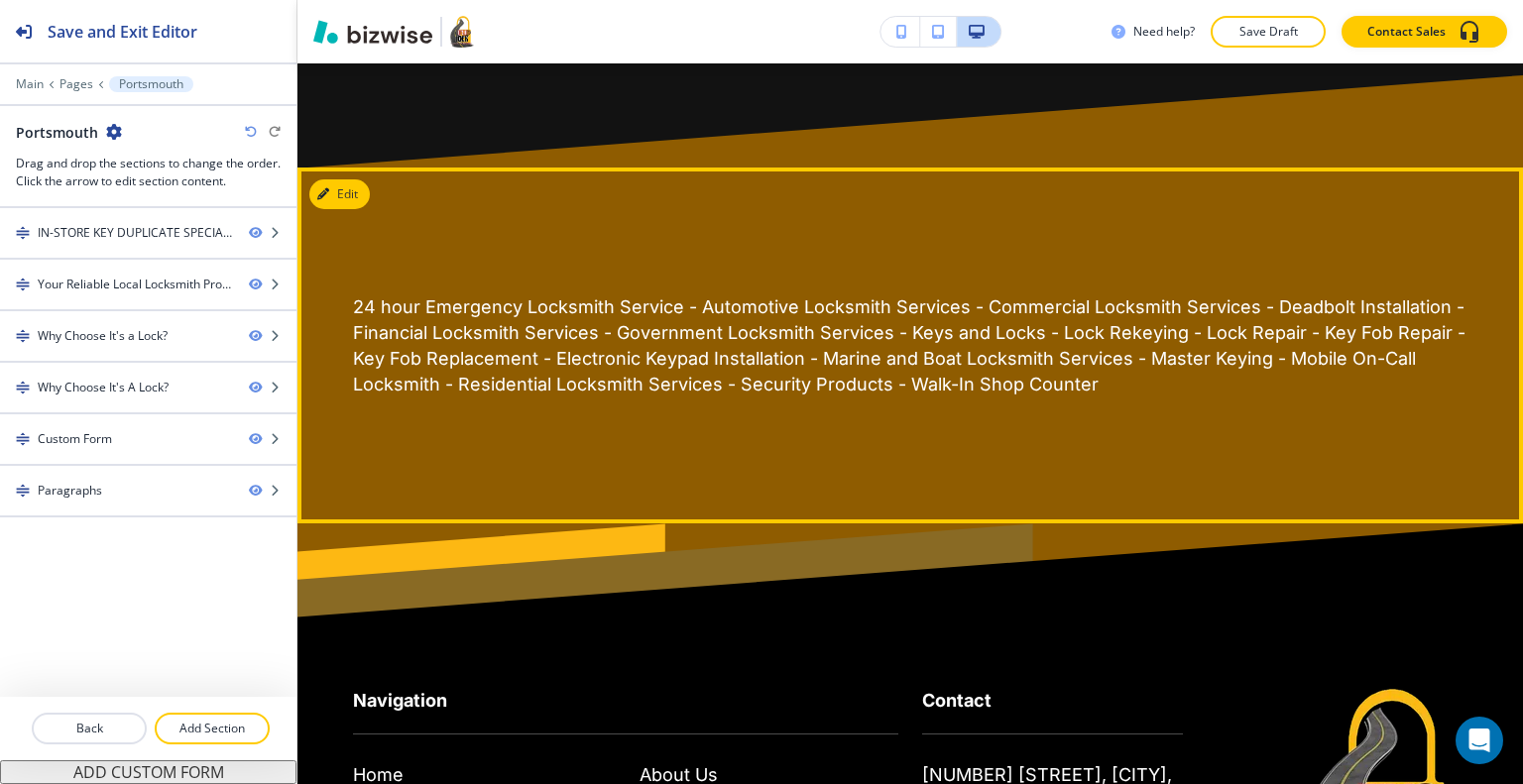 scroll, scrollTop: 5158, scrollLeft: 0, axis: vertical 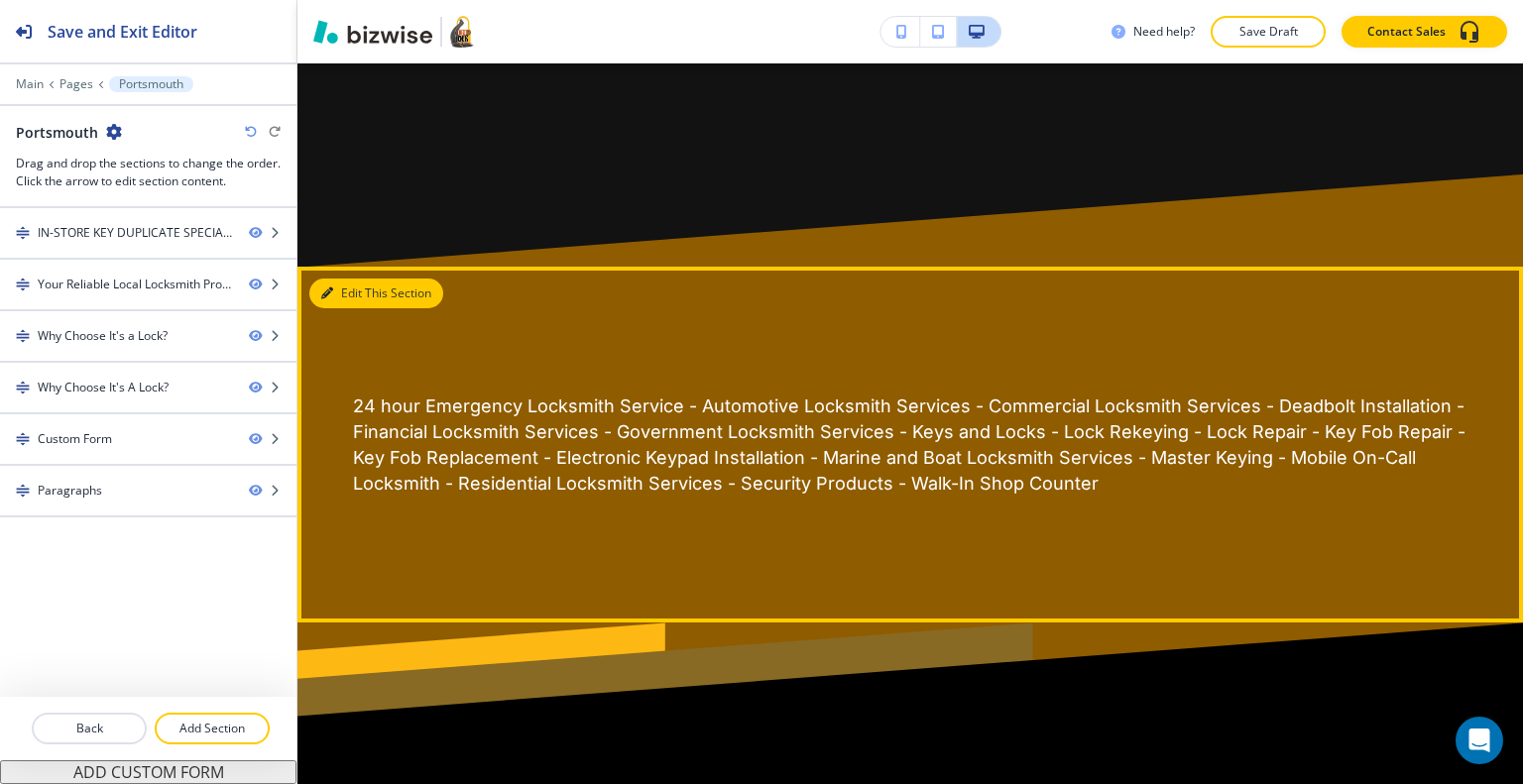 click on "Edit This Section" at bounding box center [376, 293] 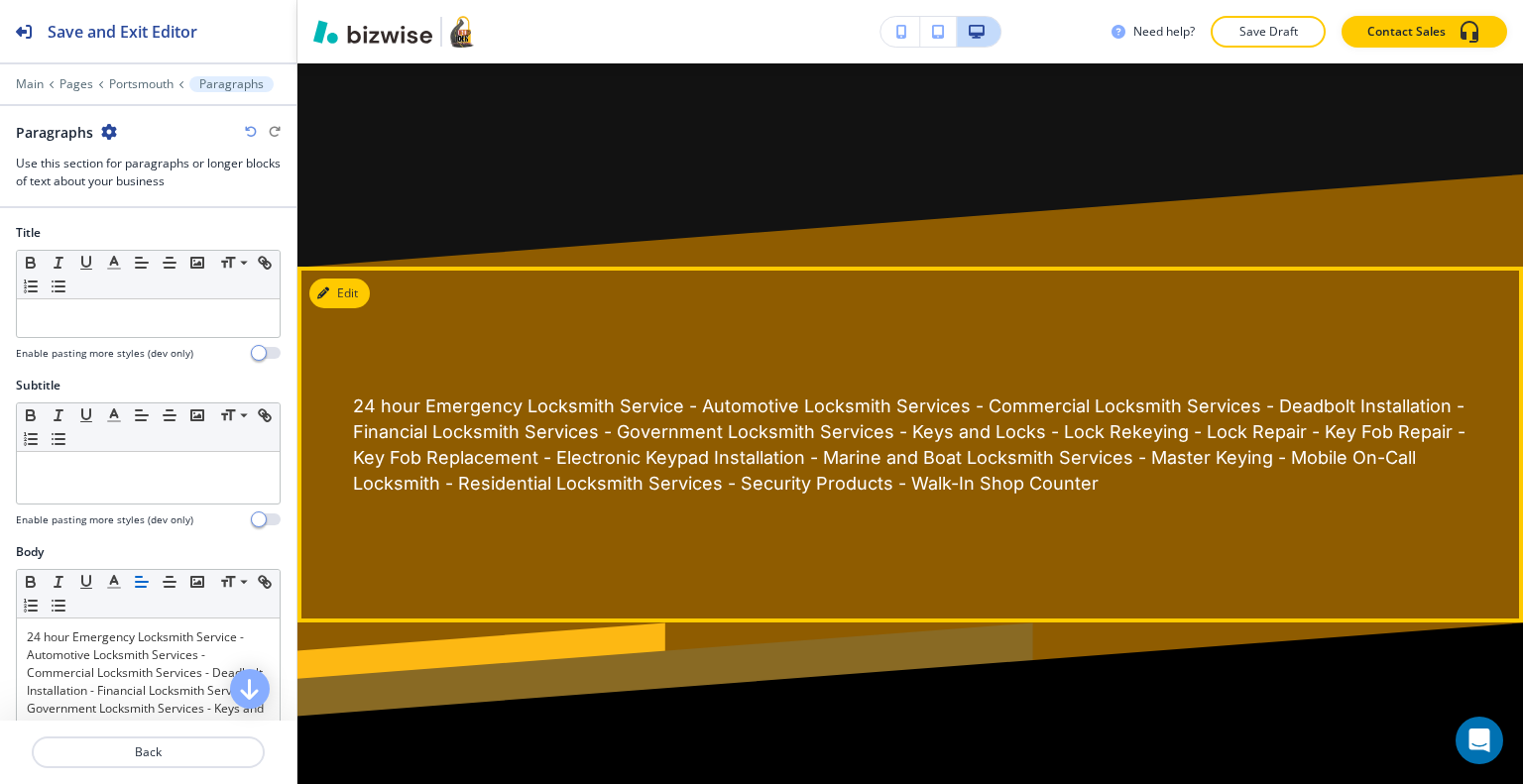 scroll, scrollTop: 5356, scrollLeft: 0, axis: vertical 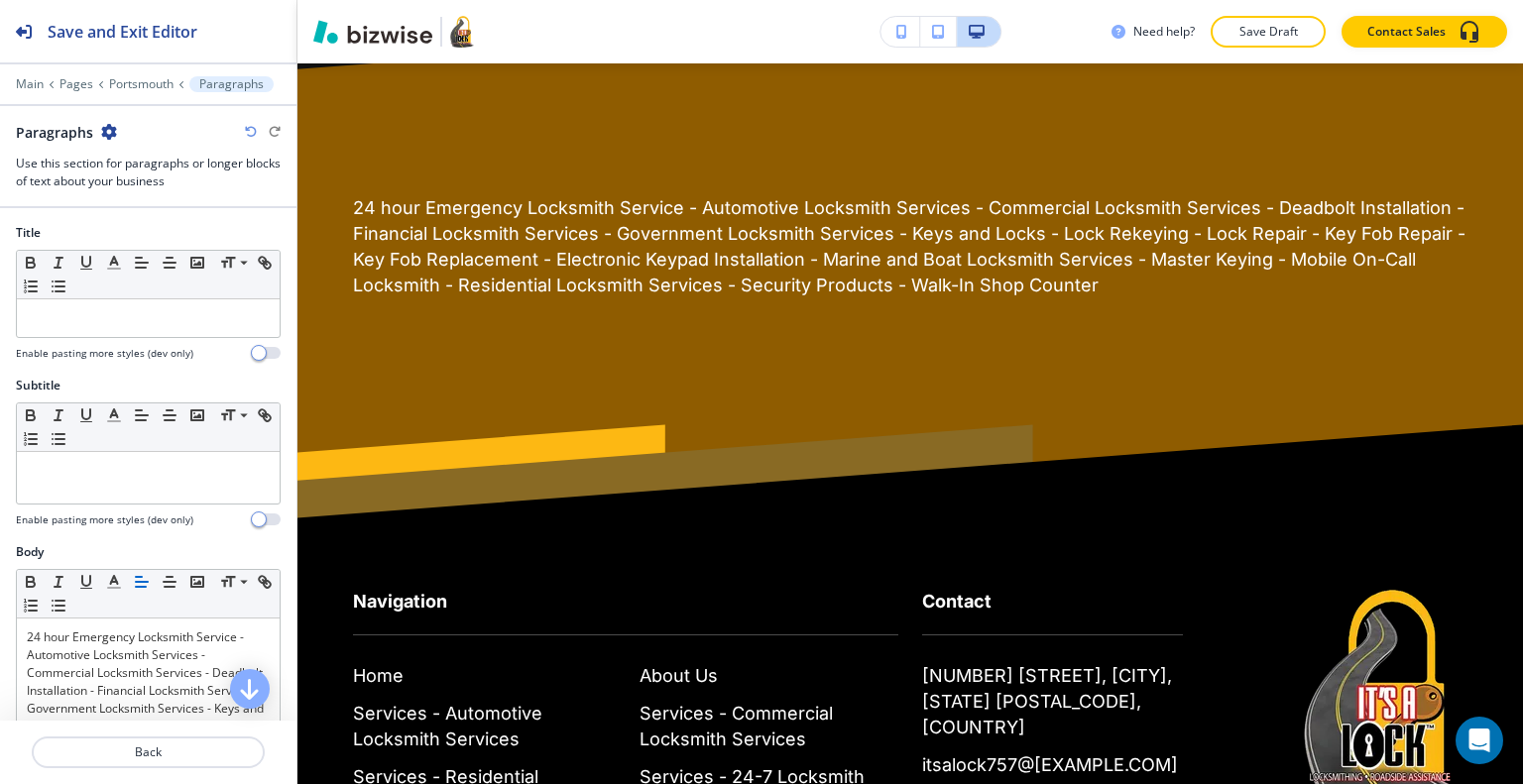 click at bounding box center [109, 132] 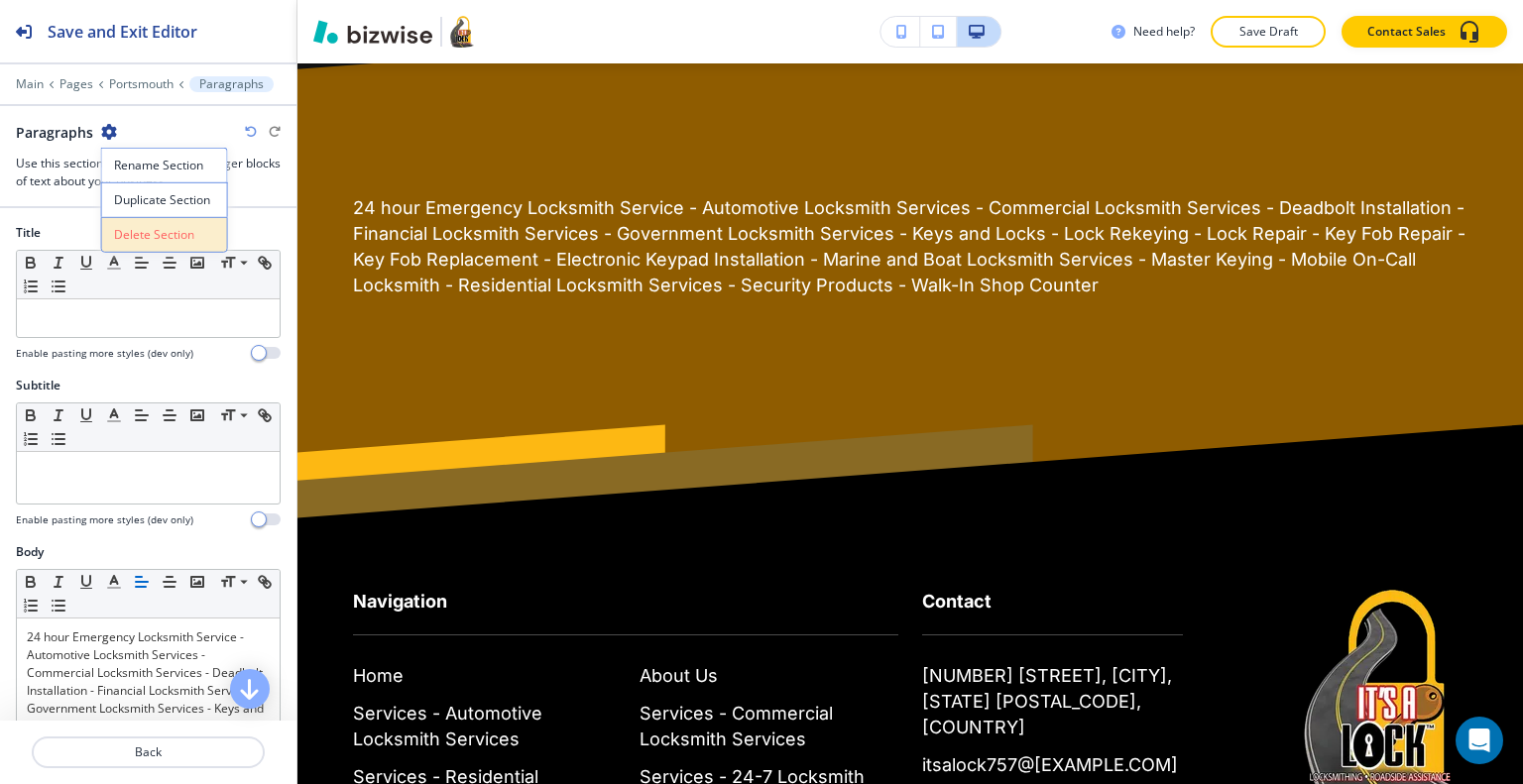 click on "Delete Section" at bounding box center (165, 235) 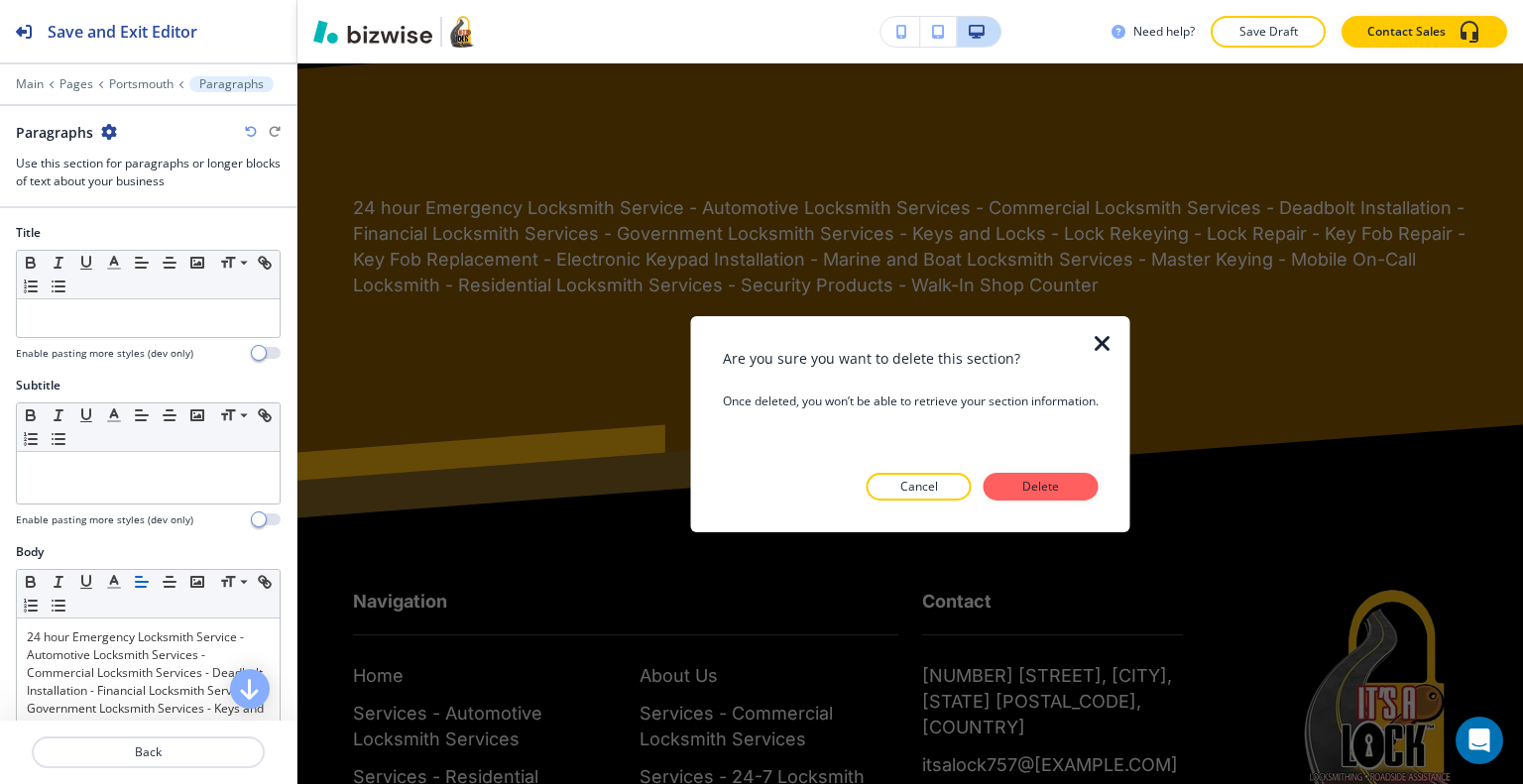 click on "Delete" at bounding box center (1041, 487) 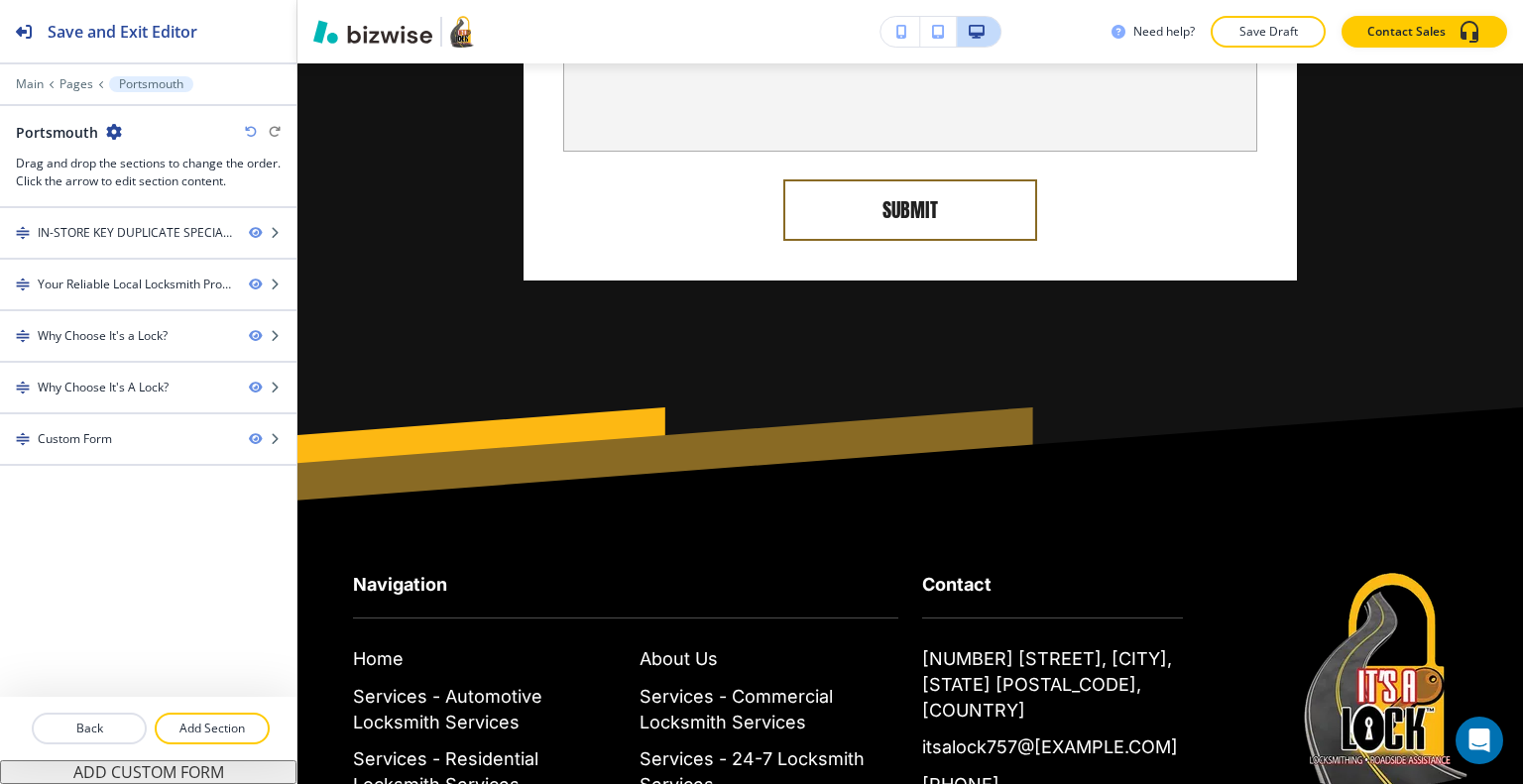 scroll, scrollTop: 0, scrollLeft: 0, axis: both 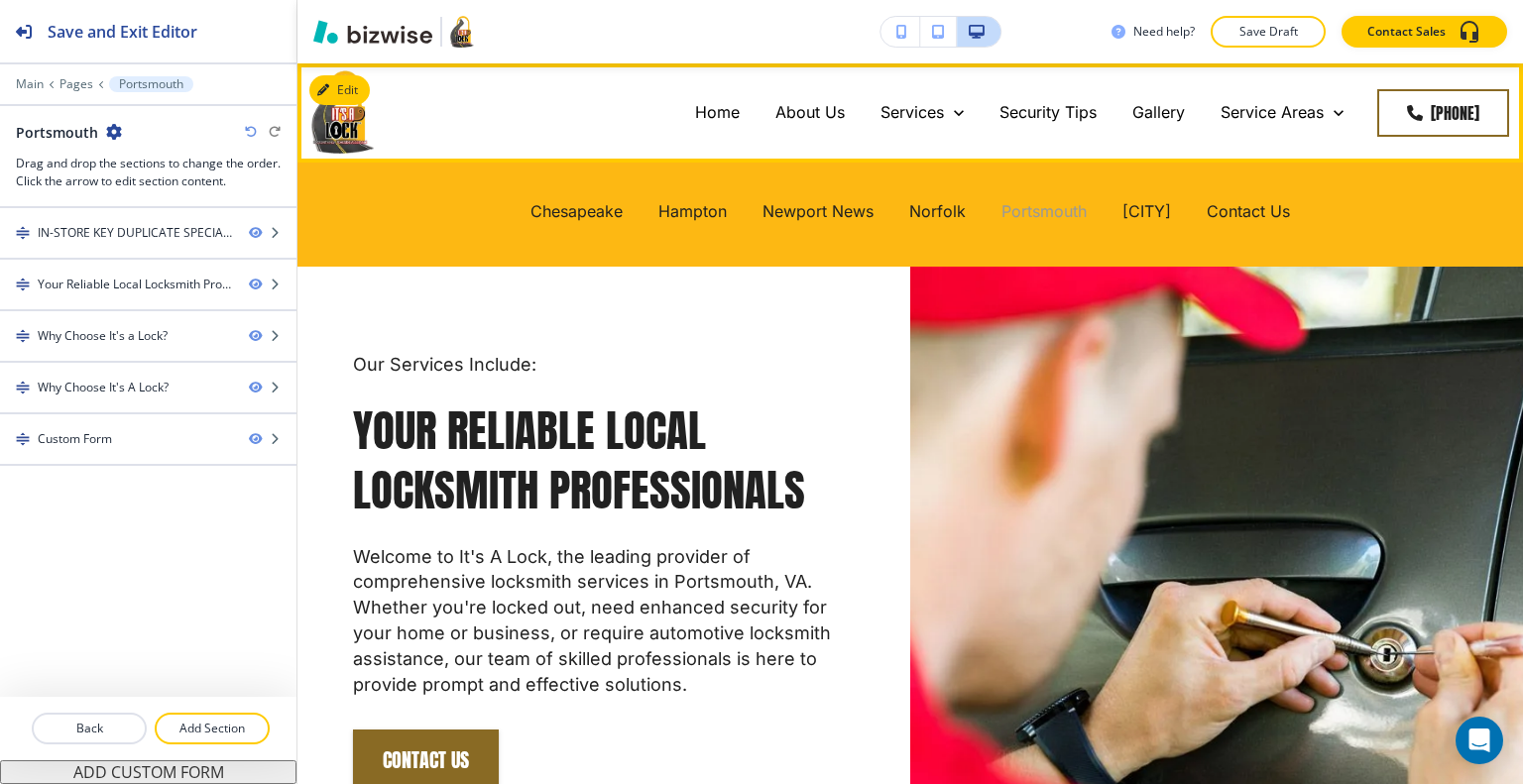 click on "Portsmouth" at bounding box center [1044, 211] 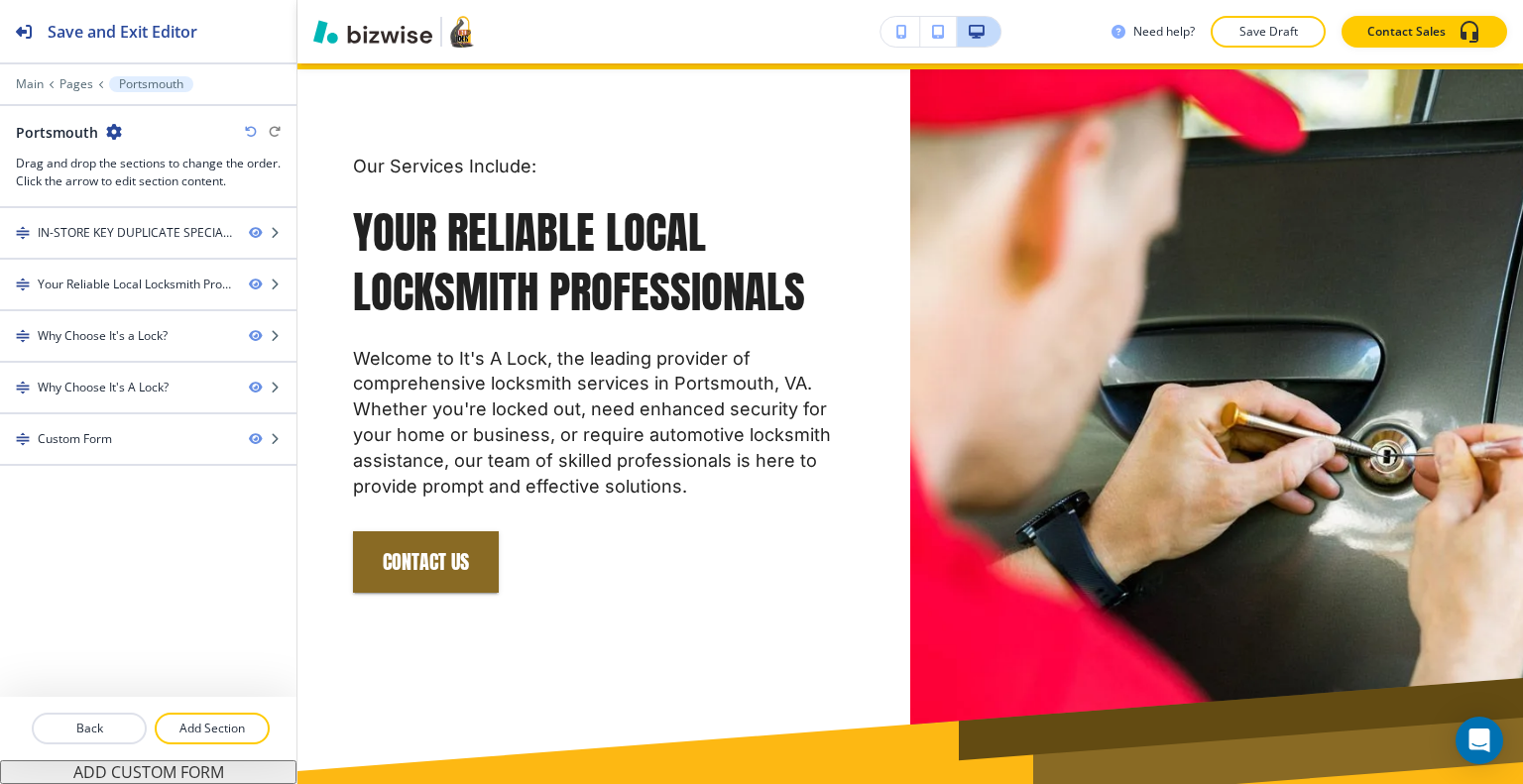 scroll, scrollTop: 0, scrollLeft: 0, axis: both 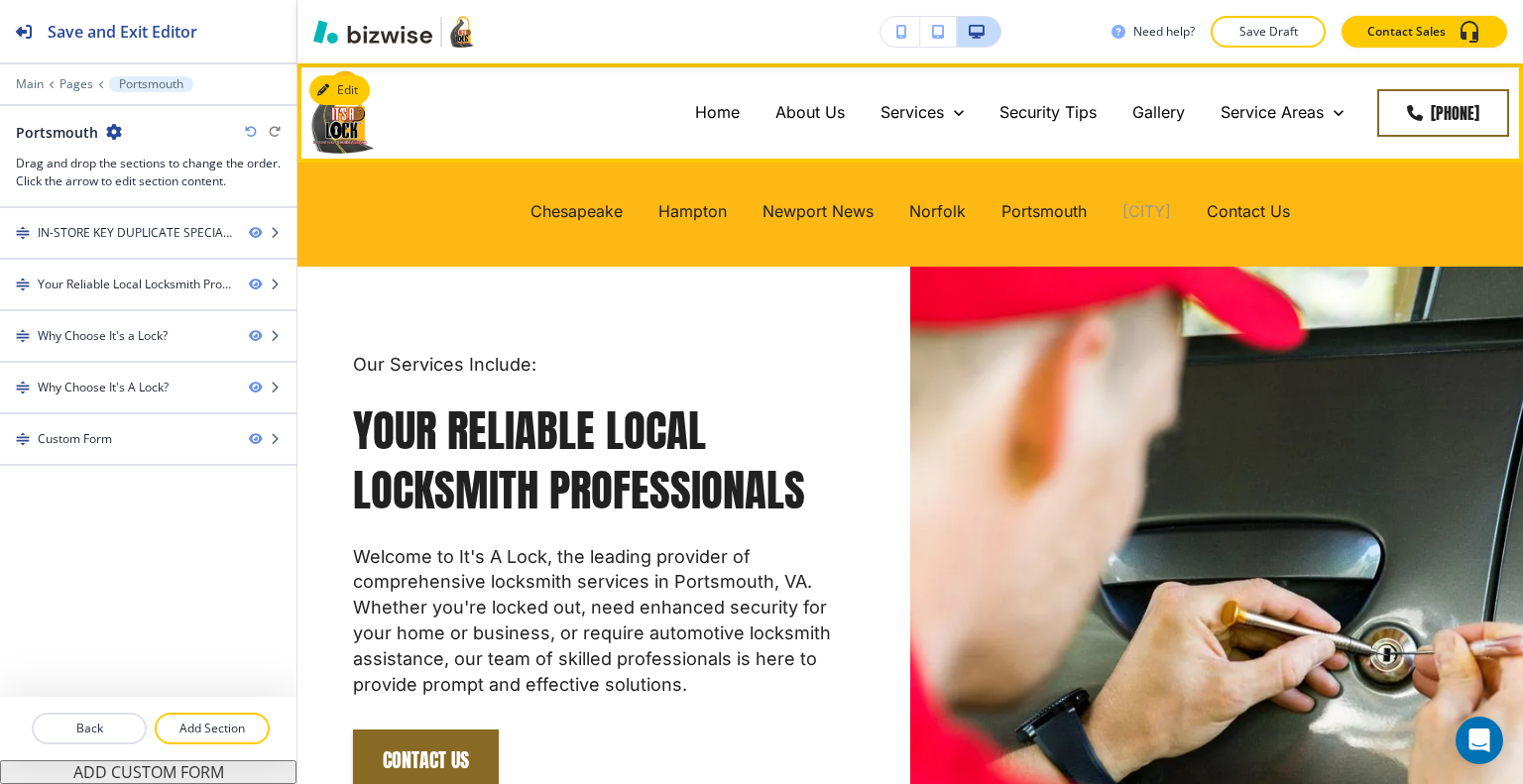 click on "[CITY]" at bounding box center [1146, 211] 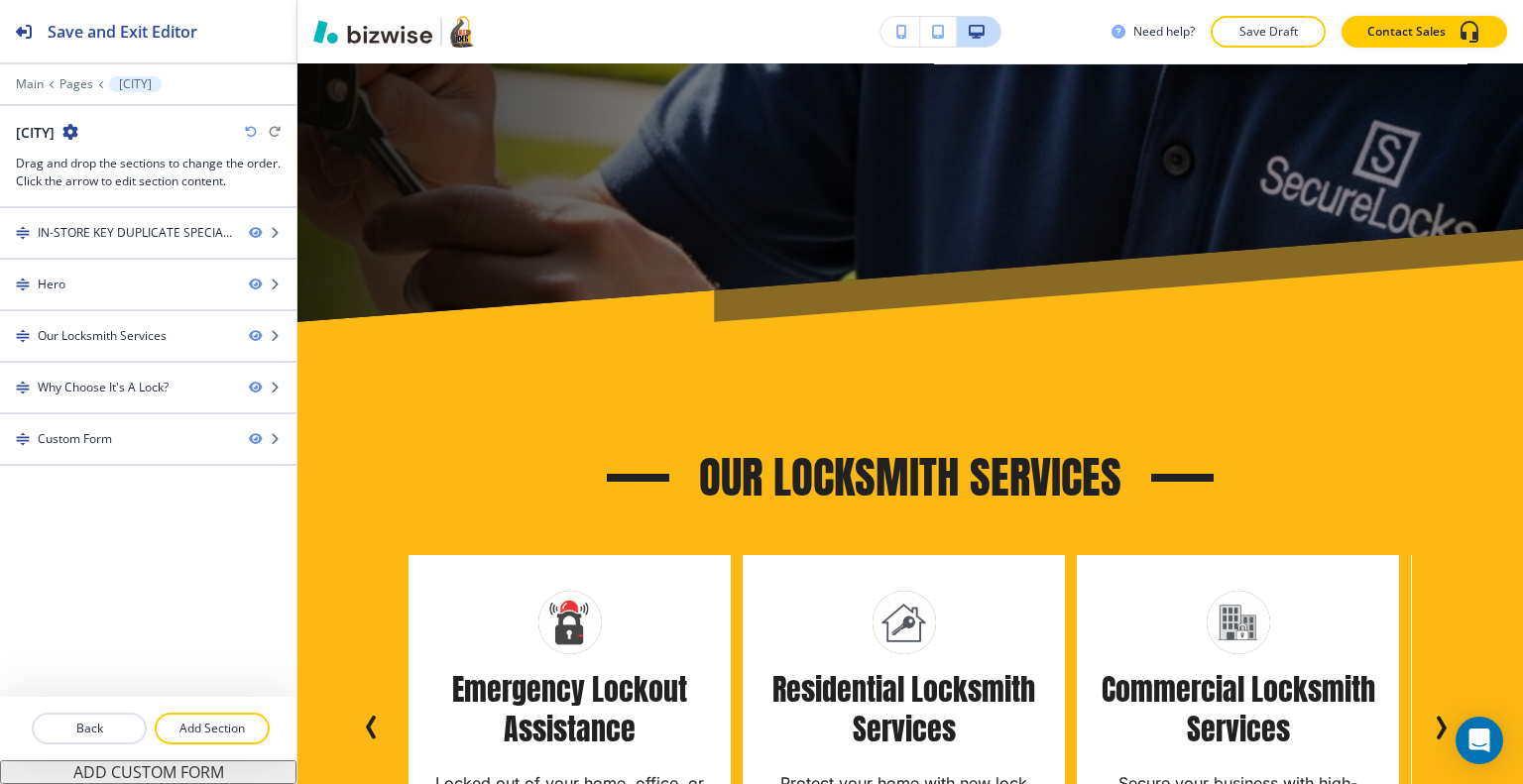 scroll, scrollTop: 0, scrollLeft: 0, axis: both 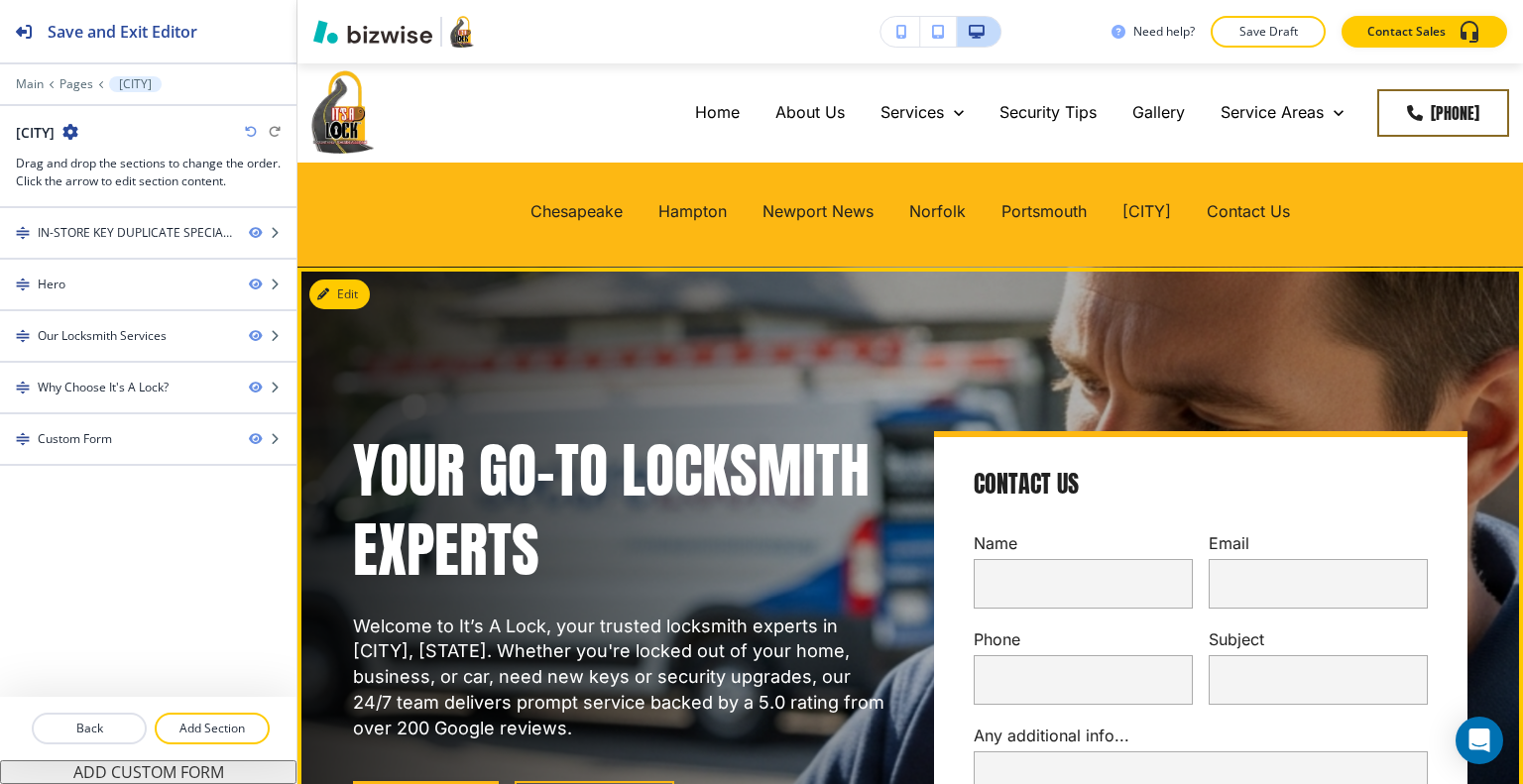 click on "Your Go-To Locksmith Experts Welcome to It’s A Lock, your trusted locksmith experts in [CITY], [STATE]. Whether you're locked out of your home, business, or car, need new keys or security upgrades, our 24/7 team delivers prompt service backed by a 5.0 rating from over 200 Google reviews. [PHONE] Our Services Contact Us Name Email Phone Subject Any additional info... x SUBMIT" at bounding box center [886, 672] 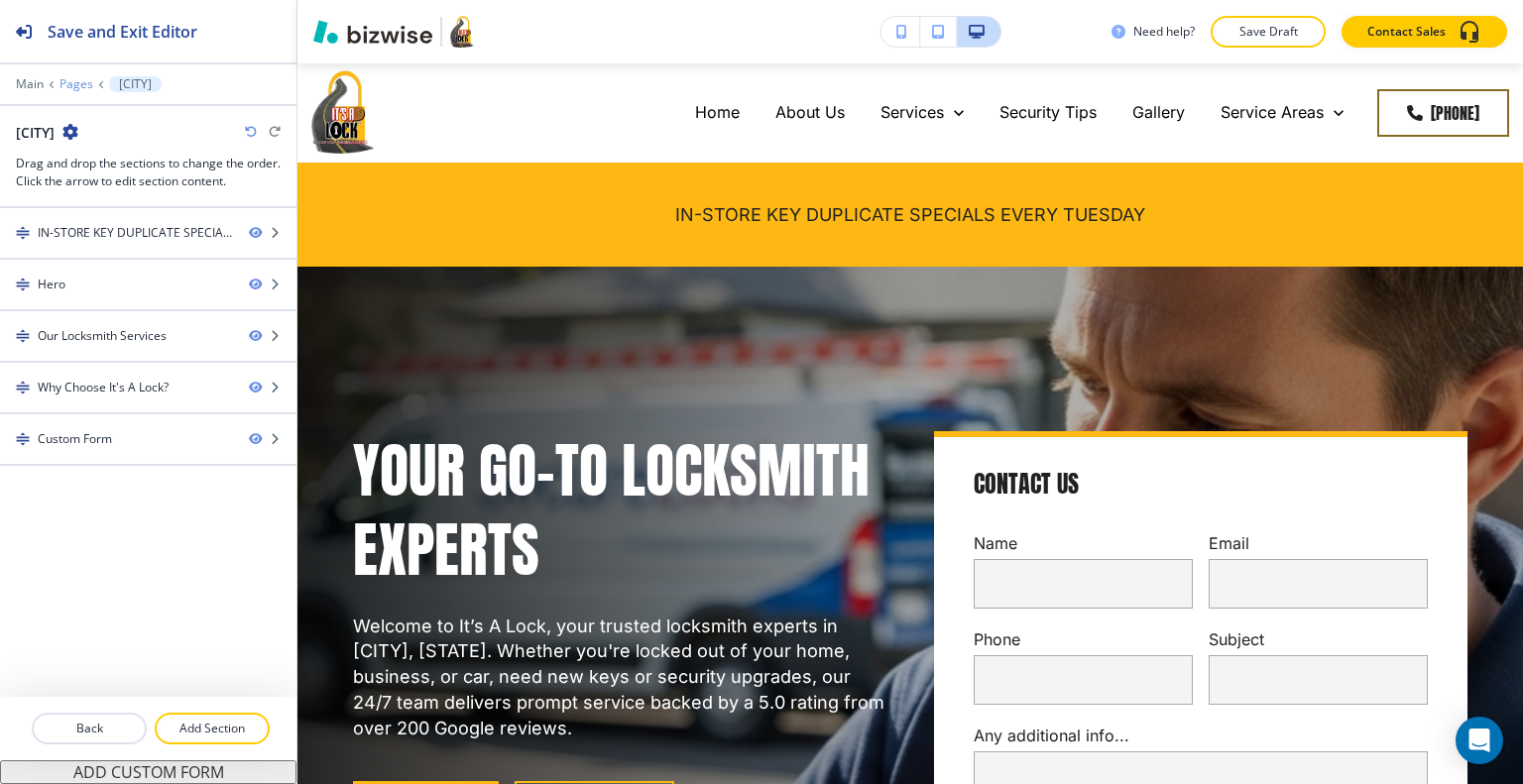 click on "Pages" at bounding box center (76, 84) 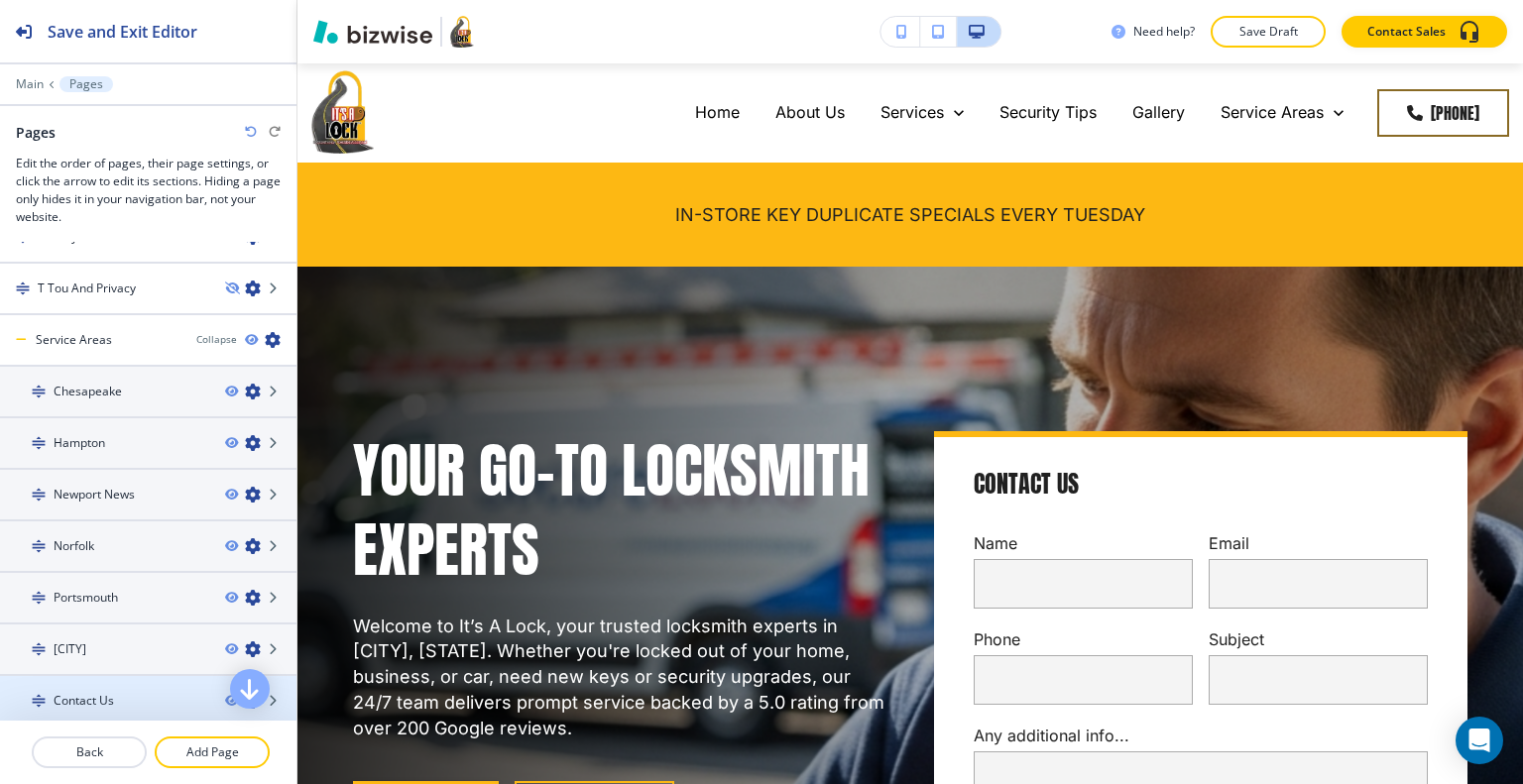 scroll, scrollTop: 544, scrollLeft: 0, axis: vertical 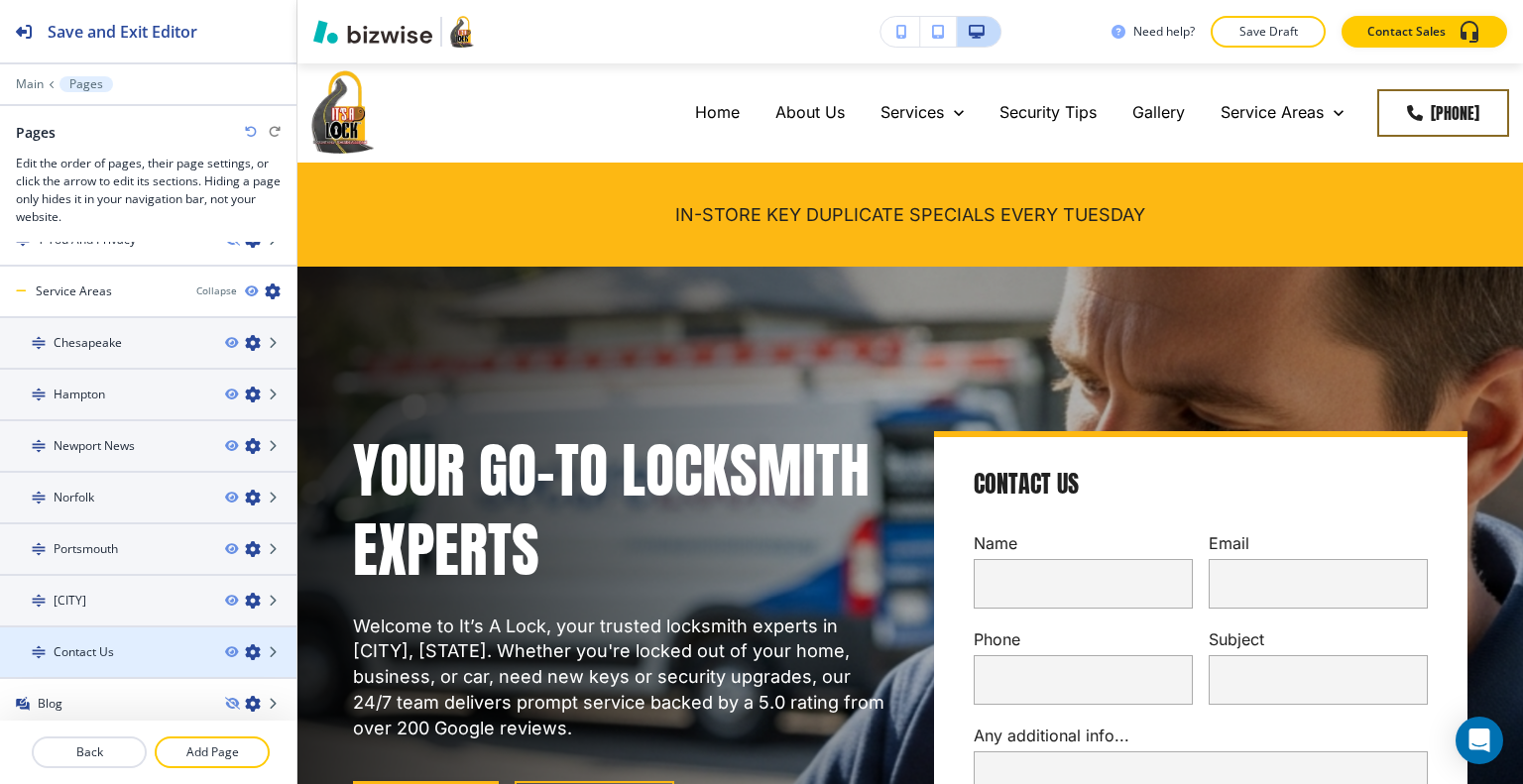 click at bounding box center (253, 652) 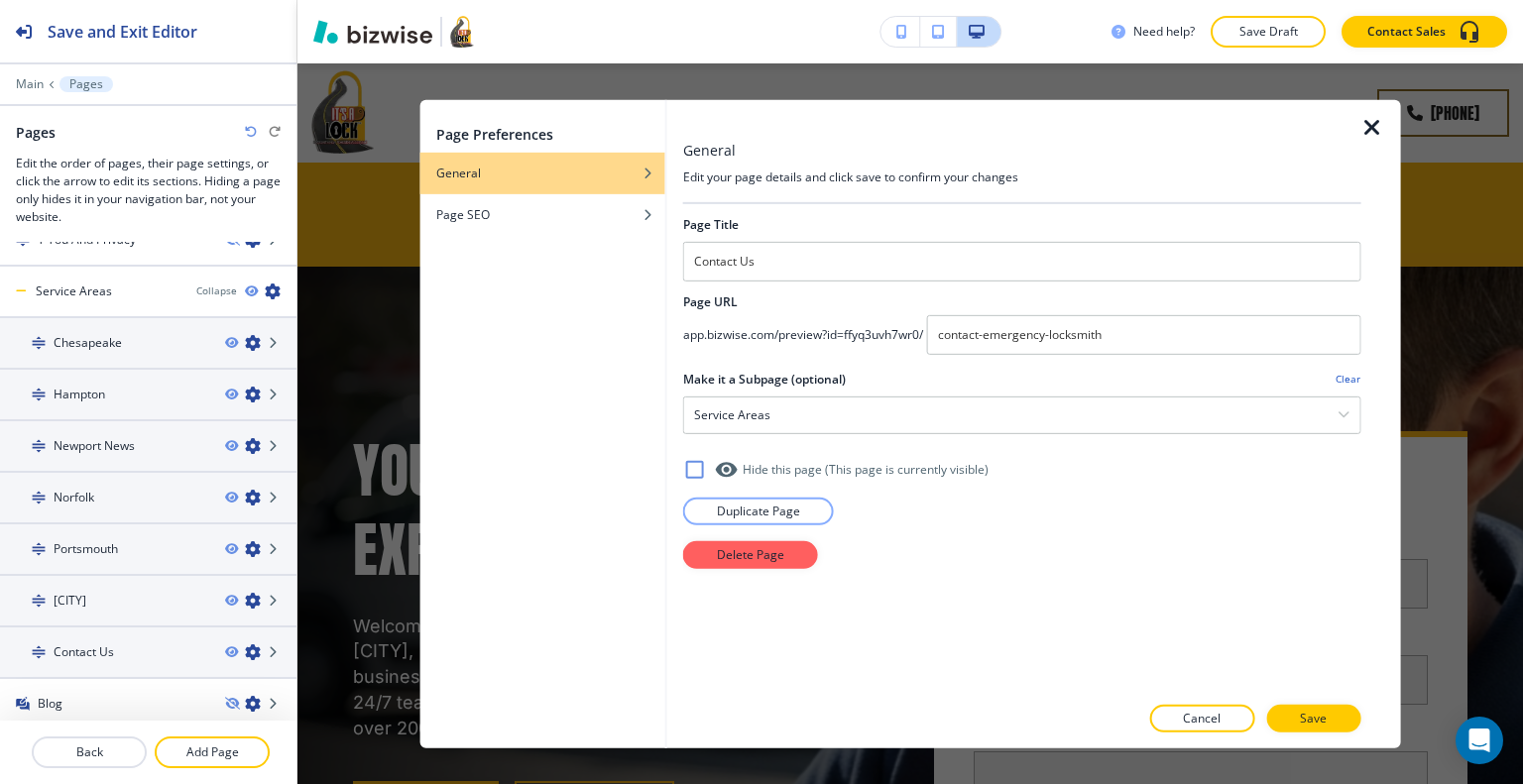 click on "Clear" at bounding box center (1347, 379) 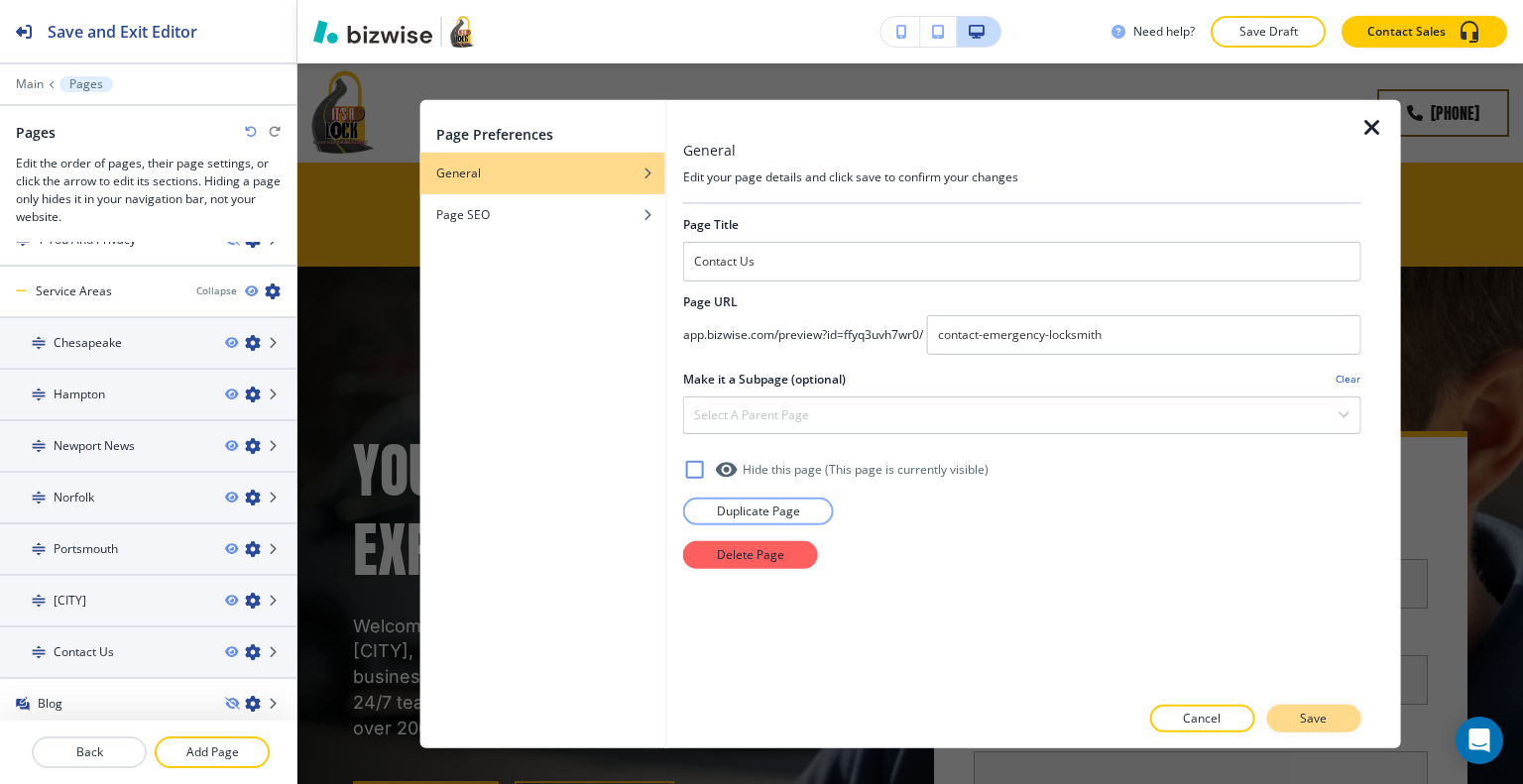 click on "Save" at bounding box center [1313, 719] 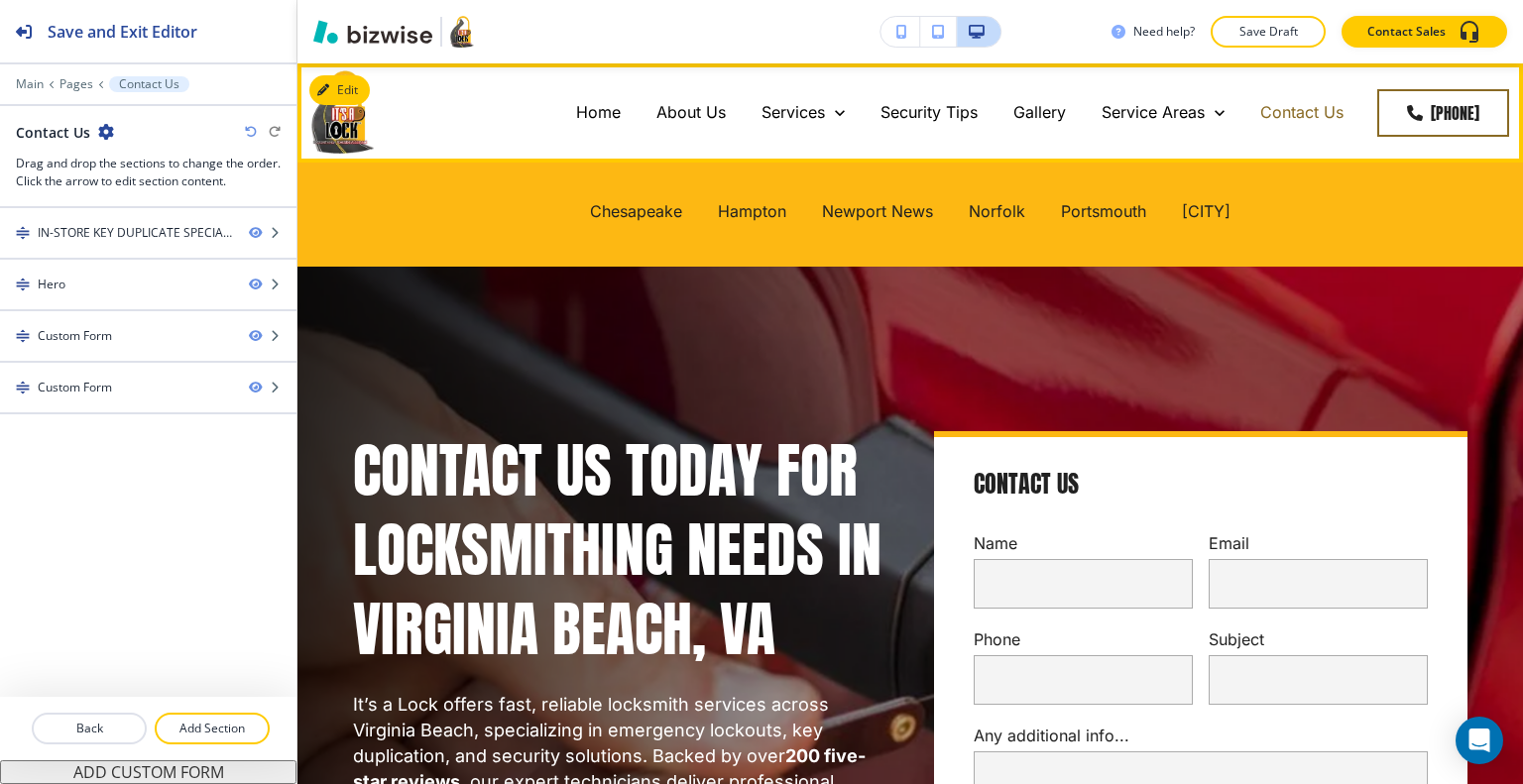 click on "Contact Us" at bounding box center (1302, 112) 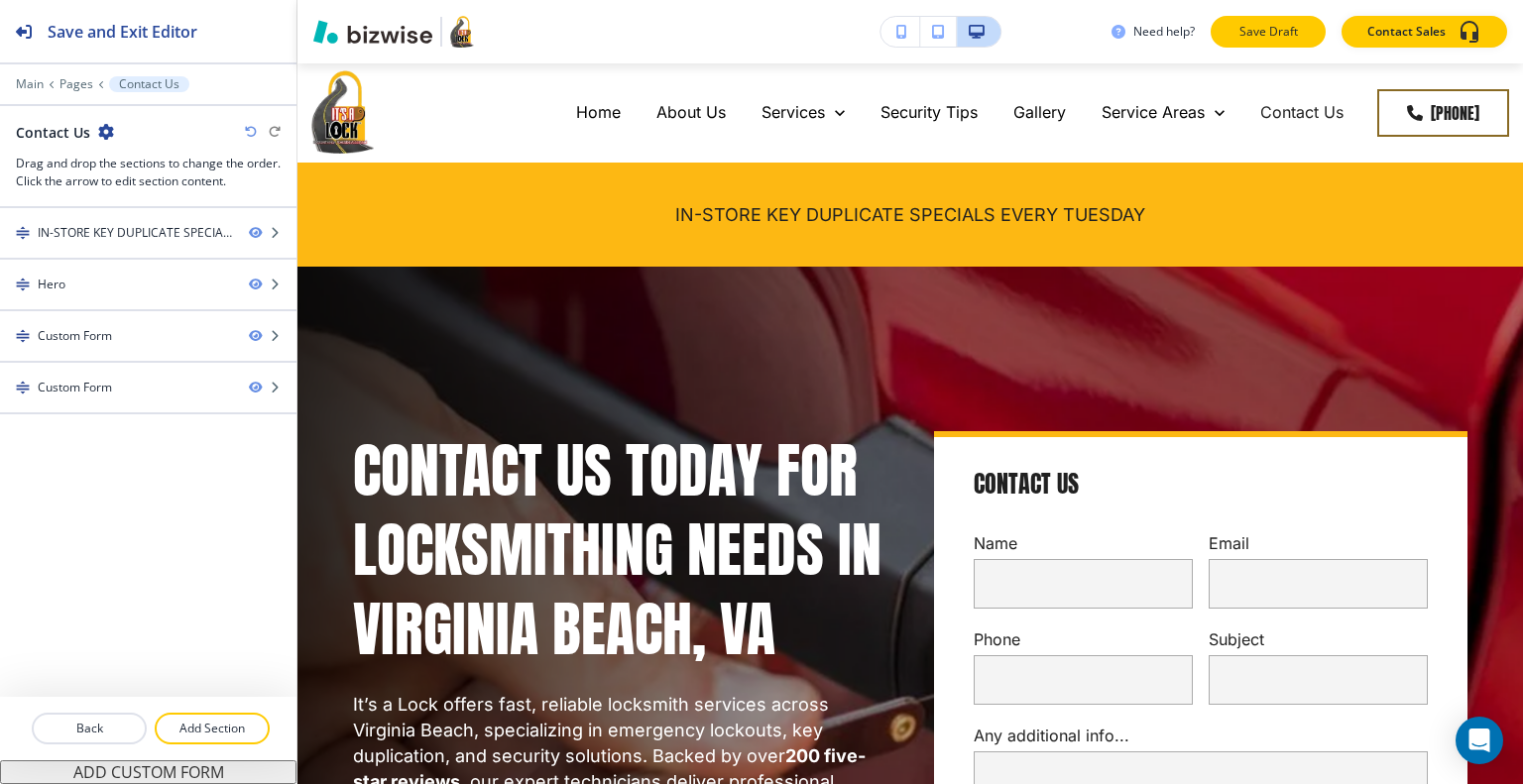 click on "Save Draft" at bounding box center (1268, 32) 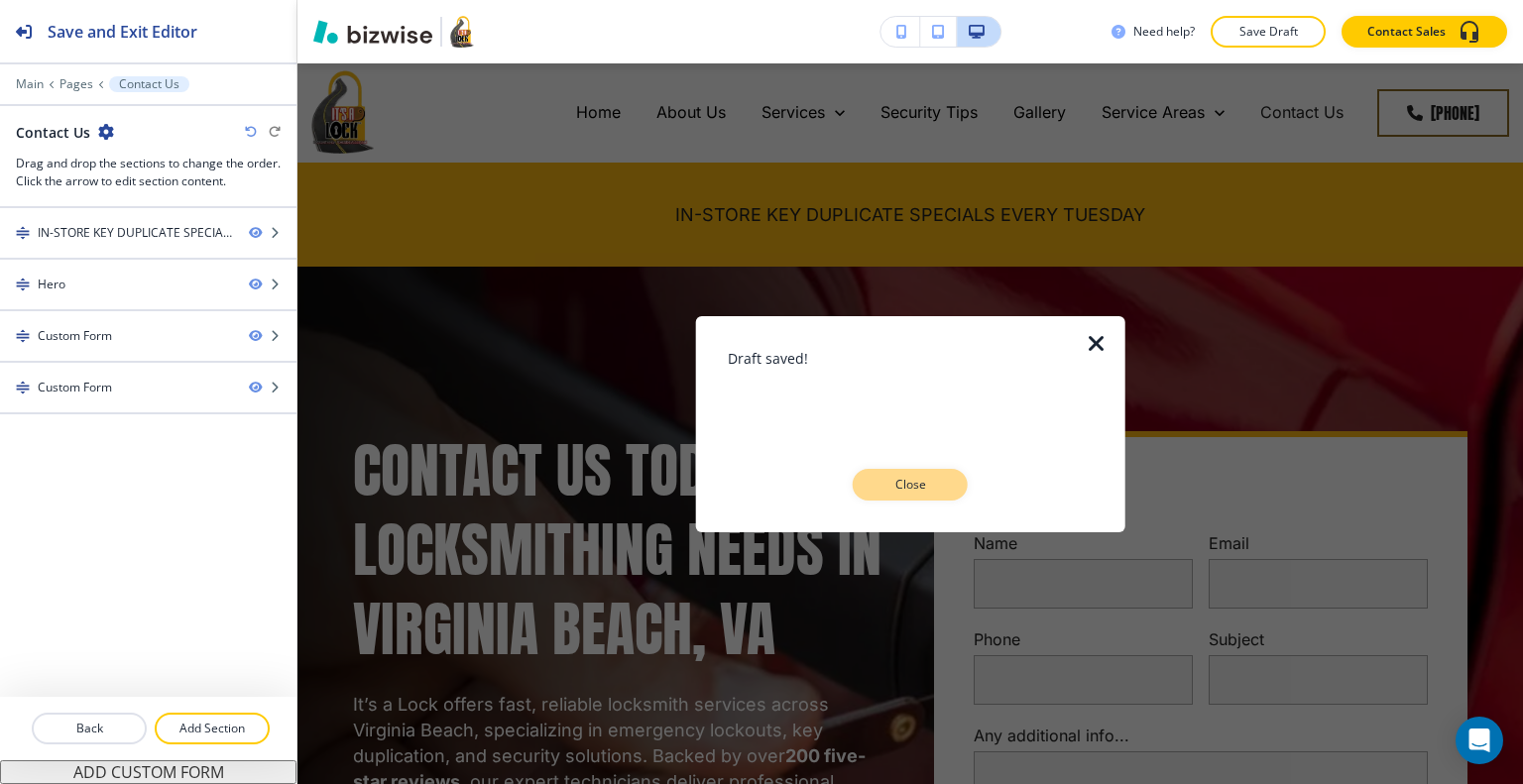 click on "Close" at bounding box center [910, 485] 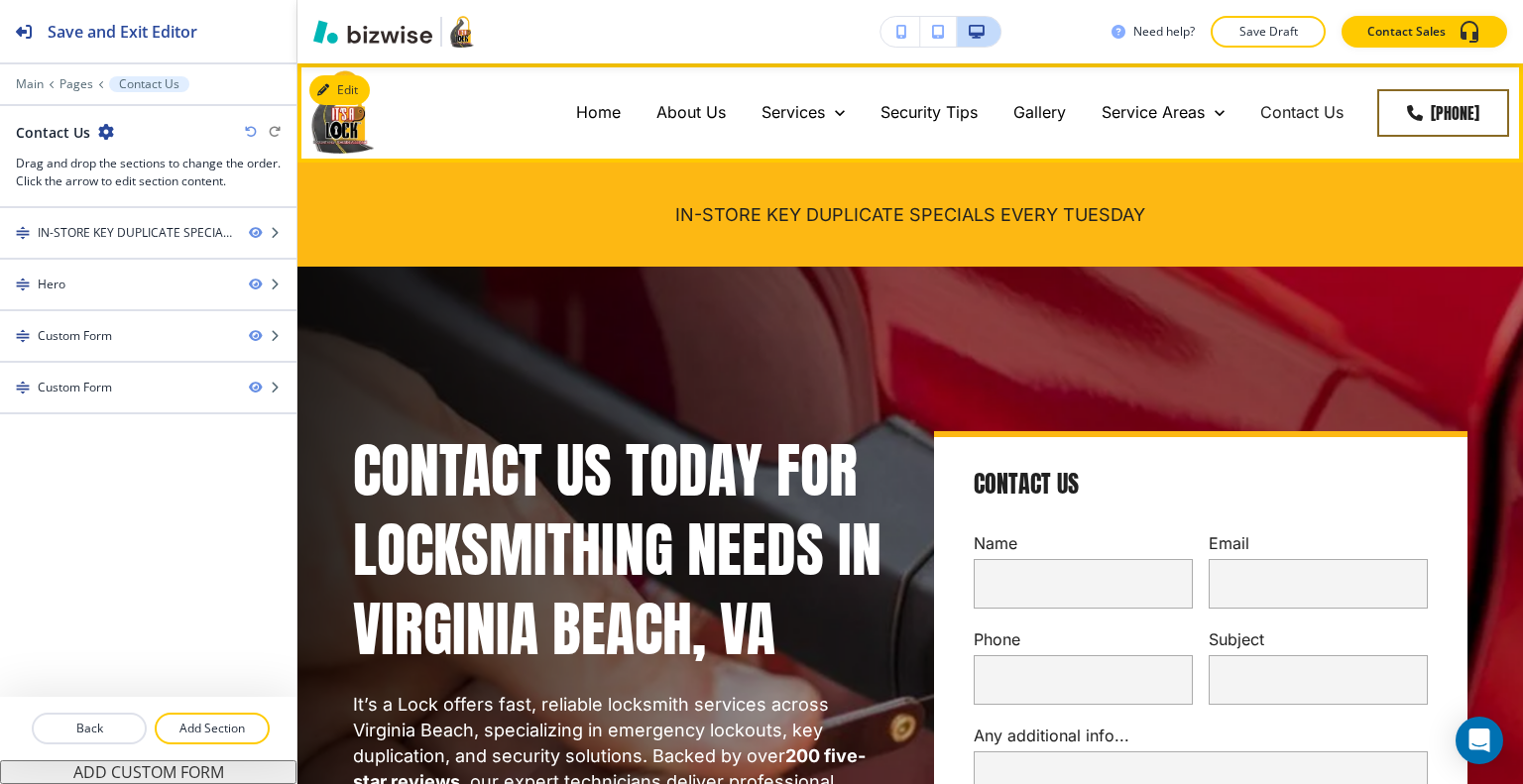 click on "Contact Us" at bounding box center [1302, 113] 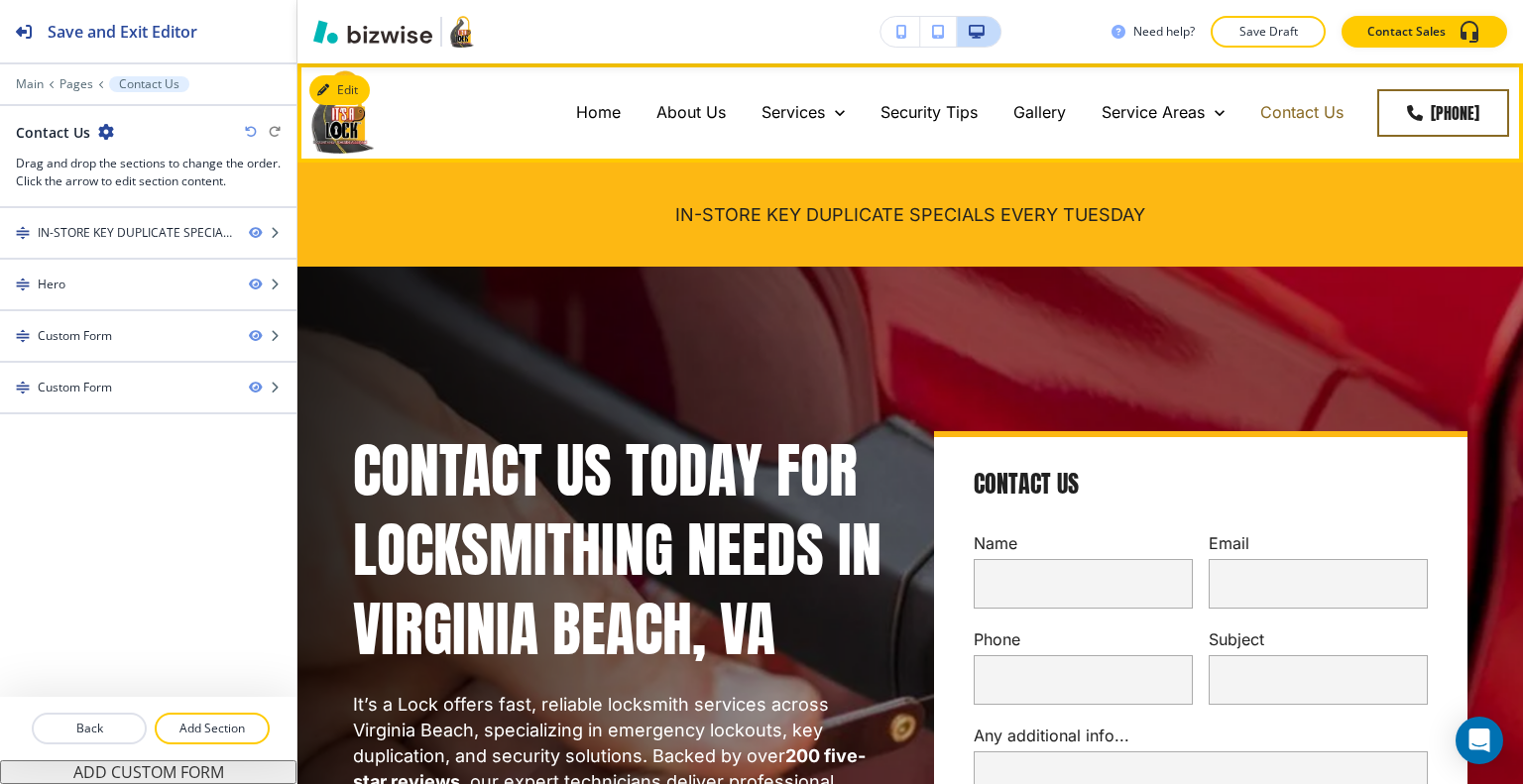 click on "Contact Us" at bounding box center [1302, 112] 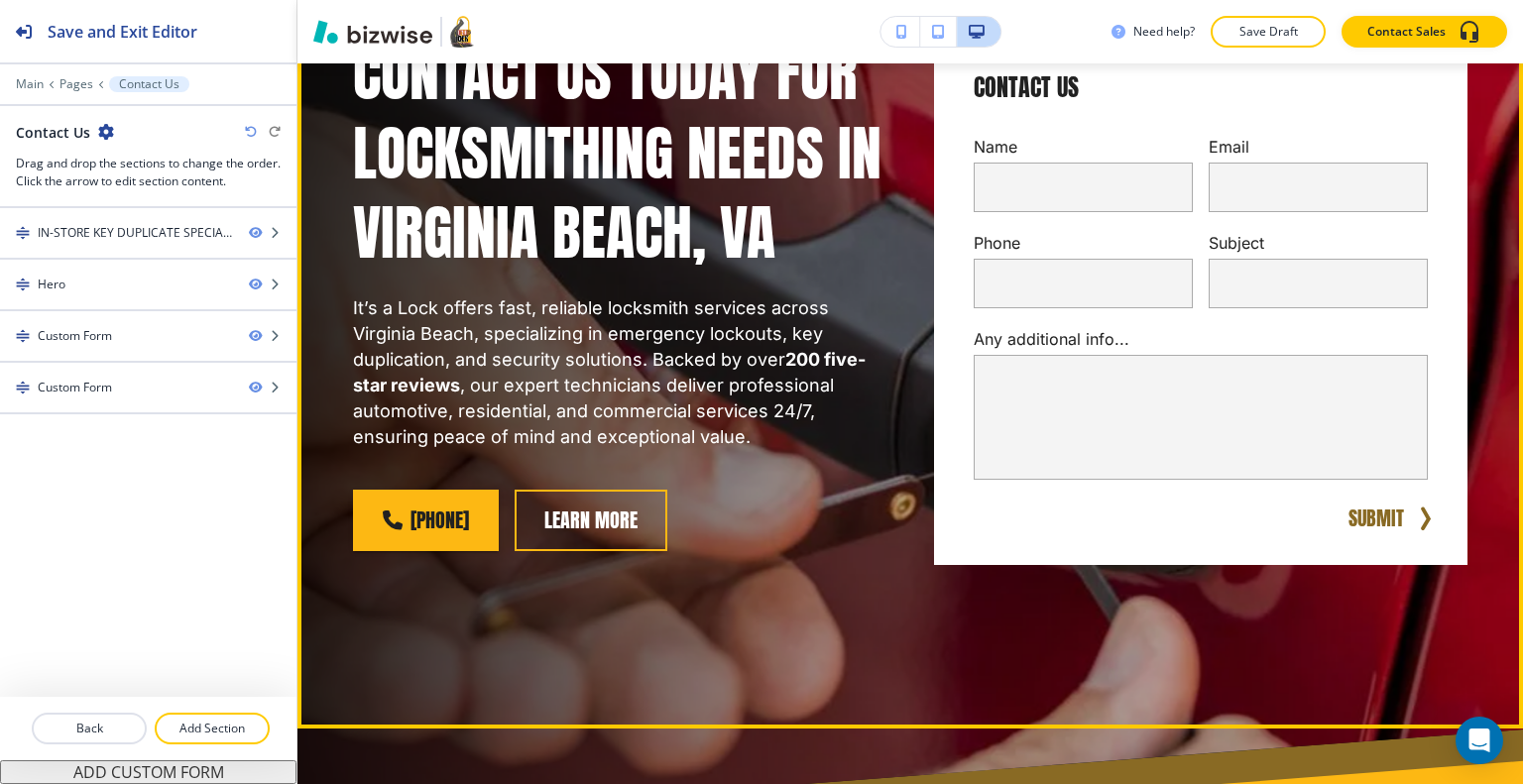 scroll, scrollTop: 99, scrollLeft: 0, axis: vertical 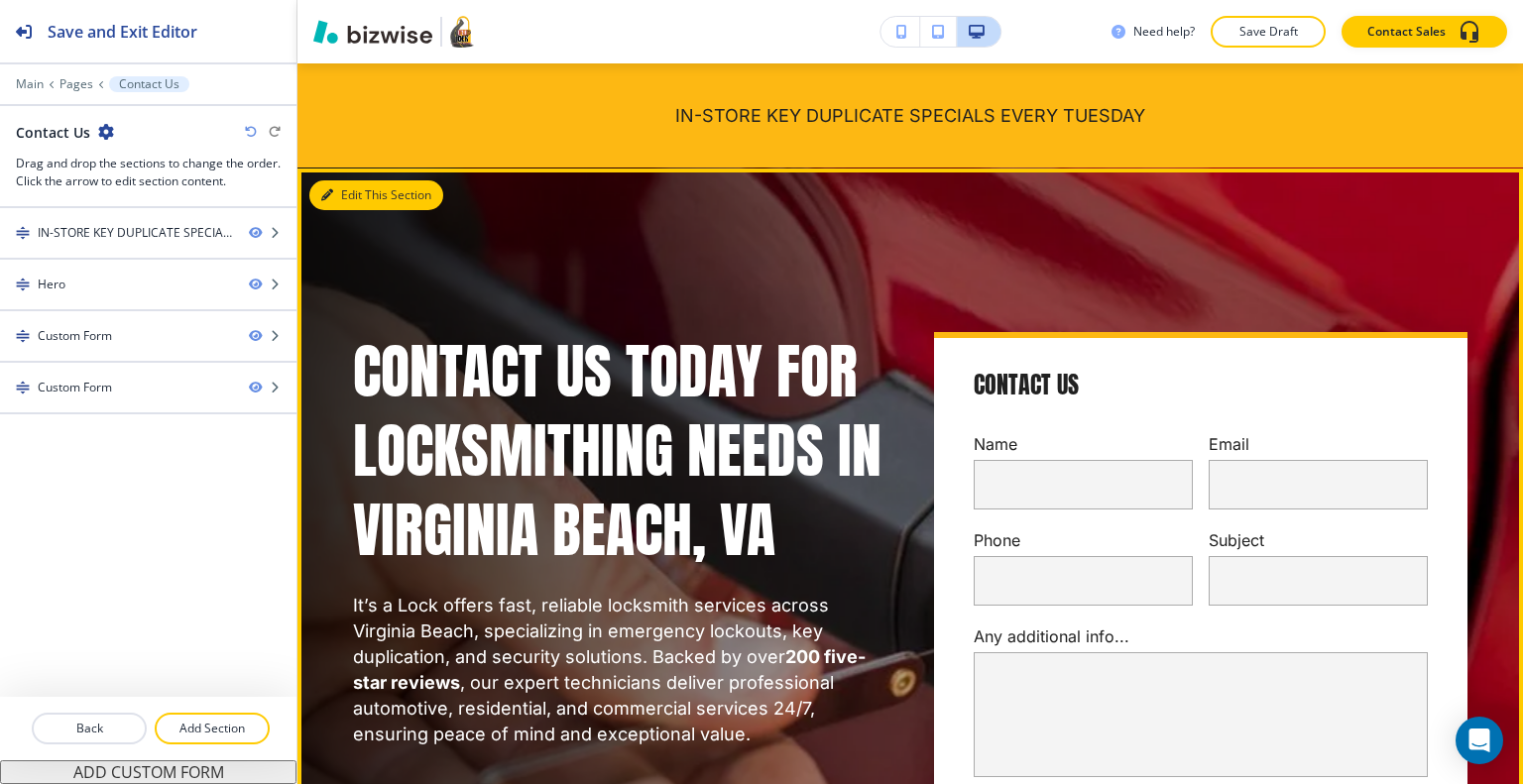 click on "Edit This Section" at bounding box center (376, 195) 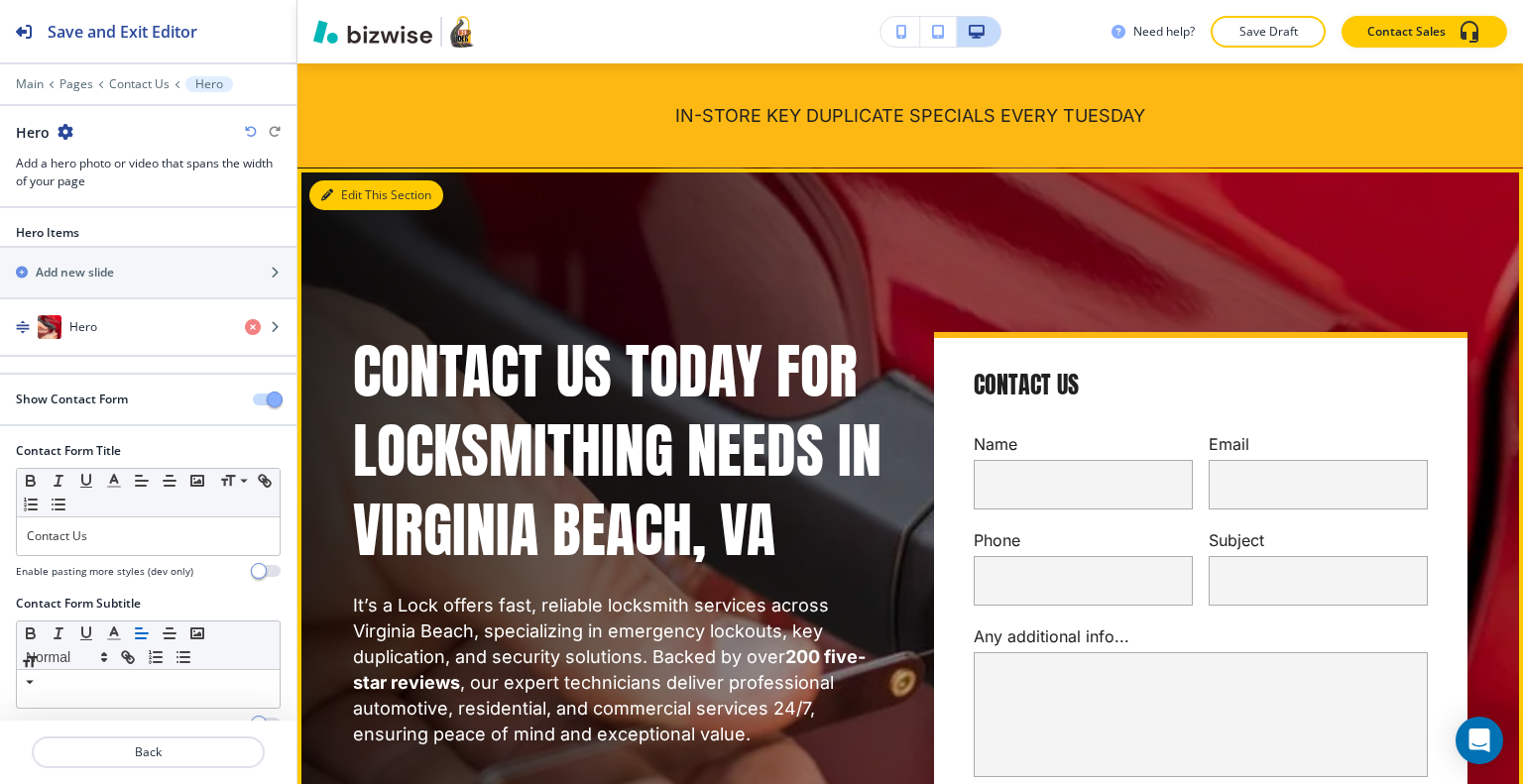 scroll, scrollTop: 203, scrollLeft: 0, axis: vertical 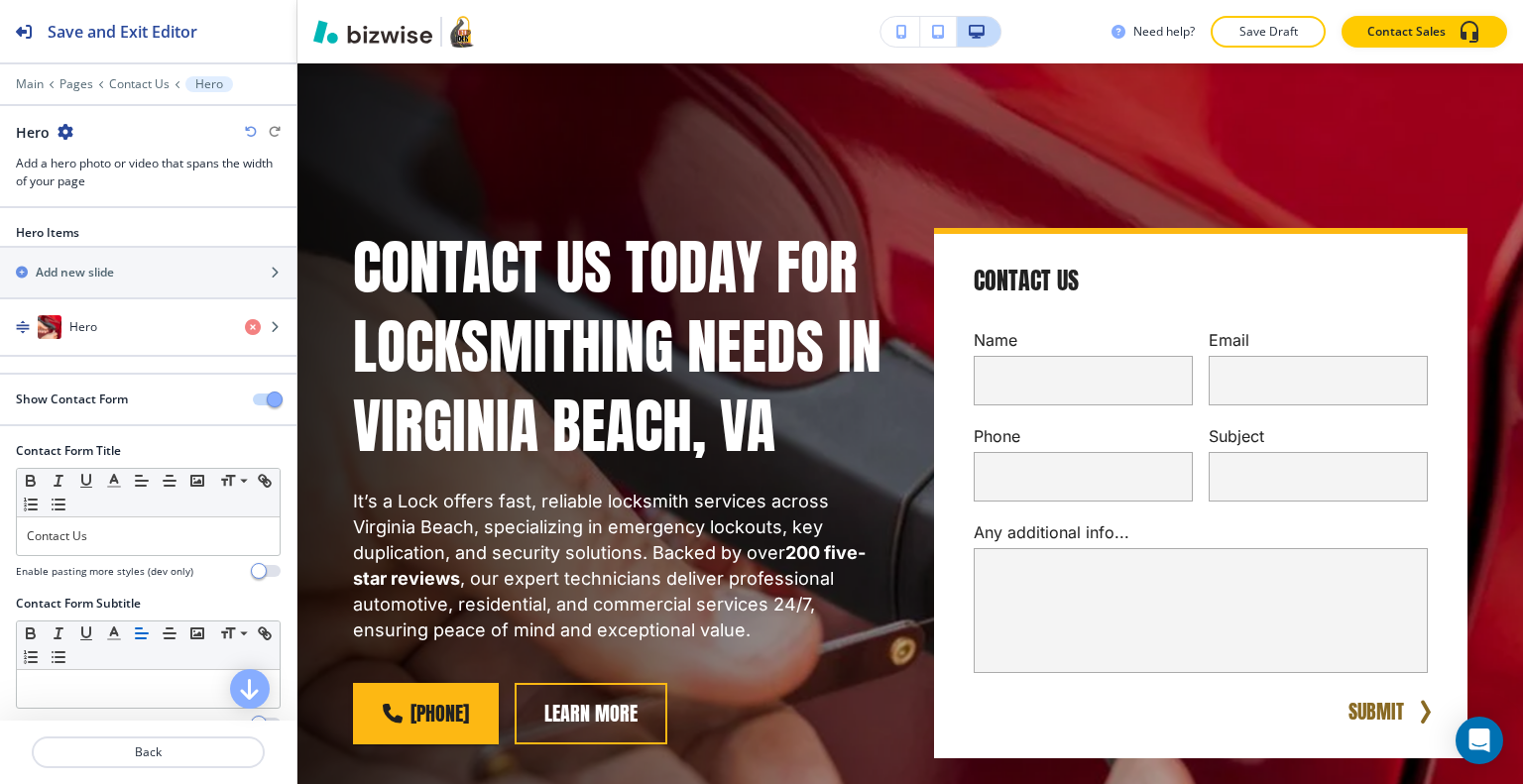 click at bounding box center (275, 399) 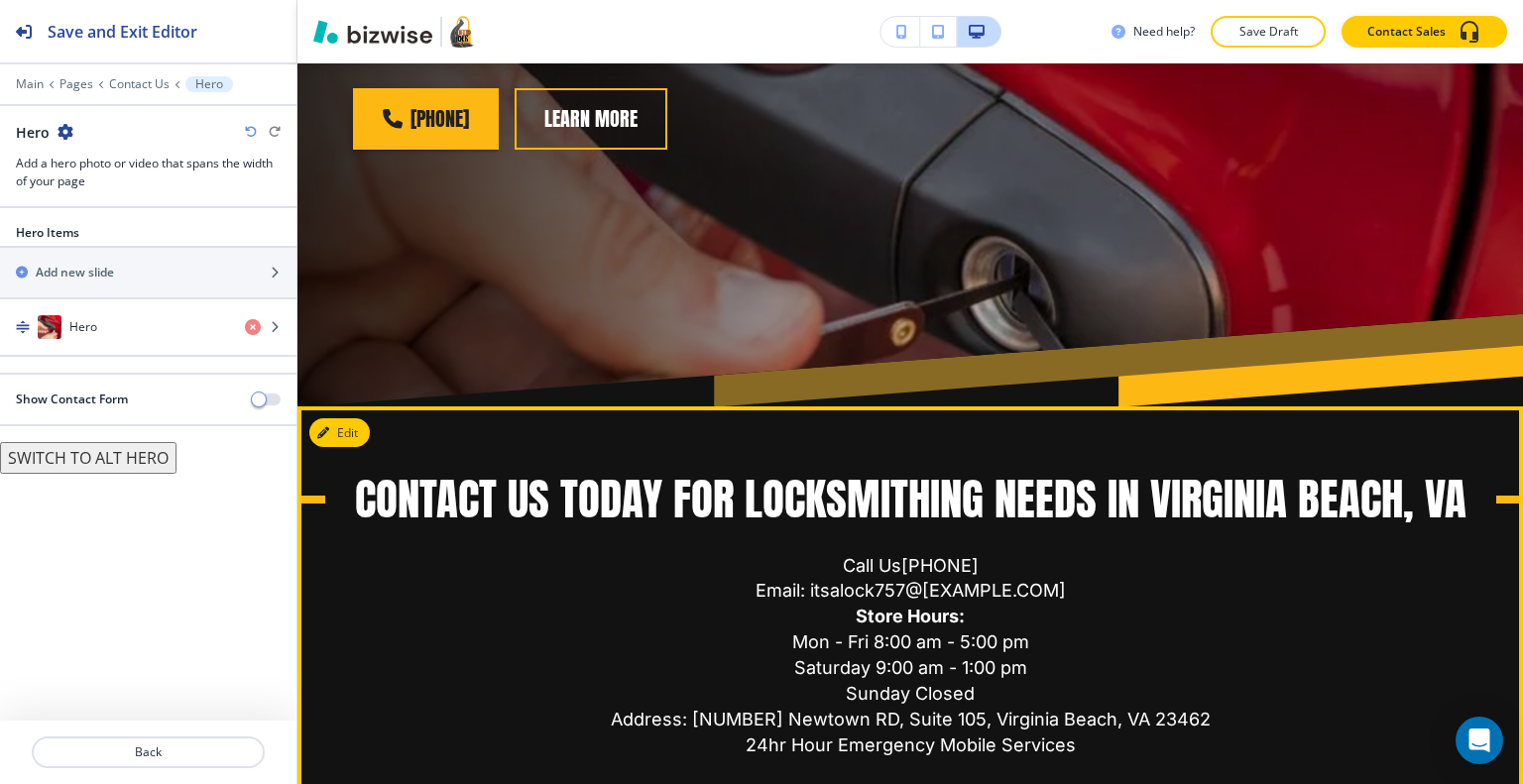 scroll, scrollTop: 1095, scrollLeft: 0, axis: vertical 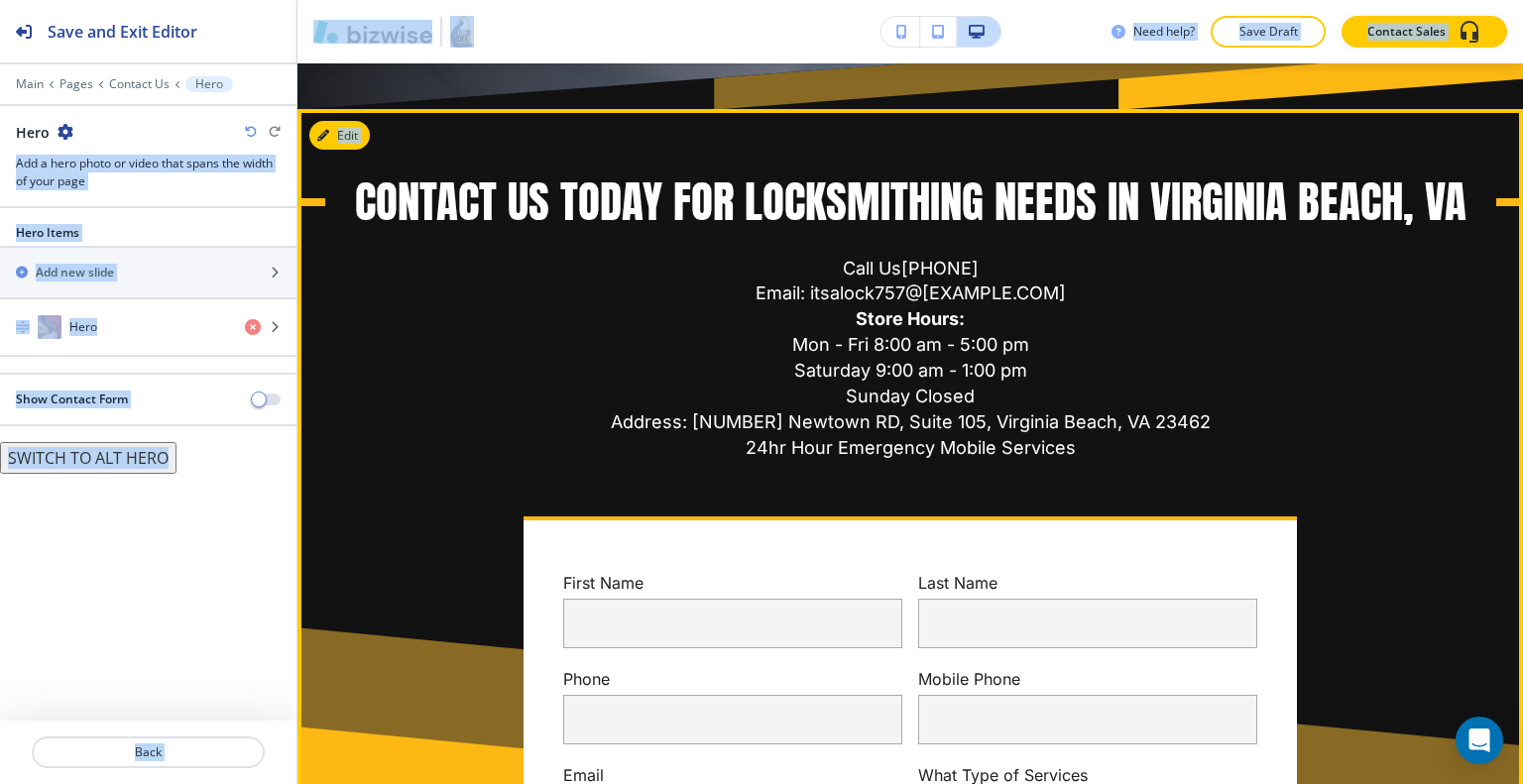 click on "Contact Us Today for Locksmithing Needs in Virginia Beach, VA It’s a Lock offers fast, reliable locksmith services across Virginia Beach, specializing in emergency lockouts, key duplication, and security solutions. Backed by over  200 five-star reviews , our expert technicians deliver professional automotive, residential, and commercial services 24/7, ensuring peace of mind and exceptional value. [PHONE] Learn More Edit Call Us  [PHONE] Email:" at bounding box center (762, 392) 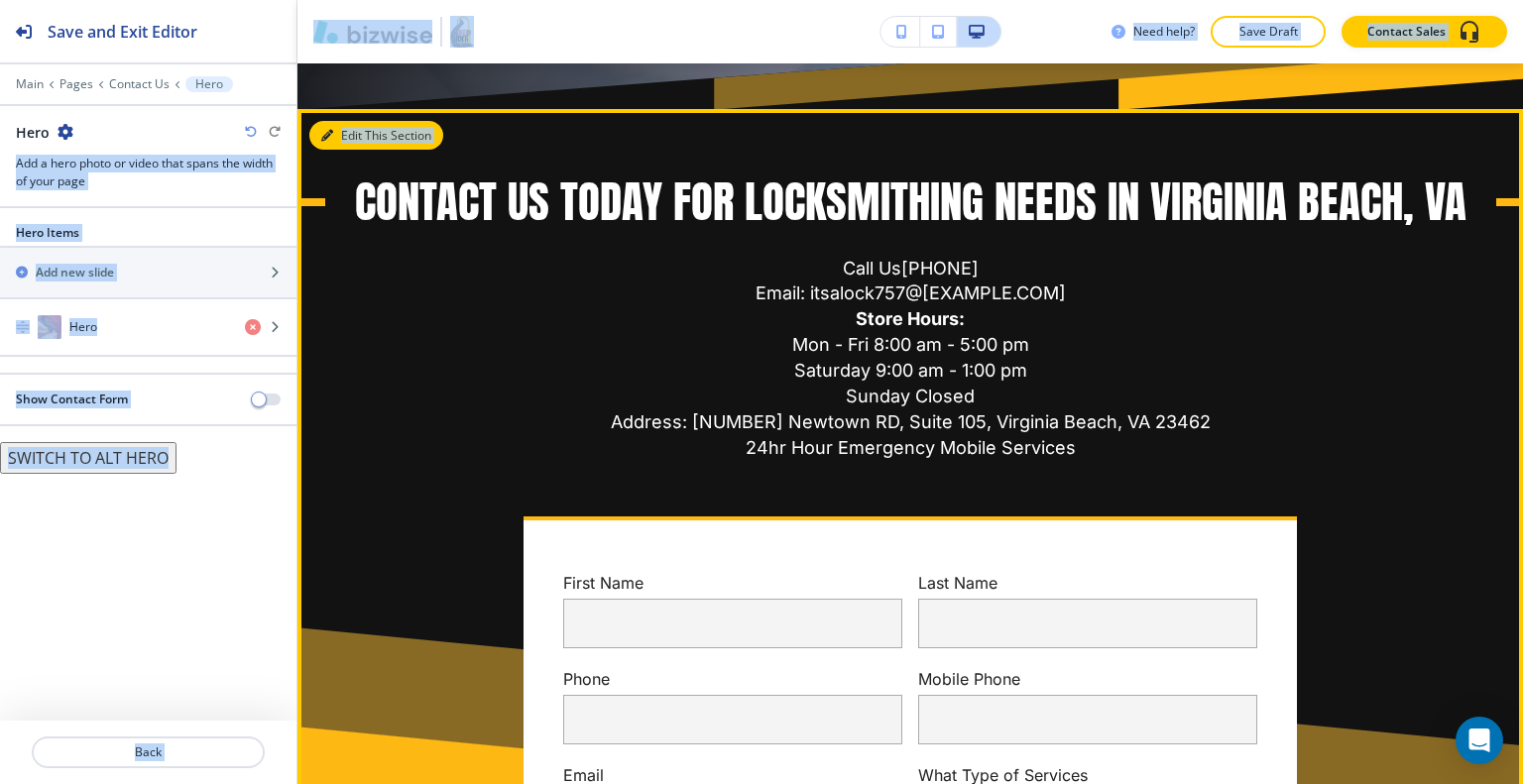 click on "Edit This Section" at bounding box center (376, 136) 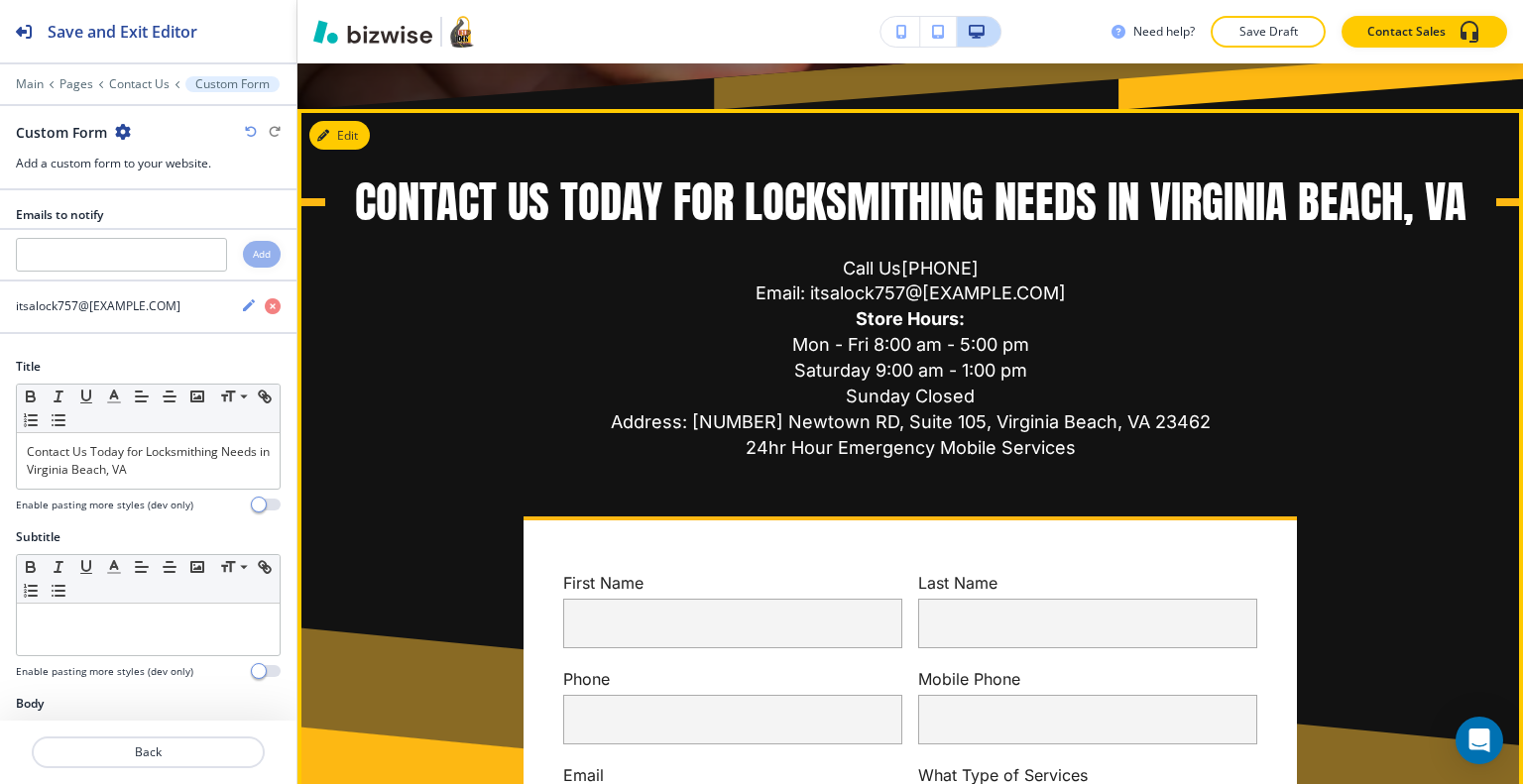 scroll, scrollTop: 1139, scrollLeft: 0, axis: vertical 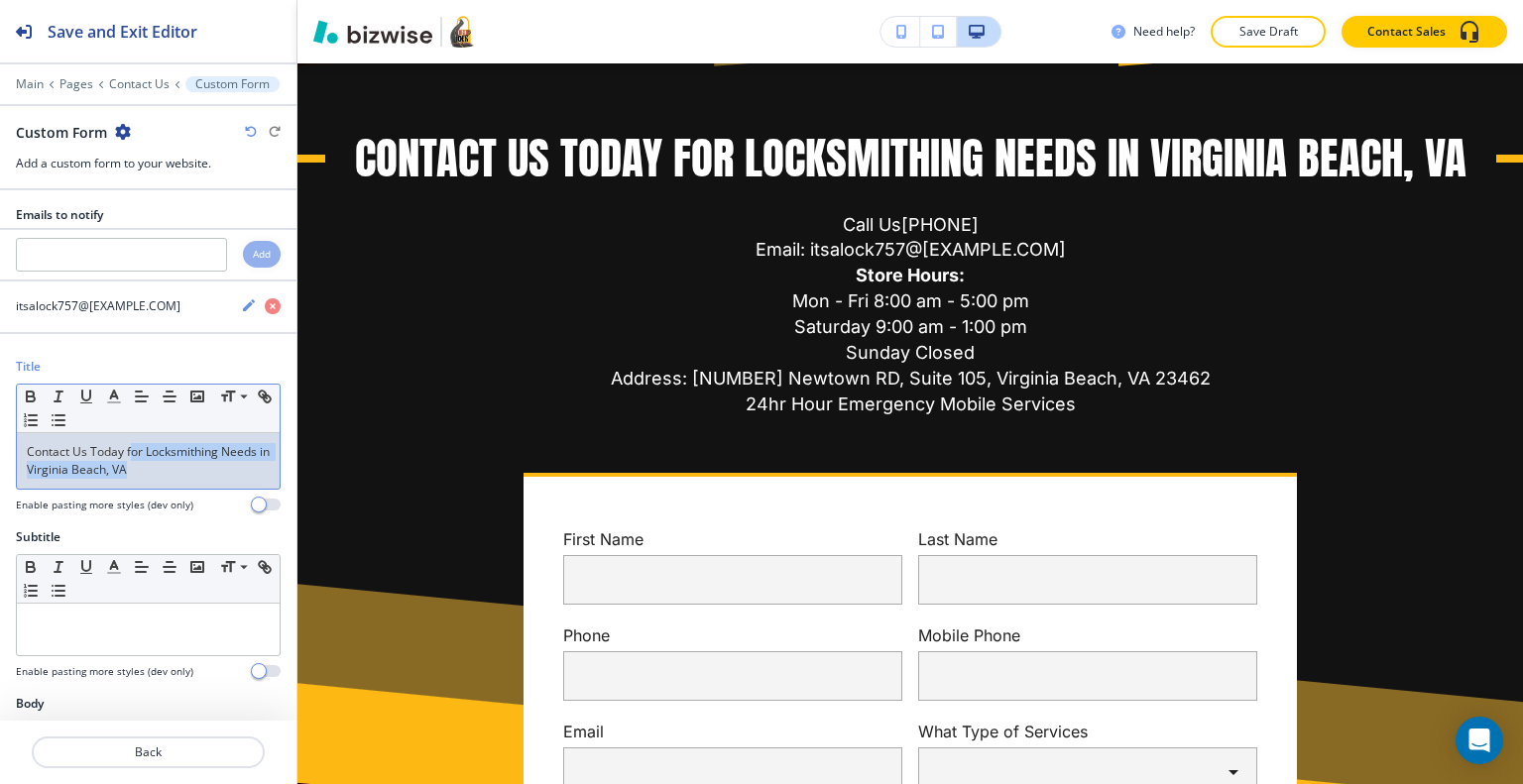 drag, startPoint x: 235, startPoint y: 477, endPoint x: 131, endPoint y: 441, distance: 110 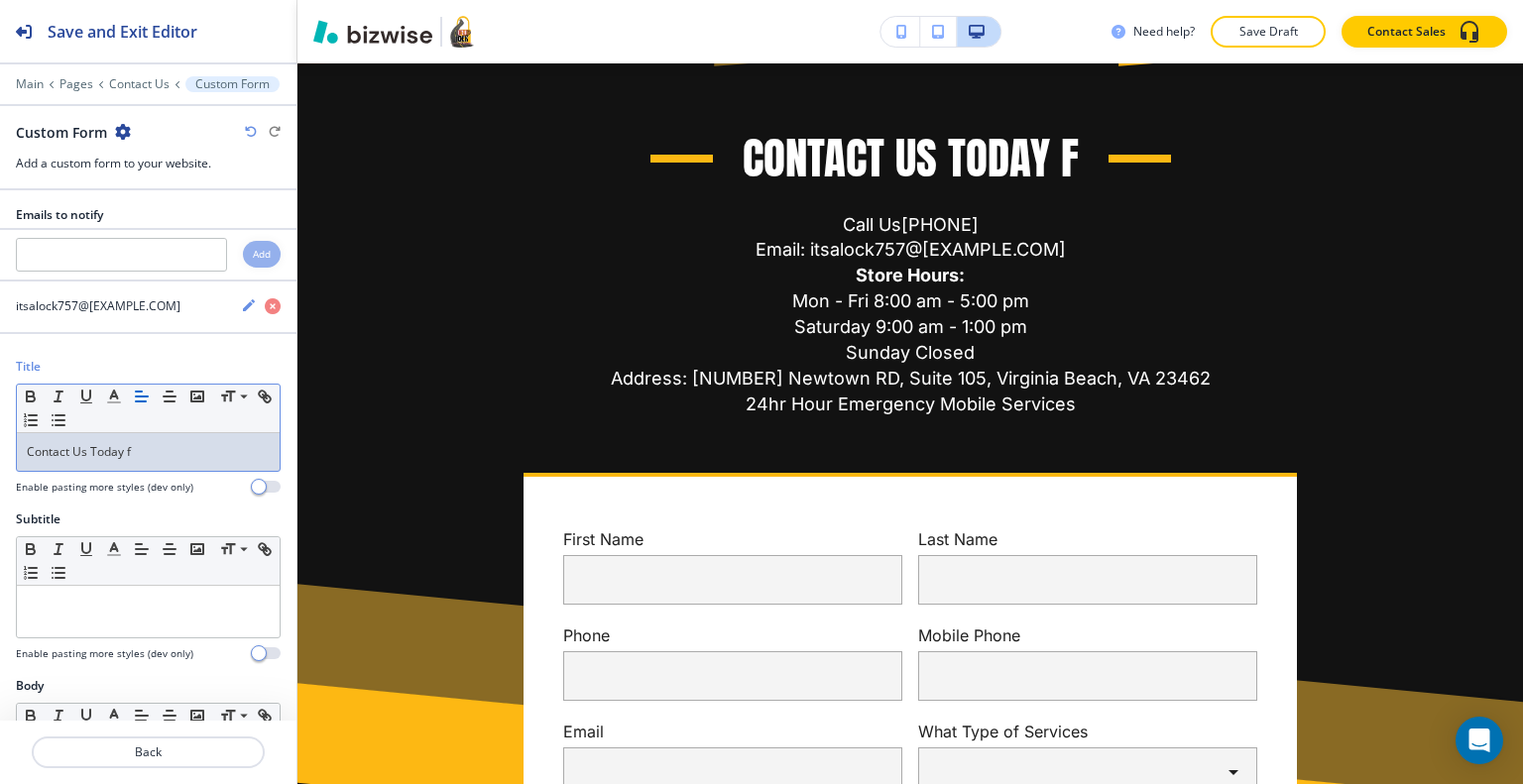 type 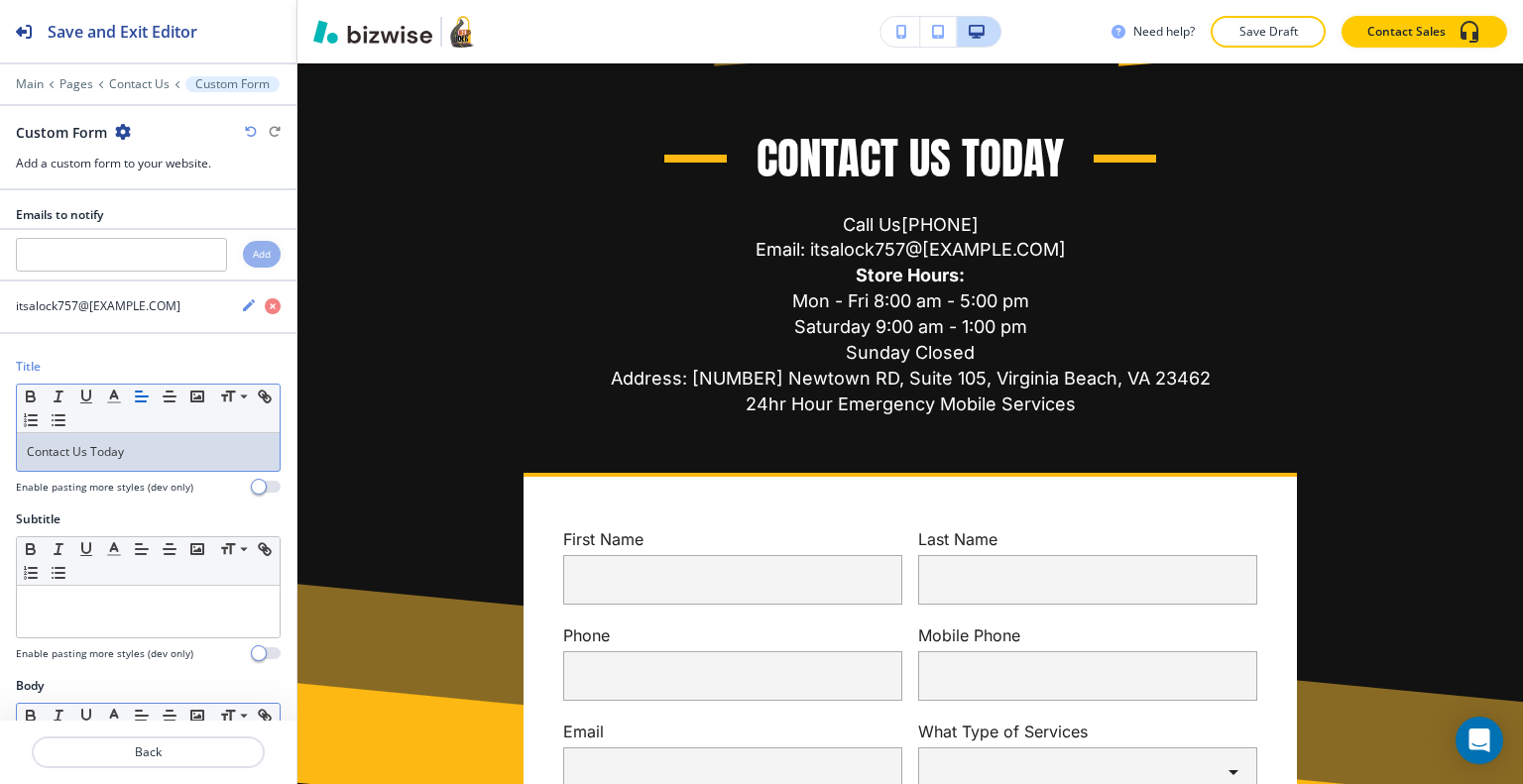 scroll, scrollTop: 396, scrollLeft: 0, axis: vertical 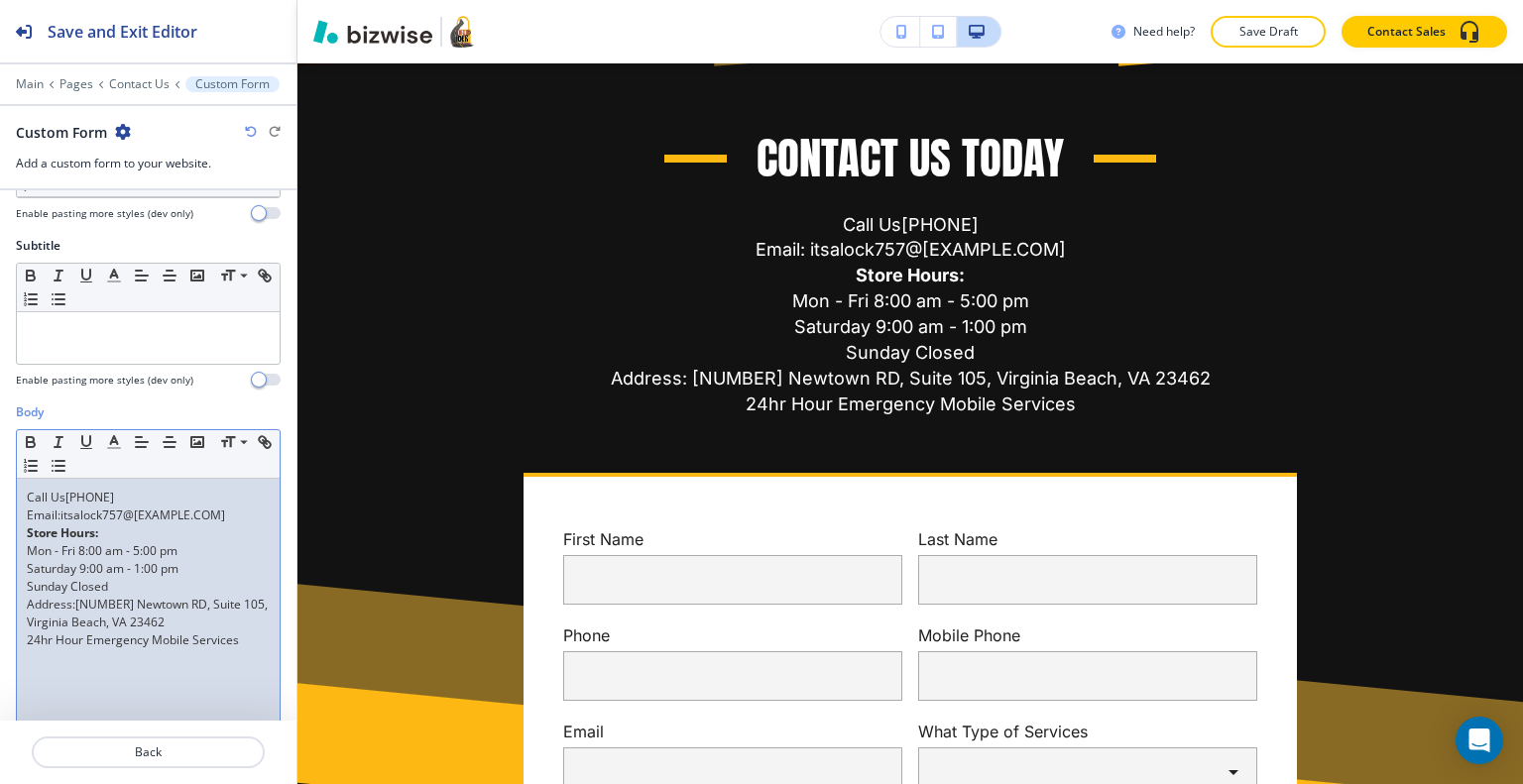 drag, startPoint x: 236, startPoint y: 521, endPoint x: 0, endPoint y: 184, distance: 411.4183 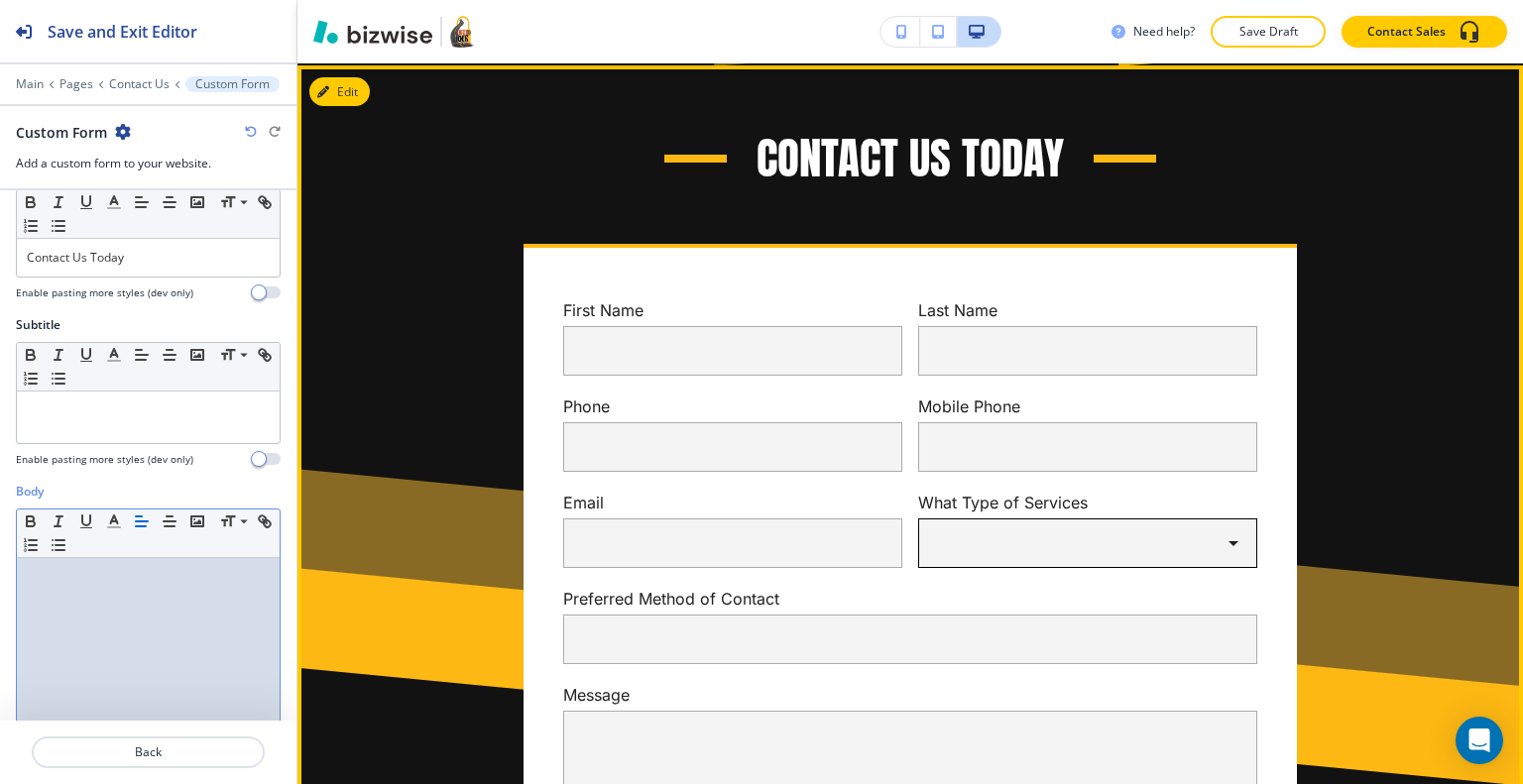 click on "Save and Exit Editor Main Pages Contact Us Custom Form Custom Form Add a custom form to your website. Emails to notify Add itsalock757@[DOMAIN].com Title                                                   Small Normal Large Huge                                       Contact Us Today Enable pasting more styles (dev only) Subtitle                                                   Small Normal Large Huge                                       Enable pasting more styles (dev only) Body                                                   Small Normal Large Huge                                       Enable pasting more styles (dev only) Add an input First Name Last Name Phone Mobile Phone Email What Type of Services Preferred Method of Contact Message Make All Inputs Optional Make All Inputs Required Background Asset Choose a file or drag it here to upload My Photos Find Photos #FFFFFF Background Color Any Color (dev only, be careful!) #FFFFFF Back Need help? Save Draft Contact Sales Edit Home About Us Services Gallery x" at bounding box center [762, 0] 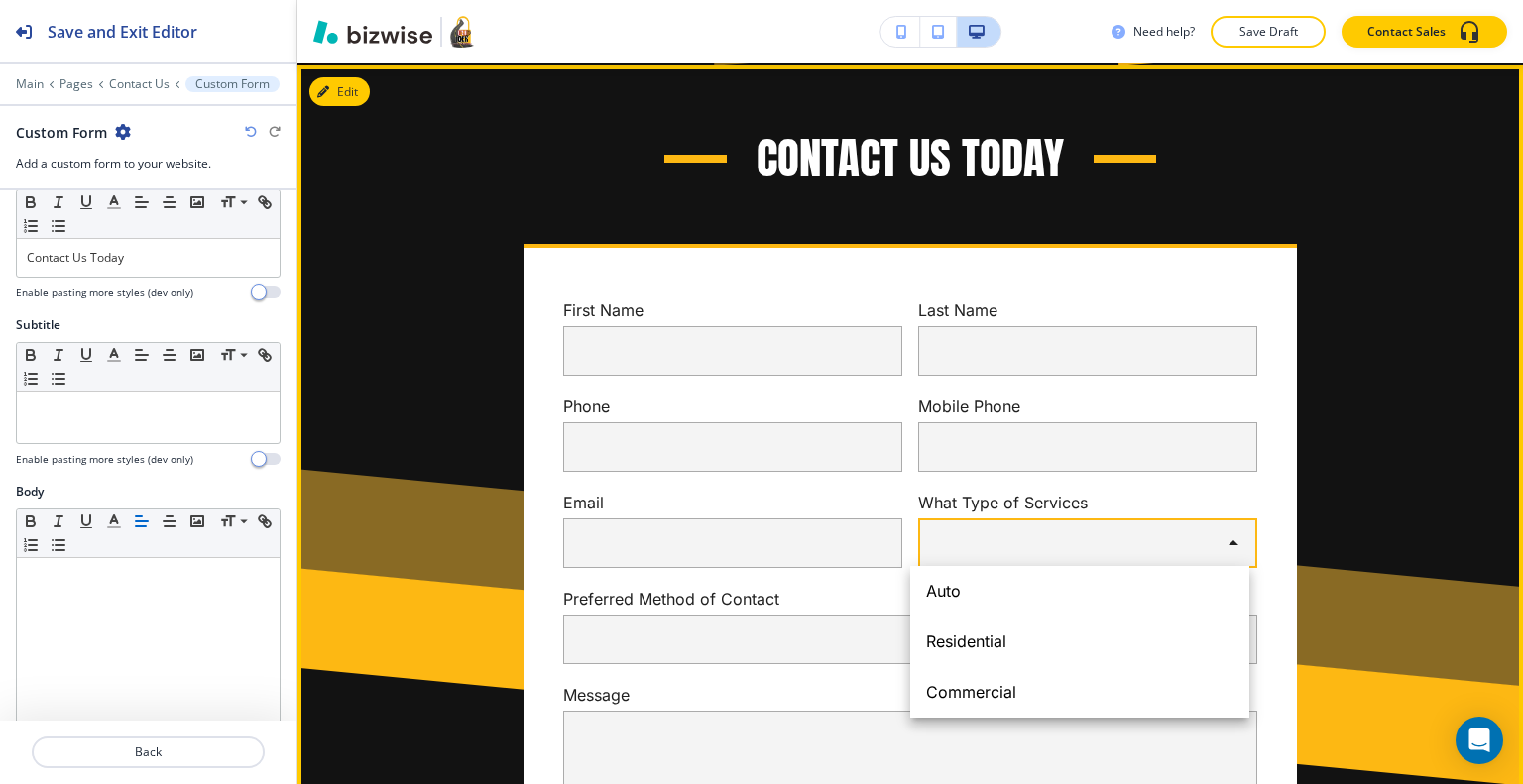 click at bounding box center (762, 392) 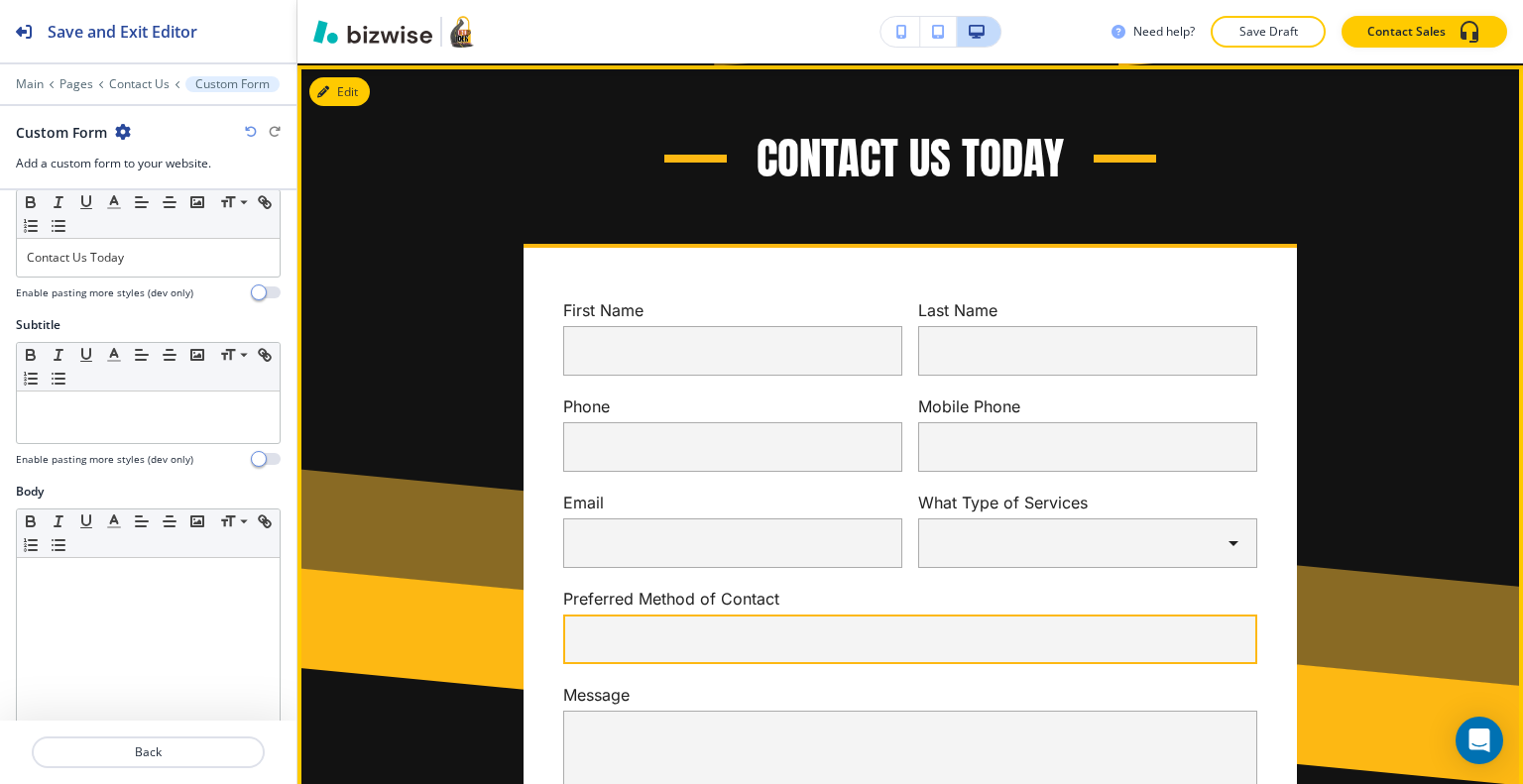 click at bounding box center [910, 639] 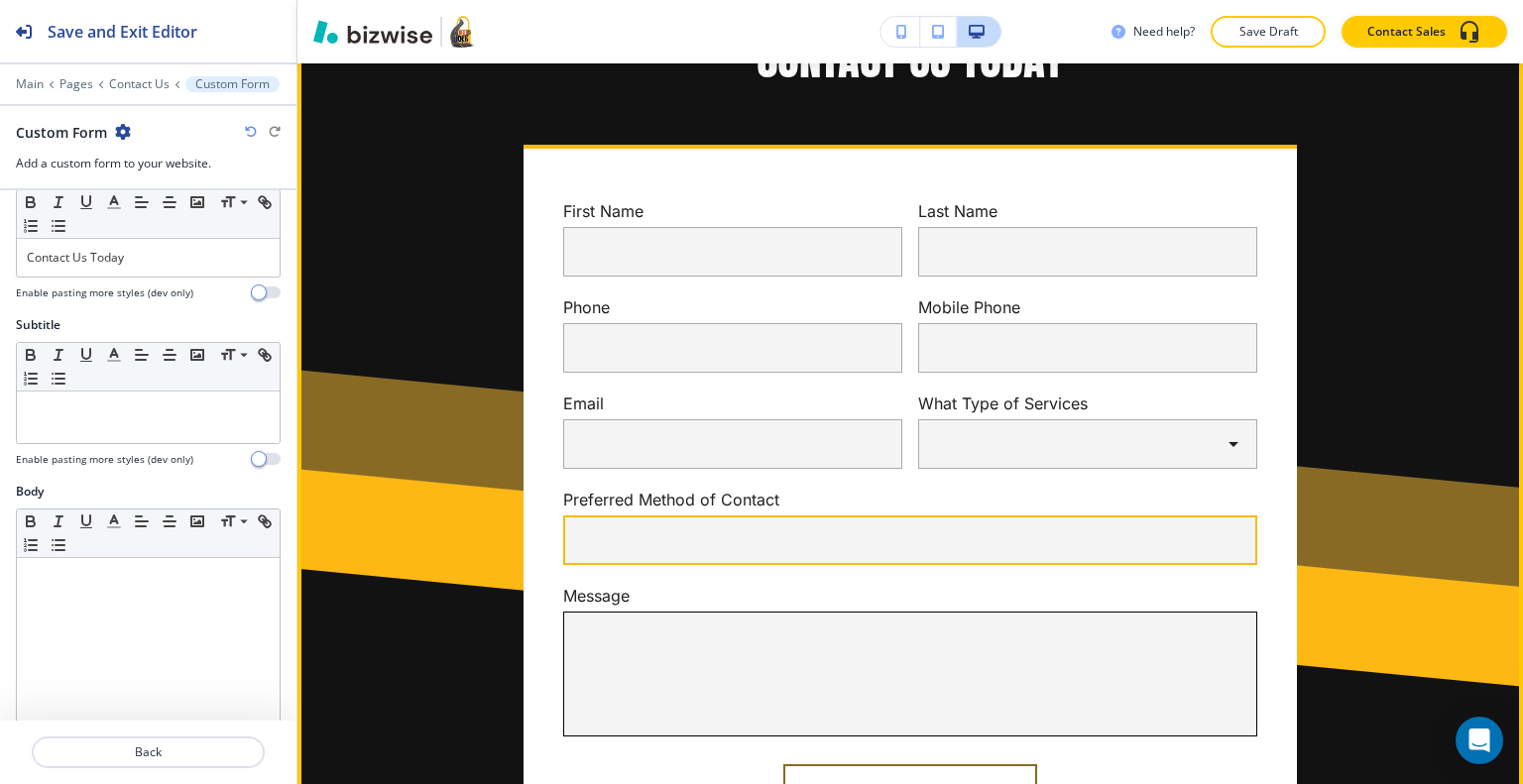 scroll, scrollTop: 1436, scrollLeft: 0, axis: vertical 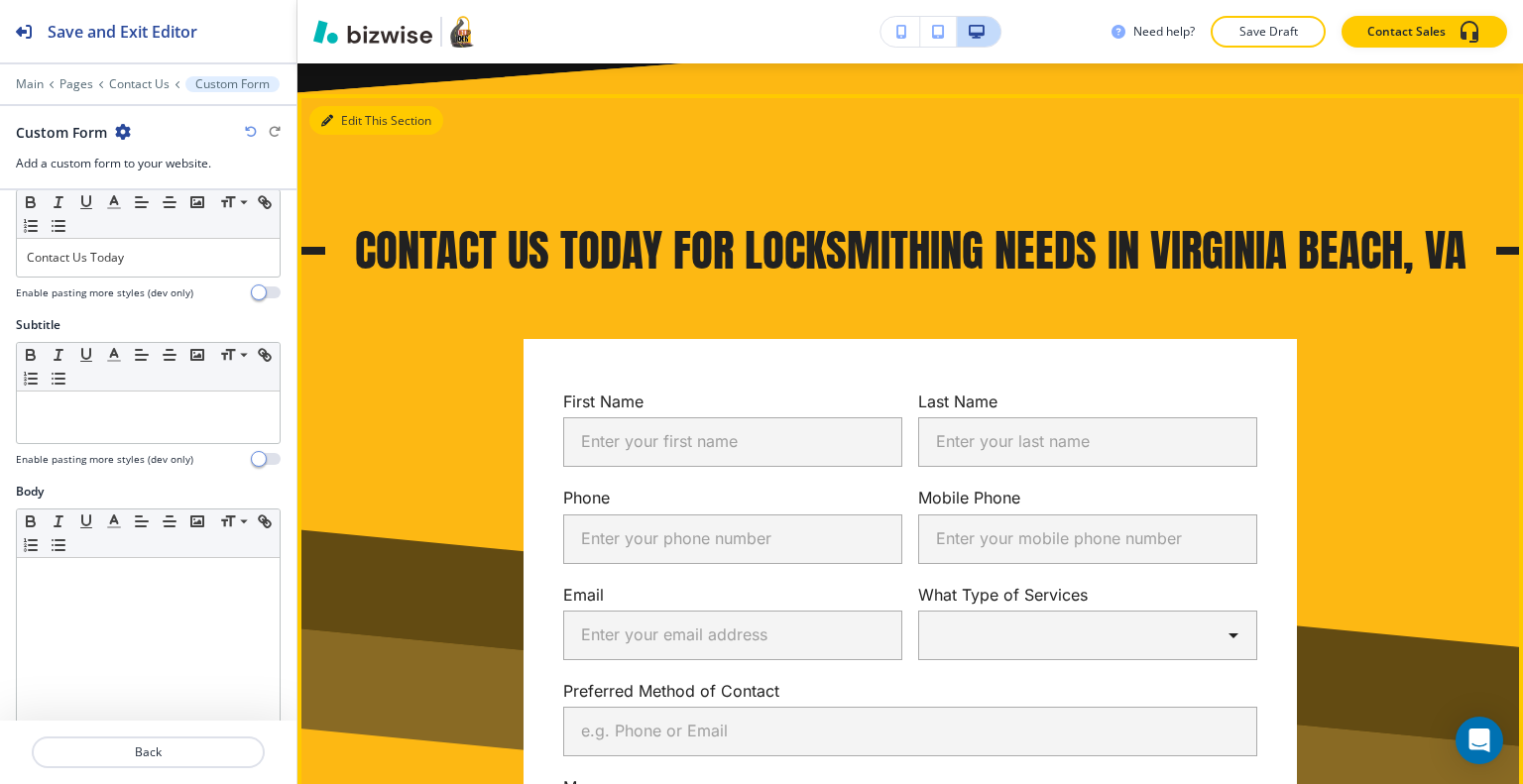 click on "Edit This Section" at bounding box center [376, 121] 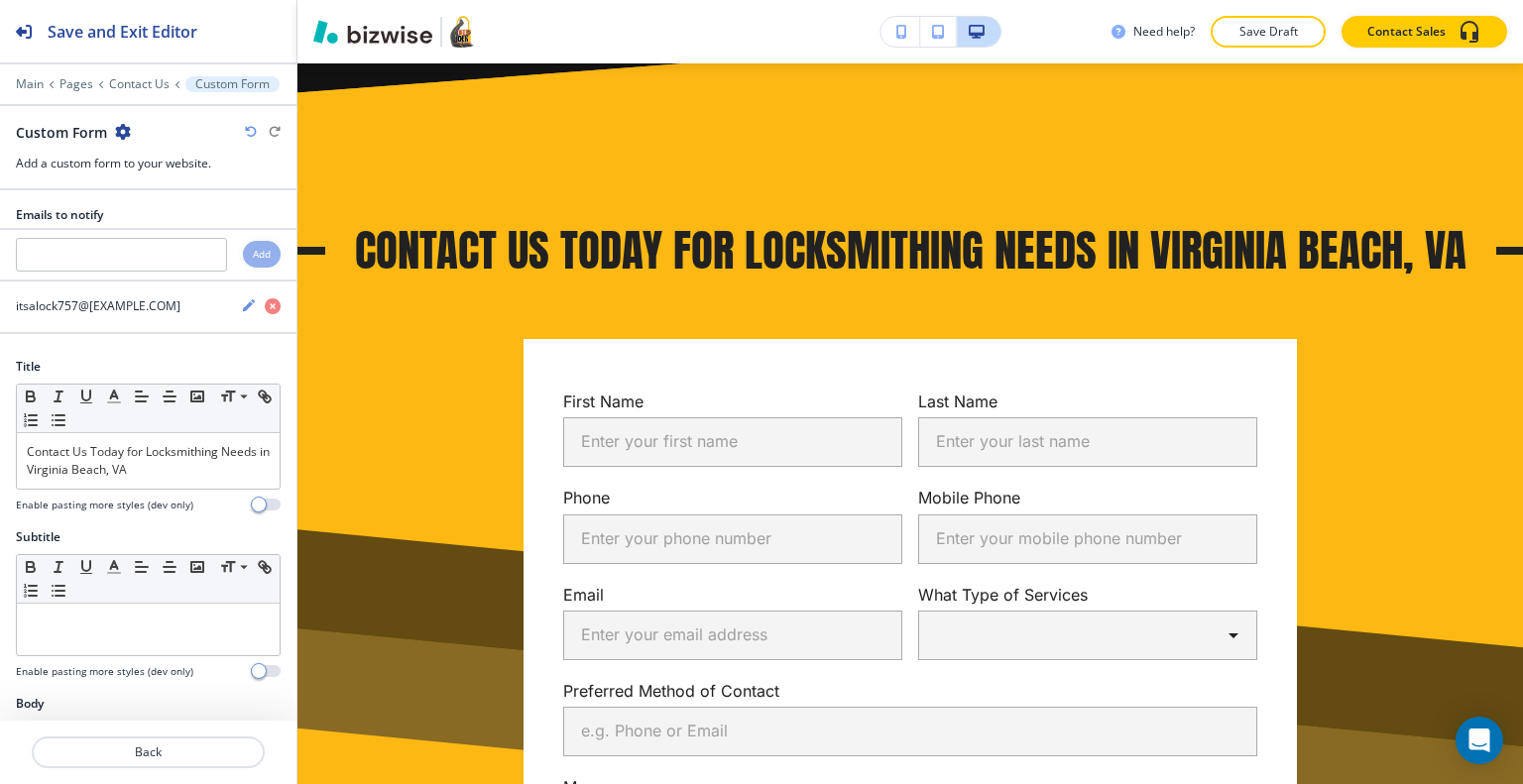 scroll, scrollTop: 2258, scrollLeft: 0, axis: vertical 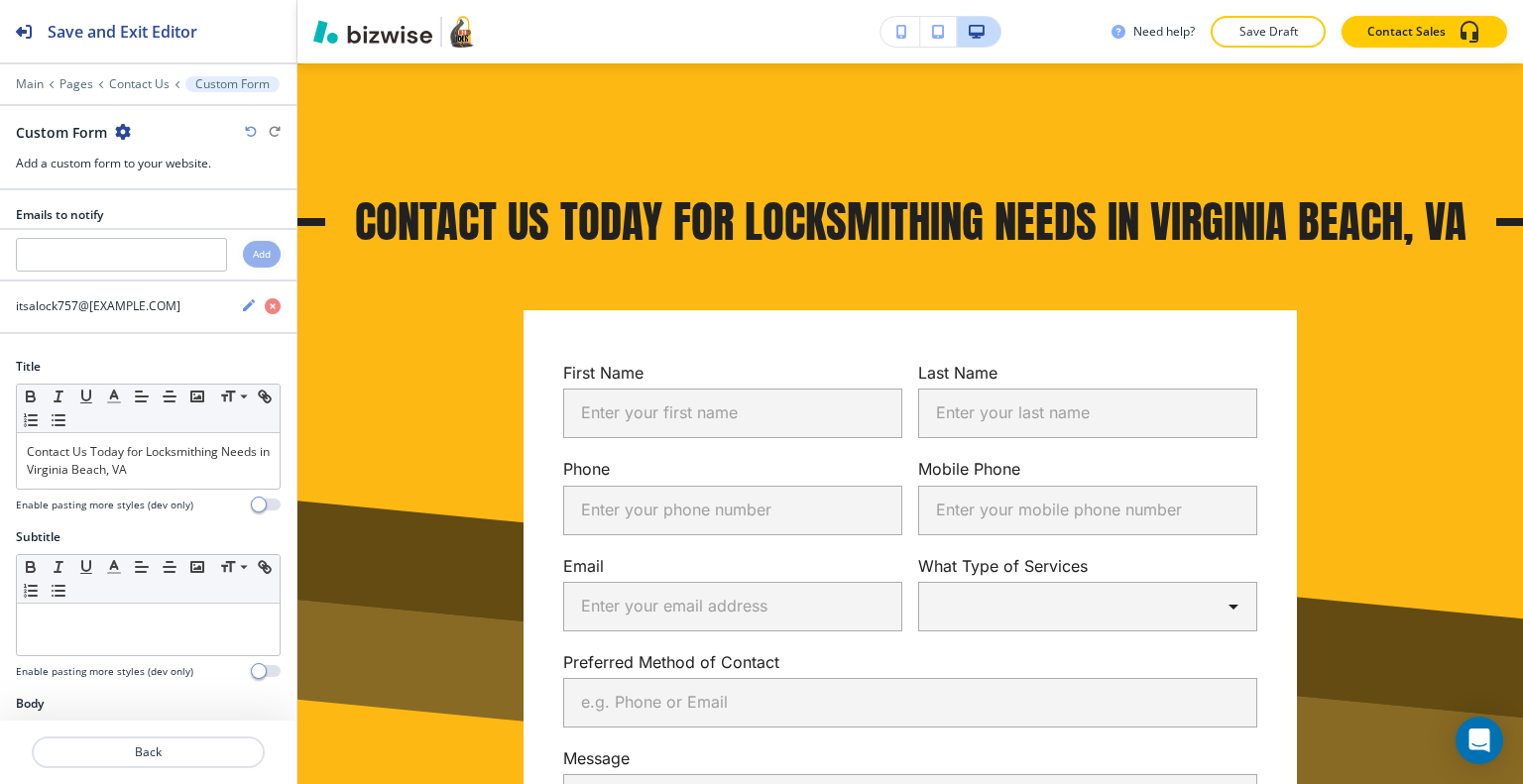 click at bounding box center (123, 132) 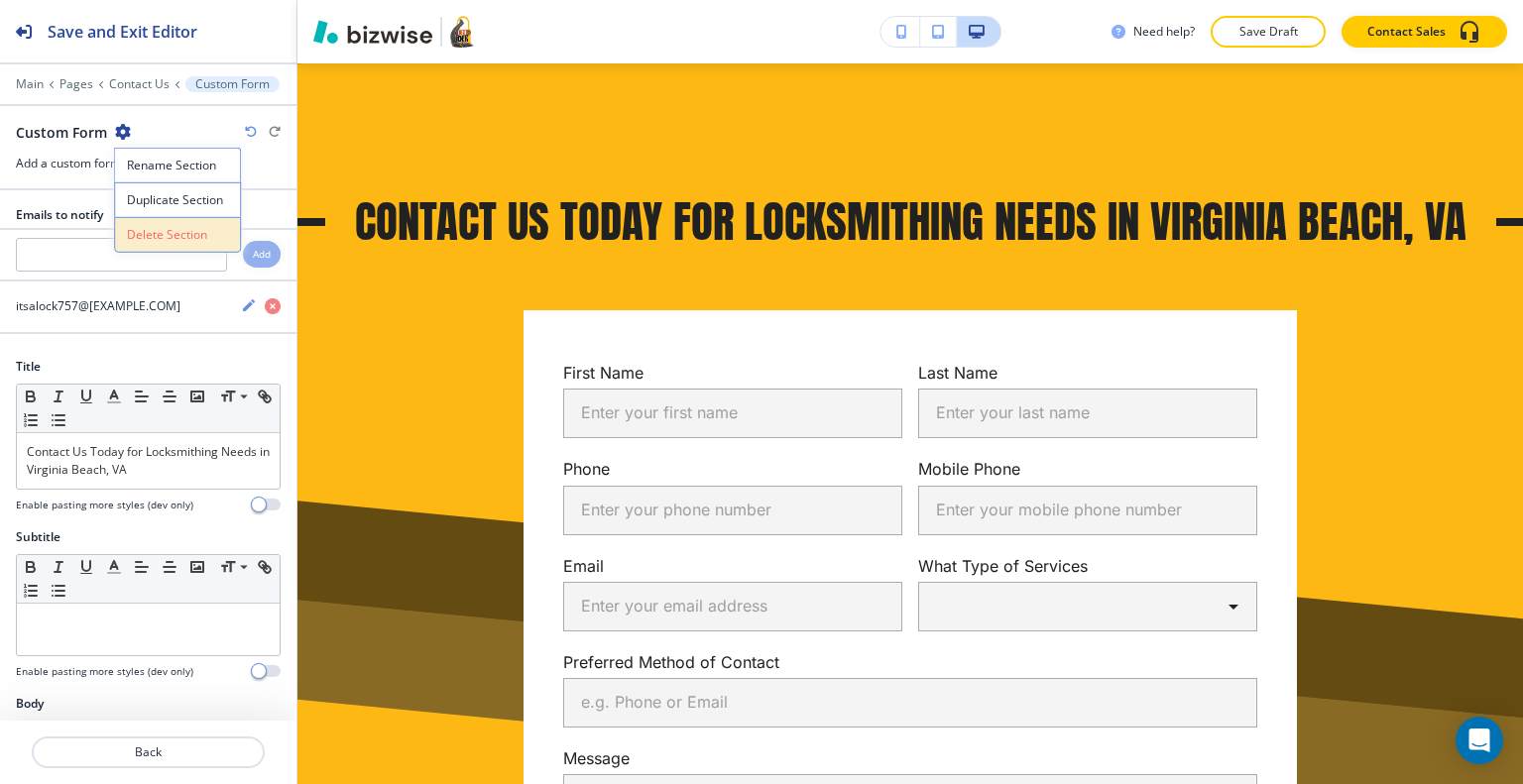 click on "Delete Section" at bounding box center [177, 235] 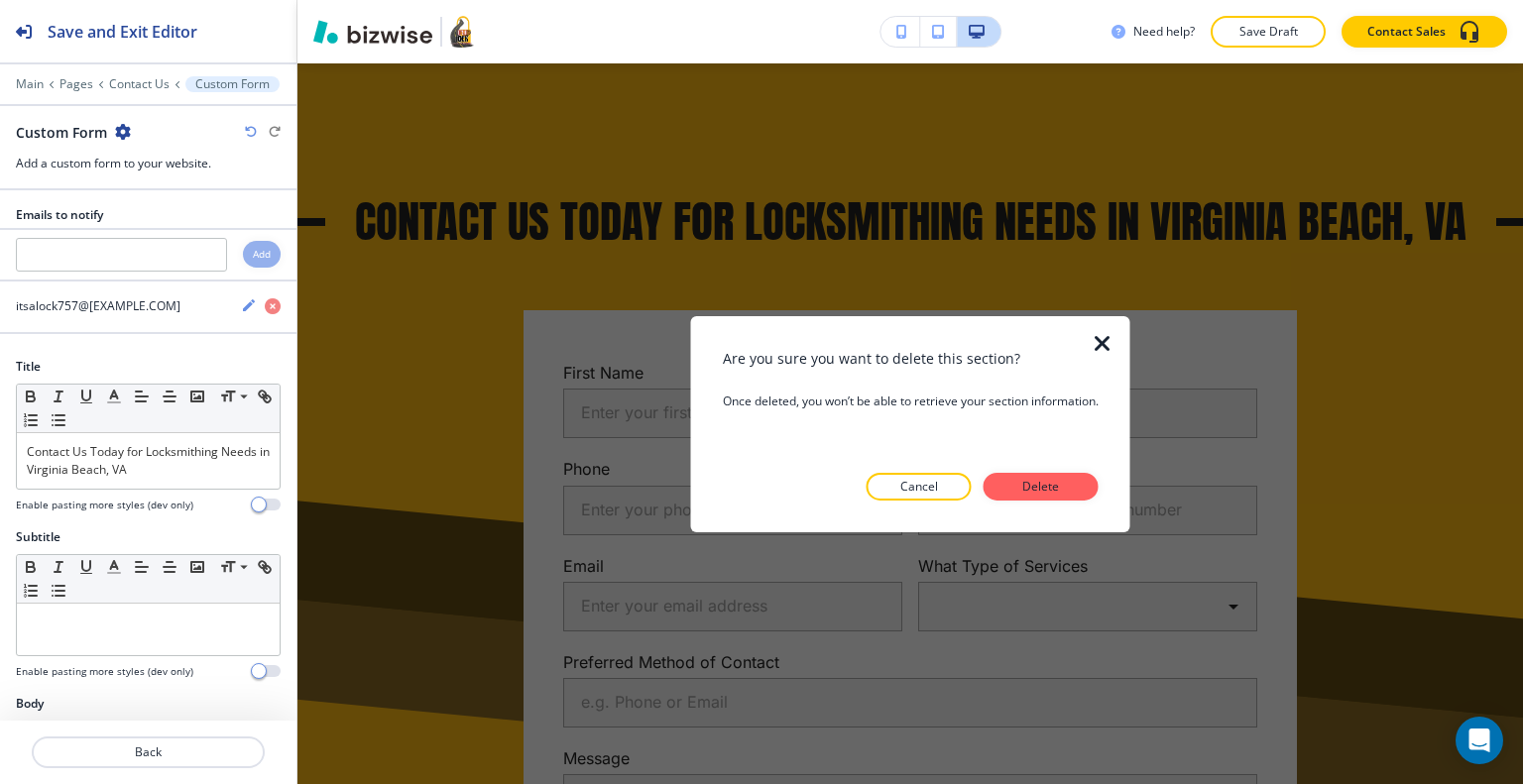 click at bounding box center (910, 516) 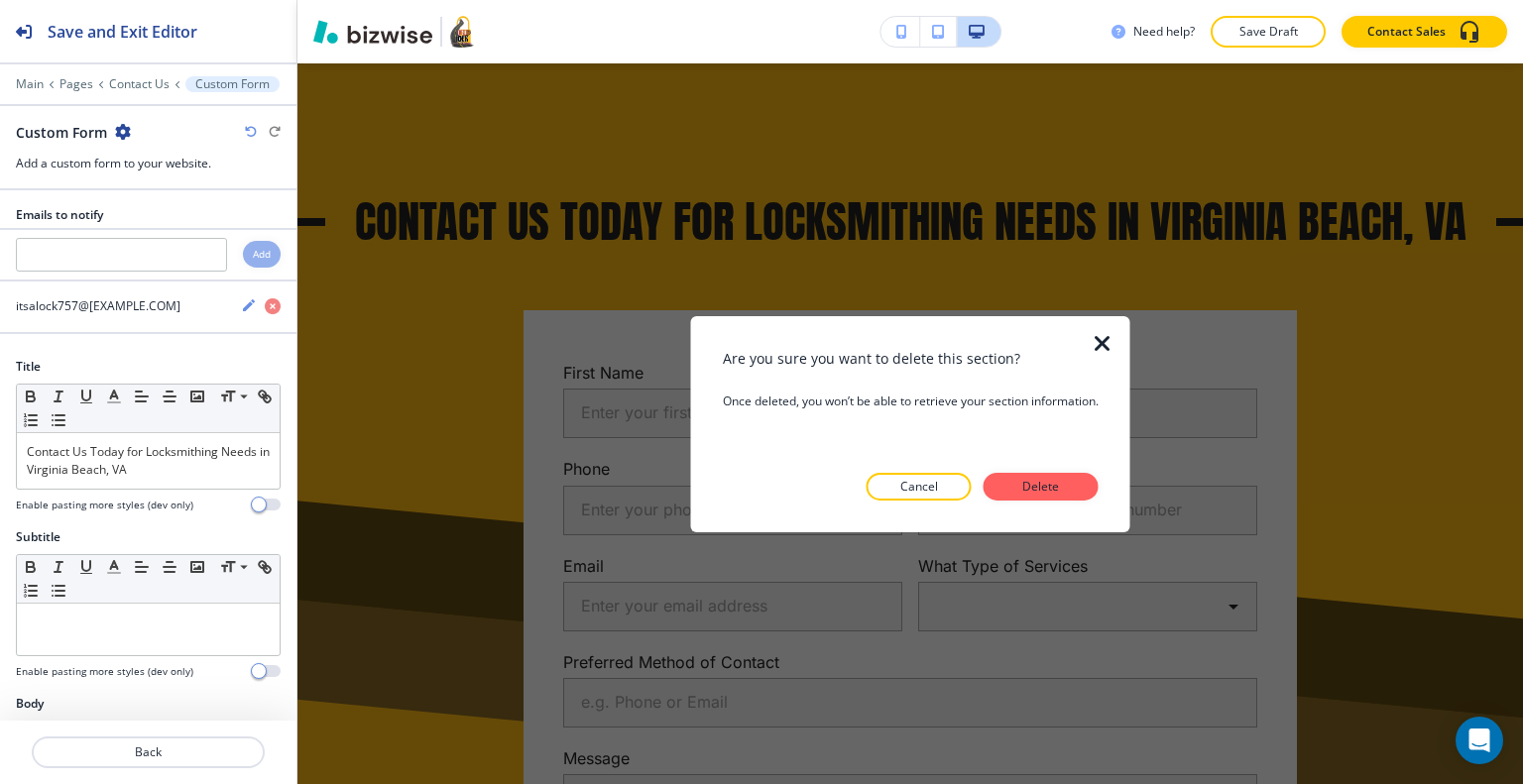 click on "Delete" at bounding box center [1041, 487] 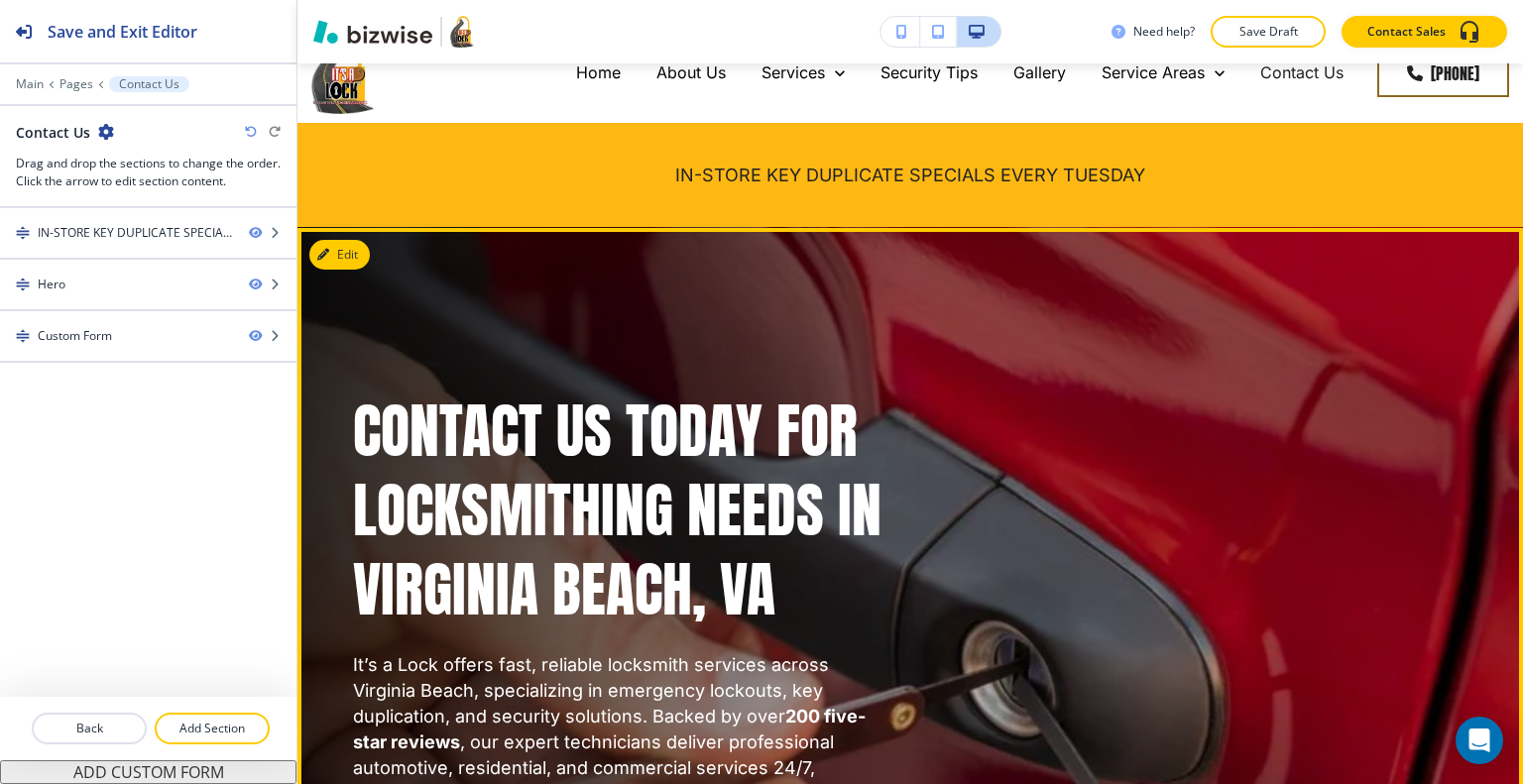 scroll, scrollTop: 0, scrollLeft: 0, axis: both 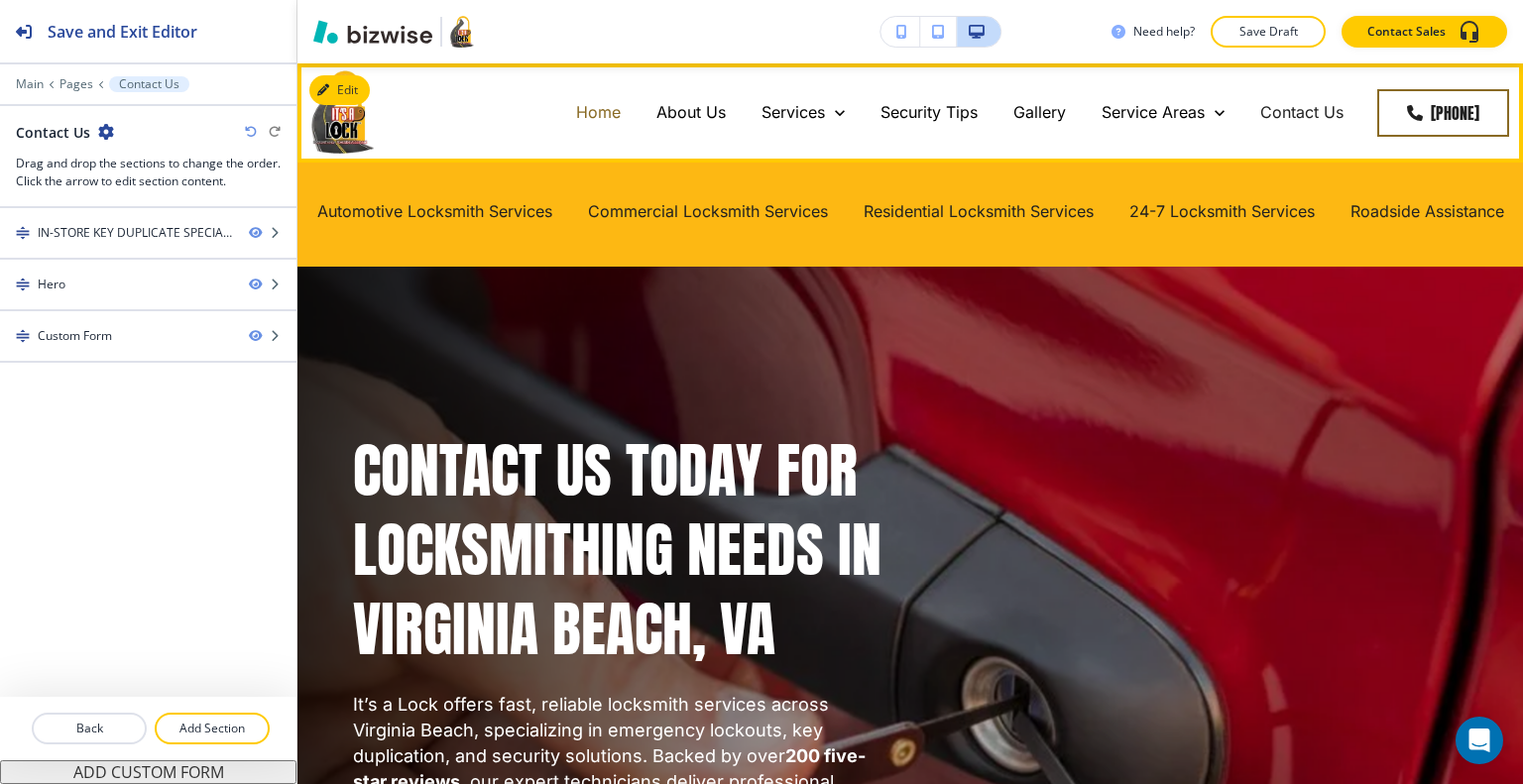click on "Home" at bounding box center [598, 112] 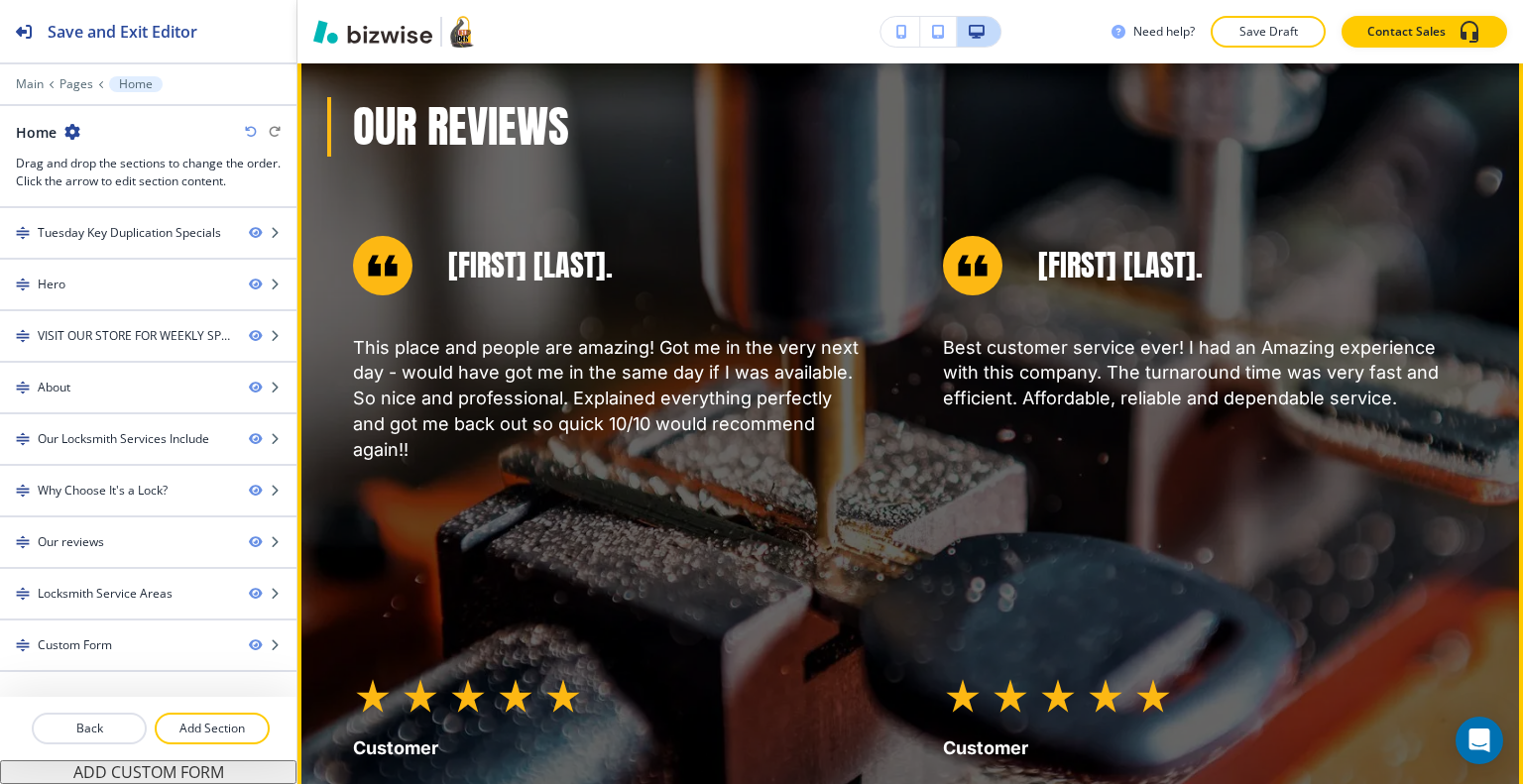 click on "Edit" at bounding box center [339, -3] 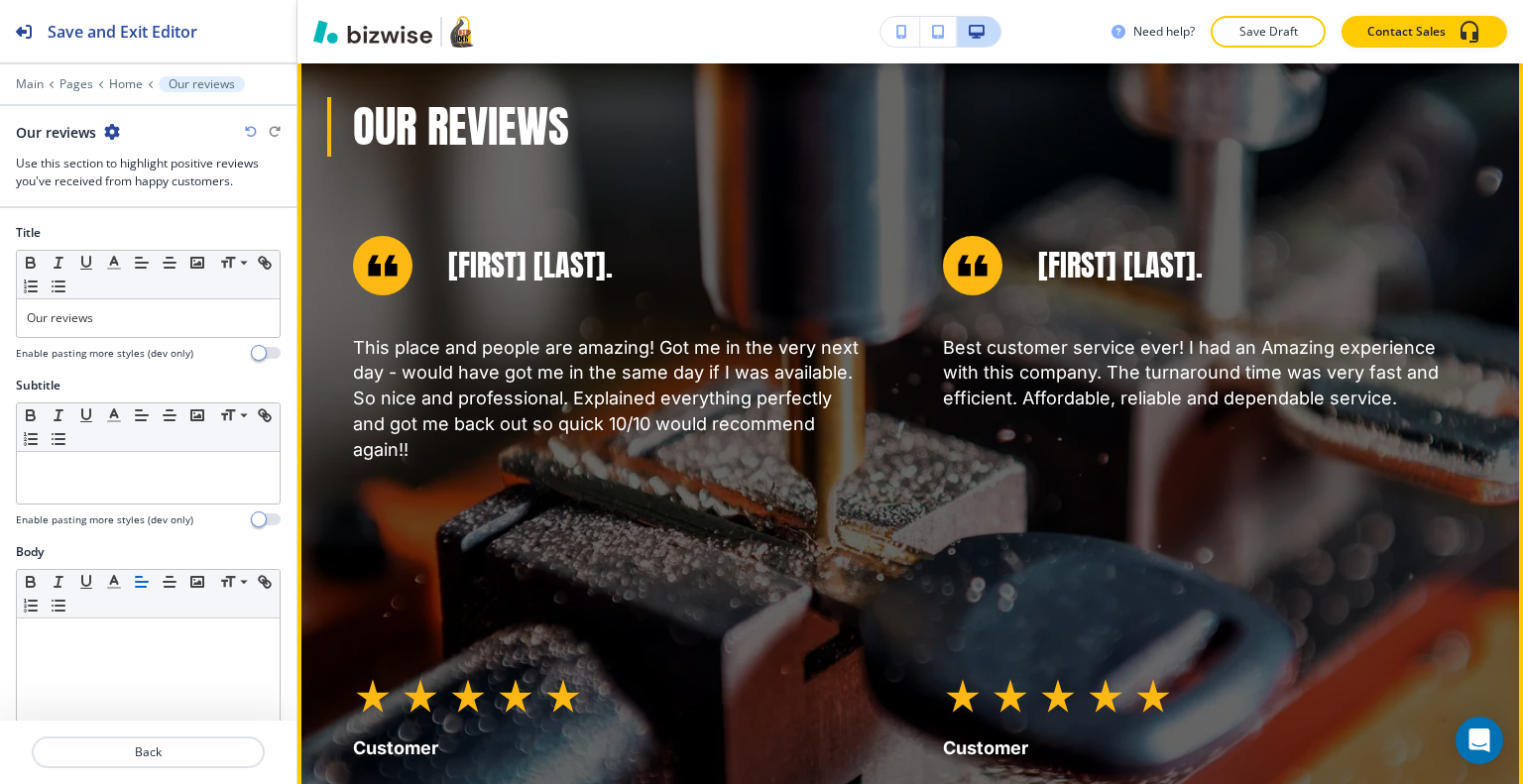 scroll, scrollTop: 6117, scrollLeft: 0, axis: vertical 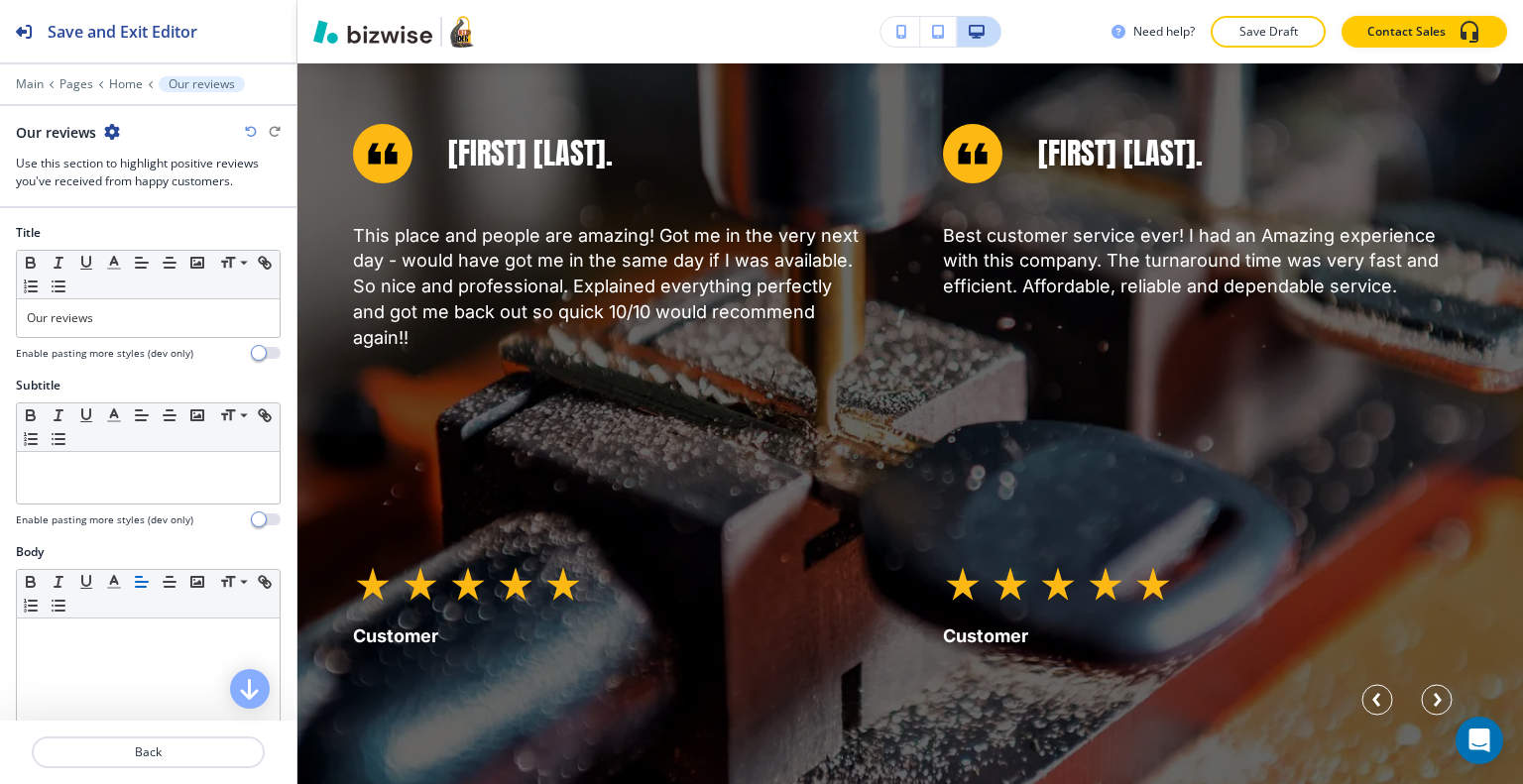 click at bounding box center (112, 132) 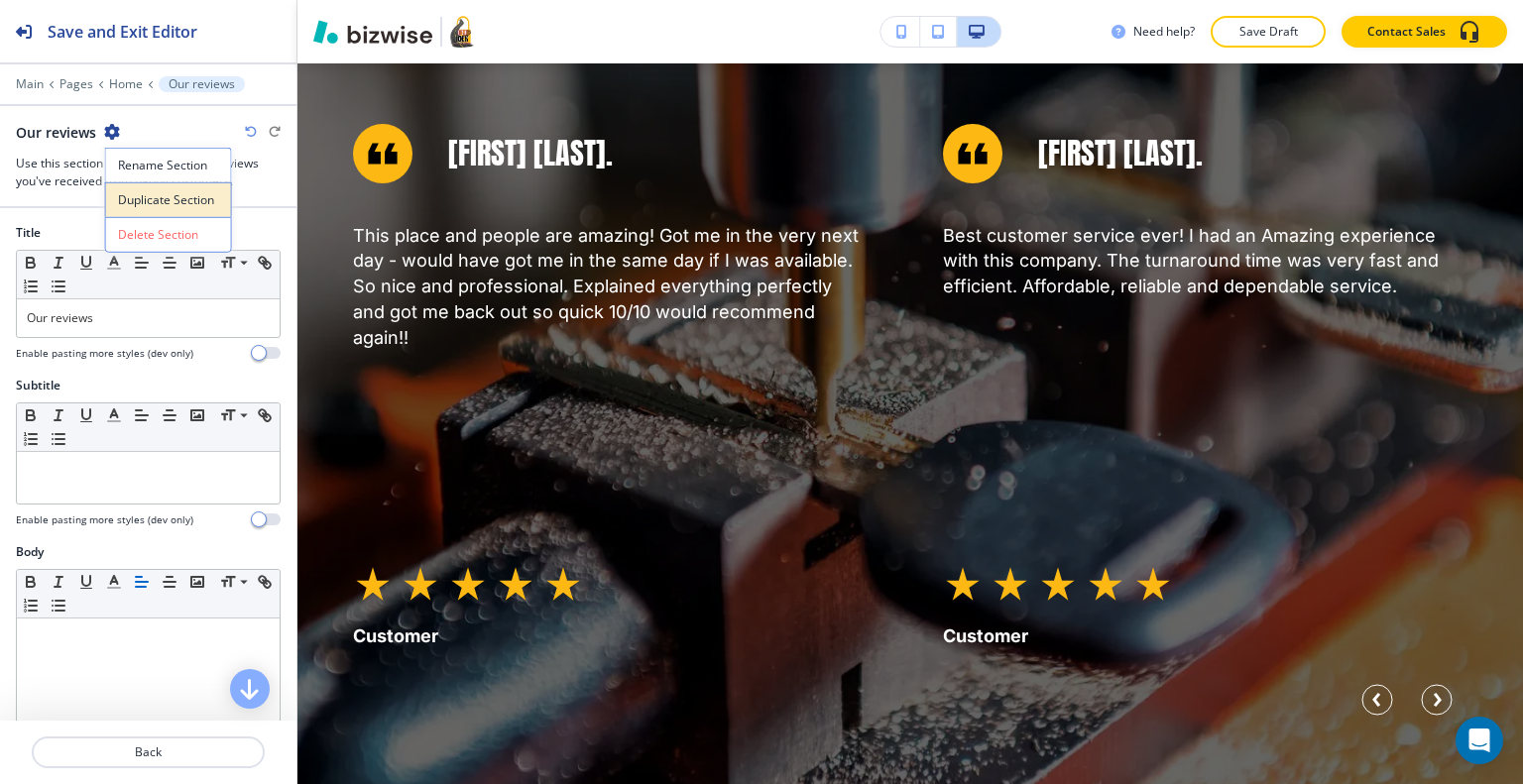 click on "Duplicate Section" at bounding box center [169, 200] 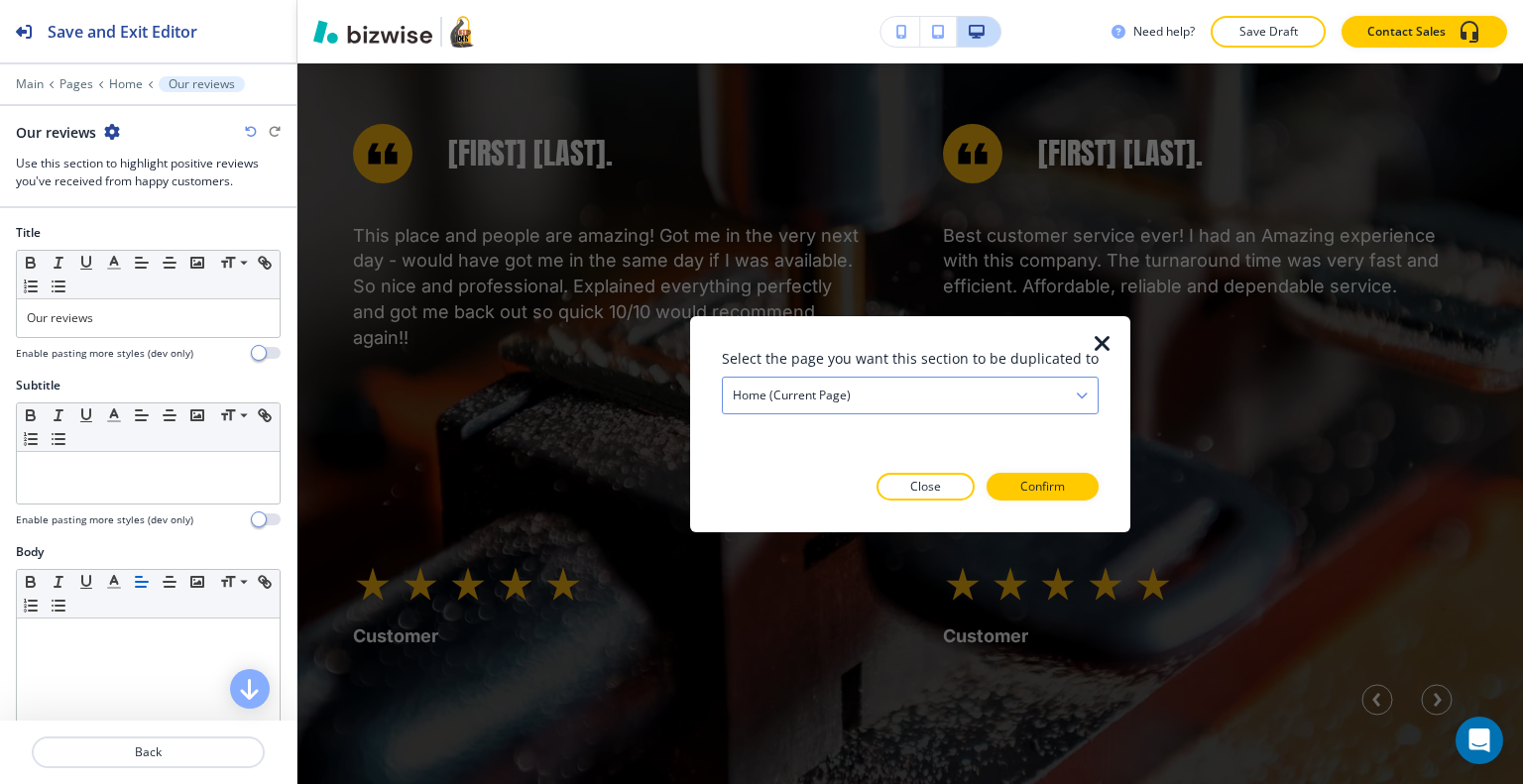 click on "Home (current page)" at bounding box center (910, 394) 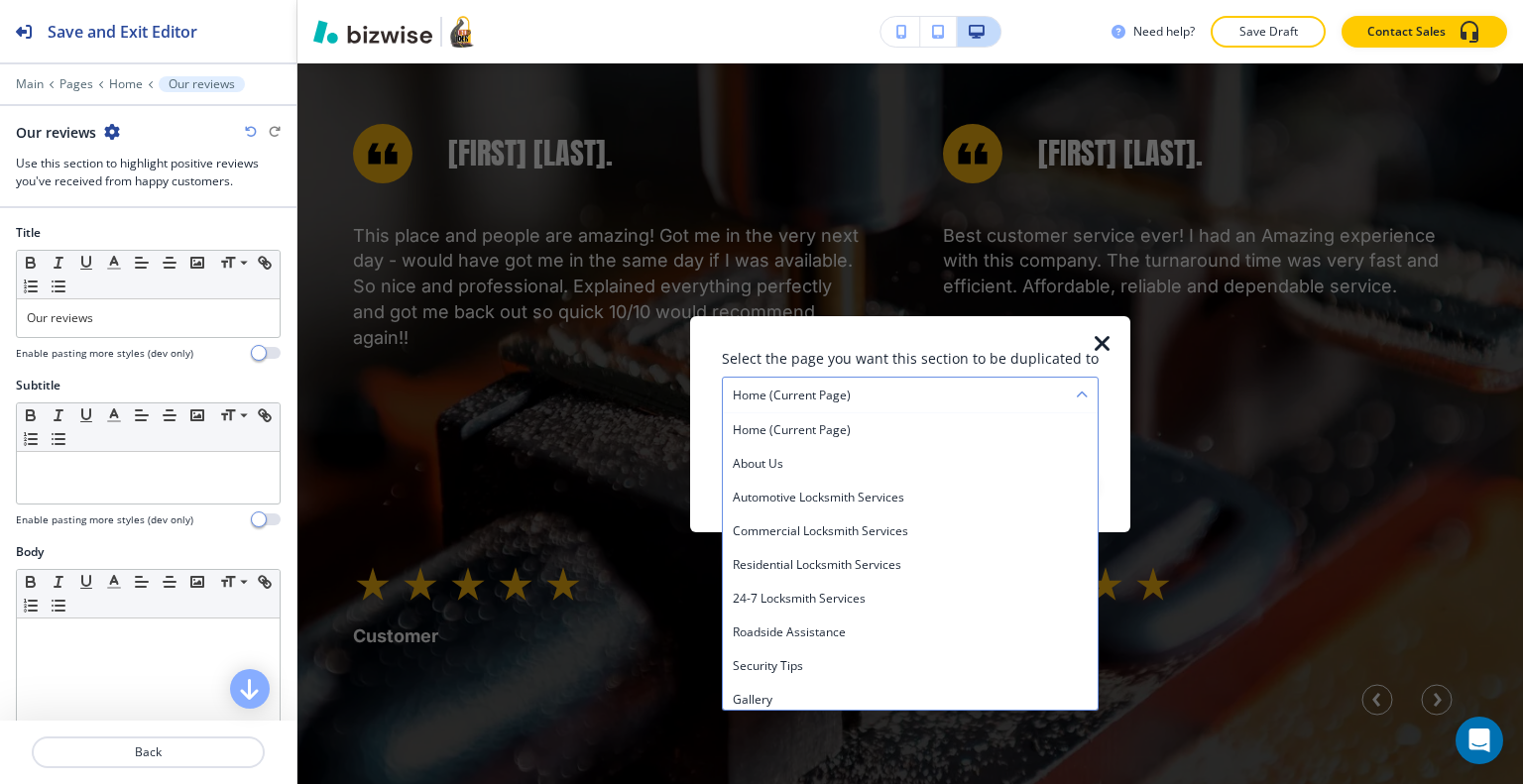 scroll, scrollTop: 309, scrollLeft: 0, axis: vertical 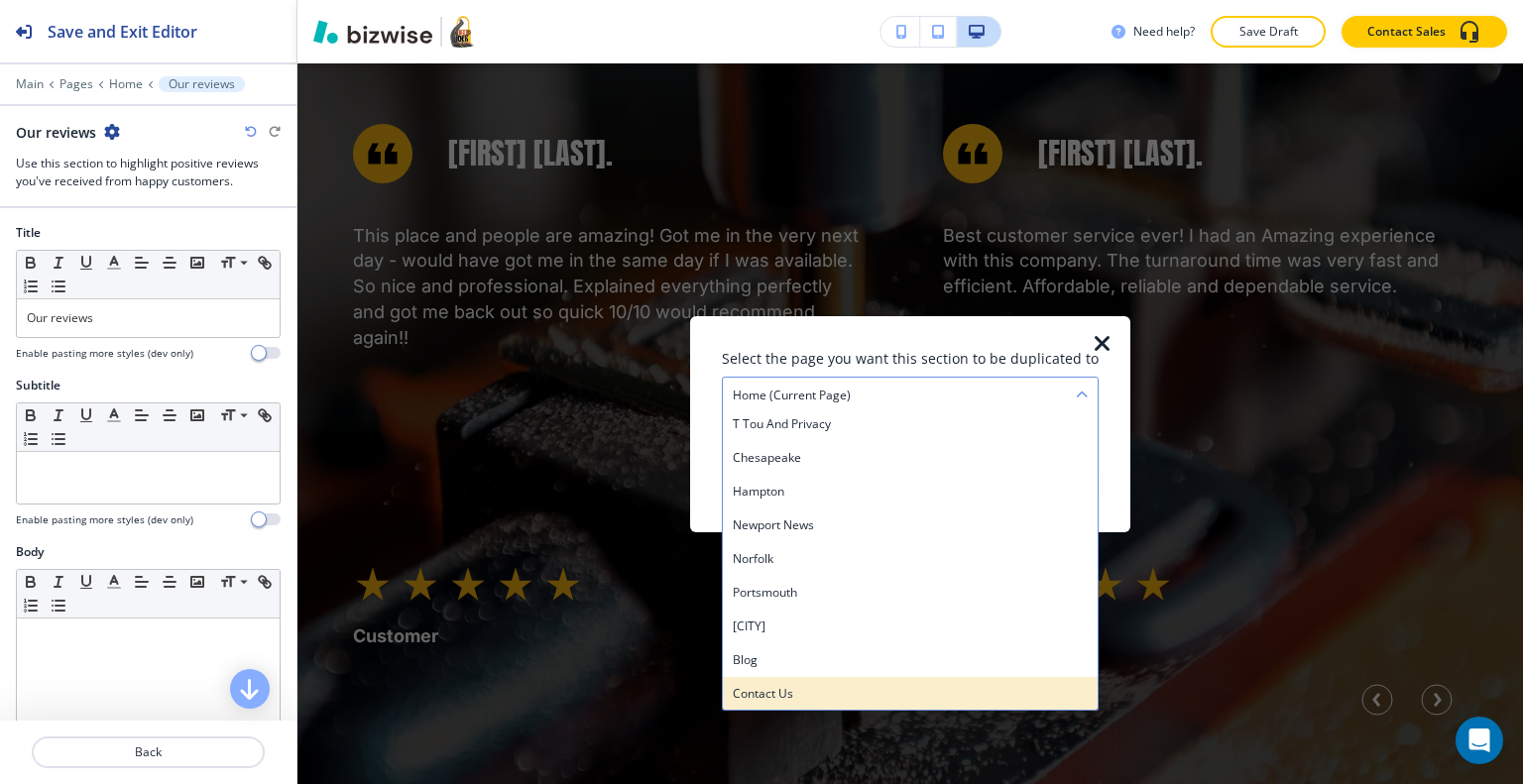 click on "Contact Us" at bounding box center (910, 693) 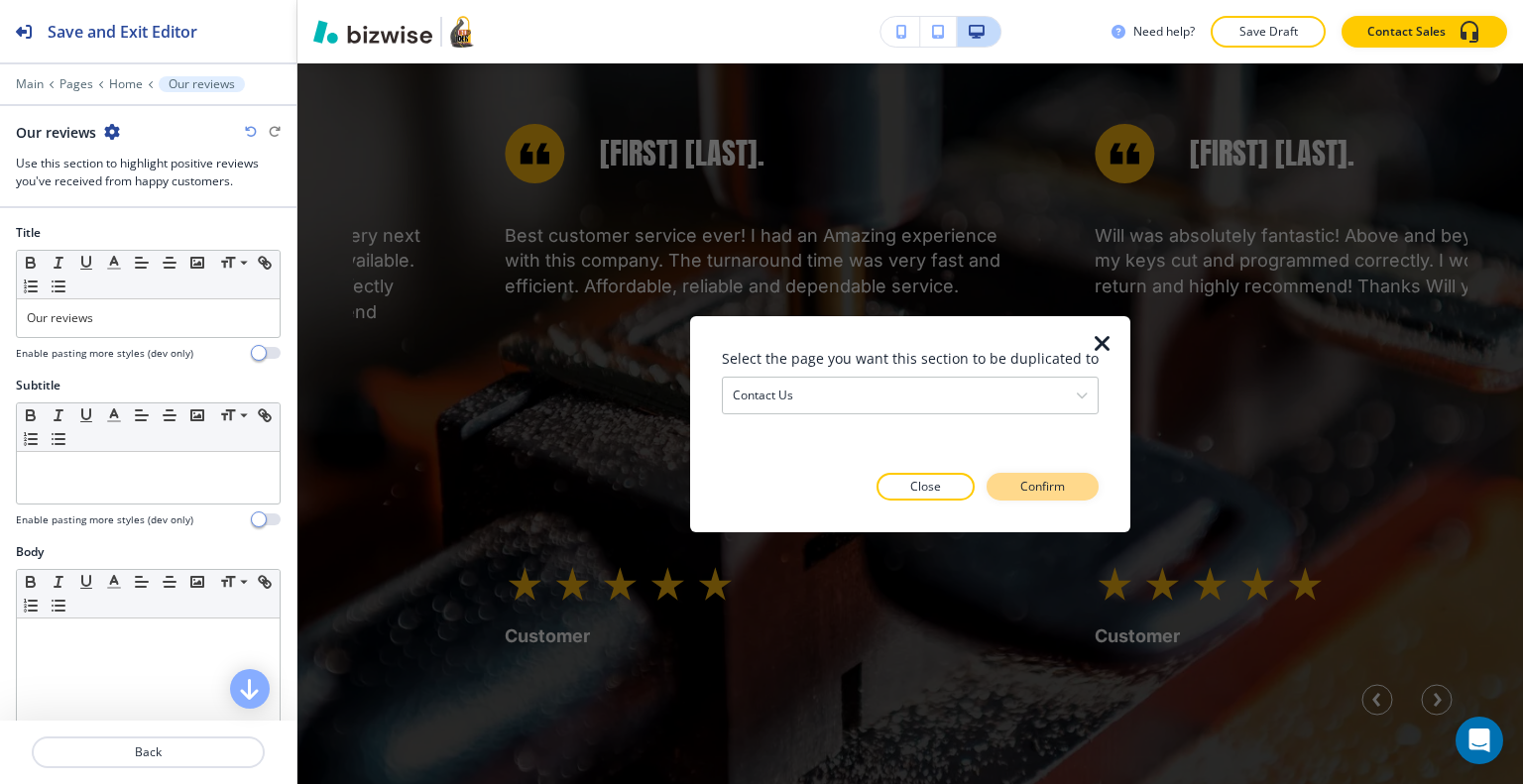 click on "Confirm" at bounding box center [1042, 487] 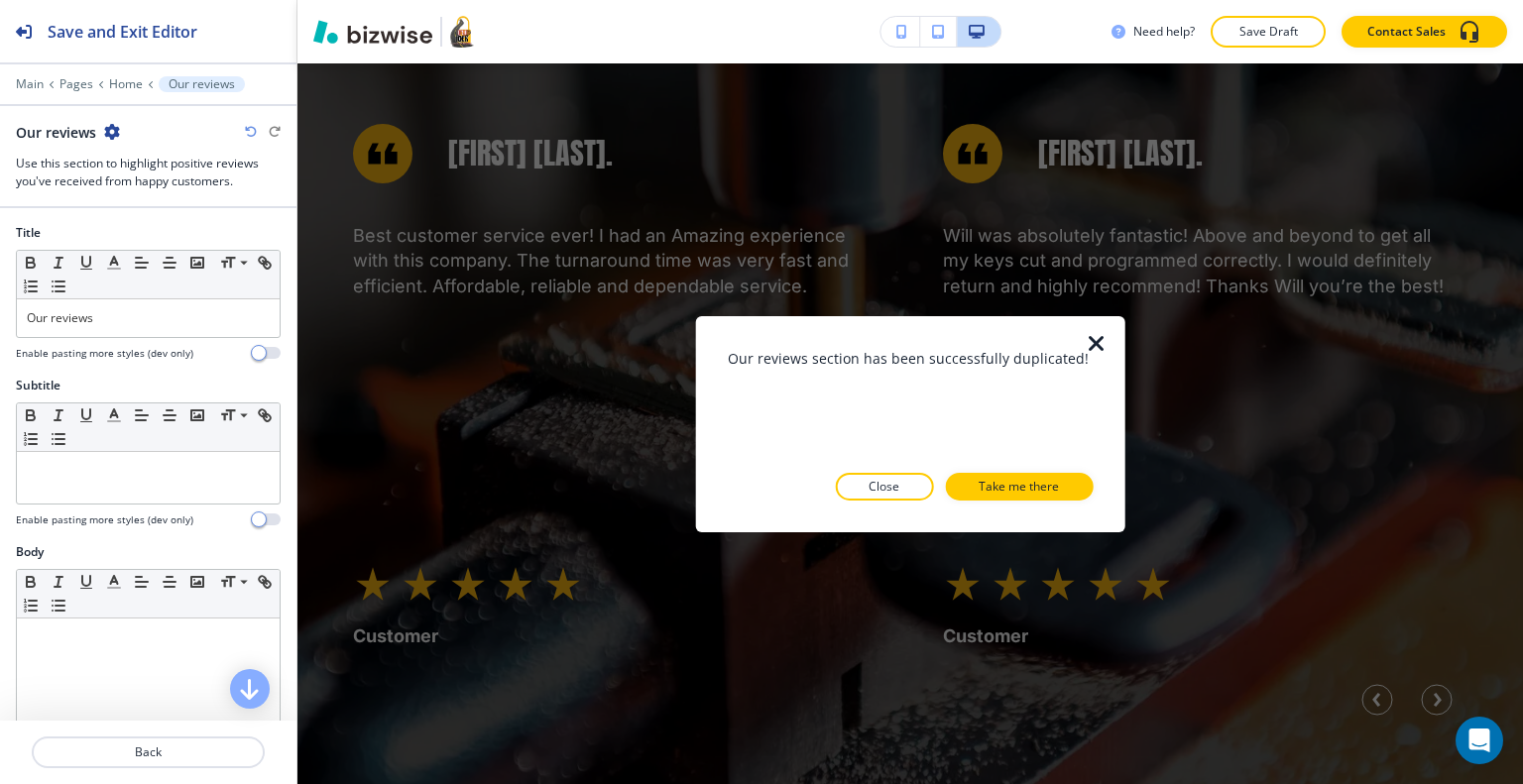 click on "Close" at bounding box center (883, 487) 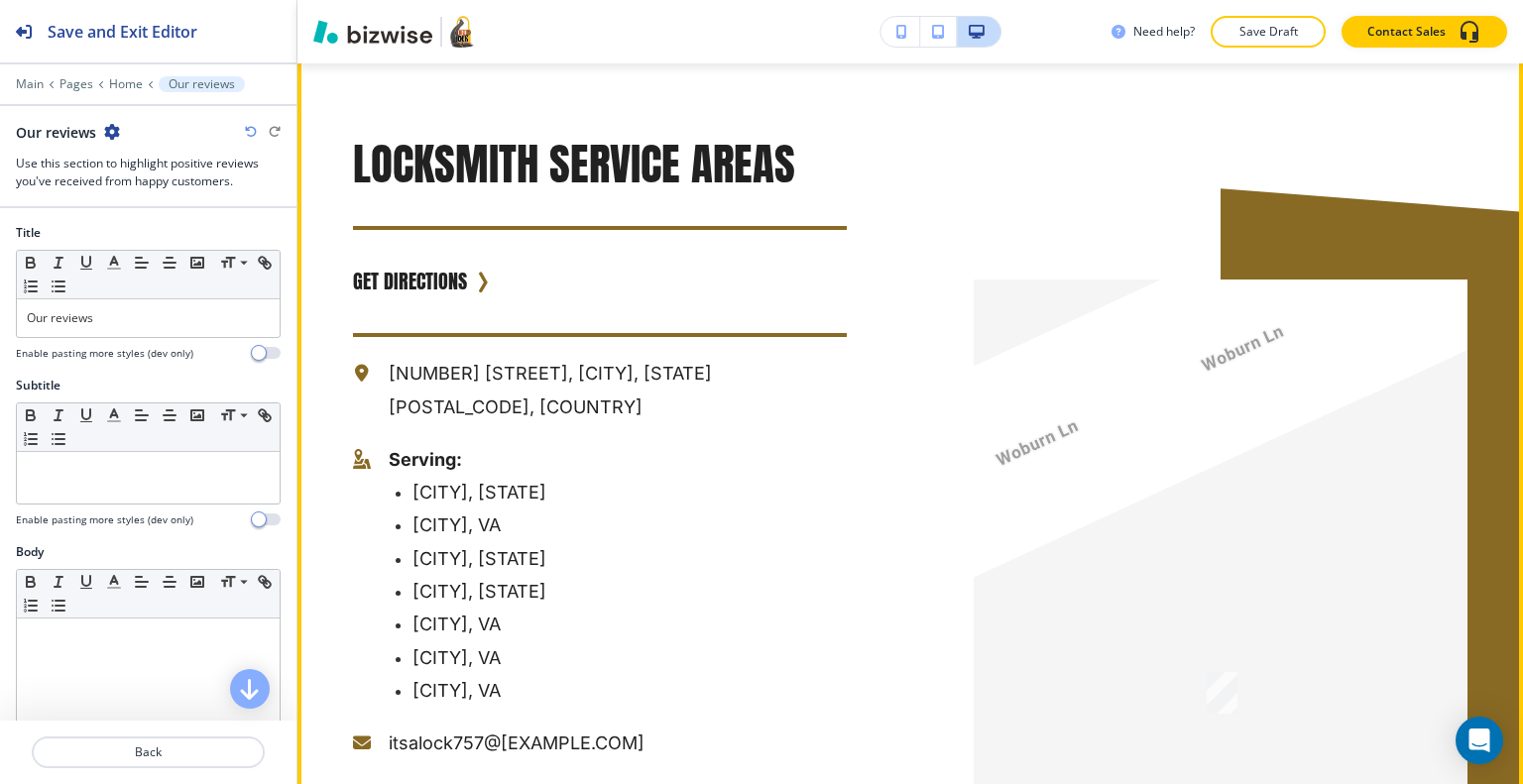drag, startPoint x: 363, startPoint y: 239, endPoint x: 345, endPoint y: 228, distance: 21.095023 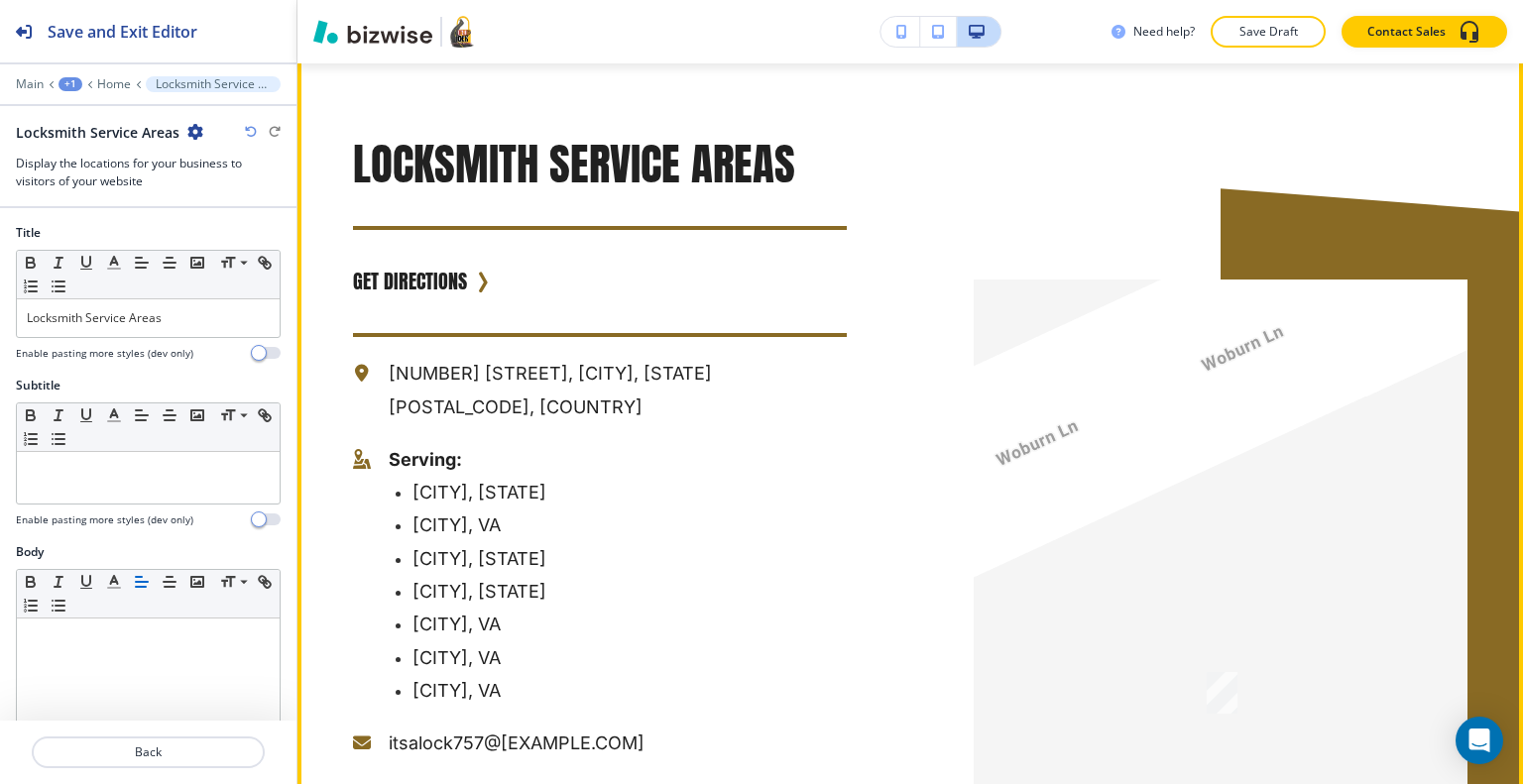 scroll, scrollTop: 7160, scrollLeft: 0, axis: vertical 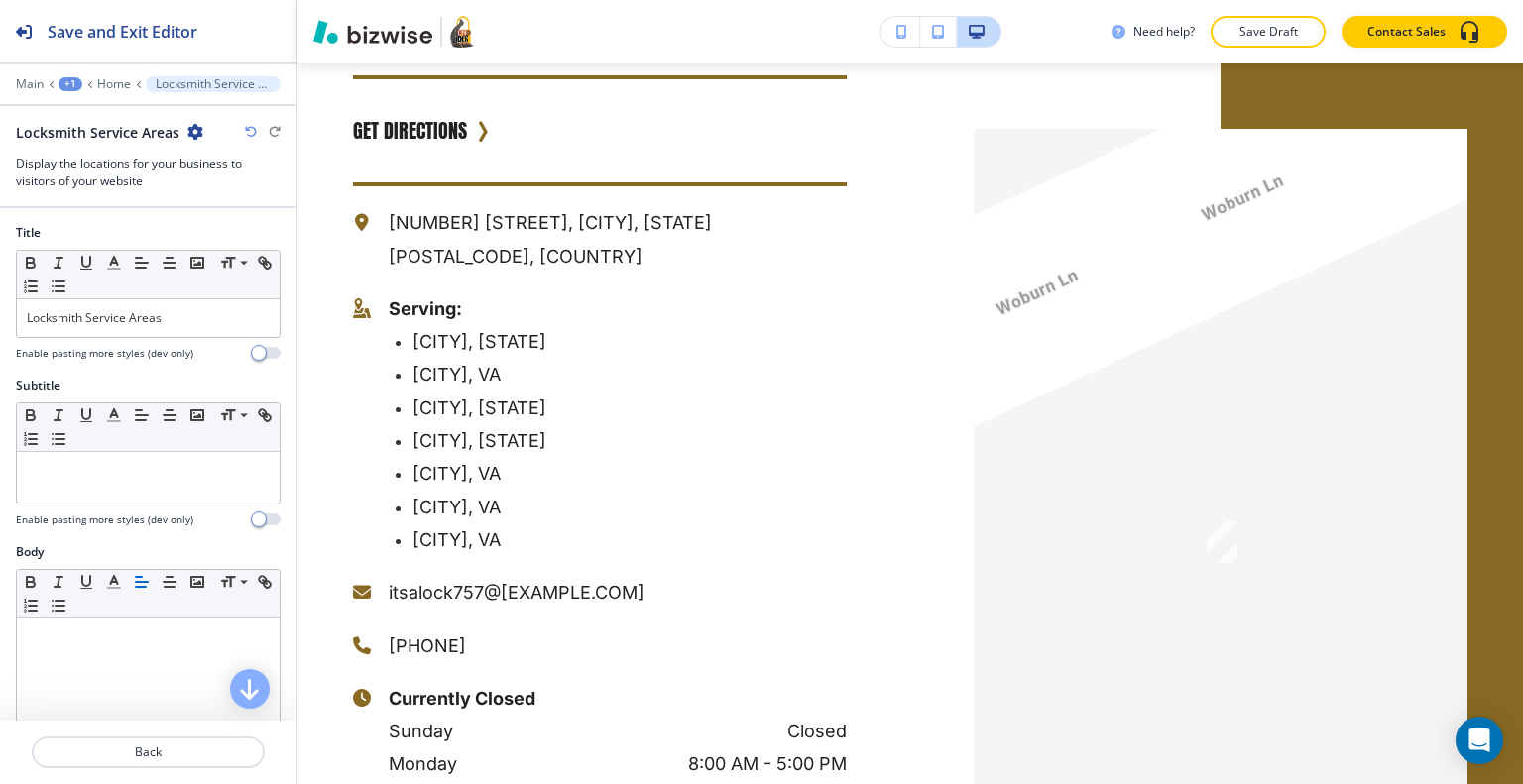click at bounding box center [195, 132] 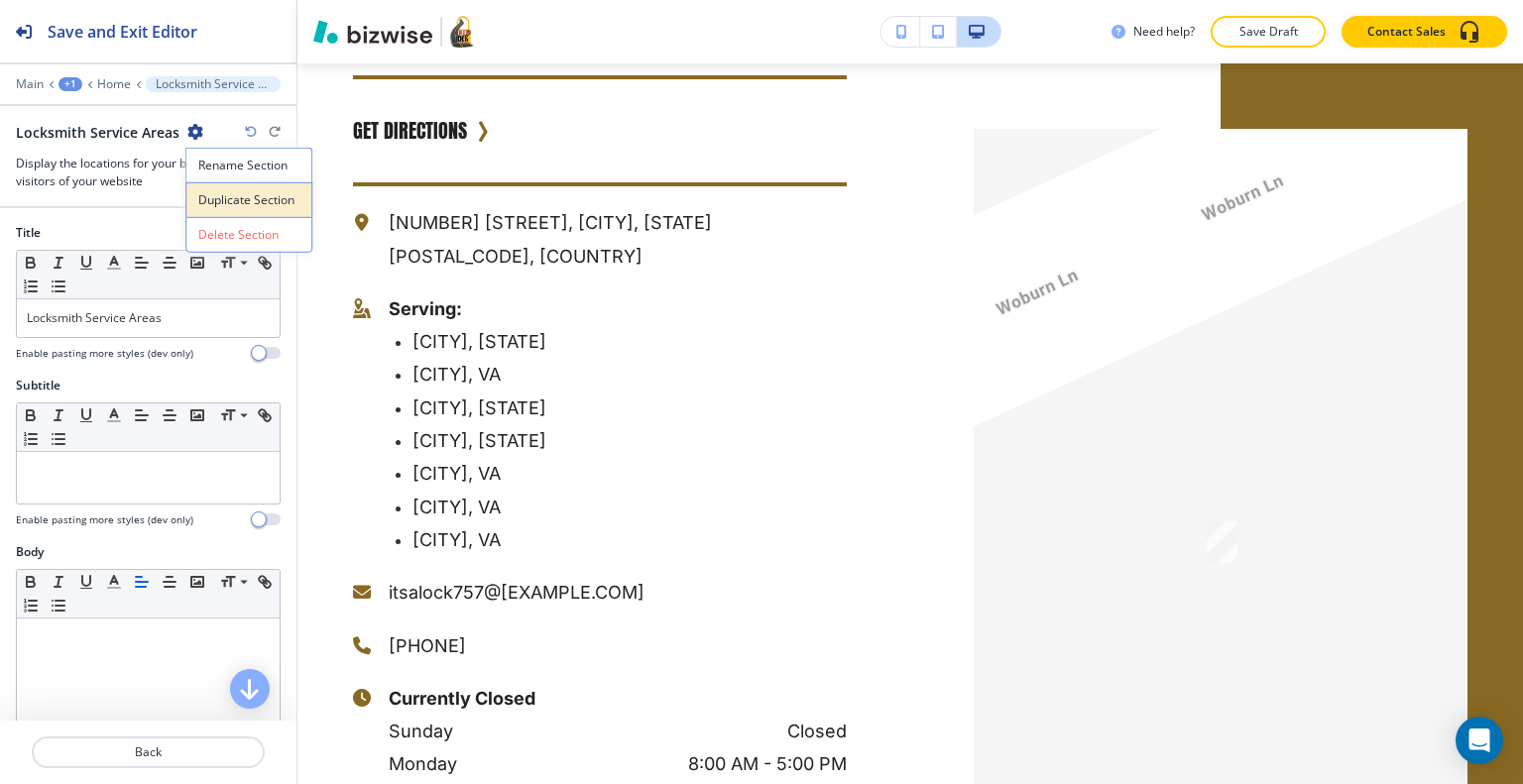 click on "Duplicate Section" at bounding box center (249, 200) 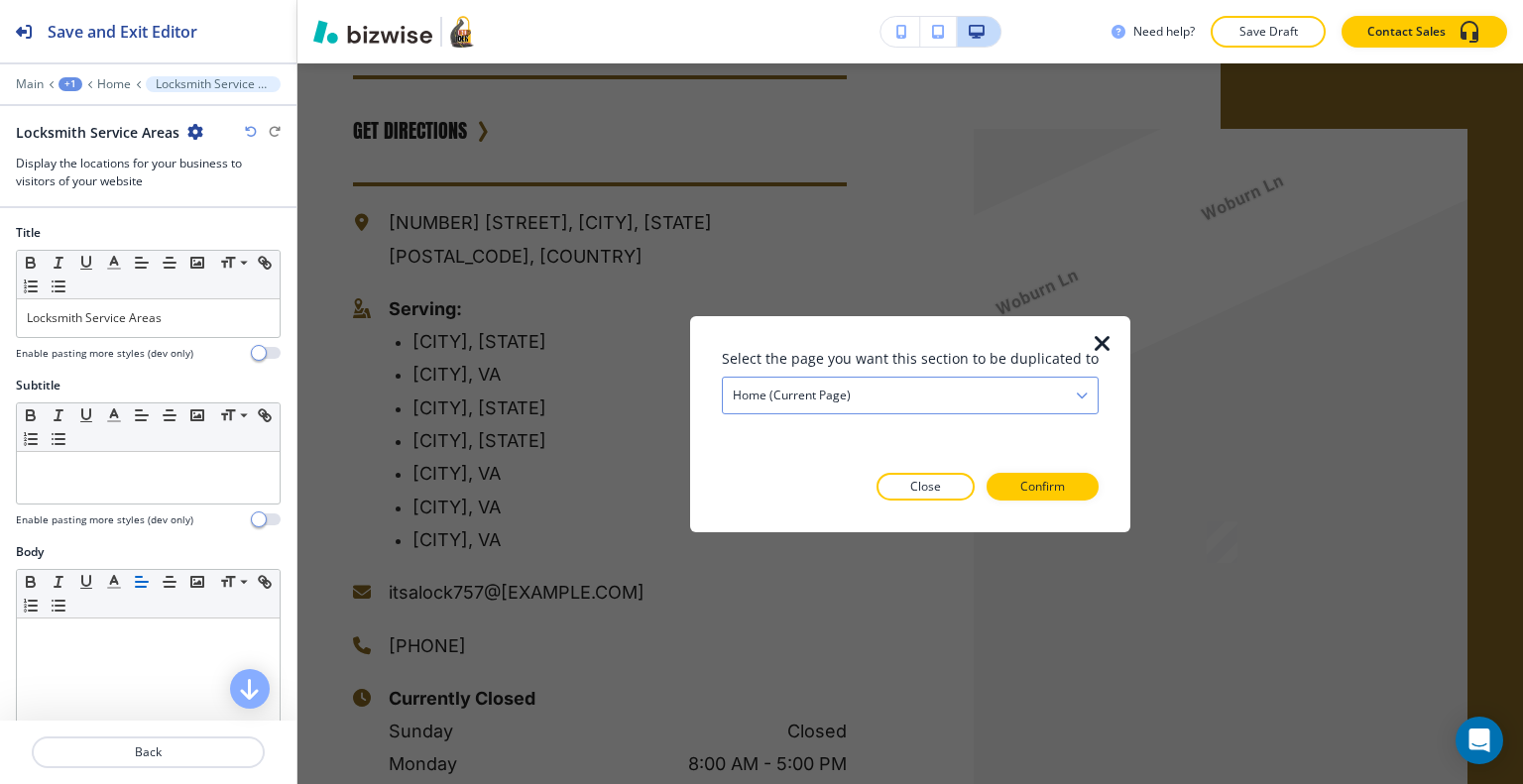 click on "Home (current page)" at bounding box center [910, 394] 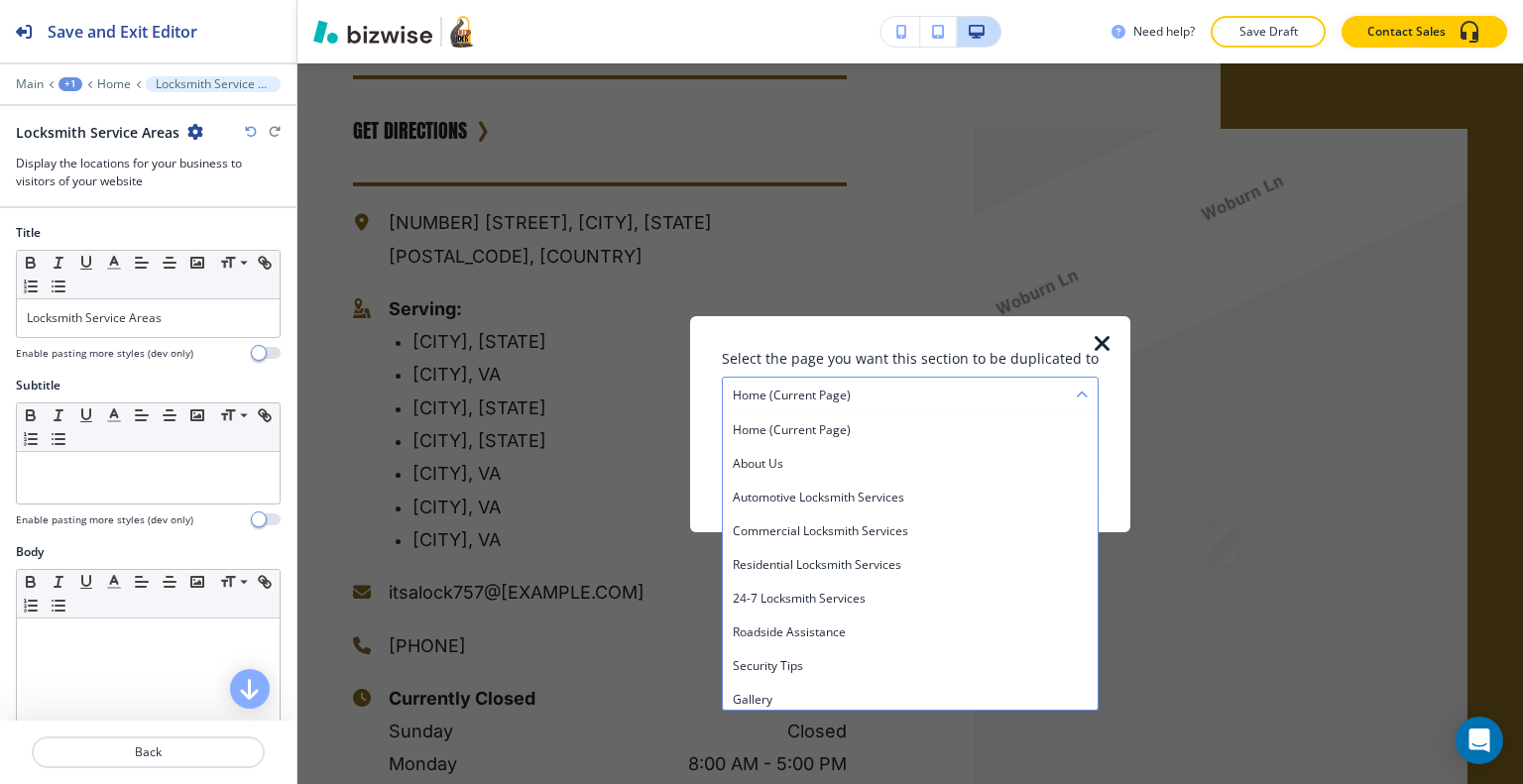 scroll, scrollTop: 309, scrollLeft: 0, axis: vertical 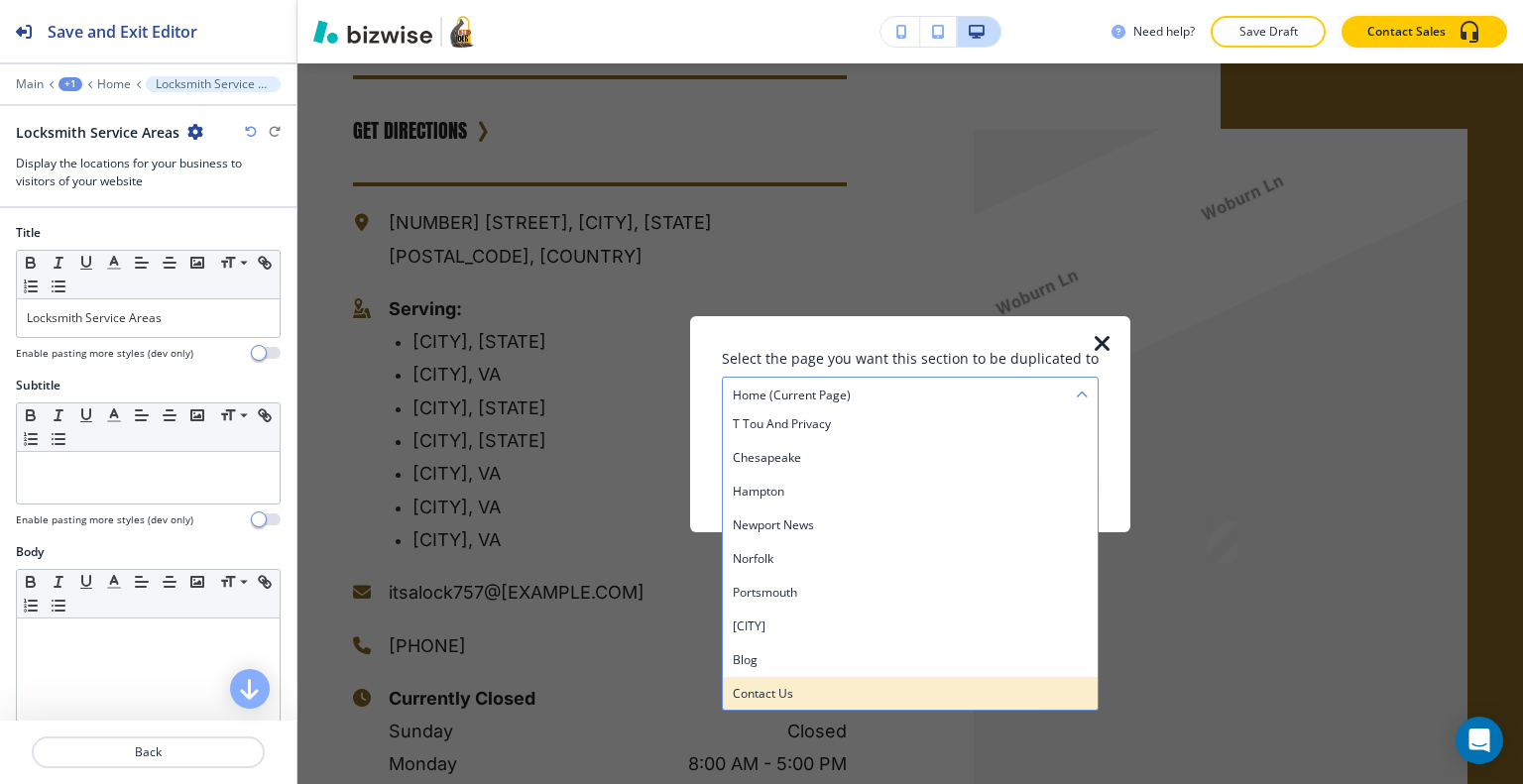 click on "Contact Us" at bounding box center (910, 693) 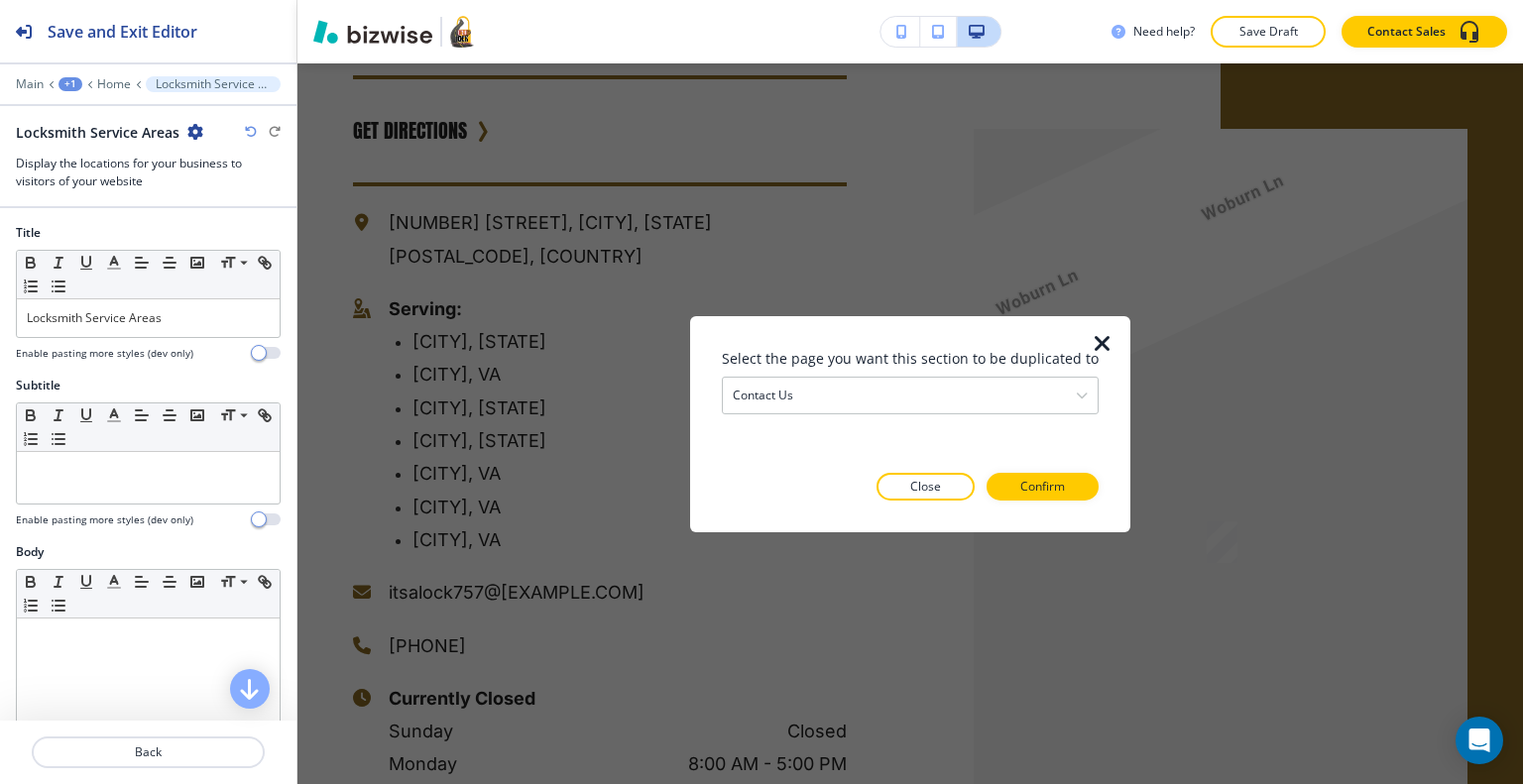 click on "Select the page you want this section to be duplicated to Contact Us Home (current page) About Us Automotive Locksmith Services Commercial Locksmith Services Residential Locksmith Services 24-7 Locksmith Services Roadside Assistance Security Tips Gallery T Tou And Privacy Chesapeake Hampton Newport News Norfolk Portsmouth Suffolk Blog Contact Us Close Confirm" at bounding box center [910, 423] 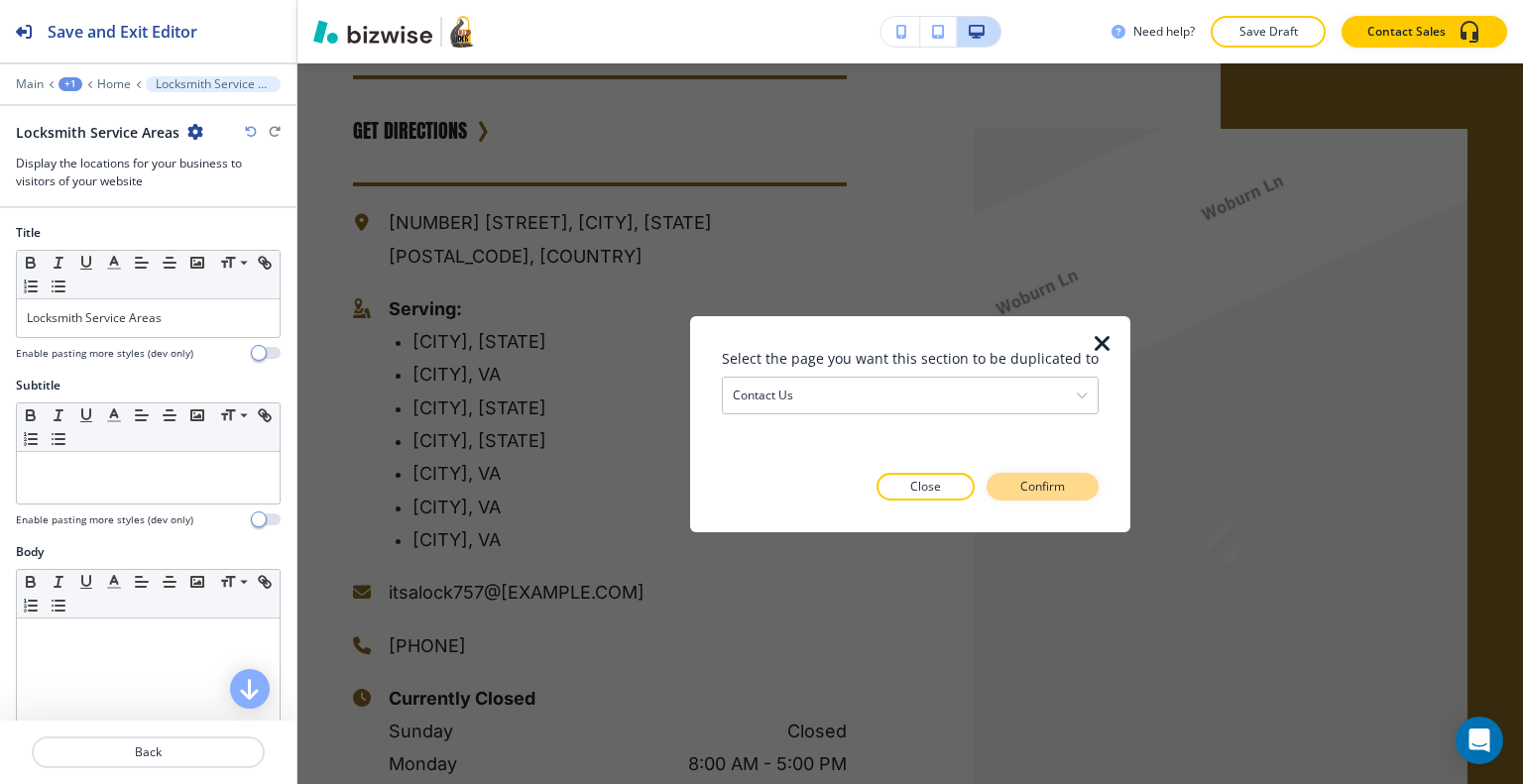 click on "Confirm" at bounding box center [1042, 487] 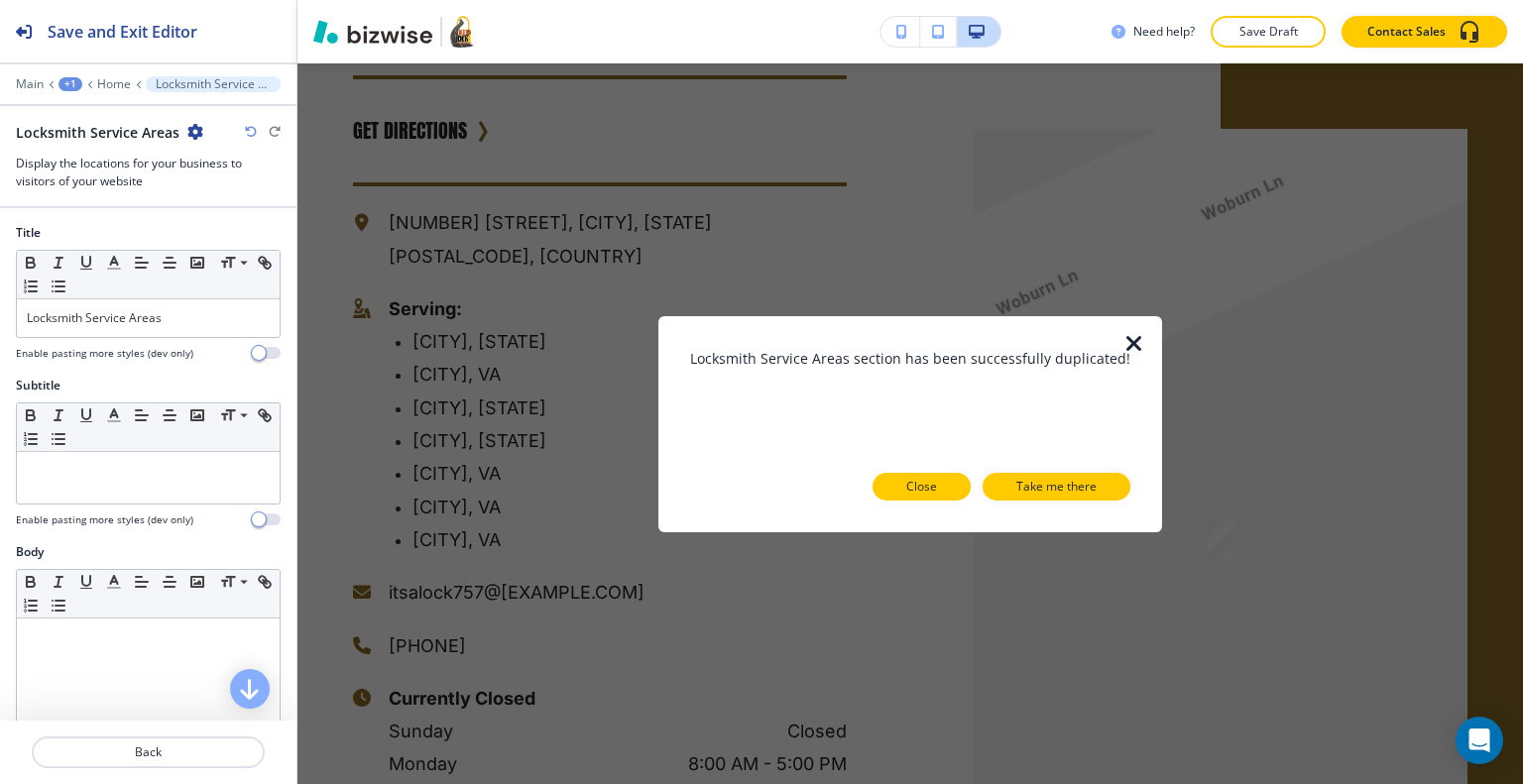 click on "Close" at bounding box center [921, 487] 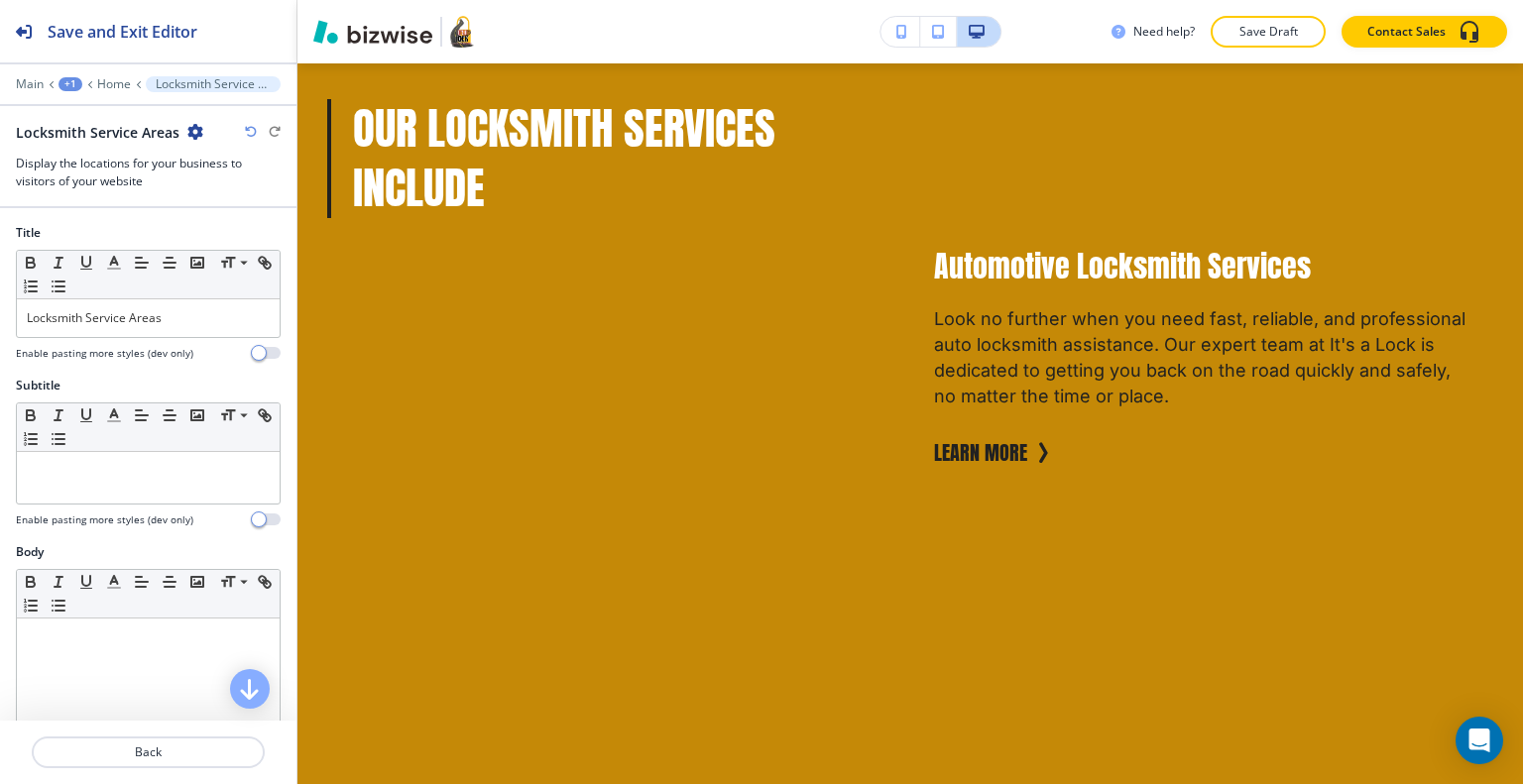 scroll, scrollTop: 0, scrollLeft: 0, axis: both 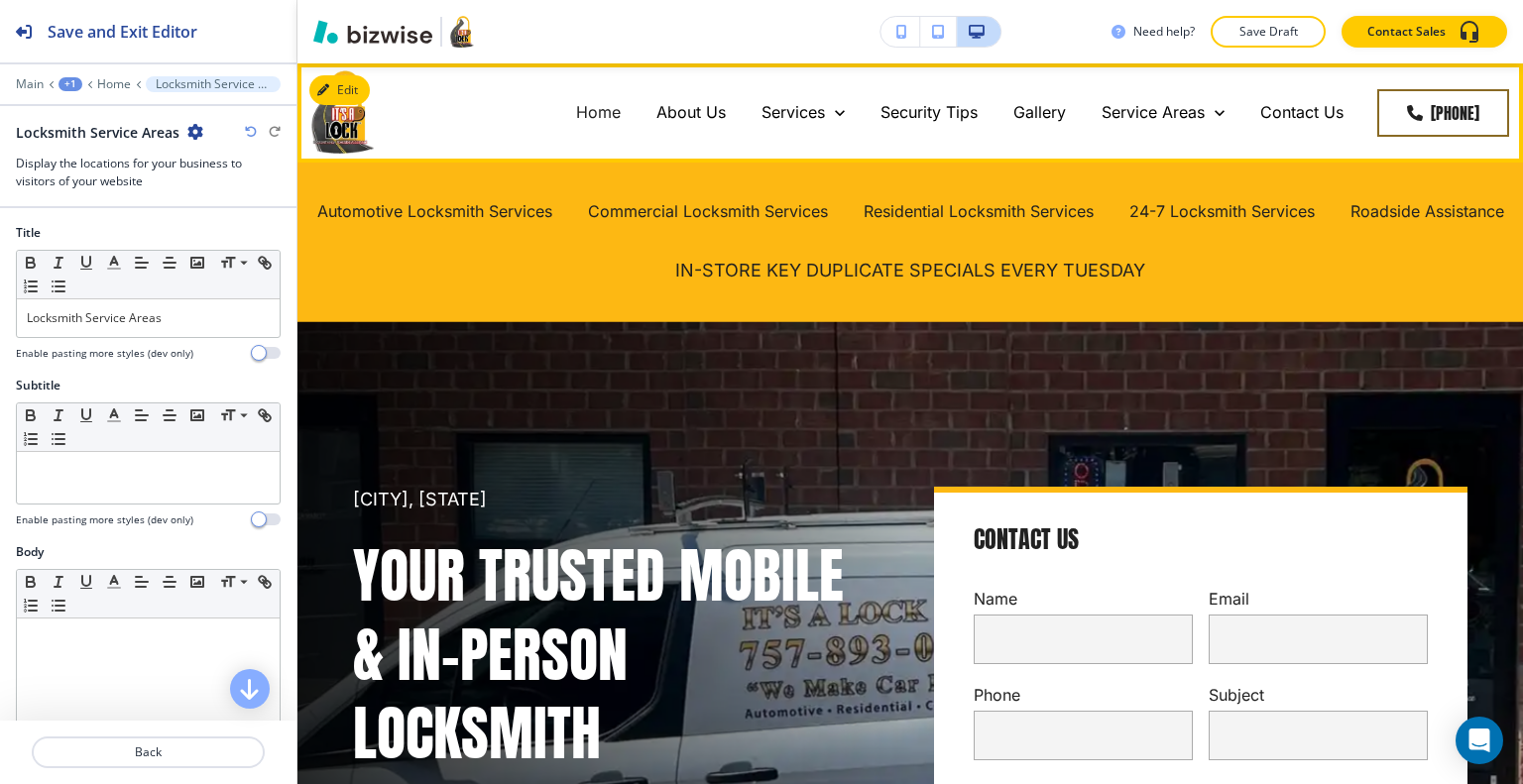 drag, startPoint x: 619, startPoint y: 114, endPoint x: 712, endPoint y: 251, distance: 165.58382 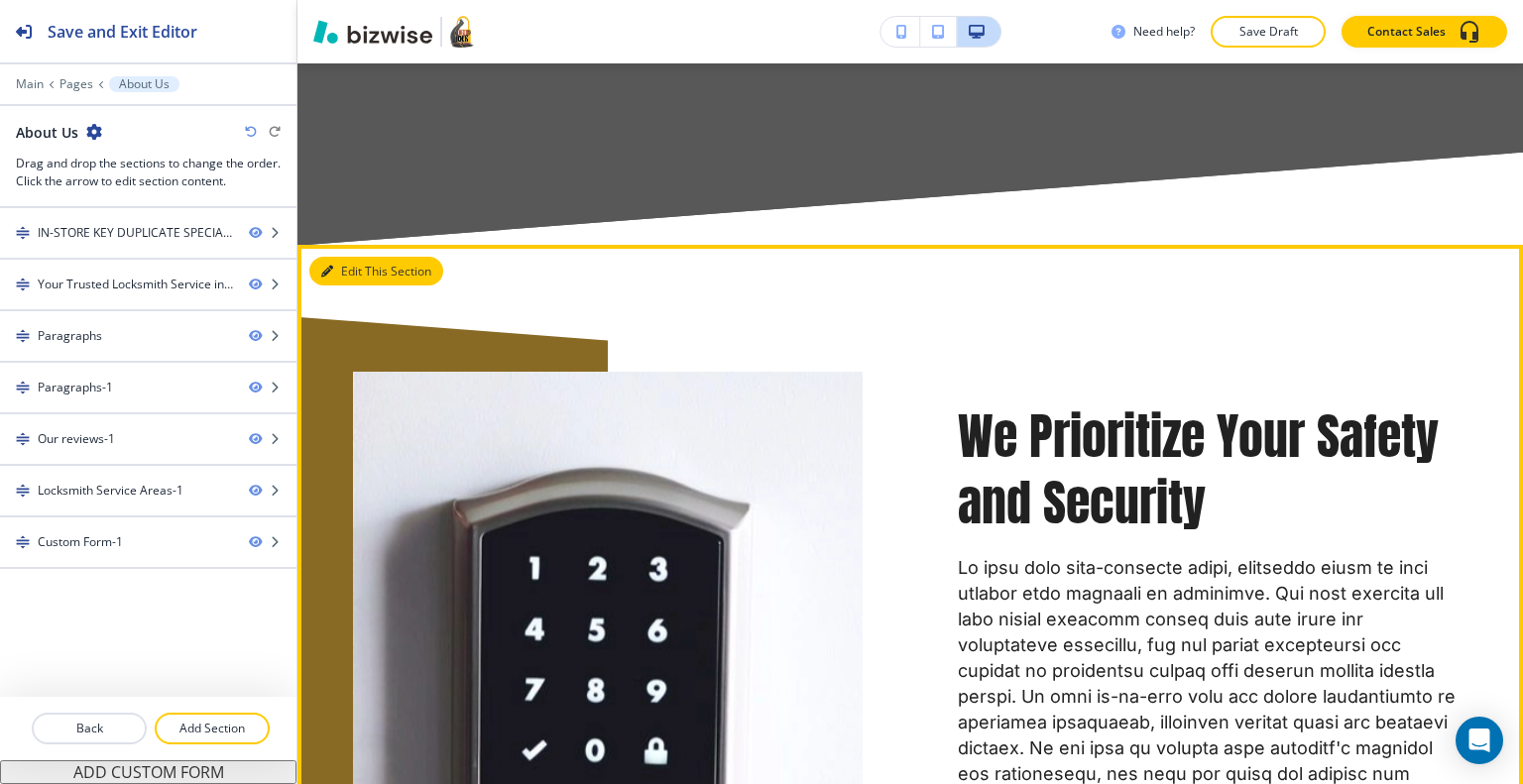 click on "Edit This Section" at bounding box center (376, 272) 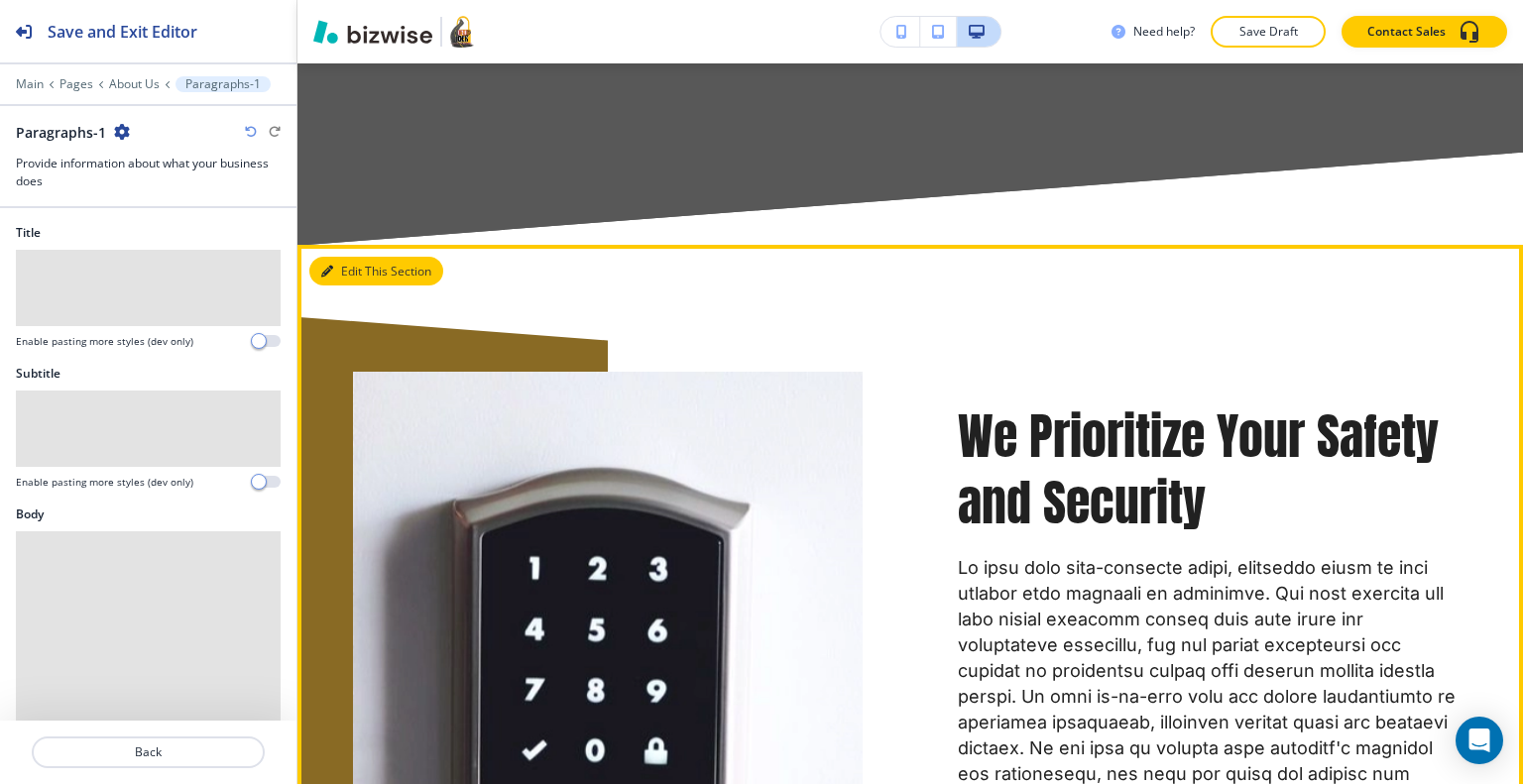 scroll, scrollTop: 1891, scrollLeft: 0, axis: vertical 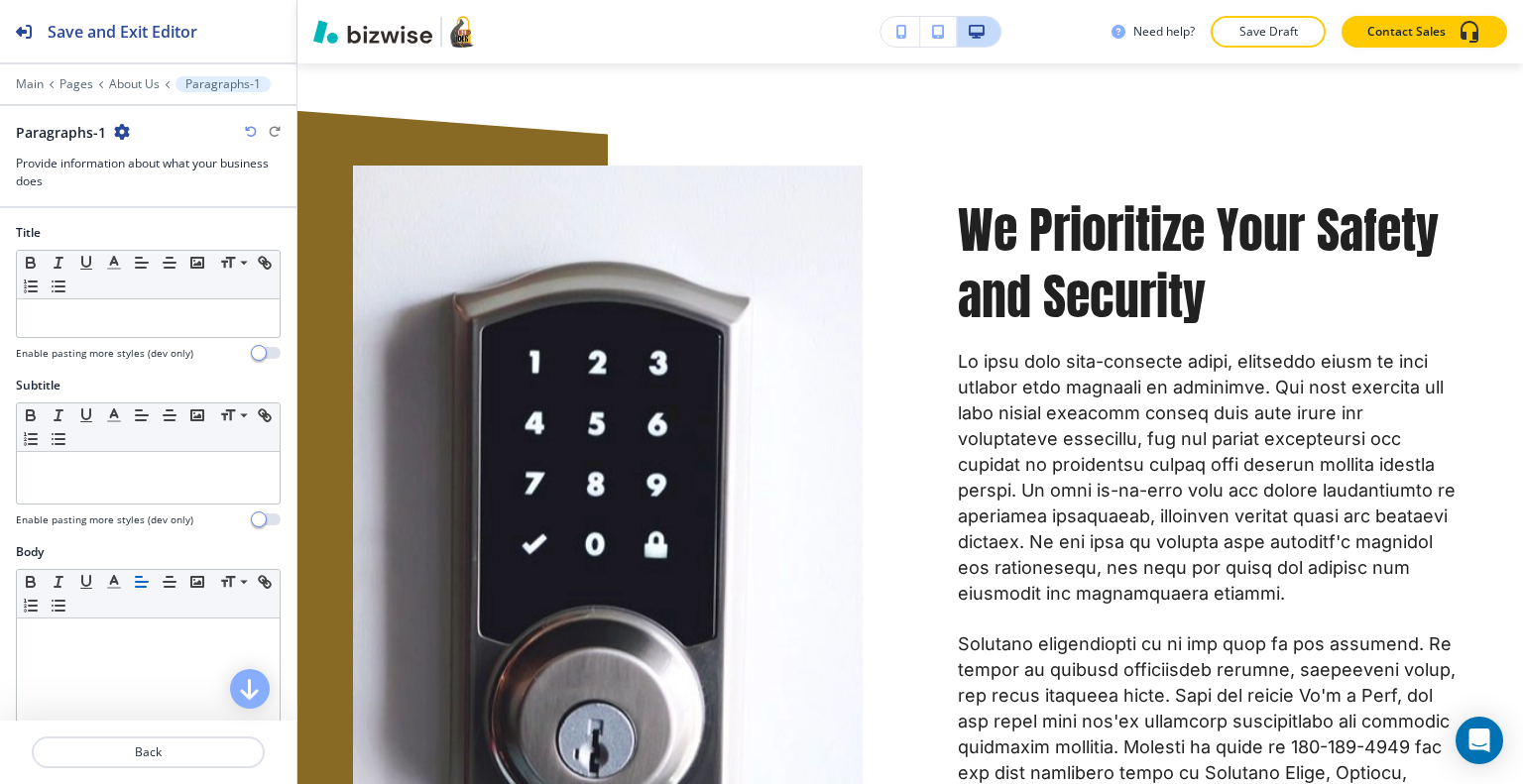 click at bounding box center [122, 132] 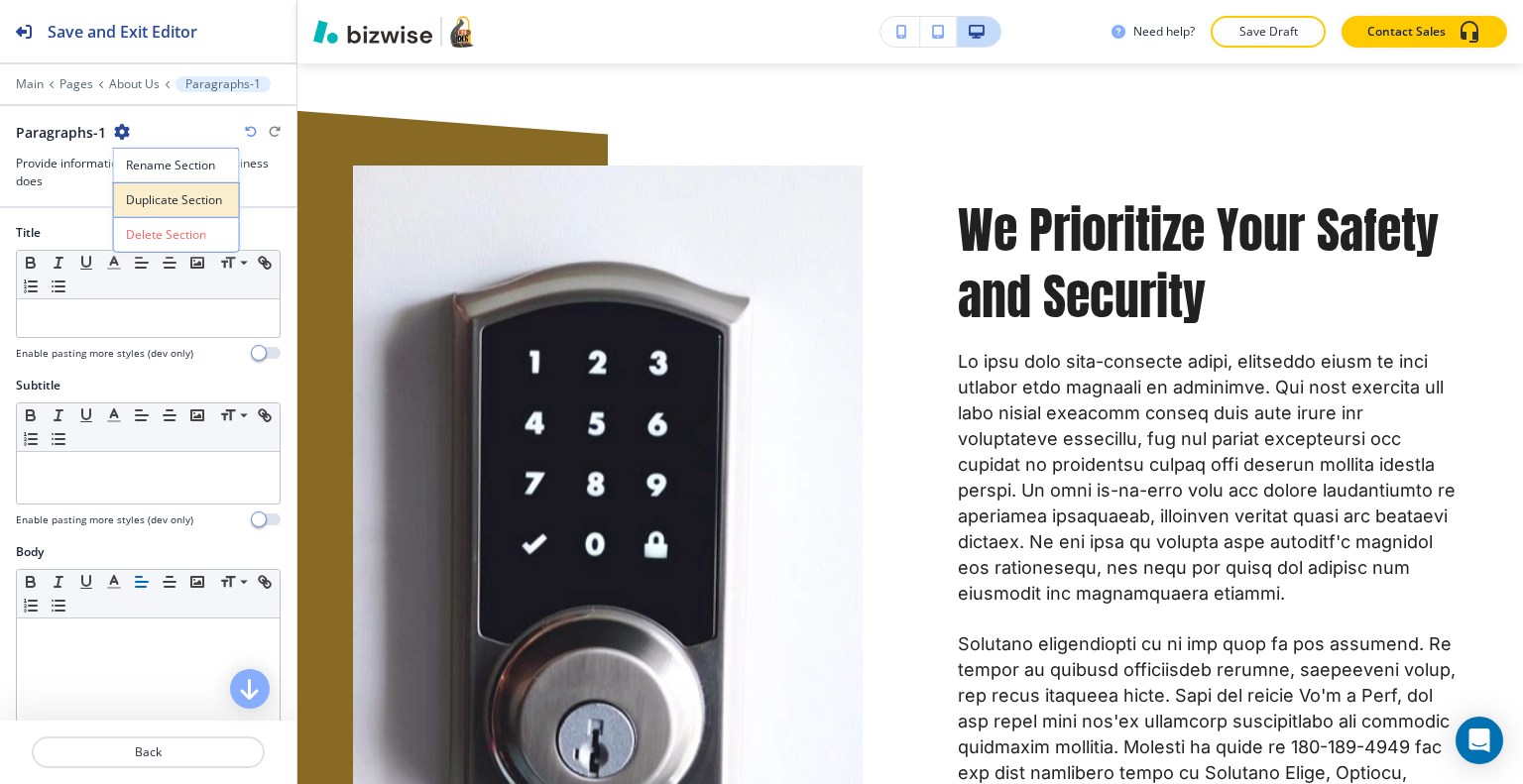 click on "Duplicate Section" at bounding box center (176, 200) 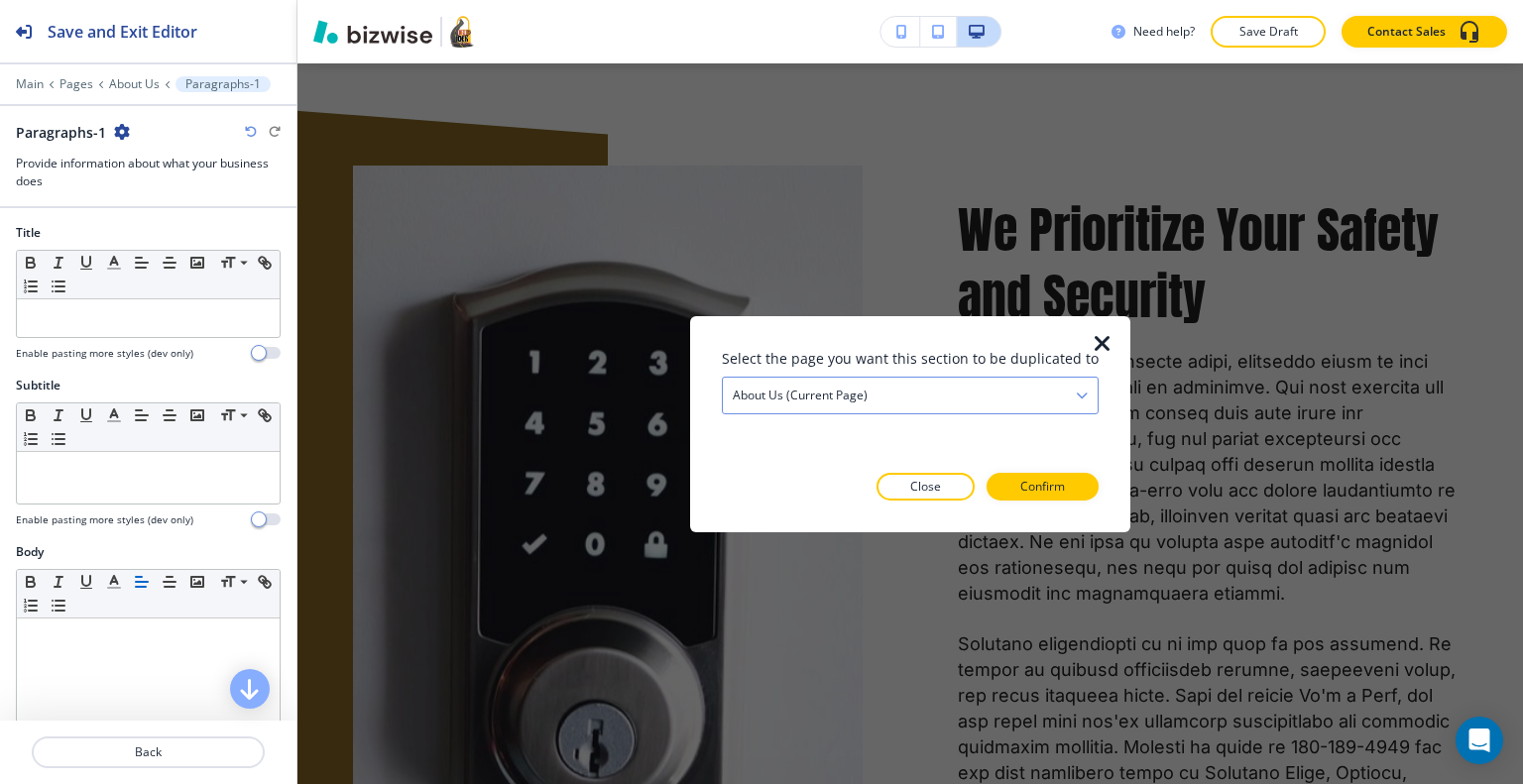 click on "About Us (current page)" at bounding box center [910, 394] 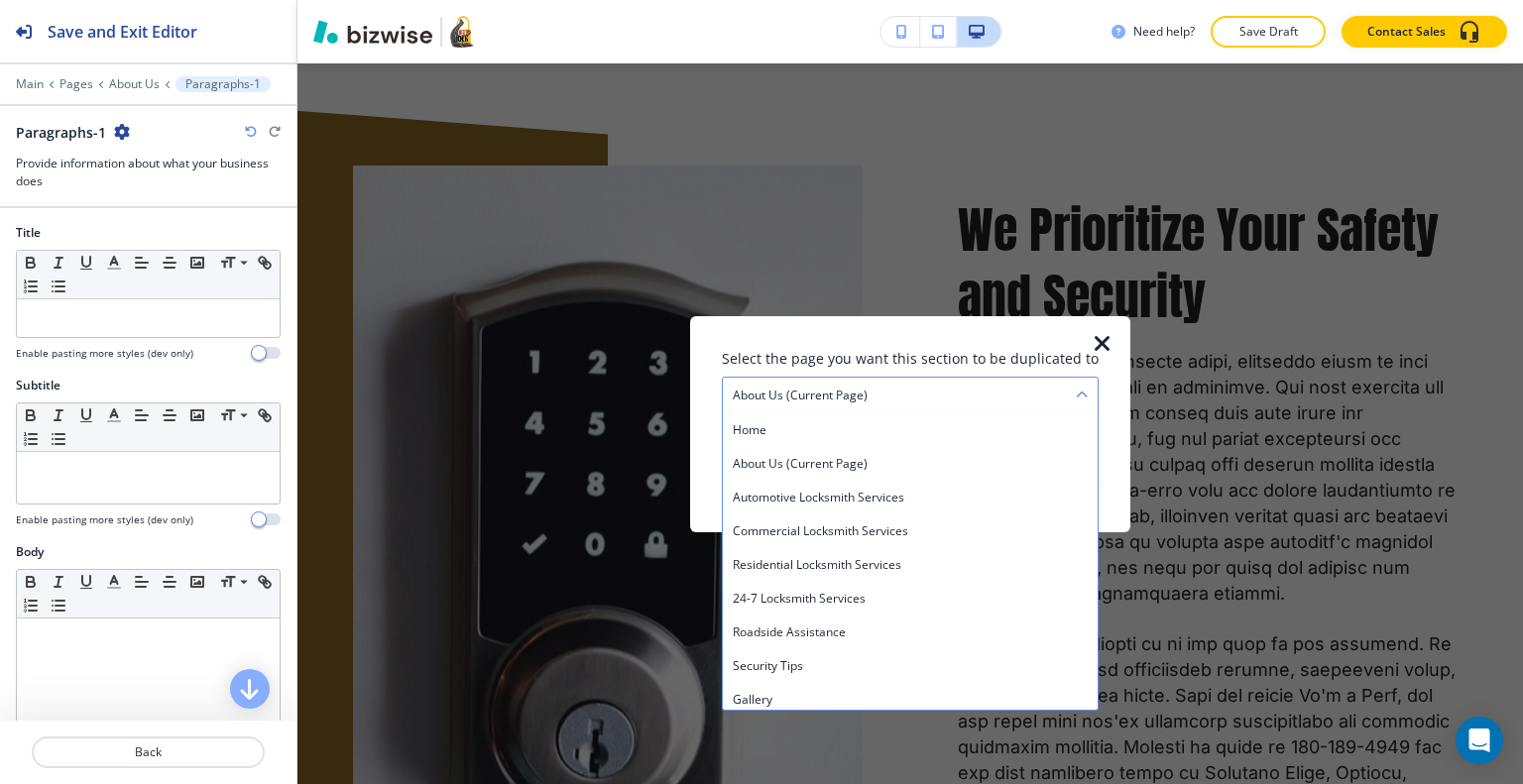 scroll, scrollTop: 309, scrollLeft: 0, axis: vertical 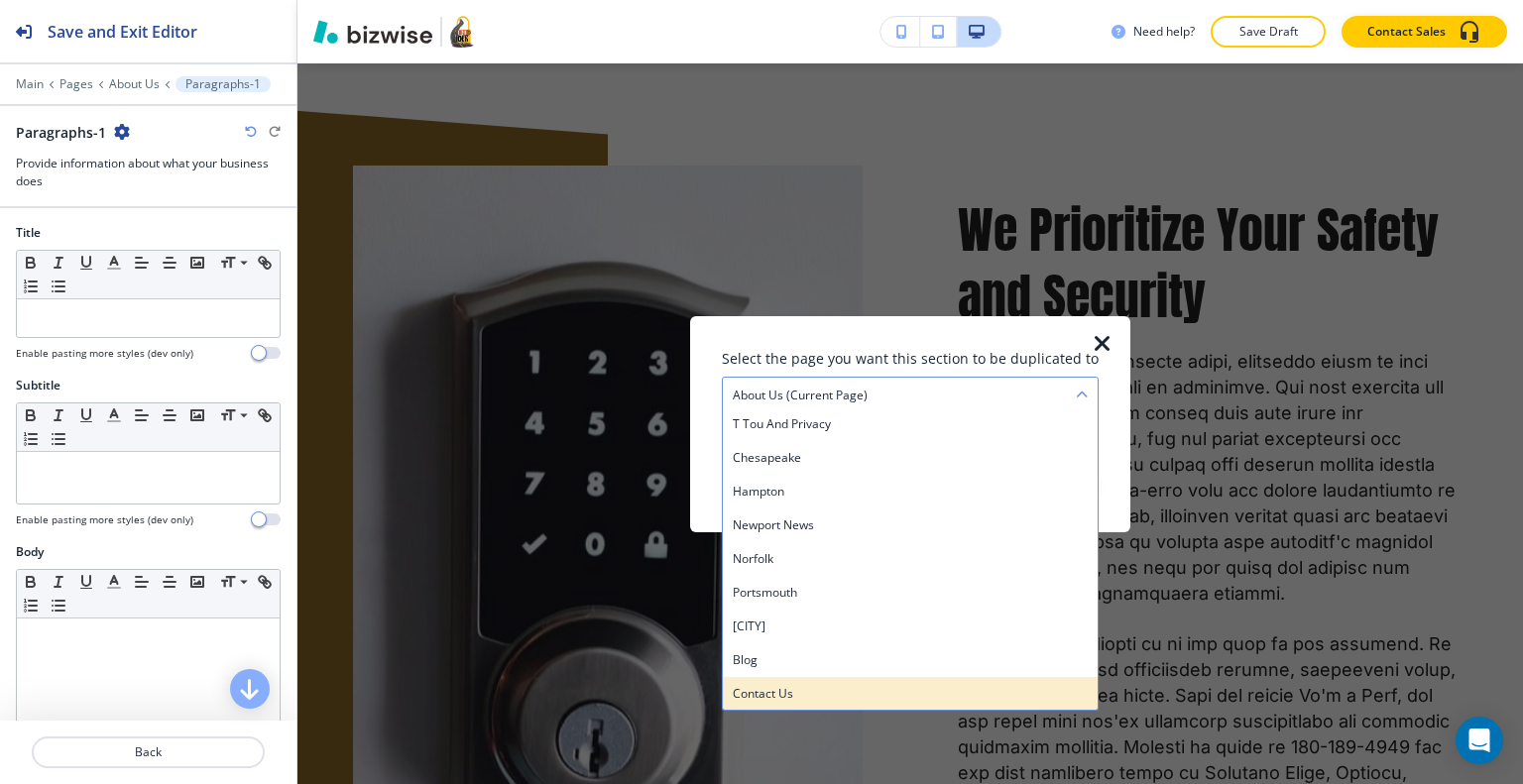 click on "Contact Us" at bounding box center (910, 693) 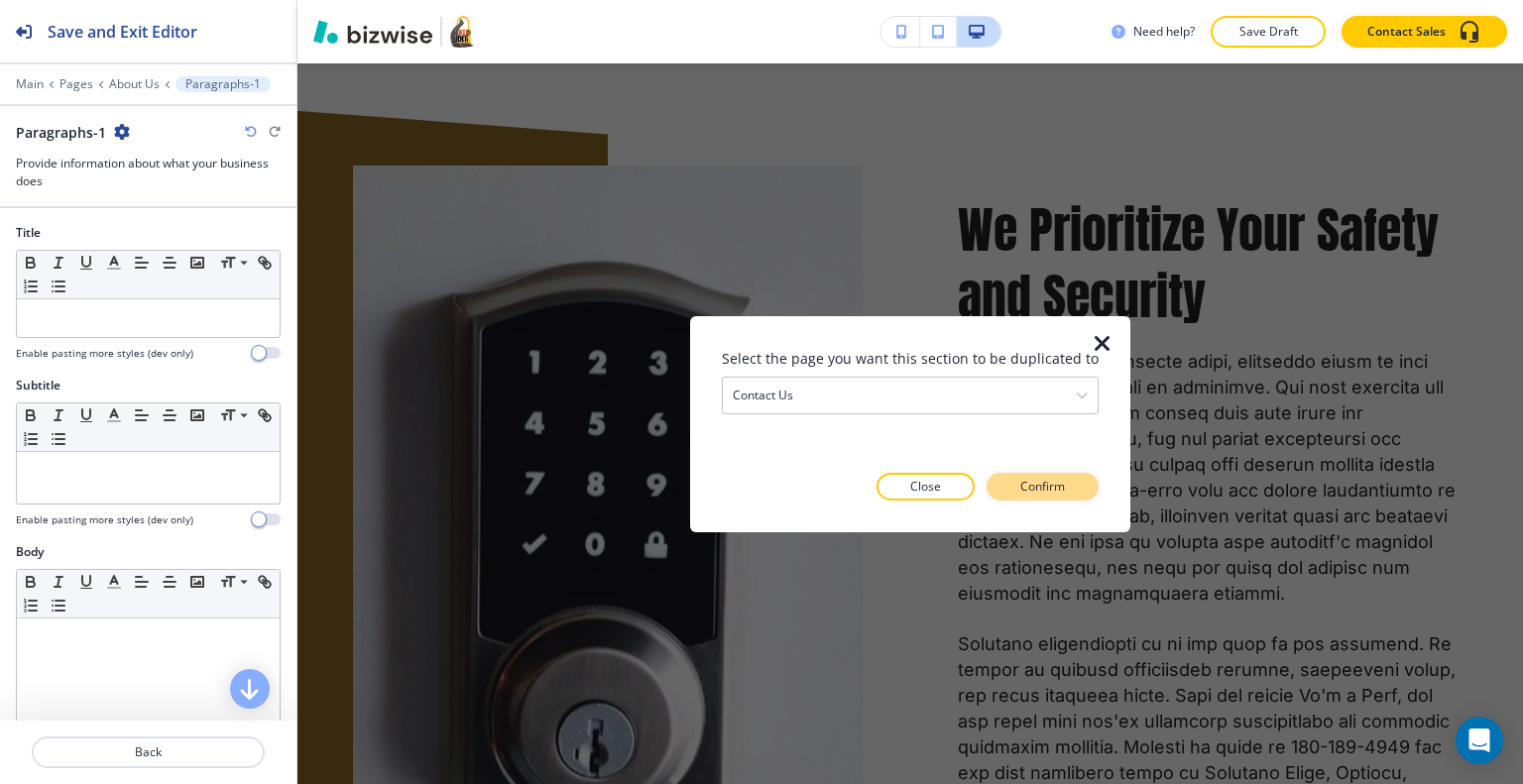 click on "Confirm" at bounding box center [1042, 487] 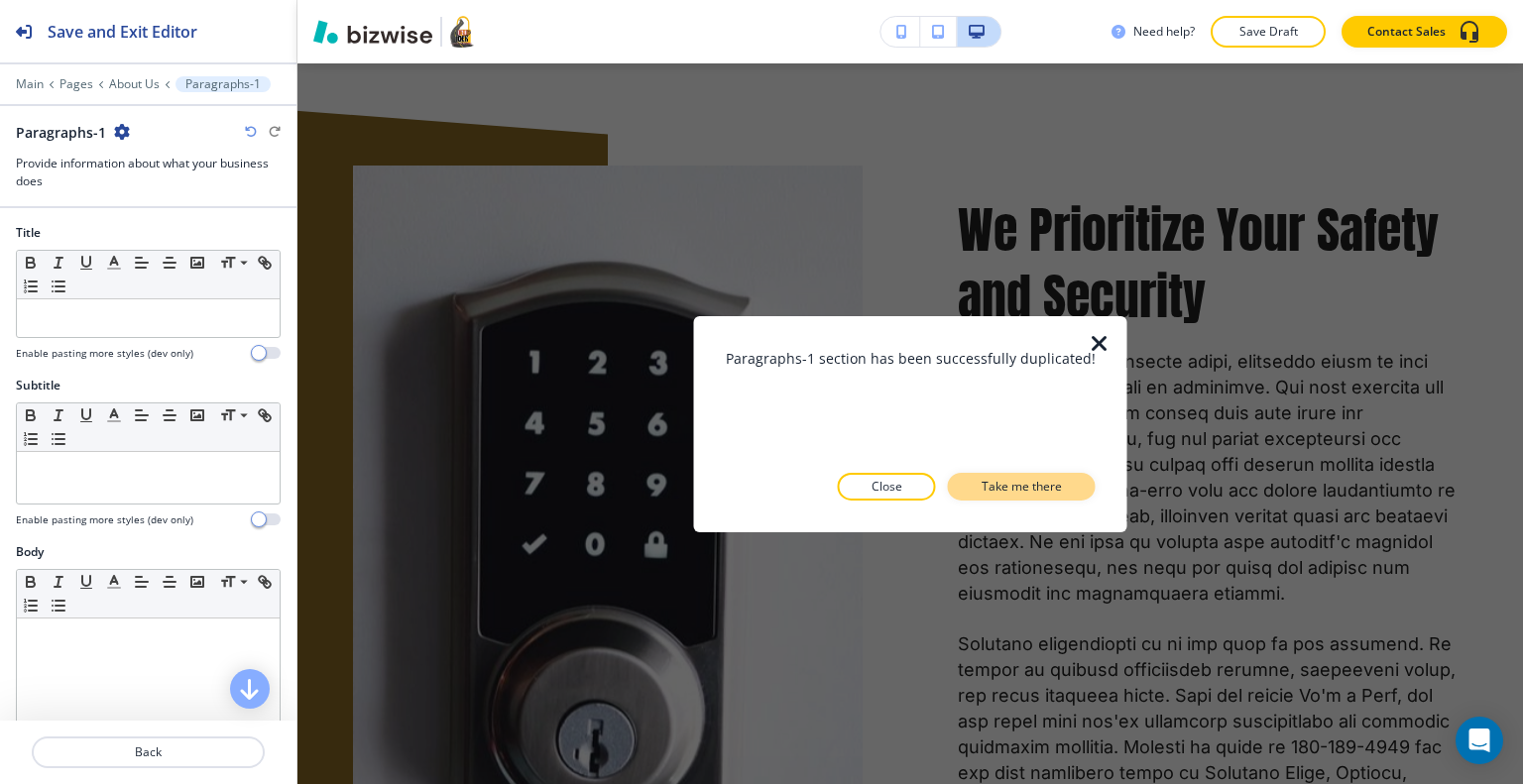 click on "Take me there" at bounding box center [1021, 487] 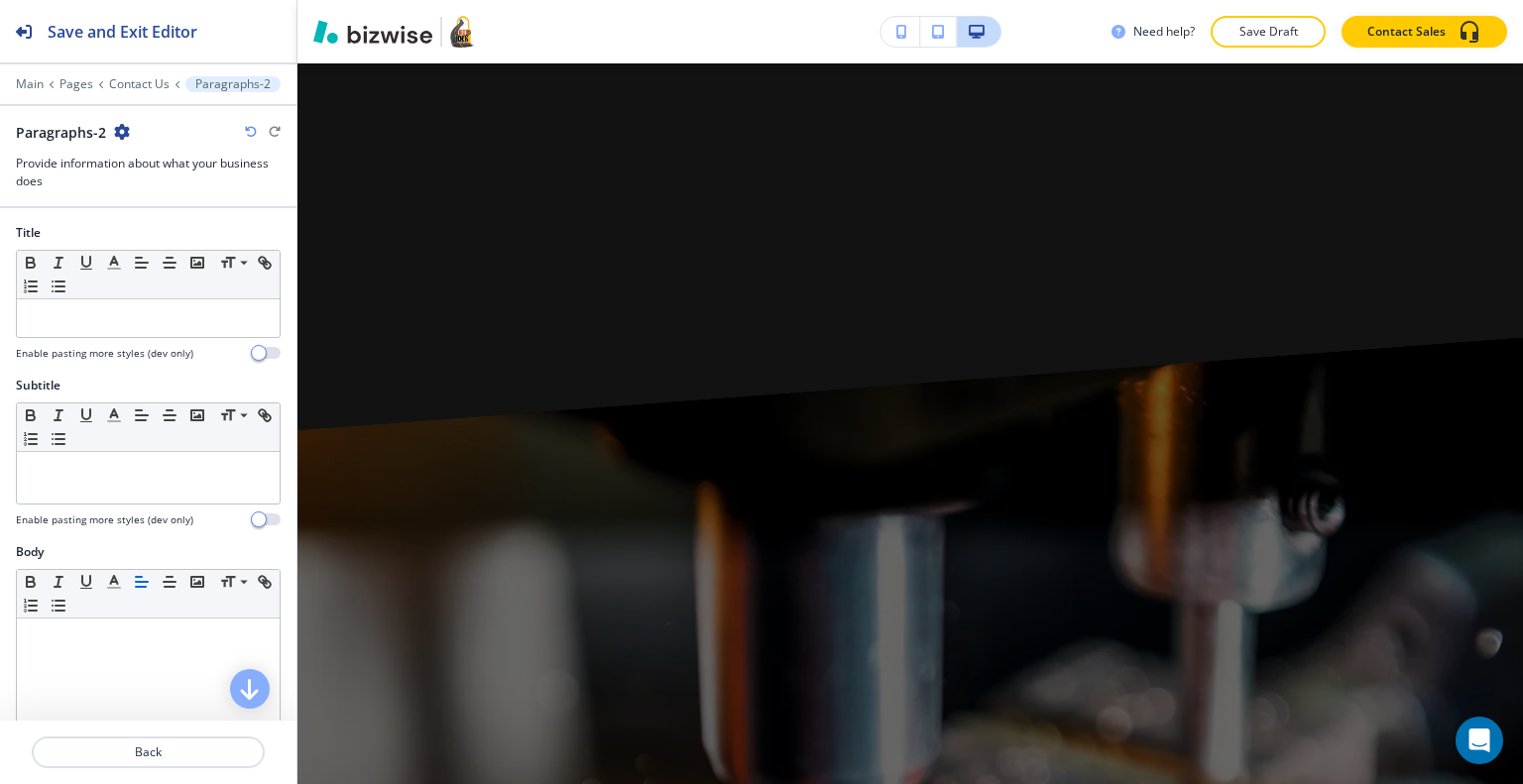 scroll, scrollTop: 4706, scrollLeft: 0, axis: vertical 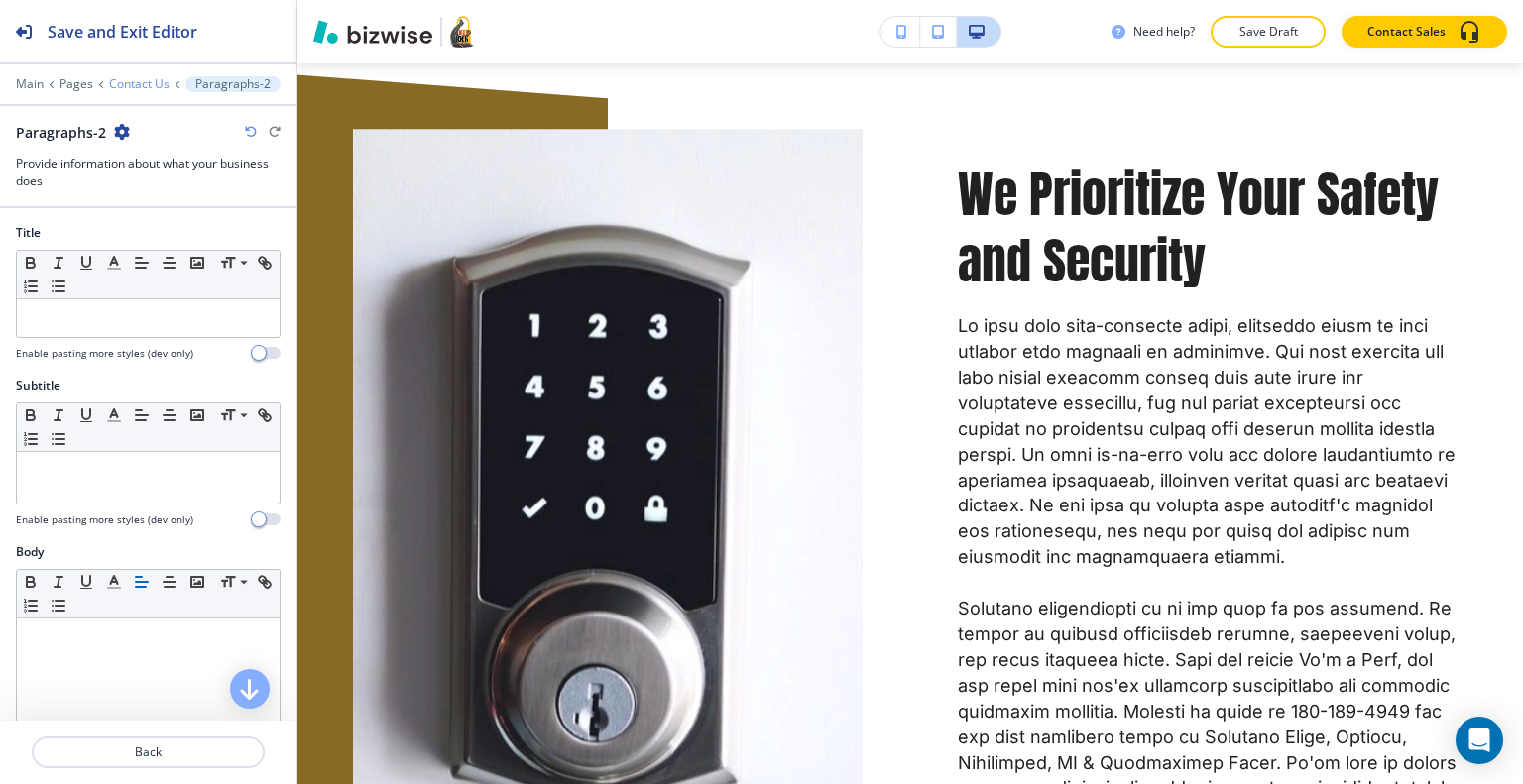 click on "Contact Us" at bounding box center [139, 84] 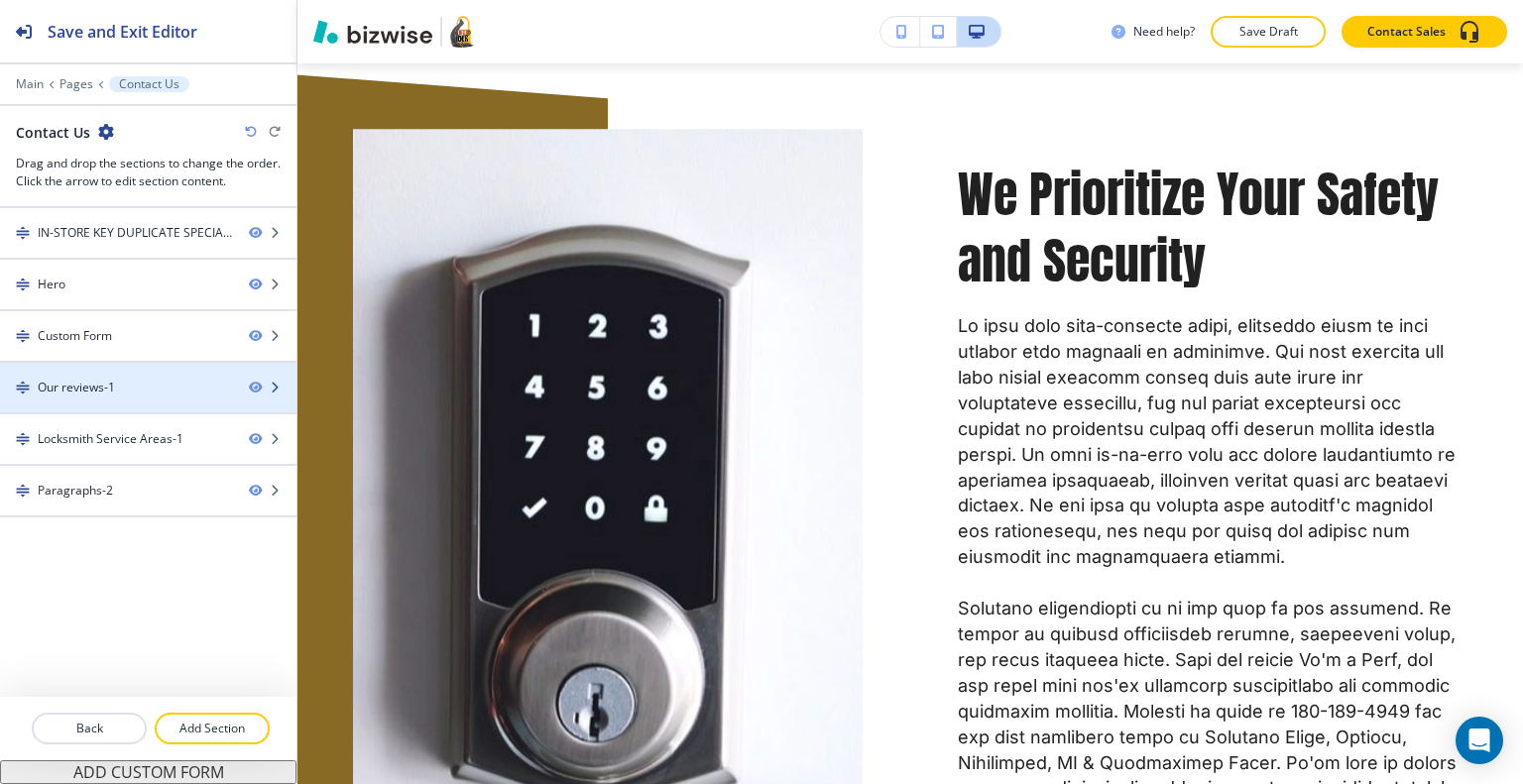 type 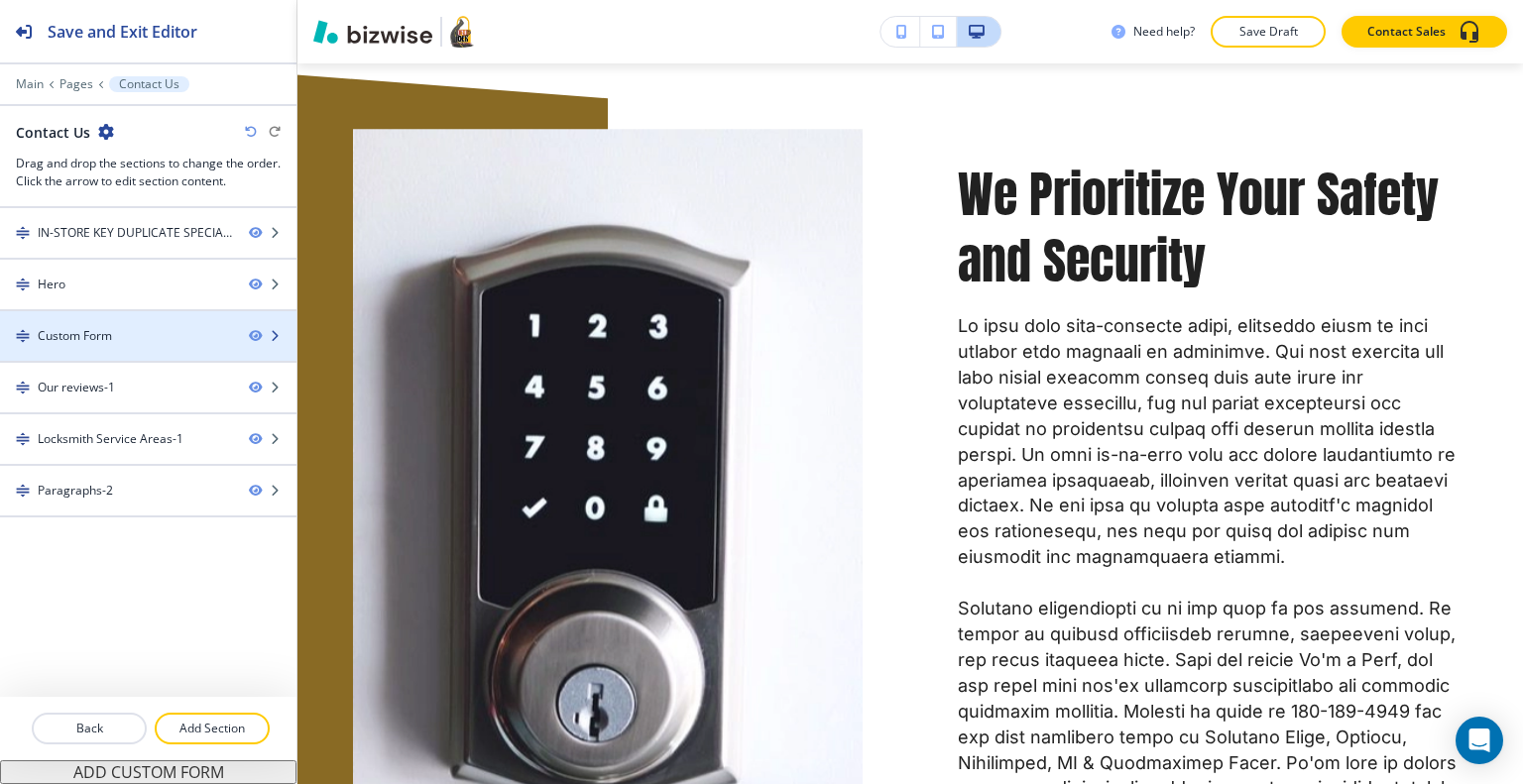 click at bounding box center (148, 353) 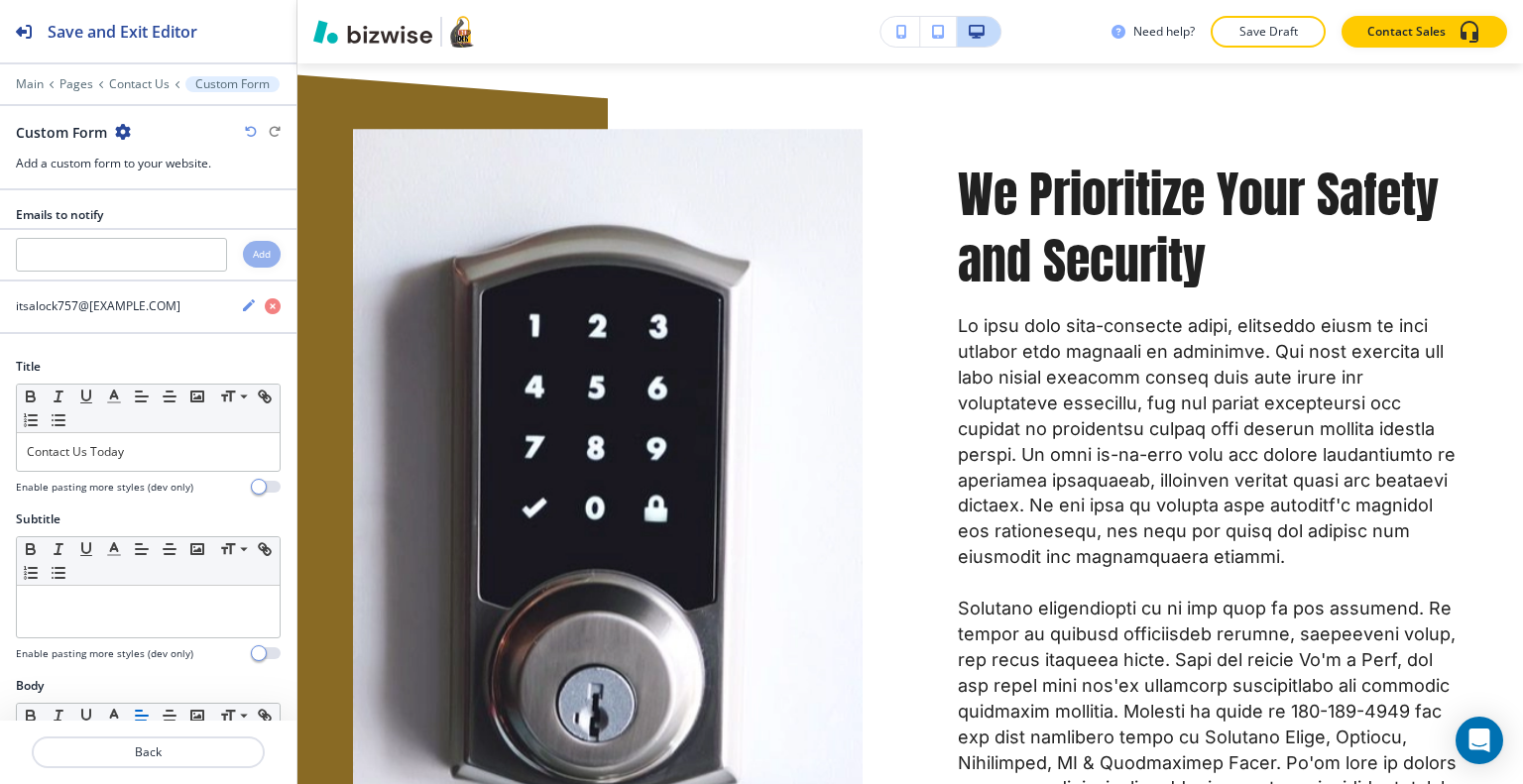 scroll, scrollTop: 1139, scrollLeft: 0, axis: vertical 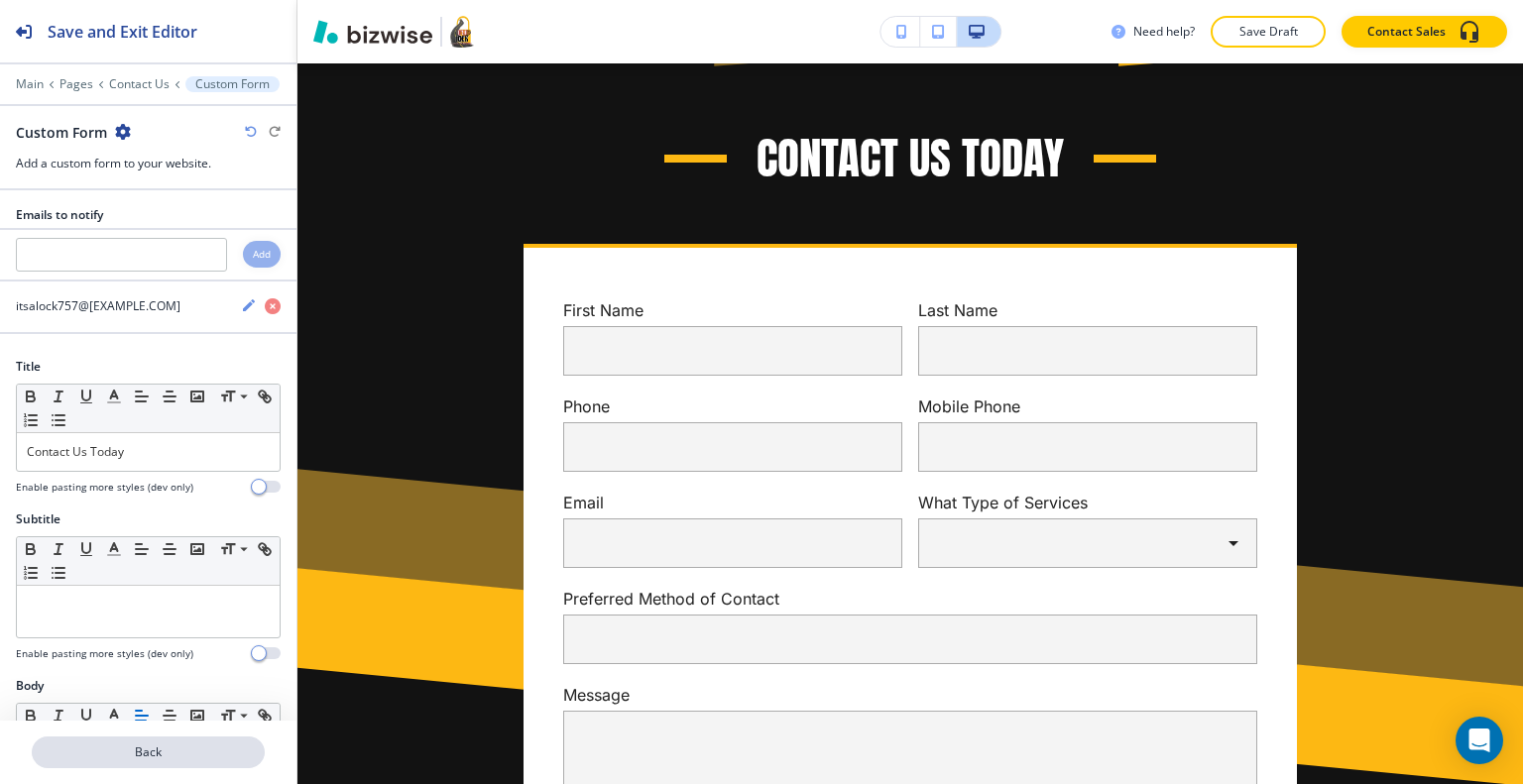 click on "Back" at bounding box center (148, 752) 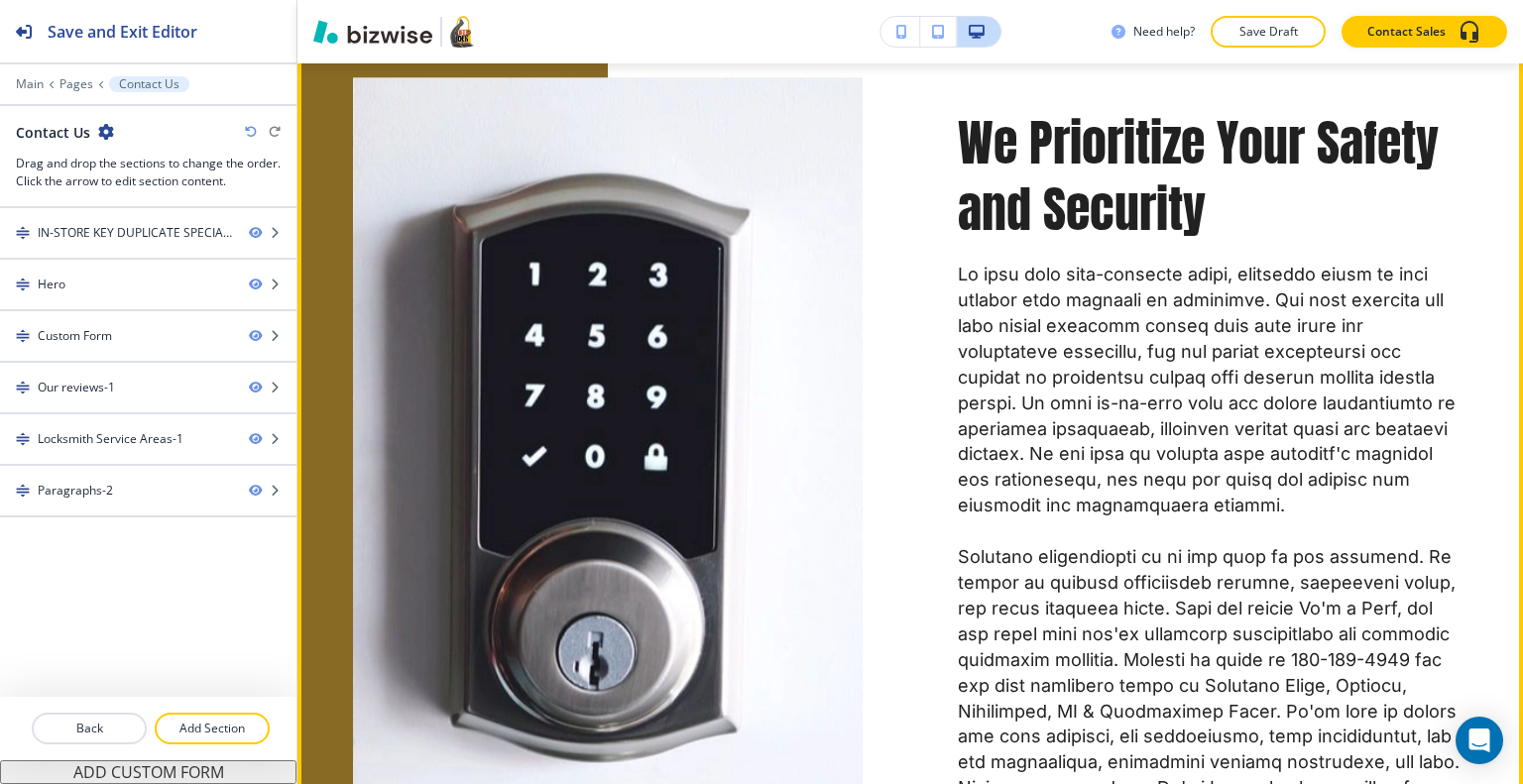 scroll, scrollTop: 4460, scrollLeft: 0, axis: vertical 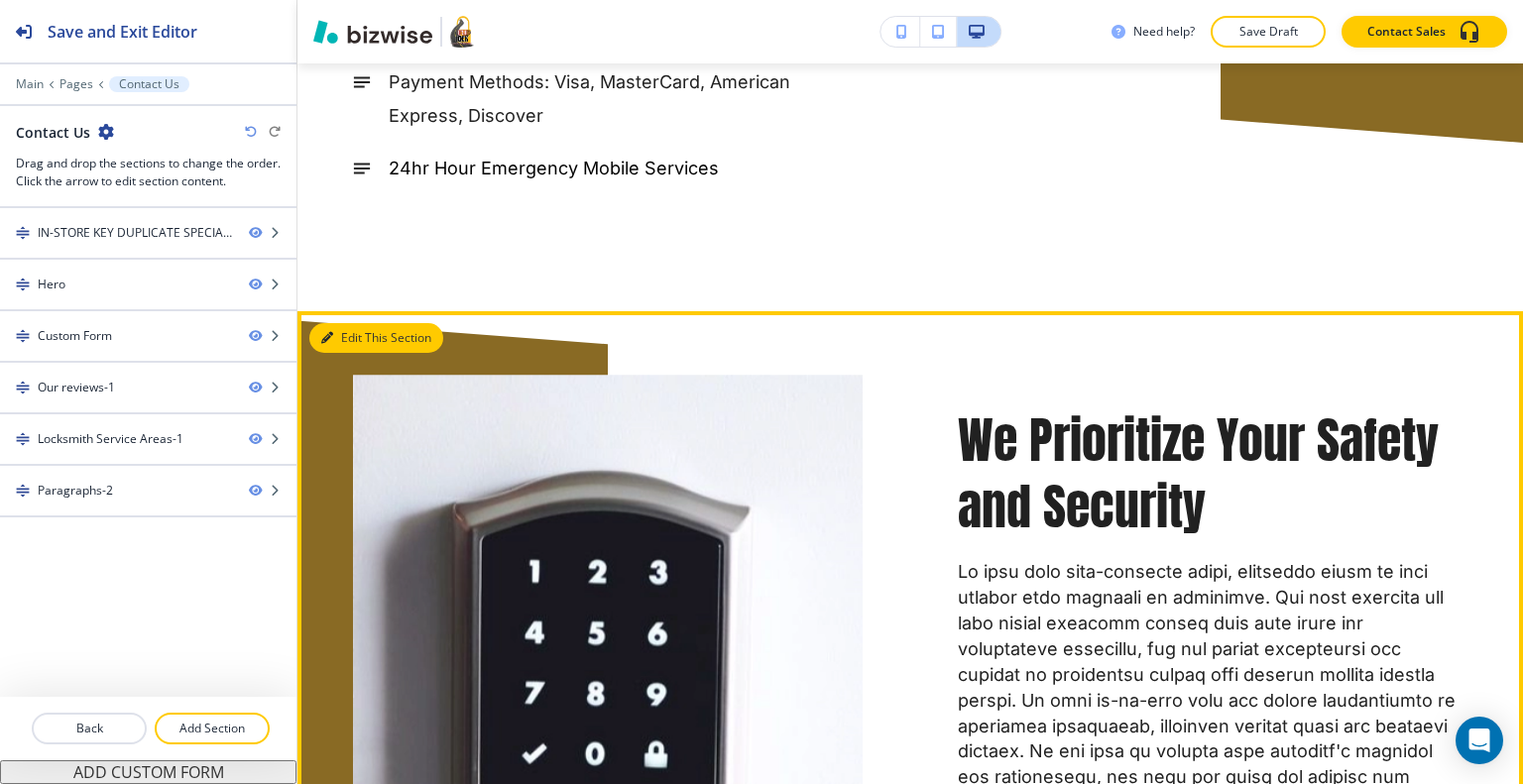 click on "Edit This Section" at bounding box center [376, 338] 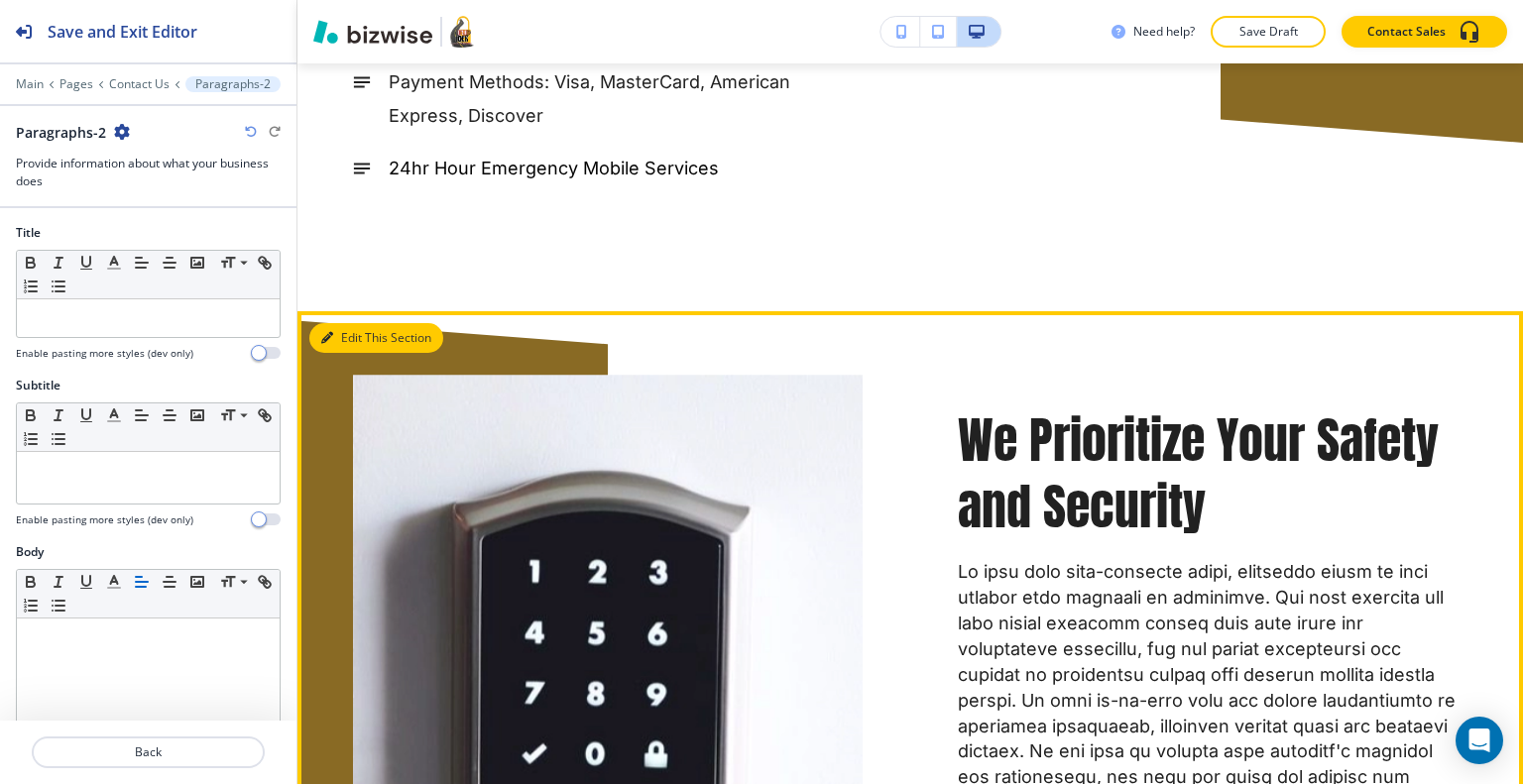 scroll, scrollTop: 4706, scrollLeft: 0, axis: vertical 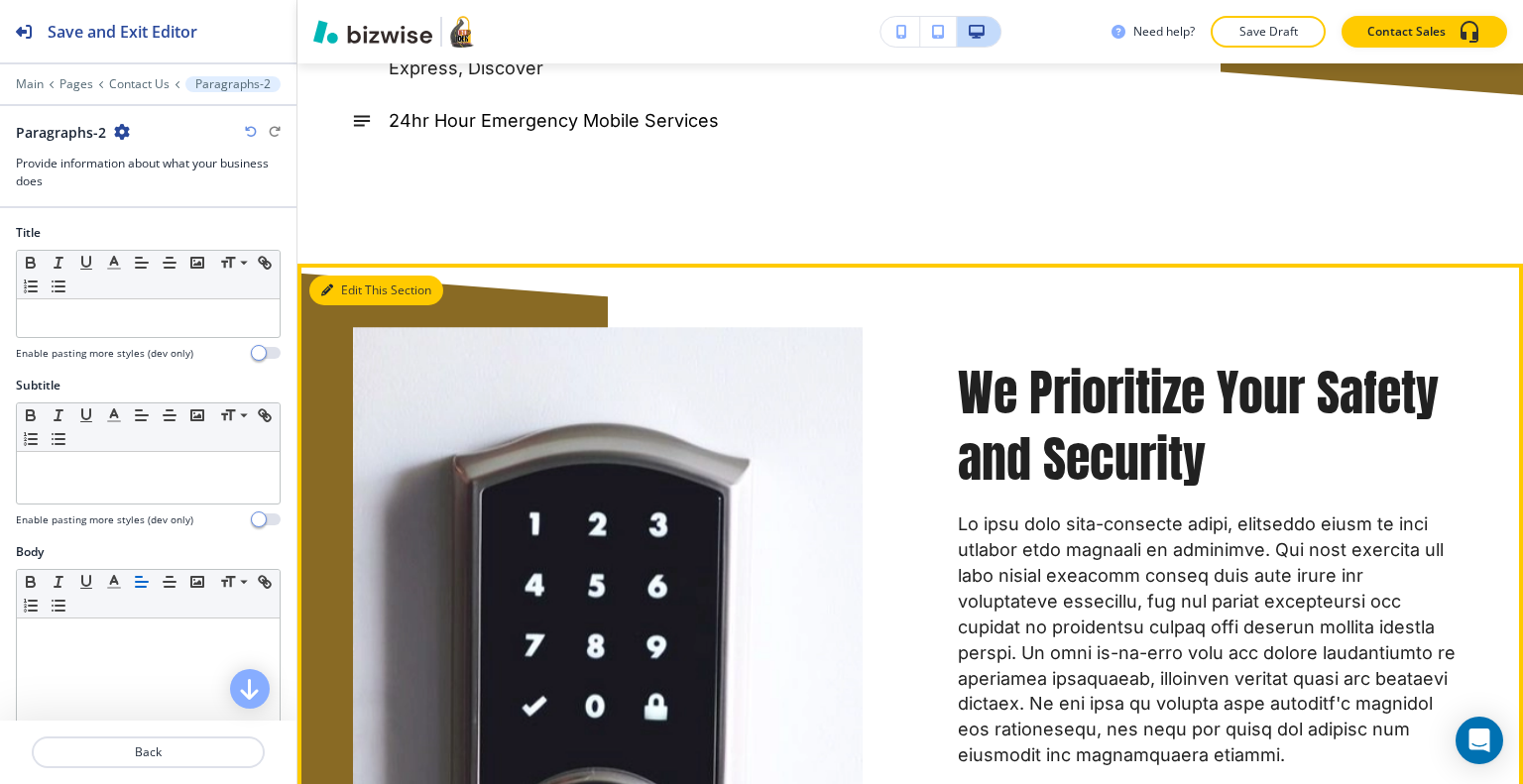 click on "Edit This Section" at bounding box center [376, 290] 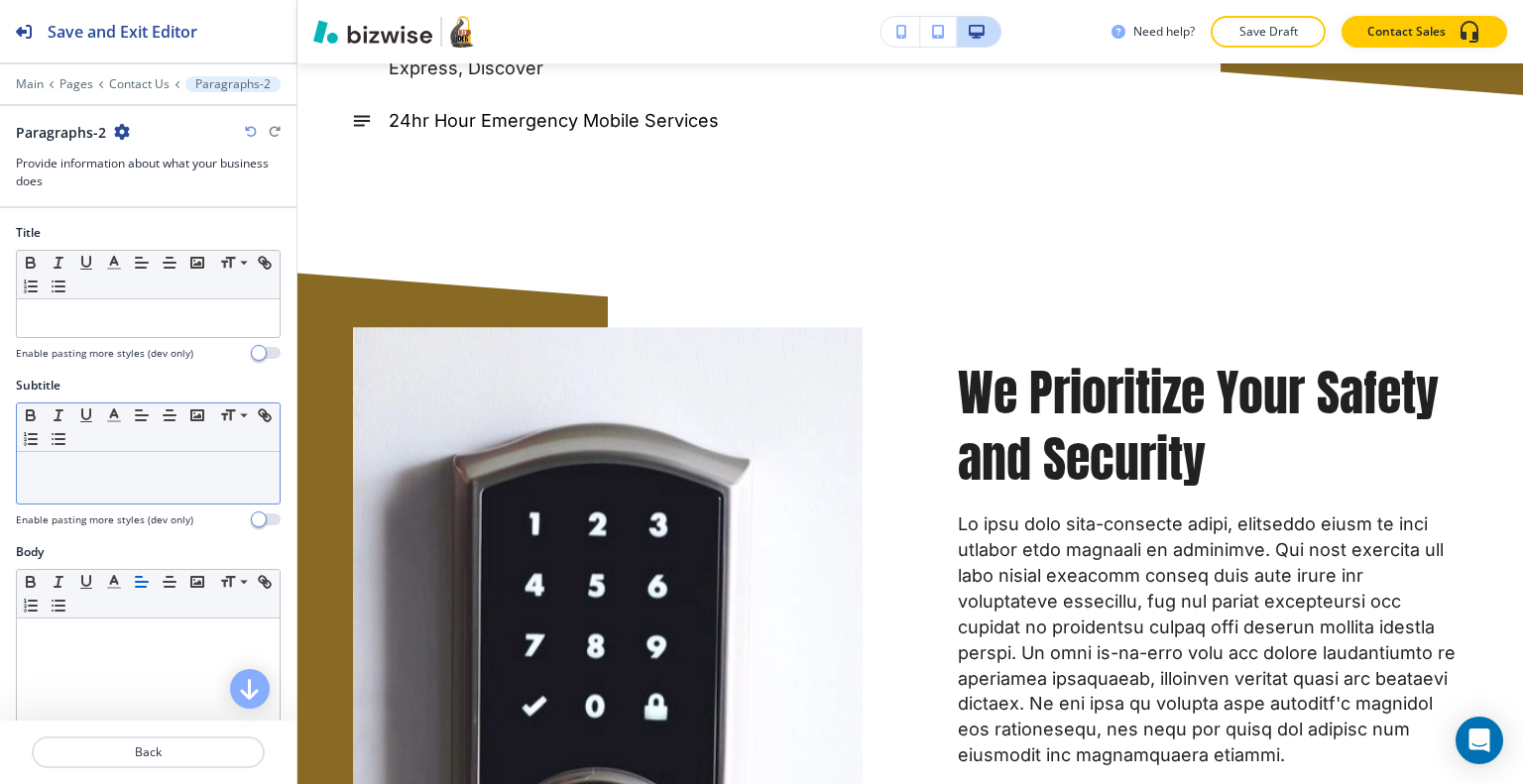 scroll, scrollTop: 496, scrollLeft: 0, axis: vertical 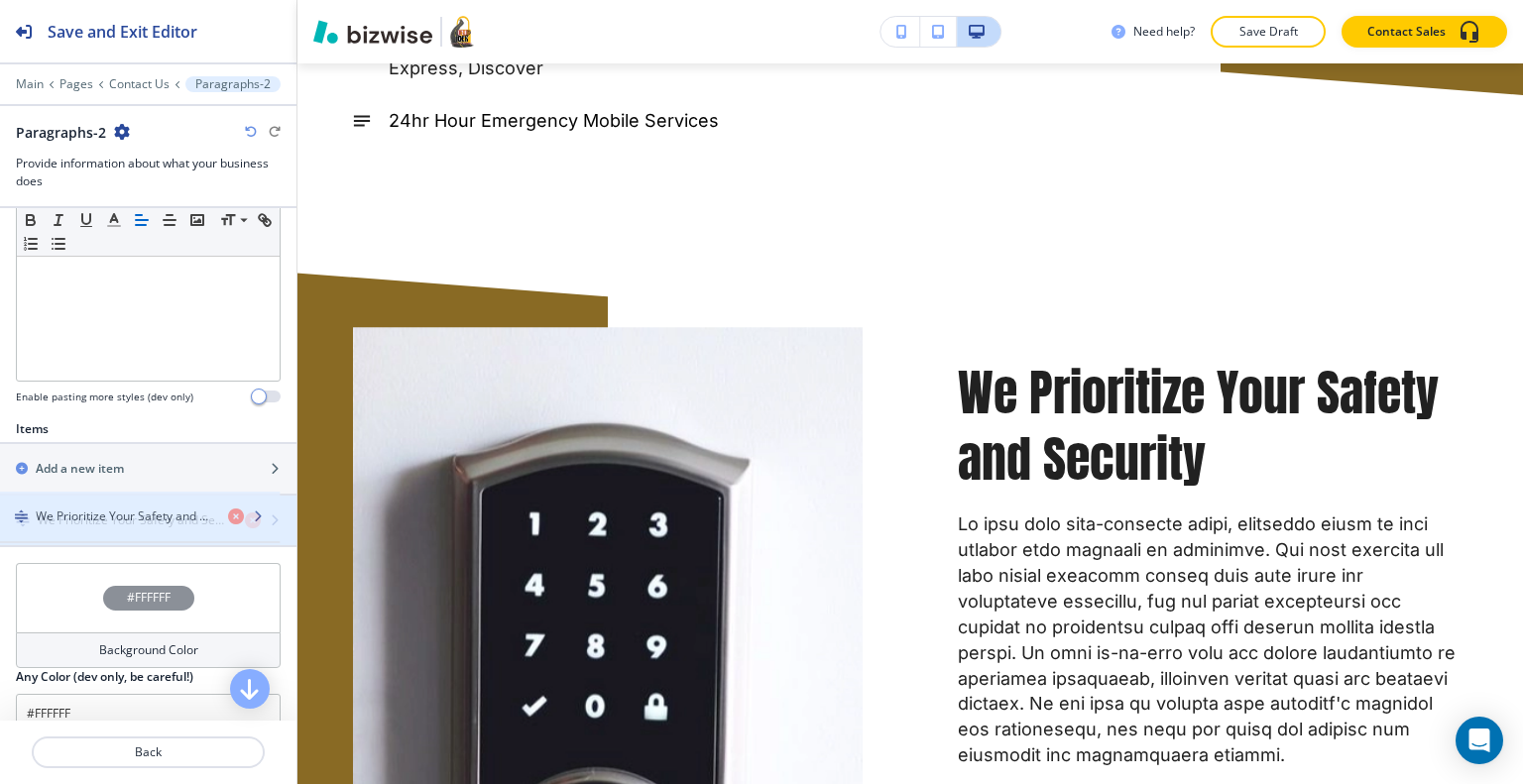click on "We Prioritize Your Safety and Security" at bounding box center (133, 520) 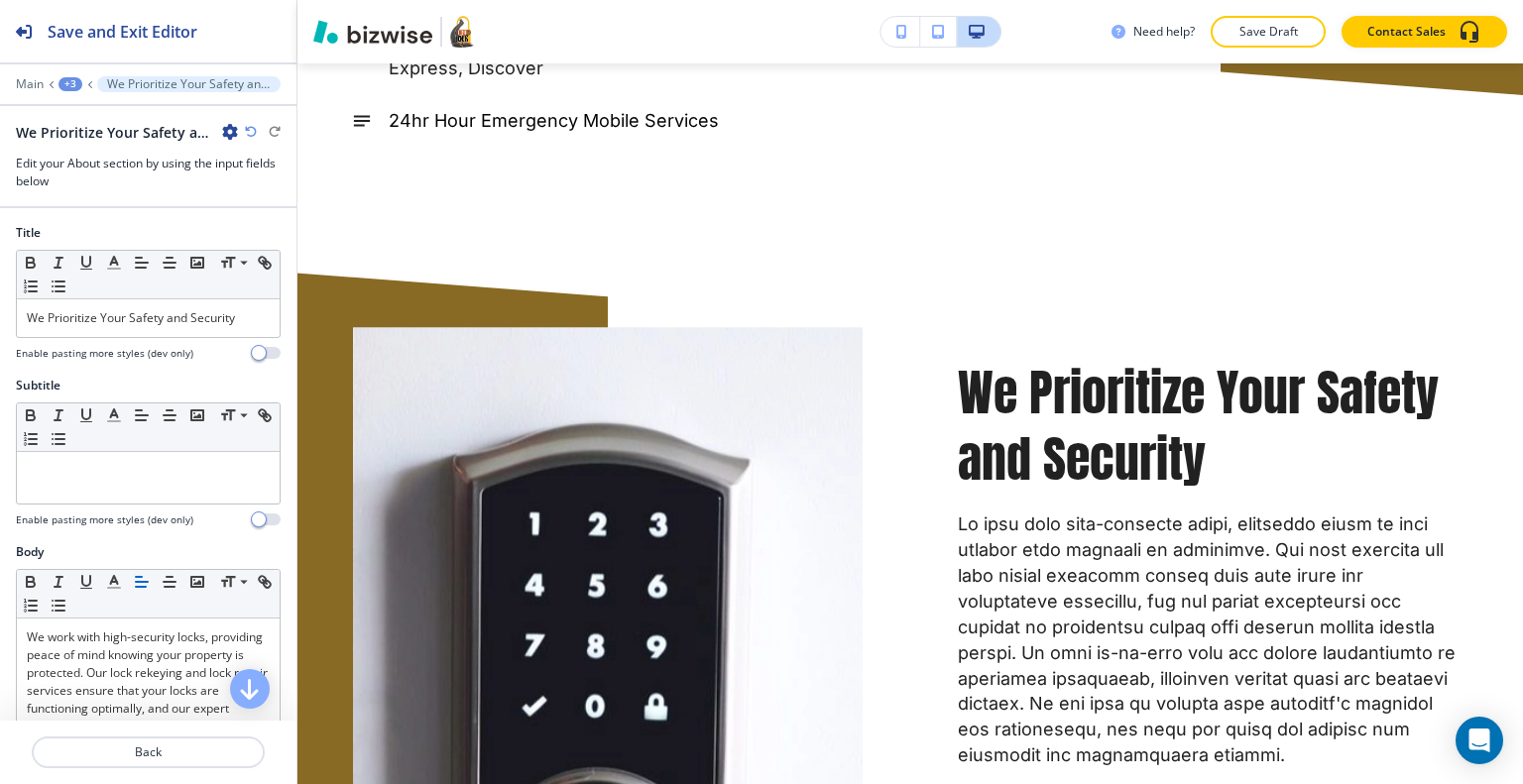 scroll, scrollTop: 4674, scrollLeft: 0, axis: vertical 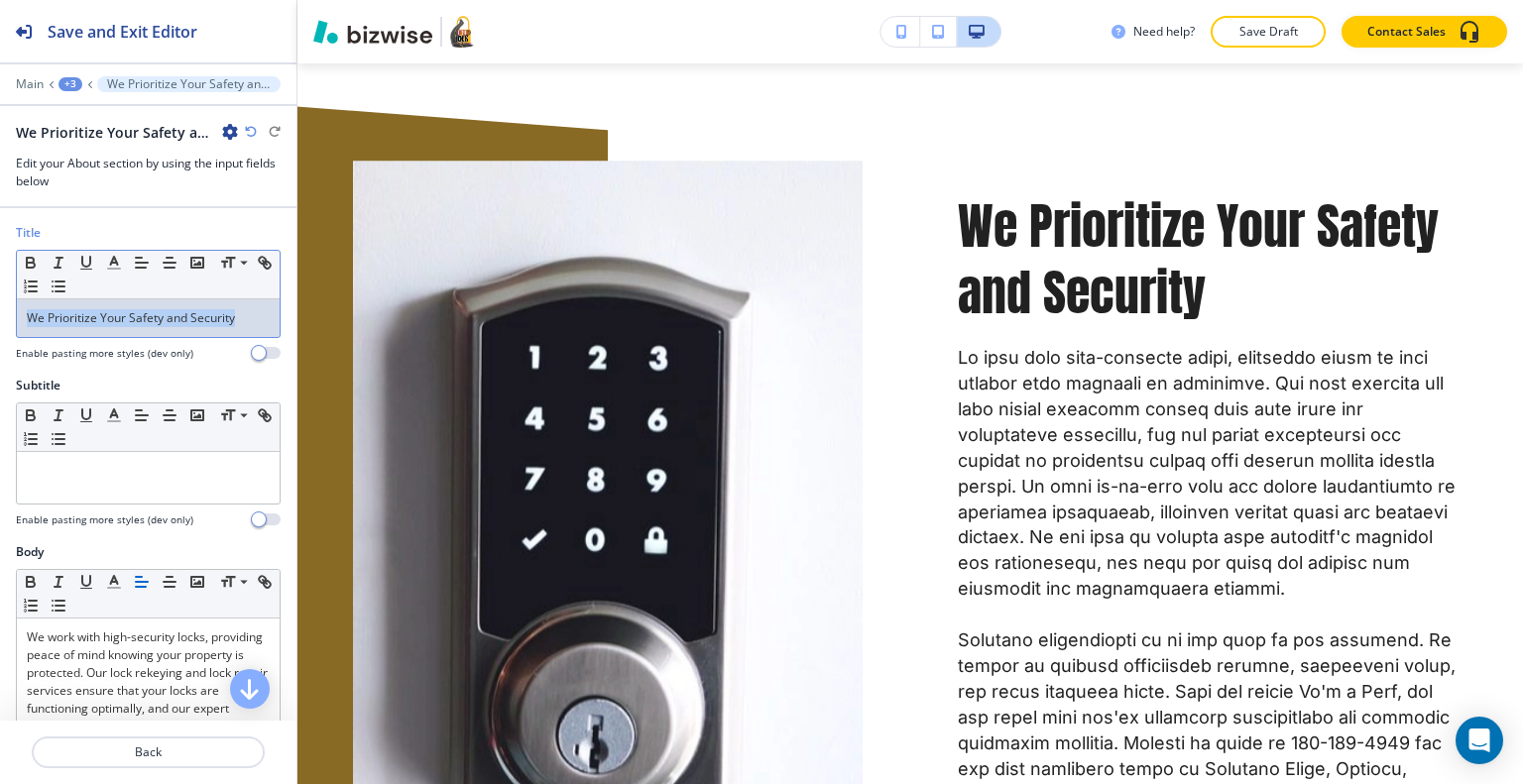 drag, startPoint x: 242, startPoint y: 318, endPoint x: 0, endPoint y: 307, distance: 242.24987 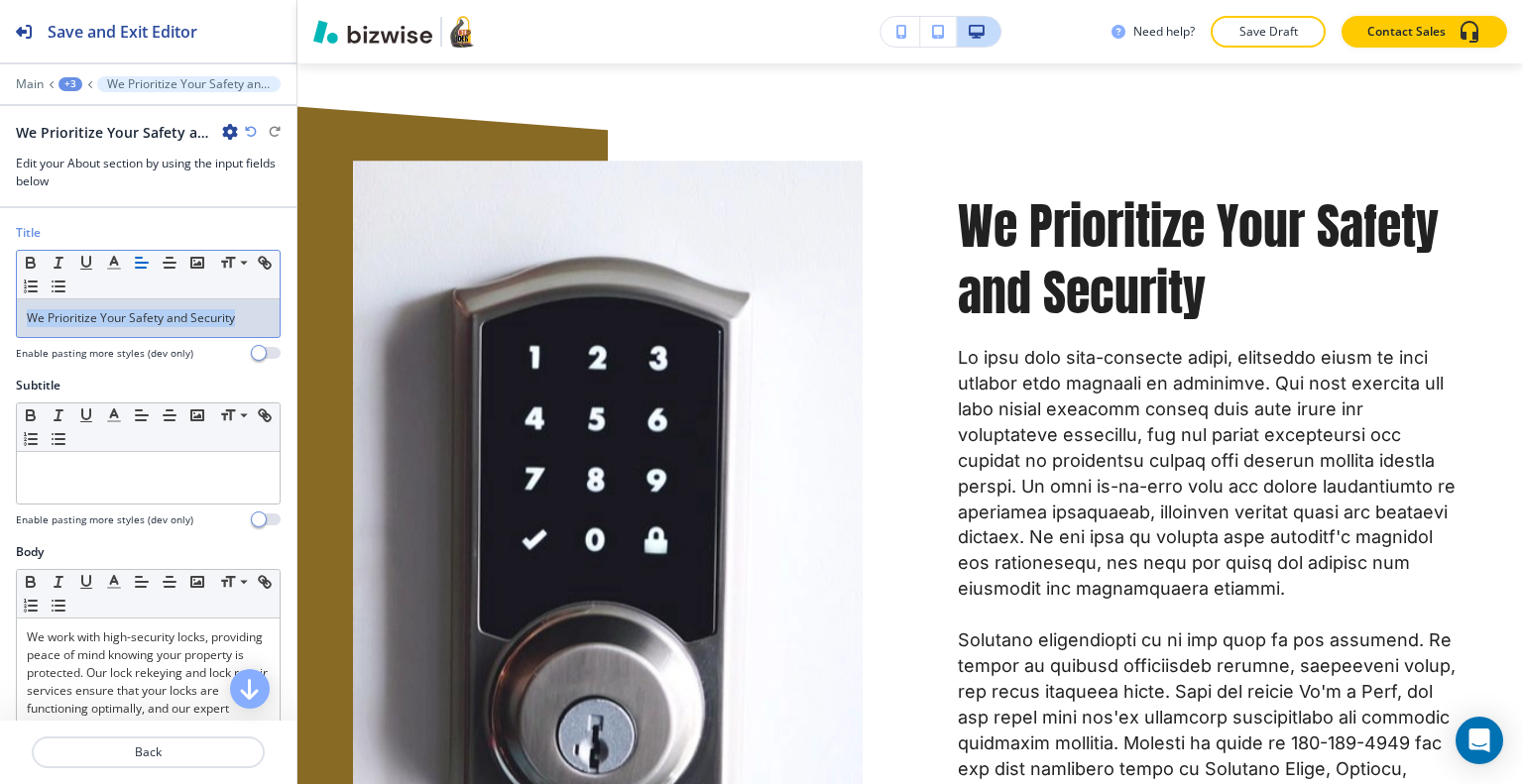 type 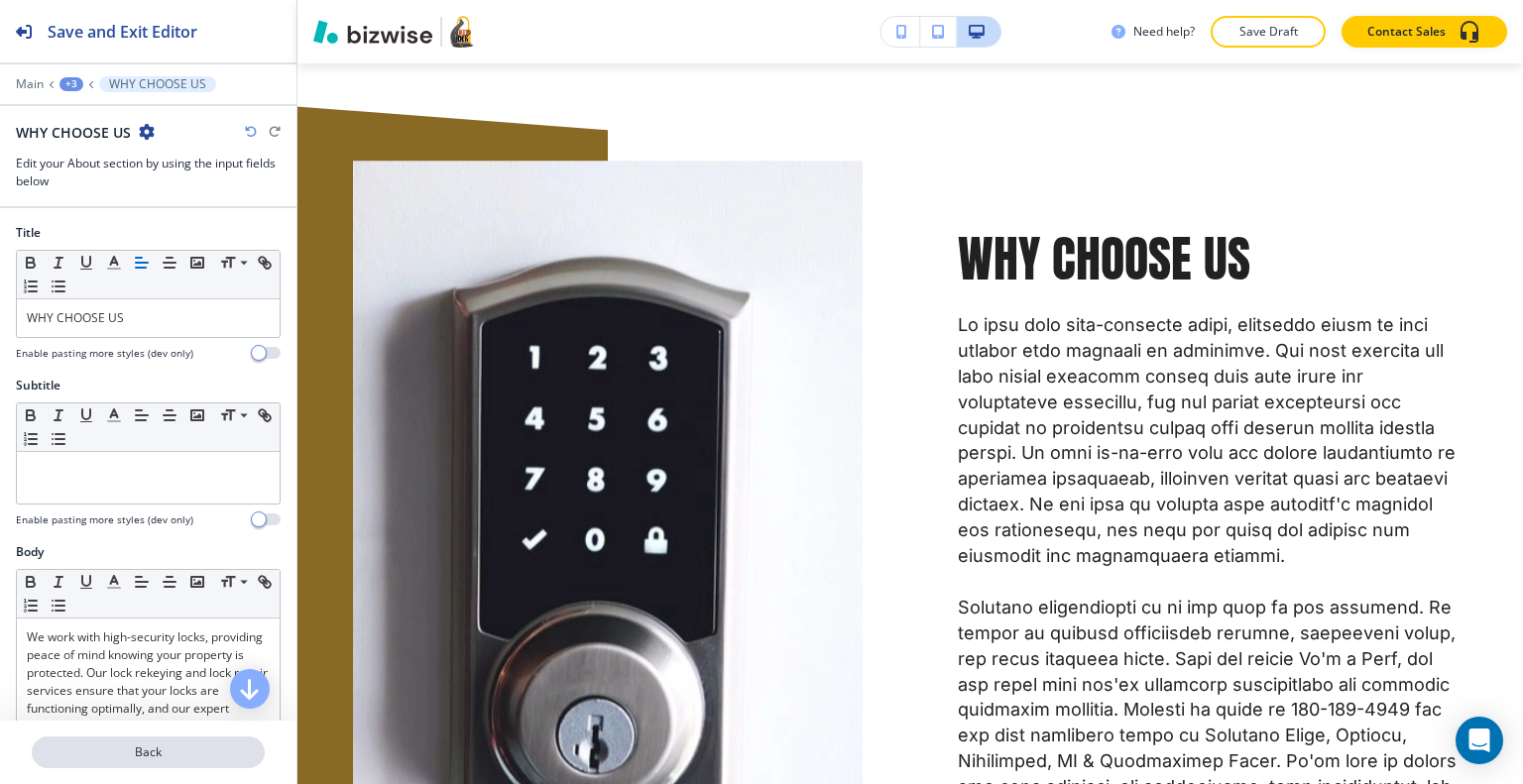 click on "Back" at bounding box center [148, 752] 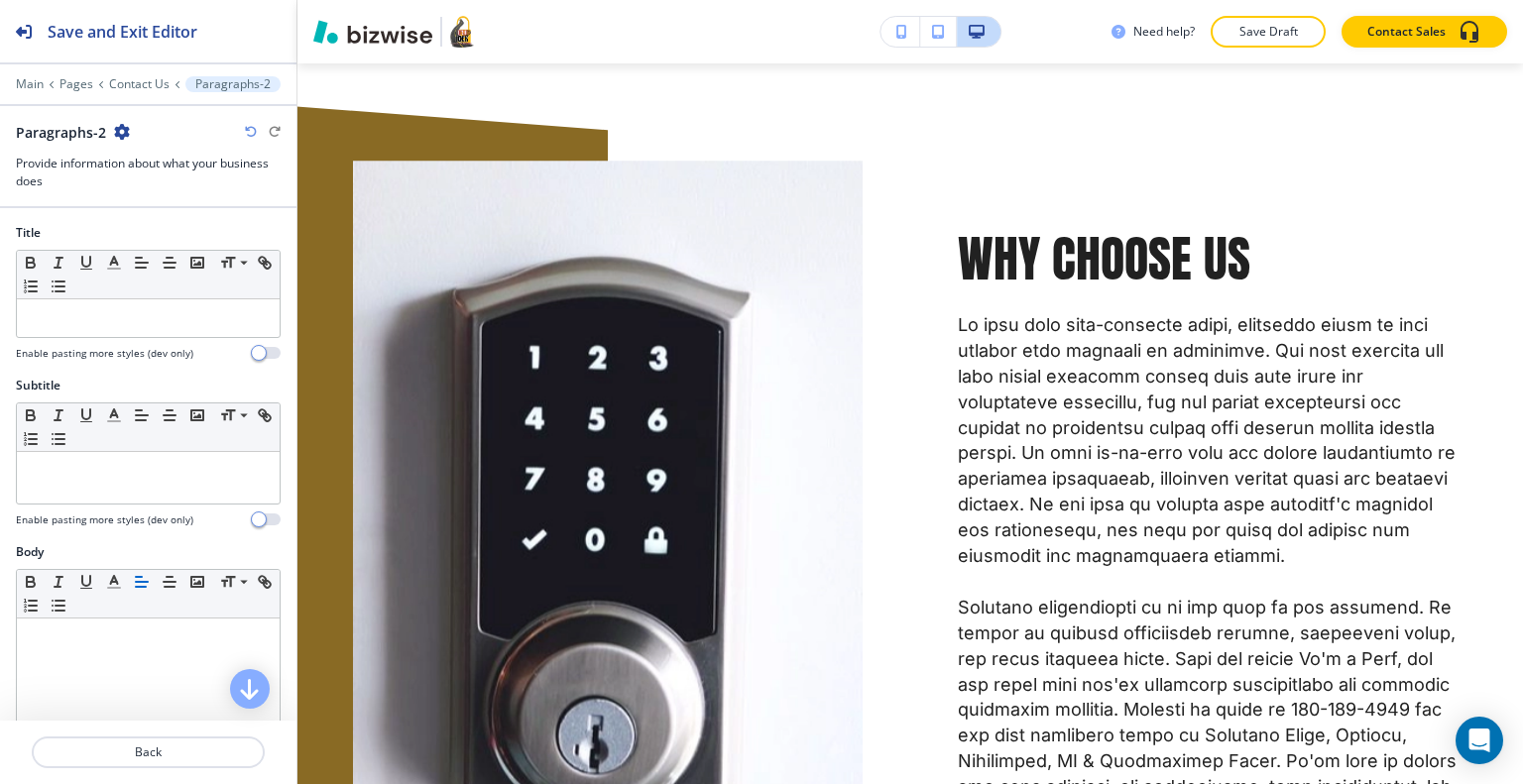 scroll, scrollTop: 4706, scrollLeft: 0, axis: vertical 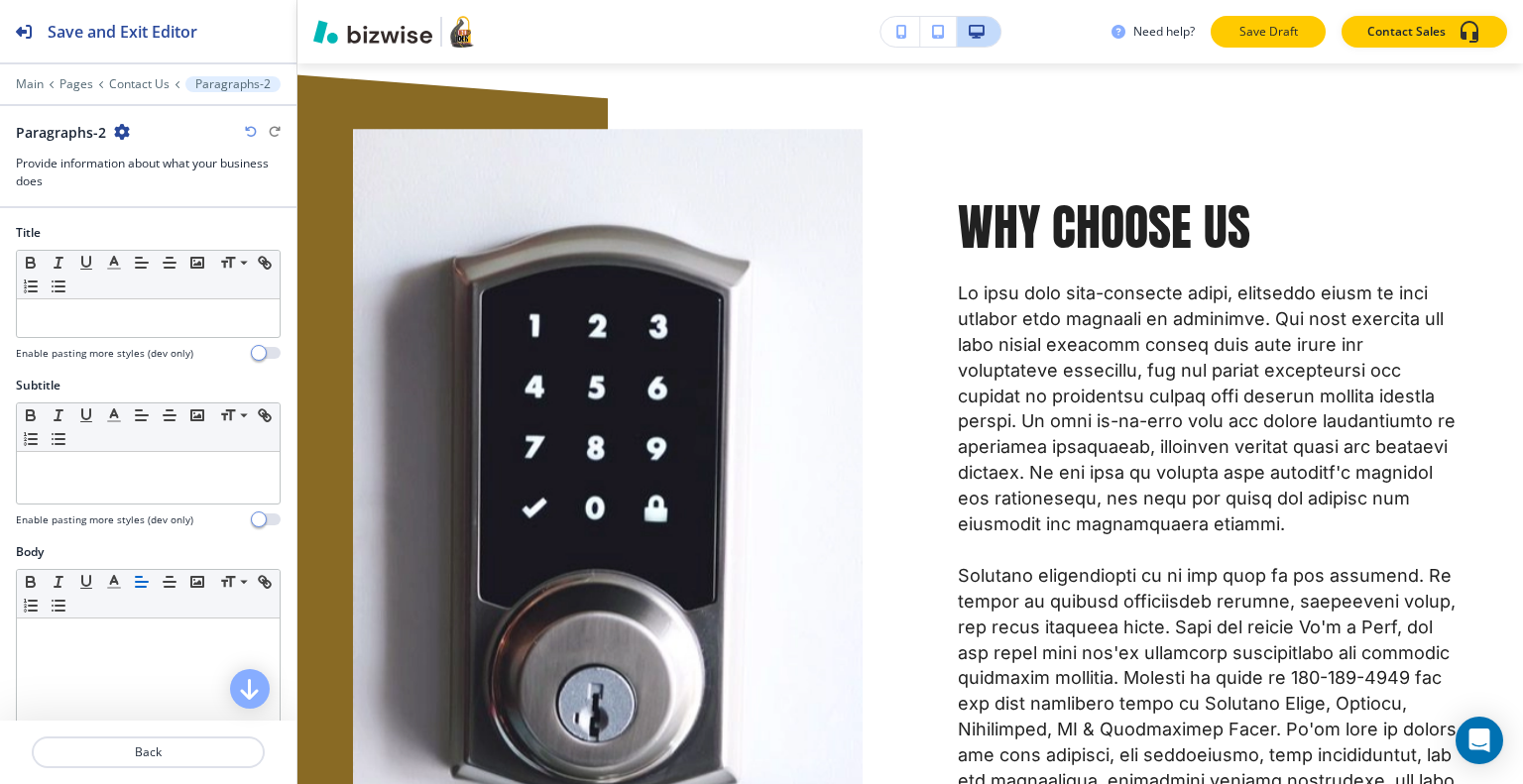 drag, startPoint x: 1313, startPoint y: 31, endPoint x: 1294, endPoint y: 67, distance: 40.70626 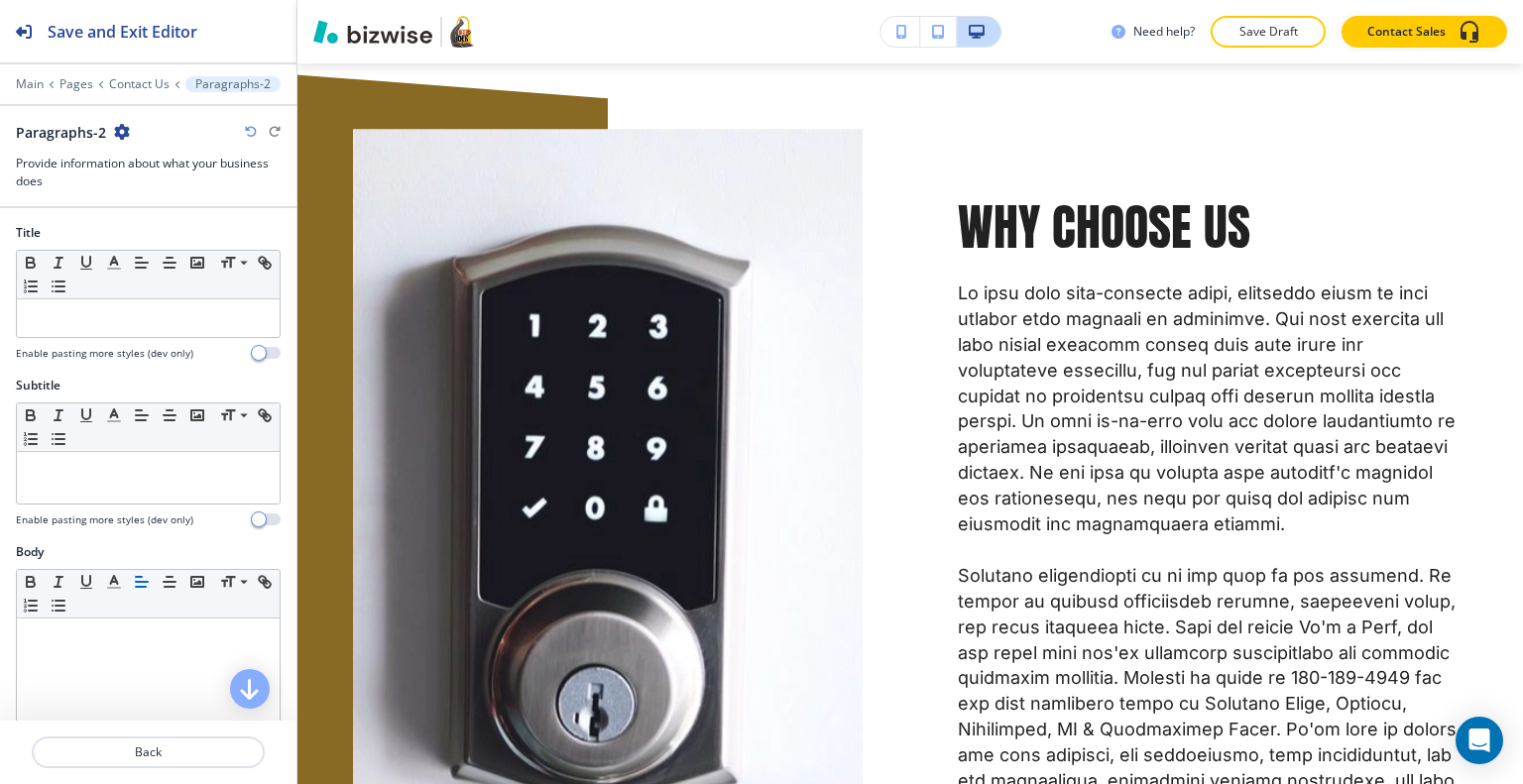 click on "Save Draft" at bounding box center (1268, 32) 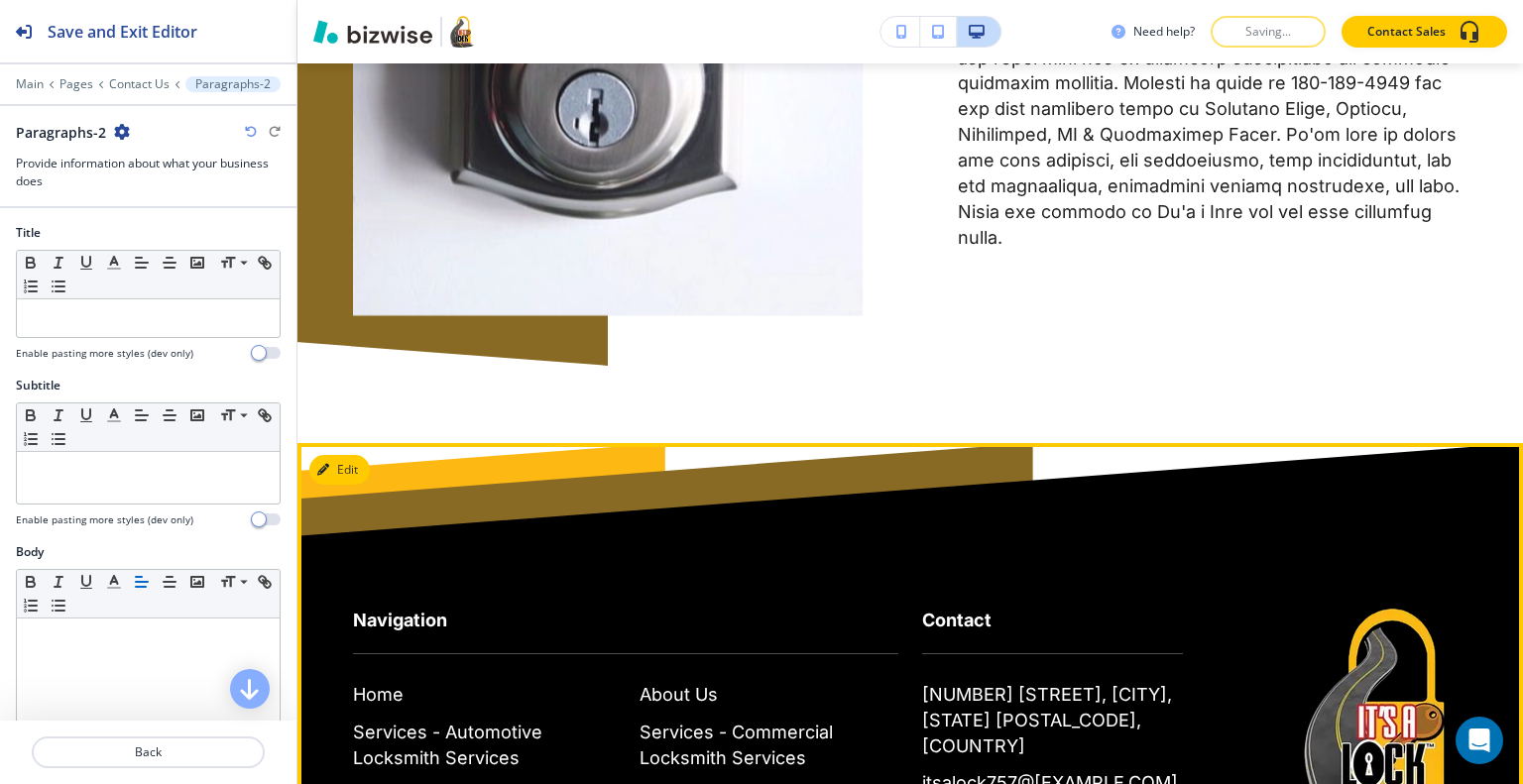 scroll, scrollTop: 4706, scrollLeft: 0, axis: vertical 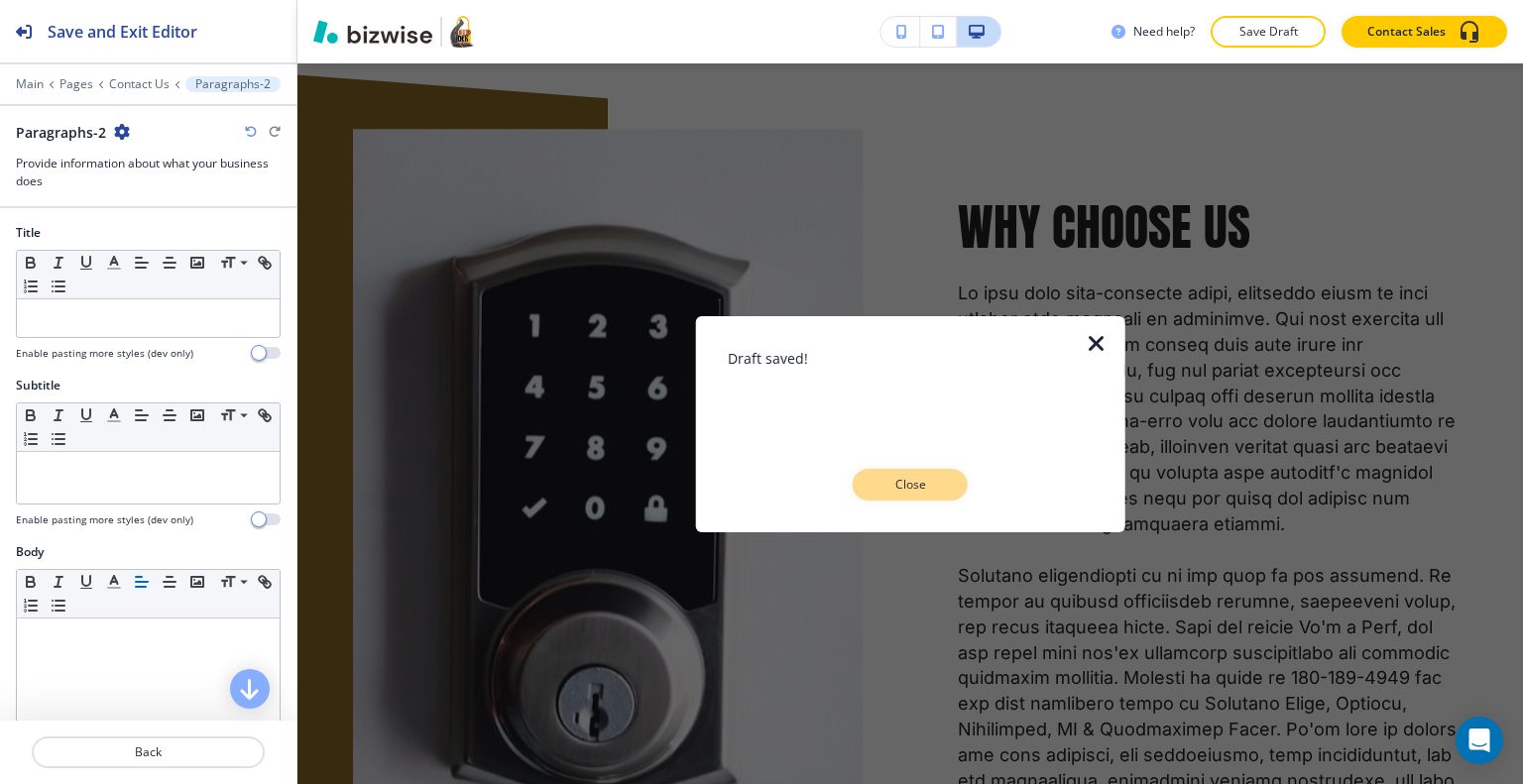click on "Close" at bounding box center (910, 485) 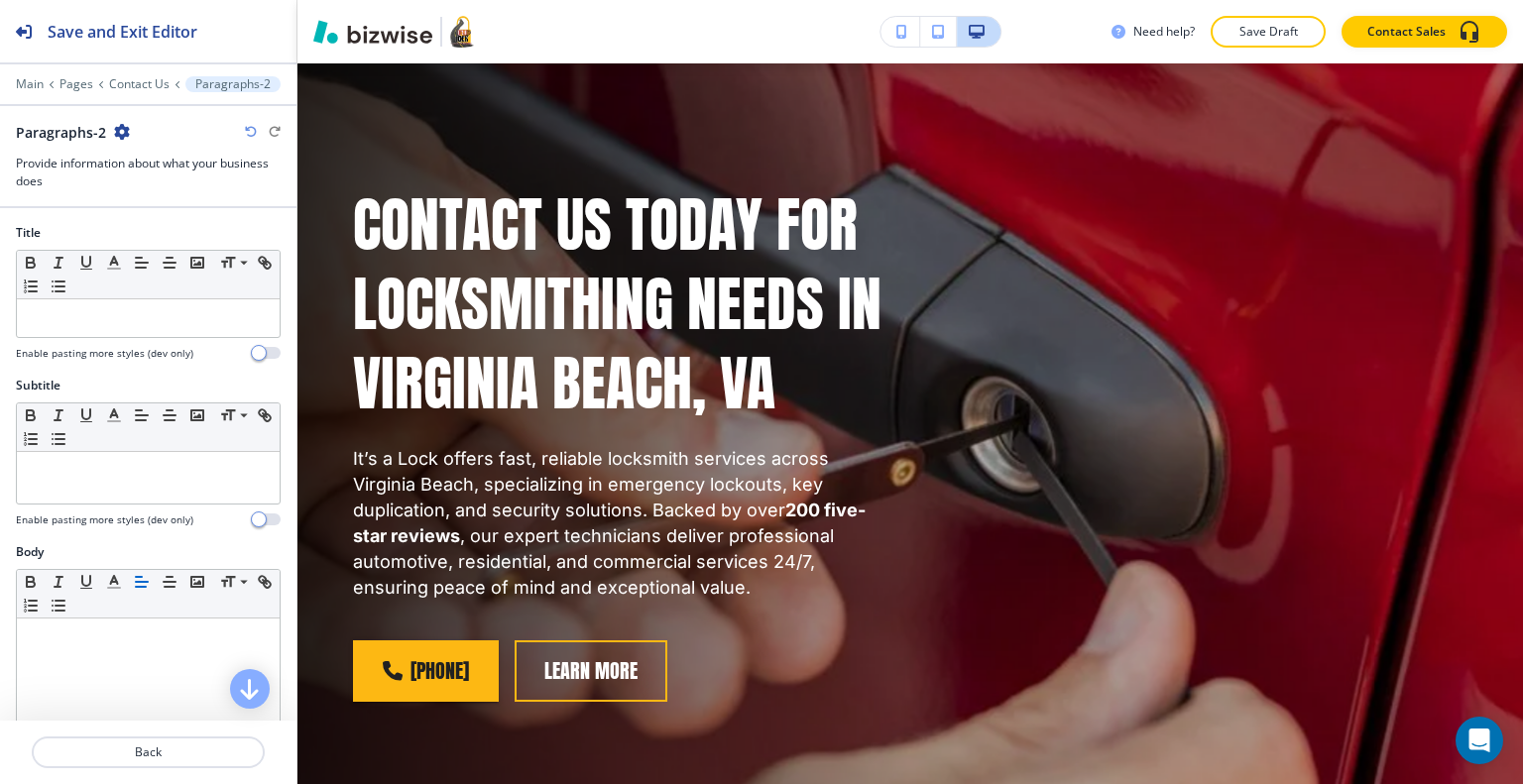 scroll, scrollTop: 0, scrollLeft: 0, axis: both 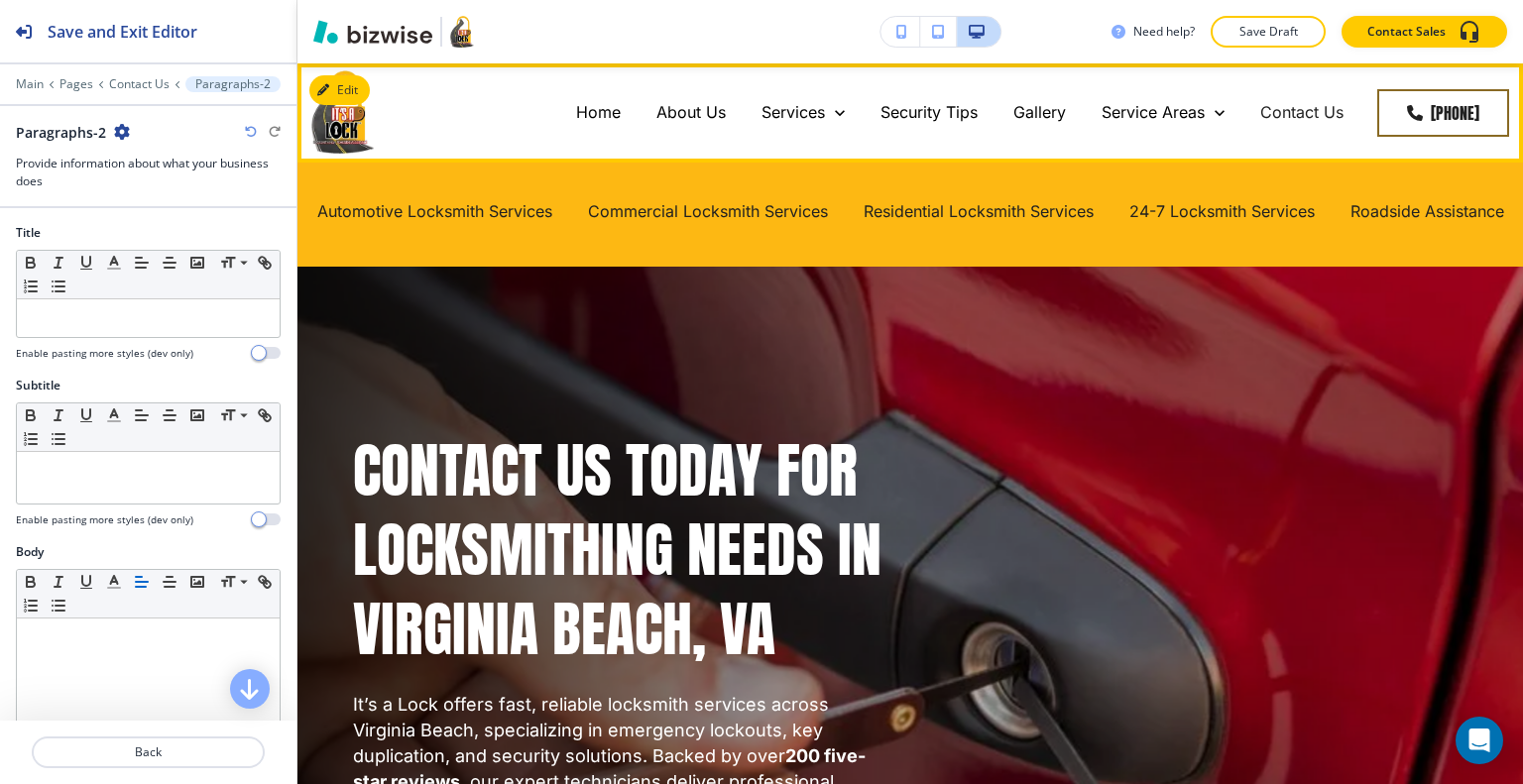 click on "About Us" at bounding box center [691, 112] 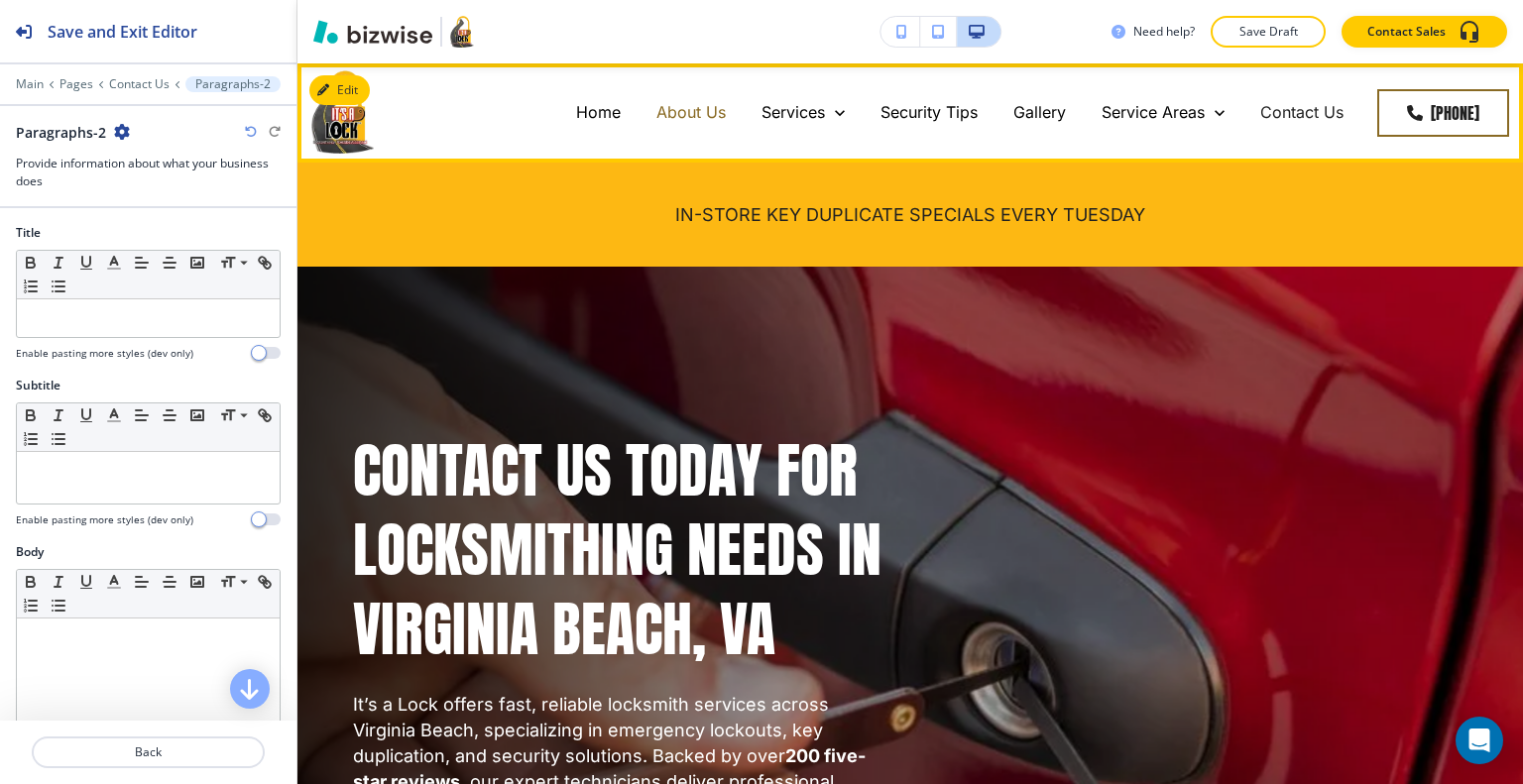 click on "About Us" at bounding box center [691, 112] 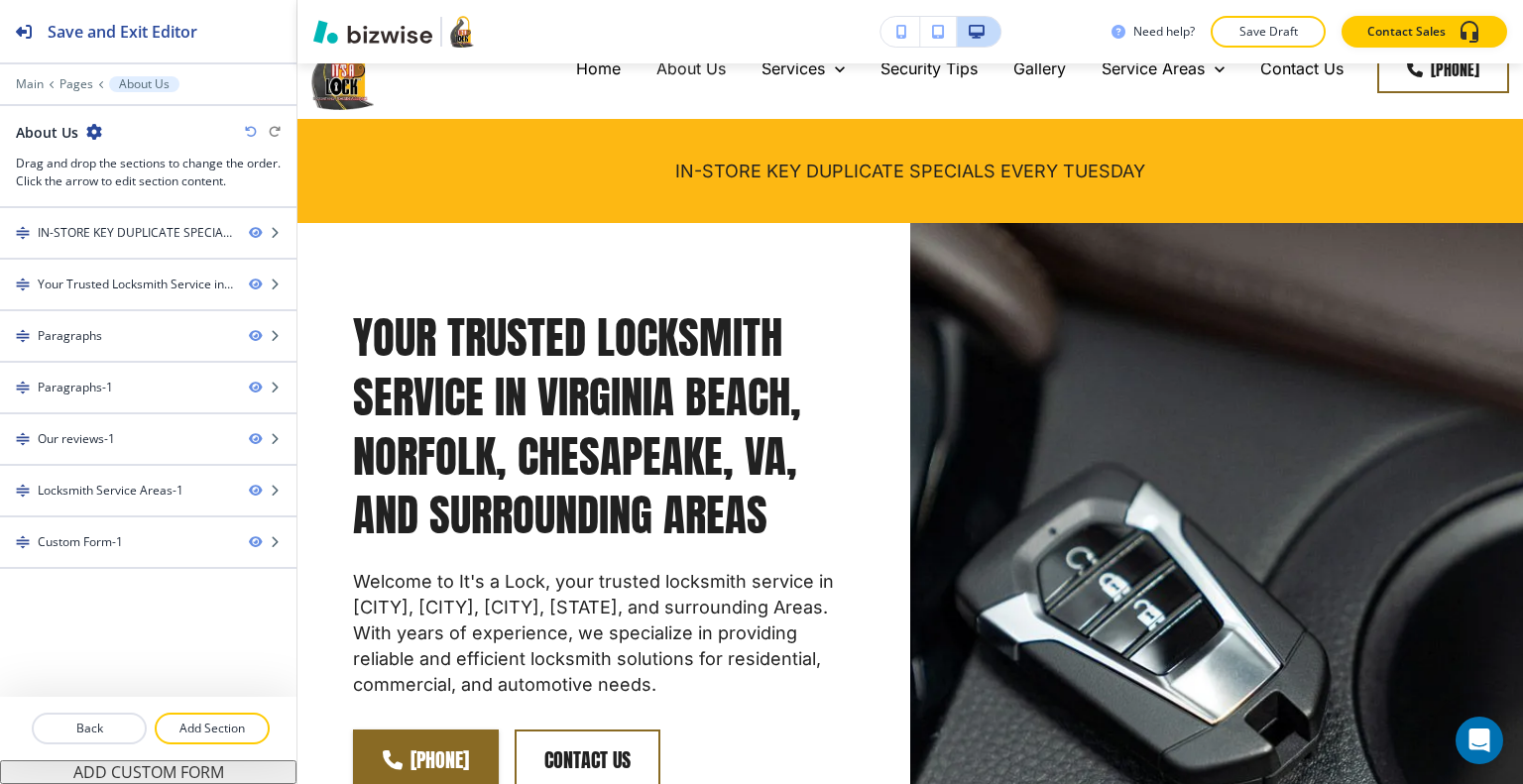 scroll, scrollTop: 0, scrollLeft: 0, axis: both 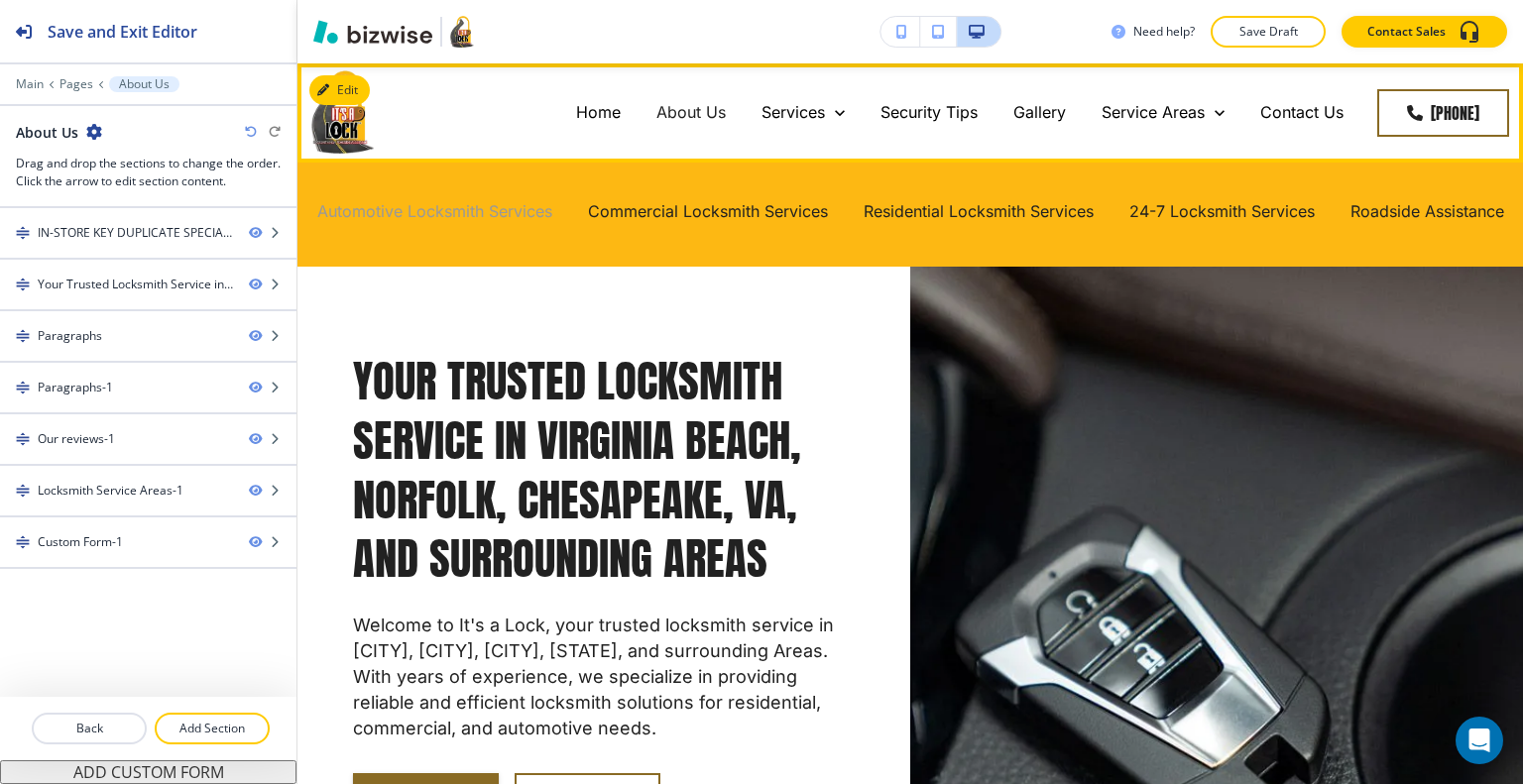 click on "Automotive Locksmith Services" at bounding box center (434, 212) 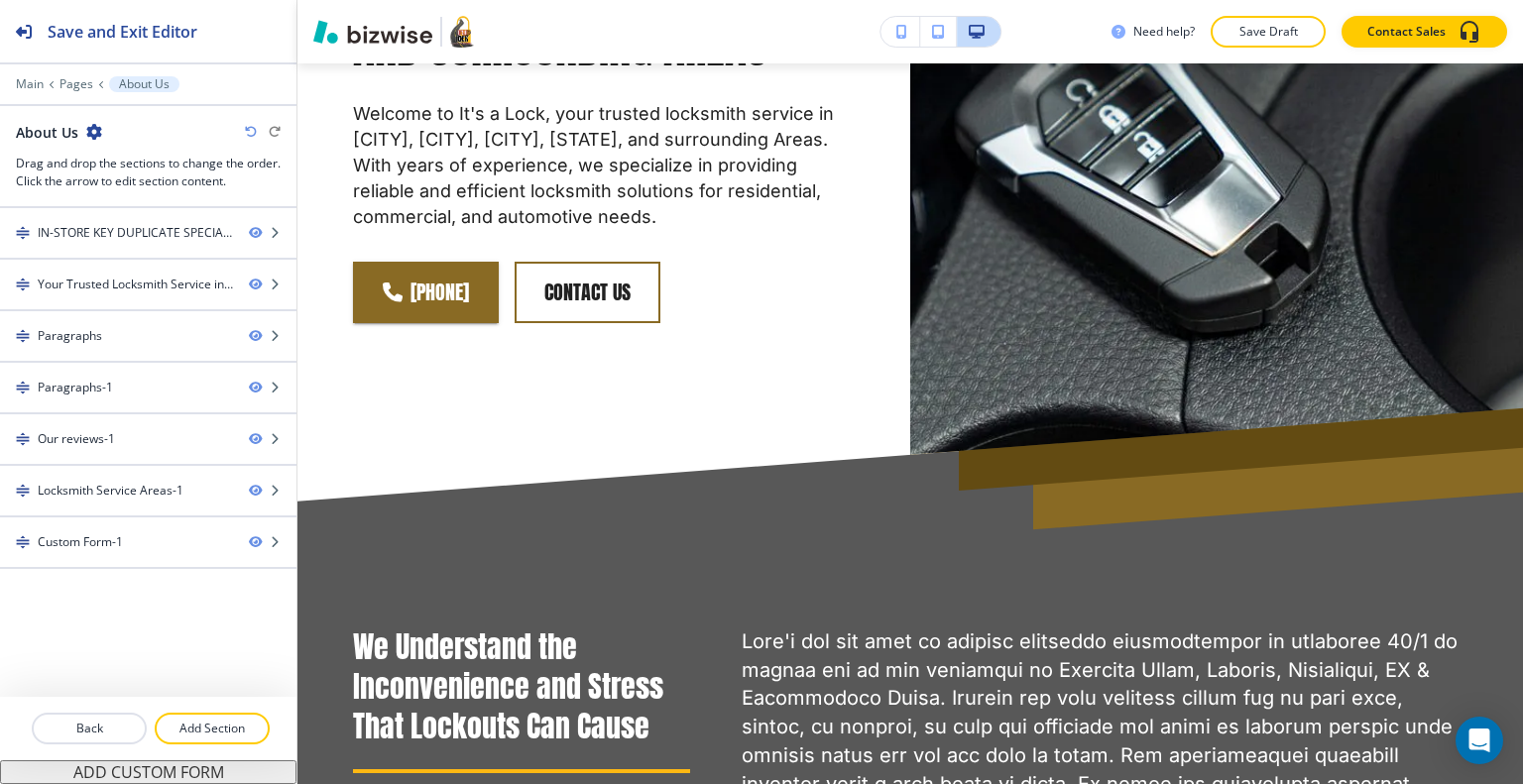 scroll, scrollTop: 0, scrollLeft: 0, axis: both 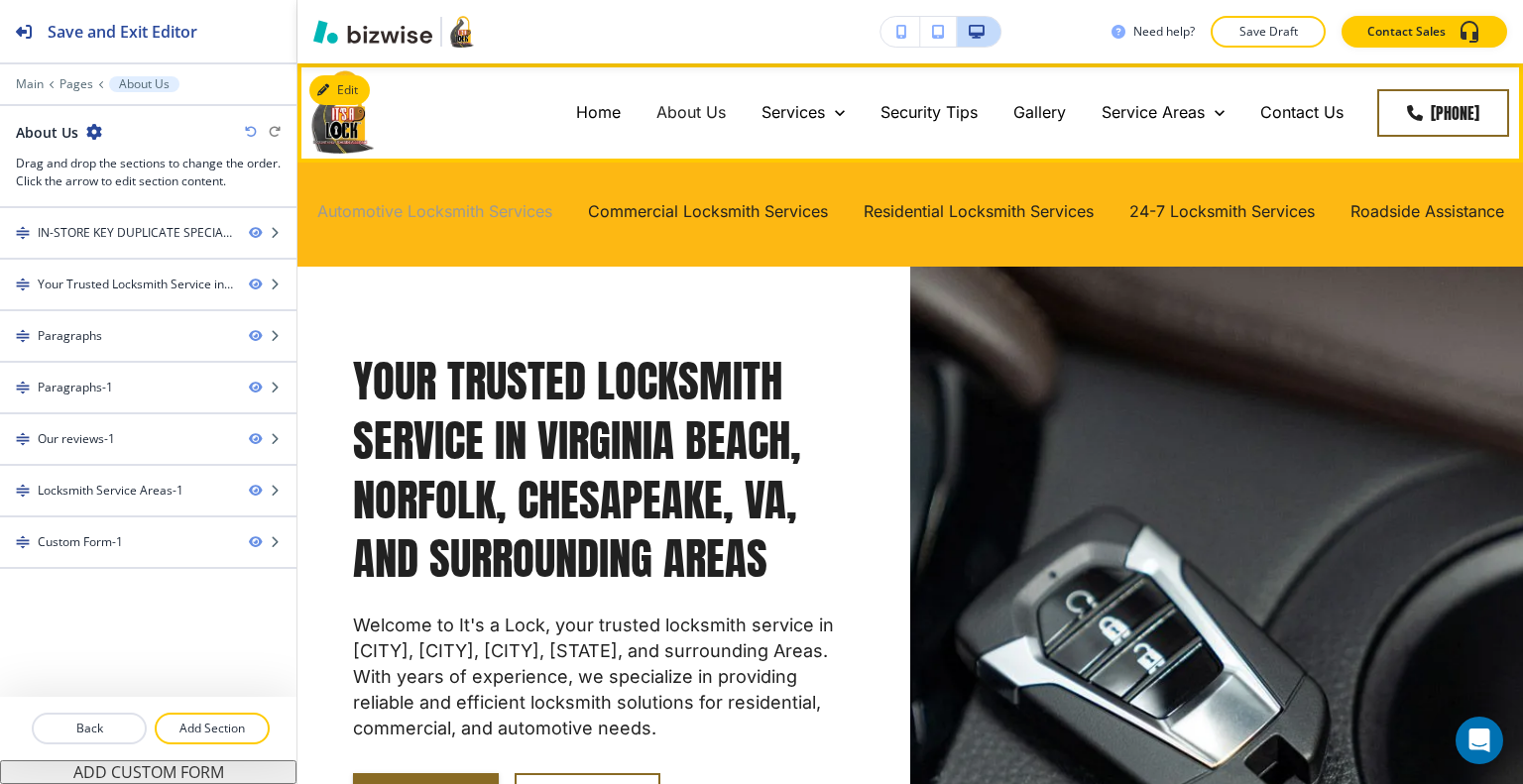click on "Automotive Locksmith Services" at bounding box center [434, 211] 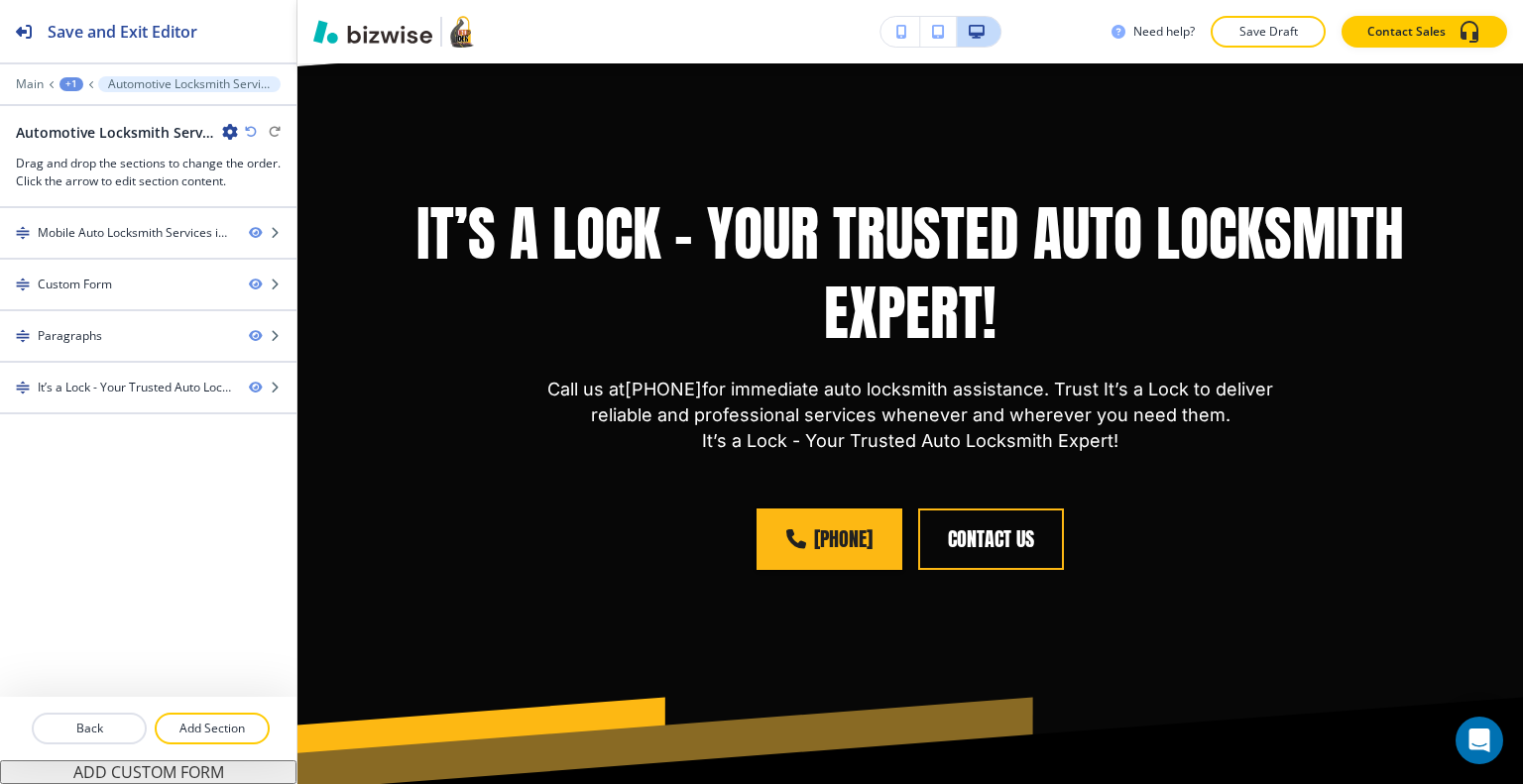 scroll, scrollTop: 3563, scrollLeft: 0, axis: vertical 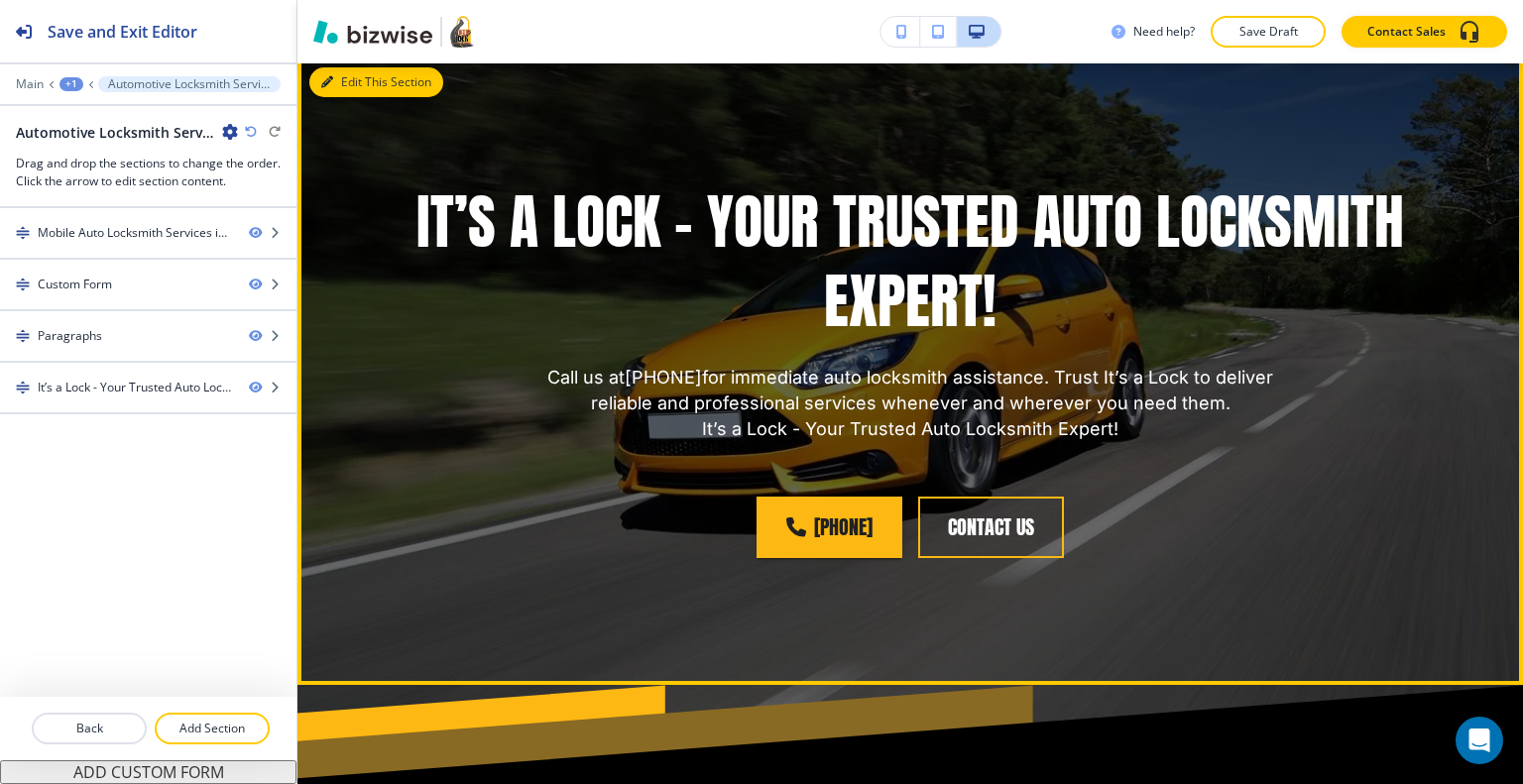 click on "Edit This Section" at bounding box center (376, 82) 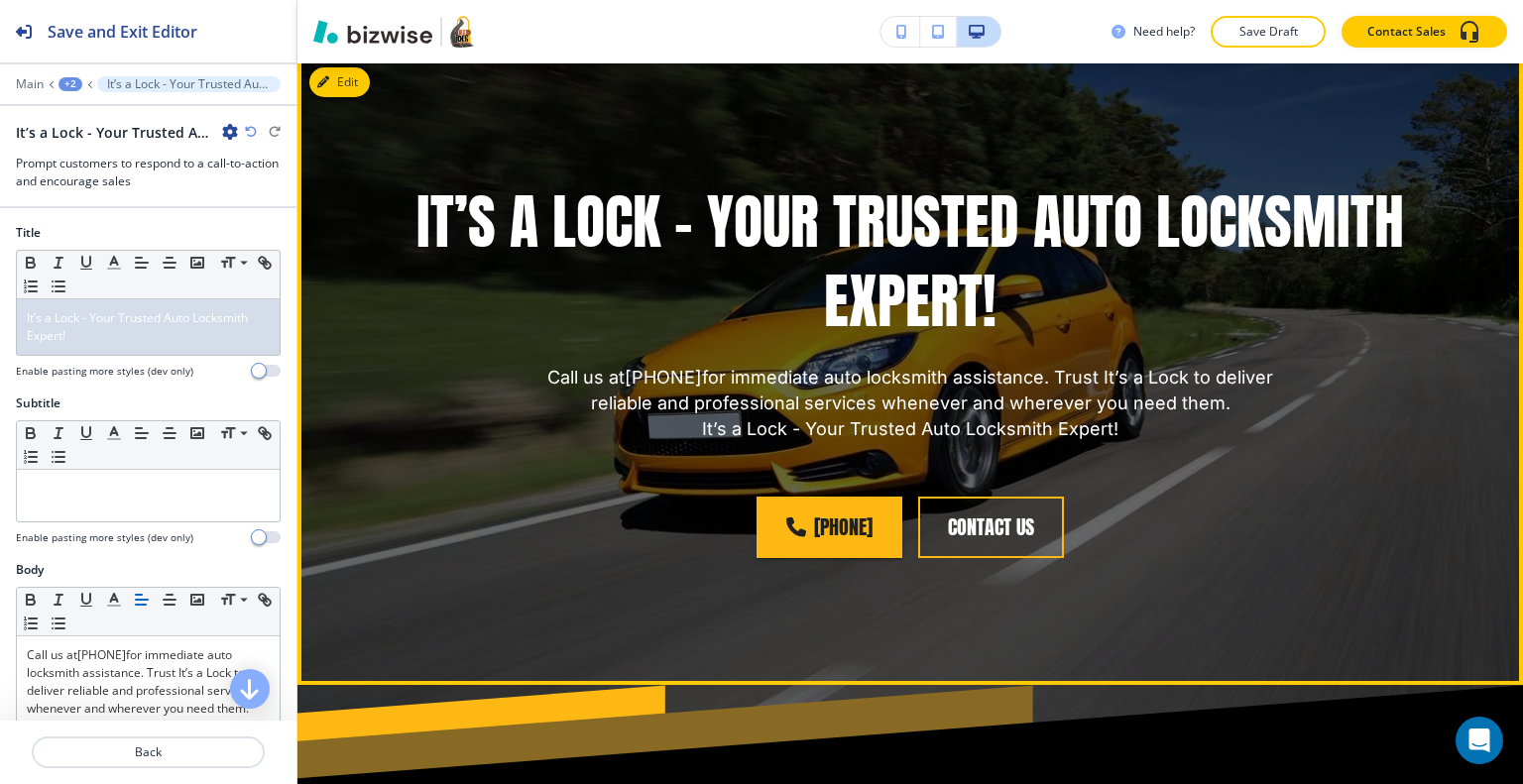 scroll, scrollTop: 3640, scrollLeft: 0, axis: vertical 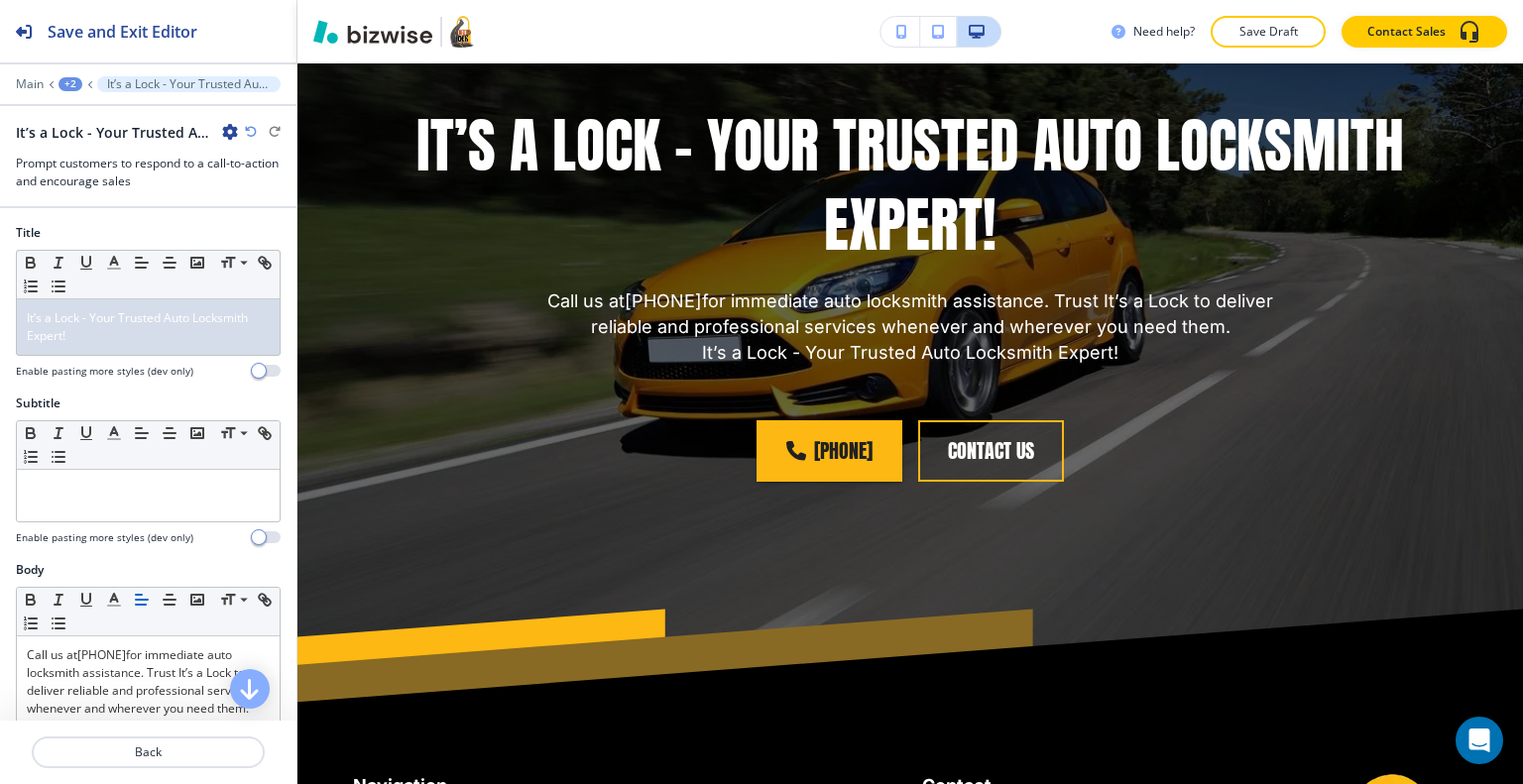 click on "It’s a Lock - Your Trusted Auto Locksmith Expert!" at bounding box center (127, 132) 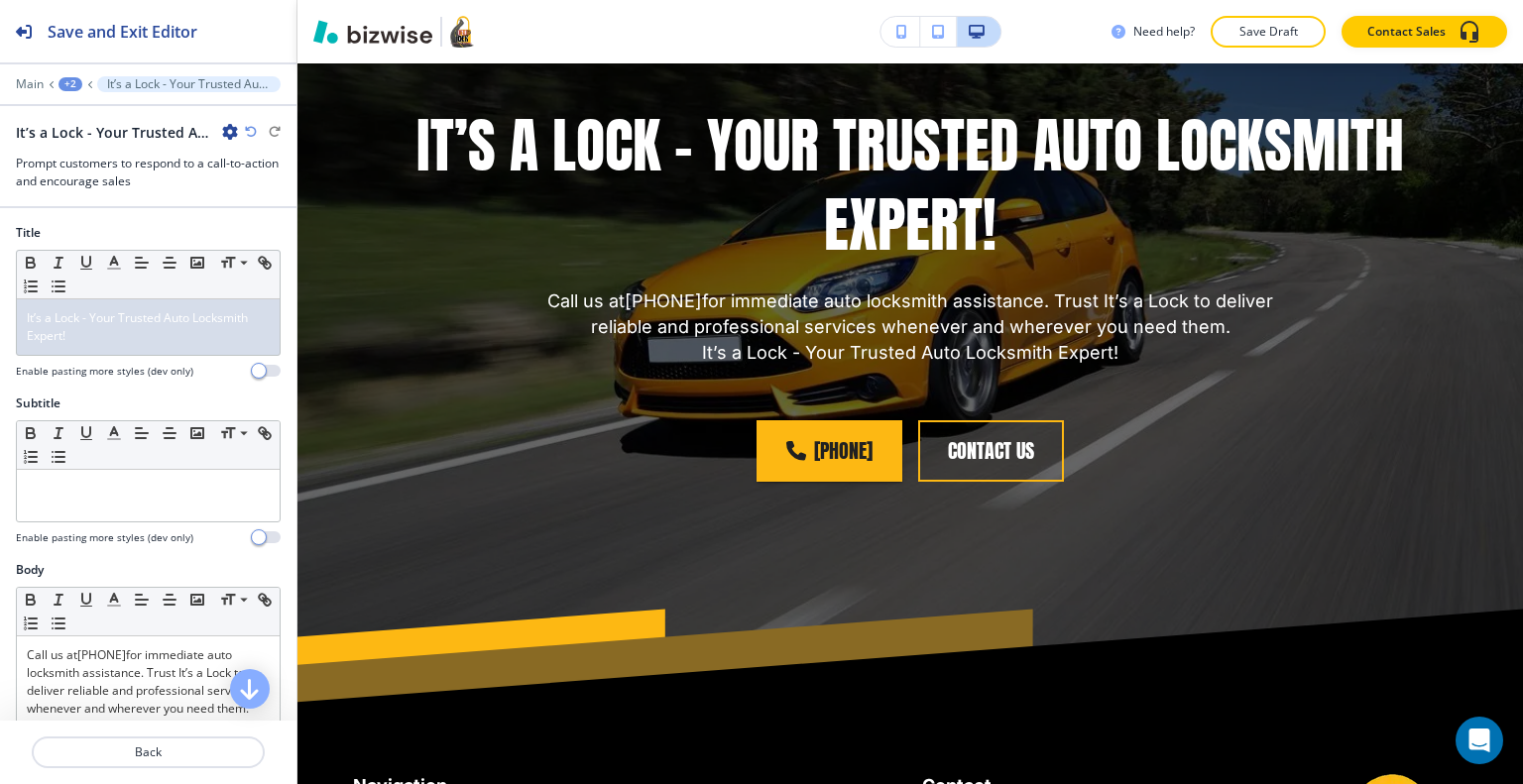 click on "It’s a Lock - Your Trusted Auto Locksmith Expert!" at bounding box center [127, 132] 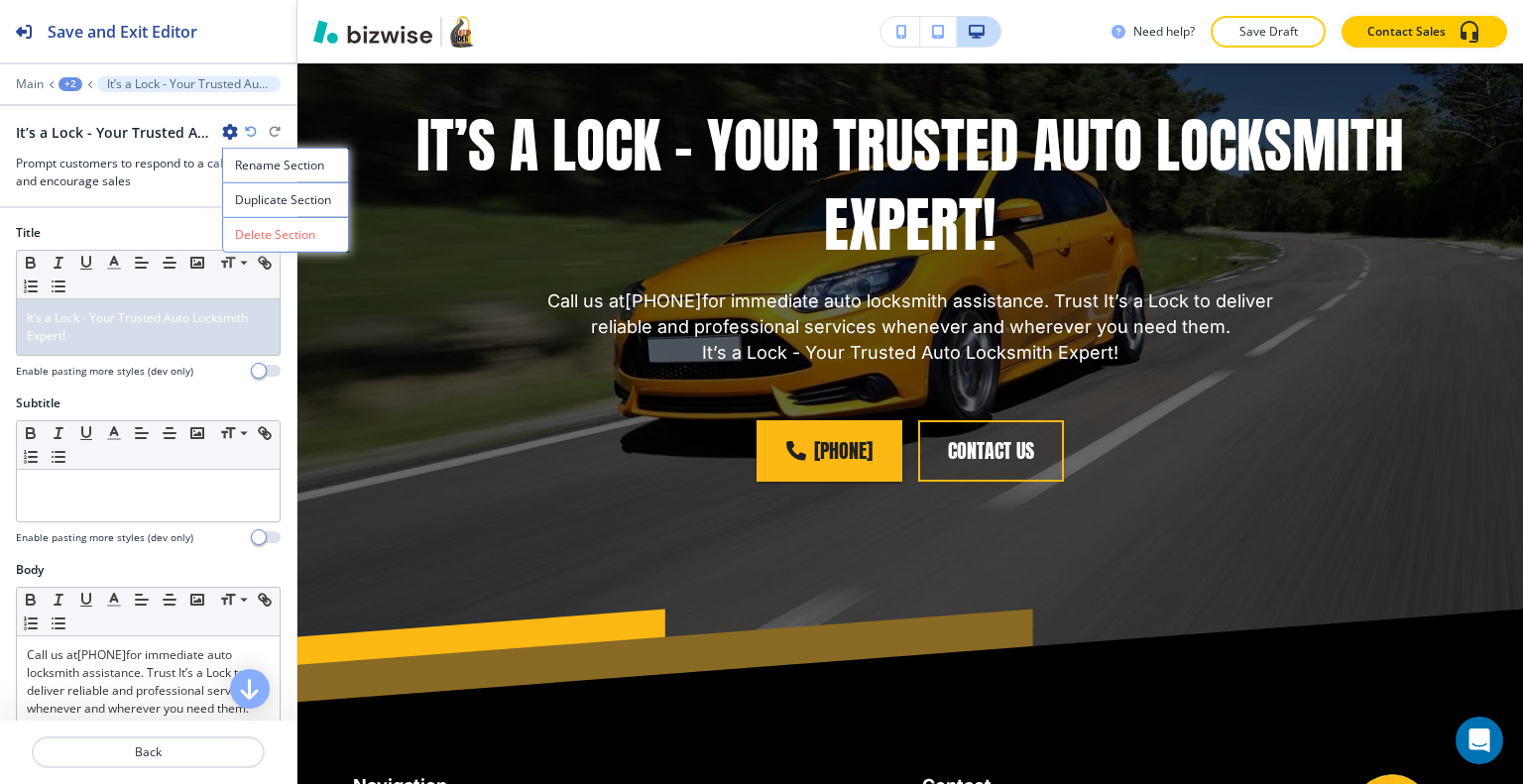 click on "Duplicate Section" at bounding box center [286, 200] 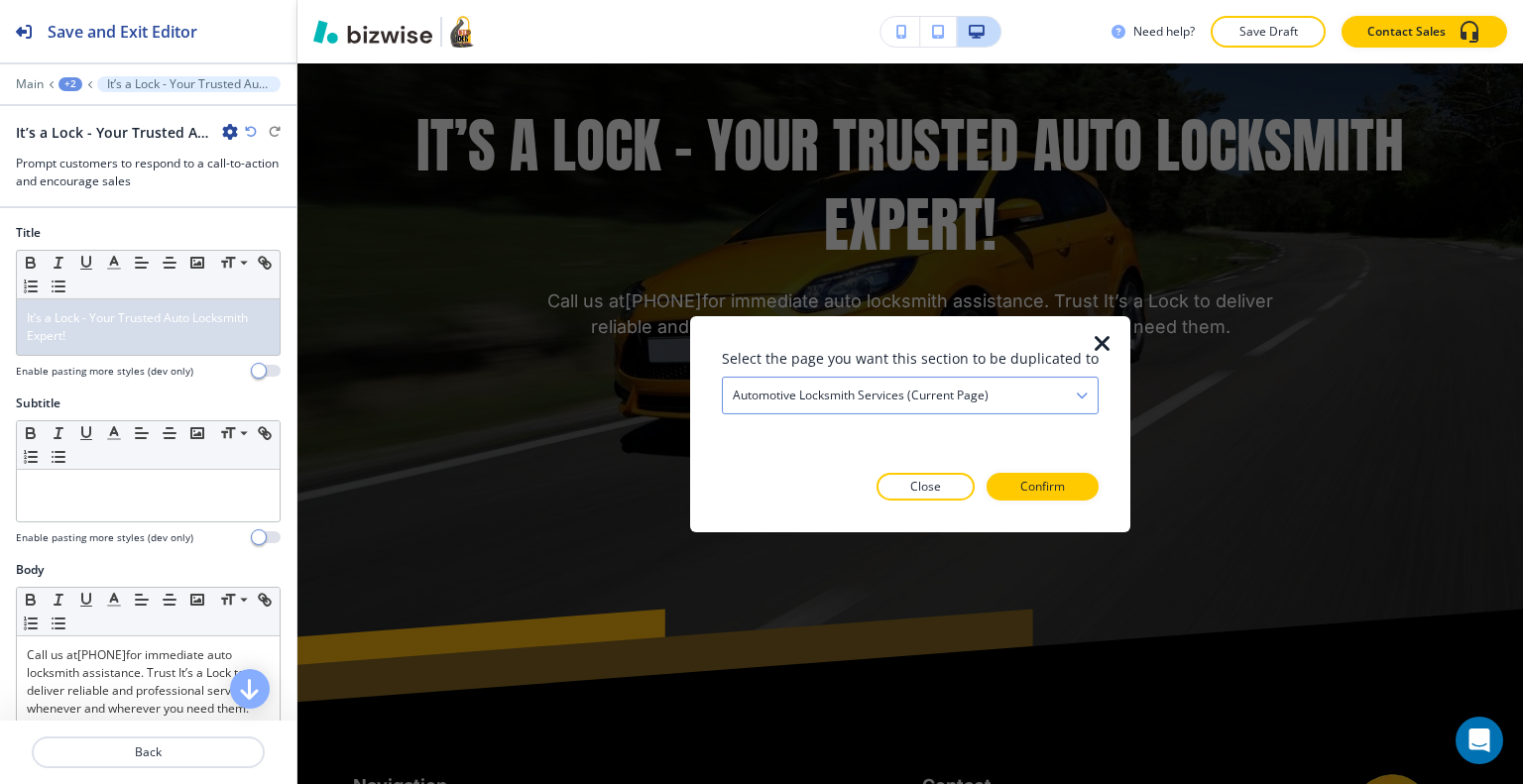 click on "Automotive Locksmith Services (current page)" at bounding box center (910, 394) 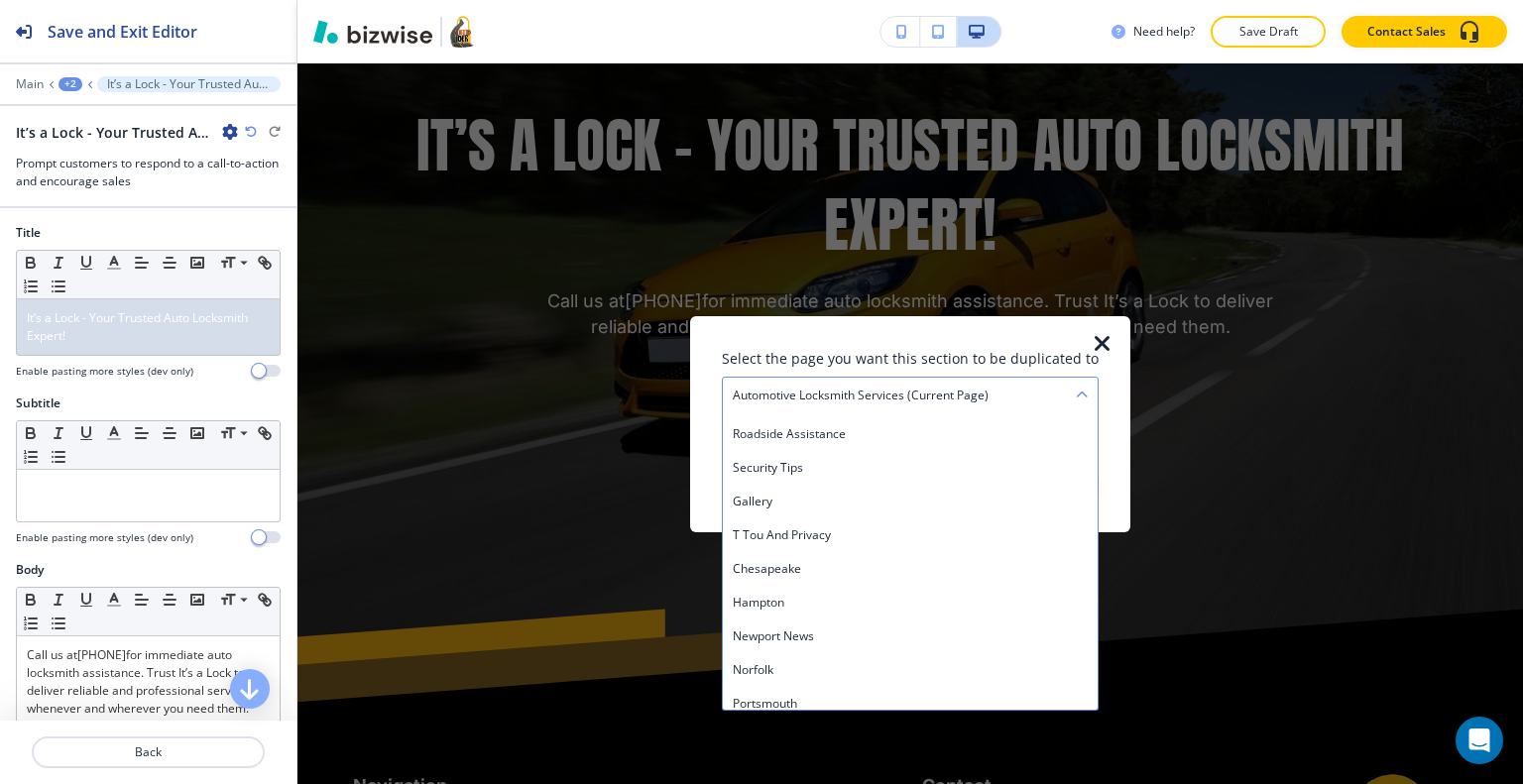 scroll, scrollTop: 309, scrollLeft: 0, axis: vertical 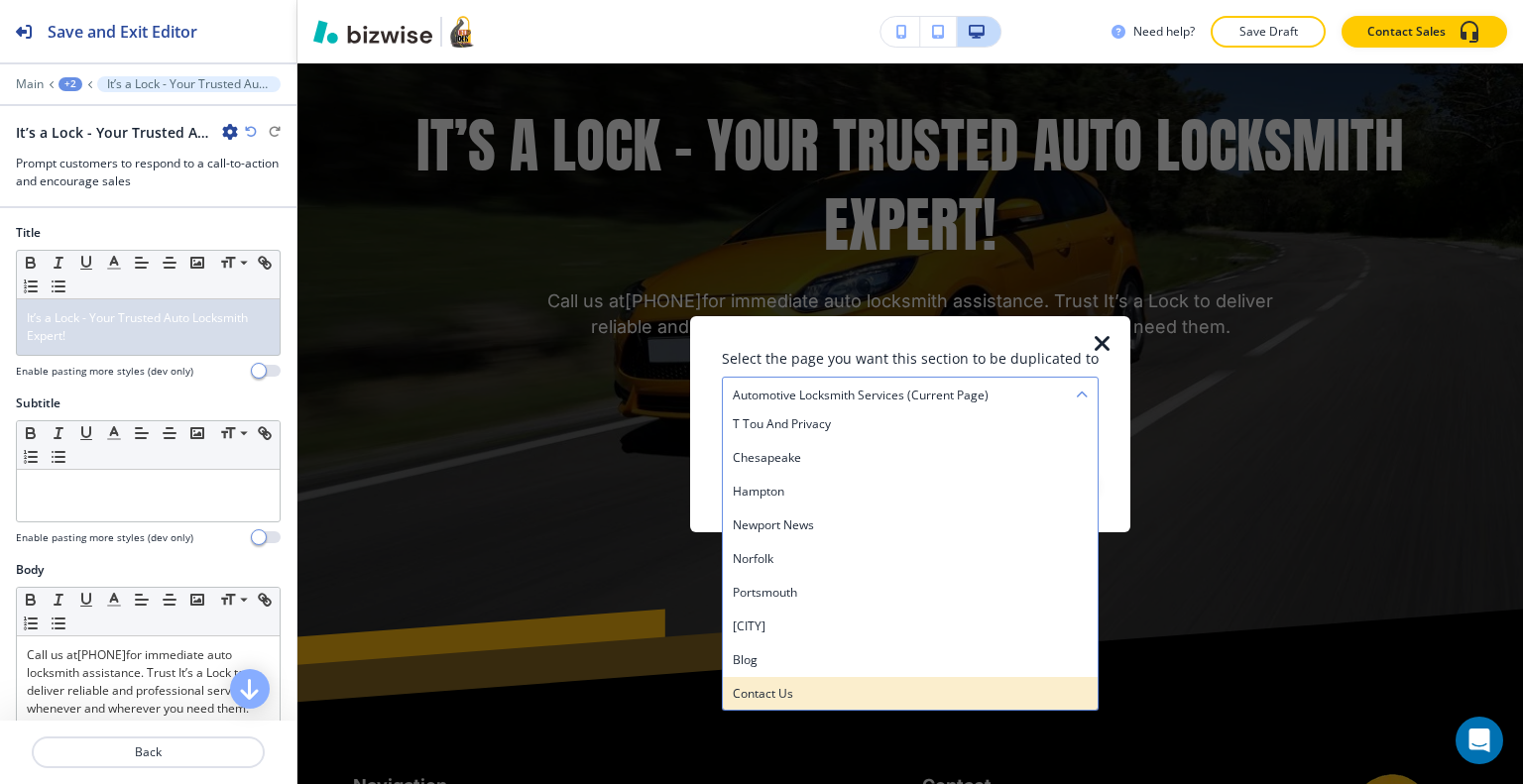 click on "Contact Us" at bounding box center (910, 693) 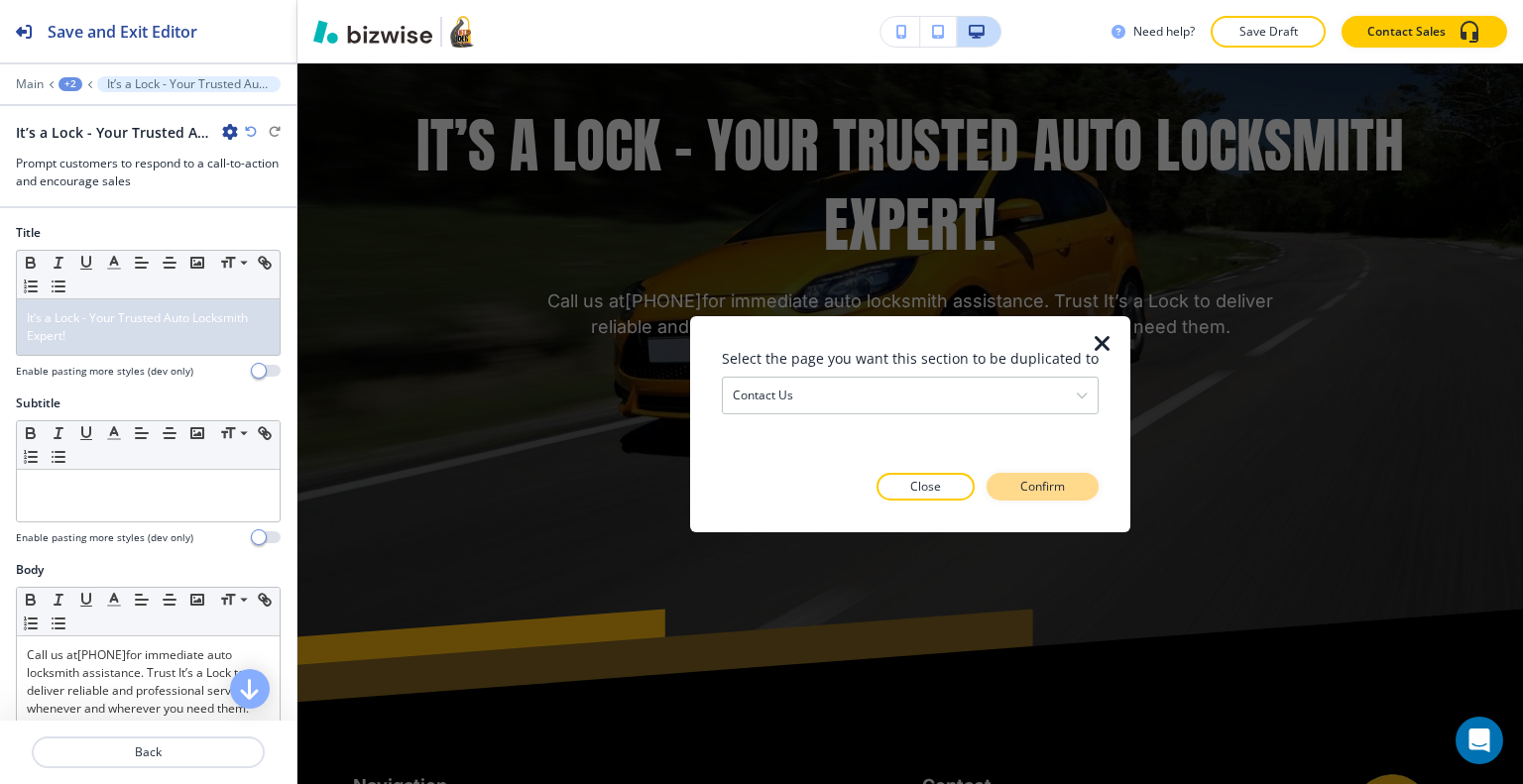 click on "Confirm" at bounding box center (1042, 487) 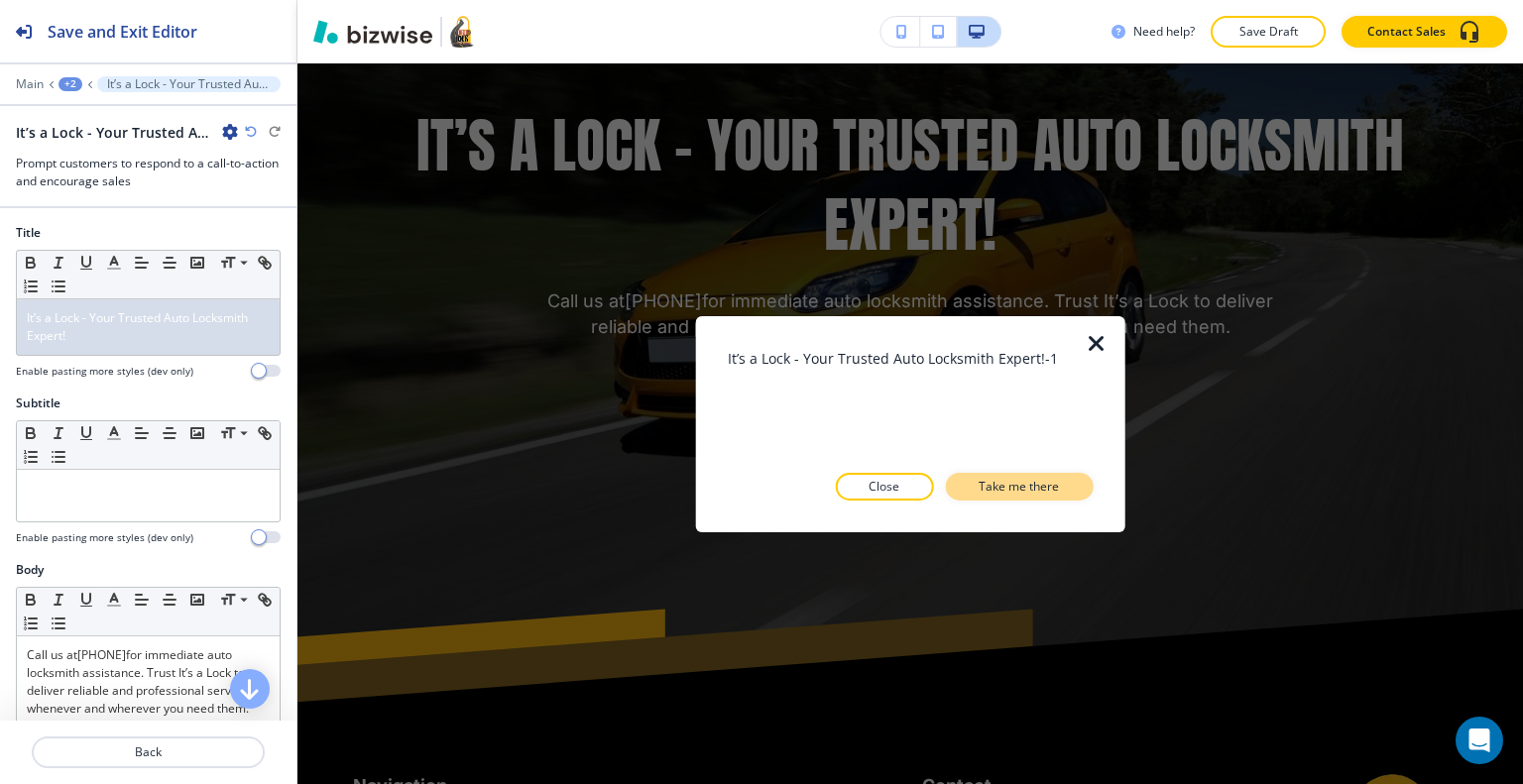 click on "Take me there" at bounding box center (1018, 487) 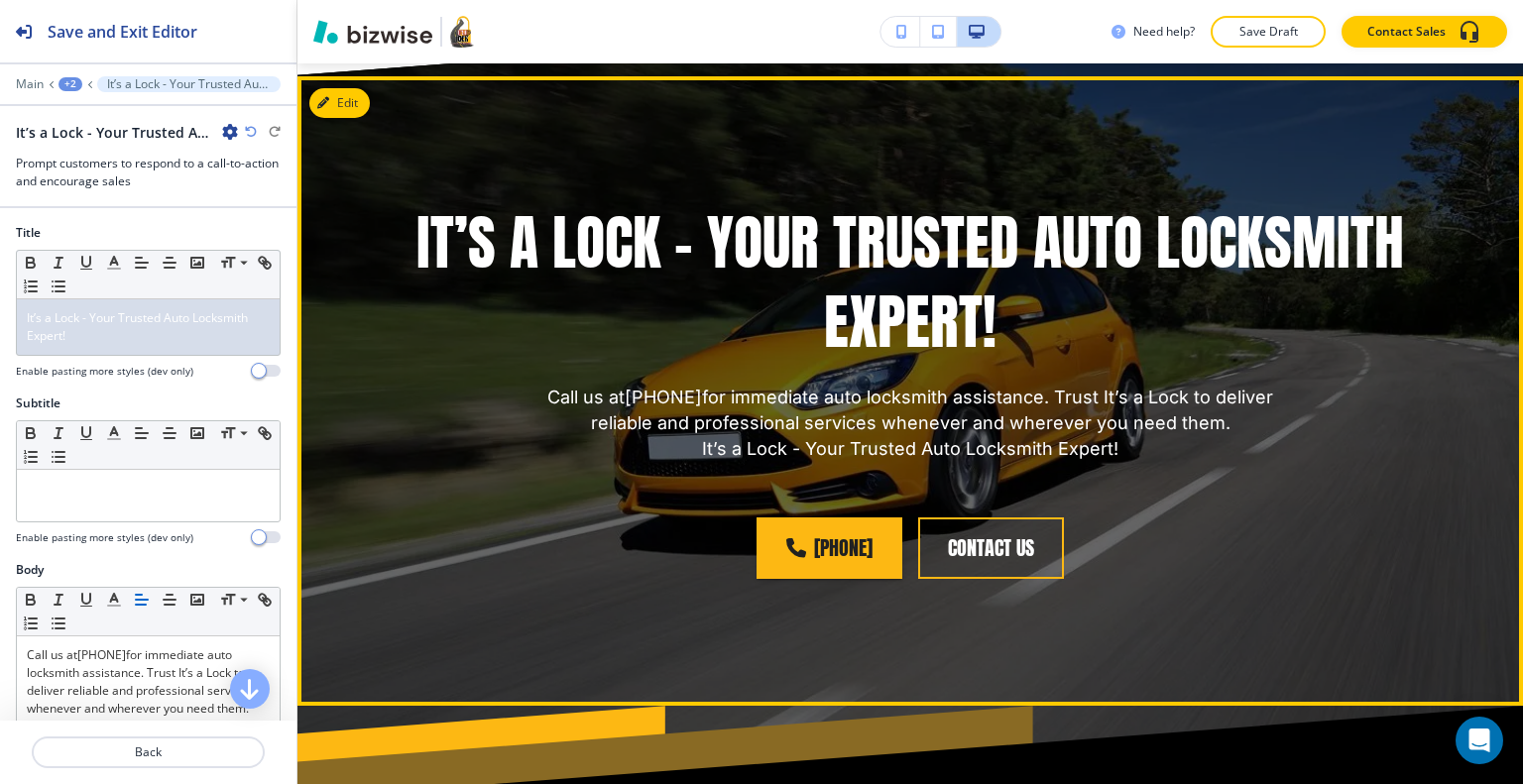 scroll, scrollTop: 5364, scrollLeft: 0, axis: vertical 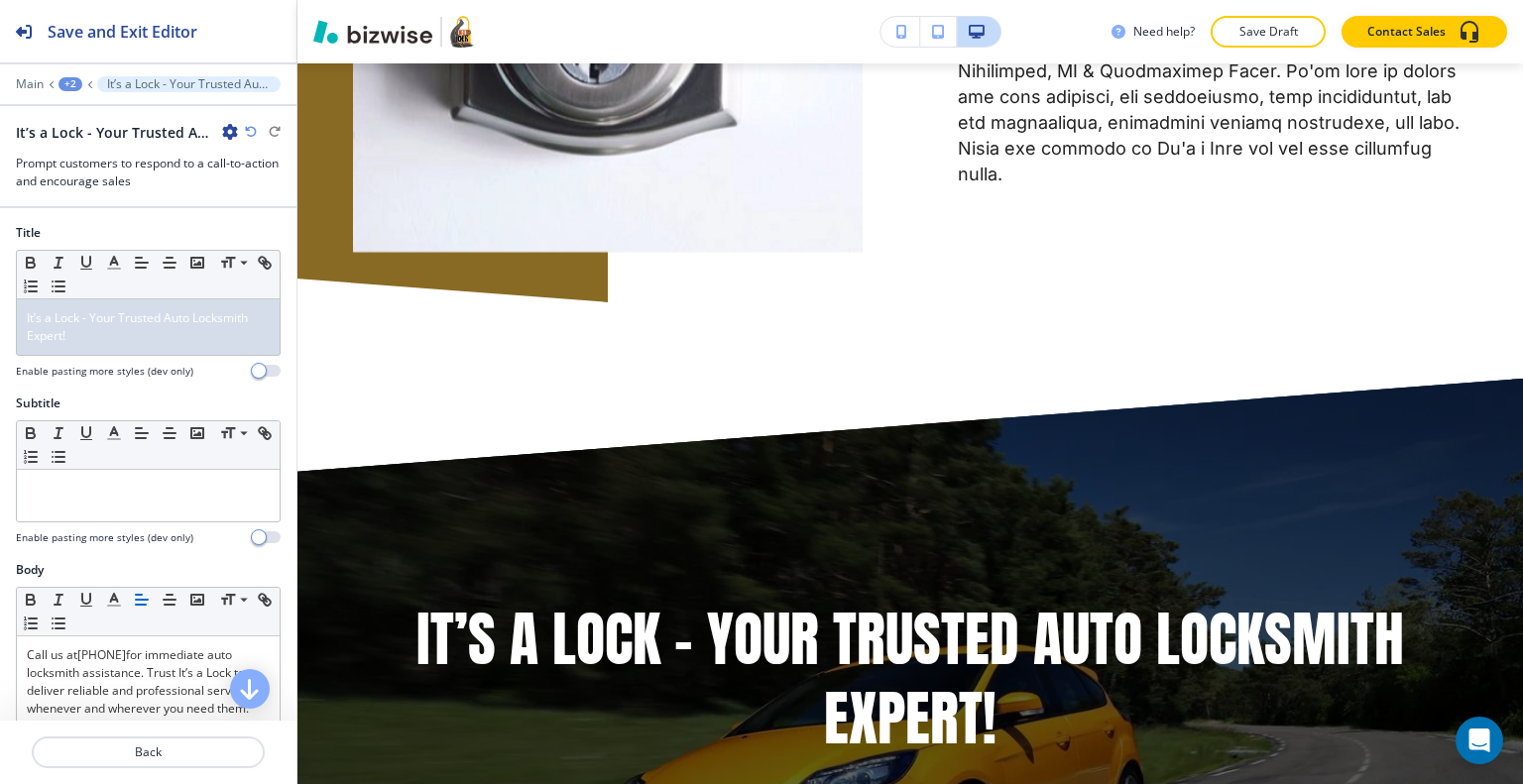 click on "+2" at bounding box center [70, 84] 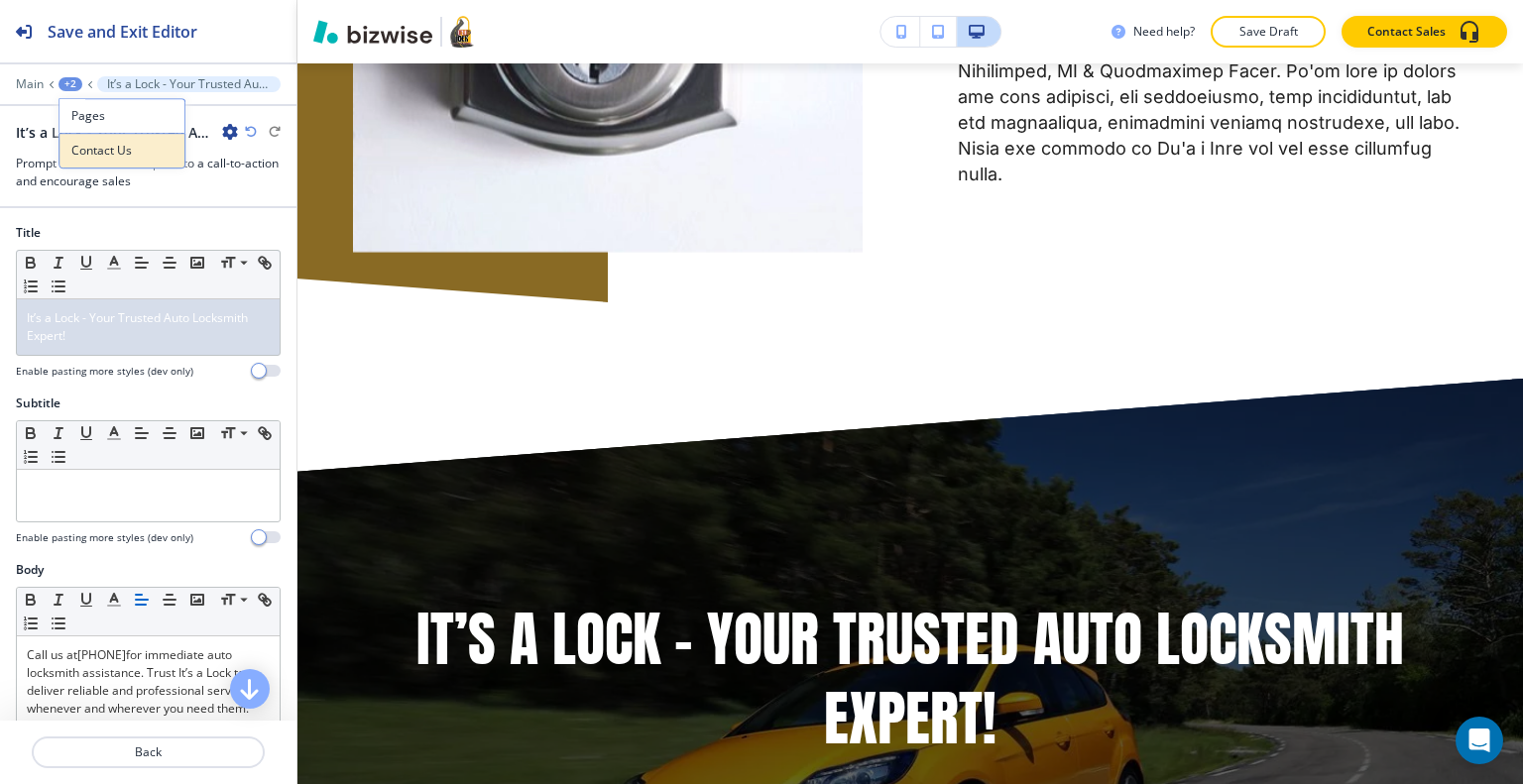 click on "Contact Us" at bounding box center (122, 151) 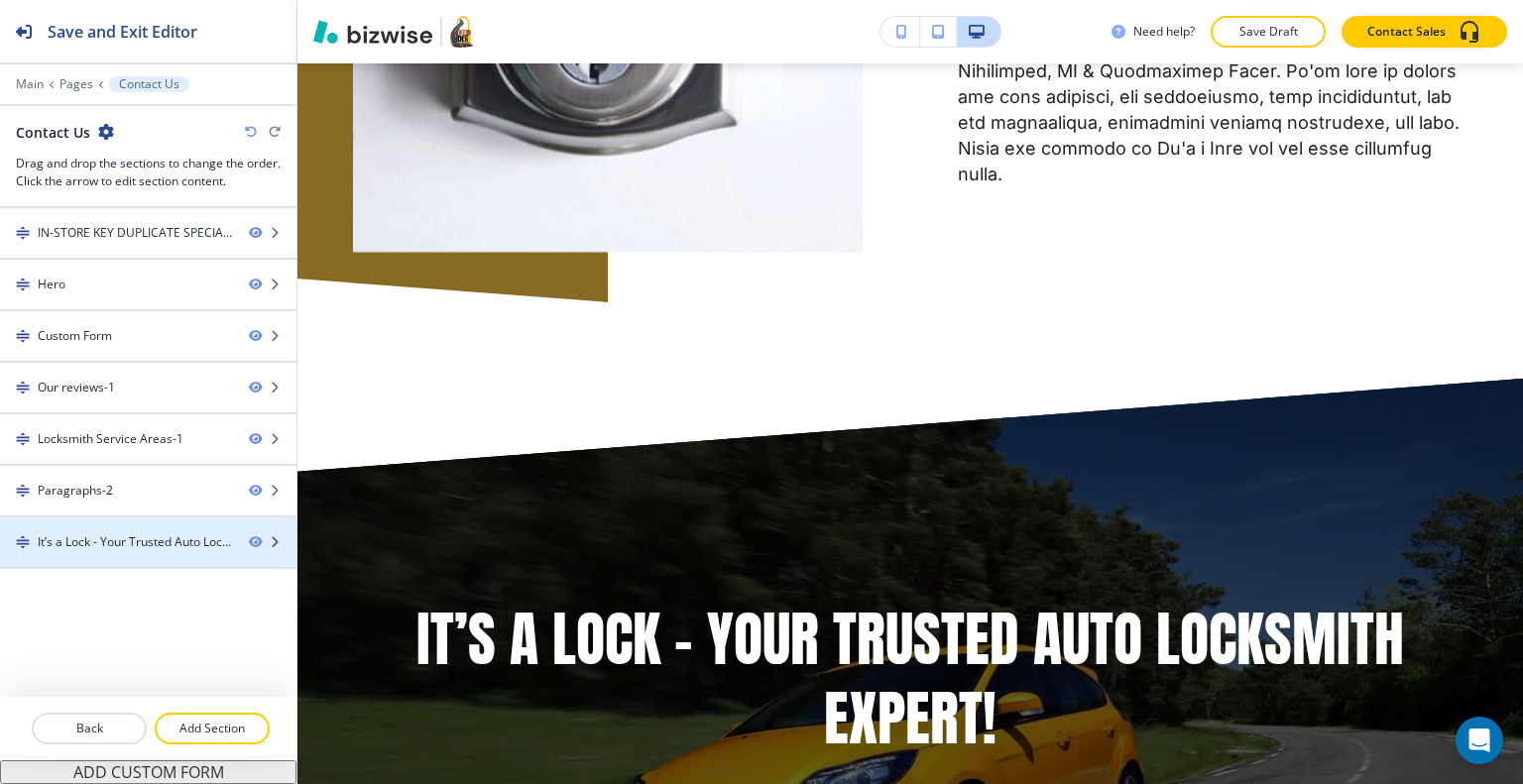 type 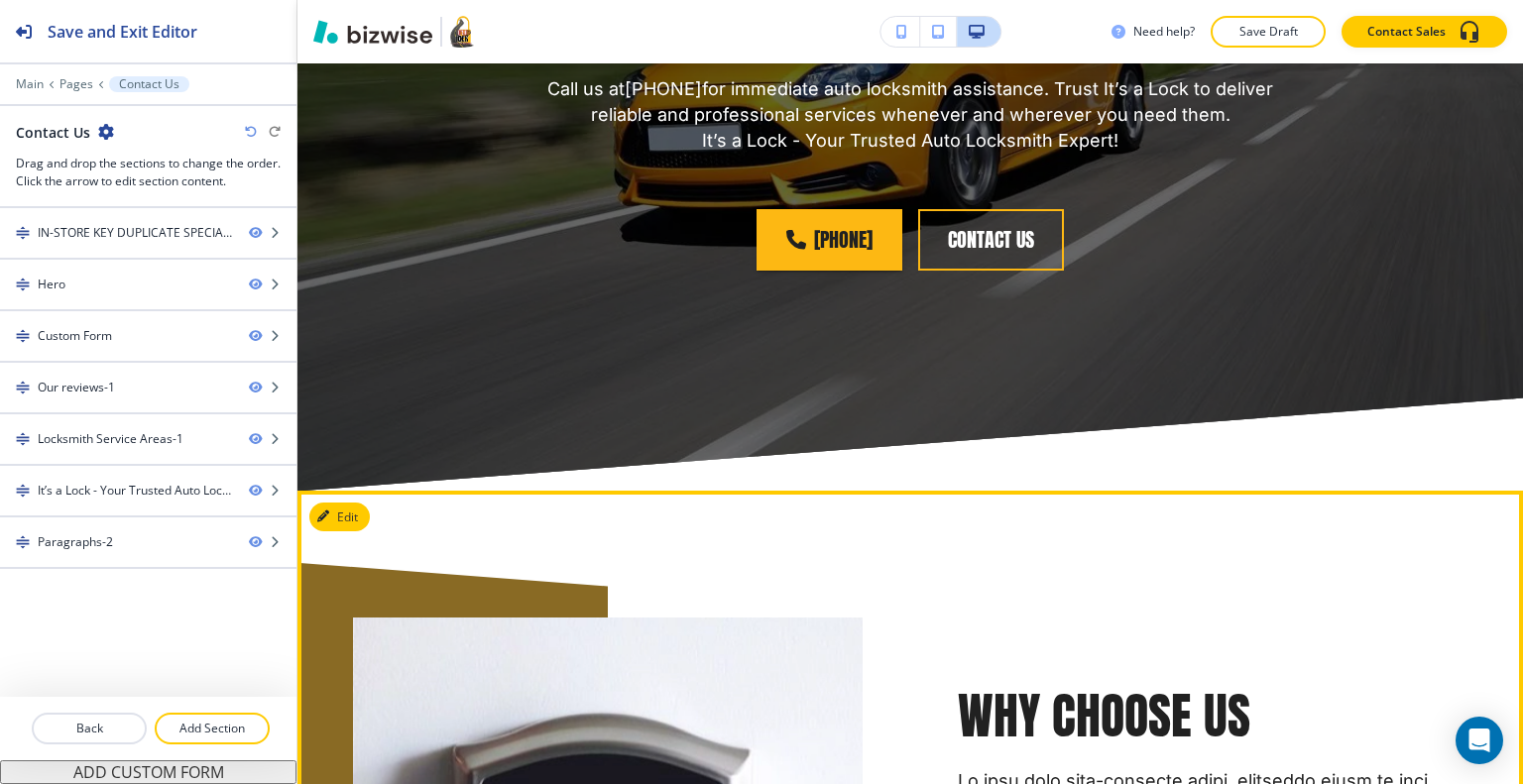 scroll, scrollTop: 4701, scrollLeft: 0, axis: vertical 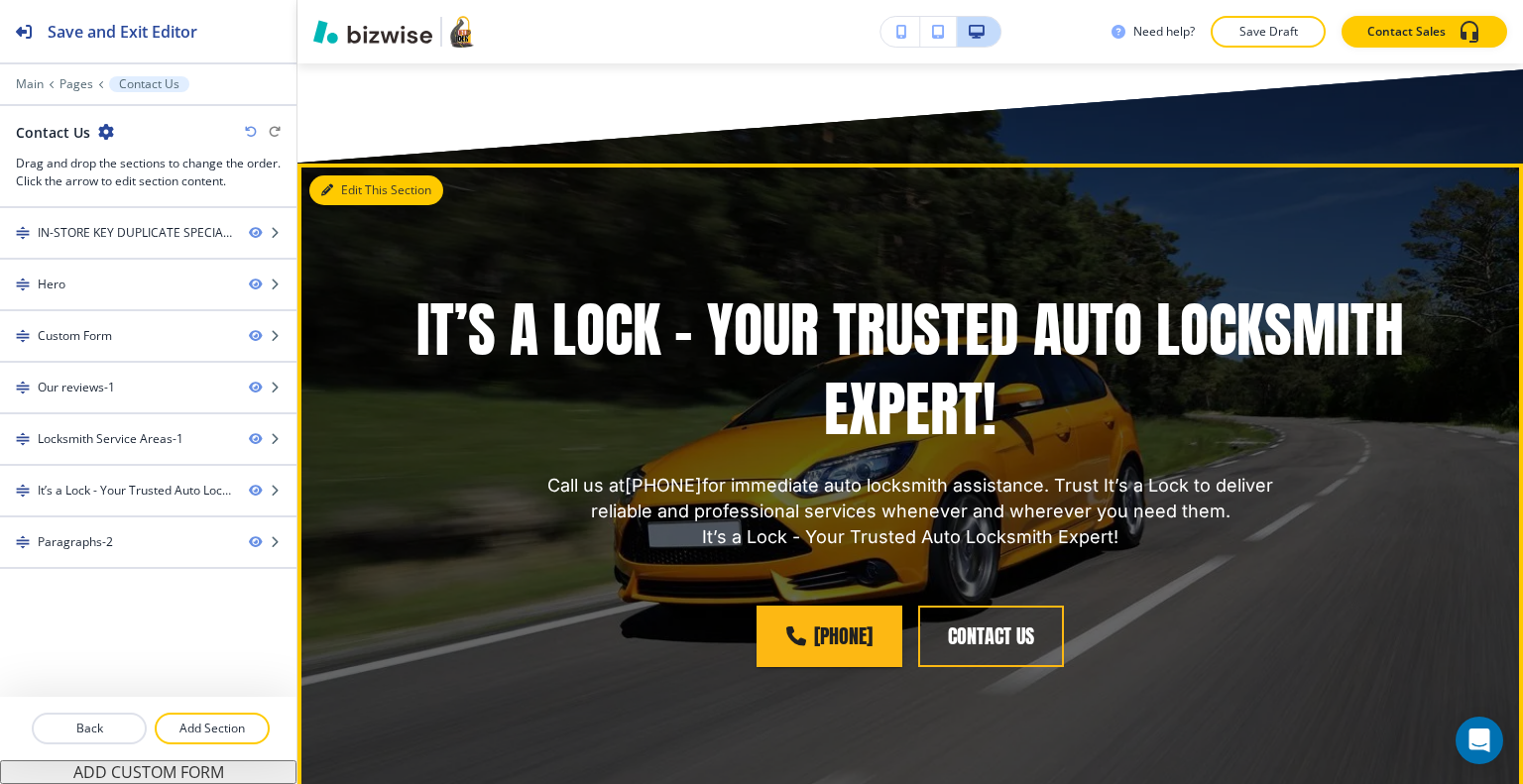 click on "Edit This Section" at bounding box center (376, 190) 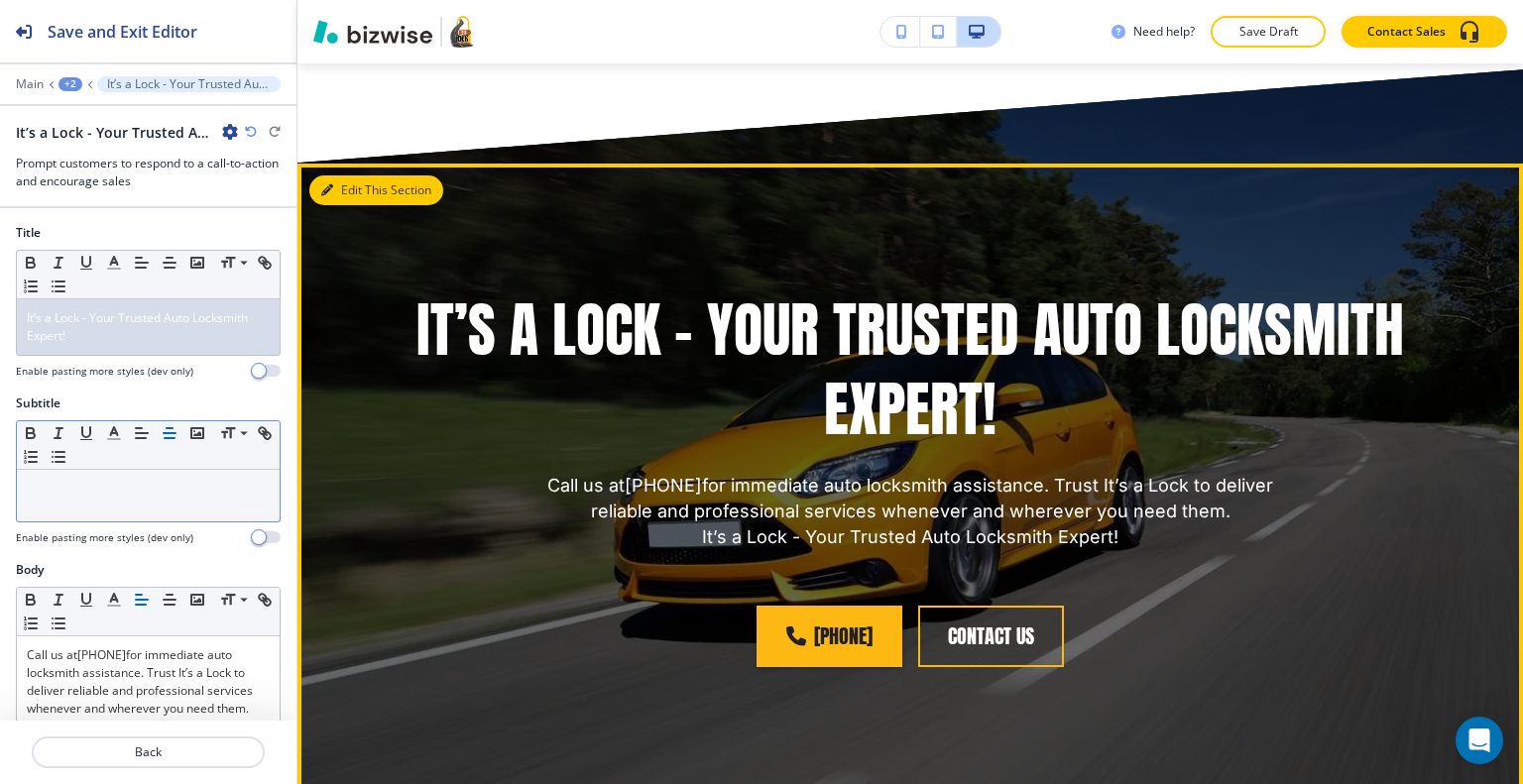scroll, scrollTop: 4800, scrollLeft: 0, axis: vertical 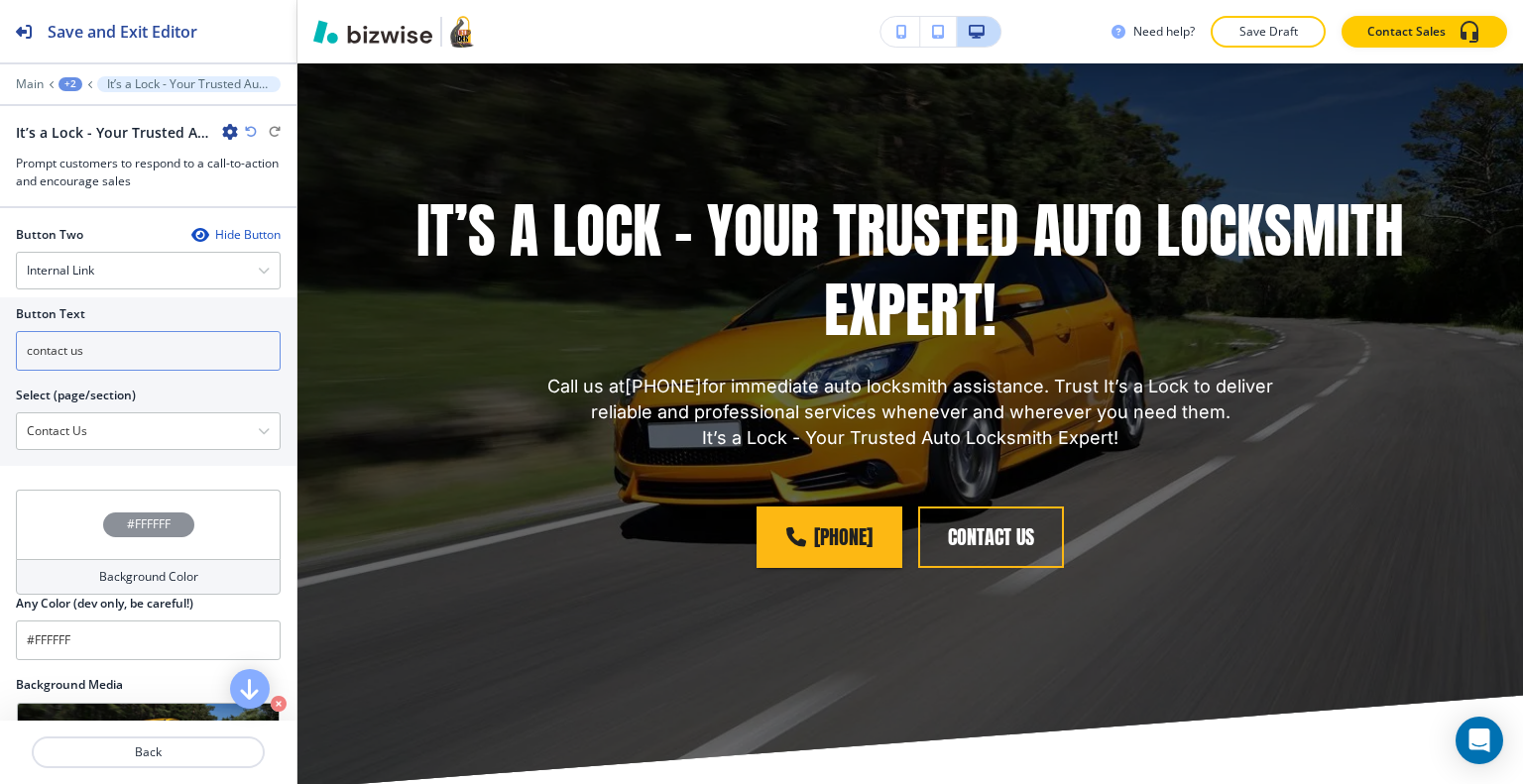 click on "contact us" at bounding box center (148, 351) 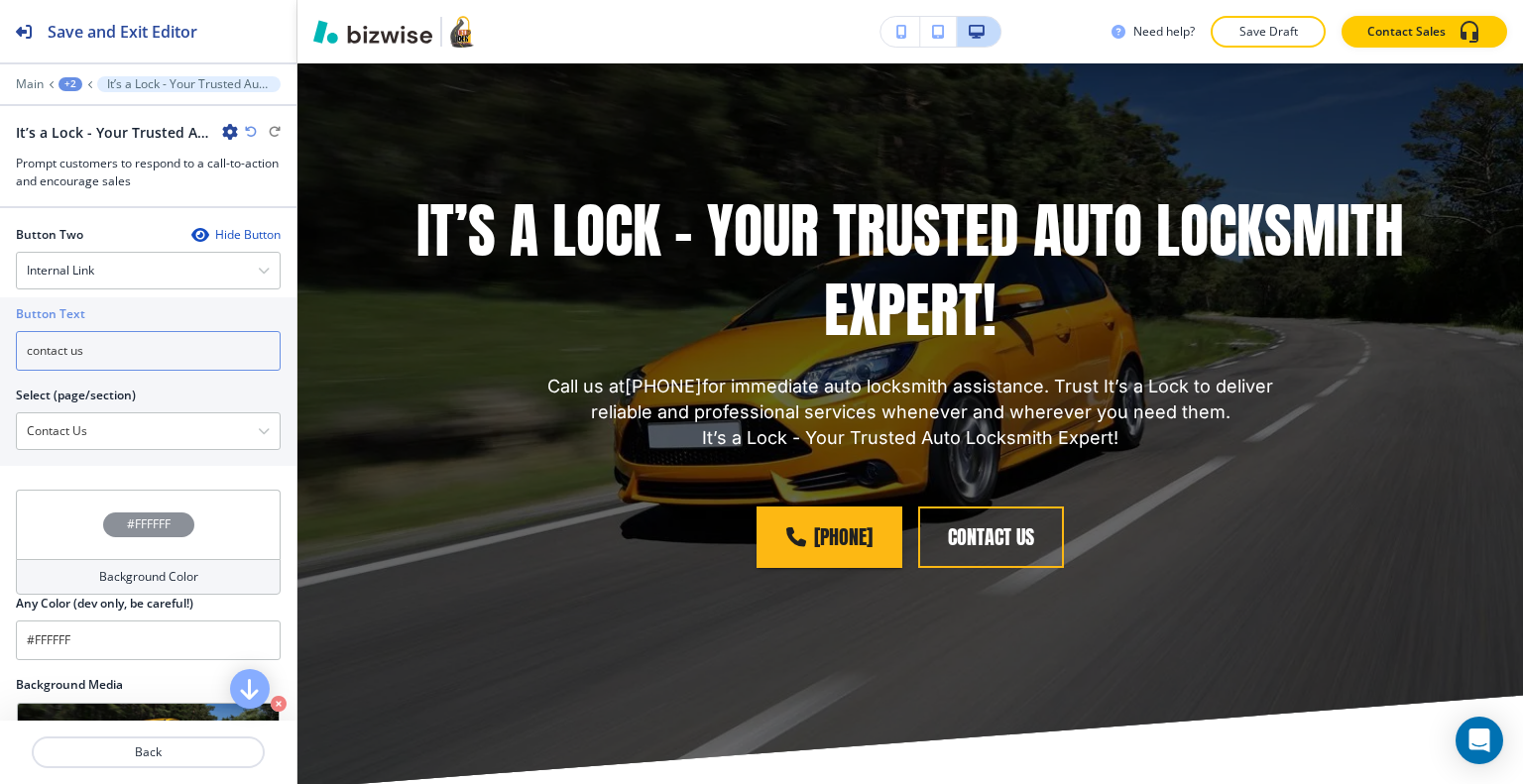 click on "contact us" at bounding box center [148, 351] 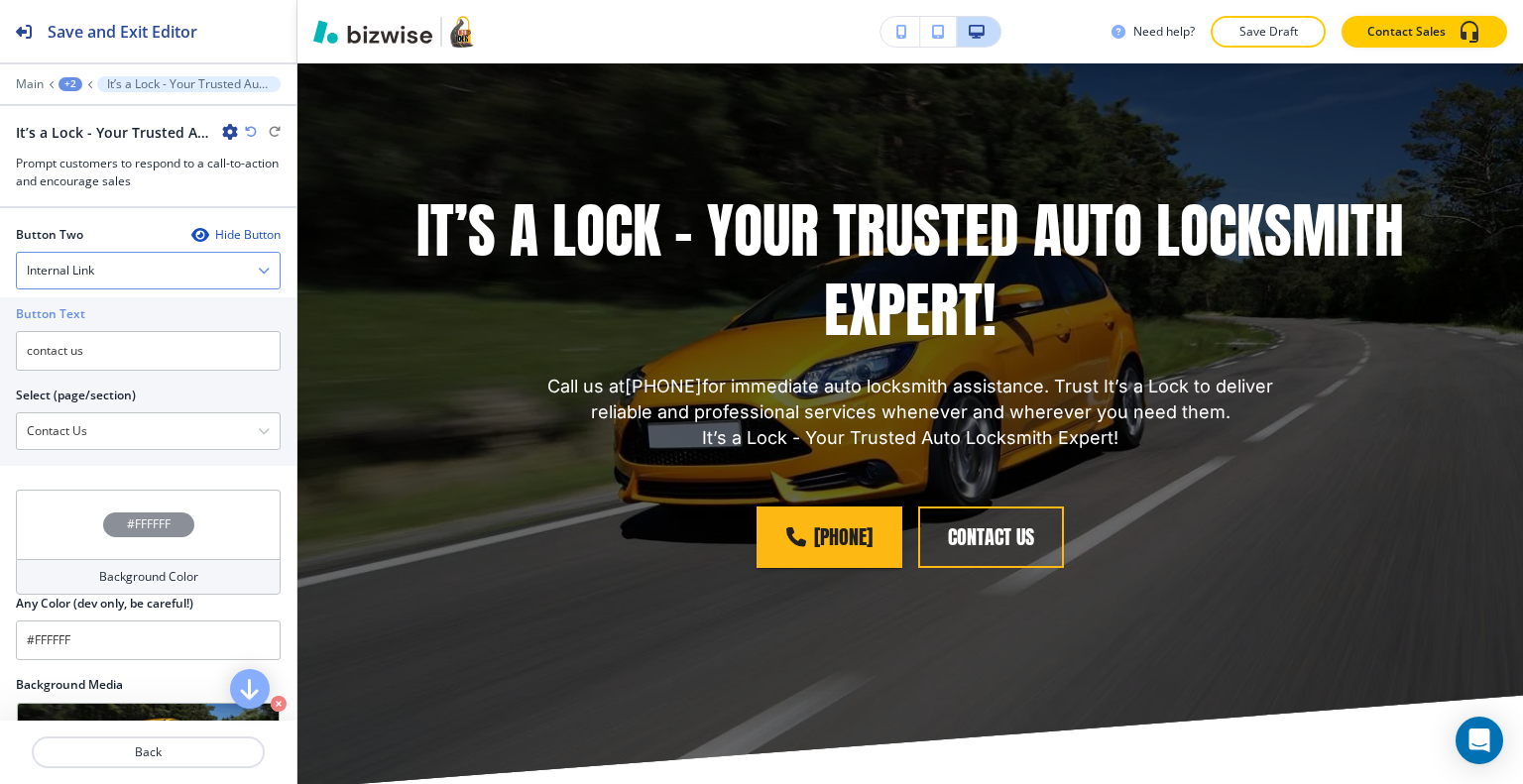 click on "Internal Link" at bounding box center (148, 271) 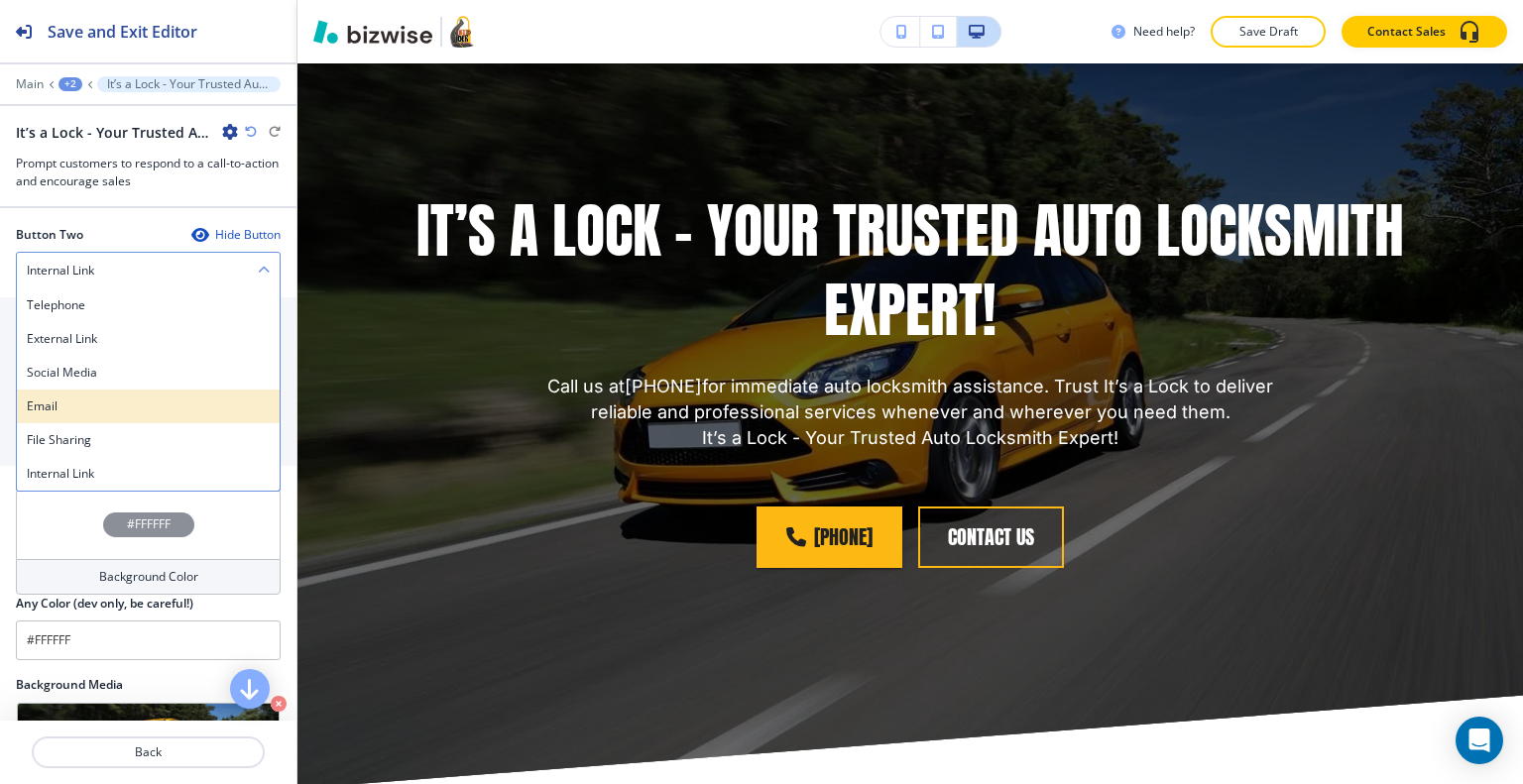 click on "Email" at bounding box center [148, 406] 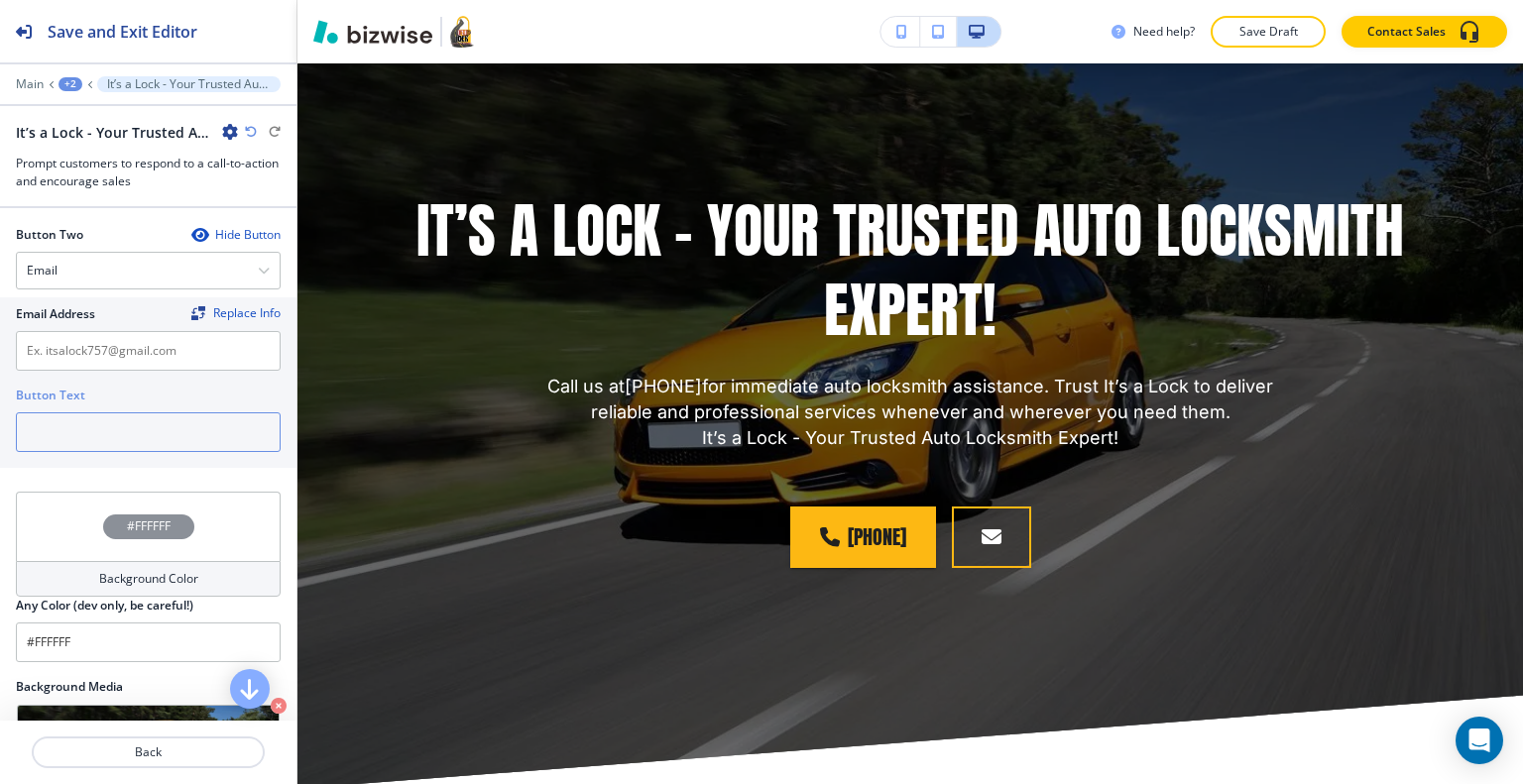 click at bounding box center [148, 432] 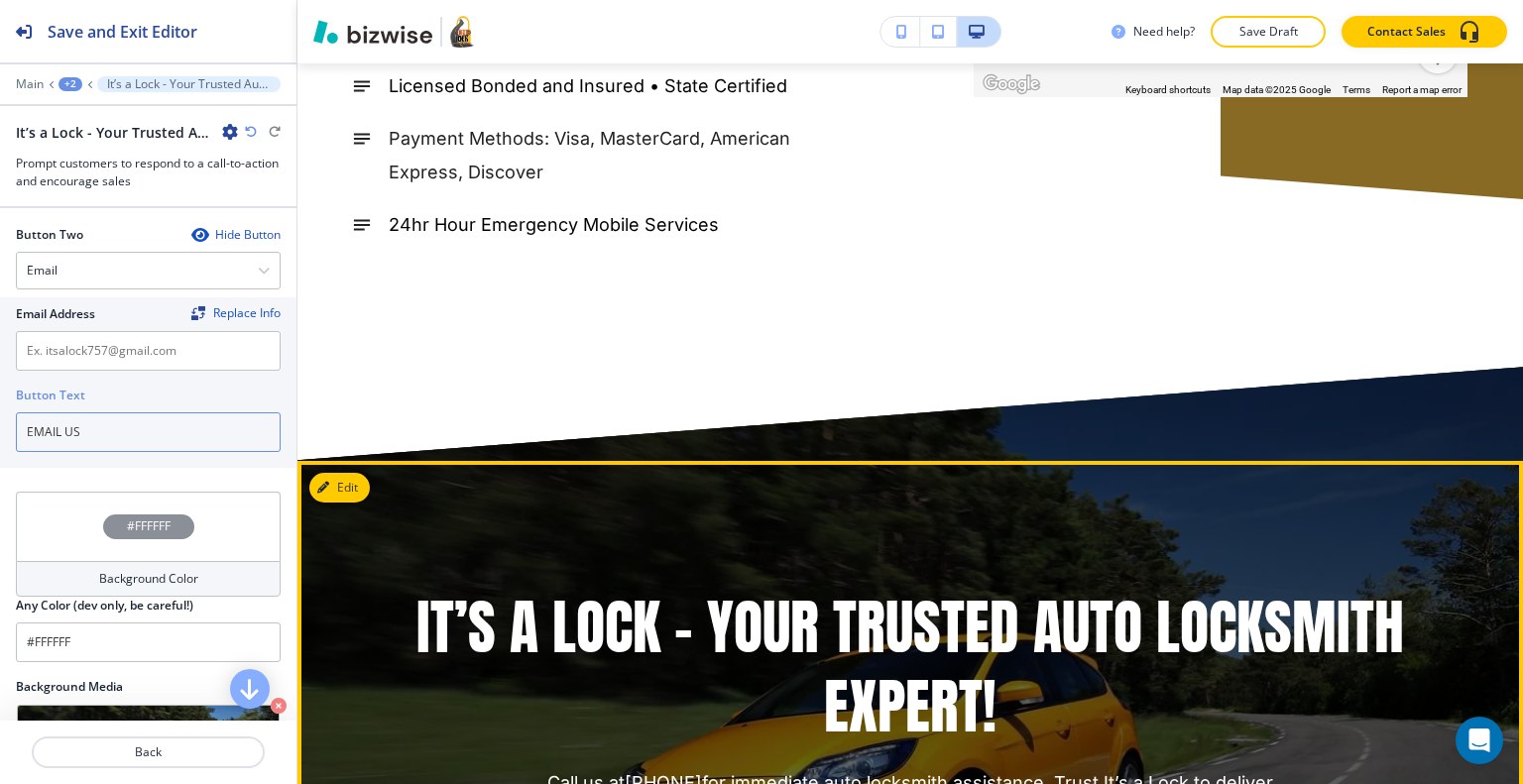 scroll, scrollTop: 3908, scrollLeft: 0, axis: vertical 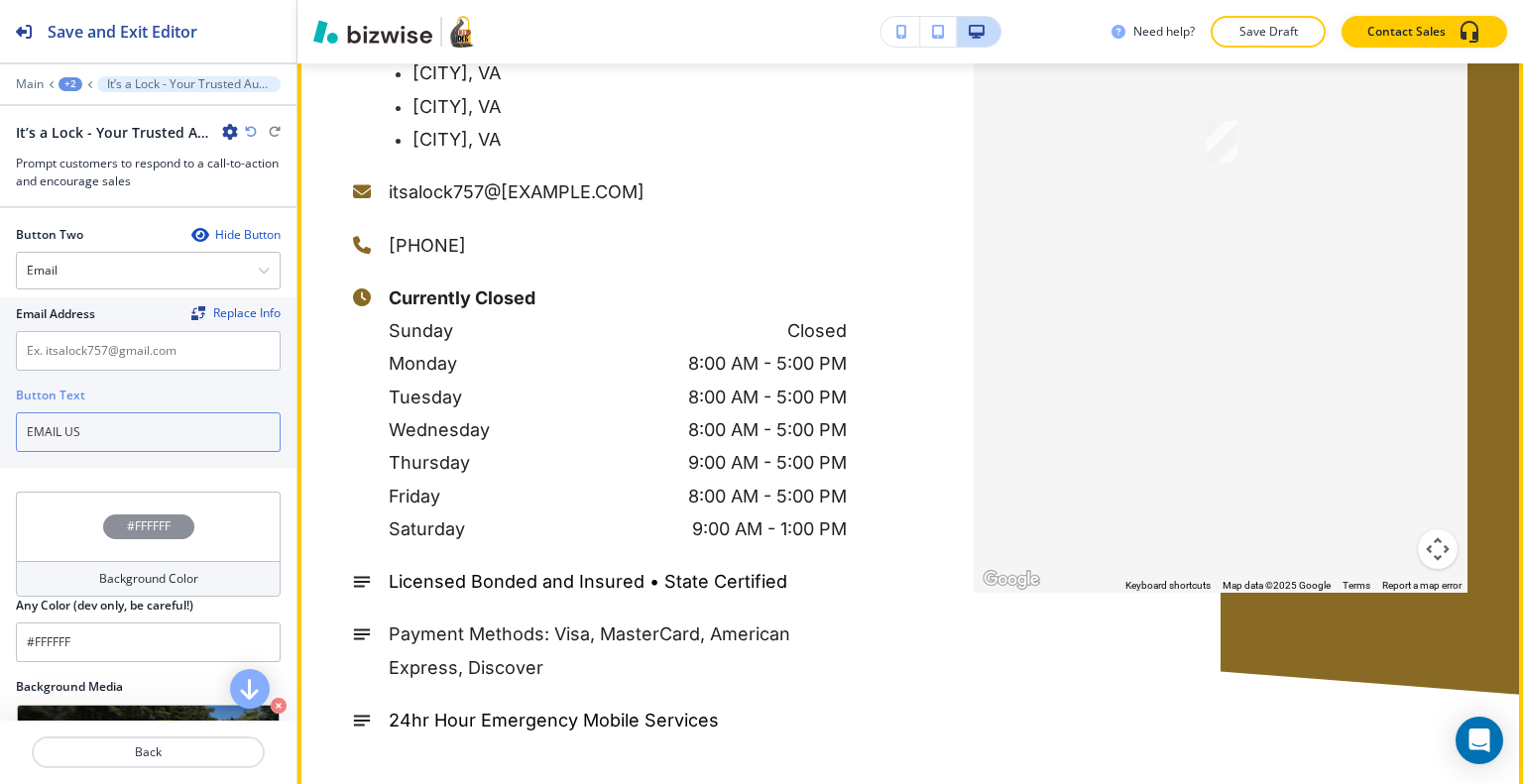 type on "EMAIL US" 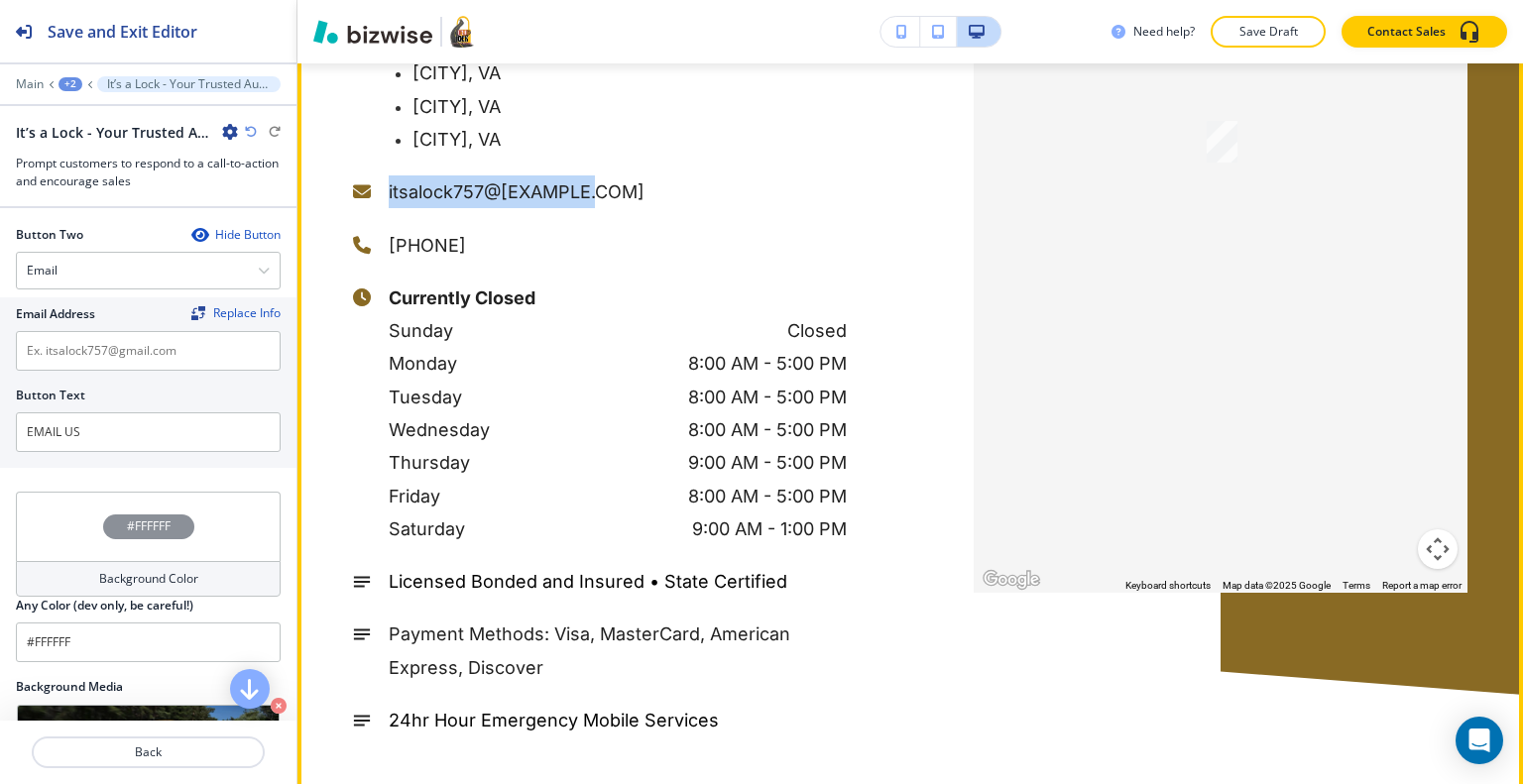 drag, startPoint x: 603, startPoint y: 191, endPoint x: 396, endPoint y: 191, distance: 207 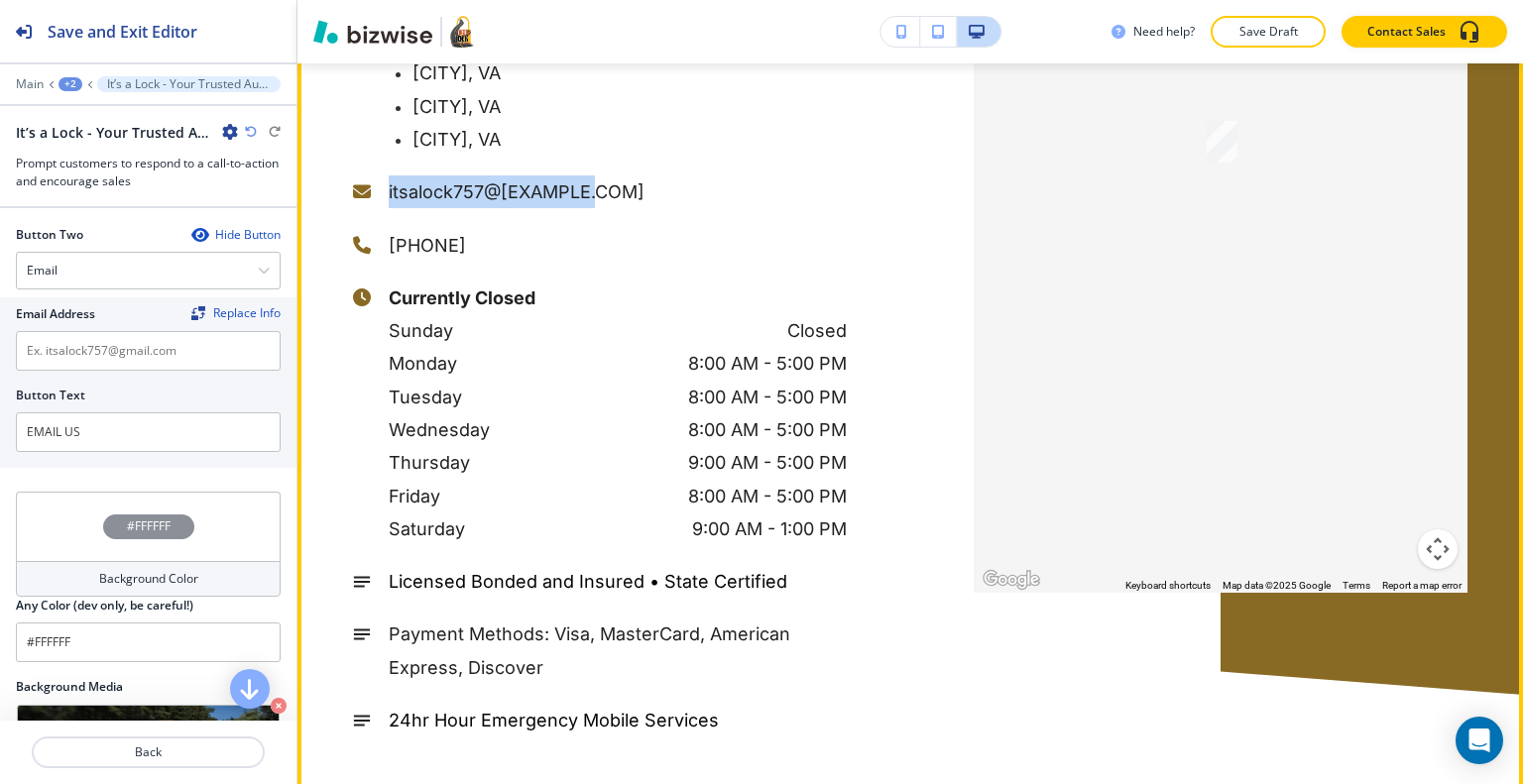copy on "itsalock757@[EXAMPLE.COM]" 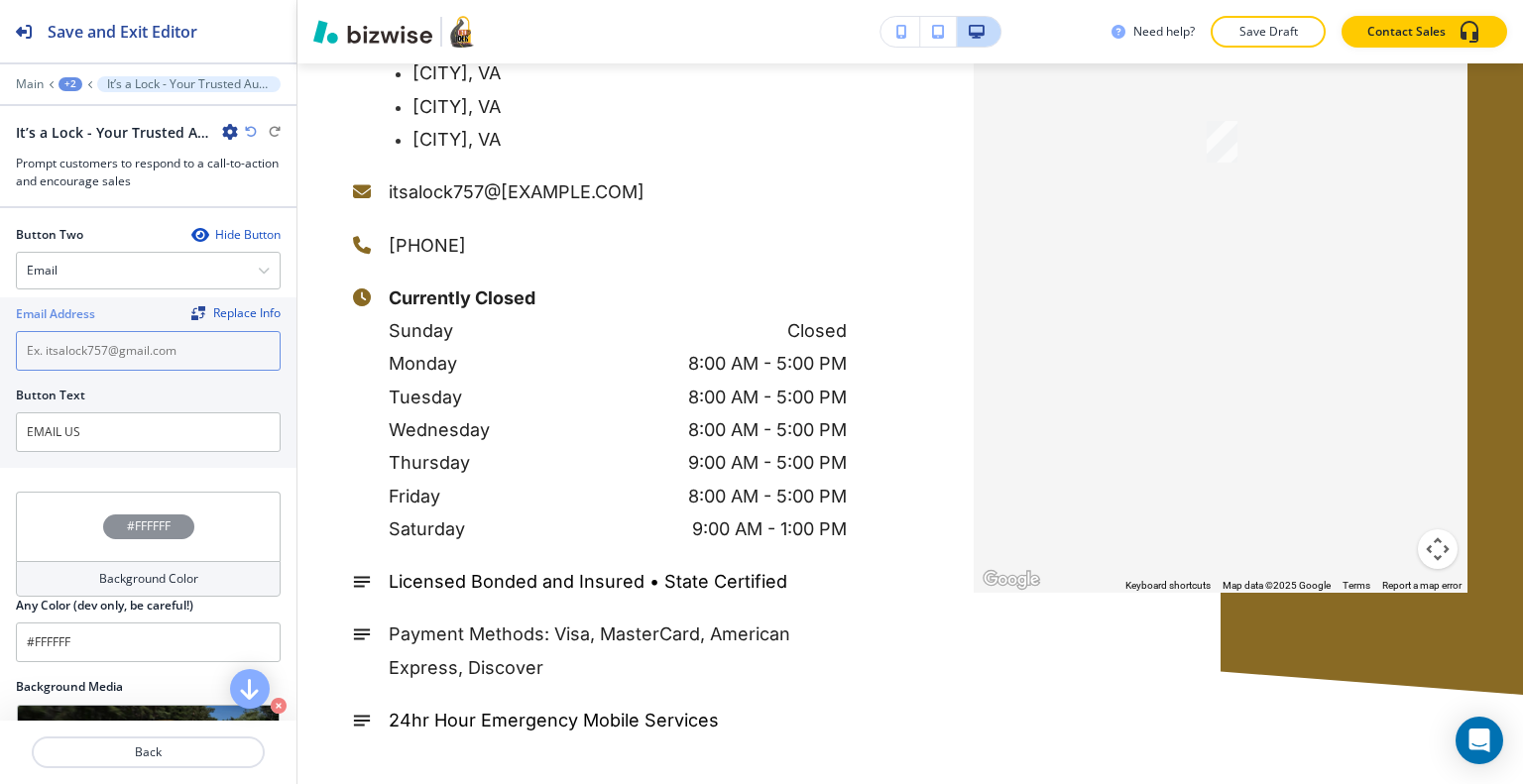 paste on "itsalock757@[EXAMPLE.COM]" 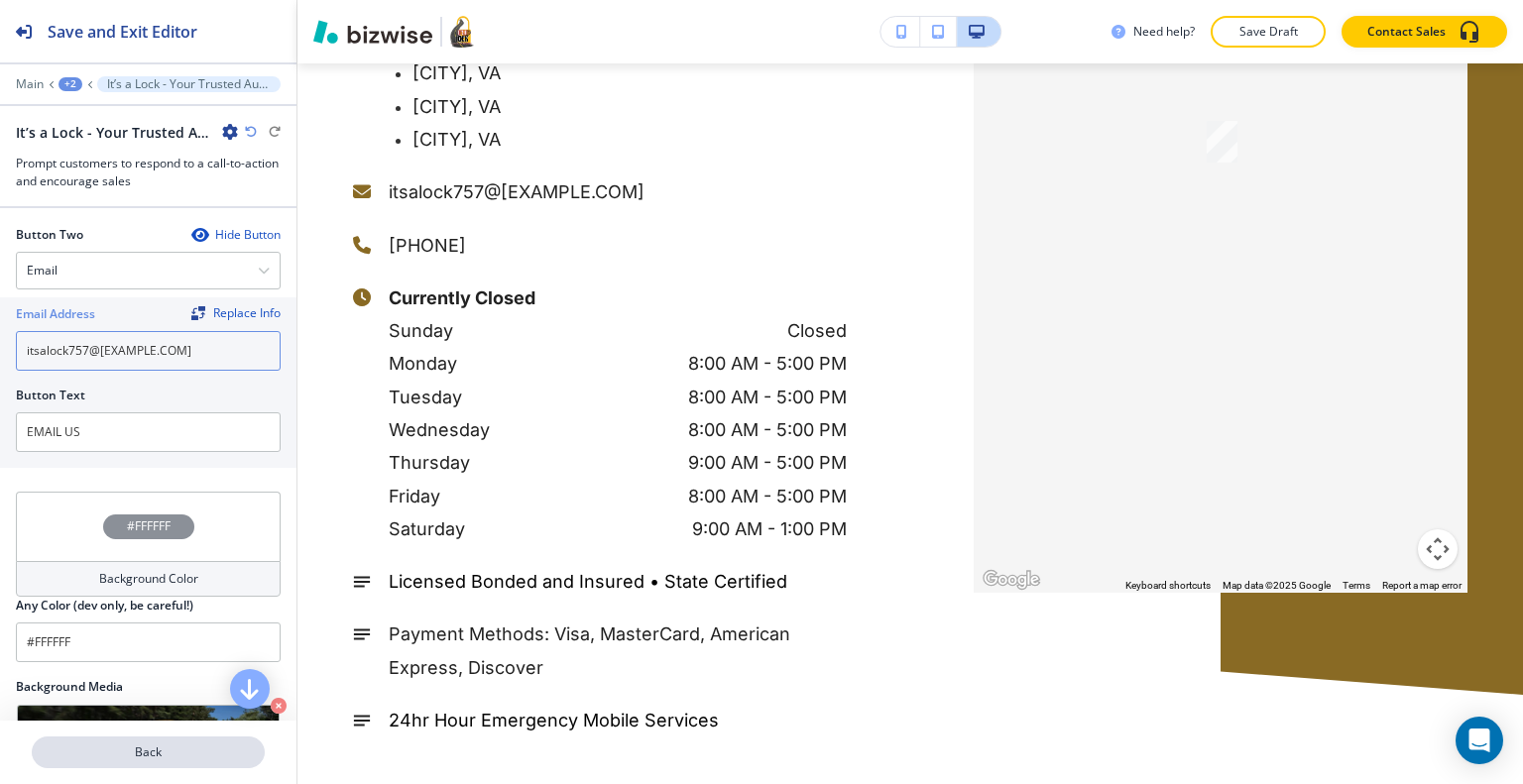 type on "itsalock757@[EXAMPLE.COM]" 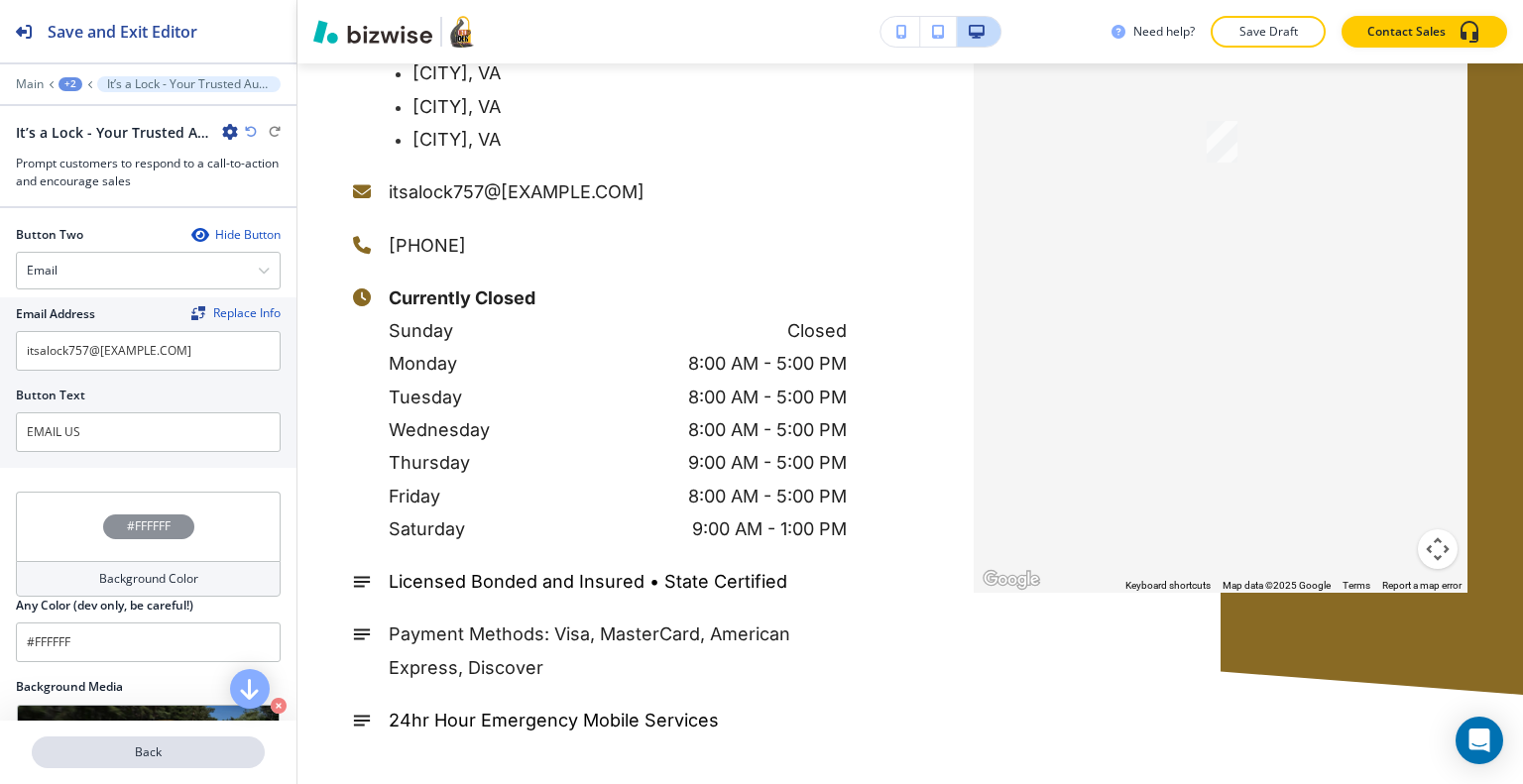 click on "Back" at bounding box center (148, 752) 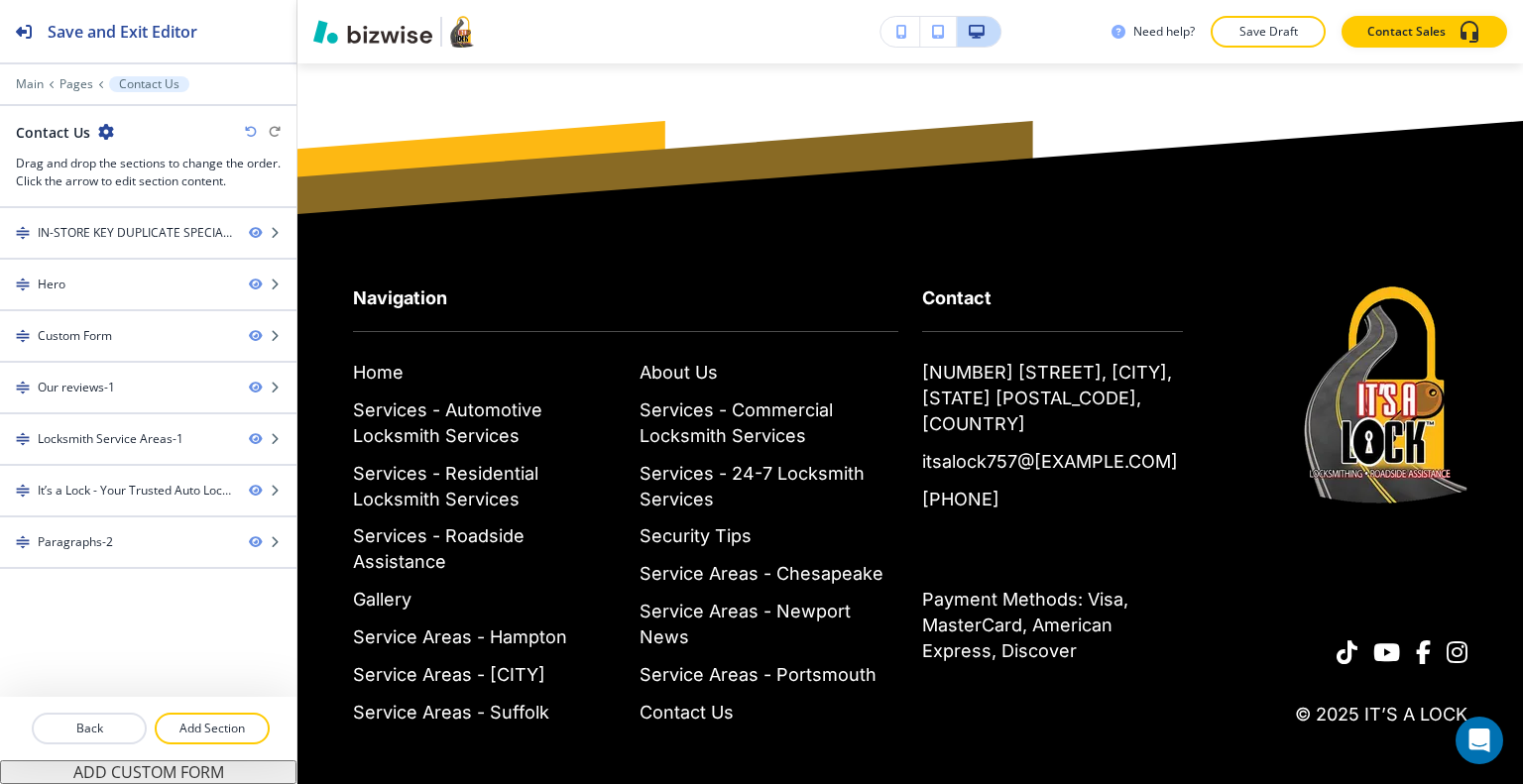 scroll, scrollTop: 0, scrollLeft: 0, axis: both 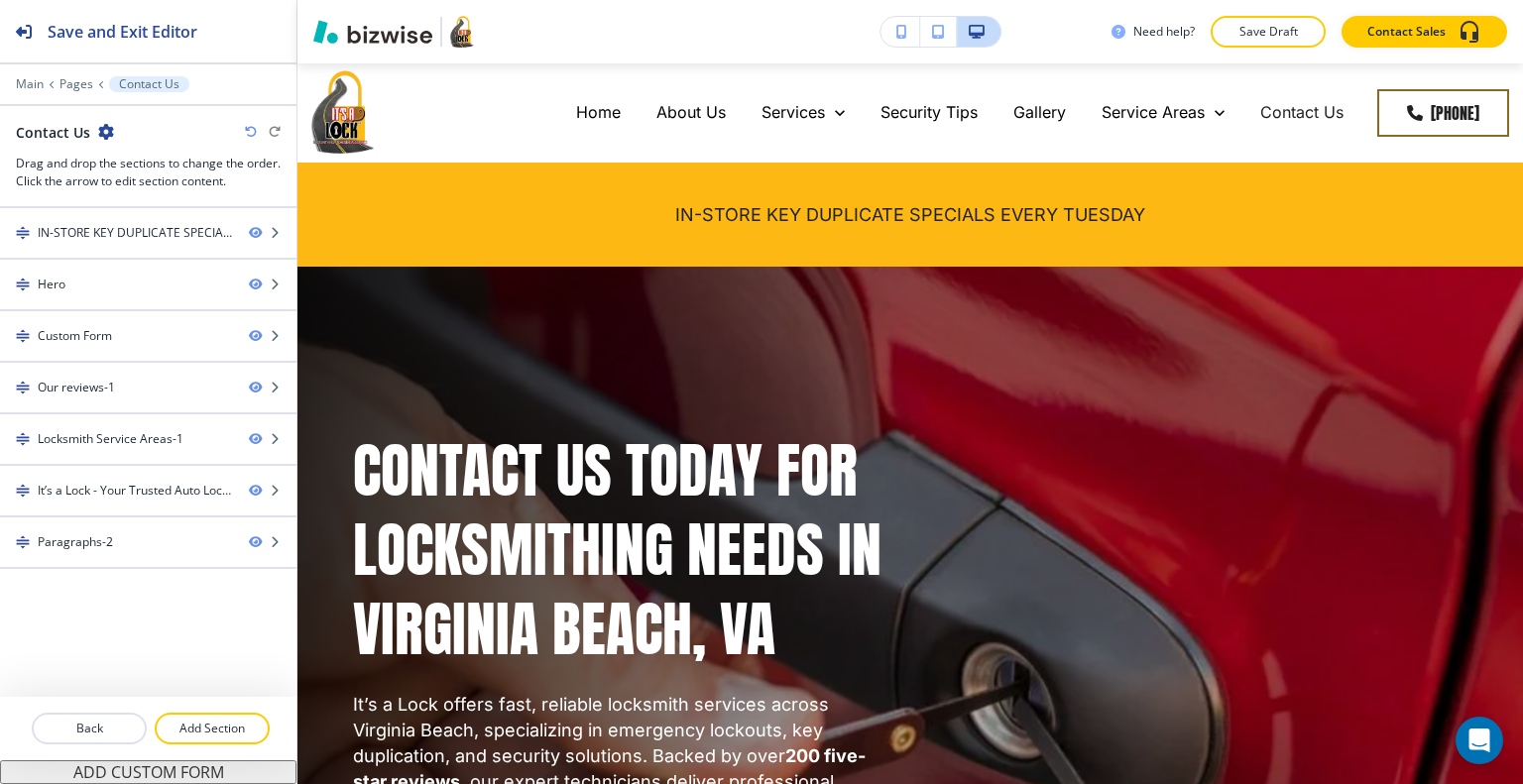 click on "Save Draft" at bounding box center [1268, 32] 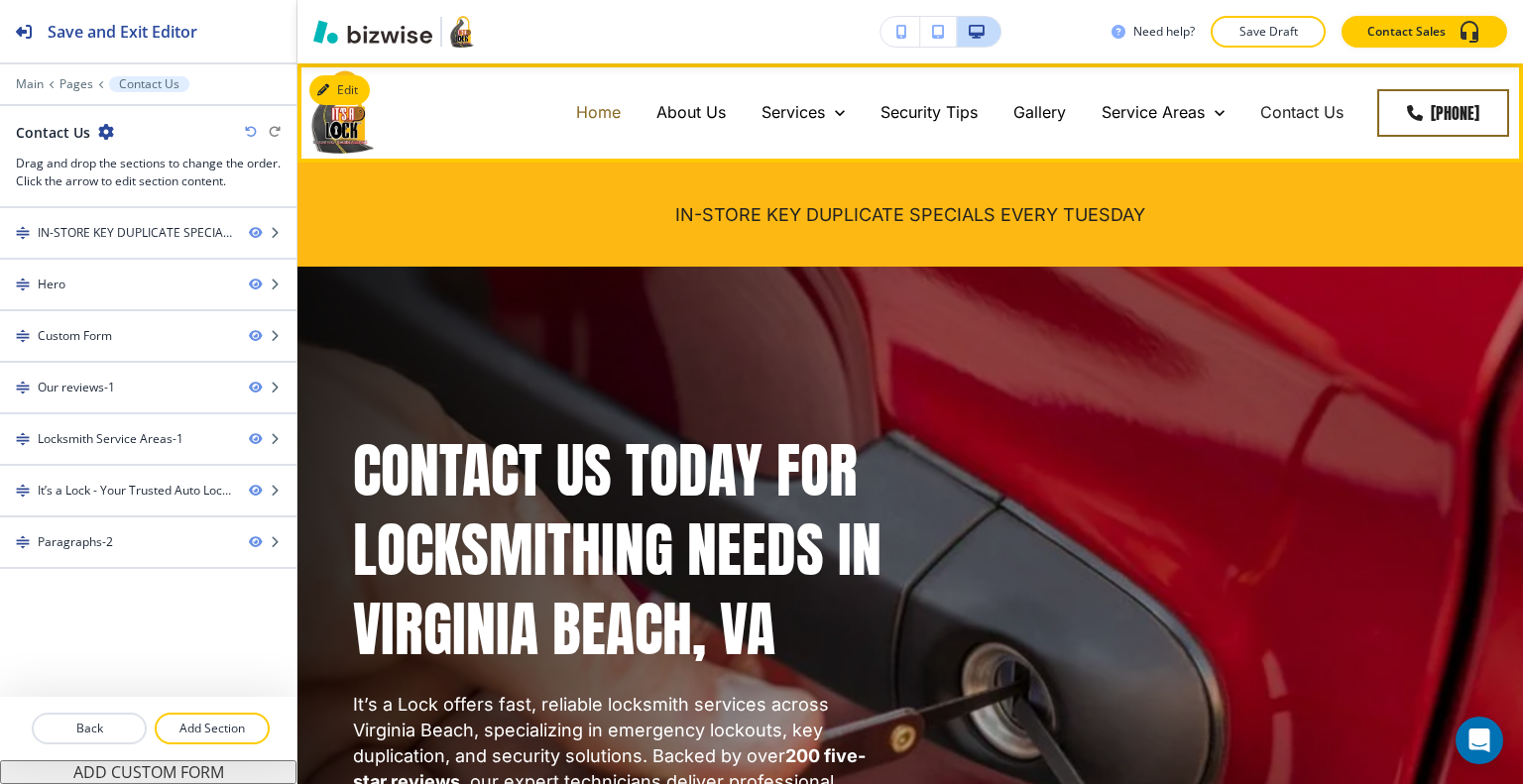 click on "Home" at bounding box center (598, 112) 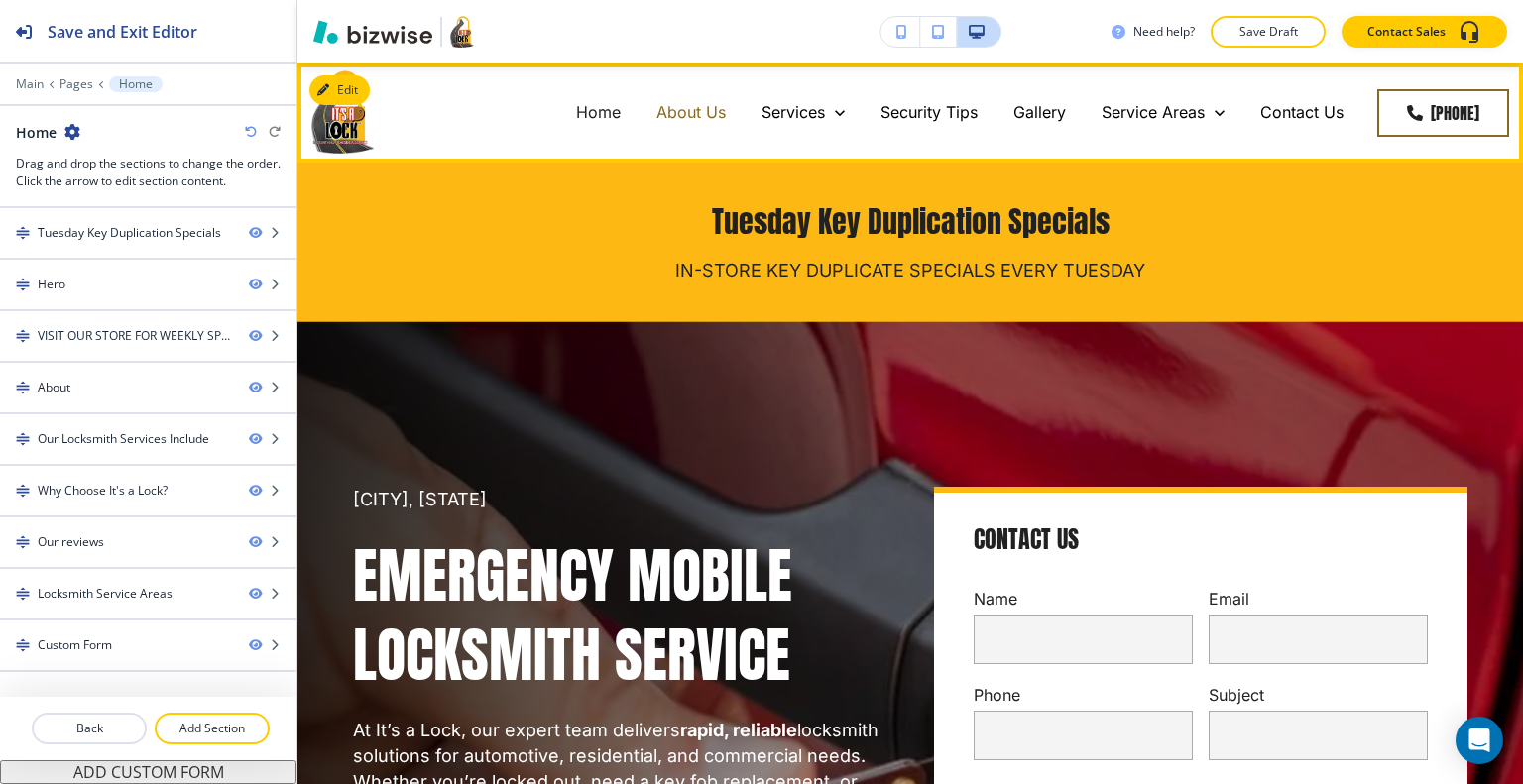 click on "About Us" at bounding box center (691, 112) 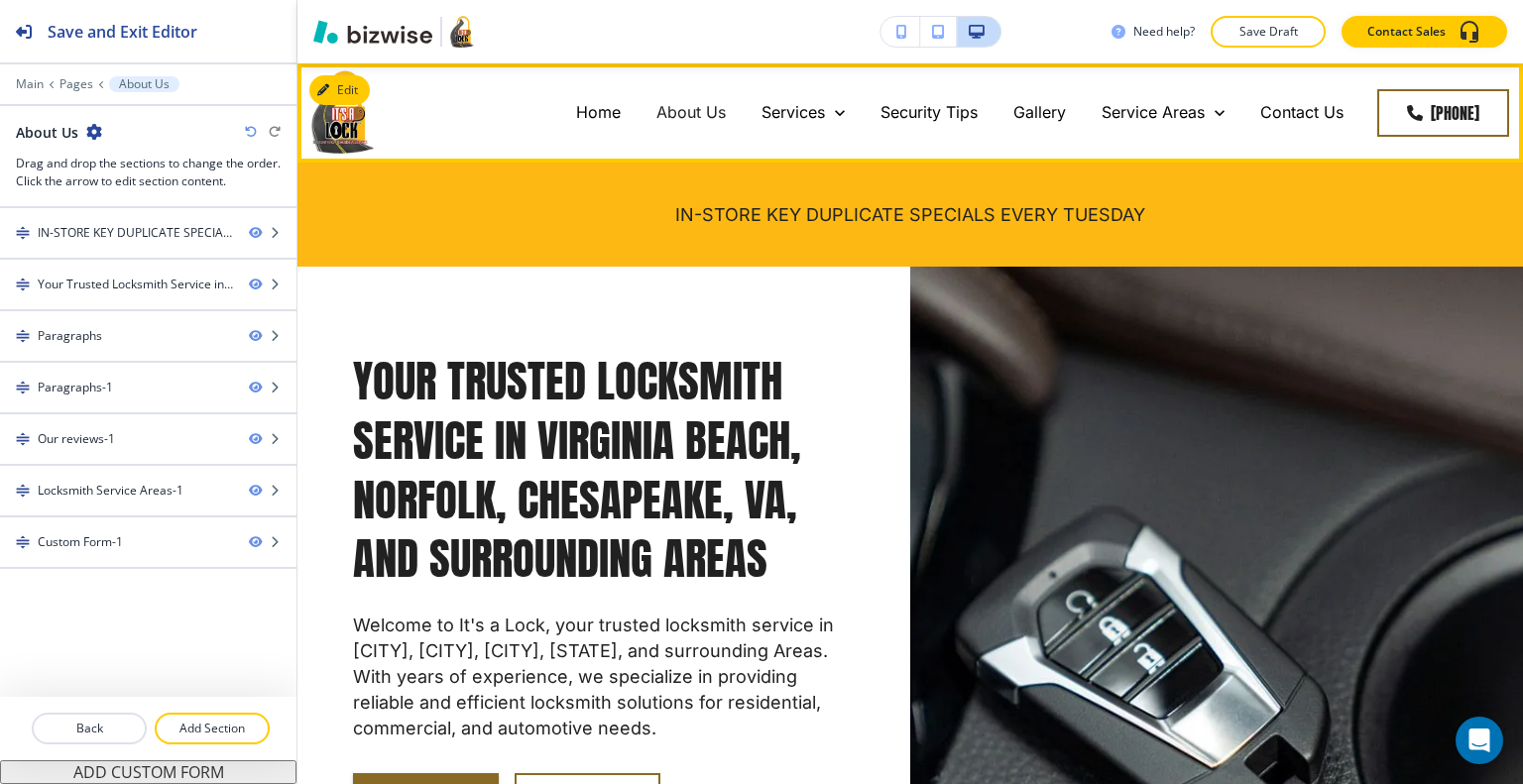 click on "Home" at bounding box center (598, 112) 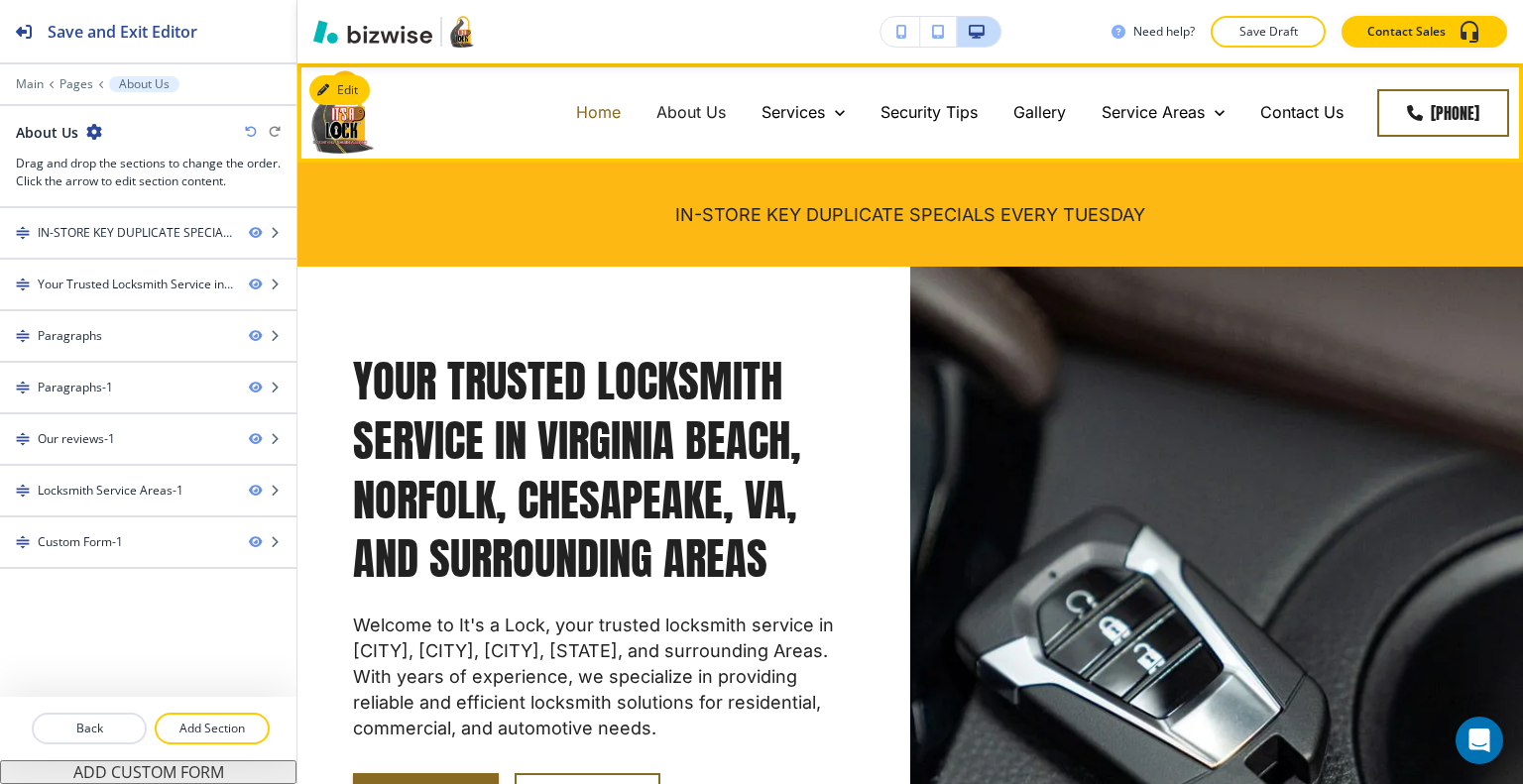 click on "Home" at bounding box center (598, 112) 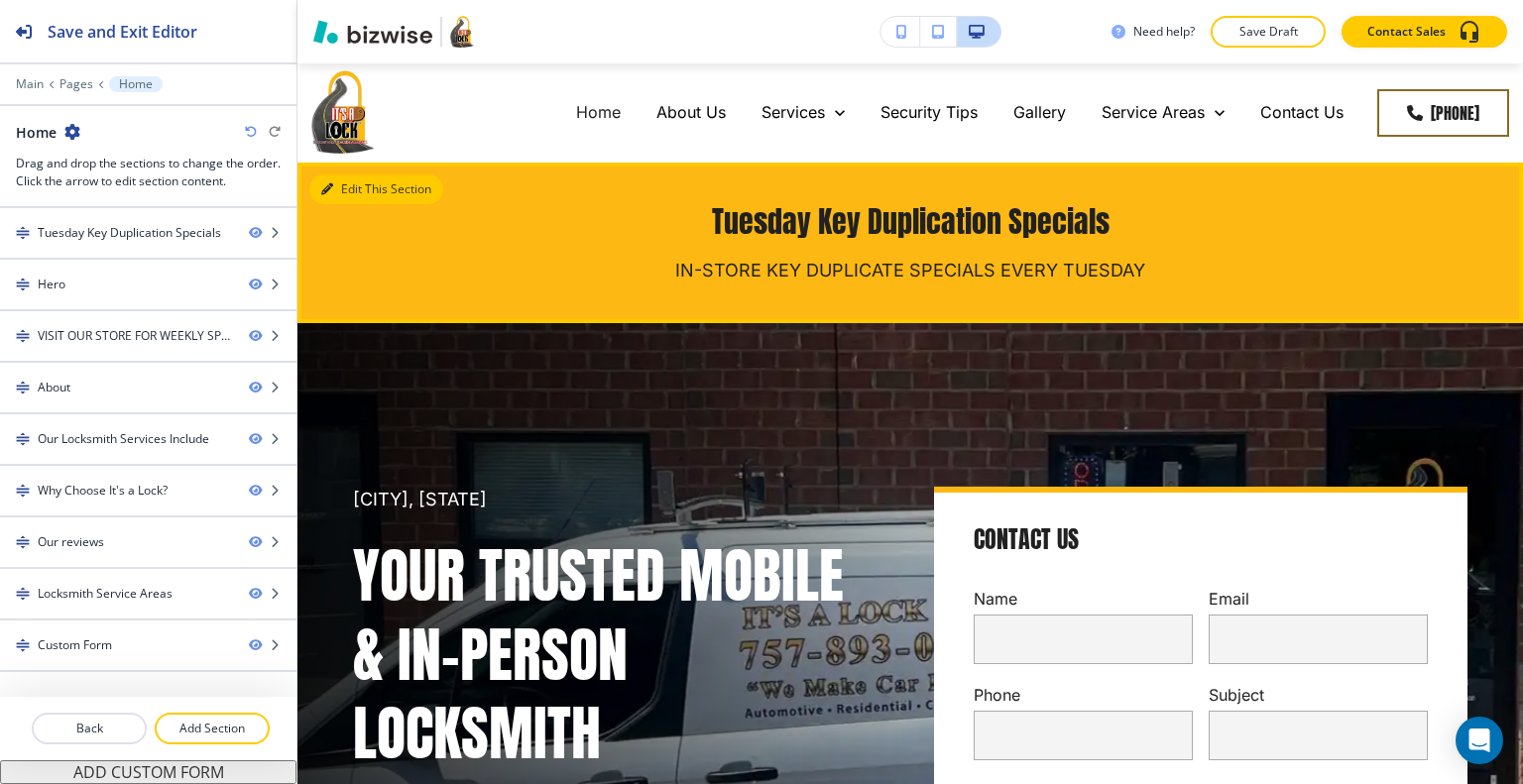 click on "Edit This Section" at bounding box center (376, 189) 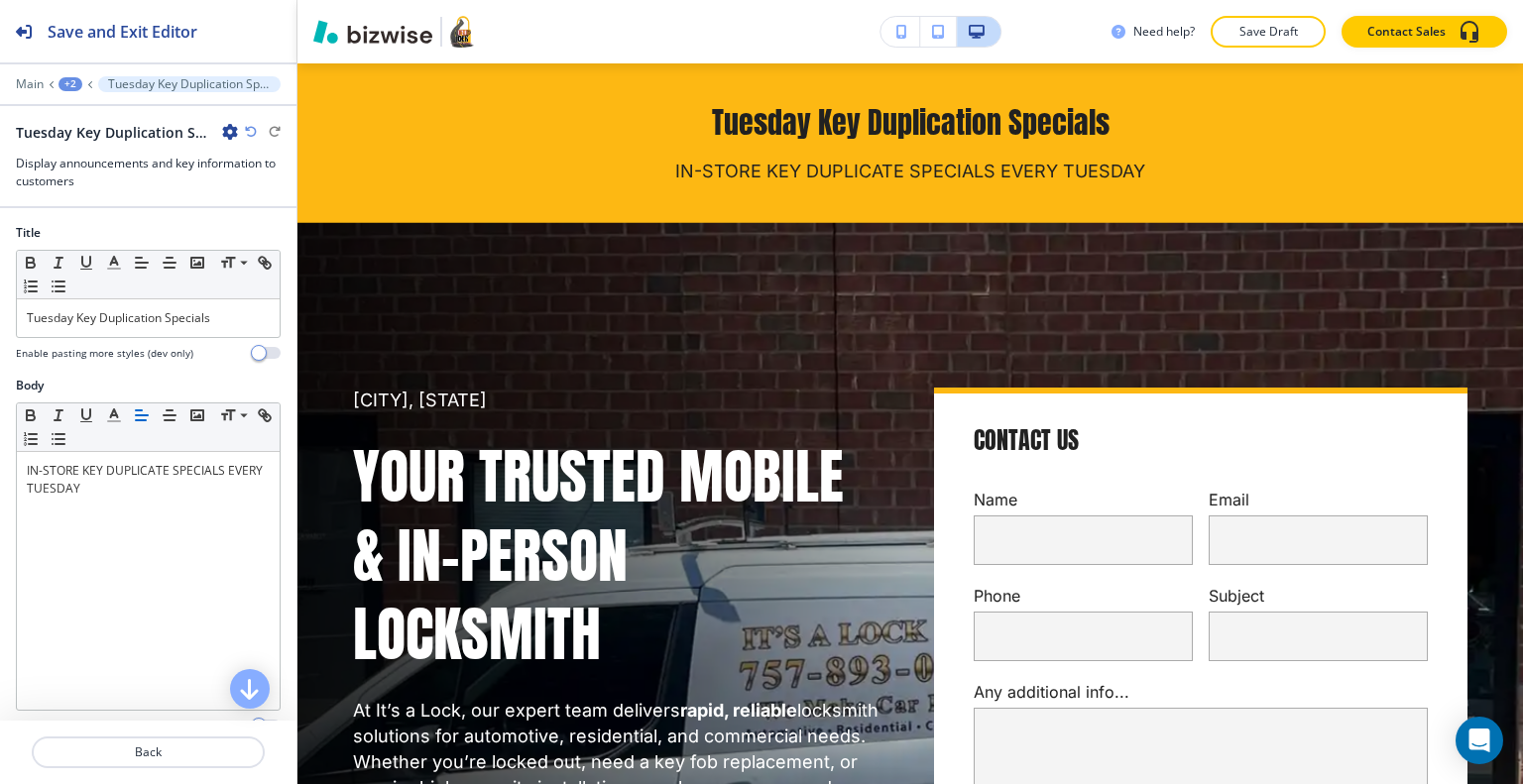 click at bounding box center (230, 132) 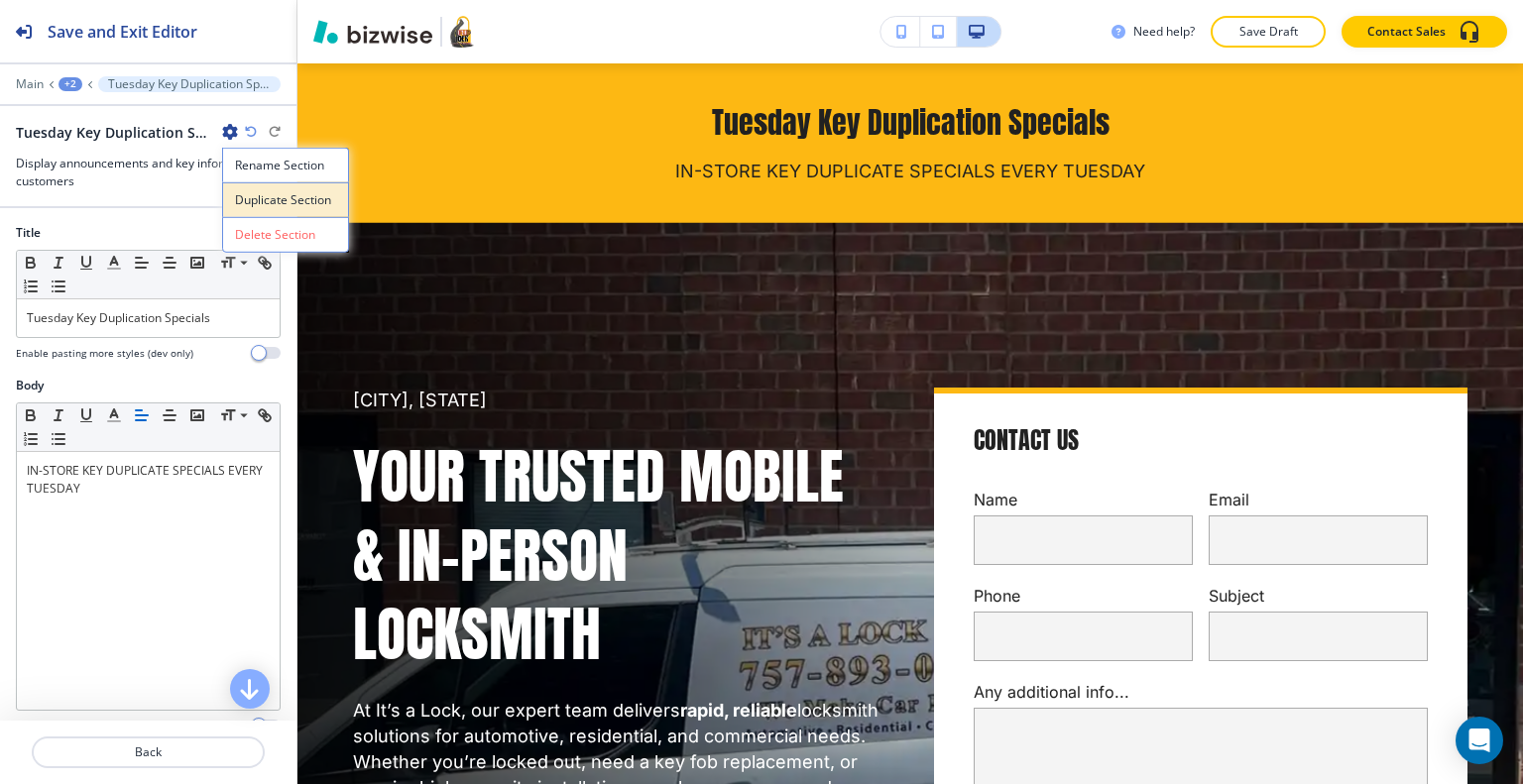 click on "Duplicate Section" at bounding box center [286, 200] 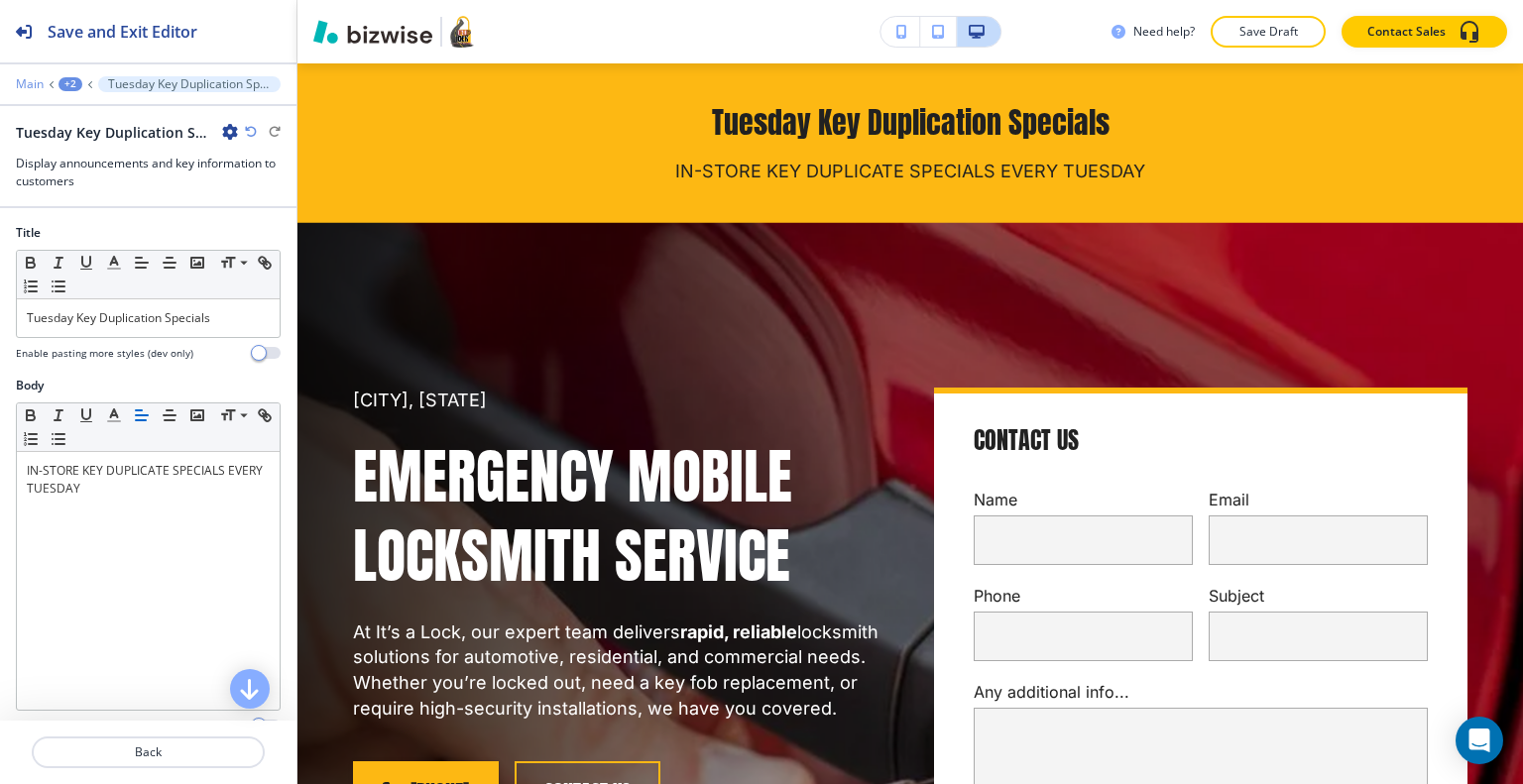 click on "Main" at bounding box center (30, 84) 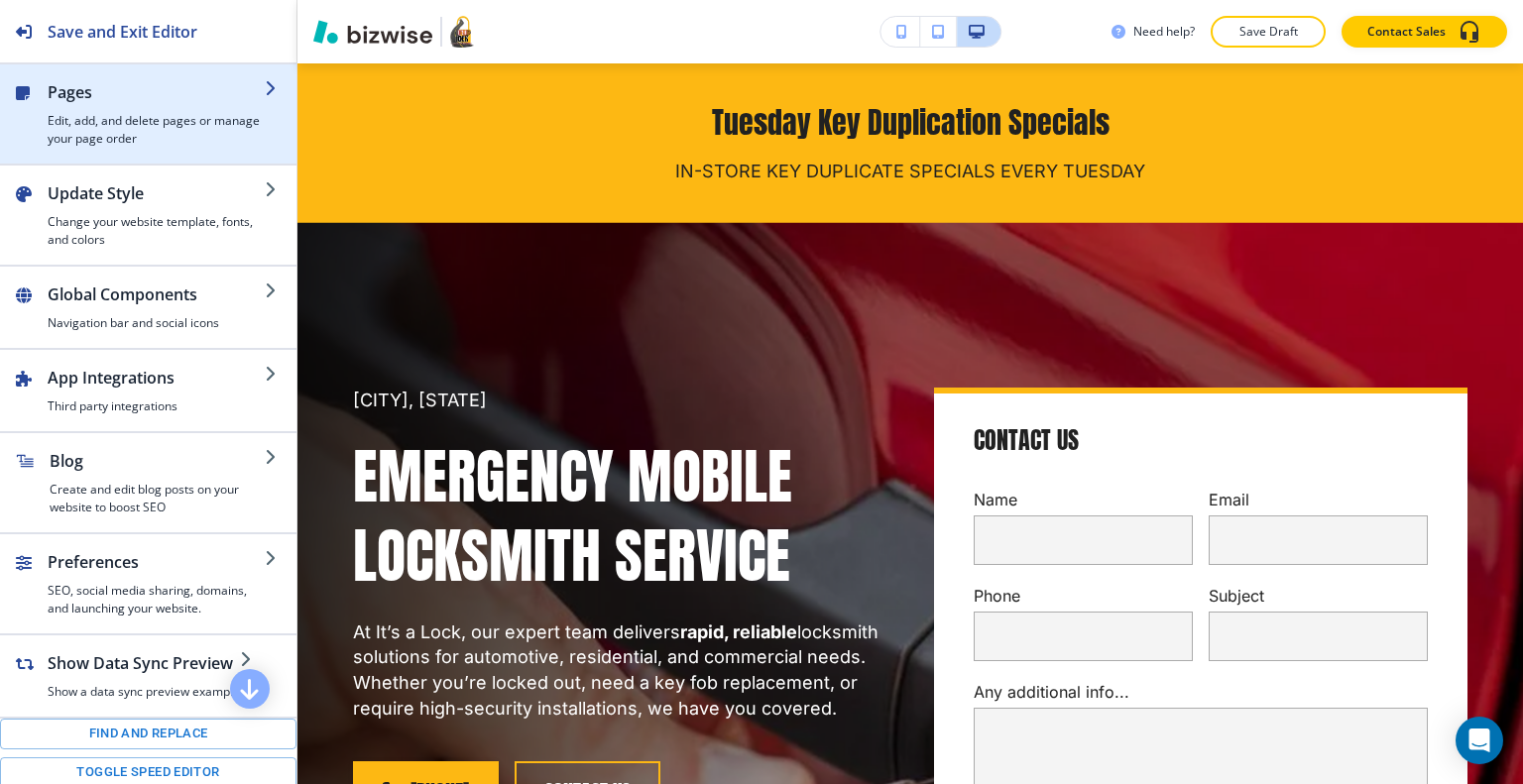click on "Pages" at bounding box center [156, 92] 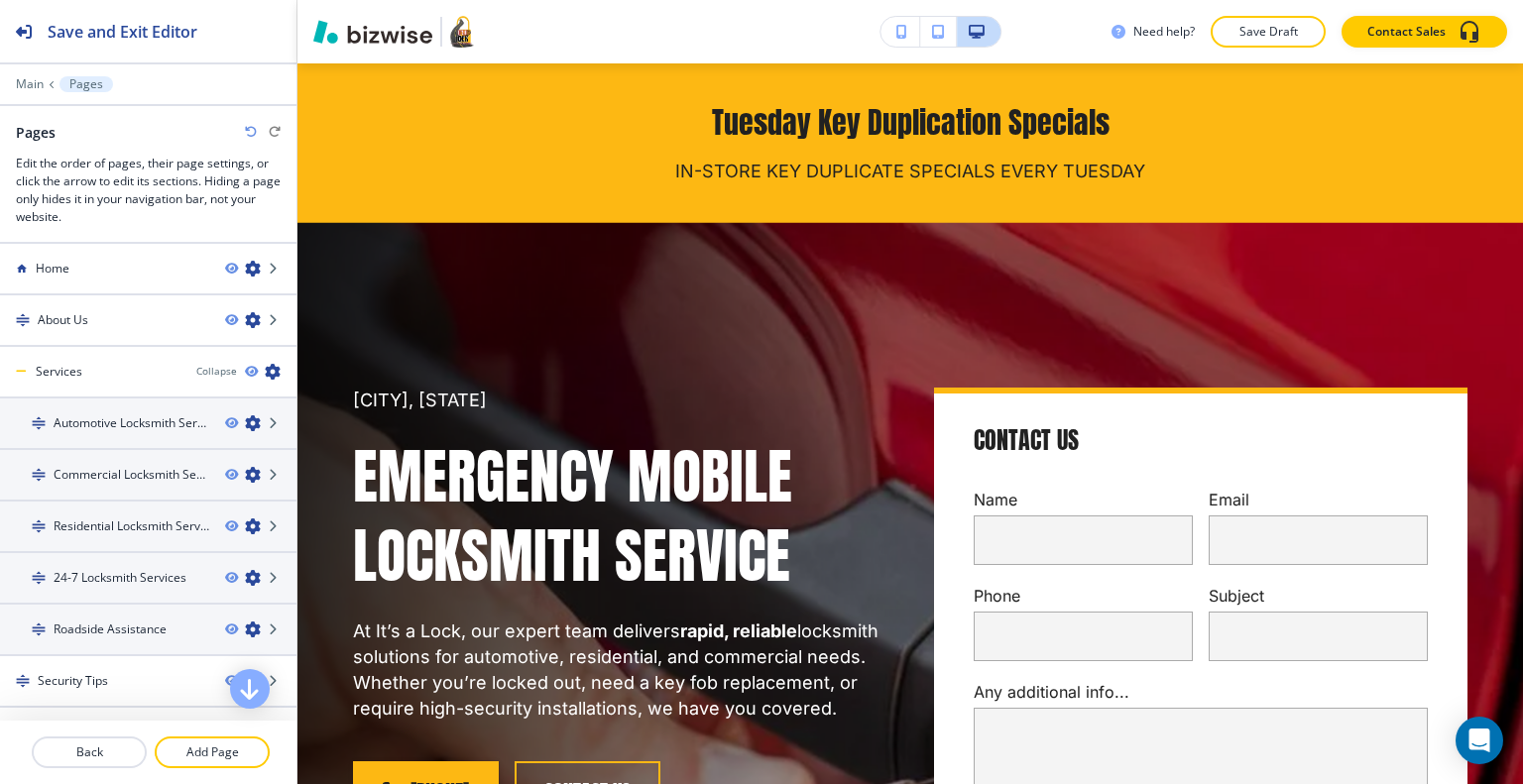 click at bounding box center (148, 70) 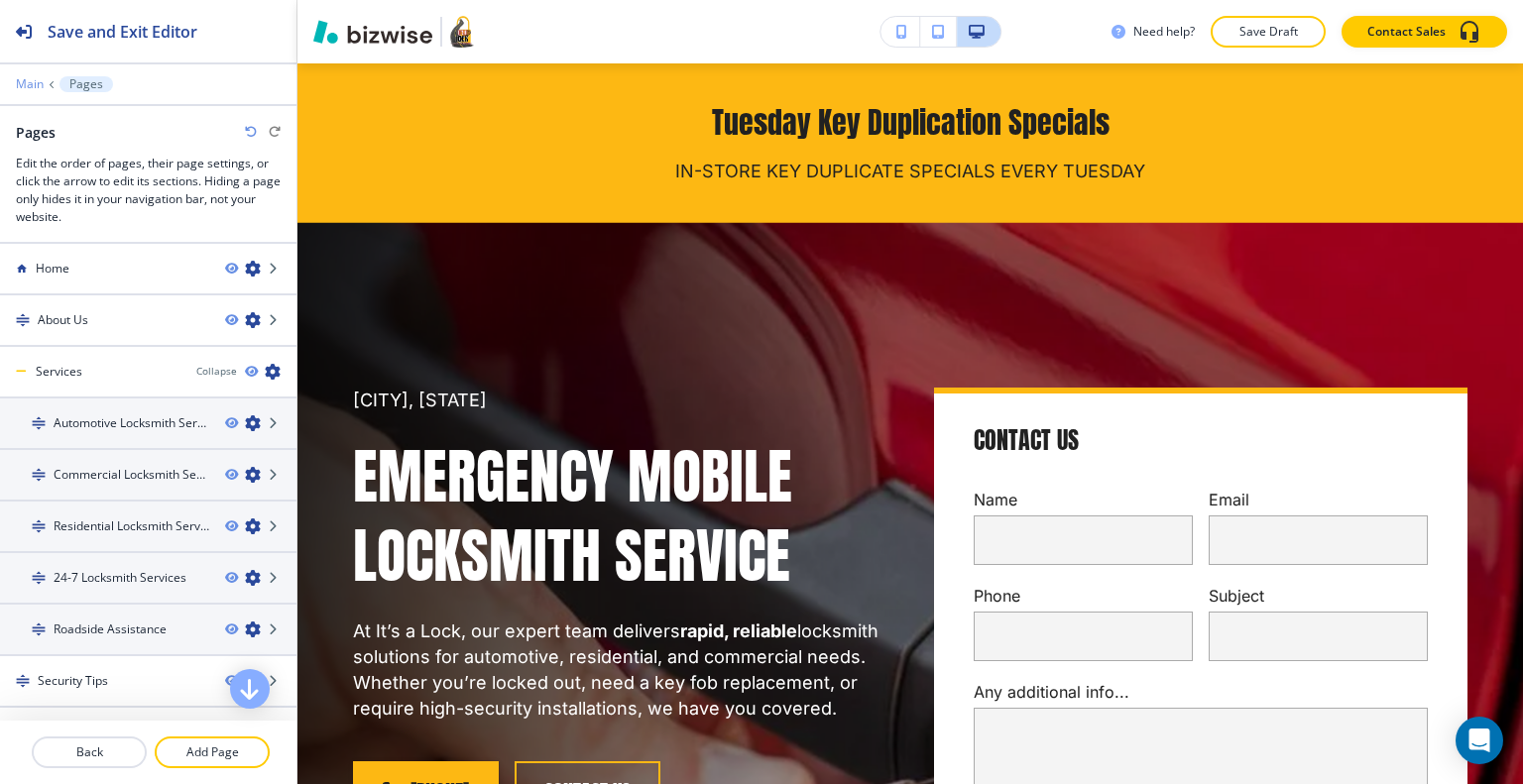 click on "Main" at bounding box center (30, 84) 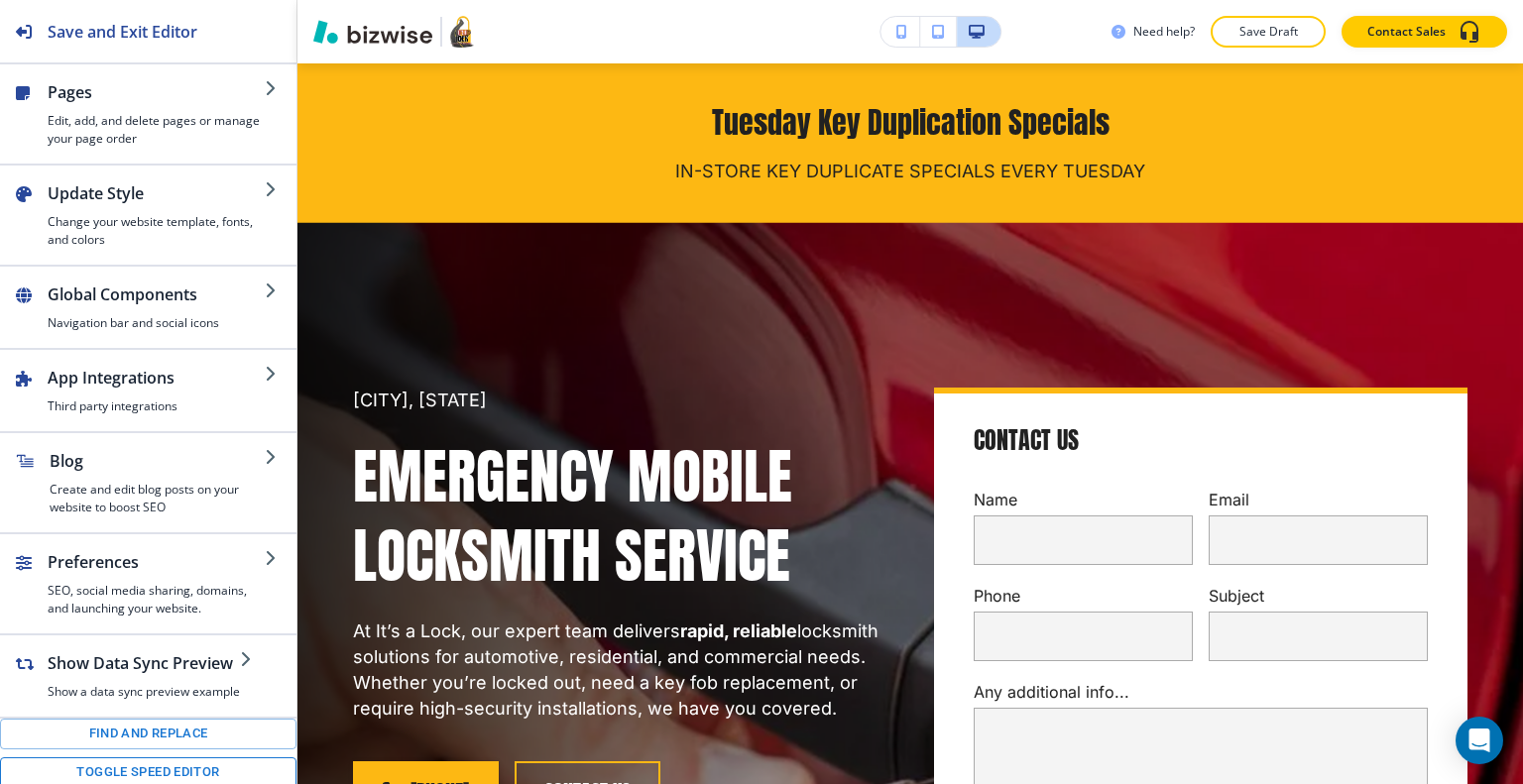 scroll, scrollTop: 266, scrollLeft: 0, axis: vertical 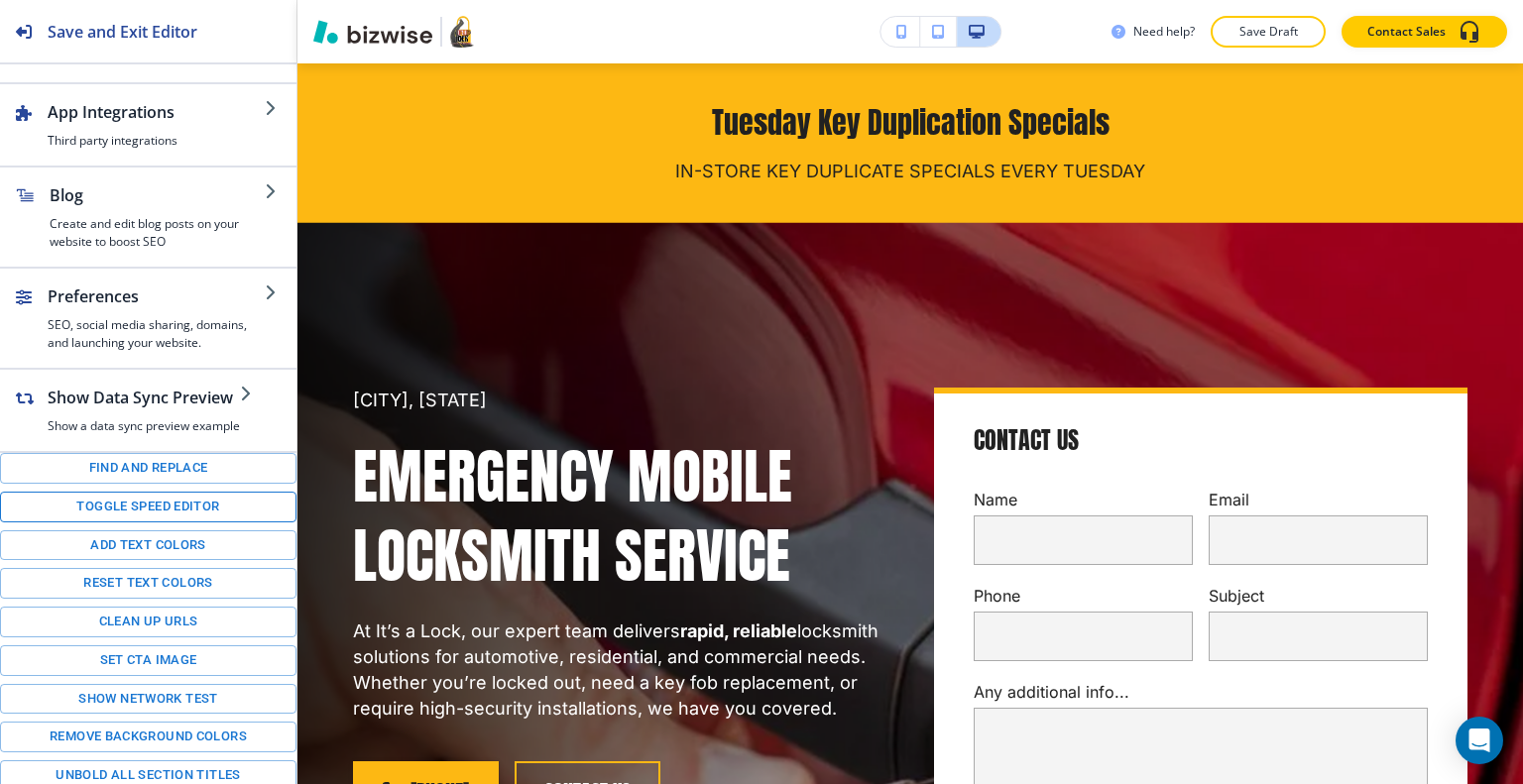 click on "Toggle speed editor" at bounding box center (148, 506) 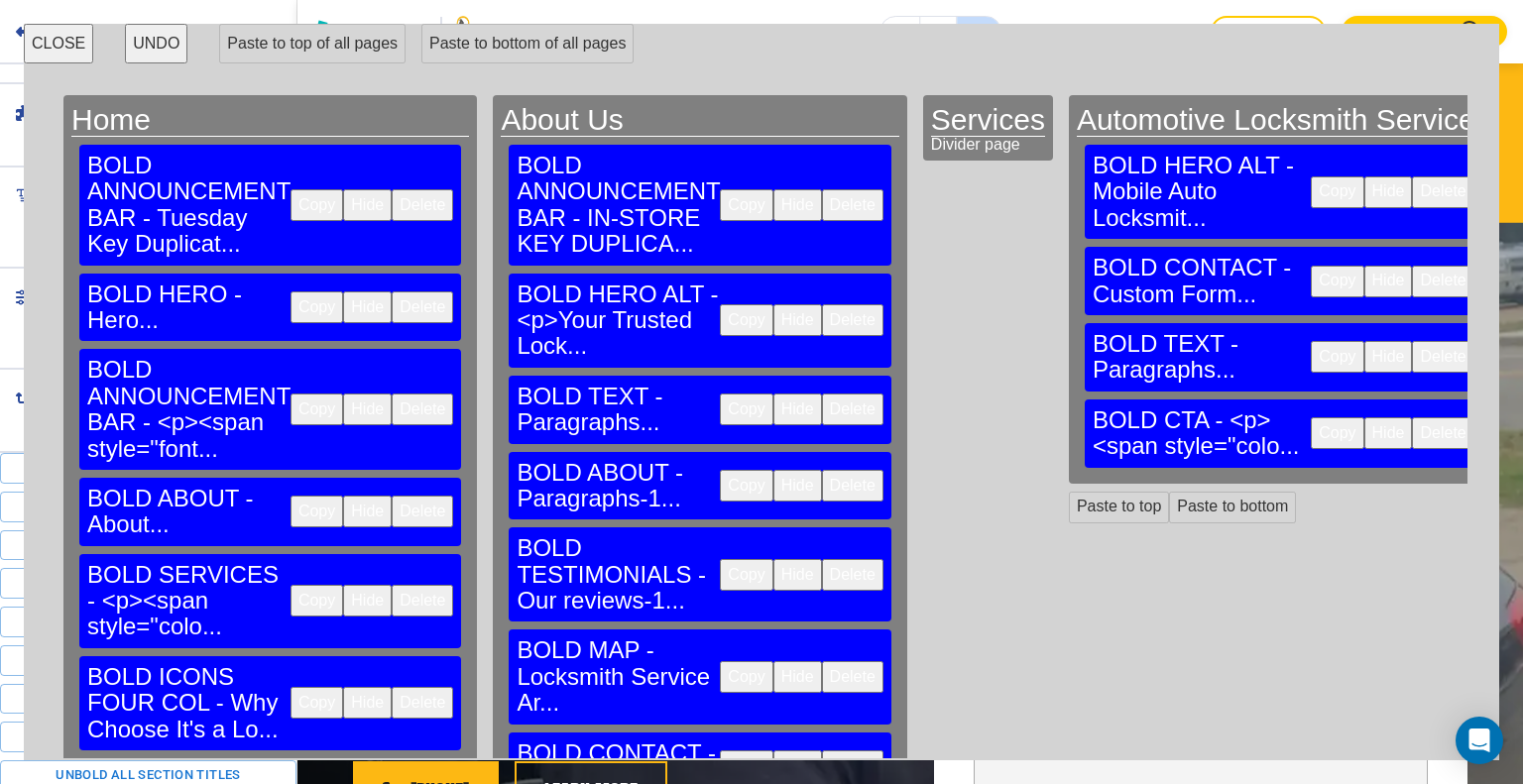 click on "Copy" at bounding box center (316, 205) 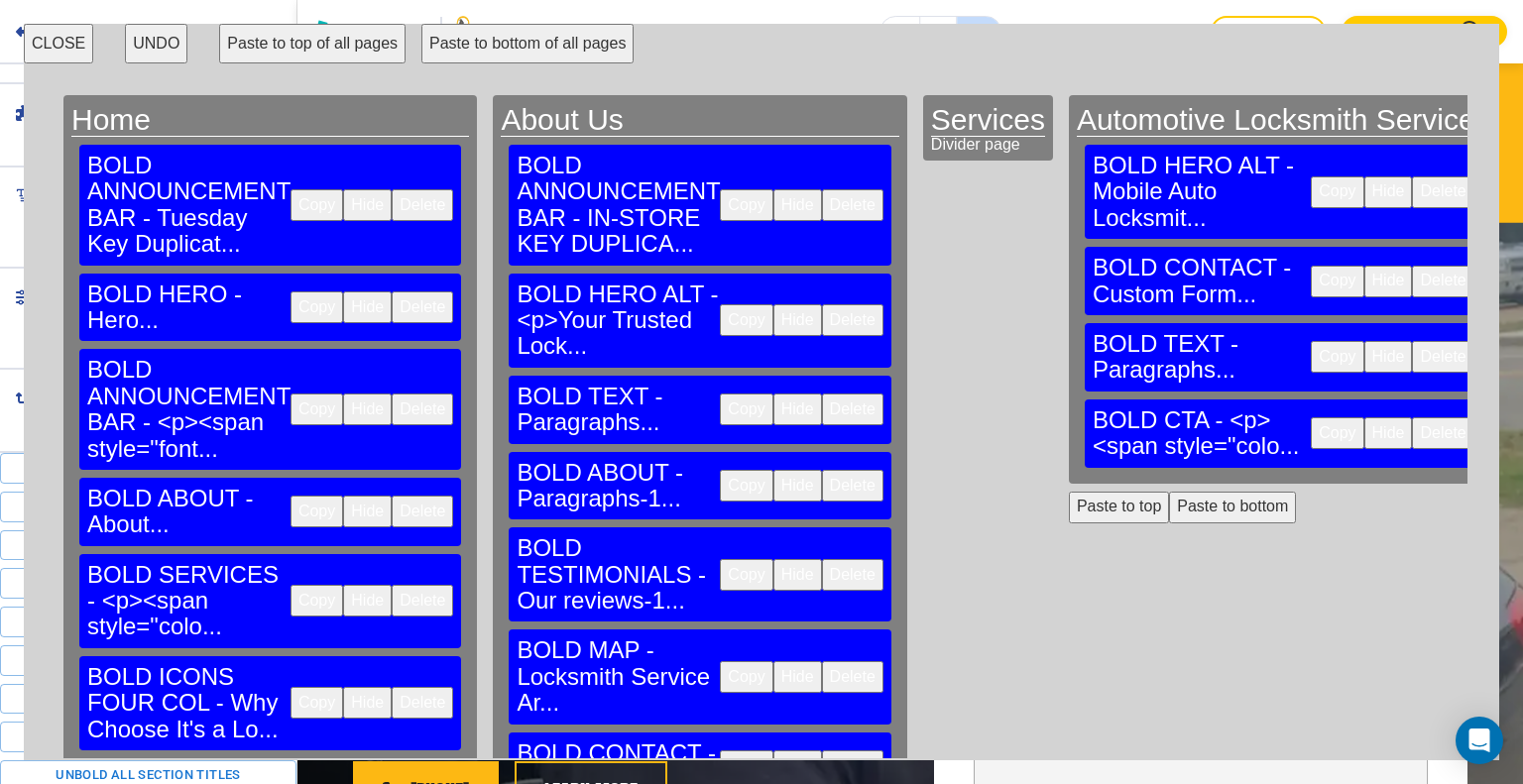 click on "Paste to top" at bounding box center (542, 840) 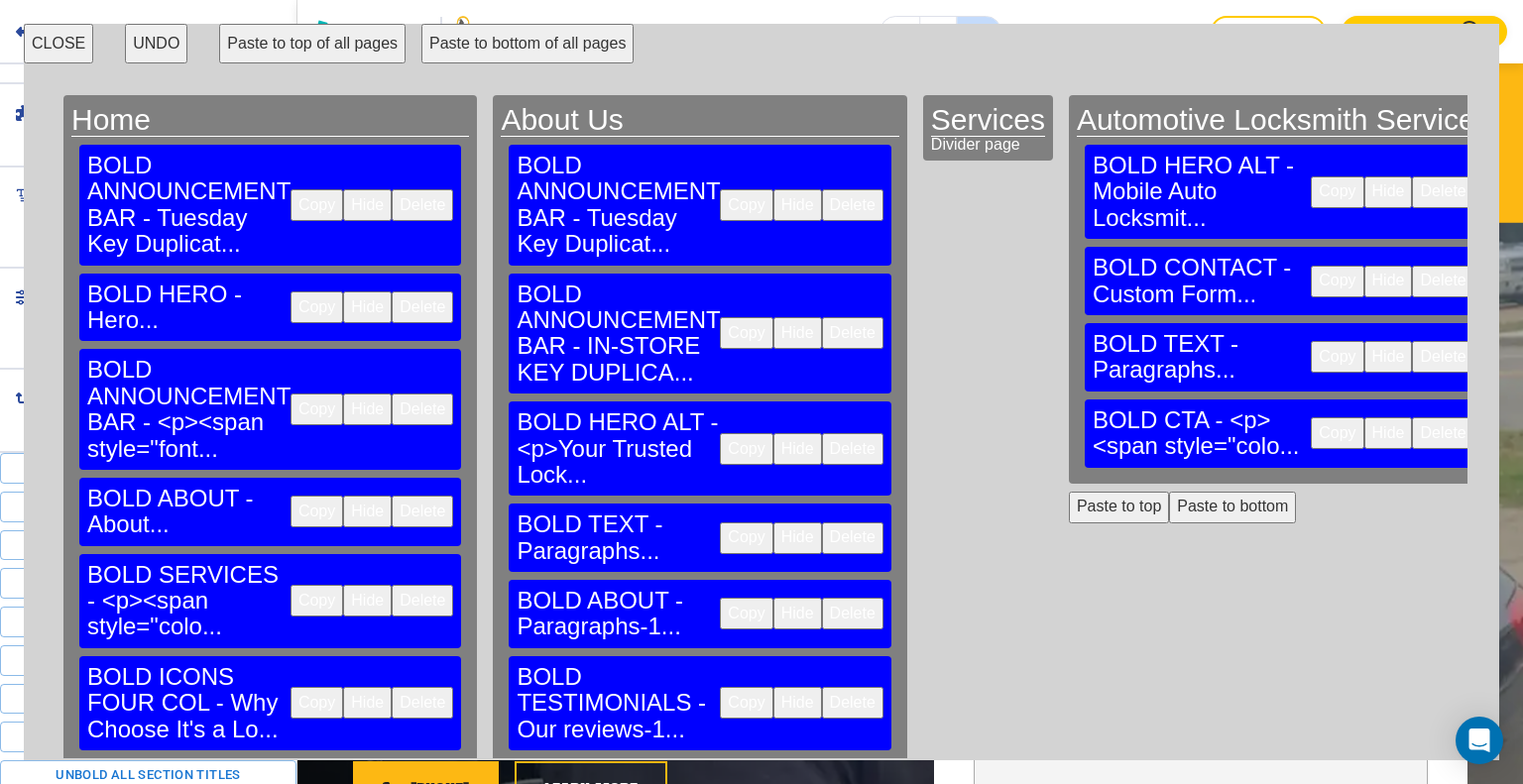 click on "Hide" at bounding box center (797, 333) 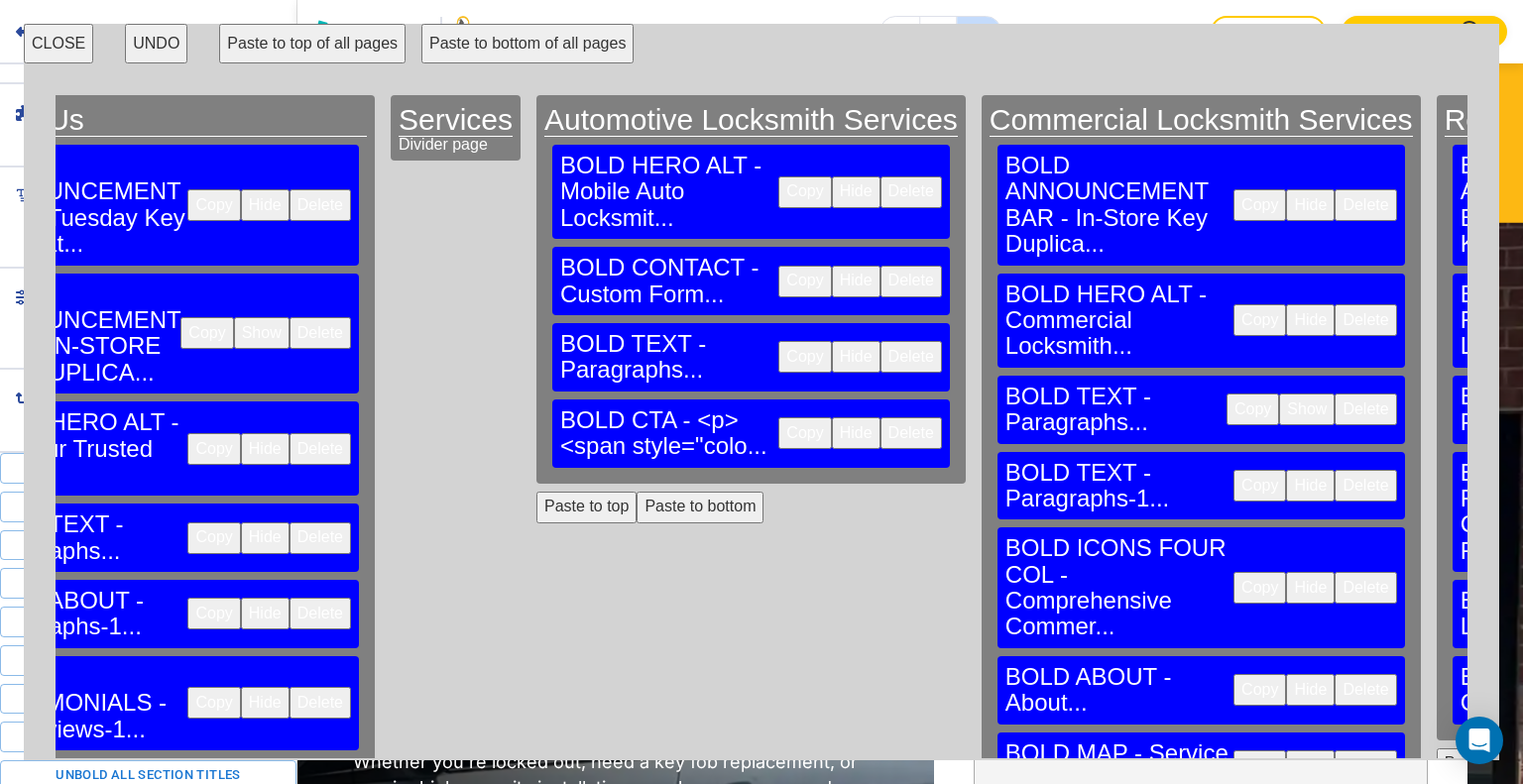 scroll, scrollTop: 0, scrollLeft: 648, axis: horizontal 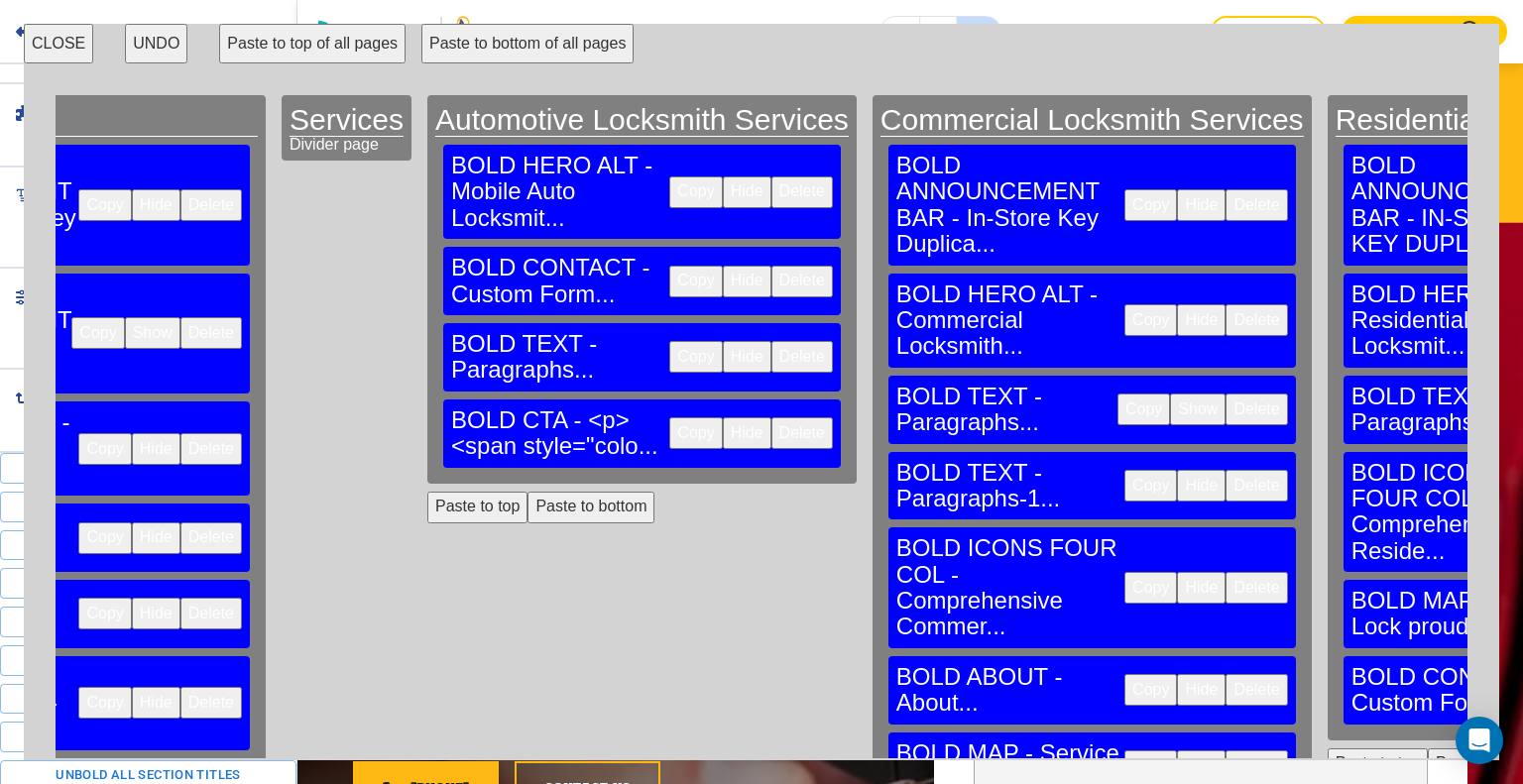 click on "Paste to top" at bounding box center [477, 507] 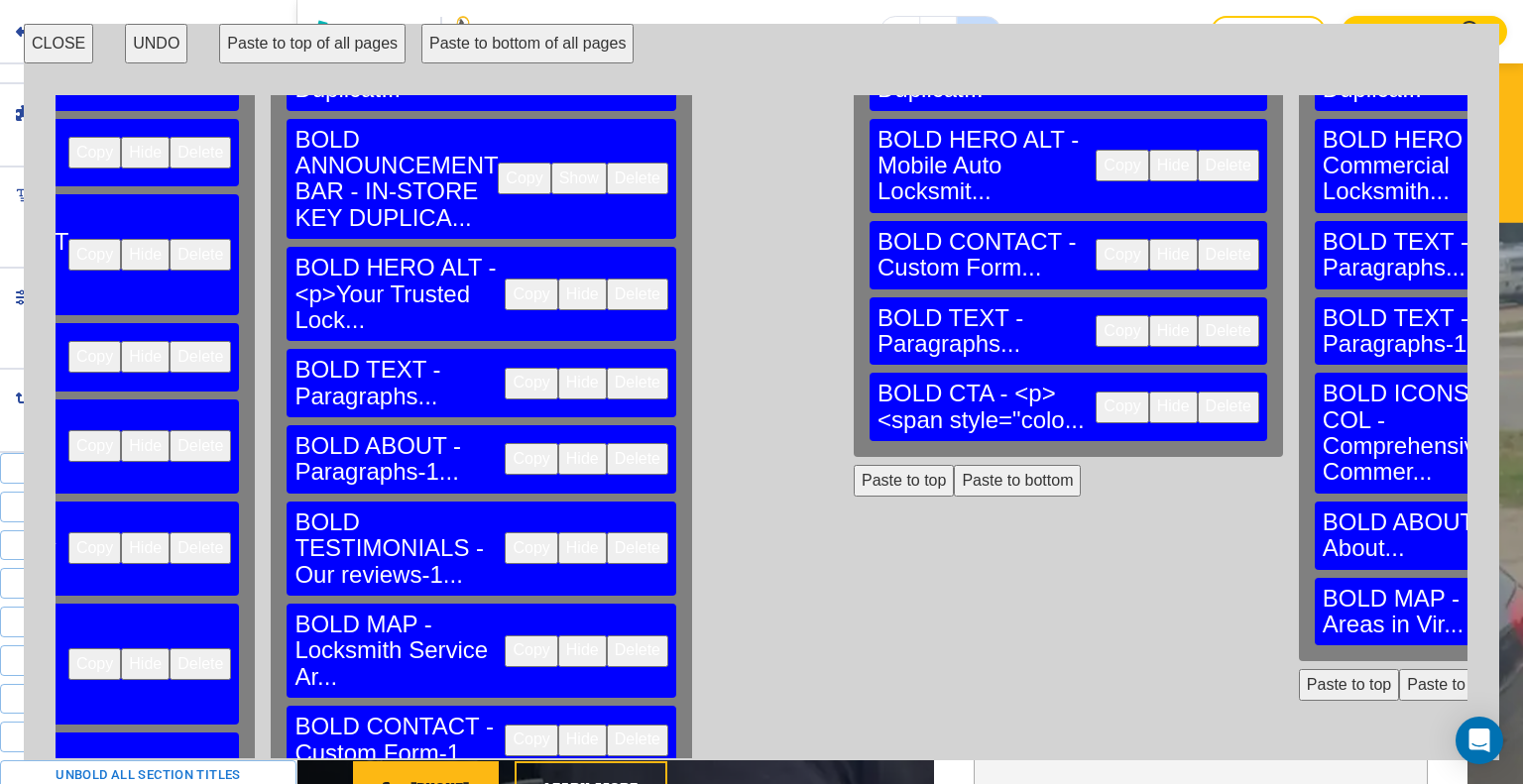 scroll, scrollTop: 56, scrollLeft: 222, axis: both 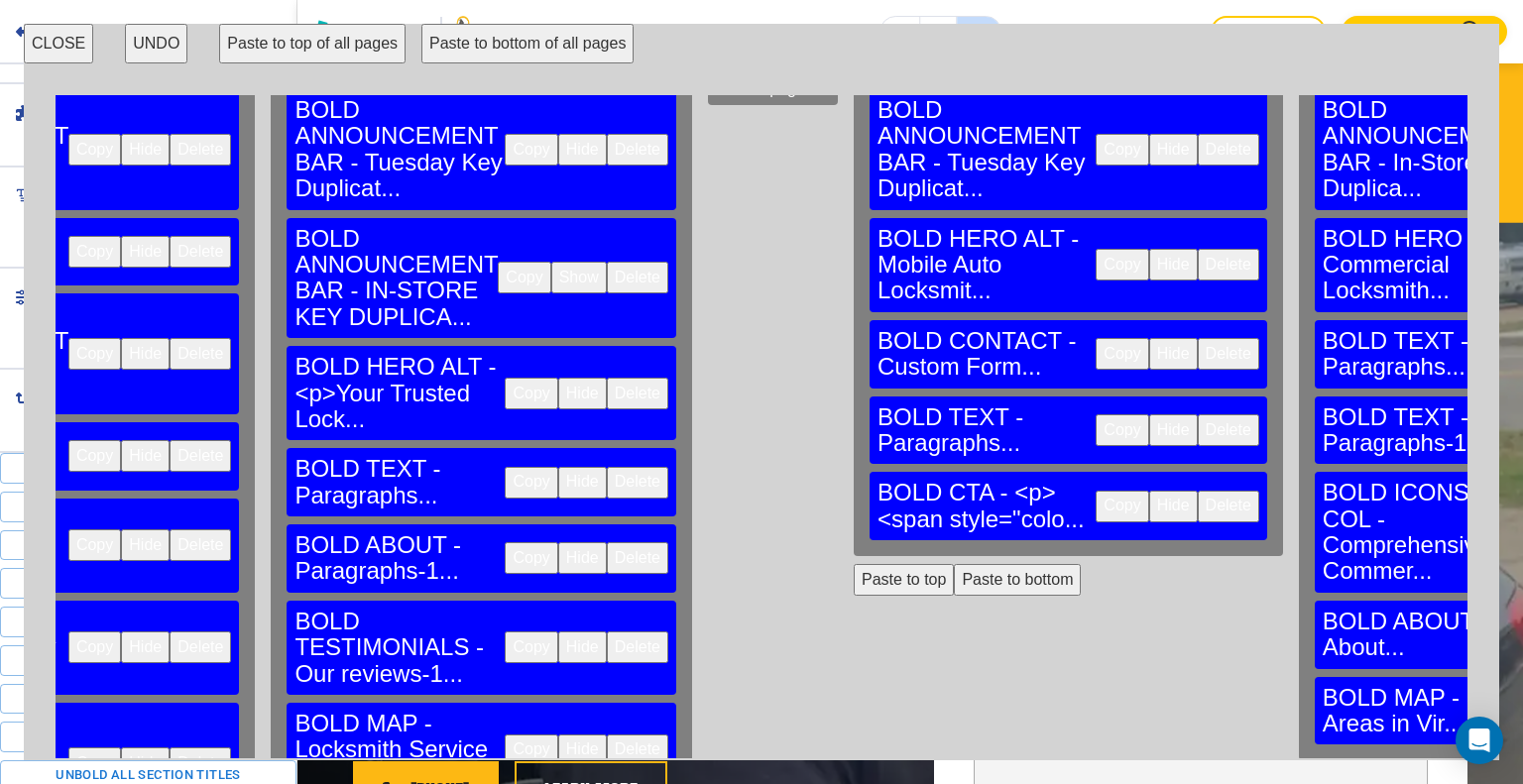 click on "Copy" at bounding box center (530, 647) 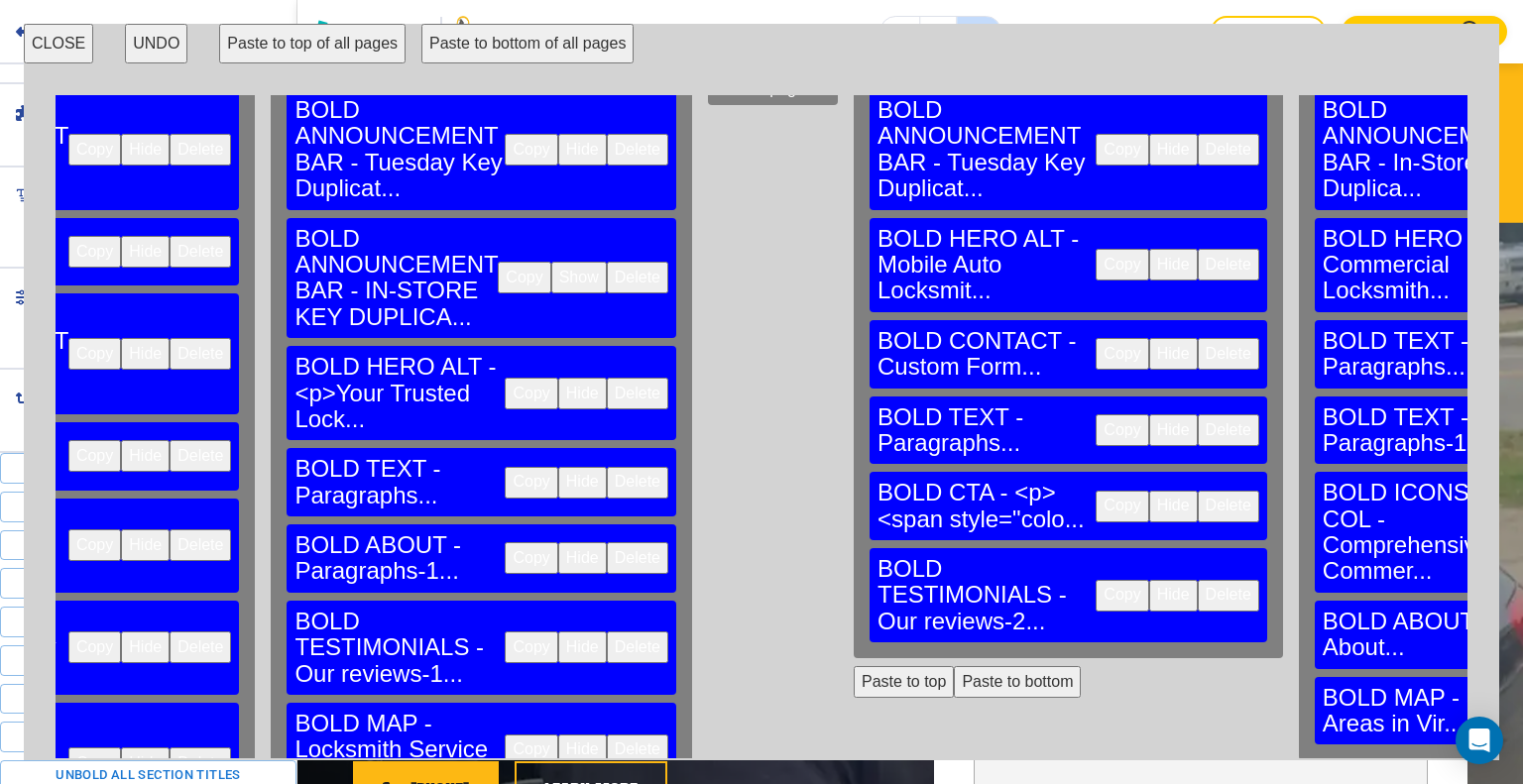 click on "Copy" at bounding box center [530, 750] 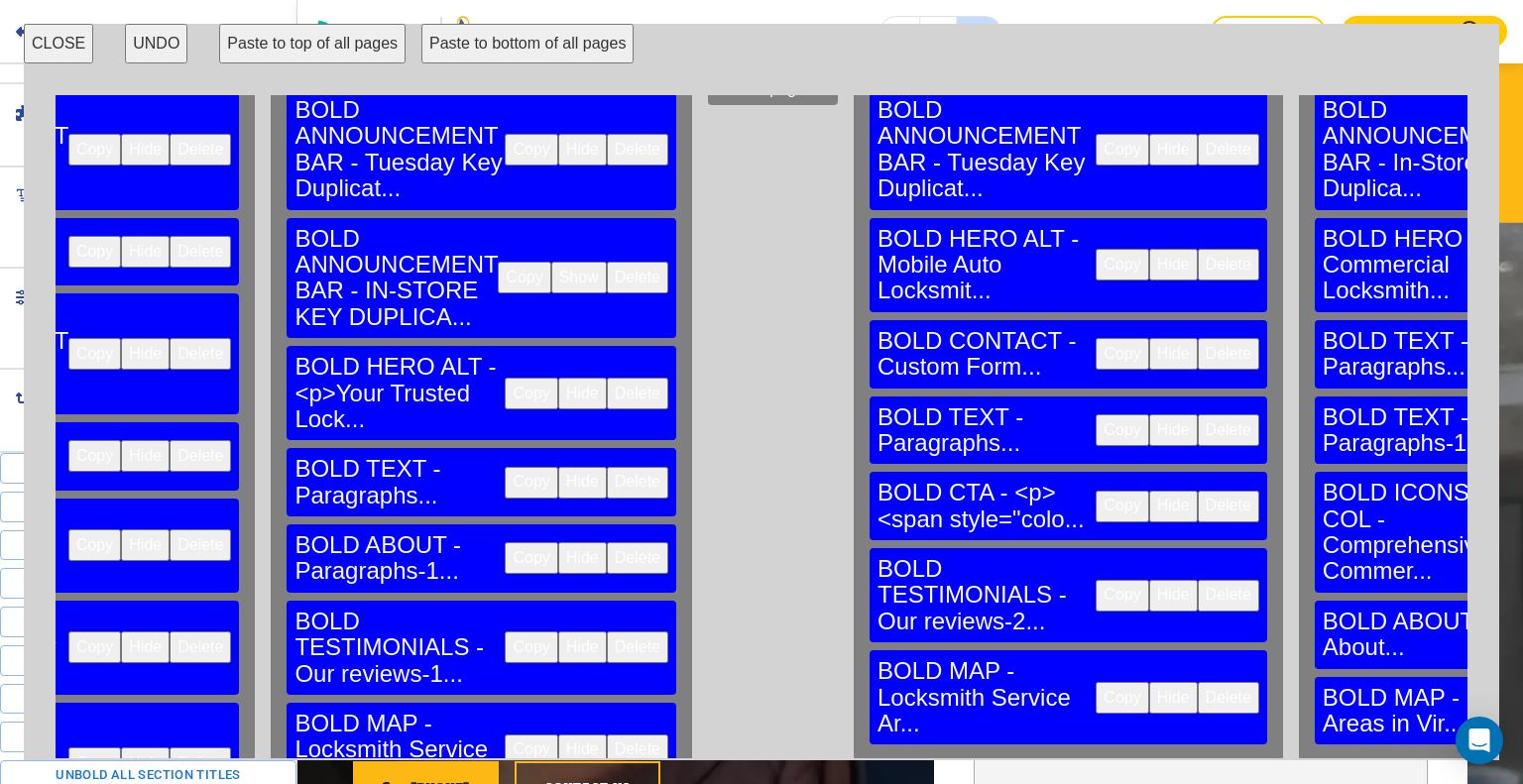 drag, startPoint x: 420, startPoint y: 665, endPoint x: 436, endPoint y: 666, distance: 16.03122 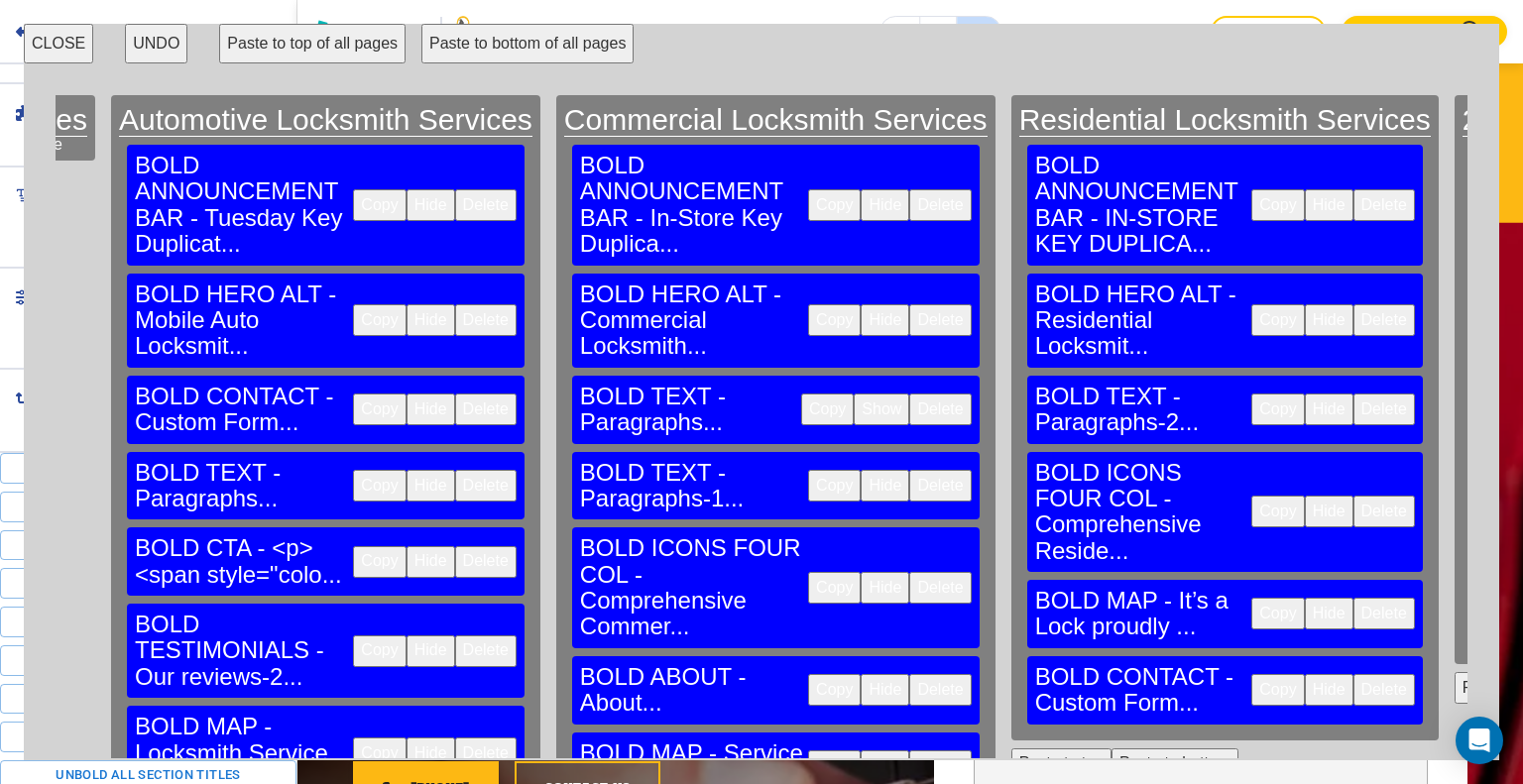scroll, scrollTop: 99, scrollLeft: 965, axis: both 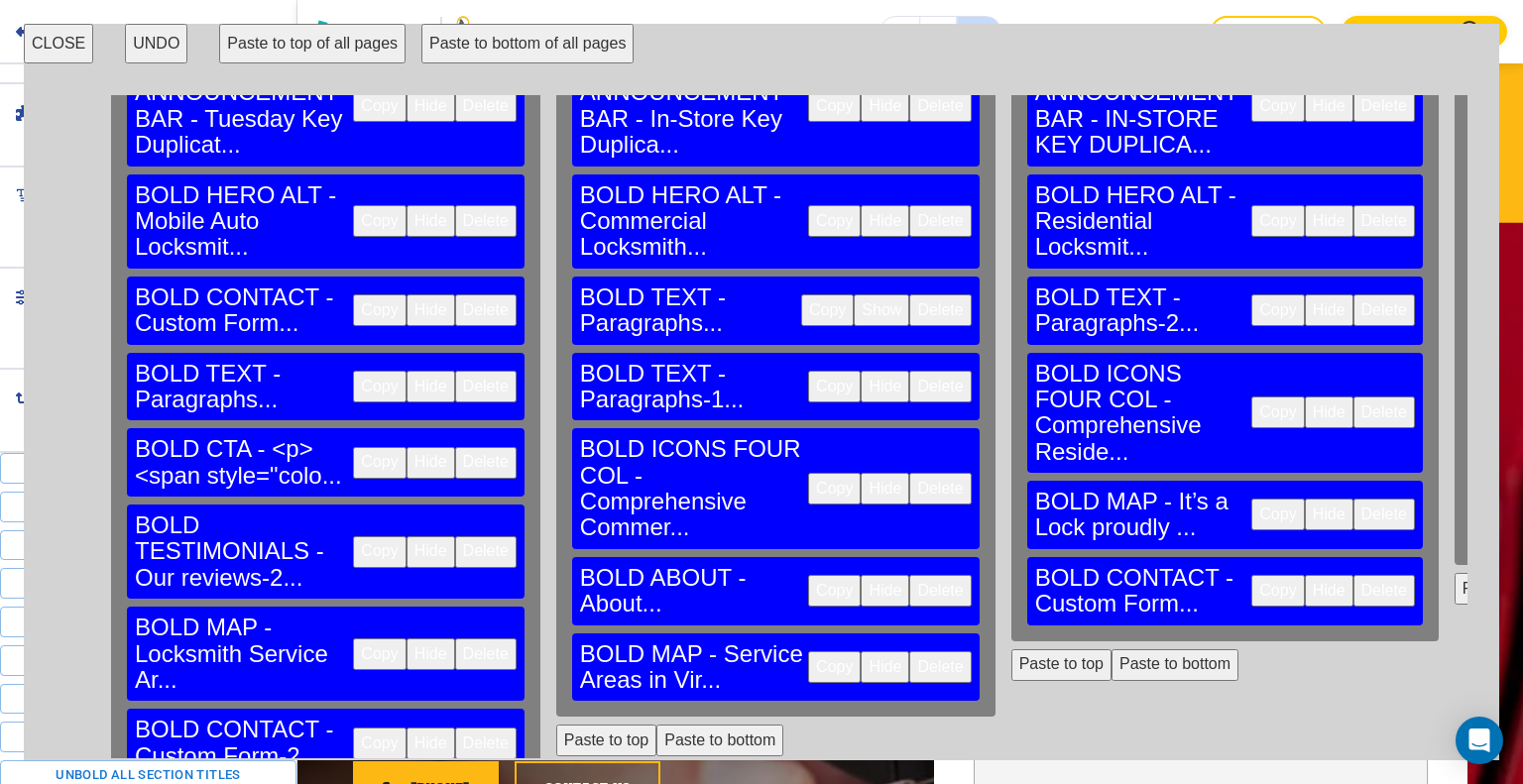 click on "Copy" at bounding box center [379, 743] 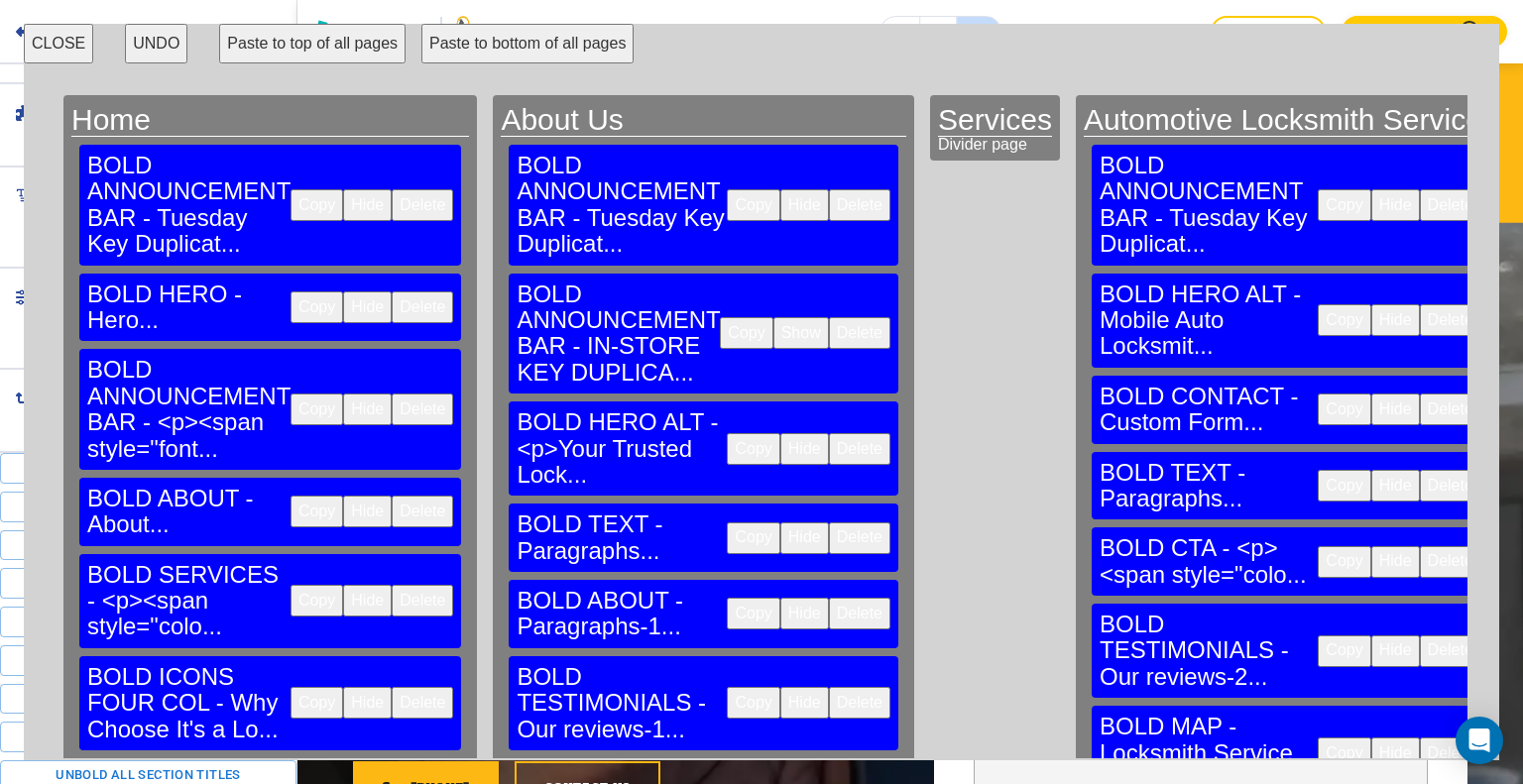 scroll, scrollTop: 155, scrollLeft: 0, axis: vertical 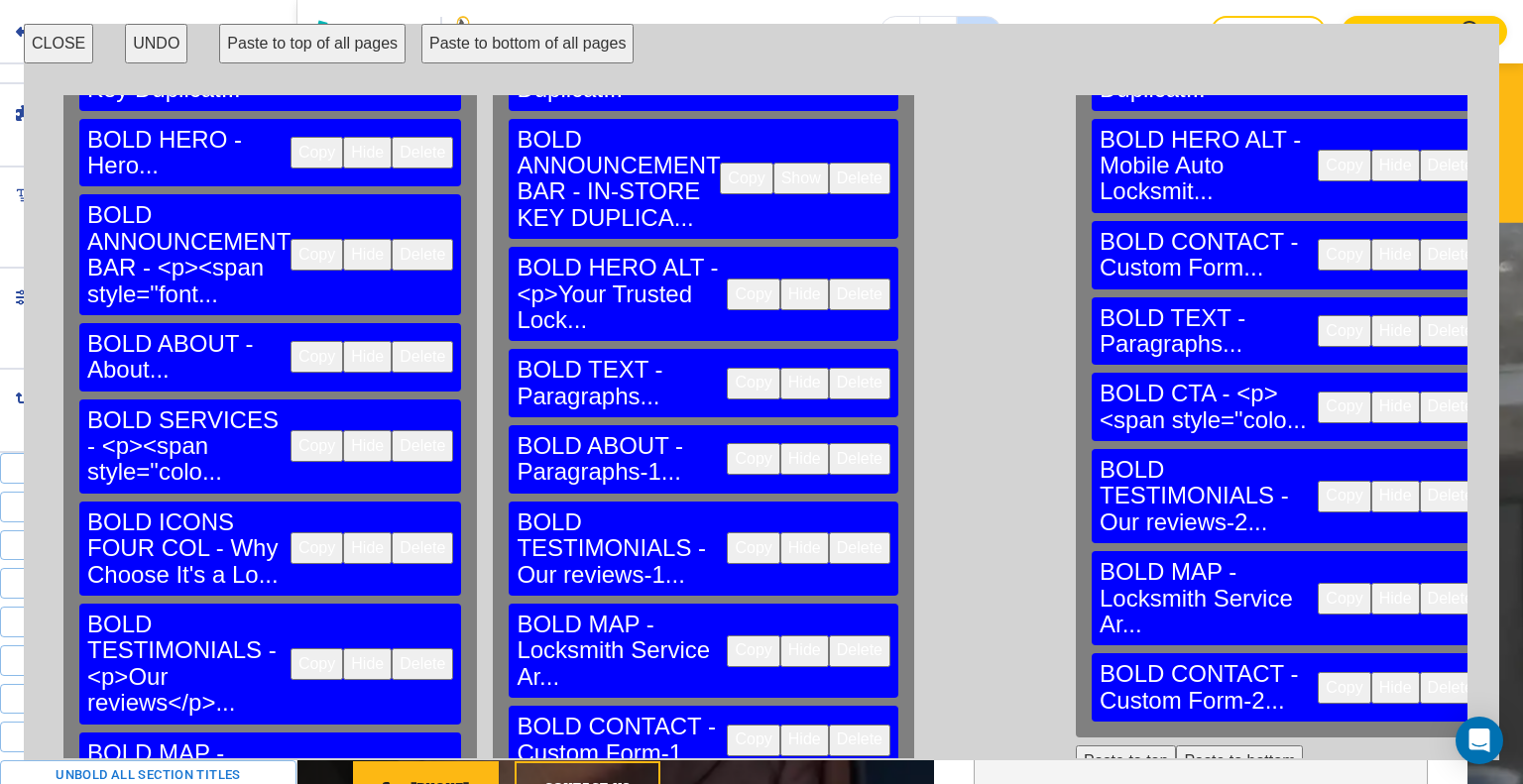 click on "Copy" at bounding box center [753, 548] 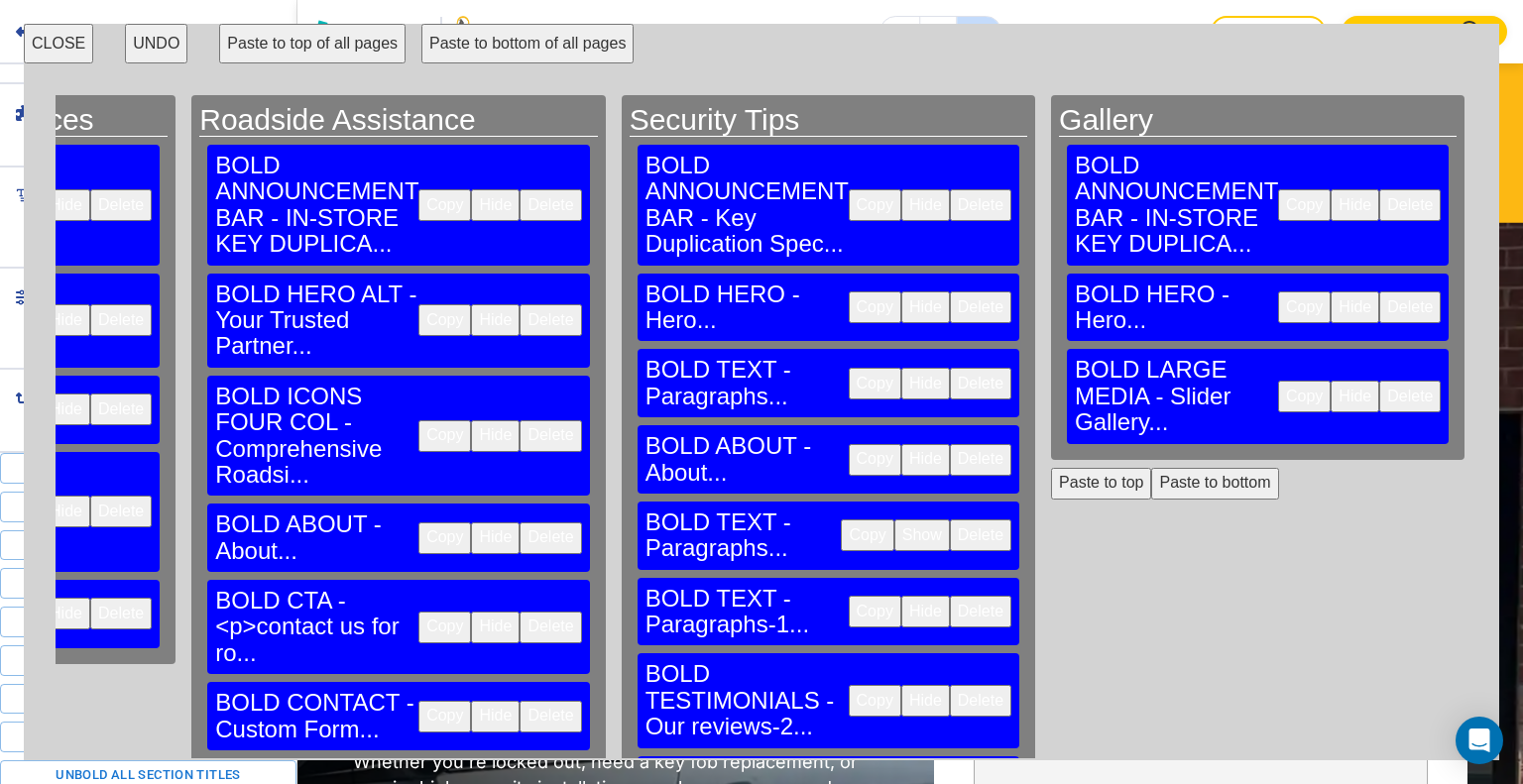 scroll, scrollTop: 0, scrollLeft: 2722, axis: horizontal 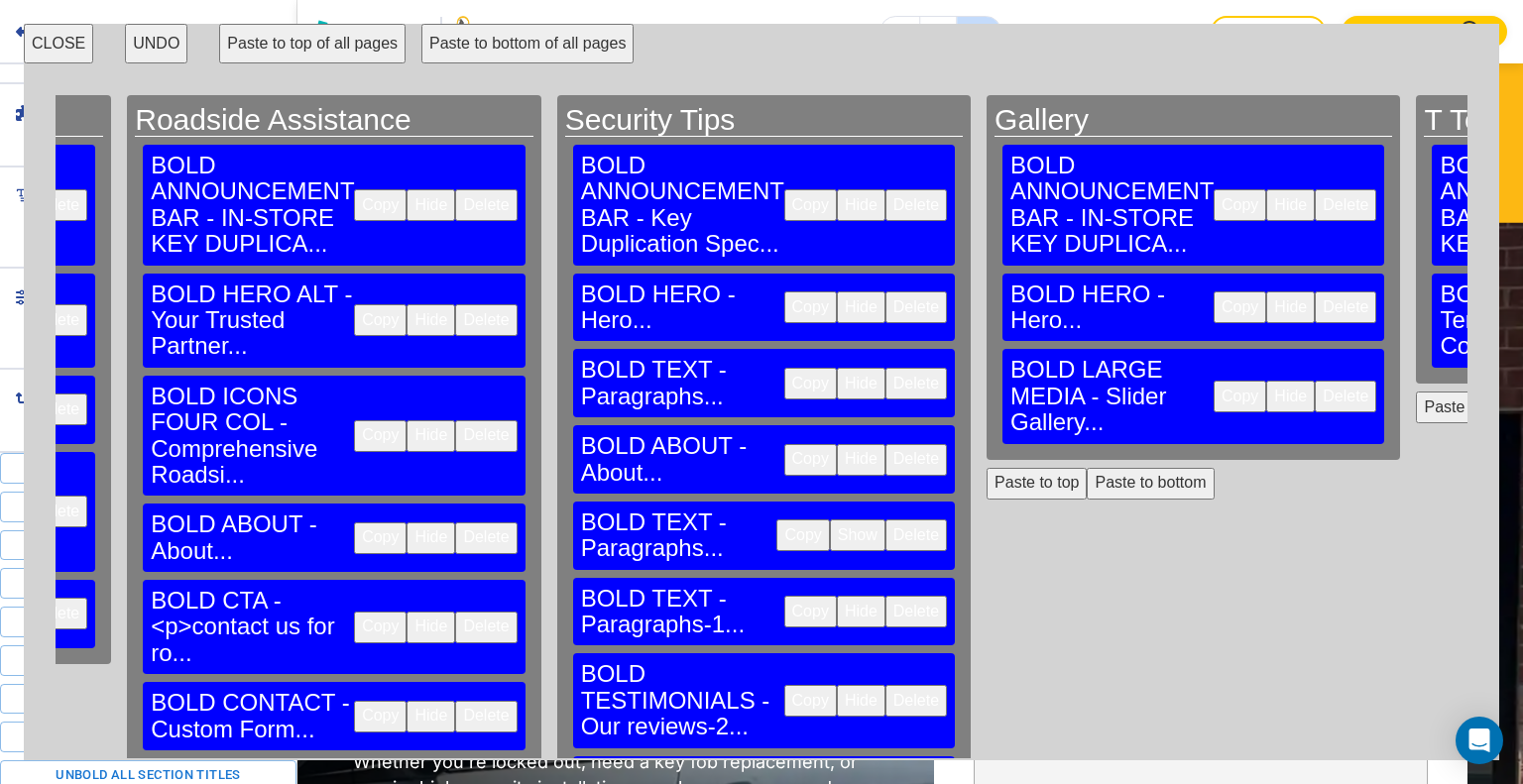 click on "Paste to bottom" at bounding box center [1150, 484] 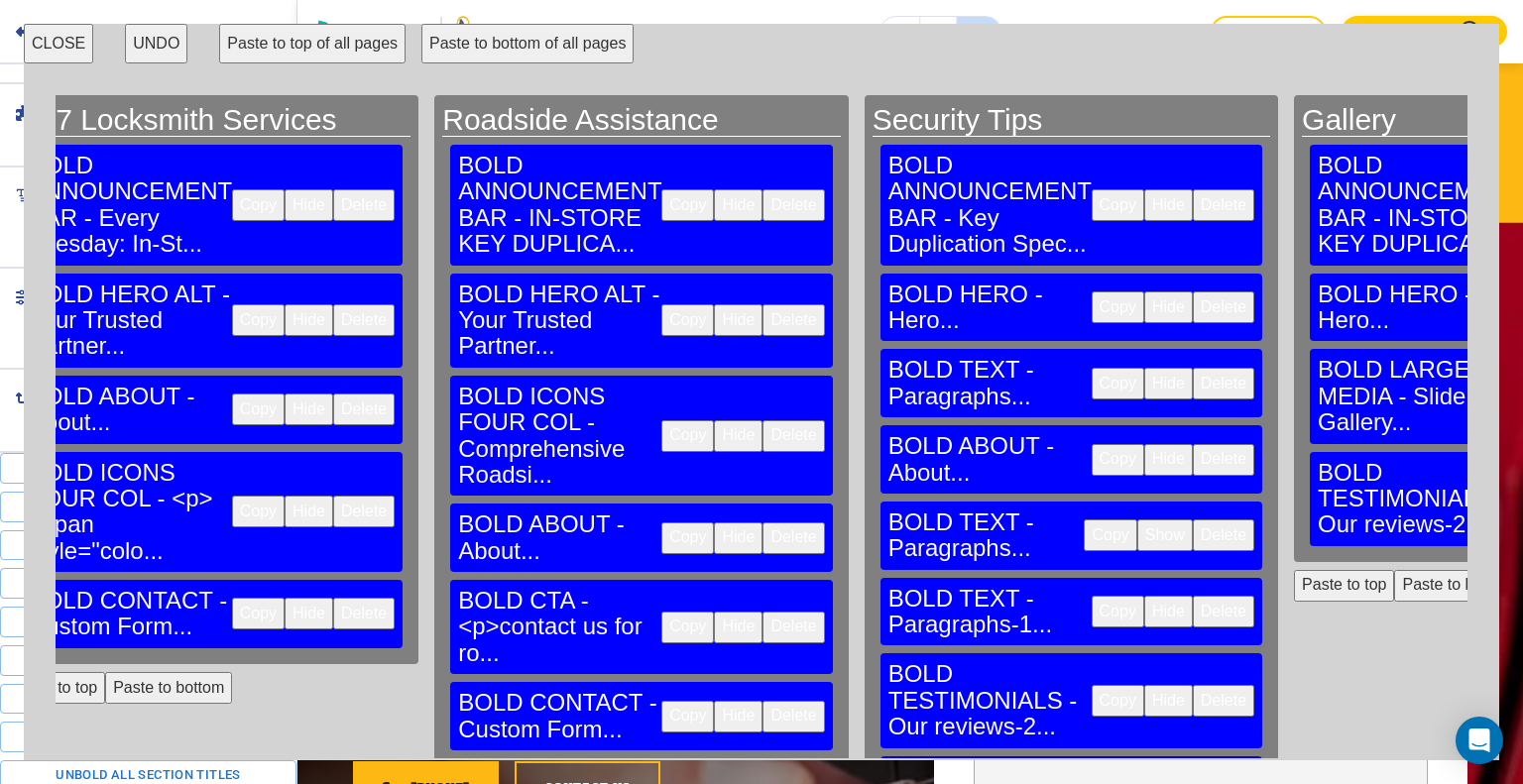 scroll, scrollTop: 99, scrollLeft: 2414, axis: both 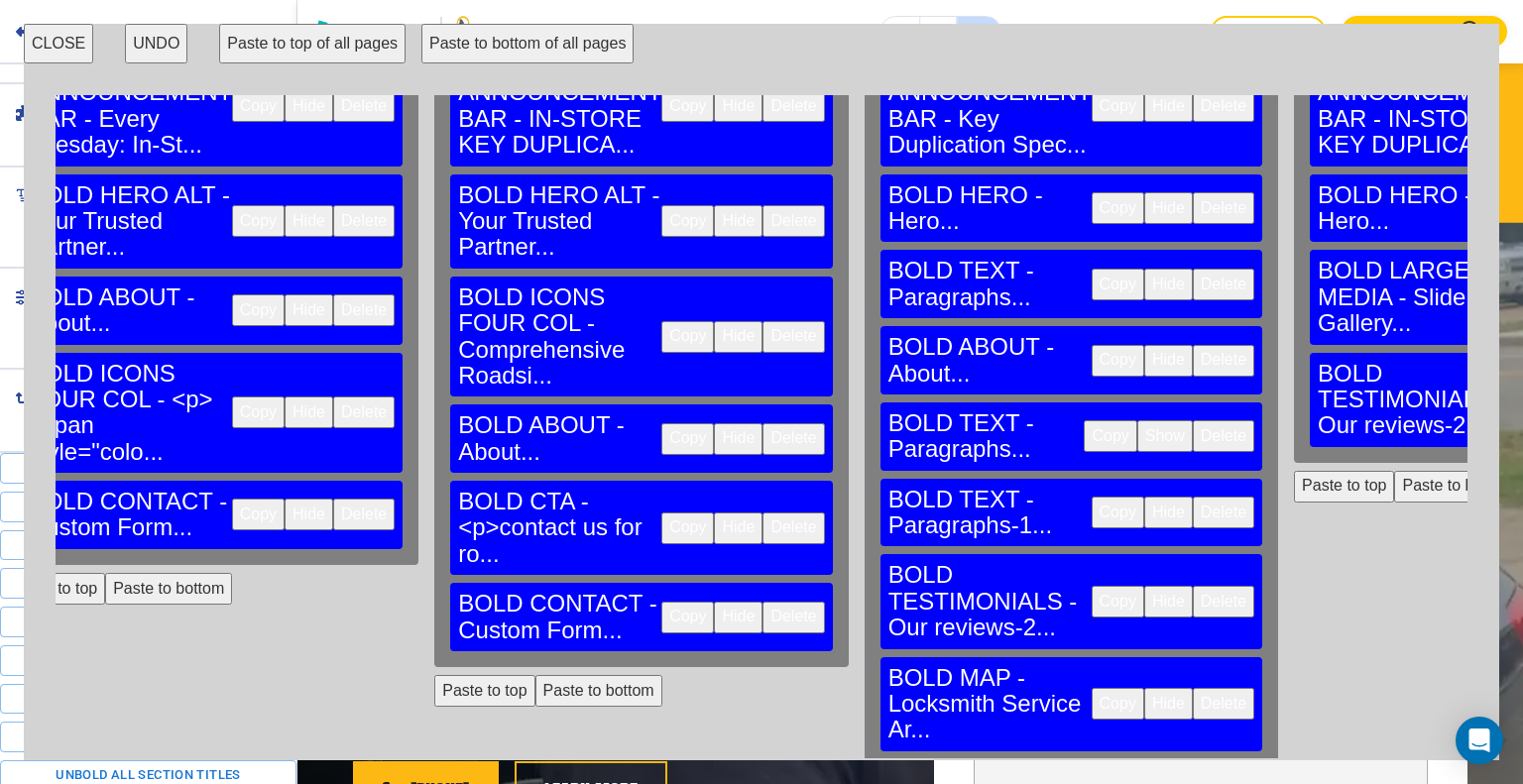 click on "Copy" at bounding box center [1117, 704] 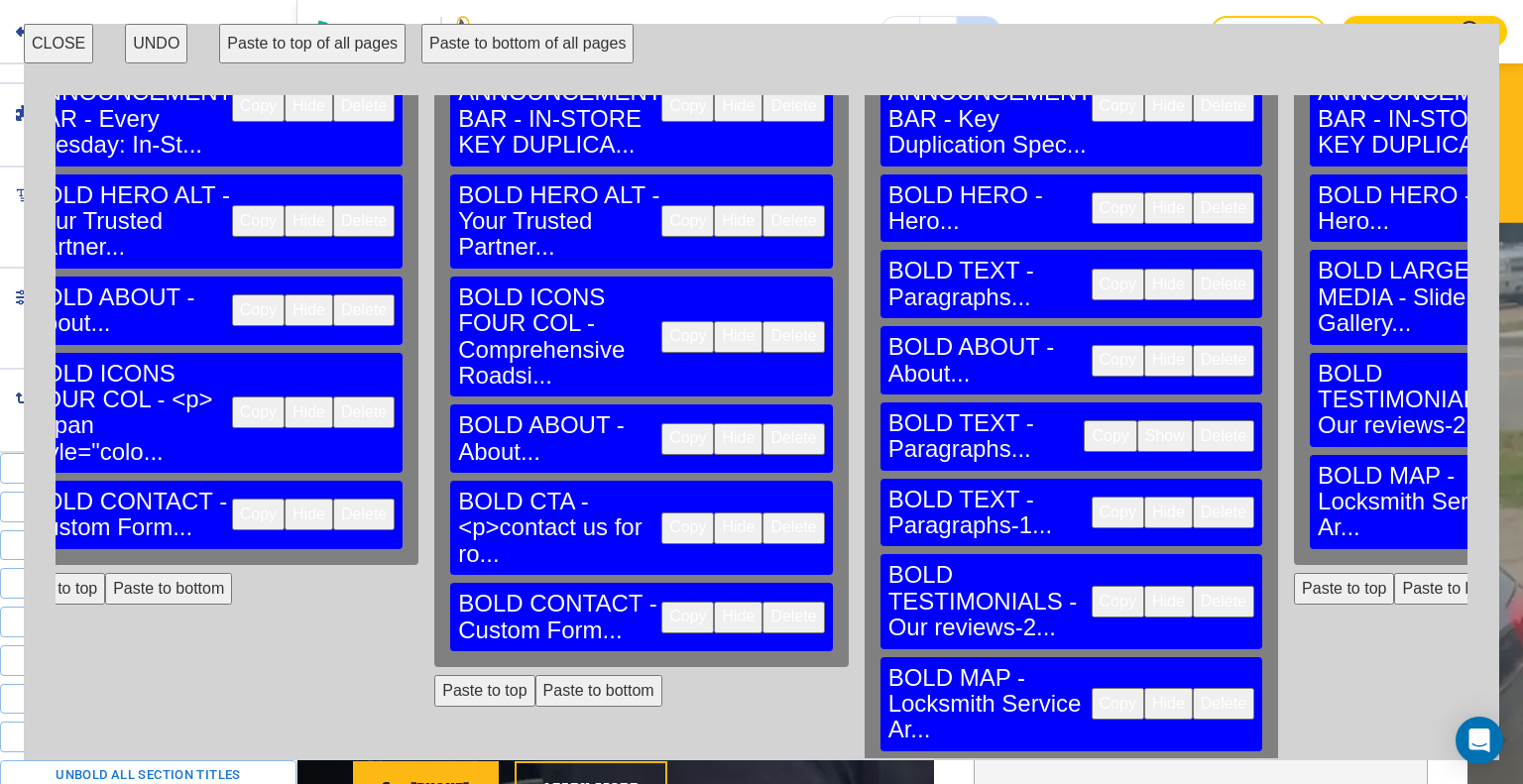 click on "Copy" at bounding box center (1117, 793) 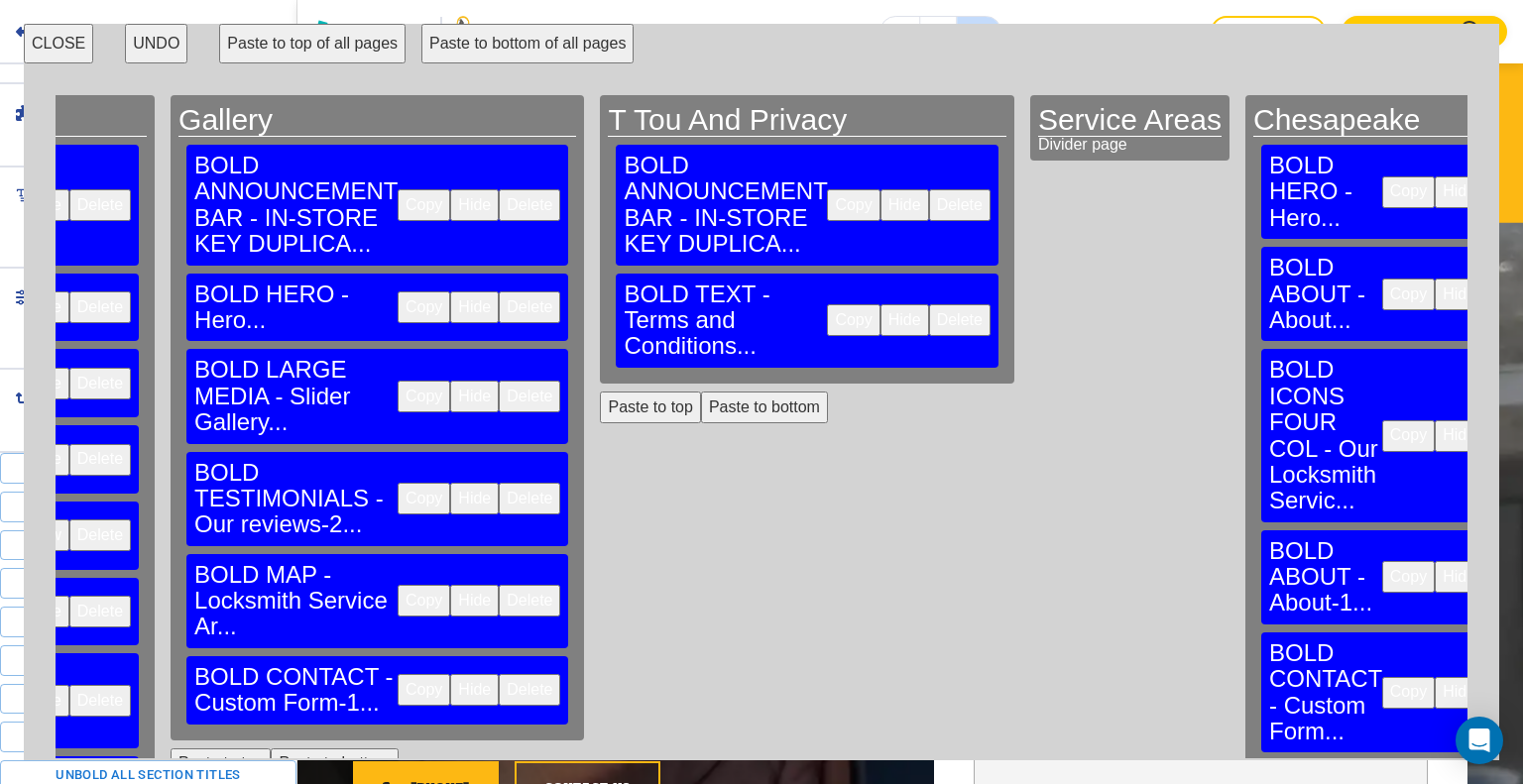 scroll, scrollTop: 0, scrollLeft: 2194, axis: horizontal 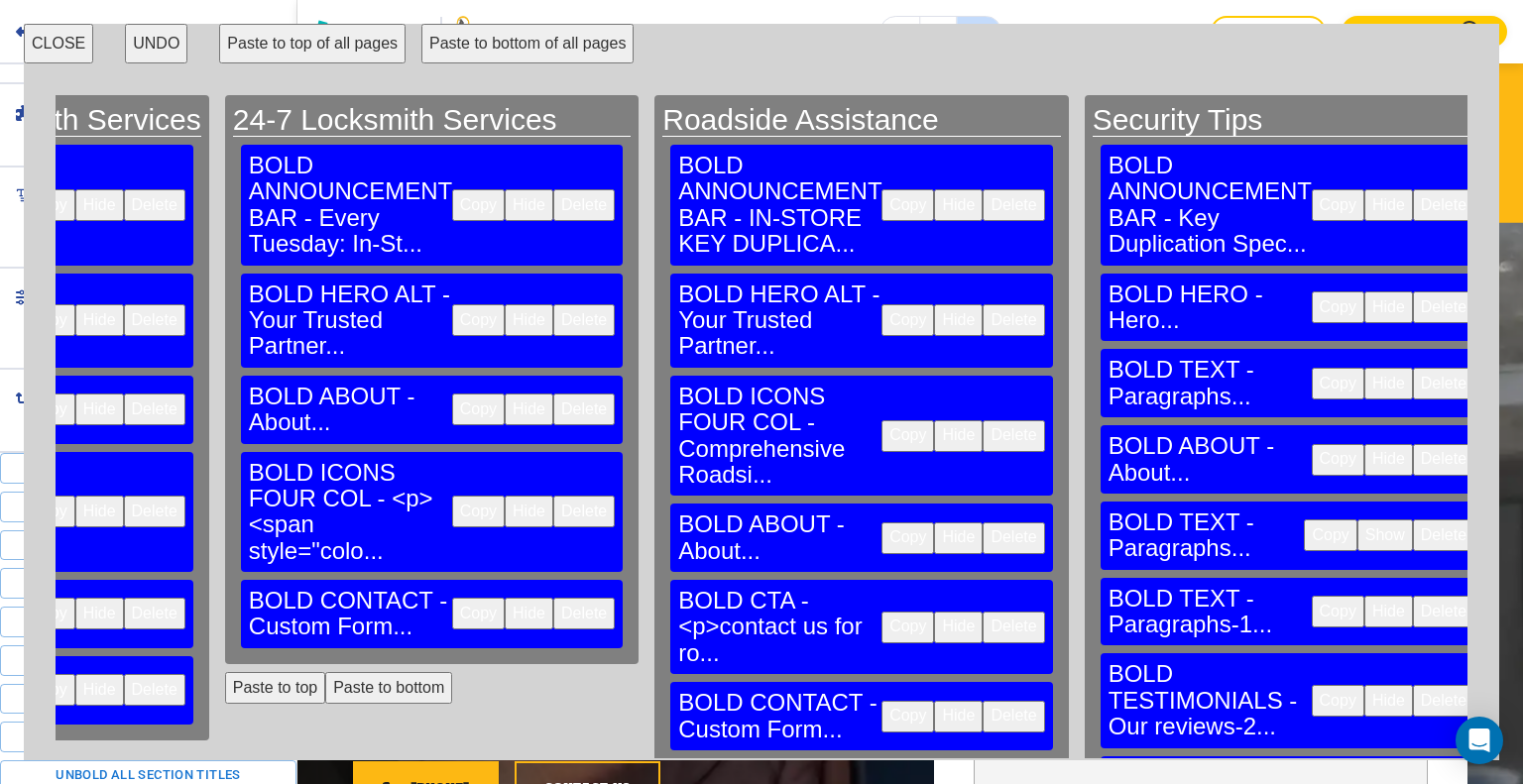 click on "CLOSE UNDO Paste to top of all pages Paste to bottom of all pages" at bounding box center (762, 44) 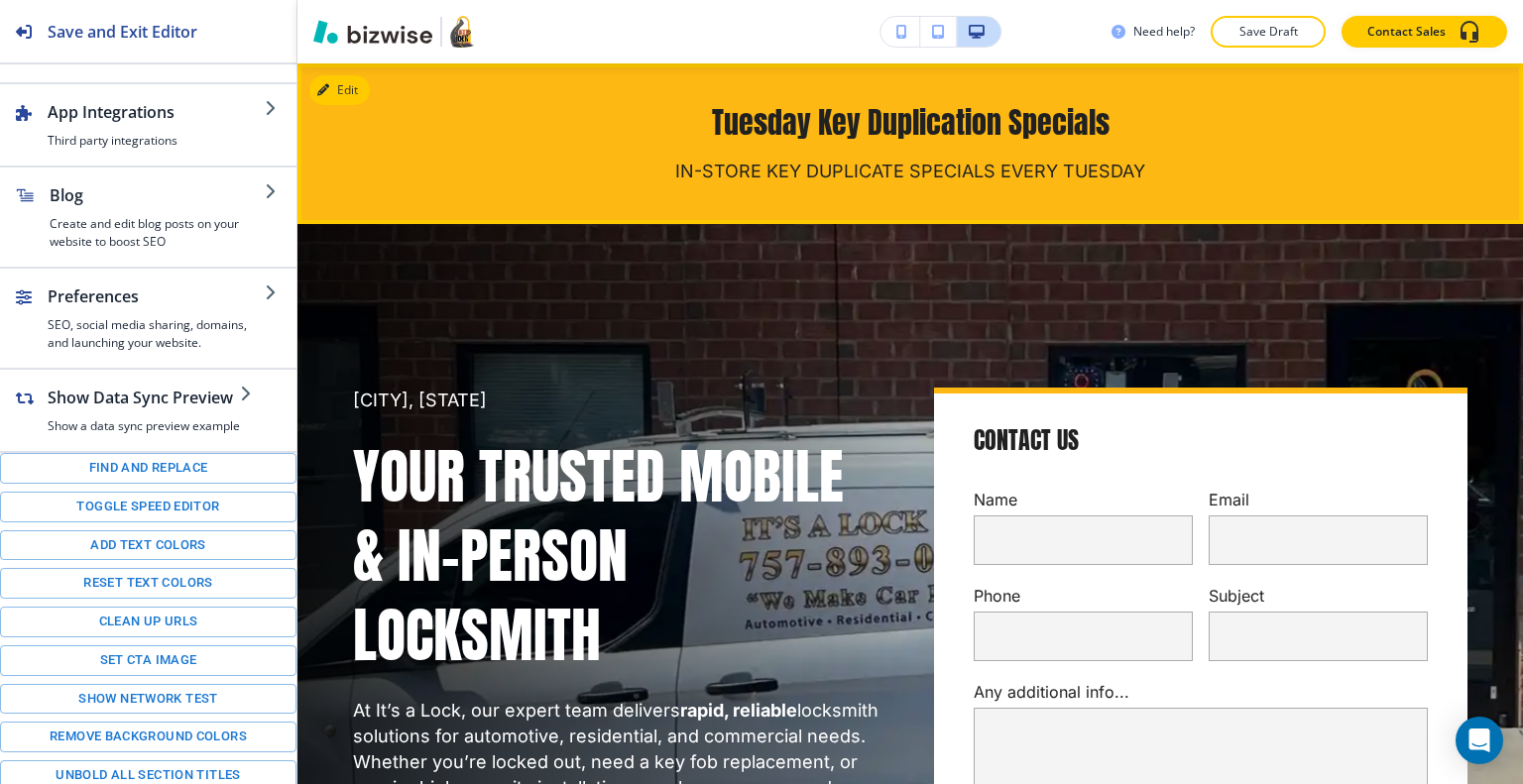 scroll, scrollTop: 0, scrollLeft: 0, axis: both 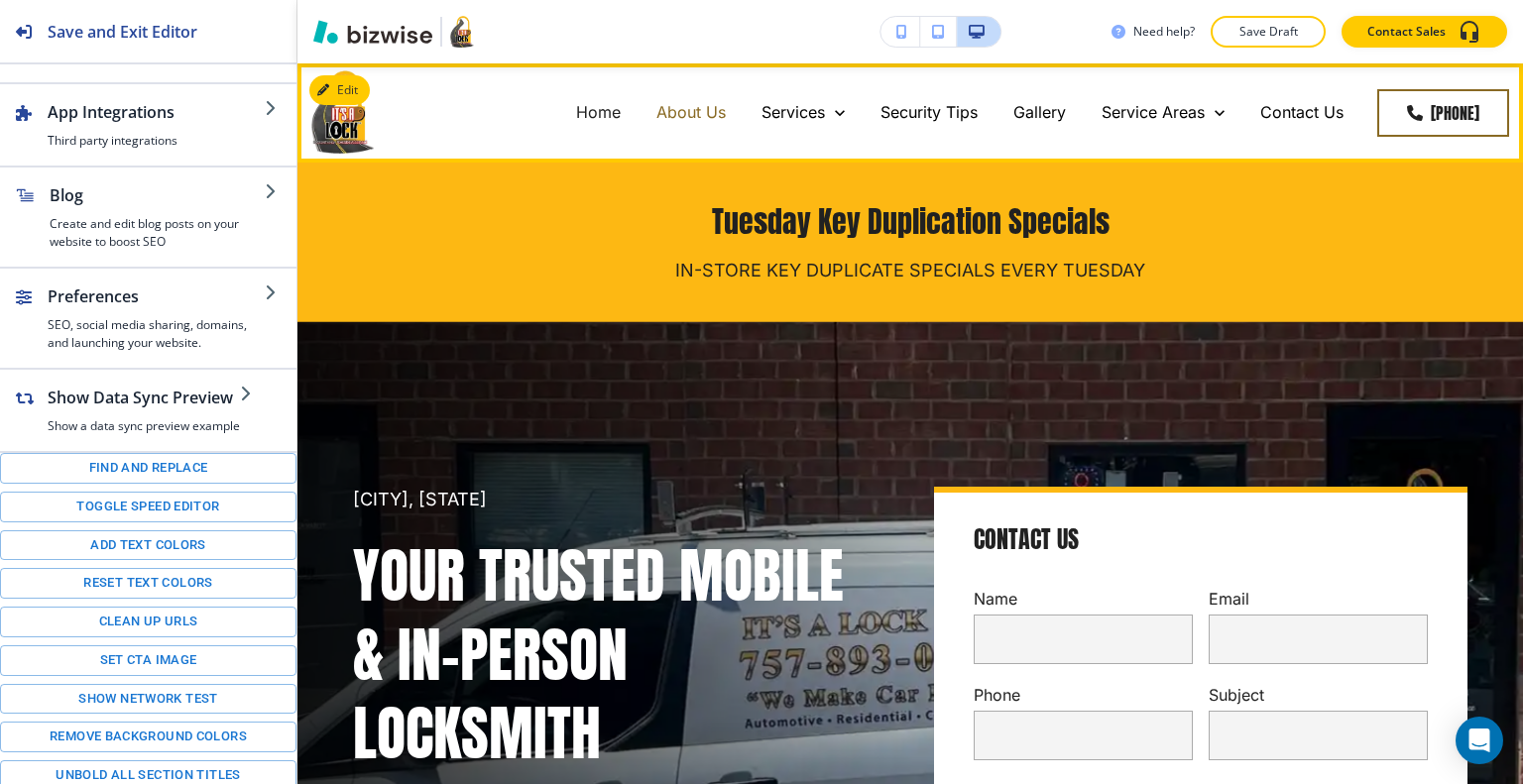 click on "About Us" at bounding box center [691, 112] 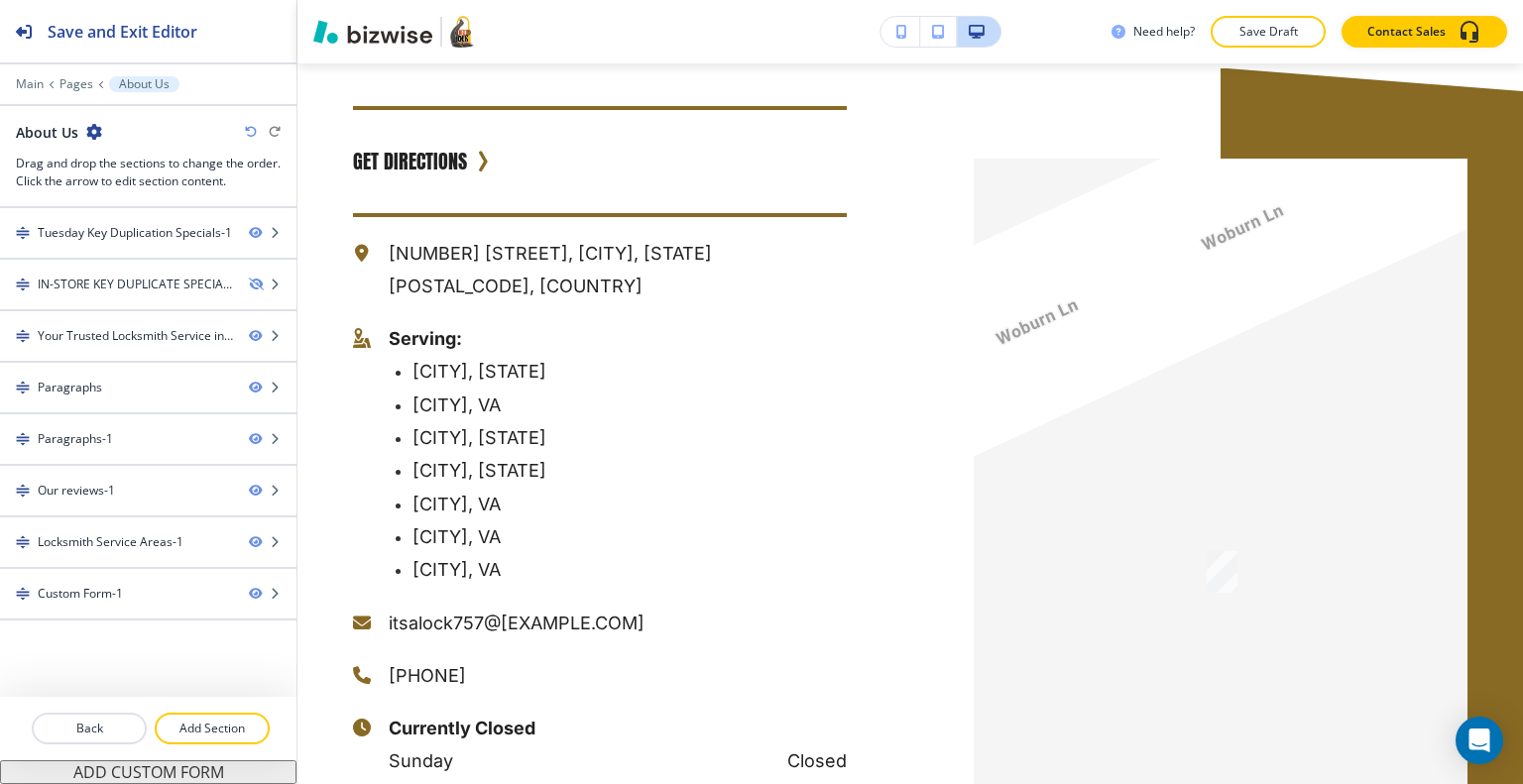 scroll, scrollTop: 0, scrollLeft: 0, axis: both 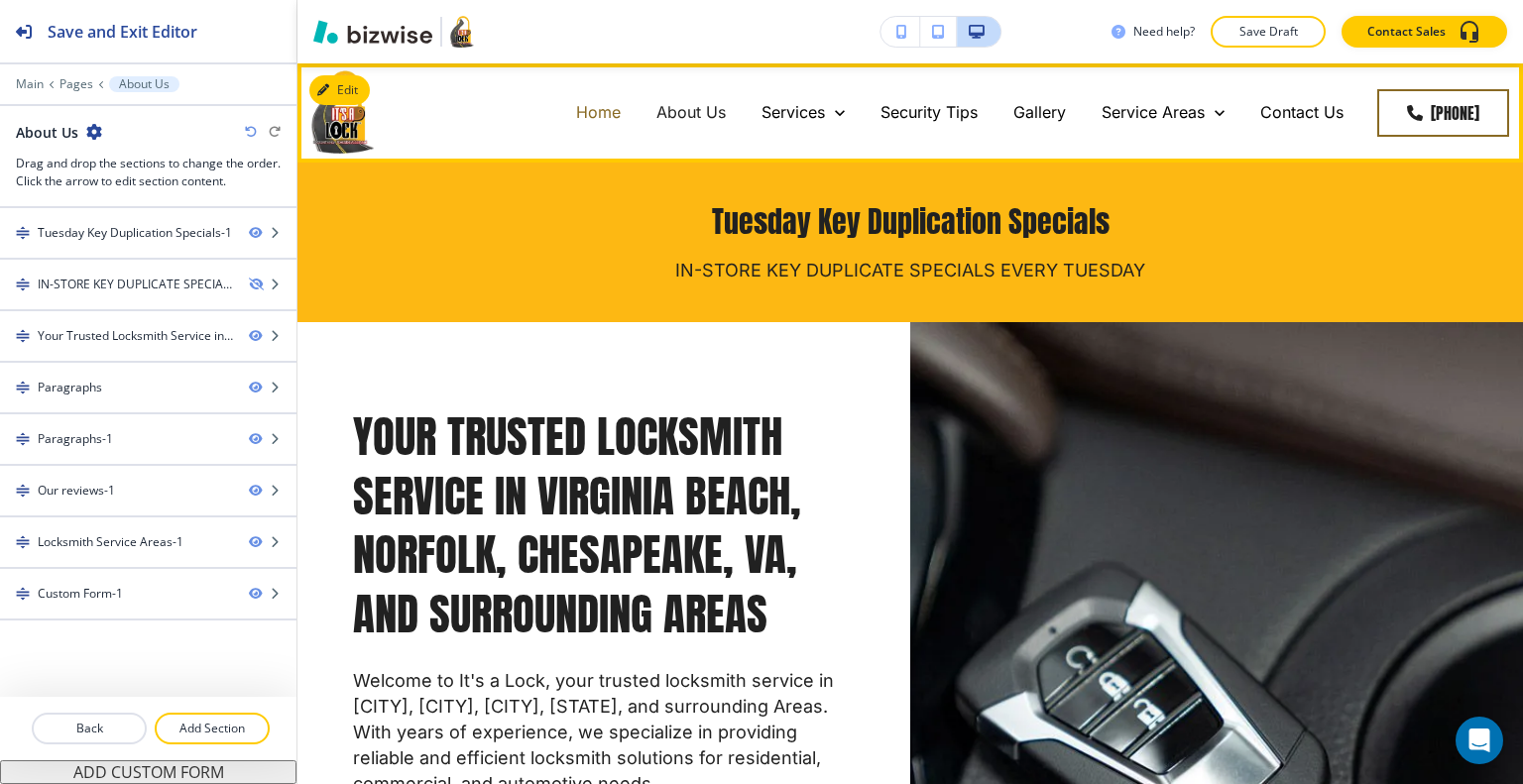 drag, startPoint x: 527, startPoint y: 122, endPoint x: 538, endPoint y: 105, distance: 20.248457 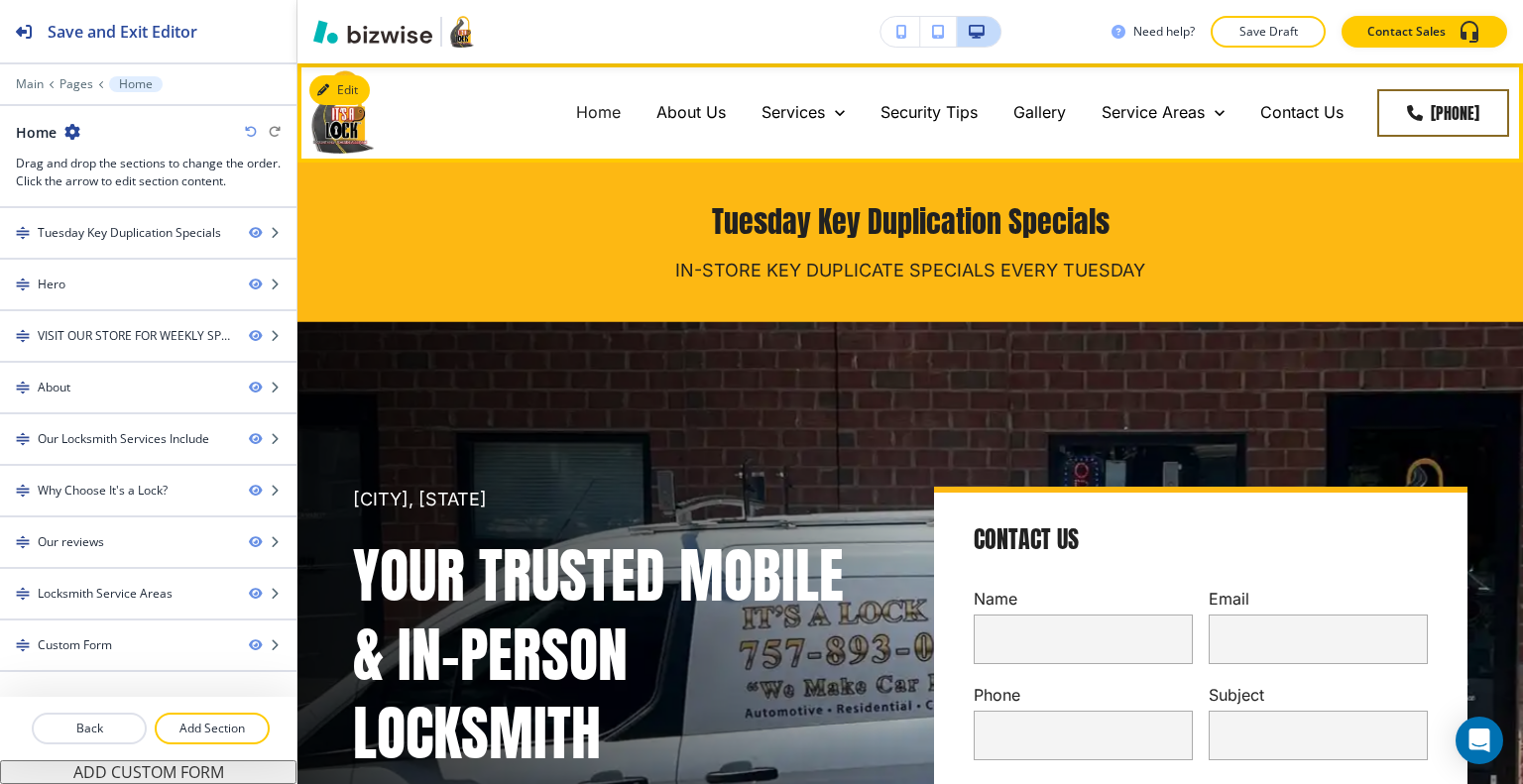 click on "Home" at bounding box center (598, 113) 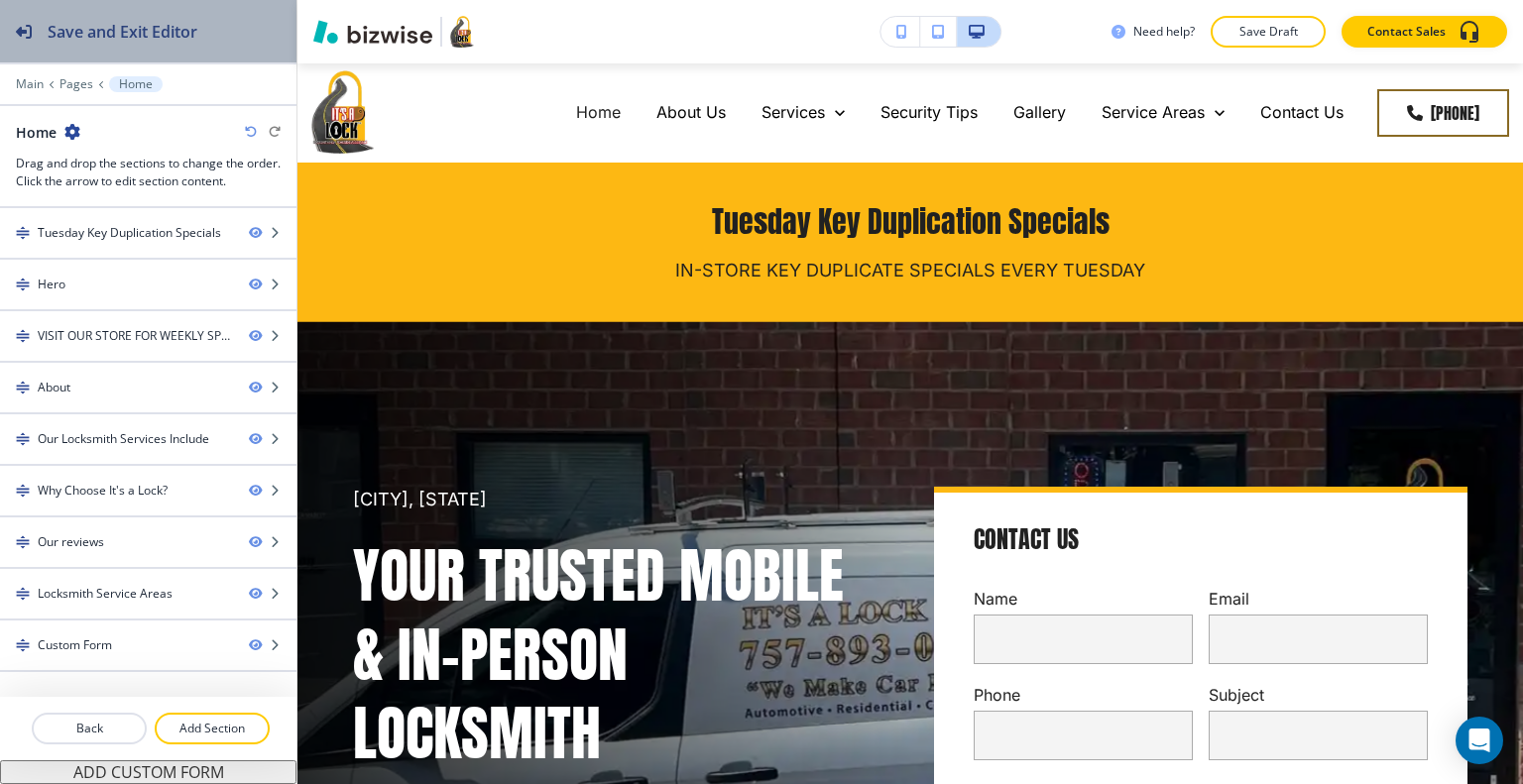 click on "Save and Exit Editor" at bounding box center (148, 31) 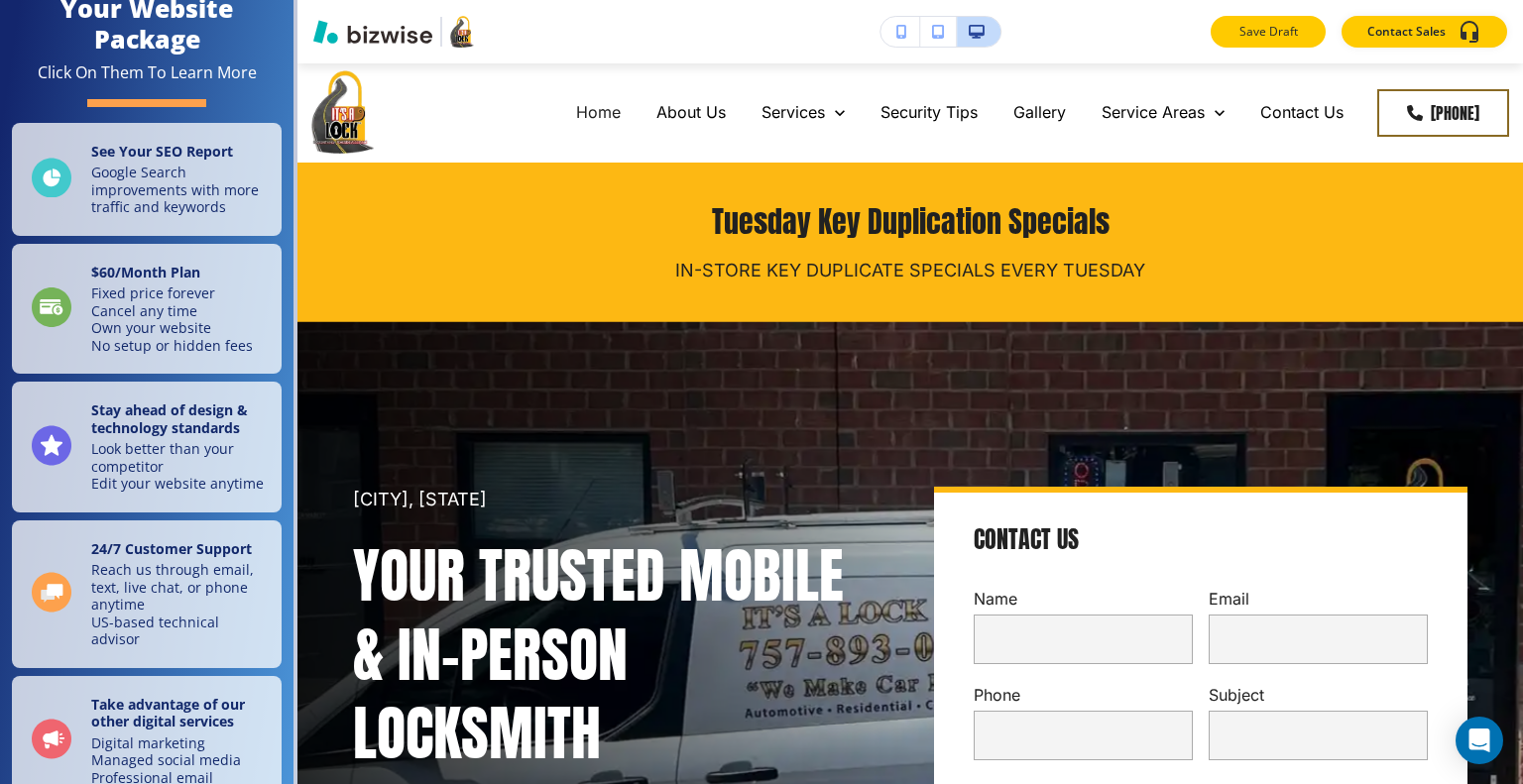 click on "Save Draft" at bounding box center (1268, 32) 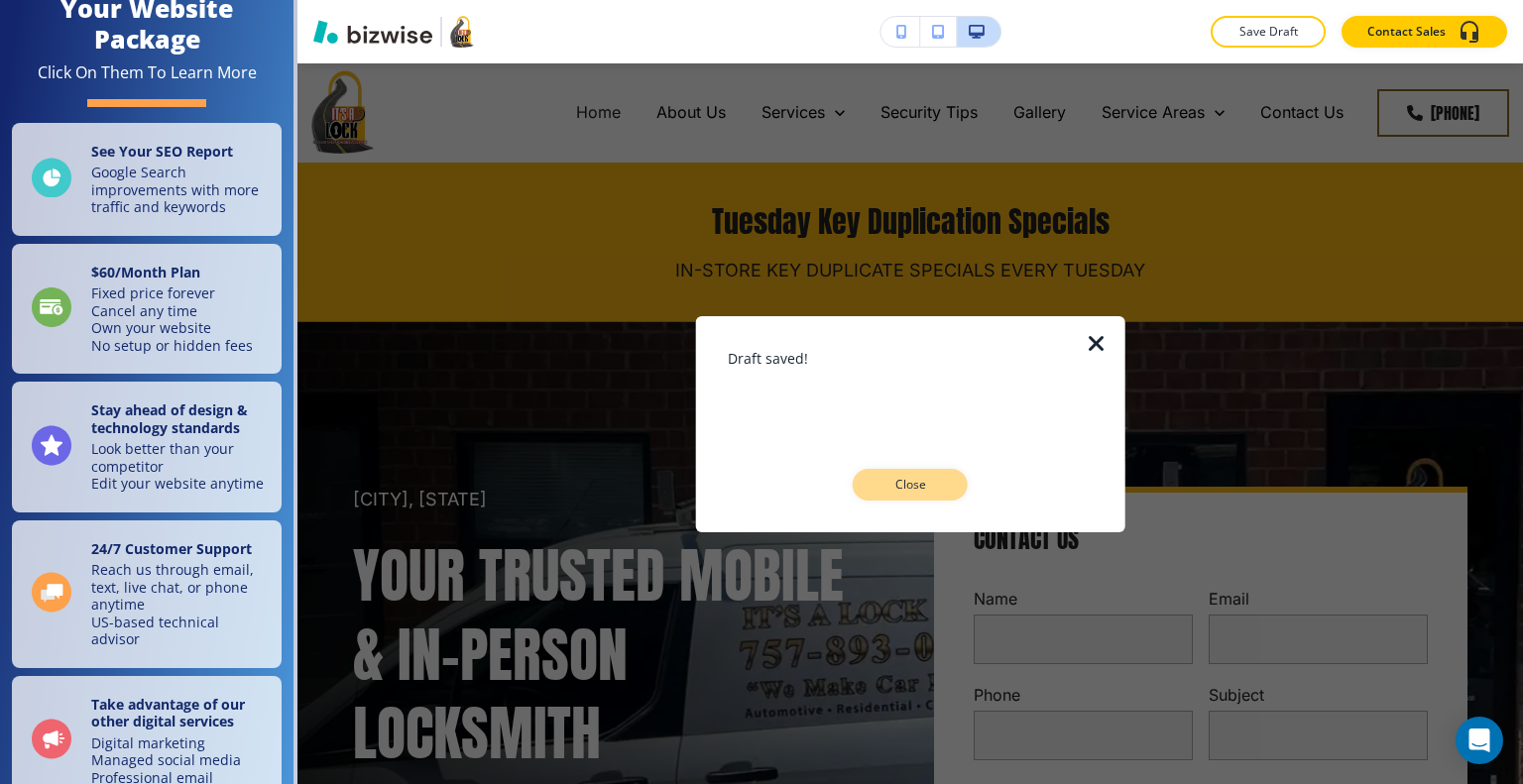click on "Close" at bounding box center [910, 485] 